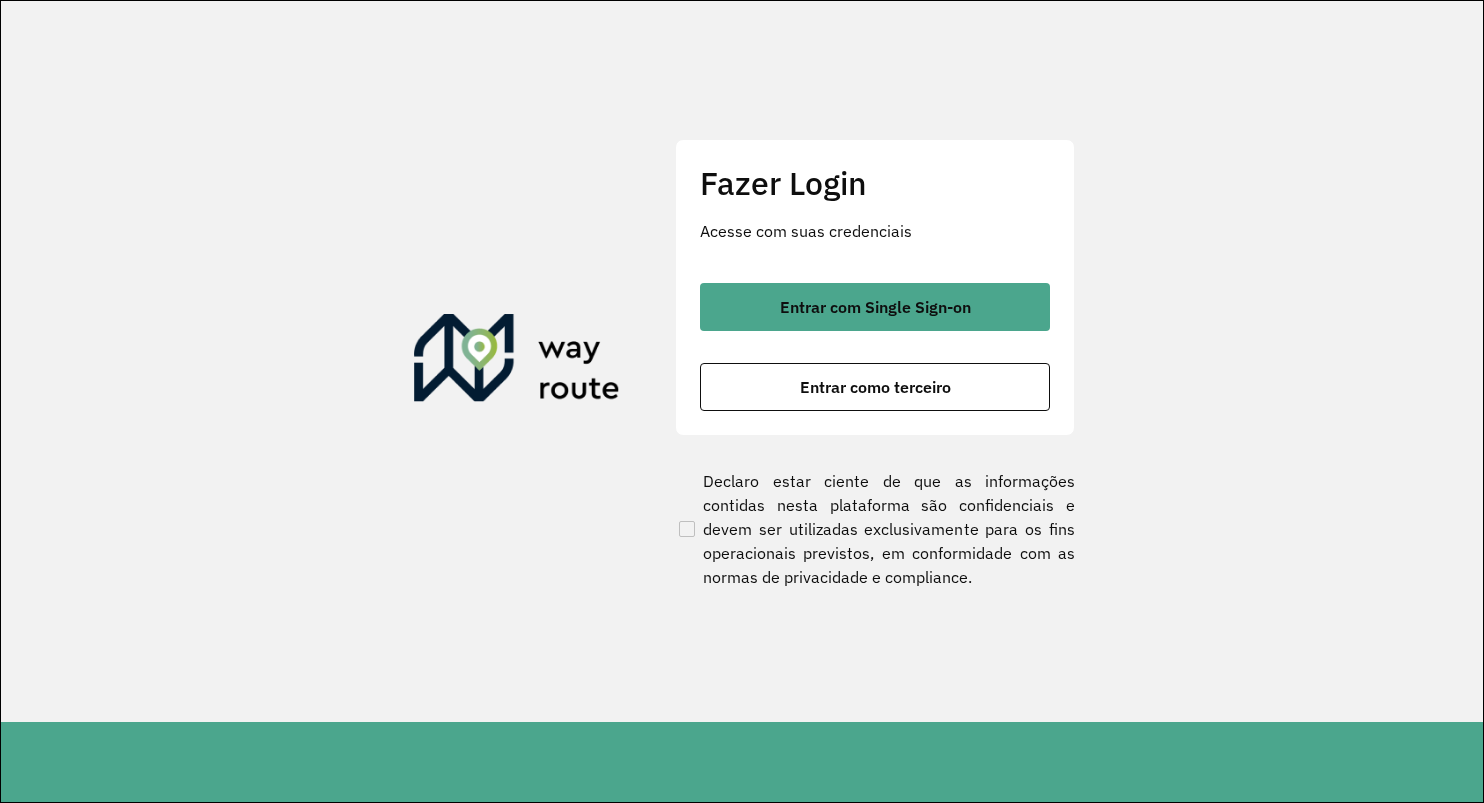 scroll, scrollTop: 0, scrollLeft: 0, axis: both 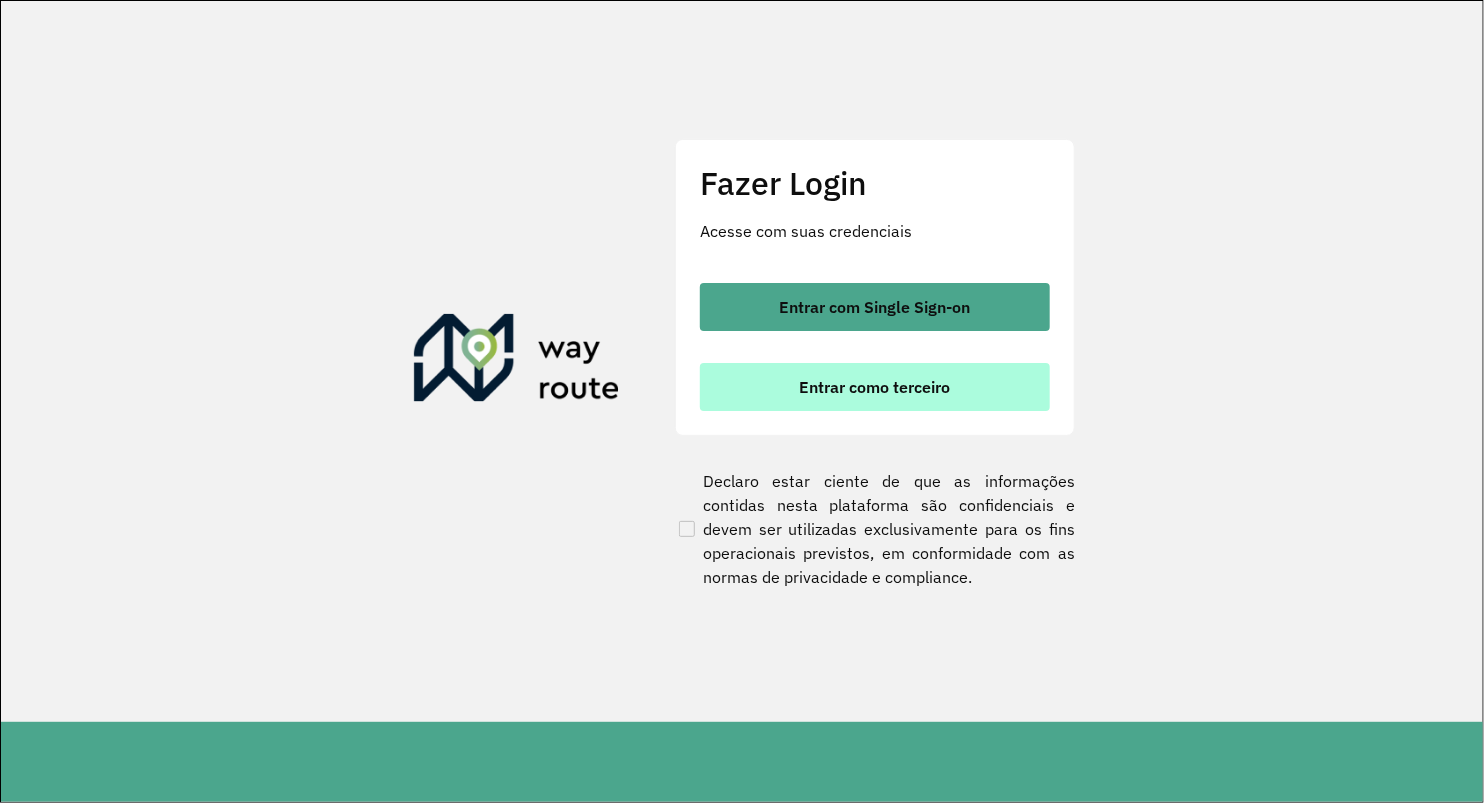 click on "Entrar como terceiro" at bounding box center [875, 387] 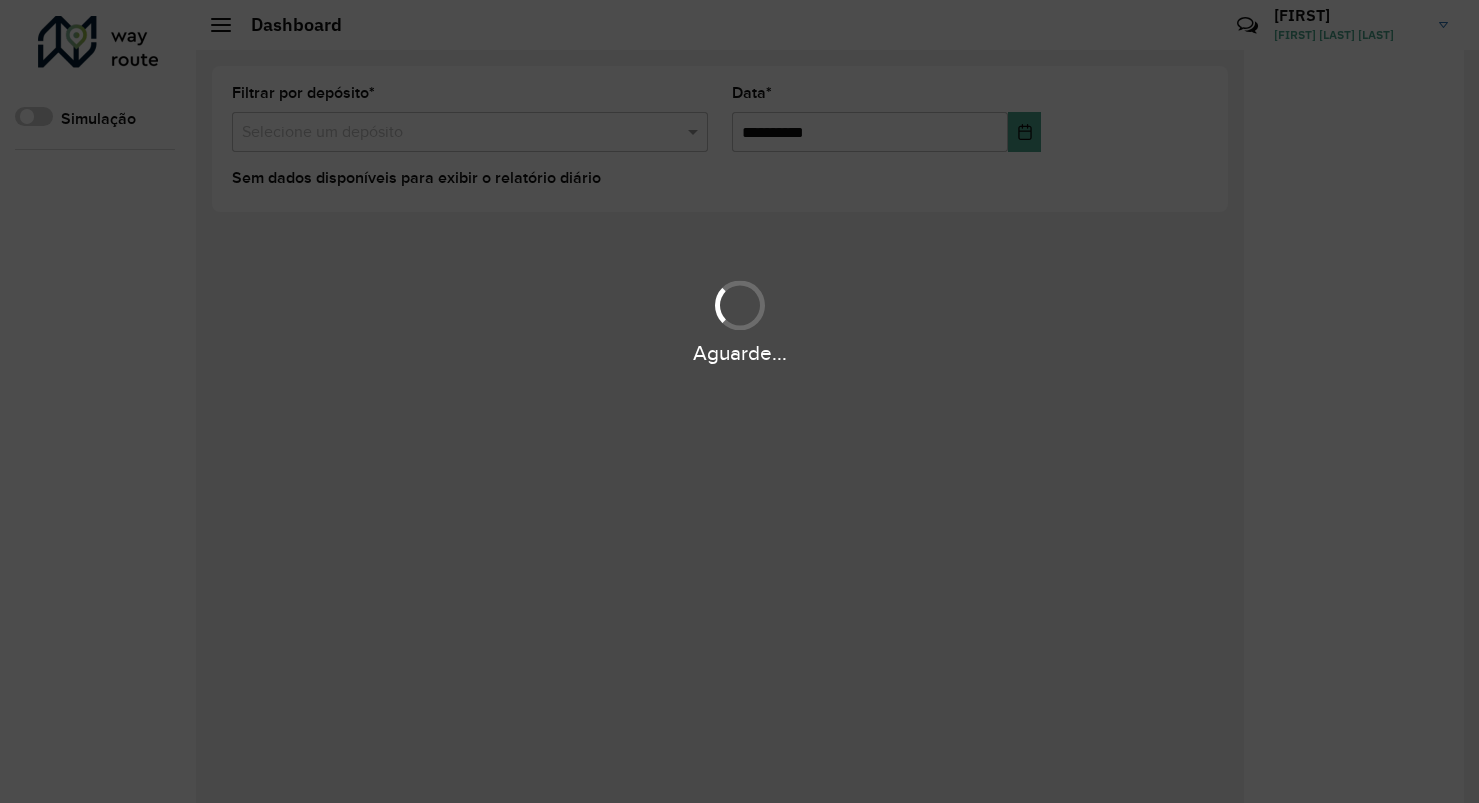 scroll, scrollTop: 0, scrollLeft: 0, axis: both 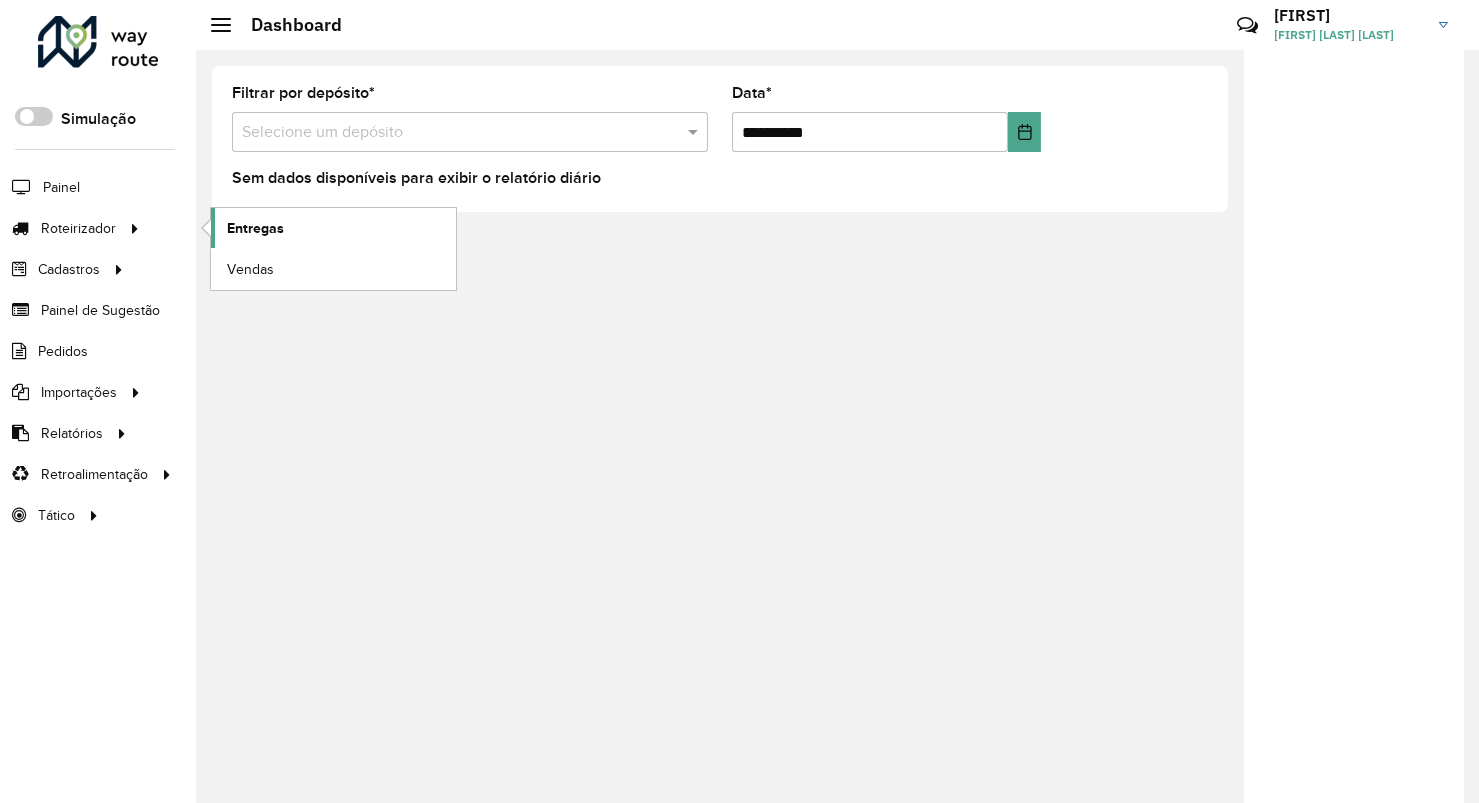 click on "Entregas" 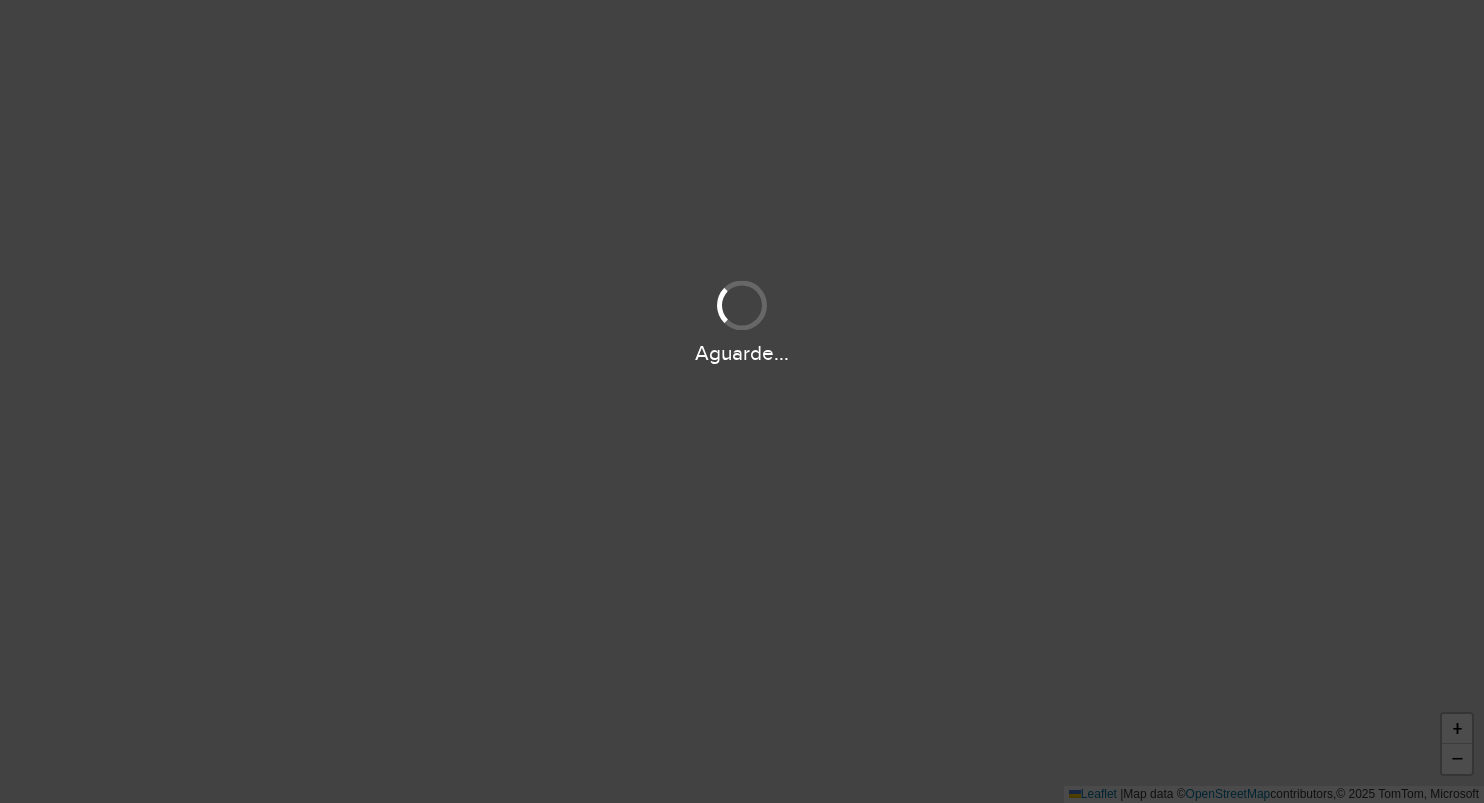 scroll, scrollTop: 0, scrollLeft: 0, axis: both 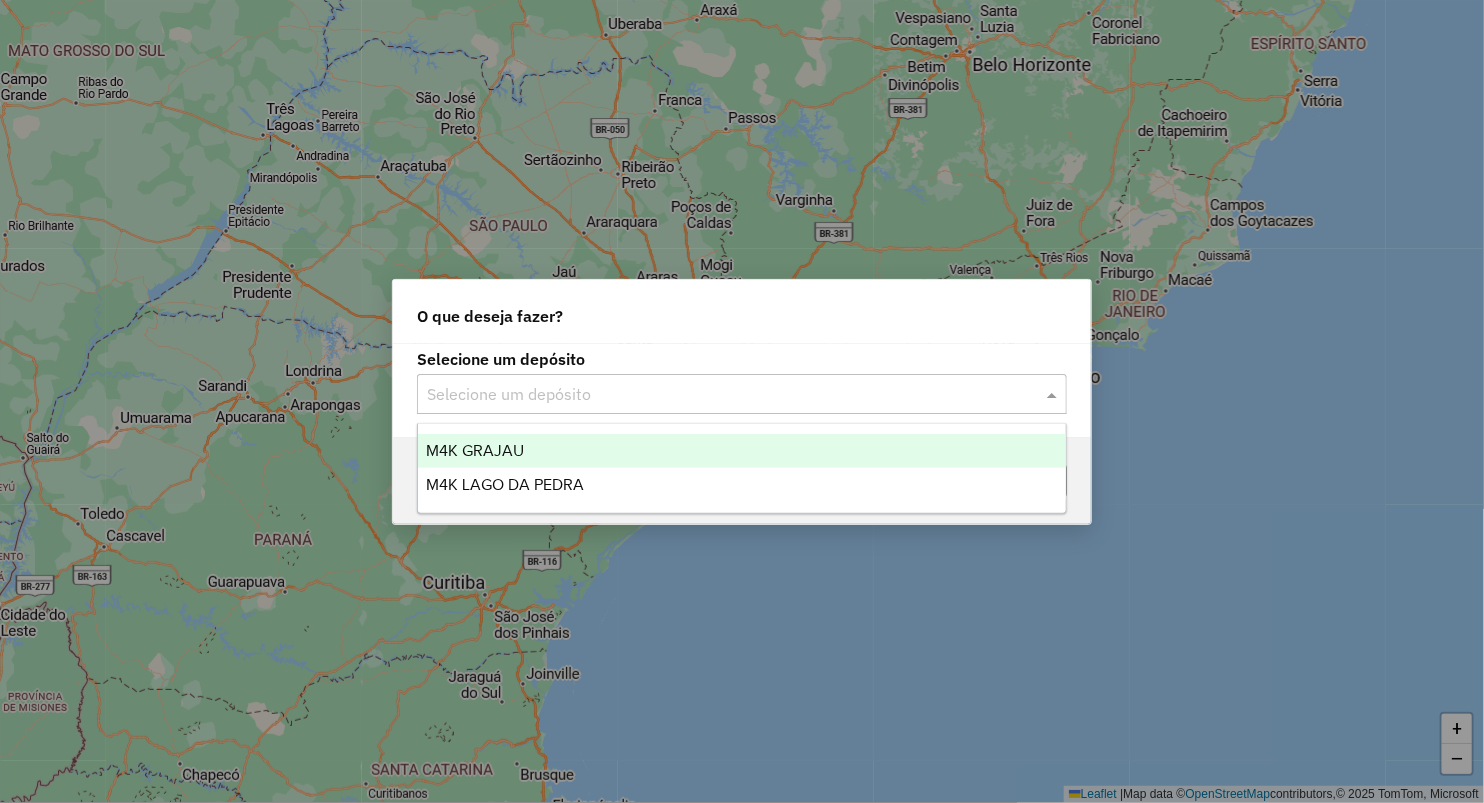click 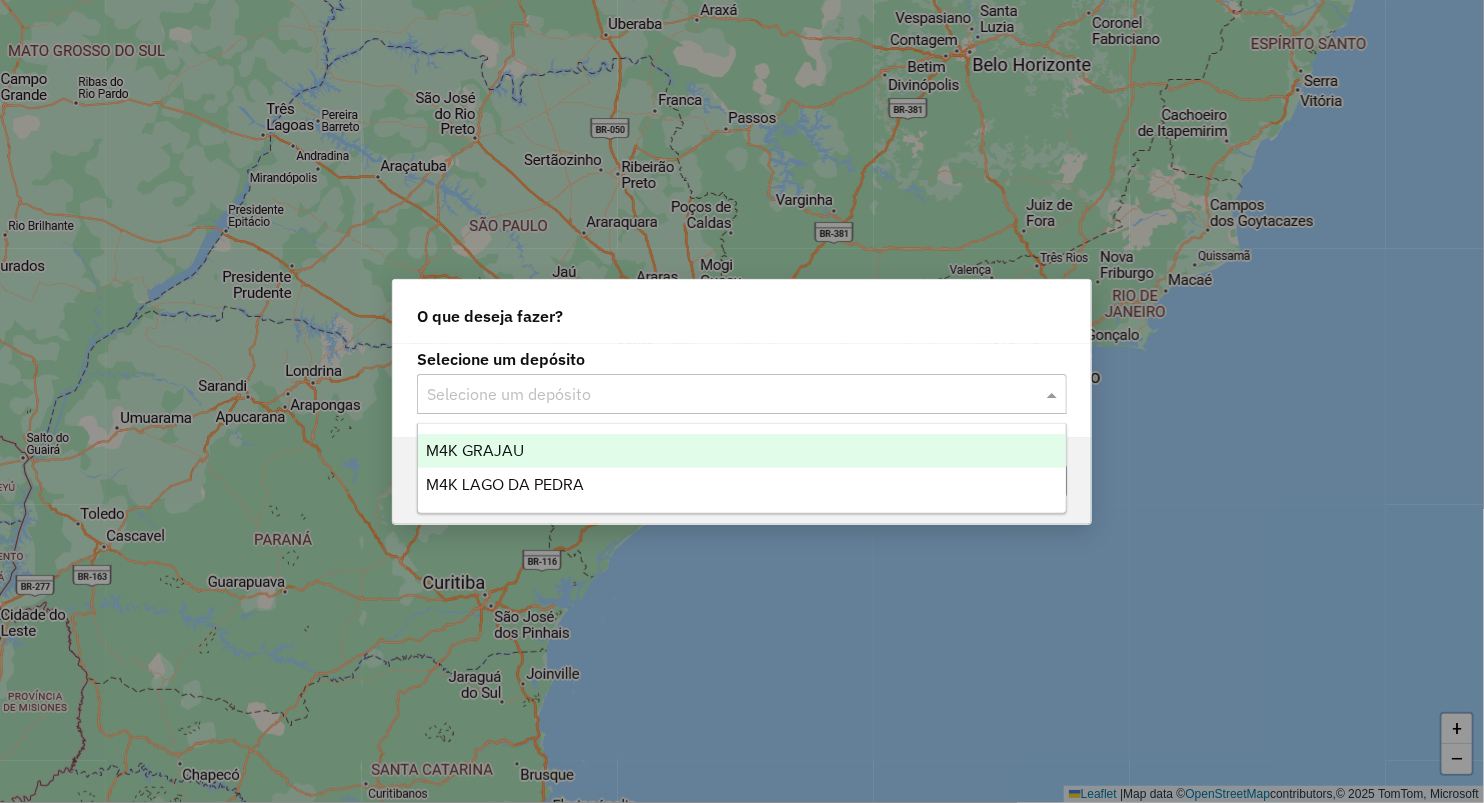 click on "M4K GRAJAU" at bounding box center [742, 451] 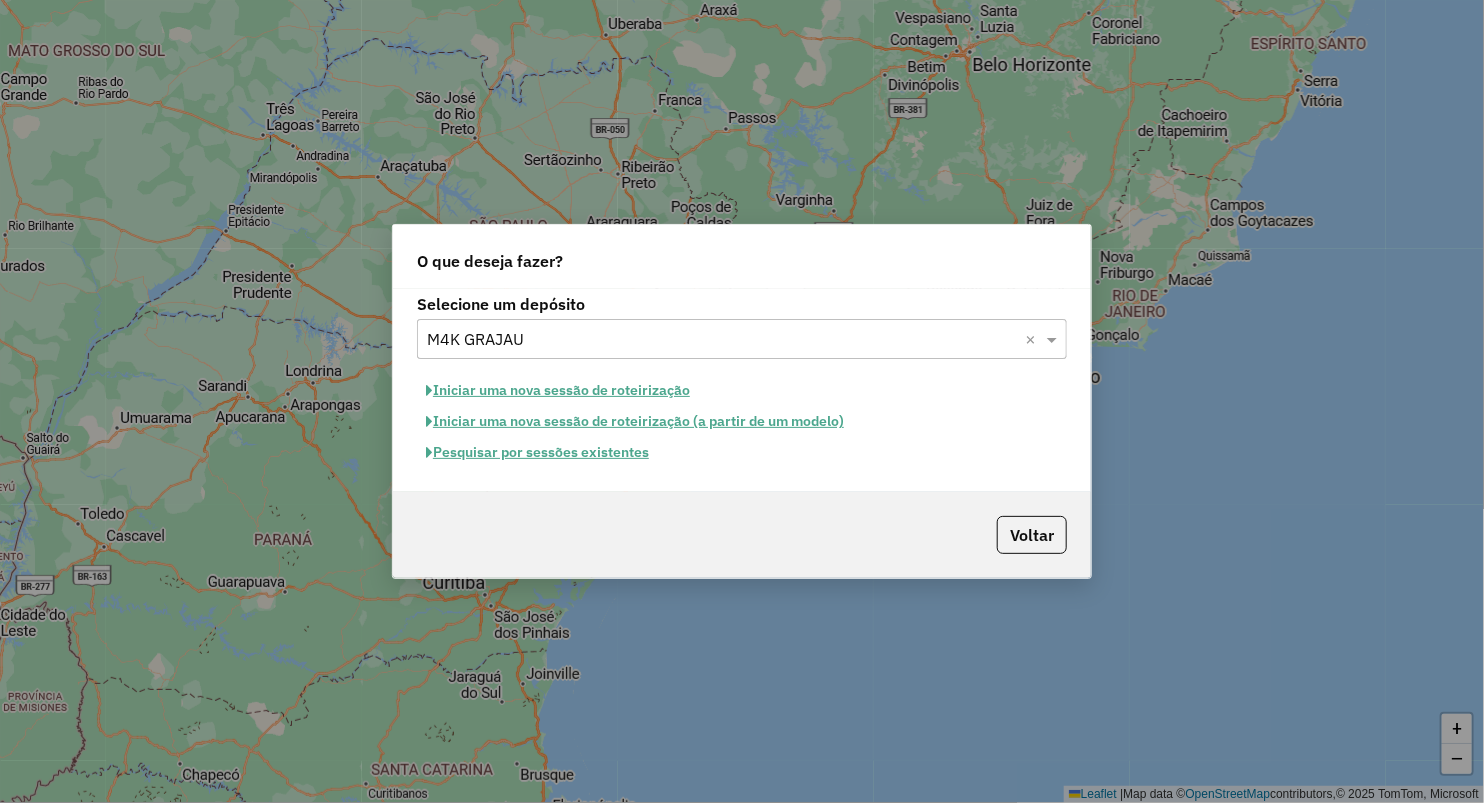 click on "Iniciar uma nova sessão de roteirização" 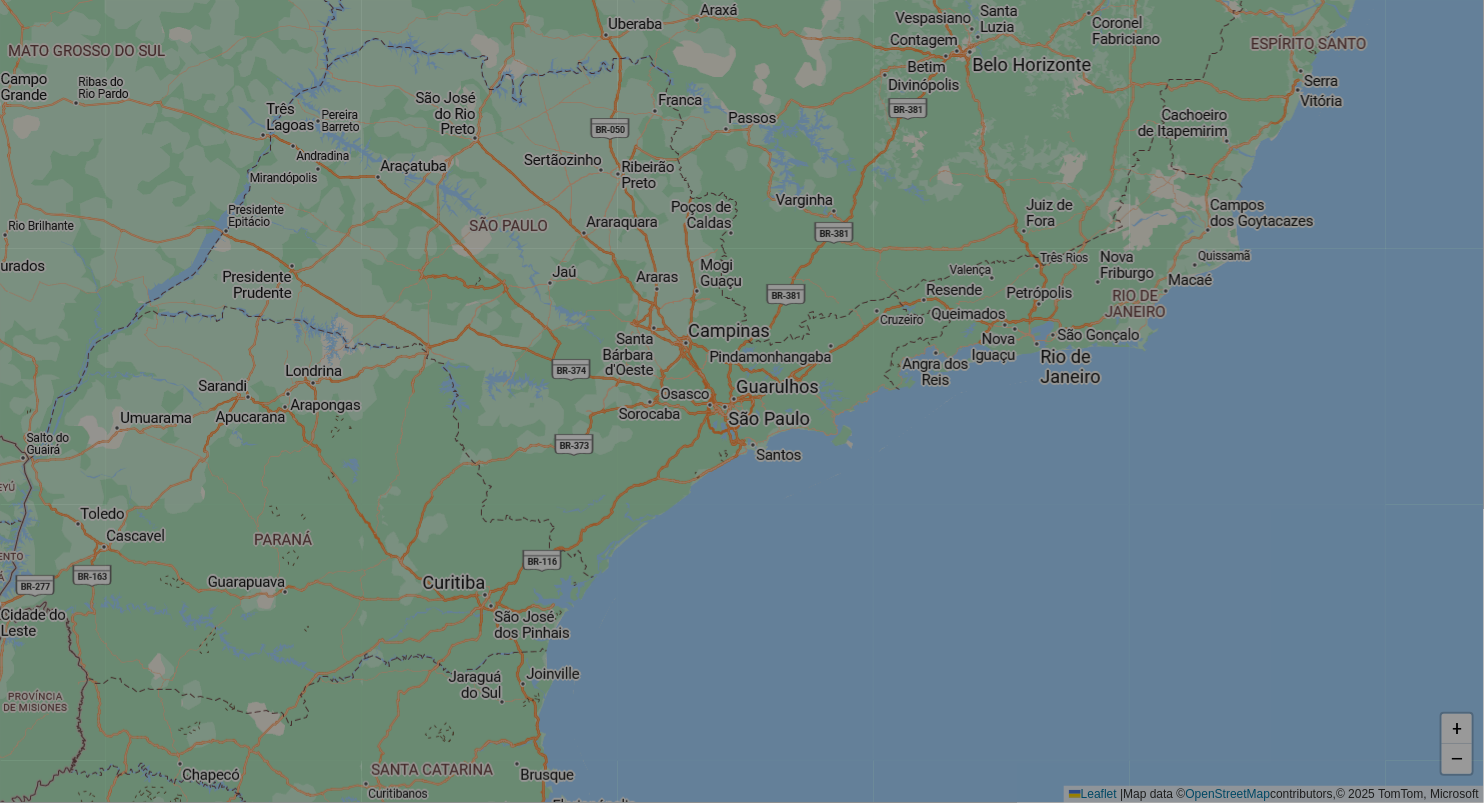 select on "*" 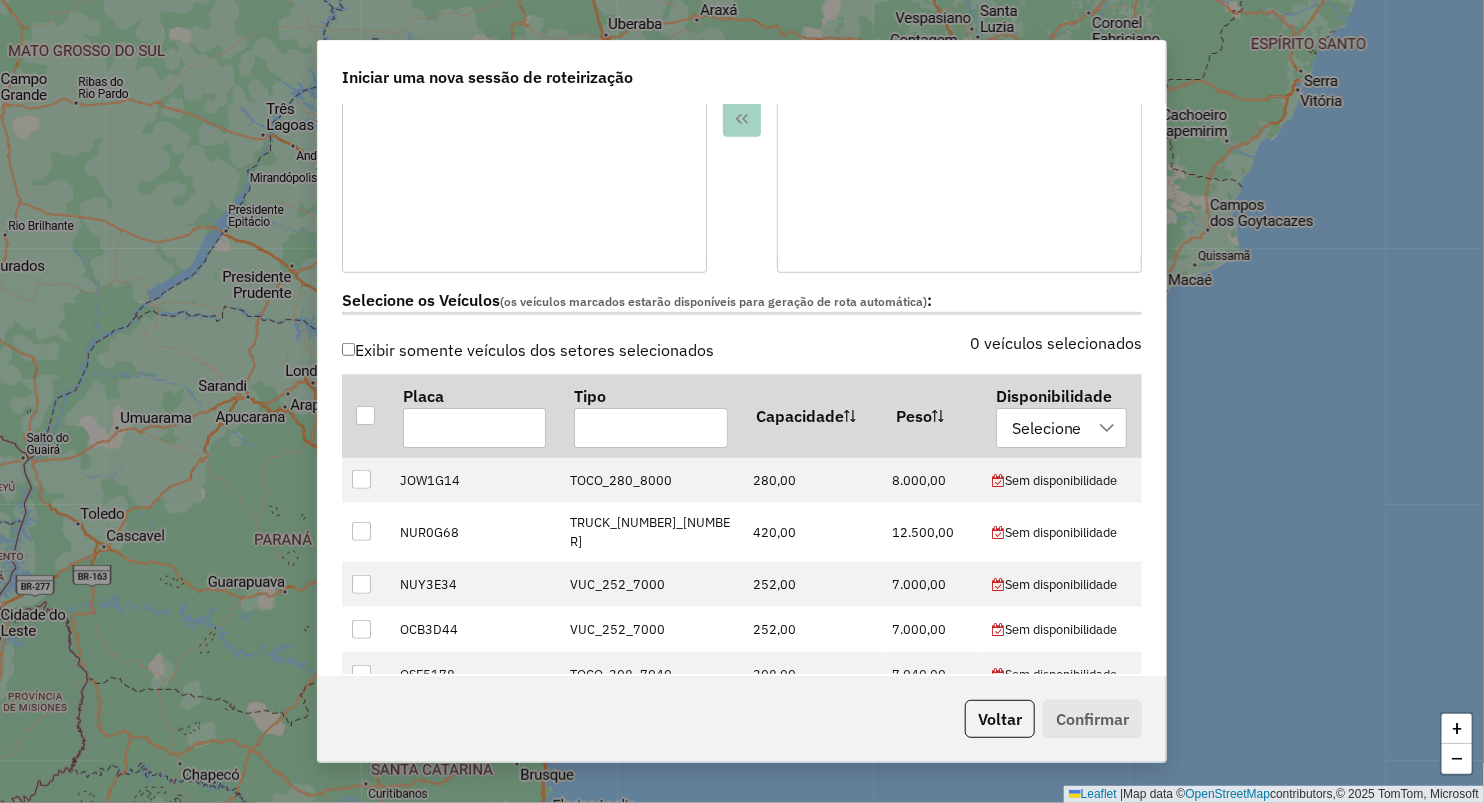 scroll, scrollTop: 444, scrollLeft: 0, axis: vertical 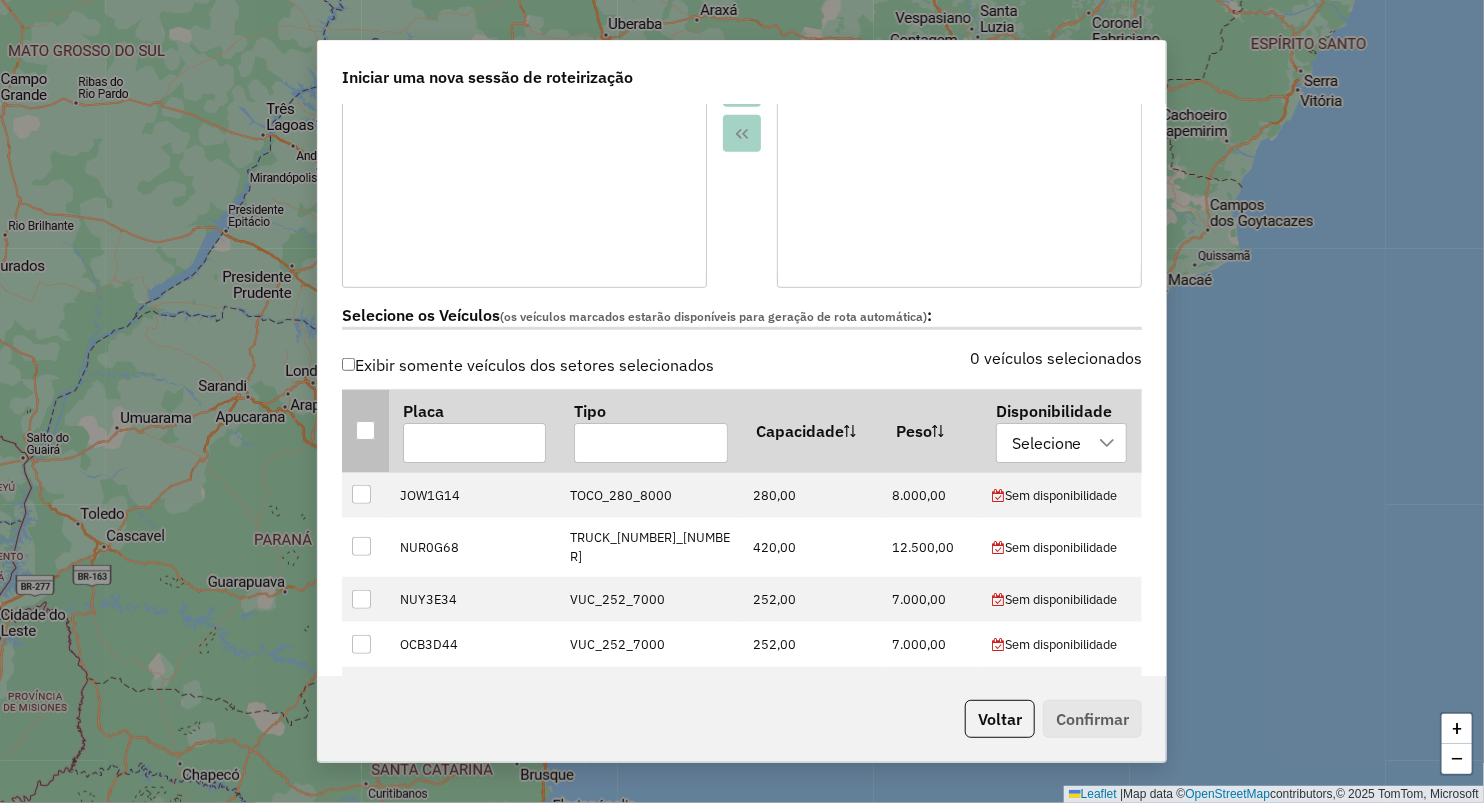 click at bounding box center (365, 430) 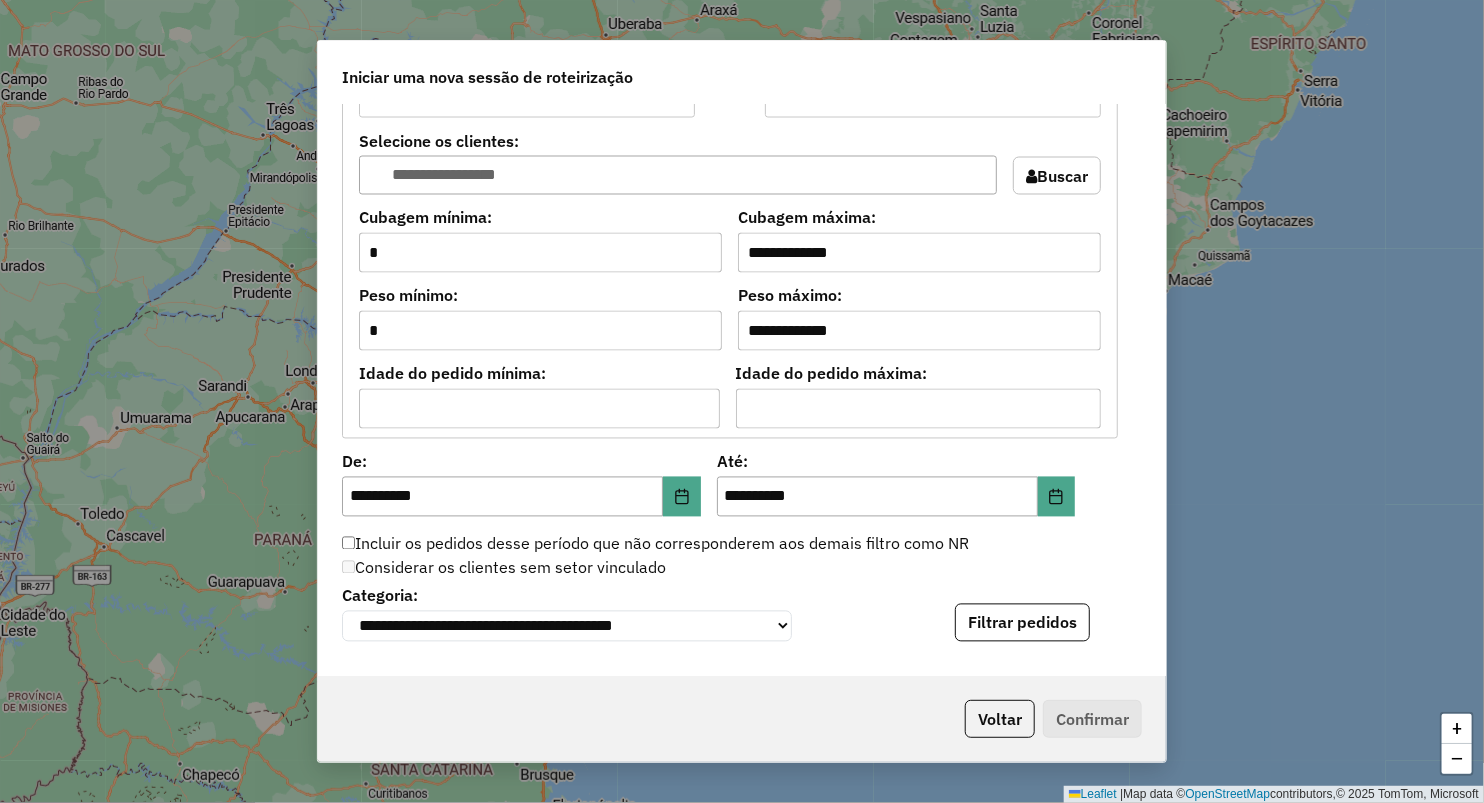 scroll, scrollTop: 1666, scrollLeft: 0, axis: vertical 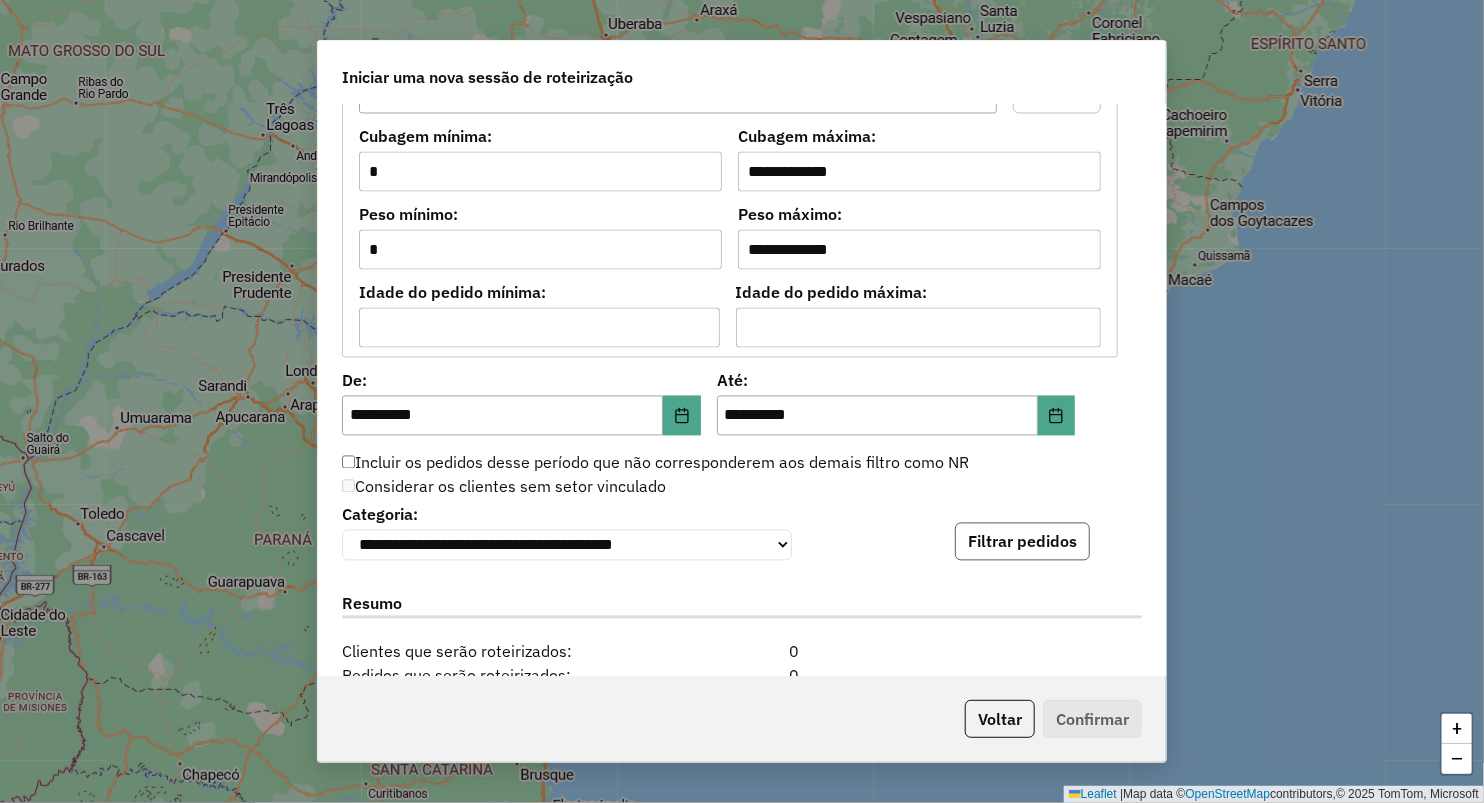 click on "Filtrar pedidos" 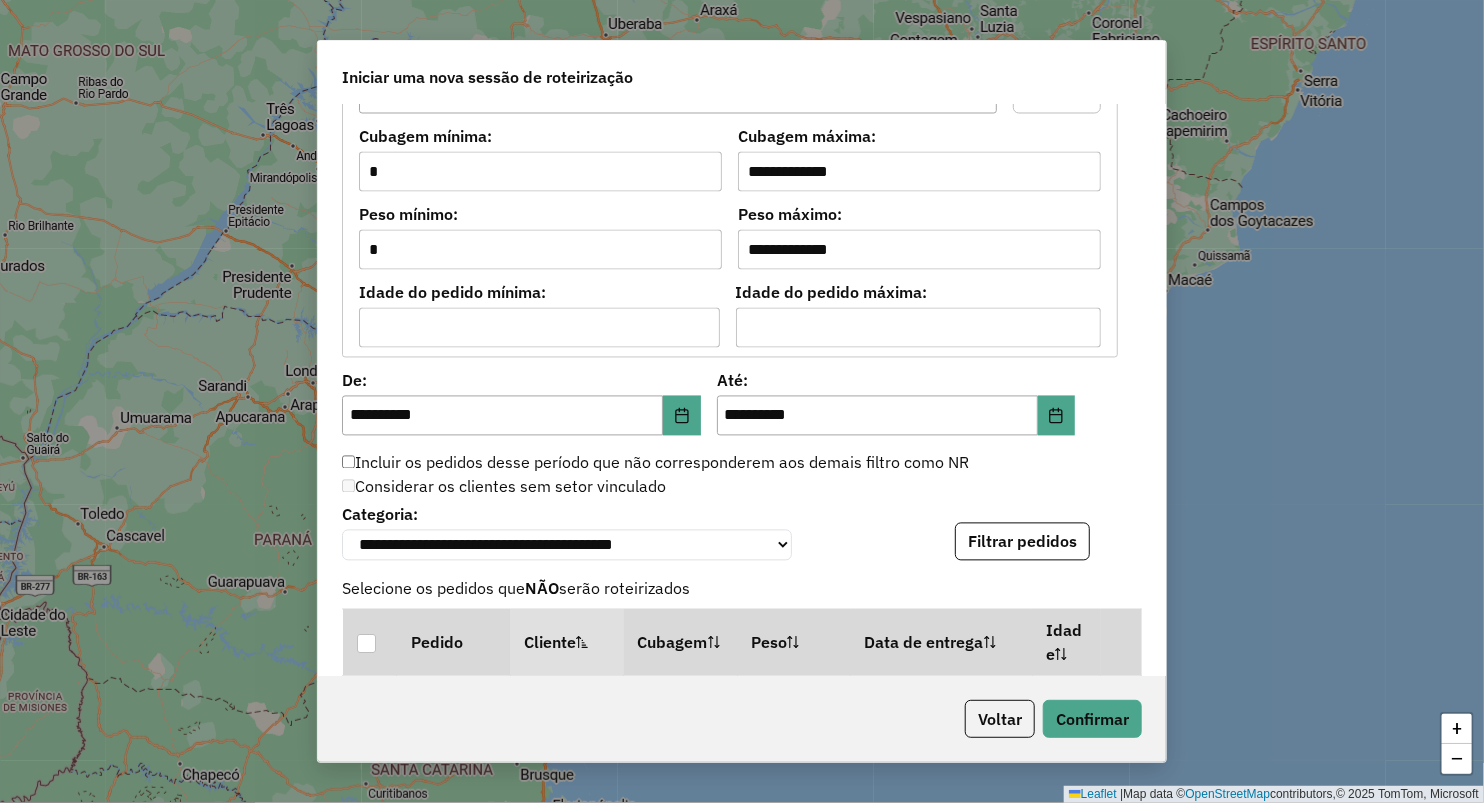 scroll, scrollTop: 2111, scrollLeft: 0, axis: vertical 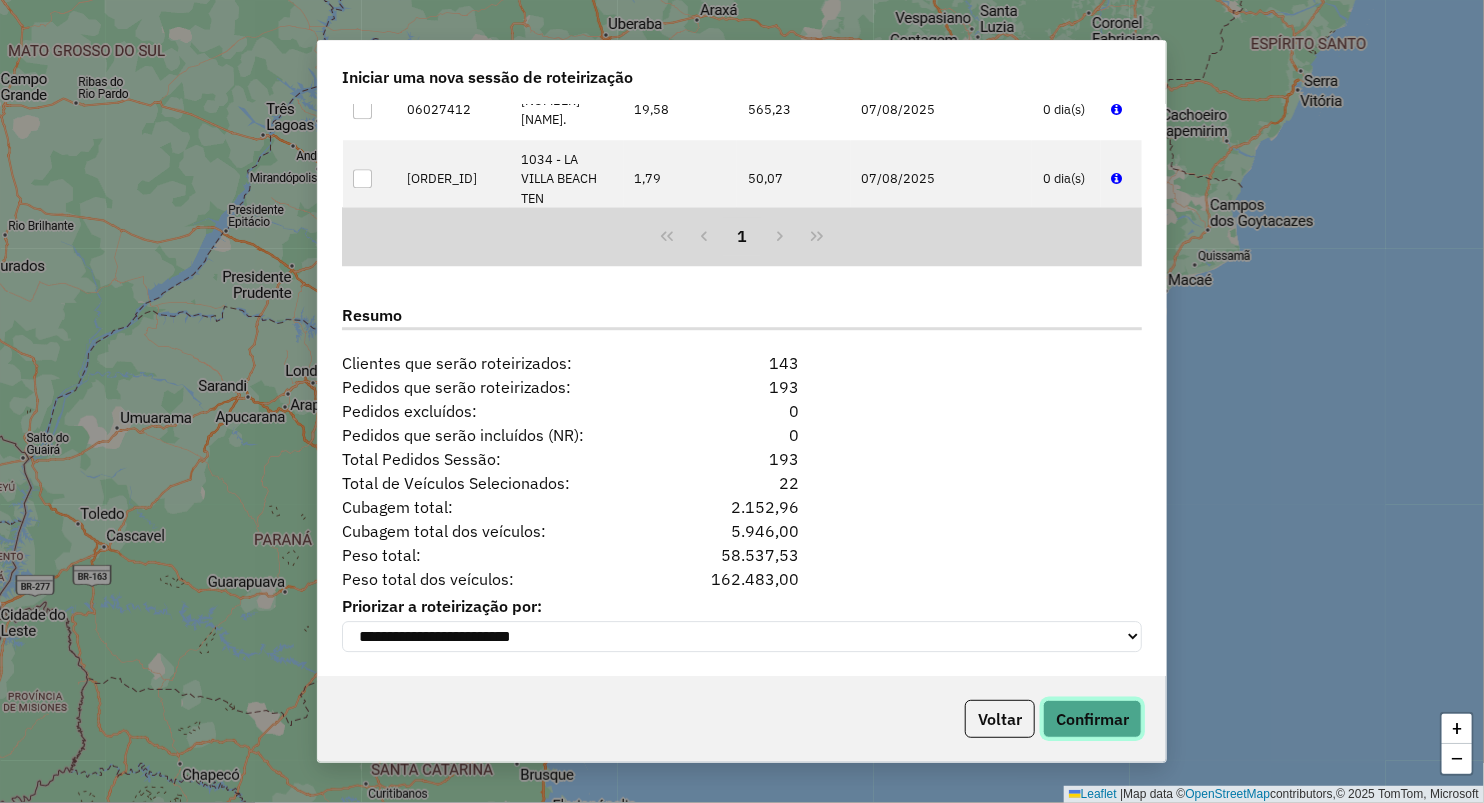 click on "Confirmar" 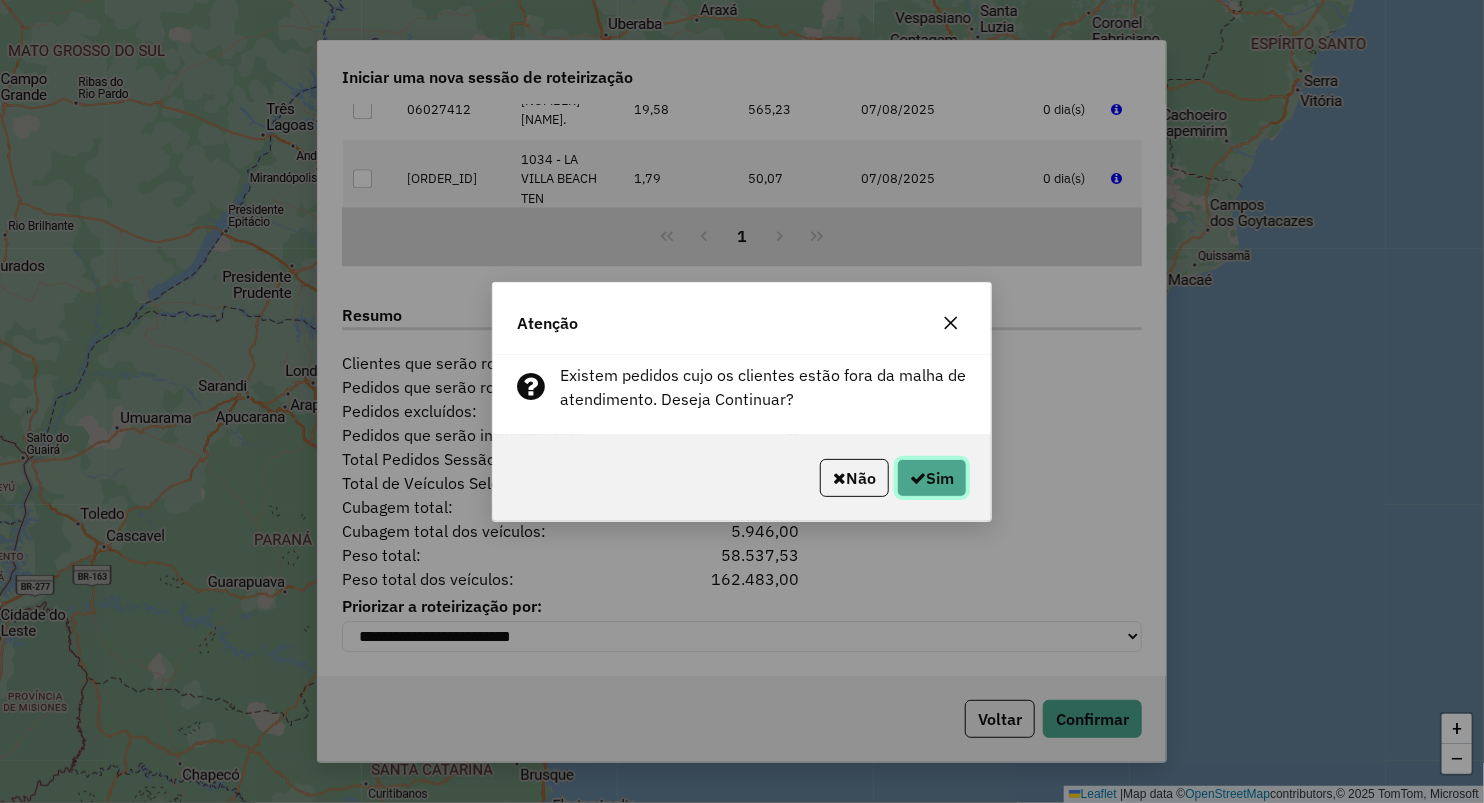 drag, startPoint x: 936, startPoint y: 477, endPoint x: 916, endPoint y: 473, distance: 20.396078 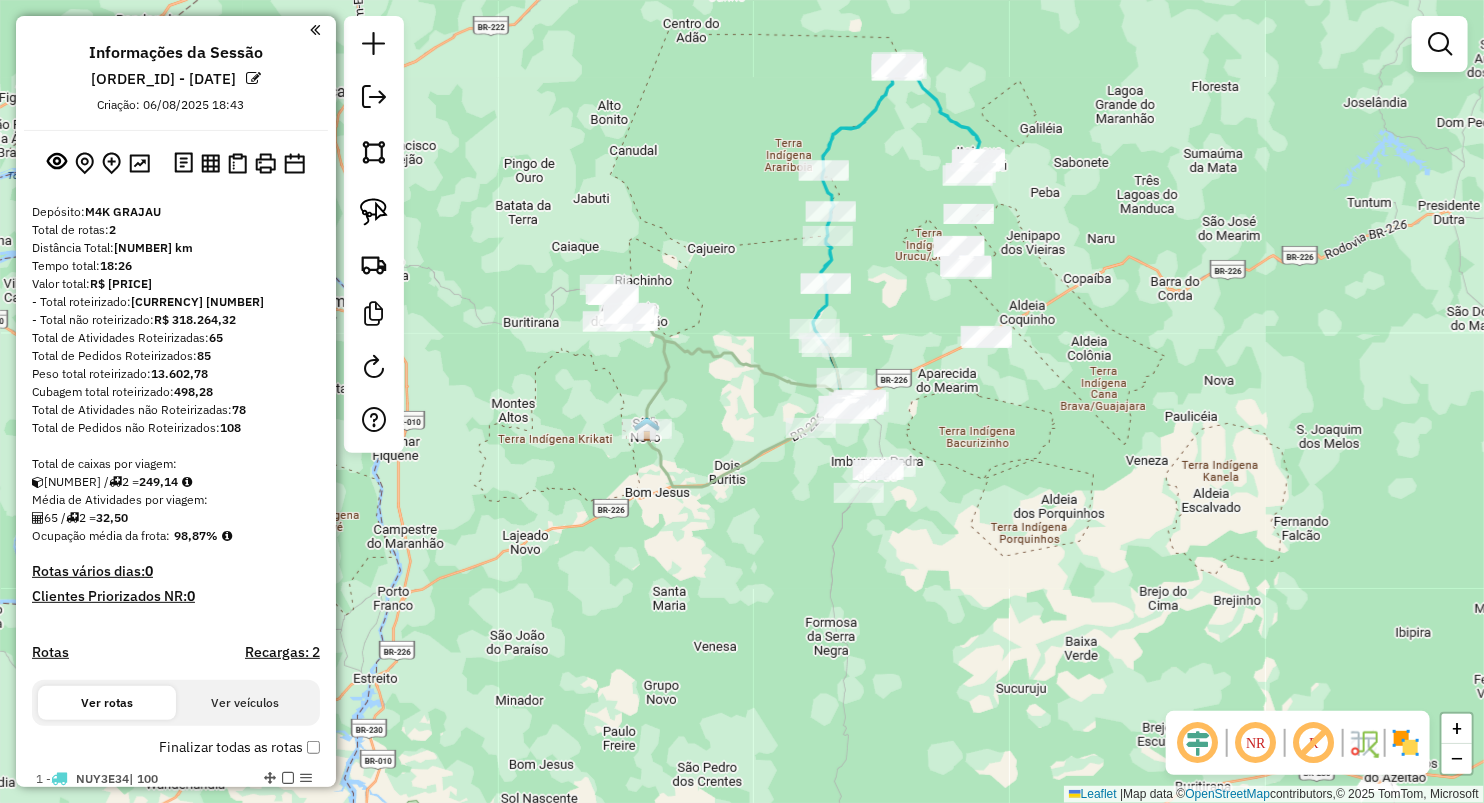 drag, startPoint x: 696, startPoint y: 361, endPoint x: 829, endPoint y: 333, distance: 135.91542 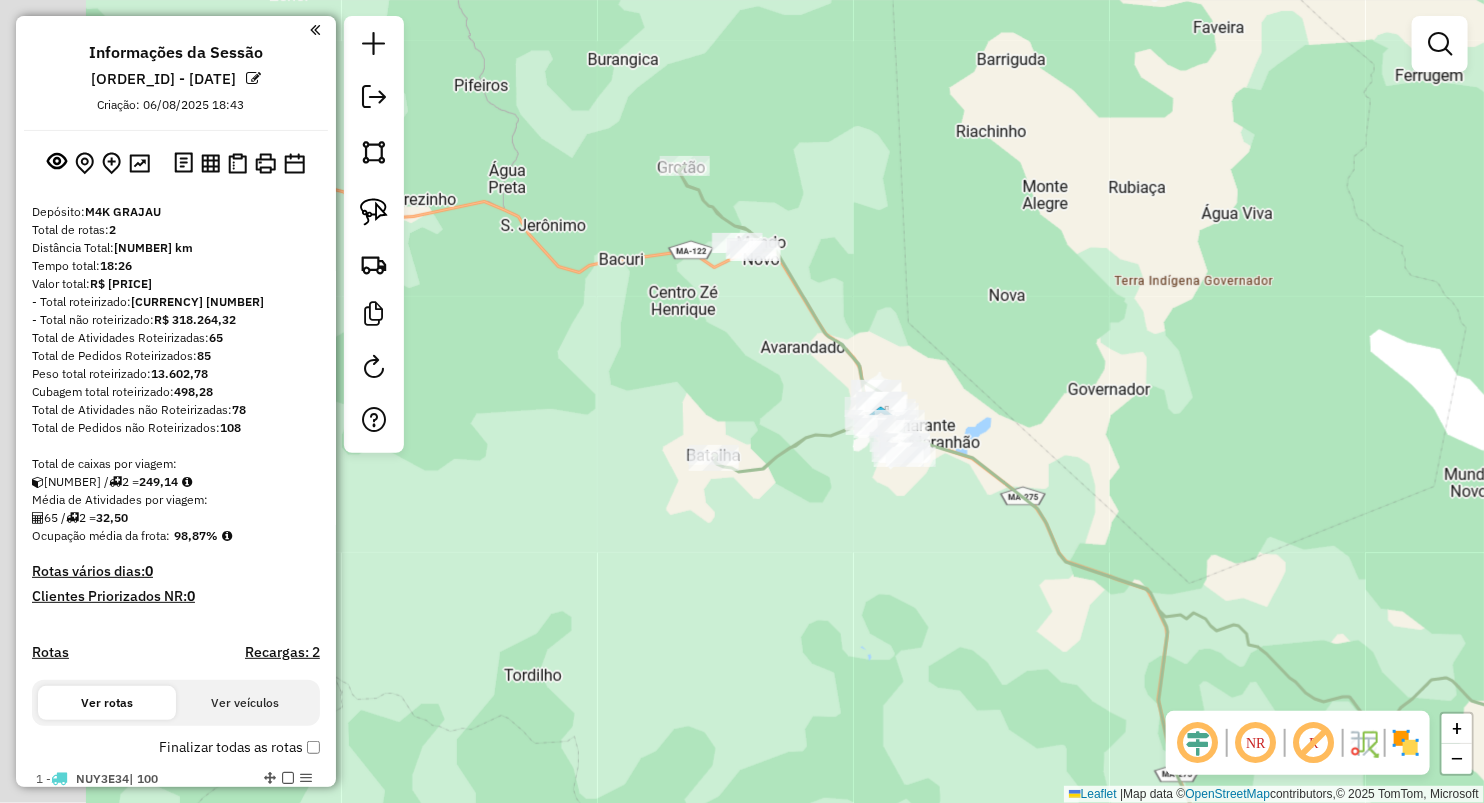 drag, startPoint x: 579, startPoint y: 429, endPoint x: 756, endPoint y: 342, distance: 197.22575 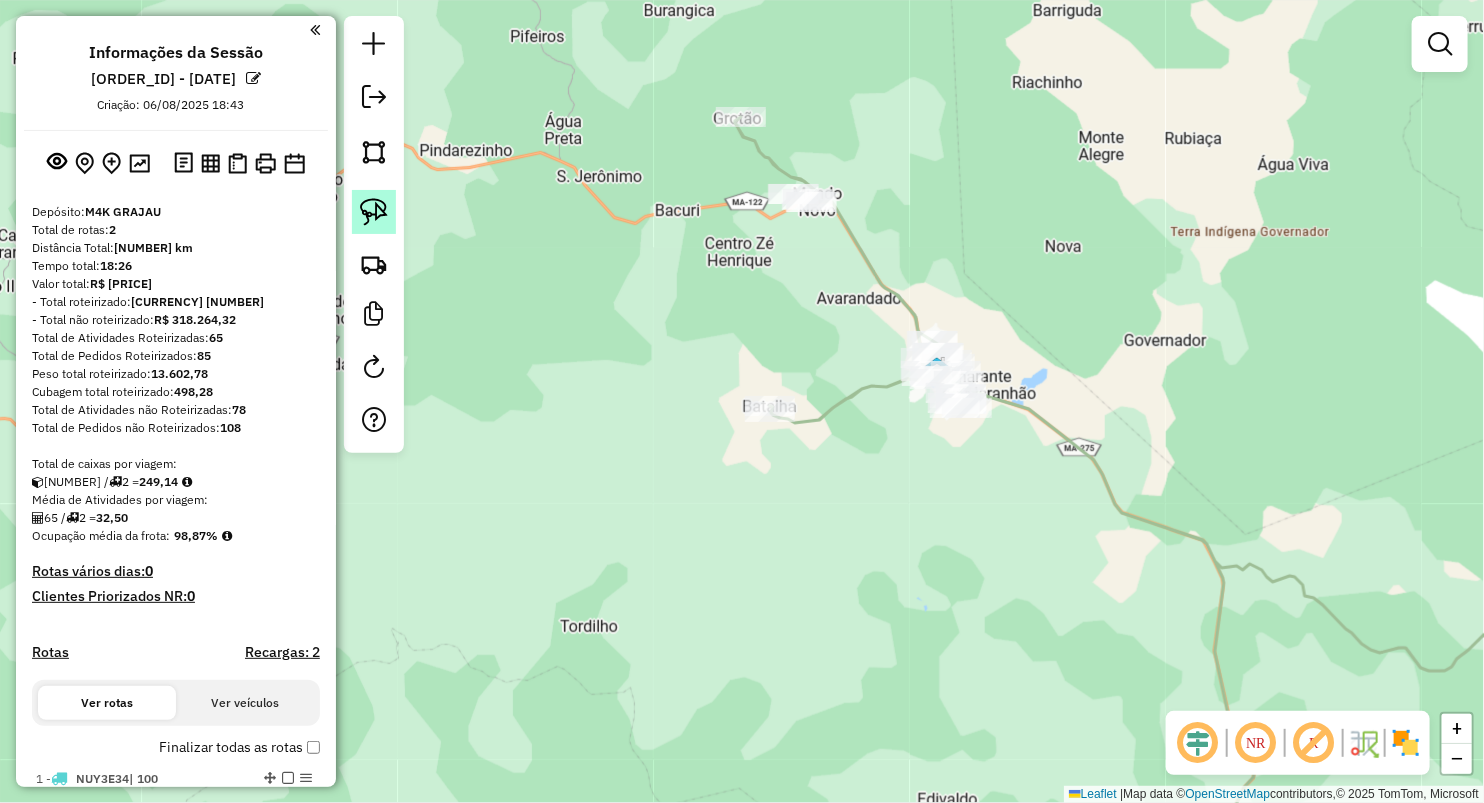 drag, startPoint x: 385, startPoint y: 207, endPoint x: 710, endPoint y: 456, distance: 409.42154 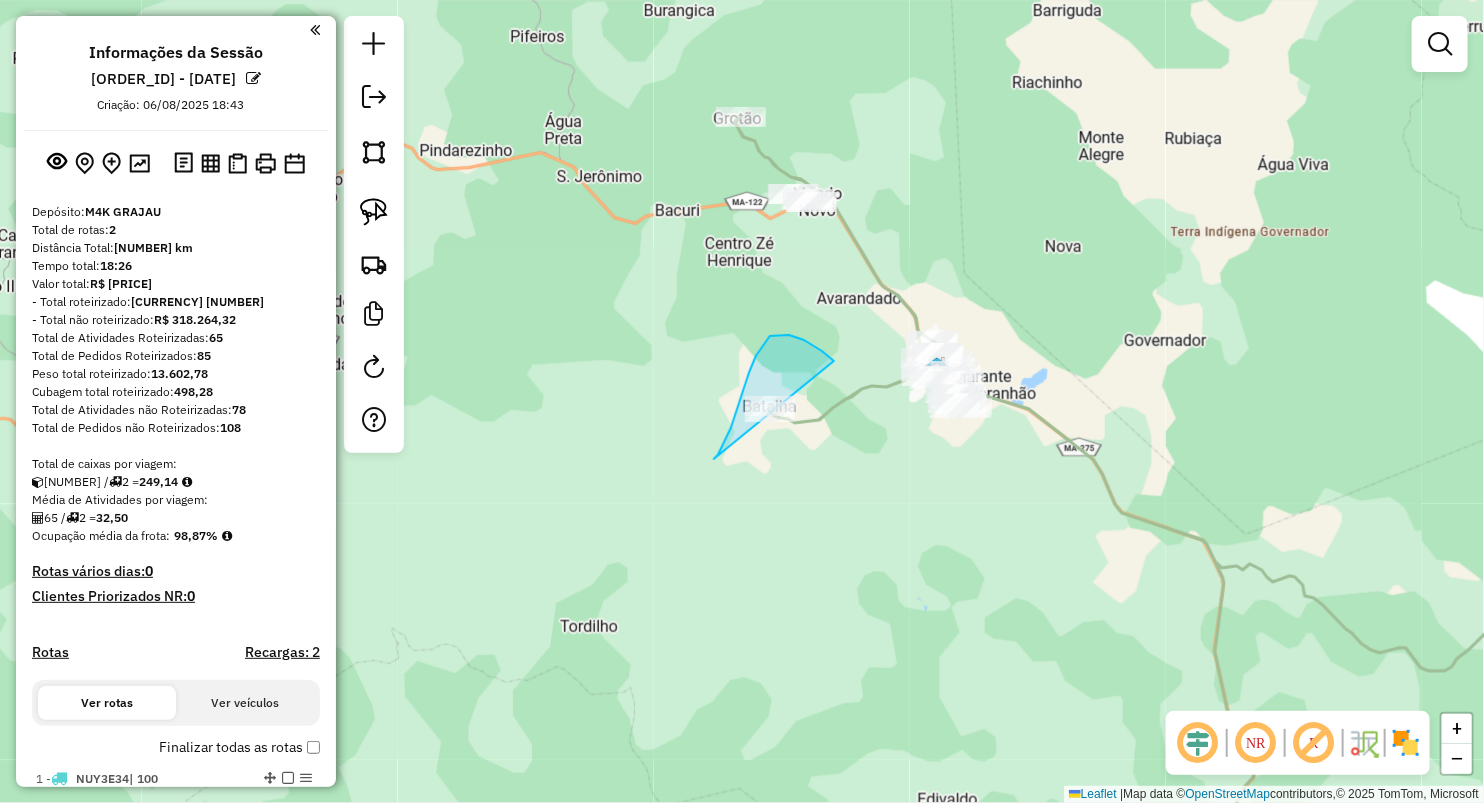 drag, startPoint x: 715, startPoint y: 459, endPoint x: 822, endPoint y: 500, distance: 114.58621 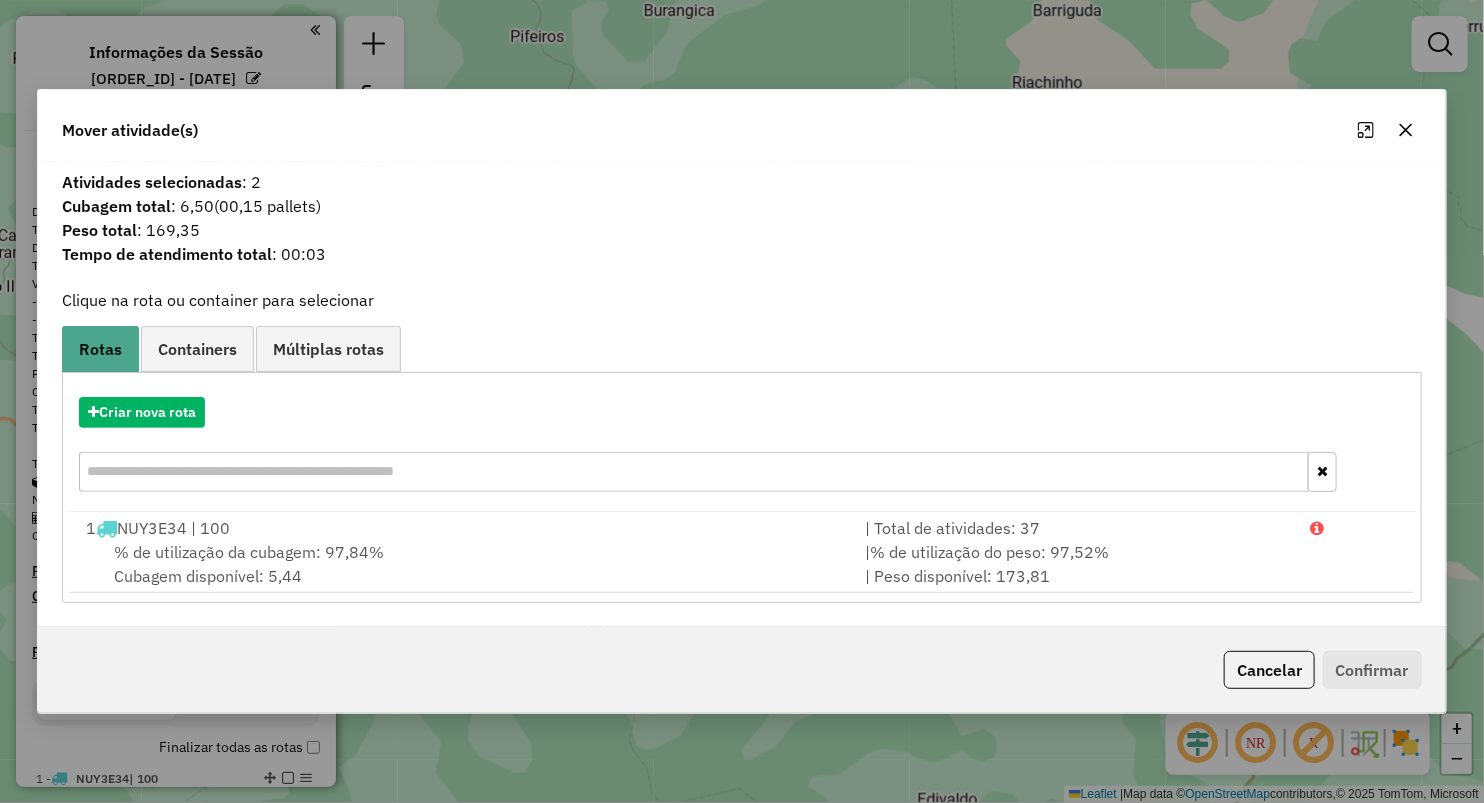 click 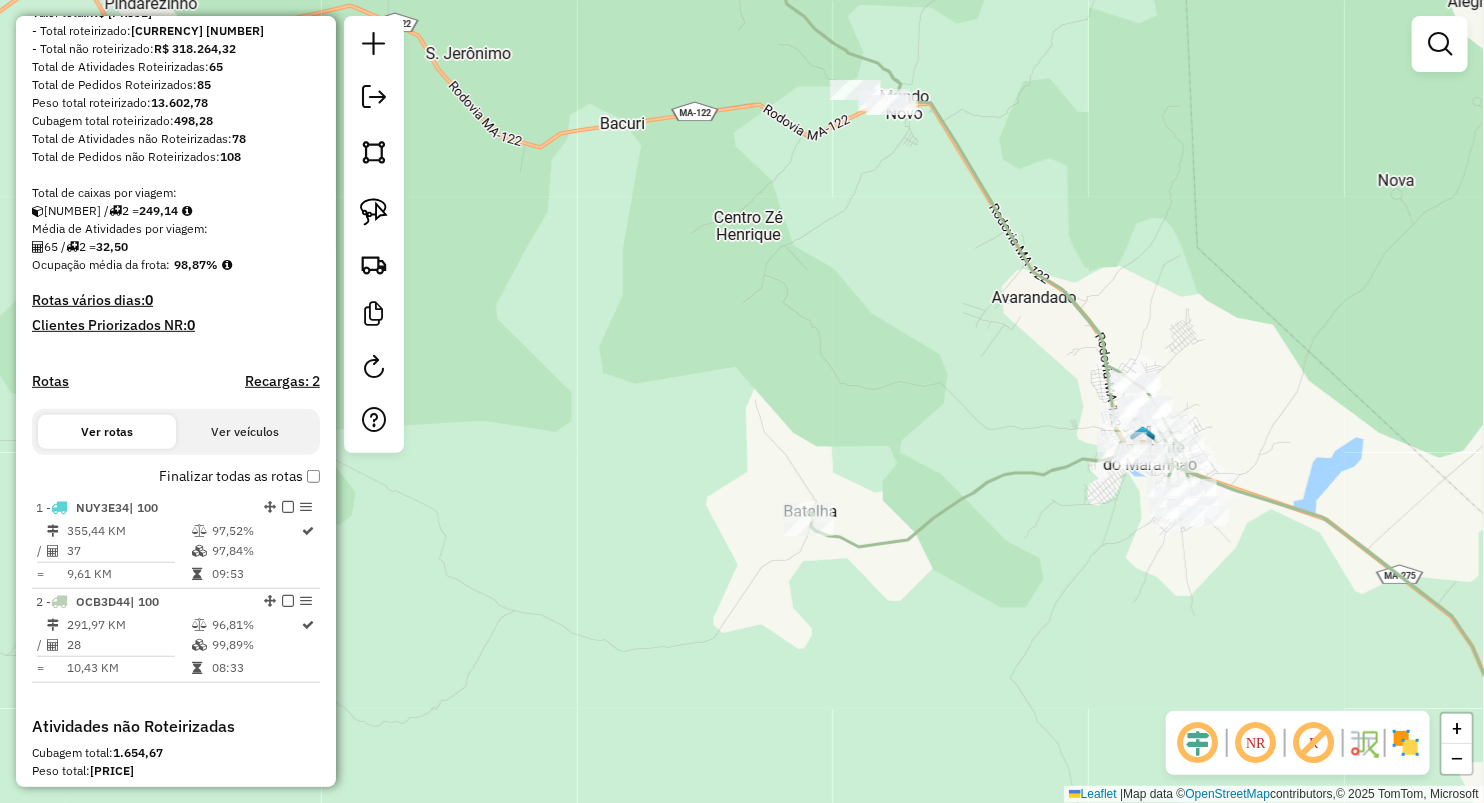 scroll, scrollTop: 333, scrollLeft: 0, axis: vertical 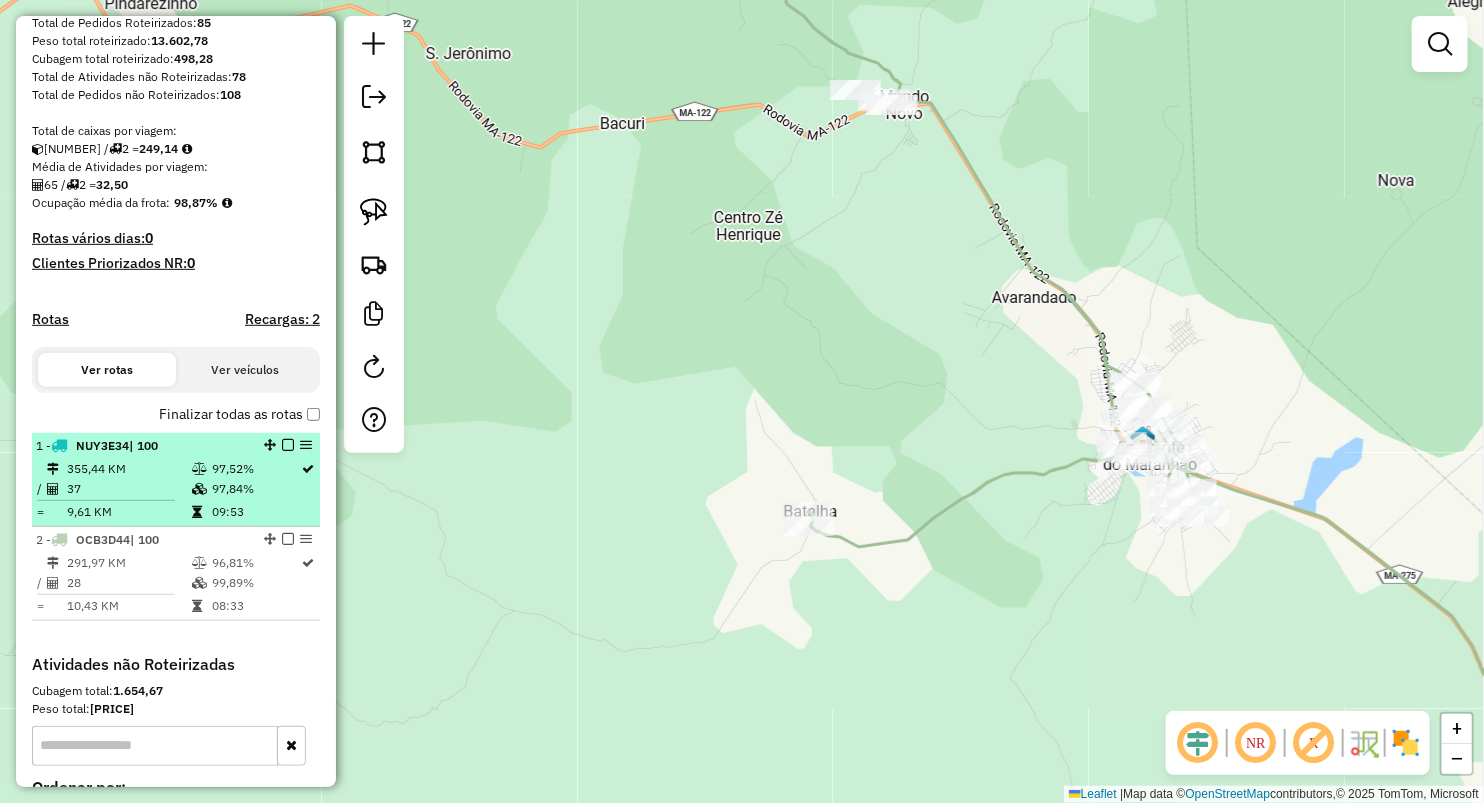 select on "**********" 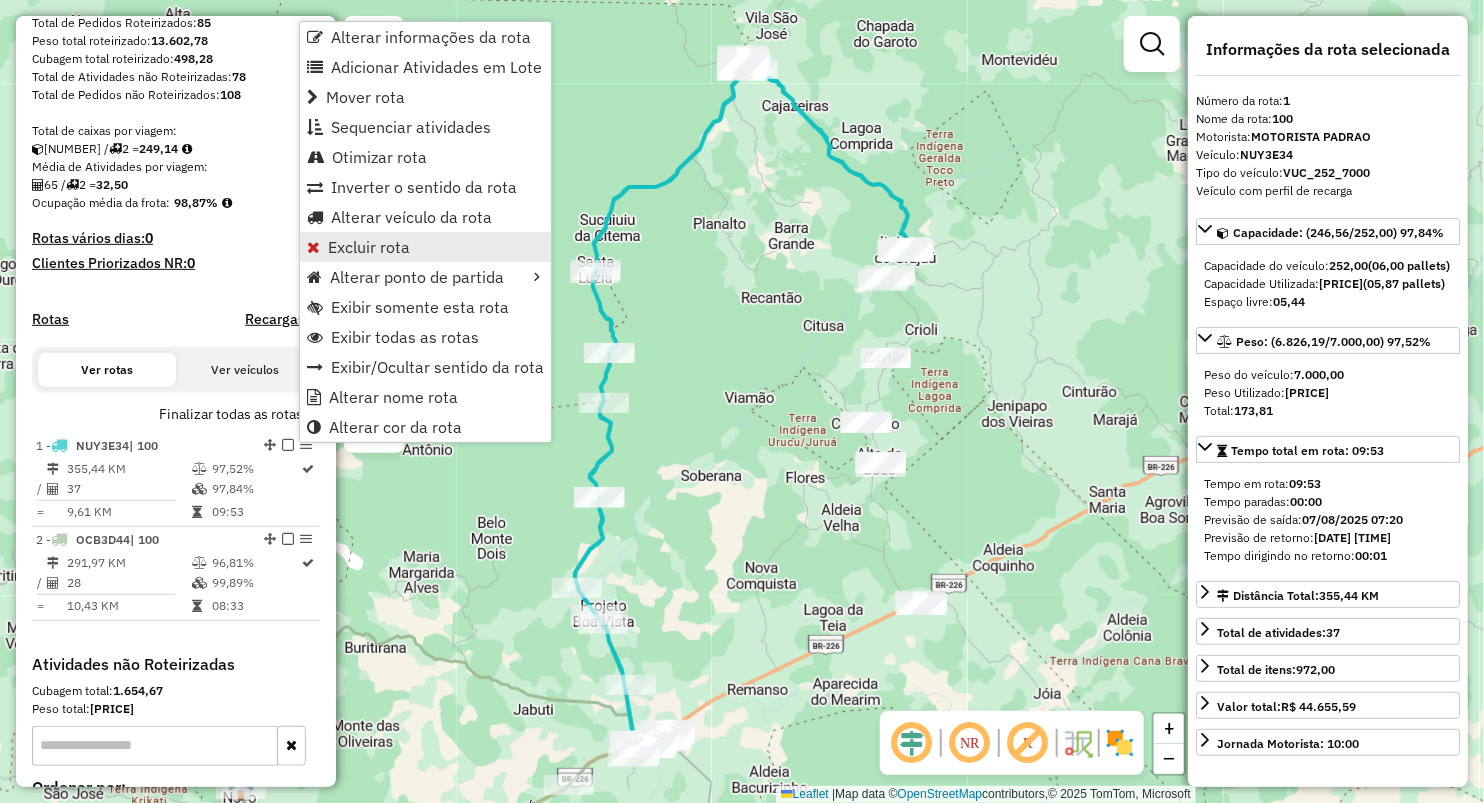 click on "Excluir rota" at bounding box center [369, 247] 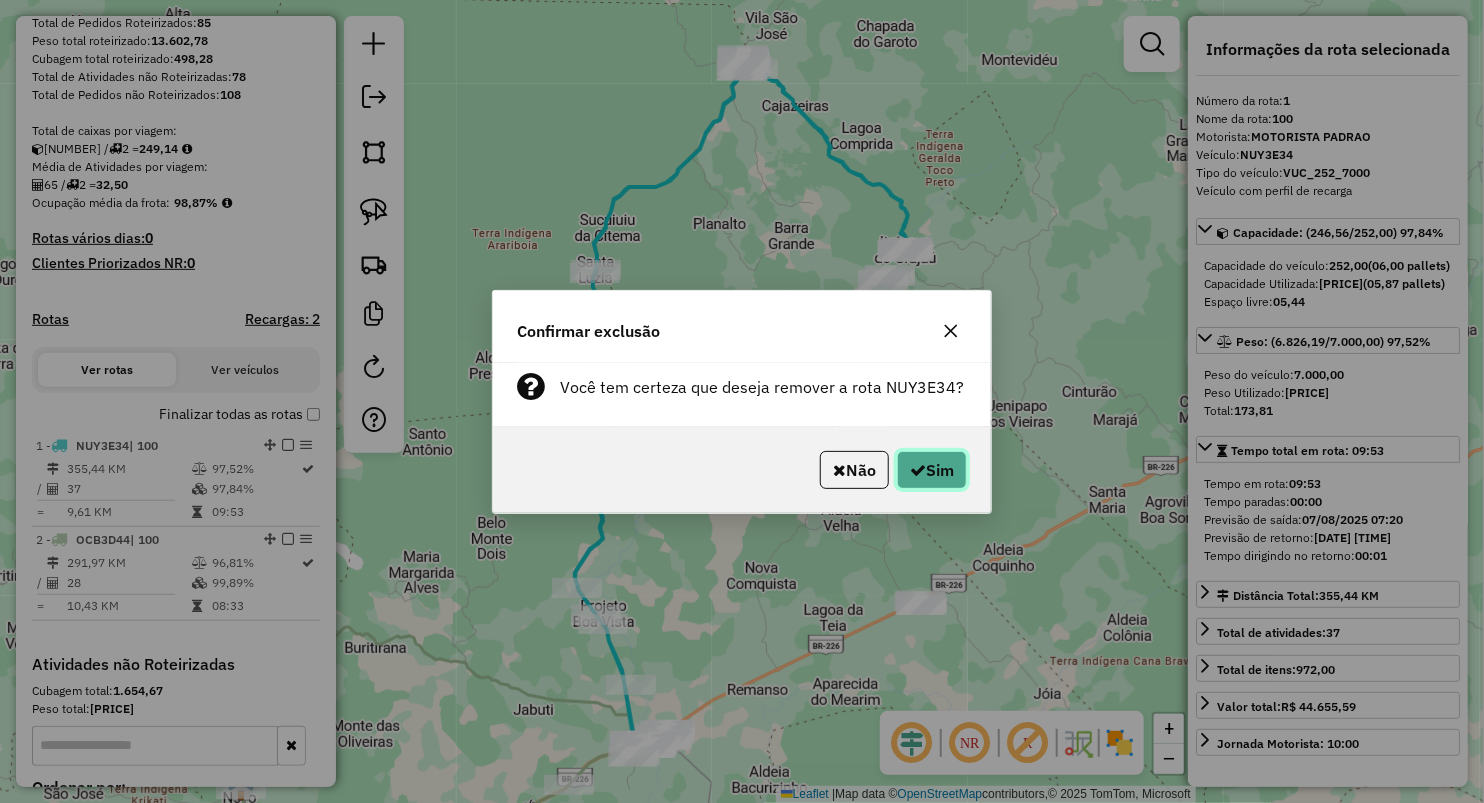 click on "Sim" 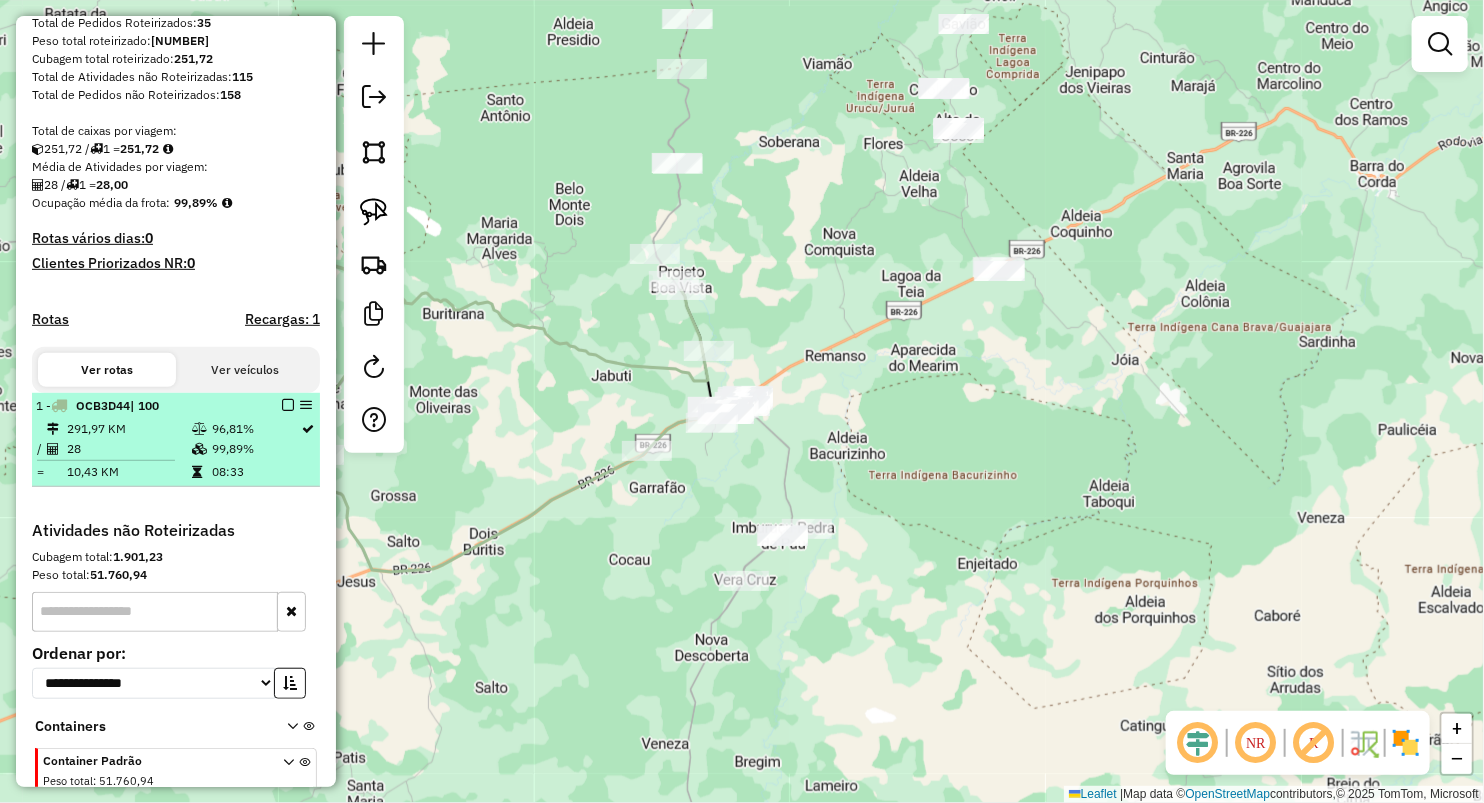 select on "**********" 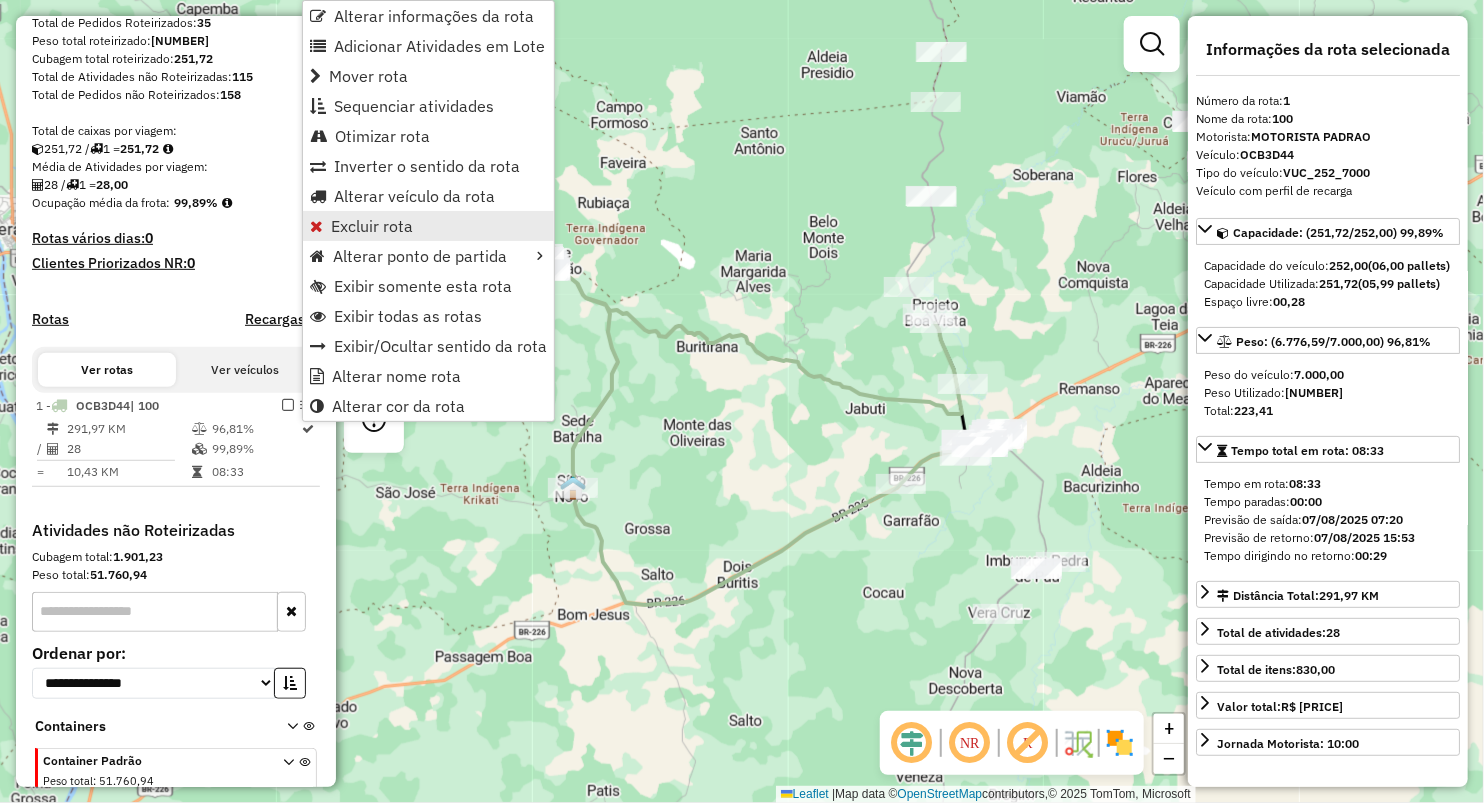click on "Excluir rota" at bounding box center (372, 226) 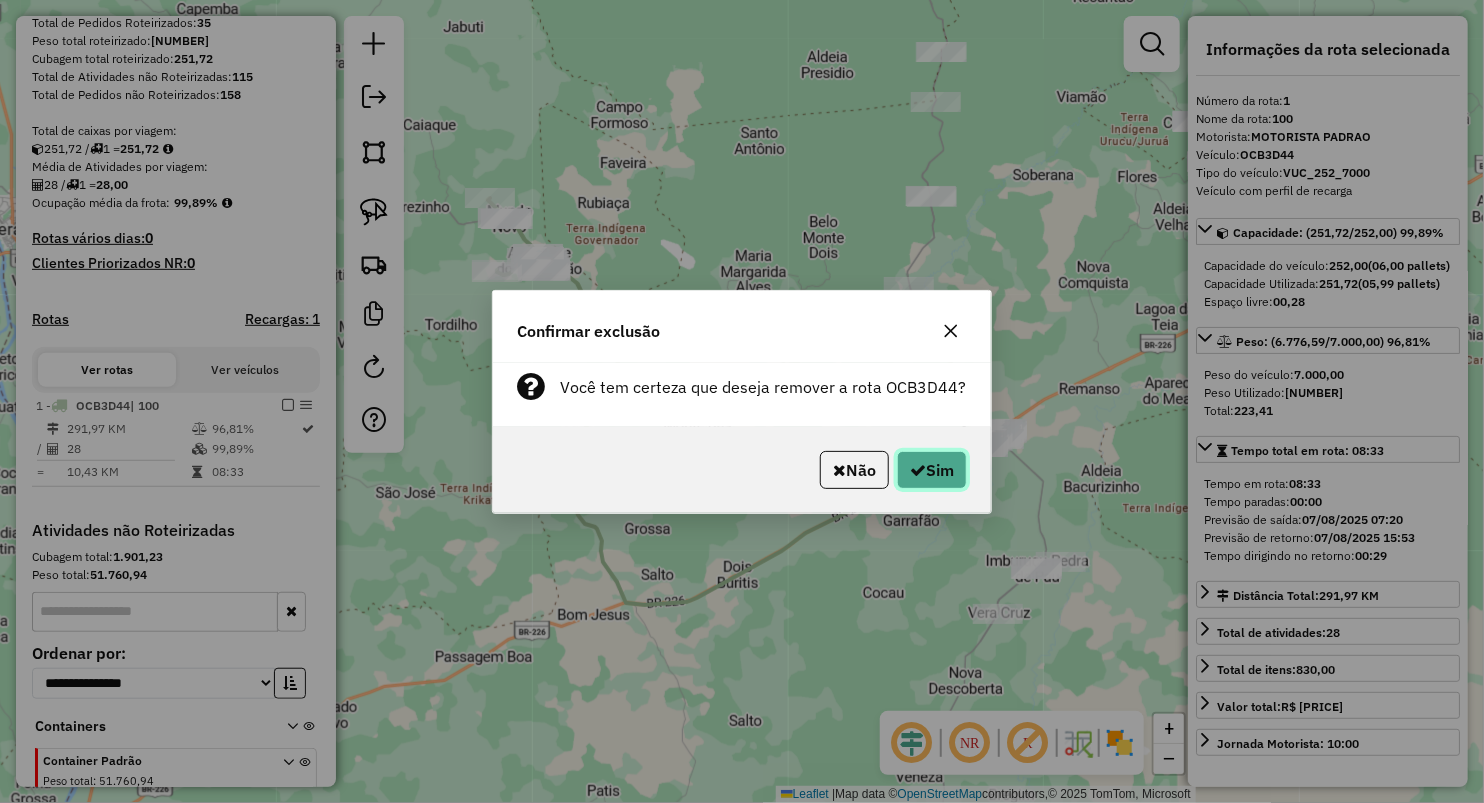 click 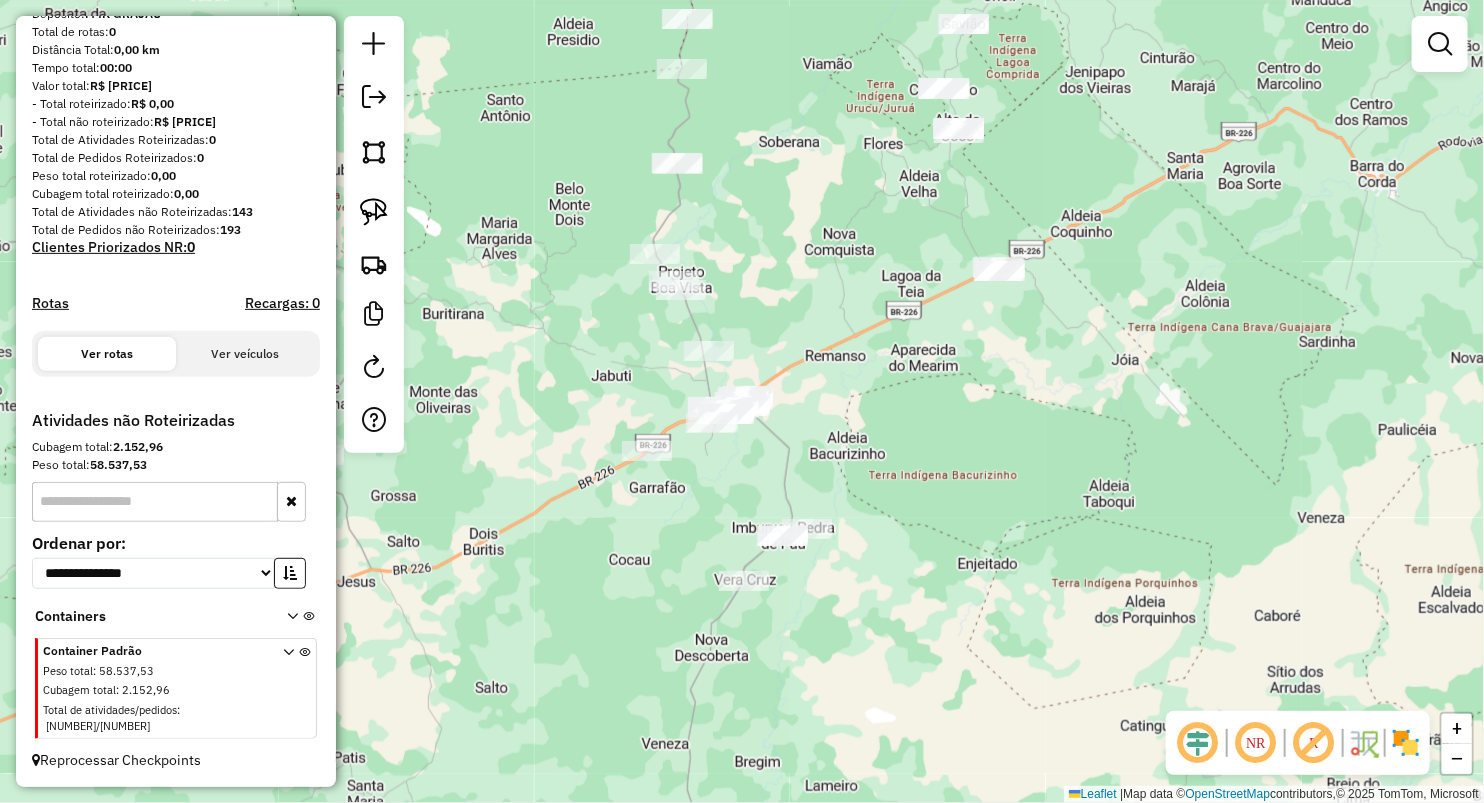 scroll, scrollTop: 180, scrollLeft: 0, axis: vertical 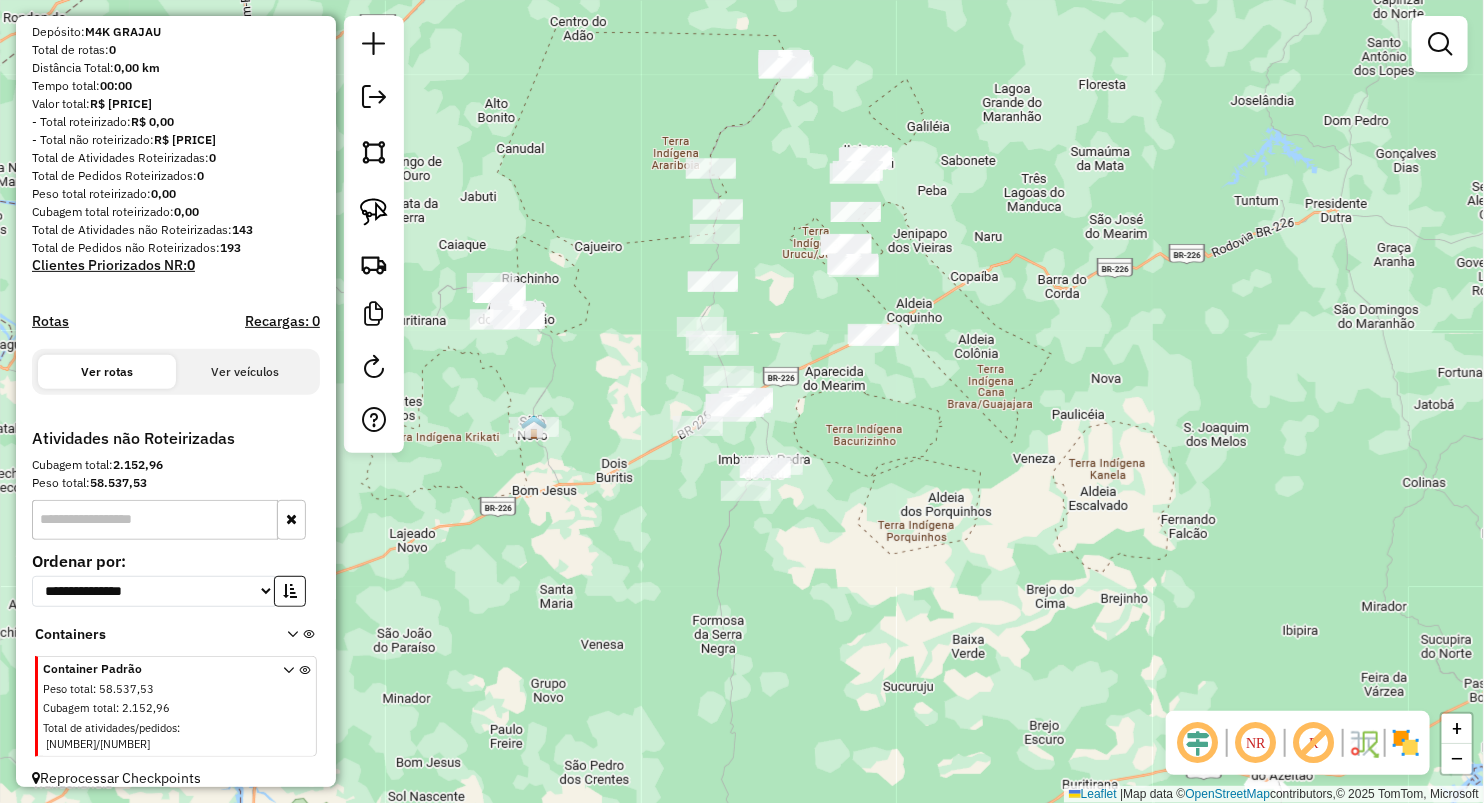 drag, startPoint x: 605, startPoint y: 407, endPoint x: 776, endPoint y: 366, distance: 175.84653 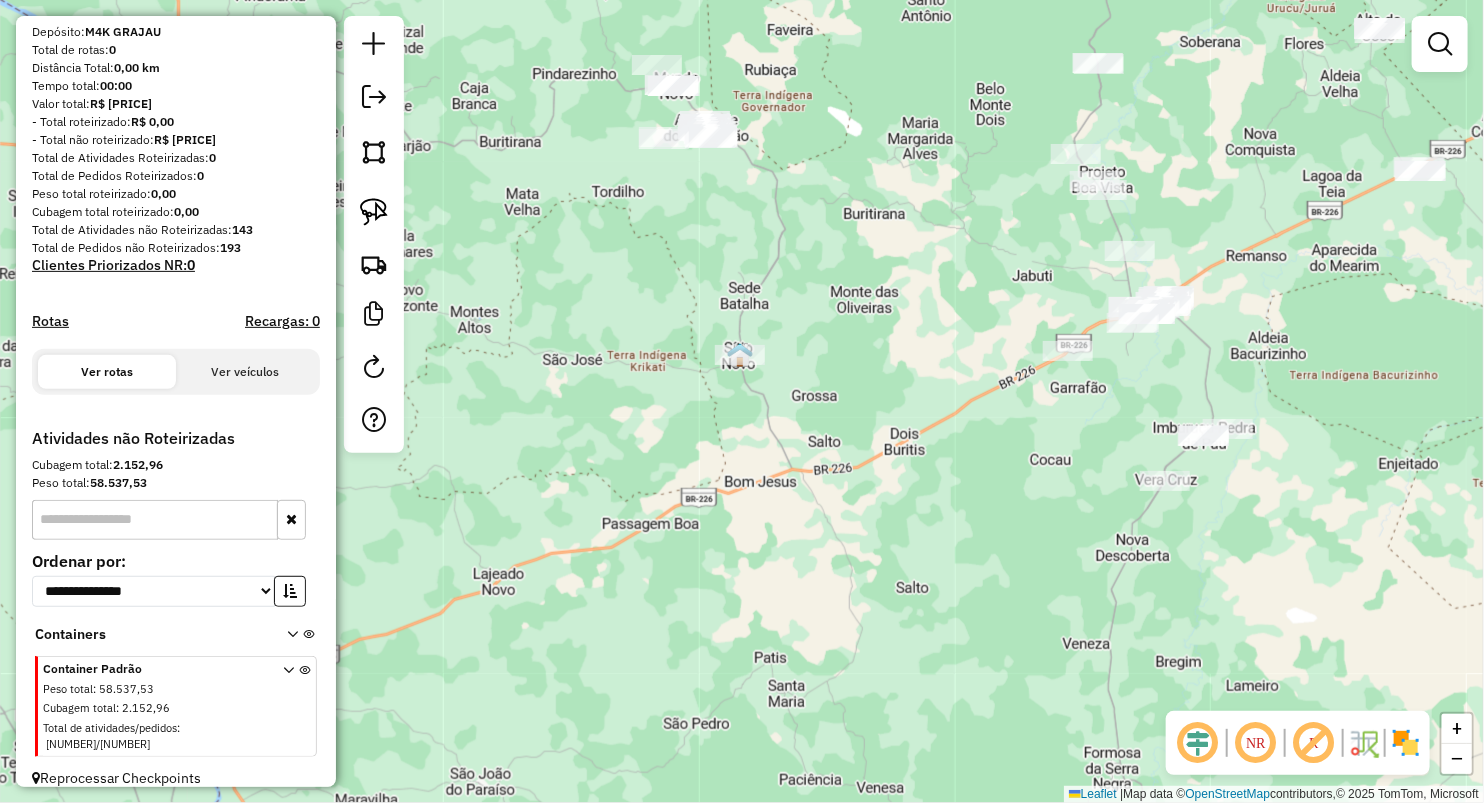 drag, startPoint x: 718, startPoint y: 220, endPoint x: 724, endPoint y: 345, distance: 125.14392 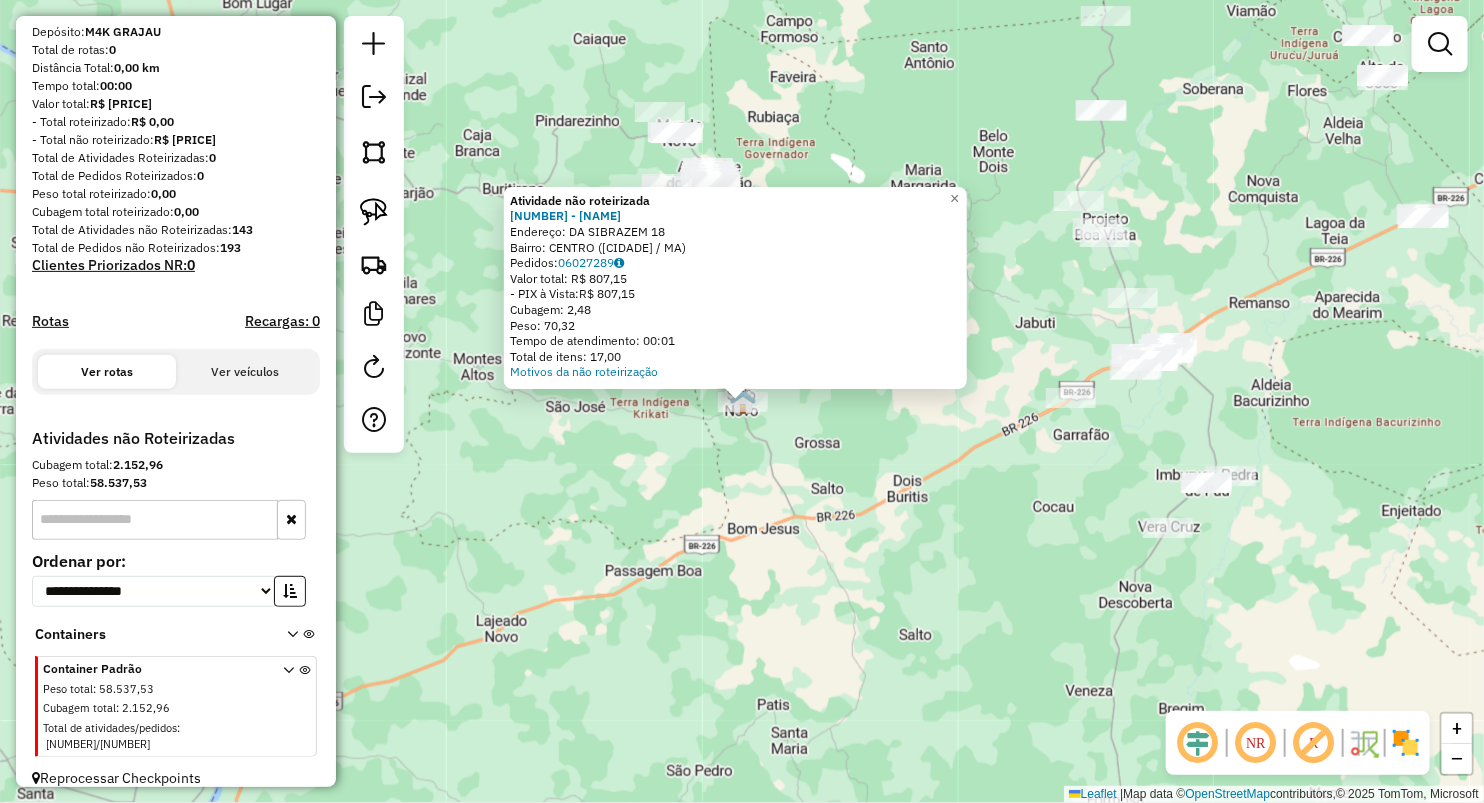 click on "Atividade não roteirizada [NUMBER] - BAR DA COSTELA  Endereço:  DA SIBRAZEM 18   Bairro: CENTRO ([CITY] / [STATE])   Pedidos:  [ORDER_ID]   Valor total: R$ 807,15   - PIX à Vista:  R$ 807,15   Cubagem: 2,48   Peso: 70,32   Tempo de atendimento: 00:01   Total de itens: 17,00  Motivos da não roteirização × Janela de atendimento Grade de atendimento Capacidade Transportadoras Veículos Cliente Pedidos  Rotas Selecione os dias de semana para filtrar as janelas de atendimento  Seg   Ter   Qua   Qui   Sex   Sáb   Dom  Informe o período da janela de atendimento: De: Até:  Filtrar exatamente a janela do cliente  Considerar janela de atendimento padrão  Selecione os dias de semana para filtrar as grades de atendimento  Seg   Ter   Qua   Qui   Sex   Sáb   Dom   Considerar clientes sem dia de atendimento cadastrado  Clientes fora do dia de atendimento selecionado Filtrar as atividades entre os valores definidos abaixo:  Peso mínimo:   Peso máximo:   Cubagem mínima:   Cubagem máxima:   De:   Até:   De:   Até:" 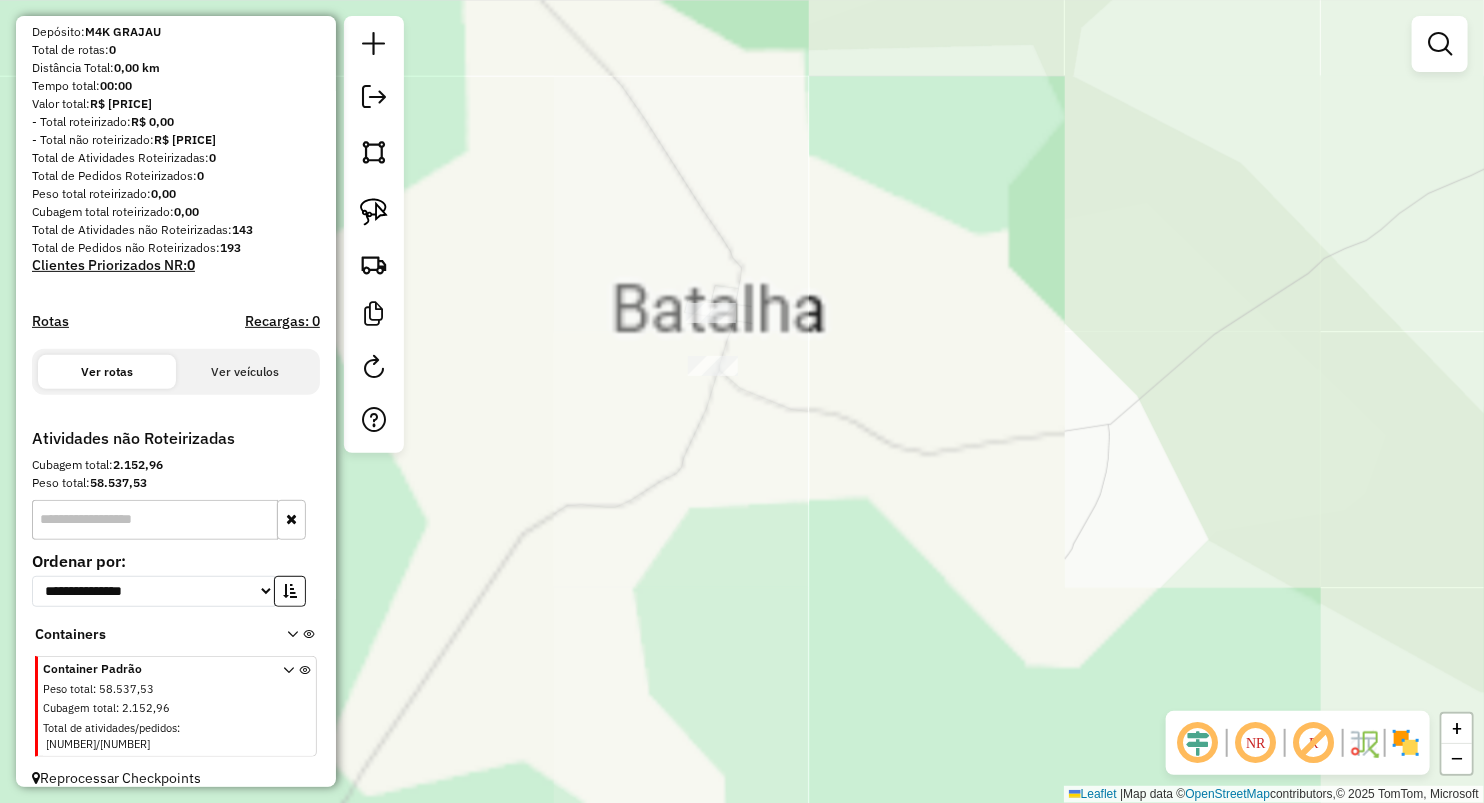 click on "Janela de atendimento Grade de atendimento Capacidade Transportadoras Veículos Cliente Pedidos  Rotas Selecione os dias de semana para filtrar as janelas de atendimento  Seg   Ter   Qua   Qui   Sex   Sáb   Dom  Informe o período da janela de atendimento: De: Até:  Filtrar exatamente a janela do cliente  Considerar janela de atendimento padrão  Selecione os dias de semana para filtrar as grades de atendimento  Seg   Ter   Qua   Qui   Sex   Sáb   Dom   Considerar clientes sem dia de atendimento cadastrado  Clientes fora do dia de atendimento selecionado Filtrar as atividades entre os valores definidos abaixo:  Peso mínimo:   Peso máximo:   Cubagem mínima:   Cubagem máxima:   De:   Até:  Filtrar as atividades entre o tempo de atendimento definido abaixo:  De:   Até:   Considerar capacidade total dos clientes não roteirizados Transportadora: Selecione um ou mais itens Tipo de veículo: Selecione um ou mais itens Veículo: Selecione um ou mais itens Motorista: Selecione um ou mais itens Nome: Rótulo:" 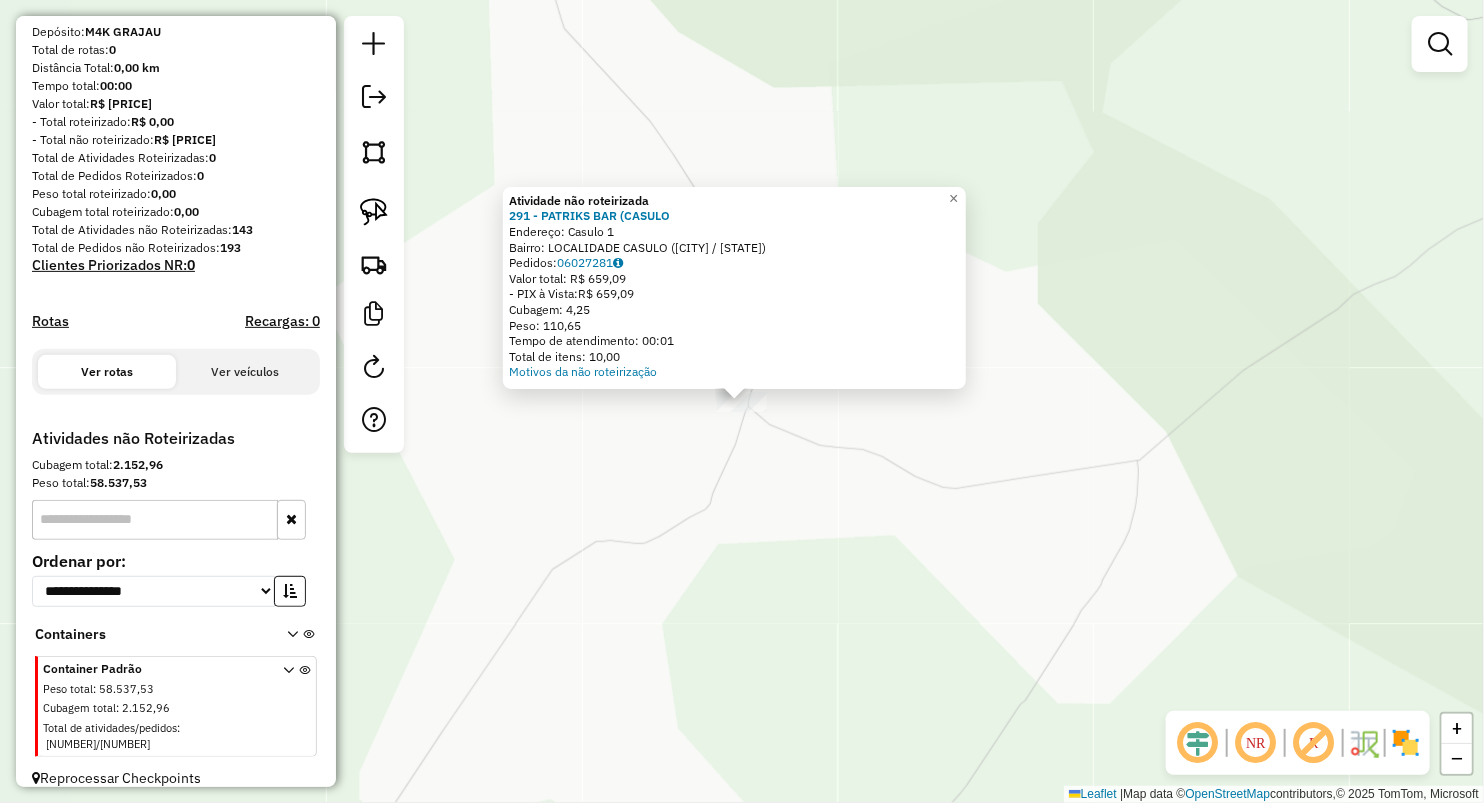 click on "Atividade não roteirizada 291 - PATRIKS BAR  (CASULO  Endereço:  Casulo 1   Bairro: LOCALIDADE CASULO ([CITY] / [STATE])   Pedidos:  06027281   Valor total: R$ 659,09   - PIX à Vista:  R$ 659,09   Cubagem: 4,25   Peso: 110,65   Tempo de atendimento: 00:01   Total de itens: 10,00  Motivos da não roteirização × Janela de atendimento Grade de atendimento Capacidade Transportadoras Veículos Cliente Pedidos  Rotas Selecione os dias de semana para filtrar as janelas de atendimento  Seg   Ter   Qua   Qui   Sex   Sáb   Dom  Informe o período da janela de atendimento: De: Até:  Filtrar exatamente a janela do cliente  Considerar janela de atendimento padrão  Selecione os dias de semana para filtrar as grades de atendimento  Seg   Ter   Qua   Qui   Sex   Sáb   Dom   Considerar clientes sem dia de atendimento cadastrado  Clientes fora do dia de atendimento selecionado Filtrar as atividades entre os valores definidos abaixo:  Peso mínimo:   Peso máximo:   Cubagem mínima:   Cubagem máxima:   De:" 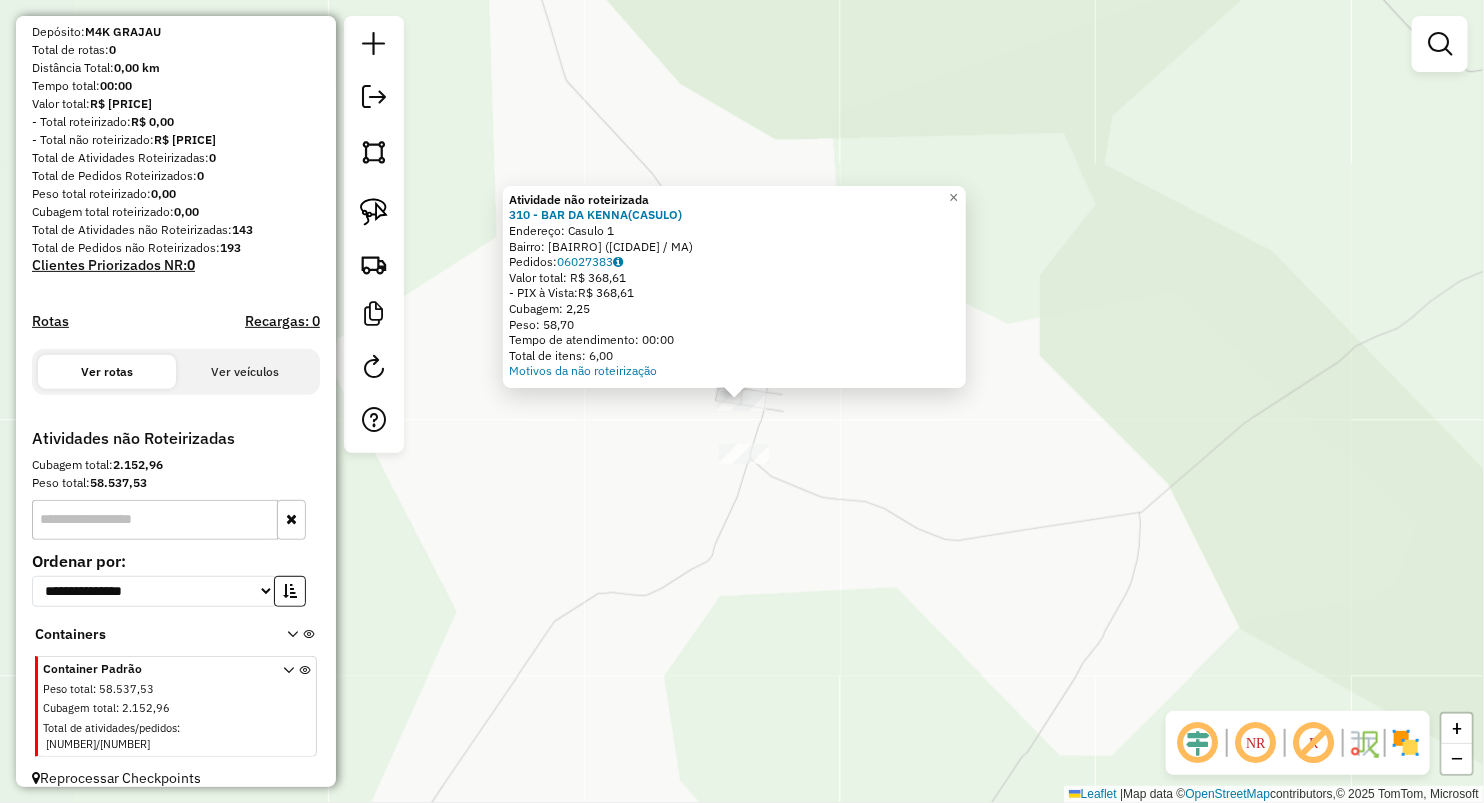 click on "Atividade não roteirizada 310 - BAR DA KENNA(CASULO) Endereço: Casulo [NUMBER] Bairro: SERTAO (AMARANTE DO MARANHAO / MA) Pedidos: [ORDER_ID] Valor total: R$ [PRICE] - PIX à Vista: R$ [PRICE] Cubagem: [CUBAGE] Peso: [WEIGHT] Tempo de atendimento: [TIME] Total de itens: [ITEMS] Motivos da não roteirização × Janela de atendimento Grade de atendimento Capacidade Transportadoras Veículos Cliente Pedidos Rotas Selecione os dias de semana para filtrar as janelas de atendimento Seg Ter Qua Qui Sex Sáb Dom Informe o período da janela de atendimento: De: [TIME] Até: [TIME] Filtrar exatamente a janela do cliente Considerar janela de atendimento padrão Selecione os dias de semana para filtrar as grades de atendimento Seg Ter Qua Qui Sex Sáb Dom Considerar clientes sem dia de atendimento cadastrado Clientes fora do dia de atendimento selecionado Filtrar as atividades entre os valores definidos abaixo: Peso mínimo: [WEIGHT] Peso máximo: [WEIGHT] Cubagem mínima: [CUBAGE] Cubagem máxima: [CUBAGE] De: [TIME] Até: [TIME]" 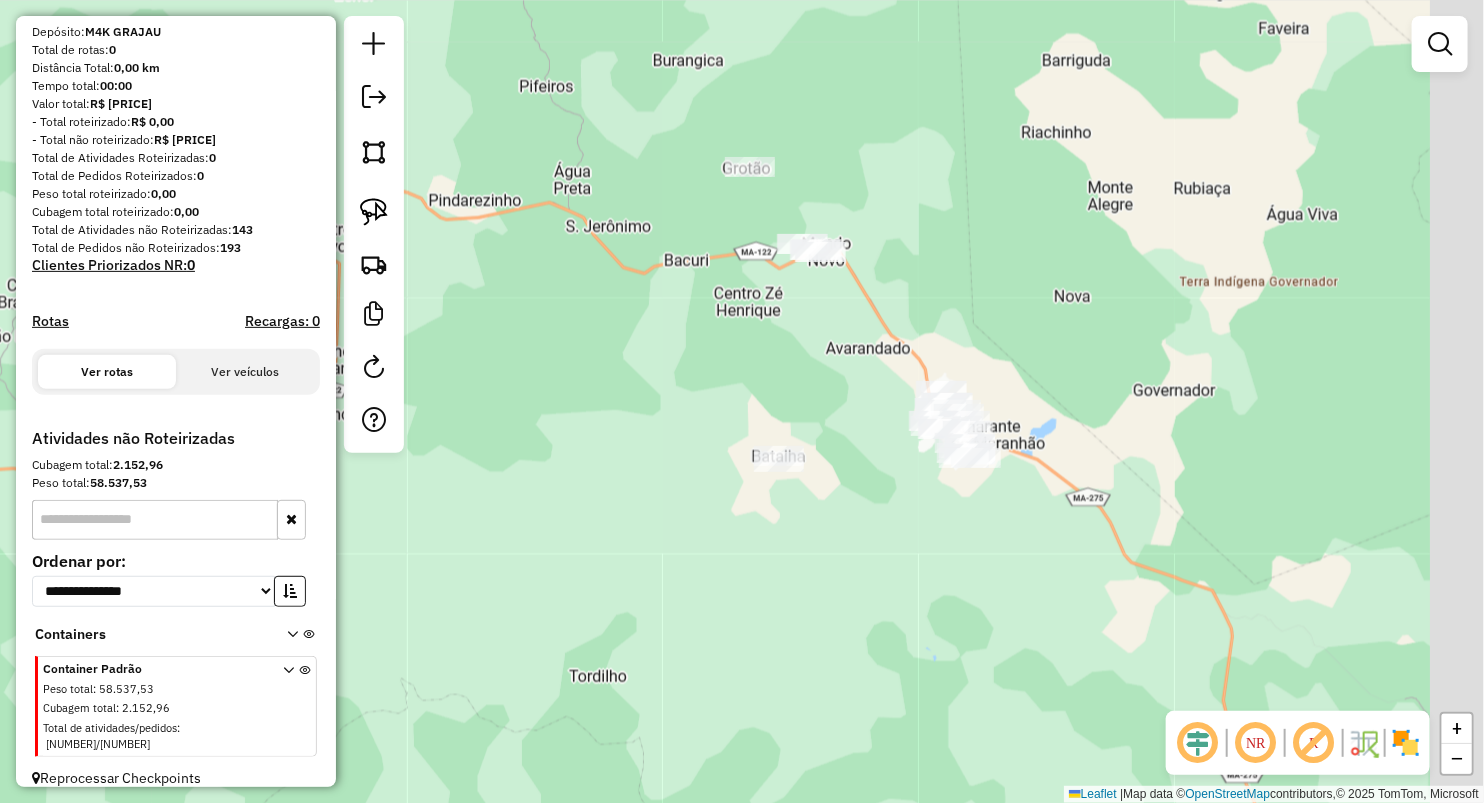 drag, startPoint x: 929, startPoint y: 443, endPoint x: 827, endPoint y: 401, distance: 110.308655 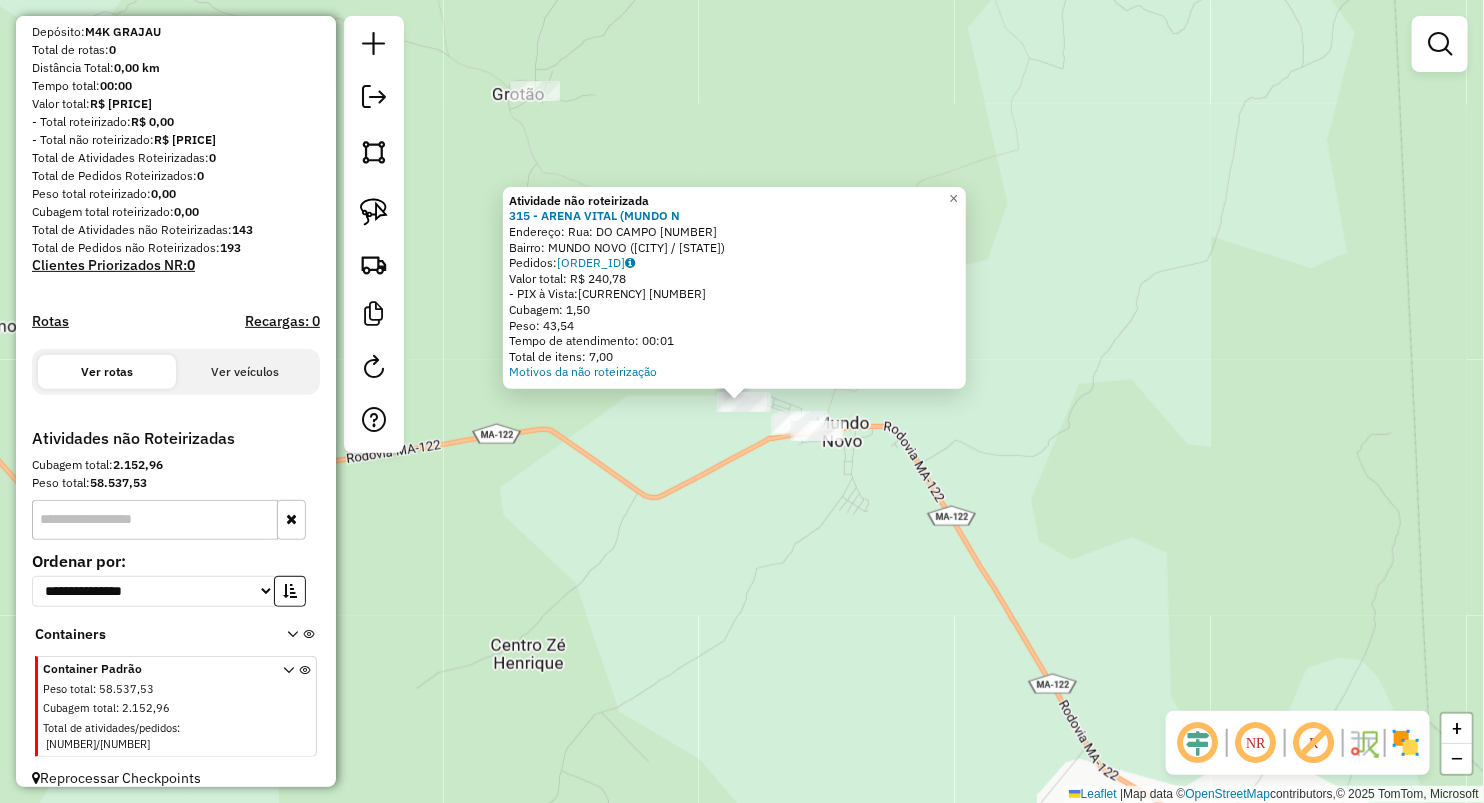 click on "Atividade não roteirizada 315 - ARENA VITAL (MUNDO N  Endereço:  Rua: DO CAMPO 1   Bairro: MUNDO NOVO ([CITY] / [STATE])   Pedidos:  06027439   Valor total: R$ 240,78   - PIX à Vista:  R$ 240,78   Cubagem: 1,50   Peso: 43,54   Tempo de atendimento: 00:01   Total de itens: 7,00  Motivos da não roteirização × Janela de atendimento Grade de atendimento Capacidade Transportadoras Veículos Cliente Pedidos  Rotas Selecione os dias de semana para filtrar as janelas de atendimento  Seg   Ter   Qua   Qui   Sex   Sáb   Dom  Informe o período da janela de atendimento: De: Até:  Filtrar exatamente a janela do cliente  Considerar janela de atendimento padrão  Selecione os dias de semana para filtrar as grades de atendimento  Seg   Ter   Qua   Qui   Sex   Sáb   Dom   Considerar clientes sem dia de atendimento cadastrado  Clientes fora do dia de atendimento selecionado Filtrar as atividades entre os valores definidos abaixo:  Peso mínimo:   Peso máximo:   Cubagem mínima:   Cubagem máxima:   De:  +" 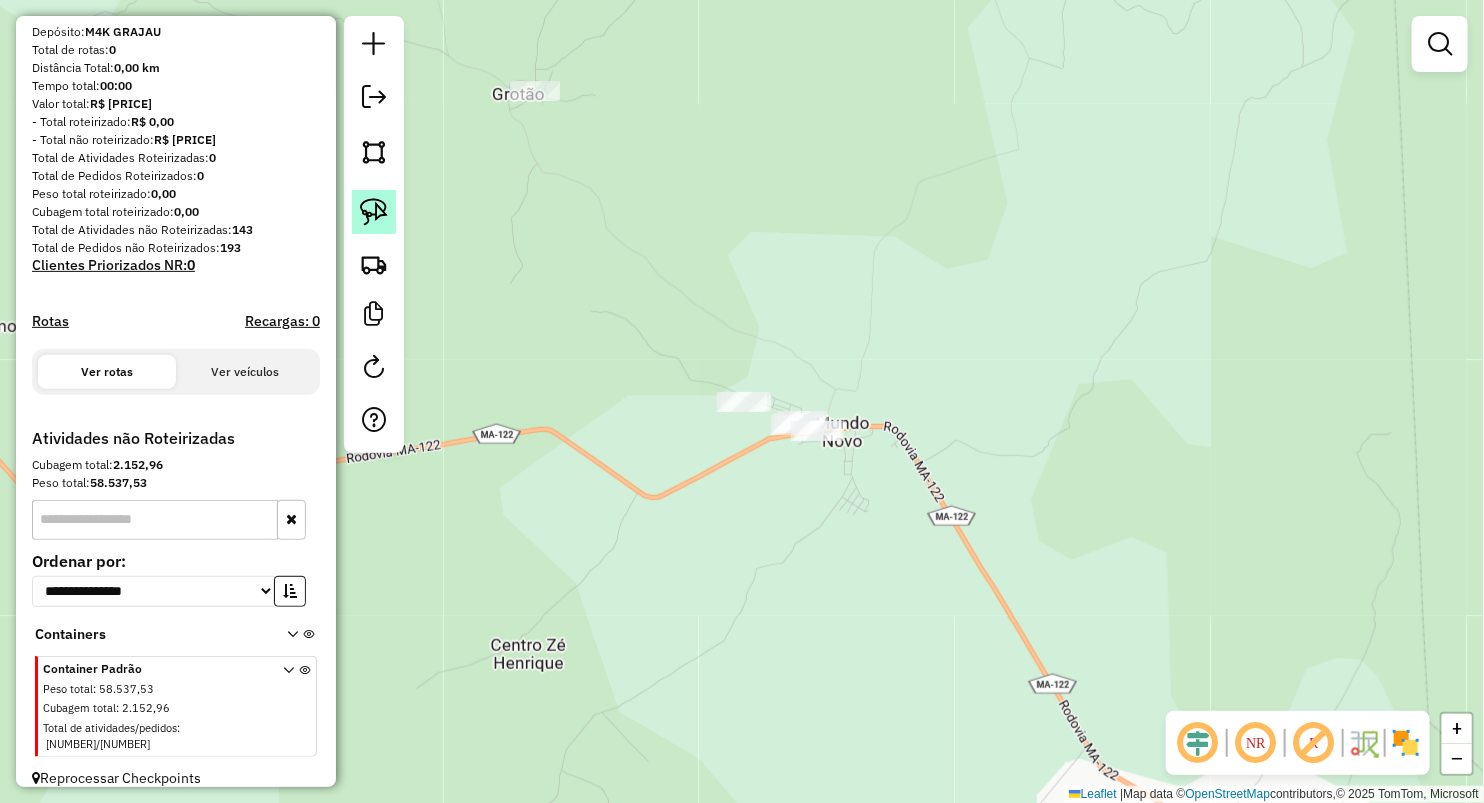 drag, startPoint x: 363, startPoint y: 201, endPoint x: 381, endPoint y: 211, distance: 20.59126 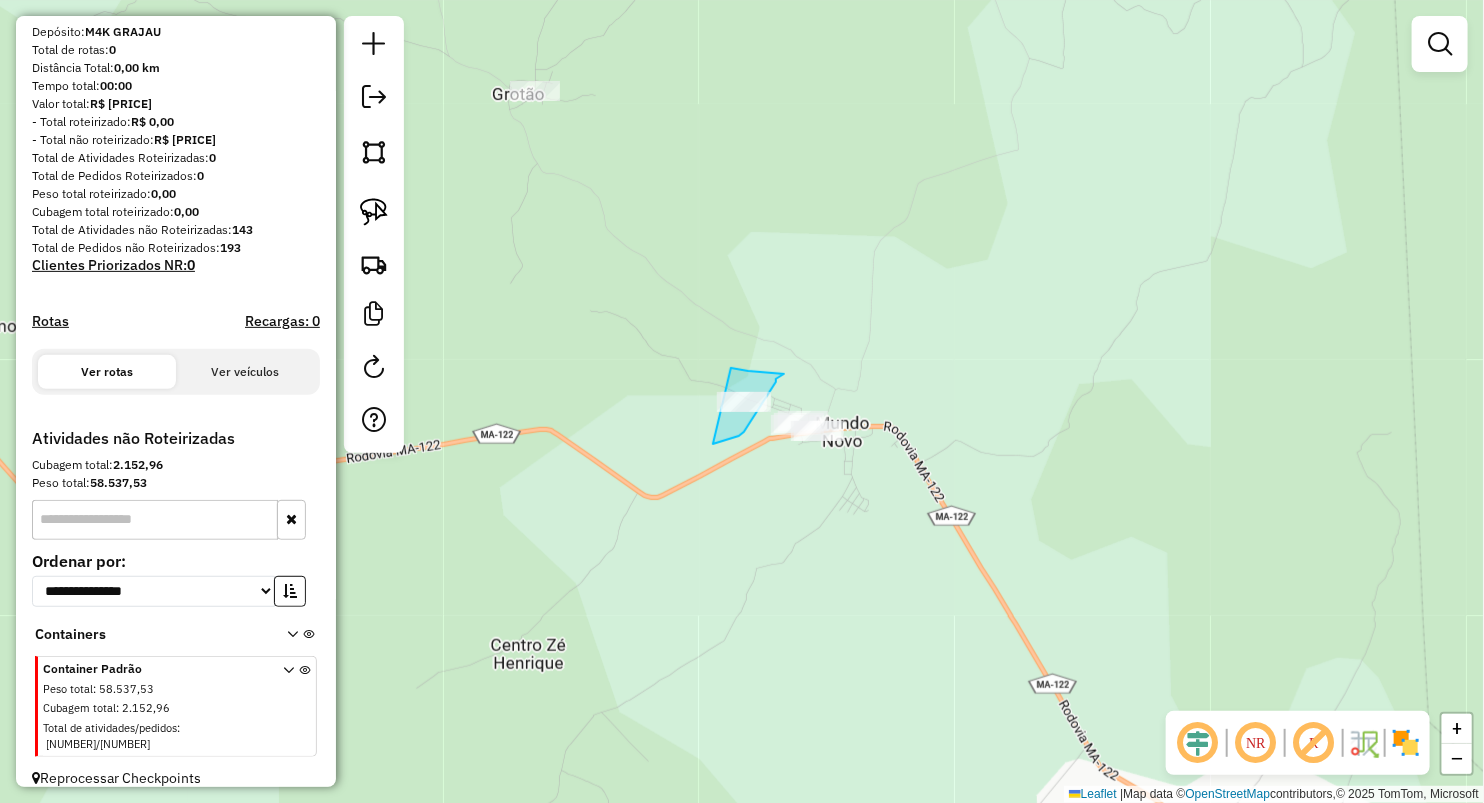drag, startPoint x: 748, startPoint y: 371, endPoint x: 706, endPoint y: 447, distance: 86.833176 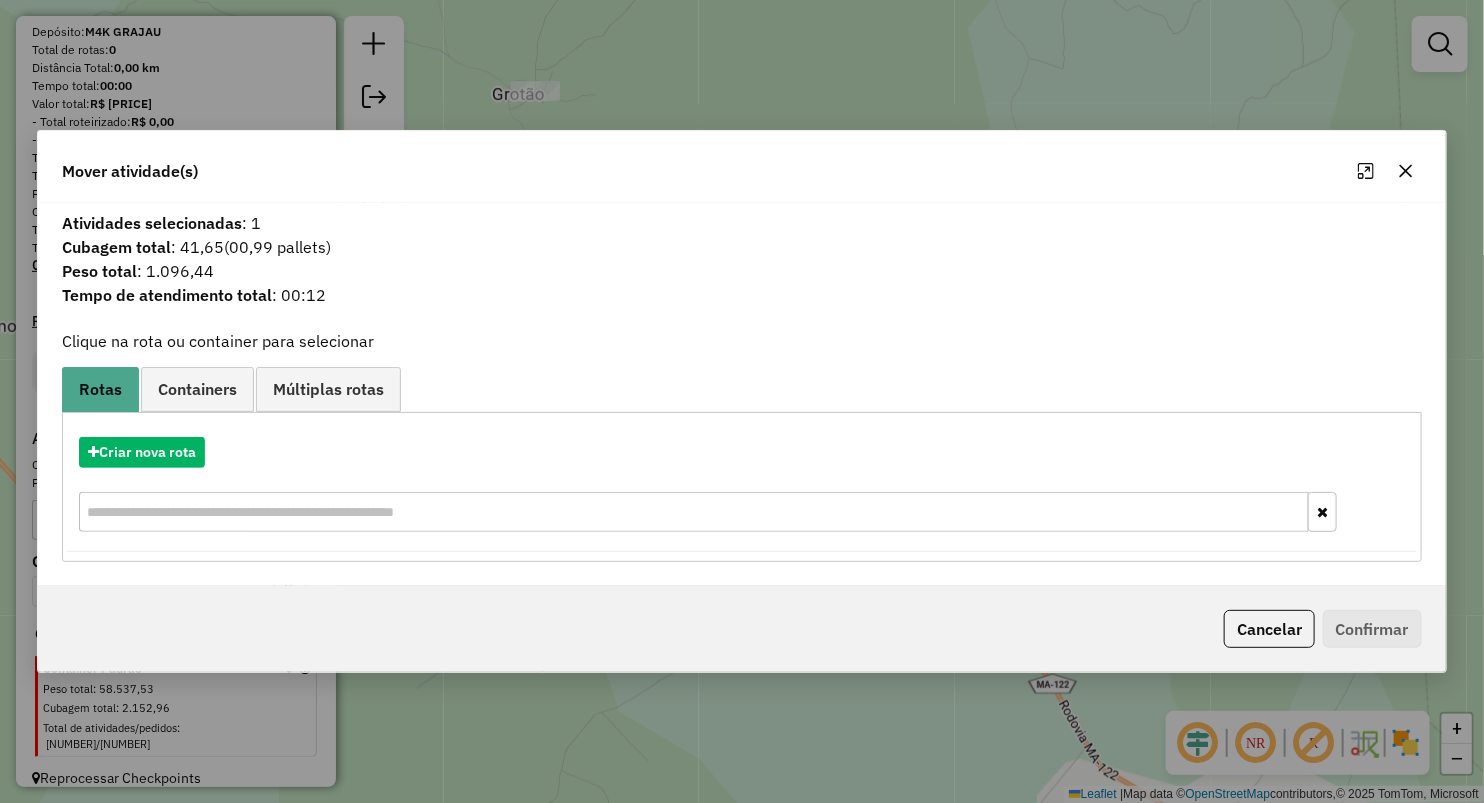 click 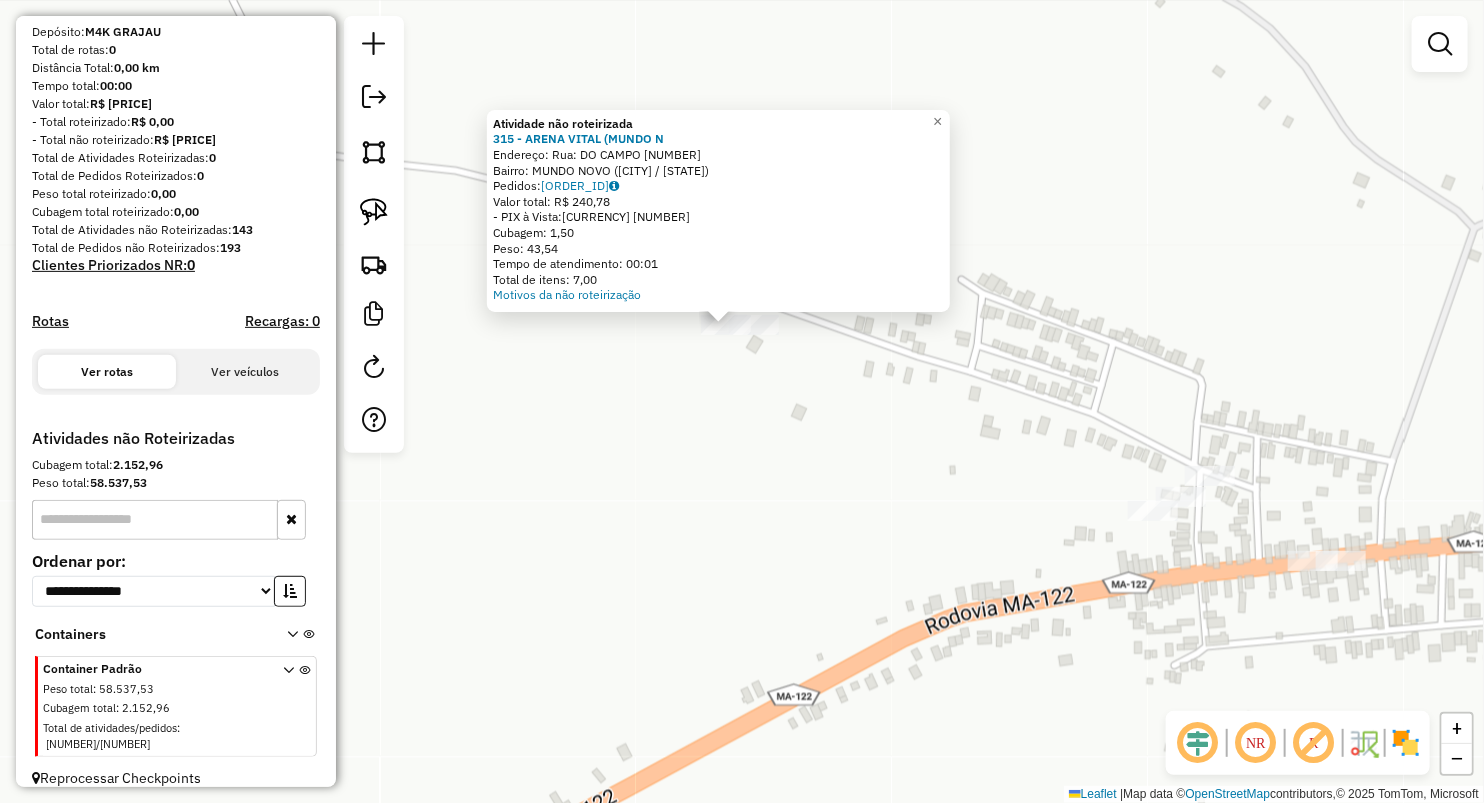 click on "Atividade não roteirizada 315 - ARENA VITAL (MUNDO N  Endereço:  Rua: DO CAMPO 1   Bairro: MUNDO NOVO ([CITY] / [STATE])   Pedidos:  06027439   Valor total: R$ 240,78   - PIX à Vista:  R$ 240,78   Cubagem: 1,50   Peso: 43,54   Tempo de atendimento: 00:01   Total de itens: 7,00  Motivos da não roteirização × Janela de atendimento Grade de atendimento Capacidade Transportadoras Veículos Cliente Pedidos  Rotas Selecione os dias de semana para filtrar as janelas de atendimento  Seg   Ter   Qua   Qui   Sex   Sáb   Dom  Informe o período da janela de atendimento: De: Até:  Filtrar exatamente a janela do cliente  Considerar janela de atendimento padrão  Selecione os dias de semana para filtrar as grades de atendimento  Seg   Ter   Qua   Qui   Sex   Sáb   Dom   Considerar clientes sem dia de atendimento cadastrado  Clientes fora do dia de atendimento selecionado Filtrar as atividades entre os valores definidos abaixo:  Peso mínimo:   Peso máximo:   Cubagem mínima:   Cubagem máxima:   De:  +" 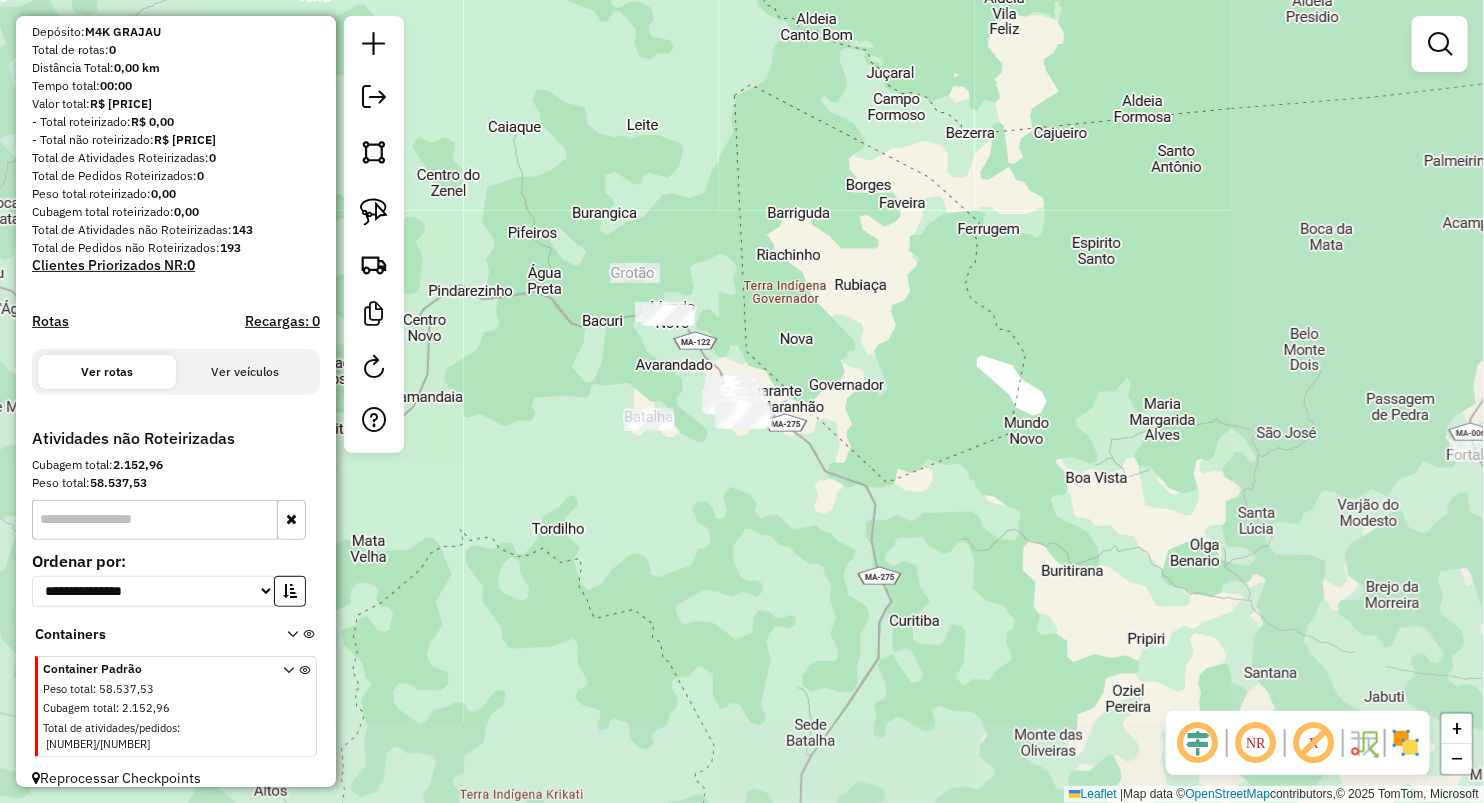 click on "Janela de atendimento Grade de atendimento Capacidade Transportadoras Veículos Cliente Pedidos  Rotas Selecione os dias de semana para filtrar as janelas de atendimento  Seg   Ter   Qua   Qui   Sex   Sáb   Dom  Informe o período da janela de atendimento: De: Até:  Filtrar exatamente a janela do cliente  Considerar janela de atendimento padrão  Selecione os dias de semana para filtrar as grades de atendimento  Seg   Ter   Qua   Qui   Sex   Sáb   Dom   Considerar clientes sem dia de atendimento cadastrado  Clientes fora do dia de atendimento selecionado Filtrar as atividades entre os valores definidos abaixo:  Peso mínimo:   Peso máximo:   Cubagem mínima:   Cubagem máxima:   De:   Até:  Filtrar as atividades entre o tempo de atendimento definido abaixo:  De:   Até:   Considerar capacidade total dos clientes não roteirizados Transportadora: Selecione um ou mais itens Tipo de veículo: Selecione um ou mais itens Veículo: Selecione um ou mais itens Motorista: Selecione um ou mais itens Nome: Rótulo:" 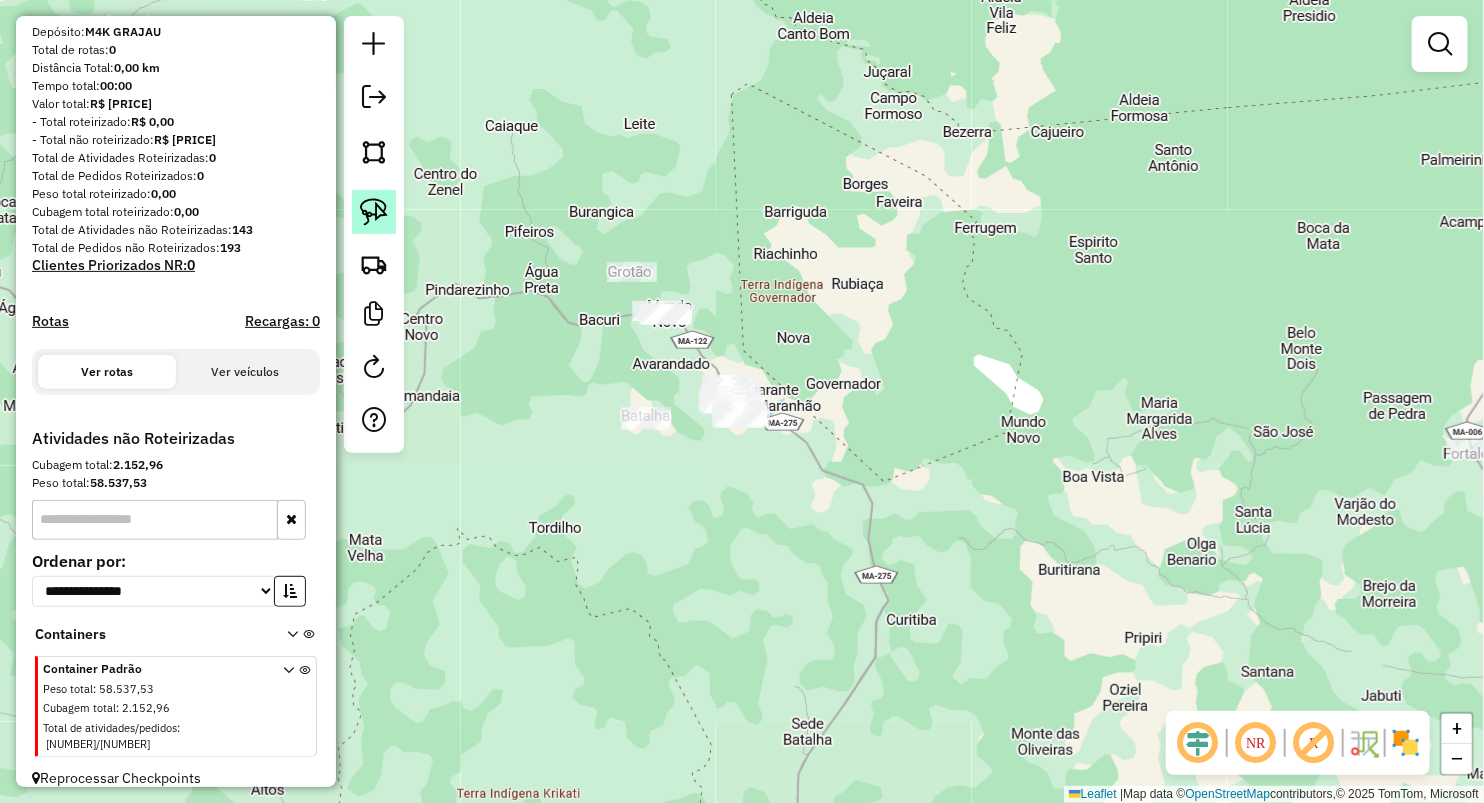 drag, startPoint x: 373, startPoint y: 204, endPoint x: 434, endPoint y: 212, distance: 61.522354 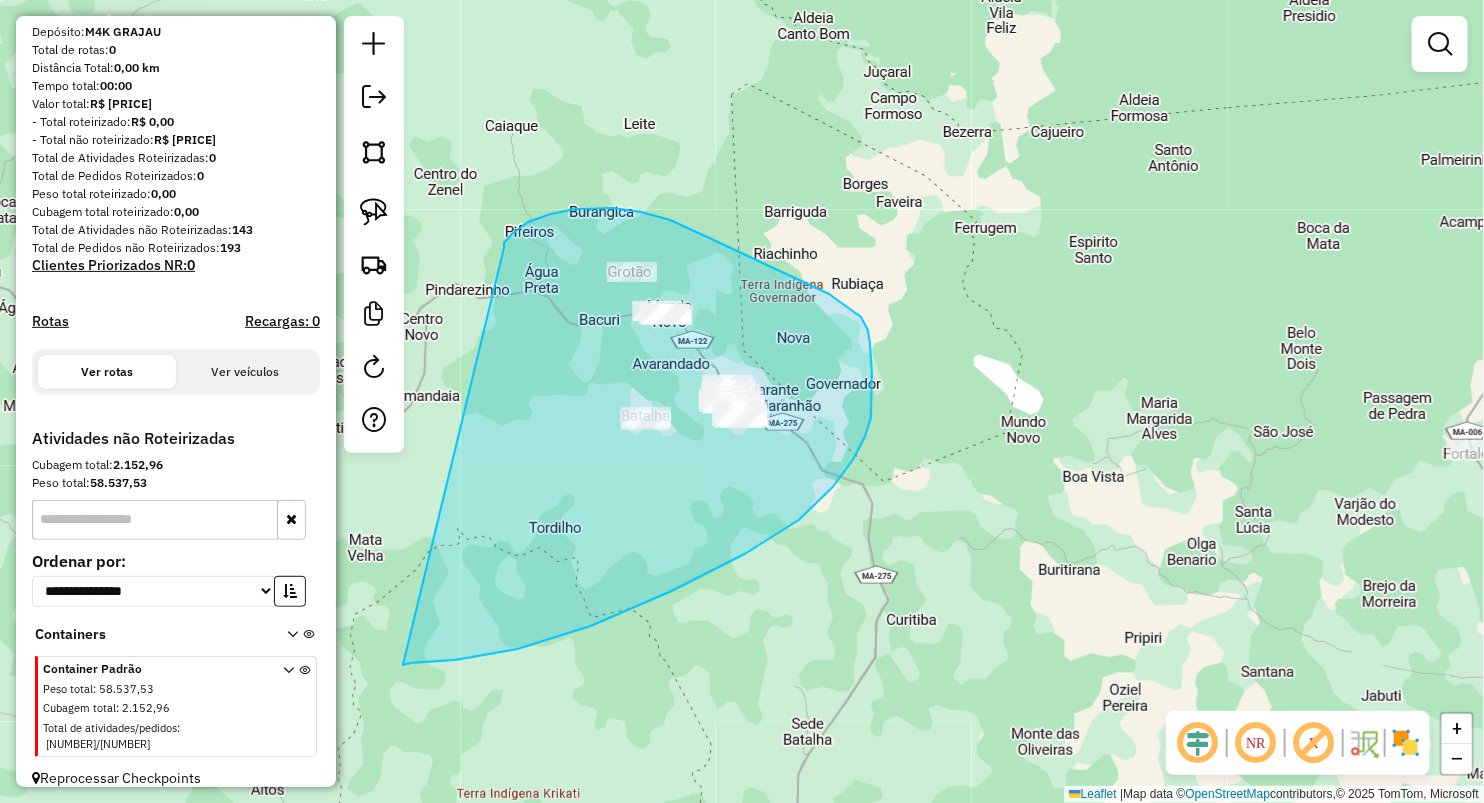 drag, startPoint x: 504, startPoint y: 248, endPoint x: 356, endPoint y: 741, distance: 514.73584 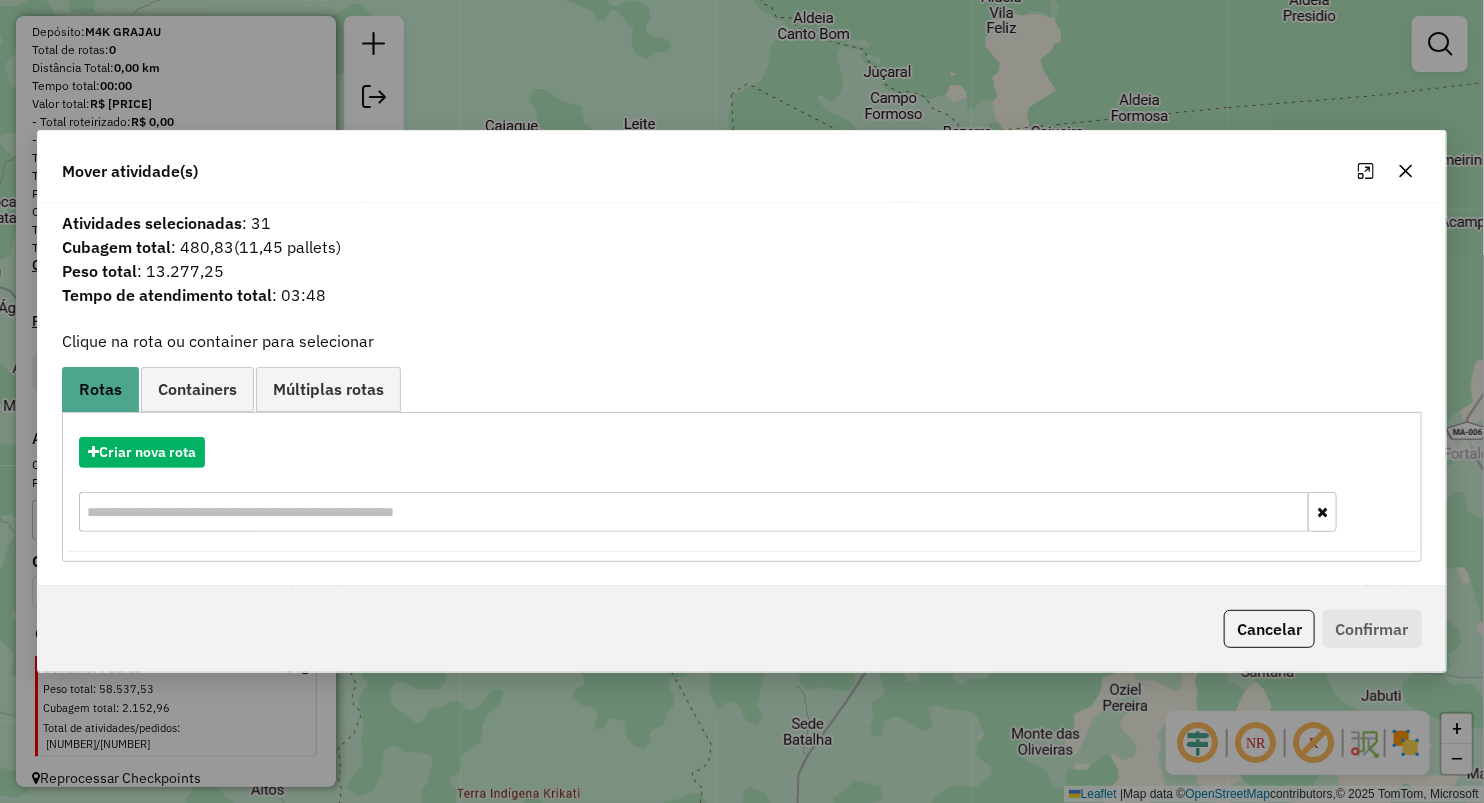 click 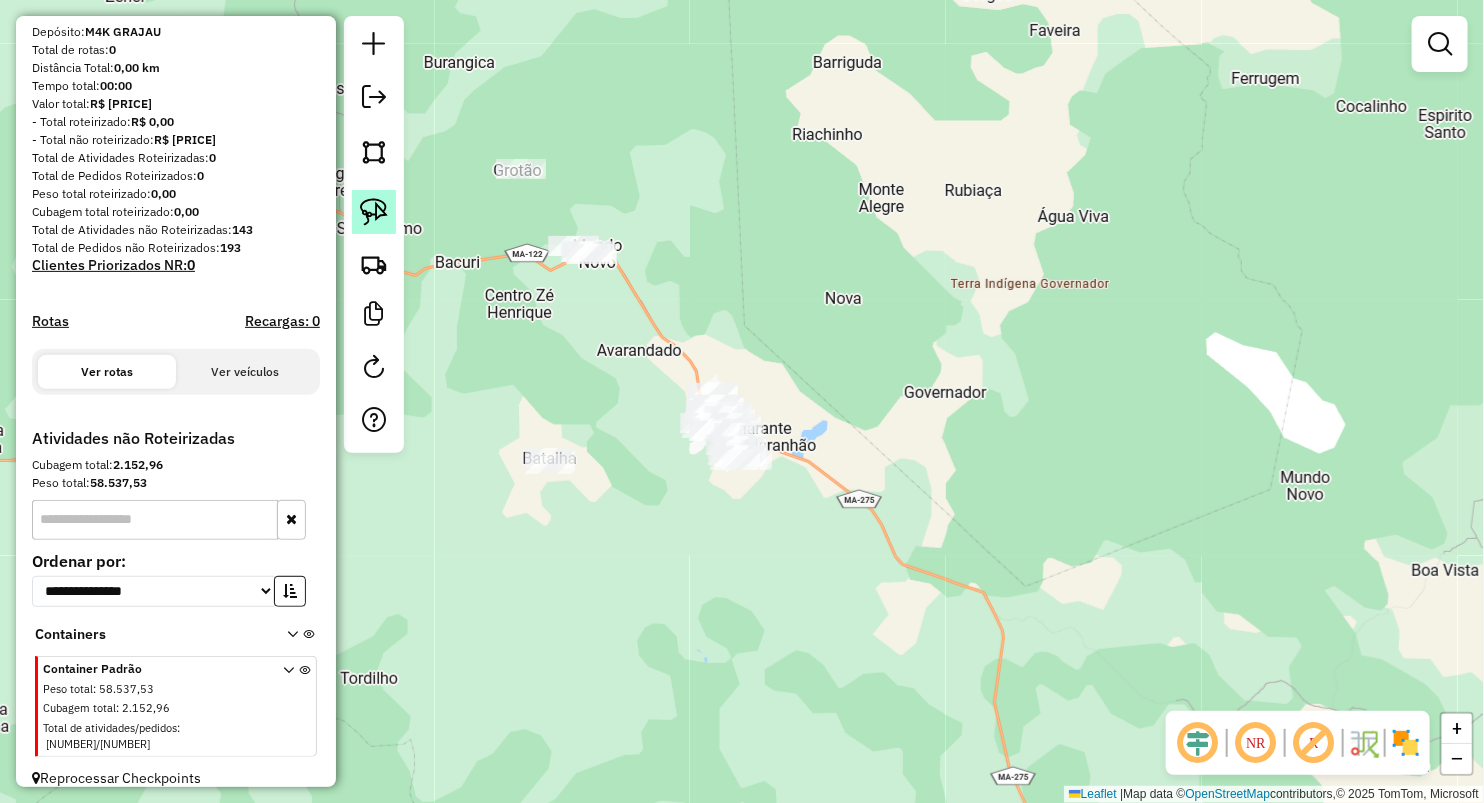 click 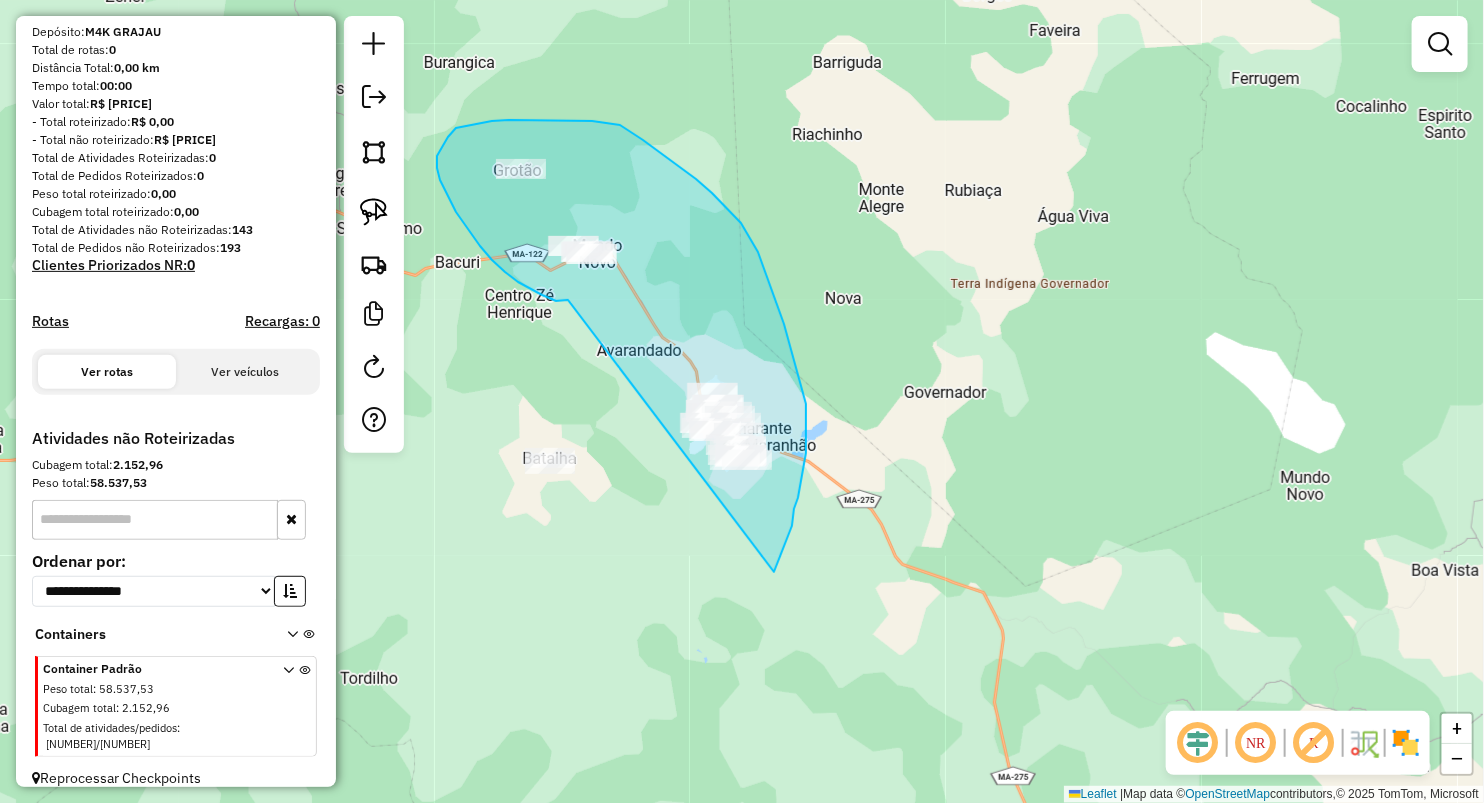 drag, startPoint x: 568, startPoint y: 300, endPoint x: 728, endPoint y: 599, distance: 339.11798 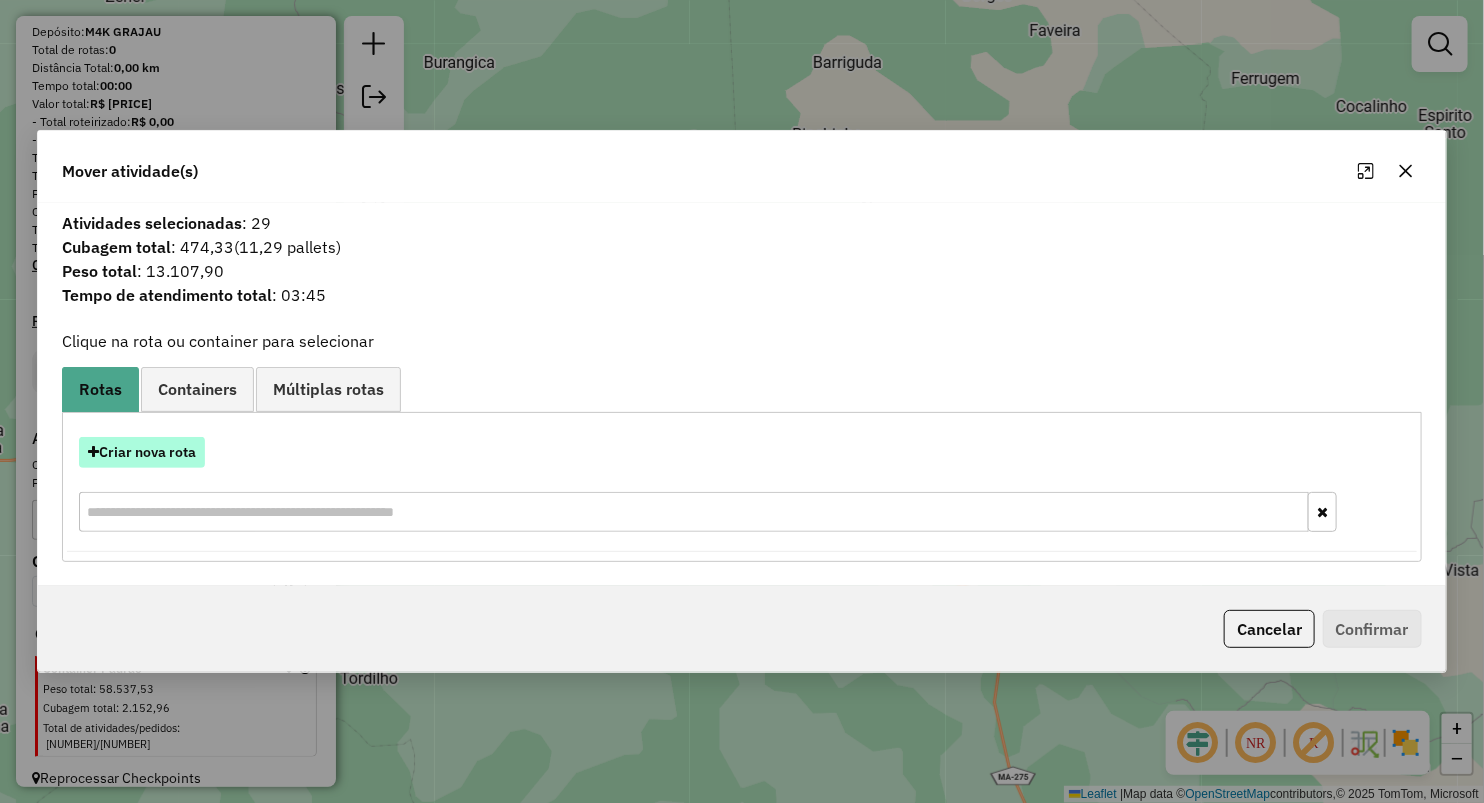 click on "Criar nova rota" at bounding box center (142, 452) 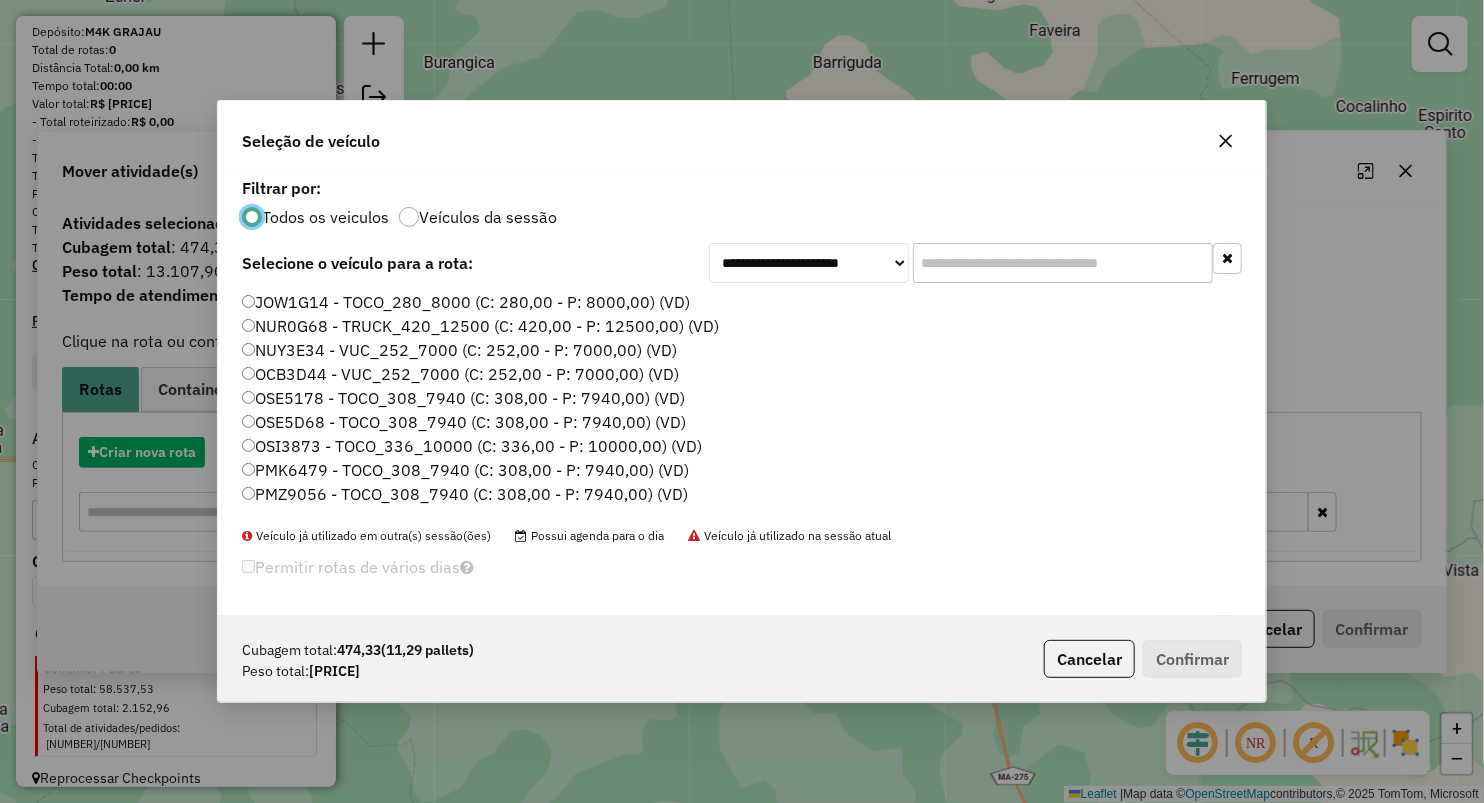 scroll, scrollTop: 10, scrollLeft: 6, axis: both 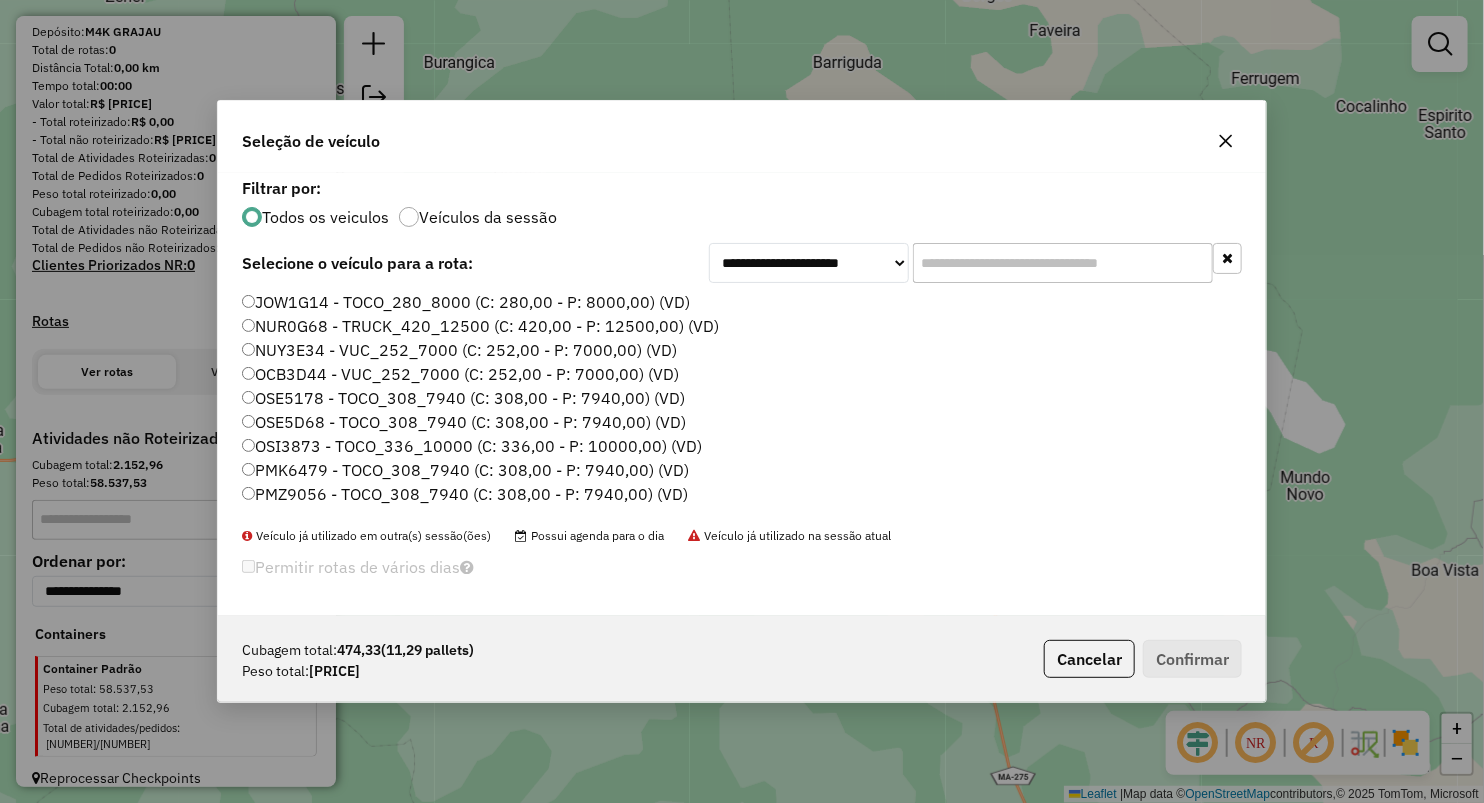 click on "OSE5D68 - TOCO_308_7940 (C: 308,00 - P: 7940,00) (VD)" 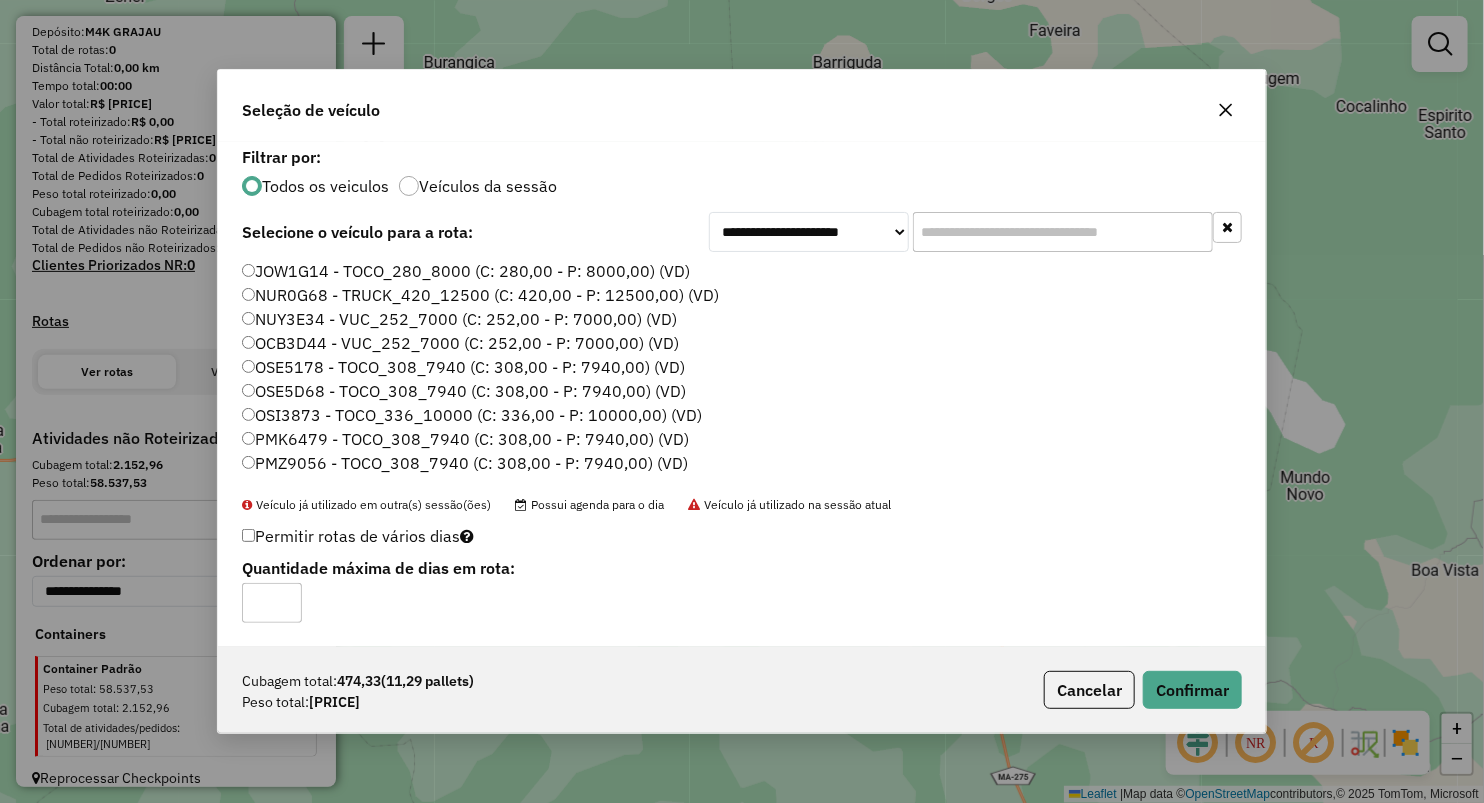 drag, startPoint x: 299, startPoint y: 419, endPoint x: 336, endPoint y: 395, distance: 44.102154 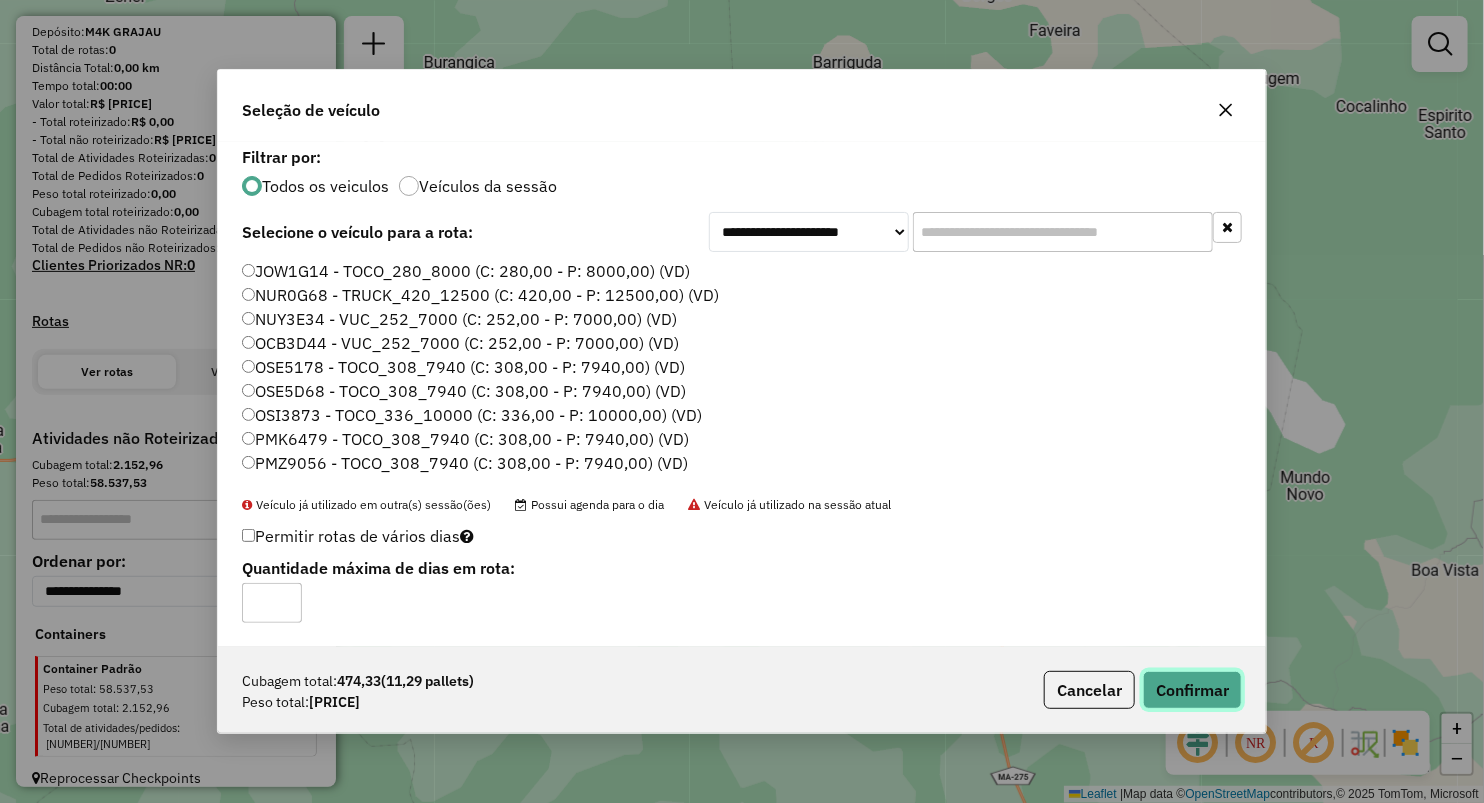 click on "Confirmar" 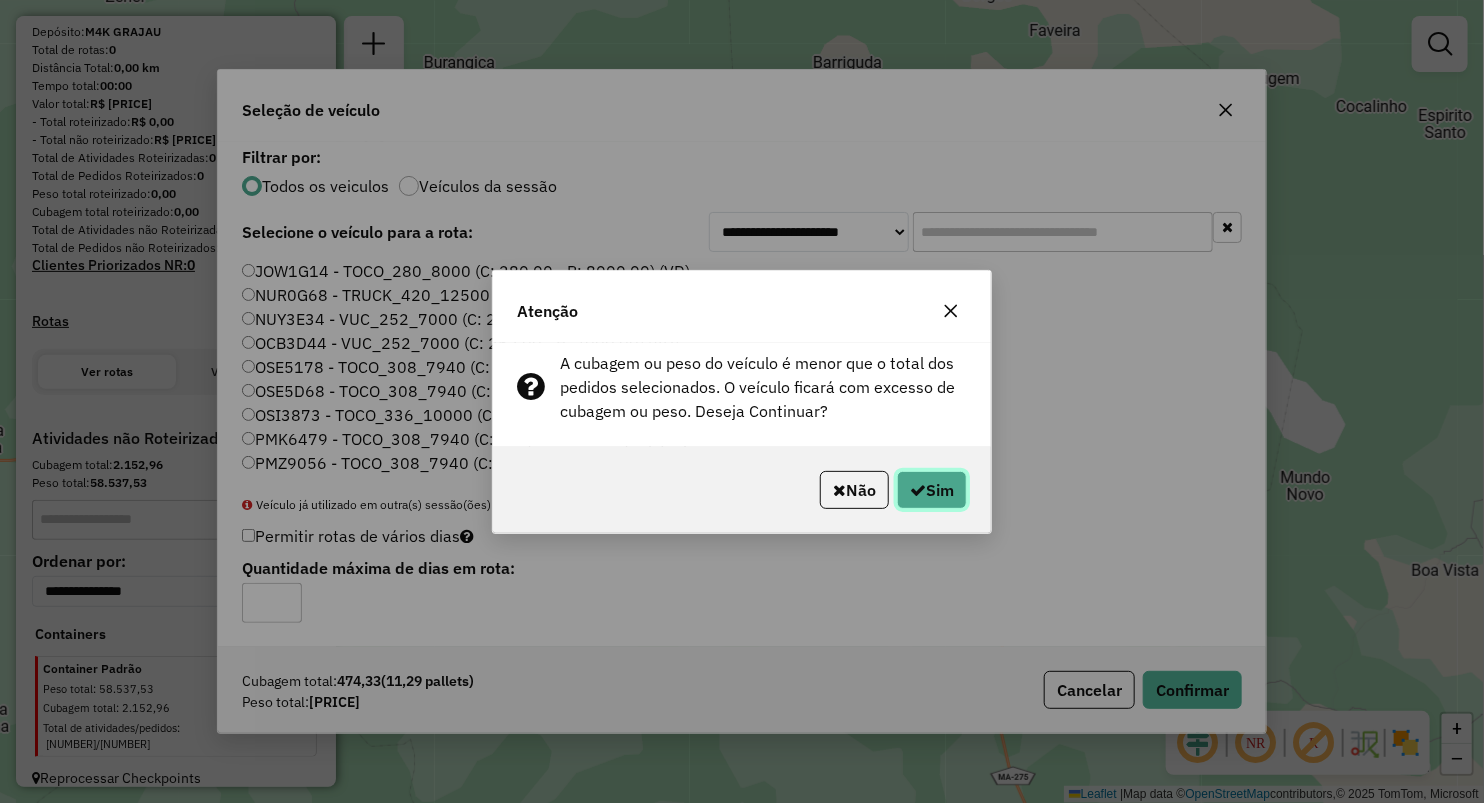 click on "Sim" 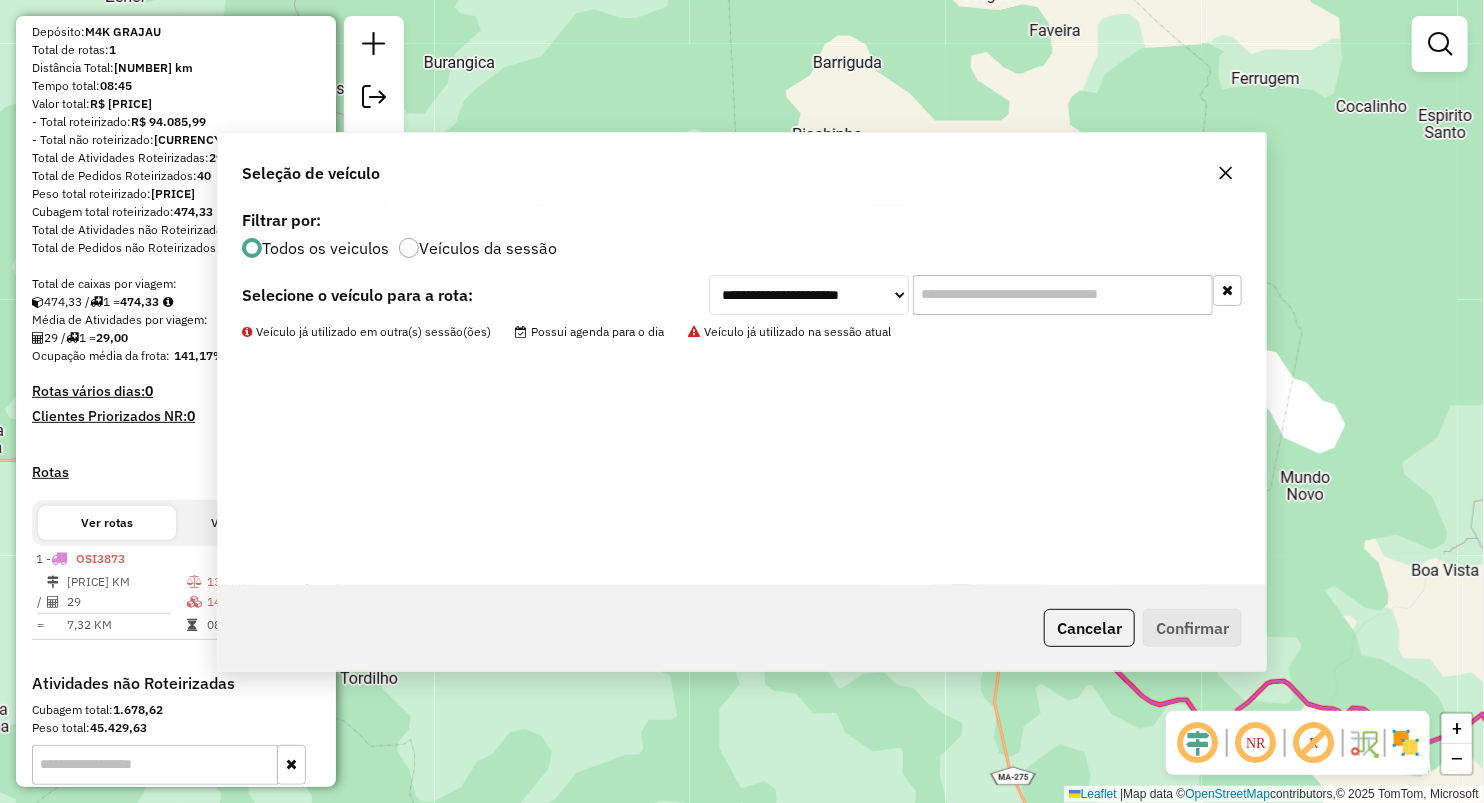 scroll, scrollTop: 333, scrollLeft: 0, axis: vertical 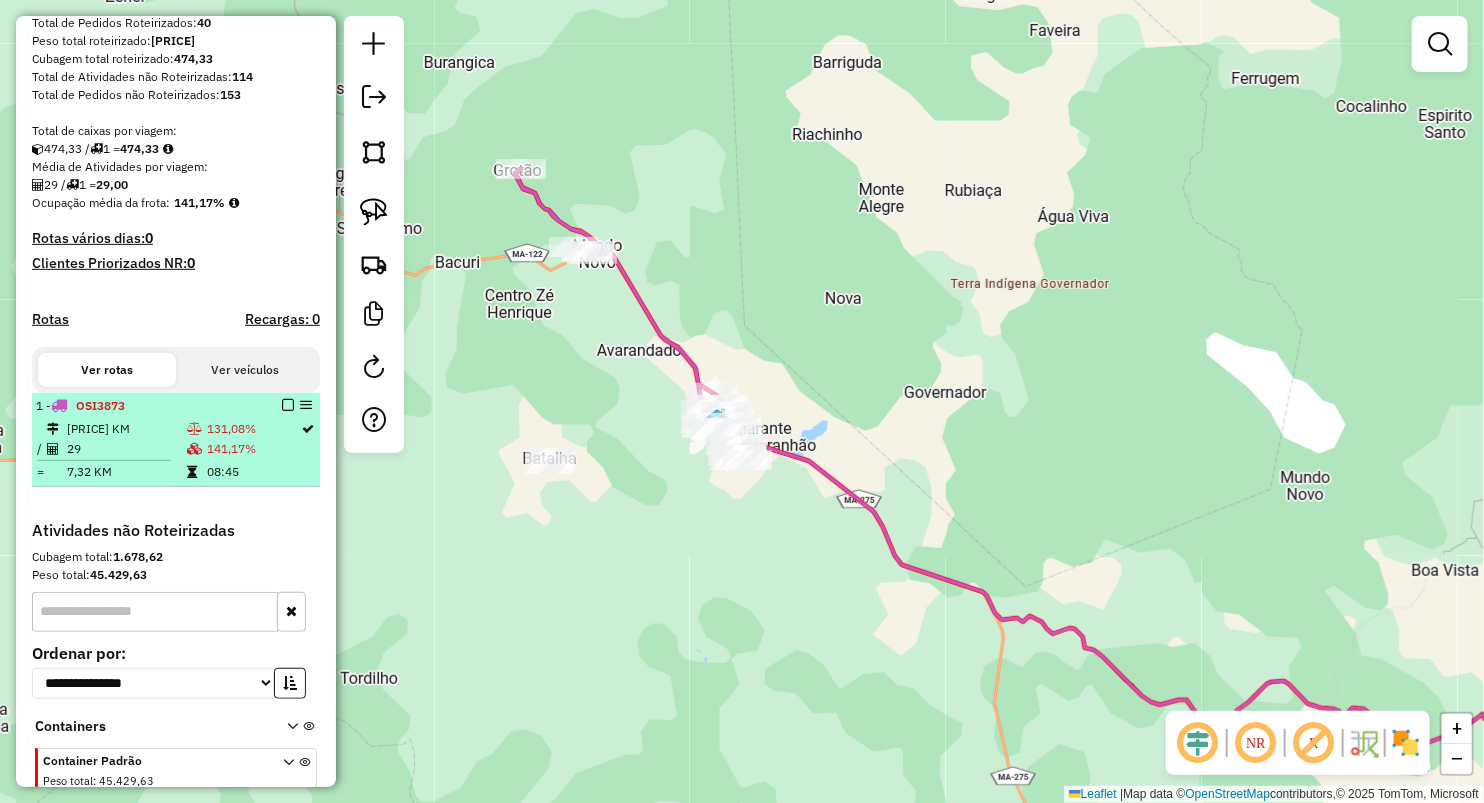 drag, startPoint x: 202, startPoint y: 475, endPoint x: 253, endPoint y: 505, distance: 59.16925 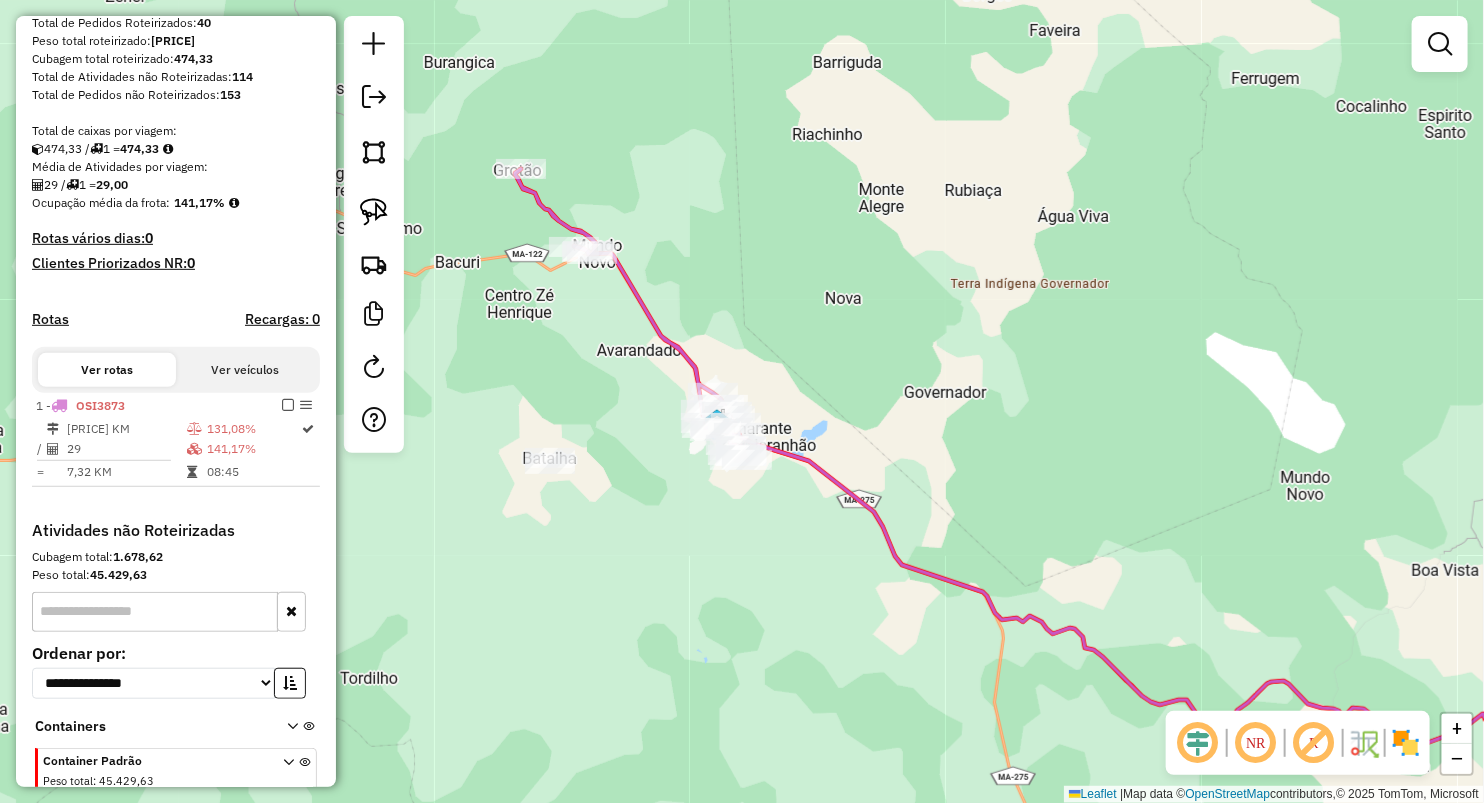 select on "**********" 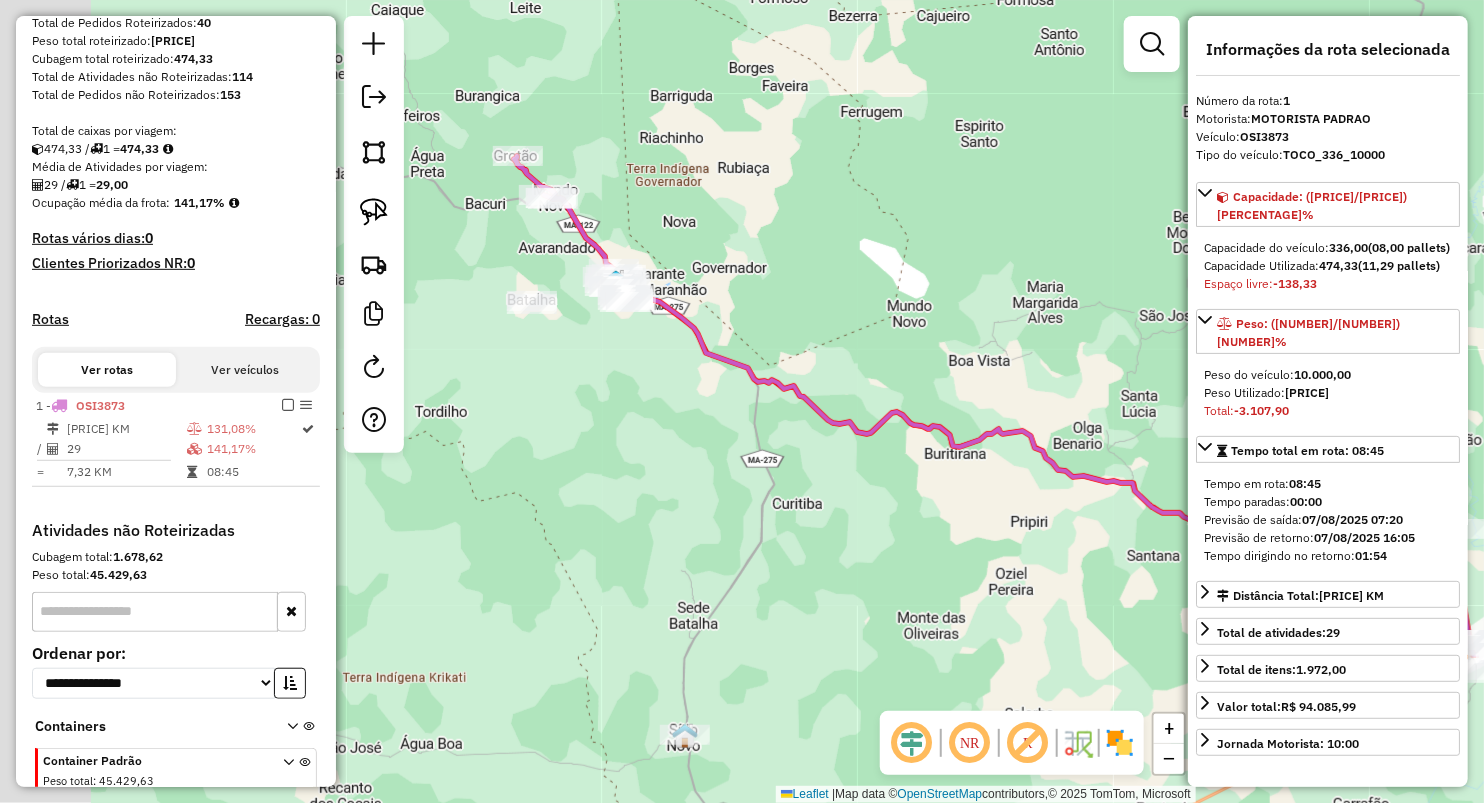 drag, startPoint x: 610, startPoint y: 246, endPoint x: 992, endPoint y: 270, distance: 382.75317 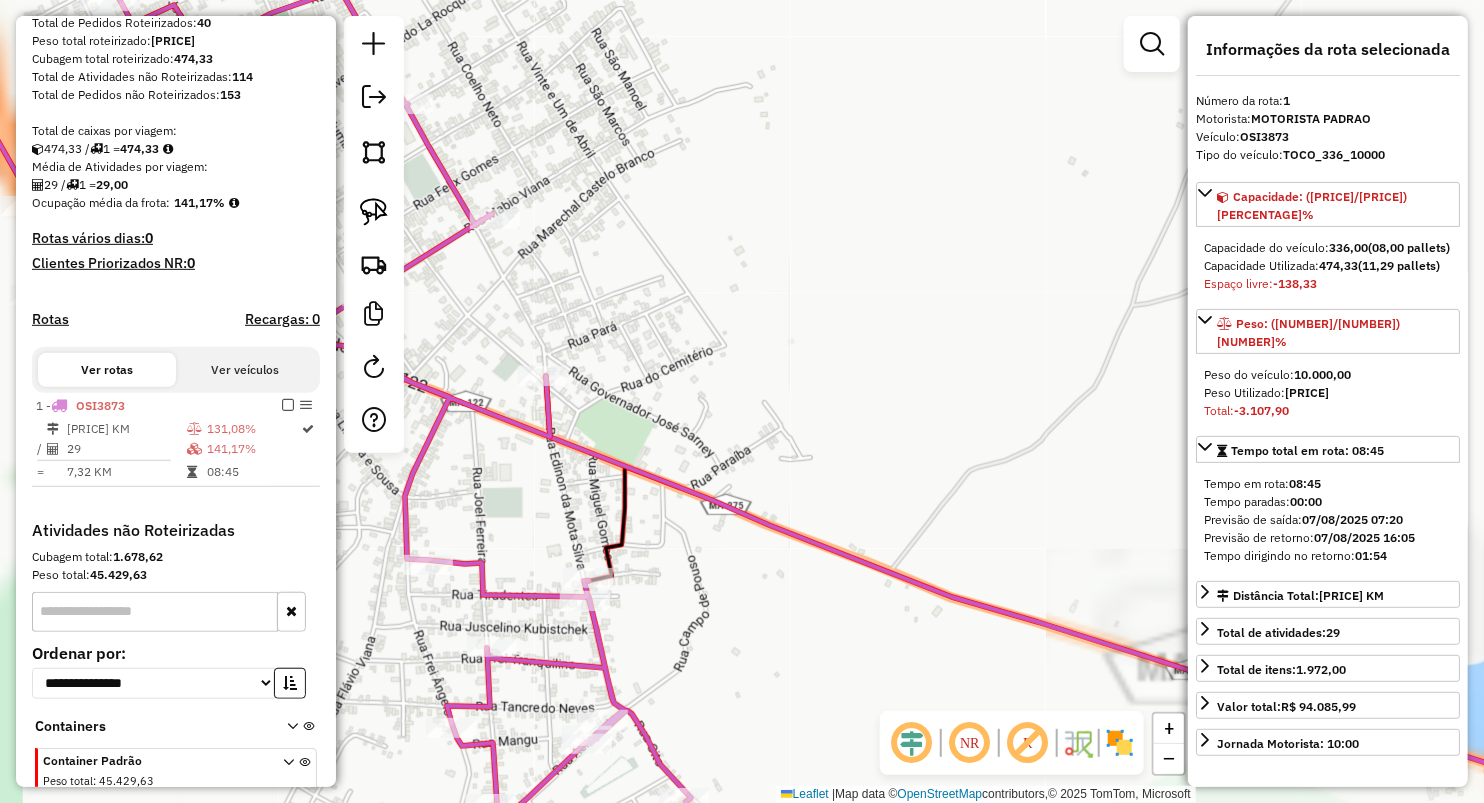 drag, startPoint x: 693, startPoint y: 290, endPoint x: 917, endPoint y: 296, distance: 224.08034 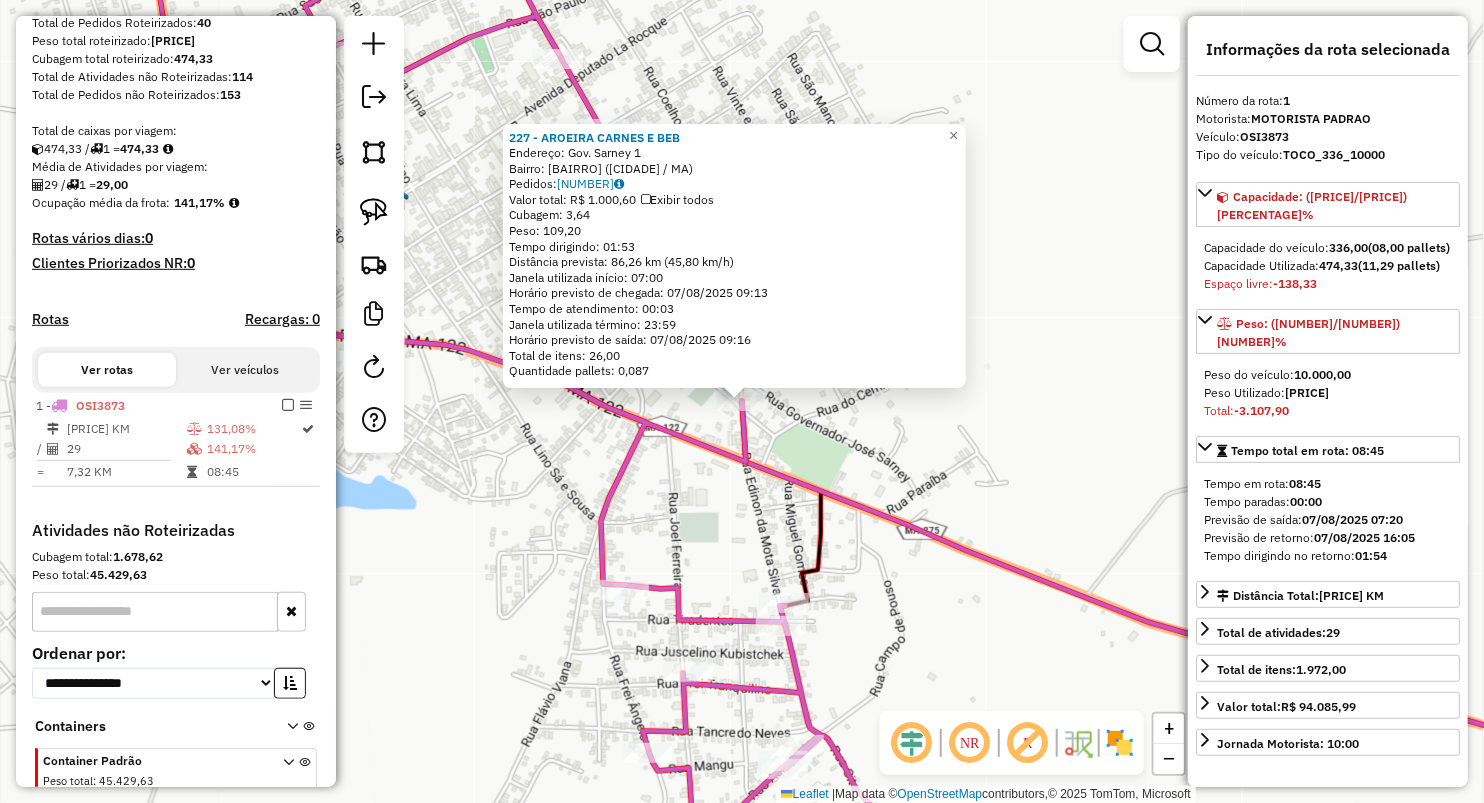 scroll, scrollTop: 425, scrollLeft: 0, axis: vertical 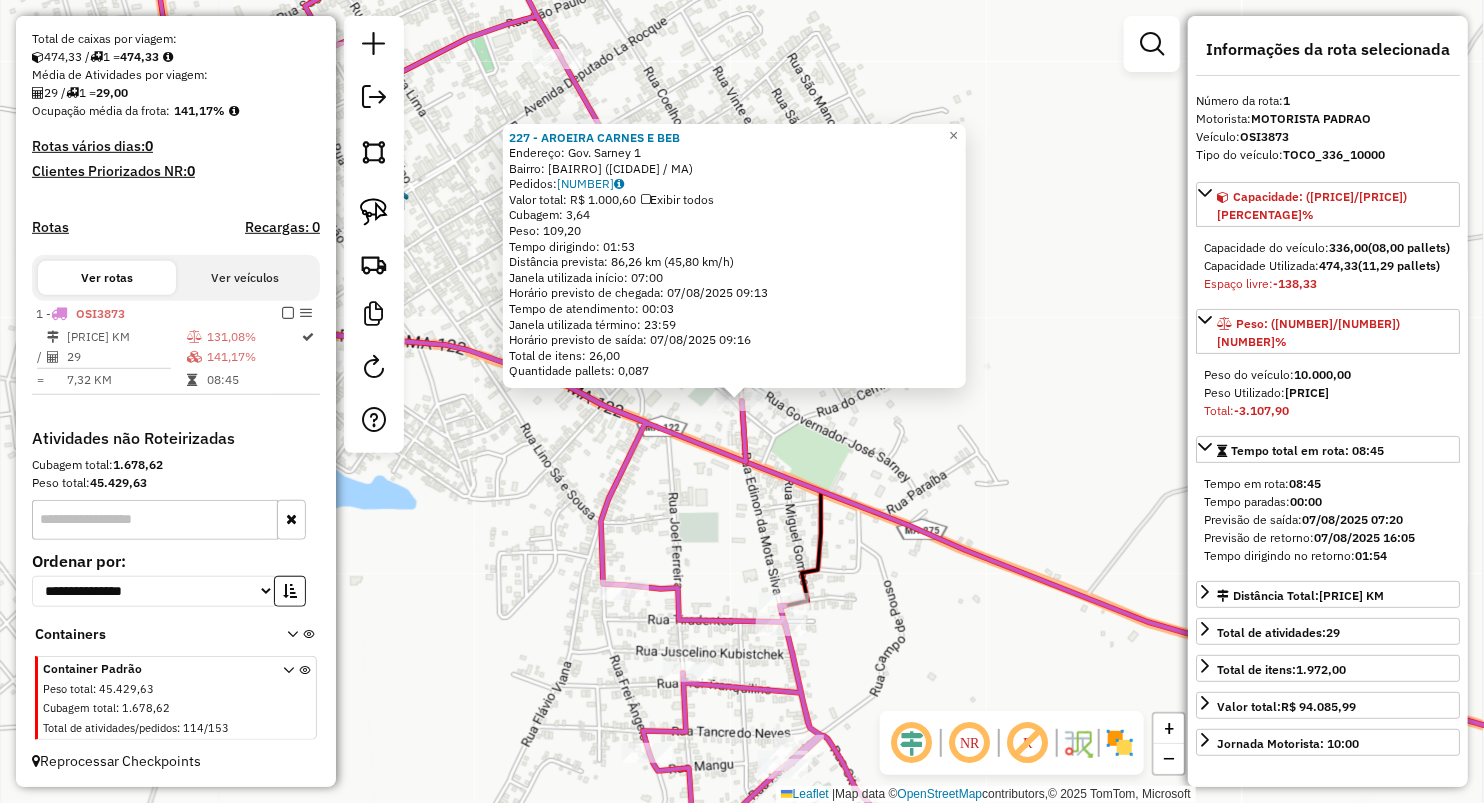 click on "227 - AROEIRA CARNES E BEB  Endereço:  Gov. Sarney 1   Bairro: VILA RIBAMAR ([CITY] / [STATE])   Pedidos:  06027272   Valor total: R$ 1.000,60   Exibir todos   Cubagem: 3,64  Peso: 109,20  Tempo dirigindo: 01:53   Distância prevista: 86,26 km (45,80 km/h)   Janela utilizada início: 07:00   Horário previsto de chegada: 07/08/2025 09:13   Tempo de atendimento: 00:03   Janela utilizada término: 23:59   Horário previsto de saída: 07/08/2025 09:16   Total de itens: 26,00   Quantidade pallets: 0,087  × Janela de atendimento Grade de atendimento Capacidade Transportadoras Veículos Cliente Pedidos  Rotas Selecione os dias de semana para filtrar as janelas de atendimento  Seg   Ter   Qua   Qui   Sex   Sáb   Dom  Informe o período da janela de atendimento: De: Até:  Filtrar exatamente a janela do cliente  Considerar janela de atendimento padrão  Selecione os dias de semana para filtrar as grades de atendimento  Seg   Ter   Qua   Qui   Sex   Sáb   Dom   Peso mínimo:   Peso máximo:   De:   Até:" 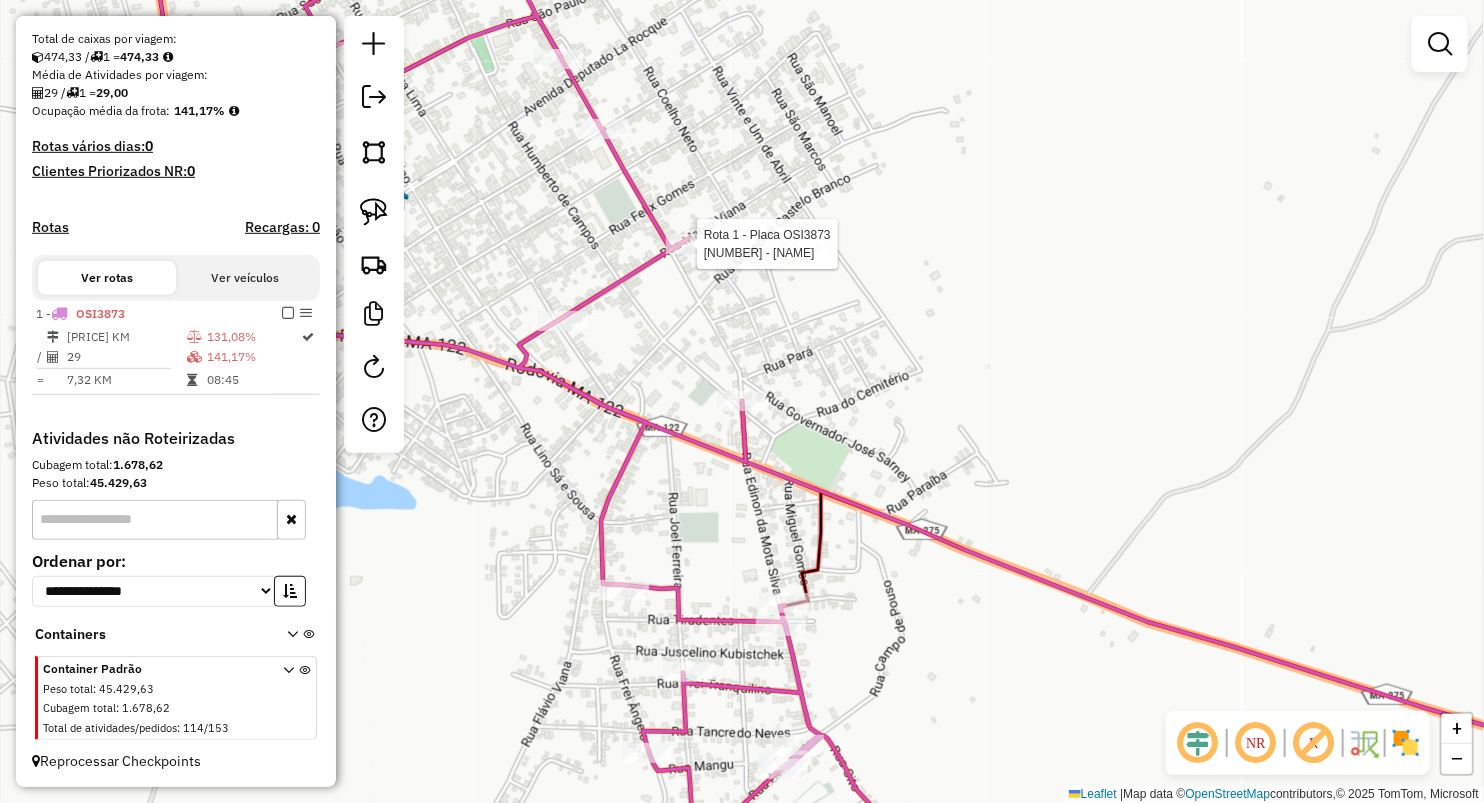 select on "**********" 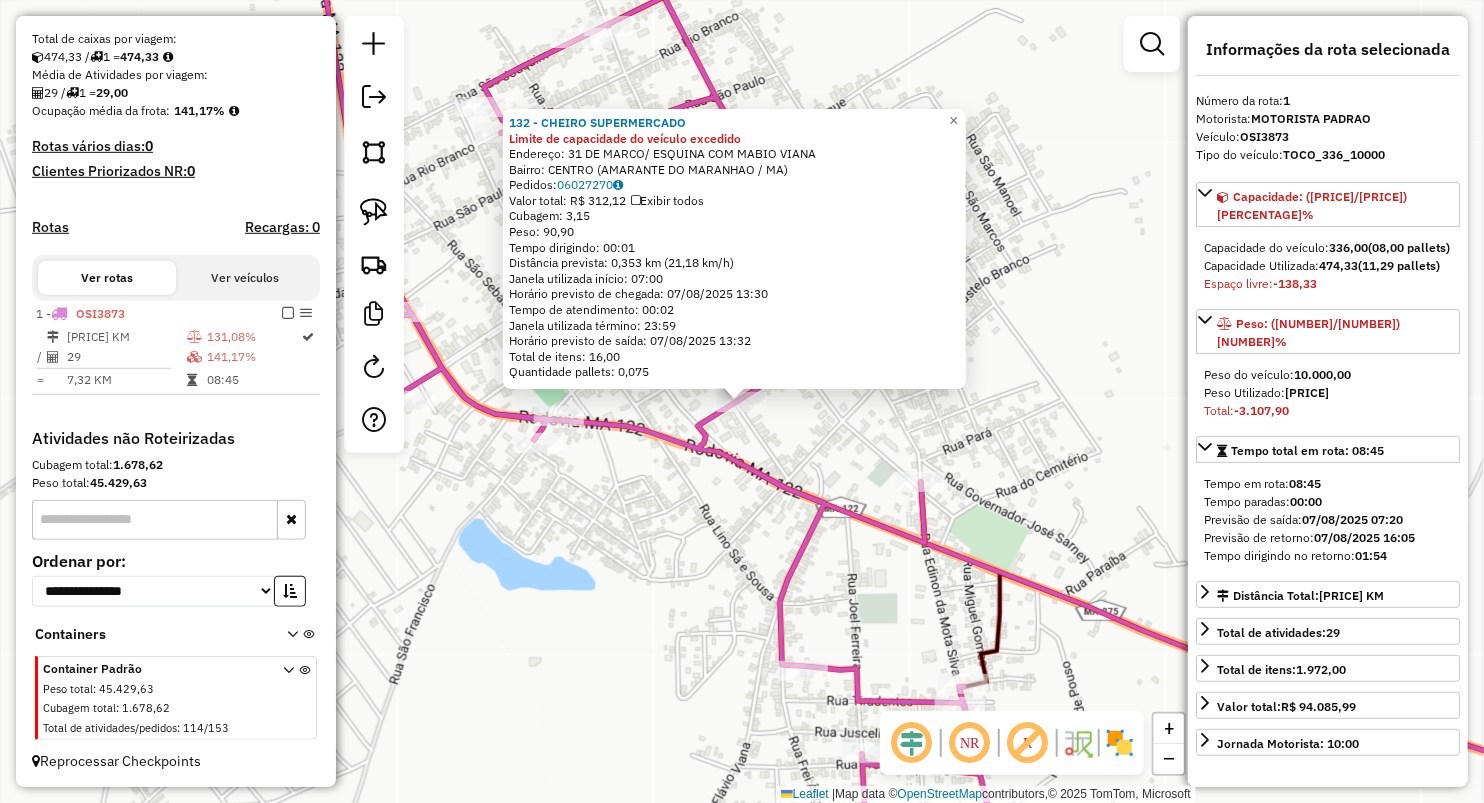 click on "132 - CHEIRO SUPERMERCADO Limite de capacidade do veículo excedido  Endereço:  31 DE MARCO/ ESQUINA COM MABIO VIANA   Bairro: CENTRO ([CITY] / [STATE])   Pedidos:  06027270   Valor total: R$ 312,12   Exibir todos   Cubagem: 3,15  Peso: 90,90  Tempo dirigindo: 00:01   Distância prevista: 0,353 km (21,18 km/h)   Janela utilizada início: 07:00   Horário previsto de chegada: 07/08/2025 13:30   Tempo de atendimento: 00:02   Janela utilizada término: 23:59   Horário previsto de saída: 07/08/2025 13:32   Total de itens: 16,00   Quantidade pallets: 0,075  × Janela de atendimento Grade de atendimento Capacidade Transportadoras Veículos Cliente Pedidos  Rotas Selecione os dias de semana para filtrar as janelas de atendimento  Seg   Ter   Qua   Qui   Sex   Sáb   Dom  Informe o período da janela de atendimento: De: Até:  Filtrar exatamente a janela do cliente  Considerar janela de atendimento padrão  Selecione os dias de semana para filtrar as grades de atendimento  Seg   Ter   Qua   Qui   Sex  De:" 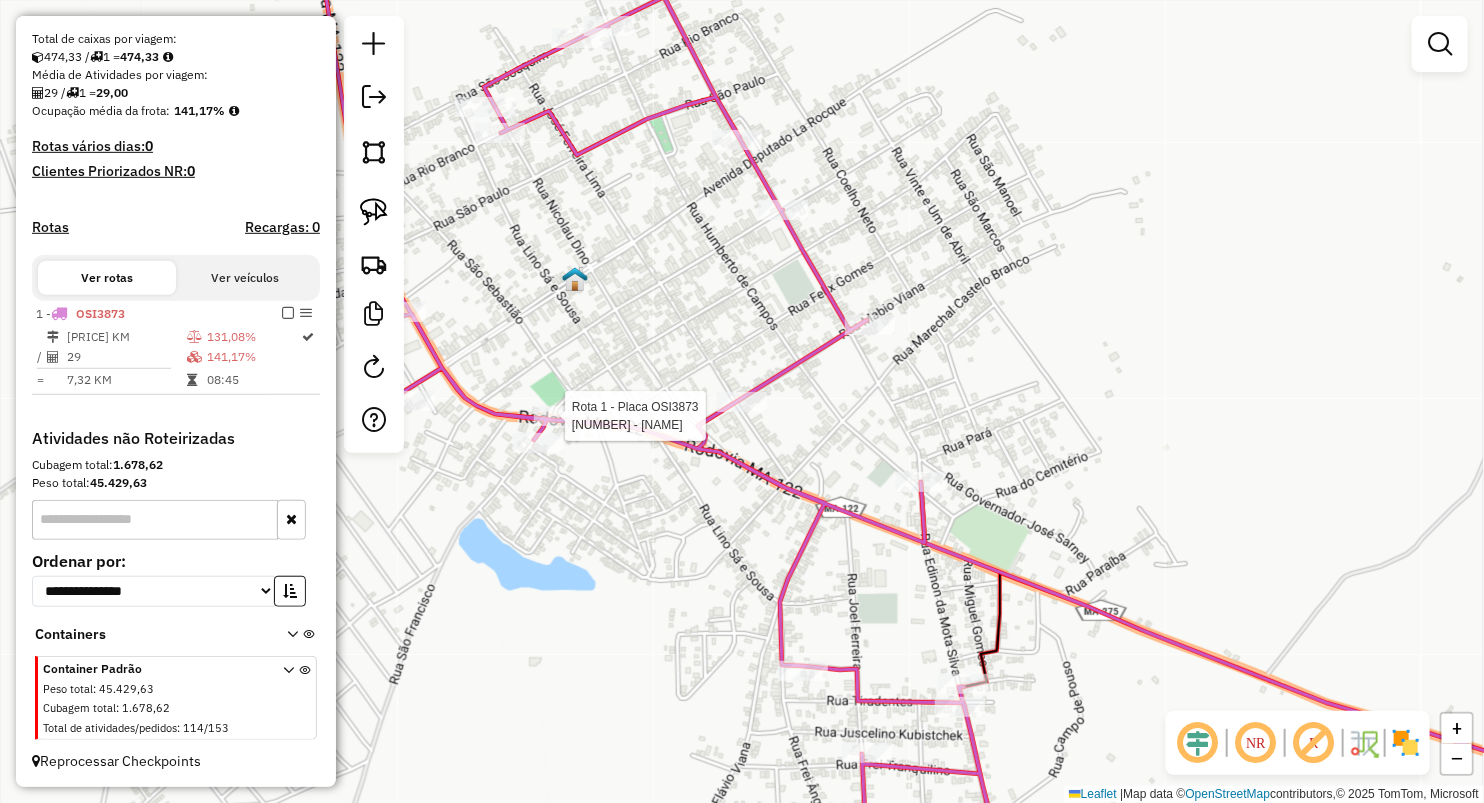 select on "**********" 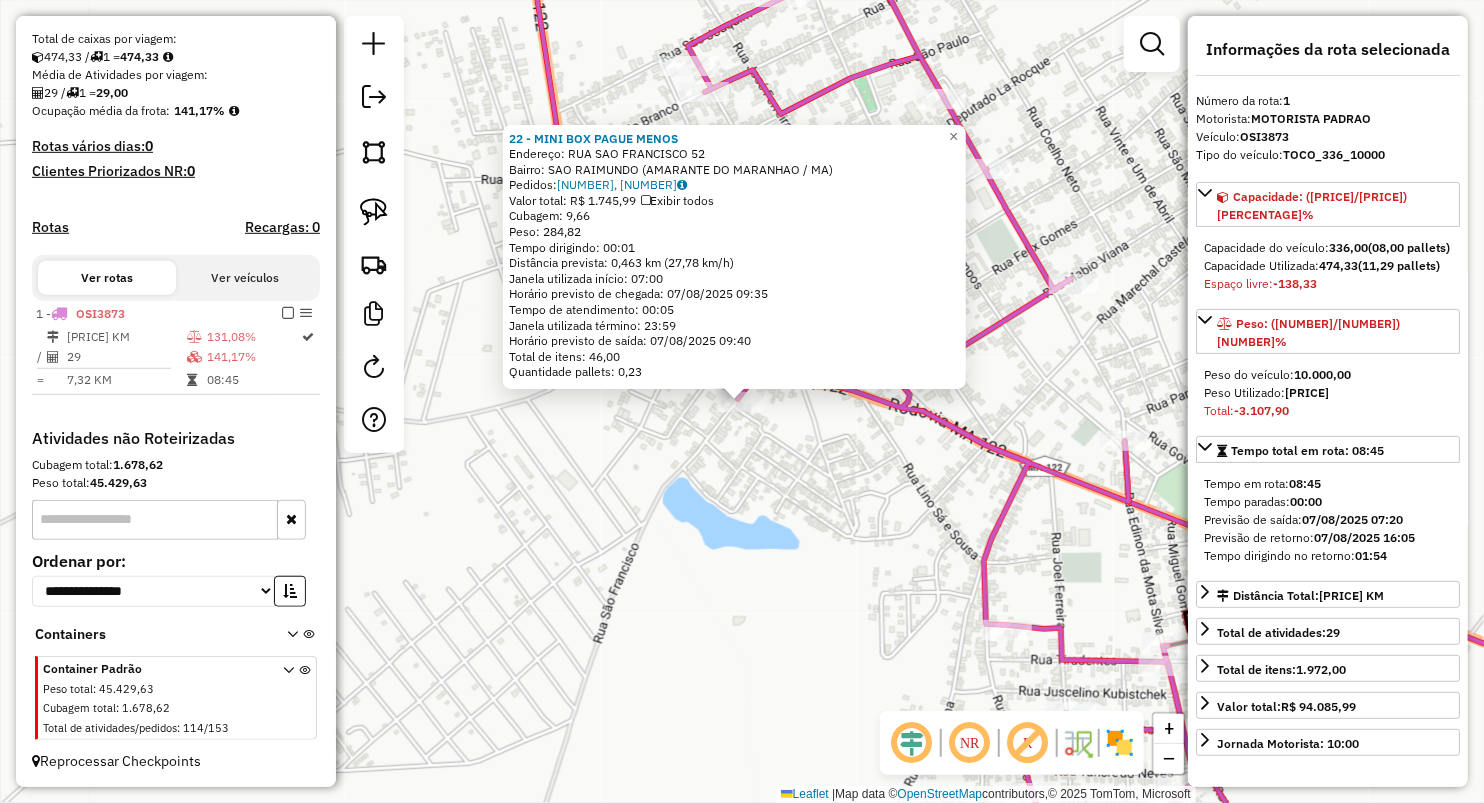 click on "22 - MINI BOX PAGUE MENOS  Endereço:  RUA SAO FRANCISCO 52   Bairro: SAO RAIMUNDO ([CITY] / [STATE])   Pedidos:  06027494, 06027274   Valor total: R$ 1.745,99   Exibir todos   Cubagem: 9,66  Peso: 284,82  Tempo dirigindo: 00:01   Distância prevista: 0,463 km (27,78 km/h)   Janela utilizada início: 07:00   Horário previsto de chegada: 07/08/2025 09:35   Tempo de atendimento: 00:05   Janela utilizada término: 23:59   Horário previsto de saída: 07/08/2025 09:40   Total de itens: 46,00   Quantidade pallets: 0,23  × Janela de atendimento Grade de atendimento Capacidade Transportadoras Veículos Cliente Pedidos  Rotas Selecione os dias de semana para filtrar as janelas de atendimento  Seg   Ter   Qua   Qui   Sex   Sáb   Dom  Informe o período da janela de atendimento: De: Até:  Filtrar exatamente a janela do cliente  Considerar janela de atendimento padrão  Selecione os dias de semana para filtrar as grades de atendimento  Seg   Ter   Qua   Qui   Sex   Sáb   Dom   Peso mínimo:   De:   Até:" 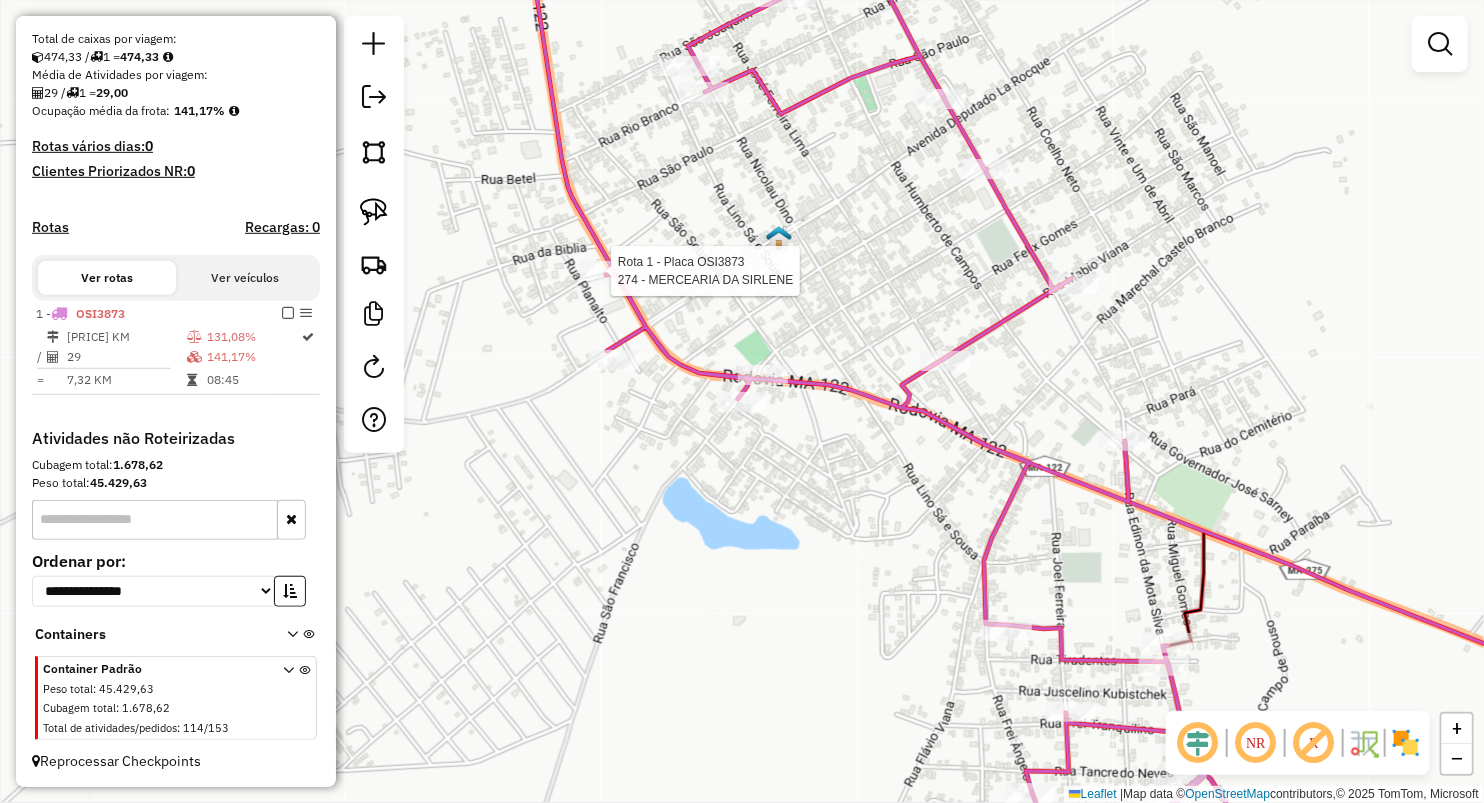 click 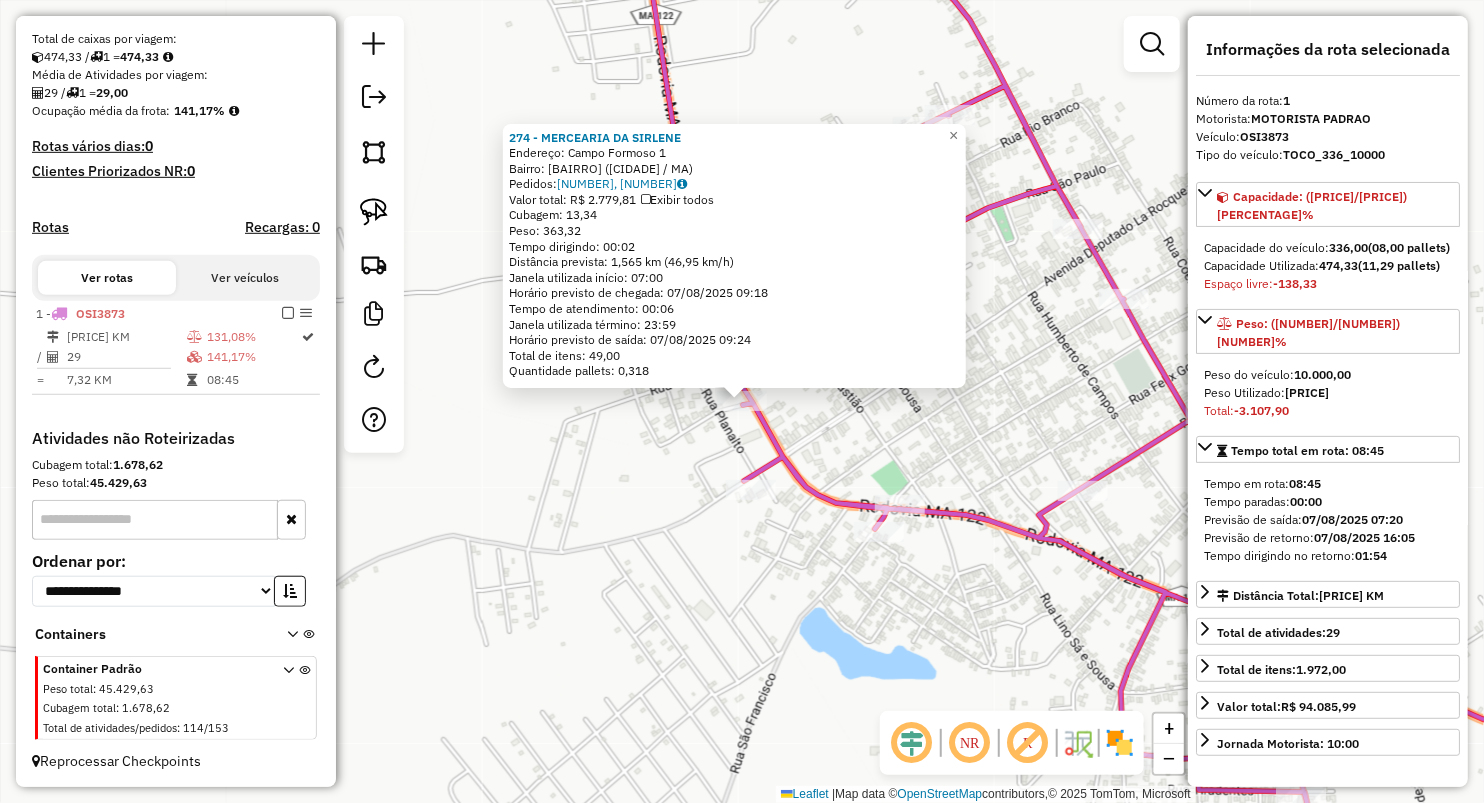 drag, startPoint x: 604, startPoint y: 445, endPoint x: 641, endPoint y: 398, distance: 59.816387 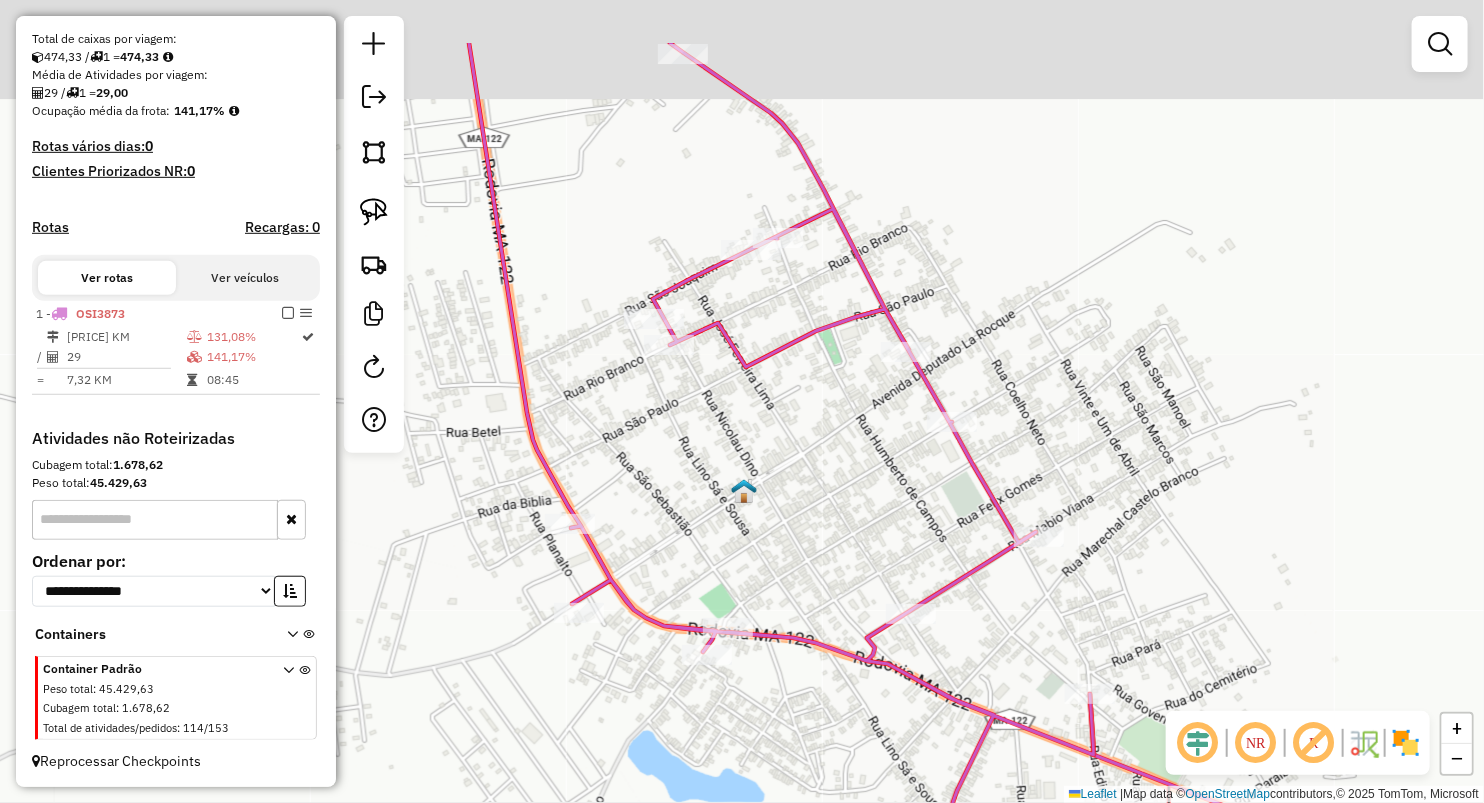 drag, startPoint x: 780, startPoint y: 400, endPoint x: 746, endPoint y: 413, distance: 36.40055 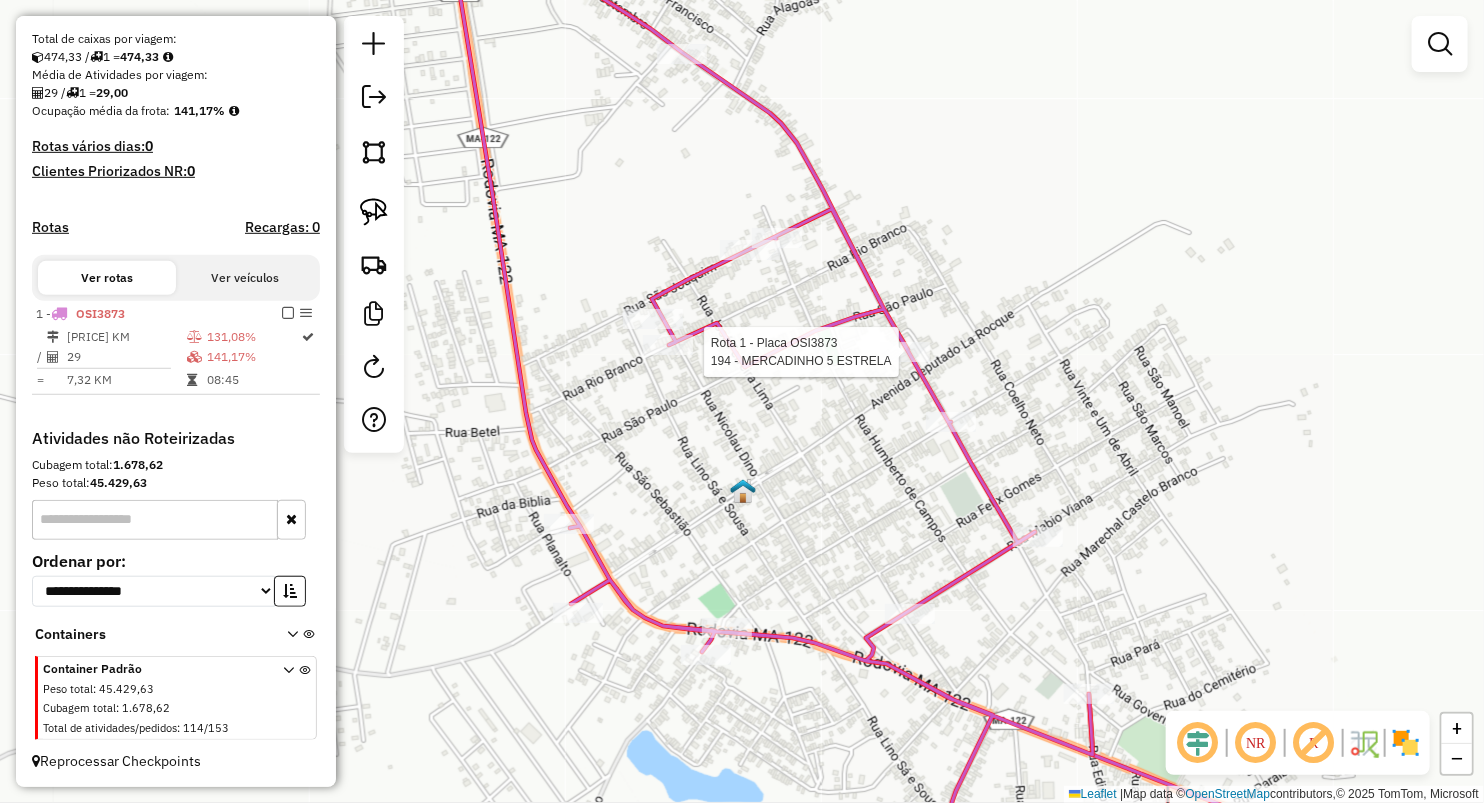 select on "**********" 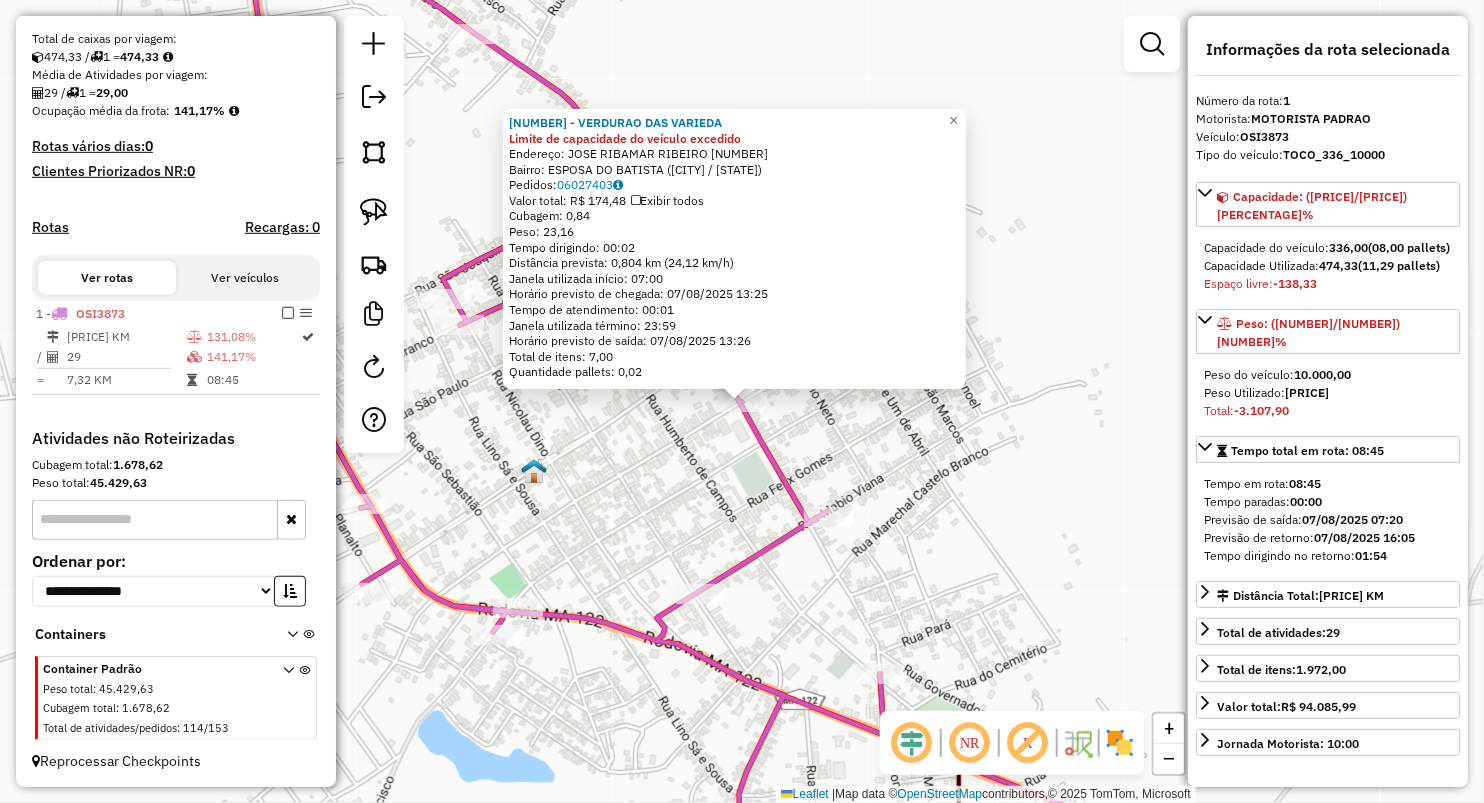 click on "[NAME] Endereço: [STREET] [NUMBER] Bairro: [NEIGHBORHOOD] ([CITY] / [STATE]) Pedidos: [ORDER_ID] Valor total: [CURRENCY] [PRICE] Exibir todos Cubagem: [CUBAGE] Peso: [WEIGHT] Tempo dirigindo: [TIME] Distância prevista: [DISTANCE] km ([SPEED] km/h) Janela utilizada início: [TIME] Horário previsto de chegada: [DATE] [TIME] Tempo de atendimento: [TIME] Janela utilizada término: [TIME] Horário previsto de saída: [DATE] [TIME] Total de itens: [ITEMS] Quantidade pallets: [PALLETS] × Janela de atendimento Grade de atendimento Capacidade Transportadoras Veículos Cliente Pedidos Rotas Selecione os dias de semana para filtrar as janelas de atendimento Seg Ter Qua Qui Sex Sáb Dom Informe o período da janela de atendimento: De: Até: Filtrar exatamente a janela do cliente Considerar janela de atendimento padrão Selecione os dias de semana para filtrar as grades de atendimento Seg Ter Qua Qui Sex Dom" 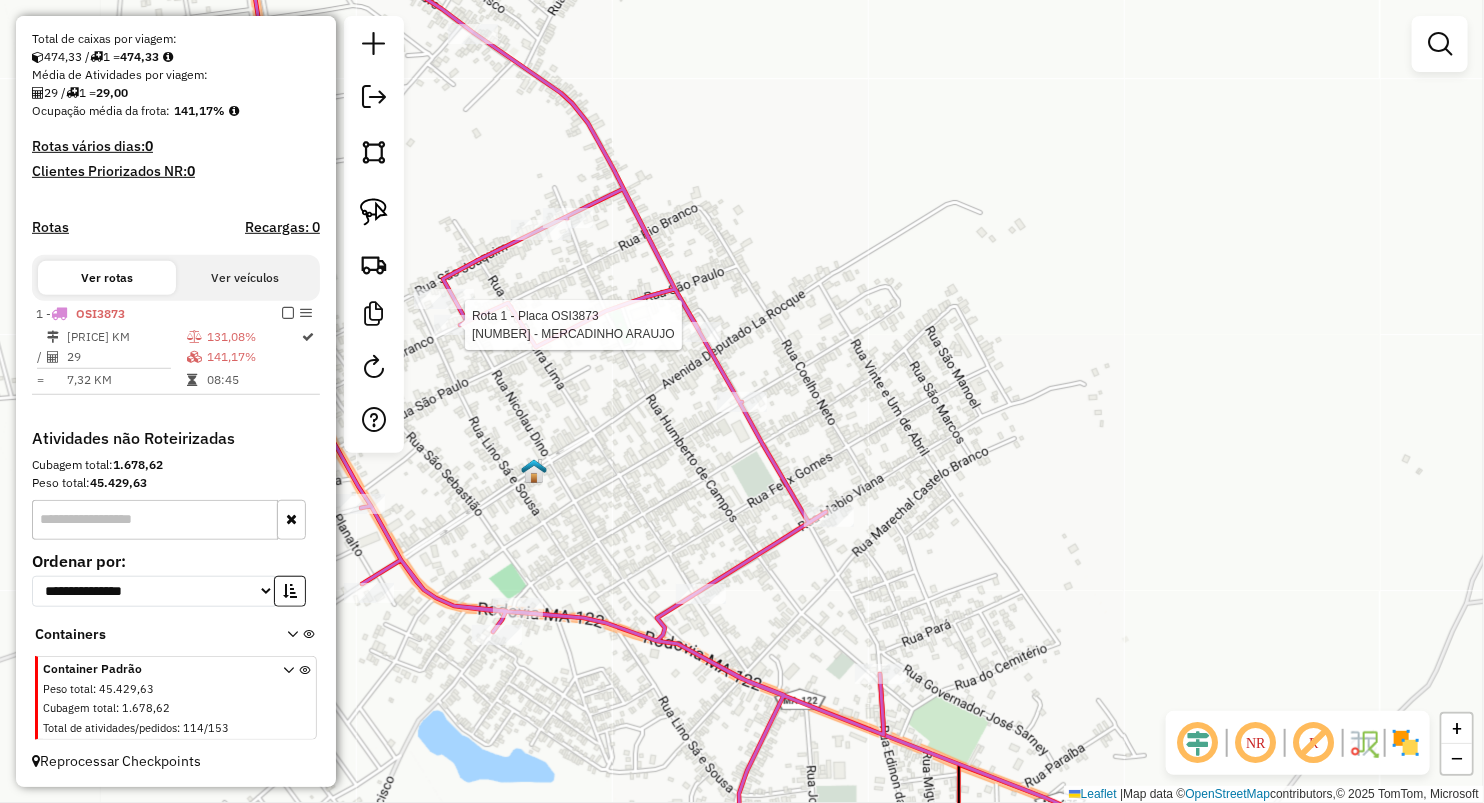 select on "**********" 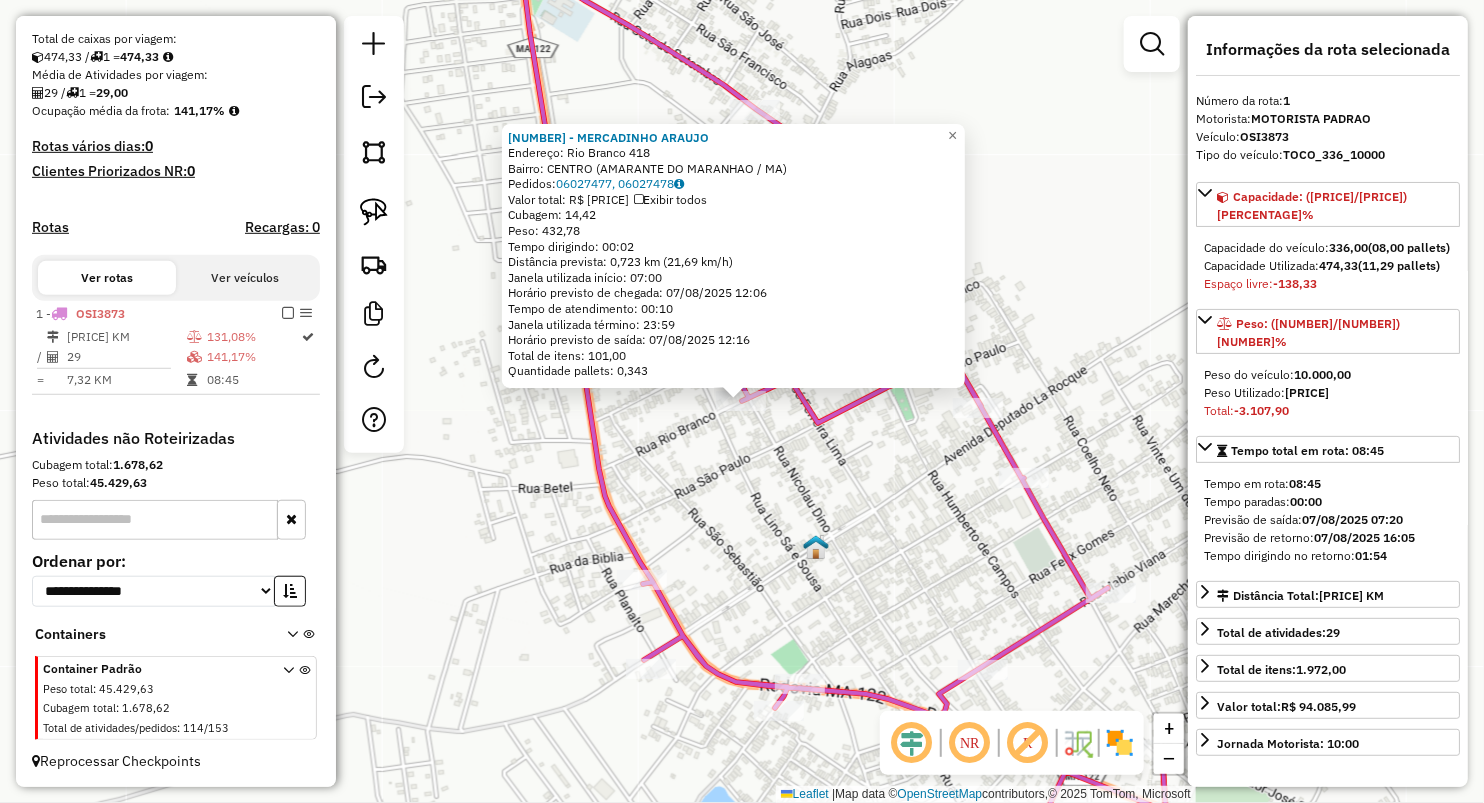 click on "[NUMBER] - MERCADINHO ARAUJO  Endereço:  Rio Branco [NUMBER]   Bairro: CENTRO ([CITY] / [STATE])   Pedidos:  [ORDER_ID], [ORDER_ID]   Valor total: R$ 3.644,54   Exibir todos   Cubagem: 14,42  Peso: 432,78  Tempo dirigindo: 00:02   Distância prevista: 0,723 km (21,69 km/h)   Janela utilizada início: 07:00   Horário previsto de chegada: 07/08/2025 12:06   Tempo de atendimento: 00:10   Janela utilizada término: 23:59   Horário previsto de saída: 07/08/2025 12:16   Total de itens: 101,00   Quantidade pallets: 0,343  × Janela de atendimento Grade de atendimento Capacidade Transportadoras Veículos Cliente Pedidos  Rotas Selecione os dias de semana para filtrar as janelas de atendimento  Seg   Ter   Qua   Qui   Sex   Sáb   Dom  Informe o período da janela de atendimento: De: Até:  Filtrar exatamente a janela do cliente  Considerar janela de atendimento padrão  Selecione os dias de semana para filtrar as grades de atendimento  Seg   Ter   Qua   Qui   Sex   Sáb   Dom   Peso mínimo:   Peso máximo:   De:  De:" 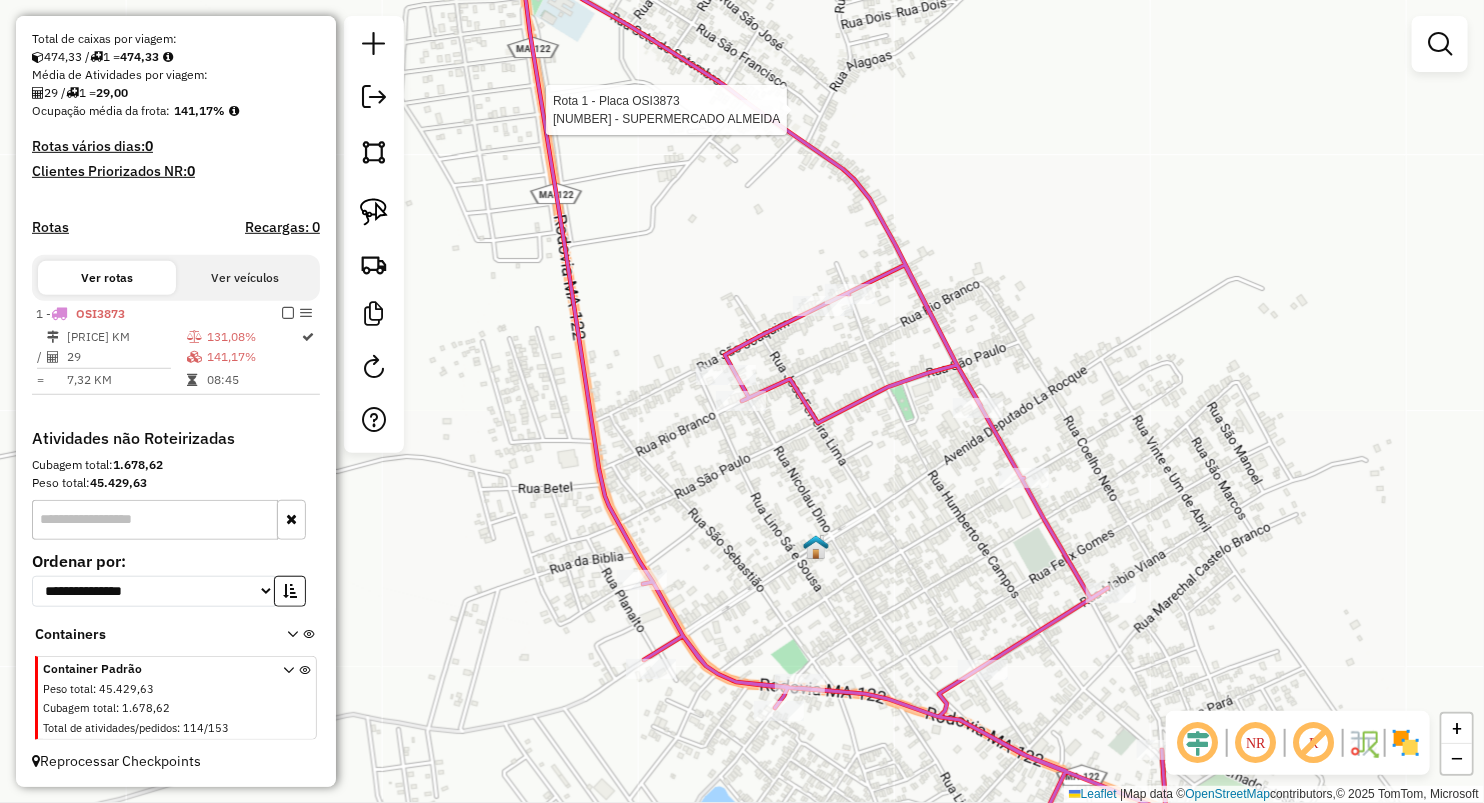 click 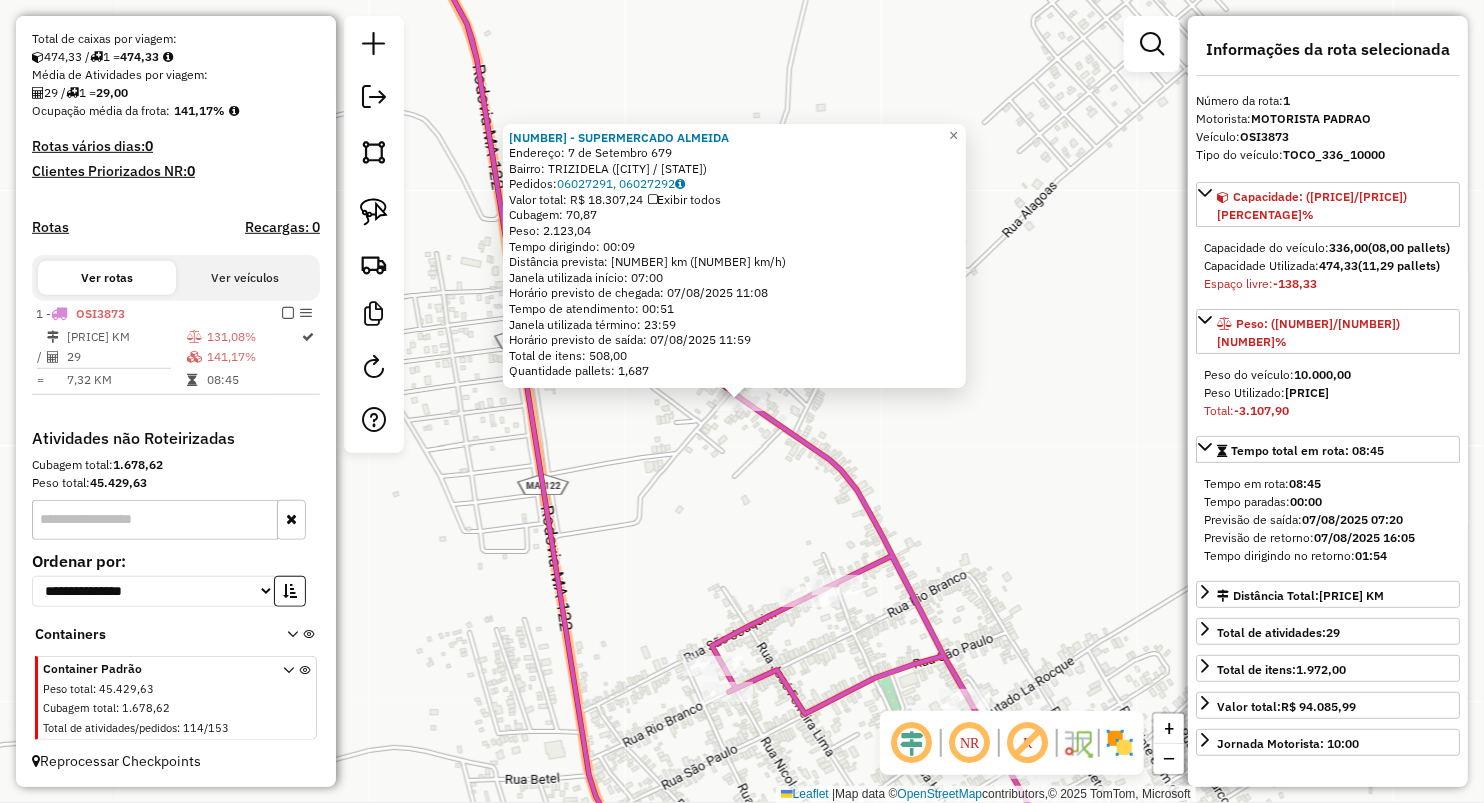 click on "205 - SUPERMERCADO ALMEIDA  Endereço:  7 de Setembro 679   Bairro: TRIZIDELA ([CITY] / [STATE])   Pedidos:  06027291, 06027292   Valor total: R$ 18.307,24   Exibir todos   Cubagem: 70,87  Peso: 2.123,04  Tempo dirigindo: 00:09   Distância prevista: 7,75 km (51,67 km/h)   Janela utilizada início: 07:00   Horário previsto de chegada: 07/08/2025 11:08   Tempo de atendimento: 00:51   Janela utilizada término: 23:59   Horário previsto de saída: 07/08/2025 11:59   Total de itens: 508,00   Quantidade pallets: 1,687  × Janela de atendimento Grade de atendimento Capacidade Transportadoras Veículos Cliente Pedidos  Rotas Selecione os dias de semana para filtrar as janelas de atendimento  Seg   Ter   Qua   Qui   Sex   Sáb   Dom  Informe o período da janela de atendimento: De: Até:  Filtrar exatamente a janela do cliente  Considerar janela de atendimento padrão  Selecione os dias de semana para filtrar as grades de atendimento  Seg   Ter   Qua   Qui   Sex   Sáb   Dom   Peso mínimo:   De:   Até:" 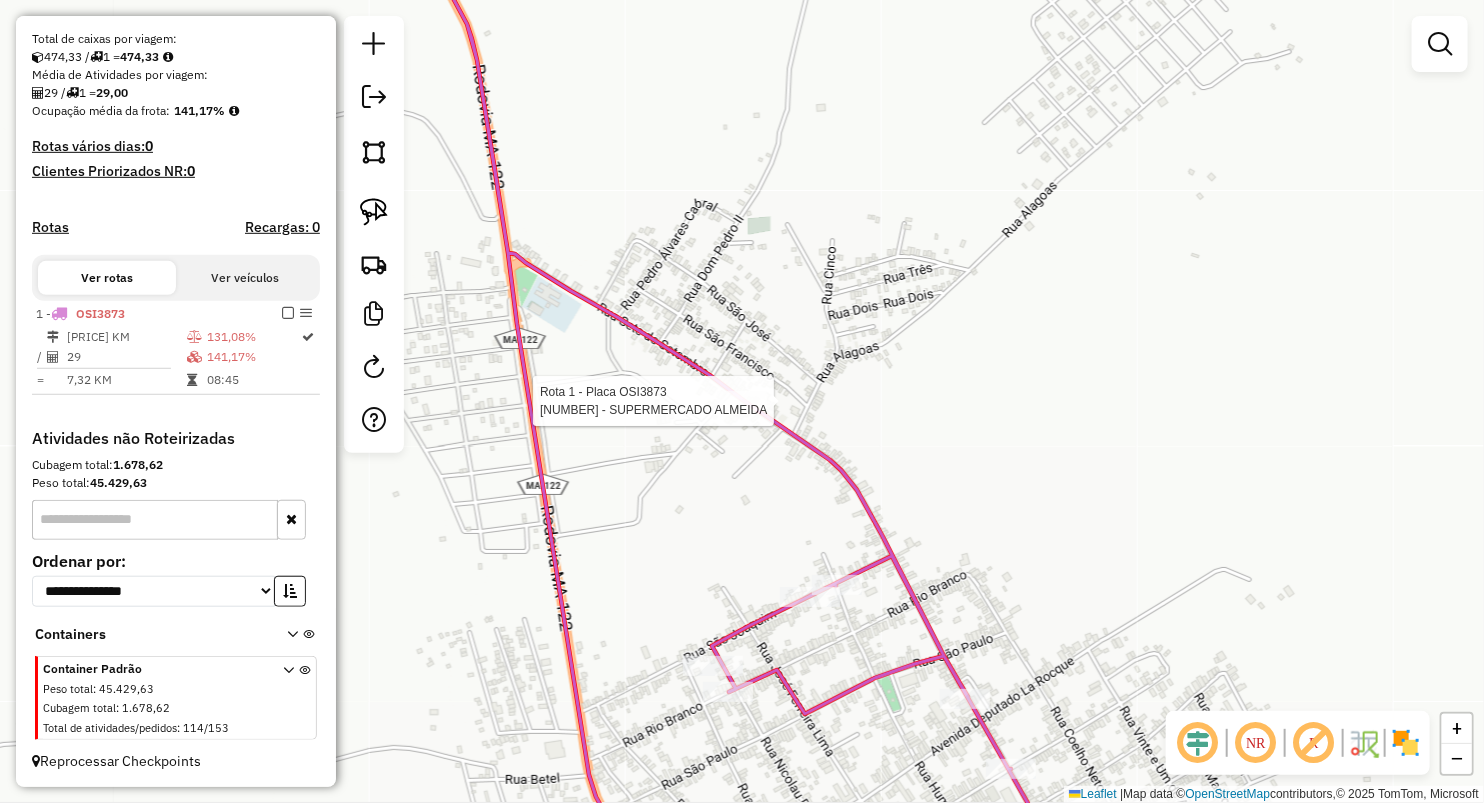select on "**********" 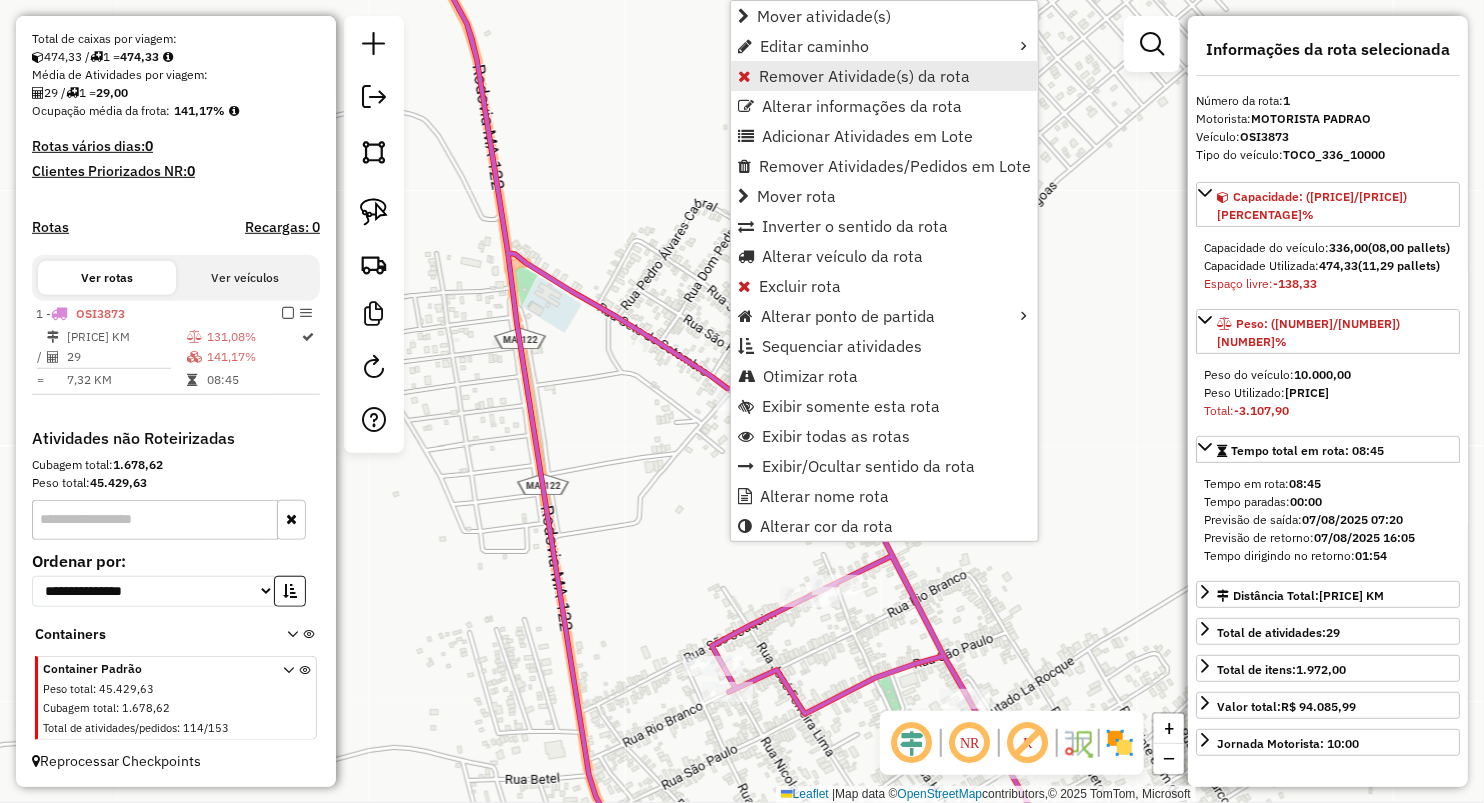 click on "Remover Atividade(s) da rota" at bounding box center (864, 76) 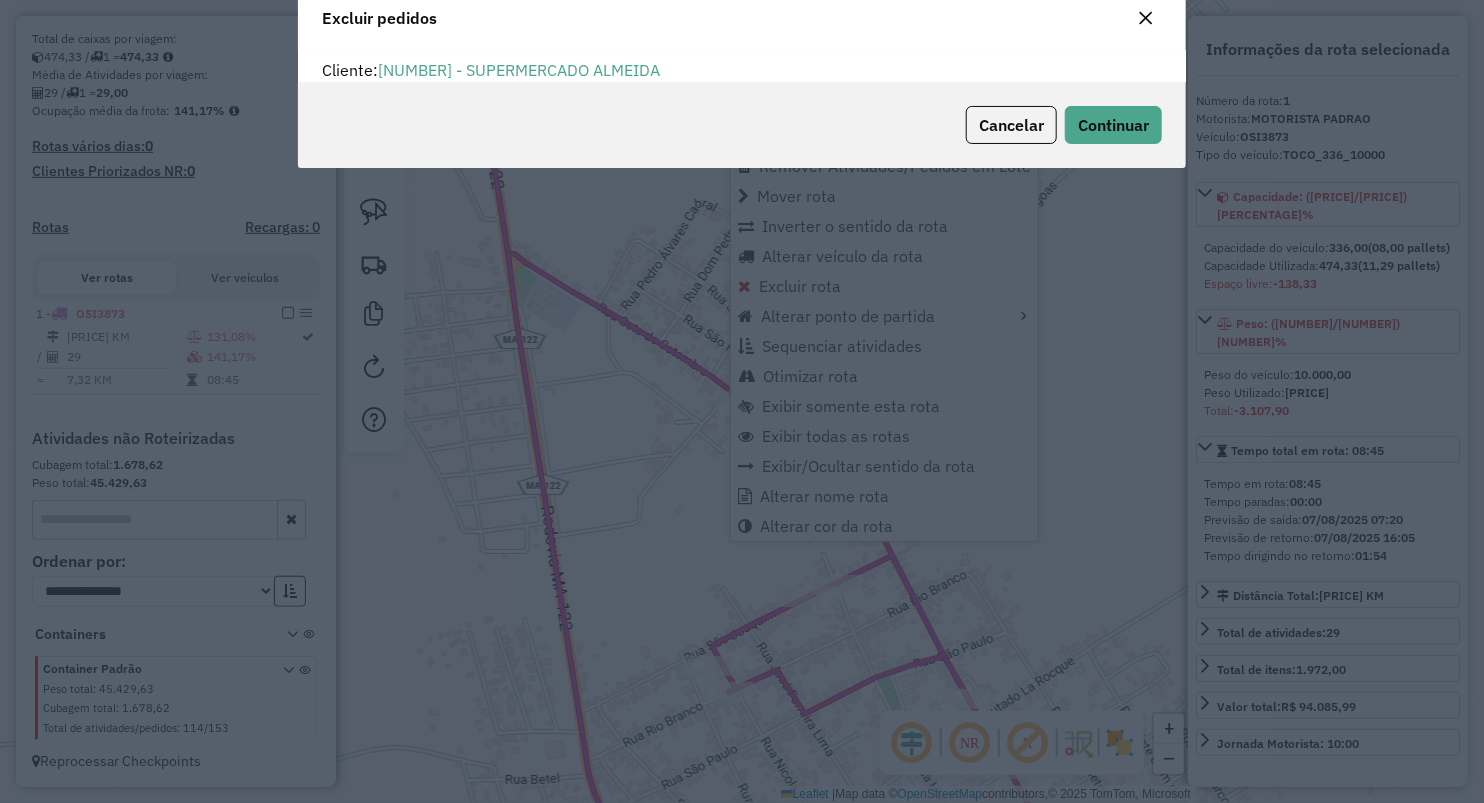 scroll, scrollTop: 10, scrollLeft: 6, axis: both 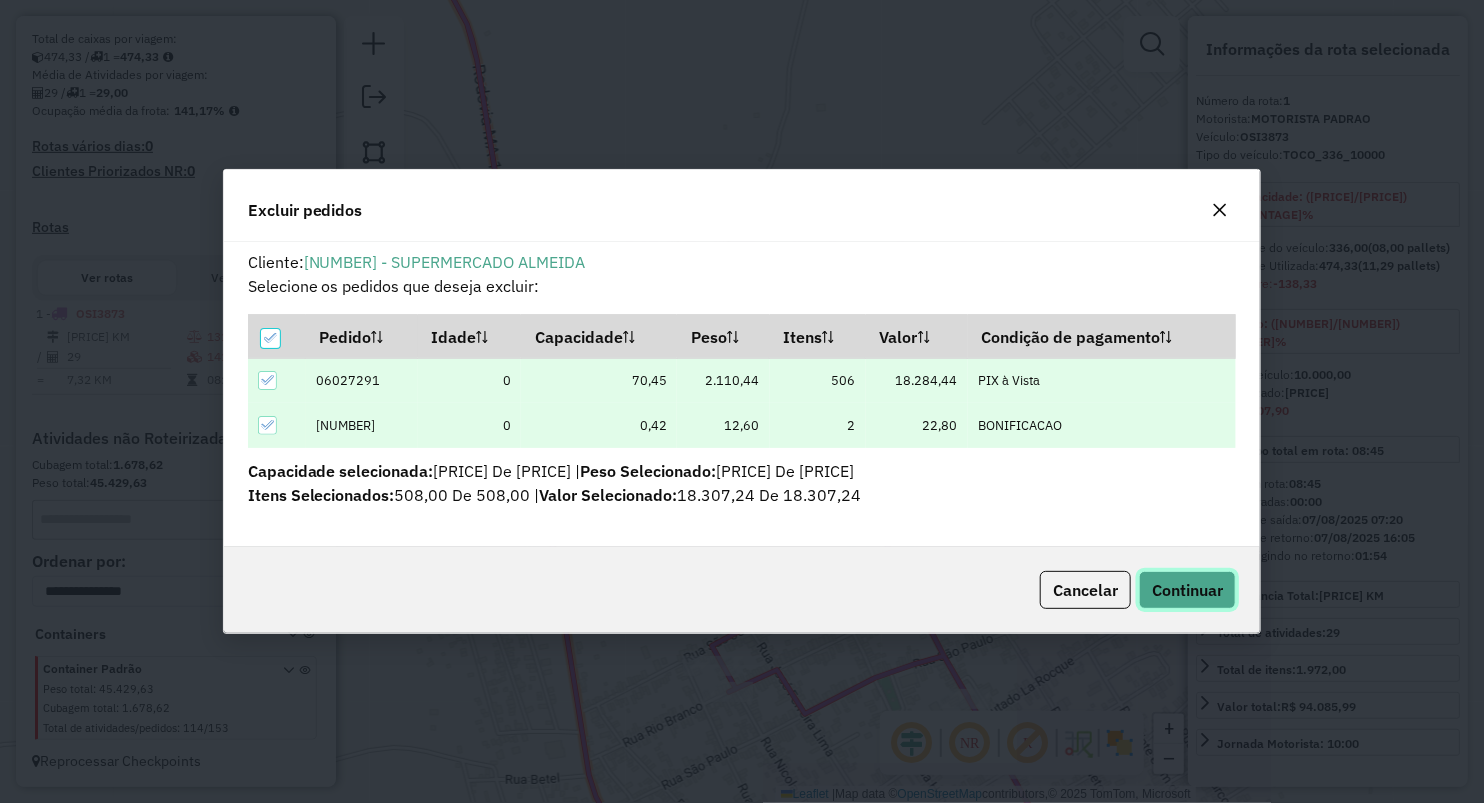 click on "Continuar" 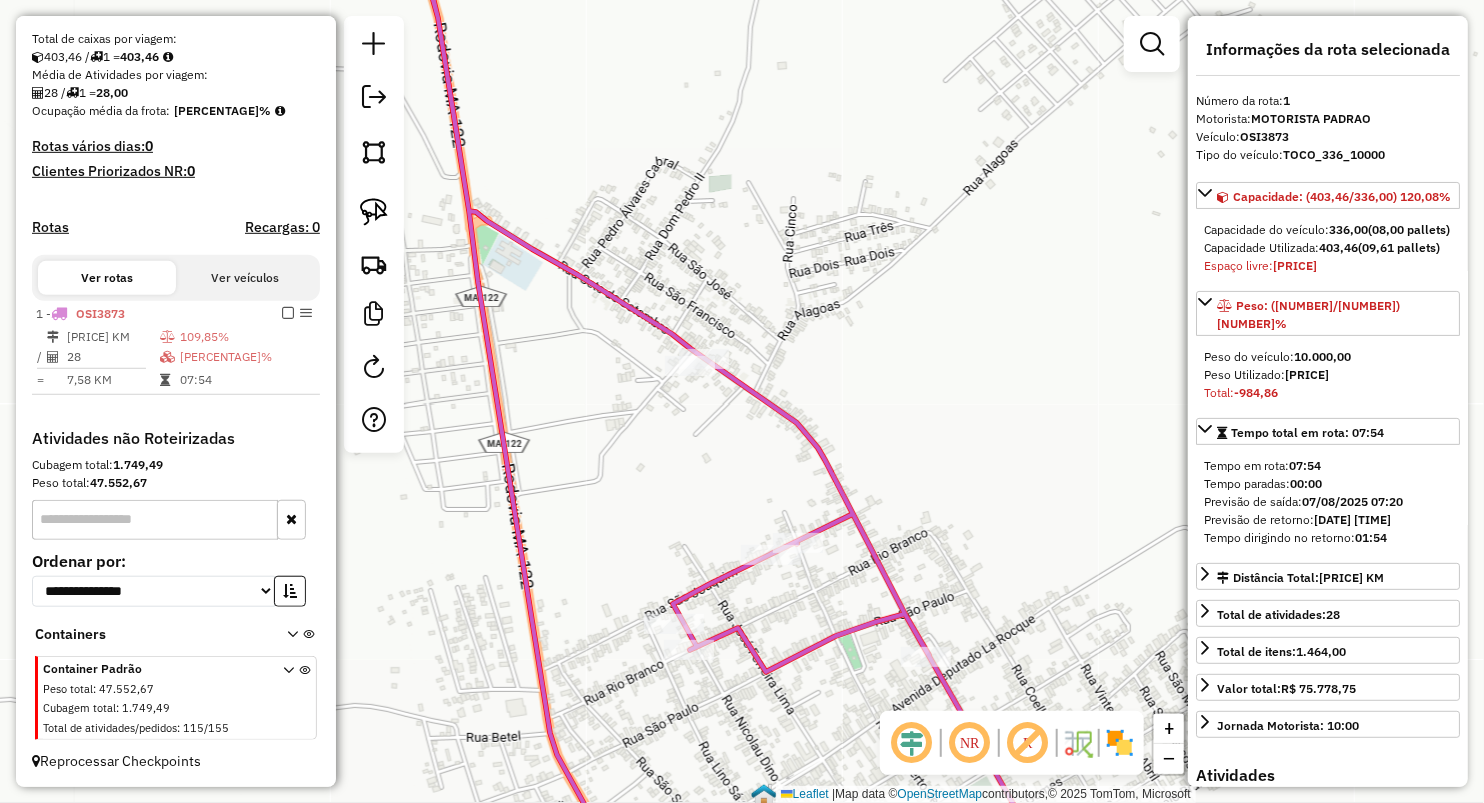 drag, startPoint x: 841, startPoint y: 457, endPoint x: 675, endPoint y: 167, distance: 334.14966 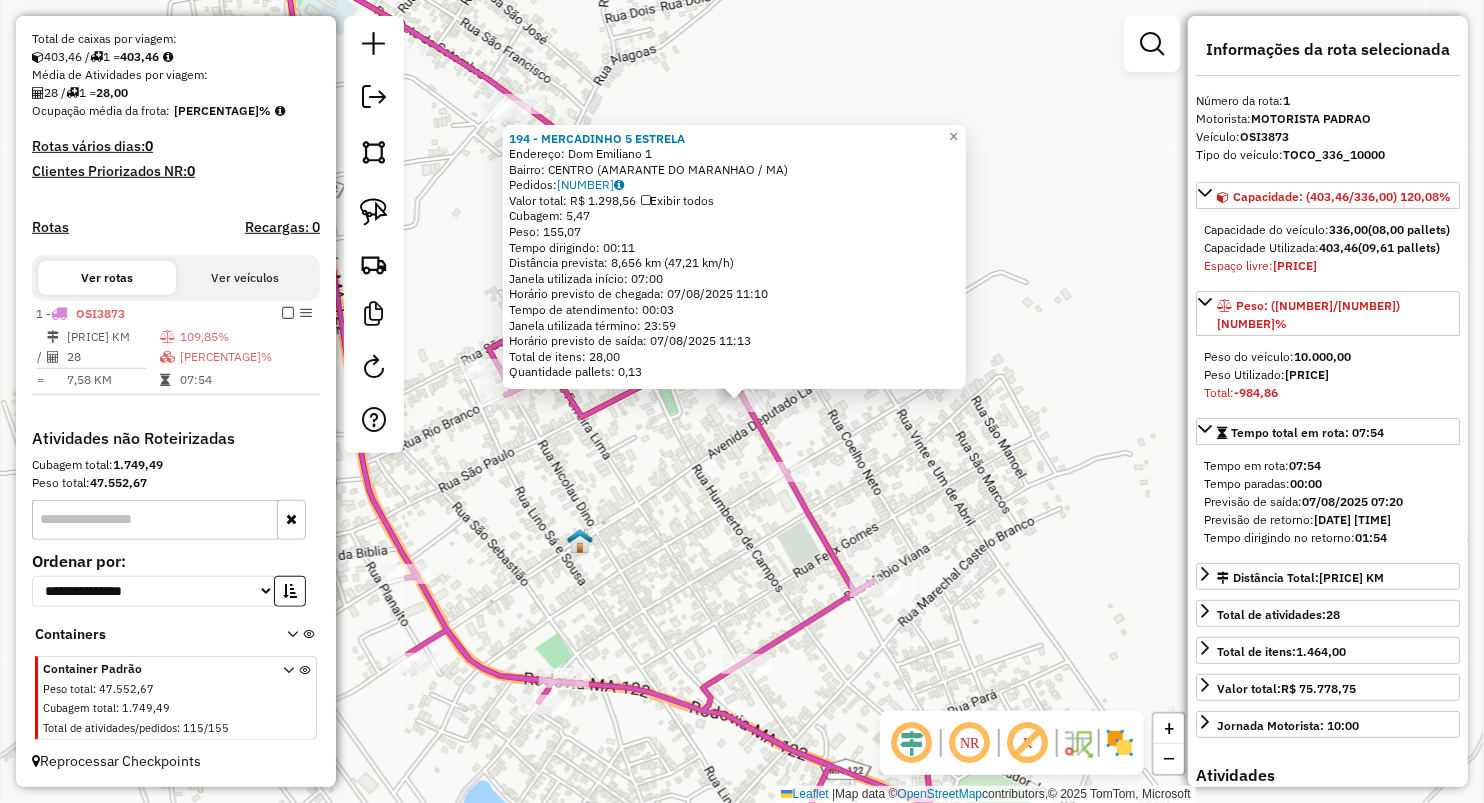 click on "Rota [NUMBER] - Placa [PLATE] [NUMBER] - [NAME] [NUMBER] - [NAME] Endereço: [STREET] [NUMBER] Bairro: [NEIGHBORHOOD] ([CITY] / [STATE]) Pedidos: [NUMBER] Valor total: [CURRENCY] [NUMBER] Exibir todos Cubagem: [NUMBER] Peso: [NUMBER] Tempo dirigindo: [TIME] Distância prevista: [NUMBER] km ([NUMBER] km/h) Janela utilizada início: [TIME] Horário previsto de chegada: [DATE] [TIME] Tempo de atendimento: [TIME] Janela utilizada término: [TIME] Horário previsto de saída: [DATE] [TIME] Total de itens: [NUMBER] Quantidade pallets: [NUMBER] × Janela de atendimento Grade de atendimento Capacidade Transportadoras Veículos Cliente Pedidos Rotas Selecione os dias de semana para filtrar as janelas de atendimento Seg Ter Qua Qui Sex Sáb Dom Informe o período da janela de atendimento: De: Até: Filtrar exatamente a janela do cliente Considerar janela de atendimento padrão Selecione os dias de semana para filtrar as grades de atendimento Seg Ter Qua Qui Sex Sáb Dom" 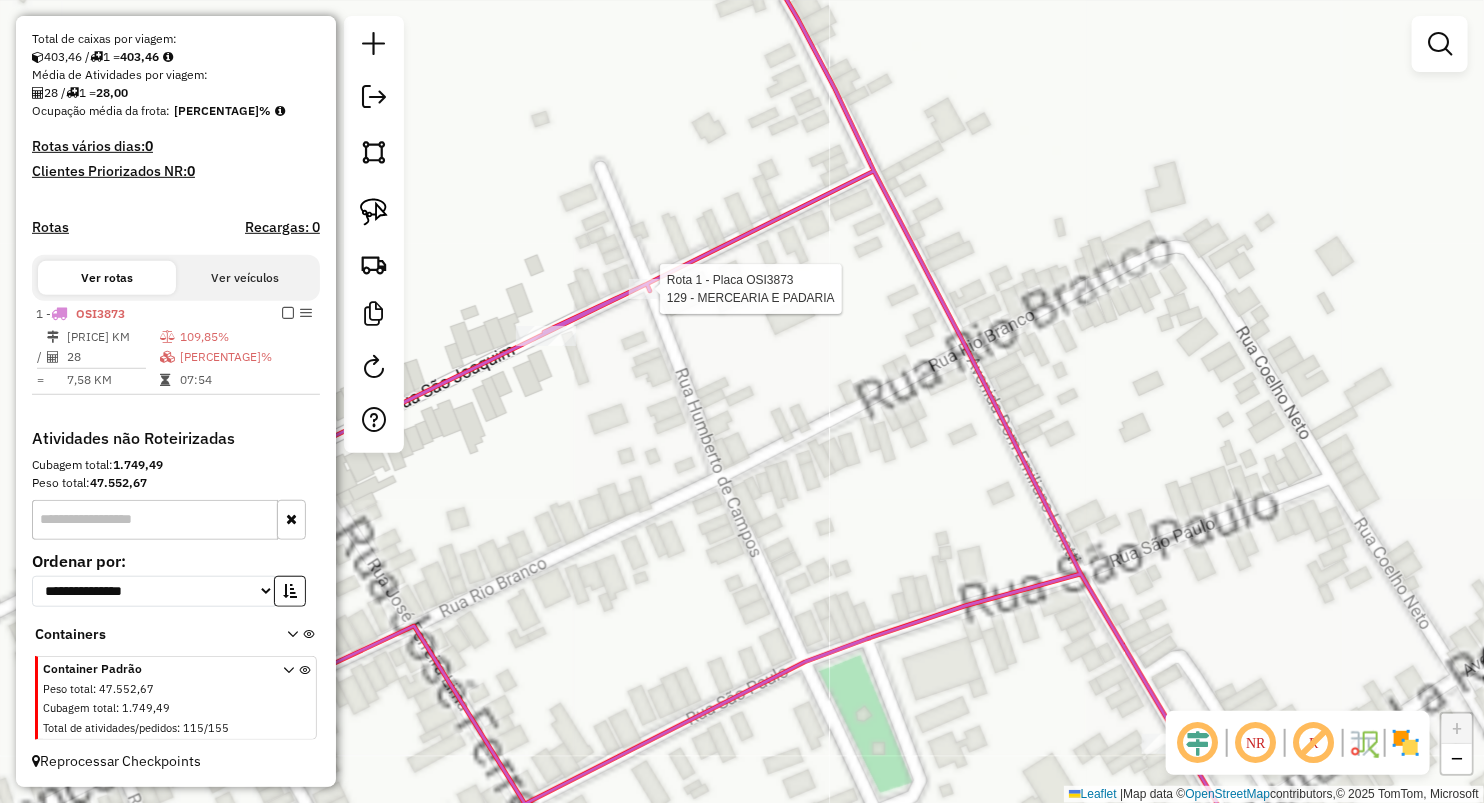 select on "**********" 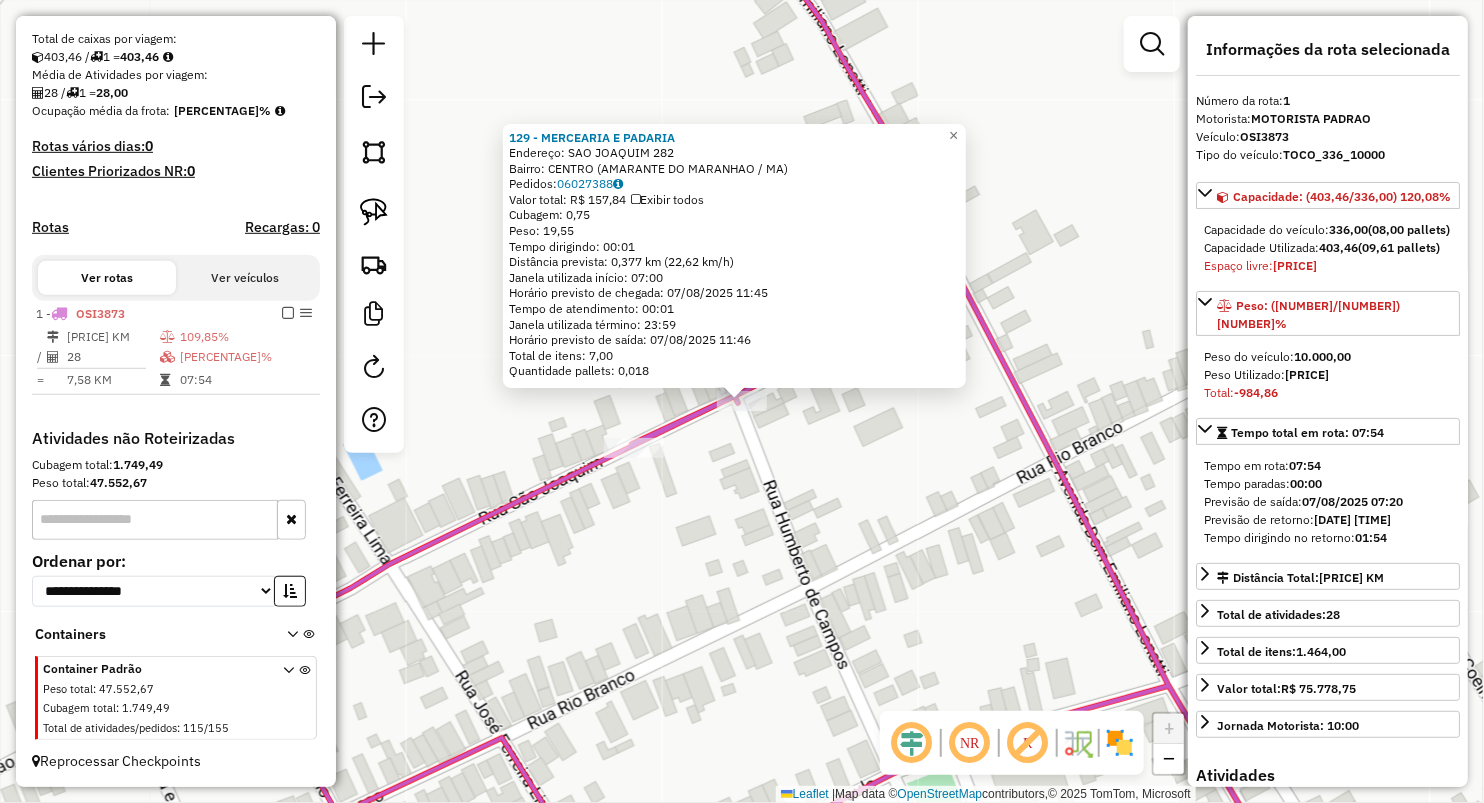 click on "129 - MERCEARIA E PADARIA  Endereço:  SAO JOAQUIM 282   Bairro: CENTRO ([CITY] / [STATE])   Pedidos:  06027388   Valor total: R$ 157,84   Exibir todos   Cubagem: 0,75  Peso: 19,55  Tempo dirigindo: 00:01   Distância prevista: 0,377 km (22,62 km/h)   Janela utilizada início: 07:00   Horário previsto de chegada: 07/08/2025 11:45   Tempo de atendimento: 00:01   Janela utilizada término: 23:59   Horário previsto de saída: 07/08/2025 11:46   Total de itens: 7,00   Quantidade pallets: 0,018  × Janela de atendimento Grade de atendimento Capacidade Transportadoras Veículos Cliente Pedidos  Rotas Selecione os dias de semana para filtrar as janelas de atendimento  Seg   Ter   Qua   Qui   Sex   Sáb   Dom  Informe o período da janela de atendimento: De: Até:  Filtrar exatamente a janela do cliente  Considerar janela de atendimento padrão  Selecione os dias de semana para filtrar as grades de atendimento  Seg   Ter   Qua   Qui   Sex   Sáb   Dom   Considerar clientes sem dia de atendimento cadastrado" 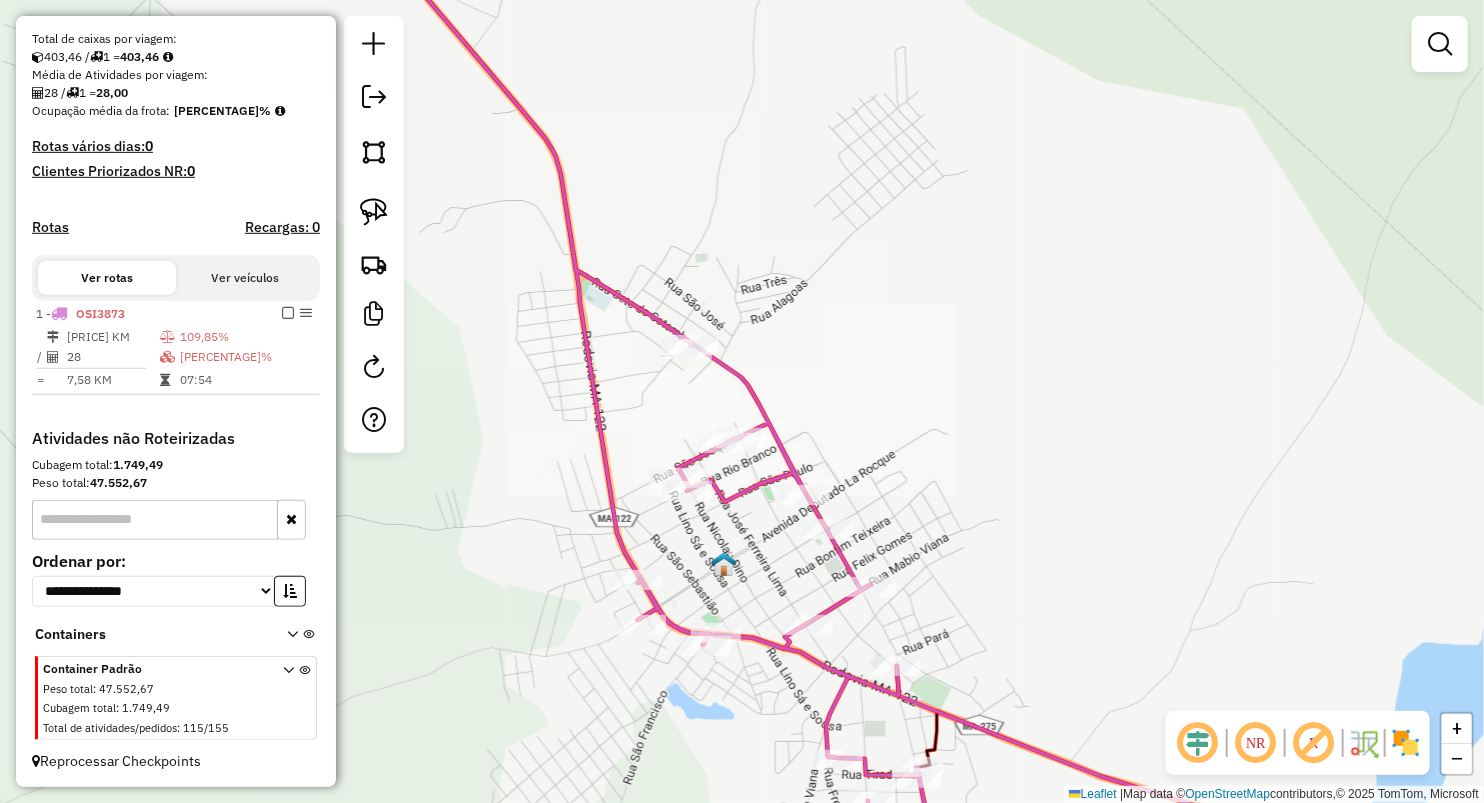 drag, startPoint x: 896, startPoint y: 406, endPoint x: 814, endPoint y: 191, distance: 230.10649 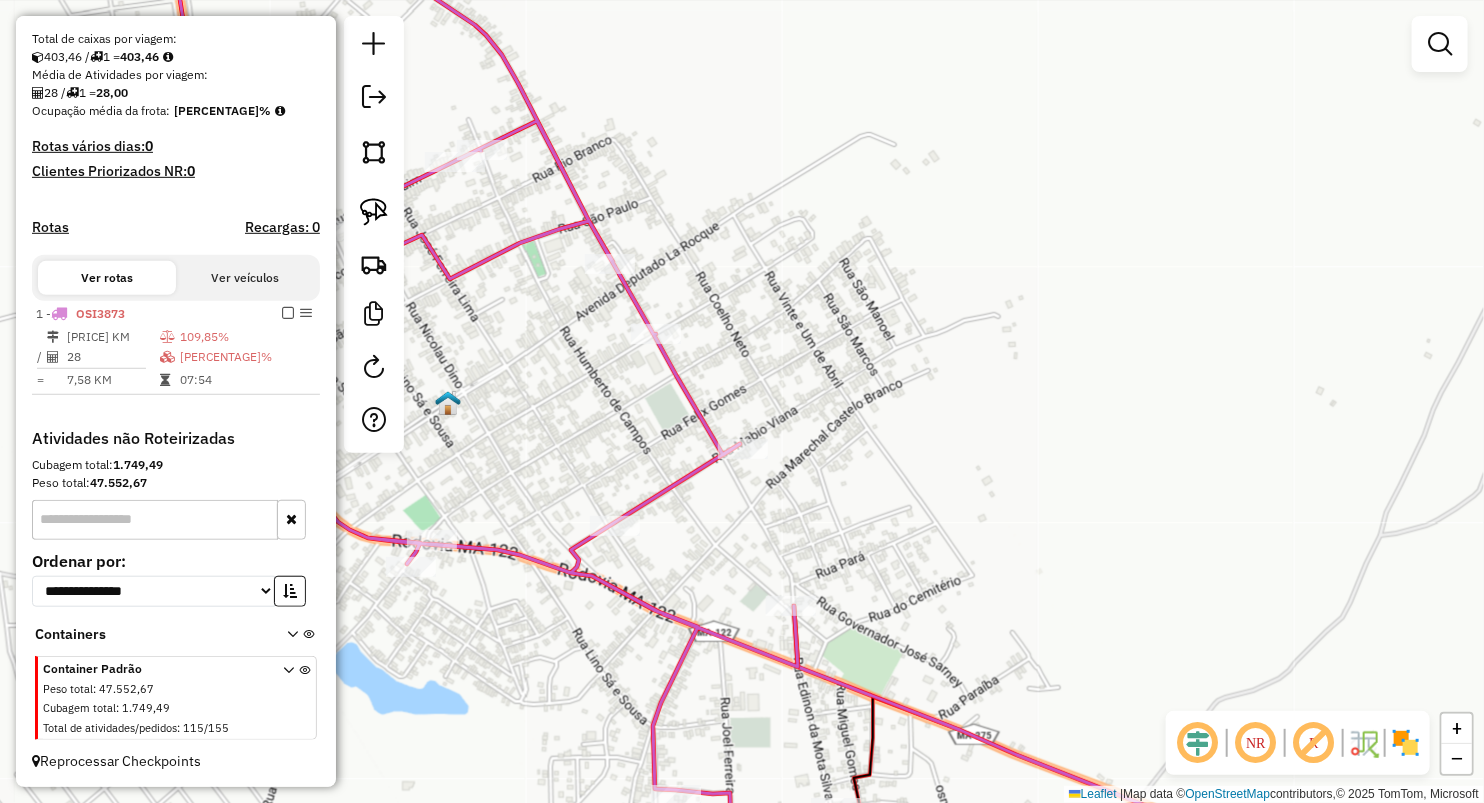drag, startPoint x: 904, startPoint y: 585, endPoint x: 789, endPoint y: -19, distance: 614.8504 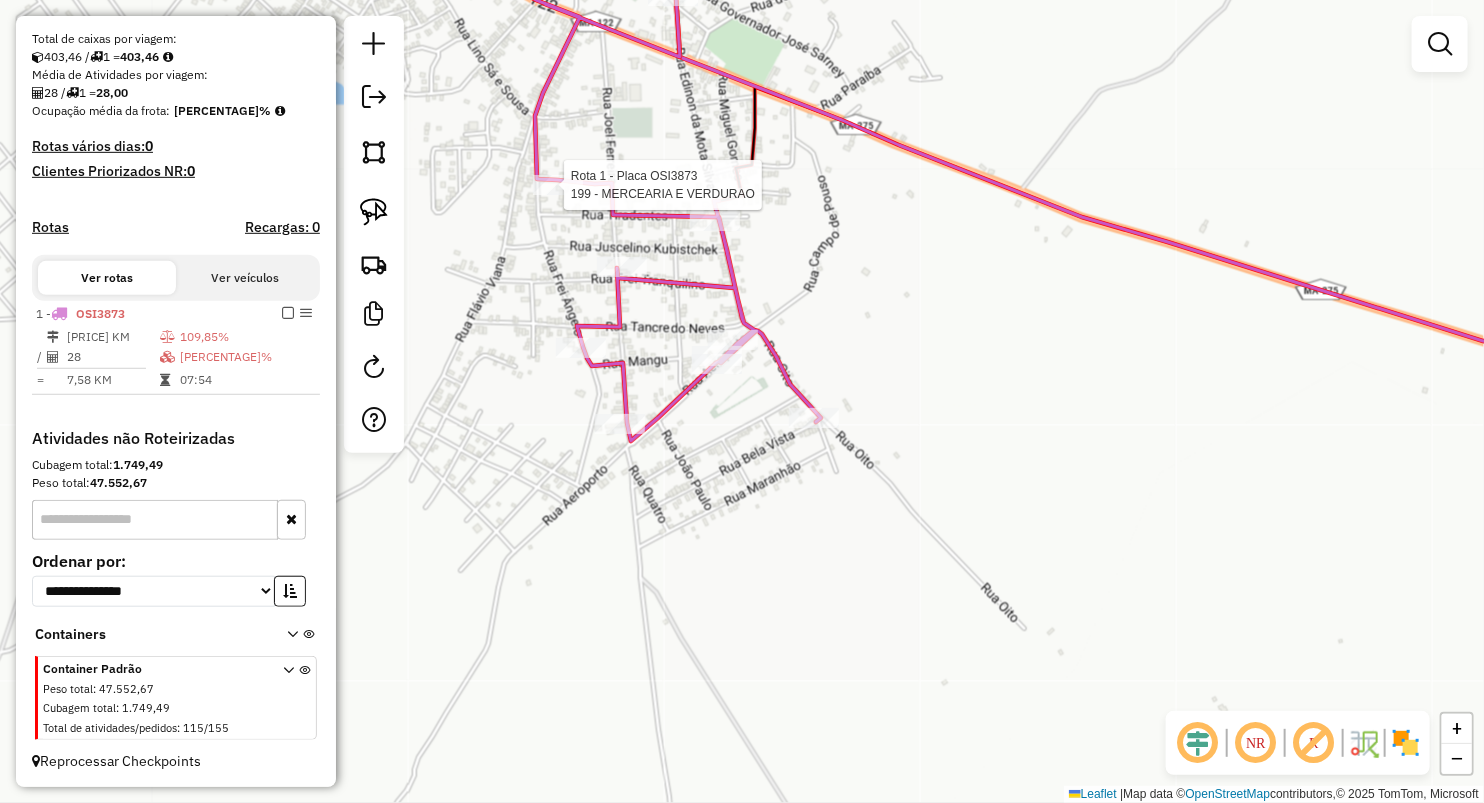 select on "**********" 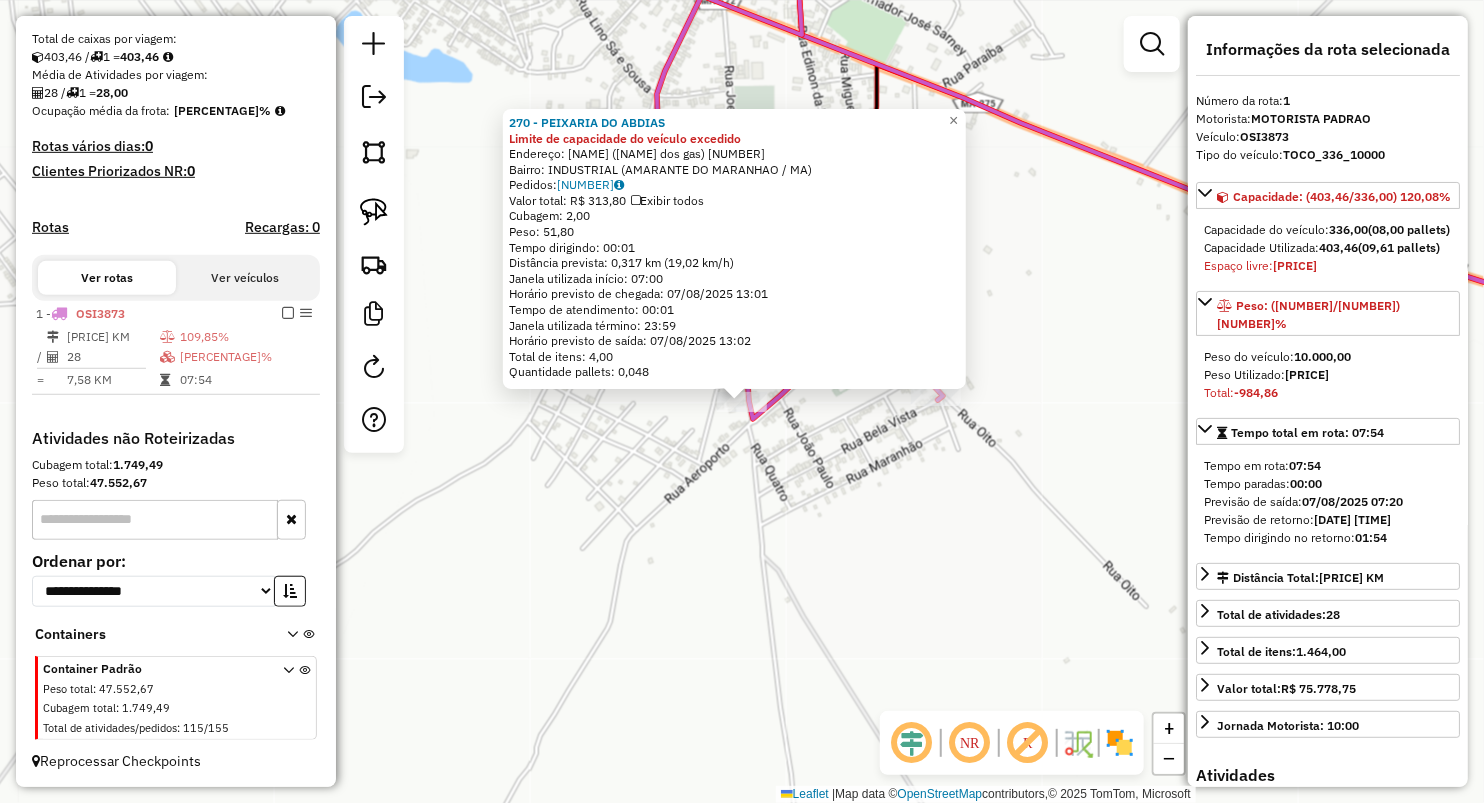 click on "[NUMBER] - [NAME] Limite de capacidade do veículo excedido Endereço: [STREET] [NUMBER] Bairro: [NEIGHBORHOOD] ([CITY] / [STATE]) Pedidos: [ORDER_ID] Valor total: [CURRENCY] [PRICE] Exibir todos Cubagem: [CUBAGE] Peso: [WEIGHT] Tempo dirigindo: [TIME] Distância prevista: [DISTANCE] km ([SPEED] km/h) Janela utilizada início: [TIME] Horário previsto de chegada: [DATE] [TIME] Tempo de atendimento: [TIME] Janela utilizada término: [TIME] Horário previsto de saída: [DATE] [TIME] Total de itens: [ITEMS] Quantidade pallets: [PALLETS] × Janela de atendimento Grade de atendimento Capacidade Transportadoras Veículos Cliente Pedidos Rotas Selecione os dias de semana para filtrar as janelas de atendimento Seg Ter Qua Qui Sex Sáb Dom Informe o período da janela de atendimento: De: Até: Filtrar exatamente a janela do cliente Considerar janela de atendimento padrão Selecione os dias de semana para filtrar as grades de atendimento Seg Ter Qua Qui Sex Sáb +" 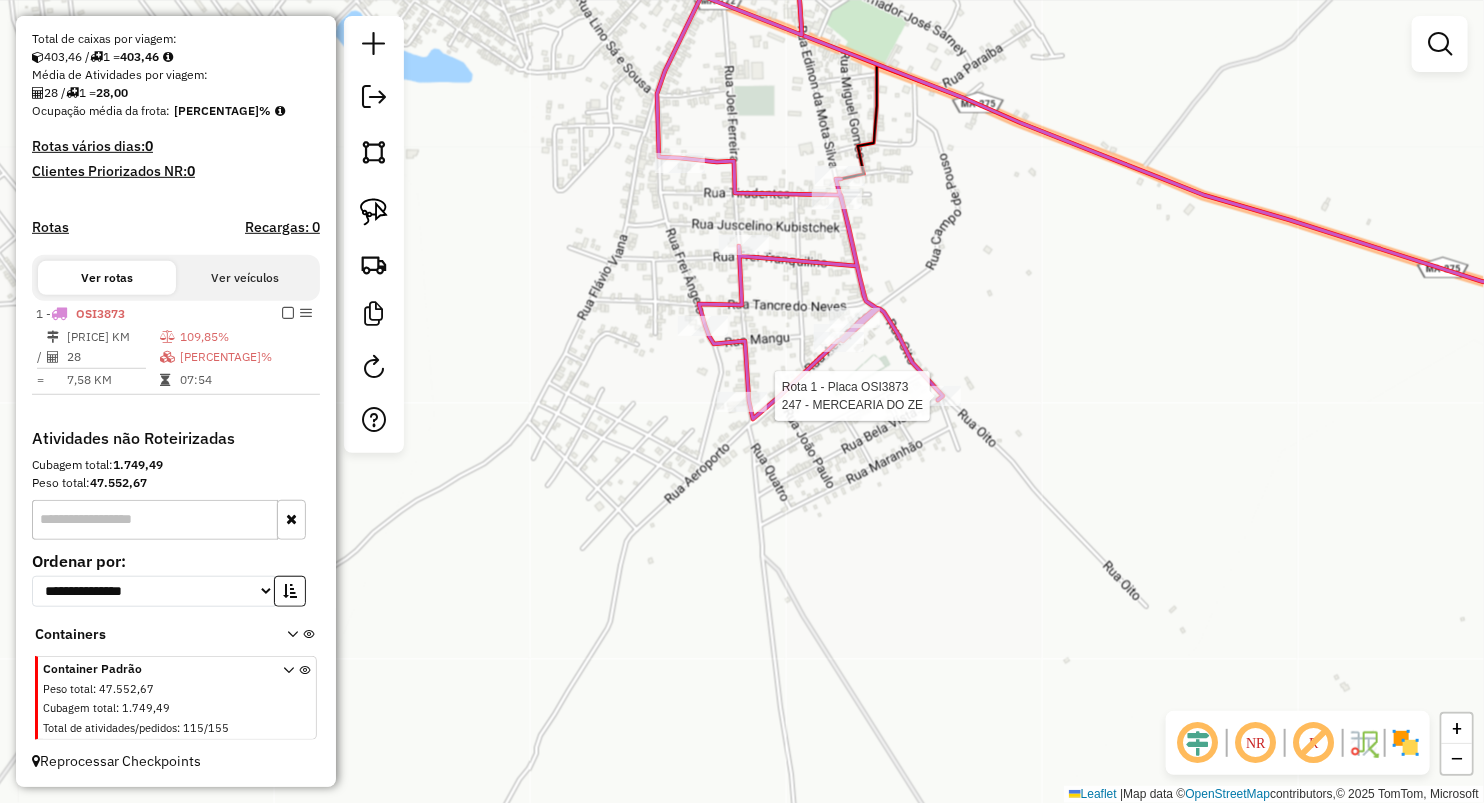 select on "**********" 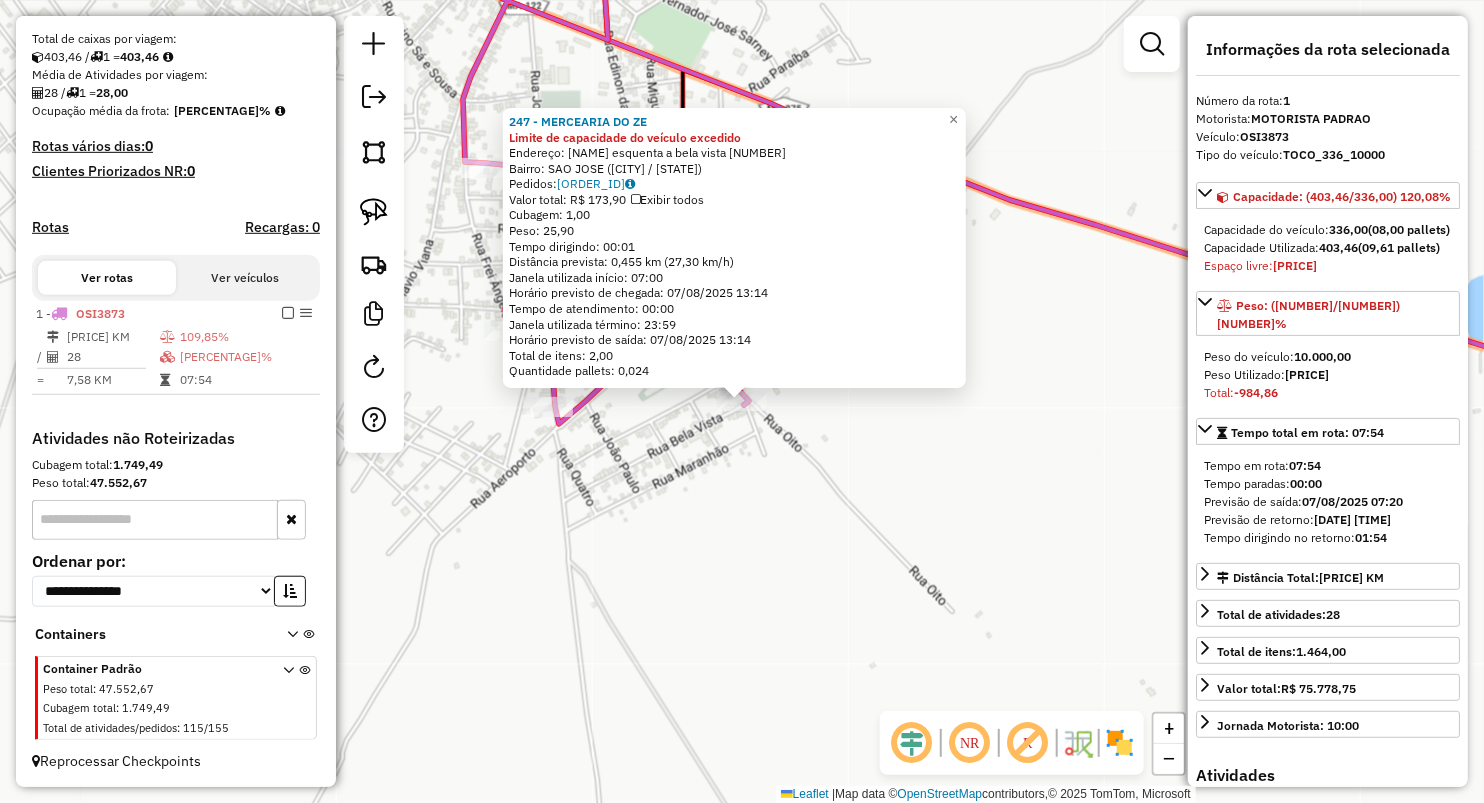 click on "247 - MERCEARIA  DO ZE Limite de capacidade do veículo excedido  Endereço:  Bahia esquenta a bela vista 61   Bairro: SAO JOSE ([CITY] / [STATE])   Pedidos:  06027486   Valor total: R$ 173,90   Exibir todos   Cubagem: 1,00  Peso: 25,90  Tempo dirigindo: 00:01   Distância prevista: 0,455 km (27,30 km/h)   Janela utilizada início: 07:00   Horário previsto de chegada: 07/08/2025 13:14   Tempo de atendimento: 00:00   Janela utilizada término: 23:59   Horário previsto de saída: 07/08/2025 13:14   Total de itens: 2,00   Quantidade pallets: 0,024  × Janela de atendimento Grade de atendimento Capacidade Transportadoras Veículos Cliente Pedidos  Rotas Selecione os dias de semana para filtrar as janelas de atendimento  Seg   Ter   Qua   Qui   Sex   Sáb  De:" 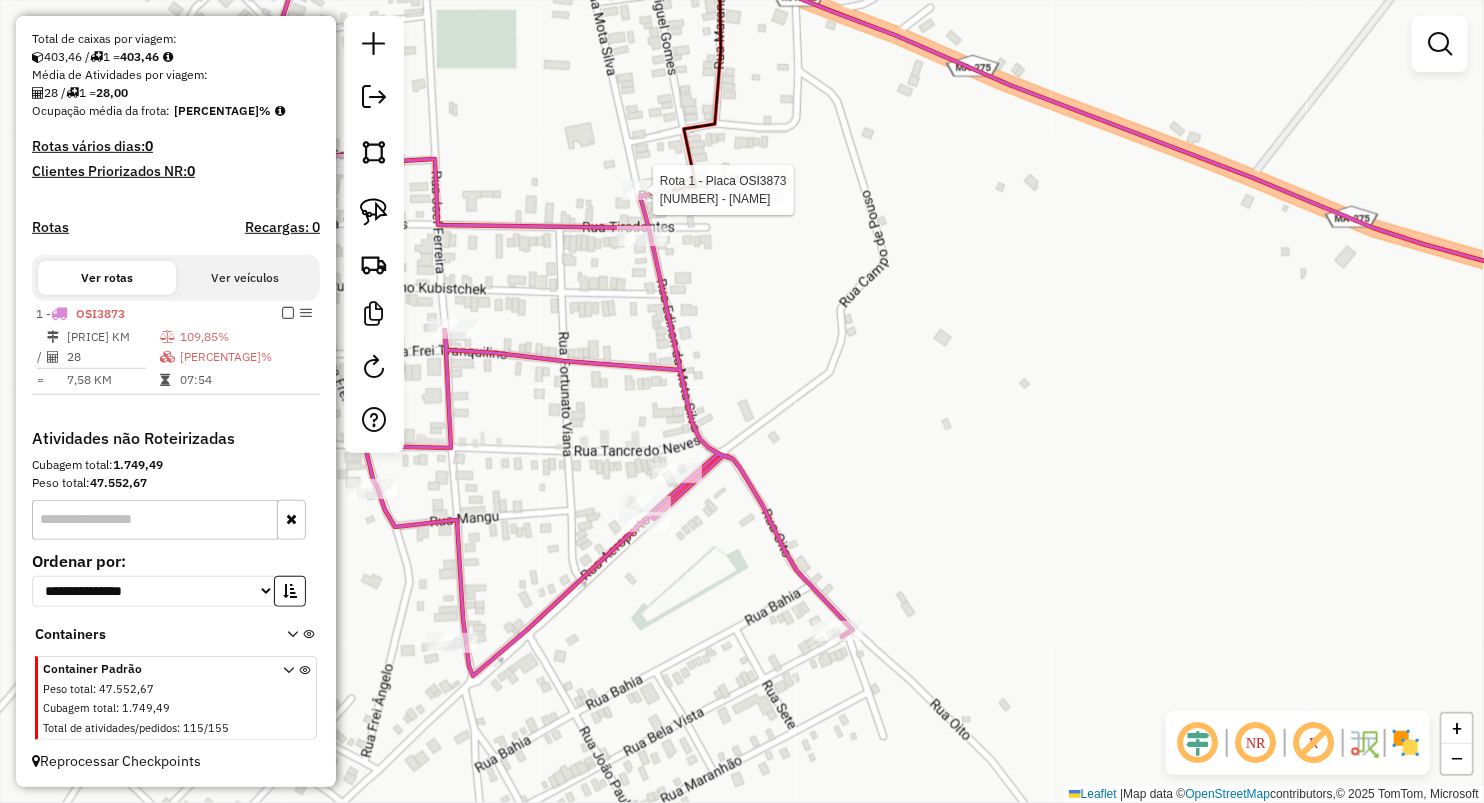 select on "**********" 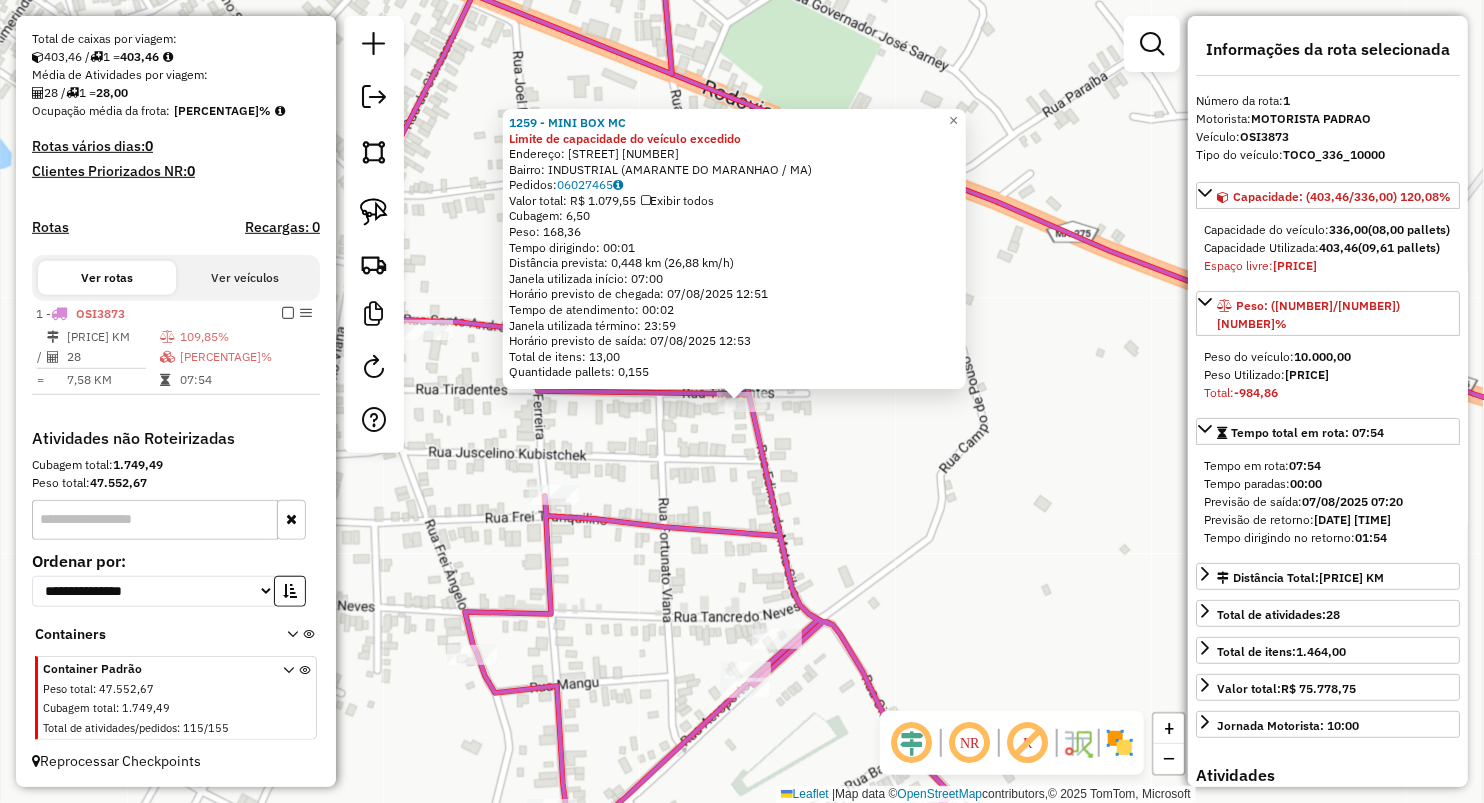click on "[NUMBER] - MINI BOX MC Limite de capacidade do veículo excedido  Endereço:  EDINON DA MOTA SILVA 09   Bairro: INDUSTRIAL ([CITY] / [STATE])   Pedidos:  [ORDER_ID]   Valor total: R$ 1.079,55   Exibir todos   Cubagem: 6,50  Peso: 168,36  Tempo dirigindo: 00:01   Distância prevista: 0,448 km (26,88 km/h)   Janela utilizada início: 07:00   Horário previsto de chegada: 07/08/2025 12:51   Tempo de atendimento: 00:02   Janela utilizada término: 23:59   Horário previsto de saída: 07/08/2025 12:53   Total de itens: 13,00   Quantidade pallets: 0,155  × Janela de atendimento Grade de atendimento Capacidade Transportadoras Veículos Cliente Pedidos  Rotas Selecione os dias de semana para filtrar as janelas de atendimento  Seg   Ter   Qua   Qui   Sex   Sáb   Dom  Informe o período da janela de atendimento: De: Até:  Filtrar exatamente a janela do cliente  Considerar janela de atendimento padrão  Selecione os dias de semana para filtrar as grades de atendimento  Seg   Ter   Qua   Qui   Sex   Sáb   Dom  De:" 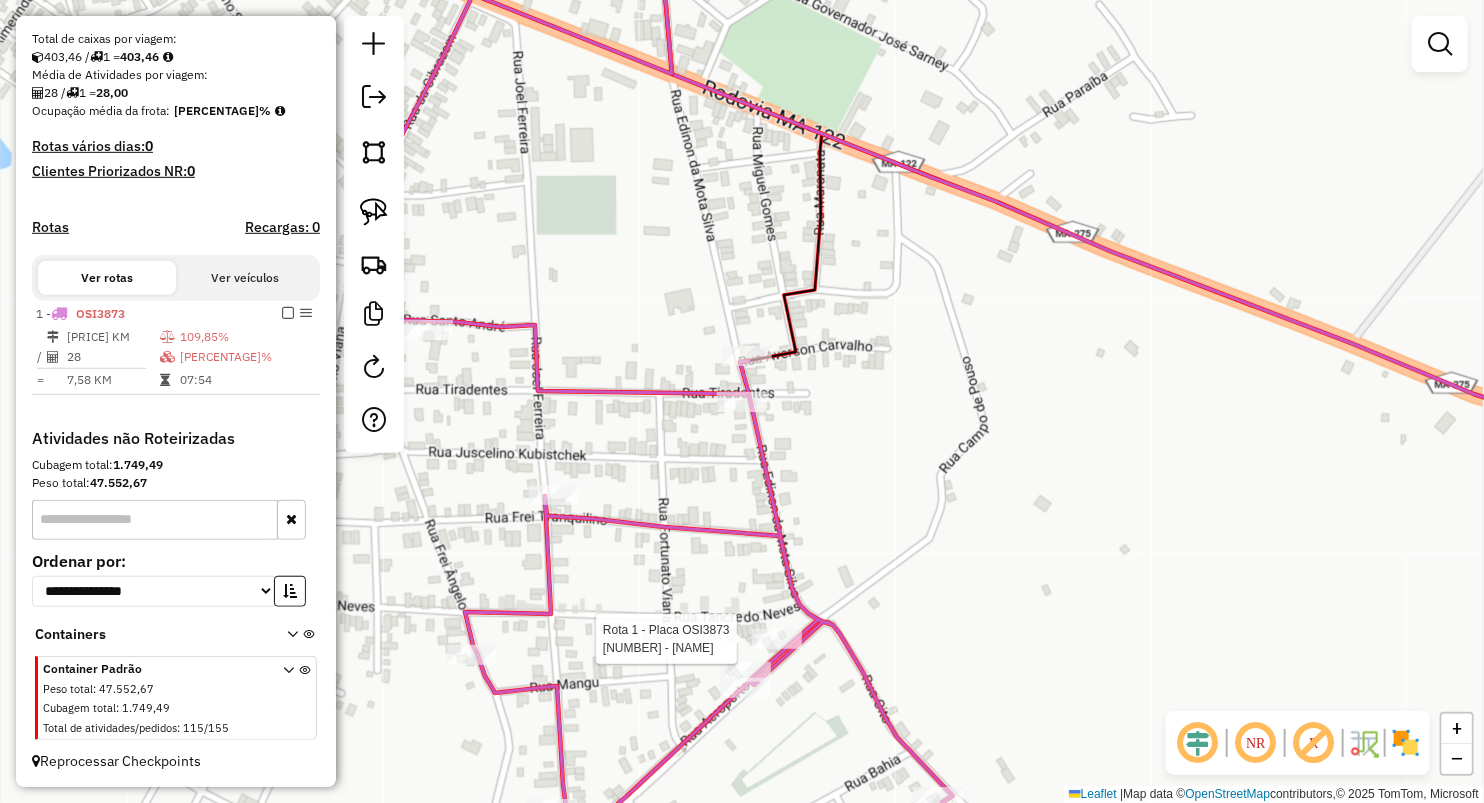 select on "**********" 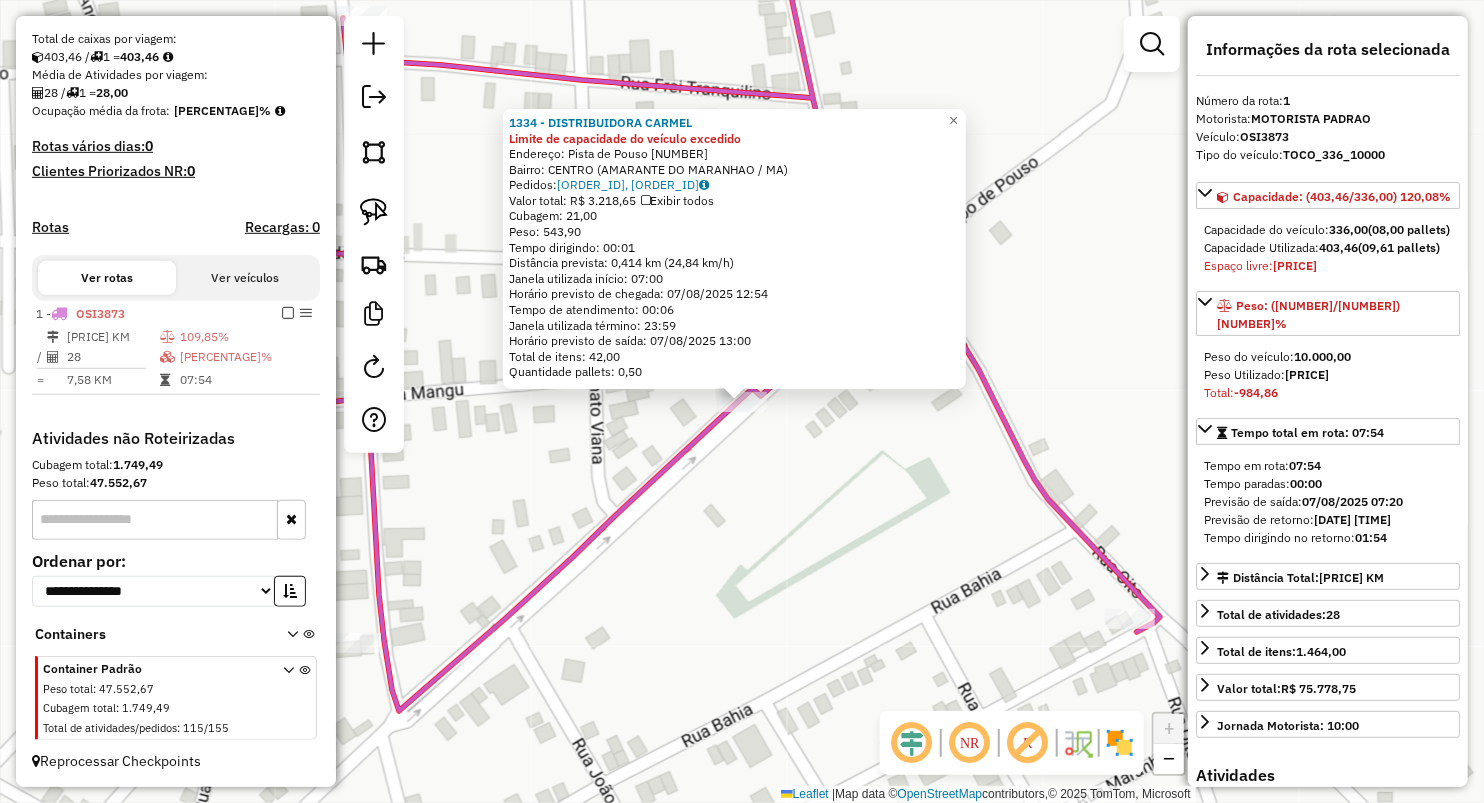 click on "[NUMBER] - [NAME] Limite de capacidade do veículo excedido Endereço: [STREET] [NUMBER] Bairro: [NEIGHBORHOOD] ([CITY] / [STATE]) Pedidos: [NUMBER], [NUMBER] Valor total: [CURRENCY] [NUMBER] Exibir todos Cubagem: [NUMBER] Peso: [NUMBER] Tempo dirigindo: [TIME] Distância prevista: [NUMBER] km ([NUMBER] km/h) Janela utilizada início: [TIME] Horário previsto de chegada: [DATE] [TIME] Tempo de atendimento: [TIME] Janela utilizada término: [TIME] Horário previsto de saída: [DATE] [TIME] Total de itens: [NUMBER] Quantidade pallets: [NUMBER] × Janela de atendimento Grade de atendimento Capacidade Transportadoras Veículos Cliente Pedidos Rotas Selecione os dias de semana para filtrar as janelas de atendimento Seg Ter Qua Qui Sex Sáb Dom Informe o período da janela de atendimento: De: Até: Filtrar exatamente a janela do cliente Considerar janela de atendimento padrão Selecione os dias de semana para filtrar as grades de atendimento Seg Ter Qua Qui Sex Sáb +" 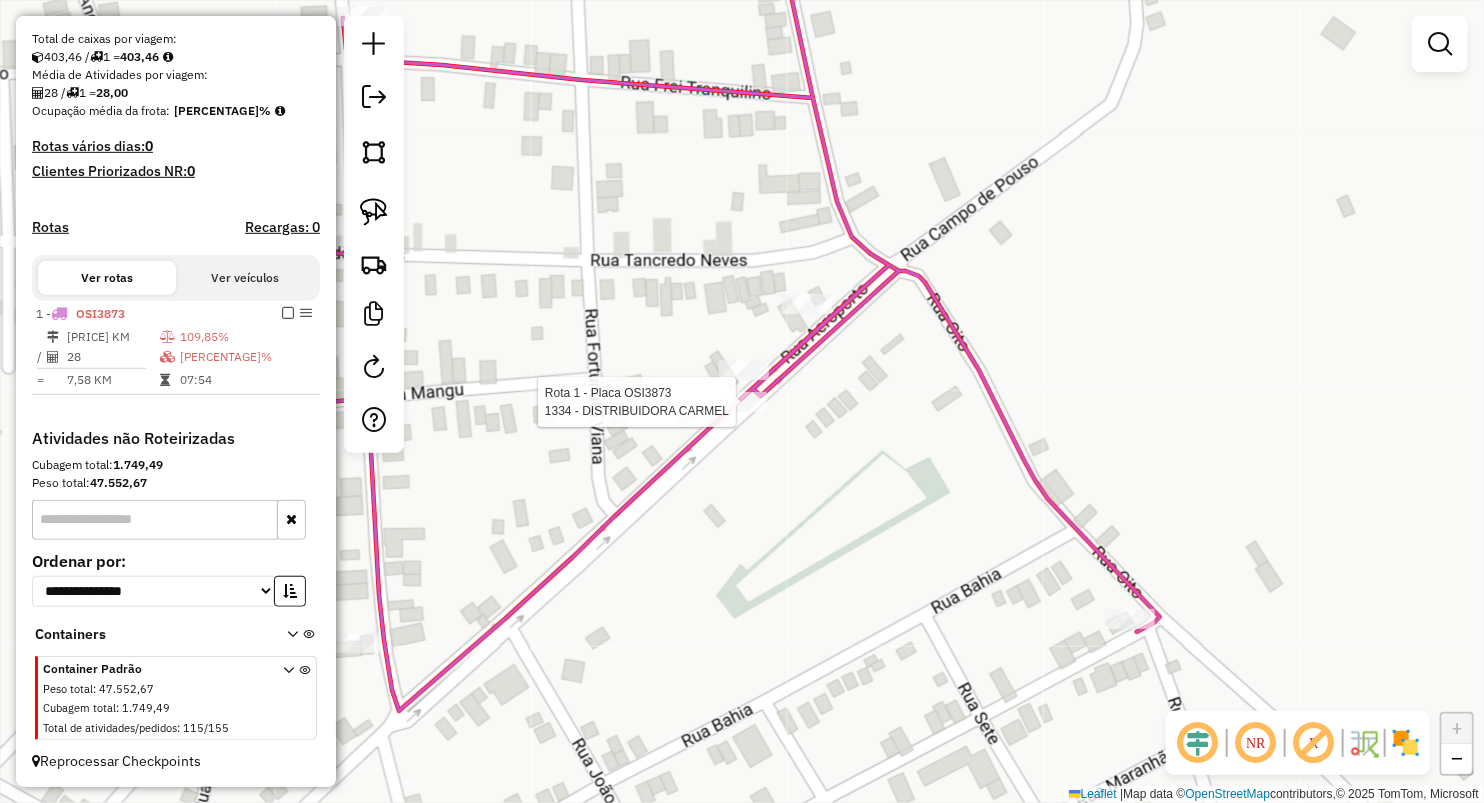 select on "**********" 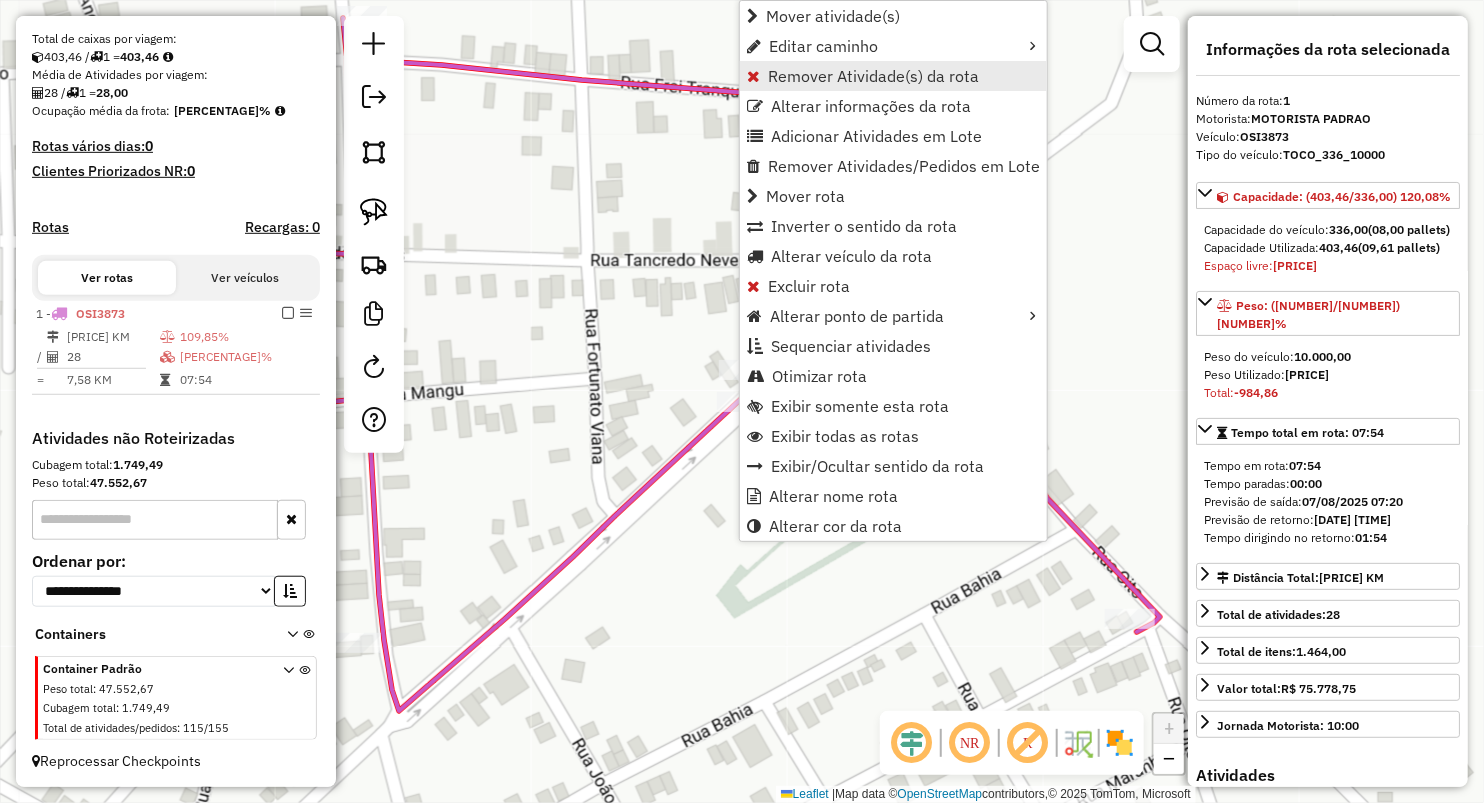 click on "Remover Atividade(s) da rota" at bounding box center (873, 76) 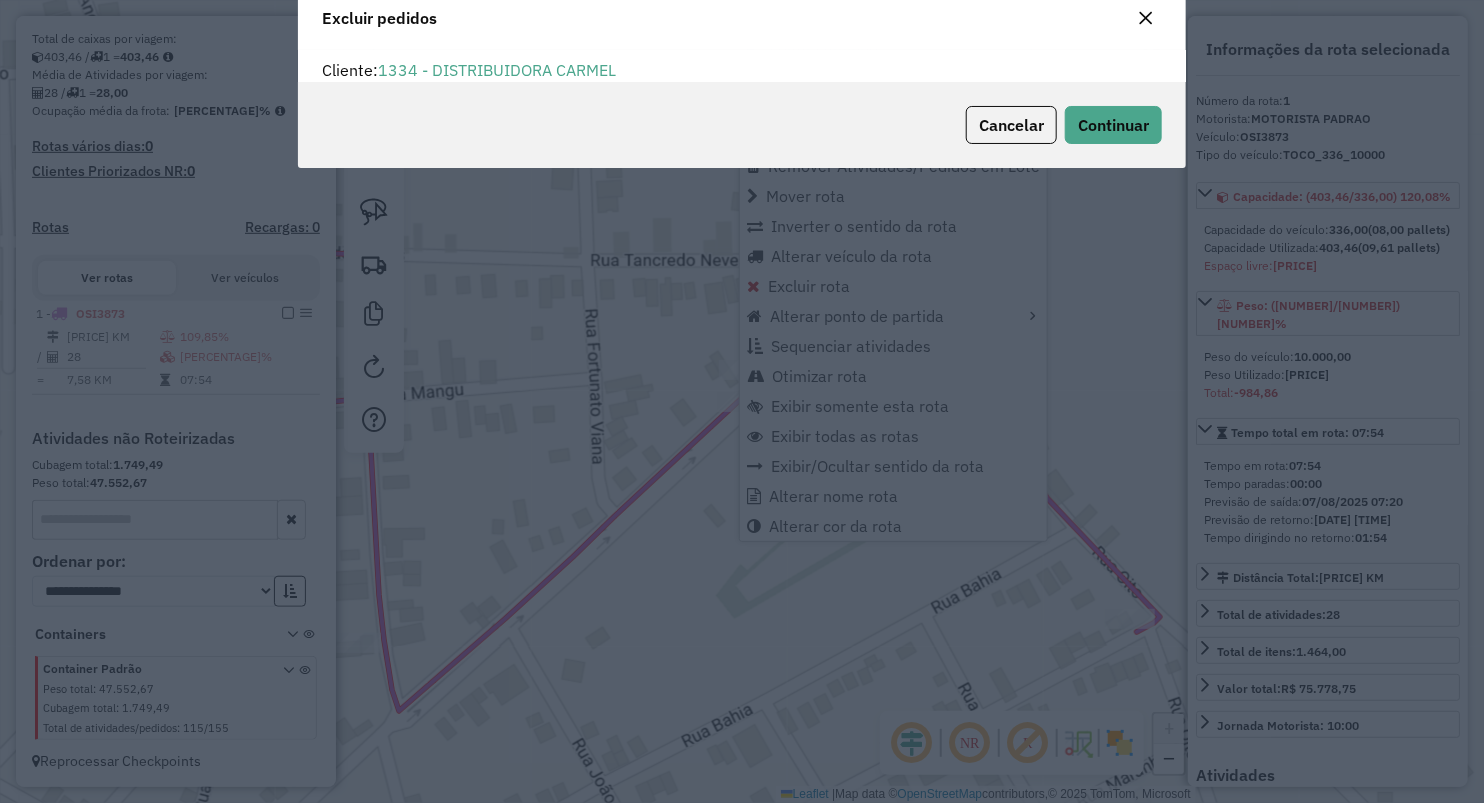 scroll, scrollTop: 69, scrollLeft: 0, axis: vertical 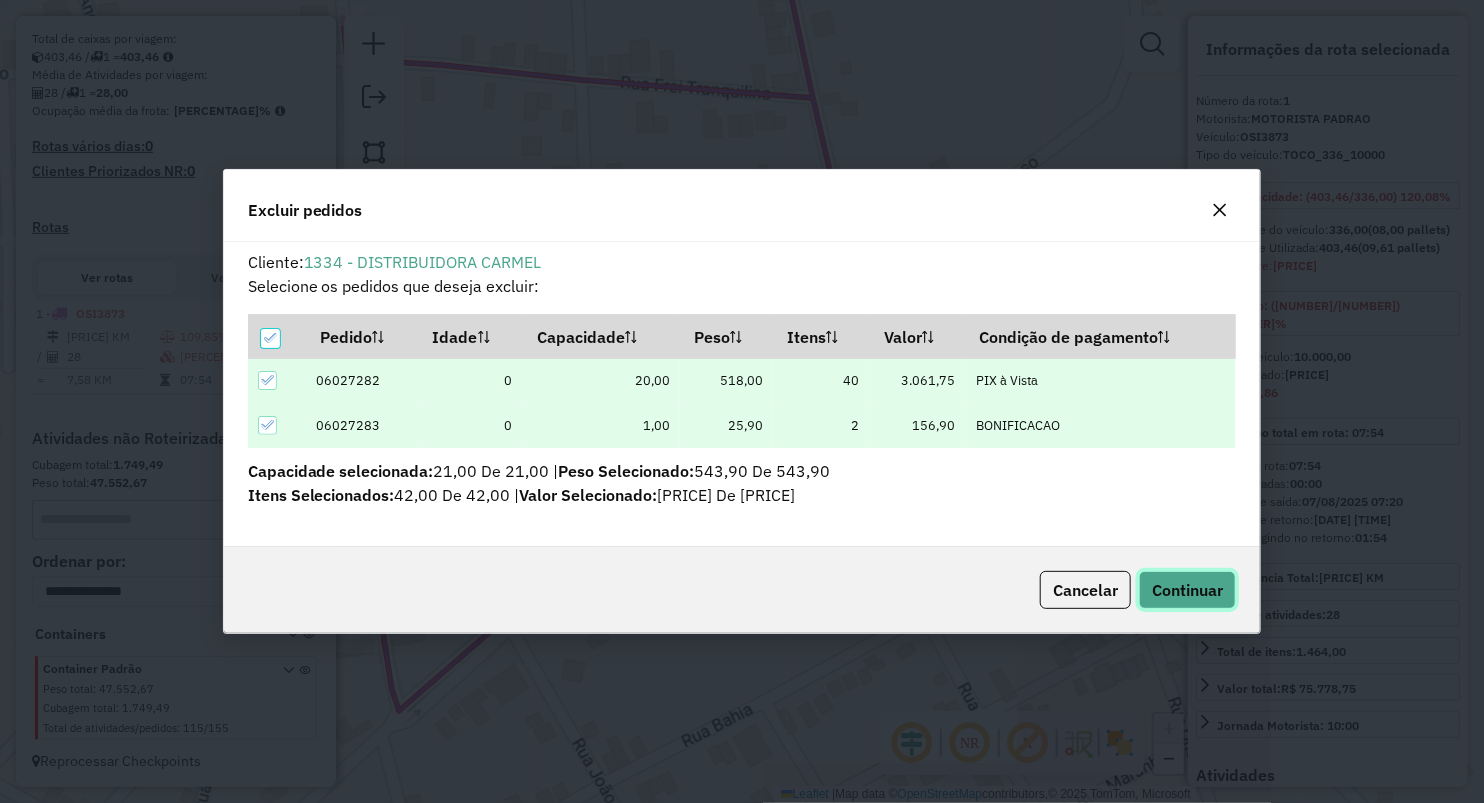 click on "Continuar" 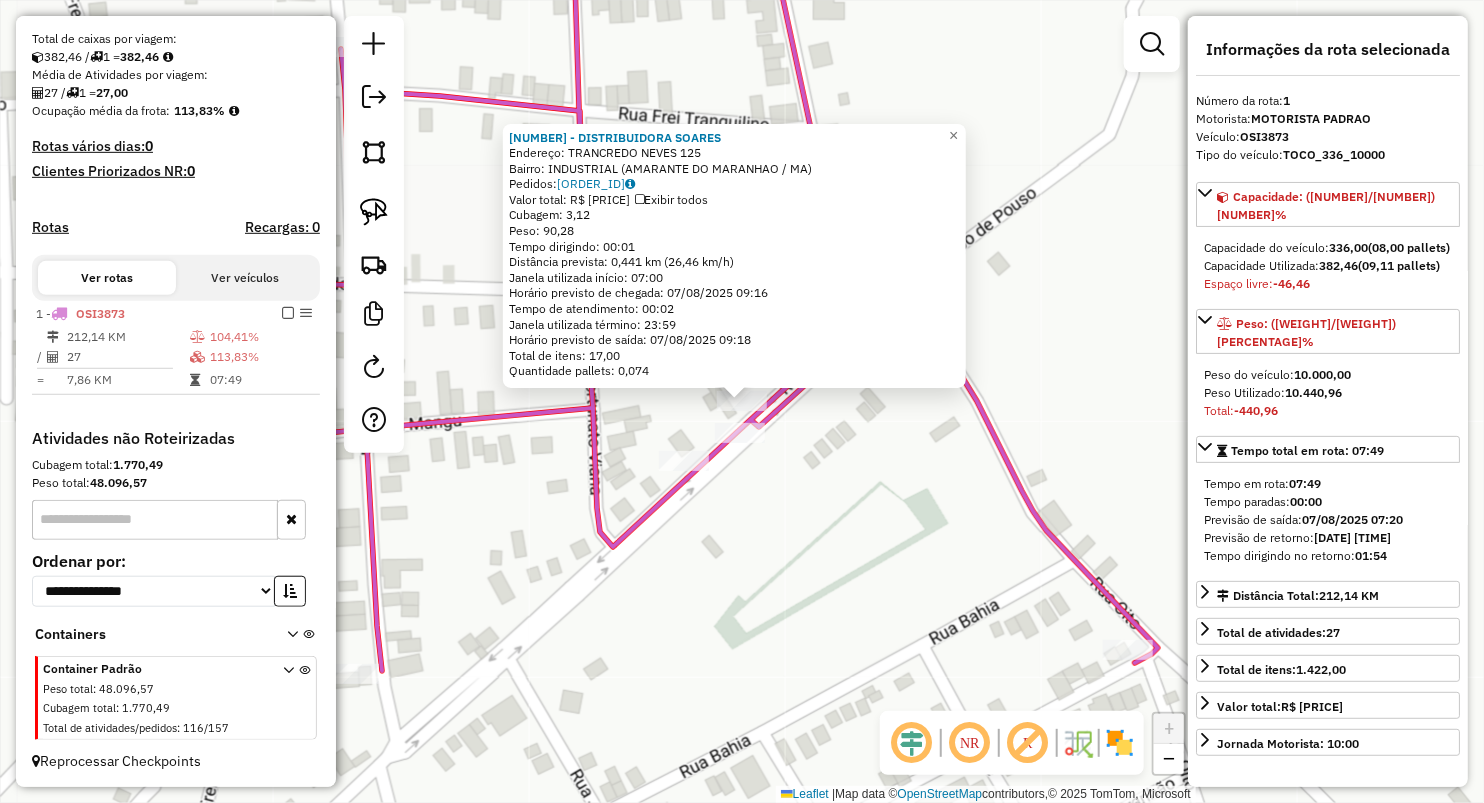 click on "48 - DISTRIBUIDORA SOARES Endereço: TRANCREDO NEVES [NUMBER] Bairro: INDUSTRIAL (AMARANTE DO MARANHAO / MA) Pedidos: [ORDER_ID] Valor total: R$ [PRICE] Exibir todos Cubagem: [CUBAGE] Peso: [WEIGHT] Tempo dirigindo: [TIME] Distância prevista: [DISTANCE] km ([SPEED] km/h) Janela utilizada início: [TIME] Horário previsto de chegada: [DATE] [TIME] Tempo de atendimento: [TIME] Janela utilizada término: [TIME] Horário previsto de saída: [DATE] [TIME] Total de itens: [ITEMS] Quantidade pallets: [PALLETS] × Janela de atendimento Grade de atendimento Capacidade Transportadoras Veículos Cliente Pedidos Rotas Selecione os dias de semana para filtrar as janelas de atendimento Seg Ter Qua Qui Sex Sáb Dom Informe o período da janela de atendimento: De: [TIME] Até: [TIME] Filtrar exatamente a janela do cliente Considerar janela de atendimento padrão Selecione os dias de semana para filtrar as grades de atendimento Seg Ter Qua Qui Sex Sáb Dom Peso mínimo: [WEIGHT] Peso máximo: [WEIGHT] De: [TIME] Até: [TIME]" 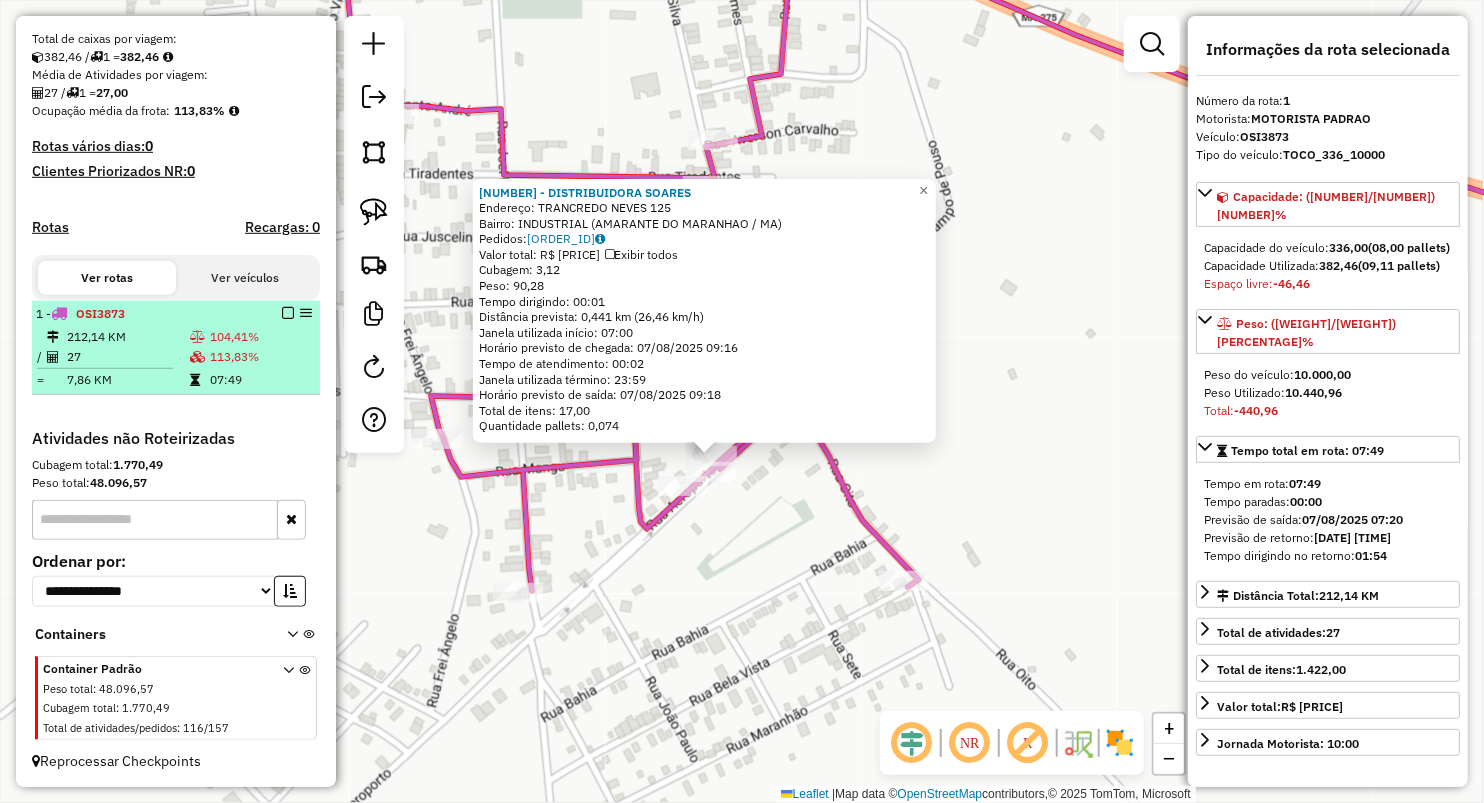 click at bounding box center (199, 357) 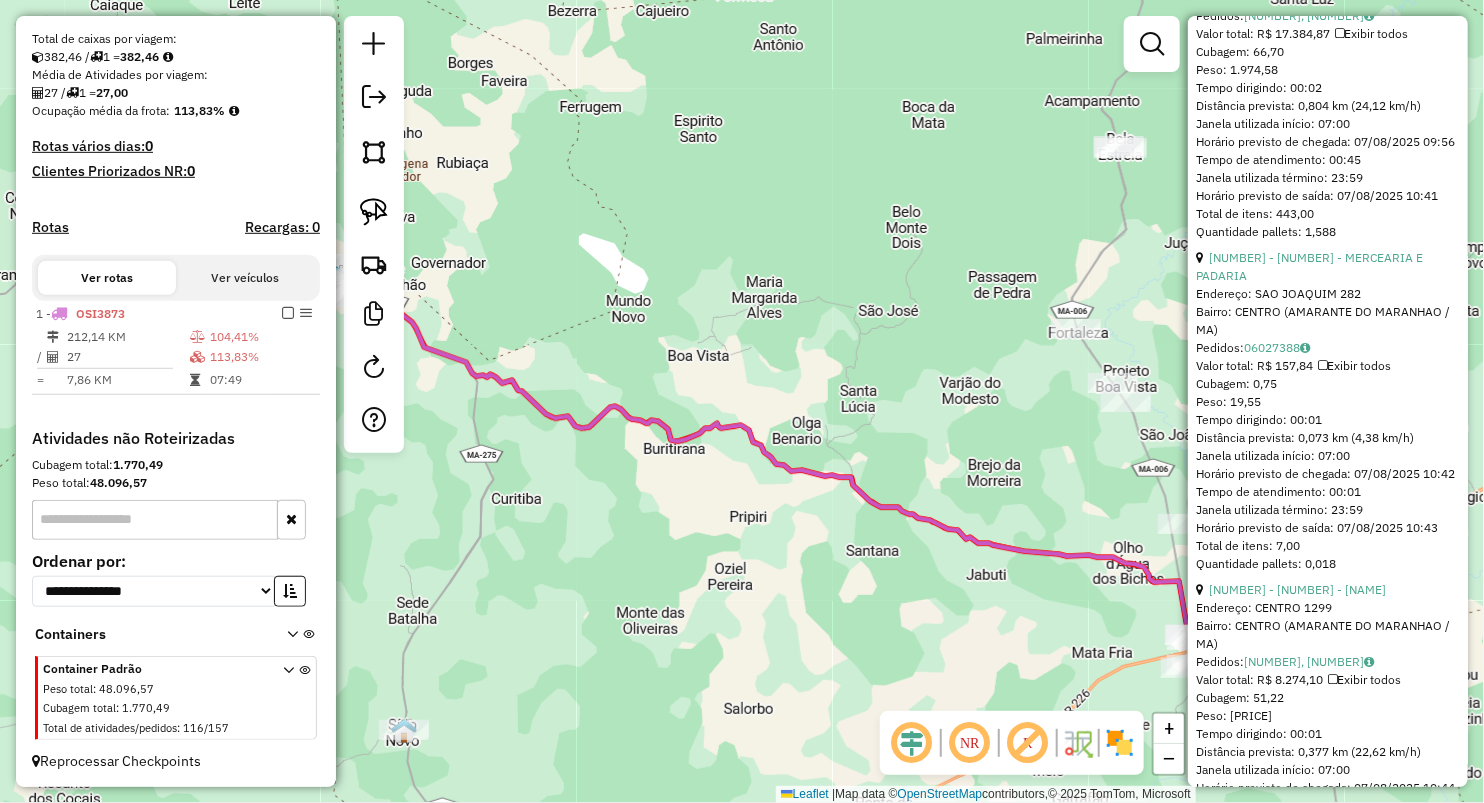 scroll, scrollTop: 5111, scrollLeft: 0, axis: vertical 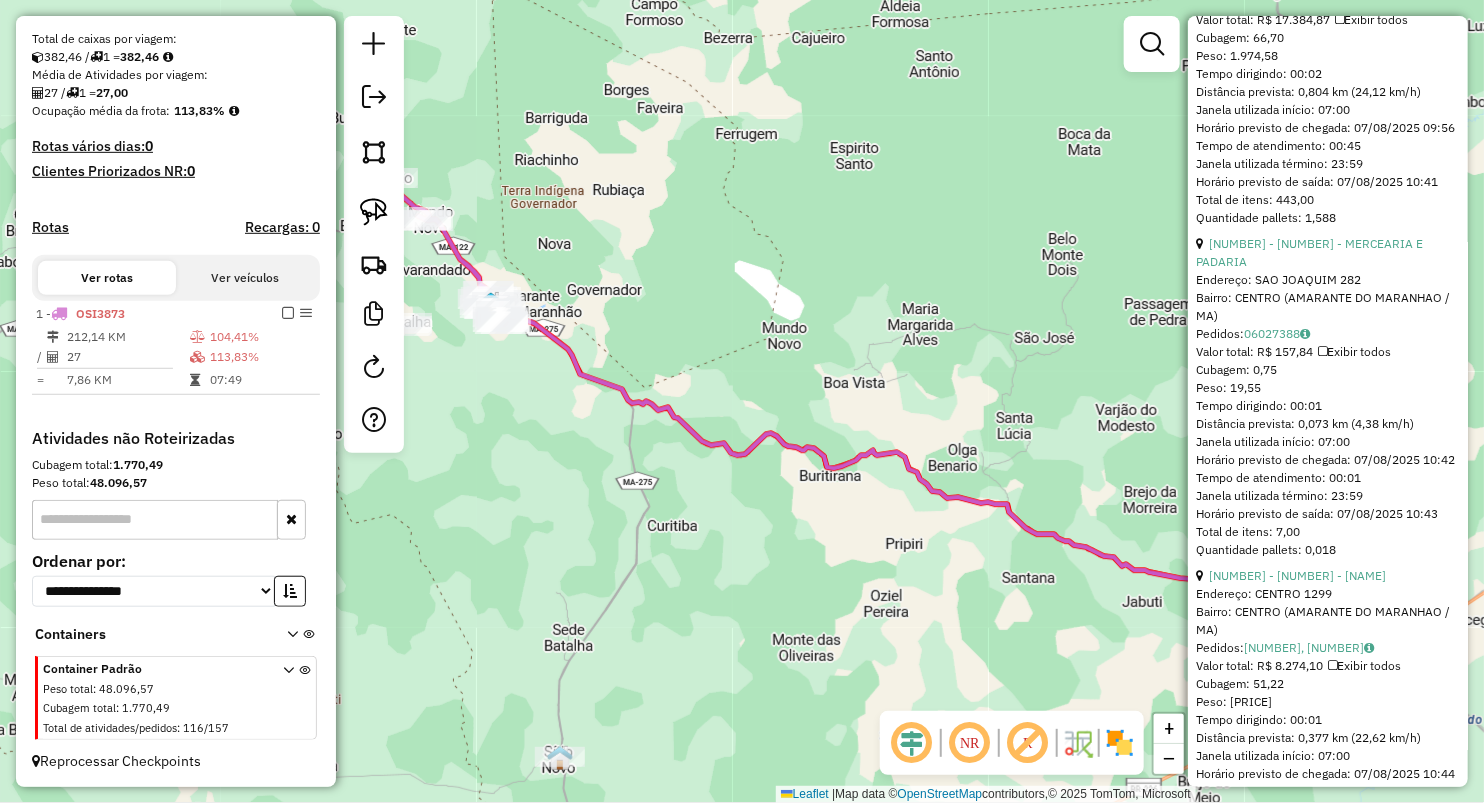 drag, startPoint x: 776, startPoint y: 267, endPoint x: 1043, endPoint y: 292, distance: 268.16785 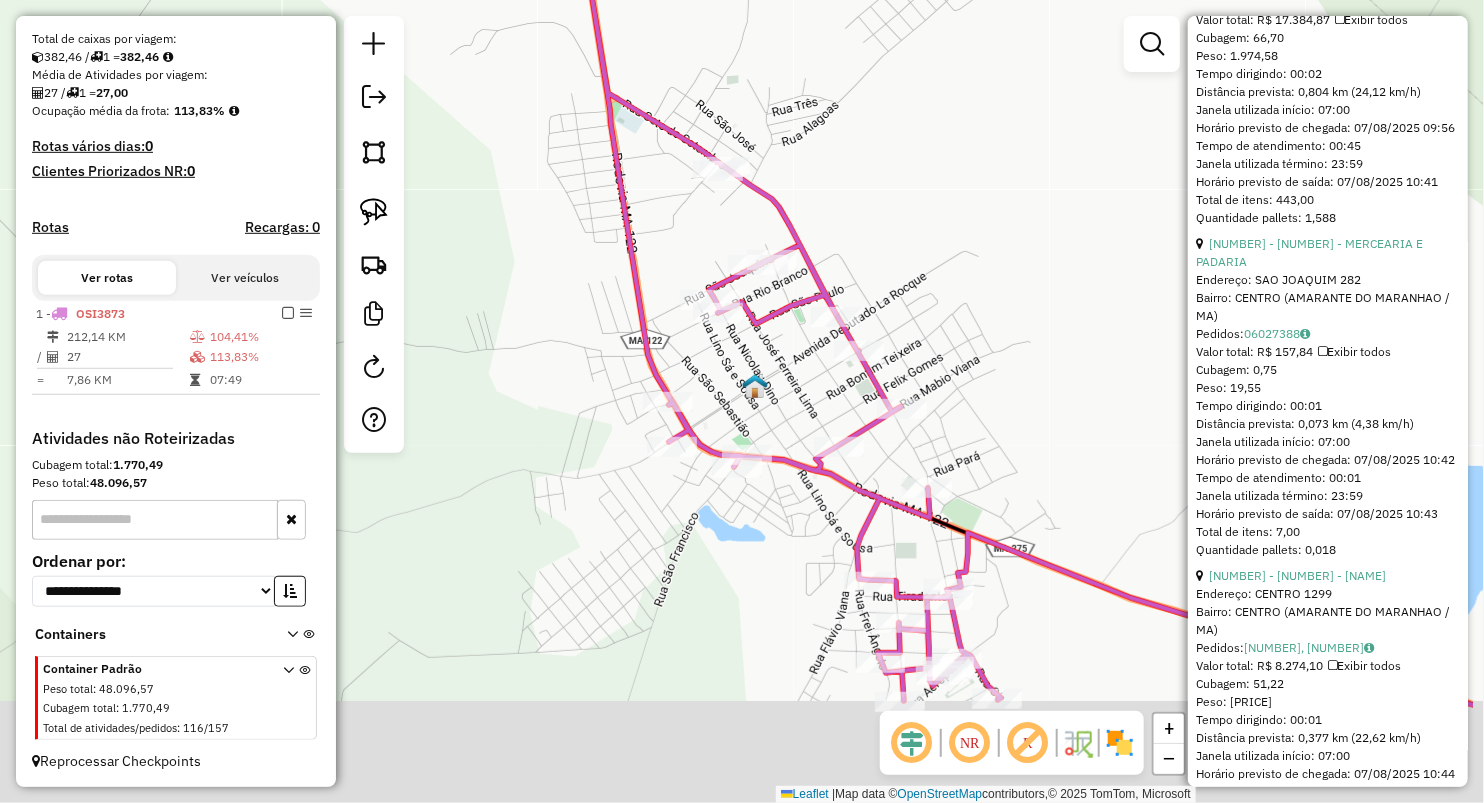 drag, startPoint x: 1051, startPoint y: 322, endPoint x: 880, endPoint y: 137, distance: 251.92459 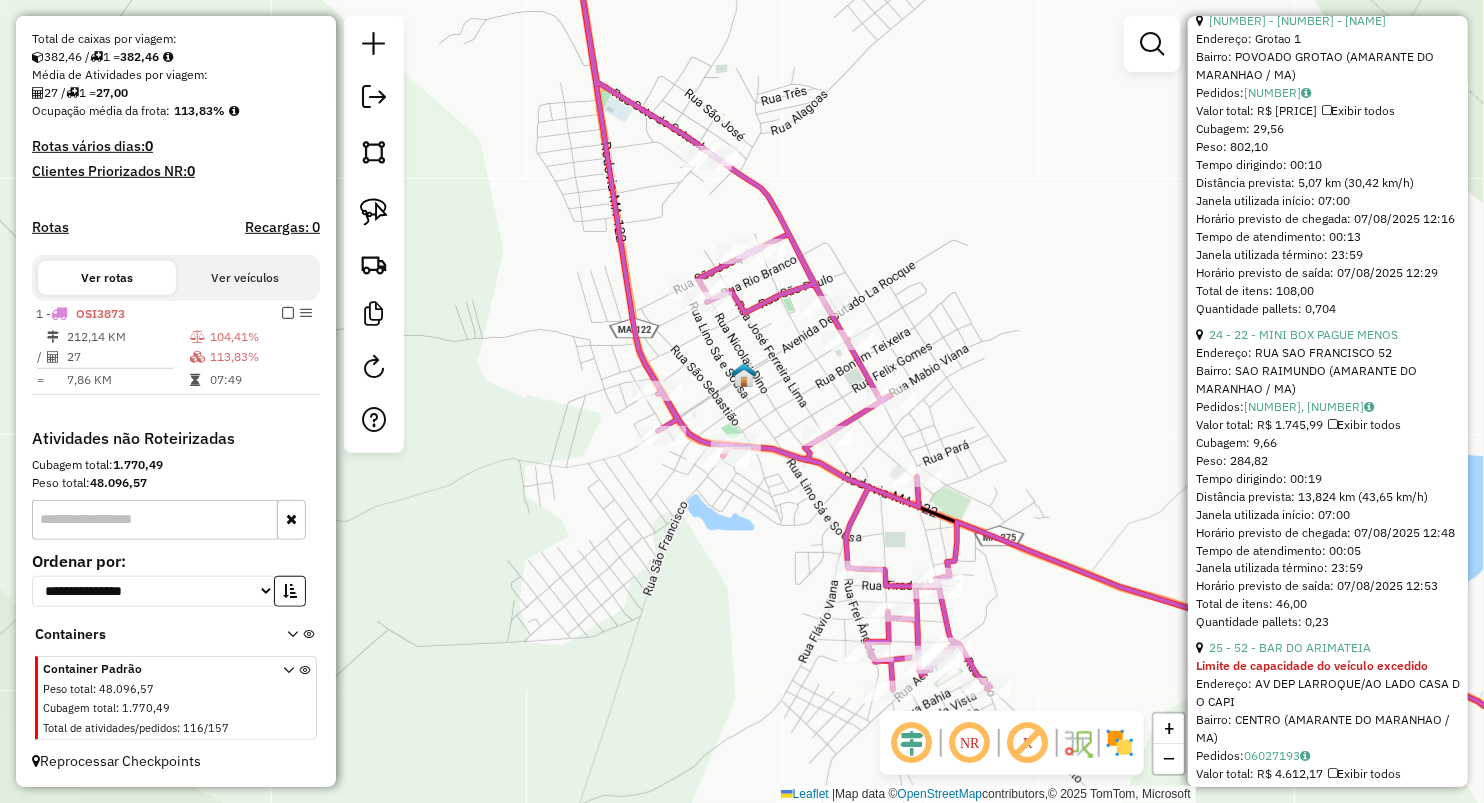 scroll, scrollTop: 7888, scrollLeft: 0, axis: vertical 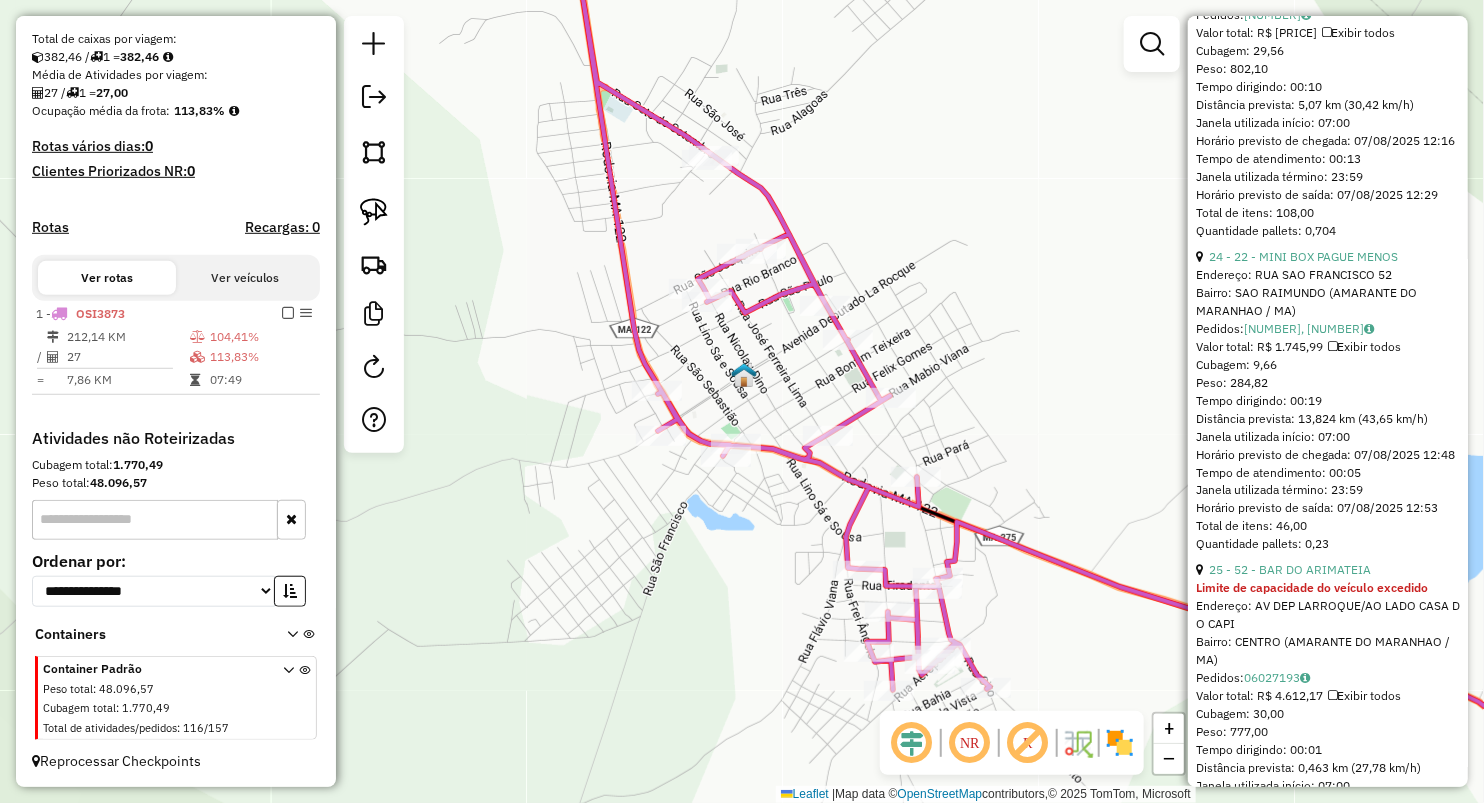 drag, startPoint x: 1008, startPoint y: 331, endPoint x: 965, endPoint y: 238, distance: 102.45975 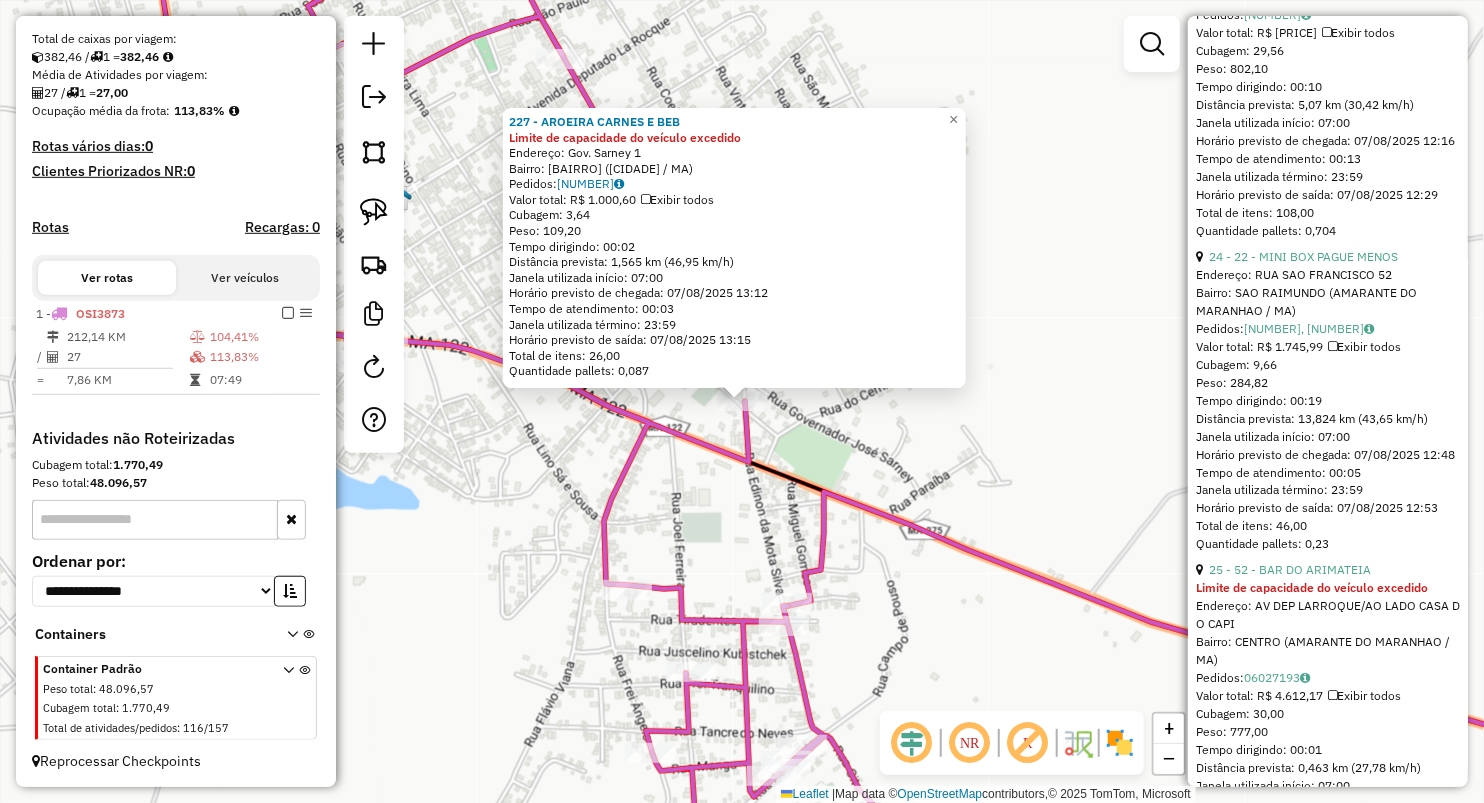 click on "227 - AROEIRA CARNES E BEB Limite de capacidade do veículo excedido  Endereço:  Gov. Sarney 1   Bairro: [NEIGHBORHOOD] ([CITY] / [STATE])   Pedidos:  06027272   Valor total: R$ 1.000,60   Exibir todos   Cubagem: 3,64  Peso: 109,20  Tempo dirigindo: 00:02   Distância prevista: 1,565 km (46,95 km/h)   Janela utilizada início: 07:00   Horário previsto de chegada: 07/08/2025 13:12   Tempo de atendimento: 00:03   Janela utilizada término: 23:59   Horário previsto de saída: 07/08/2025 13:15   Total de itens: 26,00   Quantidade pallets: 0,087  × Janela de atendimento Grade de atendimento Capacidade Transportadoras Veículos Cliente Pedidos  Rotas Selecione os dias de semana para filtrar as janelas de atendimento  Seg   Ter   Qua   Qui   Sex   Sáb   Dom  Informe o período da janela de atendimento: De: Até:  Filtrar exatamente a janela do cliente  Considerar janela de atendimento padrão  Selecione os dias de semana para filtrar as grades de atendimento  Seg   Ter   Qua   Qui   Sex   Sáb   Dom  De:" 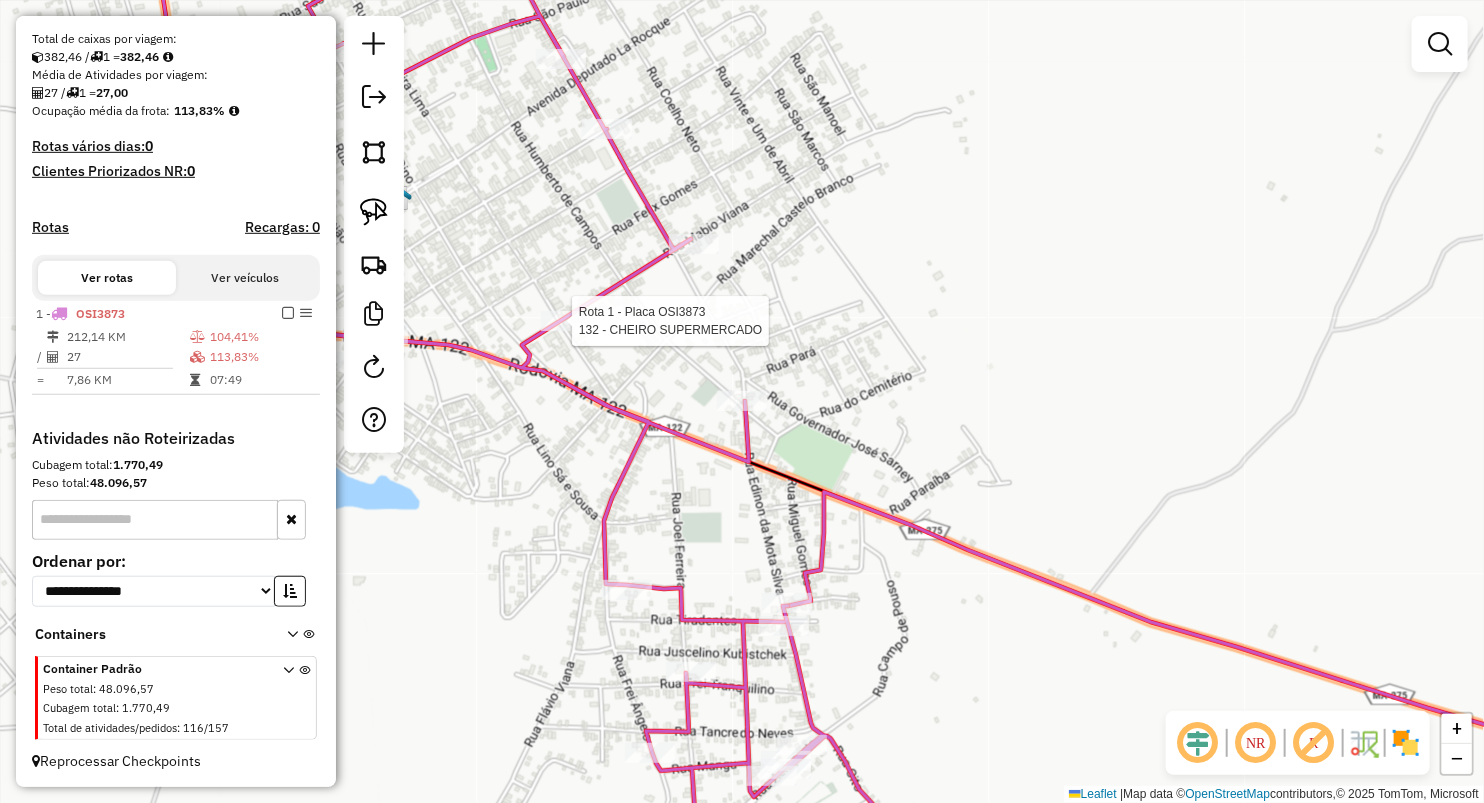 select on "**********" 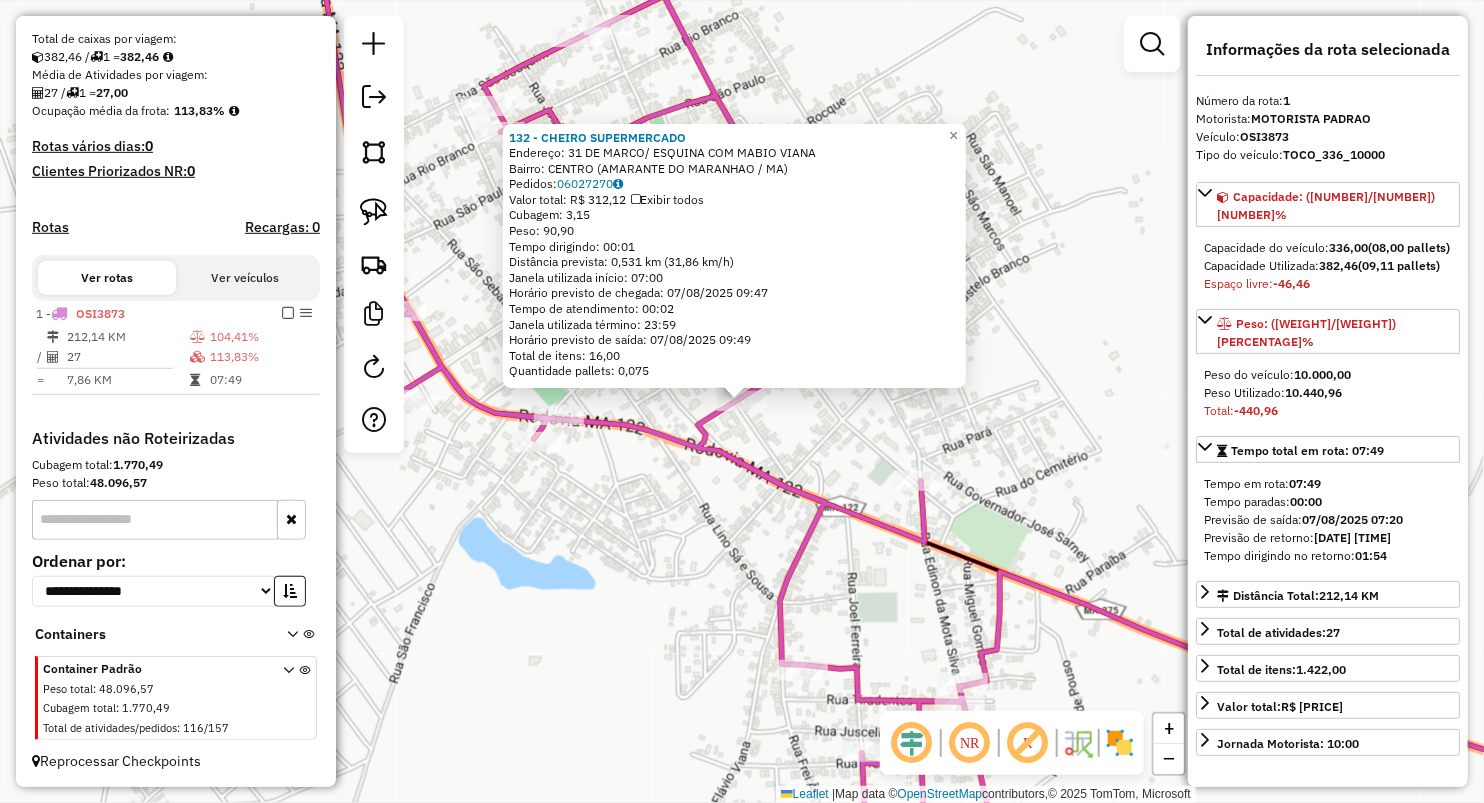 click on "[NUMBER] - [NAME] Endereço: [STREET] [NUMBER] Bairro: [NEIGHBORHOOD] ([CITY] / [STATE]) Pedidos: [NUMBER] Valor total: [CURRENCY] [NUMBER] Exibir todos Cubagem: [NUMBER] Peso: [NUMBER] Tempo dirigindo: [TIME] Distância prevista: [NUMBER] km ([NUMBER] km/h) Janela utilizada início: [TIME] Horário previsto de chegada: [DATE] [TIME] Tempo de atendimento: [TIME] Janela utilizada término: [TIME] Horário previsto de saída: [DATE] [TIME] Total de itens: [NUMBER] Quantidade pallets: [NUMBER] × Janela de atendimento Grade de atendimento Capacidade Transportadoras Veículos Cliente Pedidos Rotas Selecione os dias de semana para filtrar as janelas de atendimento Seg Ter Qua Qui Sex Sáb Dom Informe o período da janela de atendimento: De: Até: Filtrar exatamente a janela do cliente Considerar janela de atendimento padrão Selecione os dias de semana para filtrar as grades de atendimento Seg Ter Qua Qui Sex Sáb Dom Peso mínimo: Peso máximo:" 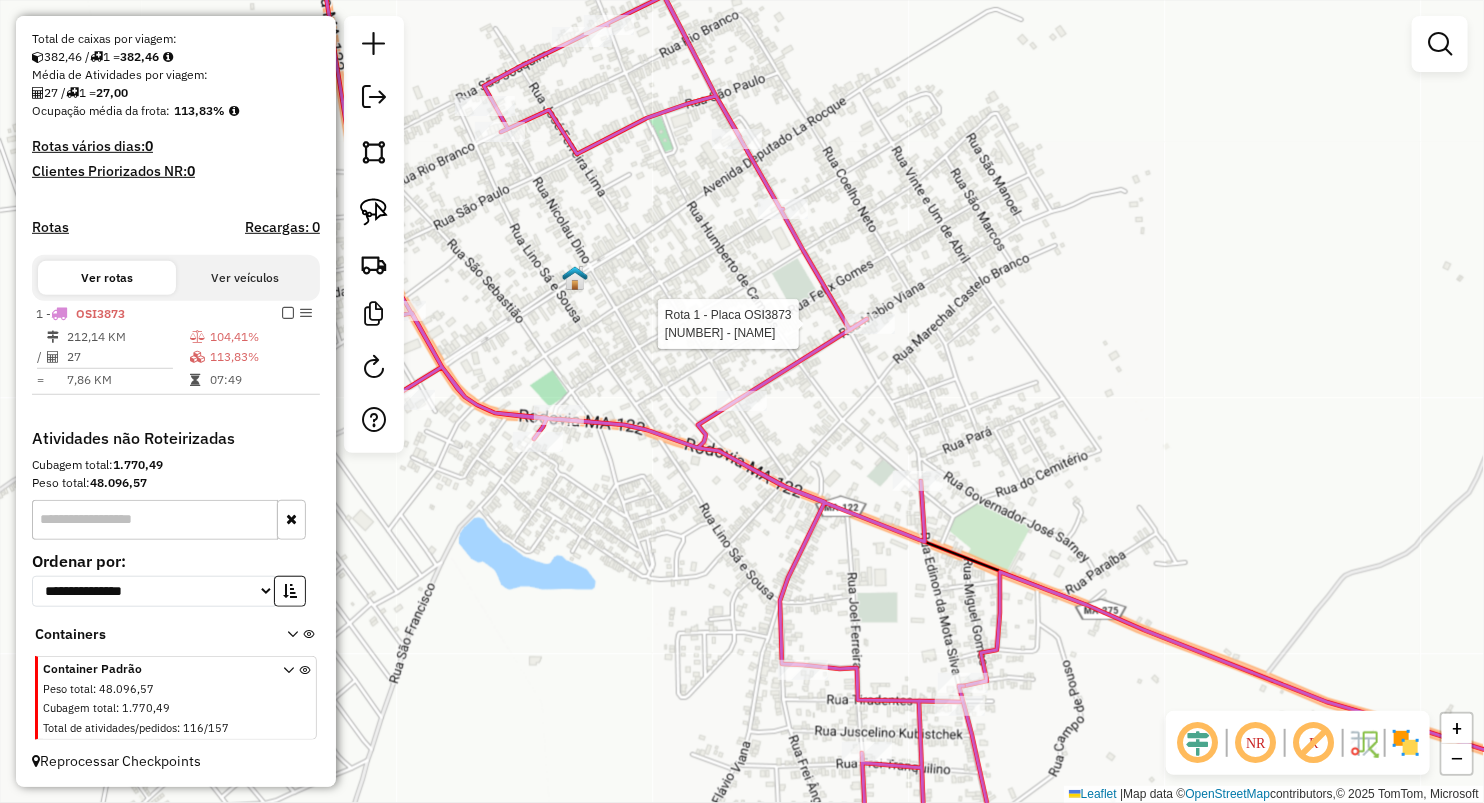 select on "**********" 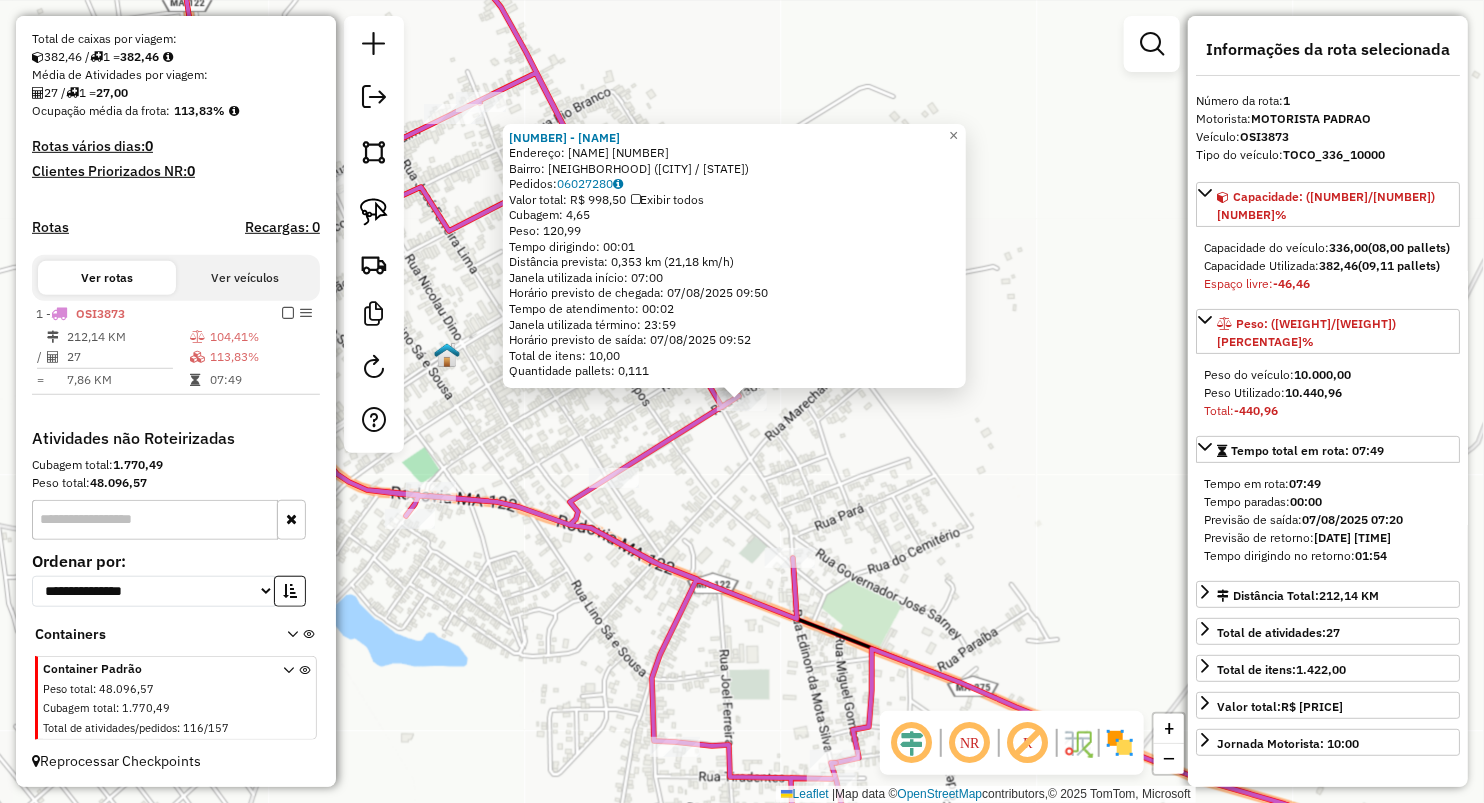 click on "281 - CHURRASCO DA MUNDOCA  Endereço:  [NUMBER] [STREET]   Bairro: [NEIGHBORHOOD] ([CITY] / [STATE])   Pedidos:  06027280   Valor total: R$ 998,50   Exibir todos   Cubagem: 4,65  Peso: 120,99  Tempo dirigindo: 00:01   Distância prevista: 0,353 km (21,18 km/h)   Janela utilizada início: 07:00   Horário previsto de chegada: 07/08/2025 09:50   Tempo de atendimento: 00:02   Janela utilizada término: 23:59   Horário previsto de saída: 07/08/2025 09:52   Total de itens: 10,00   Quantidade pallets: 0,111  × Janela de atendimento Grade de atendimento Capacidade Transportadoras Veículos Cliente Pedidos  Rotas Selecione os dias de semana para filtrar as janelas de atendimento  Seg   Ter   Qua   Qui   Sex   Sáb   Dom  Informe o período da janela de atendimento: De: Até:  Filtrar exatamente a janela do cliente  Considerar janela de atendimento padrão  Selecione os dias de semana para filtrar as grades de atendimento  Seg   Ter   Qua   Qui   Sex   Sáb   Dom   Peso mínimo:   Peso máximo:   De:   Até:" 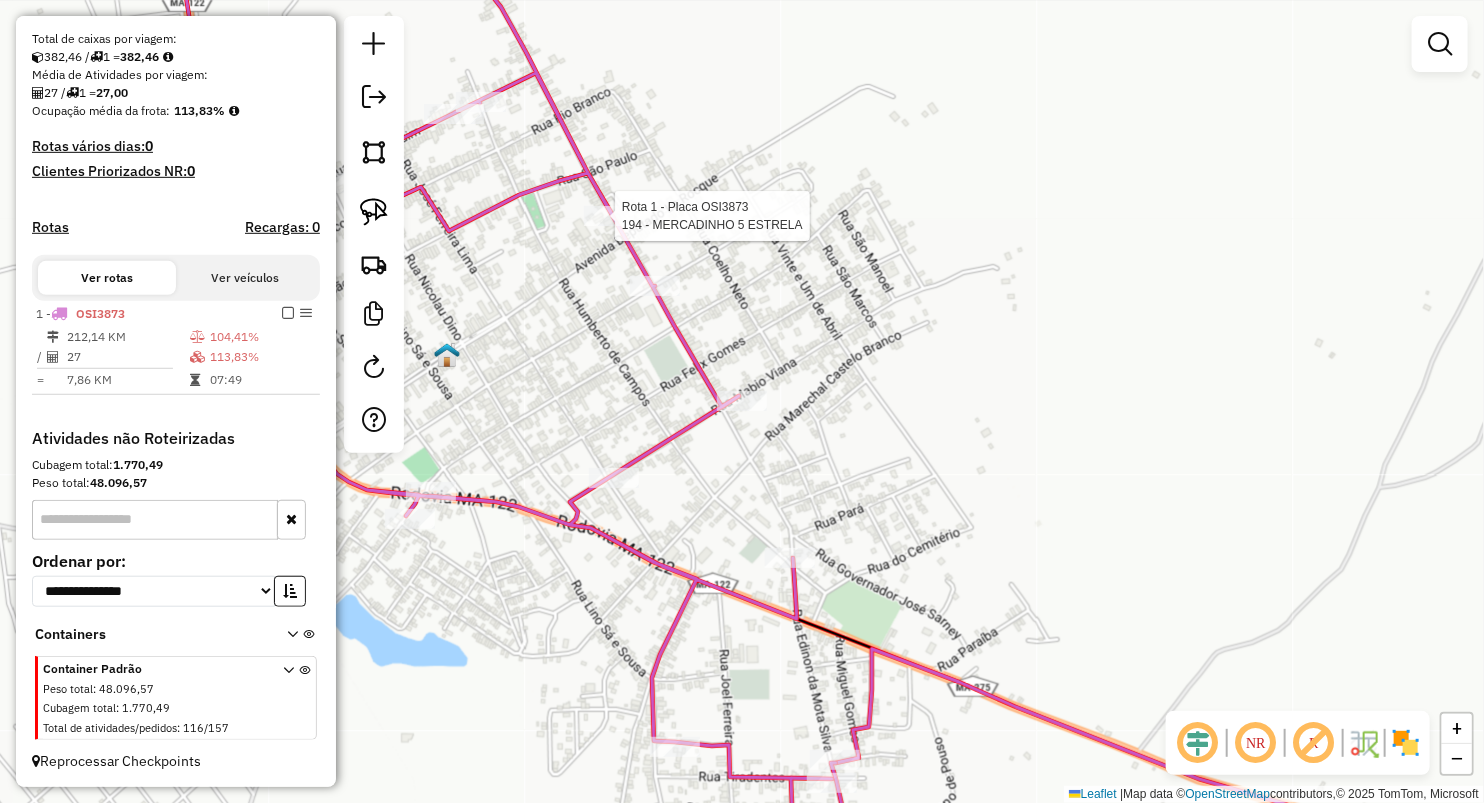 select on "**********" 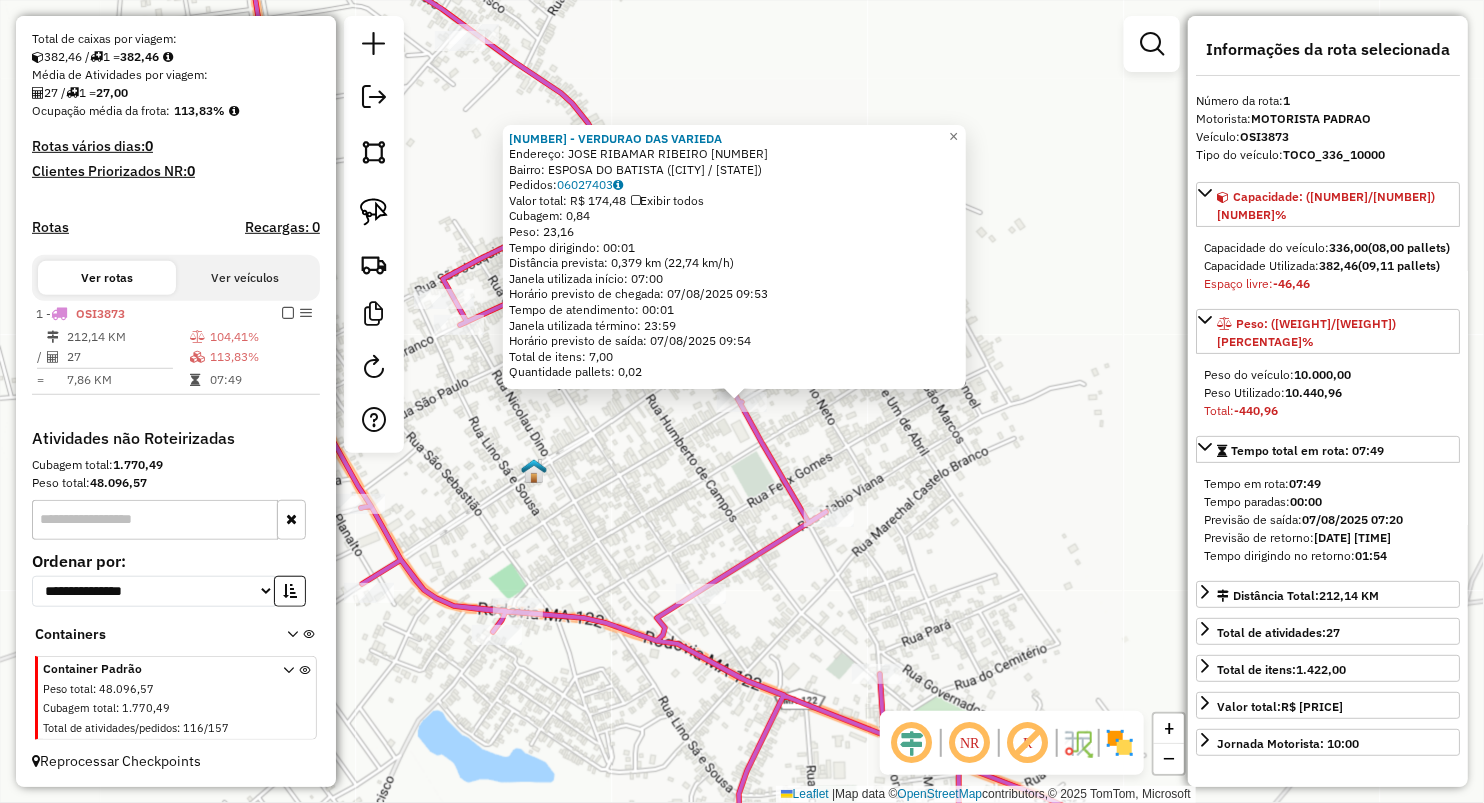 click on "[NUMBER] - VERDURAO DAS VARIEDA  Endereço:  [NAME] [NUMBER]   Bairro: [BAIRRO] ([CIDADE] / MA)   Pedidos:  [NUMBER]   Valor total: R$ [PRICE]   Exibir todos   Cubagem: [NUMBER]  Peso: [NUMBER]  Tempo dirigindo: [TIME]   Distância prevista: [NUMBER] km ([NUMBER] km/h)   Janela utilizada início: [TIME]   Horário previsto de chegada: [DATE] [TIME]   Tempo de atendimento: [TIME]   Janela utilizada término: [TIME]   Horário previsto de saída: [DATE] [TIME]   Total de itens: [NUMBER]   Quantidade pallets: [NUMBER]  × Janela de atendimento Grade de atendimento Capacidade Transportadoras Veículos Cliente Pedidos  Rotas Selecione os dias de semana para filtrar as janelas de atendimento  Seg   Ter   Qua   Qui   Sex   Sáb   Dom  Informe o período da janela de atendimento: De: Até:  Filtrar exatamente a janela do cliente  Considerar janela de atendimento padrão  Selecione os dias de semana para filtrar as grades de atendimento  Seg   Ter   Qua   Qui   Sex   Sáb   Dom   Peso mínimo:   Peso máximo:  +" 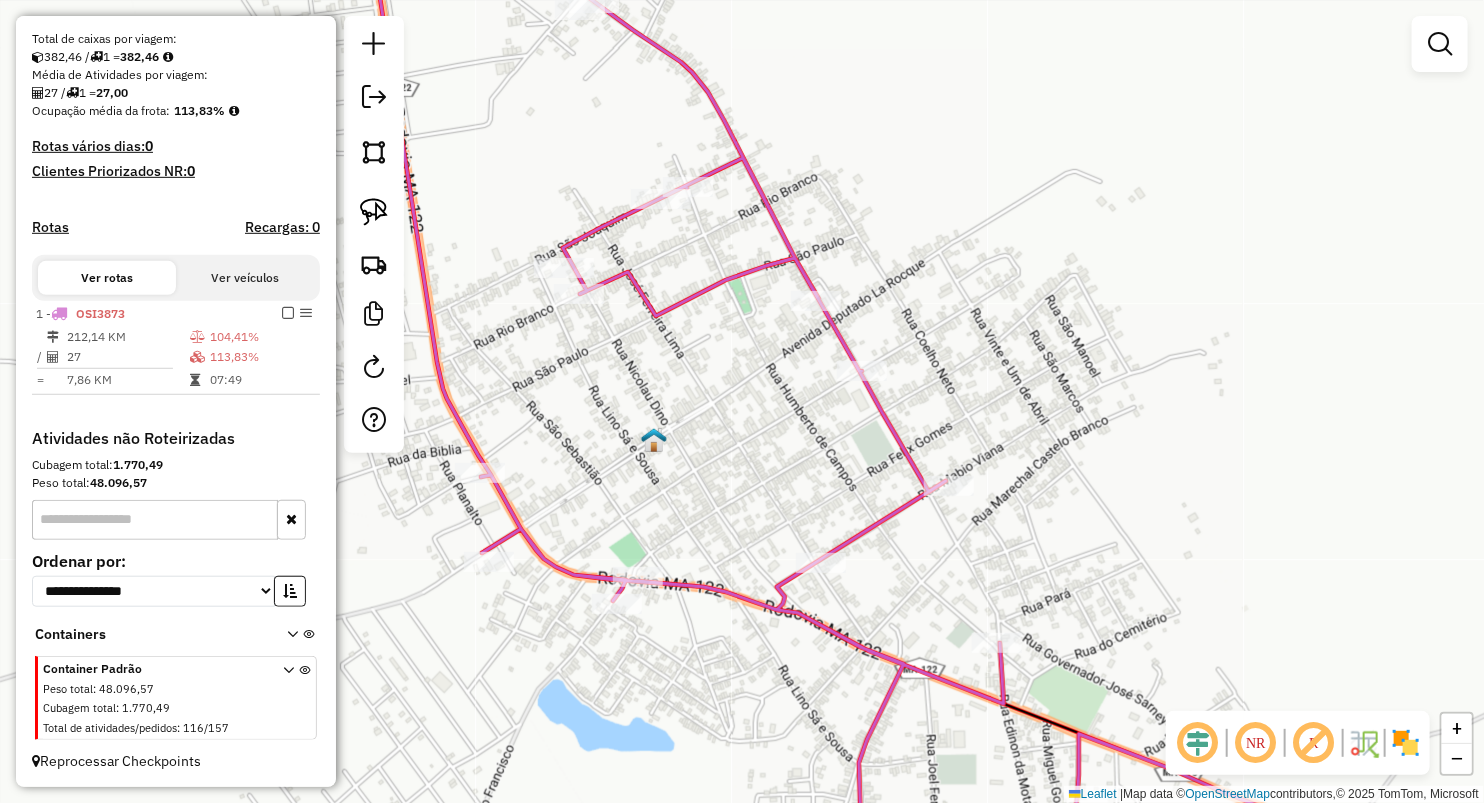 drag, startPoint x: 632, startPoint y: 514, endPoint x: 976, endPoint y: 392, distance: 364.99316 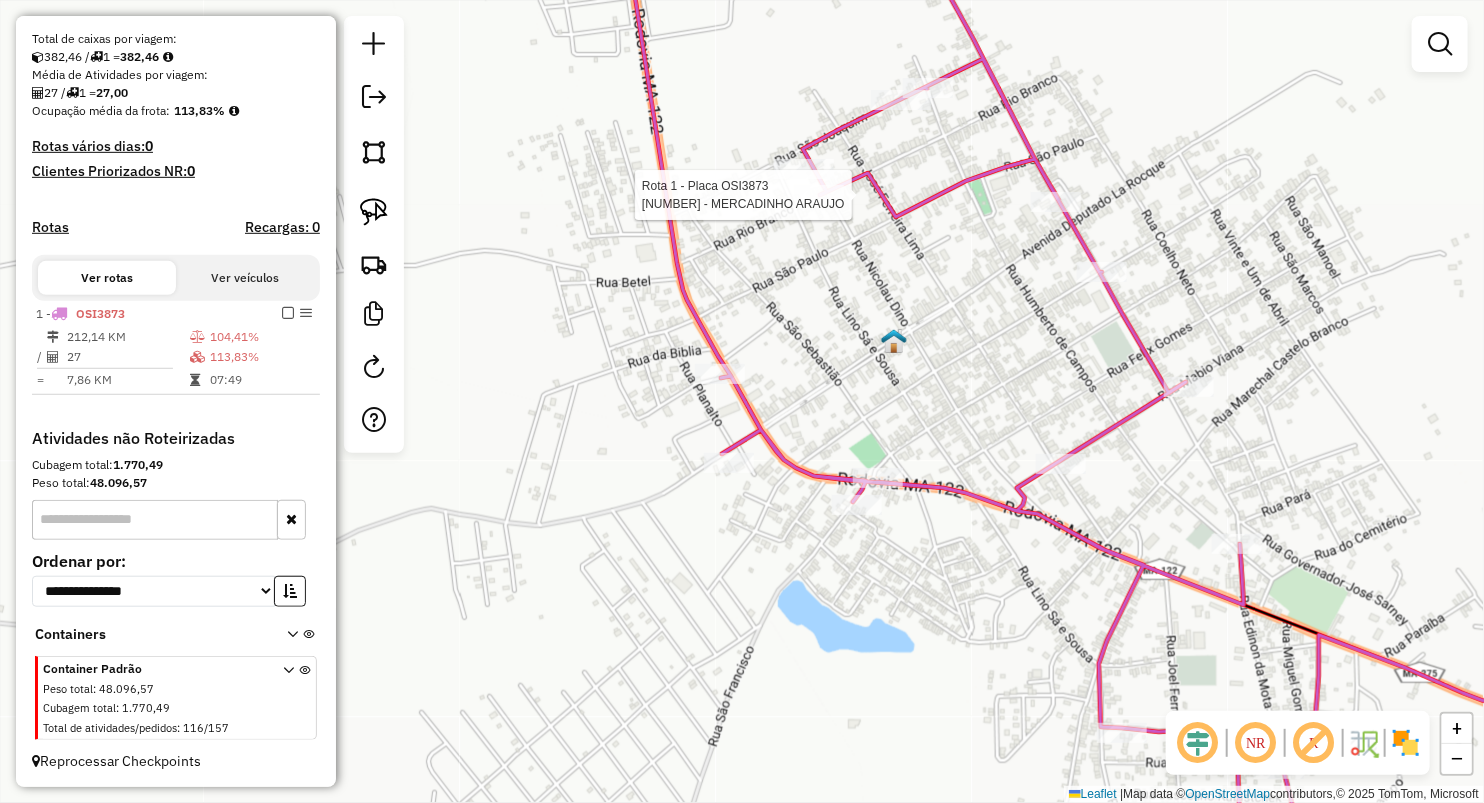 select on "**********" 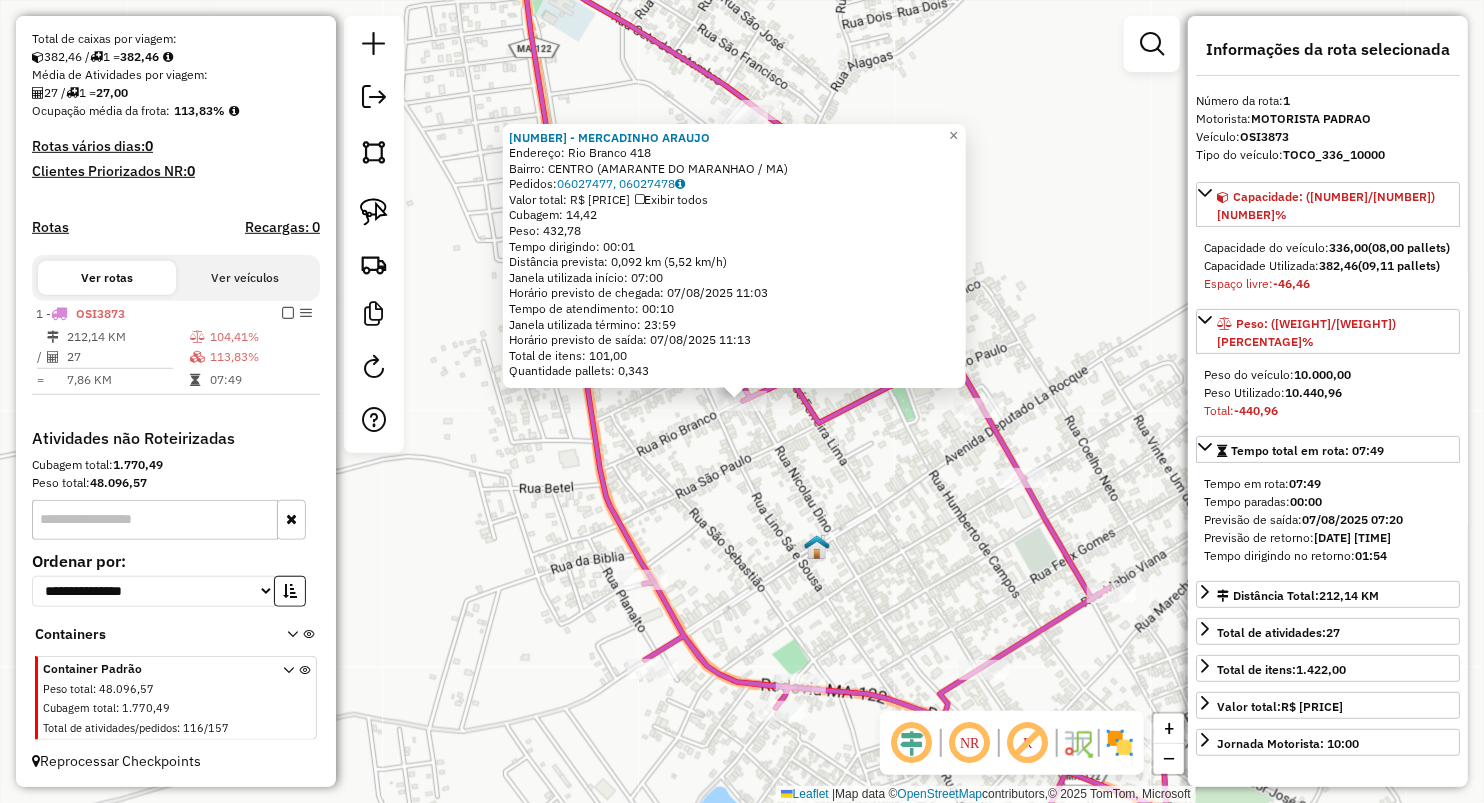 click on "Rota 1 - Placa [PLATE] 155 - MERCADINHO ARAUJO 155 - MERCADINHO ARAUJO Endereço: Rio Branco [NUMBER] Bairro: CENTRO (AMARANTE DO MARANHAO / MA) Pedidos: [ORDER_ID], [ORDER_ID] Valor total: R$ [PRICE] Exibir todos Cubagem: [CUBAGE] Peso: [WEIGHT] Tempo dirigindo: [TIME] Distância prevista: [DISTANCE] km ([SPEED] km/h) Janela utilizada início: [TIME] Horário previsto de chegada: [DATE] [TIME] Tempo de atendimento: [TIME] Janela utilizada término: [TIME] Horário previsto de saída: [DATE] [TIME] Total de itens: [ITEMS] Quantidade pallets: [PALLETS] × Janela de atendimento Grade de atendimento Capacidade Transportadoras Veículos Cliente Pedidos Rotas Selecione os dias de semana para filtrar as janelas de atendimento Seg Ter Qua Qui Sex Sáb Dom Informe o período da janela de atendimento: De: [TIME] Até: [TIME] Filtrar exatamente a janela do cliente Considerar janela de atendimento padrão Selecione os dias de semana para filtrar as grades de atendimento Seg Ter Qua Qui Sex Sáb" 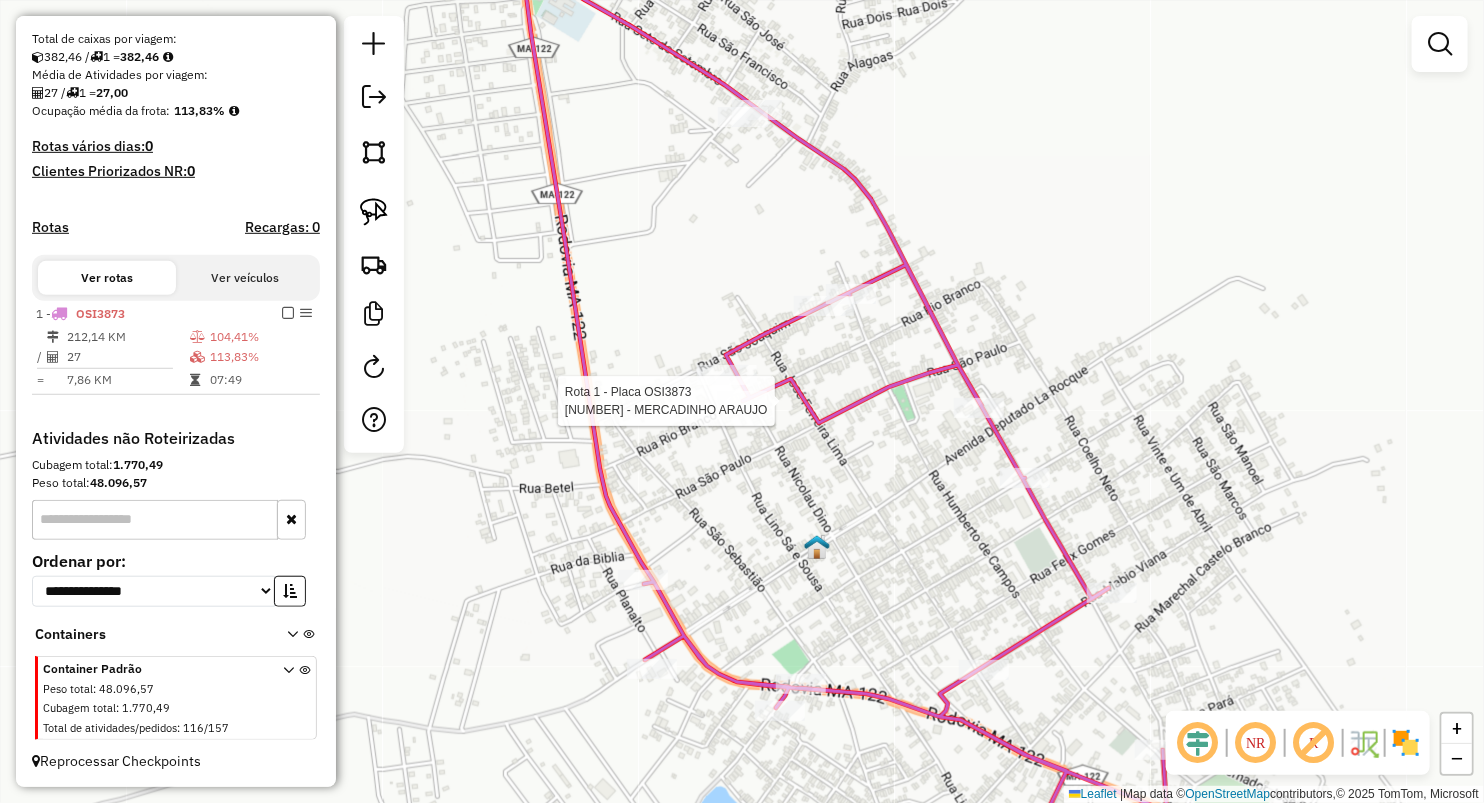 select on "**********" 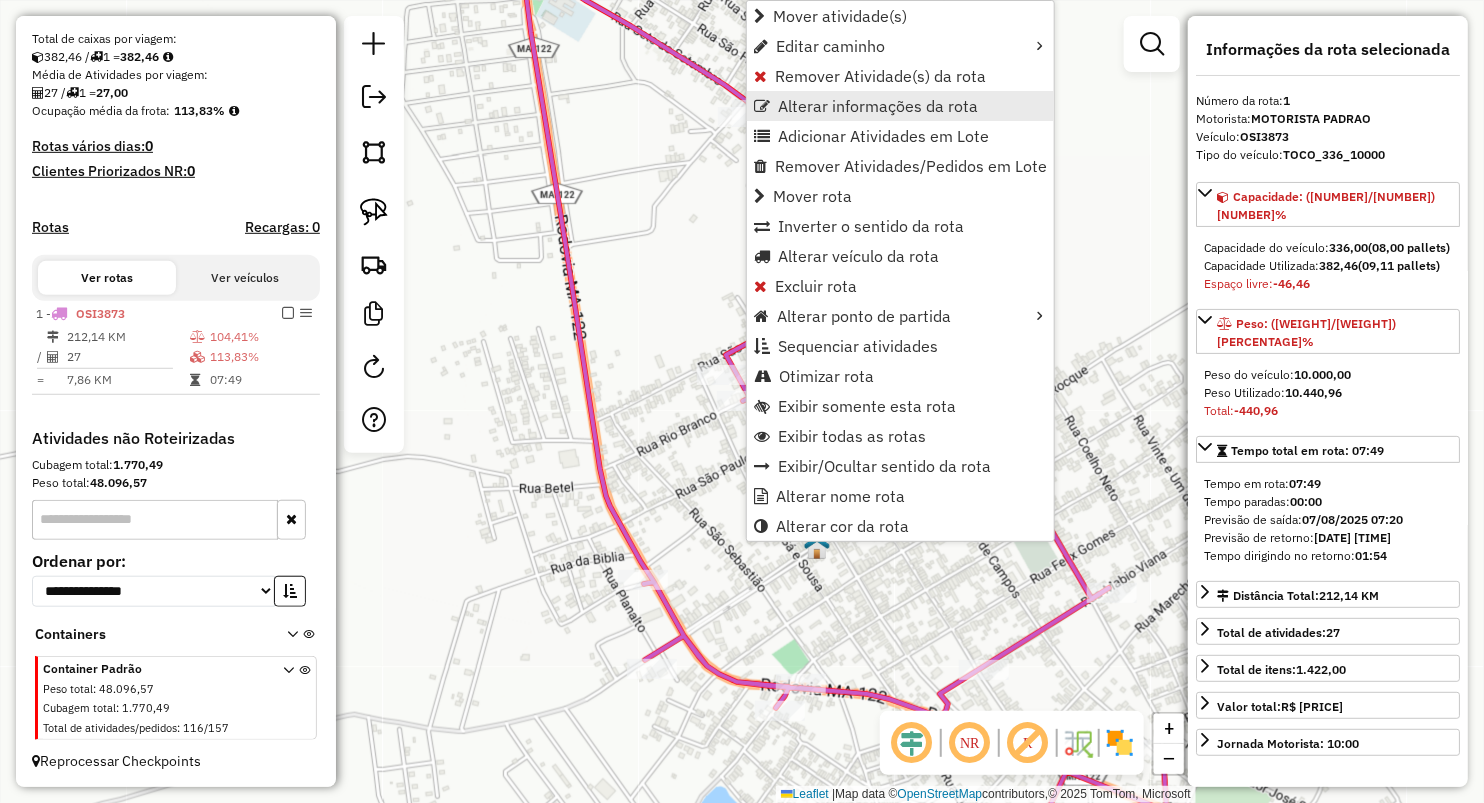 click on "Alterar informações da rota" at bounding box center (878, 106) 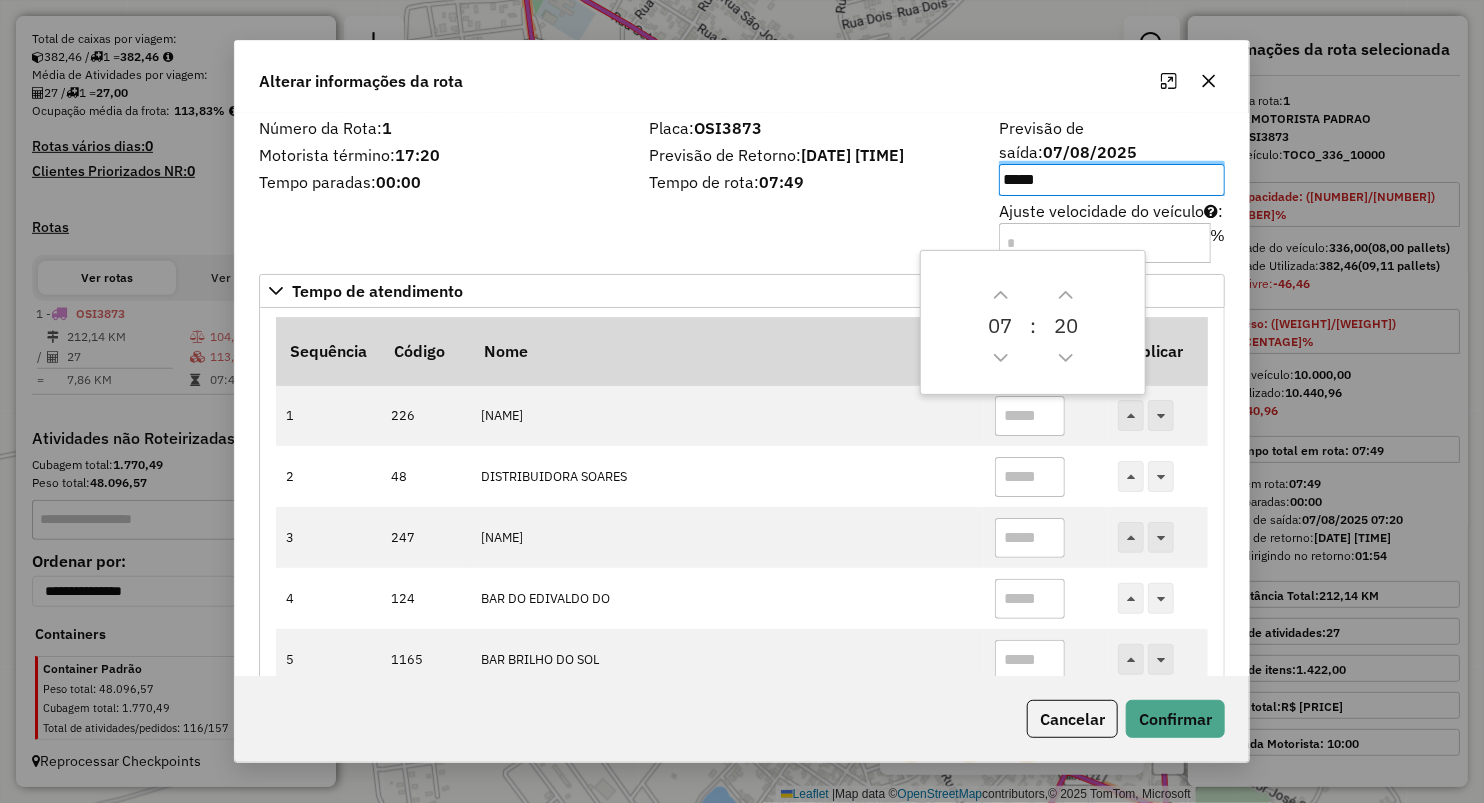 click 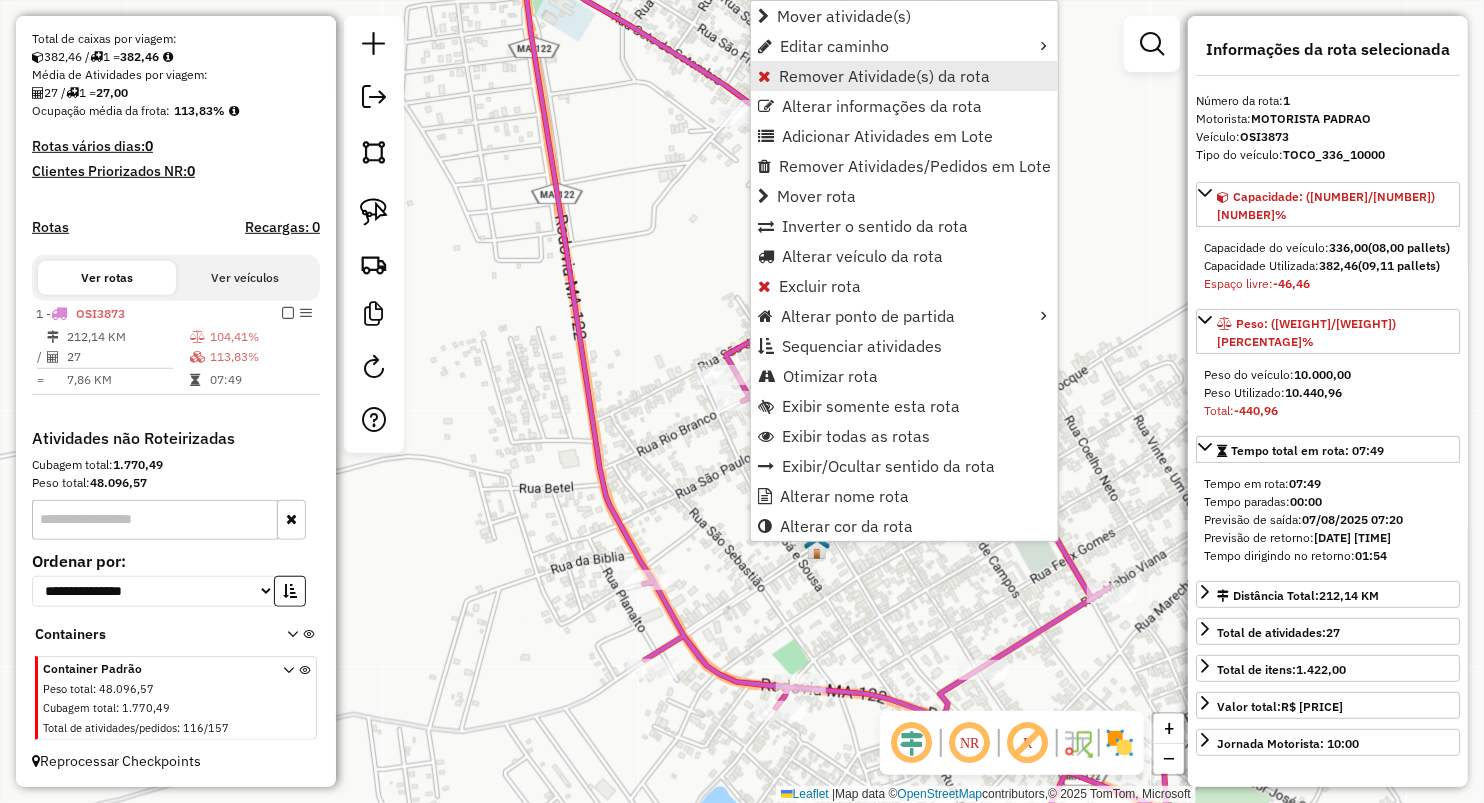 click on "Remover Atividade(s) da rota" at bounding box center (884, 76) 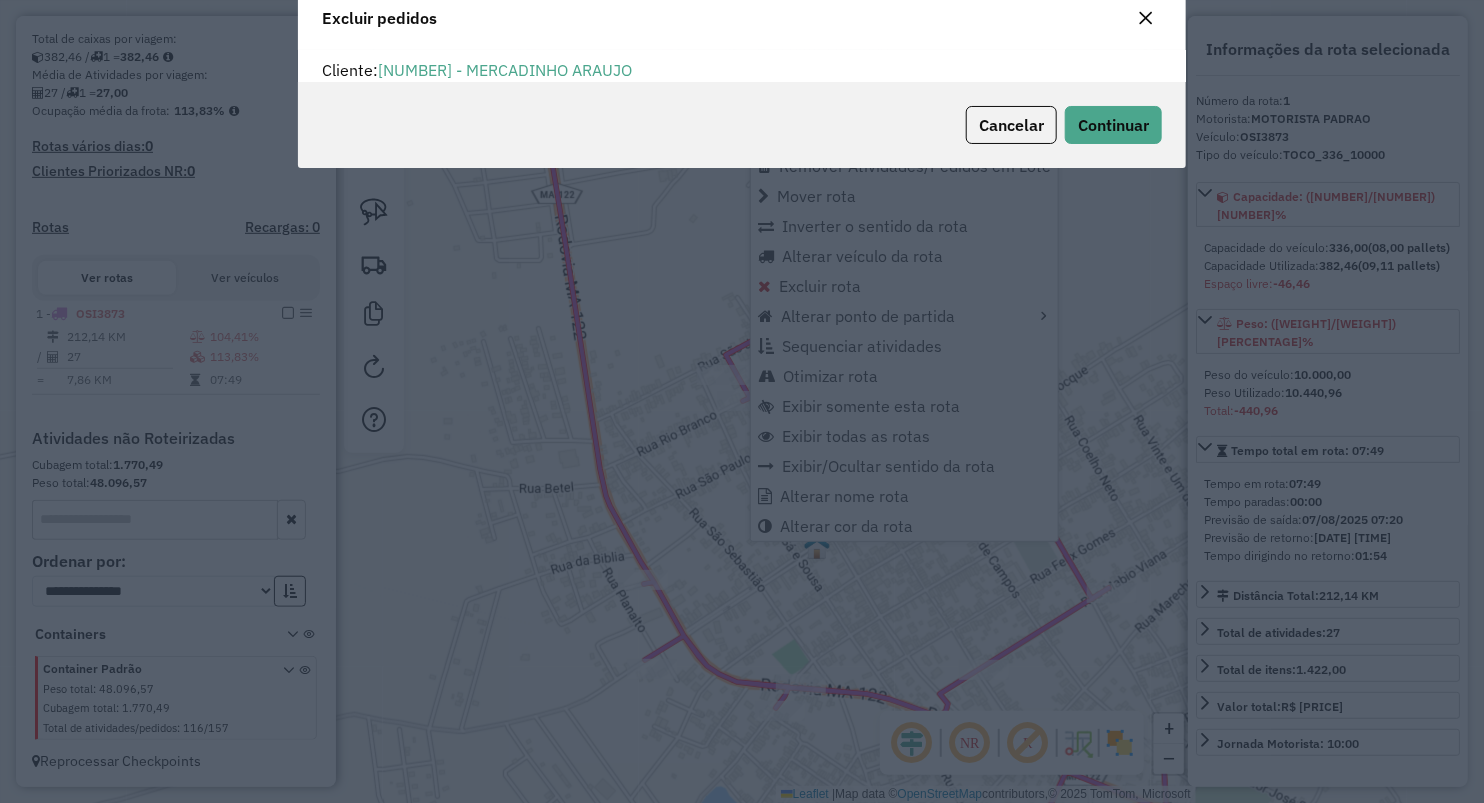 scroll, scrollTop: 0, scrollLeft: 0, axis: both 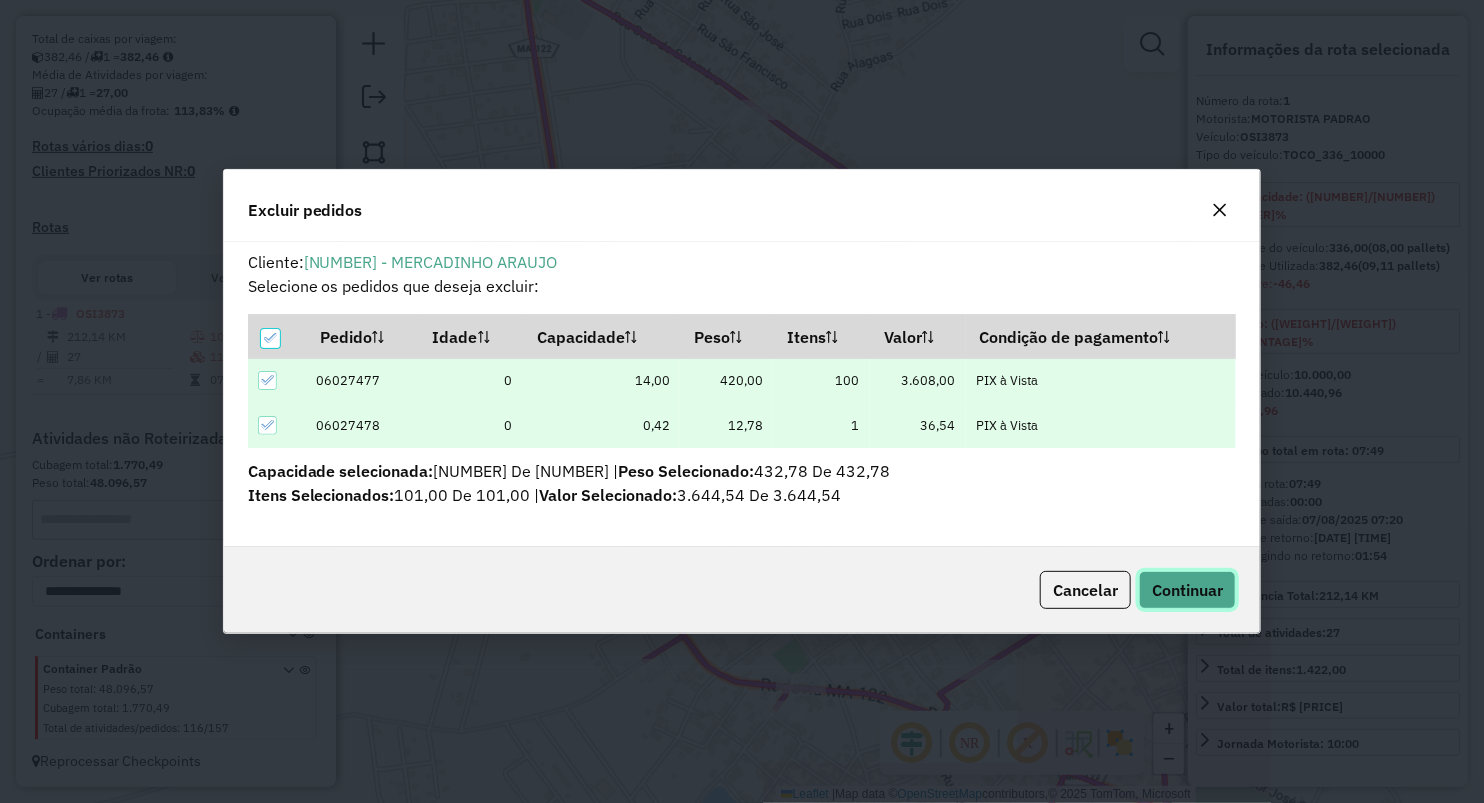 click on "Continuar" 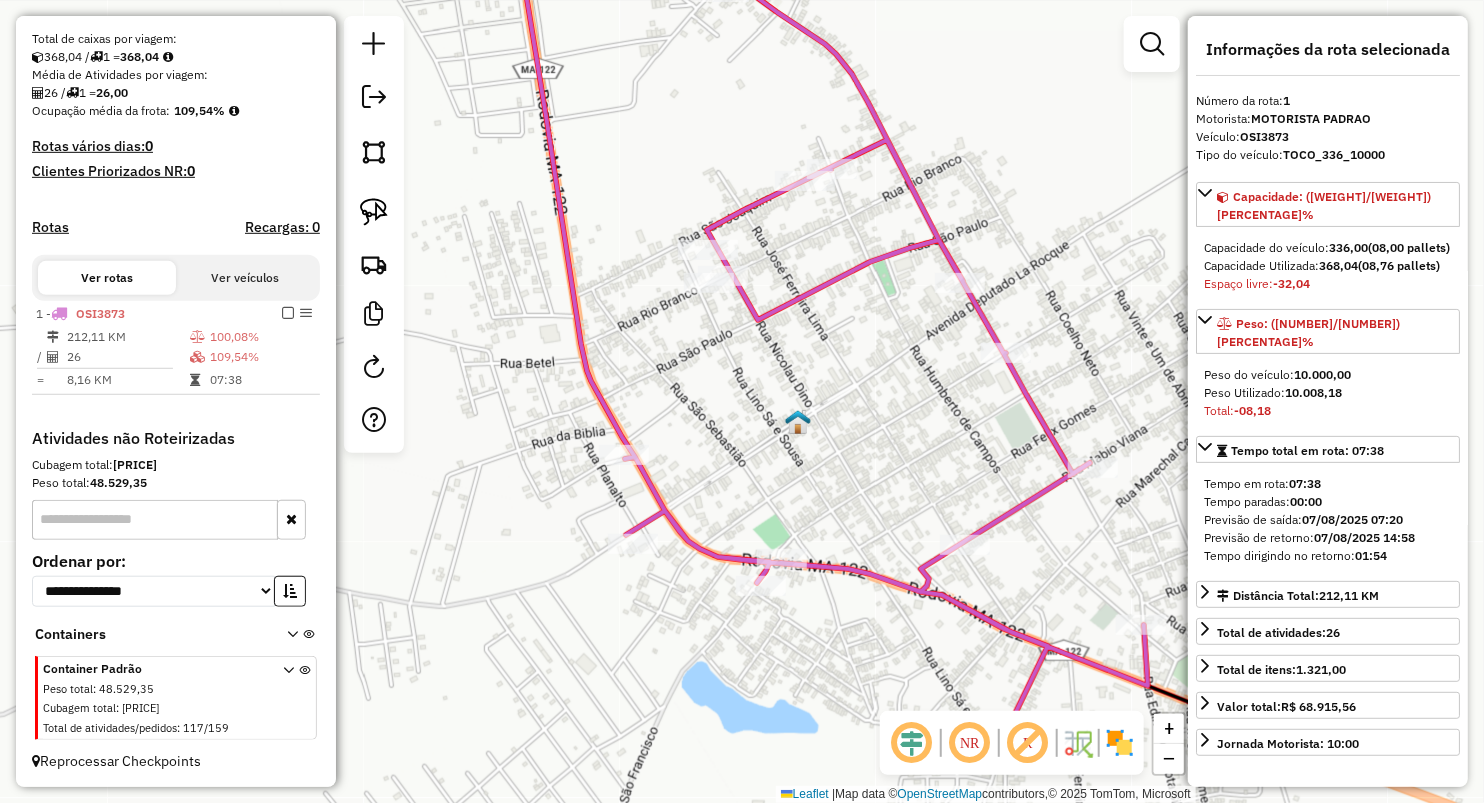 drag, startPoint x: 792, startPoint y: 512, endPoint x: 712, endPoint y: 351, distance: 179.78043 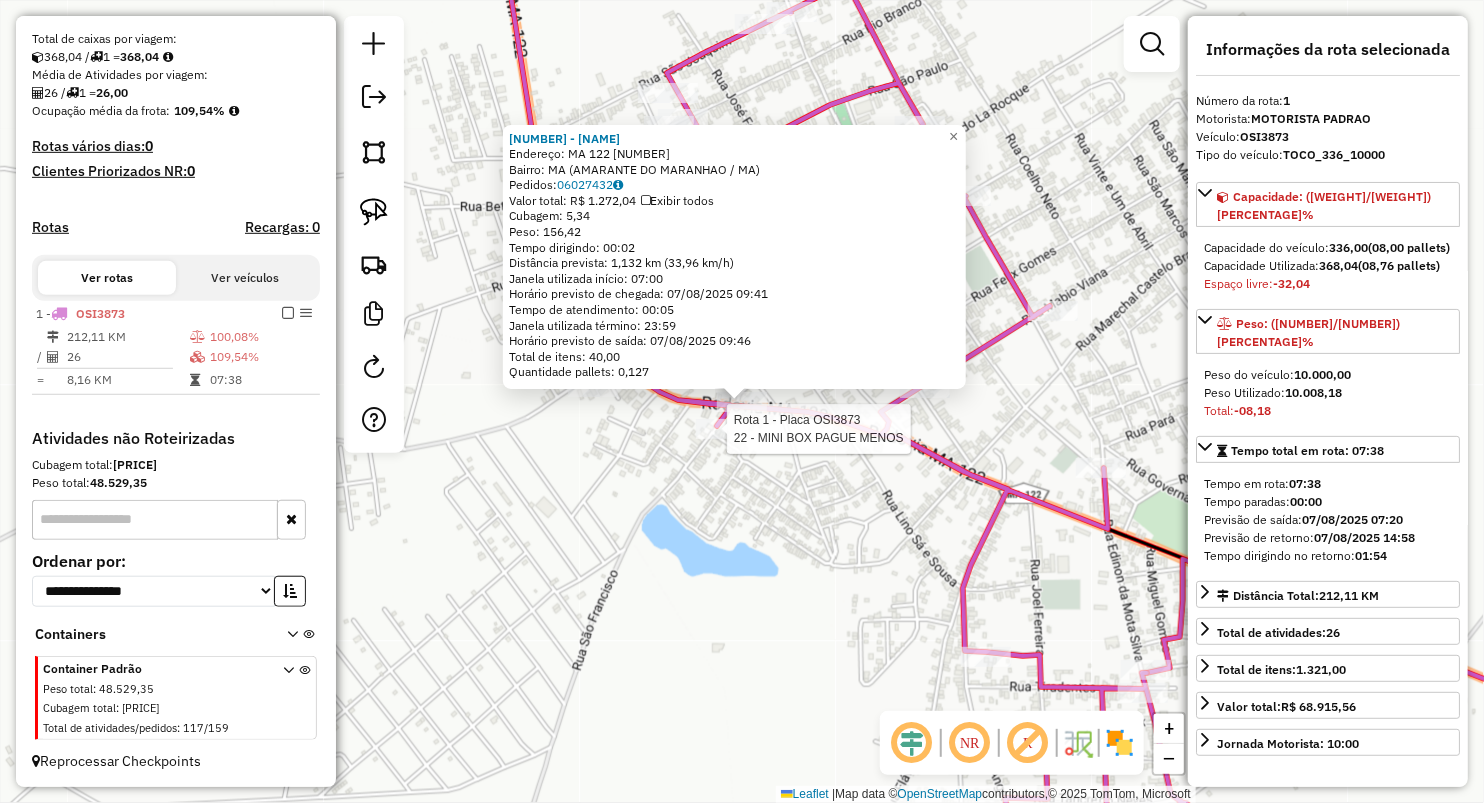 click 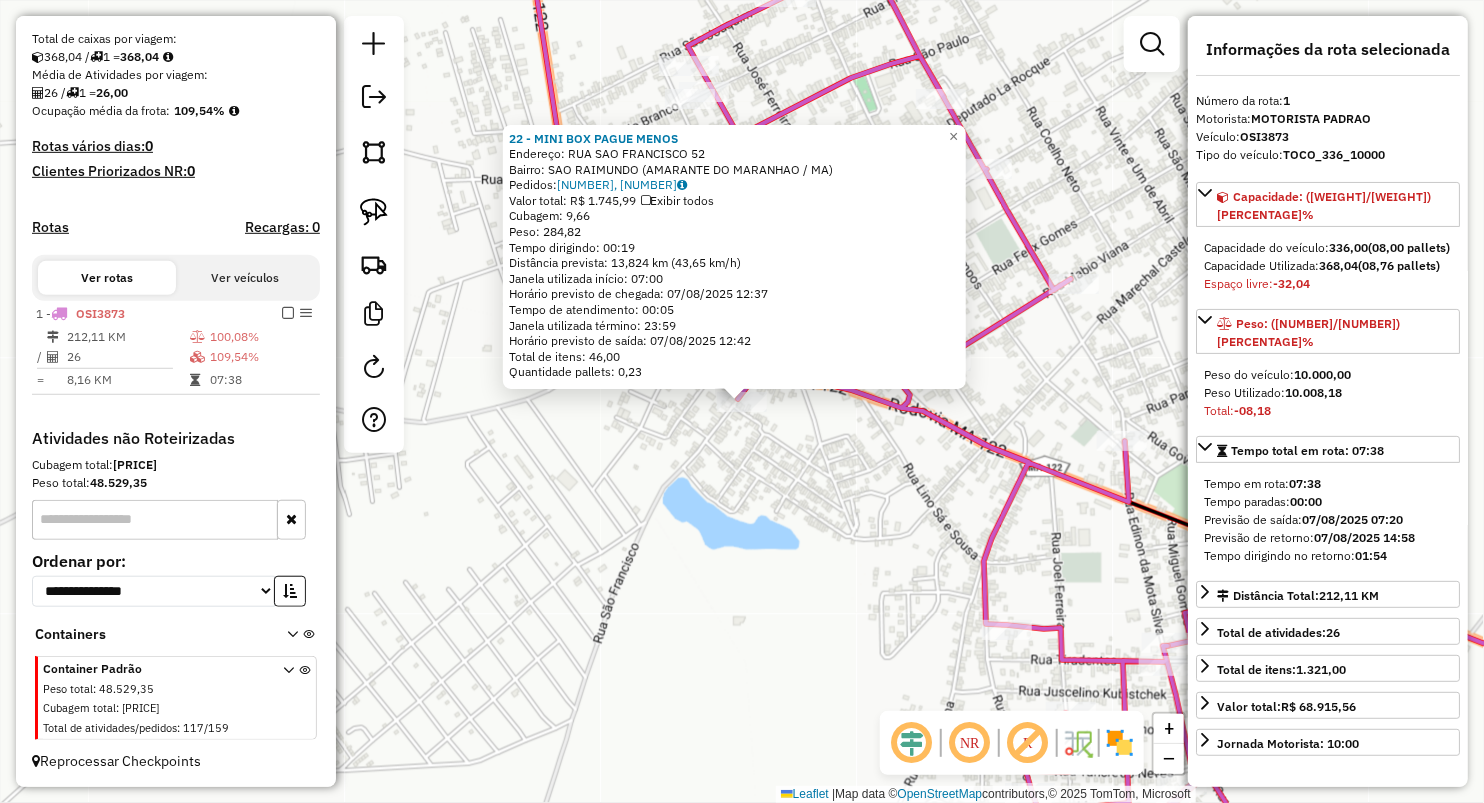click on "22 - MINI BOX PAGUE MENOS  Endereço:  RUA SAO FRANCISCO 52   Bairro: SAO RAIMUNDO ([CITY] / [STATE])   Pedidos:  06027494, 06027274   Valor total: R$ 1.745,99   Exibir todos   Cubagem: 9,66  Peso: 284,82  Tempo dirigindo: 00:19   Distância prevista: 13,824 km (43,65 km/h)   Janela utilizada início: 07:00   Horário previsto de chegada: 07/08/2025 12:37   Tempo de atendimento: 00:05   Janela utilizada término: 23:59   Horário previsto de saída: 07/08/2025 12:42   Total de itens: 46,00   Quantidade pallets: 0,23  × Janela de atendimento Grade de atendimento Capacidade Transportadoras Veículos Cliente Pedidos  Rotas Selecione os dias de semana para filtrar as janelas de atendimento  Seg   Ter   Qua   Qui   Sex   Sáb   Dom  Informe o período da janela de atendimento: De: Até:  Filtrar exatamente a janela do cliente  Considerar janela de atendimento padrão  Selecione os dias de semana para filtrar as grades de atendimento  Seg   Ter   Qua   Qui   Sex   Sáb   Dom   Peso mínimo:   De:   Até:" 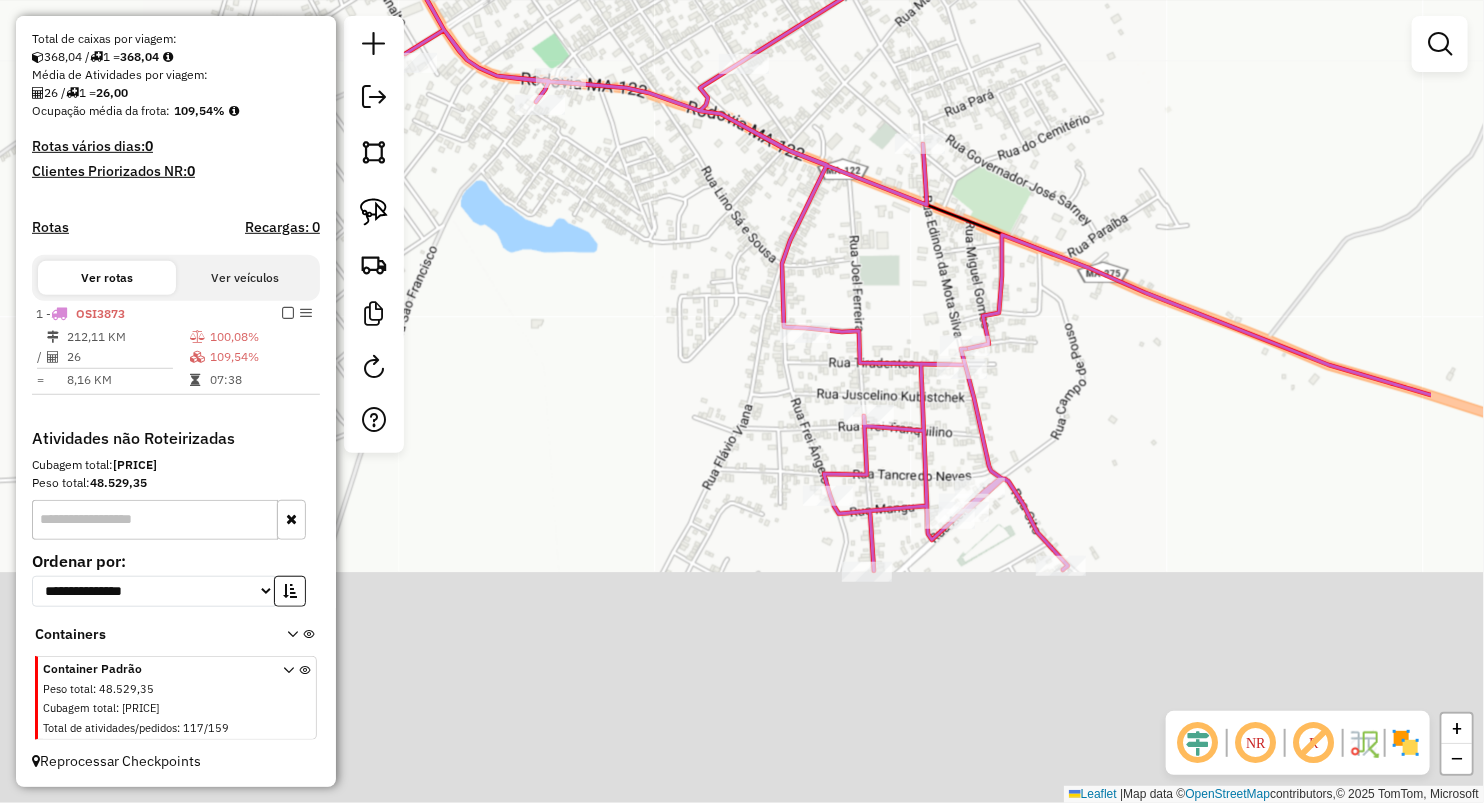 drag, startPoint x: 834, startPoint y: 593, endPoint x: 630, endPoint y: 299, distance: 357.84354 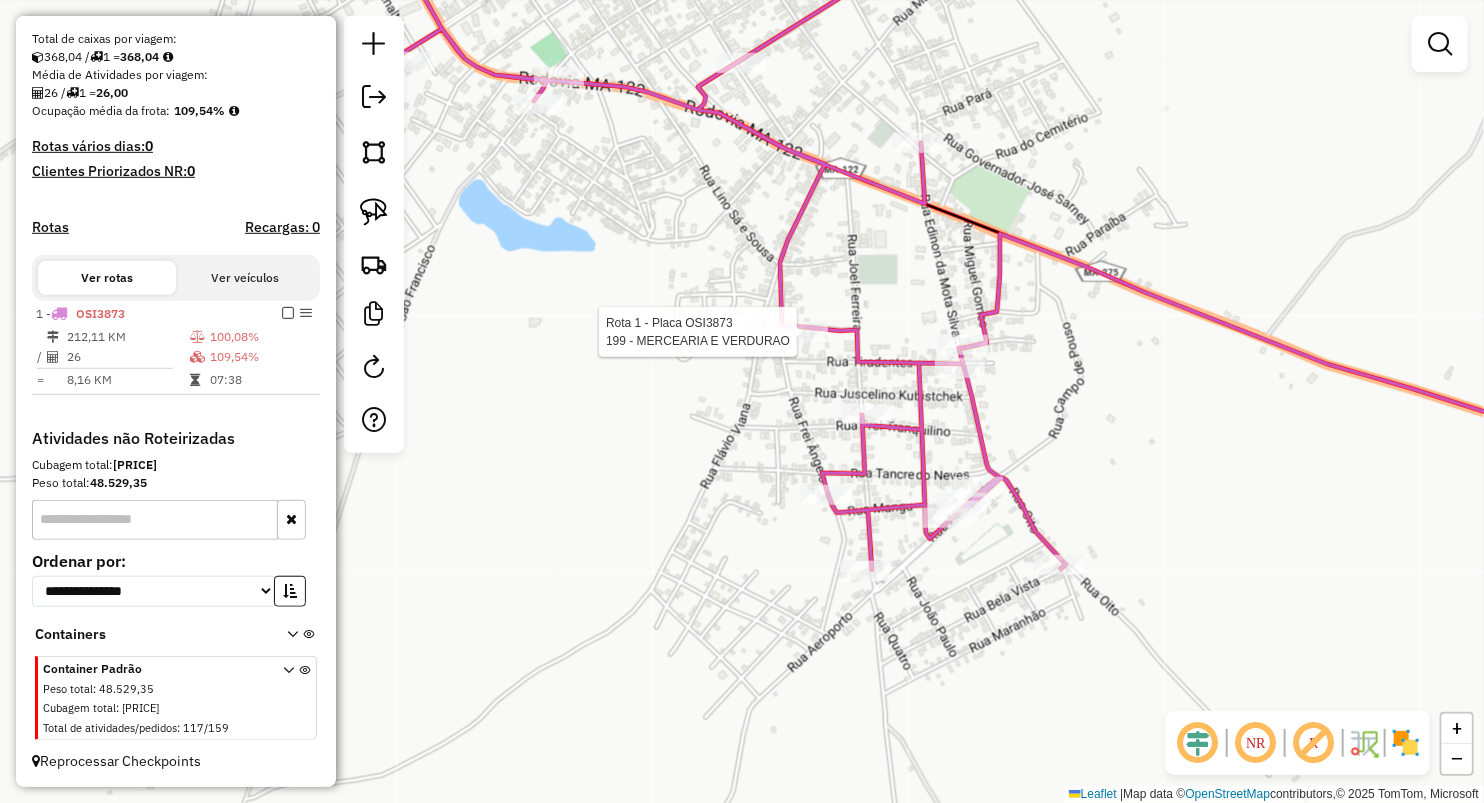 select on "**********" 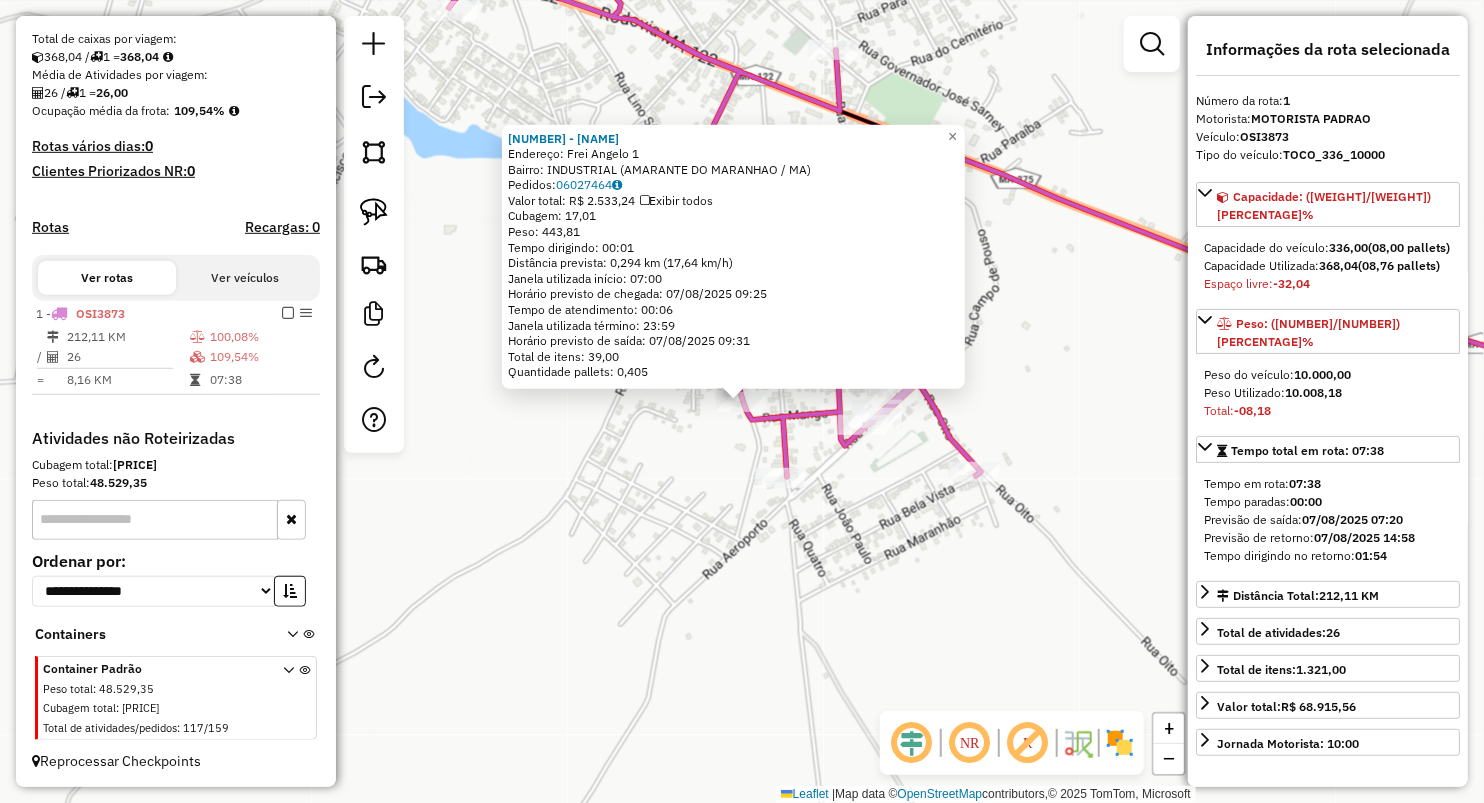 click on "Rota 1 - Placa [PLATE] [NUMBER] - PEIXARIA DO [NAME] [NUMBER] - VERDURAO DA [NAME]  Endereço: [NAME] [NUMBER]   Bairro: [BAIRRO] ([CIDADE] / MA)   Pedidos:  [NUMBER]   Valor total: R$ [PRICE]   Exibir todos   Cubagem: [NUMBER]  Peso: [NUMBER]  Tempo dirigindo: [TIME]   Distância prevista: [NUMBER] km ([NUMBER] km/h)   Janela utilizada início: [TIME]   Horário previsto de chegada: [DATE] [TIME]   Tempo de atendimento: [TIME]   Janela utilizada término: [TIME]   Horário previsto de saída: [DATE] [TIME]   Total de itens: [NUMBER]   Quantidade pallets: [NUMBER]  × Janela de atendimento Grade de atendimento Capacidade Transportadoras Veículos Cliente Pedidos  Rotas Selecione os dias de semana para filtrar as janelas de atendimento  Seg   Ter   Qua   Qui   Sex   Sáb   Dom  Informe o período da janela de atendimento: De: Até:  Filtrar exatamente a janela do cliente  Considerar janela de atendimento padrão  Selecione os dias de semana para filtrar as grades de atendimento  Seg   Ter   Qua   Qui   Sex   Sáb  De:" 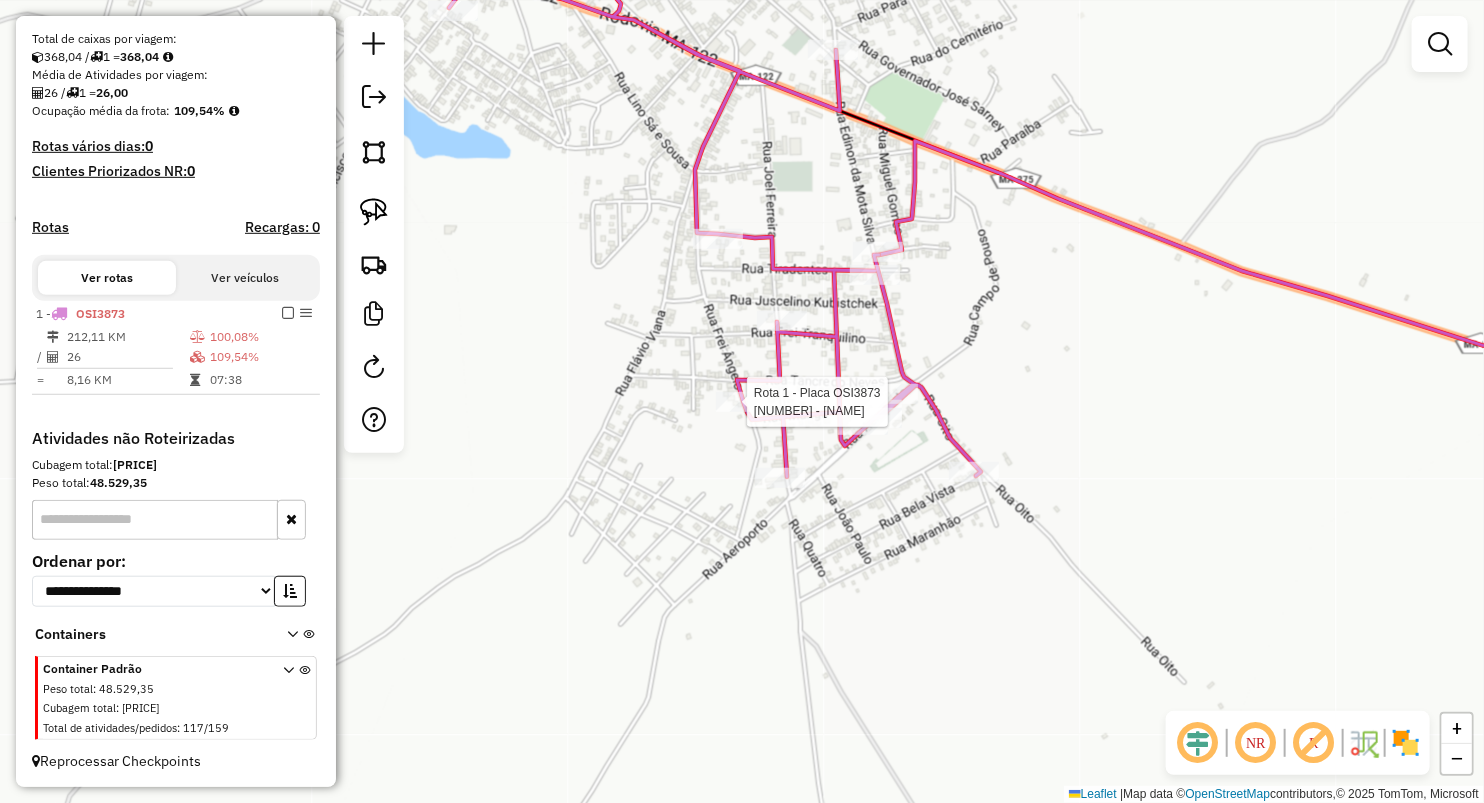 select on "**********" 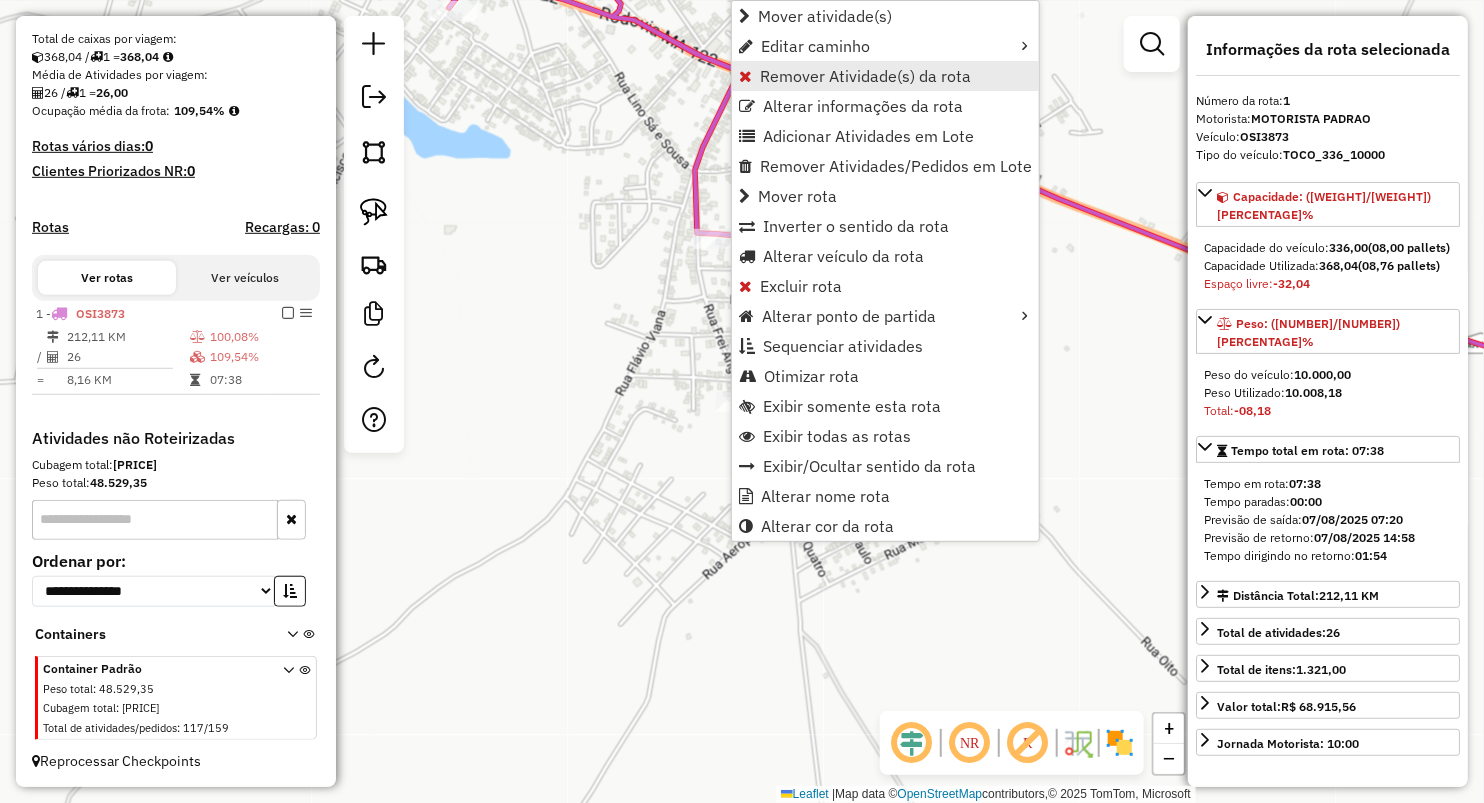 click on "Remover Atividade(s) da rota" at bounding box center [885, 76] 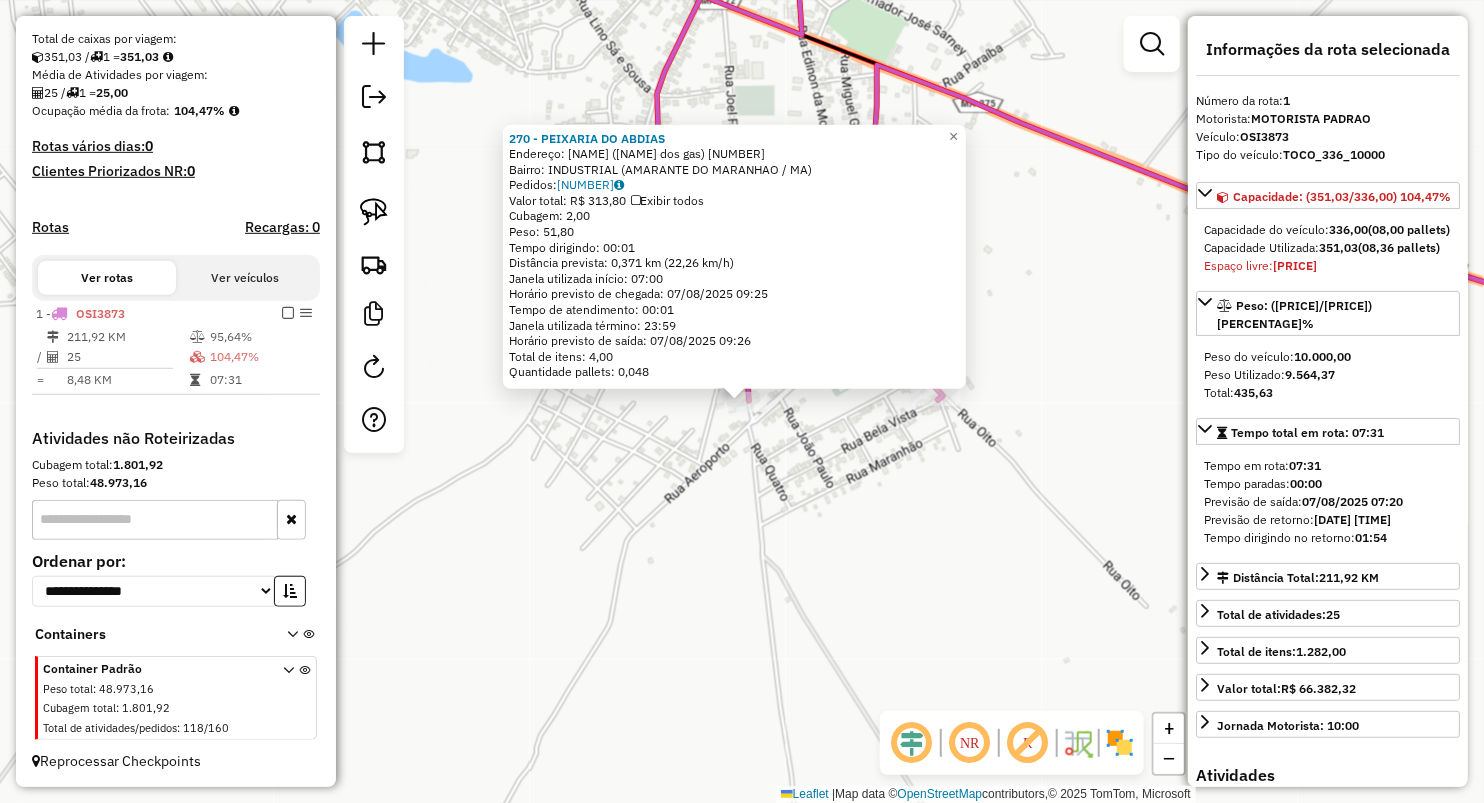 click on "[NUMBER] - [NAME] Endereço: [STREET] ([STREET]) [NUMBER] Bairro: [NEIGHBORHOOD] ([CITY] / [STATE]) Pedidos: [NUMBER] Valor total: [CURRENCY] [NUMBER] Exibir todos Cubagem: [NUMBER] Peso: [NUMBER] Tempo dirigindo: [TIME] Distância prevista: [NUMBER] km ([NUMBER] km/h) Janela utilizada início: [TIME] Horário previsto de chegada: [DATE] [TIME] Tempo de atendimento: [TIME] Janela utilizada término: [TIME] Horário previsto de saída: [DATE] [TIME] Total de itens: [NUMBER] Quantidade pallets: [NUMBER] × Janela de atendimento Grade de atendimento Capacidade Transportadoras Veículos Cliente Pedidos Rotas Selecione os dias de semana para filtrar as janelas de atendimento Seg Ter Qua Qui Sex Sáb Dom Informe o período da janela de atendimento: De: Até: Filtrar exatamente a janela do cliente Considerar janela de atendimento padrão Selecione os dias de semana para filtrar as grades de atendimento Seg Ter Qua Qui Sex Sáb Dom Peso mínimo: Peso máximo: De:" 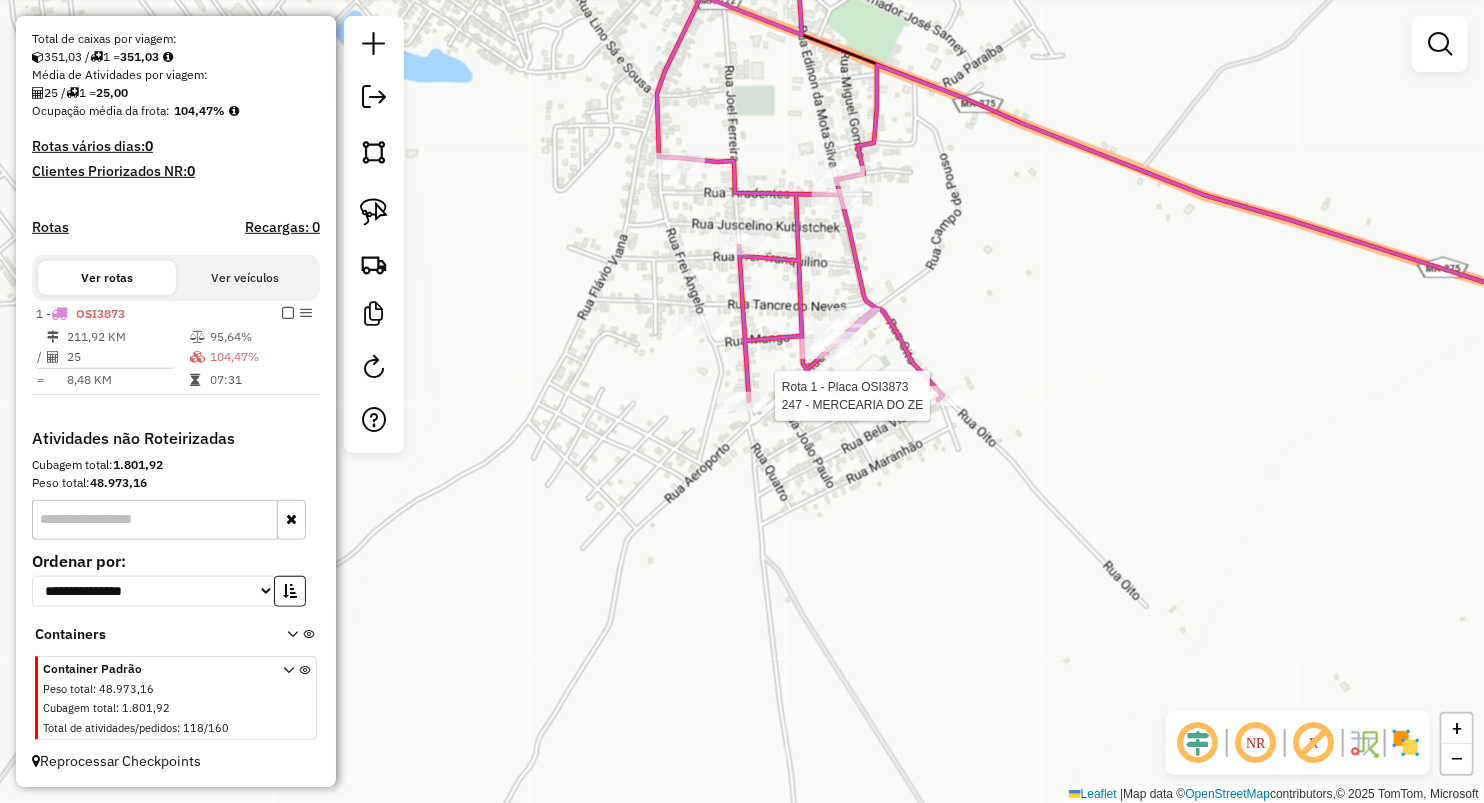 select on "**********" 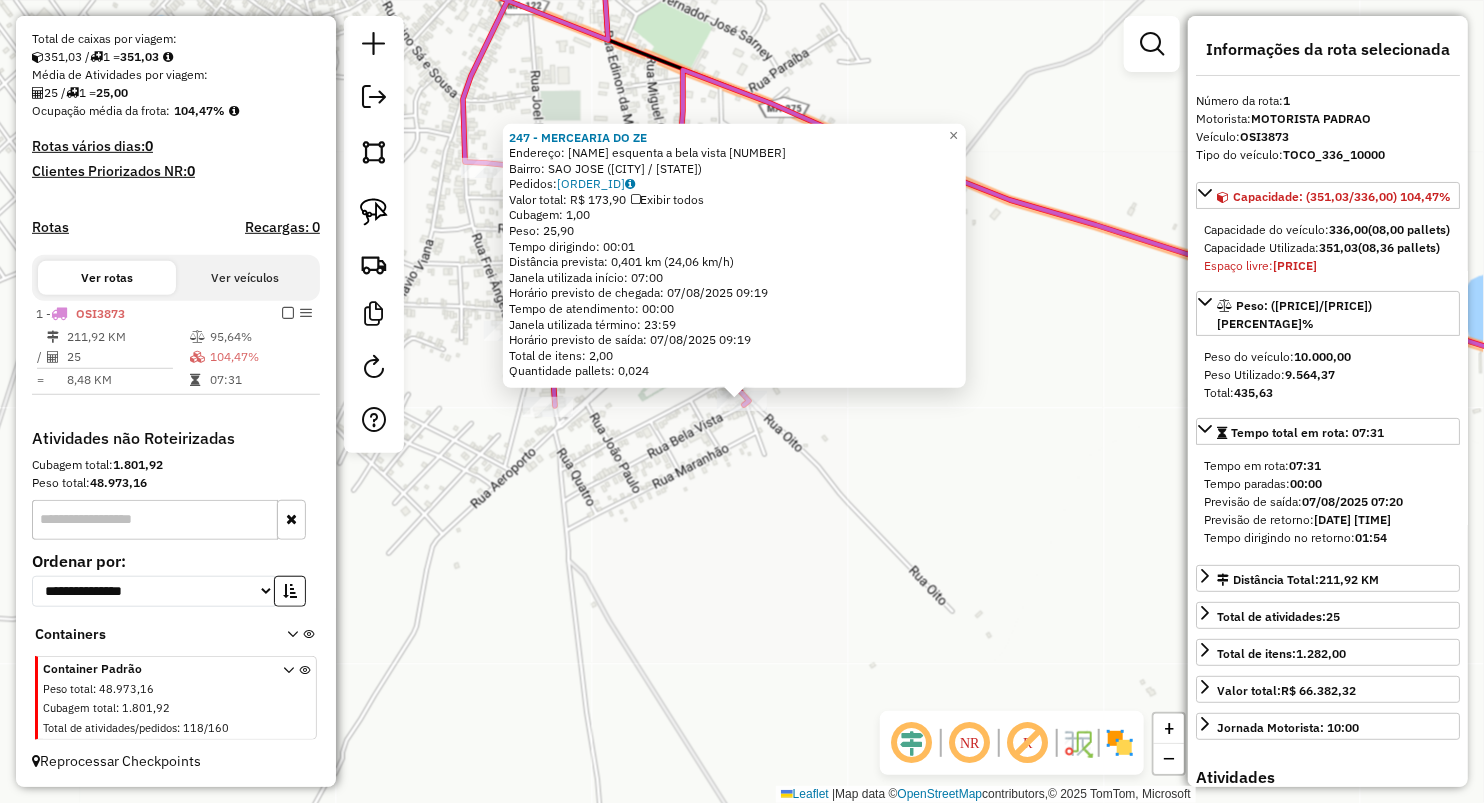 click on "MERCEARIA  DO ZE  Endereço:  Bahia esquenta a bela vista [NUMBER]   Bairro: SAO JOSE ([CITY] / [STATE])   Pedidos:  [ORDER_ID]   Valor total: R$ 173,90   Exibir todos   Cubagem: 1,00  Peso: 25,90  Tempo dirigindo: 00:01   Distância prevista: 0,401 km (24,06 km/h)   Janela utilizada início: 07:00   Horário previsto de chegada: 07/08/2025 09:19   Tempo de atendimento: 00:00   Janela utilizada término: 23:59   Horário previsto de saída: 07/08/2025 09:19   Total de itens: 2,00   Quantidade pallets: 0,024  × Janela de atendimento Grade de atendimento Capacidade Transportadoras Veículos Cliente Pedidos  Rotas Selecione os dias de semana para filtrar as janelas de atendimento  Seg   Ter   Qua   Qui   Sex   Sáb   Dom  Informe o período da janela de atendimento: De: Até:  Filtrar exatamente a janela do cliente  Considerar janela de atendimento padrão  Selecione os dias de semana para filtrar as grades de atendimento  Seg   Ter   Qua   Qui   Sex   Sáb   Dom   Peso mínimo:   Peso máximo:   De:  +" 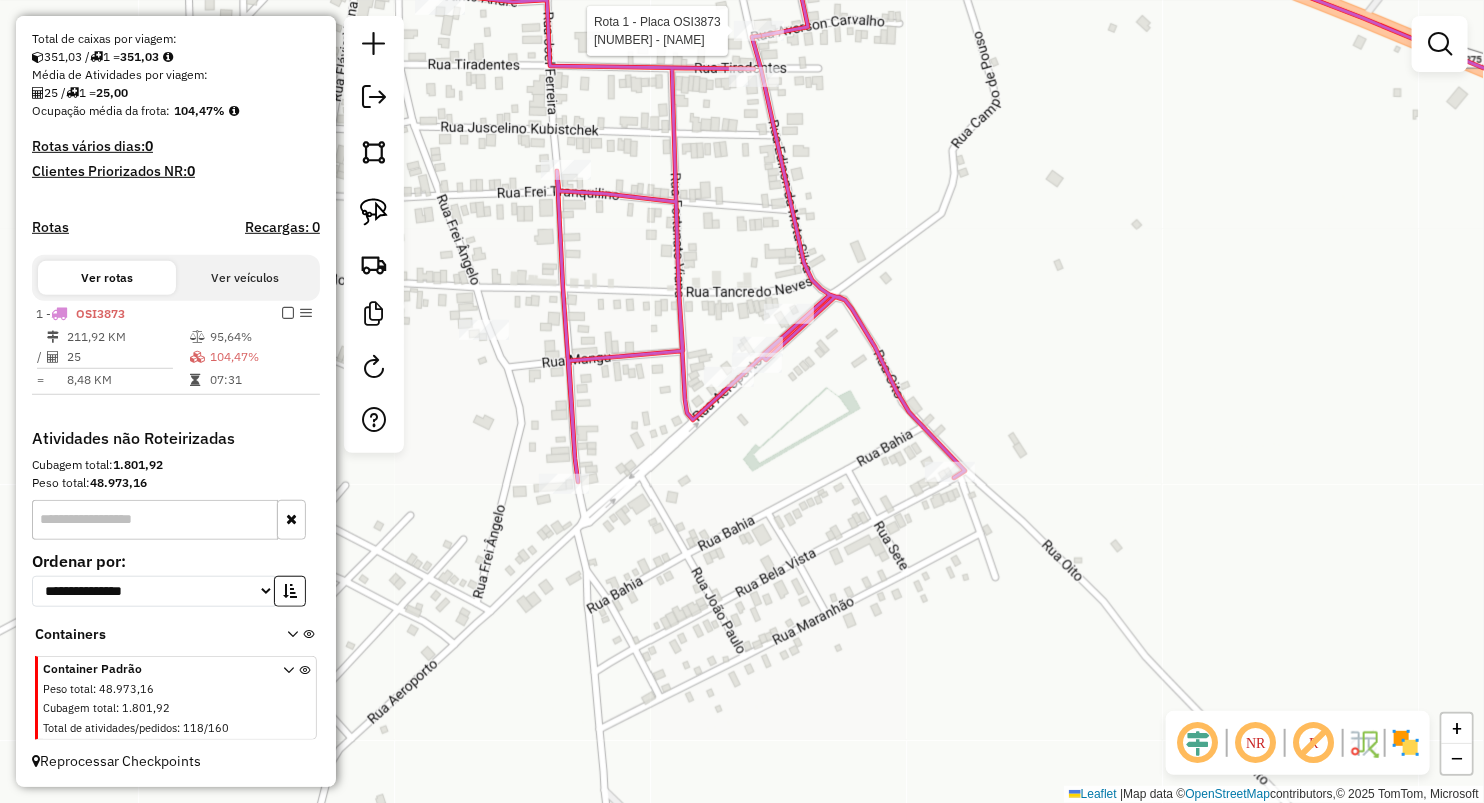 select on "**********" 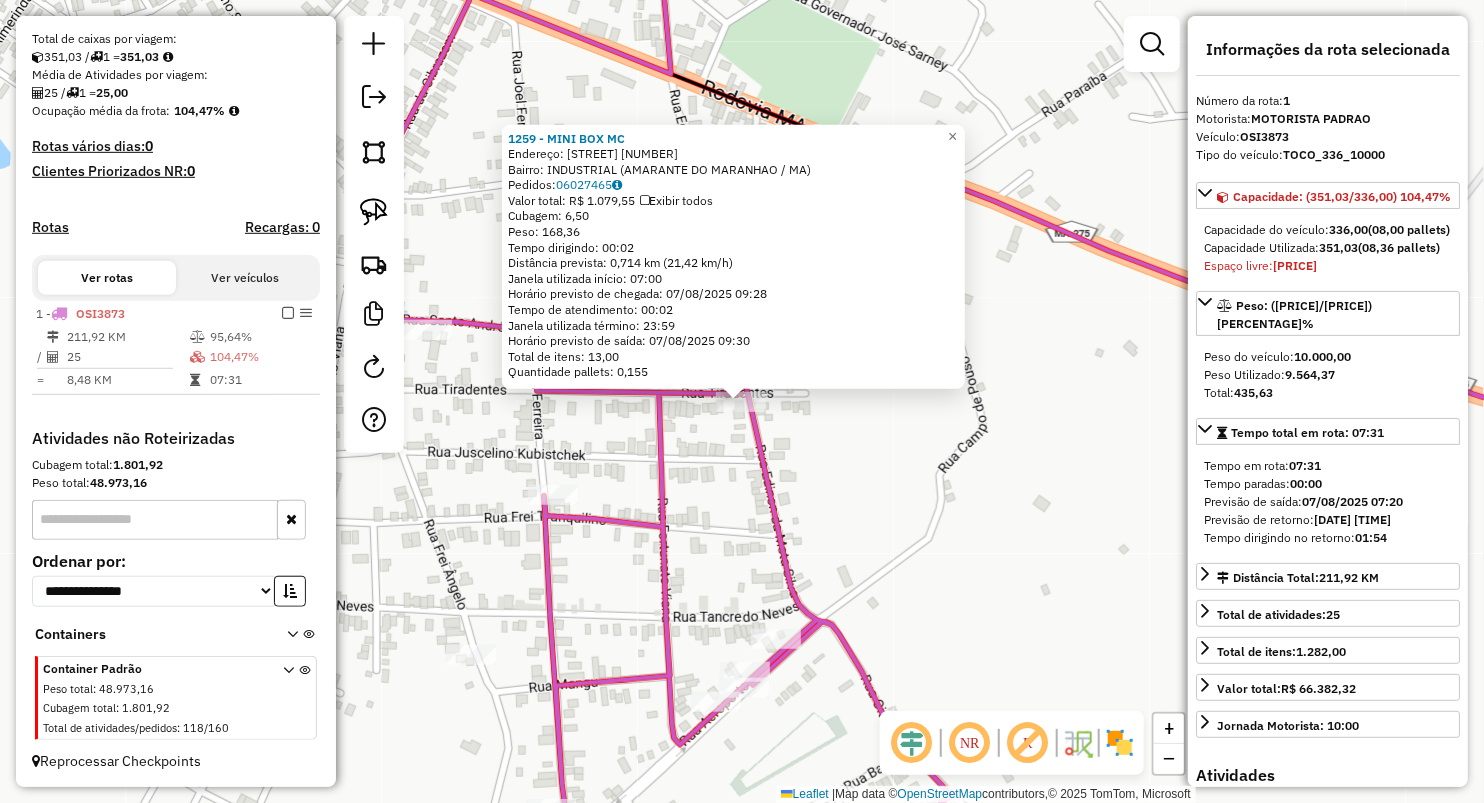 click on "[NUMBER] - [NAME] Endereço: [STREET] [NUMBER] Bairro: [NEIGHBORHOOD] ([CITY] / [STATE]) Pedidos: [NUMBER] Valor total: [CURRENCY] [NUMBER] Exibir todos Cubagem: [NUMBER] Peso: [NUMBER] Tempo dirigindo: [TIME] Distância prevista: [NUMBER] km ([NUMBER] km/h) Janela utilizada início: [TIME] Horário previsto de chegada: [DATE] [TIME] Tempo de atendimento: [TIME] Janela utilizada término: [TIME] Horário previsto de saída: [DATE] [TIME] Total de itens: [NUMBER] Quantidade pallets: [NUMBER] × Janela de atendimento Grade de atendimento Capacidade Transportadoras Veículos Cliente Pedidos Rotas Selecione os dias de semana para filtrar as janelas de atendimento Seg Ter Qua Qui Sex Sáb Dom Informe o período da janela de atendimento: De: Até: Filtrar exatamente a janela do cliente Considerar janela de atendimento padrão Selecione os dias de semana para filtrar as grades de atendimento Seg Ter Qua Qui Sex Sáb Dom Peso mínimo: Peso máximo: De: Até:" 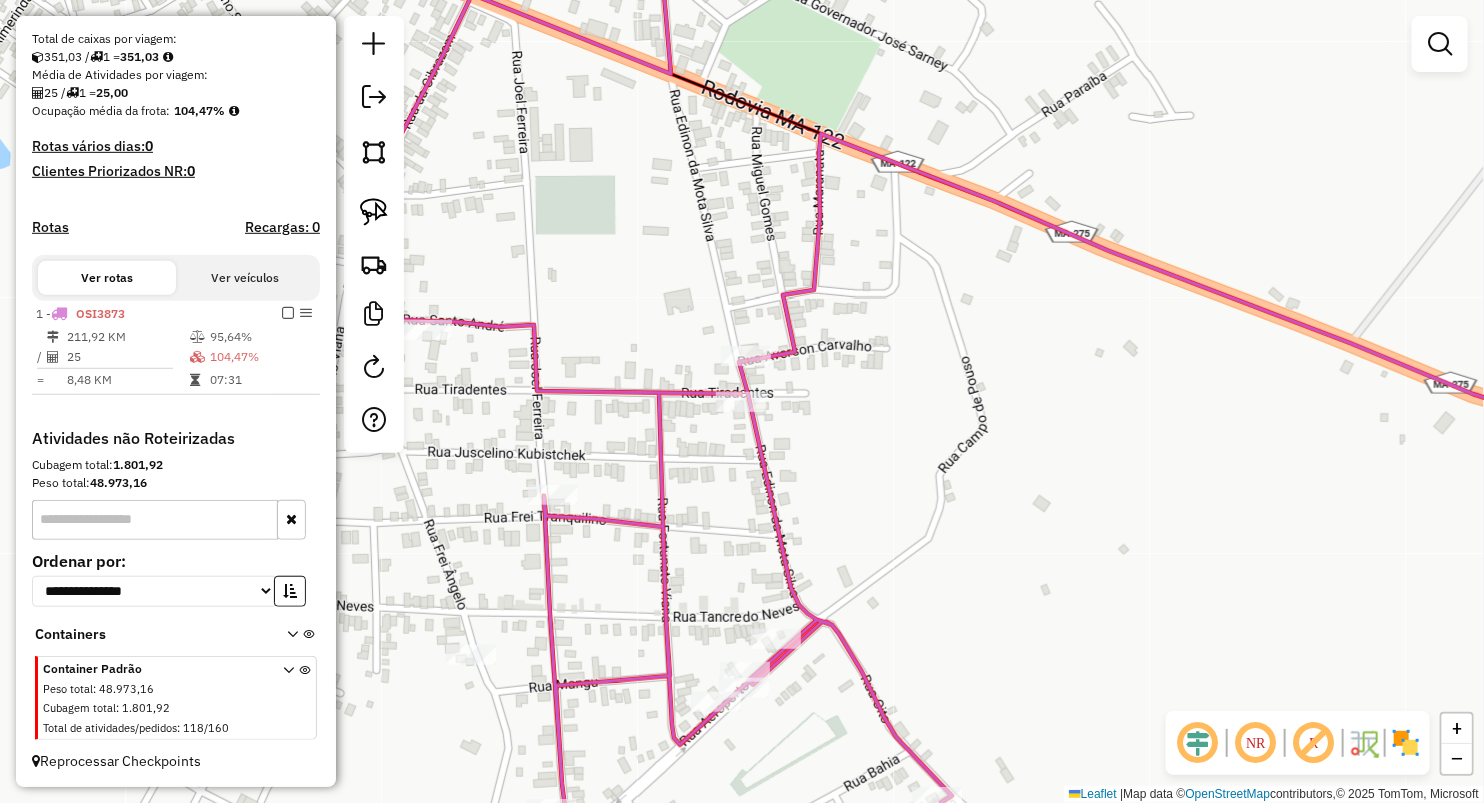 drag, startPoint x: 738, startPoint y: 521, endPoint x: 735, endPoint y: 428, distance: 93.04838 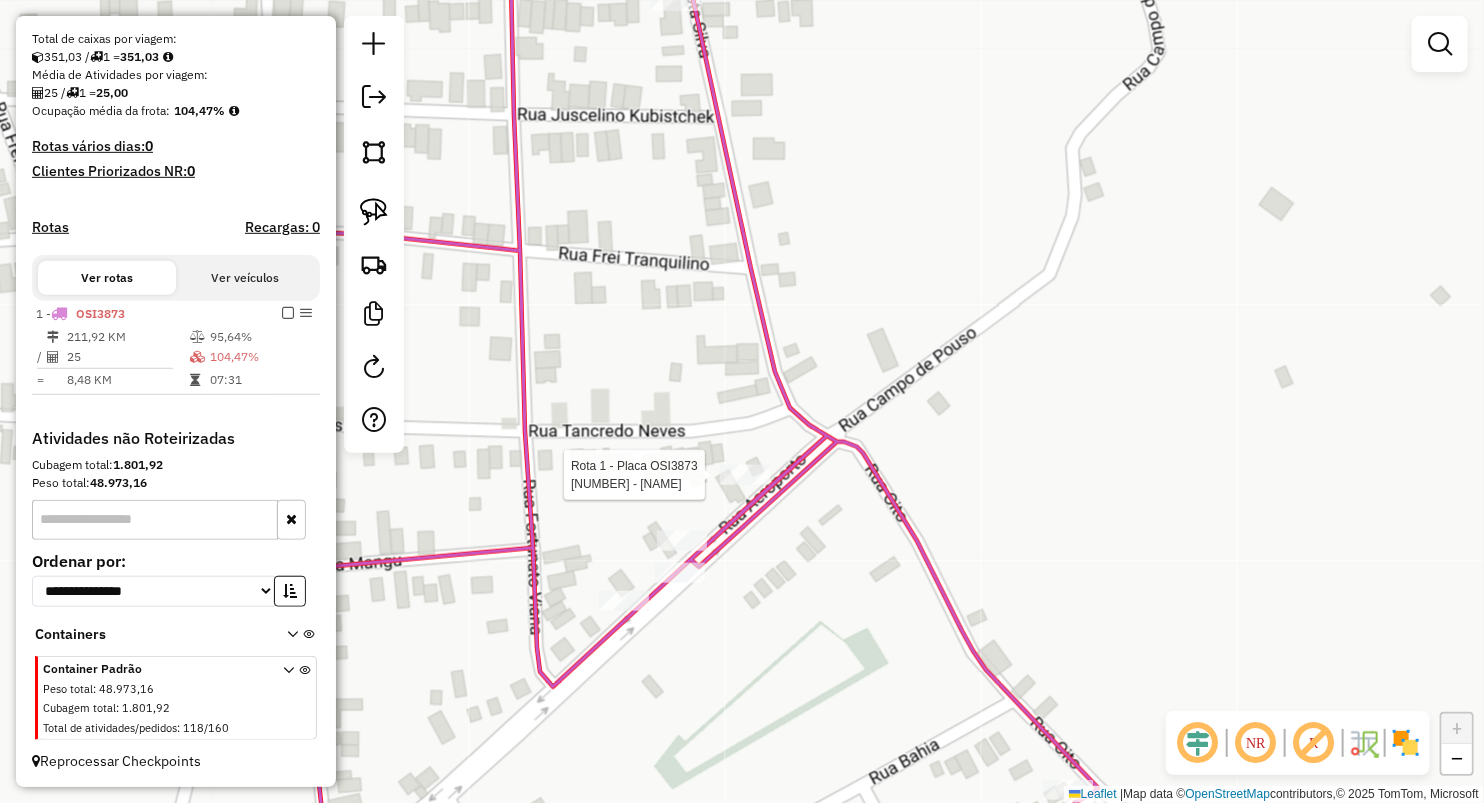 select on "**********" 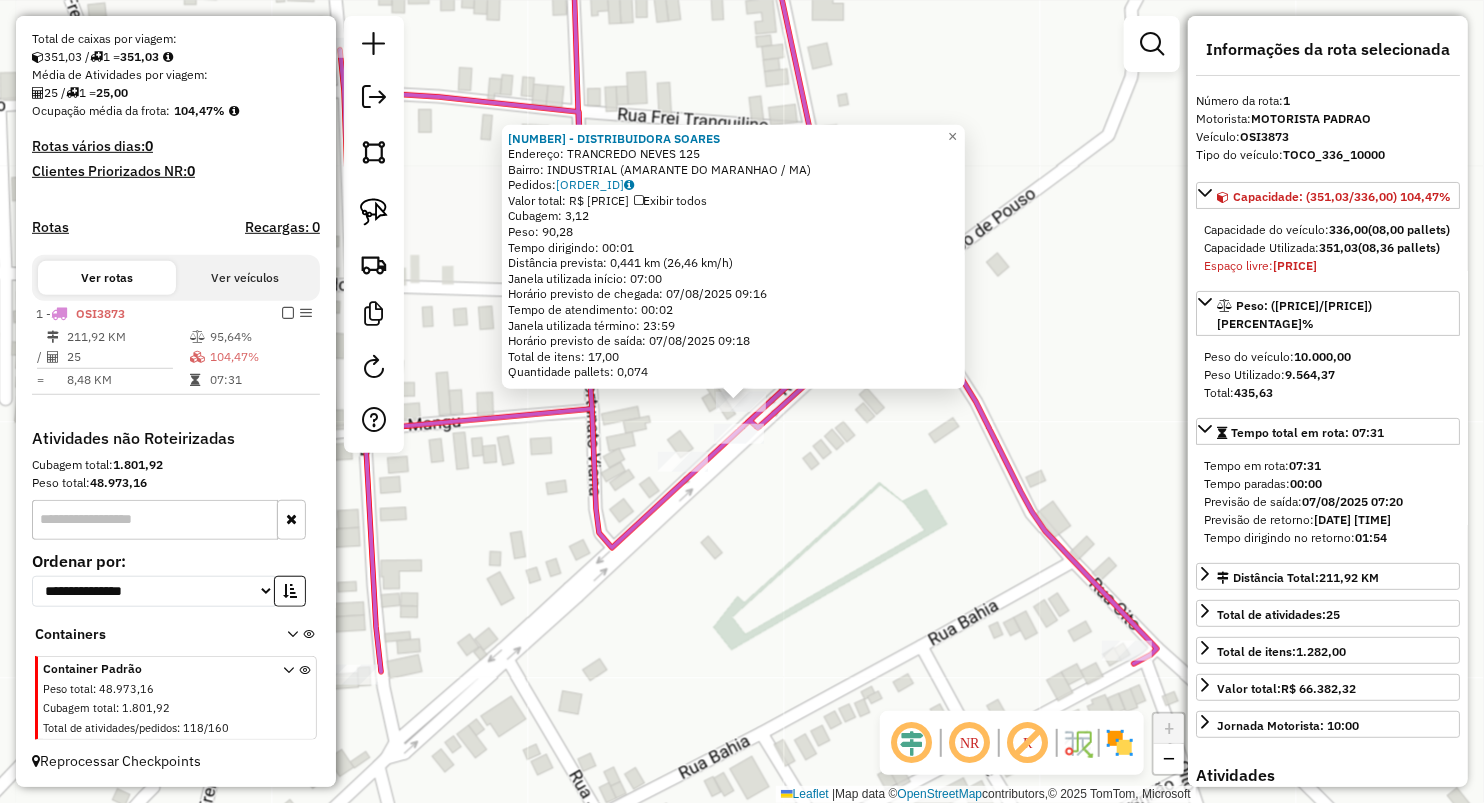 click on "48 - DISTRIBUIDORA SOARES Endereço: TRANCREDO NEVES [NUMBER] Bairro: INDUSTRIAL (AMARANTE DO MARANHAO / MA) Pedidos: [ORDER_ID] Valor total: R$ [PRICE] Exibir todos Cubagem: [CUBAGE] Peso: [WEIGHT] Tempo dirigindo: [TIME] Distância prevista: [DISTANCE] km ([SPEED] km/h) Janela utilizada início: [TIME] Horário previsto de chegada: [DATE] [TIME] Tempo de atendimento: [TIME] Janela utilizada término: [TIME] Horário previsto de saída: [DATE] [TIME] Total de itens: [ITEMS] Quantidade pallets: [PALLETS] × Janela de atendimento Grade de atendimento Capacidade Transportadoras Veículos Cliente Pedidos Rotas Selecione os dias de semana para filtrar as janelas de atendimento Seg Ter Qua Qui Sex Sáb Dom Informe o período da janela de atendimento: De: [TIME] Até: [TIME] Filtrar exatamente a janela do cliente Considerar janela de atendimento padrão Selecione os dias de semana para filtrar as grades de atendimento Seg Ter Qua Qui Sex Sáb Dom Peso mínimo: [WEIGHT] Peso máximo: [WEIGHT] De: [TIME] Até: [TIME]" 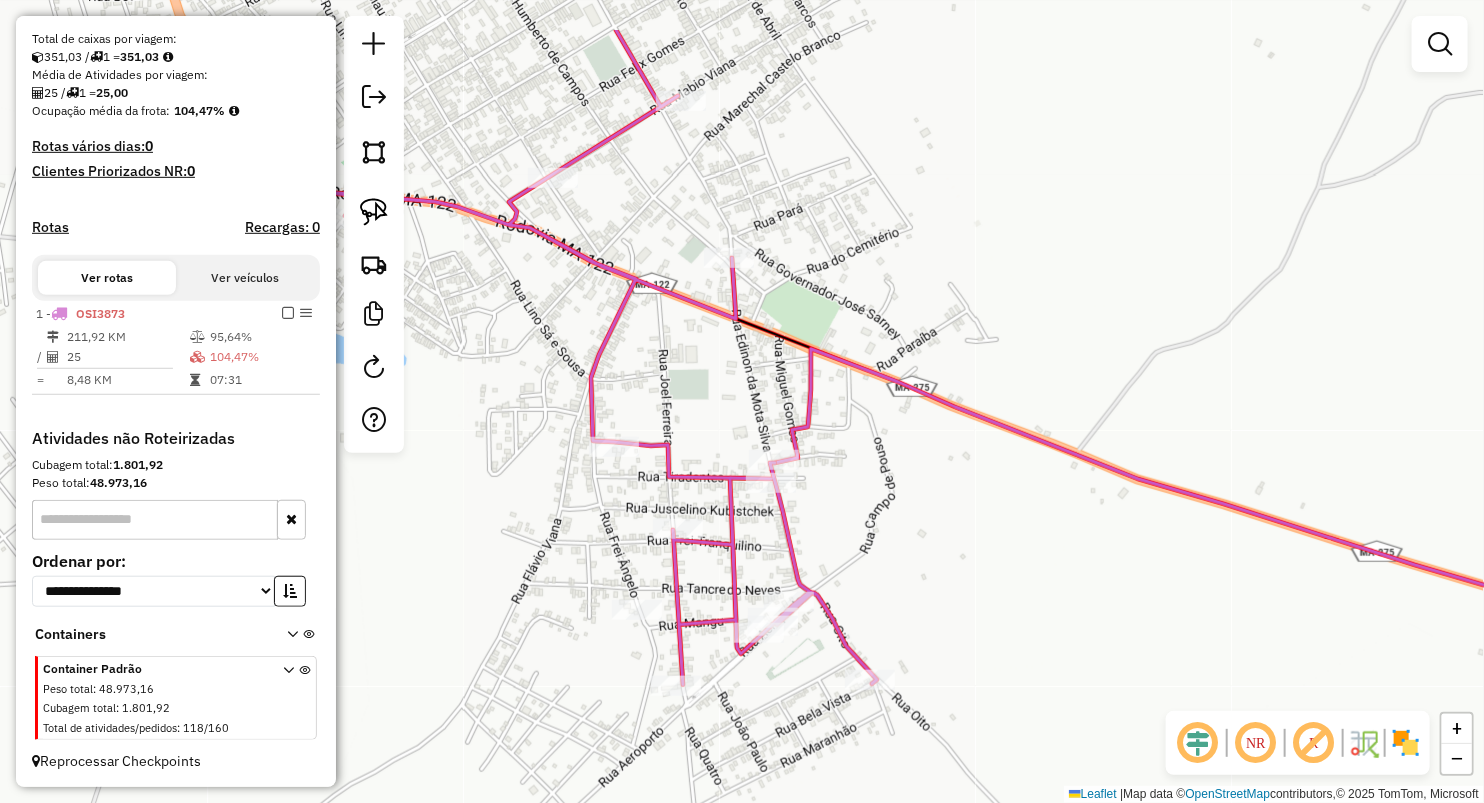 drag, startPoint x: 594, startPoint y: 448, endPoint x: 674, endPoint y: 558, distance: 136.01471 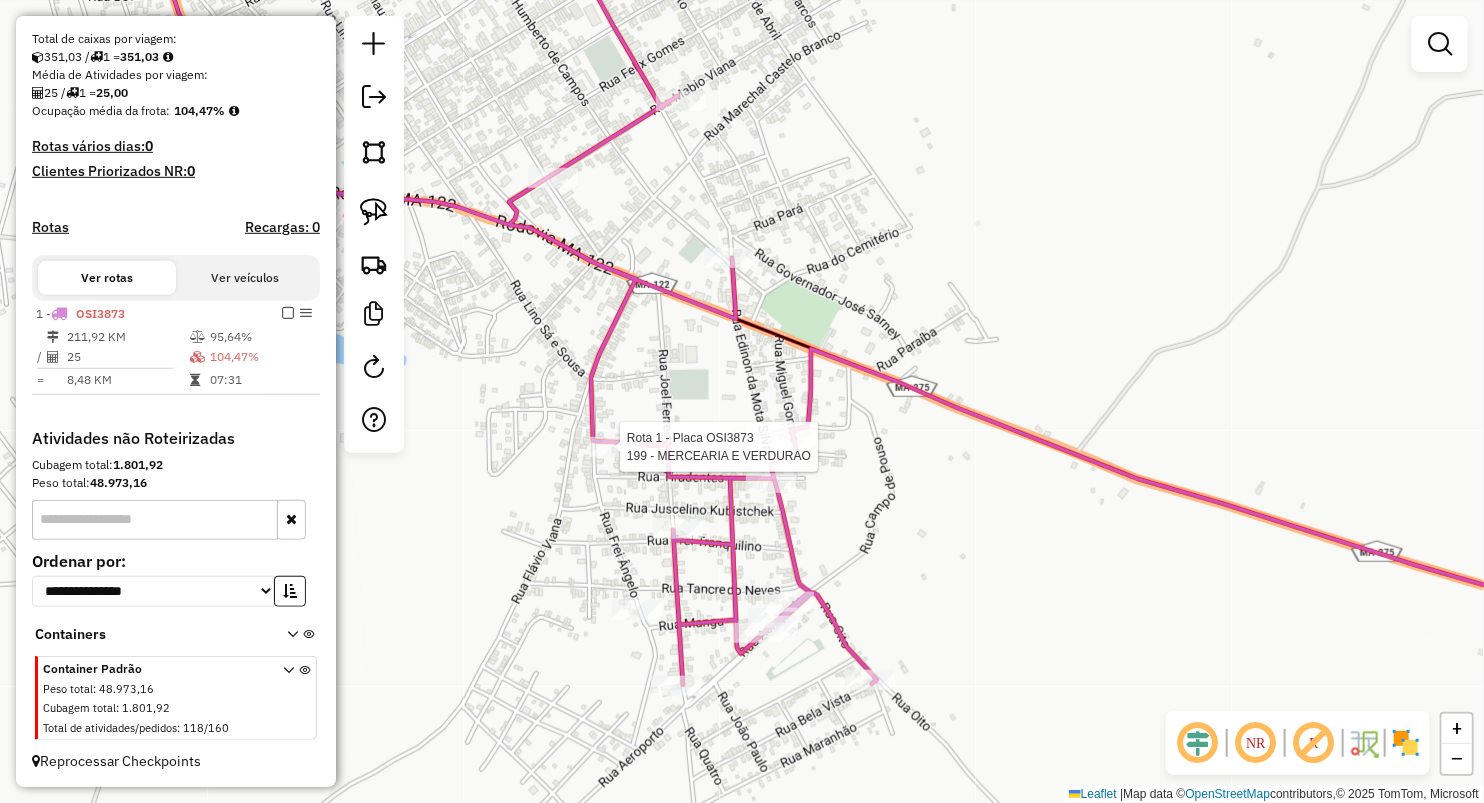 select on "**********" 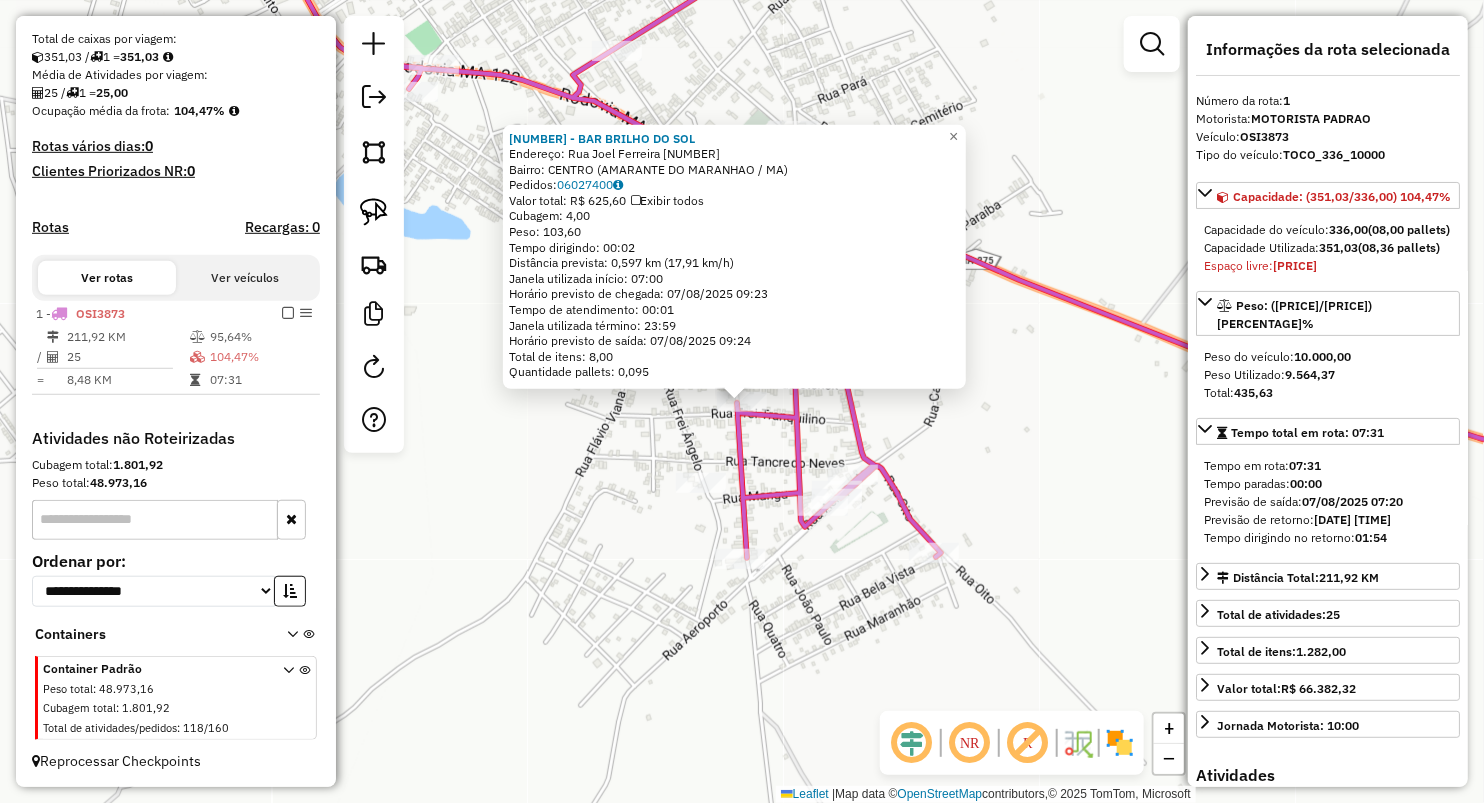 click on "1165 - BAR BRILHO DO SOL  Endereço:  Rua Joel Ferreira 93   Bairro: CENTRO ([CITY] / [STATE])   Pedidos:  06027400   Valor total: R$ 625,60   Exibir todos   Cubagem: 4,00  Peso: 103,60  Tempo dirigindo: 00:02   Distância prevista: 0,597 km (17,91 km/h)   Janela utilizada início: 07:00   Horário previsto de chegada: 07/08/2025 09:23   Tempo de atendimento: 00:01   Janela utilizada término: 23:59   Horário previsto de saída: 07/08/2025 09:24   Total de itens: 8,00   Quantidade pallets: 0,095  × Janela de atendimento Grade de atendimento Capacidade Transportadoras Veículos Cliente Pedidos  Rotas Selecione os dias de semana para filtrar as janelas de atendimento  Seg   Ter   Qua   Qui   Sex   Sáb   Dom  Informe o período da janela de atendimento: De: Até:  Filtrar exatamente a janela do cliente  Considerar janela de atendimento padrão  Selecione os dias de semana para filtrar as grades de atendimento  Seg   Ter   Qua   Qui   Sex   Sáb   Dom   Clientes fora do dia de atendimento selecionado" 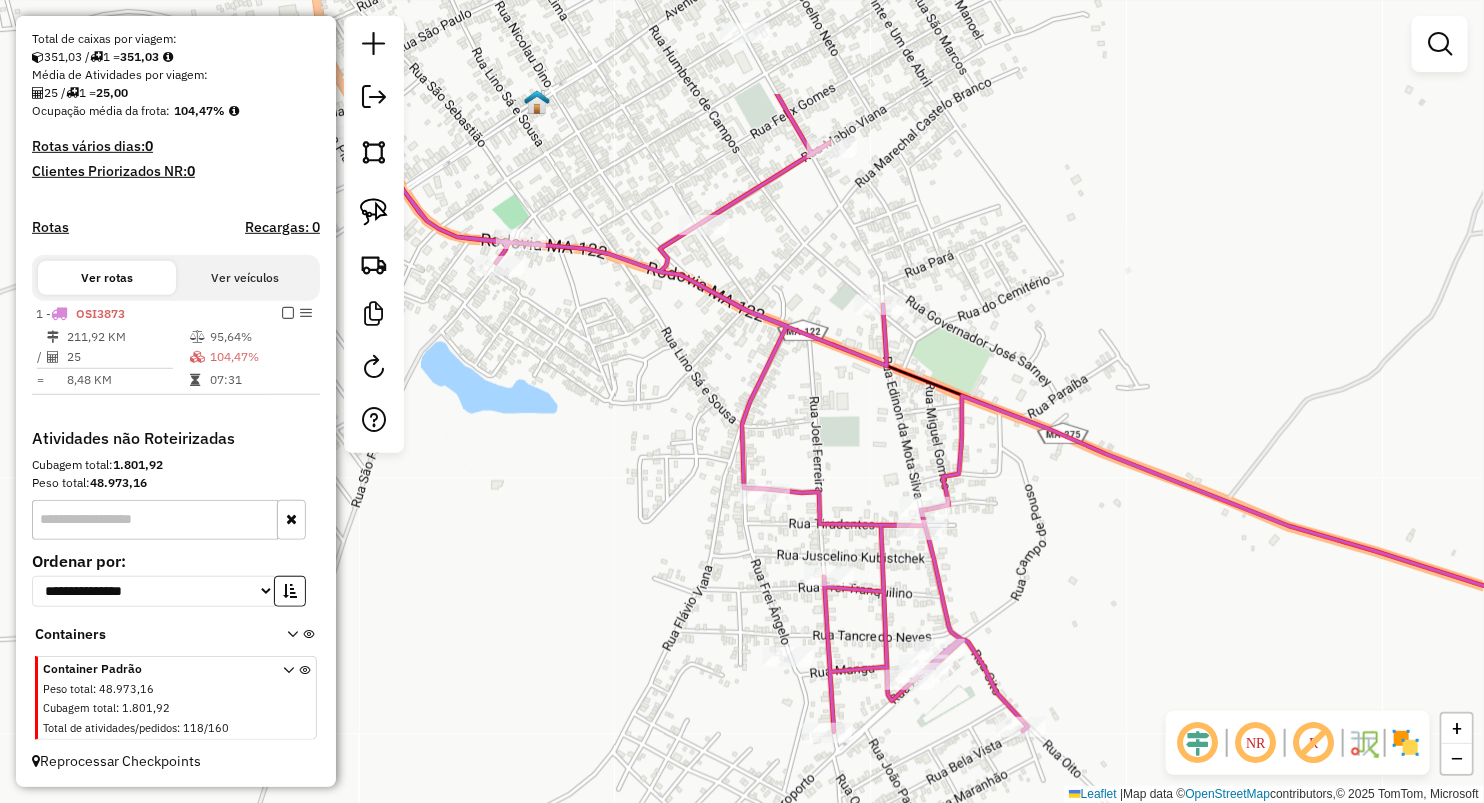 drag, startPoint x: 589, startPoint y: 524, endPoint x: 635, endPoint y: 623, distance: 109.165016 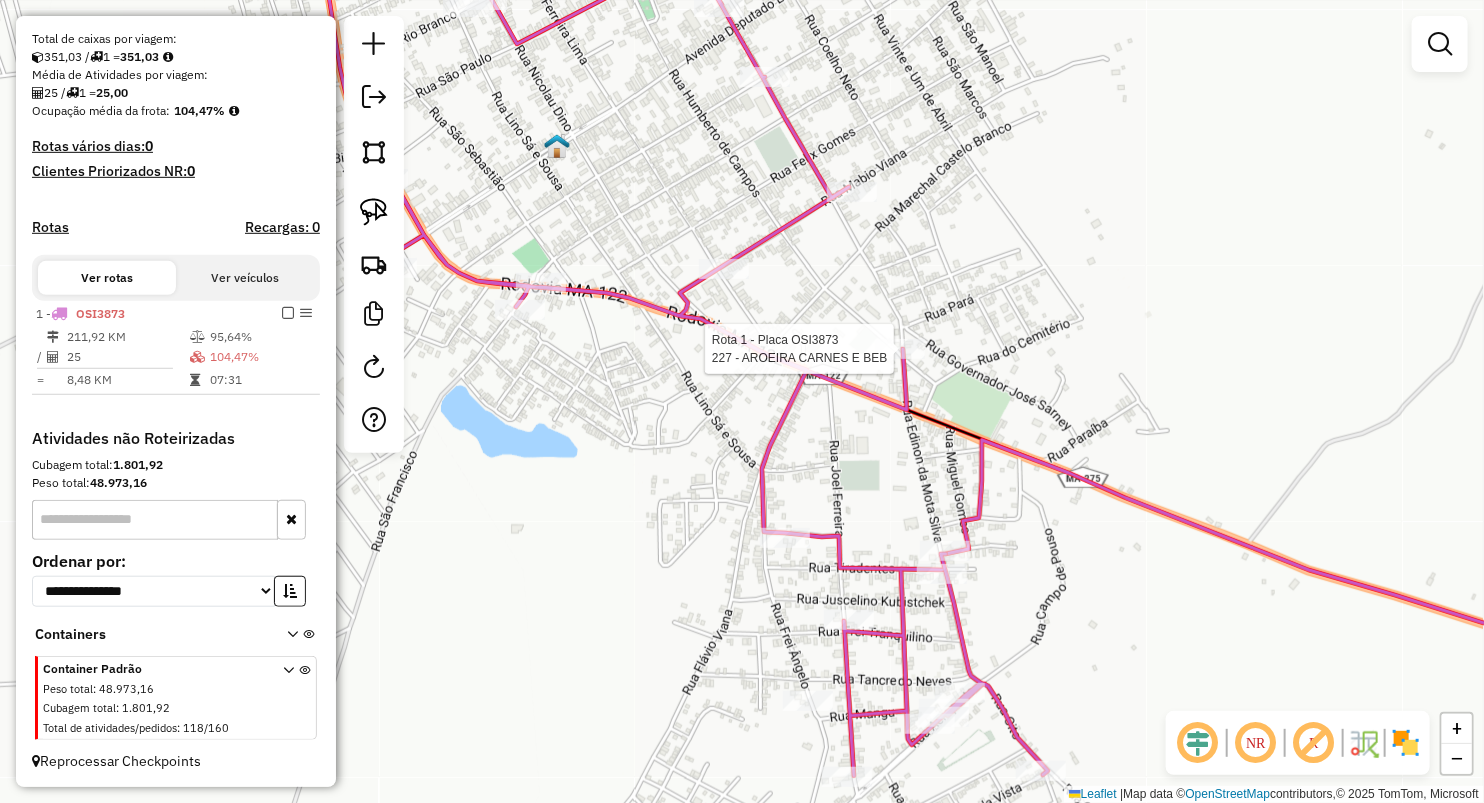 select on "**********" 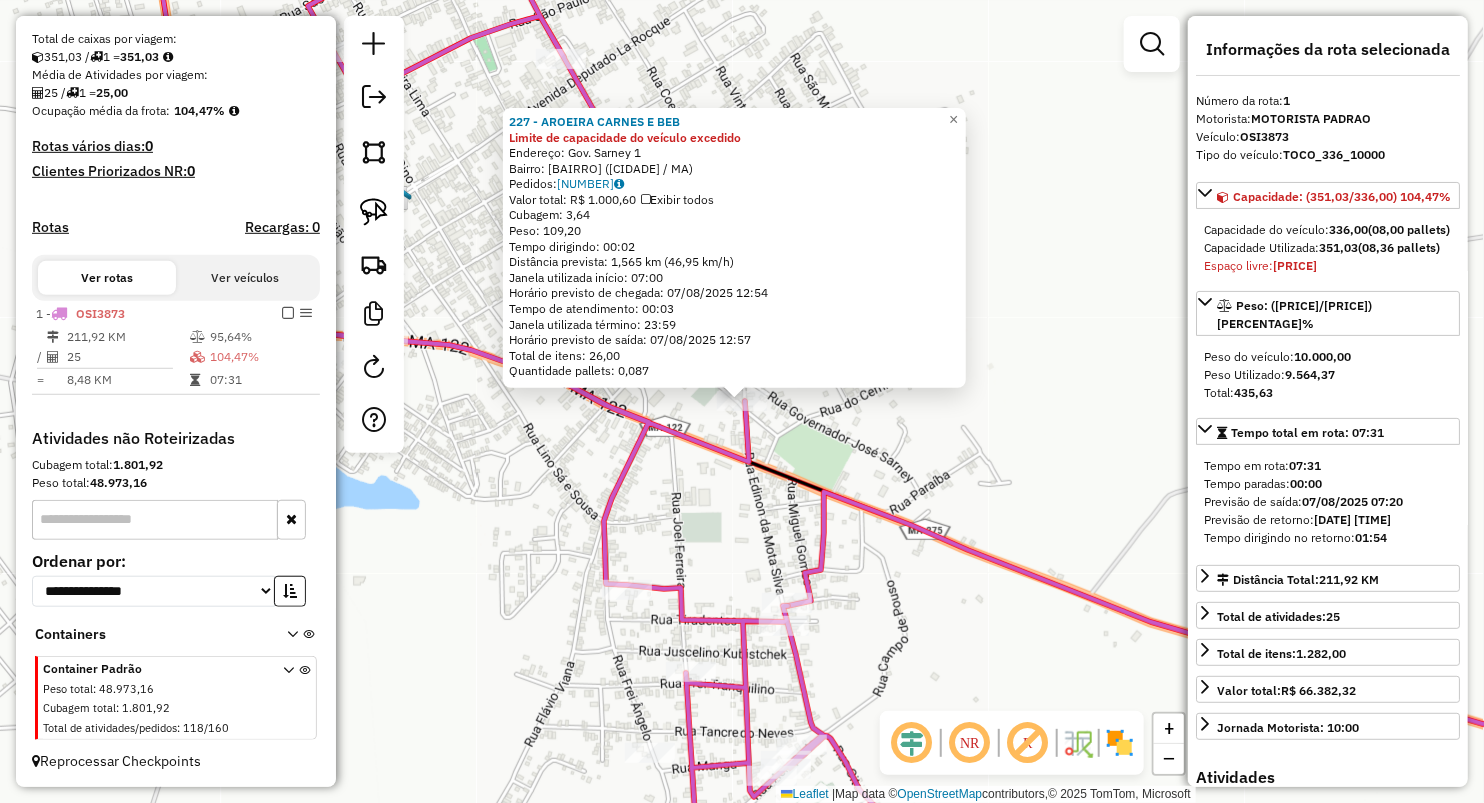 click 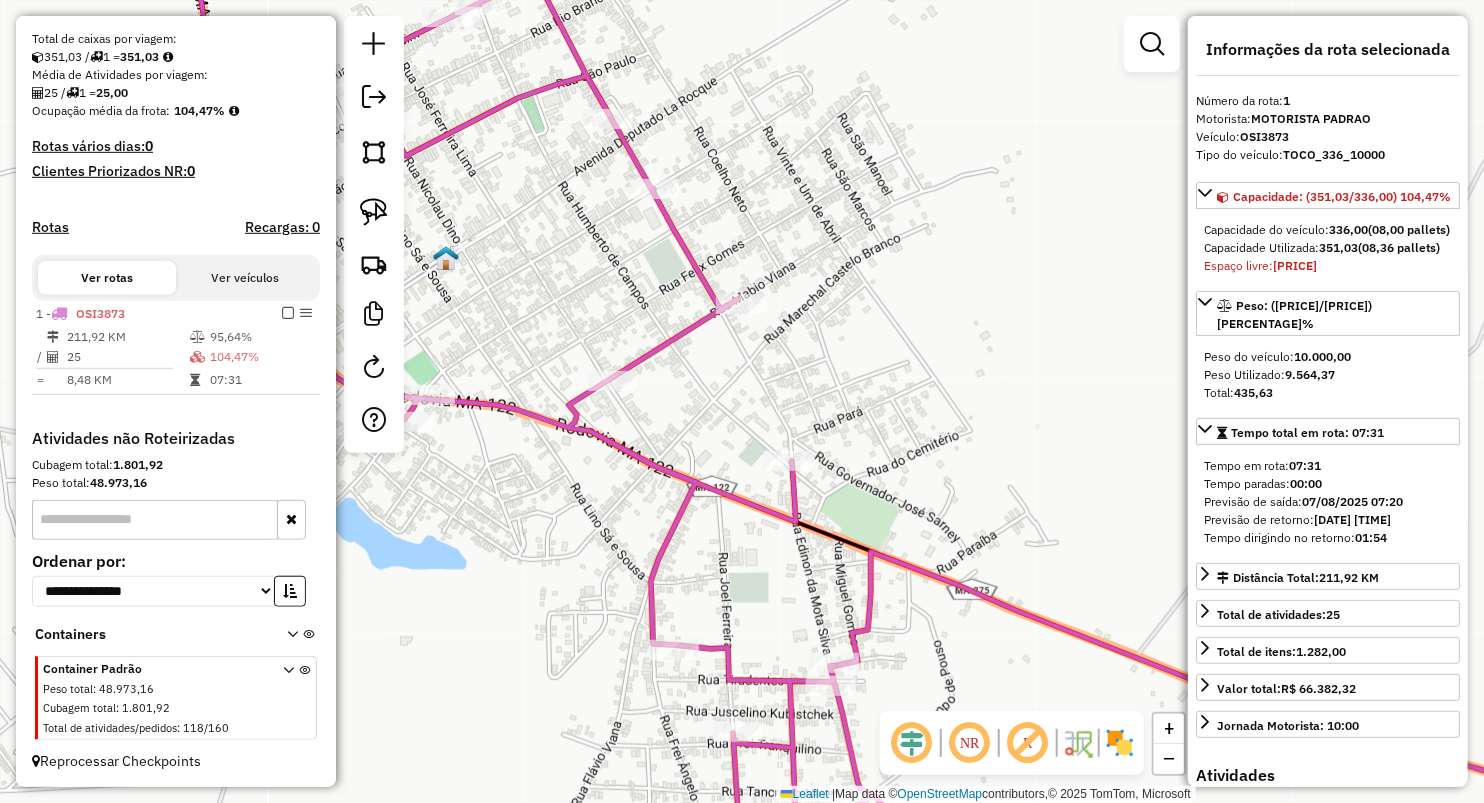 drag, startPoint x: 680, startPoint y: 416, endPoint x: 731, endPoint y: 455, distance: 64.202805 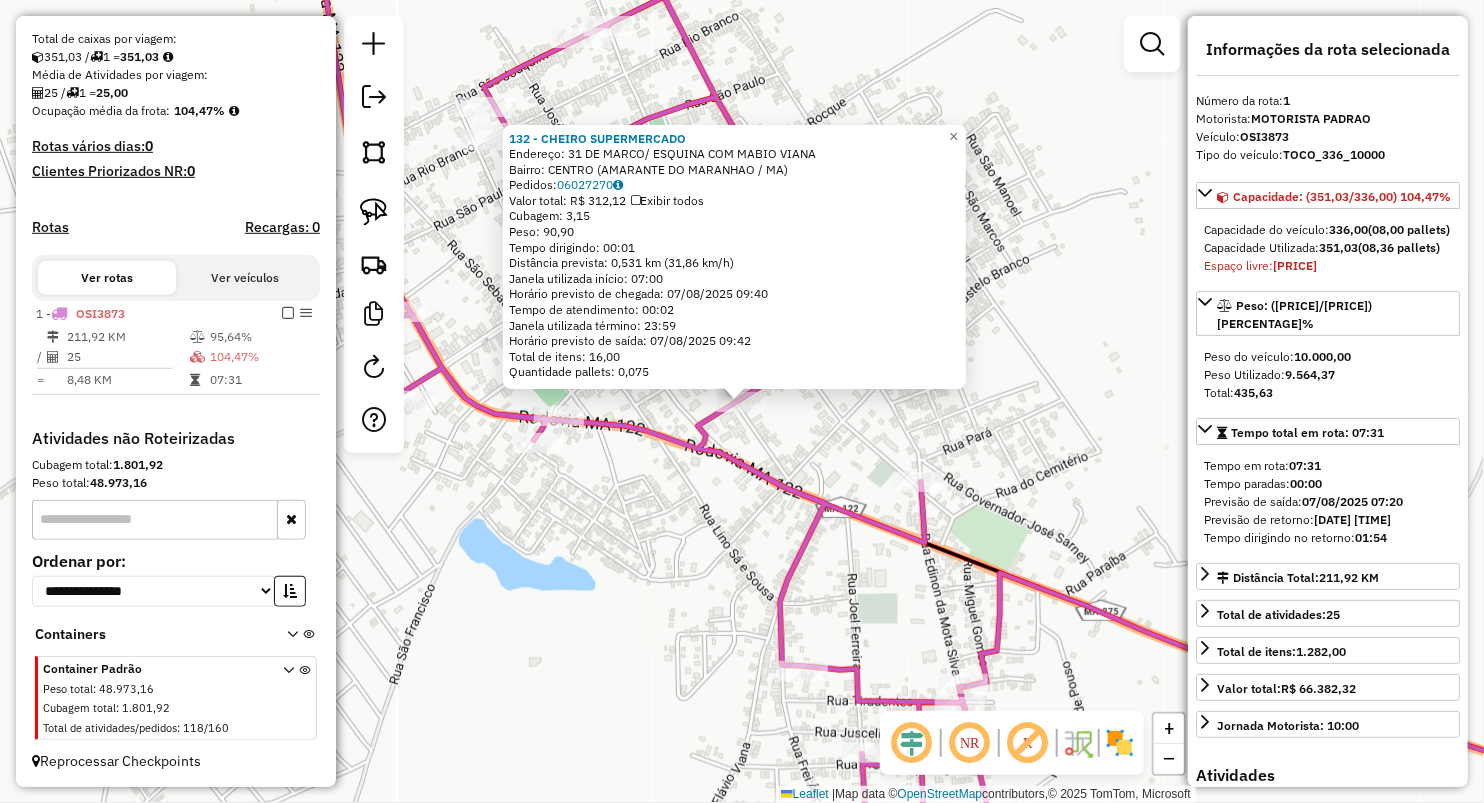 click on "[NAME] Endereço: [STREET] [NUMBER] Bairro: [NEIGHBORHOOD] ([CITY] / [STATE]) Pedidos: [ORDER_ID] Valor total: [CURRENCY] [PRICE] Exibir todos Cubagem: [CUBAGE] Peso: [WEIGHT] Tempo dirigindo: [TIME] Distância prevista: [DISTANCE] km ([SPEED] km/h) Janela utilizada início: [TIME] Horário previsto de chegada: [DATE] [TIME] Tempo de atendimento: [TIME] Janela utilizada término: [TIME] Horário previsto de saída: [DATE] [TIME] Total de itens: [ITEMS] Quantidade pallets: [PALLETS] × Janela de atendimento Grade de atendimento Capacidade Transportadoras Veículos Cliente Pedidos Rotas Selecione os dias de semana para filtrar as janelas de atendimento Seg Ter Qua Qui Sex Sáb Dom Informe o período da janela de atendimento: De: Até: Filtrar exatamente a janela do cliente Considerar janela de atendimento padrão Selecione os dias de semana para filtrar as grades de atendimento Seg Ter Qua Qui Sex Dom Peso mínimo: Peso máximo:" 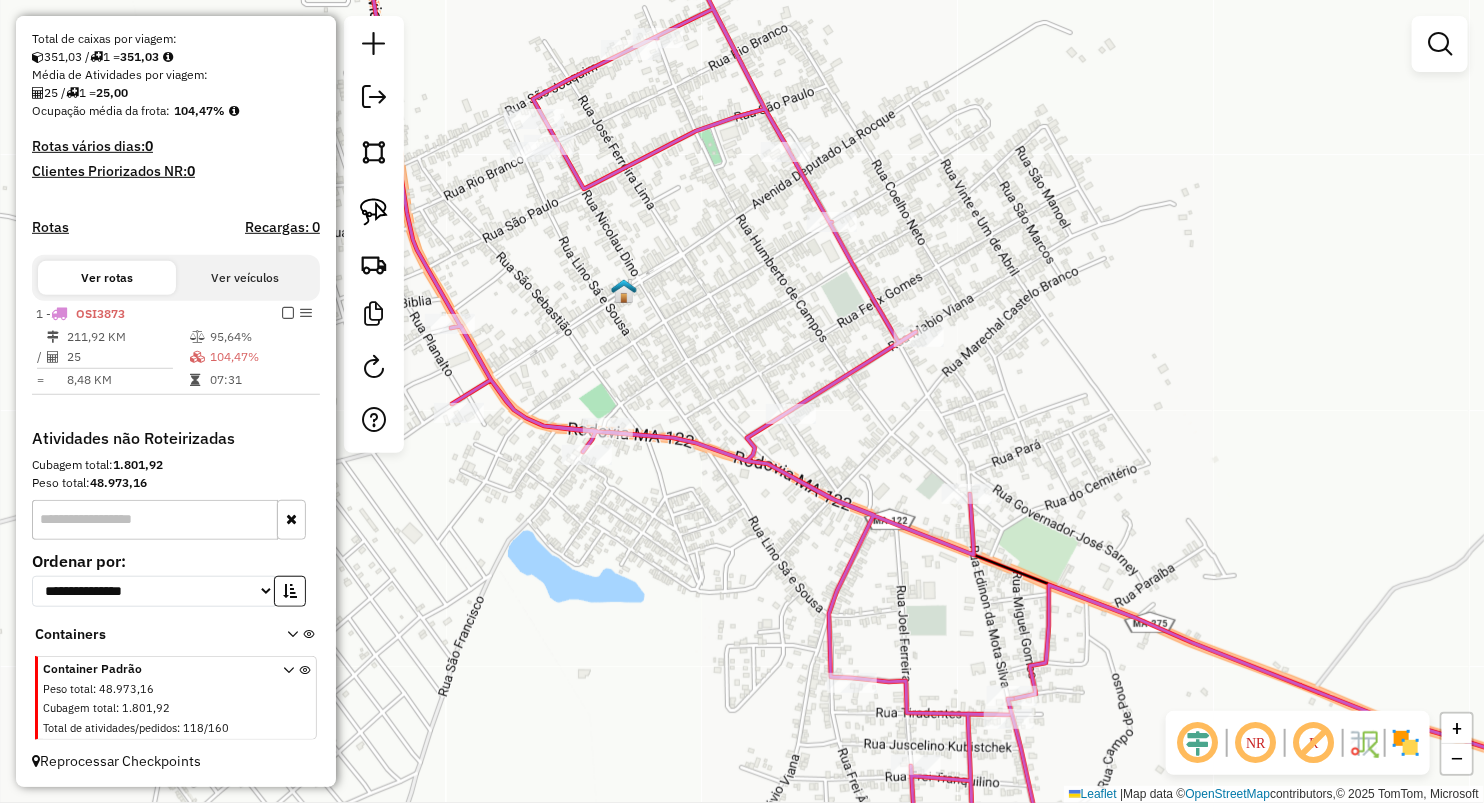drag, startPoint x: 555, startPoint y: 516, endPoint x: 616, endPoint y: 532, distance: 63.06346 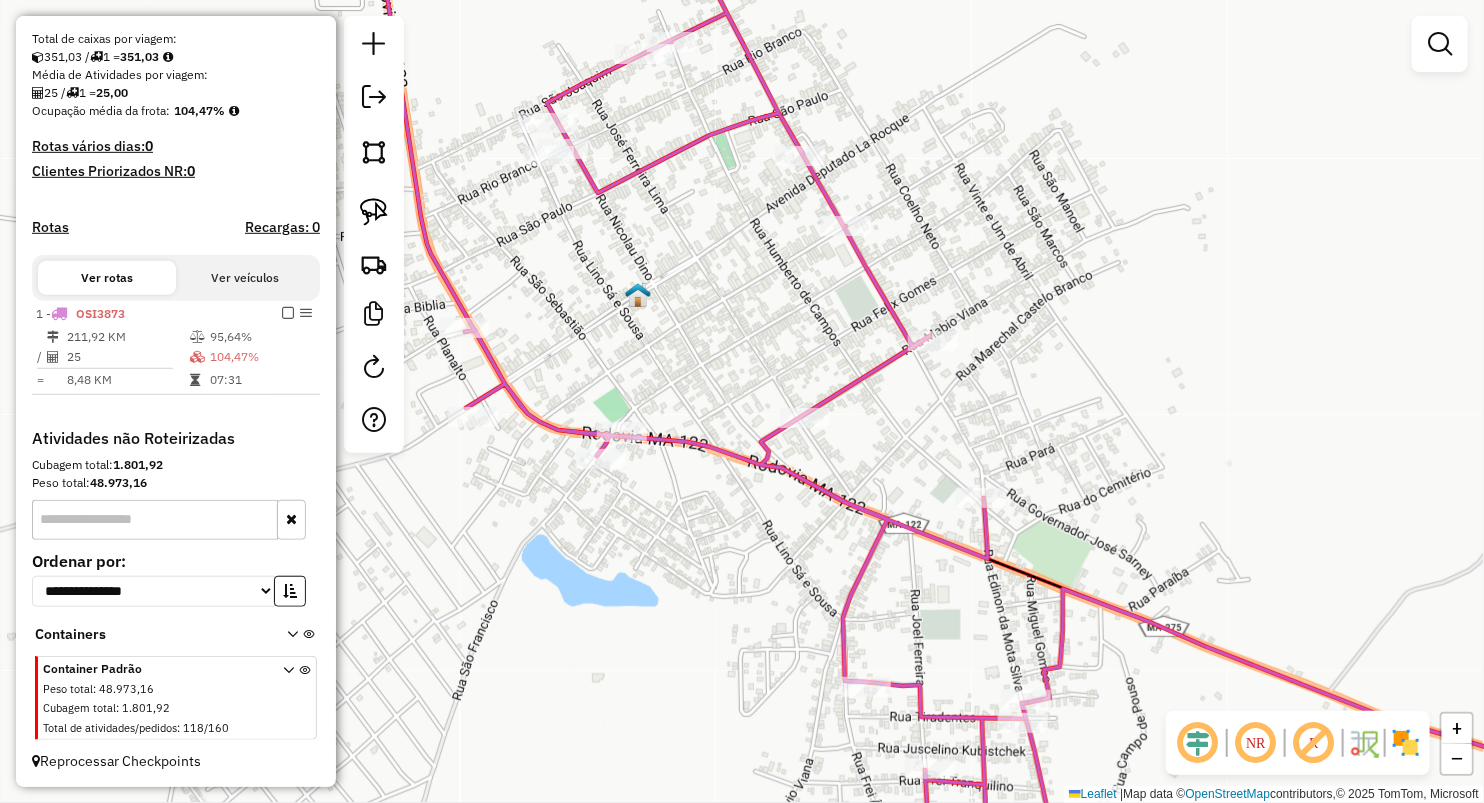 click on "Rota 1 - Placa OSI3873  339 - PAO DELICIA Janela de atendimento Grade de atendimento Capacidade Transportadoras Veículos Cliente Pedidos  Rotas Selecione os dias de semana para filtrar as janelas de atendimento  Seg   Ter   Qua   Qui   Sex   Sáb   Dom  Informe o período da janela de atendimento: De: Até:  Filtrar exatamente a janela do cliente  Considerar janela de atendimento padrão  Selecione os dias de semana para filtrar as grades de atendimento  Seg   Ter   Qua   Qui   Sex   Sáb   Dom   Considerar clientes sem dia de atendimento cadastrado  Clientes fora do dia de atendimento selecionado Filtrar as atividades entre os valores definidos abaixo:  Peso mínimo:   Peso máximo:   Cubagem mínima:   Cubagem máxima:   De:   Até:  Filtrar as atividades entre o tempo de atendimento definido abaixo:  De:   Até:   Considerar capacidade total dos clientes não roteirizados Transportadora: Selecione um ou mais itens Tipo de veículo: Selecione um ou mais itens Veículo: Selecione um ou mais itens Motorista:" 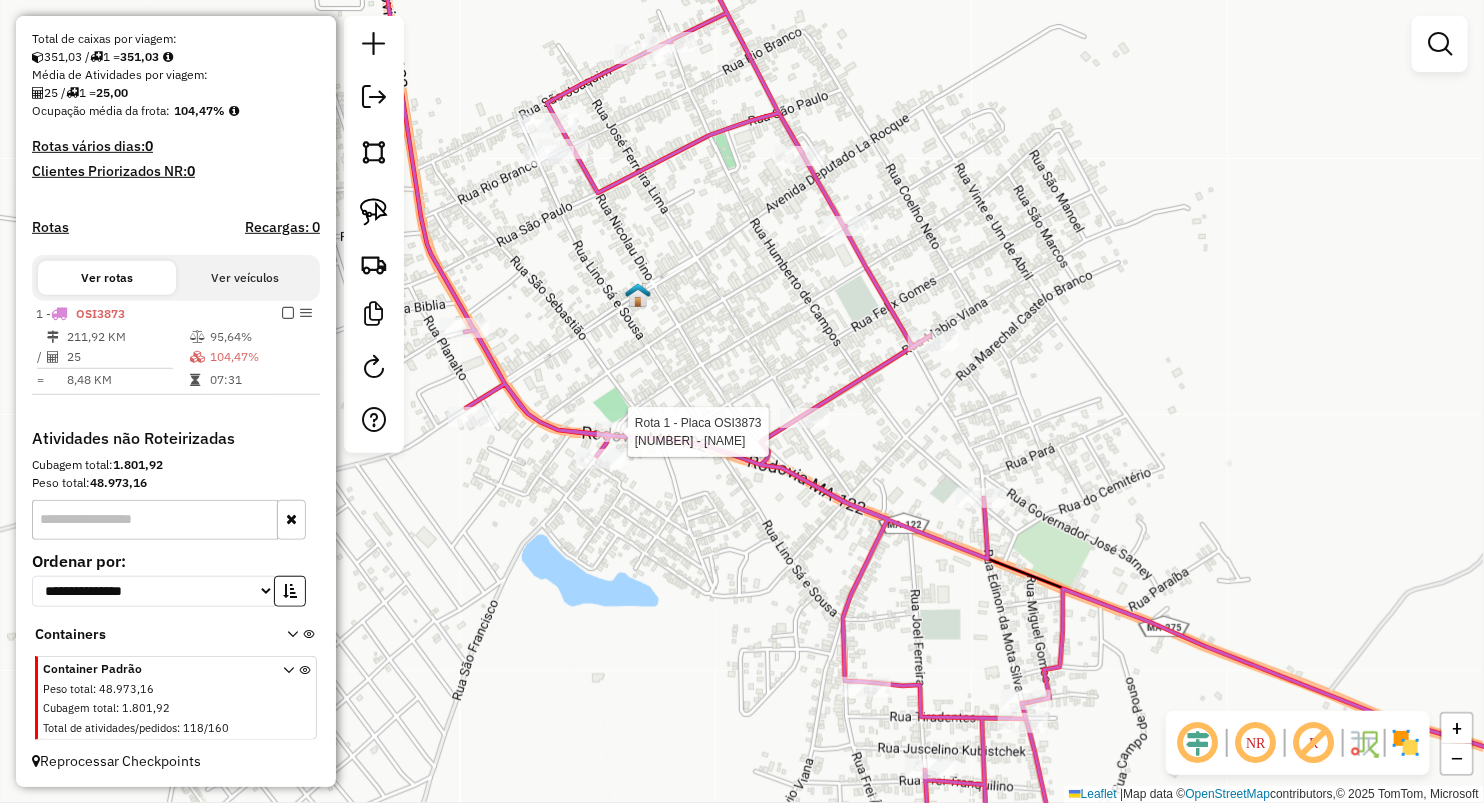 select on "**********" 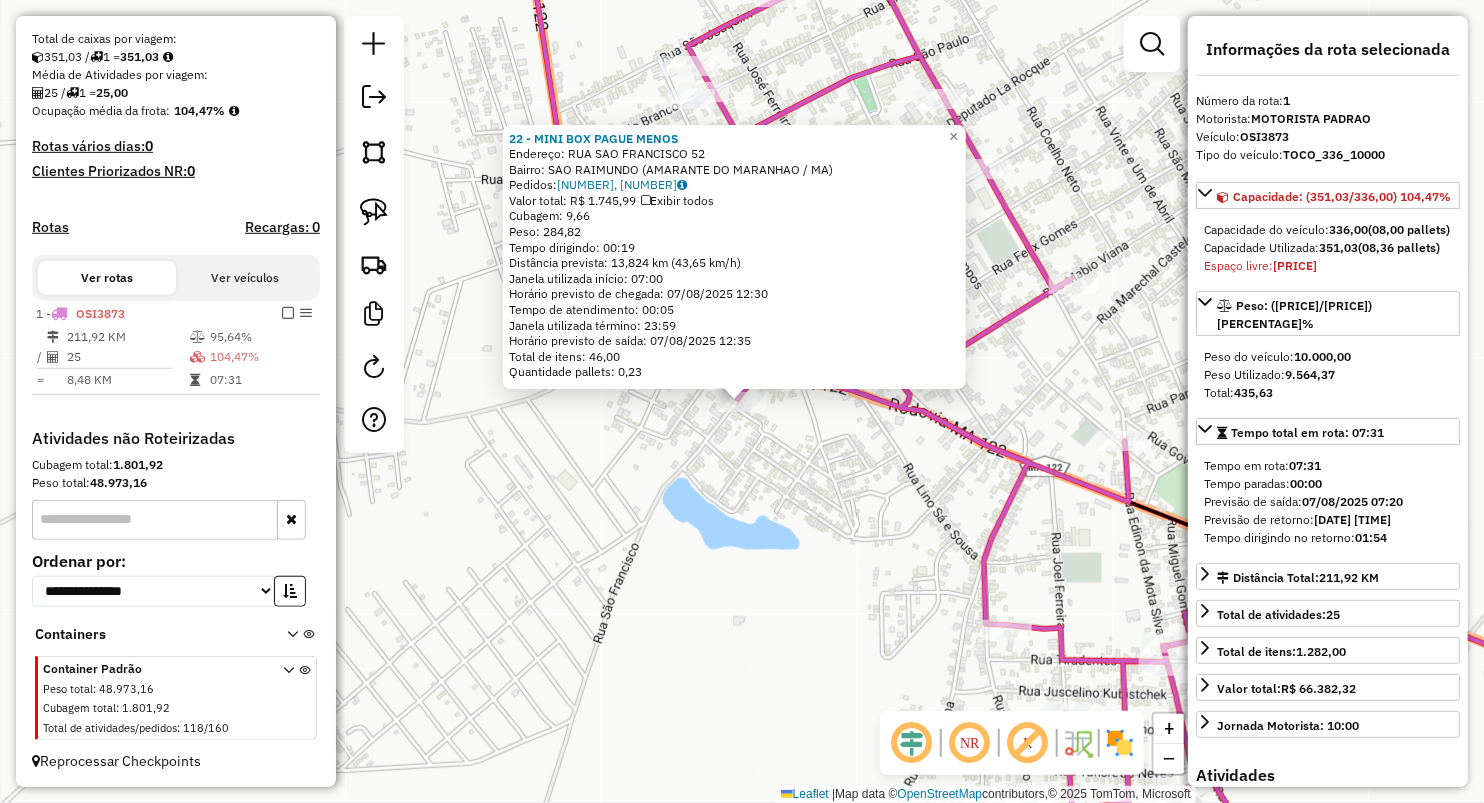 click on "[NUMBER] - [NAME] Endereço: [STREET] [NUMBER] Bairro: [NEIGHBORHOOD] ([CITY] / [STATE]) Pedidos: [ORDER_ID], [ORDER_ID] Valor total: [CURRENCY] [PRICE] Exibir todos Cubagem: [CUBAGE] Peso: [WEIGHT] Tempo dirigindo: [TIME] Distância prevista: [DISTANCE] km ([SPEED] km/h) Janela utilizada início: [TIME] Horário previsto de chegada: [DATE] [TIME] Tempo de atendimento: [TIME] Janela utilizada término: [TIME] Horário previsto de saída: [DATE] [TIME] Total de itens: [ITEMS] Quantidade pallets: [PALLETS] × Janela de atendimento Grade de atendimento Capacidade Transportadoras Veículos Cliente Pedidos Rotas Selecione os dias de semana para filtrar as janelas de atendimento Seg Ter Qua Qui Sex Sáb Dom Informe o período da janela de atendimento: De: Até: Filtrar exatamente a janela do cliente Considerar janela de atendimento padrão Selecione os dias de semana para filtrar as grades de atendimento Seg Ter Qua Qui Sex Sáb Dom Peso mínimo: De: Até:" 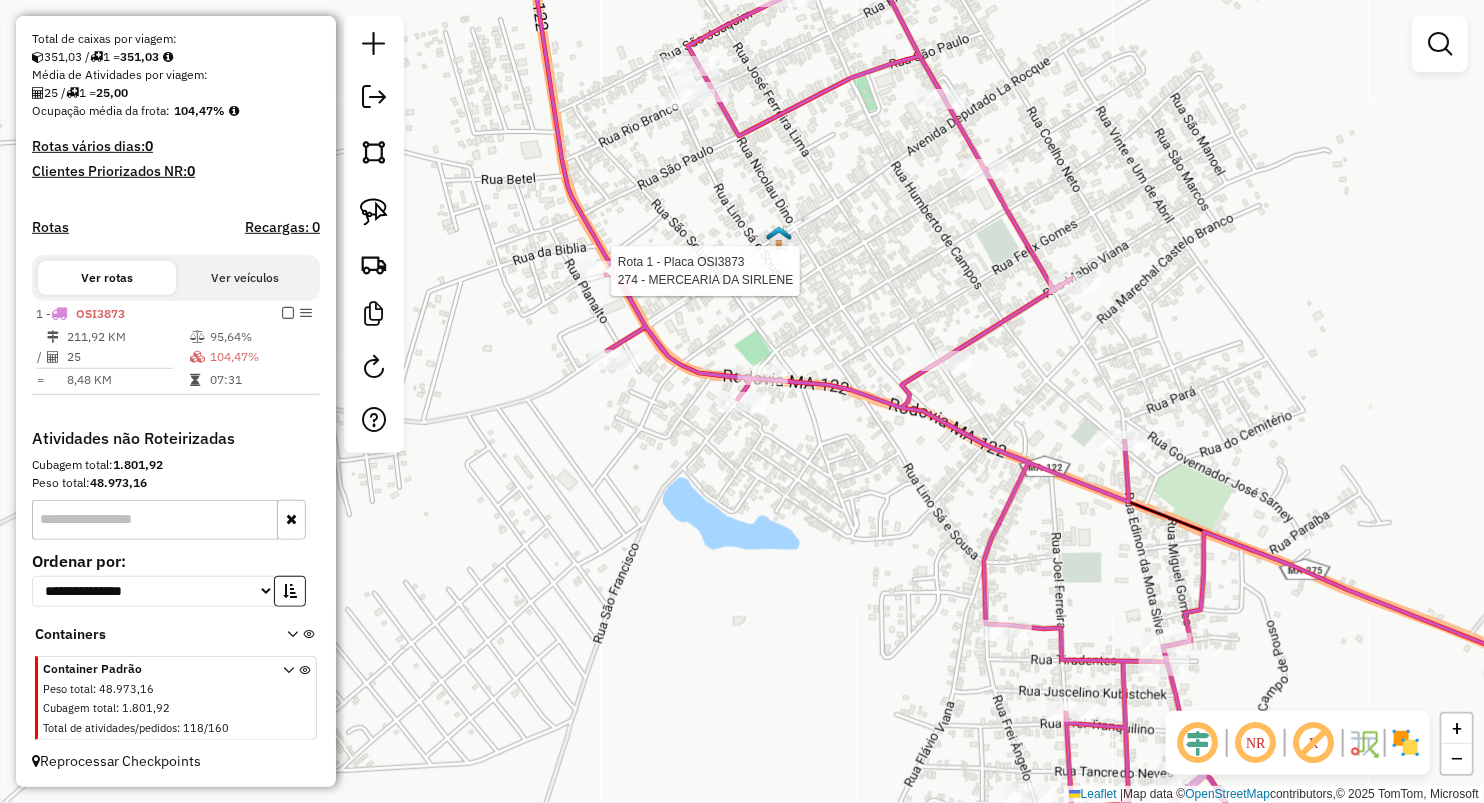 select on "**********" 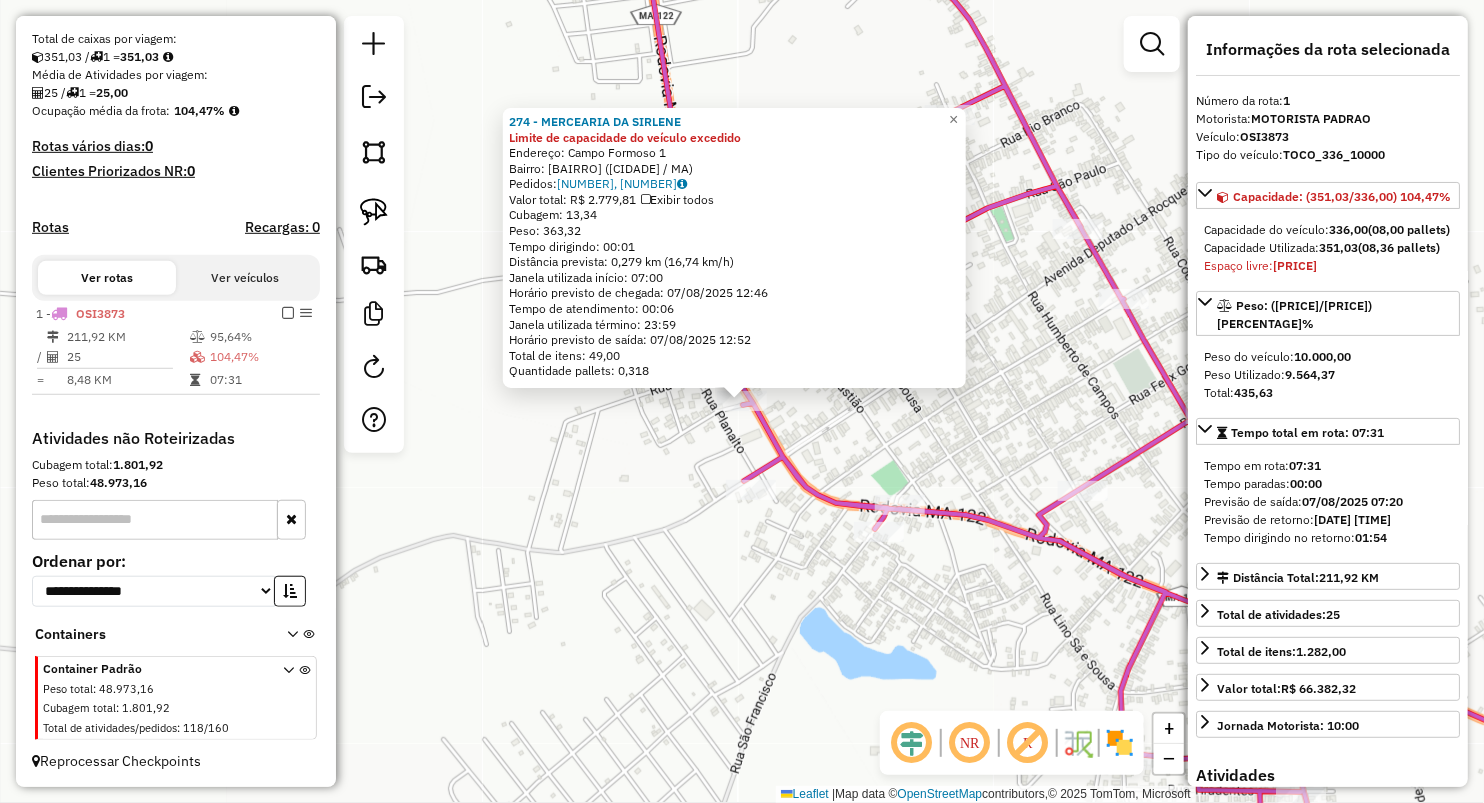 click on "[NUMBER] - MERCEARIA DA SIRLENE Limite de capacidade do veículo excedido  Endereço:  [CITY] 1   Bairro: [CITY] ([CITY] / [STATE])   Pedidos:  [ORDER_ID], [ORDER_ID]   Valor total: R$ 2.779,81   Exibir todos   Cubagem: 13,34  Peso: 363,32  Tempo dirigindo: 00:01   Distância prevista: 0,279 km (16,74 km/h)   Janela utilizada início: 07:00   Horário previsto de chegada: 07/08/2025 12:46   Tempo de atendimento: 00:06   Janela utilizada término: 23:59   Horário previsto de saída: 07/08/2025 12:52   Total de itens: 49,00   Quantidade pallets: 0,318  × Janela de atendimento Grade de atendimento Capacidade Transportadoras Veículos Cliente Pedidos  Rotas Selecione os dias de semana para filtrar as janelas de atendimento  Seg   Ter   Qua   Qui   Sex   Sáb   Dom  Informe o período da janela de atendimento: De: Até:  Filtrar exatamente a janela do cliente  Considerar janela de atendimento padrão  Selecione os dias de semana para filtrar as grades de atendimento  Seg   Ter   Qua   Qui   Sex   Sáb   Dom" 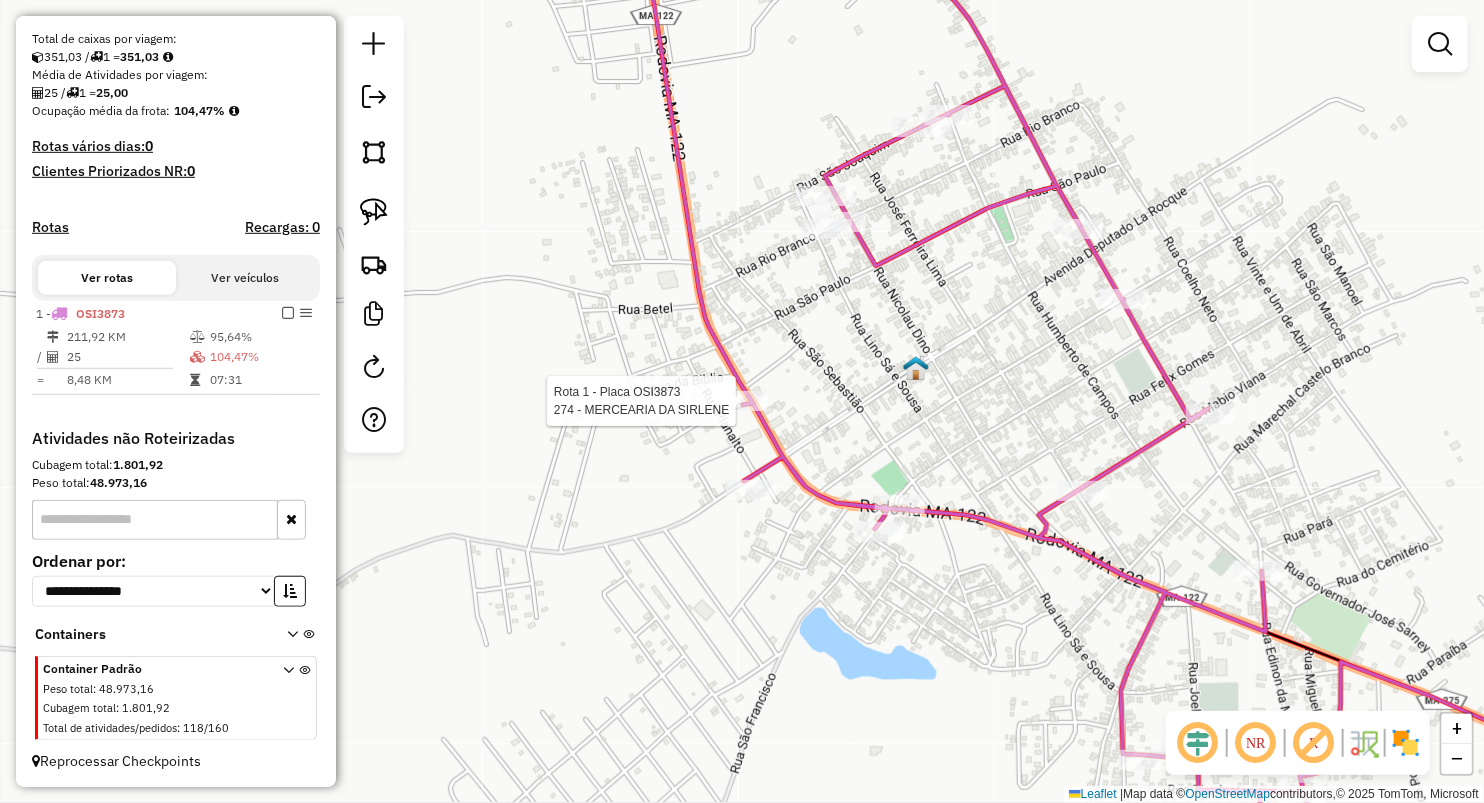 select on "**********" 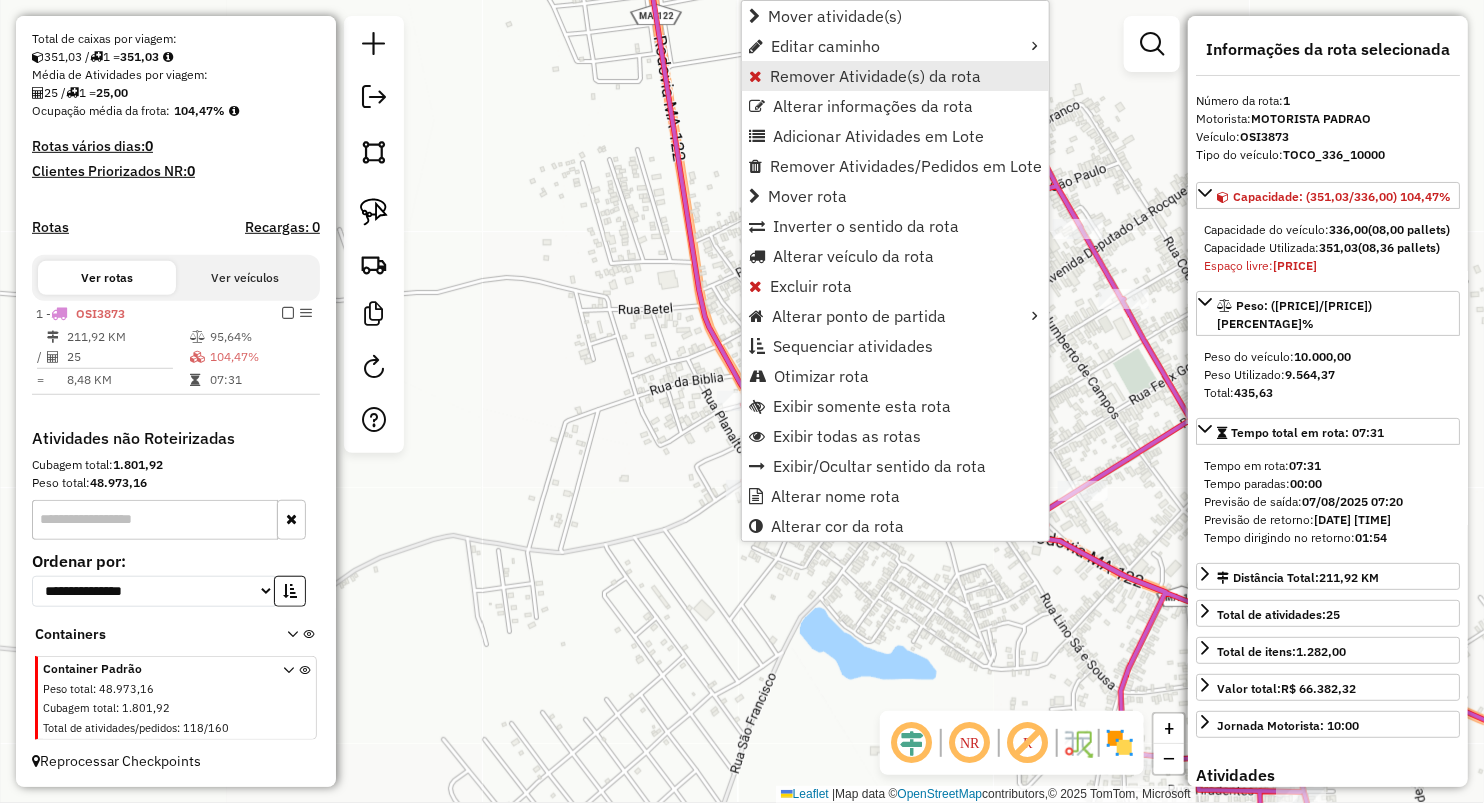 click on "Remover Atividade(s) da rota" at bounding box center (875, 76) 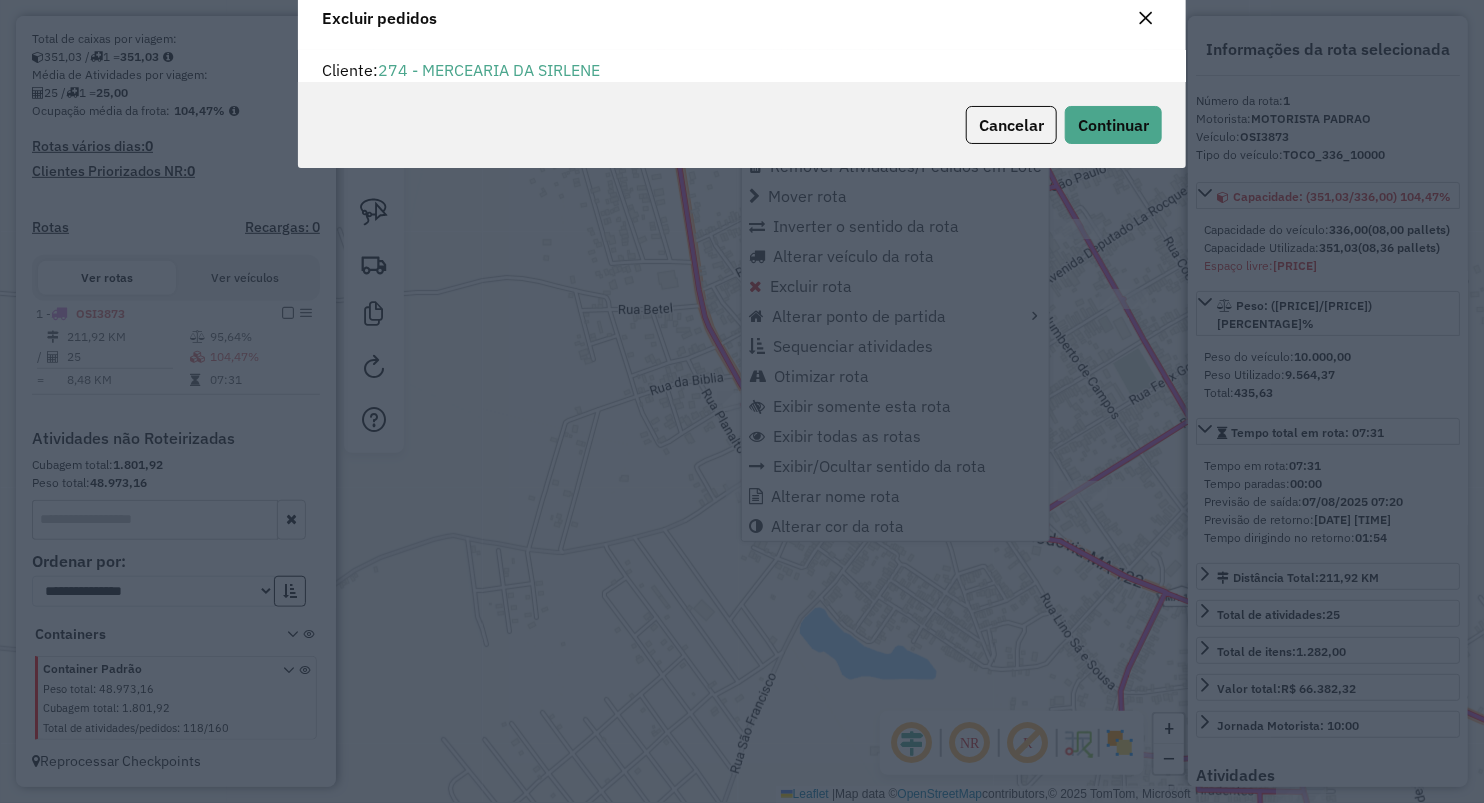 scroll, scrollTop: 0, scrollLeft: 0, axis: both 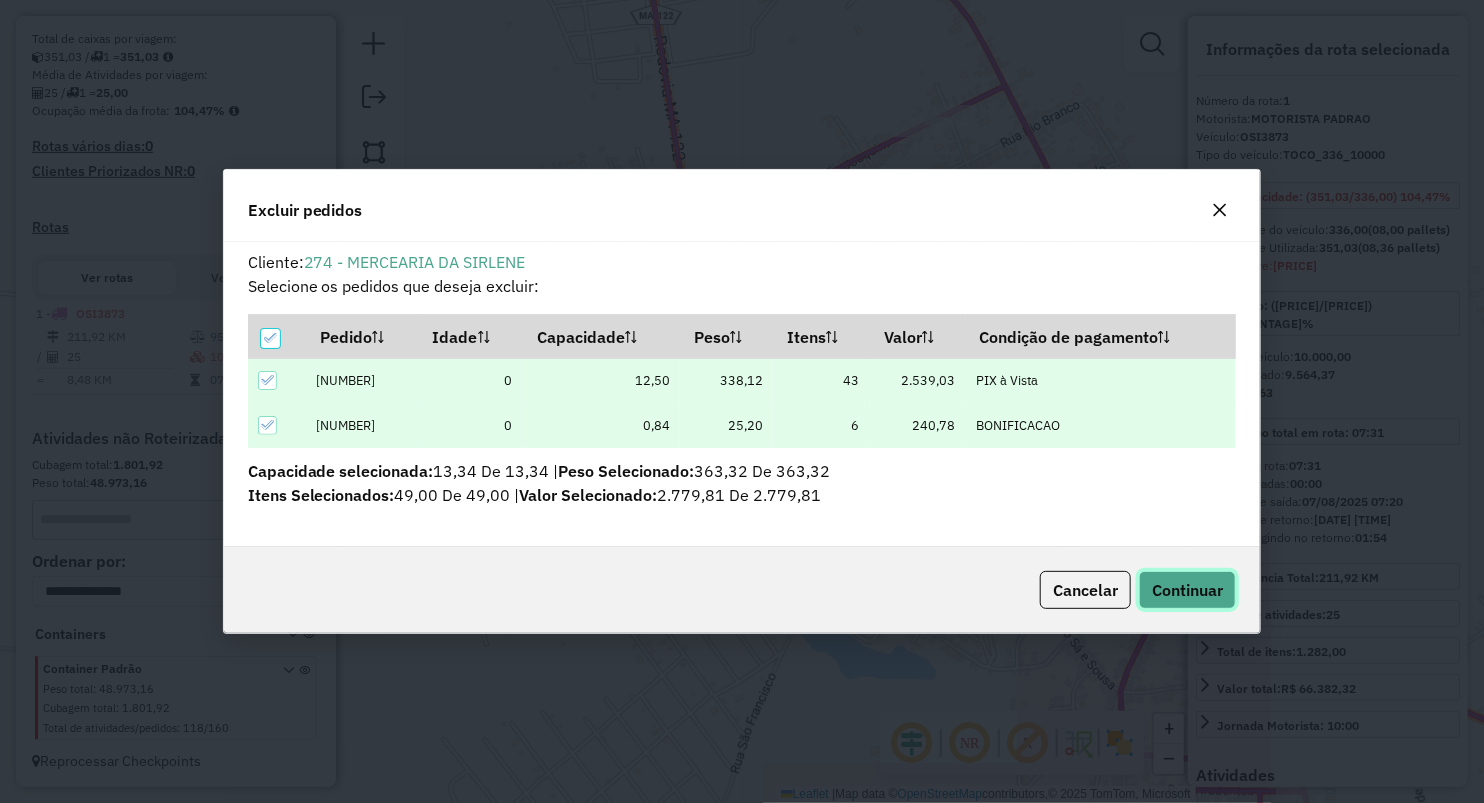 click on "Continuar" 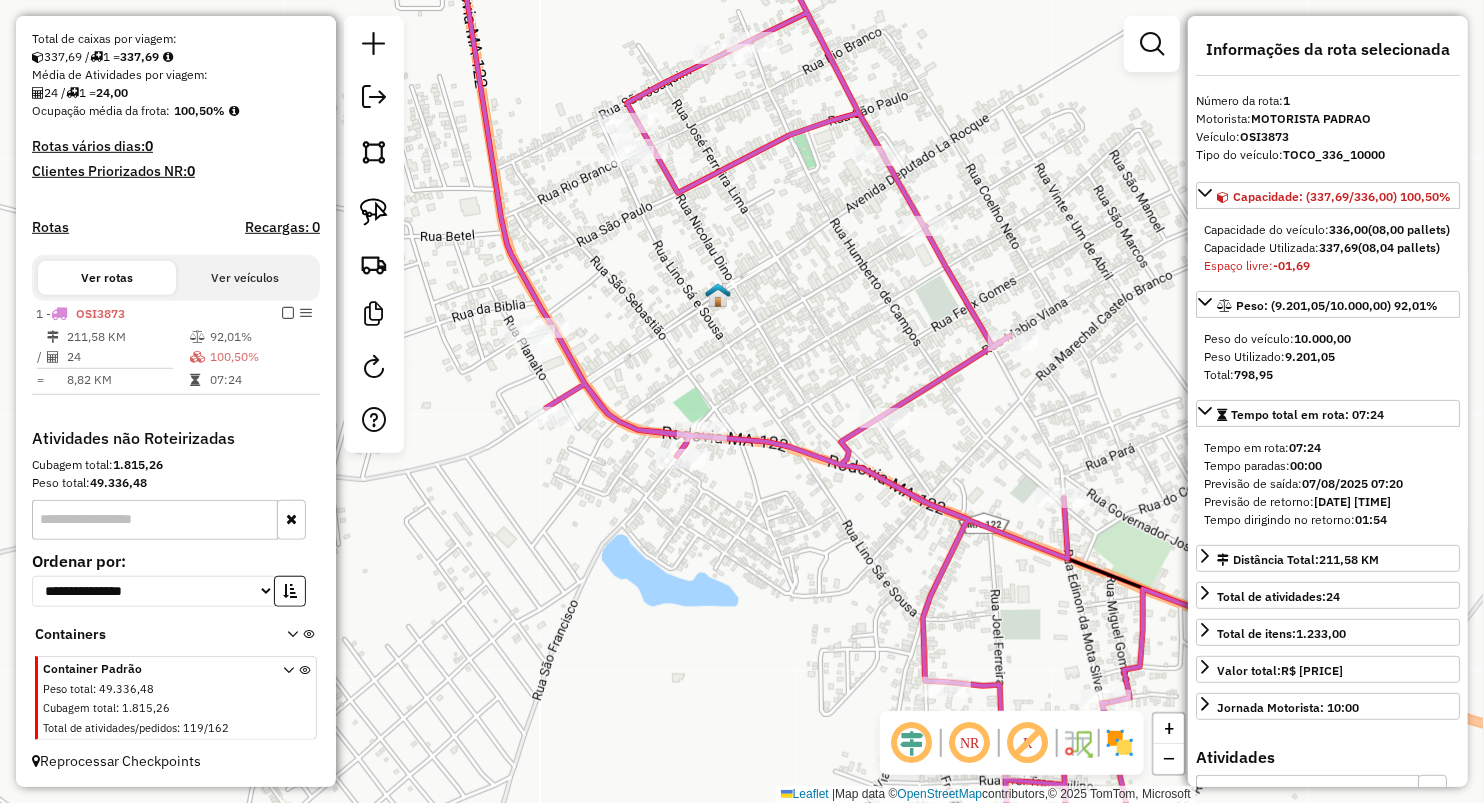 drag, startPoint x: 906, startPoint y: 369, endPoint x: 703, endPoint y: 292, distance: 217.11287 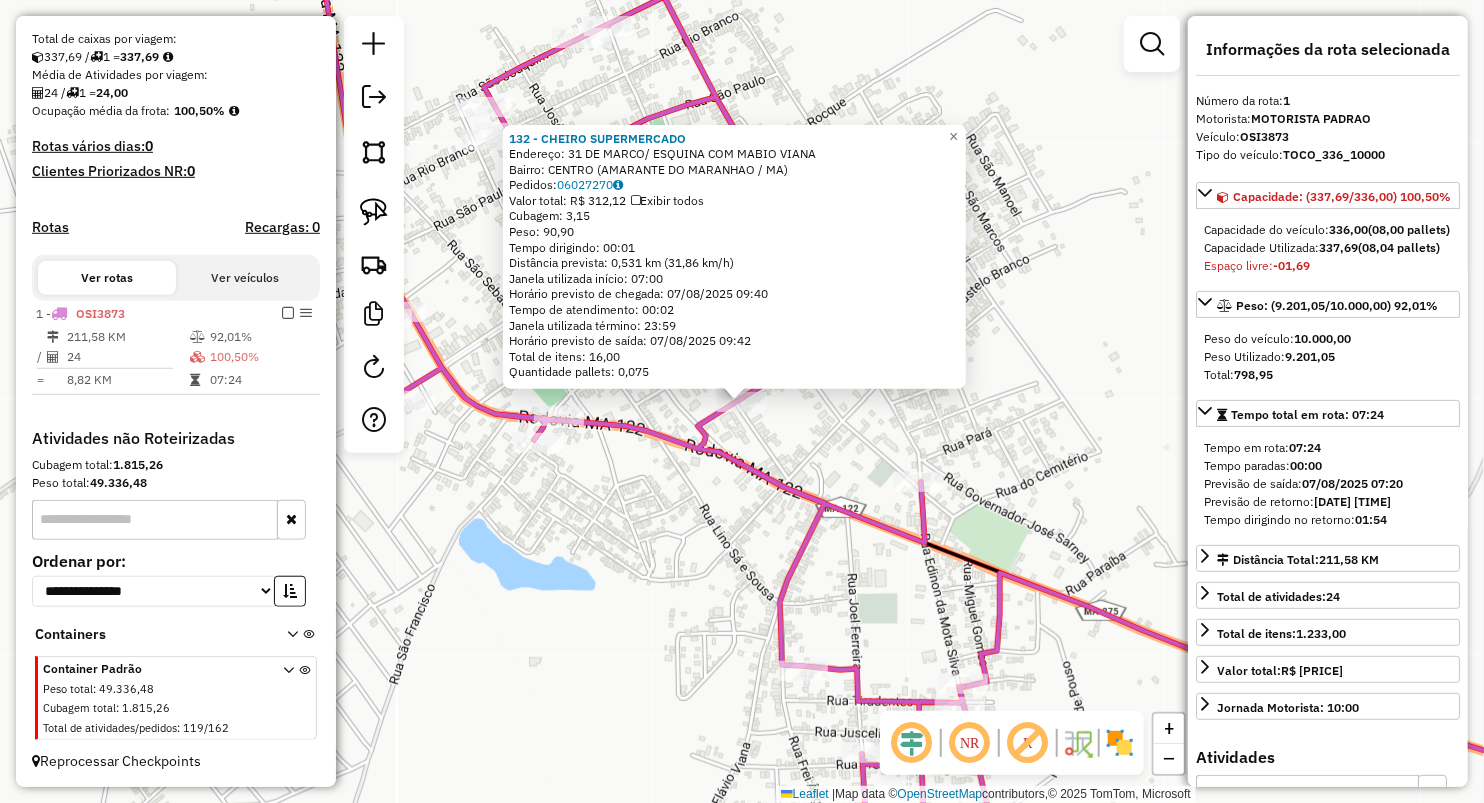 click 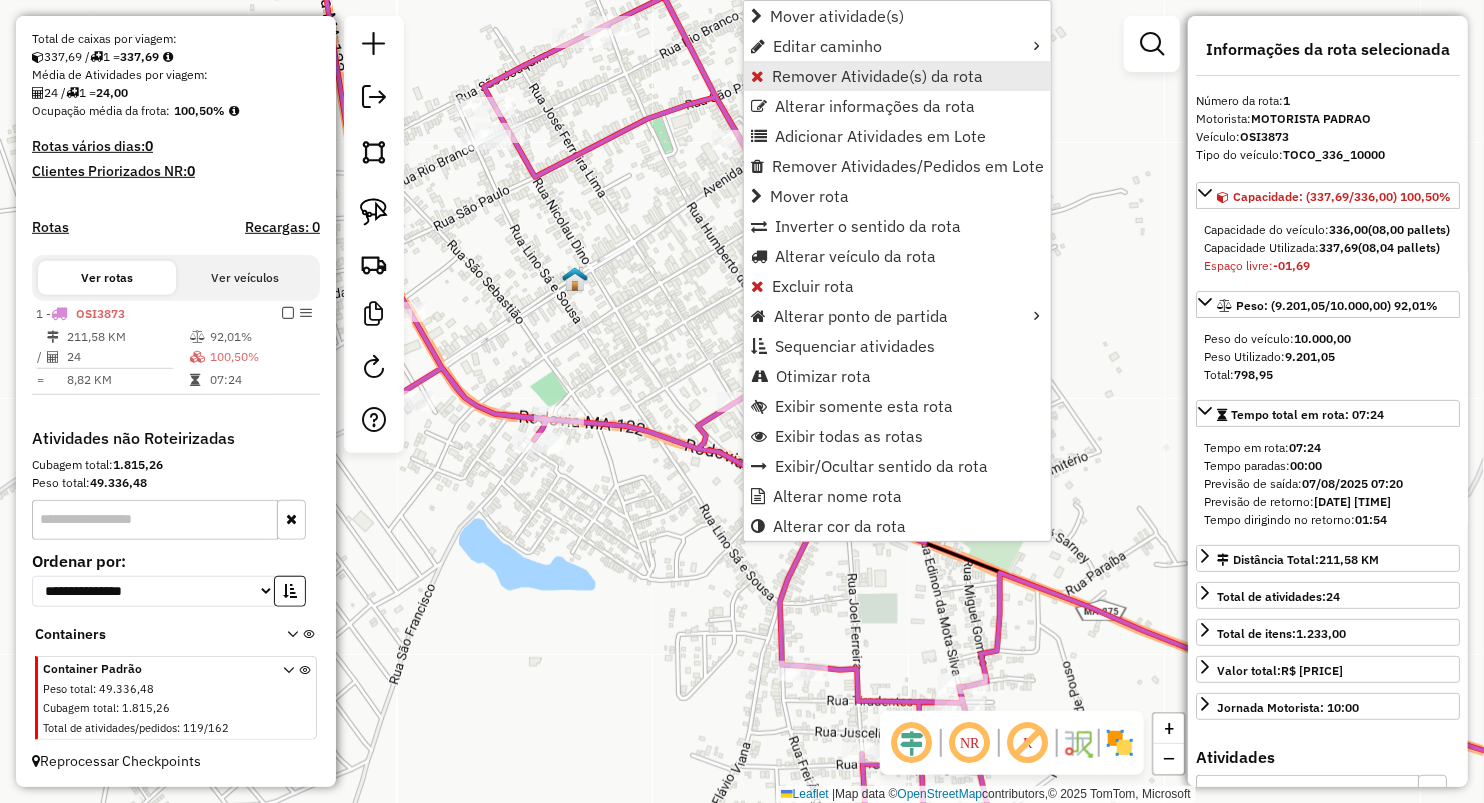 click on "Remover Atividade(s) da rota" at bounding box center (877, 76) 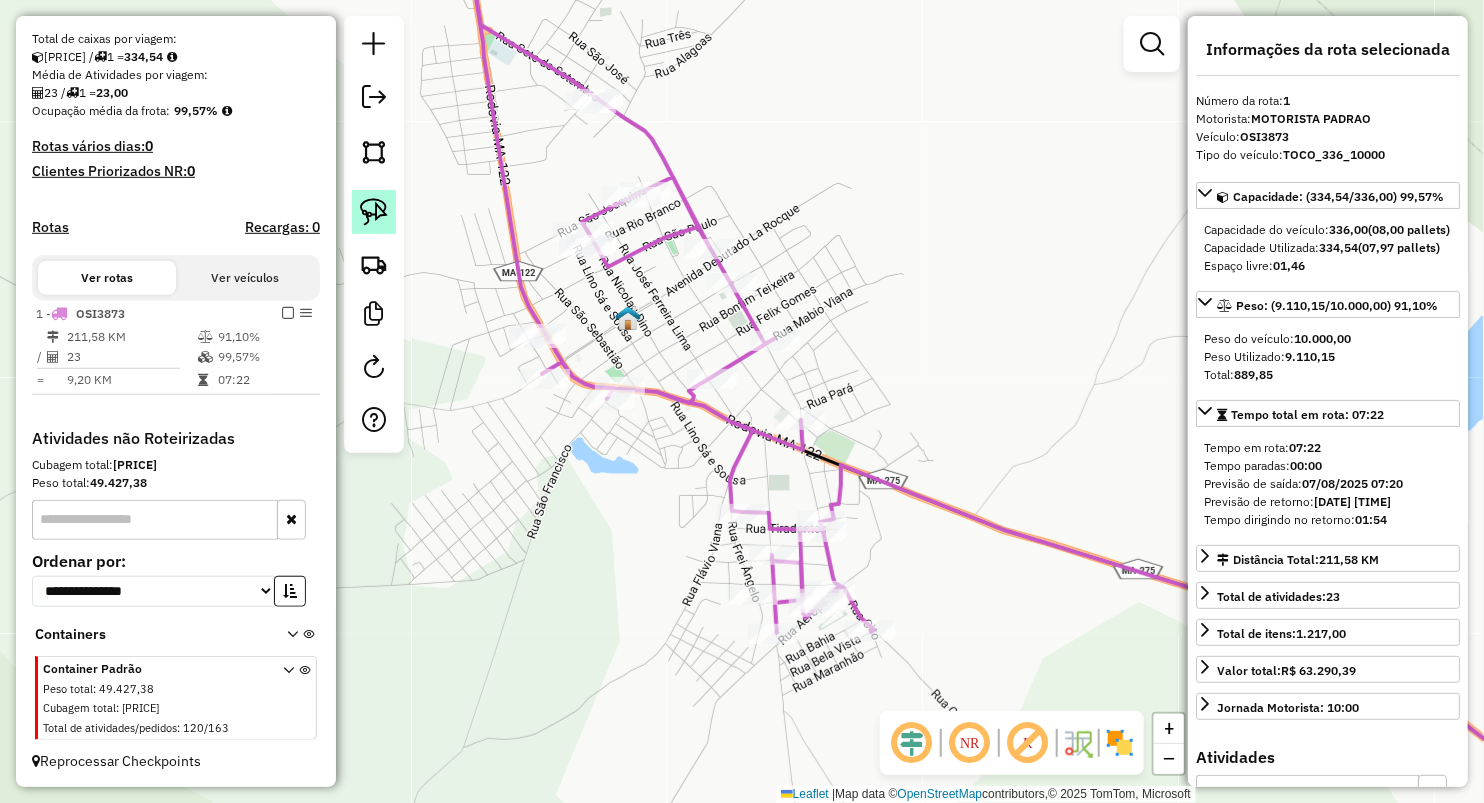 click 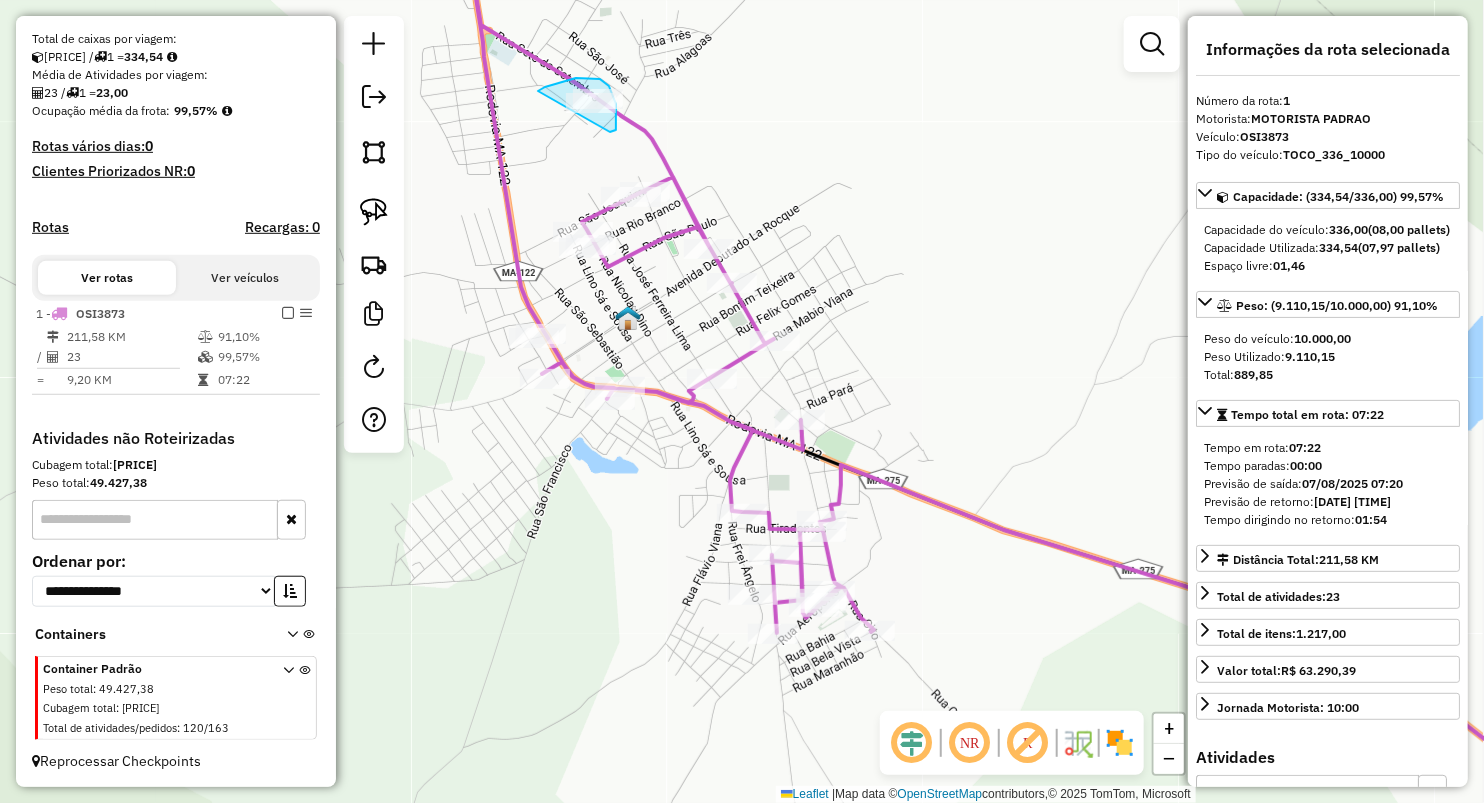 drag, startPoint x: 537, startPoint y: 91, endPoint x: 594, endPoint y: 137, distance: 73.24616 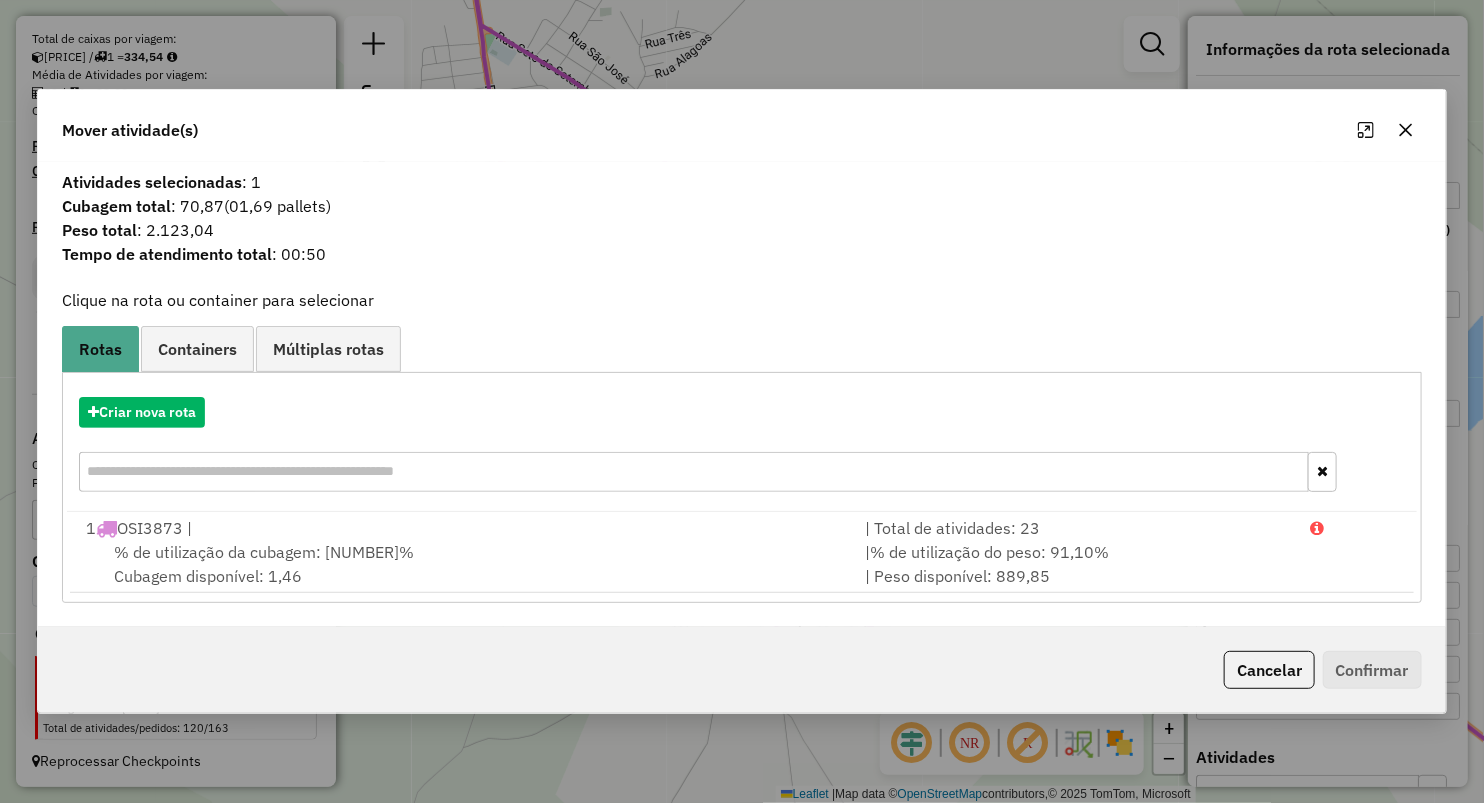 drag, startPoint x: 1401, startPoint y: 123, endPoint x: 1273, endPoint y: 113, distance: 128.39003 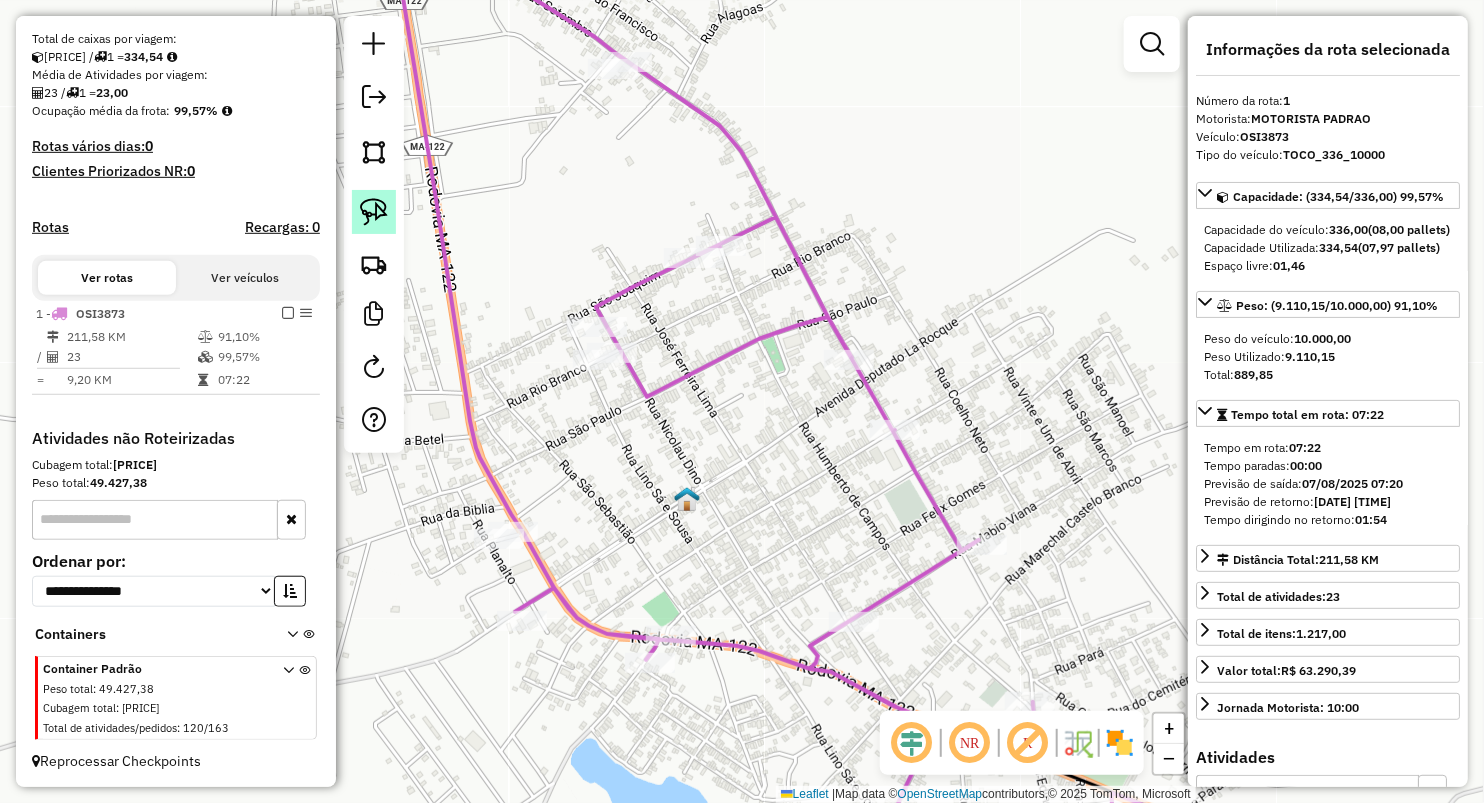 click 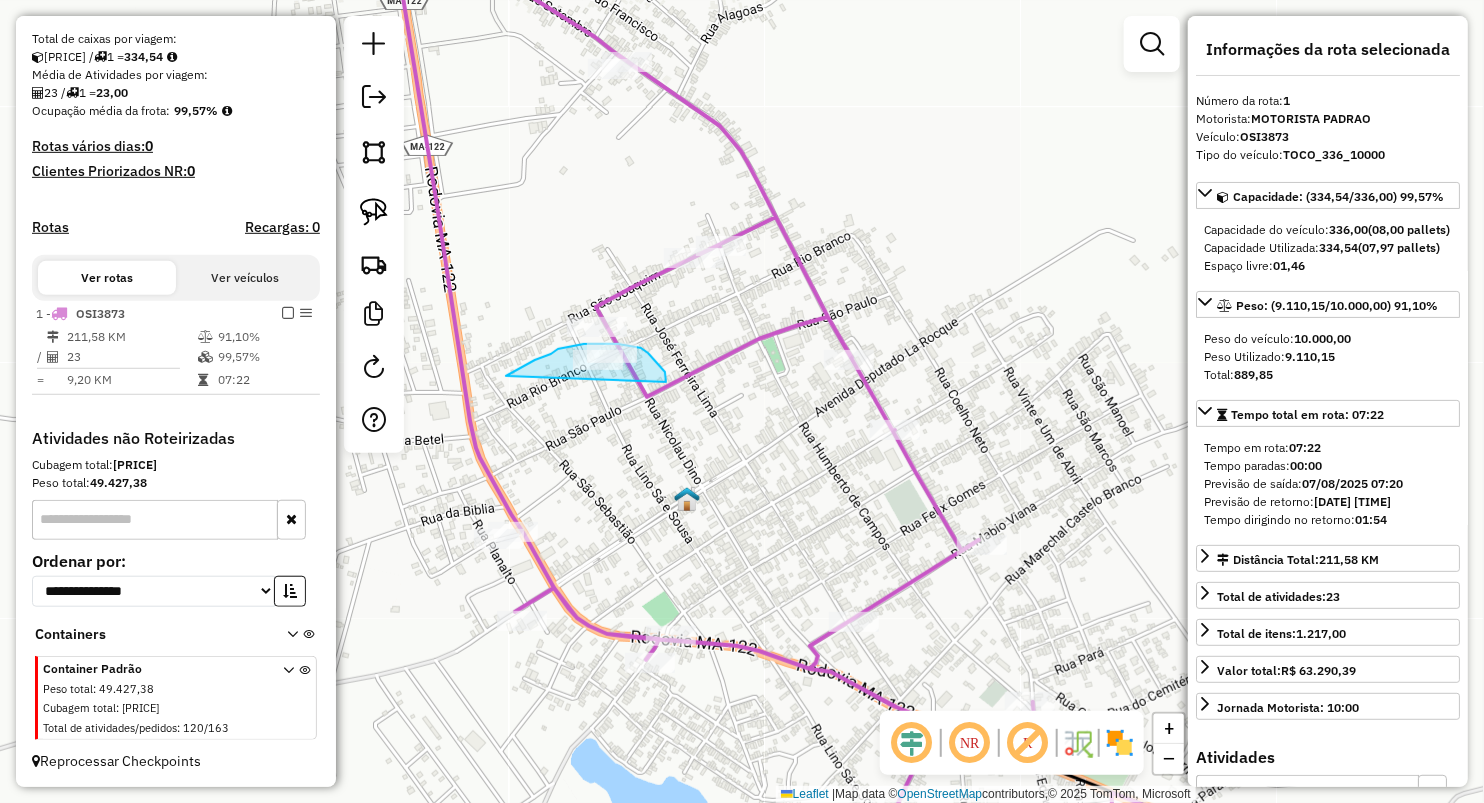 drag, startPoint x: 506, startPoint y: 376, endPoint x: 657, endPoint y: 402, distance: 153.22206 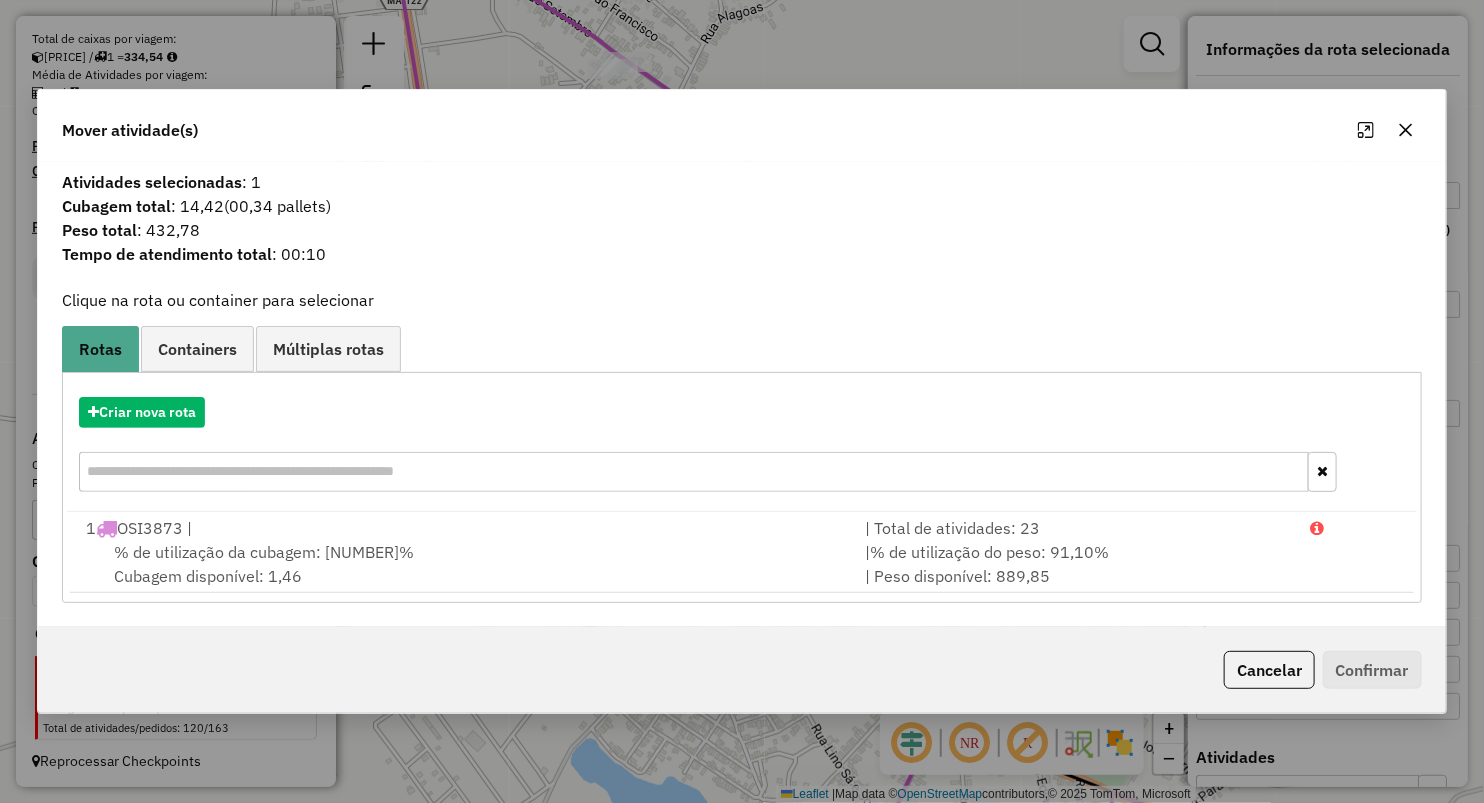 click 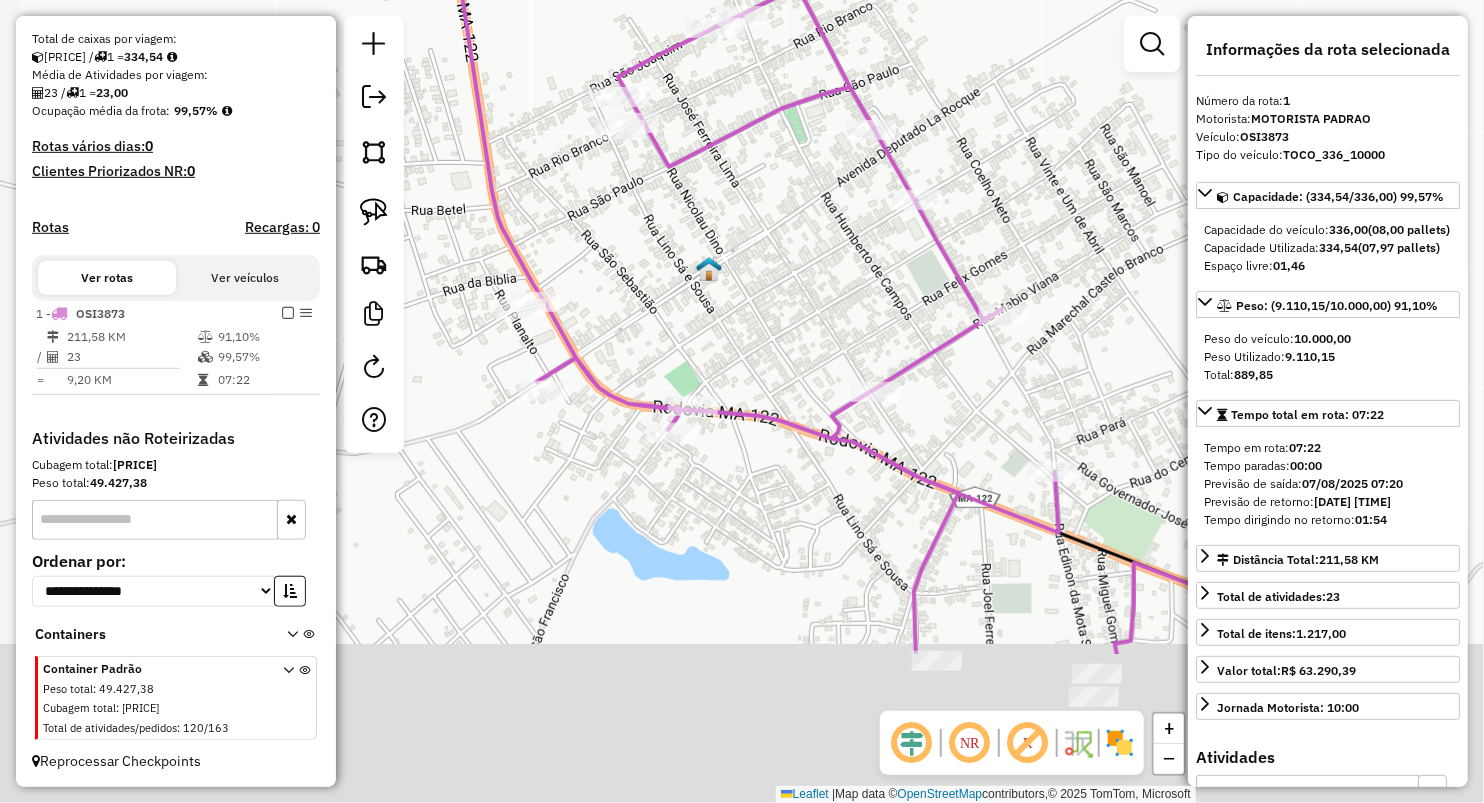 drag, startPoint x: 677, startPoint y: 463, endPoint x: 553, endPoint y: 271, distance: 228.56071 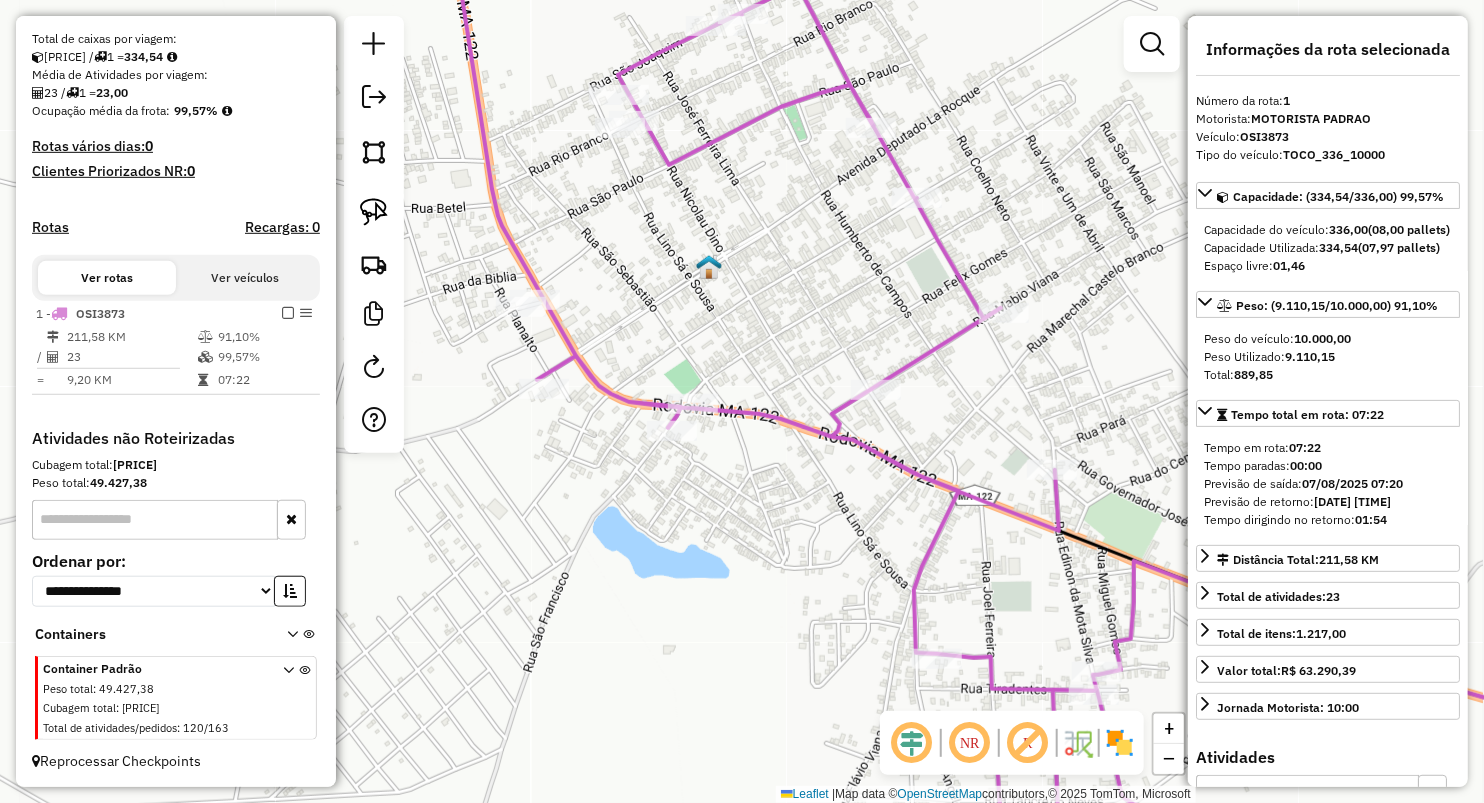 drag, startPoint x: 387, startPoint y: 208, endPoint x: 420, endPoint y: 242, distance: 47.38143 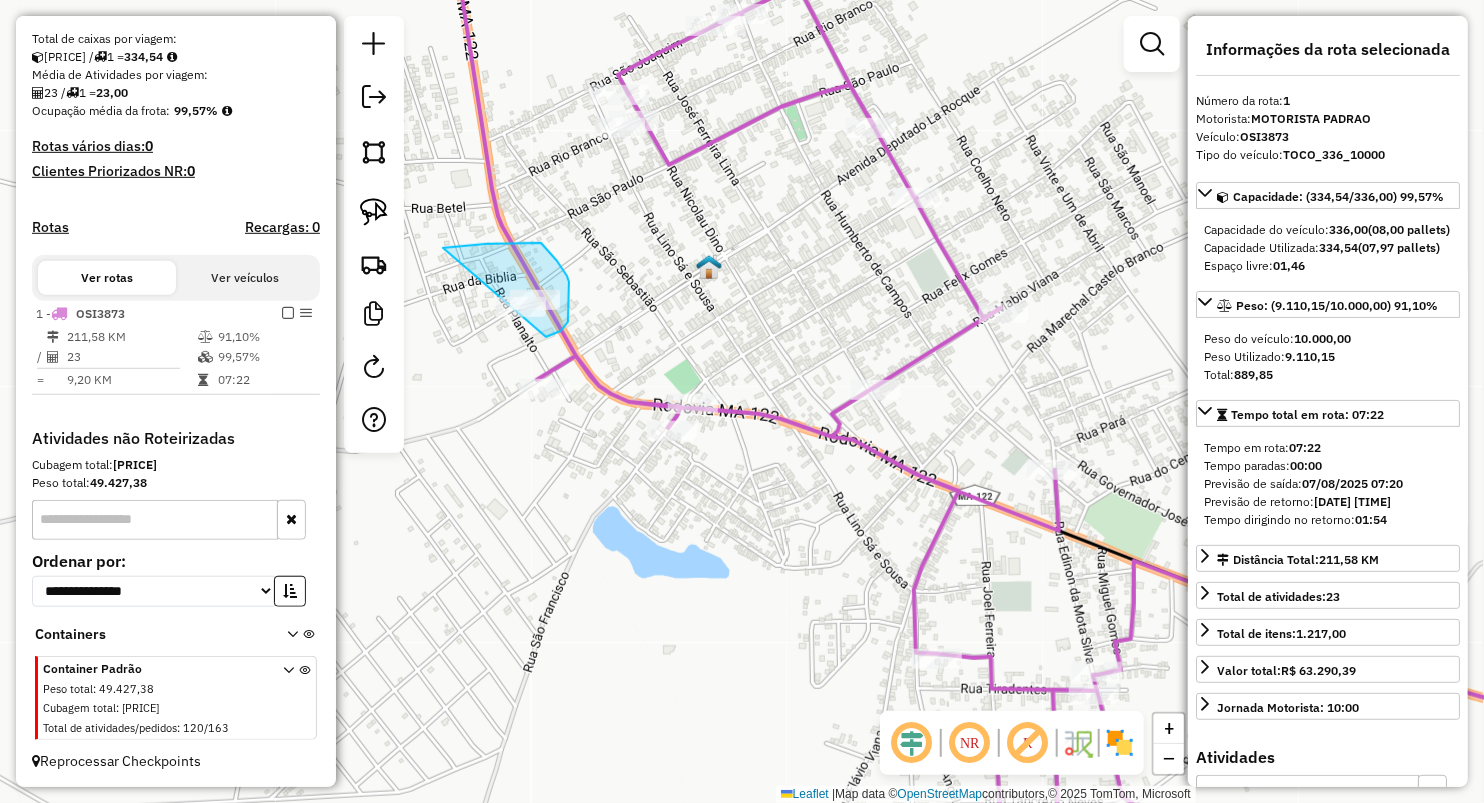 drag, startPoint x: 501, startPoint y: 244, endPoint x: 480, endPoint y: 361, distance: 118.869675 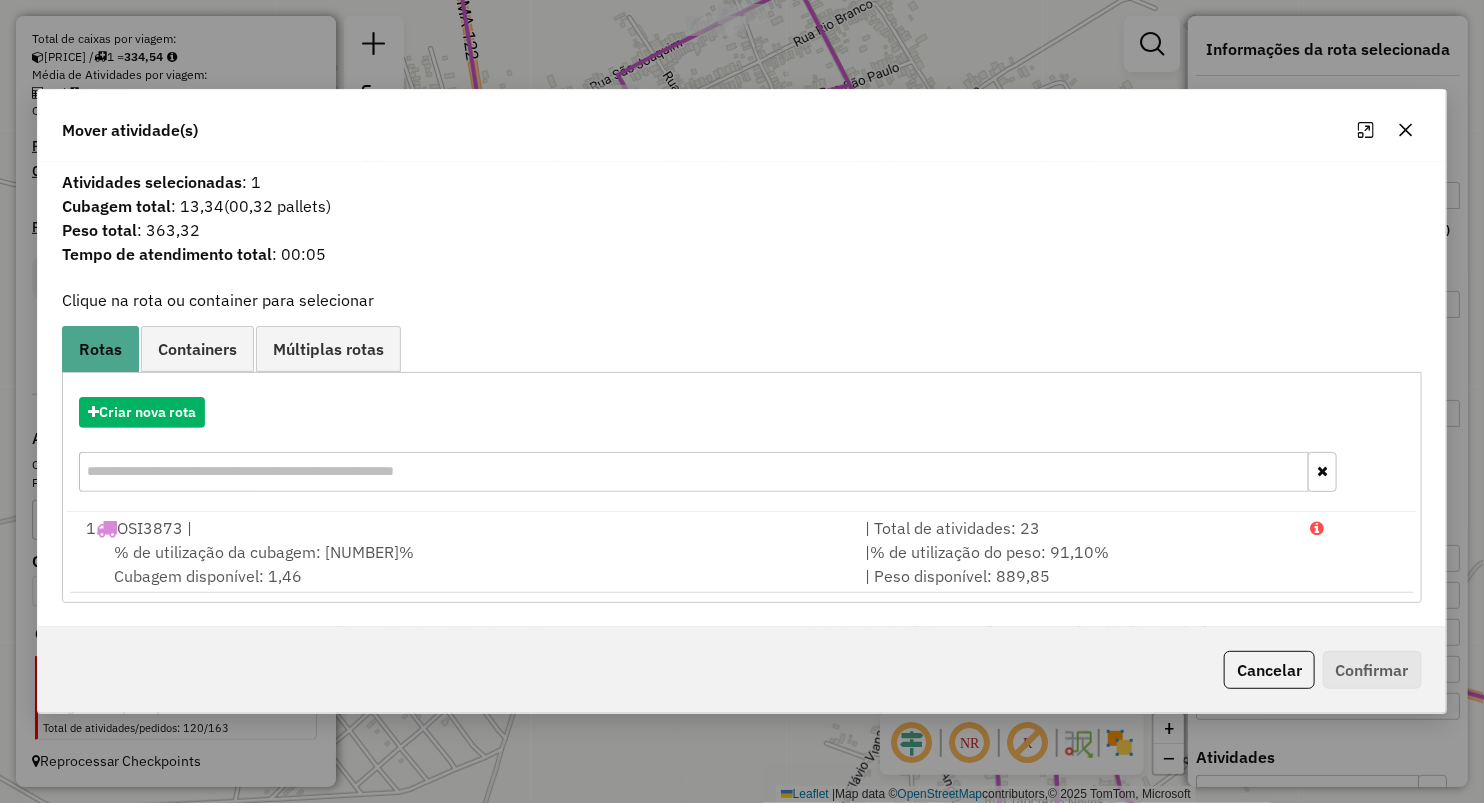 click 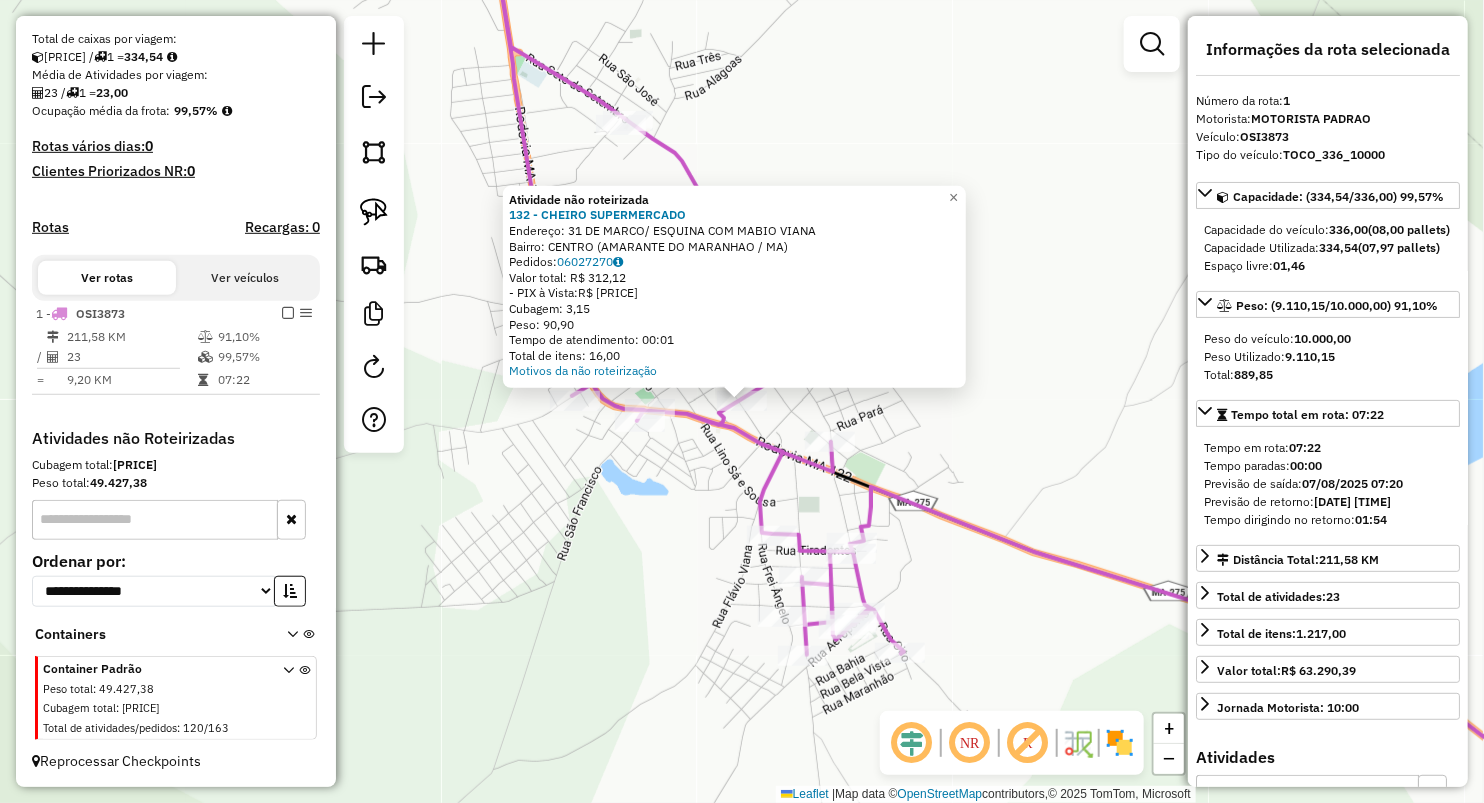 click on "Atividade não roteirizada 132 - CHEIRO SUPERMERCADO  Endereço:  31 DE MARCO/ ESQUINA COM MABIO VIANA   Bairro: CENTRO ([CITY] / [STATE])   Pedidos:  [ORDER_ID]   Valor total: R$ 312,12   - PIX à Vista:  R$ 312,12   Cubagem: 3,15   Peso: 90,90   Tempo de atendimento: 00:01   Total de itens: 16,00  Motivos da não roteirização × Janela de atendimento Grade de atendimento Capacidade Transportadoras Veículos Cliente Pedidos  Rotas Selecione os dias de semana para filtrar as janelas de atendimento  Seg   Ter   Qua   Qui   Sex   Sáb   Dom  Informe o período da janela de atendimento: De: Até:  Filtrar exatamente a janela do cliente  Considerar janela de atendimento padrão  Selecione os dias de semana para filtrar as grades de atendimento  Seg   Ter   Qua   Qui   Sex   Sáb   Dom   Considerar clientes sem dia de atendimento cadastrado  Clientes fora do dia de atendimento selecionado Filtrar as atividades entre os valores definidos abaixo:  Peso mínimo:   Peso máximo:   Cubagem mínima:   De:  De:" 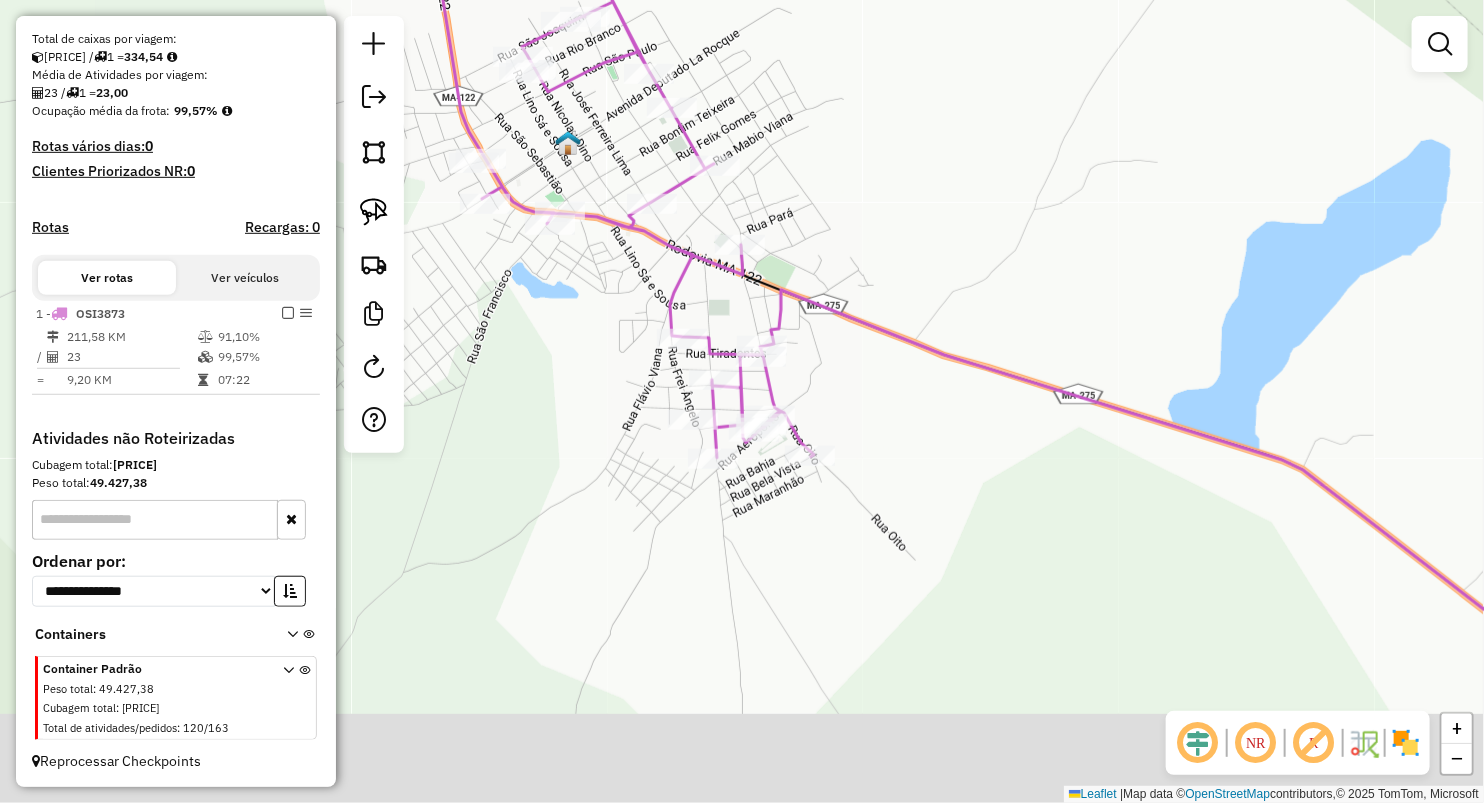 drag, startPoint x: 586, startPoint y: 450, endPoint x: 569, endPoint y: 396, distance: 56.61272 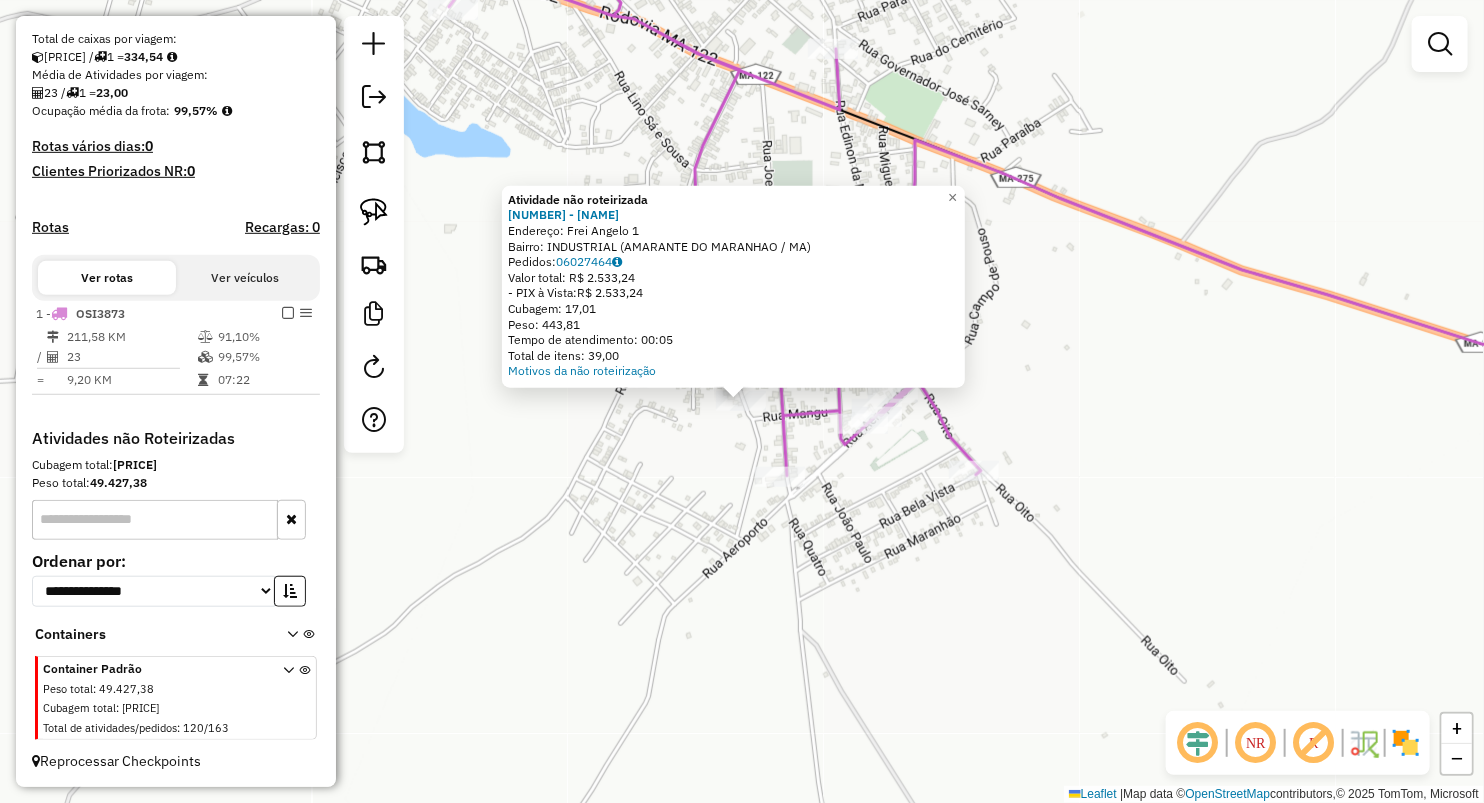 click on "Atividade não roteirizada 296 - VERDURAO DA VALERIA  Endereço:  Frei Angelo 1   Bairro: INDUSTRIAL ([CITY] / [STATE])   Pedidos:  06027464   Valor total: R$ 2.533,24   - PIX à Vista:  R$ 2.533,24   Cubagem: 17,01   Peso: 443,81   Tempo de atendimento: 00:05   Total de itens: 39,00  Motivos da não roteirização × Janela de atendimento Grade de atendimento Capacidade Transportadoras Veículos Cliente Pedidos  Rotas Selecione os dias de semana para filtrar as janelas de atendimento  Seg   Ter   Qua   Qui   Sex   Sáb   Dom  Informe o período da janela de atendimento: De: Até:  Filtrar exatamente a janela do cliente  Considerar janela de atendimento padrão  Selecione os dias de semana para filtrar as grades de atendimento  Seg   Ter   Qua   Qui   Sex   Sáb   Dom   Considerar clientes sem dia de atendimento cadastrado  Clientes fora do dia de atendimento selecionado Filtrar as atividades entre os valores definidos abaixo:  Peso mínimo:   Peso máximo:   Cubagem mínima:   Cubagem máxima:  De:" 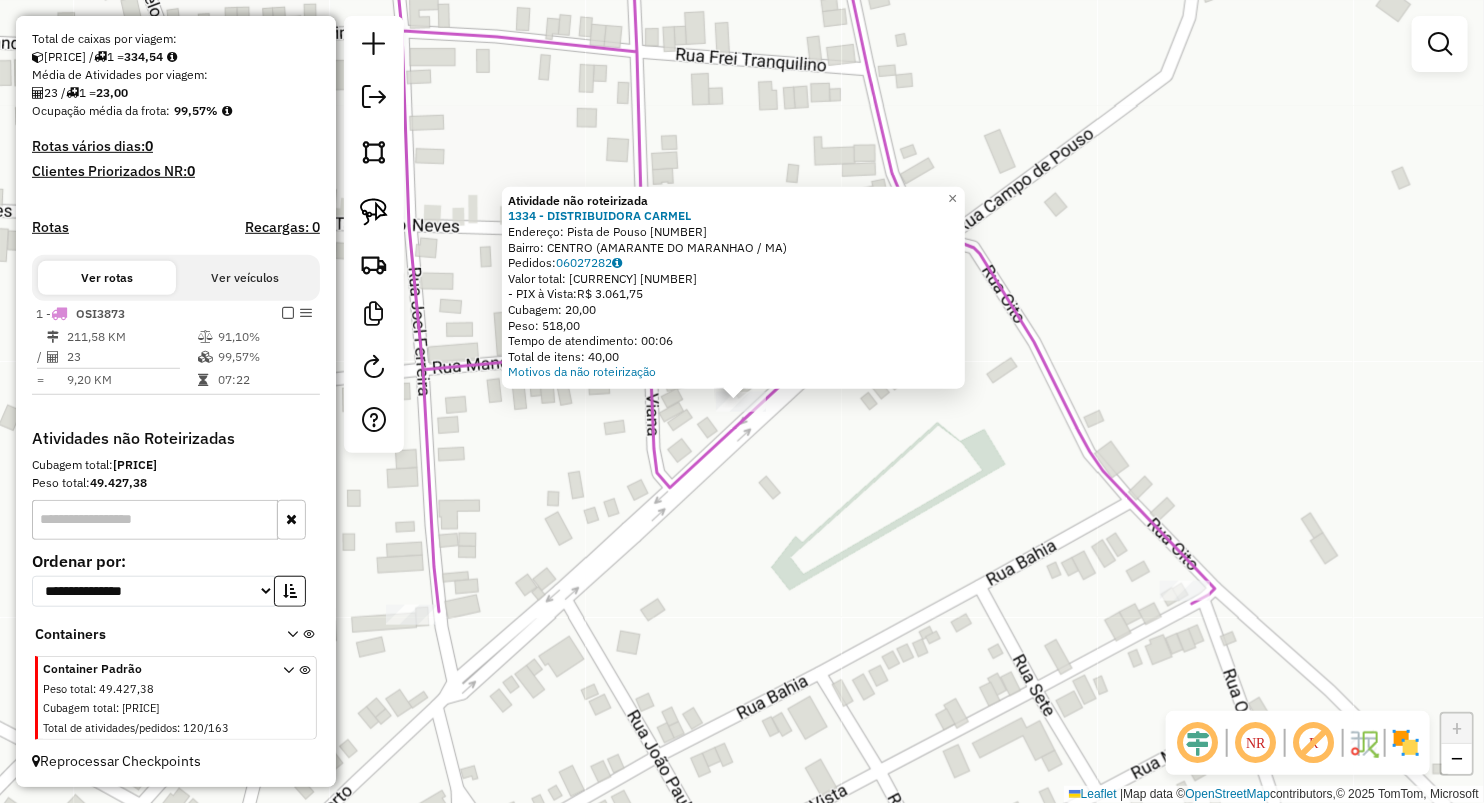 click on "Endereço: [STREET] [NUMBER] Bairro: [NEIGHBORHOOD] ([CITY] / [STATE]) Pedidos: [NUMBER] Valor total: [CURRENCY] [NUMBER] - PIX à Vista: [CURRENCY] [NUMBER] Cubagem: [NUMBER] Peso: [NUMBER] Tempo de atendimento: [TIME] Total de itens: [NUMBER] Motivos da não roteirização × Janela de atendimento Grade de atendimento Capacidade Transportadoras Veículos Cliente Pedidos Rotas Selecione os dias de semana para filtrar as janelas de atendimento Seg Ter Qua Qui Sex Sáb Dom Informe o período da janela de atendimento: De: Até: Filtrar exatamente a janela do cliente Considerar janela de atendimento padrão Selecione os dias de semana para filtrar as grades de atendimento Seg Ter Qua Qui Sex Sáb Dom Considerar clientes sem dia de atendimento cadastrado Clientes fora do dia de atendimento selecionado Filtrar as atividades entre os valores definidos abaixo: Peso mínimo: Peso máximo: Cubagem mínima: Cubagem máxima: De:" 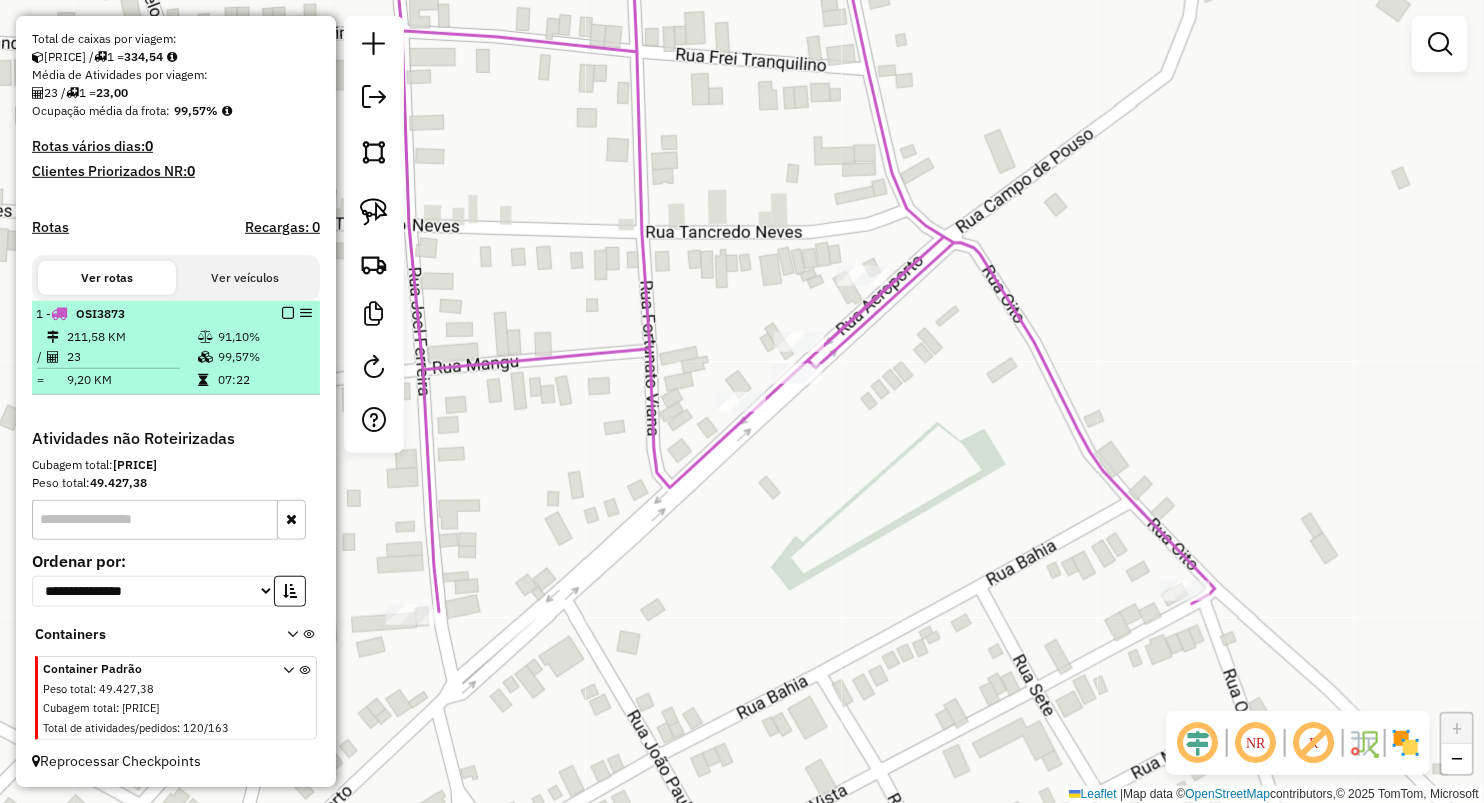 click on "9,20 KM" at bounding box center (131, 380) 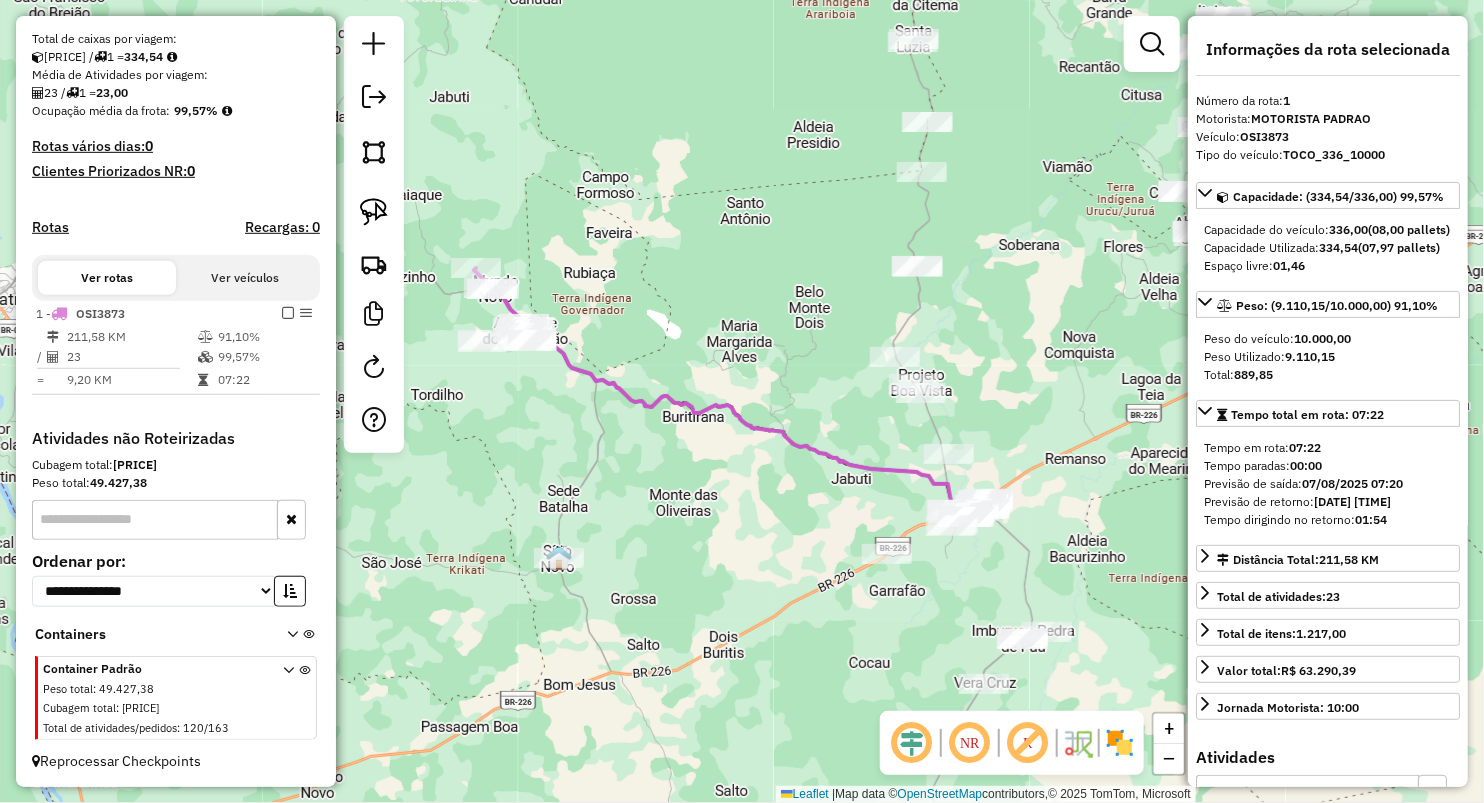 drag, startPoint x: 802, startPoint y: 320, endPoint x: 835, endPoint y: 320, distance: 33 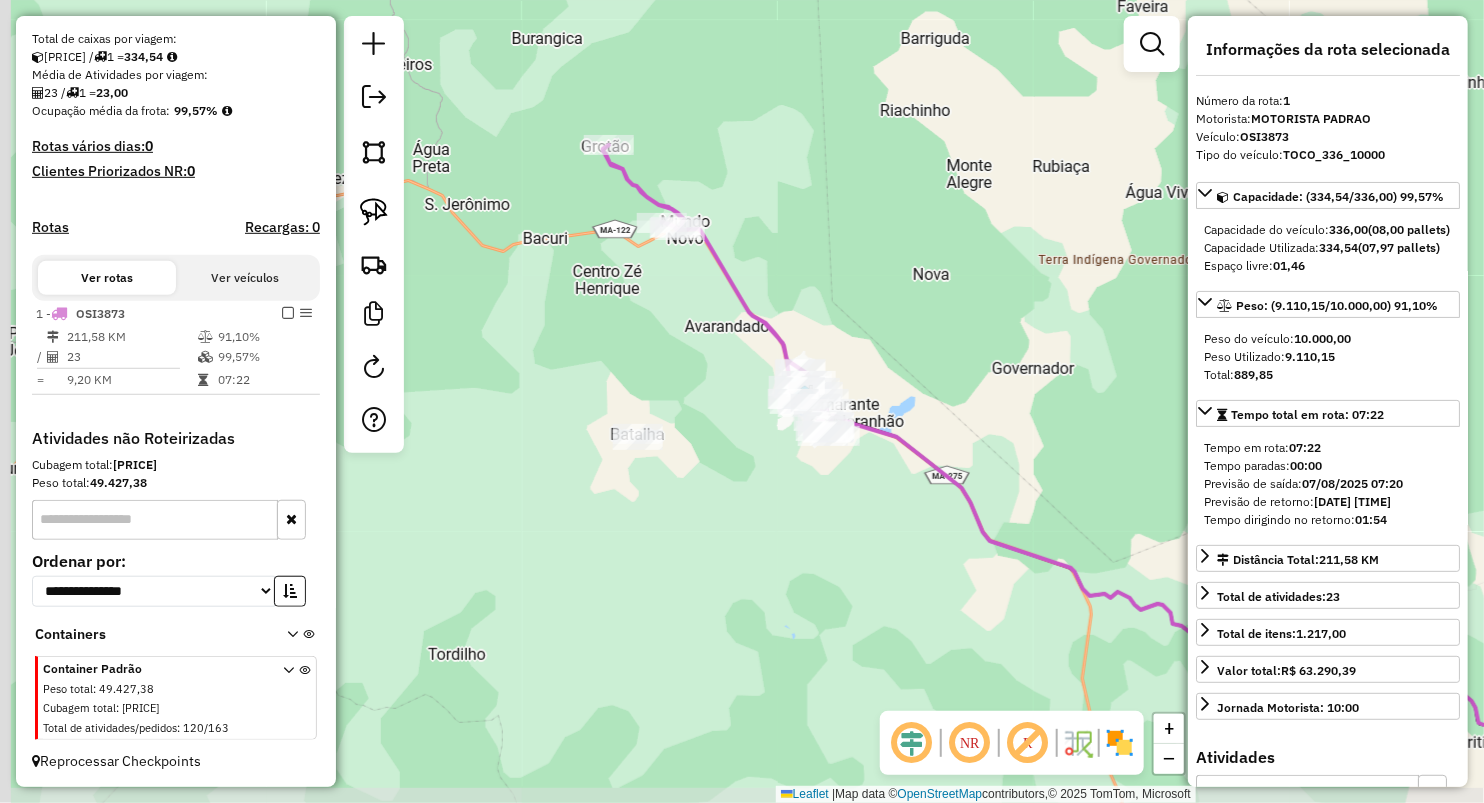 drag, startPoint x: 658, startPoint y: 316, endPoint x: 820, endPoint y: 271, distance: 168.13388 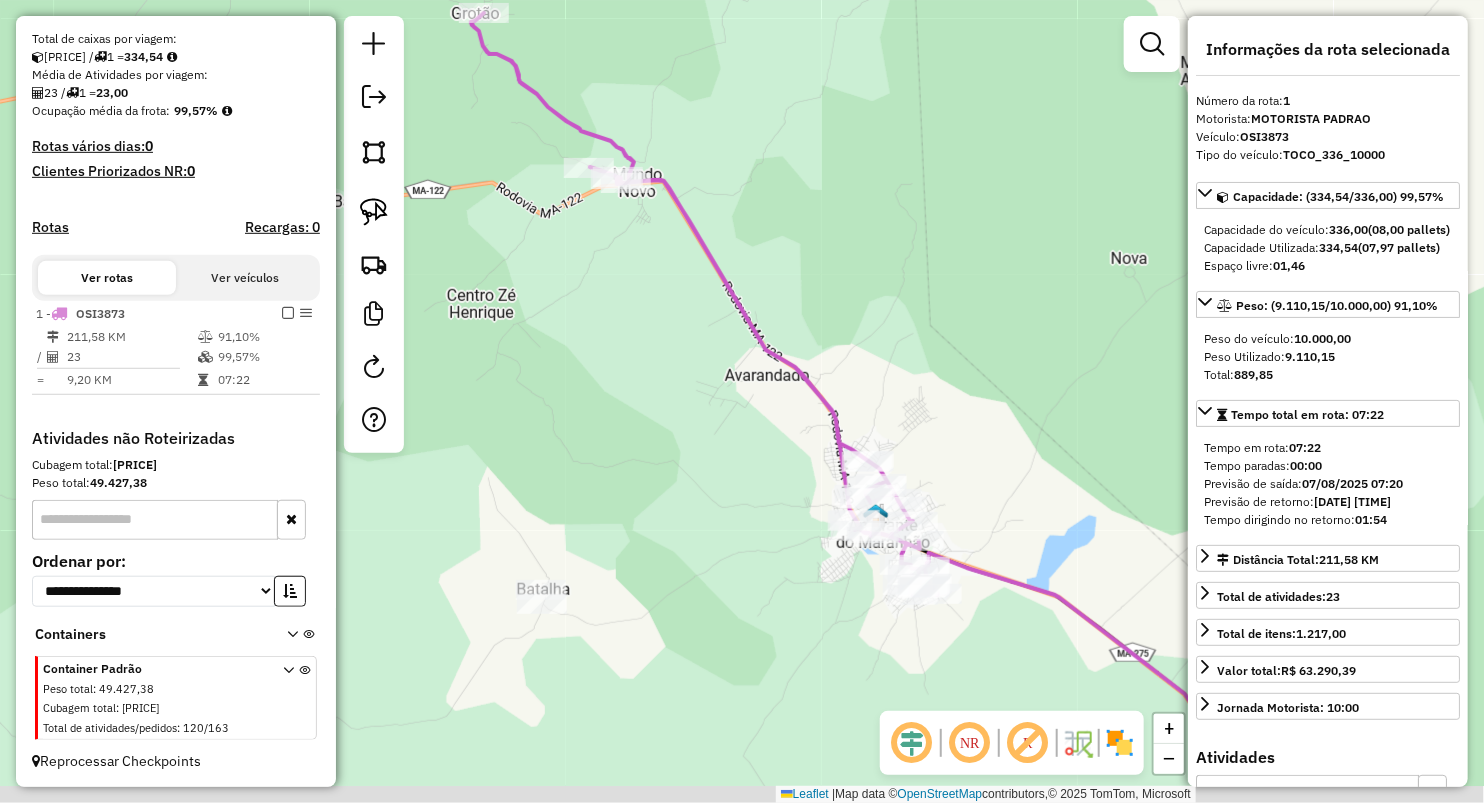 drag, startPoint x: 687, startPoint y: 493, endPoint x: 593, endPoint y: 384, distance: 143.934 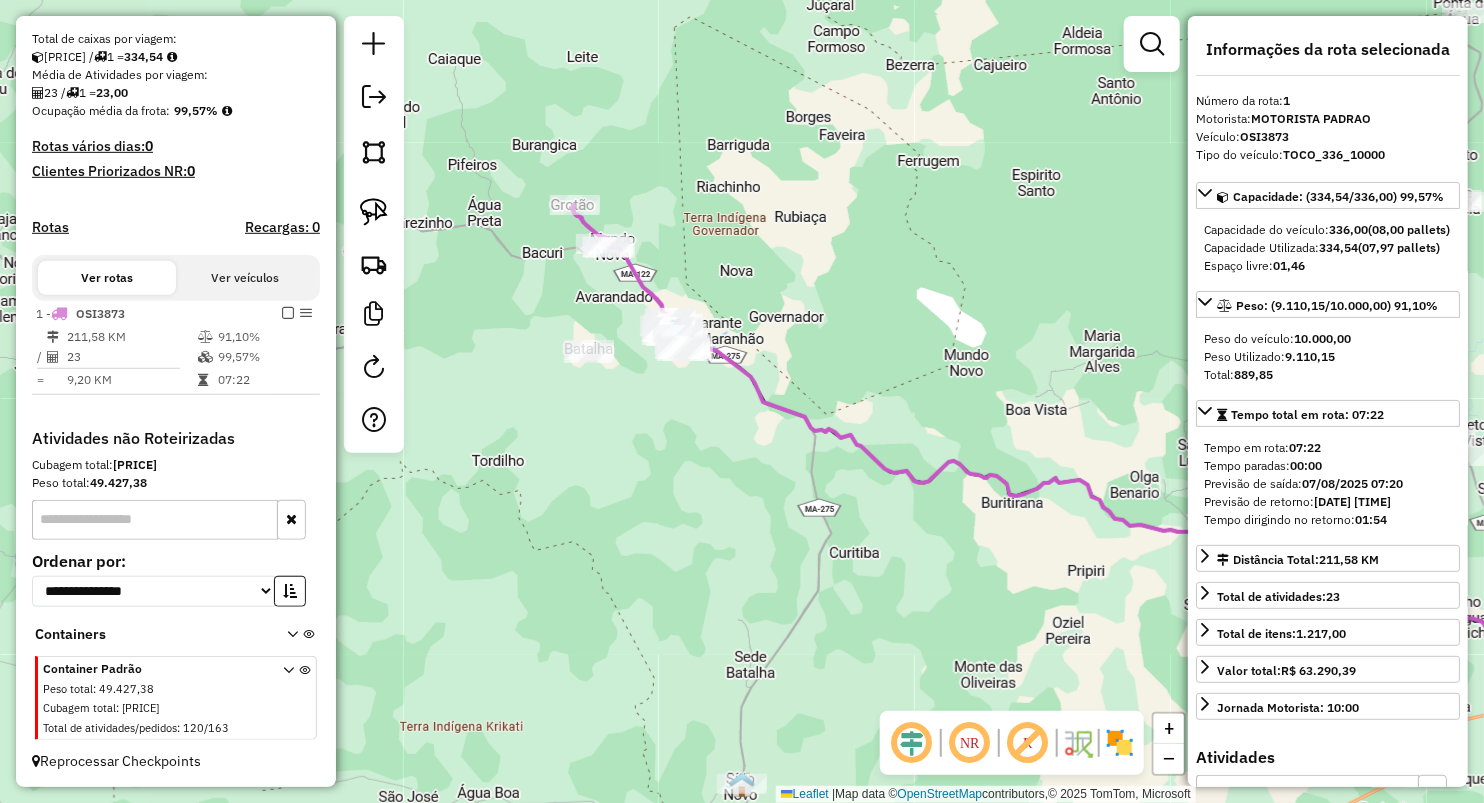 drag, startPoint x: 693, startPoint y: 571, endPoint x: 672, endPoint y: 156, distance: 415.53098 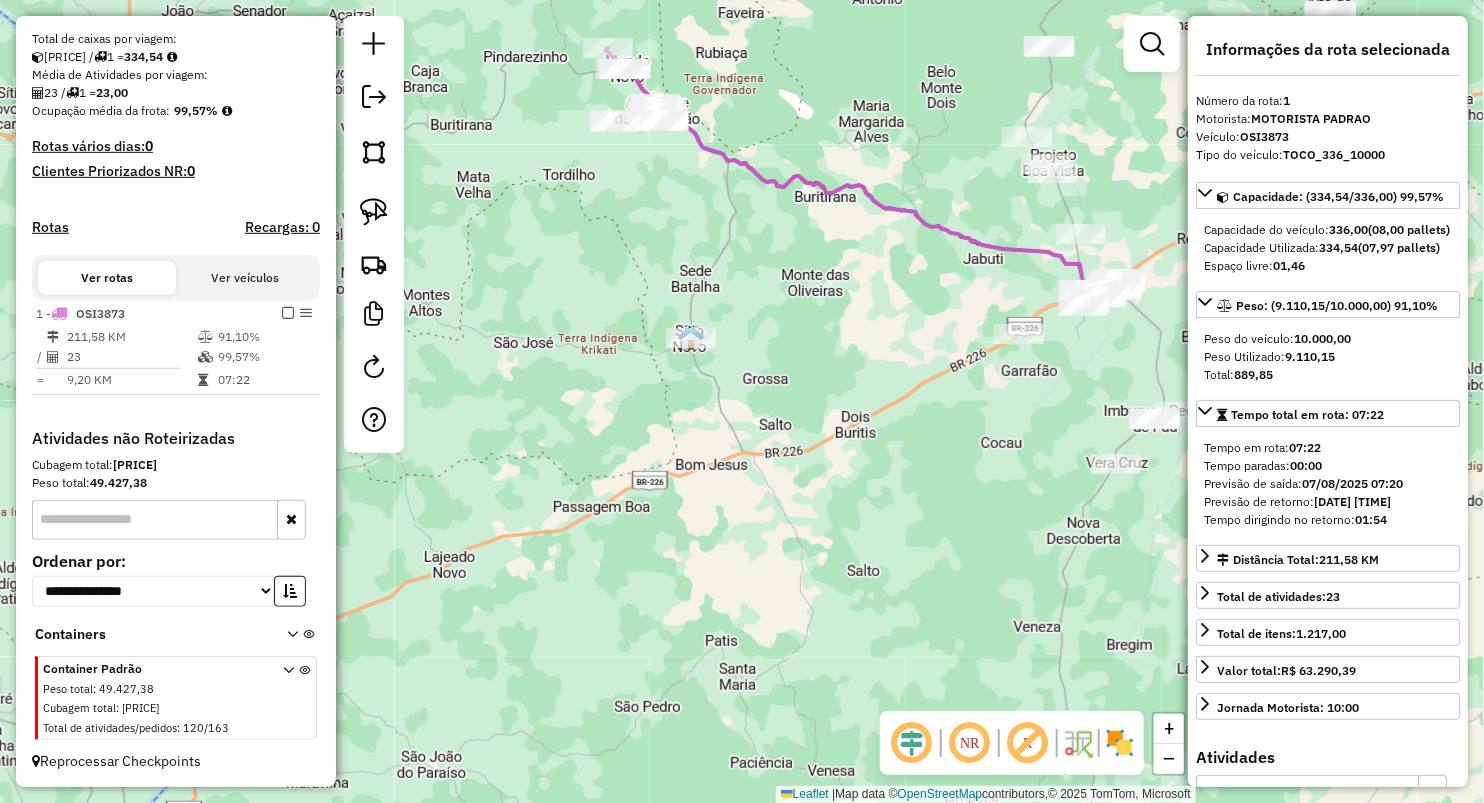 click 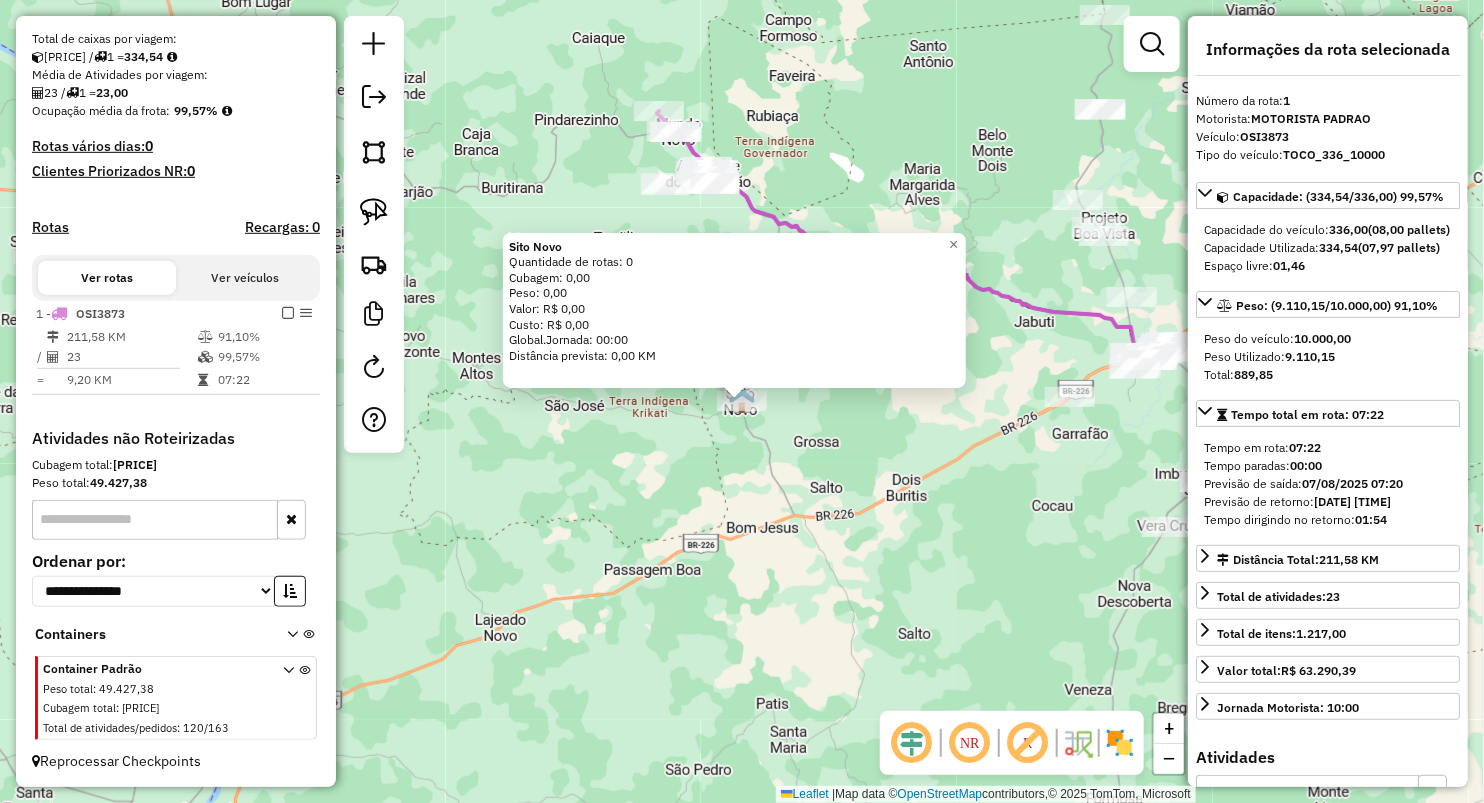 click on "[CITY]  Quantidade de rotas: 0   Cubagem: 0,00  Peso: 0,00  Valor: R$ 0,00   Custo: R$ 0,00  Global.Jornada: 00:00  Distância prevista: 0,00 KM  × Janela de atendimento Grade de atendimento Capacidade Transportadoras Veículos Cliente Pedidos  Rotas Selecione os dias de semana para filtrar as janelas de atendimento  Seg   Ter   Qua   Qui   Sex   Sáb   Dom  Informe o período da janela de atendimento: De: Até:  Filtrar exatamente a janela do cliente  Considerar janela de atendimento padrão  Selecione os dias de semana para filtrar as grades de atendimento  Seg   Ter   Qua   Qui   Sex   Sáb   Dom   Considerar clientes sem dia de atendimento cadastrado  Clientes fora do dia de atendimento selecionado Filtrar as atividades entre os valores definidos abaixo:  Peso mínimo:   Peso máximo:   Cubagem mínima:   Cubagem máxima:   De:   Até:  Filtrar as atividades entre o tempo de atendimento definido abaixo:  De:   Até:   Considerar capacidade total dos clientes não roteirizados Transportadora: Veículo:" 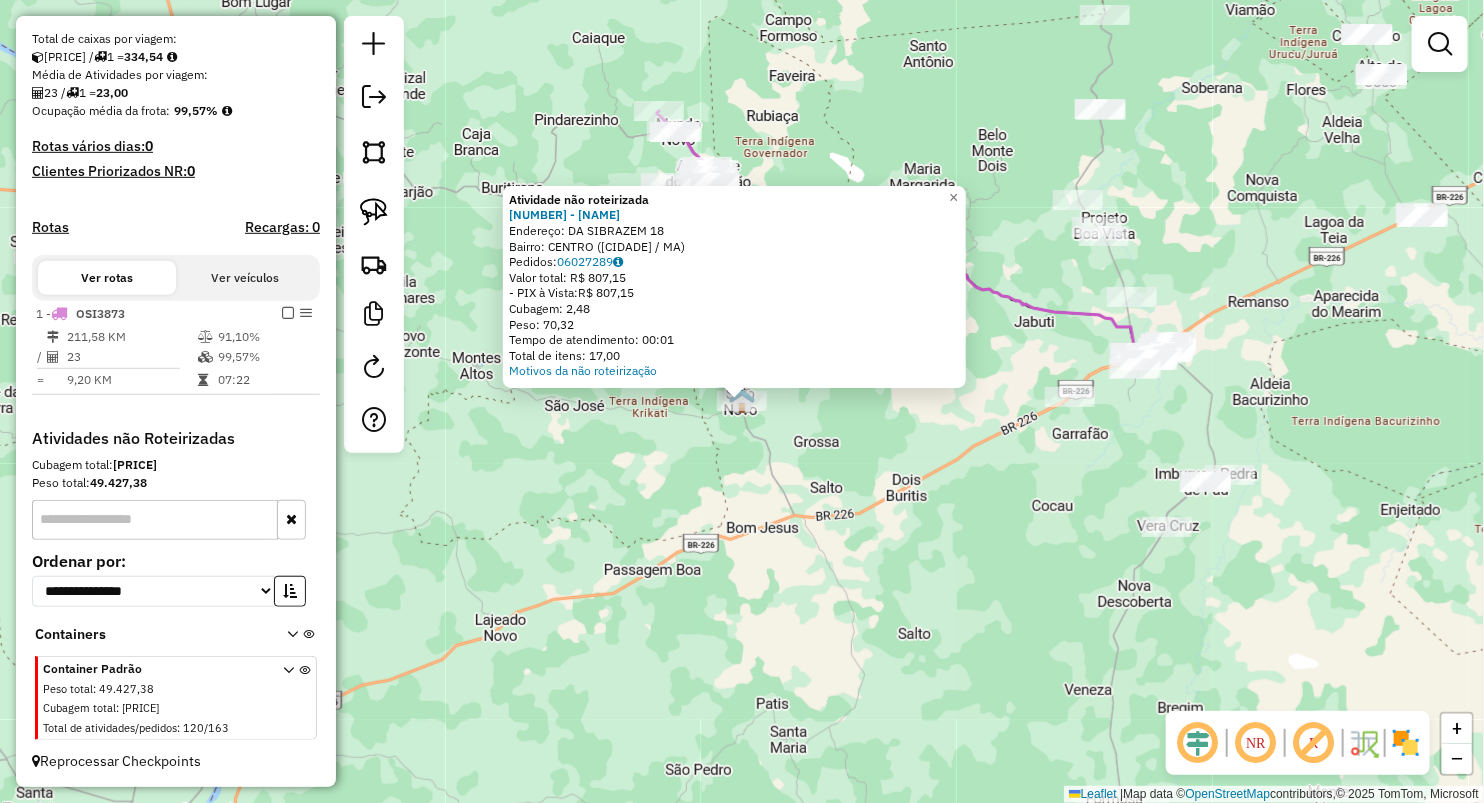 click on "Atividade não roteirizada [NUMBER] - BAR DA COSTELA  Endereço:  DA SIBRAZEM 18   Bairro: CENTRO ([CITY] / [STATE])   Pedidos:  [ORDER_ID]   Valor total: R$ 807,15   - PIX à Vista:  R$ 807,15   Cubagem: 2,48   Peso: 70,32   Tempo de atendimento: 00:01   Total de itens: 17,00  Motivos da não roteirização × Janela de atendimento Grade de atendimento Capacidade Transportadoras Veículos Cliente Pedidos  Rotas Selecione os dias de semana para filtrar as janelas de atendimento  Seg   Ter   Qua   Qui   Sex   Sáb   Dom  Informe o período da janela de atendimento: De: Até:  Filtrar exatamente a janela do cliente  Considerar janela de atendimento padrão  Selecione os dias de semana para filtrar as grades de atendimento  Seg   Ter   Qua   Qui   Sex   Sáb   Dom   Considerar clientes sem dia de atendimento cadastrado  Clientes fora do dia de atendimento selecionado Filtrar as atividades entre os valores definidos abaixo:  Peso mínimo:   Peso máximo:   Cubagem mínima:   Cubagem máxima:   De:   Até:   De:   Até:" 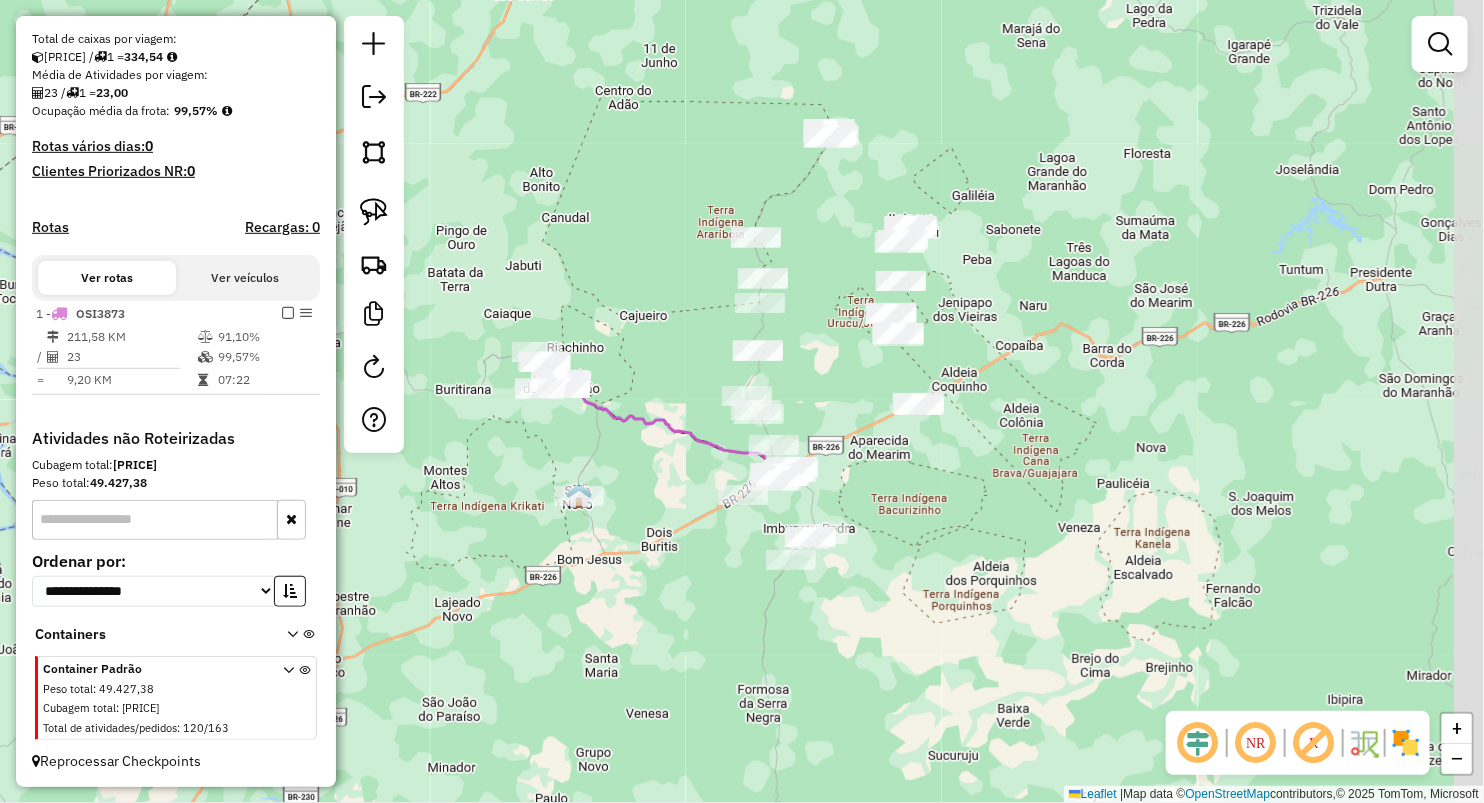 drag, startPoint x: 847, startPoint y: 445, endPoint x: 689, endPoint y: 503, distance: 168.30923 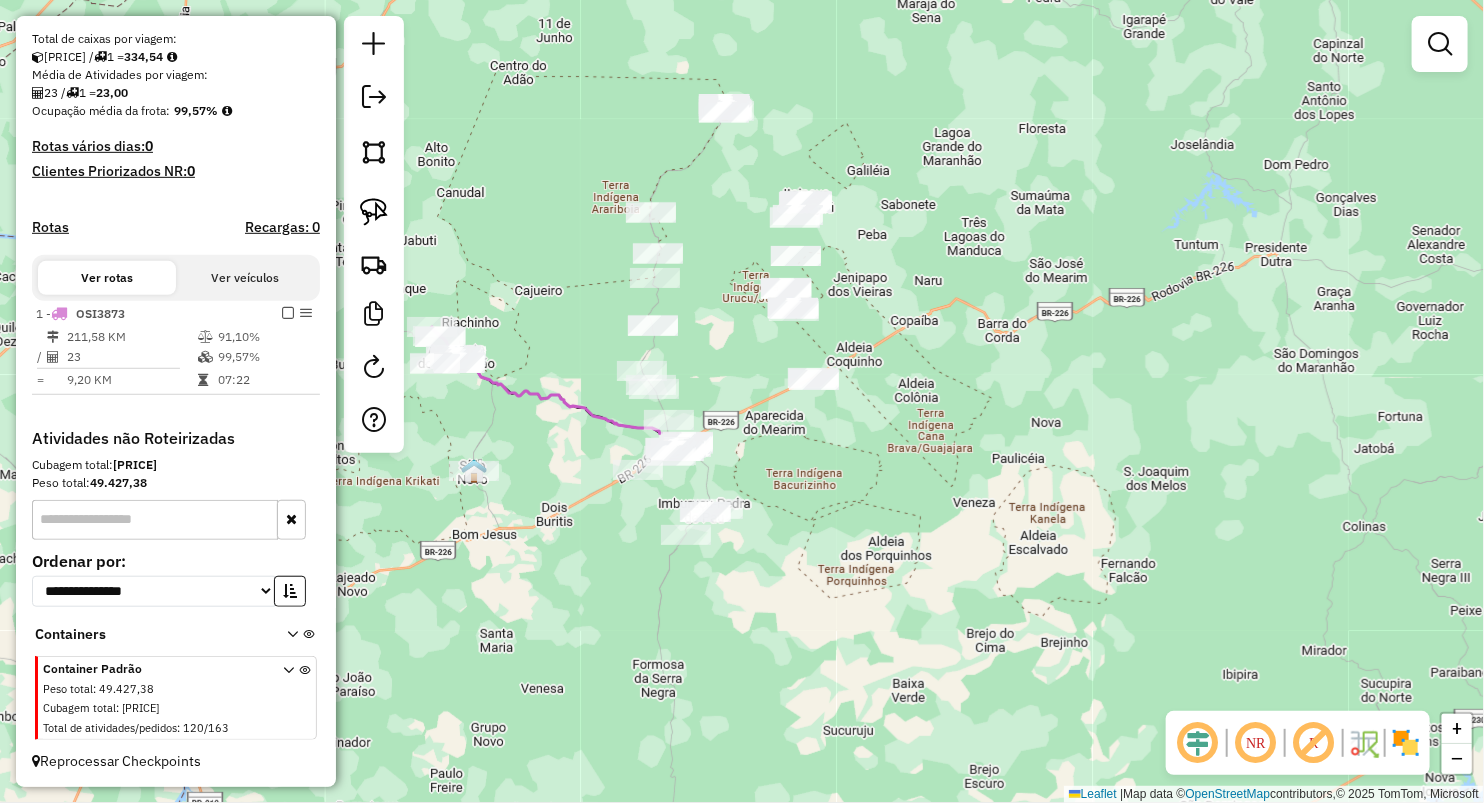 drag, startPoint x: 830, startPoint y: 378, endPoint x: 674, endPoint y: 340, distance: 160.56151 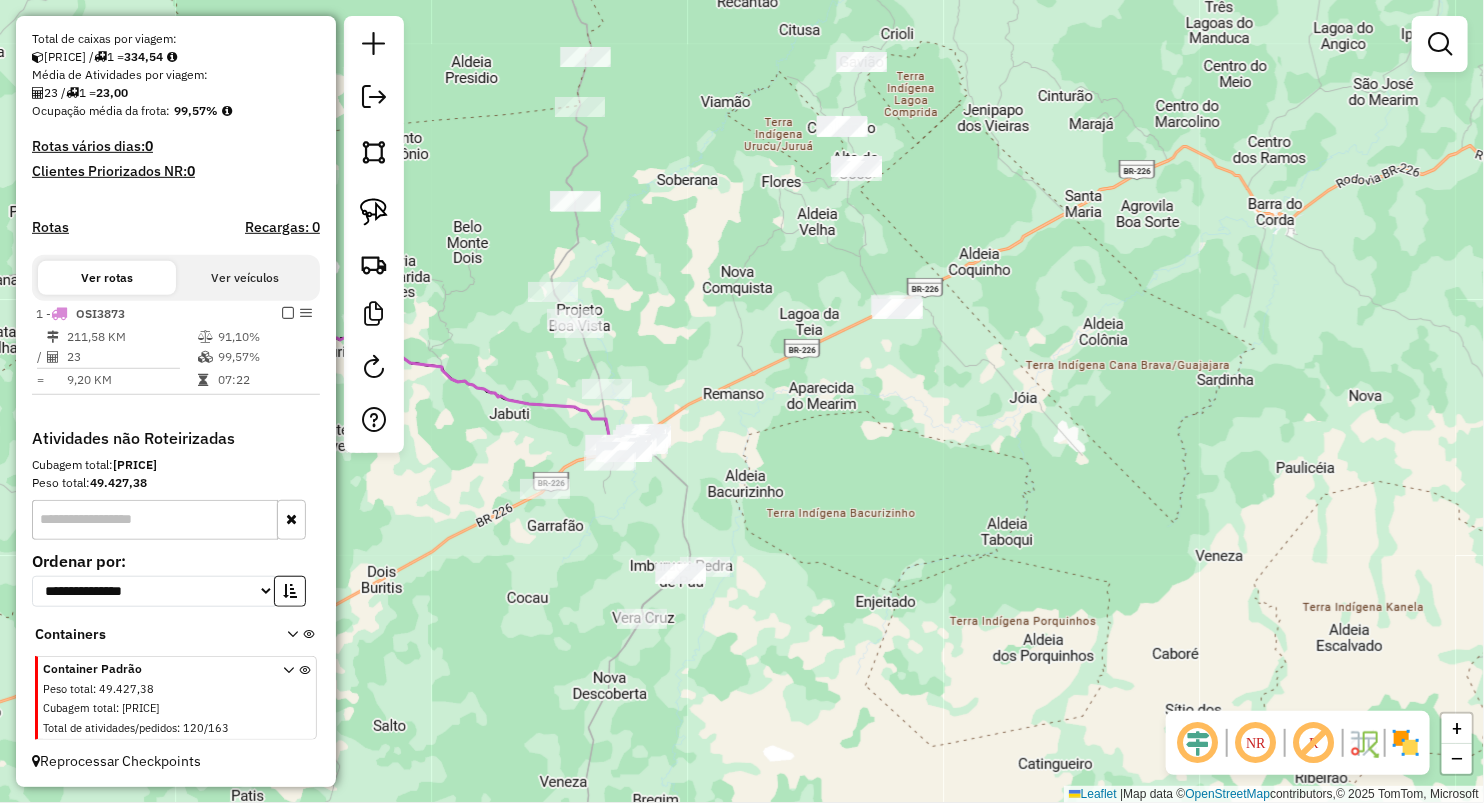 drag, startPoint x: 714, startPoint y: 231, endPoint x: 682, endPoint y: 351, distance: 124.1934 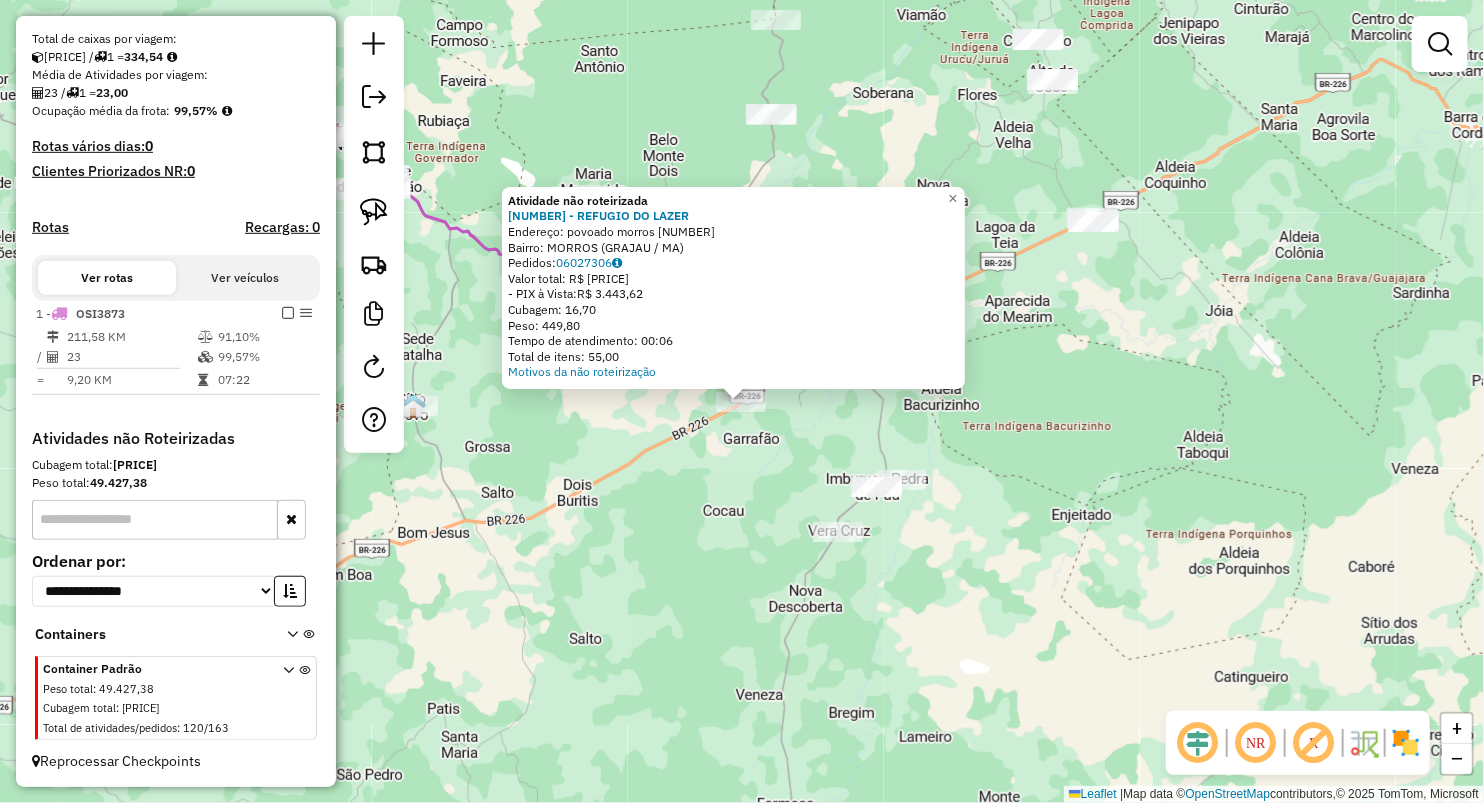 drag, startPoint x: 620, startPoint y: 500, endPoint x: 641, endPoint y: 494, distance: 21.84033 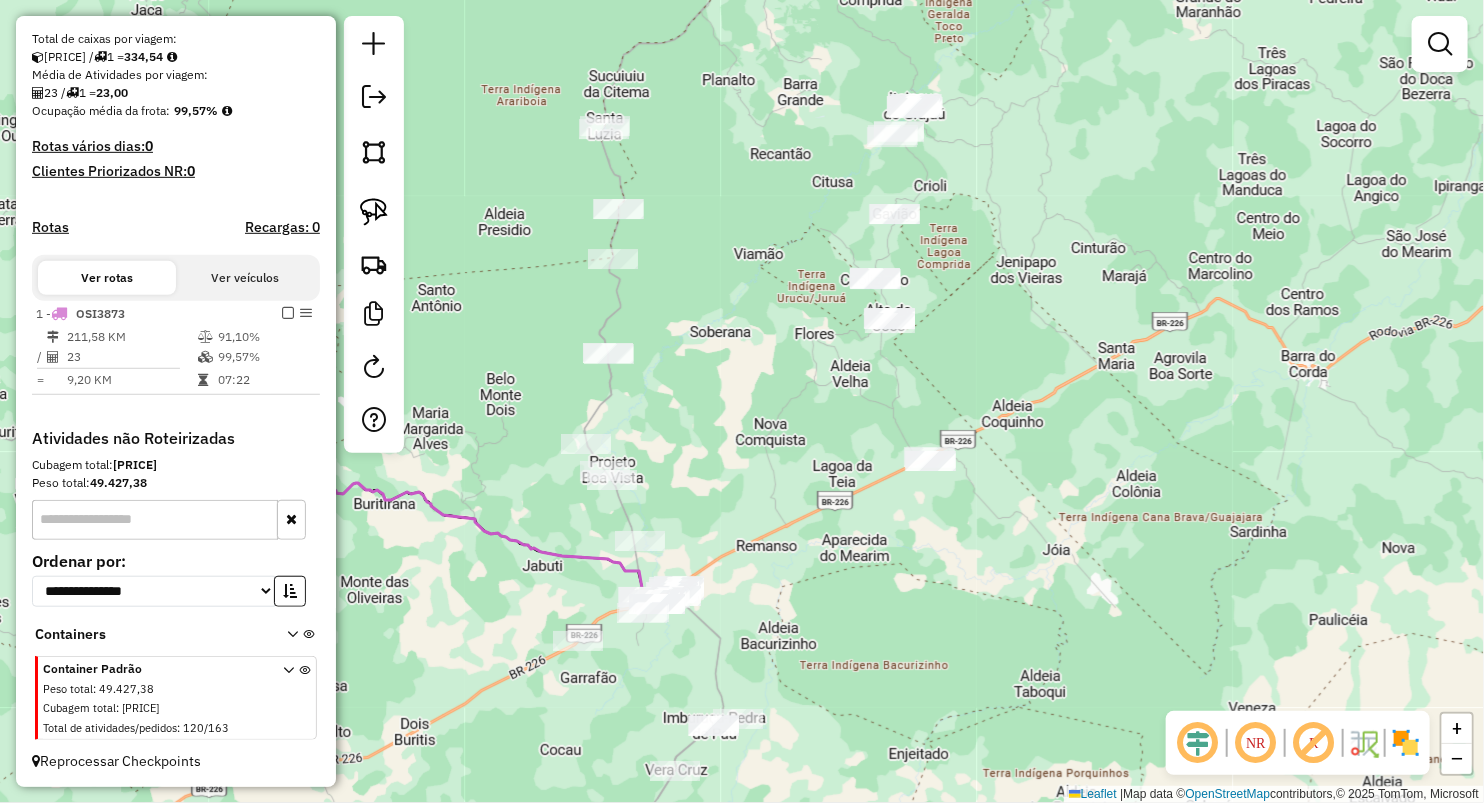 drag, startPoint x: 854, startPoint y: 278, endPoint x: 728, endPoint y: 464, distance: 224.65974 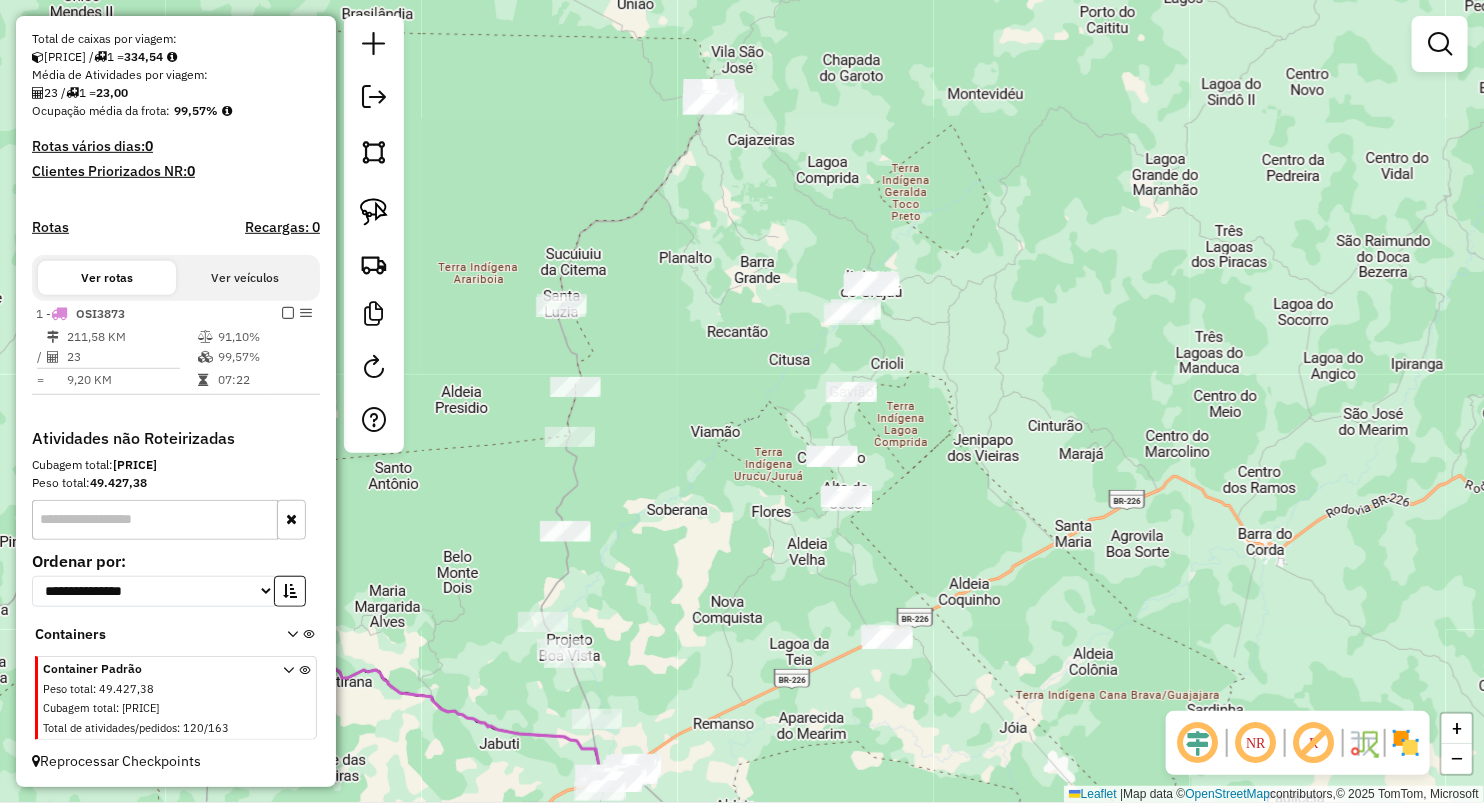drag, startPoint x: 705, startPoint y: 207, endPoint x: 736, endPoint y: 317, distance: 114.28473 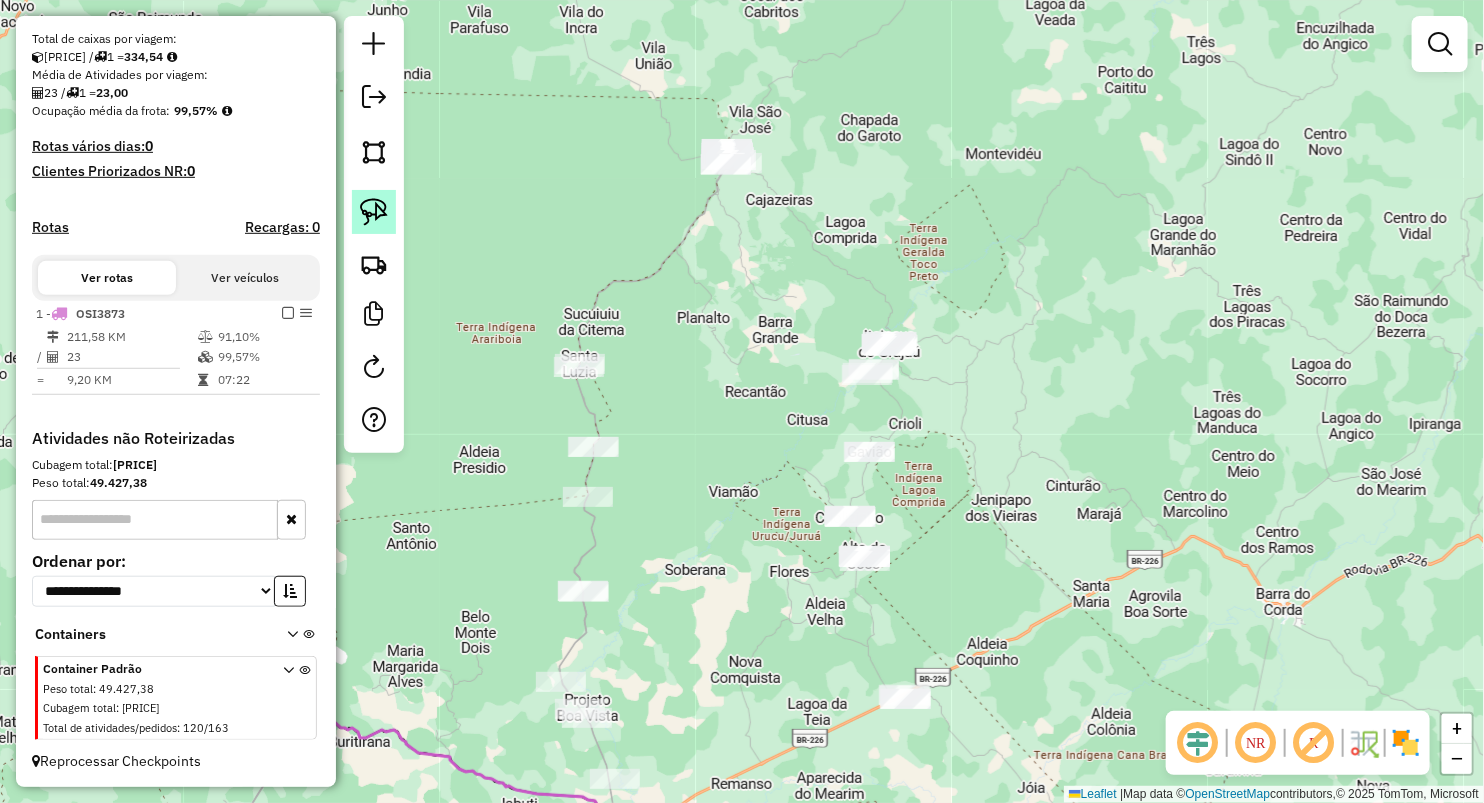 click 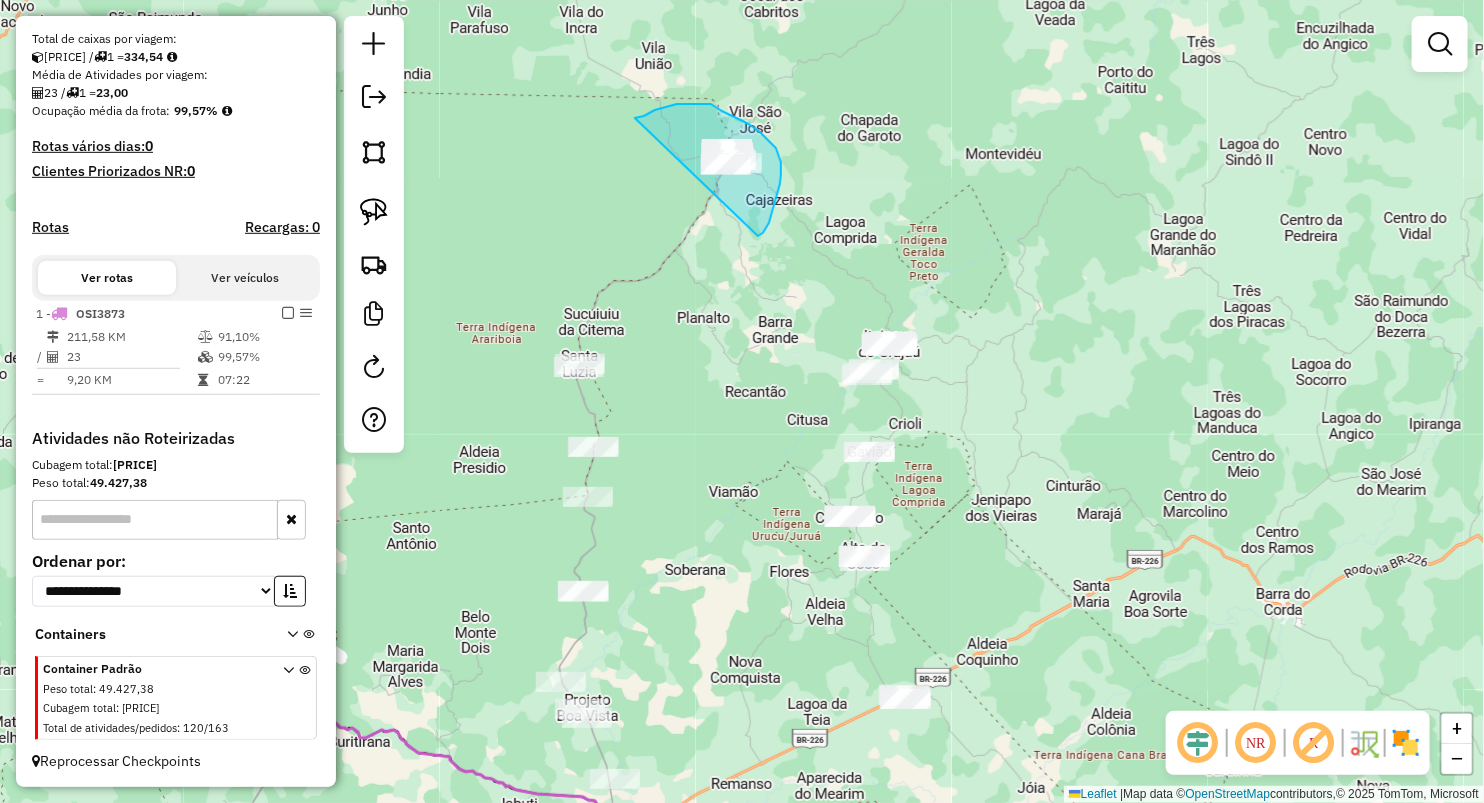 drag, startPoint x: 661, startPoint y: 108, endPoint x: 720, endPoint y: 252, distance: 155.61812 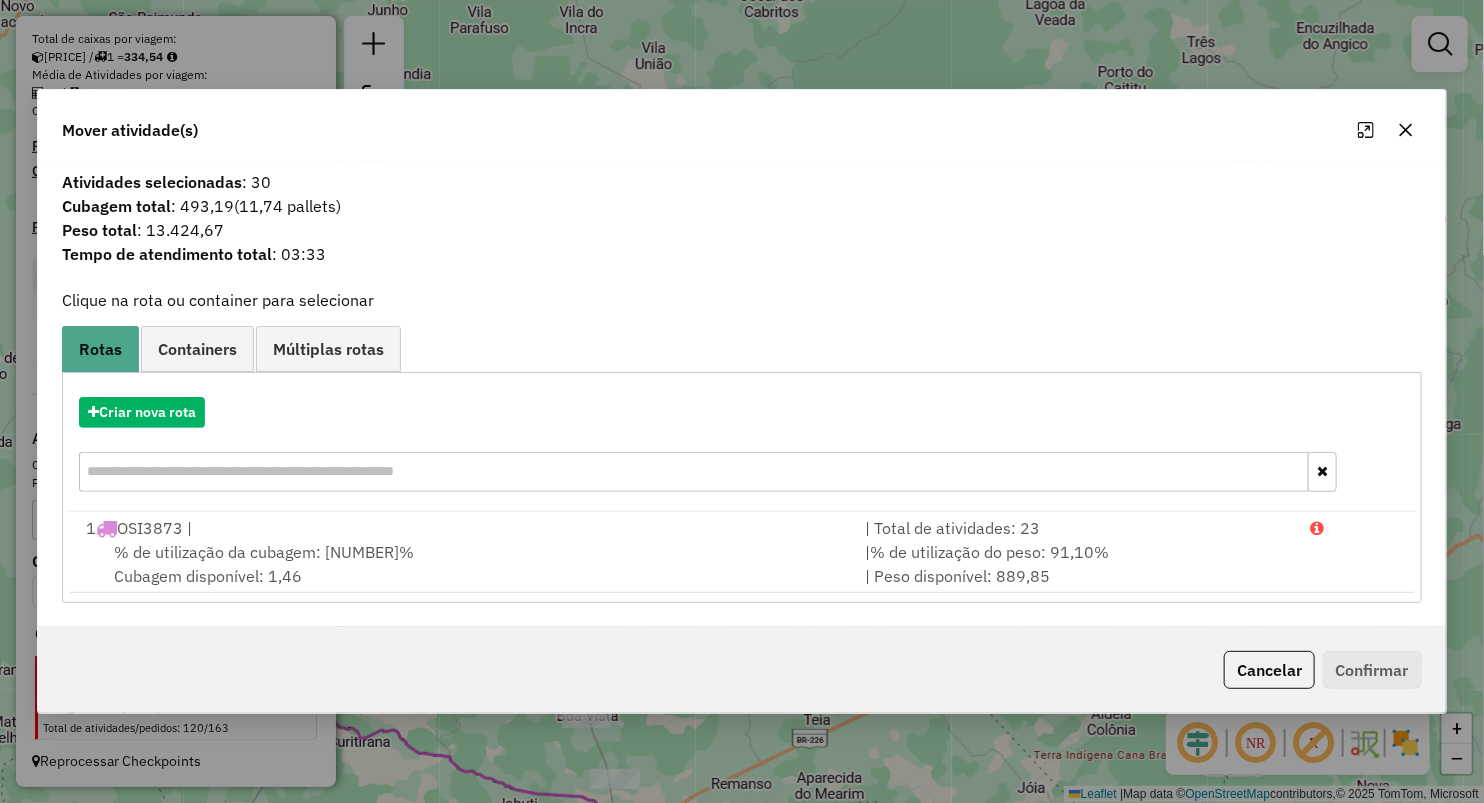 click 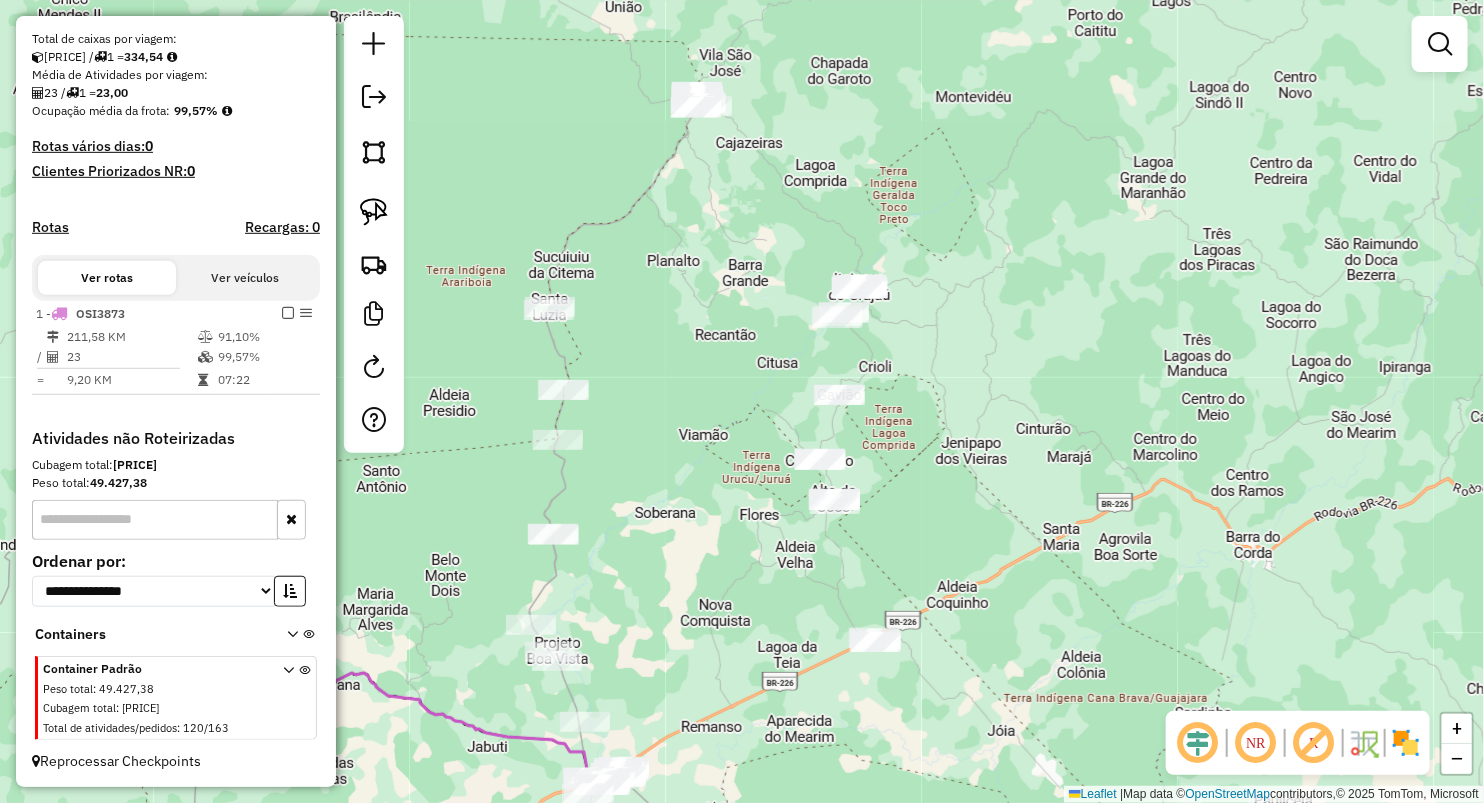 drag, startPoint x: 1019, startPoint y: 444, endPoint x: 981, endPoint y: 372, distance: 81.41253 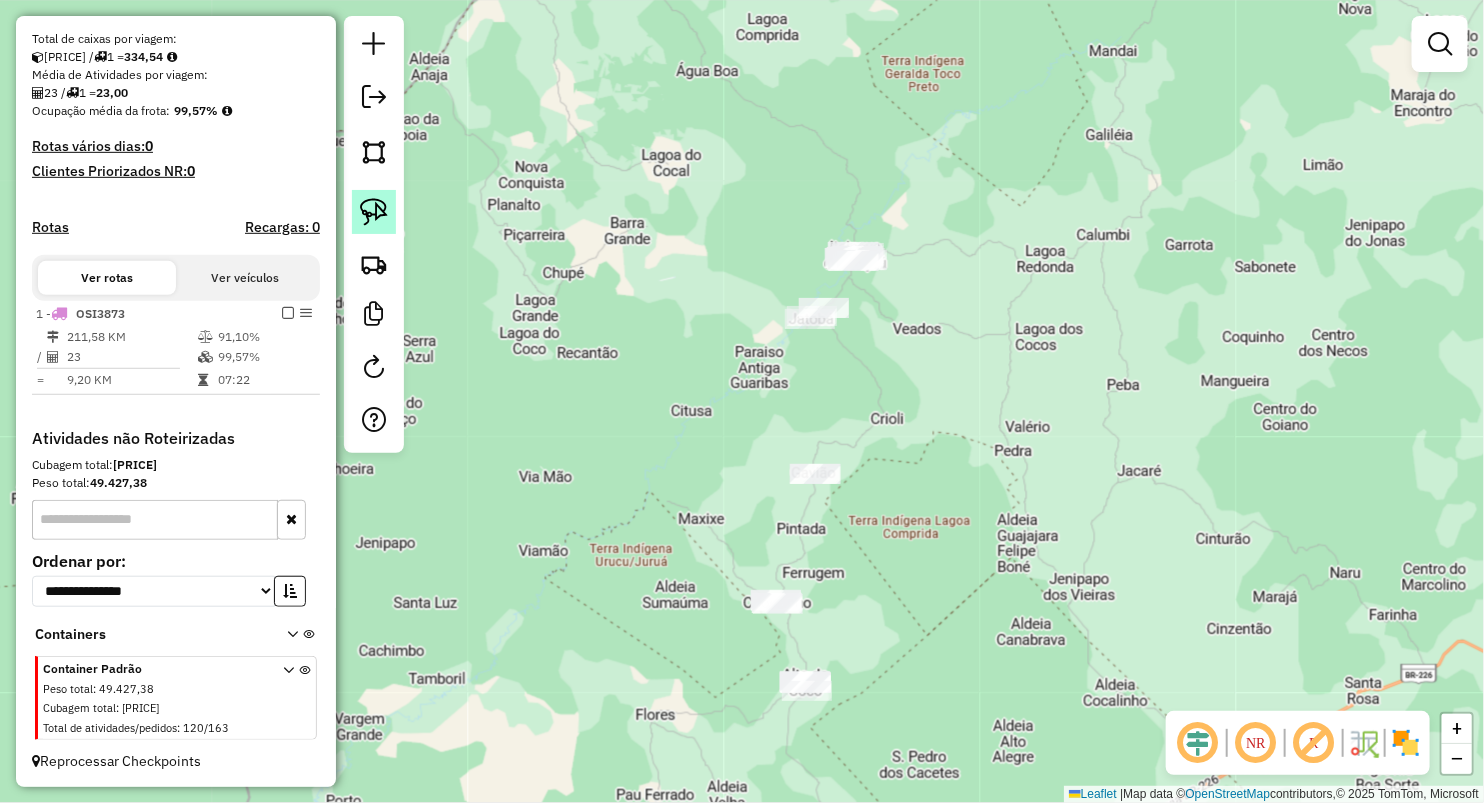 click 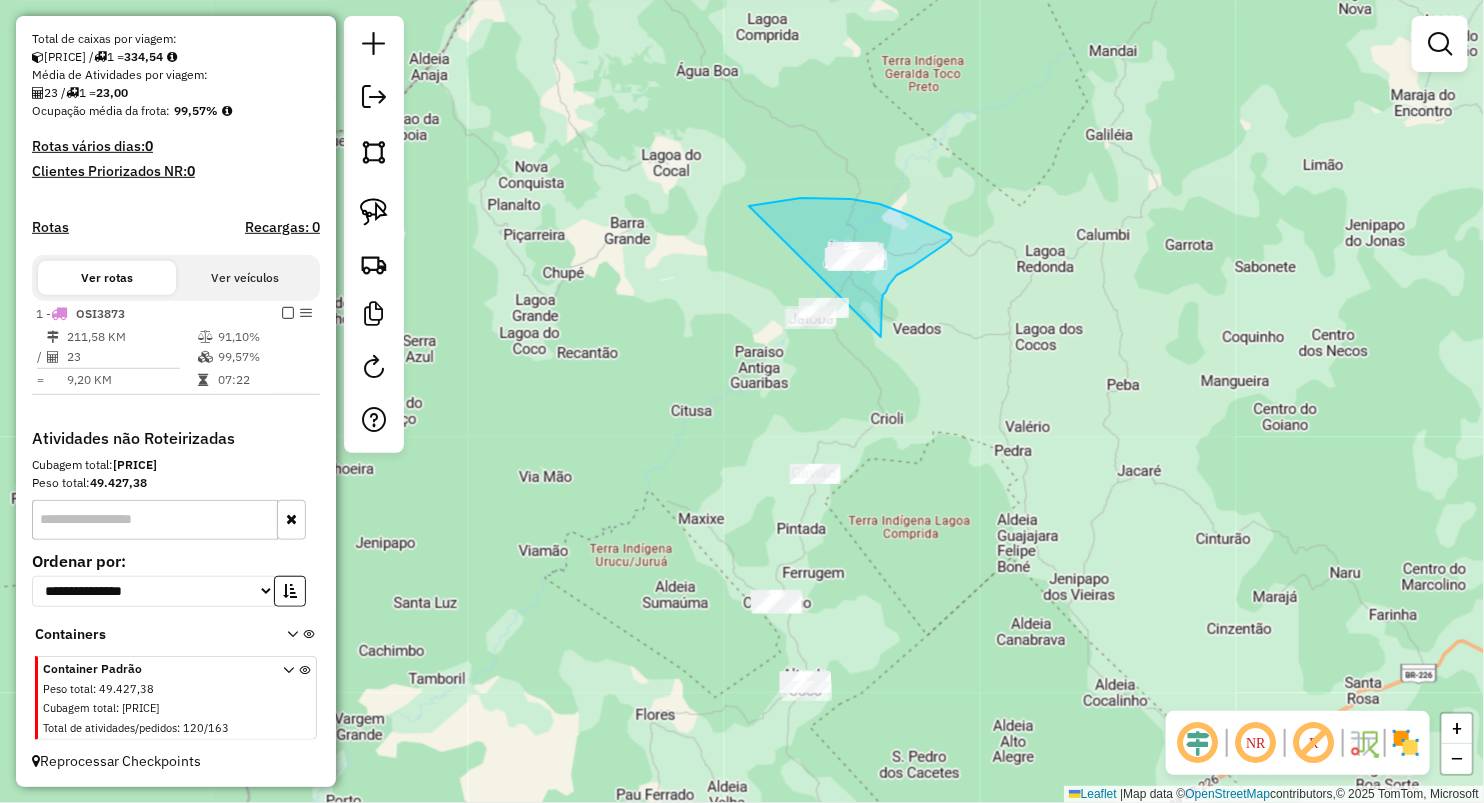 drag, startPoint x: 752, startPoint y: 206, endPoint x: 881, endPoint y: 337, distance: 183.8532 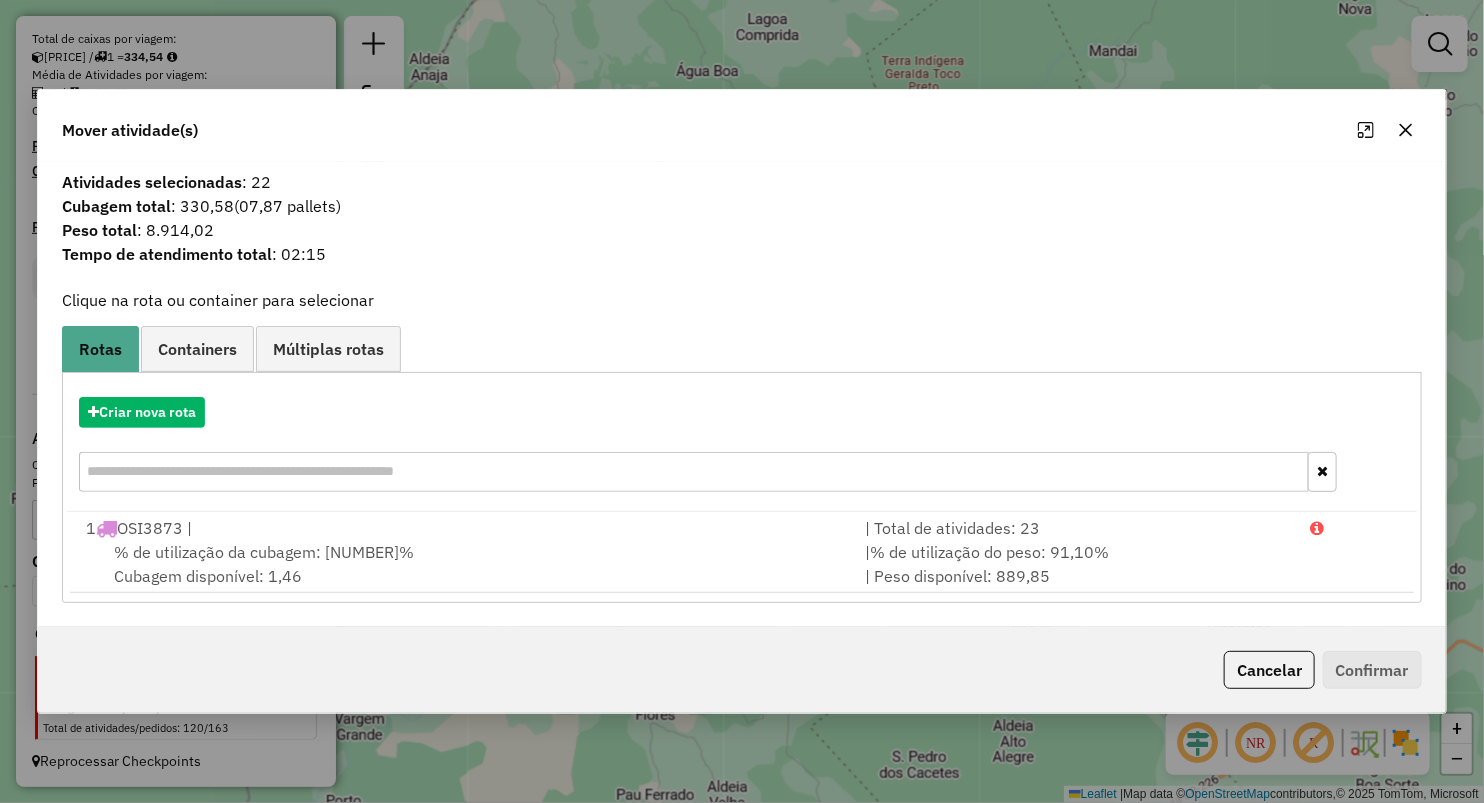 click 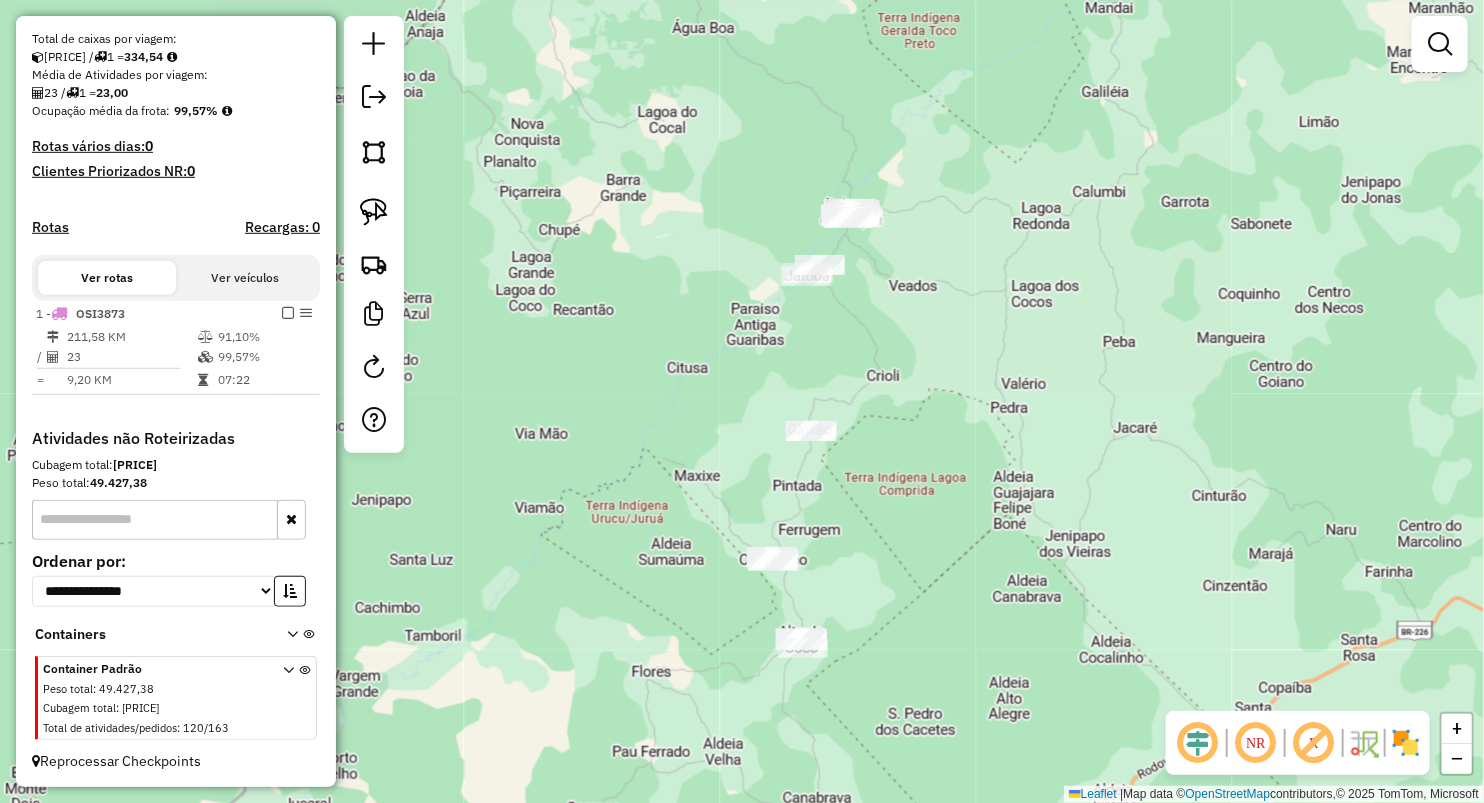 drag, startPoint x: 948, startPoint y: 377, endPoint x: 890, endPoint y: 355, distance: 62.03225 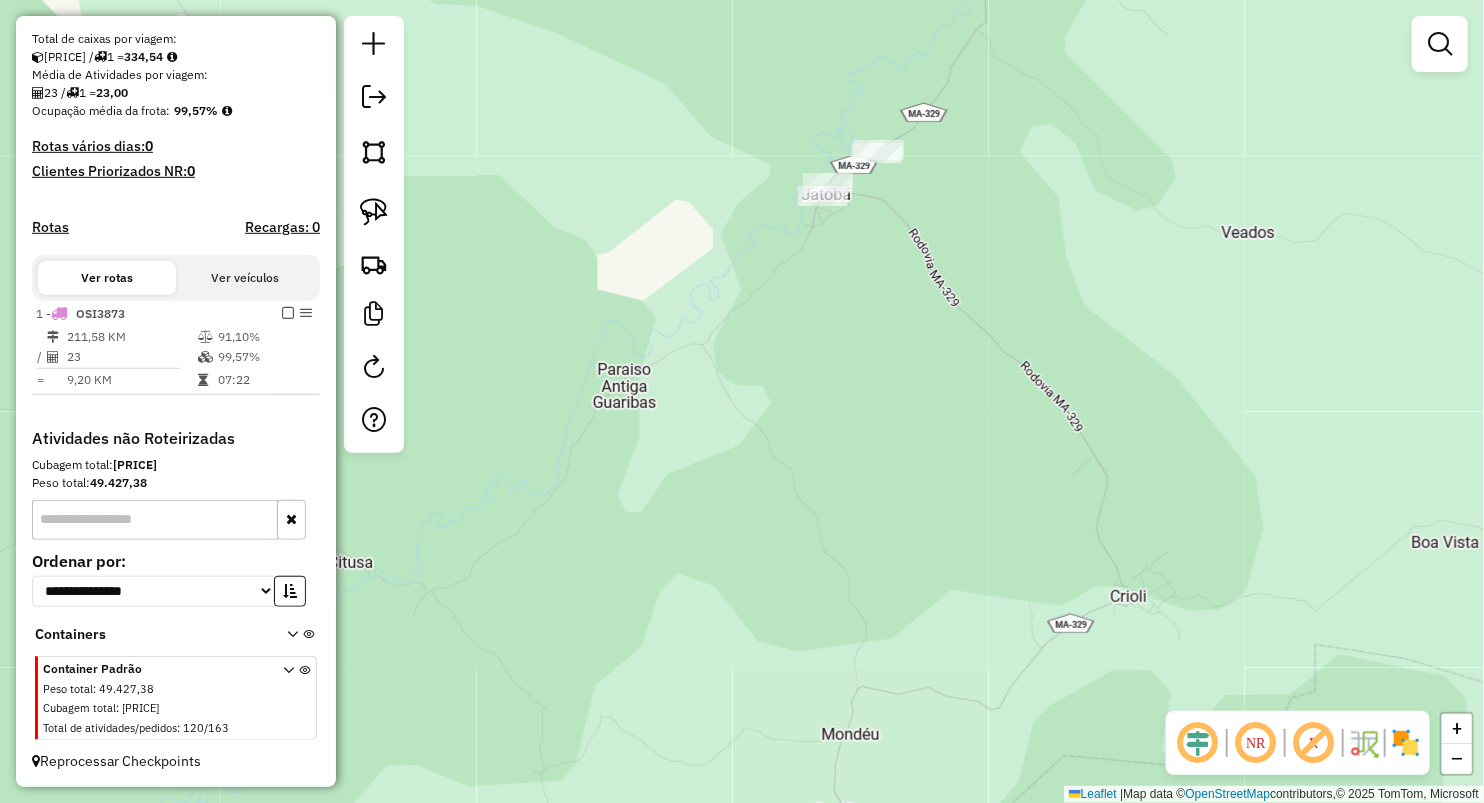 drag, startPoint x: 387, startPoint y: 214, endPoint x: 672, endPoint y: 190, distance: 286.00873 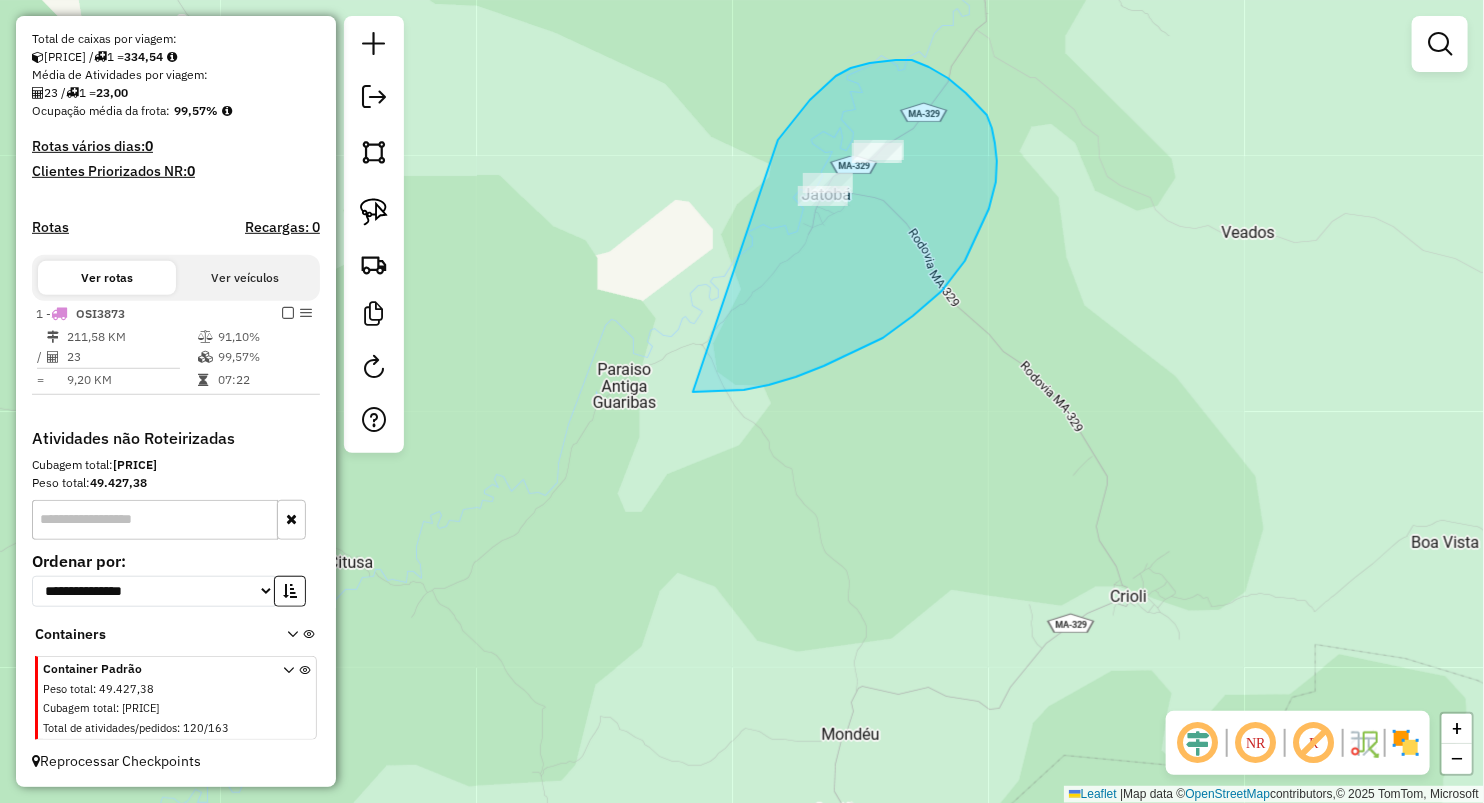 drag, startPoint x: 789, startPoint y: 125, endPoint x: 656, endPoint y: 395, distance: 300.98007 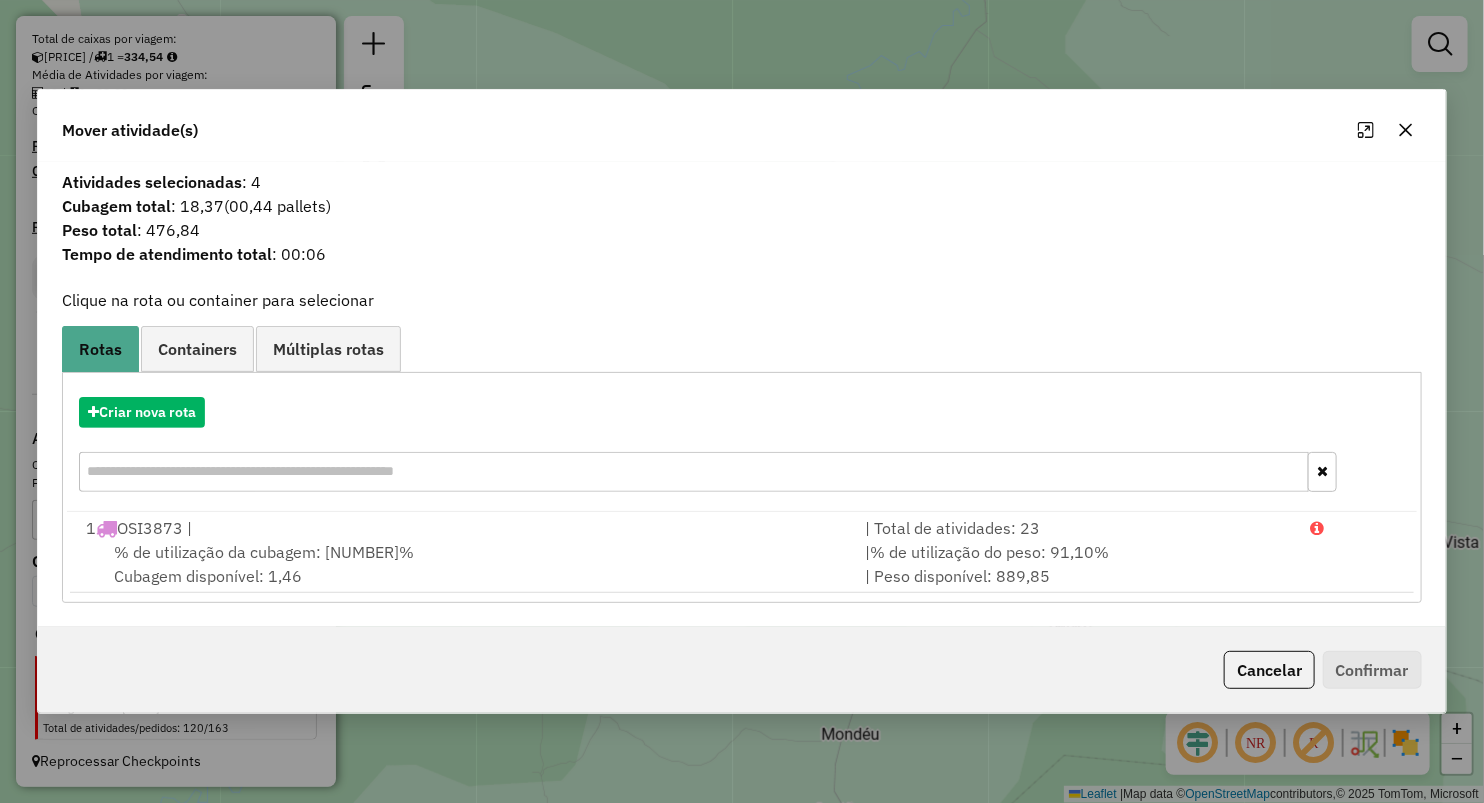 click 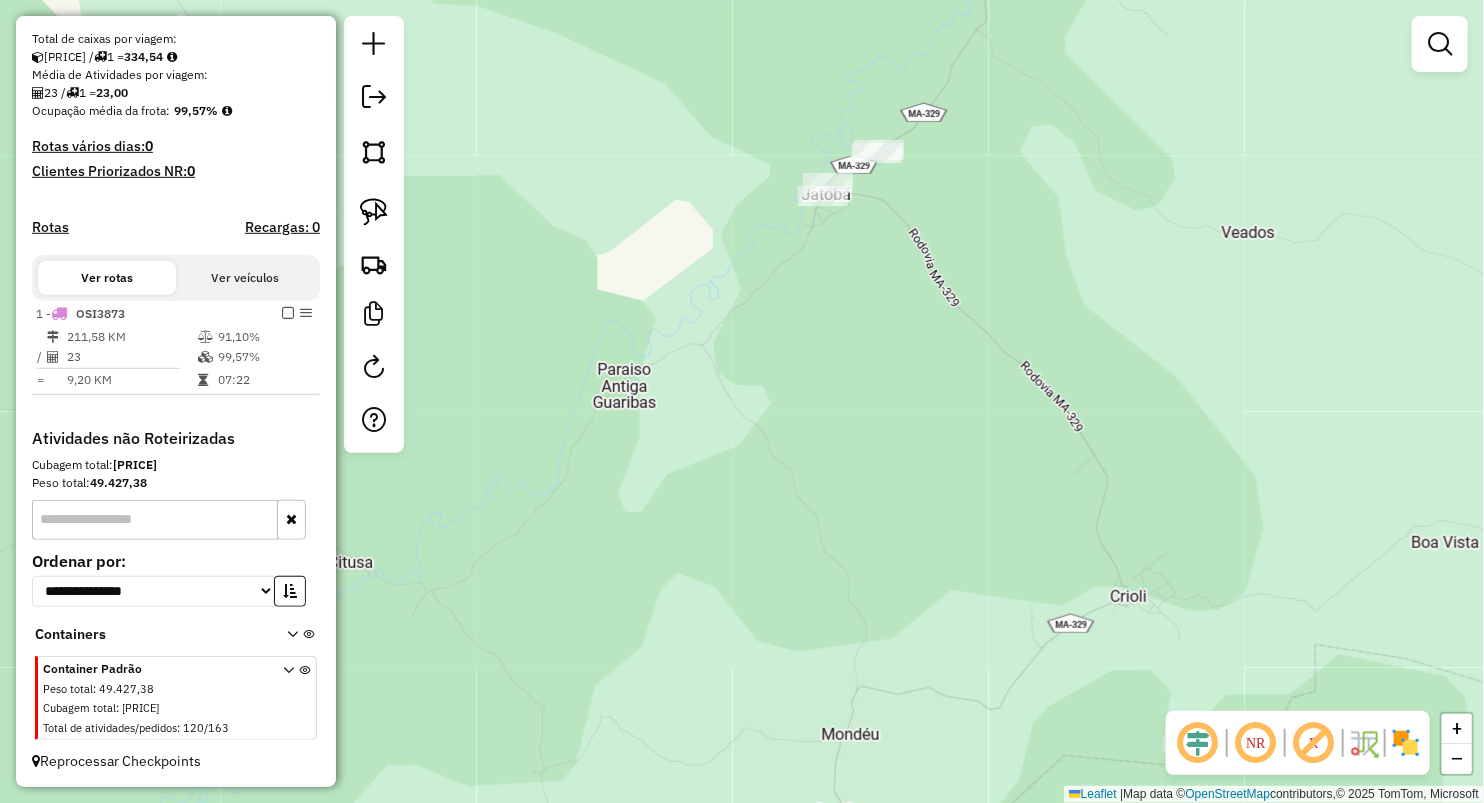 click on "Janela de atendimento Grade de atendimento Capacidade Transportadoras Veículos Cliente Pedidos  Rotas Selecione os dias de semana para filtrar as janelas de atendimento  Seg   Ter   Qua   Qui   Sex   Sáb   Dom  Informe o período da janela de atendimento: De: Até:  Filtrar exatamente a janela do cliente  Considerar janela de atendimento padrão  Selecione os dias de semana para filtrar as grades de atendimento  Seg   Ter   Qua   Qui   Sex   Sáb   Dom   Considerar clientes sem dia de atendimento cadastrado  Clientes fora do dia de atendimento selecionado Filtrar as atividades entre os valores definidos abaixo:  Peso mínimo:   Peso máximo:   Cubagem mínima:   Cubagem máxima:   De:   Até:  Filtrar as atividades entre o tempo de atendimento definido abaixo:  De:   Até:   Considerar capacidade total dos clientes não roteirizados Transportadora: Selecione um ou mais itens Tipo de veículo: Selecione um ou mais itens Veículo: Selecione um ou mais itens Motorista: Selecione um ou mais itens Nome: Rótulo:" 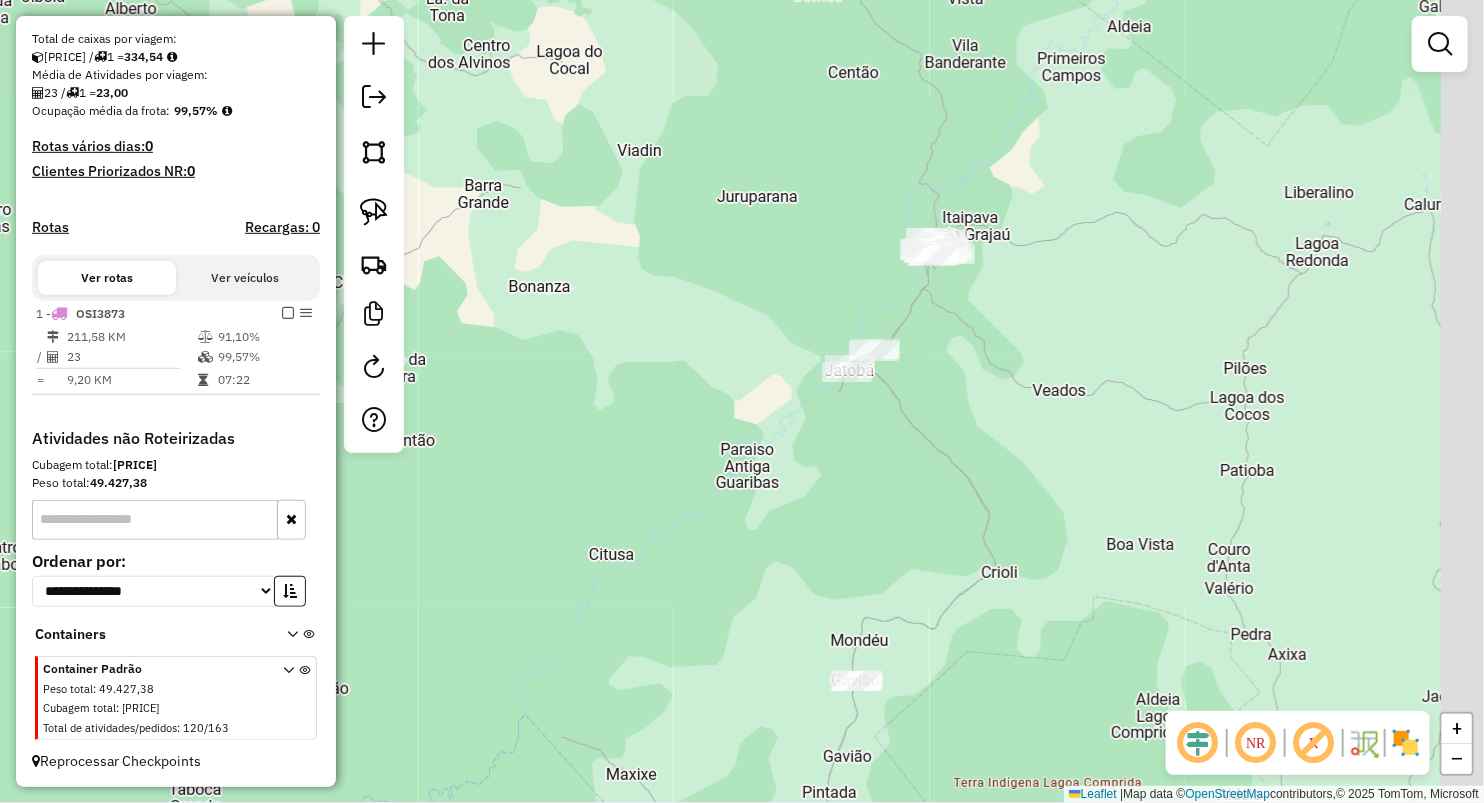 drag, startPoint x: 1041, startPoint y: 352, endPoint x: 971, endPoint y: 366, distance: 71.38628 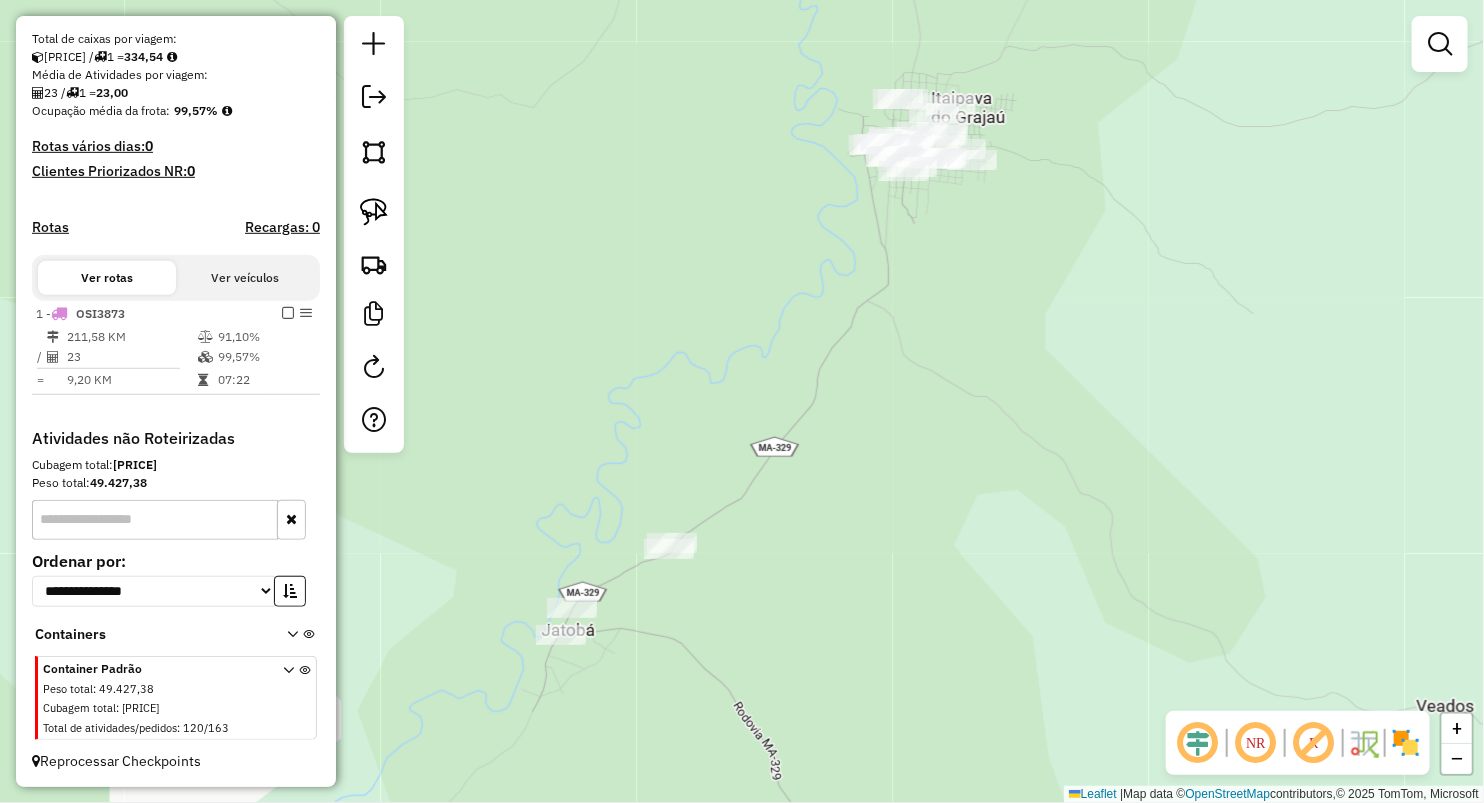 drag, startPoint x: 369, startPoint y: 208, endPoint x: 623, endPoint y: 171, distance: 256.68073 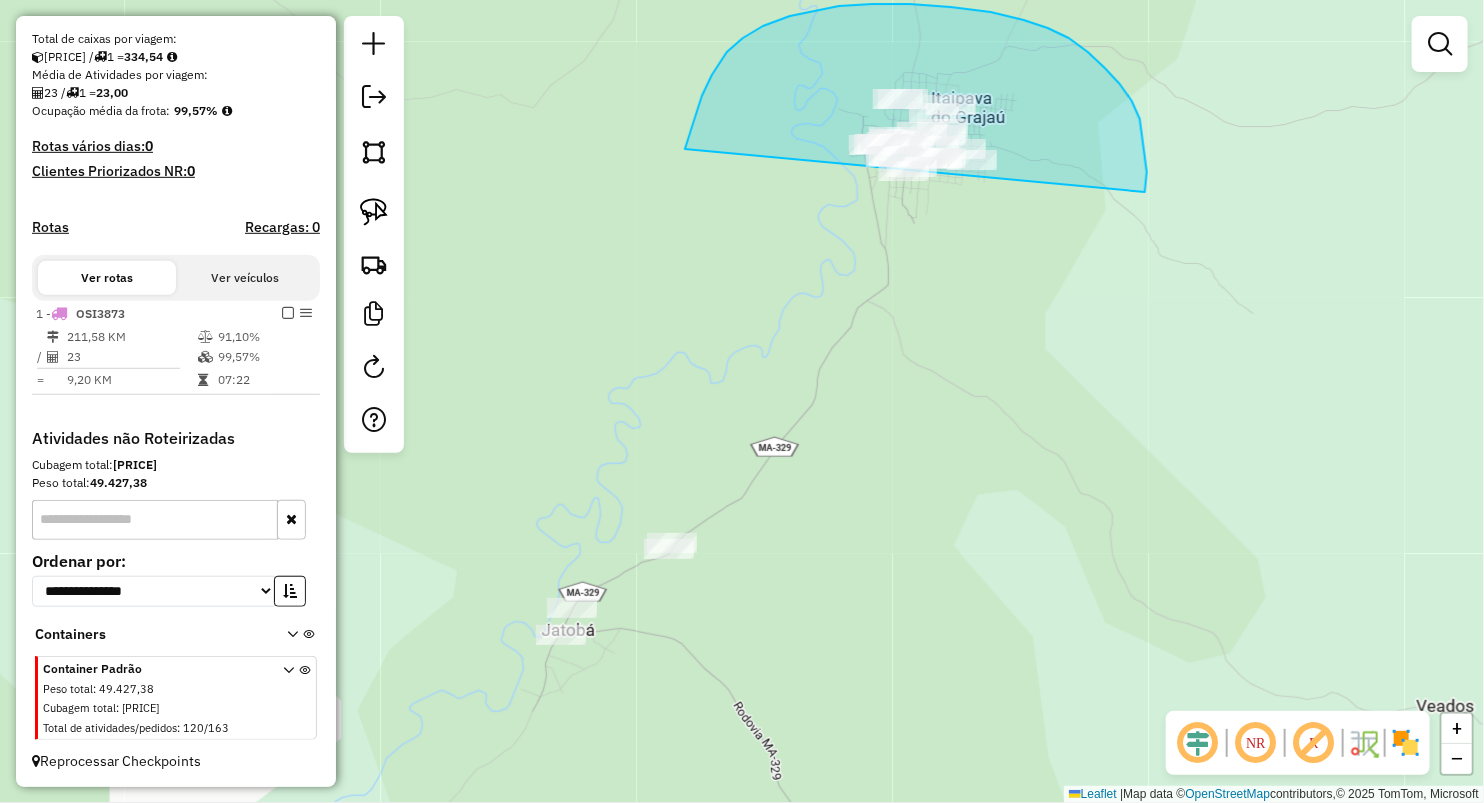drag, startPoint x: 790, startPoint y: 16, endPoint x: 1007, endPoint y: 389, distance: 431.52985 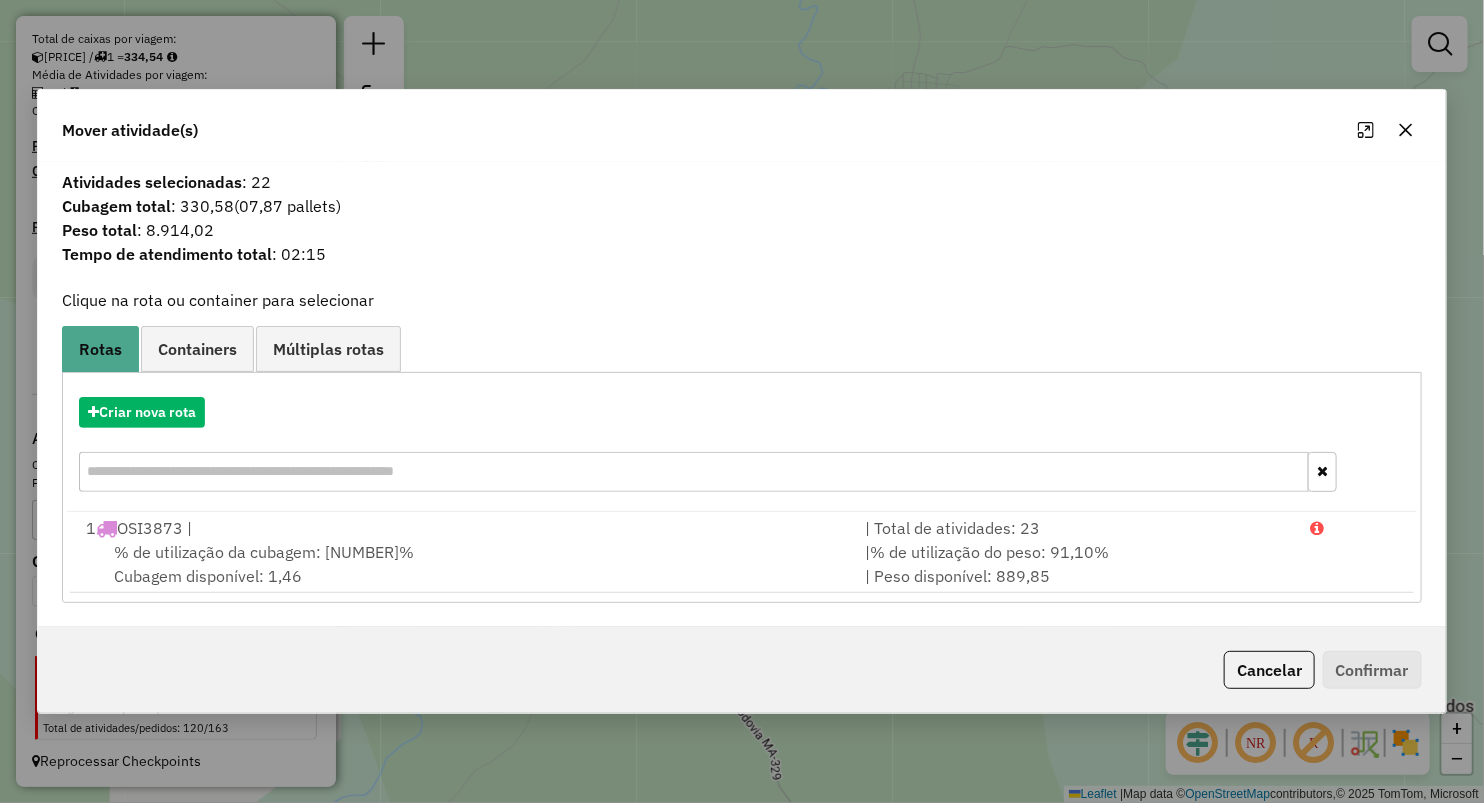 click 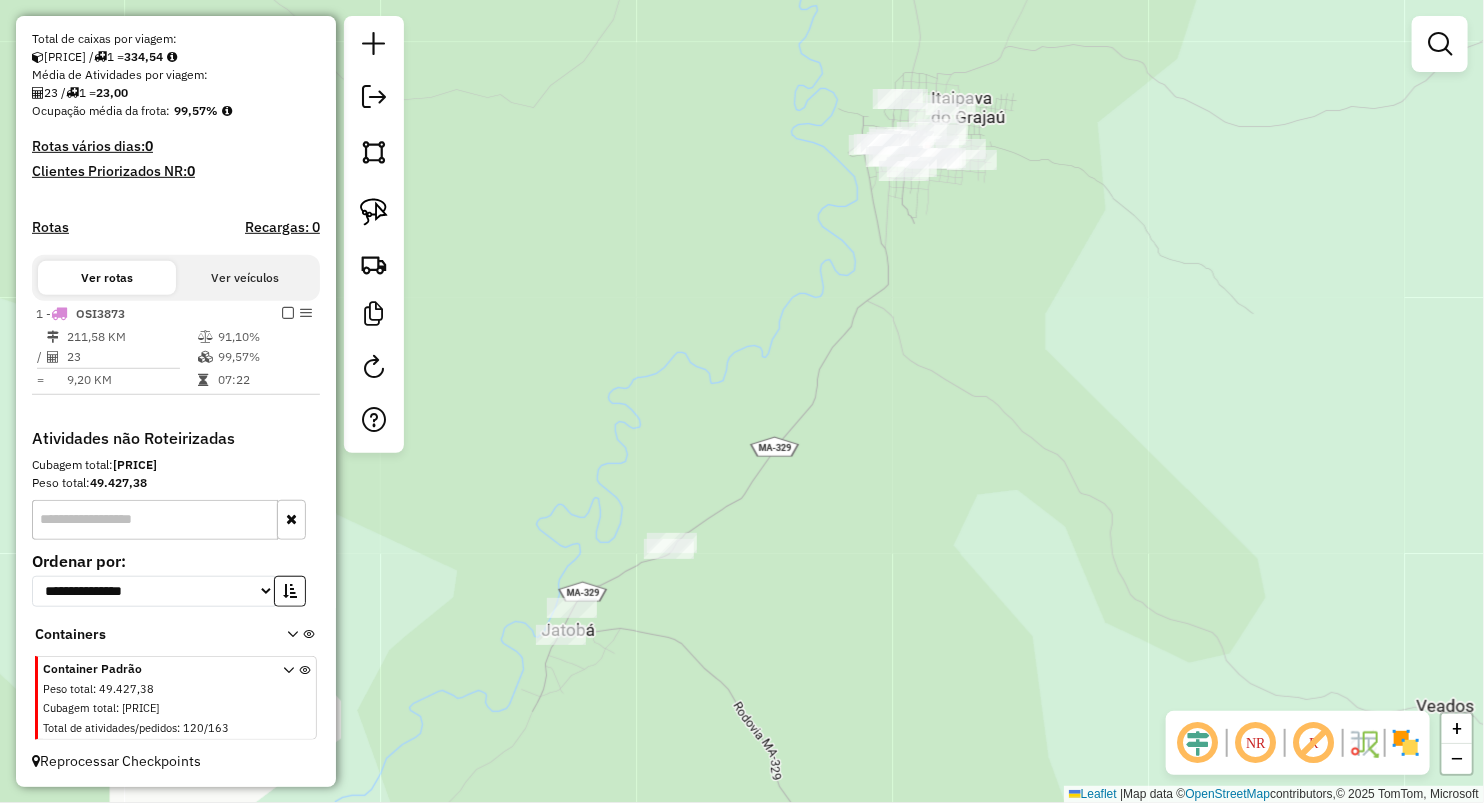 drag, startPoint x: 665, startPoint y: 341, endPoint x: 640, endPoint y: 380, distance: 46.32494 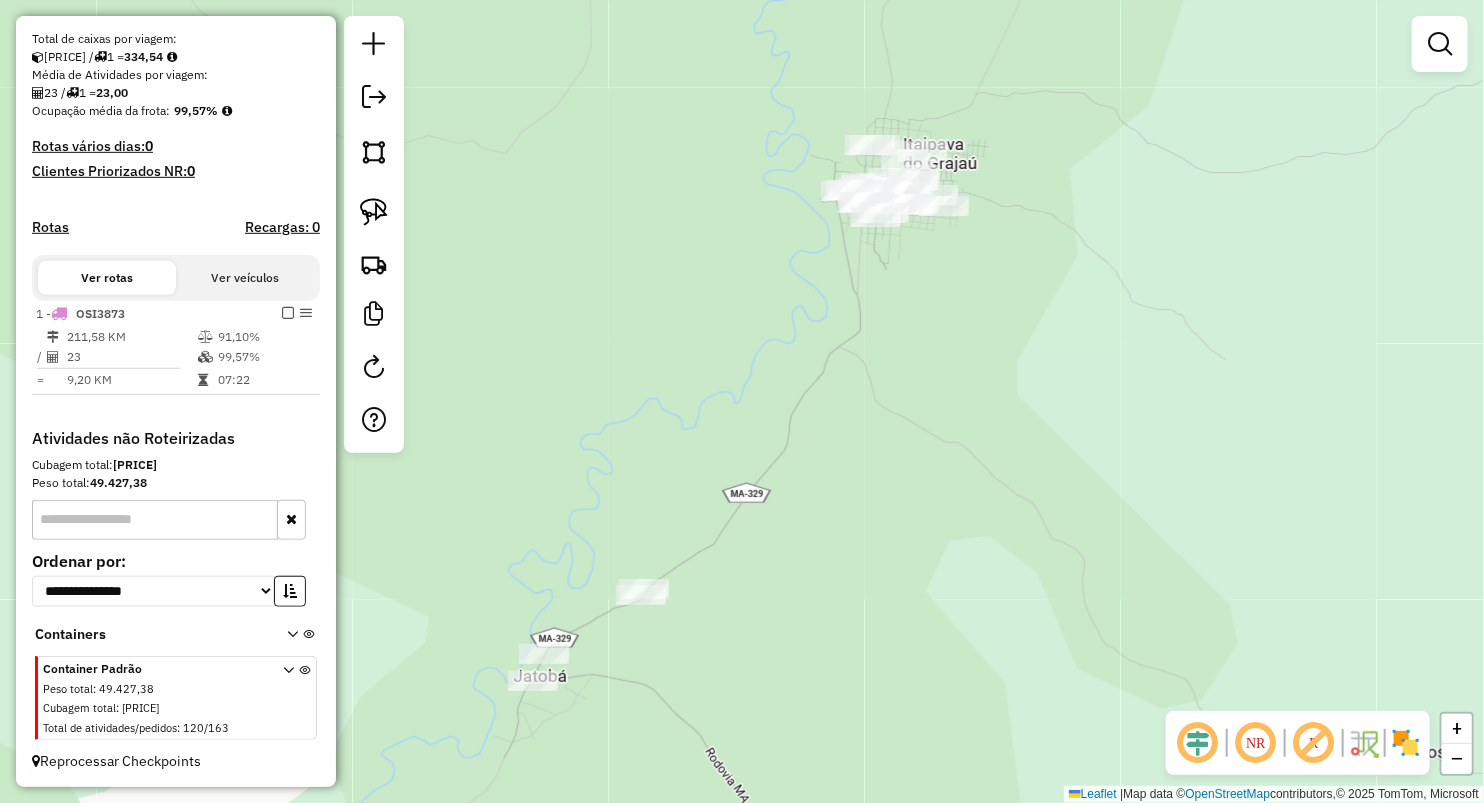 click 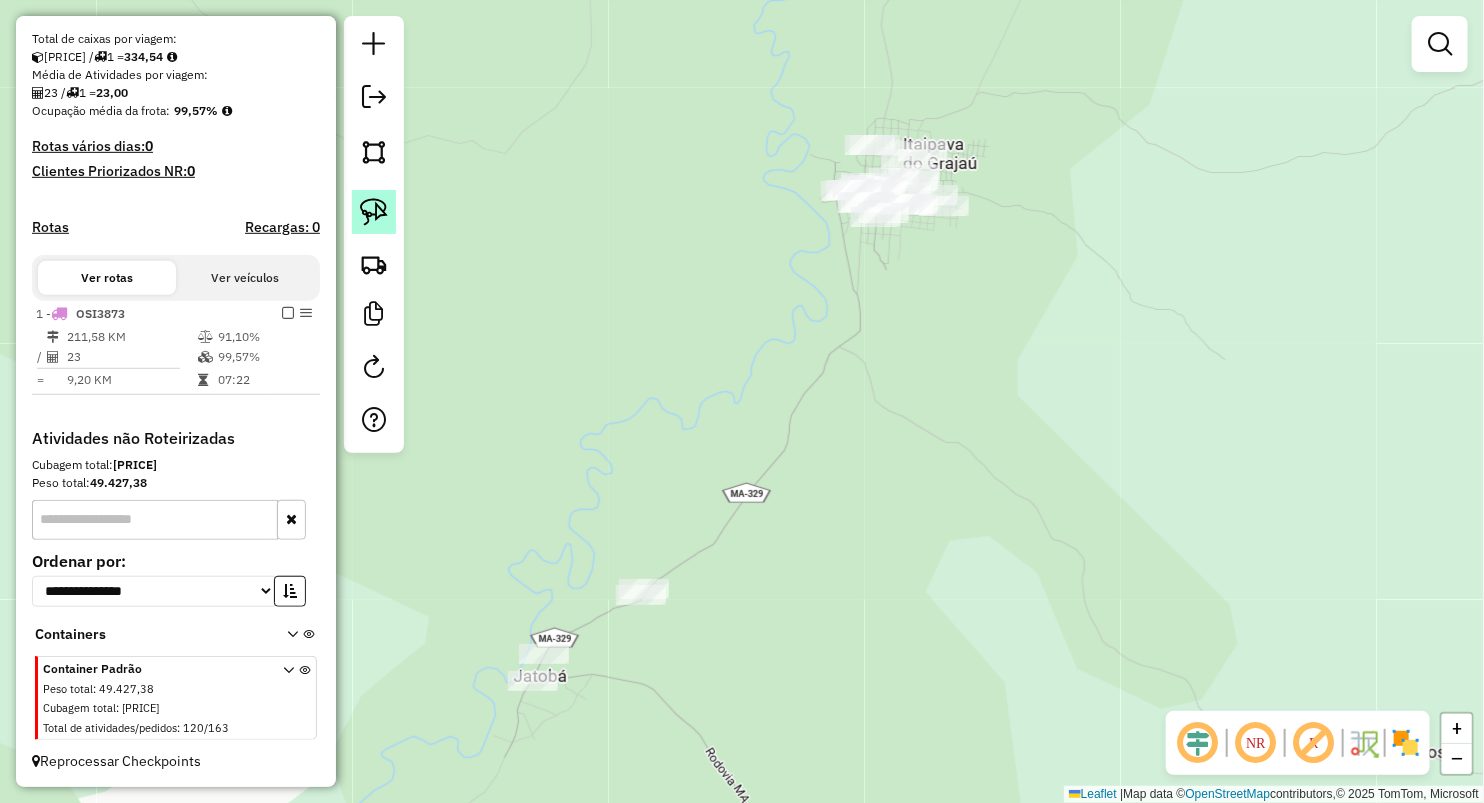 click 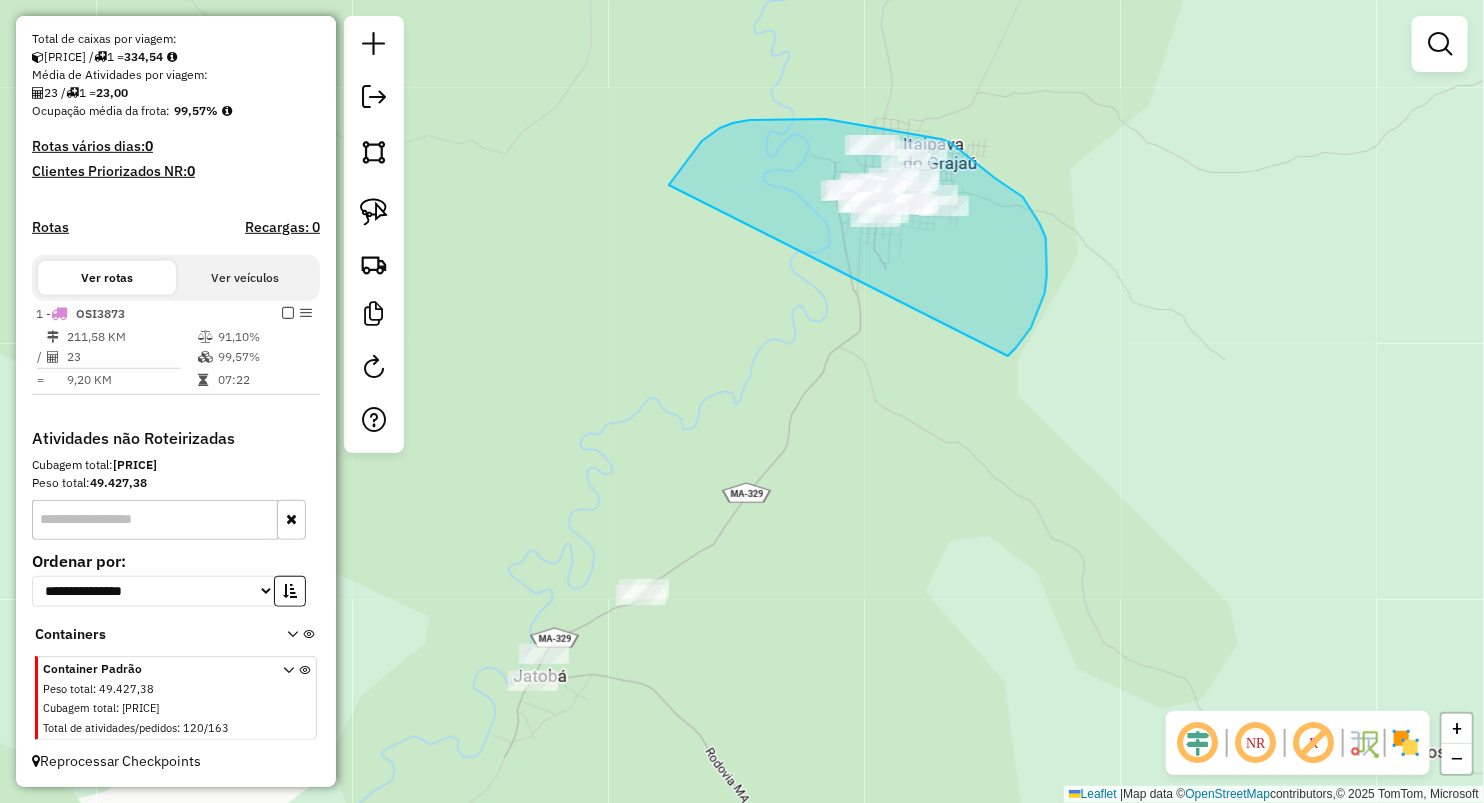 drag, startPoint x: 677, startPoint y: 176, endPoint x: 946, endPoint y: 388, distance: 342.49817 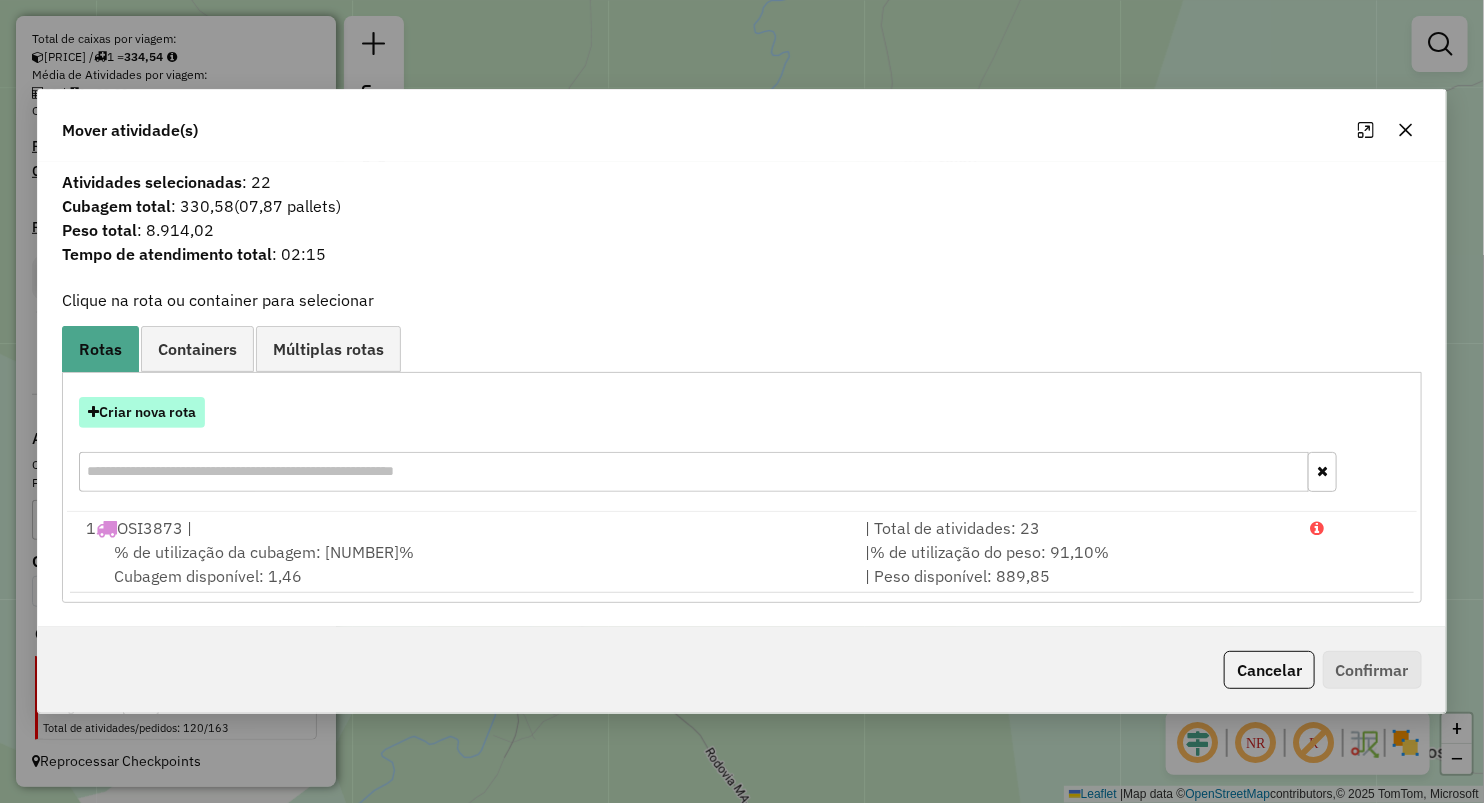 click on "Criar nova rota" at bounding box center [142, 412] 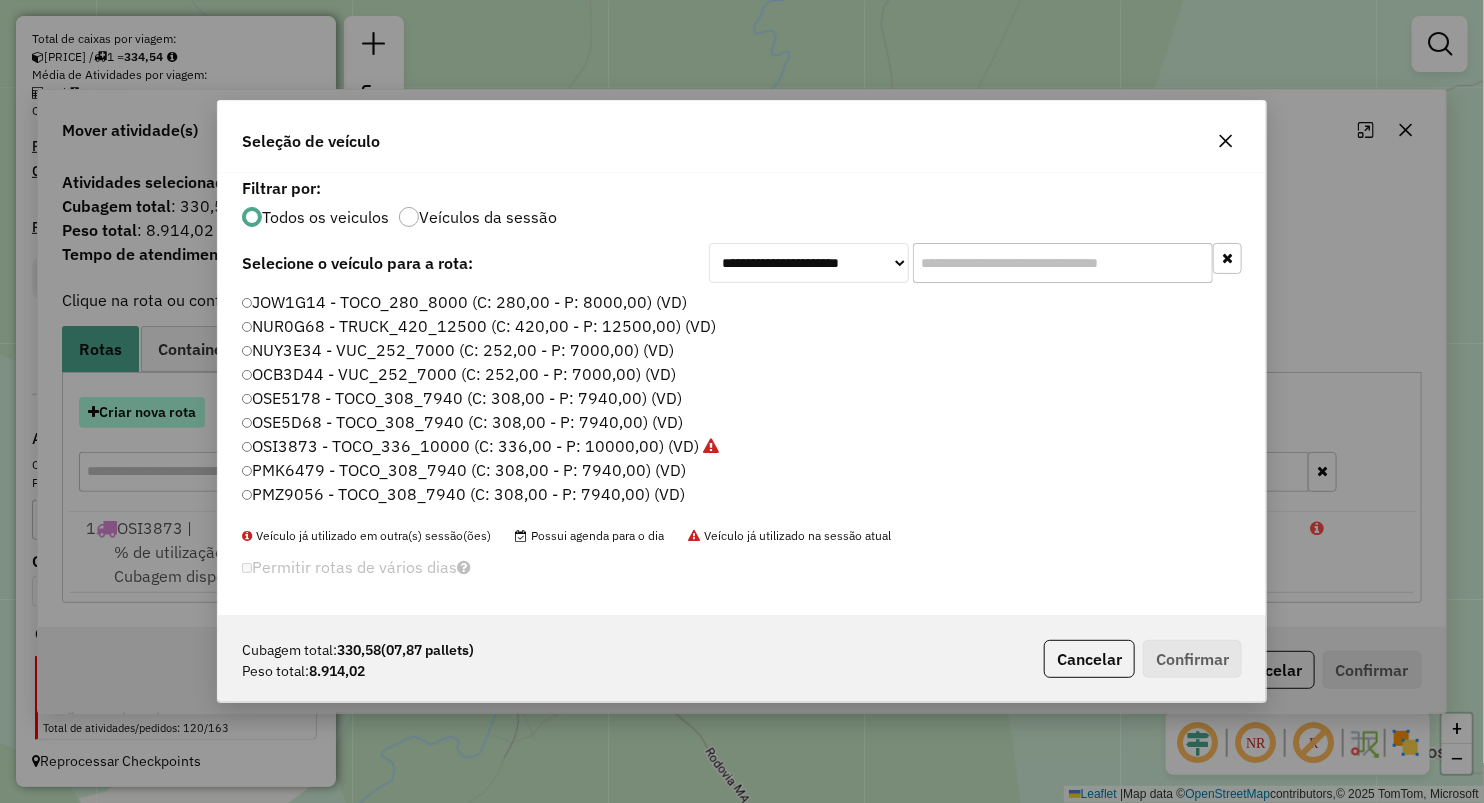 scroll, scrollTop: 10, scrollLeft: 6, axis: both 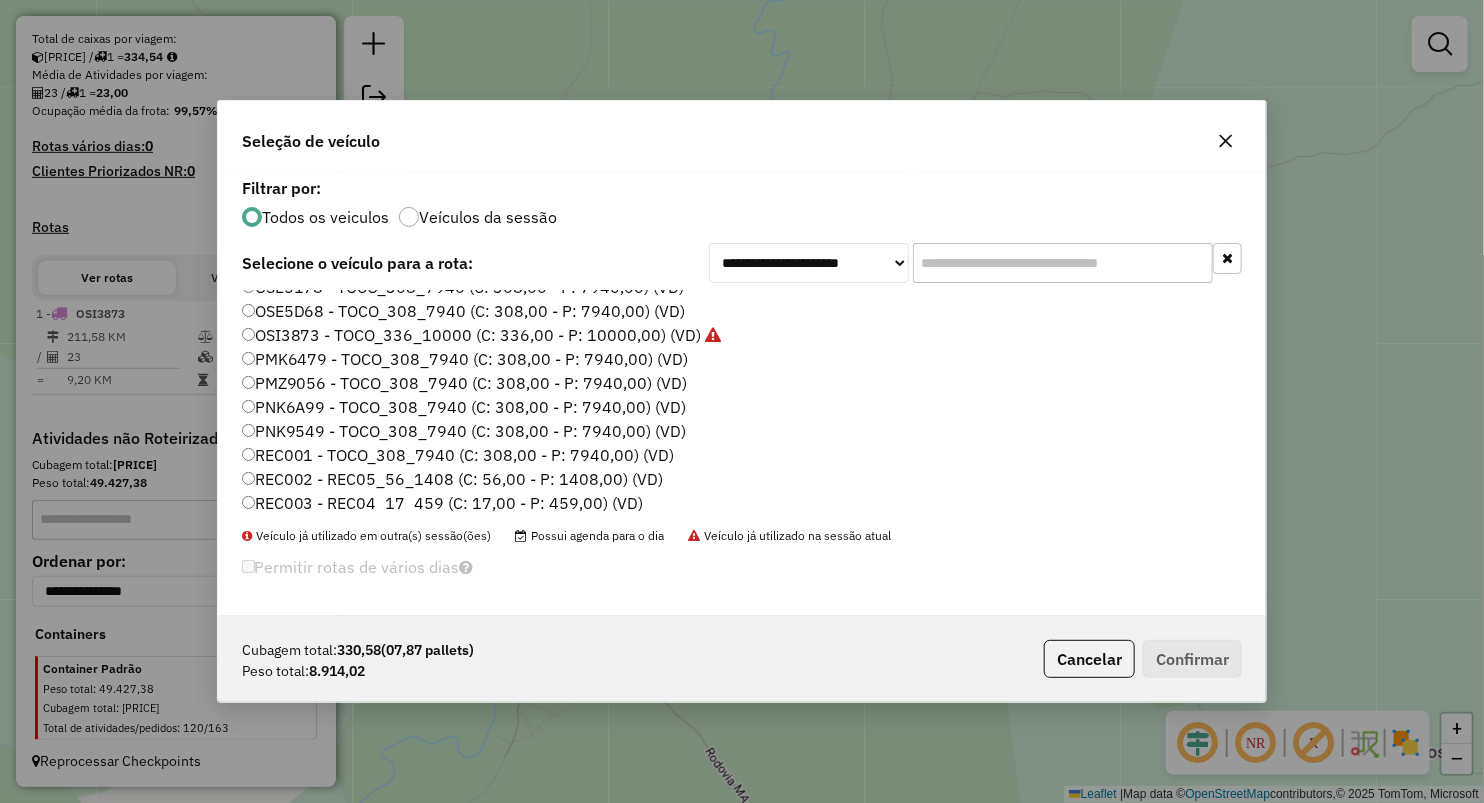 click on "PNK6A99 - TOCO_308_7940 (C: 308,00 - P: 7940,00) (VD)" 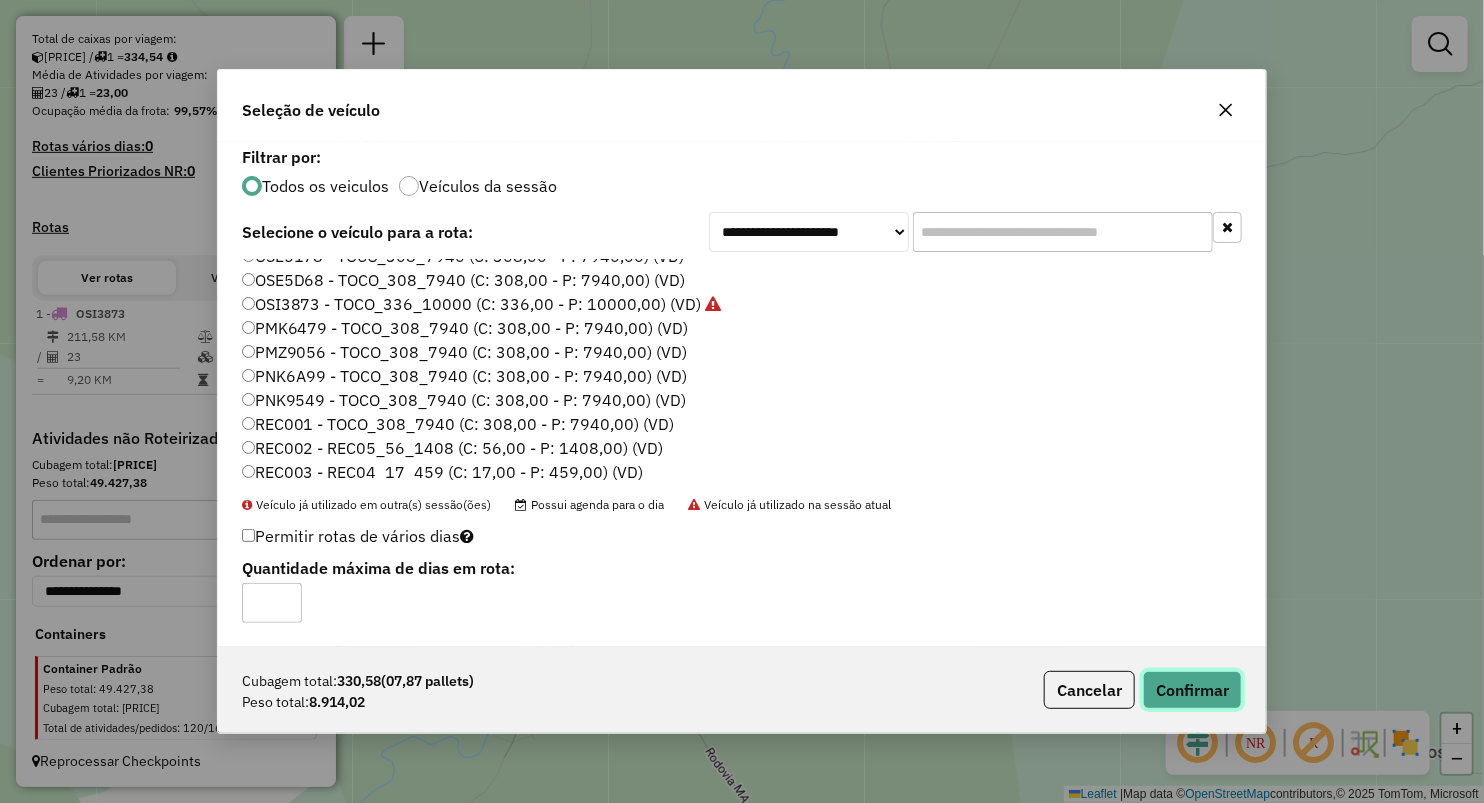 click on "Confirmar" 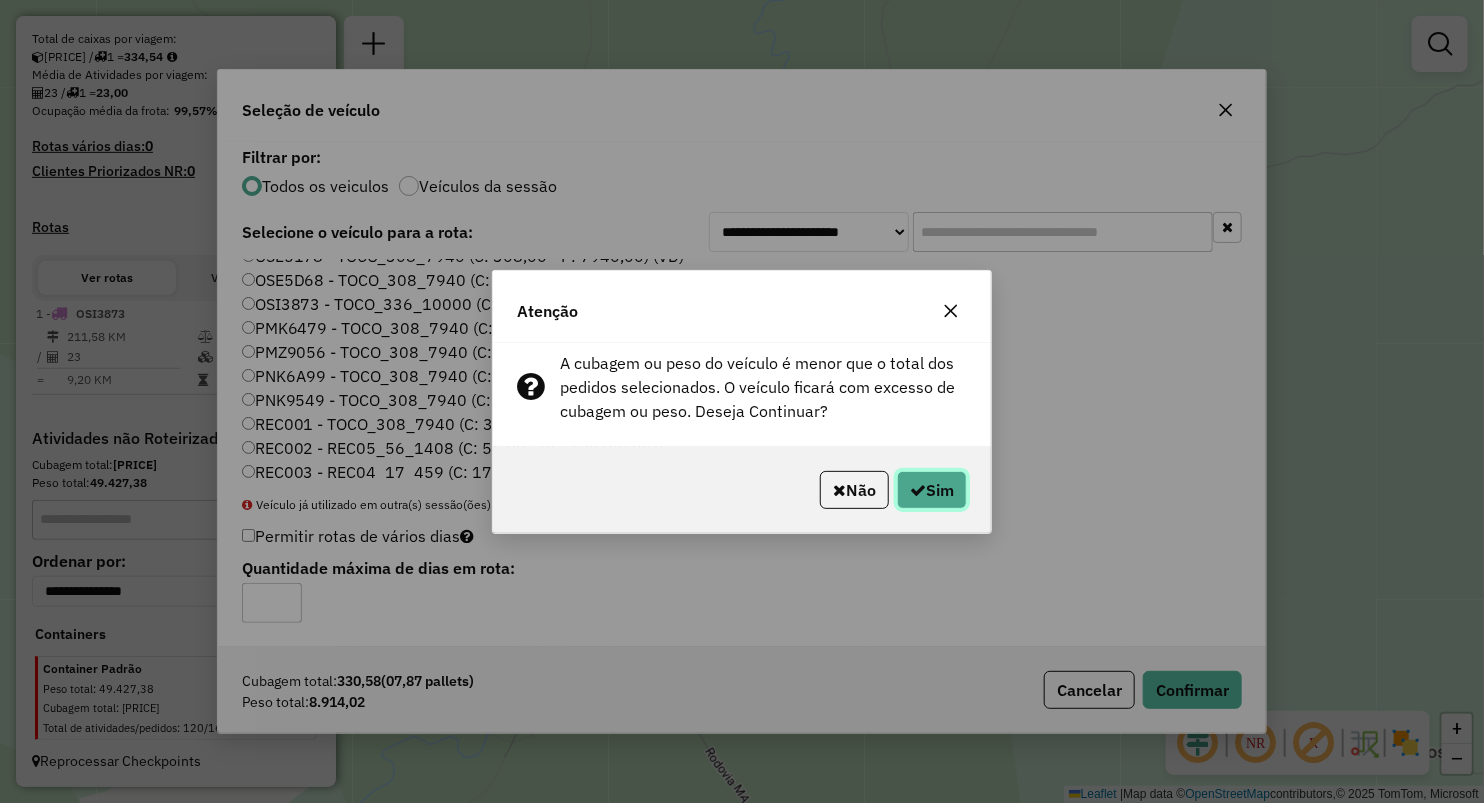 click on "Sim" 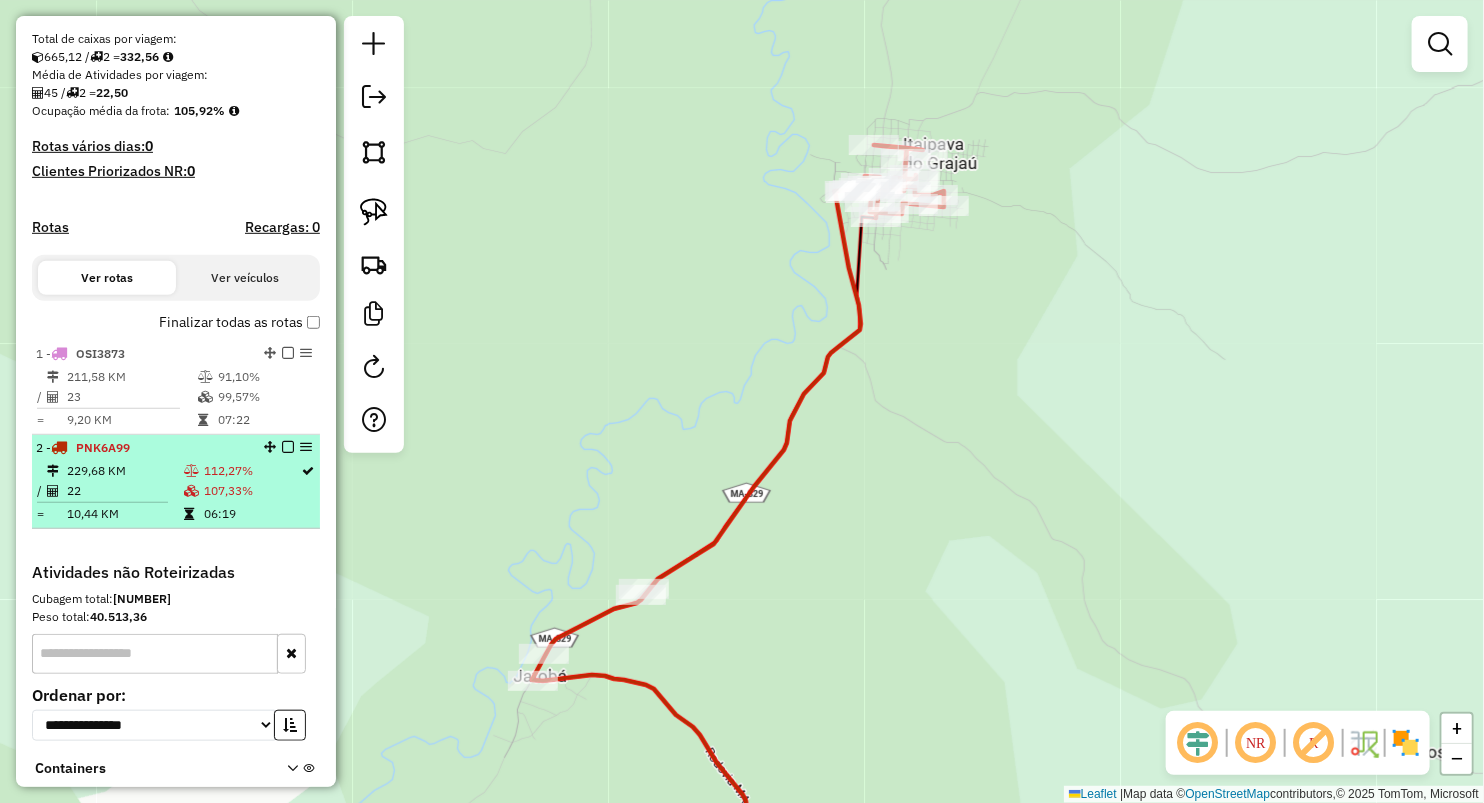 click at bounding box center [193, 471] 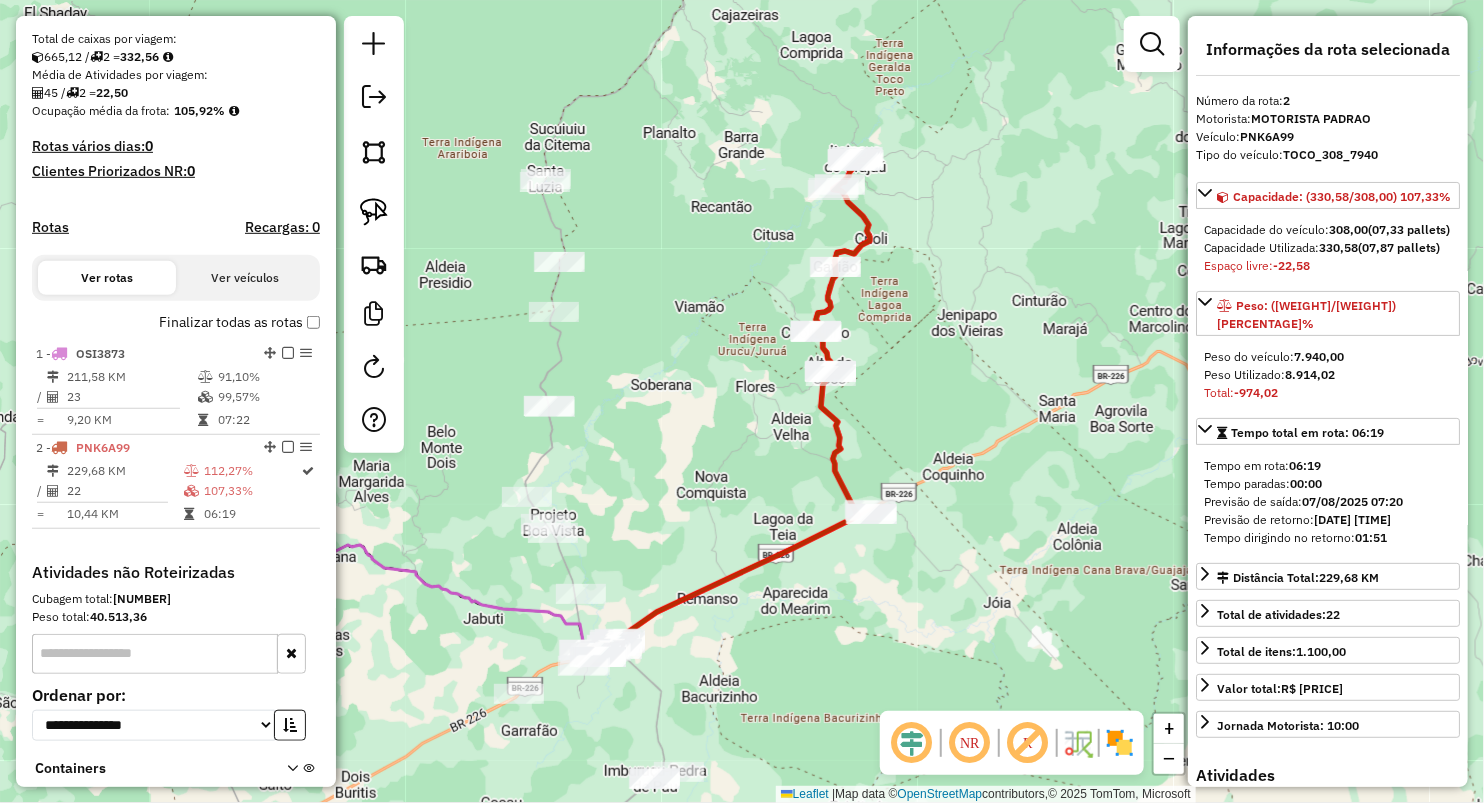 drag, startPoint x: 966, startPoint y: 184, endPoint x: 936, endPoint y: 262, distance: 83.57033 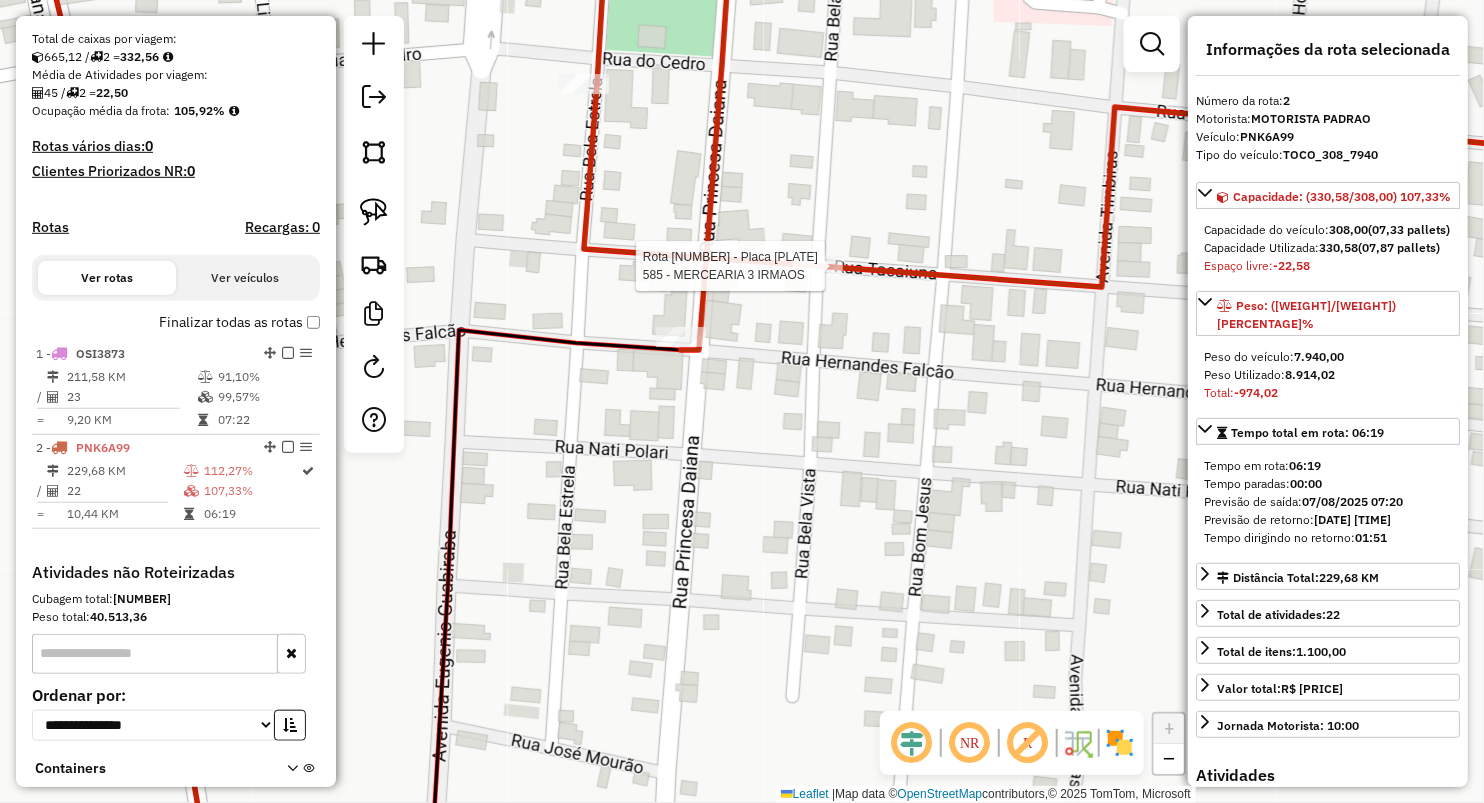 scroll, scrollTop: 559, scrollLeft: 0, axis: vertical 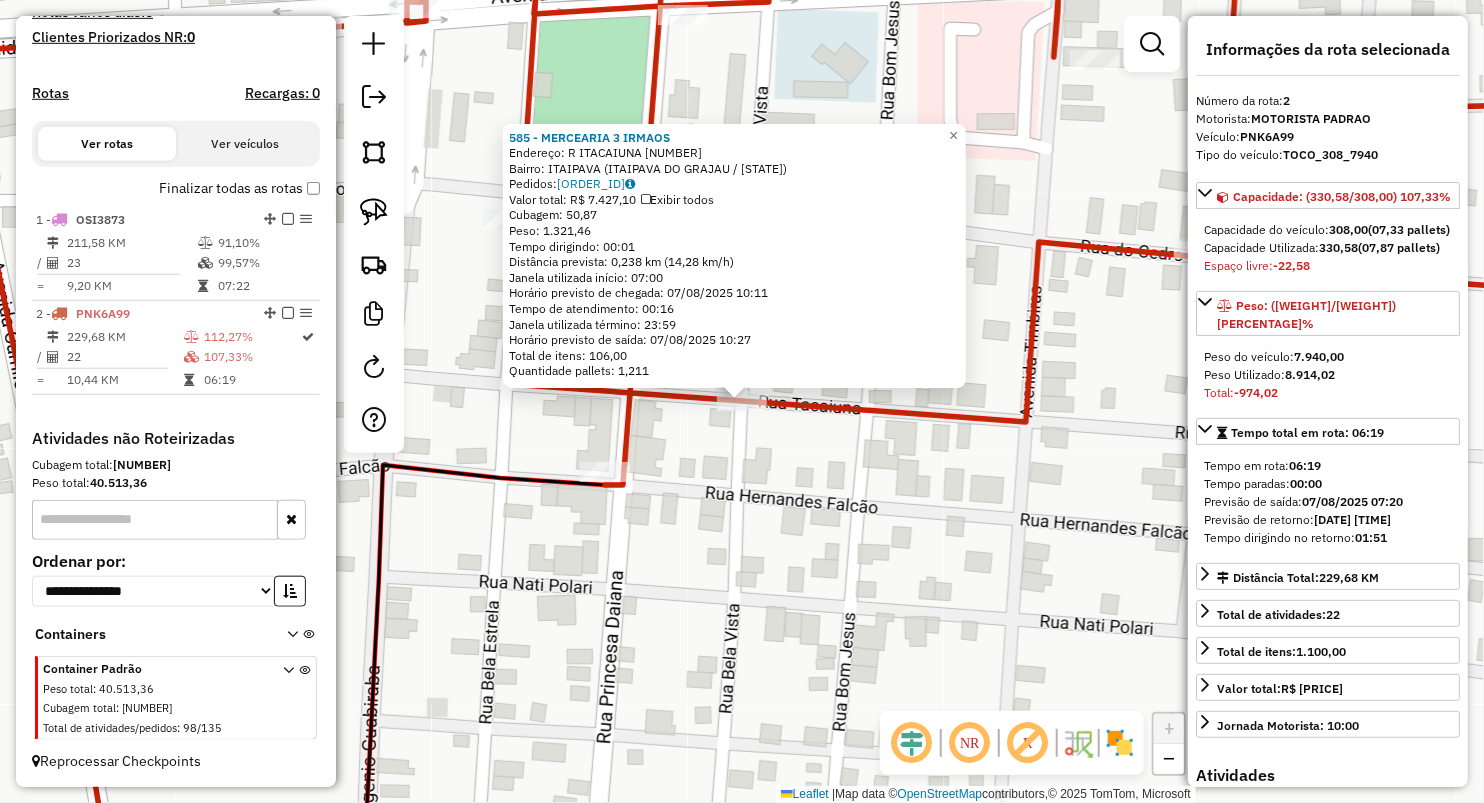 click on "[NUMBER] - MERCEARIA DA SIRLENE  Endereço:  R ITACAIUNA 654   Bairro: [CITY] ([CITY] / [STATE])   Pedidos:  [ORDER_ID]   Valor total: R$ 7.427,10   Exibir todos   Cubagem: 50,87  Peso: 1.321,46  Tempo dirigindo: 00:01   Distância prevista: 0,238 km (14,28 km/h)   Janela utilizada início: 07:00   Horário previsto de chegada: 07/08/2025 10:11   Tempo de atendimento: 00:16   Janela utilizada término: 23:59   Horário previsto de saída: 07/08/2025 10:27   Total de itens: 106,00   Quantidade pallets: 1,211  × Janela de atendimento Grade de atendimento Capacidade Transportadoras Veículos Cliente Pedidos  Rotas Selecione os dias de semana para filtrar as janelas de atendimento  Seg   Ter   Qua   Qui   Sex   Sáb   Dom  Informe o período da janela de atendimento: De: Até:  Filtrar exatamente a janela do cliente  Considerar janela de atendimento padrão  Selecione os dias de semana para filtrar as grades de atendimento  Seg   Ter   Qua   Qui   Sex   Sáb   Dom   Peso mínimo:   Peso máximo:   De:   Até:" 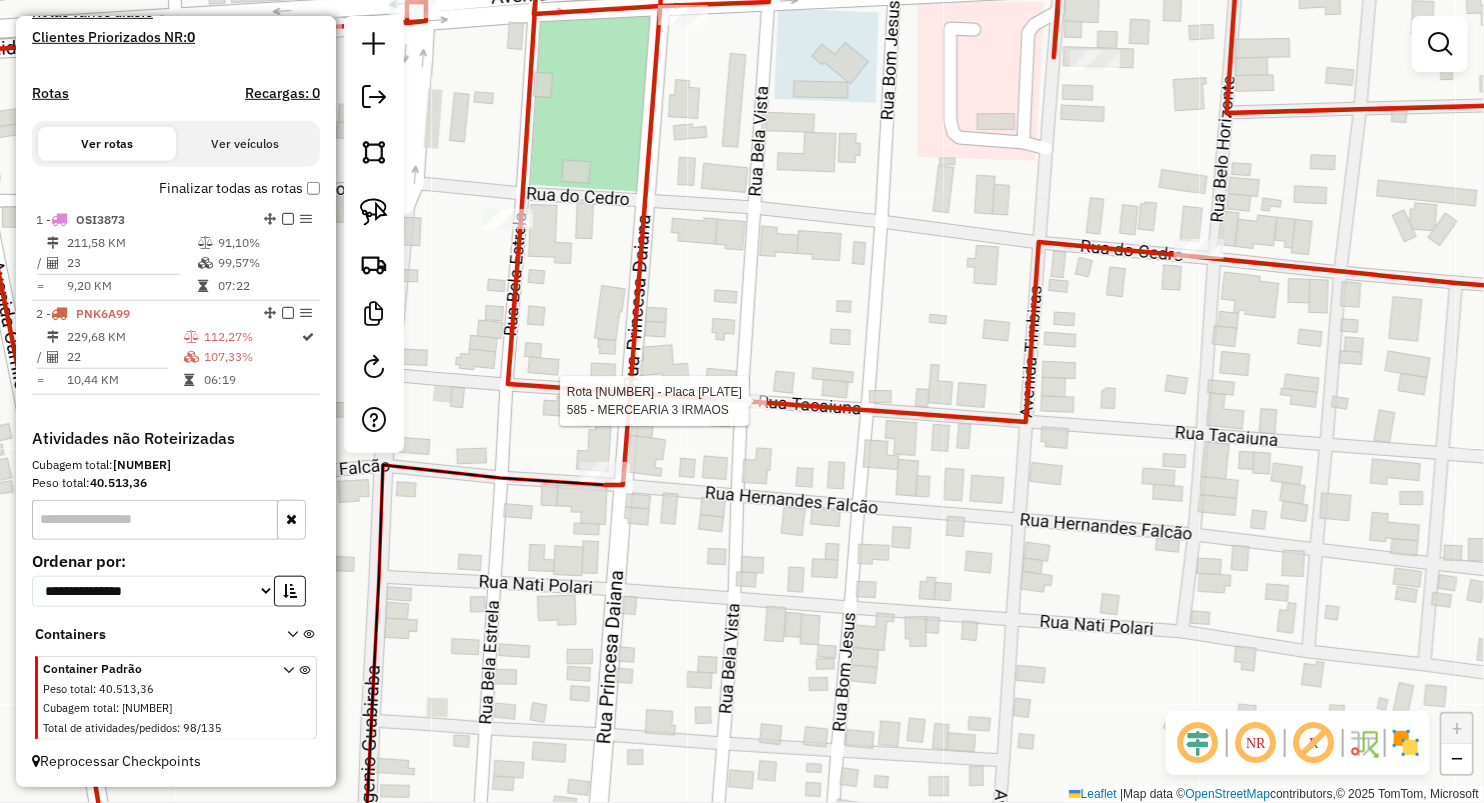 select on "**********" 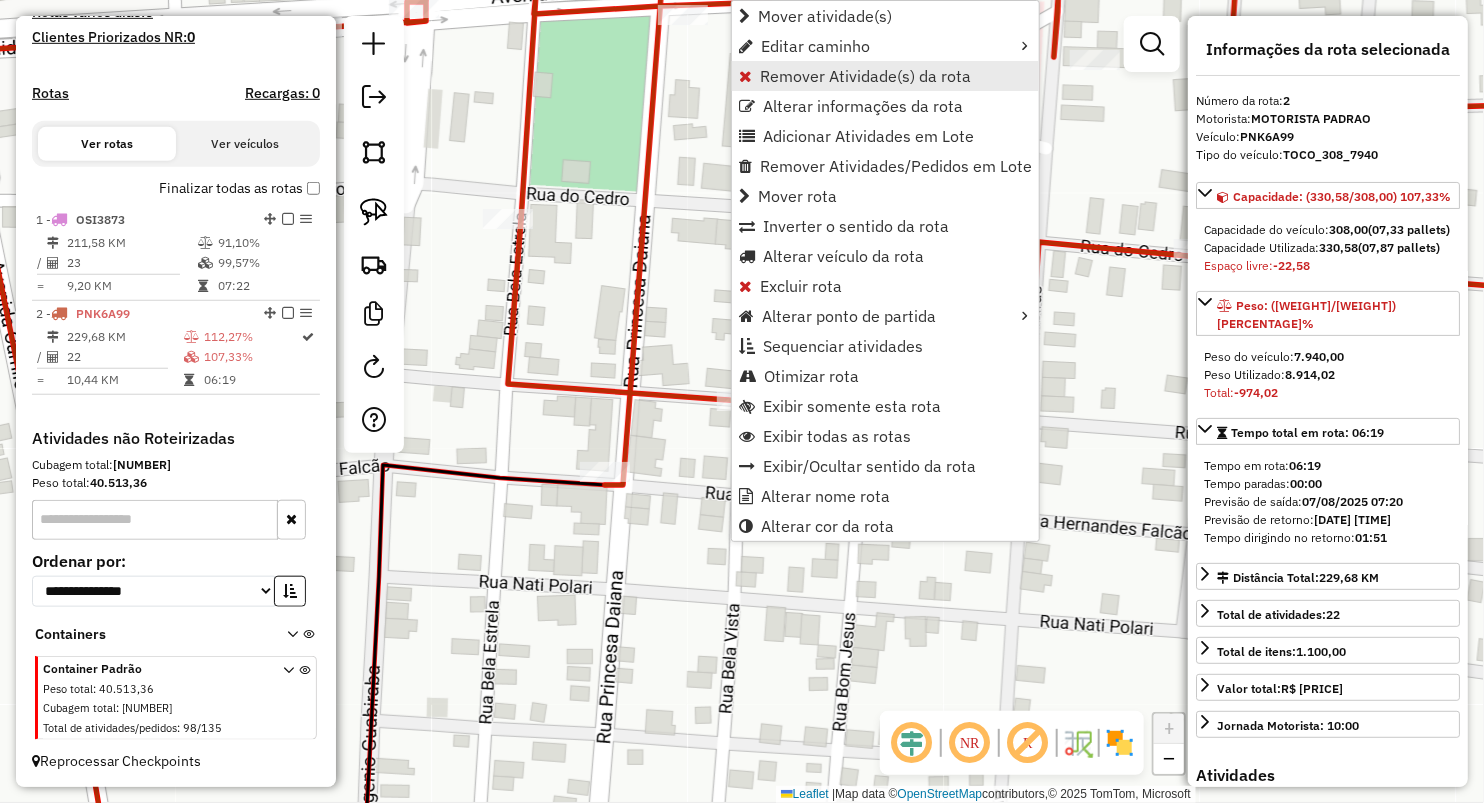 click on "Remover Atividade(s) da rota" at bounding box center (865, 76) 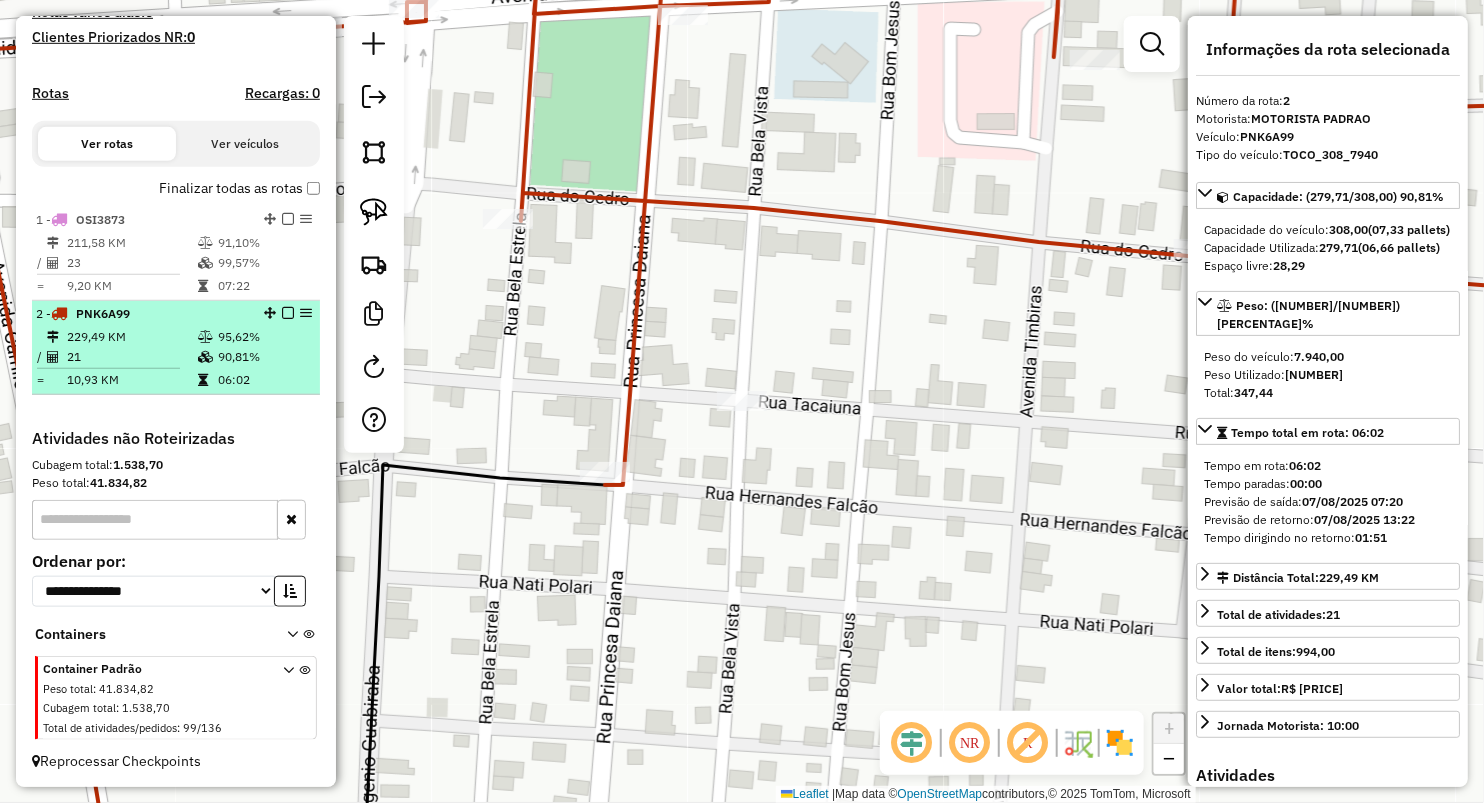click on "10,93 KM" at bounding box center (131, 380) 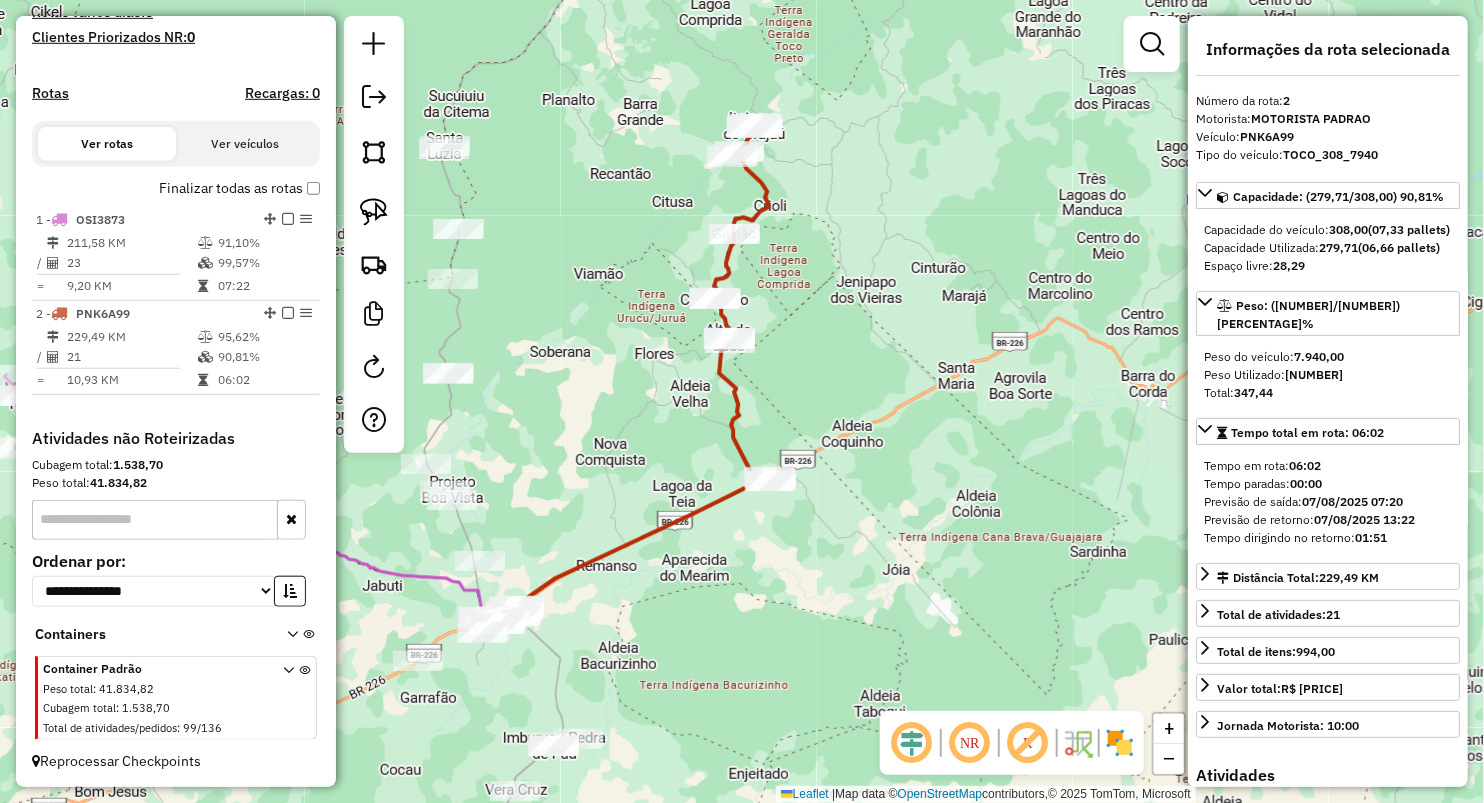 drag, startPoint x: 651, startPoint y: 310, endPoint x: 631, endPoint y: 294, distance: 25.612497 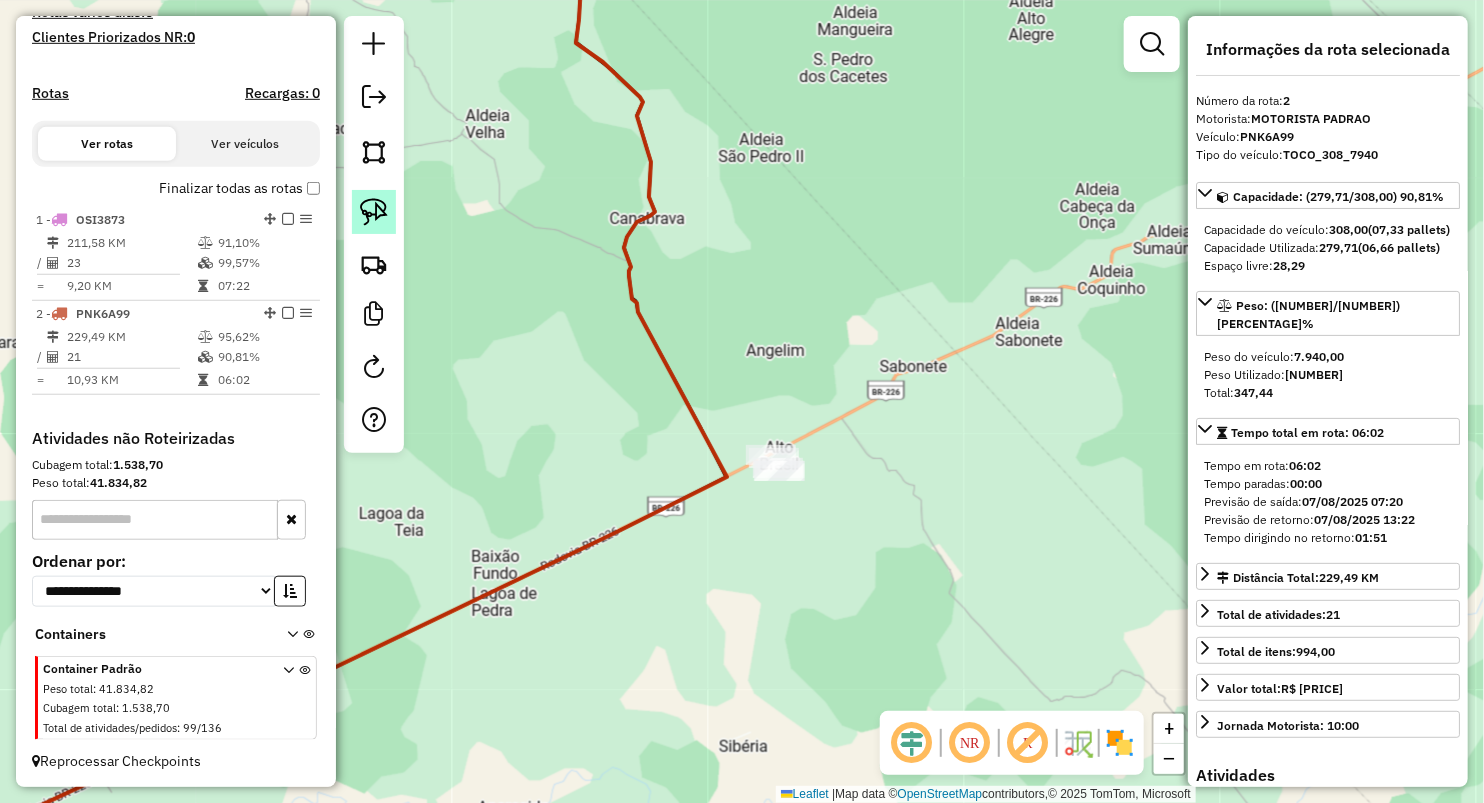 drag, startPoint x: 372, startPoint y: 217, endPoint x: 552, endPoint y: 285, distance: 192.41621 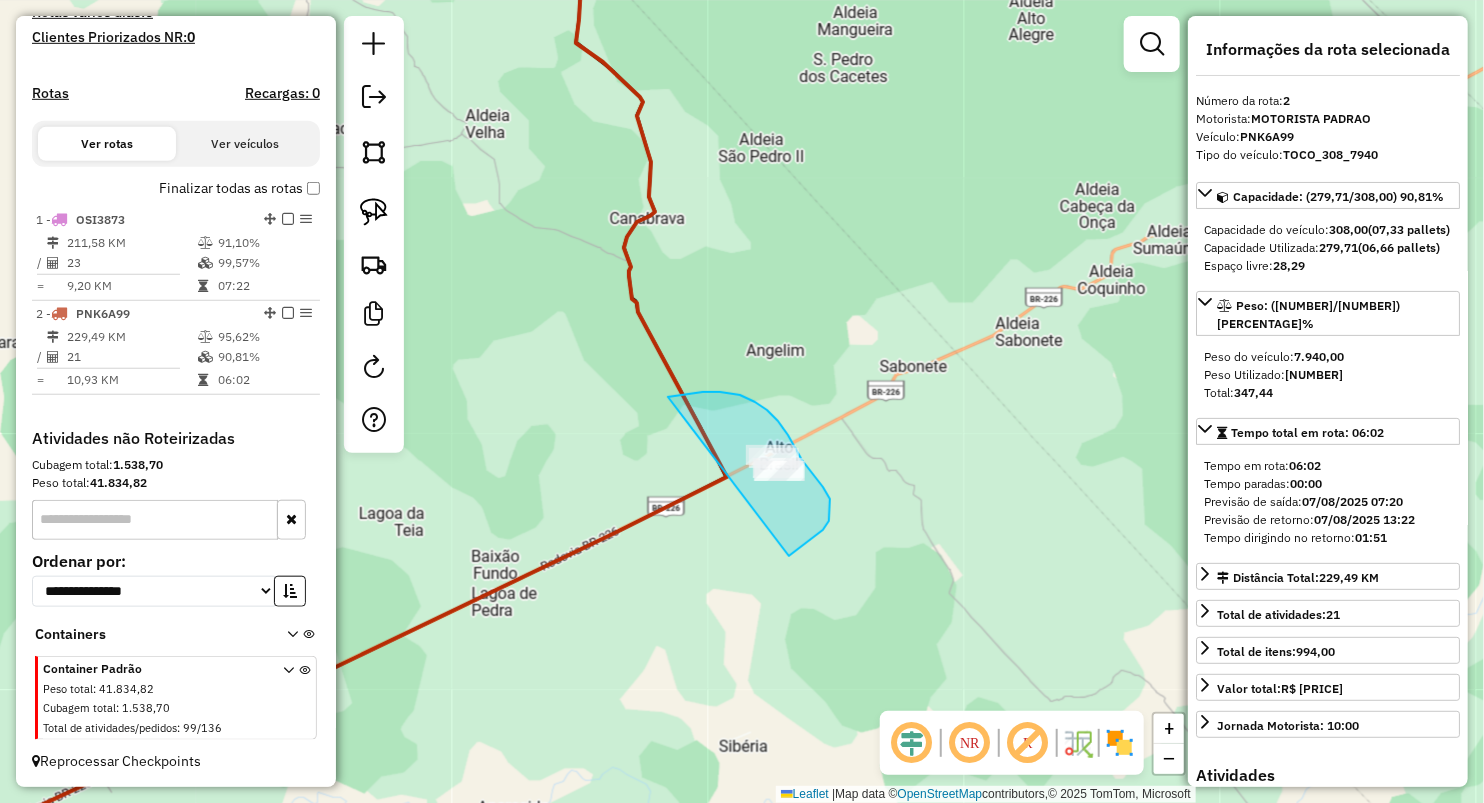 drag, startPoint x: 668, startPoint y: 397, endPoint x: 779, endPoint y: 564, distance: 200.5243 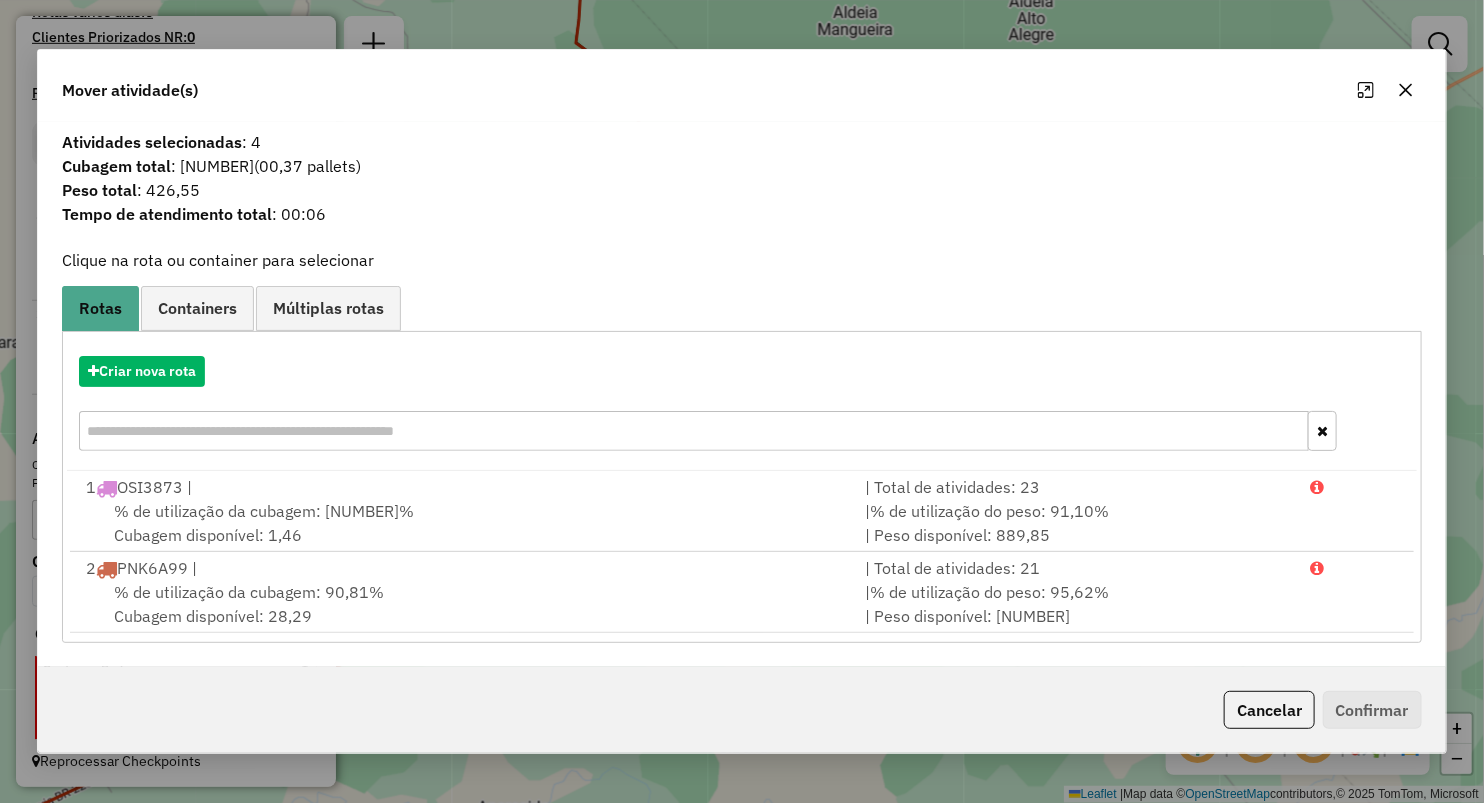 drag, startPoint x: 1404, startPoint y: 83, endPoint x: 1396, endPoint y: 96, distance: 15.264338 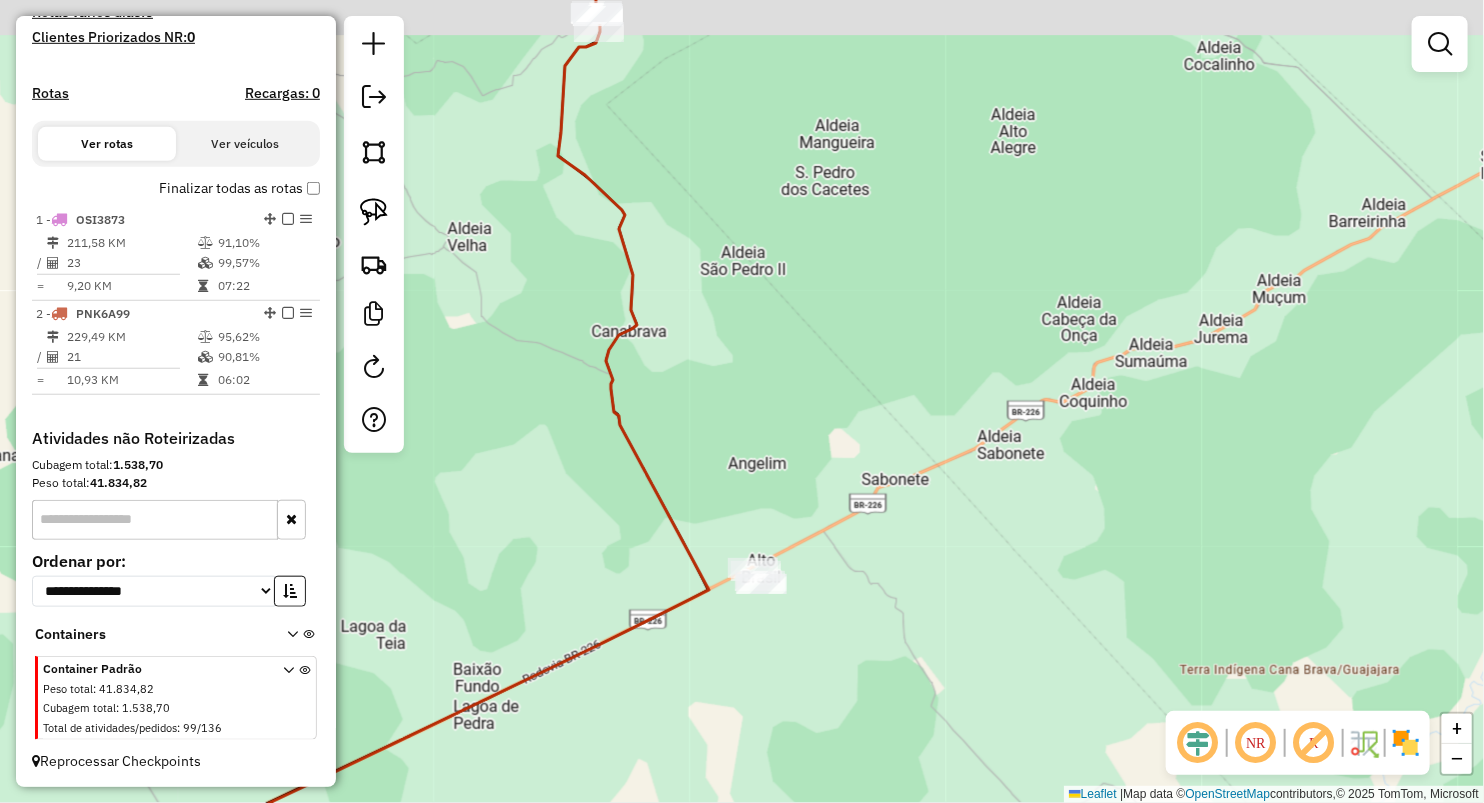 drag, startPoint x: 819, startPoint y: 235, endPoint x: 836, endPoint y: 305, distance: 72.03471 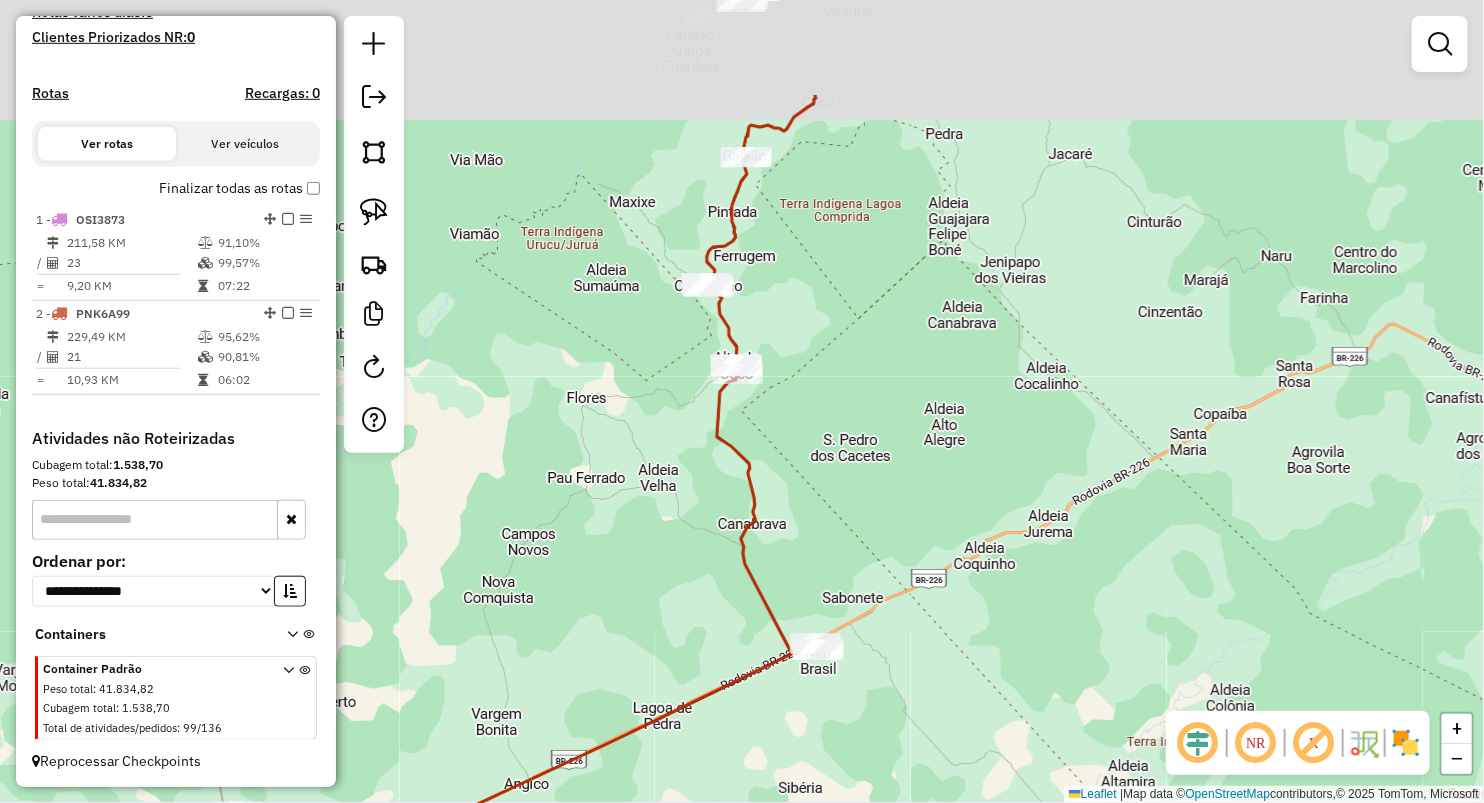 drag, startPoint x: 874, startPoint y: 235, endPoint x: 862, endPoint y: 358, distance: 123.58398 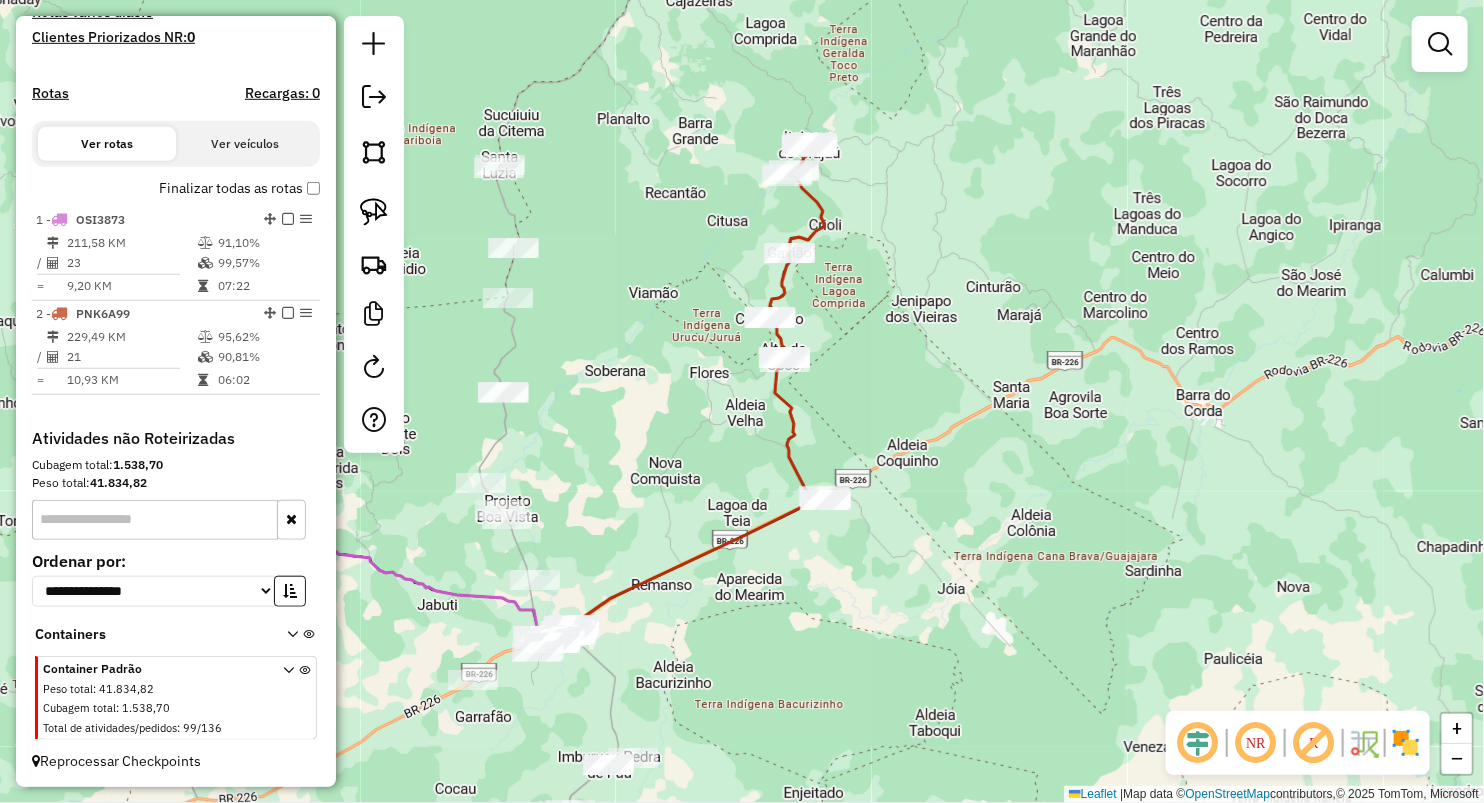 drag, startPoint x: 877, startPoint y: 314, endPoint x: 815, endPoint y: 316, distance: 62.03225 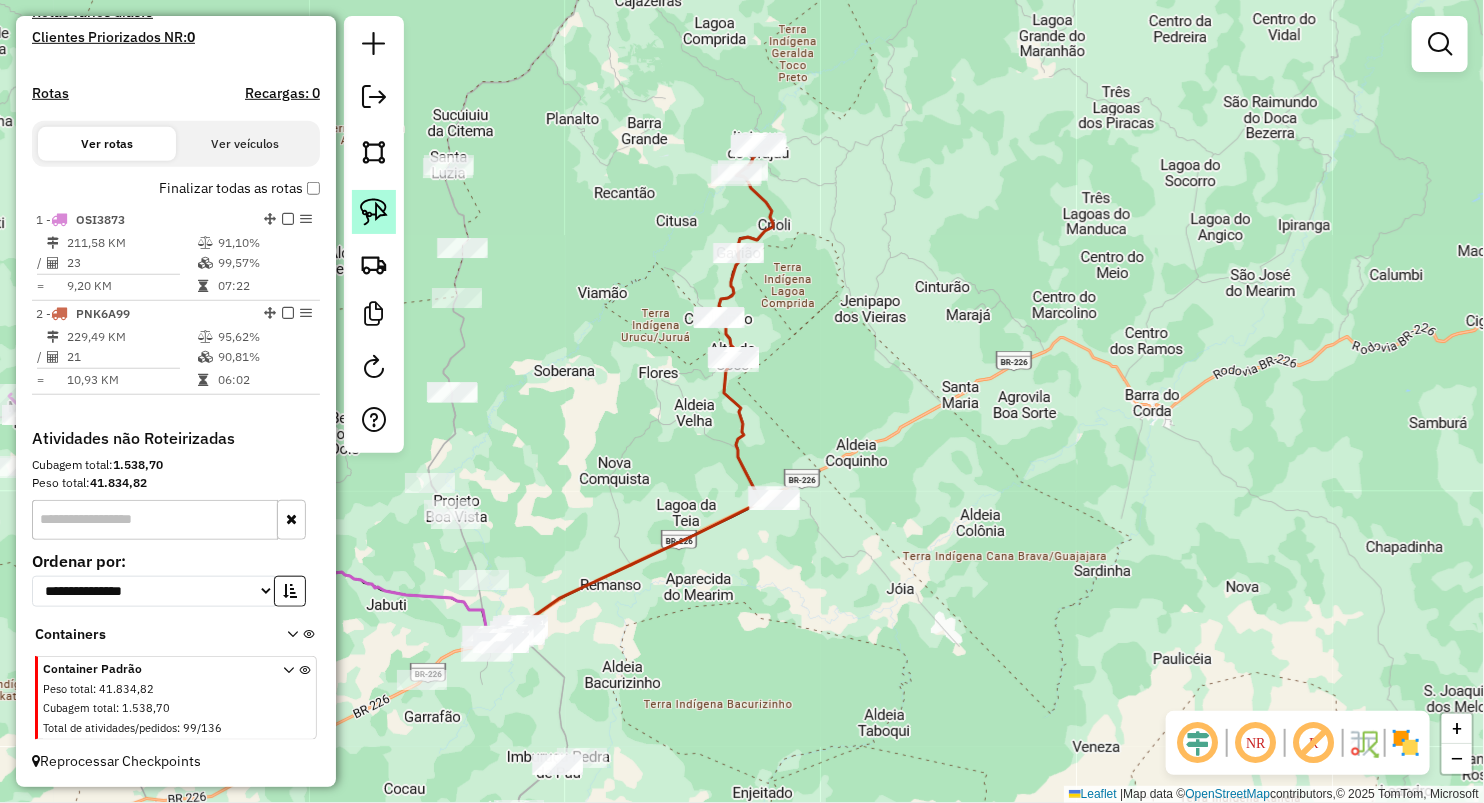 click 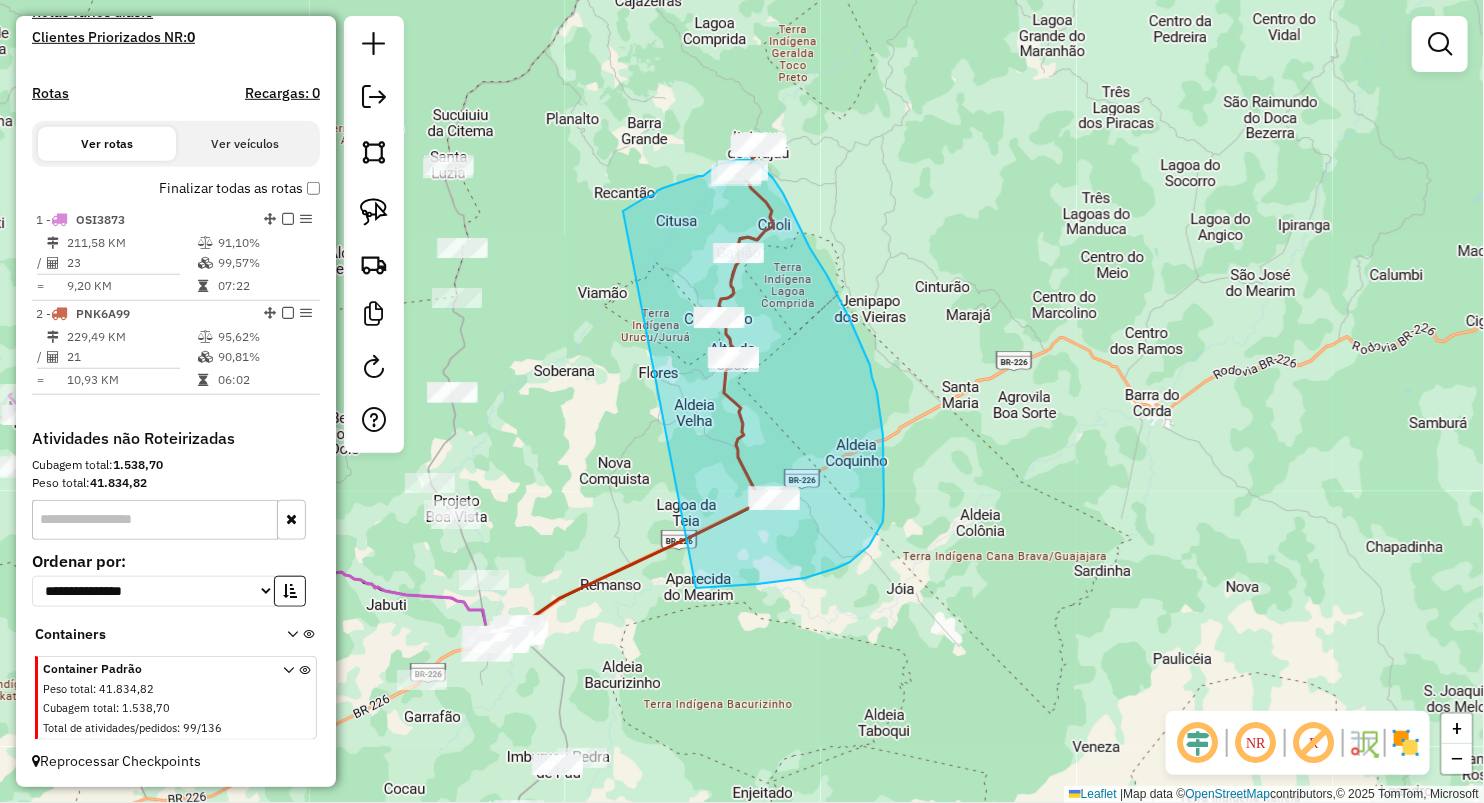 drag, startPoint x: 624, startPoint y: 210, endPoint x: 696, endPoint y: 588, distance: 384.79605 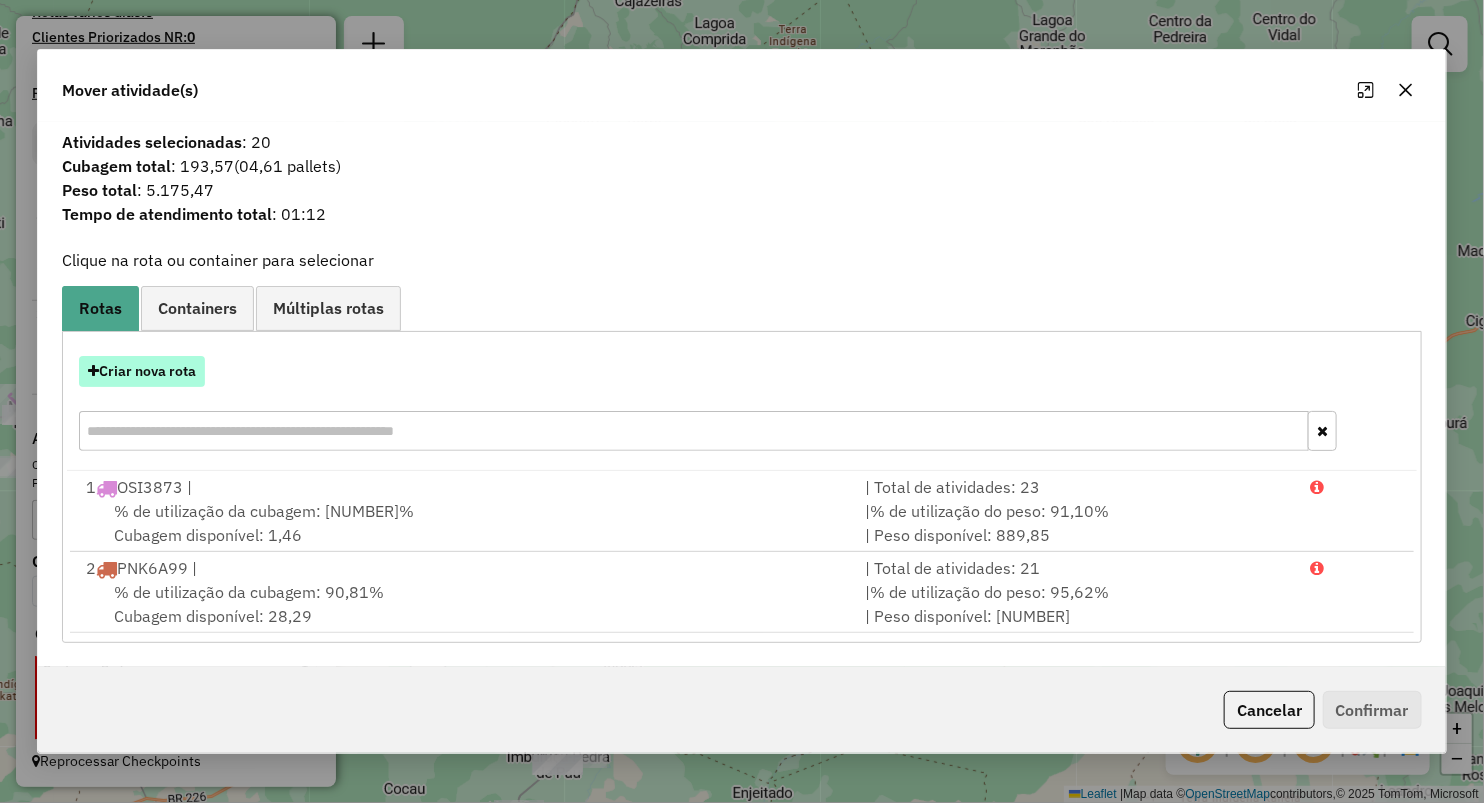 click on "Criar nova rota" at bounding box center (142, 371) 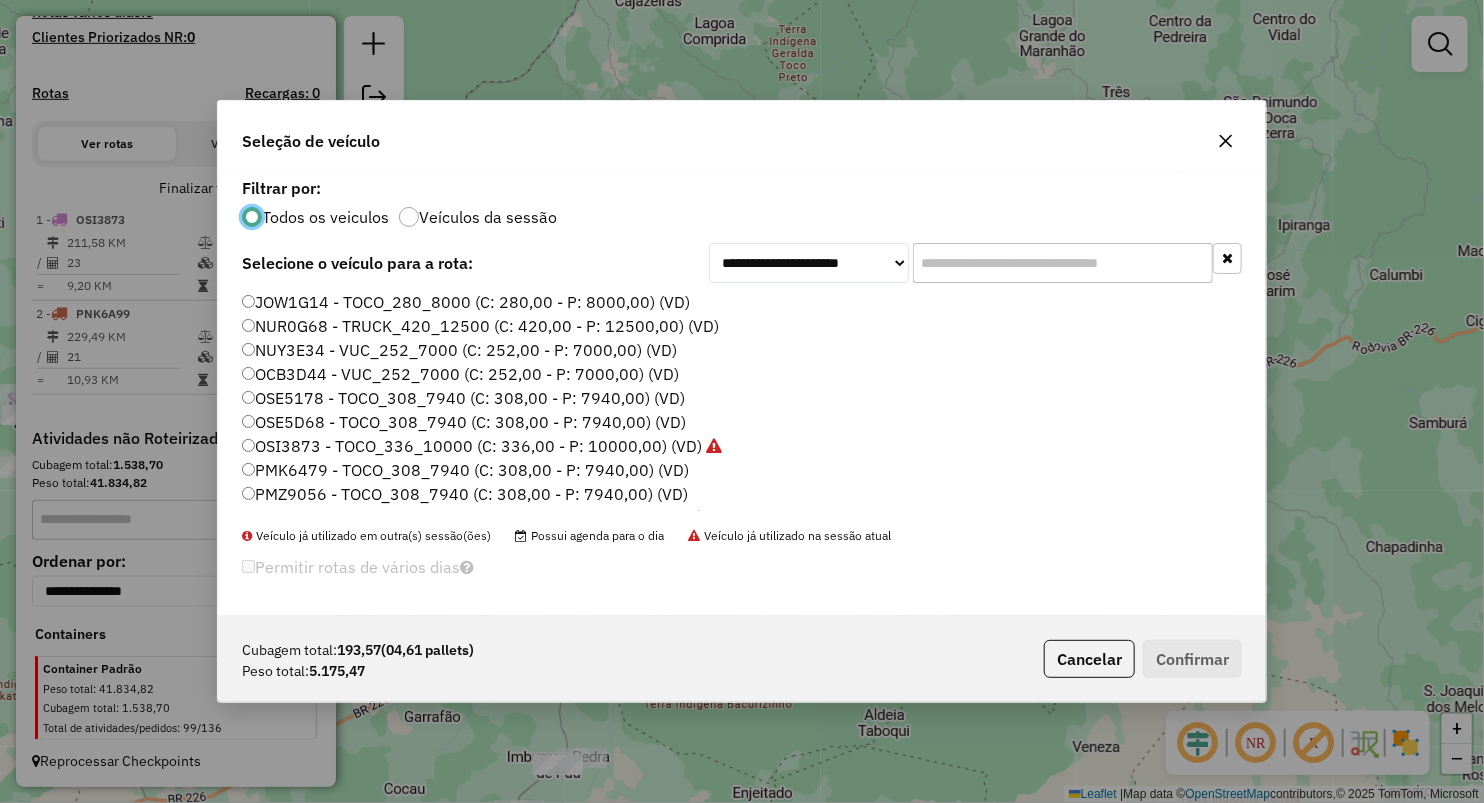 scroll, scrollTop: 10, scrollLeft: 6, axis: both 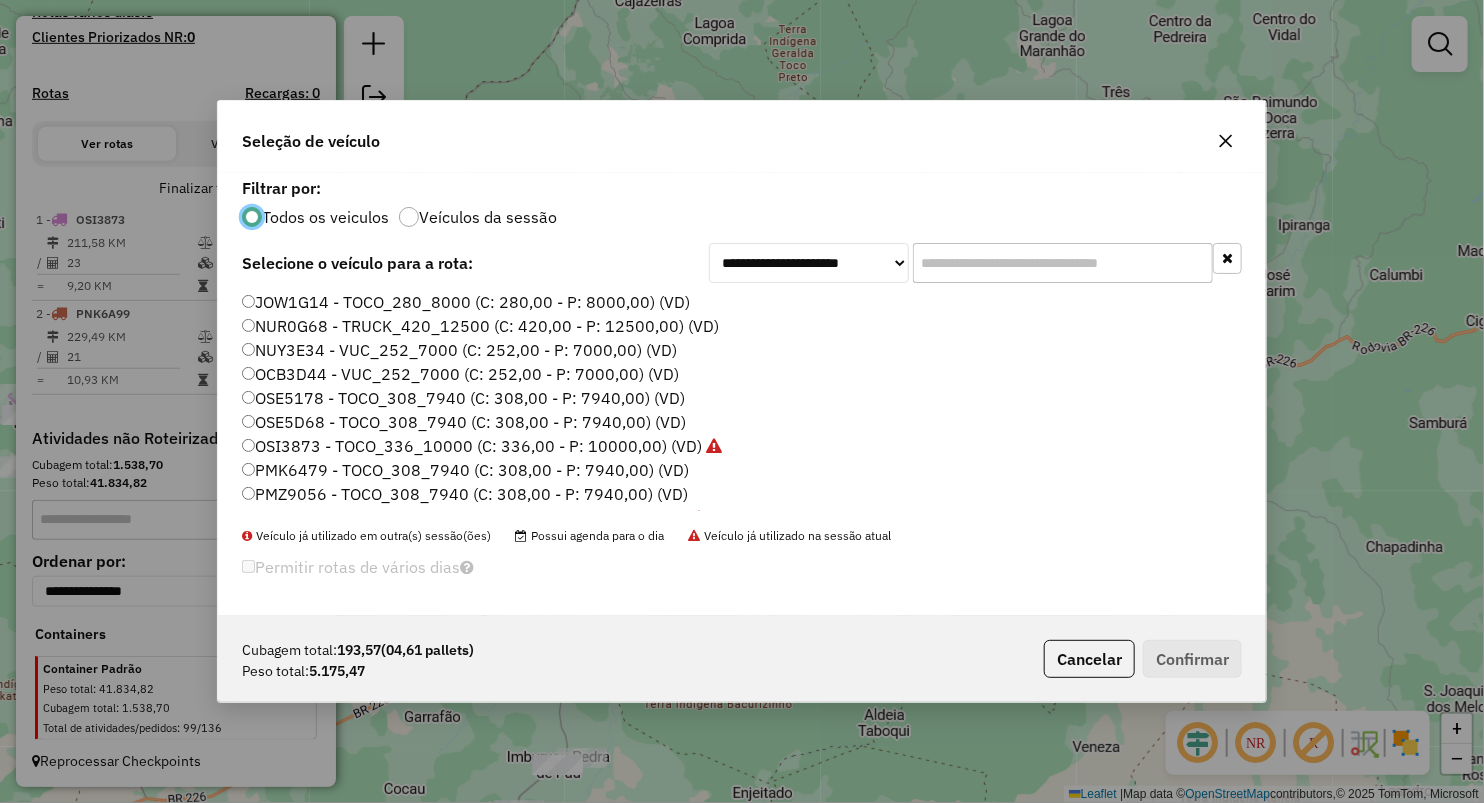click on "NUY3E34 - VUC_252_7000 (C: 252,00 - P: 7000,00) (VD)" 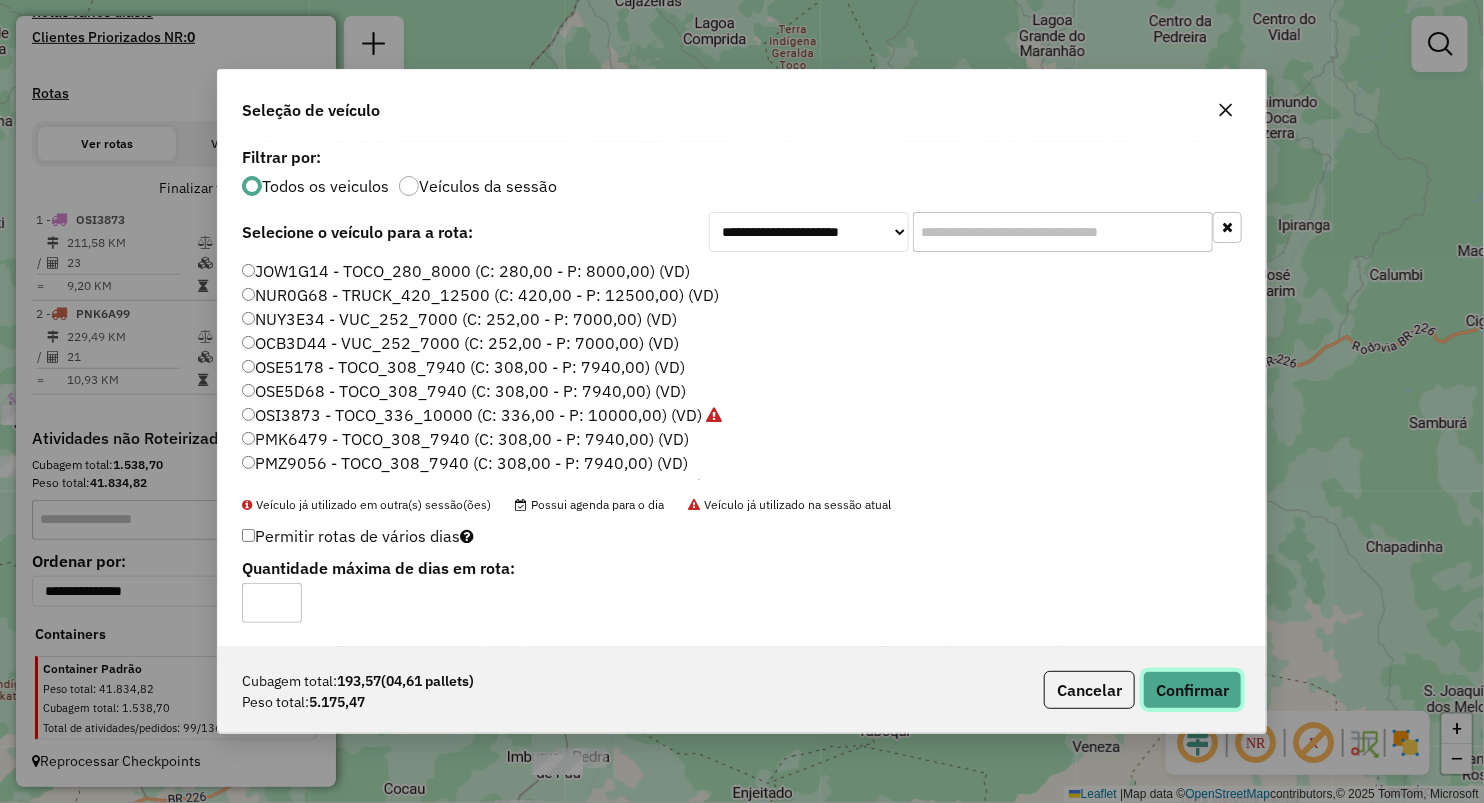 click on "Confirmar" 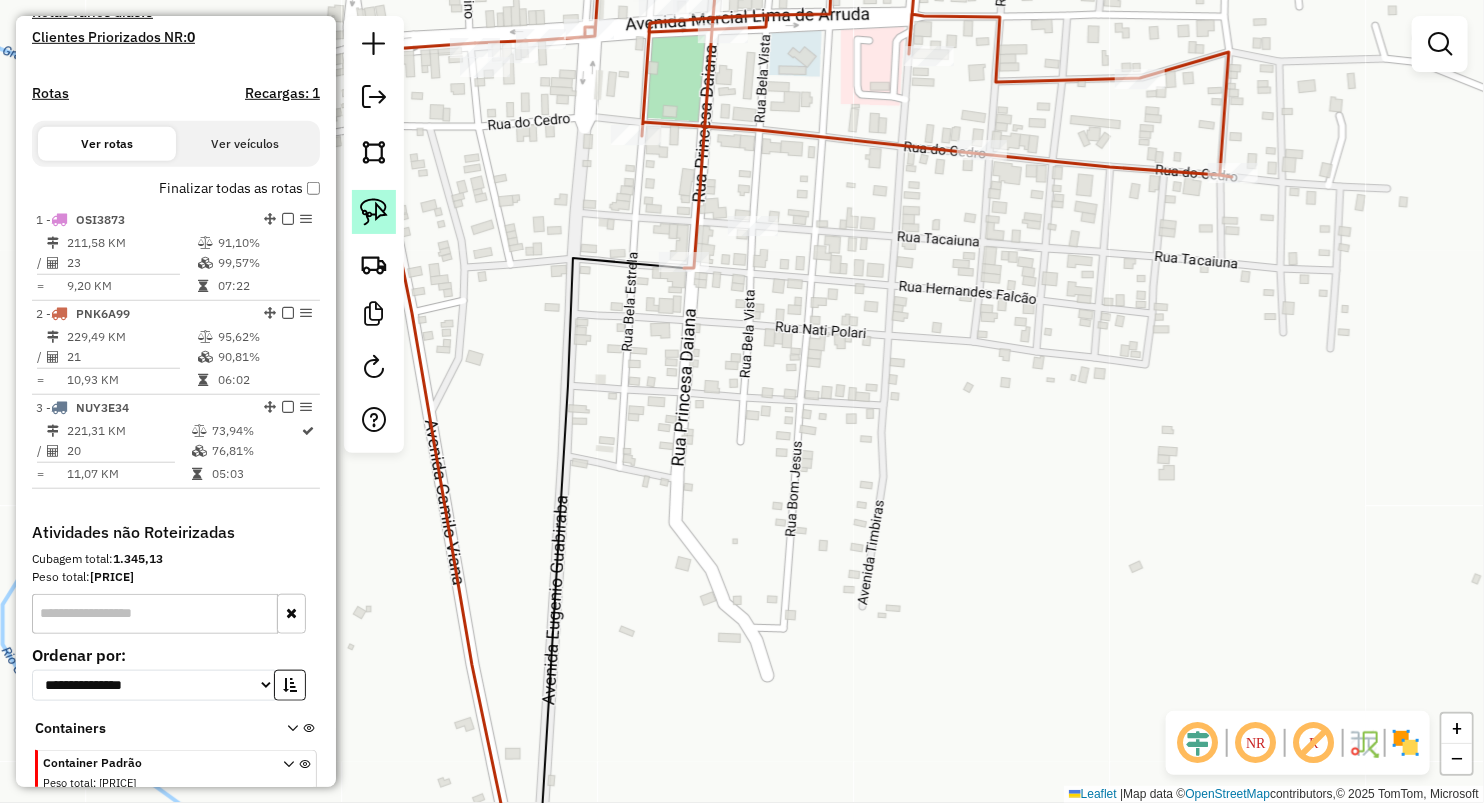 click 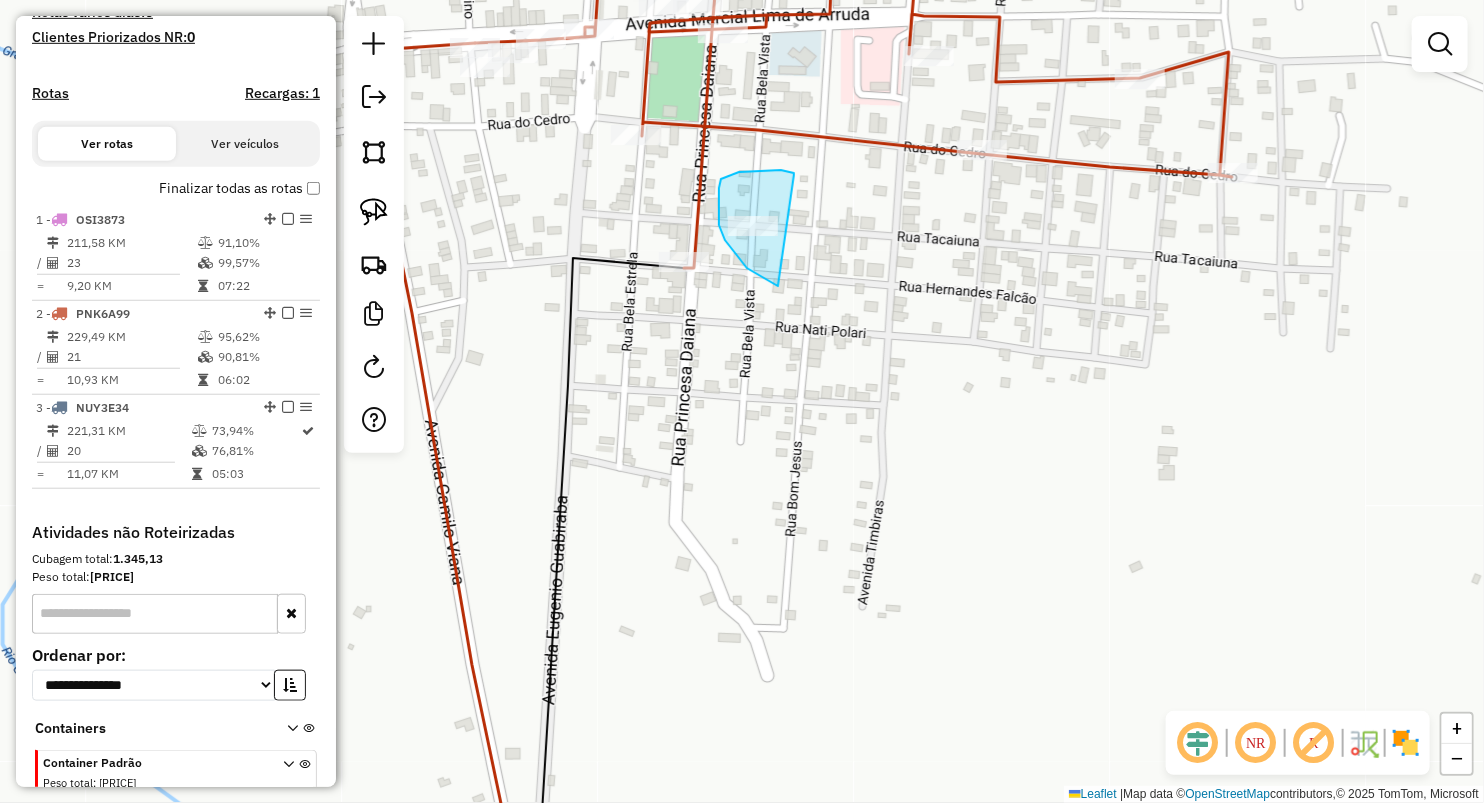drag, startPoint x: 794, startPoint y: 176, endPoint x: 810, endPoint y: 273, distance: 98.31073 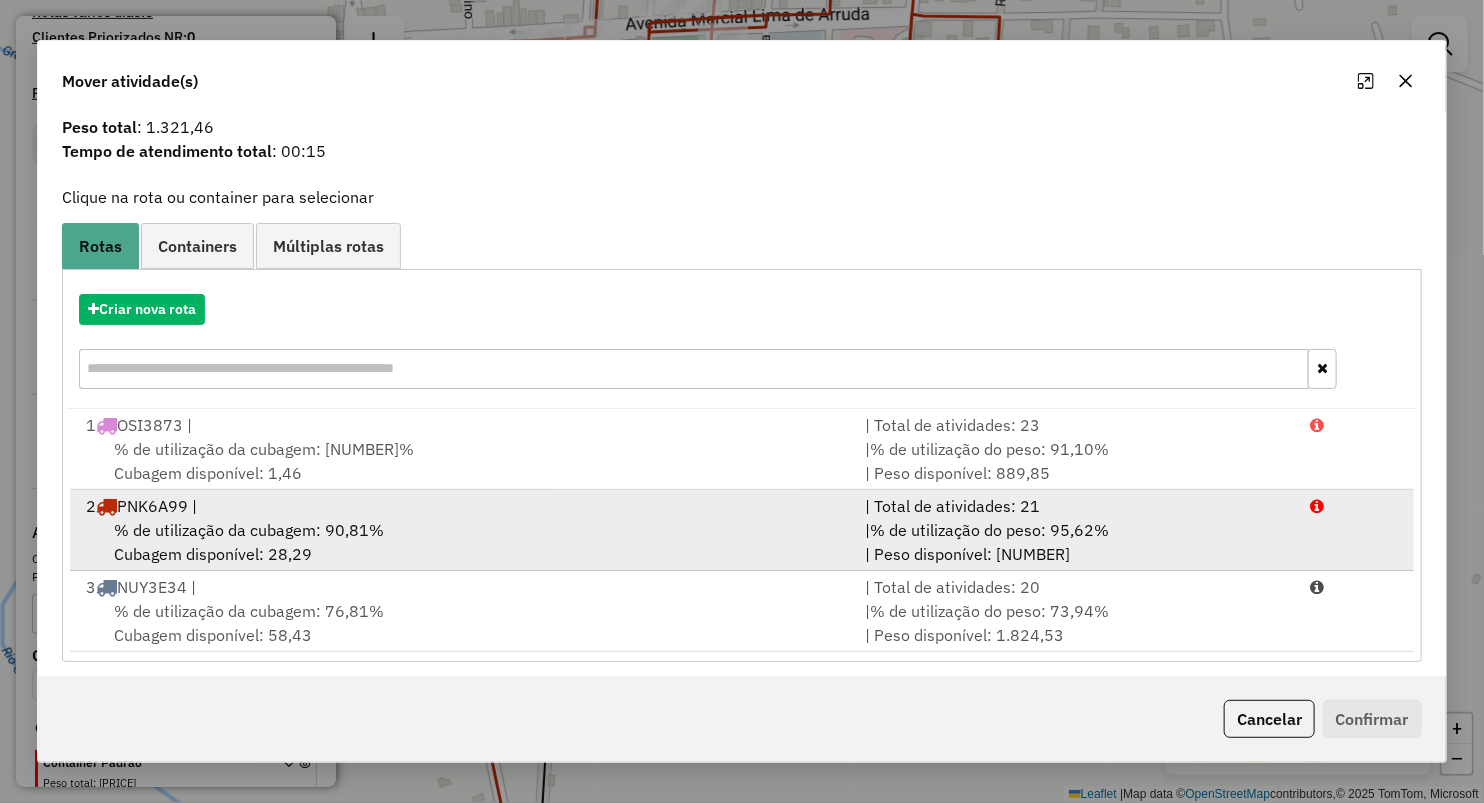 scroll, scrollTop: 63, scrollLeft: 0, axis: vertical 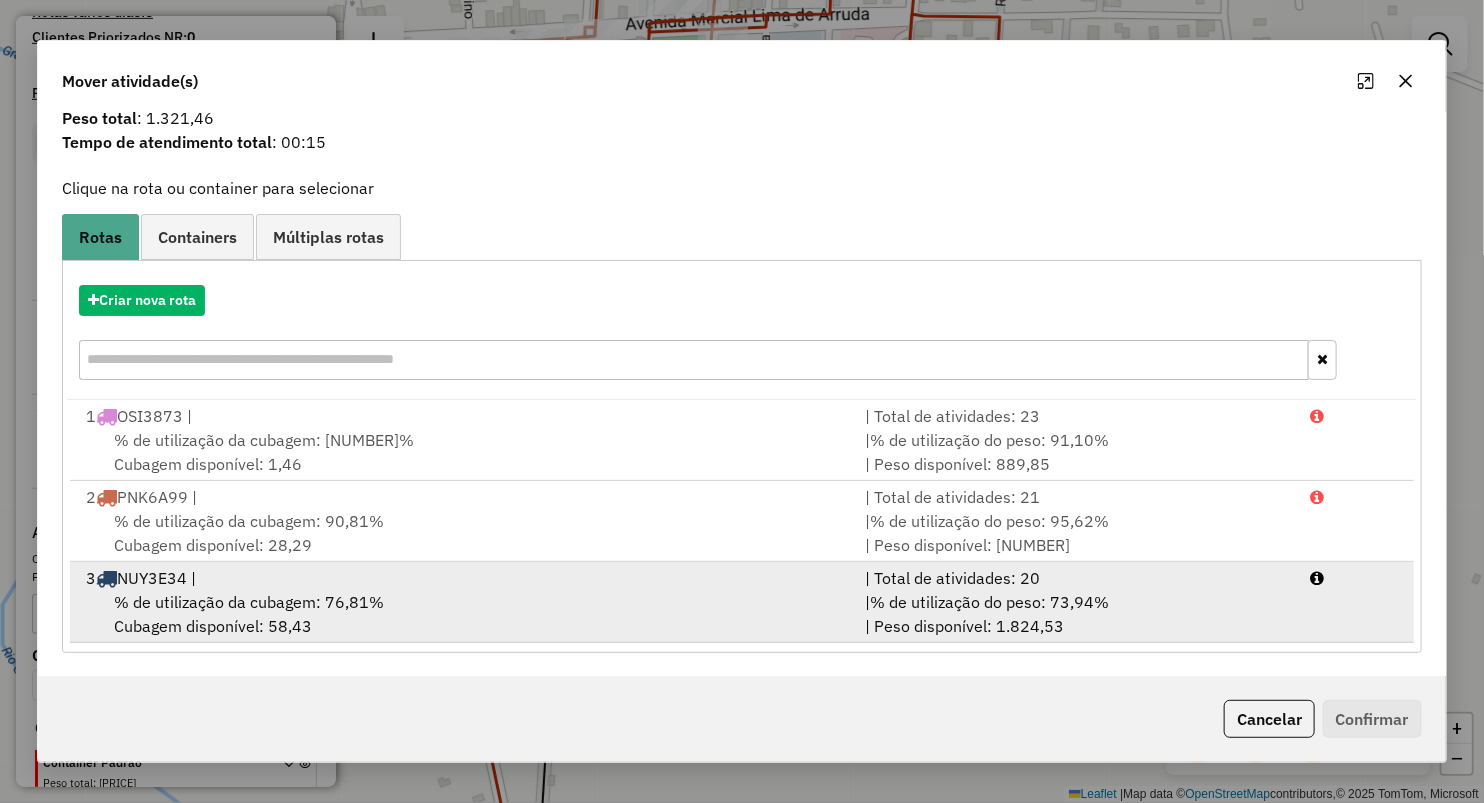 click on "% de utilização da cubagem: 76,81%  Cubagem disponível: 58,43" at bounding box center [463, 614] 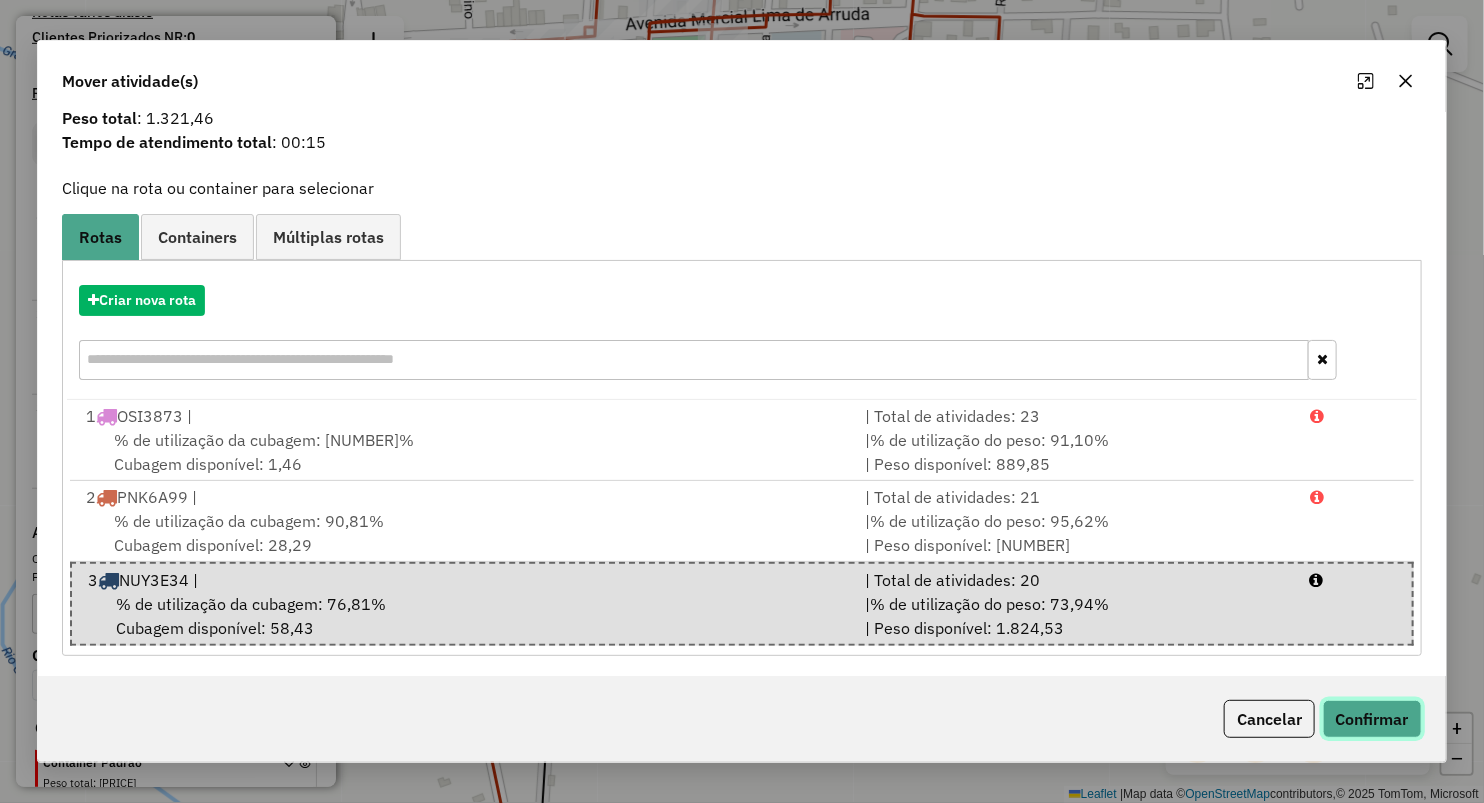 click on "Confirmar" 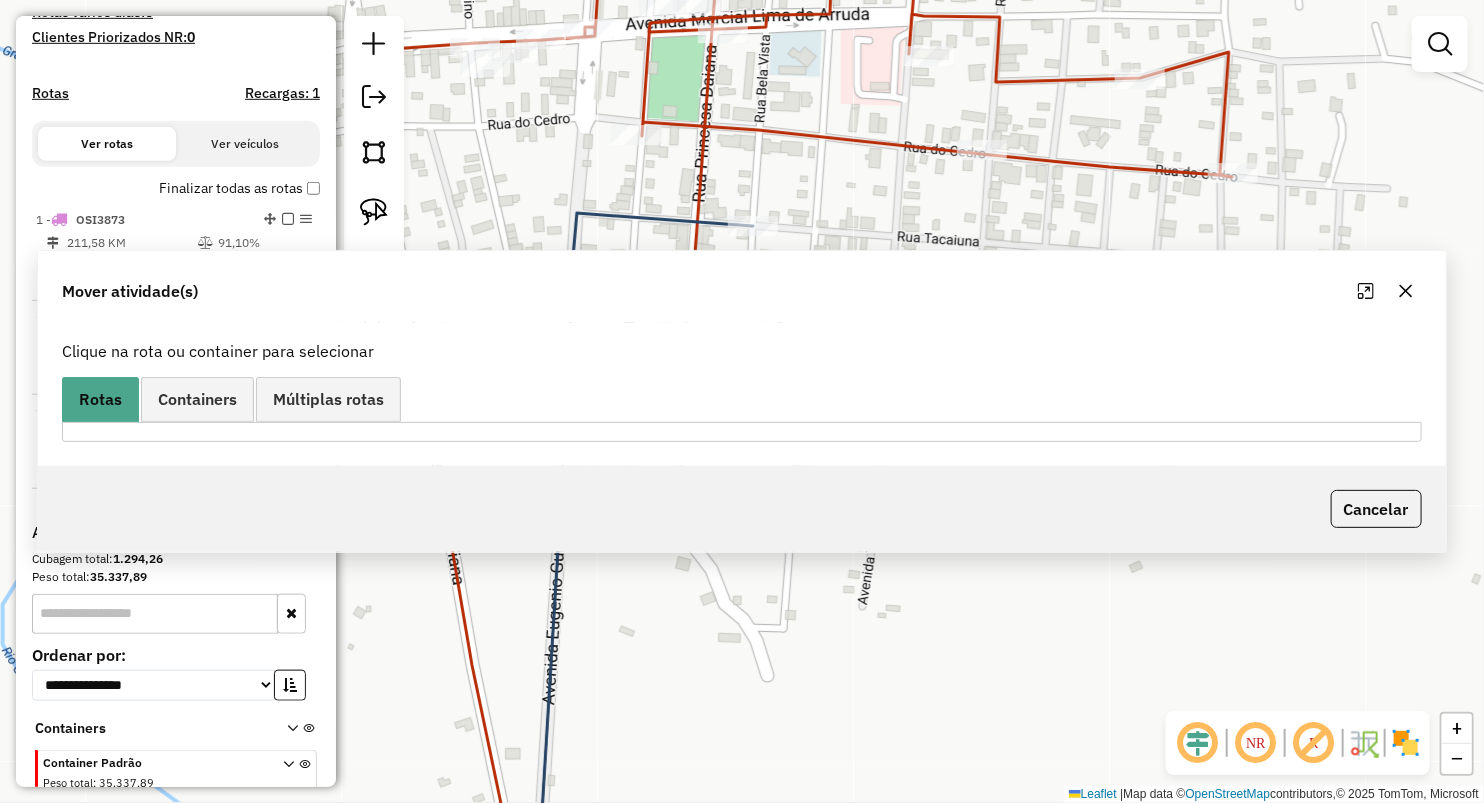 scroll, scrollTop: 0, scrollLeft: 0, axis: both 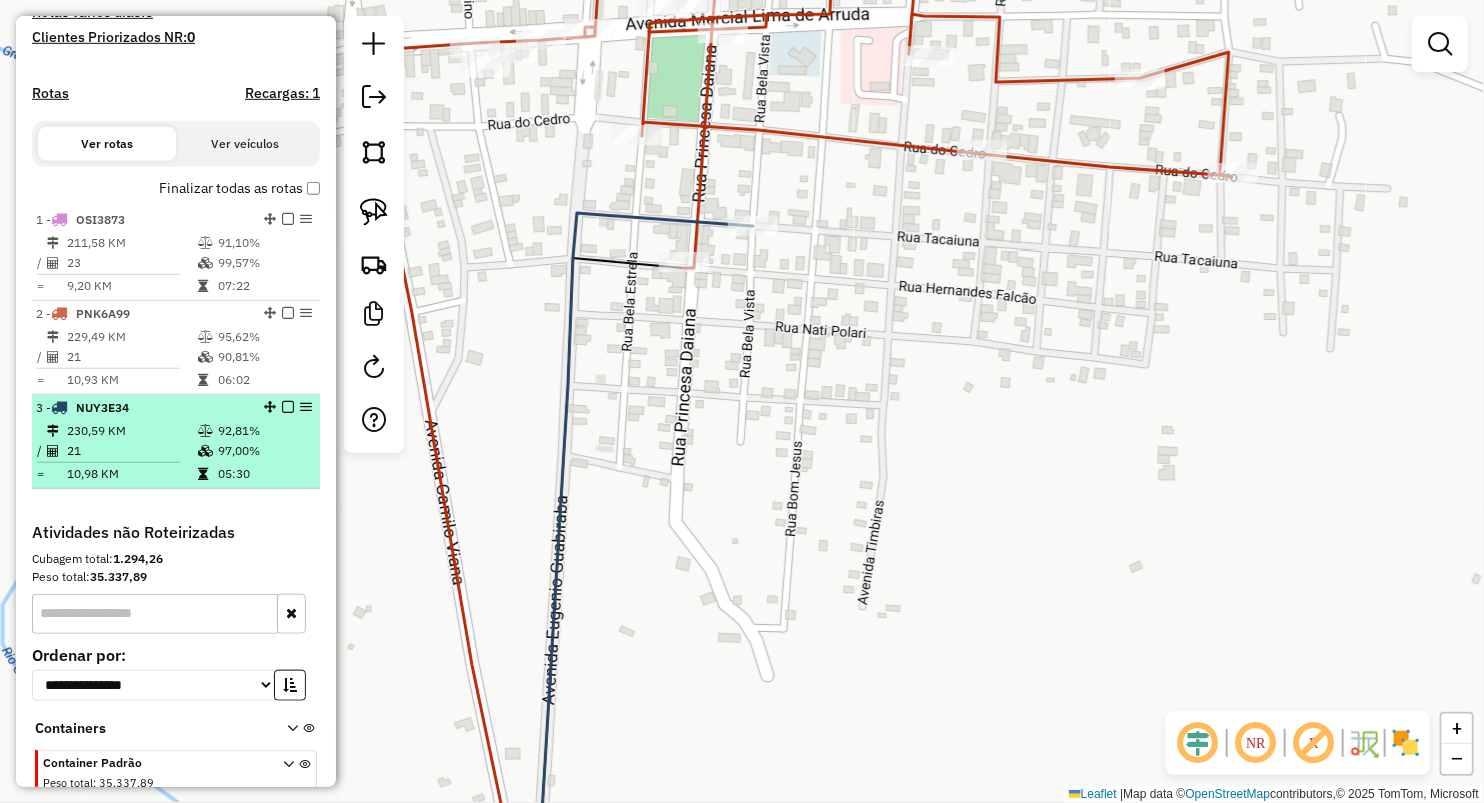 click on "10,98 KM" at bounding box center [131, 474] 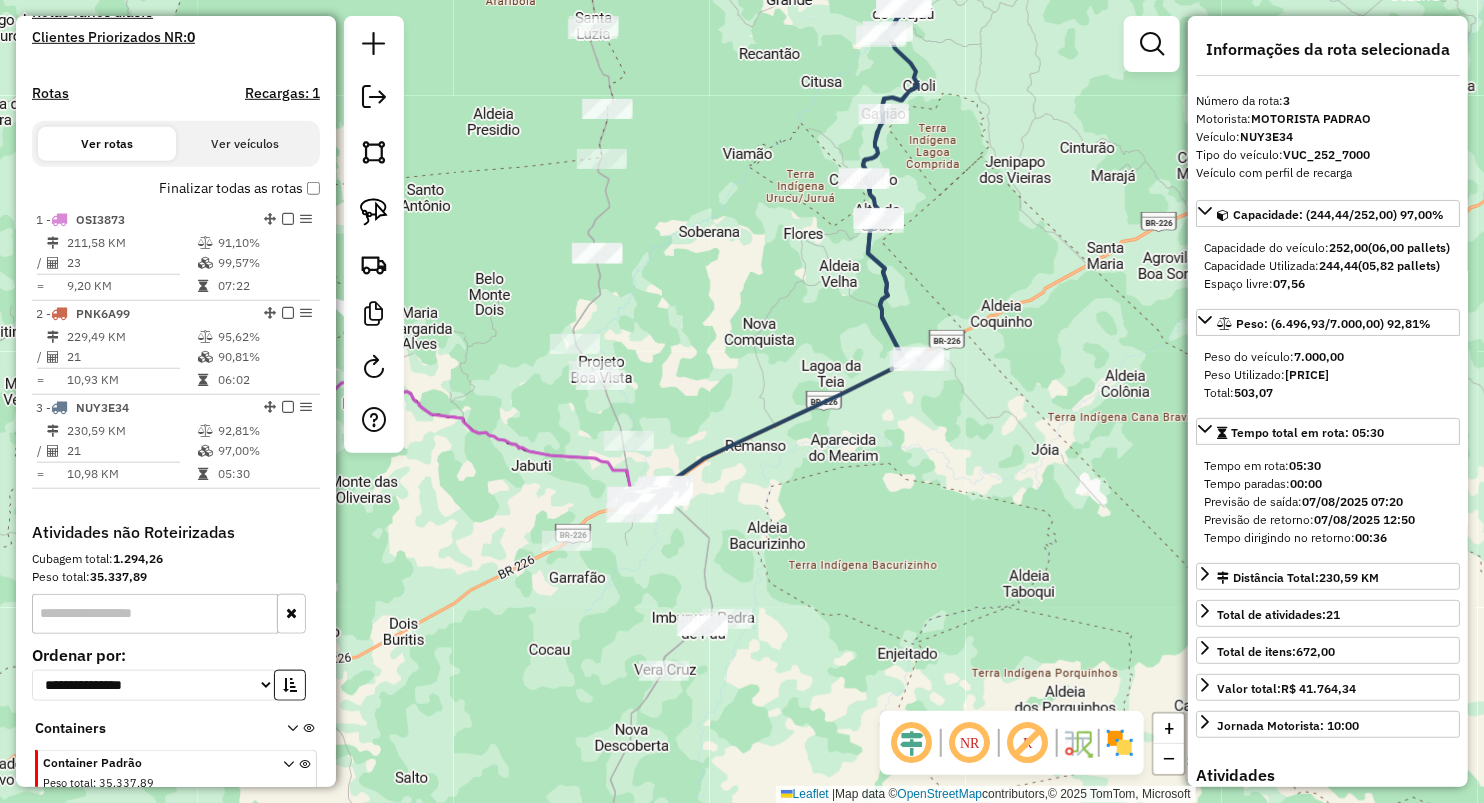 drag, startPoint x: 624, startPoint y: 468, endPoint x: 685, endPoint y: 212, distance: 263.16724 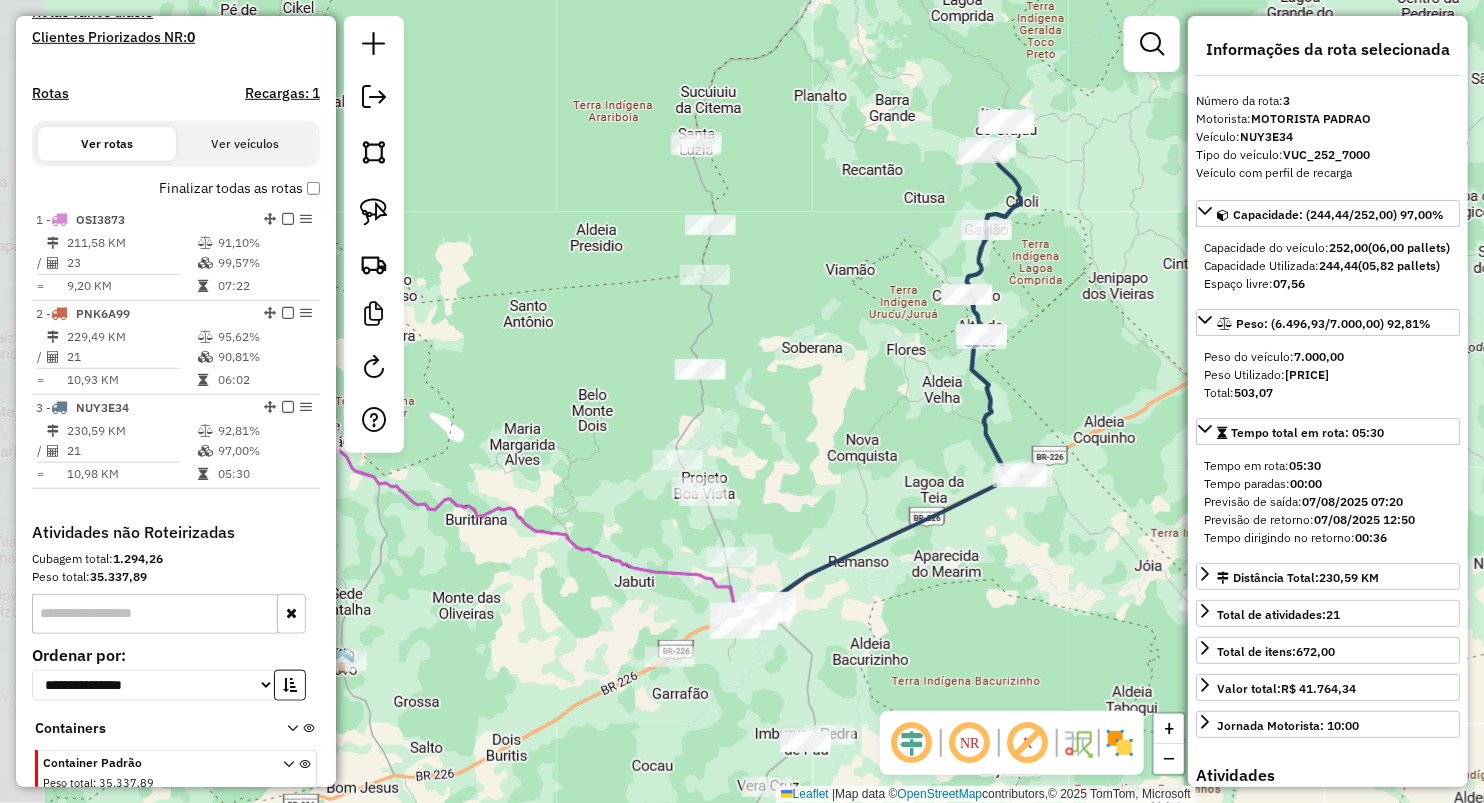 drag, startPoint x: 689, startPoint y: 230, endPoint x: 769, endPoint y: 435, distance: 220.05681 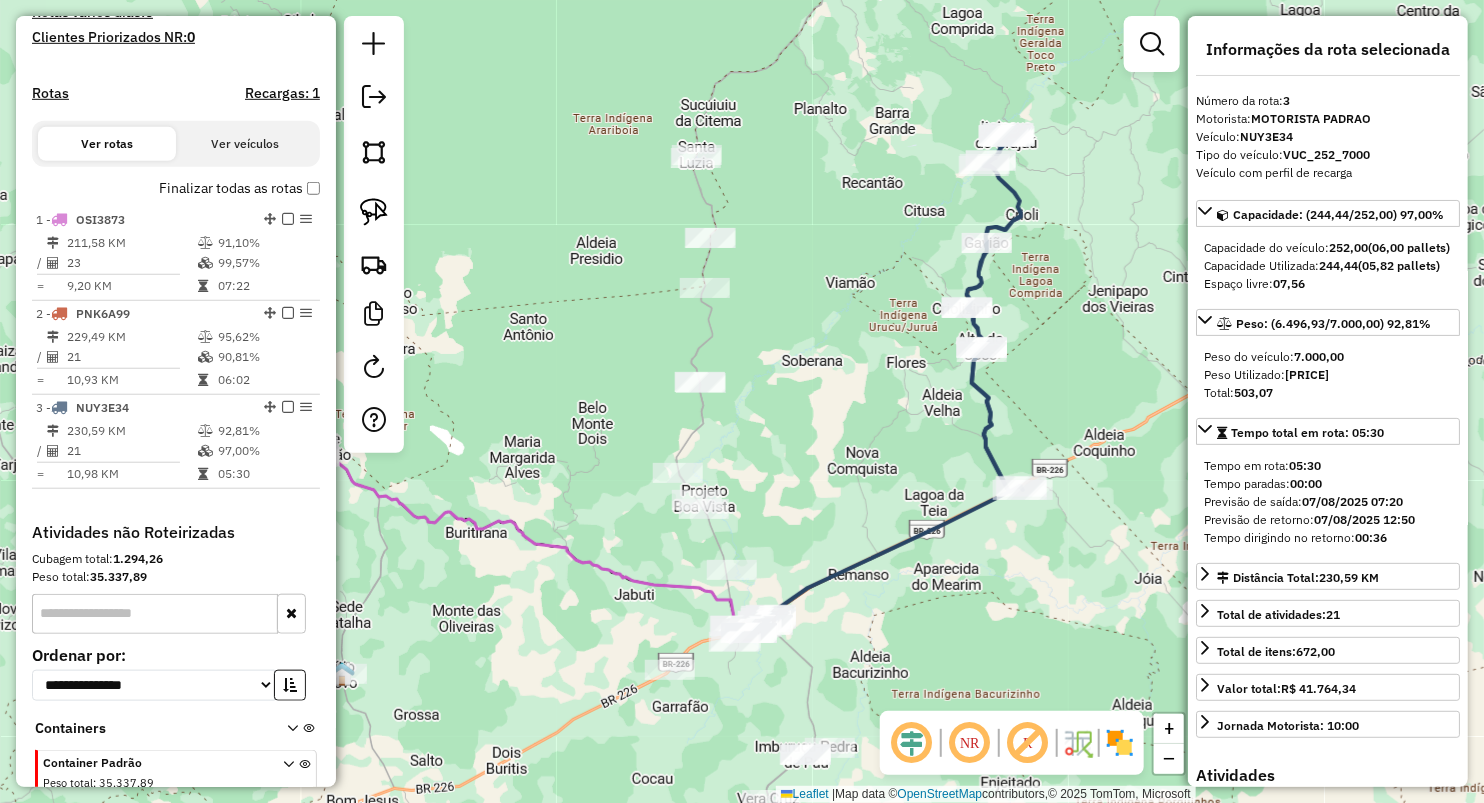 drag, startPoint x: 802, startPoint y: 190, endPoint x: 783, endPoint y: 271, distance: 83.198555 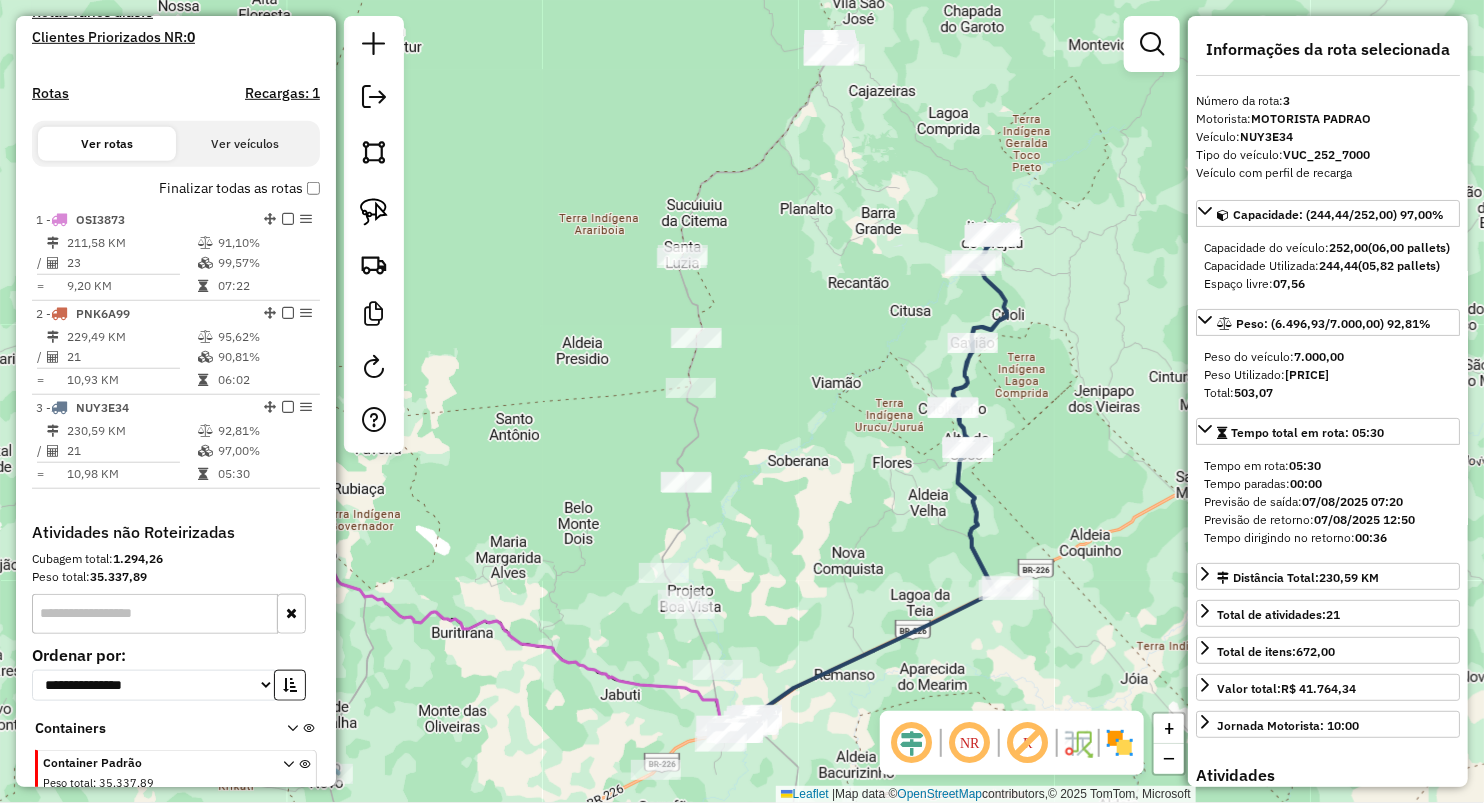 drag, startPoint x: 790, startPoint y: 240, endPoint x: 793, endPoint y: 316, distance: 76.05919 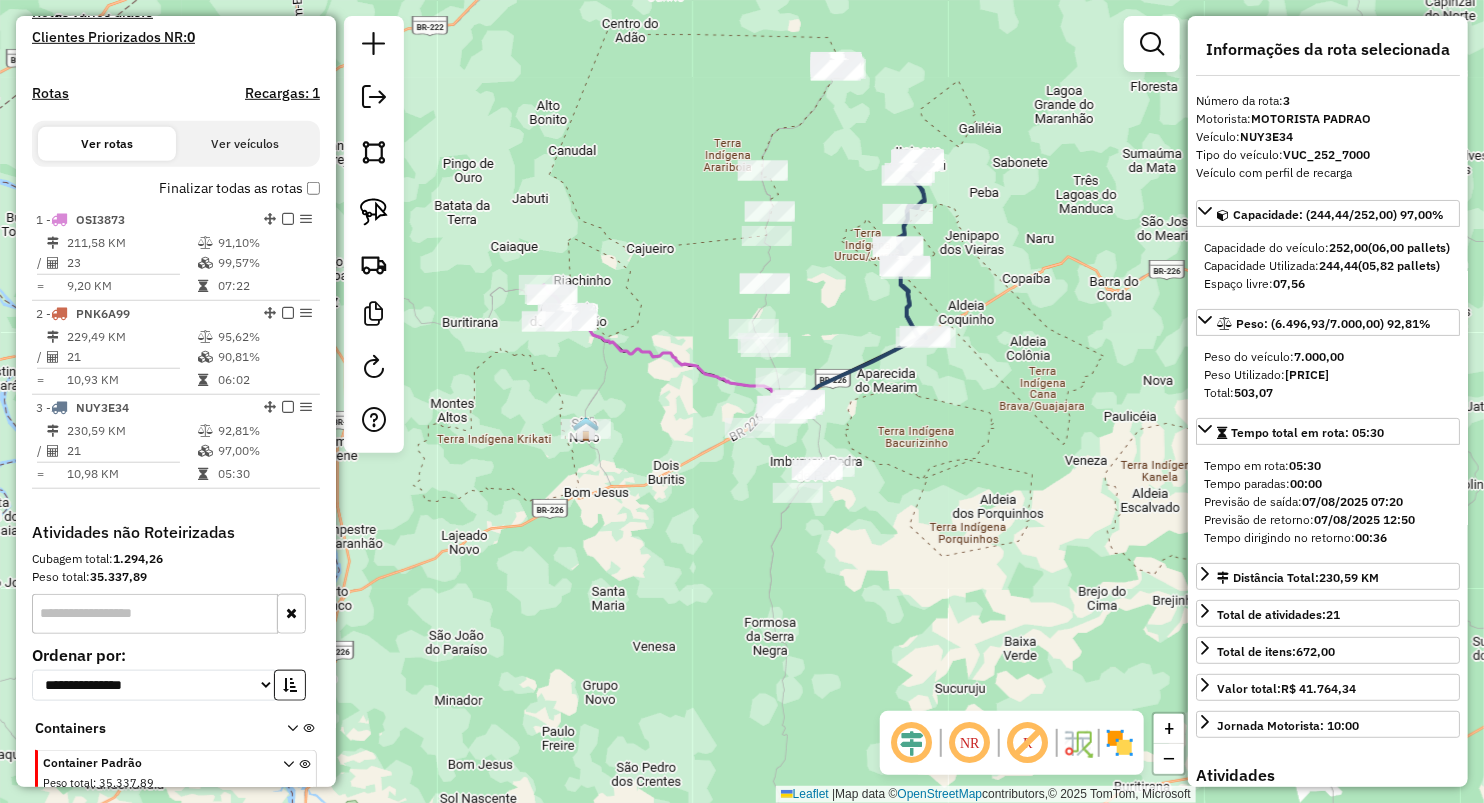 drag, startPoint x: 801, startPoint y: 352, endPoint x: 803, endPoint y: 269, distance: 83.02409 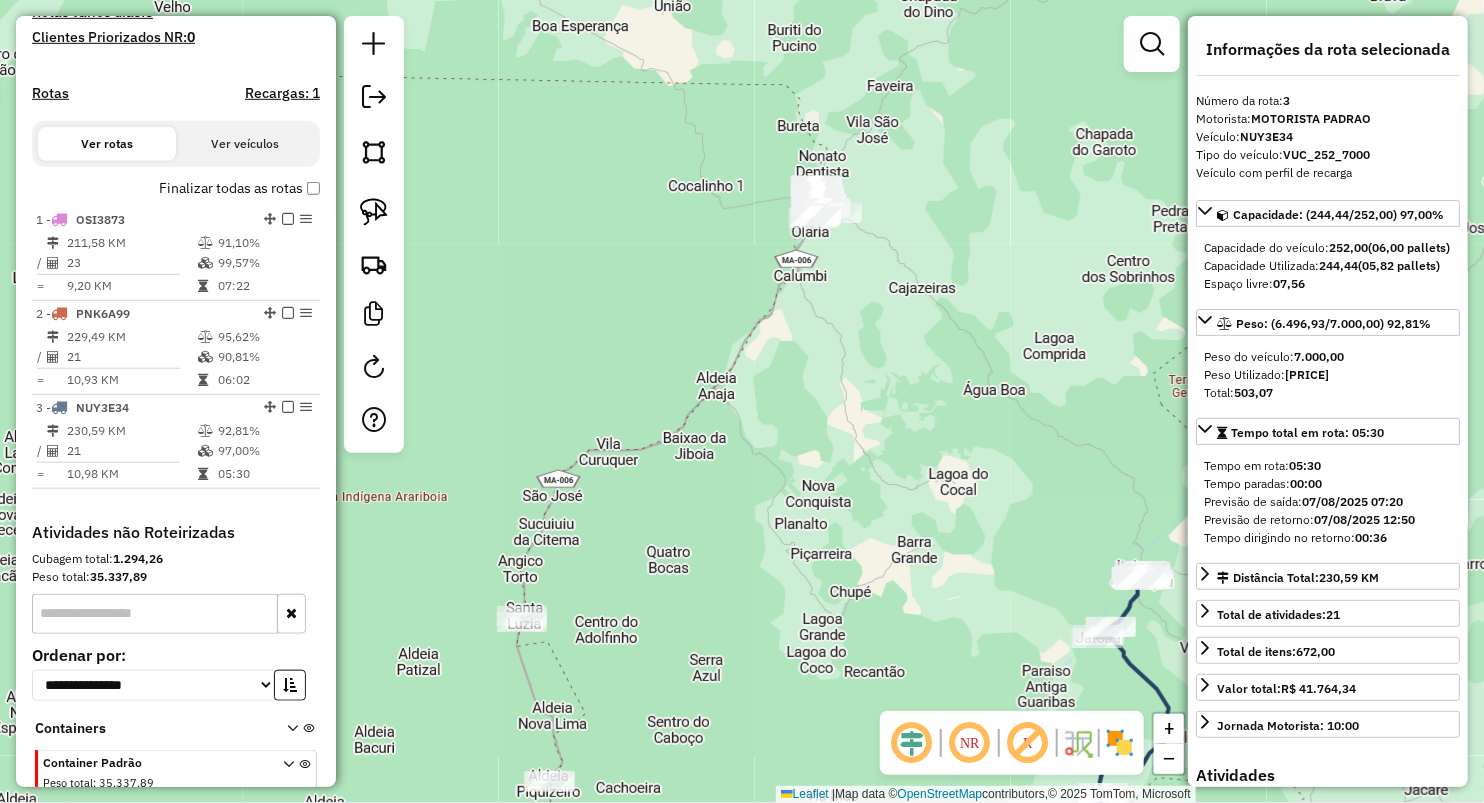 drag, startPoint x: 865, startPoint y: 197, endPoint x: 817, endPoint y: 406, distance: 214.44113 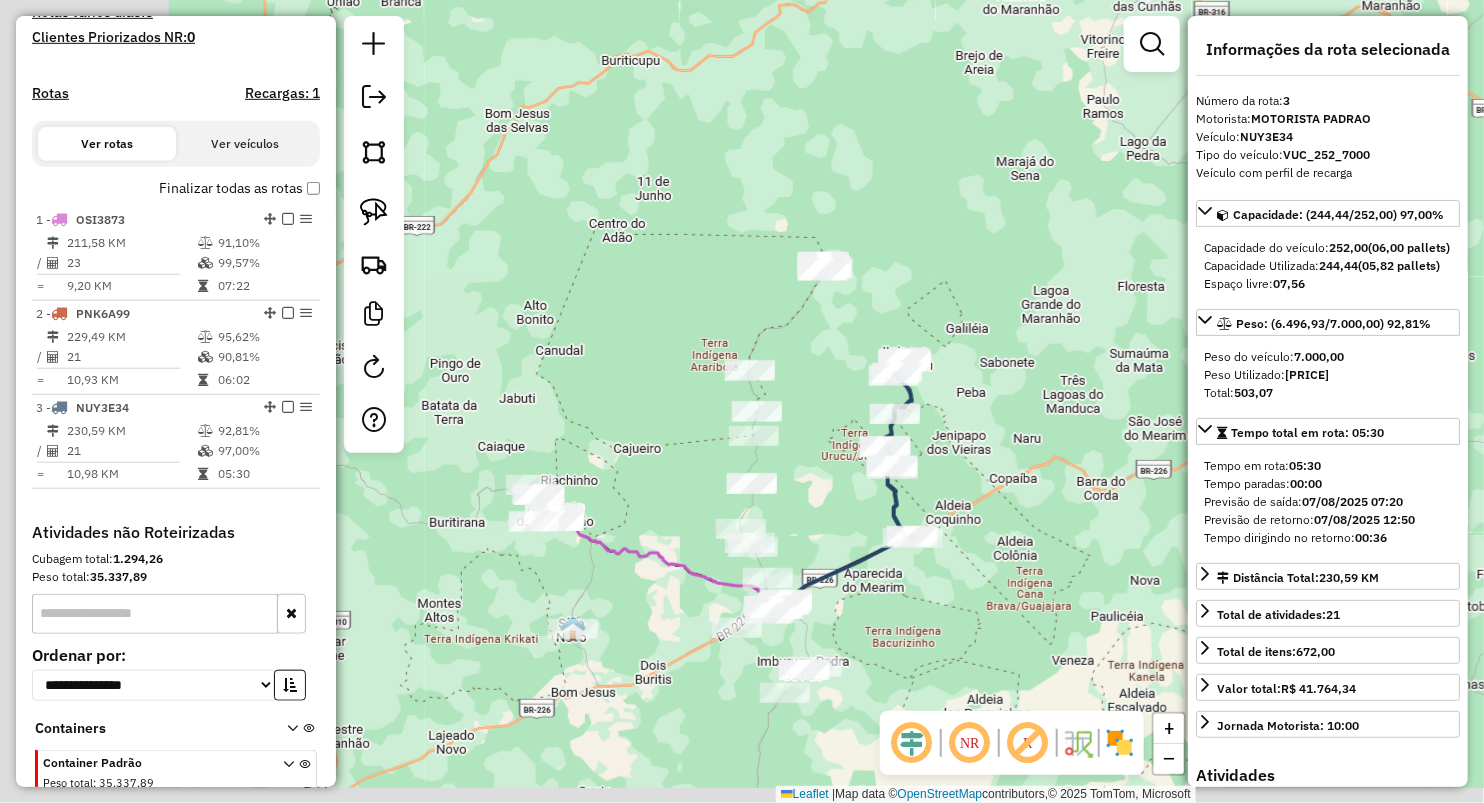 drag, startPoint x: 633, startPoint y: 580, endPoint x: 846, endPoint y: 371, distance: 298.41248 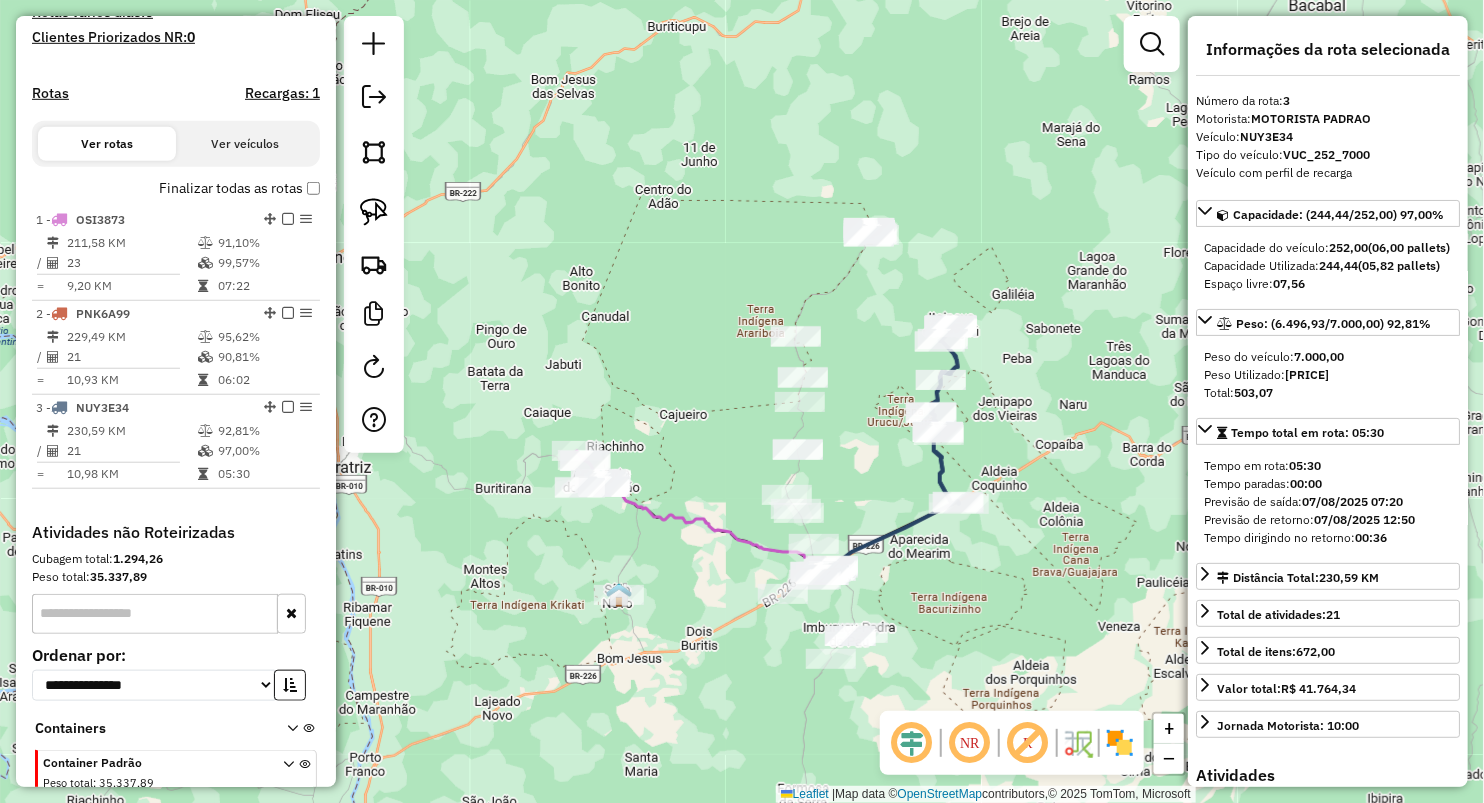 drag, startPoint x: 658, startPoint y: 497, endPoint x: 769, endPoint y: 320, distance: 208.92583 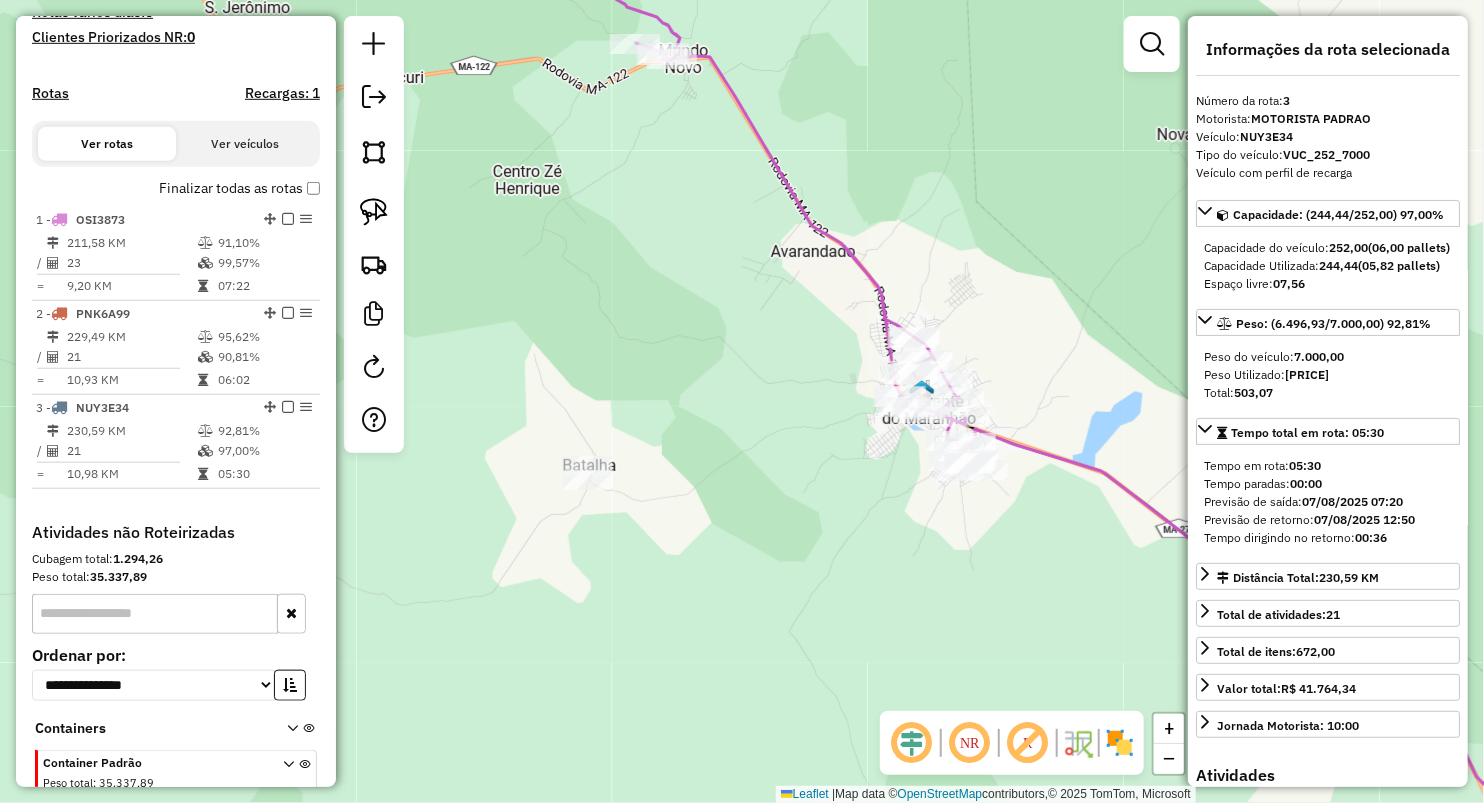 click on "Janela de atendimento Grade de atendimento Capacidade Transportadoras Veículos Cliente Pedidos  Rotas Selecione os dias de semana para filtrar as janelas de atendimento  Seg   Ter   Qua   Qui   Sex   Sáb   Dom  Informe o período da janela de atendimento: De: Até:  Filtrar exatamente a janela do cliente  Considerar janela de atendimento padrão  Selecione os dias de semana para filtrar as grades de atendimento  Seg   Ter   Qua   Qui   Sex   Sáb   Dom   Considerar clientes sem dia de atendimento cadastrado  Clientes fora do dia de atendimento selecionado Filtrar as atividades entre os valores definidos abaixo:  Peso mínimo:   Peso máximo:   Cubagem mínima:   Cubagem máxima:   De:   Até:  Filtrar as atividades entre o tempo de atendimento definido abaixo:  De:   Até:   Considerar capacidade total dos clientes não roteirizados Transportadora: Selecione um ou mais itens Tipo de veículo: Selecione um ou mais itens Veículo: Selecione um ou mais itens Motorista: Selecione um ou mais itens Nome: Rótulo:" 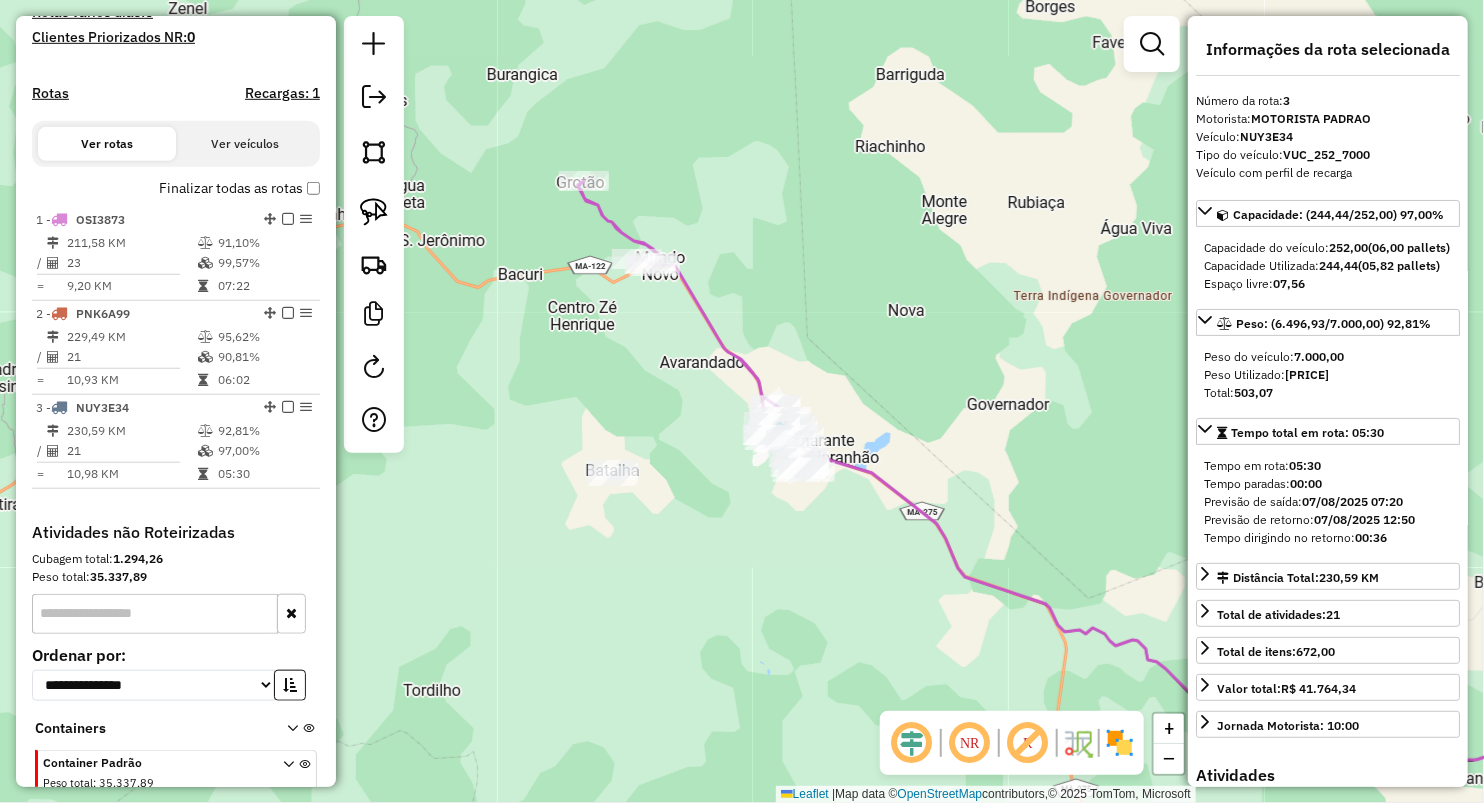drag, startPoint x: 769, startPoint y: 599, endPoint x: 527, endPoint y: 316, distance: 372.3614 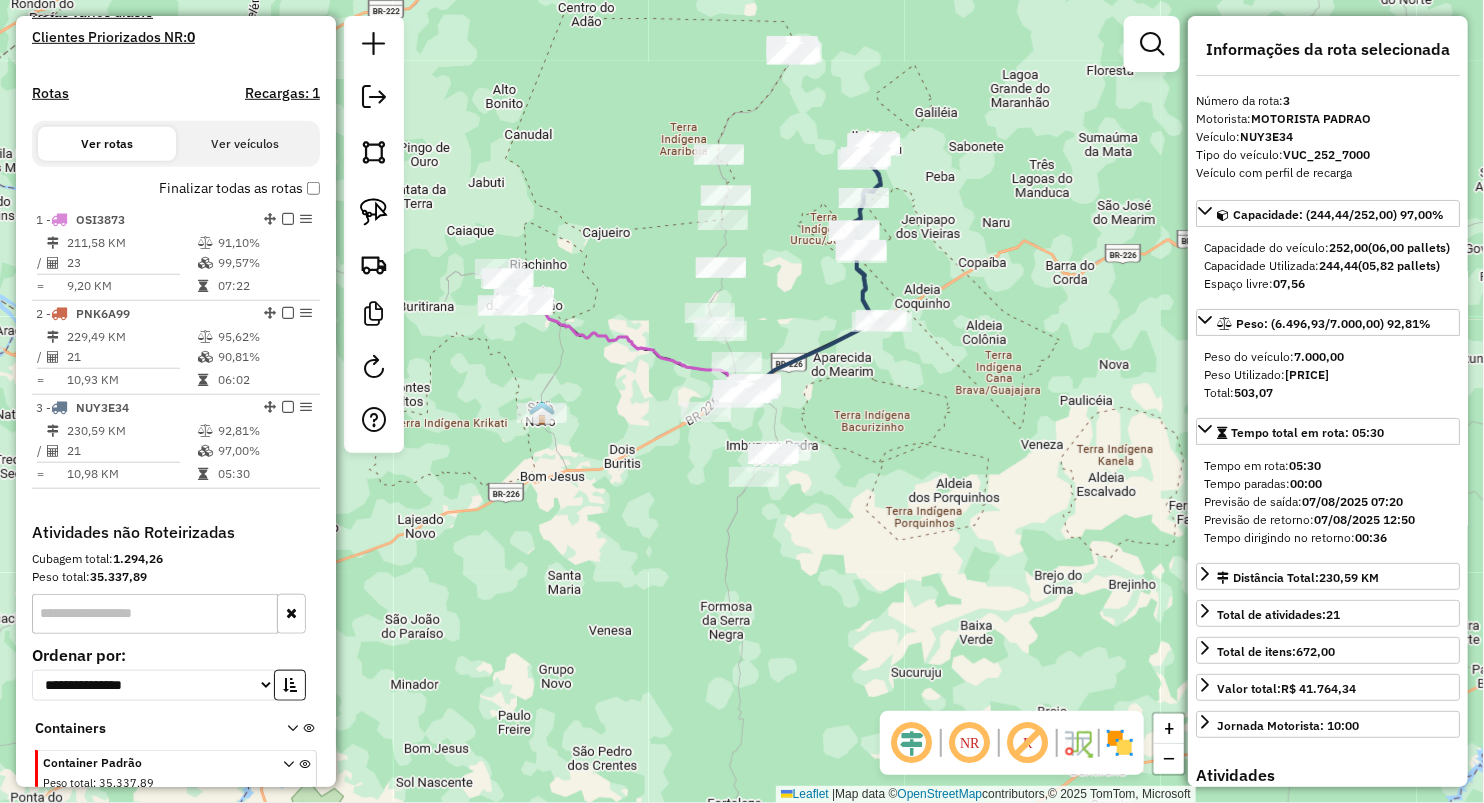 drag, startPoint x: 660, startPoint y: 264, endPoint x: 595, endPoint y: 429, distance: 177.34148 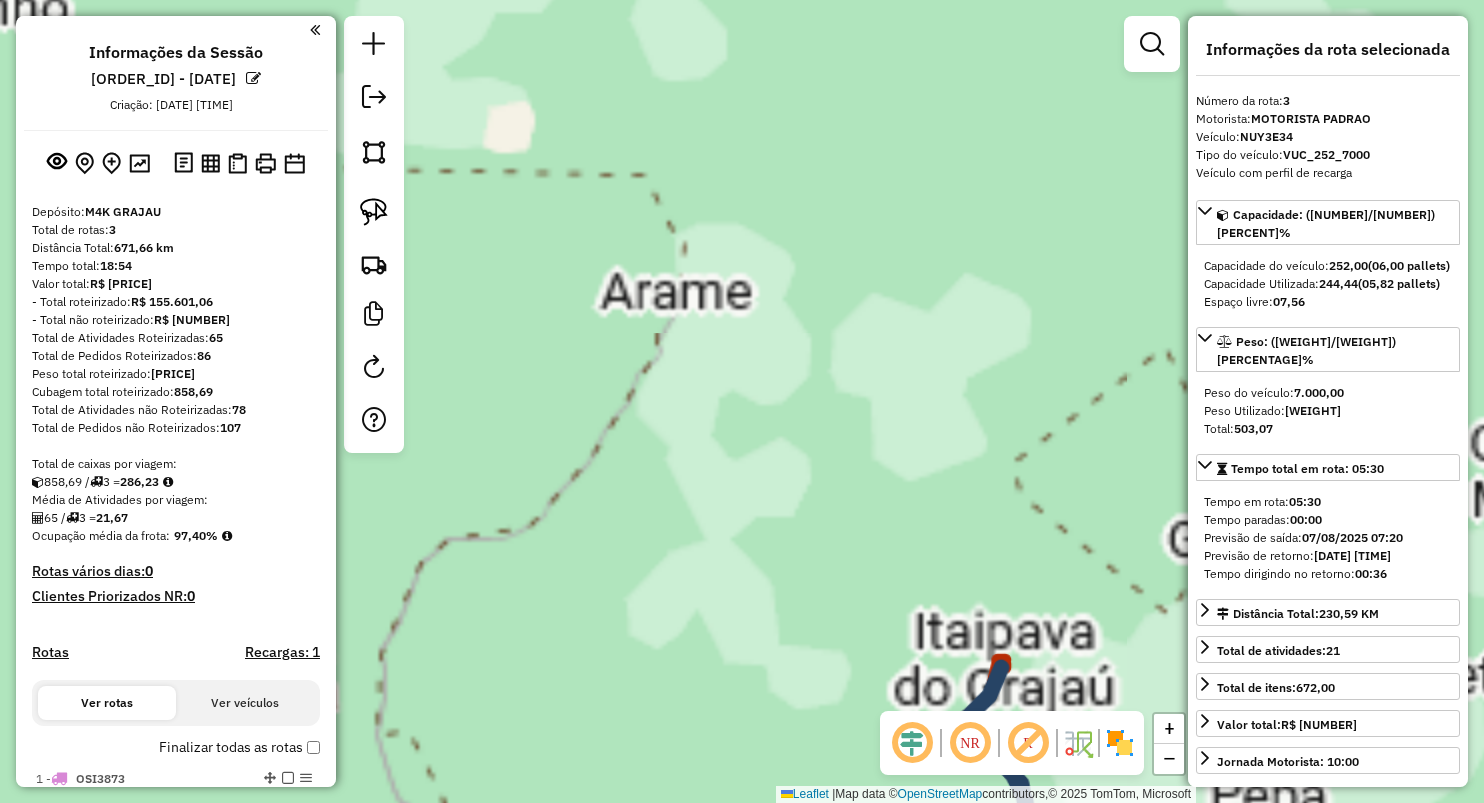 select on "**********" 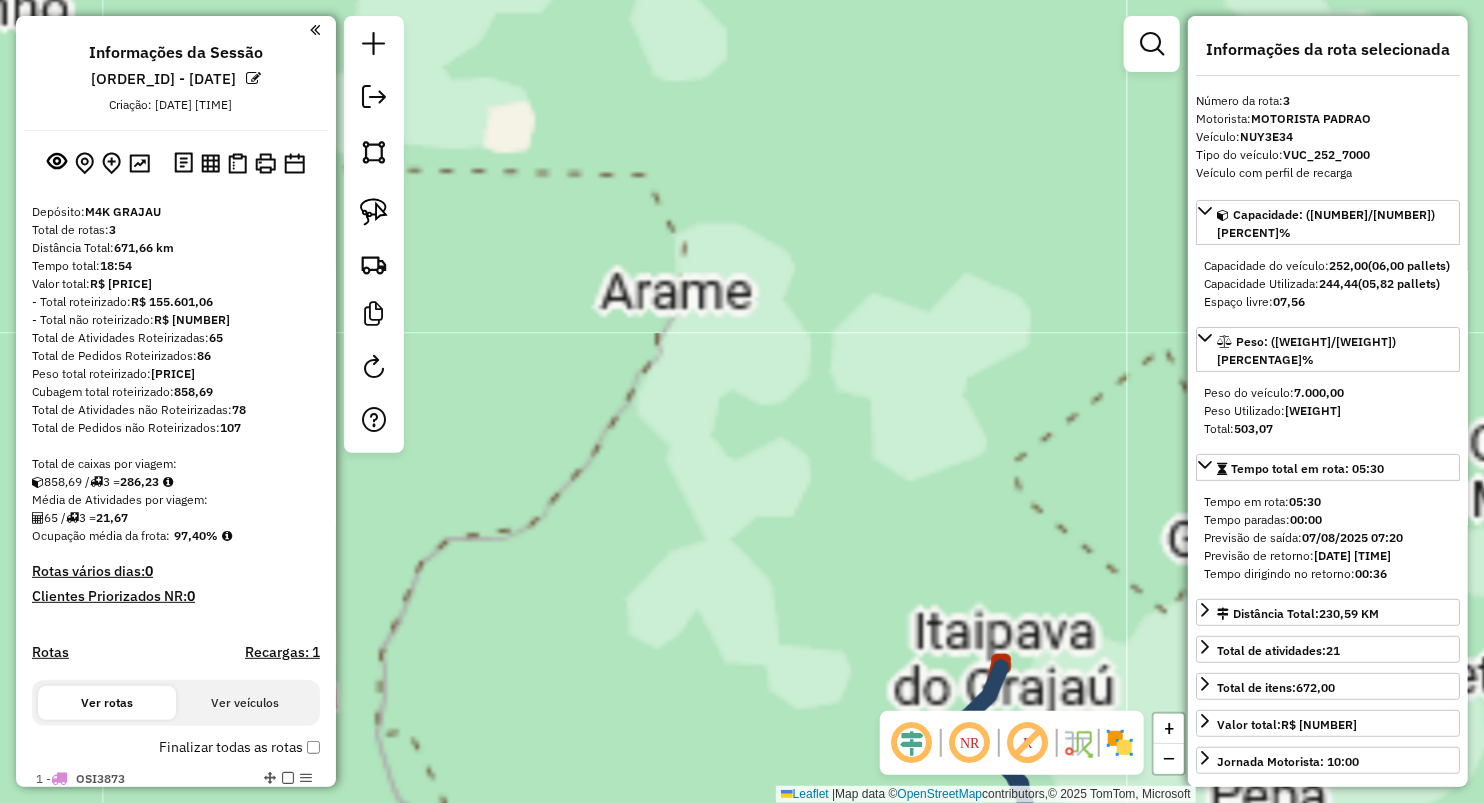 scroll, scrollTop: 559, scrollLeft: 0, axis: vertical 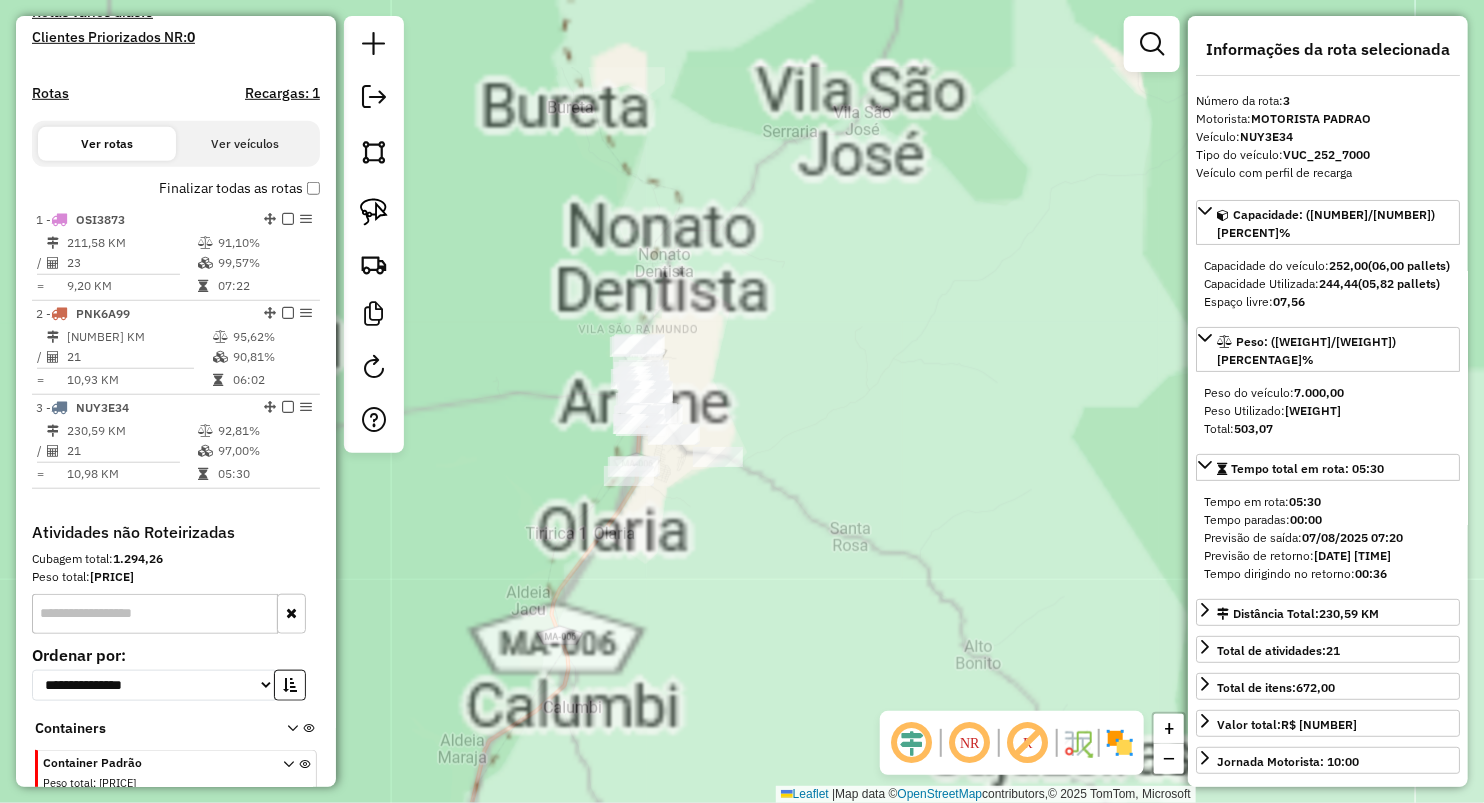 drag, startPoint x: 689, startPoint y: 540, endPoint x: 692, endPoint y: 471, distance: 69.065186 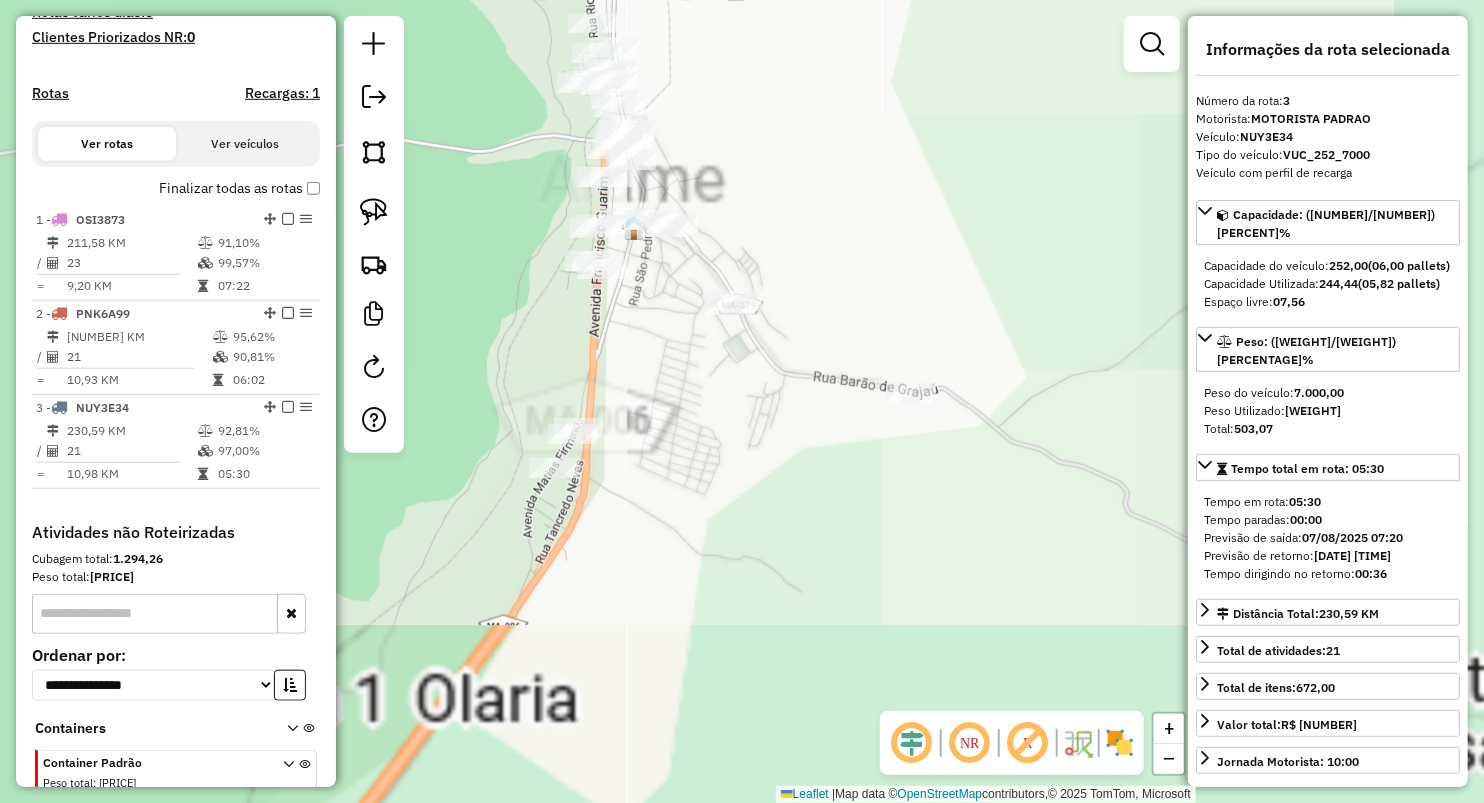 drag, startPoint x: 840, startPoint y: 432, endPoint x: 788, endPoint y: 160, distance: 276.926 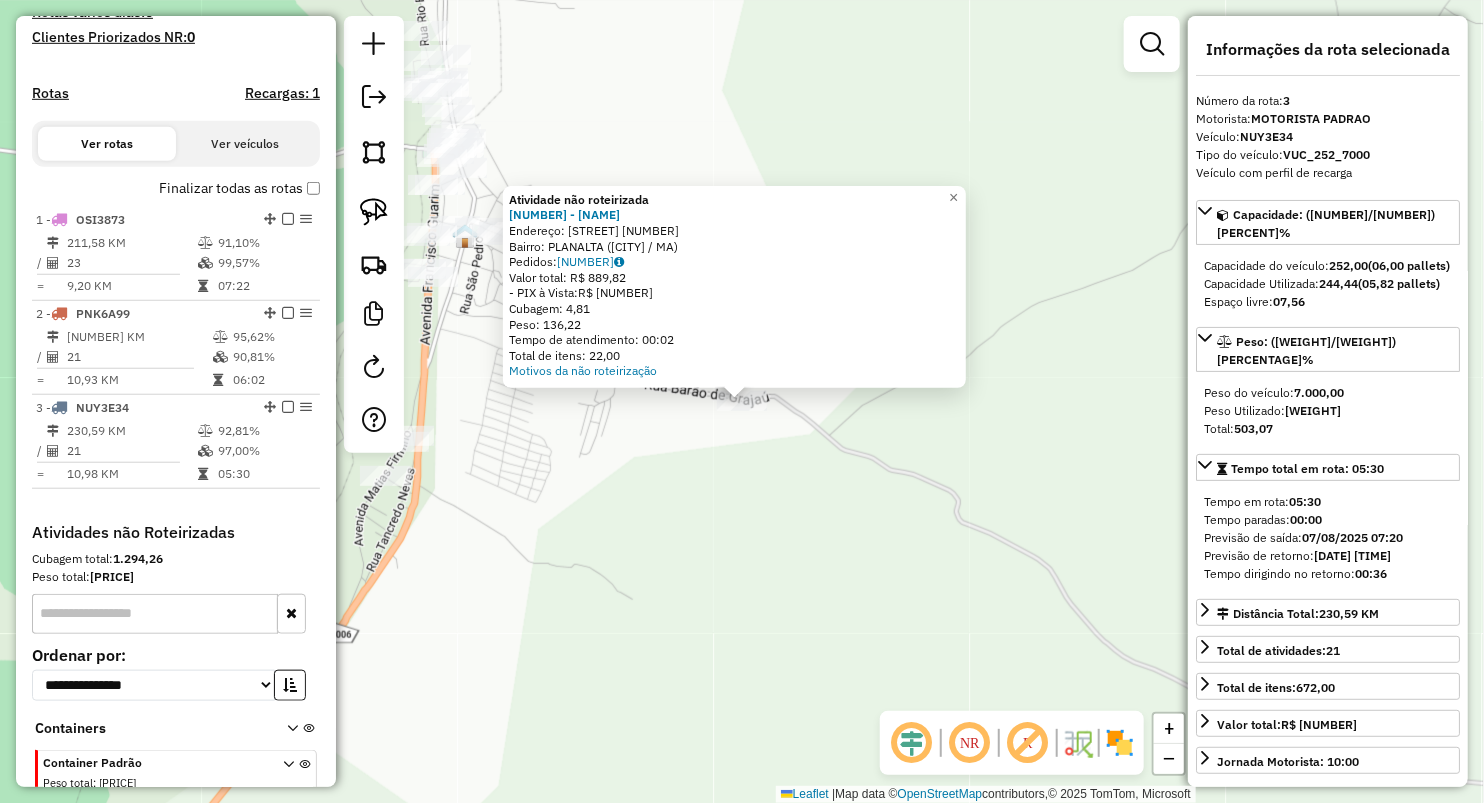 click on "Atividade não roteirizada 491 - BAR DO ZE DA BODA  Endereço:  PLANALTA 2   Bairro: PLANALTA (ARAME / MA)   Pedidos:  06027401   Valor total: R$ 889,82   - PIX à Vista:  R$ 889,82   Cubagem: 4,81   Peso: 136,22   Tempo de atendimento: 00:02   Total de itens: 22,00  Motivos da não roteirização × Janela de atendimento Grade de atendimento Capacidade Transportadoras Veículos Cliente Pedidos  Rotas Selecione os dias de semana para filtrar as janelas de atendimento  Seg   Ter   Qua   Qui   Sex   Sáb   Dom  Informe o período da janela de atendimento: De: Até:  Filtrar exatamente a janela do cliente  Considerar janela de atendimento padrão  Selecione os dias de semana para filtrar as grades de atendimento  Seg   Ter   Qua   Qui   Sex   Sáb   Dom   Considerar clientes sem dia de atendimento cadastrado  Clientes fora do dia de atendimento selecionado Filtrar as atividades entre os valores definidos abaixo:  Peso mínimo:   Peso máximo:   Cubagem mínima:   Cubagem máxima:   De:   Até:   De:   Até:  De:" 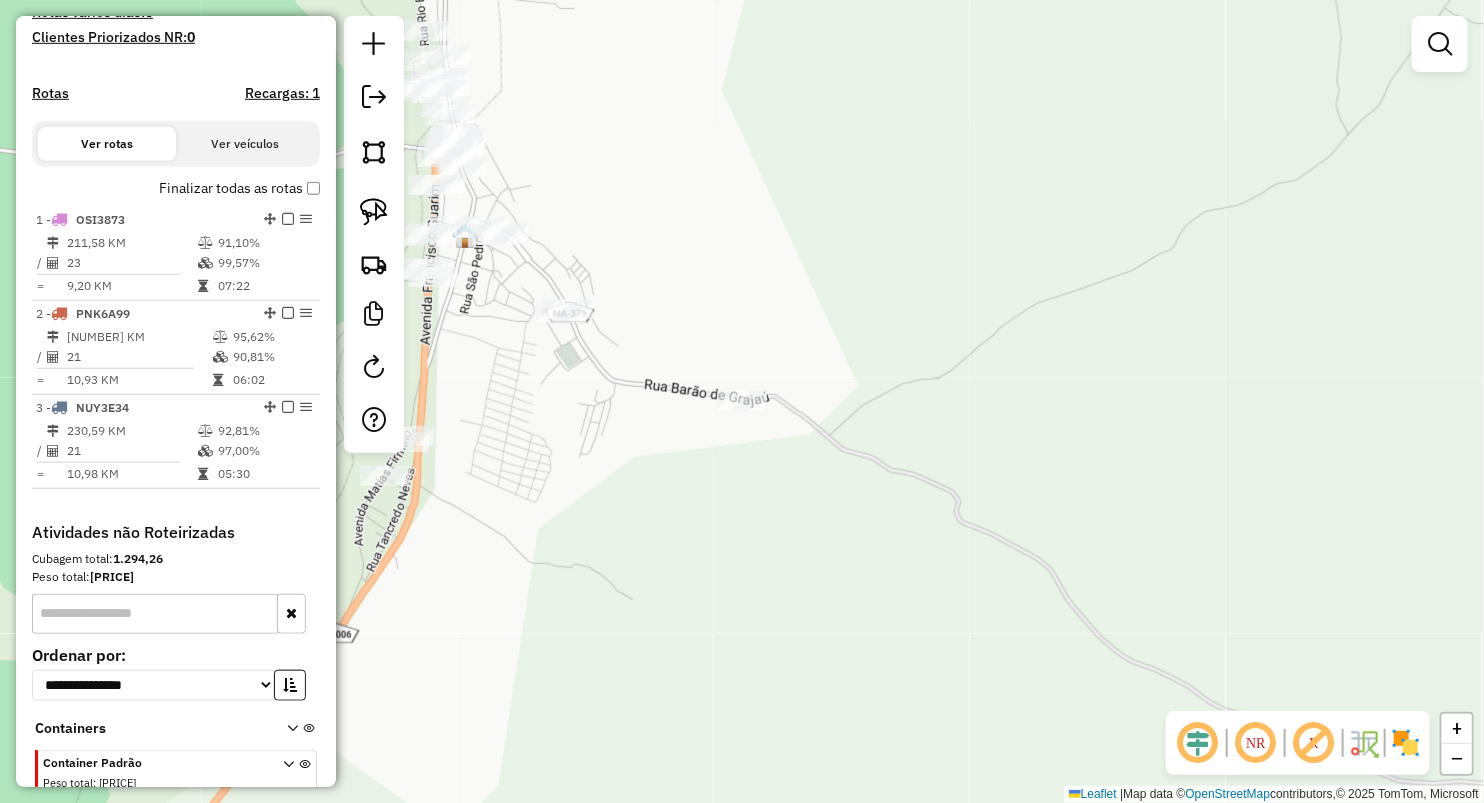 drag, startPoint x: 538, startPoint y: 433, endPoint x: 739, endPoint y: 429, distance: 201.0398 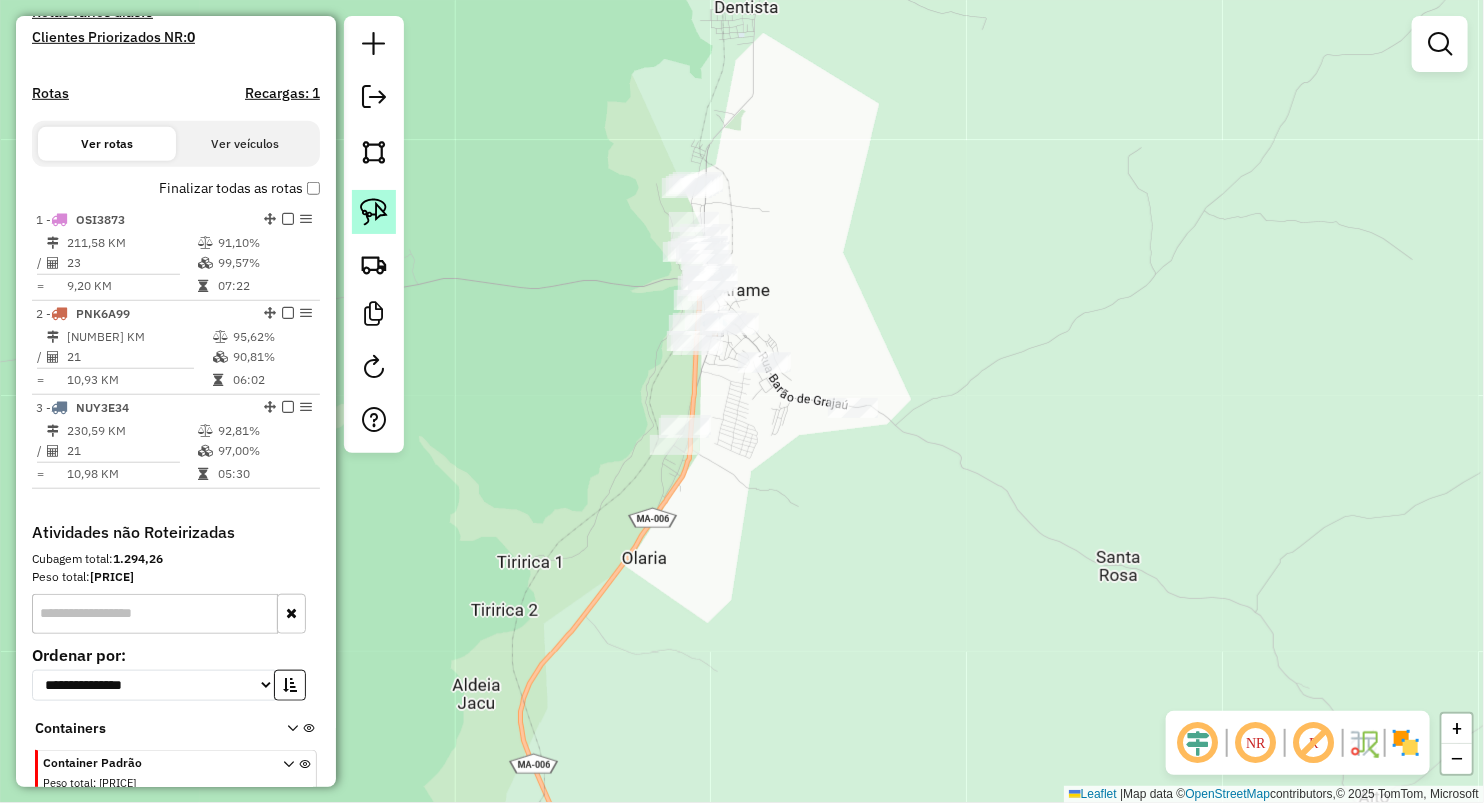 click 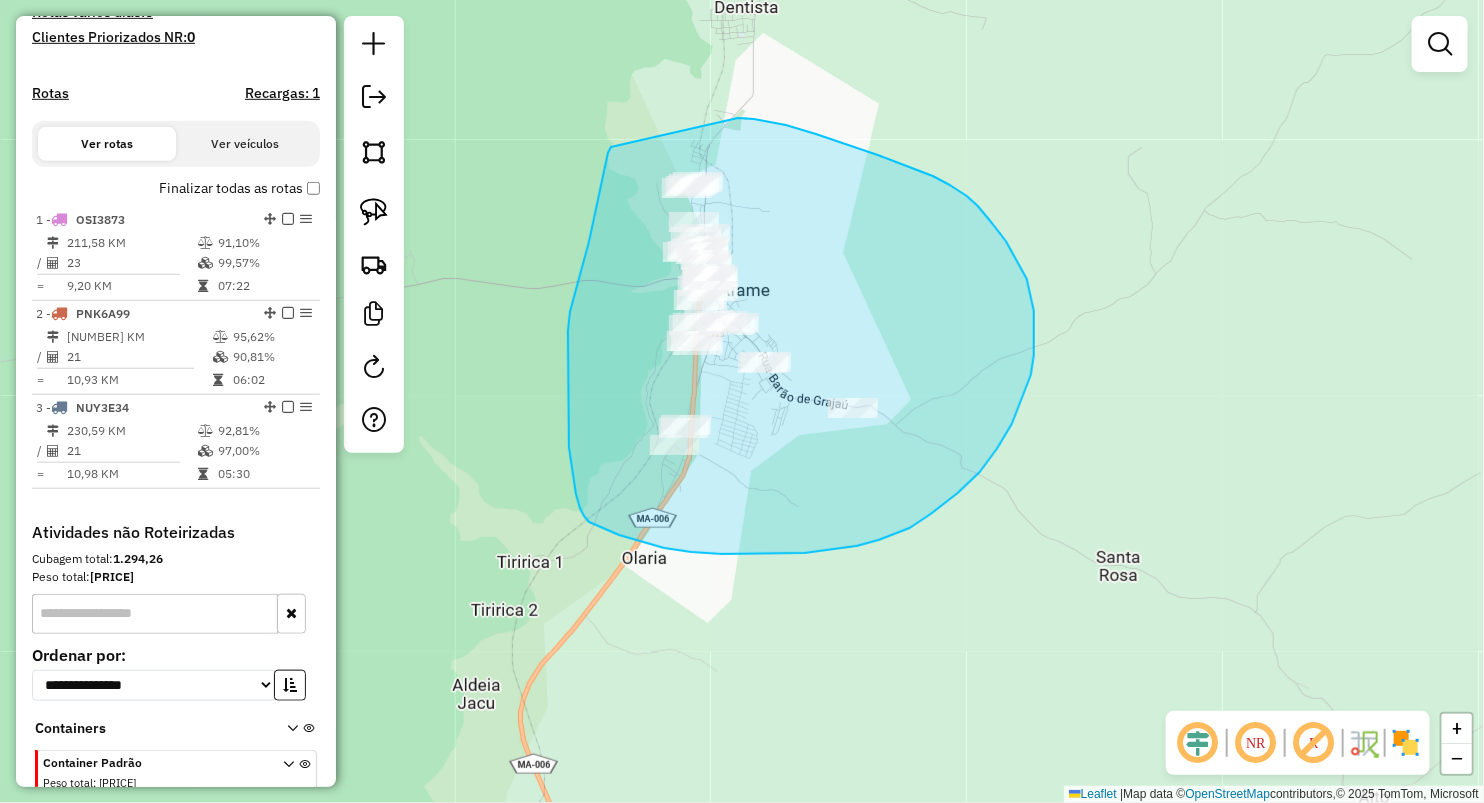 drag, startPoint x: 915, startPoint y: 170, endPoint x: 612, endPoint y: 140, distance: 304.48154 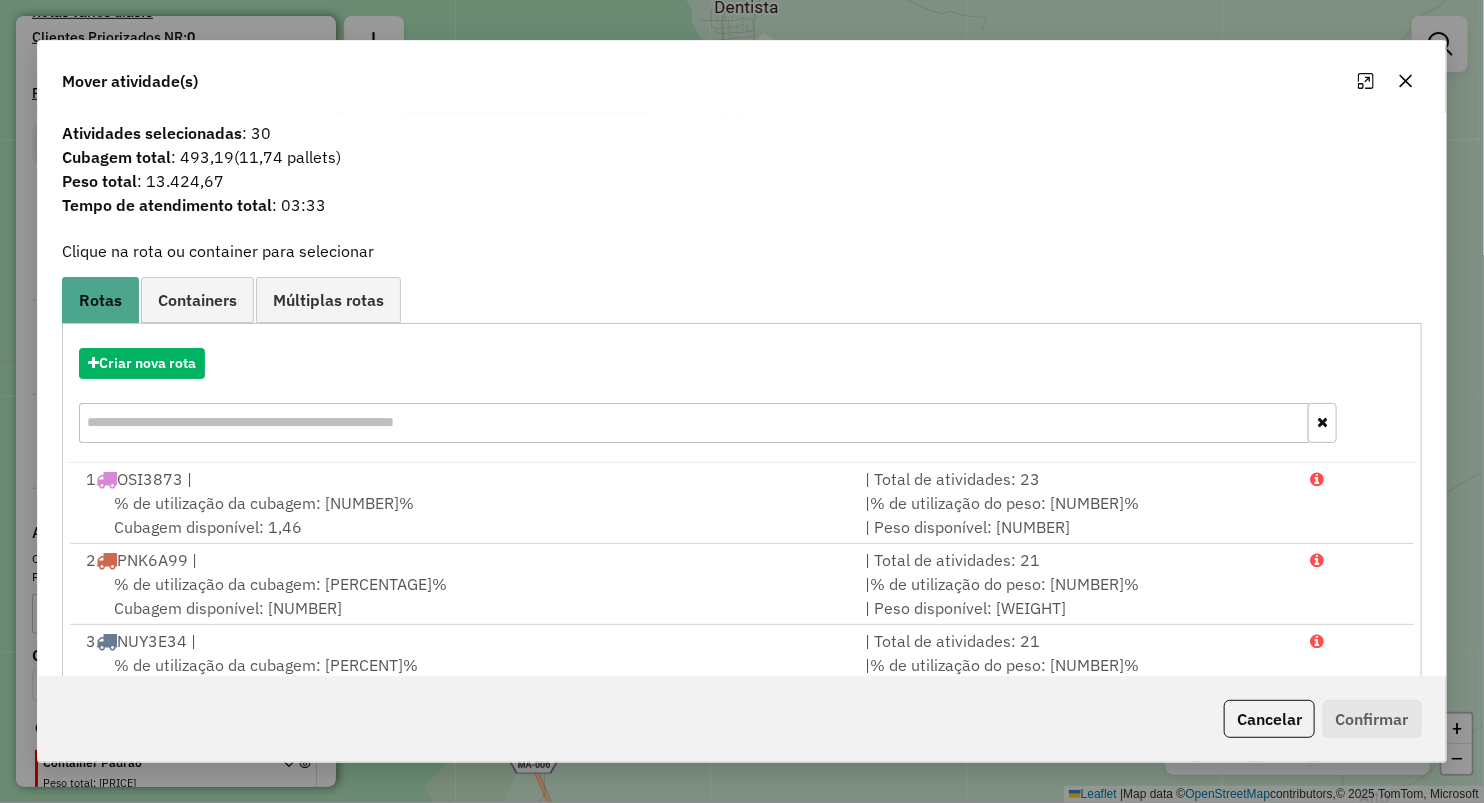 click 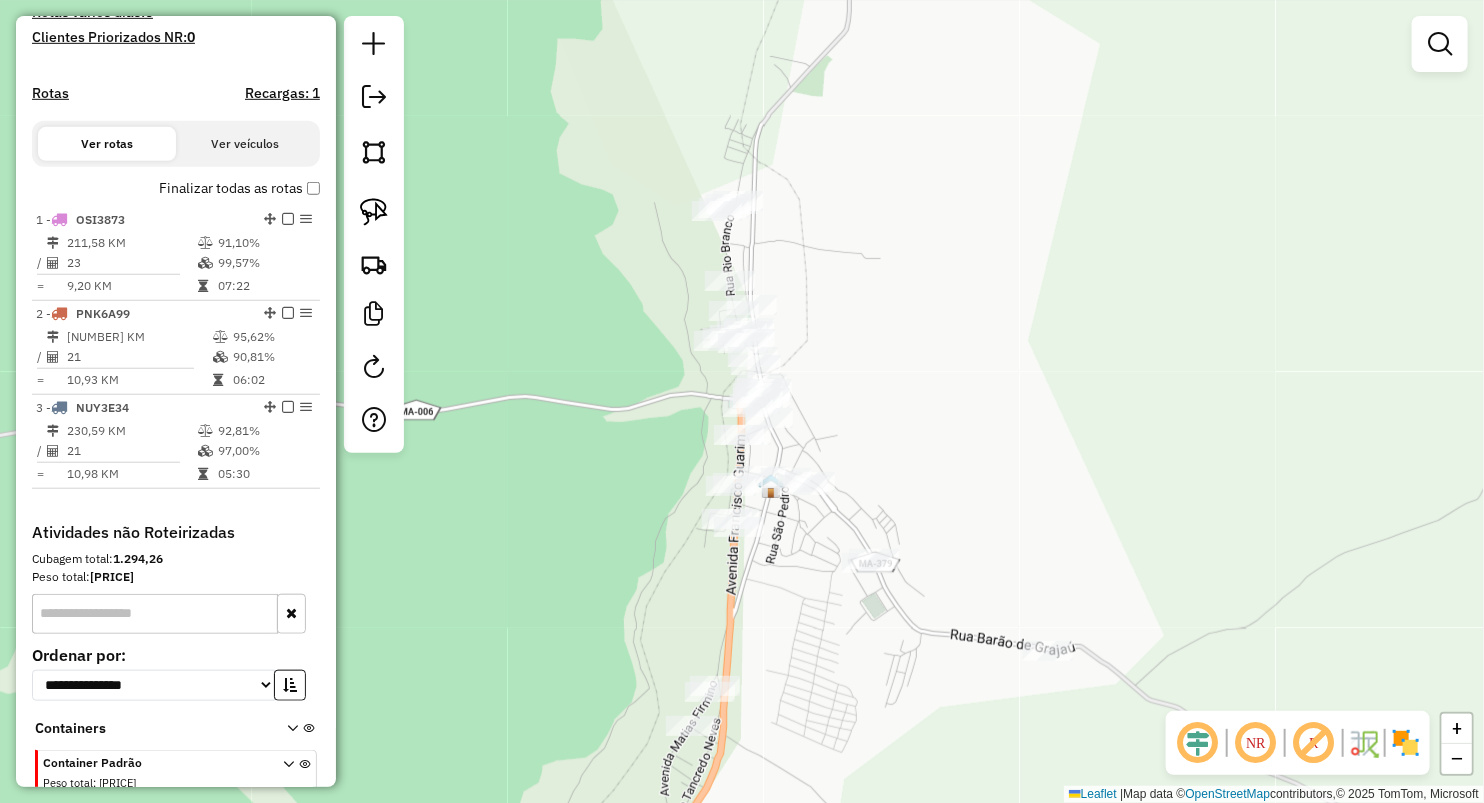 click on "Janela de atendimento Grade de atendimento Capacidade Transportadoras Veículos Cliente Pedidos  Rotas Selecione os dias de semana para filtrar as janelas de atendimento  Seg   Ter   Qua   Qui   Sex   Sáb   Dom  Informe o período da janela de atendimento: De: Até:  Filtrar exatamente a janela do cliente  Considerar janela de atendimento padrão  Selecione os dias de semana para filtrar as grades de atendimento  Seg   Ter   Qua   Qui   Sex   Sáb   Dom   Considerar clientes sem dia de atendimento cadastrado  Clientes fora do dia de atendimento selecionado Filtrar as atividades entre os valores definidos abaixo:  Peso mínimo:   Peso máximo:   Cubagem mínima:   Cubagem máxima:   De:   Até:  Filtrar as atividades entre o tempo de atendimento definido abaixo:  De:   Até:   Considerar capacidade total dos clientes não roteirizados Transportadora: Selecione um ou mais itens Tipo de veículo: Selecione um ou mais itens Veículo: Selecione um ou mais itens Motorista: Selecione um ou mais itens Nome: Rótulo:" 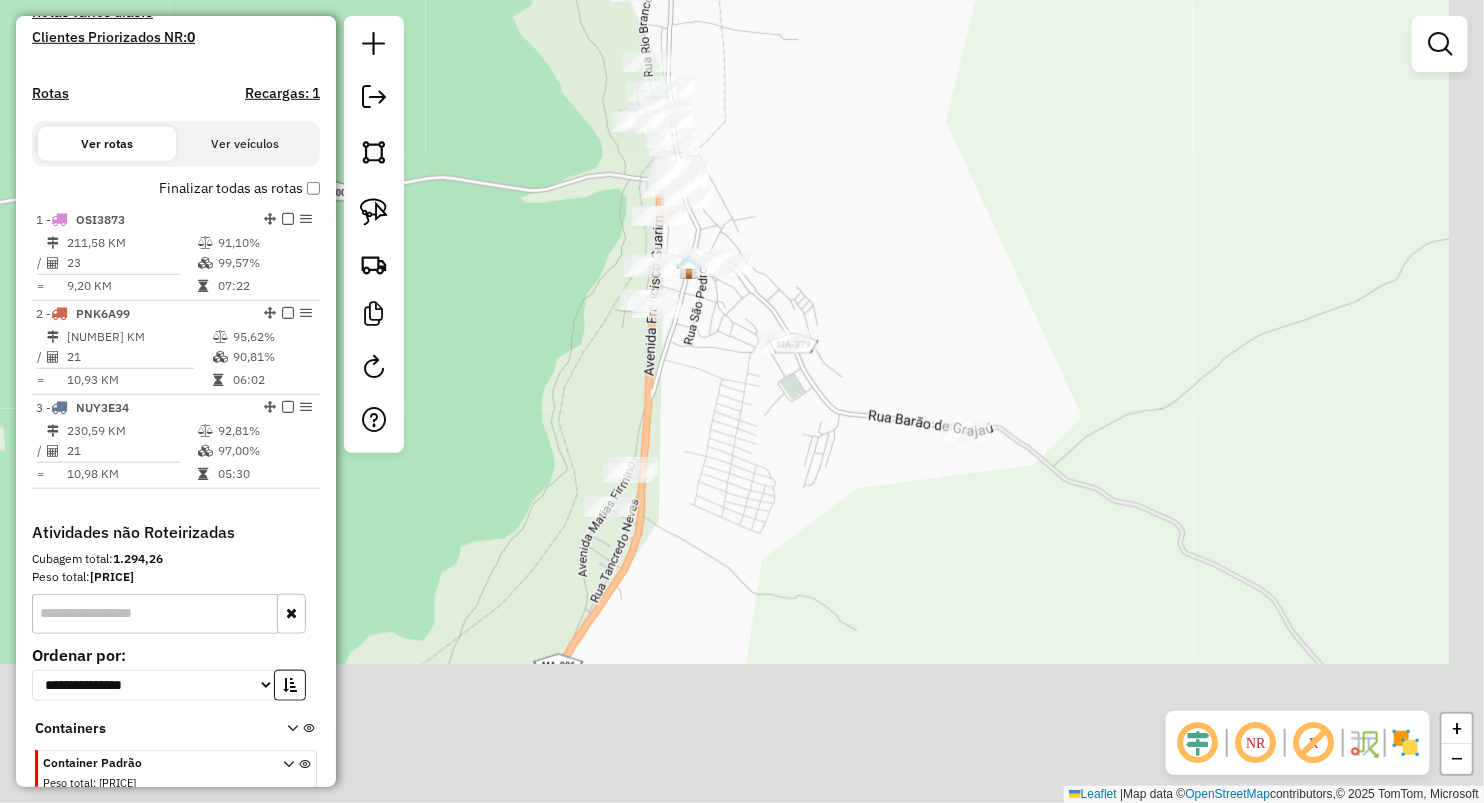 drag, startPoint x: 1055, startPoint y: 498, endPoint x: 979, endPoint y: 284, distance: 227.0947 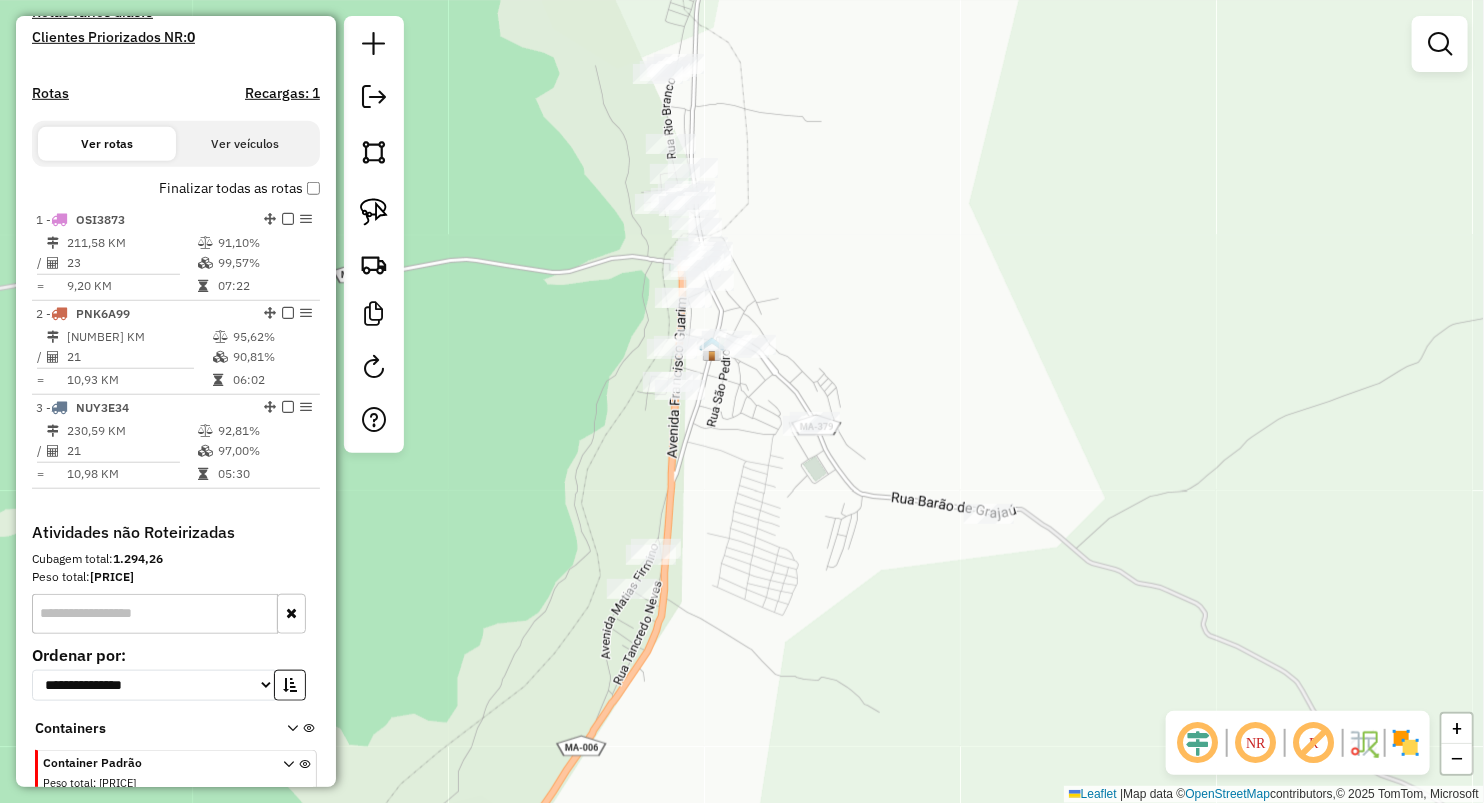 drag, startPoint x: 811, startPoint y: 276, endPoint x: 819, endPoint y: 341, distance: 65.490456 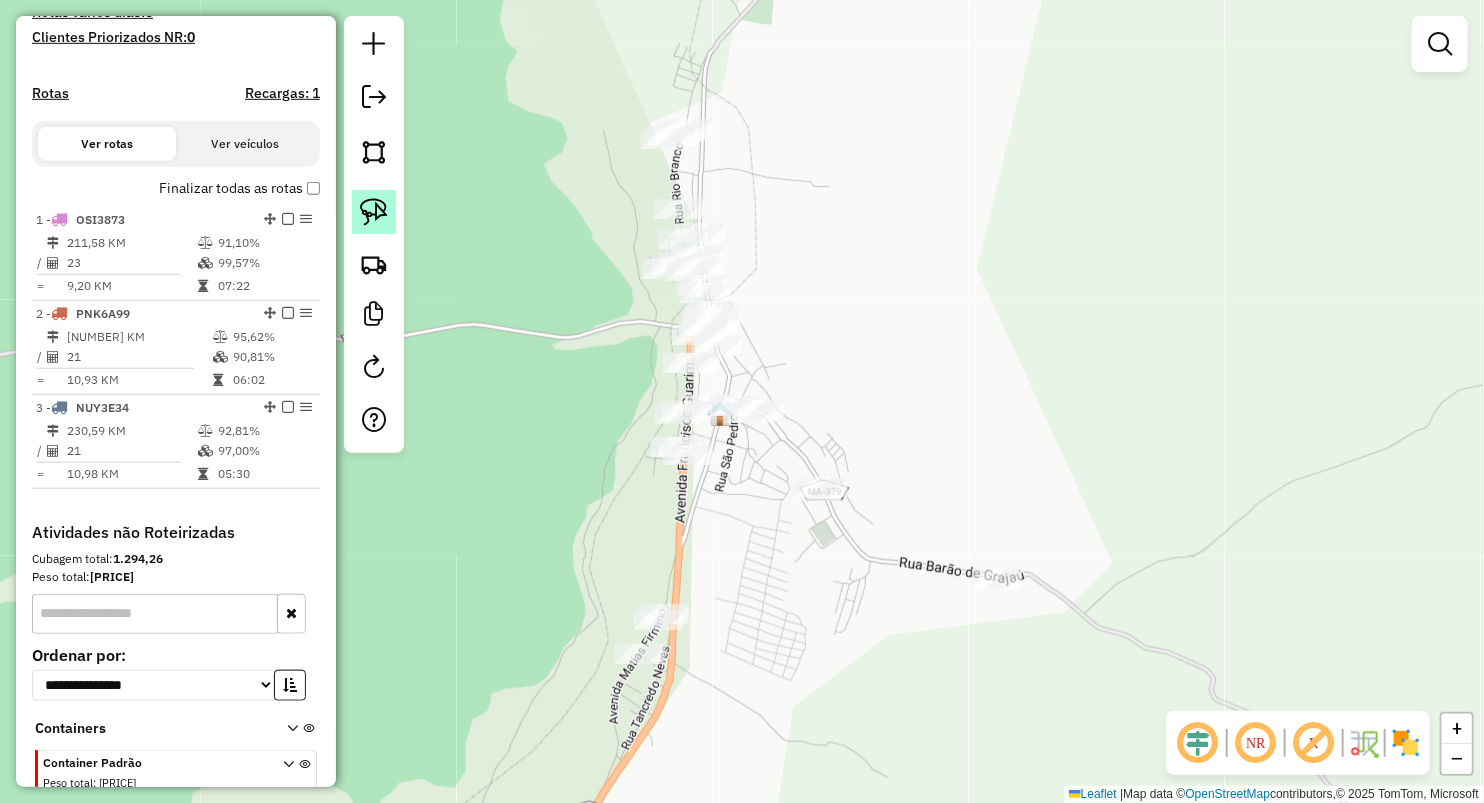 click 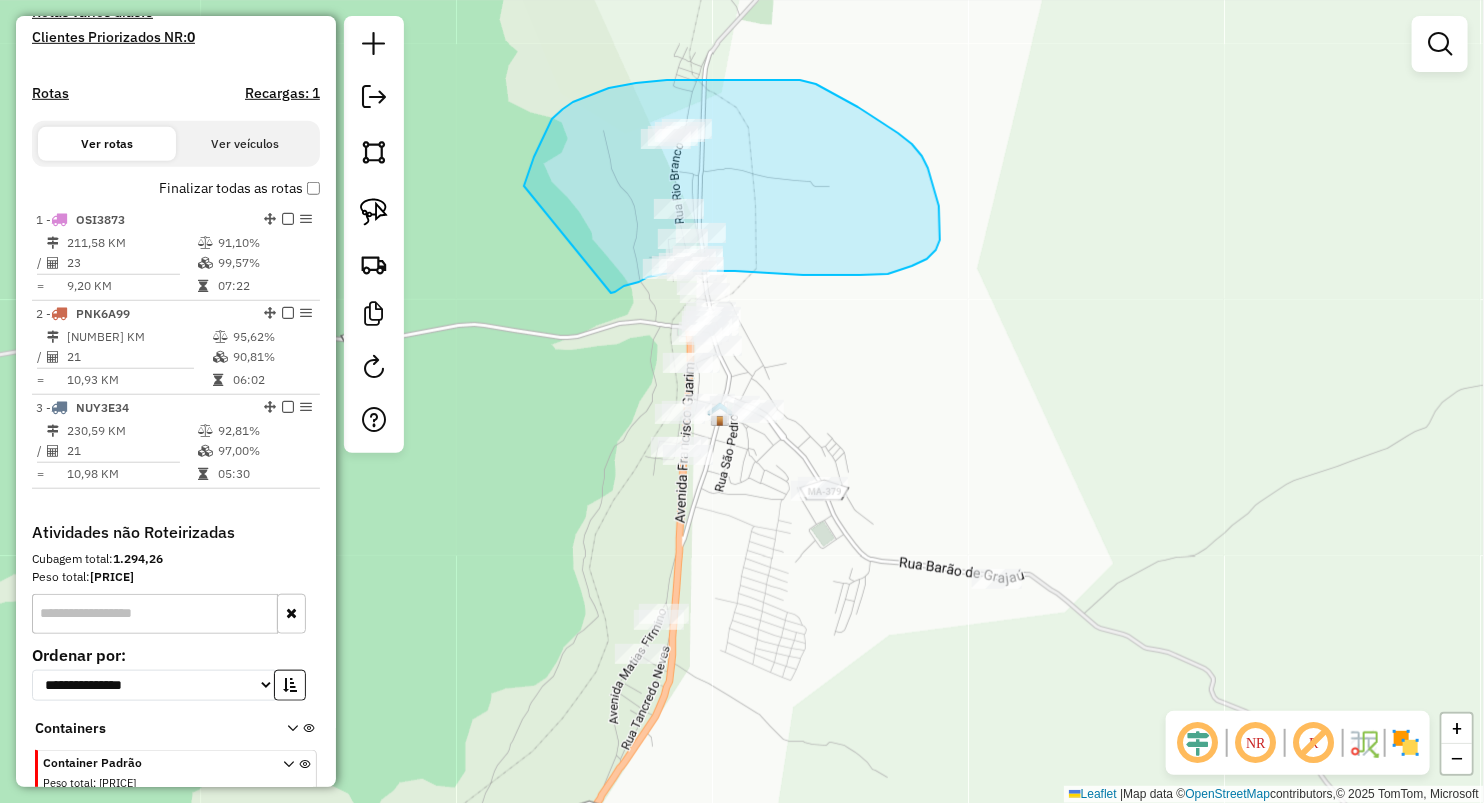 drag, startPoint x: 524, startPoint y: 186, endPoint x: 611, endPoint y: 293, distance: 137.90576 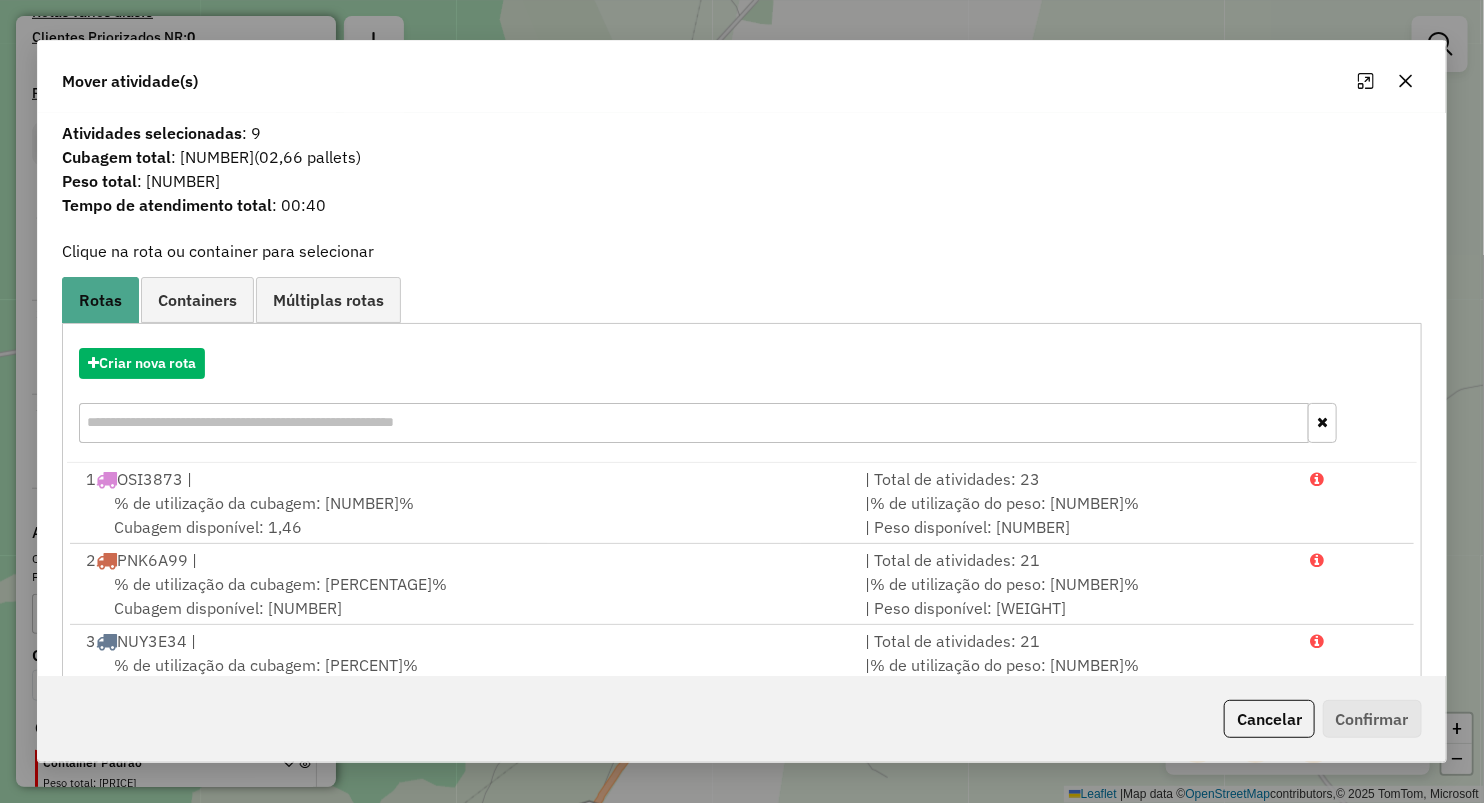 click 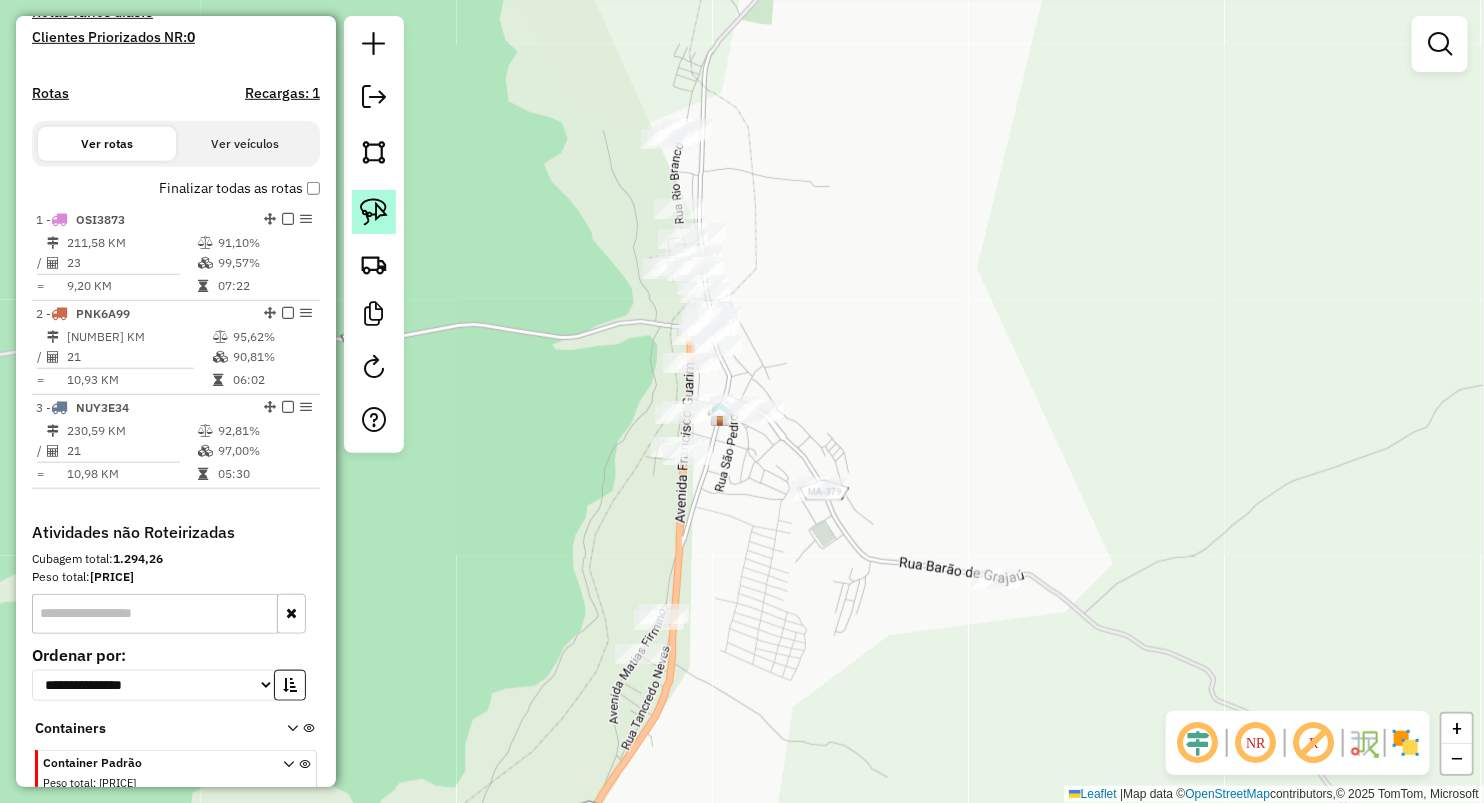 drag, startPoint x: 358, startPoint y: 204, endPoint x: 417, endPoint y: 191, distance: 60.41523 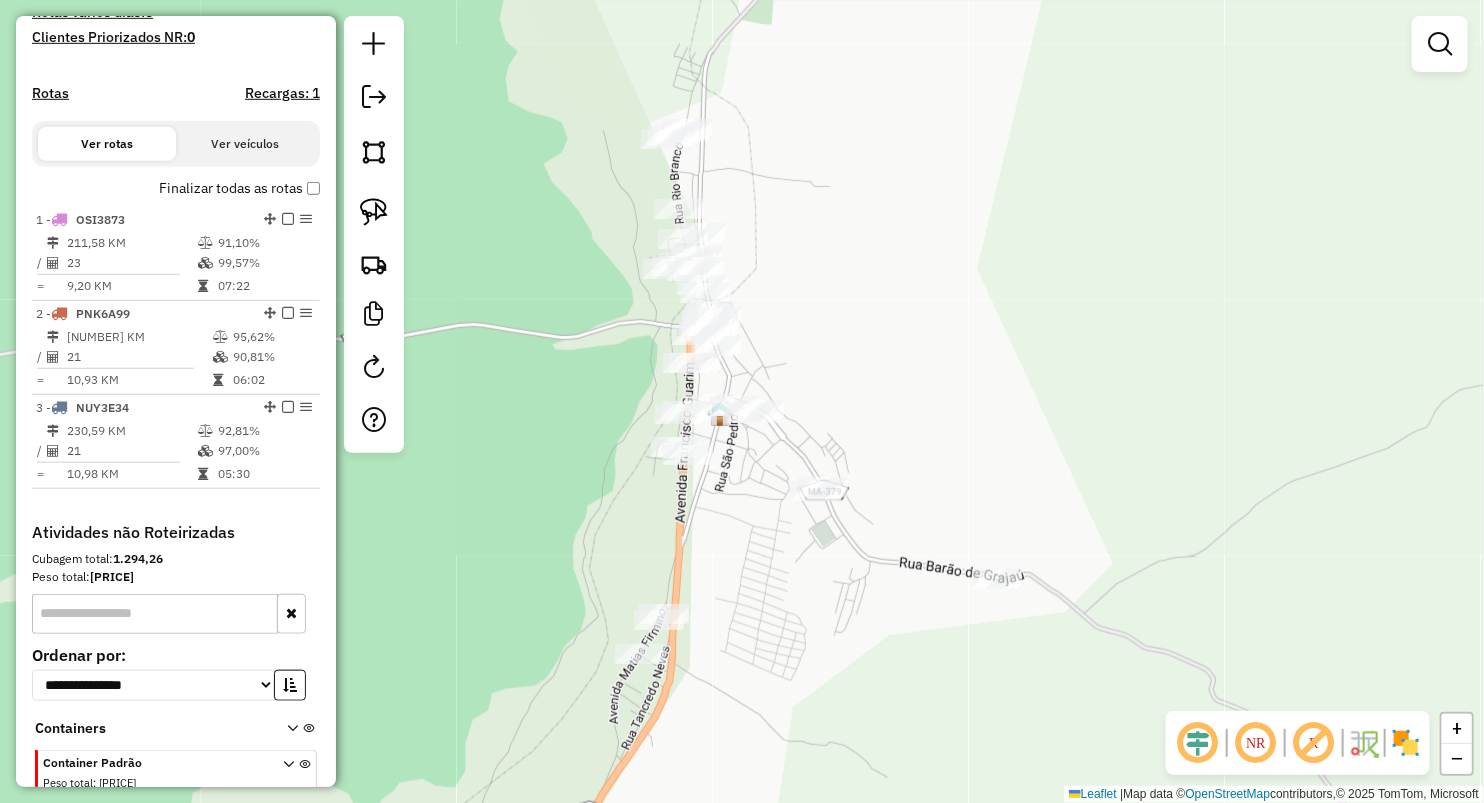 click 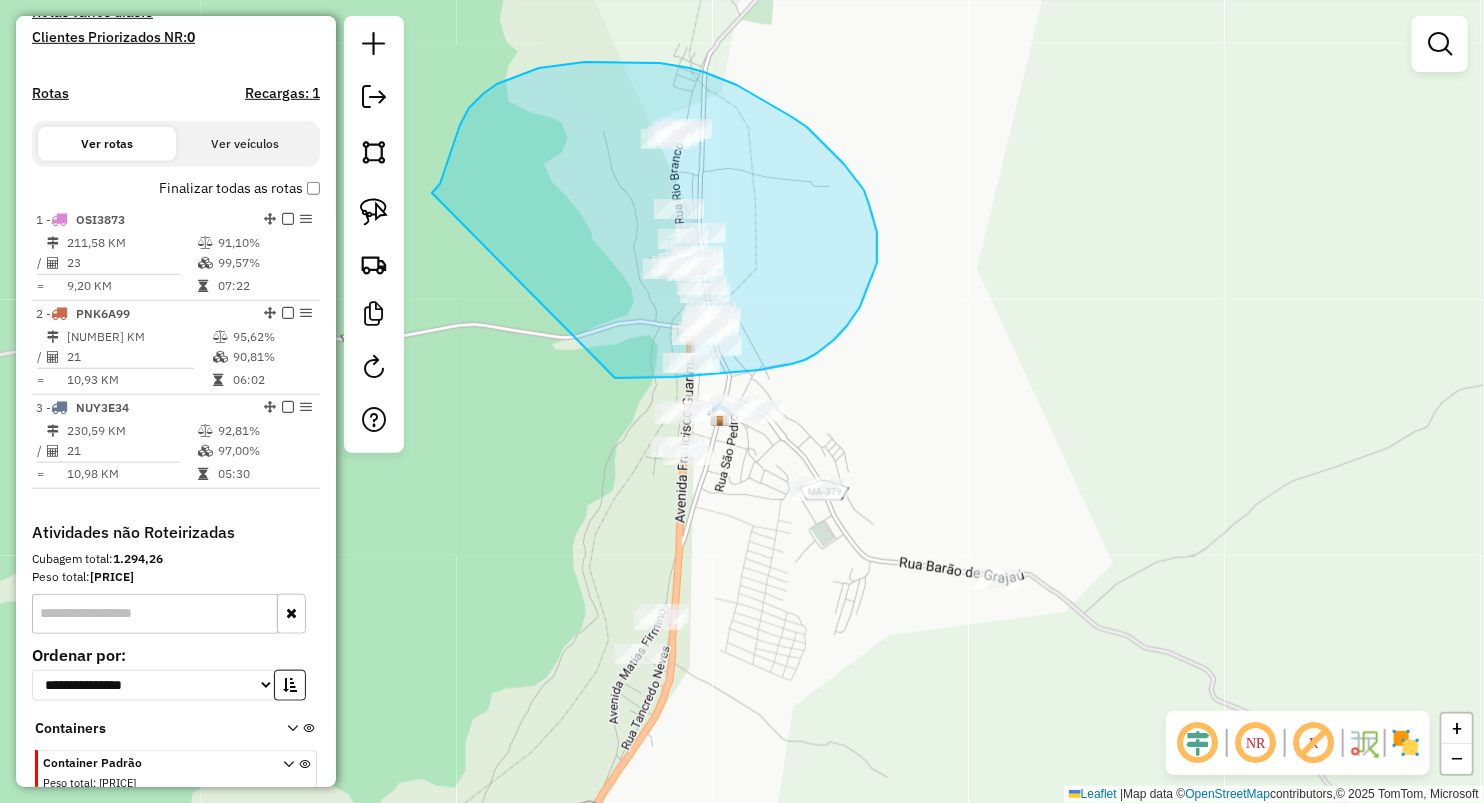 drag, startPoint x: 440, startPoint y: 184, endPoint x: 615, endPoint y: 378, distance: 261.26807 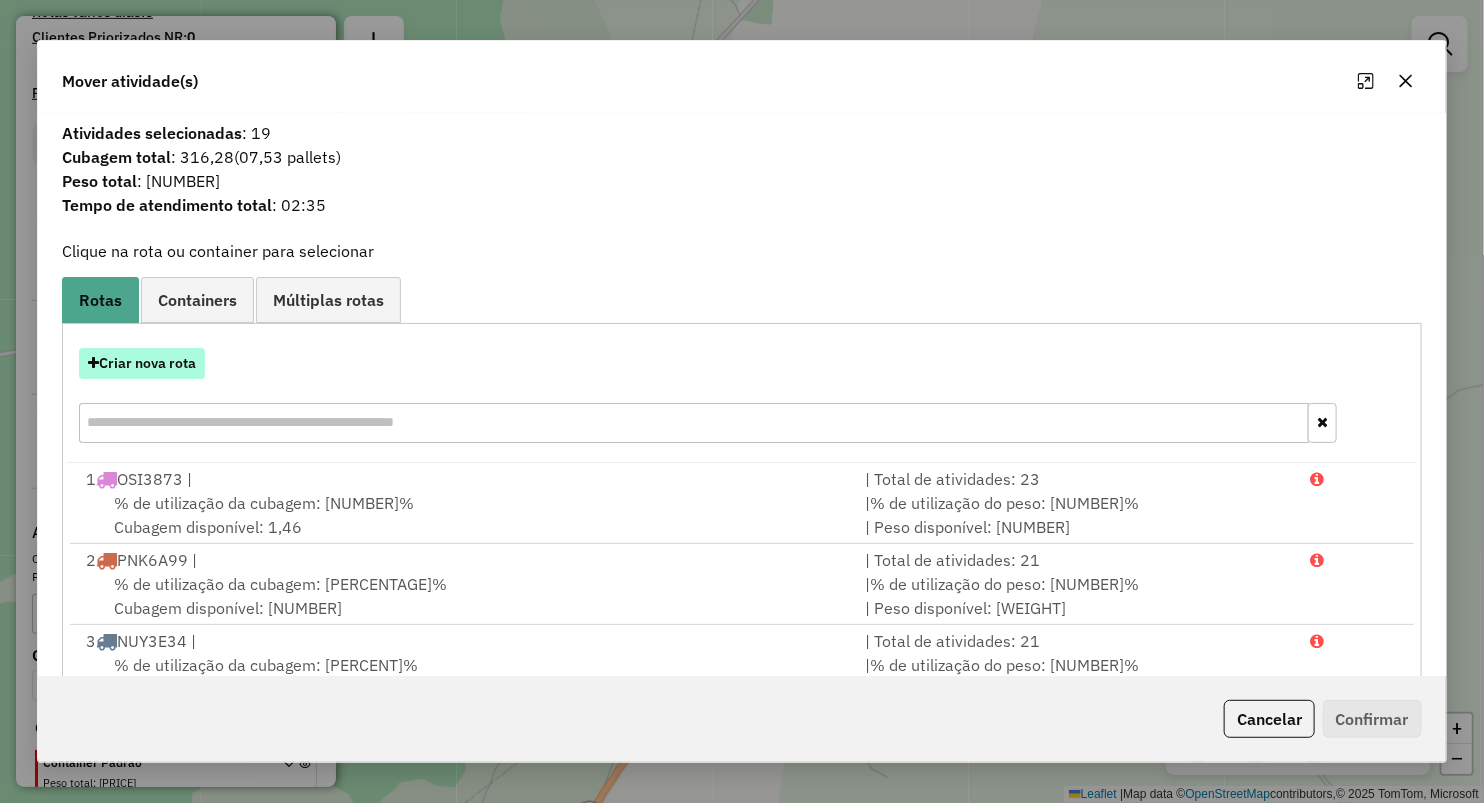 click on "Criar nova rota" at bounding box center [142, 363] 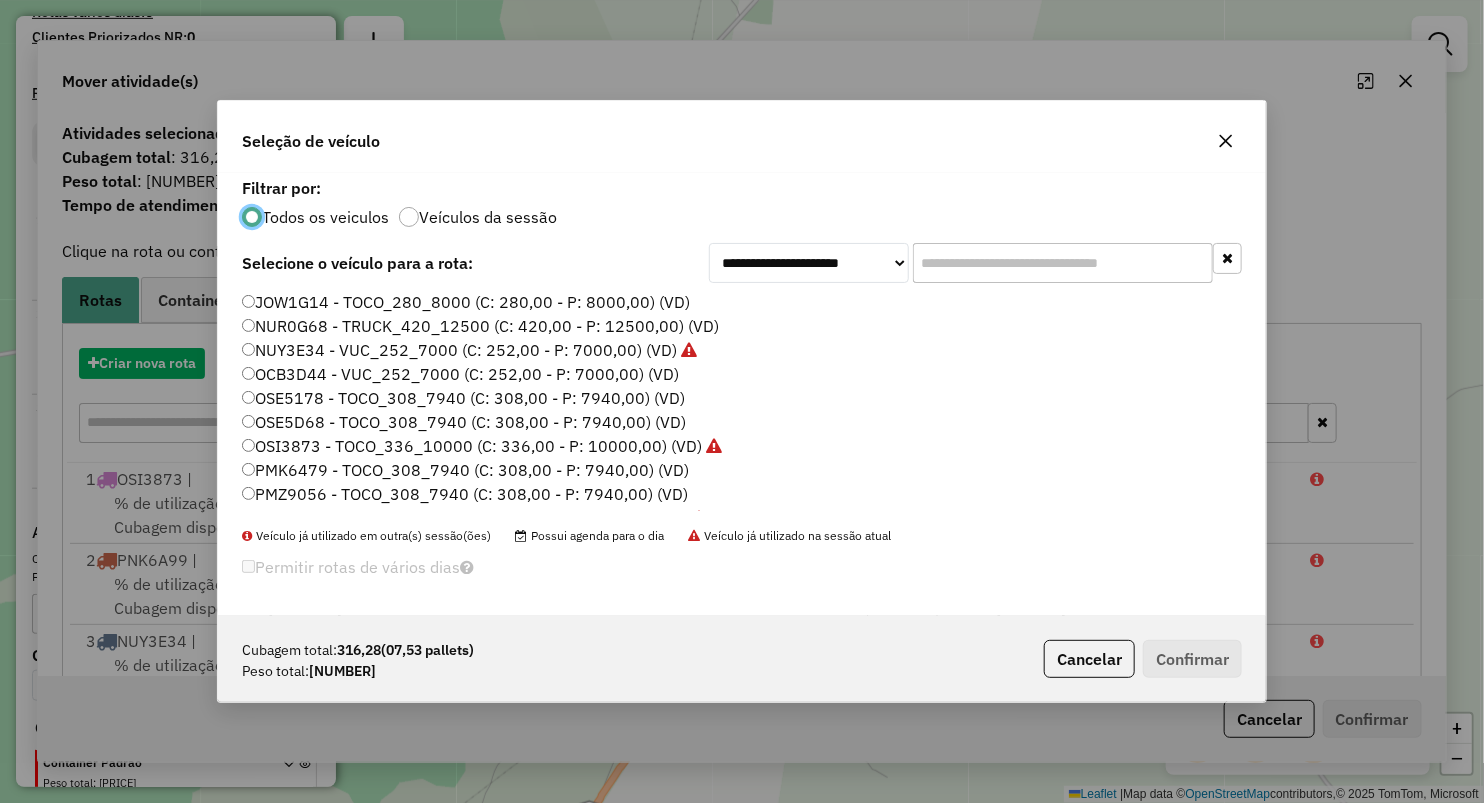 scroll, scrollTop: 10, scrollLeft: 6, axis: both 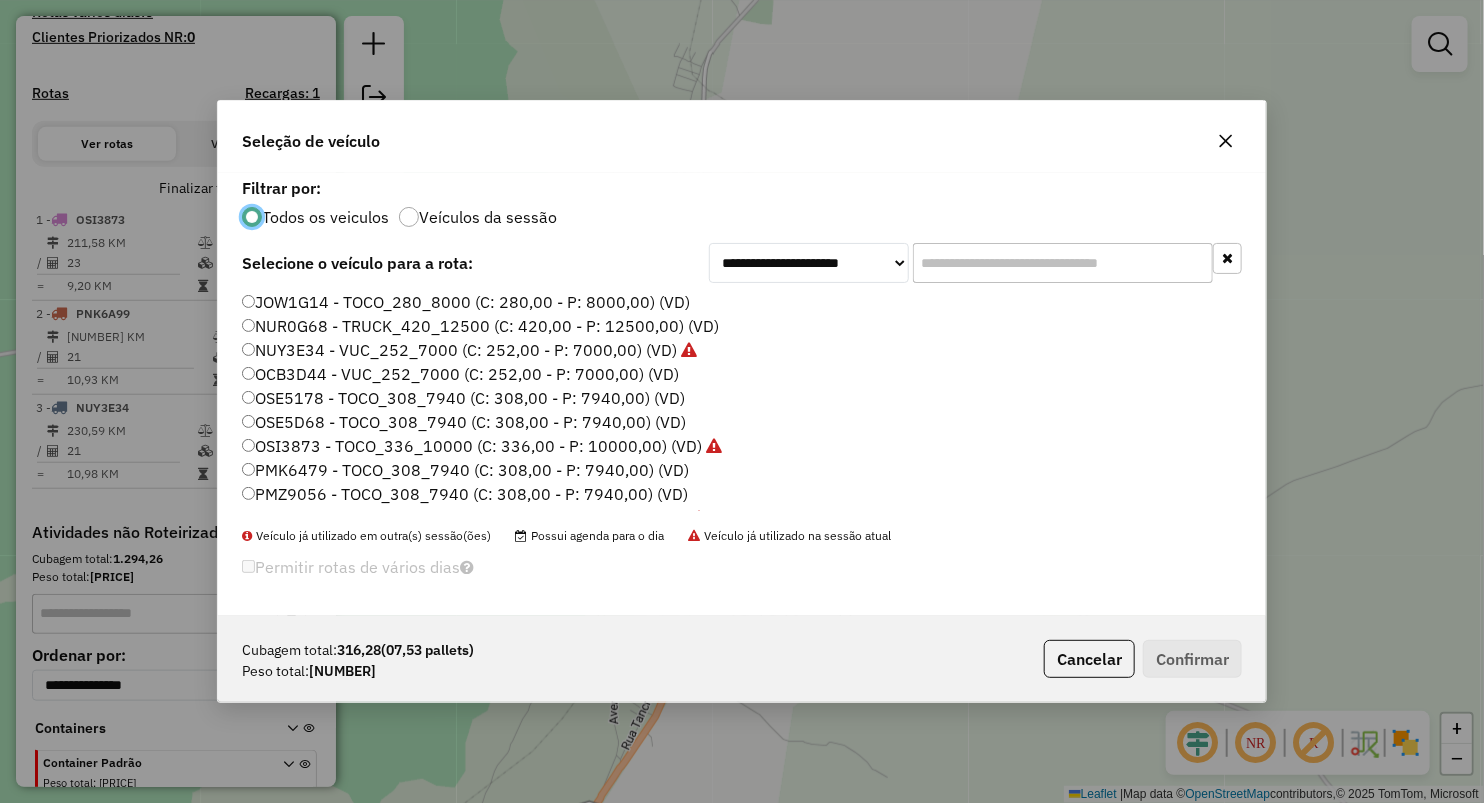 click on "PMZ9056 - TOCO_308_7940 (C: 308,00 - P: 7940,00) (VD)" 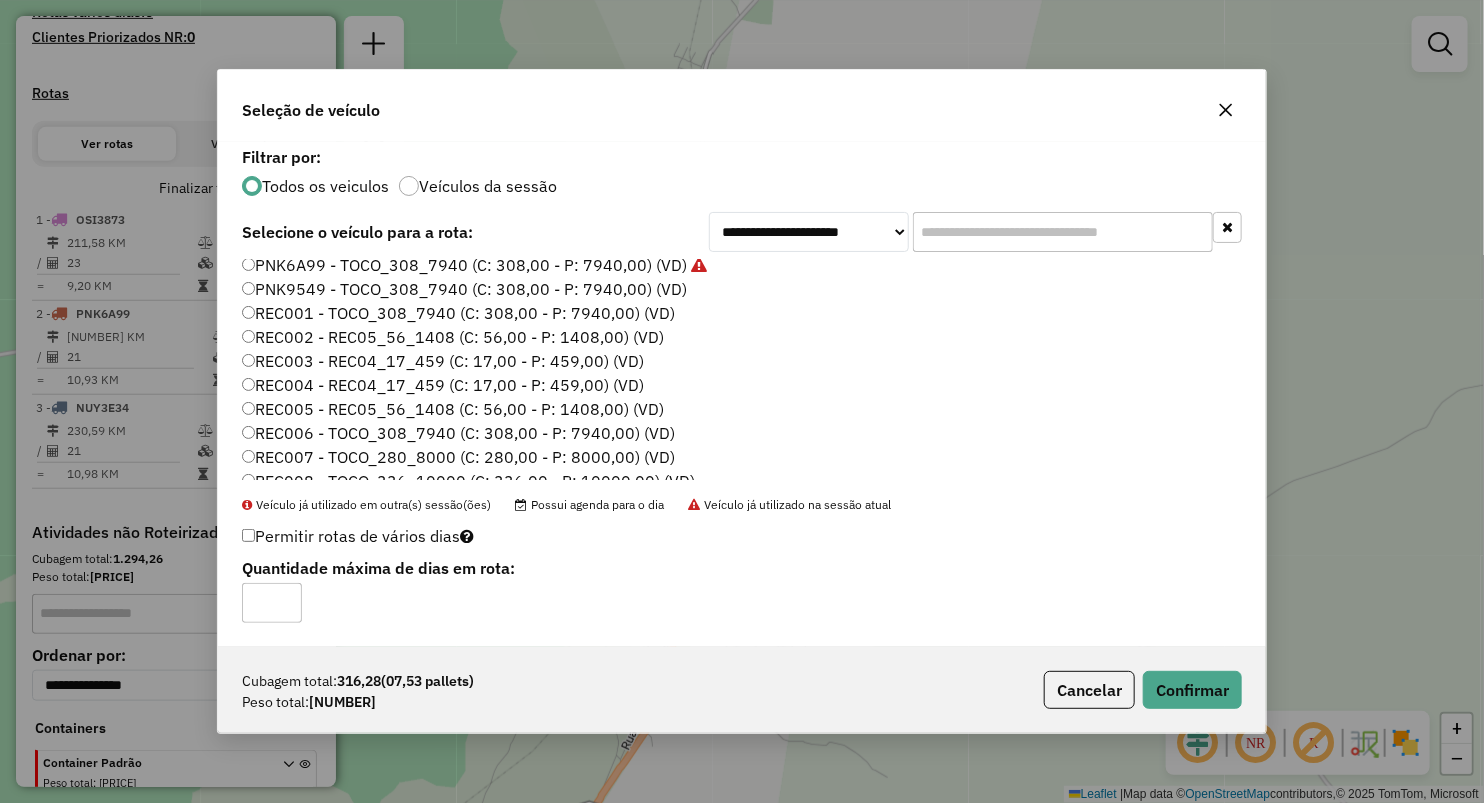 scroll, scrollTop: 0, scrollLeft: 0, axis: both 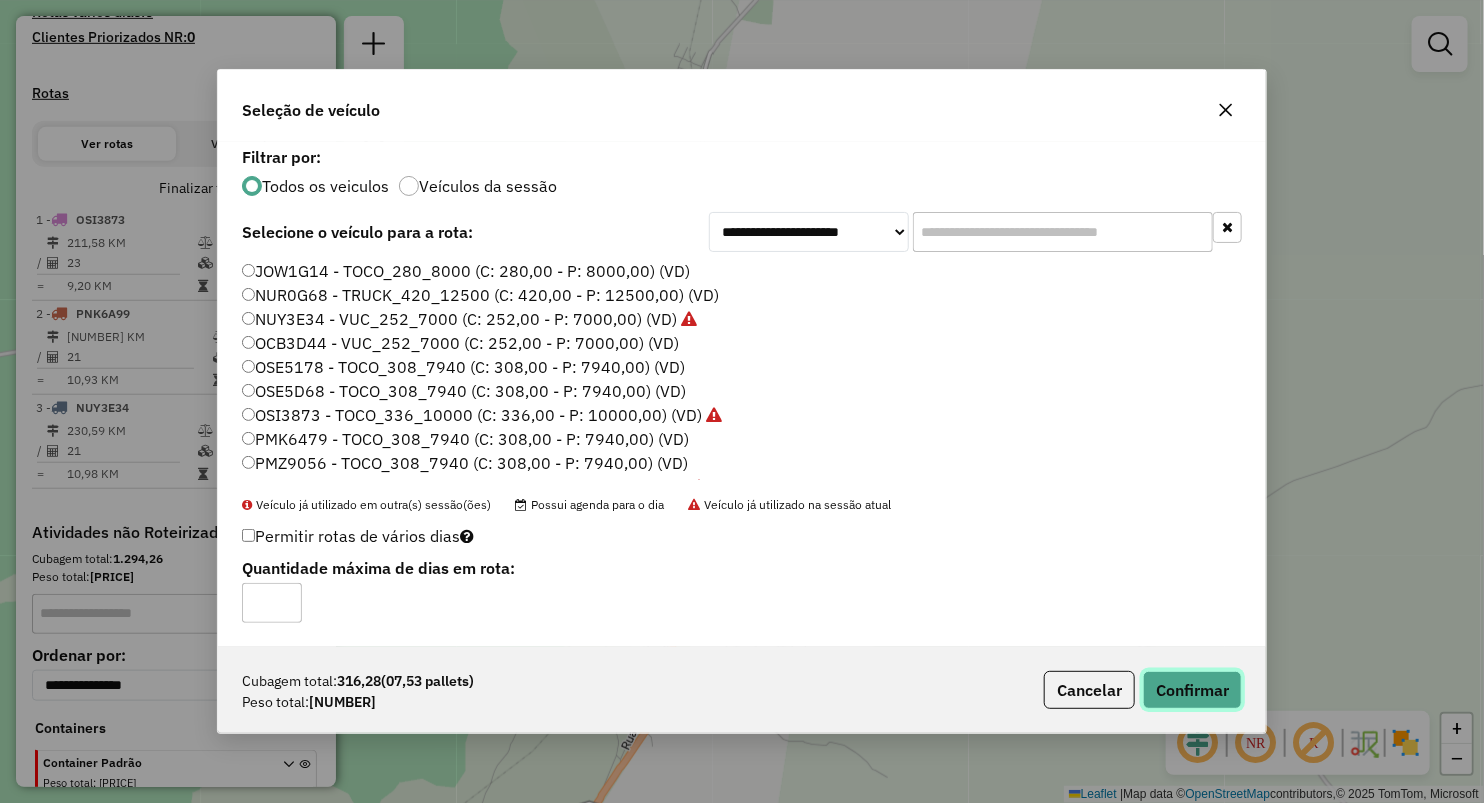 click on "Confirmar" 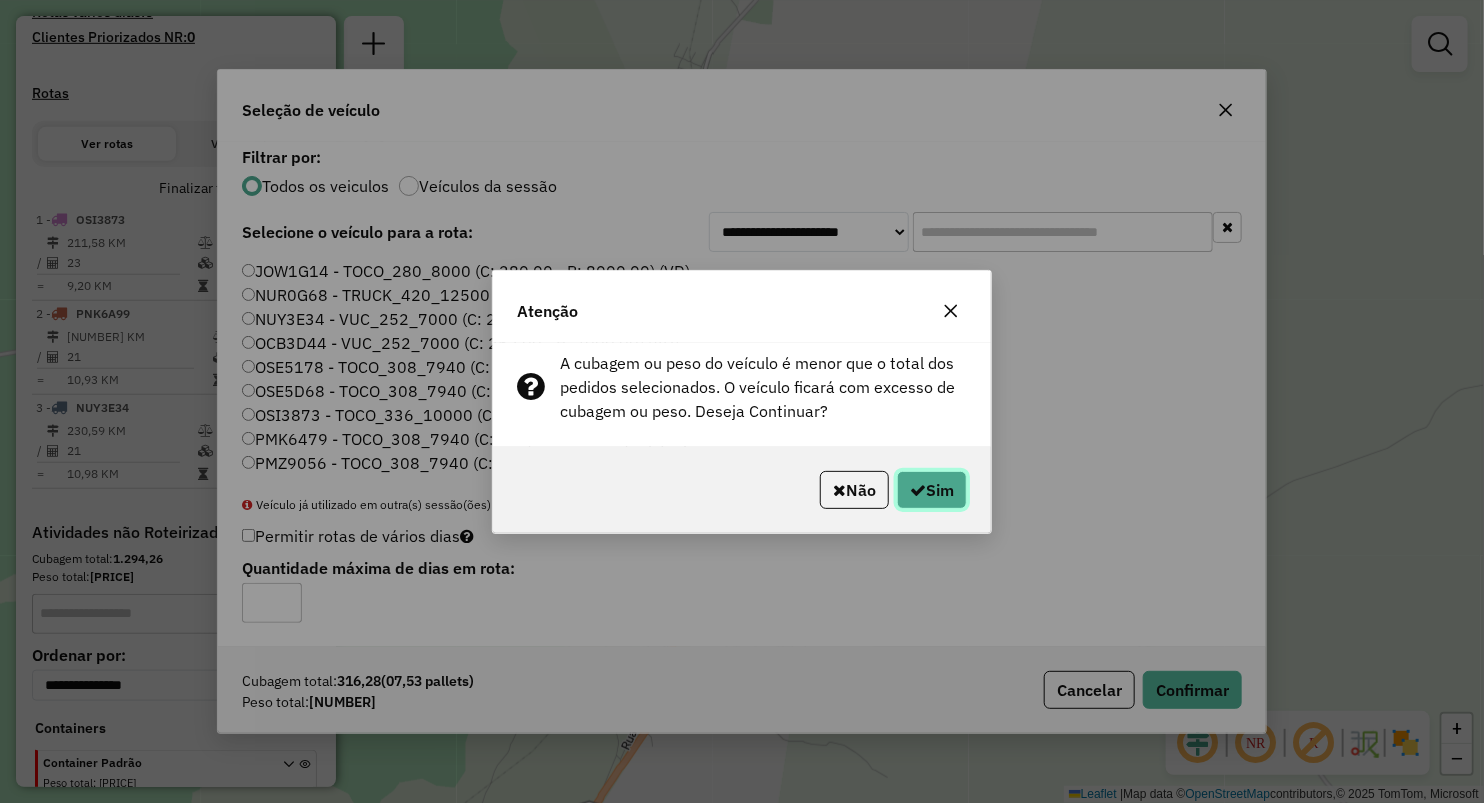 click on "Sim" 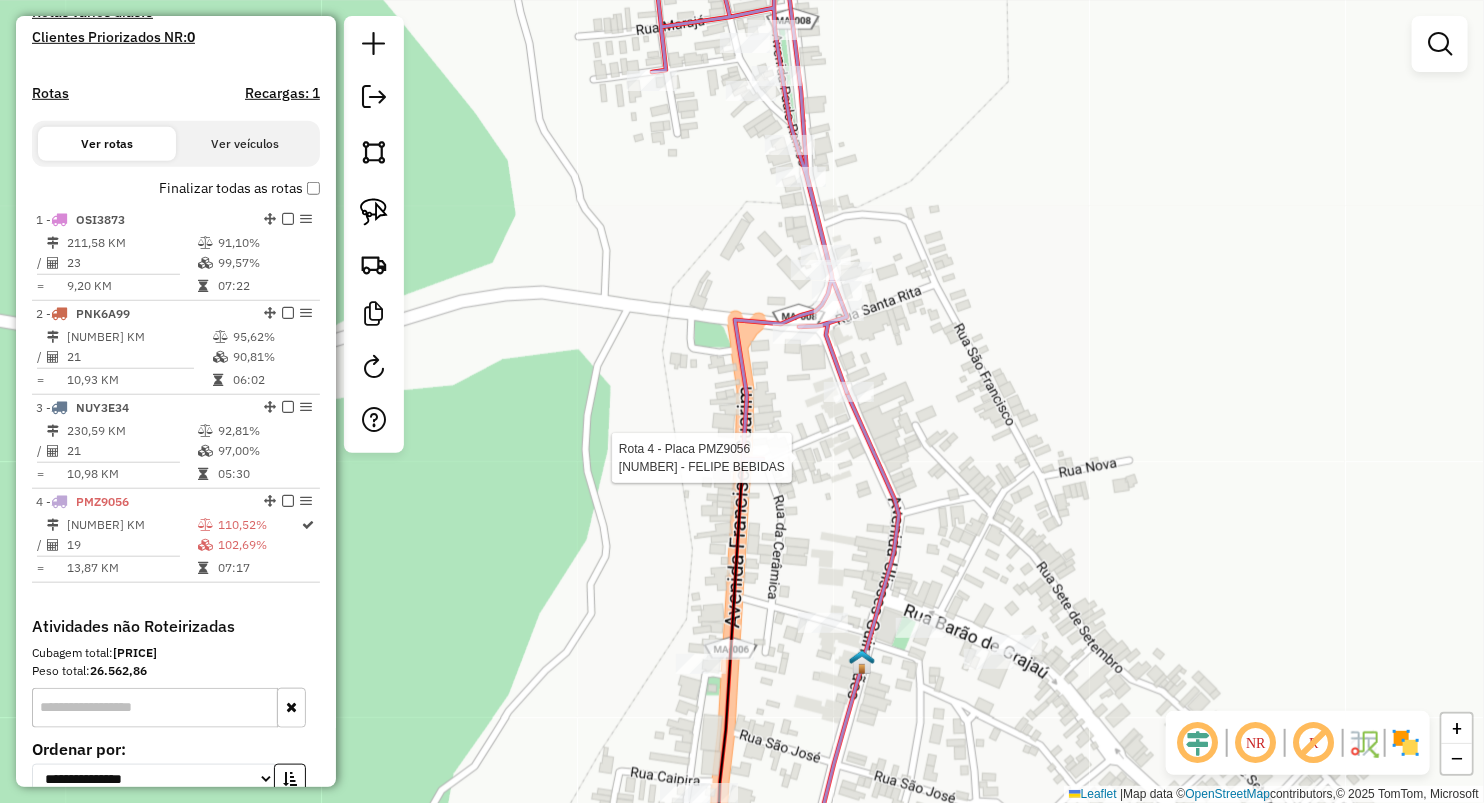 select on "**********" 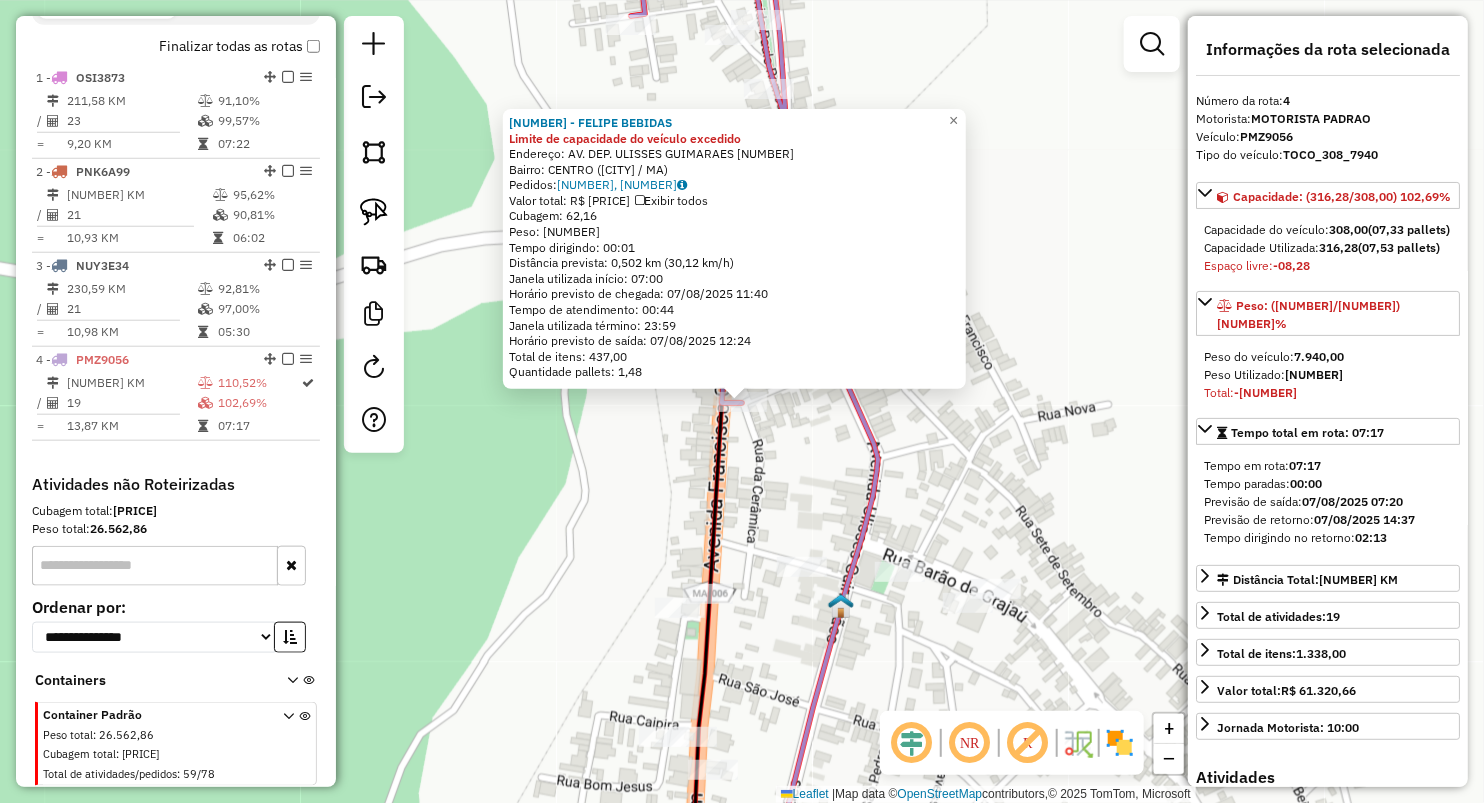 scroll, scrollTop: 746, scrollLeft: 0, axis: vertical 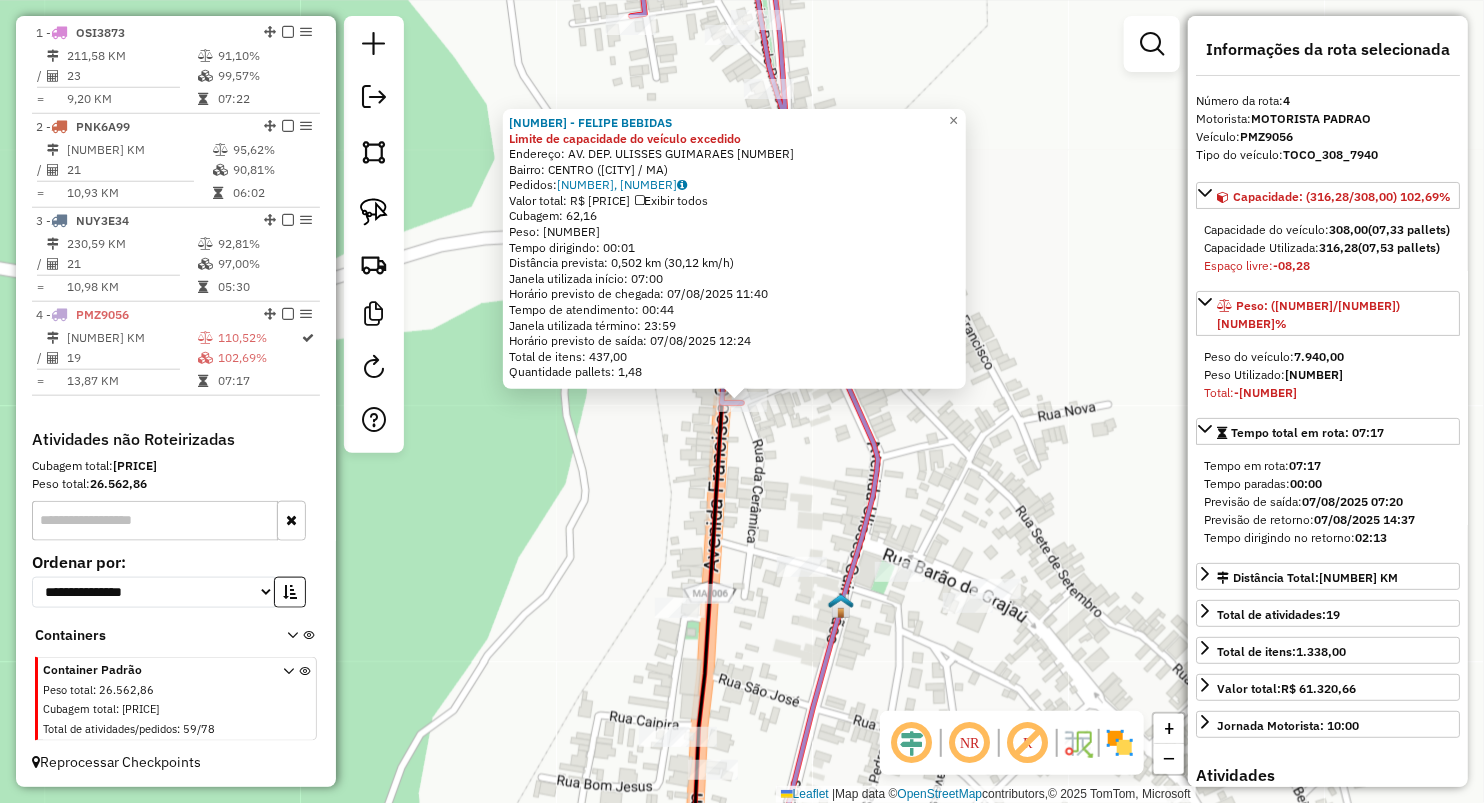 click on "376 - FELIPE BEBIDAS Limite de capacidade do veículo excedido  Endereço:  AV. DEP. ULISSES GUIMARAES 2   Bairro: CENTRO (ARAME / MA)   Pedidos:  06027275, 06027479   Valor total: R$ 15.927,78   Exibir todos   Cubagem: 62,16  Peso: 1.857,01  Tempo dirigindo: 00:01   Distância prevista: 0,502 km (30,12 km/h)   Janela utilizada início: 07:00   Horário previsto de chegada: 07/08/2025 11:40   Tempo de atendimento: 00:44   Janela utilizada término: 23:59   Horário previsto de saída: 07/08/2025 12:24   Total de itens: 437,00   Quantidade pallets: 1,48  × Janela de atendimento Grade de atendimento Capacidade Transportadoras Veículos Cliente Pedidos  Rotas Selecione os dias de semana para filtrar as janelas de atendimento  Seg   Ter   Qua   Qui   Sex   Sáb   Dom  Informe o período da janela de atendimento: De: Até:  Filtrar exatamente a janela do cliente  Considerar janela de atendimento padrão  Selecione os dias de semana para filtrar as grades de atendimento  Seg   Ter   Qua   Qui   Sex   Sáb   Dom  +" 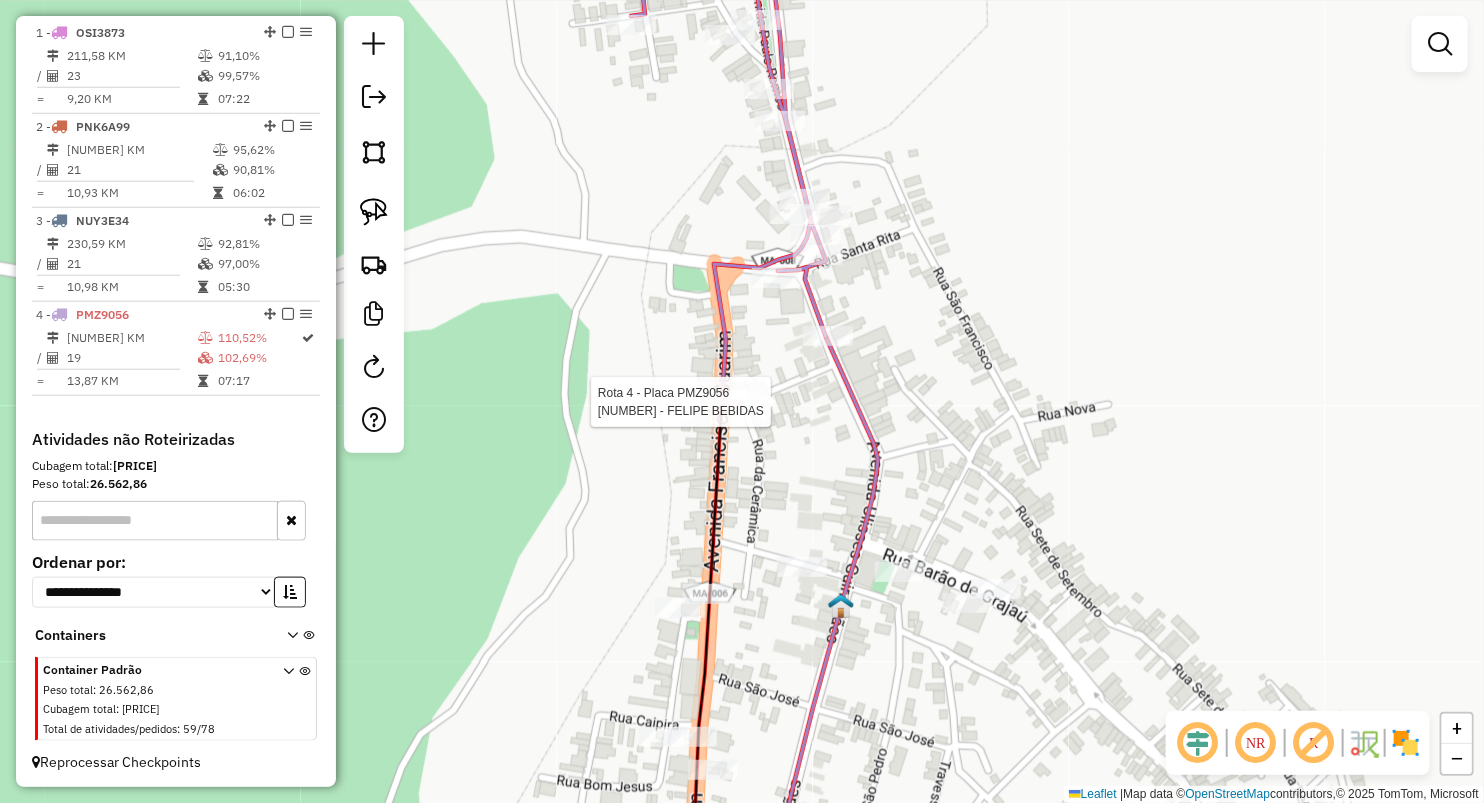 select on "**********" 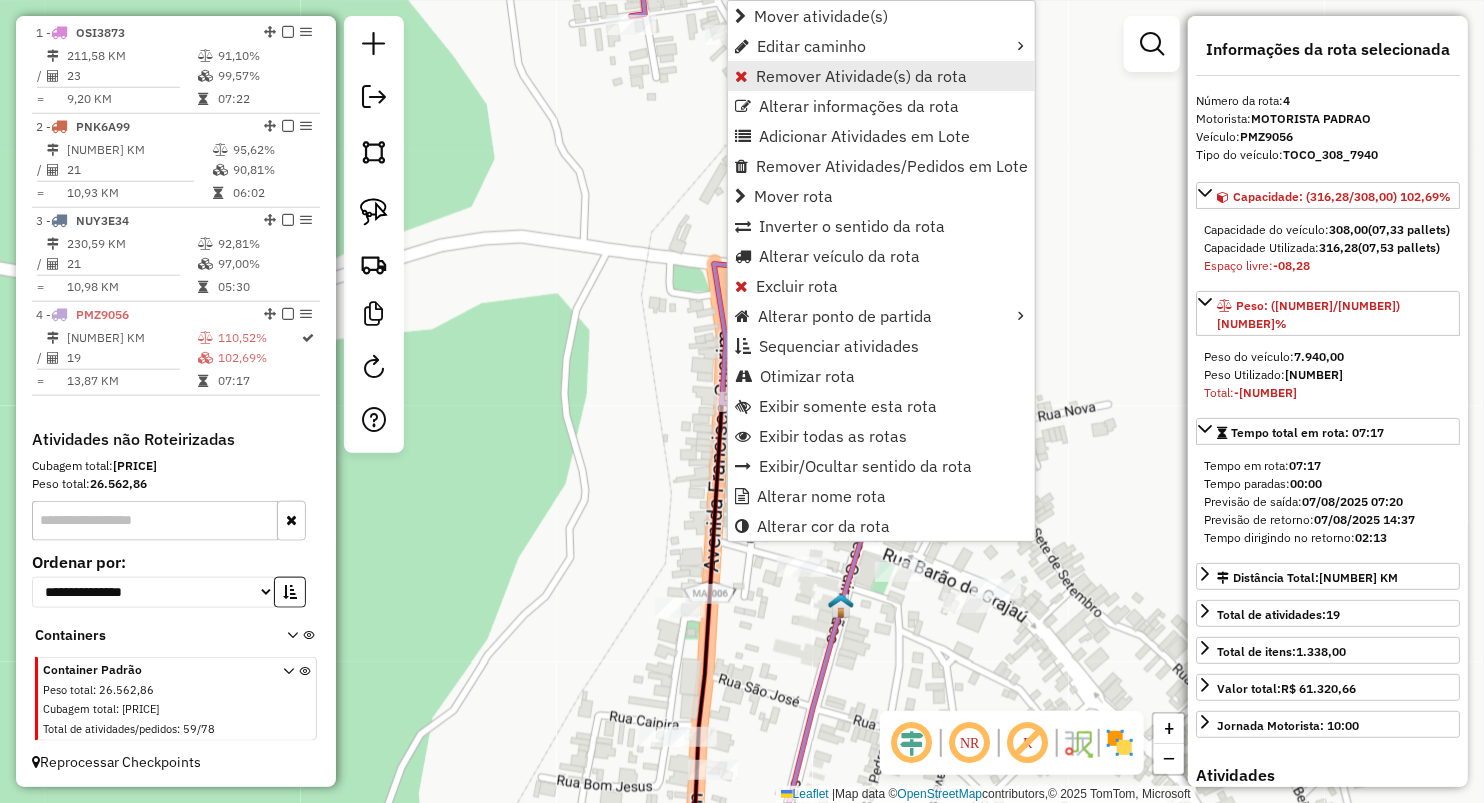 click on "Remover Atividade(s) da rota" at bounding box center [861, 76] 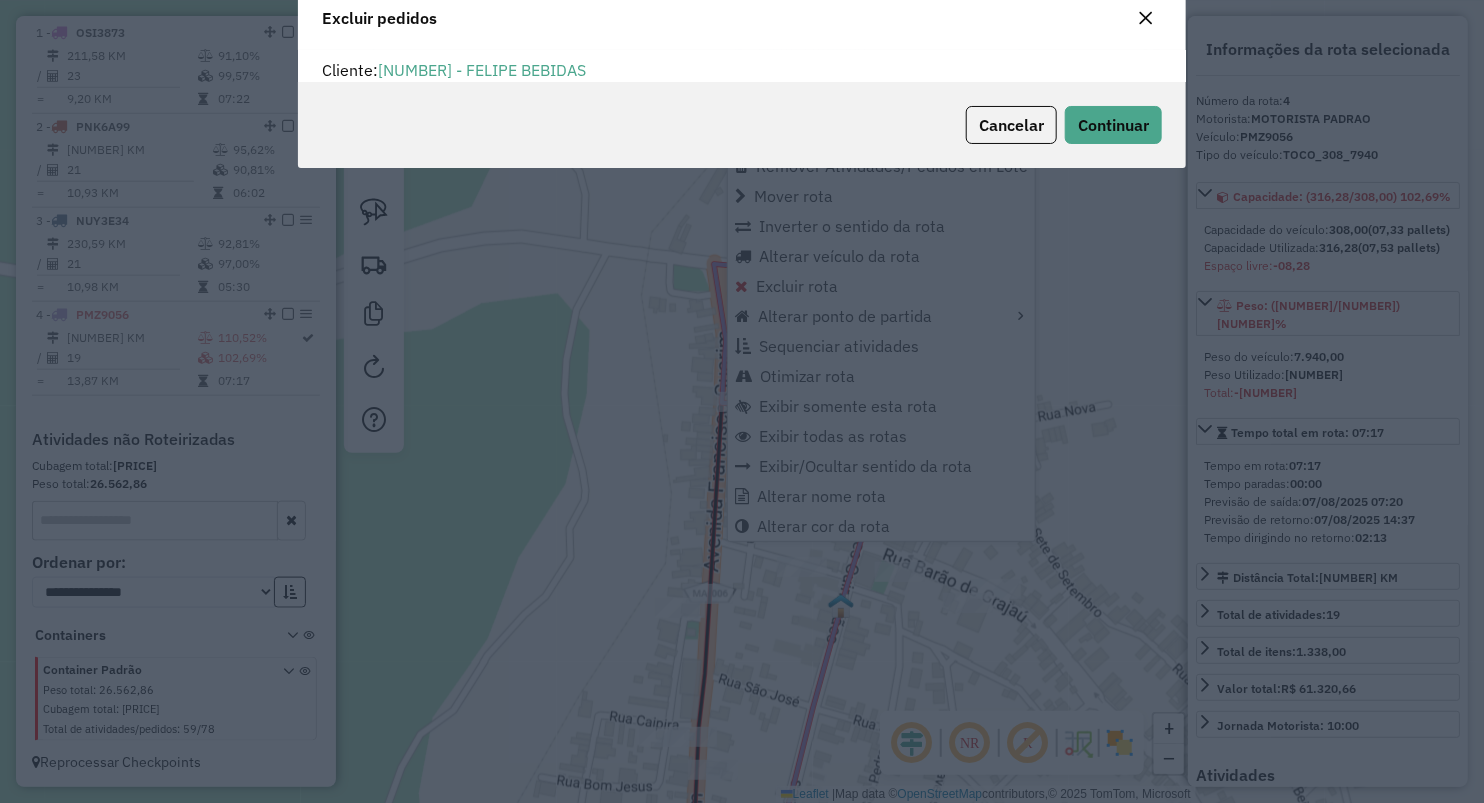 scroll, scrollTop: 69, scrollLeft: 0, axis: vertical 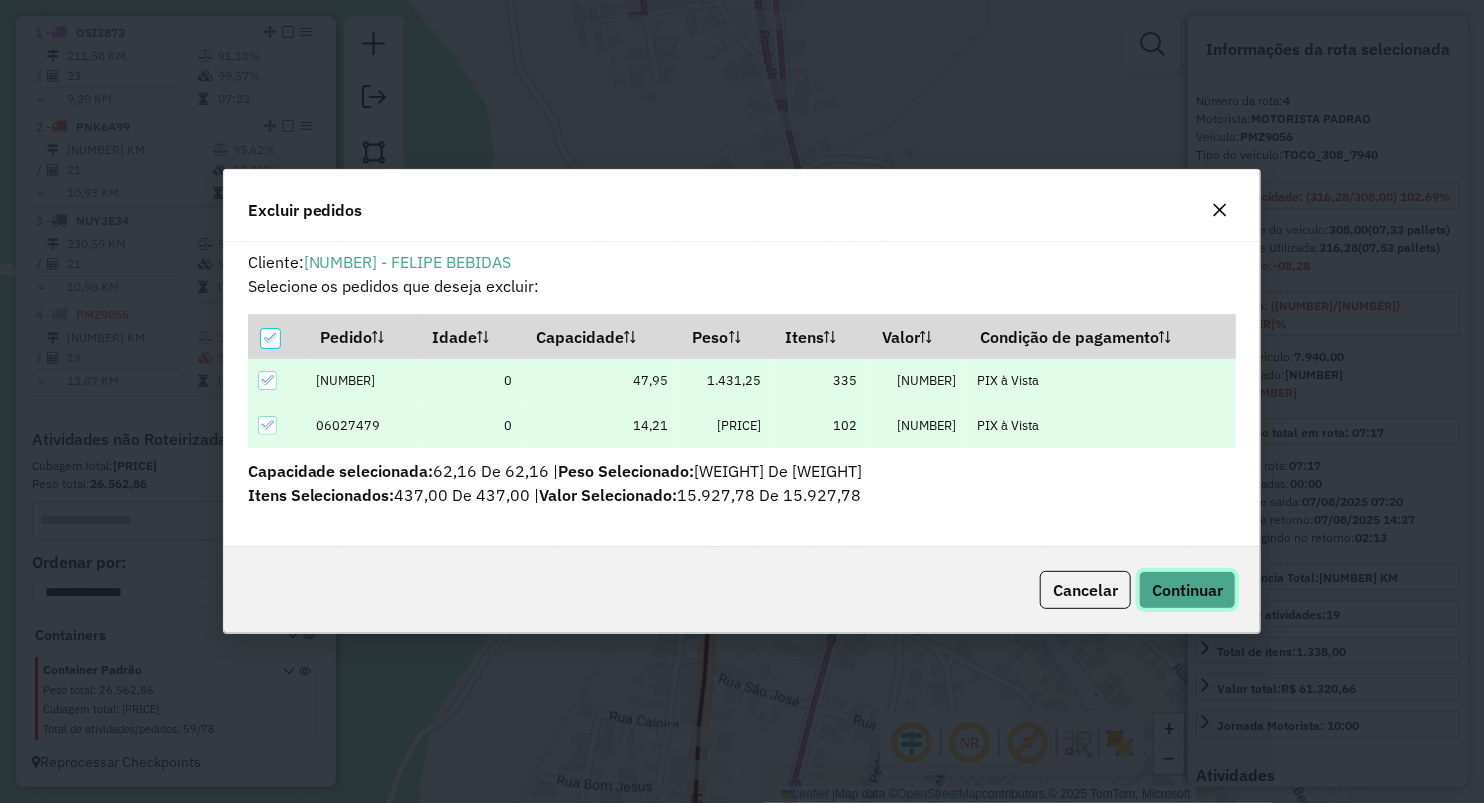 click on "Continuar" 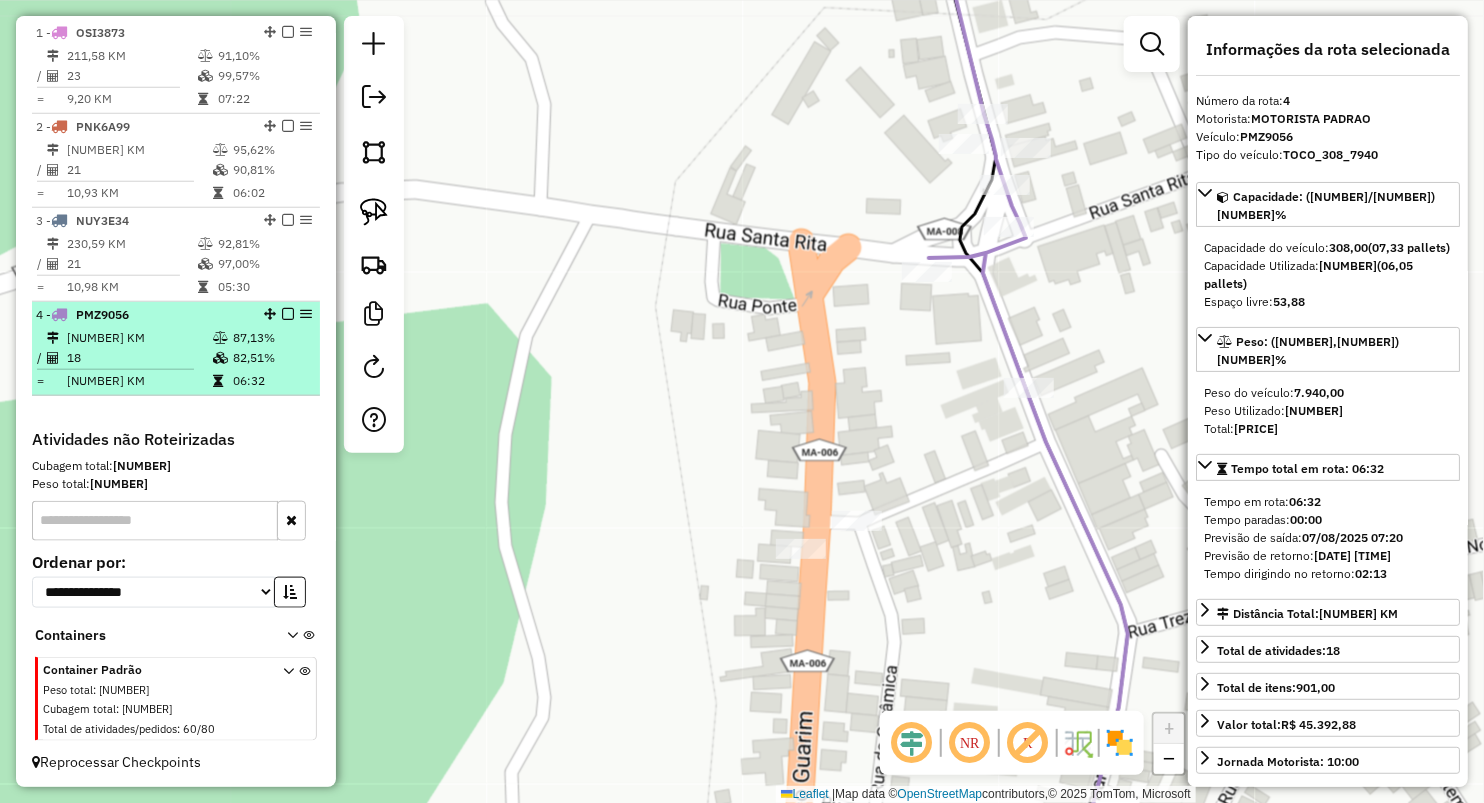 click at bounding box center [222, 381] 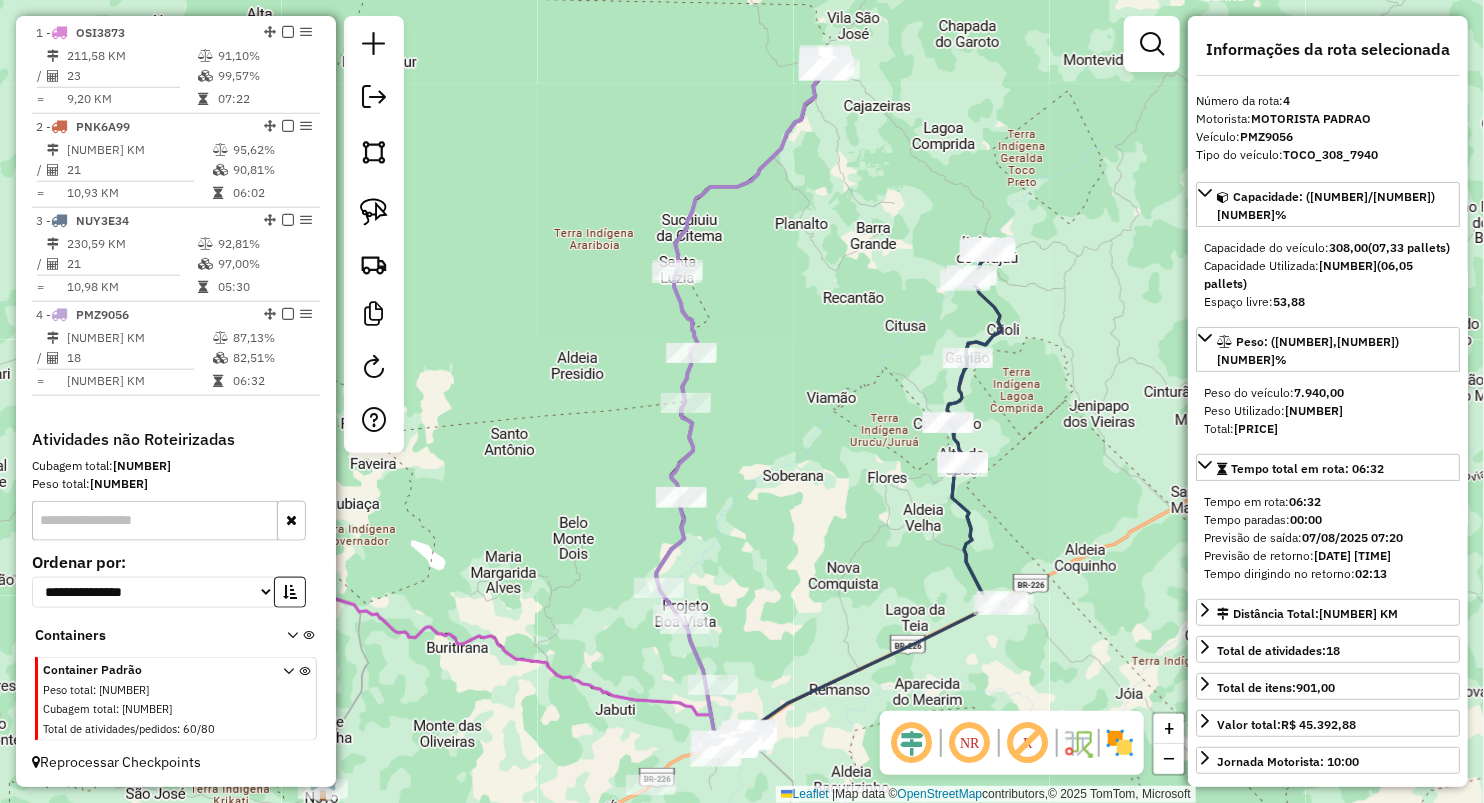drag, startPoint x: 771, startPoint y: 534, endPoint x: 728, endPoint y: 305, distance: 233.00215 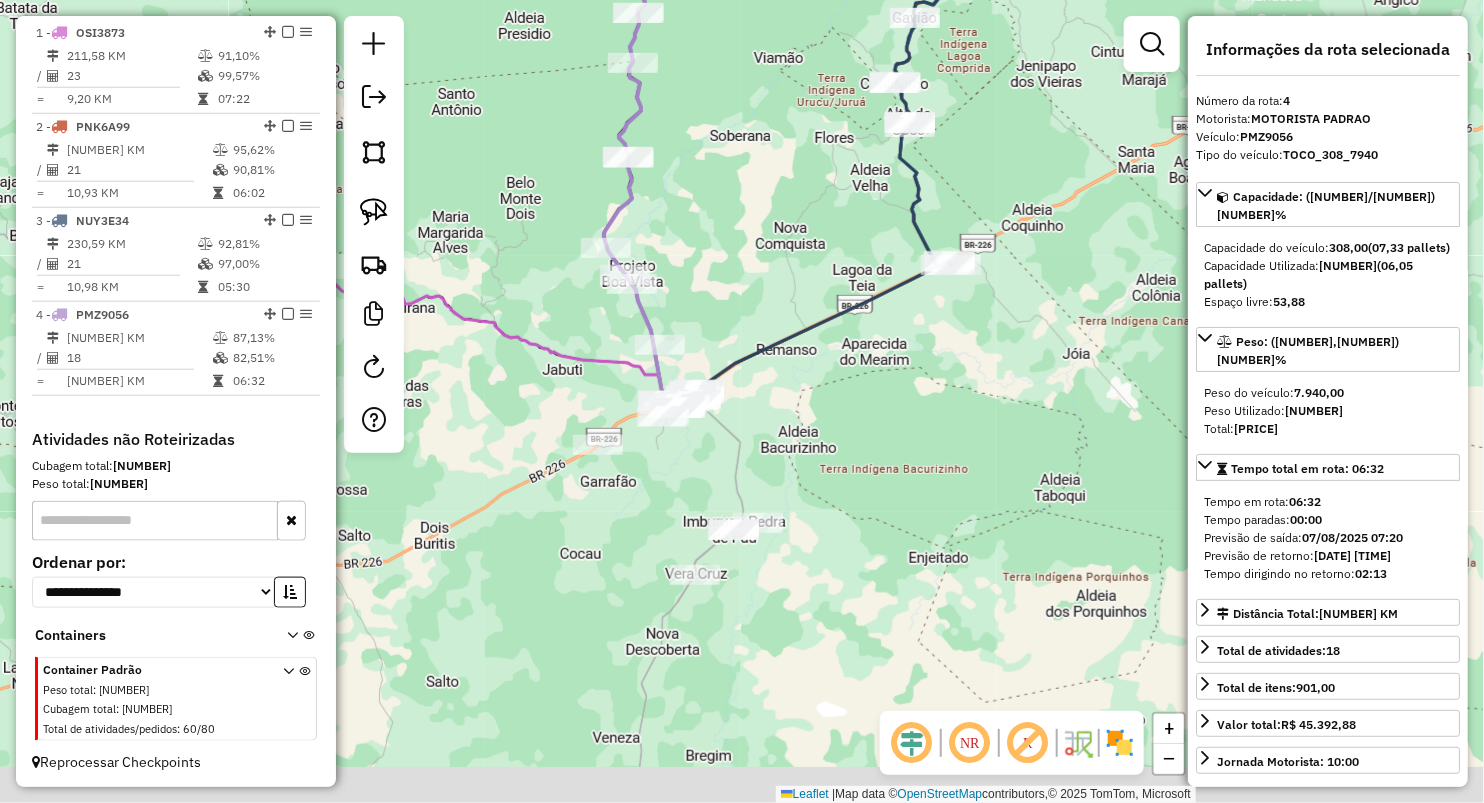 drag, startPoint x: 556, startPoint y: 430, endPoint x: 544, endPoint y: 316, distance: 114.62984 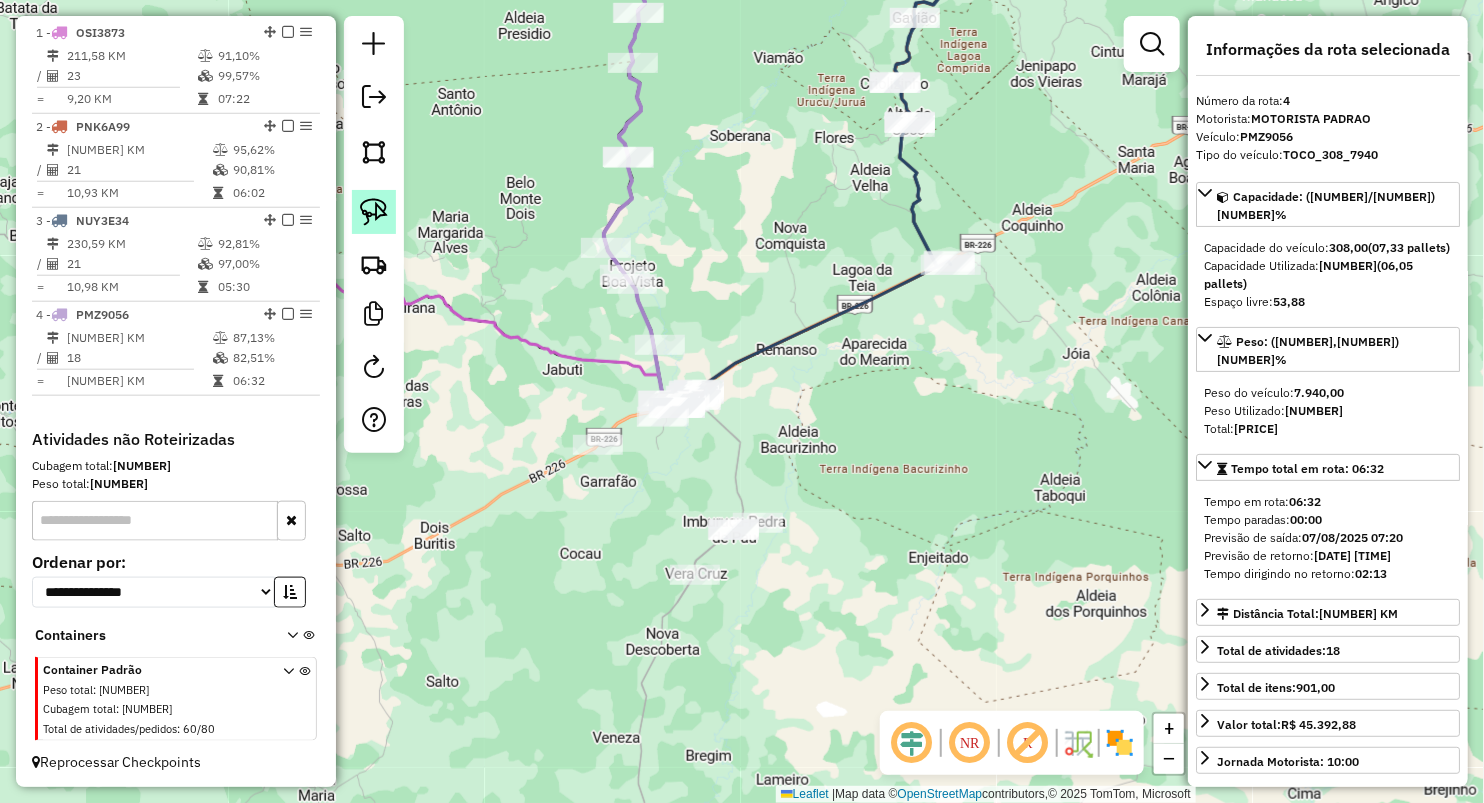 click 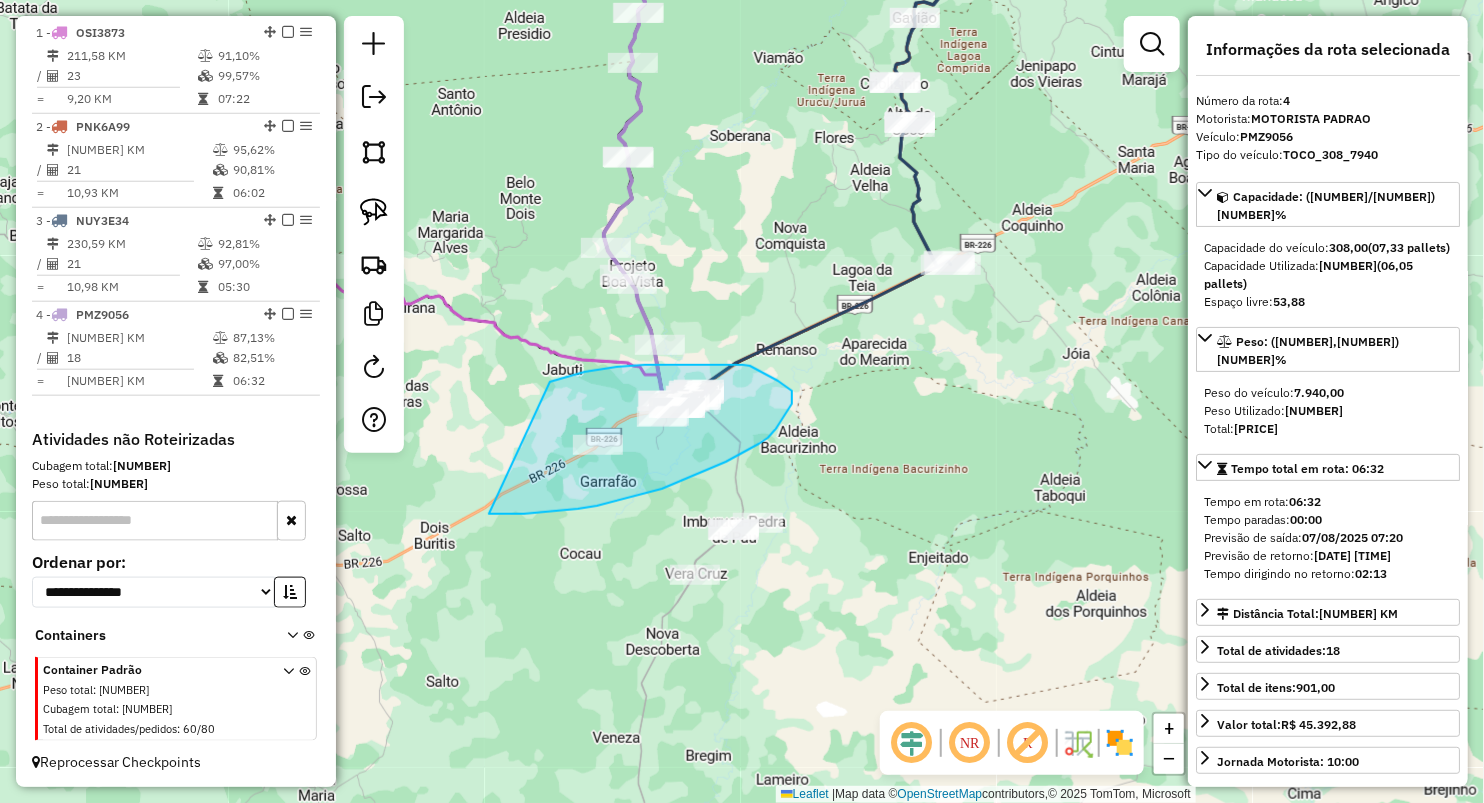 drag, startPoint x: 550, startPoint y: 382, endPoint x: 489, endPoint y: 514, distance: 145.41321 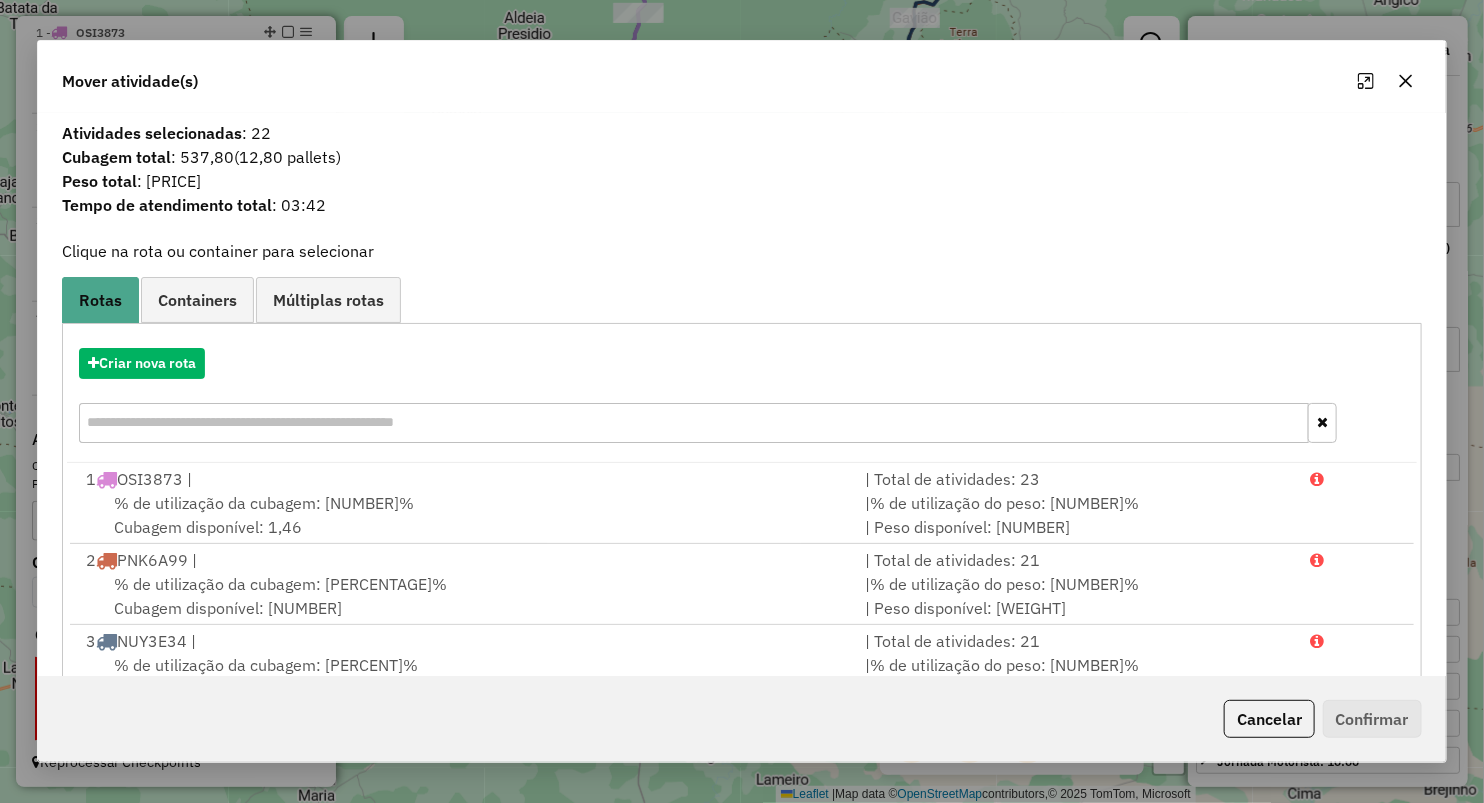 click 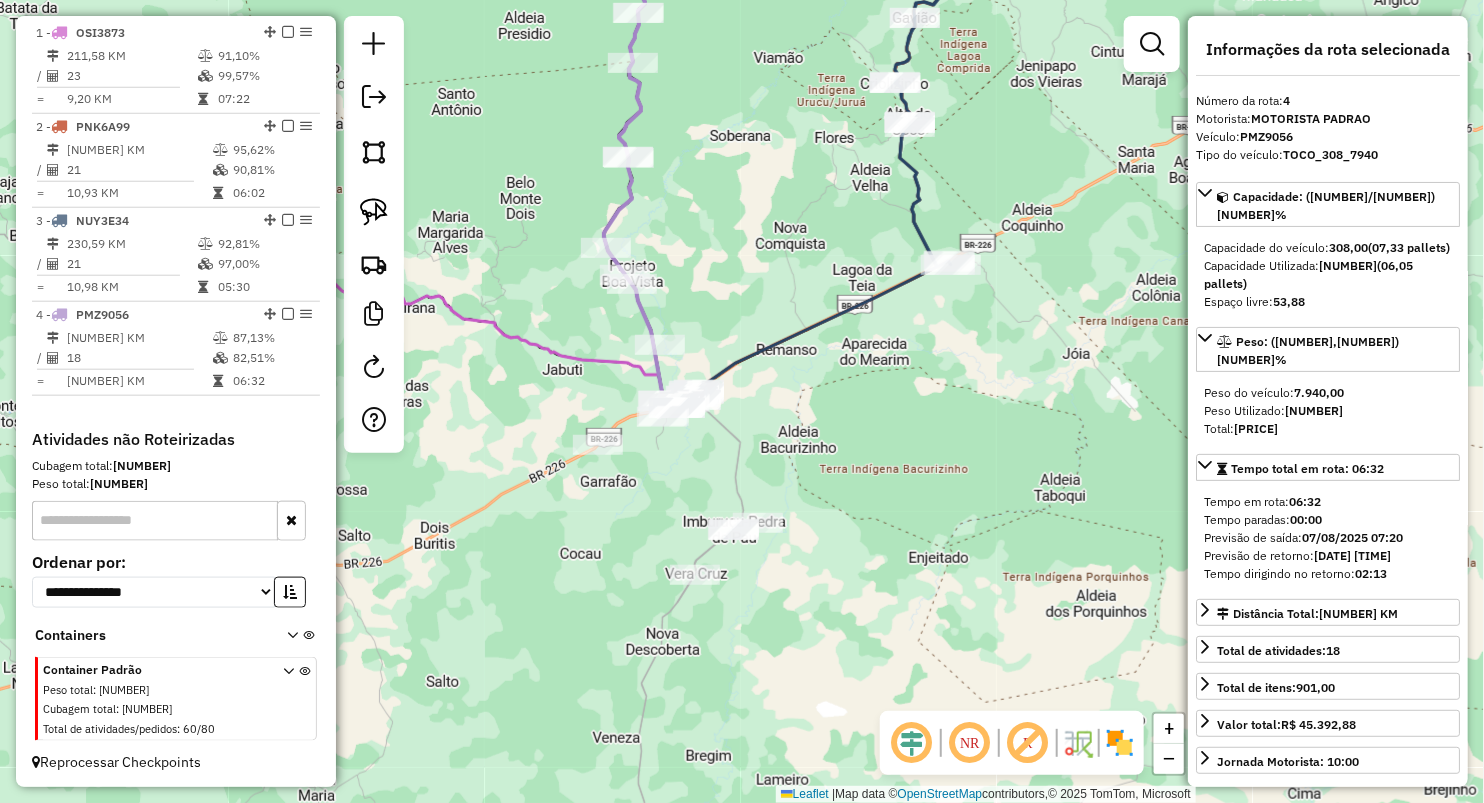 drag, startPoint x: 862, startPoint y: 329, endPoint x: 878, endPoint y: 322, distance: 17.464249 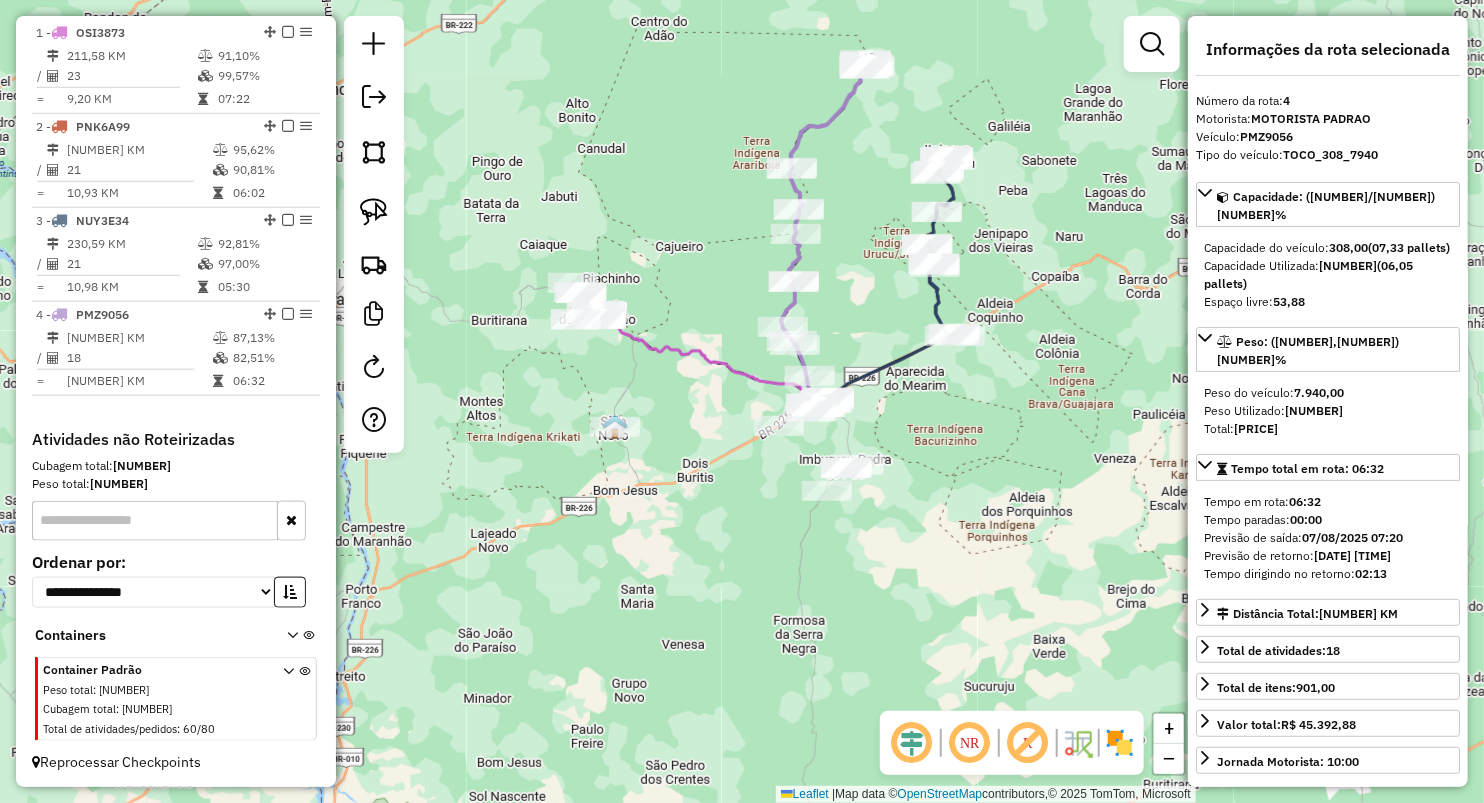 drag, startPoint x: 867, startPoint y: 267, endPoint x: 824, endPoint y: 399, distance: 138.82722 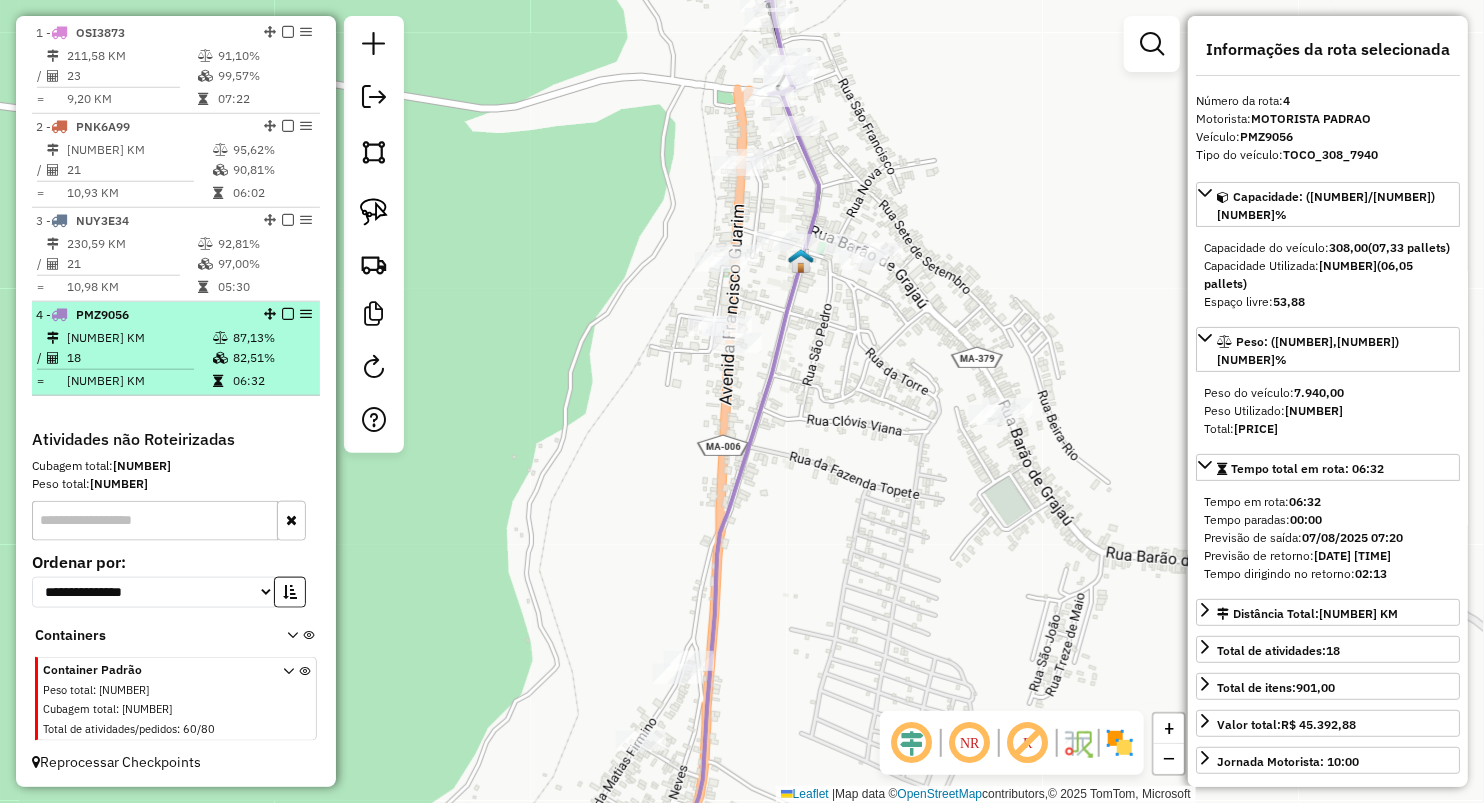 click on "18" at bounding box center [139, 358] 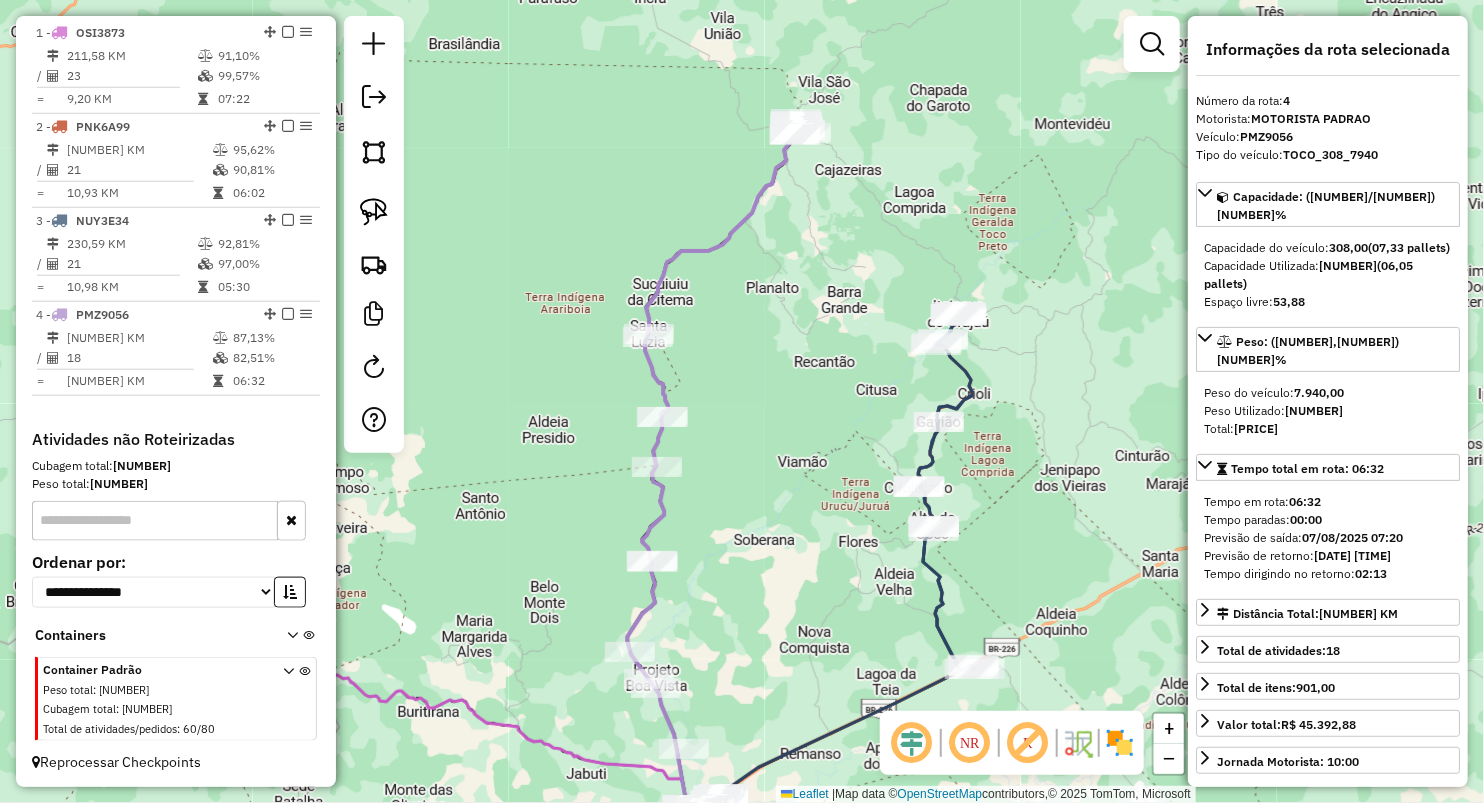 drag, startPoint x: 776, startPoint y: 244, endPoint x: 696, endPoint y: 293, distance: 93.813644 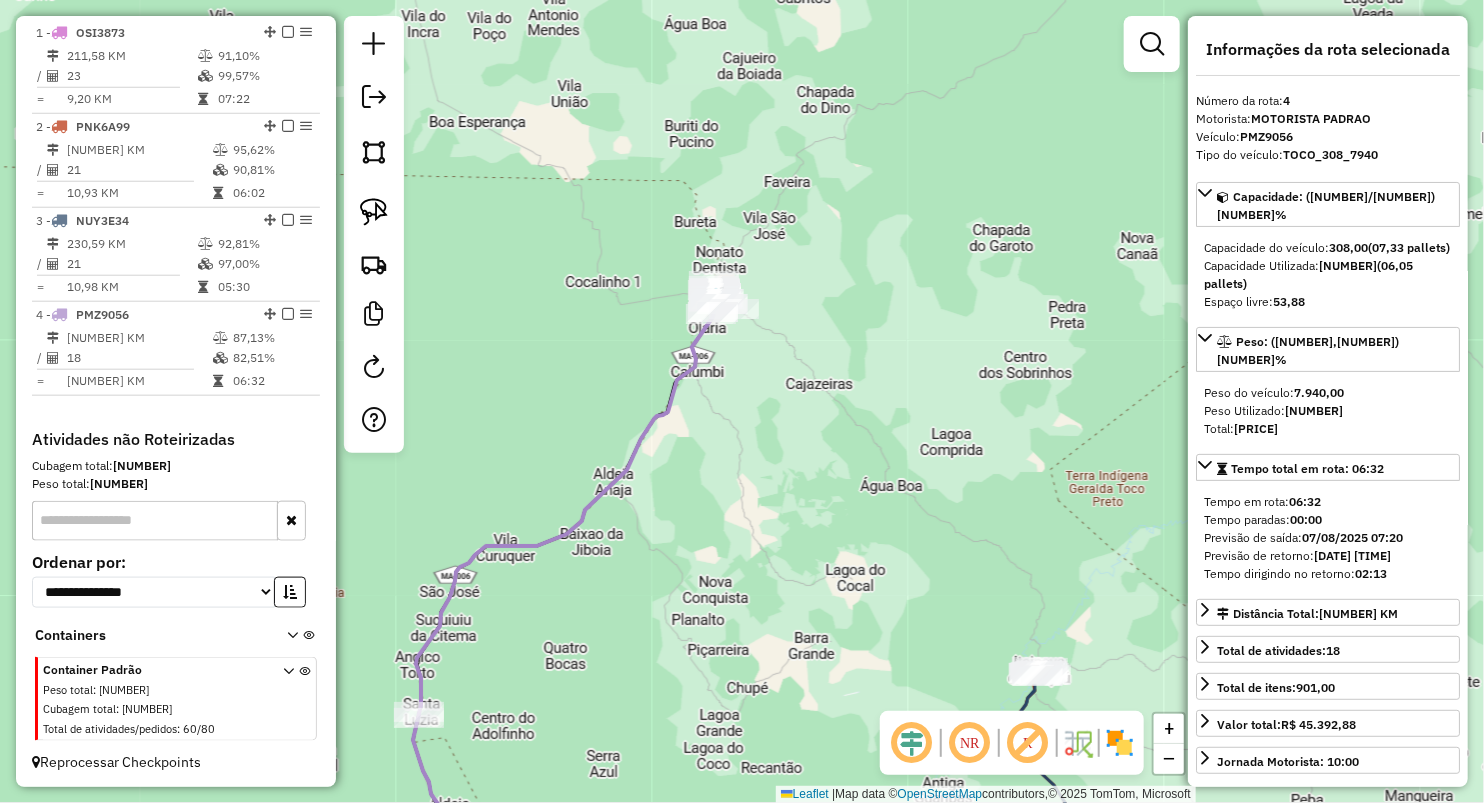 drag, startPoint x: 674, startPoint y: 654, endPoint x: 894, endPoint y: 120, distance: 577.5431 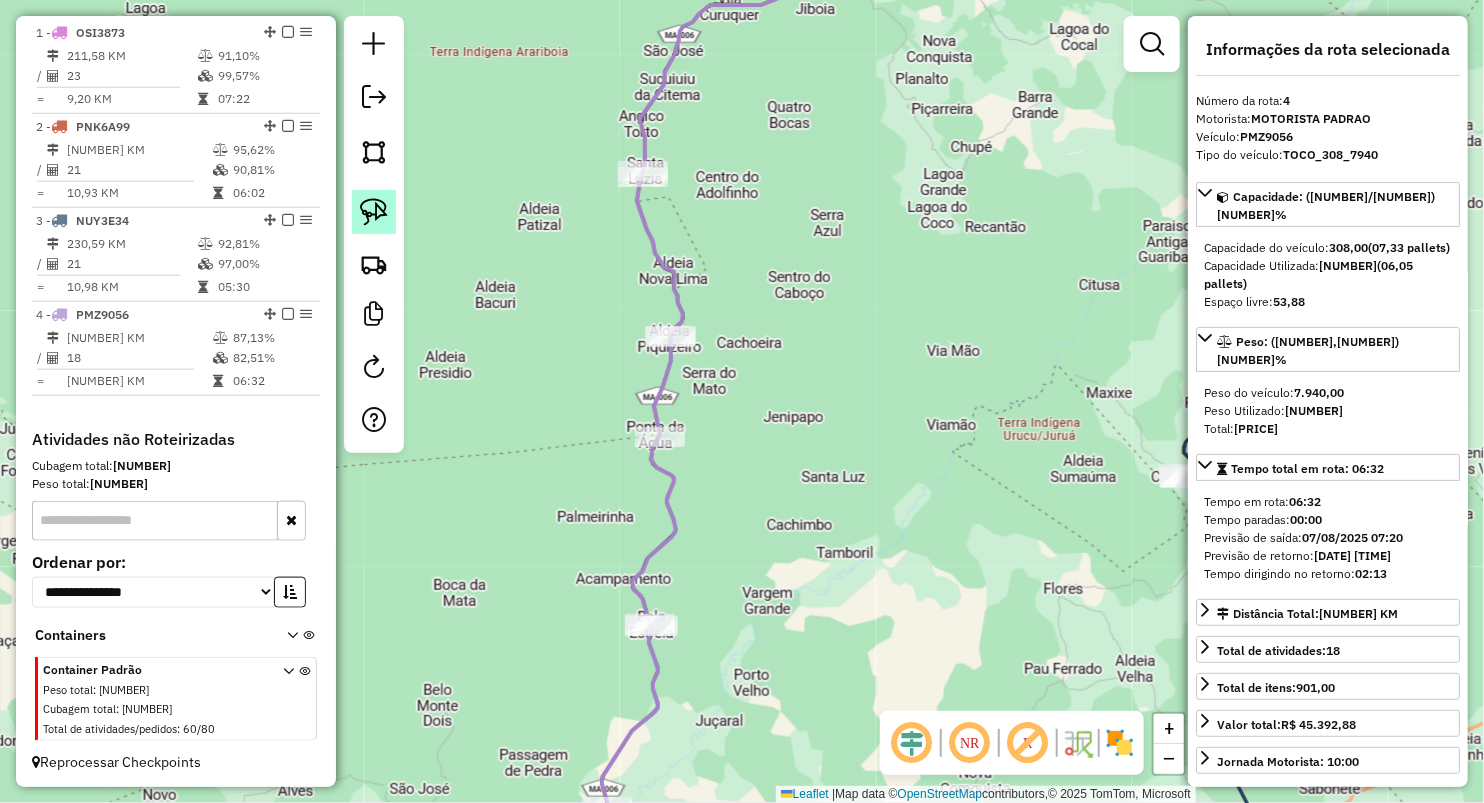 click 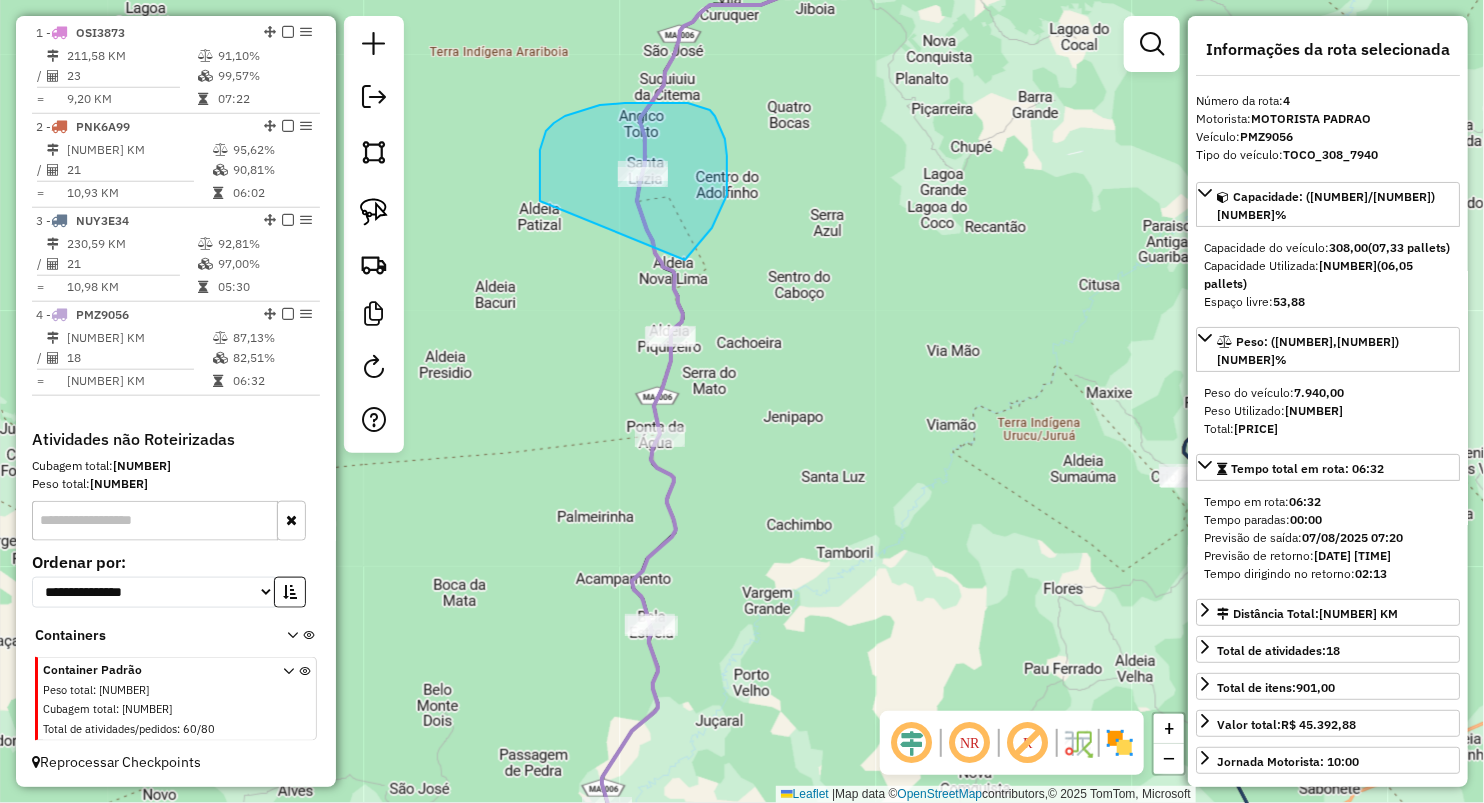 drag, startPoint x: 540, startPoint y: 201, endPoint x: 680, endPoint y: 263, distance: 153.11433 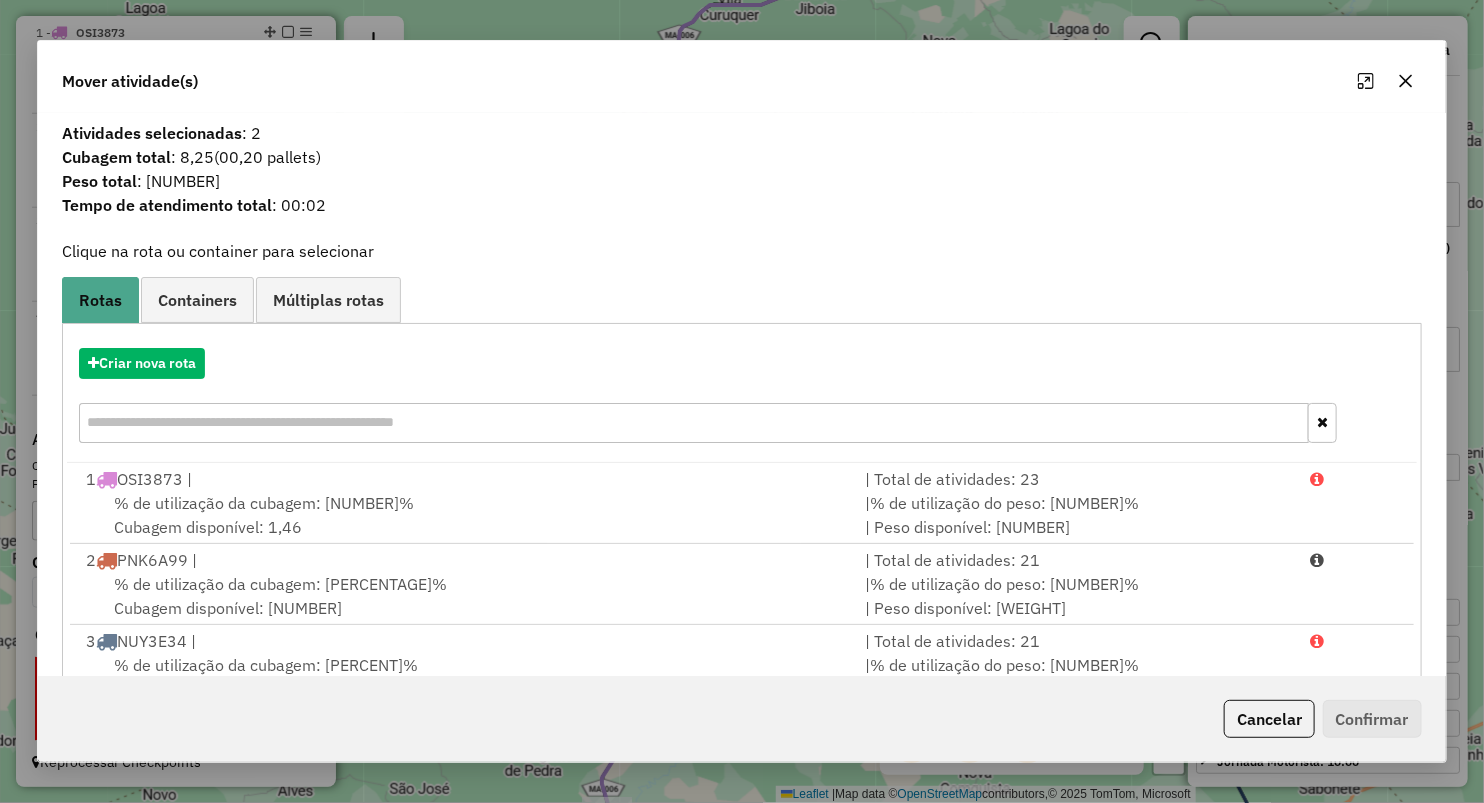click 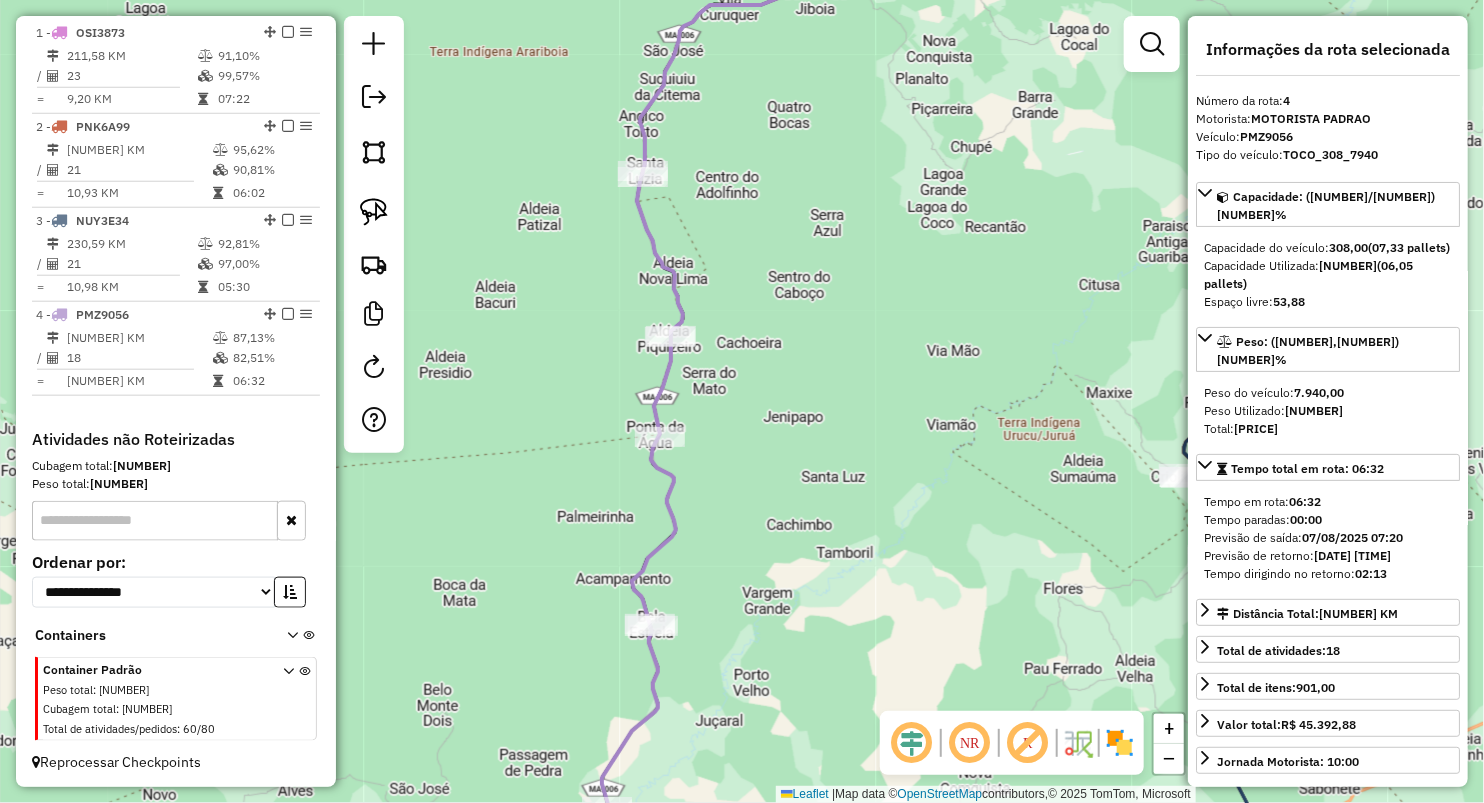 drag, startPoint x: 790, startPoint y: 392, endPoint x: 816, endPoint y: 223, distance: 170.9883 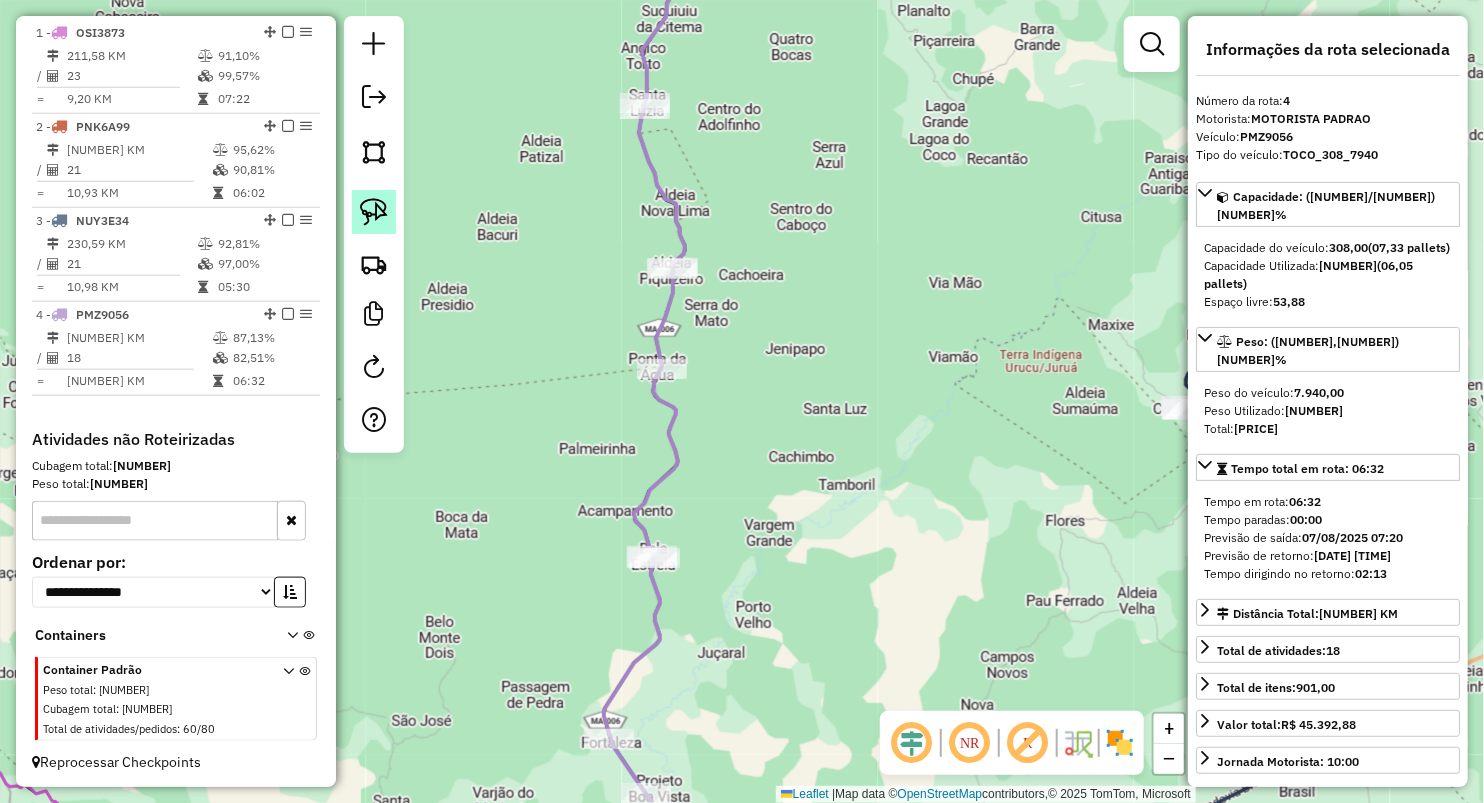 click 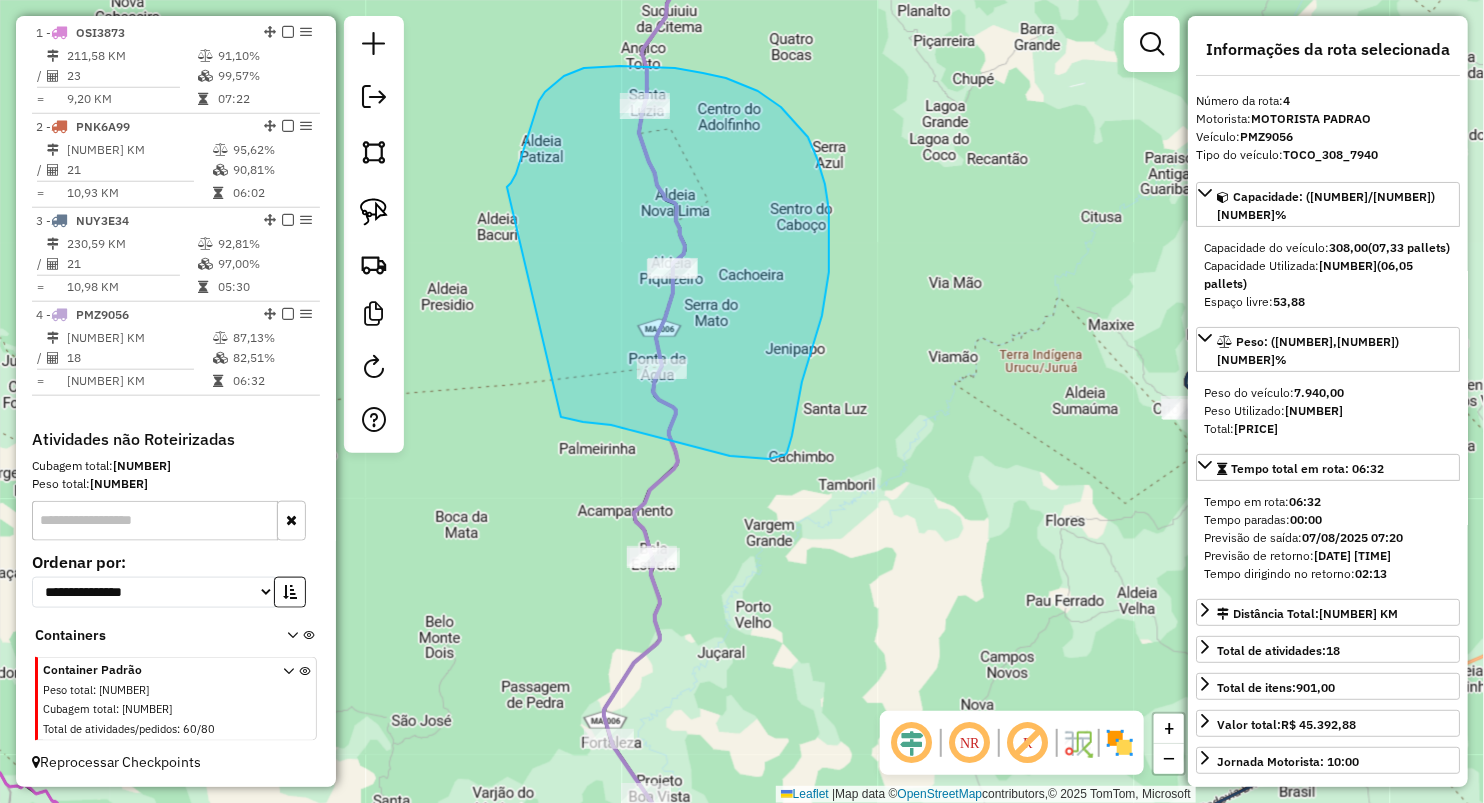 drag, startPoint x: 530, startPoint y: 129, endPoint x: 559, endPoint y: 417, distance: 289.4564 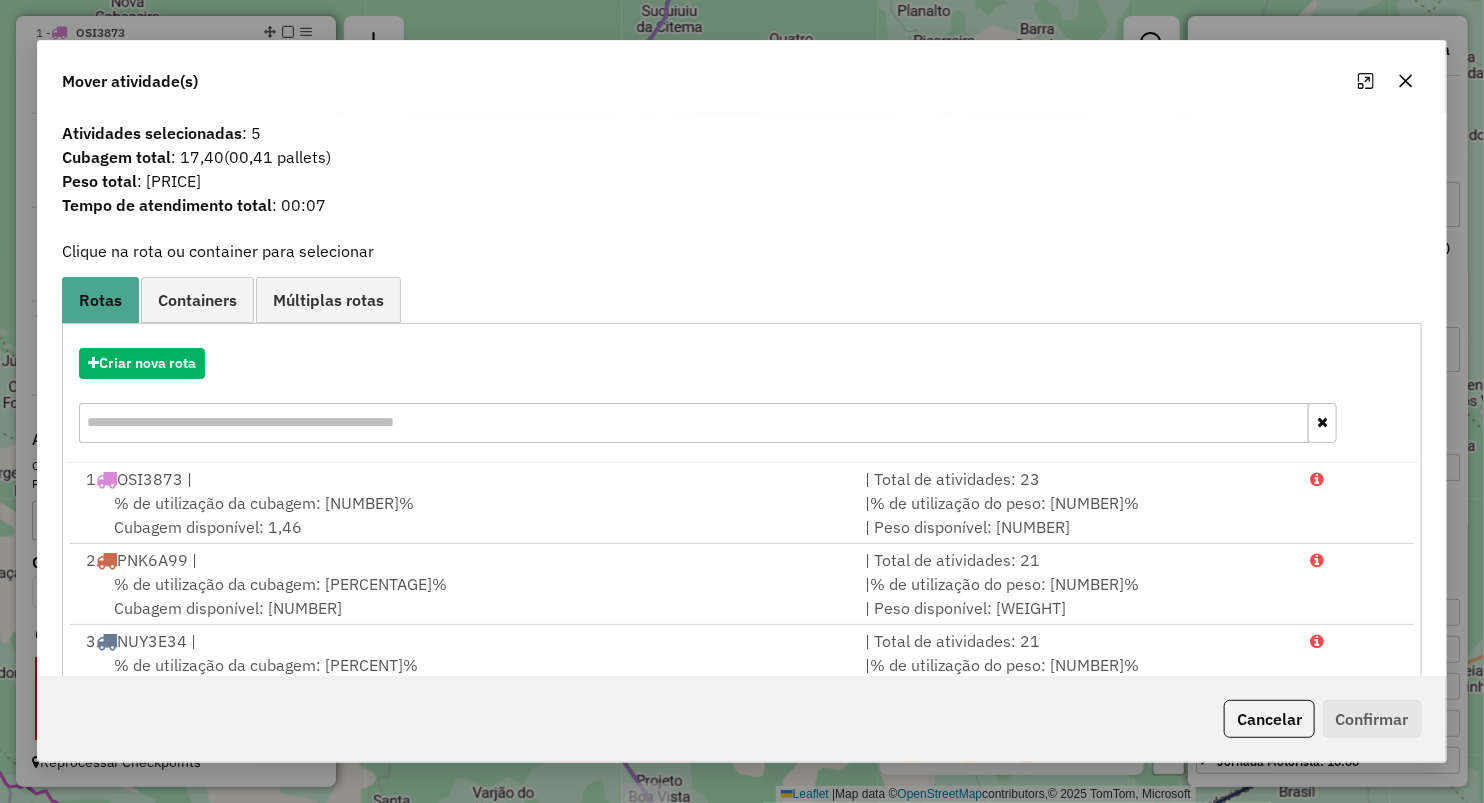 drag, startPoint x: 1400, startPoint y: 77, endPoint x: 1074, endPoint y: 88, distance: 326.18552 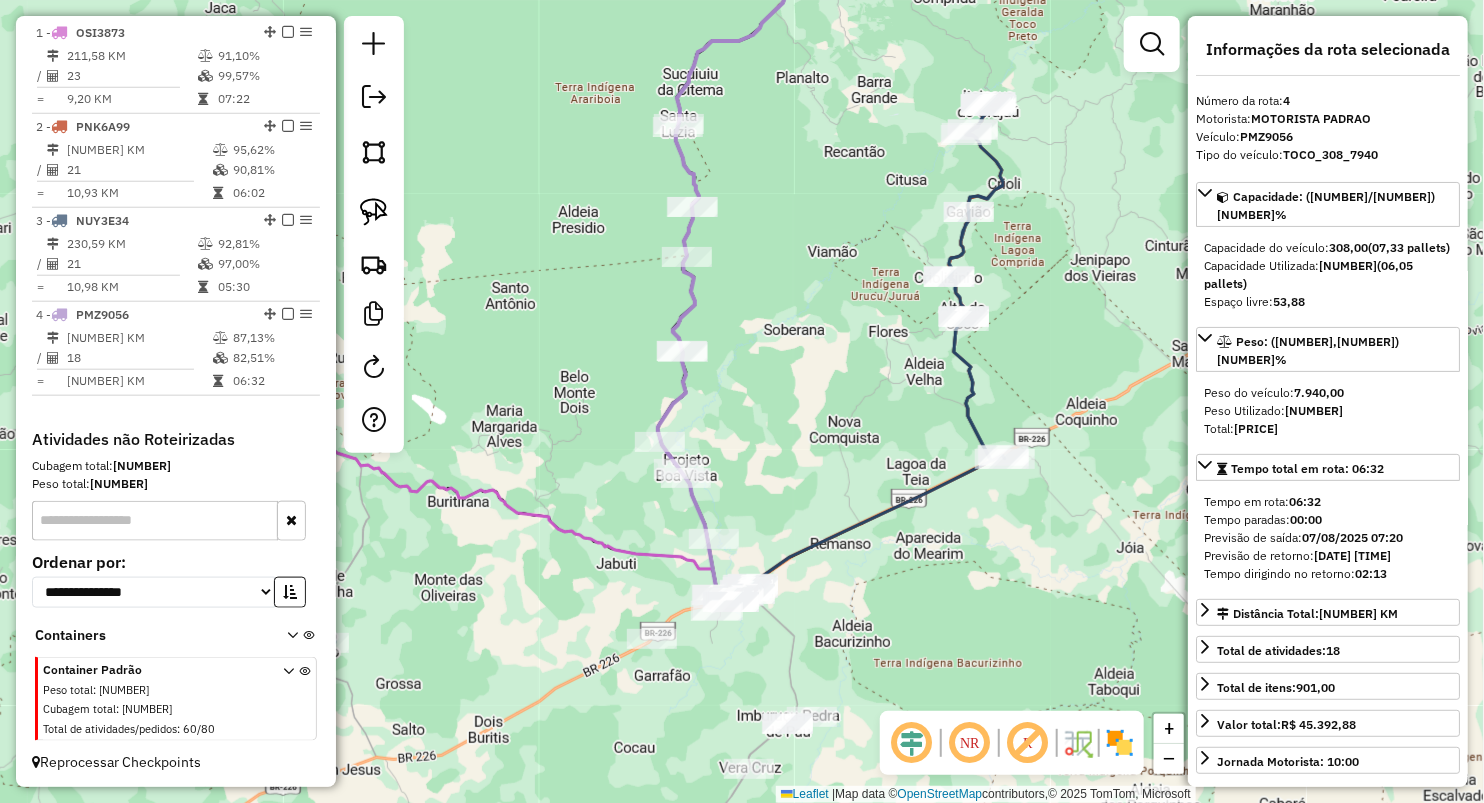 drag, startPoint x: 747, startPoint y: 252, endPoint x: 738, endPoint y: 239, distance: 15.811388 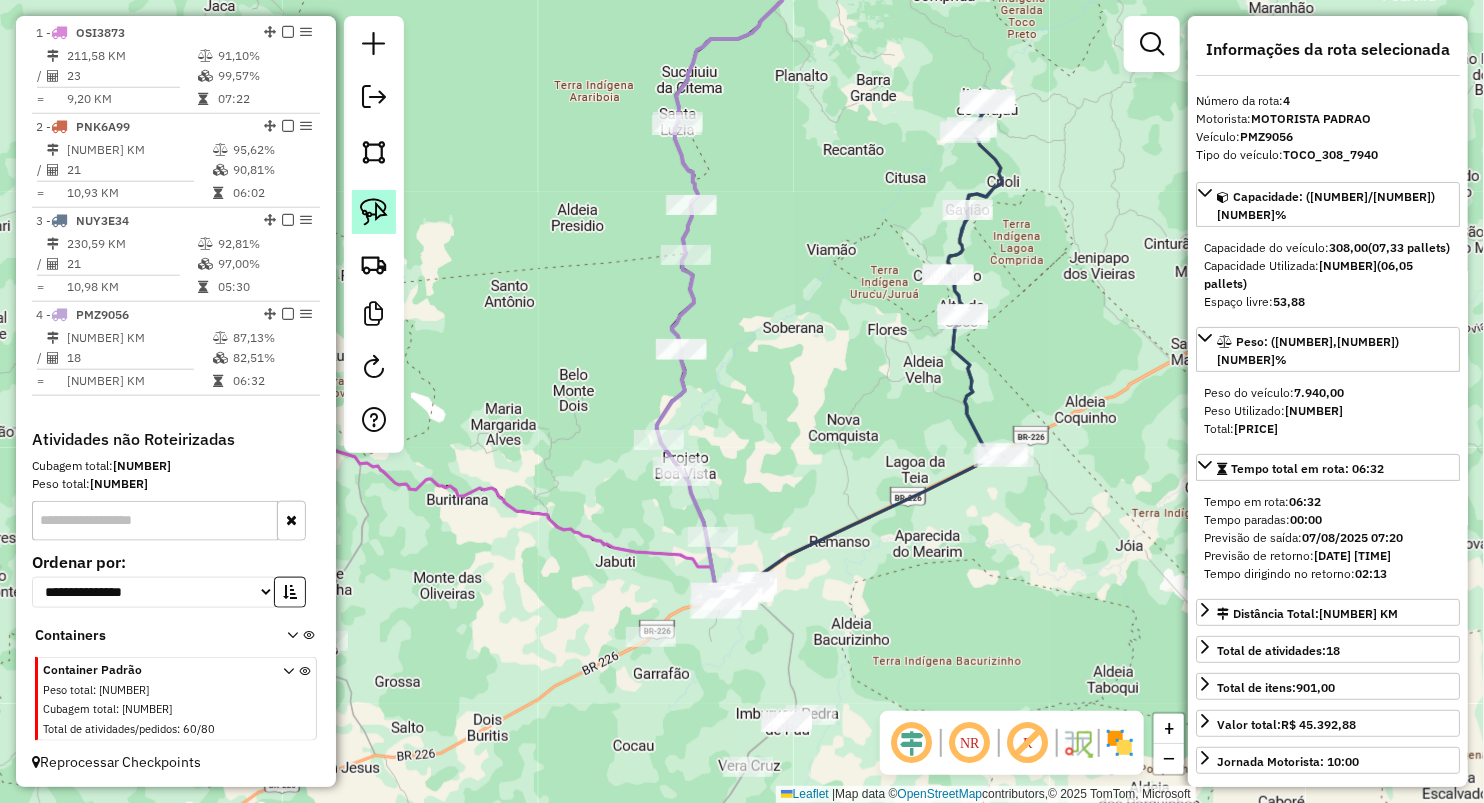 click 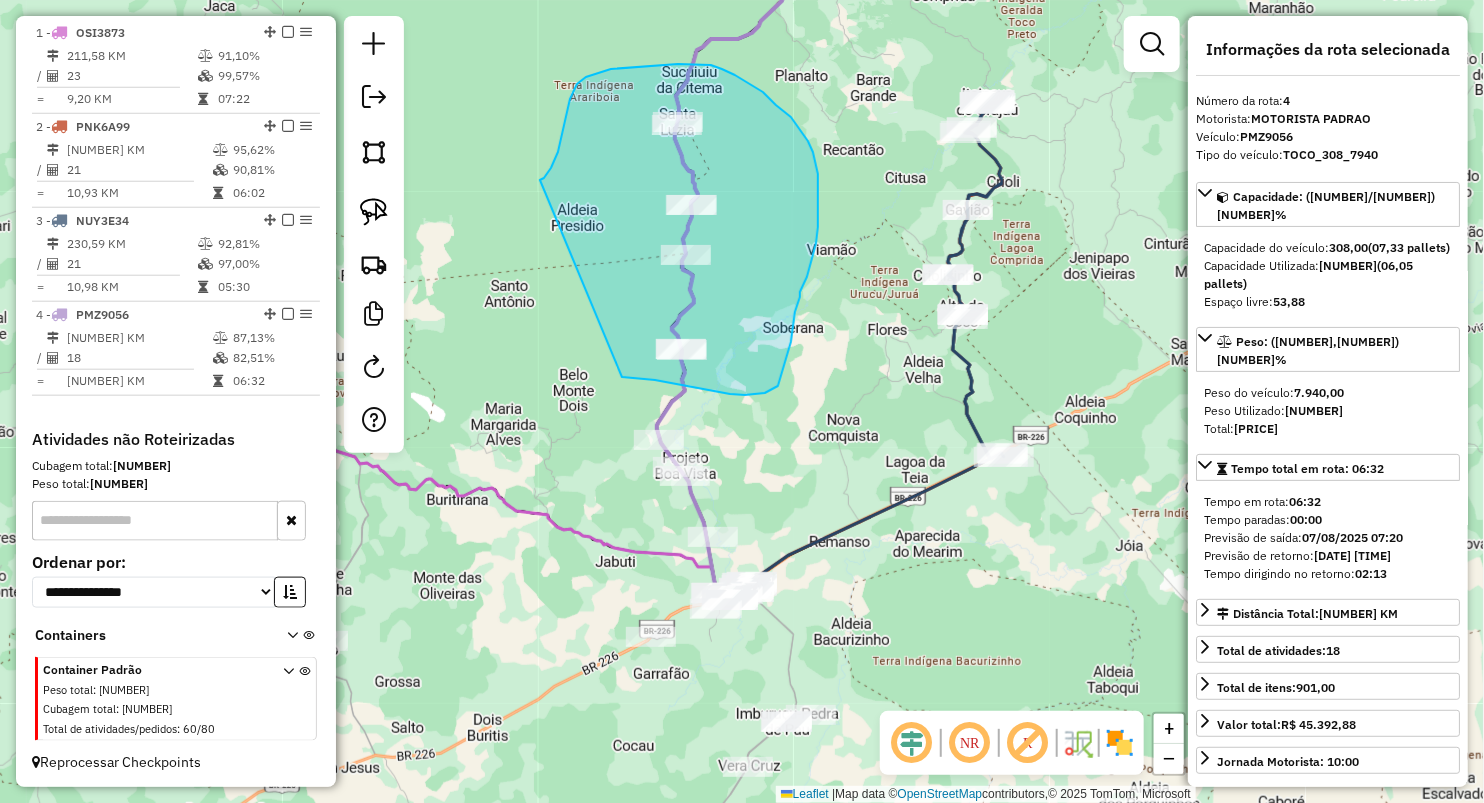 drag, startPoint x: 558, startPoint y: 152, endPoint x: 622, endPoint y: 377, distance: 233.9252 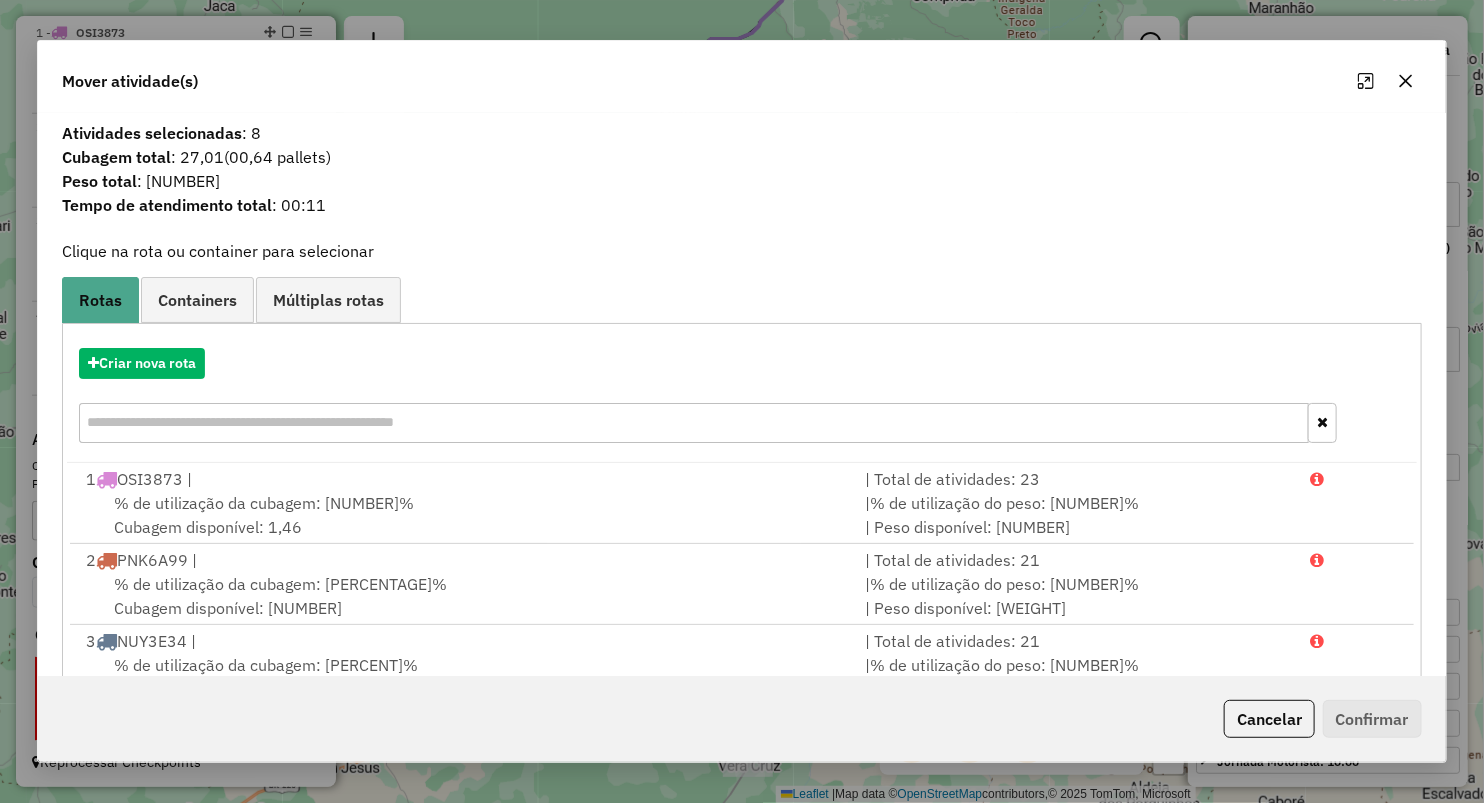 click 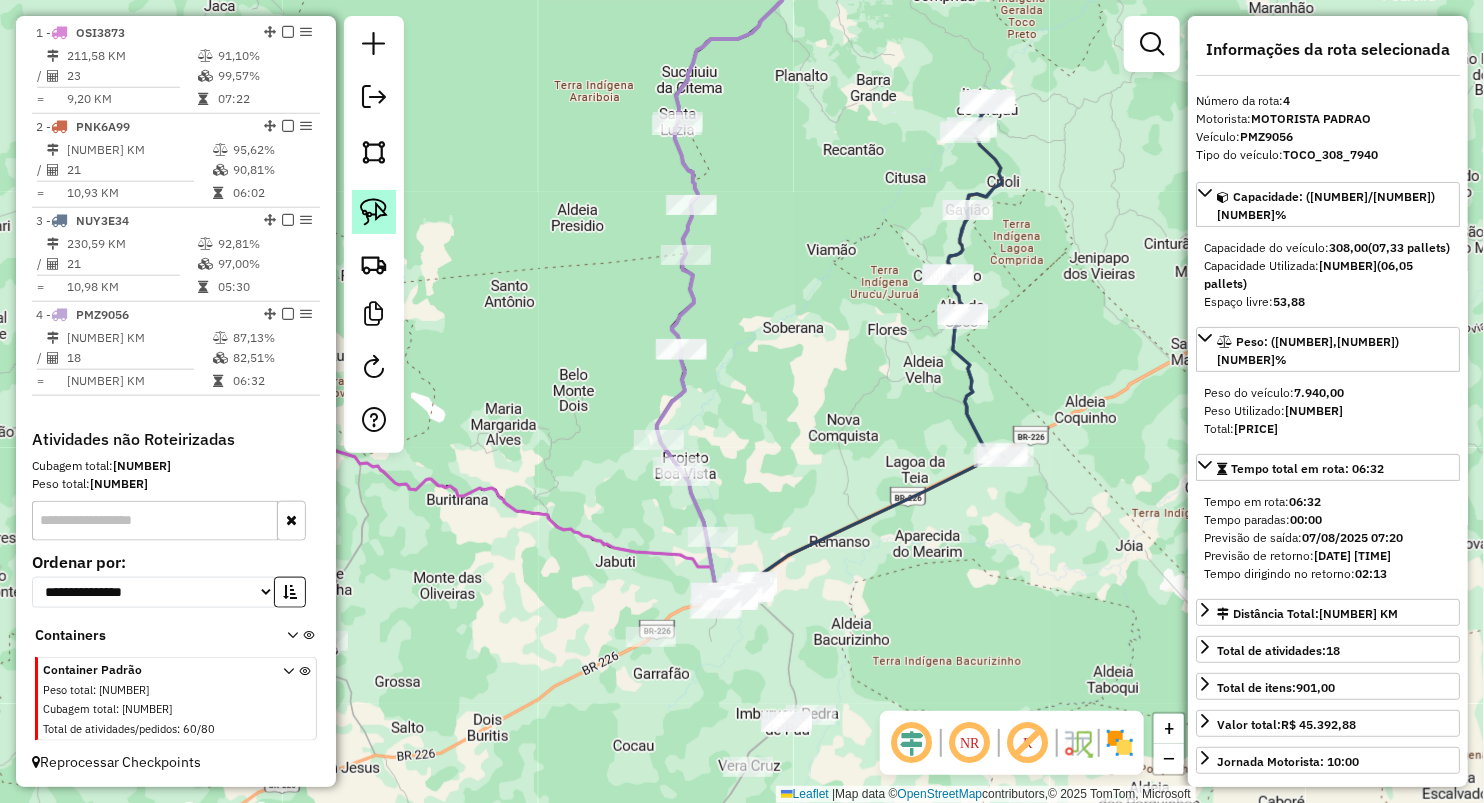 click 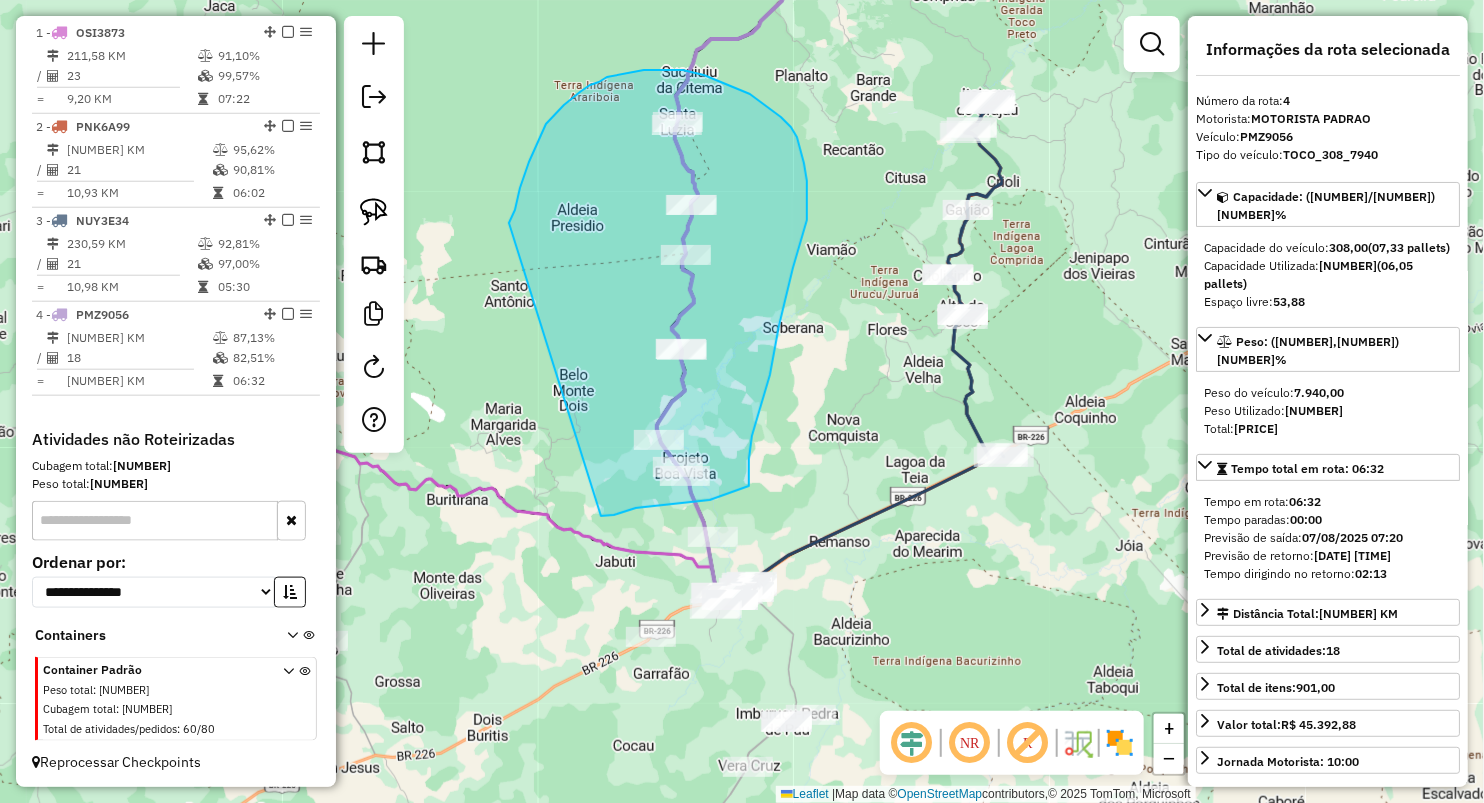 drag, startPoint x: 518, startPoint y: 200, endPoint x: 601, endPoint y: 516, distance: 326.71854 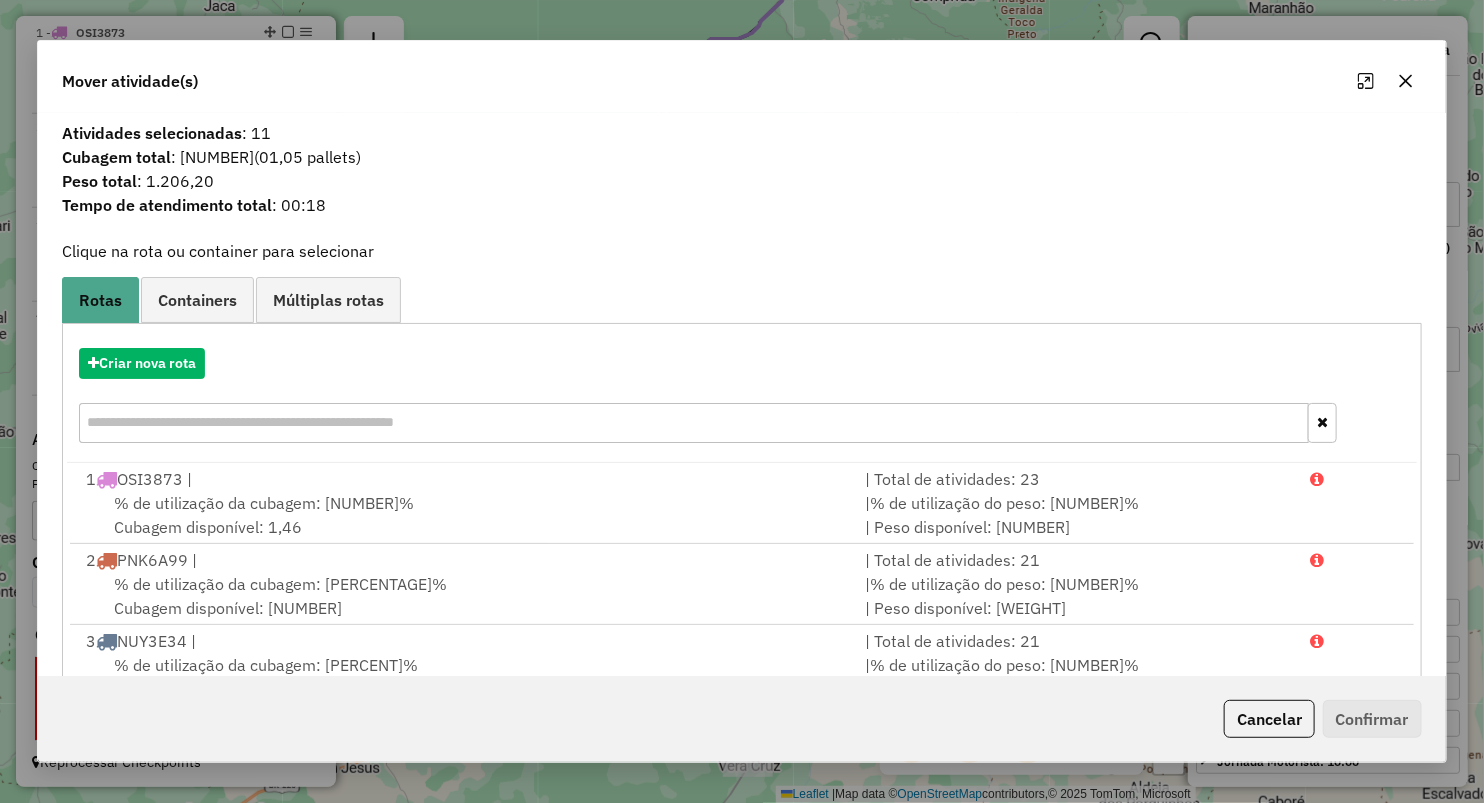 click 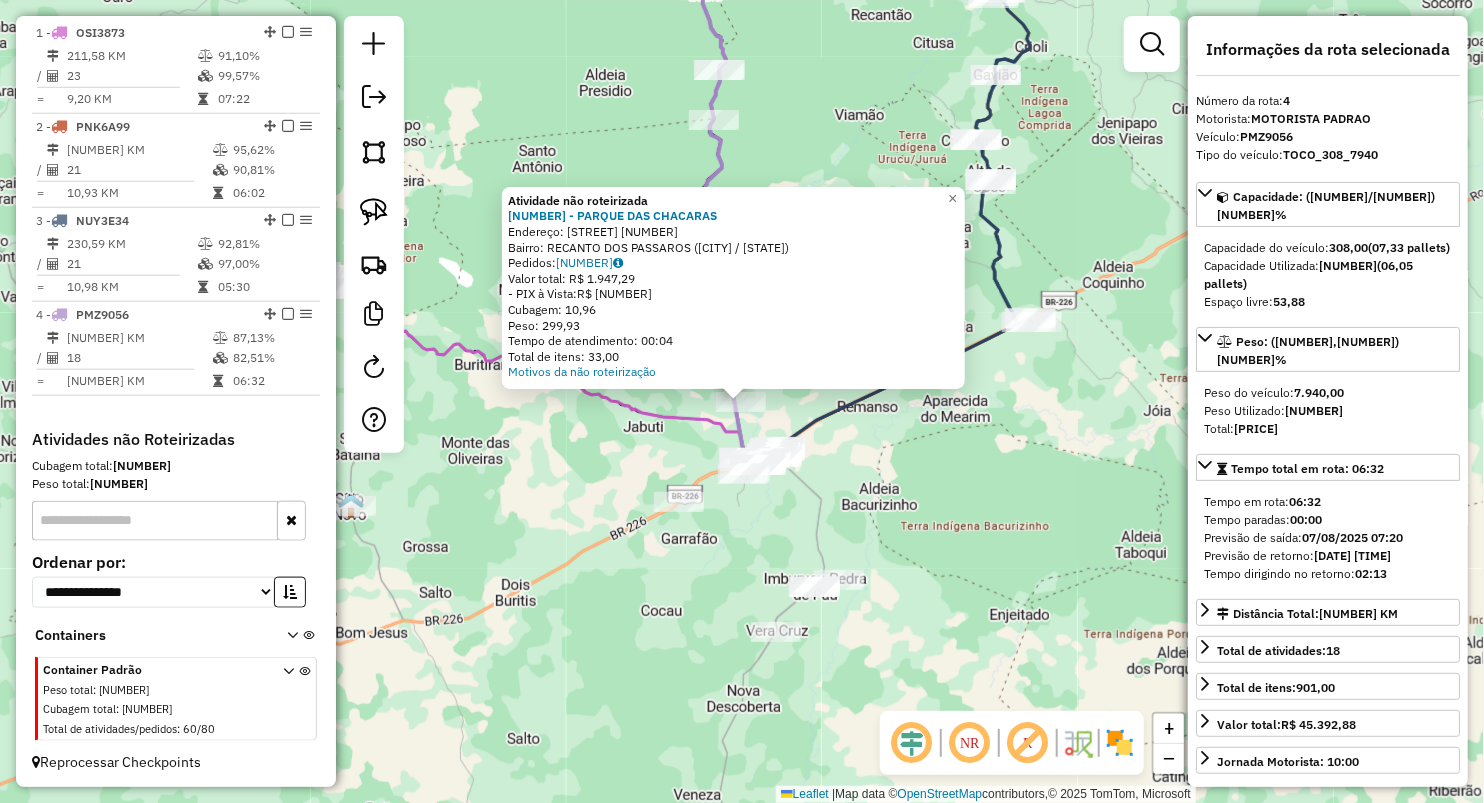 click on "Atividade não roteirizada 1291 - PARQUE DAS CHACARAS  Endereço:  PARQUE DAS CHACARAS SN   Bairro: RECANTO DOS PASSAROS (GRAJAU / MA)   Pedidos:  06027488   Valor total: R$ 1.947,29   - PIX à Vista:  R$ 1.947,29   Cubagem: 10,96   Peso: 299,93   Tempo de atendimento: 00:04   Total de itens: 33,00  Motivos da não roteirização × Janela de atendimento Grade de atendimento Capacidade Transportadoras Veículos Cliente Pedidos  Rotas Selecione os dias de semana para filtrar as janelas de atendimento  Seg   Ter   Qua   Qui   Sex   Sáb   Dom  Informe o período da janela de atendimento: De: Até:  Filtrar exatamente a janela do cliente  Considerar janela de atendimento padrão  Selecione os dias de semana para filtrar as grades de atendimento  Seg   Ter   Qua   Qui   Sex   Sáb   Dom   Considerar clientes sem dia de atendimento cadastrado  Clientes fora do dia de atendimento selecionado Filtrar as atividades entre os valores definidos abaixo:  Peso mínimo:   Peso máximo:   Cubagem mínima:   De:   Até:  De:" 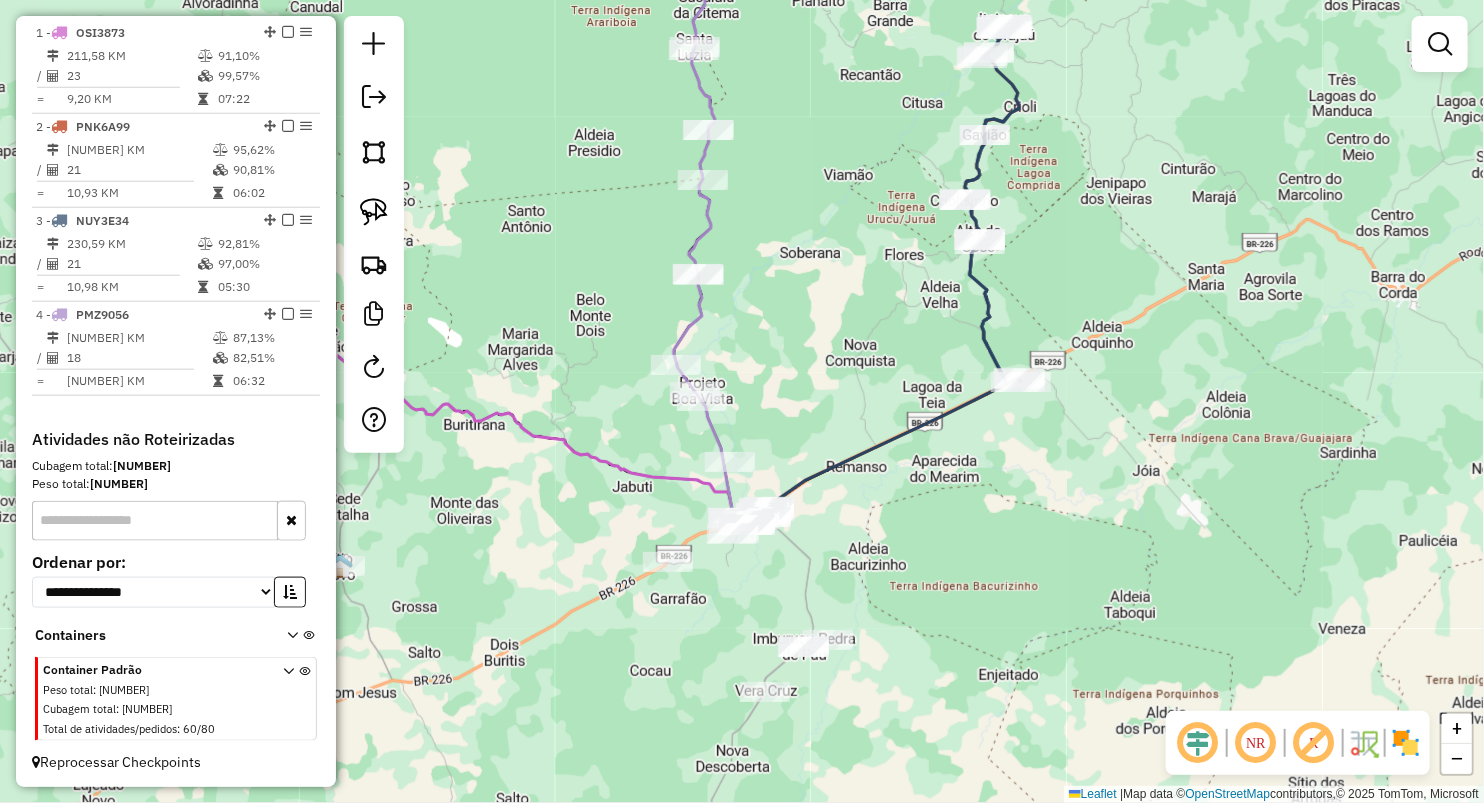 drag, startPoint x: 859, startPoint y: 260, endPoint x: 804, endPoint y: 596, distance: 340.47174 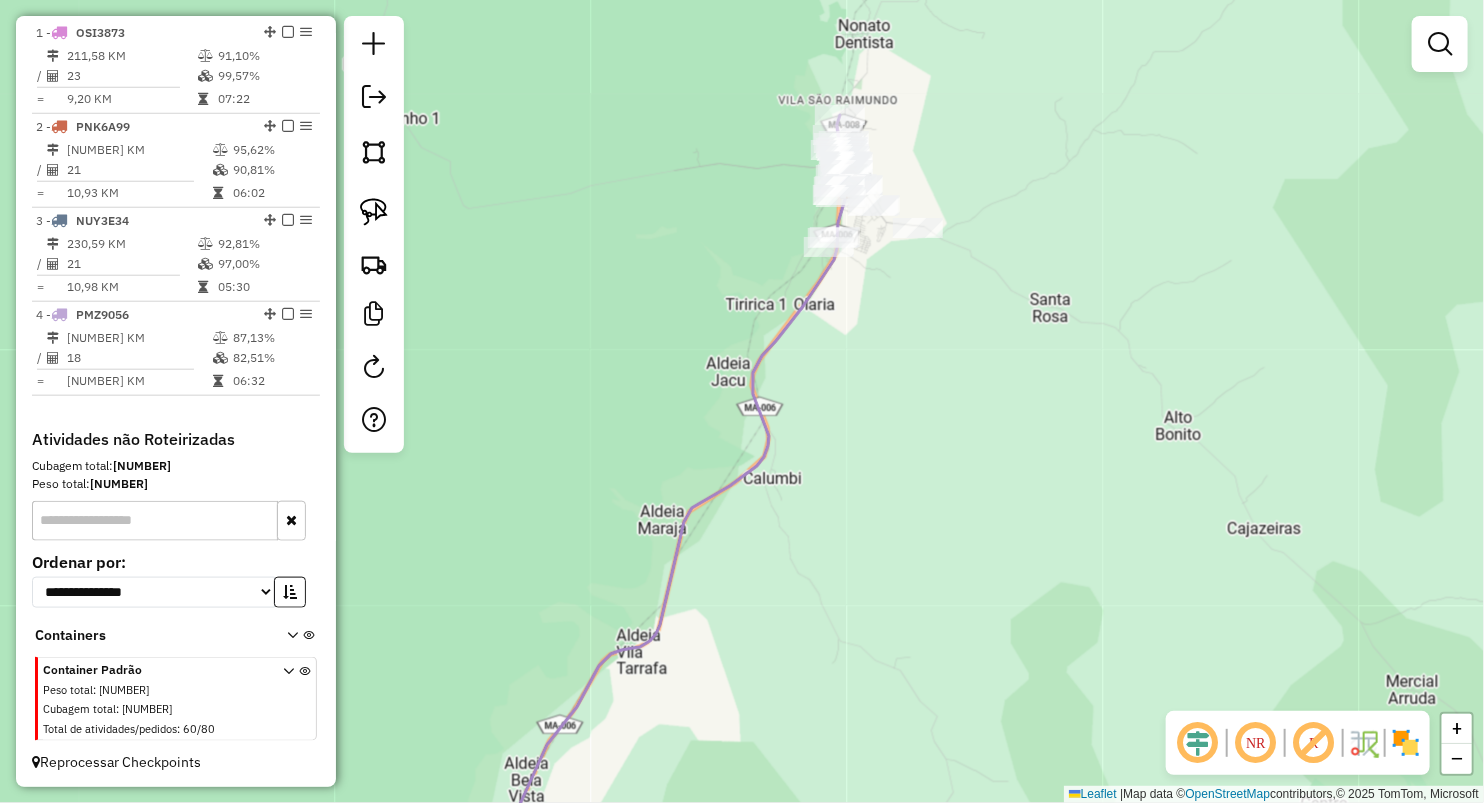 drag, startPoint x: 704, startPoint y: 308, endPoint x: 642, endPoint y: 295, distance: 63.348244 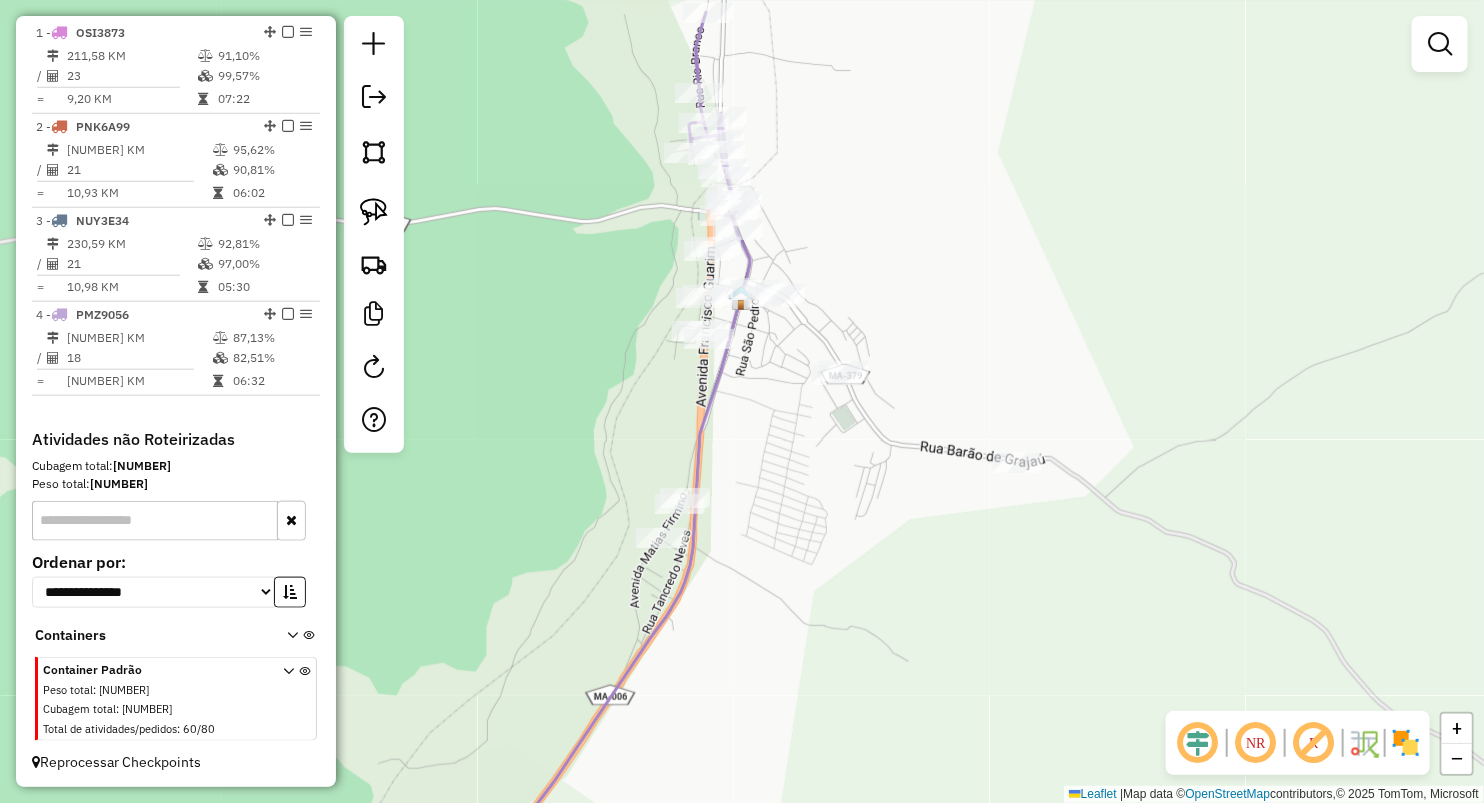 drag, startPoint x: 710, startPoint y: 327, endPoint x: 857, endPoint y: 280, distance: 154.33081 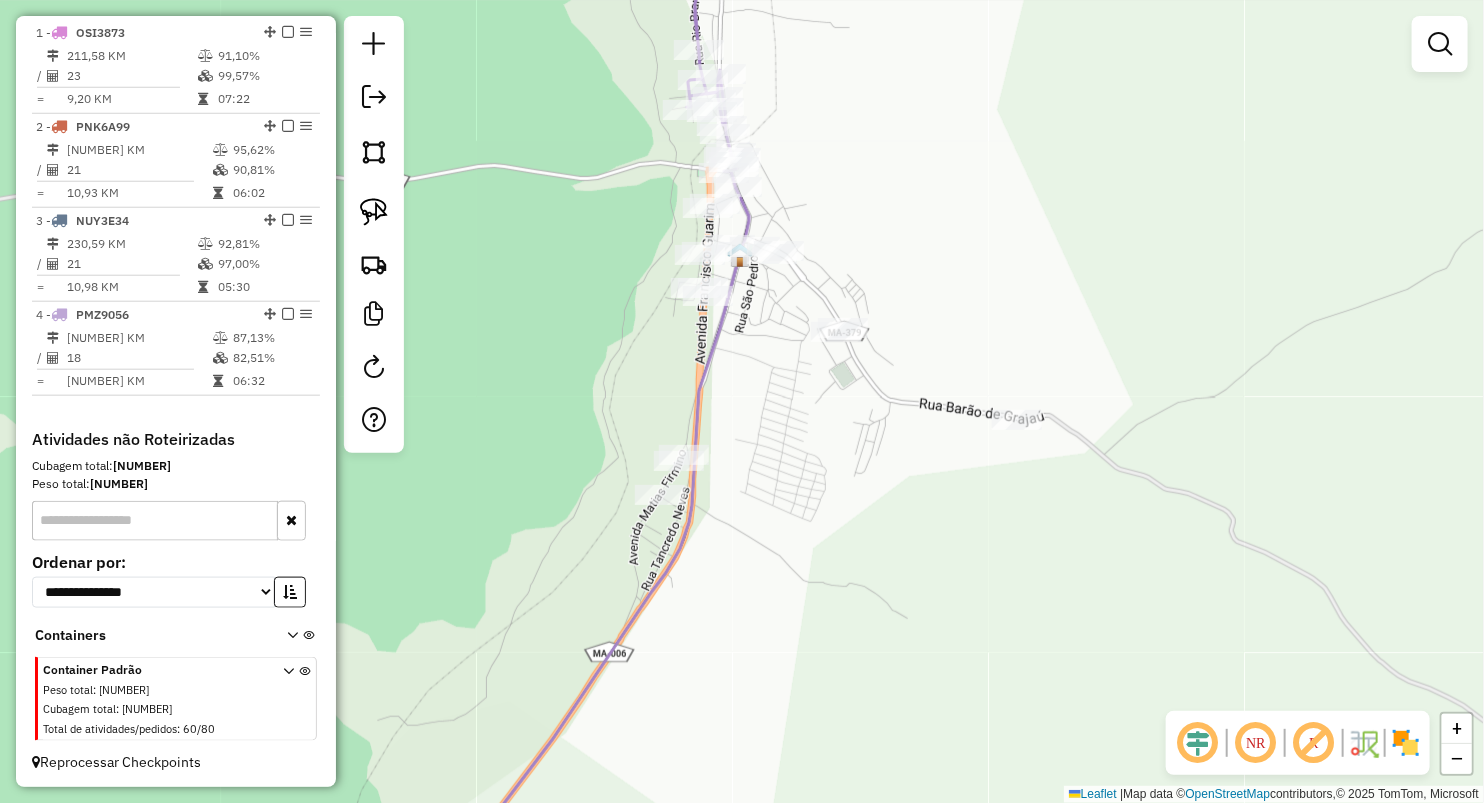 drag, startPoint x: 693, startPoint y: 386, endPoint x: 665, endPoint y: 243, distance: 145.71547 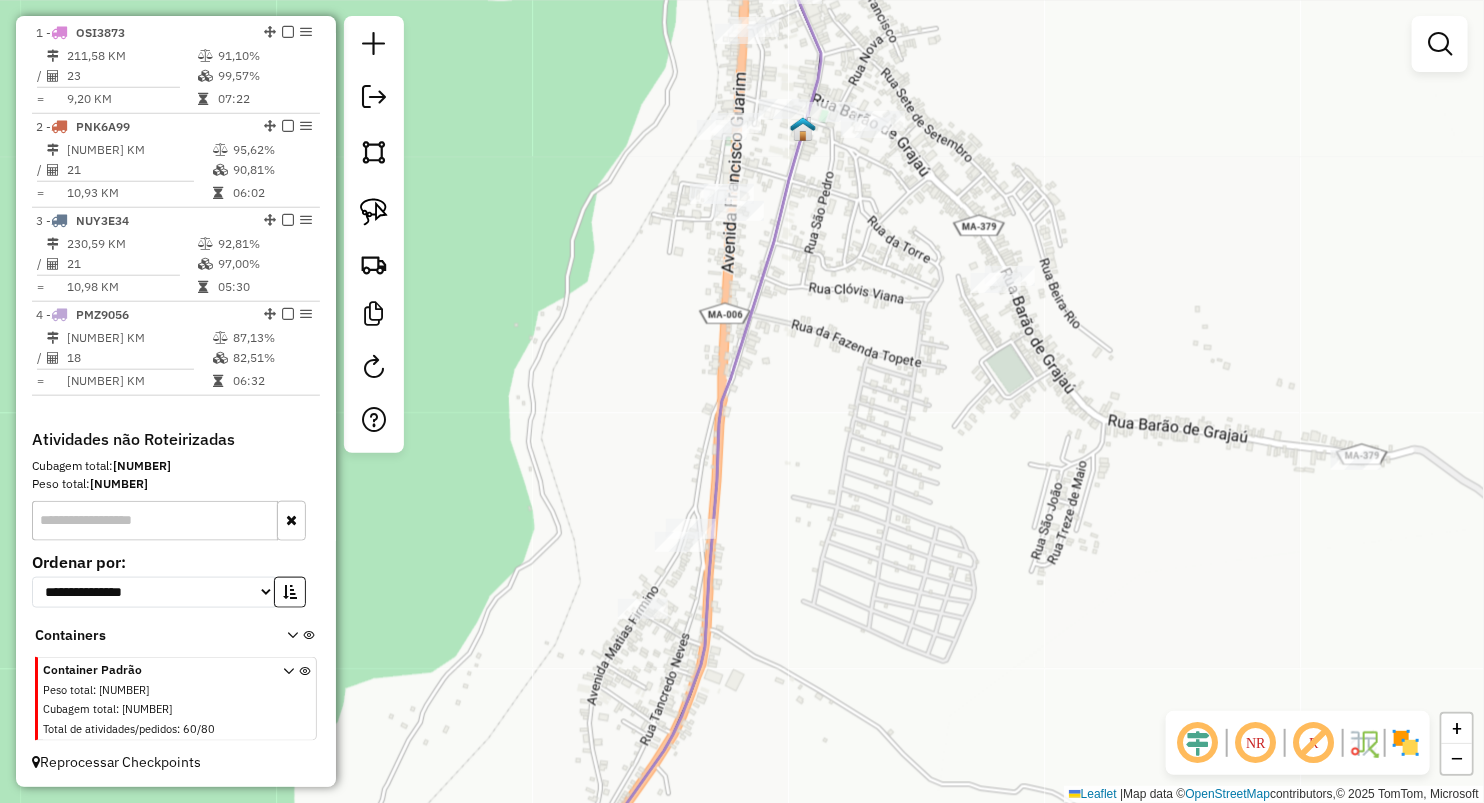 drag, startPoint x: 613, startPoint y: 266, endPoint x: 592, endPoint y: 203, distance: 66.40783 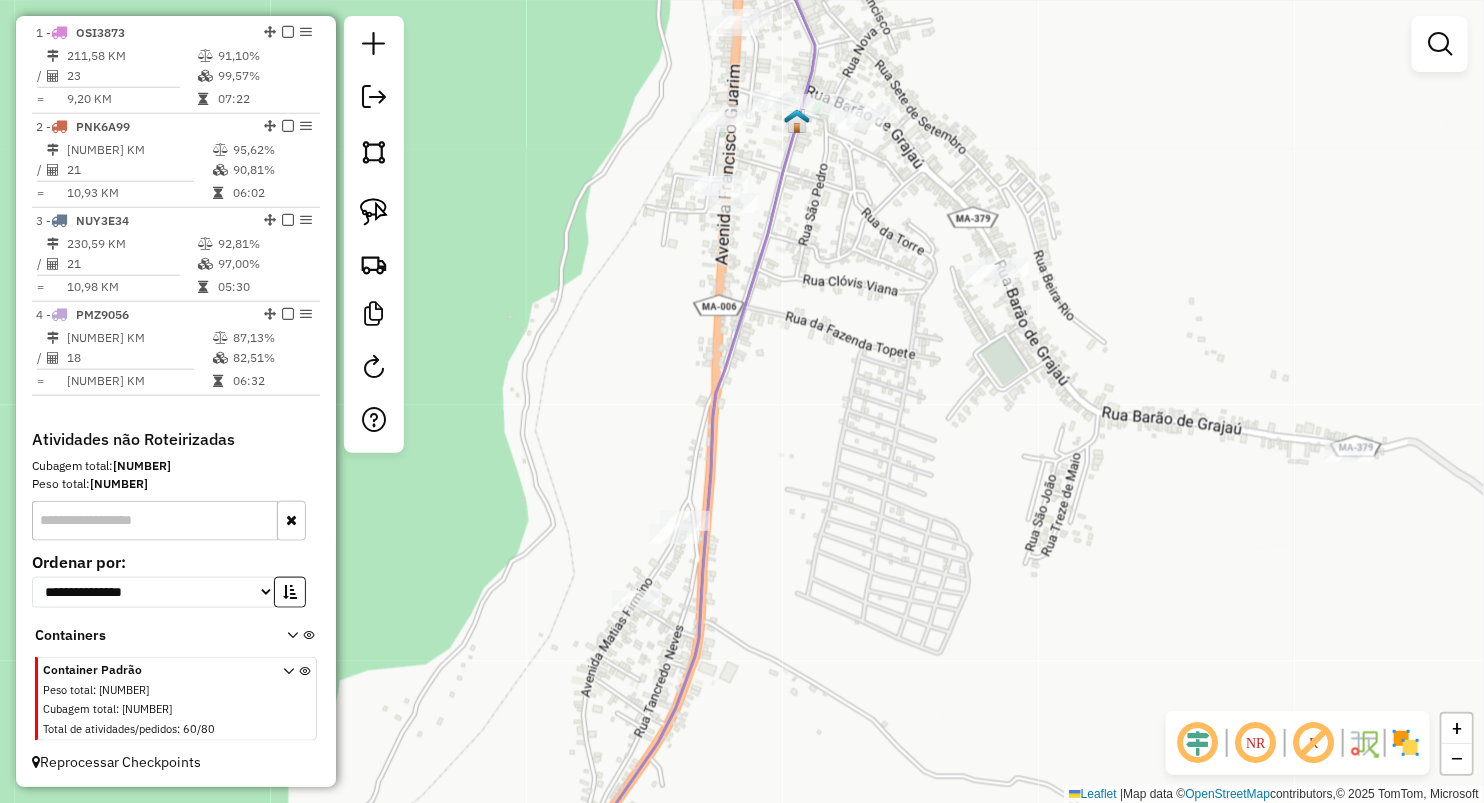 drag, startPoint x: 375, startPoint y: 220, endPoint x: 498, endPoint y: 170, distance: 132.77425 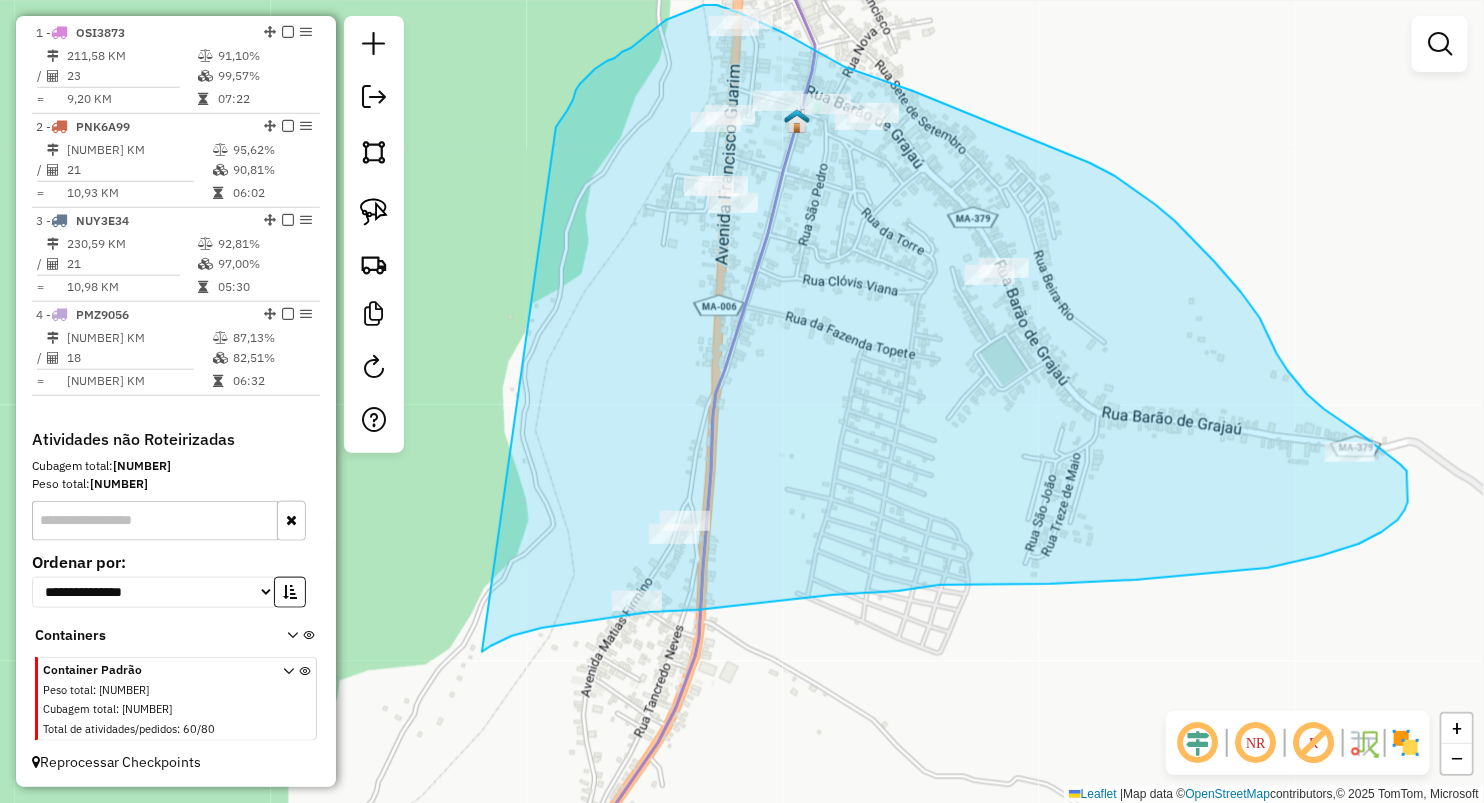 drag, startPoint x: 560, startPoint y: 122, endPoint x: 482, endPoint y: 652, distance: 535.70886 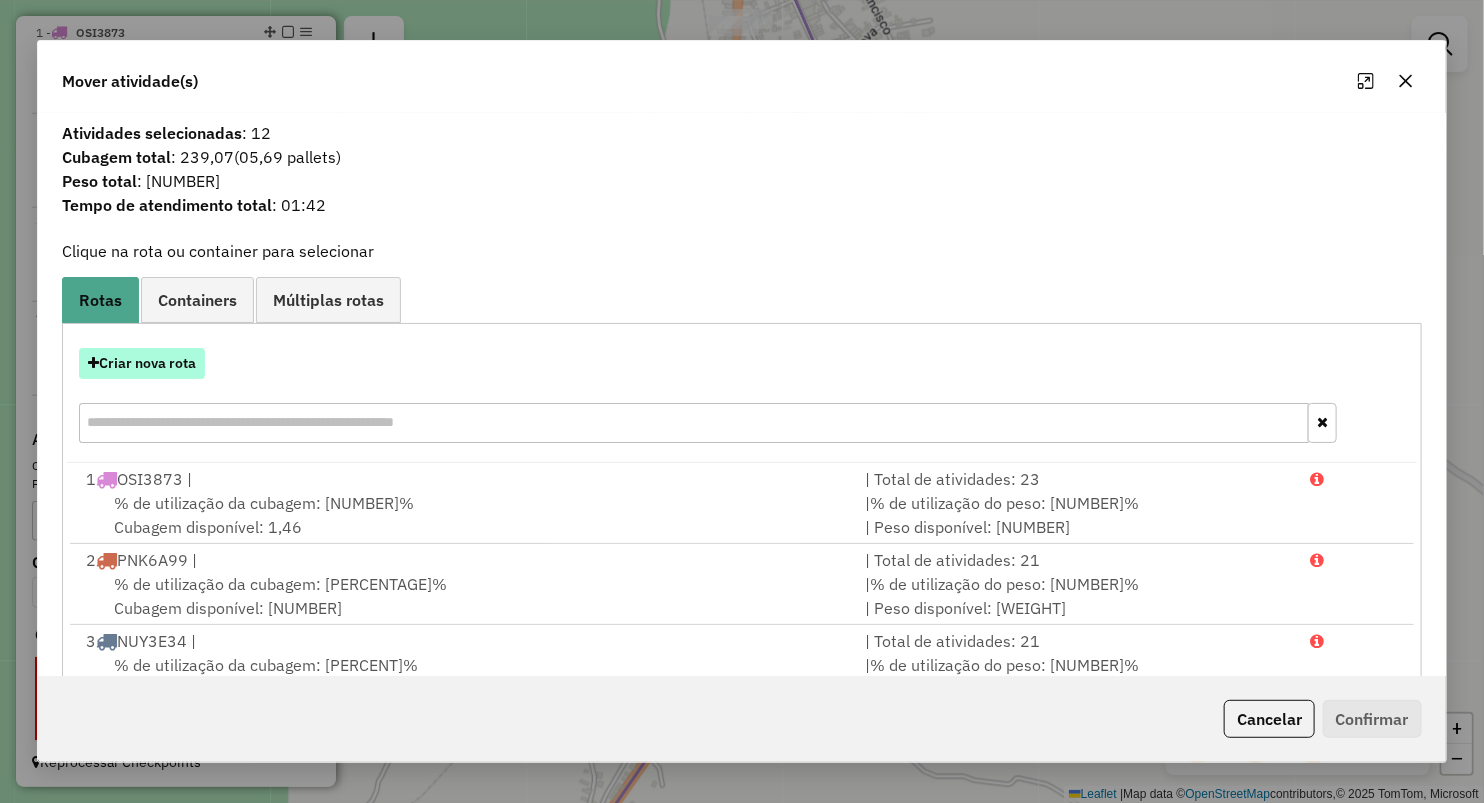 click on "Criar nova rota" at bounding box center (142, 363) 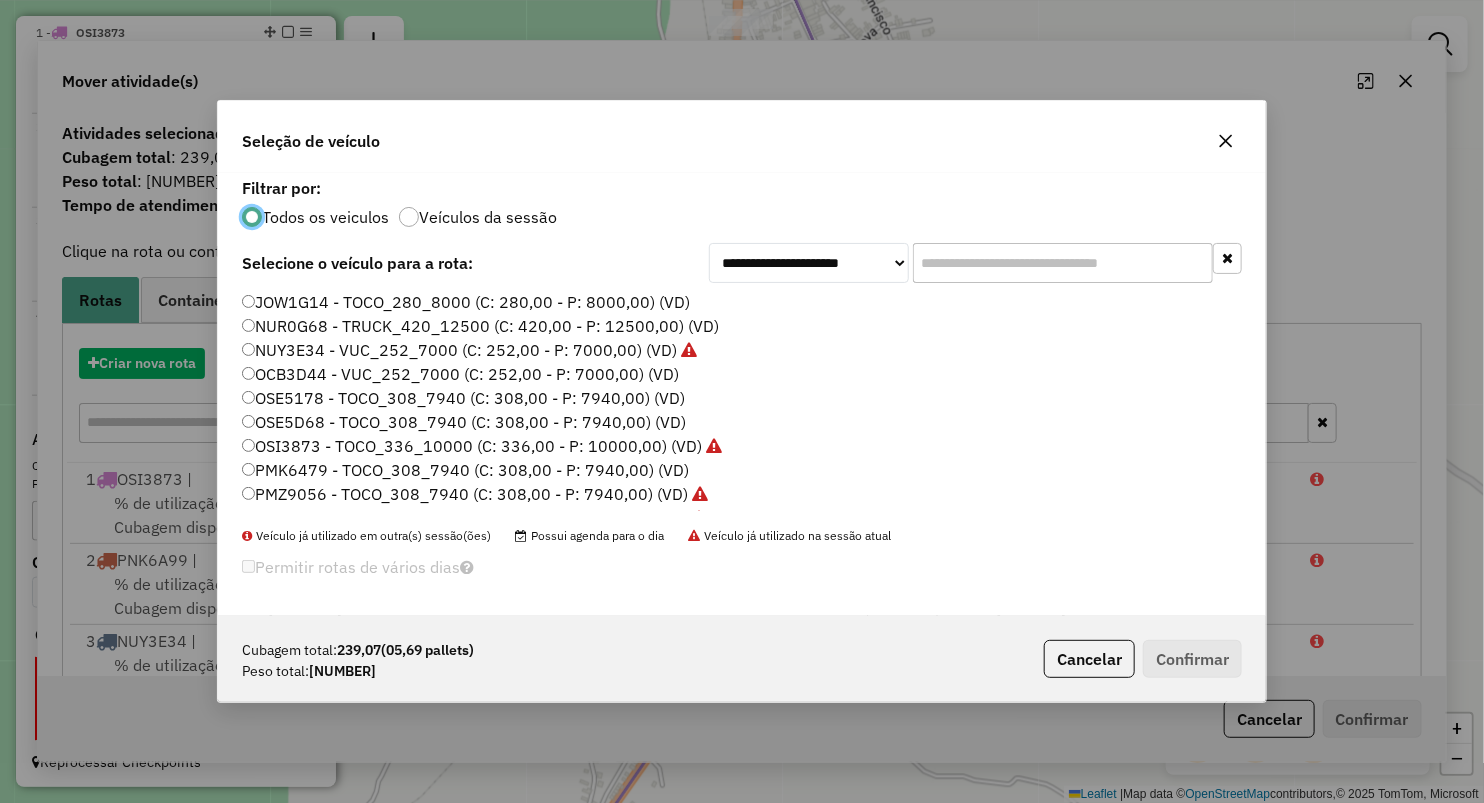 scroll, scrollTop: 10, scrollLeft: 6, axis: both 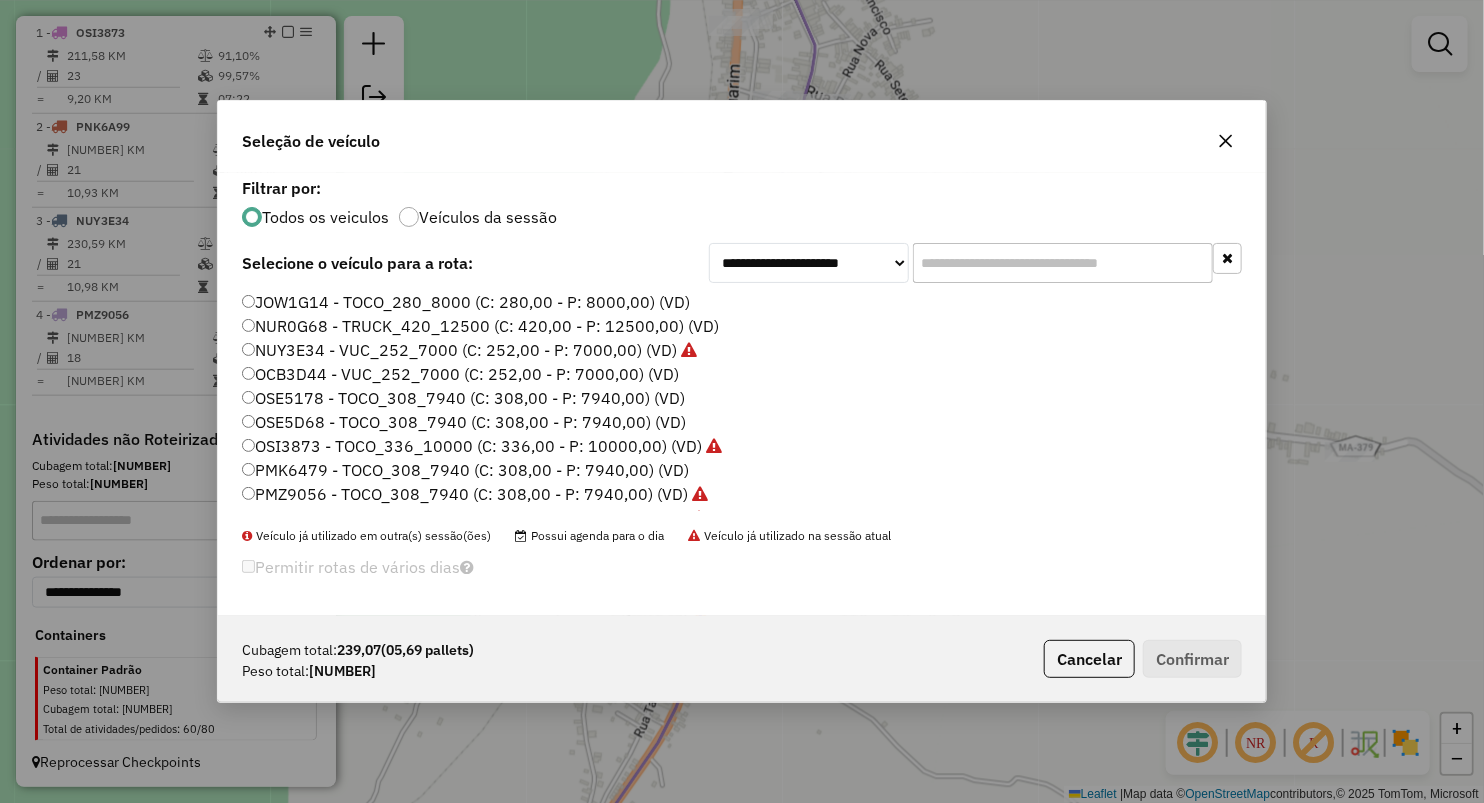 click on "OSE5D68 - TOCO_308_7940 (C: 308,00 - P: 7940,00) (VD)" 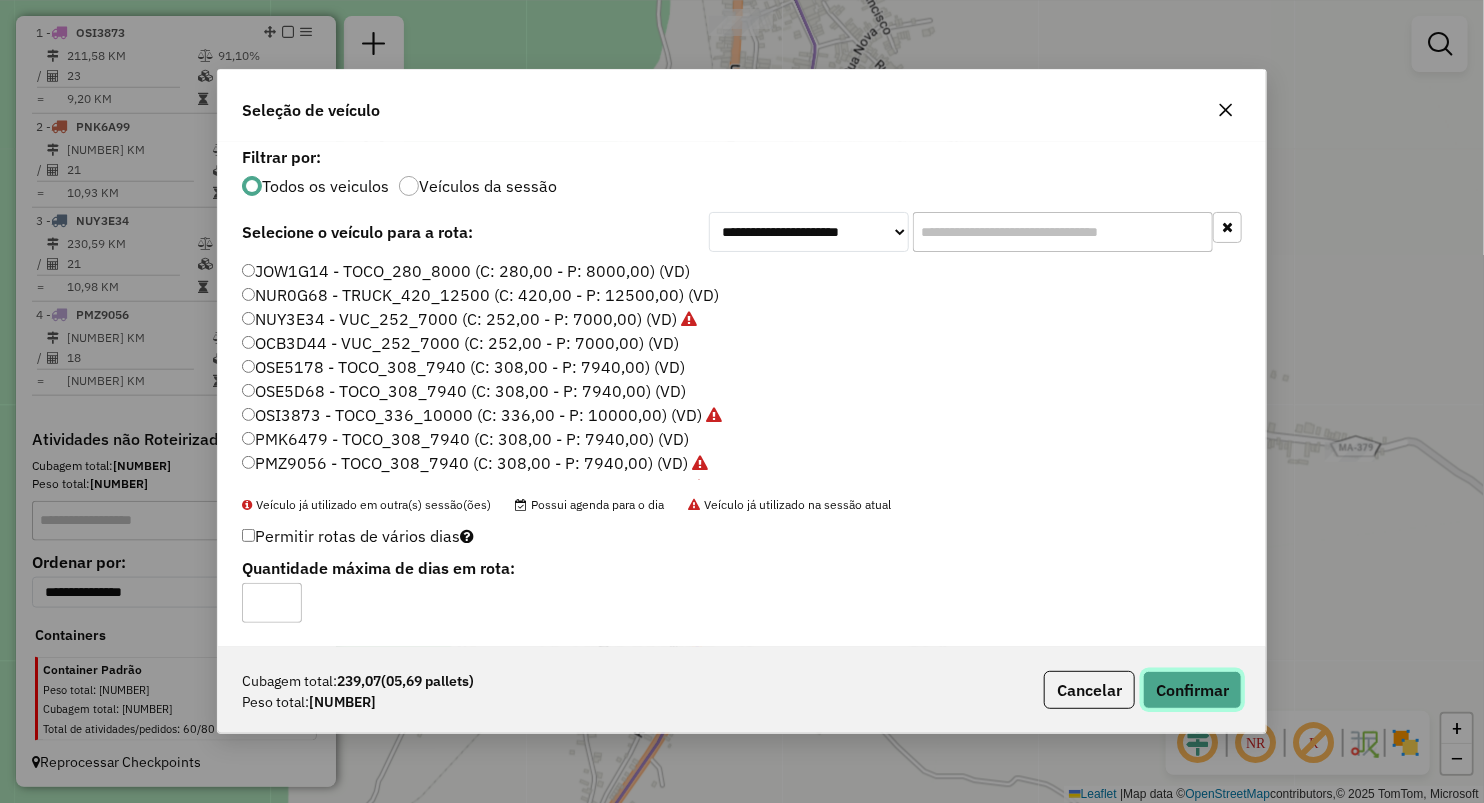 click on "Confirmar" 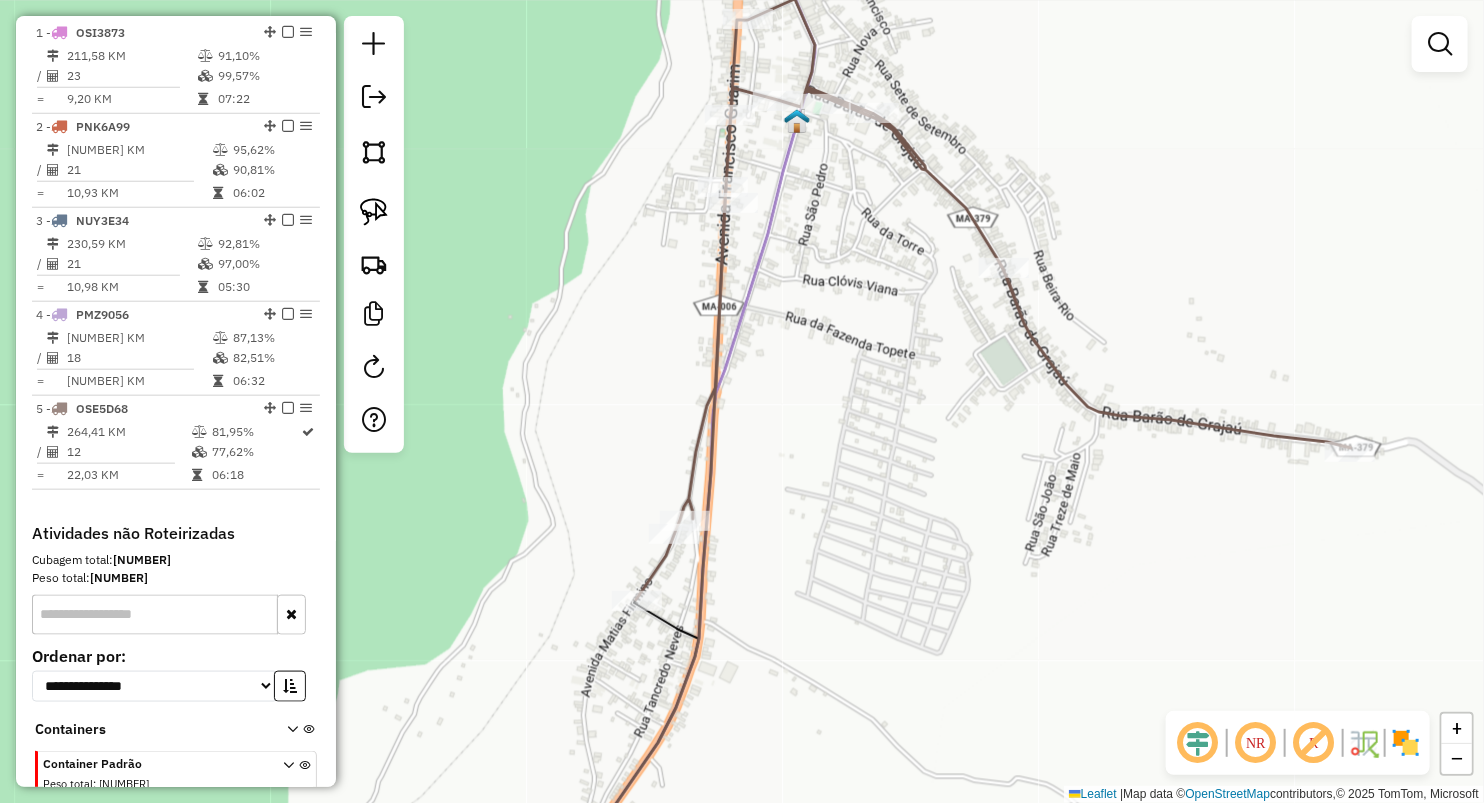 drag, startPoint x: 584, startPoint y: 469, endPoint x: 585, endPoint y: 366, distance: 103.00485 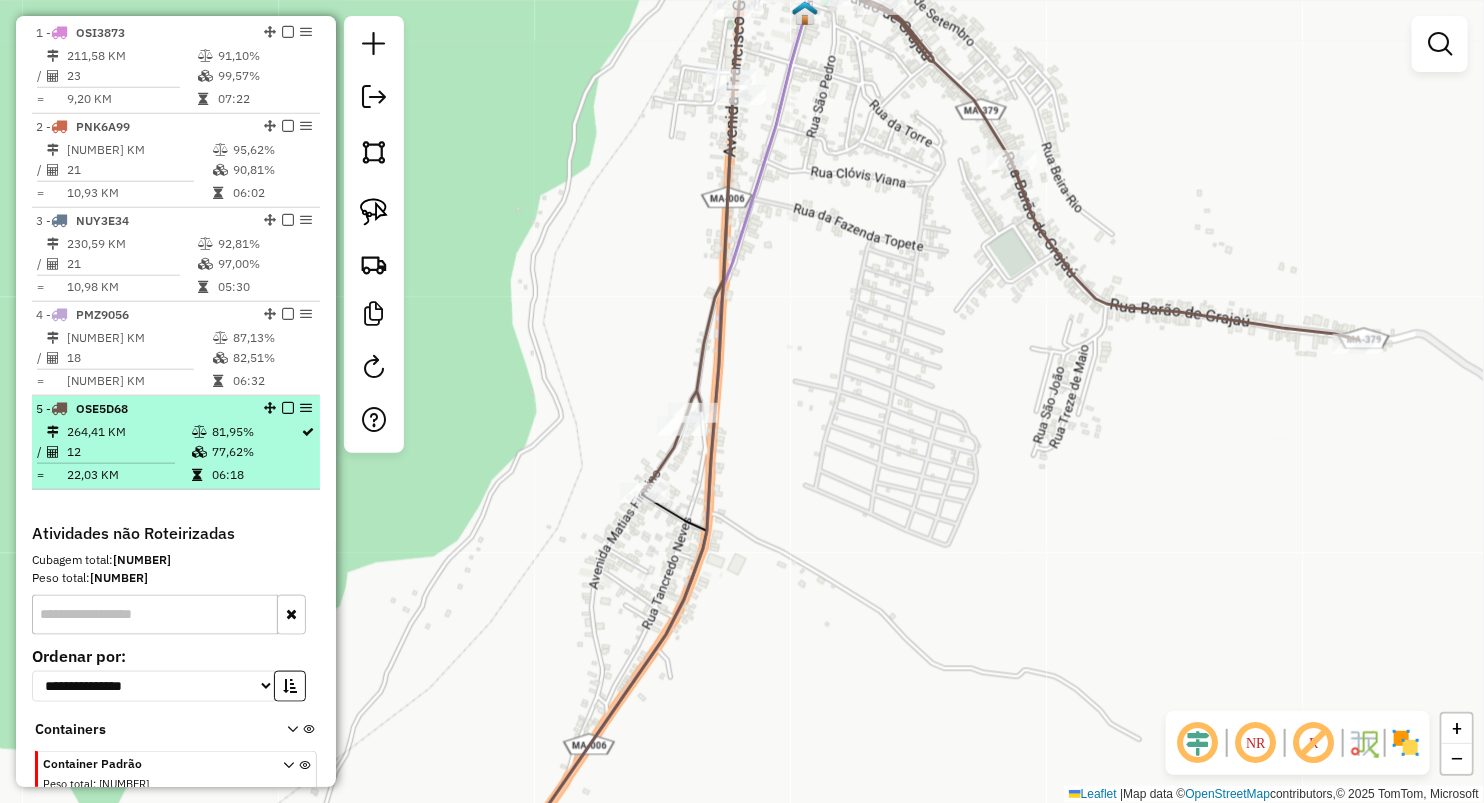 click on "12" at bounding box center (128, 452) 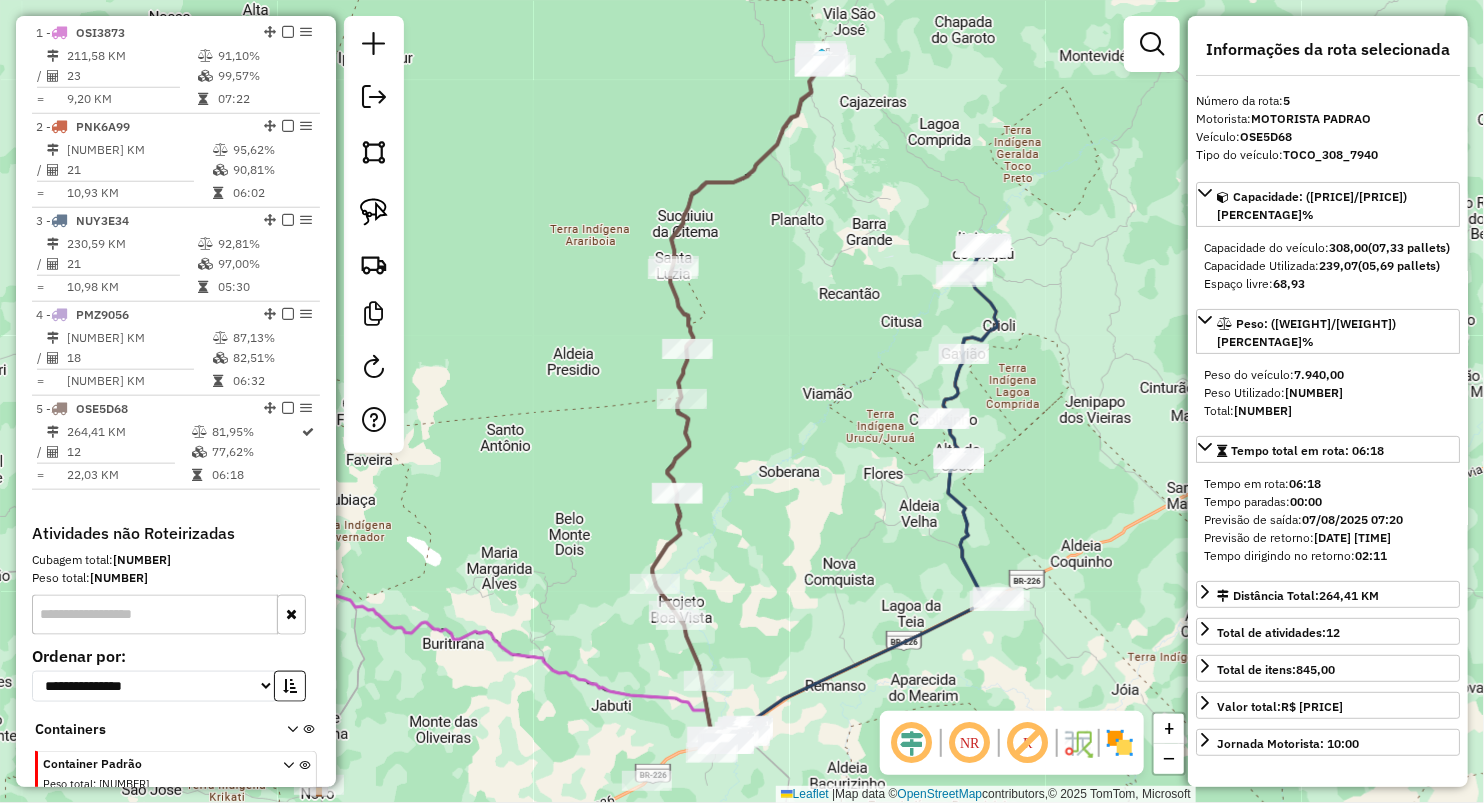 drag, startPoint x: 872, startPoint y: 191, endPoint x: 876, endPoint y: 374, distance: 183.04372 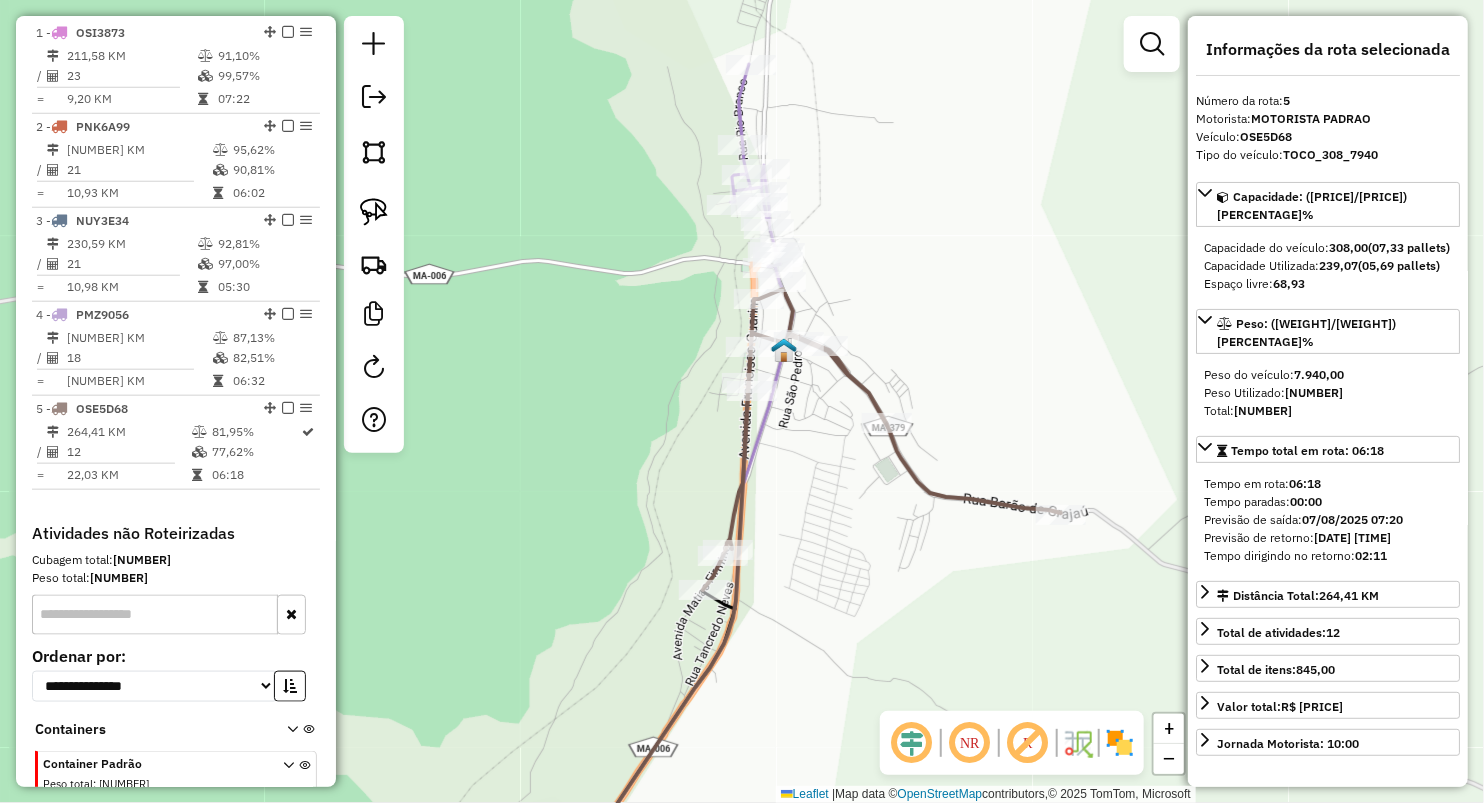 drag, startPoint x: 915, startPoint y: 353, endPoint x: 904, endPoint y: 260, distance: 93.64828 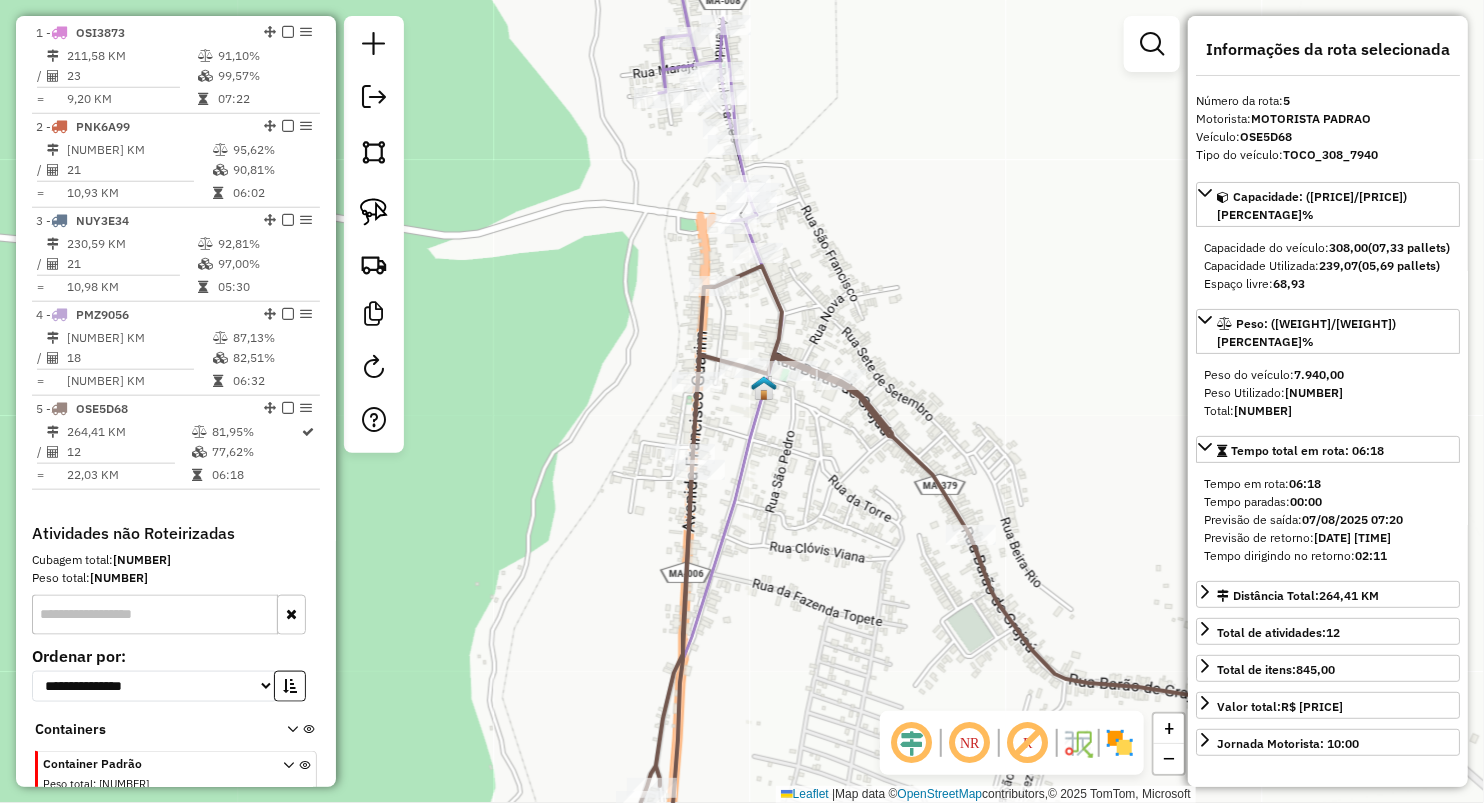 drag, startPoint x: 888, startPoint y: 331, endPoint x: 812, endPoint y: 128, distance: 216.76024 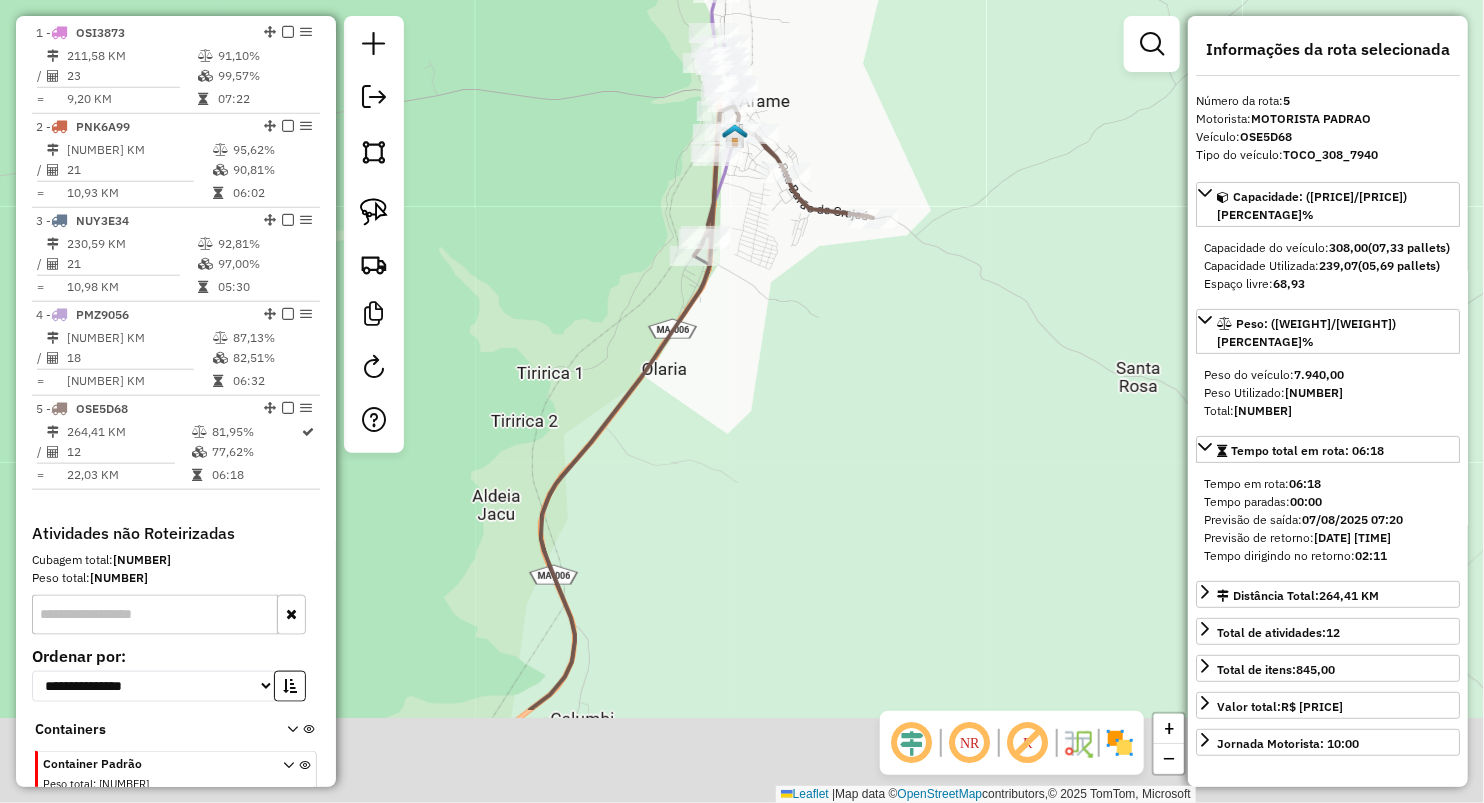 drag, startPoint x: 814, startPoint y: 602, endPoint x: 809, endPoint y: 309, distance: 293.04266 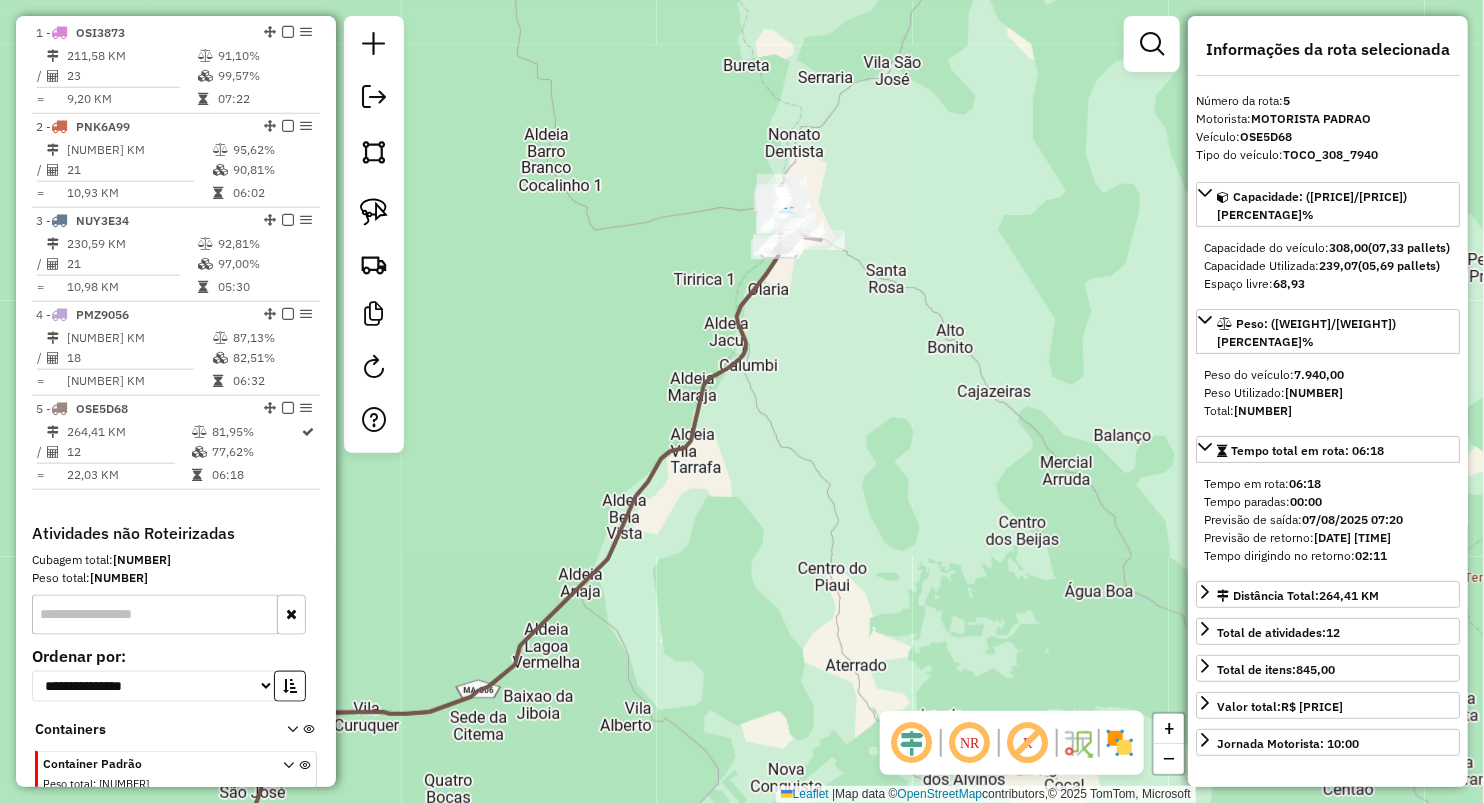 drag, startPoint x: 808, startPoint y: 599, endPoint x: 872, endPoint y: 218, distance: 386.33792 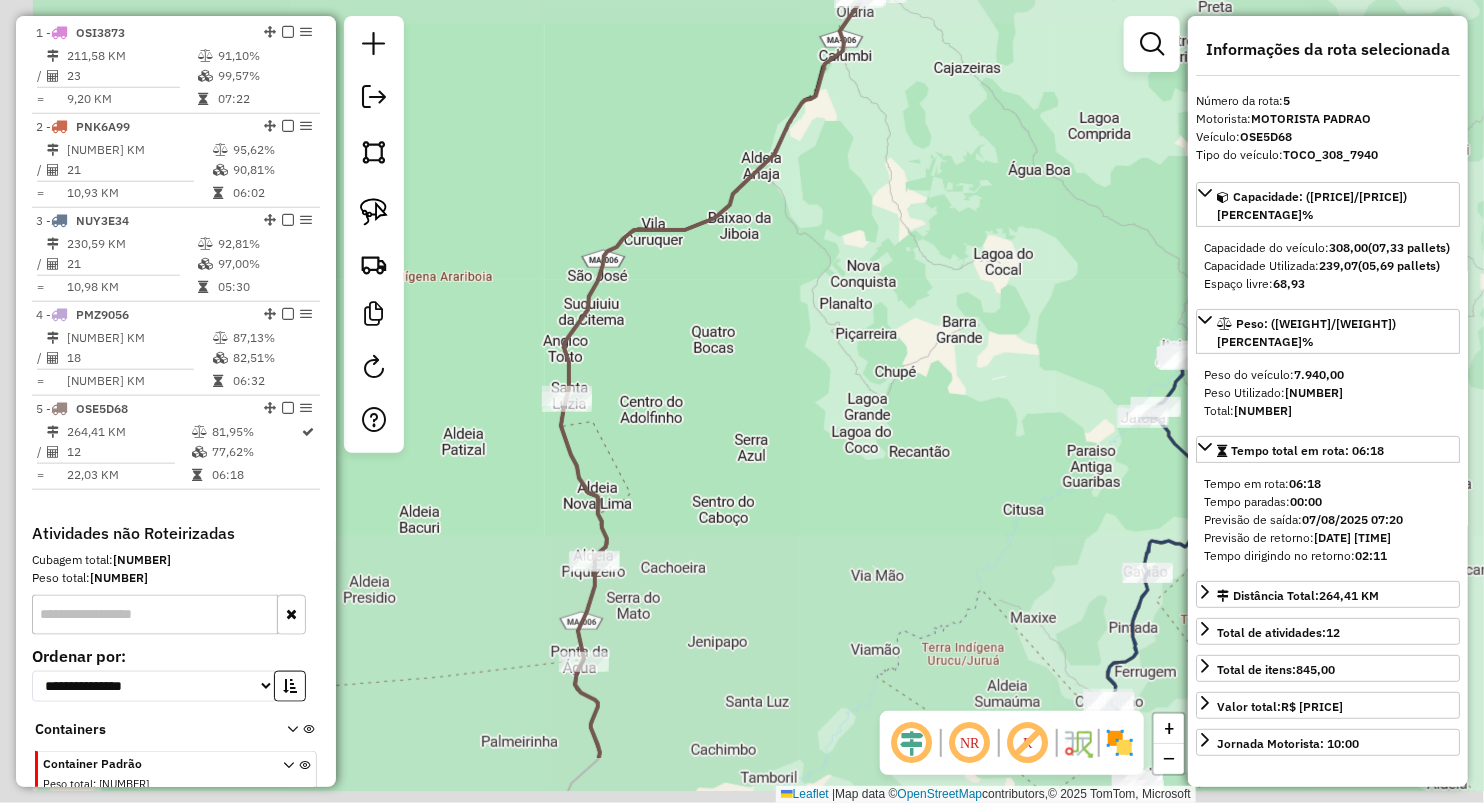 drag, startPoint x: 802, startPoint y: 551, endPoint x: 896, endPoint y: 111, distance: 449.9289 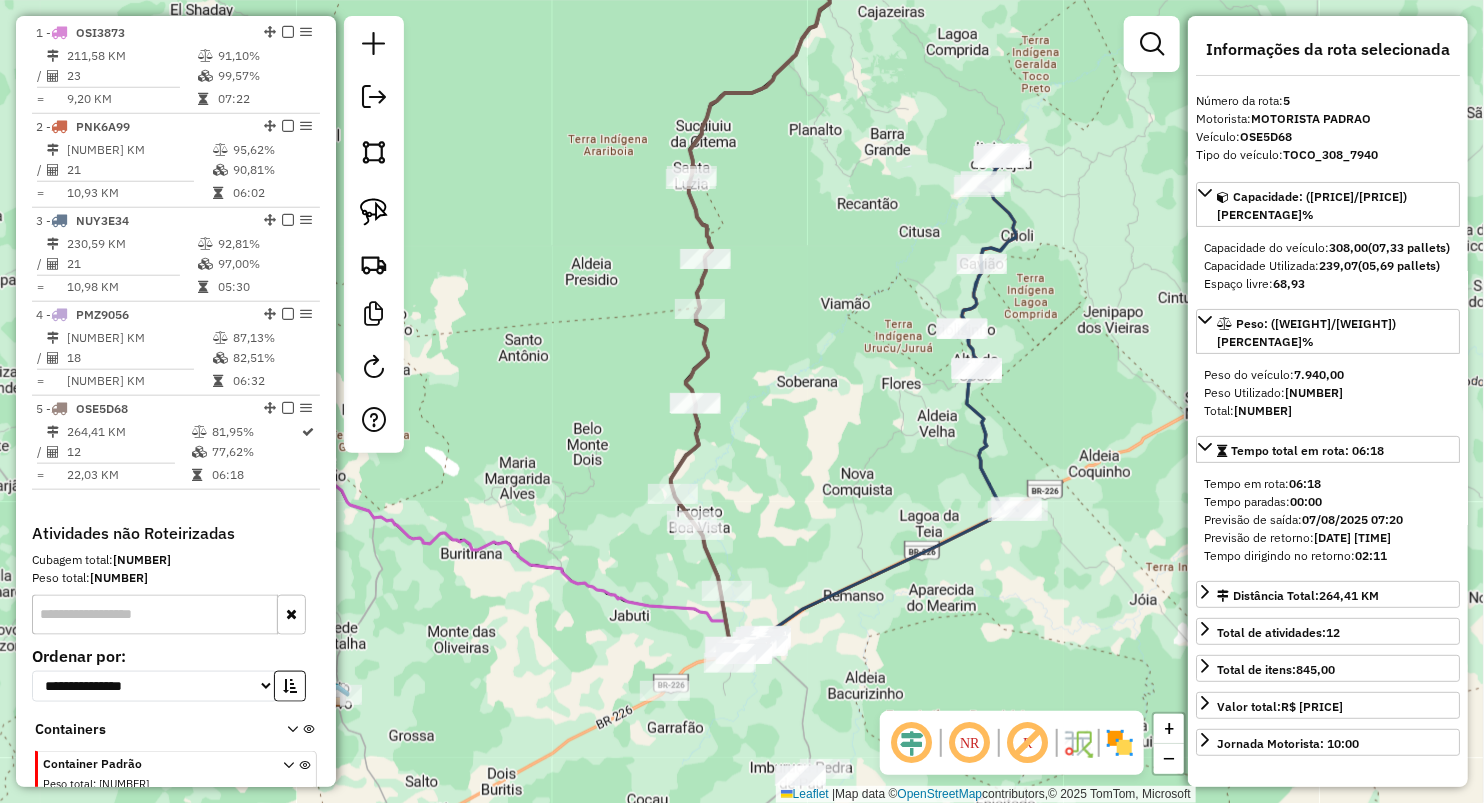 drag, startPoint x: 800, startPoint y: 411, endPoint x: 789, endPoint y: 417, distance: 12.529964 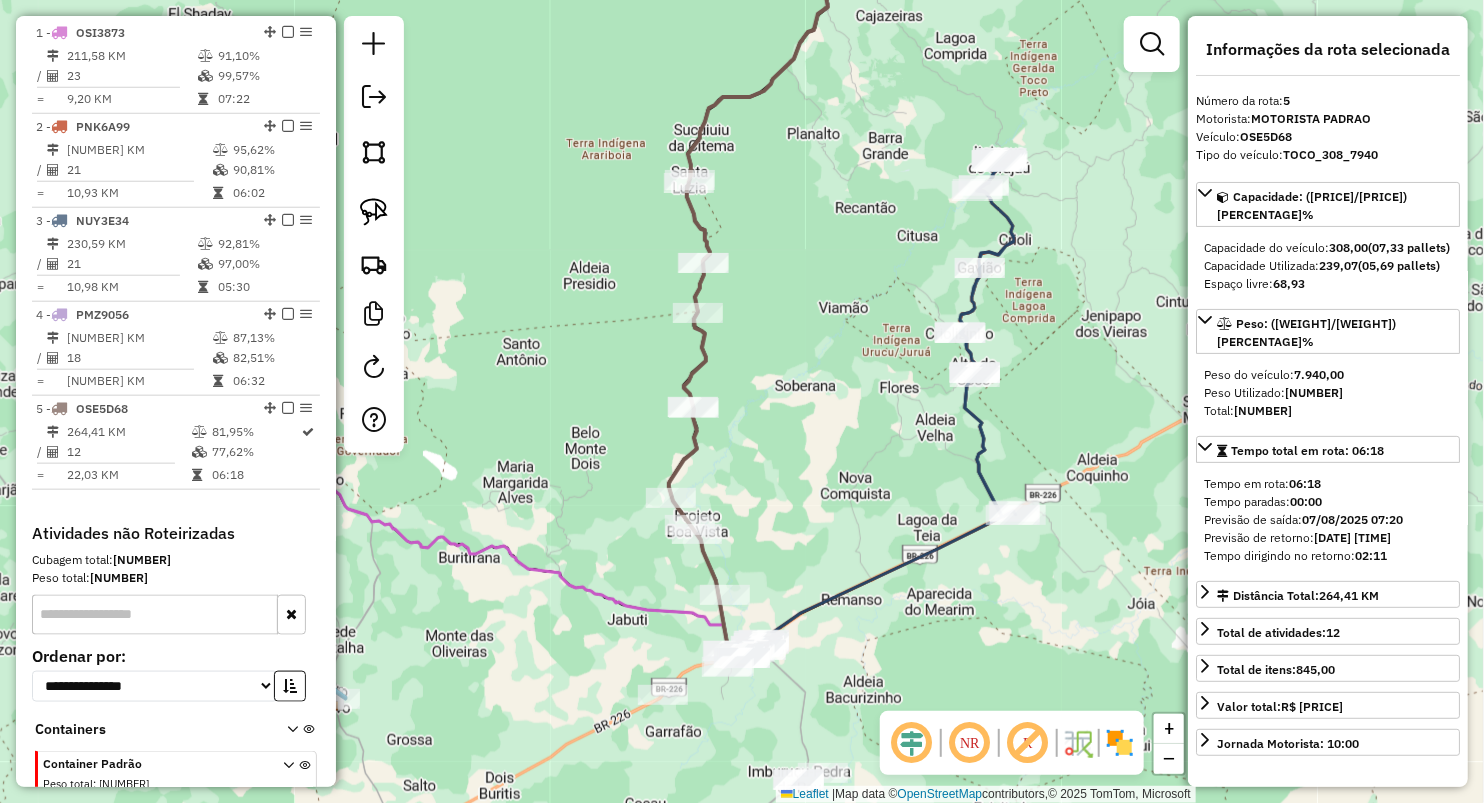 drag, startPoint x: 387, startPoint y: 214, endPoint x: 417, endPoint y: 208, distance: 30.594116 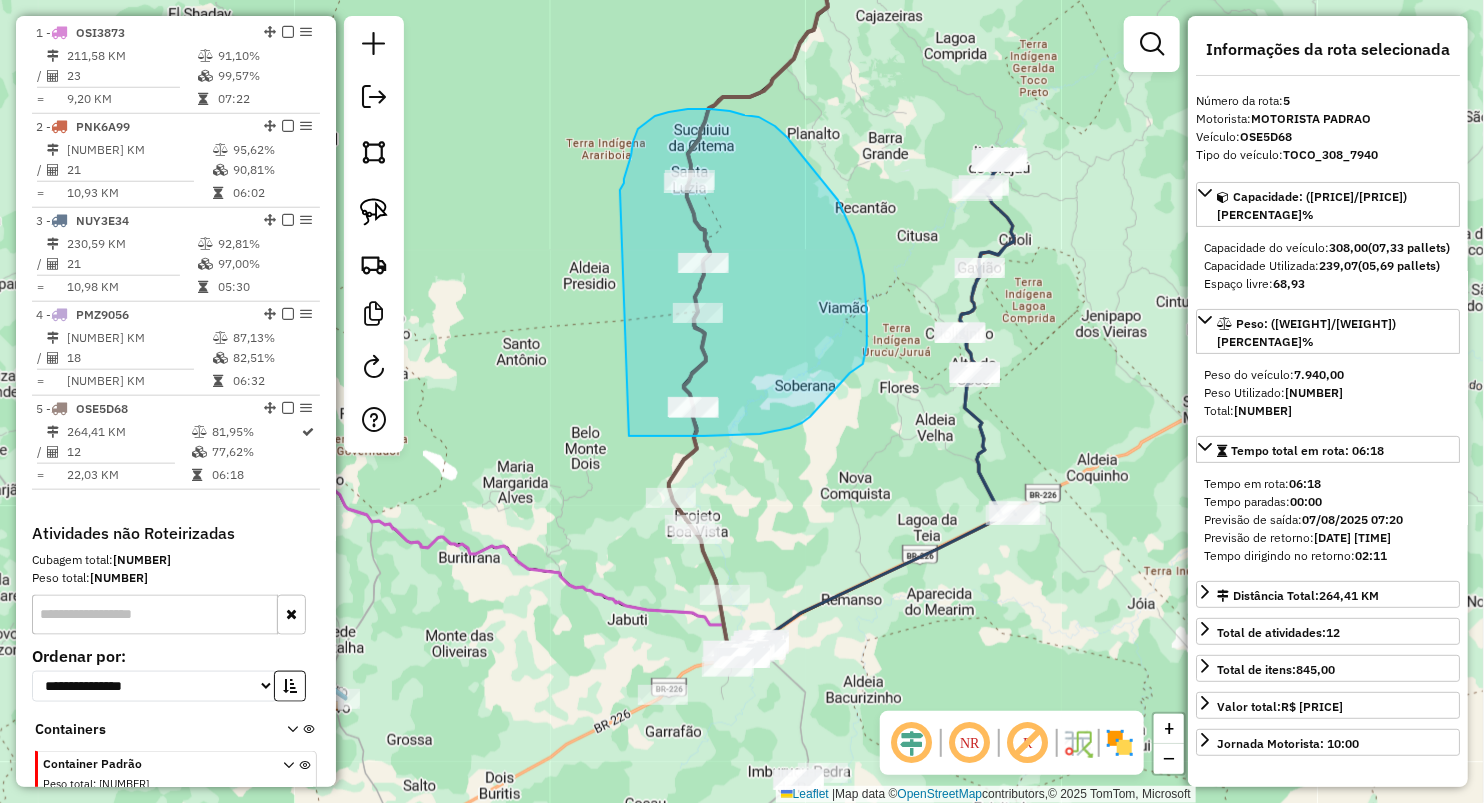 drag, startPoint x: 626, startPoint y: 174, endPoint x: 629, endPoint y: 436, distance: 262.01718 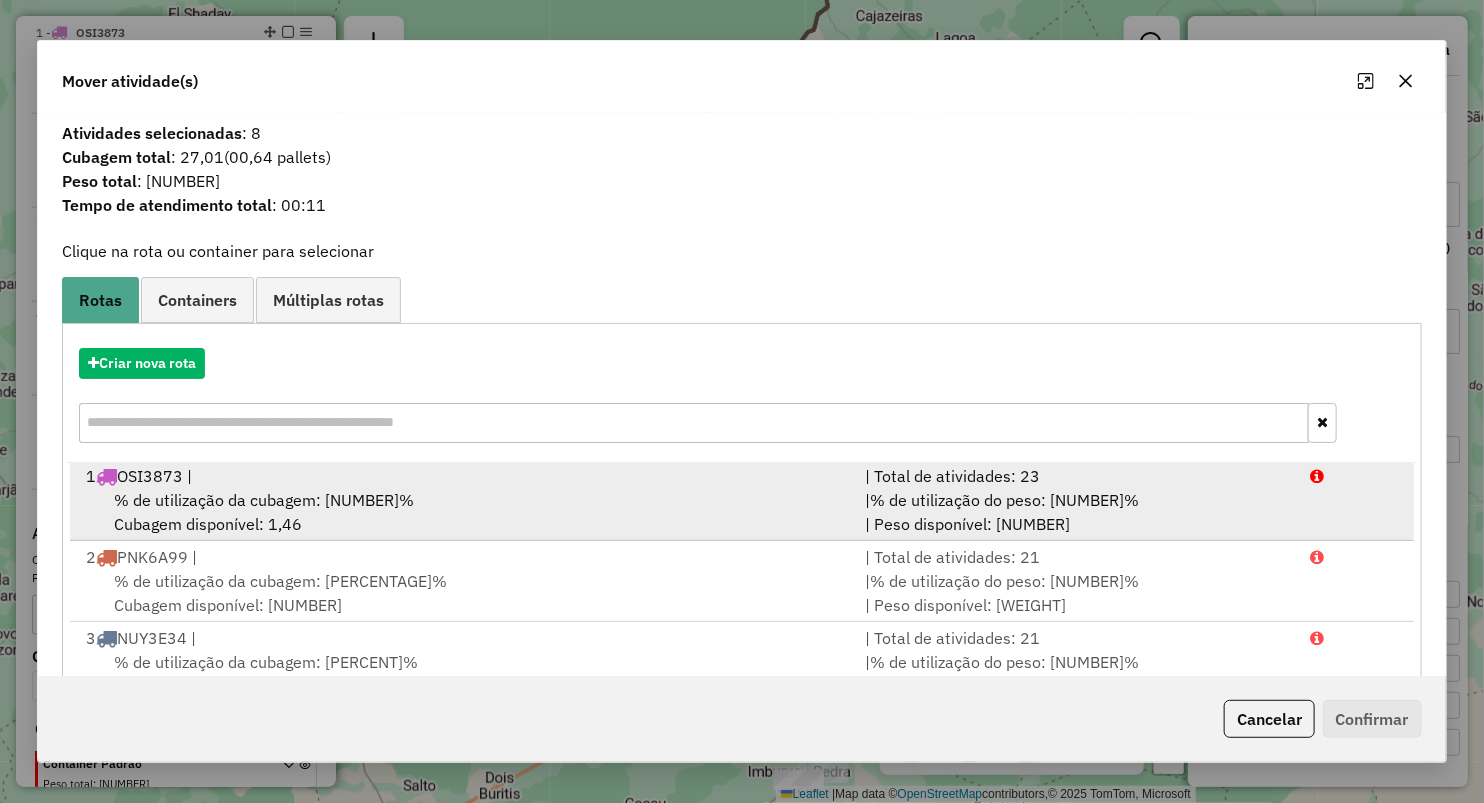 scroll, scrollTop: 4, scrollLeft: 0, axis: vertical 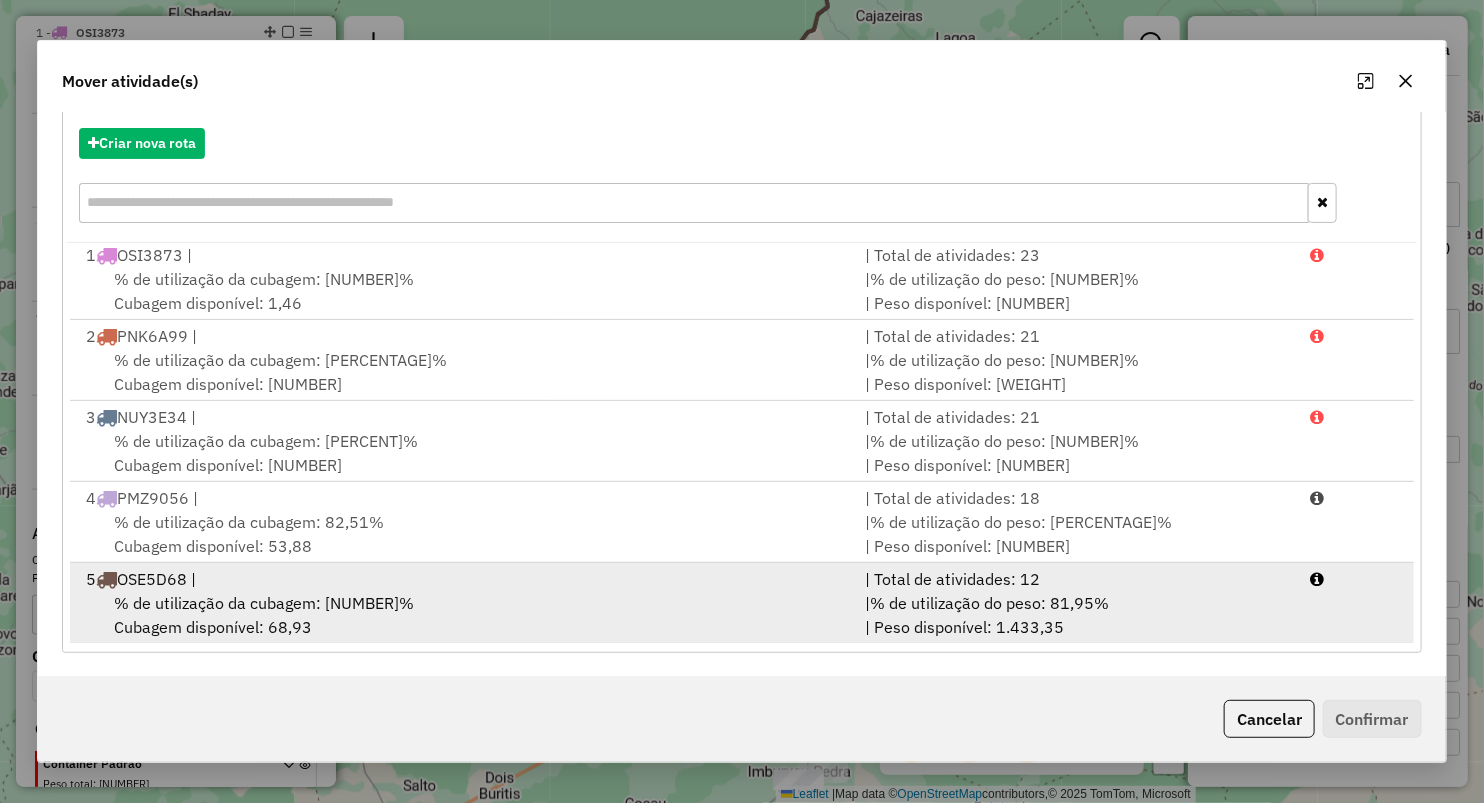 click on "% de utilização da cubagem: 77,62%  Cubagem disponível: 68,93" at bounding box center (463, 615) 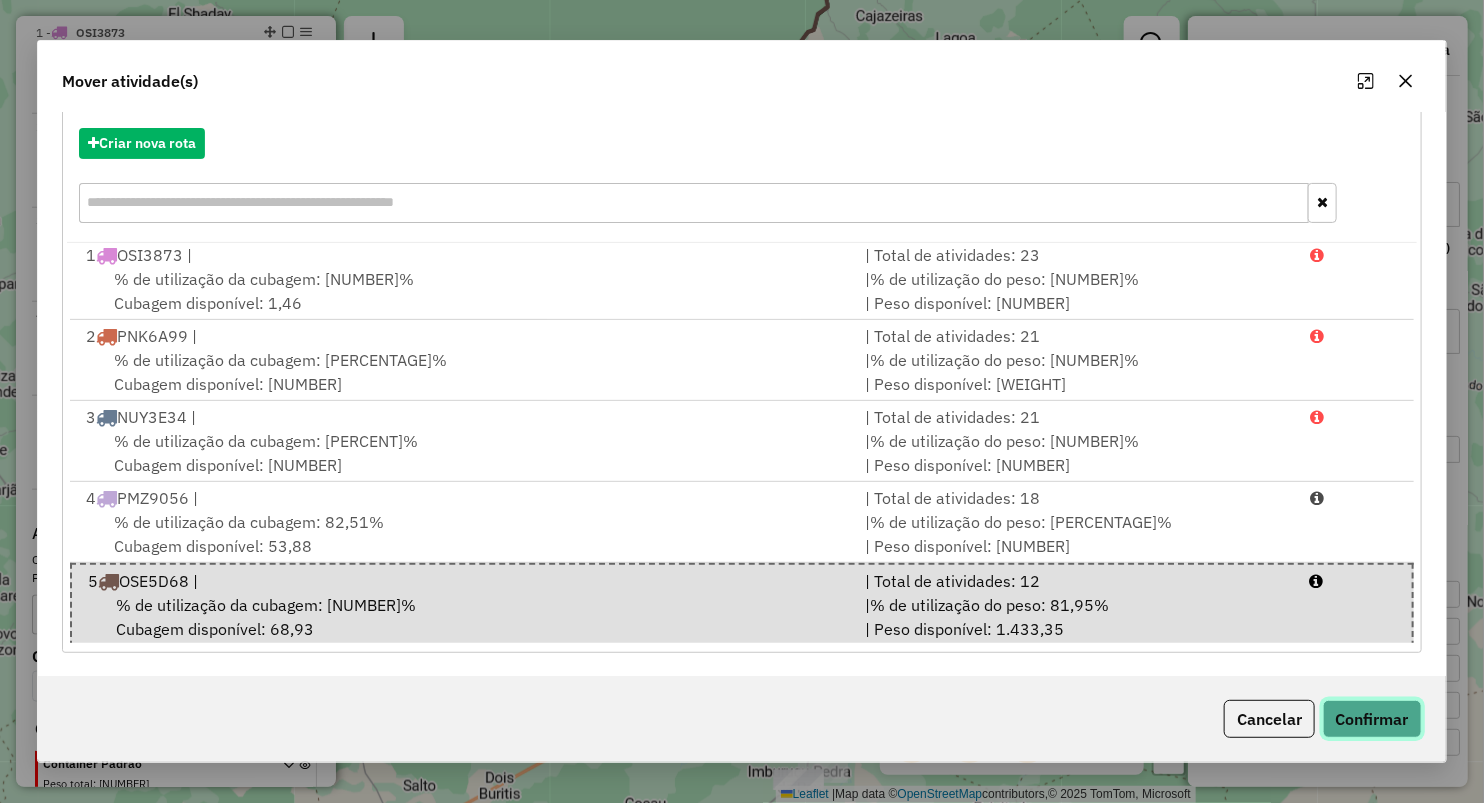 click on "Confirmar" 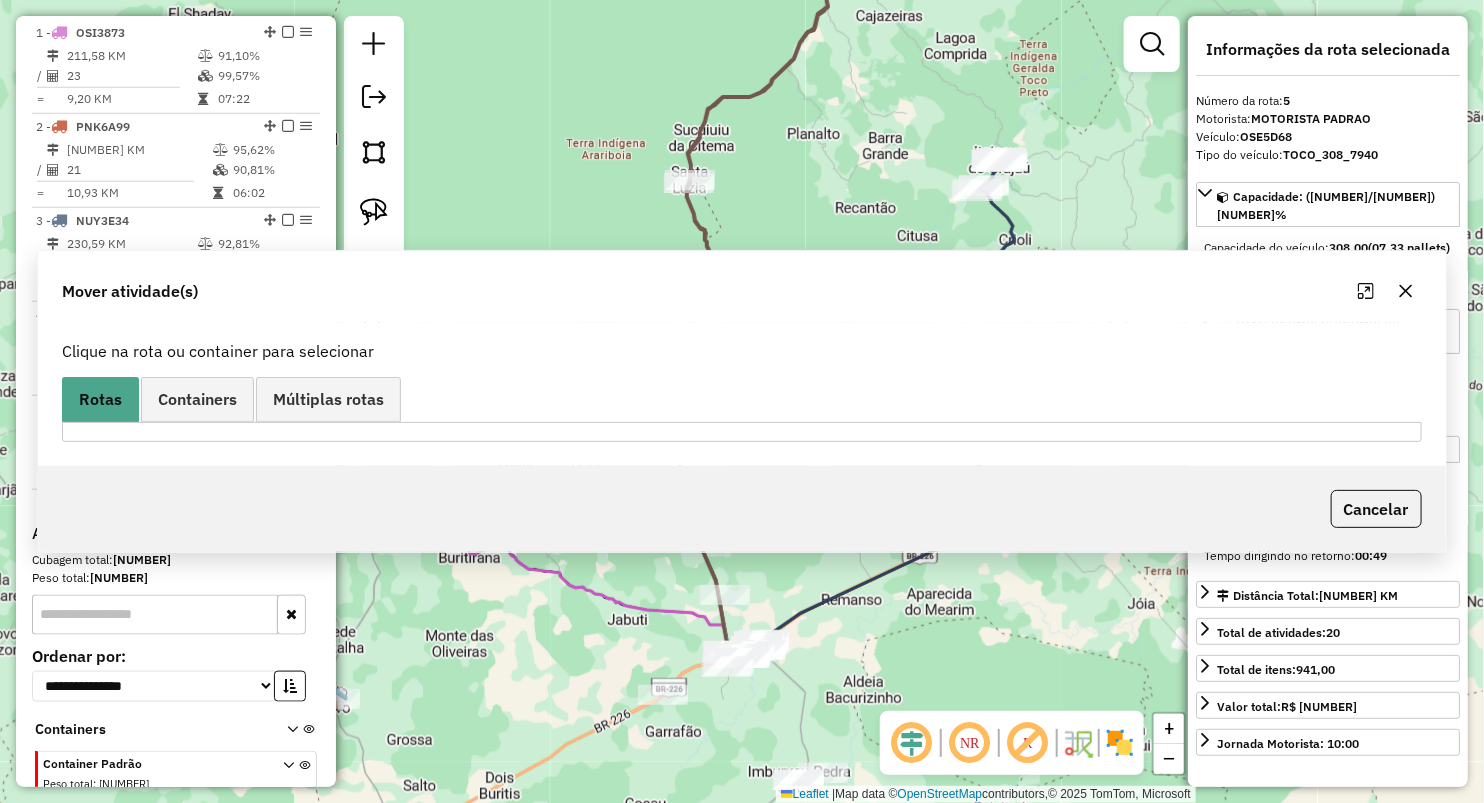 scroll, scrollTop: 0, scrollLeft: 0, axis: both 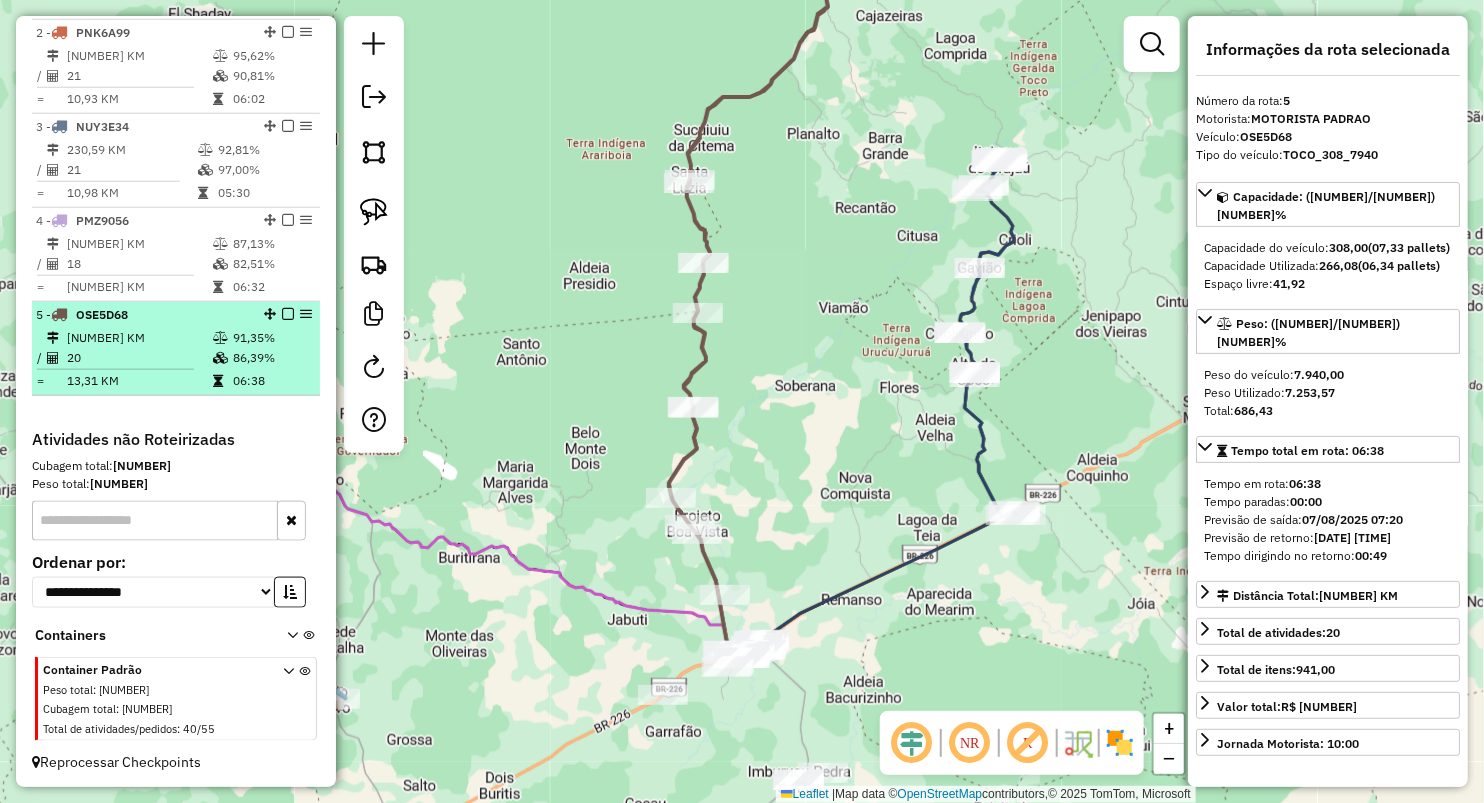 click at bounding box center [220, 358] 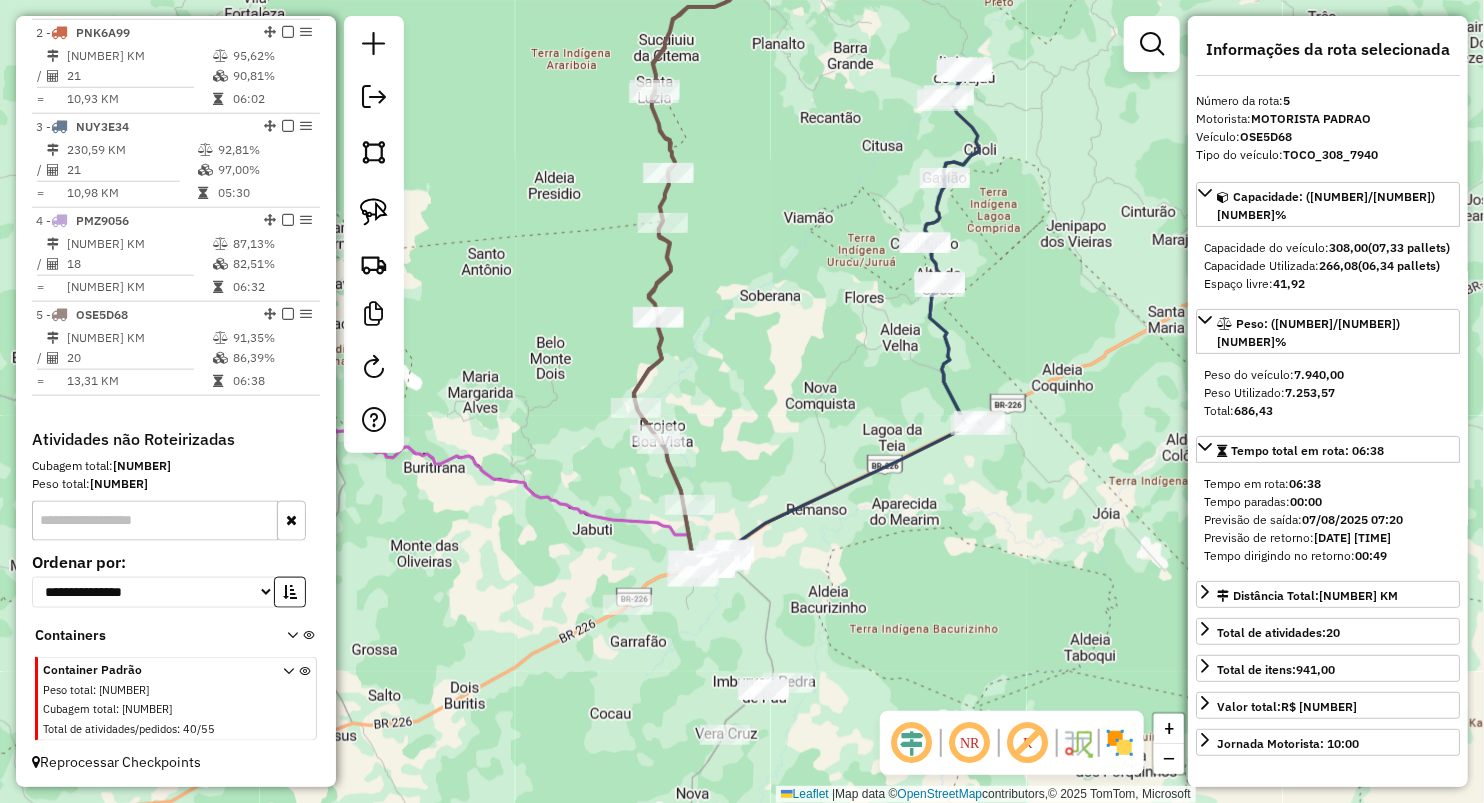 drag, startPoint x: 811, startPoint y: 455, endPoint x: 782, endPoint y: 279, distance: 178.3732 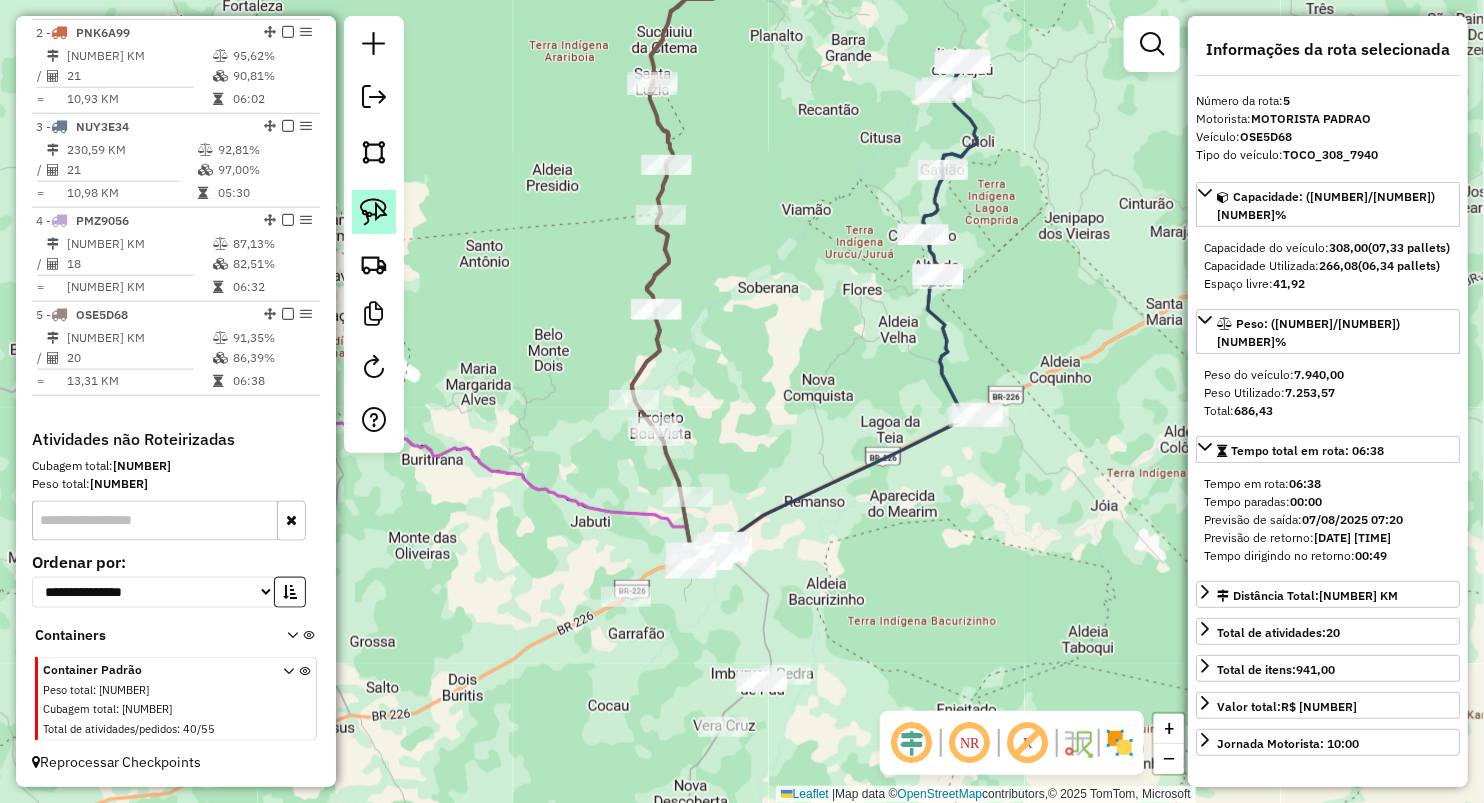 click 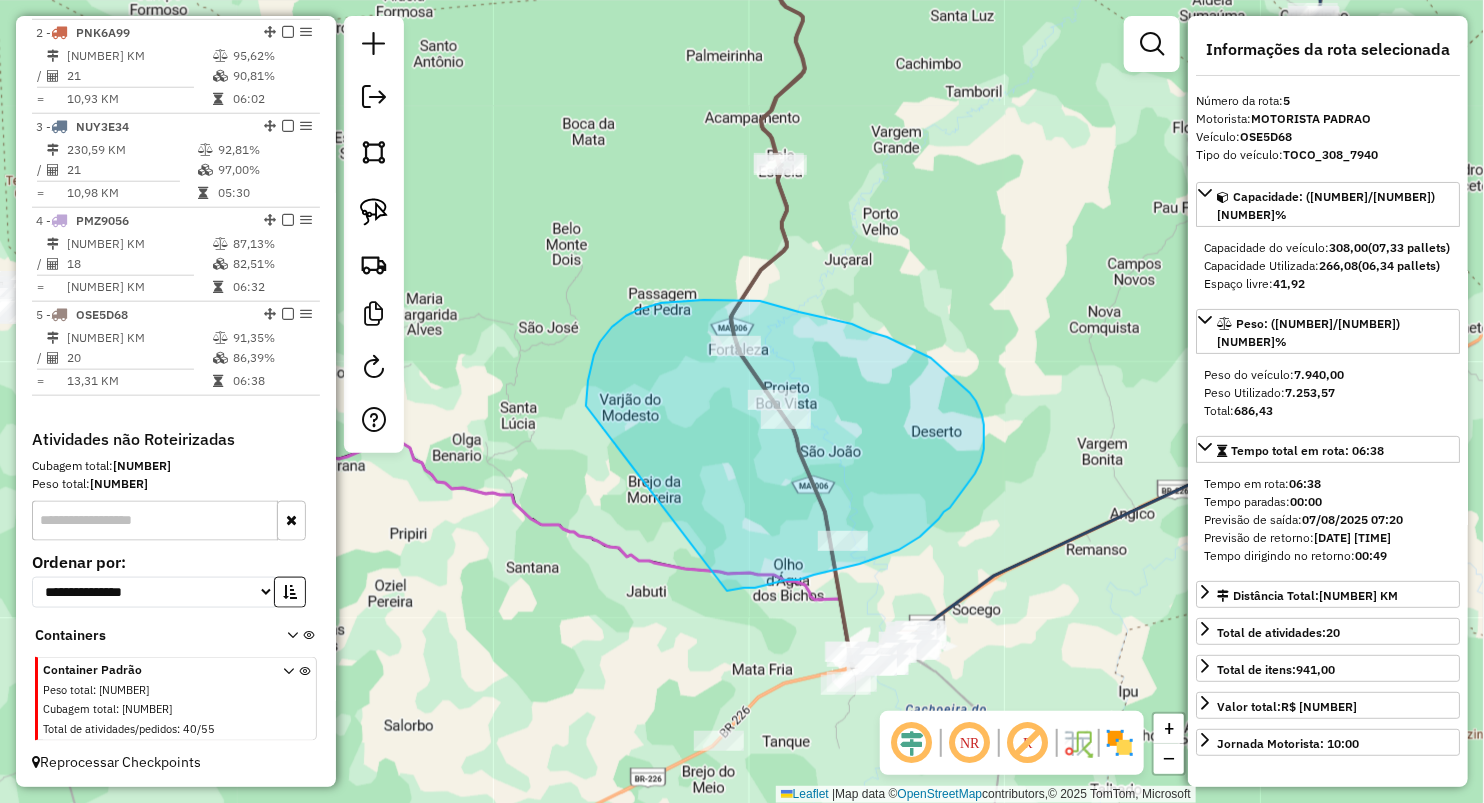 drag, startPoint x: 612, startPoint y: 327, endPoint x: 727, endPoint y: 591, distance: 287.96005 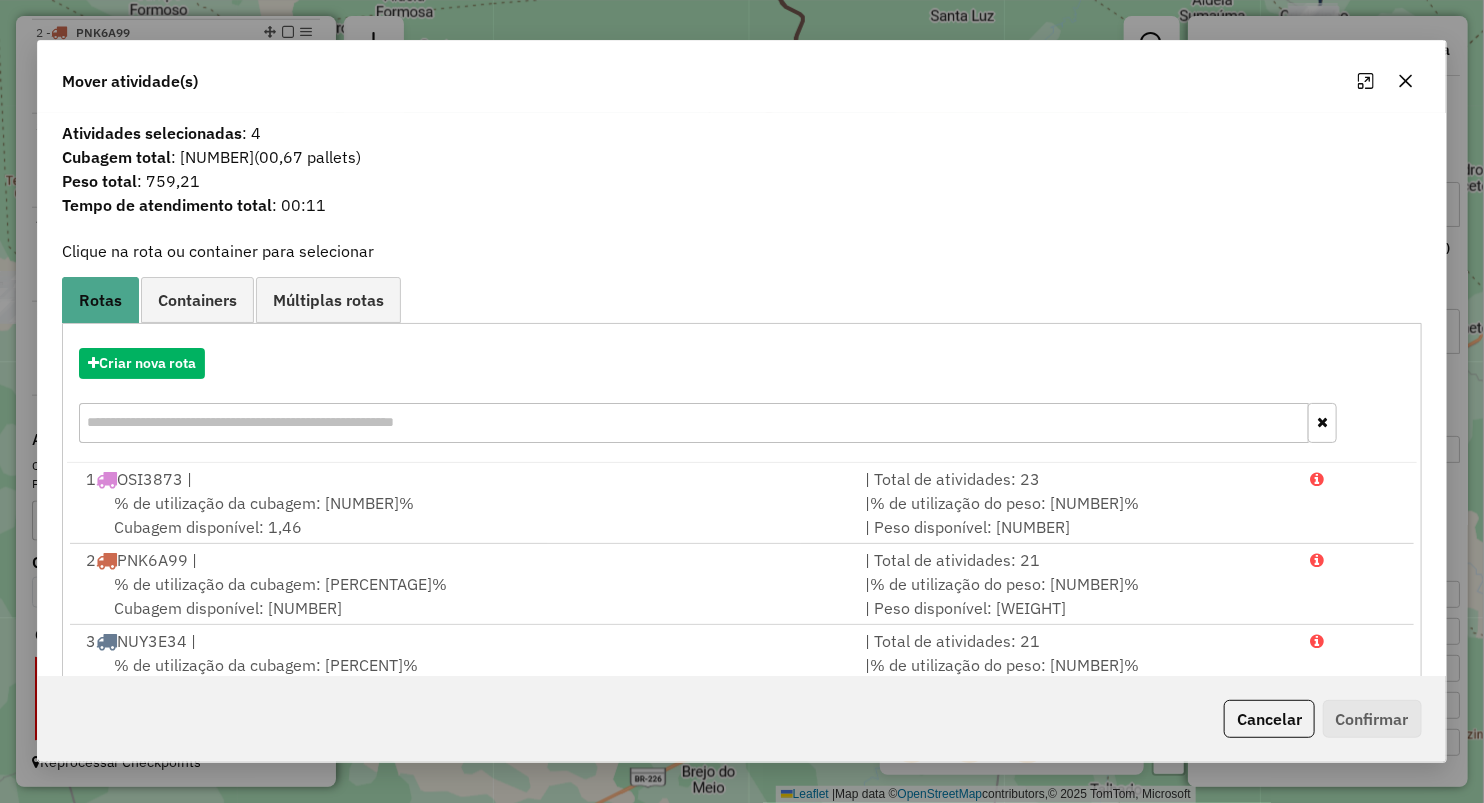 scroll, scrollTop: 4, scrollLeft: 0, axis: vertical 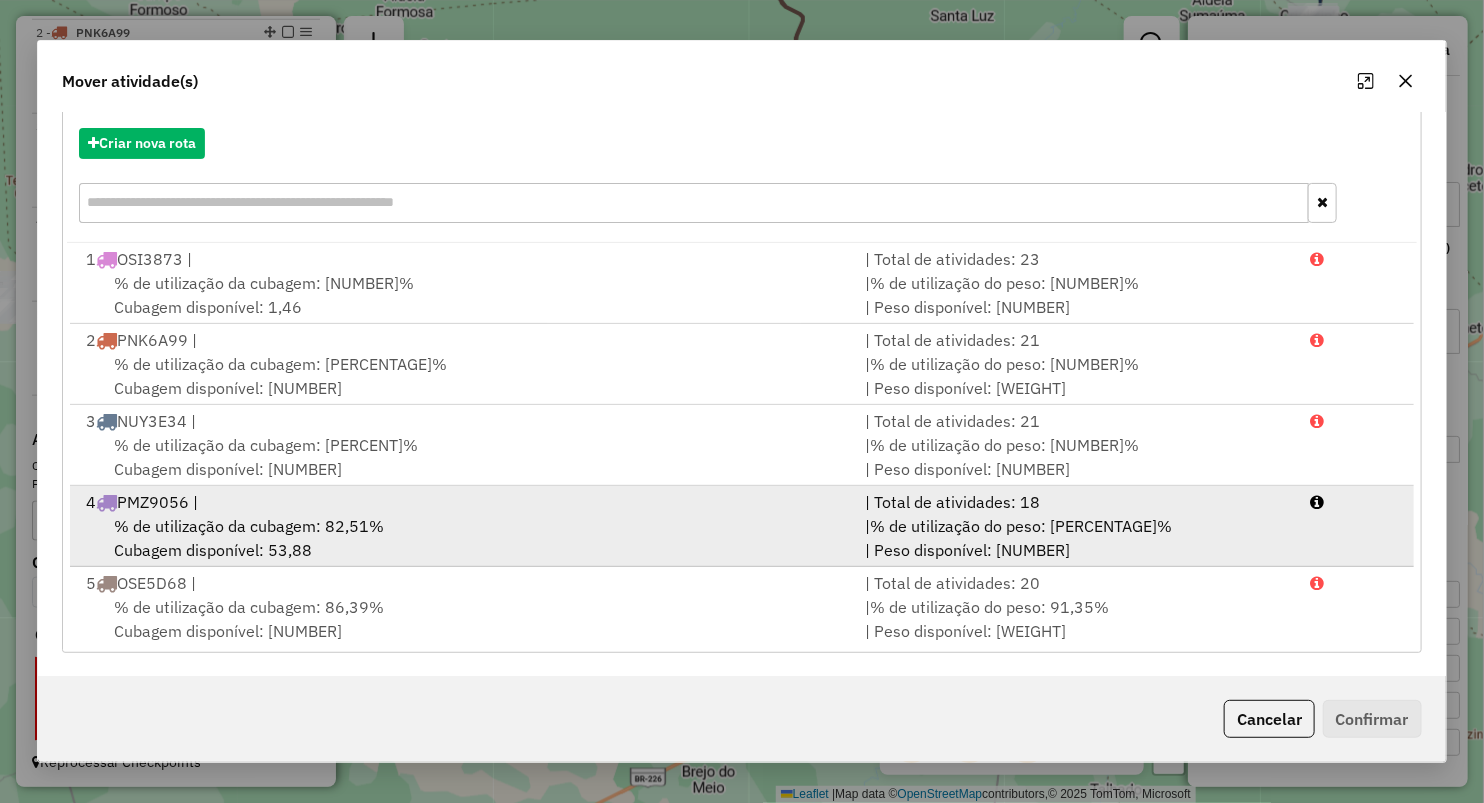 click on "% de utilização da cubagem: 82,51%" at bounding box center [249, 526] 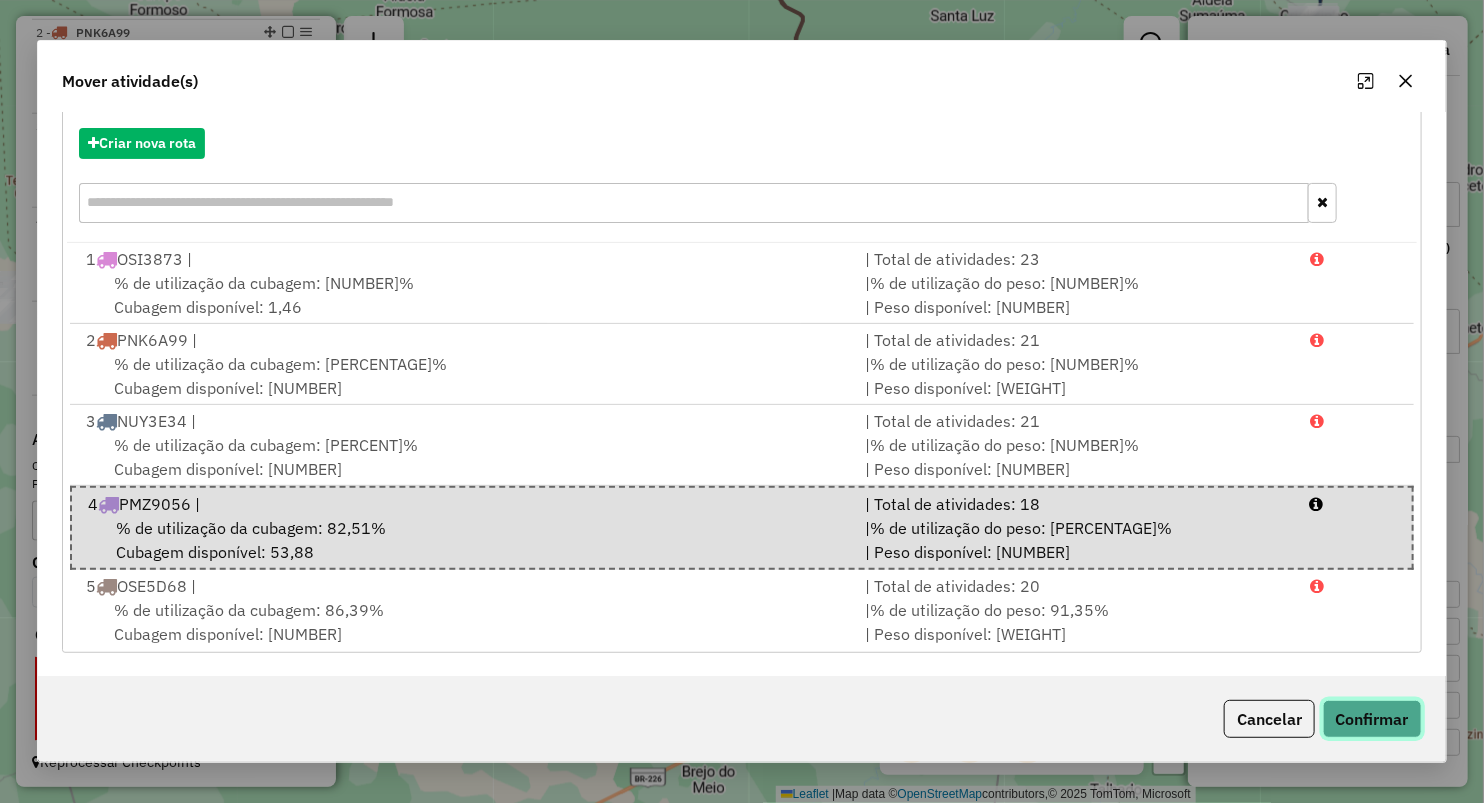 click on "Confirmar" 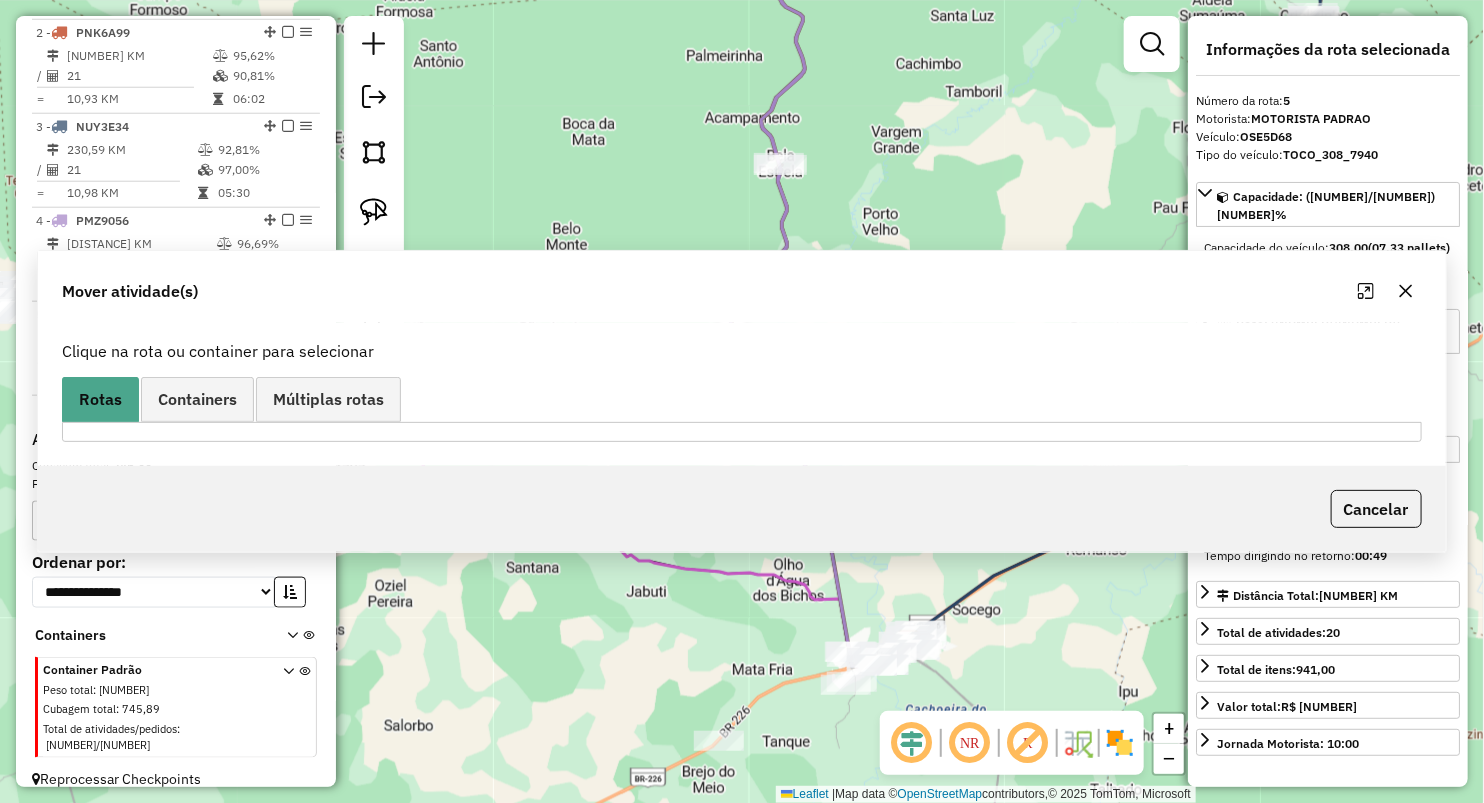 scroll, scrollTop: 0, scrollLeft: 0, axis: both 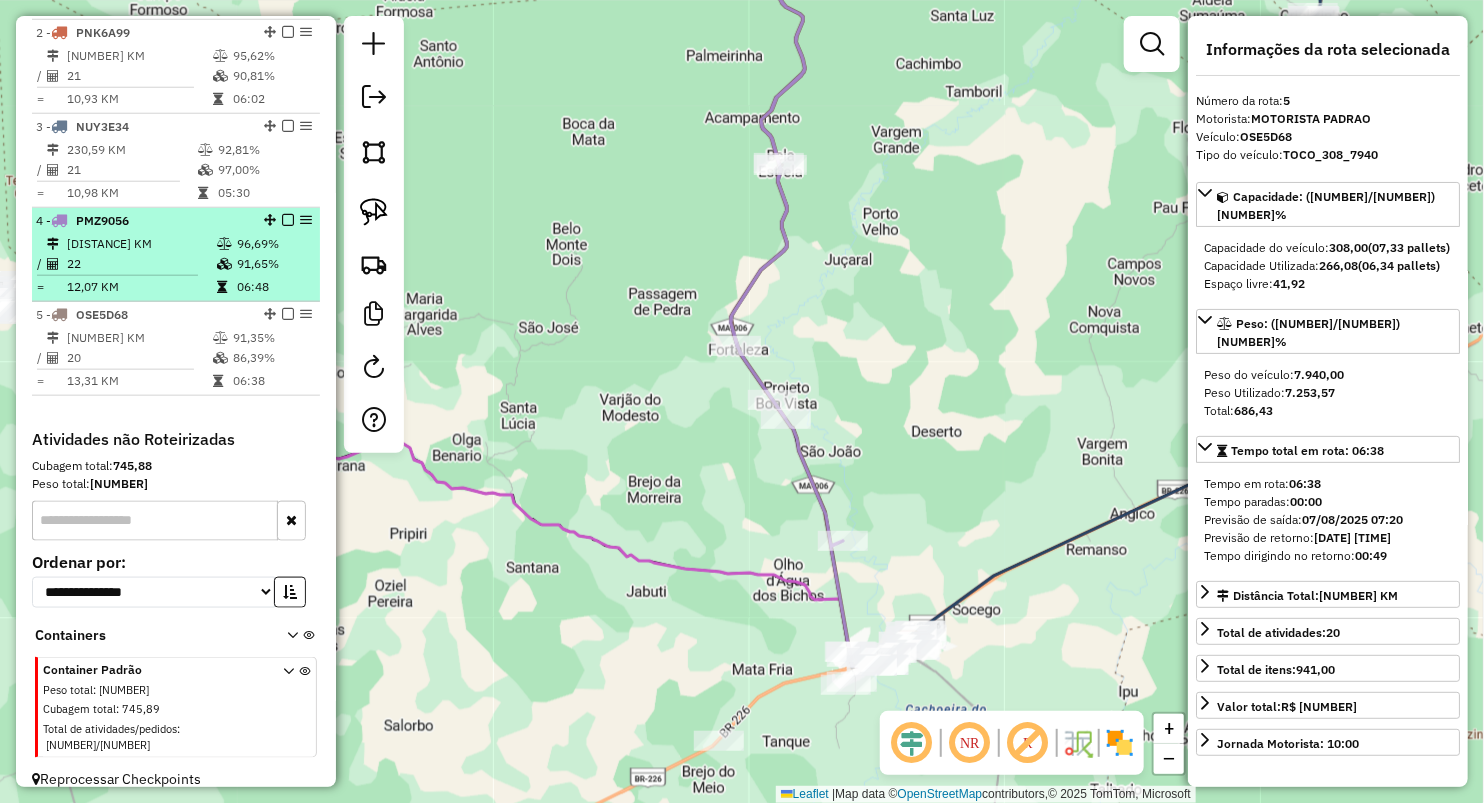 click on "22" at bounding box center (141, 264) 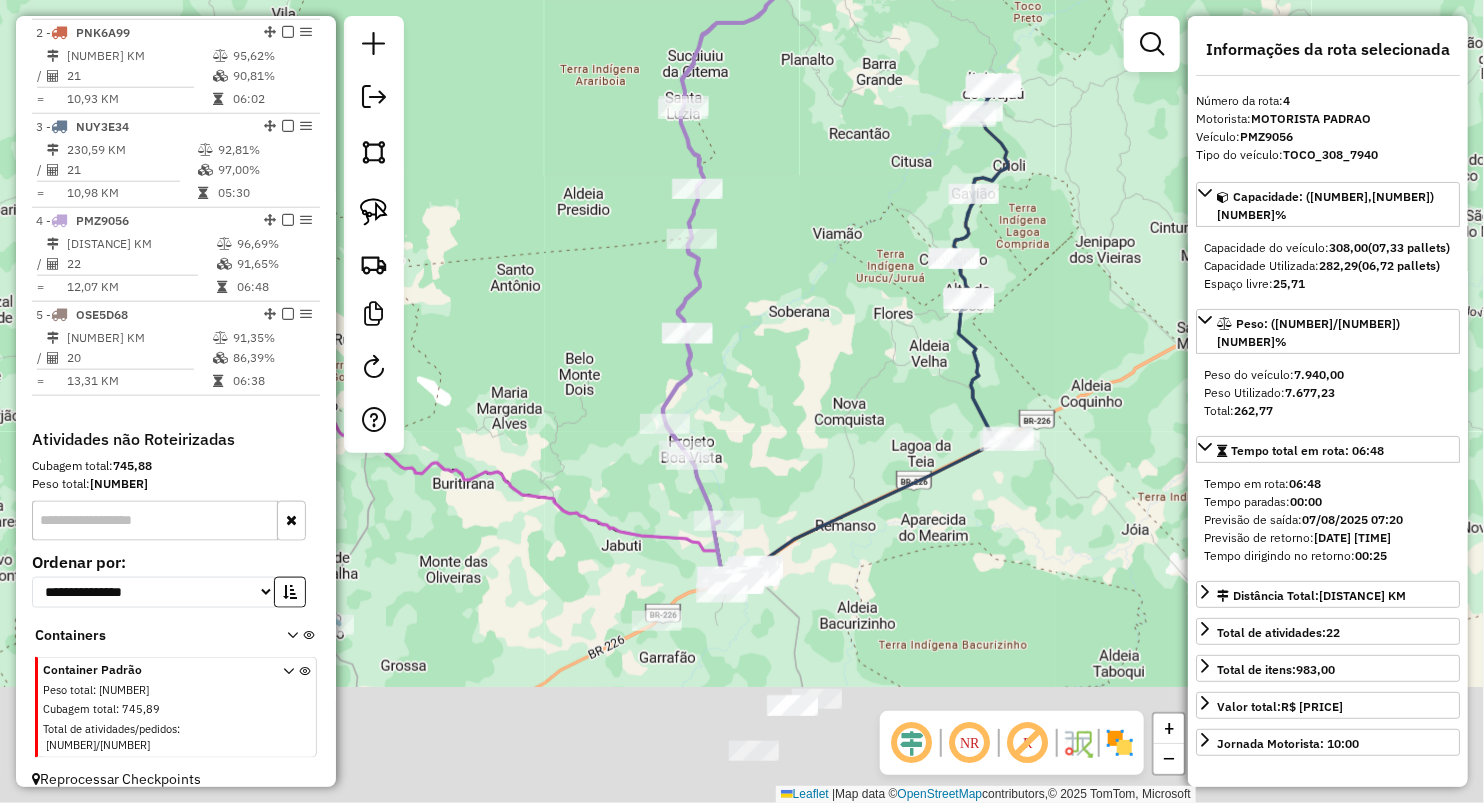 drag, startPoint x: 765, startPoint y: 516, endPoint x: 772, endPoint y: 214, distance: 302.08112 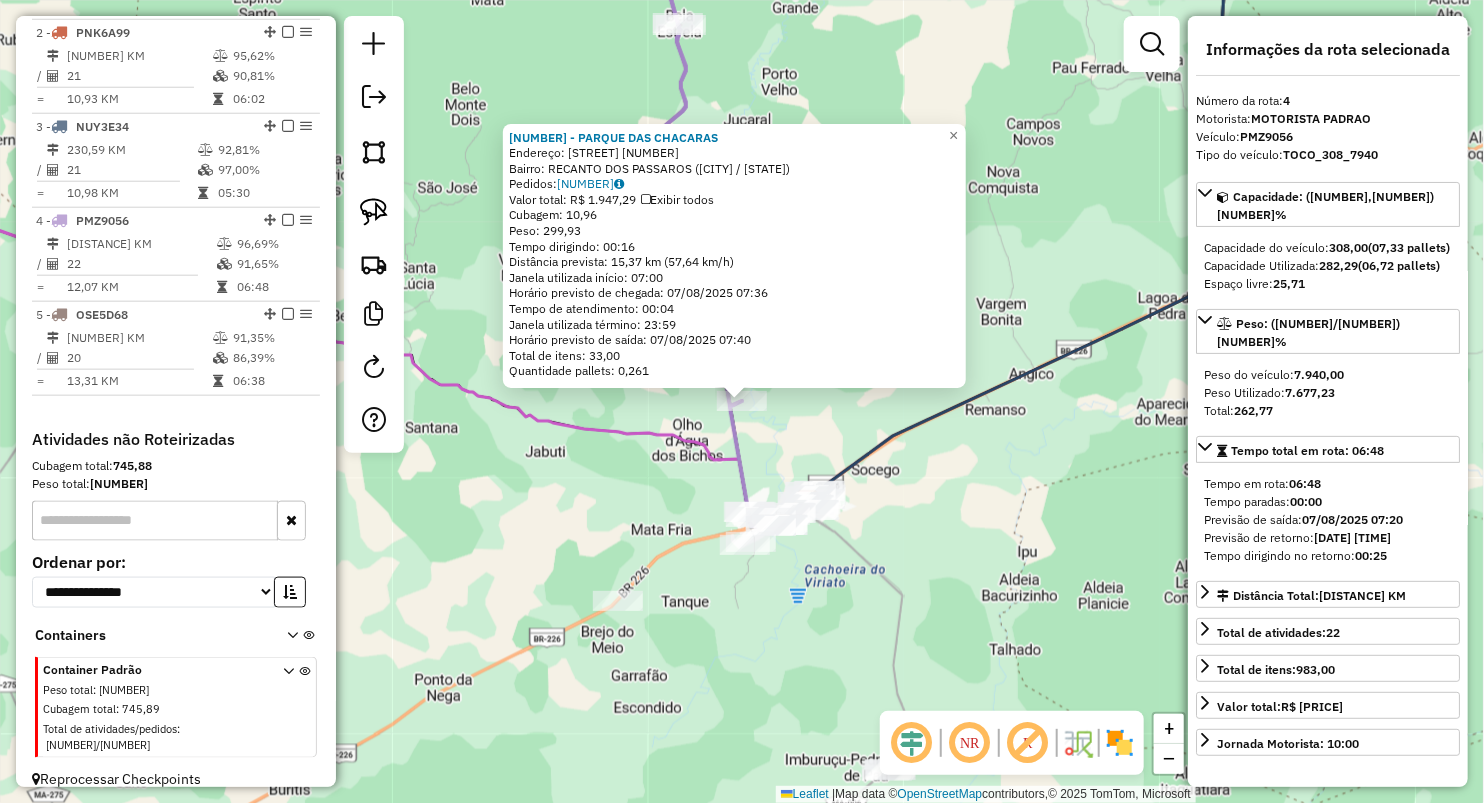 click 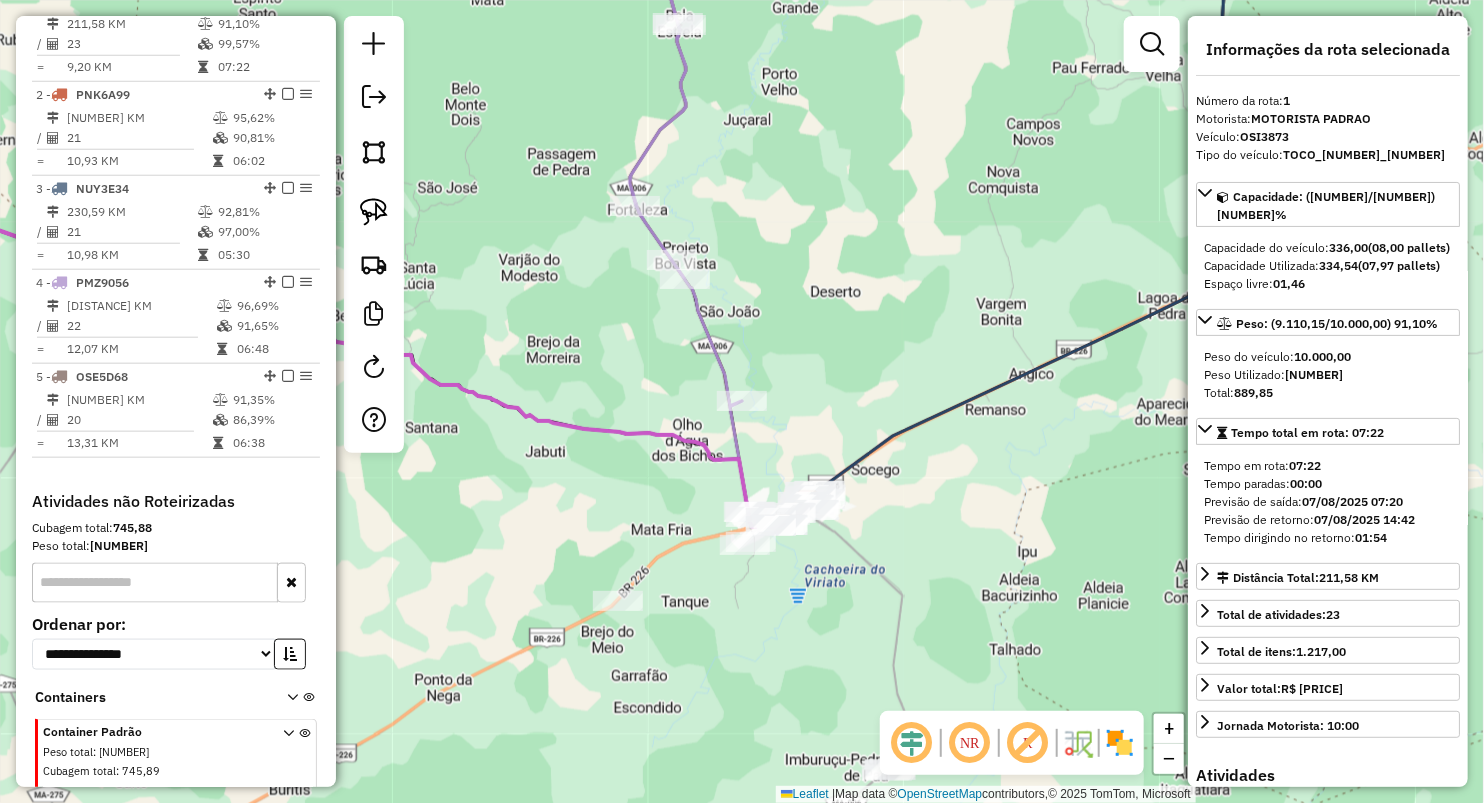 scroll, scrollTop: 749, scrollLeft: 0, axis: vertical 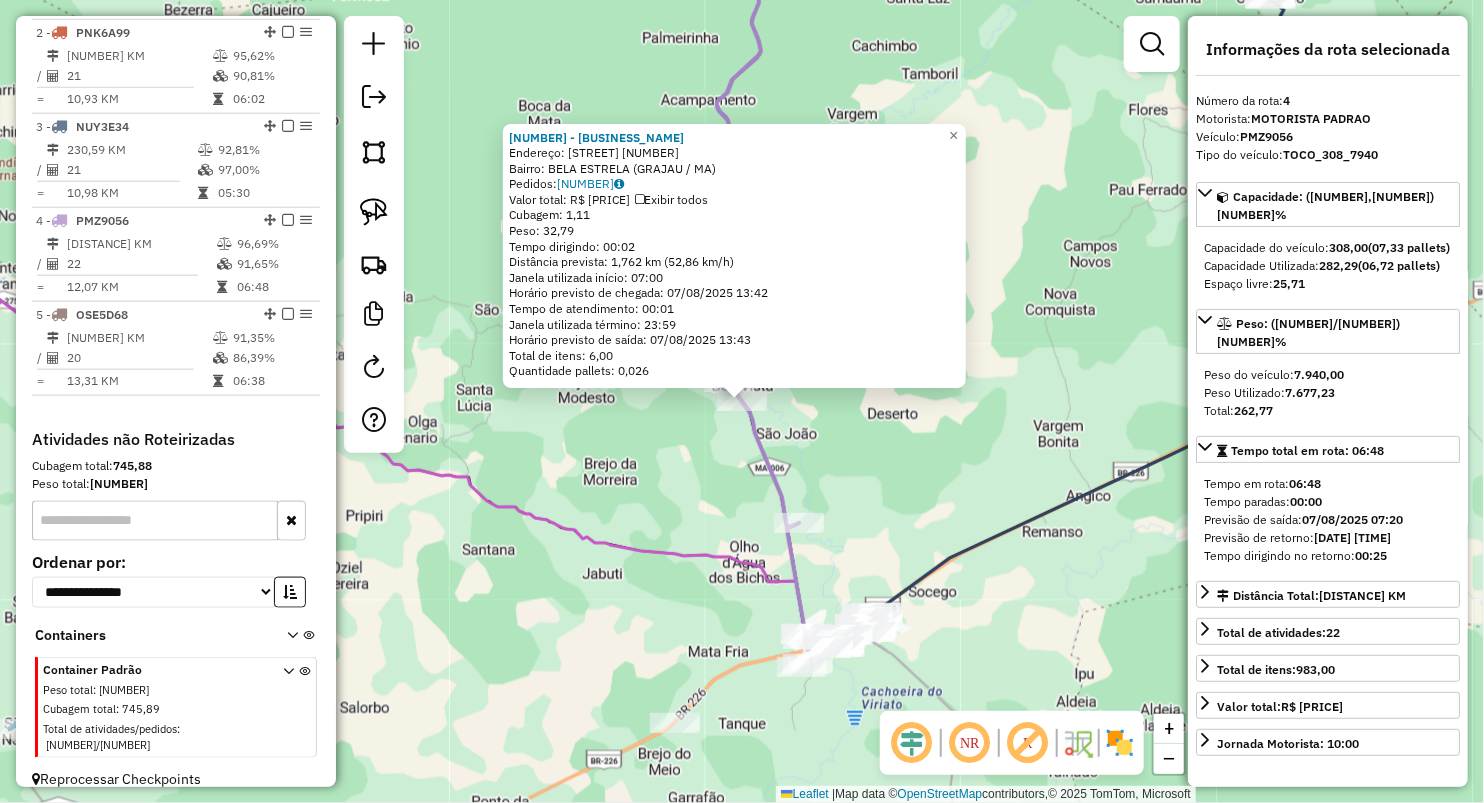click on "1190 - ROTAS RESTAURANTE  Endereço:  MA 006 SN   Bairro: BELA ESTRELA (GRAJAU / MA)   Pedidos:  06027391   Valor total: R$ 134,94   Exibir todos   Cubagem: 1,11  Peso: 32,79  Tempo dirigindo: 00:02   Distância prevista: 1,762 km (52,86 km/h)   Janela utilizada início: 07:00   Horário previsto de chegada: 07/08/2025 13:42   Tempo de atendimento: 00:01   Janela utilizada término: 23:59   Horário previsto de saída: 07/08/2025 13:43   Total de itens: 6,00   Quantidade pallets: 0,026  × Janela de atendimento Grade de atendimento Capacidade Transportadoras Veículos Cliente Pedidos  Rotas Selecione os dias de semana para filtrar as janelas de atendimento  Seg   Ter   Qua   Qui   Sex   Sáb   Dom  Informe o período da janela de atendimento: De: Até:  Filtrar exatamente a janela do cliente  Considerar janela de atendimento padrão  Selecione os dias de semana para filtrar as grades de atendimento  Seg   Ter   Qua   Qui   Sex   Sáb   Dom   Considerar clientes sem dia de atendimento cadastrado  De:   Até:" 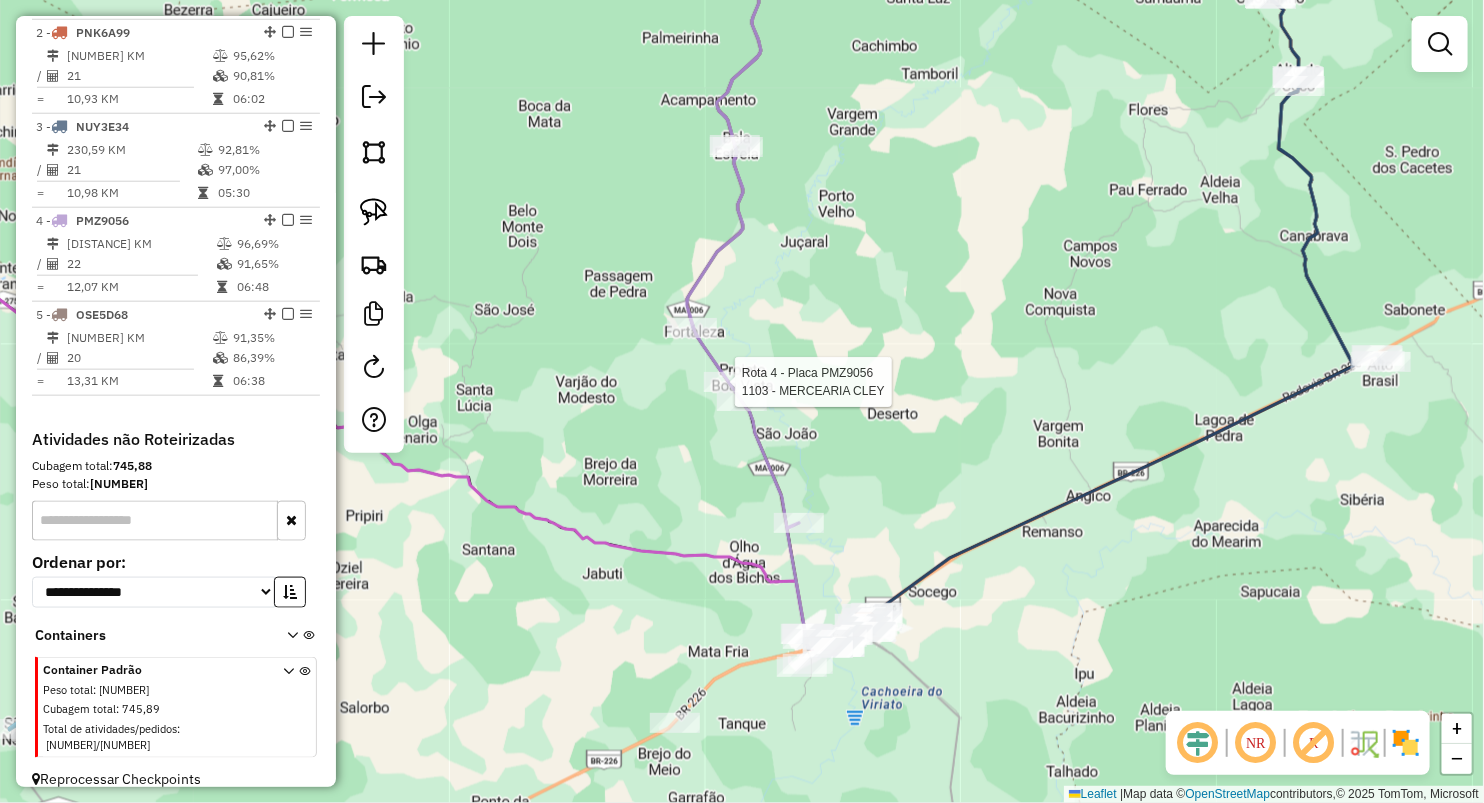 select on "**********" 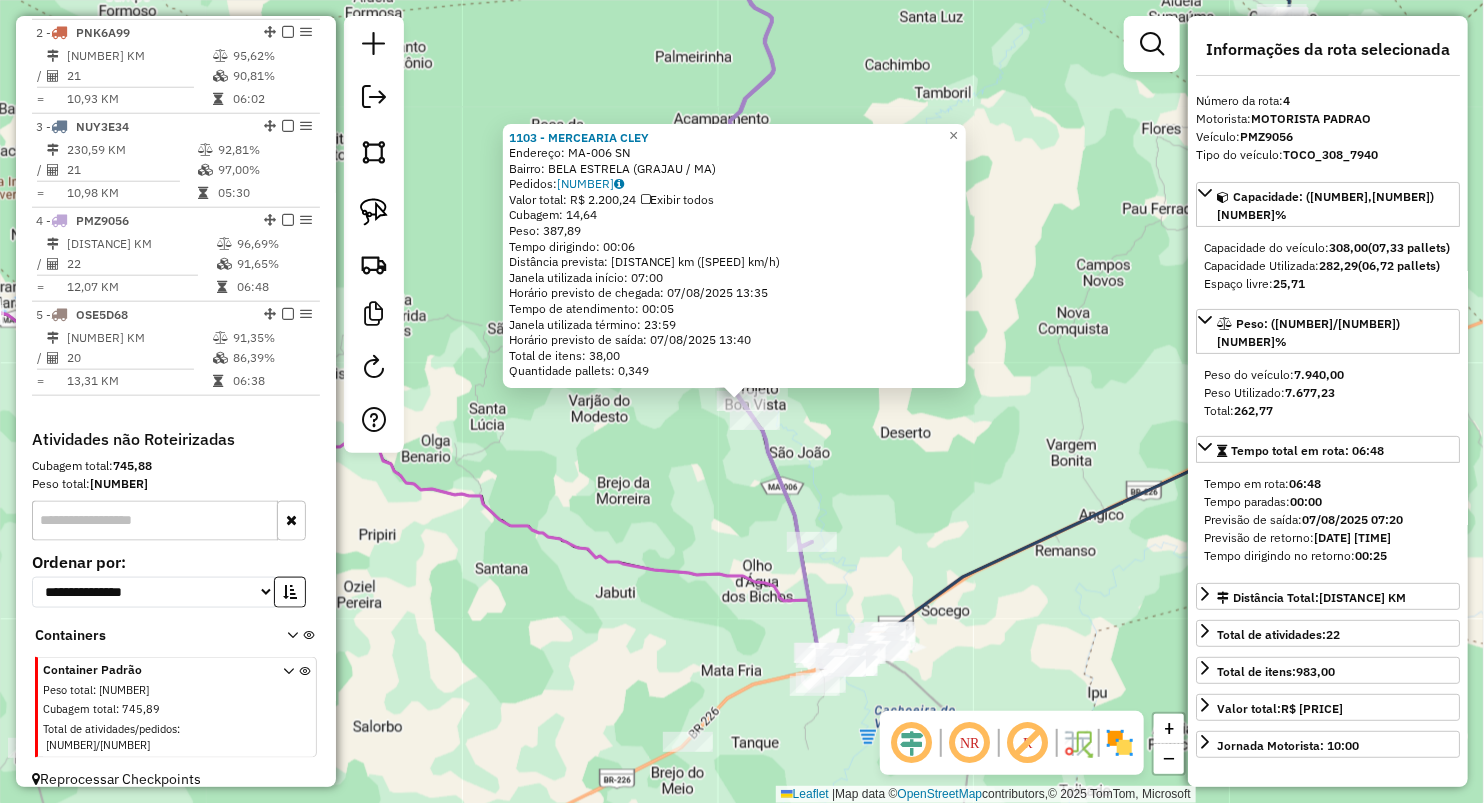 click on "1103 - MERCEARIA CLEY  Endereço:  MA-006 SN   Bairro: BELA ESTRELA (GRAJAU / MA)   Pedidos:  06027482   Valor total: R$ 2.200,24   Exibir todos   Cubagem: 14,64  Peso: 387,89  Tempo dirigindo: 00:06   Distância prevista: 4,983 km (49,83 km/h)   Janela utilizada início: 07:00   Horário previsto de chegada: 07/08/2025 13:35   Tempo de atendimento: 00:05   Janela utilizada término: 23:59   Horário previsto de saída: 07/08/2025 13:40   Total de itens: 38,00   Quantidade pallets: 0,349  × Janela de atendimento Grade de atendimento Capacidade Transportadoras Veículos Cliente Pedidos  Rotas Selecione os dias de semana para filtrar as janelas de atendimento  Seg   Ter   Qua   Qui   Sex   Sáb   Dom  Informe o período da janela de atendimento: De: Até:  Filtrar exatamente a janela do cliente  Considerar janela de atendimento padrão  Selecione os dias de semana para filtrar as grades de atendimento  Seg   Ter   Qua   Qui   Sex   Sáb   Dom   Considerar clientes sem dia de atendimento cadastrado  De:   De:" 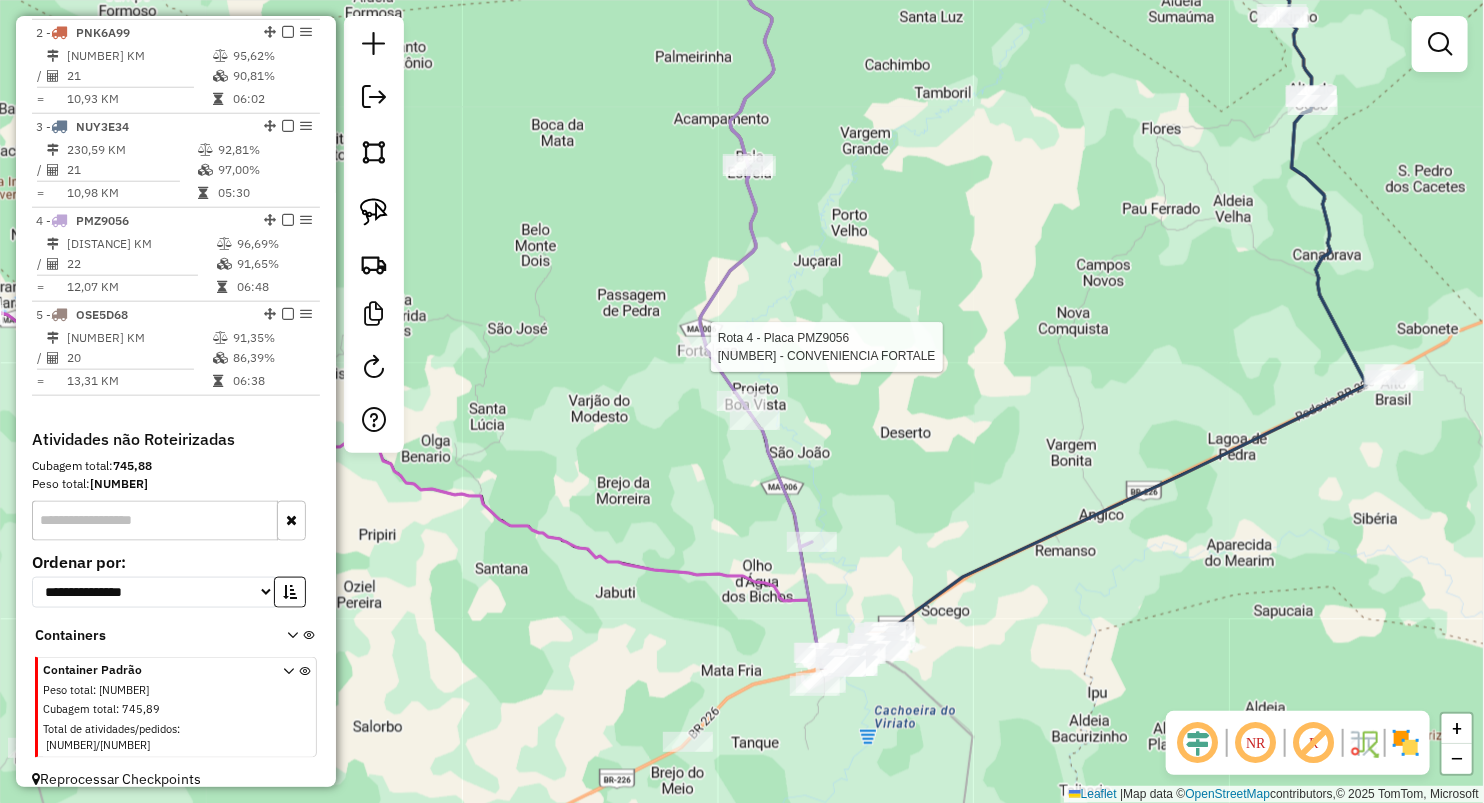 select on "**********" 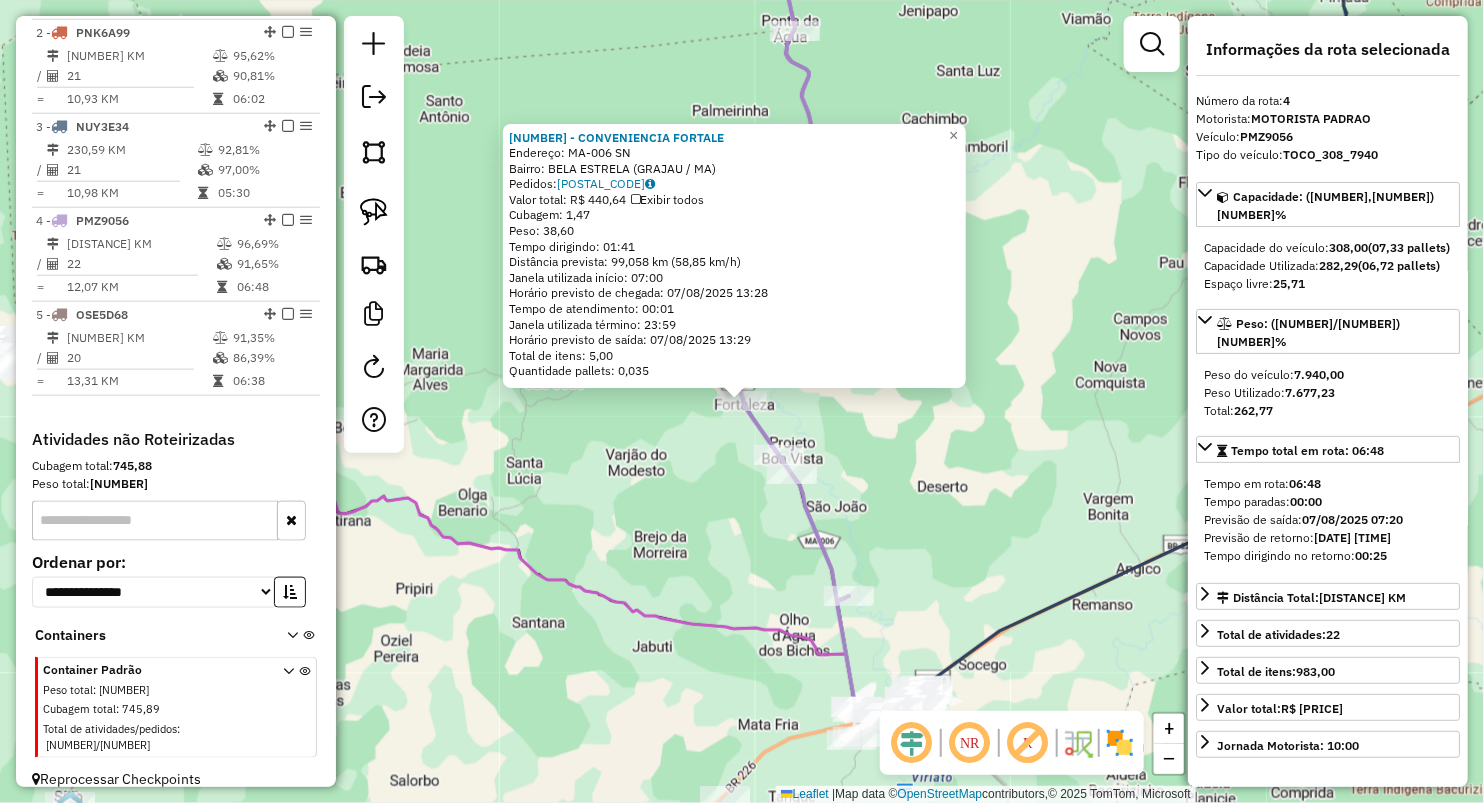 click on "1111 - CONVENIENCIA FORTALE  Endereço:  MA-006 SN   Bairro: BELA ESTRELA (GRAJAU / MA)   Pedidos:  06027413   Valor total: R$ 440,64   Exibir todos   Cubagem: 1,47  Peso: 38,60  Tempo dirigindo: 01:41   Distância prevista: 99,058 km (58,85 km/h)   Janela utilizada início: 07:00   Horário previsto de chegada: 07/08/2025 13:28   Tempo de atendimento: 00:01   Janela utilizada término: 23:59   Horário previsto de saída: 07/08/2025 13:29   Total de itens: 5,00   Quantidade pallets: 0,035  × Janela de atendimento Grade de atendimento Capacidade Transportadoras Veículos Cliente Pedidos  Rotas Selecione os dias de semana para filtrar as janelas de atendimento  Seg   Ter   Qua   Qui   Sex   Sáb   Dom  Informe o período da janela de atendimento: De: Até:  Filtrar exatamente a janela do cliente  Considerar janela de atendimento padrão  Selecione os dias de semana para filtrar as grades de atendimento  Seg   Ter   Qua   Qui   Sex   Sáb   Dom   Considerar clientes sem dia de atendimento cadastrado  De:  De:" 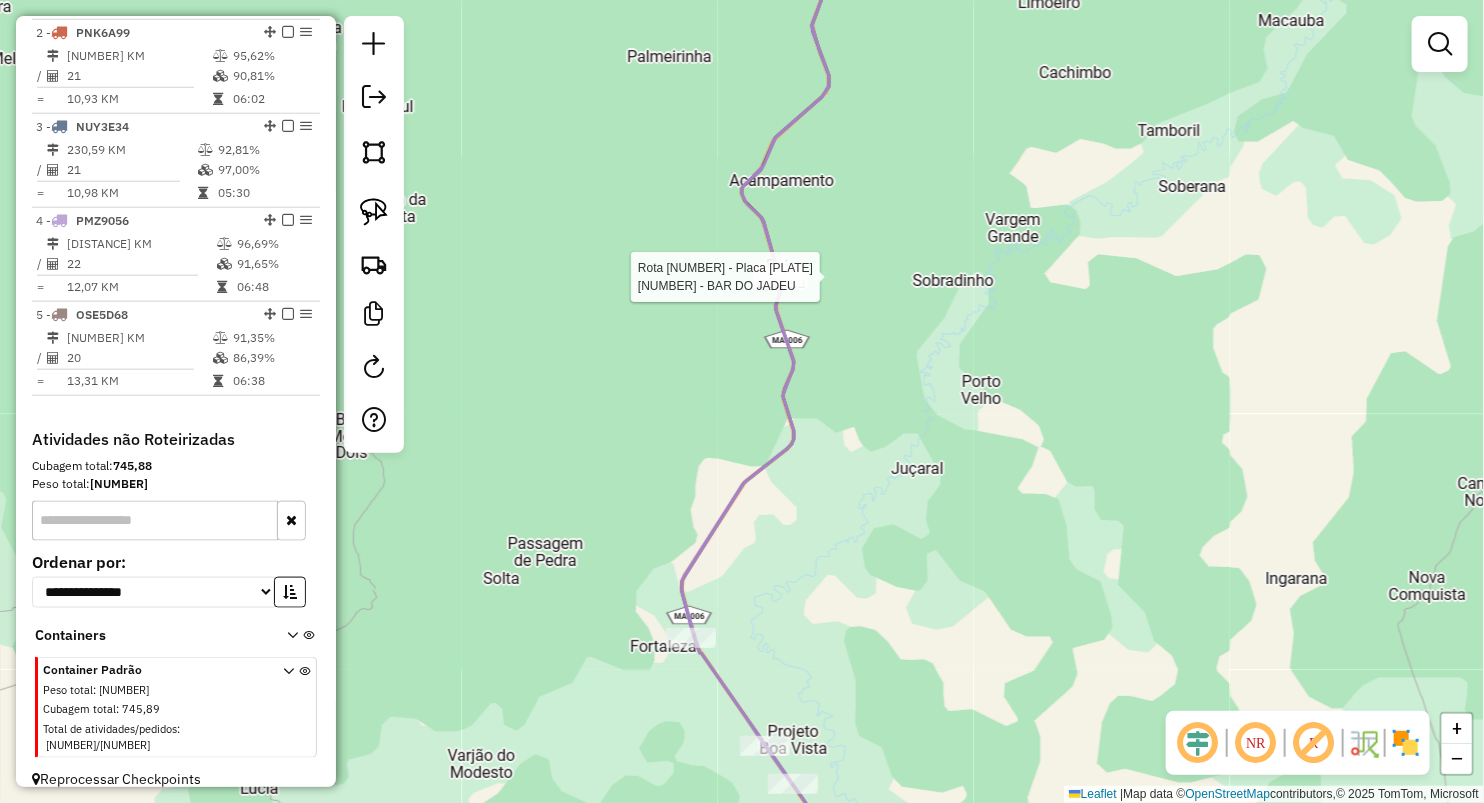 select on "**********" 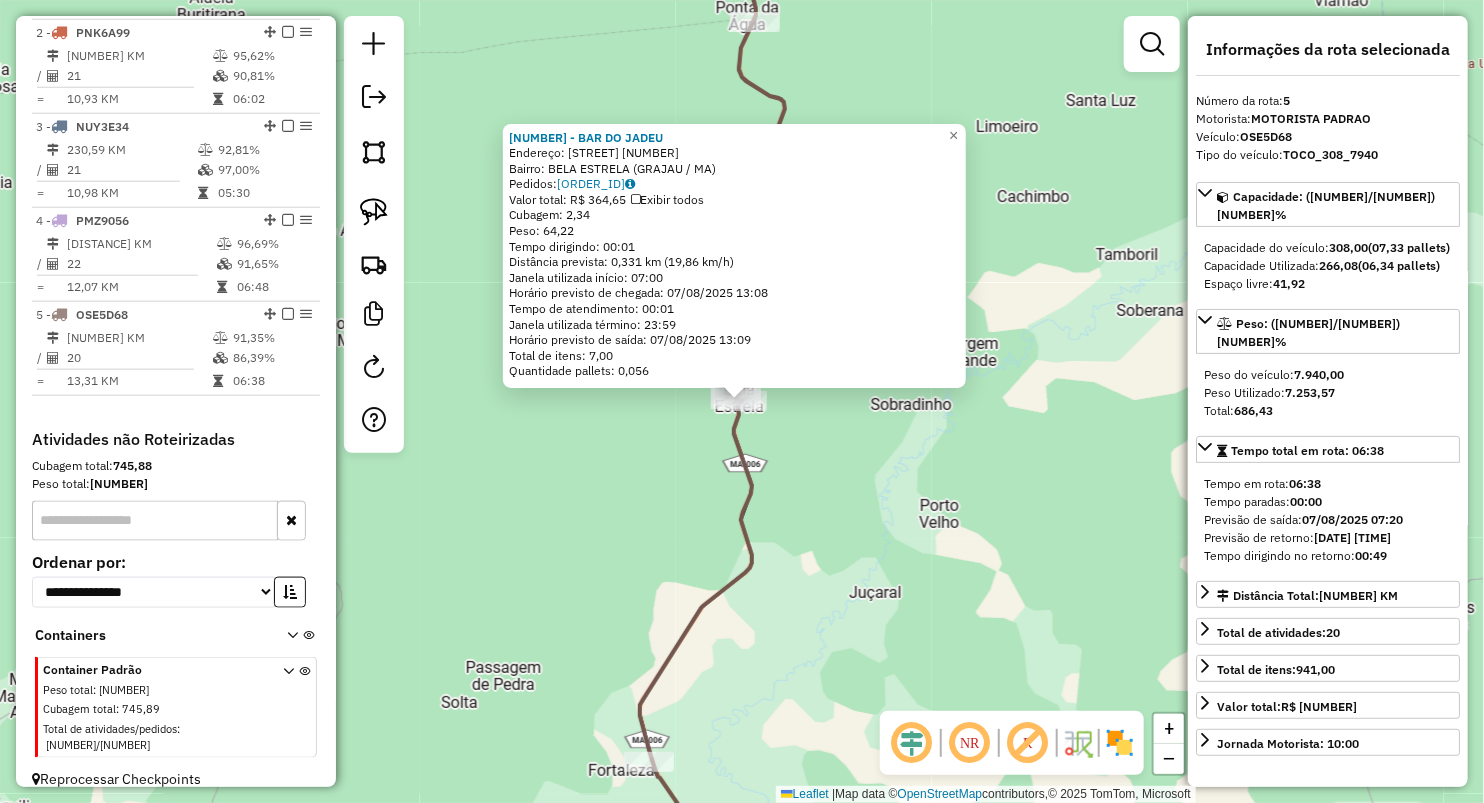 click on "1512 - BAR DO JADEU  Endereço:  BELA ESTRELA SN   Bairro: BELA ESTRELA (GRAJAU / MA)   Pedidos:  06027322   Valor total: R$ 364,65   Exibir todos   Cubagem: 2,34  Peso: 64,22  Tempo dirigindo: 00:01   Distância prevista: 0,331 km (19,86 km/h)   Janela utilizada início: 07:00   Horário previsto de chegada: 07/08/2025 13:08   Tempo de atendimento: 00:01   Janela utilizada término: 23:59   Horário previsto de saída: 07/08/2025 13:09   Total de itens: 7,00   Quantidade pallets: 0,056  × Janela de atendimento Grade de atendimento Capacidade Transportadoras Veículos Cliente Pedidos  Rotas Selecione os dias de semana para filtrar as janelas de atendimento  Seg   Ter   Qua   Qui   Sex   Sáb   Dom  Informe o período da janela de atendimento: De: Até:  Filtrar exatamente a janela do cliente  Considerar janela de atendimento padrão  Selecione os dias de semana para filtrar as grades de atendimento  Seg   Ter   Qua   Qui   Sex   Sáb   Dom   Considerar clientes sem dia de atendimento cadastrado  De:   Até:" 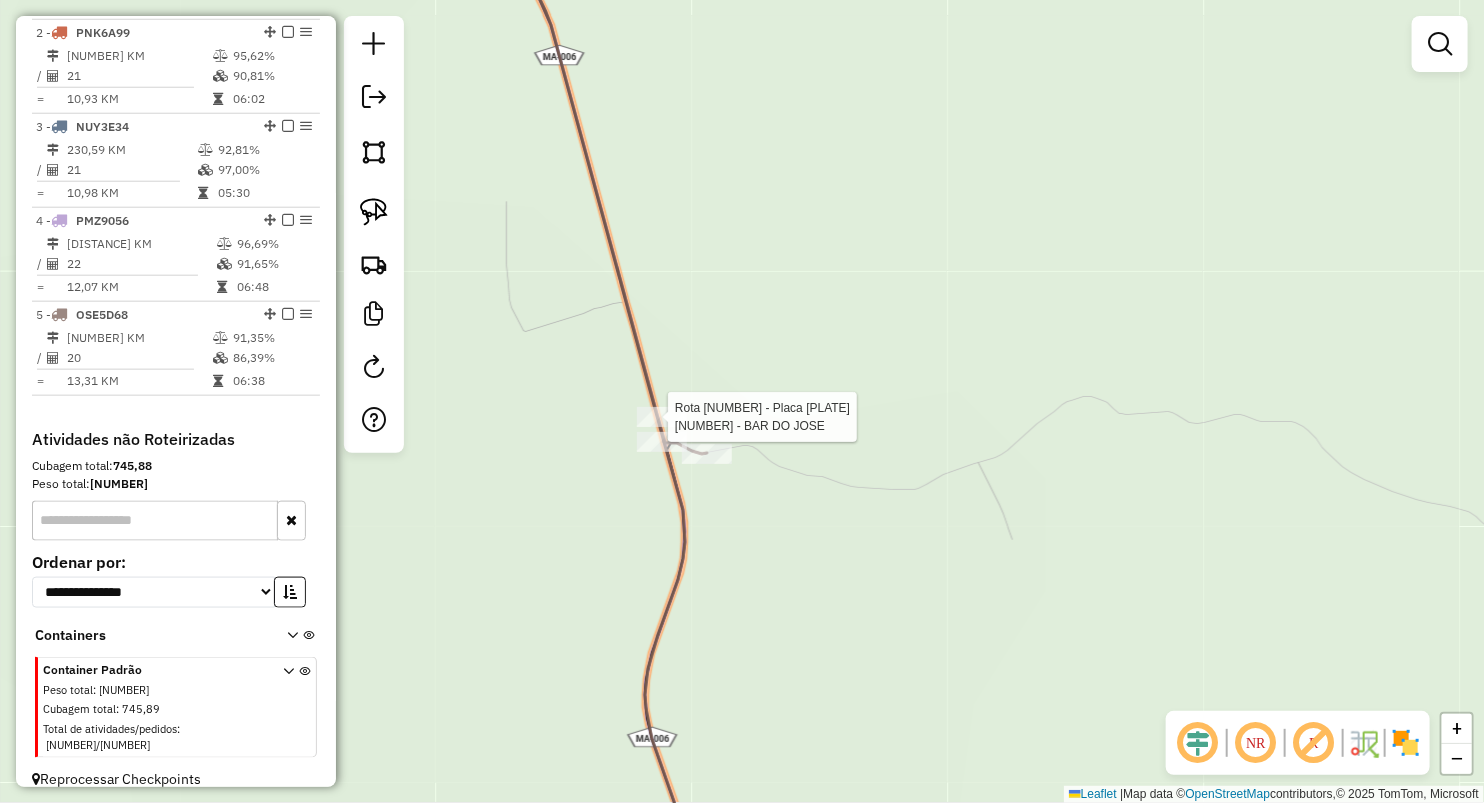 select on "**********" 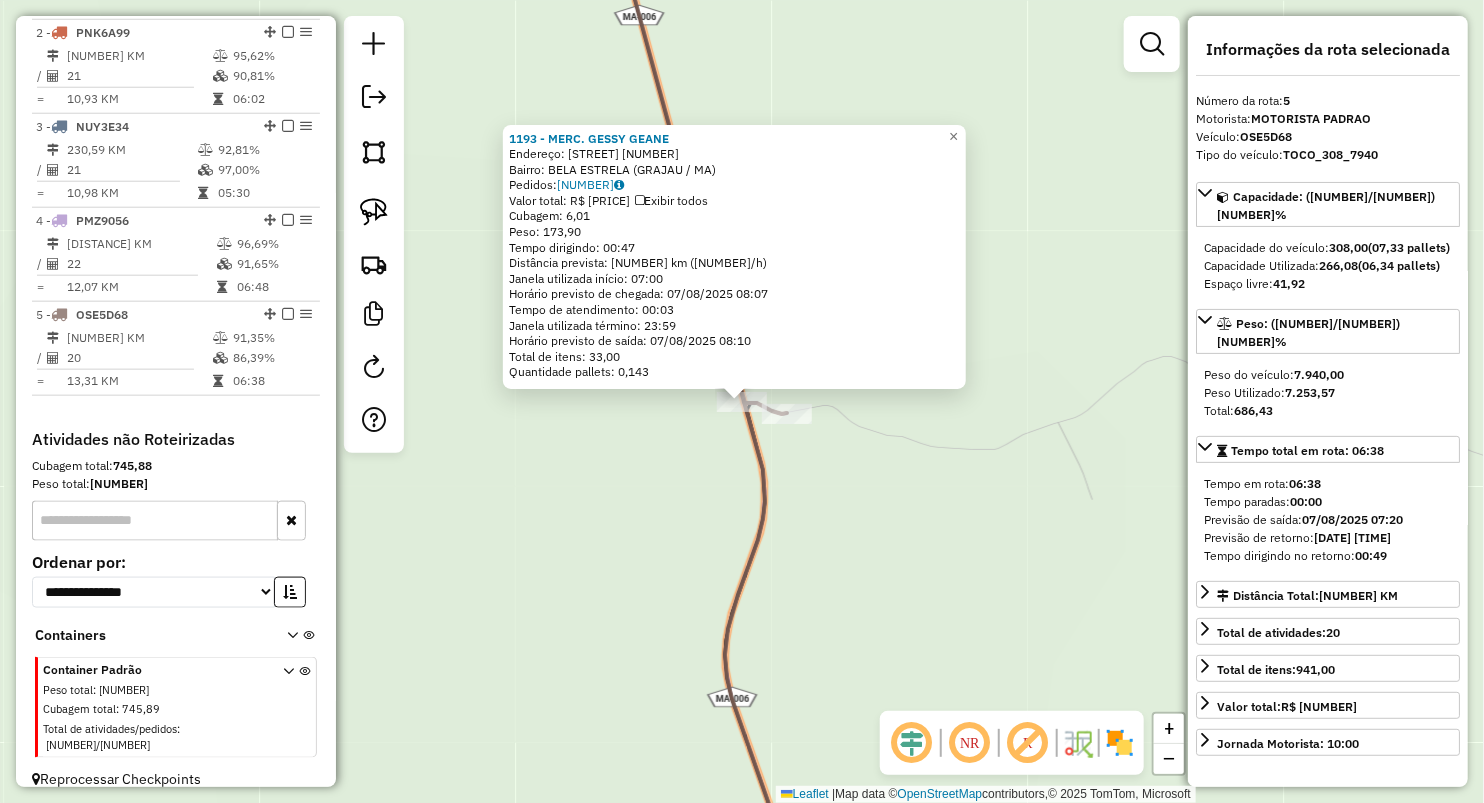 click on "Rota 5 - Placa OSE5D68  1193 - MERC. GESSY GEANE 1193 - MERC. GESSY GEANE  Endereço:  MA 006 SN   Bairro: BELA ESTRELA (GRAJAU / MA)   Pedidos:  06027320   Valor total: R$ 1.245,32   Exibir todos   Cubagem: 6,01  Peso: 173,90  Tempo dirigindo: 00:47   Distância prevista: 47,035 km (60,04 km/h)   Janela utilizada início: 07:00   Horário previsto de chegada: 07/08/2025 08:07   Tempo de atendimento: 00:03   Janela utilizada término: 23:59   Horário previsto de saída: 07/08/2025 08:10   Total de itens: 33,00   Quantidade pallets: 0,143  × Janela de atendimento Grade de atendimento Capacidade Transportadoras Veículos Cliente Pedidos  Rotas Selecione os dias de semana para filtrar as janelas de atendimento  Seg   Ter   Qua   Qui   Sex   Sáb   Dom  Informe o período da janela de atendimento: De: Até:  Filtrar exatamente a janela do cliente  Considerar janela de atendimento padrão  Selecione os dias de semana para filtrar as grades de atendimento  Seg   Ter   Qua   Qui   Sex   Sáb   Dom   Peso mínimo:" 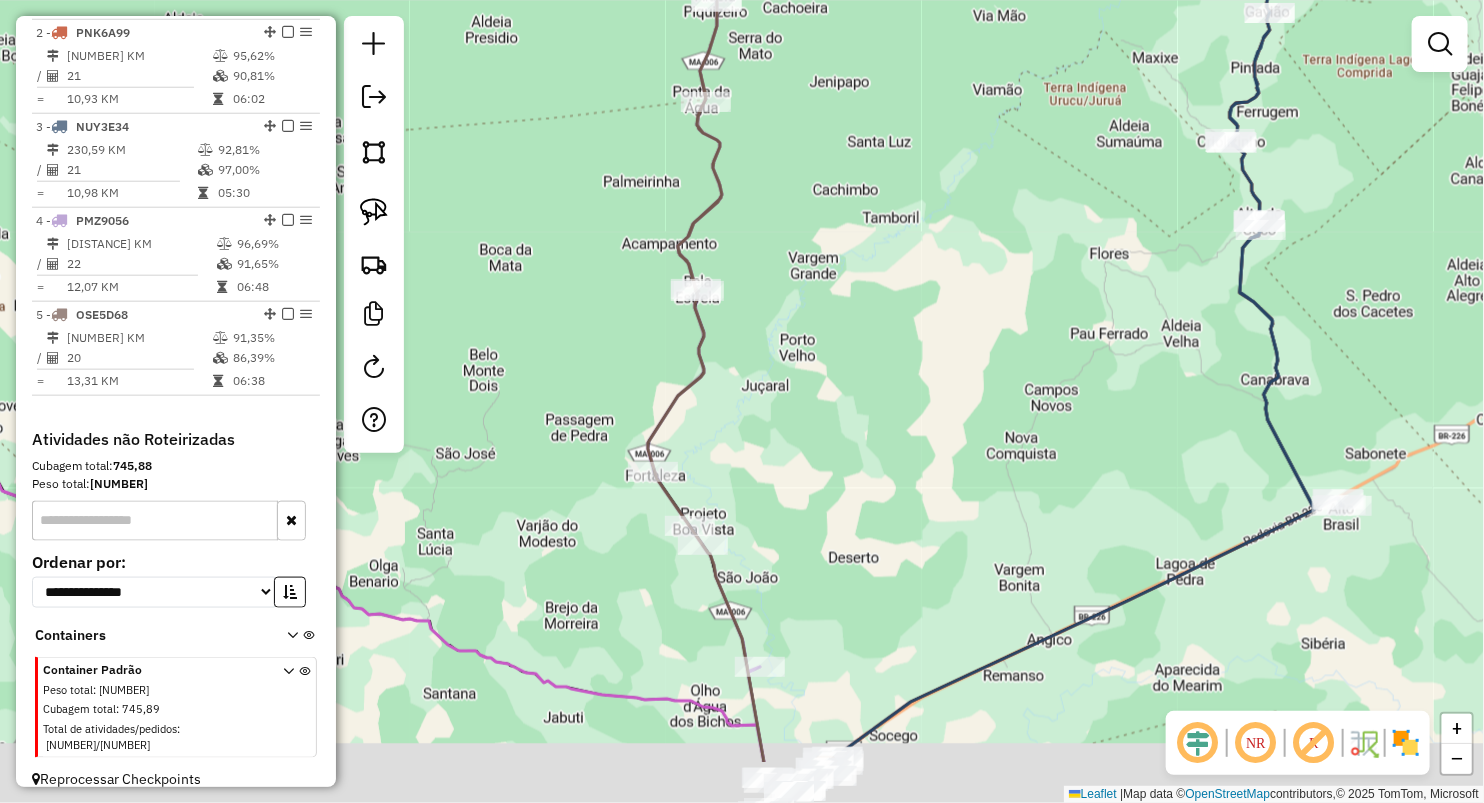 drag, startPoint x: 774, startPoint y: 475, endPoint x: 755, endPoint y: 323, distance: 153.18289 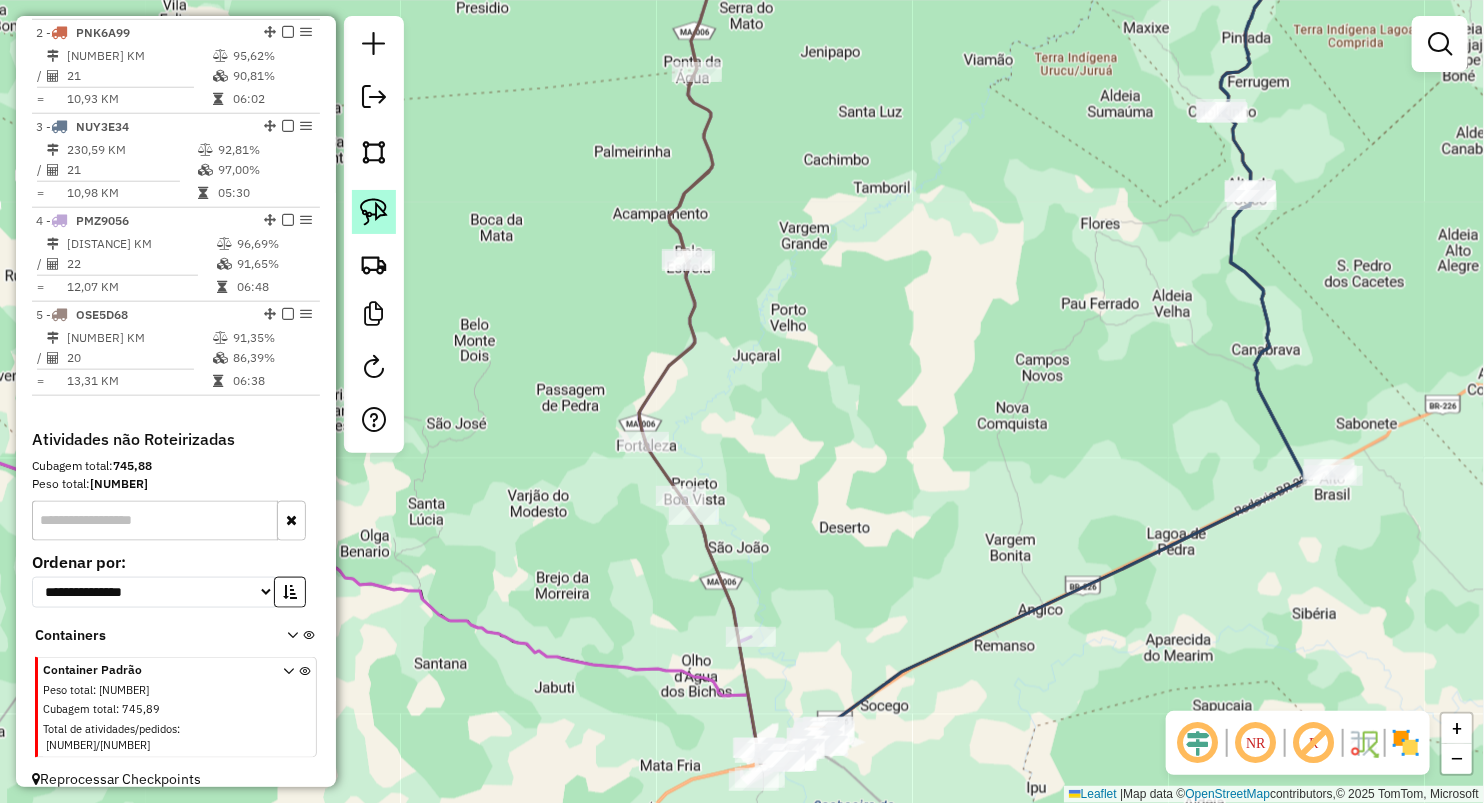 click 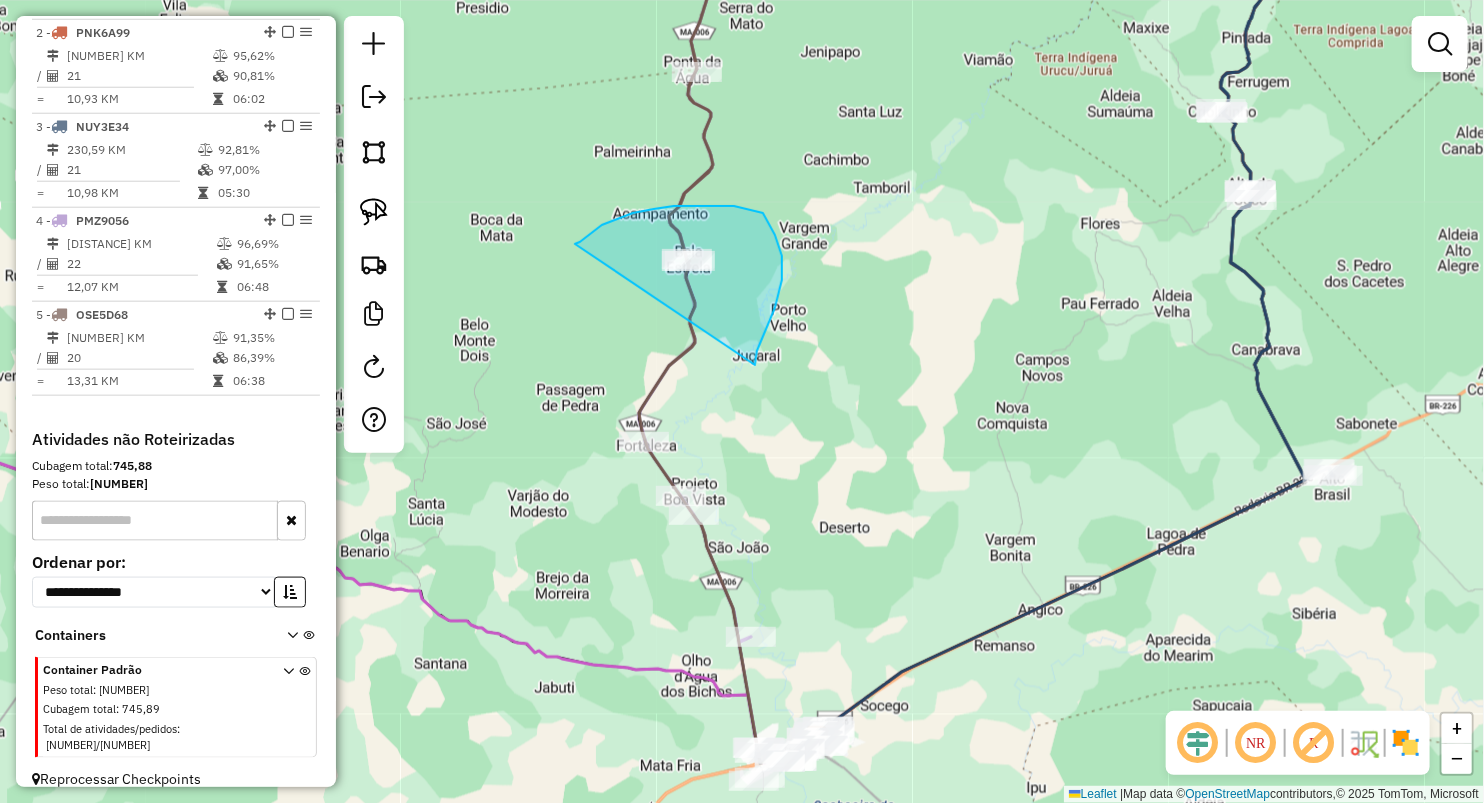 drag, startPoint x: 580, startPoint y: 242, endPoint x: 755, endPoint y: 365, distance: 213.90184 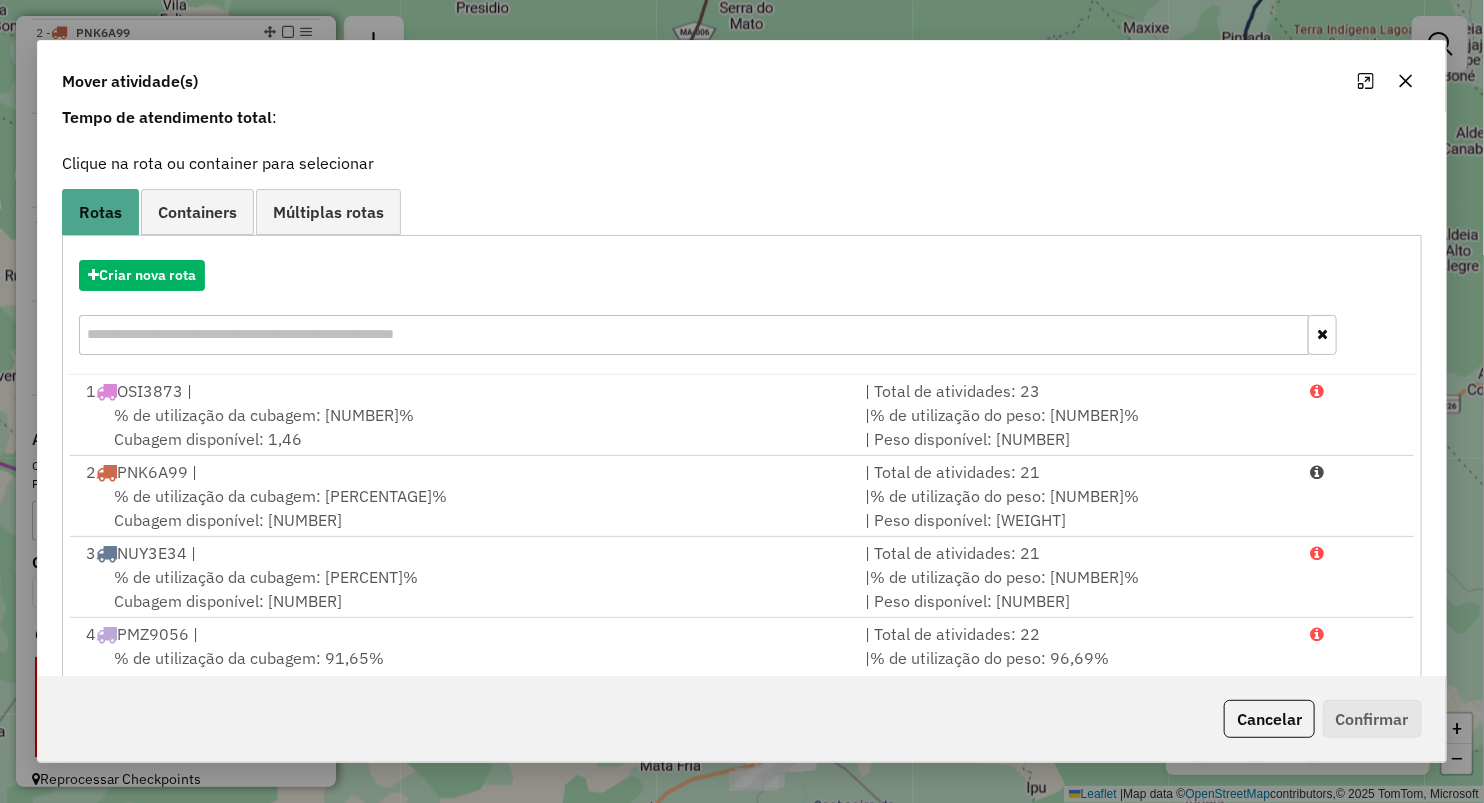 scroll, scrollTop: 144, scrollLeft: 0, axis: vertical 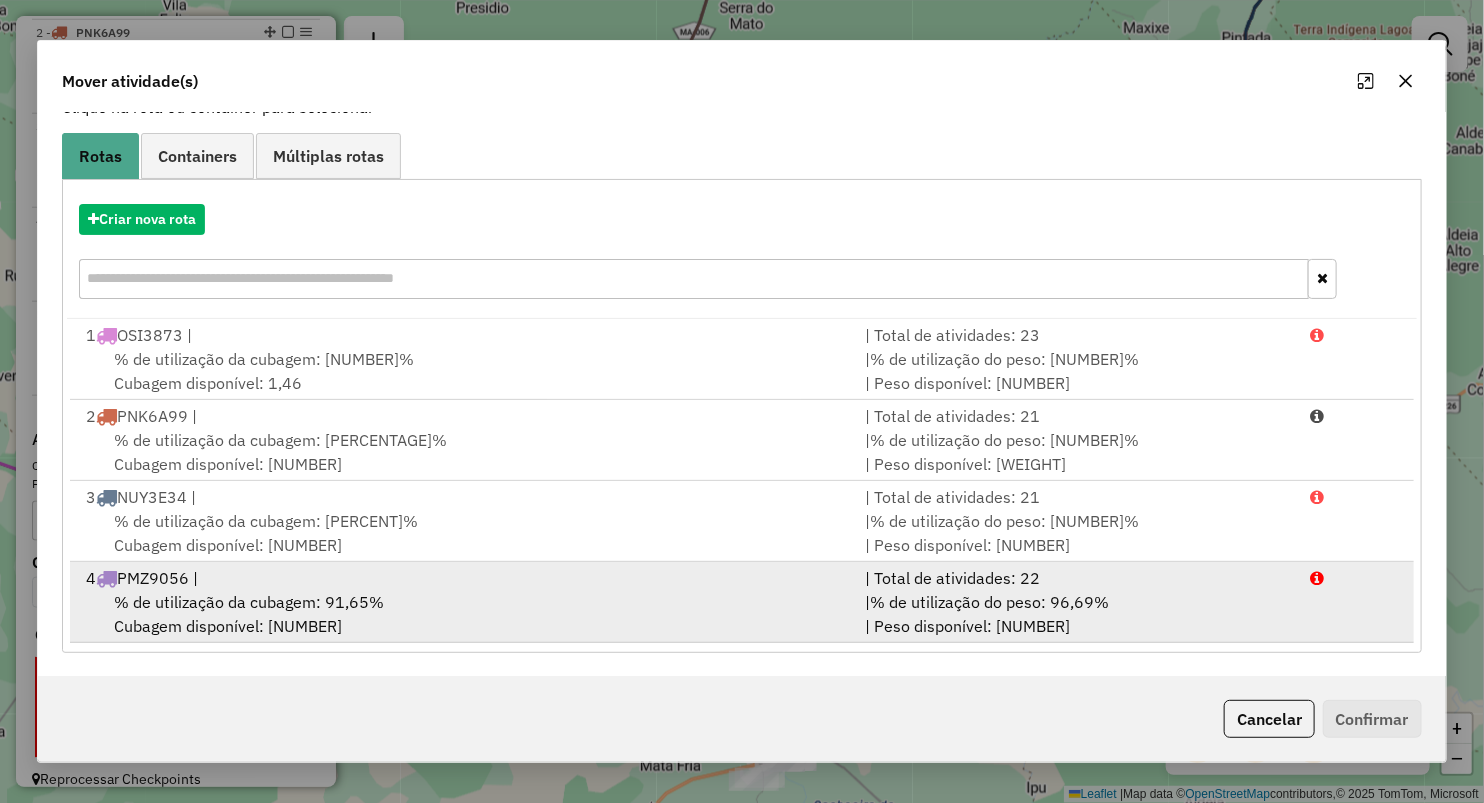 click on "4  PMZ9056 |" at bounding box center (463, 578) 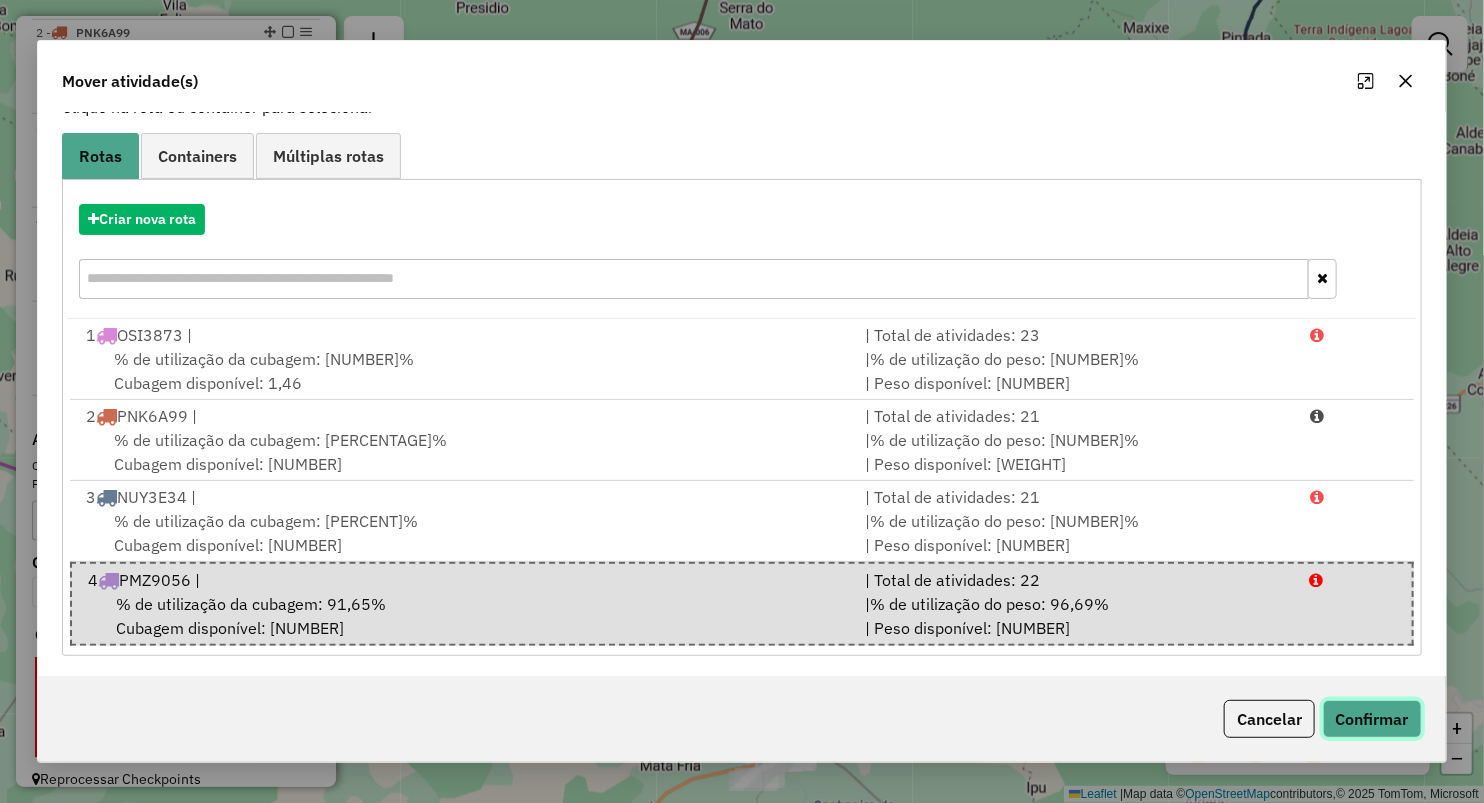 click on "Confirmar" 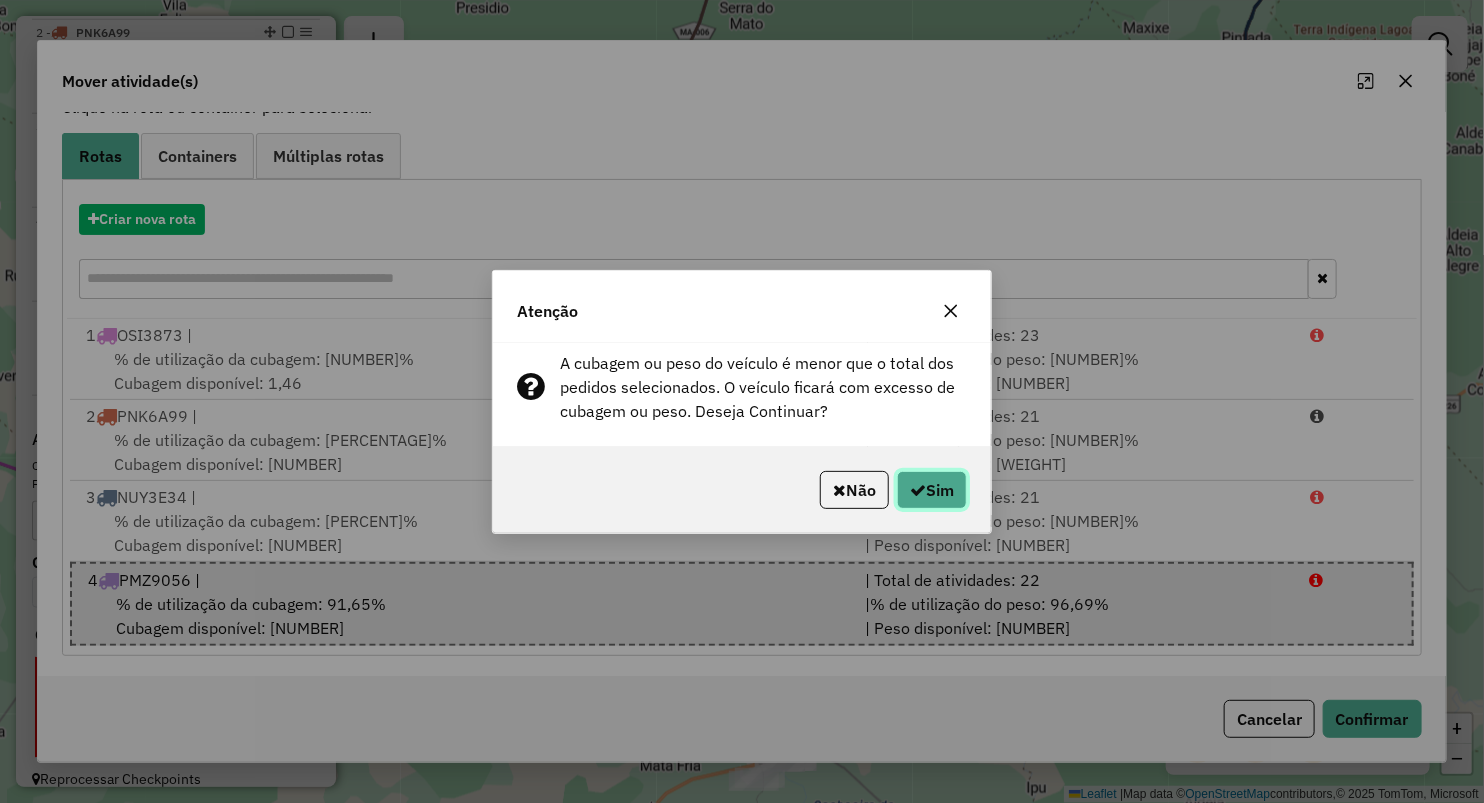 click on "Sim" 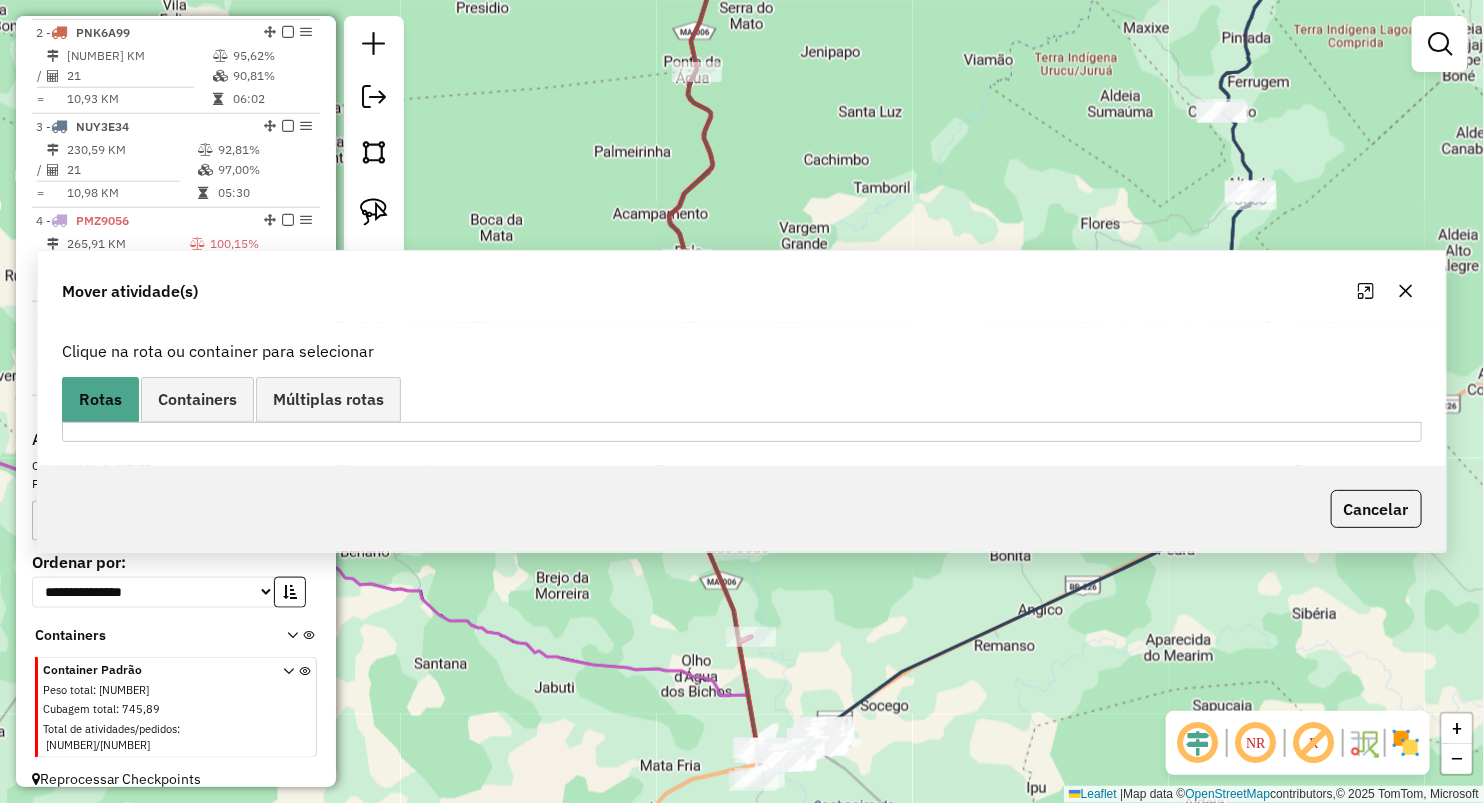 scroll, scrollTop: 0, scrollLeft: 0, axis: both 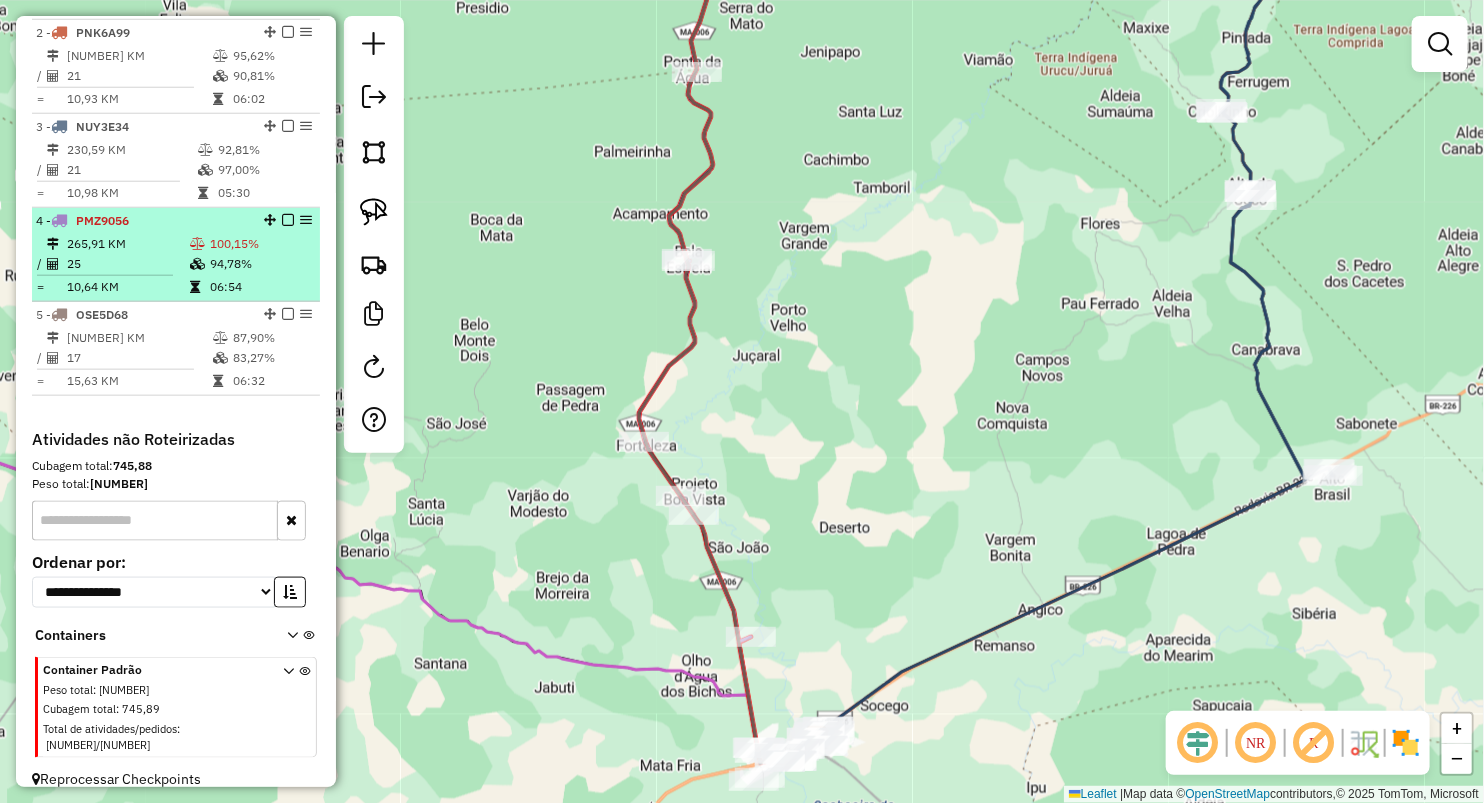 click on "265,91 KM   100,15%  /  25   94,78%     =  10,64 KM   06:54" at bounding box center [176, 265] 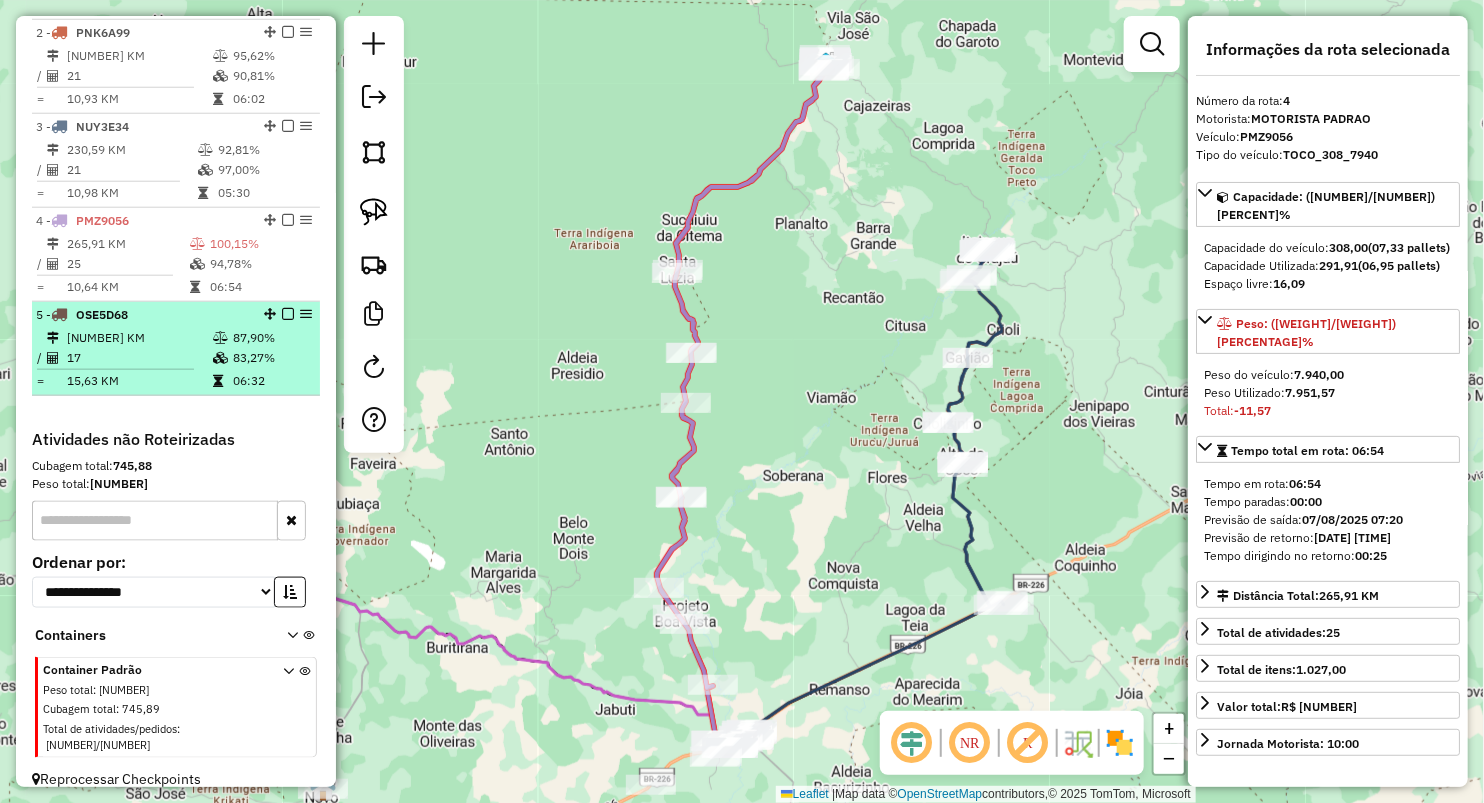 click on "06:32" at bounding box center (272, 381) 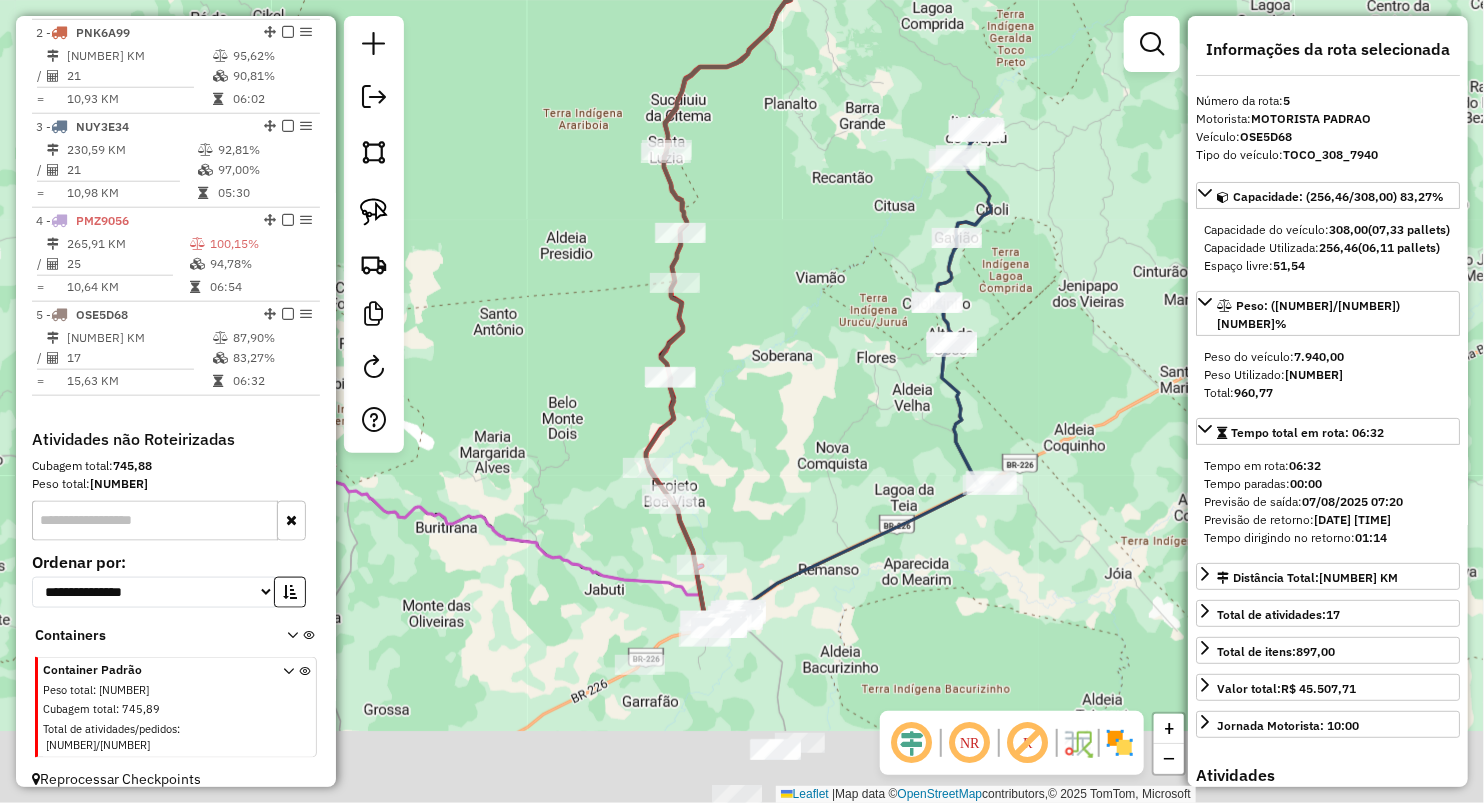 drag, startPoint x: 755, startPoint y: 468, endPoint x: 743, endPoint y: 344, distance: 124.57929 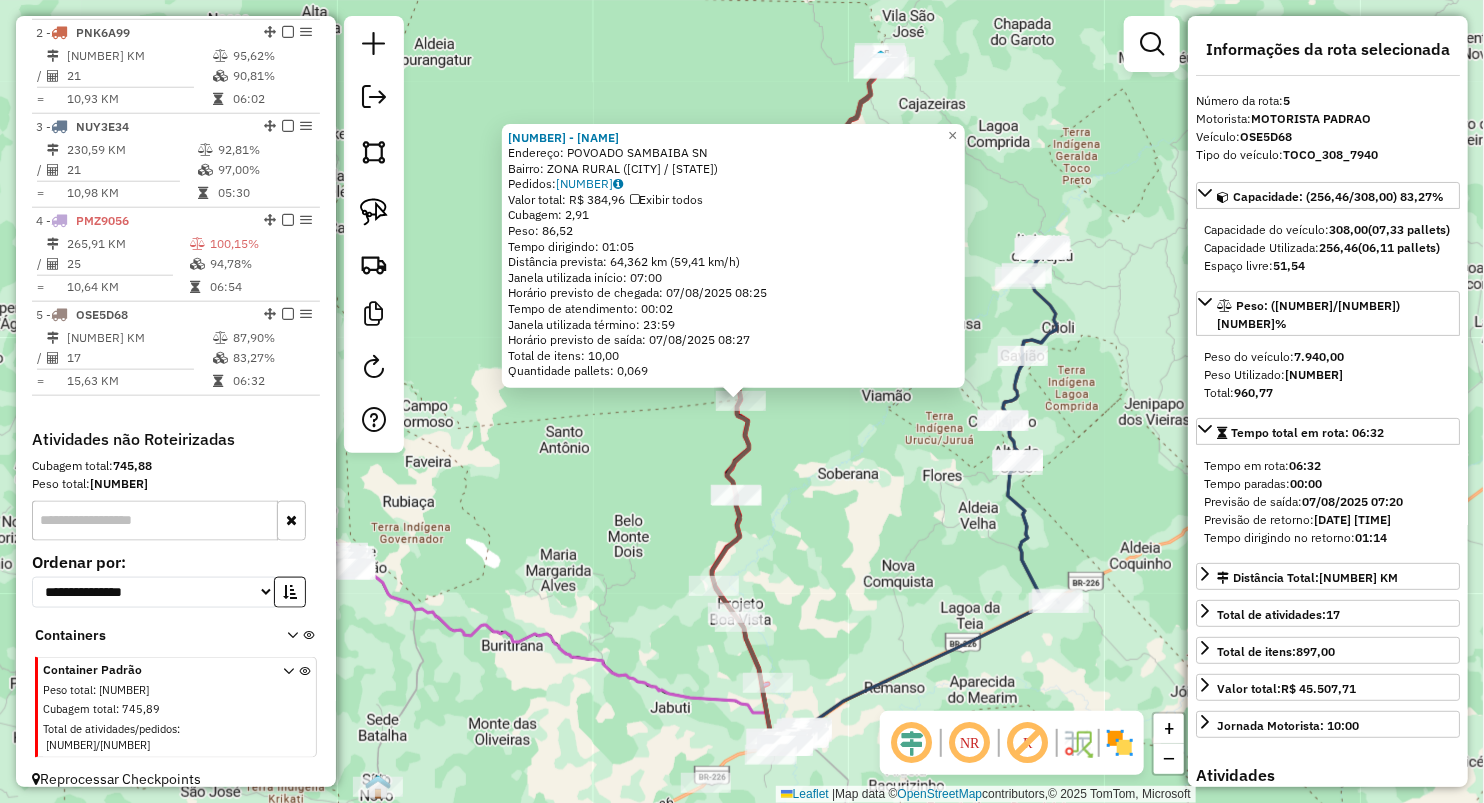 click on "1342 - CLUBE DO NEGUINHO  Endereço:  POVOADO SAMBAIBA SN   Bairro: ZONA RURAL (GRAJAU / MA)   Pedidos:  06027418   Valor total: R$ 384,96   Exibir todos   Cubagem: 2,91  Peso: 86,52  Tempo dirigindo: 01:05   Distância prevista: 64,362 km (59,41 km/h)   Janela utilizada início: 07:00   Horário previsto de chegada: 07/08/2025 08:25   Tempo de atendimento: 00:02   Janela utilizada término: 23:59   Horário previsto de saída: 07/08/2025 08:27   Total de itens: 10,00   Quantidade pallets: 0,069  × Janela de atendimento Grade de atendimento Capacidade Transportadoras Veículos Cliente Pedidos  Rotas Selecione os dias de semana para filtrar as janelas de atendimento  Seg   Ter   Qua   Qui   Sex   Sáb   Dom  Informe o período da janela de atendimento: De: Até:  Filtrar exatamente a janela do cliente  Considerar janela de atendimento padrão  Selecione os dias de semana para filtrar as grades de atendimento  Seg   Ter   Qua   Qui   Sex   Sáb   Dom   Considerar clientes sem dia de atendimento cadastrado De:" 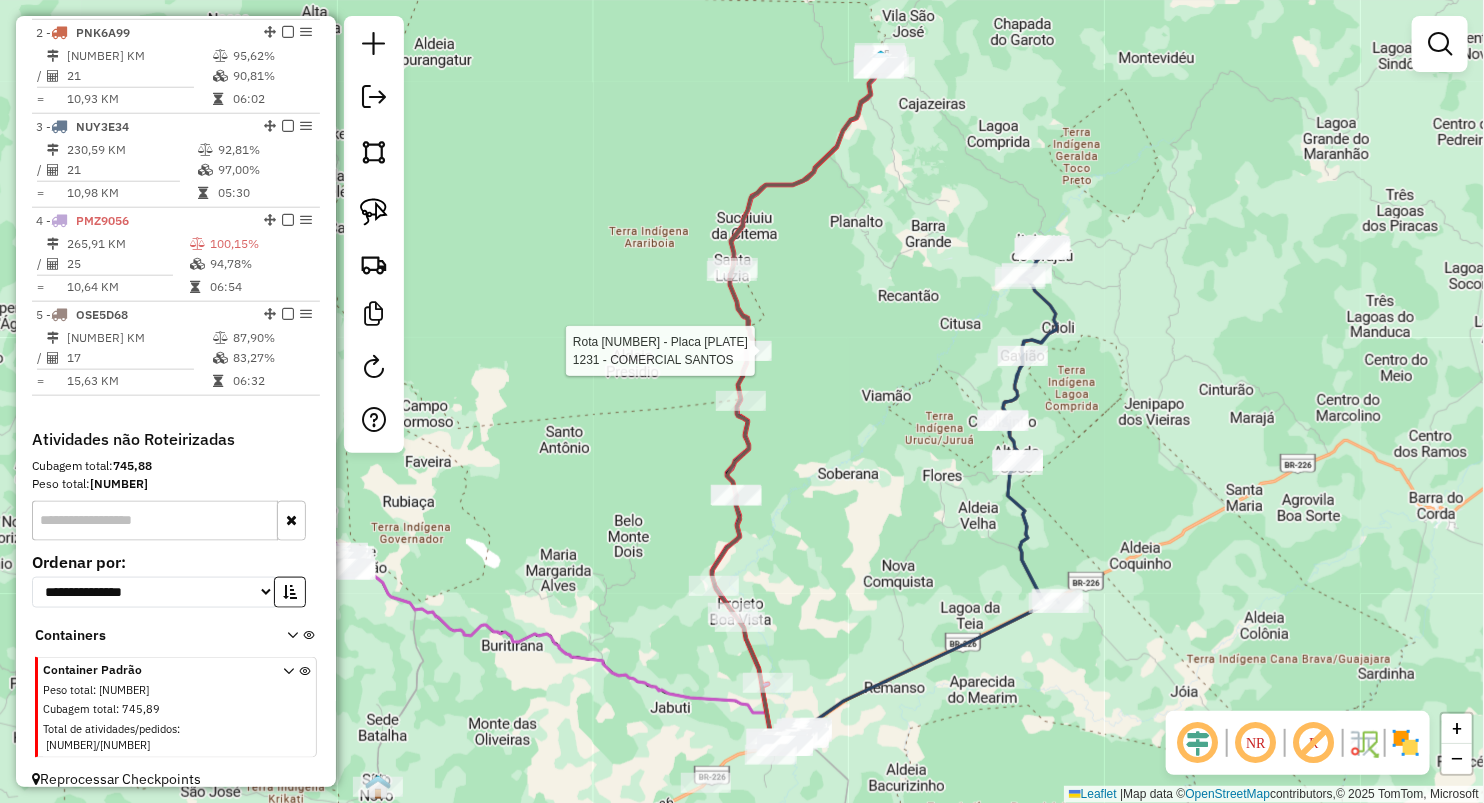 select on "**********" 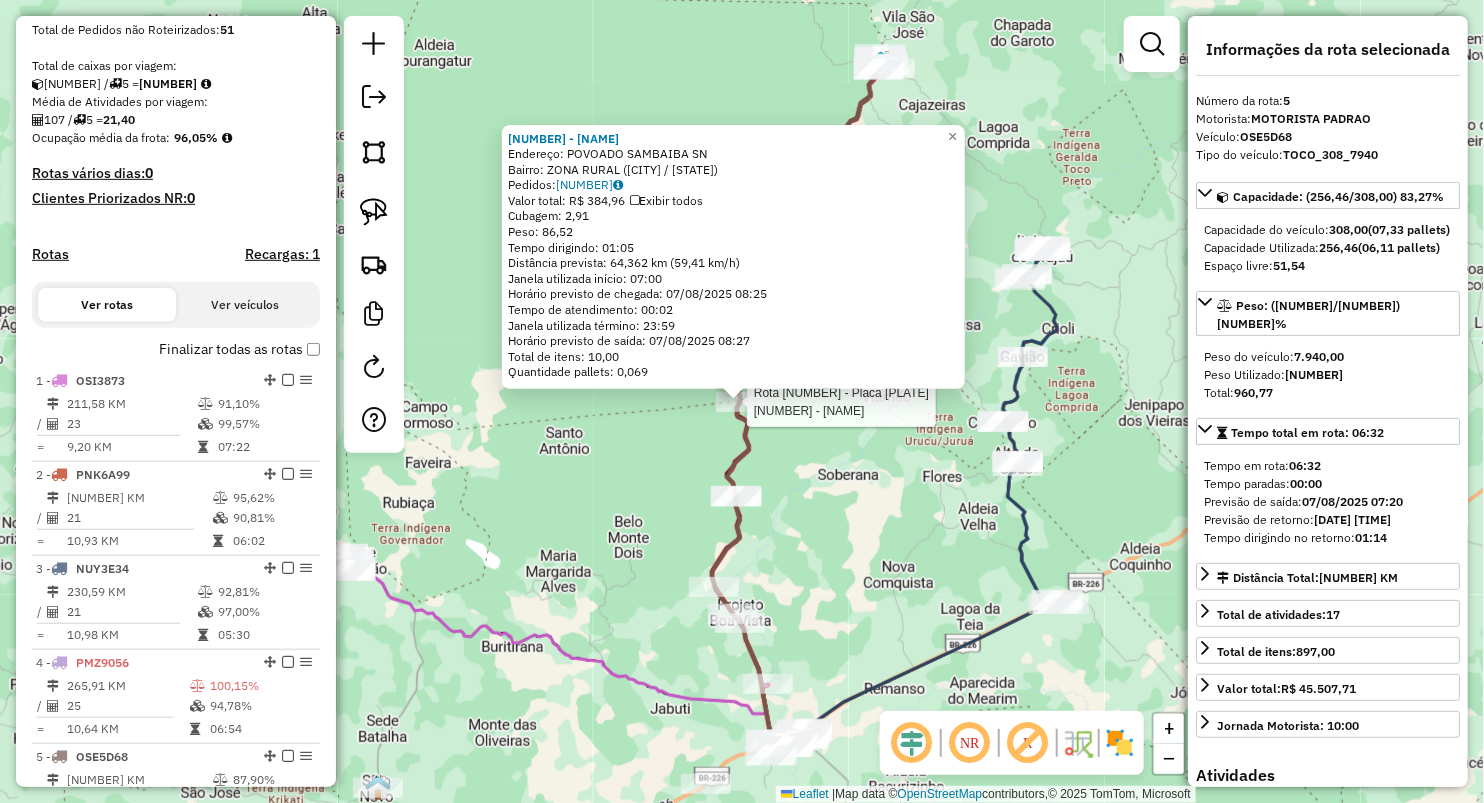 scroll, scrollTop: 396, scrollLeft: 0, axis: vertical 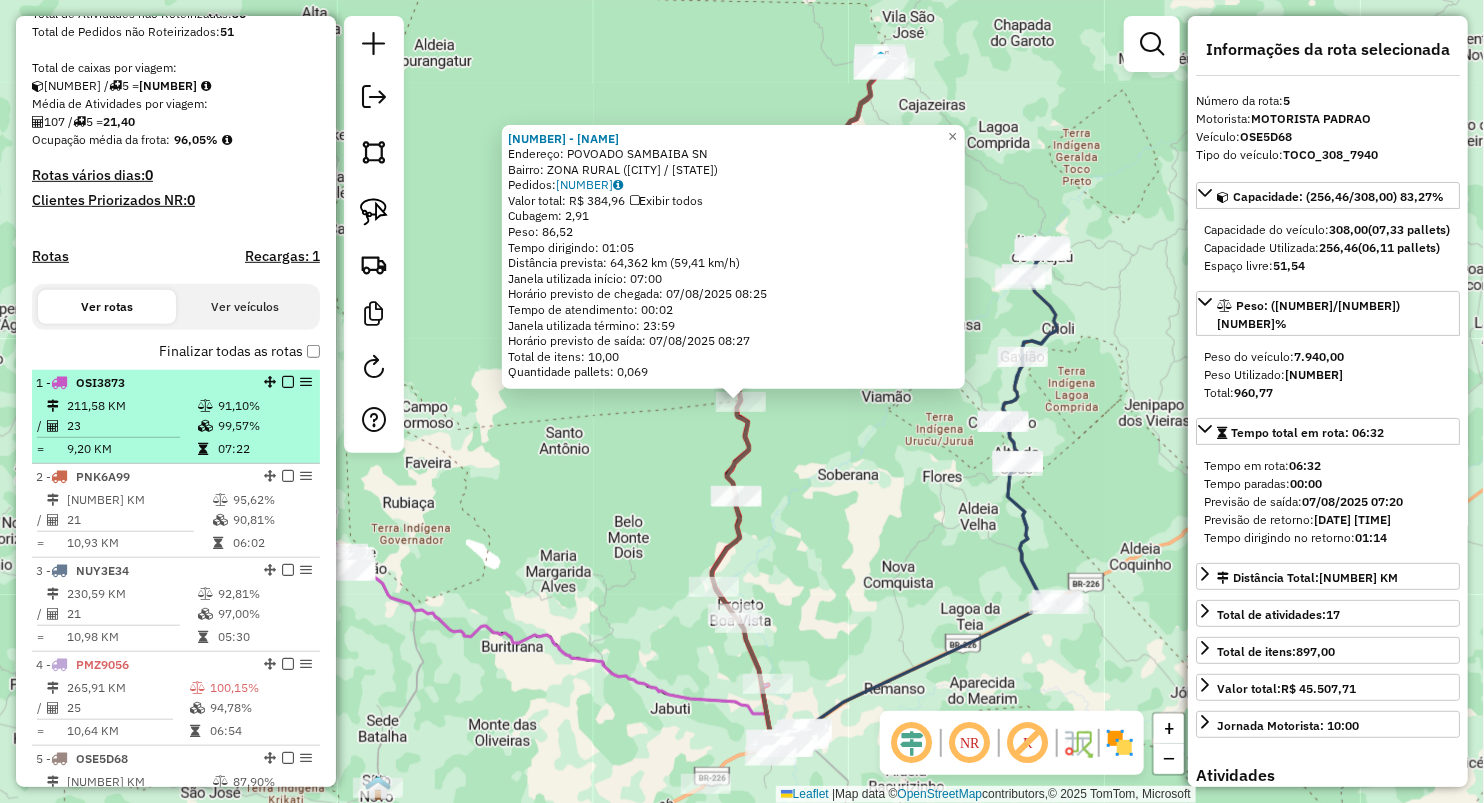 click on "23" at bounding box center [131, 426] 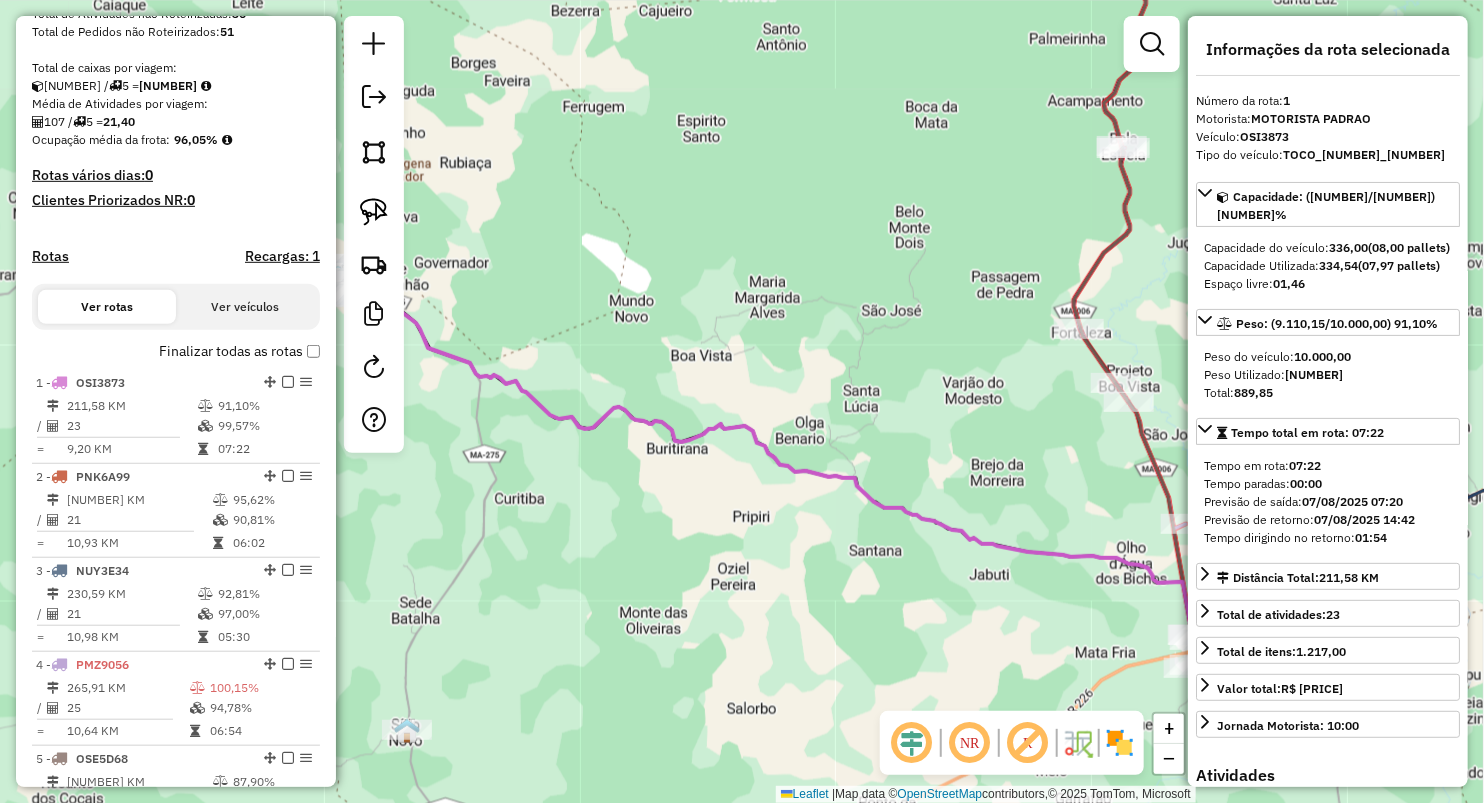 drag, startPoint x: 651, startPoint y: 316, endPoint x: 991, endPoint y: 406, distance: 351.7101 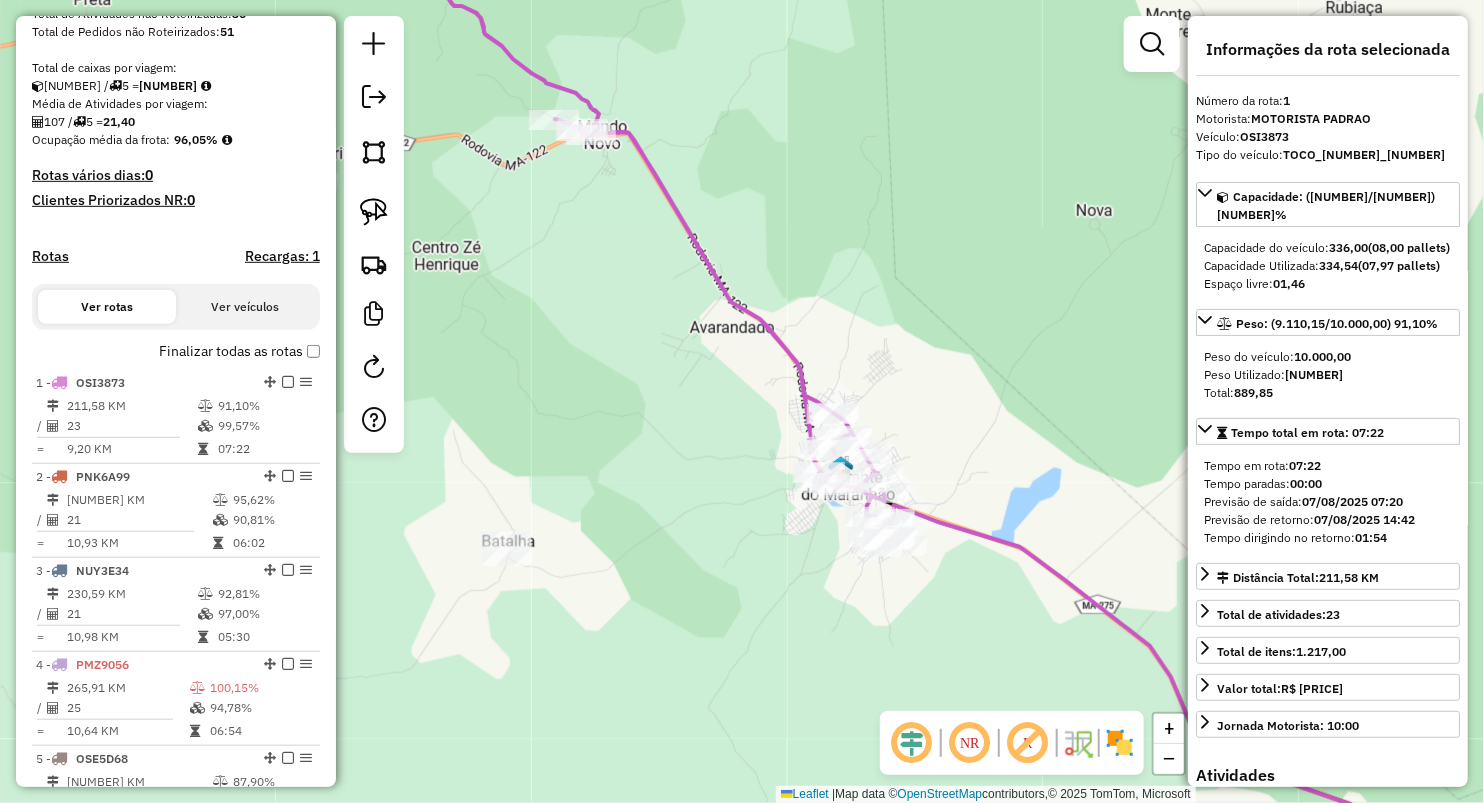 drag, startPoint x: 635, startPoint y: 418, endPoint x: 726, endPoint y: 469, distance: 104.316826 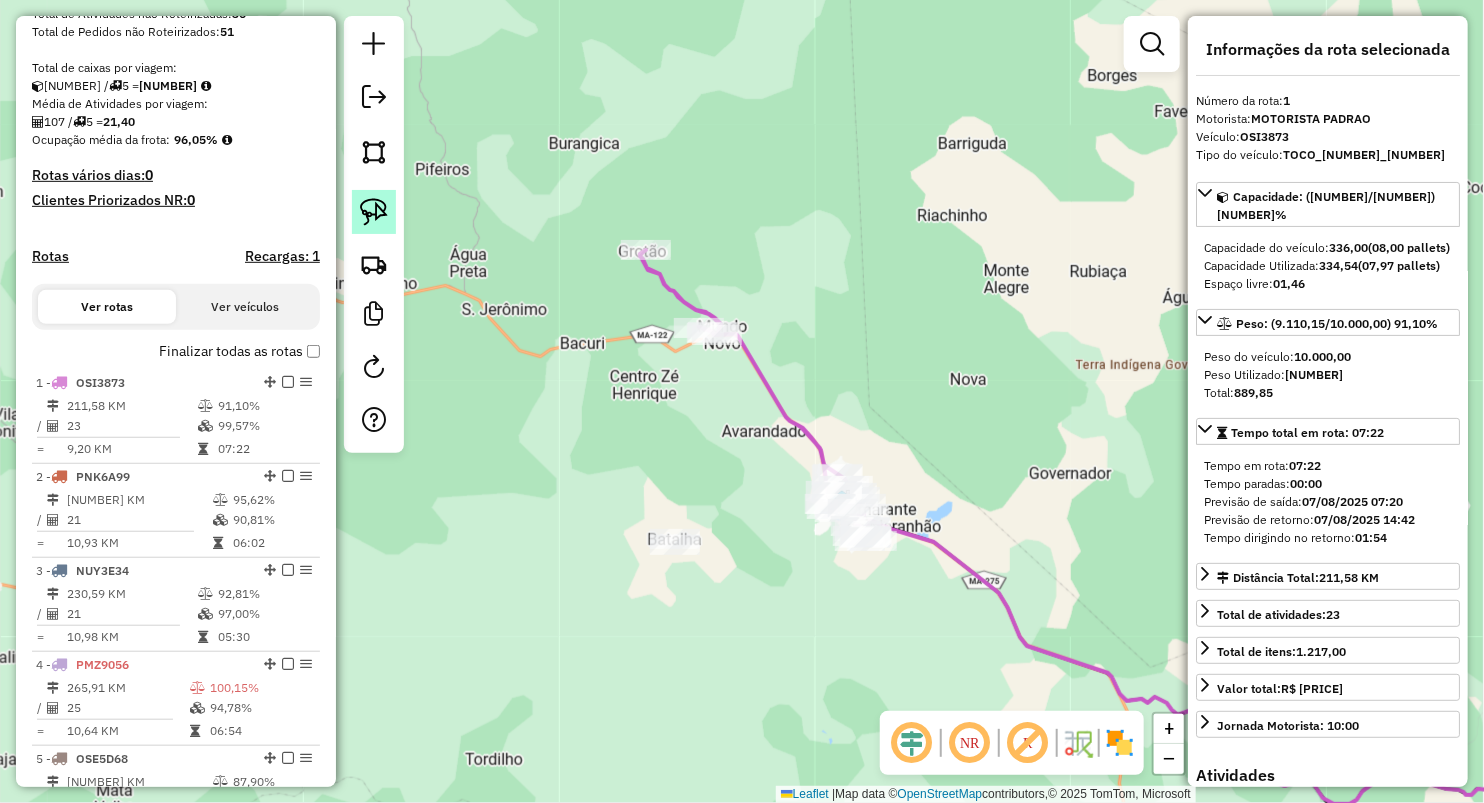 click 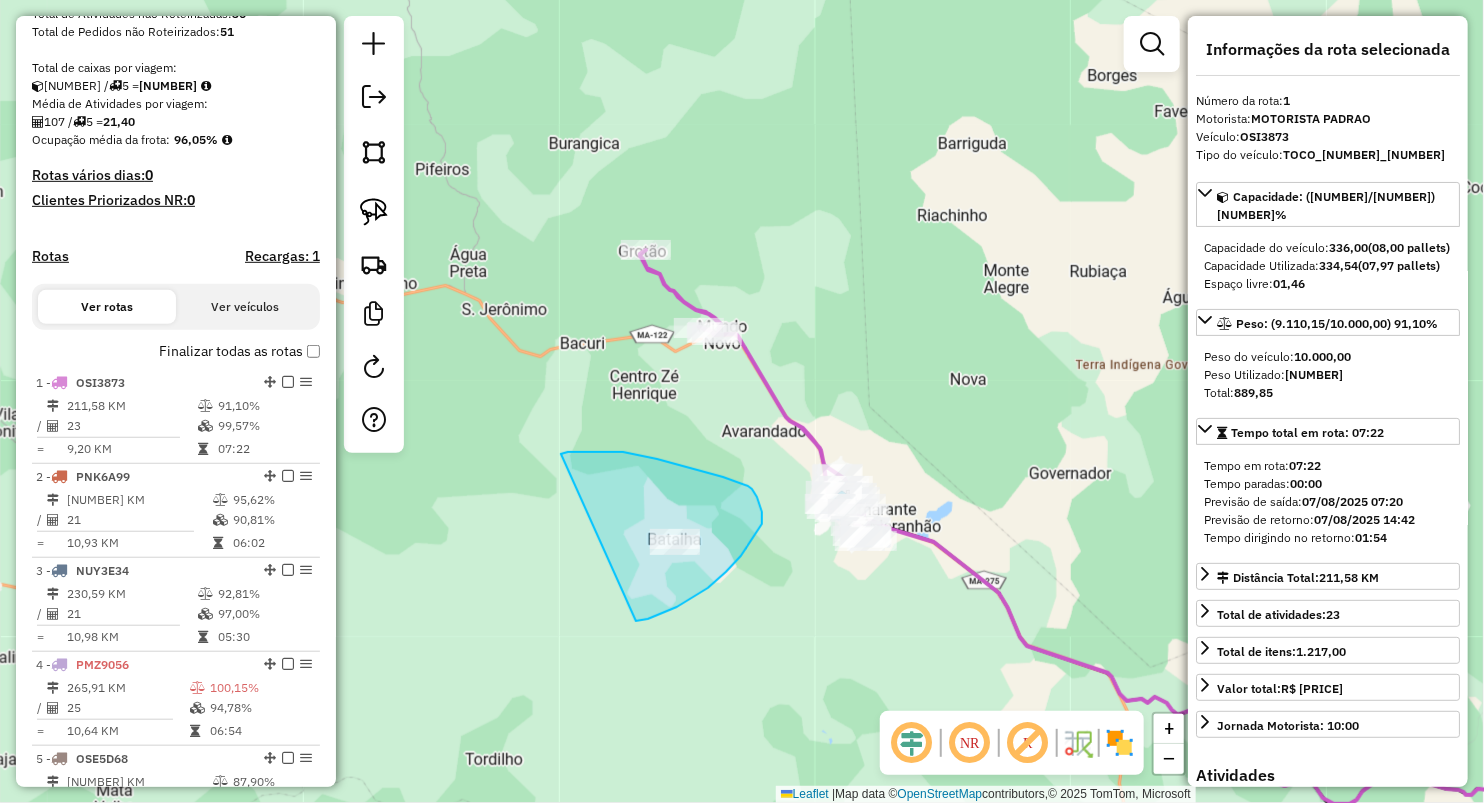 drag, startPoint x: 562, startPoint y: 453, endPoint x: 633, endPoint y: 620, distance: 181.46625 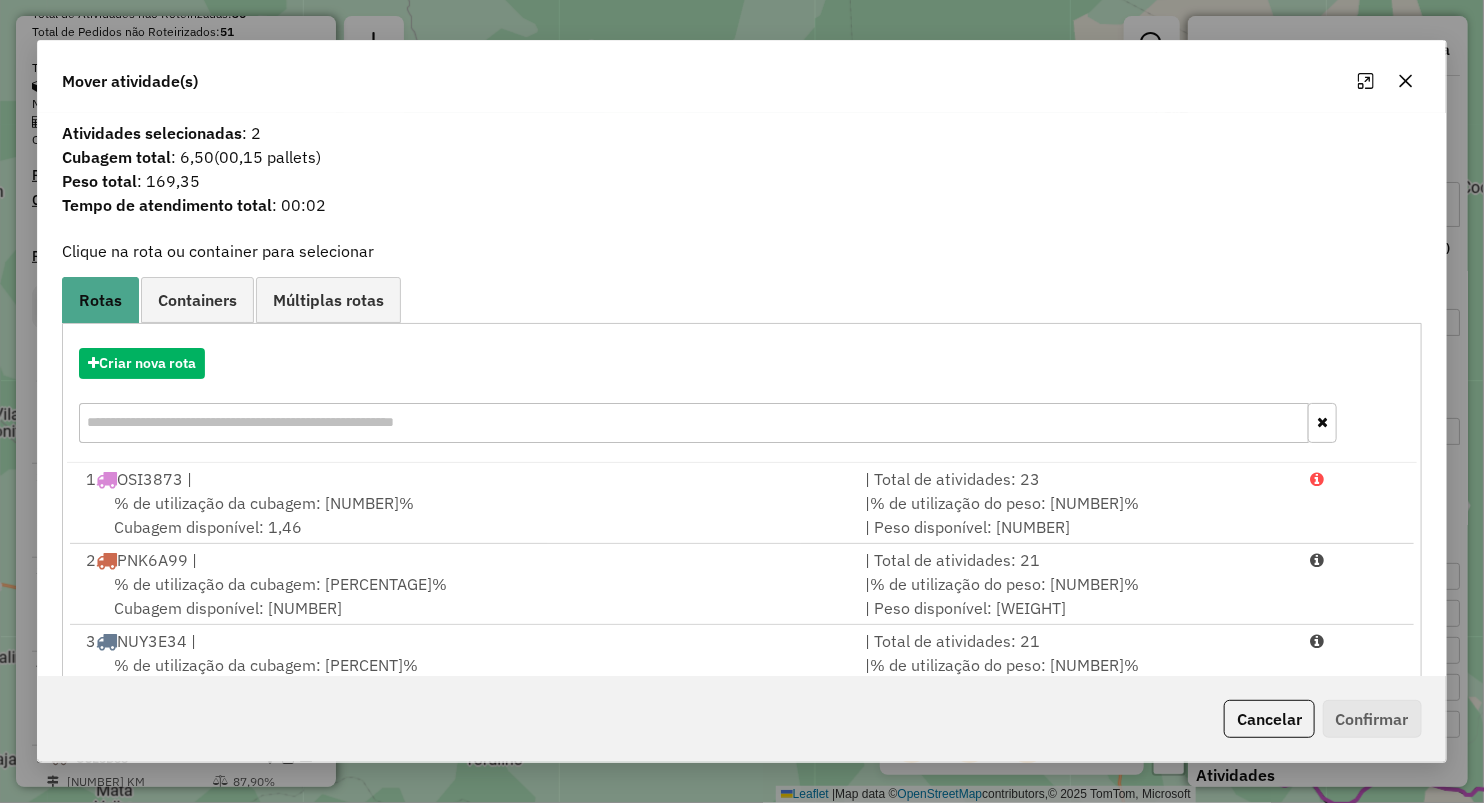 click on "% de utilização da cubagem: 99,57%  Cubagem disponível: 1,46" at bounding box center [463, 515] 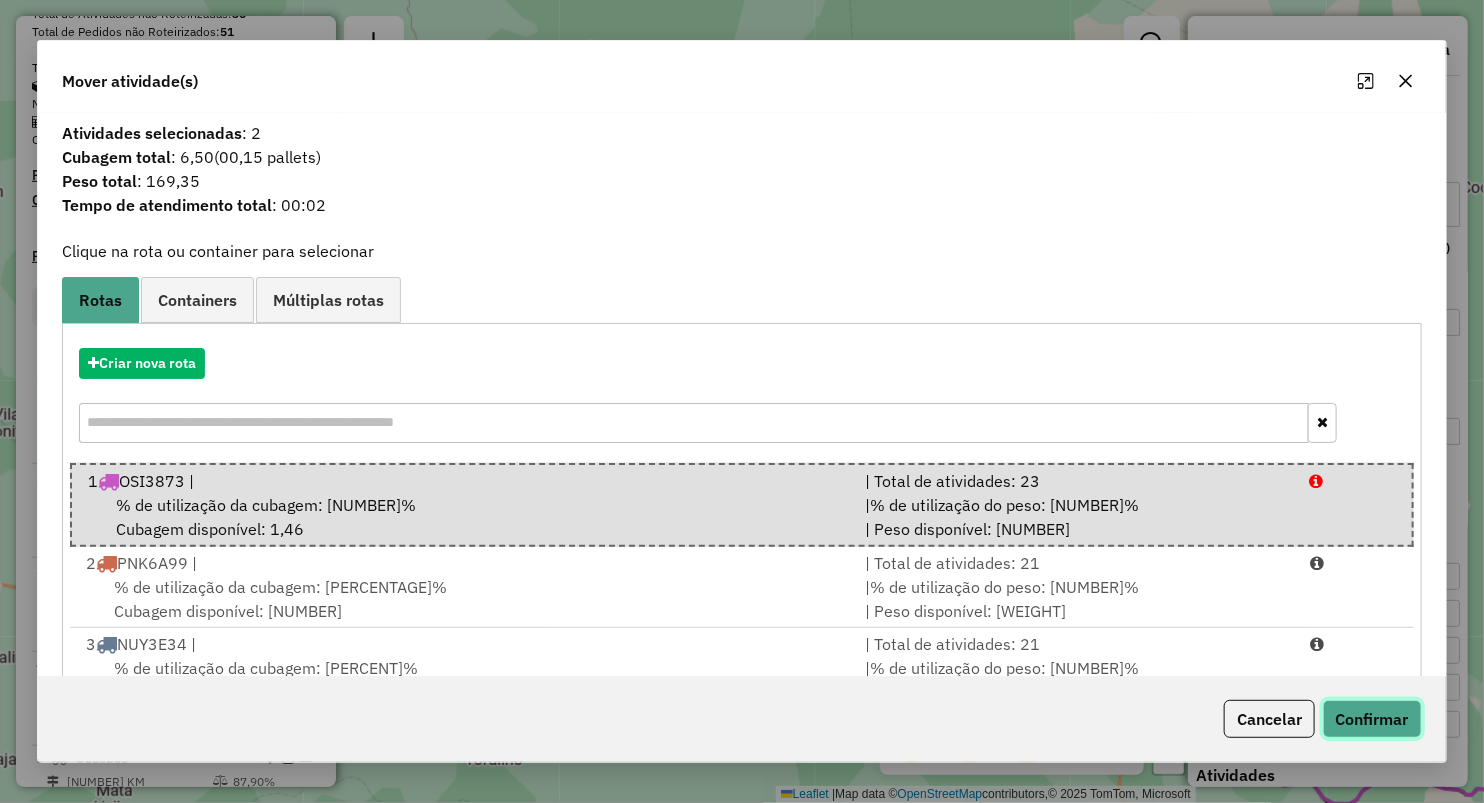 click on "Confirmar" 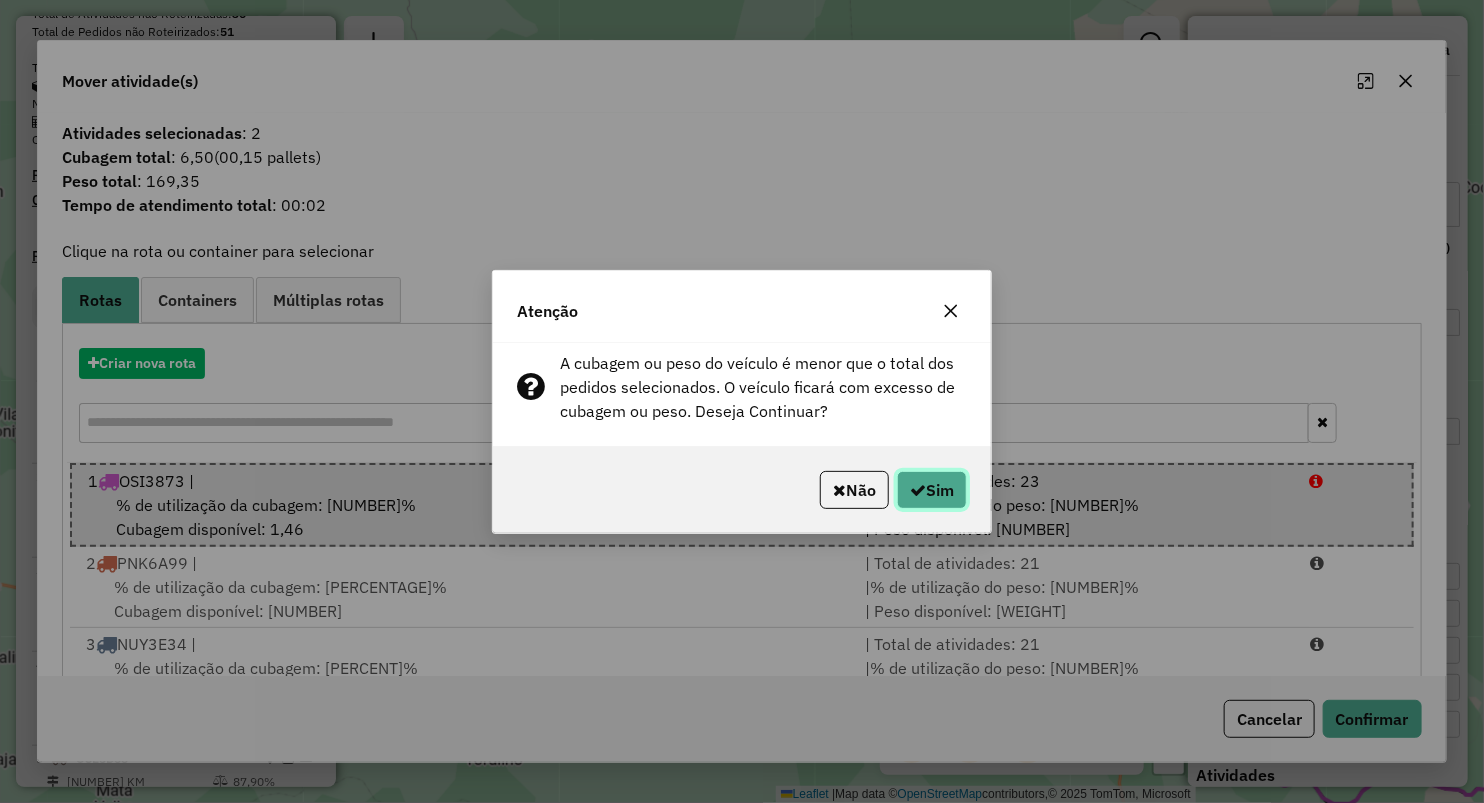 click on "Sim" 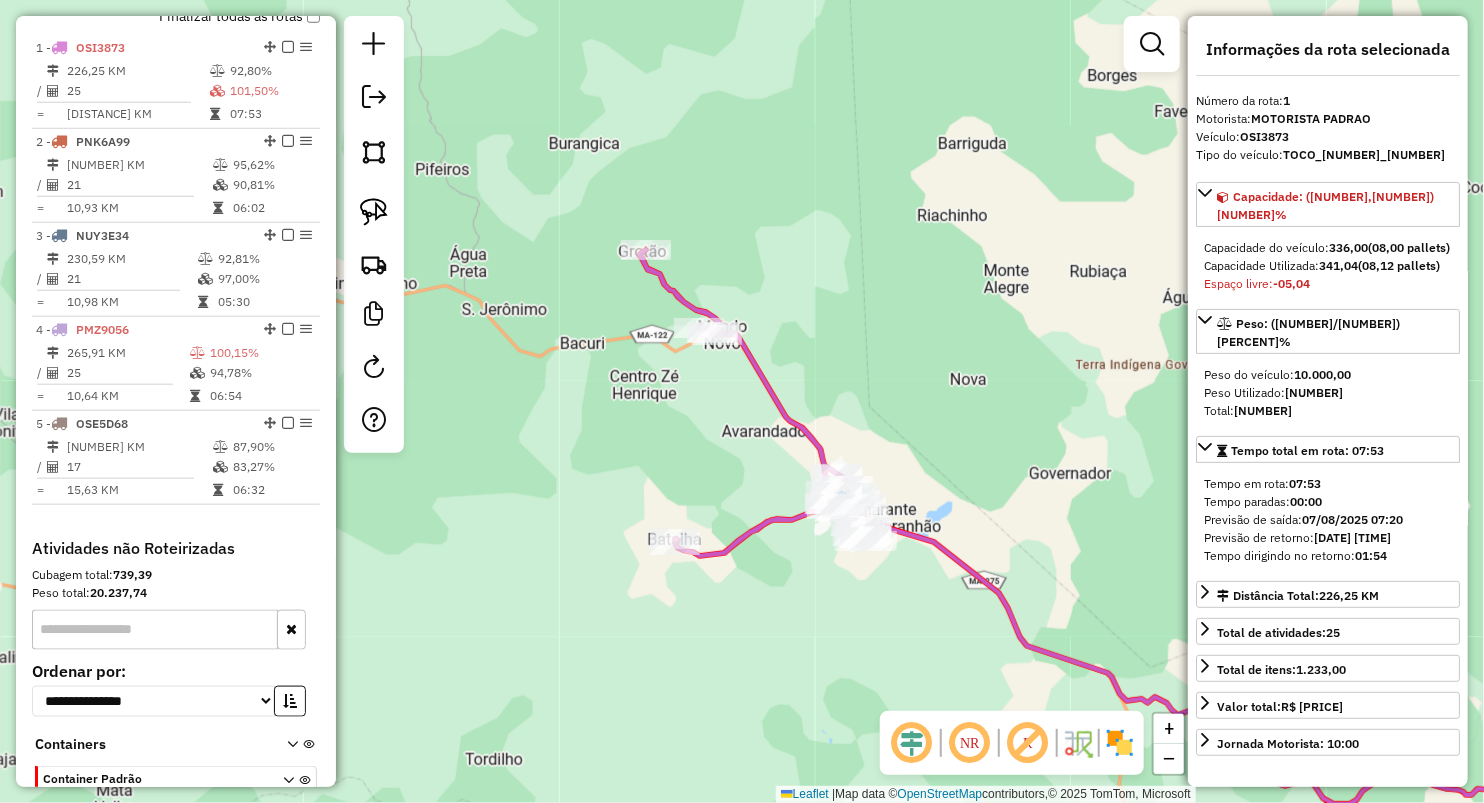scroll, scrollTop: 749, scrollLeft: 0, axis: vertical 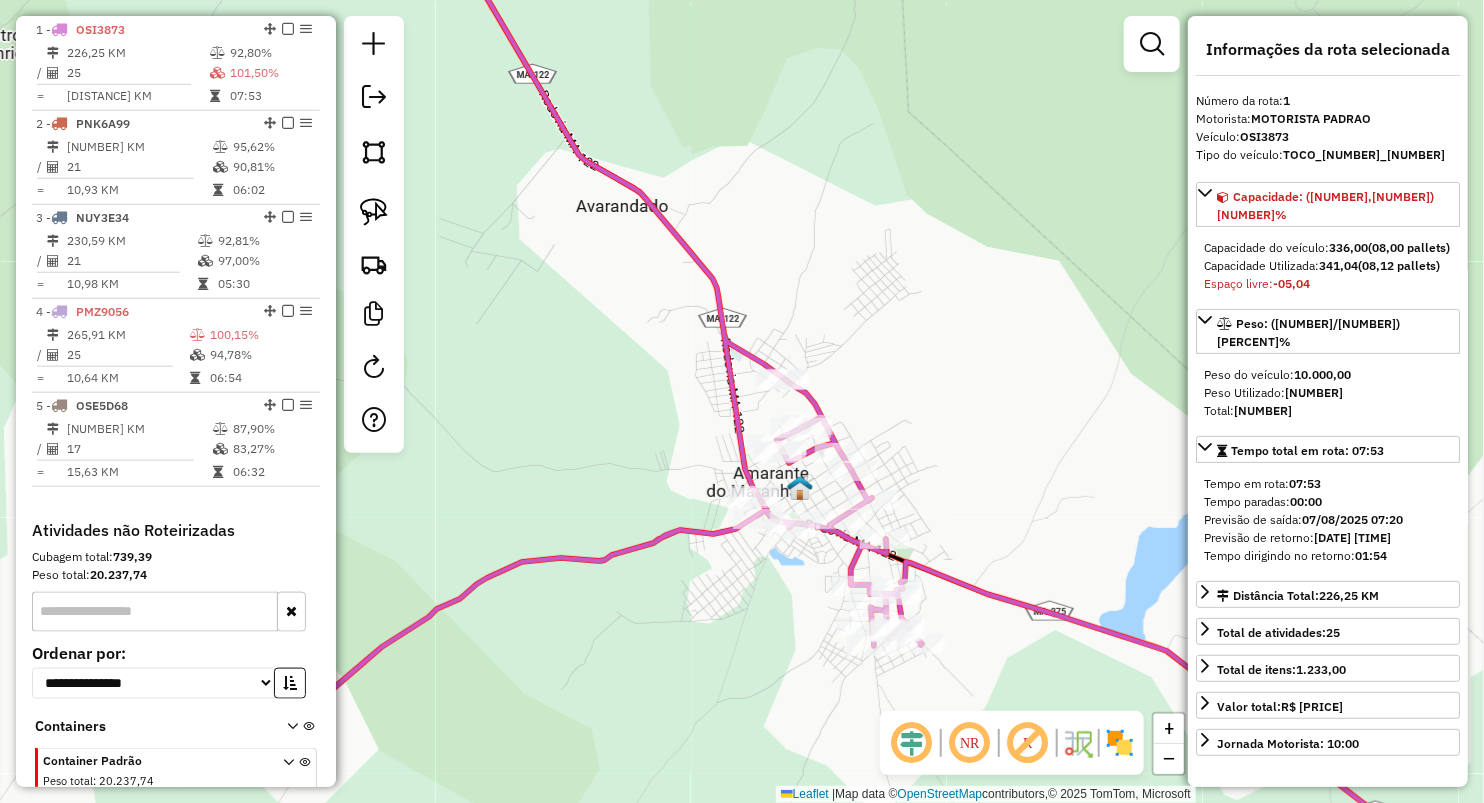 drag, startPoint x: 959, startPoint y: 452, endPoint x: 941, endPoint y: 385, distance: 69.375786 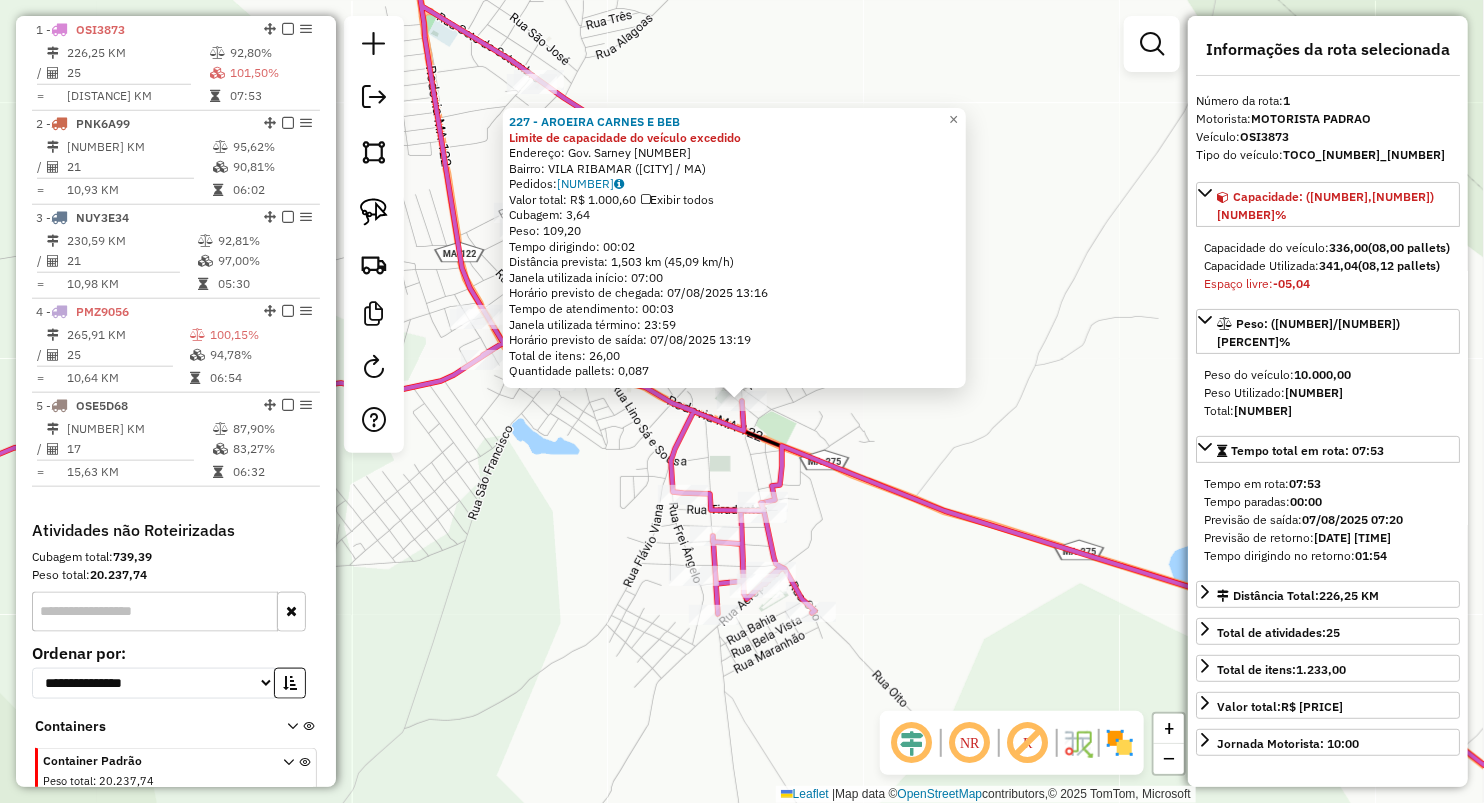 click 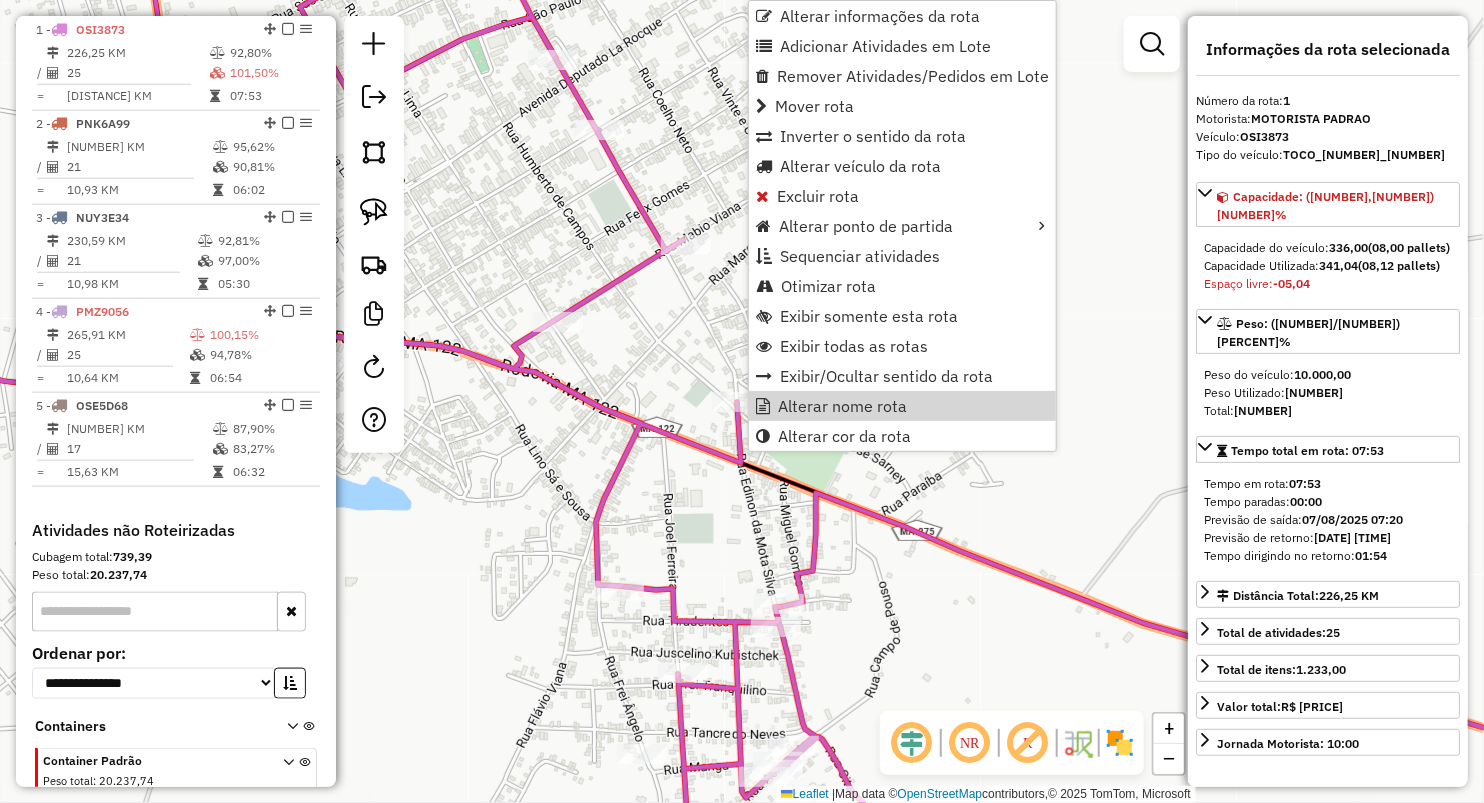 click on "Rota 1 - Placa OSI3873  227 - AROEIRA CARNES E BEB Janela de atendimento Grade de atendimento Capacidade Transportadoras Veículos Cliente Pedidos  Rotas Selecione os dias de semana para filtrar as janelas de atendimento  Seg   Ter   Qua   Qui   Sex   Sáb   Dom  Informe o período da janela de atendimento: De: Até:  Filtrar exatamente a janela do cliente  Considerar janela de atendimento padrão  Selecione os dias de semana para filtrar as grades de atendimento  Seg   Ter   Qua   Qui   Sex   Sáb   Dom   Considerar clientes sem dia de atendimento cadastrado  Clientes fora do dia de atendimento selecionado Filtrar as atividades entre os valores definidos abaixo:  Peso mínimo:   Peso máximo:   Cubagem mínima:   Cubagem máxima:   De:   Até:  Filtrar as atividades entre o tempo de atendimento definido abaixo:  De:   Até:   Considerar capacidade total dos clientes não roteirizados Transportadora: Selecione um ou mais itens Tipo de veículo: Selecione um ou mais itens Veículo: Selecione um ou mais itens +" 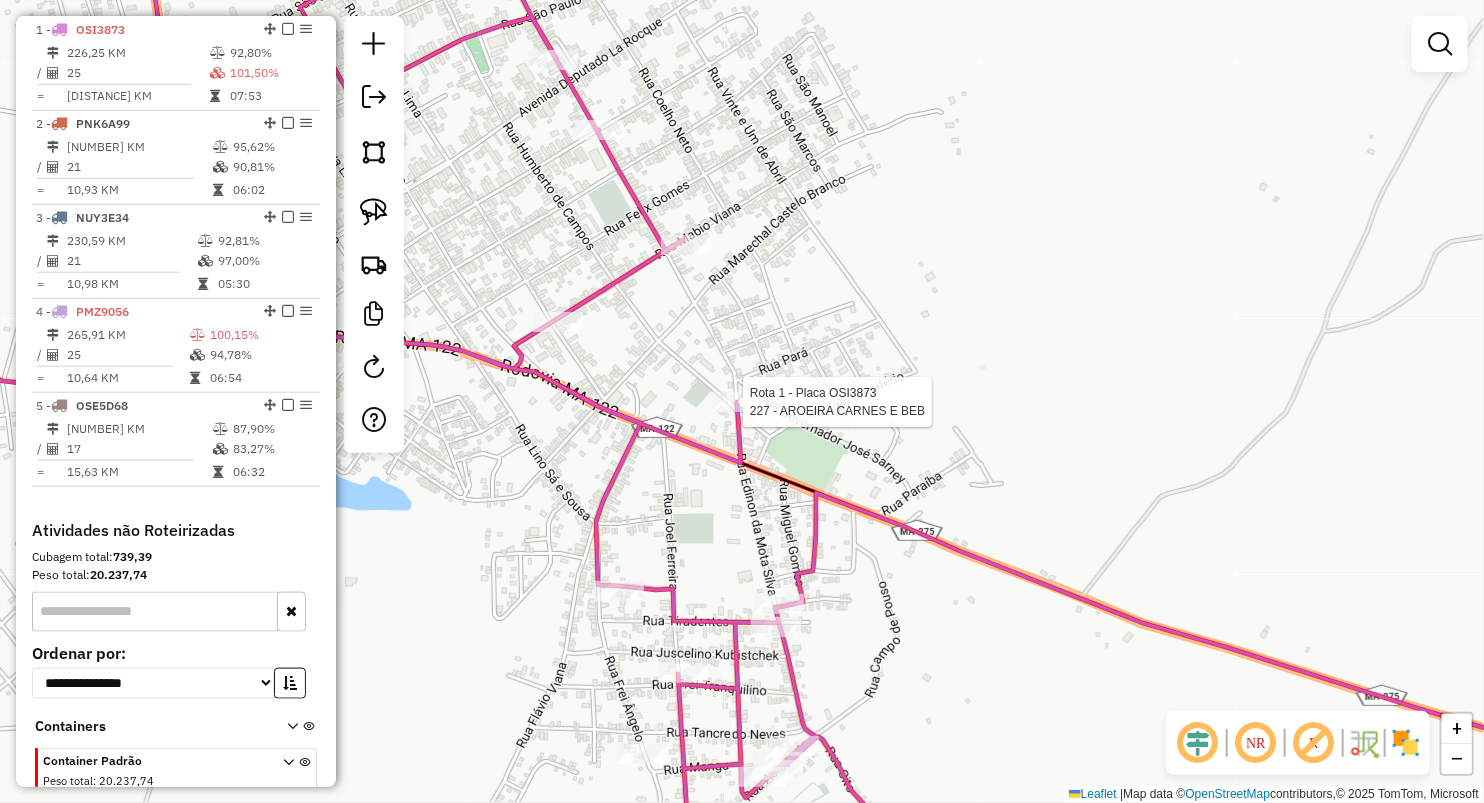 select on "**********" 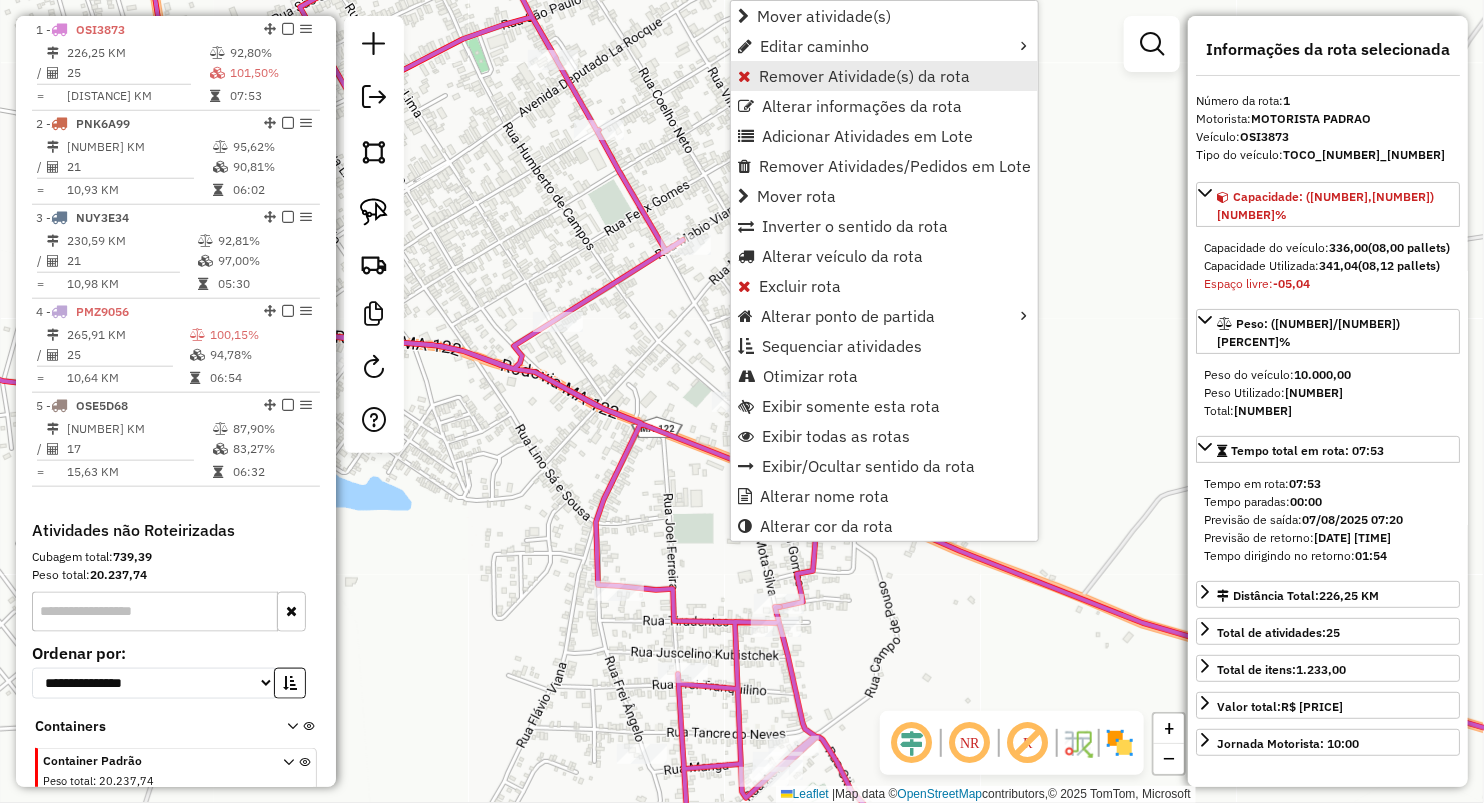 click on "Remover Atividade(s) da rota" at bounding box center [864, 76] 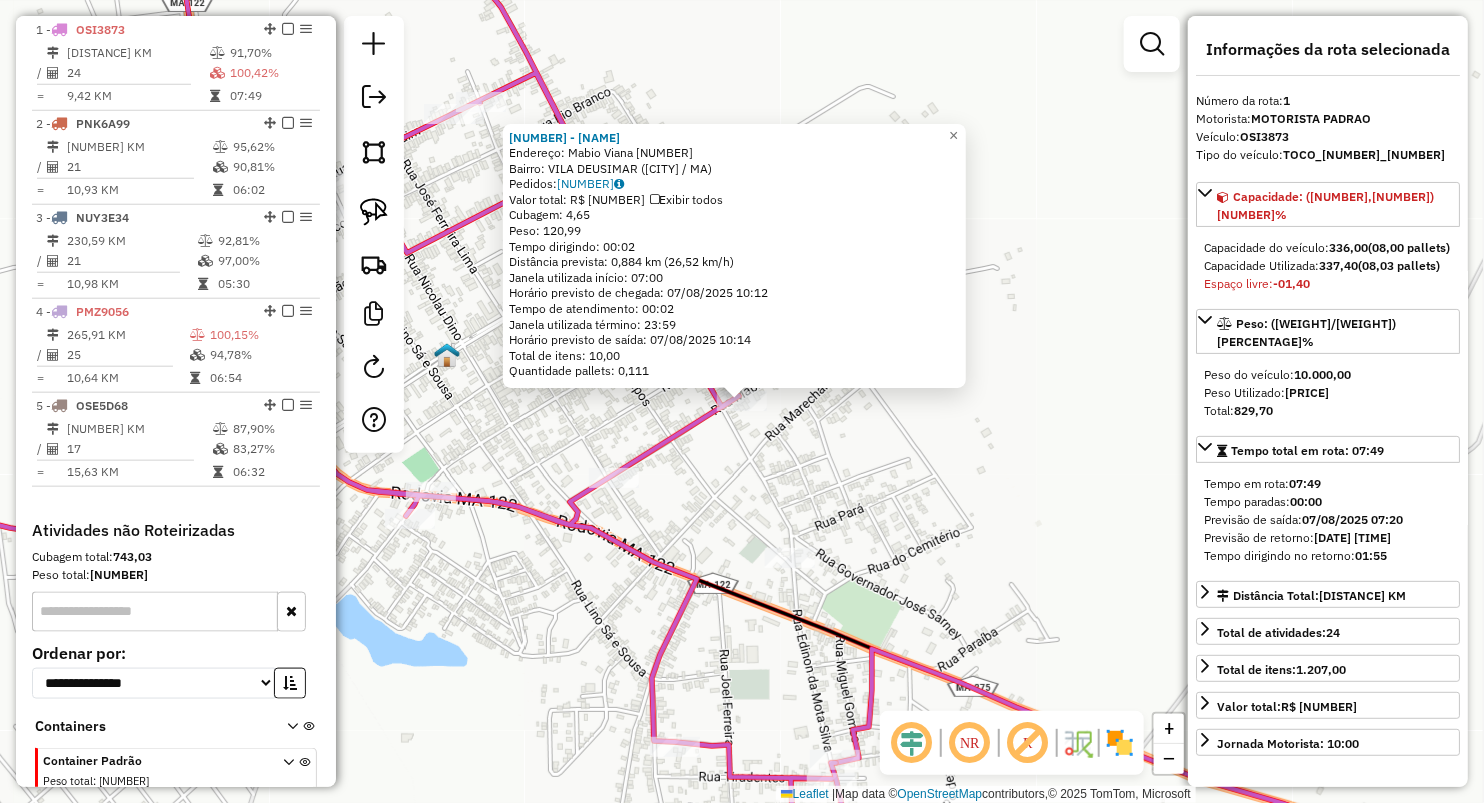 click on "281 - CHURRASCO DA MUNDOCA  Endereço:  Mabio Viana 32   Bairro: VILA DEUSIMAR (AMARANTE DO MARANHAO / MA)   Pedidos:  06027280   Valor total: R$ 998,50   Exibir todos   Cubagem: 4,65  Peso: 120,99  Tempo dirigindo: 00:02   Distância prevista: 0,884 km (26,52 km/h)   Janela utilizada início: 07:00   Horário previsto de chegada: 07/08/2025 10:12   Tempo de atendimento: 00:02   Janela utilizada término: 23:59   Horário previsto de saída: 07/08/2025 10:14   Total de itens: 10,00   Quantidade pallets: 0,111  × Janela de atendimento Grade de atendimento Capacidade Transportadoras Veículos Cliente Pedidos  Rotas Selecione os dias de semana para filtrar as janelas de atendimento  Seg   Ter   Qua   Qui   Sex   Sáb   Dom  Informe o período da janela de atendimento: De: Até:  Filtrar exatamente a janela do cliente  Considerar janela de atendimento padrão  Selecione os dias de semana para filtrar as grades de atendimento  Seg   Ter   Qua   Qui   Sex   Sáb   Dom   Peso mínimo:   Peso máximo:   De:   Até:" 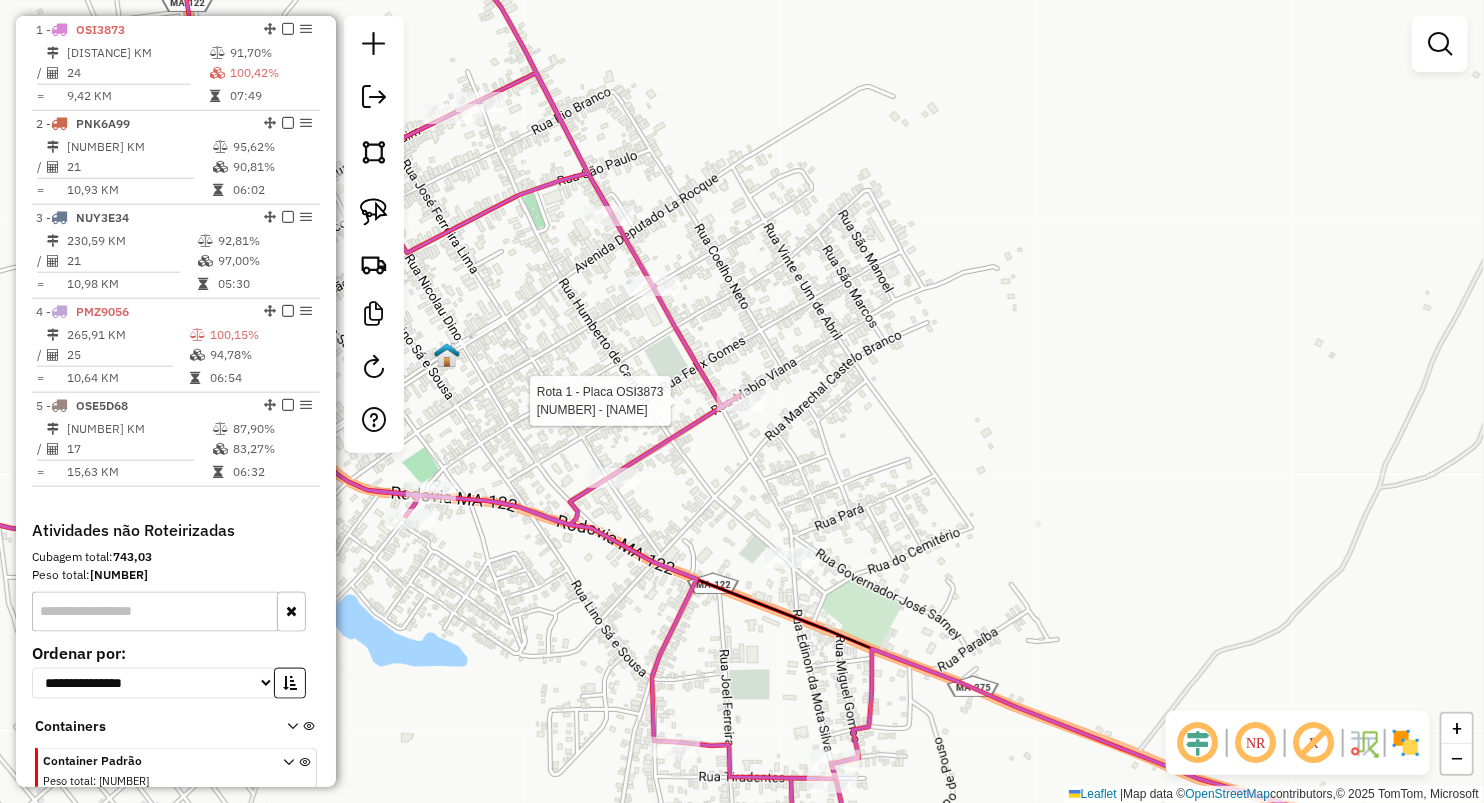 select on "**********" 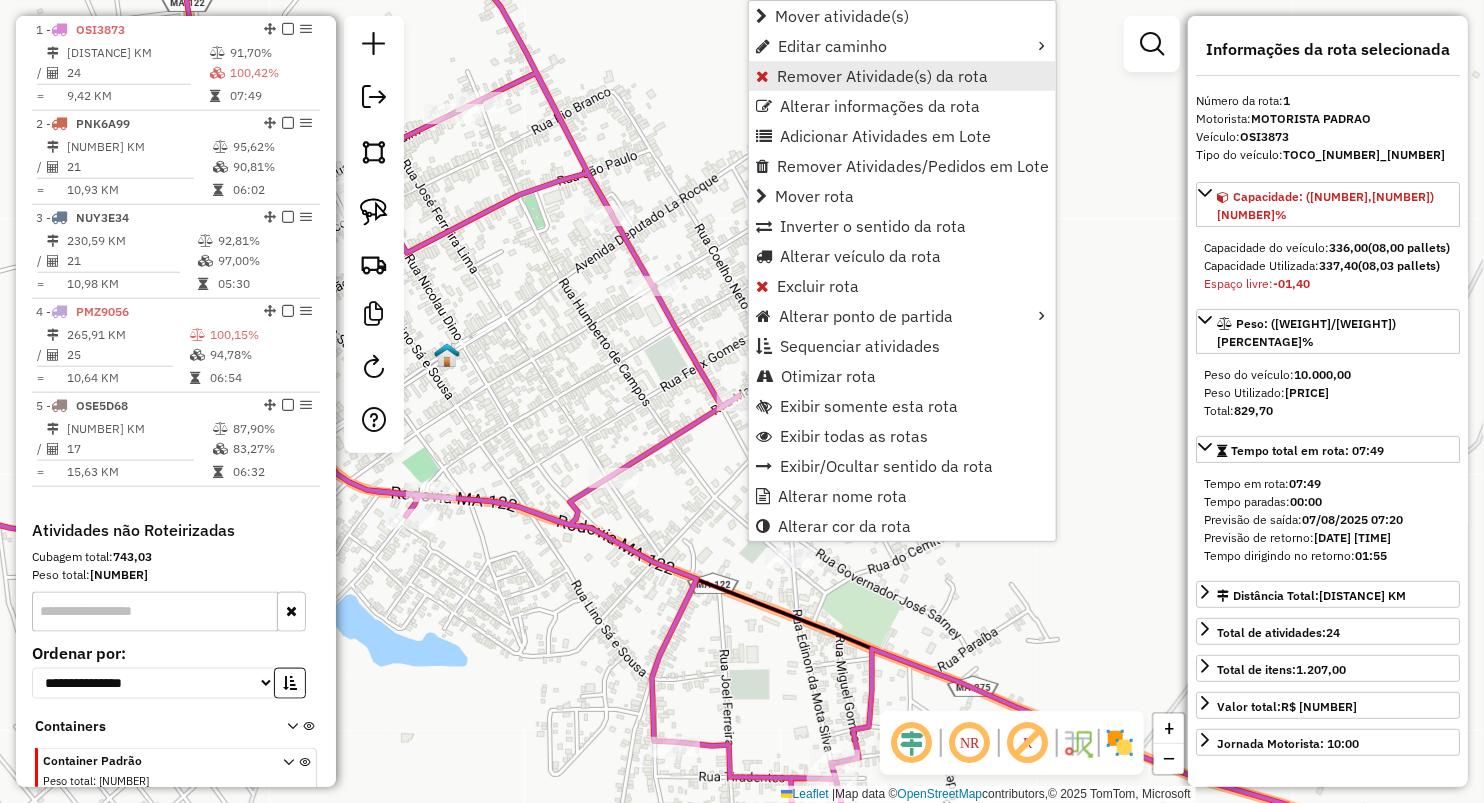 click on "Remover Atividade(s) da rota" at bounding box center [882, 76] 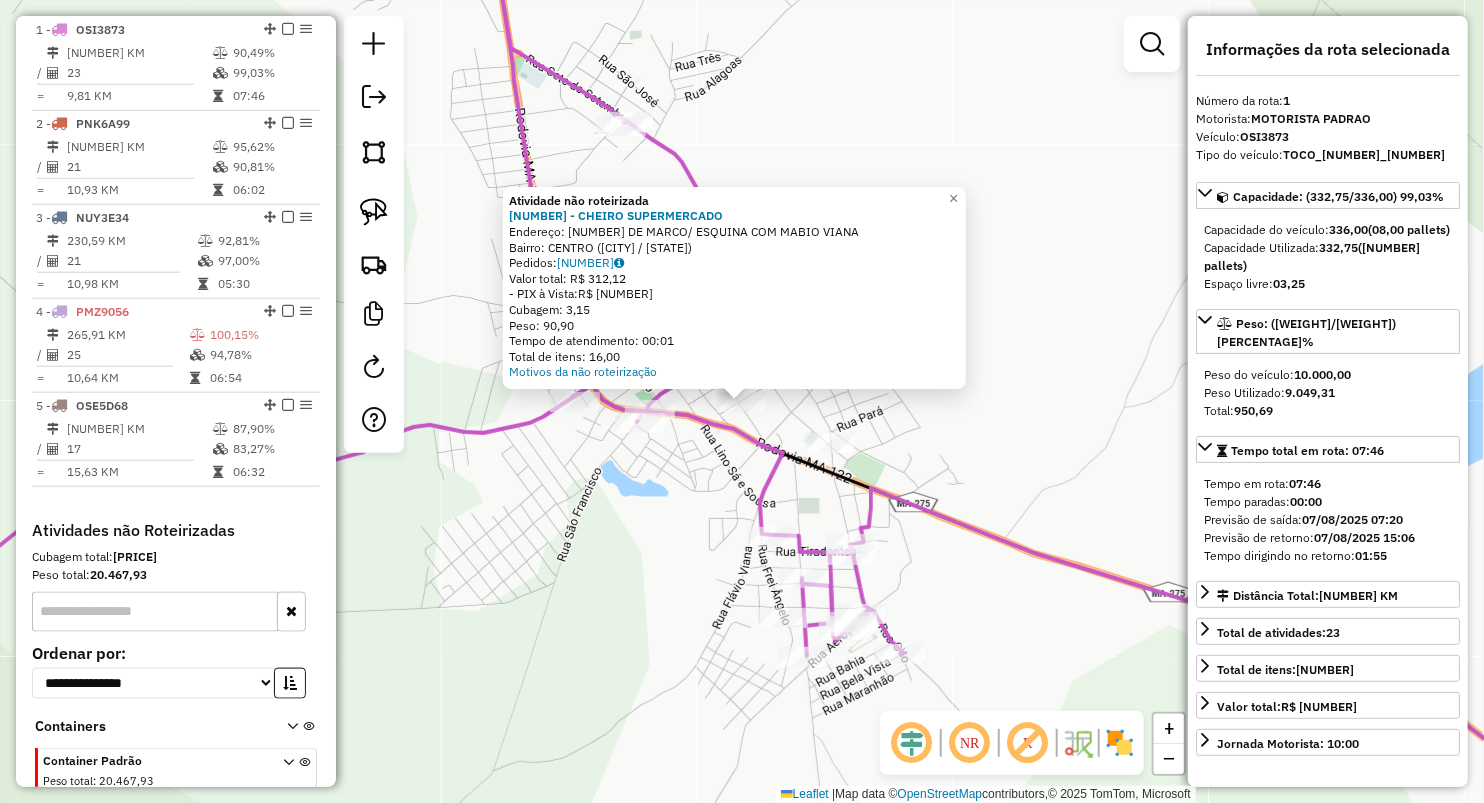 click on "Atividade não roteirizada 132 - CHEIRO SUPERMERCADO  Endereço:  31 DE MARCO/ ESQUINA COM MABIO VIANA   Bairro: CENTRO ([CITY] / [STATE])   Pedidos:  [ORDER_ID]   Valor total: R$ 312,12   - PIX à Vista:  R$ 312,12   Cubagem: 3,15   Peso: 90,90   Tempo de atendimento: 00:01   Total de itens: 16,00  Motivos da não roteirização × Janela de atendimento Grade de atendimento Capacidade Transportadoras Veículos Cliente Pedidos  Rotas Selecione os dias de semana para filtrar as janelas de atendimento  Seg   Ter   Qua   Qui   Sex   Sáb   Dom  Informe o período da janela de atendimento: De: Até:  Filtrar exatamente a janela do cliente  Considerar janela de atendimento padrão  Selecione os dias de semana para filtrar as grades de atendimento  Seg   Ter   Qua   Qui   Sex   Sáb   Dom   Considerar clientes sem dia de atendimento cadastrado  Clientes fora do dia de atendimento selecionado Filtrar as atividades entre os valores definidos abaixo:  Peso mínimo:   Peso máximo:   Cubagem mínima:   De:  De:" 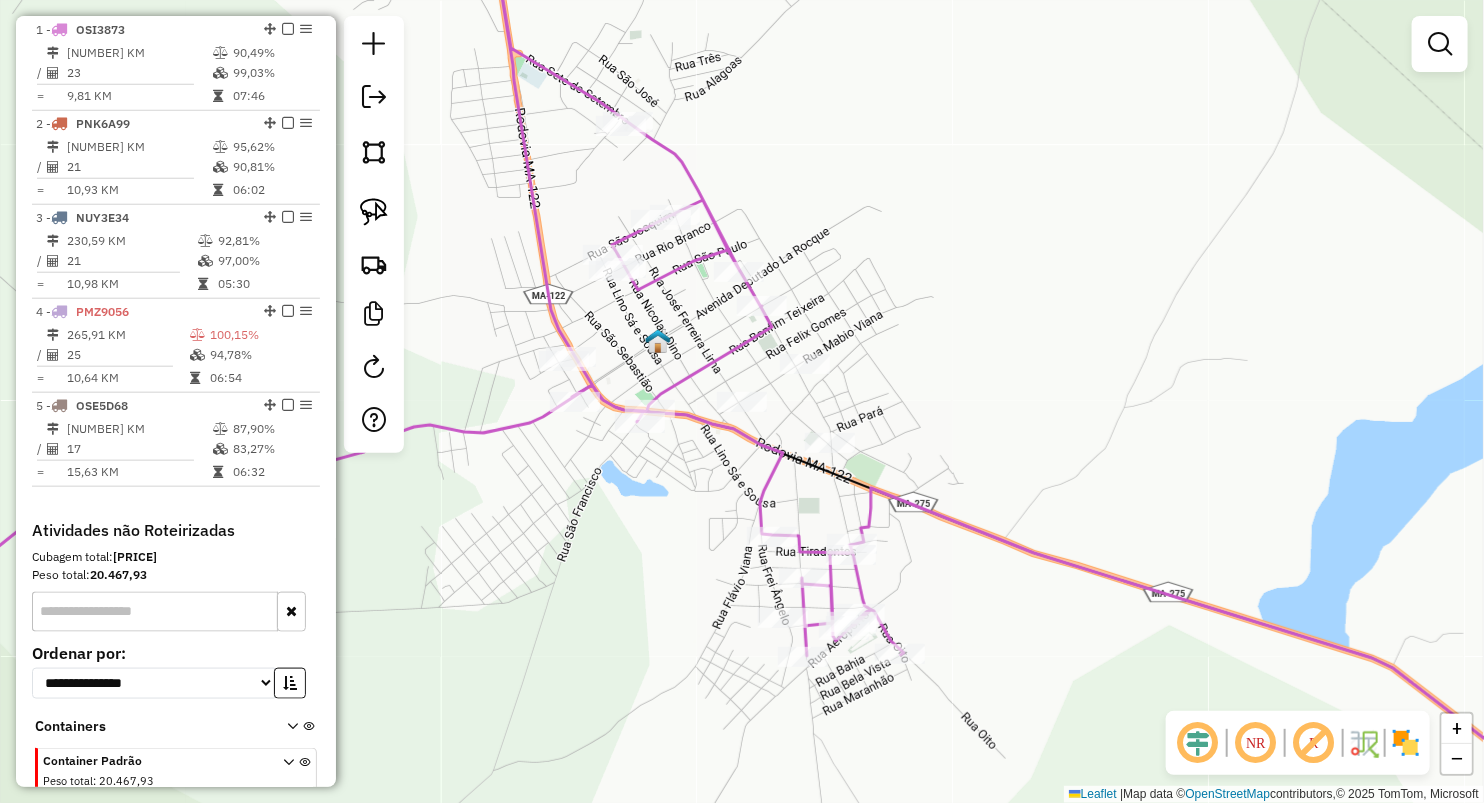 drag, startPoint x: 383, startPoint y: 195, endPoint x: 400, endPoint y: 203, distance: 18.788294 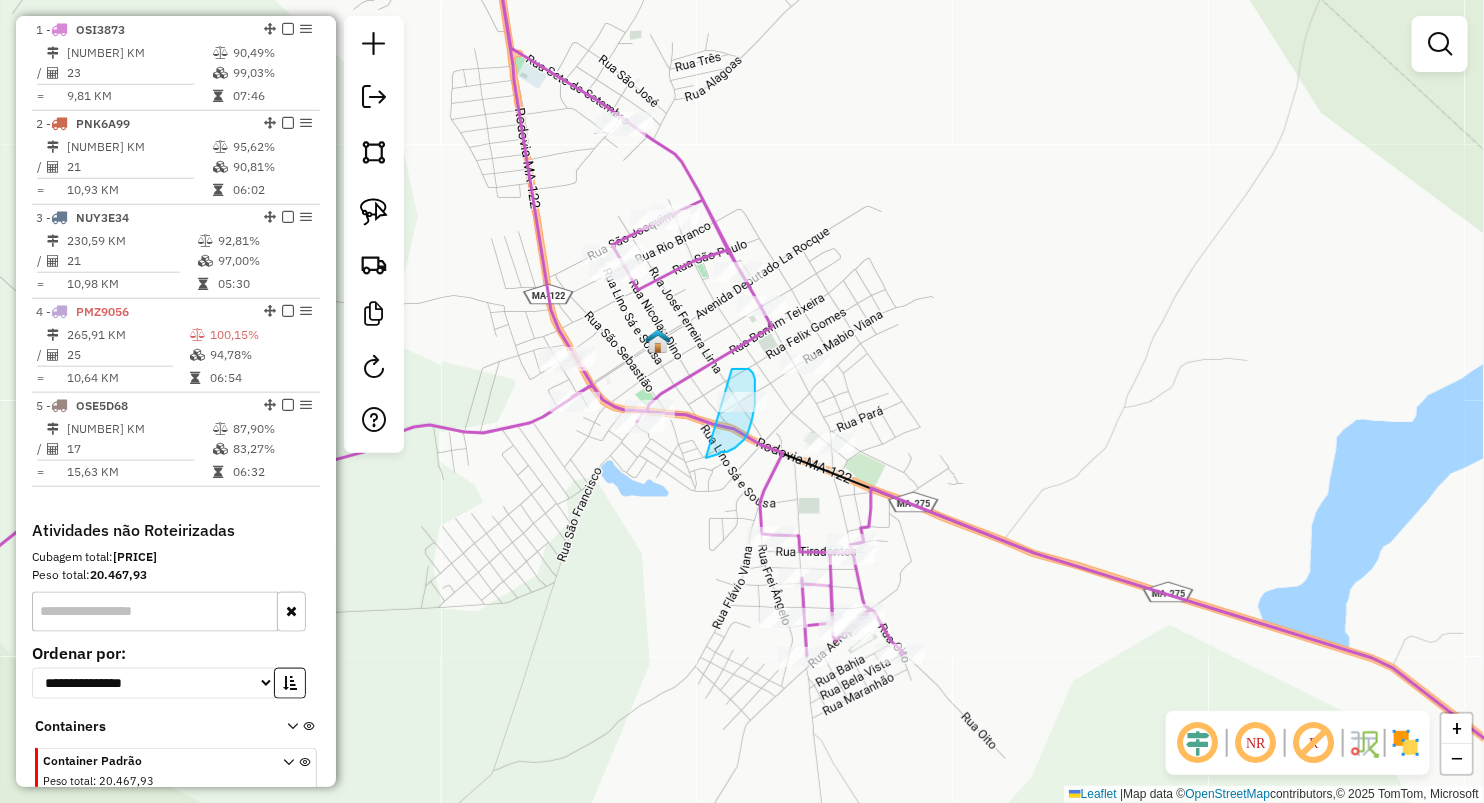 drag, startPoint x: 739, startPoint y: 369, endPoint x: 706, endPoint y: 458, distance: 94.92102 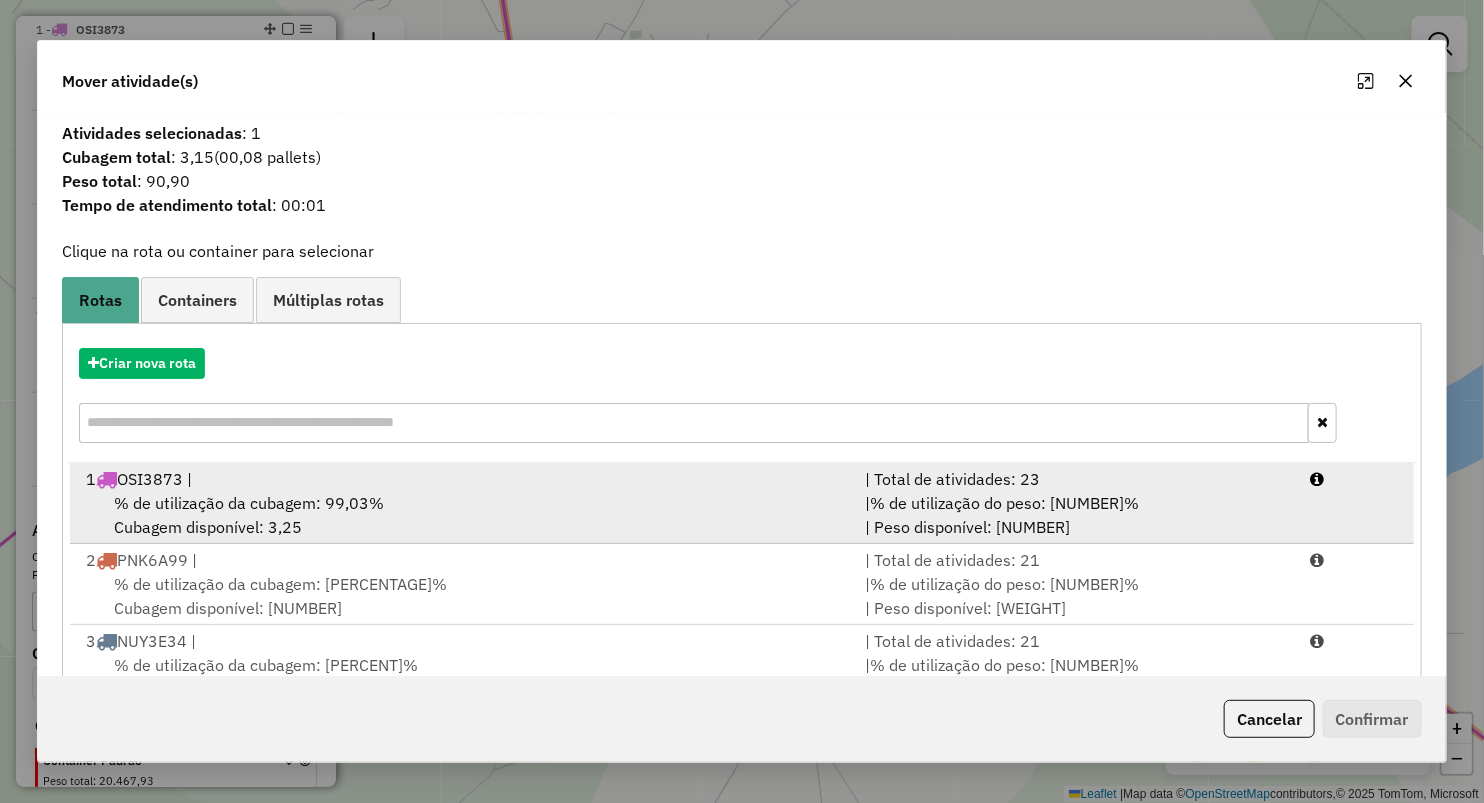 click on "% de utilização da cubagem: 99,03%" at bounding box center (249, 503) 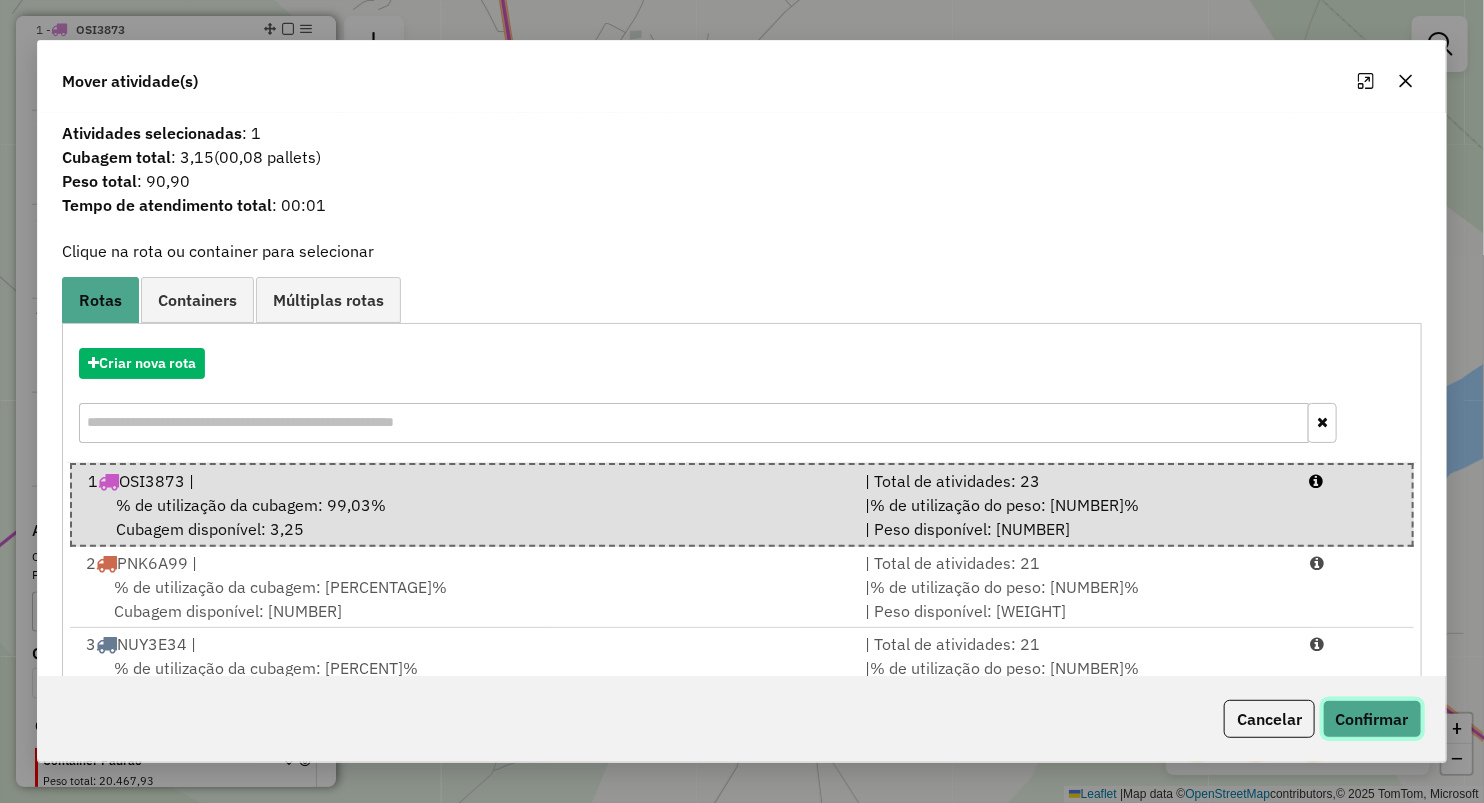 click on "Confirmar" 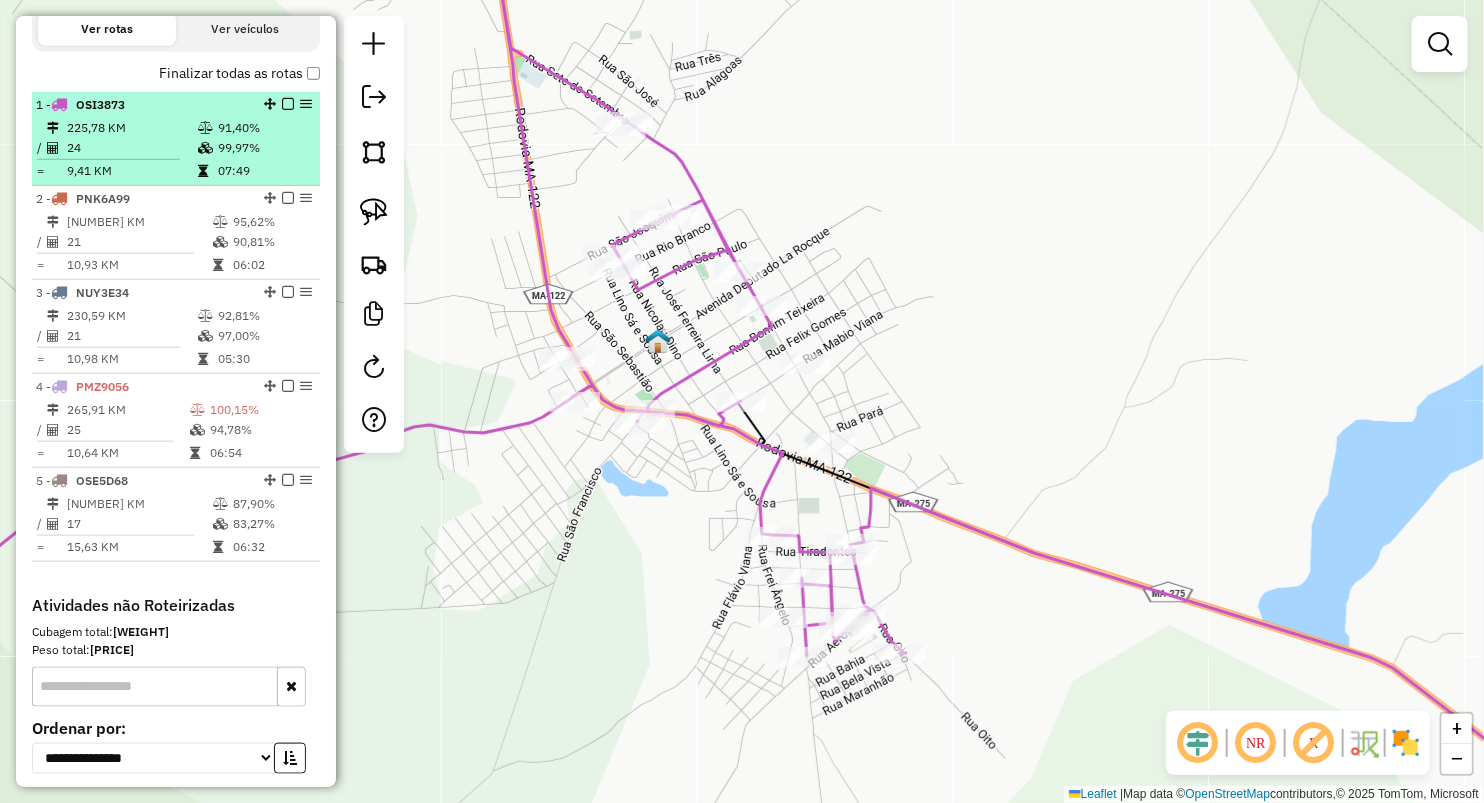 scroll, scrollTop: 638, scrollLeft: 0, axis: vertical 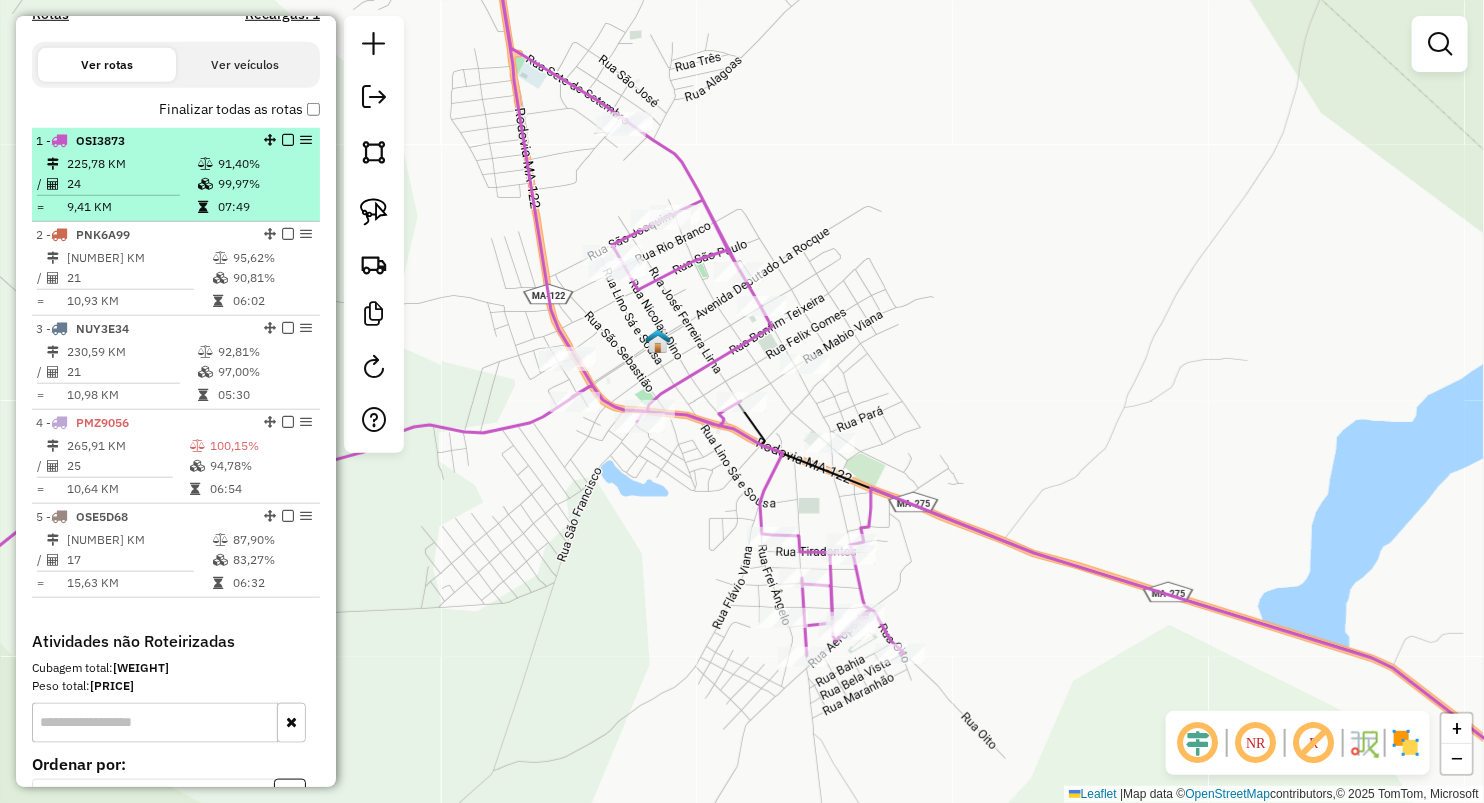 click on "24" at bounding box center [131, 184] 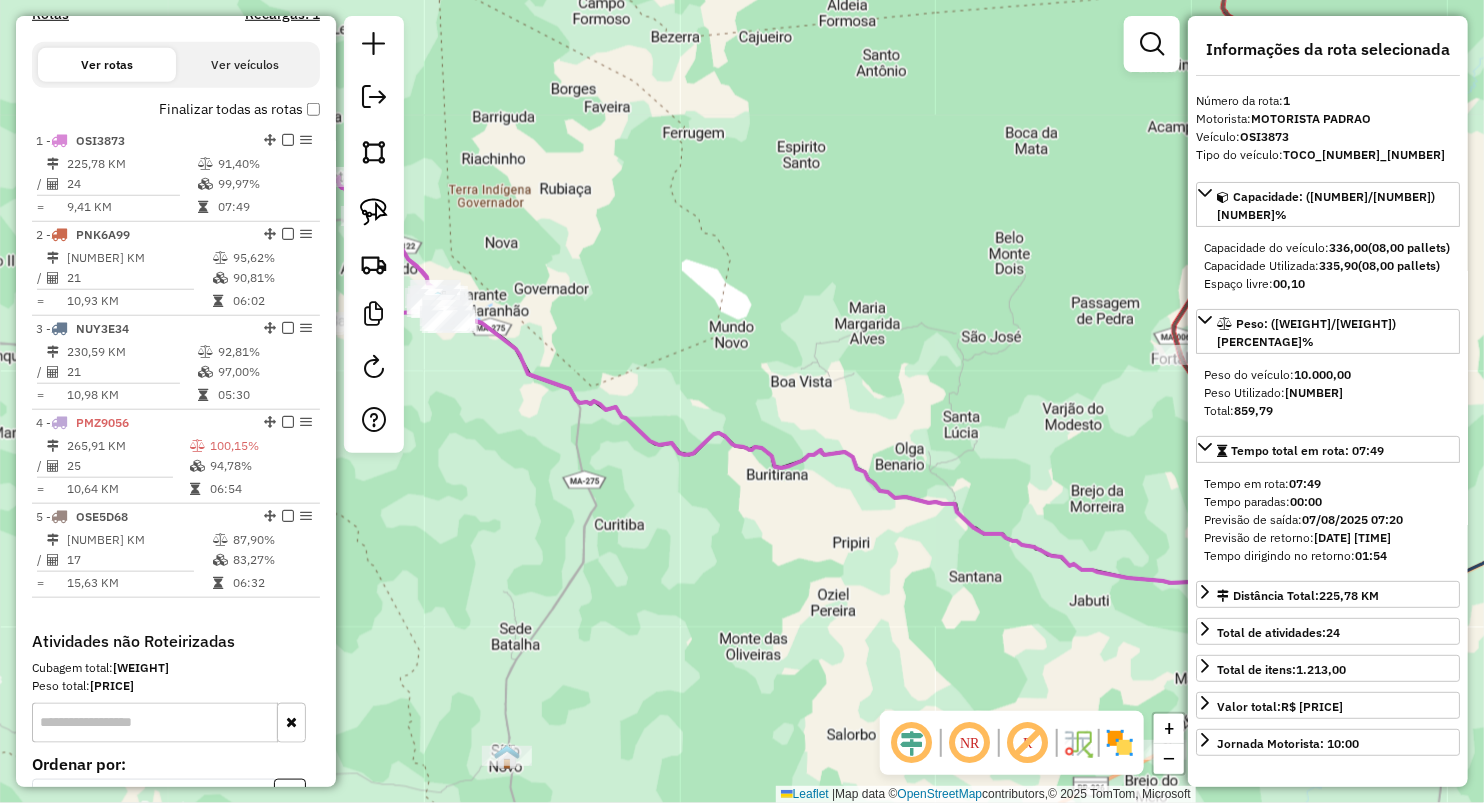 drag, startPoint x: 649, startPoint y: 238, endPoint x: 996, endPoint y: 372, distance: 371.97446 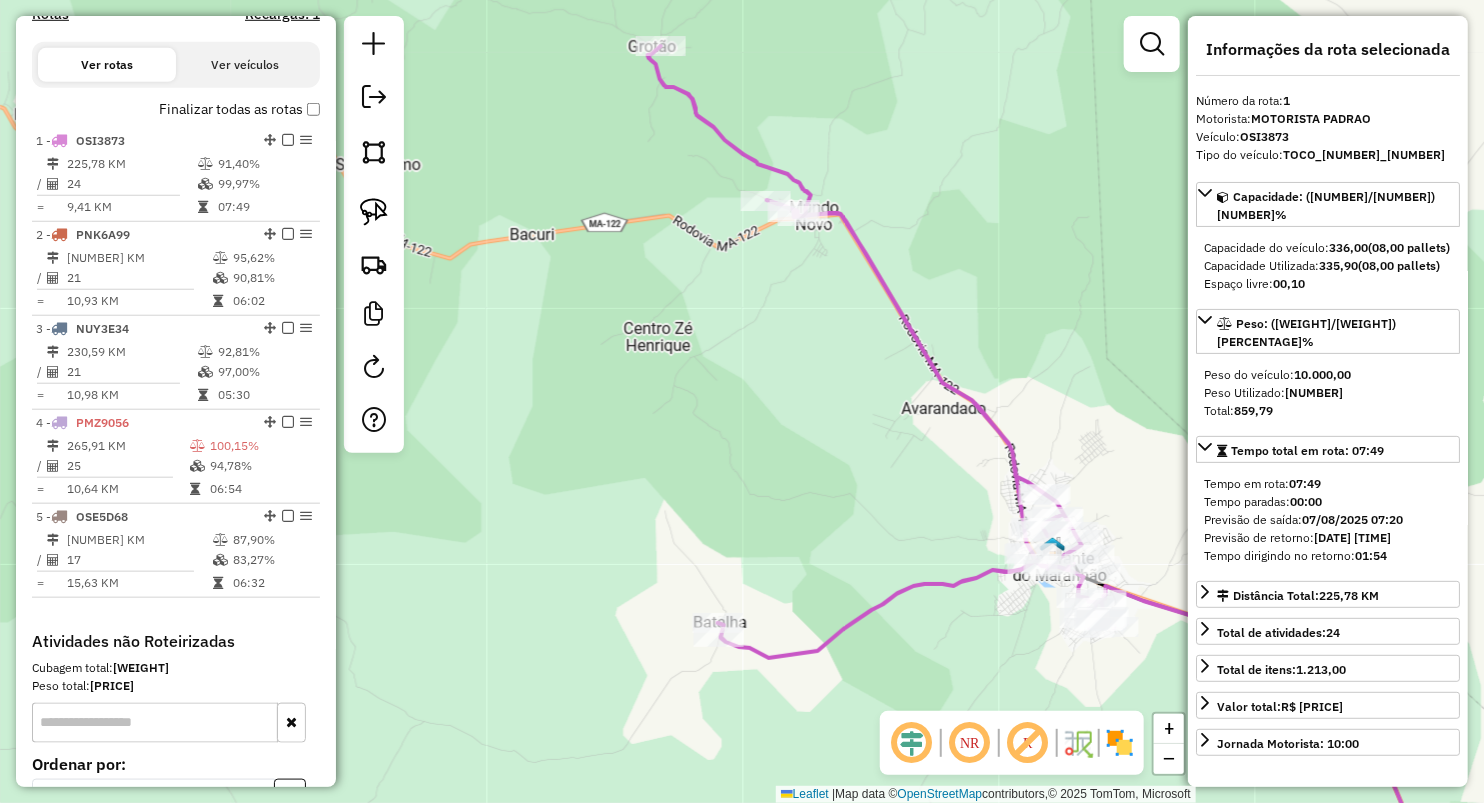 drag, startPoint x: 853, startPoint y: 378, endPoint x: 1080, endPoint y: 372, distance: 227.07928 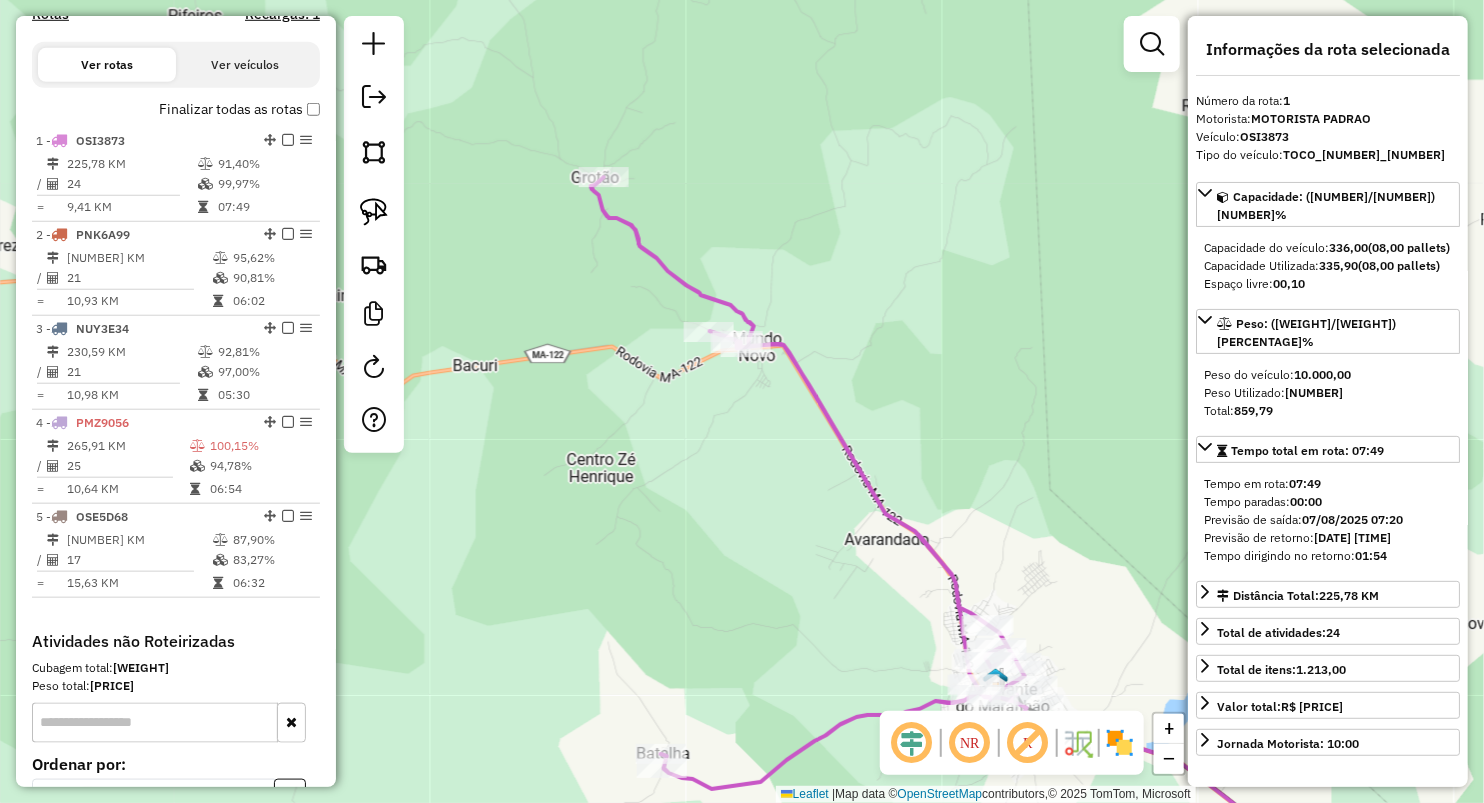 drag, startPoint x: 750, startPoint y: 377, endPoint x: 697, endPoint y: 488, distance: 123.00407 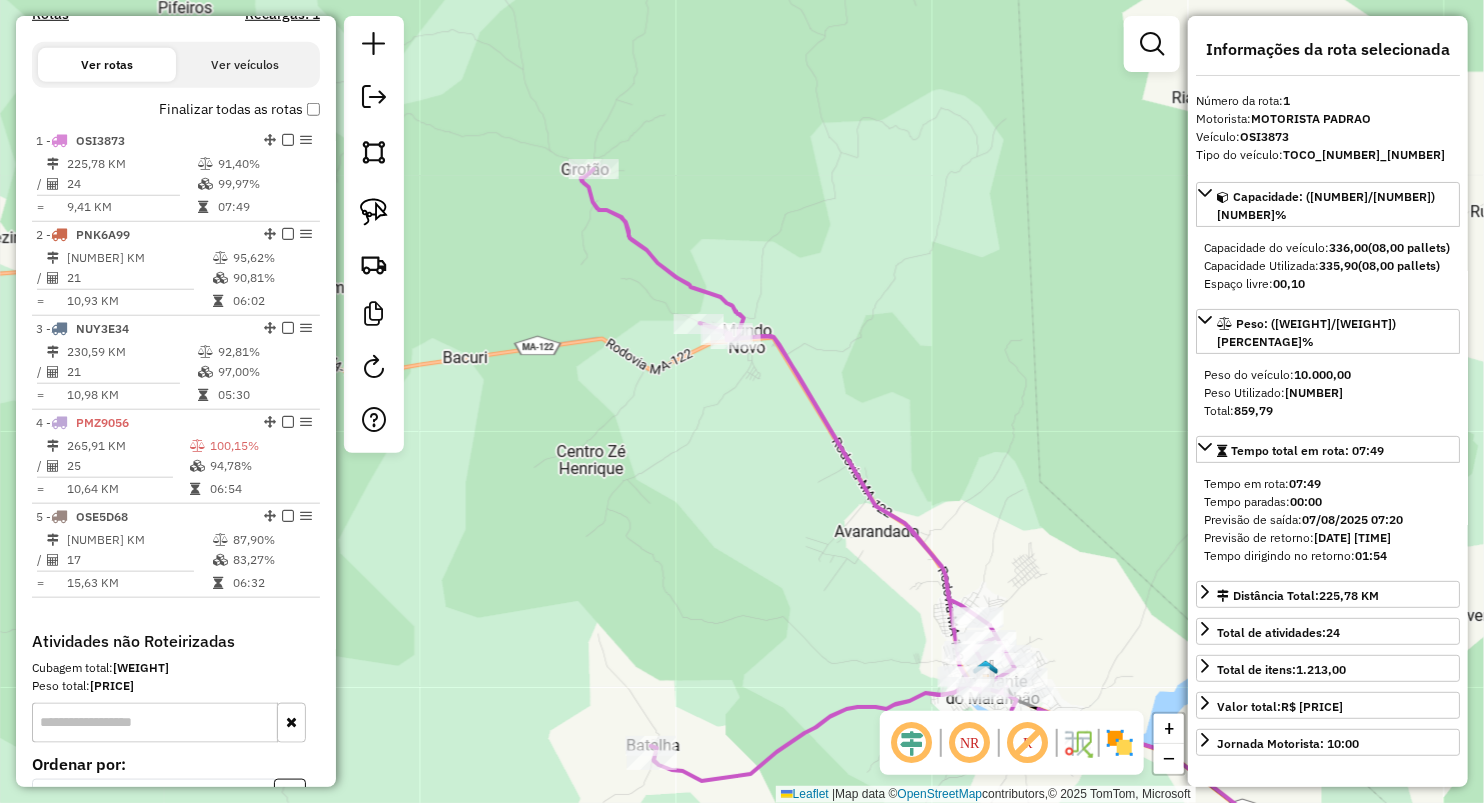 drag, startPoint x: 746, startPoint y: 548, endPoint x: 717, endPoint y: 470, distance: 83.21658 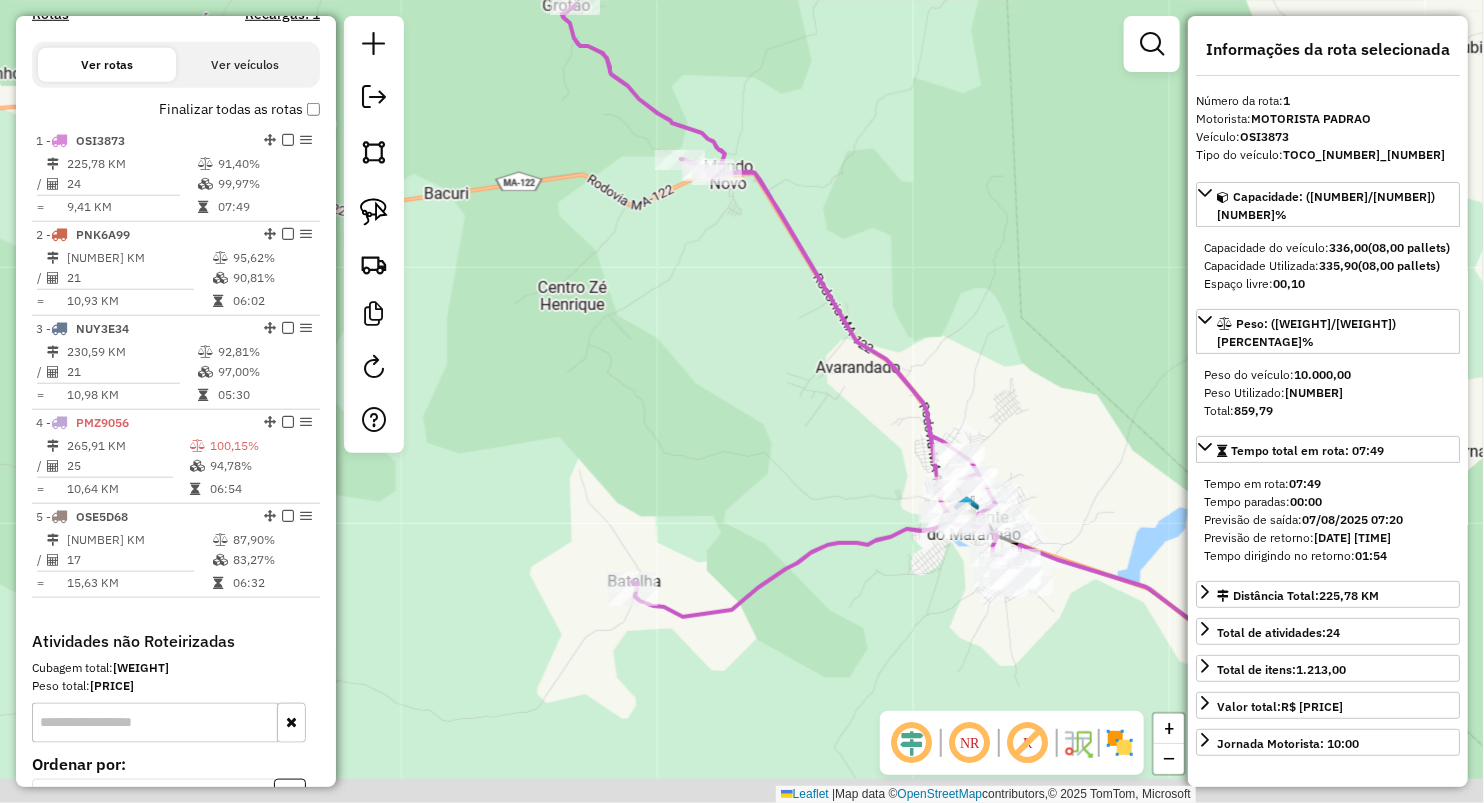 drag, startPoint x: 587, startPoint y: 436, endPoint x: 488, endPoint y: 331, distance: 144.31216 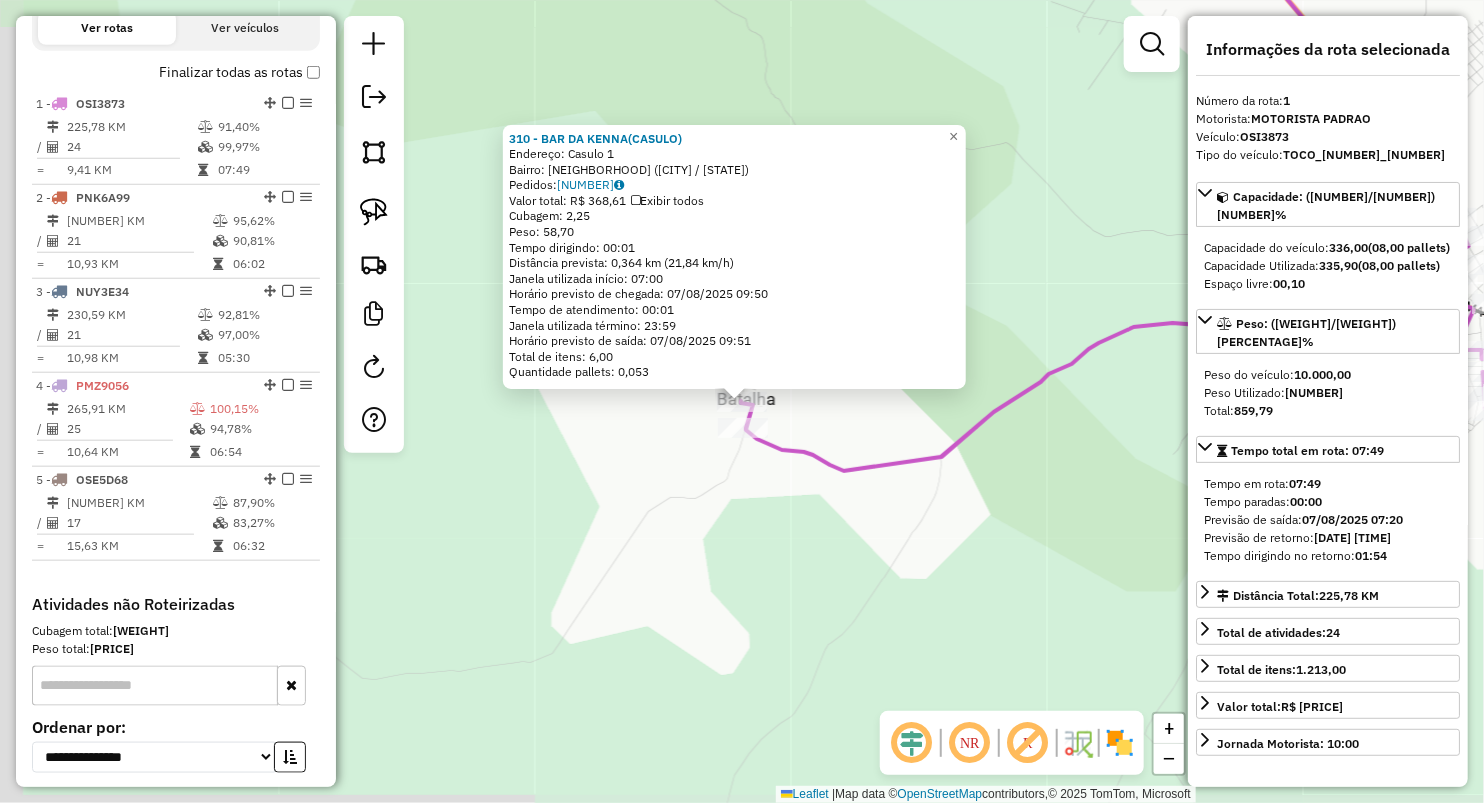 scroll, scrollTop: 749, scrollLeft: 0, axis: vertical 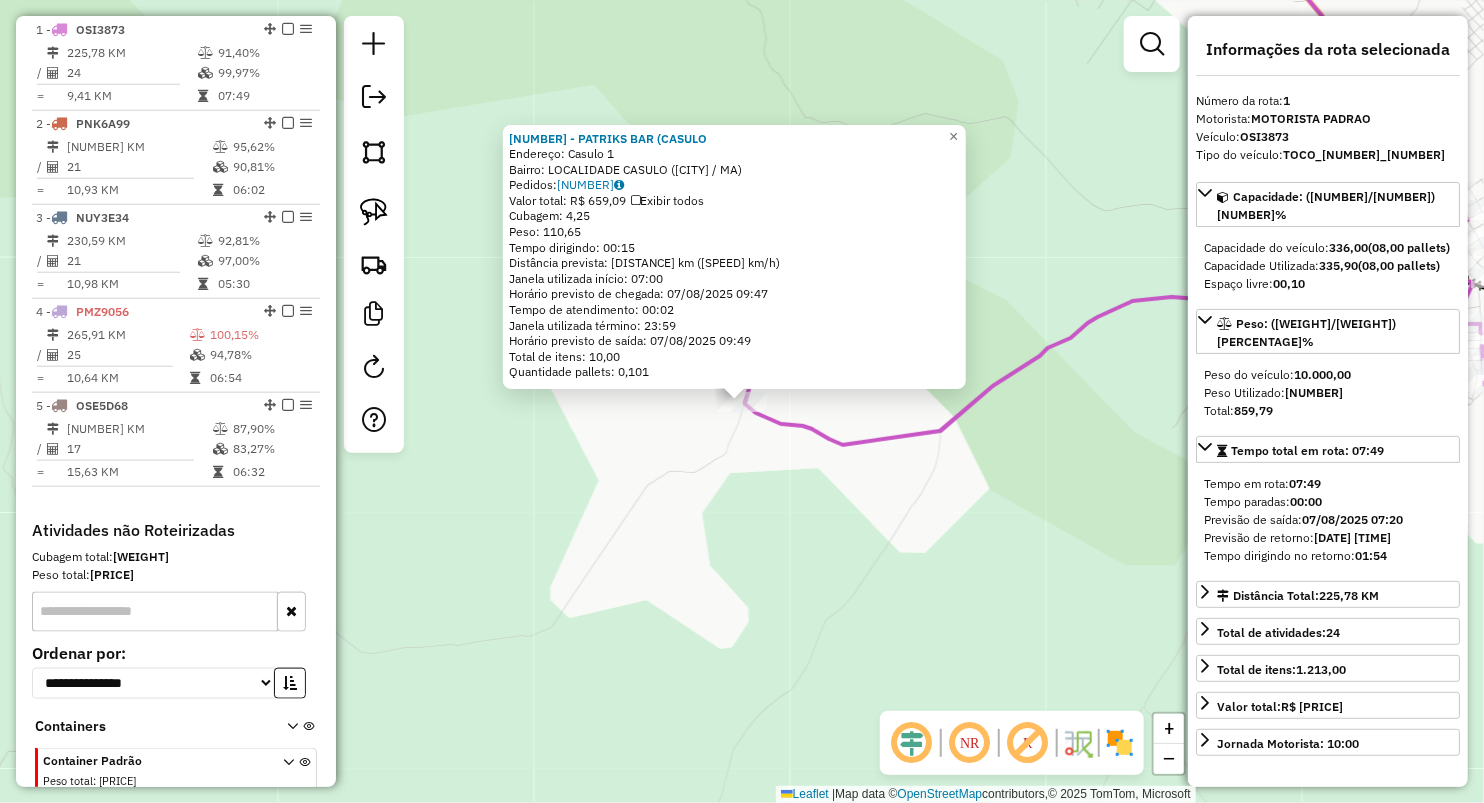 click on "291 - PATRIKS BAR  (CASULO  Endereço:  Casulo 1   Bairro: LOCALIDADE CASULO (AMARANTE DO MARANHAO / MA)   Pedidos:  06027281   Valor total: R$ 659,09   Exibir todos   Cubagem: 4,25  Peso: 110,65  Tempo dirigindo: 00:15   Distância prevista: 8,105 km (32,42 km/h)   Janela utilizada início: 07:00   Horário previsto de chegada: 07/08/2025 09:47   Tempo de atendimento: 00:02   Janela utilizada término: 23:59   Horário previsto de saída: 07/08/2025 09:49   Total de itens: 10,00   Quantidade pallets: 0,101  × Janela de atendimento Grade de atendimento Capacidade Transportadoras Veículos Cliente Pedidos  Rotas Selecione os dias de semana para filtrar as janelas de atendimento  Seg   Ter   Qua   Qui   Sex   Sáb   Dom  Informe o período da janela de atendimento: De: Até:  Filtrar exatamente a janela do cliente  Considerar janela de atendimento padrão  Selecione os dias de semana para filtrar as grades de atendimento  Seg   Ter   Qua   Qui   Sex   Sáb   Dom   Peso mínimo:   Peso máximo:   De:   Até:  +" 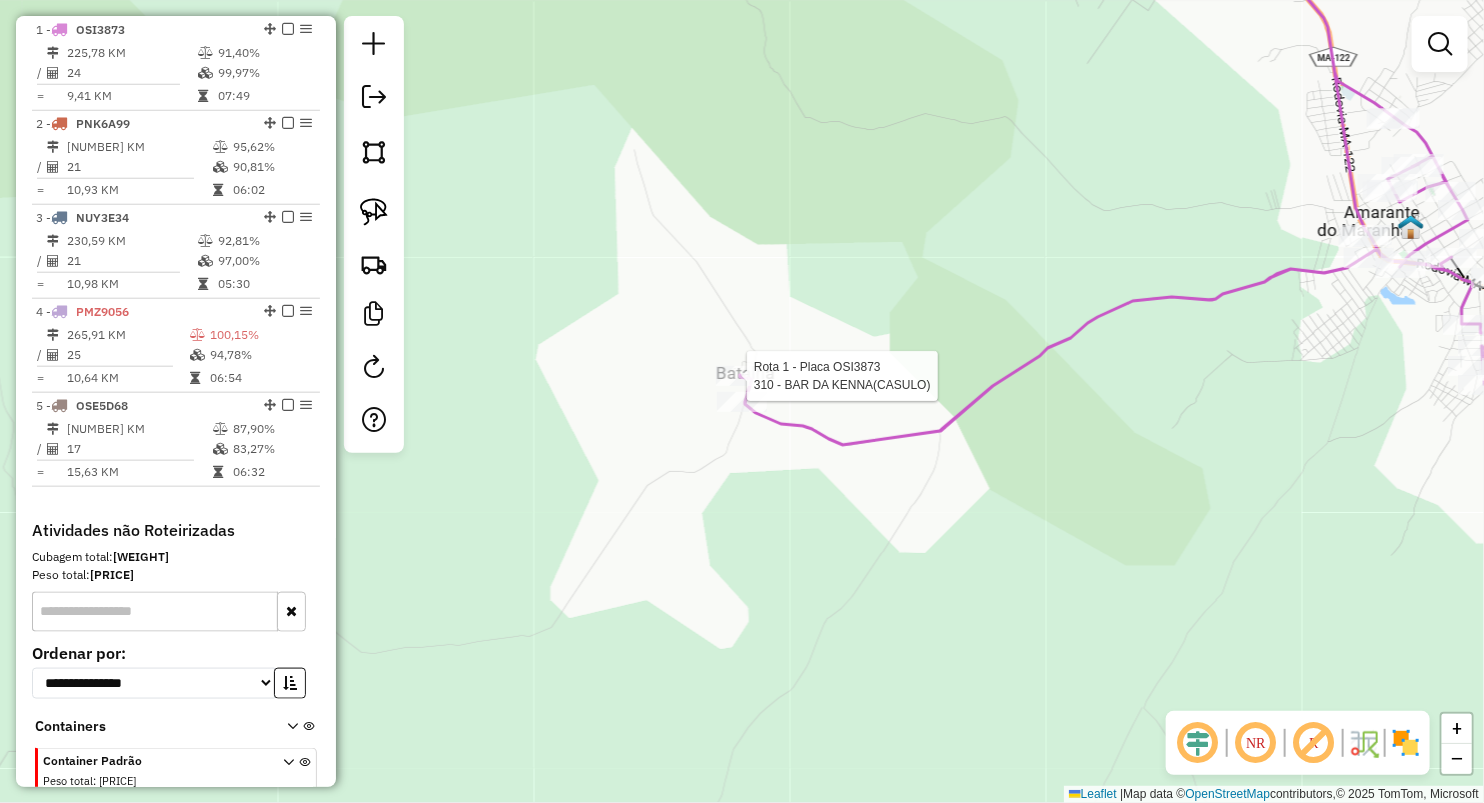 select on "**********" 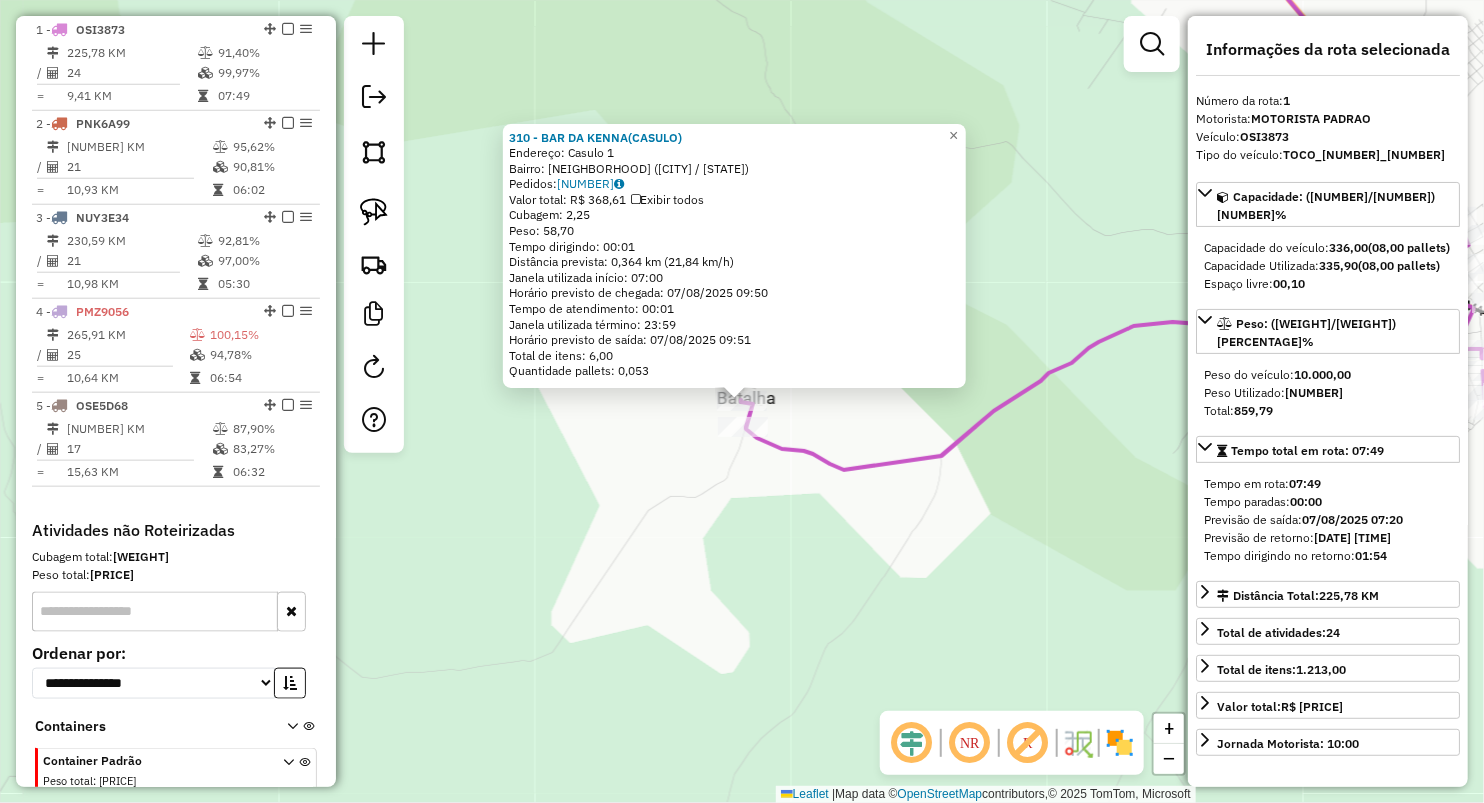 drag, startPoint x: 691, startPoint y: 557, endPoint x: 686, endPoint y: 530, distance: 27.45906 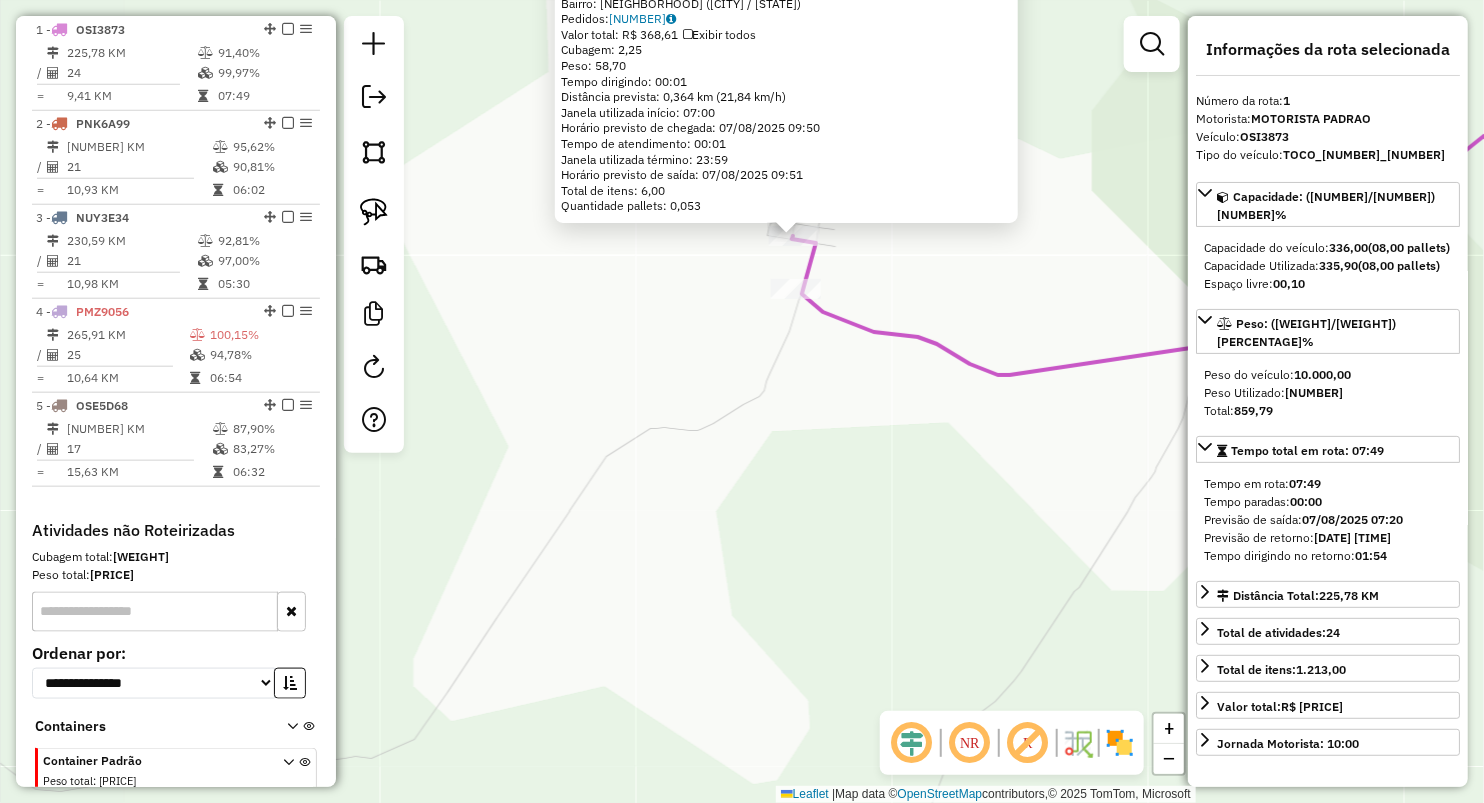 click on "310 - BAR DA KENNA(CASULO)  Endereço:  Casulo 1   Bairro: SERTAO (AMARANTE DO MARANHAO / MA)   Pedidos:  06027383   Valor total: R$ 368,61   Exibir todos   Cubagem: 2,25  Peso: 58,70  Tempo dirigindo: 00:01   Distância prevista: 0,364 km (21,84 km/h)   Janela utilizada início: 07:00   Horário previsto de chegada: 07/08/2025 09:50   Tempo de atendimento: 00:01   Janela utilizada término: 23:59   Horário previsto de saída: 07/08/2025 09:51   Total de itens: 6,00   Quantidade pallets: 0,053  × Janela de atendimento Grade de atendimento Capacidade Transportadoras Veículos Cliente Pedidos  Rotas Selecione os dias de semana para filtrar as janelas de atendimento  Seg   Ter   Qua   Qui   Sex   Sáb   Dom  Informe o período da janela de atendimento: De: Até:  Filtrar exatamente a janela do cliente  Considerar janela de atendimento padrão  Selecione os dias de semana para filtrar as grades de atendimento  Seg   Ter   Qua   Qui   Sex   Sáb   Dom   Considerar clientes sem dia de atendimento cadastrado  De:" 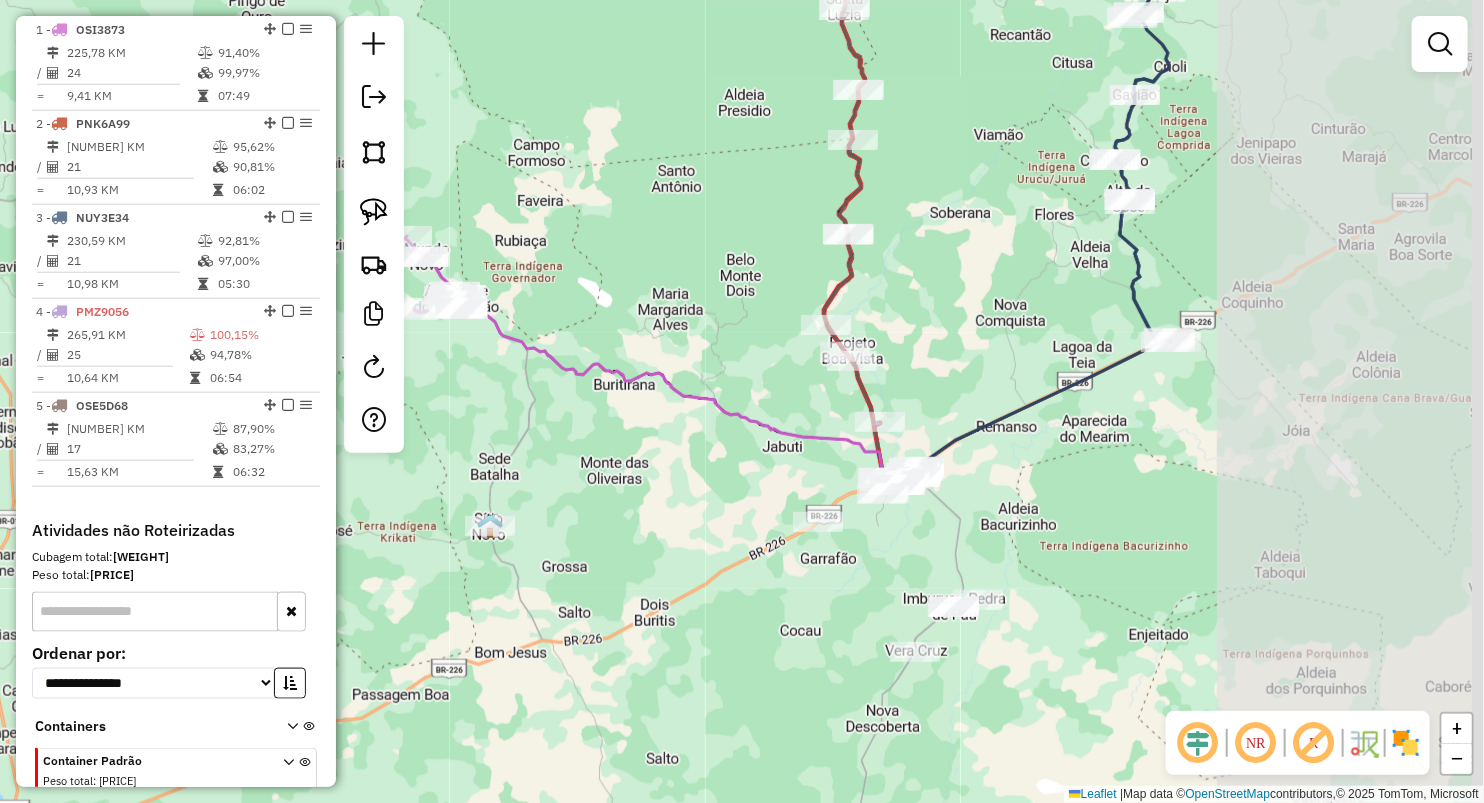 drag, startPoint x: 1039, startPoint y: 443, endPoint x: 630, endPoint y: 256, distance: 449.72214 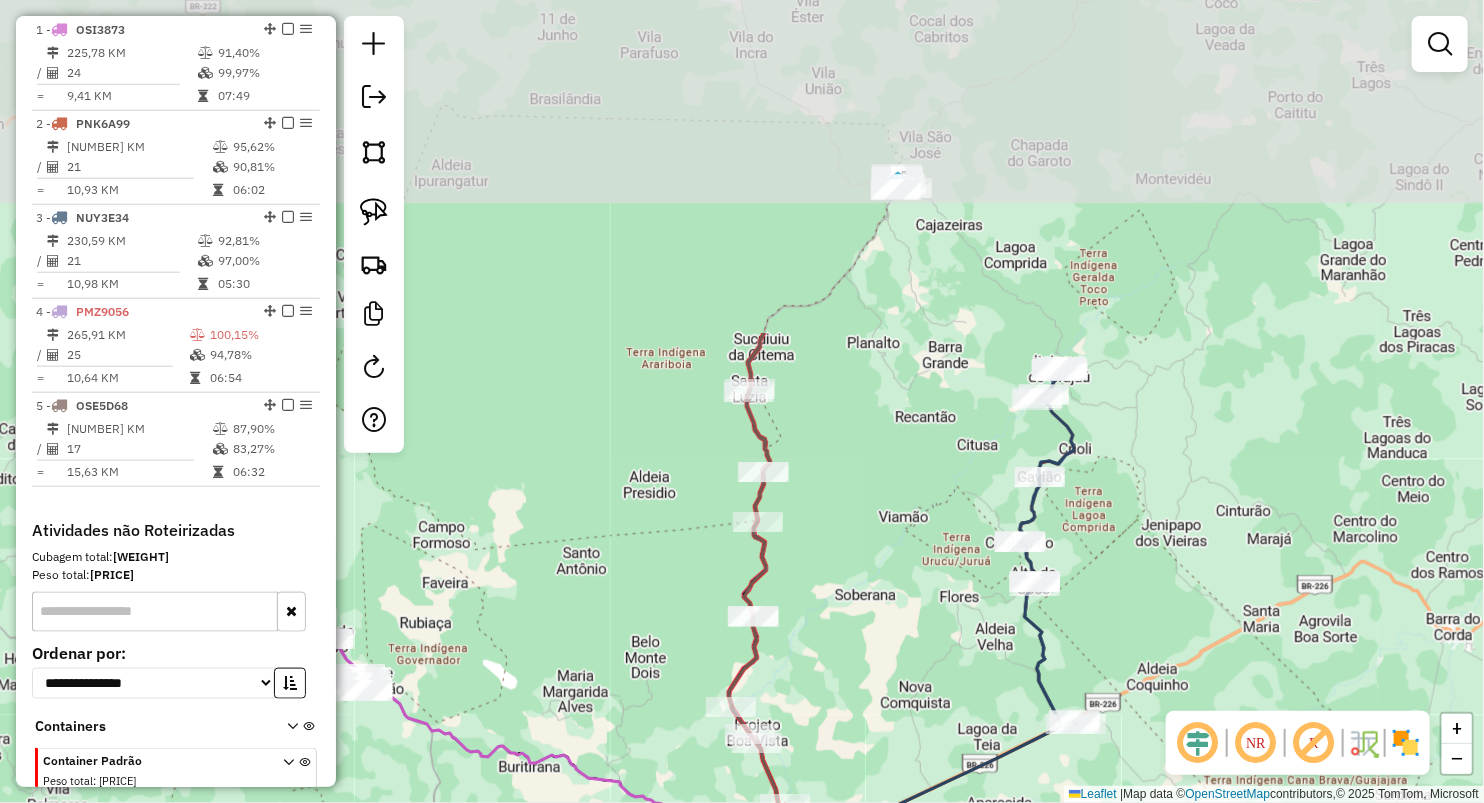 drag, startPoint x: 884, startPoint y: 267, endPoint x: 828, endPoint y: 619, distance: 356.4267 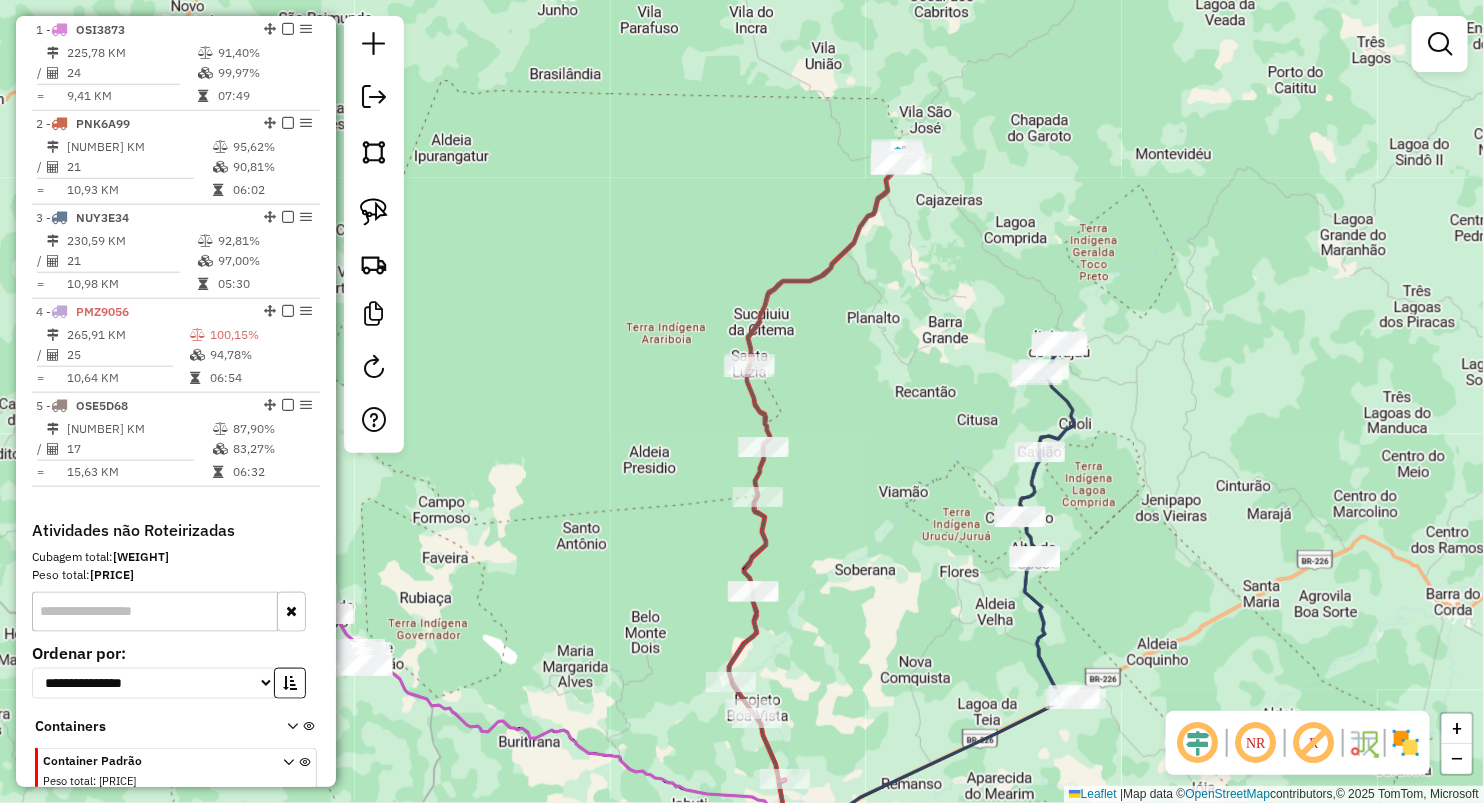 drag, startPoint x: 848, startPoint y: 420, endPoint x: 839, endPoint y: 342, distance: 78.51752 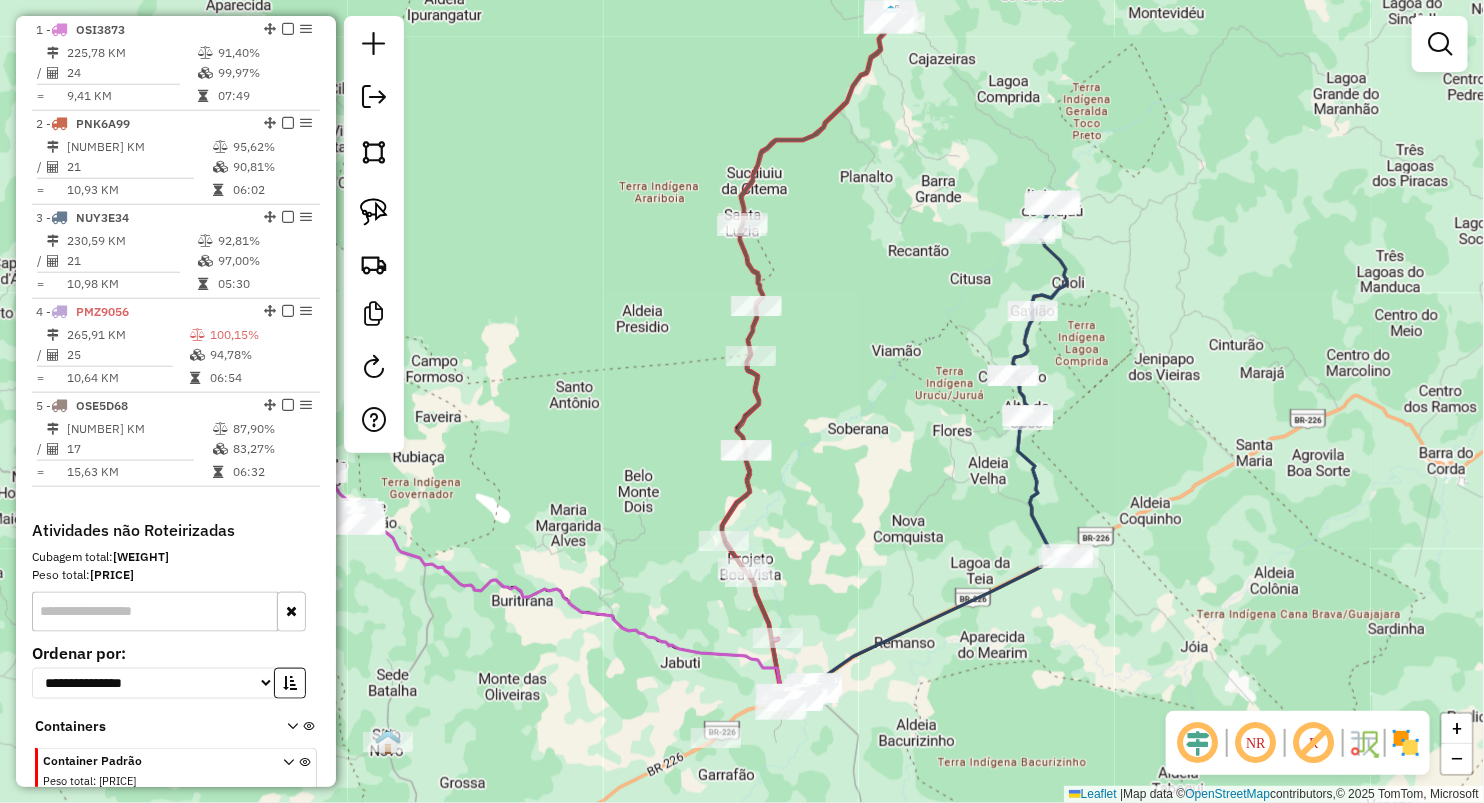 drag, startPoint x: 865, startPoint y: 303, endPoint x: 836, endPoint y: 79, distance: 225.86943 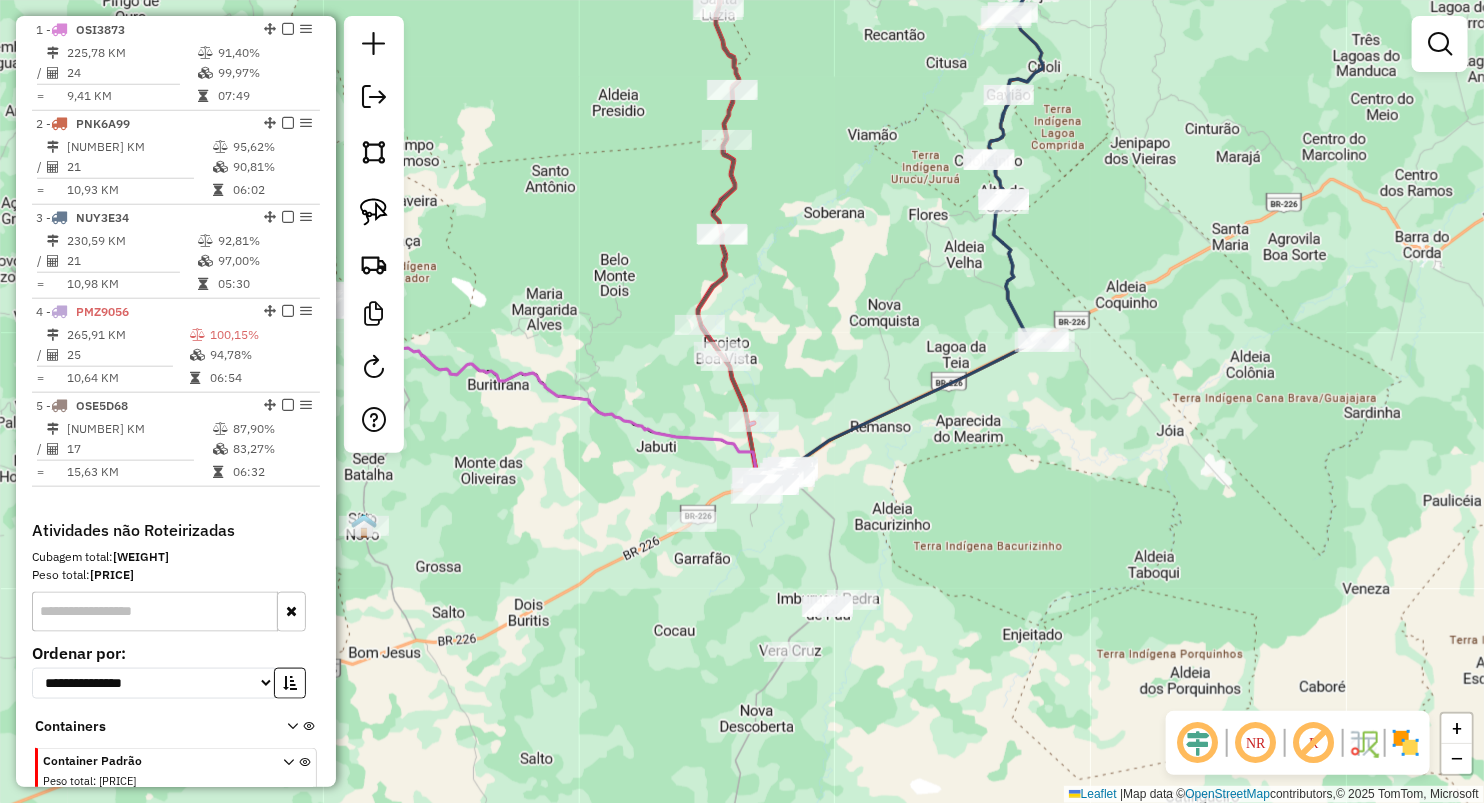 drag, startPoint x: 796, startPoint y: 432, endPoint x: 800, endPoint y: 367, distance: 65.12296 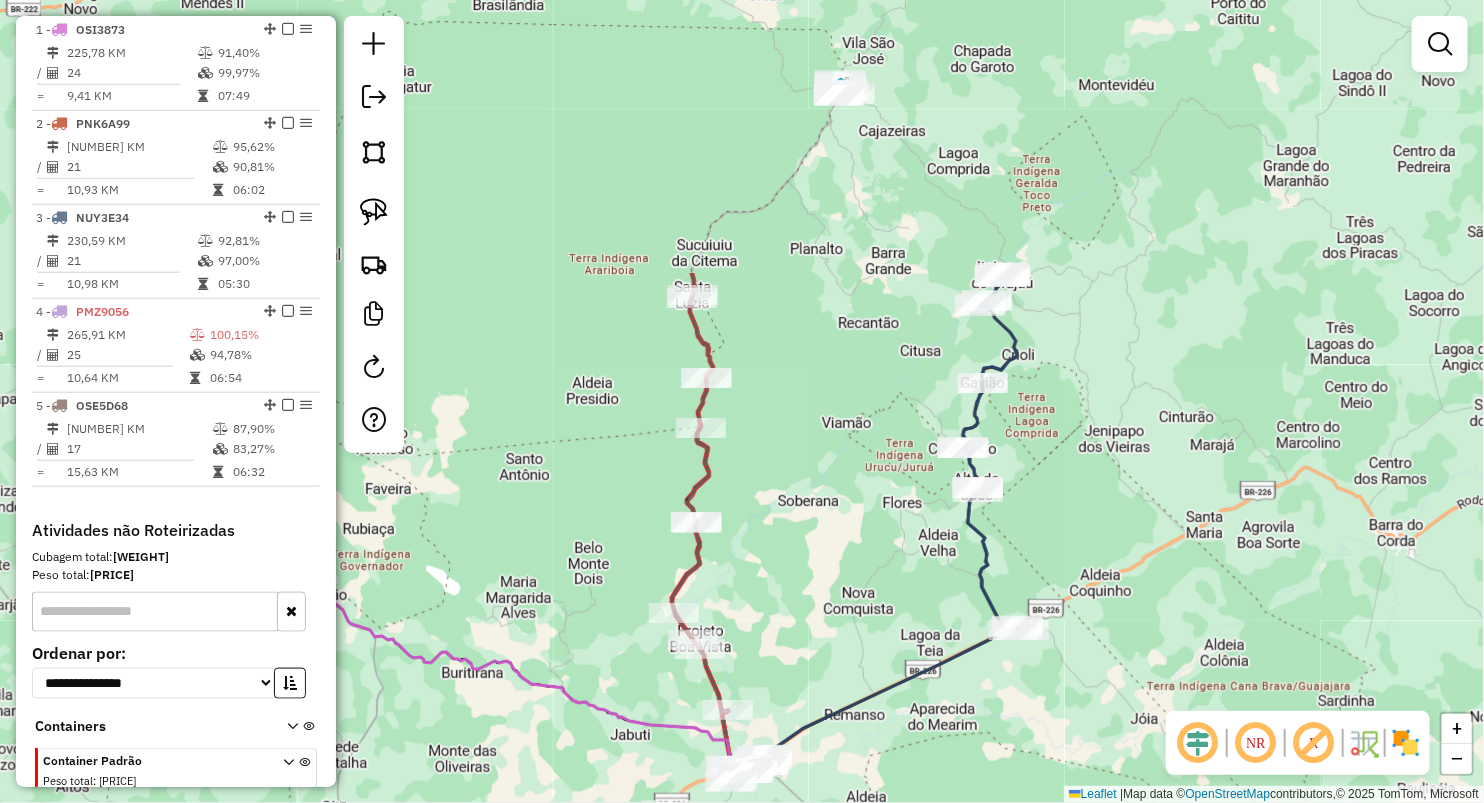 drag, startPoint x: 840, startPoint y: 100, endPoint x: 810, endPoint y: 435, distance: 336.3406 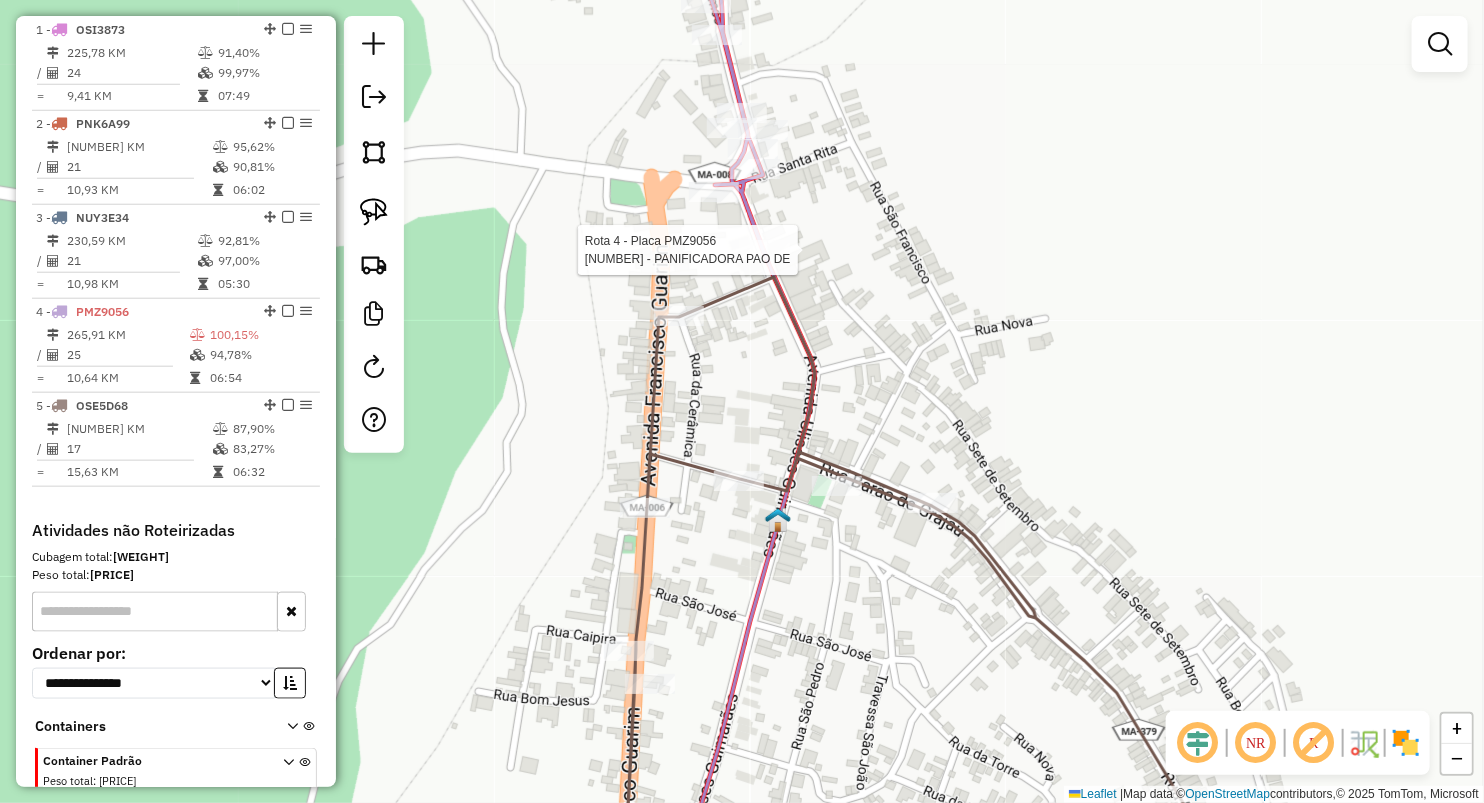 select on "**********" 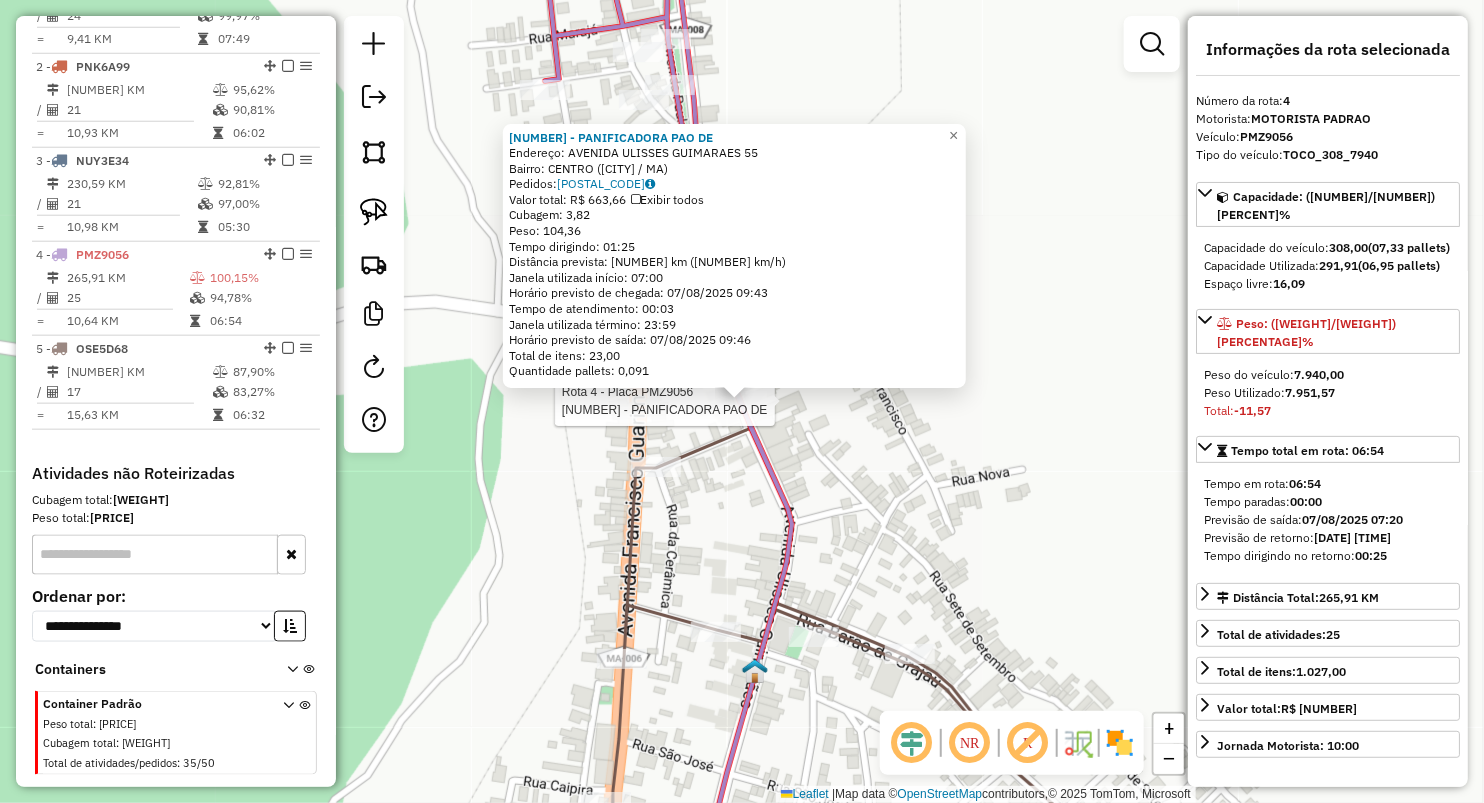 scroll, scrollTop: 840, scrollLeft: 0, axis: vertical 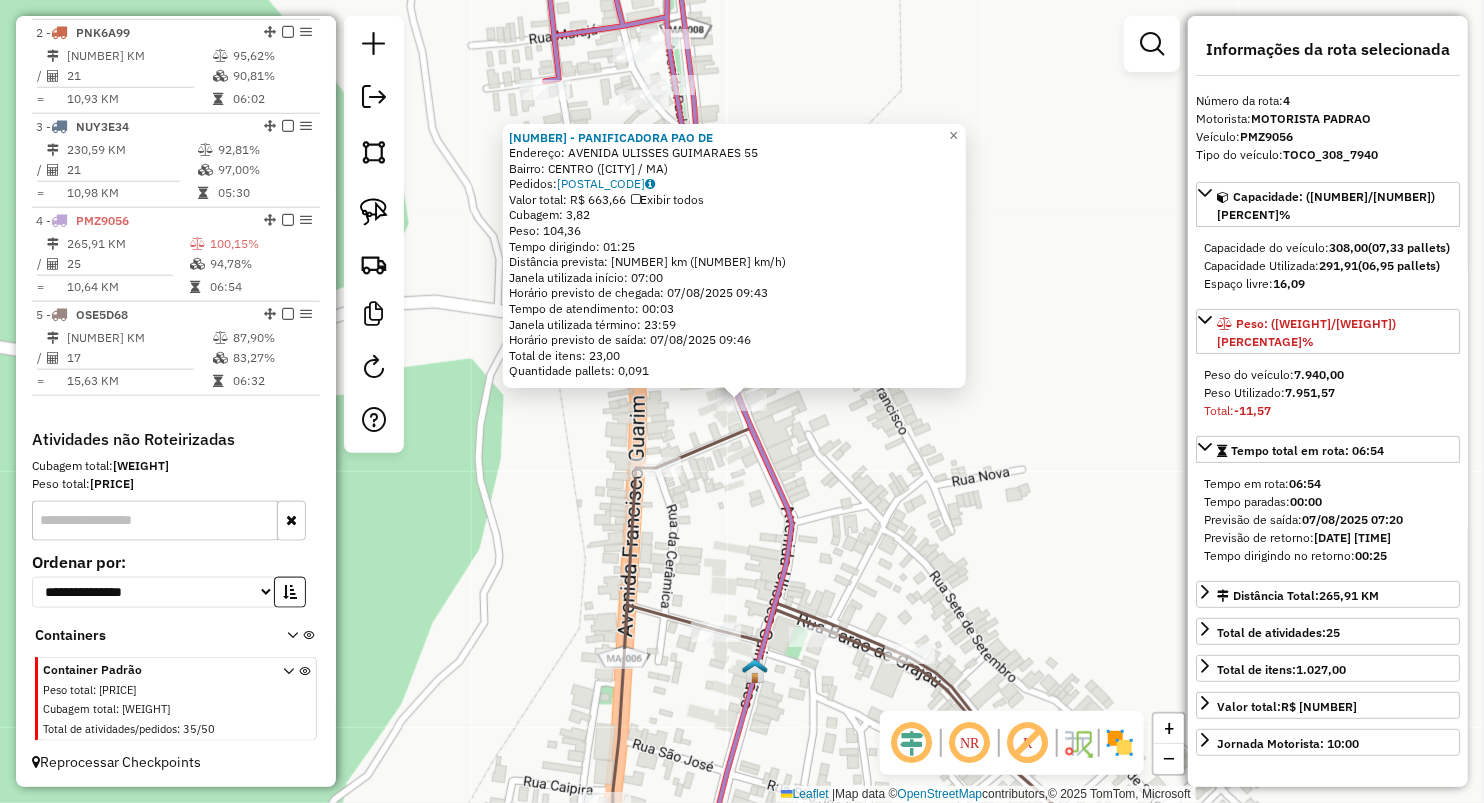 click 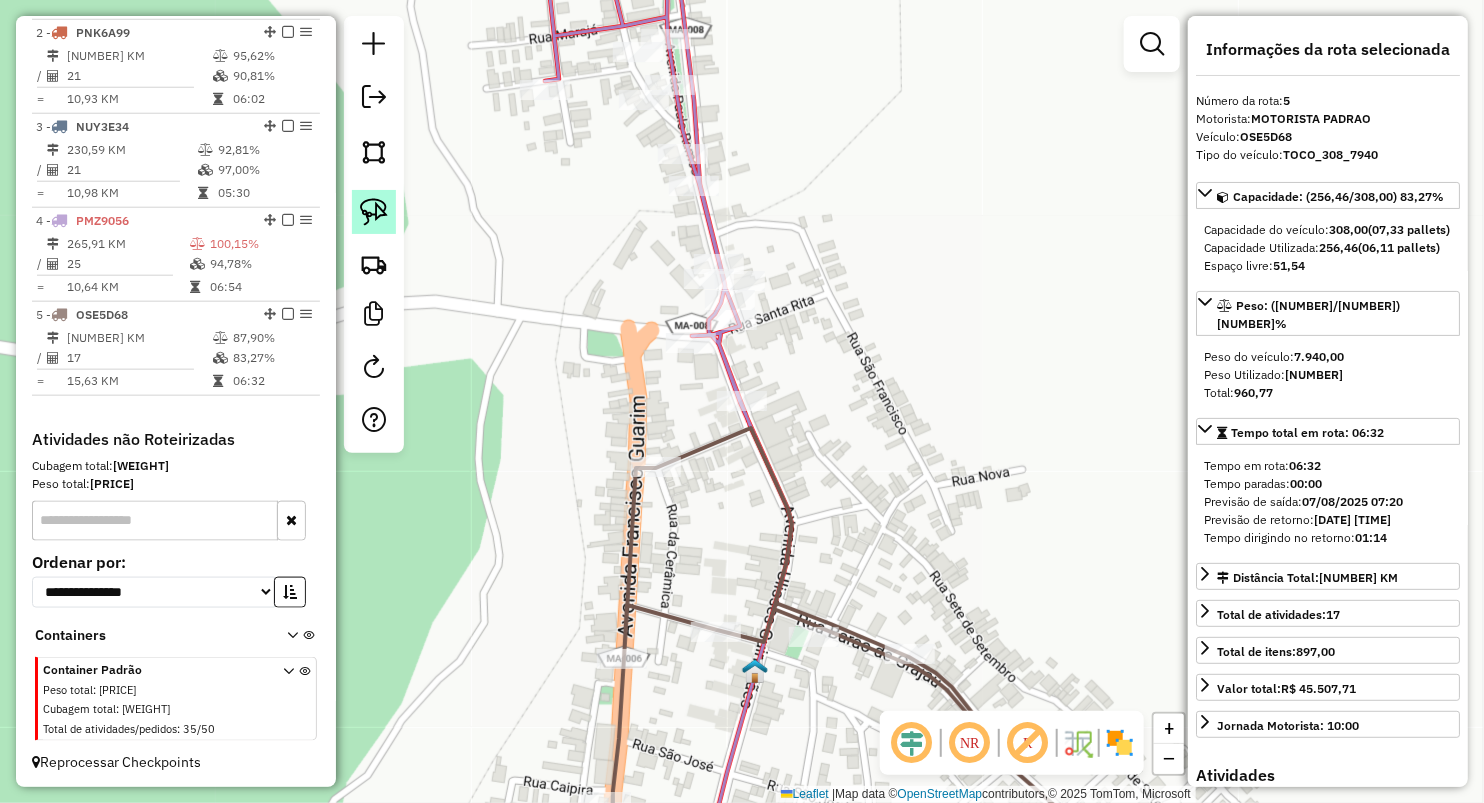 click 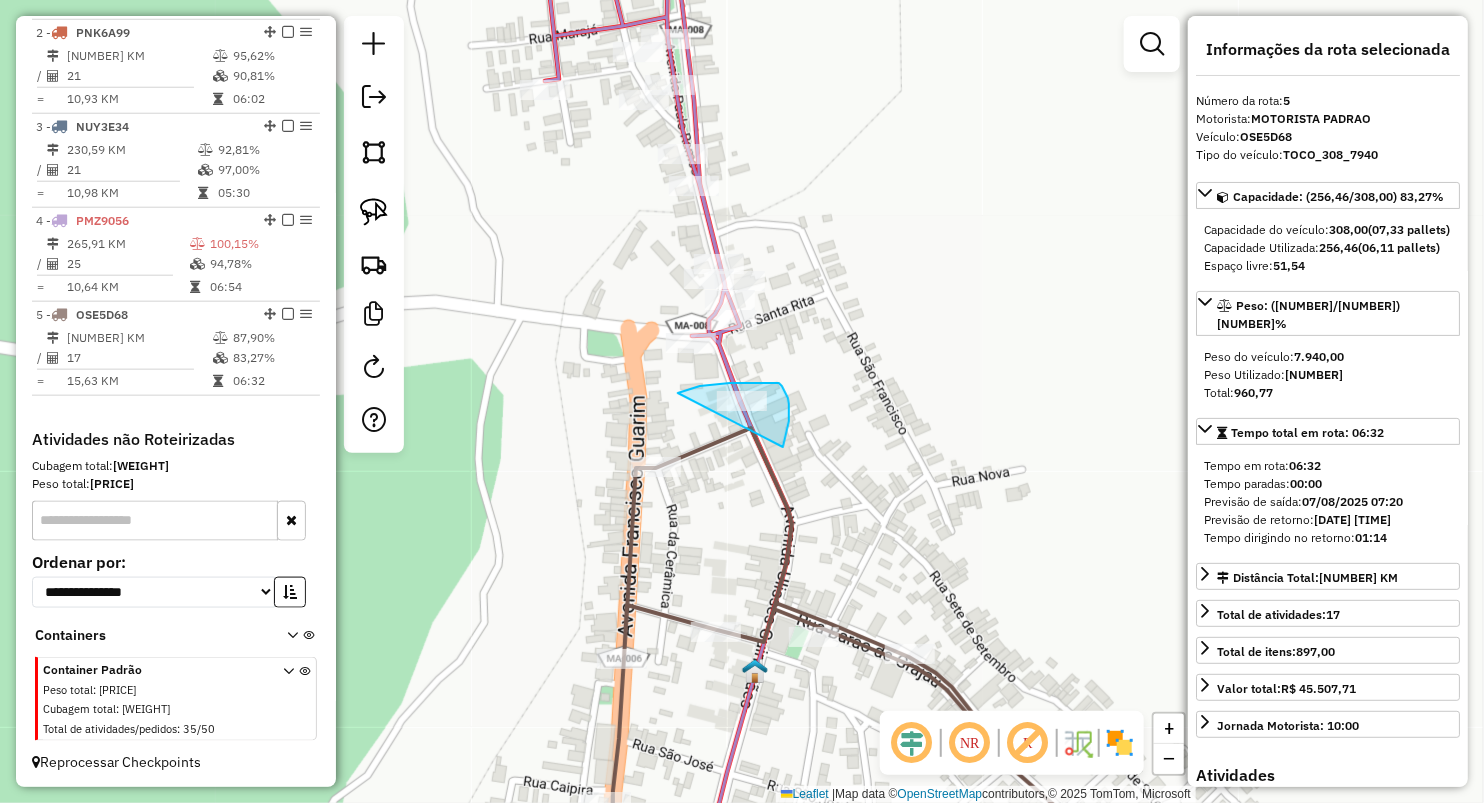 drag, startPoint x: 688, startPoint y: 389, endPoint x: 783, endPoint y: 447, distance: 111.305885 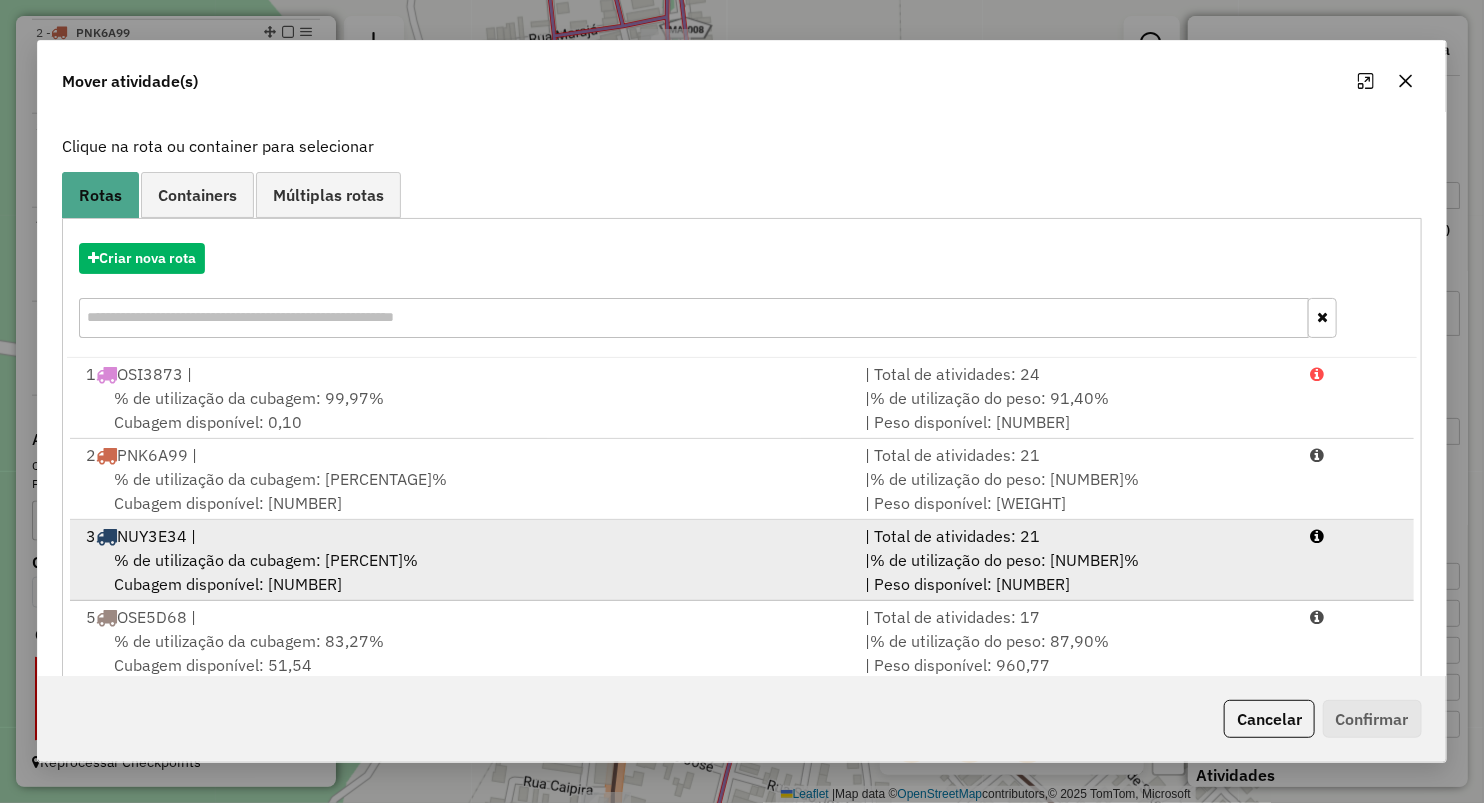 scroll, scrollTop: 144, scrollLeft: 0, axis: vertical 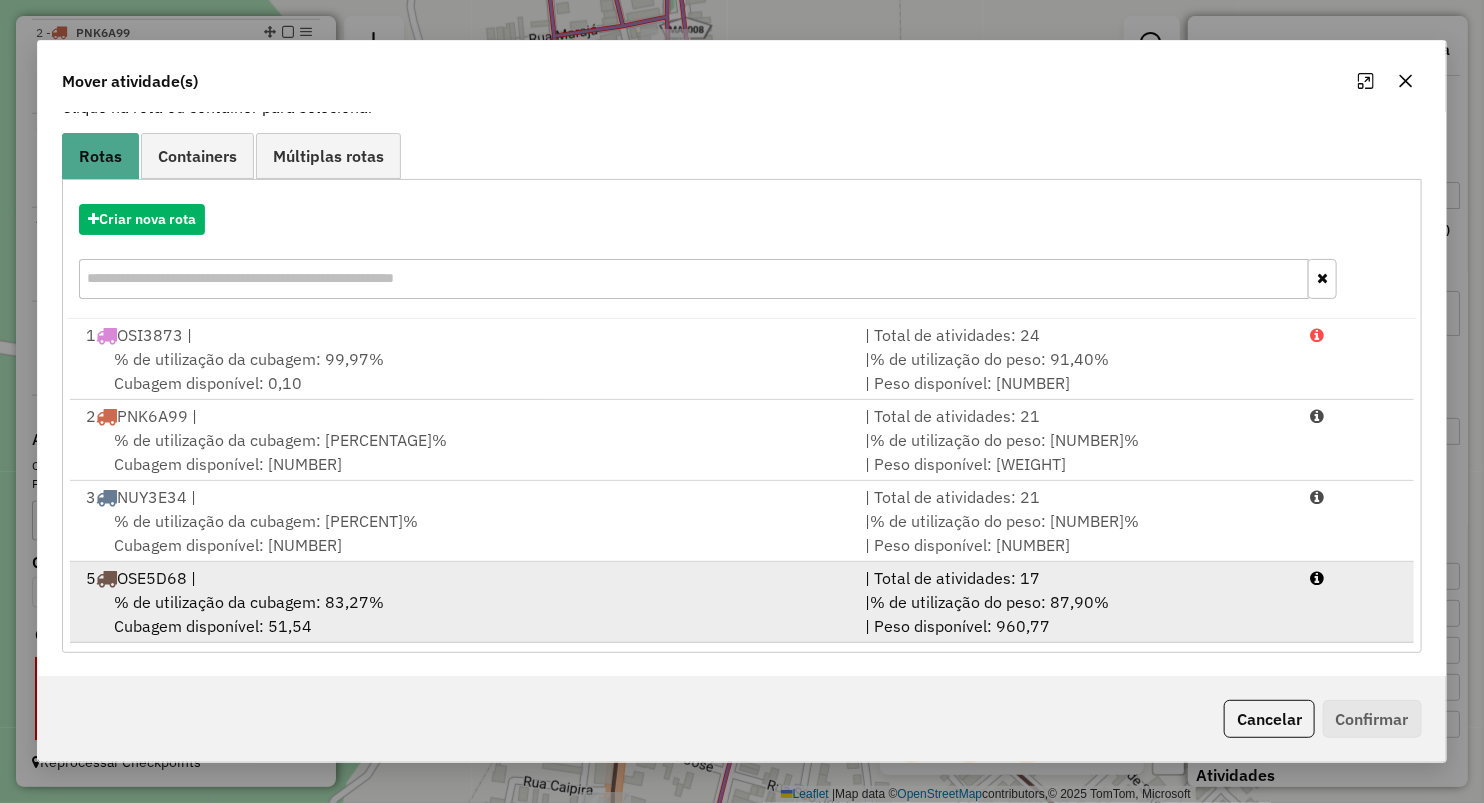click on "% de utilização da cubagem: 83,27%" at bounding box center (249, 602) 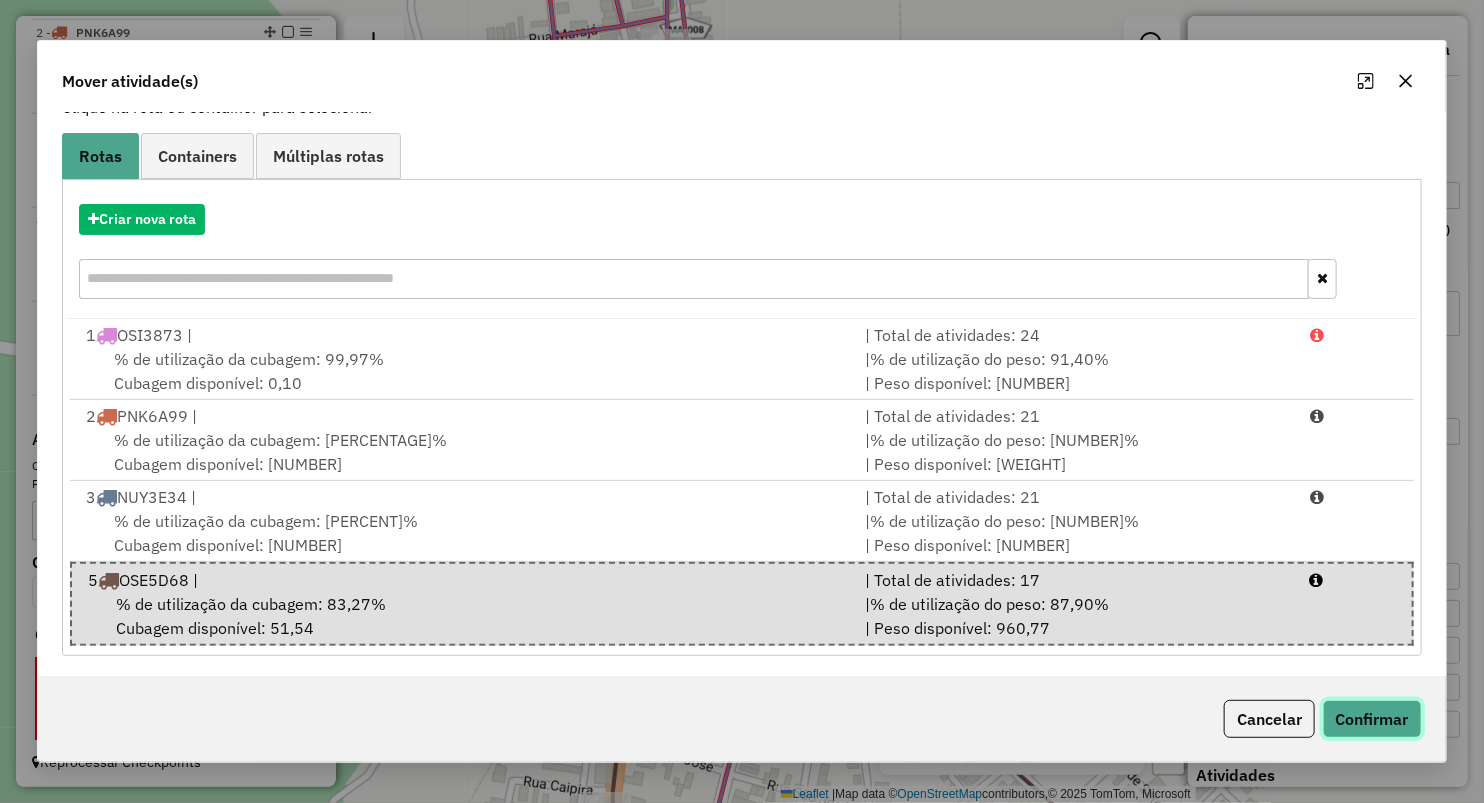 click on "Confirmar" 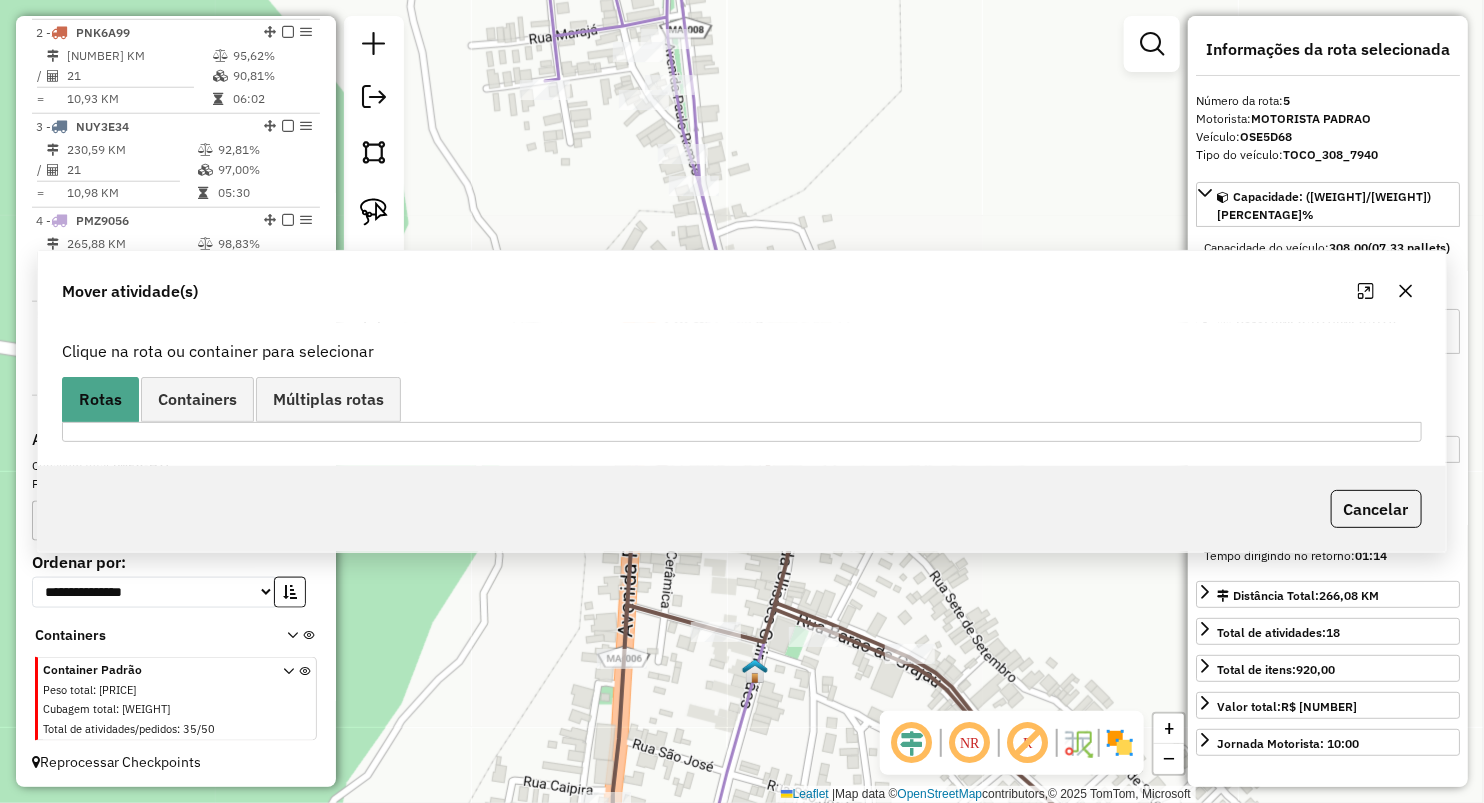 scroll, scrollTop: 0, scrollLeft: 0, axis: both 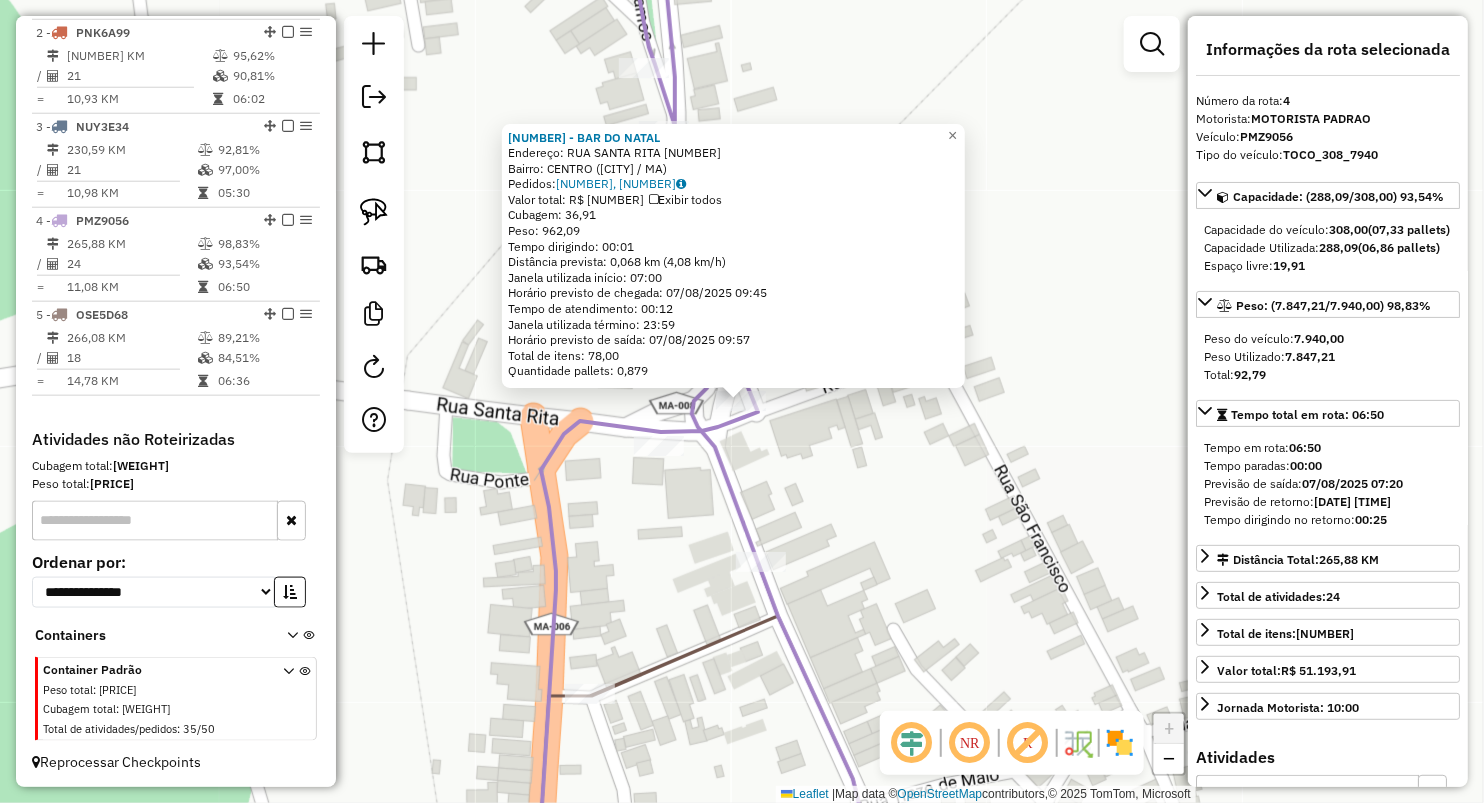 click on "449 - BAR DO NATAL  Endereço:  RUA SANTA RITA 53   Bairro: CENTRO (ARAME / MA)   Pedidos:  06027480, 06027408   Valor total: R$ 5.652,07   Exibir todos   Cubagem: 36,91  Peso: 962,09  Tempo dirigindo: 00:01   Distância prevista: 0,068 km (4,08 km/h)   Janela utilizada início: 07:00   Horário previsto de chegada: 07/08/2025 09:45   Tempo de atendimento: 00:12   Janela utilizada término: 23:59   Horário previsto de saída: 07/08/2025 09:57   Total de itens: 78,00   Quantidade pallets: 0,879  × Janela de atendimento Grade de atendimento Capacidade Transportadoras Veículos Cliente Pedidos  Rotas Selecione os dias de semana para filtrar as janelas de atendimento  Seg   Ter   Qua   Qui   Sex   Sáb   Dom  Informe o período da janela de atendimento: De: Até:  Filtrar exatamente a janela do cliente  Considerar janela de atendimento padrão  Selecione os dias de semana para filtrar as grades de atendimento  Seg   Ter   Qua   Qui   Sex   Sáb   Dom   Considerar clientes sem dia de atendimento cadastrado  De:" 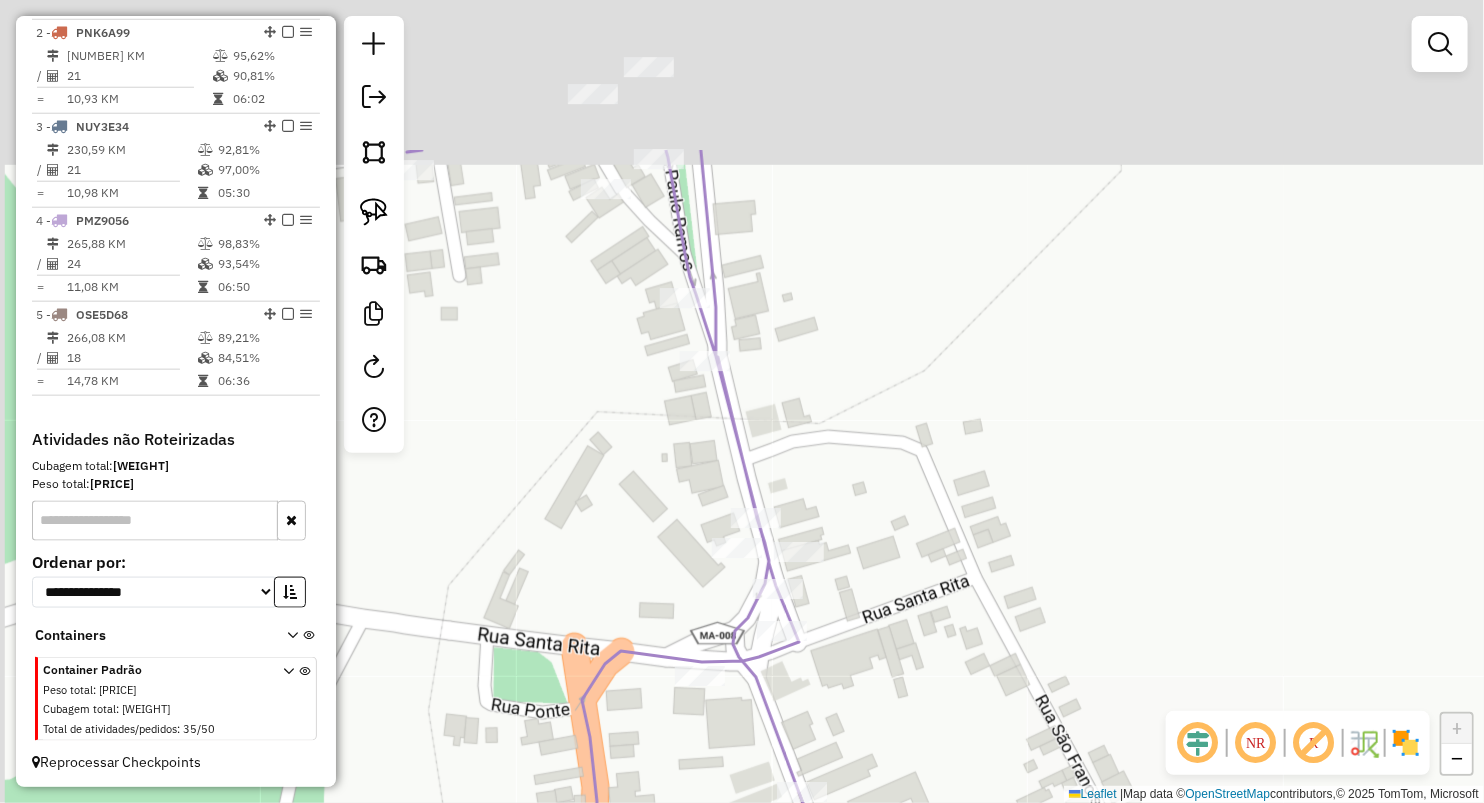 drag, startPoint x: 628, startPoint y: 174, endPoint x: 671, endPoint y: 389, distance: 219.25784 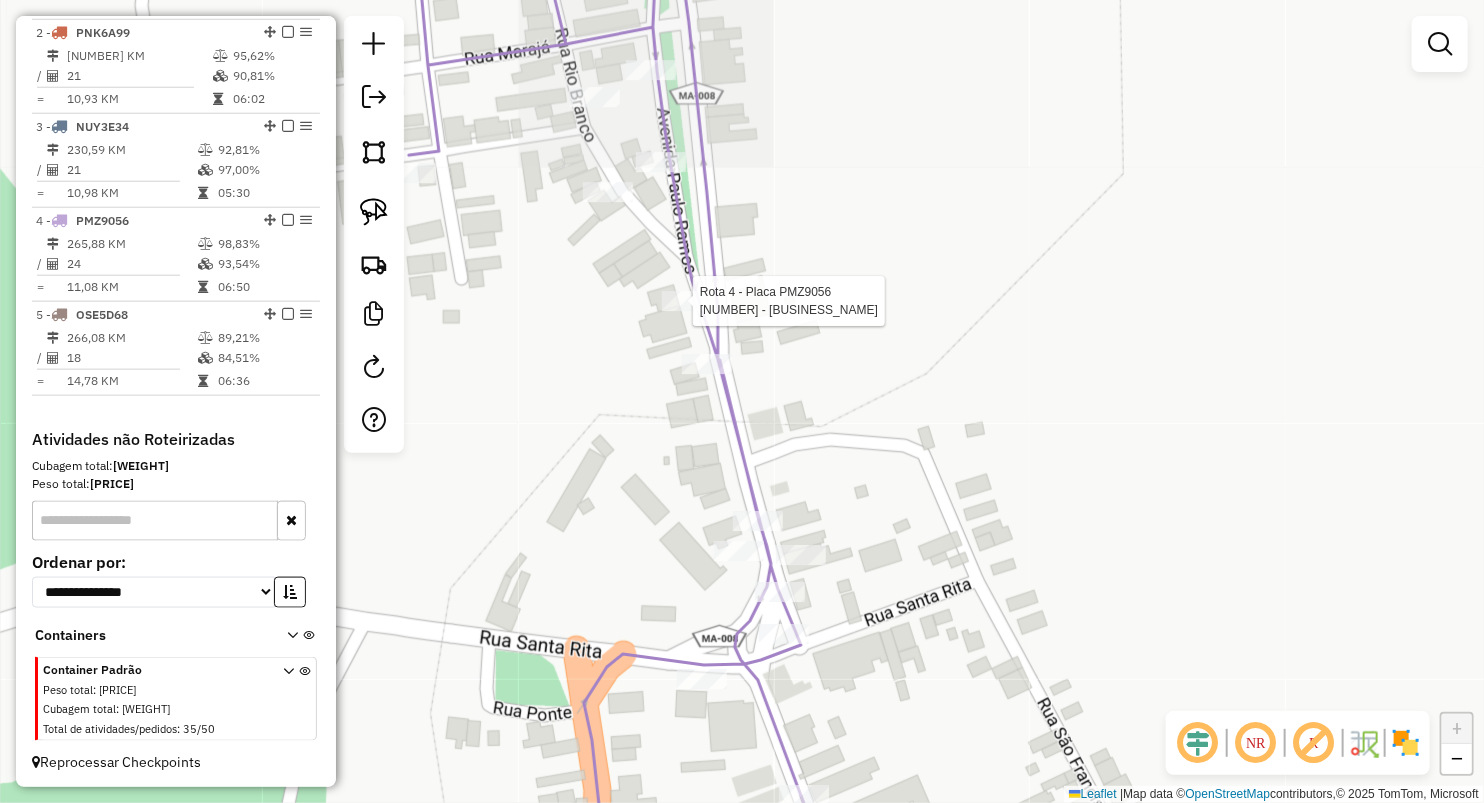 select on "**********" 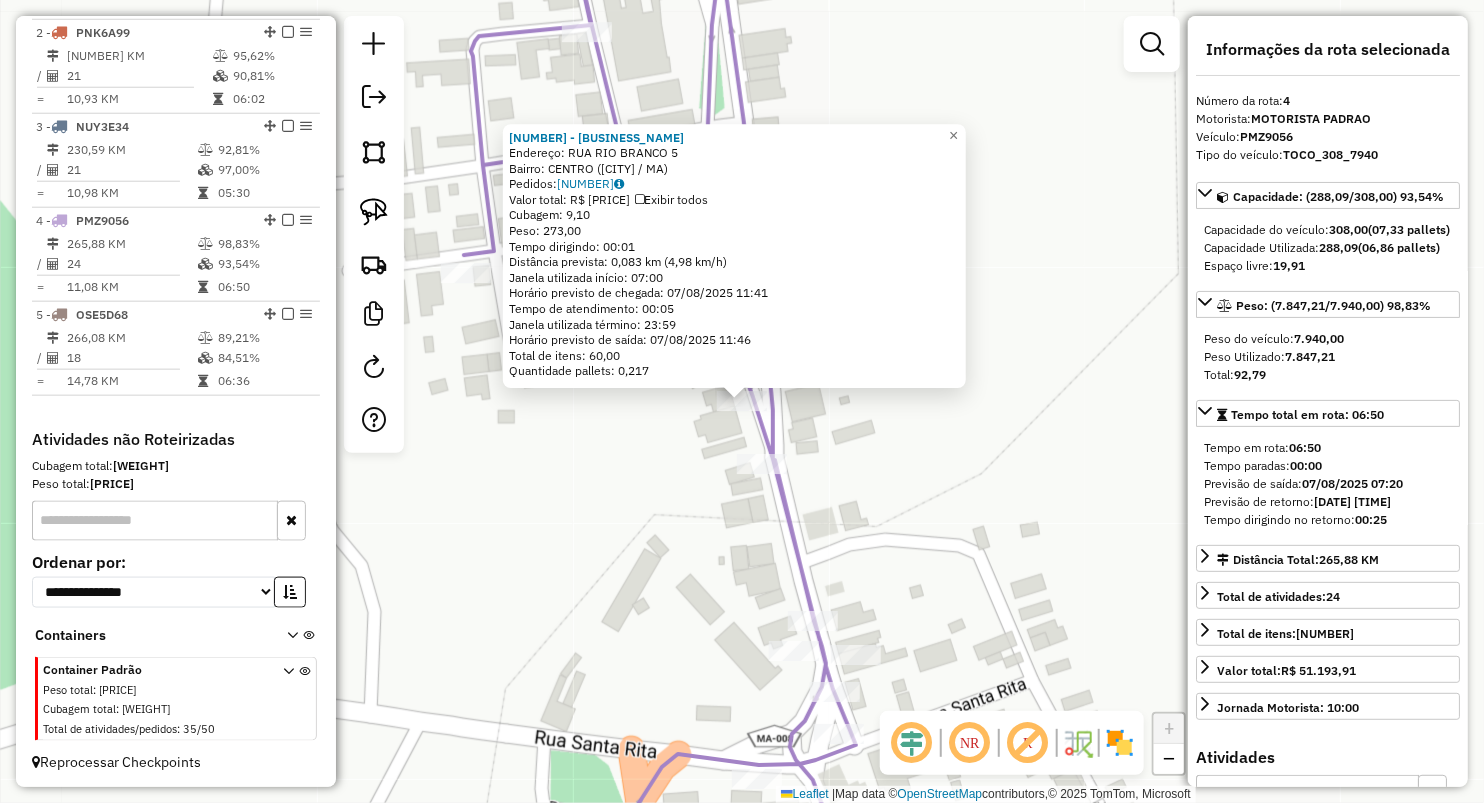 click on "435 - BOATE AZUL  Endereço:  RUA RIO BRANCO 5   Bairro: CENTRO (ARAME / MA)   Pedidos:  06027458   Valor total: R$ 1.916,86   Exibir todos   Cubagem: 9,10  Peso: 273,00  Tempo dirigindo: 00:01   Distância prevista: 0,083 km (4,98 km/h)   Janela utilizada início: 07:00   Horário previsto de chegada: 07/08/2025 11:41   Tempo de atendimento: 00:05   Janela utilizada término: 23:59   Horário previsto de saída: 07/08/2025 11:46   Total de itens: 60,00   Quantidade pallets: 0,217  × Janela de atendimento Grade de atendimento Capacidade Transportadoras Veículos Cliente Pedidos  Rotas Selecione os dias de semana para filtrar as janelas de atendimento  Seg   Ter   Qua   Qui   Sex   Sáb   Dom  Informe o período da janela de atendimento: De: Até:  Filtrar exatamente a janela do cliente  Considerar janela de atendimento padrão  Selecione os dias de semana para filtrar as grades de atendimento  Seg   Ter   Qua   Qui   Sex   Sáb   Dom   Considerar clientes sem dia de atendimento cadastrado  Peso mínimo:  De:" 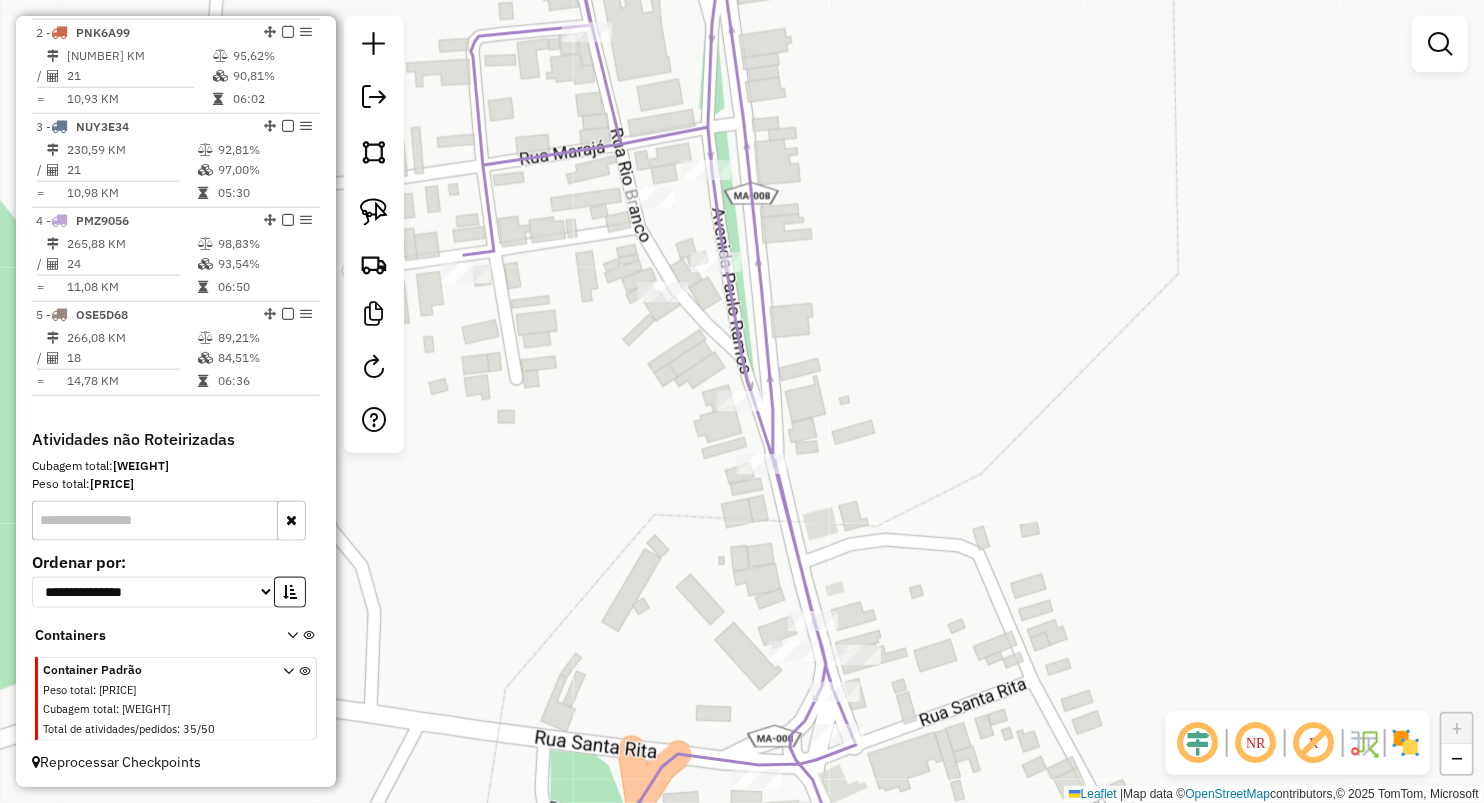 drag, startPoint x: 720, startPoint y: 574, endPoint x: 627, endPoint y: 198, distance: 387.3306 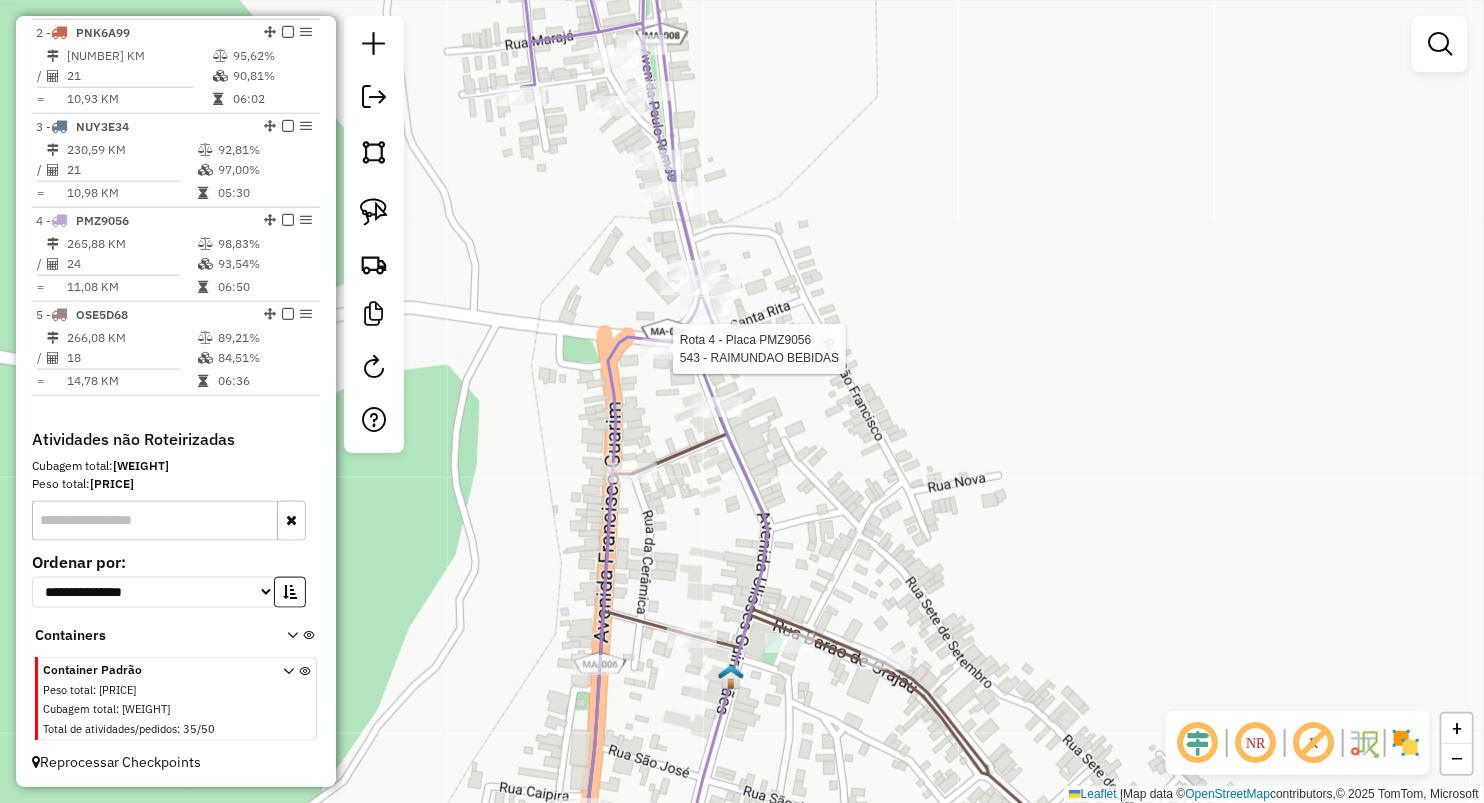 select on "**********" 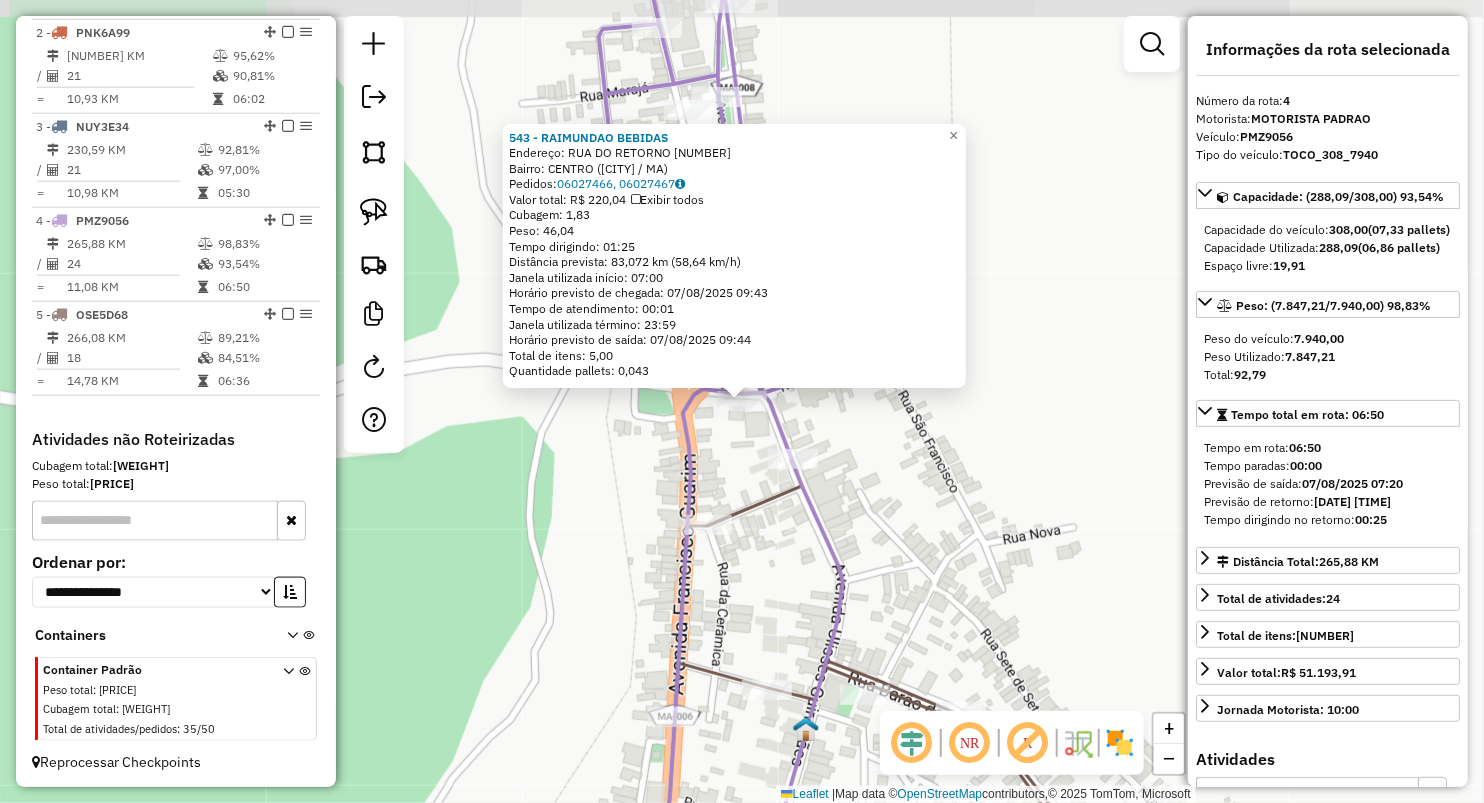 drag, startPoint x: 881, startPoint y: 467, endPoint x: 824, endPoint y: 399, distance: 88.72993 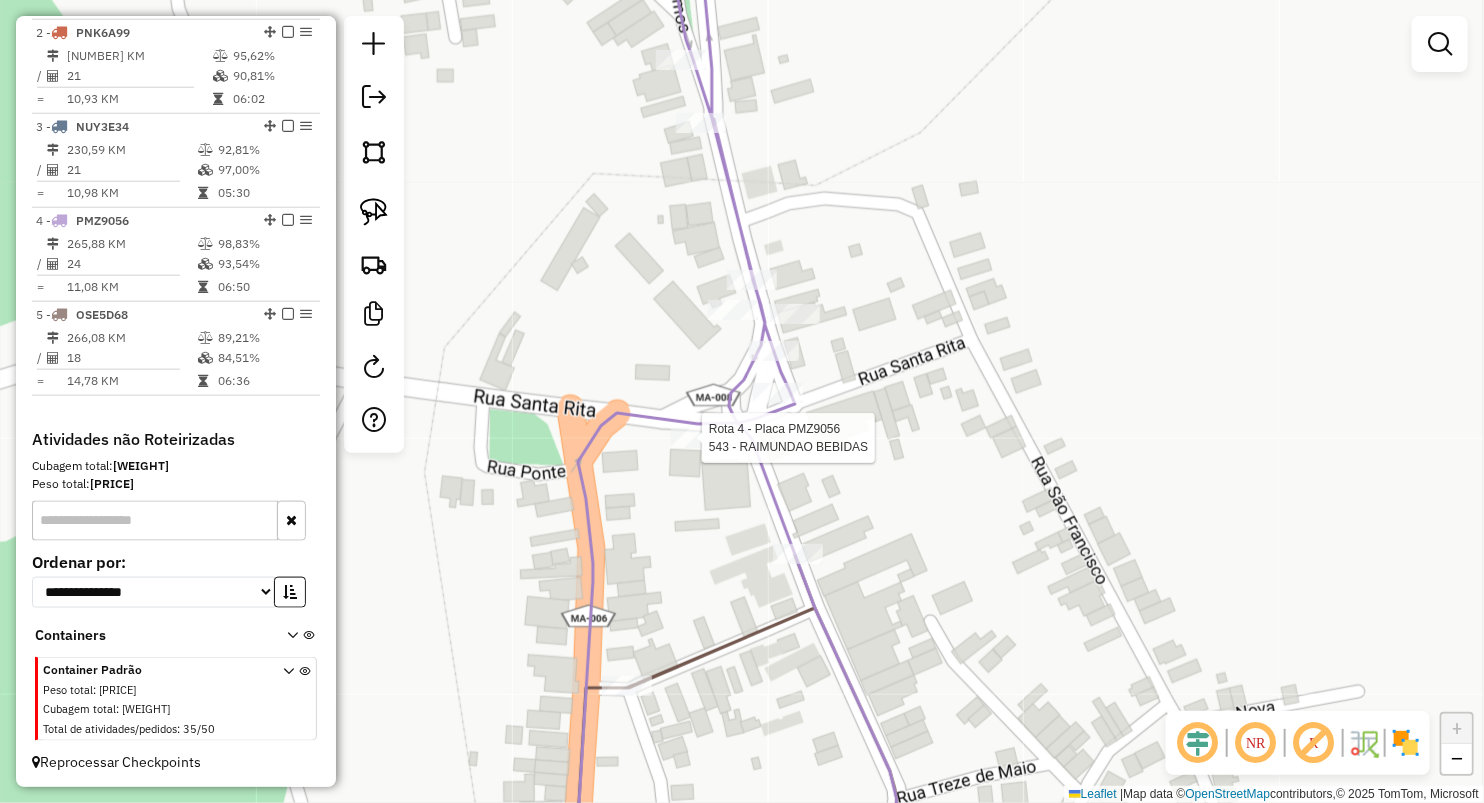 click 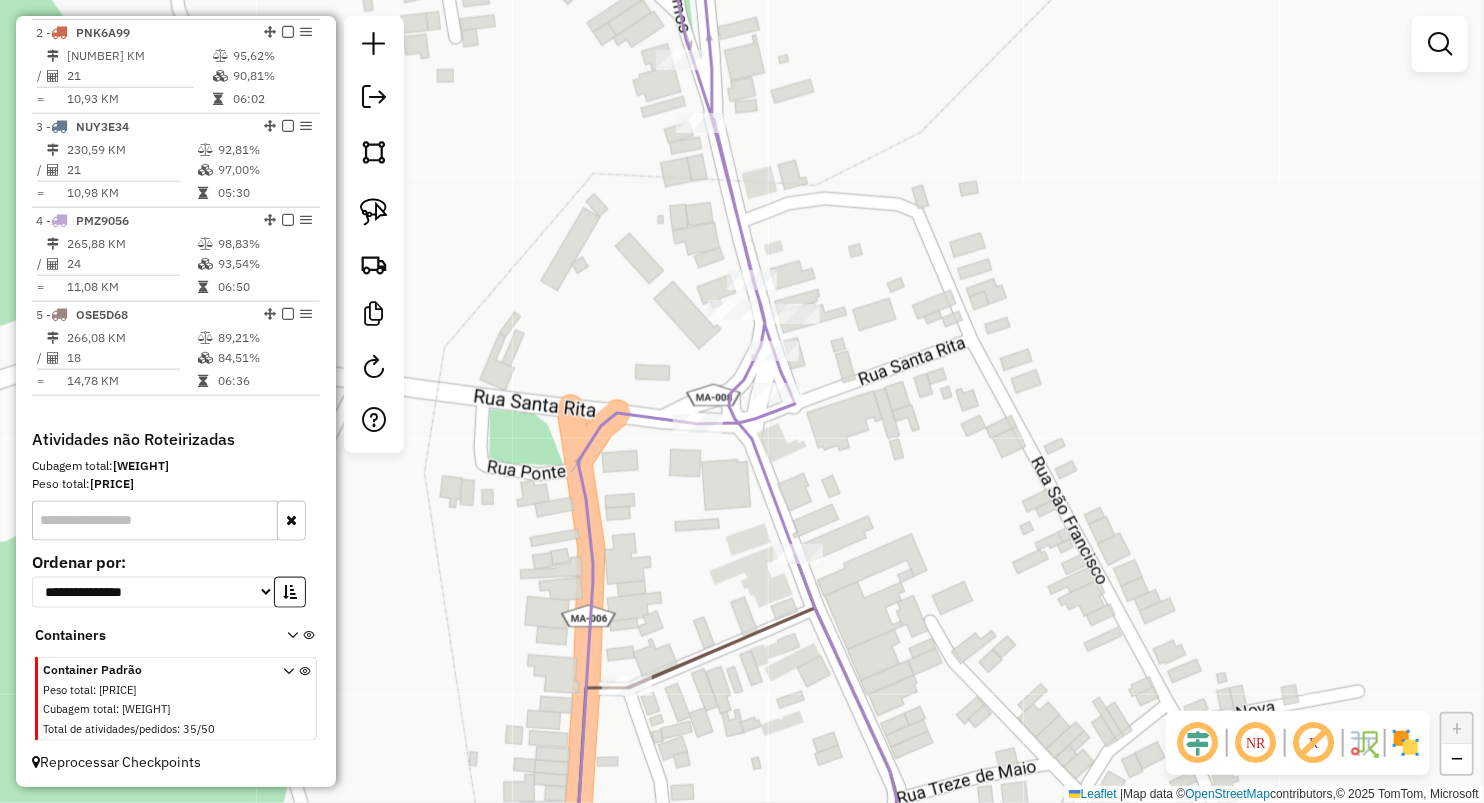 click on "Rota 4 - Placa PMZ9056  543 - RAIMUNDAO BEBIDAS Janela de atendimento Grade de atendimento Capacidade Transportadoras Veículos Cliente Pedidos  Rotas Selecione os dias de semana para filtrar as janelas de atendimento  Seg   Ter   Qua   Qui   Sex   Sáb   Dom  Informe o período da janela de atendimento: De: Até:  Filtrar exatamente a janela do cliente  Considerar janela de atendimento padrão  Selecione os dias de semana para filtrar as grades de atendimento  Seg   Ter   Qua   Qui   Sex   Sáb   Dom   Considerar clientes sem dia de atendimento cadastrado  Clientes fora do dia de atendimento selecionado Filtrar as atividades entre os valores definidos abaixo:  Peso mínimo:   Peso máximo:   Cubagem mínima:   Cubagem máxima:   De:   Até:  Filtrar as atividades entre o tempo de atendimento definido abaixo:  De:   Até:   Considerar capacidade total dos clientes não roteirizados Transportadora: Selecione um ou mais itens Tipo de veículo: Selecione um ou mais itens Veículo: Selecione um ou mais itens De:" 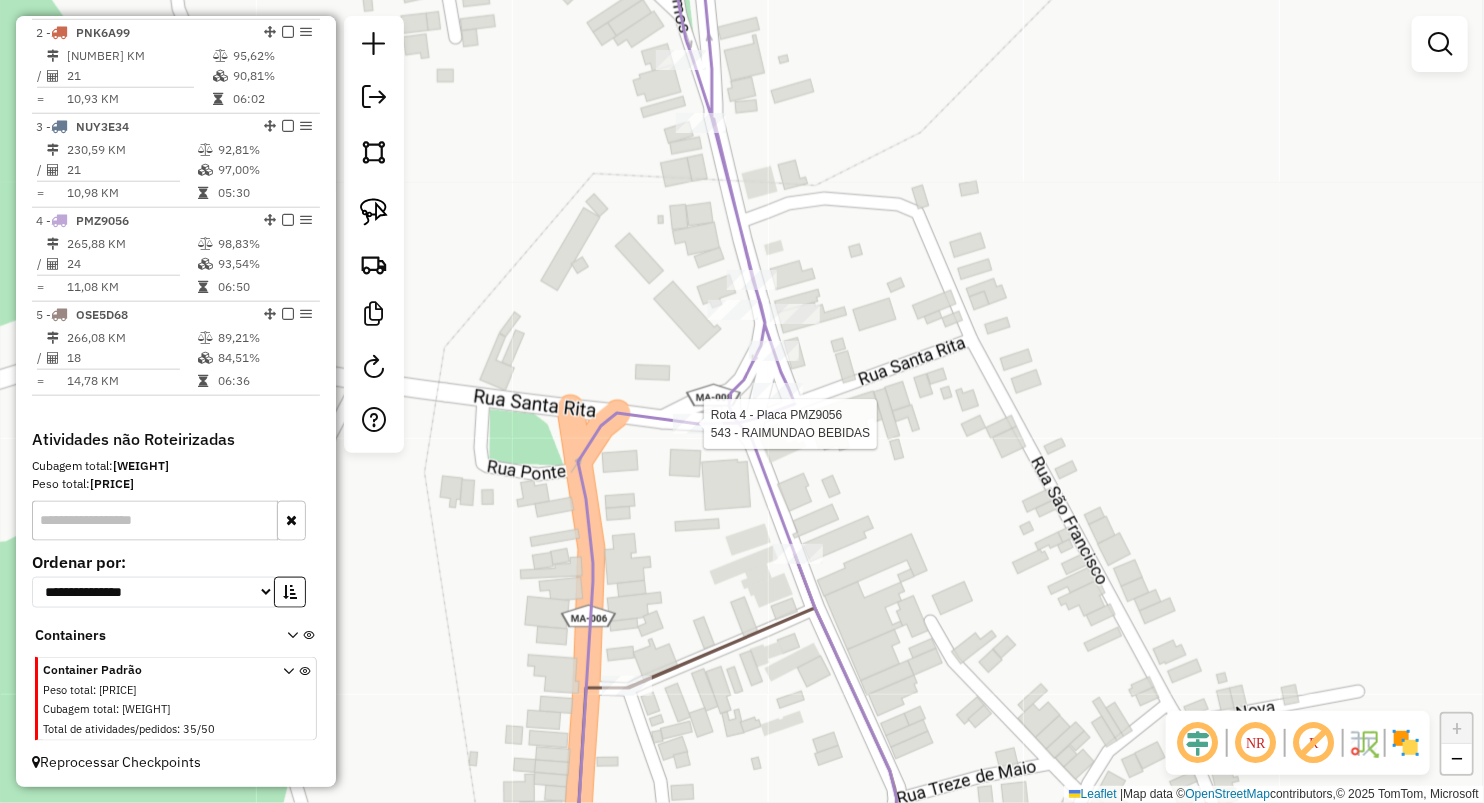 select on "**********" 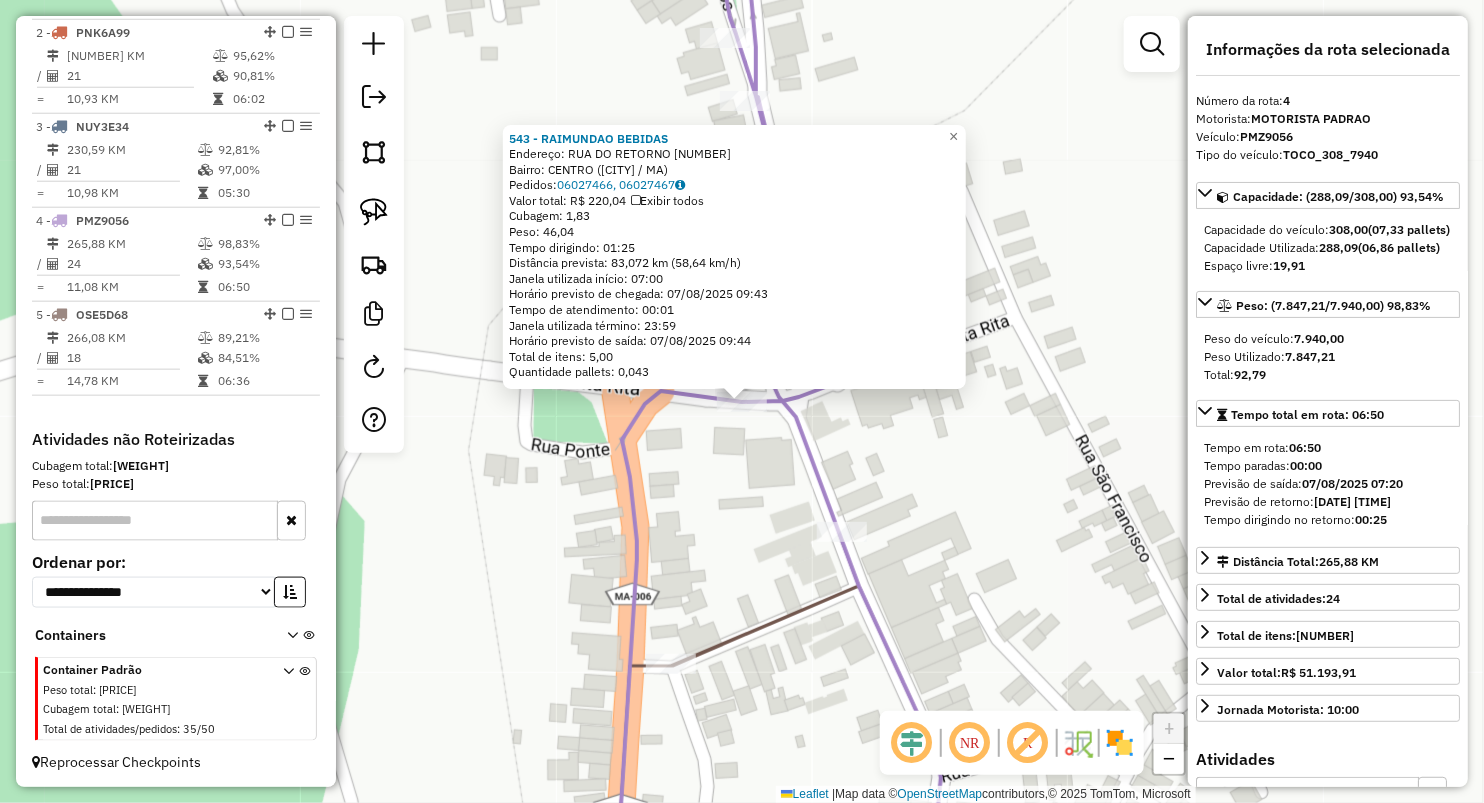 drag, startPoint x: 648, startPoint y: 530, endPoint x: 644, endPoint y: 519, distance: 11.7046995 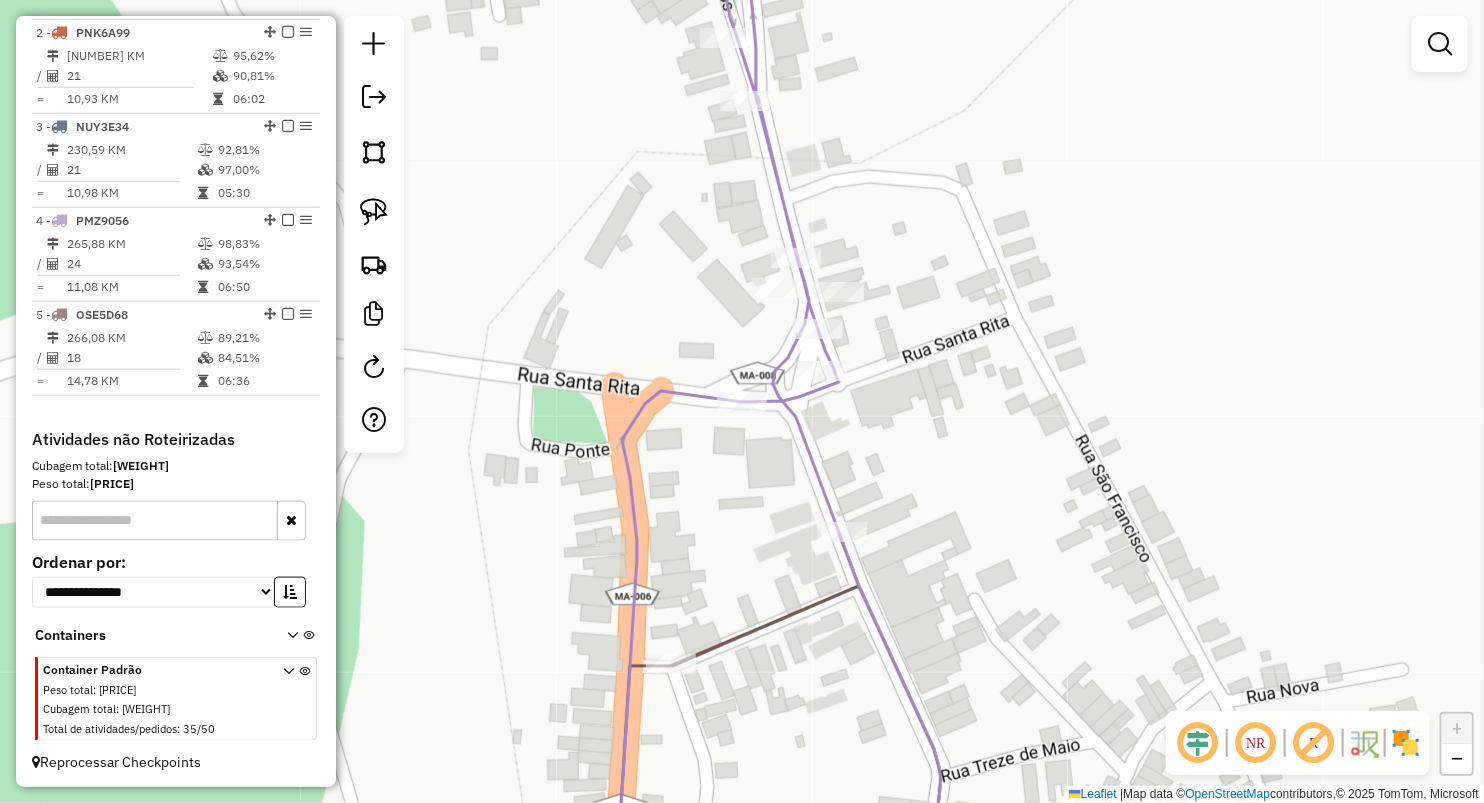 click 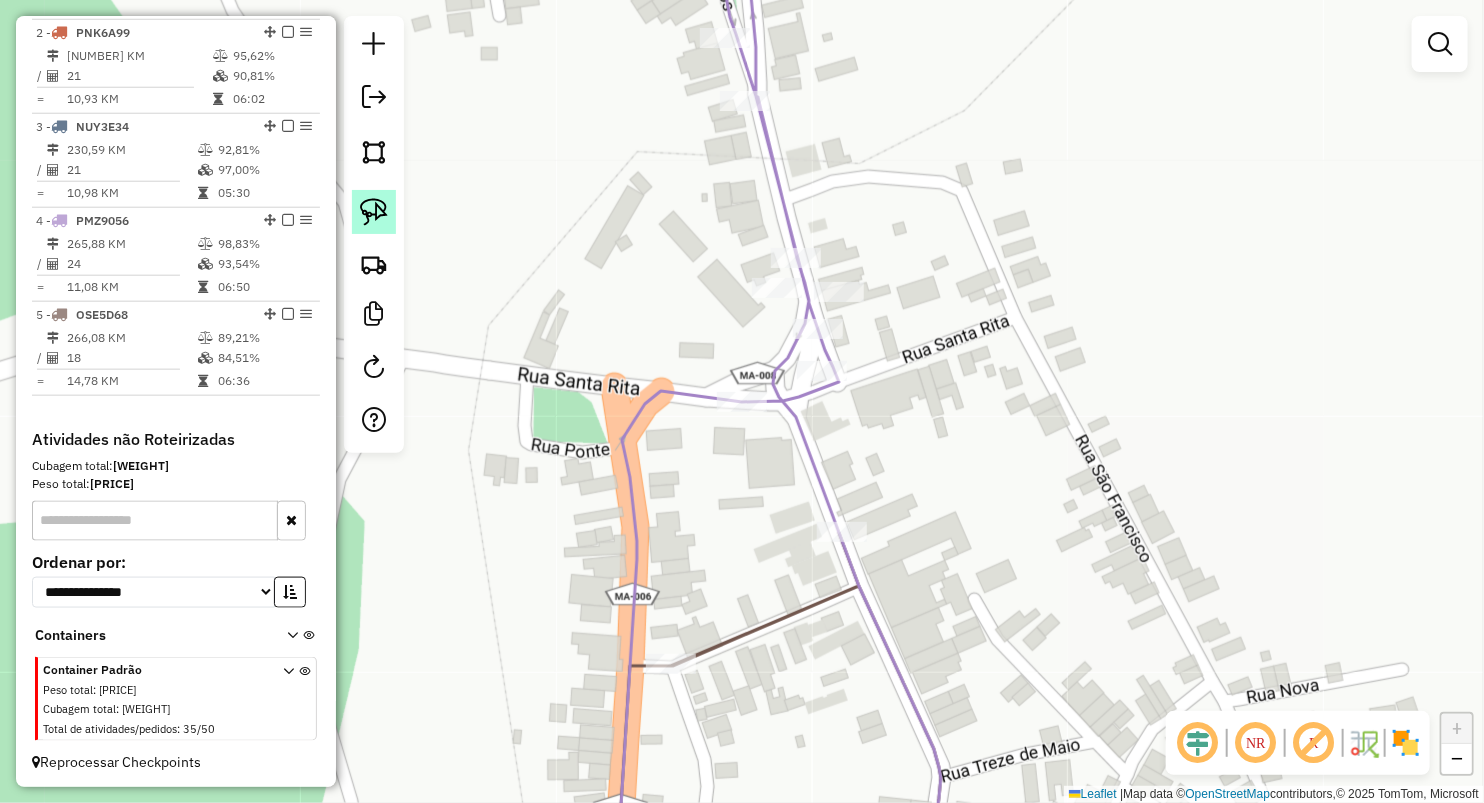 drag, startPoint x: 375, startPoint y: 205, endPoint x: 500, endPoint y: 278, distance: 144.75496 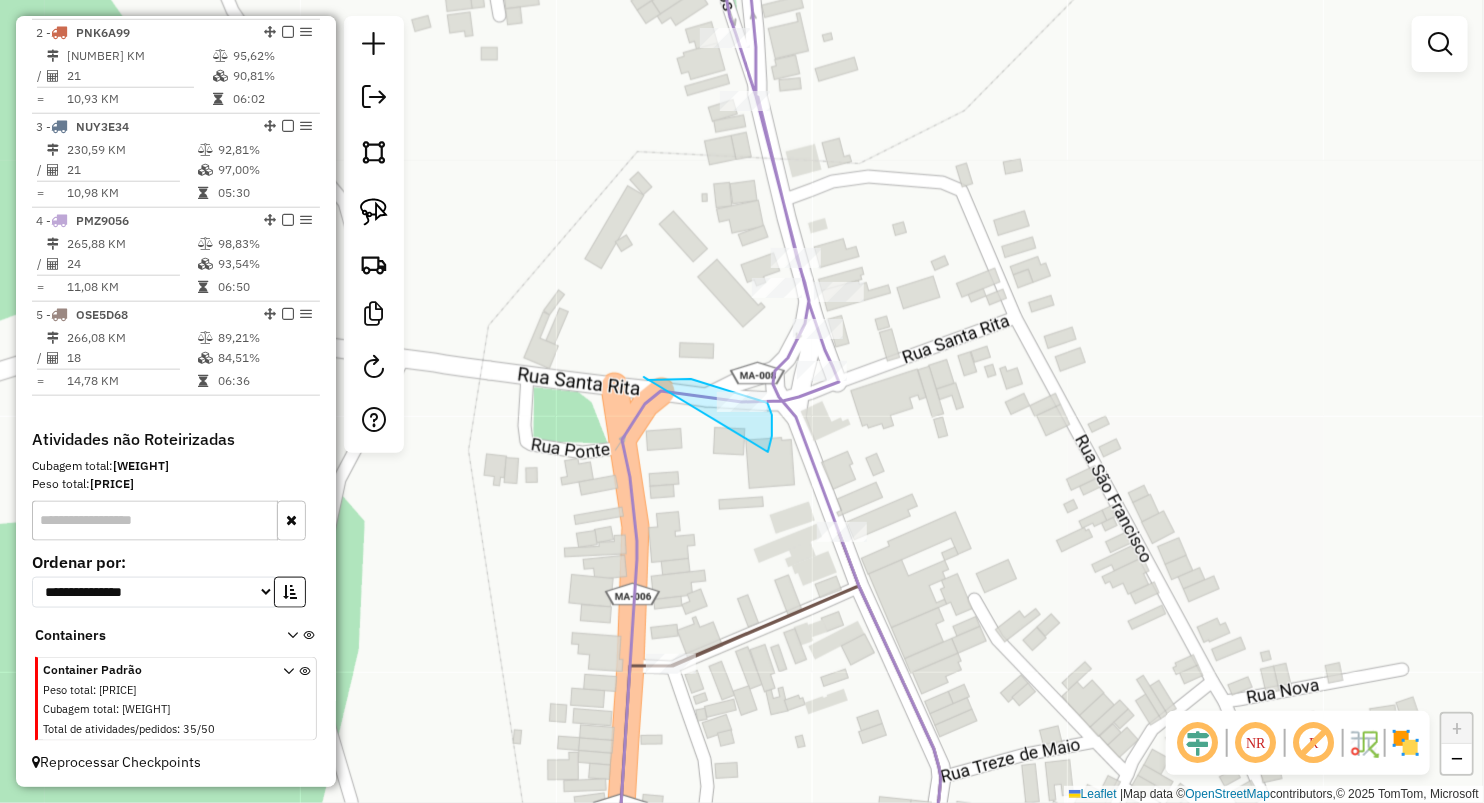 drag, startPoint x: 649, startPoint y: 380, endPoint x: 767, endPoint y: 454, distance: 139.28389 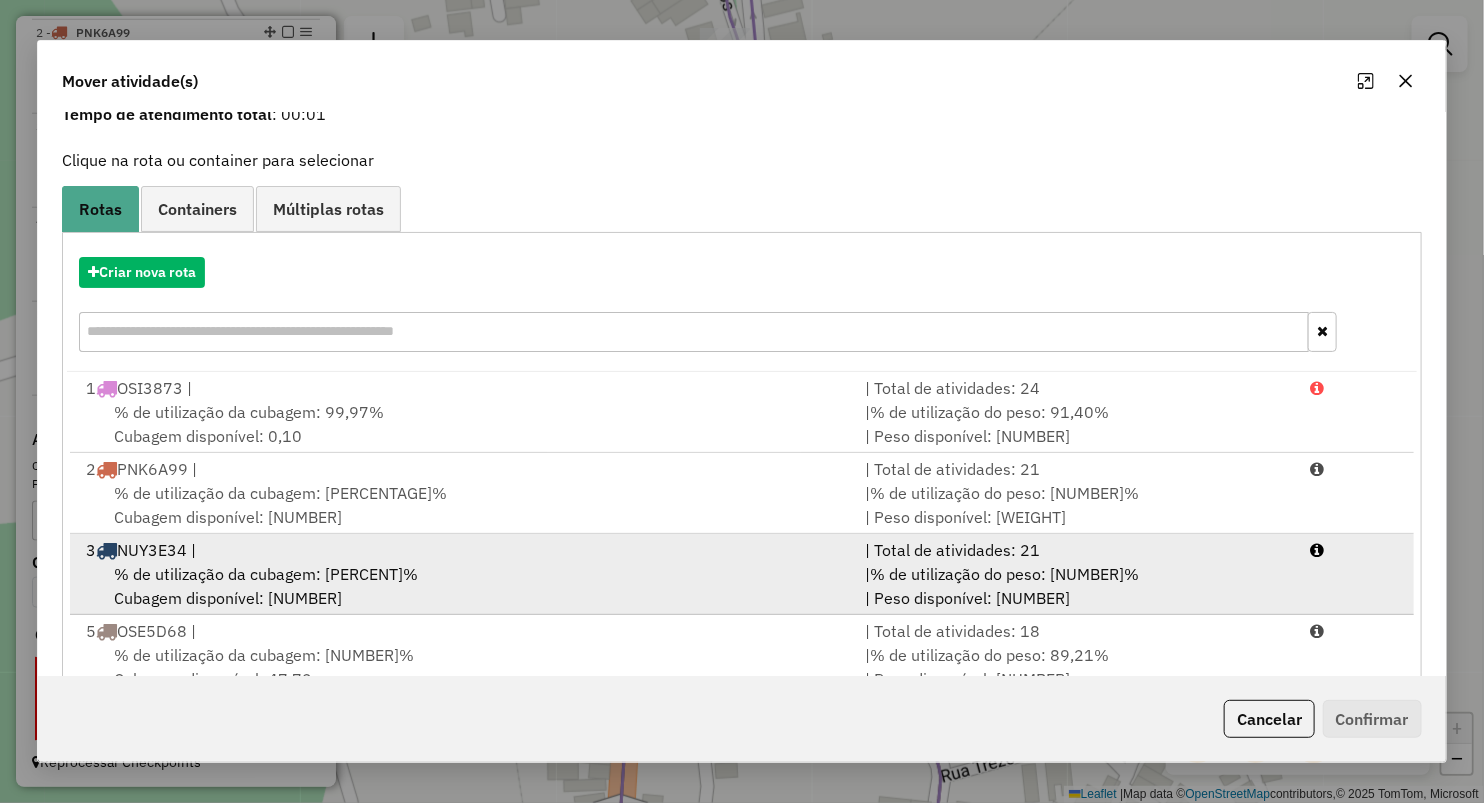 scroll, scrollTop: 144, scrollLeft: 0, axis: vertical 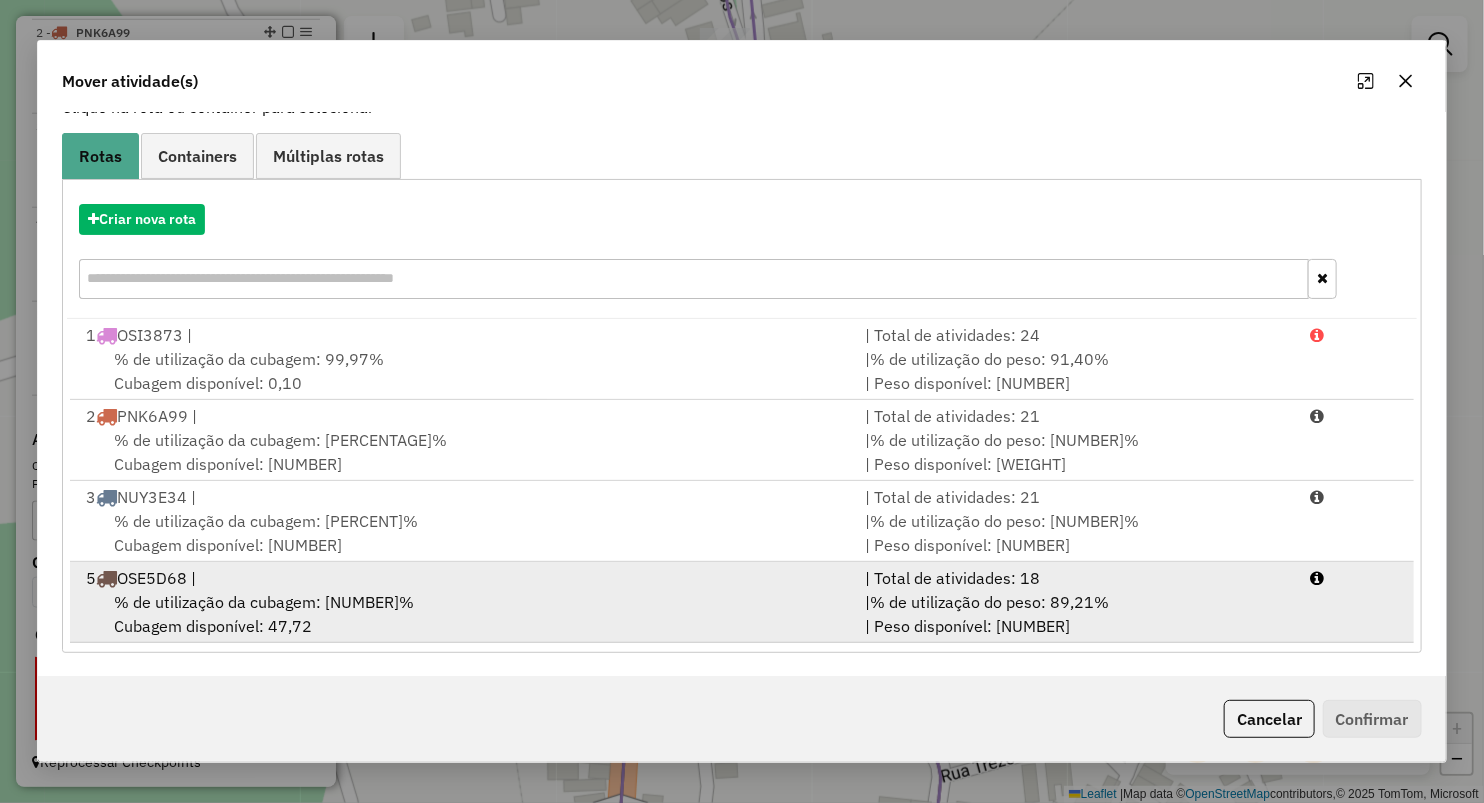 click on "5  OSE5D68 |" at bounding box center (463, 578) 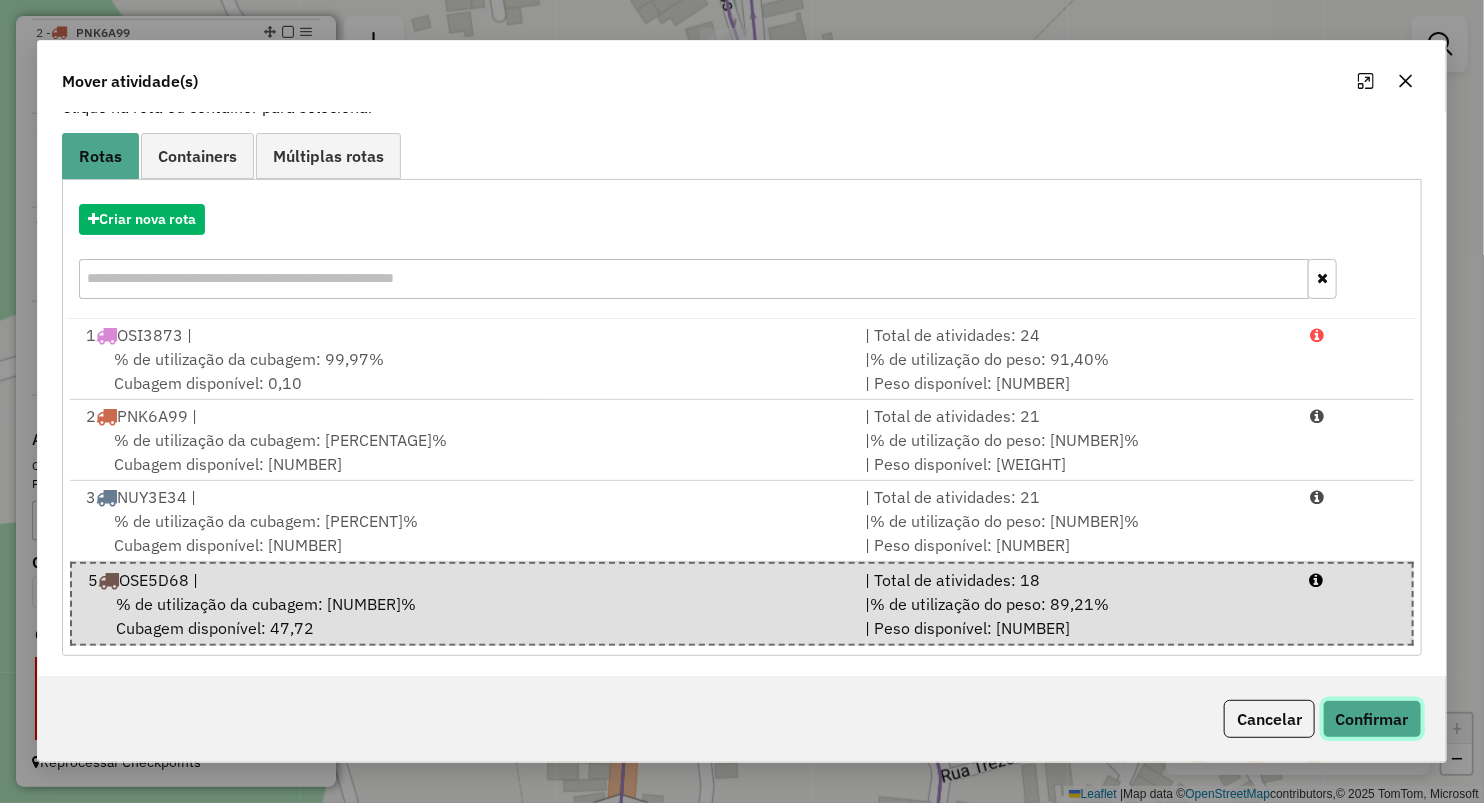 drag, startPoint x: 1376, startPoint y: 714, endPoint x: 1300, endPoint y: 733, distance: 78.339005 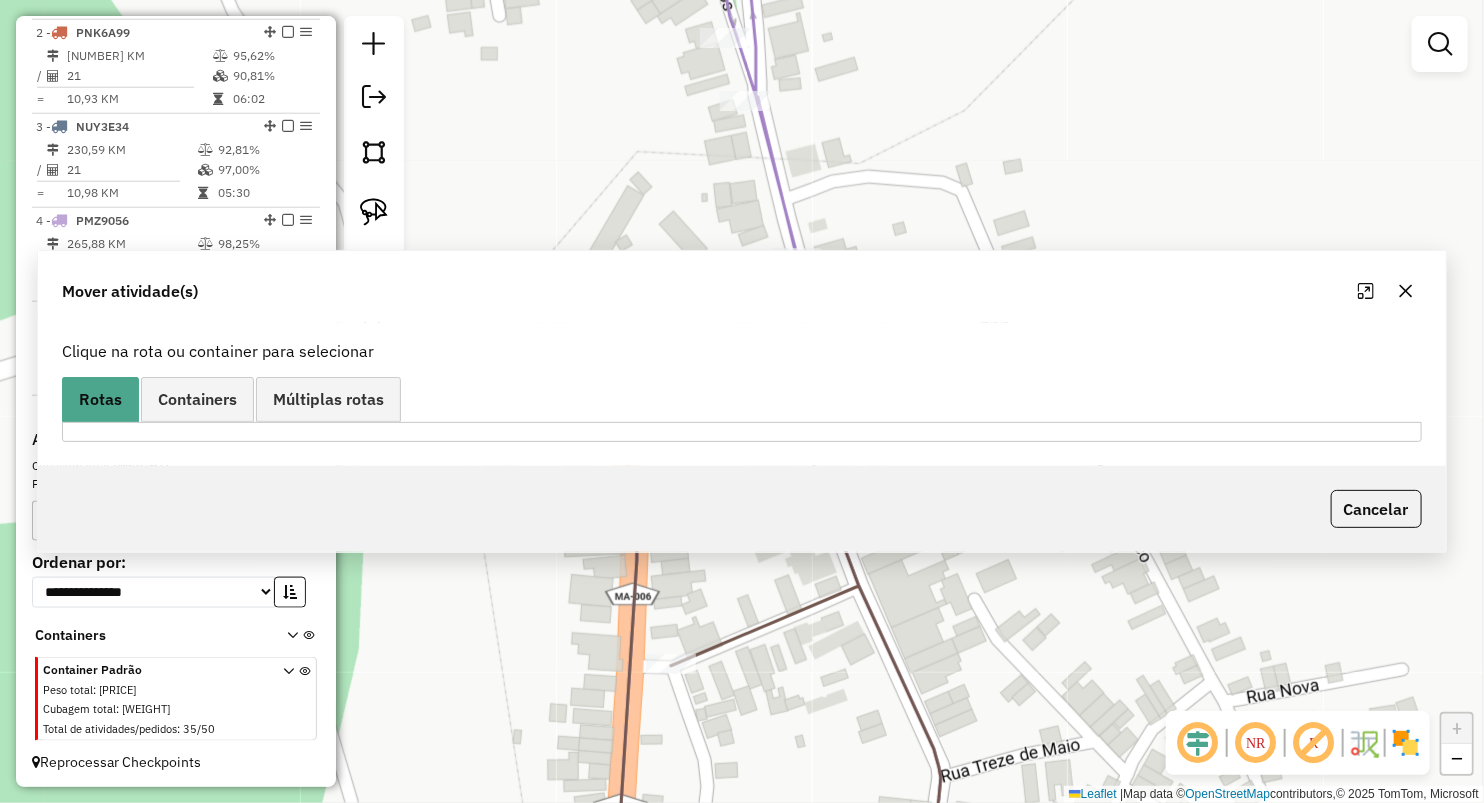 scroll, scrollTop: 0, scrollLeft: 0, axis: both 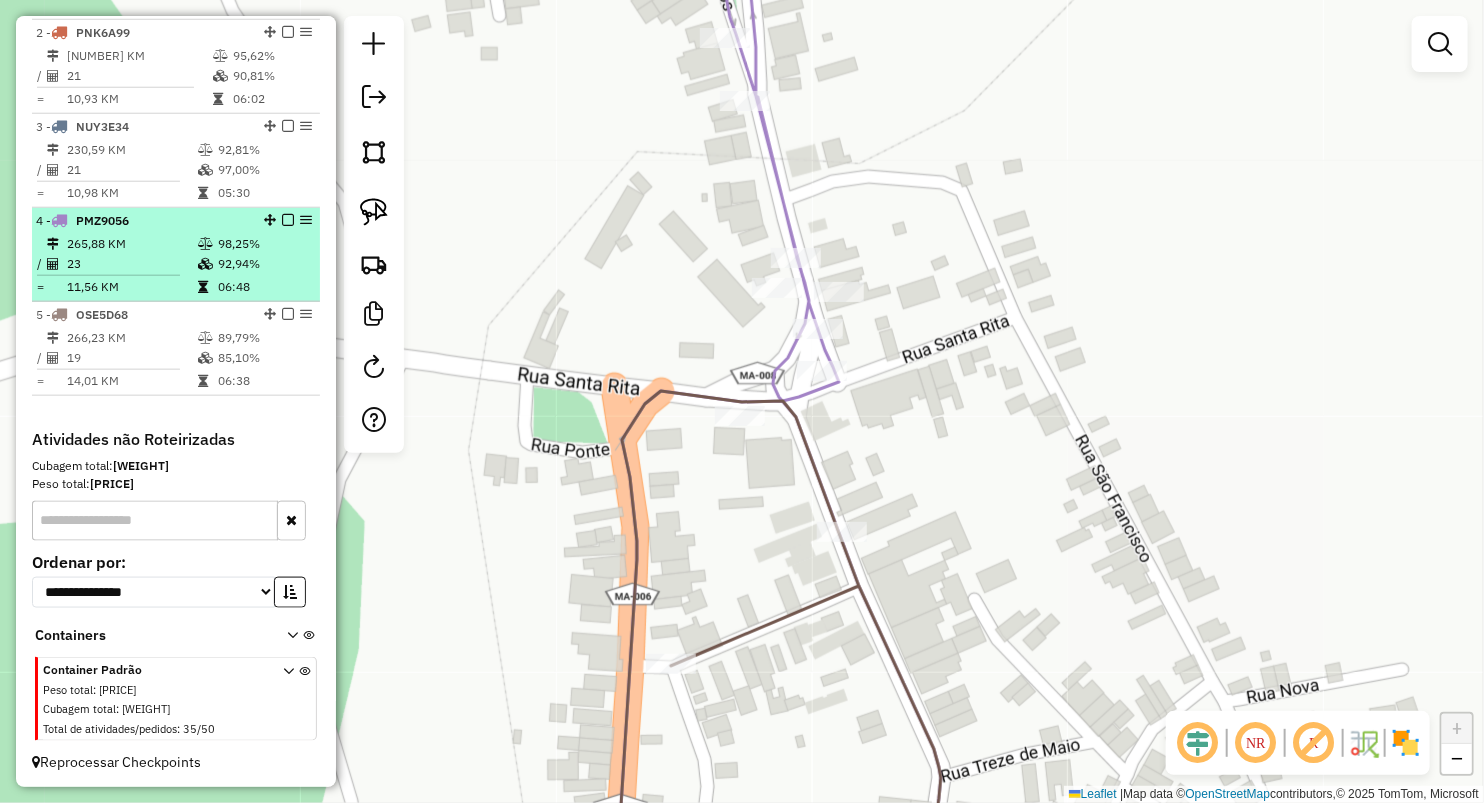 click on "23" at bounding box center (131, 264) 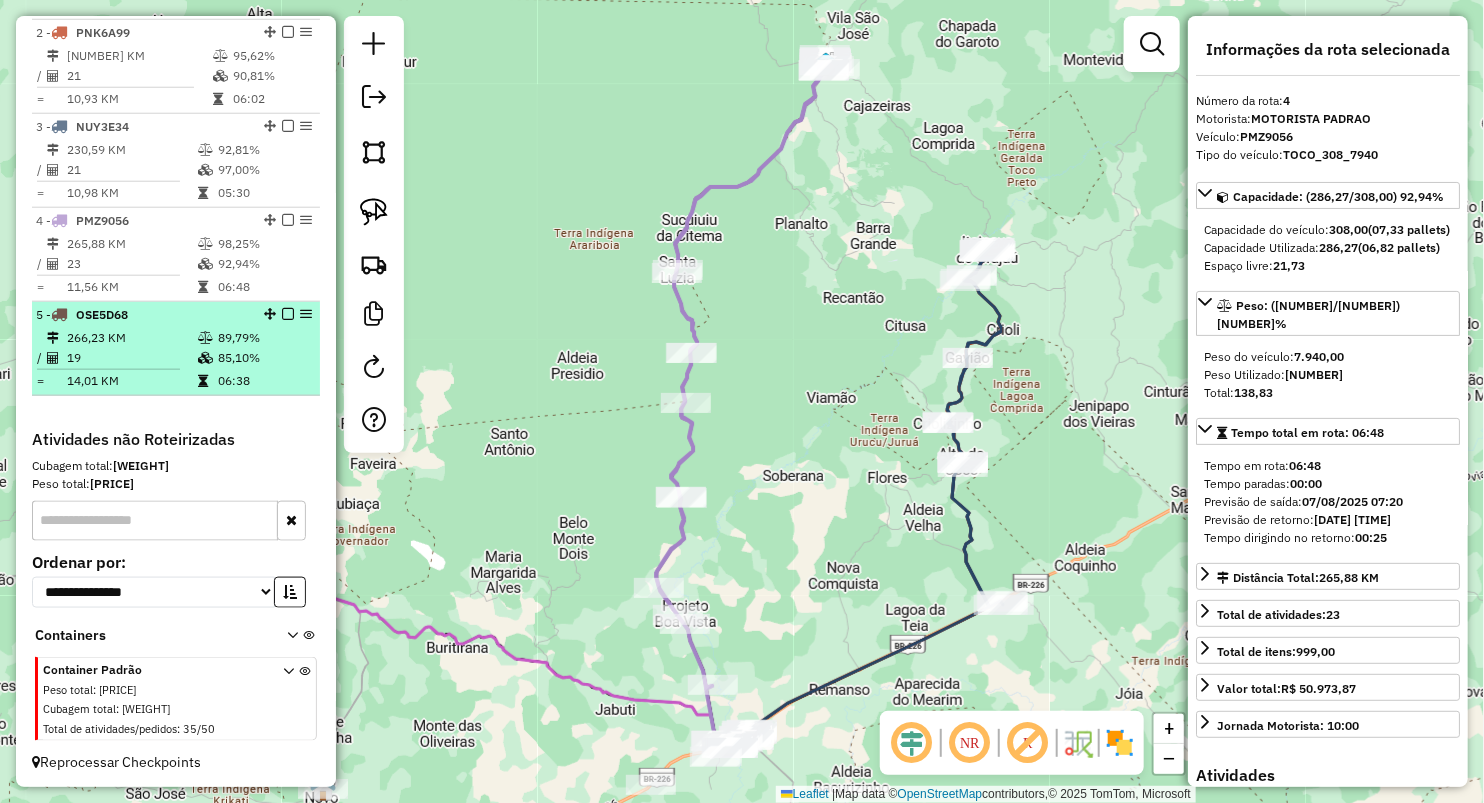 click on "19" at bounding box center (131, 358) 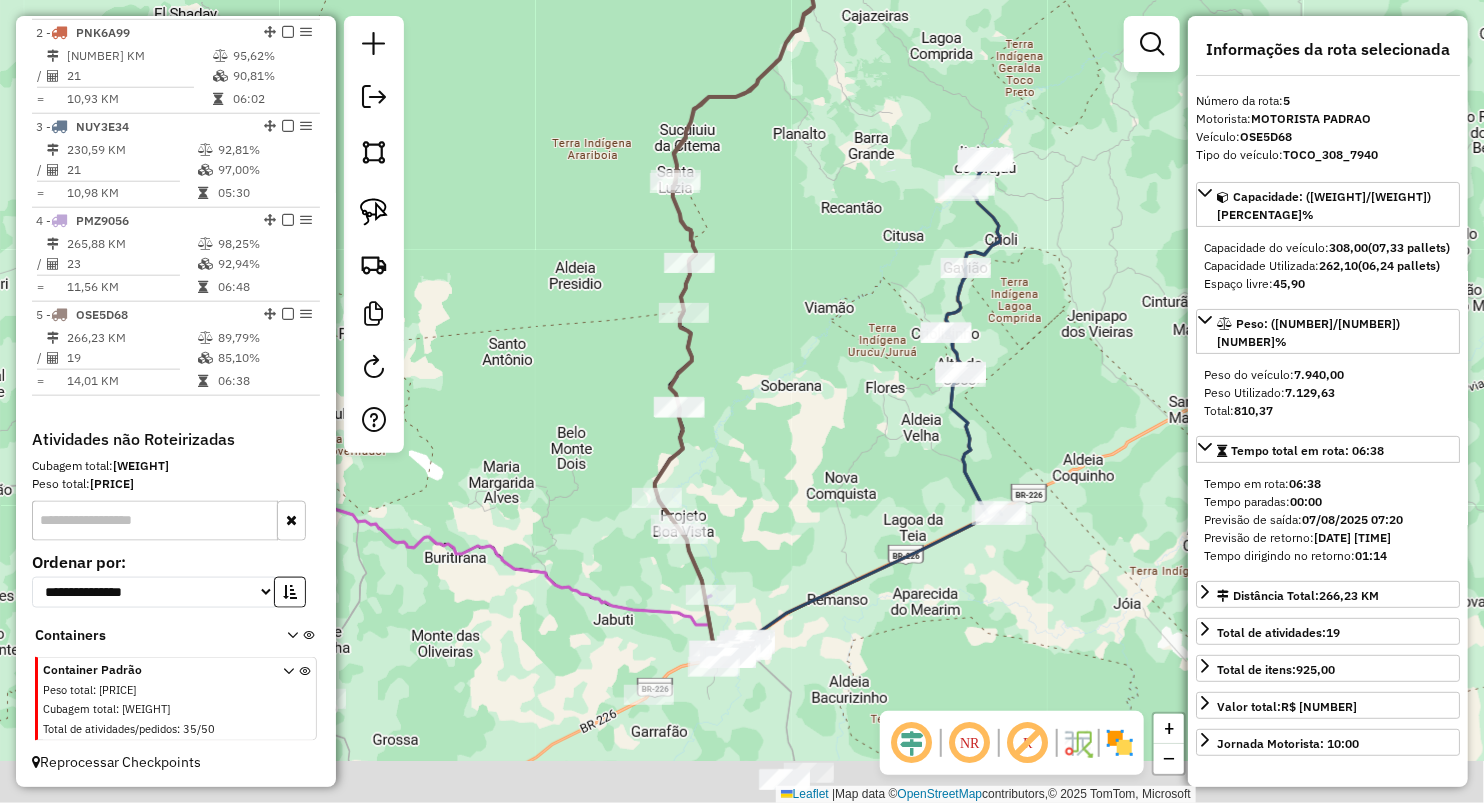 drag, startPoint x: 764, startPoint y: 303, endPoint x: 729, endPoint y: 188, distance: 120.20815 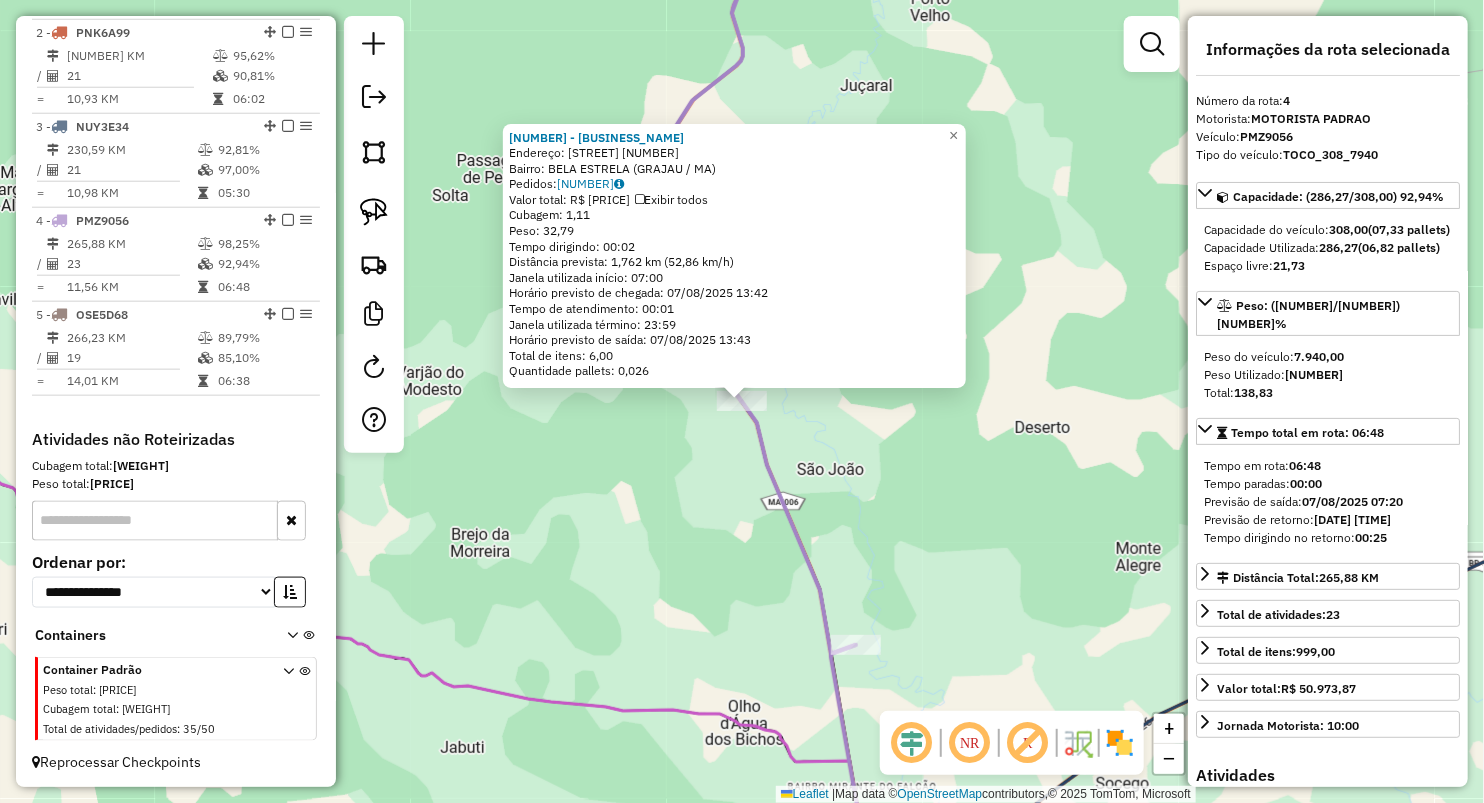 click on "1190 - ROTAS RESTAURANTE  Endereço:  MA 006 SN   Bairro: BELA ESTRELA (GRAJAU / MA)   Pedidos:  06027391   Valor total: R$ 134,94   Exibir todos   Cubagem: 1,11  Peso: 32,79  Tempo dirigindo: 00:02   Distância prevista: 1,762 km (52,86 km/h)   Janela utilizada início: 07:00   Horário previsto de chegada: 07/08/2025 13:42   Tempo de atendimento: 00:01   Janela utilizada término: 23:59   Horário previsto de saída: 07/08/2025 13:43   Total de itens: 6,00   Quantidade pallets: 0,026  × Janela de atendimento Grade de atendimento Capacidade Transportadoras Veículos Cliente Pedidos  Rotas Selecione os dias de semana para filtrar as janelas de atendimento  Seg   Ter   Qua   Qui   Sex   Sáb   Dom  Informe o período da janela de atendimento: De: Até:  Filtrar exatamente a janela do cliente  Considerar janela de atendimento padrão  Selecione os dias de semana para filtrar as grades de atendimento  Seg   Ter   Qua   Qui   Sex   Sáb   Dom   Considerar clientes sem dia de atendimento cadastrado  De:   Até:" 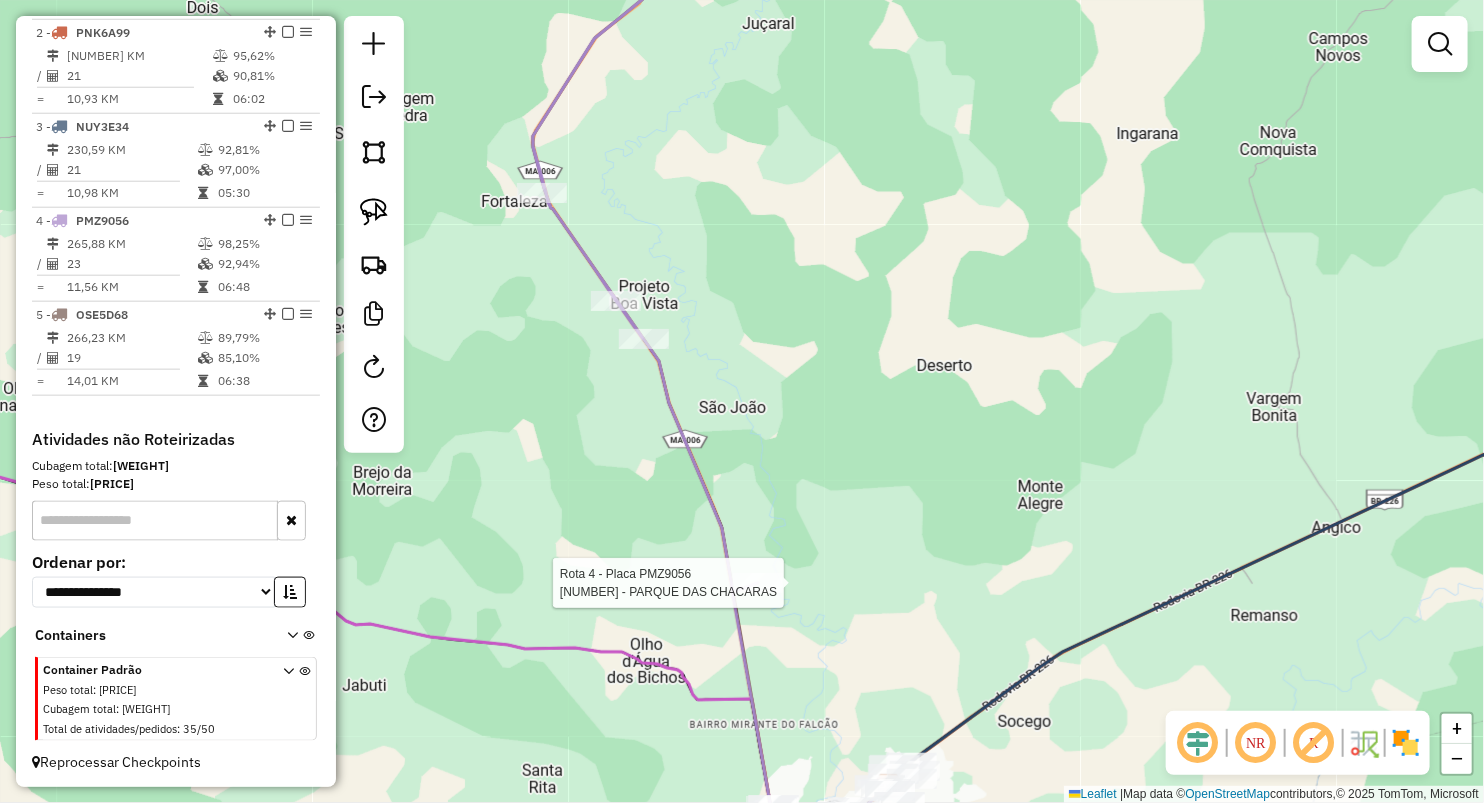 select on "**********" 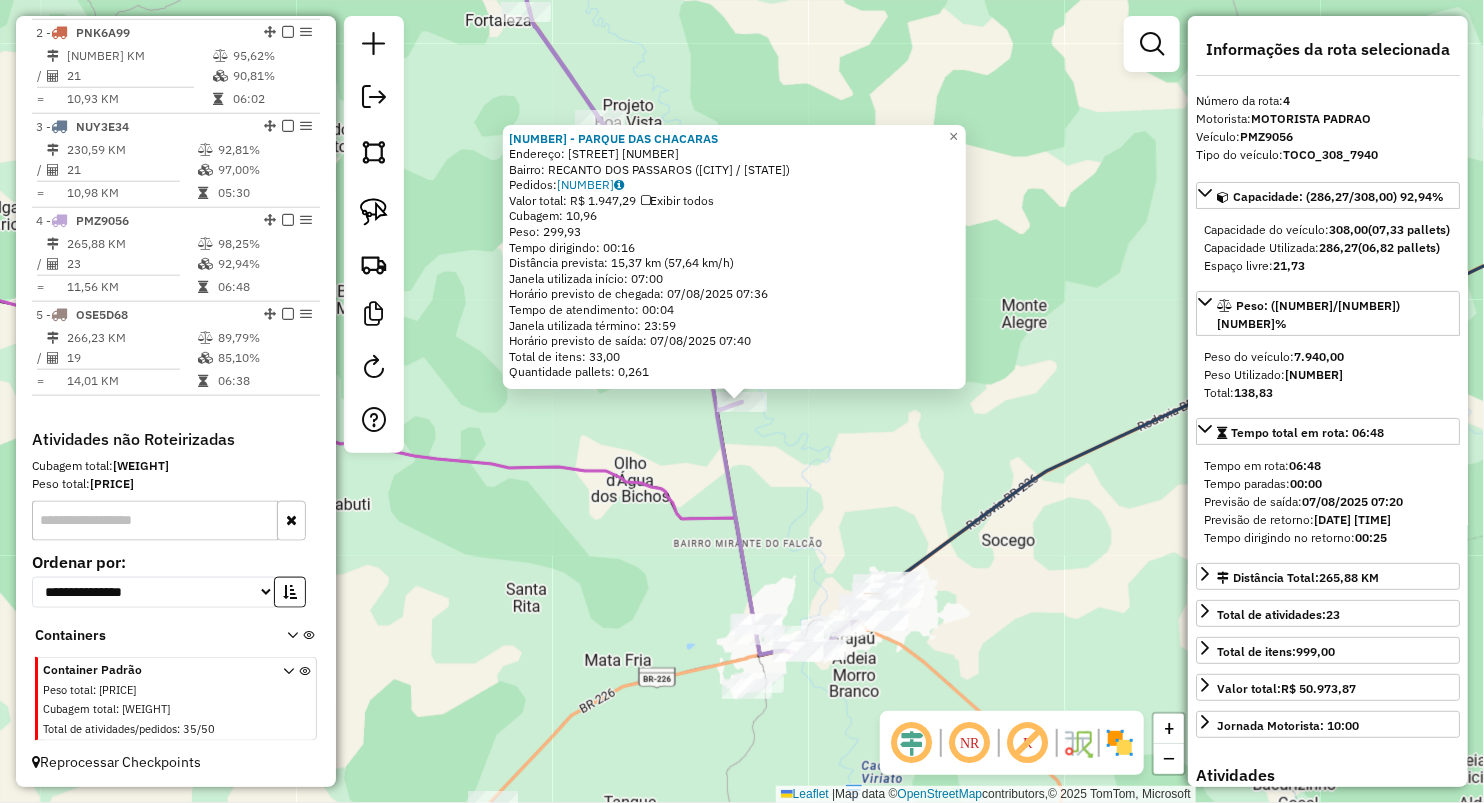 click on "1291 - PARQUE DAS CHACARAS  Endereço:  PARQUE DAS CHACARAS SN   Bairro: RECANTO DOS PASSAROS (GRAJAU / MA)   Pedidos:  06027488   Valor total: R$ 1.947,29   Exibir todos   Cubagem: 10,96  Peso: 299,93  Tempo dirigindo: 00:16   Distância prevista: 15,37 km (57,64 km/h)   Janela utilizada início: 07:00   Horário previsto de chegada: 07/08/2025 07:36   Tempo de atendimento: 00:04   Janela utilizada término: 23:59   Horário previsto de saída: 07/08/2025 07:40   Total de itens: 33,00   Quantidade pallets: 0,261  × Janela de atendimento Grade de atendimento Capacidade Transportadoras Veículos Cliente Pedidos  Rotas Selecione os dias de semana para filtrar as janelas de atendimento  Seg   Ter   Qua   Qui   Sex   Sáb   Dom  Informe o período da janela de atendimento: De: Até:  Filtrar exatamente a janela do cliente  Considerar janela de atendimento padrão  Selecione os dias de semana para filtrar as grades de atendimento  Seg   Ter   Qua   Qui   Sex   Sáb   Dom   Peso mínimo:   Peso máximo:   De:  De:" 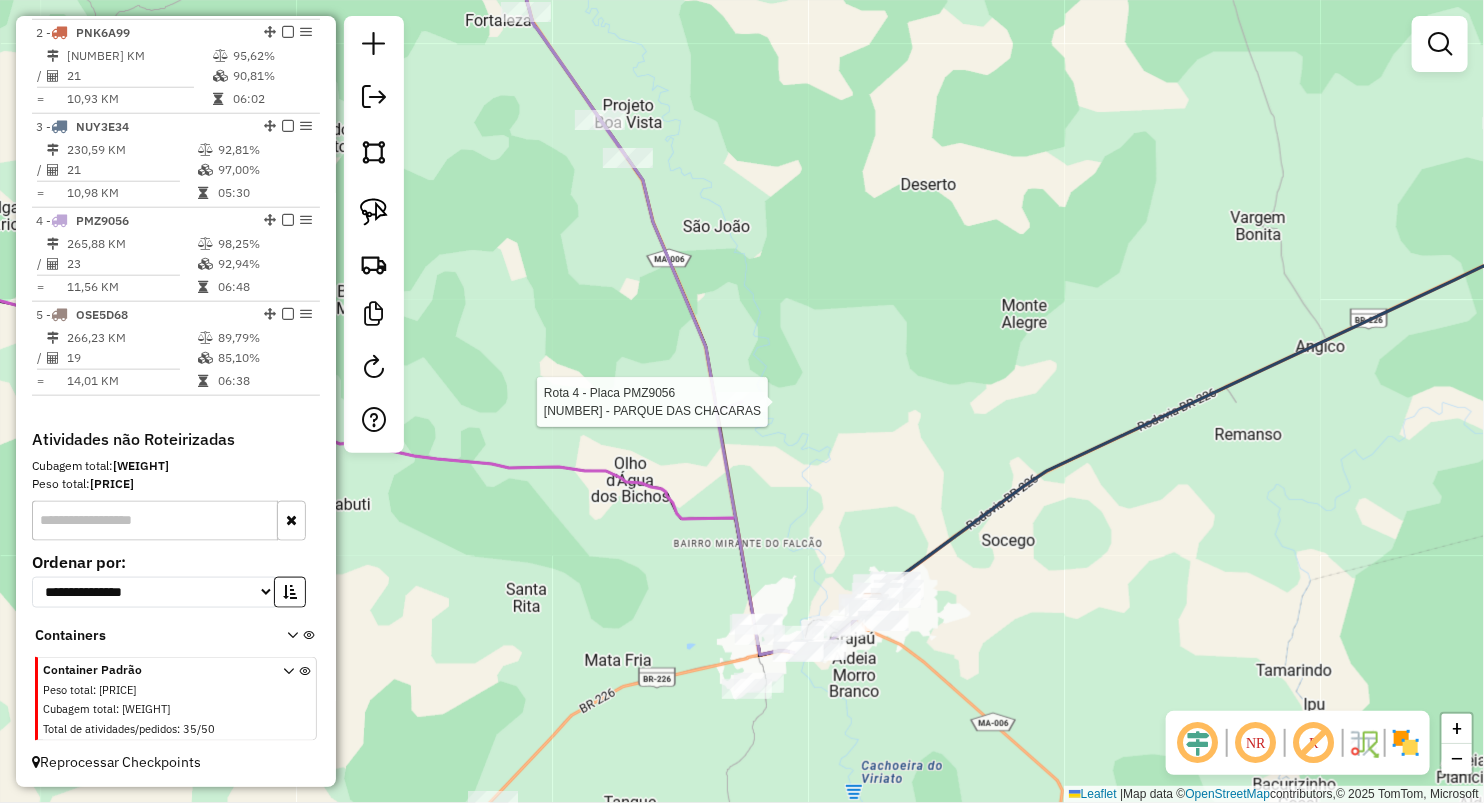 select on "**********" 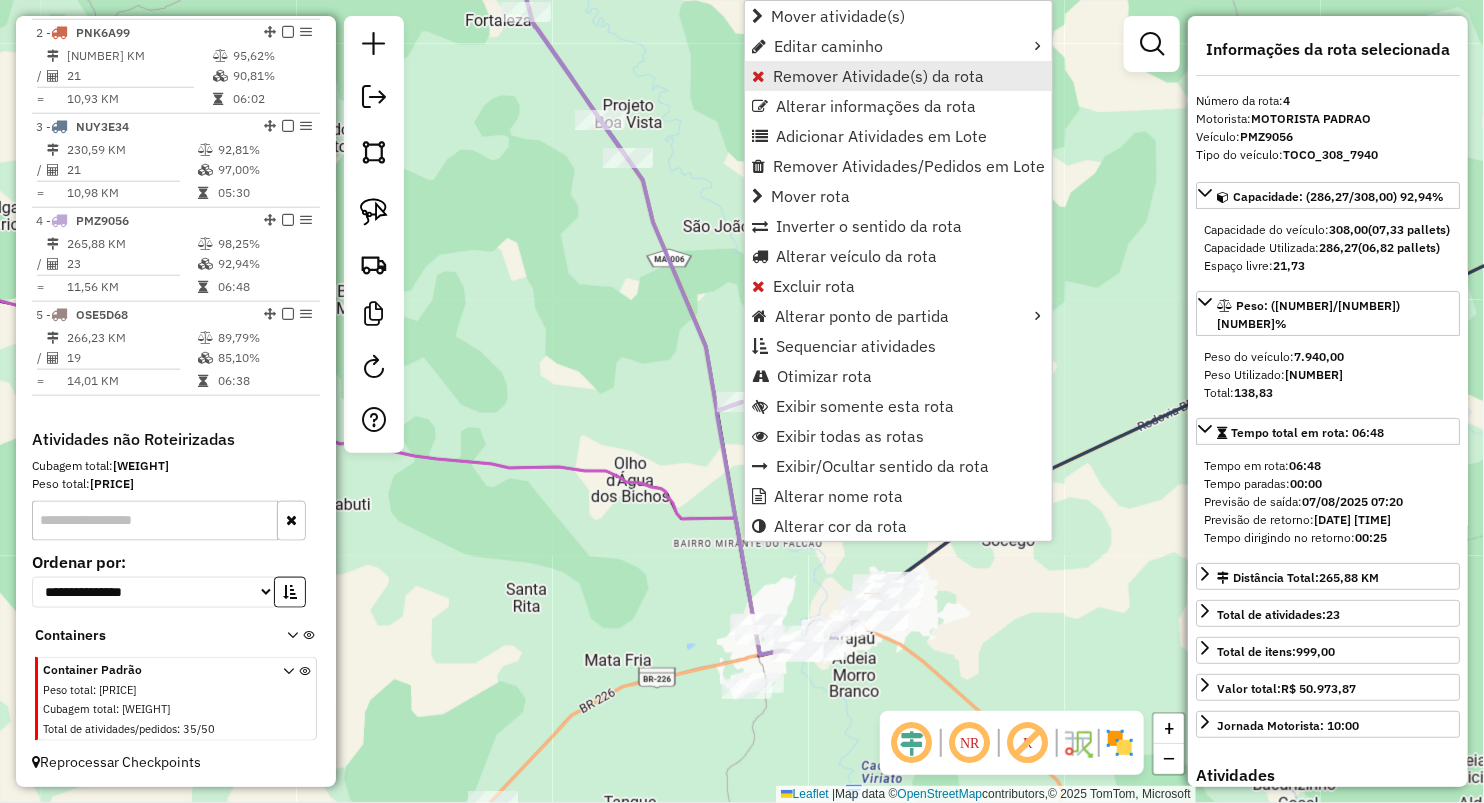 click on "Remover Atividade(s) da rota" at bounding box center (878, 76) 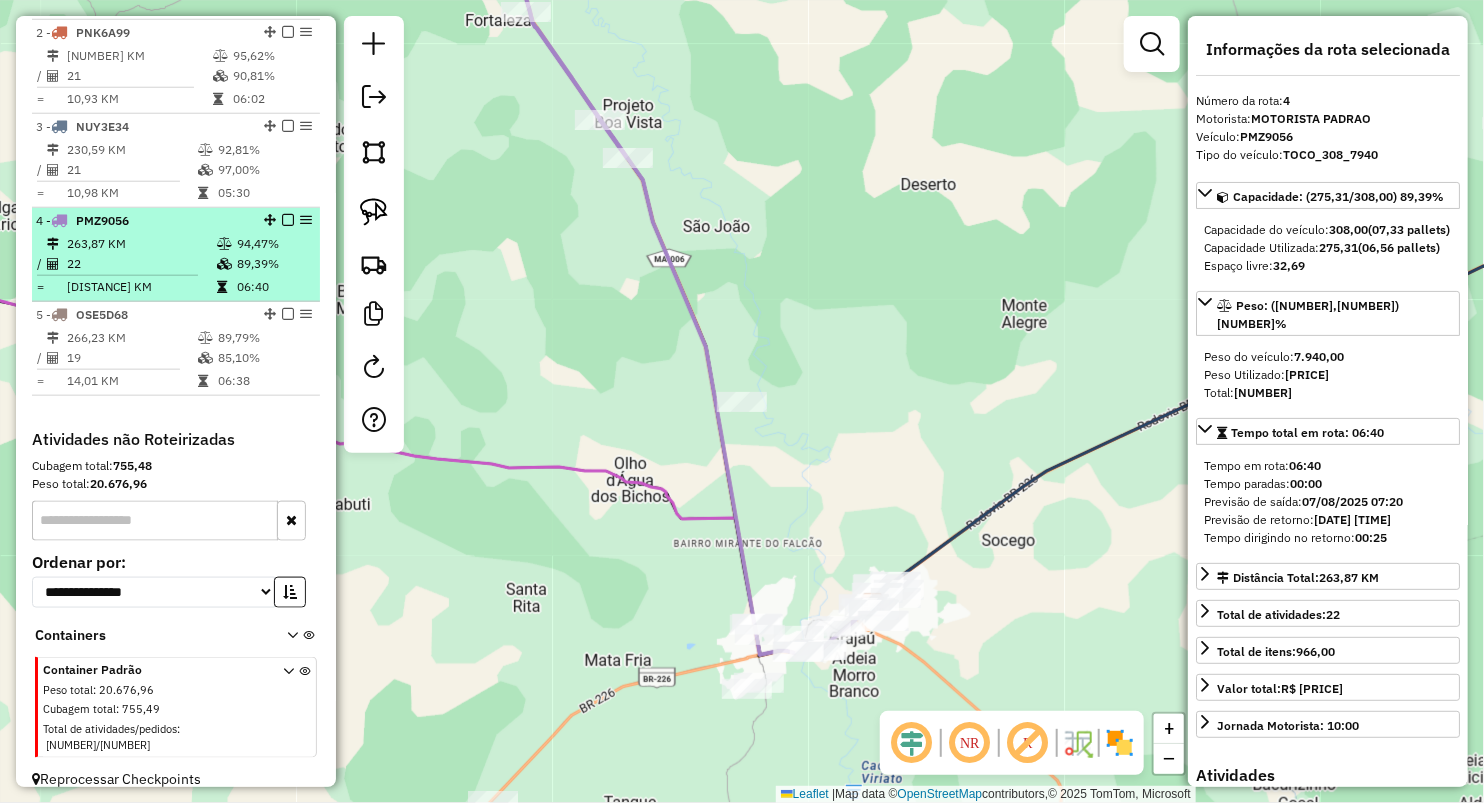 click on "11,99 KM" at bounding box center [141, 287] 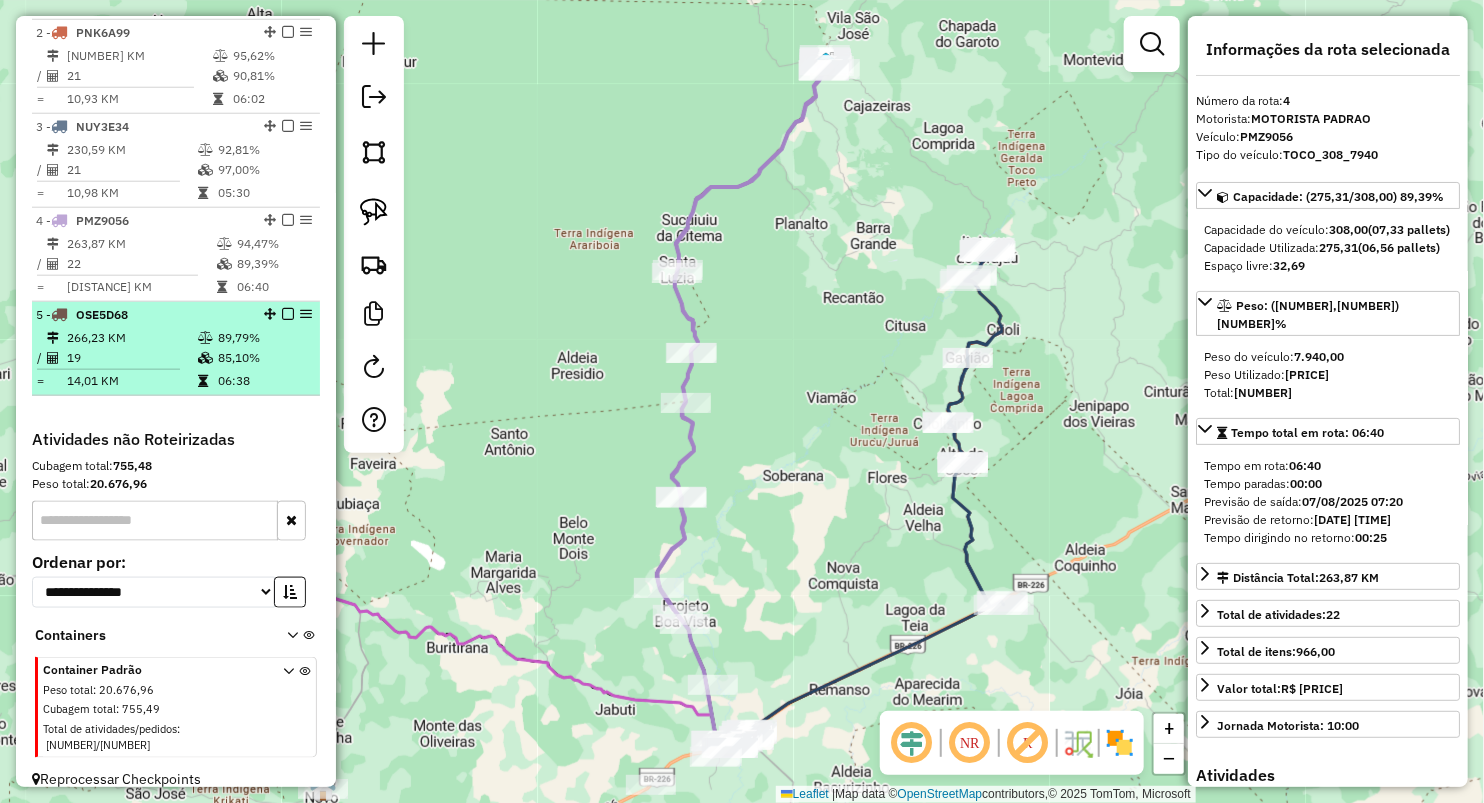 click on "266,23 KM" at bounding box center [131, 338] 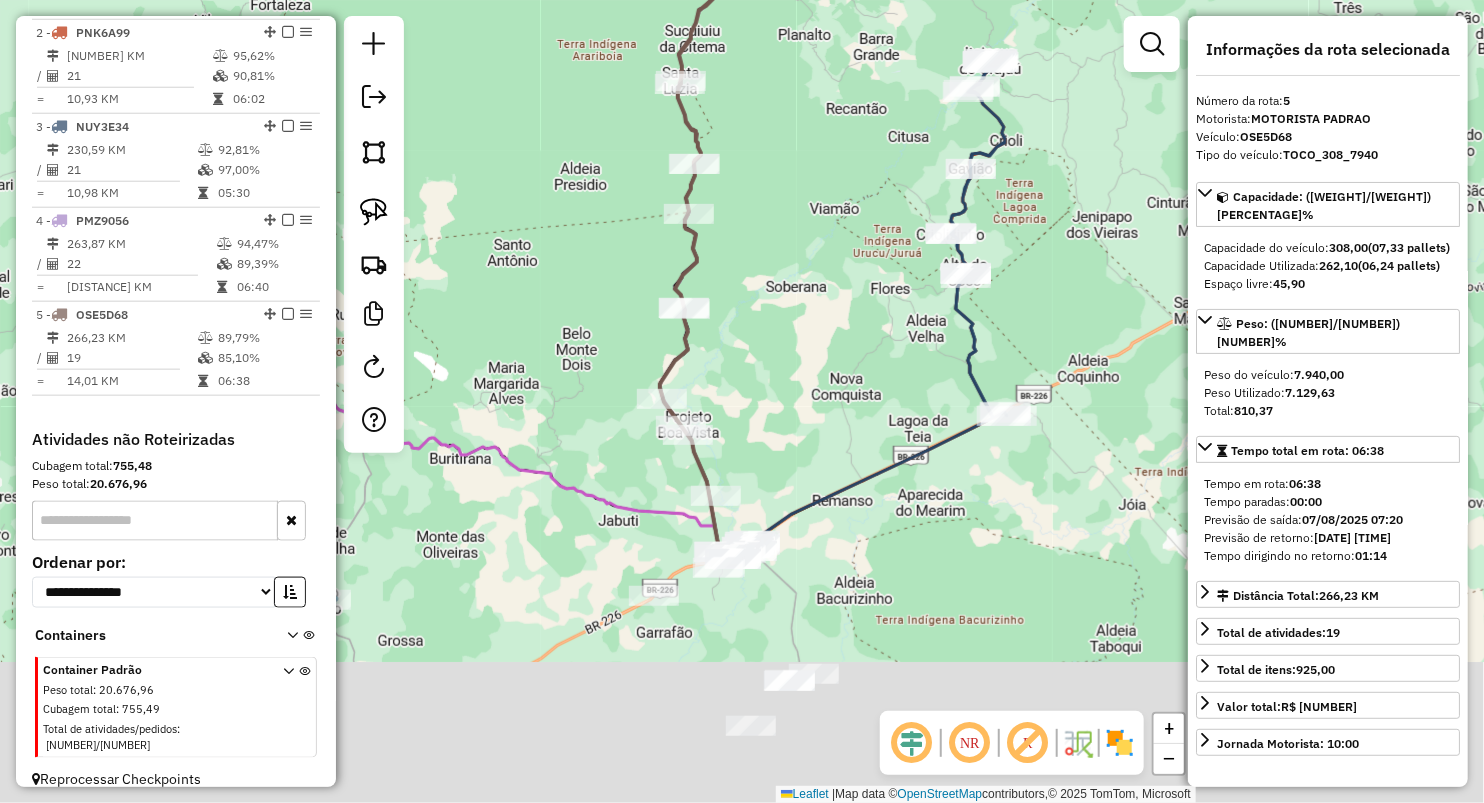 drag, startPoint x: 792, startPoint y: 400, endPoint x: 804, endPoint y: 202, distance: 198.3633 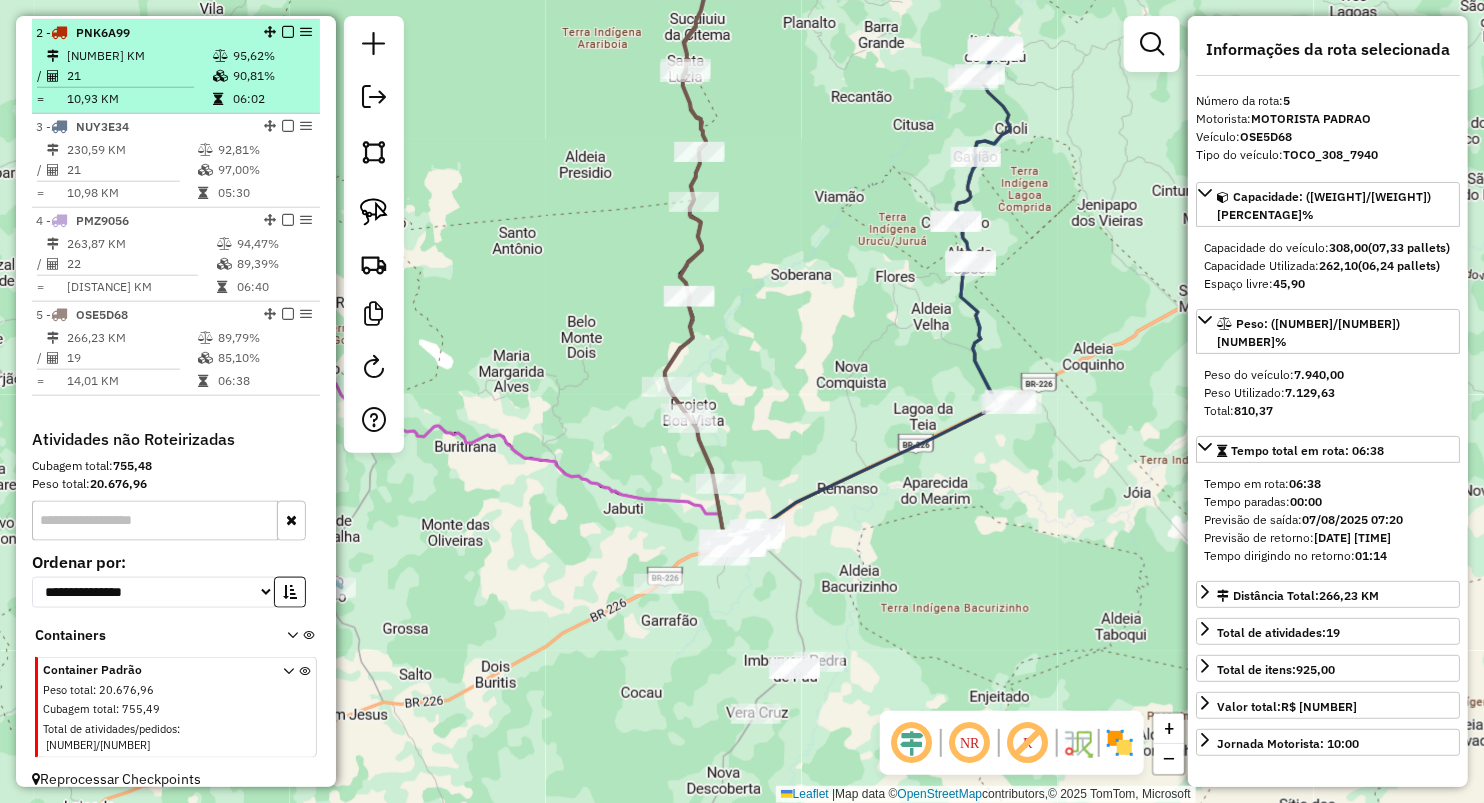 click at bounding box center [220, 76] 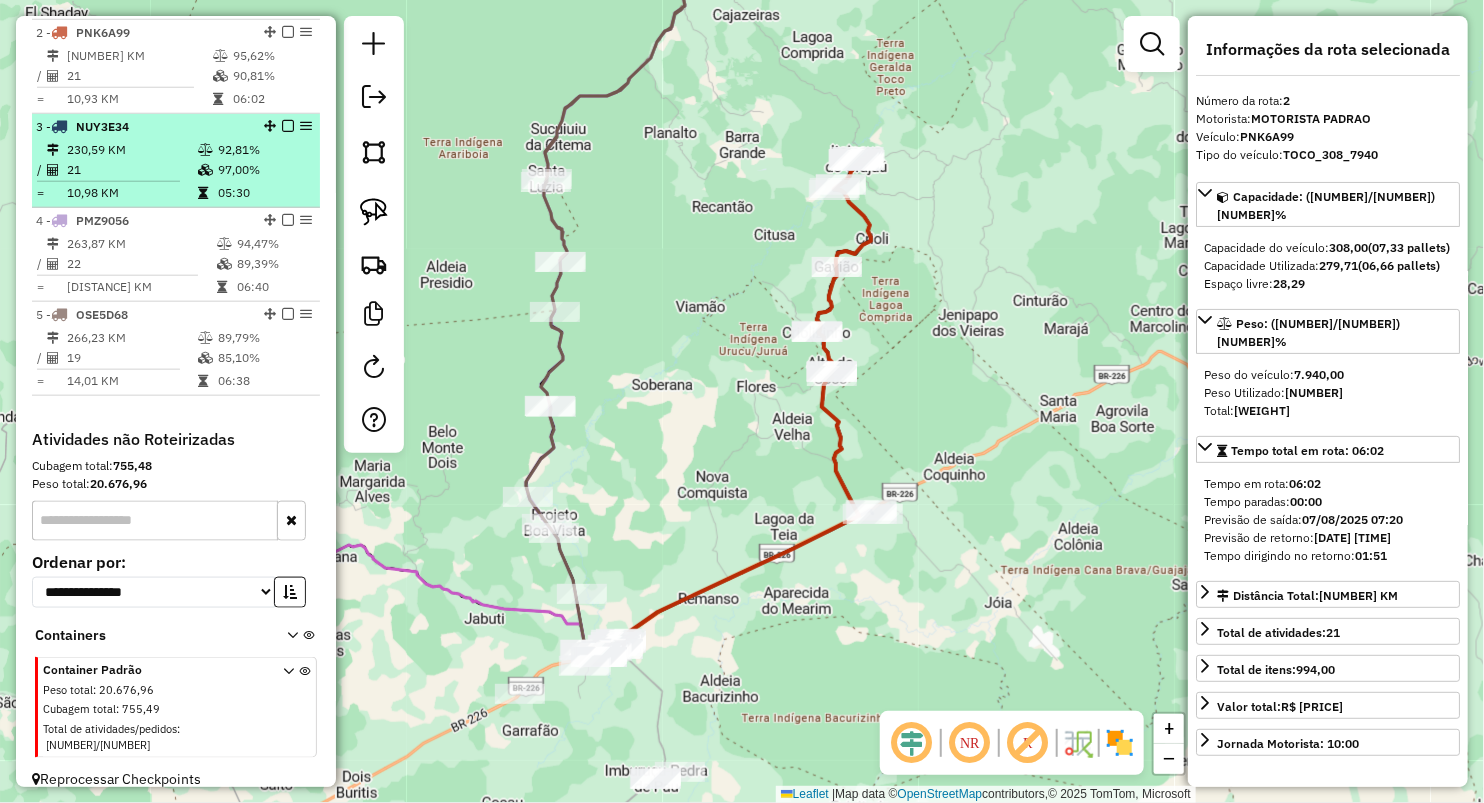 click on "230,59 KM" at bounding box center (131, 150) 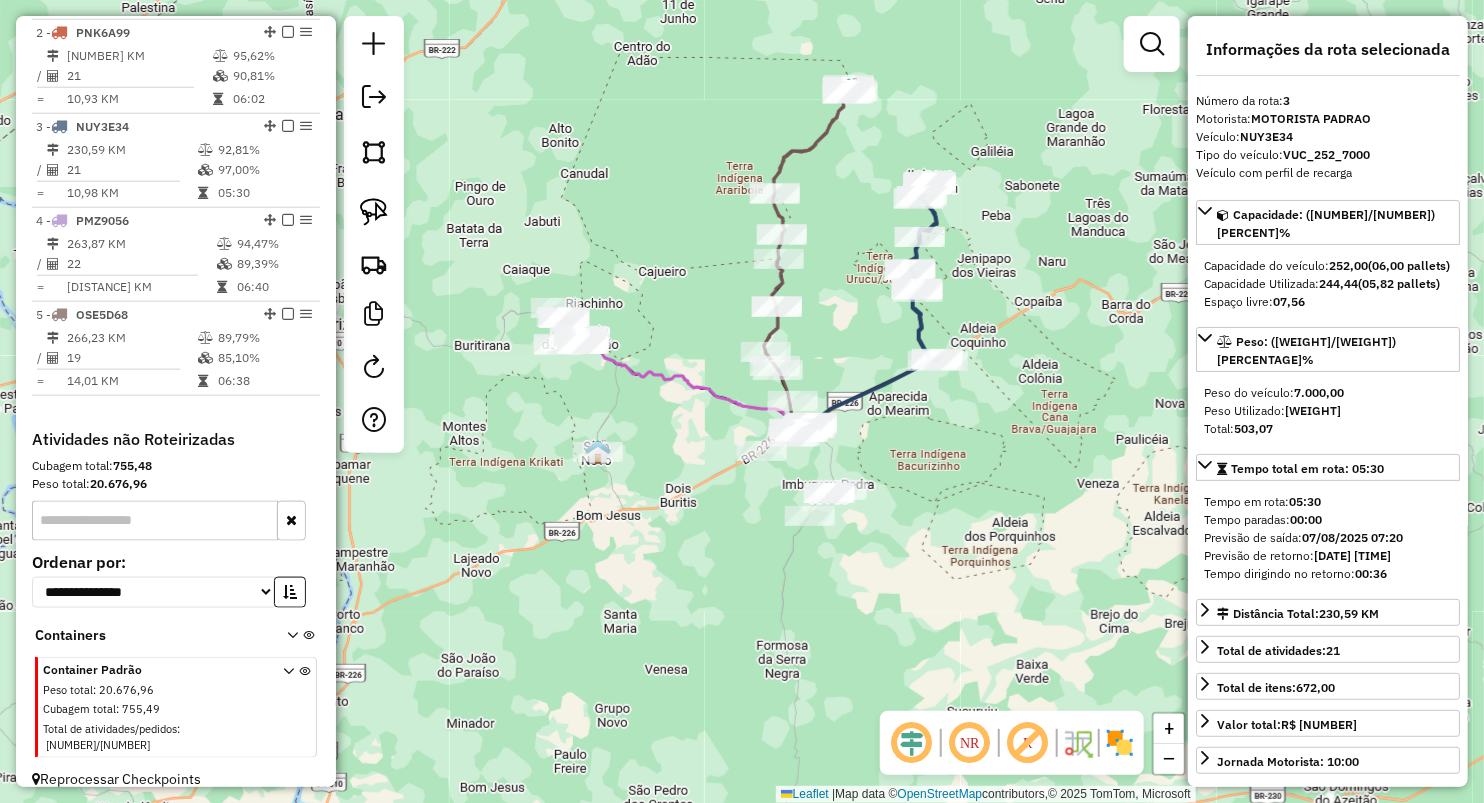 drag, startPoint x: 667, startPoint y: 404, endPoint x: 803, endPoint y: 249, distance: 206.2062 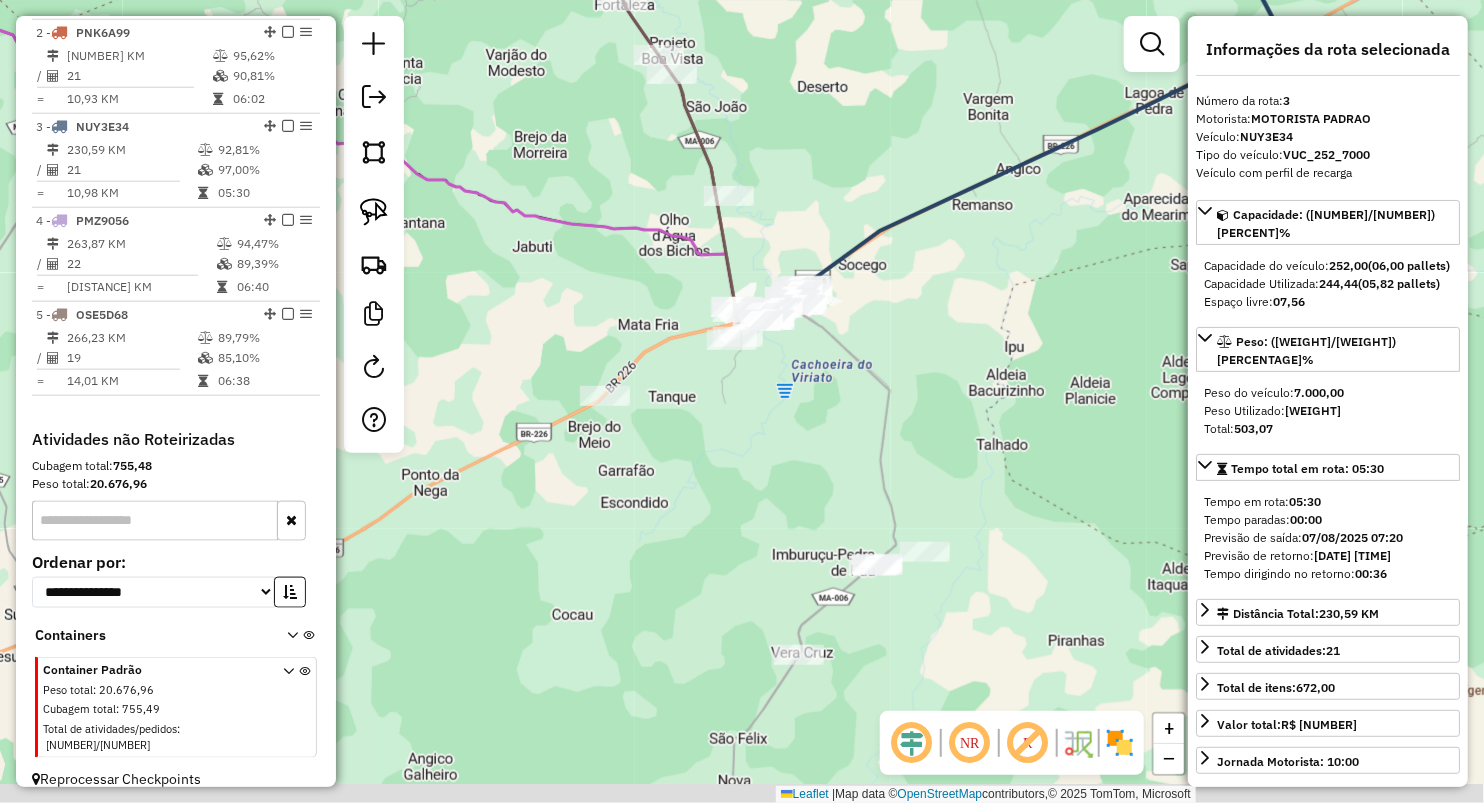 drag, startPoint x: 854, startPoint y: 506, endPoint x: 762, endPoint y: 330, distance: 198.59506 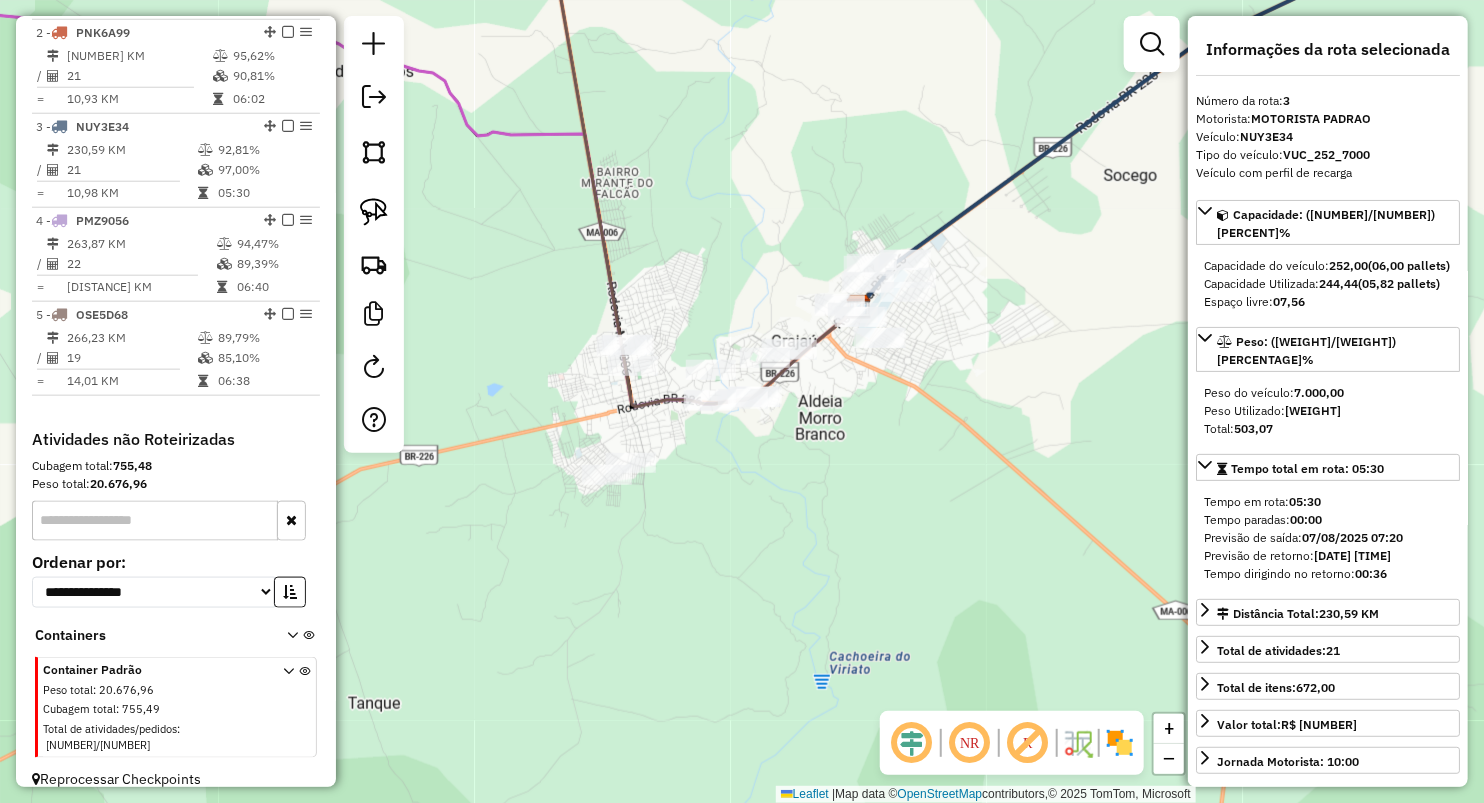 drag, startPoint x: 719, startPoint y: 182, endPoint x: 826, endPoint y: 265, distance: 135.41788 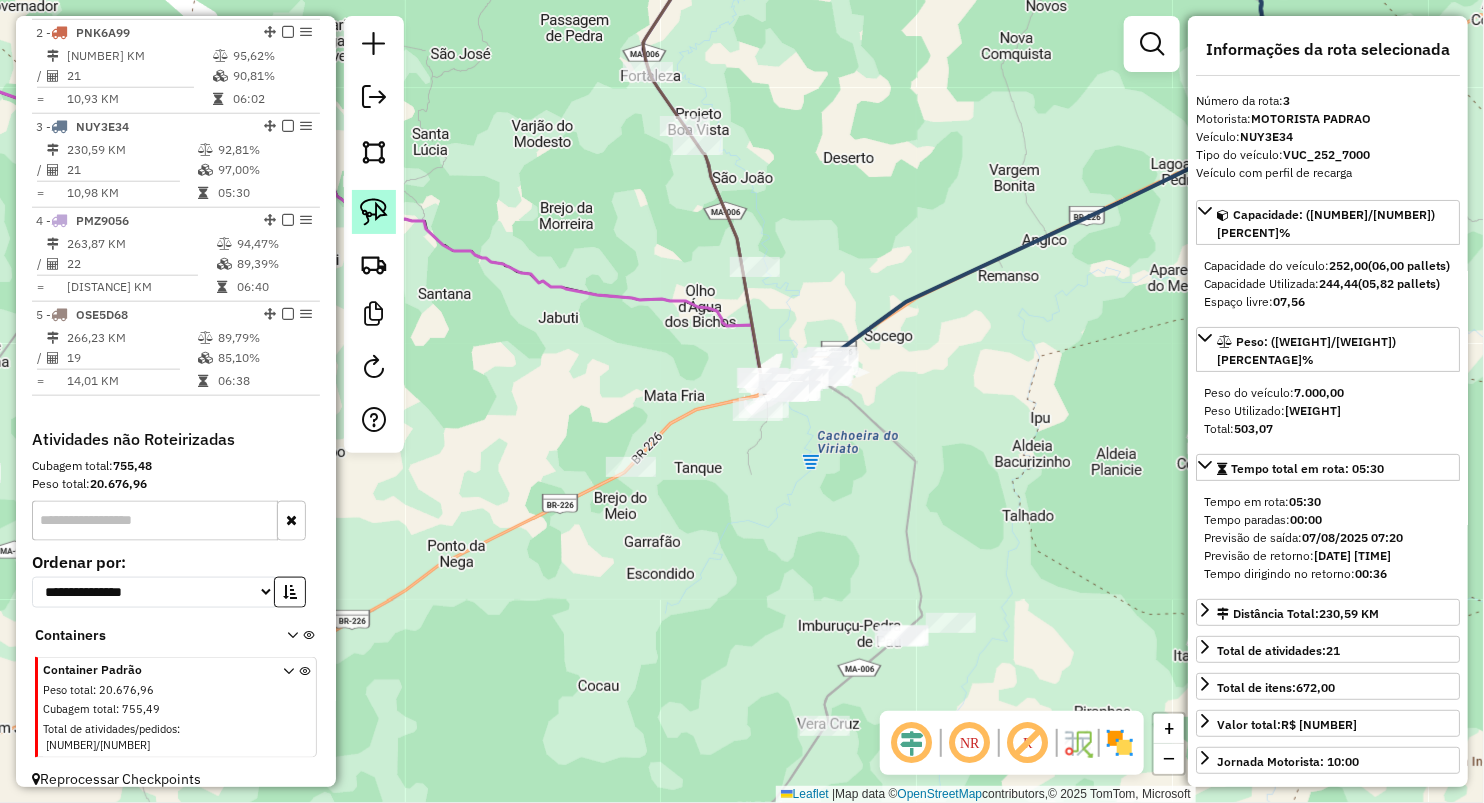 click 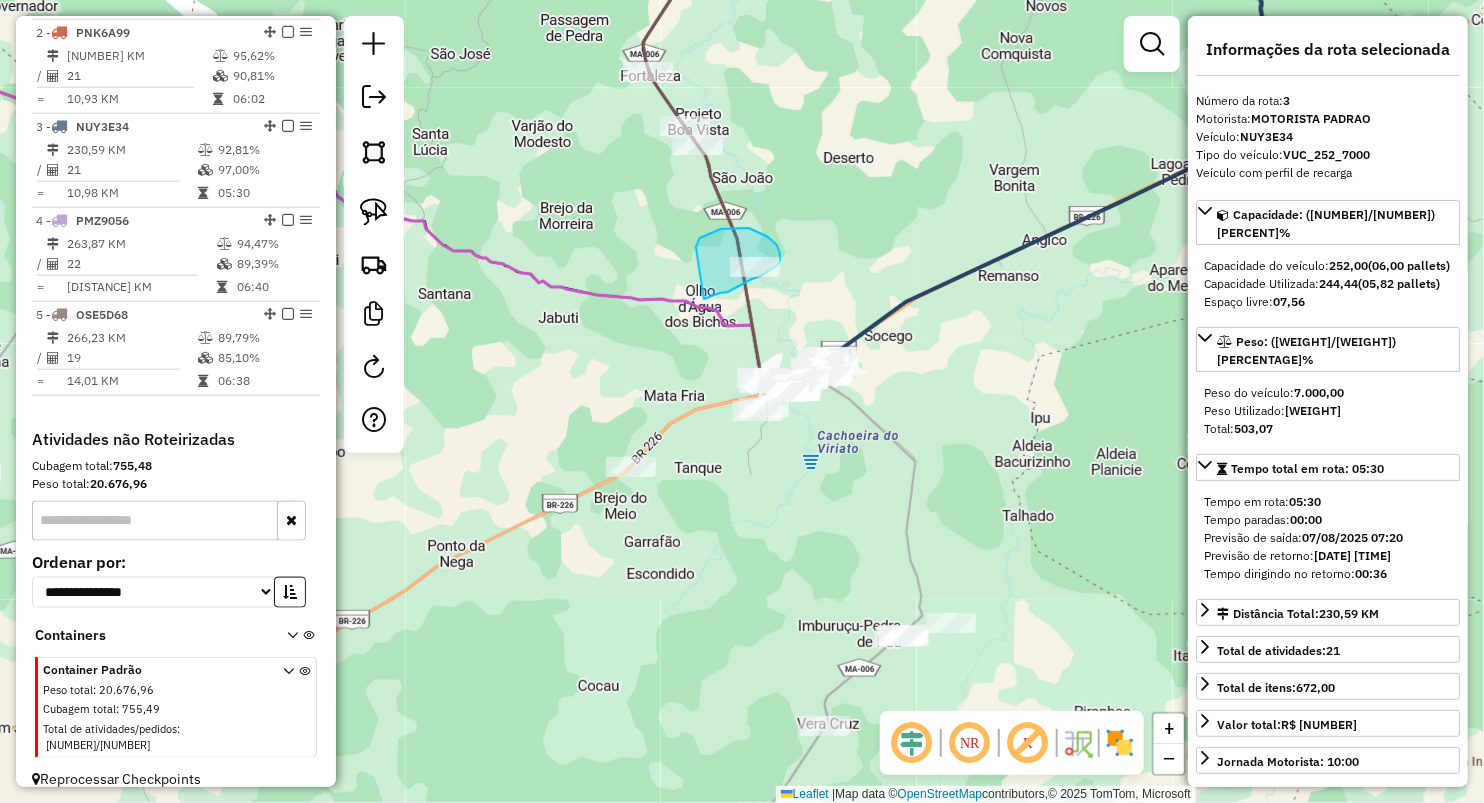 drag, startPoint x: 696, startPoint y: 247, endPoint x: 704, endPoint y: 299, distance: 52.611786 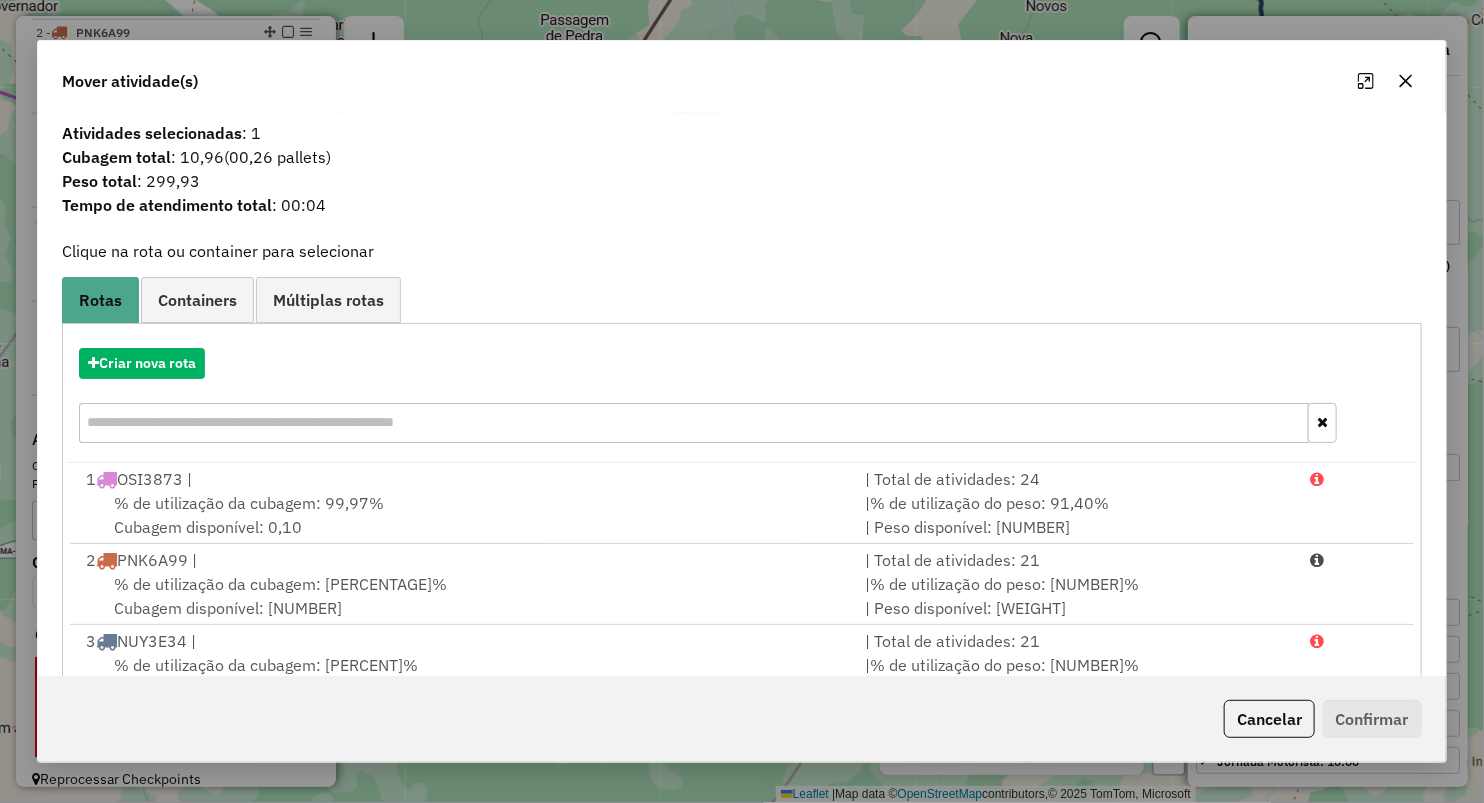 scroll, scrollTop: 4, scrollLeft: 0, axis: vertical 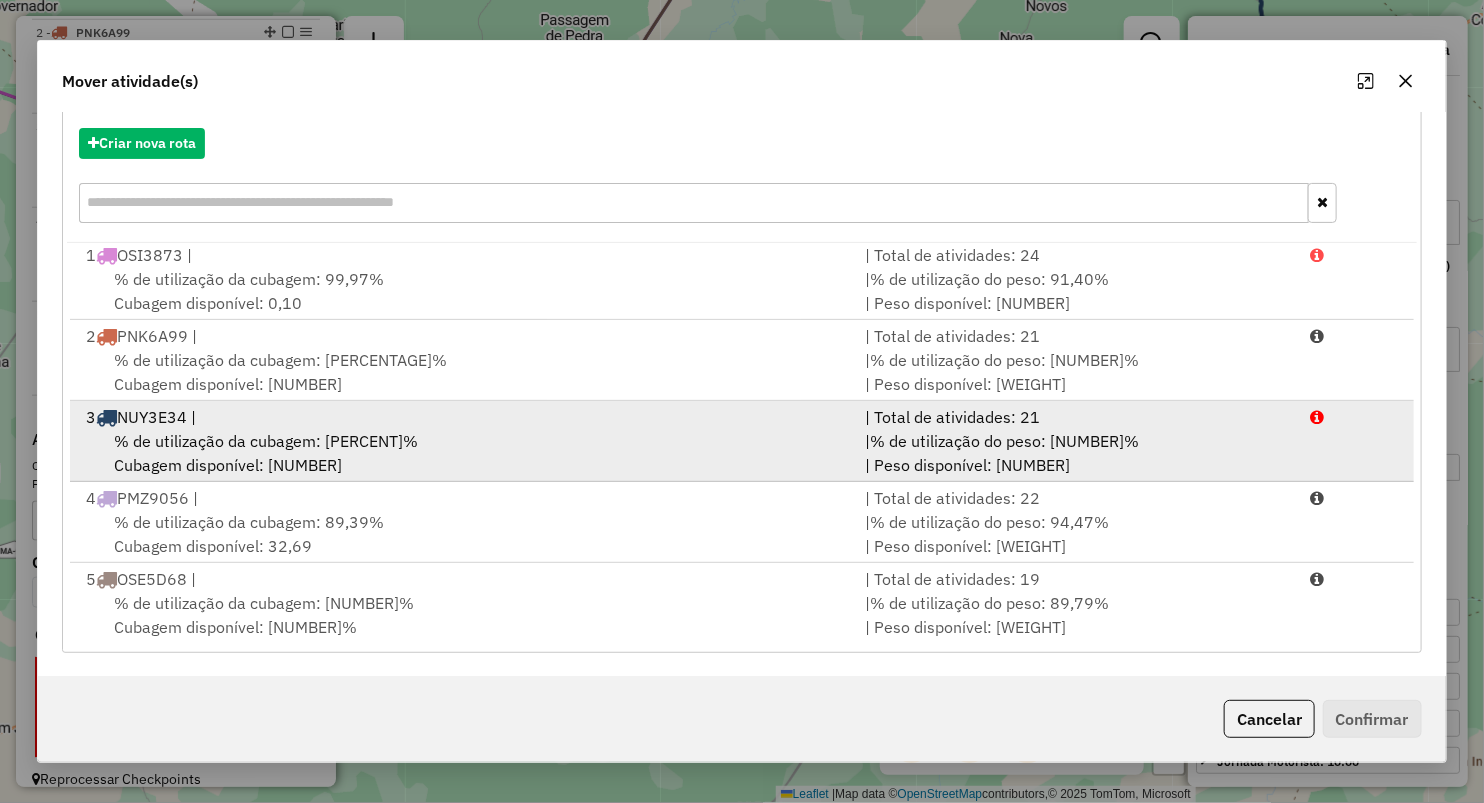 click on "1  OSI3873 |   | Total de atividades: 24  % de utilização da cubagem: 99,97%  Cubagem disponível: 0,10   |  % de utilização do peso: 91,40%  | Peso disponível: 859,79   2  PNK6A99 |   | Total de atividades: 21  % de utilização da cubagem: 90,81%  Cubagem disponível: 28,29   |  % de utilização do peso: 95,62%  | Peso disponível: 347,44   3  NUY3E34 |   | Total de atividades: 21  % de utilização da cubagem: 97,00%  Cubagem disponível: 7,56   |  % de utilização do peso: 92,81%  | Peso disponível: 503,07   4  PMZ9056 |   | Total de atividades: 22  % de utilização da cubagem: 89,39%  Cubagem disponível: 32,69   |  % de utilização do peso: 94,47%  | Peso disponível: 438,76   5  OSE5D68 |   | Total de atividades: 19  % de utilização da cubagem: 85,10%  Cubagem disponível: 45,90   |  % de utilização do peso: 89,79%  | Peso disponível: 810,37" at bounding box center [742, 443] 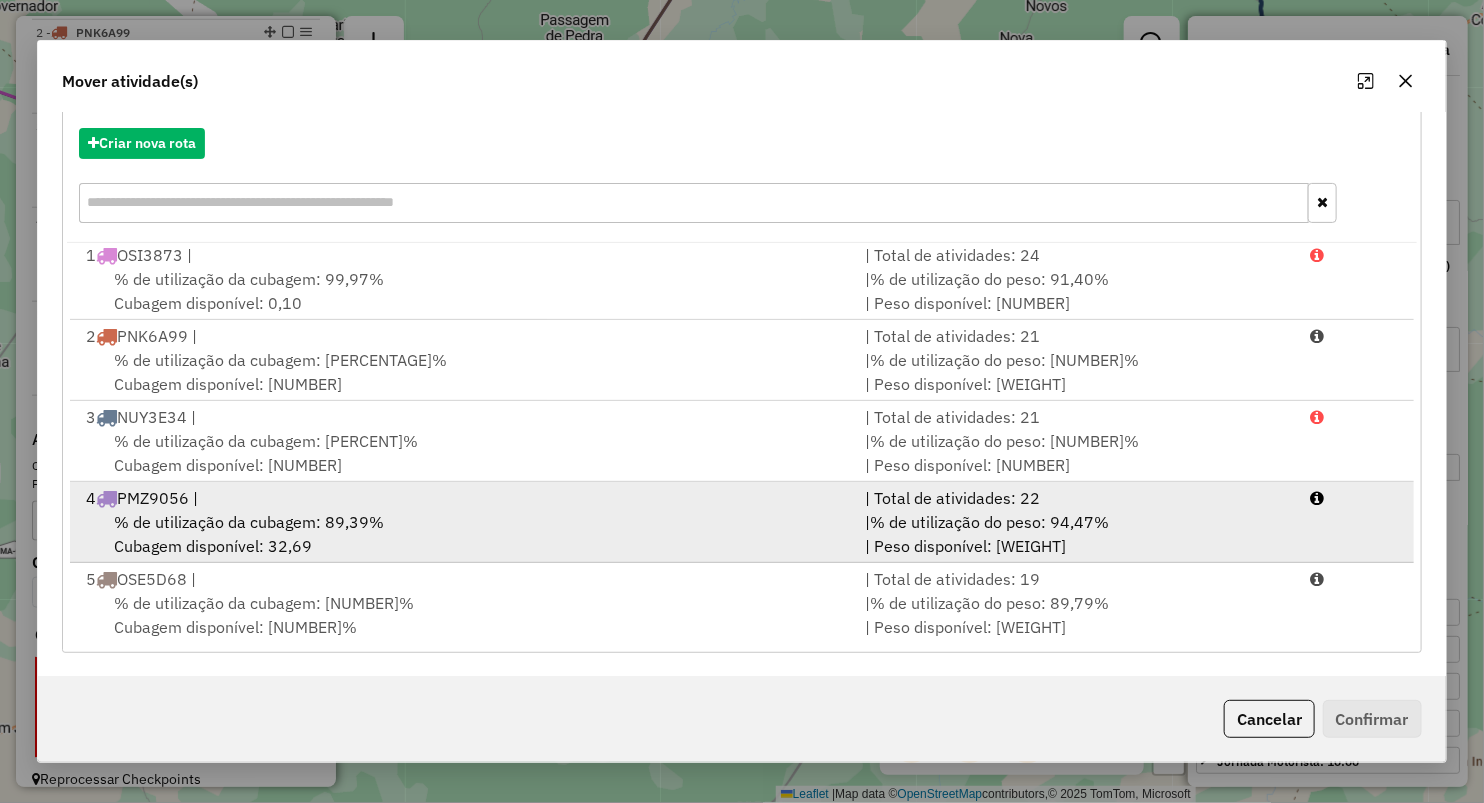 drag, startPoint x: 399, startPoint y: 503, endPoint x: 407, endPoint y: 496, distance: 10.630146 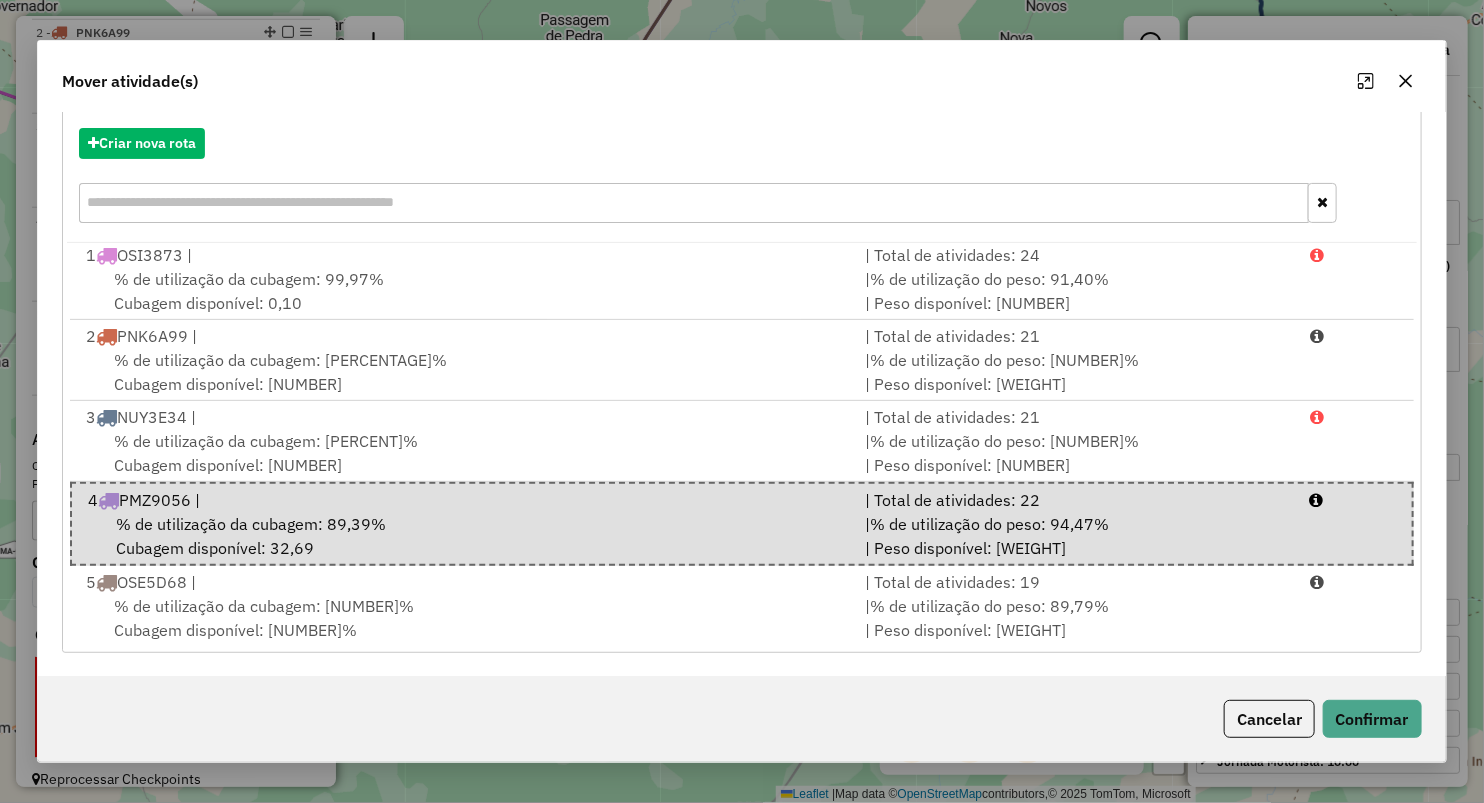 click on "Cancelar   Confirmar" 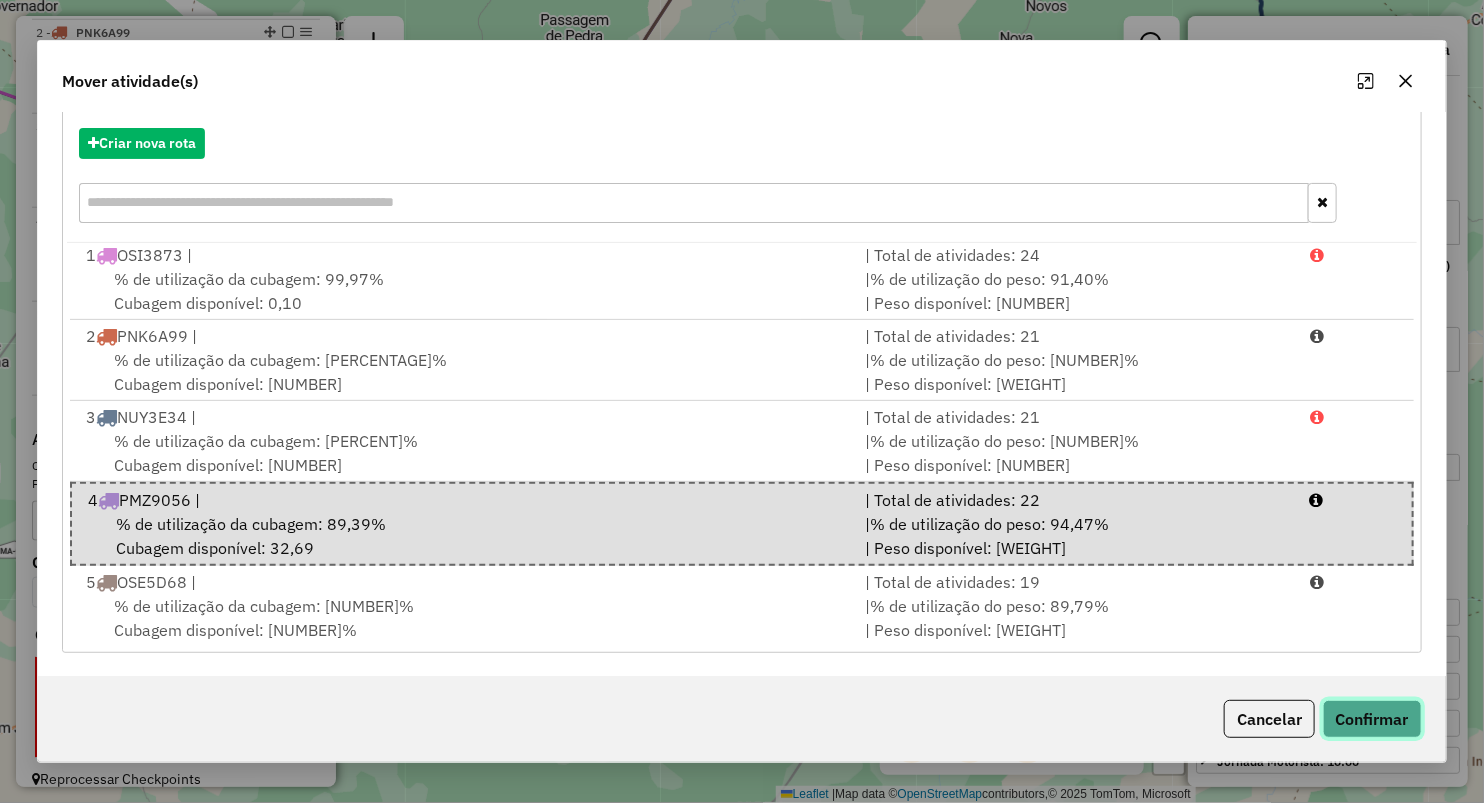 click on "Confirmar" 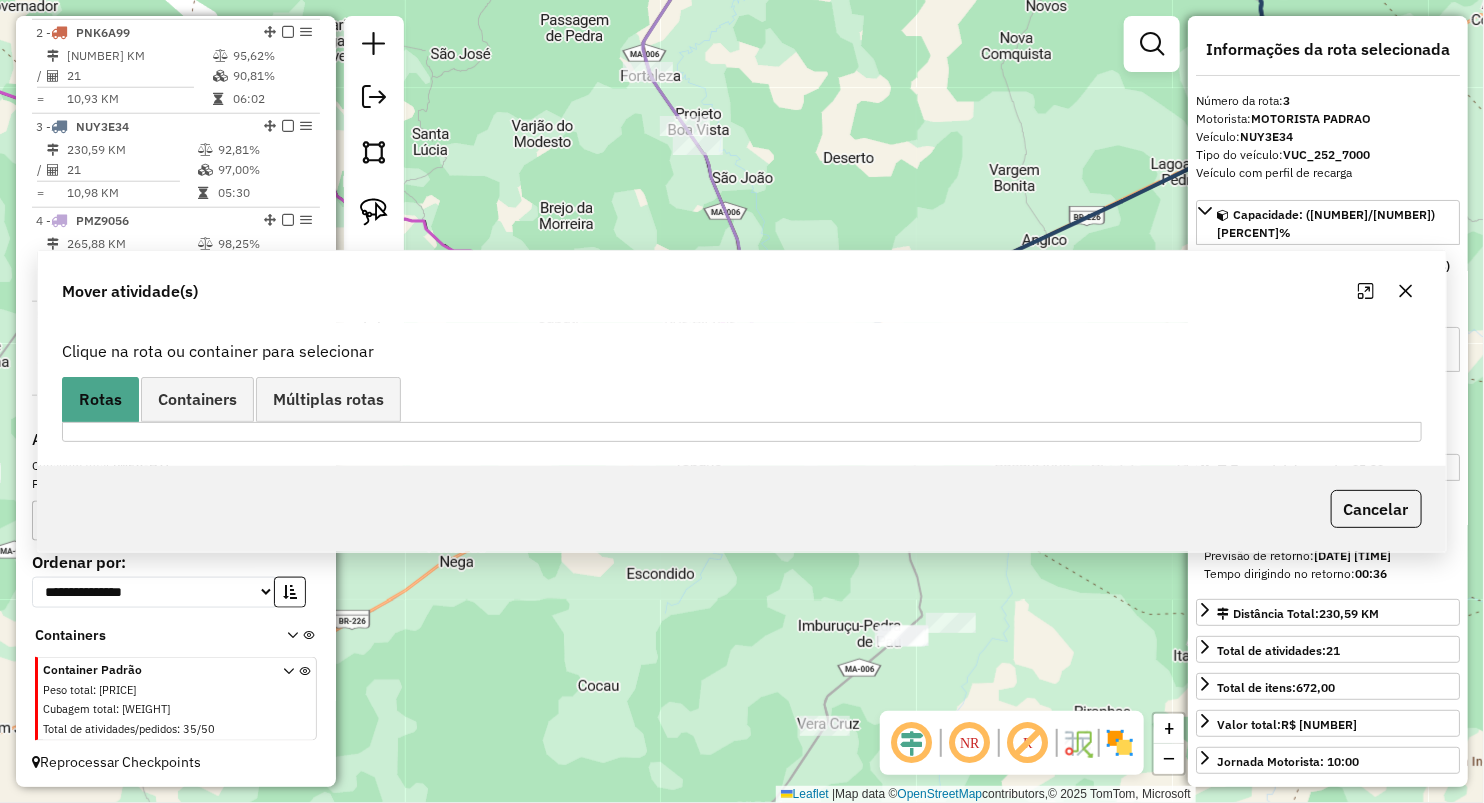 scroll, scrollTop: 0, scrollLeft: 0, axis: both 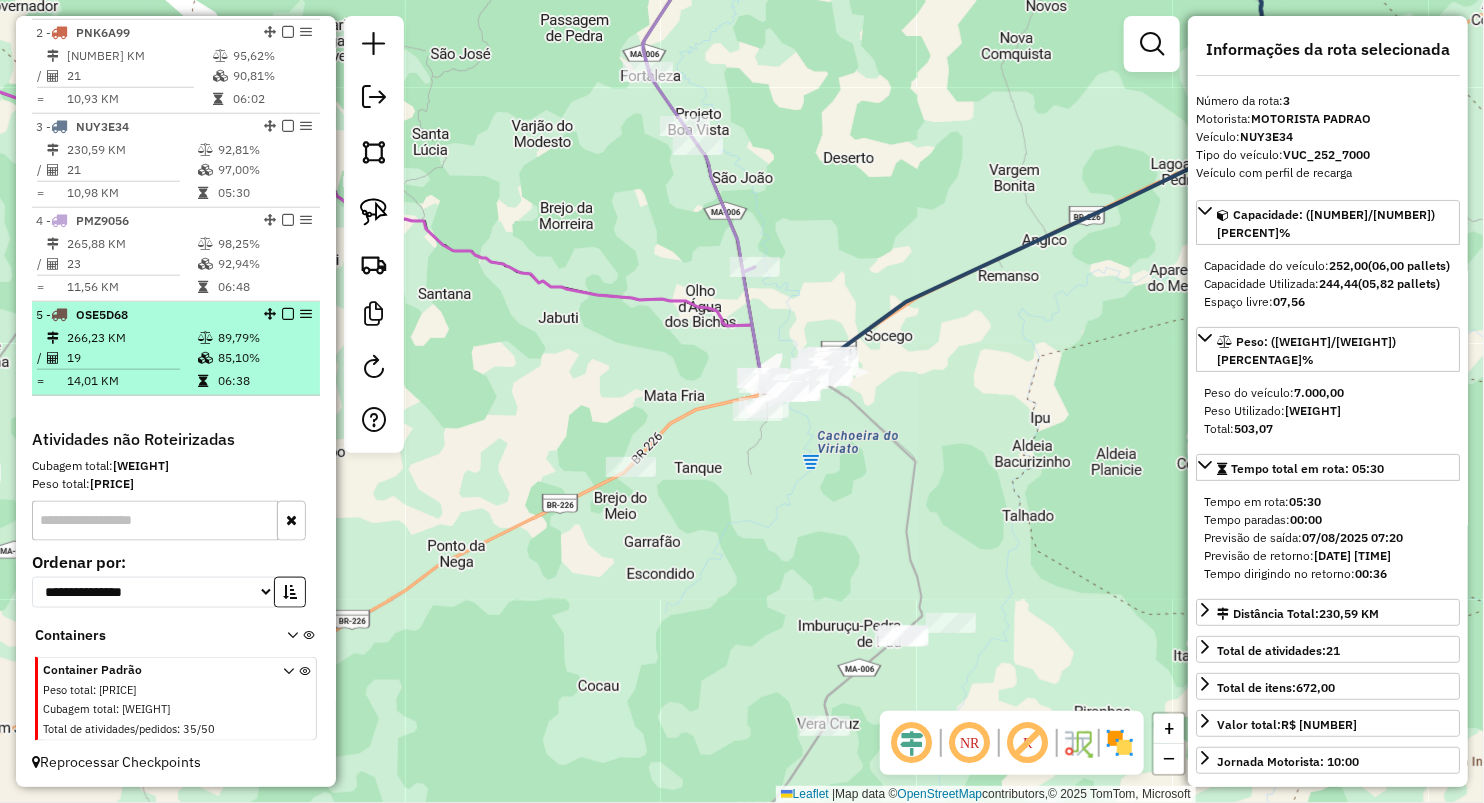 click on "266,23 KM" at bounding box center [131, 338] 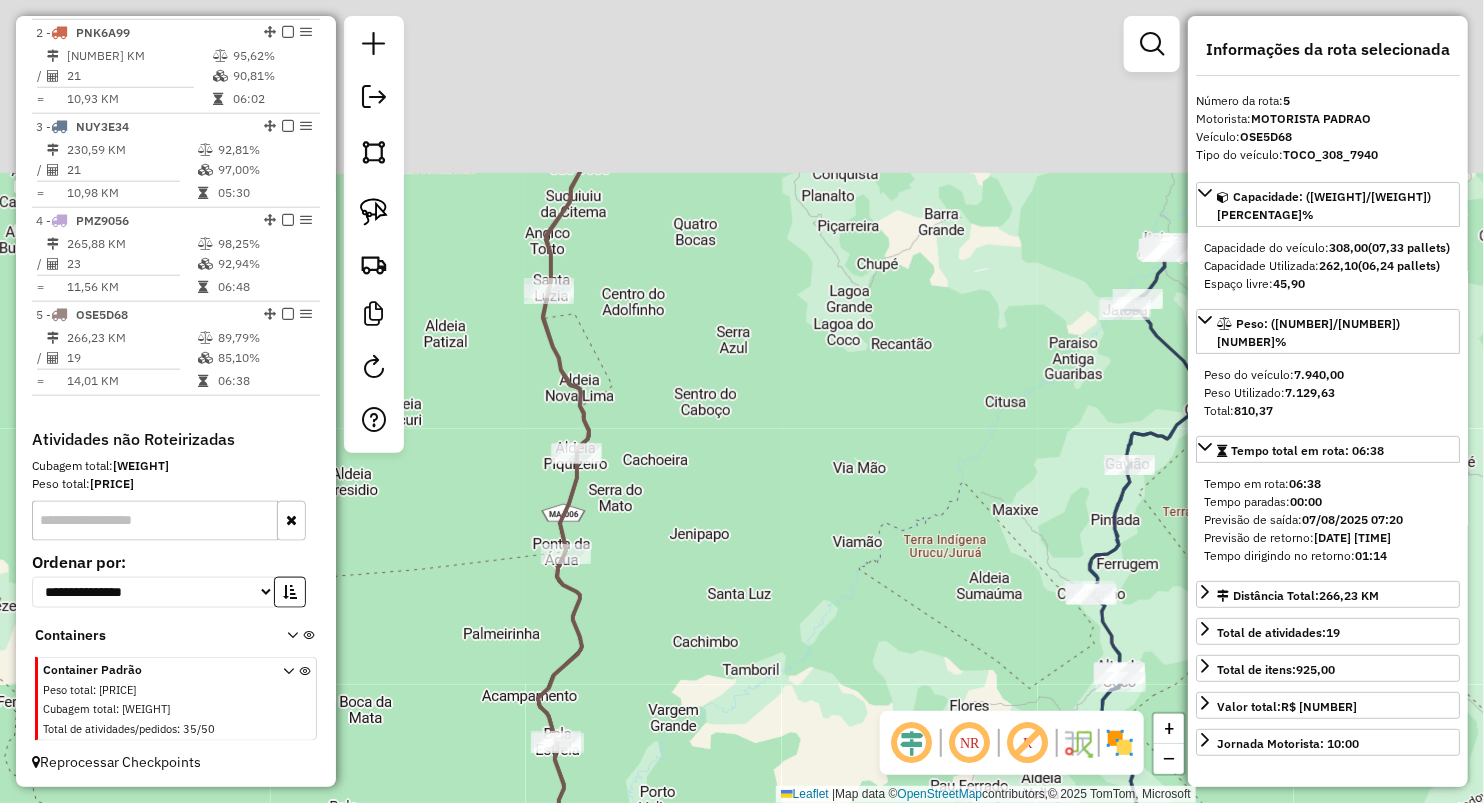 drag, startPoint x: 855, startPoint y: 392, endPoint x: 728, endPoint y: 644, distance: 282.1932 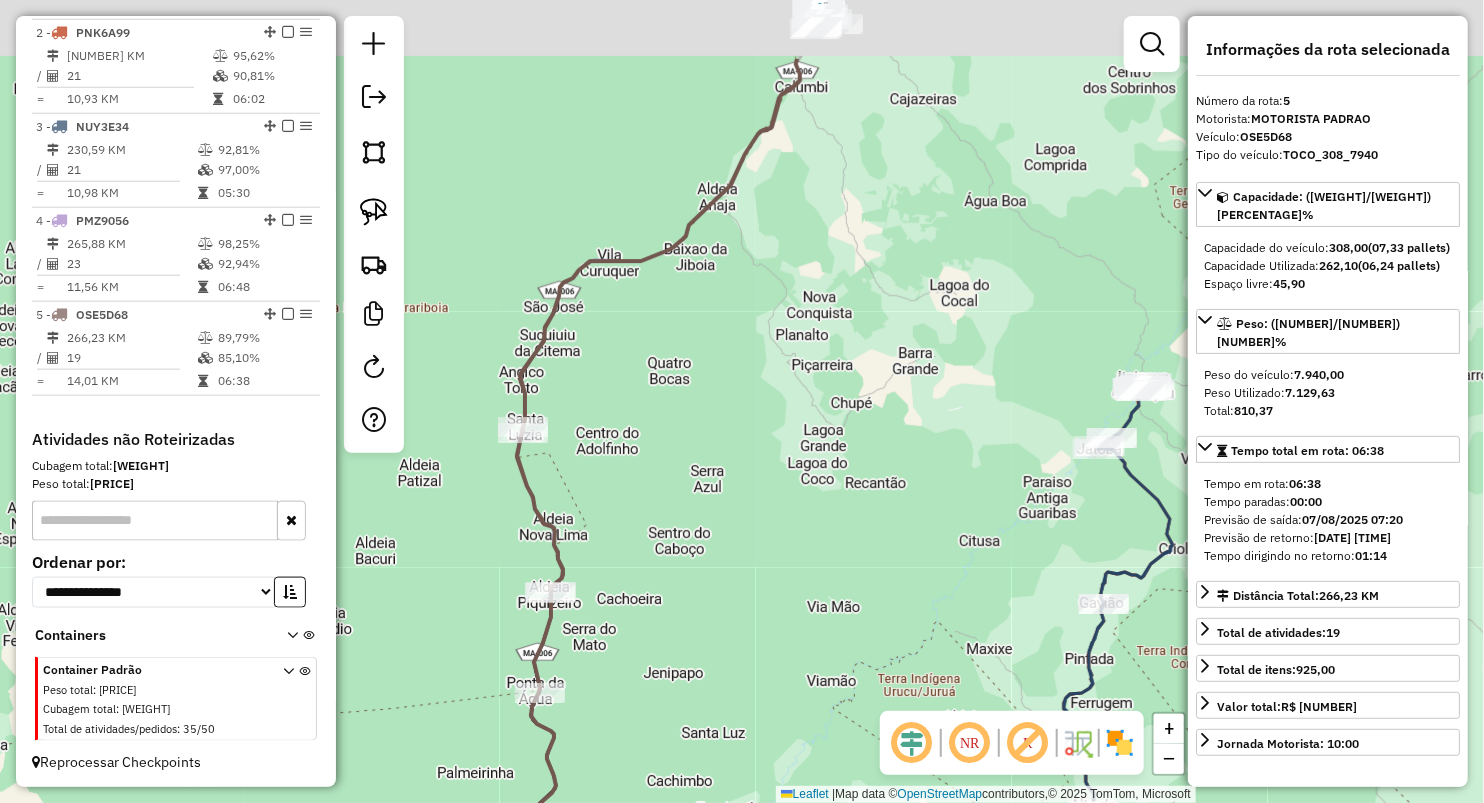 drag, startPoint x: 788, startPoint y: 498, endPoint x: 720, endPoint y: 794, distance: 303.7104 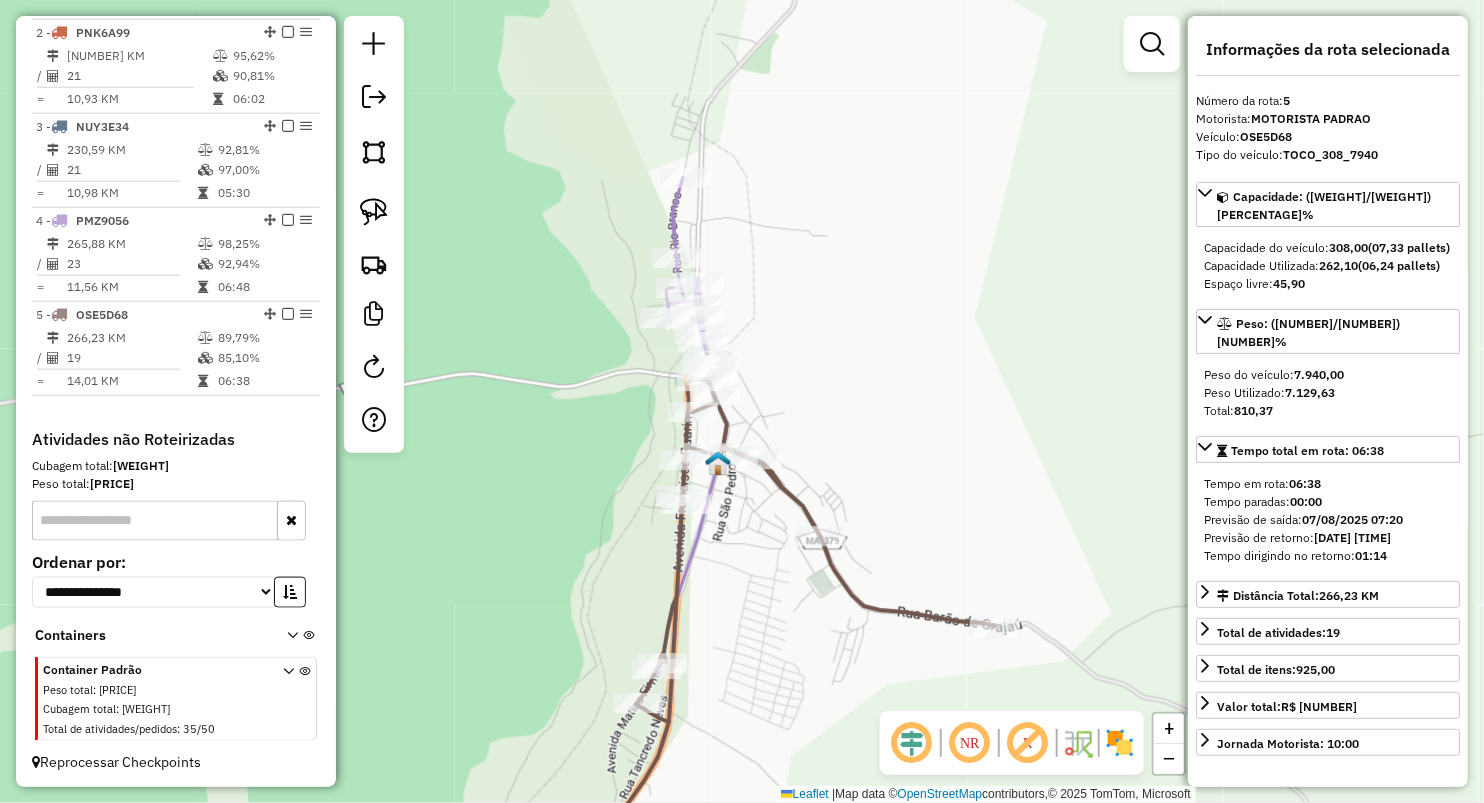 drag, startPoint x: 872, startPoint y: 429, endPoint x: 831, endPoint y: 231, distance: 202.2004 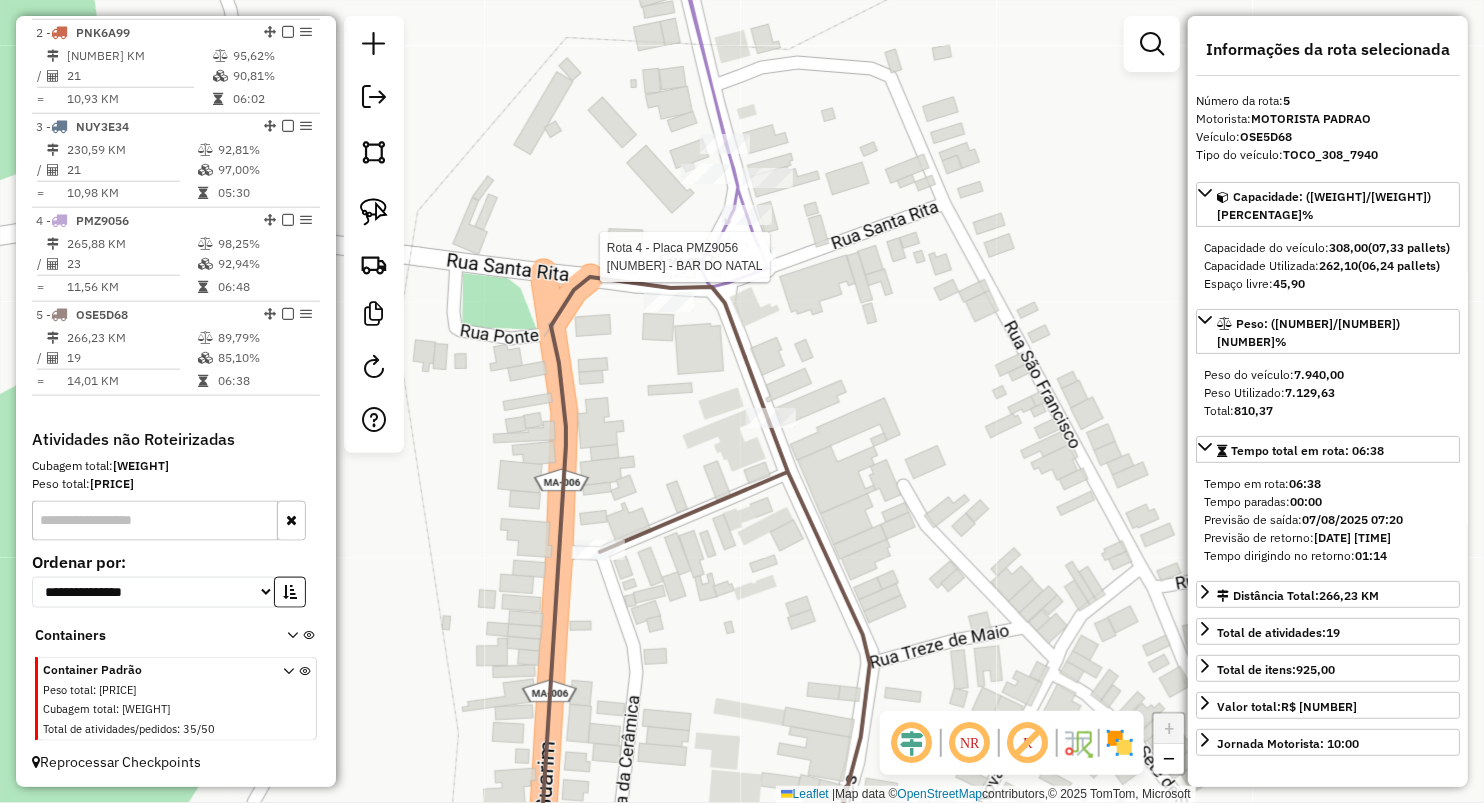 click 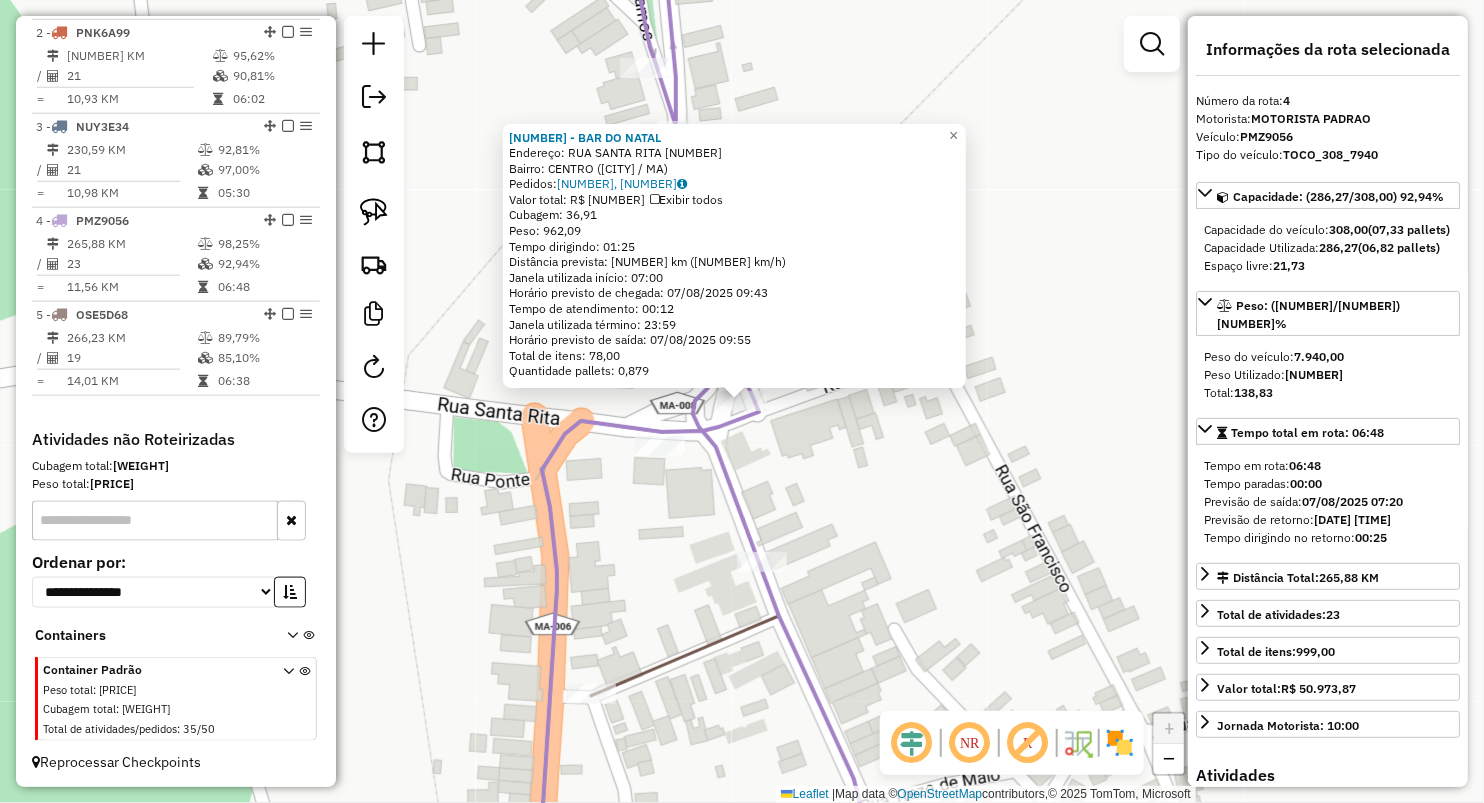 click on "449 - BAR DO NATAL  Endereço:  RUA SANTA RITA 53   Bairro: CENTRO (ARAME / MA)   Pedidos:  06027480, 06027408   Valor total: R$ 5.652,07   Exibir todos   Cubagem: 36,91  Peso: 962,09  Tempo dirigindo: 01:25   Distância prevista: 83,141 km (58,69 km/h)   Janela utilizada início: 07:00   Horário previsto de chegada: 07/08/2025 09:43   Tempo de atendimento: 00:12   Janela utilizada término: 23:59   Horário previsto de saída: 07/08/2025 09:55   Total de itens: 78,00   Quantidade pallets: 0,879  × Janela de atendimento Grade de atendimento Capacidade Transportadoras Veículos Cliente Pedidos  Rotas Selecione os dias de semana para filtrar as janelas de atendimento  Seg   Ter   Qua   Qui   Sex   Sáb   Dom  Informe o período da janela de atendimento: De: Até:  Filtrar exatamente a janela do cliente  Considerar janela de atendimento padrão  Selecione os dias de semana para filtrar as grades de atendimento  Seg   Ter   Qua   Qui   Sex   Sáb   Dom   Considerar clientes sem dia de atendimento cadastrado De:" 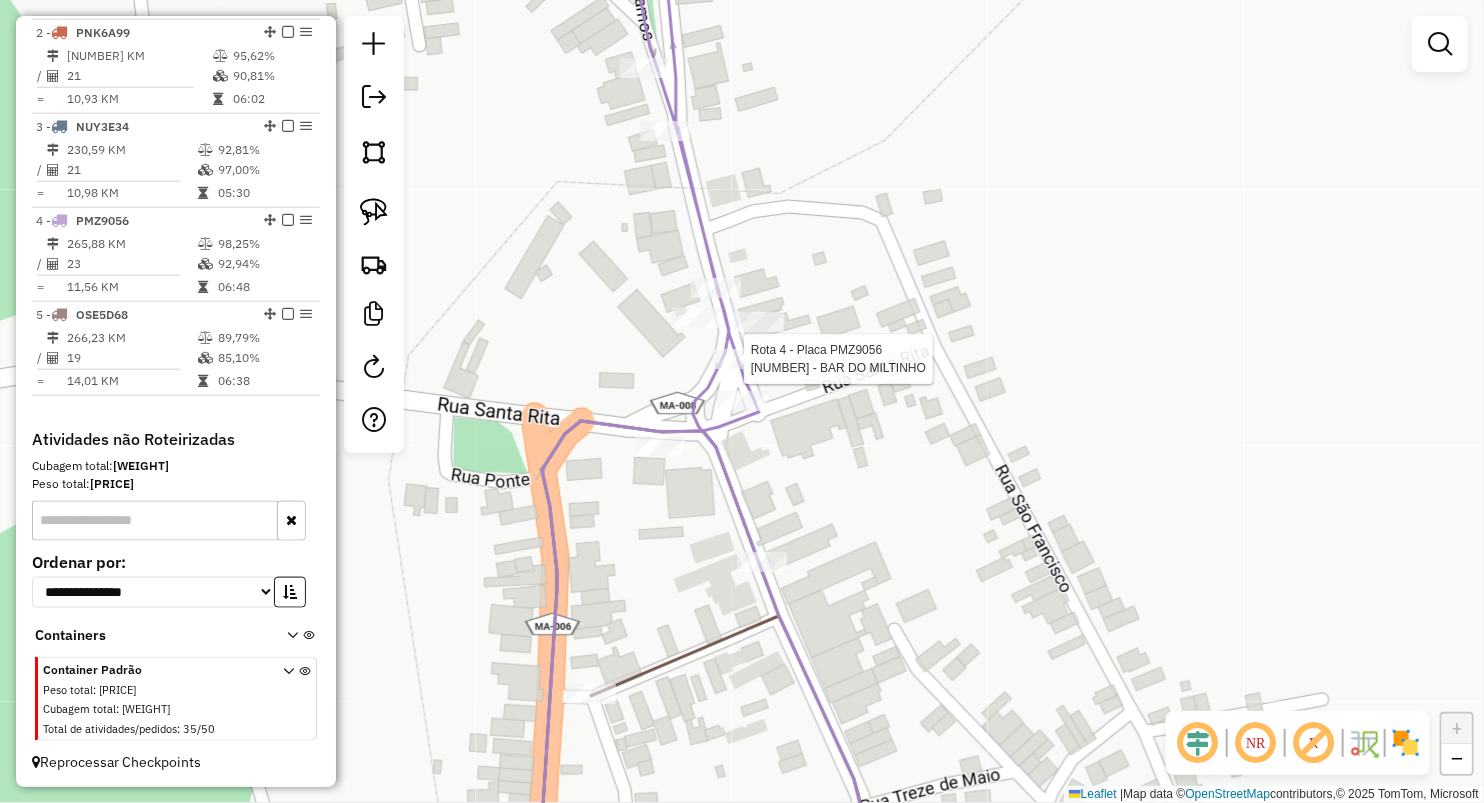 select on "**********" 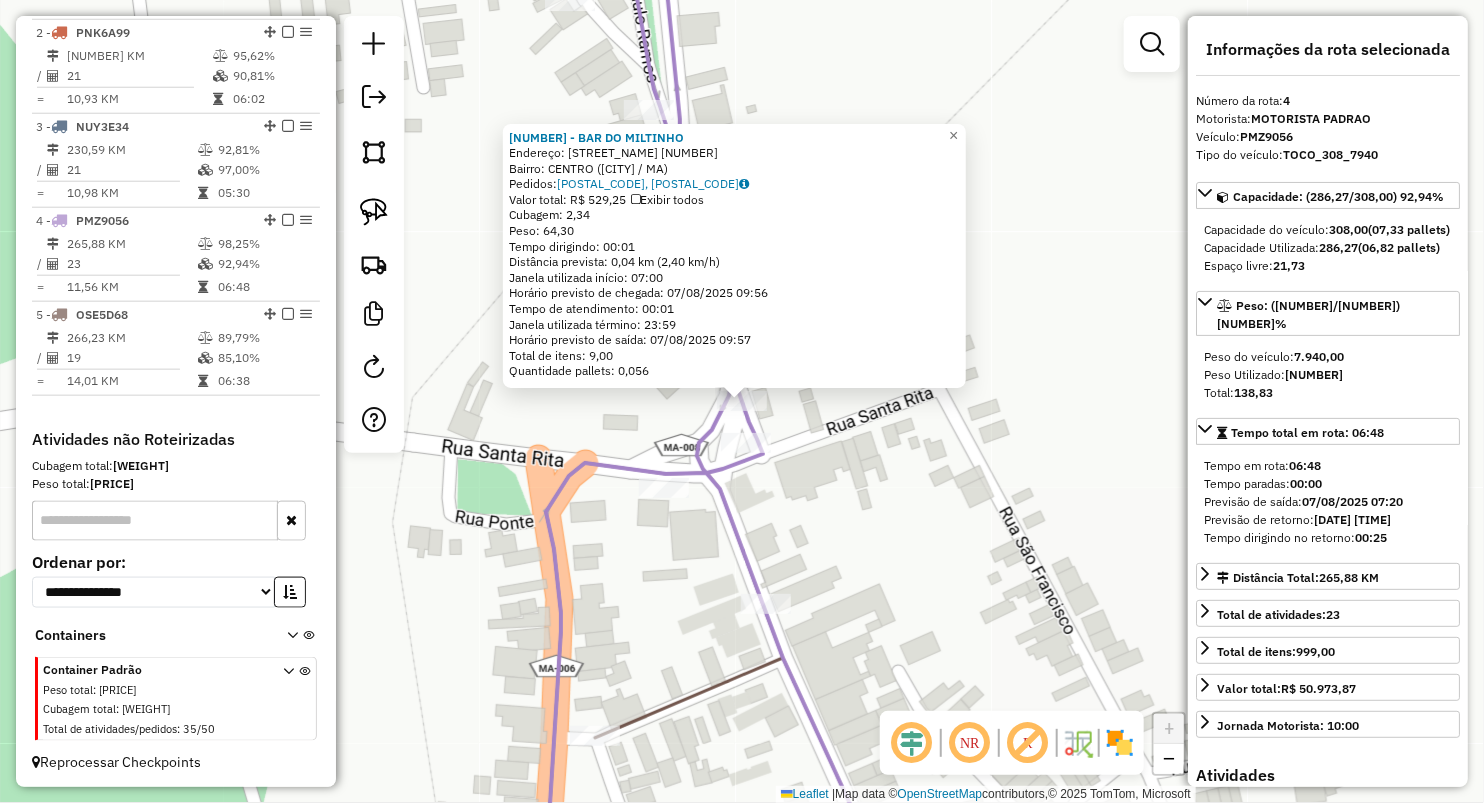 click on "411 - BAR DO MILTINHO  Endereço:  RIO BRANCO 1387   Bairro: CENTRO (ARAME / MA)   Pedidos:  06027386, 06027387   Valor total: R$ 529,25   Exibir todos   Cubagem: 2,34  Peso: 64,30  Tempo dirigindo: 00:01   Distância prevista: 0,04 km (2,40 km/h)   Janela utilizada início: 07:00   Horário previsto de chegada: 07/08/2025 09:56   Tempo de atendimento: 00:01   Janela utilizada término: 23:59   Horário previsto de saída: 07/08/2025 09:57   Total de itens: 9,00   Quantidade pallets: 0,056  × Janela de atendimento Grade de atendimento Capacidade Transportadoras Veículos Cliente Pedidos  Rotas Selecione os dias de semana para filtrar as janelas de atendimento  Seg   Ter   Qua   Qui   Sex   Sáb   Dom  Informe o período da janela de atendimento: De: Até:  Filtrar exatamente a janela do cliente  Considerar janela de atendimento padrão  Selecione os dias de semana para filtrar as grades de atendimento  Seg   Ter   Qua   Qui   Sex   Sáb   Dom   Considerar clientes sem dia de atendimento cadastrado  De:  De:" 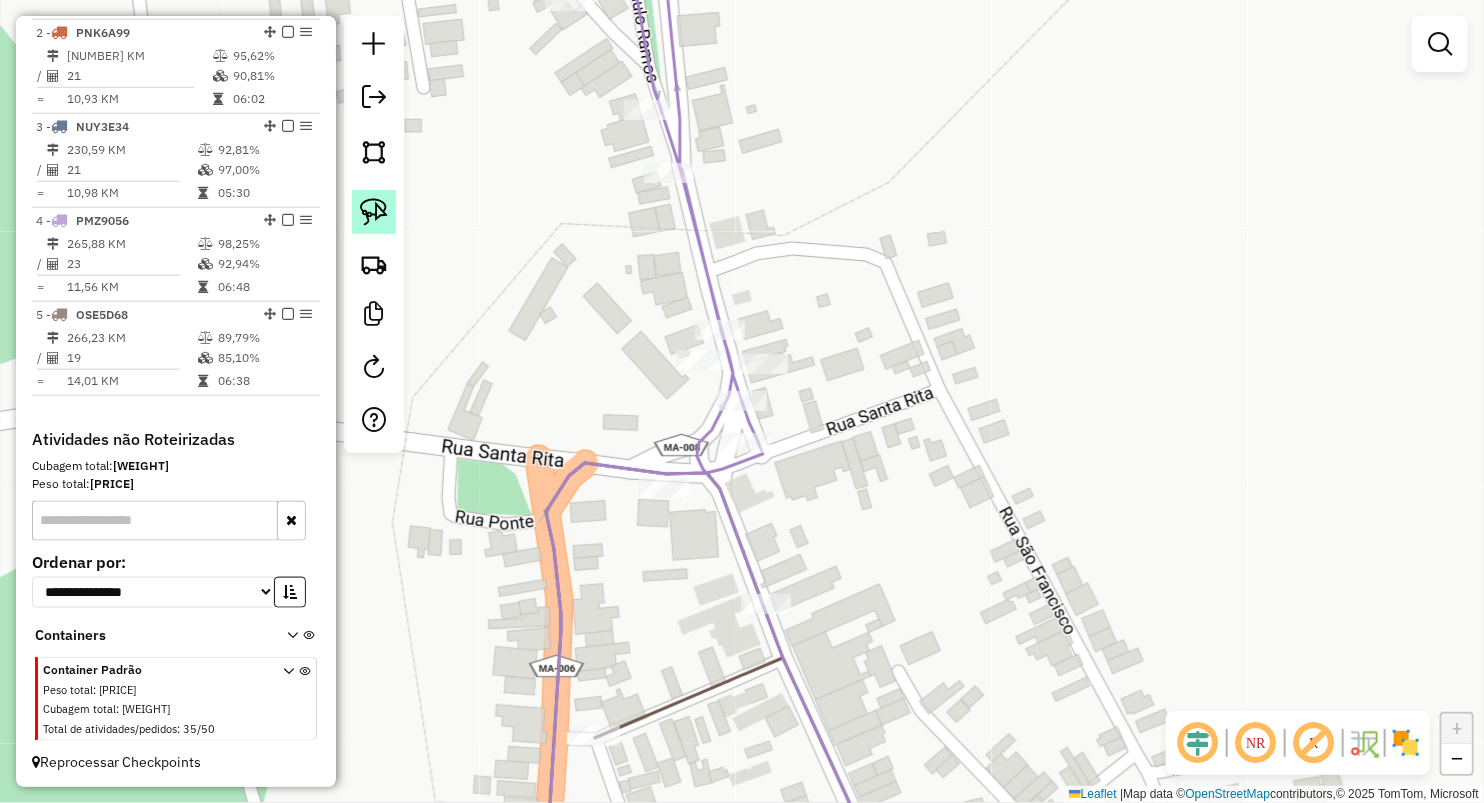click 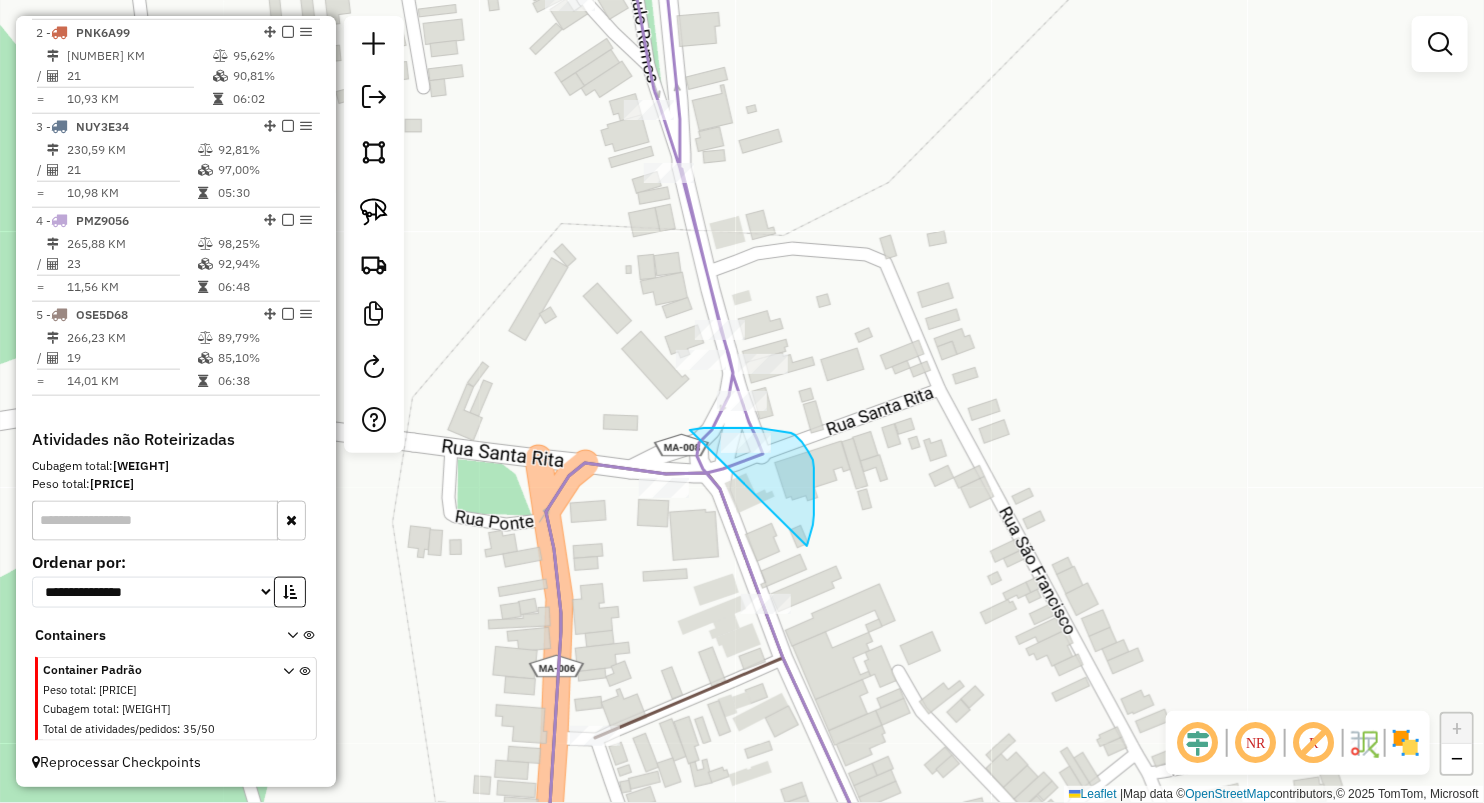 drag, startPoint x: 690, startPoint y: 430, endPoint x: 807, endPoint y: 546, distance: 164.7574 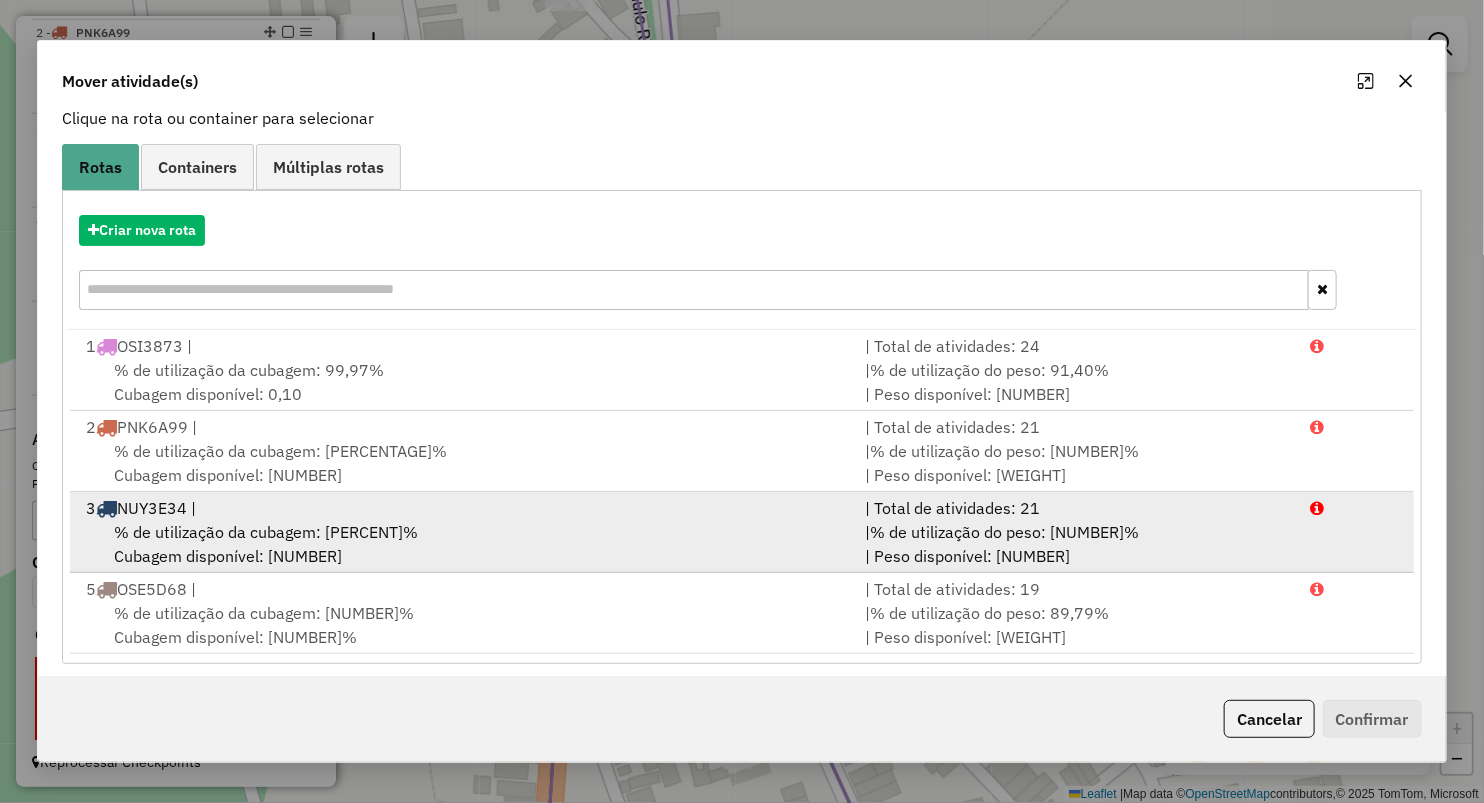 scroll, scrollTop: 144, scrollLeft: 0, axis: vertical 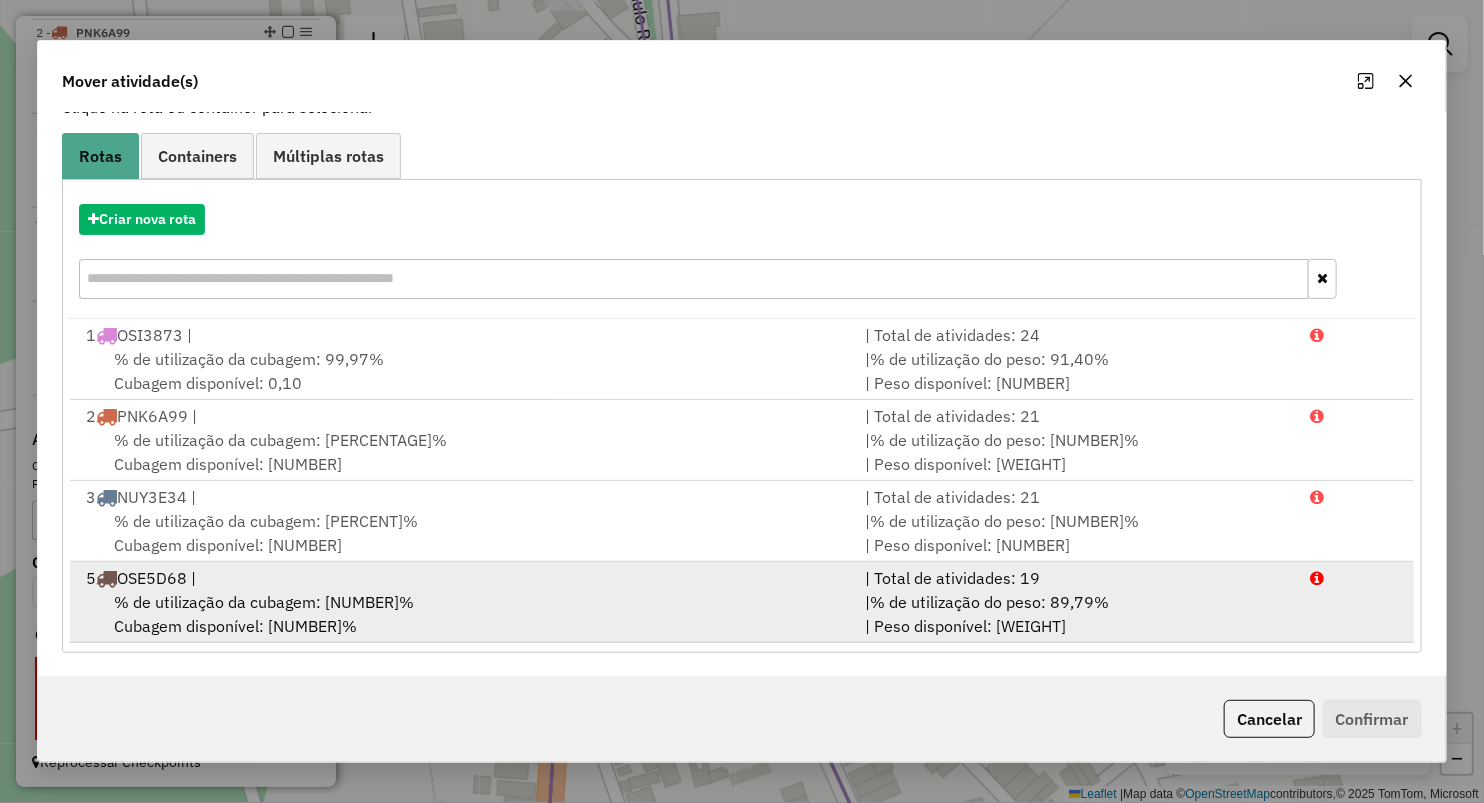 click on "5  OSE5D68 |" at bounding box center (463, 578) 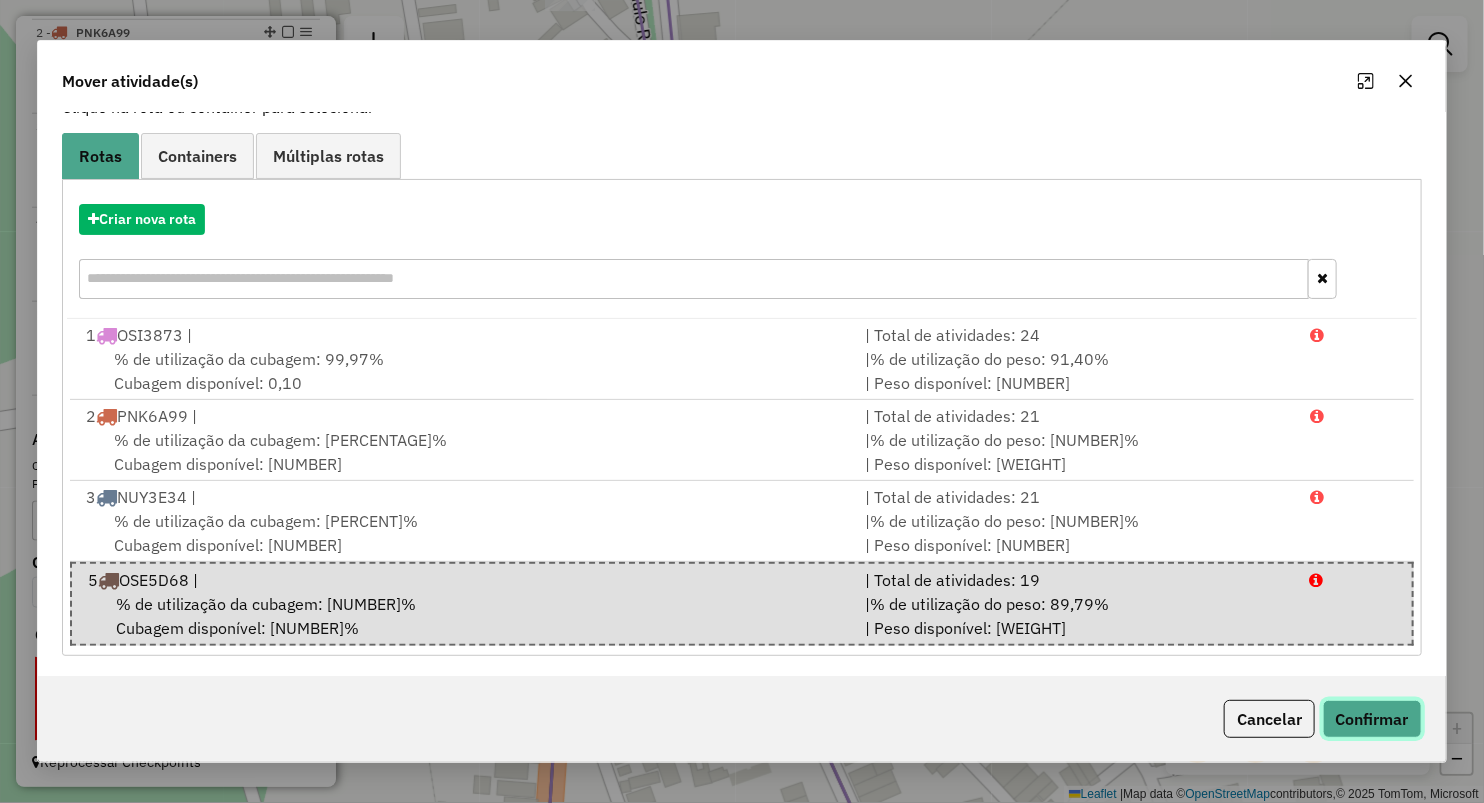 click on "Confirmar" 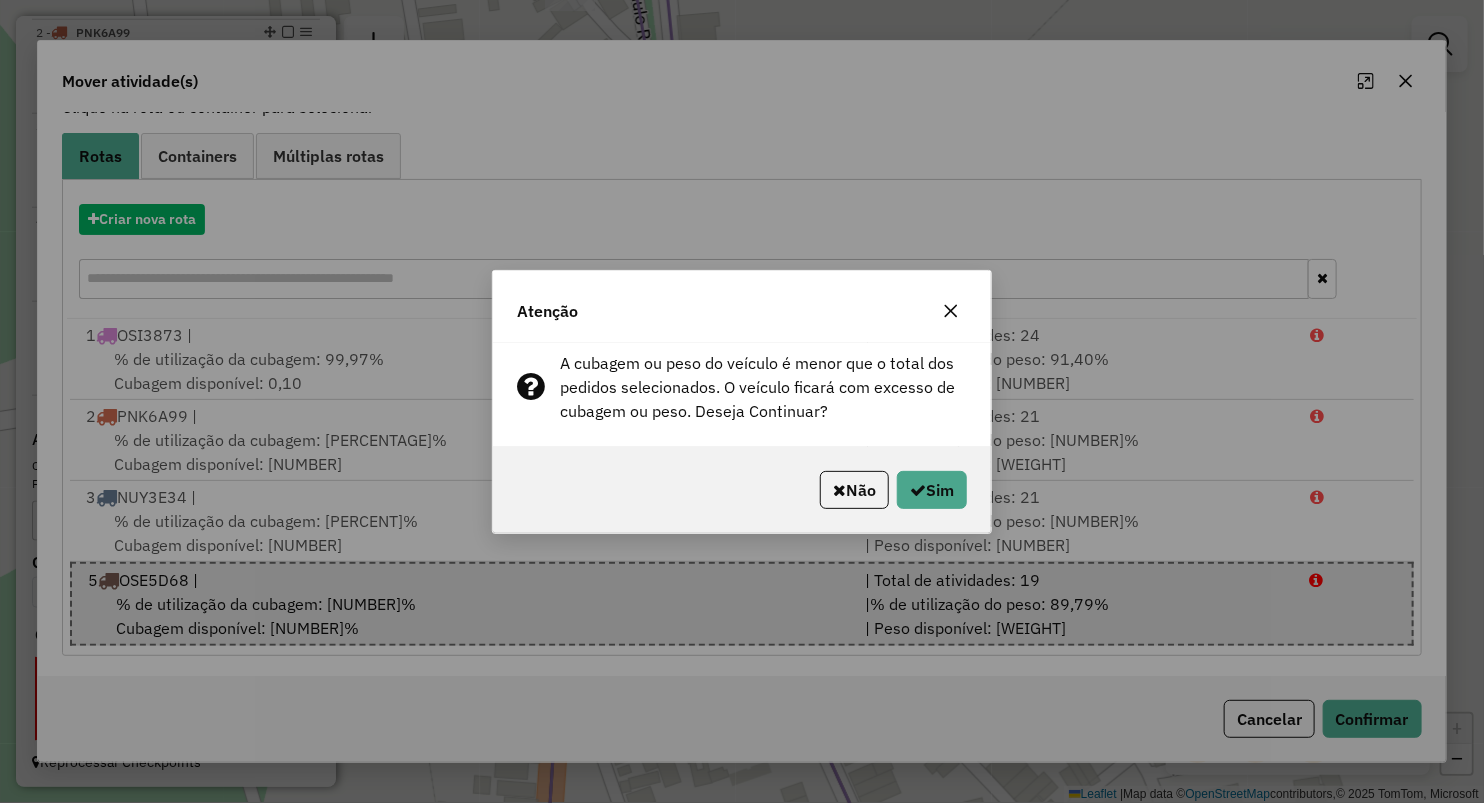click 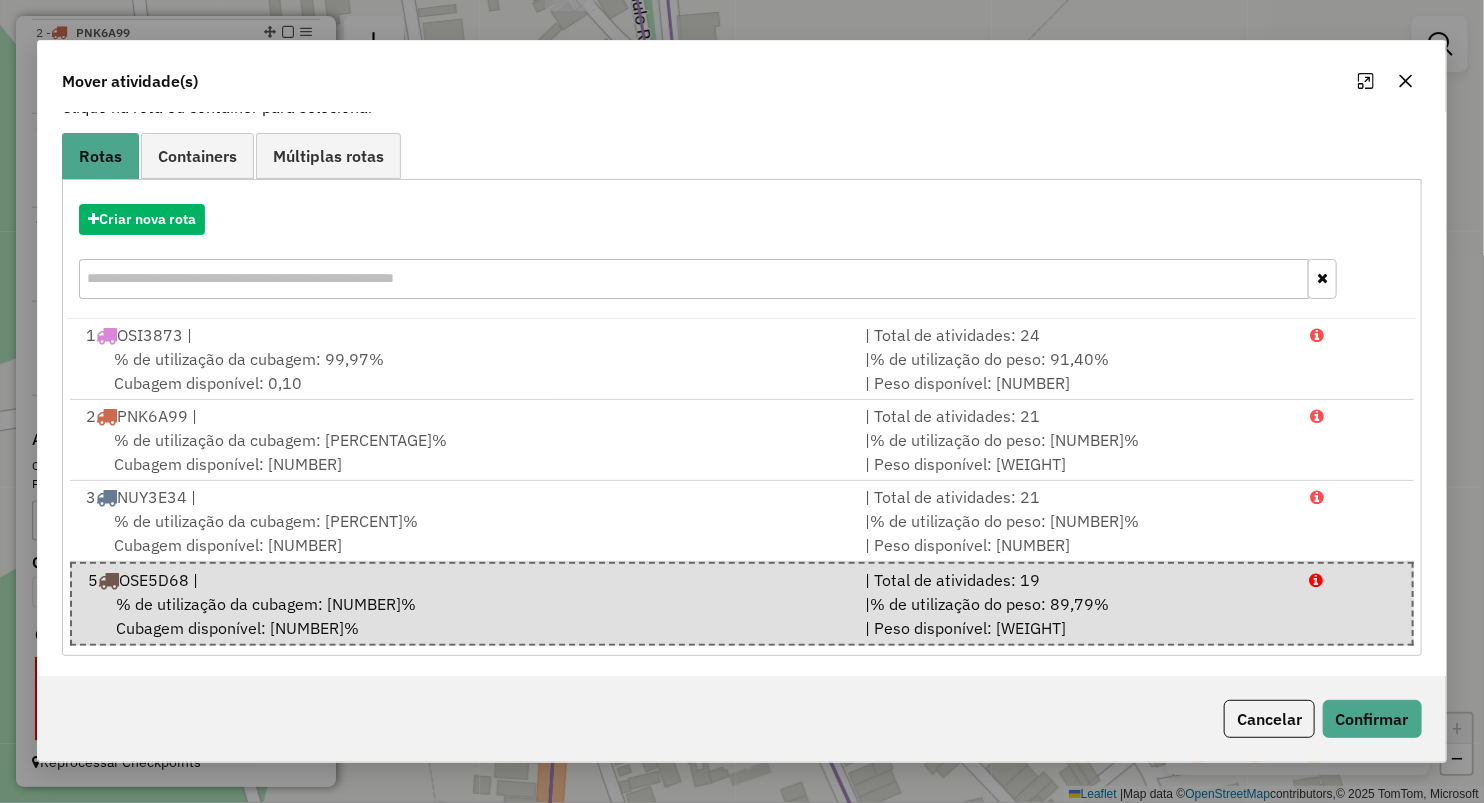 click 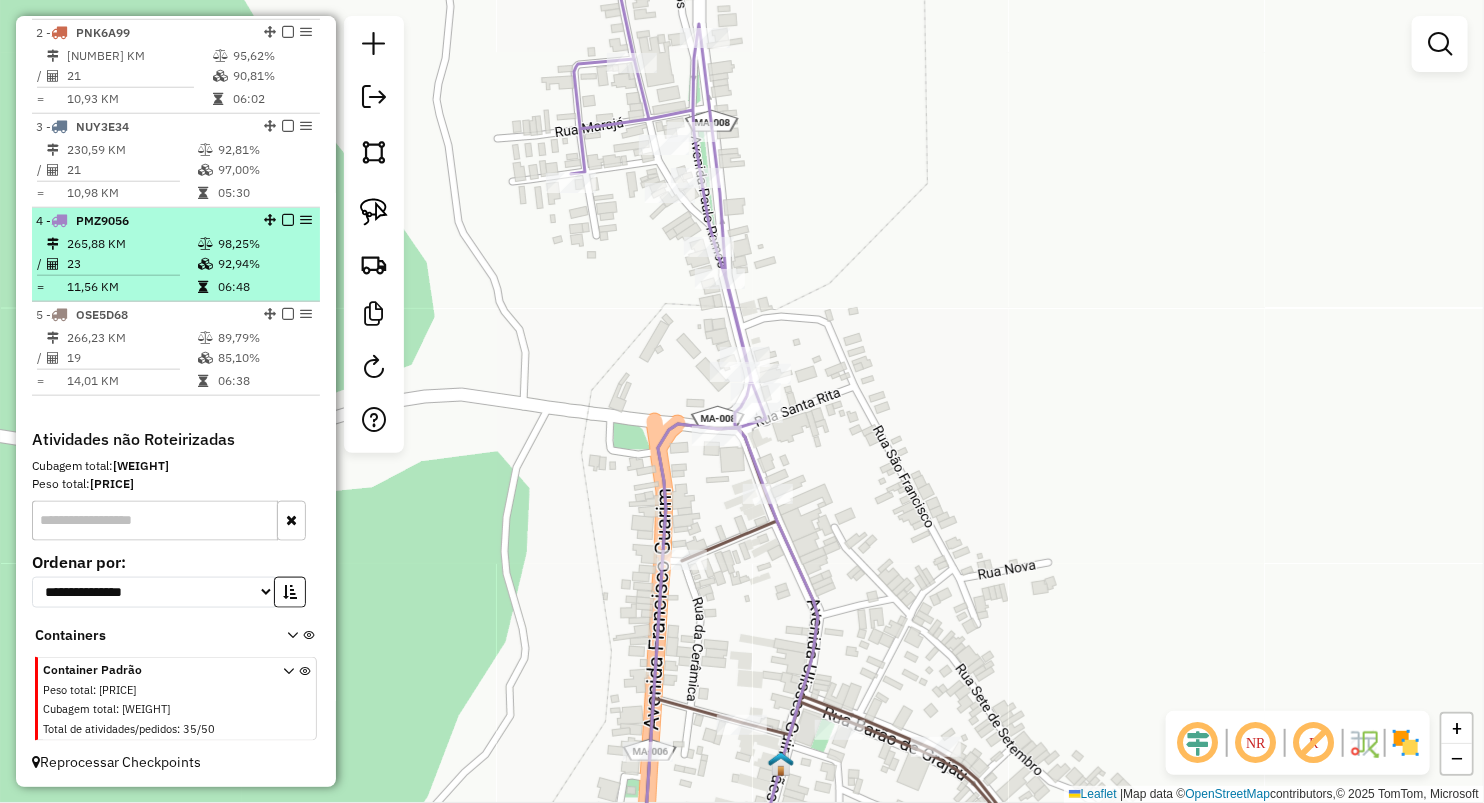 click on "23" at bounding box center [131, 264] 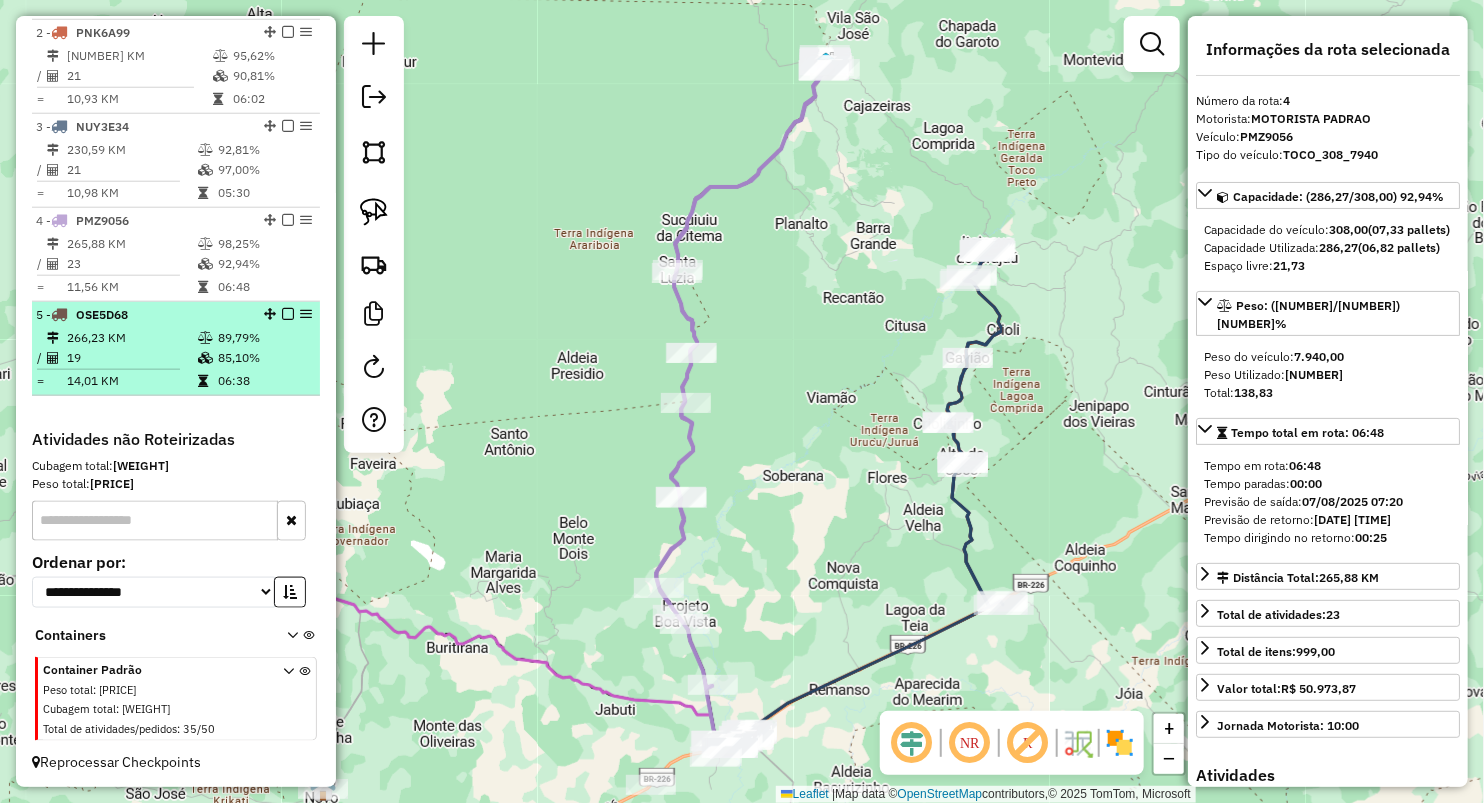 click on "266,23 KM" at bounding box center [131, 338] 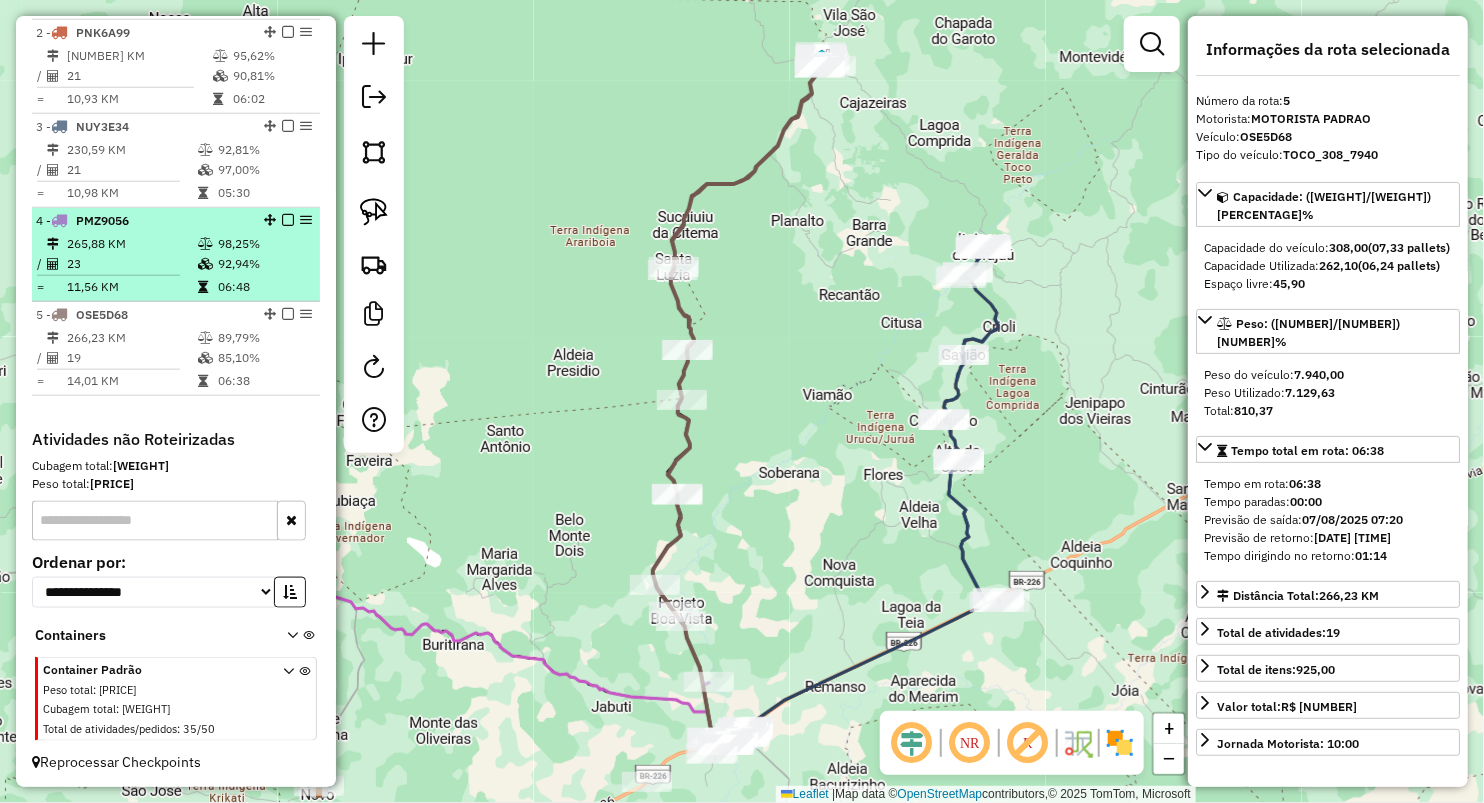 click on "265,88 KM" at bounding box center [131, 244] 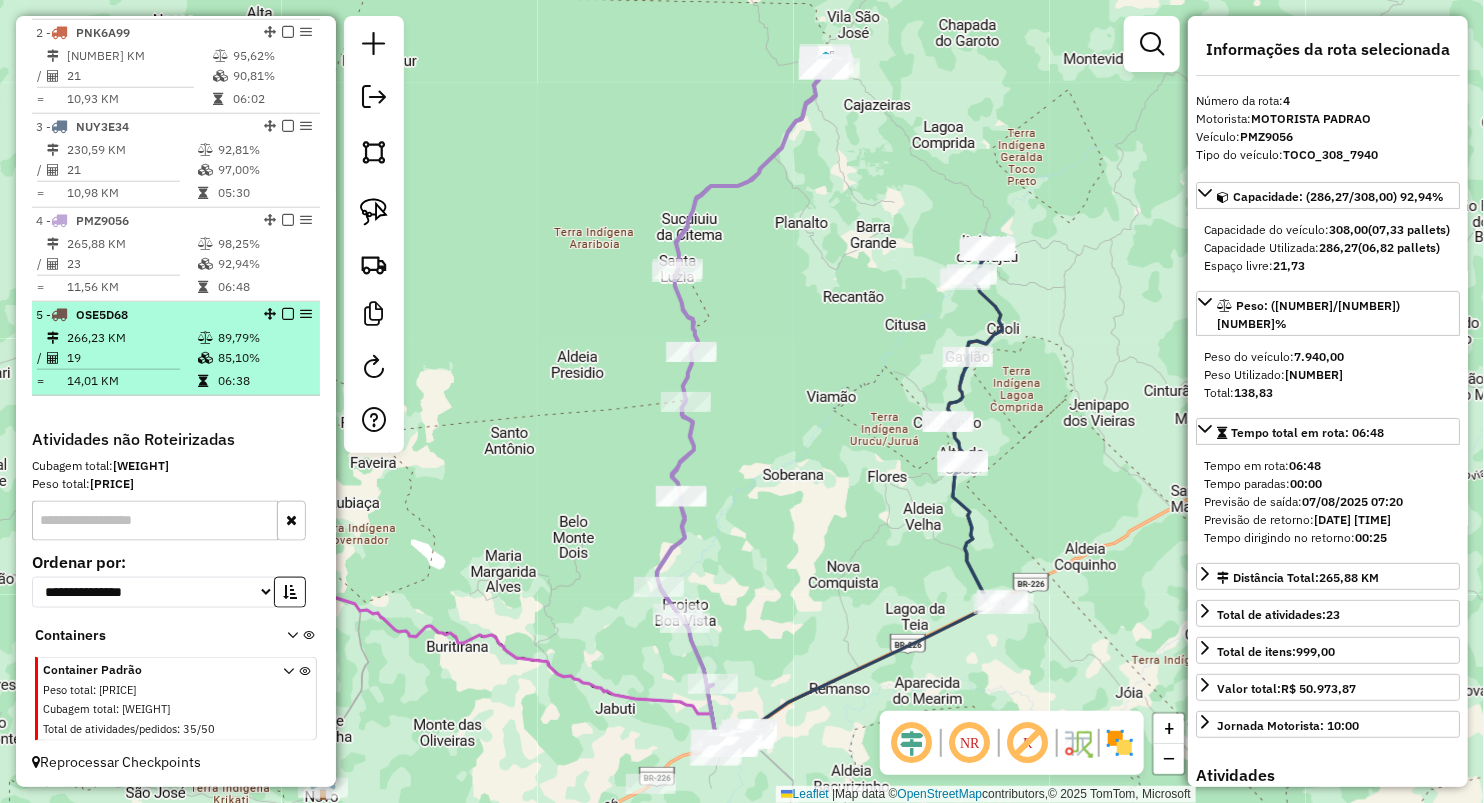 click on "19" at bounding box center [131, 358] 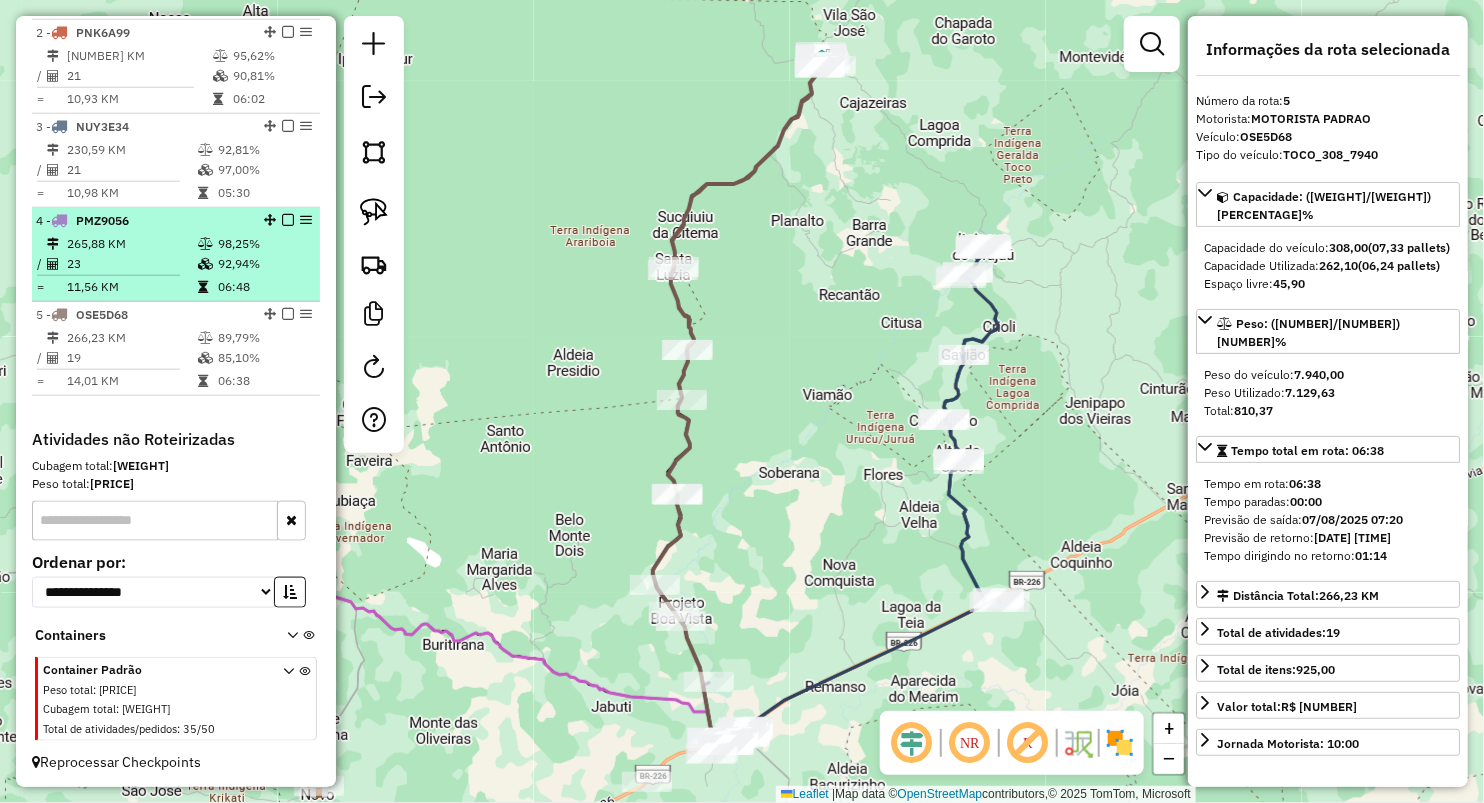 click on "265,88 KM" at bounding box center [131, 244] 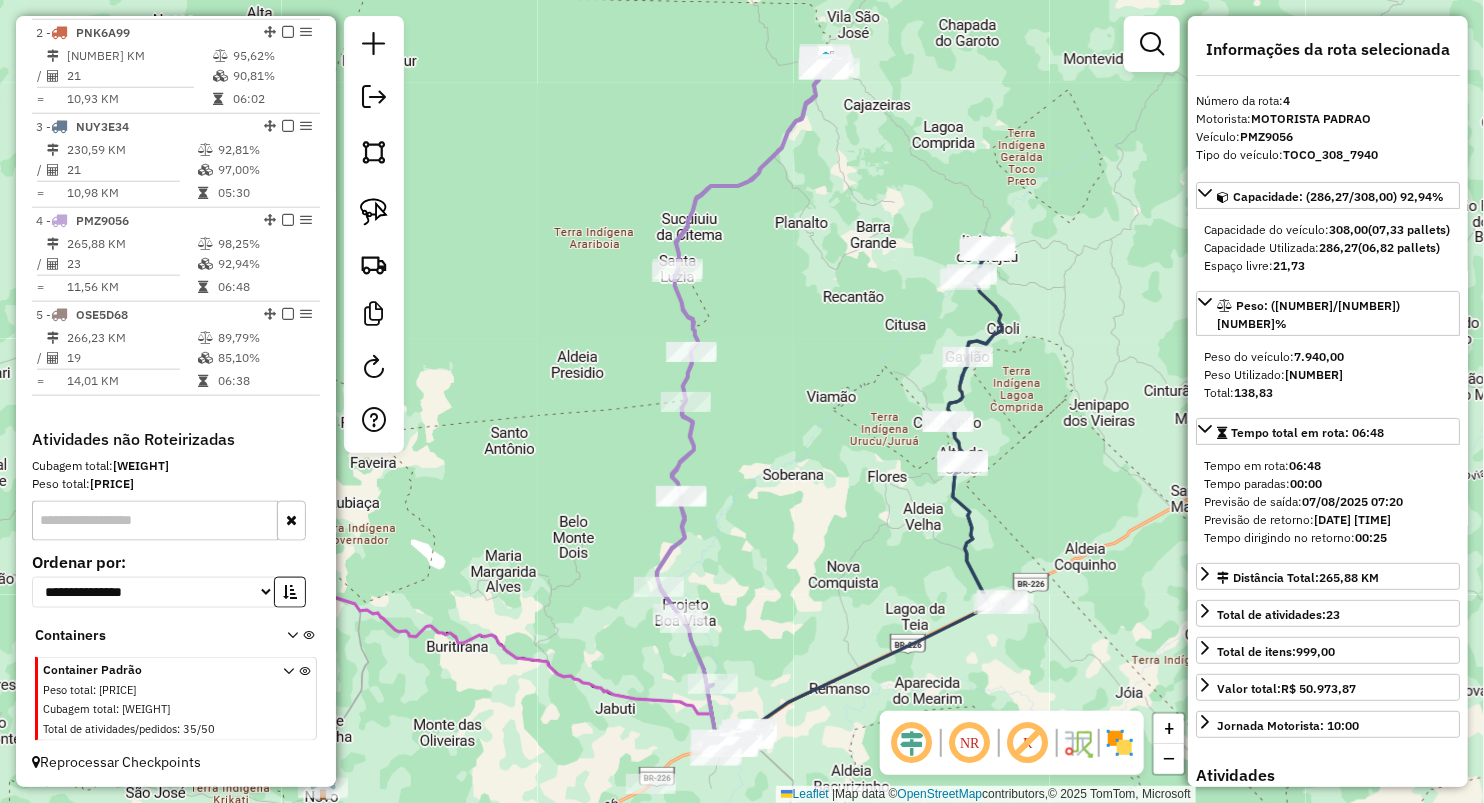 drag, startPoint x: 877, startPoint y: 150, endPoint x: 795, endPoint y: 312, distance: 181.57092 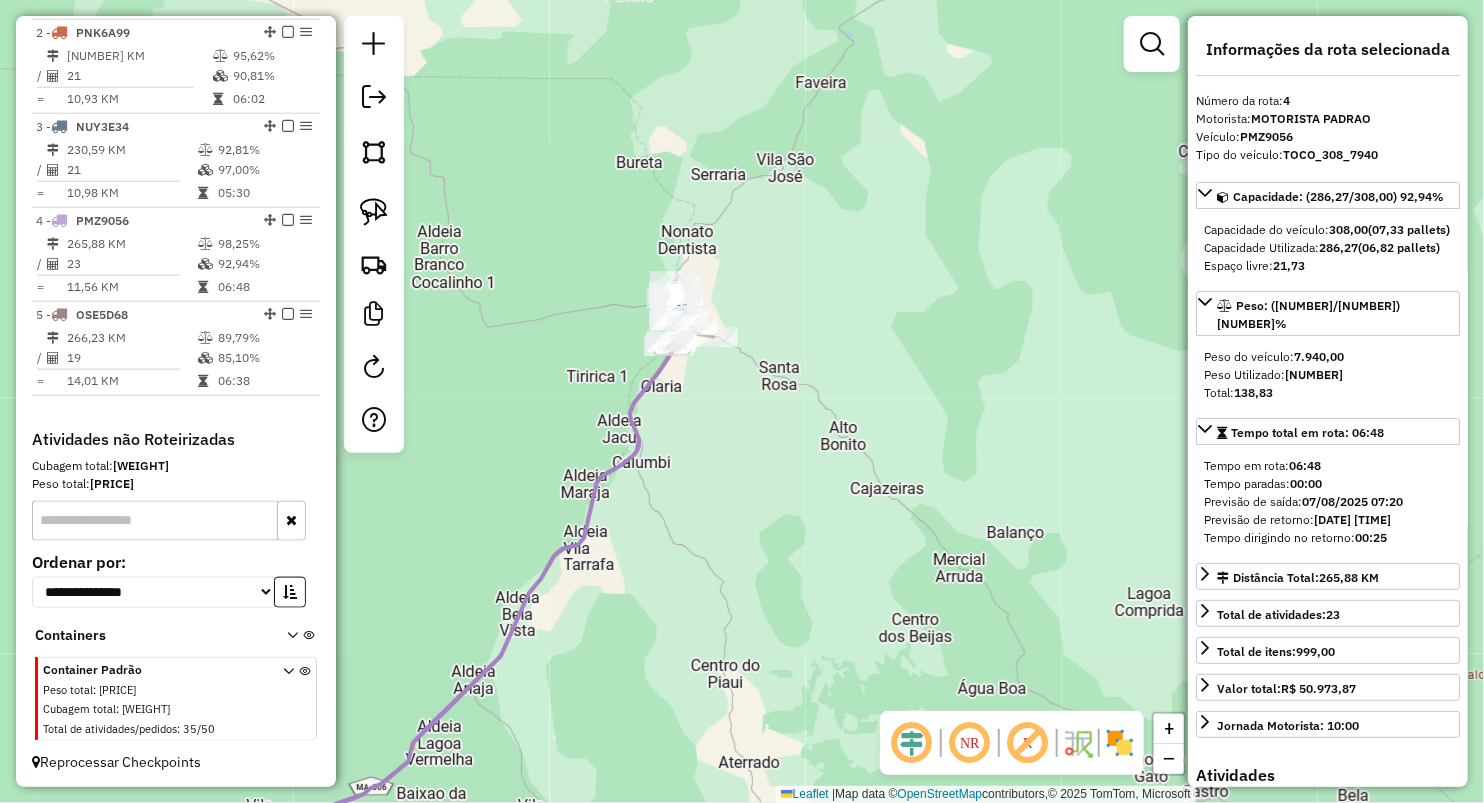 drag, startPoint x: 706, startPoint y: 462, endPoint x: 720, endPoint y: 482, distance: 24.41311 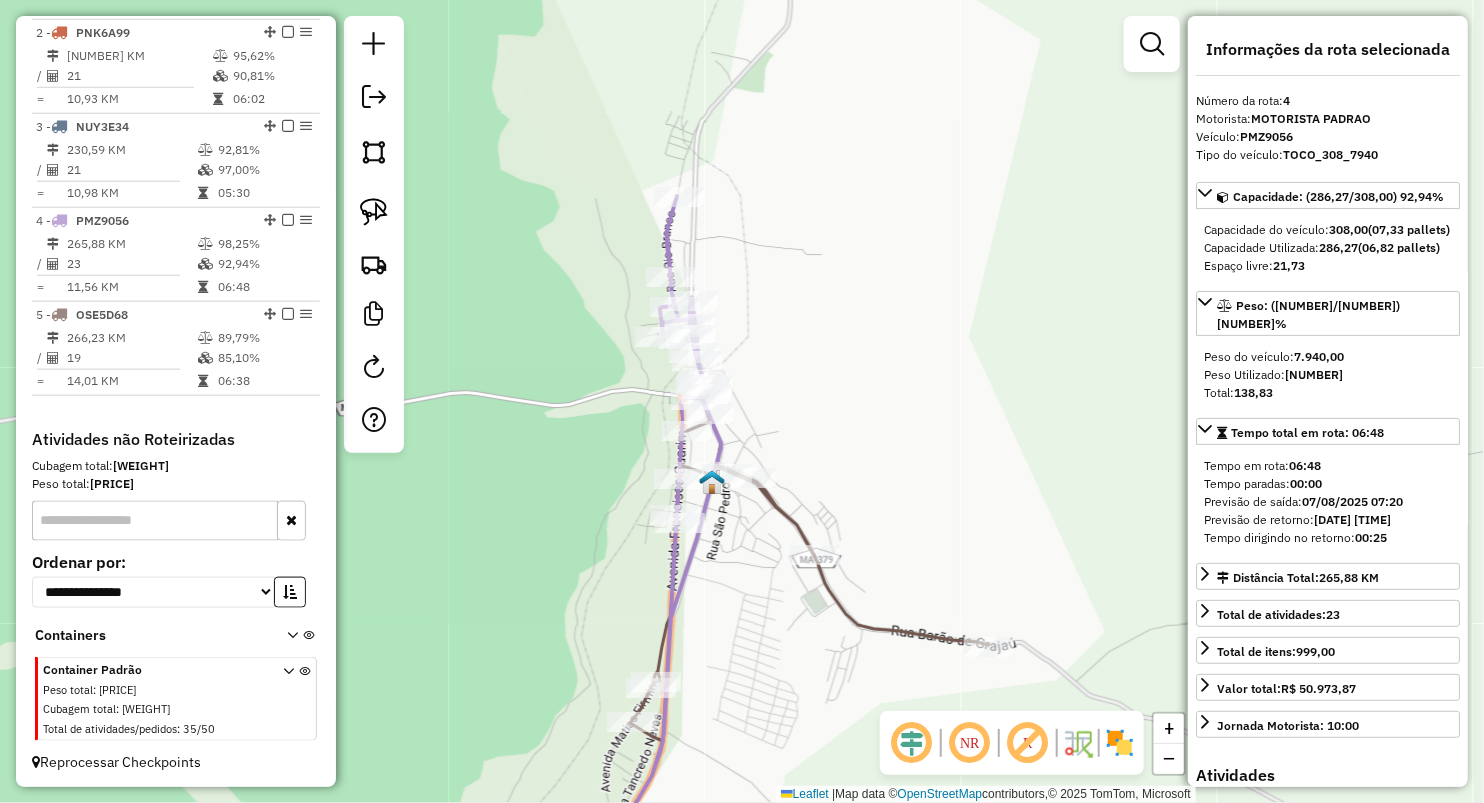 drag, startPoint x: 854, startPoint y: 535, endPoint x: 848, endPoint y: 404, distance: 131.13733 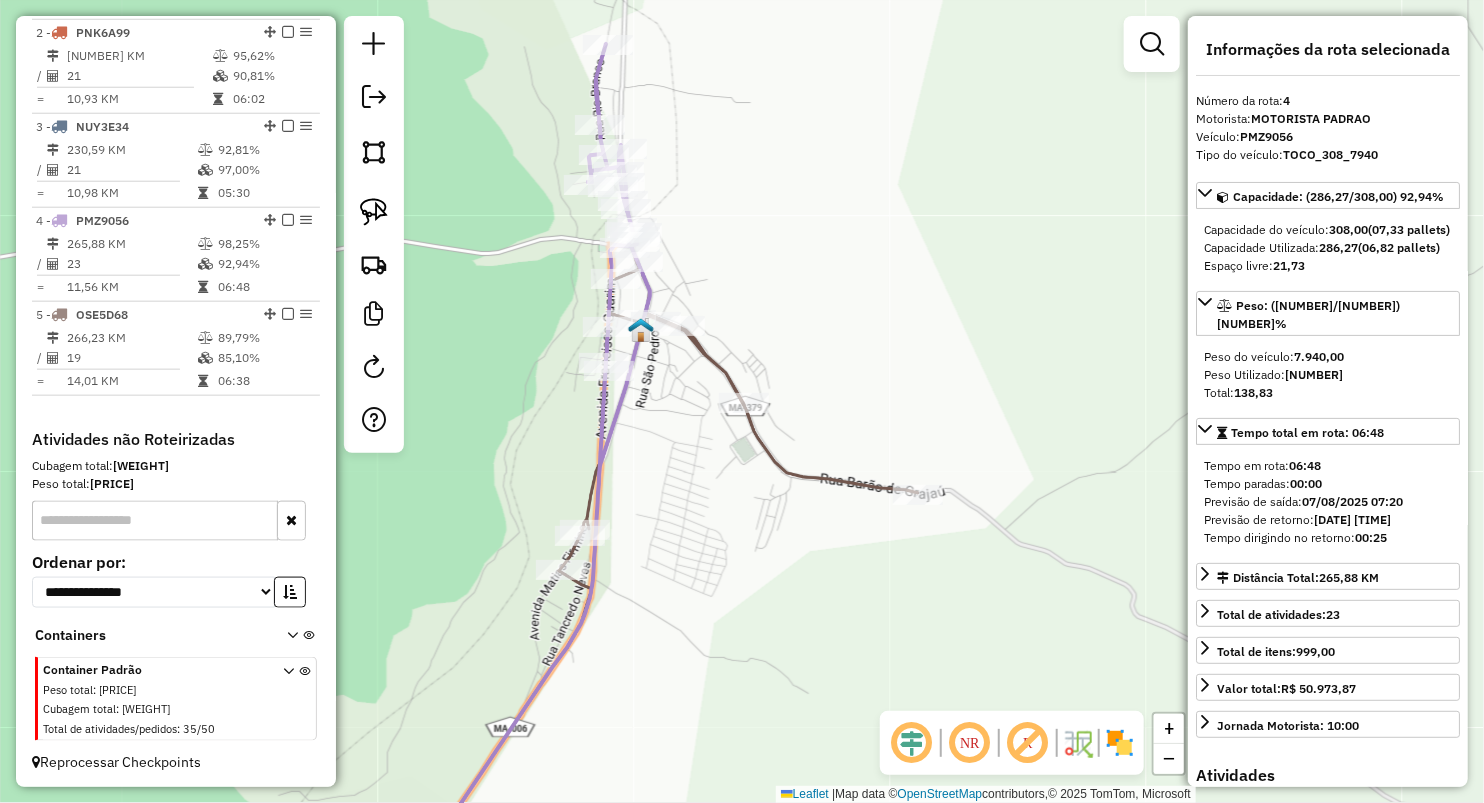 drag, startPoint x: 792, startPoint y: 596, endPoint x: 795, endPoint y: 337, distance: 259.01736 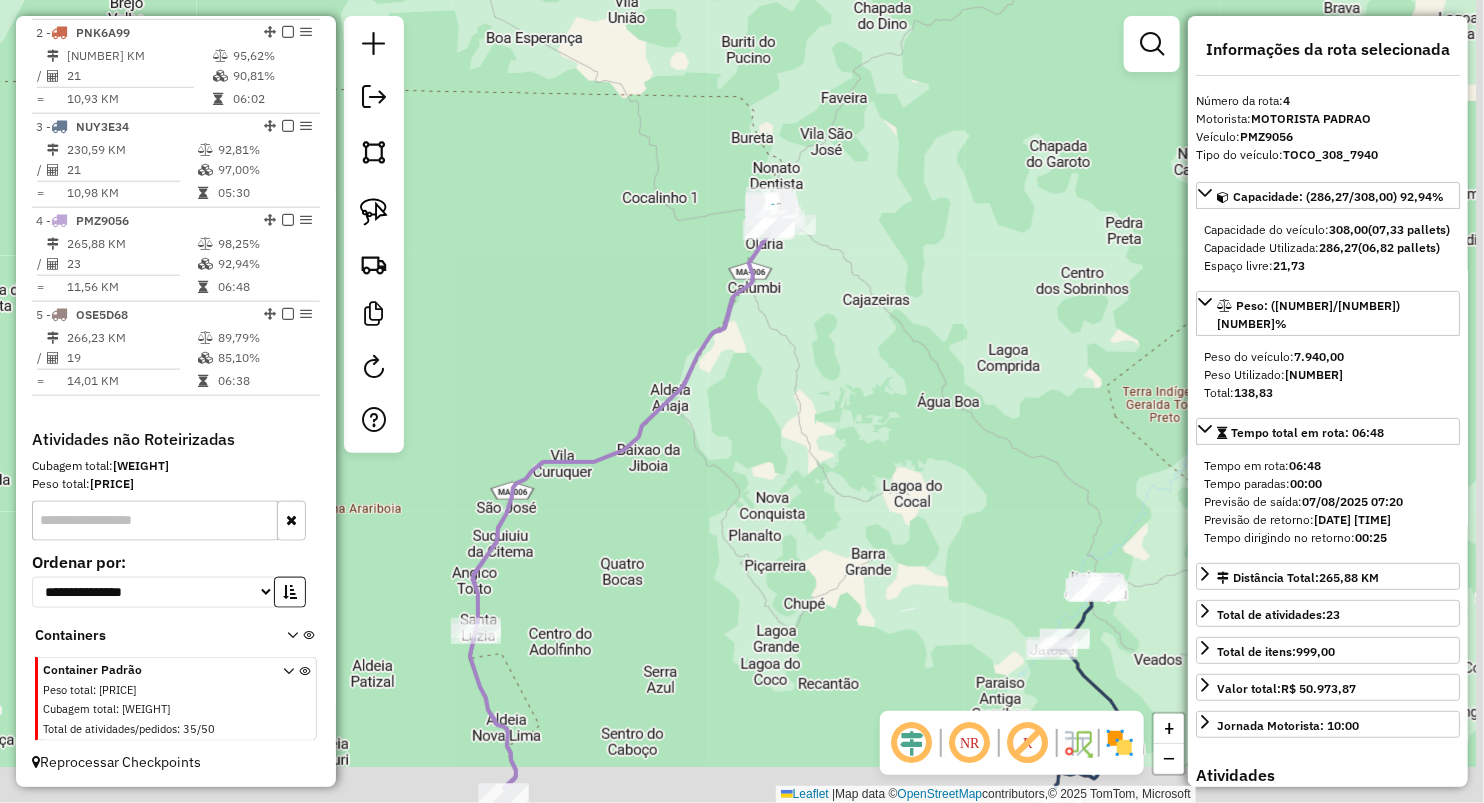 drag, startPoint x: 843, startPoint y: 624, endPoint x: 832, endPoint y: 394, distance: 230.2629 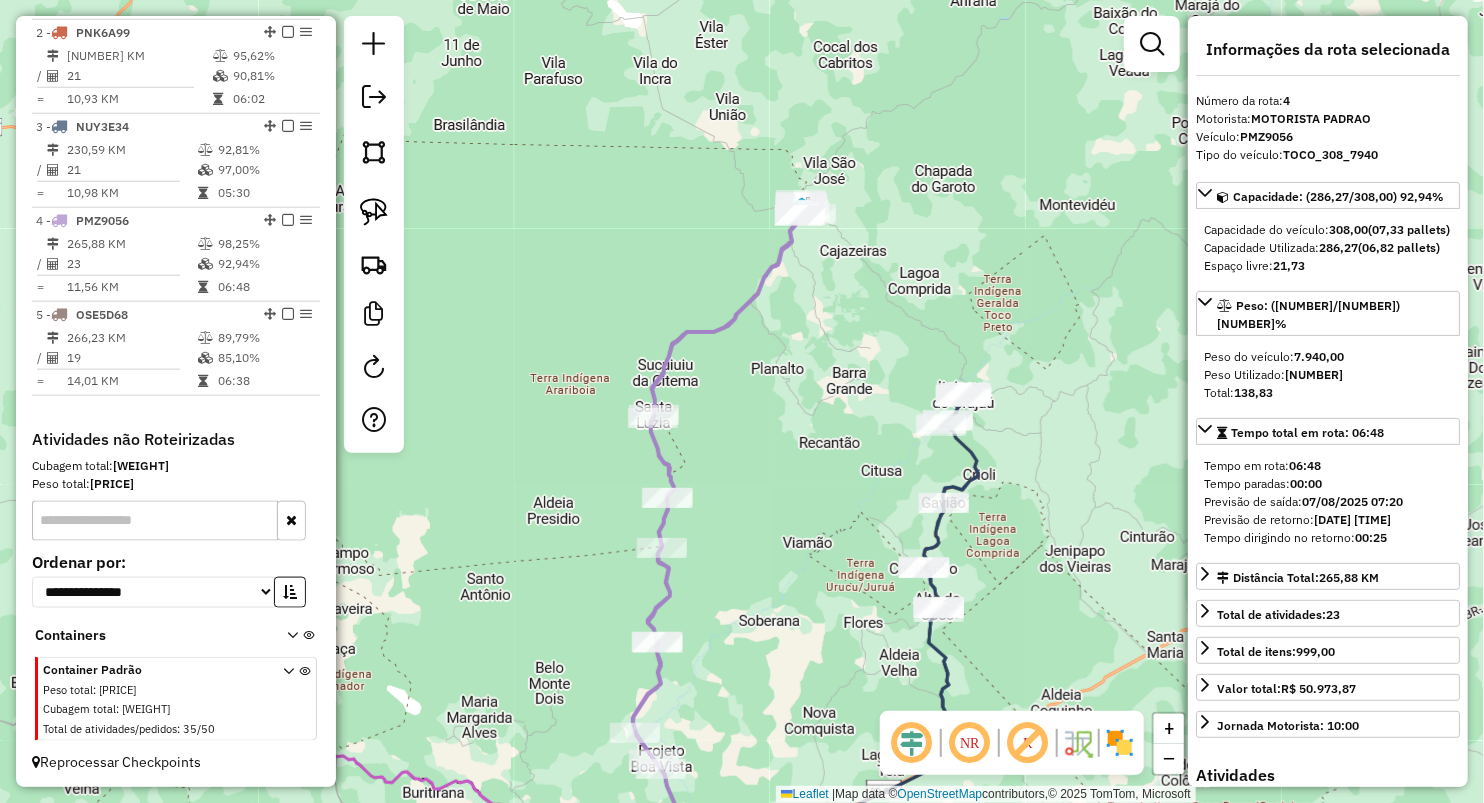 drag, startPoint x: 827, startPoint y: 595, endPoint x: 827, endPoint y: 185, distance: 410 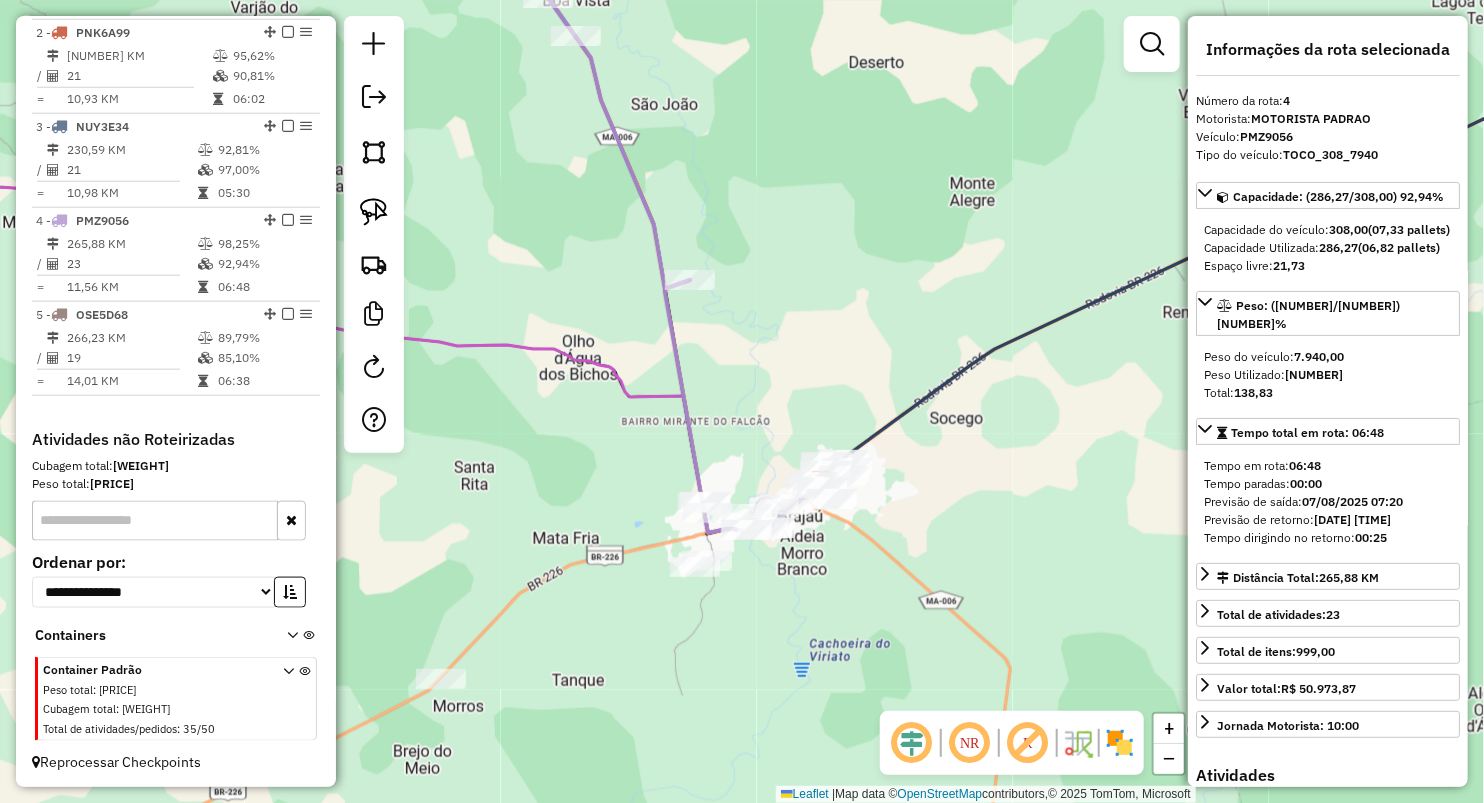 drag, startPoint x: 808, startPoint y: 413, endPoint x: 792, endPoint y: 260, distance: 153.83432 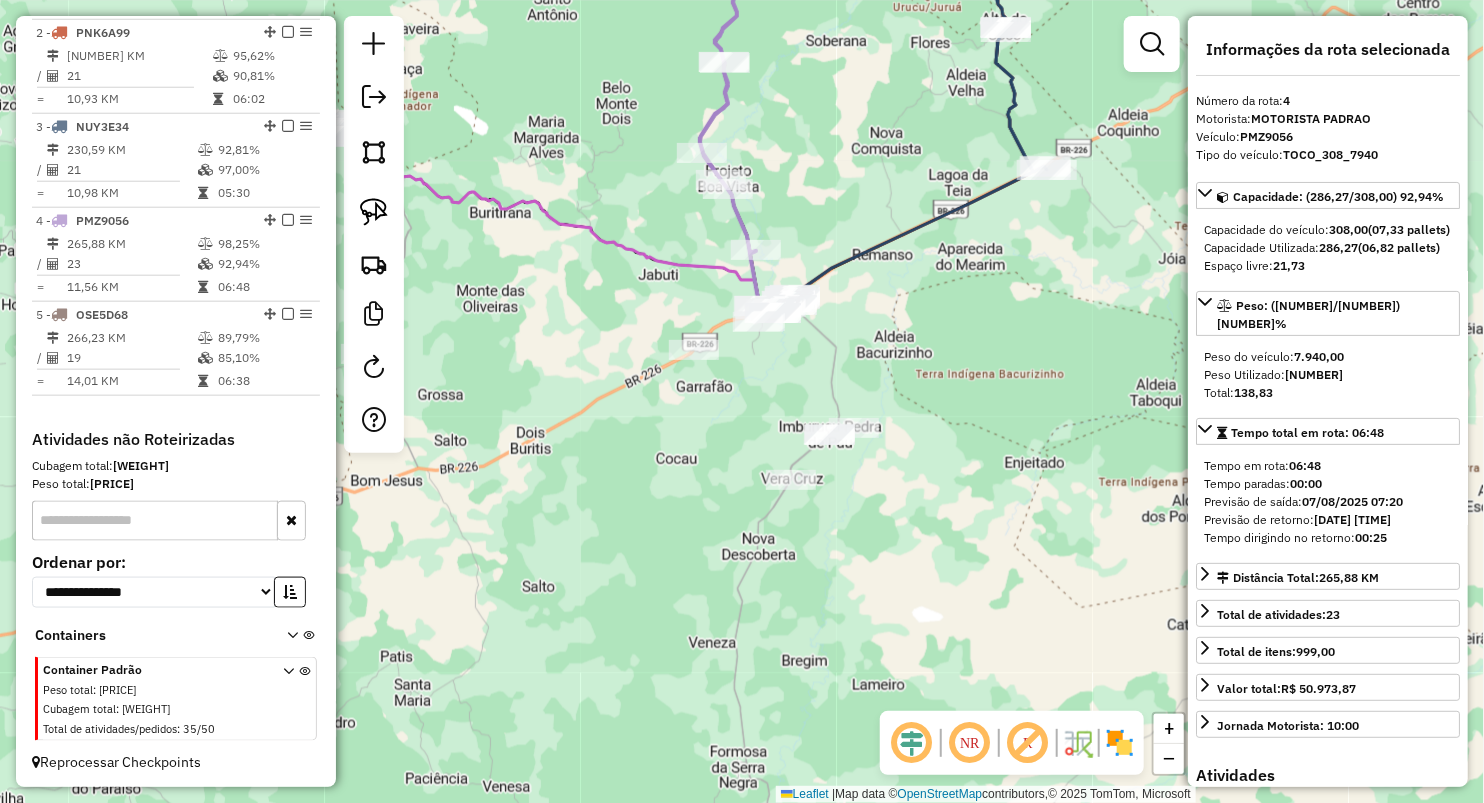 click on "Janela de atendimento Grade de atendimento Capacidade Transportadoras Veículos Cliente Pedidos  Rotas Selecione os dias de semana para filtrar as janelas de atendimento  Seg   Ter   Qua   Qui   Sex   Sáb   Dom  Informe o período da janela de atendimento: De: Até:  Filtrar exatamente a janela do cliente  Considerar janela de atendimento padrão  Selecione os dias de semana para filtrar as grades de atendimento  Seg   Ter   Qua   Qui   Sex   Sáb   Dom   Considerar clientes sem dia de atendimento cadastrado  Clientes fora do dia de atendimento selecionado Filtrar as atividades entre os valores definidos abaixo:  Peso mínimo:   Peso máximo:   Cubagem mínima:   Cubagem máxima:   De:   Até:  Filtrar as atividades entre o tempo de atendimento definido abaixo:  De:   Até:   Considerar capacidade total dos clientes não roteirizados Transportadora: Selecione um ou mais itens Tipo de veículo: Selecione um ou mais itens Veículo: Selecione um ou mais itens Motorista: Selecione um ou mais itens Nome: Rótulo:" 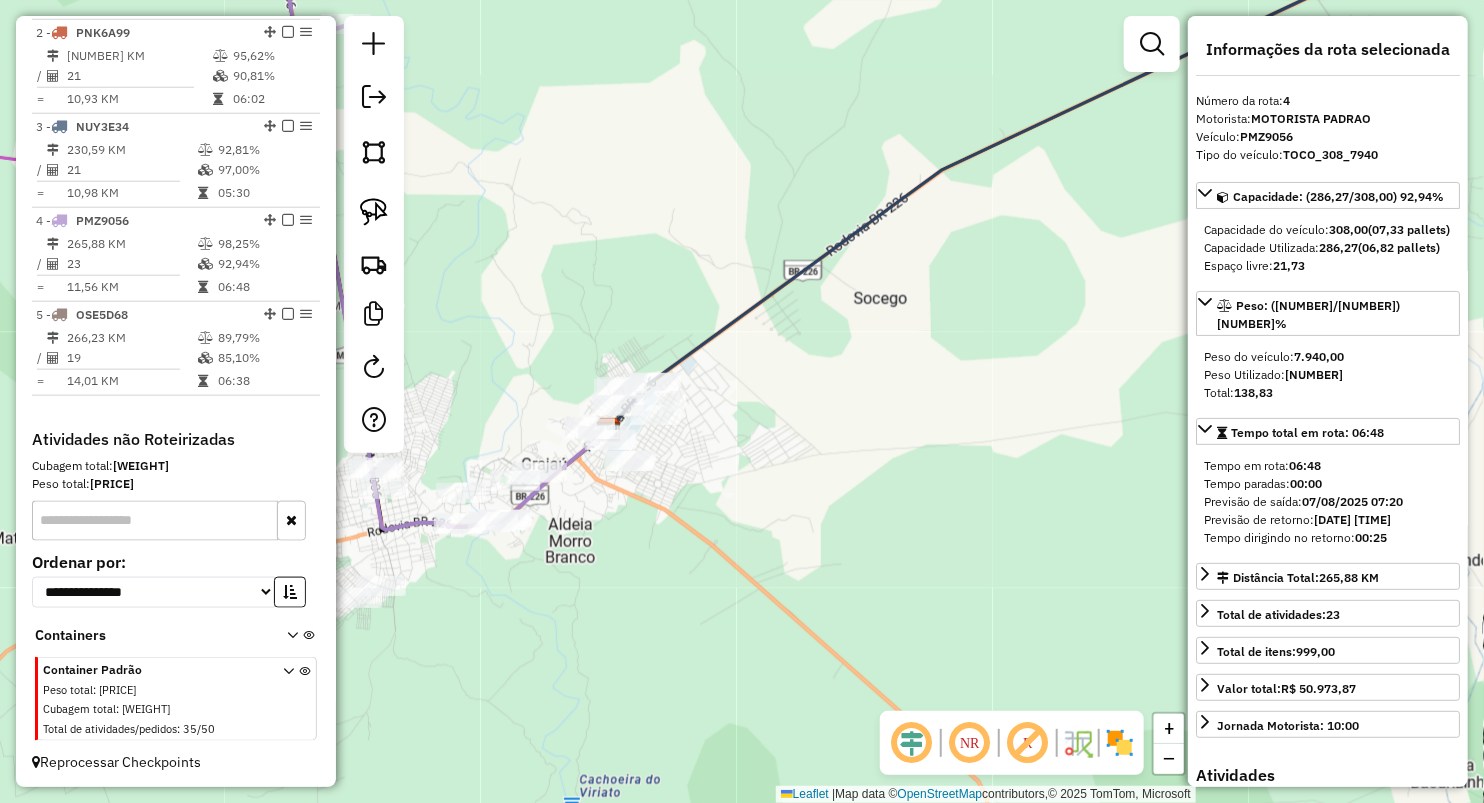 drag, startPoint x: 600, startPoint y: 262, endPoint x: 651, endPoint y: 198, distance: 81.8352 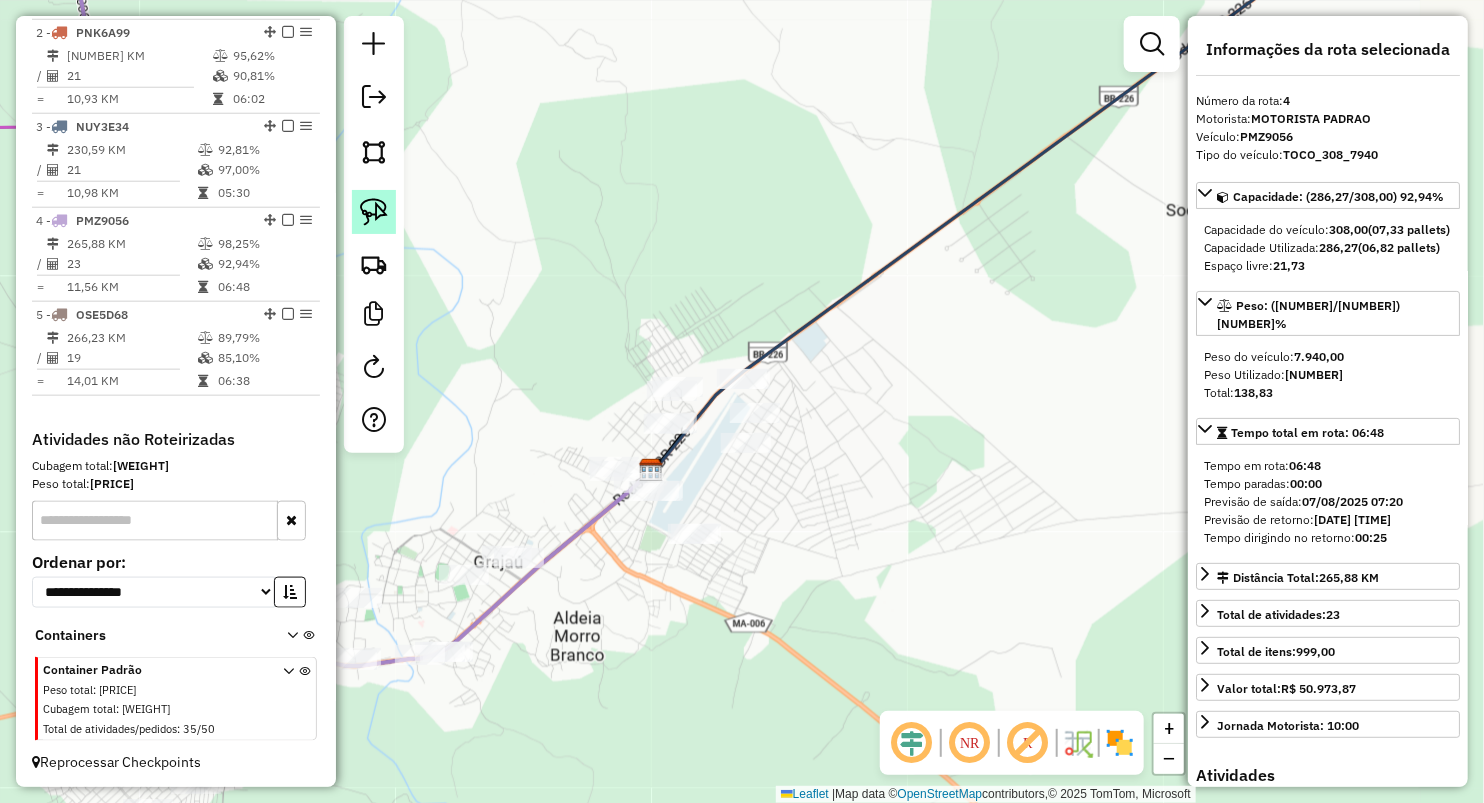 click 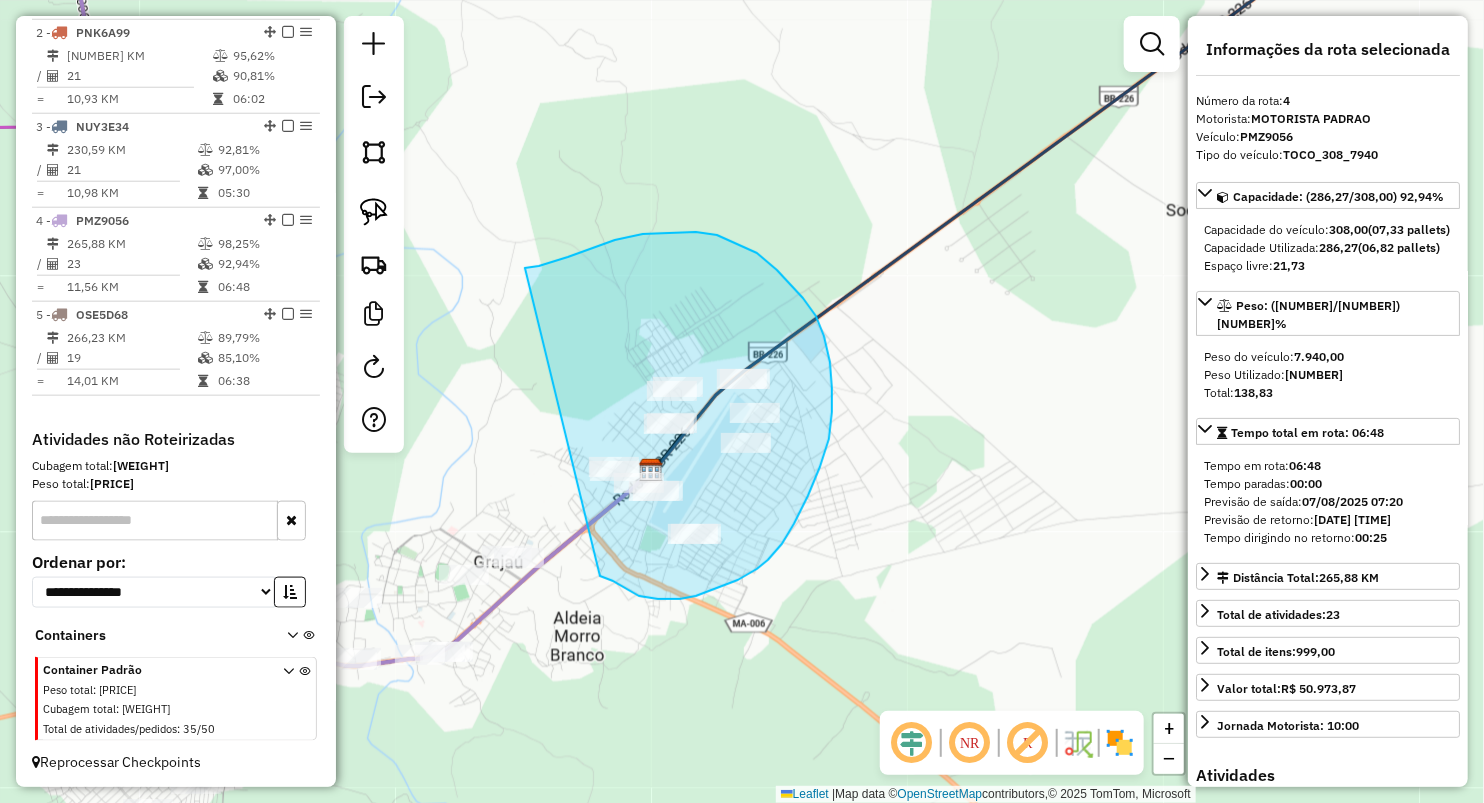 drag, startPoint x: 526, startPoint y: 268, endPoint x: 596, endPoint y: 574, distance: 313.90445 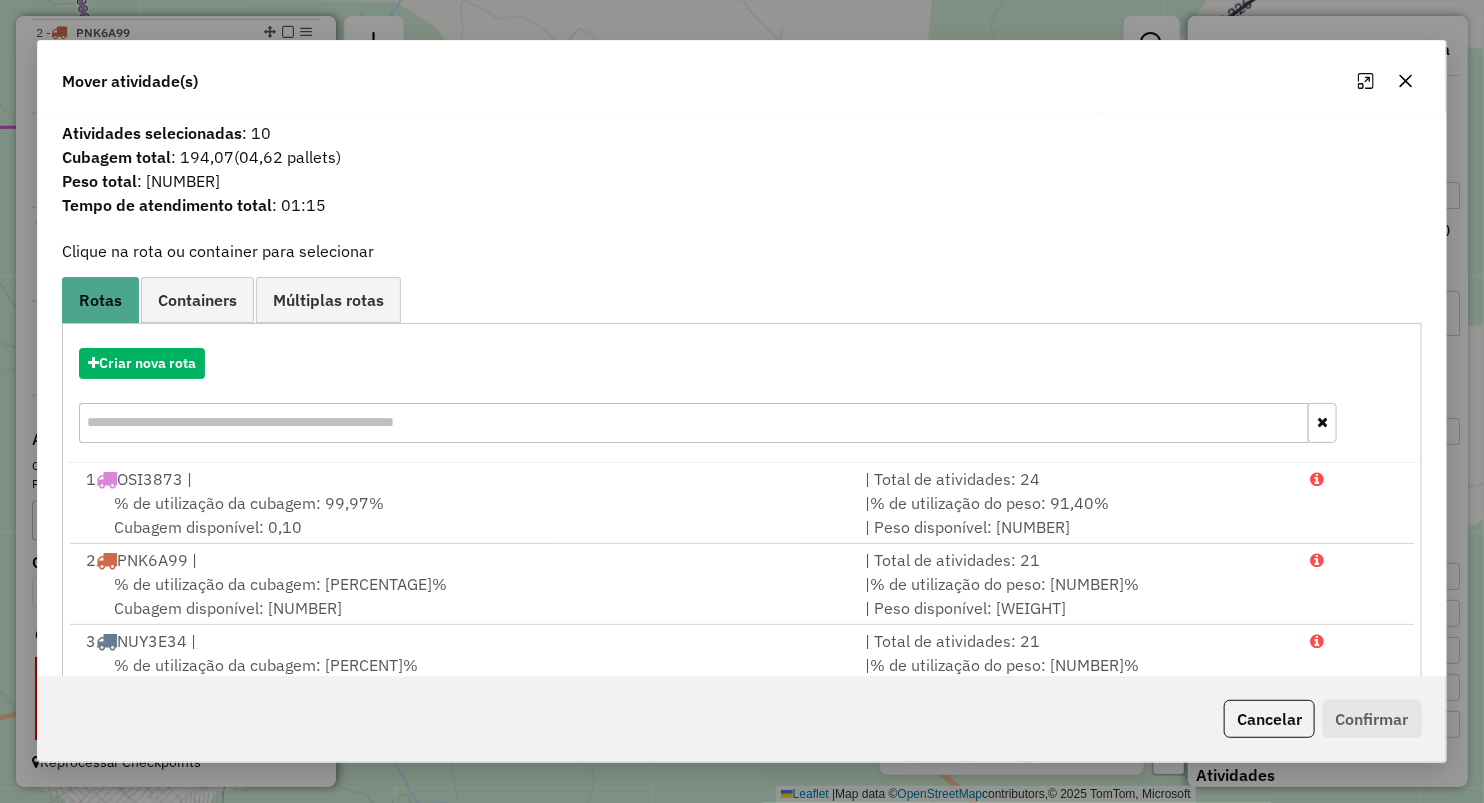 drag, startPoint x: 1403, startPoint y: 81, endPoint x: 1096, endPoint y: 218, distance: 336.1815 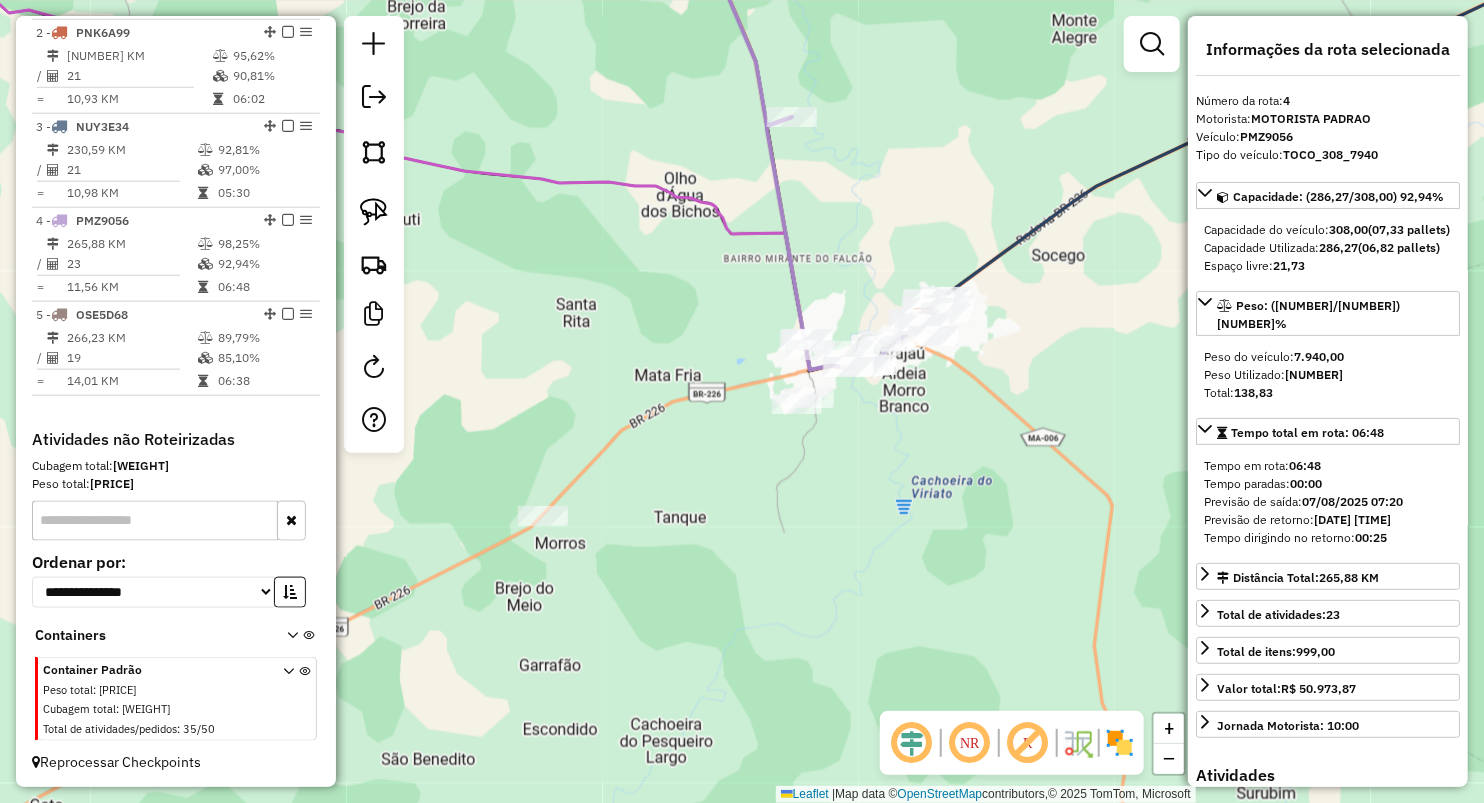 drag, startPoint x: 810, startPoint y: 250, endPoint x: 779, endPoint y: 164, distance: 91.416626 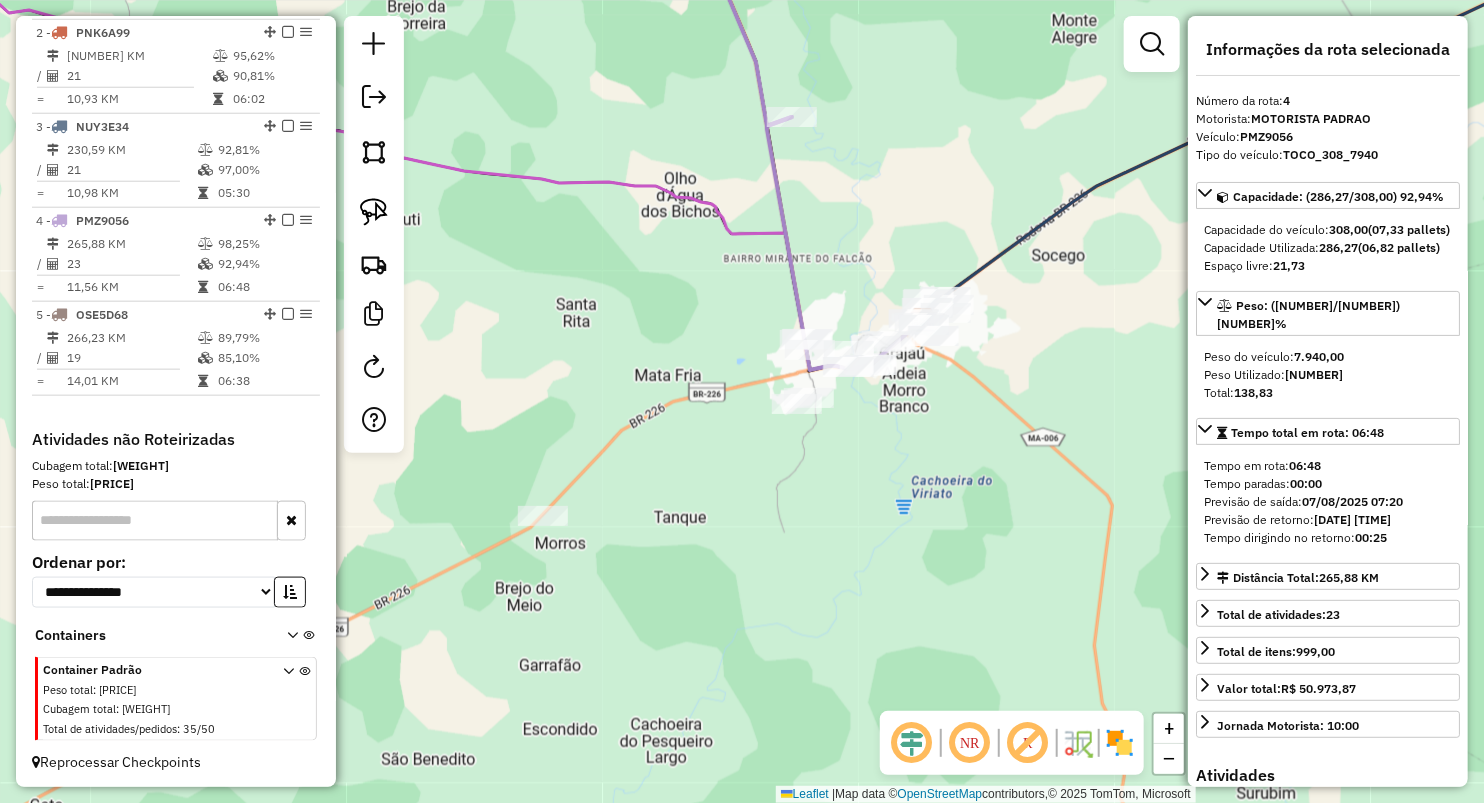 click on "Janela de atendimento Grade de atendimento Capacidade Transportadoras Veículos Cliente Pedidos  Rotas Selecione os dias de semana para filtrar as janelas de atendimento  Seg   Ter   Qua   Qui   Sex   Sáb   Dom  Informe o período da janela de atendimento: De: Até:  Filtrar exatamente a janela do cliente  Considerar janela de atendimento padrão  Selecione os dias de semana para filtrar as grades de atendimento  Seg   Ter   Qua   Qui   Sex   Sáb   Dom   Considerar clientes sem dia de atendimento cadastrado  Clientes fora do dia de atendimento selecionado Filtrar as atividades entre os valores definidos abaixo:  Peso mínimo:   Peso máximo:   Cubagem mínima:   Cubagem máxima:   De:   Até:  Filtrar as atividades entre o tempo de atendimento definido abaixo:  De:   Até:   Considerar capacidade total dos clientes não roteirizados Transportadora: Selecione um ou mais itens Tipo de veículo: Selecione um ou mais itens Veículo: Selecione um ou mais itens Motorista: Selecione um ou mais itens Nome: Rótulo:" 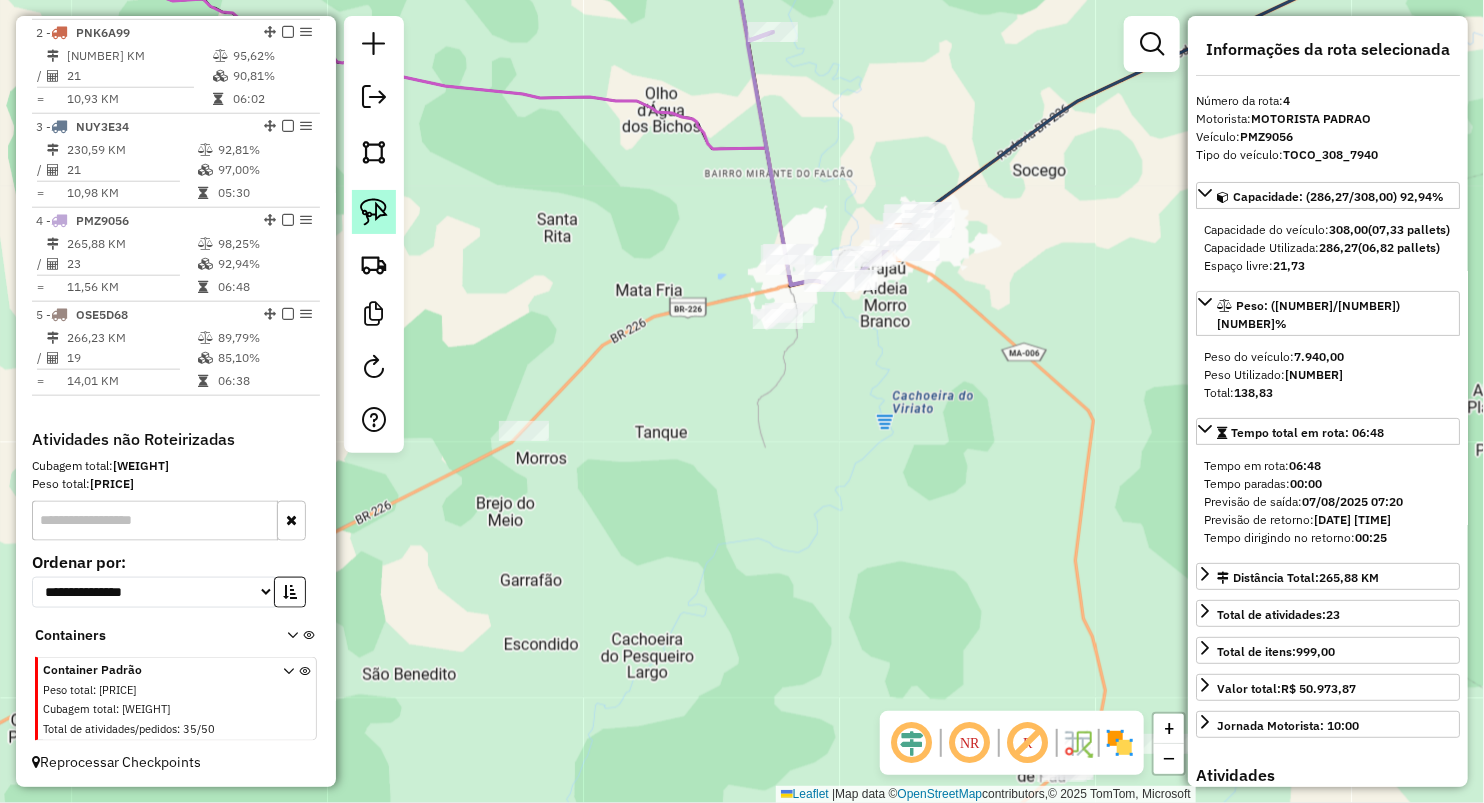 click 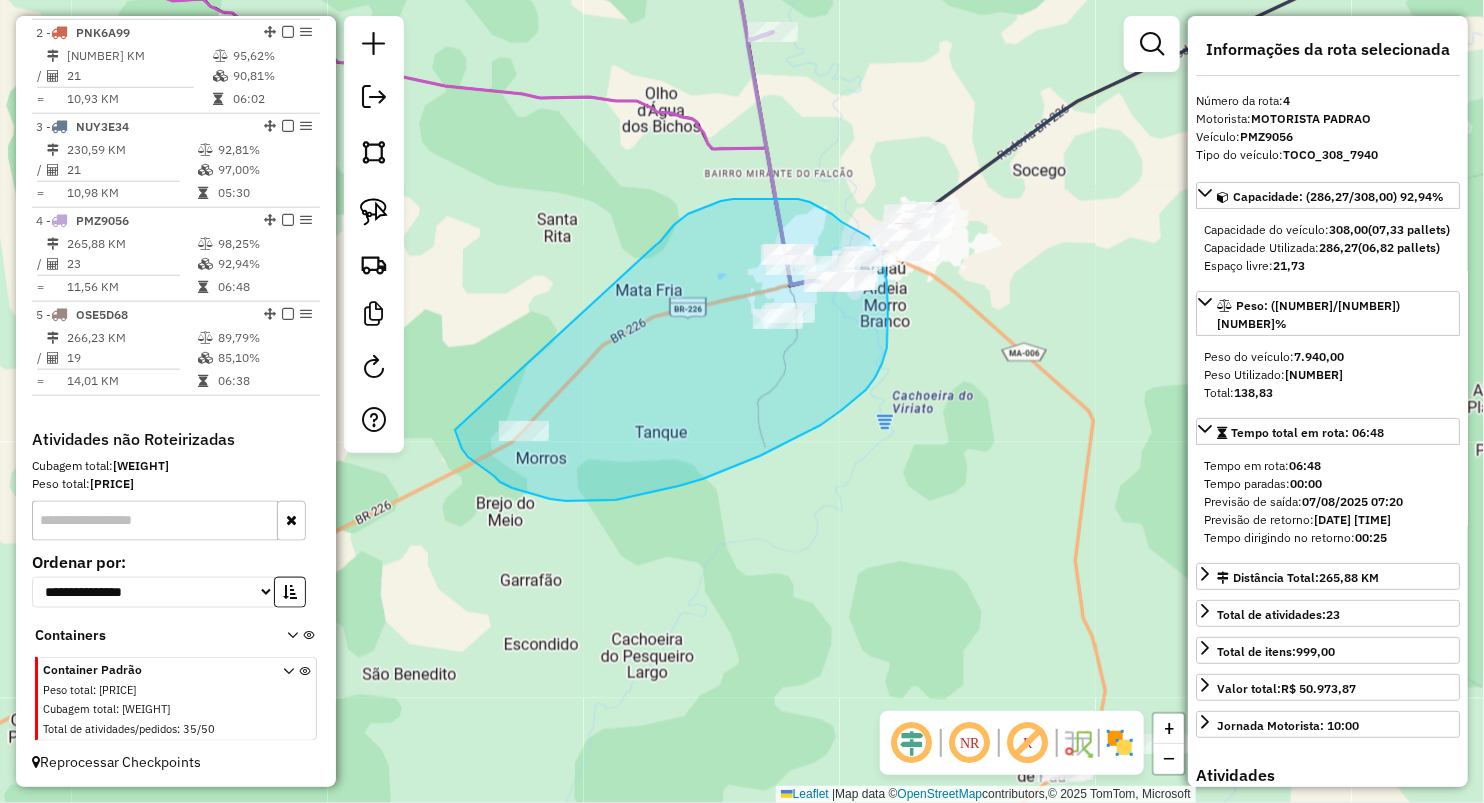 drag, startPoint x: 688, startPoint y: 214, endPoint x: 452, endPoint y: 419, distance: 312.60358 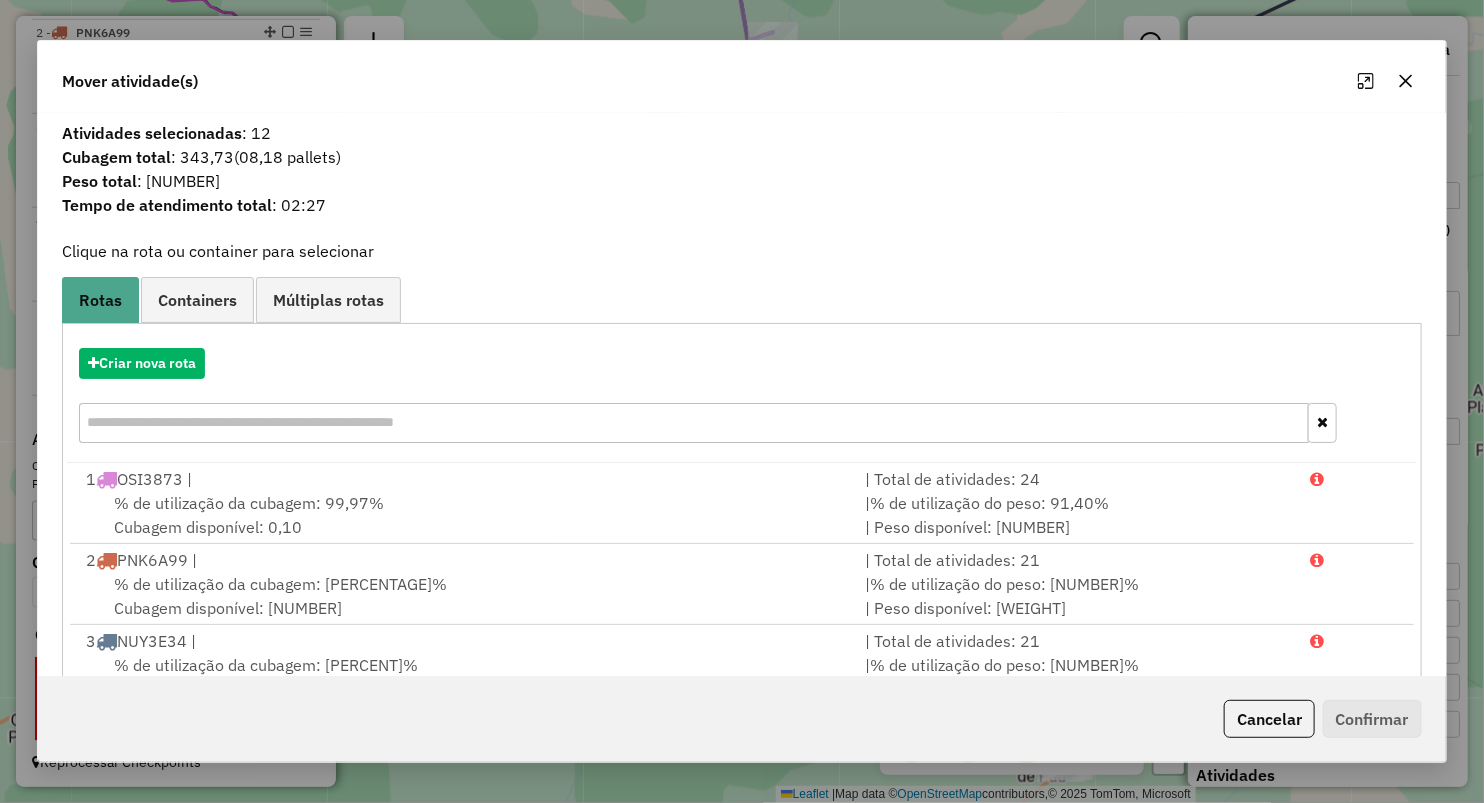 drag, startPoint x: 1403, startPoint y: 74, endPoint x: 1344, endPoint y: 121, distance: 75.43209 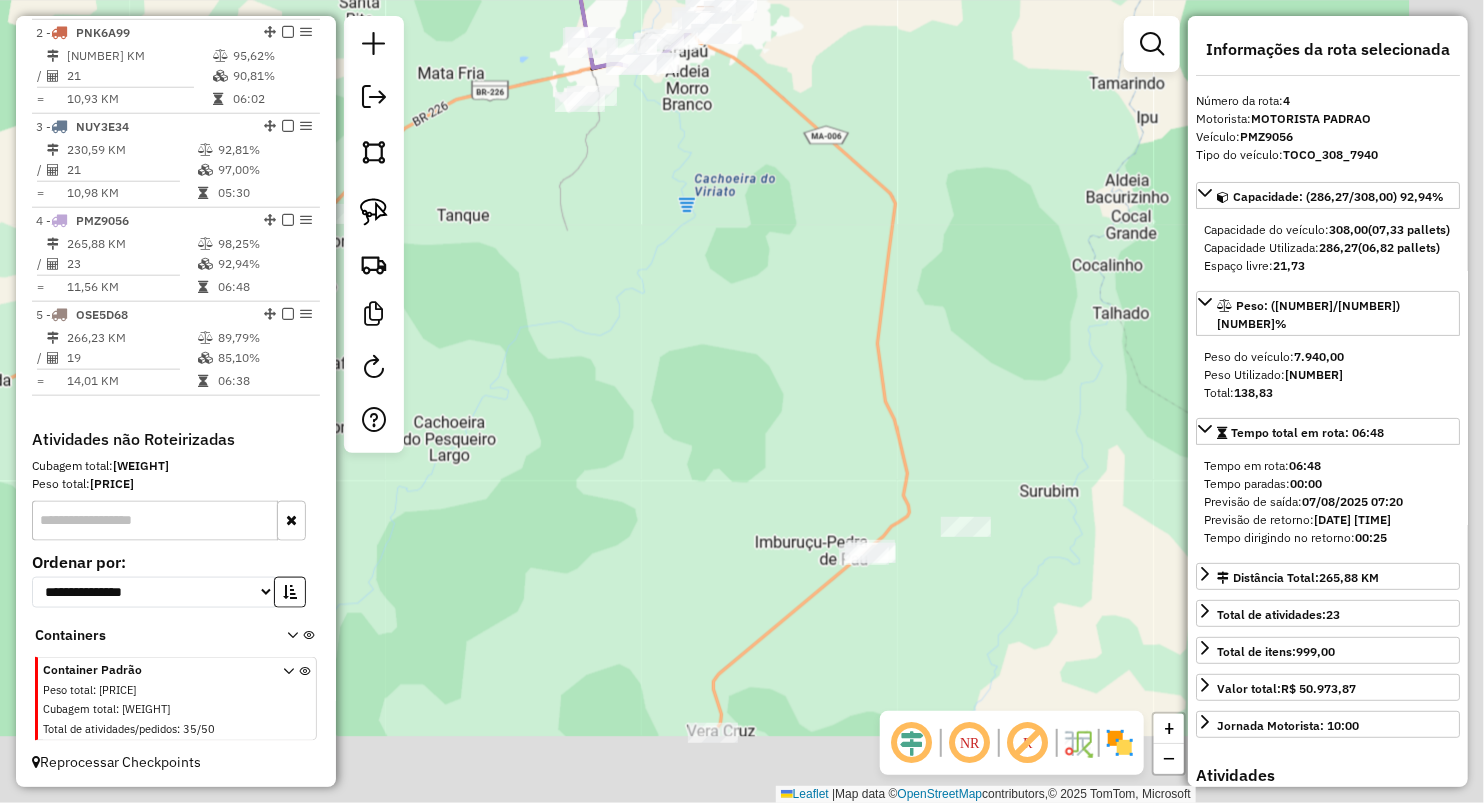 drag, startPoint x: 774, startPoint y: 508, endPoint x: 661, endPoint y: 331, distance: 209.99524 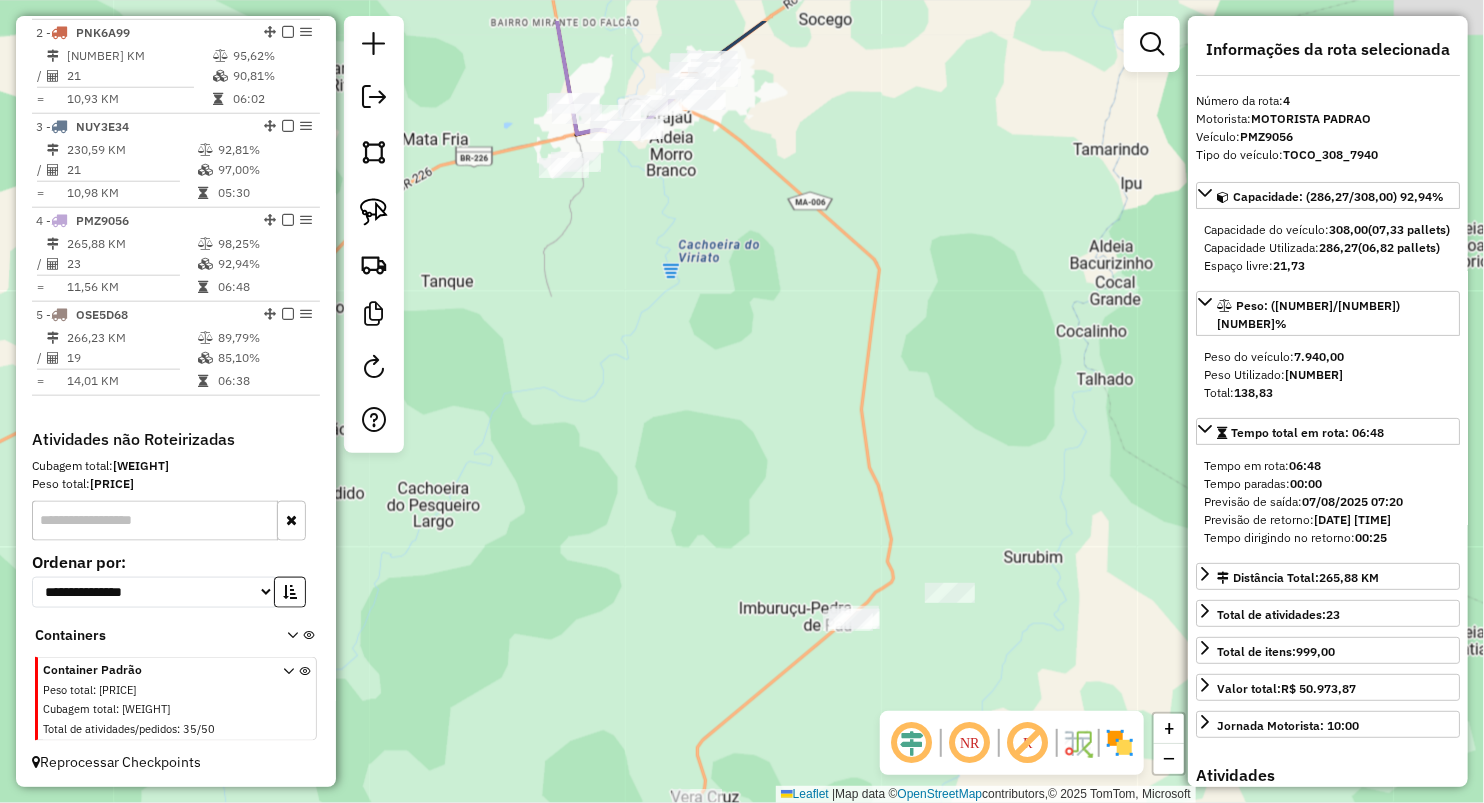 drag, startPoint x: 743, startPoint y: 288, endPoint x: 752, endPoint y: 508, distance: 220.18402 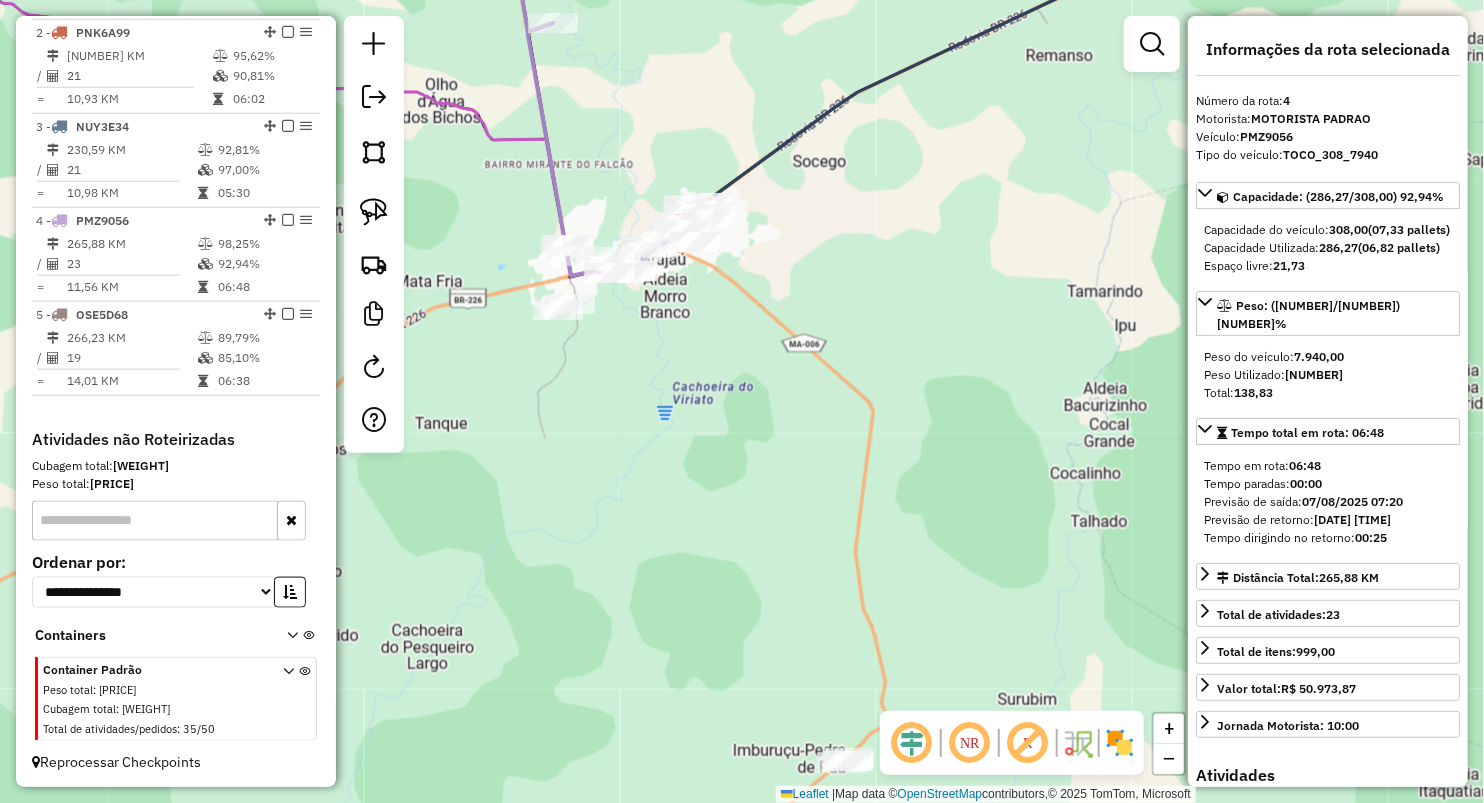 drag, startPoint x: 1011, startPoint y: 515, endPoint x: 914, endPoint y: 147, distance: 380.5693 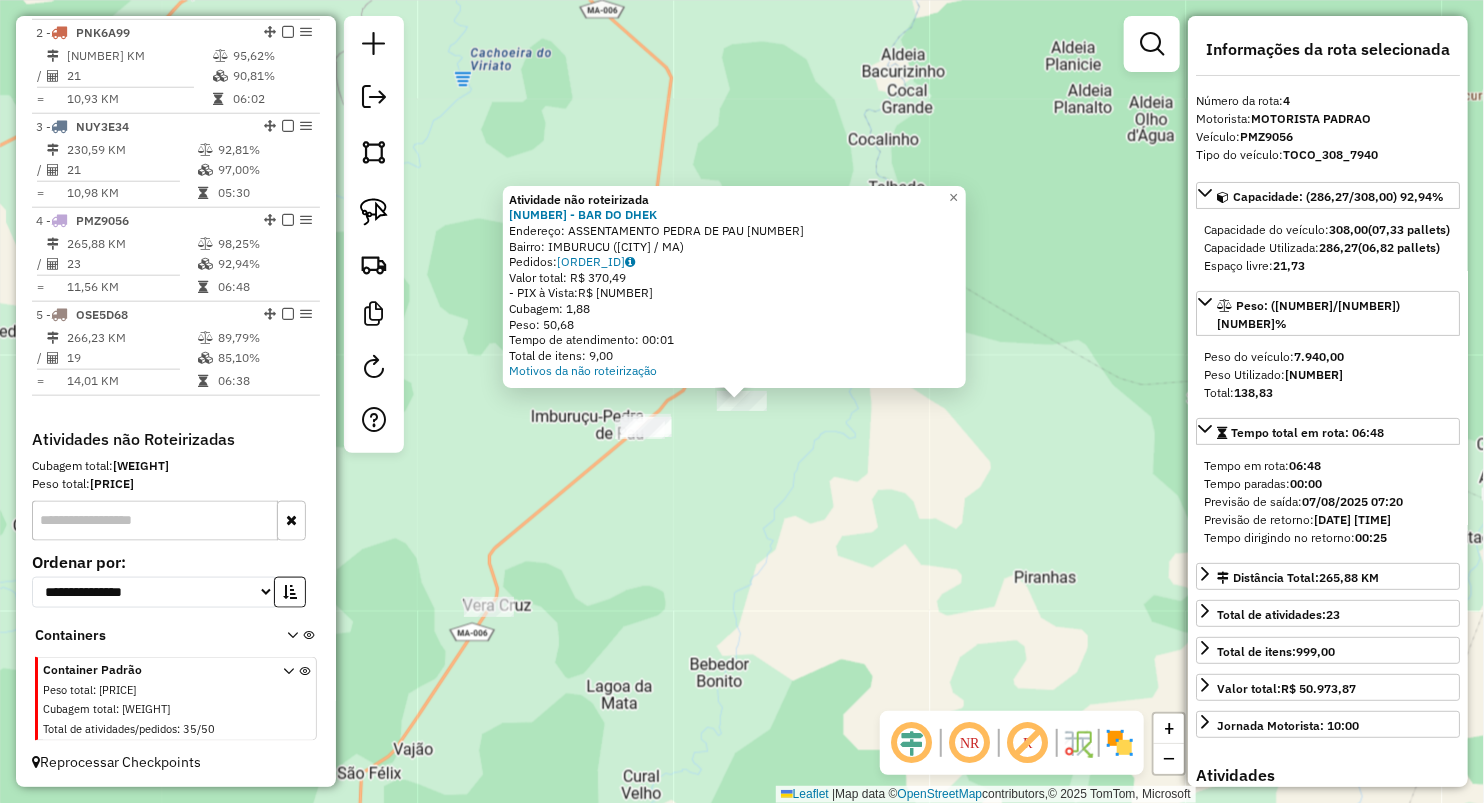 click on "Atividade não roteirizada 1403 - BAR DO DHEK  Endereço:  ASSENTAMENTO PEDRA DE PAU 03   Bairro: IMBURUCU (GRAJAU / MA)   Pedidos:  06027485   Valor total: R$ 370,49   - PIX à Vista:  R$ 370,49   Cubagem: 1,88   Peso: 50,68   Tempo de atendimento: 00:01   Total de itens: 9,00  Motivos da não roteirização × Janela de atendimento Grade de atendimento Capacidade Transportadoras Veículos Cliente Pedidos  Rotas Selecione os dias de semana para filtrar as janelas de atendimento  Seg   Ter   Qua   Qui   Sex   Sáb   Dom  Informe o período da janela de atendimento: De: Até:  Filtrar exatamente a janela do cliente  Considerar janela de atendimento padrão  Selecione os dias de semana para filtrar as grades de atendimento  Seg   Ter   Qua   Qui   Sex   Sáb   Dom   Considerar clientes sem dia de atendimento cadastrado  Clientes fora do dia de atendimento selecionado Filtrar as atividades entre os valores definidos abaixo:  Peso mínimo:   Peso máximo:   Cubagem mínima:   Cubagem máxima:   De:   Até:   De:" 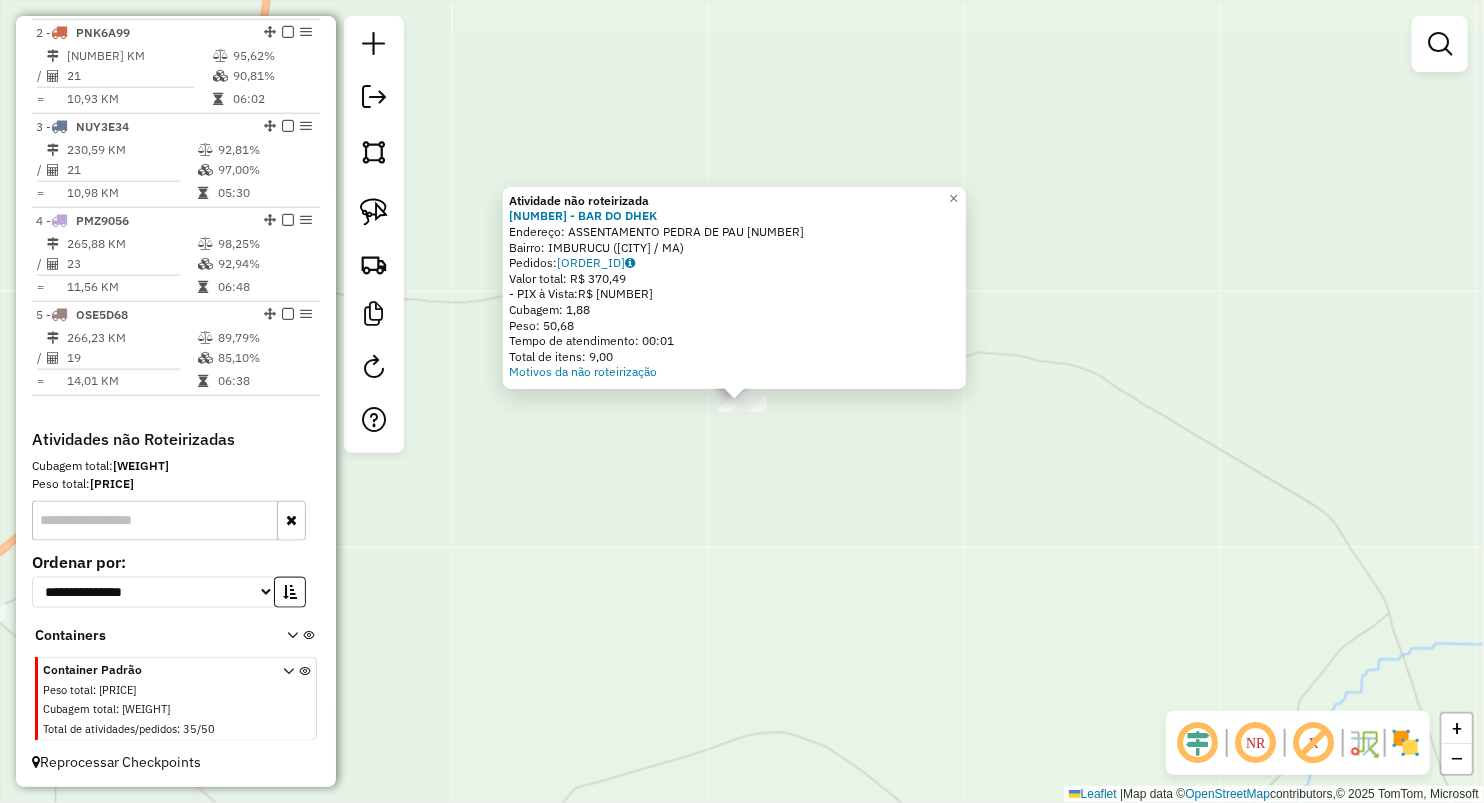 click on "Atividade não roteirizada 1403 - BAR DO DHEK  Endereço:  ASSENTAMENTO PEDRA DE PAU 03   Bairro: IMBURUCU (GRAJAU / MA)   Pedidos:  06027485   Valor total: R$ 370,49   - PIX à Vista:  R$ 370,49   Cubagem: 1,88   Peso: 50,68   Tempo de atendimento: 00:01   Total de itens: 9,00  Motivos da não roteirização × Janela de atendimento Grade de atendimento Capacidade Transportadoras Veículos Cliente Pedidos  Rotas Selecione os dias de semana para filtrar as janelas de atendimento  Seg   Ter   Qua   Qui   Sex   Sáb   Dom  Informe o período da janela de atendimento: De: Até:  Filtrar exatamente a janela do cliente  Considerar janela de atendimento padrão  Selecione os dias de semana para filtrar as grades de atendimento  Seg   Ter   Qua   Qui   Sex   Sáb   Dom   Considerar clientes sem dia de atendimento cadastrado  Clientes fora do dia de atendimento selecionado Filtrar as atividades entre os valores definidos abaixo:  Peso mínimo:   Peso máximo:   Cubagem mínima:   Cubagem máxima:   De:   Até:   De:" 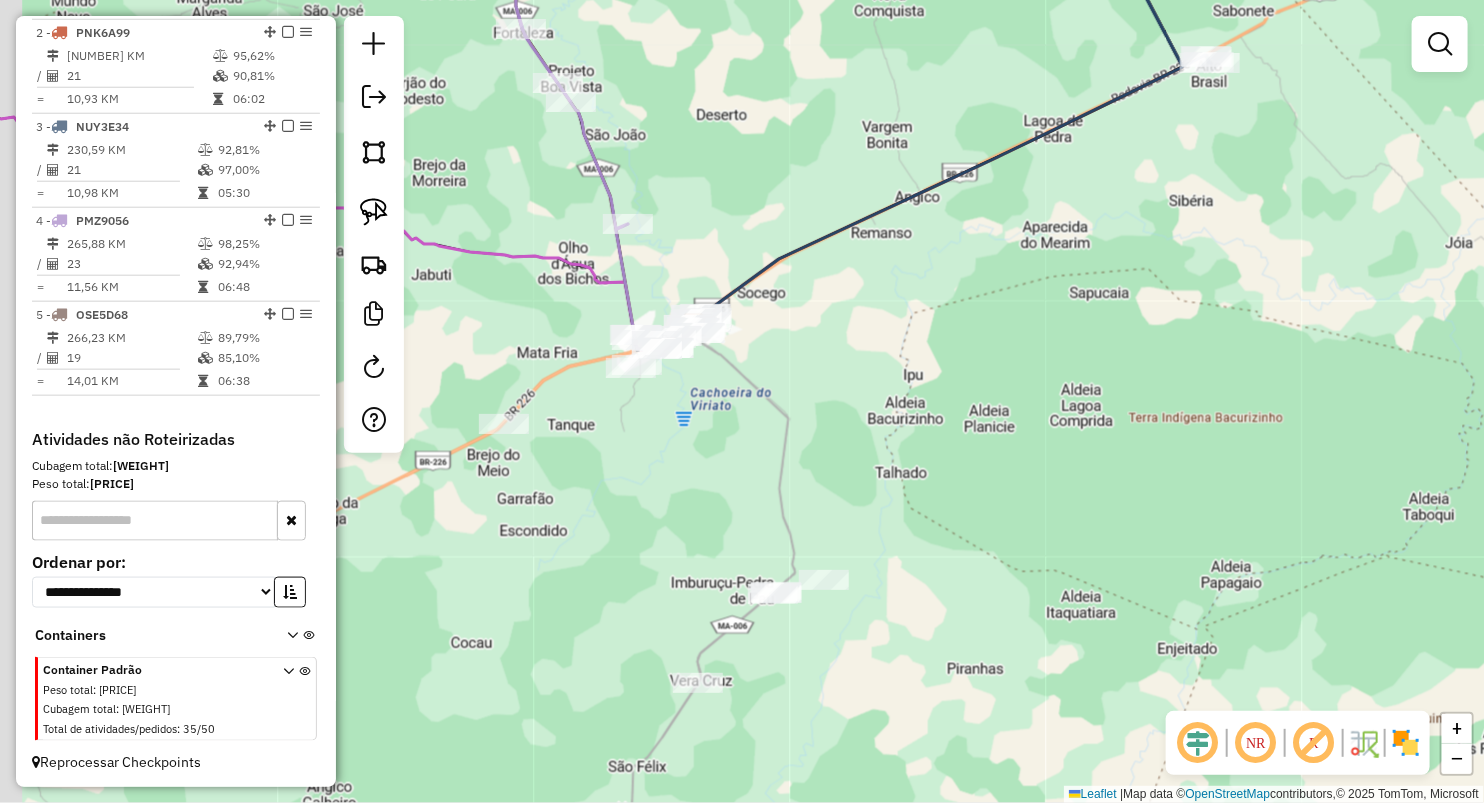 drag, startPoint x: 787, startPoint y: 410, endPoint x: 871, endPoint y: 371, distance: 92.61209 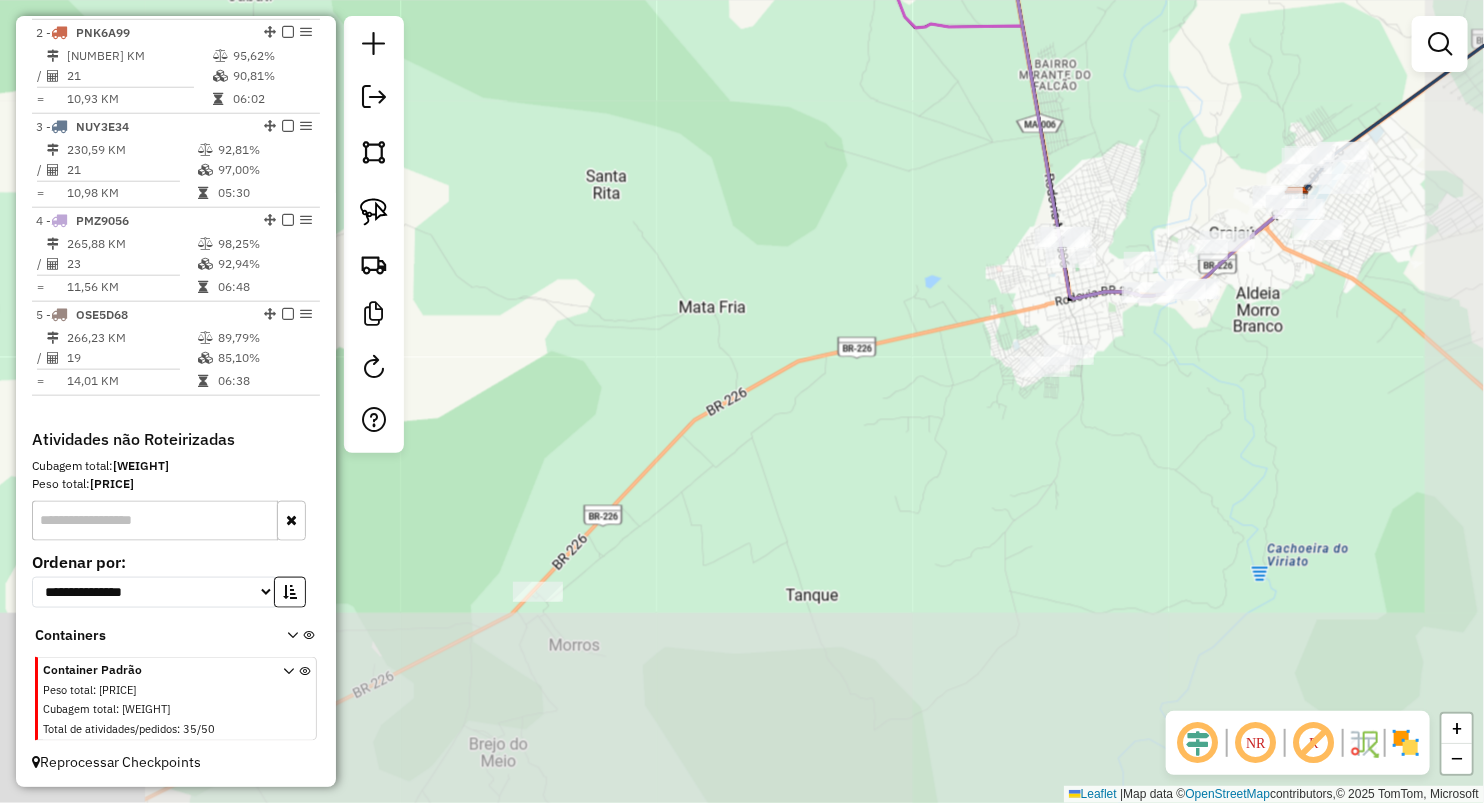 drag, startPoint x: 863, startPoint y: 413, endPoint x: 856, endPoint y: 102, distance: 311.07877 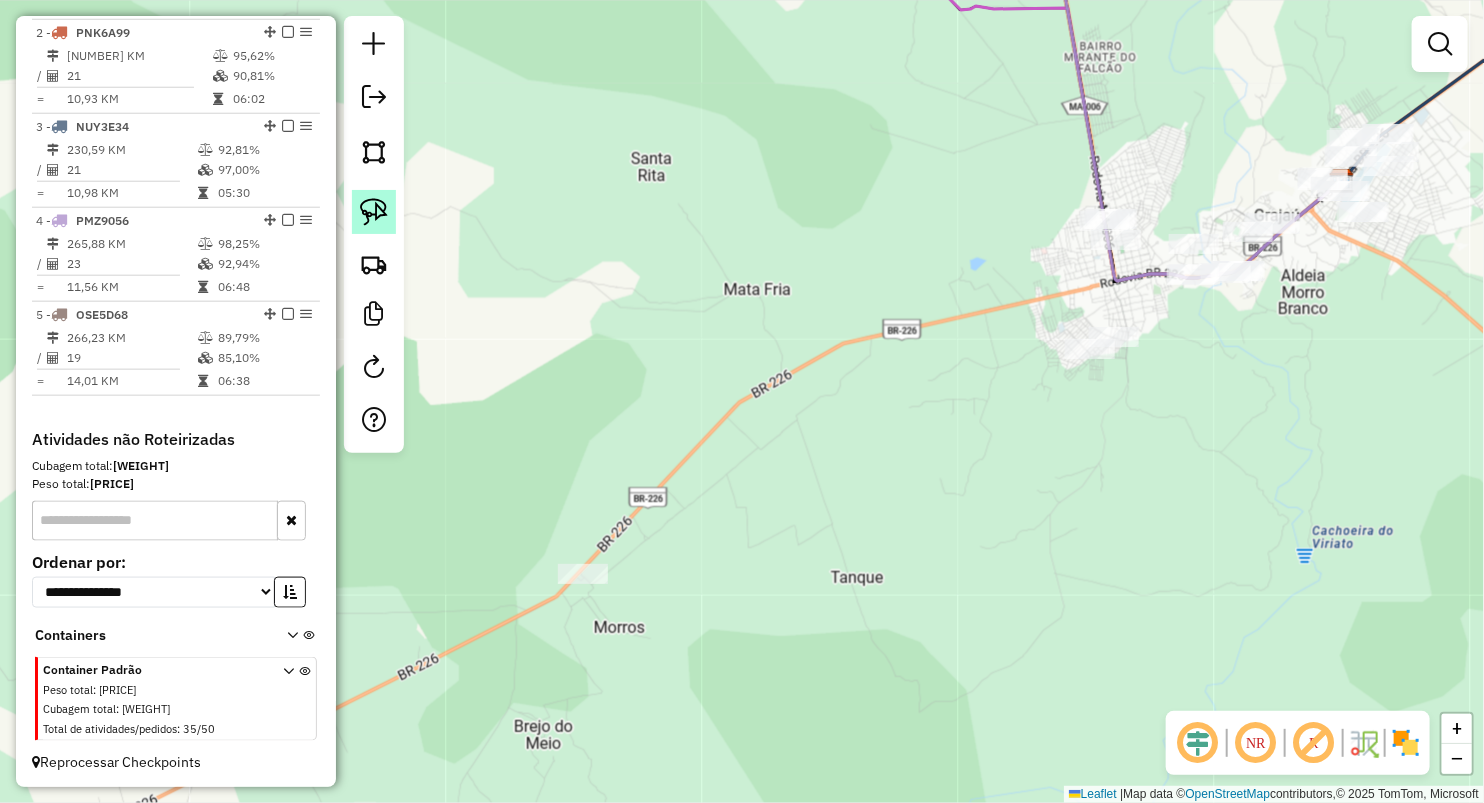 click 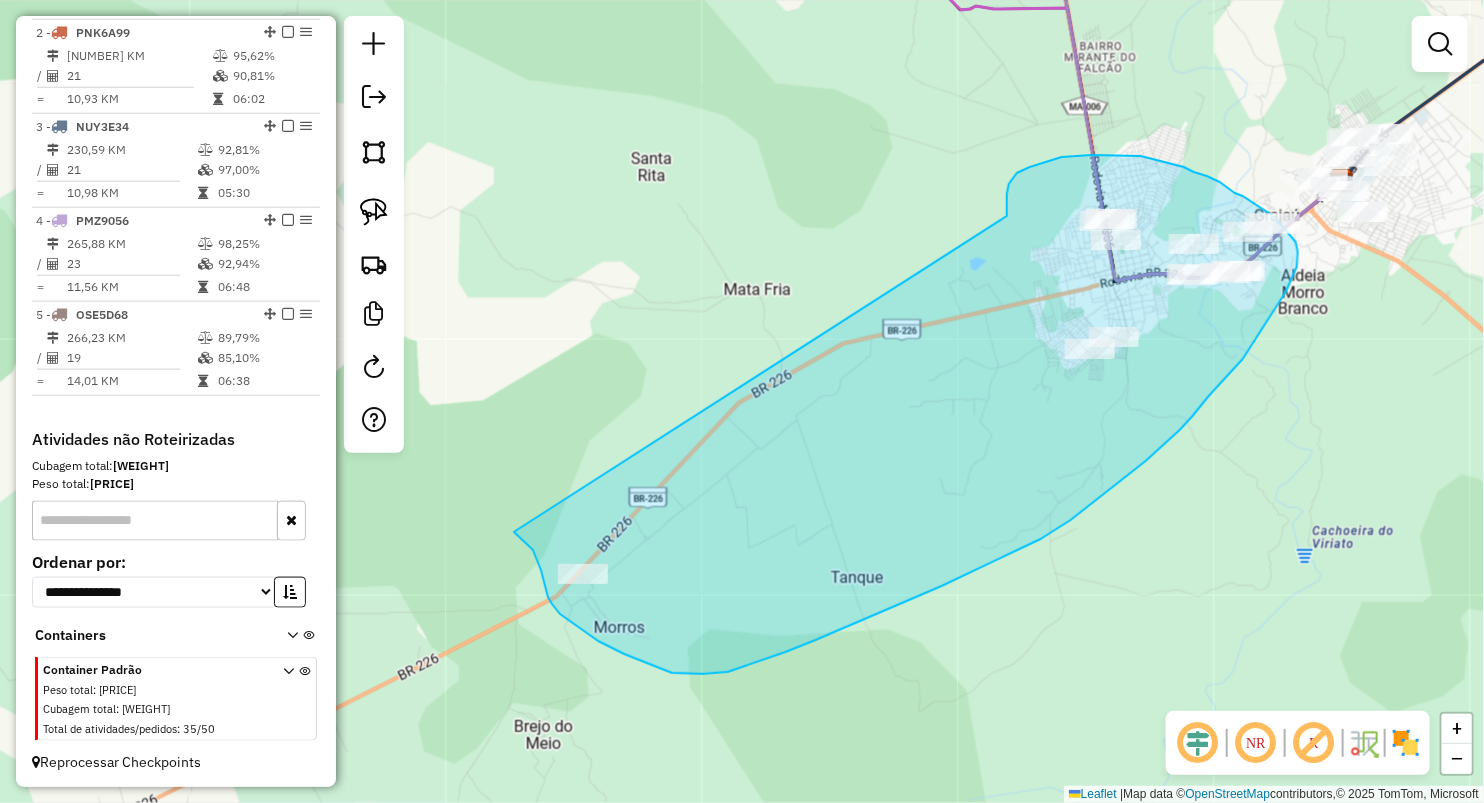 drag, startPoint x: 1007, startPoint y: 216, endPoint x: 514, endPoint y: 532, distance: 585.58093 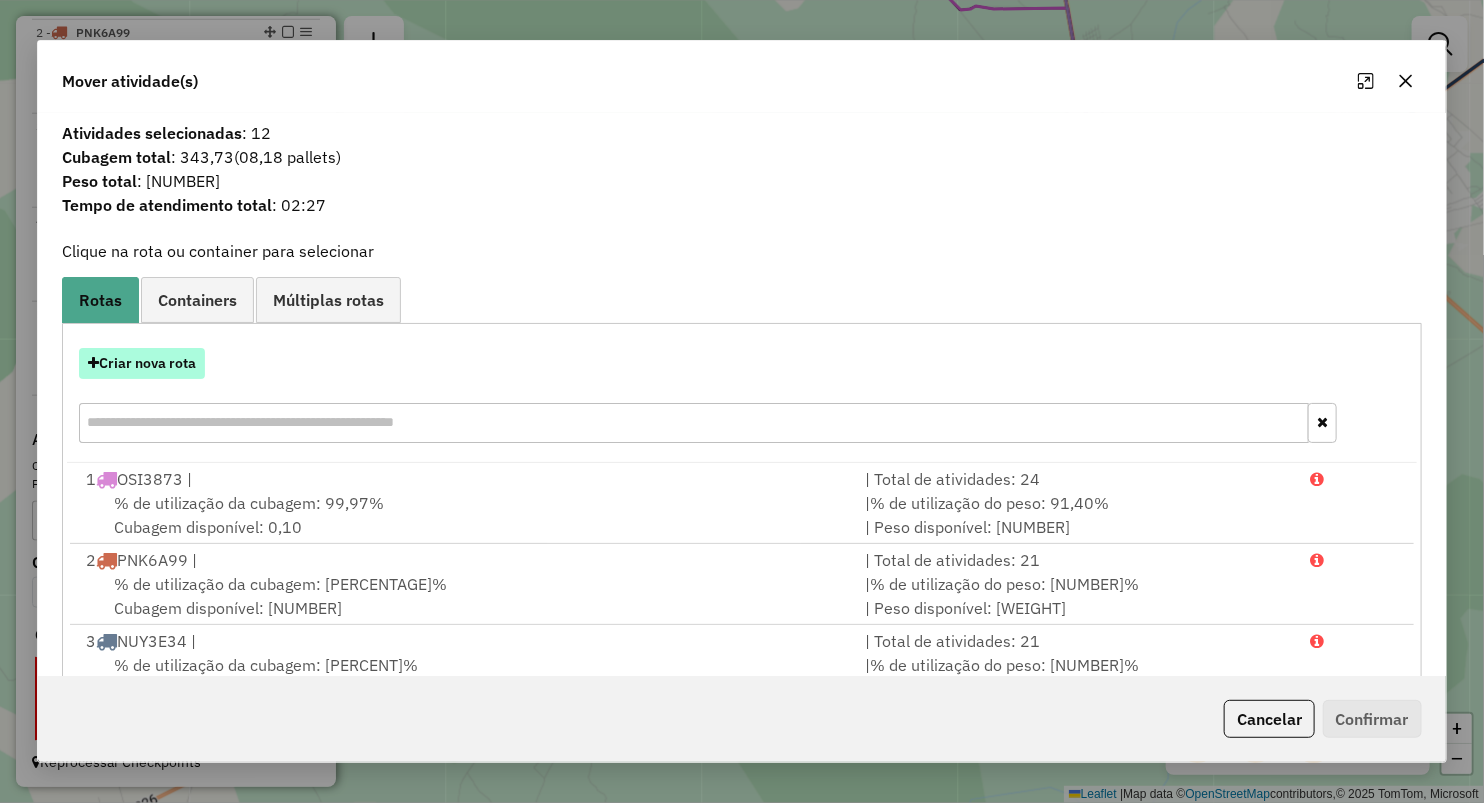 click on "Criar nova rota" at bounding box center (142, 363) 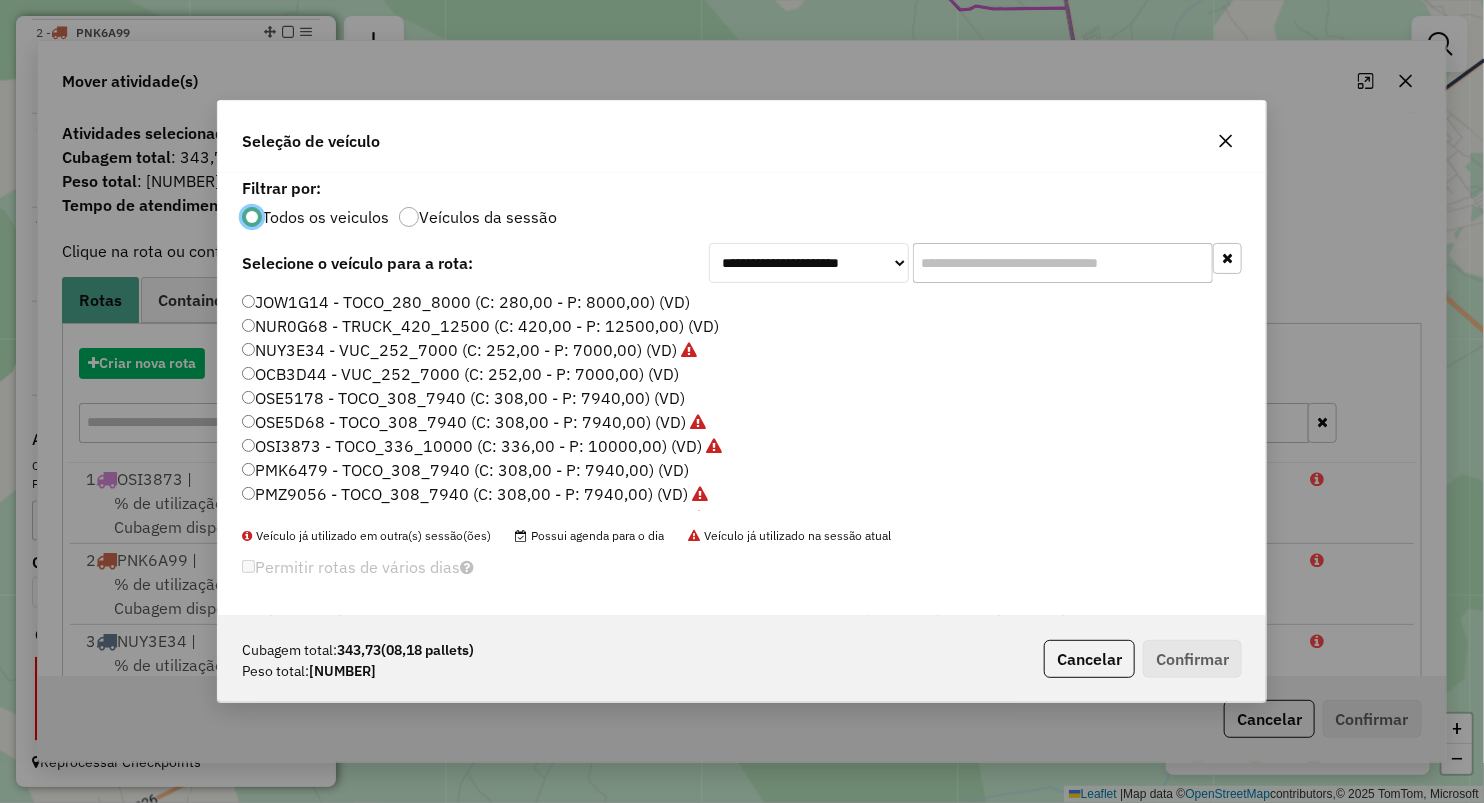 scroll, scrollTop: 10, scrollLeft: 6, axis: both 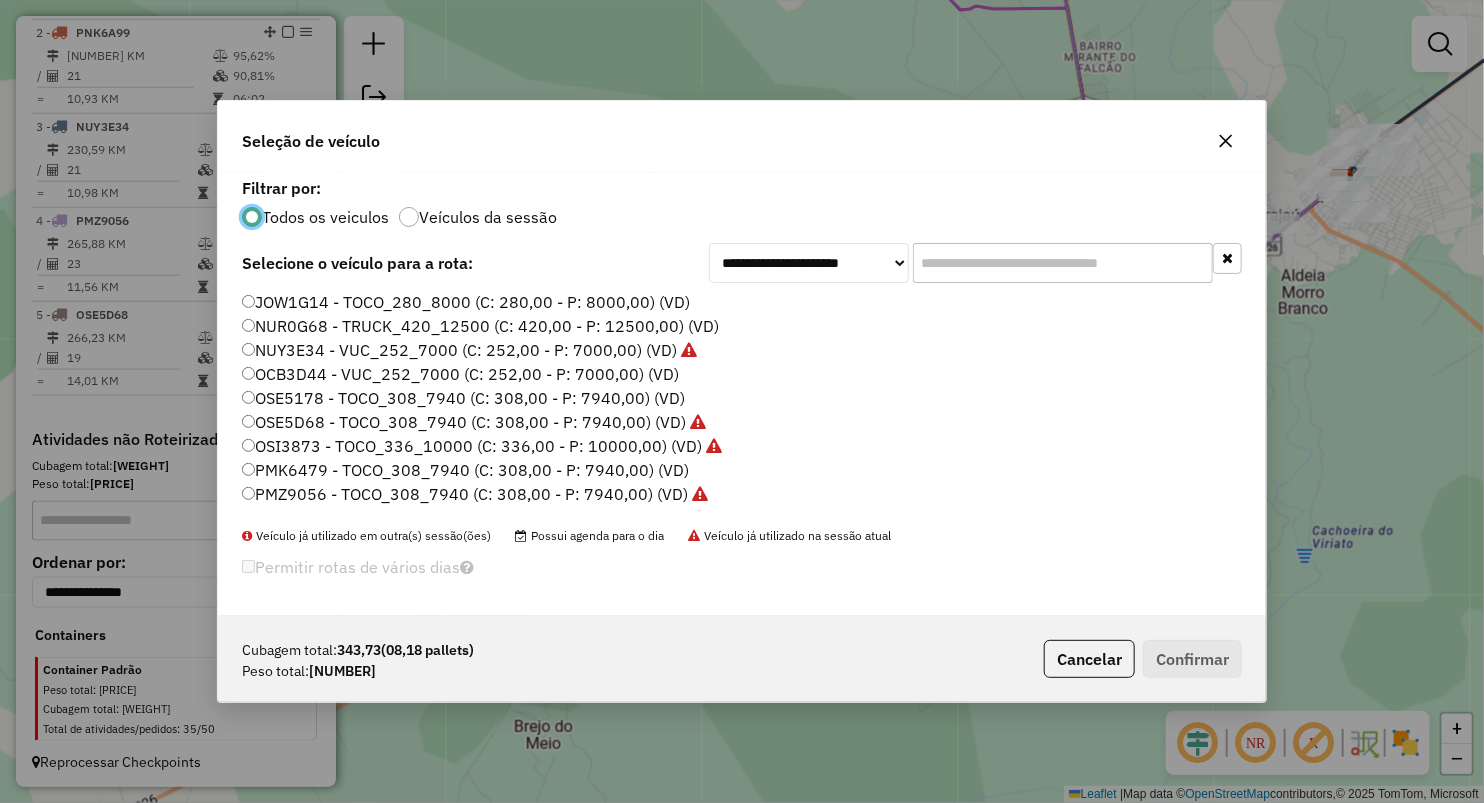 click 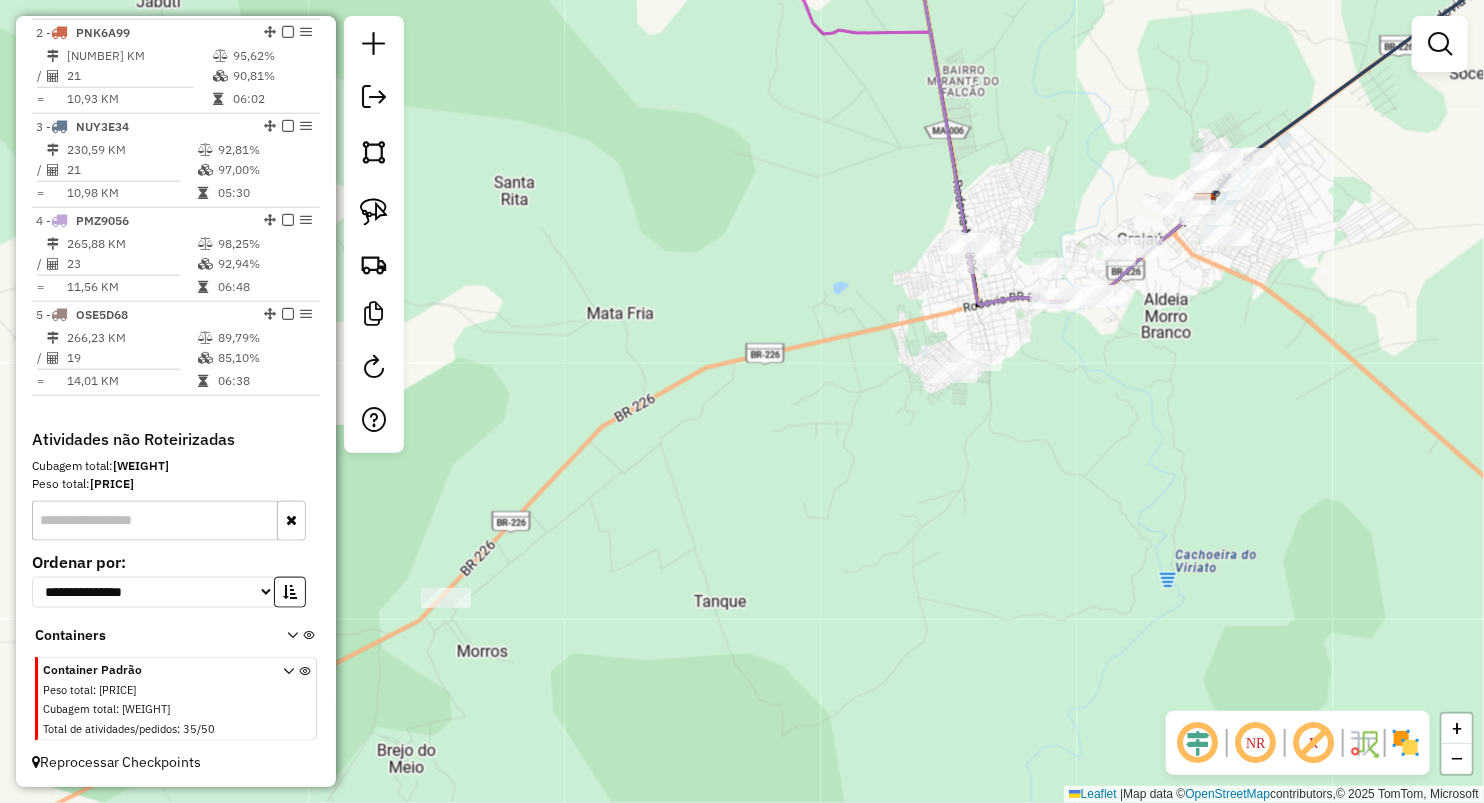 drag, startPoint x: 985, startPoint y: 413, endPoint x: 803, endPoint y: 388, distance: 183.70901 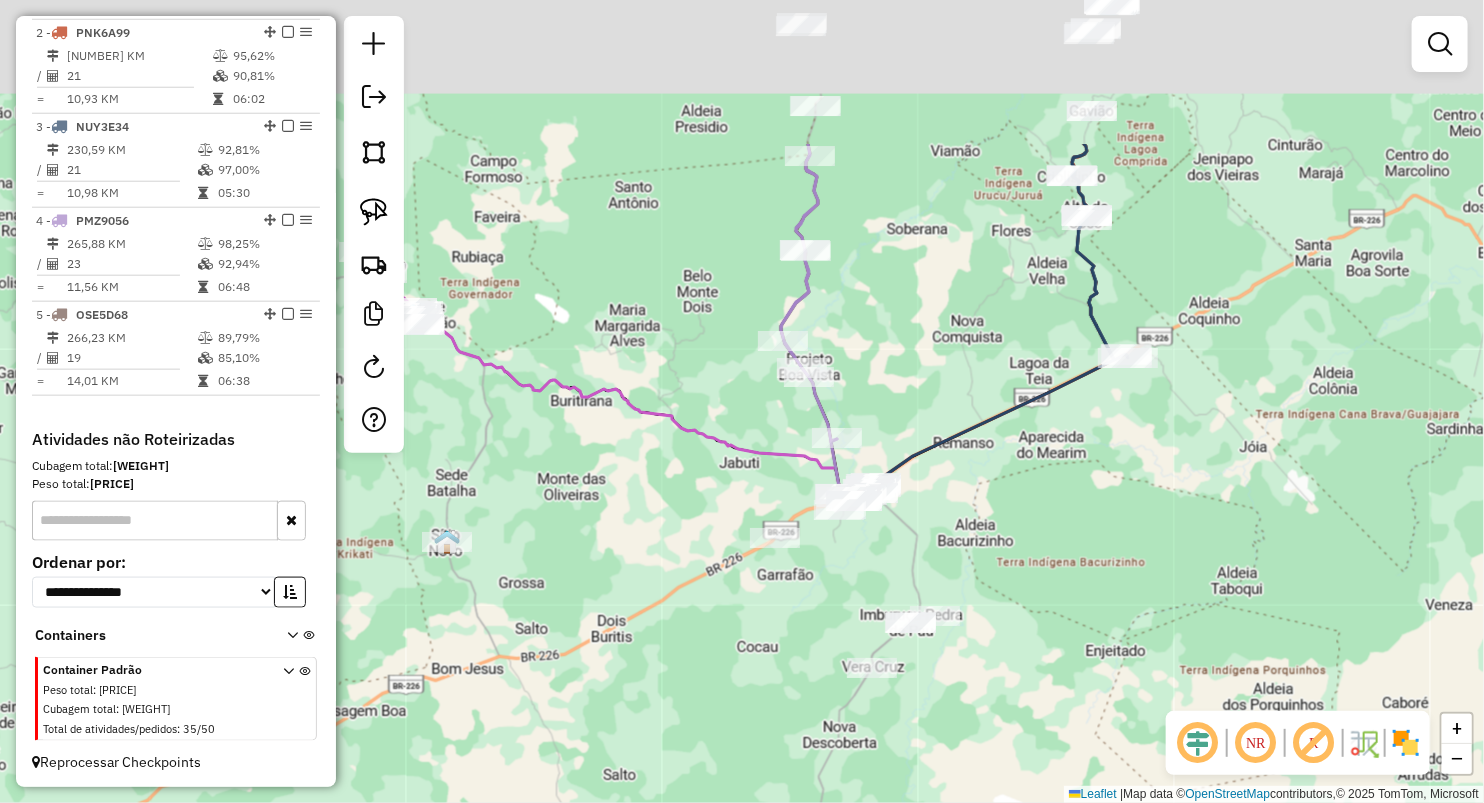 drag, startPoint x: 940, startPoint y: 102, endPoint x: 900, endPoint y: 429, distance: 329.4374 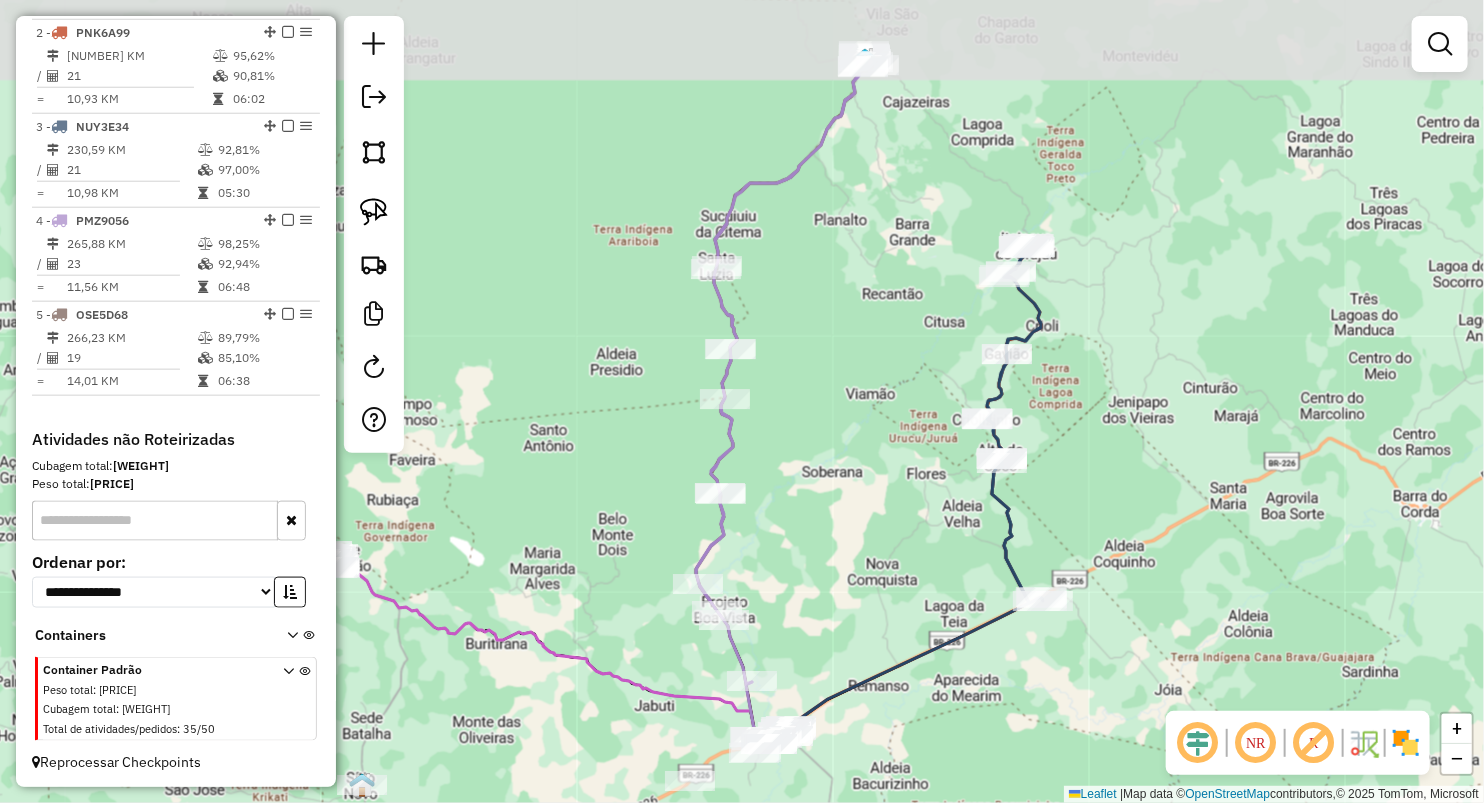 drag, startPoint x: 896, startPoint y: 170, endPoint x: 822, endPoint y: 310, distance: 158.35403 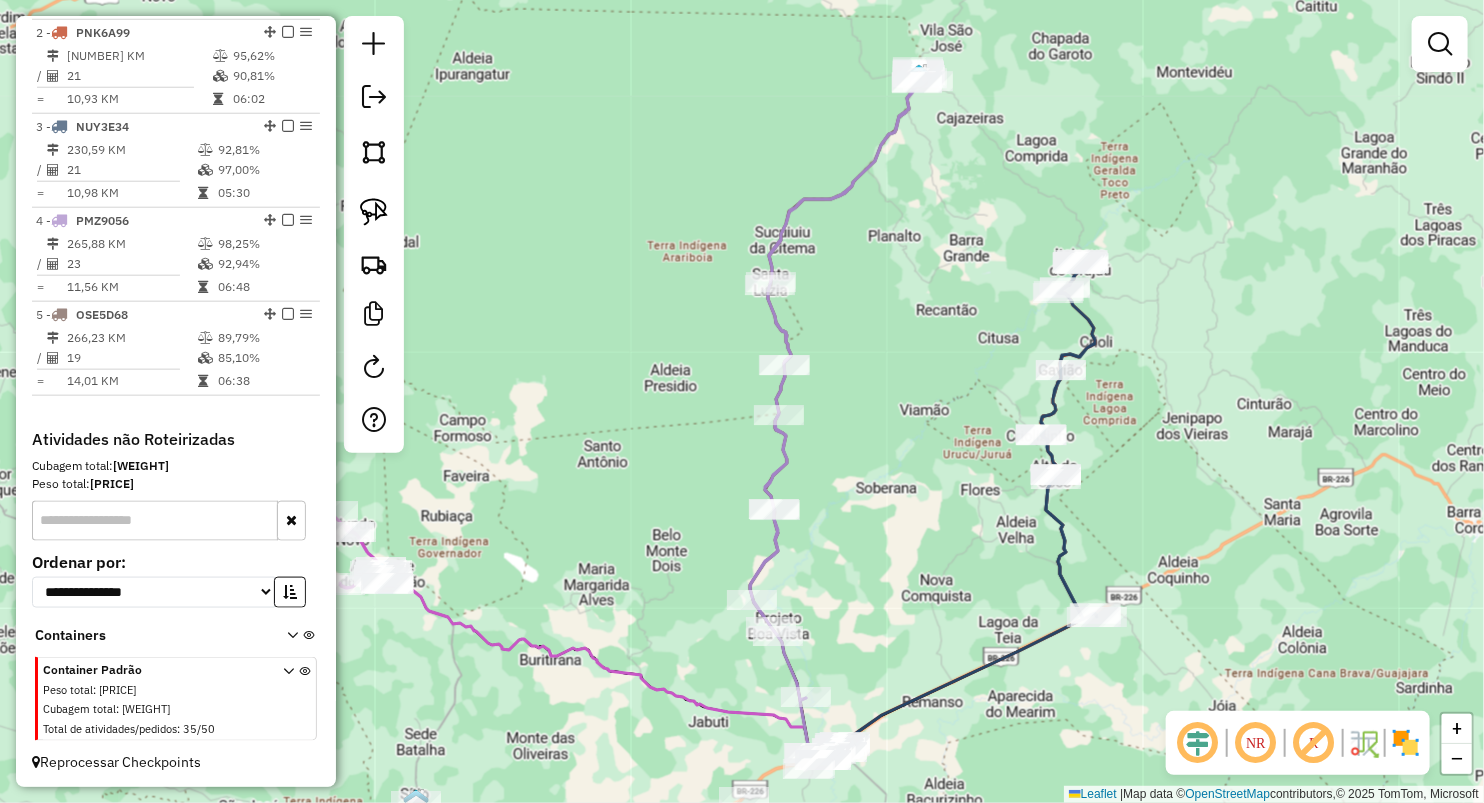 drag, startPoint x: 843, startPoint y: 293, endPoint x: 897, endPoint y: 309, distance: 56.32051 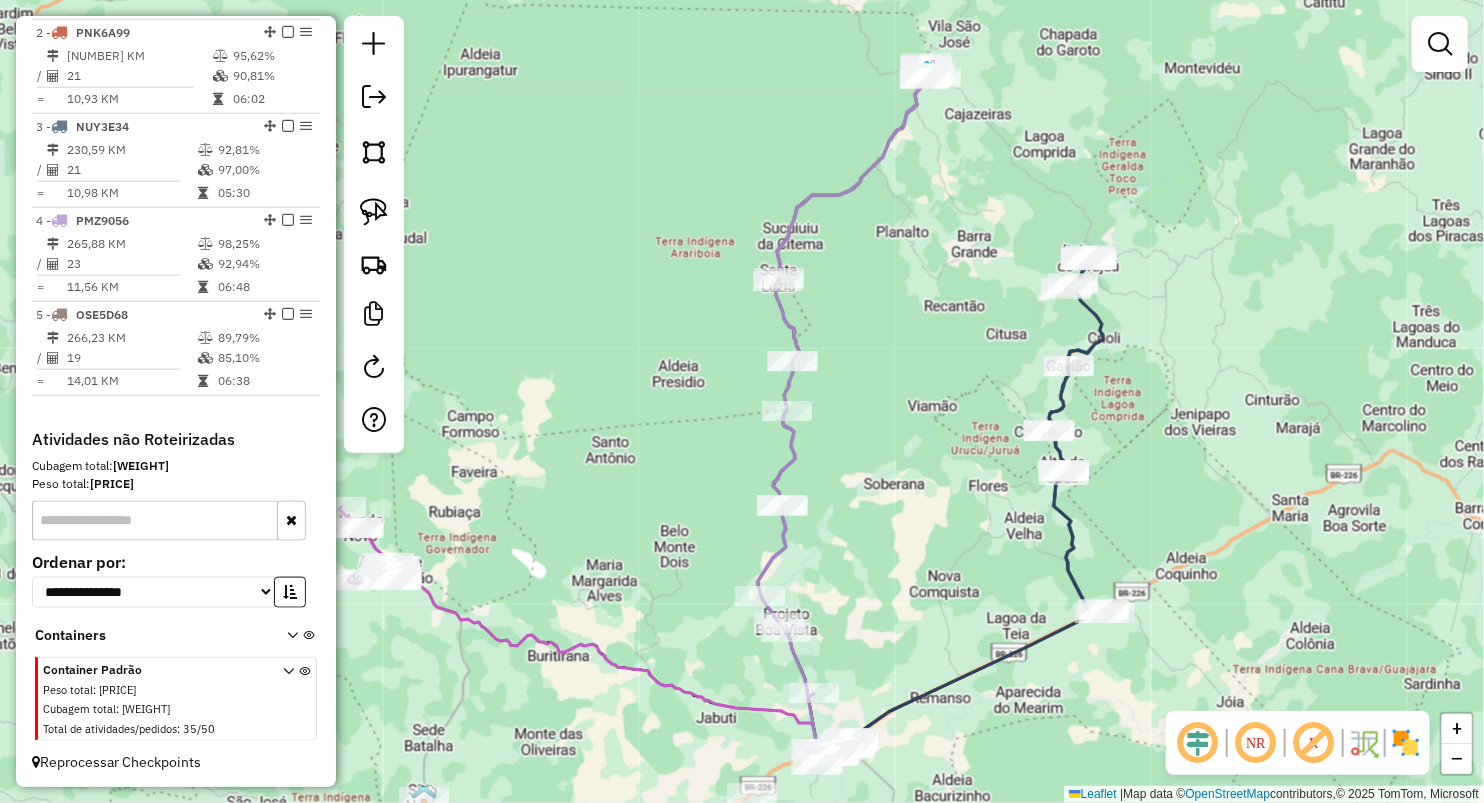 click on "Janela de atendimento Grade de atendimento Capacidade Transportadoras Veículos Cliente Pedidos  Rotas Selecione os dias de semana para filtrar as janelas de atendimento  Seg   Ter   Qua   Qui   Sex   Sáb   Dom  Informe o período da janela de atendimento: De: Até:  Filtrar exatamente a janela do cliente  Considerar janela de atendimento padrão  Selecione os dias de semana para filtrar as grades de atendimento  Seg   Ter   Qua   Qui   Sex   Sáb   Dom   Considerar clientes sem dia de atendimento cadastrado  Clientes fora do dia de atendimento selecionado Filtrar as atividades entre os valores definidos abaixo:  Peso mínimo:   Peso máximo:   Cubagem mínima:   Cubagem máxima:   De:   Até:  Filtrar as atividades entre o tempo de atendimento definido abaixo:  De:   Até:   Considerar capacidade total dos clientes não roteirizados Transportadora: Selecione um ou mais itens Tipo de veículo: Selecione um ou mais itens Veículo: Selecione um ou mais itens Motorista: Selecione um ou mais itens Nome: Rótulo:" 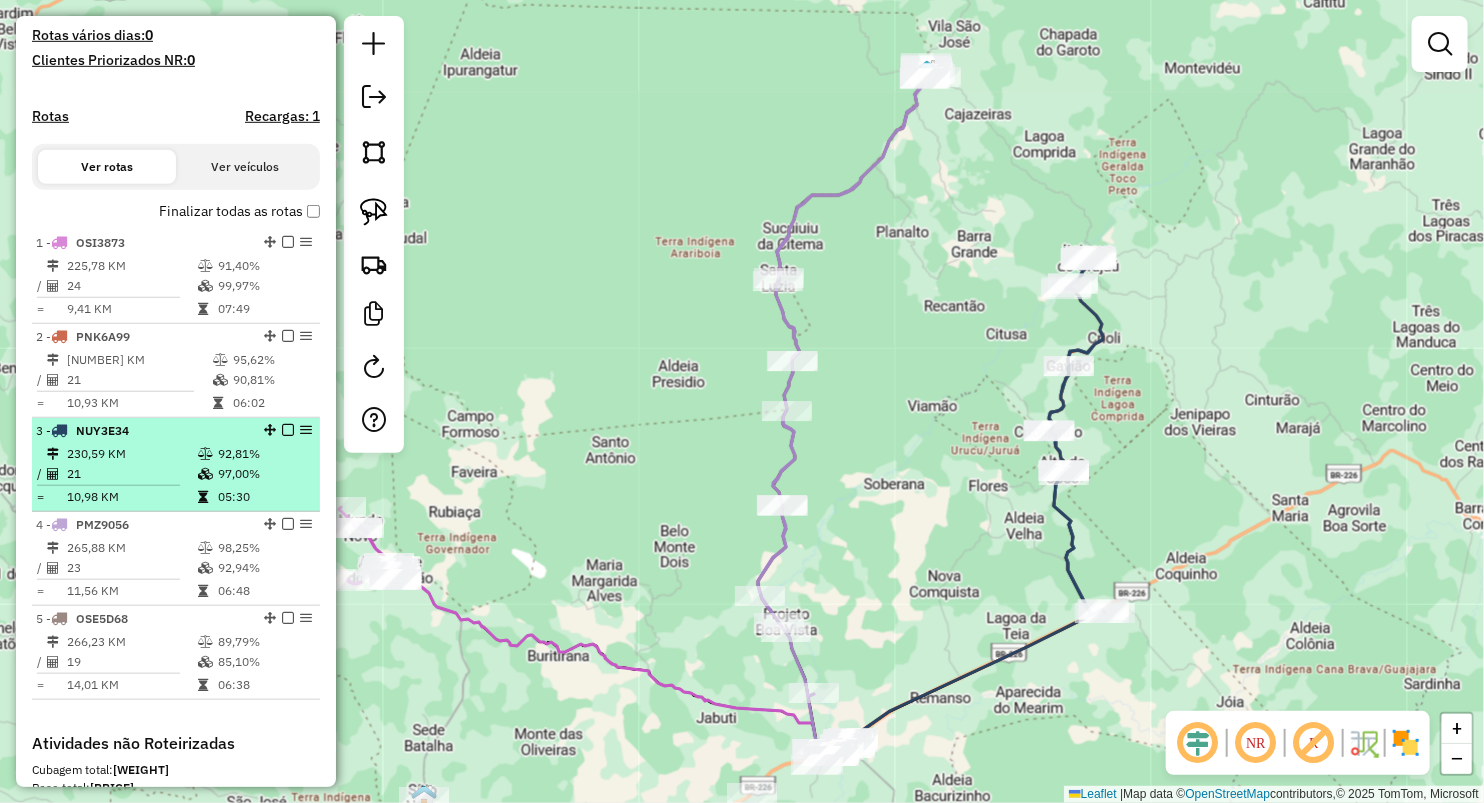 scroll, scrollTop: 507, scrollLeft: 0, axis: vertical 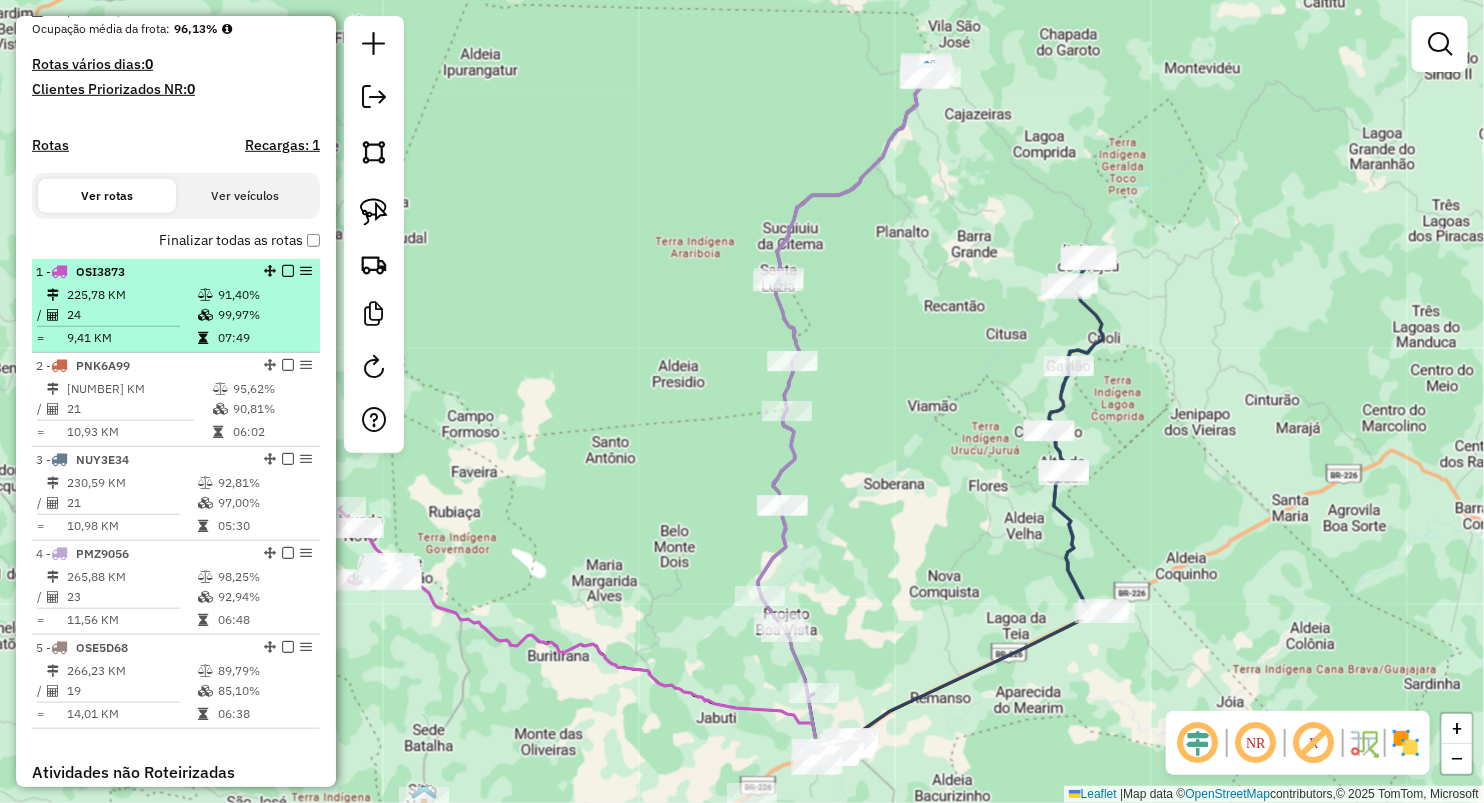 click on "24" at bounding box center [131, 315] 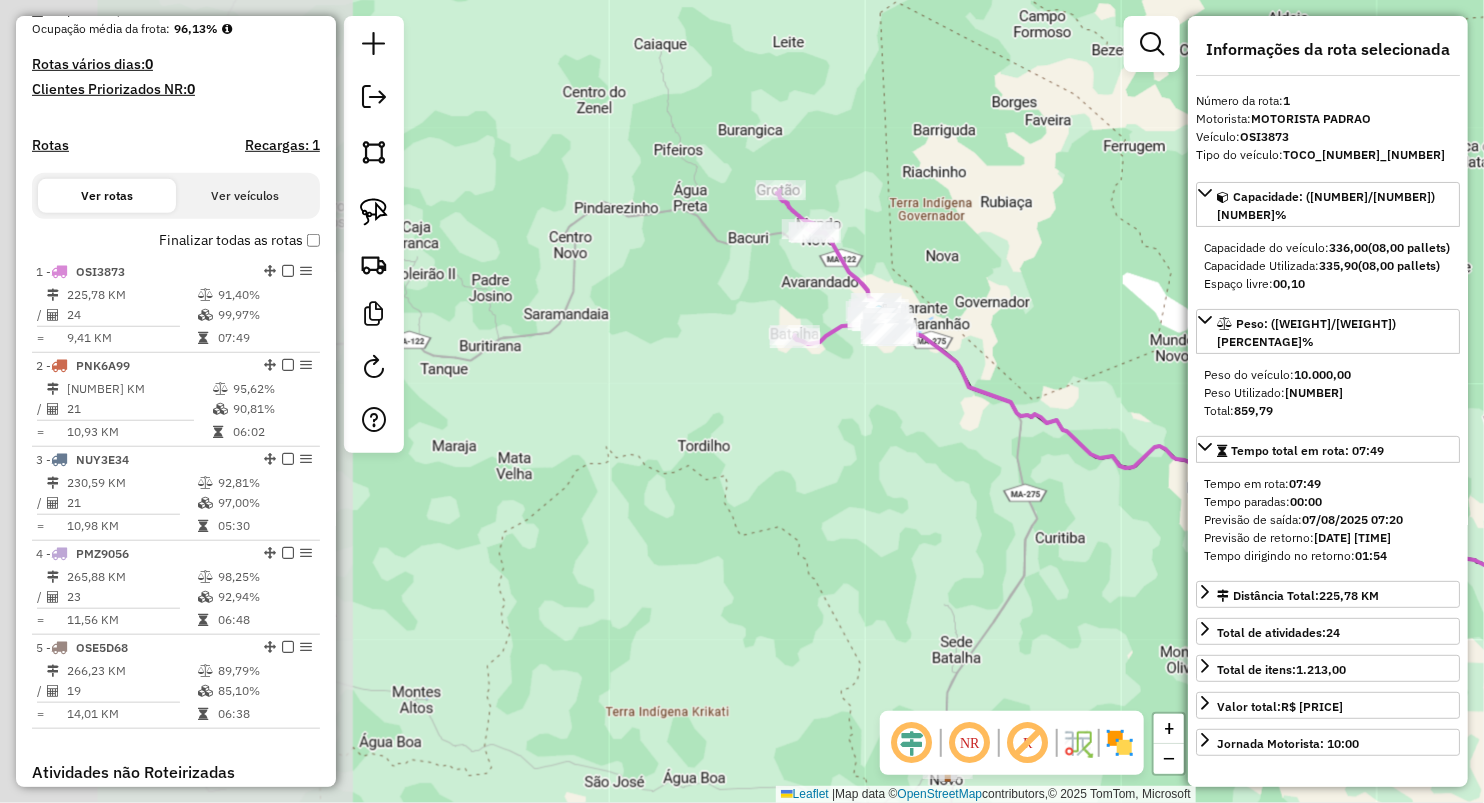 drag, startPoint x: 581, startPoint y: 254, endPoint x: 1136, endPoint y: 296, distance: 556.5869 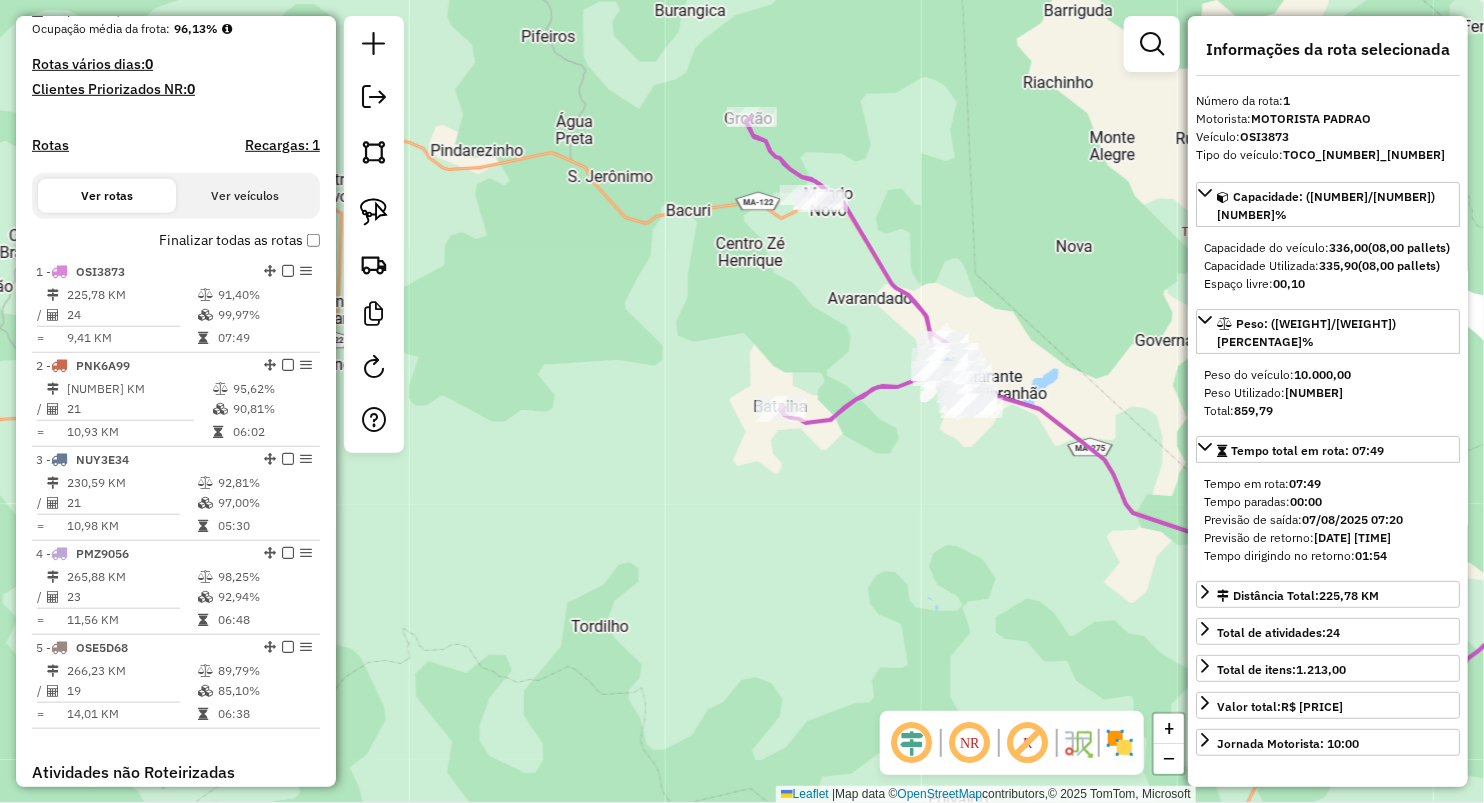drag, startPoint x: 992, startPoint y: 250, endPoint x: 981, endPoint y: 262, distance: 16.27882 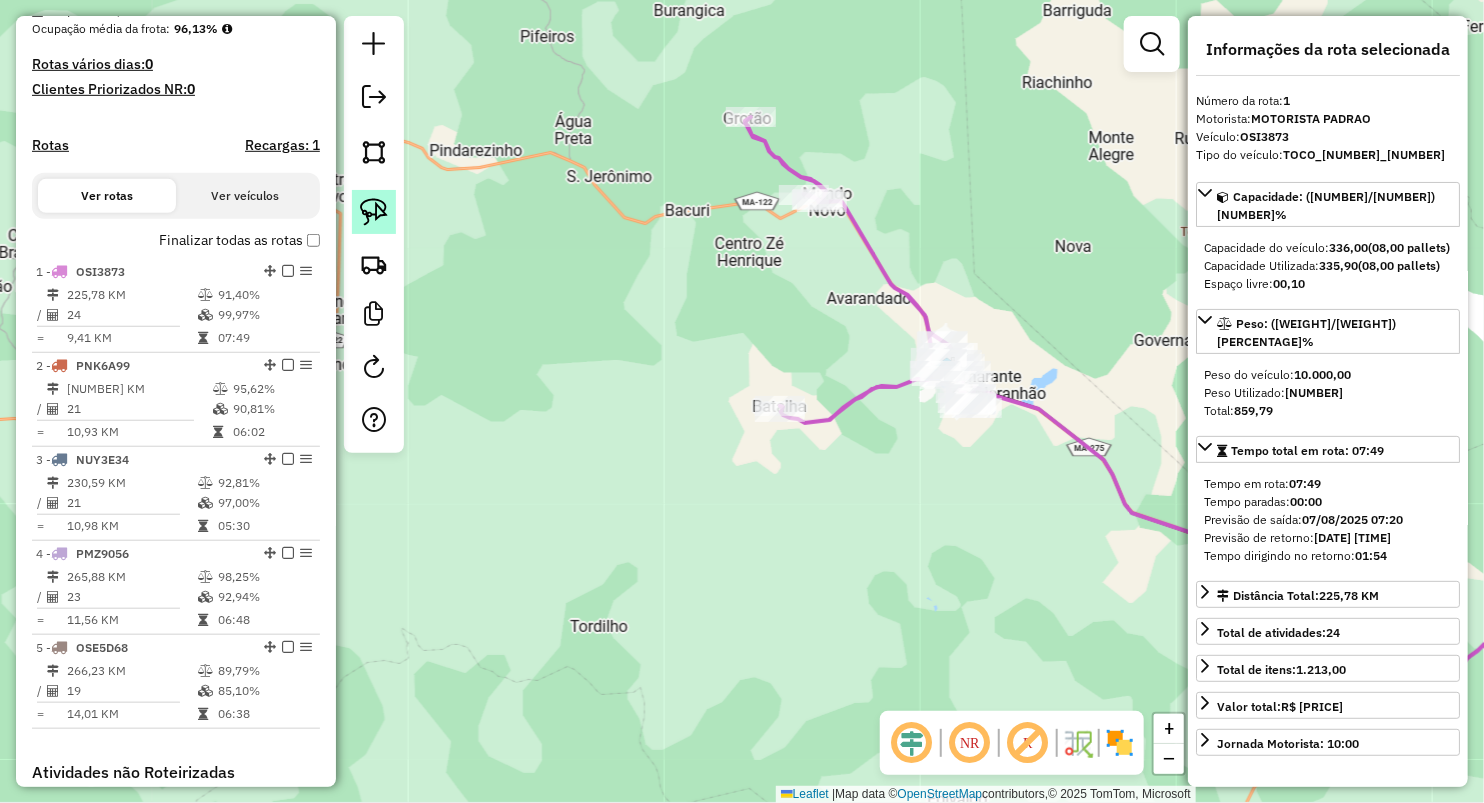 click 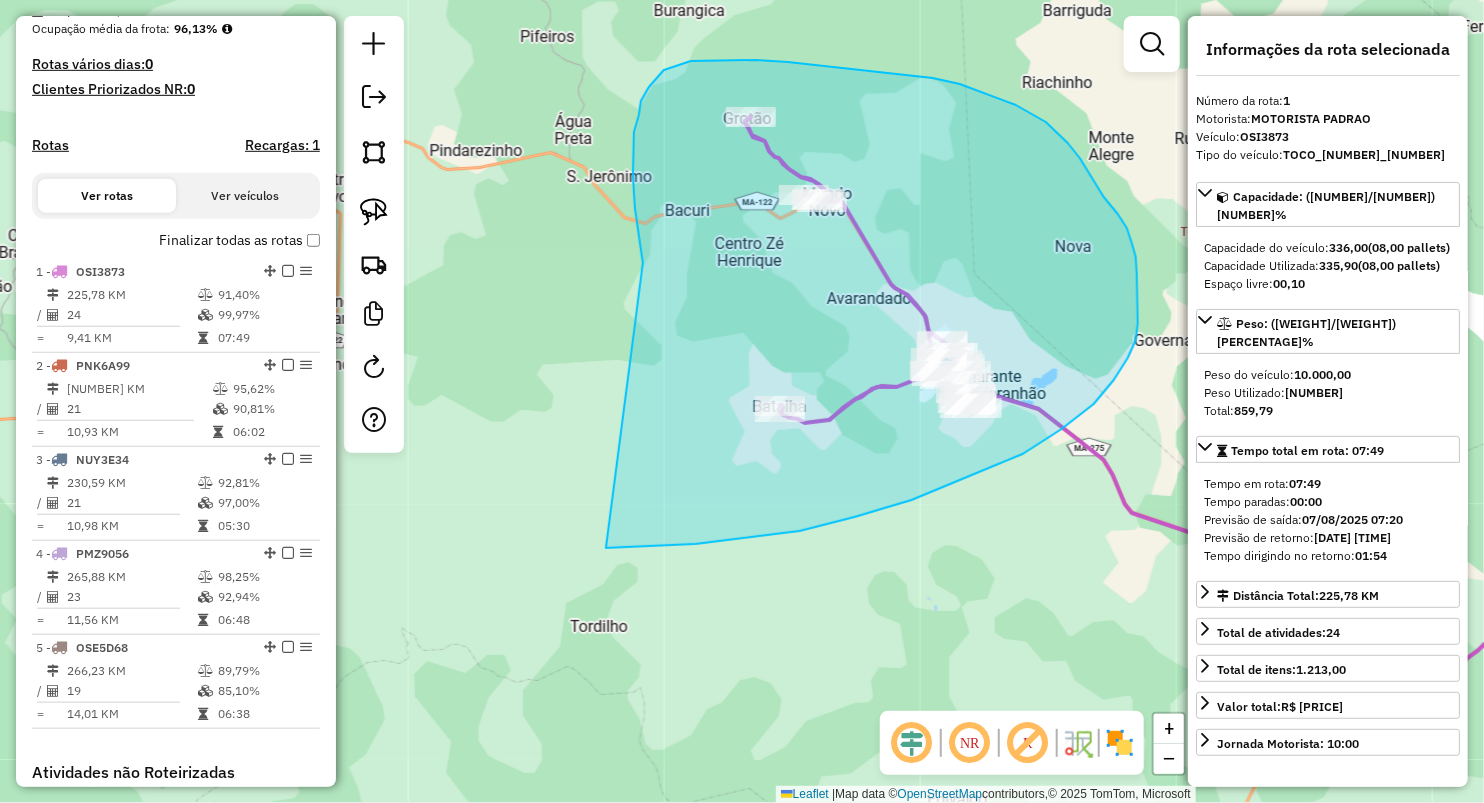 drag, startPoint x: 643, startPoint y: 263, endPoint x: 599, endPoint y: 548, distance: 288.3765 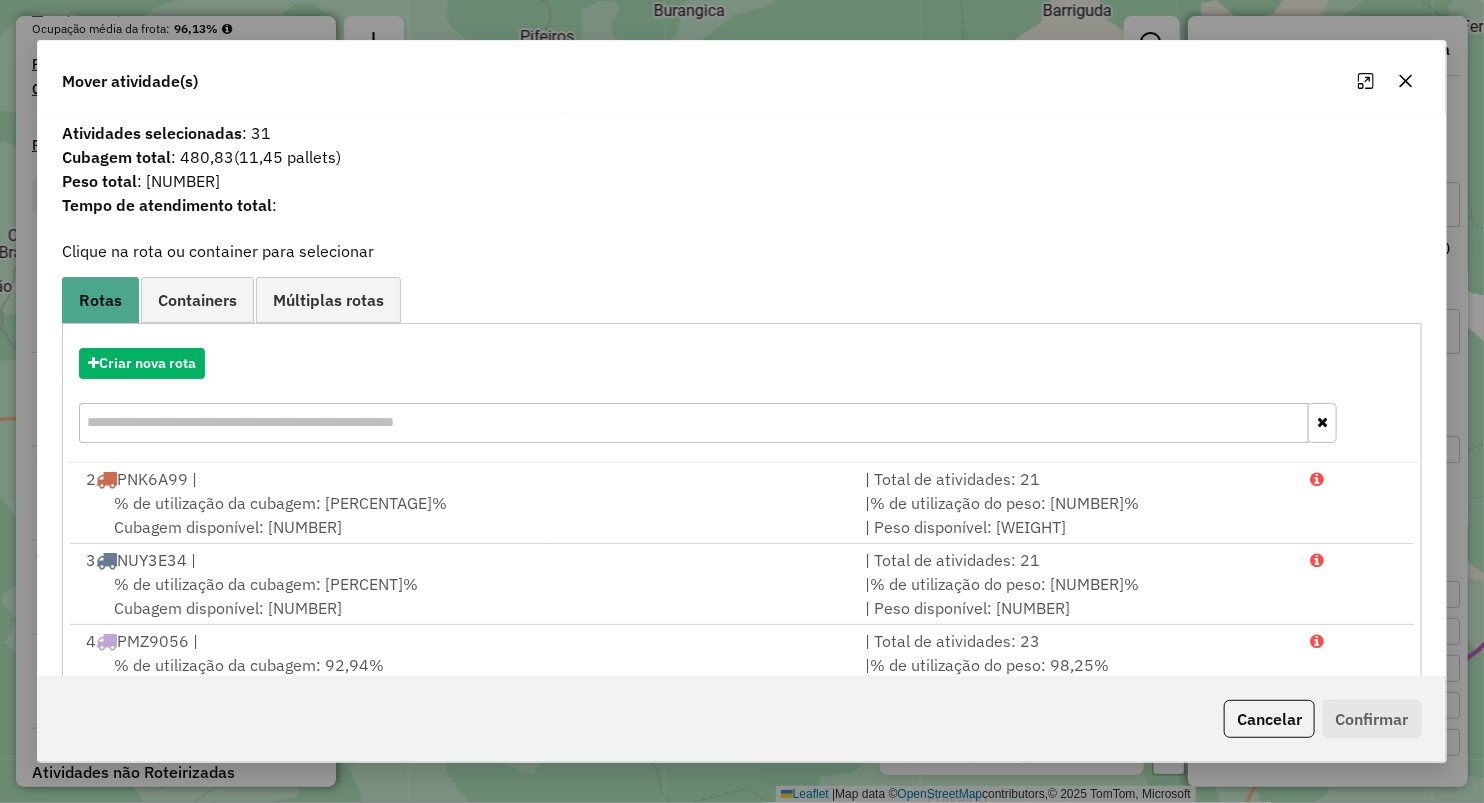 drag, startPoint x: 1406, startPoint y: 76, endPoint x: 1386, endPoint y: 113, distance: 42.059483 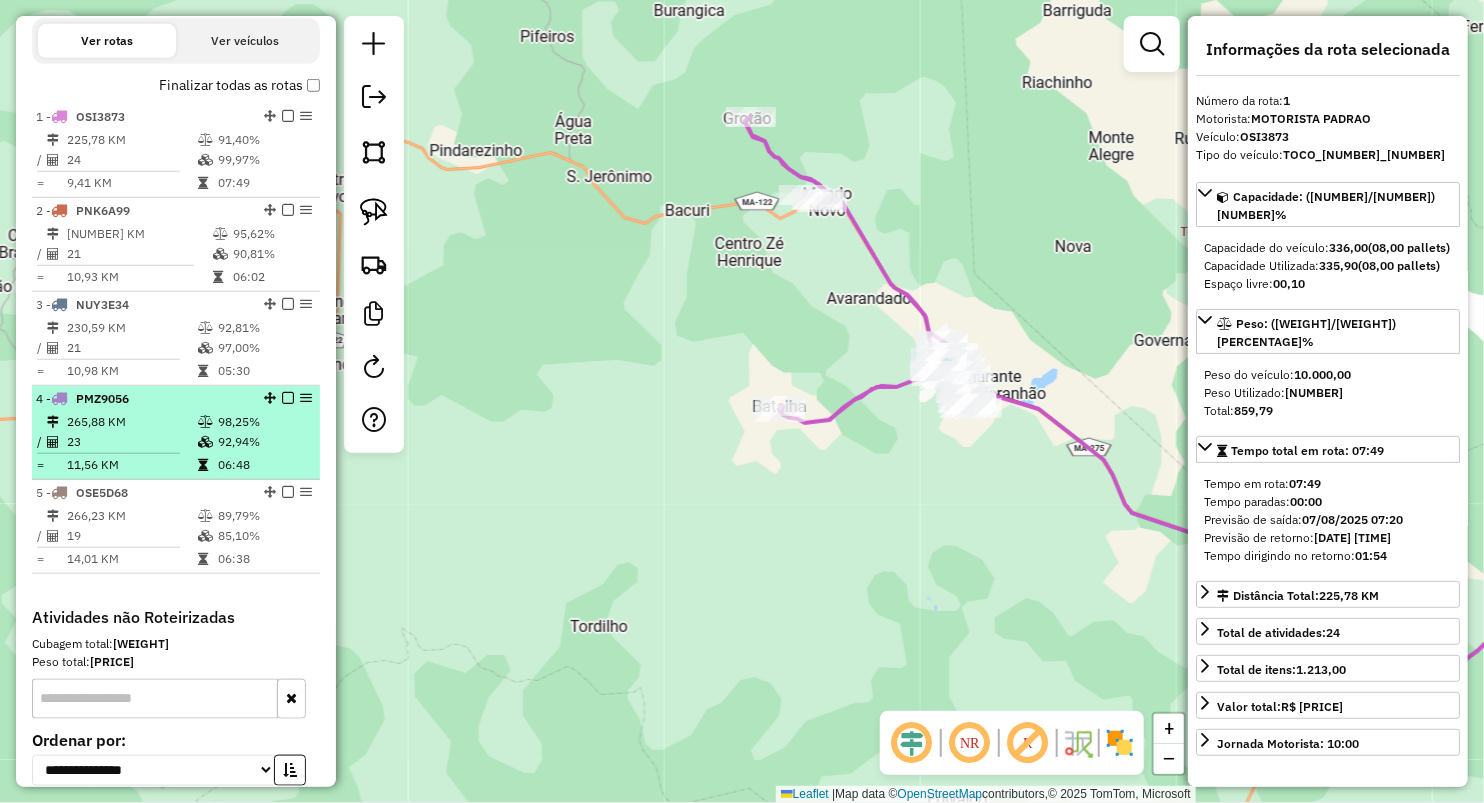 scroll, scrollTop: 729, scrollLeft: 0, axis: vertical 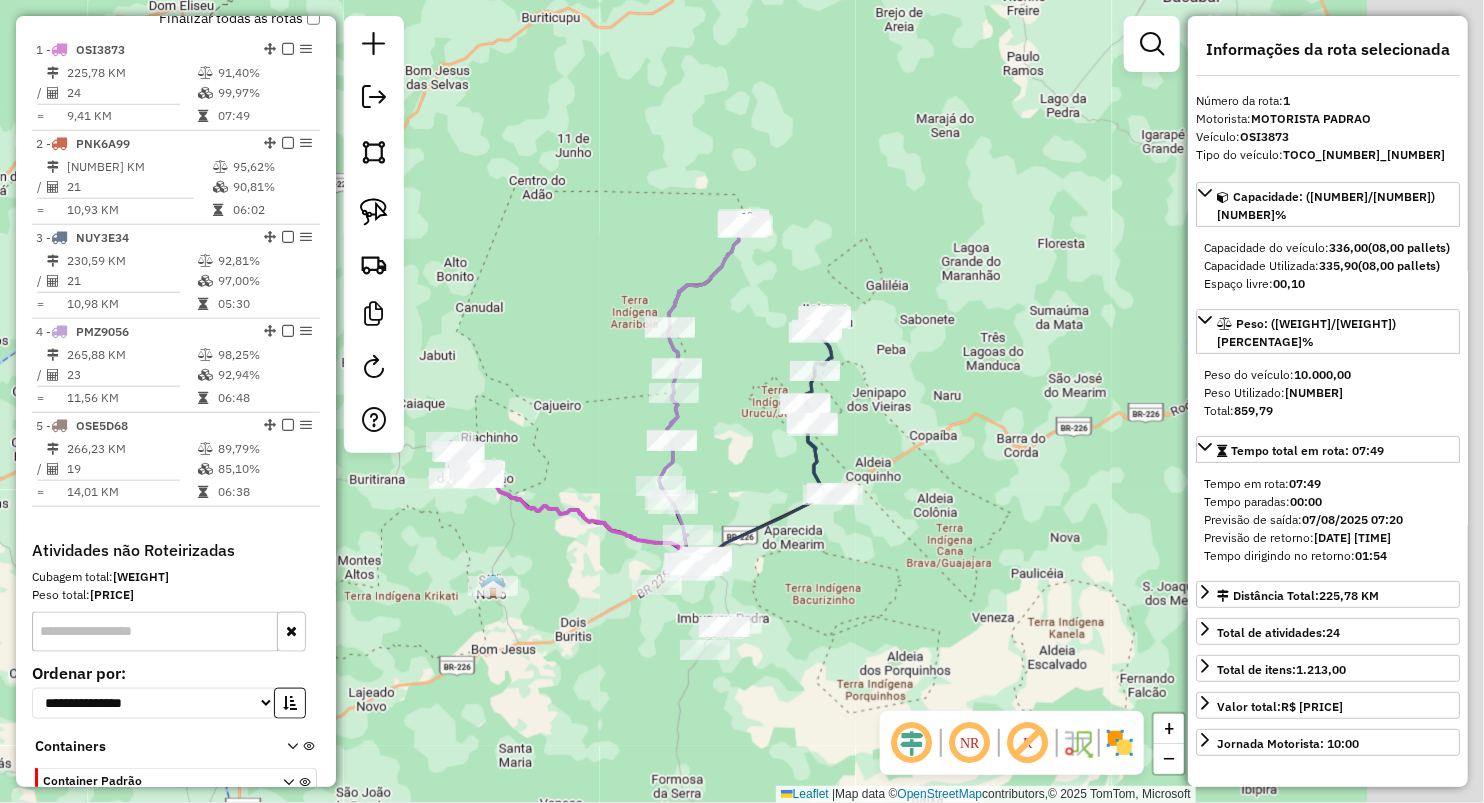 drag, startPoint x: 619, startPoint y: 276, endPoint x: 530, endPoint y: 326, distance: 102.0833 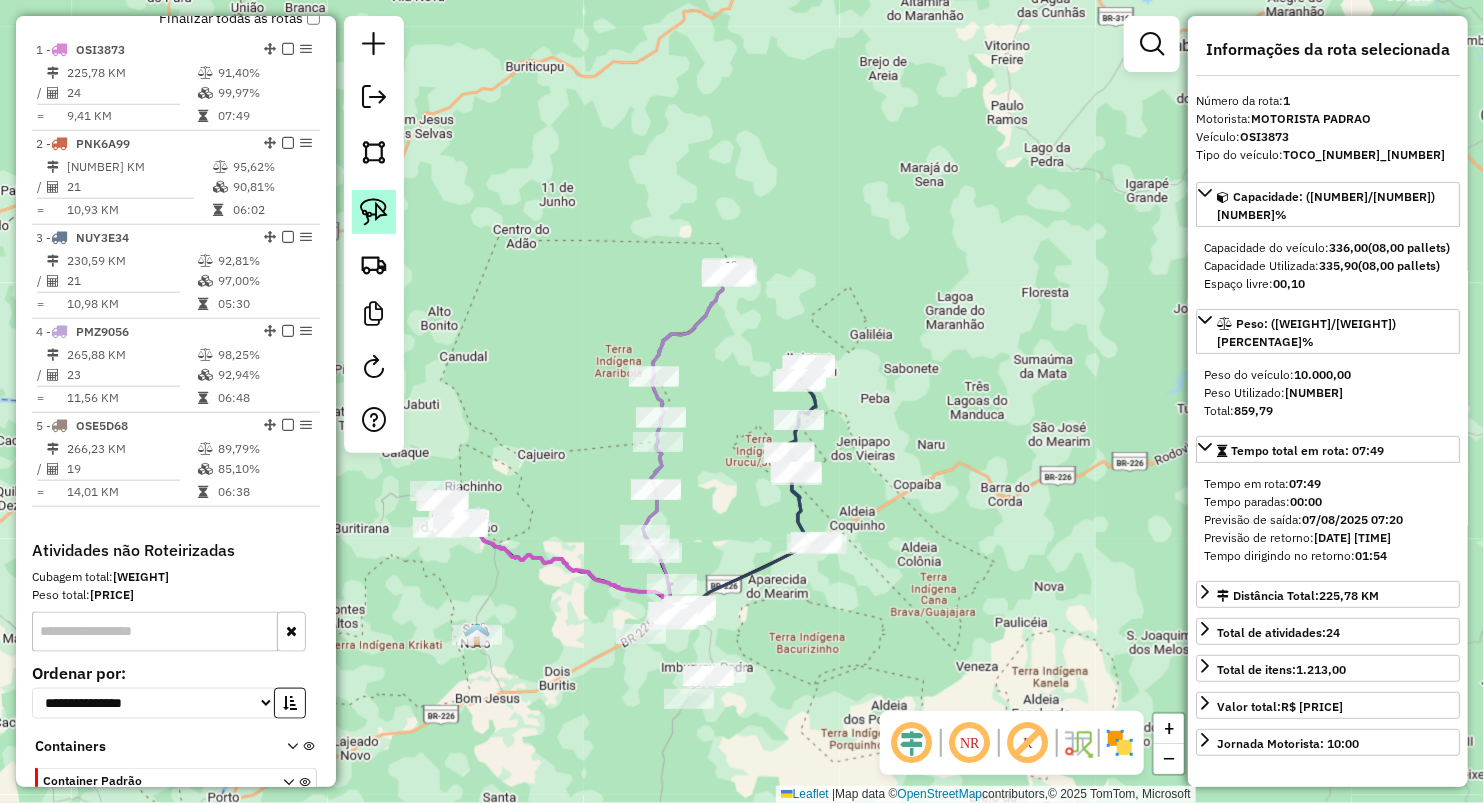 drag, startPoint x: 381, startPoint y: 209, endPoint x: 393, endPoint y: 209, distance: 12 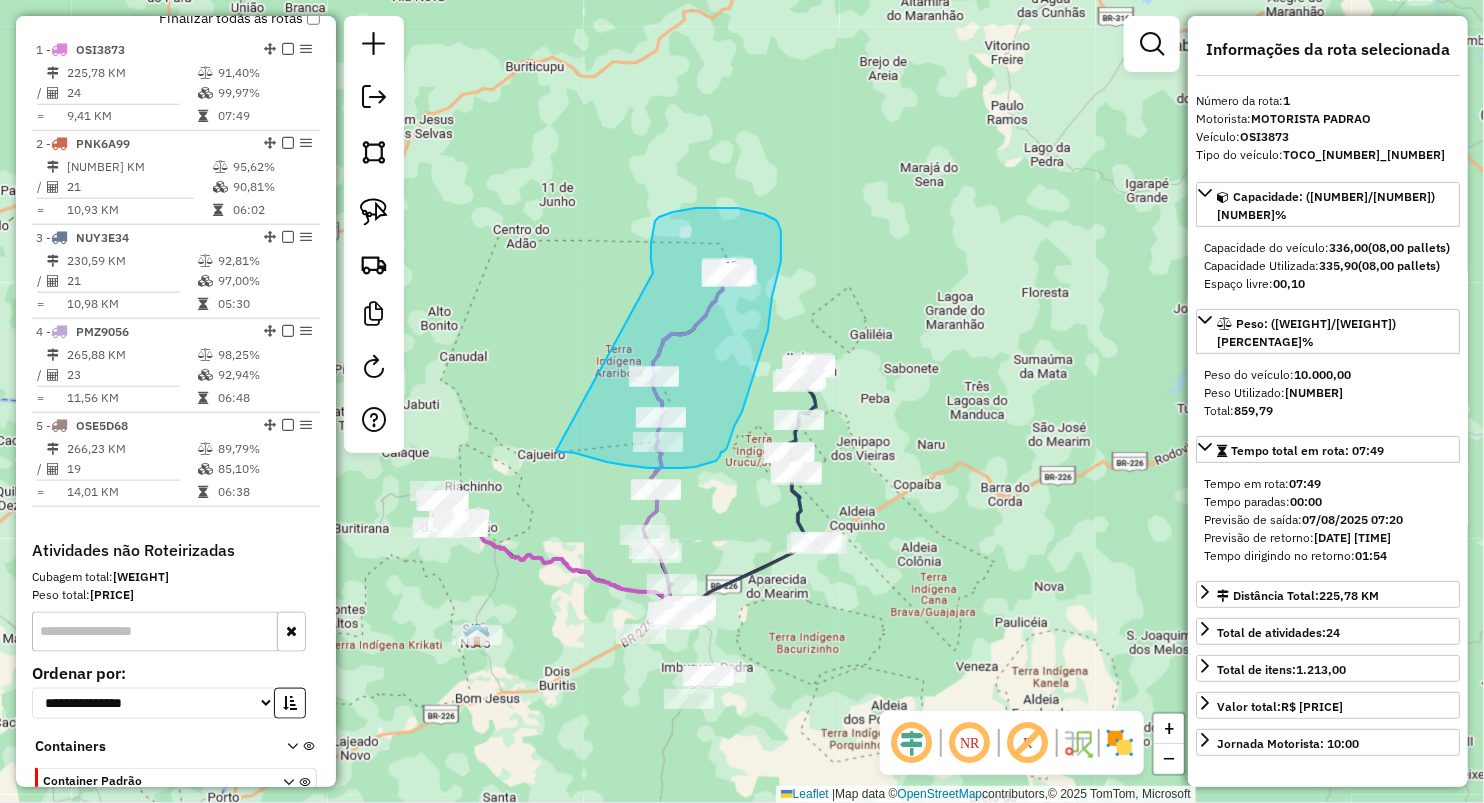 drag, startPoint x: 654, startPoint y: 273, endPoint x: 556, endPoint y: 451, distance: 203.19449 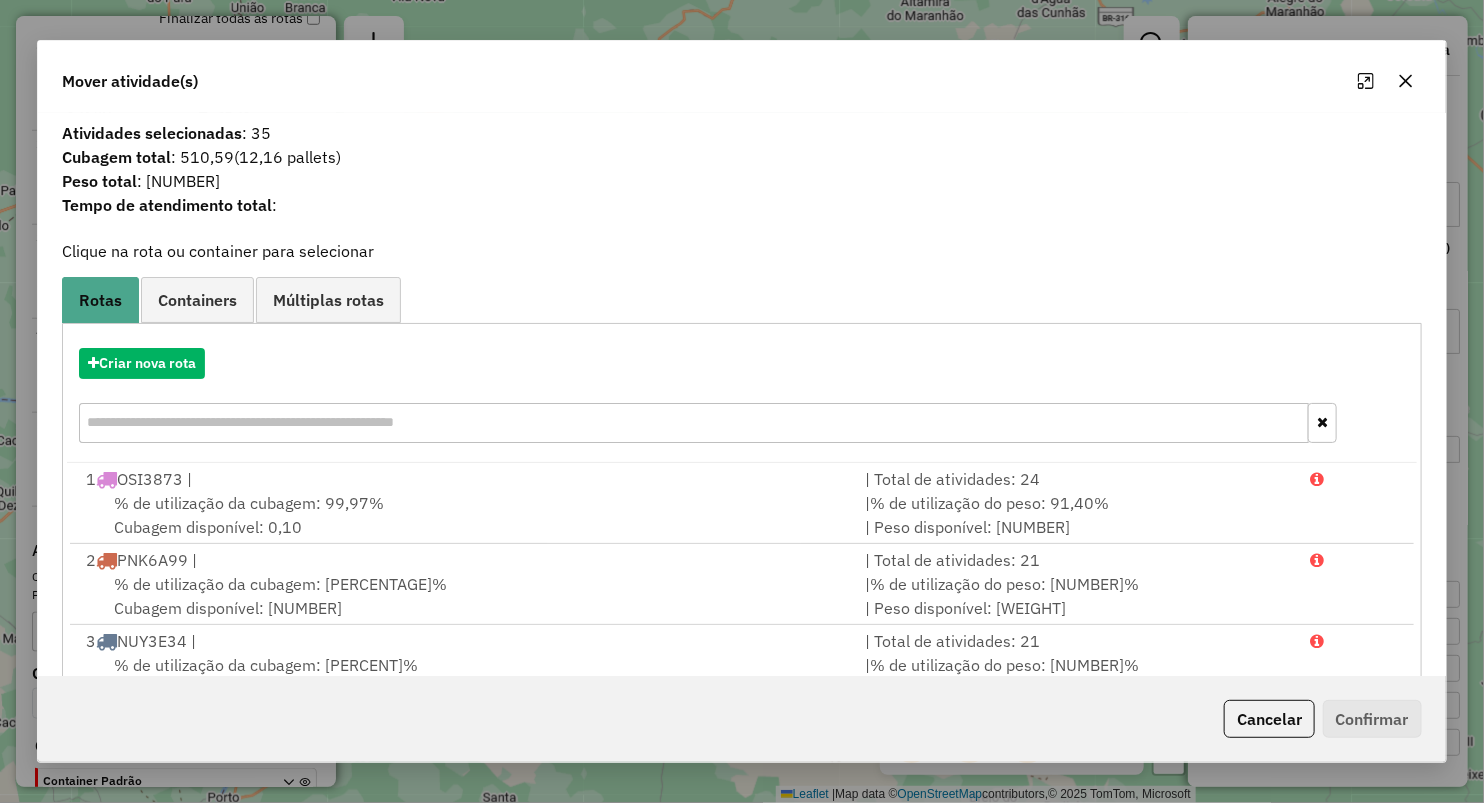 click 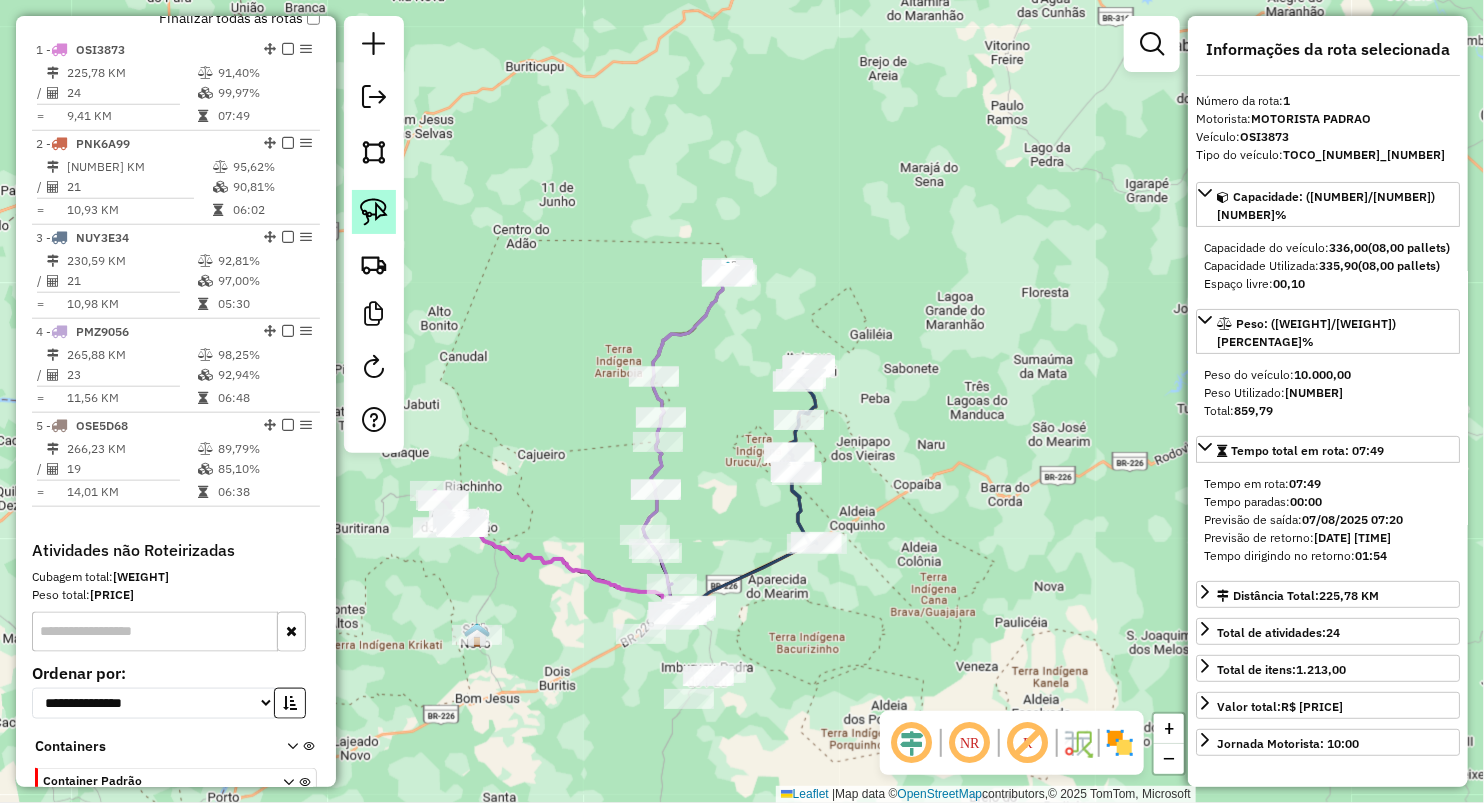 click 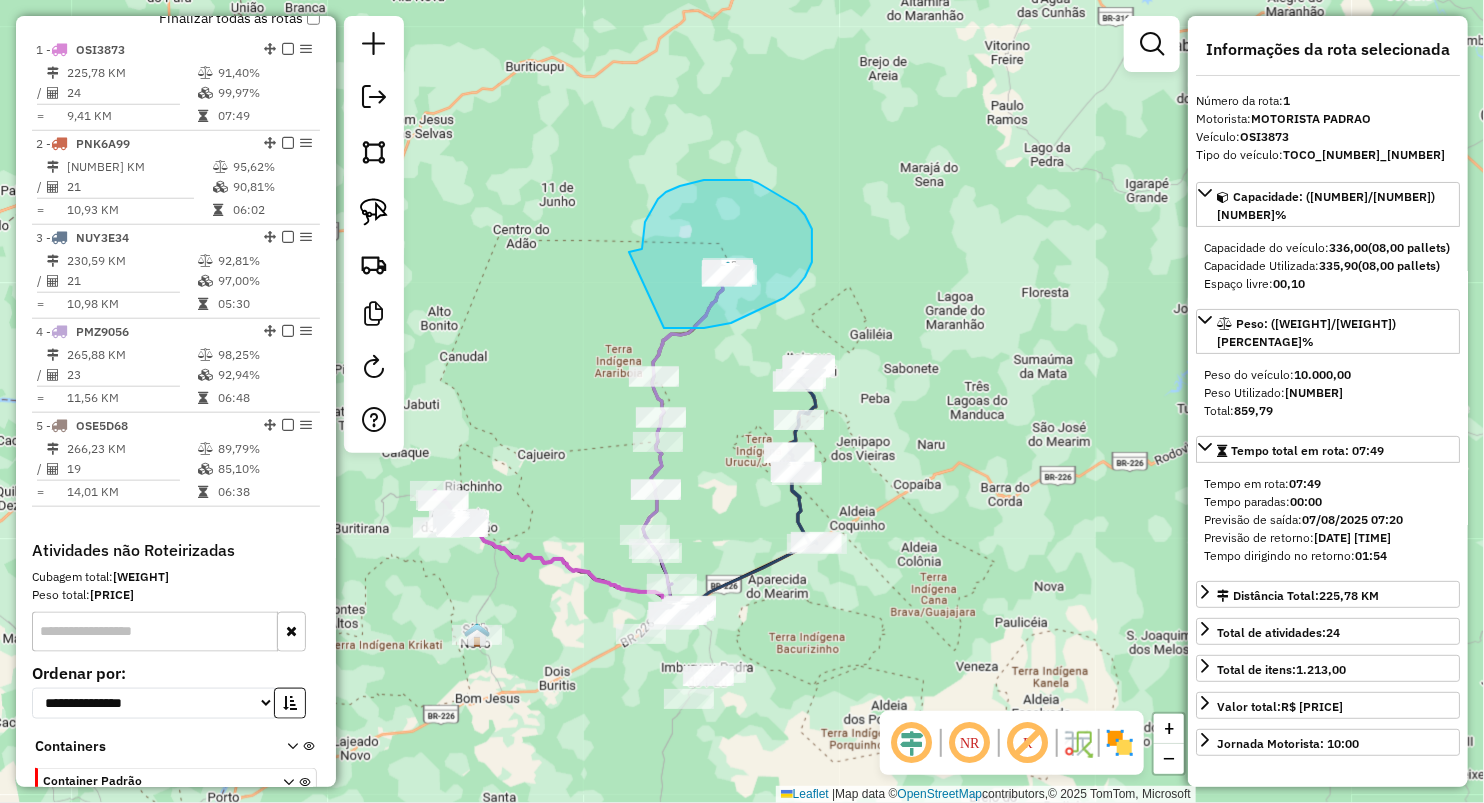 drag, startPoint x: 642, startPoint y: 249, endPoint x: 658, endPoint y: 328, distance: 80.60397 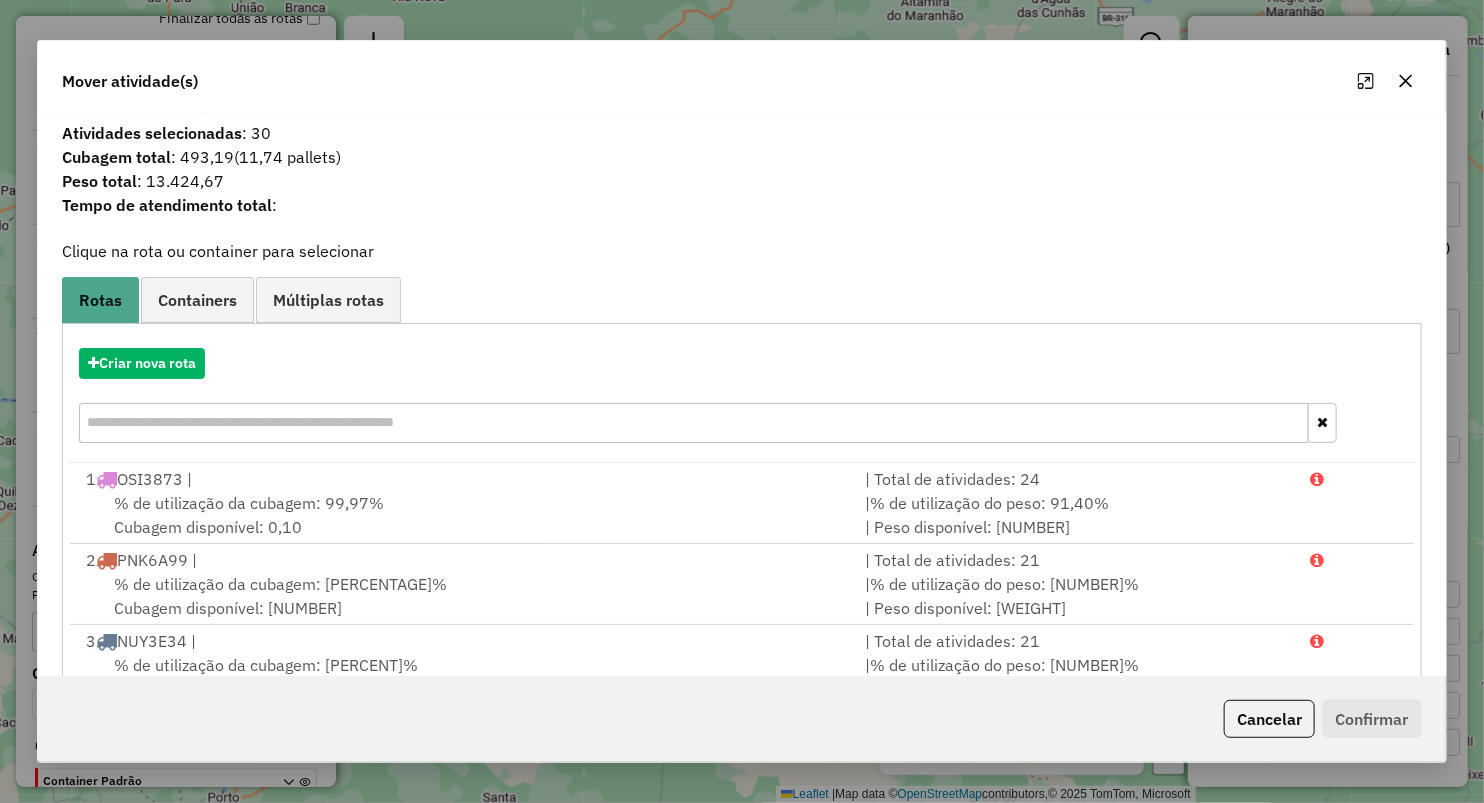 click 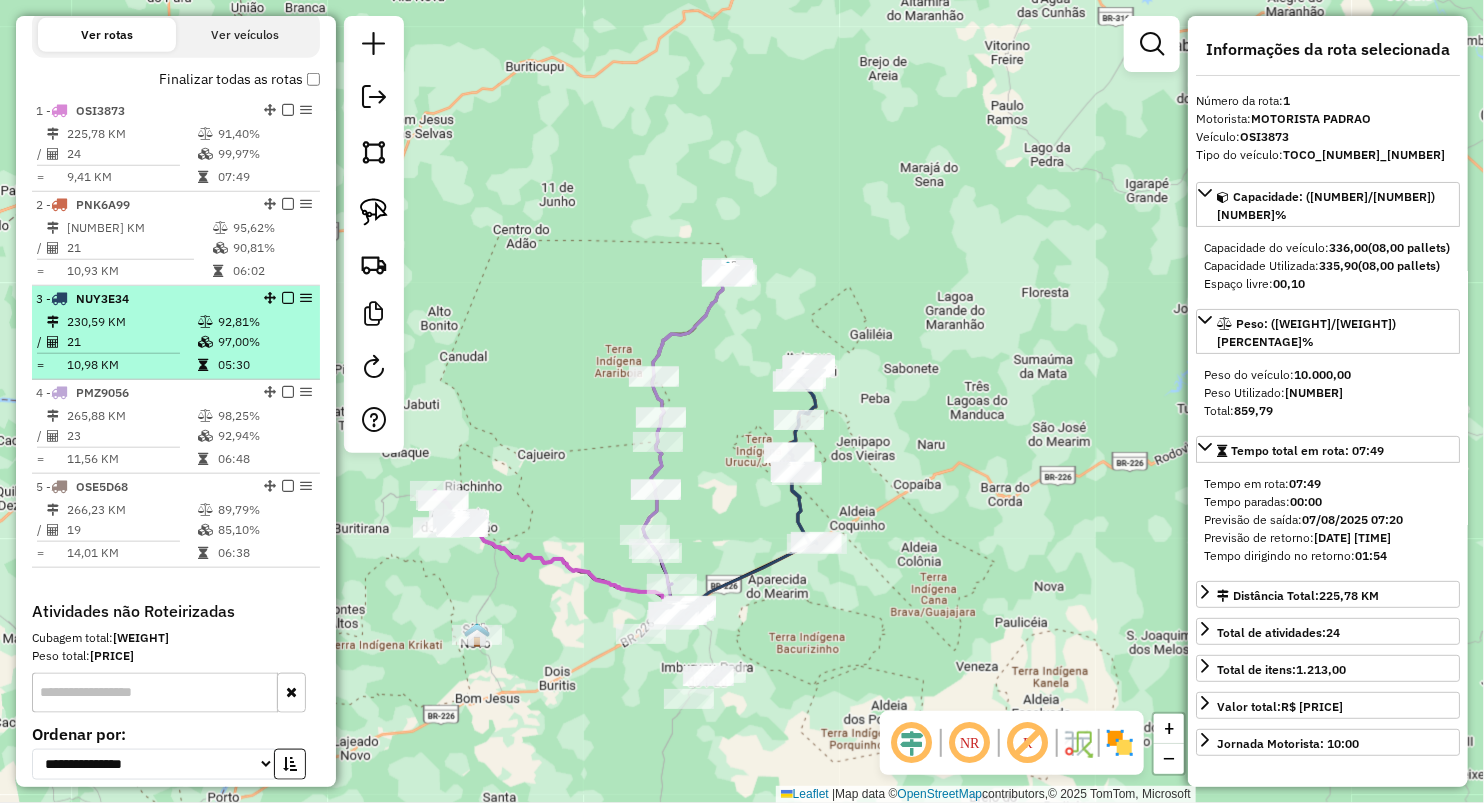 scroll, scrollTop: 618, scrollLeft: 0, axis: vertical 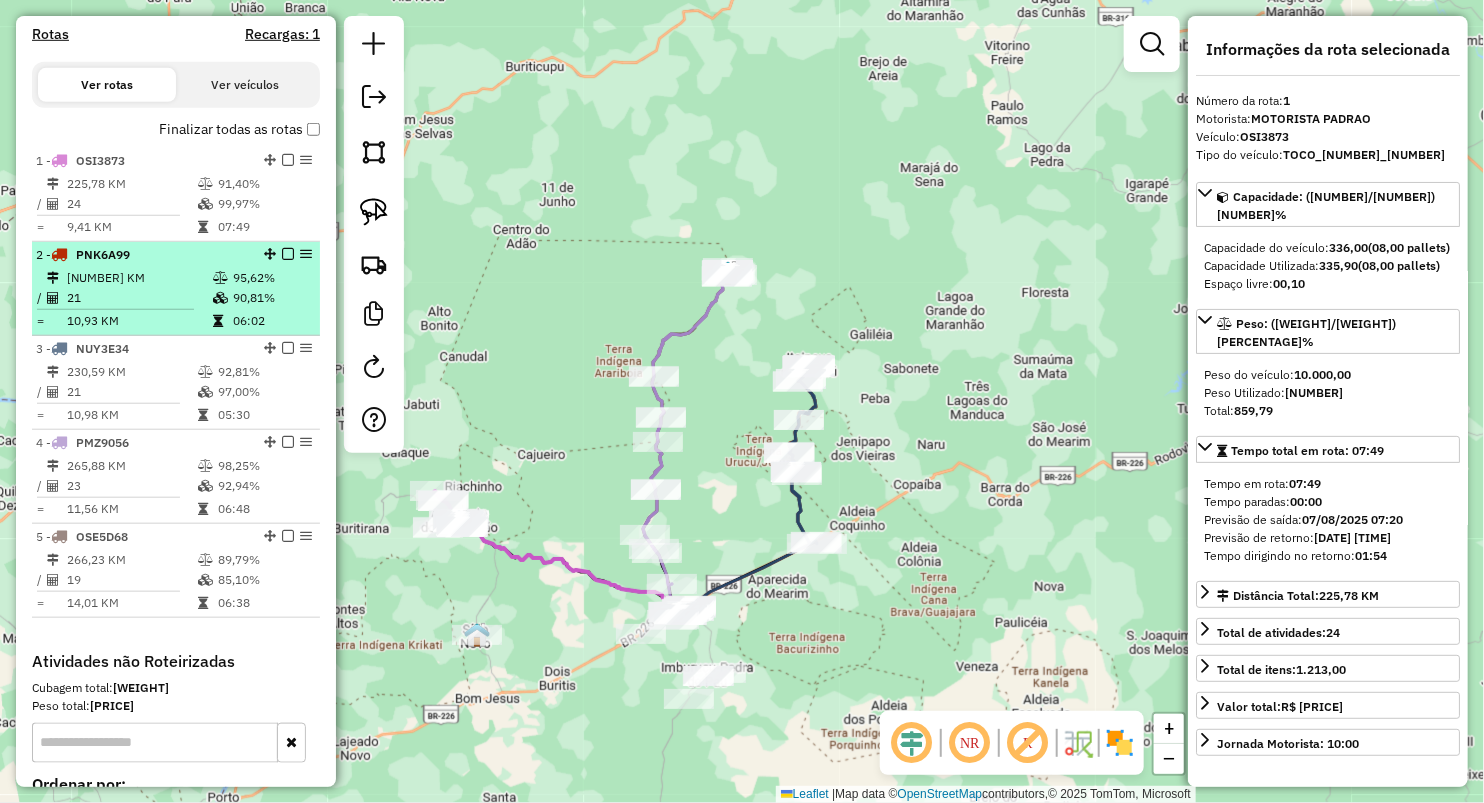 click on "21" at bounding box center [139, 298] 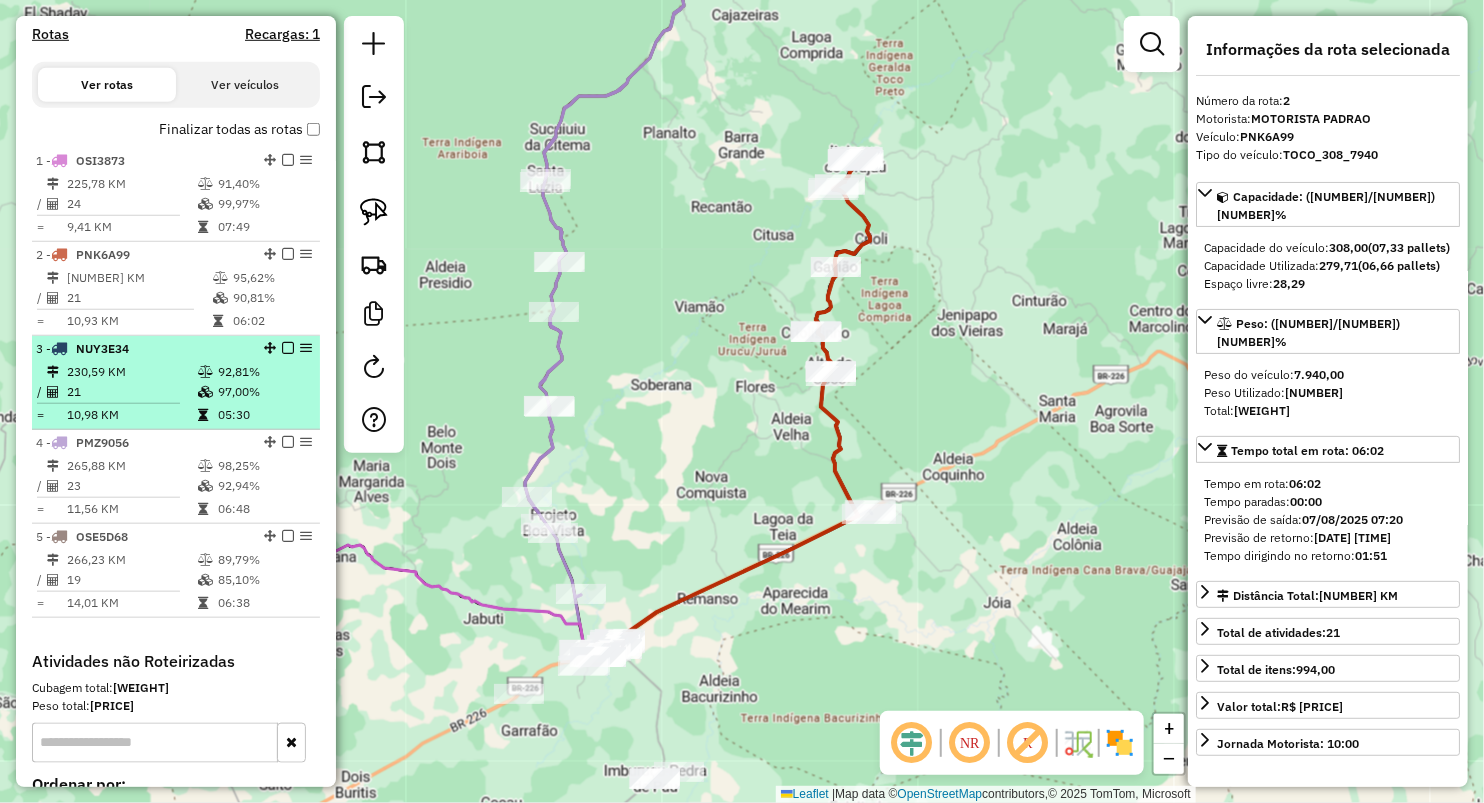 click on "21" at bounding box center [131, 392] 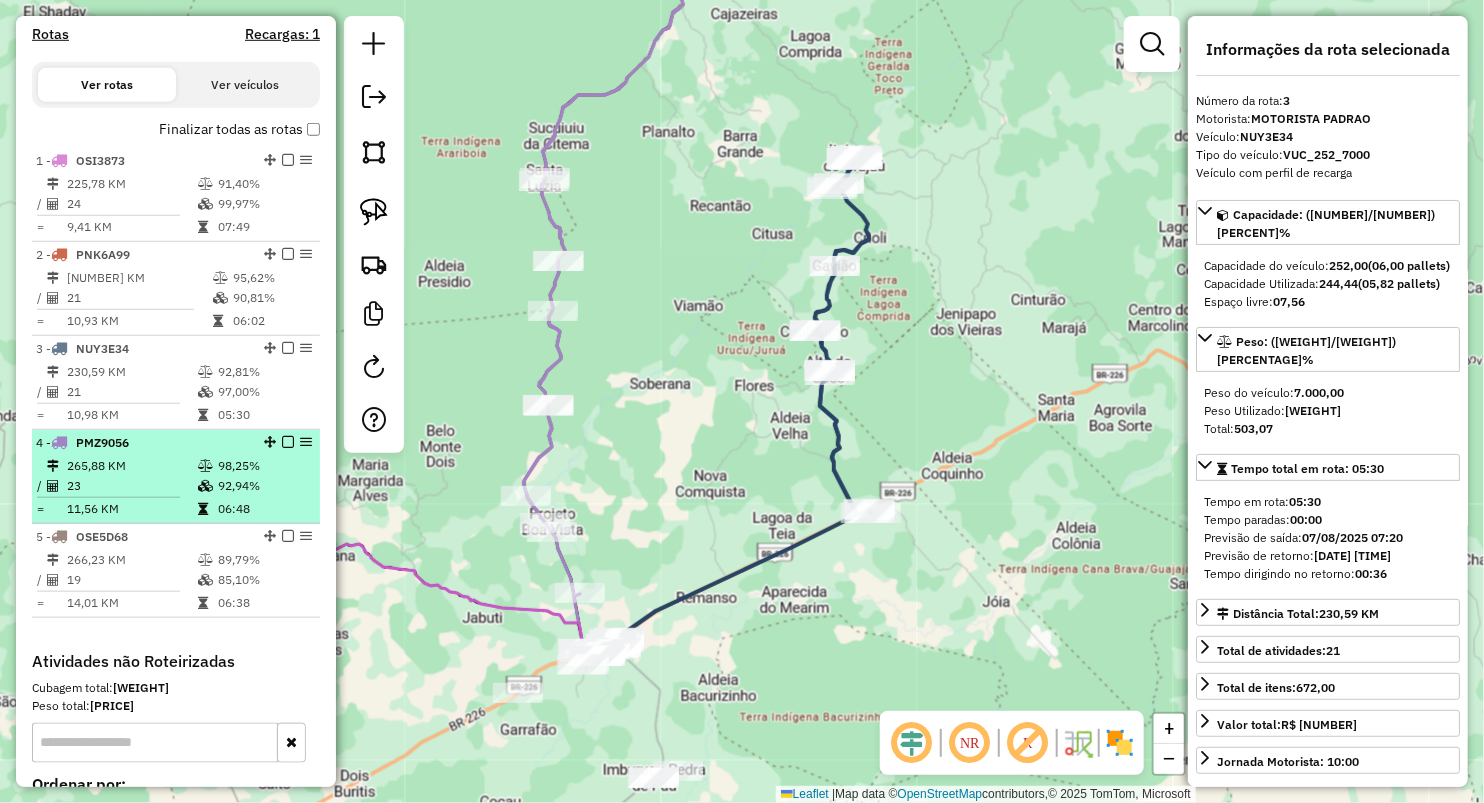 click on "11,56 KM" at bounding box center [131, 509] 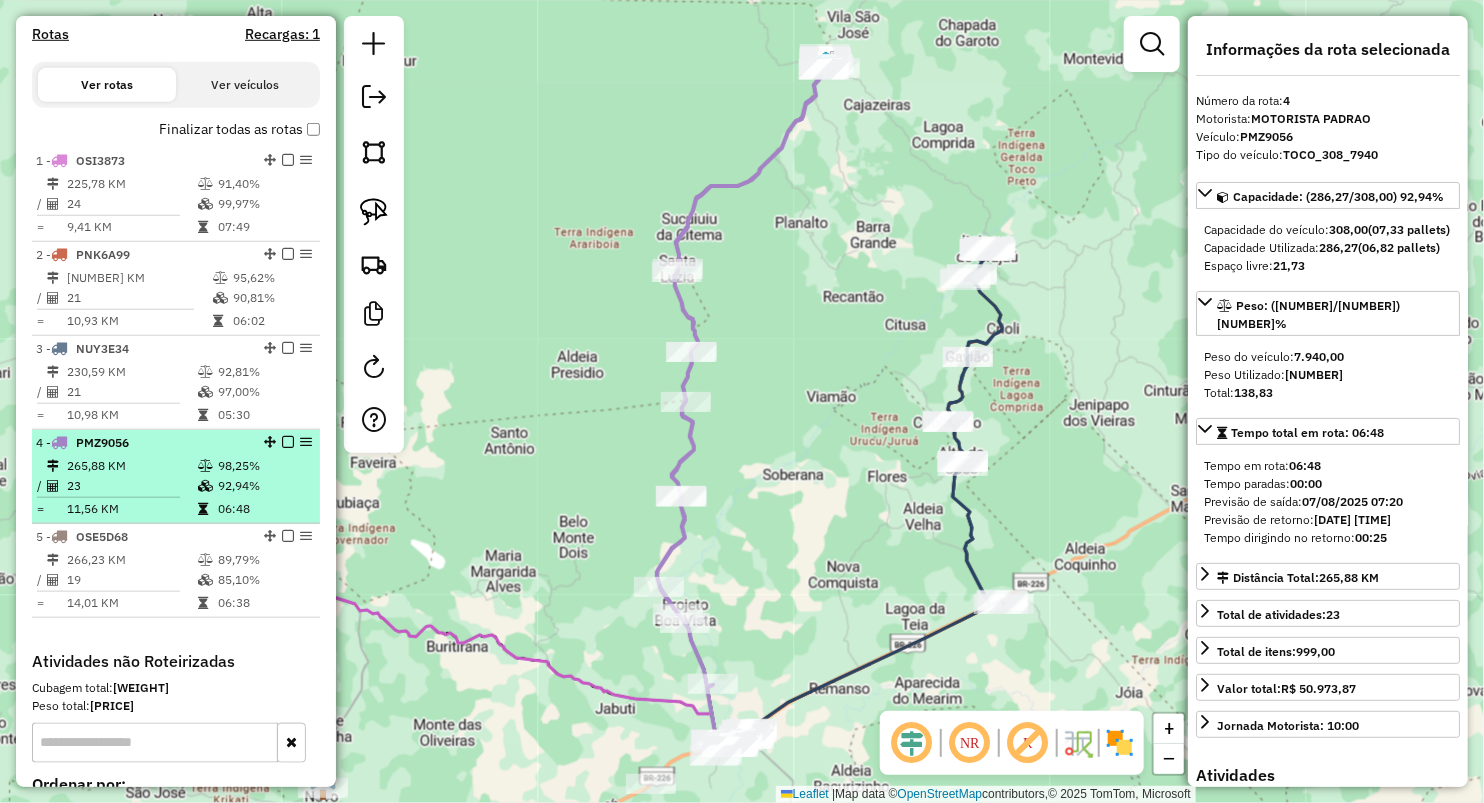 click on "23" at bounding box center (131, 486) 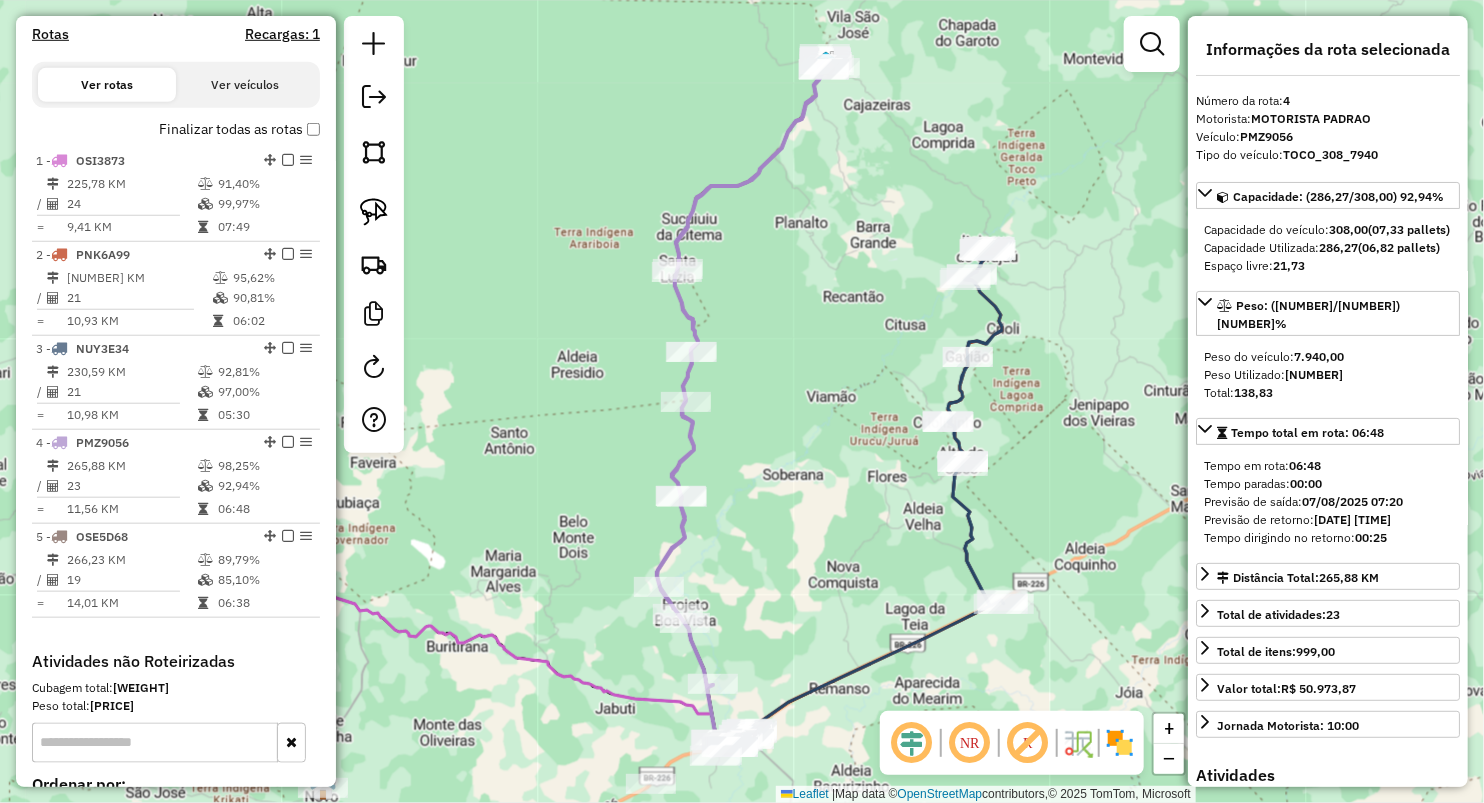 drag, startPoint x: 1317, startPoint y: 260, endPoint x: 1426, endPoint y: 265, distance: 109.11462 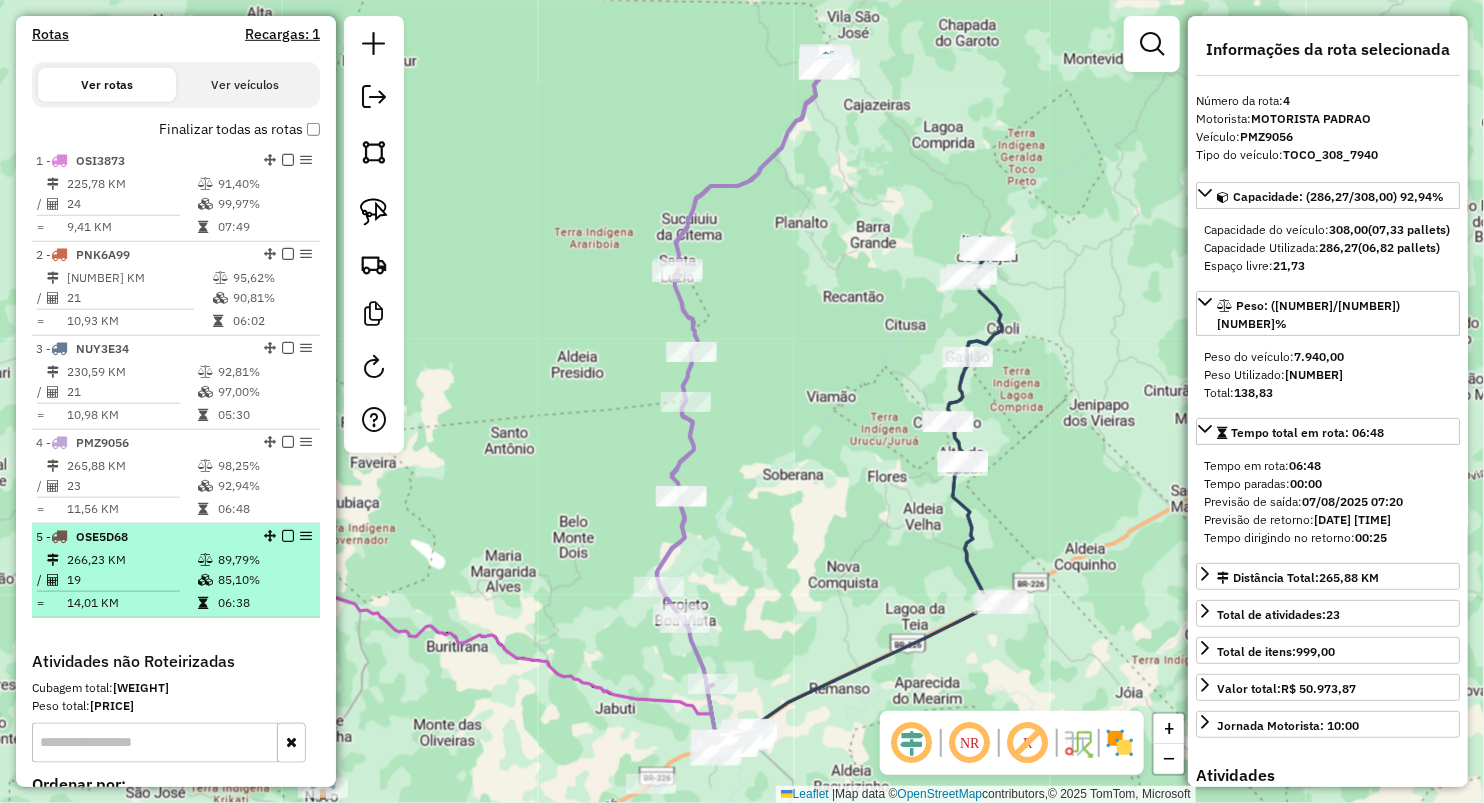 click on "19" at bounding box center [131, 580] 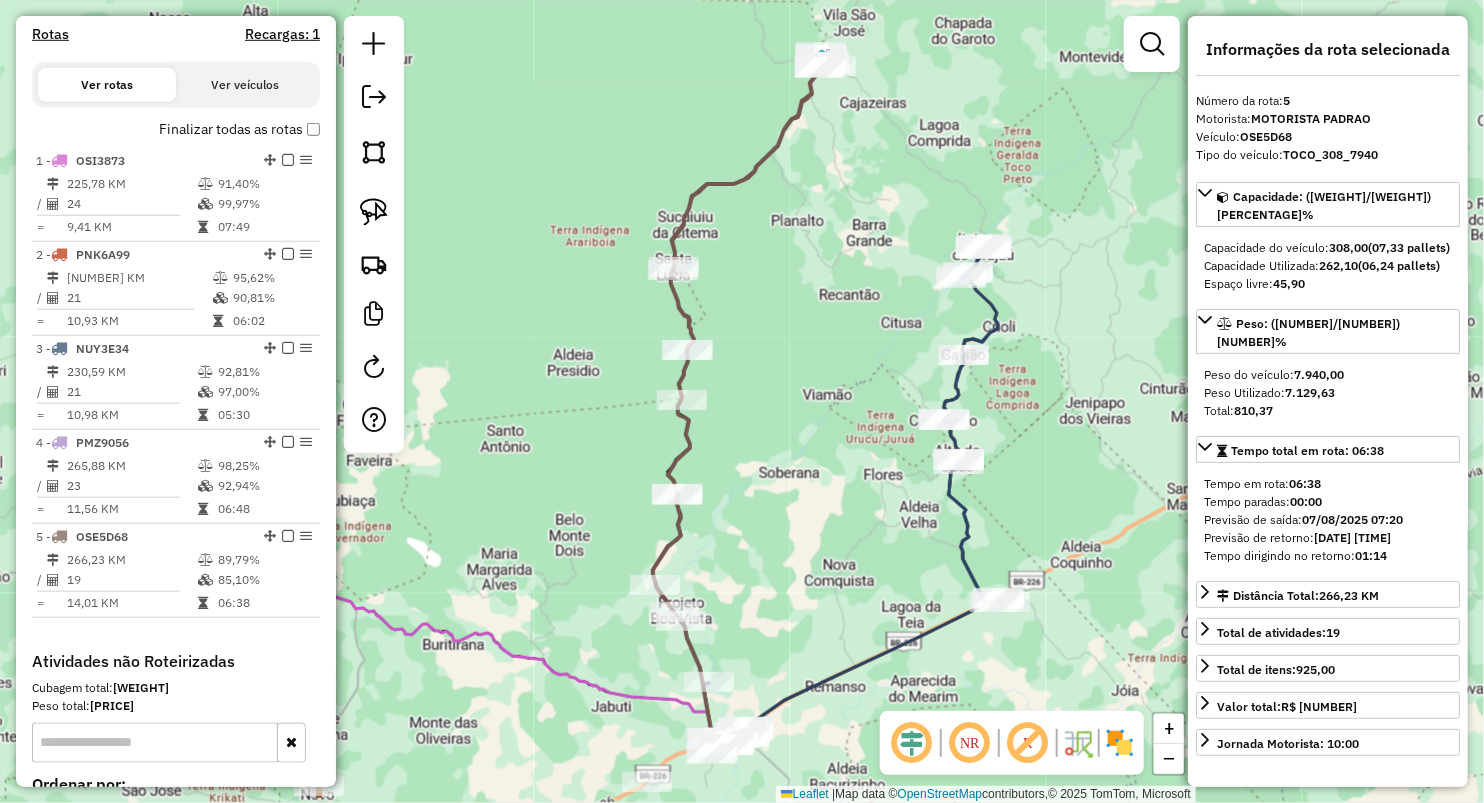 drag, startPoint x: 1309, startPoint y: 261, endPoint x: 1384, endPoint y: 261, distance: 75 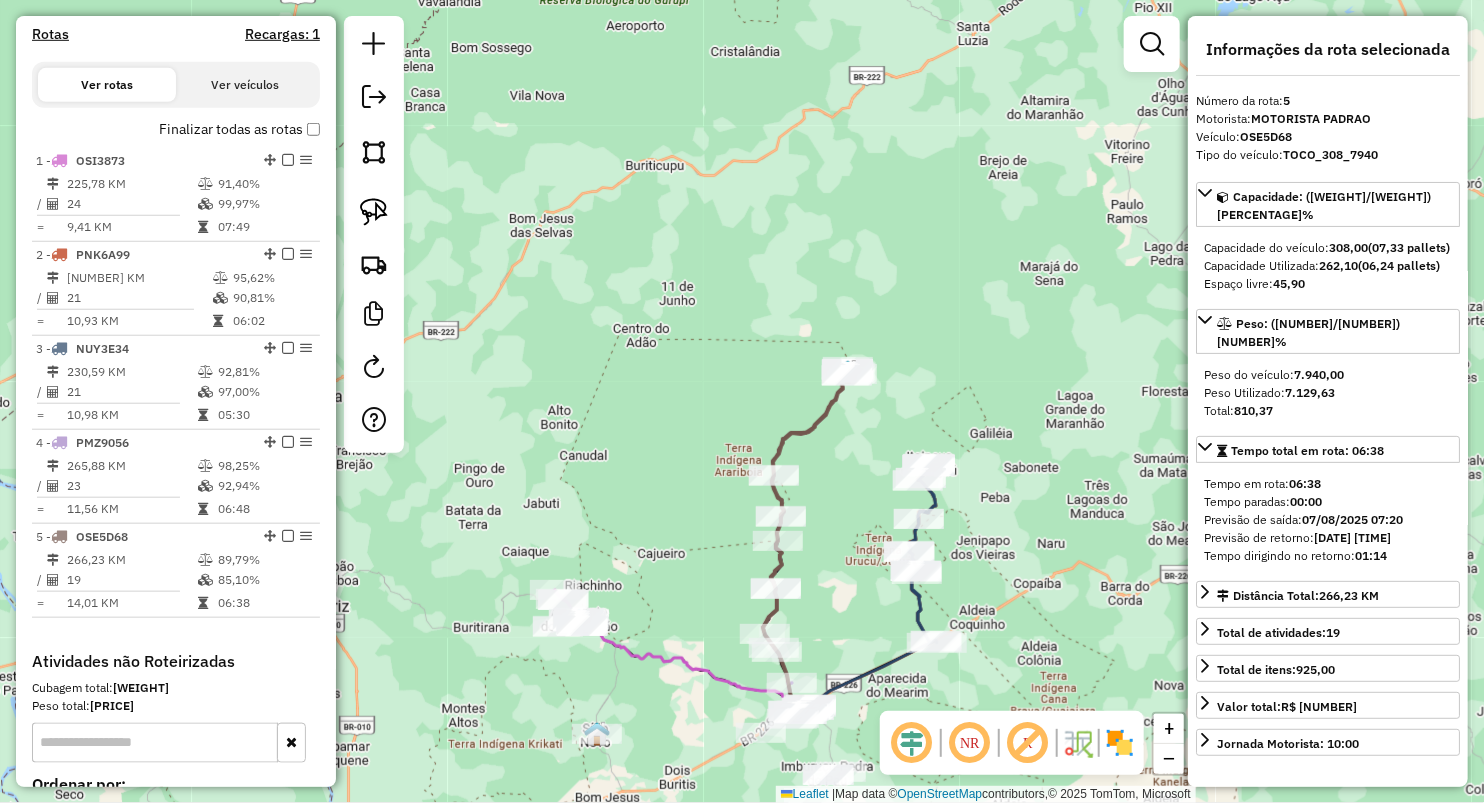 drag, startPoint x: 560, startPoint y: 487, endPoint x: 765, endPoint y: 250, distance: 313.35922 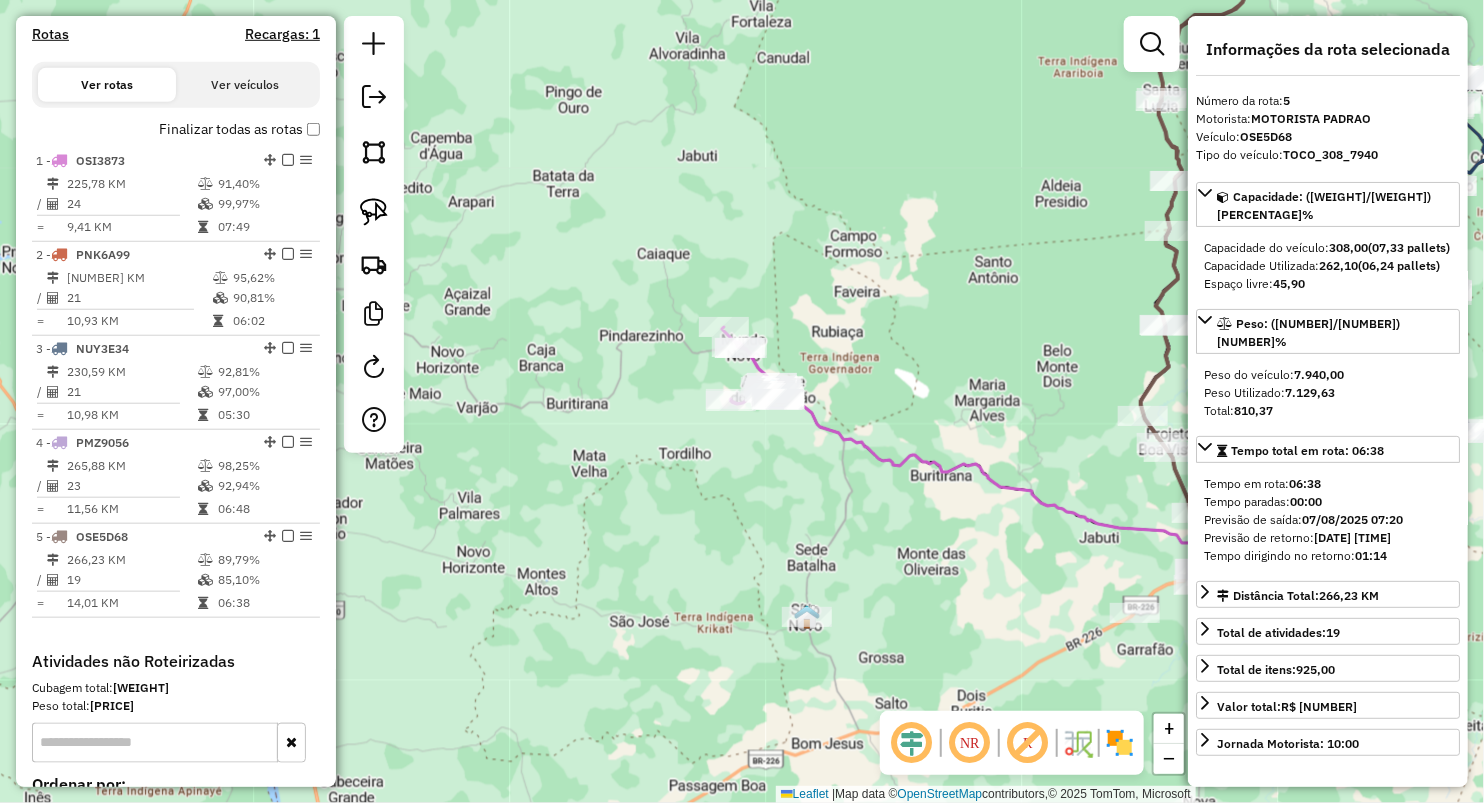 click 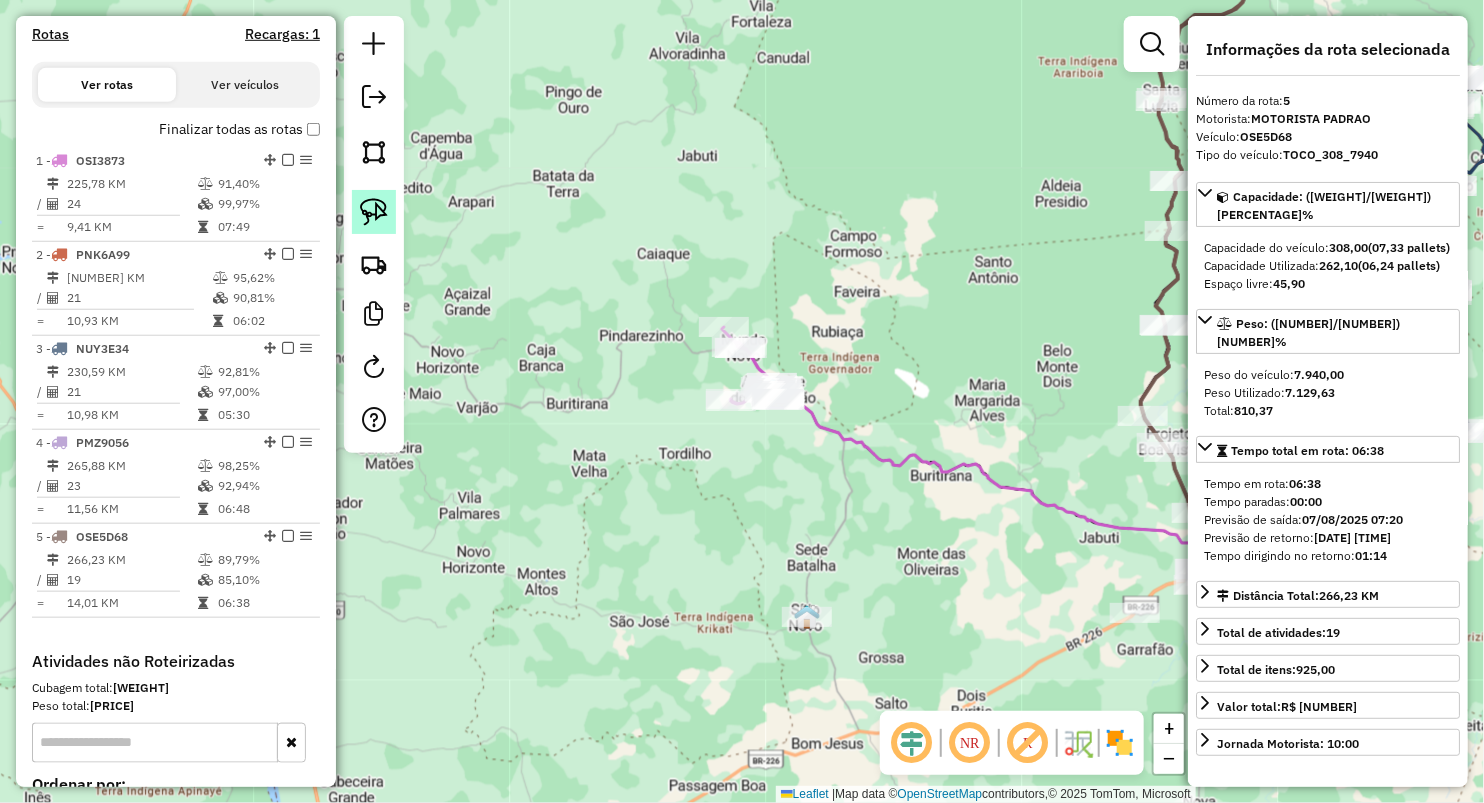 click 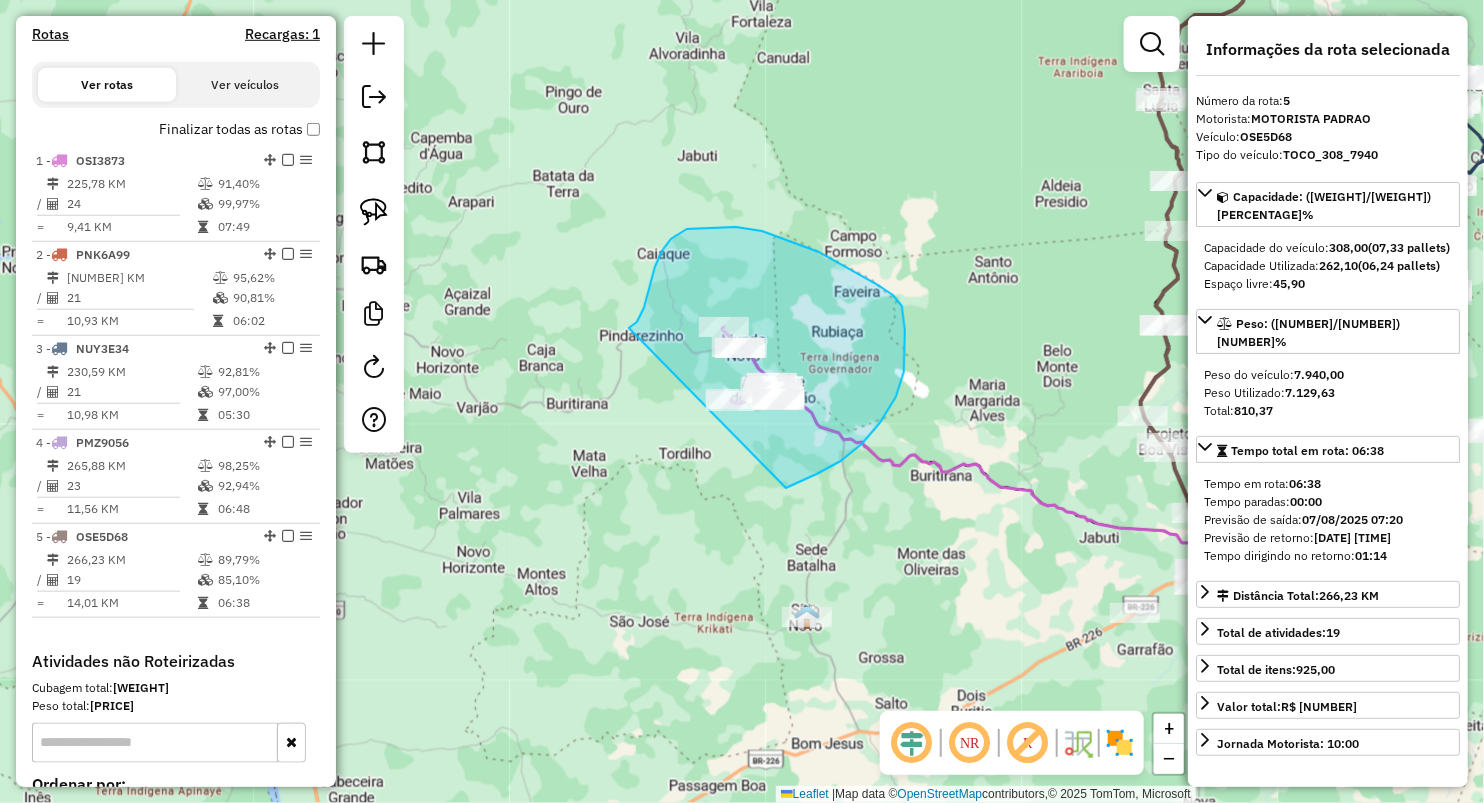 drag, startPoint x: 629, startPoint y: 328, endPoint x: 666, endPoint y: 518, distance: 193.5691 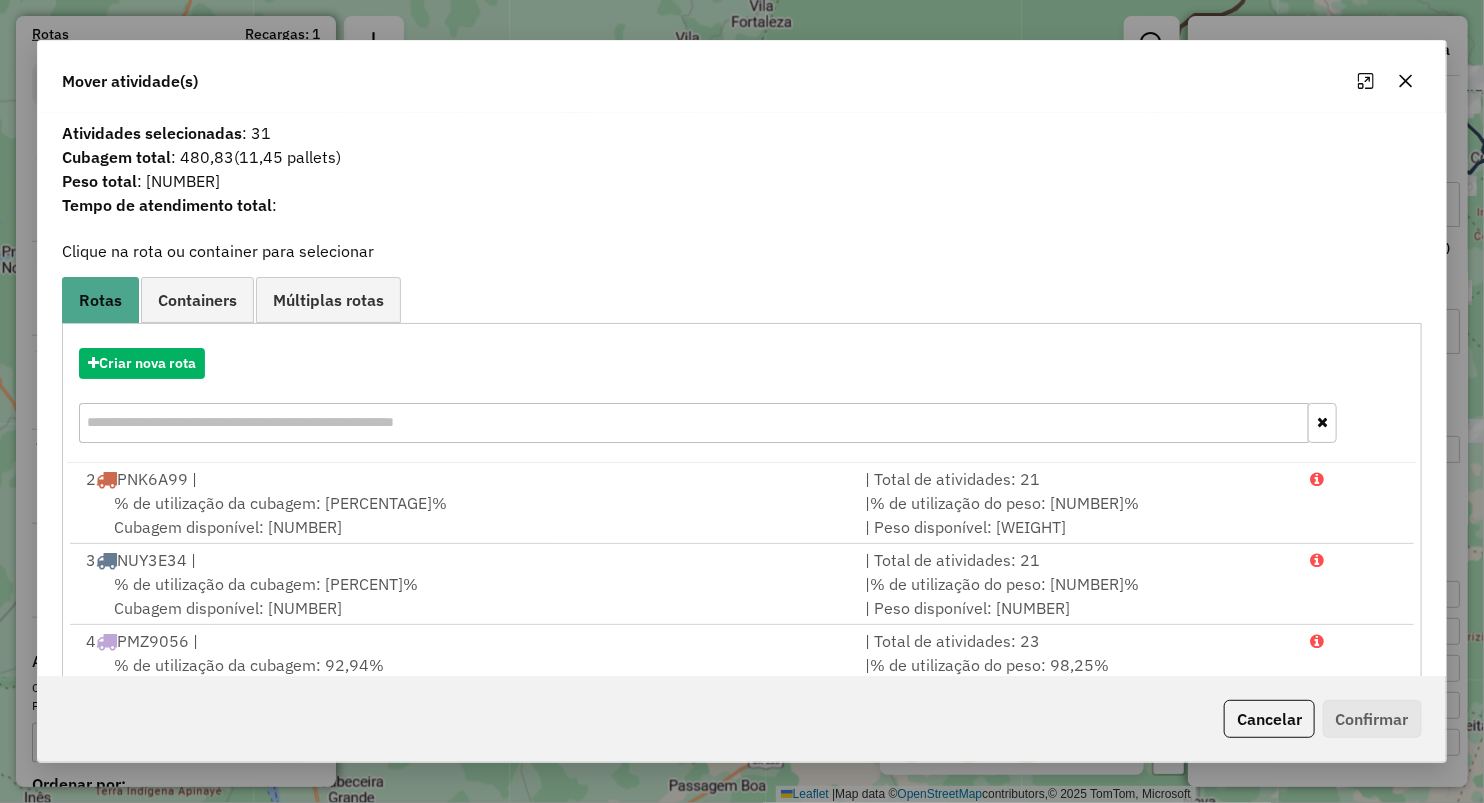 click 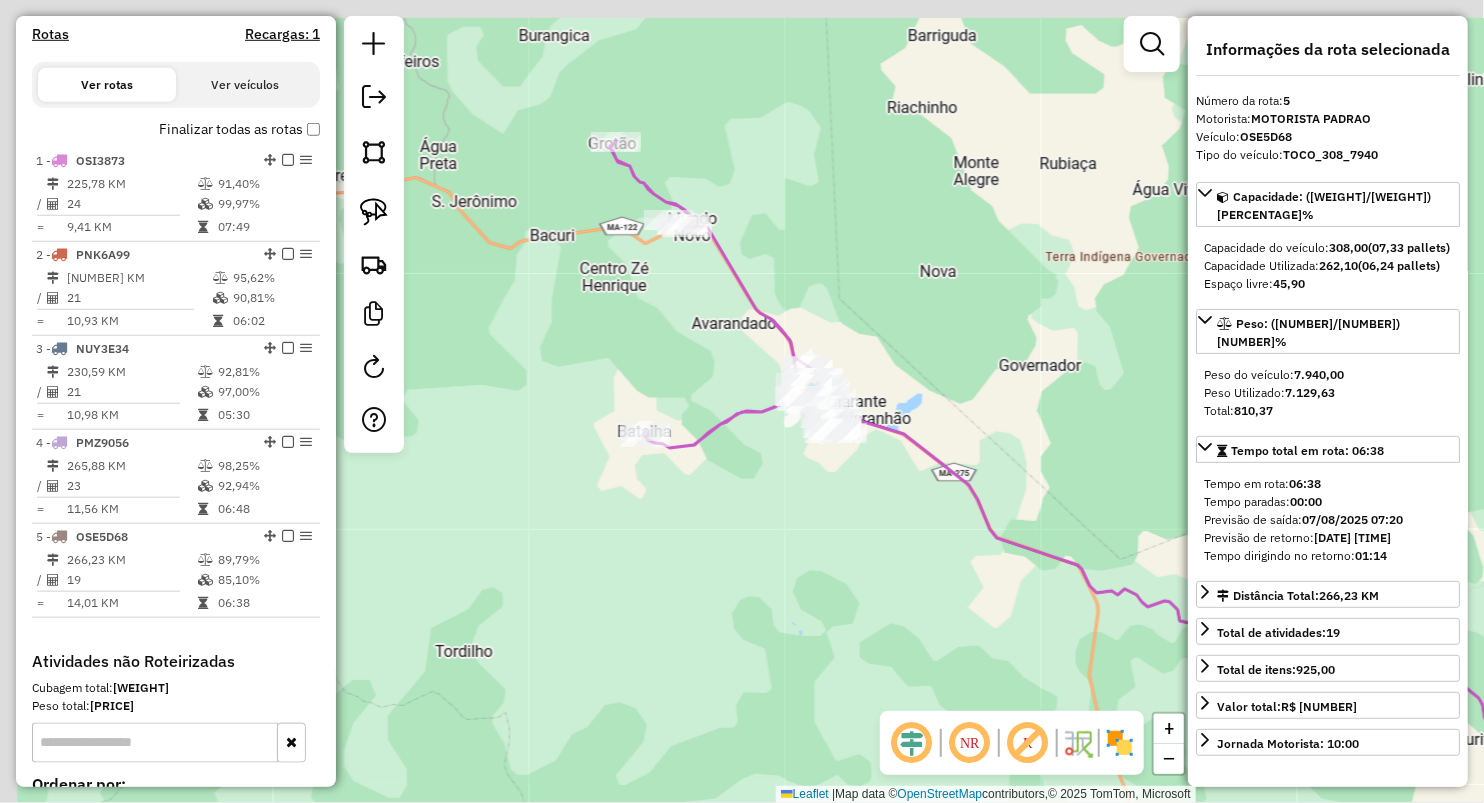 drag, startPoint x: 647, startPoint y: 307, endPoint x: 649, endPoint y: 334, distance: 27.073973 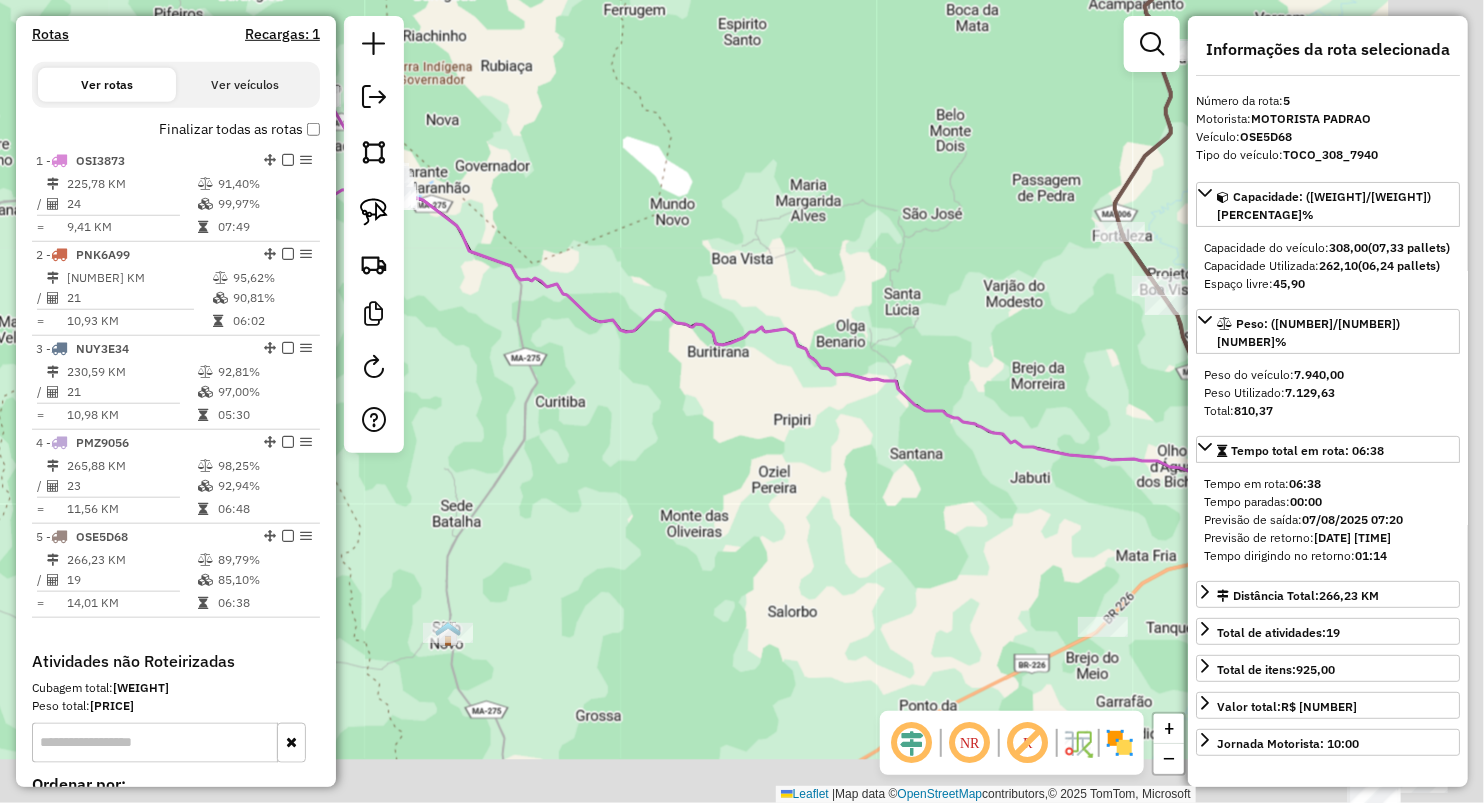 drag, startPoint x: 867, startPoint y: 230, endPoint x: 545, endPoint y: 66, distance: 361.35855 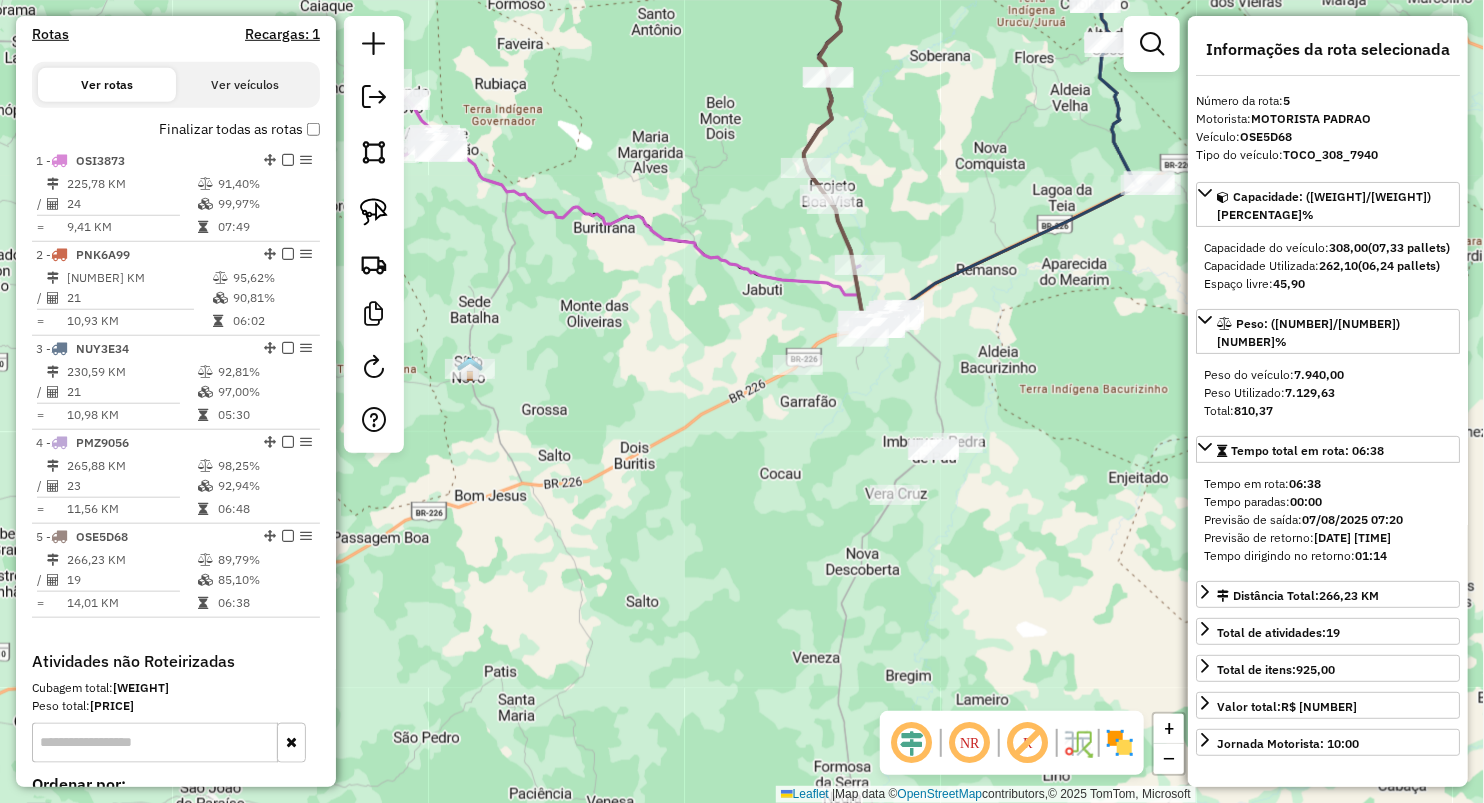 drag, startPoint x: 652, startPoint y: 371, endPoint x: 635, endPoint y: 317, distance: 56.61272 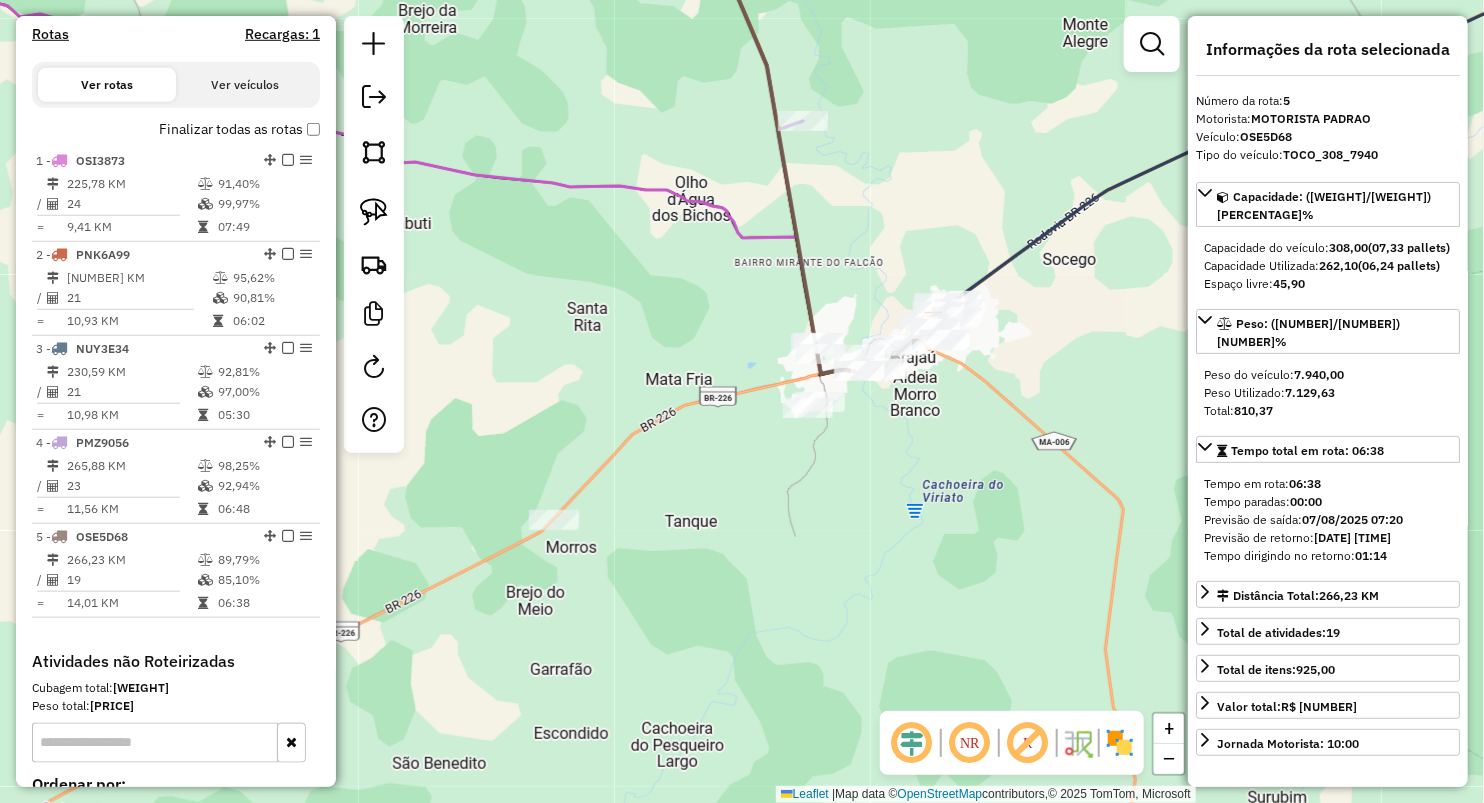 drag, startPoint x: 865, startPoint y: 275, endPoint x: 776, endPoint y: 179, distance: 130.90837 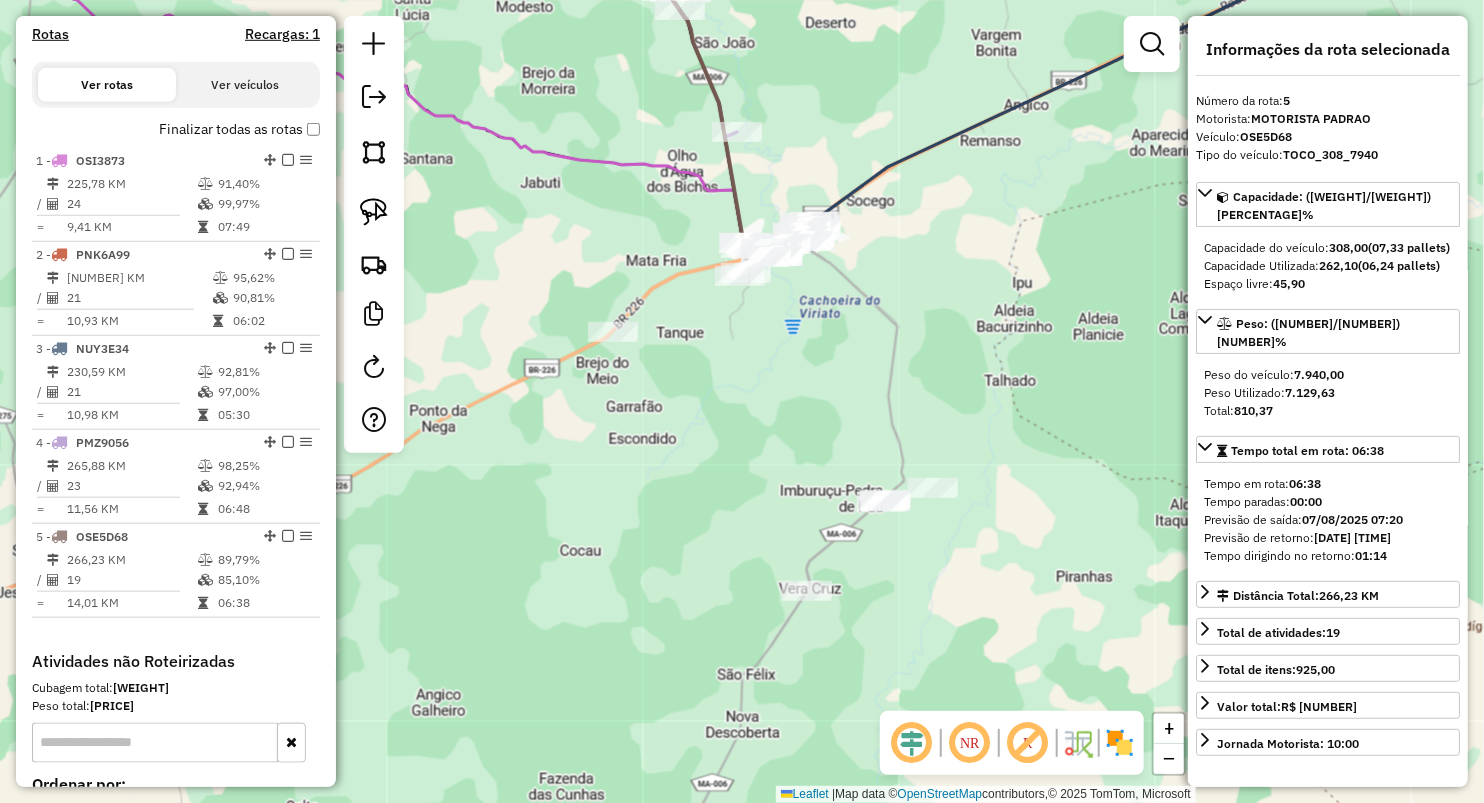 click on "Janela de atendimento Grade de atendimento Capacidade Transportadoras Veículos Cliente Pedidos  Rotas Selecione os dias de semana para filtrar as janelas de atendimento  Seg   Ter   Qua   Qui   Sex   Sáb   Dom  Informe o período da janela de atendimento: De: Até:  Filtrar exatamente a janela do cliente  Considerar janela de atendimento padrão  Selecione os dias de semana para filtrar as grades de atendimento  Seg   Ter   Qua   Qui   Sex   Sáb   Dom   Considerar clientes sem dia de atendimento cadastrado  Clientes fora do dia de atendimento selecionado Filtrar as atividades entre os valores definidos abaixo:  Peso mínimo:   Peso máximo:   Cubagem mínima:   Cubagem máxima:   De:   Até:  Filtrar as atividades entre o tempo de atendimento definido abaixo:  De:   Até:   Considerar capacidade total dos clientes não roteirizados Transportadora: Selecione um ou mais itens Tipo de veículo: Selecione um ou mais itens Veículo: Selecione um ou mais itens Motorista: Selecione um ou mais itens Nome: Rótulo:" 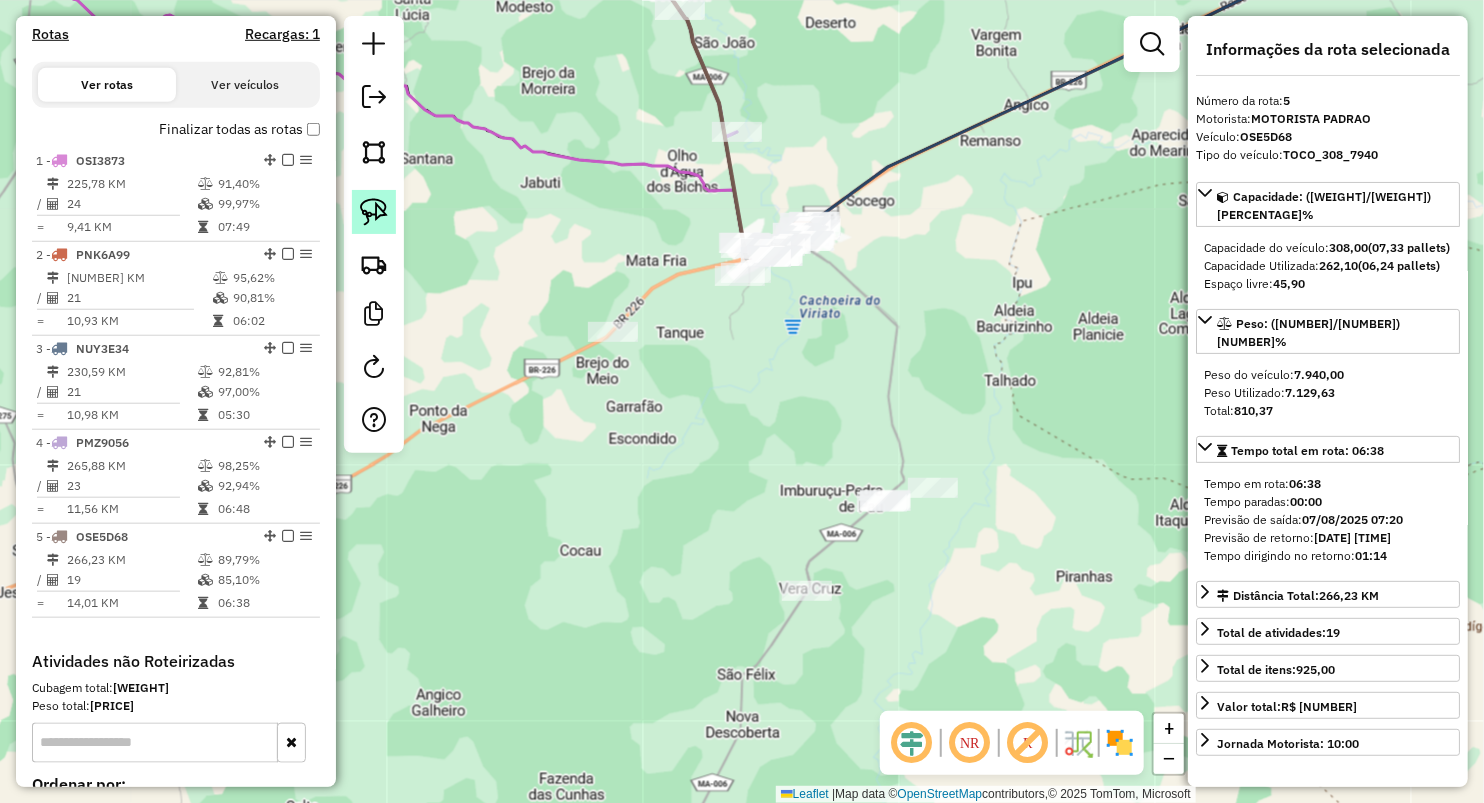click 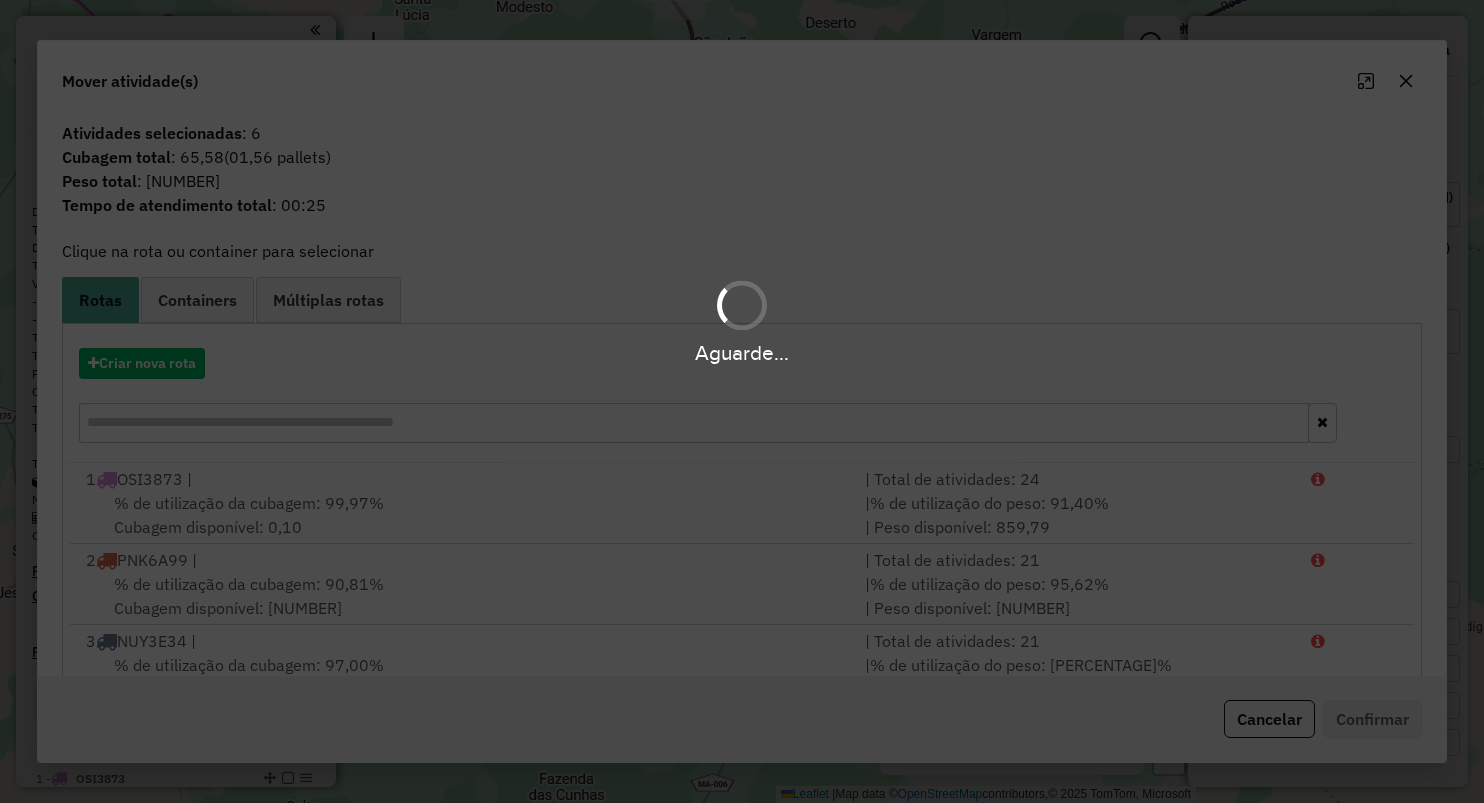select on "**********" 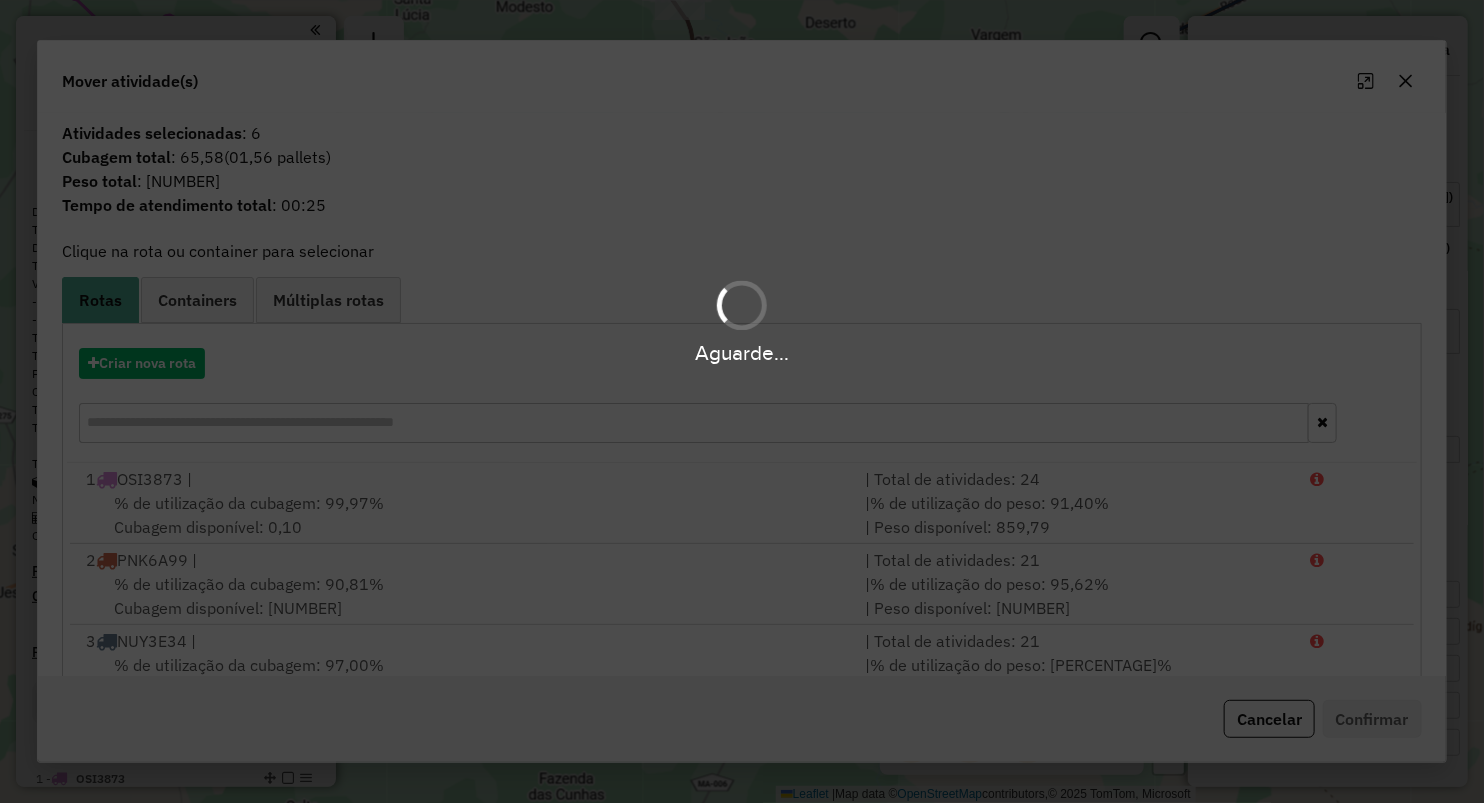 scroll, scrollTop: 618, scrollLeft: 0, axis: vertical 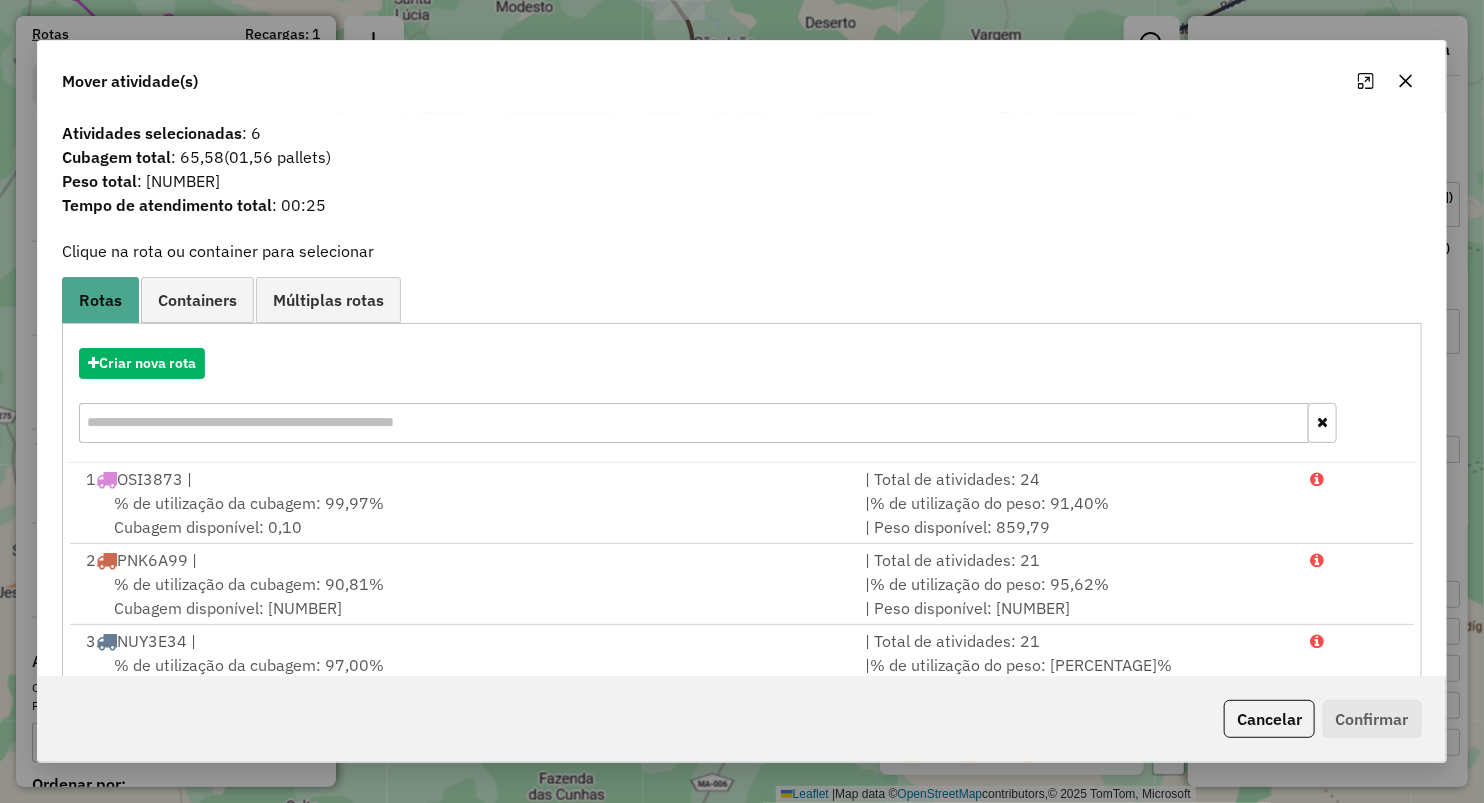 click 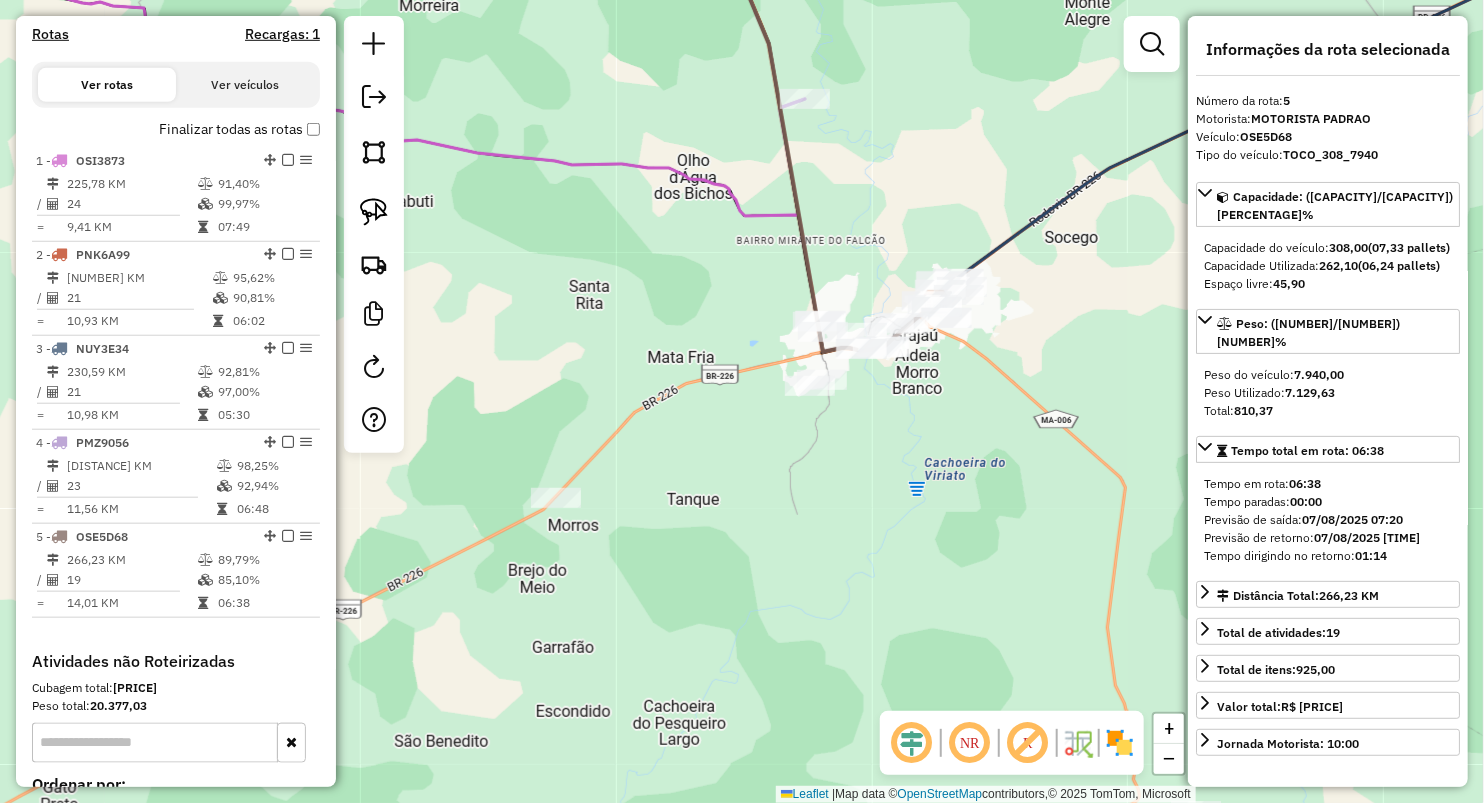 drag, startPoint x: 555, startPoint y: 212, endPoint x: 600, endPoint y: 243, distance: 54.644306 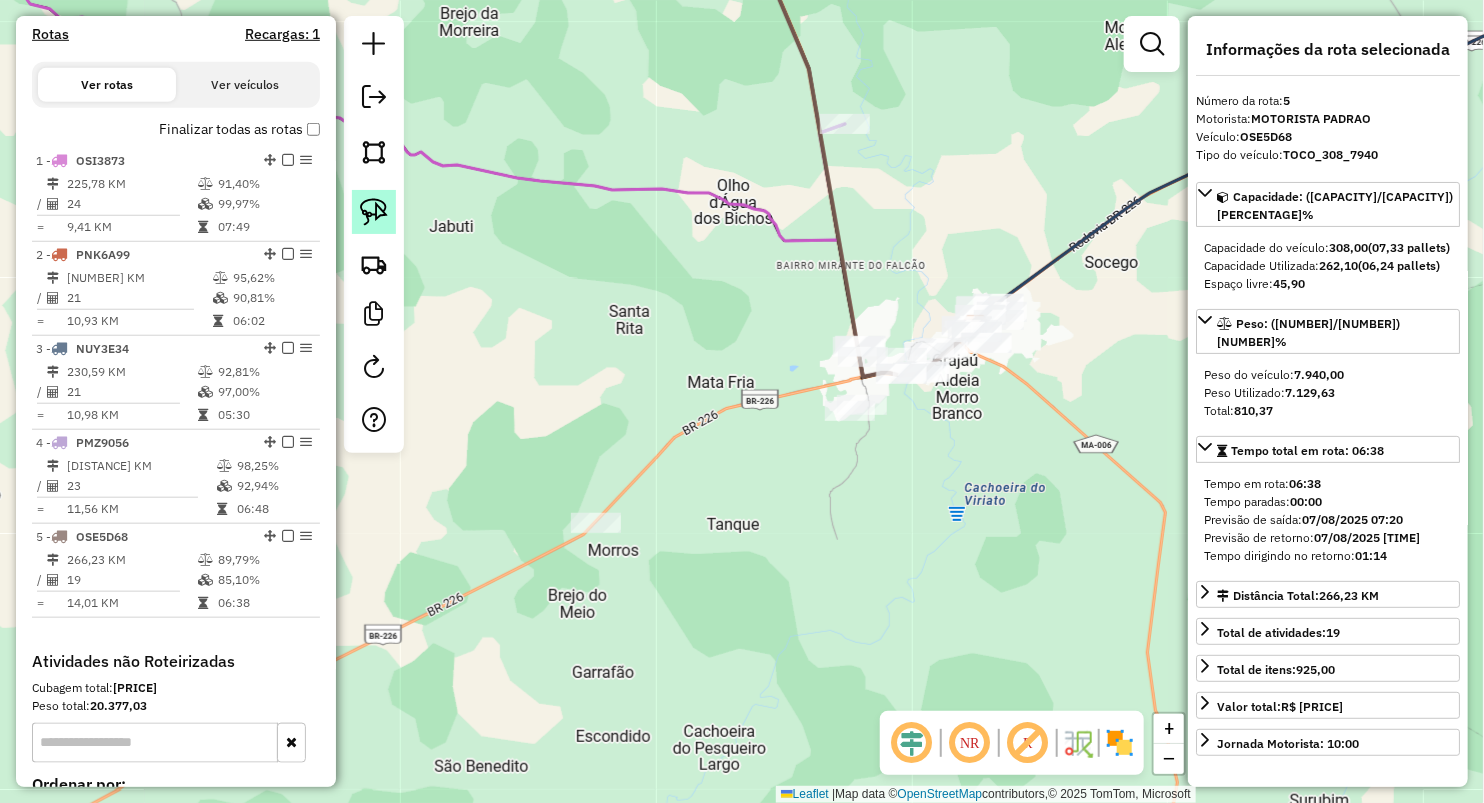 drag, startPoint x: 371, startPoint y: 218, endPoint x: 383, endPoint y: 217, distance: 12.0415945 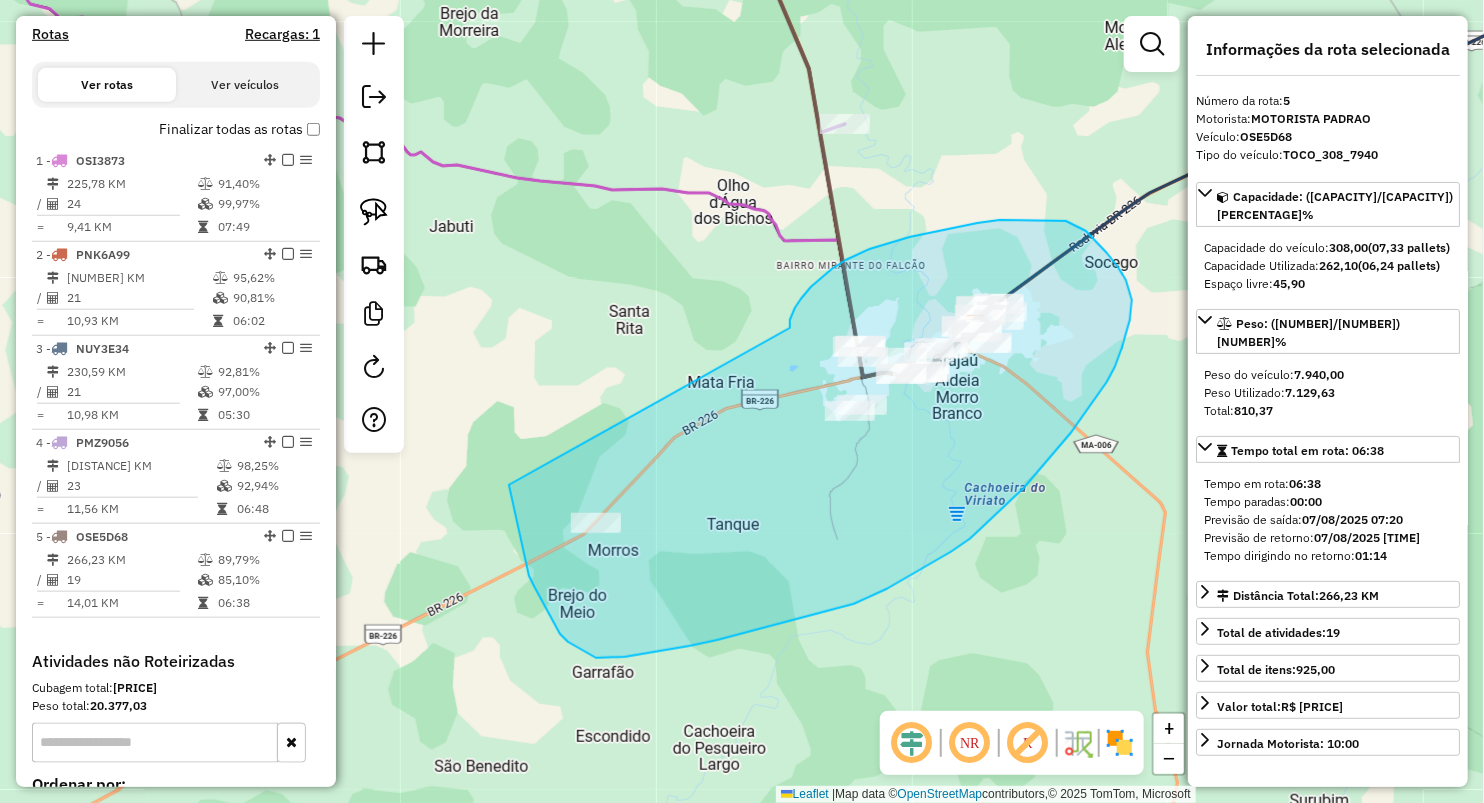 drag, startPoint x: 790, startPoint y: 328, endPoint x: 508, endPoint y: 480, distance: 320.35605 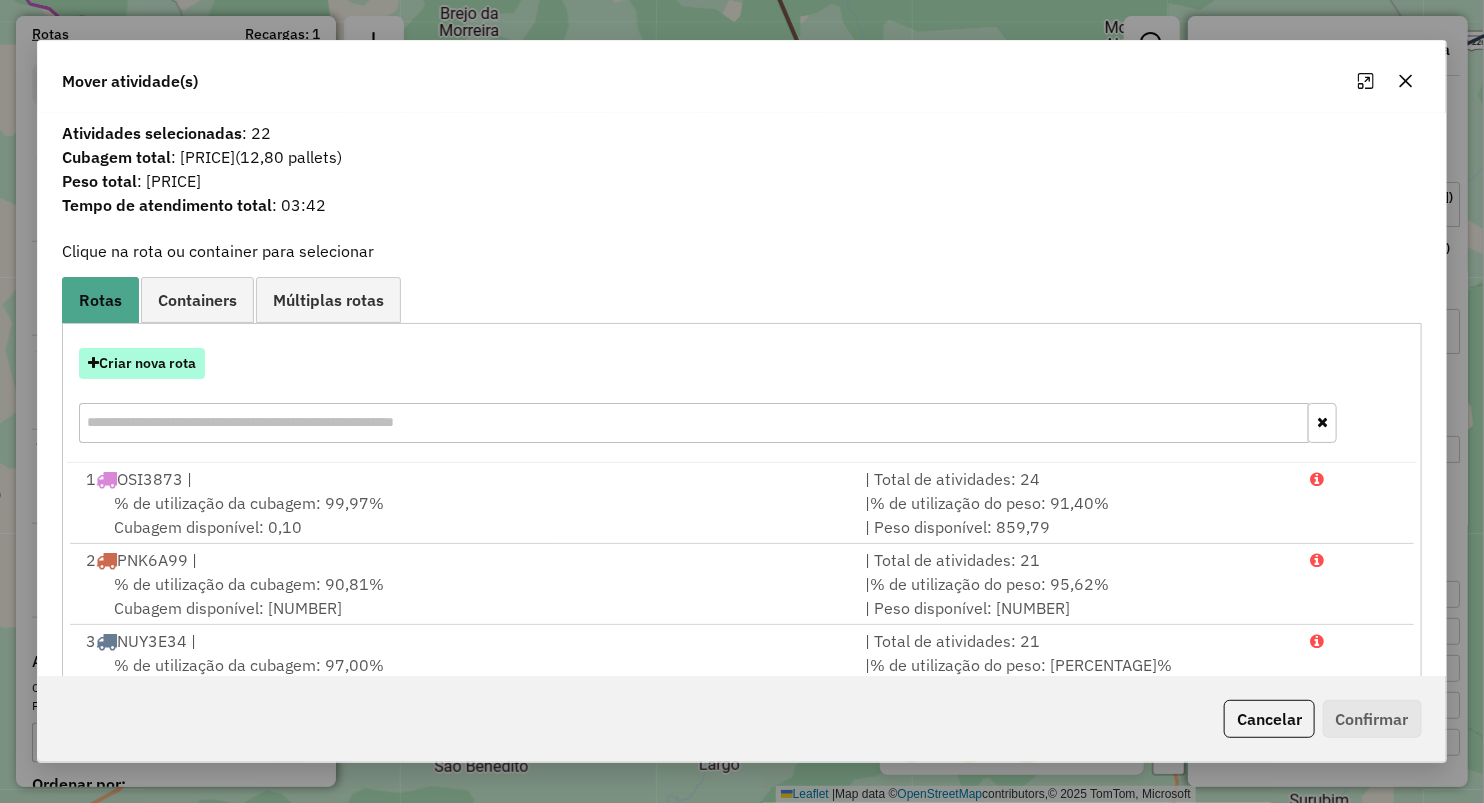 click on "Criar nova rota" at bounding box center (142, 363) 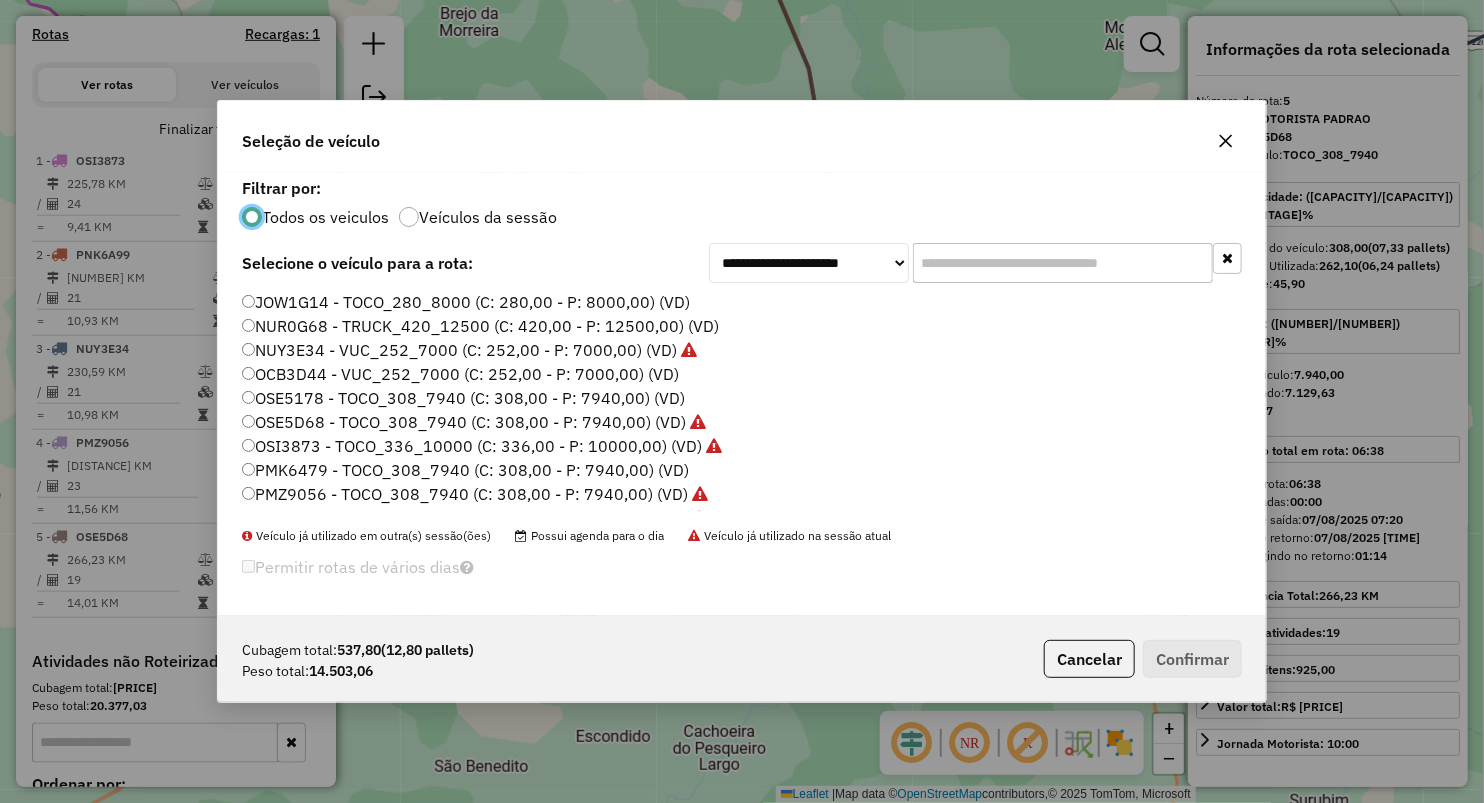 scroll, scrollTop: 10, scrollLeft: 6, axis: both 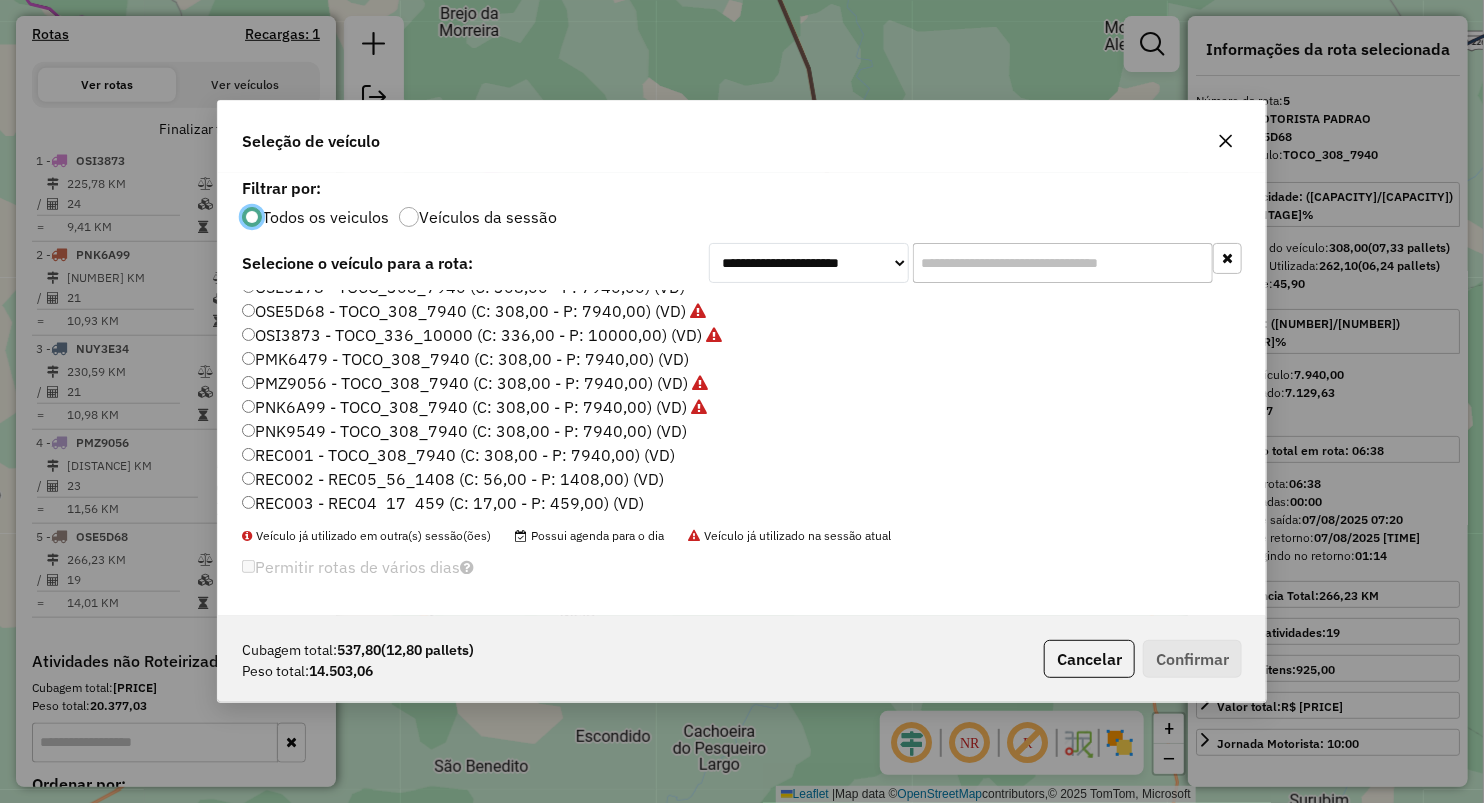click on "PNK6A99 - TOCO_308_7940 (C: 308,00 - P: 7940,00) (VD)" 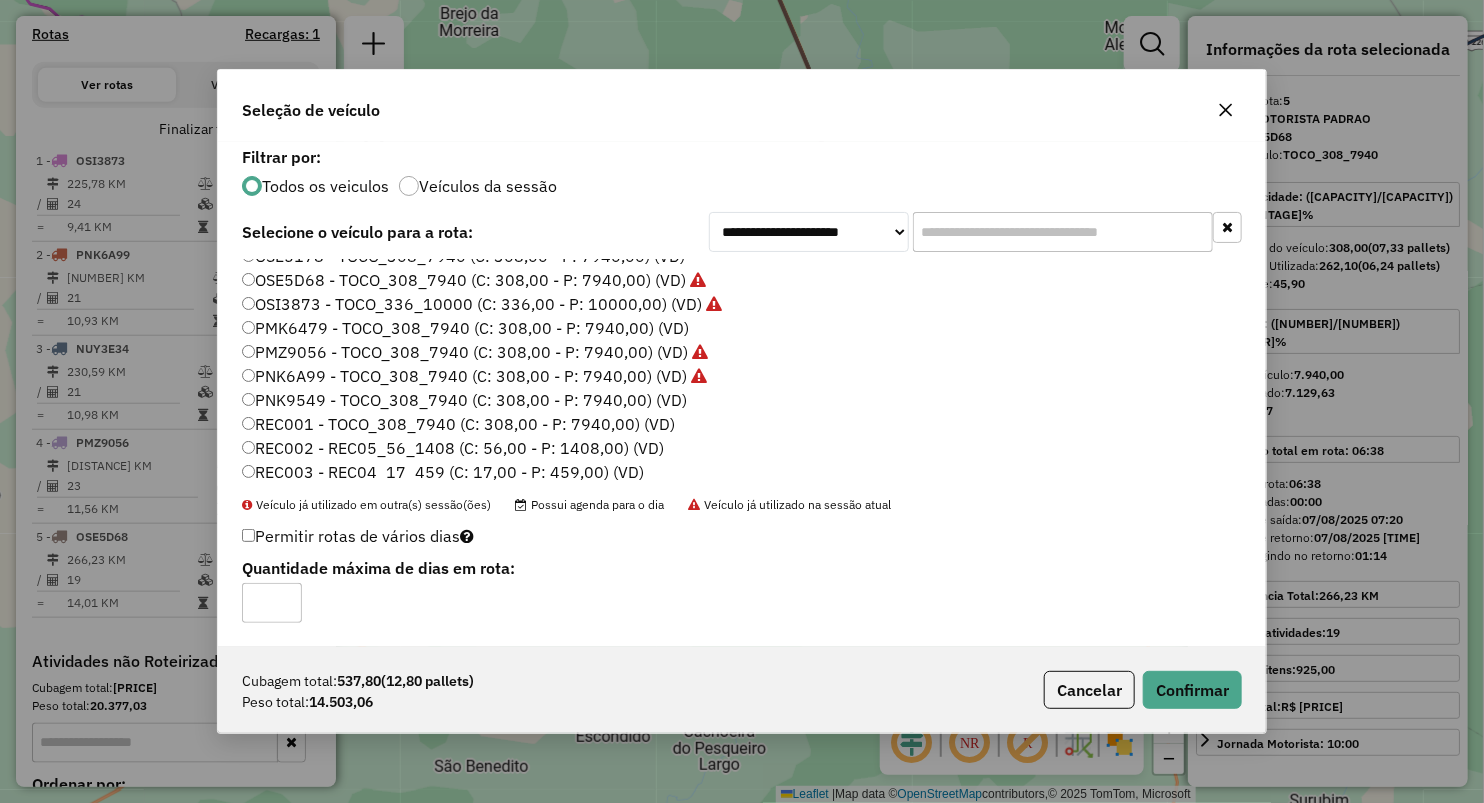 click on "REC001 - TOCO_308_7940 (C: 308,00 - P: 7940,00) (VD)" 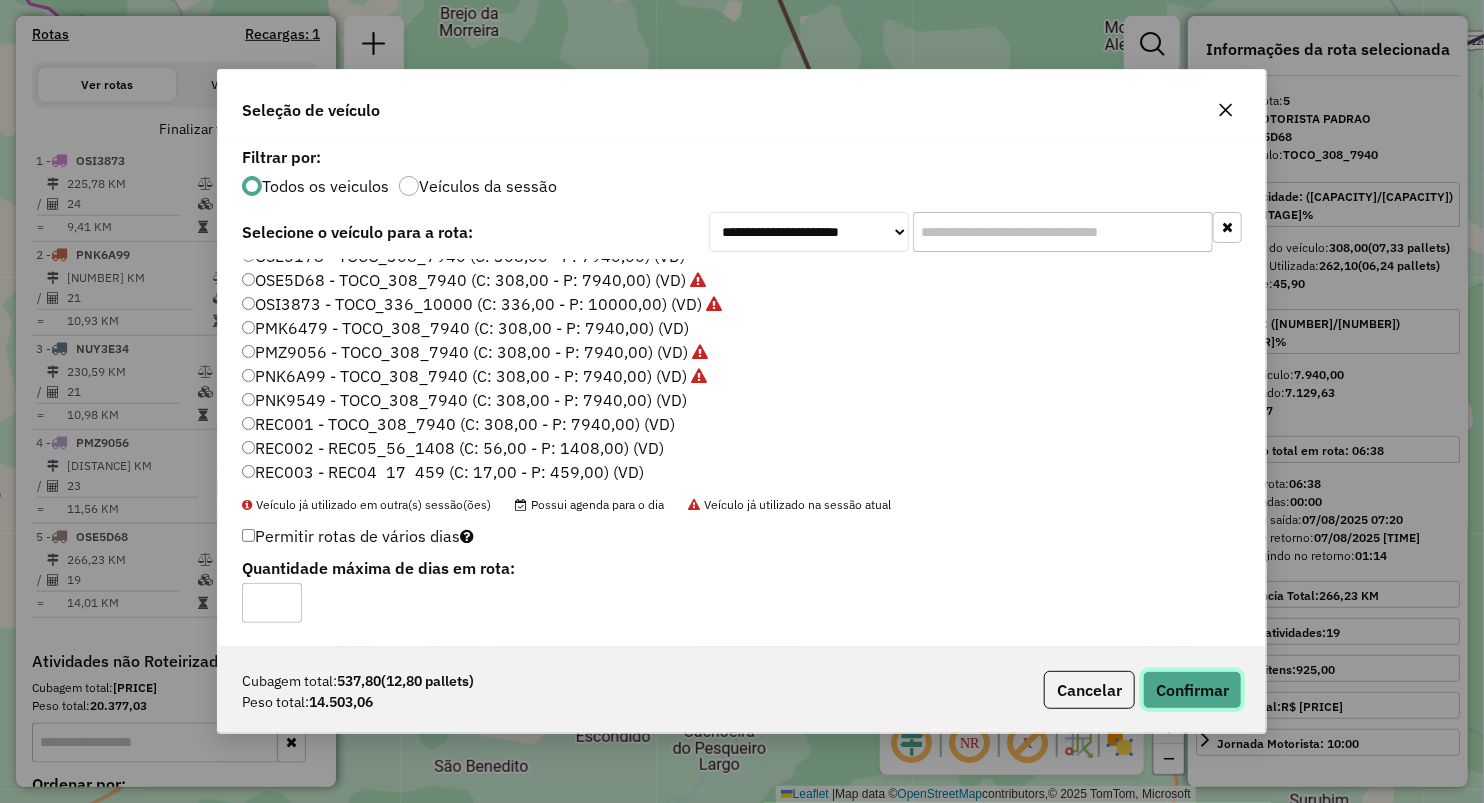 click on "Confirmar" 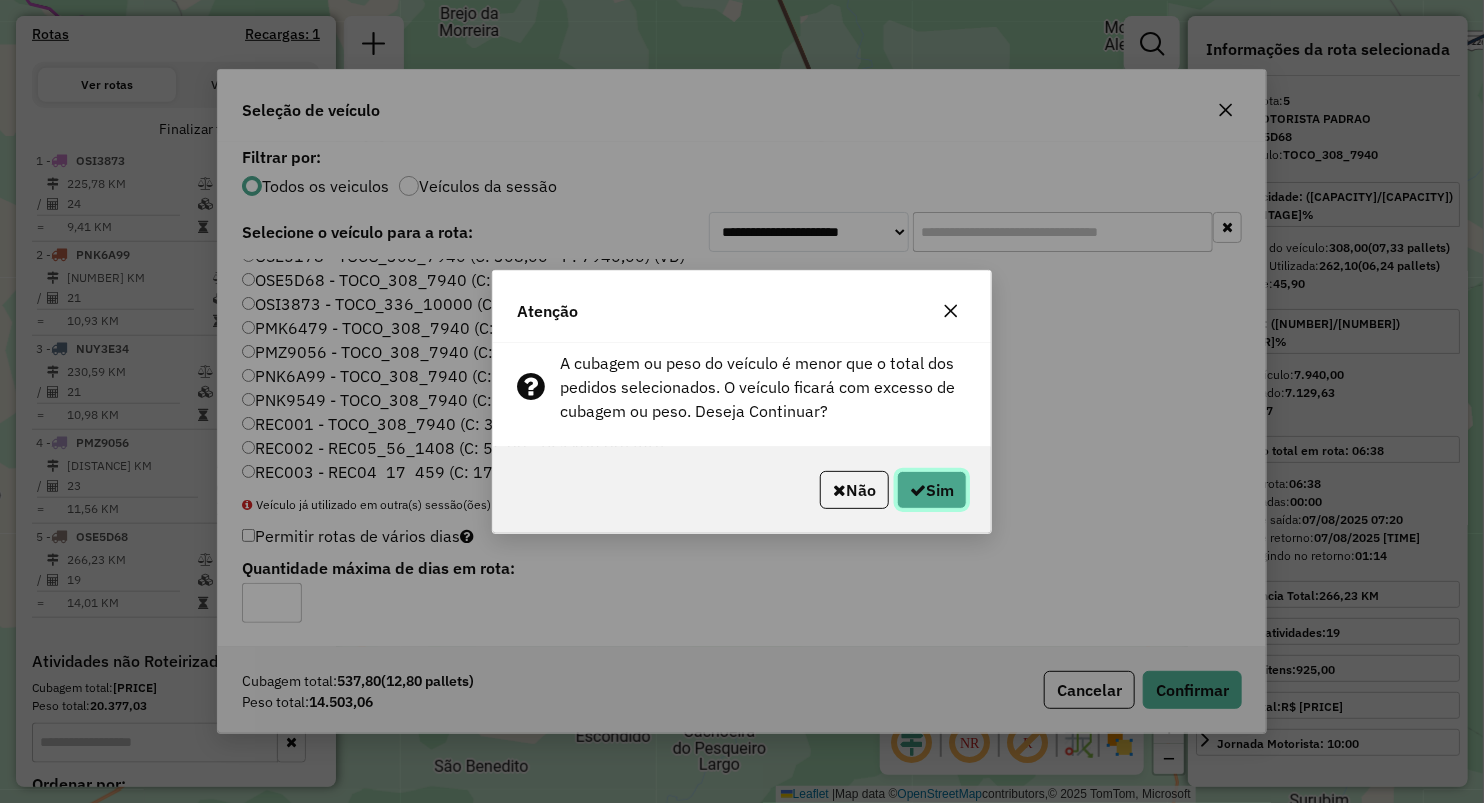 click on "Sim" 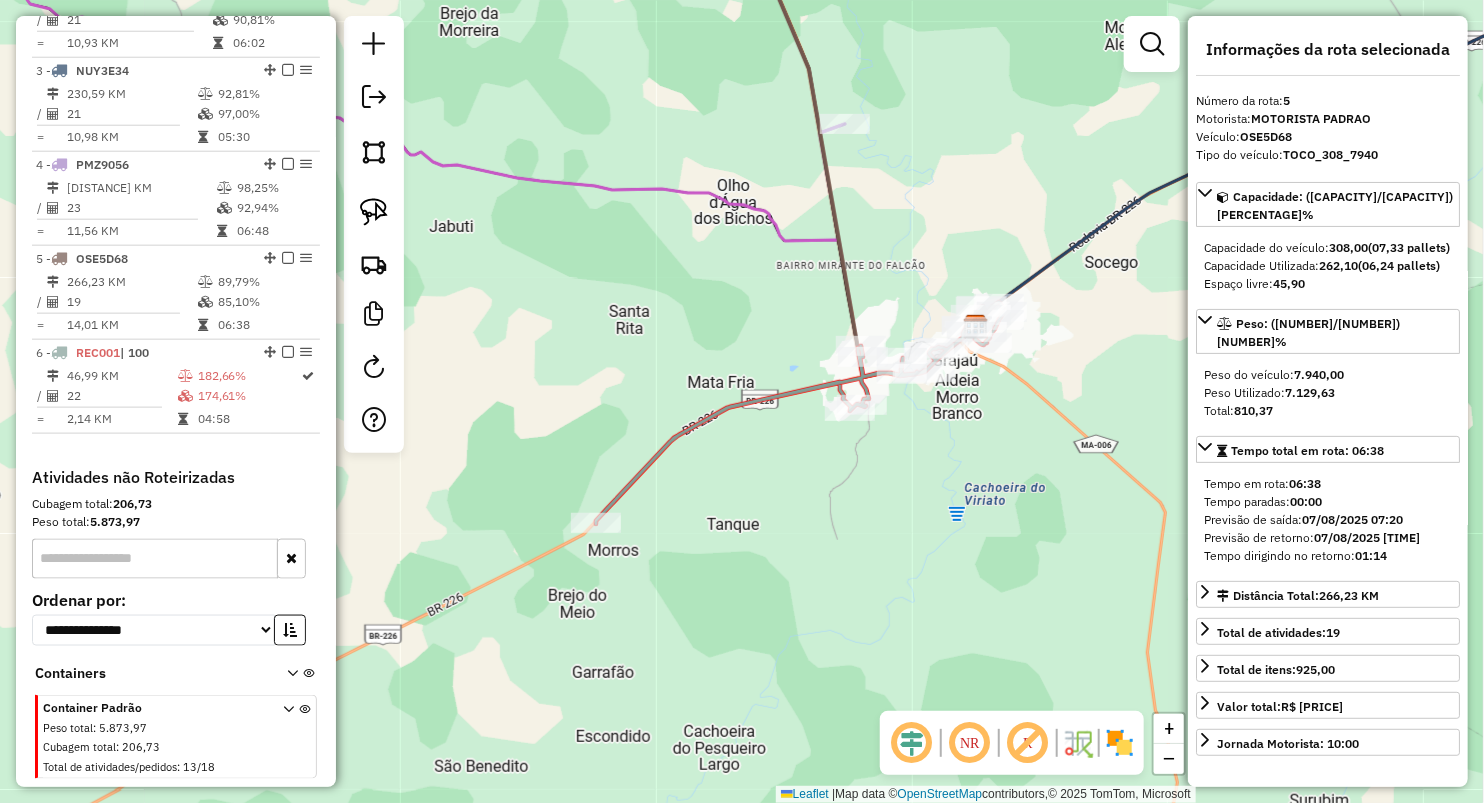 scroll, scrollTop: 935, scrollLeft: 0, axis: vertical 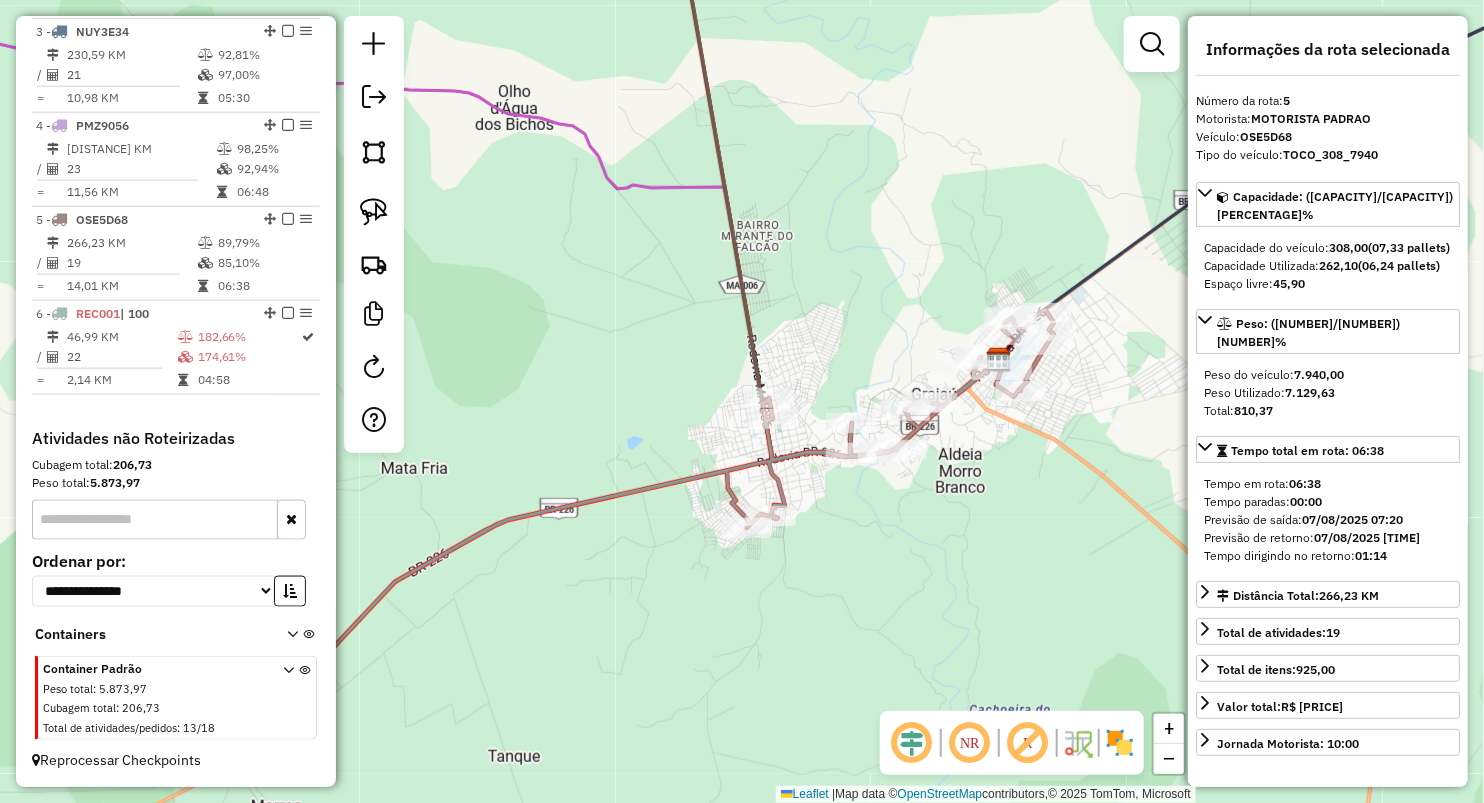 drag, startPoint x: 874, startPoint y: 300, endPoint x: 681, endPoint y: 40, distance: 323.80396 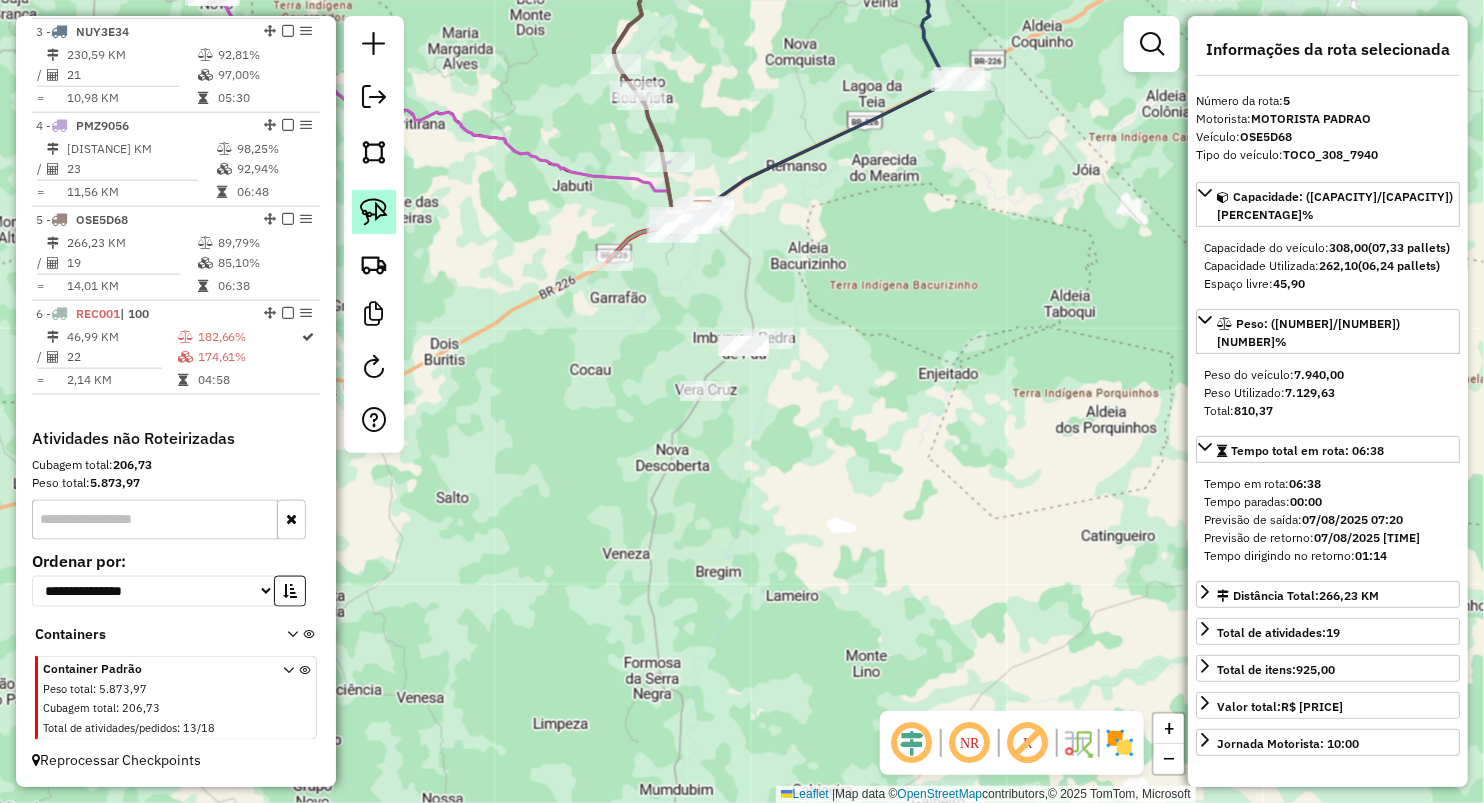 click 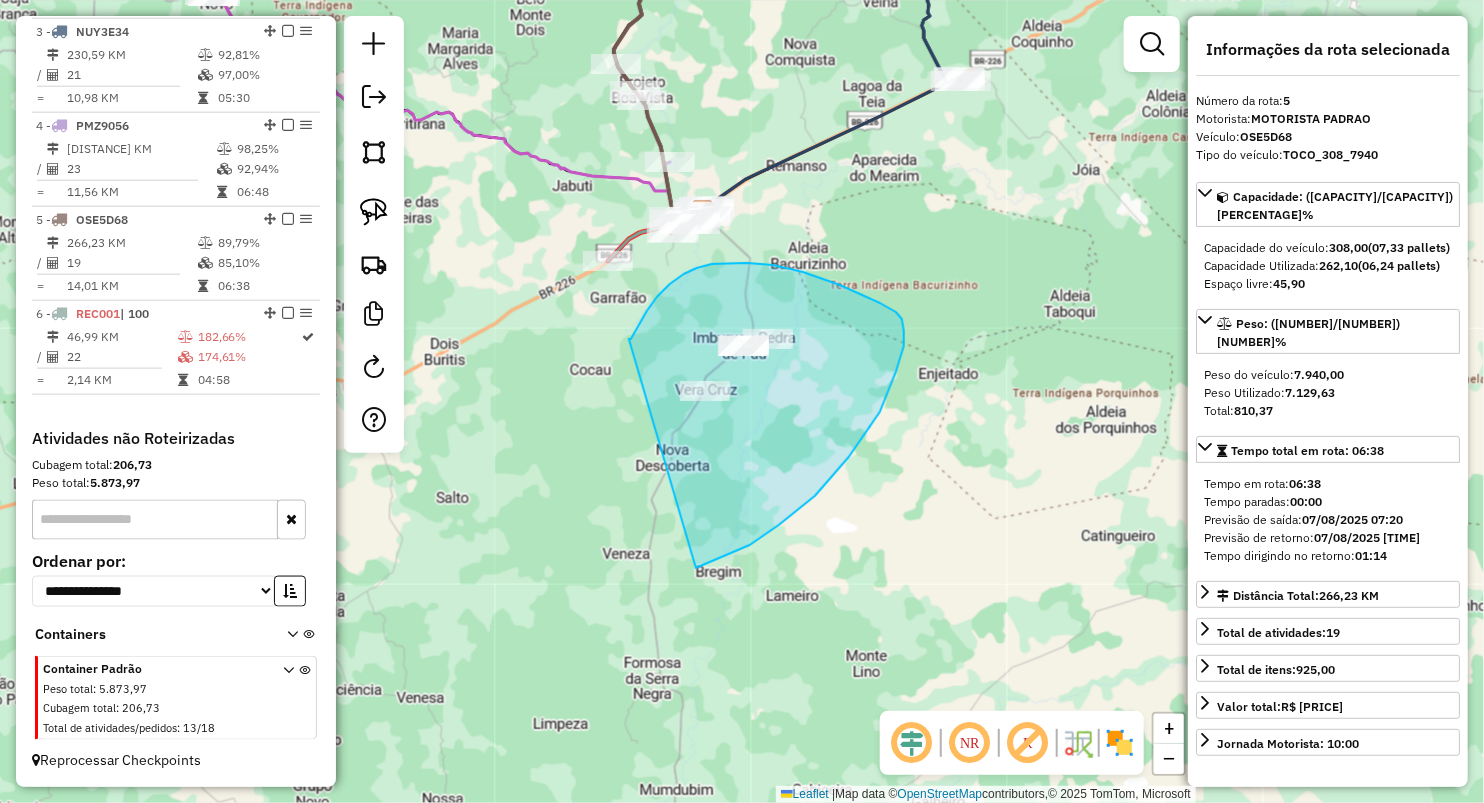 drag, startPoint x: 684, startPoint y: 274, endPoint x: 687, endPoint y: 572, distance: 298.0151 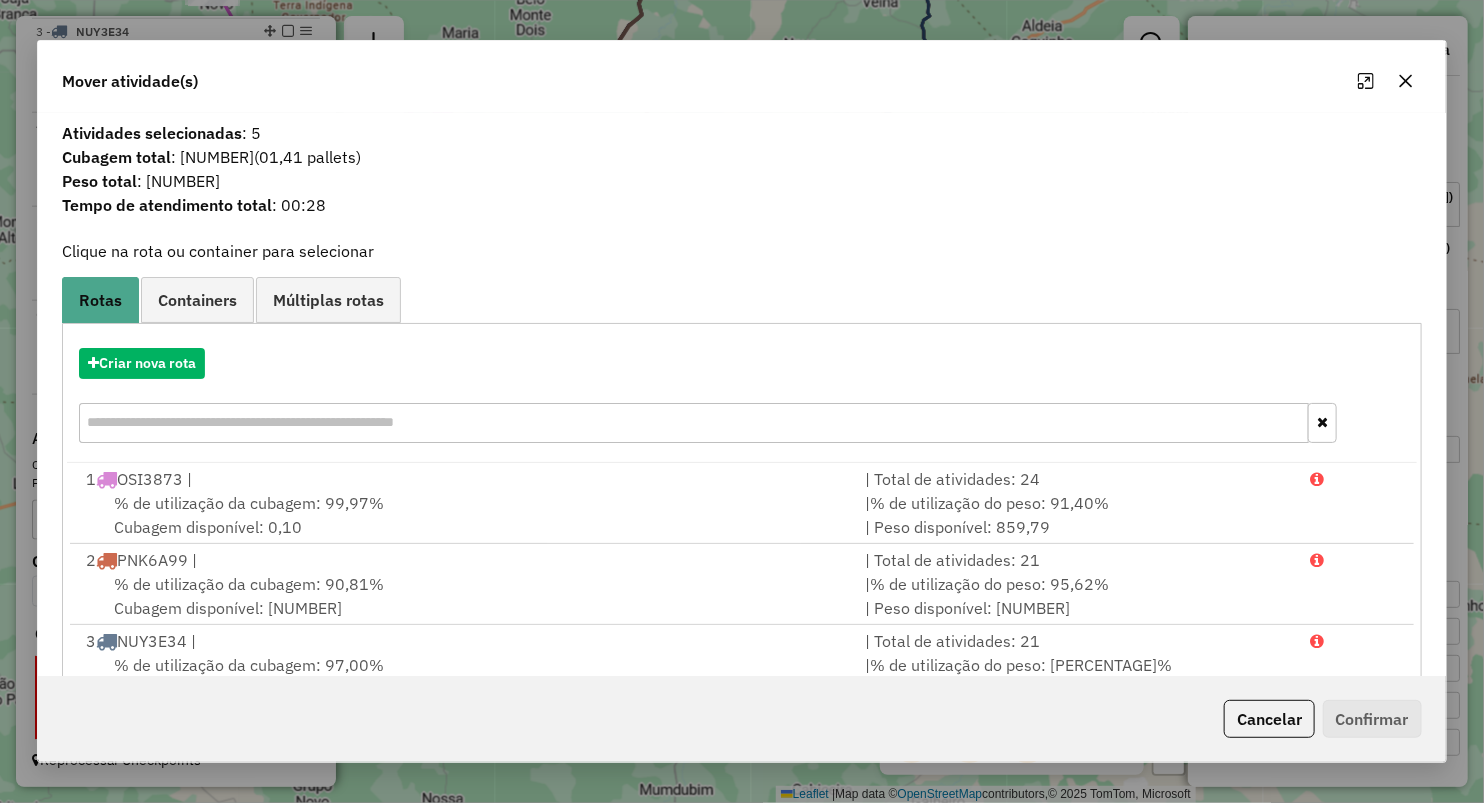 click 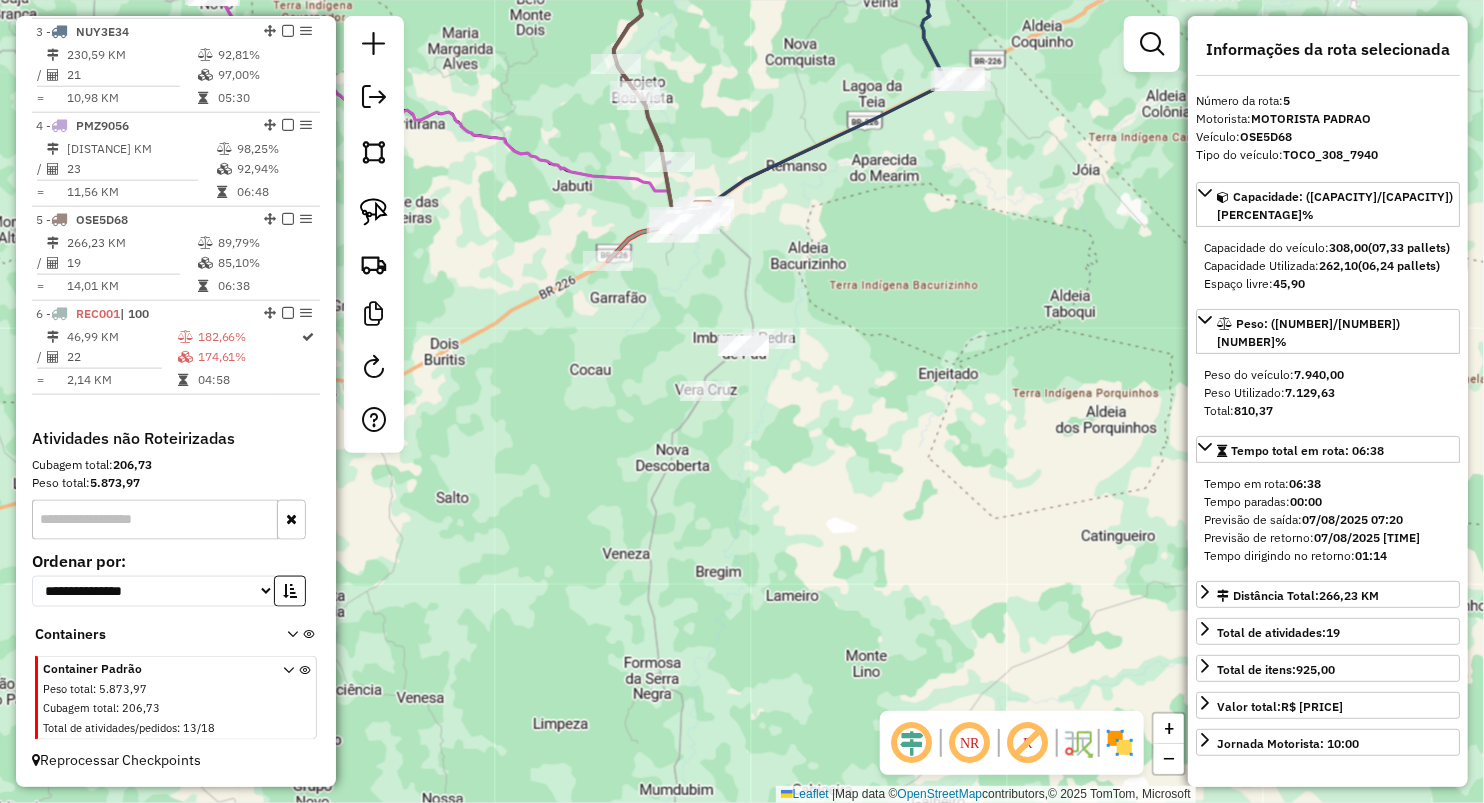 click on "Janela de atendimento Grade de atendimento Capacidade Transportadoras Veículos Cliente Pedidos  Rotas Selecione os dias de semana para filtrar as janelas de atendimento  Seg   Ter   Qua   Qui   Sex   Sáb   Dom  Informe o período da janela de atendimento: De: Até:  Filtrar exatamente a janela do cliente  Considerar janela de atendimento padrão  Selecione os dias de semana para filtrar as grades de atendimento  Seg   Ter   Qua   Qui   Sex   Sáb   Dom   Considerar clientes sem dia de atendimento cadastrado  Clientes fora do dia de atendimento selecionado Filtrar as atividades entre os valores definidos abaixo:  Peso mínimo:   Peso máximo:   Cubagem mínima:   Cubagem máxima:   De:   Até:  Filtrar as atividades entre o tempo de atendimento definido abaixo:  De:   Até:   Considerar capacidade total dos clientes não roteirizados Transportadora: Selecione um ou mais itens Tipo de veículo: Selecione um ou mais itens Veículo: Selecione um ou mais itens Motorista: Selecione um ou mais itens Nome: Rótulo:" 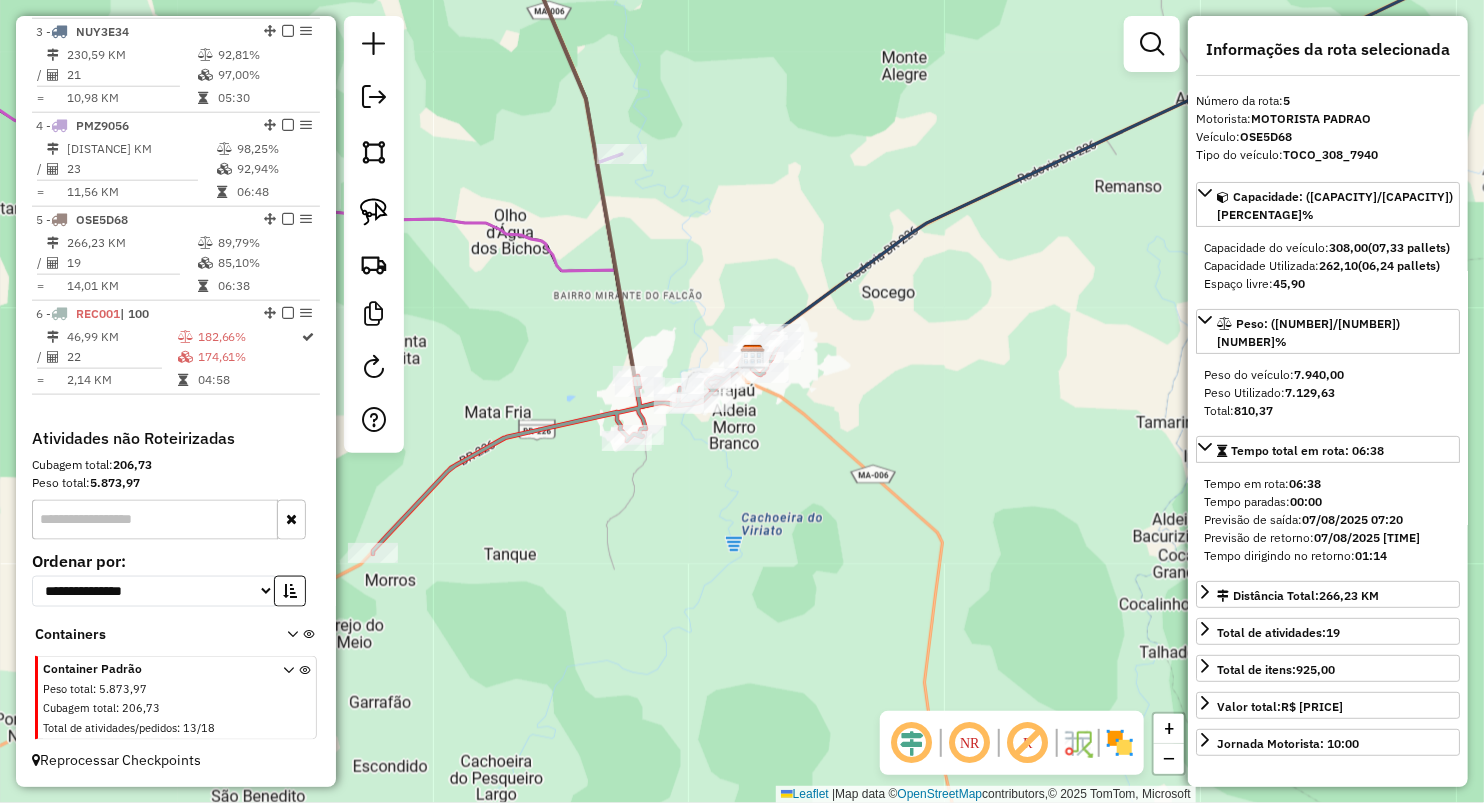 drag, startPoint x: 683, startPoint y: 283, endPoint x: 681, endPoint y: 270, distance: 13.152946 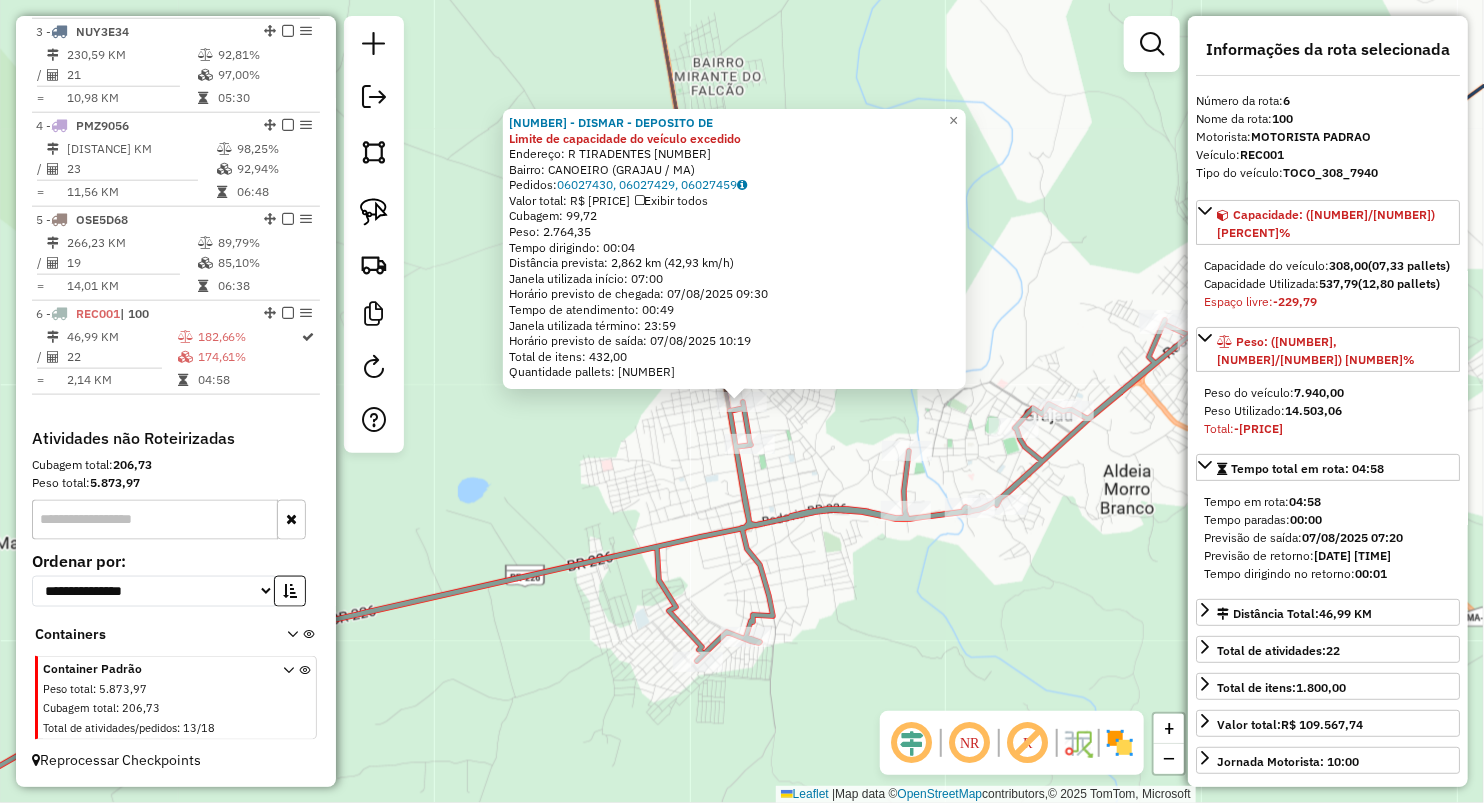 click on "597 - DISMAR - DEPOSITO DE Limite de capacidade do veículo excedido  Endereço:  R TIRADENTES 1   Bairro: CANOEIRO (GRAJAU / MA)   Pedidos:  06027430, 06027429, 06027459   Valor total: R$ 21.462,60   Exibir todos   Cubagem: 99,72  Peso: 2.764,35  Tempo dirigindo: 00:04   Distância prevista: 2,862 km (42,93 km/h)   Janela utilizada início: 07:00   Horário previsto de chegada: 07/08/2025 09:30   Tempo de atendimento: 00:49   Janela utilizada término: 23:59   Horário previsto de saída: 07/08/2025 10:19   Total de itens: 432,00   Quantidade pallets: 2,374  × Janela de atendimento Grade de atendimento Capacidade Transportadoras Veículos Cliente Pedidos  Rotas Selecione os dias de semana para filtrar as janelas de atendimento  Seg   Ter   Qua   Qui   Sex   Sáb   Dom  Informe o período da janela de atendimento: De: Até:  Filtrar exatamente a janela do cliente  Considerar janela de atendimento padrão  Selecione os dias de semana para filtrar as grades de atendimento  Seg   Ter   Qua   Qui   Sex   Sáb  +" 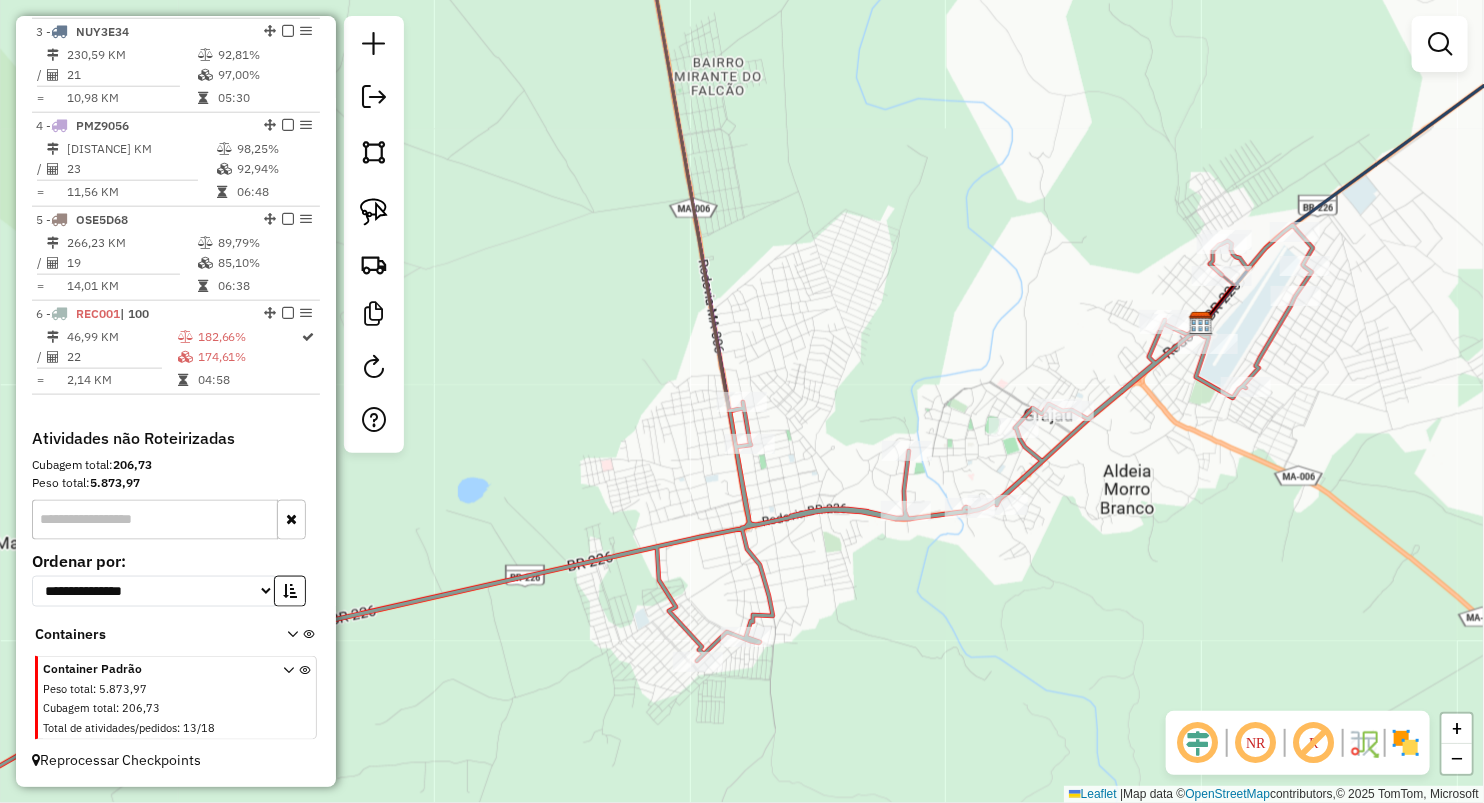 drag, startPoint x: 379, startPoint y: 207, endPoint x: 421, endPoint y: 222, distance: 44.598206 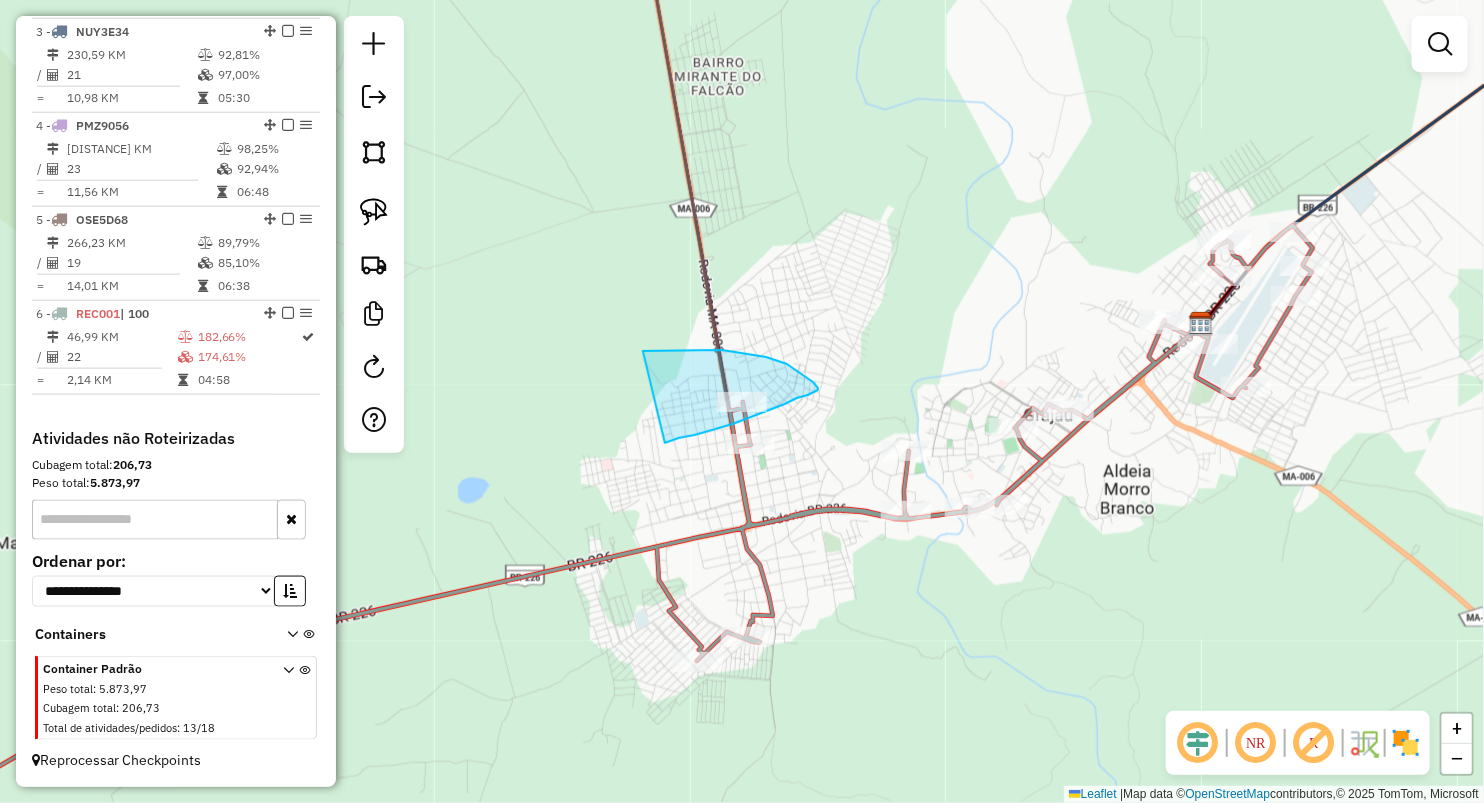 drag, startPoint x: 647, startPoint y: 351, endPoint x: 663, endPoint y: 444, distance: 94.36631 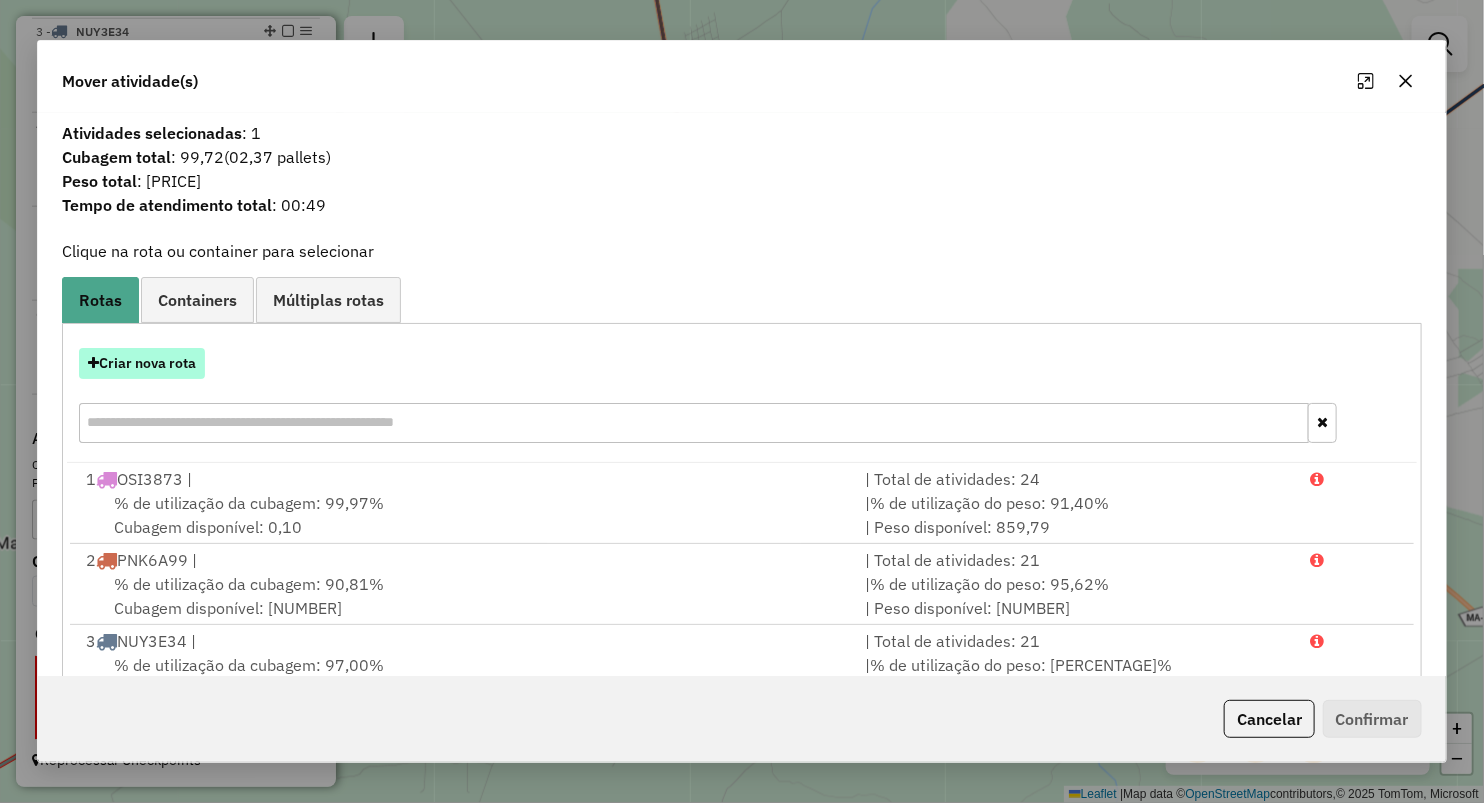 click on "Criar nova rota" at bounding box center (142, 363) 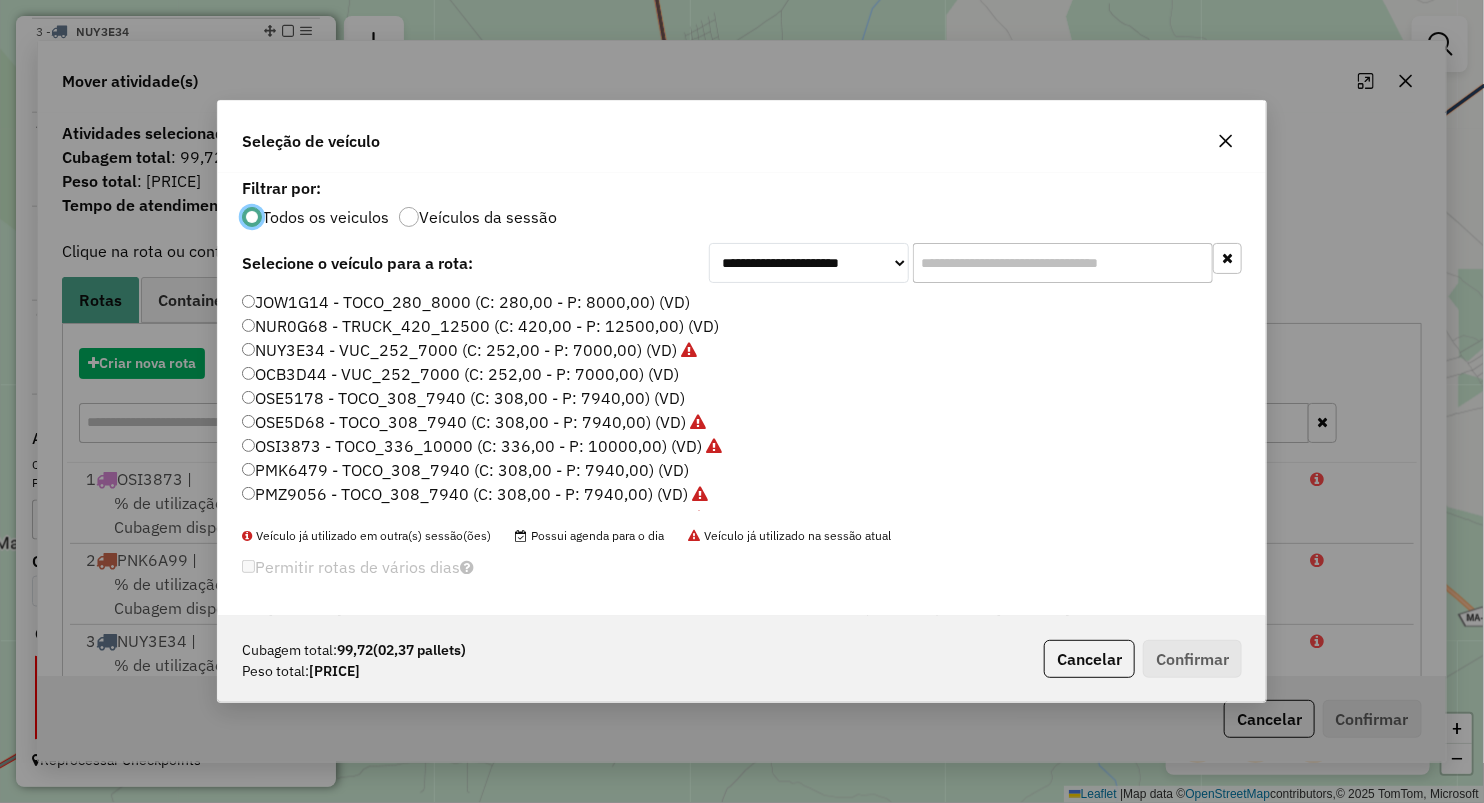 scroll, scrollTop: 10, scrollLeft: 6, axis: both 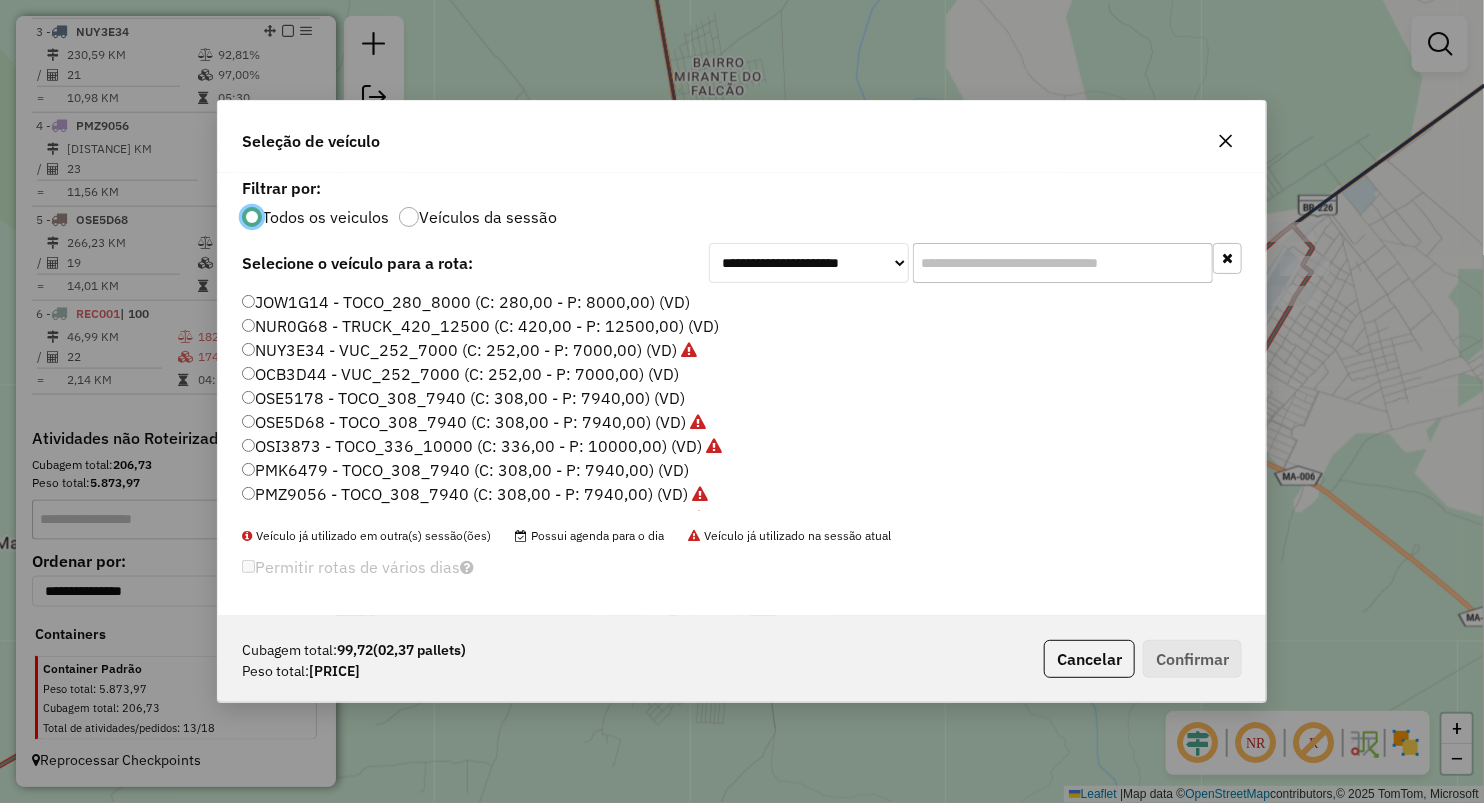 click on "JOW1G14 - TOCO_280_8000 (C: 280,00 - P: 8000,00) (VD)" 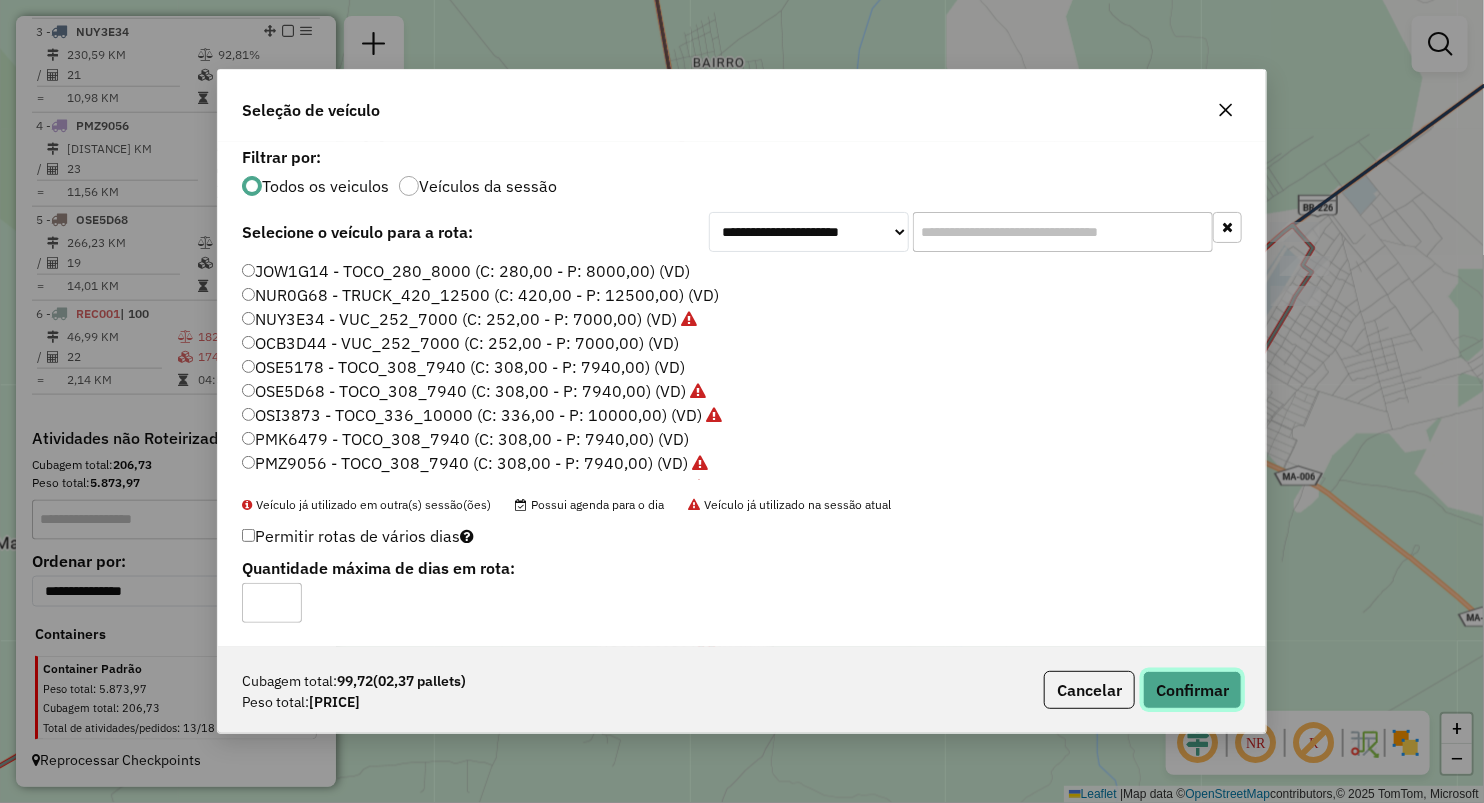click on "Confirmar" 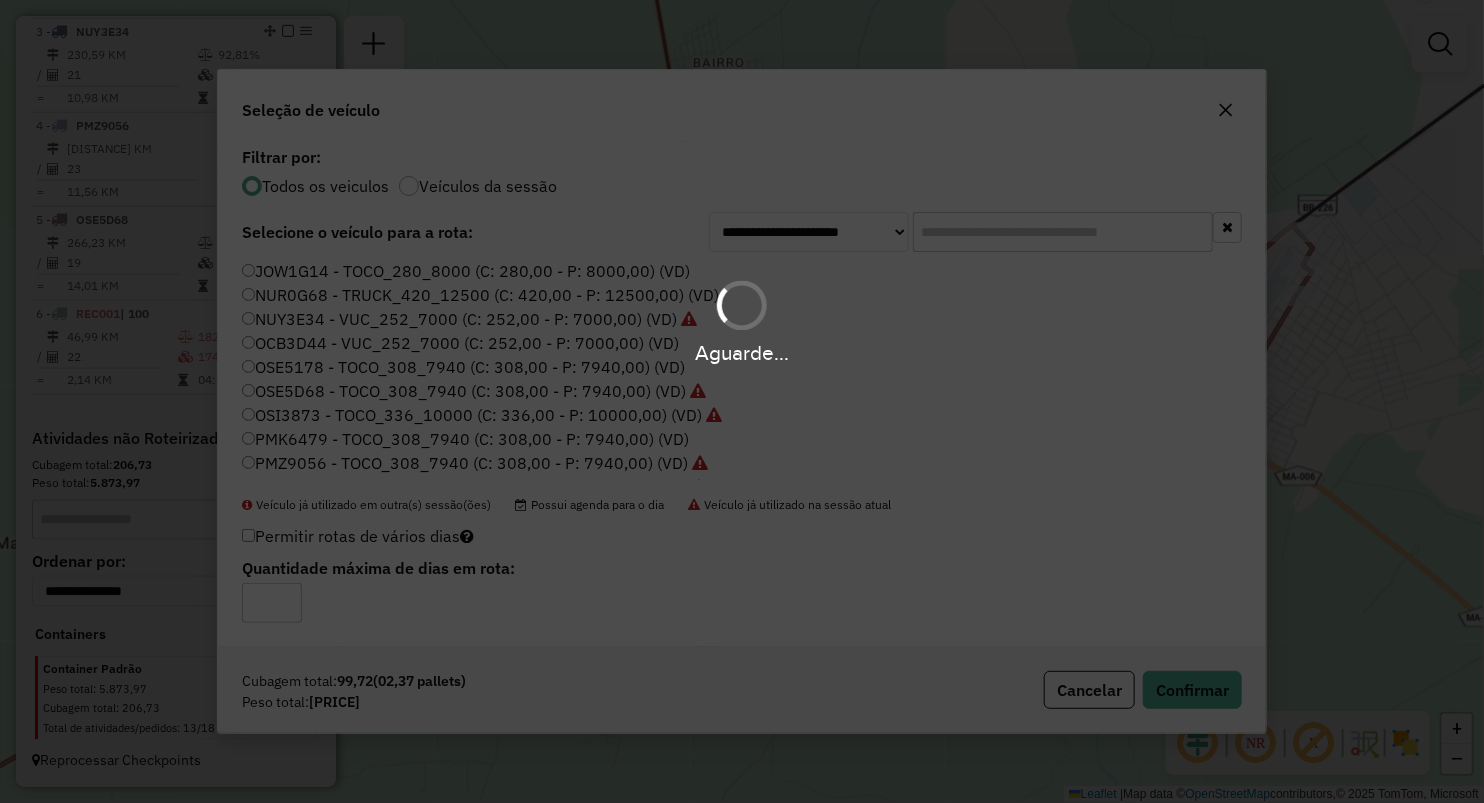 scroll, scrollTop: 960, scrollLeft: 0, axis: vertical 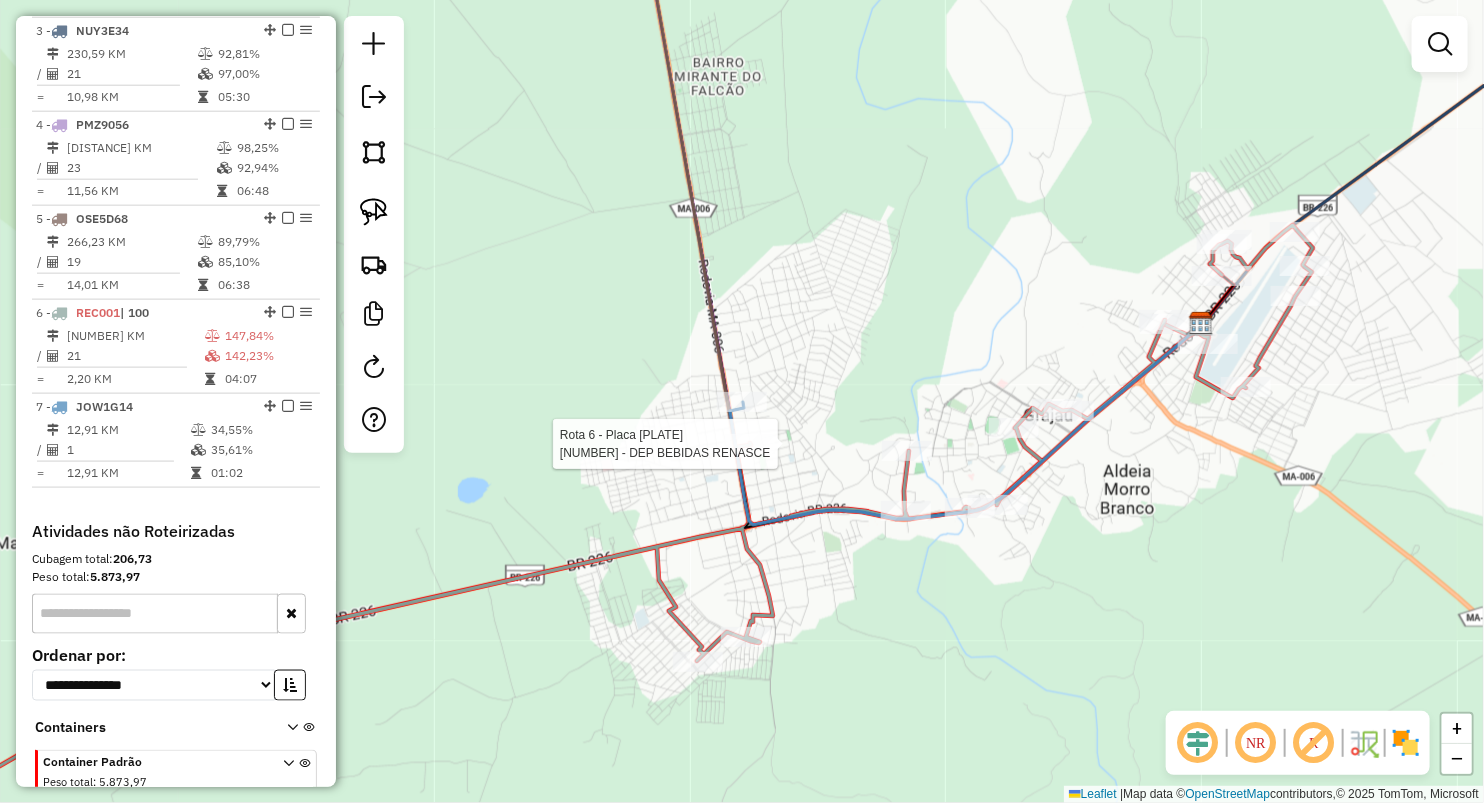 select on "**********" 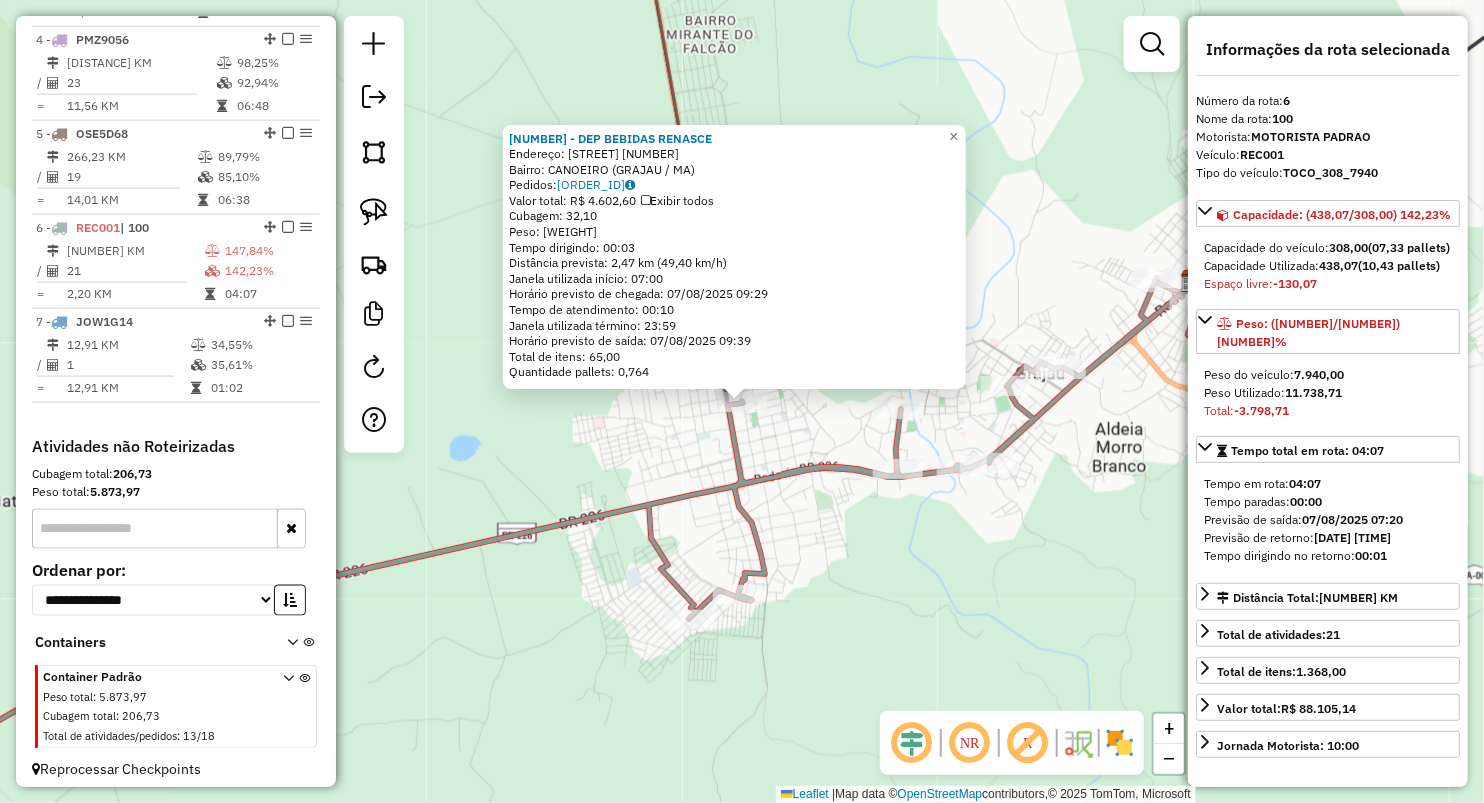 scroll, scrollTop: 1053, scrollLeft: 0, axis: vertical 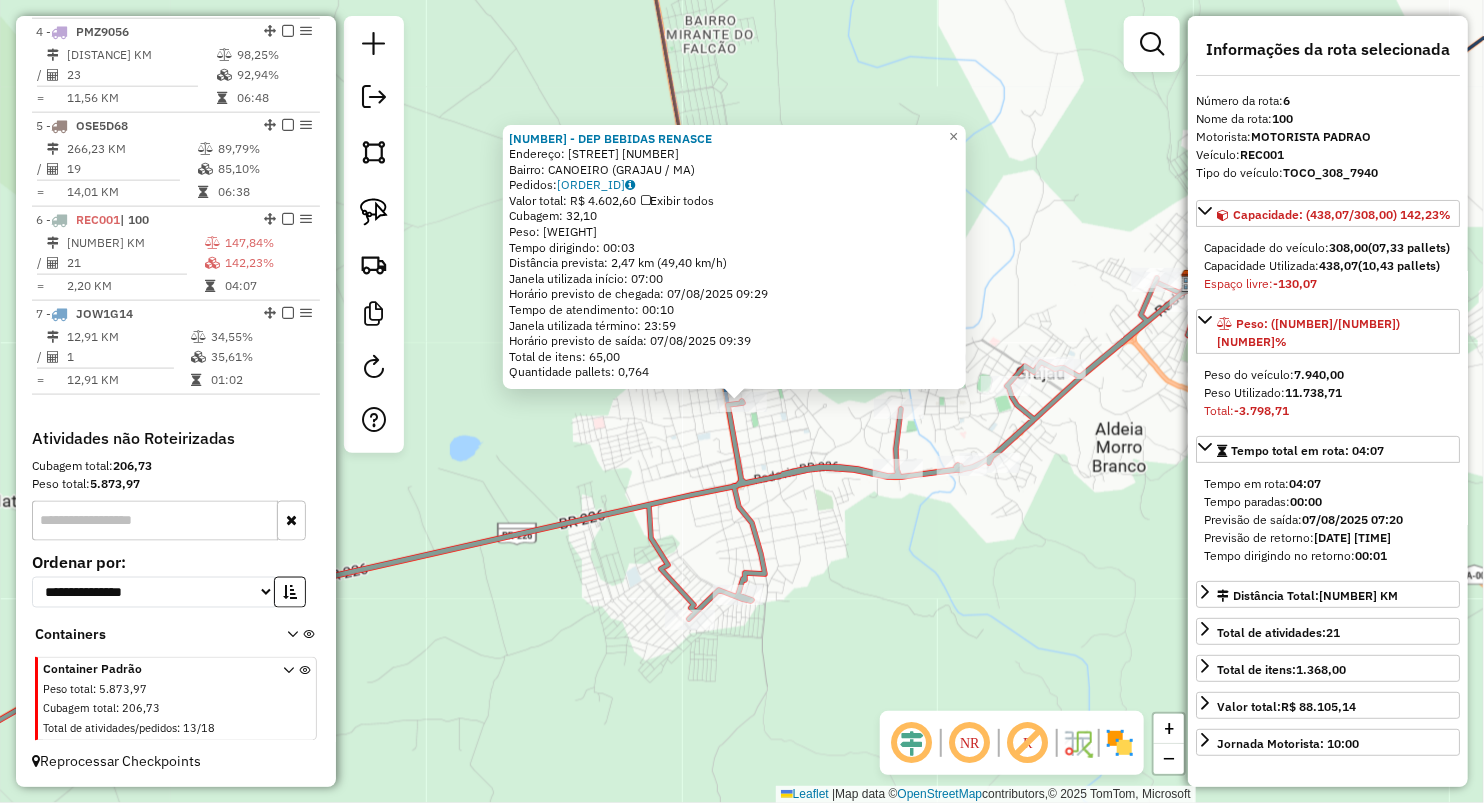 click on "1152 - DEP BEBIDAS RENASCE  Endereço:  RUA TIRADENTES SN   Bairro: CANOEIRO (GRAJAU / MA)   Pedidos:  06027445   Valor total: R$ 4.602,60   Exibir todos   Cubagem: 32,10  Peso: 841,50  Tempo dirigindo: 00:03   Distância prevista: 2,47 km (49,40 km/h)   Janela utilizada início: 07:00   Horário previsto de chegada: 07/08/2025 09:29   Tempo de atendimento: 00:10   Janela utilizada término: 23:59   Horário previsto de saída: 07/08/2025 09:39   Total de itens: 65,00   Quantidade pallets: 0,764  × Janela de atendimento Grade de atendimento Capacidade Transportadoras Veículos Cliente Pedidos  Rotas Selecione os dias de semana para filtrar as janelas de atendimento  Seg   Ter   Qua   Qui   Sex   Sáb   Dom  Informe o período da janela de atendimento: De: Até:  Filtrar exatamente a janela do cliente  Considerar janela de atendimento padrão  Selecione os dias de semana para filtrar as grades de atendimento  Seg   Ter   Qua   Qui   Sex   Sáb   Dom   Considerar clientes sem dia de atendimento cadastrado De:" 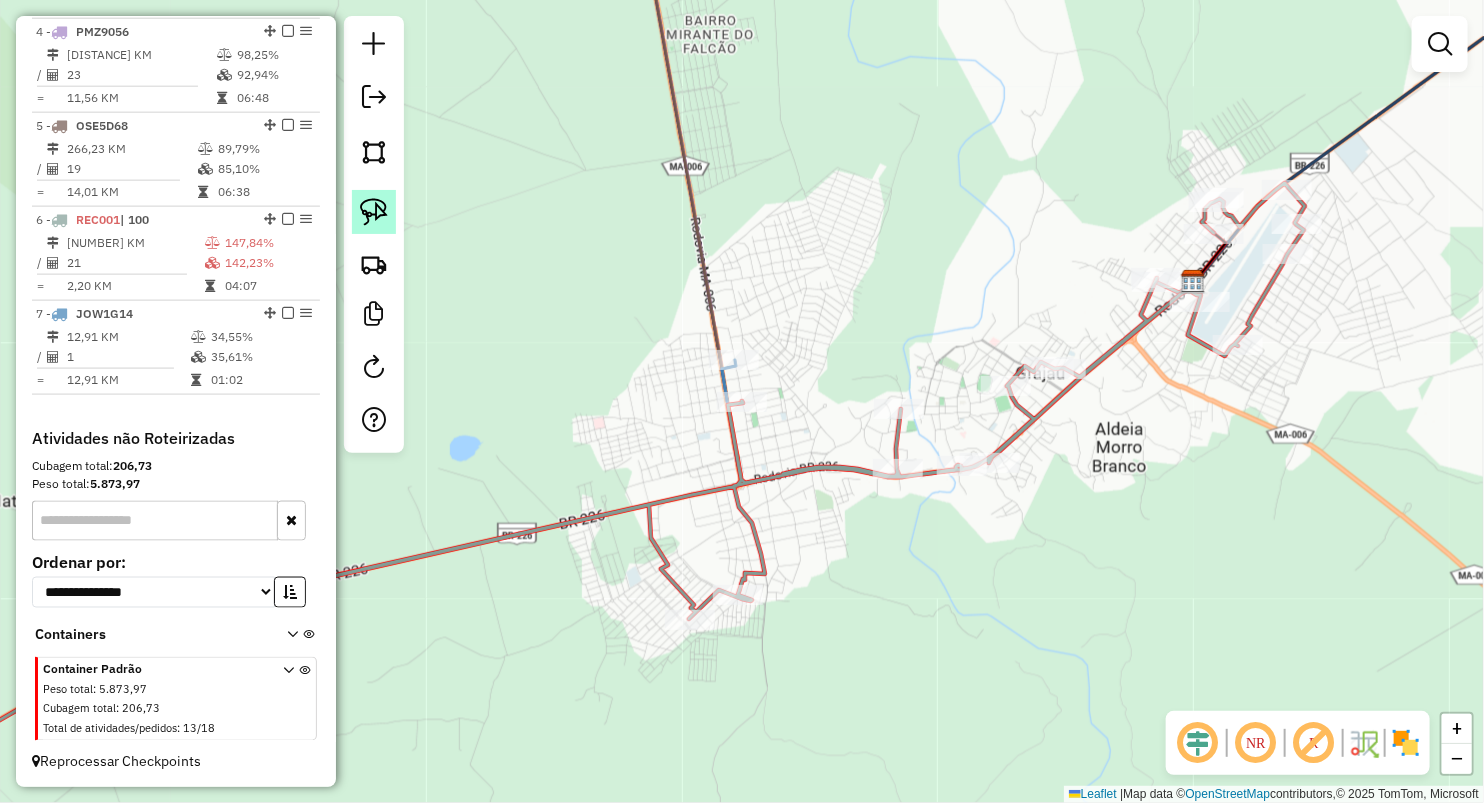 click 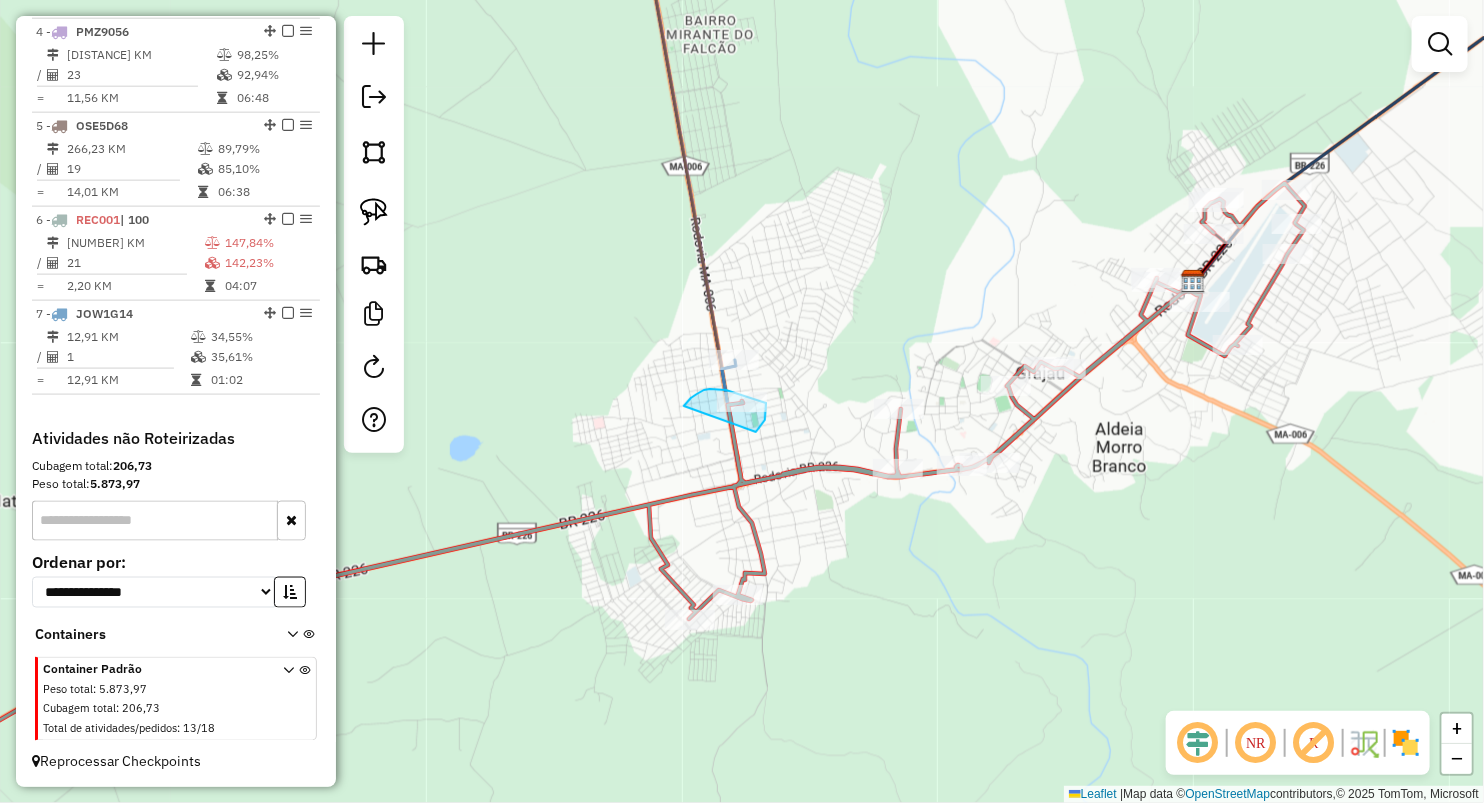 drag, startPoint x: 684, startPoint y: 407, endPoint x: 752, endPoint y: 434, distance: 73.1642 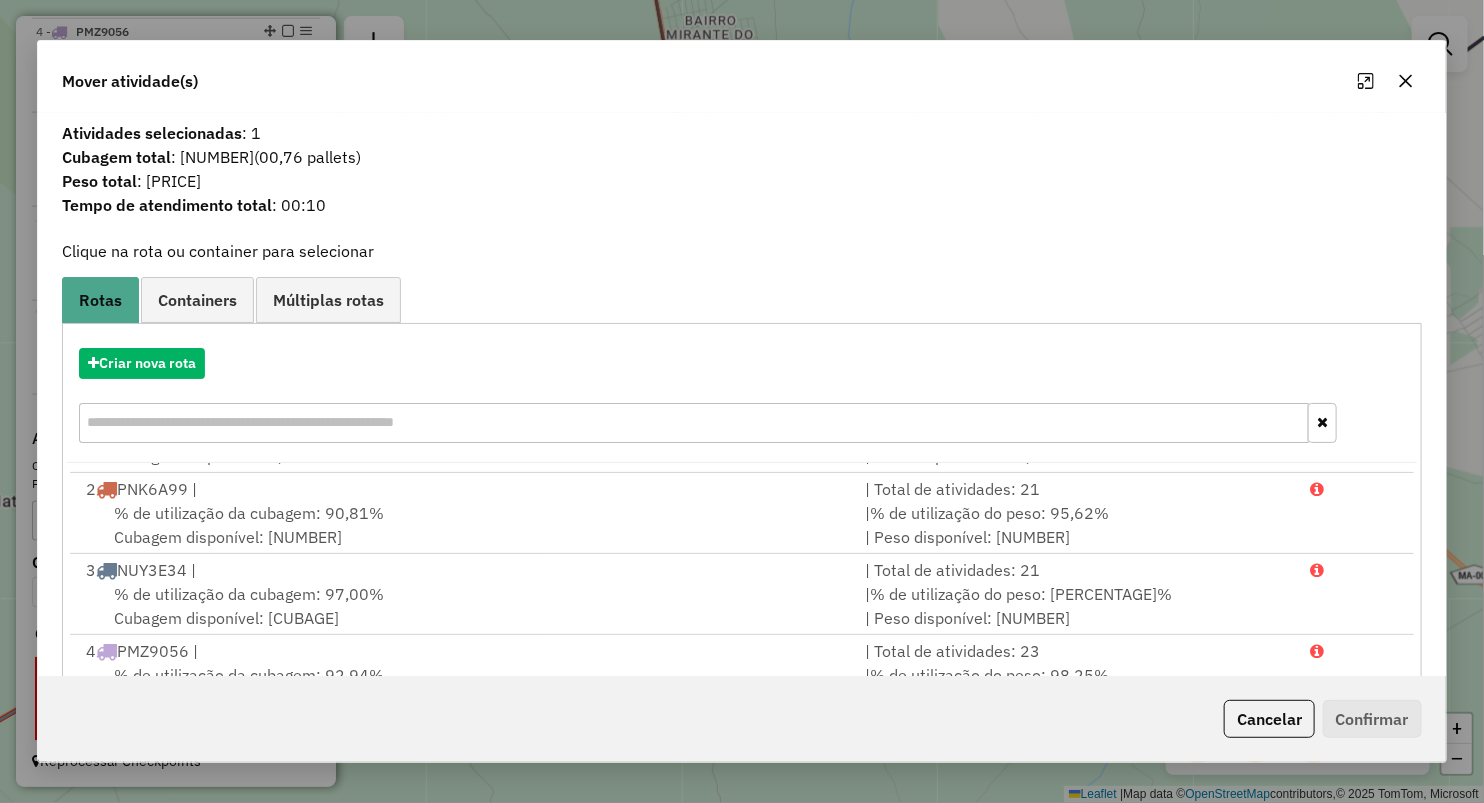 scroll, scrollTop: 85, scrollLeft: 0, axis: vertical 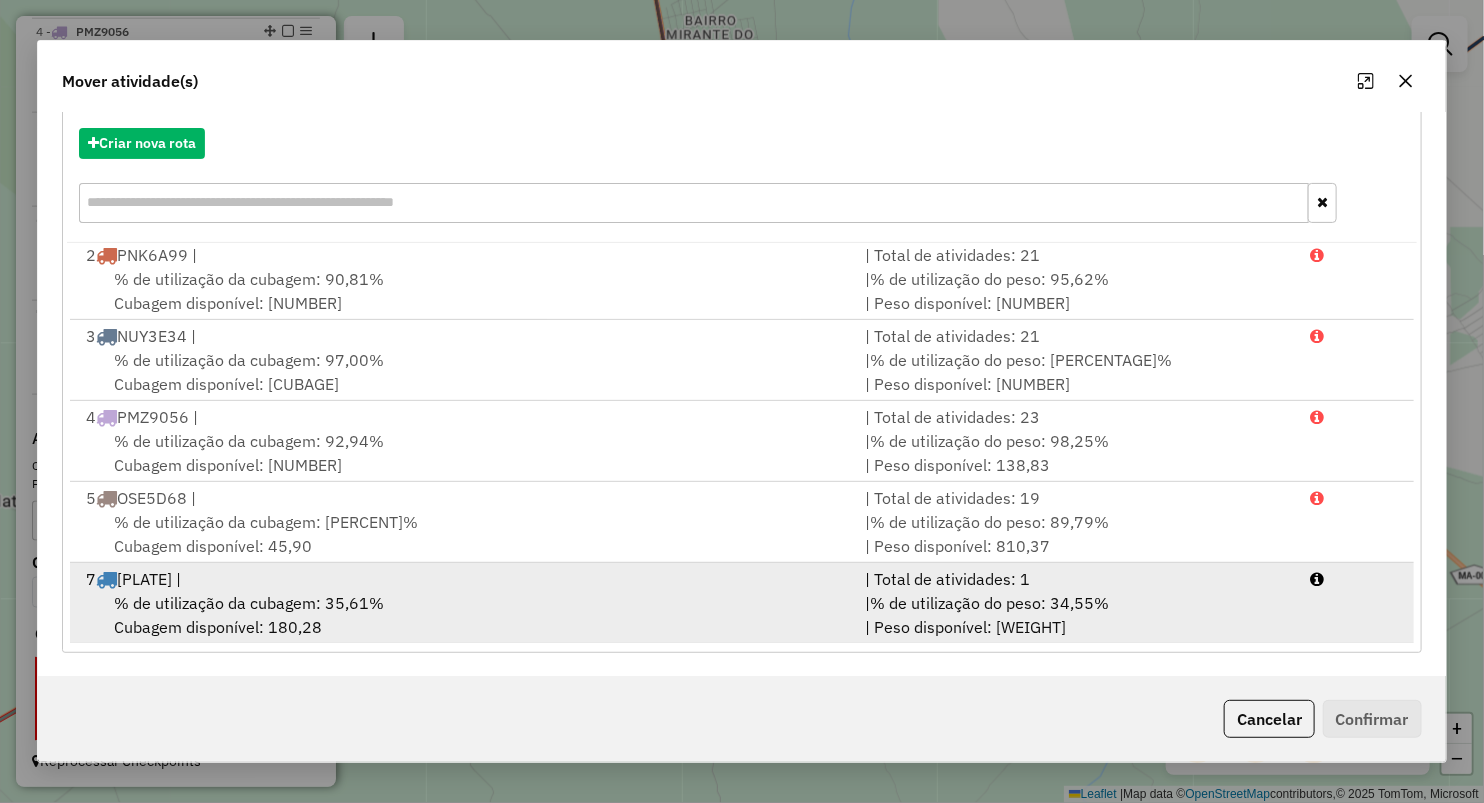 click on "% de utilização da cubagem: 35,61%" at bounding box center (249, 603) 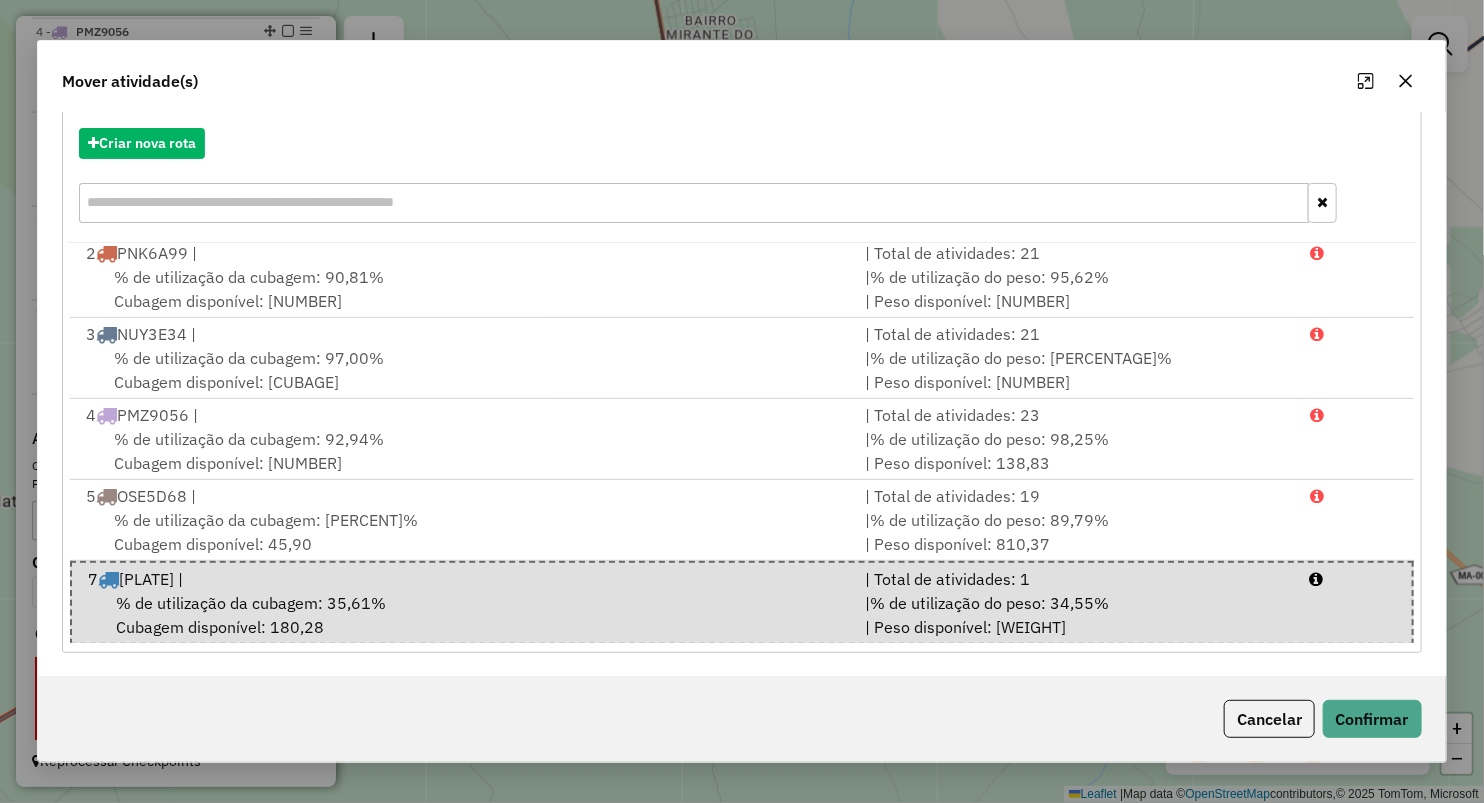 scroll, scrollTop: 88, scrollLeft: 0, axis: vertical 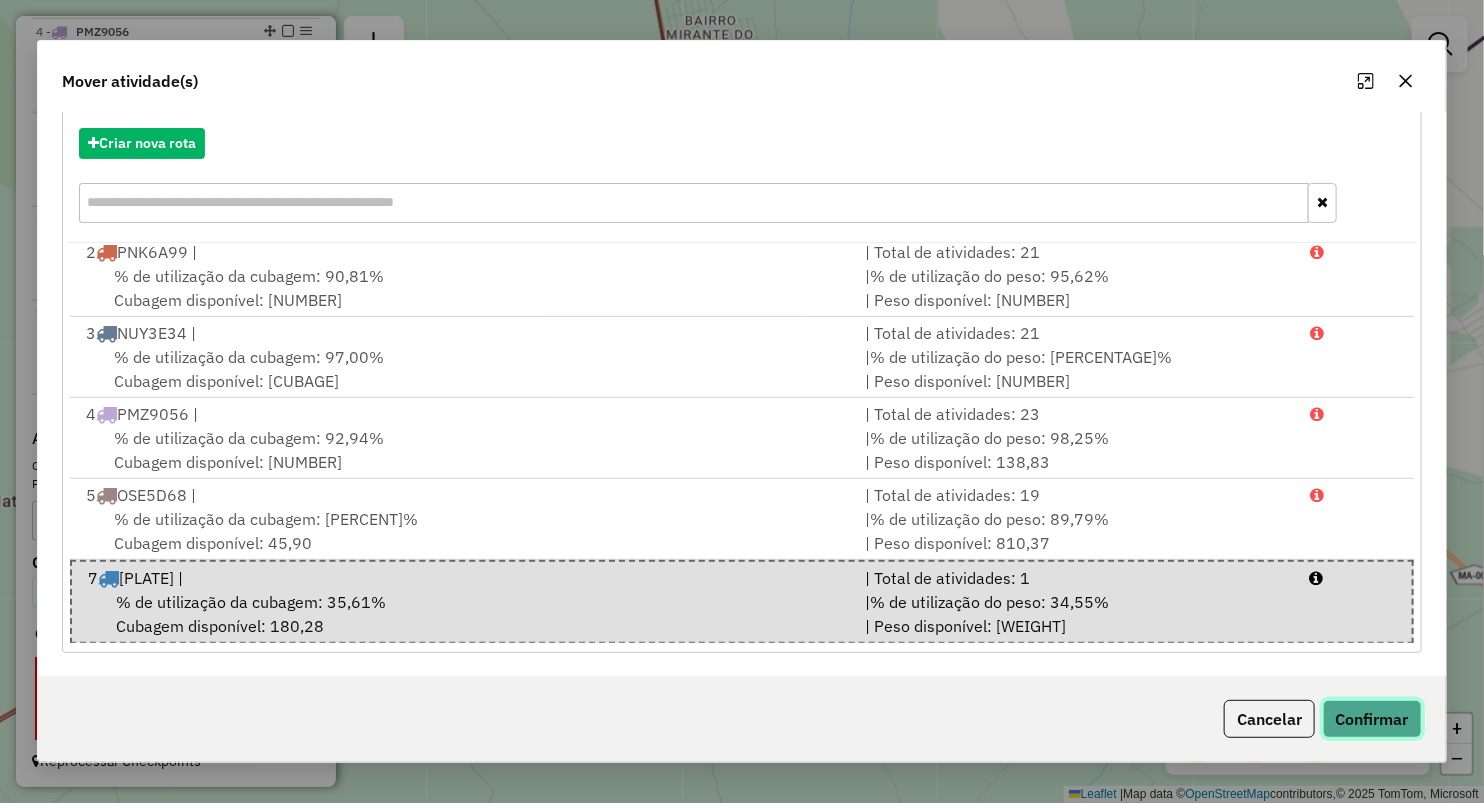click on "Confirmar" 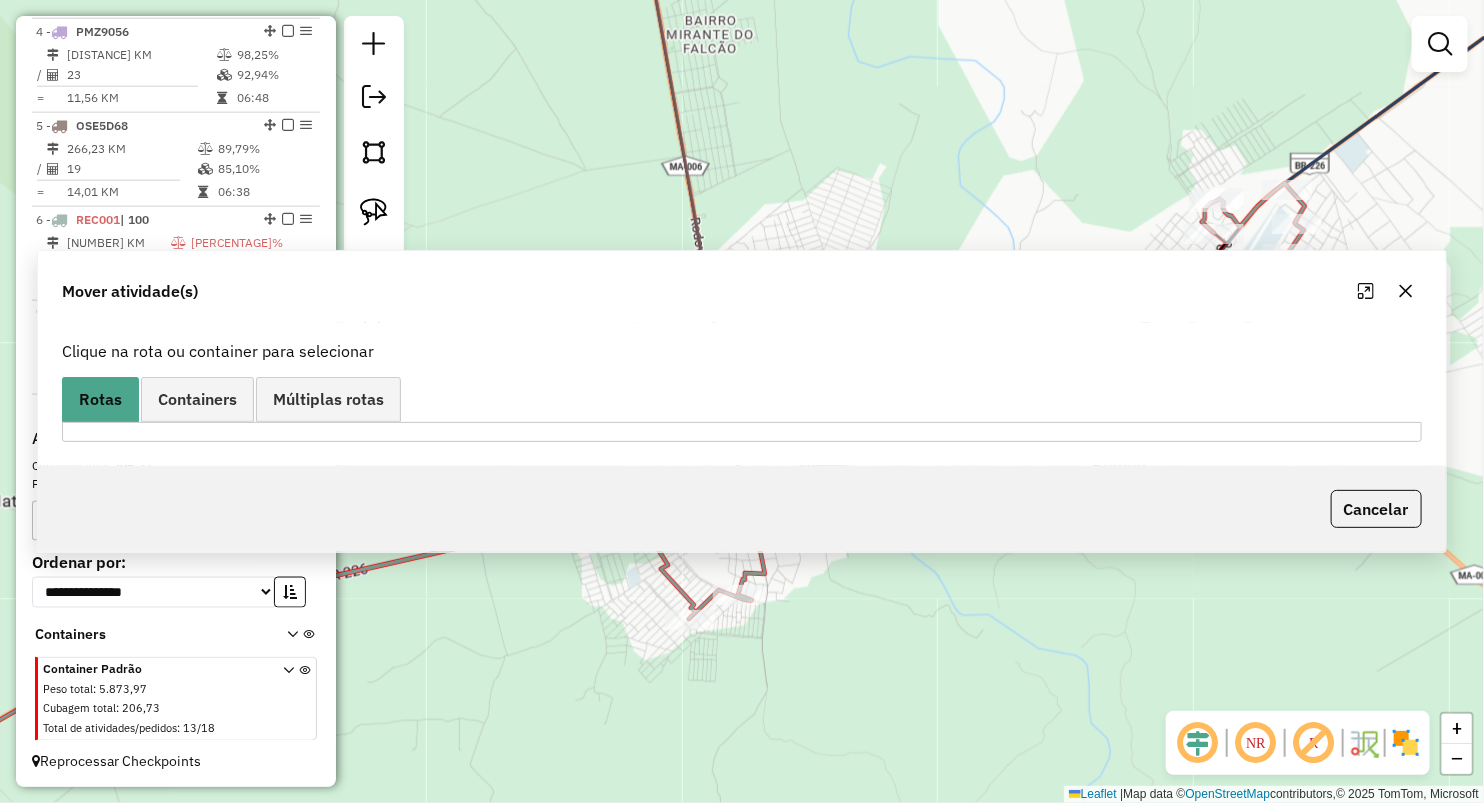 scroll, scrollTop: 0, scrollLeft: 0, axis: both 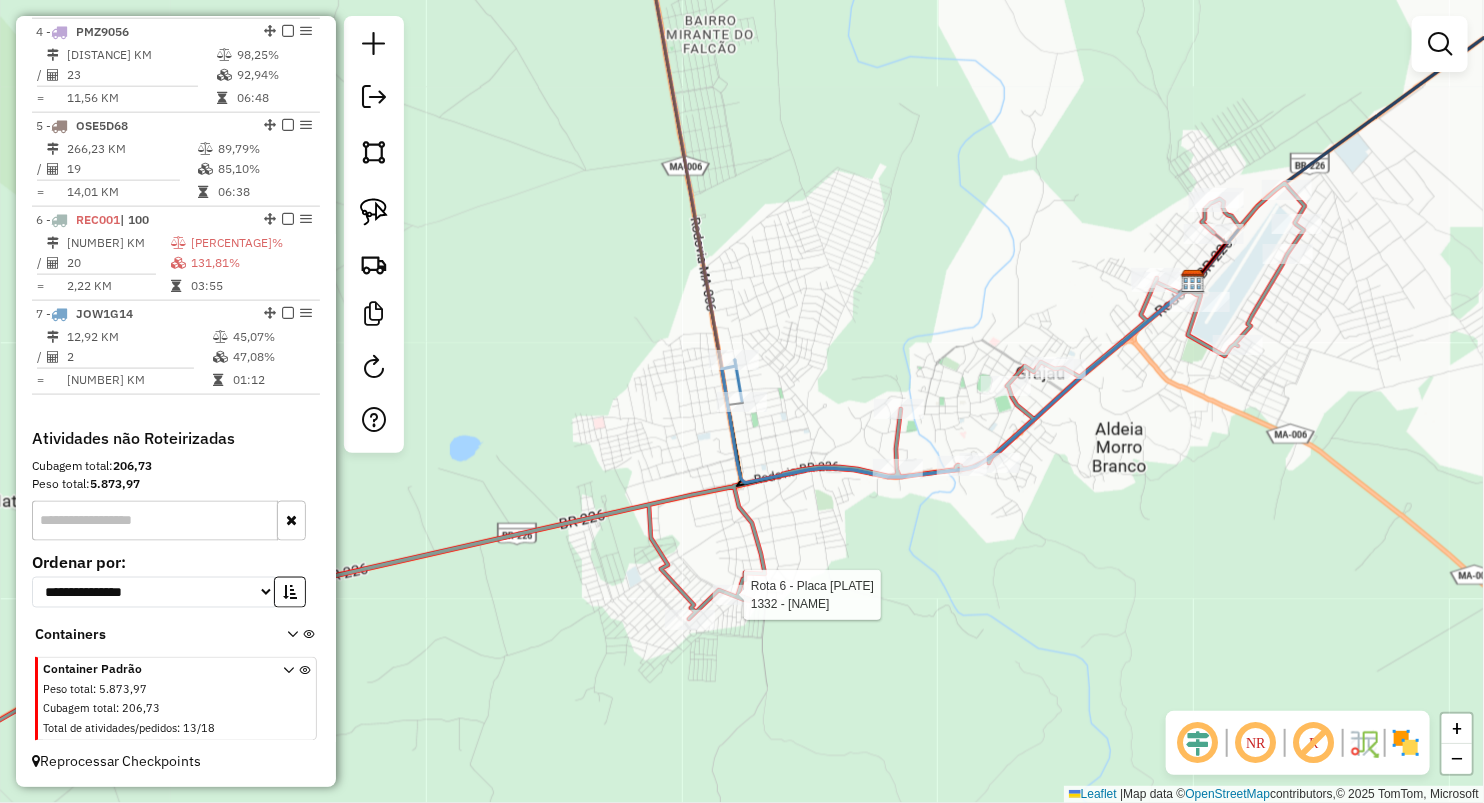 select on "**********" 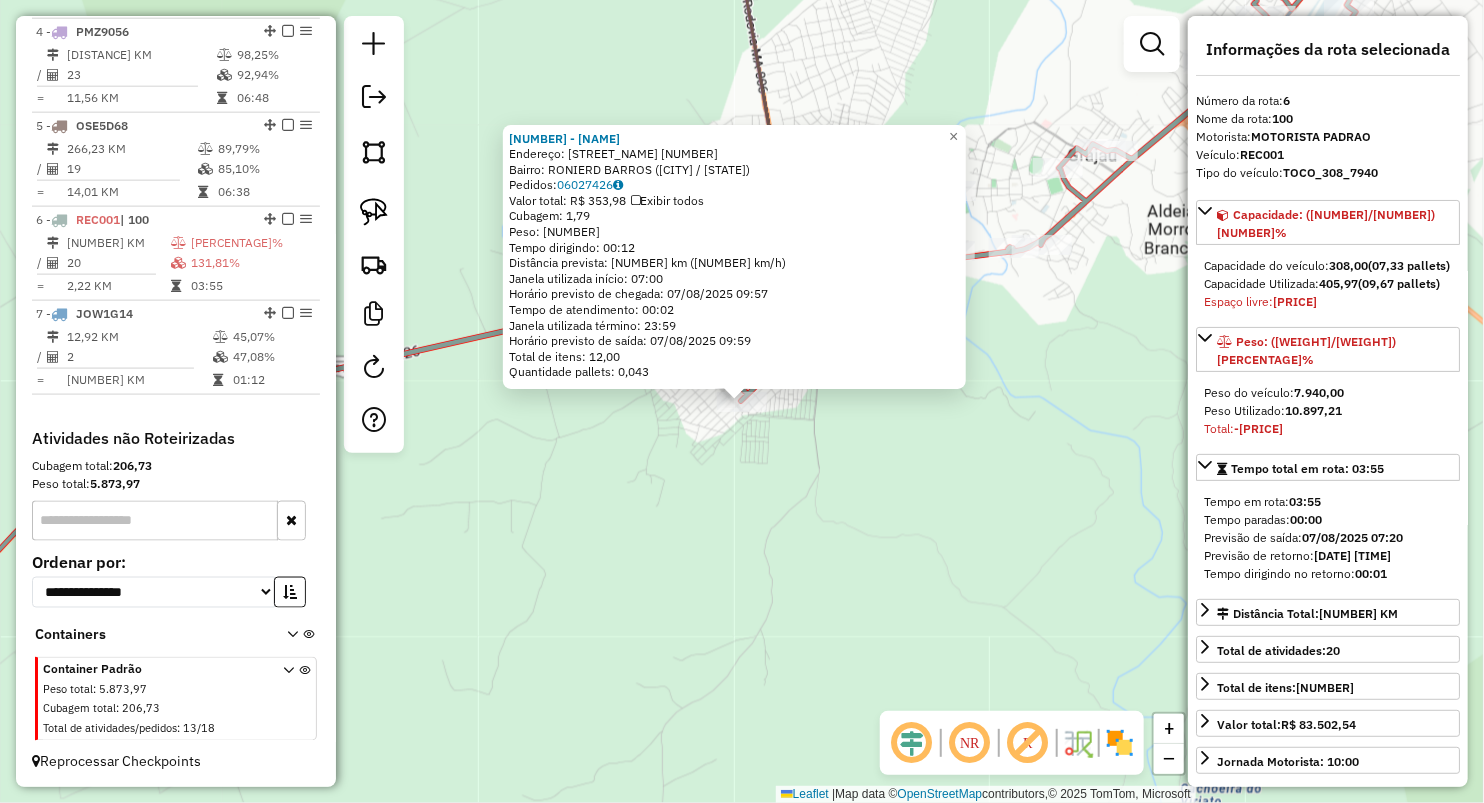 drag, startPoint x: 776, startPoint y: 609, endPoint x: 798, endPoint y: 550, distance: 62.968246 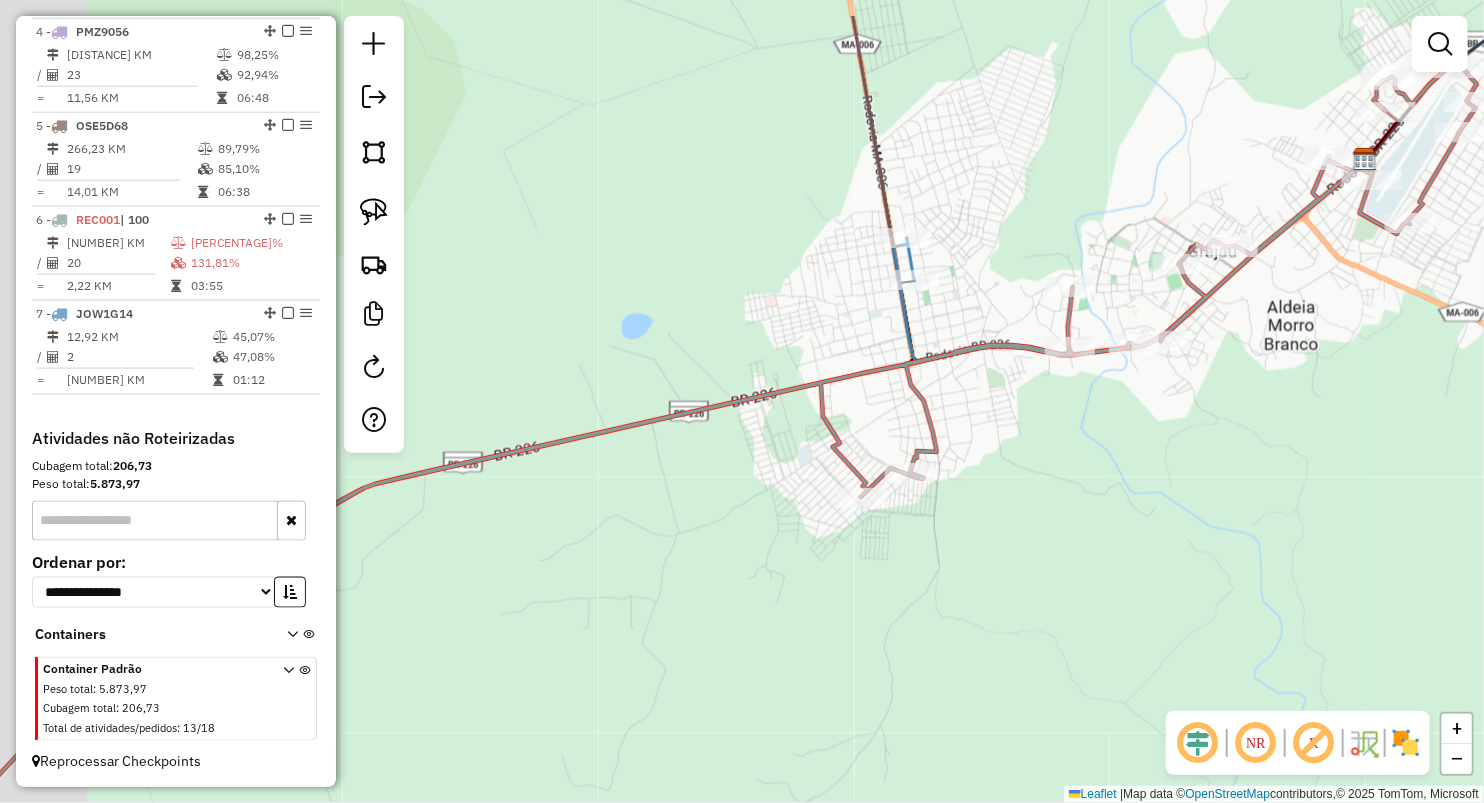 drag, startPoint x: 985, startPoint y: 425, endPoint x: 1029, endPoint y: 471, distance: 63.655323 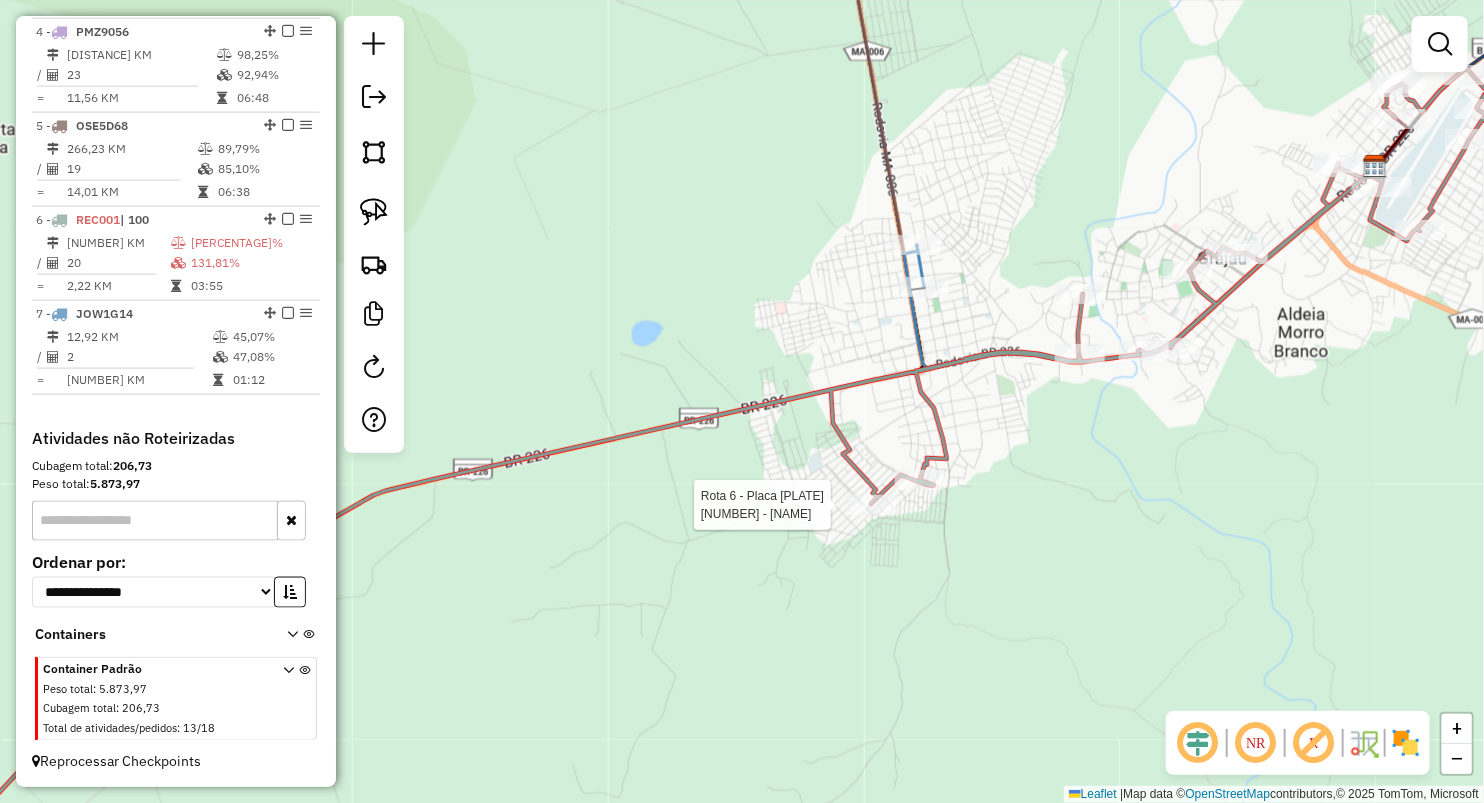 select on "**********" 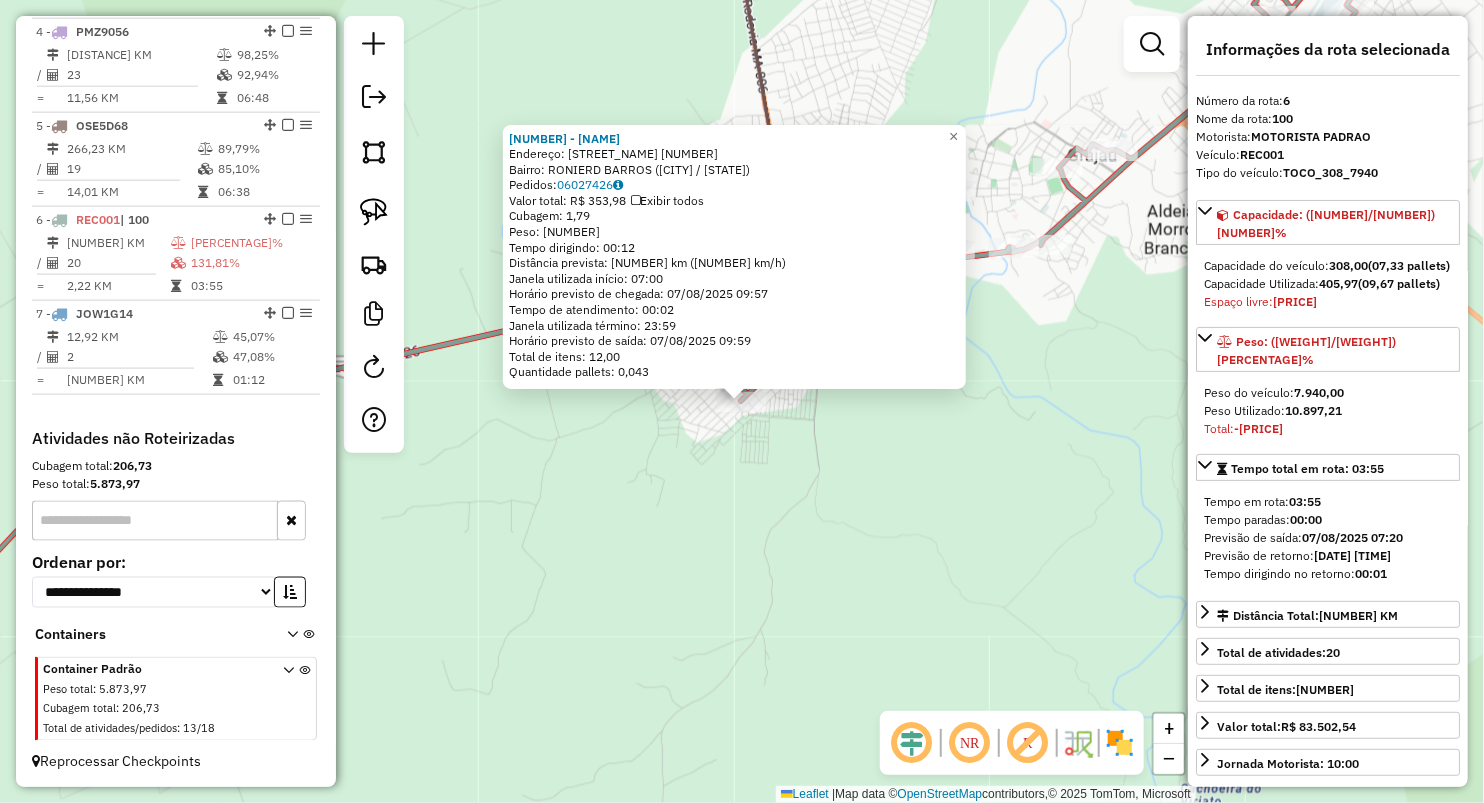 click on "1034 - LA VILLA BEACH TEN  Endereço:  RUA TARRAFA 15   Bairro: RONIERD BARROS (GRAJAU / MA)   Pedidos:  06027426   Valor total: R$ 353,98   Exibir todos   Cubagem: 1,79  Peso: 50,07  Tempo dirigindo: 00:12   Distância prevista: 12,51 km (62,55 km/h)   Janela utilizada início: 07:00   Horário previsto de chegada: 07/08/2025 09:57   Tempo de atendimento: 00:02   Janela utilizada término: 23:59   Horário previsto de saída: 07/08/2025 09:59   Total de itens: 12,00   Quantidade pallets: 0,043  × Janela de atendimento Grade de atendimento Capacidade Transportadoras Veículos Cliente Pedidos  Rotas Selecione os dias de semana para filtrar as janelas de atendimento  Seg   Ter   Qua   Qui   Sex   Sáb   Dom  Informe o período da janela de atendimento: De: Até:  Filtrar exatamente a janela do cliente  Considerar janela de atendimento padrão  Selecione os dias de semana para filtrar as grades de atendimento  Seg   Ter   Qua   Qui   Sex   Sáb   Dom   Considerar clientes sem dia de atendimento cadastrado  De:" 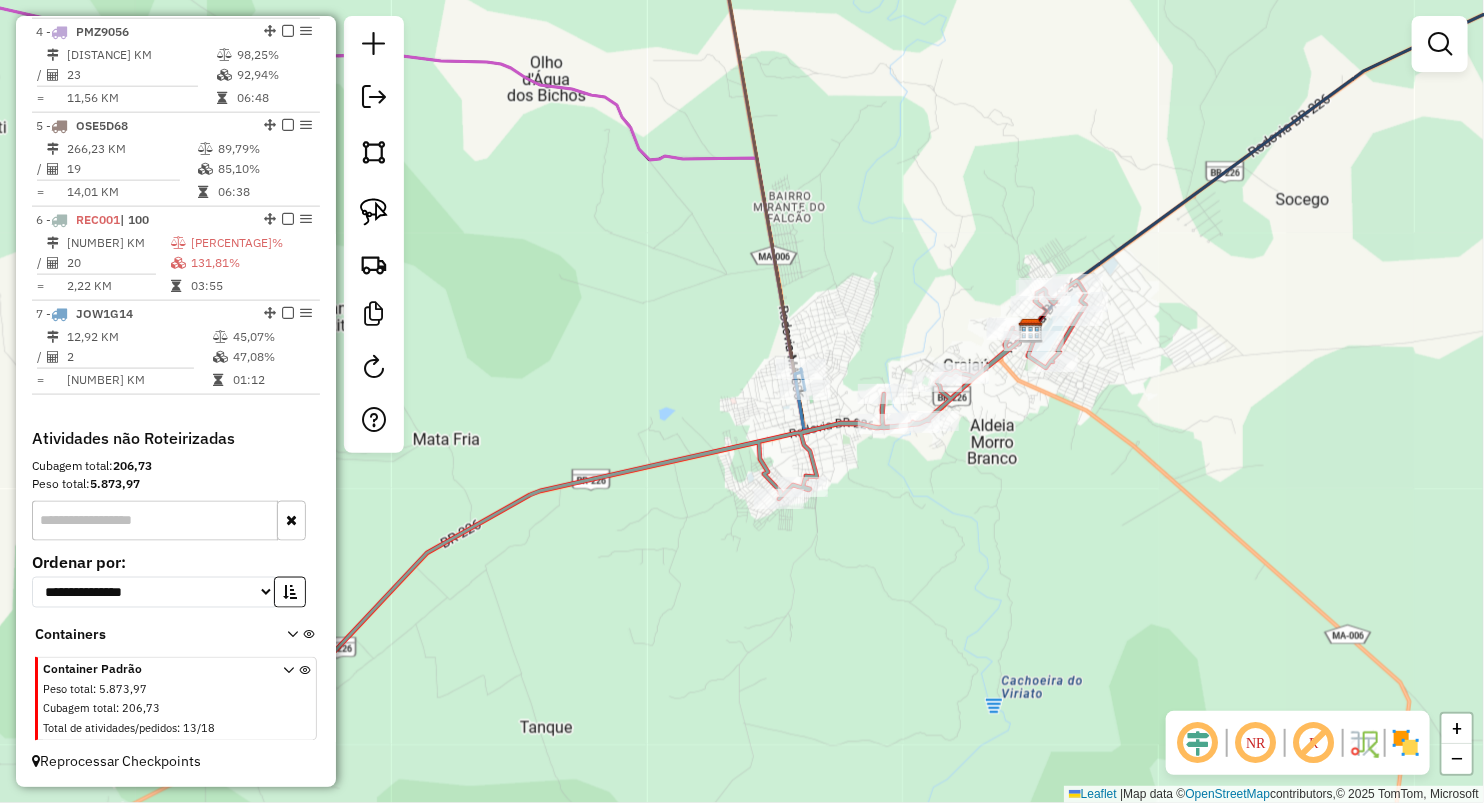 drag, startPoint x: 902, startPoint y: 501, endPoint x: 878, endPoint y: 511, distance: 26 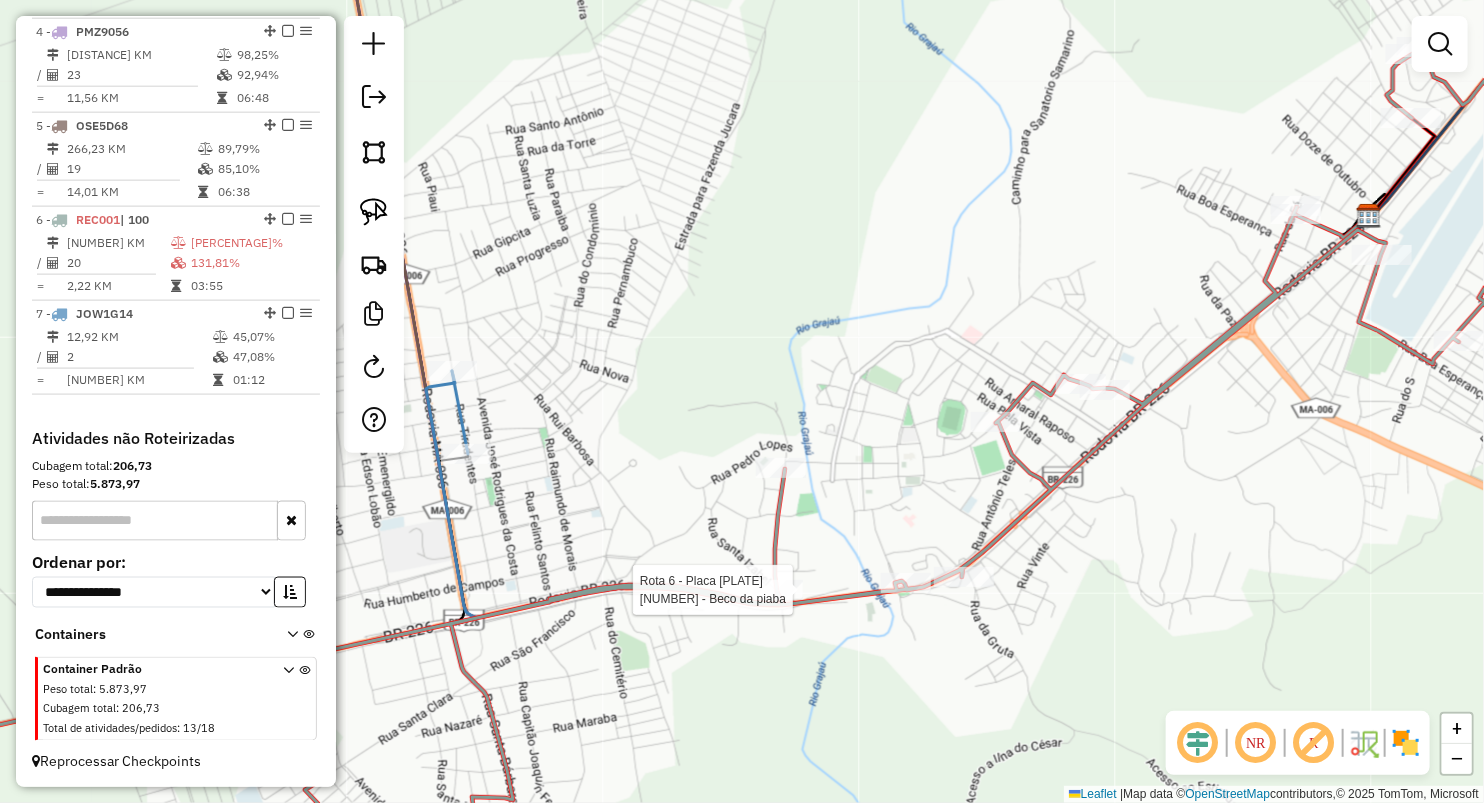 select on "**********" 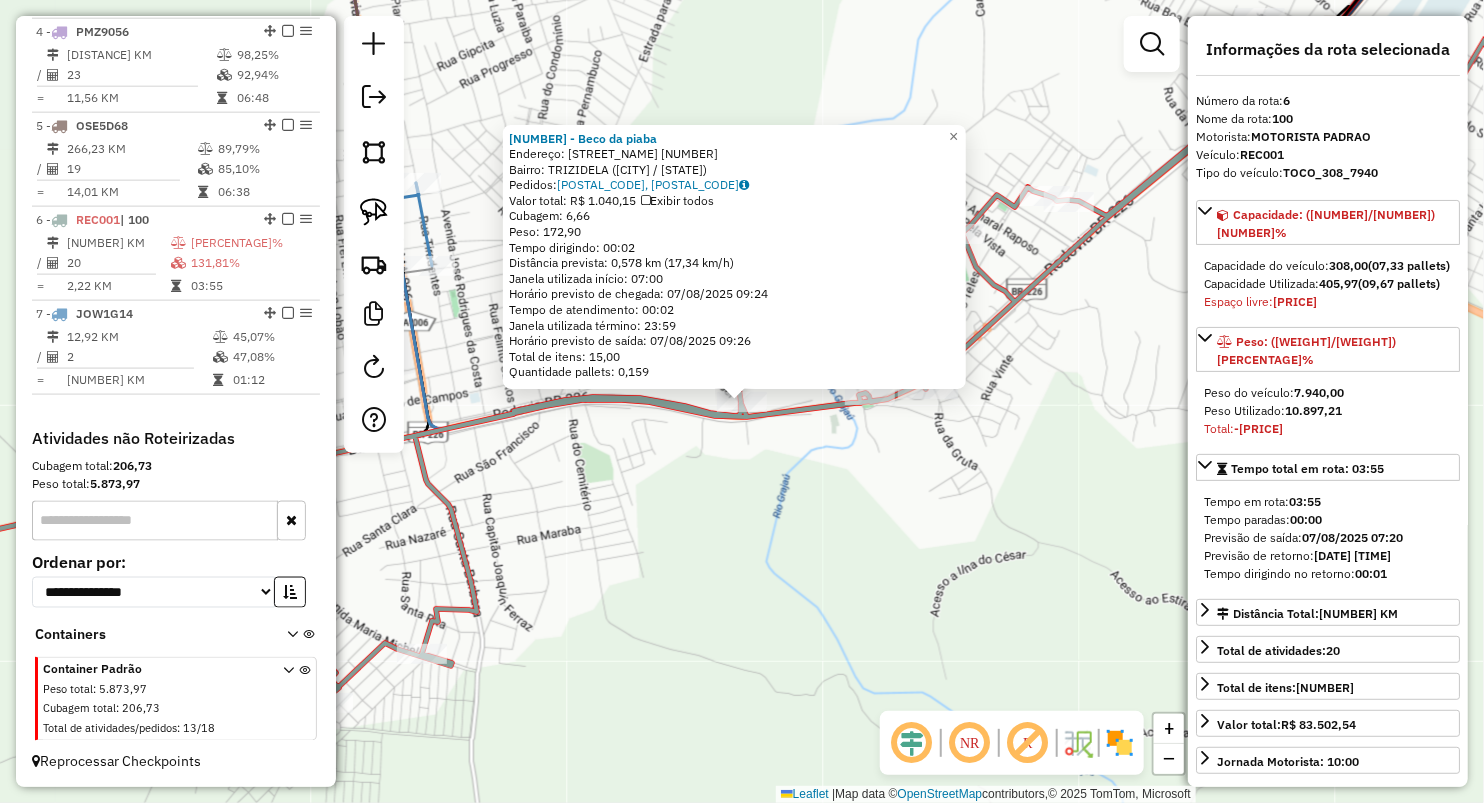 click on "953 - Beco da piaba  Endereço:  Av. Antonio borges 689   Bairro: TRIZIDELA (GRAJAU / MA)   Pedidos:  06027370, 06027371   Valor total: R$ 1.040,15   Exibir todos   Cubagem: 6,66  Peso: 172,90  Tempo dirigindo: 00:02   Distância prevista: 0,578 km (17,34 km/h)   Janela utilizada início: 07:00   Horário previsto de chegada: 07/08/2025 09:24   Tempo de atendimento: 00:02   Janela utilizada término: 23:59   Horário previsto de saída: 07/08/2025 09:26   Total de itens: 15,00   Quantidade pallets: 0,159  × Janela de atendimento Grade de atendimento Capacidade Transportadoras Veículos Cliente Pedidos  Rotas Selecione os dias de semana para filtrar as janelas de atendimento  Seg   Ter   Qua   Qui   Sex   Sáb   Dom  Informe o período da janela de atendimento: De: Até:  Filtrar exatamente a janela do cliente  Considerar janela de atendimento padrão  Selecione os dias de semana para filtrar as grades de atendimento  Seg   Ter   Qua   Qui   Sex   Sáb   Dom   Clientes fora do dia de atendimento selecionado +" 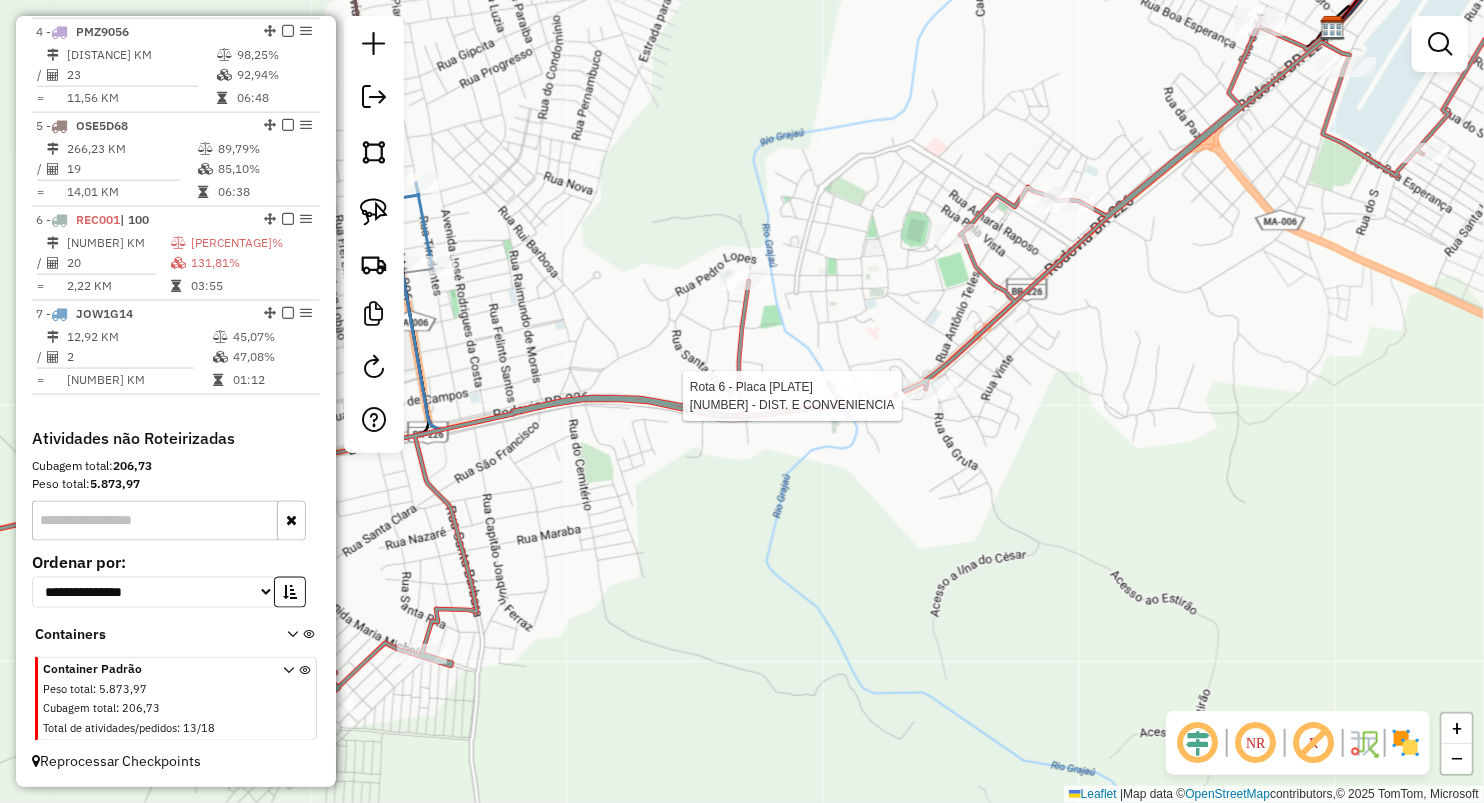 select on "**********" 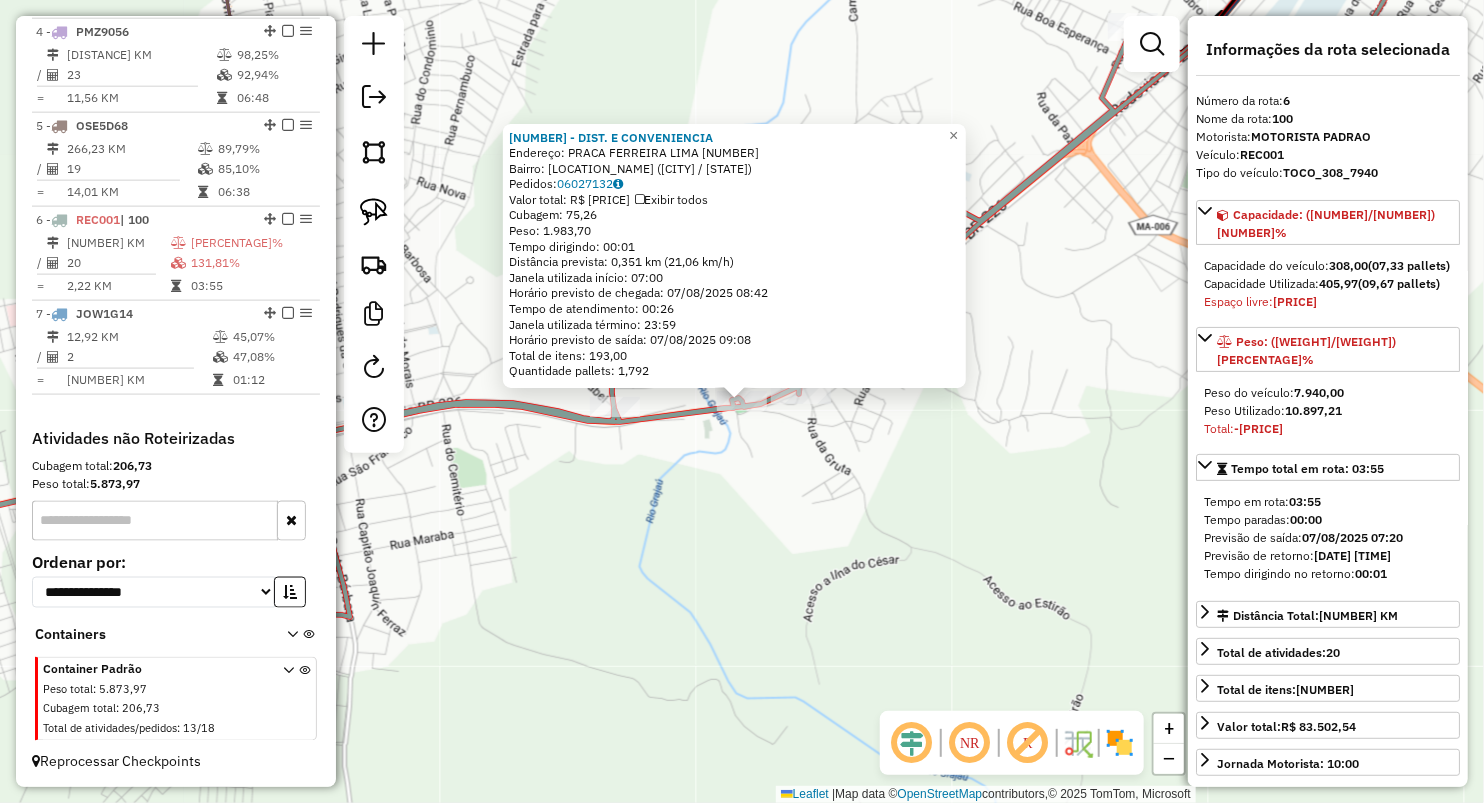 click on "846 - DIST. E CONVENIENCIA  Endereço:  PRACA FERREIRA LIMA 852   Bairro: CENTRO (GRAJAU / MA)   Pedidos:  06027132   Valor total: R$ 14.687,33   Exibir todos   Cubagem: 75,26  Peso: 1.983,70  Tempo dirigindo: 00:01   Distância prevista: 0,351 km (21,06 km/h)   Janela utilizada início: 07:00   Horário previsto de chegada: 07/08/2025 08:42   Tempo de atendimento: 00:26   Janela utilizada término: 23:59   Horário previsto de saída: 07/08/2025 09:08   Total de itens: 193,00   Quantidade pallets: 1,792  × Janela de atendimento Grade de atendimento Capacidade Transportadoras Veículos Cliente Pedidos  Rotas Selecione os dias de semana para filtrar as janelas de atendimento  Seg   Ter   Qua   Qui   Sex   Sáb   Dom  Informe o período da janela de atendimento: De: Até:  Filtrar exatamente a janela do cliente  Considerar janela de atendimento padrão  Selecione os dias de semana para filtrar as grades de atendimento  Seg   Ter   Qua   Qui   Sex   Sáb   Dom   Clientes fora do dia de atendimento selecionado +" 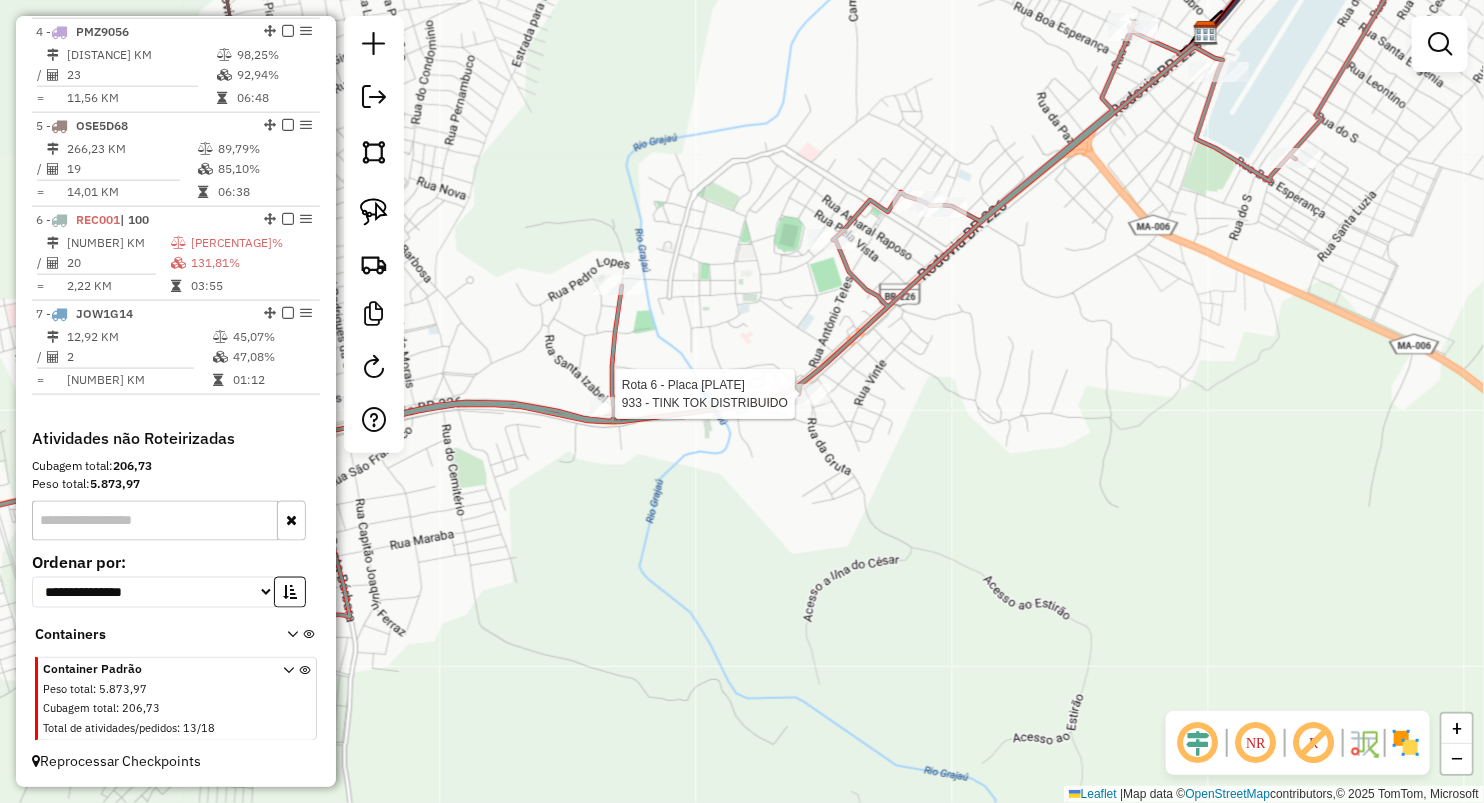 select on "**********" 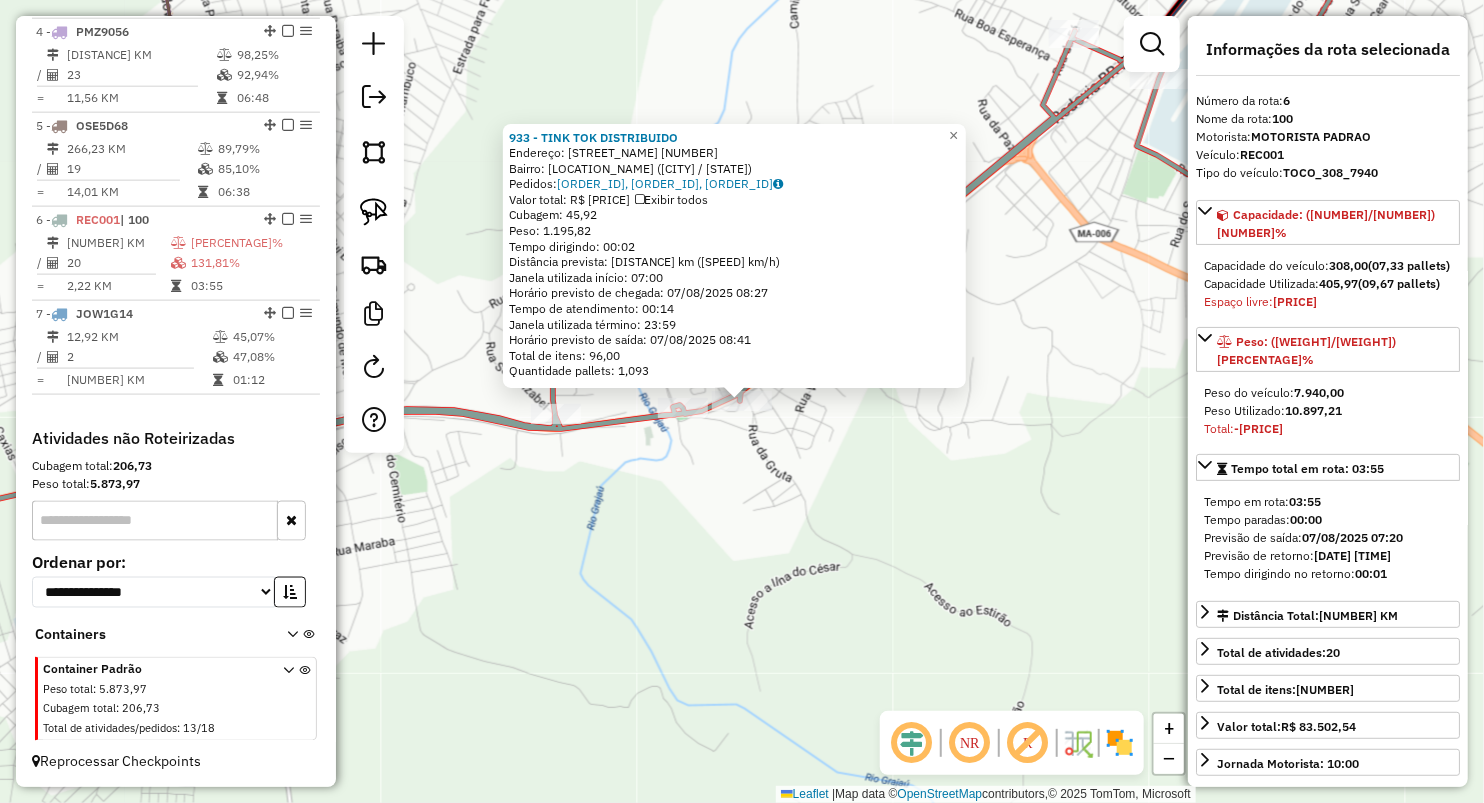 click on "933 - TINK TOK DISTRIBUIDO  Endereço:  BR-226 340   Bairro: CENTRO (GRAJAU / MA)   Pedidos:  06027164, 06027253, 06027165   Valor total: R$ 7.687,98   Exibir todos   Cubagem: 45,92  Peso: 1.195,82  Tempo dirigindo: 00:02   Distância prevista: 1,043 km (31,29 km/h)   Janela utilizada início: 07:00   Horário previsto de chegada: 07/08/2025 08:27   Tempo de atendimento: 00:14   Janela utilizada término: 23:59   Horário previsto de saída: 07/08/2025 08:41   Total de itens: 96,00   Quantidade pallets: 1,093  × Janela de atendimento Grade de atendimento Capacidade Transportadoras Veículos Cliente Pedidos  Rotas Selecione os dias de semana para filtrar as janelas de atendimento  Seg   Ter   Qua   Qui   Sex   Sáb   Dom  Informe o período da janela de atendimento: De: Até:  Filtrar exatamente a janela do cliente  Considerar janela de atendimento padrão  Selecione os dias de semana para filtrar as grades de atendimento  Seg   Ter   Qua   Qui   Sex   Sáb   Dom   Peso mínimo:   Peso máximo:   De:   Até:" 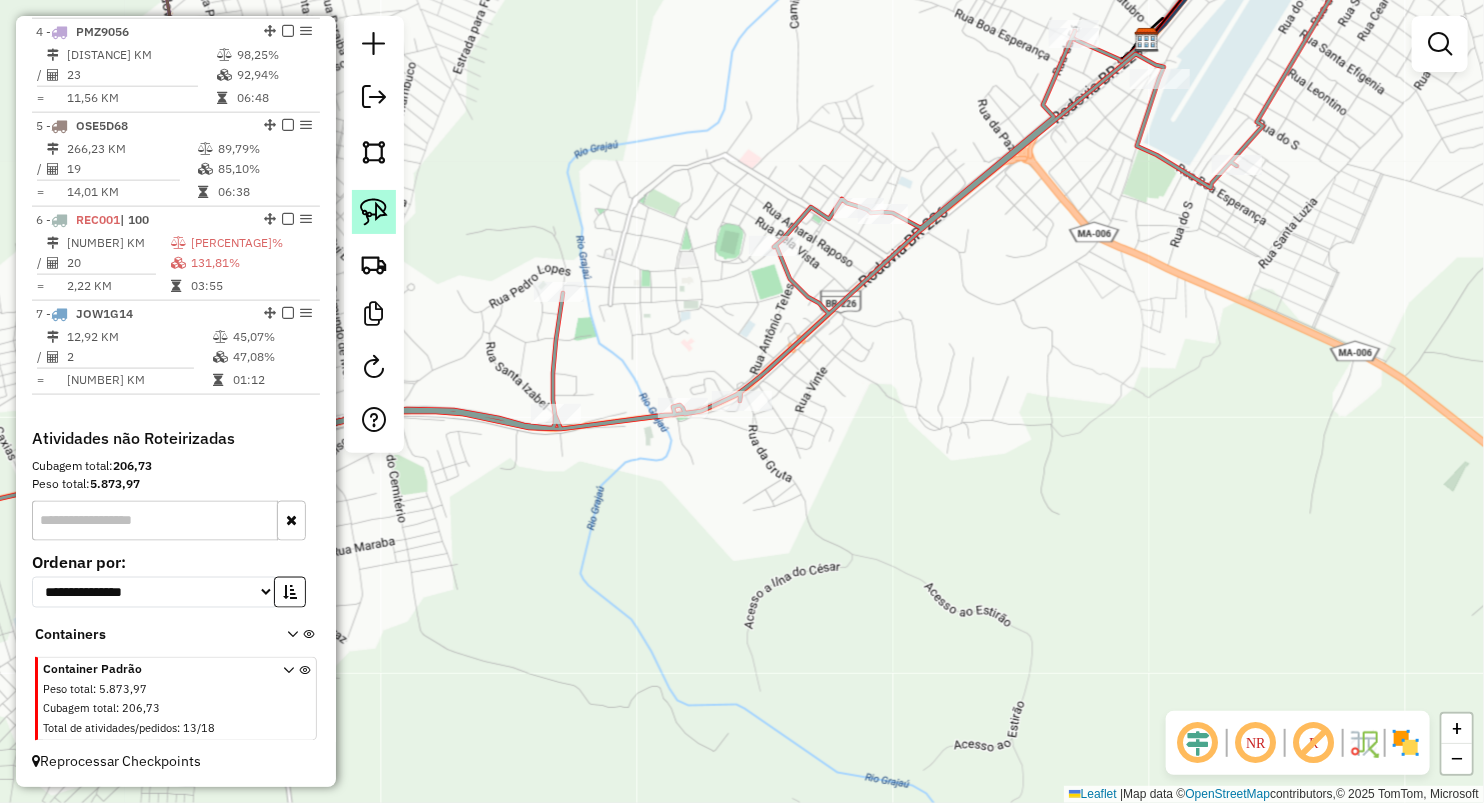 click 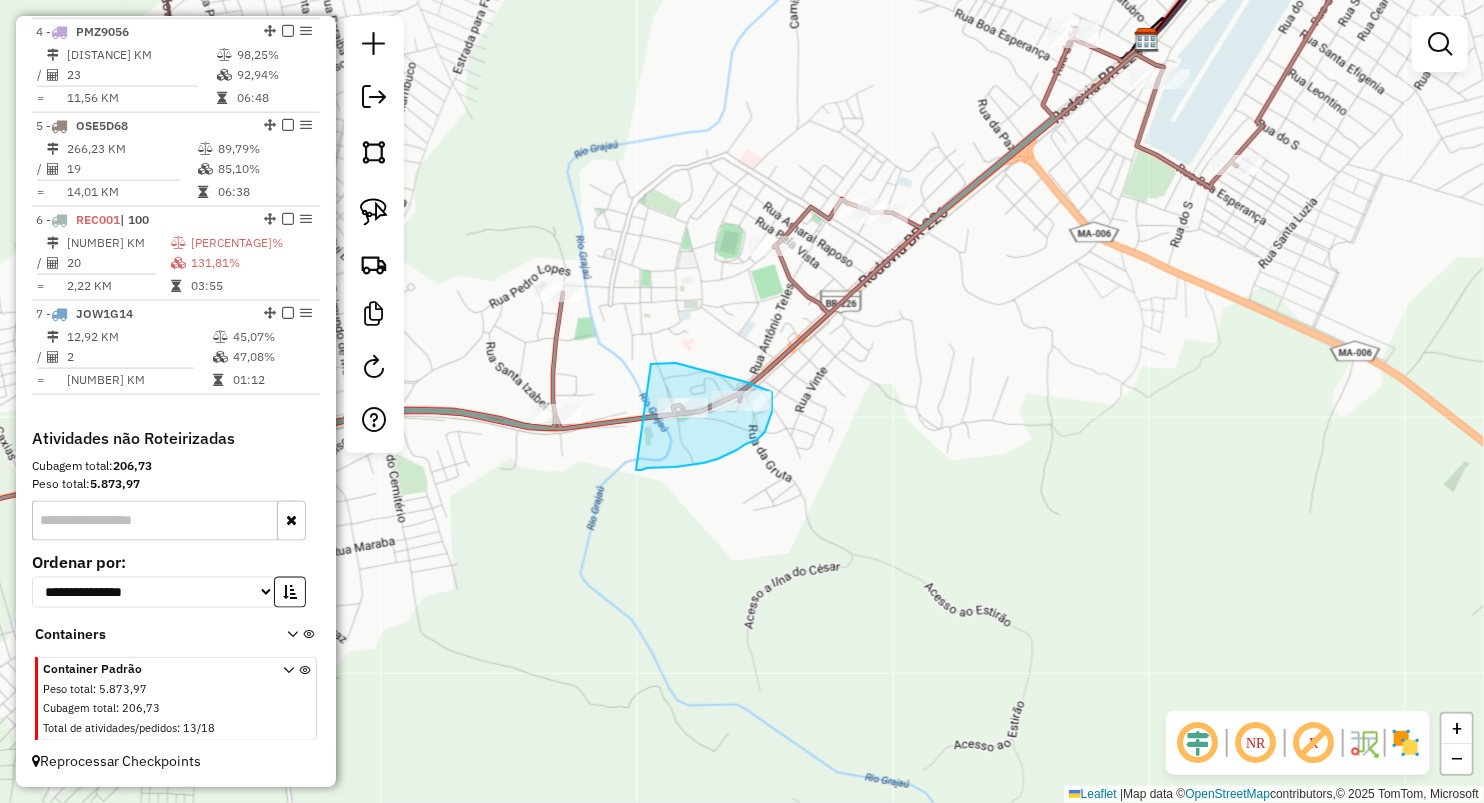 drag, startPoint x: 651, startPoint y: 364, endPoint x: 635, endPoint y: 470, distance: 107.200745 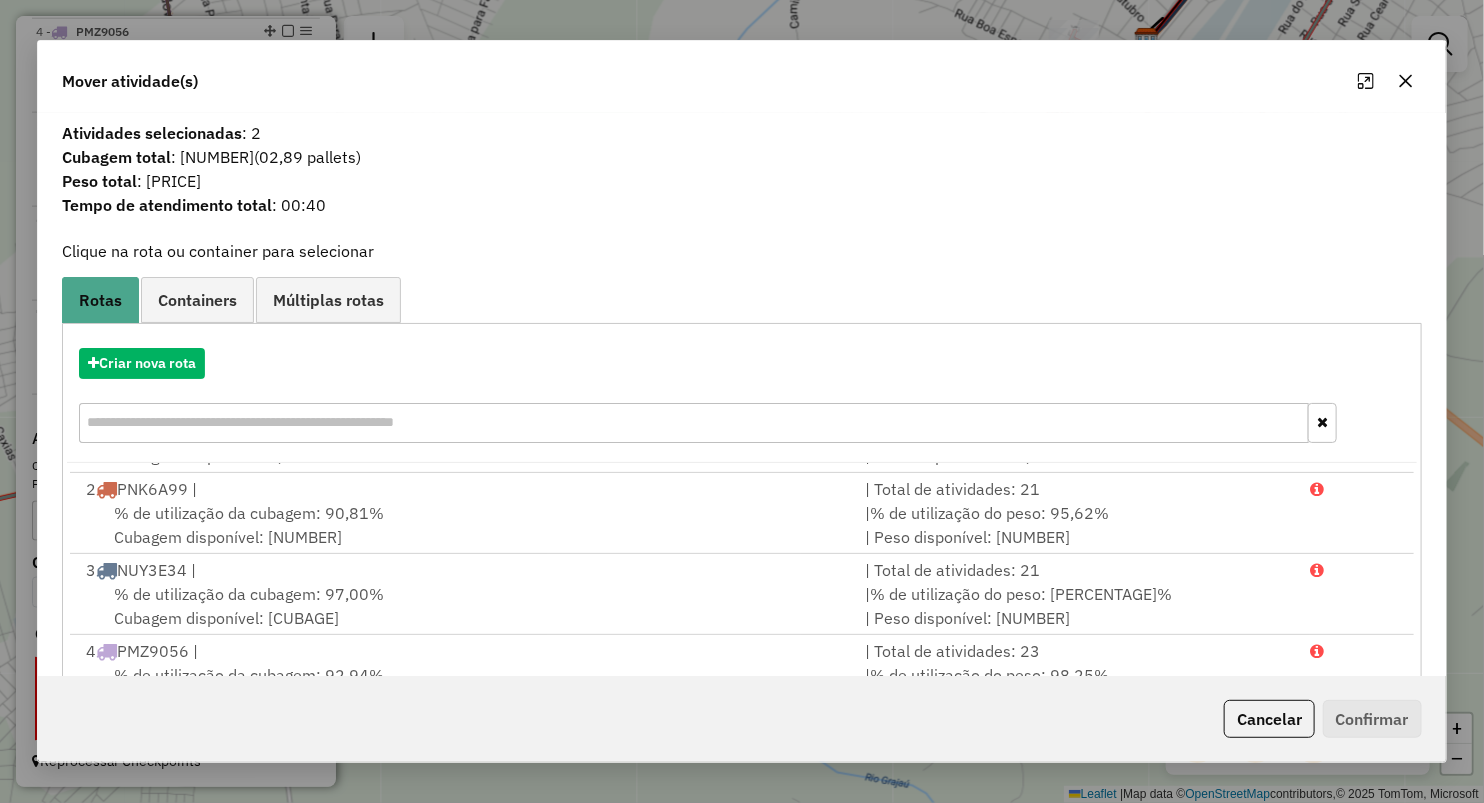 scroll, scrollTop: 85, scrollLeft: 0, axis: vertical 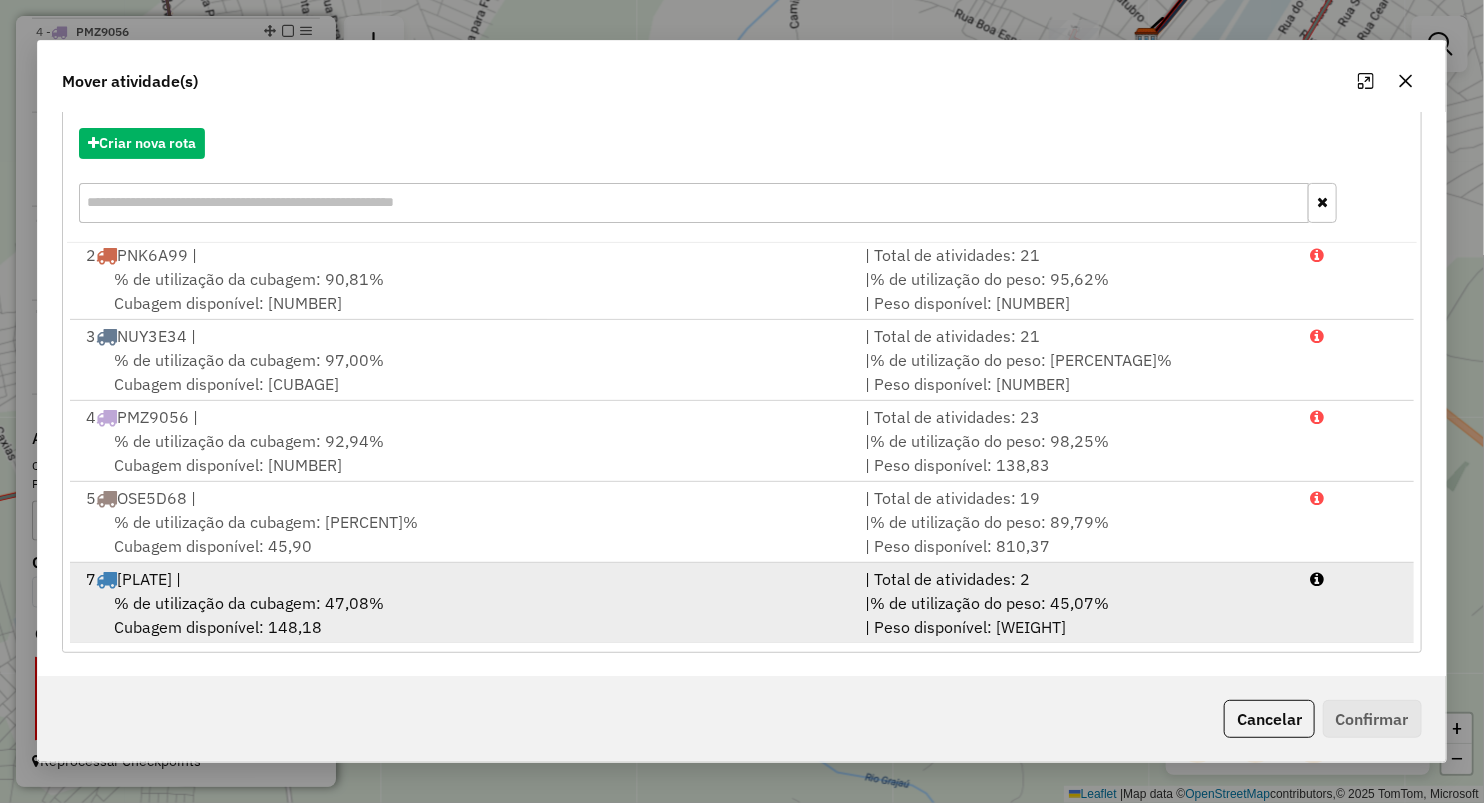click on "% de utilização da cubagem: 47,08%" at bounding box center [249, 603] 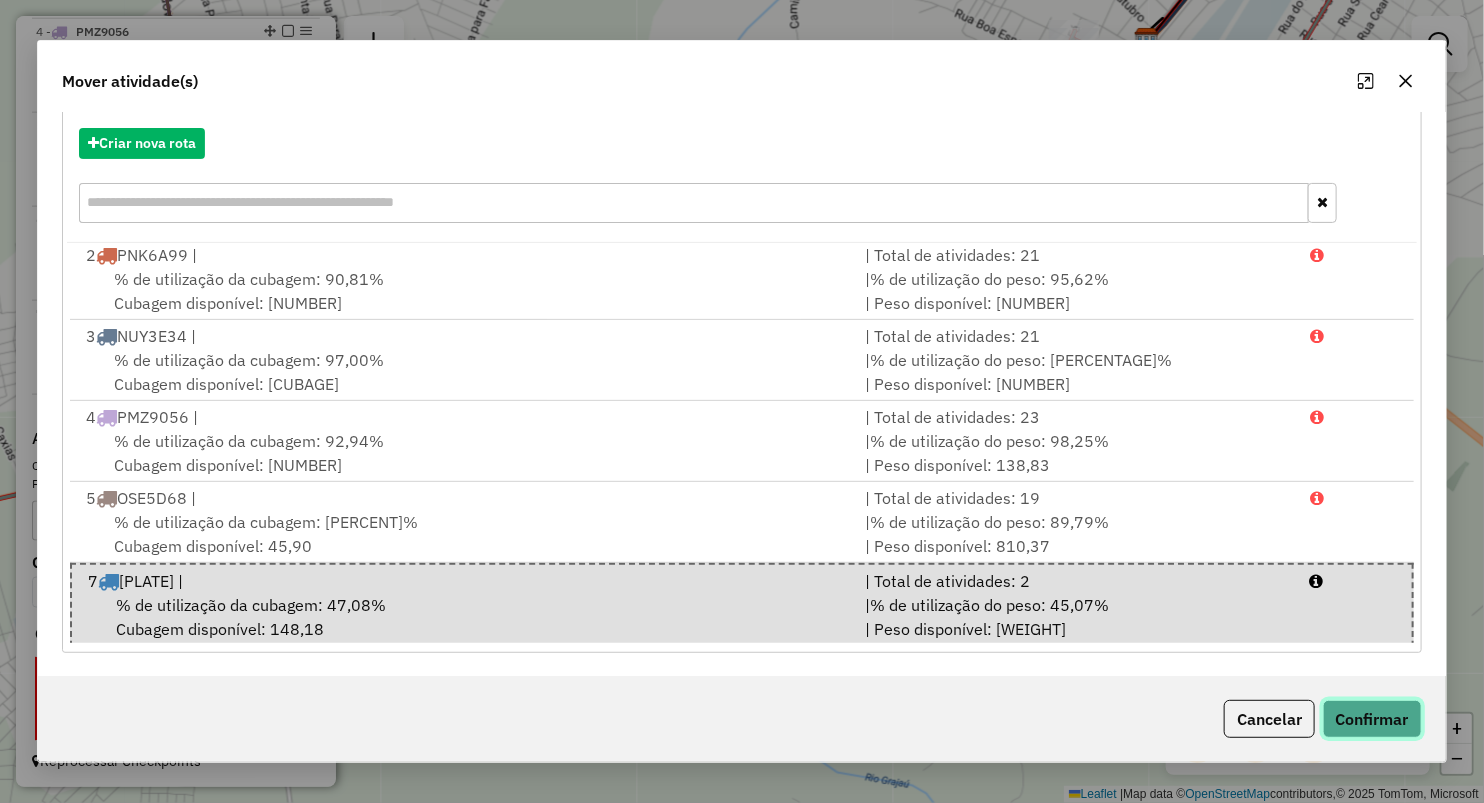 click on "Confirmar" 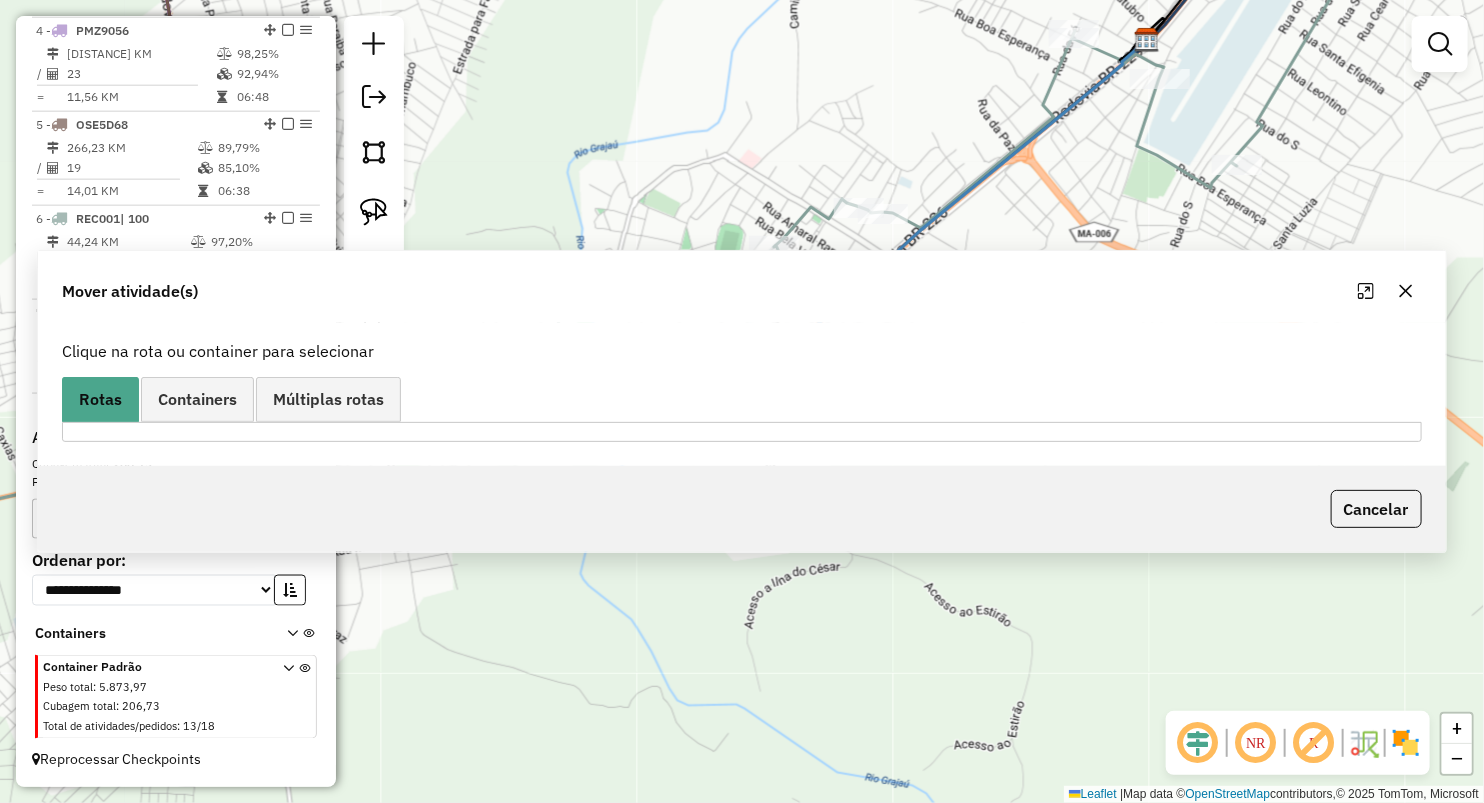 scroll, scrollTop: 1028, scrollLeft: 0, axis: vertical 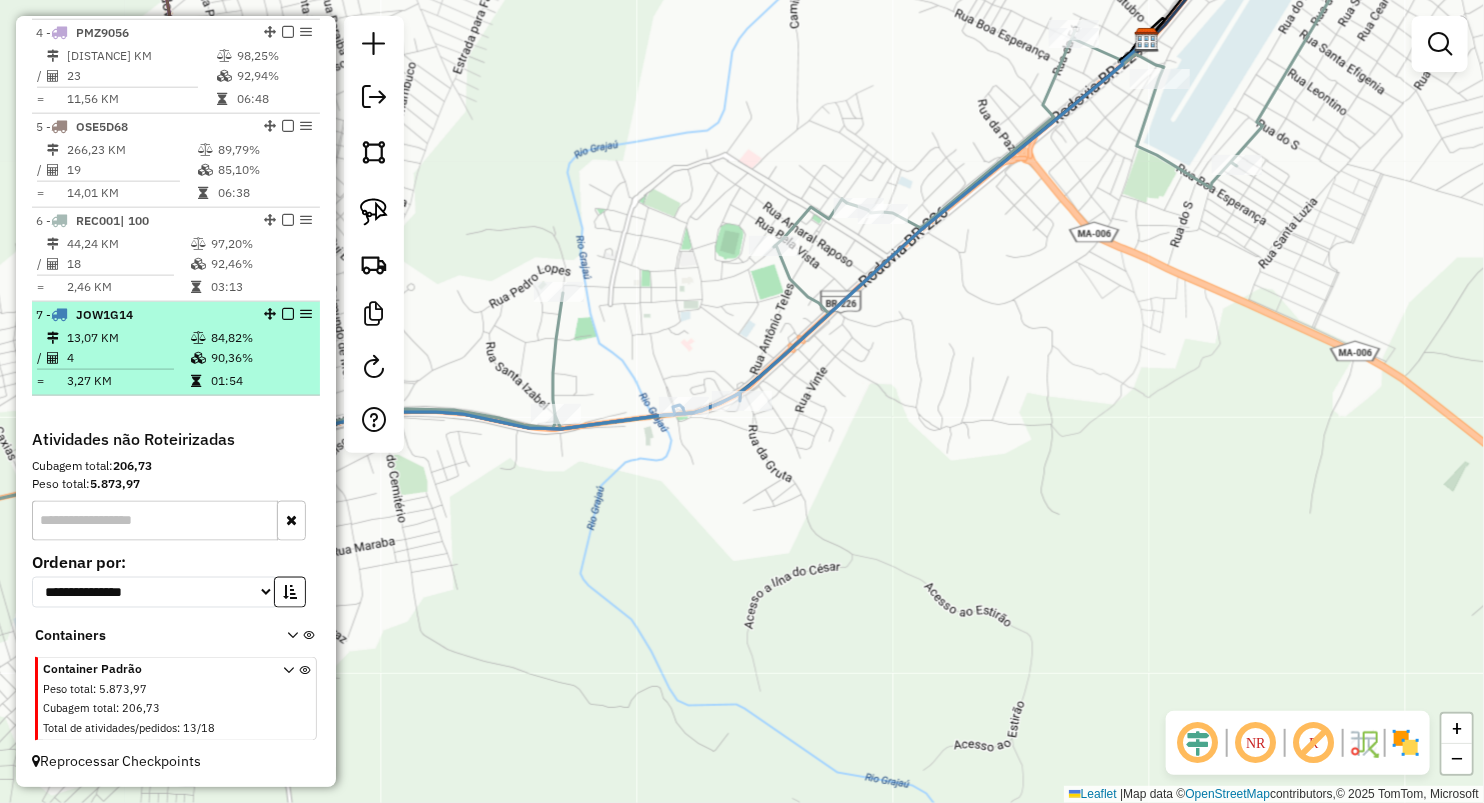 click at bounding box center (198, 358) 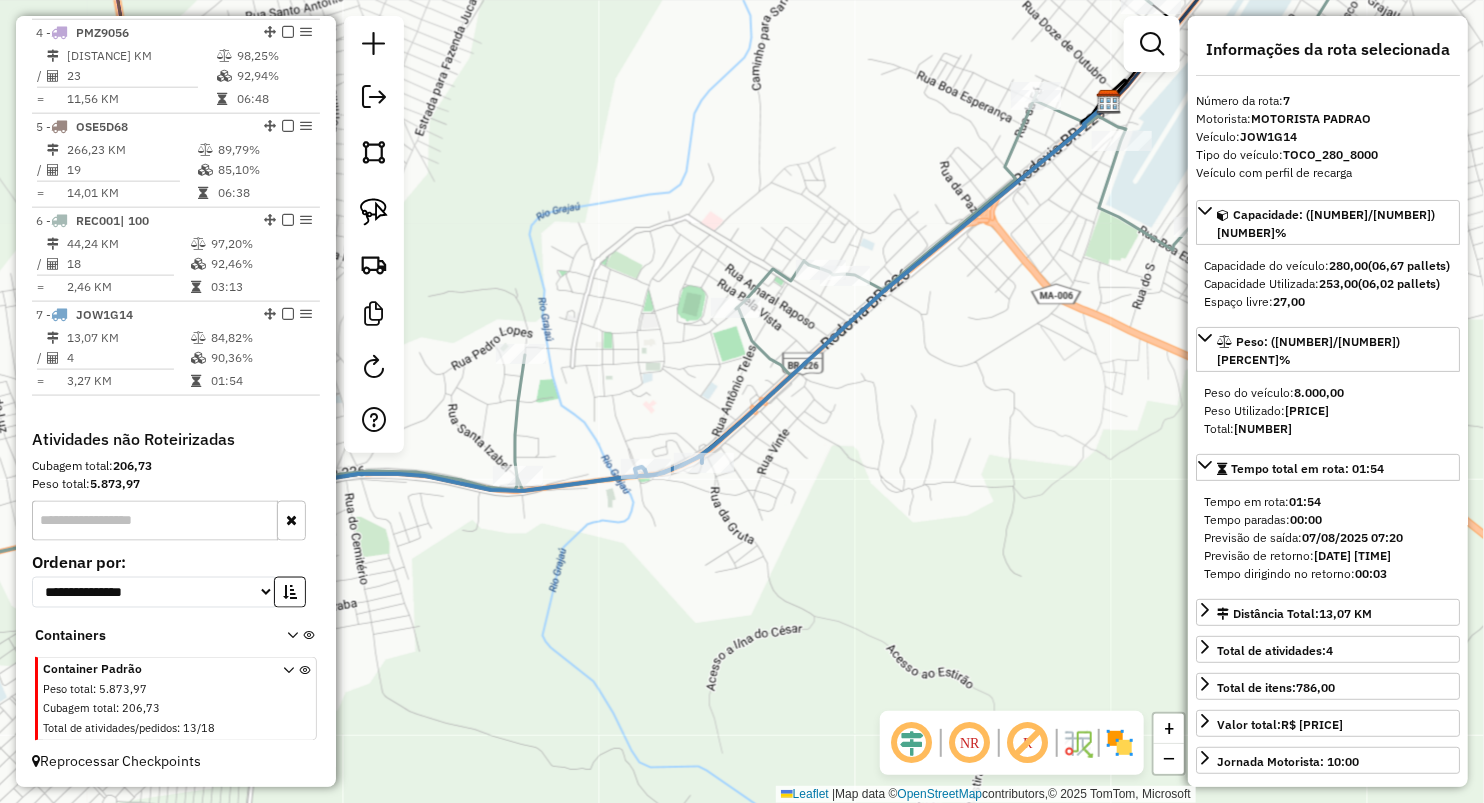 drag, startPoint x: 691, startPoint y: 276, endPoint x: 597, endPoint y: 169, distance: 142.42542 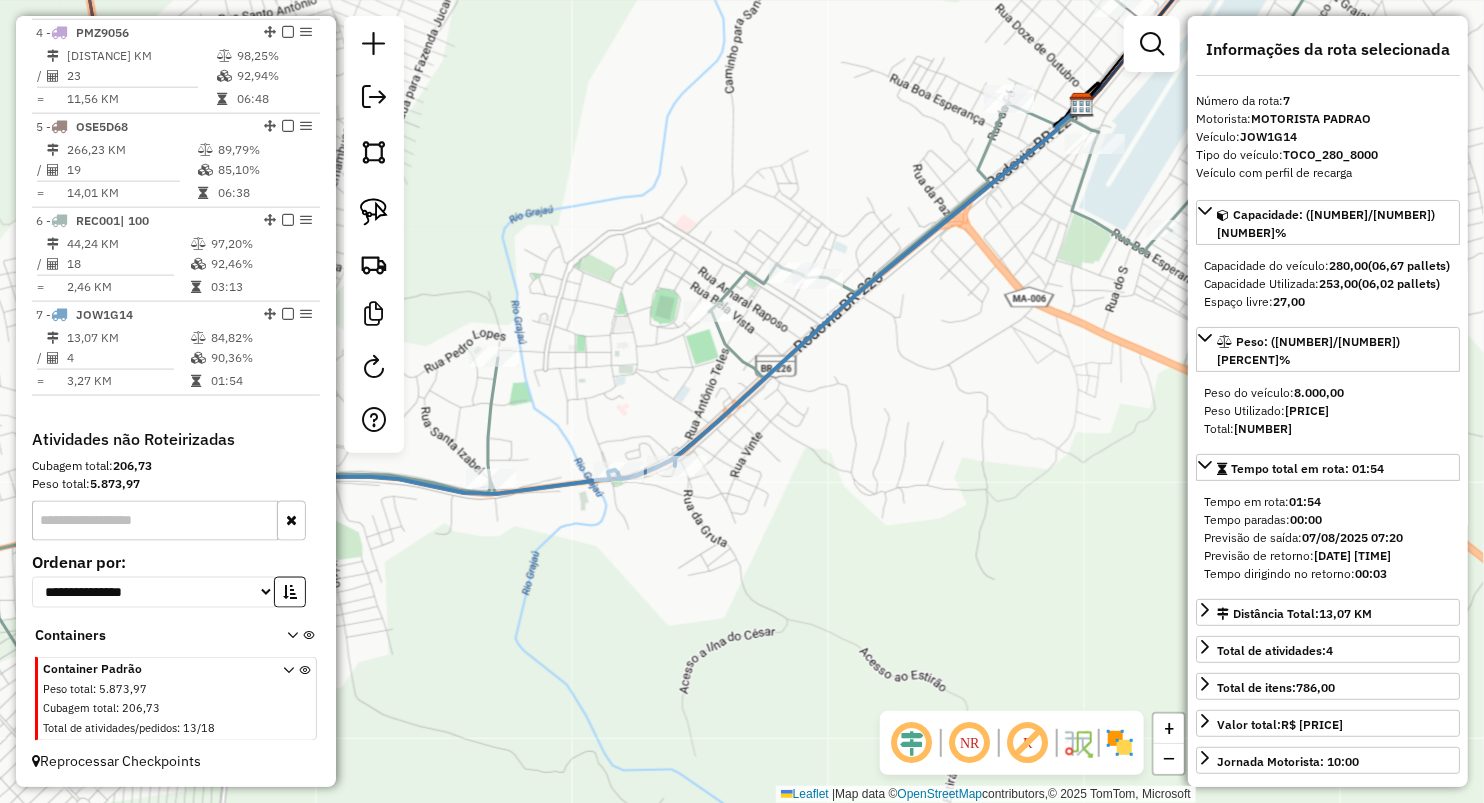 drag, startPoint x: 985, startPoint y: 243, endPoint x: 940, endPoint y: 228, distance: 47.434166 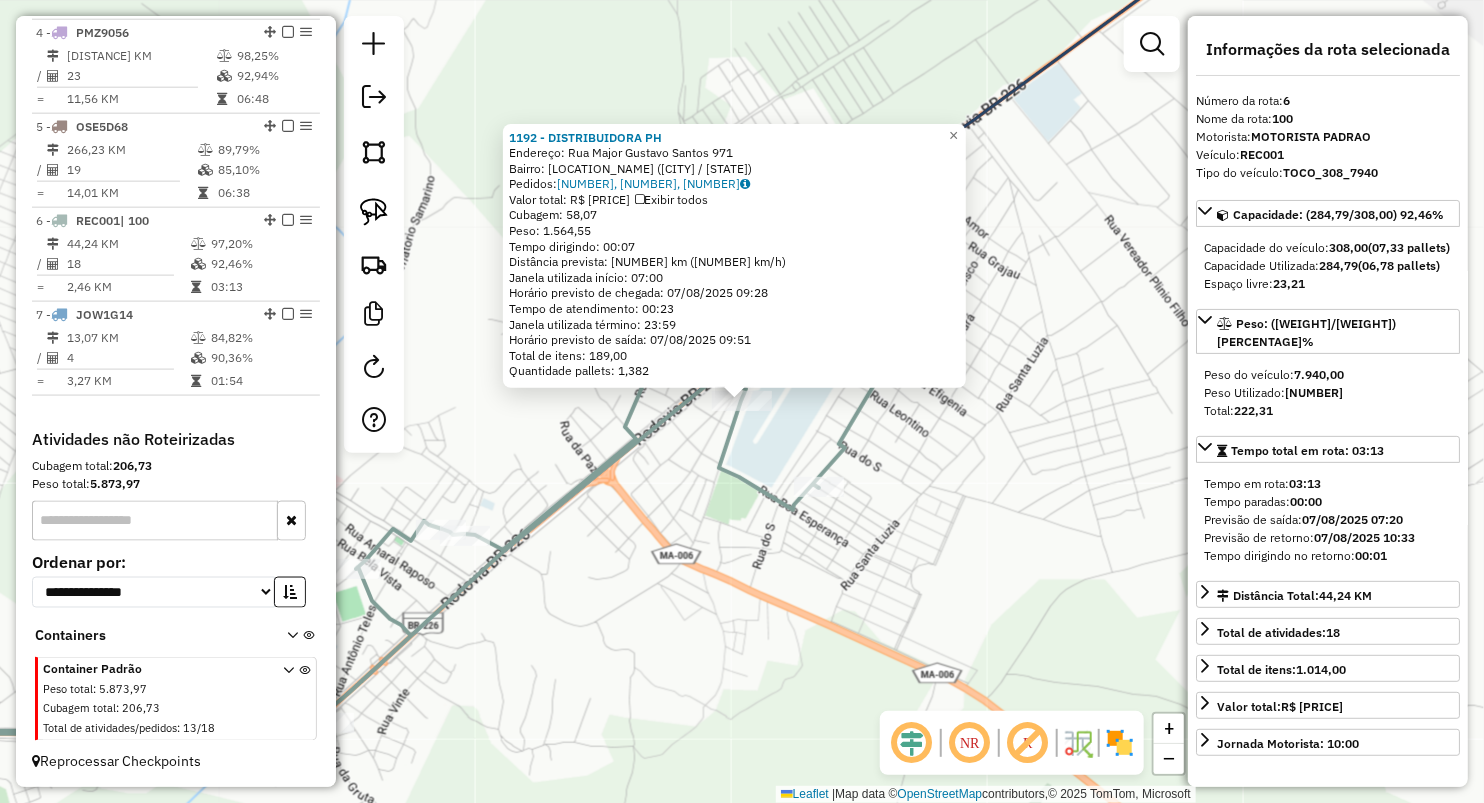 click on "1192 - DISTRIBUIDORA PH  Endereço:  Rua Major Gustavo Santos 971   Bairro: CENTRO (GRAJAU / MA)   Pedidos:  06027126, 06027128, 06027127   Valor total: R$ 10.719,55   Exibir todos   Cubagem: 58,07  Peso: 1.564,55  Tempo dirigindo: 00:07   Distância prevista: 6,518 km (55,87 km/h)   Janela utilizada início: 07:00   Horário previsto de chegada: 07/08/2025 09:28   Tempo de atendimento: 00:23   Janela utilizada término: 23:59   Horário previsto de saída: 07/08/2025 09:51   Total de itens: 189,00   Quantidade pallets: 1,382  × Janela de atendimento Grade de atendimento Capacidade Transportadoras Veículos Cliente Pedidos  Rotas Selecione os dias de semana para filtrar as janelas de atendimento  Seg   Ter   Qua   Qui   Sex   Sáb   Dom  Informe o período da janela de atendimento: De: Até:  Filtrar exatamente a janela do cliente  Considerar janela de atendimento padrão  Selecione os dias de semana para filtrar as grades de atendimento  Seg   Ter   Qua   Qui   Sex   Sáb   Dom   Peso mínimo:   De:   De:" 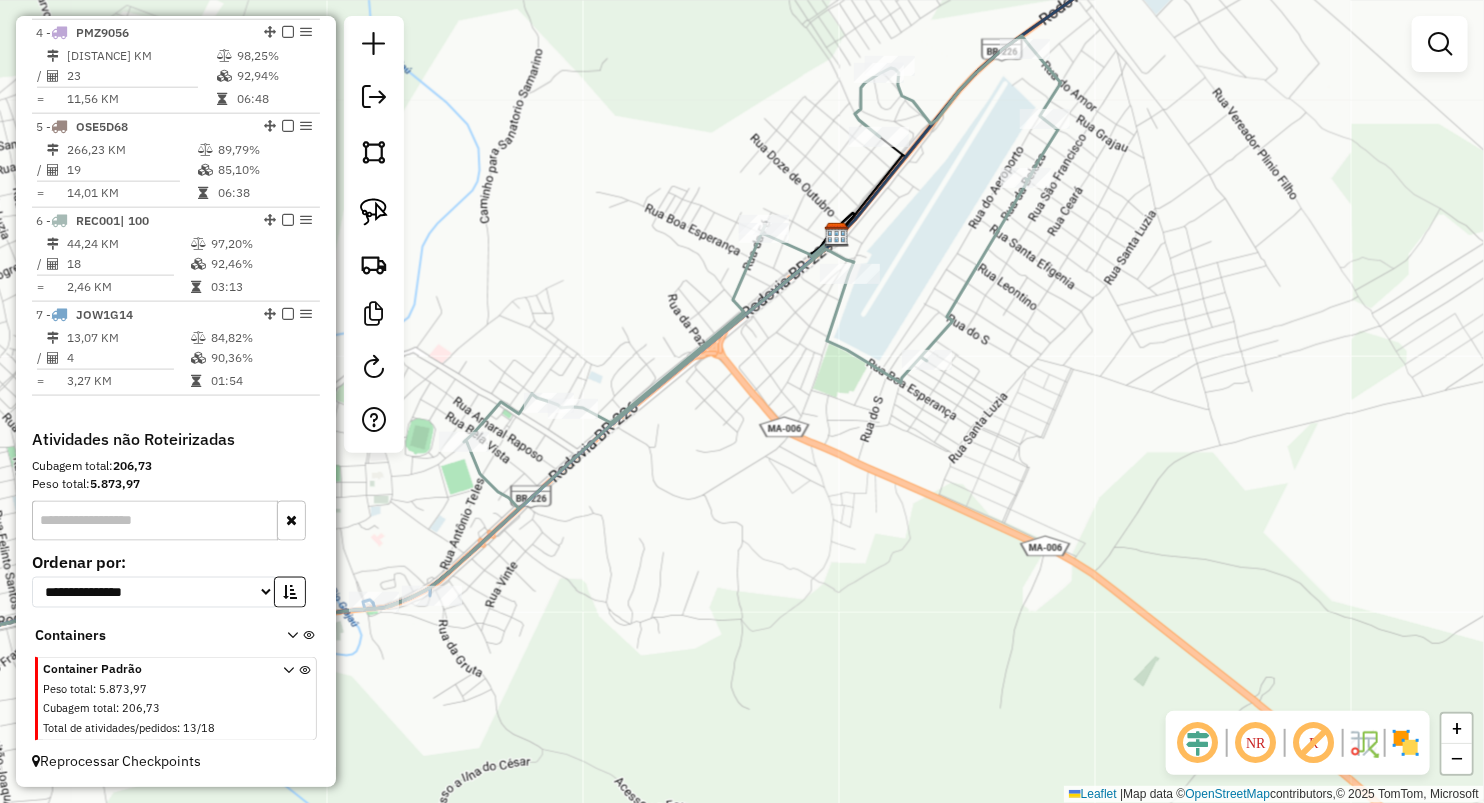 drag, startPoint x: 555, startPoint y: 700, endPoint x: 667, endPoint y: 563, distance: 176.9548 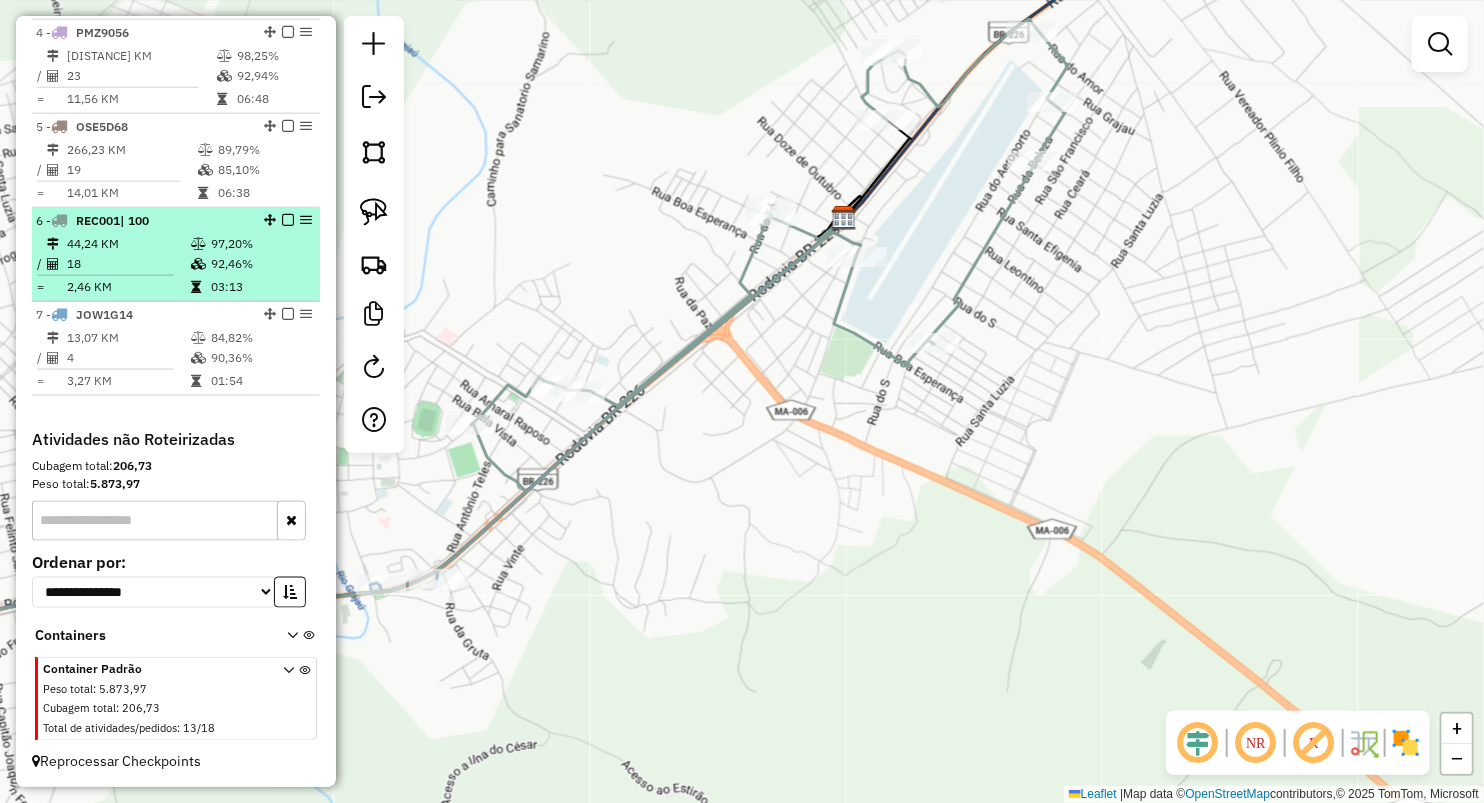 click on "44,24 KM" at bounding box center (128, 244) 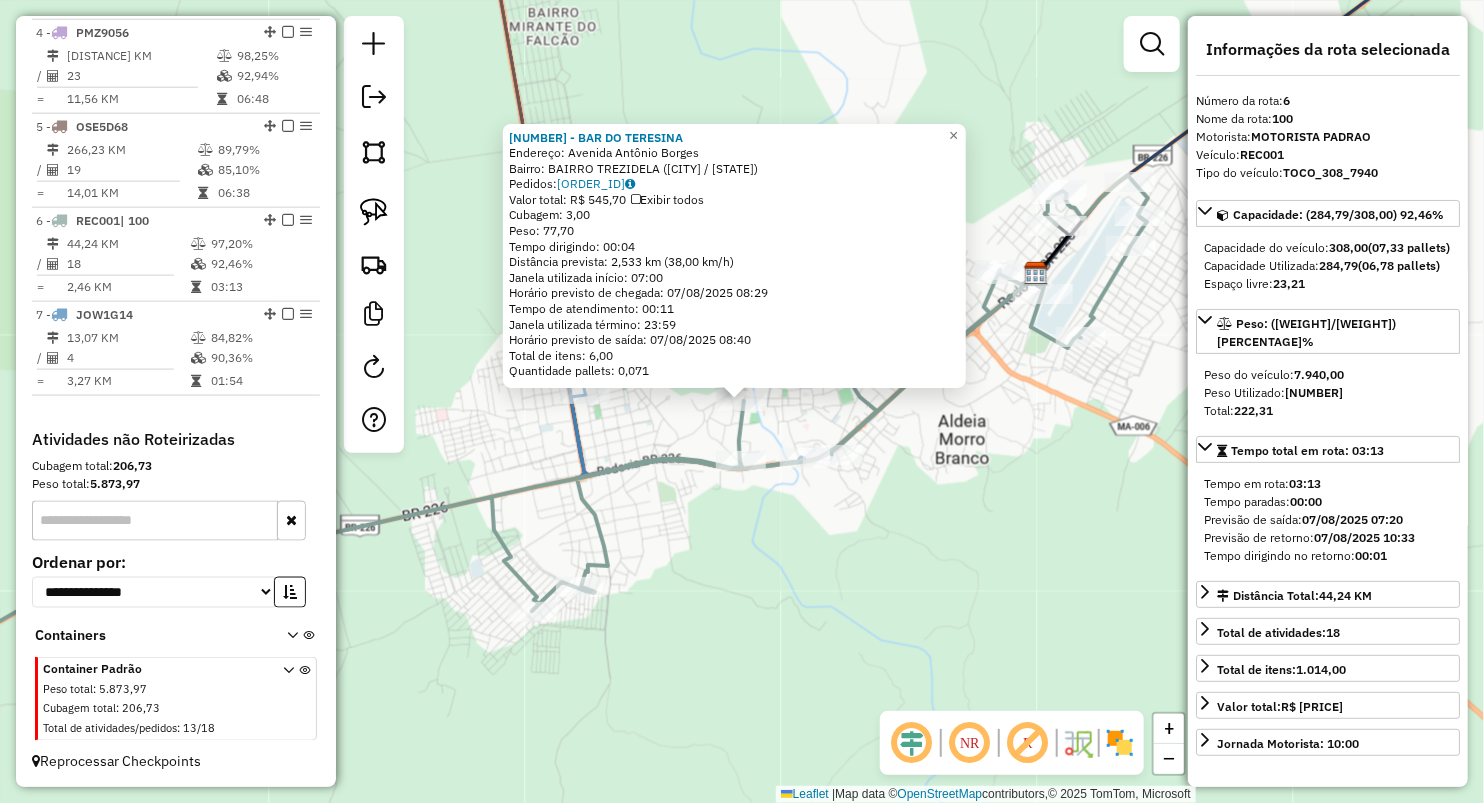 click on "1444 - BAR DO TERESINA  Endereço: Avenida Antônio Borges   Bairro: BAIRRO TREZIDELA (GRAJAU / MA)   Pedidos:  06027395   Valor total: R$ 545,70   Exibir todos   Cubagem: 3,00  Peso: 77,70  Tempo dirigindo: 00:04   Distância prevista: 2,533 km (38,00 km/h)   Janela utilizada início: 07:00   Horário previsto de chegada: 07/08/2025 08:29   Tempo de atendimento: 00:11   Janela utilizada término: 23:59   Horário previsto de saída: 07/08/2025 08:40   Total de itens: 6,00   Quantidade pallets: 0,071  × Janela de atendimento Grade de atendimento Capacidade Transportadoras Veículos Cliente Pedidos  Rotas Selecione os dias de semana para filtrar as janelas de atendimento  Seg   Ter   Qua   Qui   Sex   Sáb   Dom  Informe o período da janela de atendimento: De: Até:  Filtrar exatamente a janela do cliente  Considerar janela de atendimento padrão  Selecione os dias de semana para filtrar as grades de atendimento  Seg   Ter   Qua   Qui   Sex   Sáb   Dom   Considerar clientes sem dia de atendimento cadastrado" 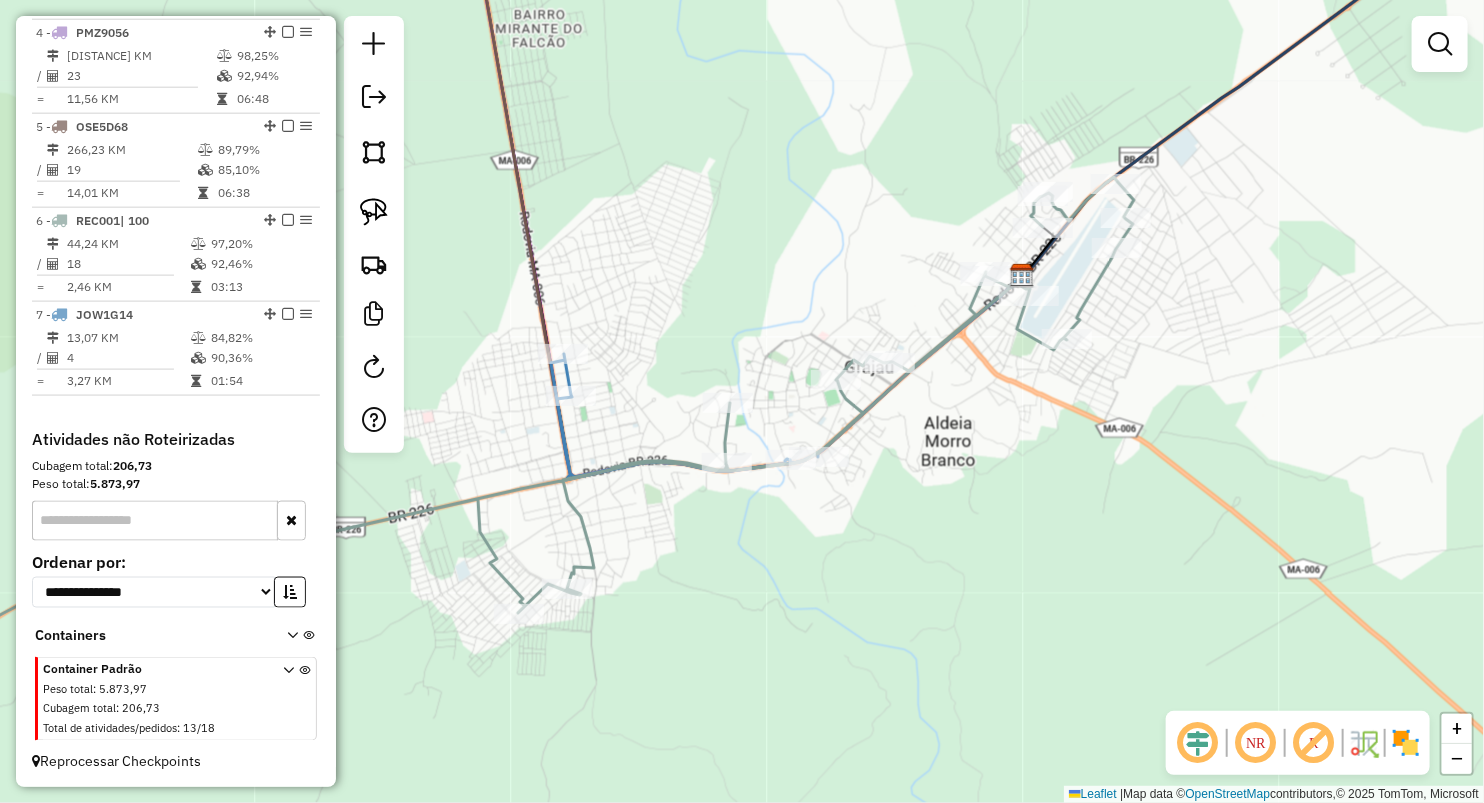 drag, startPoint x: 924, startPoint y: 432, endPoint x: 881, endPoint y: 438, distance: 43.416588 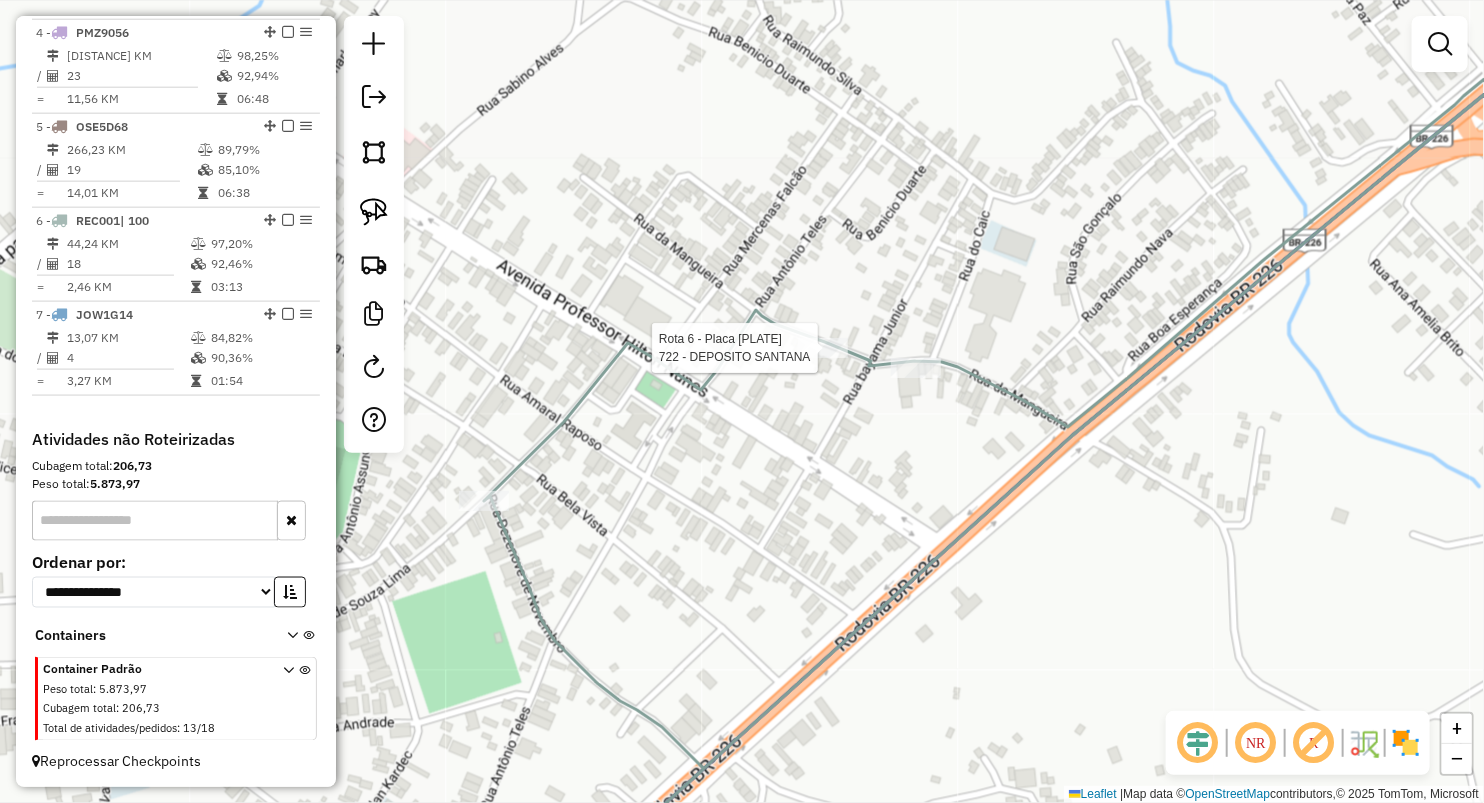 select on "**********" 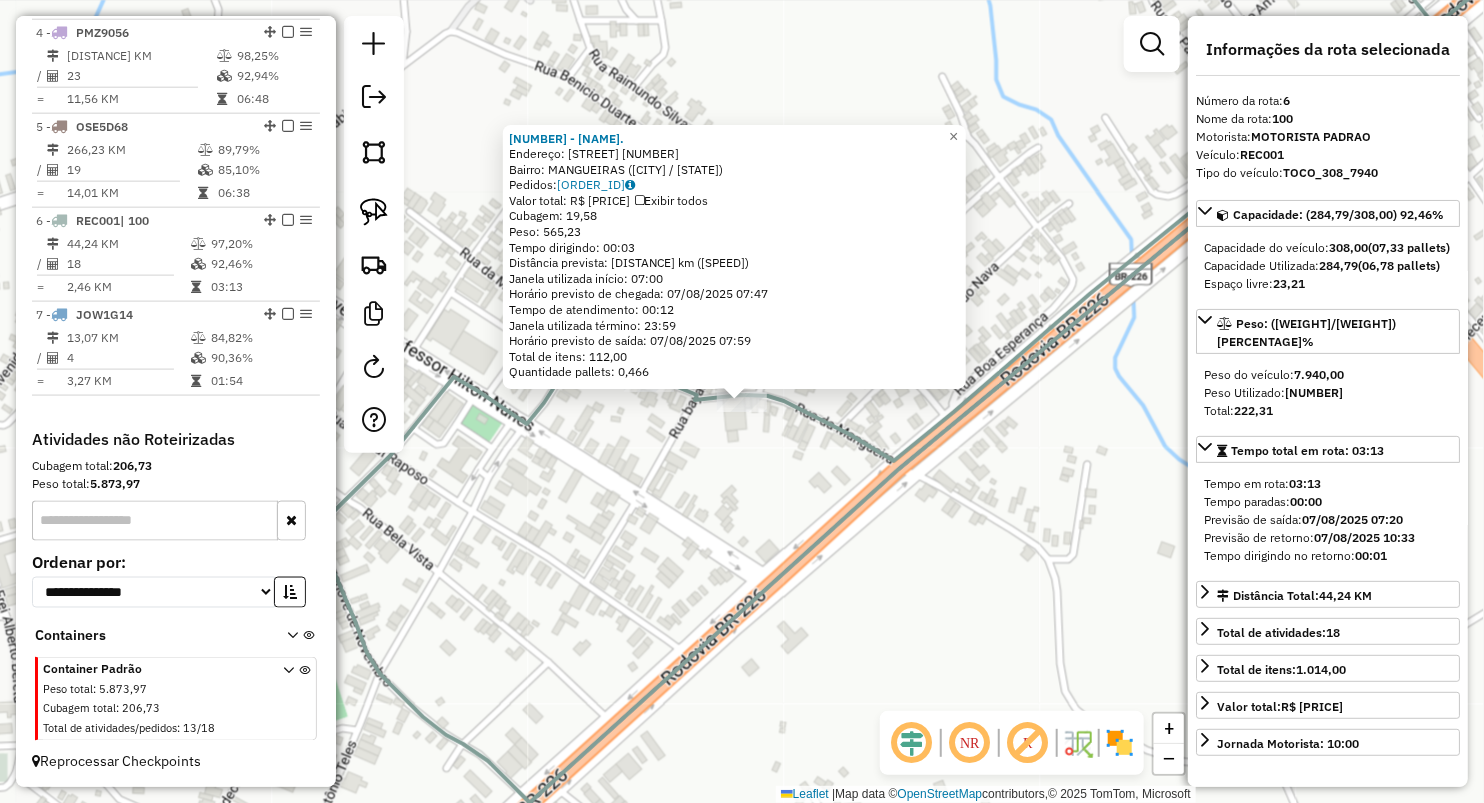 drag, startPoint x: 667, startPoint y: 595, endPoint x: 610, endPoint y: 574, distance: 60.74537 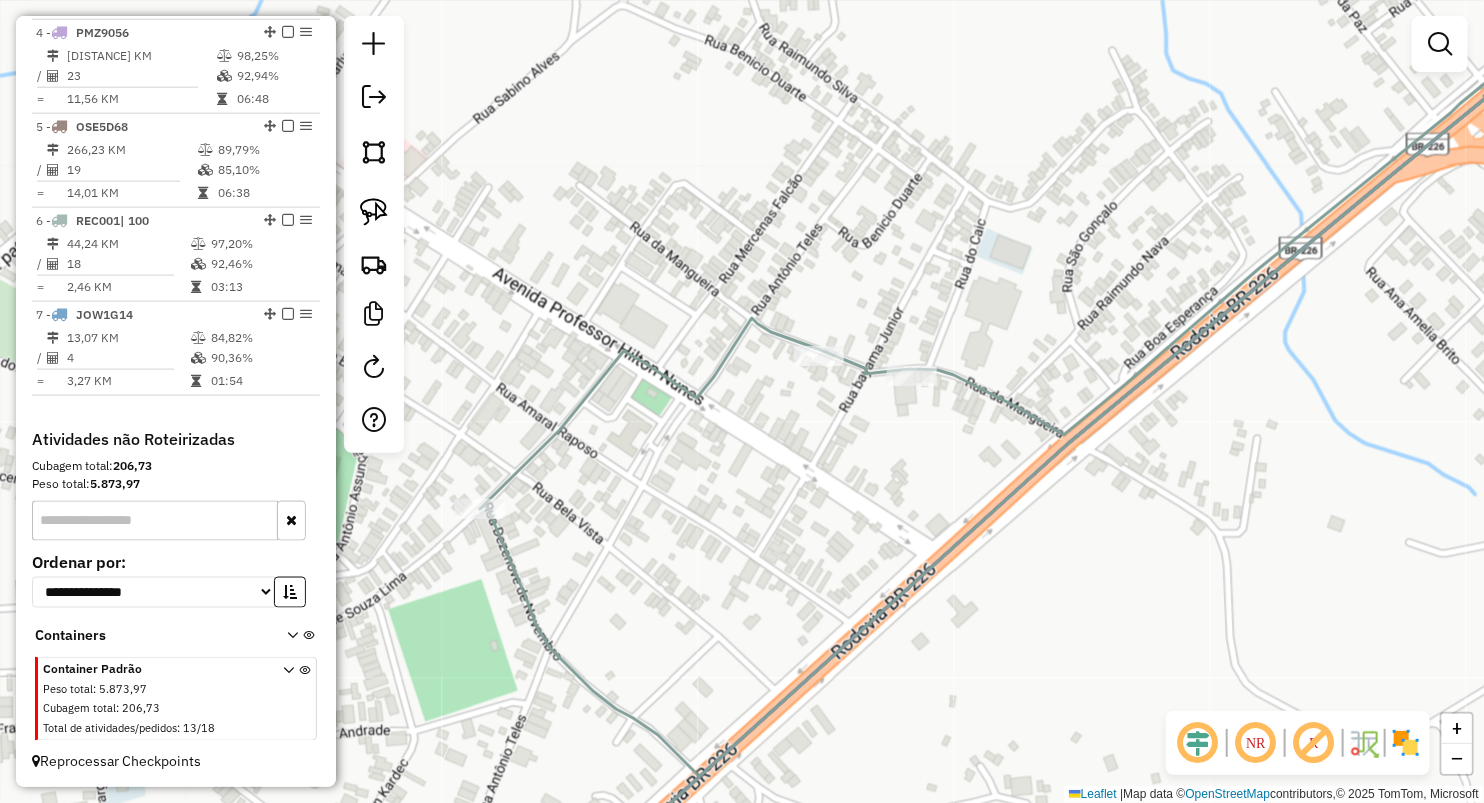 drag, startPoint x: 498, startPoint y: 529, endPoint x: 724, endPoint y: 481, distance: 231.04112 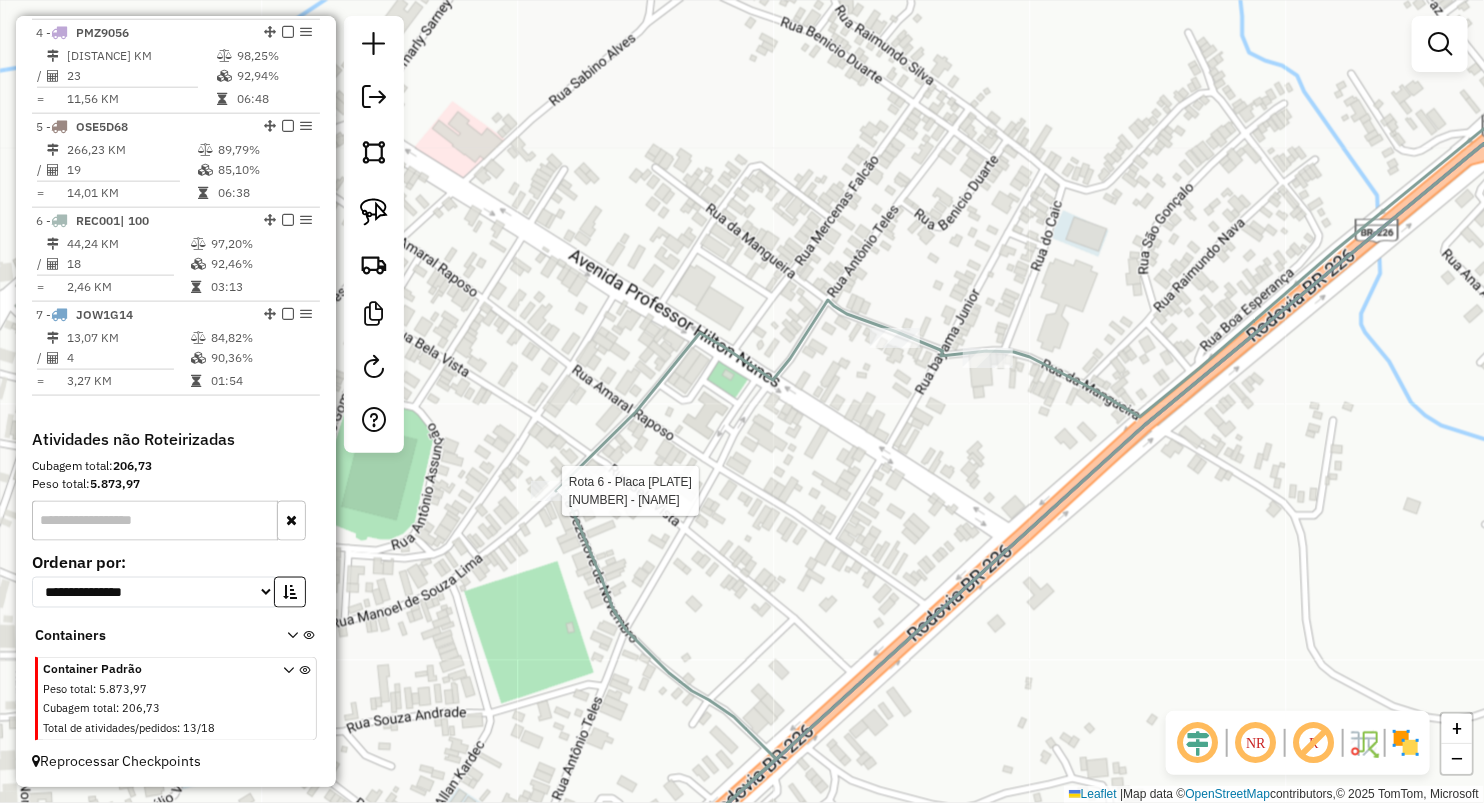 select on "**********" 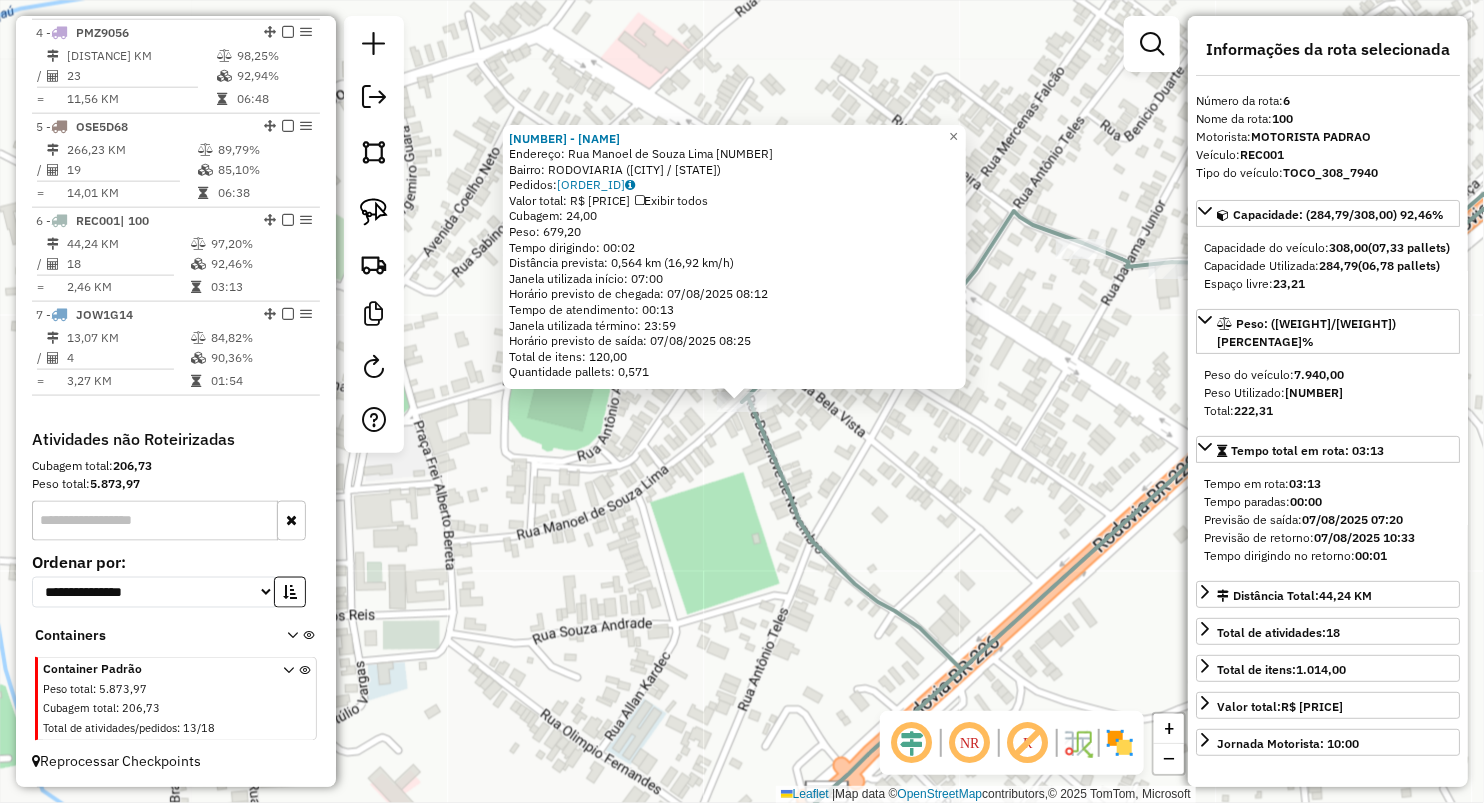 click on "992 - DISMAR 2  RODOVIARIA  Endereço:  Rua Manoel de Souza Lima 589   Bairro: RODOVIARIA (GRAJAU / MA)   Pedidos:  06027390   Valor total: R$ 6.644,00   Exibir todos   Cubagem: 24,00  Peso: 679,20  Tempo dirigindo: 00:02   Distância prevista: 0,564 km (16,92 km/h)   Janela utilizada início: 07:00   Horário previsto de chegada: 07/08/2025 08:12   Tempo de atendimento: 00:13   Janela utilizada término: 23:59   Horário previsto de saída: 07/08/2025 08:25   Total de itens: 120,00   Quantidade pallets: 0,571  × Janela de atendimento Grade de atendimento Capacidade Transportadoras Veículos Cliente Pedidos  Rotas Selecione os dias de semana para filtrar as janelas de atendimento  Seg   Ter   Qua   Qui   Sex   Sáb   Dom  Informe o período da janela de atendimento: De: Até:  Filtrar exatamente a janela do cliente  Considerar janela de atendimento padrão  Selecione os dias de semana para filtrar as grades de atendimento  Seg   Ter   Qua   Qui   Sex   Sáb   Dom   Peso mínimo:   Peso máximo:   De:   De:" 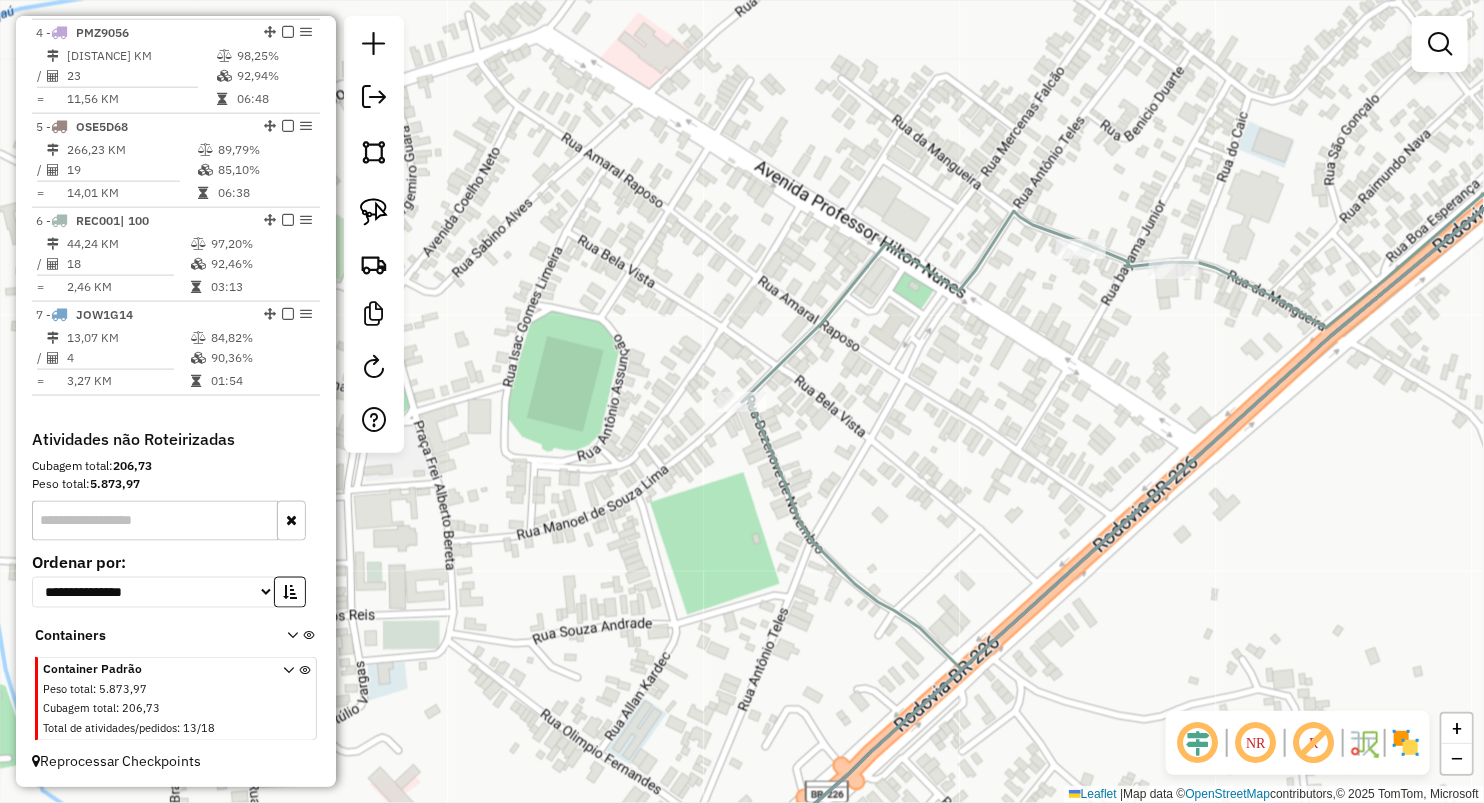 drag, startPoint x: 393, startPoint y: 208, endPoint x: 584, endPoint y: 237, distance: 193.18903 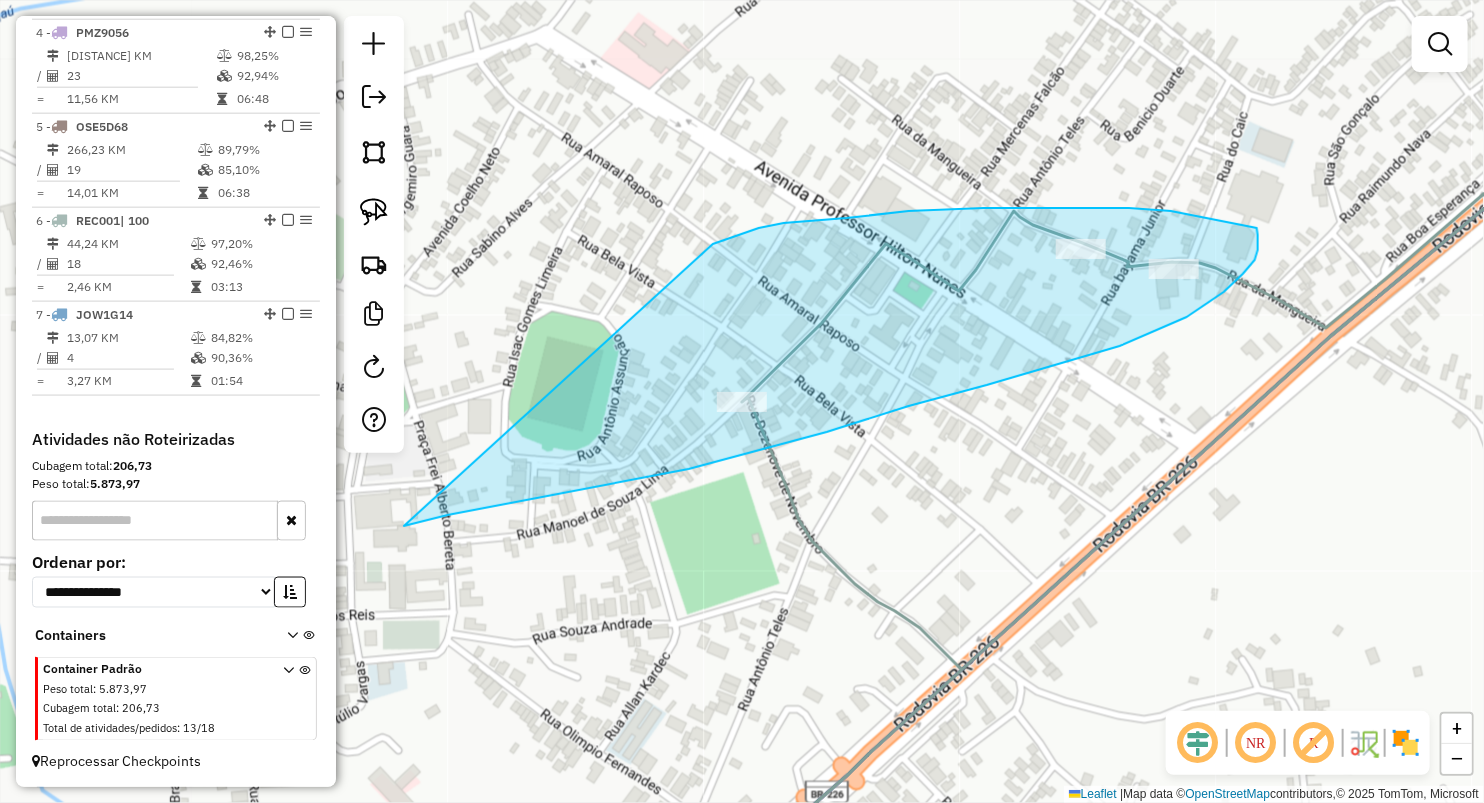 drag, startPoint x: 759, startPoint y: 228, endPoint x: 402, endPoint y: 526, distance: 465.03012 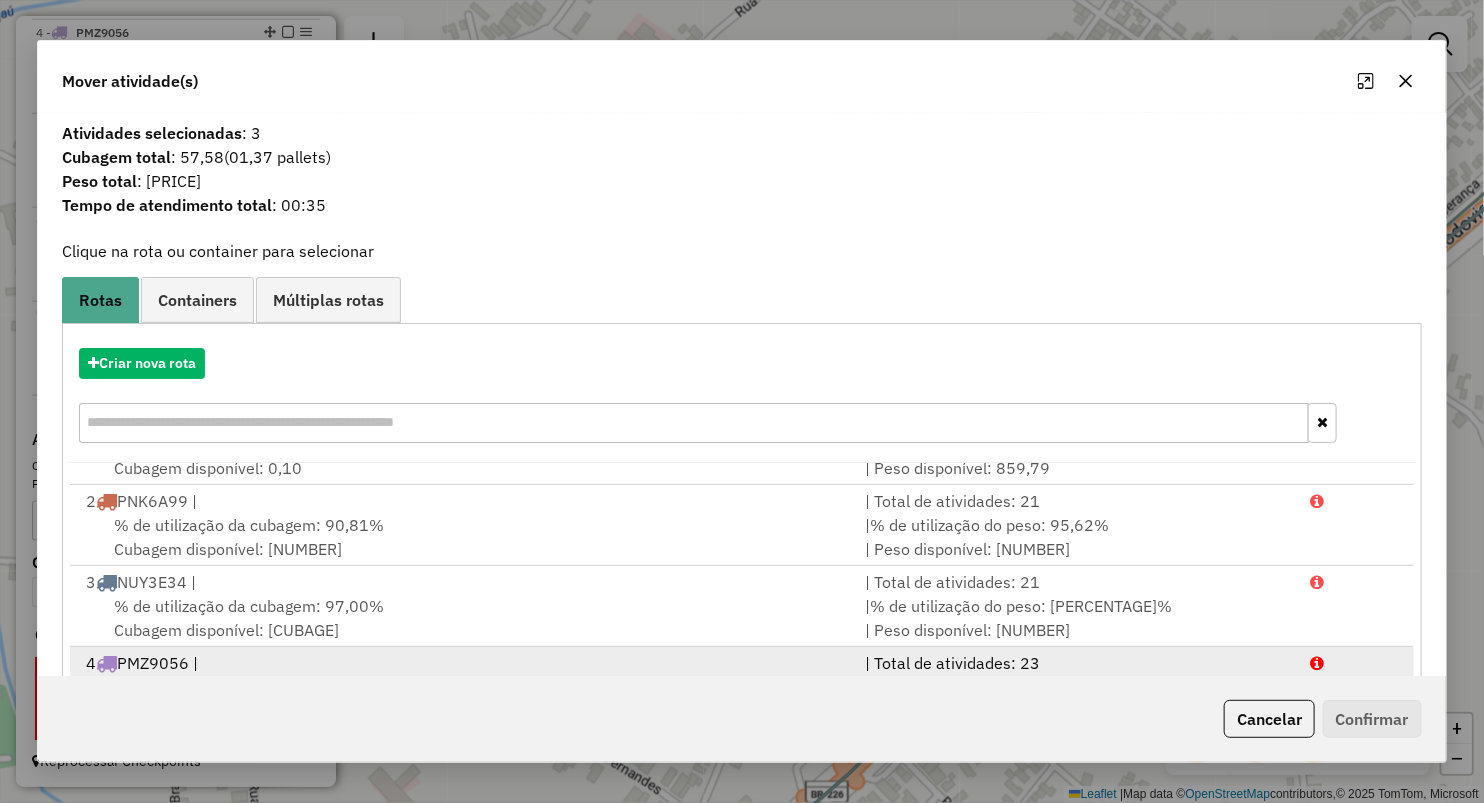 scroll, scrollTop: 85, scrollLeft: 0, axis: vertical 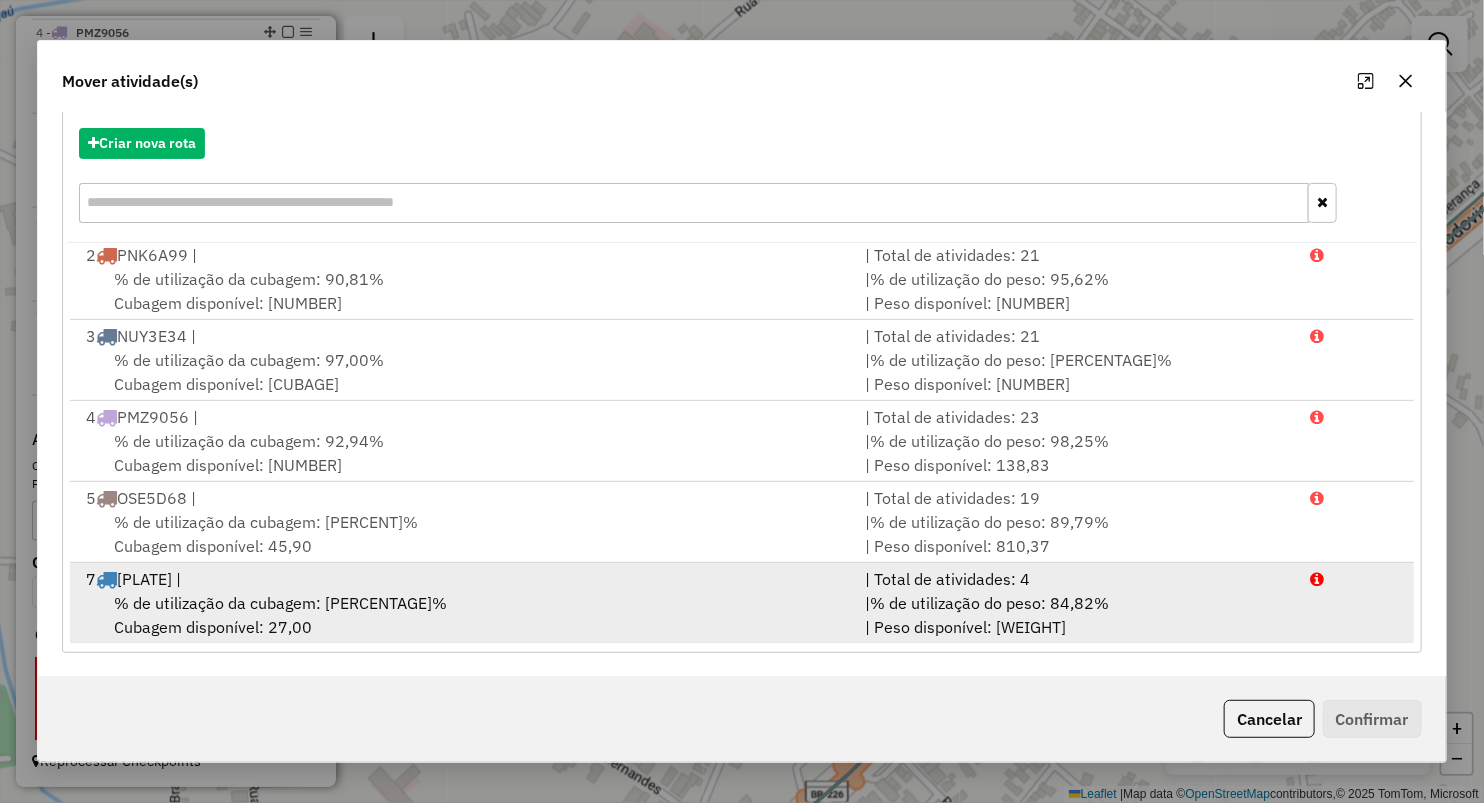 click on "7  JOW1G14 |" at bounding box center (463, 579) 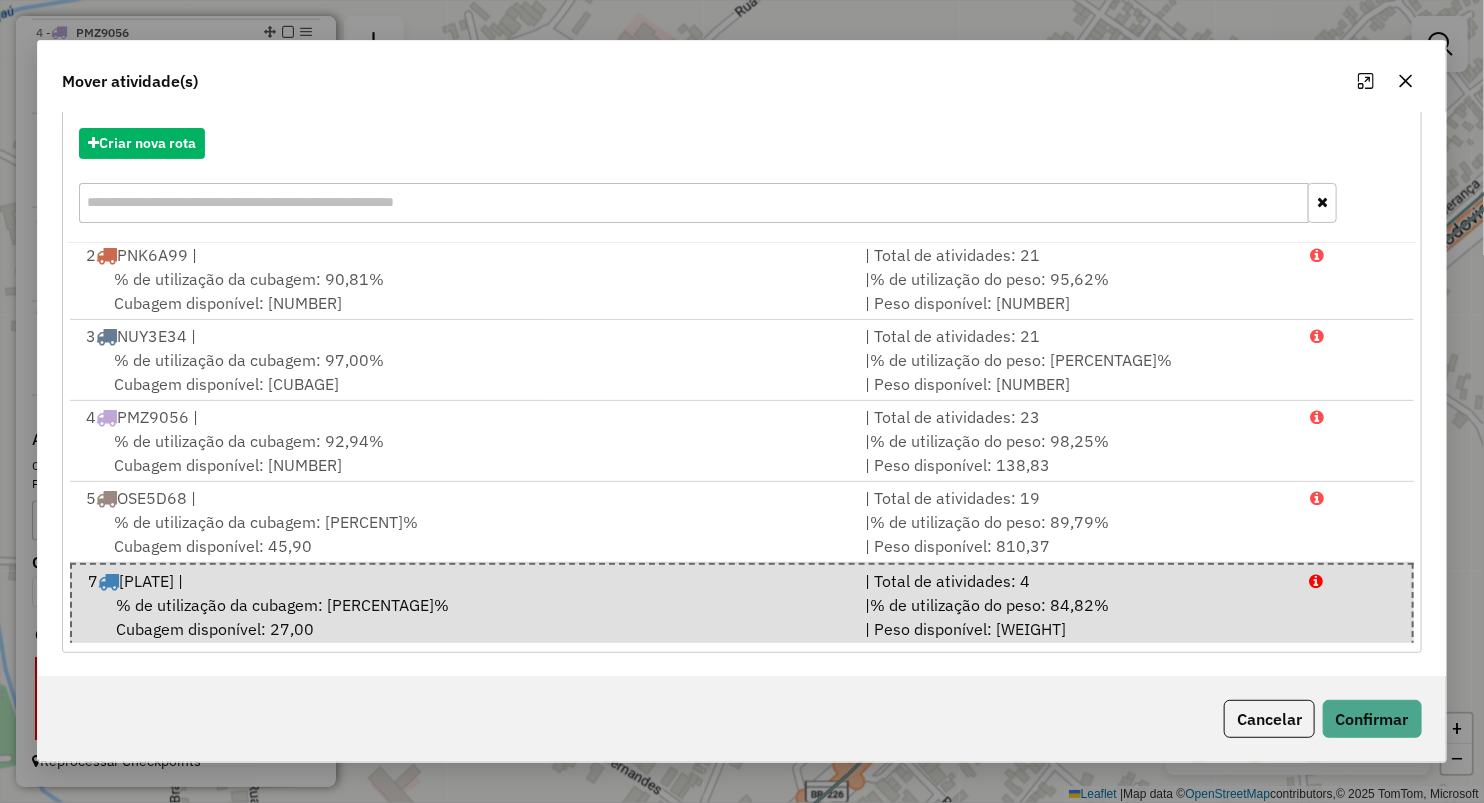click 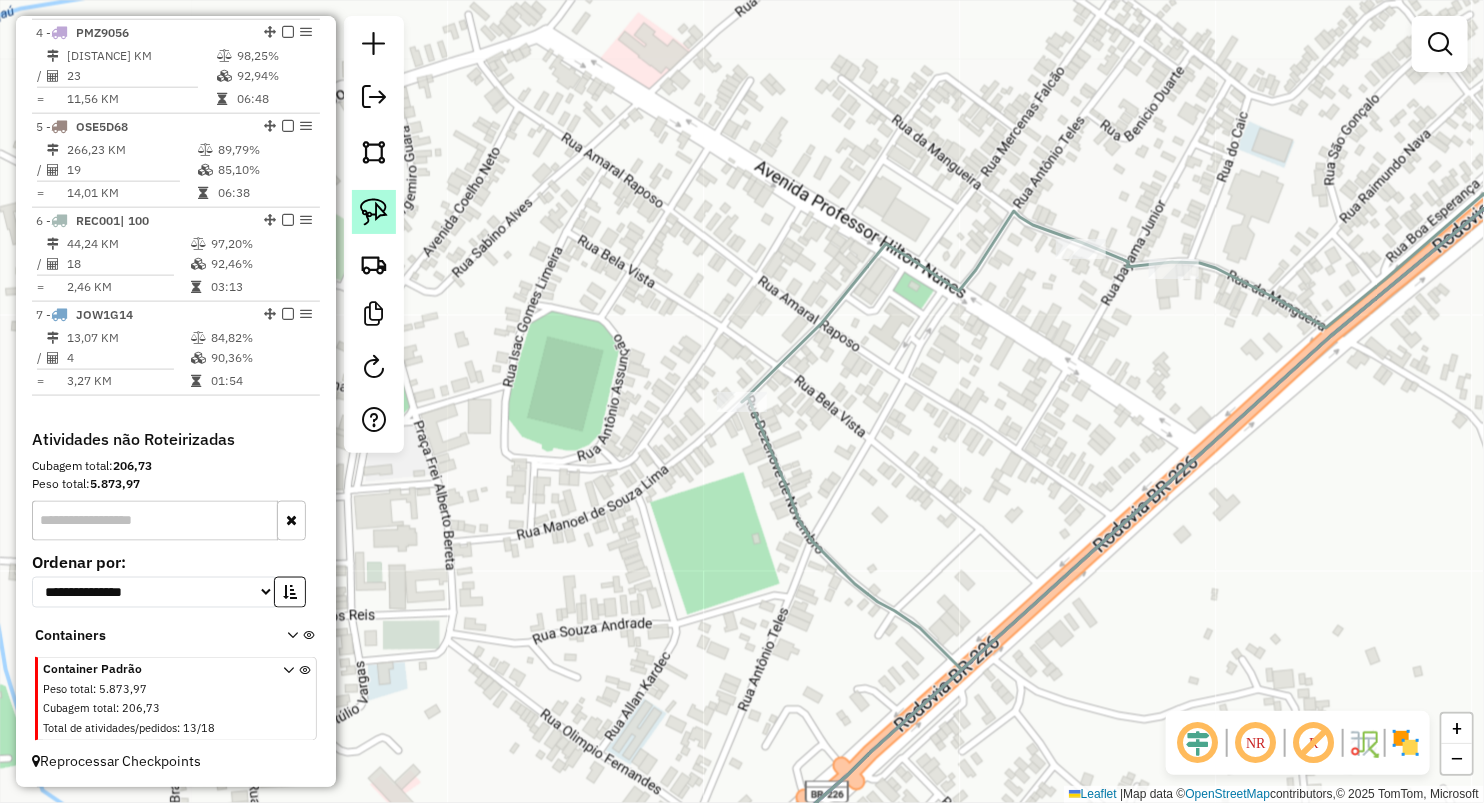 click 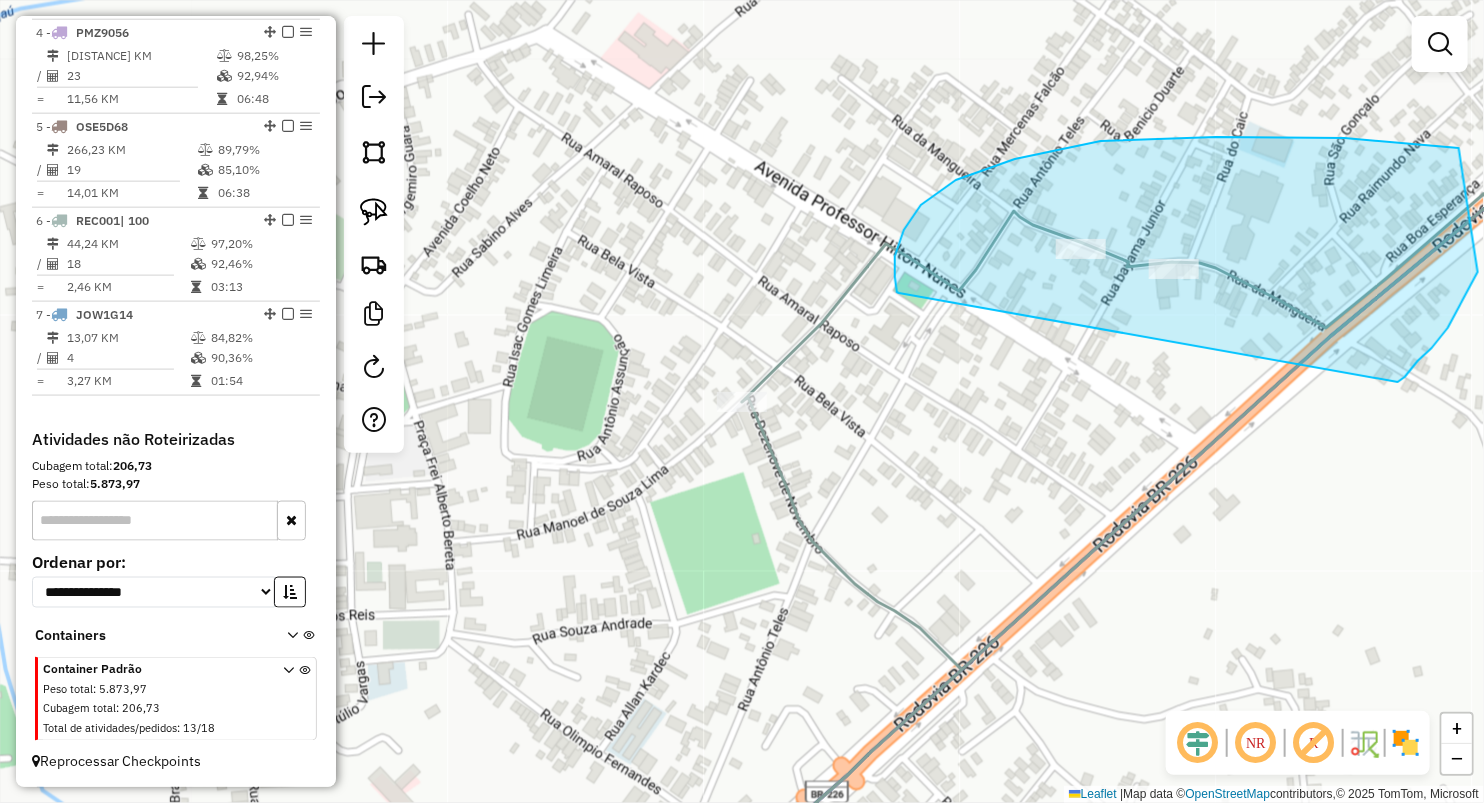 drag, startPoint x: 1101, startPoint y: 141, endPoint x: 1398, endPoint y: 382, distance: 382.47876 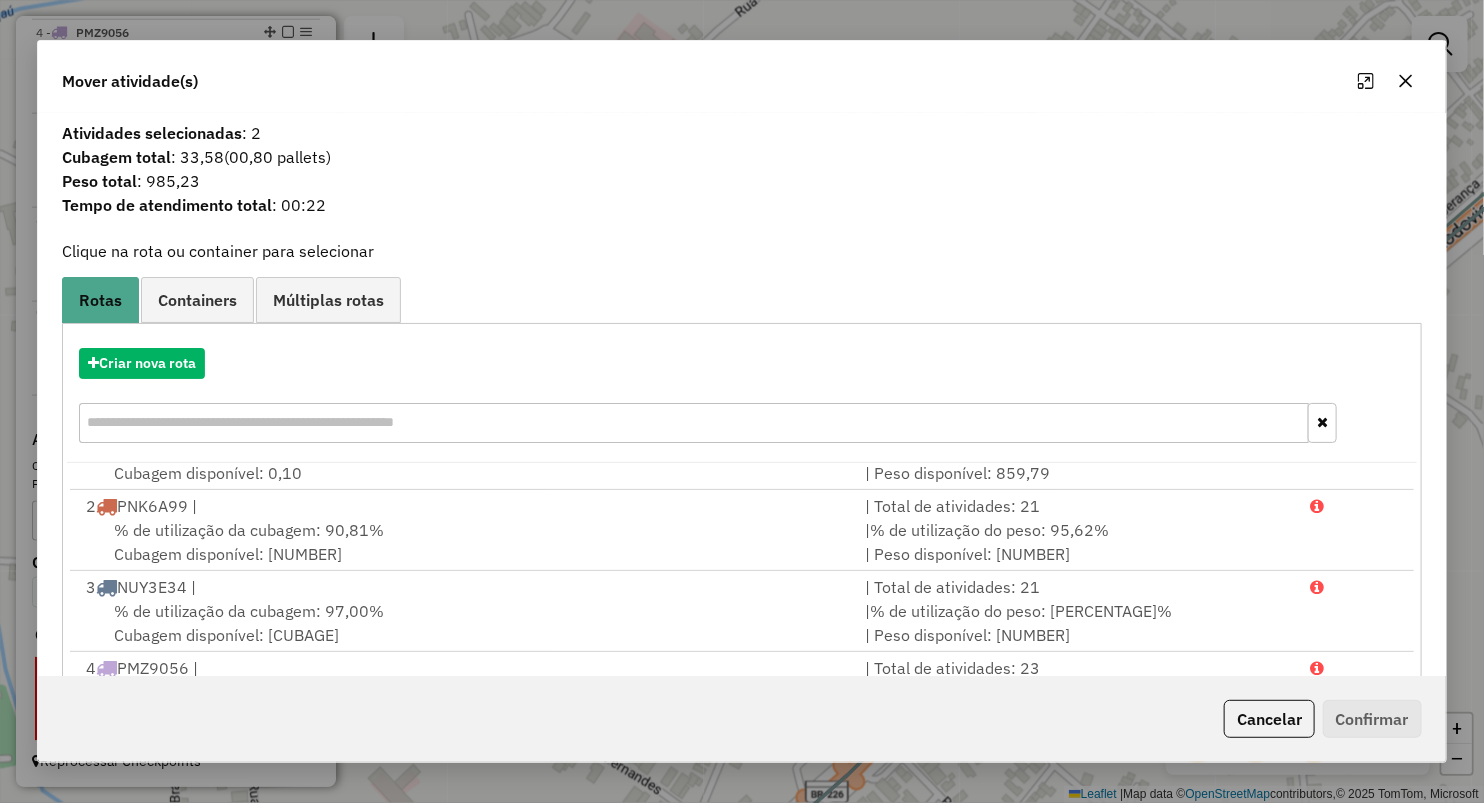 scroll, scrollTop: 85, scrollLeft: 0, axis: vertical 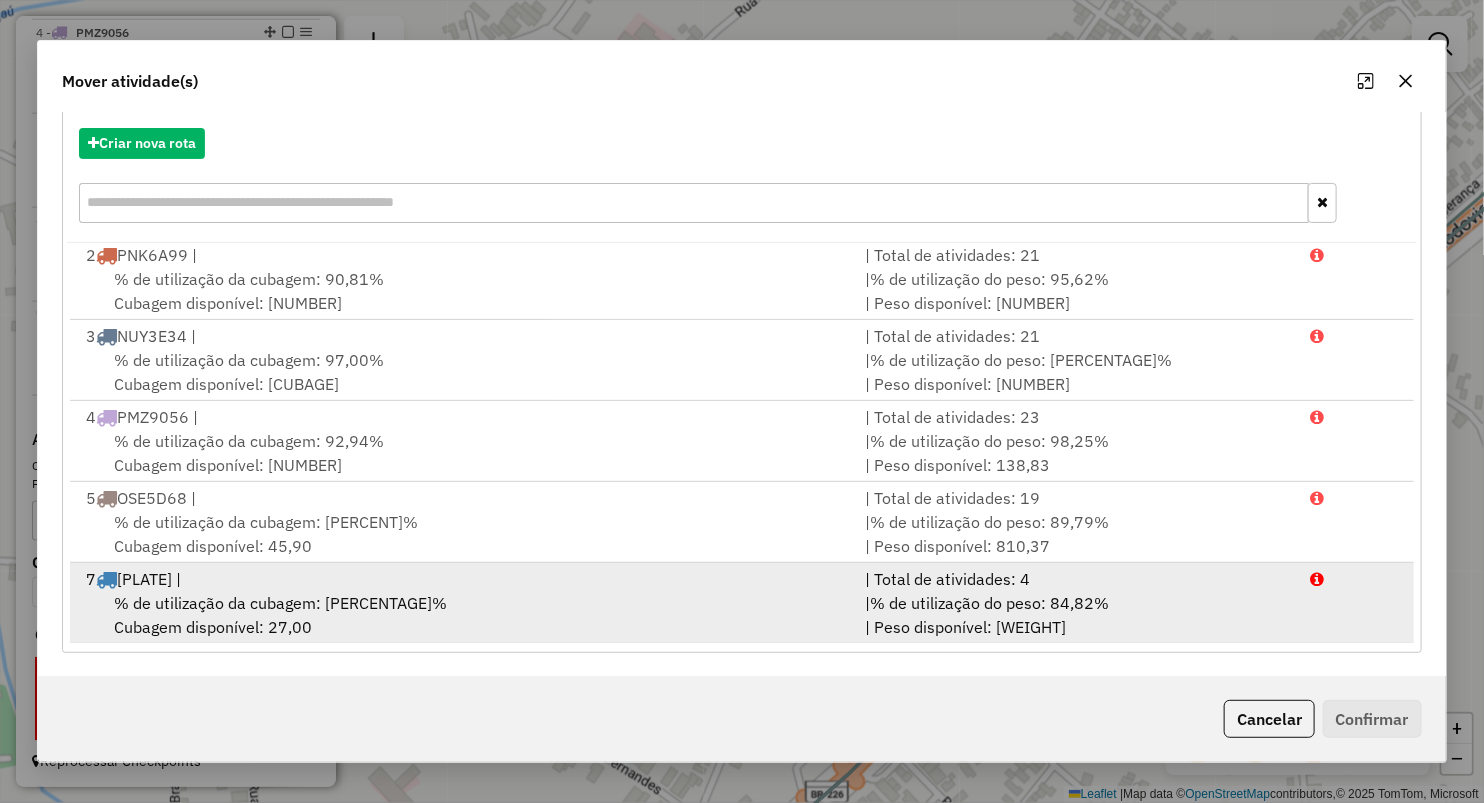 drag, startPoint x: 284, startPoint y: 593, endPoint x: 351, endPoint y: 599, distance: 67.26812 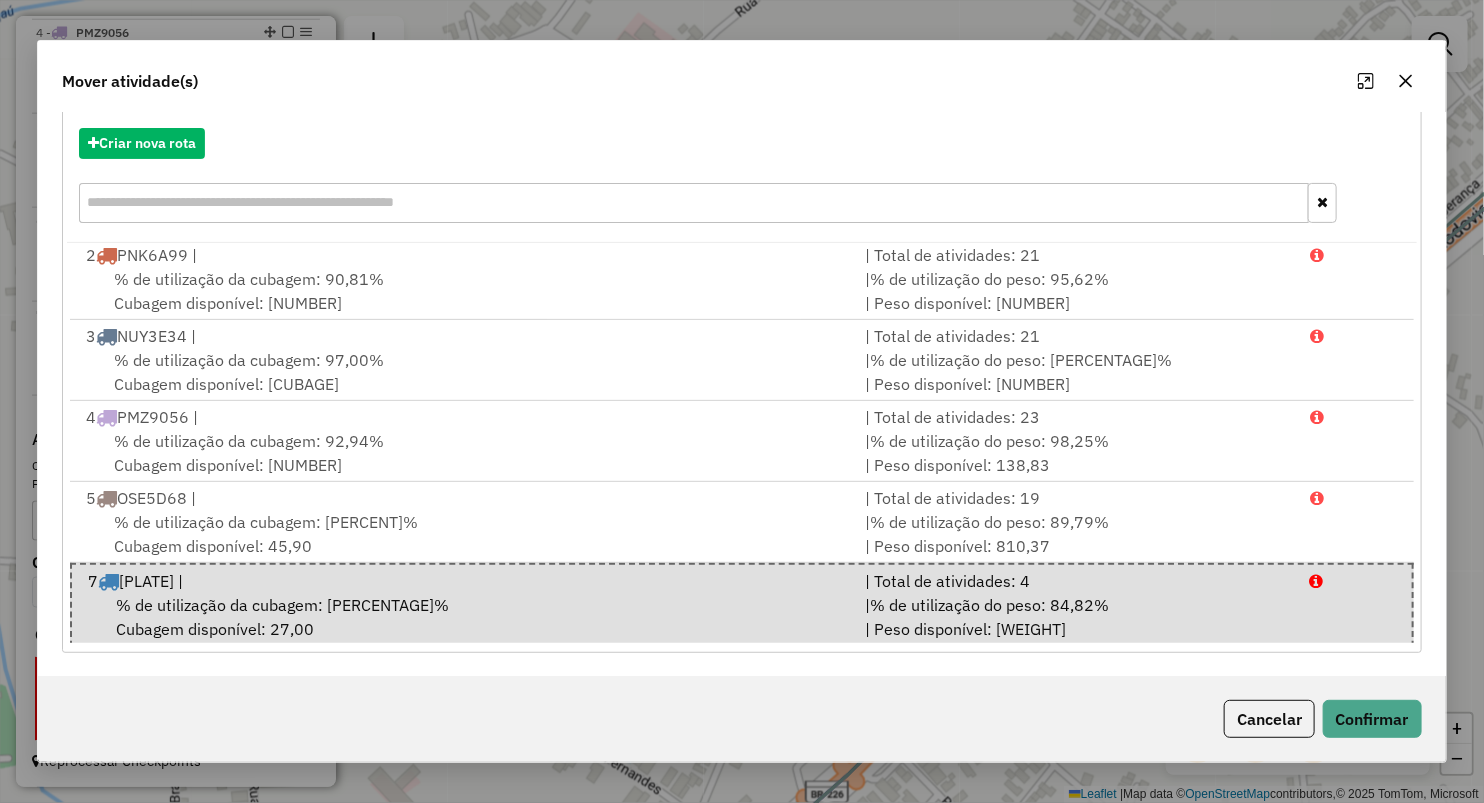 click 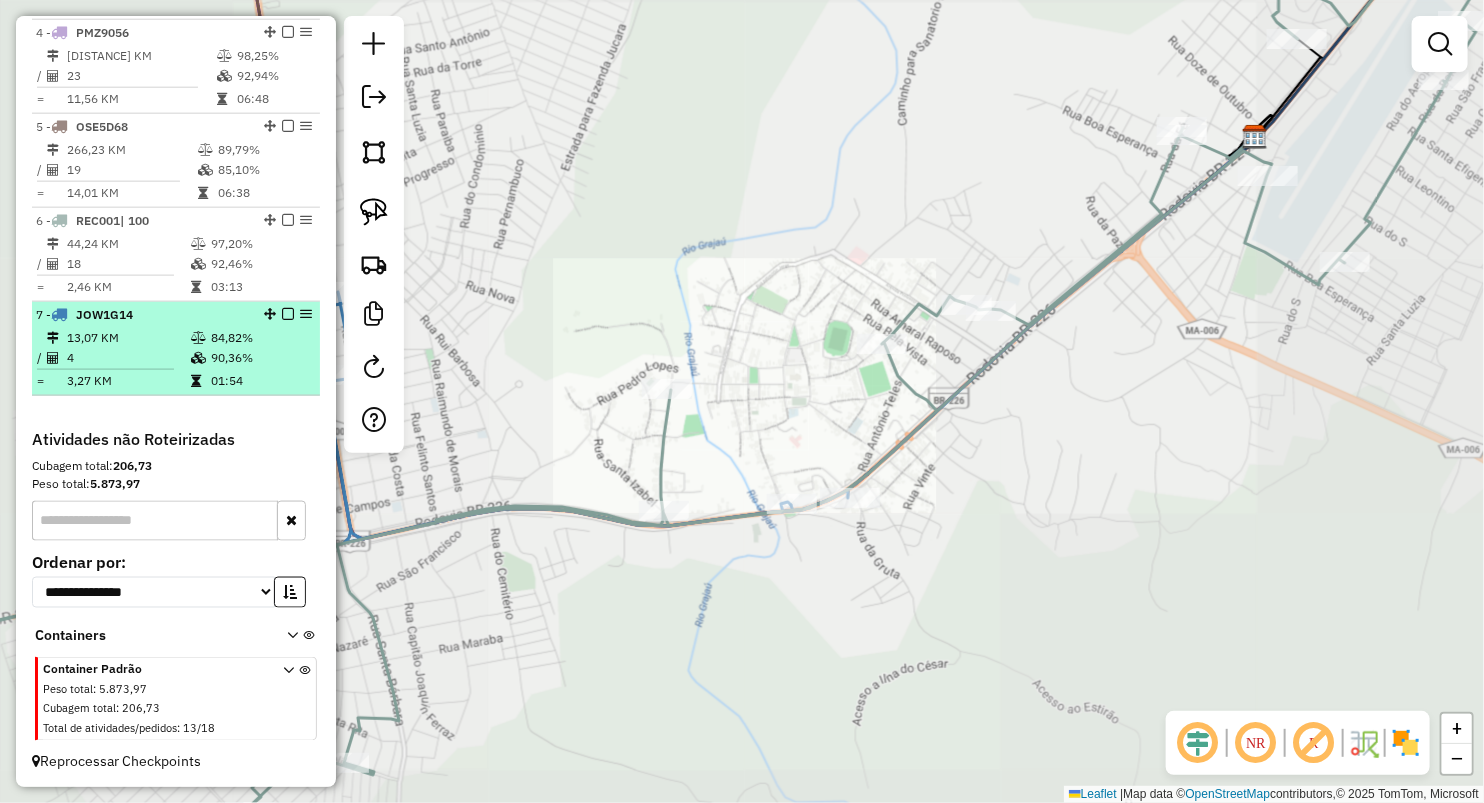 click on "3,27 KM" at bounding box center (128, 381) 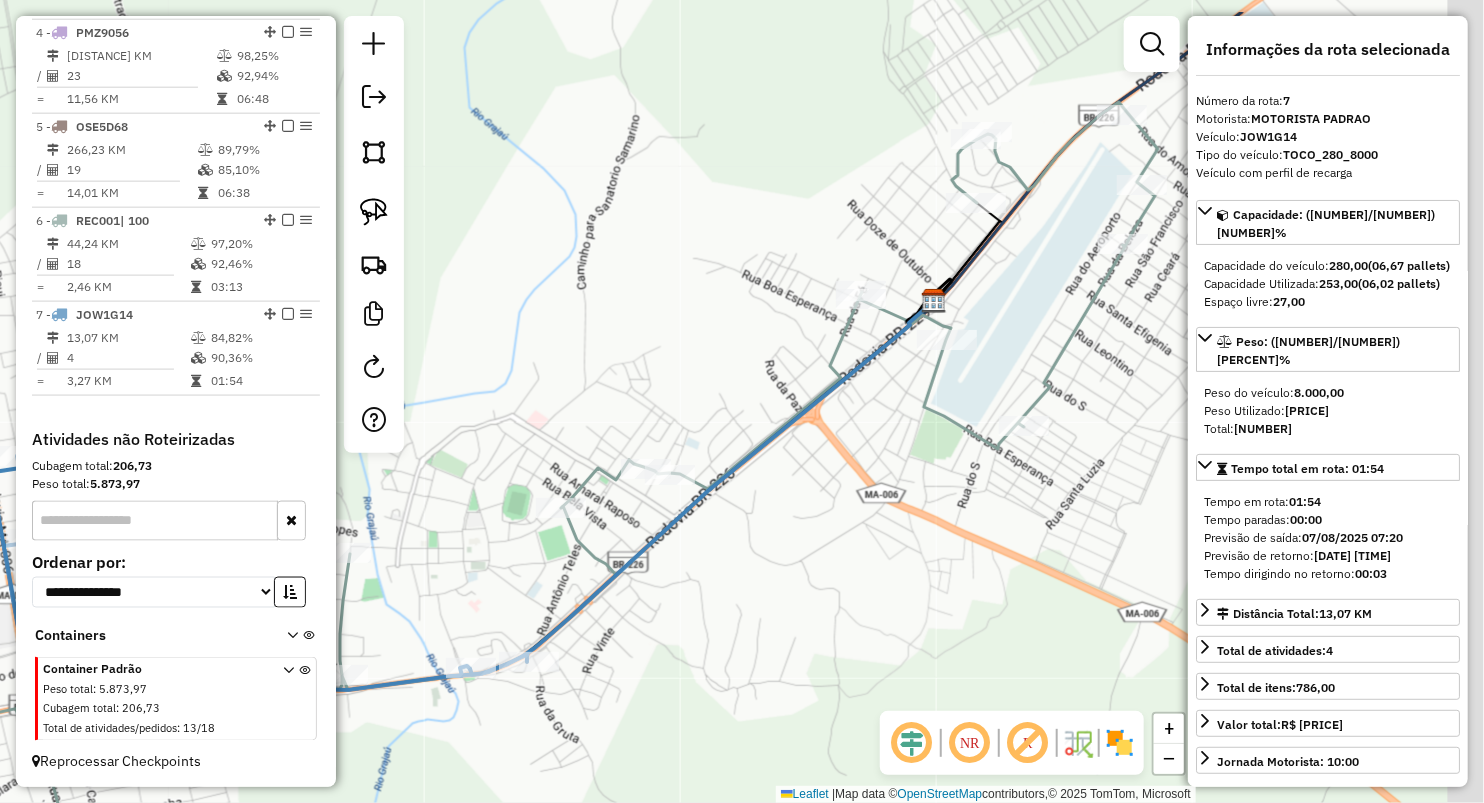 drag, startPoint x: 1004, startPoint y: 360, endPoint x: 728, endPoint y: 460, distance: 293.5575 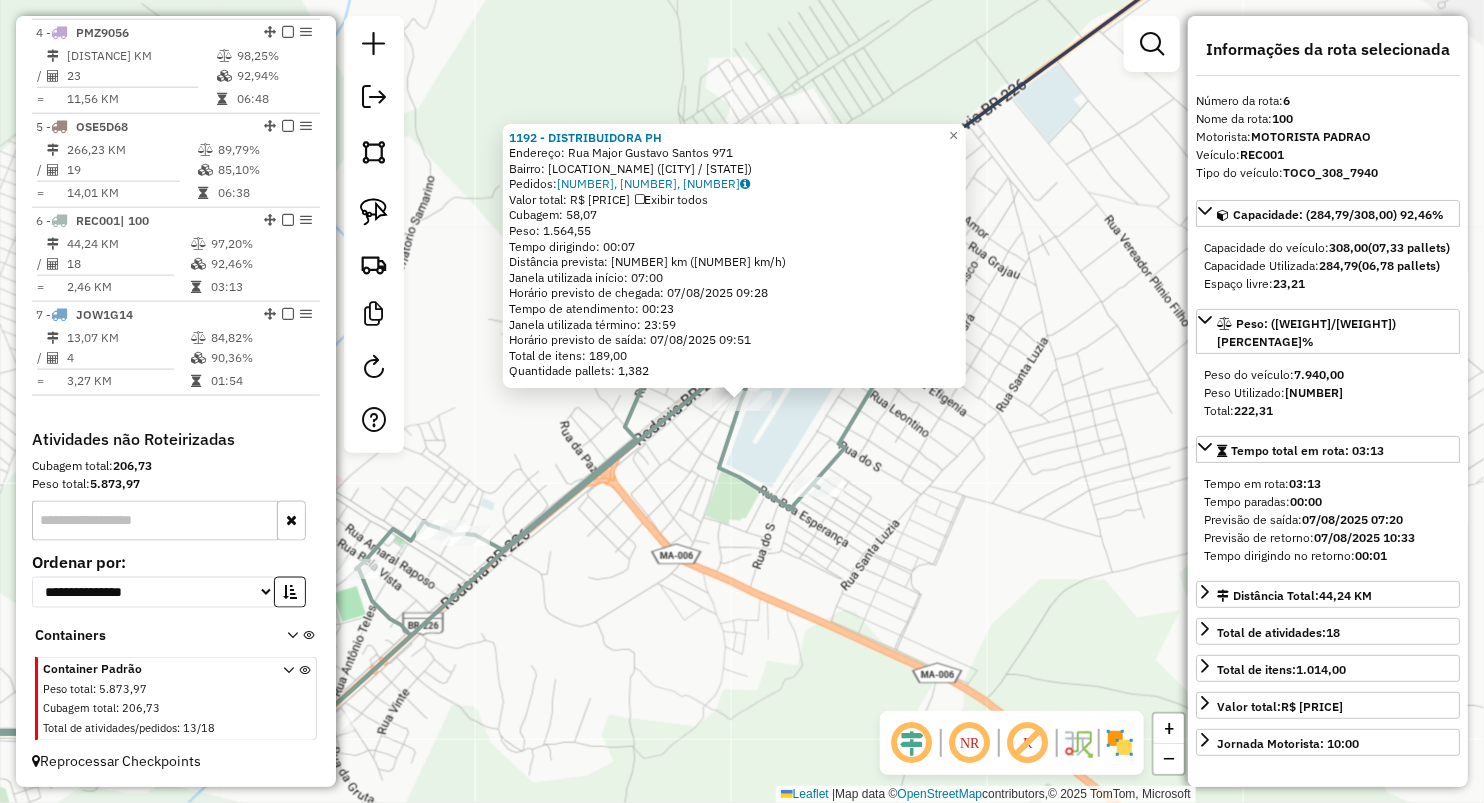 click on "1192 - DISTRIBUIDORA PH  Endereço:  Rua Major Gustavo Santos 971   Bairro: CENTRO (GRAJAU / MA)   Pedidos:  06027126, 06027128, 06027127   Valor total: R$ 10.719,55   Exibir todos   Cubagem: 58,07  Peso: 1.564,55  Tempo dirigindo: 00:07   Distância prevista: 6,518 km (55,87 km/h)   Janela utilizada início: 07:00   Horário previsto de chegada: 07/08/2025 09:28   Tempo de atendimento: 00:23   Janela utilizada término: 23:59   Horário previsto de saída: 07/08/2025 09:51   Total de itens: 189,00   Quantidade pallets: 1,382  × Janela de atendimento Grade de atendimento Capacidade Transportadoras Veículos Cliente Pedidos  Rotas Selecione os dias de semana para filtrar as janelas de atendimento  Seg   Ter   Qua   Qui   Sex   Sáb   Dom  Informe o período da janela de atendimento: De: Até:  Filtrar exatamente a janela do cliente  Considerar janela de atendimento padrão  Selecione os dias de semana para filtrar as grades de atendimento  Seg   Ter   Qua   Qui   Sex   Sáb   Dom   Peso mínimo:   De:   De:" 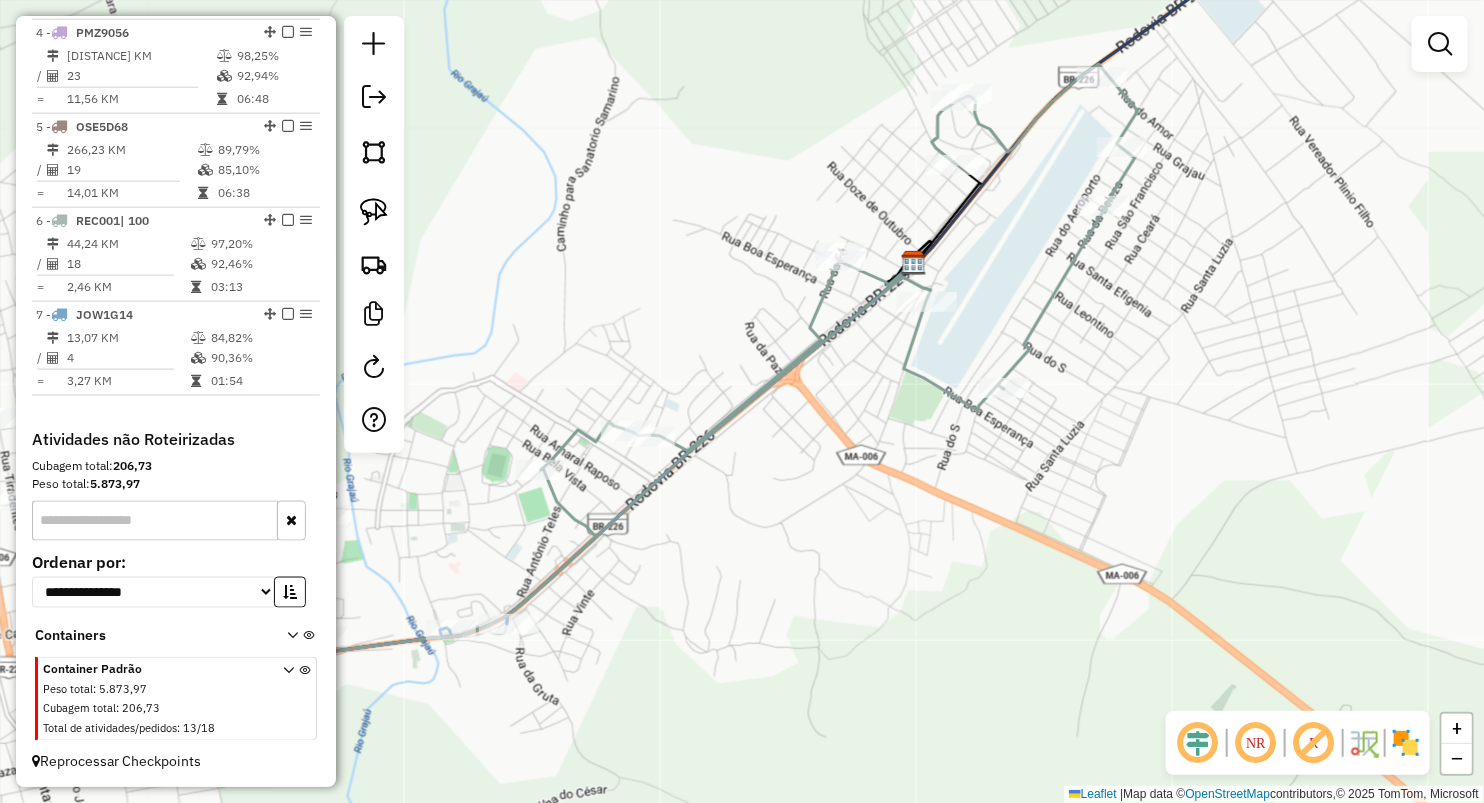 drag, startPoint x: 533, startPoint y: 459, endPoint x: 737, endPoint y: 332, distance: 240.3019 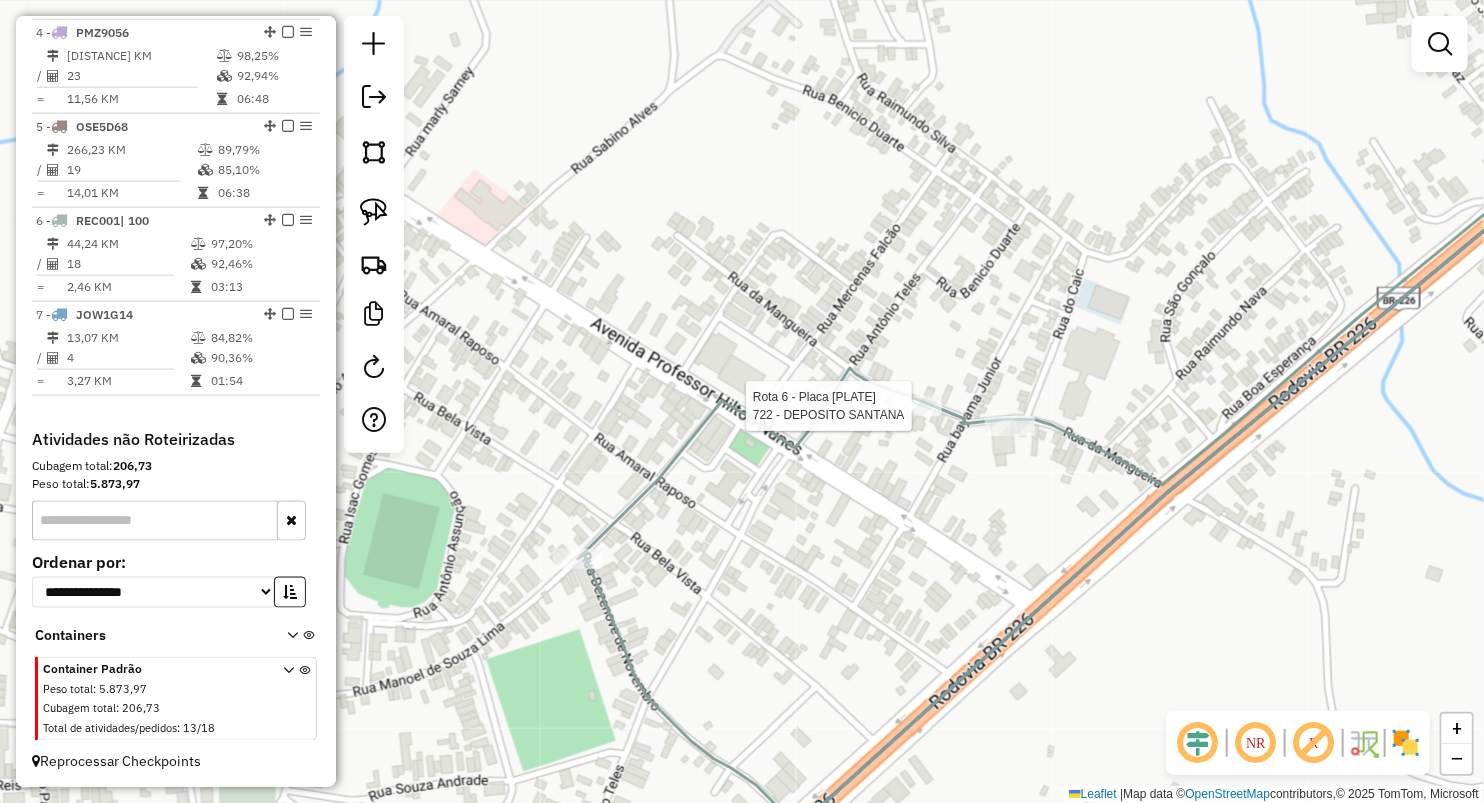 select on "**********" 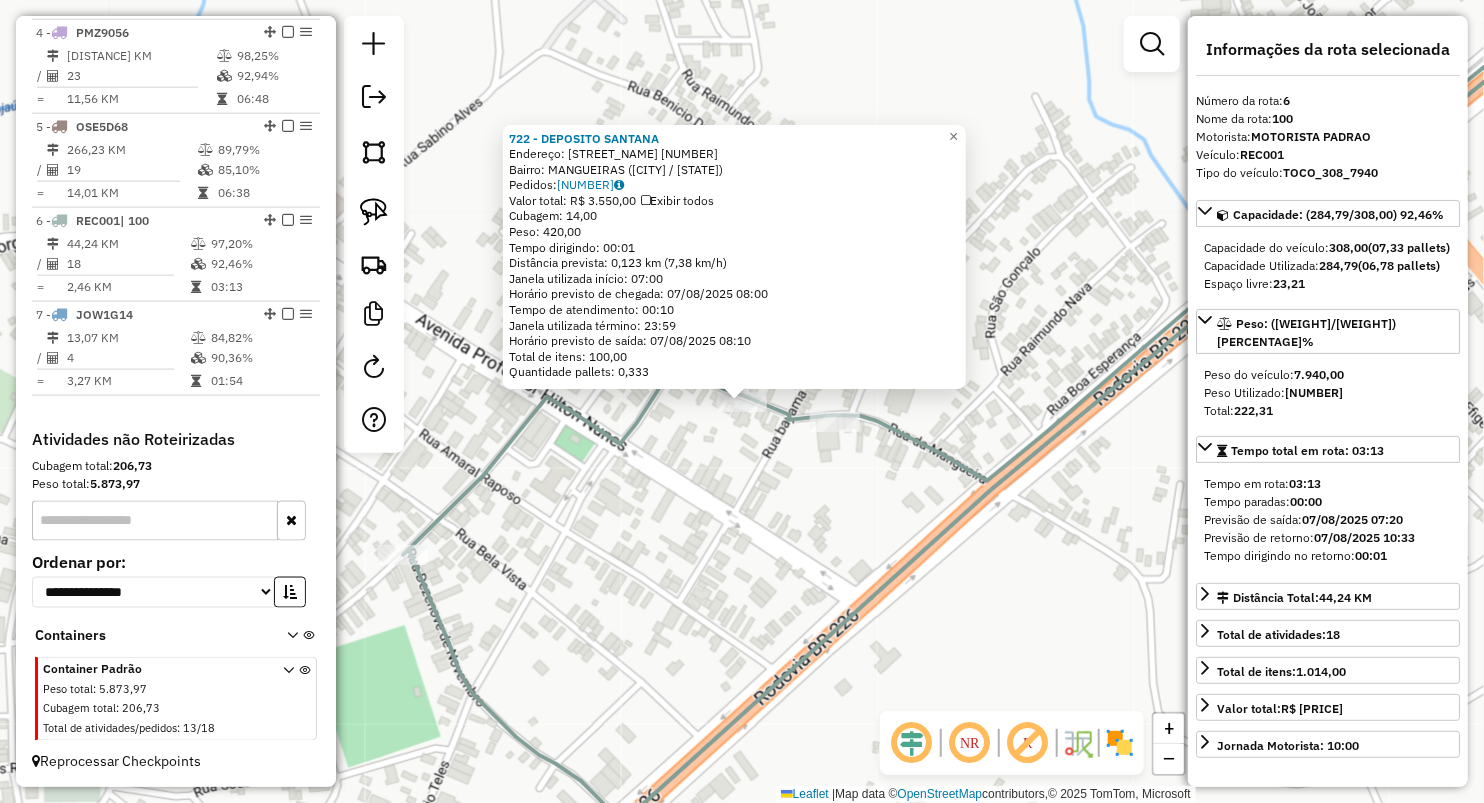 click on "722 - DEPOSITO SANTANA  Endereço:  MANGUEIRA 1   Bairro: MANGUEIRAS (GRAJAU / MA)   Pedidos:  06027305   Valor total: R$ 3.550,00   Exibir todos   Cubagem: 14,00  Peso: 420,00  Tempo dirigindo: 00:01   Distância prevista: 0,123 km (7,38 km/h)   Janela utilizada início: 07:00   Horário previsto de chegada: 07/08/2025 08:00   Tempo de atendimento: 00:10   Janela utilizada término: 23:59   Horário previsto de saída: 07/08/2025 08:10   Total de itens: 100,00   Quantidade pallets: 0,333  × Janela de atendimento Grade de atendimento Capacidade Transportadoras Veículos Cliente Pedidos  Rotas Selecione os dias de semana para filtrar as janelas de atendimento  Seg   Ter   Qua   Qui   Sex   Sáb   Dom  Informe o período da janela de atendimento: De: Até:  Filtrar exatamente a janela do cliente  Considerar janela de atendimento padrão  Selecione os dias de semana para filtrar as grades de atendimento  Seg   Ter   Qua   Qui   Sex   Sáb   Dom   Considerar clientes sem dia de atendimento cadastrado  De:   De:" 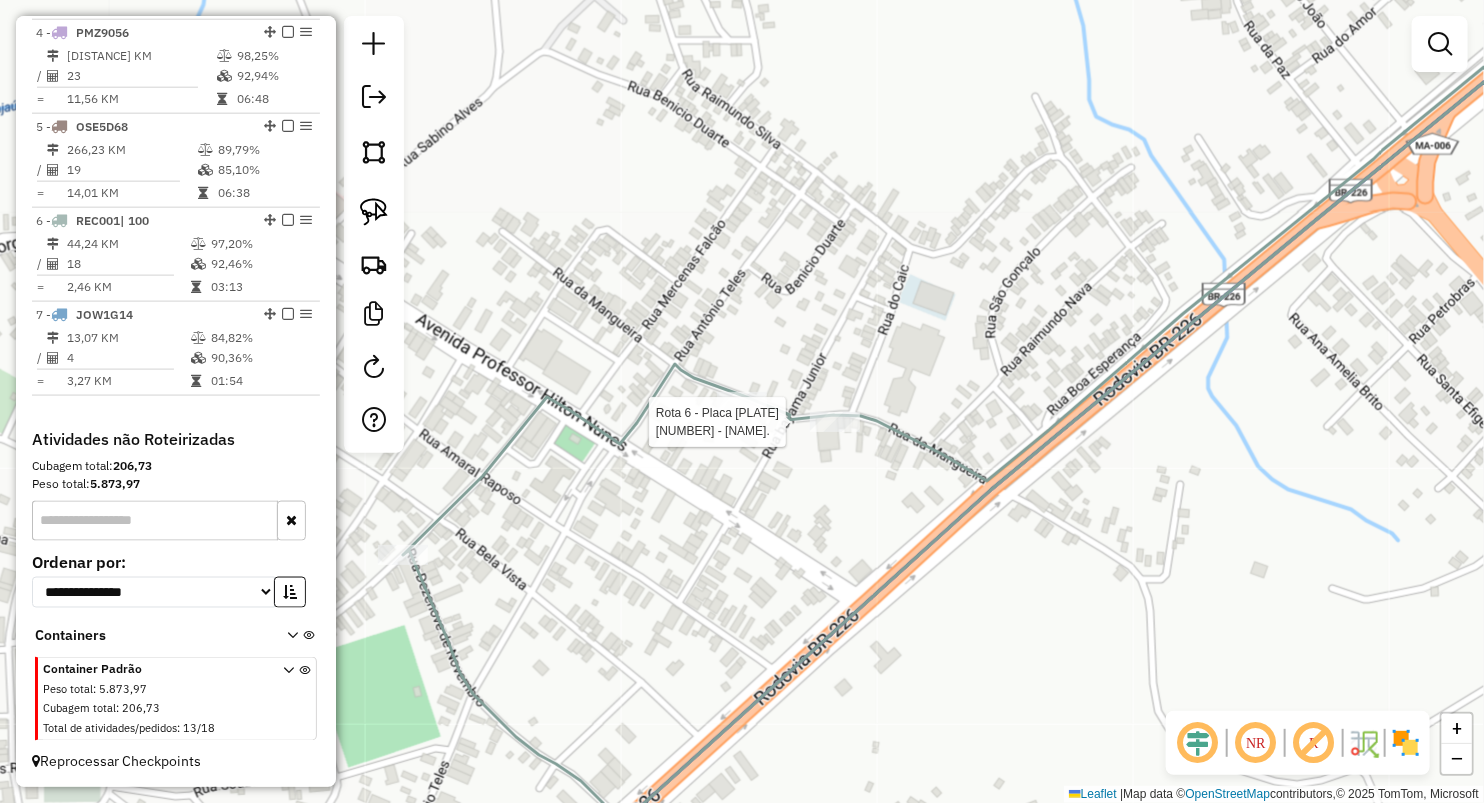 select on "**********" 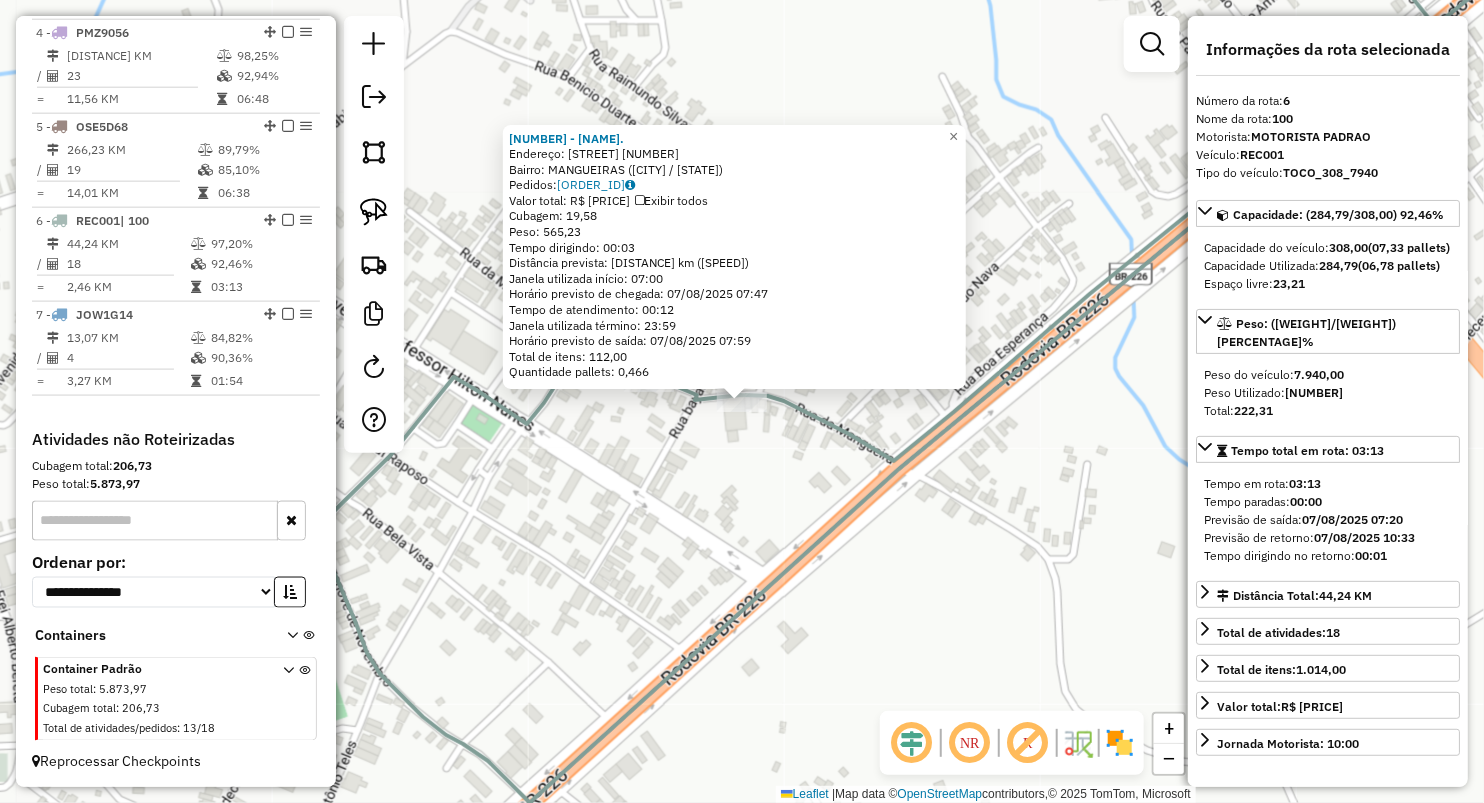 click on "1021 - PEIXOTO MERCANTIL.  Endereço:  LEAO  FIGUEIREDO 185   Bairro: MANGUEIRAS (GRAJAU / MA)   Pedidos:  06027412   Valor total: R$ 5.310,06   Exibir todos   Cubagem: 19,58  Peso: 565,23  Tempo dirigindo: 00:03   Distância prevista: 1,486 km (29,72 km/h)   Janela utilizada início: 07:00   Horário previsto de chegada: 07/08/2025 07:47   Tempo de atendimento: 00:12   Janela utilizada término: 23:59   Horário previsto de saída: 07/08/2025 07:59   Total de itens: 112,00   Quantidade pallets: 0,466  × Janela de atendimento Grade de atendimento Capacidade Transportadoras Veículos Cliente Pedidos  Rotas Selecione os dias de semana para filtrar as janelas de atendimento  Seg   Ter   Qua   Qui   Sex   Sáb   Dom  Informe o período da janela de atendimento: De: Até:  Filtrar exatamente a janela do cliente  Considerar janela de atendimento padrão  Selecione os dias de semana para filtrar as grades de atendimento  Seg   Ter   Qua   Qui   Sex   Sáb   Dom   Clientes fora do dia de atendimento selecionado De:" 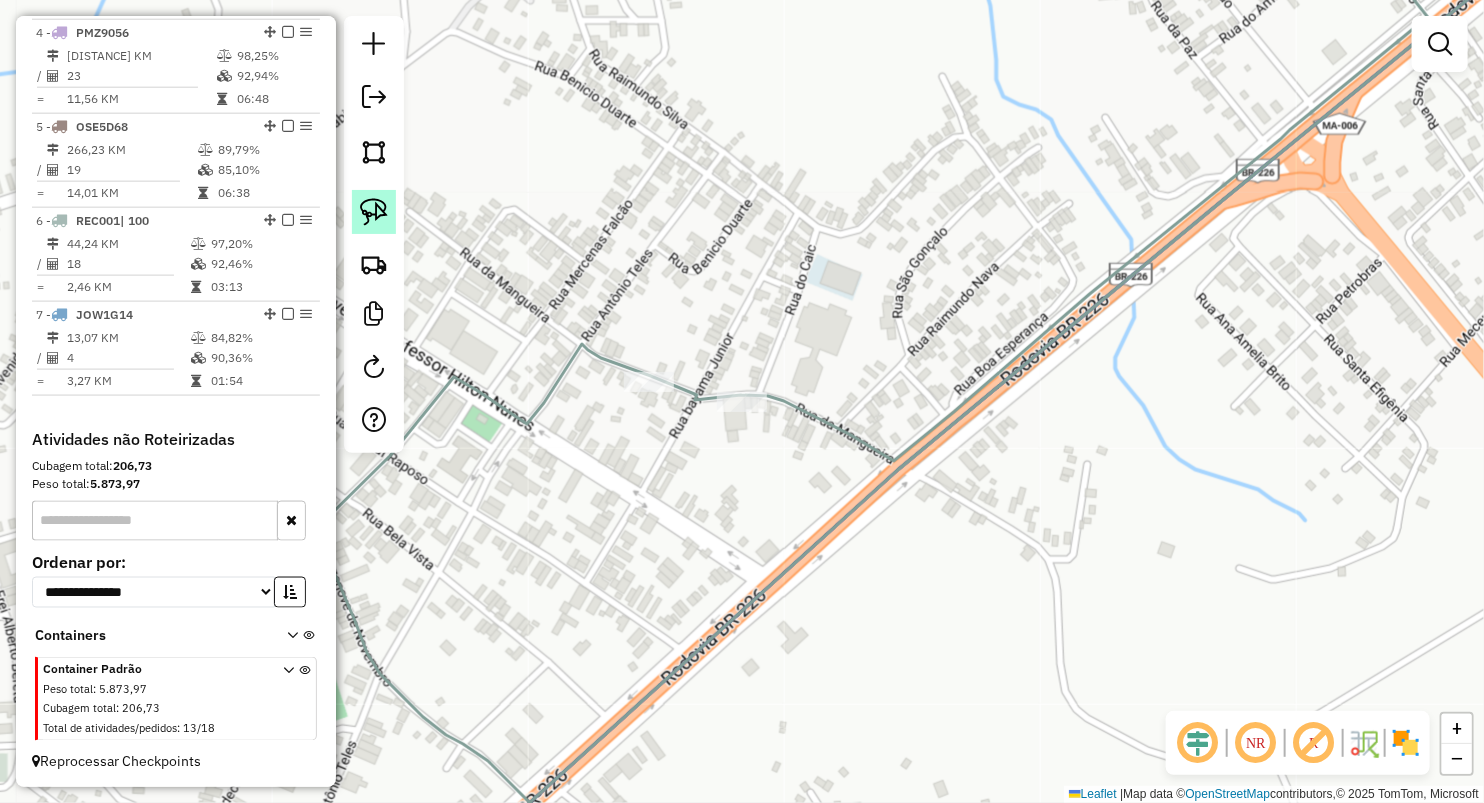 drag, startPoint x: 379, startPoint y: 215, endPoint x: 704, endPoint y: 303, distance: 336.70312 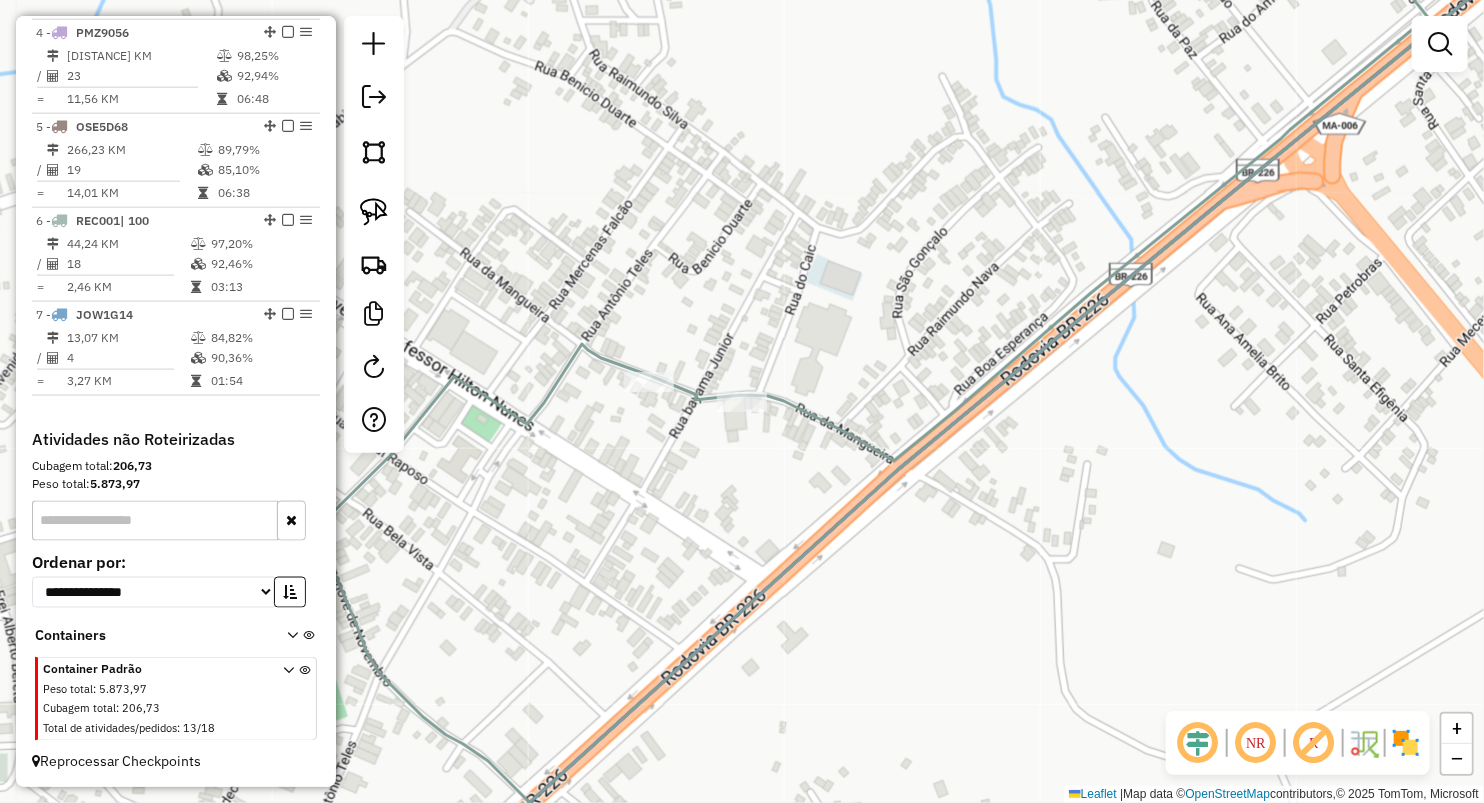 click 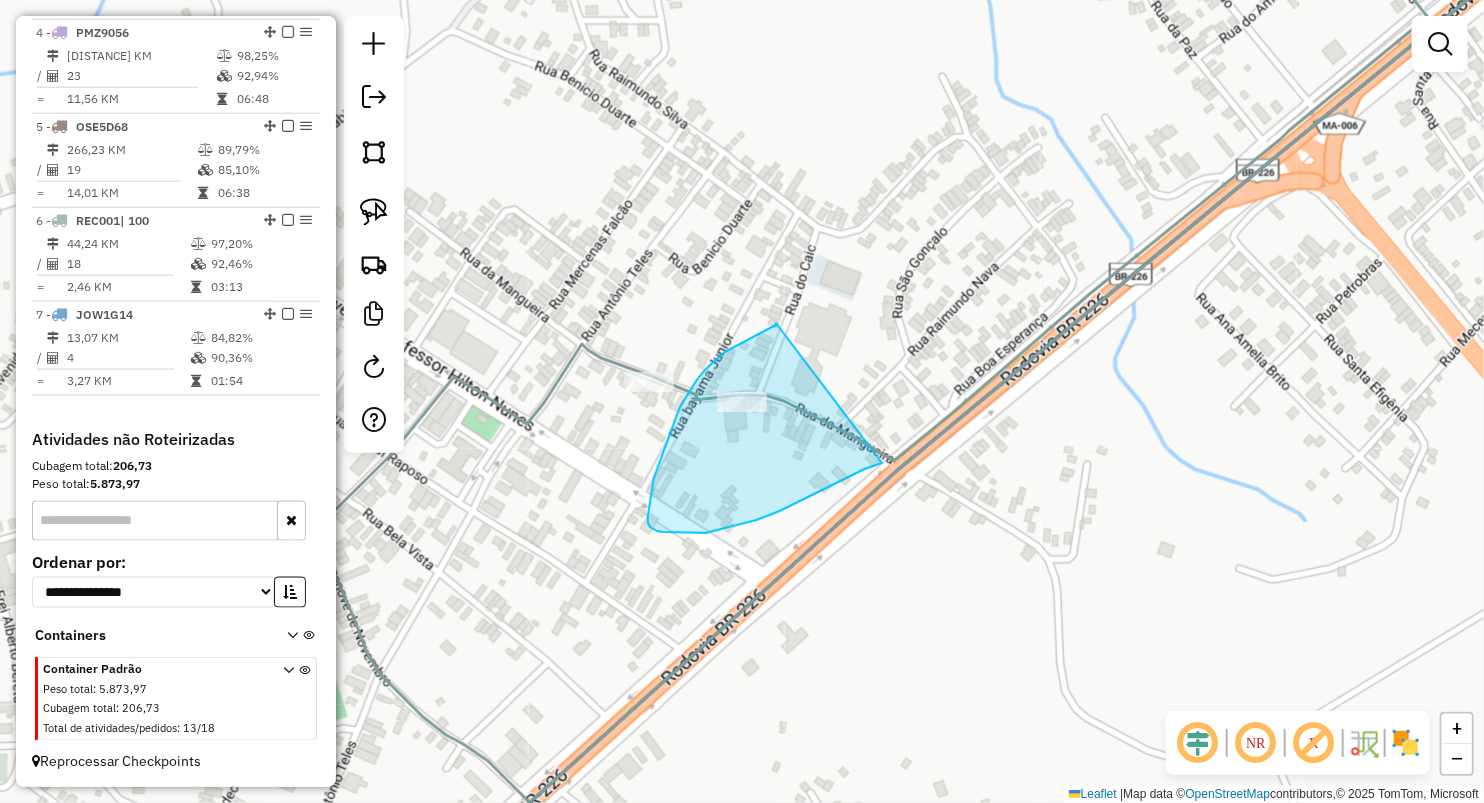 drag, startPoint x: 776, startPoint y: 323, endPoint x: 882, endPoint y: 463, distance: 175.60182 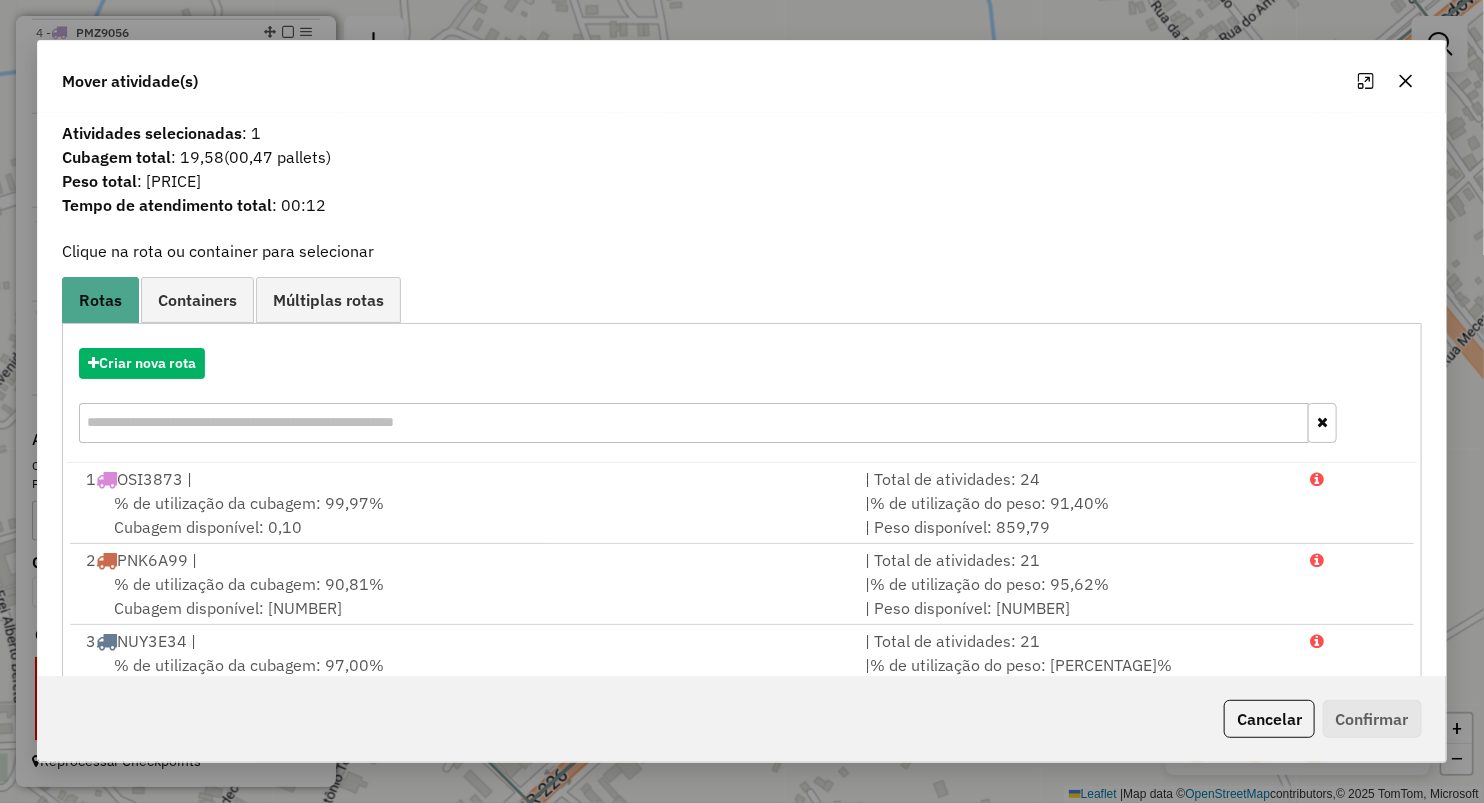 click 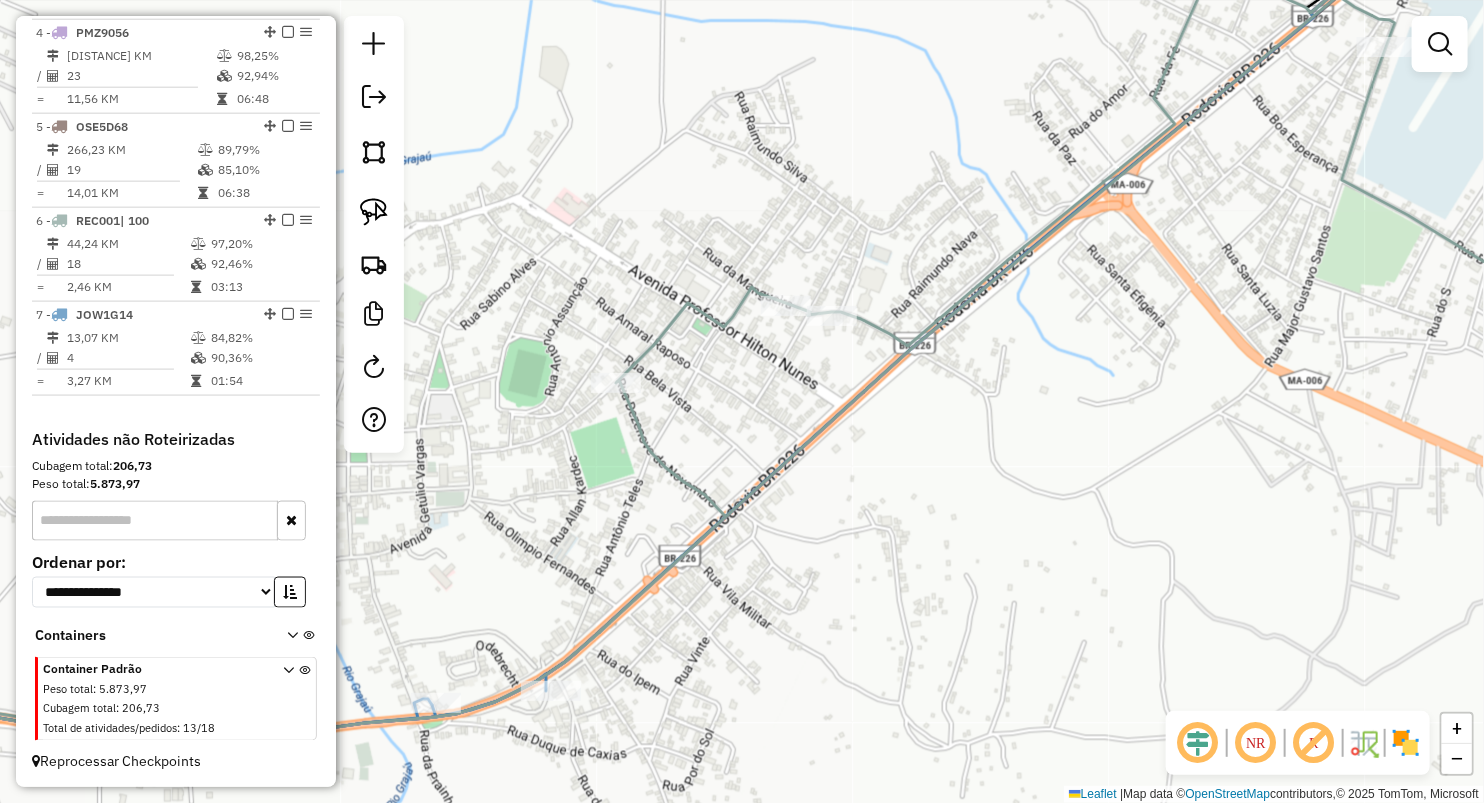 drag, startPoint x: 800, startPoint y: 493, endPoint x: 796, endPoint y: 431, distance: 62.1289 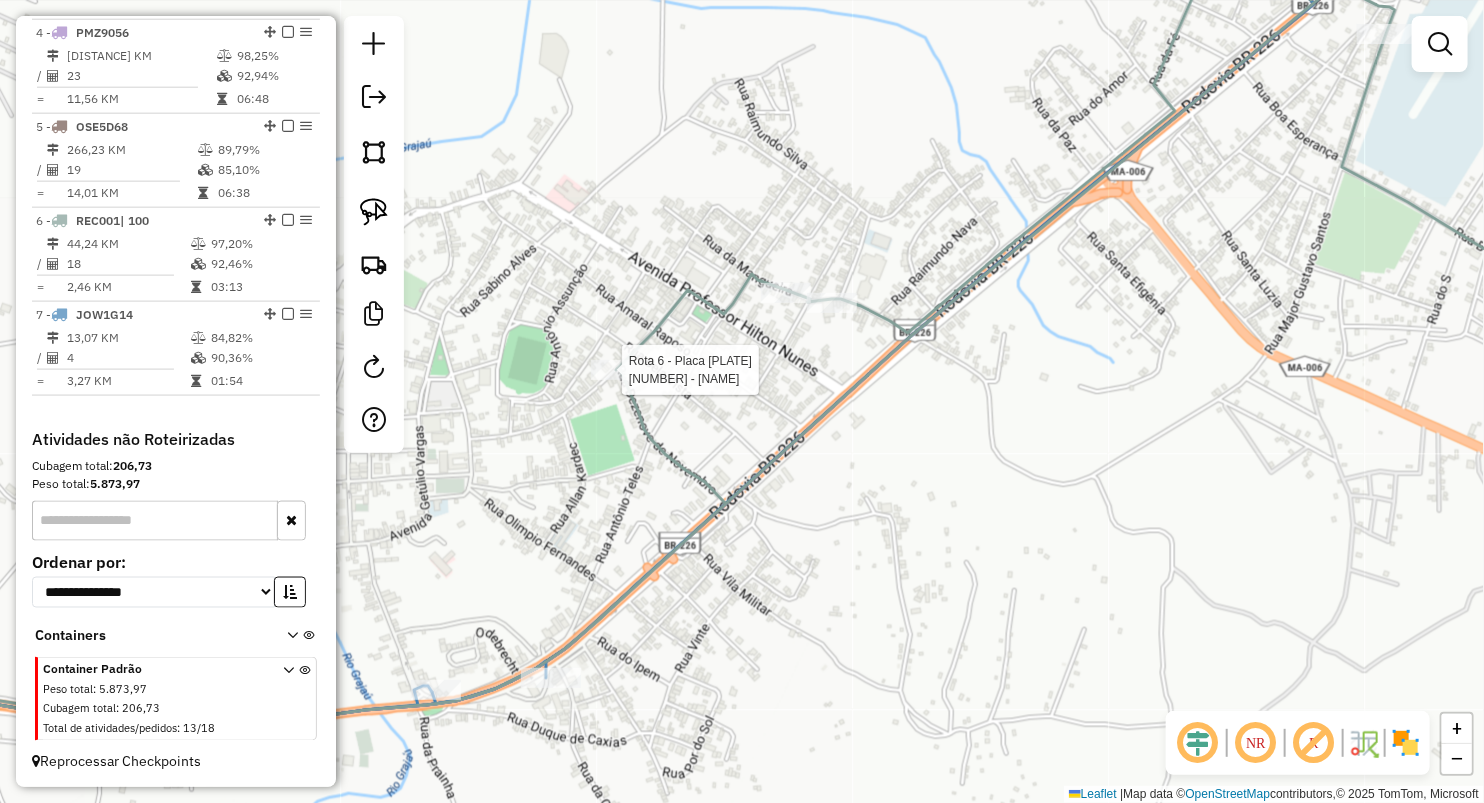 select on "**********" 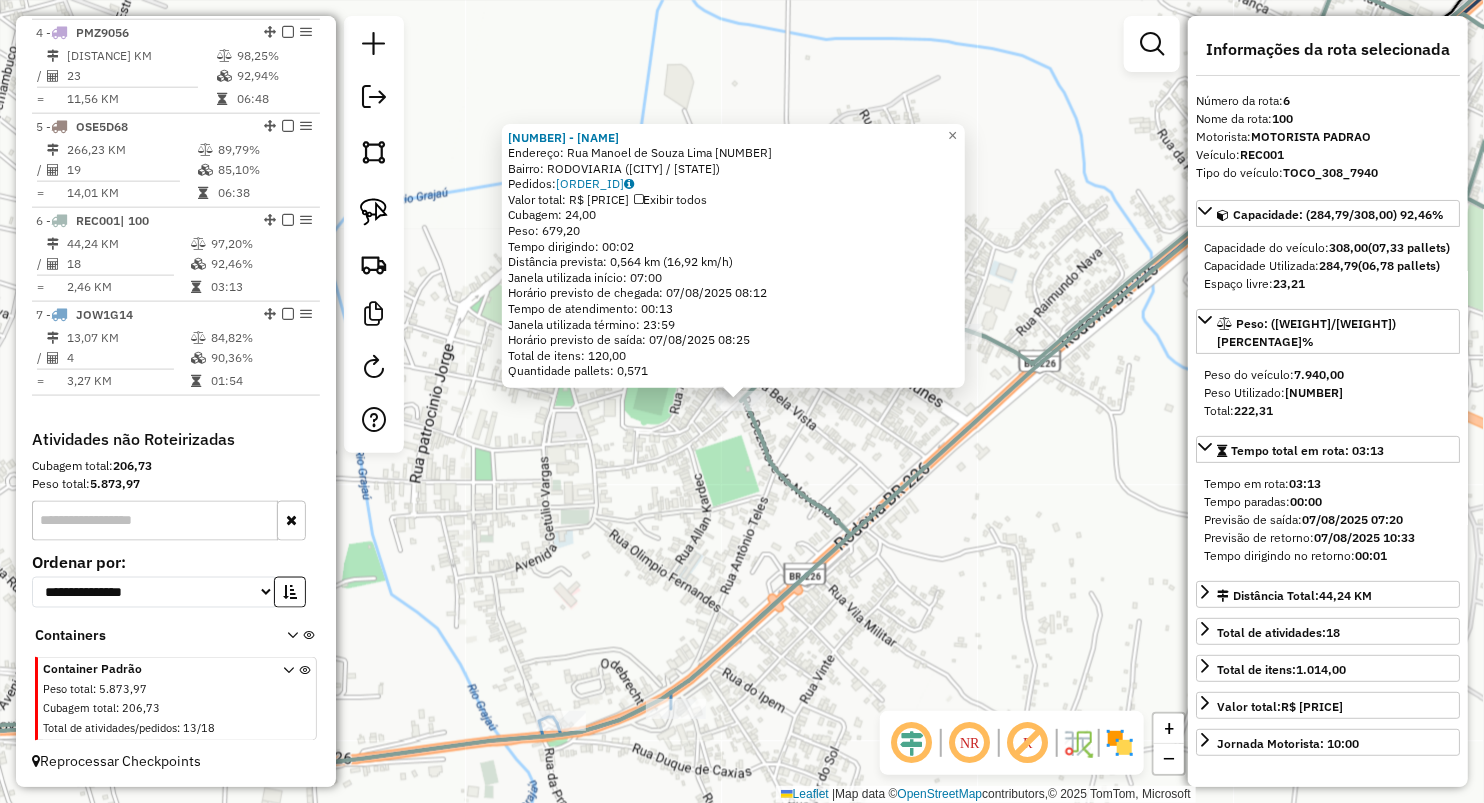 click on "992 - DISMAR 2  RODOVIARIA  Endereço:  Rua Manoel de Souza Lima 589   Bairro: RODOVIARIA (GRAJAU / MA)   Pedidos:  06027390   Valor total: R$ 6.644,00   Exibir todos   Cubagem: 24,00  Peso: 679,20  Tempo dirigindo: 00:02   Distância prevista: 0,564 km (16,92 km/h)   Janela utilizada início: 07:00   Horário previsto de chegada: 07/08/2025 08:12   Tempo de atendimento: 00:13   Janela utilizada término: 23:59   Horário previsto de saída: 07/08/2025 08:25   Total de itens: 120,00   Quantidade pallets: 0,571  × Janela de atendimento Grade de atendimento Capacidade Transportadoras Veículos Cliente Pedidos  Rotas Selecione os dias de semana para filtrar as janelas de atendimento  Seg   Ter   Qua   Qui   Sex   Sáb   Dom  Informe o período da janela de atendimento: De: Até:  Filtrar exatamente a janela do cliente  Considerar janela de atendimento padrão  Selecione os dias de semana para filtrar as grades de atendimento  Seg   Ter   Qua   Qui   Sex   Sáb   Dom   Peso mínimo:   Peso máximo:   De:   De:" 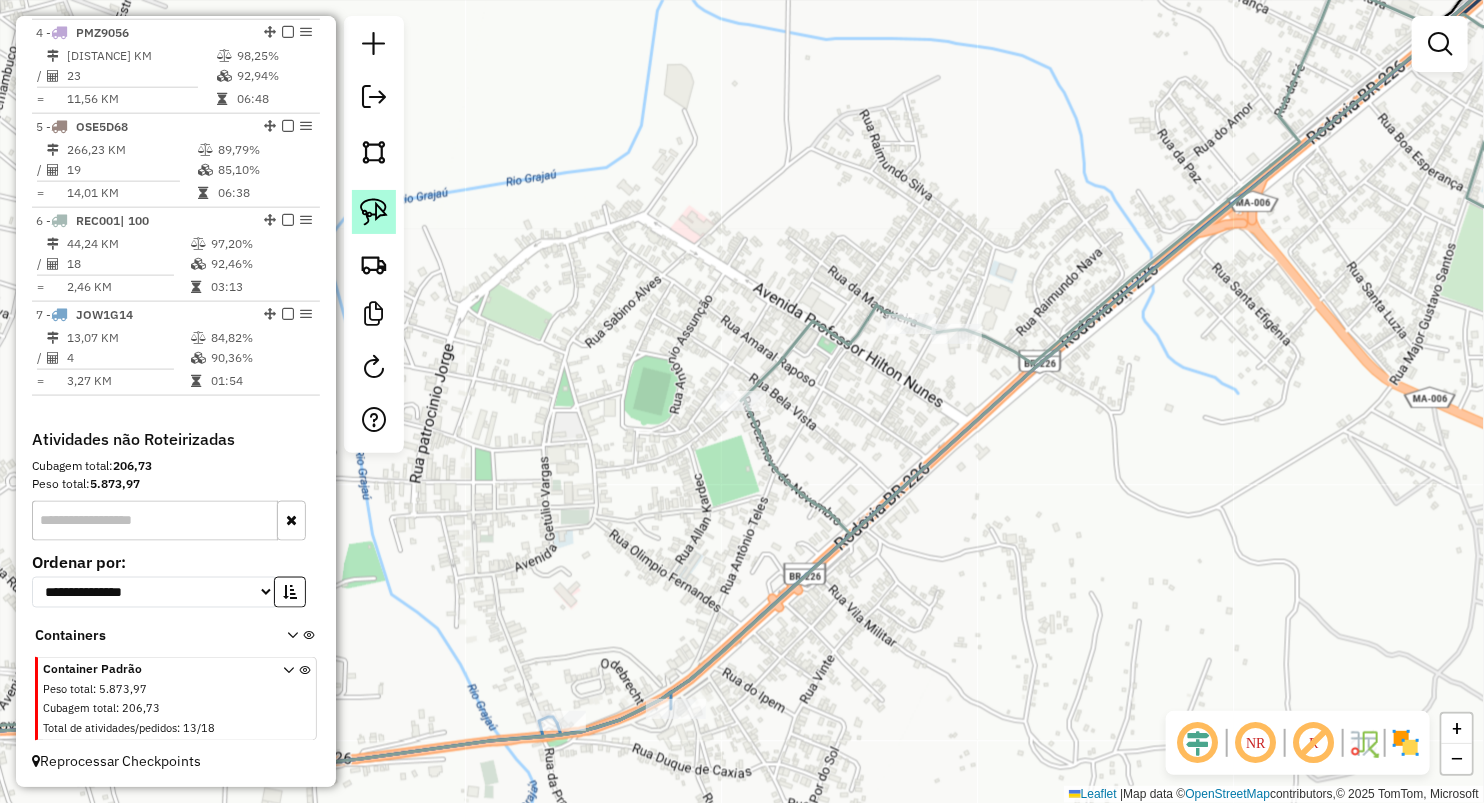click 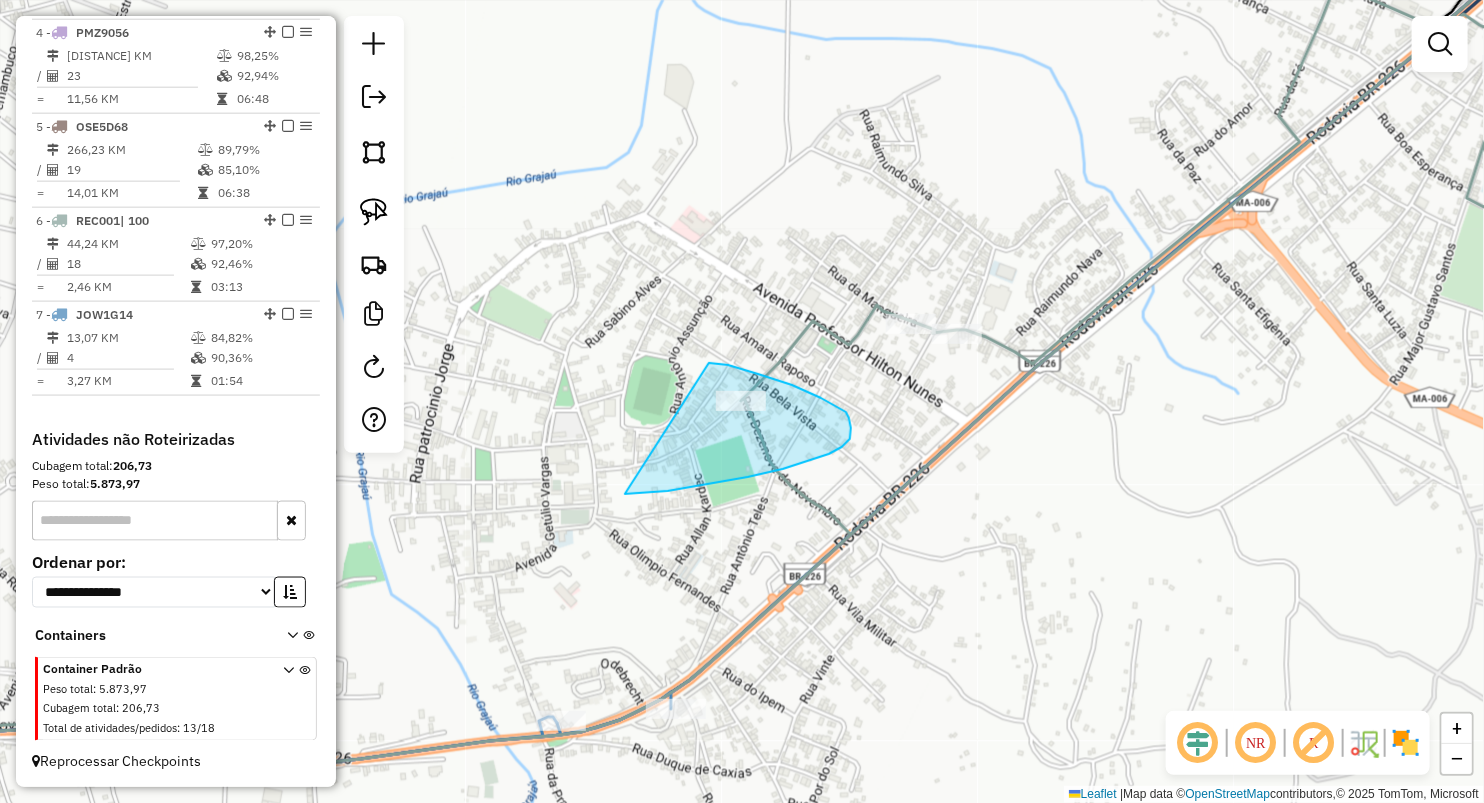 drag, startPoint x: 709, startPoint y: 362, endPoint x: 625, endPoint y: 494, distance: 156.46086 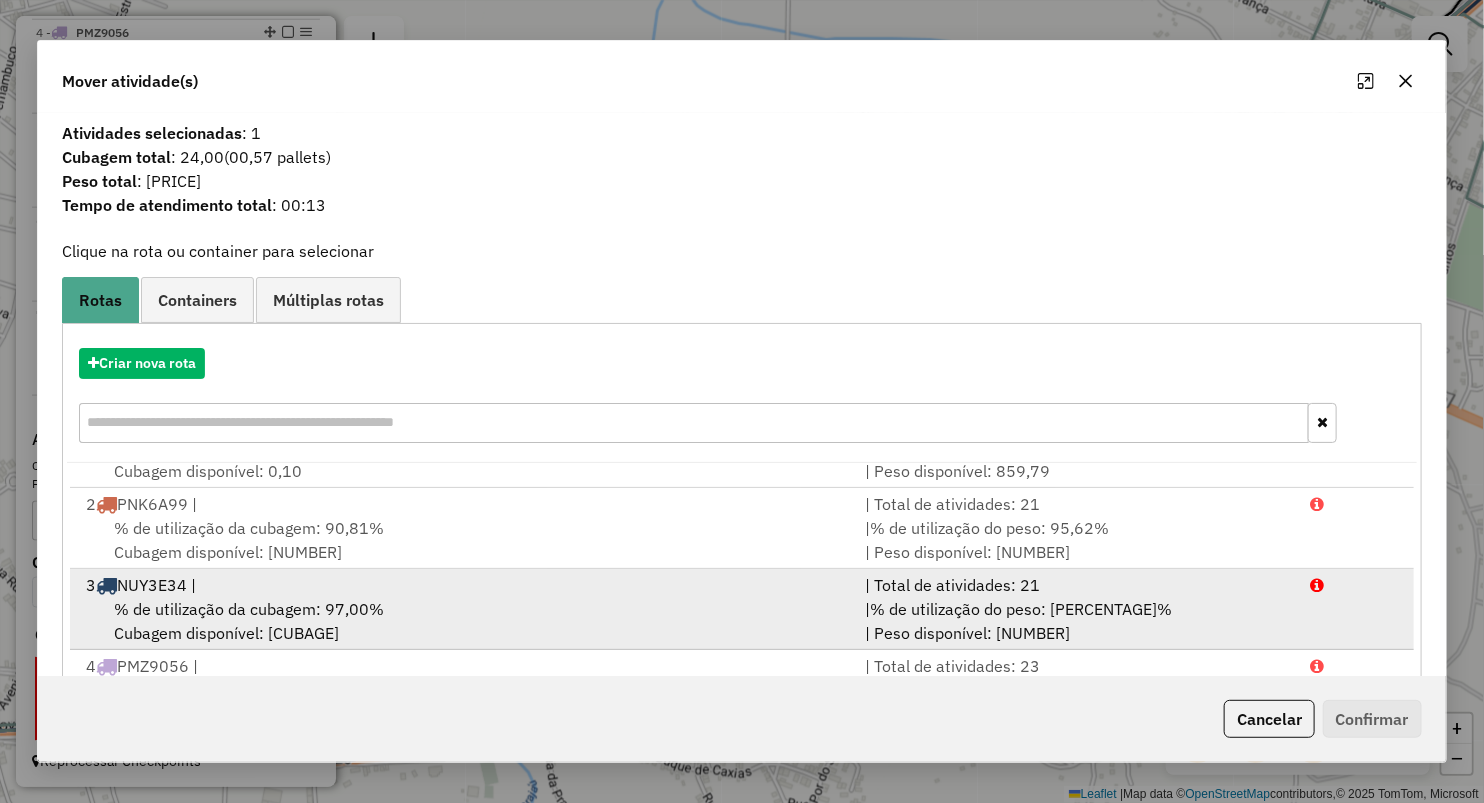 scroll, scrollTop: 85, scrollLeft: 0, axis: vertical 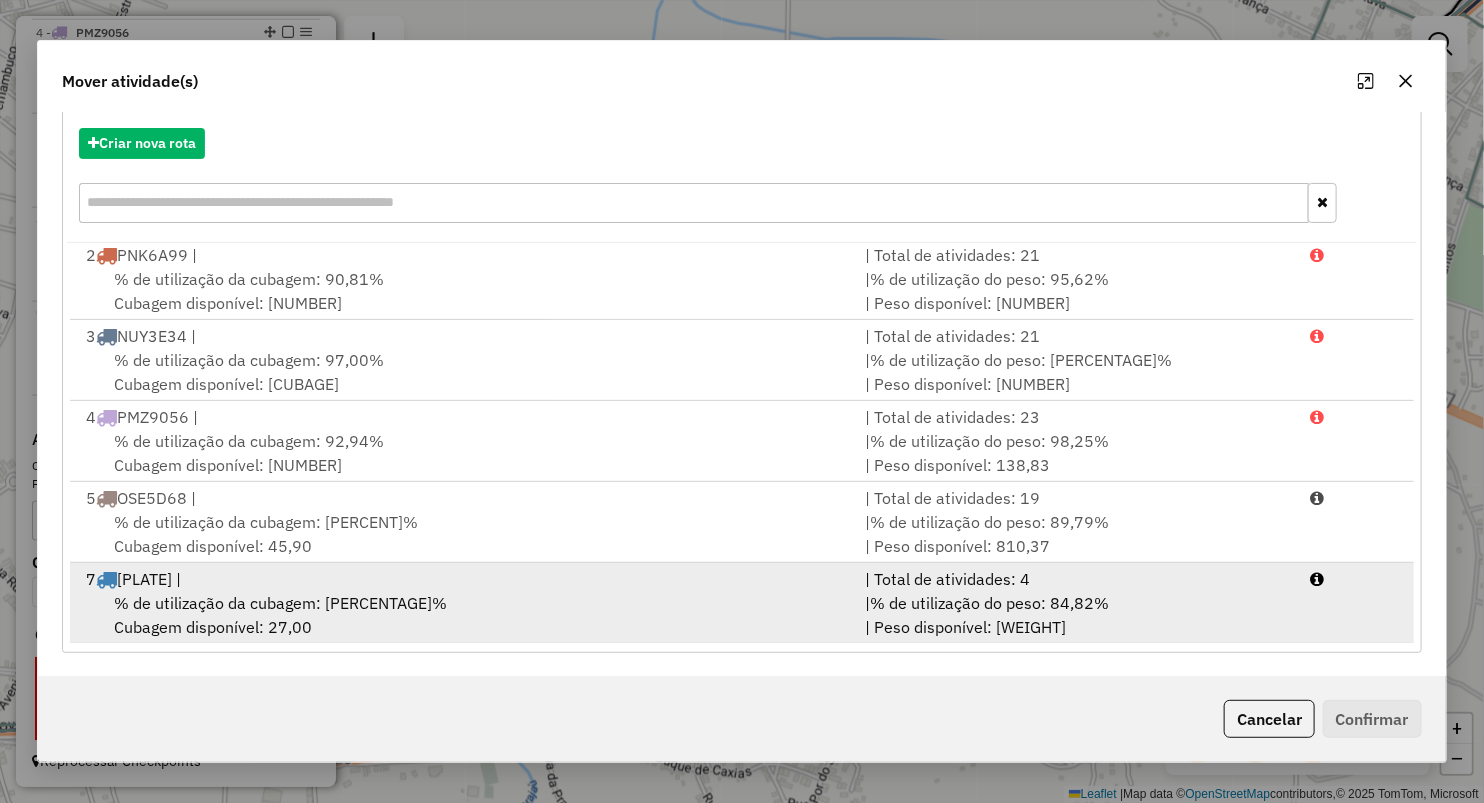 click on "% de utilização da cubagem: 90,36%  Cubagem disponível: 27,00" at bounding box center (463, 615) 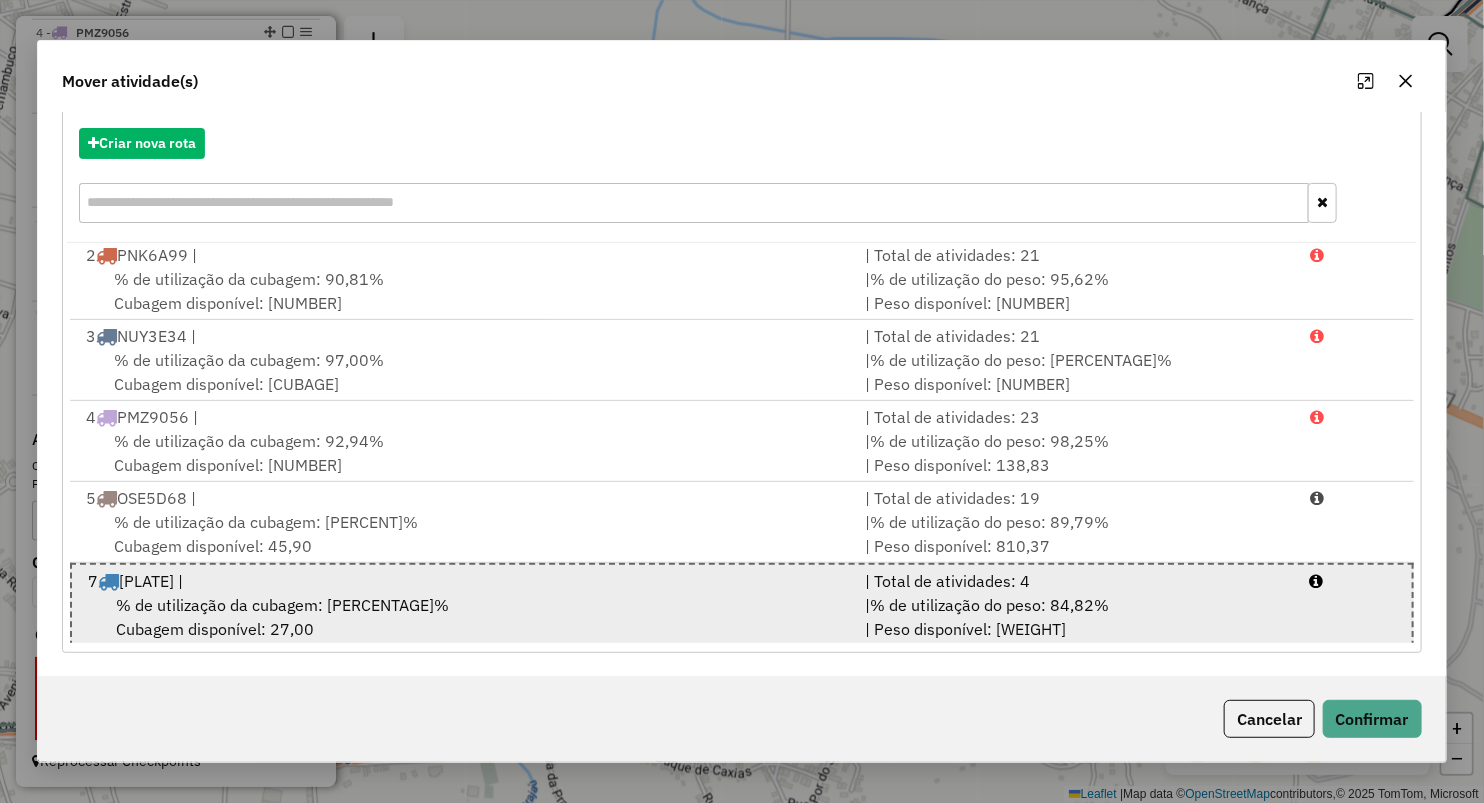 scroll, scrollTop: 88, scrollLeft: 0, axis: vertical 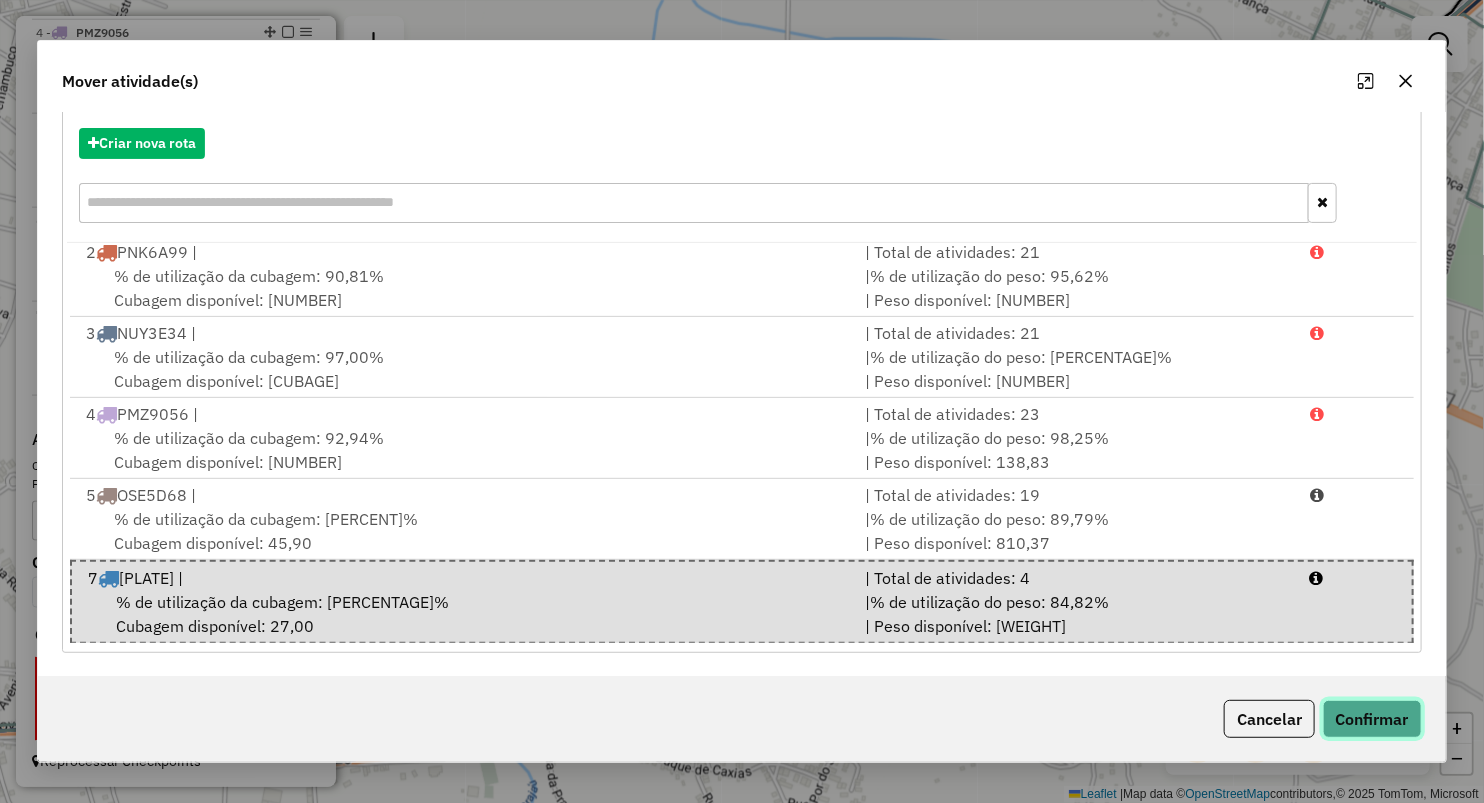 click on "Confirmar" 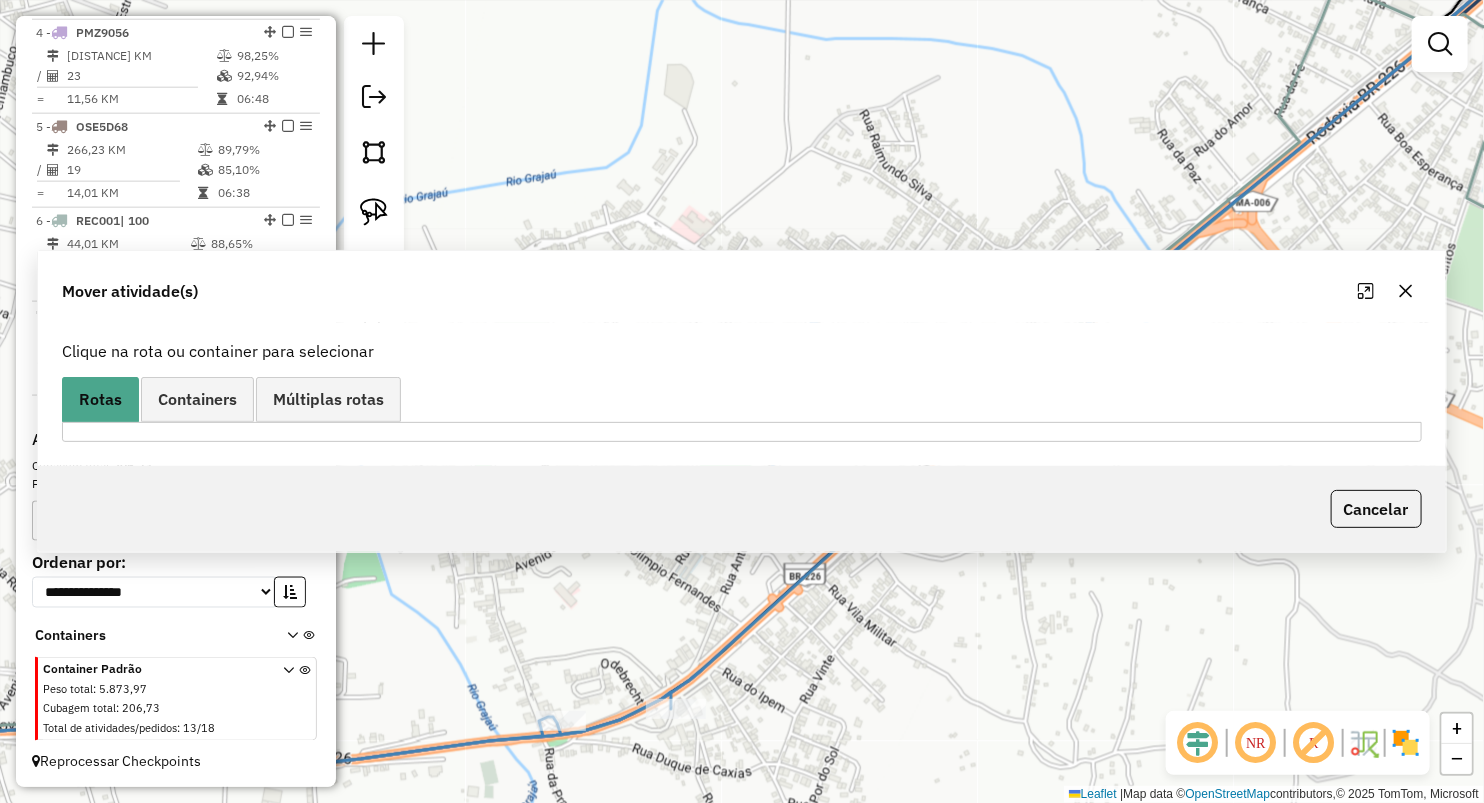 scroll, scrollTop: 0, scrollLeft: 0, axis: both 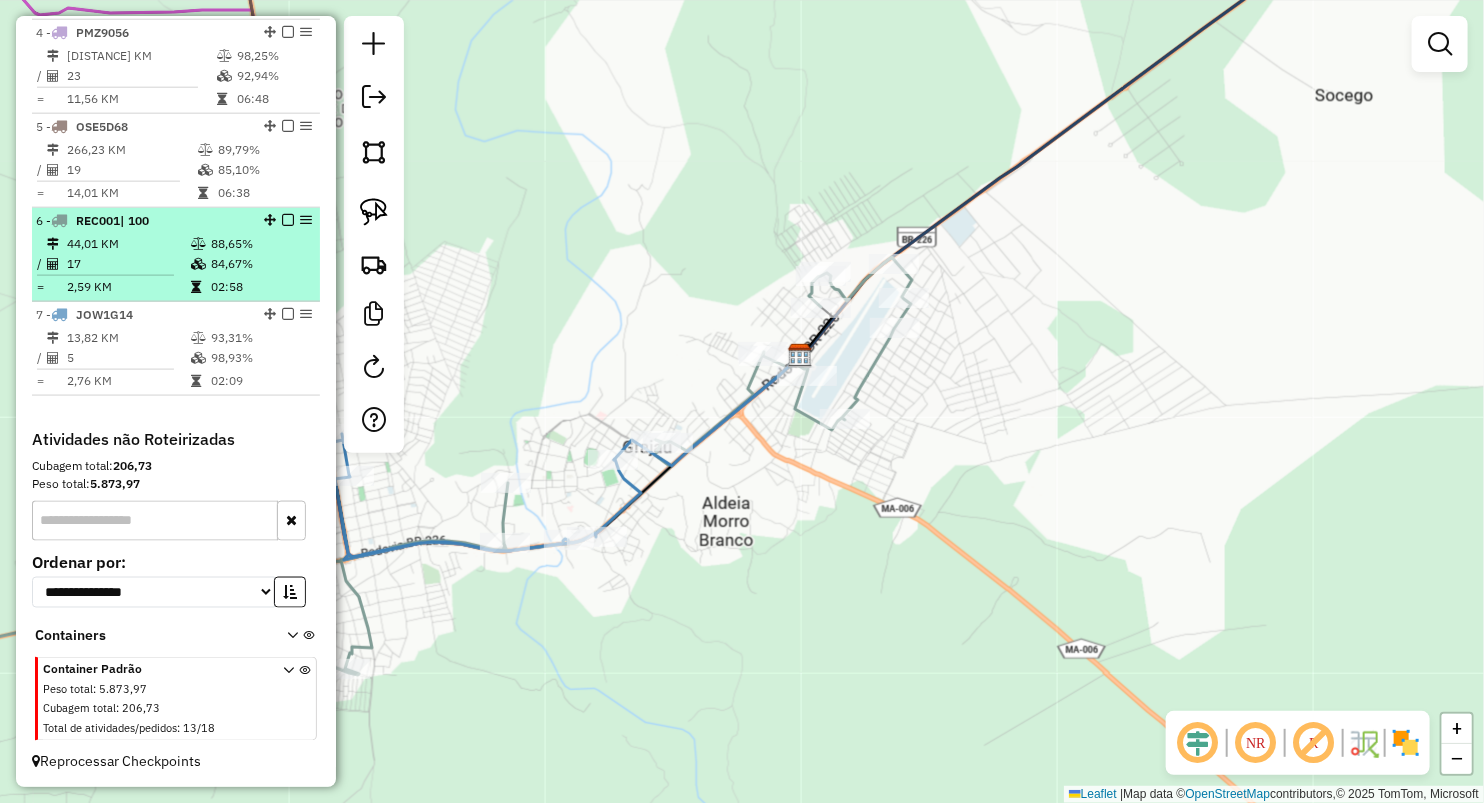 click on "17" at bounding box center [128, 264] 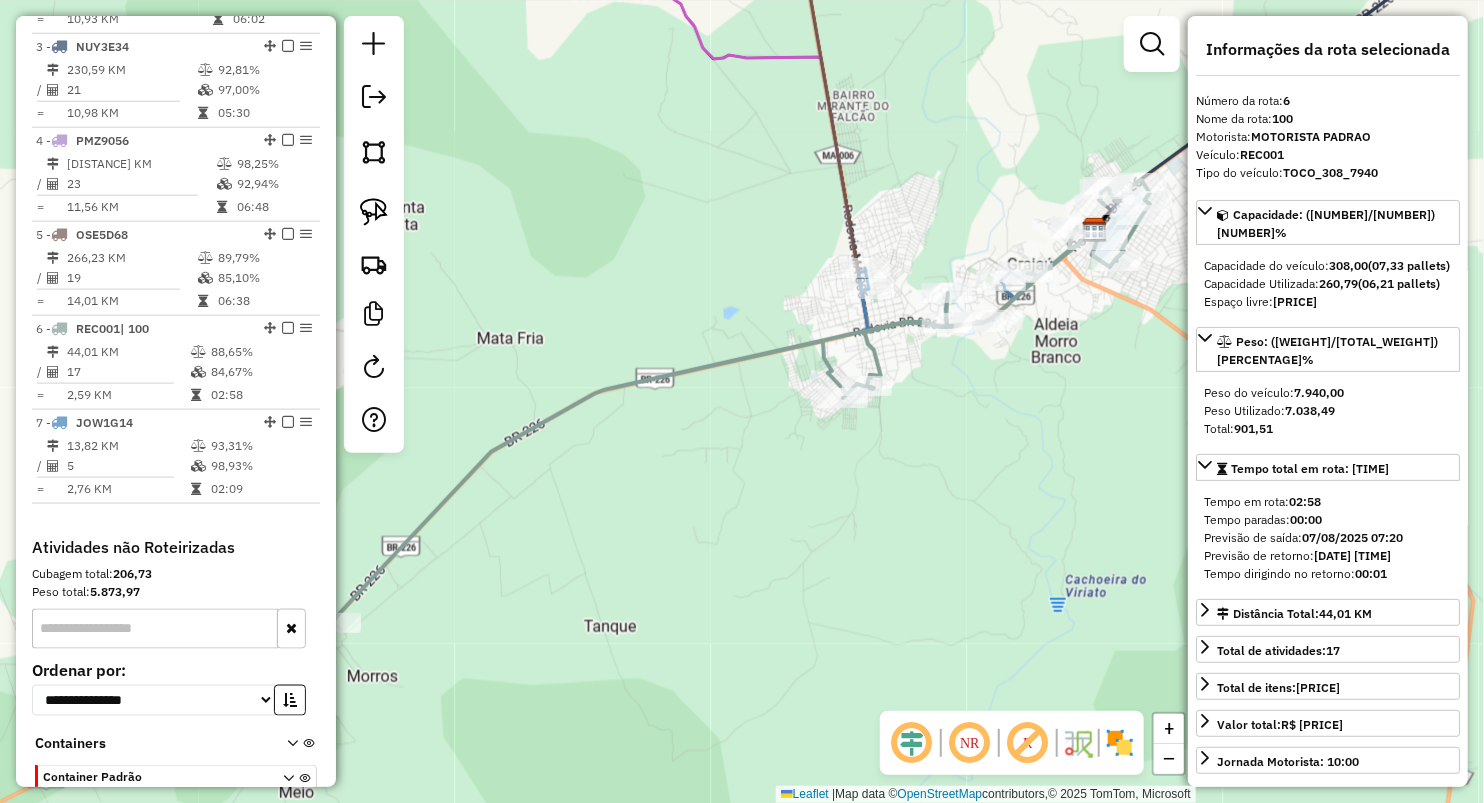 scroll, scrollTop: 806, scrollLeft: 0, axis: vertical 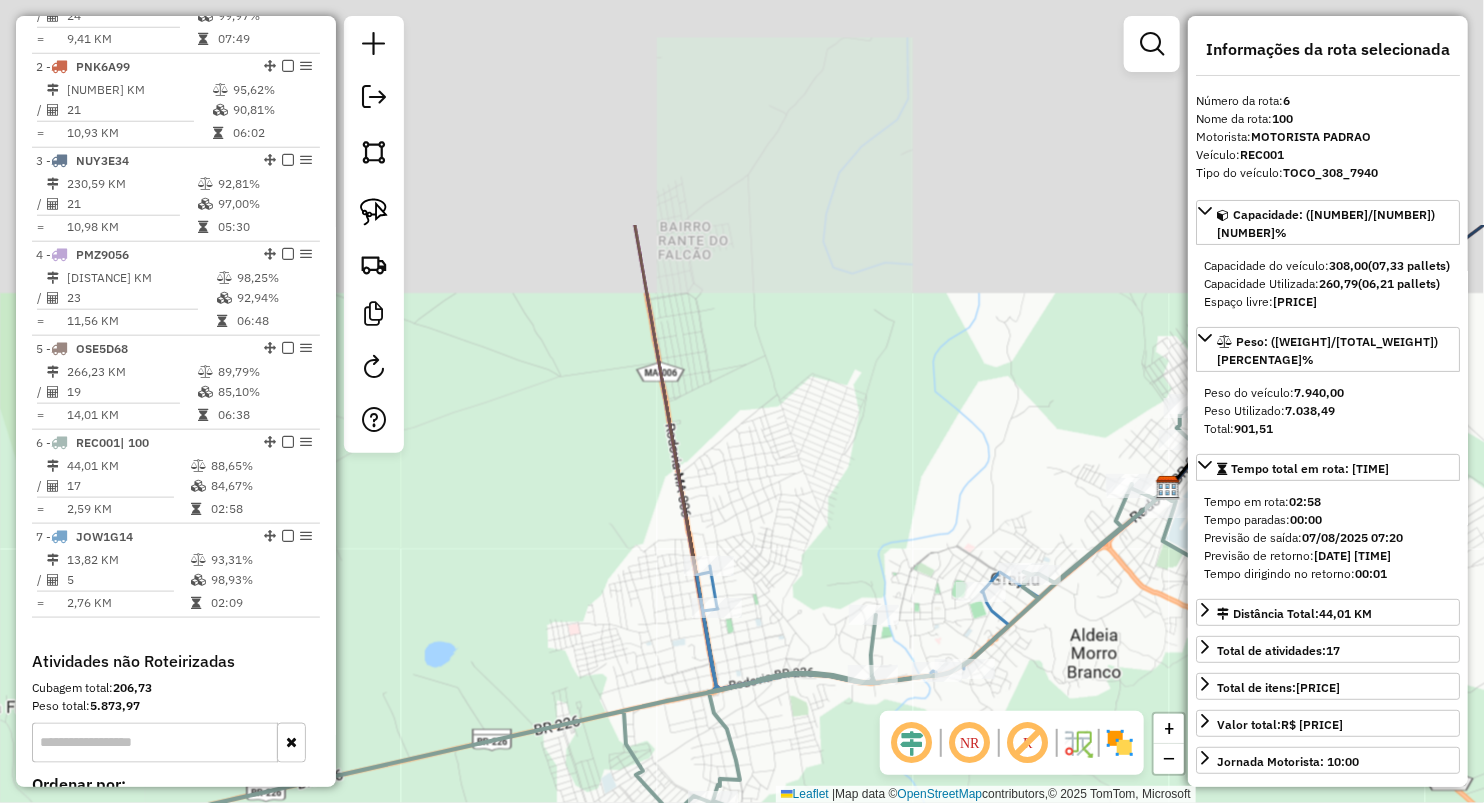 drag, startPoint x: 847, startPoint y: 165, endPoint x: 814, endPoint y: 453, distance: 289.88446 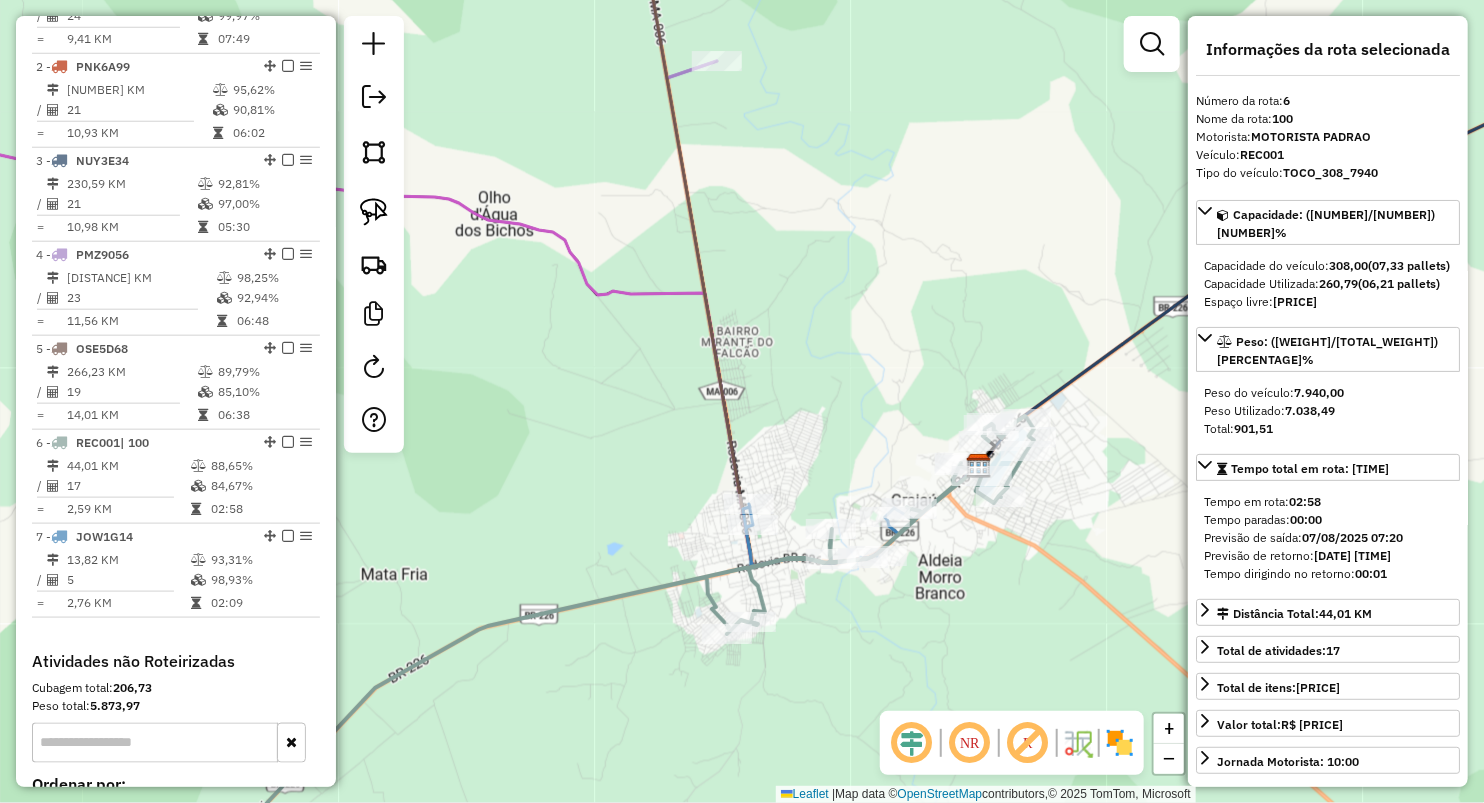 drag, startPoint x: 376, startPoint y: 211, endPoint x: 614, endPoint y: 106, distance: 260.13266 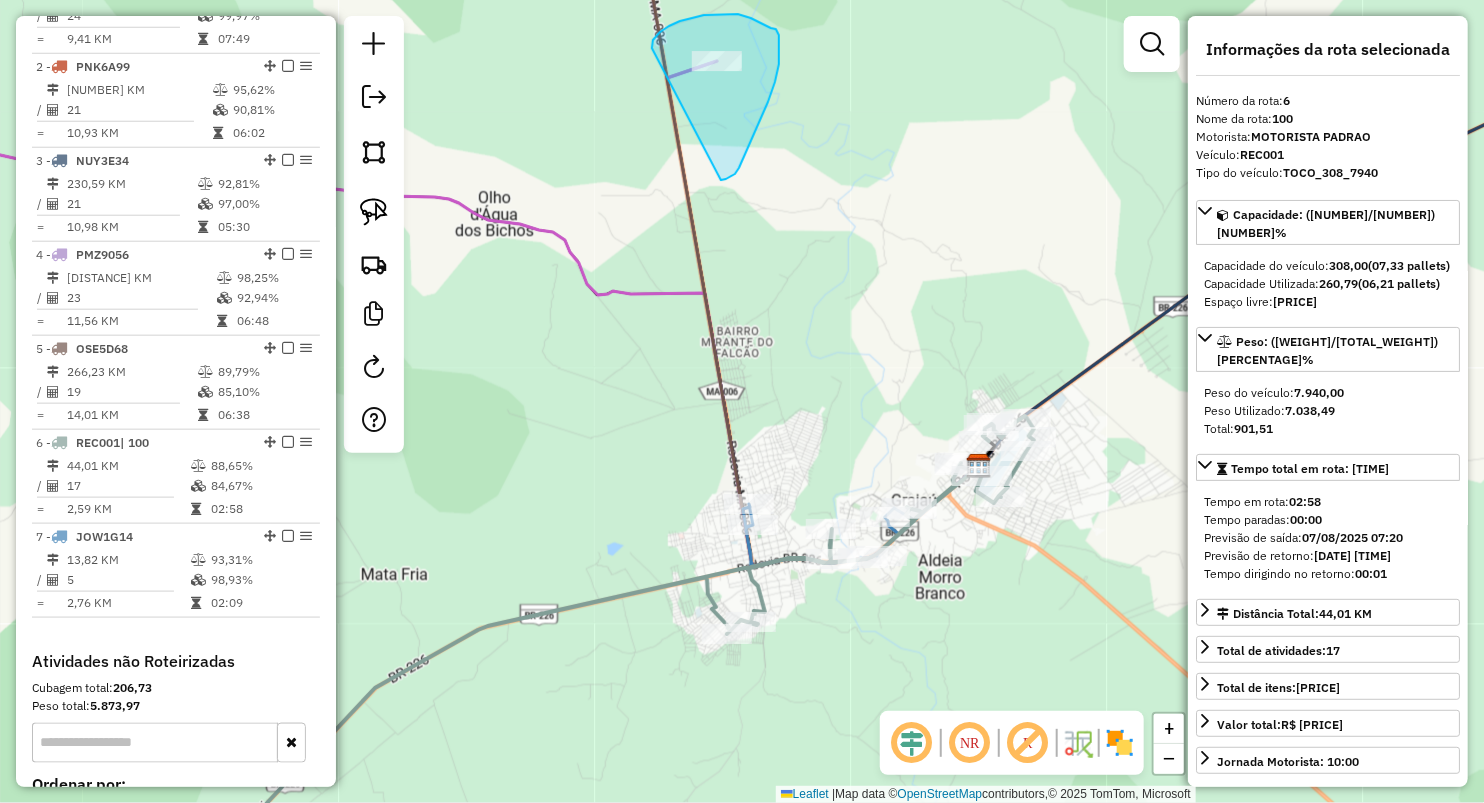 drag, startPoint x: 652, startPoint y: 48, endPoint x: 718, endPoint y: 182, distance: 149.37202 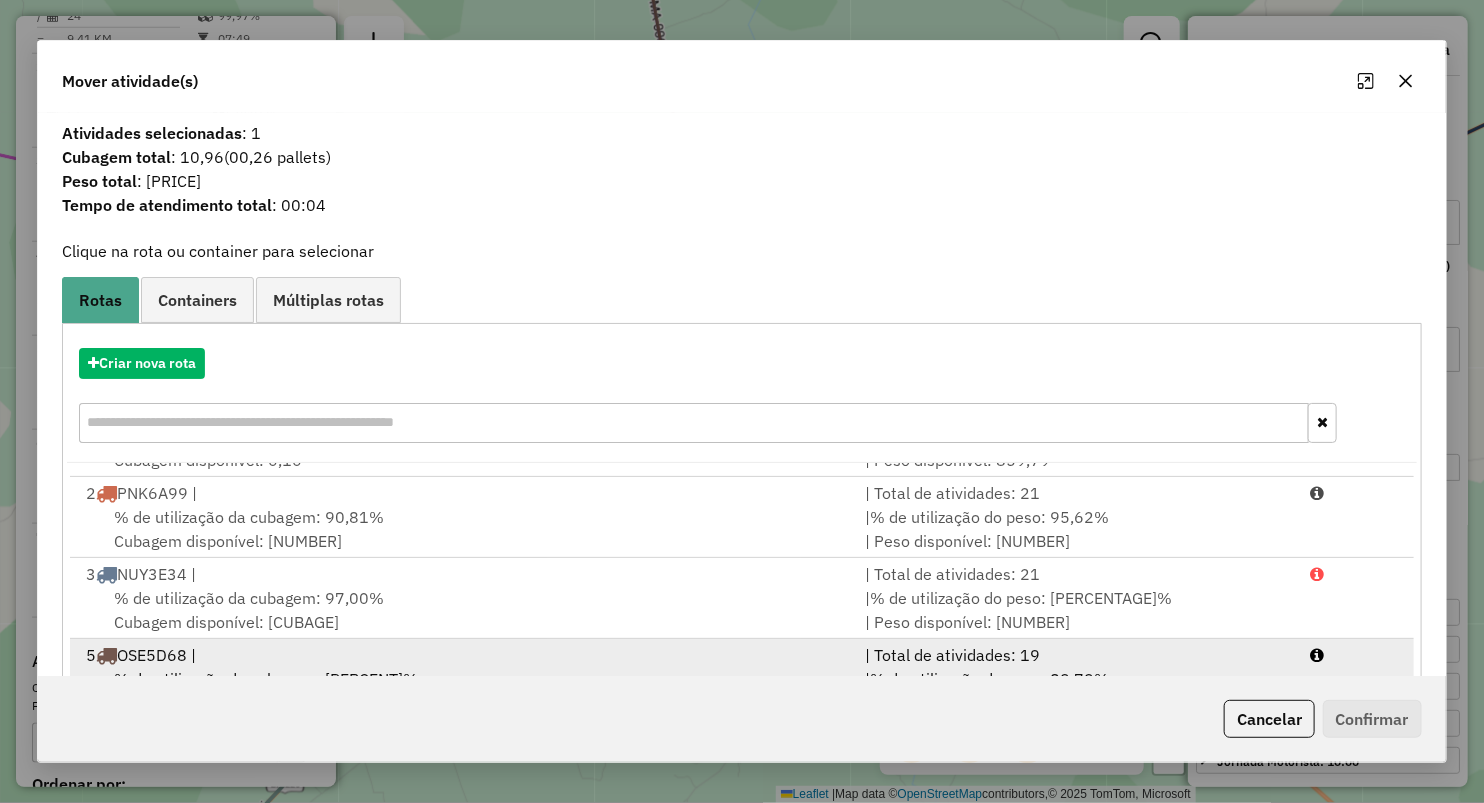scroll, scrollTop: 85, scrollLeft: 0, axis: vertical 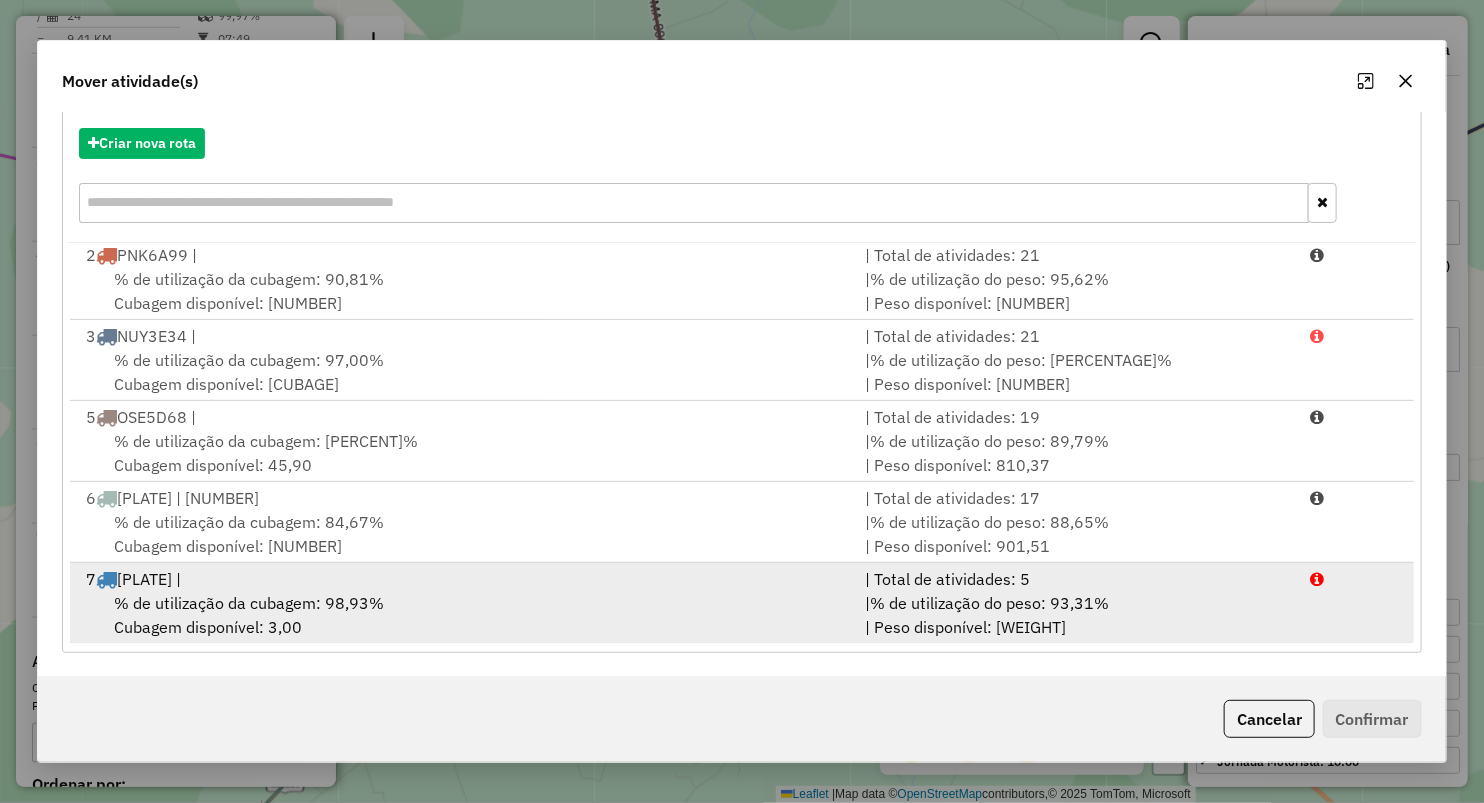 click on "7  JOW1G14 |" at bounding box center (463, 579) 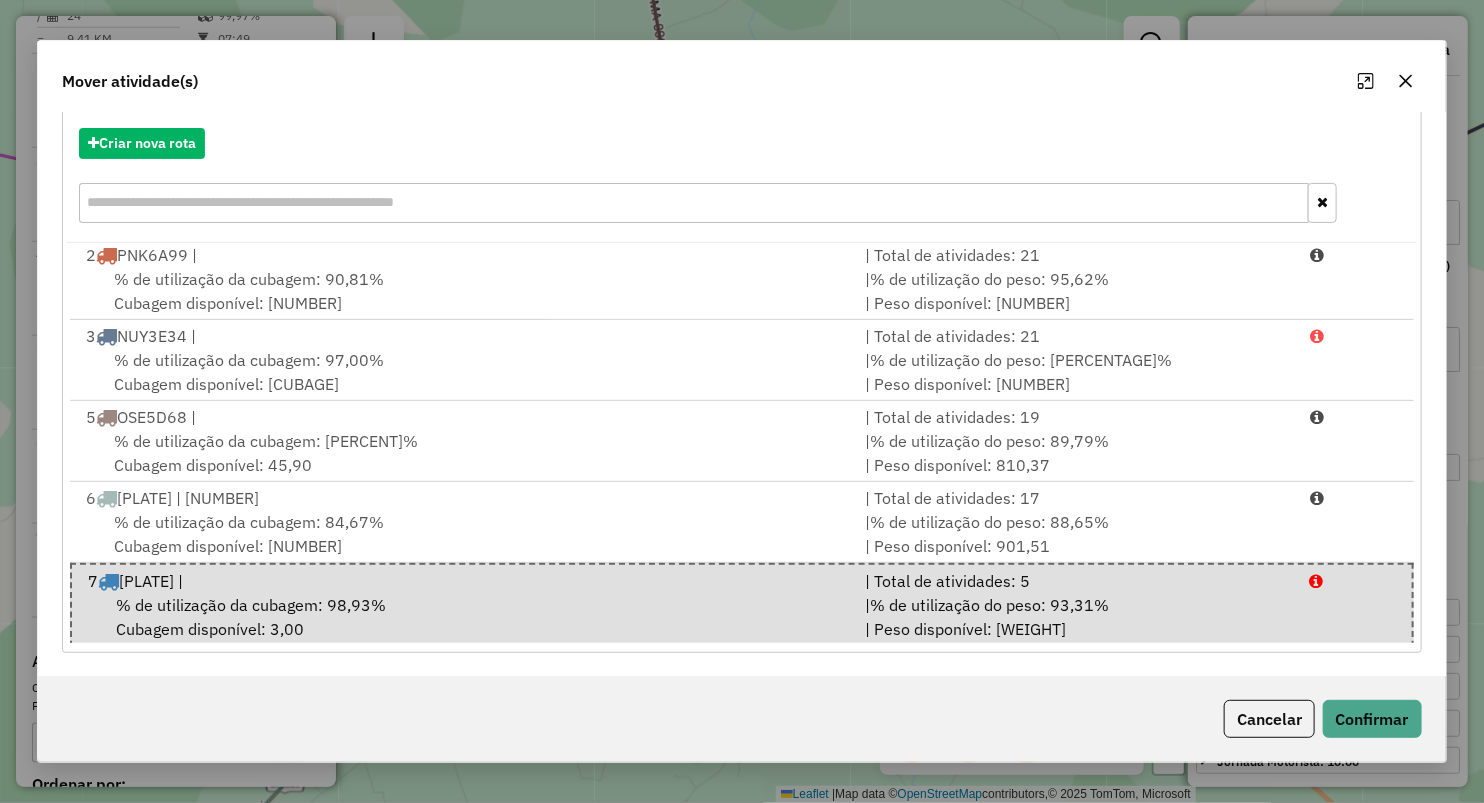 click 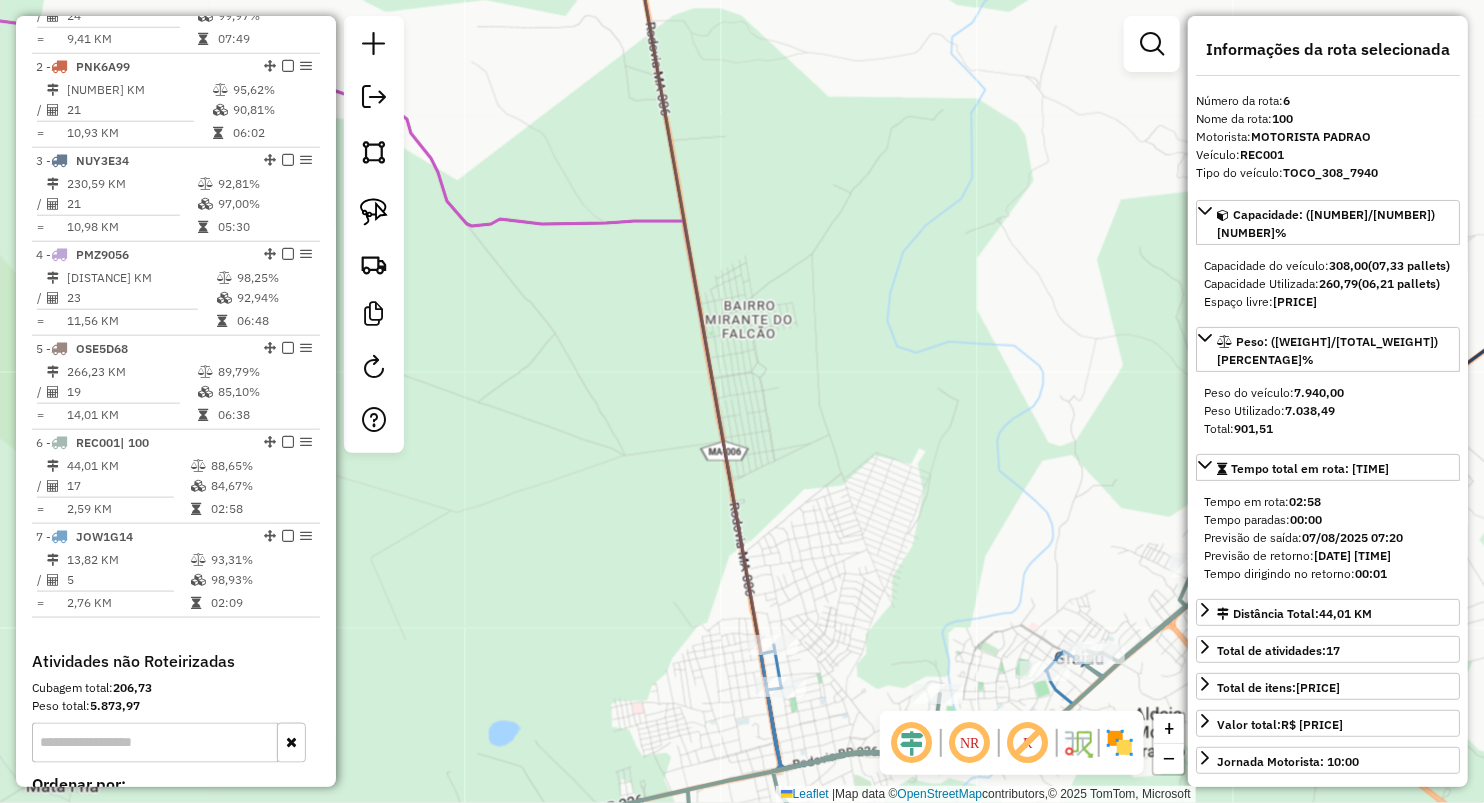 drag, startPoint x: 898, startPoint y: 401, endPoint x: 757, endPoint y: 110, distance: 323.36047 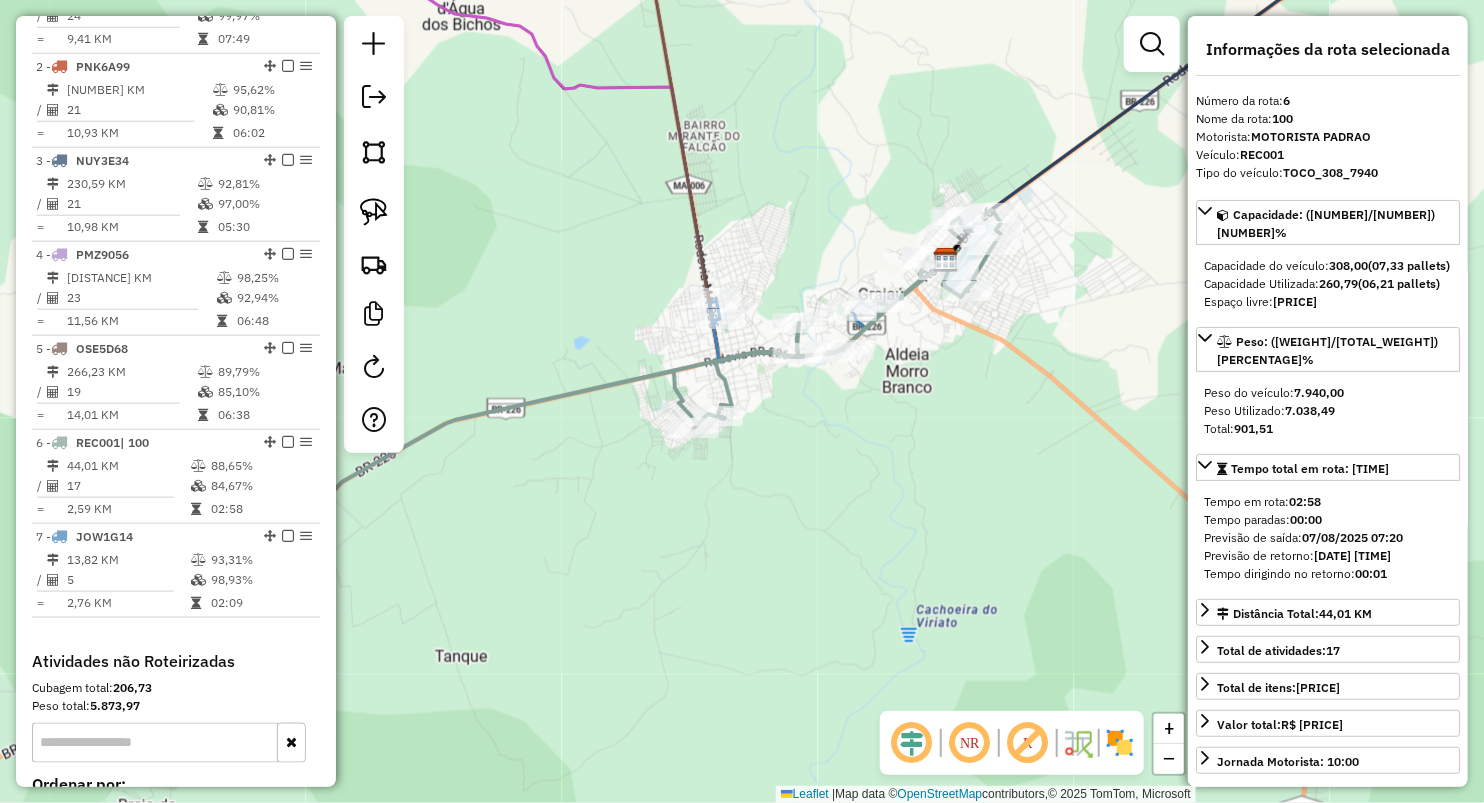 drag, startPoint x: 734, startPoint y: 120, endPoint x: 752, endPoint y: 193, distance: 75.18643 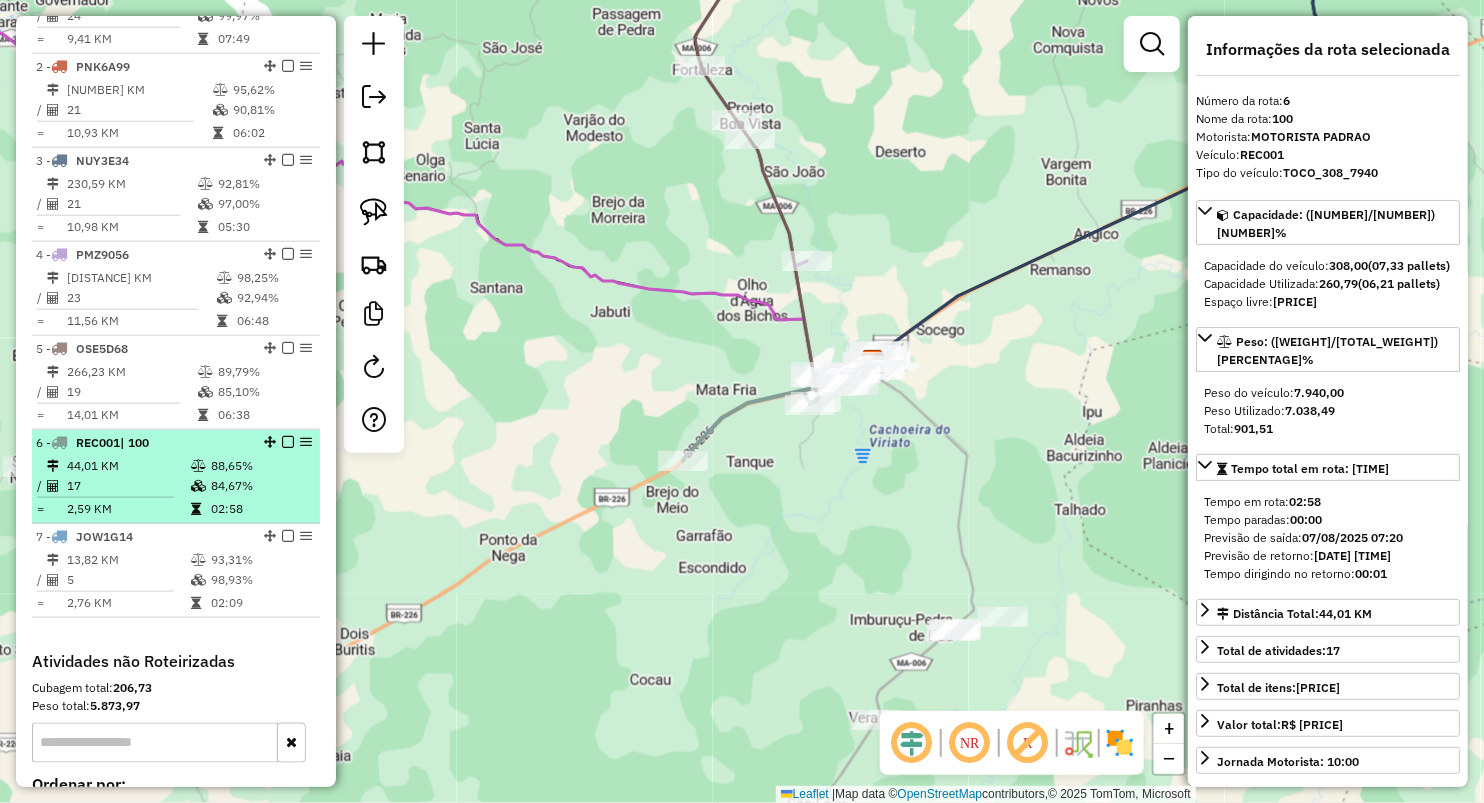 click on "17" at bounding box center (128, 486) 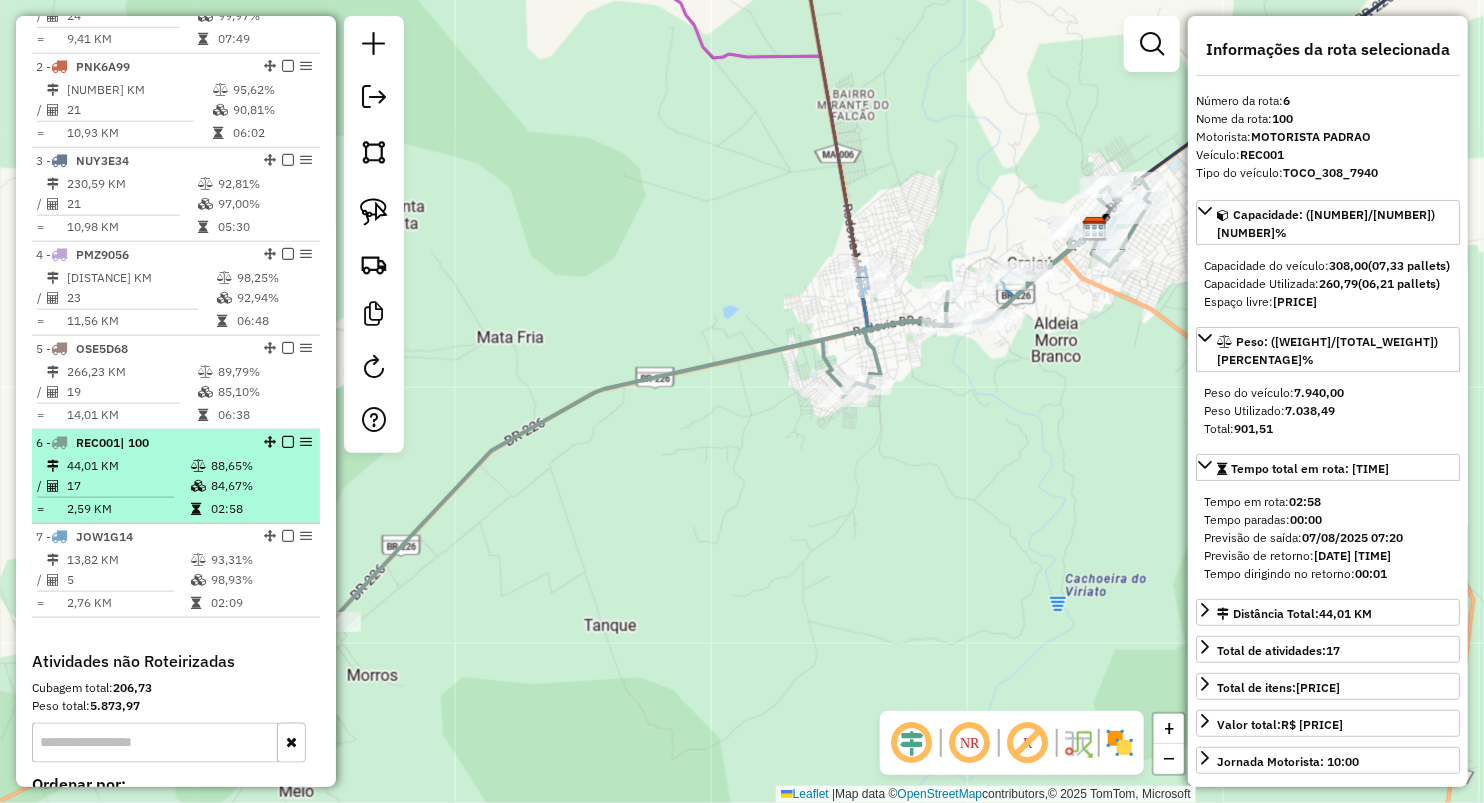 click on "17" at bounding box center (128, 486) 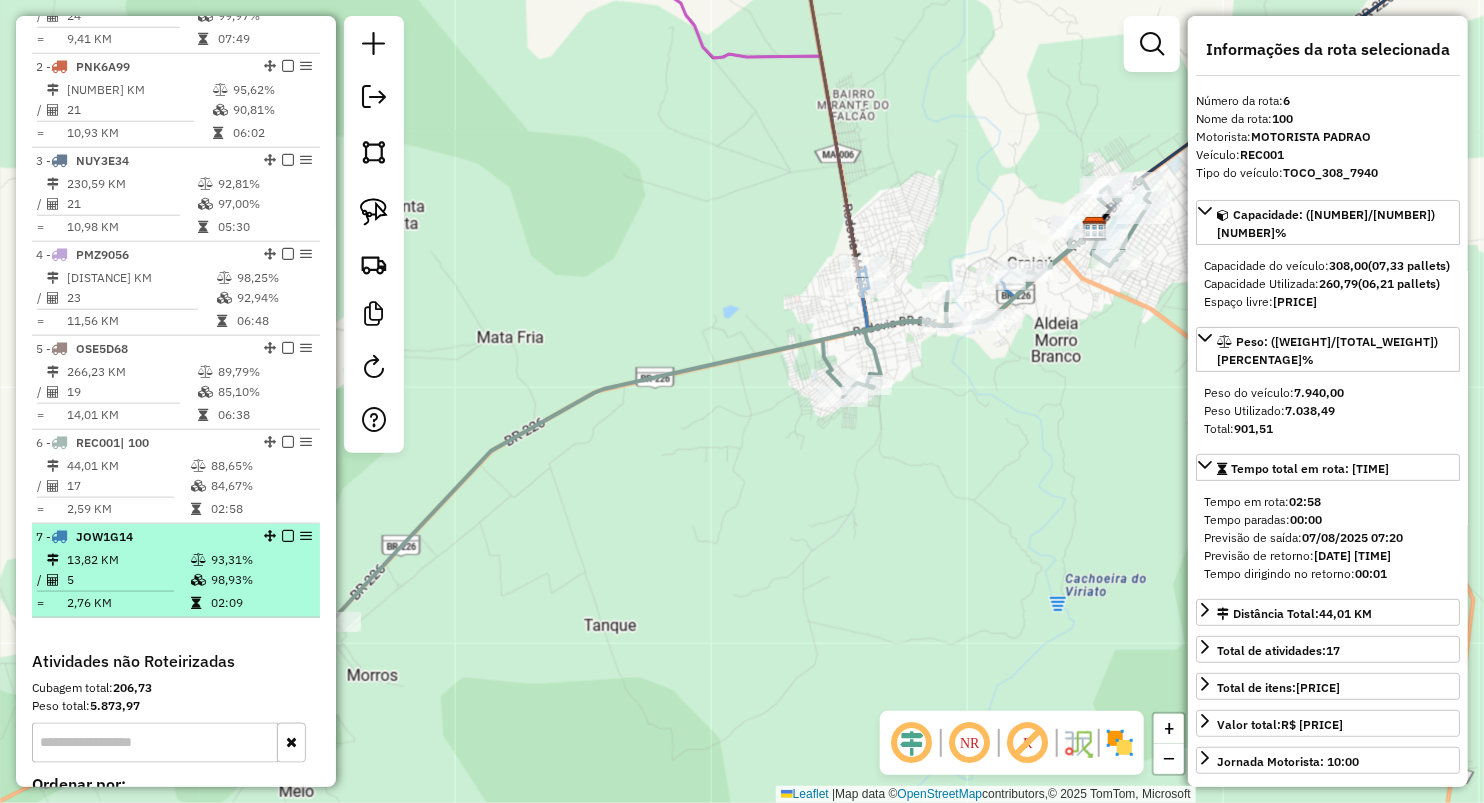 click on "13,82 KM" at bounding box center [128, 560] 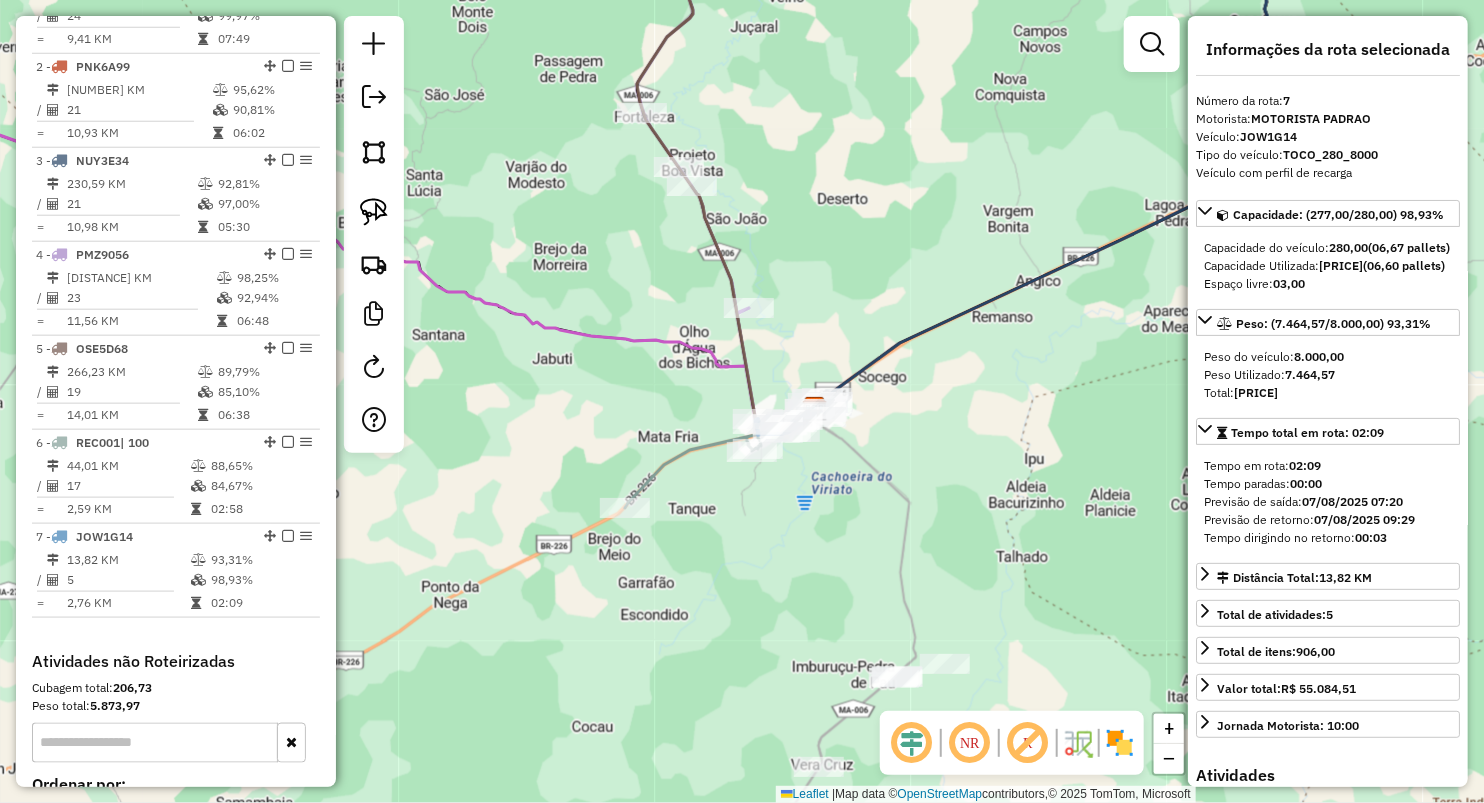 drag, startPoint x: 666, startPoint y: 381, endPoint x: 707, endPoint y: 436, distance: 68.60029 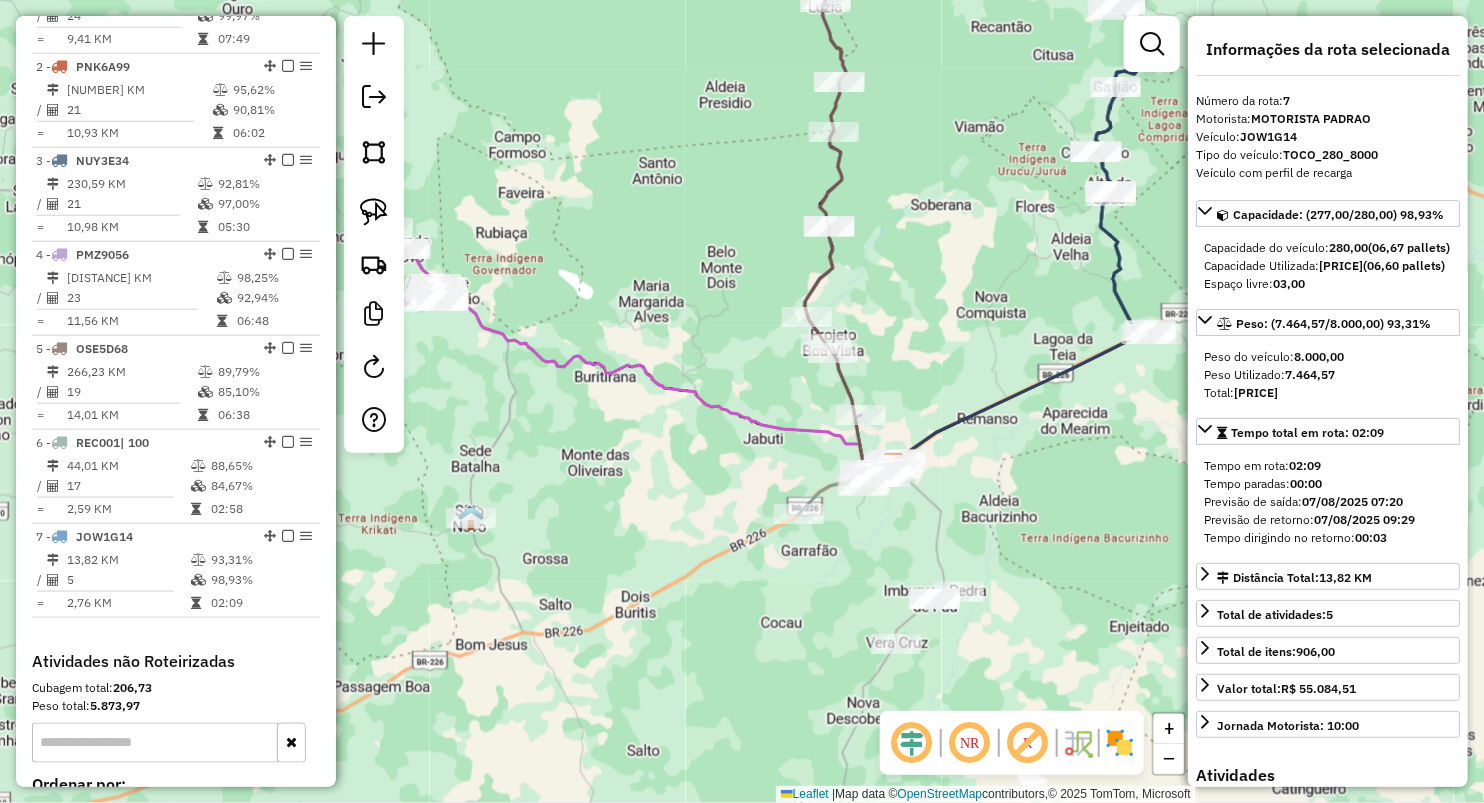 drag, startPoint x: 642, startPoint y: 346, endPoint x: 715, endPoint y: 355, distance: 73.552704 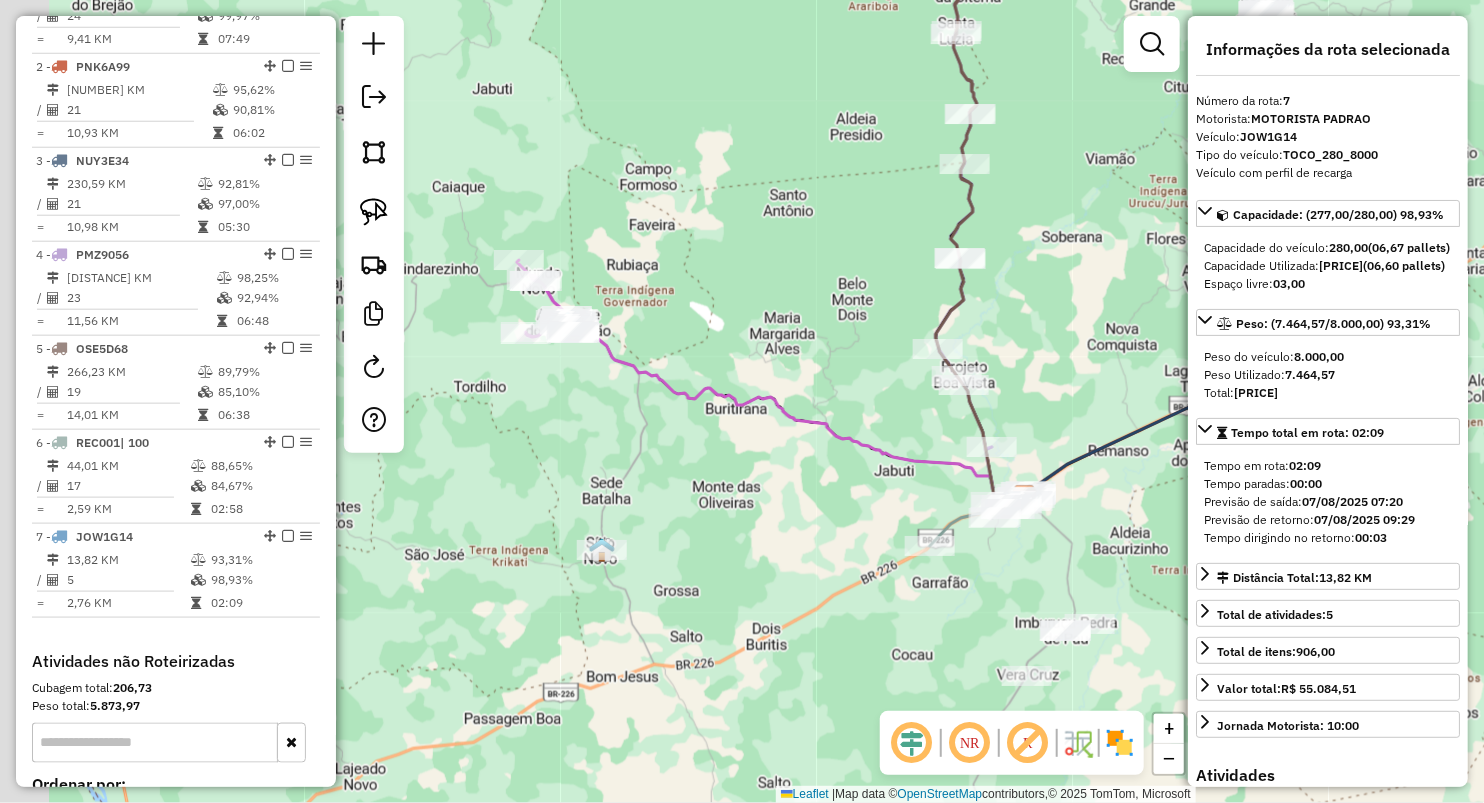 drag, startPoint x: 555, startPoint y: 285, endPoint x: 702, endPoint y: 323, distance: 151.83214 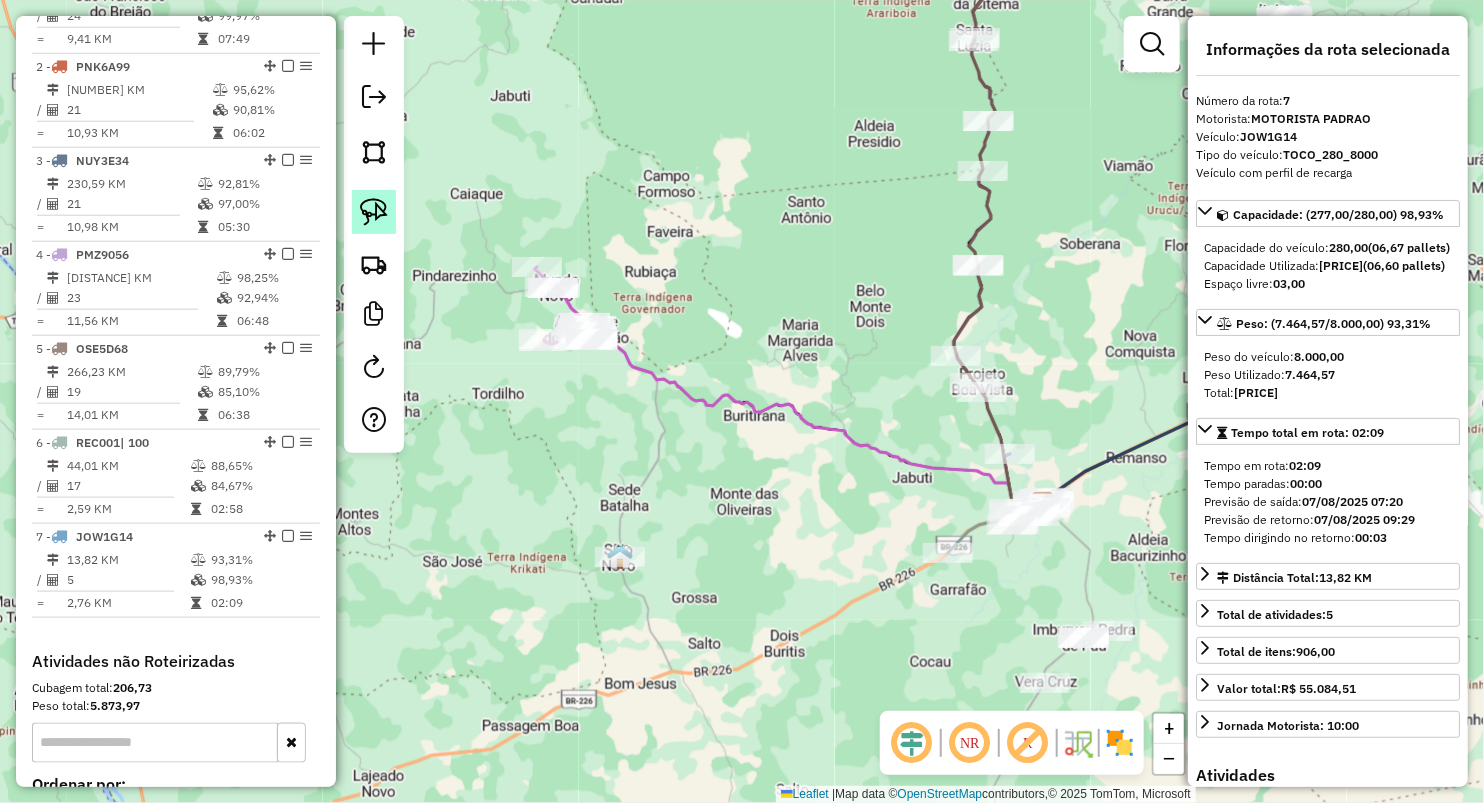 click 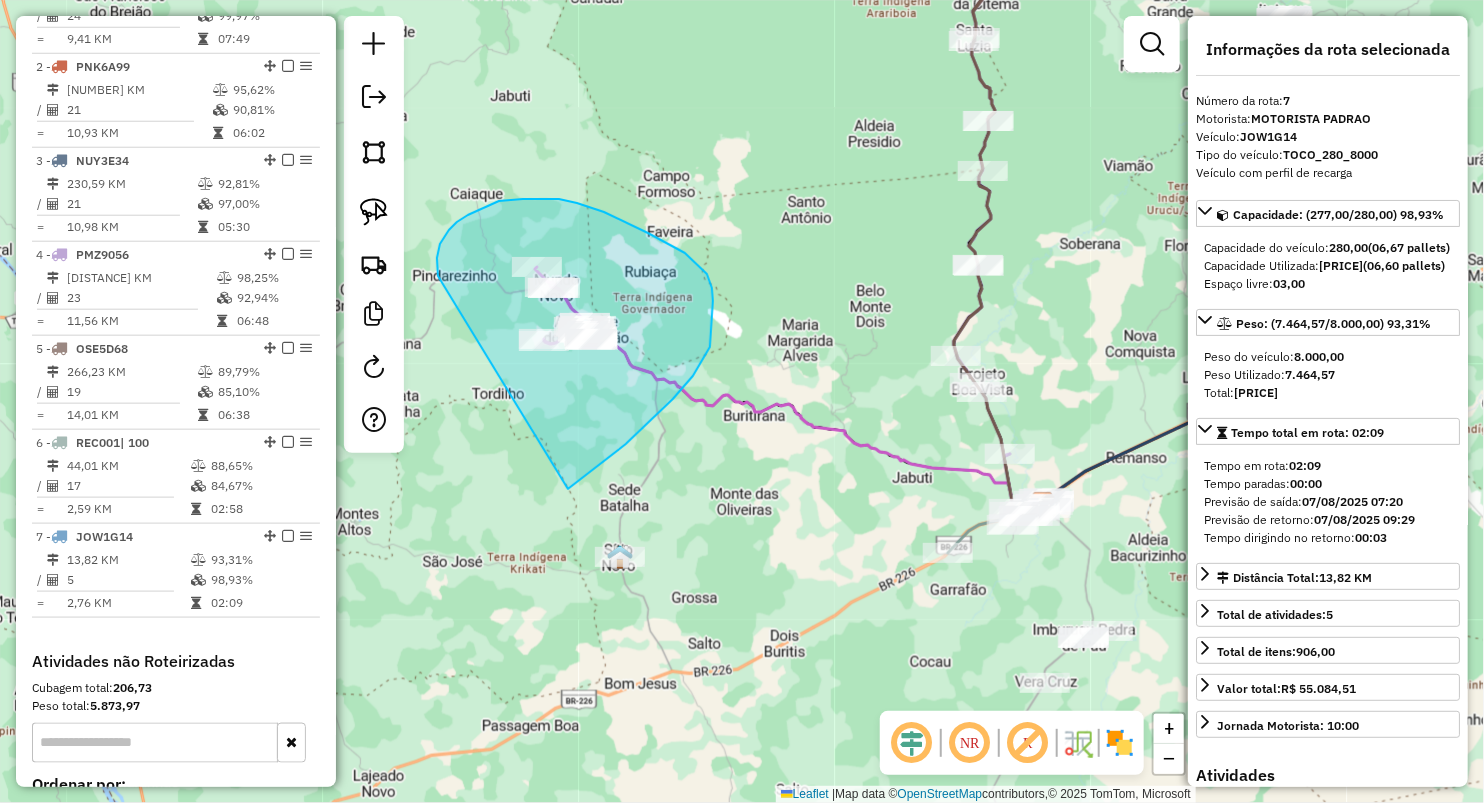 drag, startPoint x: 438, startPoint y: 276, endPoint x: 538, endPoint y: 508, distance: 252.63412 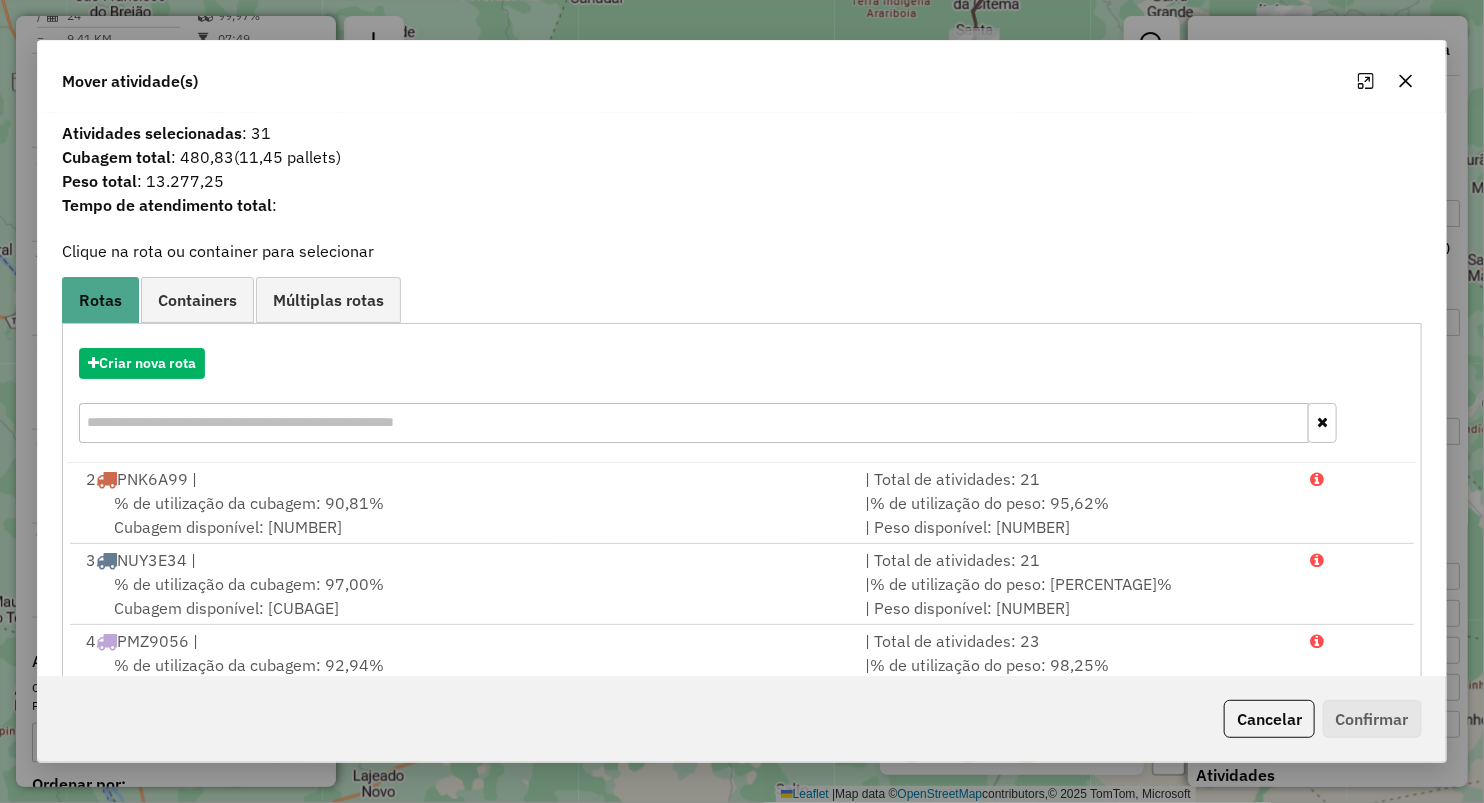 click 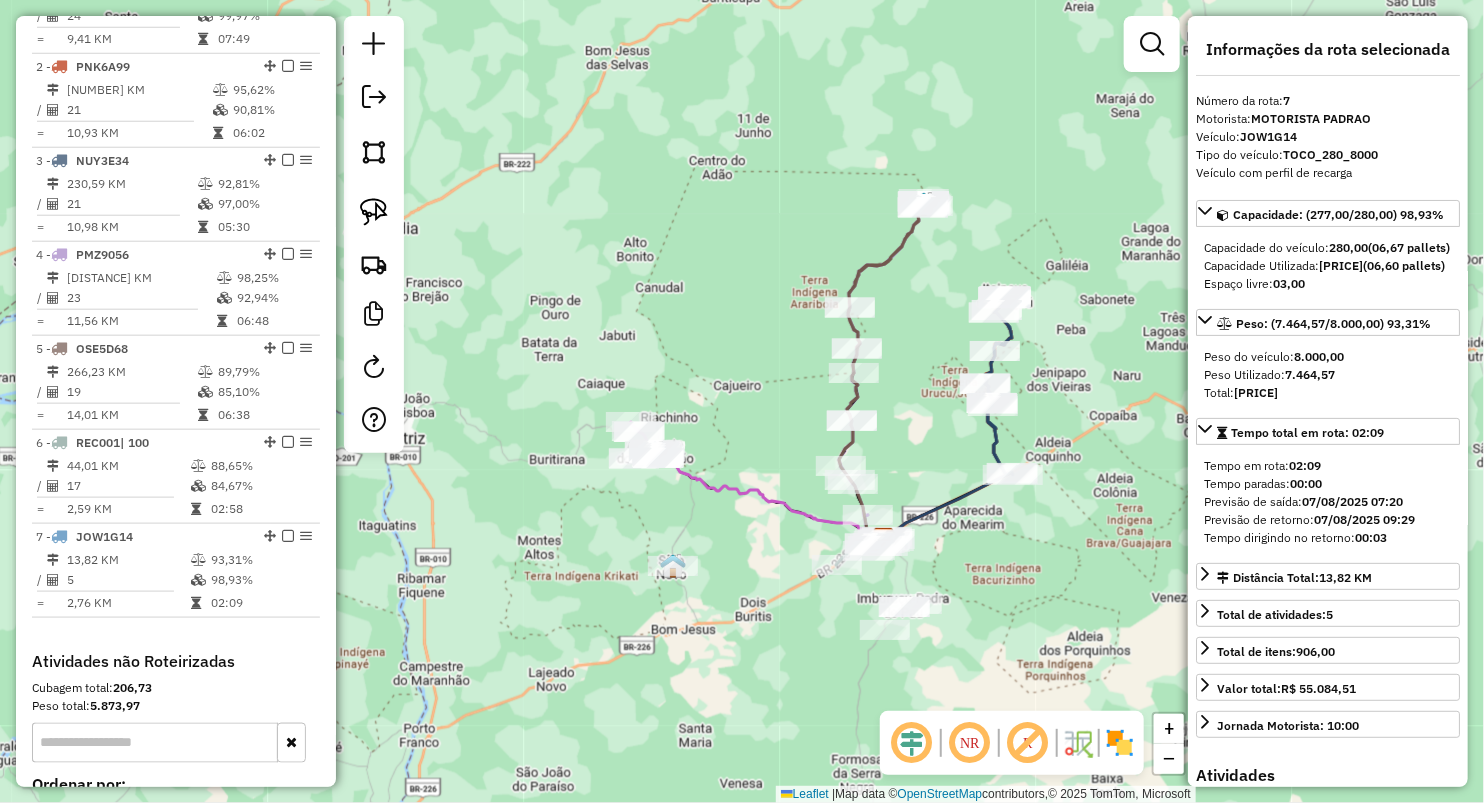drag, startPoint x: 961, startPoint y: 322, endPoint x: 889, endPoint y: 425, distance: 125.670204 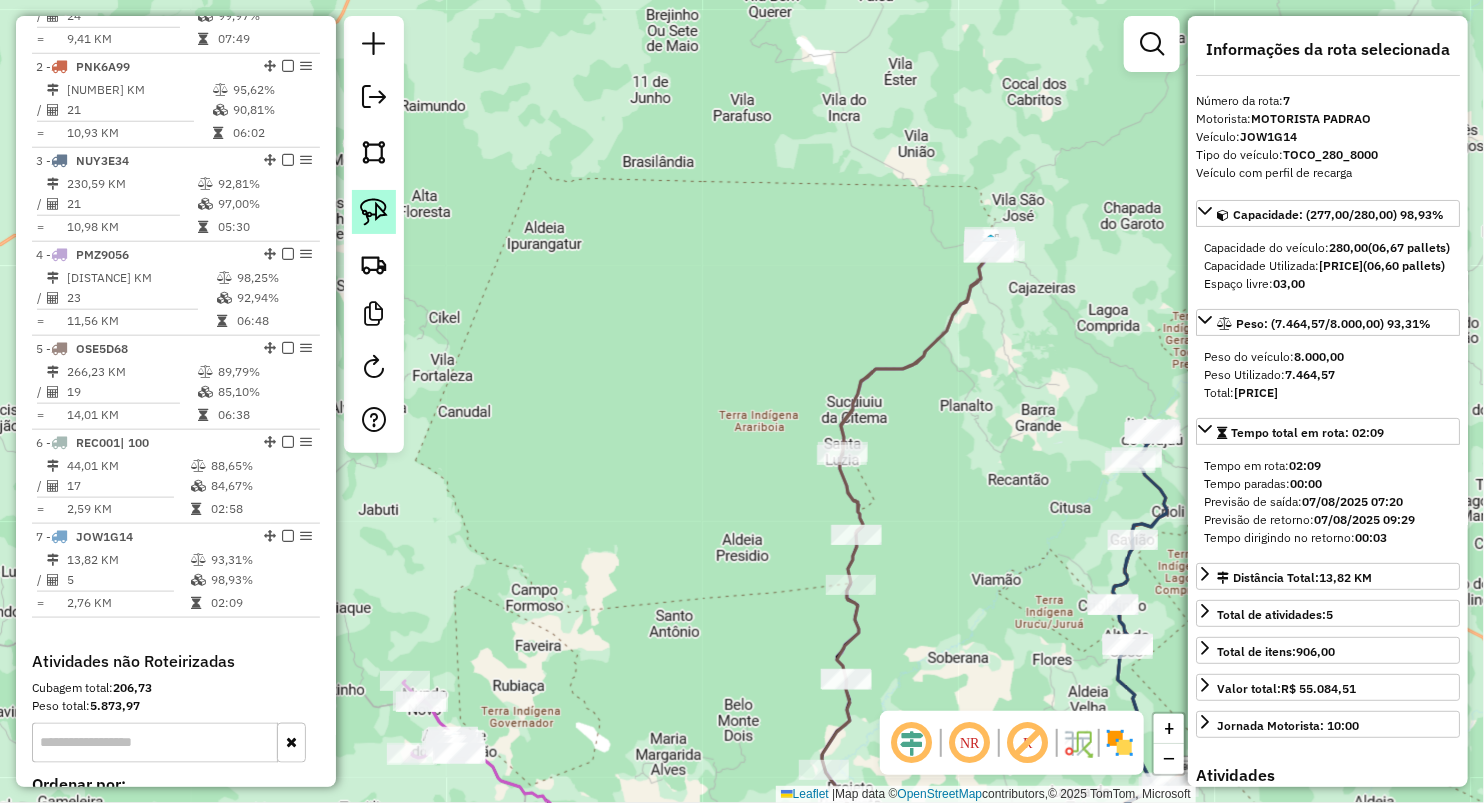 click 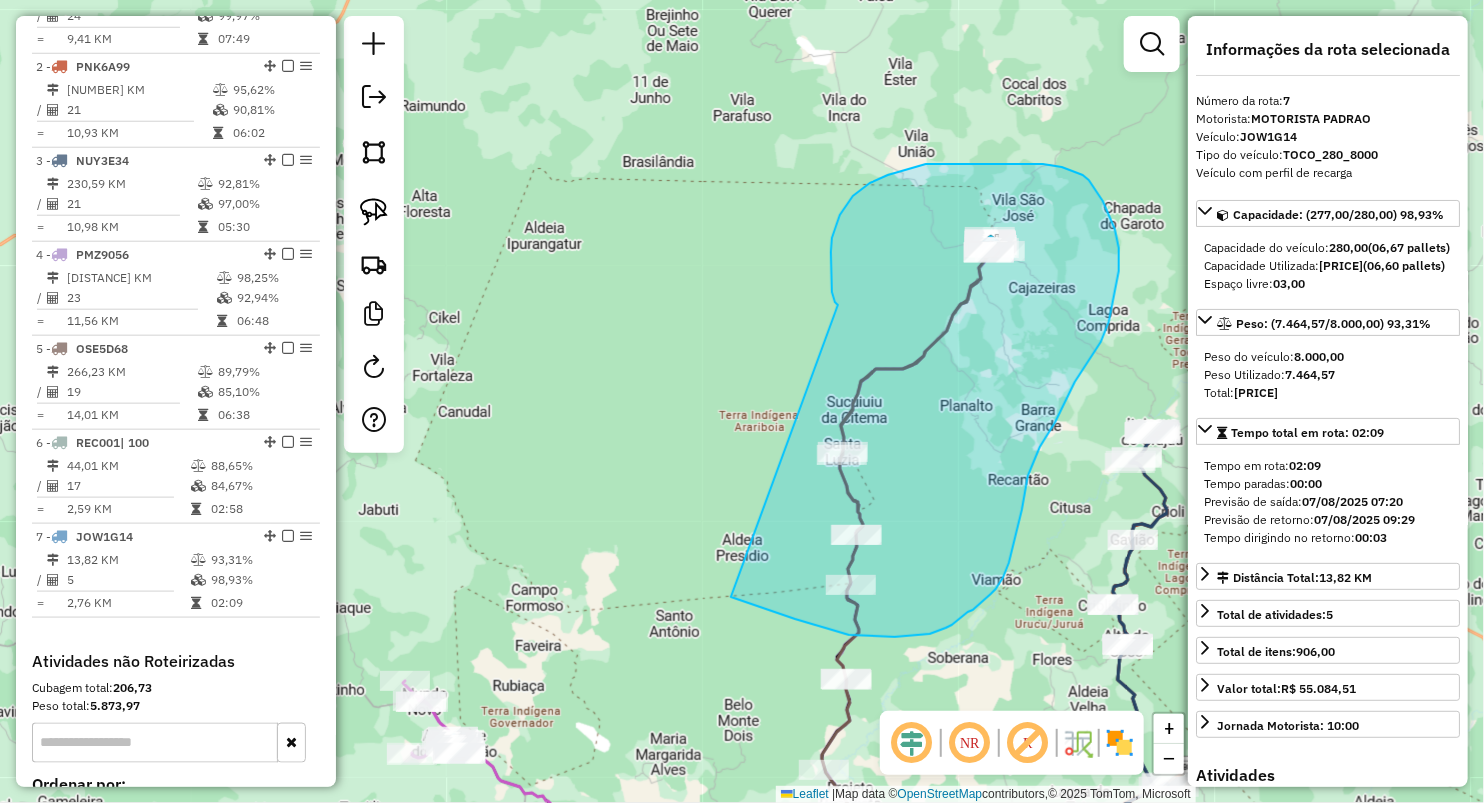 drag, startPoint x: 853, startPoint y: 196, endPoint x: 731, endPoint y: 597, distance: 419.14795 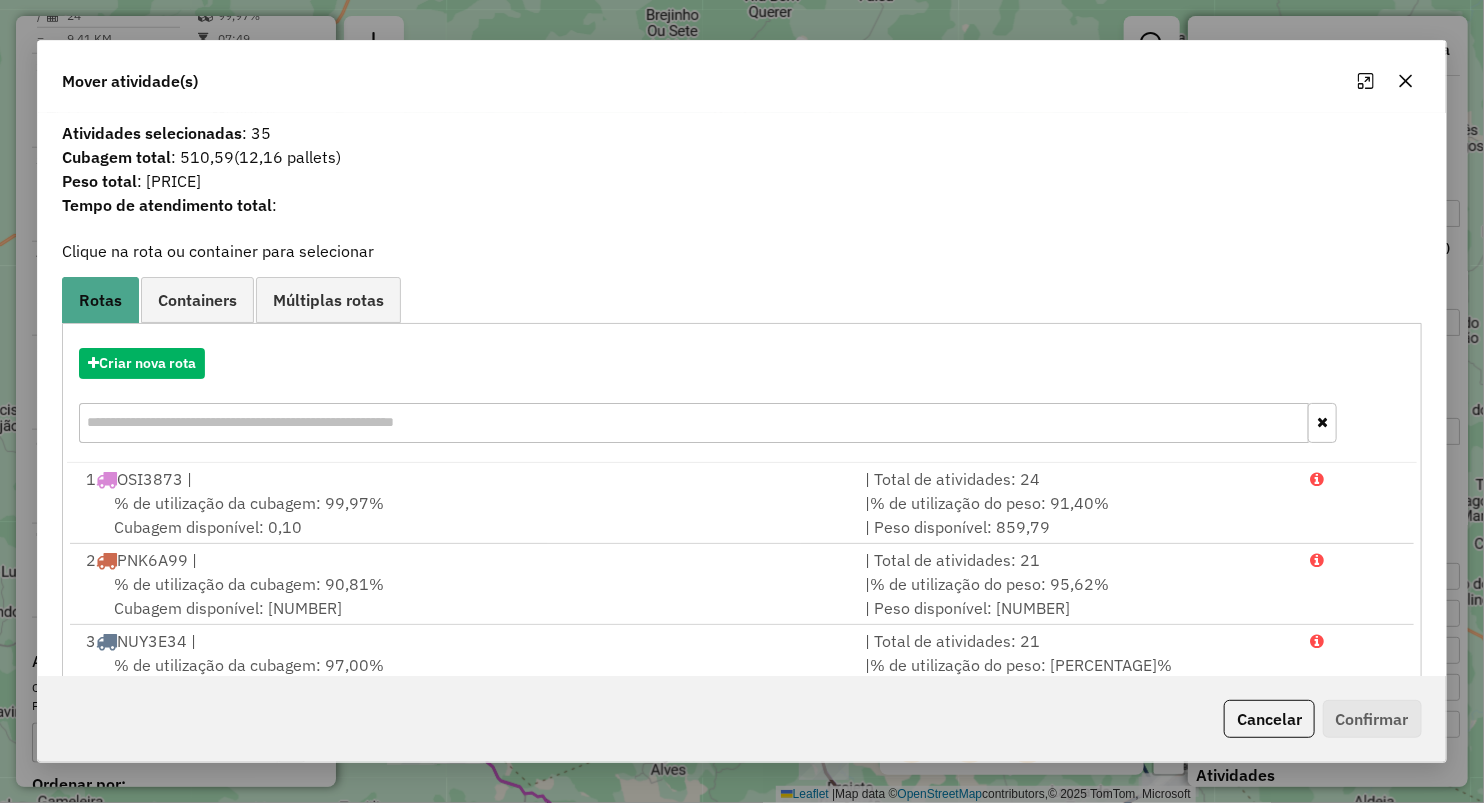 click 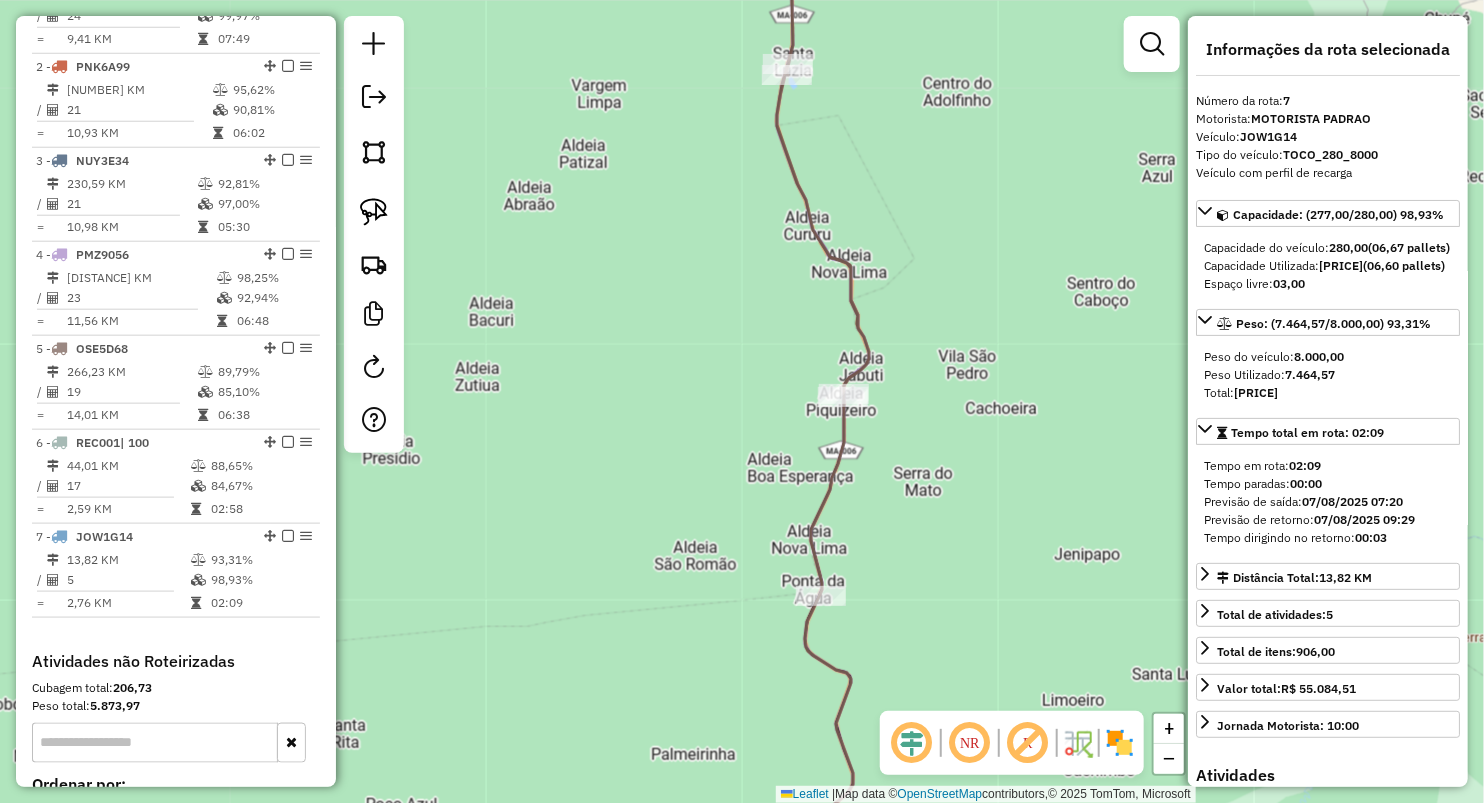 drag, startPoint x: 832, startPoint y: 513, endPoint x: 799, endPoint y: 442, distance: 78.29432 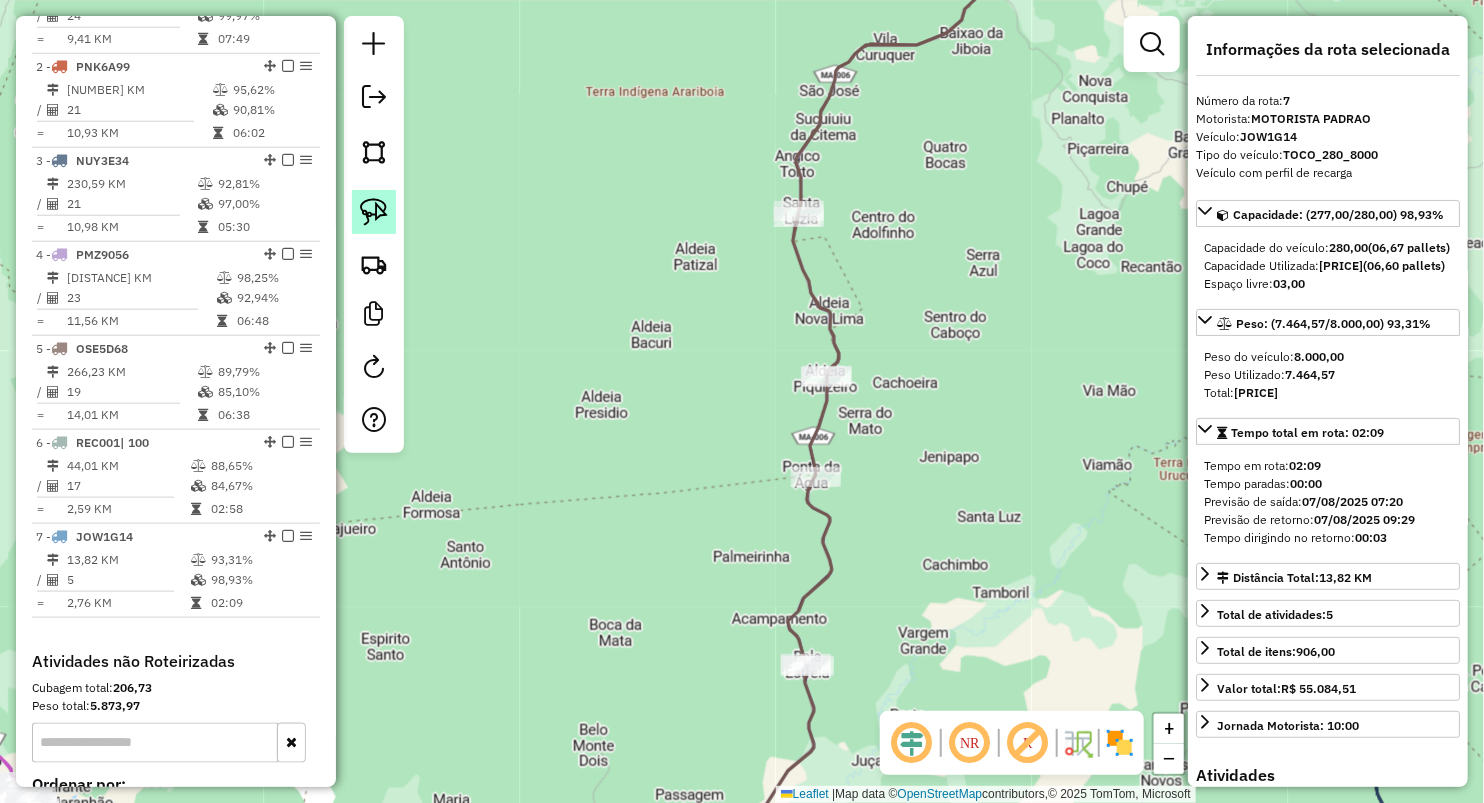 click 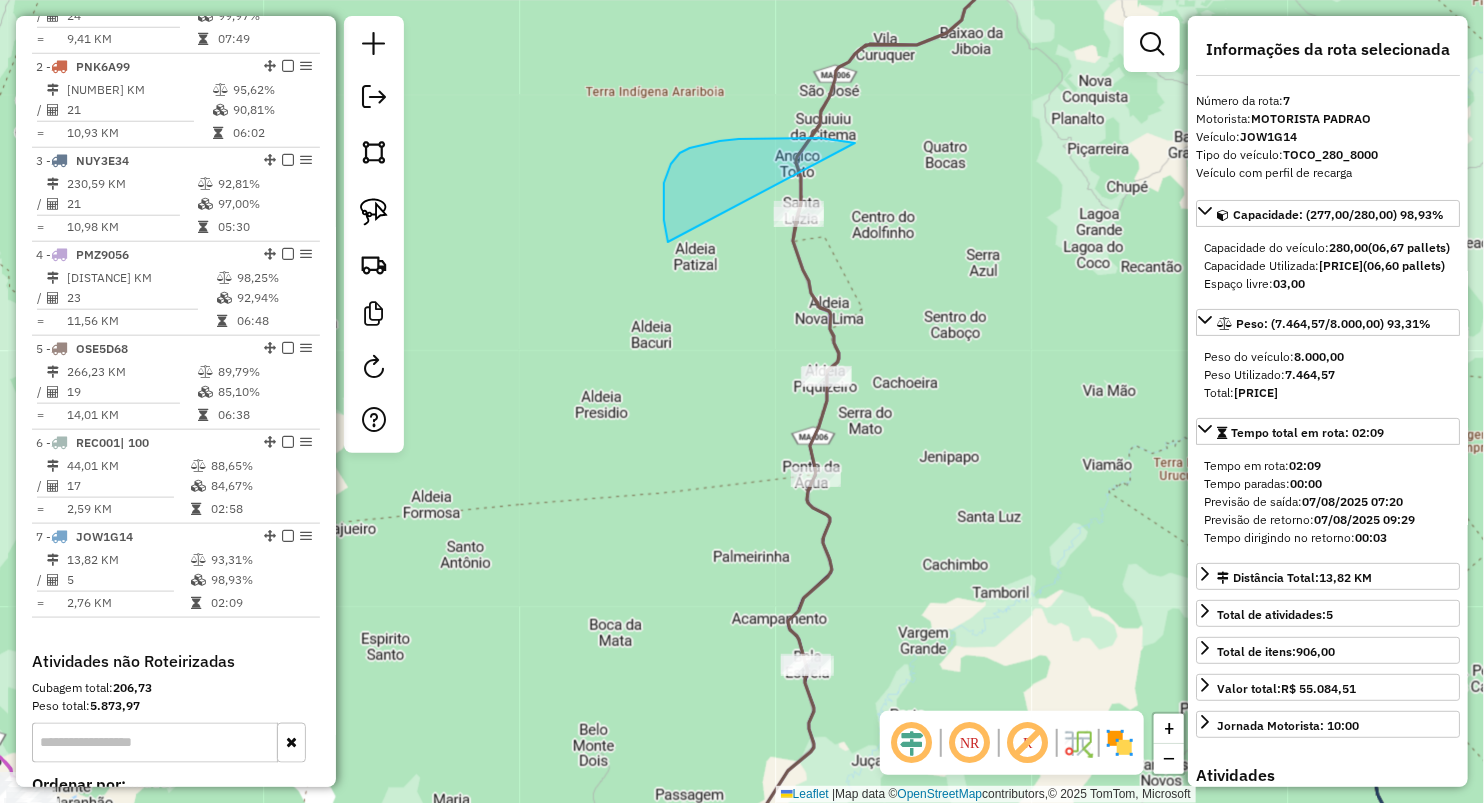 drag, startPoint x: 668, startPoint y: 172, endPoint x: 855, endPoint y: 143, distance: 189.2353 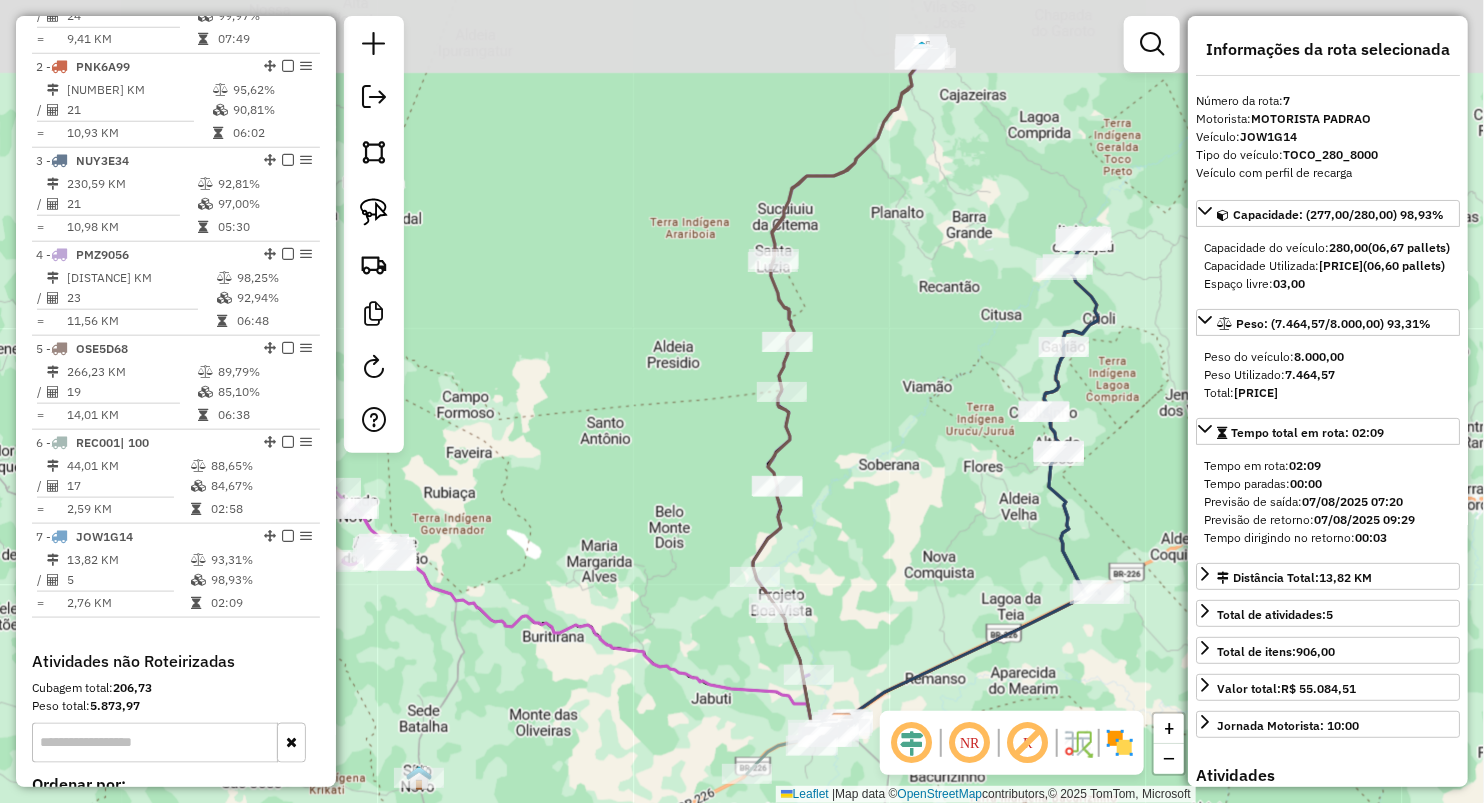 drag, startPoint x: 909, startPoint y: 193, endPoint x: 771, endPoint y: 372, distance: 226.01991 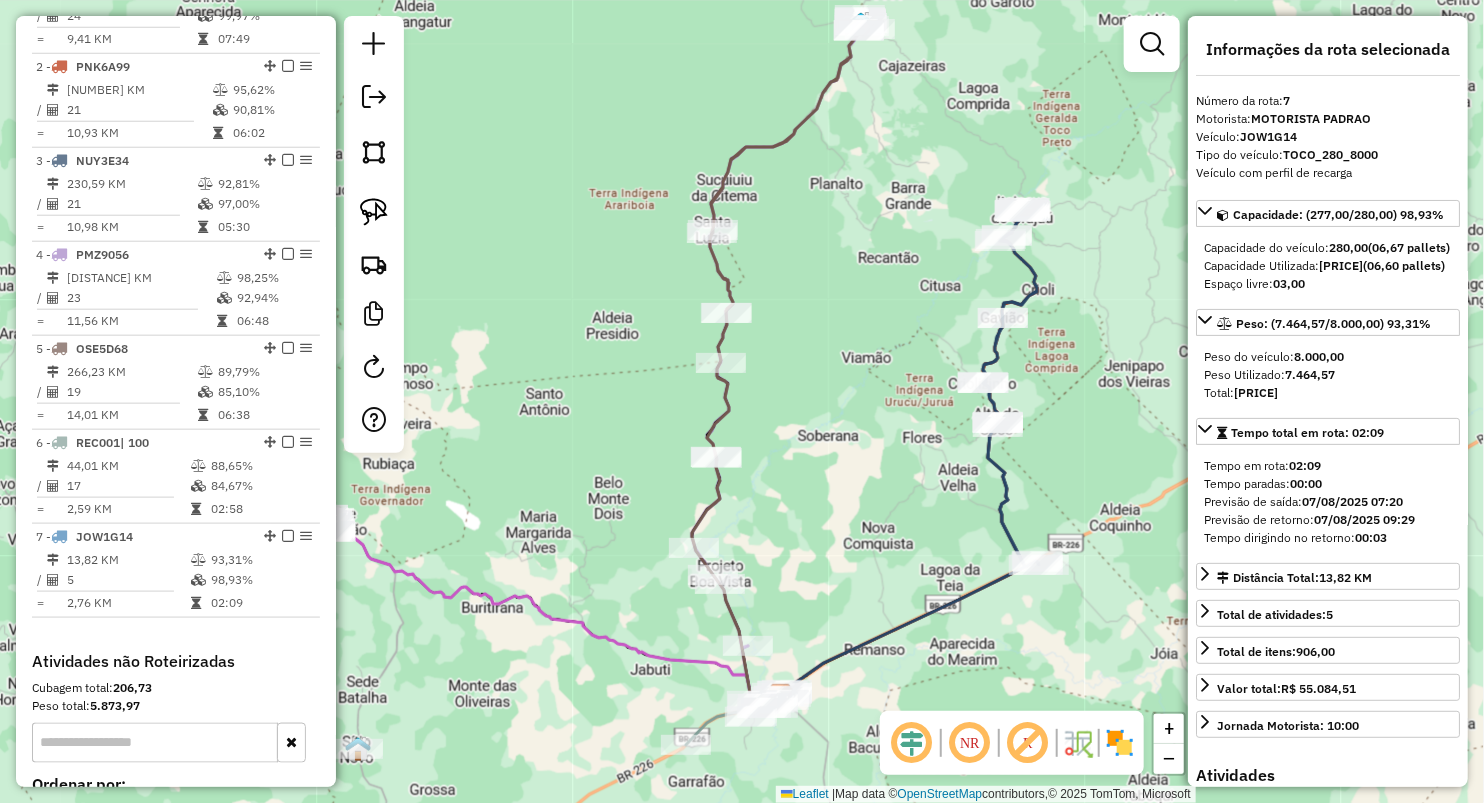 drag, startPoint x: 609, startPoint y: 516, endPoint x: 616, endPoint y: 447, distance: 69.354164 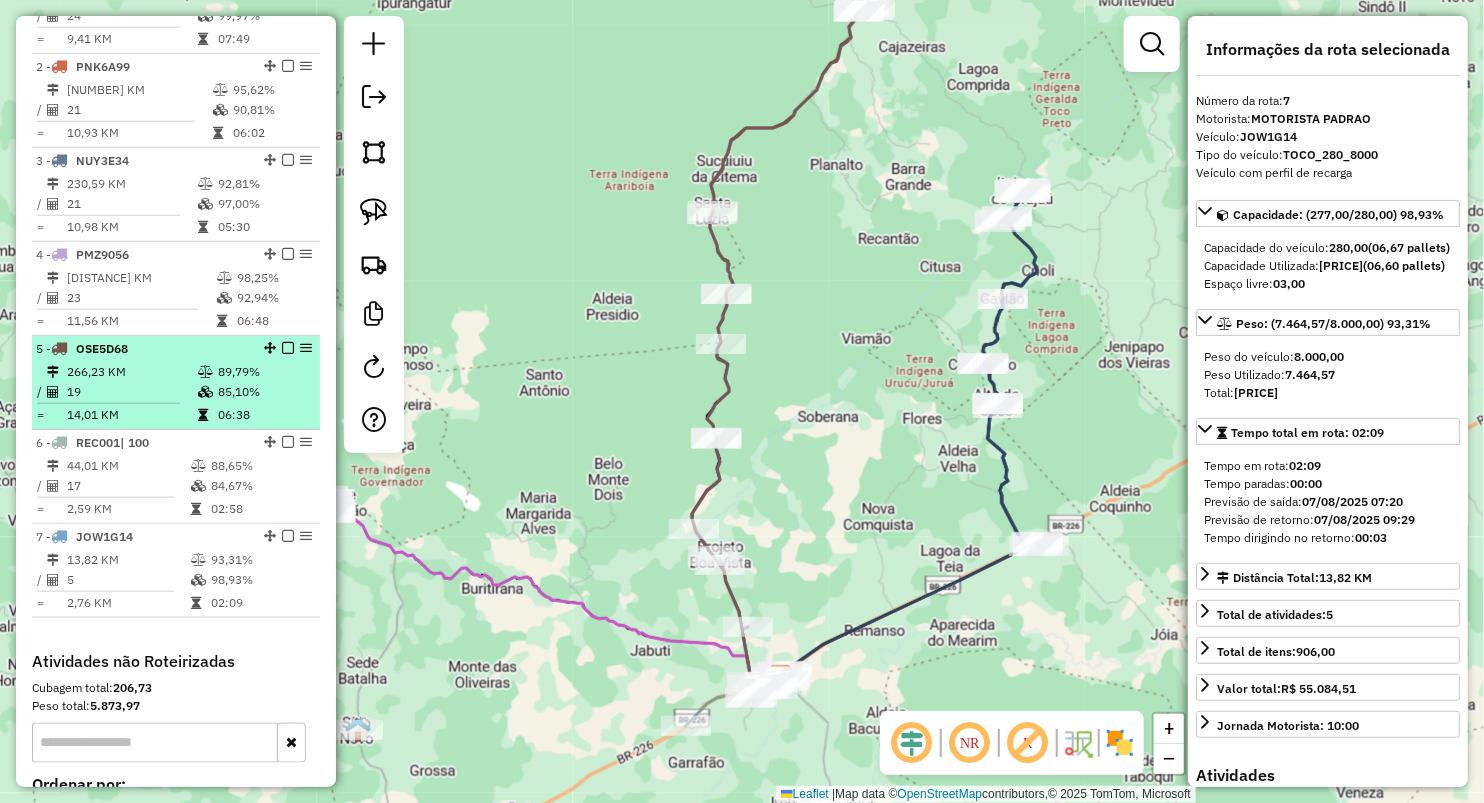 click on "19" at bounding box center (131, 392) 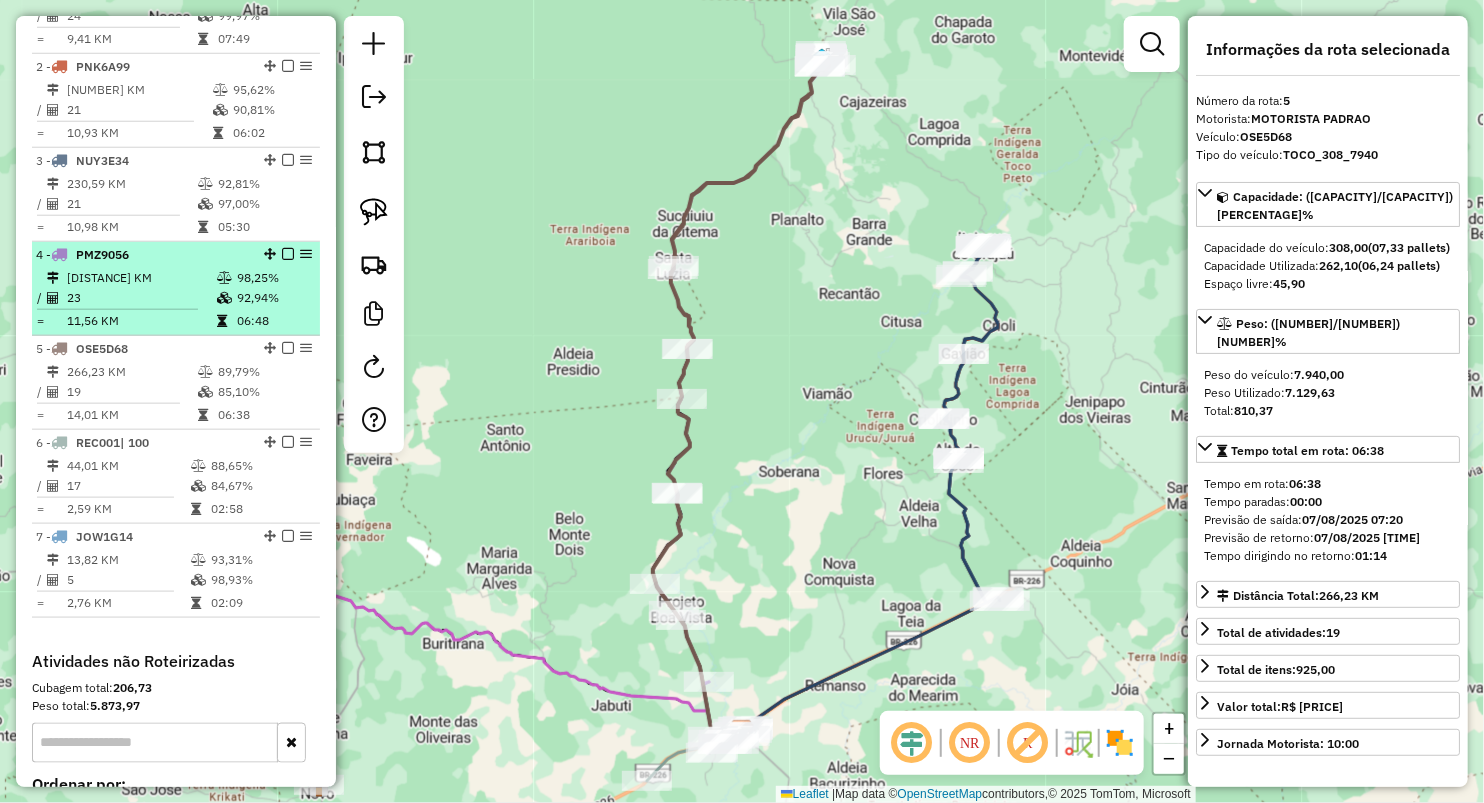 click on "11,56 KM" at bounding box center [141, 321] 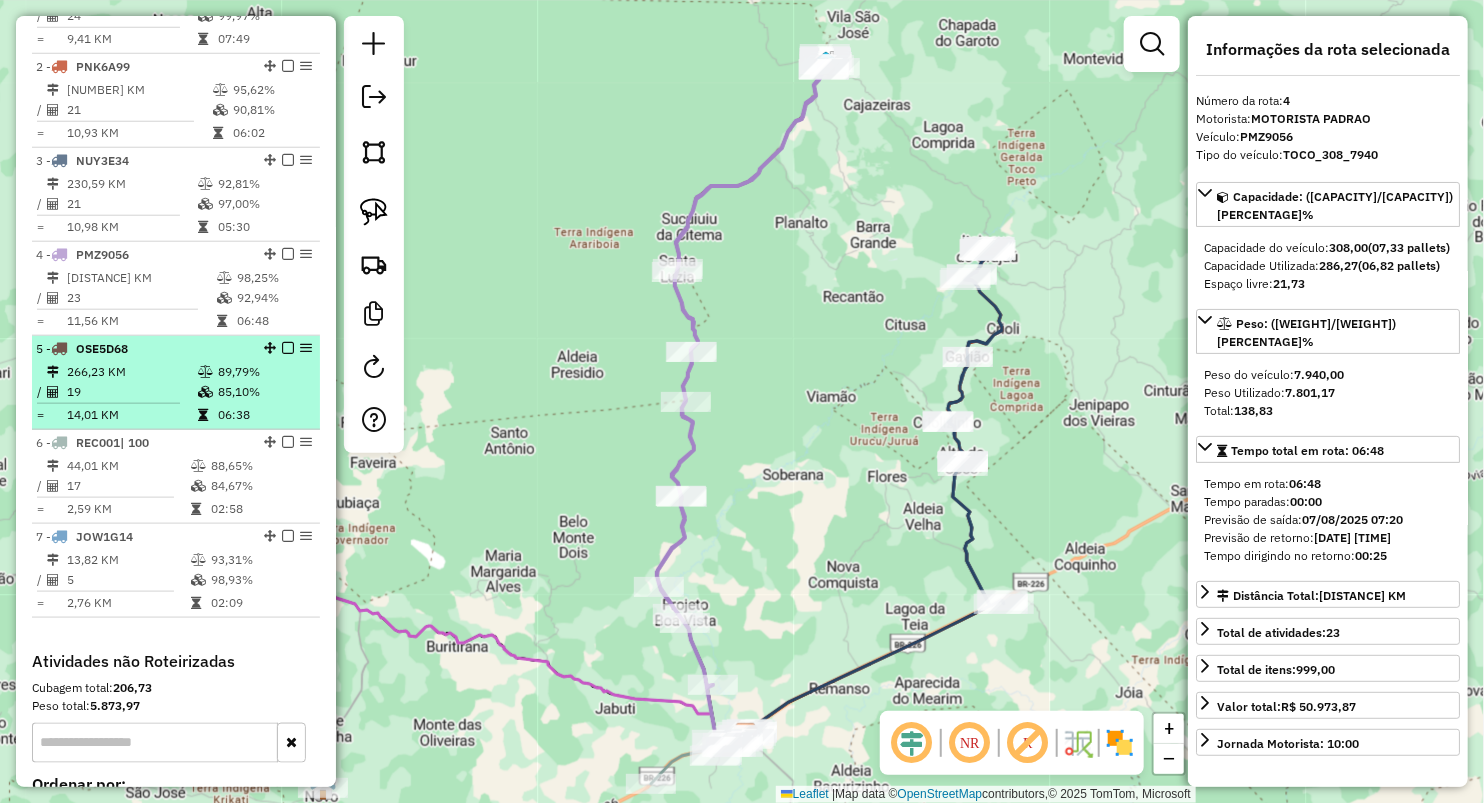 click on "266,23 KM" at bounding box center [131, 372] 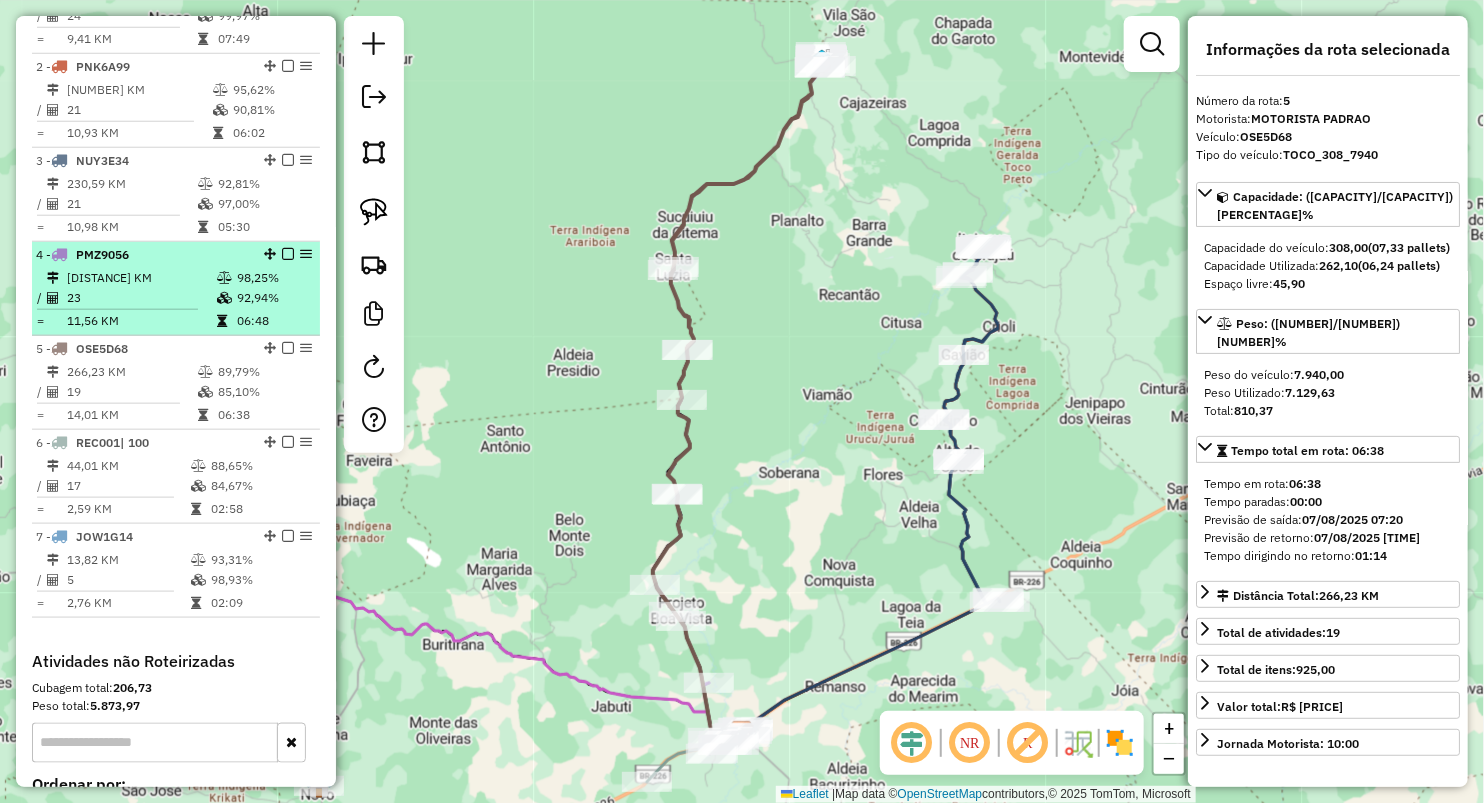 click on "265,88 KM" at bounding box center (141, 278) 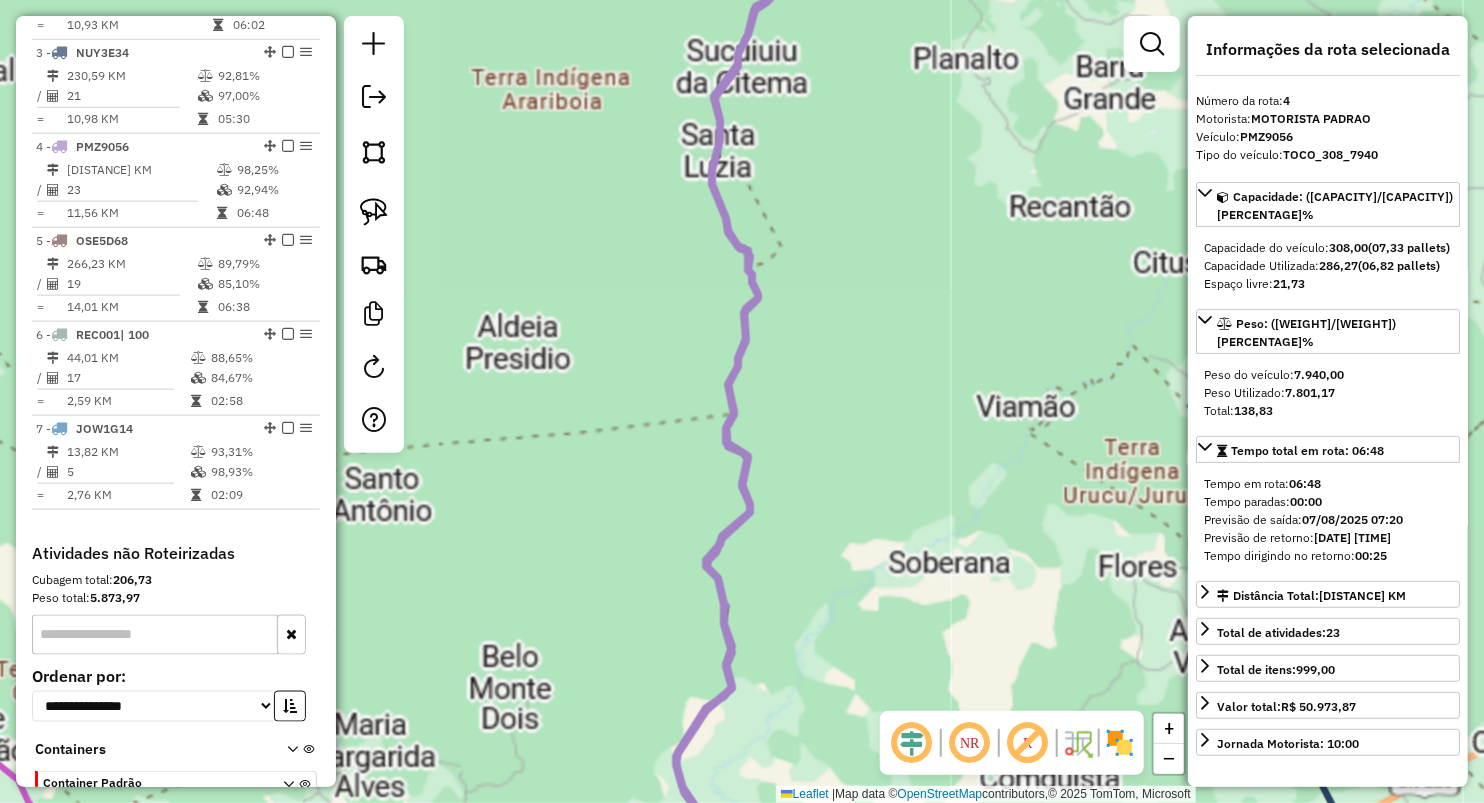 scroll, scrollTop: 917, scrollLeft: 0, axis: vertical 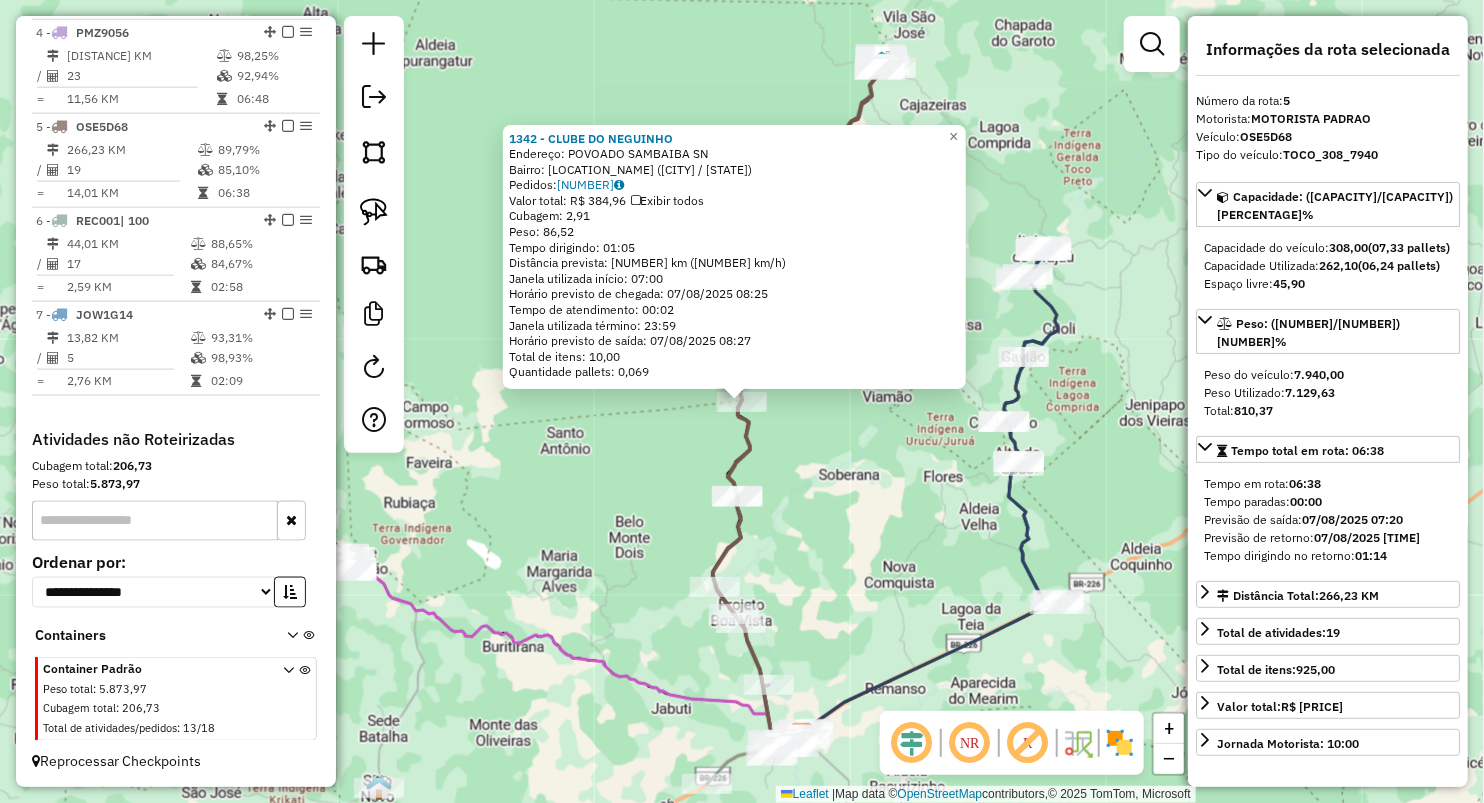 click on "1342 - CLUBE DO NEGUINHO  Endereço:  POVOADO SAMBAIBA SN   Bairro: ZONA RURAL (GRAJAU / MA)   Pedidos:  06027418   Valor total: R$ 384,96   Exibir todos   Cubagem: 2,91  Peso: 86,52  Tempo dirigindo: 01:05   Distância prevista: 64,362 km (59,41 km/h)   Janela utilizada início: 07:00   Horário previsto de chegada: 07/08/2025 08:25   Tempo de atendimento: 00:02   Janela utilizada término: 23:59   Horário previsto de saída: 07/08/2025 08:27   Total de itens: 10,00   Quantidade pallets: 0,069  × Janela de atendimento Grade de atendimento Capacidade Transportadoras Veículos Cliente Pedidos  Rotas Selecione os dias de semana para filtrar as janelas de atendimento  Seg   Ter   Qua   Qui   Sex   Sáb   Dom  Informe o período da janela de atendimento: De: Até:  Filtrar exatamente a janela do cliente  Considerar janela de atendimento padrão  Selecione os dias de semana para filtrar as grades de atendimento  Seg   Ter   Qua   Qui   Sex   Sáb   Dom   Considerar clientes sem dia de atendimento cadastrado De:" 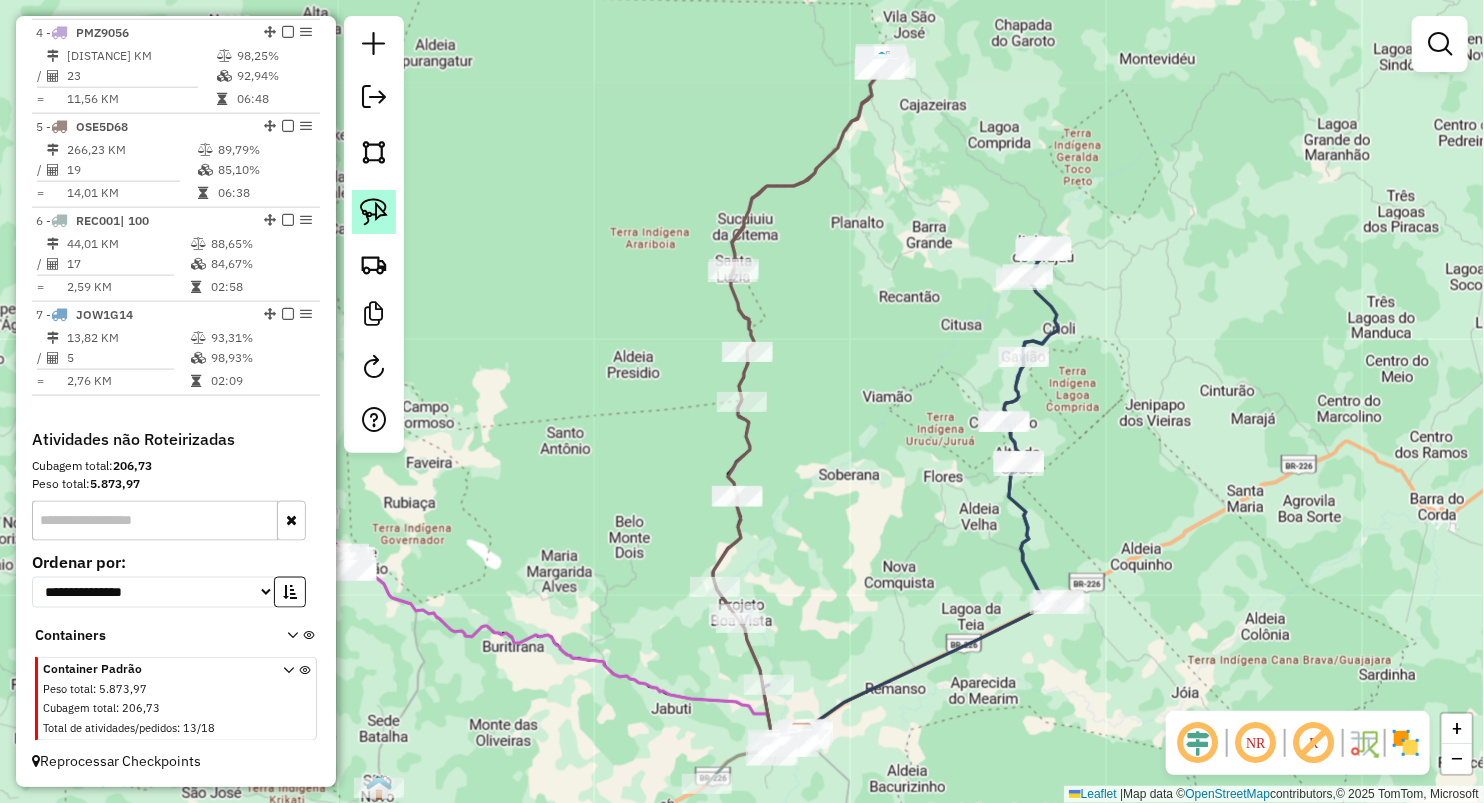 drag, startPoint x: 364, startPoint y: 225, endPoint x: 392, endPoint y: 234, distance: 29.410883 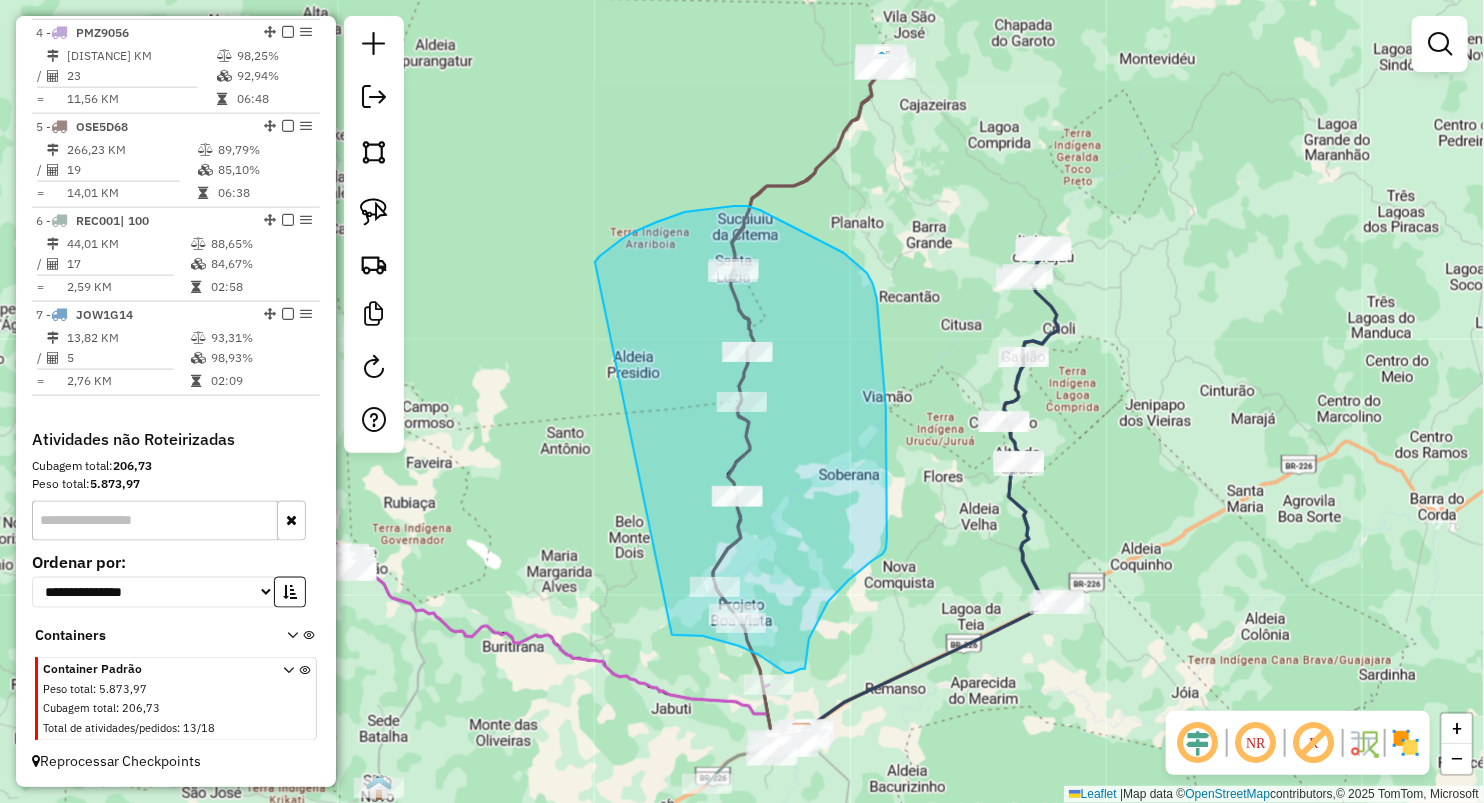drag, startPoint x: 600, startPoint y: 256, endPoint x: 659, endPoint y: 633, distance: 381.58878 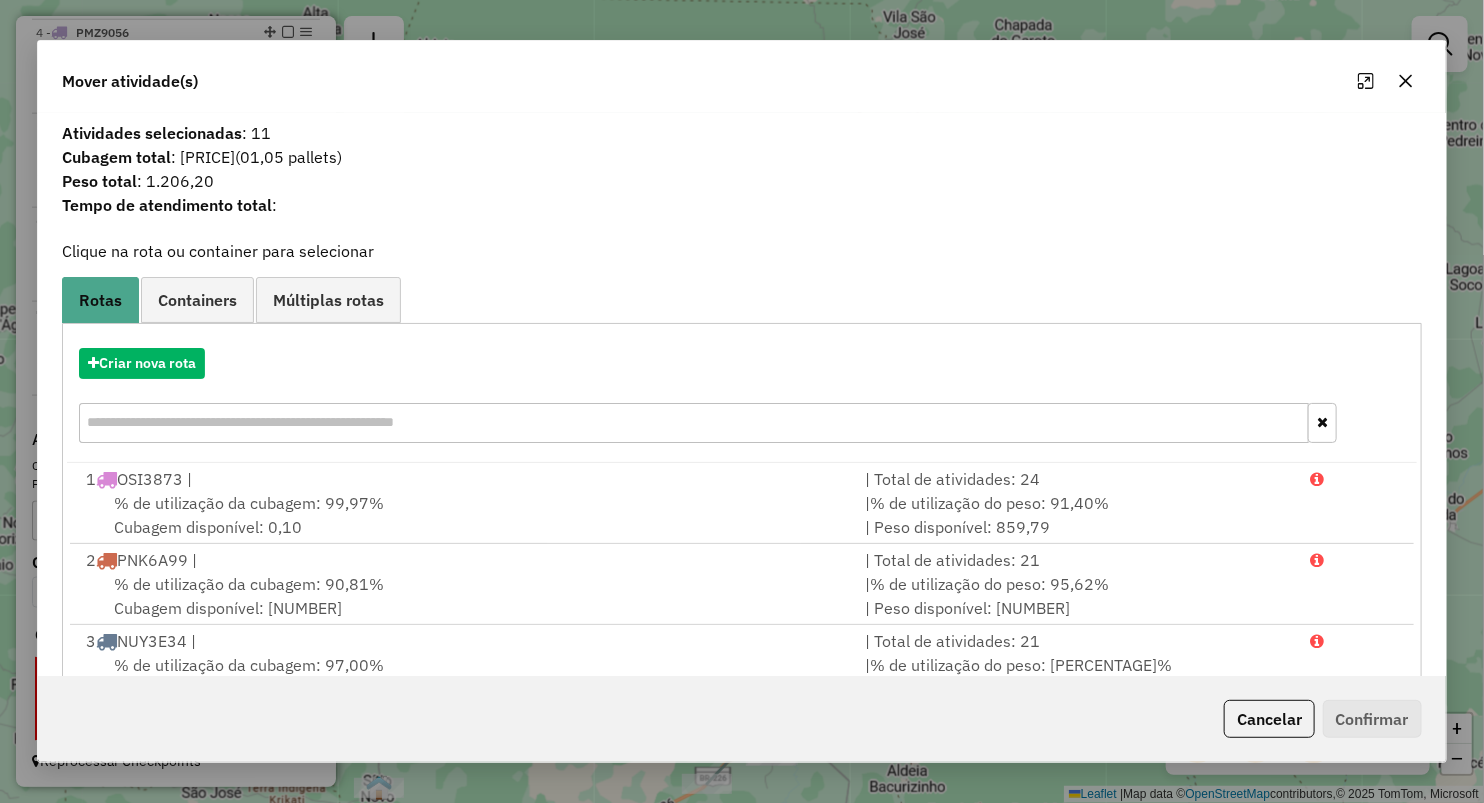 click 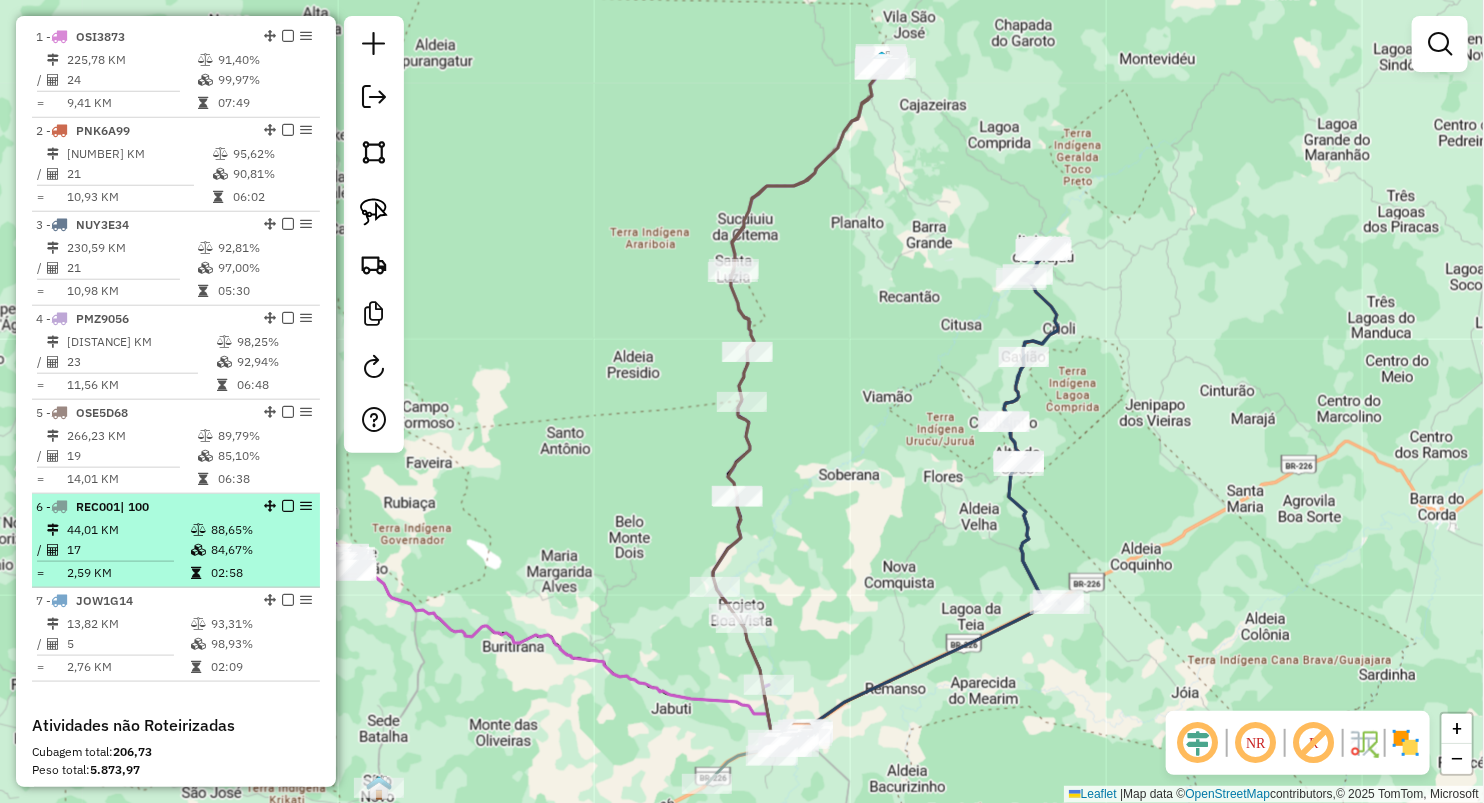 scroll, scrollTop: 695, scrollLeft: 0, axis: vertical 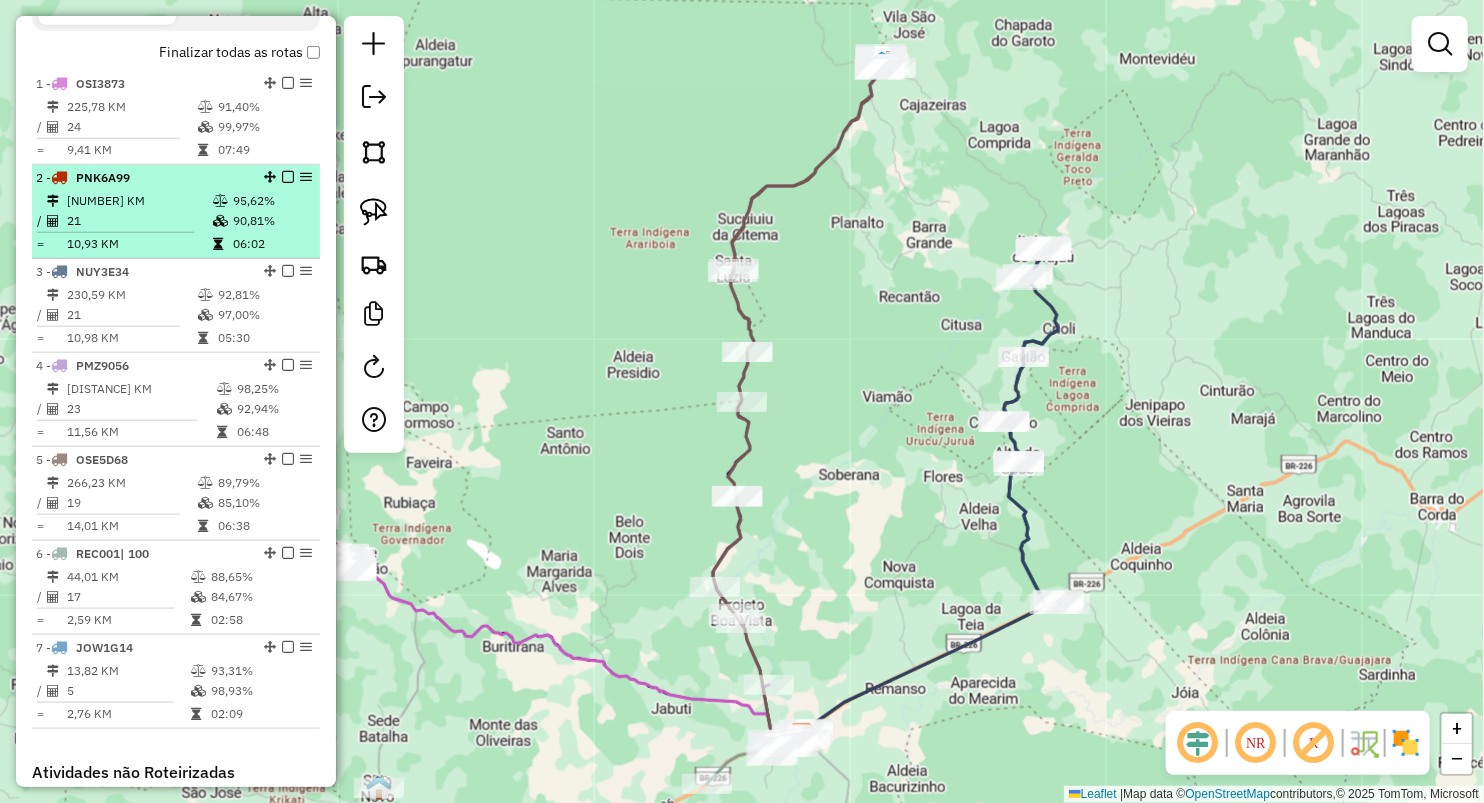 click on "229,49 KM" at bounding box center (139, 201) 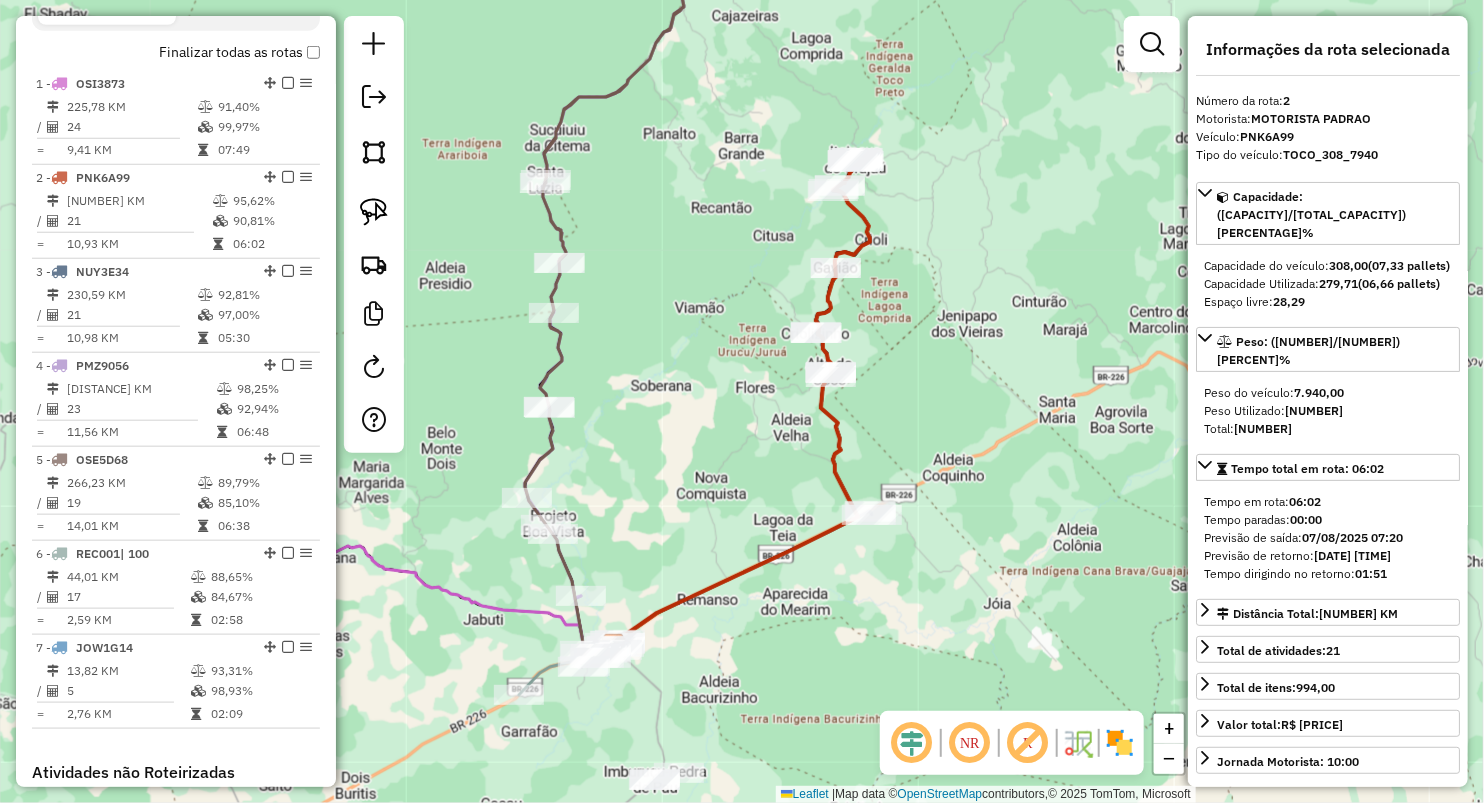 drag, startPoint x: 1320, startPoint y: 267, endPoint x: 1379, endPoint y: 267, distance: 59 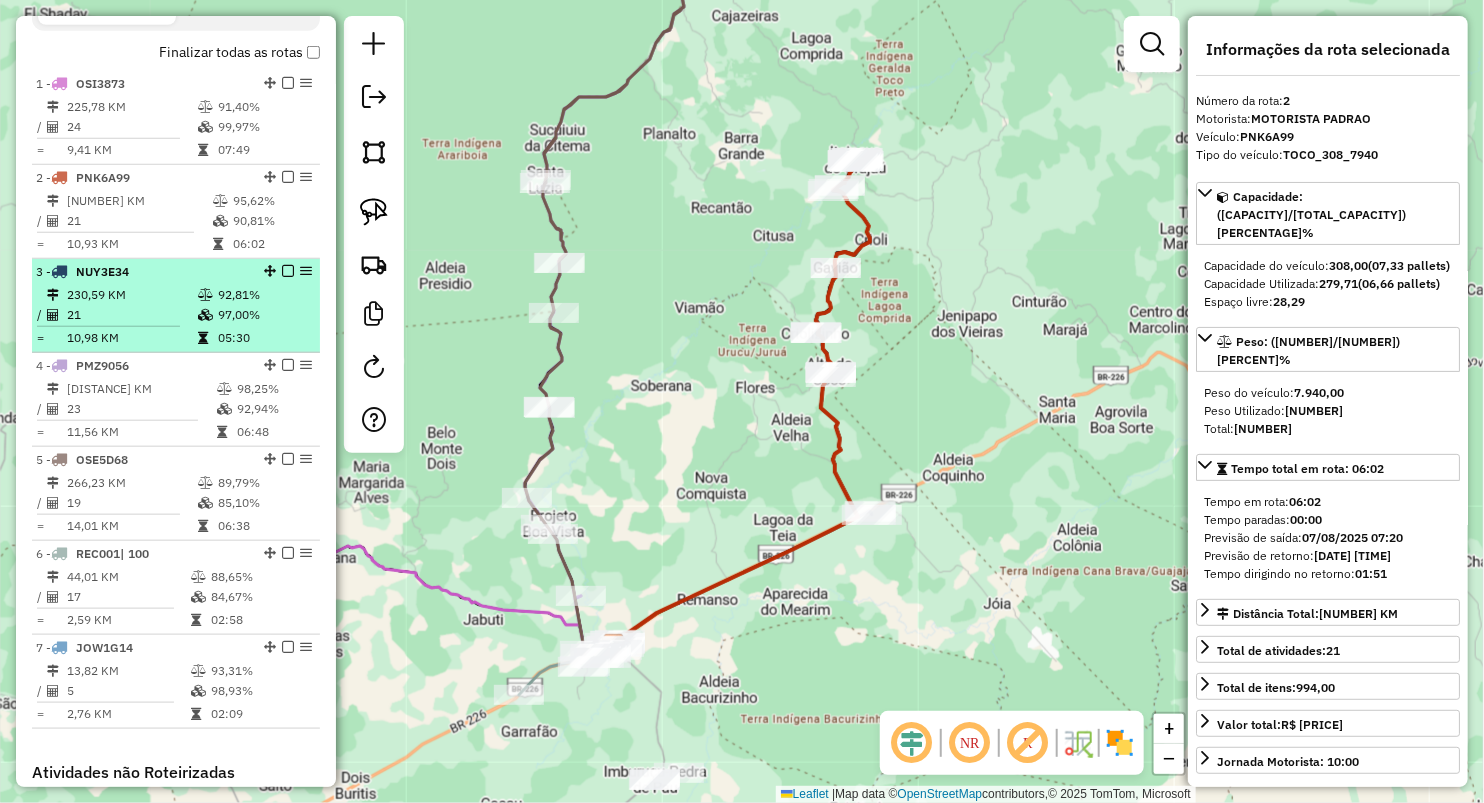 click on "21" at bounding box center [131, 315] 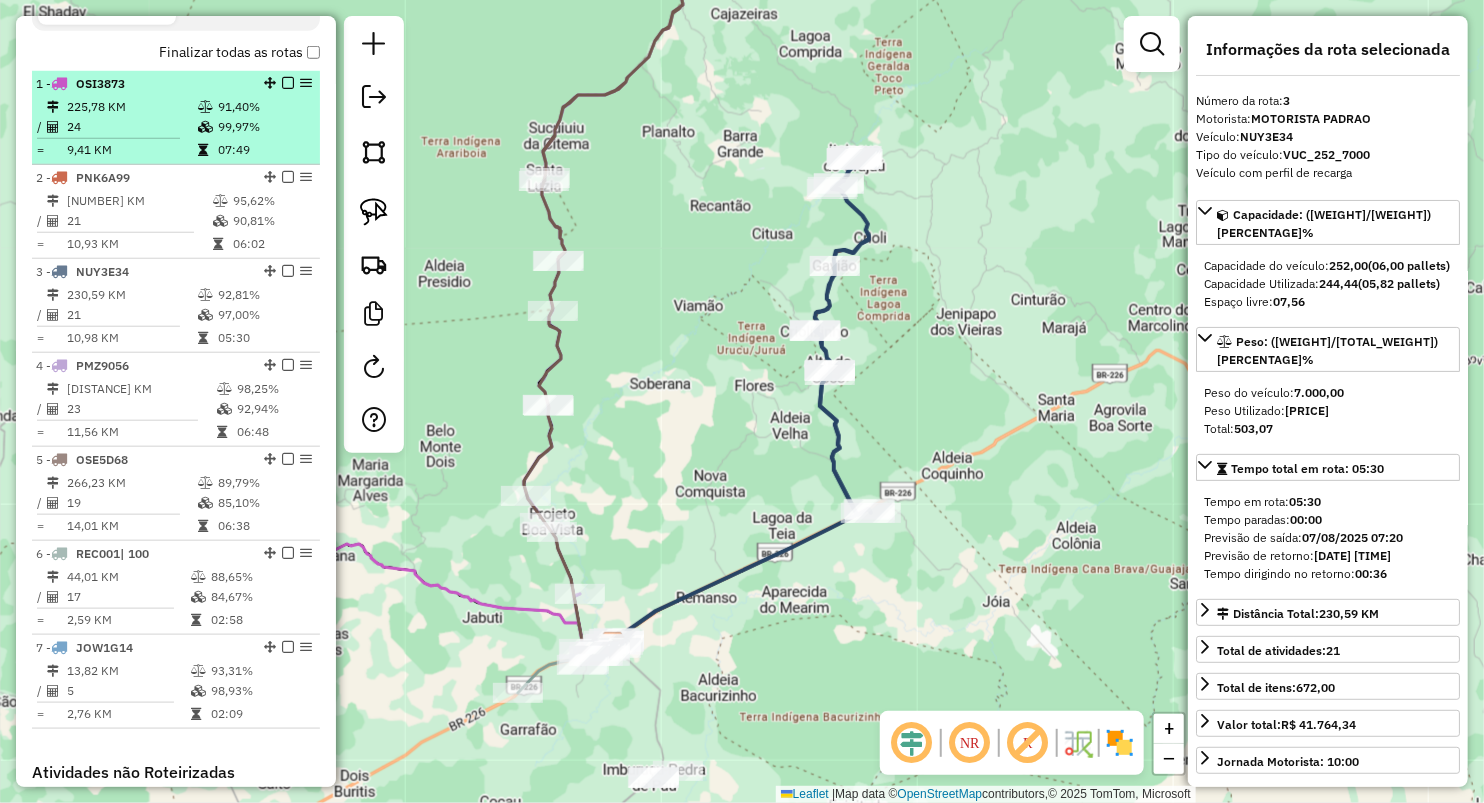 click on "225,78 KM" at bounding box center (131, 107) 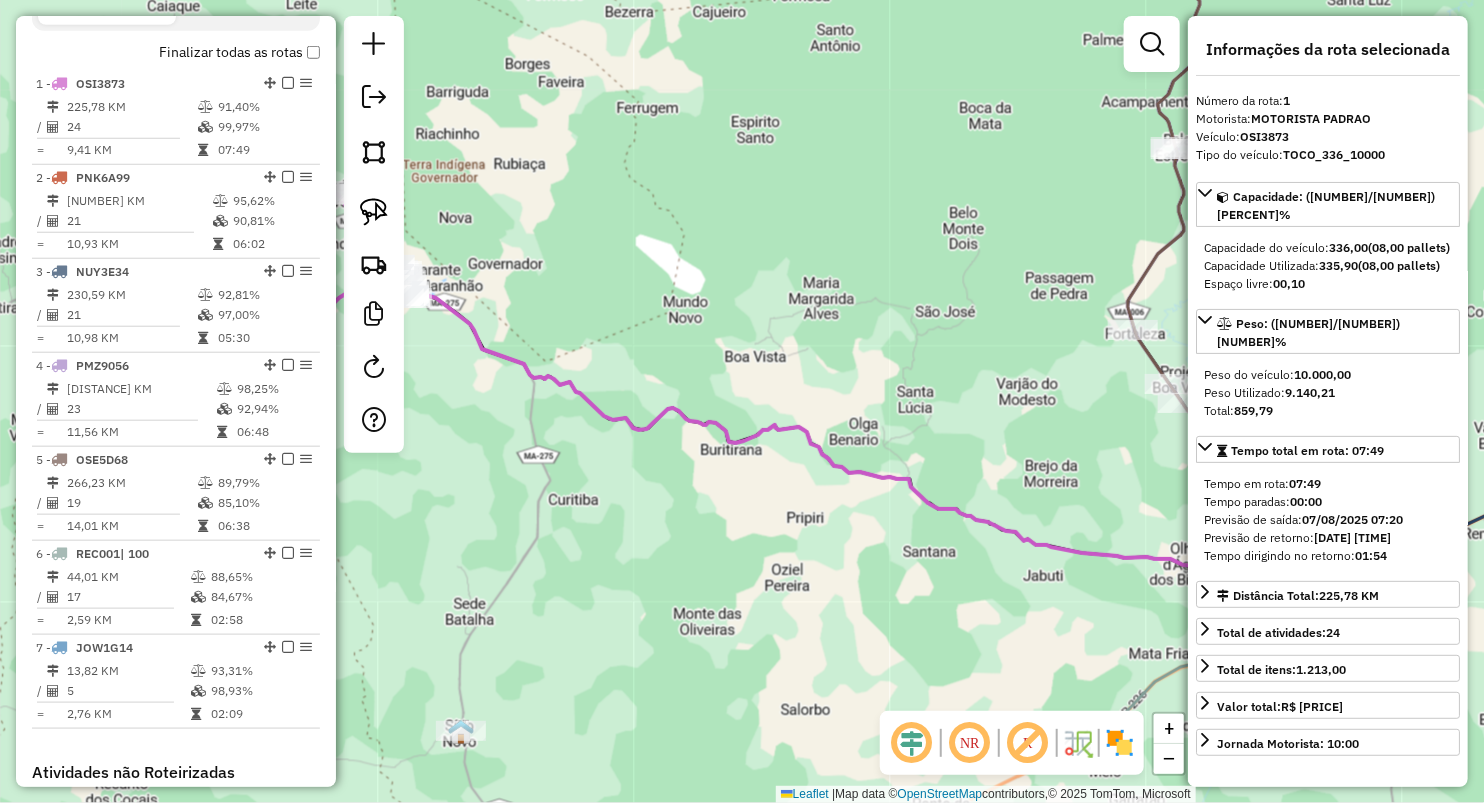 drag, startPoint x: 728, startPoint y: 297, endPoint x: 978, endPoint y: 303, distance: 250.07199 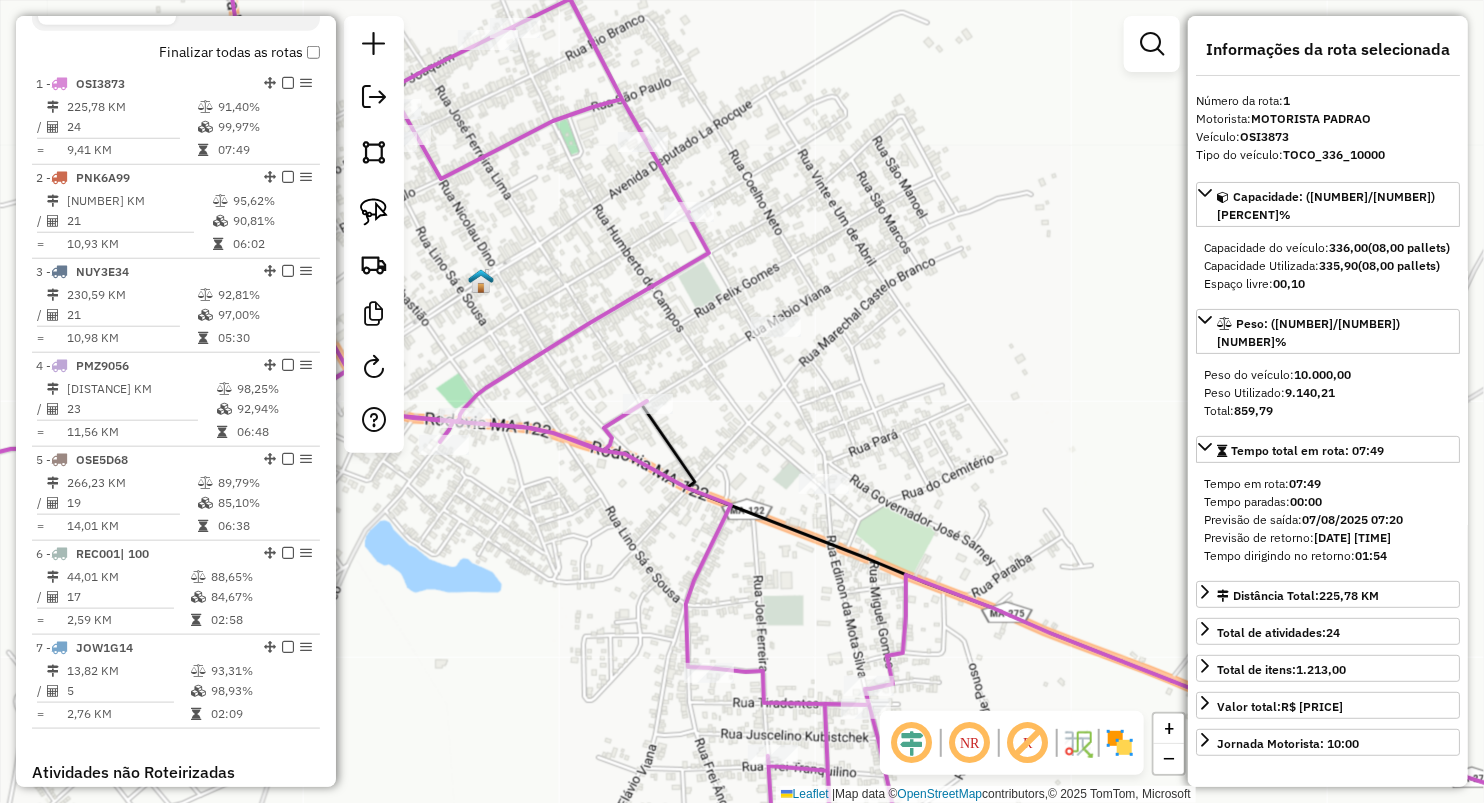 drag, startPoint x: 572, startPoint y: 257, endPoint x: 860, endPoint y: 410, distance: 326.11807 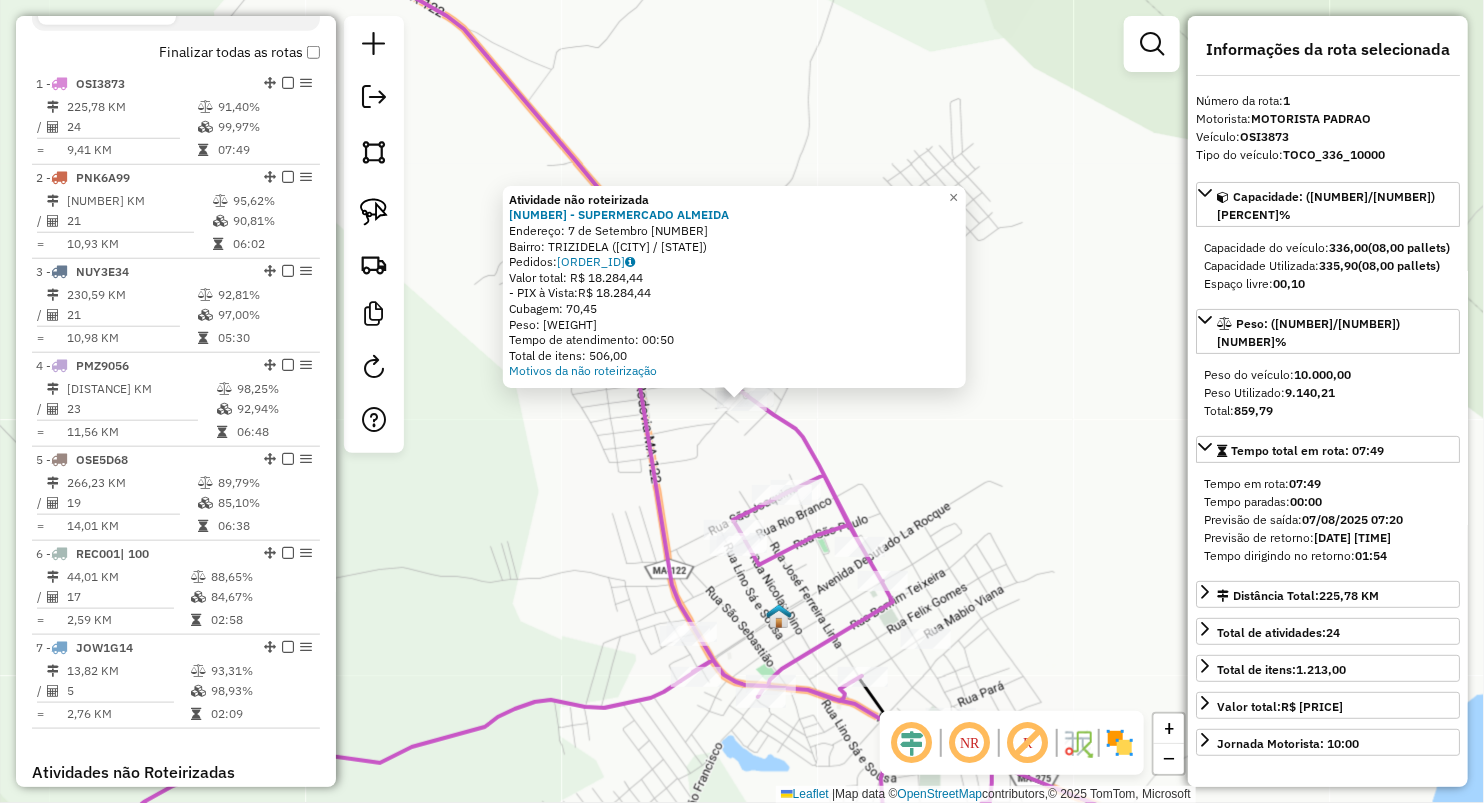 click on "Atividade não roteirizada 205 - SUPERMERCADO ALMEIDA  Endereço:  7 de Setembro 679   Bairro: TRIZIDELA (AMARANTE DO MARANHAO / MA)   Pedidos:  06027291   Valor total: R$ 18.284,44   - PIX à Vista:  R$ 18.284,44   Cubagem: 70,45   Peso: 2.110,44   Tempo de atendimento: 00:50   Total de itens: 506,00  Motivos da não roteirização × Janela de atendimento Grade de atendimento Capacidade Transportadoras Veículos Cliente Pedidos  Rotas Selecione os dias de semana para filtrar as janelas de atendimento  Seg   Ter   Qua   Qui   Sex   Sáb   Dom  Informe o período da janela de atendimento: De: Até:  Filtrar exatamente a janela do cliente  Considerar janela de atendimento padrão  Selecione os dias de semana para filtrar as grades de atendimento  Seg   Ter   Qua   Qui   Sex   Sáb   Dom   Considerar clientes sem dia de atendimento cadastrado  Clientes fora do dia de atendimento selecionado Filtrar as atividades entre os valores definidos abaixo:  Peso mínimo:   Peso máximo:   Cubagem mínima:   De:   Até:" 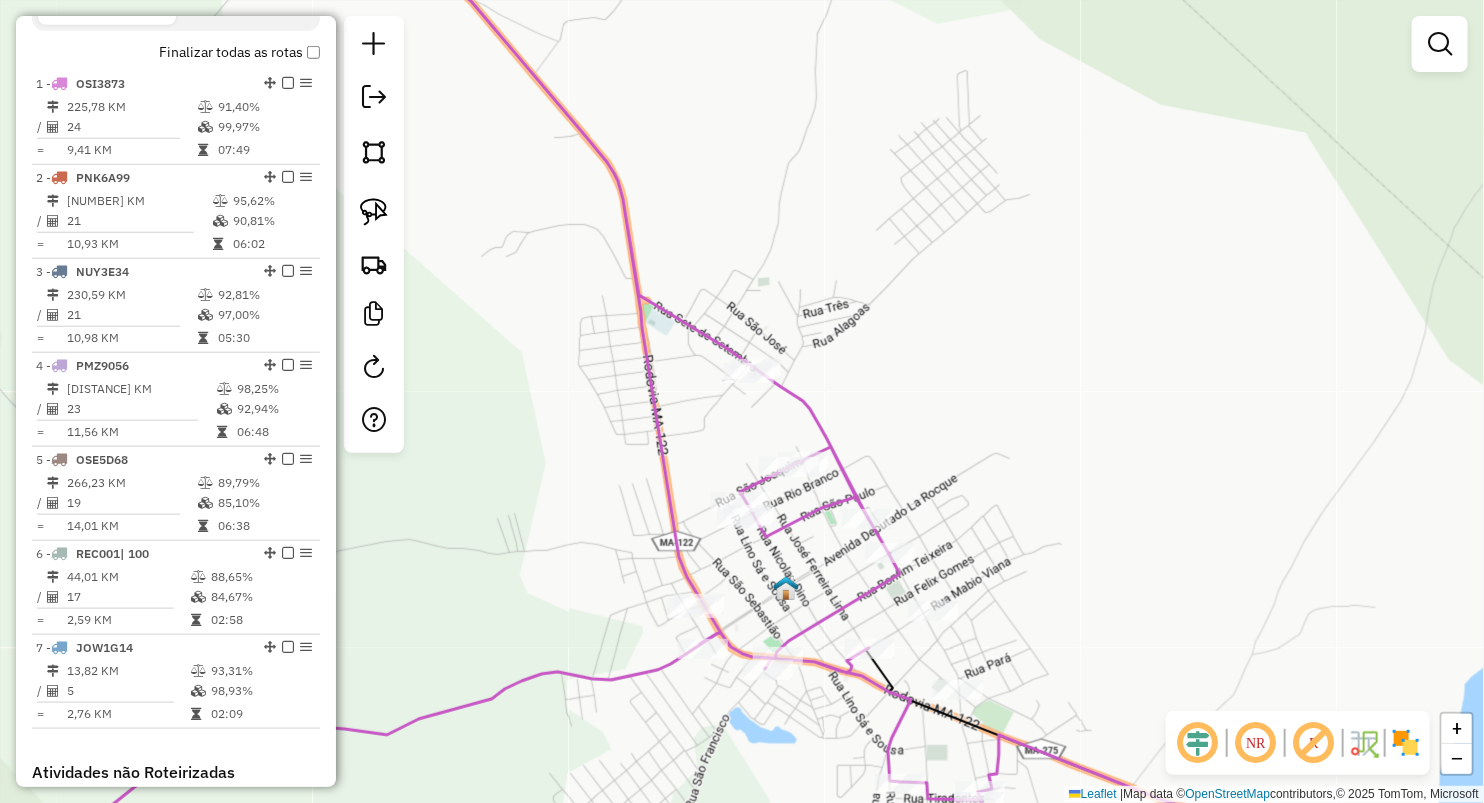 drag, startPoint x: 687, startPoint y: 452, endPoint x: 628, endPoint y: 252, distance: 208.52098 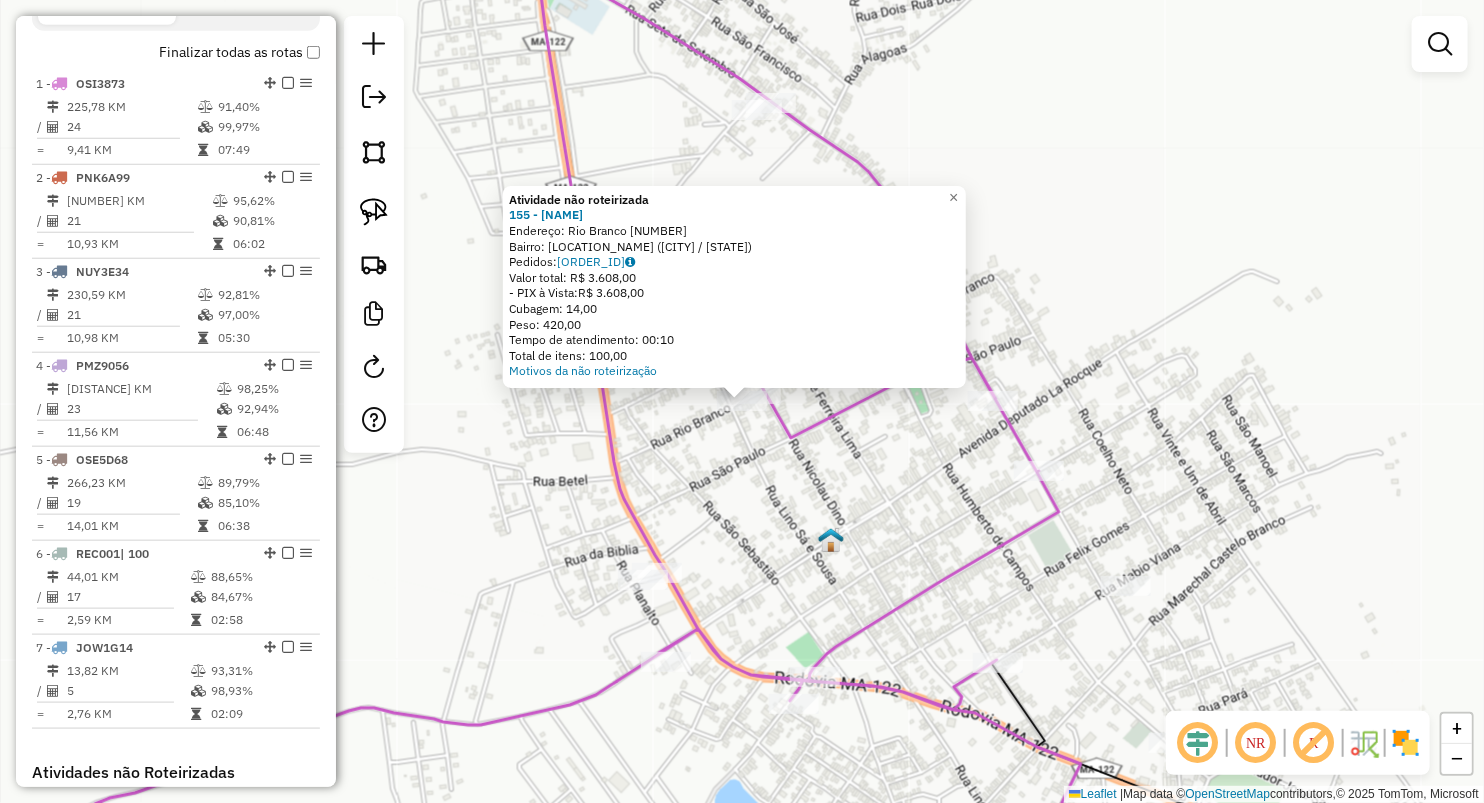 click on "Atividade não roteirizada 155 - MERCADINHO ARAUJO  Endereço:  Rio Branco 418   Bairro: CENTRO (AMARANTE DO MARANHAO / MA)   Pedidos:  06027477   Valor total: R$ 3.608,00   - PIX à Vista:  R$ 3.608,00   Cubagem: 14,00   Peso: 420,00   Tempo de atendimento: 00:10   Total de itens: 100,00  Motivos da não roteirização × Janela de atendimento Grade de atendimento Capacidade Transportadoras Veículos Cliente Pedidos  Rotas Selecione os dias de semana para filtrar as janelas de atendimento  Seg   Ter   Qua   Qui   Sex   Sáb   Dom  Informe o período da janela de atendimento: De: Até:  Filtrar exatamente a janela do cliente  Considerar janela de atendimento padrão  Selecione os dias de semana para filtrar as grades de atendimento  Seg   Ter   Qua   Qui   Sex   Sáb   Dom   Considerar clientes sem dia de atendimento cadastrado  Clientes fora do dia de atendimento selecionado Filtrar as atividades entre os valores definidos abaixo:  Peso mínimo:   Peso máximo:   Cubagem mínima:   Cubagem máxima:   De:  +" 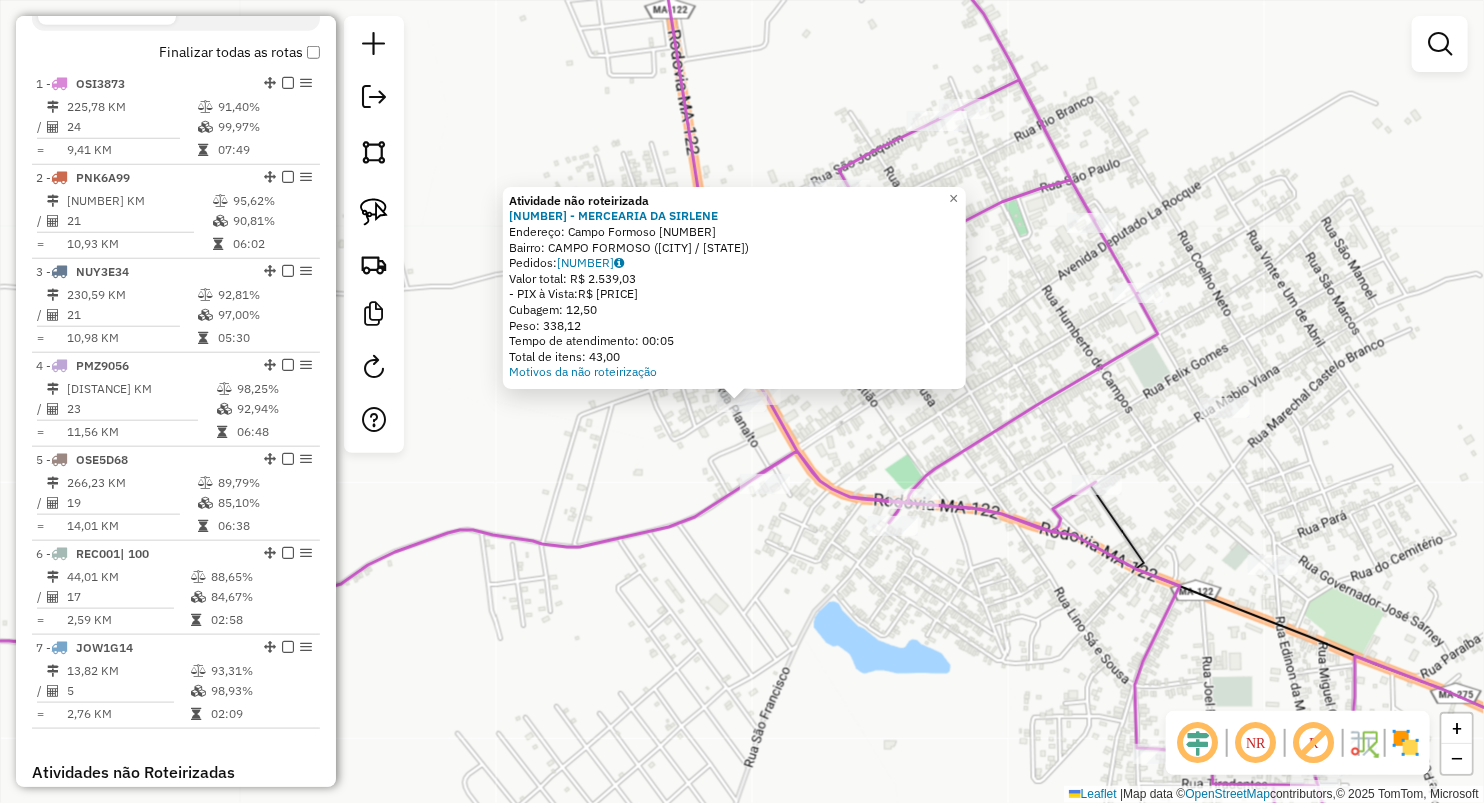 click on "Atividade não roteirizada 274 - MERCEARIA DA SIRLENE  Endereço:  Campo Formoso 1   Bairro: CAMPO FORMOSO (AMARANTE DO MARANHAO / MA)   Pedidos:  06027442   Valor total: R$ 2.539,03   - PIX à Vista:  R$ 2.539,03   Cubagem: 12,50   Peso: 338,12   Tempo de atendimento: 00:05   Total de itens: 43,00  Motivos da não roteirização × Janela de atendimento Grade de atendimento Capacidade Transportadoras Veículos Cliente Pedidos  Rotas Selecione os dias de semana para filtrar as janelas de atendimento  Seg   Ter   Qua   Qui   Sex   Sáb   Dom  Informe o período da janela de atendimento: De: Até:  Filtrar exatamente a janela do cliente  Considerar janela de atendimento padrão  Selecione os dias de semana para filtrar as grades de atendimento  Seg   Ter   Qua   Qui   Sex   Sáb   Dom   Considerar clientes sem dia de atendimento cadastrado  Clientes fora do dia de atendimento selecionado Filtrar as atividades entre os valores definidos abaixo:  Peso mínimo:   Peso máximo:   Cubagem mínima:   De:   Até:  De:" 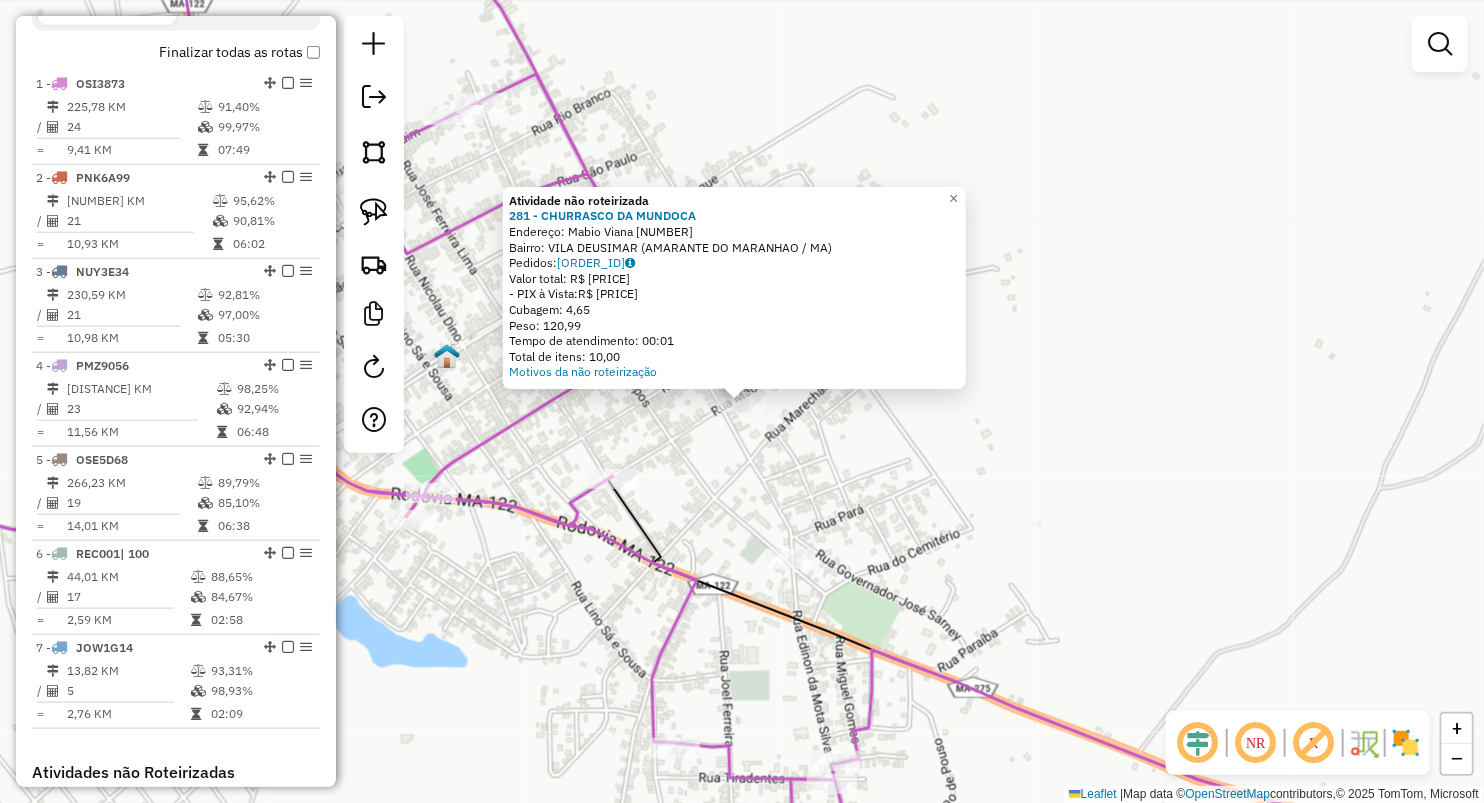 click on "Atividade não roteirizada 281 - CHURRASCO DA MUNDOCA  Endereço:  Mabio Viana 32   Bairro: VILA DEUSIMAR (AMARANTE DO MARANHAO / MA)   Pedidos:  06027280   Valor total: R$ 998,50   - PIX à Vista:  R$ 998,50   Cubagem: 4,65   Peso: 120,99   Tempo de atendimento: 00:01   Total de itens: 10,00  Motivos da não roteirização × Janela de atendimento Grade de atendimento Capacidade Transportadoras Veículos Cliente Pedidos  Rotas Selecione os dias de semana para filtrar as janelas de atendimento  Seg   Ter   Qua   Qui   Sex   Sáb   Dom  Informe o período da janela de atendimento: De: Até:  Filtrar exatamente a janela do cliente  Considerar janela de atendimento padrão  Selecione os dias de semana para filtrar as grades de atendimento  Seg   Ter   Qua   Qui   Sex   Sáb   Dom   Considerar clientes sem dia de atendimento cadastrado  Clientes fora do dia de atendimento selecionado Filtrar as atividades entre os valores definidos abaixo:  Peso mínimo:   Peso máximo:   Cubagem mínima:   Cubagem máxima:  De:" 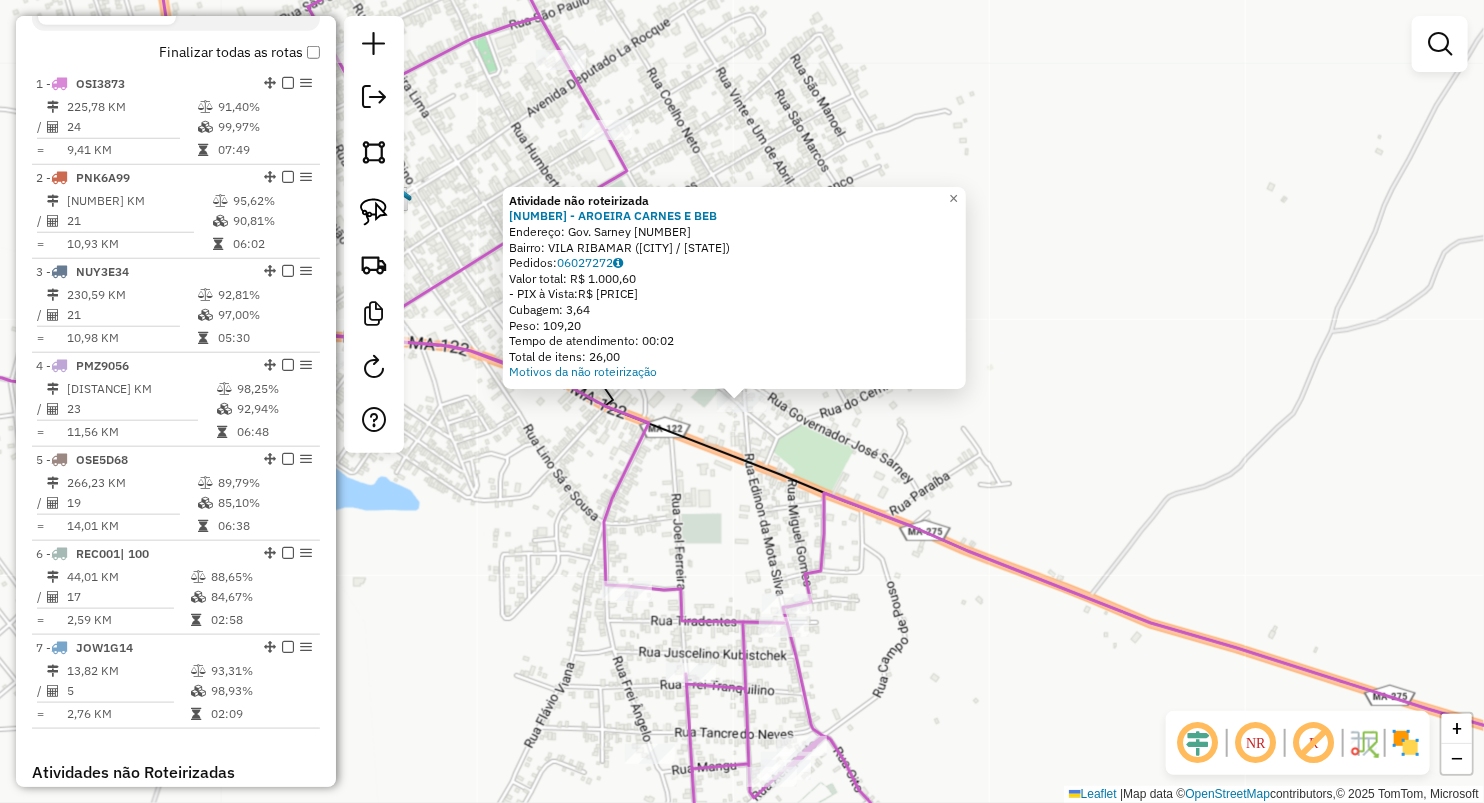 click 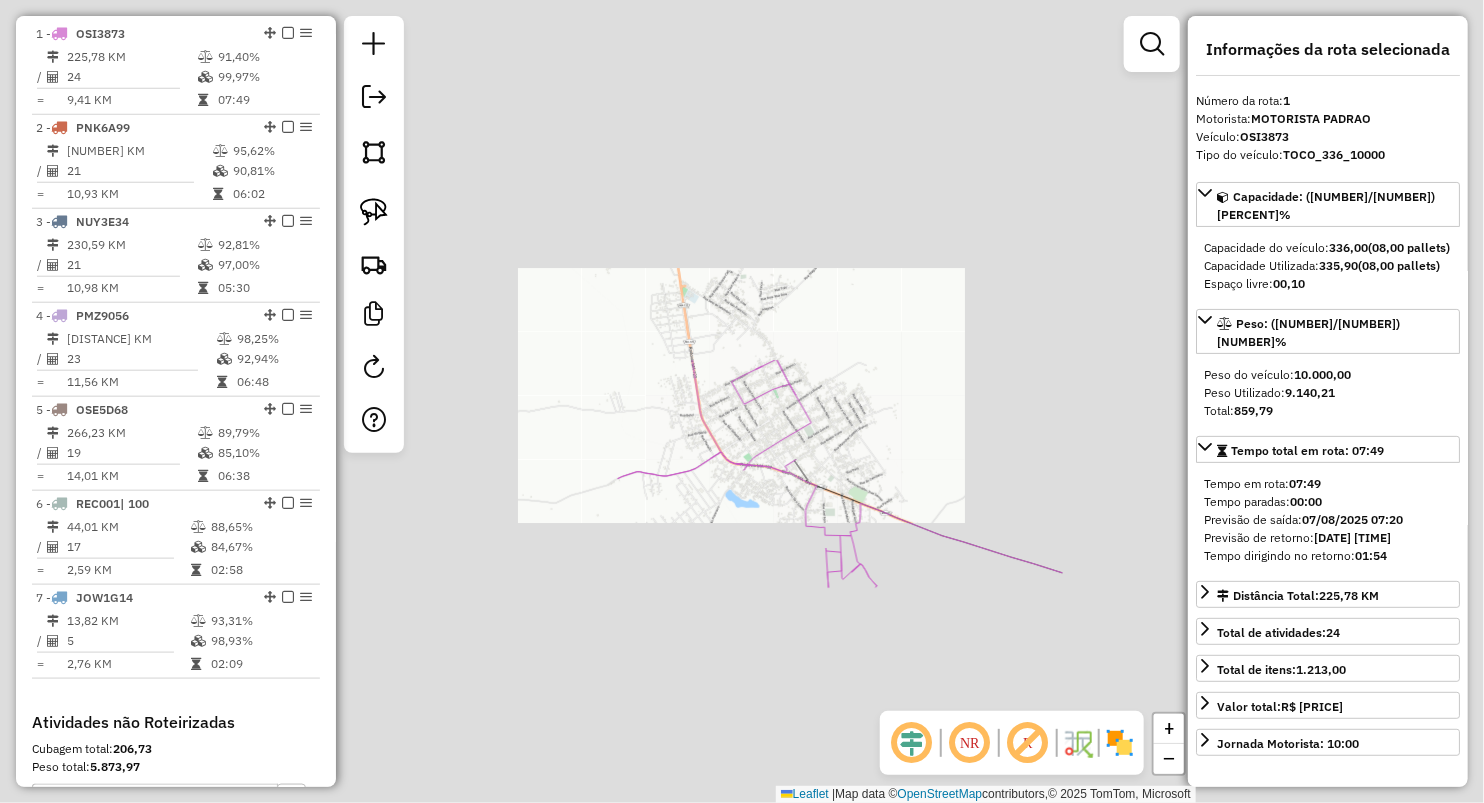 scroll, scrollTop: 749, scrollLeft: 0, axis: vertical 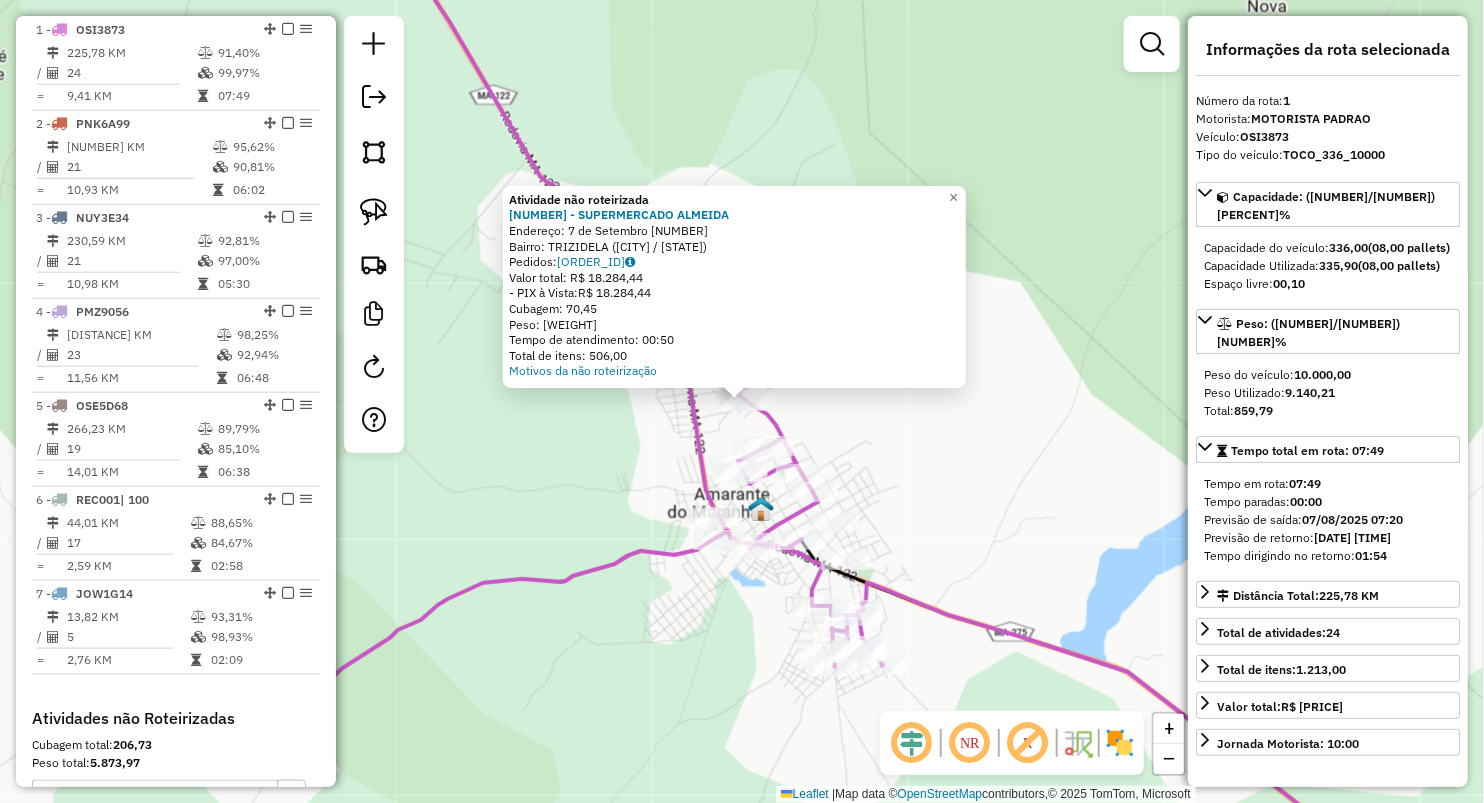 click on "Atividade não roteirizada 205 - SUPERMERCADO ALMEIDA  Endereço:  7 de Setembro 679   Bairro: TRIZIDELA (AMARANTE DO MARANHAO / MA)   Pedidos:  06027291   Valor total: R$ 18.284,44   - PIX à Vista:  R$ 18.284,44   Cubagem: 70,45   Peso: 2.110,44   Tempo de atendimento: 00:50   Total de itens: 506,00  Motivos da não roteirização × Janela de atendimento Grade de atendimento Capacidade Transportadoras Veículos Cliente Pedidos  Rotas Selecione os dias de semana para filtrar as janelas de atendimento  Seg   Ter   Qua   Qui   Sex   Sáb   Dom  Informe o período da janela de atendimento: De: Até:  Filtrar exatamente a janela do cliente  Considerar janela de atendimento padrão  Selecione os dias de semana para filtrar as grades de atendimento  Seg   Ter   Qua   Qui   Sex   Sáb   Dom   Considerar clientes sem dia de atendimento cadastrado  Clientes fora do dia de atendimento selecionado Filtrar as atividades entre os valores definidos abaixo:  Peso mínimo:   Peso máximo:   Cubagem mínima:   De:   Até:" 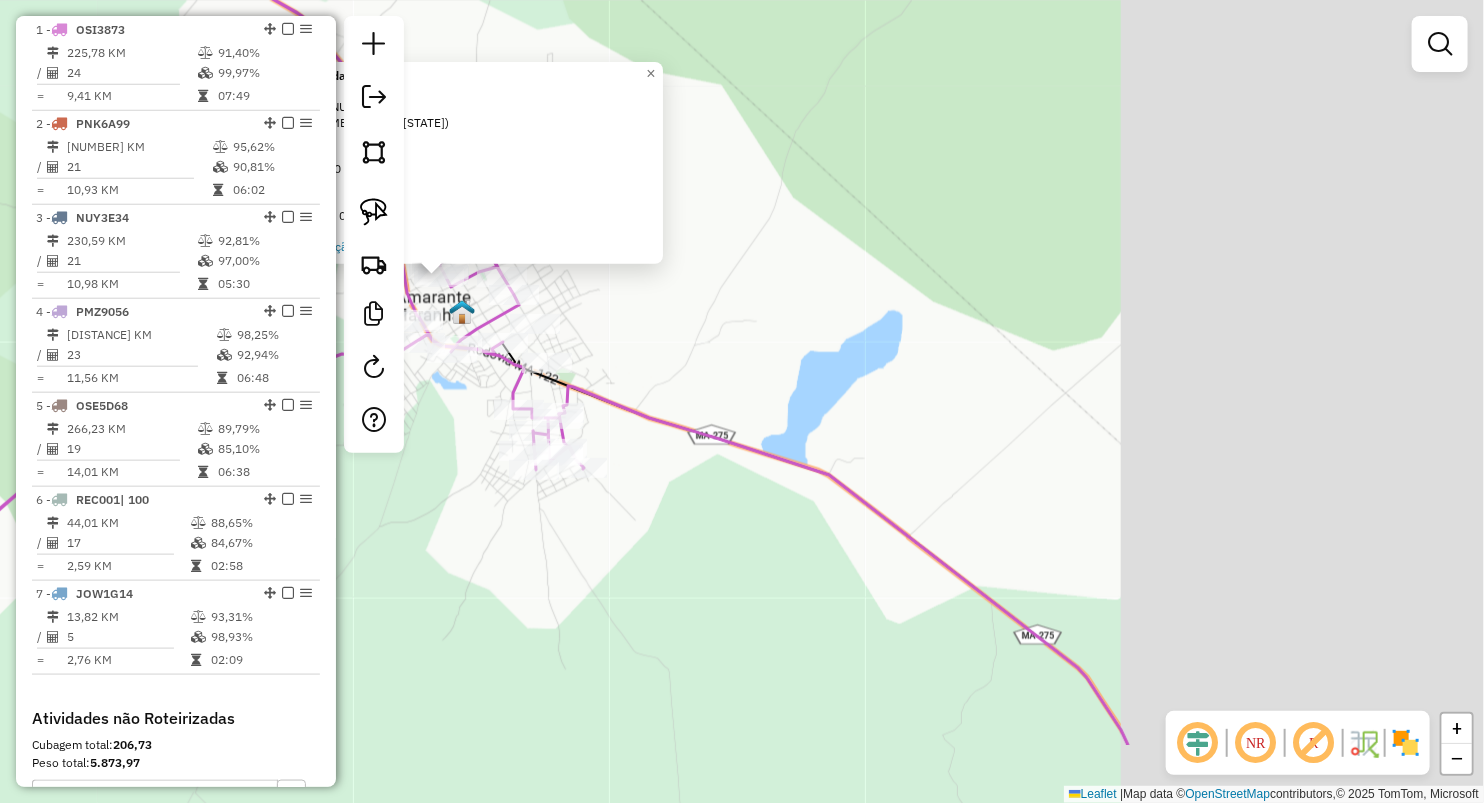 drag, startPoint x: 951, startPoint y: 423, endPoint x: 635, endPoint y: 324, distance: 331.145 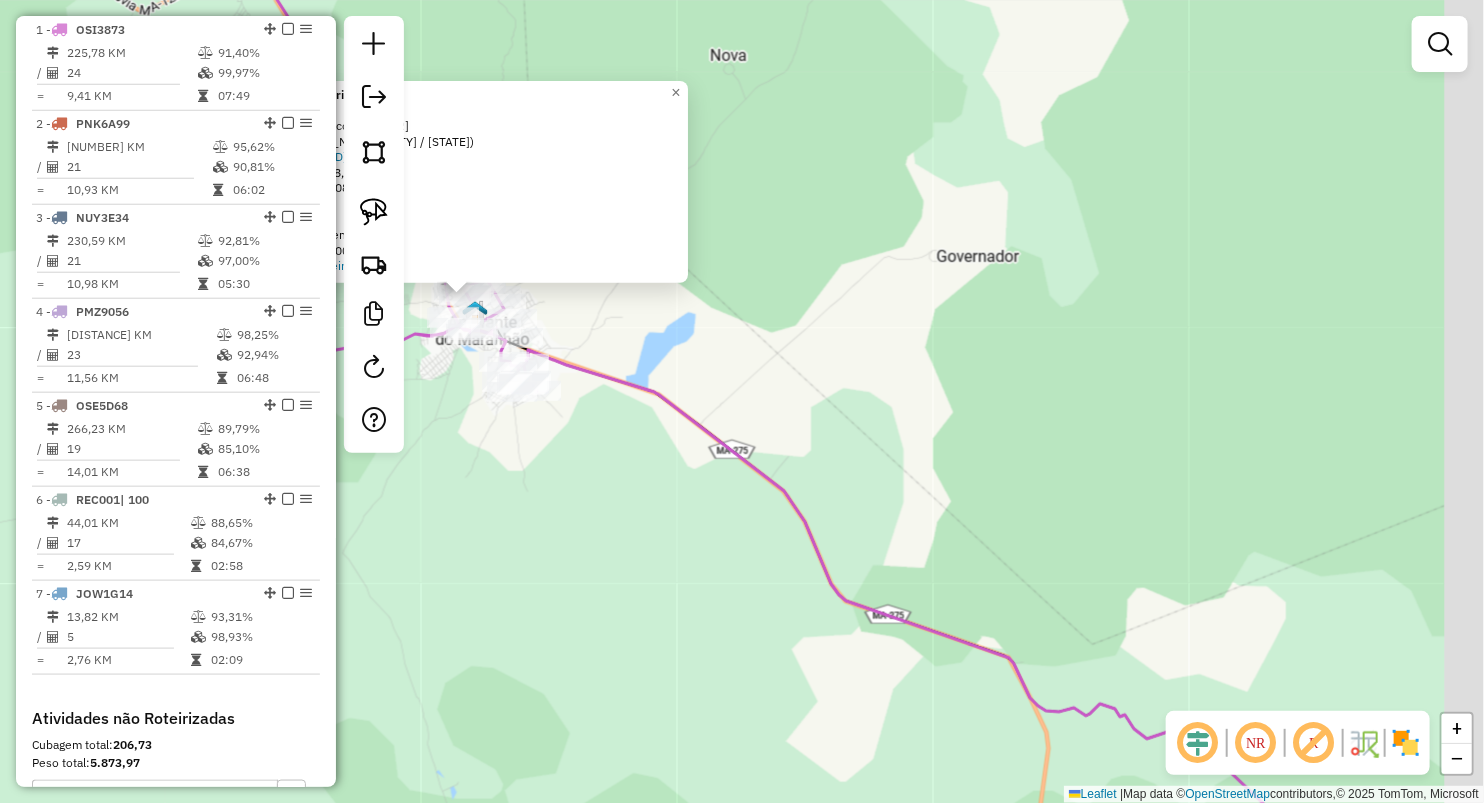 drag, startPoint x: 964, startPoint y: 506, endPoint x: 772, endPoint y: 310, distance: 274.372 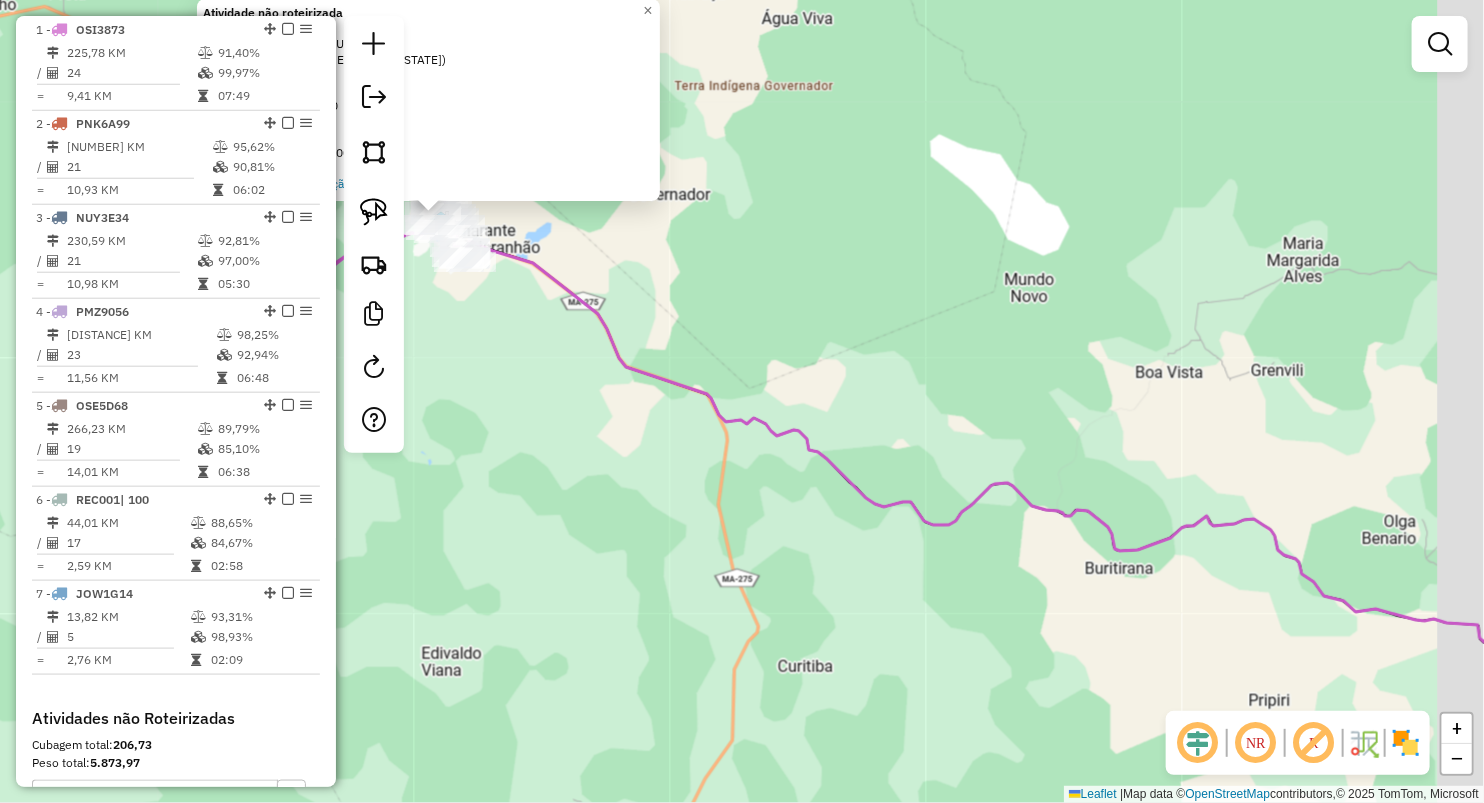 drag, startPoint x: 1160, startPoint y: 409, endPoint x: 687, endPoint y: 309, distance: 483.45526 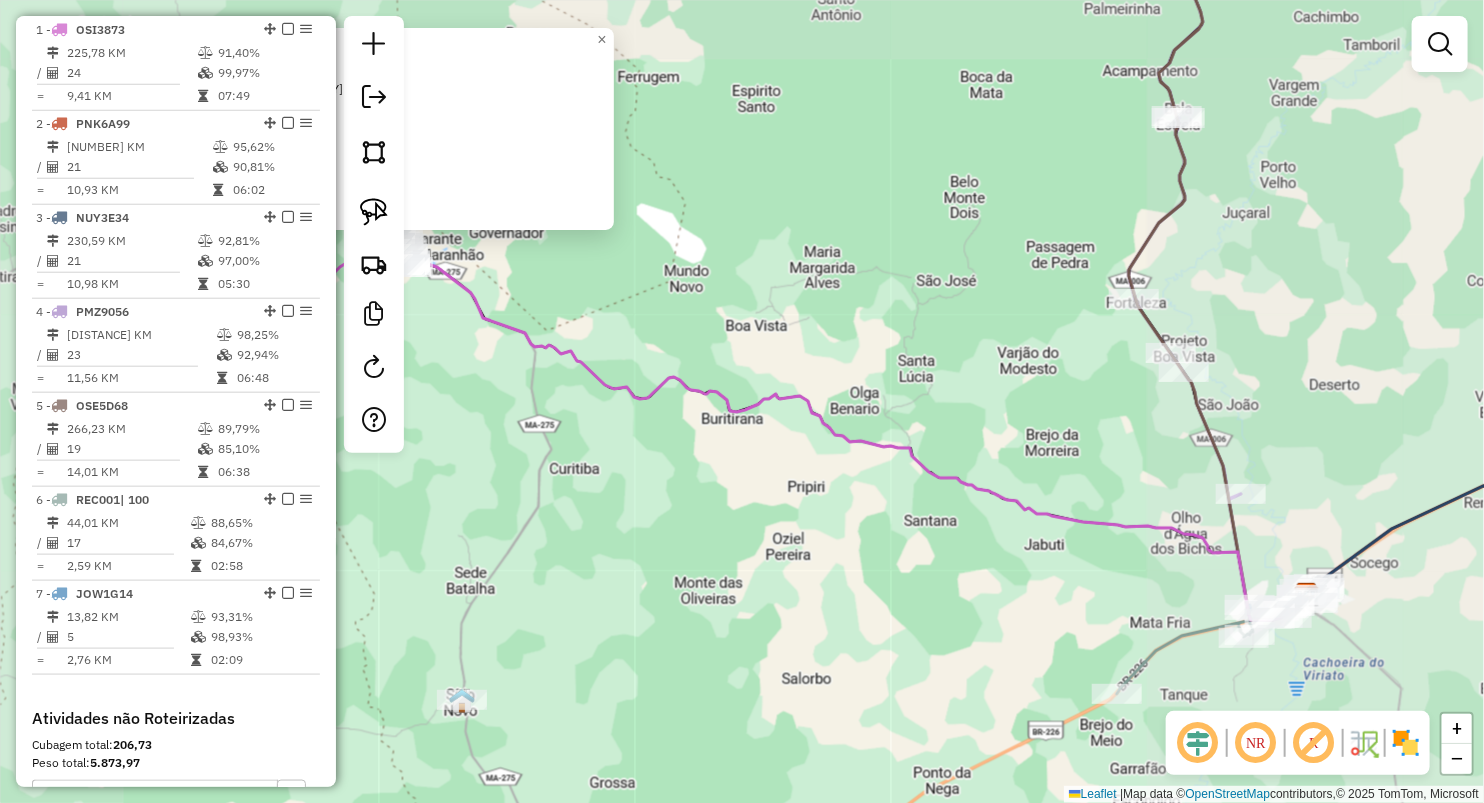 drag, startPoint x: 987, startPoint y: 408, endPoint x: 544, endPoint y: 194, distance: 491.98068 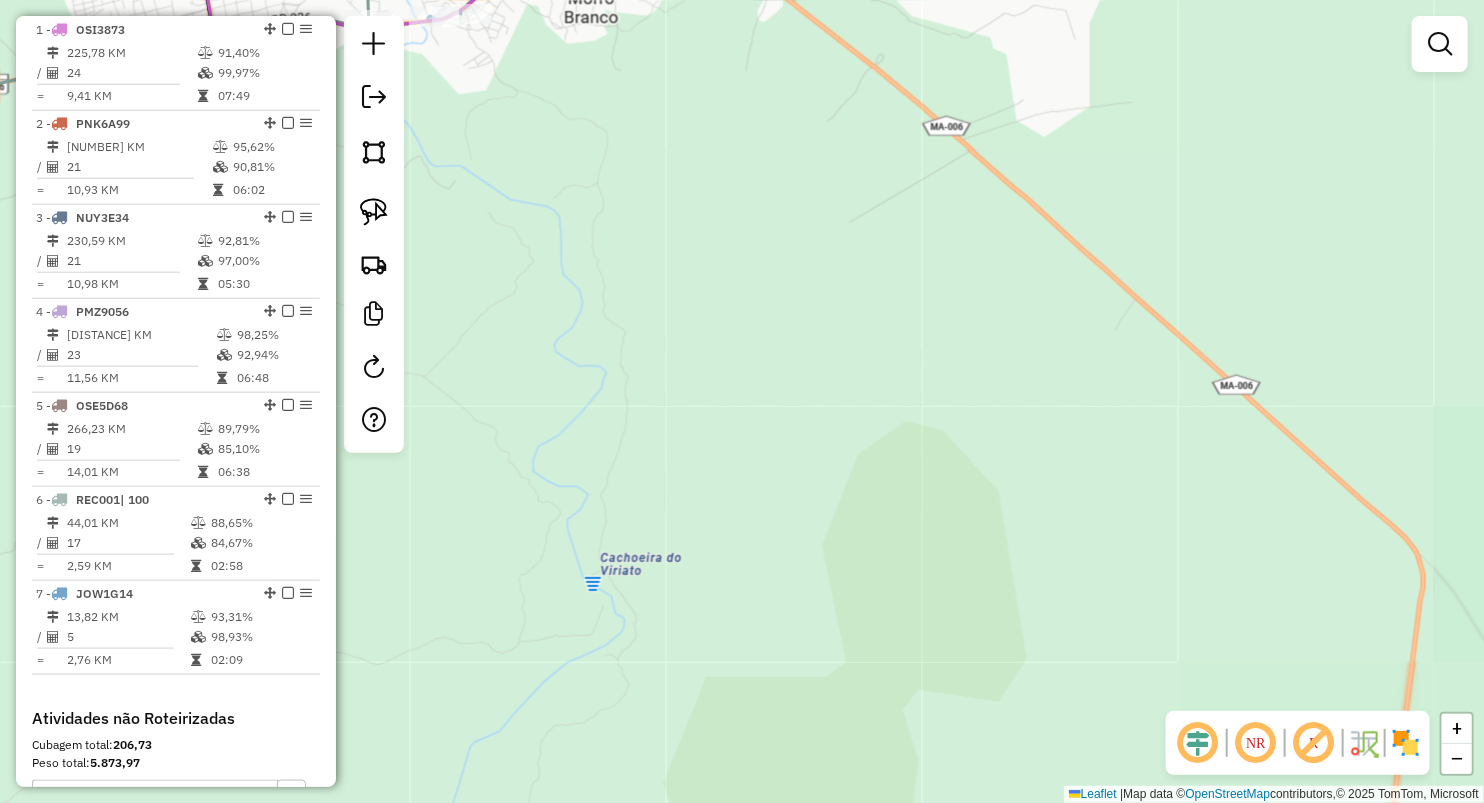 drag, startPoint x: 665, startPoint y: 282, endPoint x: 898, endPoint y: 606, distance: 399.0802 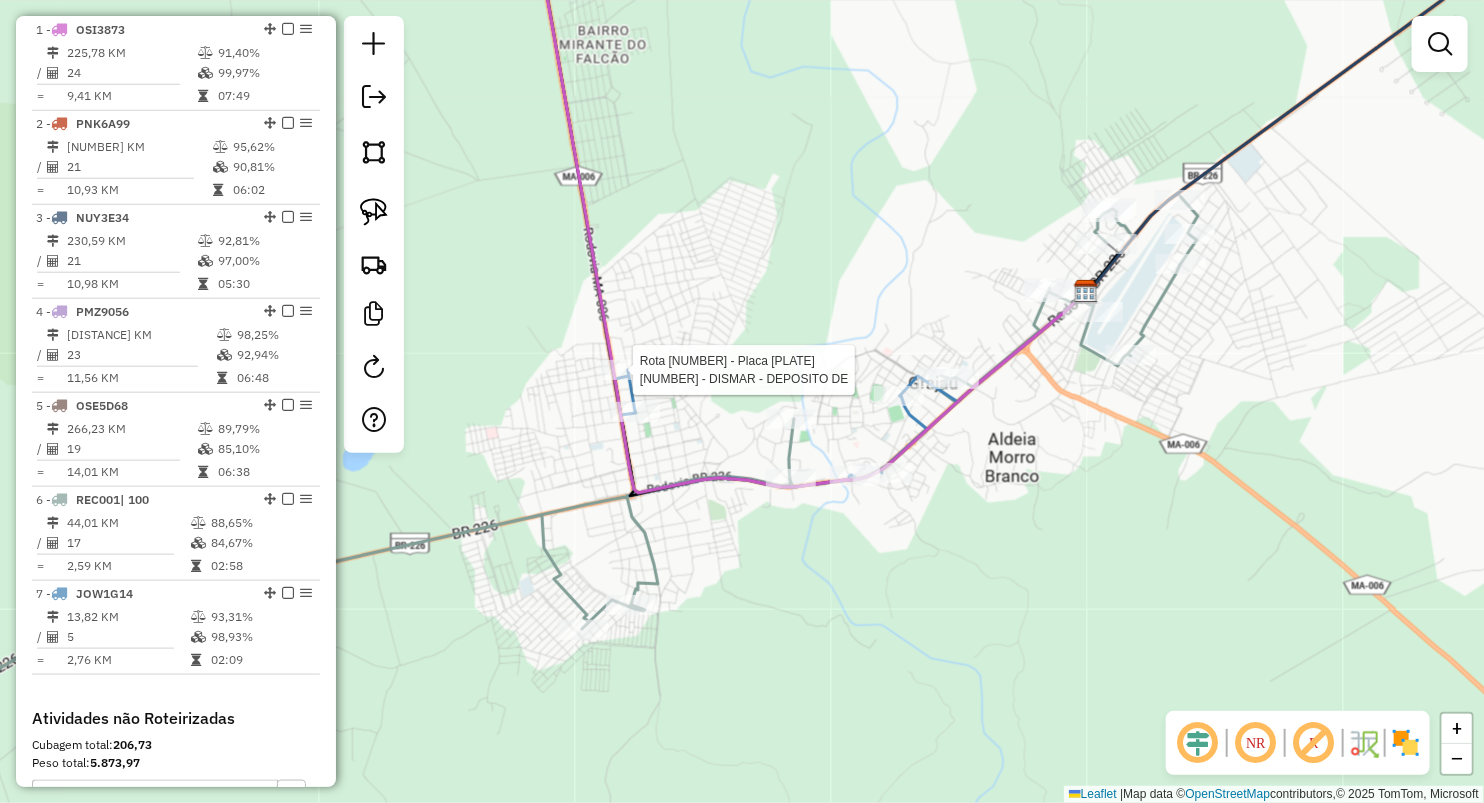 select on "**********" 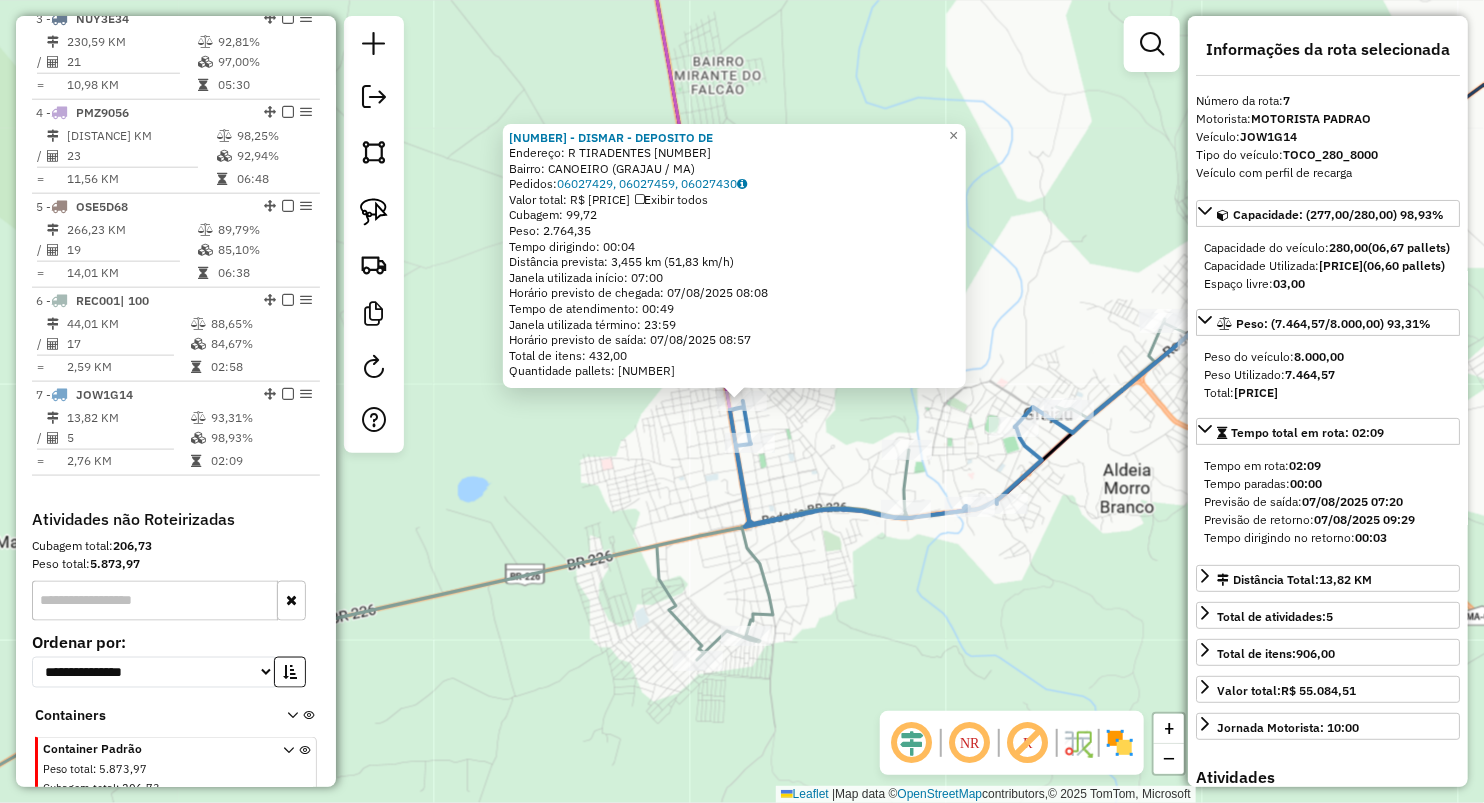 scroll, scrollTop: 1028, scrollLeft: 0, axis: vertical 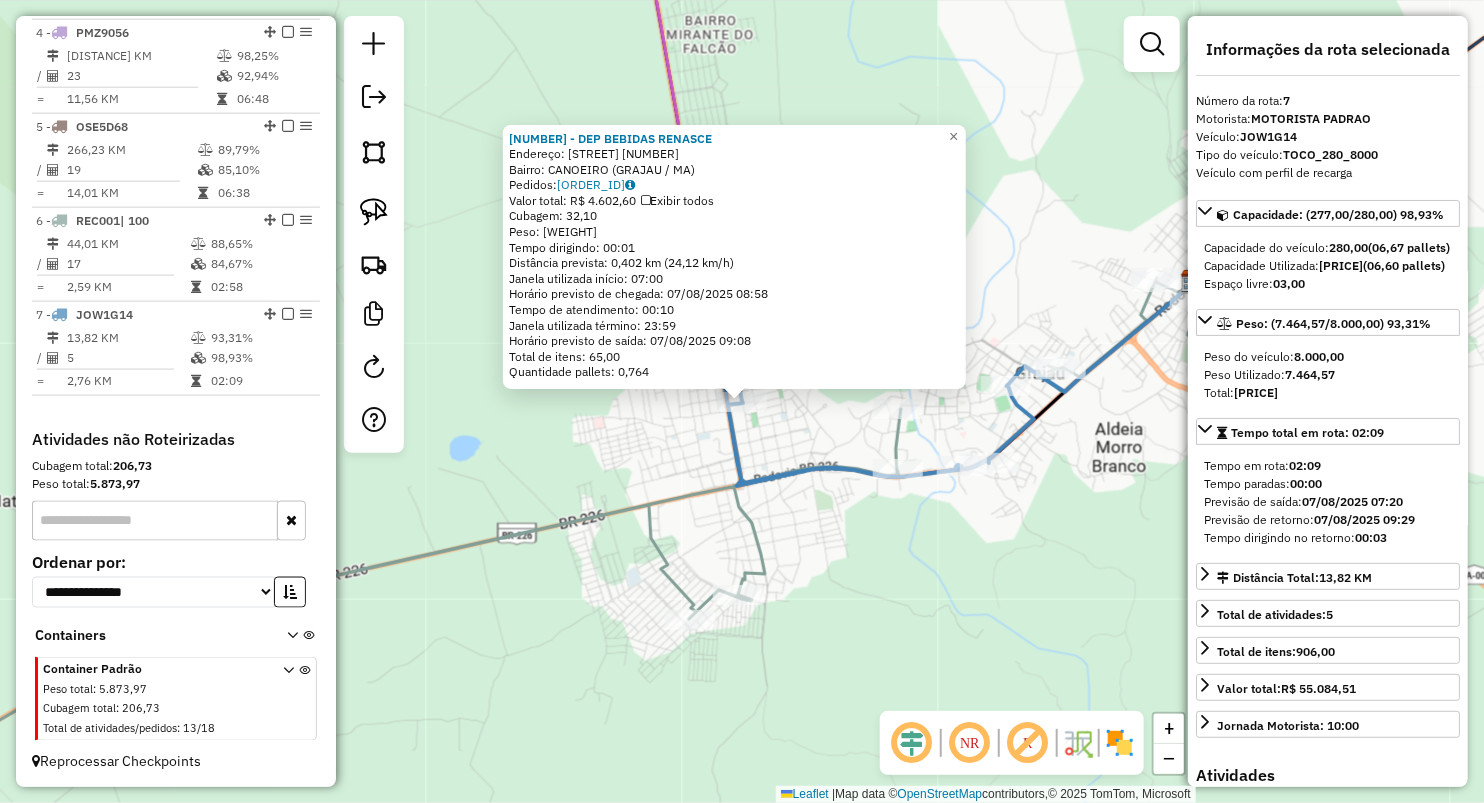 click on "1152 - DEP BEBIDAS RENASCE  Endereço:  RUA TIRADENTES SN   Bairro: CANOEIRO (GRAJAU / MA)   Pedidos:  06027445   Valor total: R$ 4.602,60   Exibir todos   Cubagem: 32,10  Peso: 841,50  Tempo dirigindo: 00:01   Distância prevista: 0,402 km (24,12 km/h)   Janela utilizada início: 07:00   Horário previsto de chegada: 07/08/2025 08:58   Tempo de atendimento: 00:10   Janela utilizada término: 23:59   Horário previsto de saída: 07/08/2025 09:08   Total de itens: 65,00   Quantidade pallets: 0,764  × Janela de atendimento Grade de atendimento Capacidade Transportadoras Veículos Cliente Pedidos  Rotas Selecione os dias de semana para filtrar as janelas de atendimento  Seg   Ter   Qua   Qui   Sex   Sáb   Dom  Informe o período da janela de atendimento: De: Até:  Filtrar exatamente a janela do cliente  Considerar janela de atendimento padrão  Selecione os dias de semana para filtrar as grades de atendimento  Seg   Ter   Qua   Qui   Sex   Sáb   Dom   Considerar clientes sem dia de atendimento cadastrado De:" 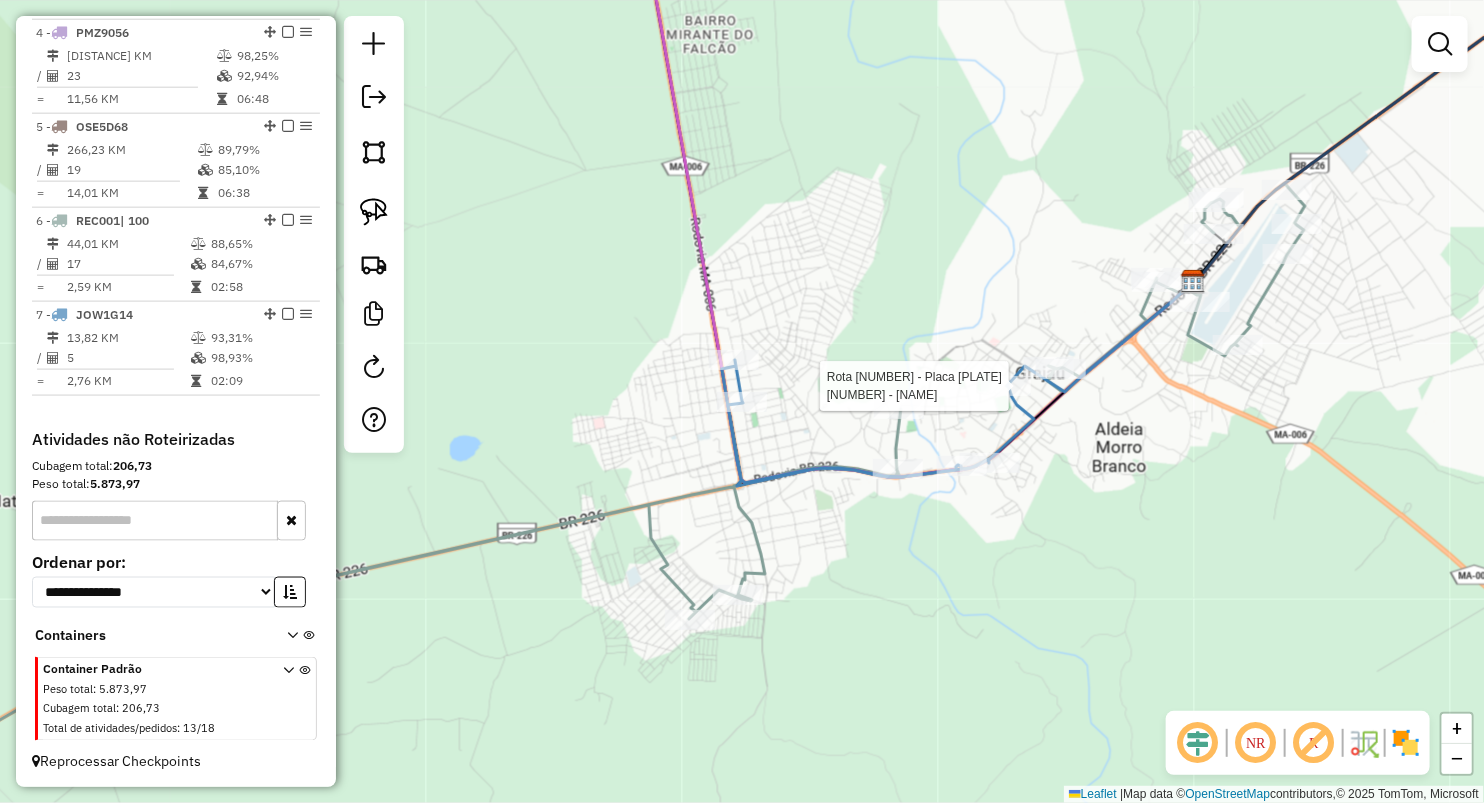 select on "**********" 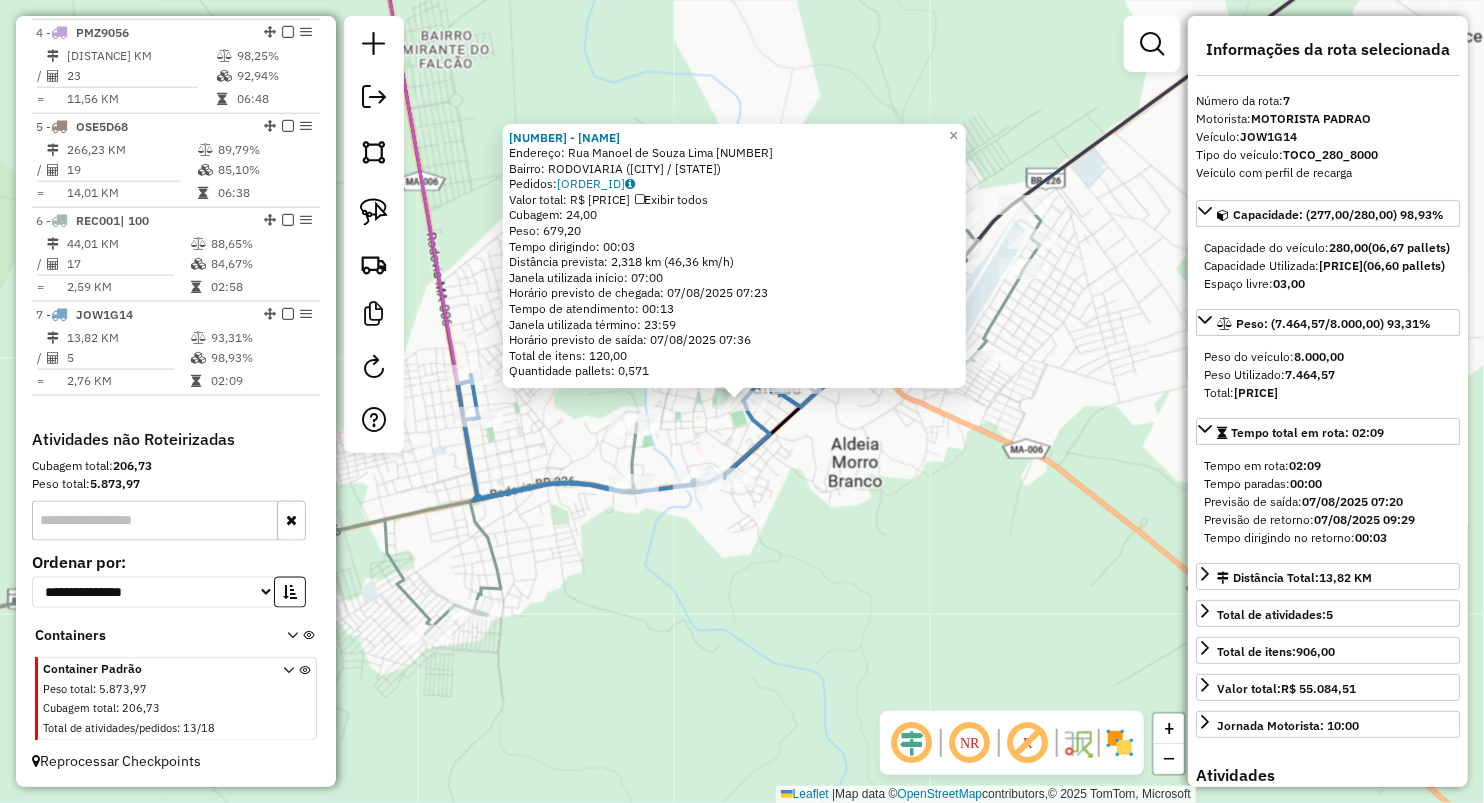 click on "992 - DISMAR 2  RODOVIARIA  Endereço:  Rua Manoel de Souza Lima 589   Bairro: RODOVIARIA (GRAJAU / MA)   Pedidos:  06027390   Valor total: R$ 6.644,00   Exibir todos   Cubagem: 24,00  Peso: 679,20  Tempo dirigindo: 00:03   Distância prevista: 2,318 km (46,36 km/h)   Janela utilizada início: 07:00   Horário previsto de chegada: 07/08/2025 07:23   Tempo de atendimento: 00:13   Janela utilizada término: 23:59   Horário previsto de saída: 07/08/2025 07:36   Total de itens: 120,00   Quantidade pallets: 0,571  × Janela de atendimento Grade de atendimento Capacidade Transportadoras Veículos Cliente Pedidos  Rotas Selecione os dias de semana para filtrar as janelas de atendimento  Seg   Ter   Qua   Qui   Sex   Sáb   Dom  Informe o período da janela de atendimento: De: Até:  Filtrar exatamente a janela do cliente  Considerar janela de atendimento padrão  Selecione os dias de semana para filtrar as grades de atendimento  Seg   Ter   Qua   Qui   Sex   Sáb   Dom   Peso mínimo:   Peso máximo:   De:   De:" 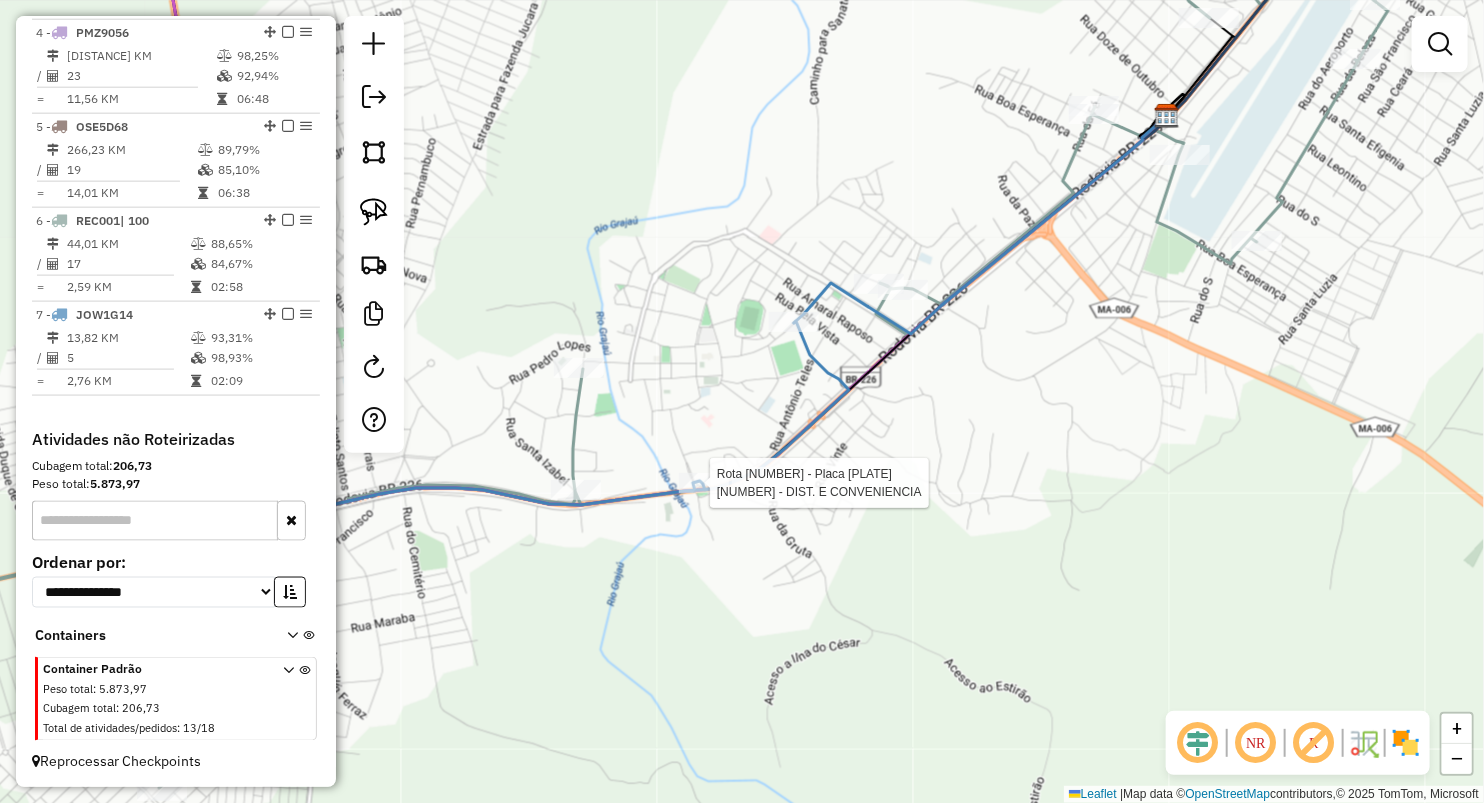 select on "**********" 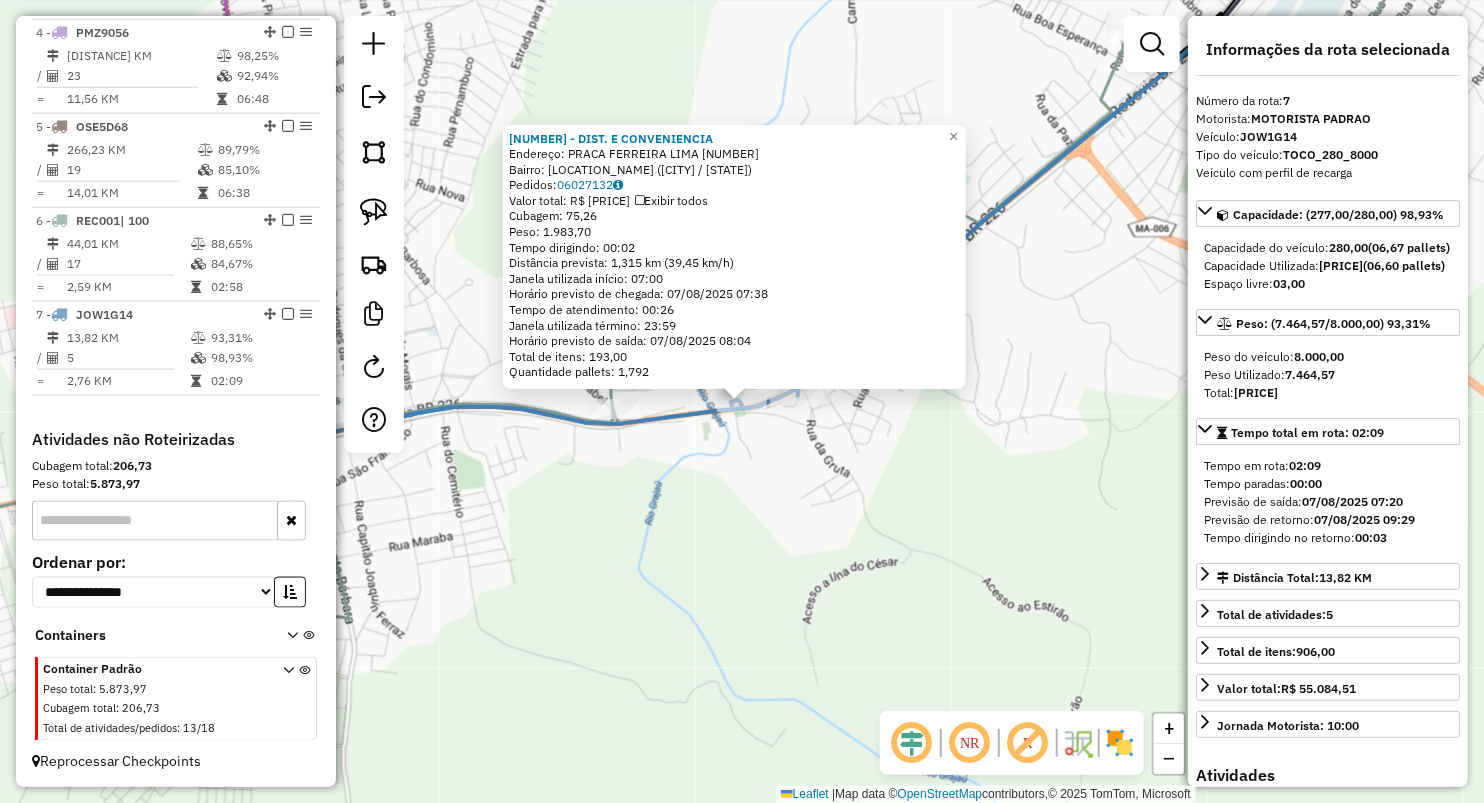 click on "846 - DIST. E CONVENIENCIA  Endereço:  PRACA FERREIRA LIMA 852   Bairro: CENTRO (GRAJAU / MA)   Pedidos:  06027132   Valor total: R$ 14.687,33   Exibir todos   Cubagem: 75,26  Peso: 1.983,70  Tempo dirigindo: 00:02   Distância prevista: 1,315 km (39,45 km/h)   Janela utilizada início: 07:00   Horário previsto de chegada: 07/08/2025 07:38   Tempo de atendimento: 00:26   Janela utilizada término: 23:59   Horário previsto de saída: 07/08/2025 08:04   Total de itens: 193,00   Quantidade pallets: 1,792  × Janela de atendimento Grade de atendimento Capacidade Transportadoras Veículos Cliente Pedidos  Rotas Selecione os dias de semana para filtrar as janelas de atendimento  Seg   Ter   Qua   Qui   Sex   Sáb   Dom  Informe o período da janela de atendimento: De: Até:  Filtrar exatamente a janela do cliente  Considerar janela de atendimento padrão  Selecione os dias de semana para filtrar as grades de atendimento  Seg   Ter   Qua   Qui   Sex   Sáb   Dom   Clientes fora do dia de atendimento selecionado +" 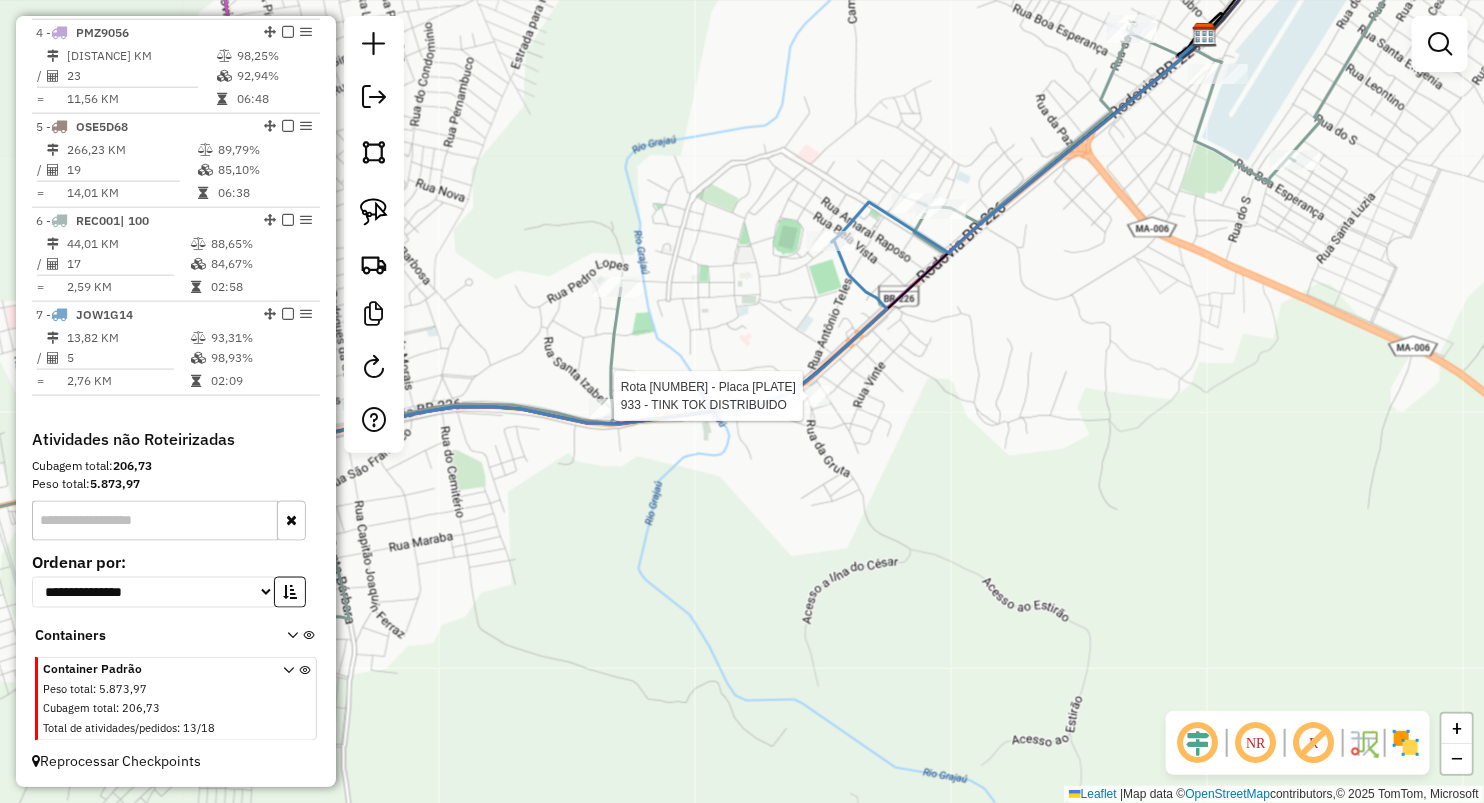 select on "**********" 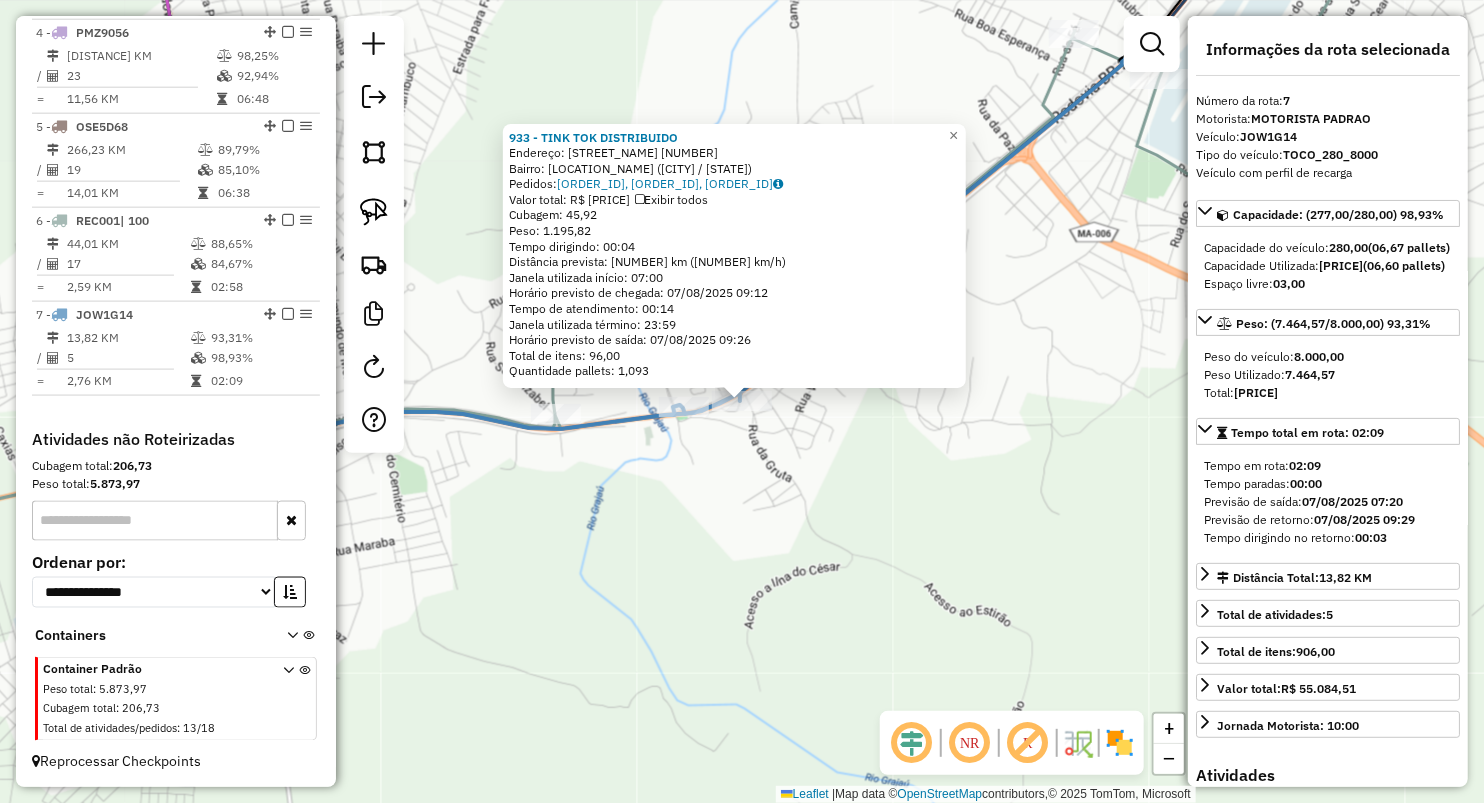click on "933 - TINK TOK DISTRIBUIDO  Endereço:  BR-226 340   Bairro: CENTRO (GRAJAU / MA)   Pedidos:  06027164, 06027253, 06027165   Valor total: R$ 7.687,98   Exibir todos   Cubagem: 45,92  Peso: 1.195,82  Tempo dirigindo: 00:04   Distância prevista: 3,433 km (51,50 km/h)   Janela utilizada início: 07:00   Horário previsto de chegada: 07/08/2025 09:12   Tempo de atendimento: 00:14   Janela utilizada término: 23:59   Horário previsto de saída: 07/08/2025 09:26   Total de itens: 96,00   Quantidade pallets: 1,093  × Janela de atendimento Grade de atendimento Capacidade Transportadoras Veículos Cliente Pedidos  Rotas Selecione os dias de semana para filtrar as janelas de atendimento  Seg   Ter   Qua   Qui   Sex   Sáb   Dom  Informe o período da janela de atendimento: De: Até:  Filtrar exatamente a janela do cliente  Considerar janela de atendimento padrão  Selecione os dias de semana para filtrar as grades de atendimento  Seg   Ter   Qua   Qui   Sex   Sáb   Dom   Peso mínimo:   Peso máximo:   De:   Até:" 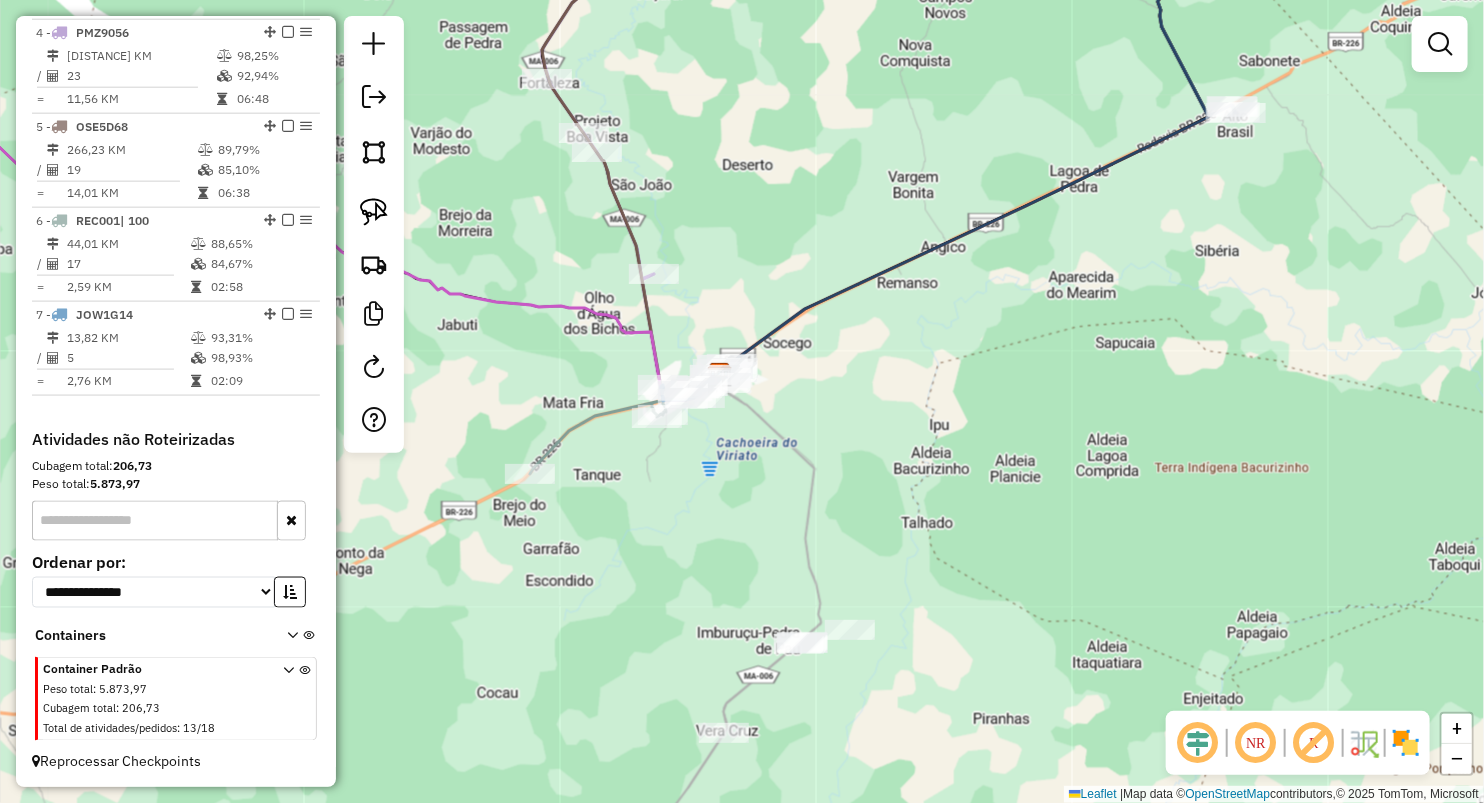 drag, startPoint x: 766, startPoint y: 554, endPoint x: 721, endPoint y: 483, distance: 84.0595 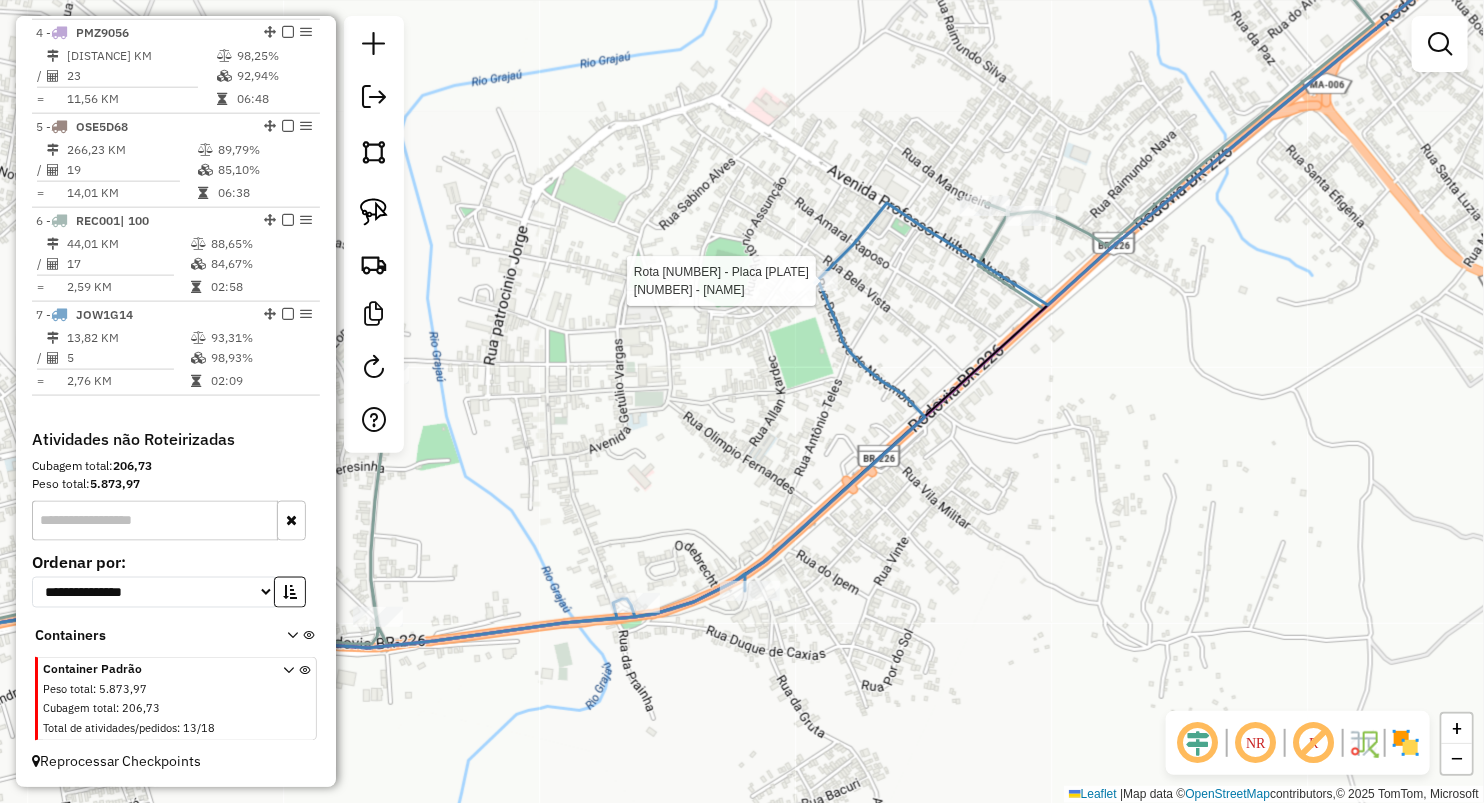 click 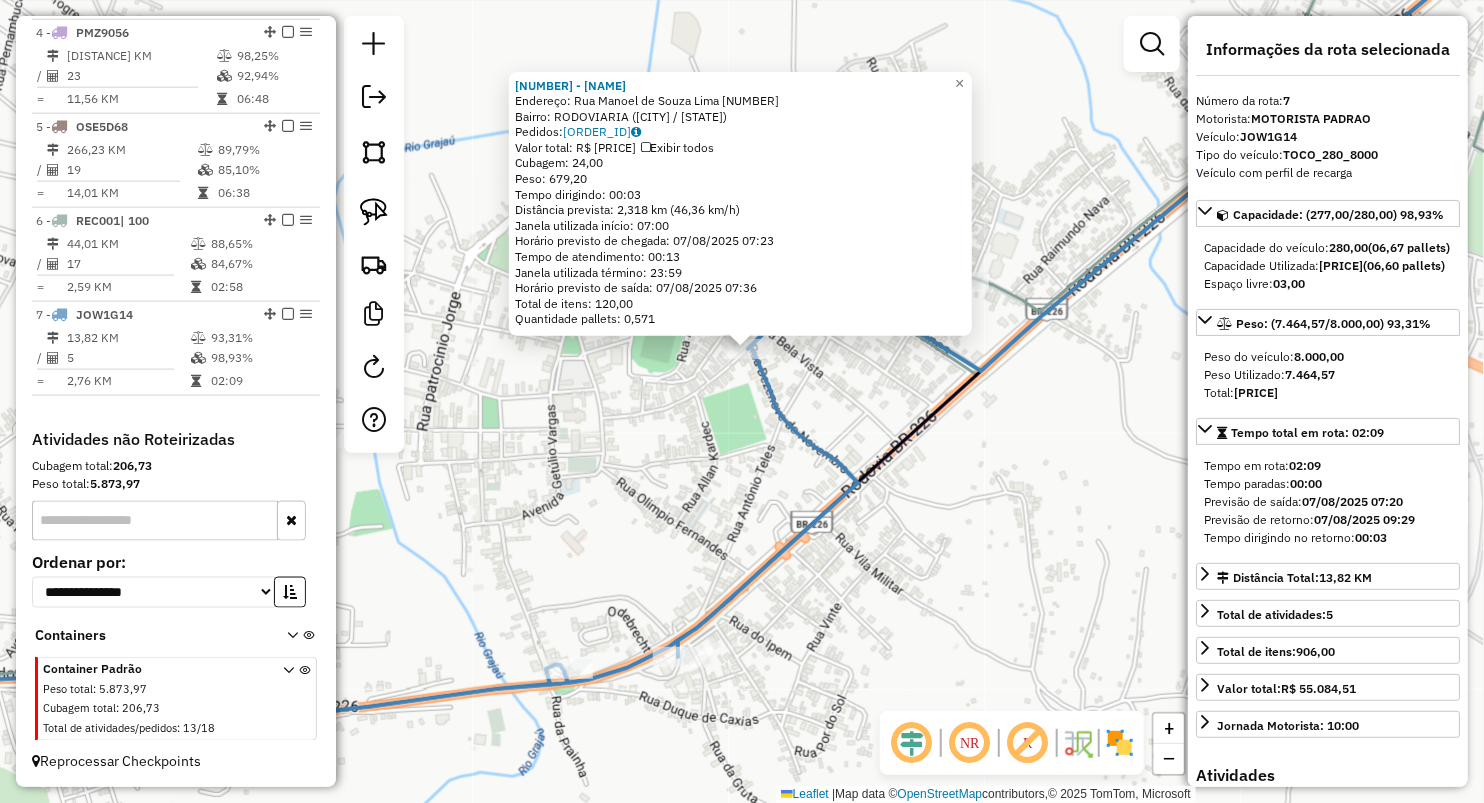 drag, startPoint x: 695, startPoint y: 623, endPoint x: 709, endPoint y: 309, distance: 314.31195 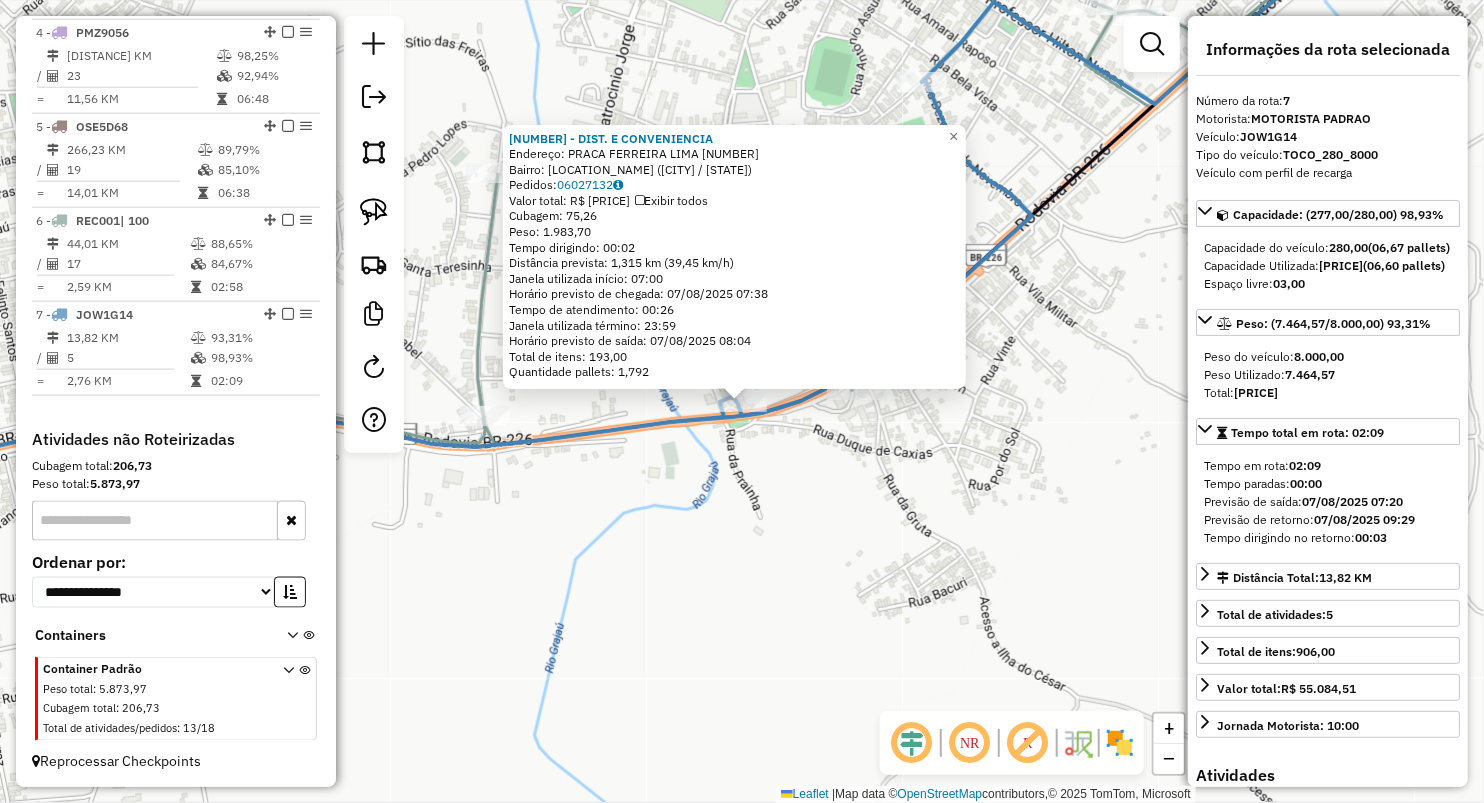 click on "846 - DIST. E CONVENIENCIA  Endereço:  PRACA FERREIRA LIMA 852   Bairro: CENTRO (GRAJAU / MA)   Pedidos:  06027132   Valor total: R$ 14.687,33   Exibir todos   Cubagem: 75,26  Peso: 1.983,70  Tempo dirigindo: 00:02   Distância prevista: 1,315 km (39,45 km/h)   Janela utilizada início: 07:00   Horário previsto de chegada: 07/08/2025 07:38   Tempo de atendimento: 00:26   Janela utilizada término: 23:59   Horário previsto de saída: 07/08/2025 08:04   Total de itens: 193,00   Quantidade pallets: 1,792  × Janela de atendimento Grade de atendimento Capacidade Transportadoras Veículos Cliente Pedidos  Rotas Selecione os dias de semana para filtrar as janelas de atendimento  Seg   Ter   Qua   Qui   Sex   Sáb   Dom  Informe o período da janela de atendimento: De: Até:  Filtrar exatamente a janela do cliente  Considerar janela de atendimento padrão  Selecione os dias de semana para filtrar as grades de atendimento  Seg   Ter   Qua   Qui   Sex   Sáb   Dom   Clientes fora do dia de atendimento selecionado +" 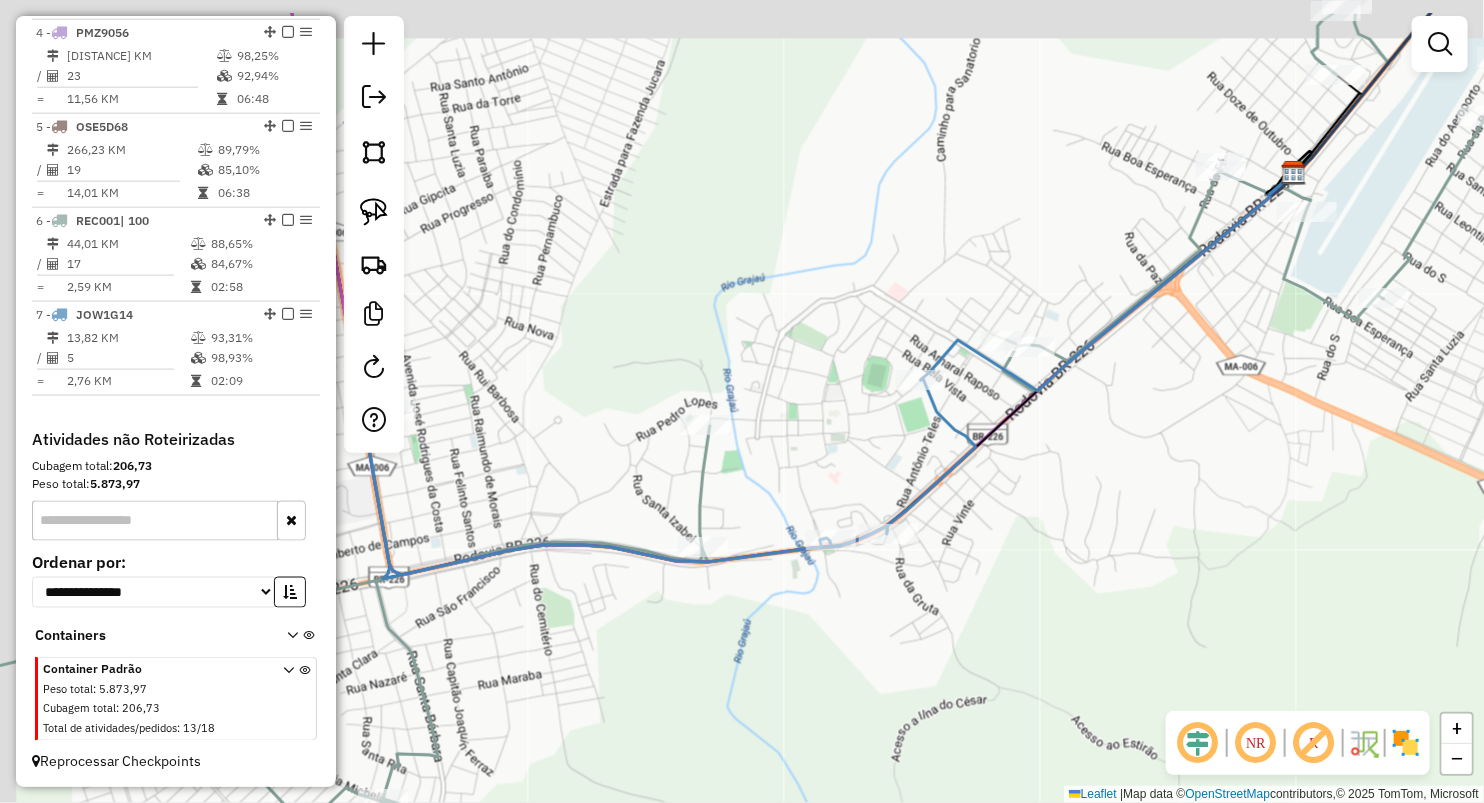 drag, startPoint x: 815, startPoint y: 425, endPoint x: 951, endPoint y: 498, distance: 154.35349 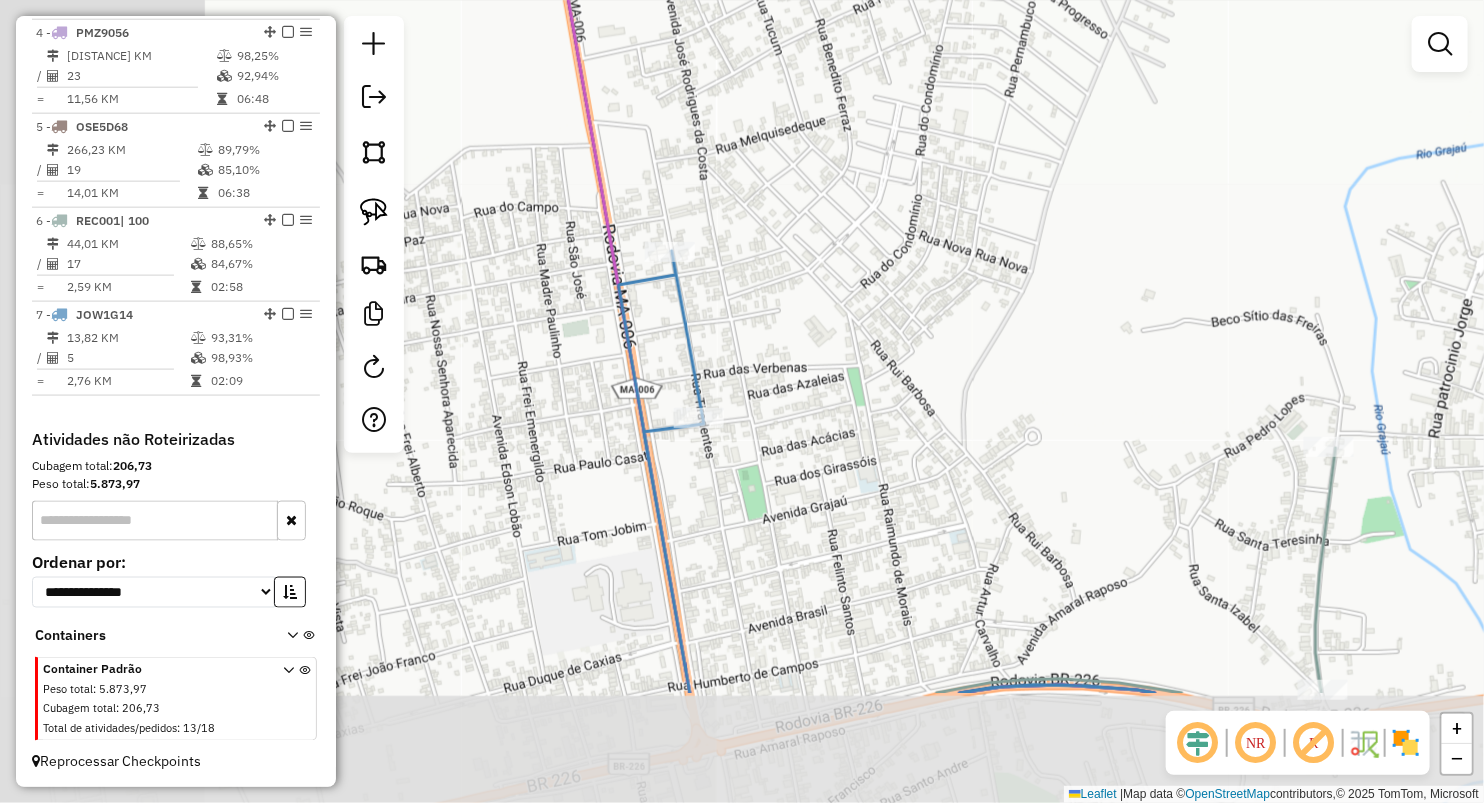 drag, startPoint x: 606, startPoint y: 493, endPoint x: 969, endPoint y: 306, distance: 408.33563 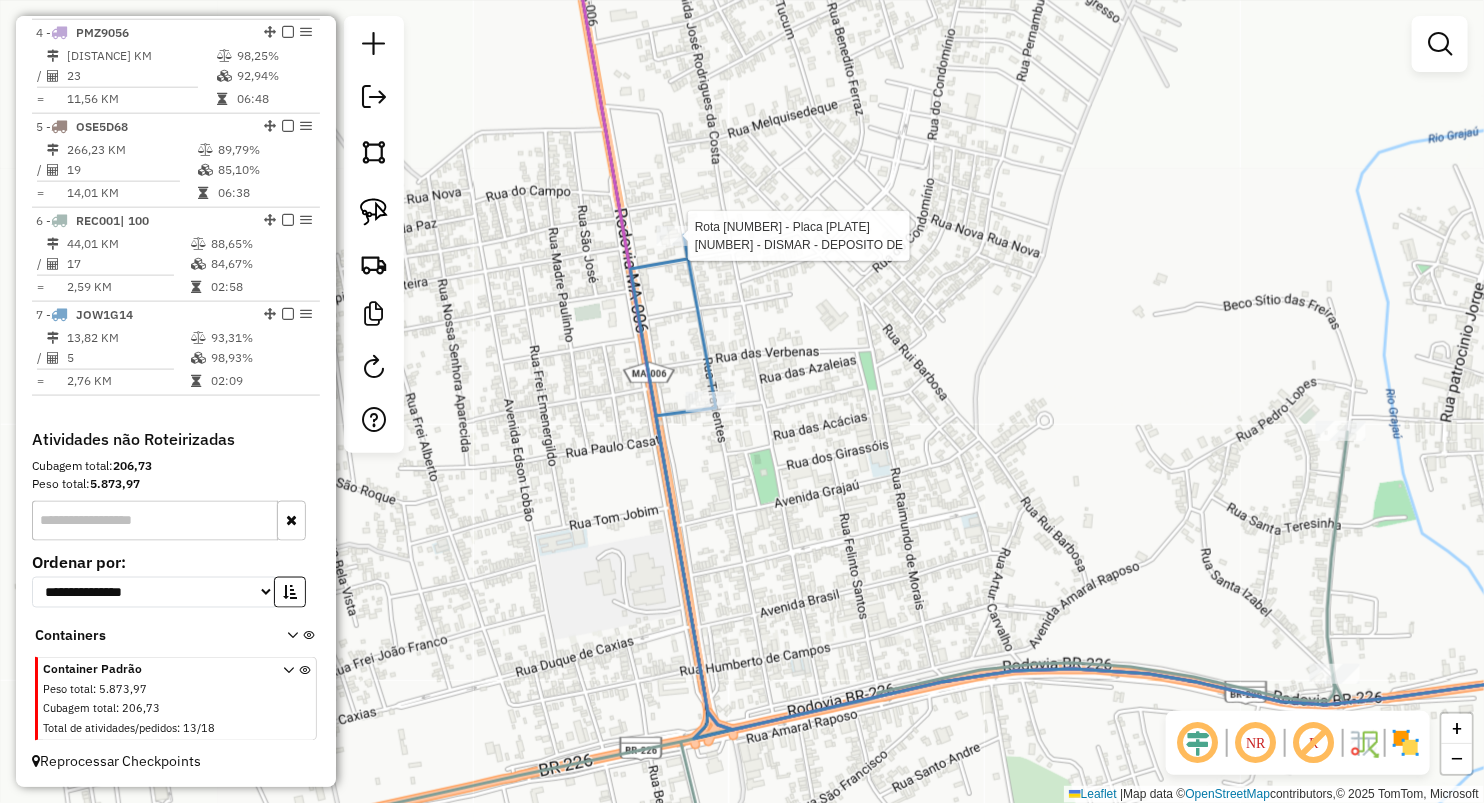 select on "**********" 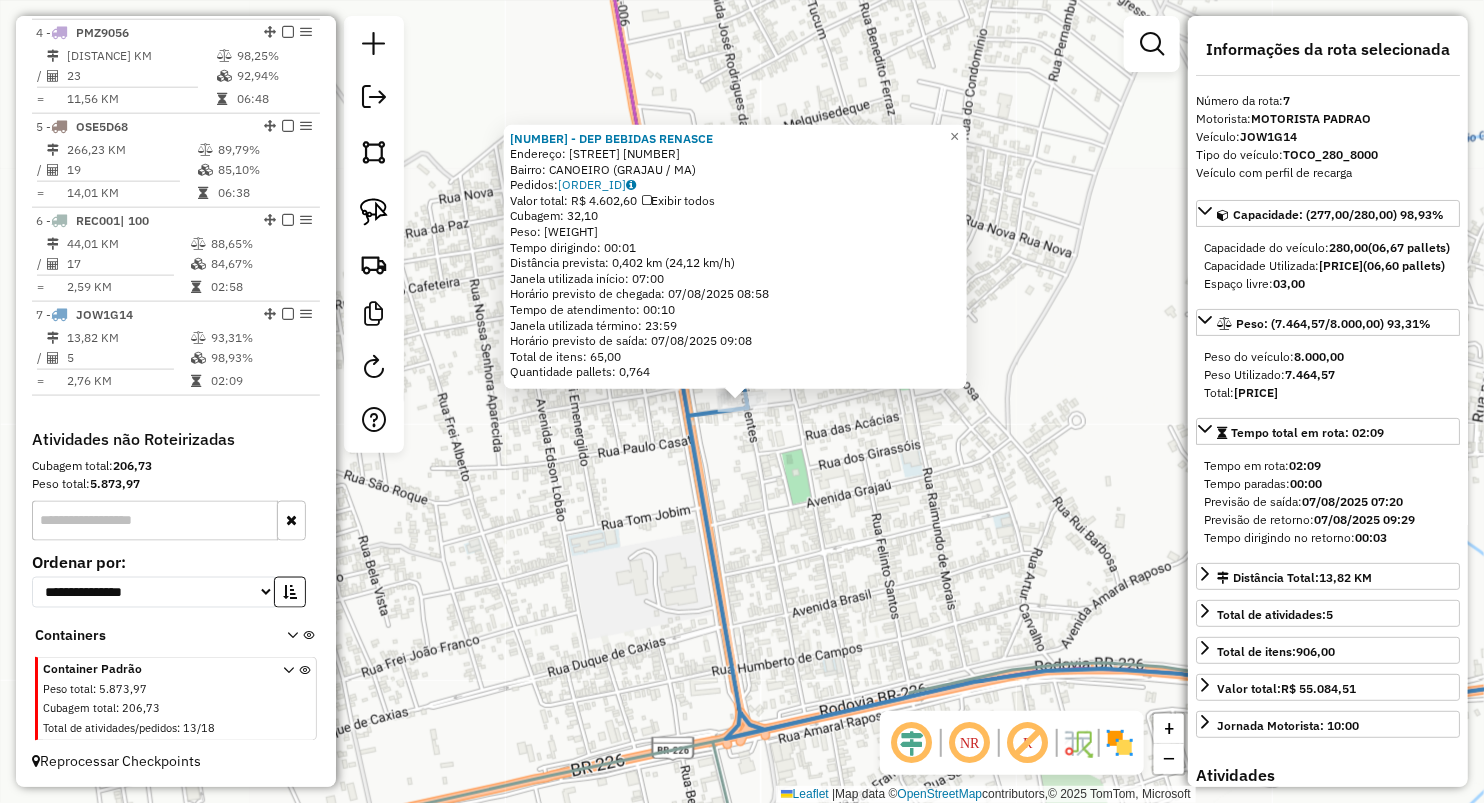 click on "1152 - DEP BEBIDAS RENASCE  Endereço:  RUA TIRADENTES SN   Bairro: CANOEIRO (GRAJAU / MA)   Pedidos:  06027445   Valor total: R$ 4.602,60   Exibir todos   Cubagem: 32,10  Peso: 841,50  Tempo dirigindo: 00:01   Distância prevista: 0,402 km (24,12 km/h)   Janela utilizada início: 07:00   Horário previsto de chegada: 07/08/2025 08:58   Tempo de atendimento: 00:10   Janela utilizada término: 23:59   Horário previsto de saída: 07/08/2025 09:08   Total de itens: 65,00   Quantidade pallets: 0,764  × Janela de atendimento Grade de atendimento Capacidade Transportadoras Veículos Cliente Pedidos  Rotas Selecione os dias de semana para filtrar as janelas de atendimento  Seg   Ter   Qua   Qui   Sex   Sáb   Dom  Informe o período da janela de atendimento: De: Até:  Filtrar exatamente a janela do cliente  Considerar janela de atendimento padrão  Selecione os dias de semana para filtrar as grades de atendimento  Seg   Ter   Qua   Qui   Sex   Sáb   Dom   Considerar clientes sem dia de atendimento cadastrado De:" 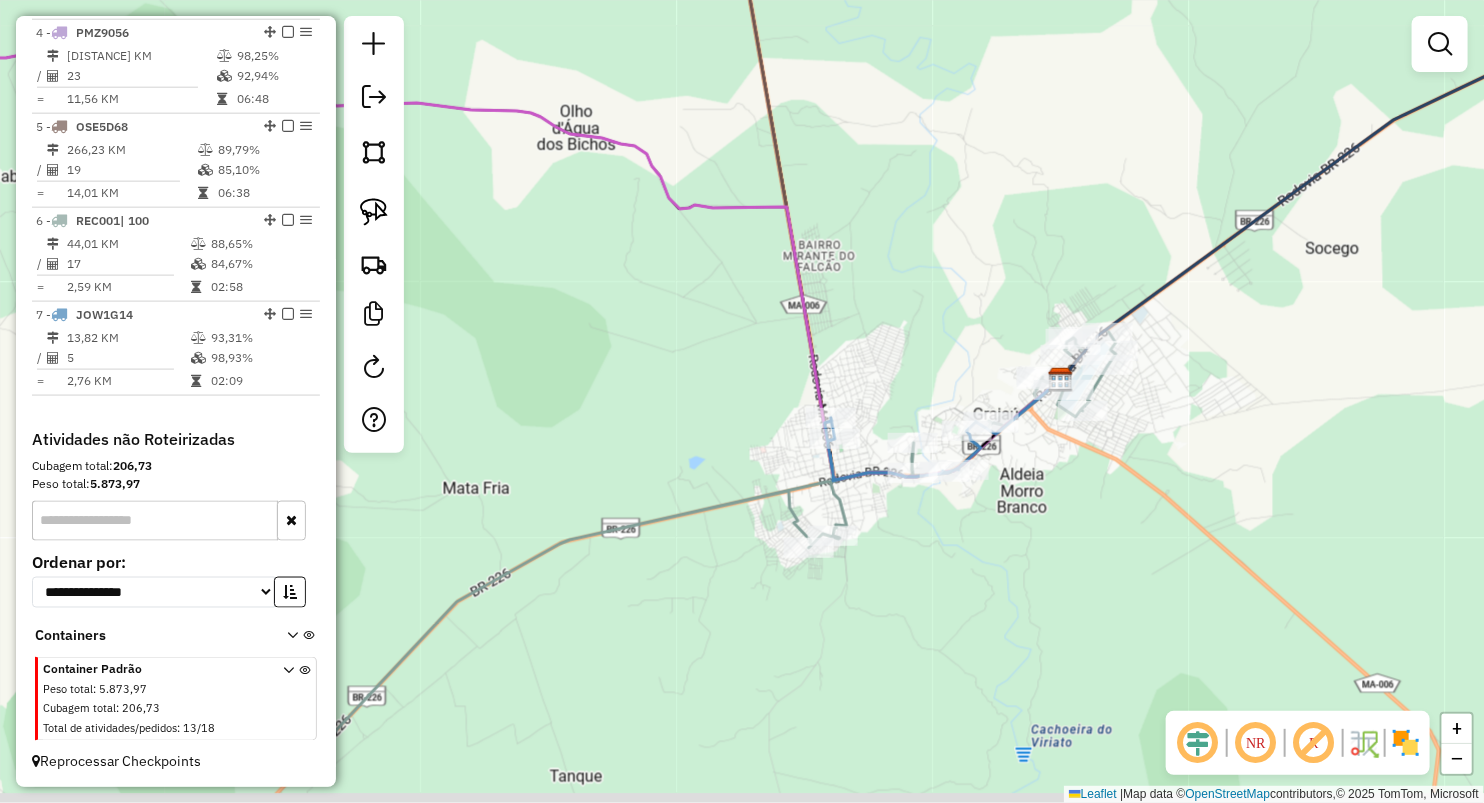 drag, startPoint x: 928, startPoint y: 409, endPoint x: 828, endPoint y: 276, distance: 166.40012 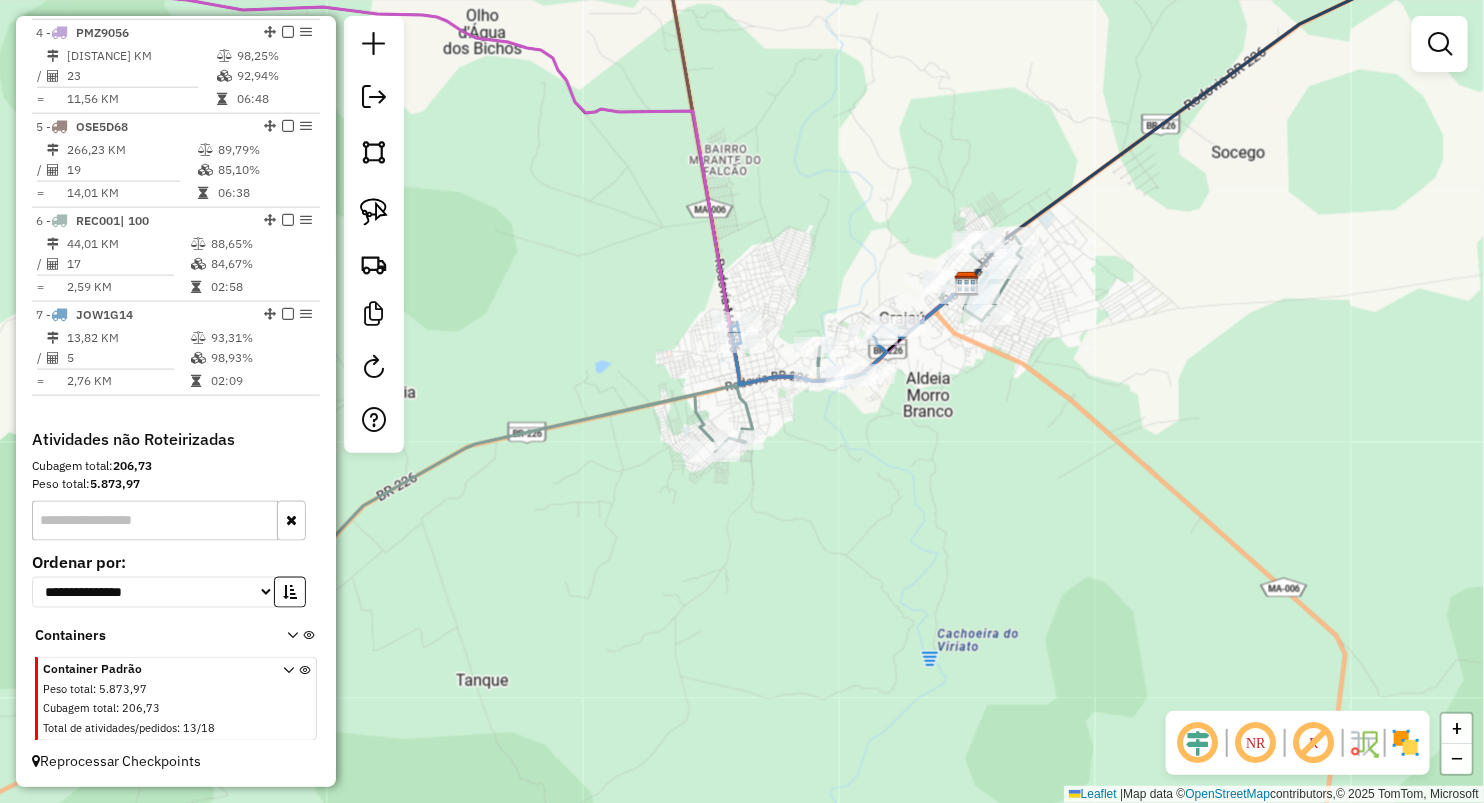 drag, startPoint x: 1033, startPoint y: 621, endPoint x: 763, endPoint y: 170, distance: 525.64343 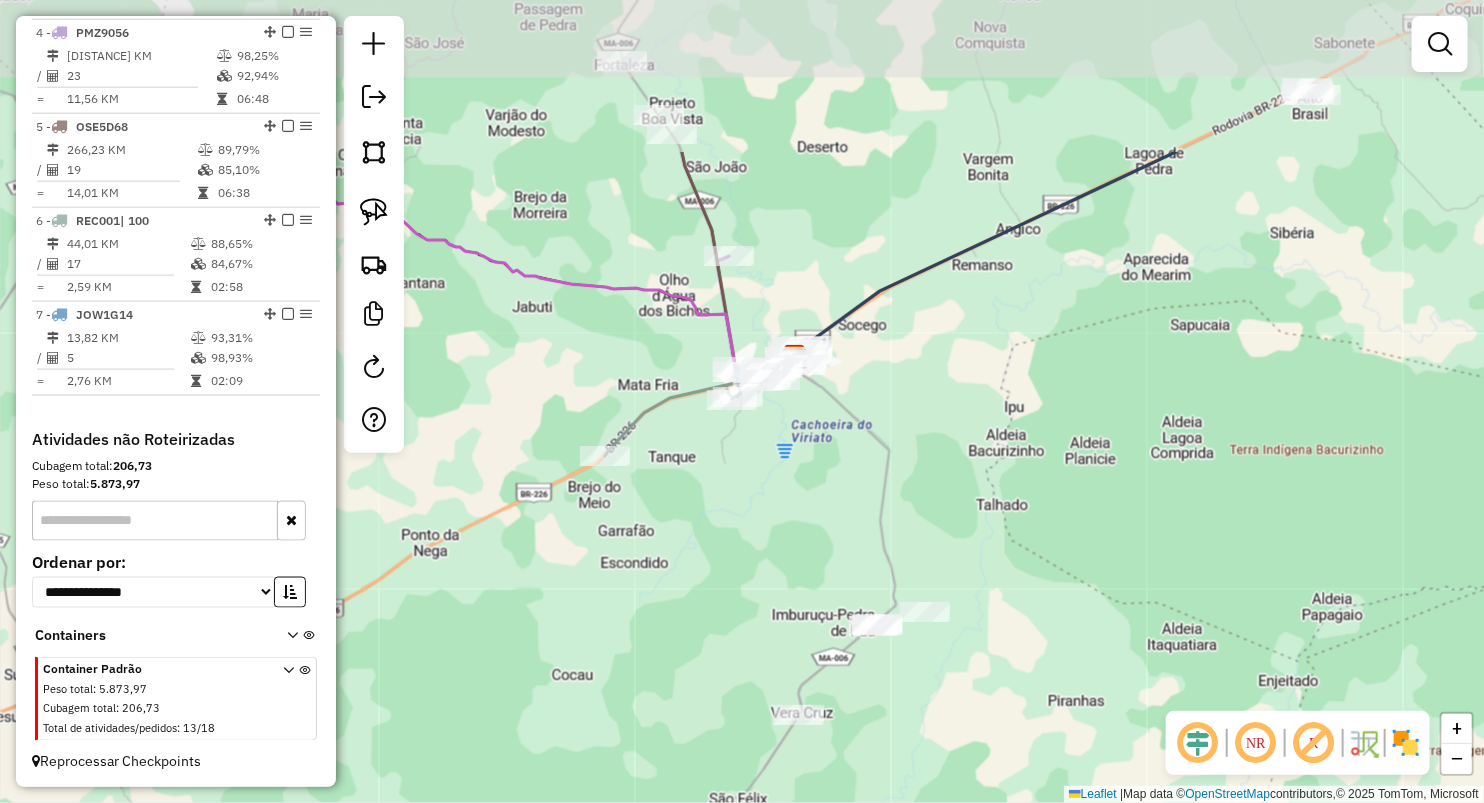 drag, startPoint x: 741, startPoint y: 406, endPoint x: 784, endPoint y: 610, distance: 208.48262 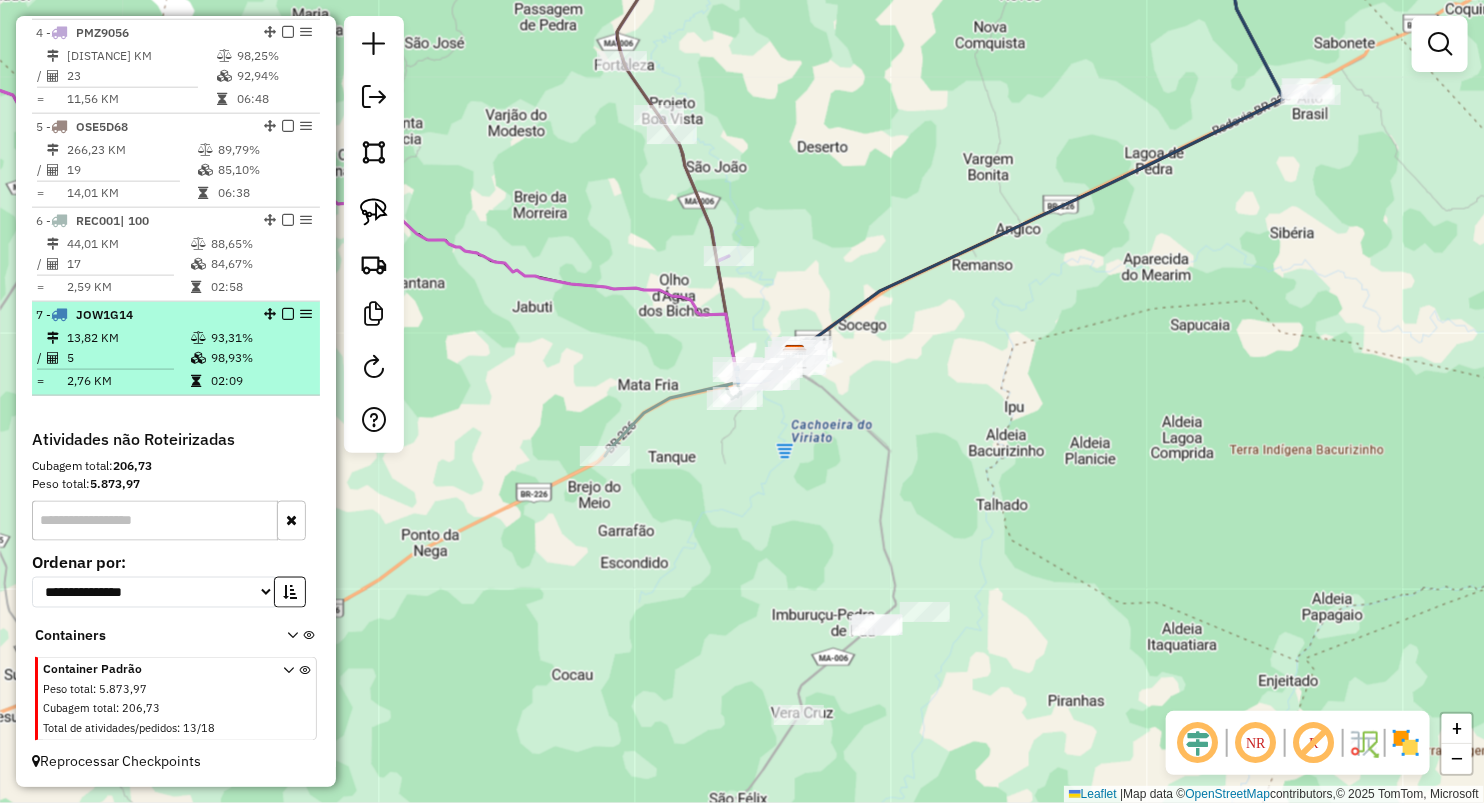 click on "5" at bounding box center (128, 358) 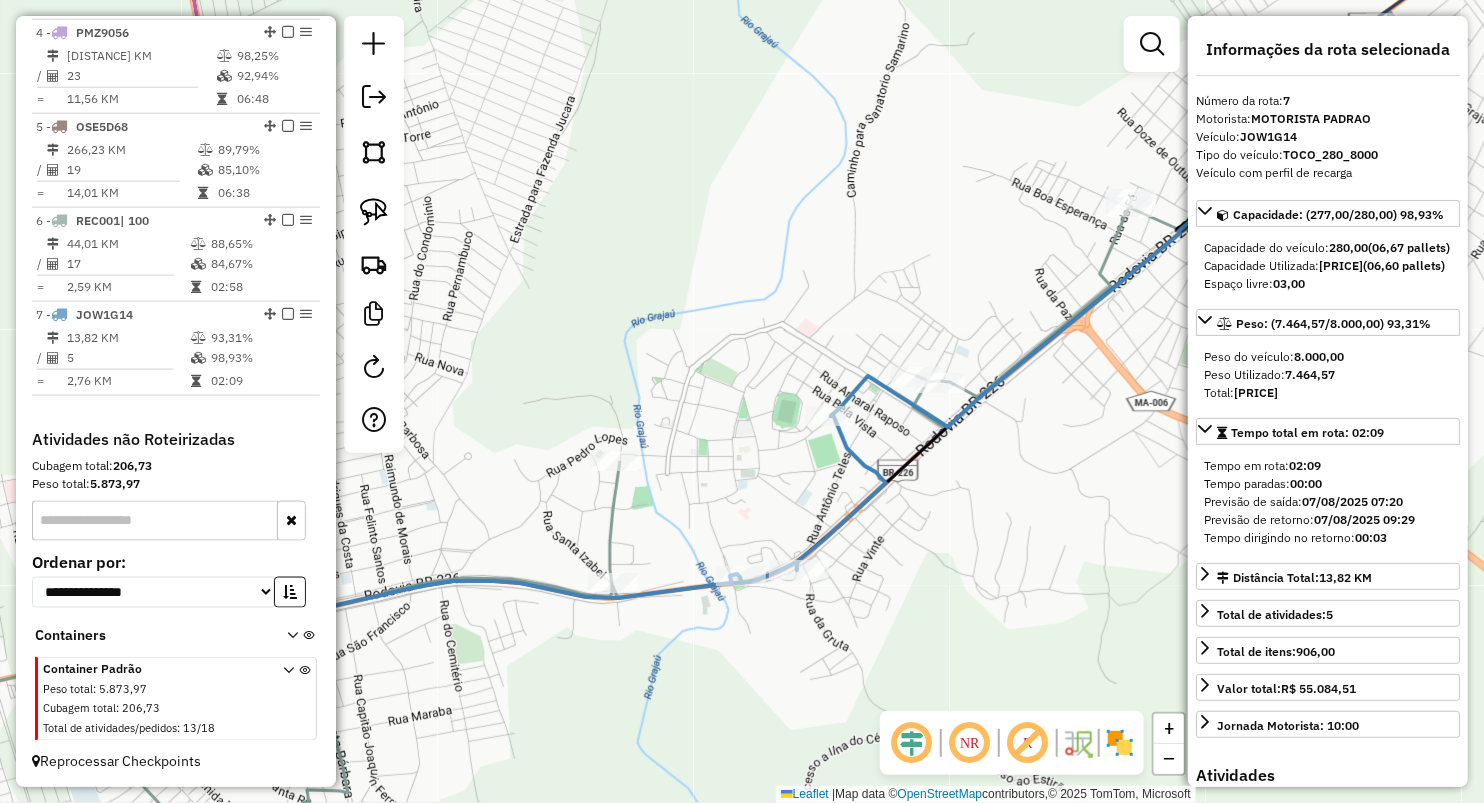 drag, startPoint x: 1321, startPoint y: 285, endPoint x: 1464, endPoint y: 279, distance: 143.12582 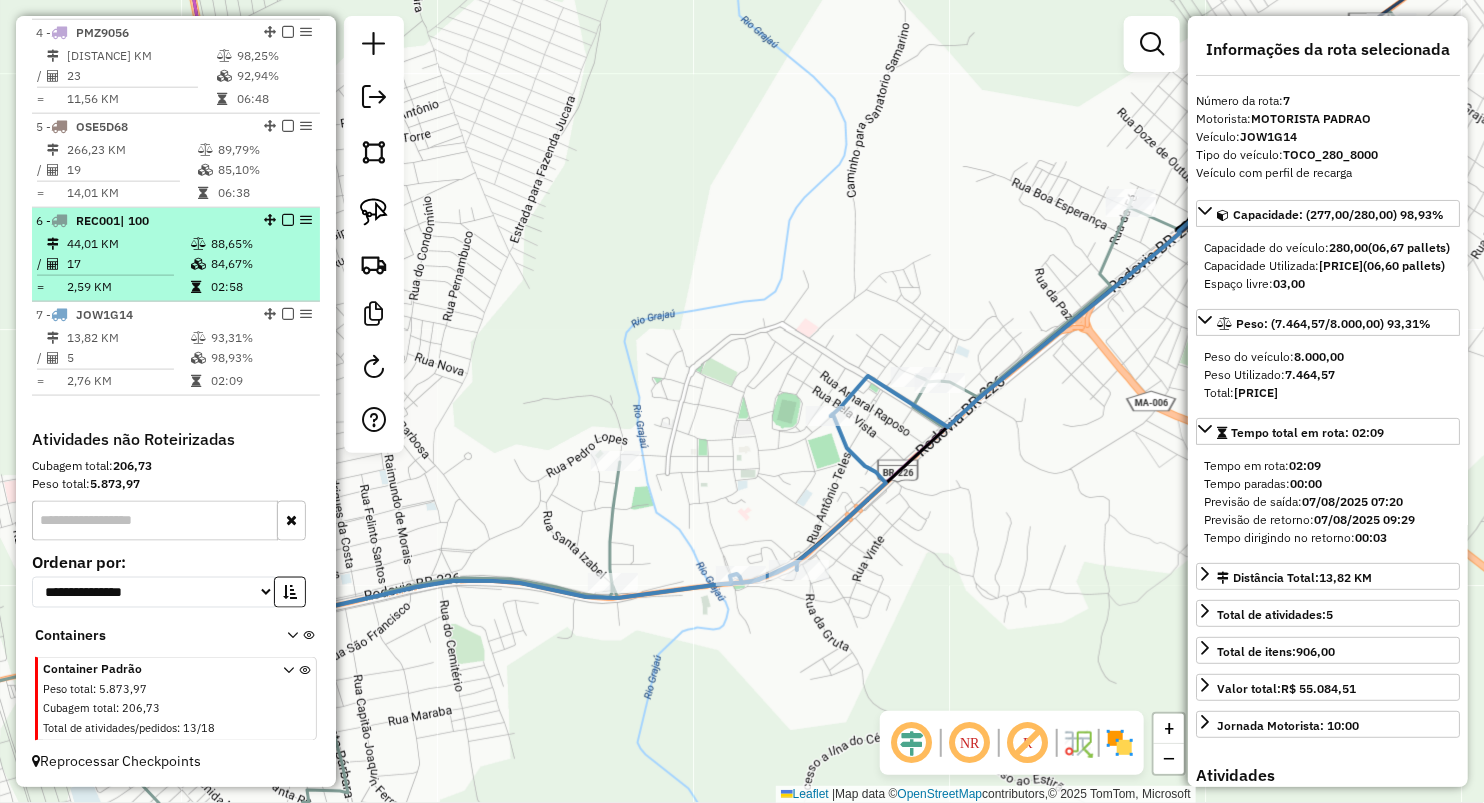 click on "17" at bounding box center [128, 264] 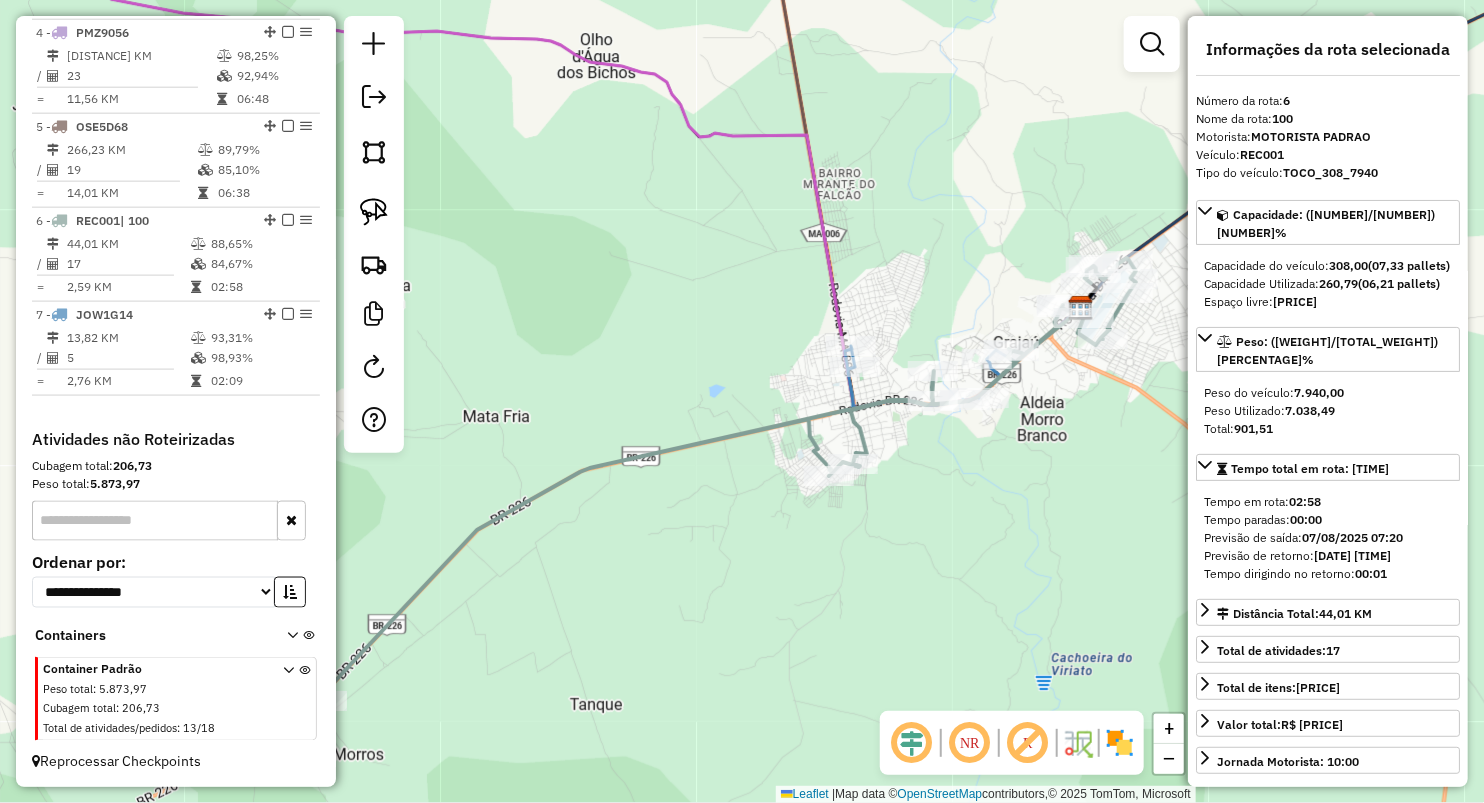 drag, startPoint x: 898, startPoint y: 242, endPoint x: 889, endPoint y: 300, distance: 58.694122 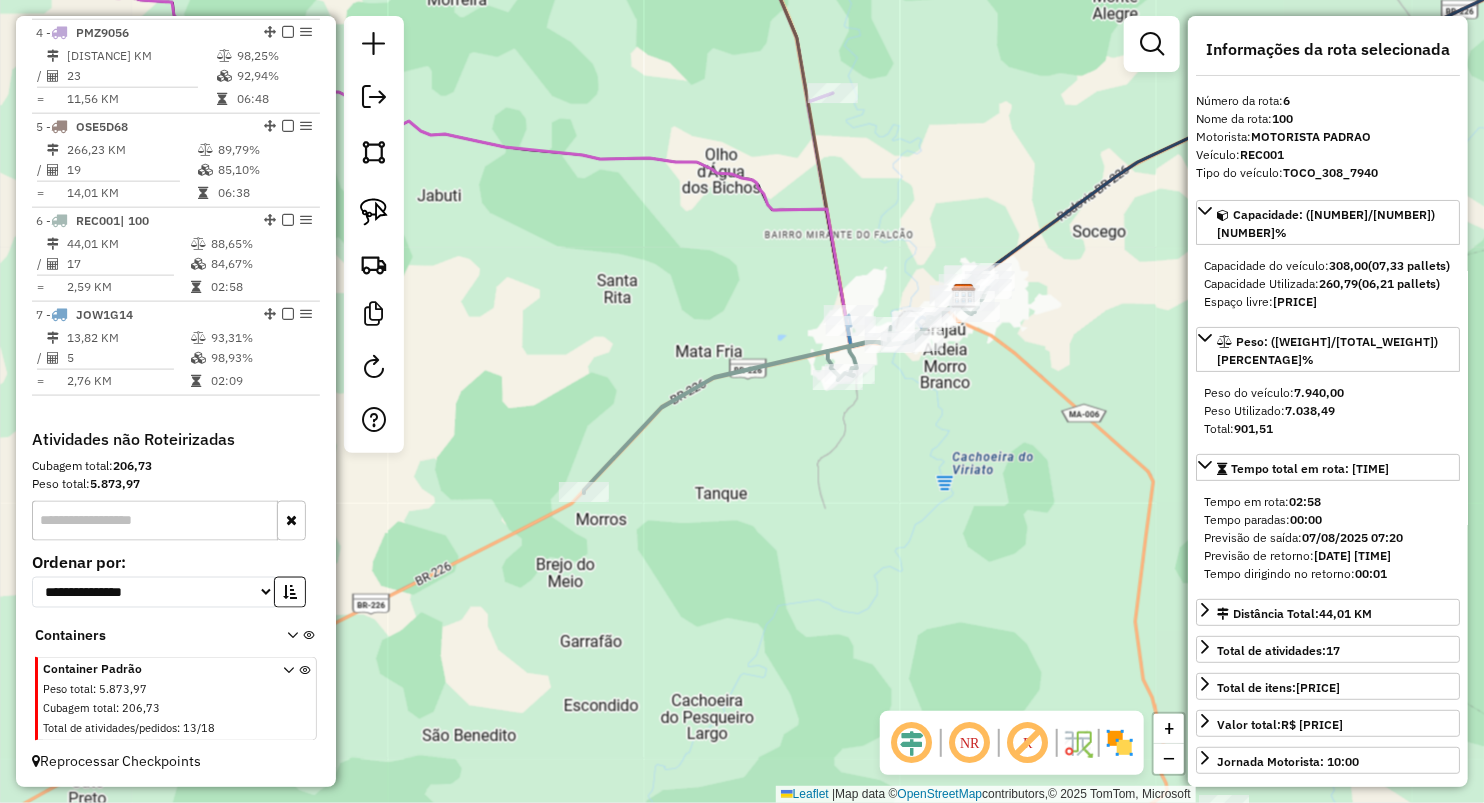 drag, startPoint x: 898, startPoint y: 172, endPoint x: 864, endPoint y: 312, distance: 144.06943 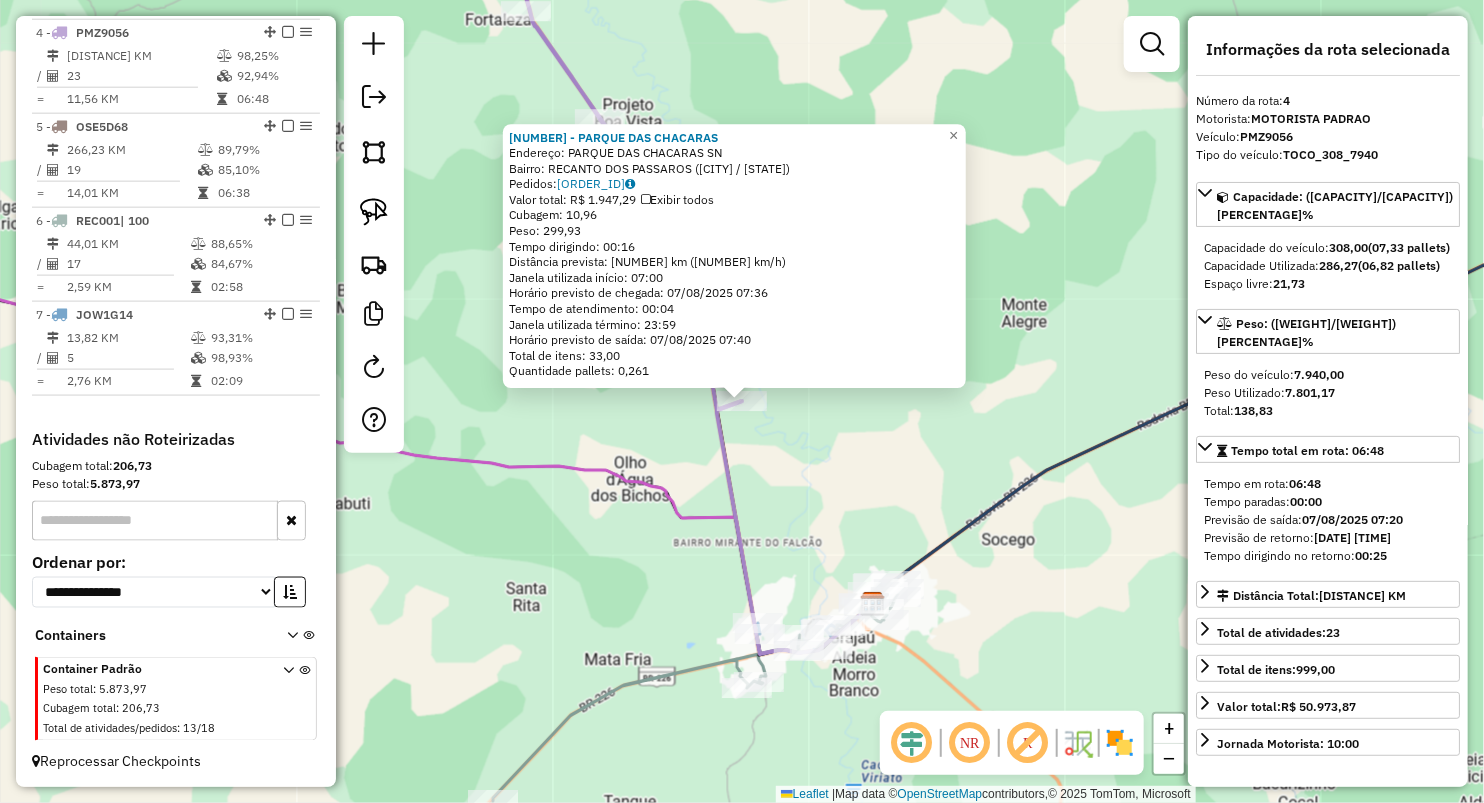 click on "1291 - PARQUE DAS CHACARAS  Endereço:  PARQUE DAS CHACARAS SN   Bairro: RECANTO DOS PASSAROS (GRAJAU / MA)   Pedidos:  06027488   Valor total: R$ 1.947,29   Exibir todos   Cubagem: 10,96  Peso: 299,93  Tempo dirigindo: 00:16   Distância prevista: 15,37 km (57,64 km/h)   Janela utilizada início: 07:00   Horário previsto de chegada: 07/08/2025 07:36   Tempo de atendimento: 00:04   Janela utilizada término: 23:59   Horário previsto de saída: 07/08/2025 07:40   Total de itens: 33,00   Quantidade pallets: 0,261  × Janela de atendimento Grade de atendimento Capacidade Transportadoras Veículos Cliente Pedidos  Rotas Selecione os dias de semana para filtrar as janelas de atendimento  Seg   Ter   Qua   Qui   Sex   Sáb   Dom  Informe o período da janela de atendimento: De: Até:  Filtrar exatamente a janela do cliente  Considerar janela de atendimento padrão  Selecione os dias de semana para filtrar as grades de atendimento  Seg   Ter   Qua   Qui   Sex   Sáb   Dom   Peso mínimo:   Peso máximo:   De:  De:" 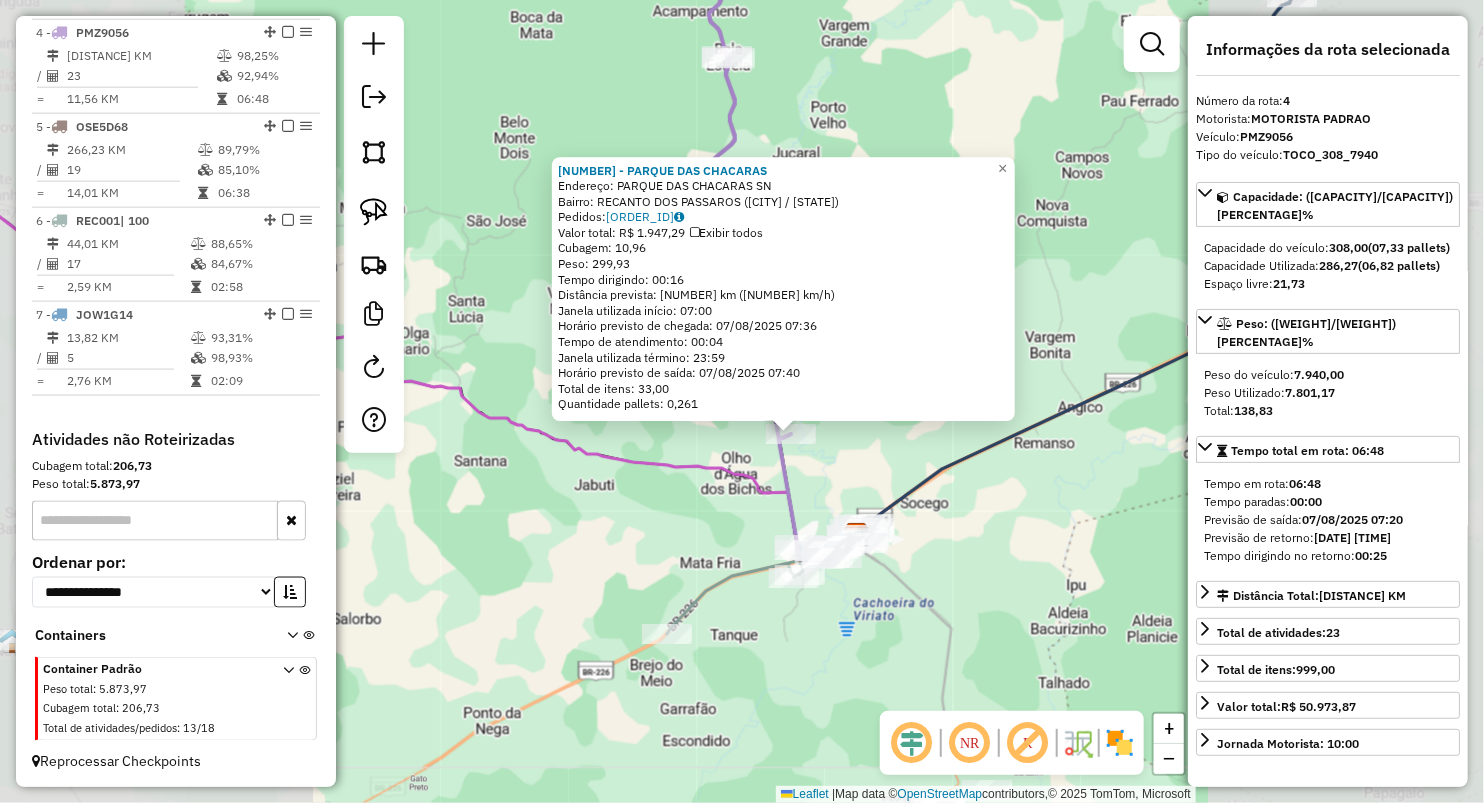 click on "1291 - PARQUE DAS CHACARAS  Endereço:  PARQUE DAS CHACARAS SN   Bairro: RECANTO DOS PASSAROS (GRAJAU / MA)   Pedidos:  06027488   Valor total: R$ 1.947,29   Exibir todos   Cubagem: 10,96  Peso: 299,93  Tempo dirigindo: 00:16   Distância prevista: 15,37 km (57,64 km/h)   Janela utilizada início: 07:00   Horário previsto de chegada: 07/08/2025 07:36   Tempo de atendimento: 00:04   Janela utilizada término: 23:59   Horário previsto de saída: 07/08/2025 07:40   Total de itens: 33,00   Quantidade pallets: 0,261  × Janela de atendimento Grade de atendimento Capacidade Transportadoras Veículos Cliente Pedidos  Rotas Selecione os dias de semana para filtrar as janelas de atendimento  Seg   Ter   Qua   Qui   Sex   Sáb   Dom  Informe o período da janela de atendimento: De: Até:  Filtrar exatamente a janela do cliente  Considerar janela de atendimento padrão  Selecione os dias de semana para filtrar as grades de atendimento  Seg   Ter   Qua   Qui   Sex   Sáb   Dom   Peso mínimo:   Peso máximo:   De:  De:" 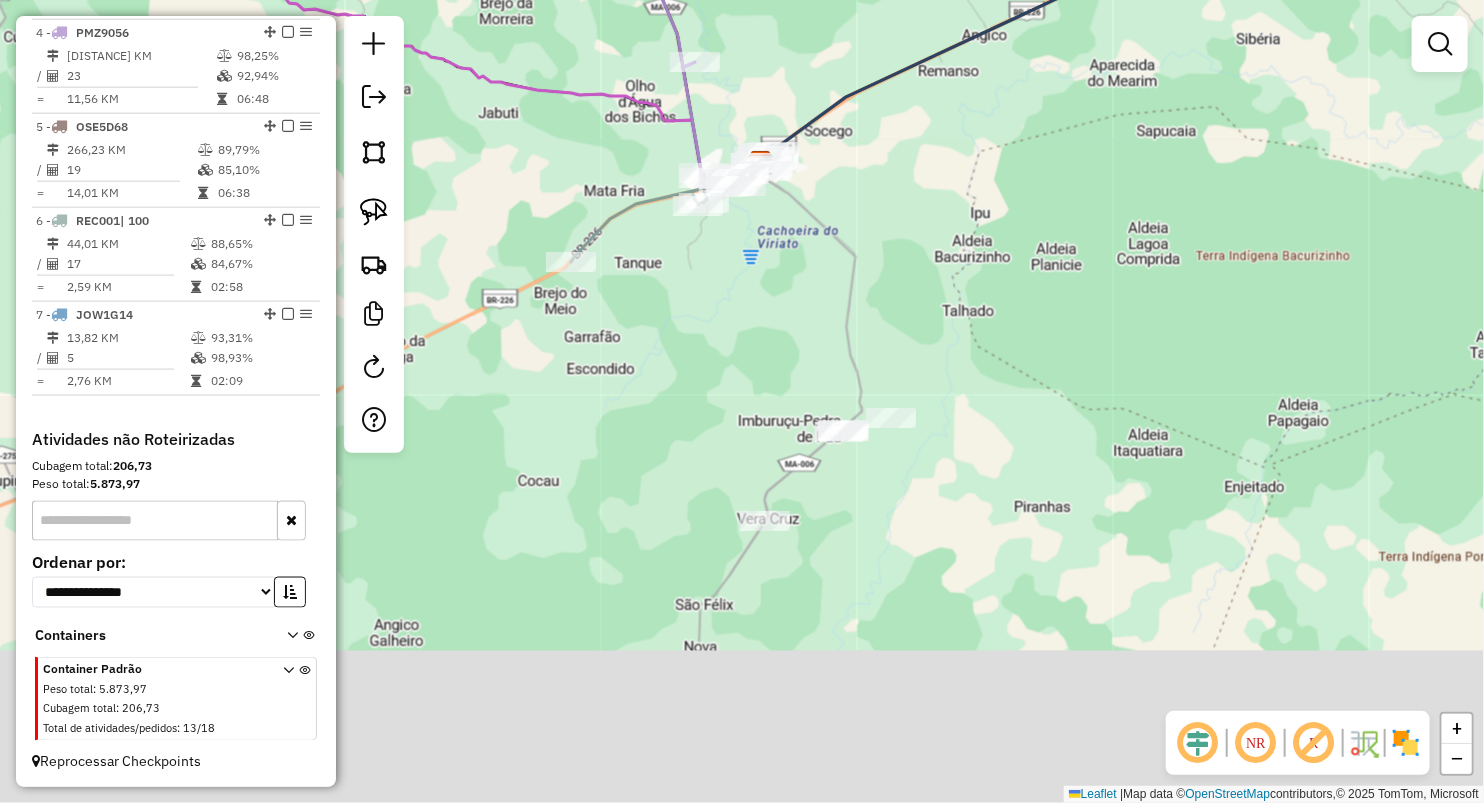 click on "Janela de atendimento Grade de atendimento Capacidade Transportadoras Veículos Cliente Pedidos  Rotas Selecione os dias de semana para filtrar as janelas de atendimento  Seg   Ter   Qua   Qui   Sex   Sáb   Dom  Informe o período da janela de atendimento: De: Até:  Filtrar exatamente a janela do cliente  Considerar janela de atendimento padrão  Selecione os dias de semana para filtrar as grades de atendimento  Seg   Ter   Qua   Qui   Sex   Sáb   Dom   Considerar clientes sem dia de atendimento cadastrado  Clientes fora do dia de atendimento selecionado Filtrar as atividades entre os valores definidos abaixo:  Peso mínimo:   Peso máximo:   Cubagem mínima:   Cubagem máxima:   De:   Até:  Filtrar as atividades entre o tempo de atendimento definido abaixo:  De:   Até:   Considerar capacidade total dos clientes não roteirizados Transportadora: Selecione um ou mais itens Tipo de veículo: Selecione um ou mais itens Veículo: Selecione um ou mais itens Motorista: Selecione um ou mais itens Nome: Rótulo:" 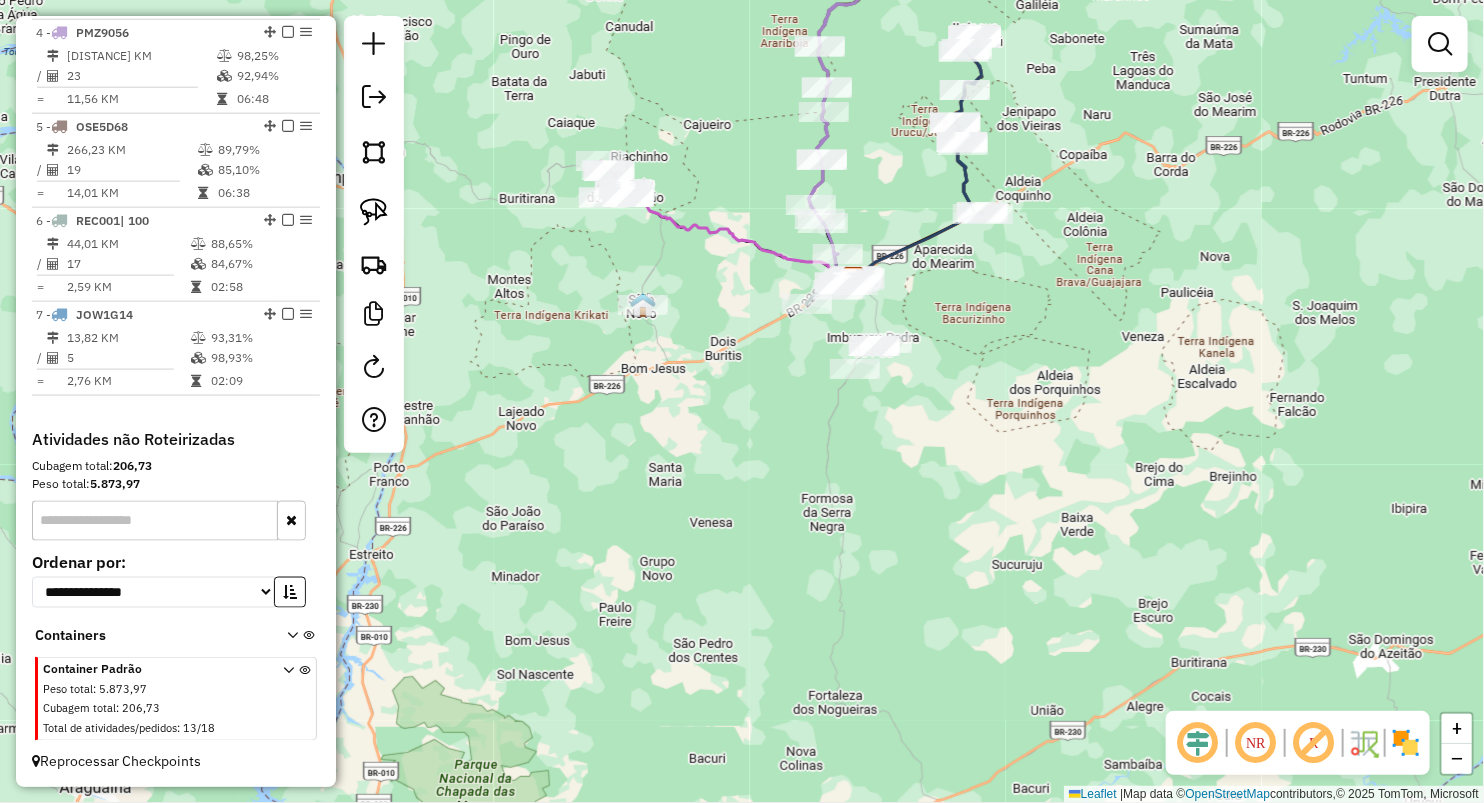 drag, startPoint x: 774, startPoint y: 374, endPoint x: 768, endPoint y: 362, distance: 13.416408 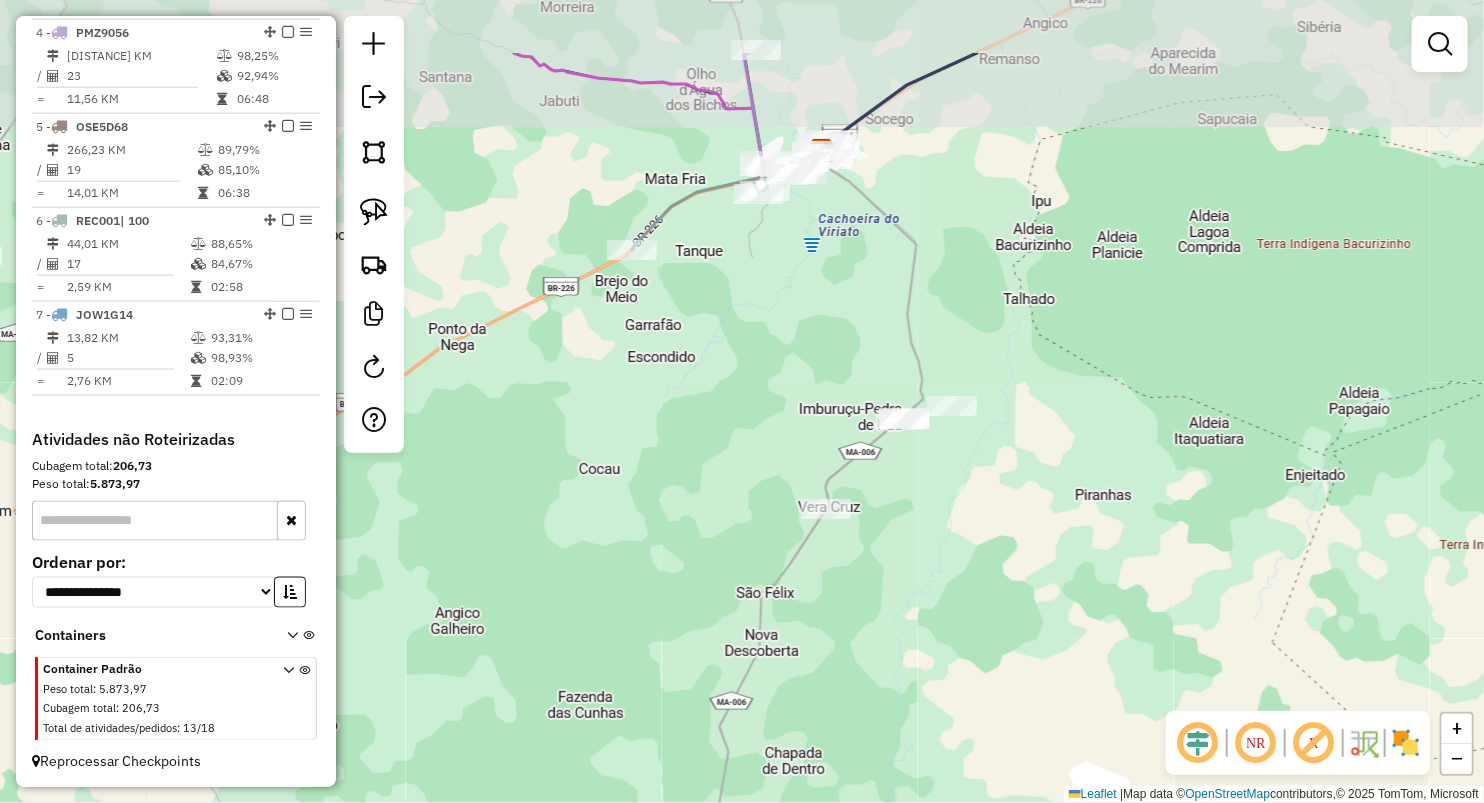 drag, startPoint x: 681, startPoint y: 228, endPoint x: 721, endPoint y: 361, distance: 138.88484 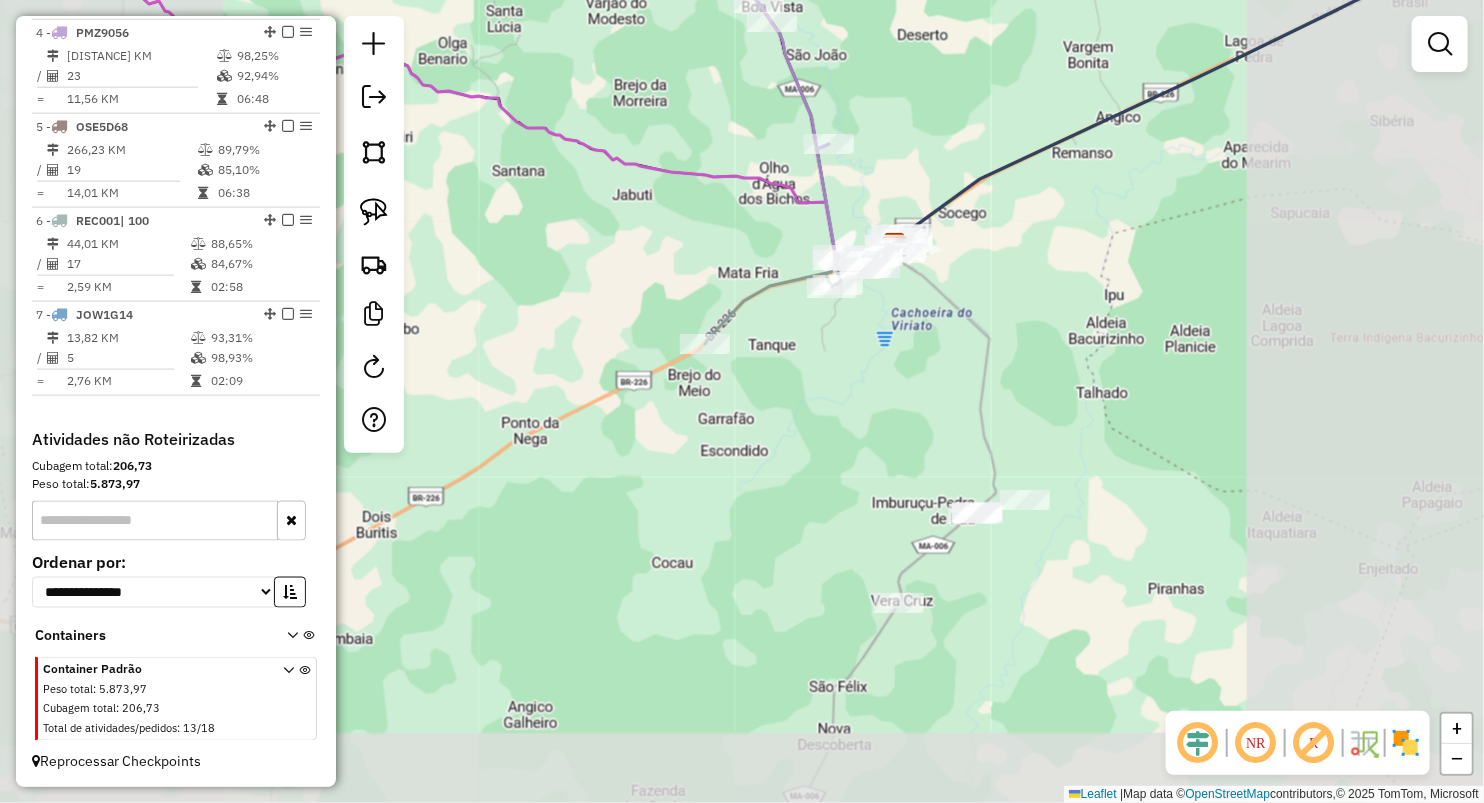 click on "Janela de atendimento Grade de atendimento Capacidade Transportadoras Veículos Cliente Pedidos  Rotas Selecione os dias de semana para filtrar as janelas de atendimento  Seg   Ter   Qua   Qui   Sex   Sáb   Dom  Informe o período da janela de atendimento: De: Até:  Filtrar exatamente a janela do cliente  Considerar janela de atendimento padrão  Selecione os dias de semana para filtrar as grades de atendimento  Seg   Ter   Qua   Qui   Sex   Sáb   Dom   Considerar clientes sem dia de atendimento cadastrado  Clientes fora do dia de atendimento selecionado Filtrar as atividades entre os valores definidos abaixo:  Peso mínimo:   Peso máximo:   Cubagem mínima:   Cubagem máxima:   De:   Até:  Filtrar as atividades entre o tempo de atendimento definido abaixo:  De:   Até:   Considerar capacidade total dos clientes não roteirizados Transportadora: Selecione um ou mais itens Tipo de veículo: Selecione um ou mais itens Veículo: Selecione um ou mais itens Motorista: Selecione um ou mais itens Nome: Rótulo:" 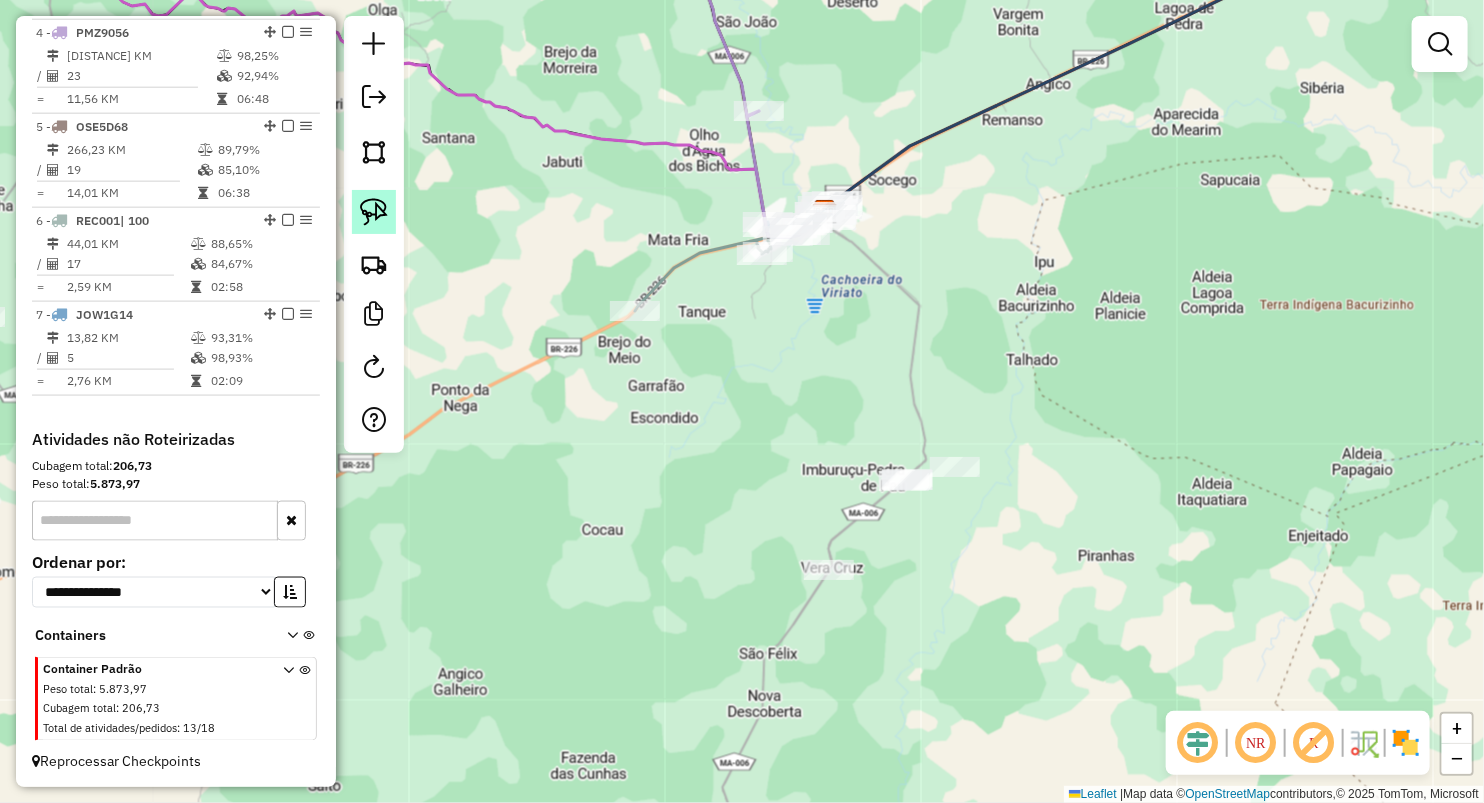 click 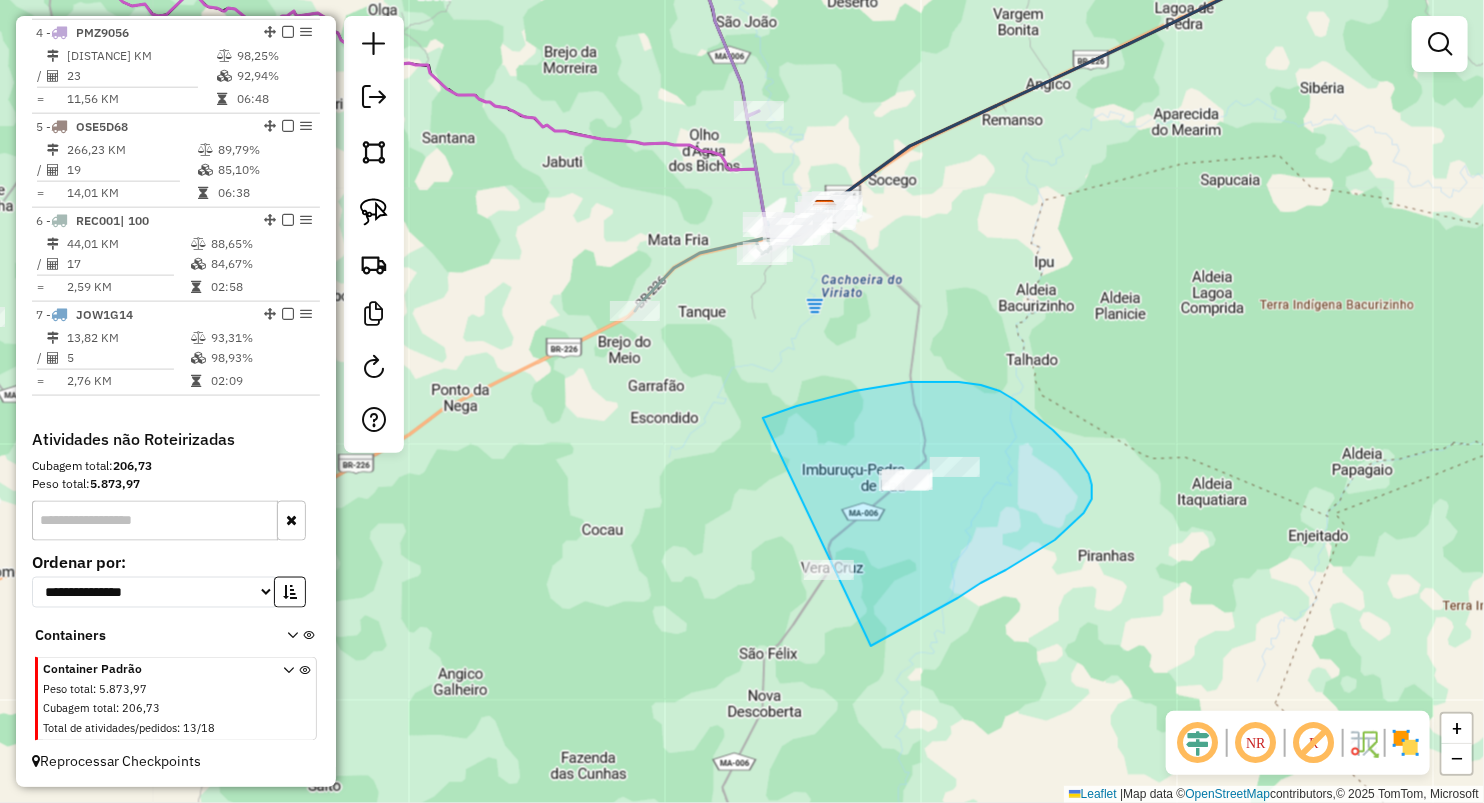 drag, startPoint x: 763, startPoint y: 418, endPoint x: 784, endPoint y: 676, distance: 258.85324 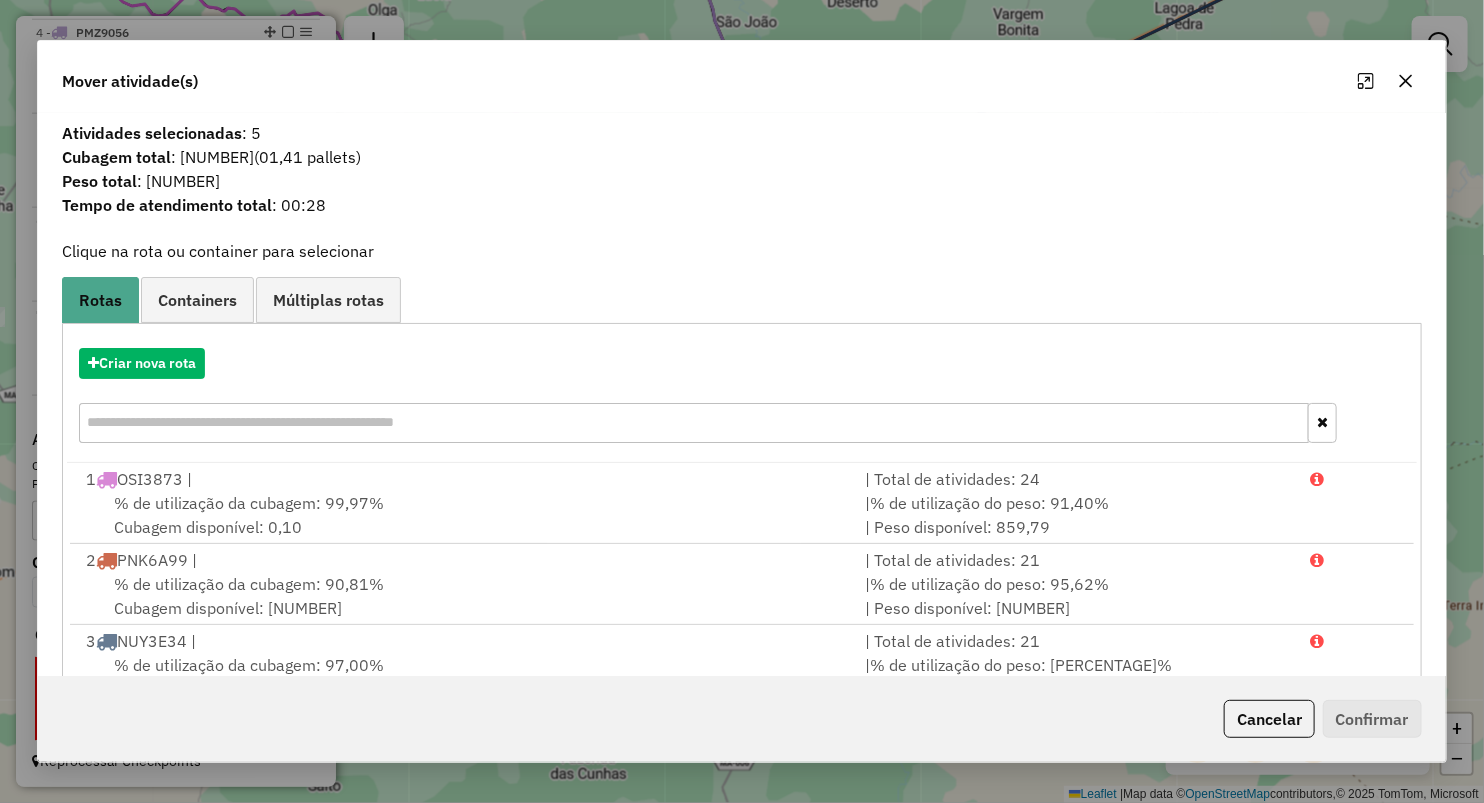 click 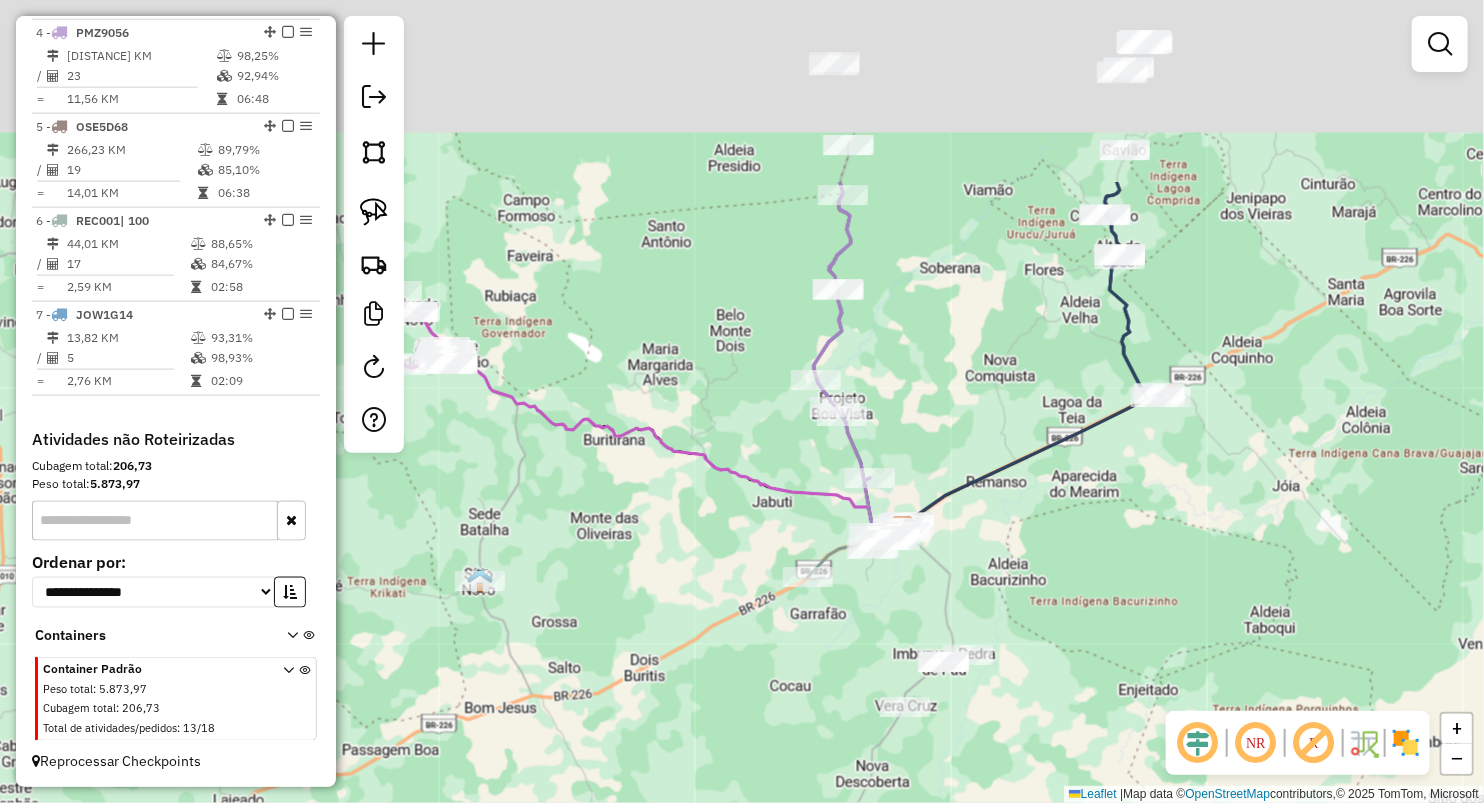 drag, startPoint x: 935, startPoint y: 408, endPoint x: 937, endPoint y: 447, distance: 39.051247 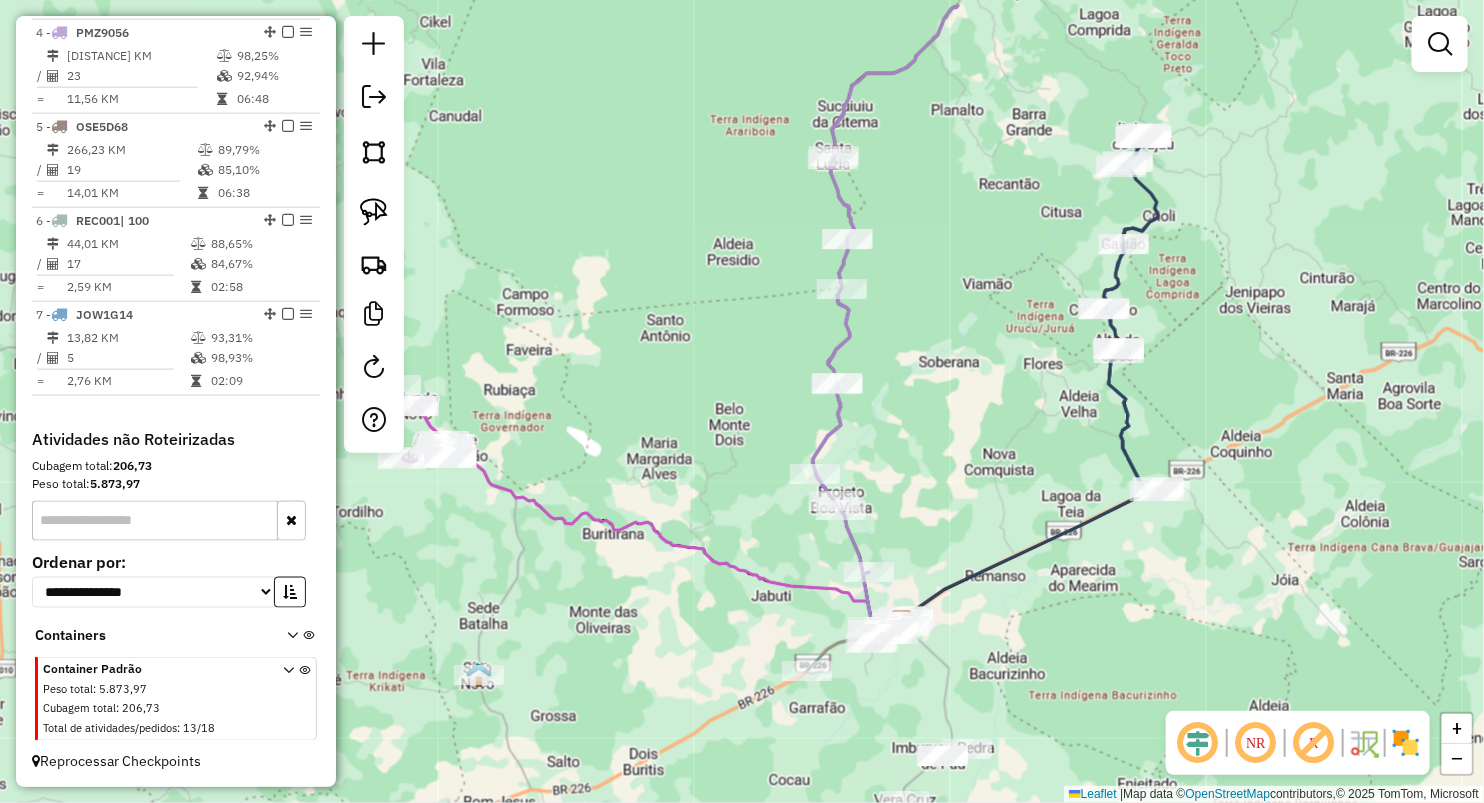 drag, startPoint x: 967, startPoint y: 248, endPoint x: 960, endPoint y: 350, distance: 102.239914 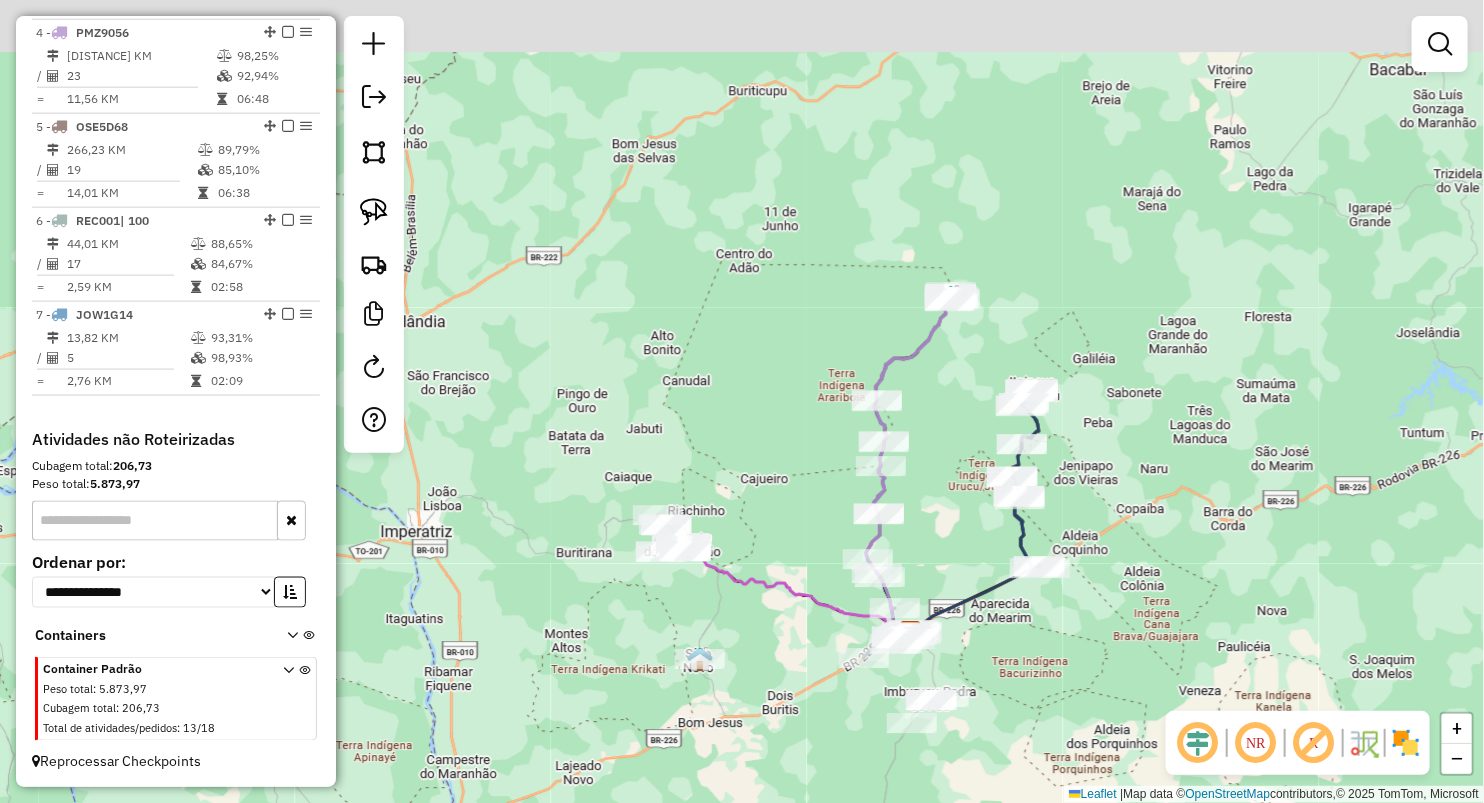 click on "Janela de atendimento Grade de atendimento Capacidade Transportadoras Veículos Cliente Pedidos  Rotas Selecione os dias de semana para filtrar as janelas de atendimento  Seg   Ter   Qua   Qui   Sex   Sáb   Dom  Informe o período da janela de atendimento: De: Até:  Filtrar exatamente a janela do cliente  Considerar janela de atendimento padrão  Selecione os dias de semana para filtrar as grades de atendimento  Seg   Ter   Qua   Qui   Sex   Sáb   Dom   Considerar clientes sem dia de atendimento cadastrado  Clientes fora do dia de atendimento selecionado Filtrar as atividades entre os valores definidos abaixo:  Peso mínimo:   Peso máximo:   Cubagem mínima:   Cubagem máxima:   De:   Até:  Filtrar as atividades entre o tempo de atendimento definido abaixo:  De:   Até:   Considerar capacidade total dos clientes não roteirizados Transportadora: Selecione um ou mais itens Tipo de veículo: Selecione um ou mais itens Veículo: Selecione um ou mais itens Motorista: Selecione um ou mais itens Nome: Rótulo:" 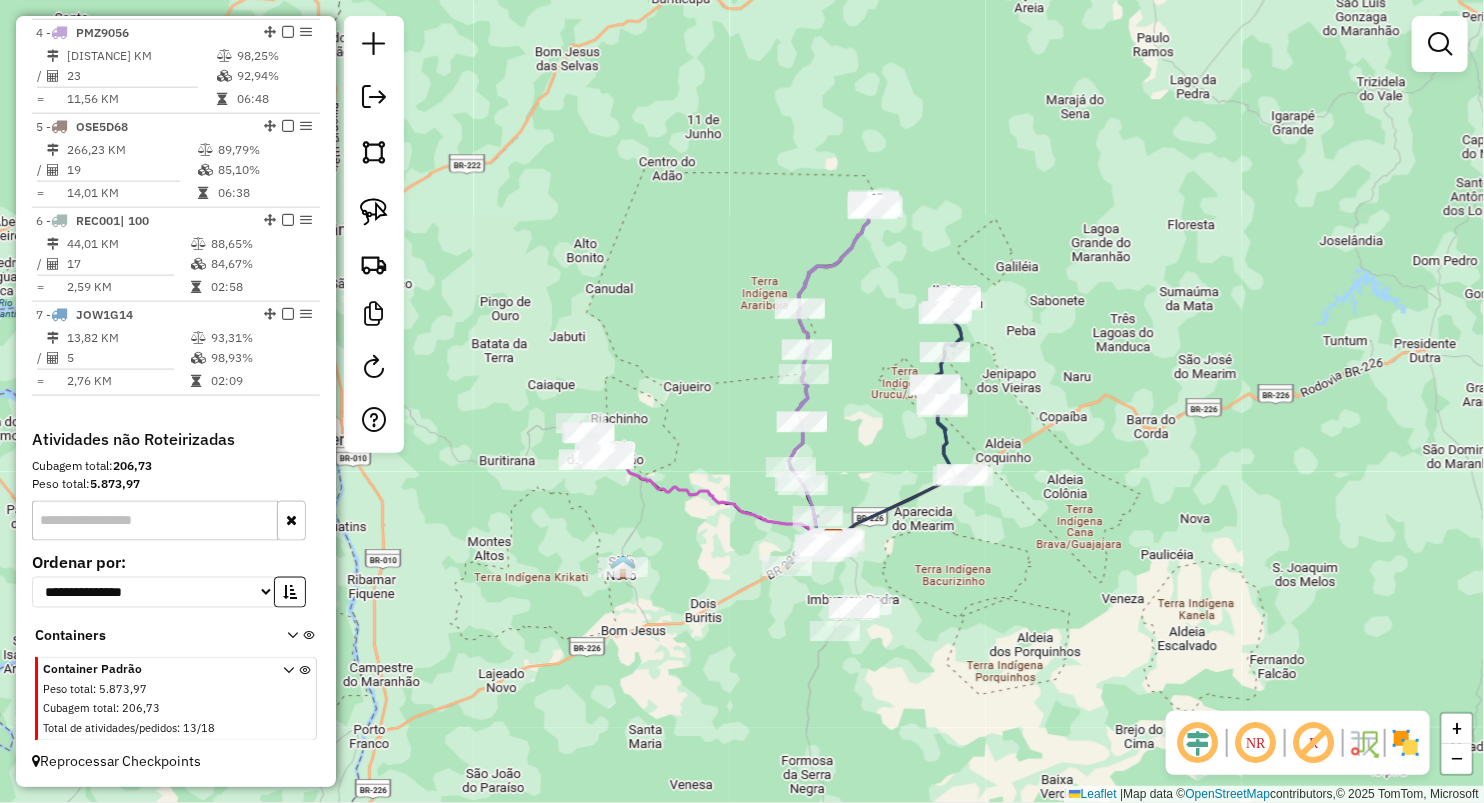 drag, startPoint x: 947, startPoint y: 402, endPoint x: 831, endPoint y: 308, distance: 149.30505 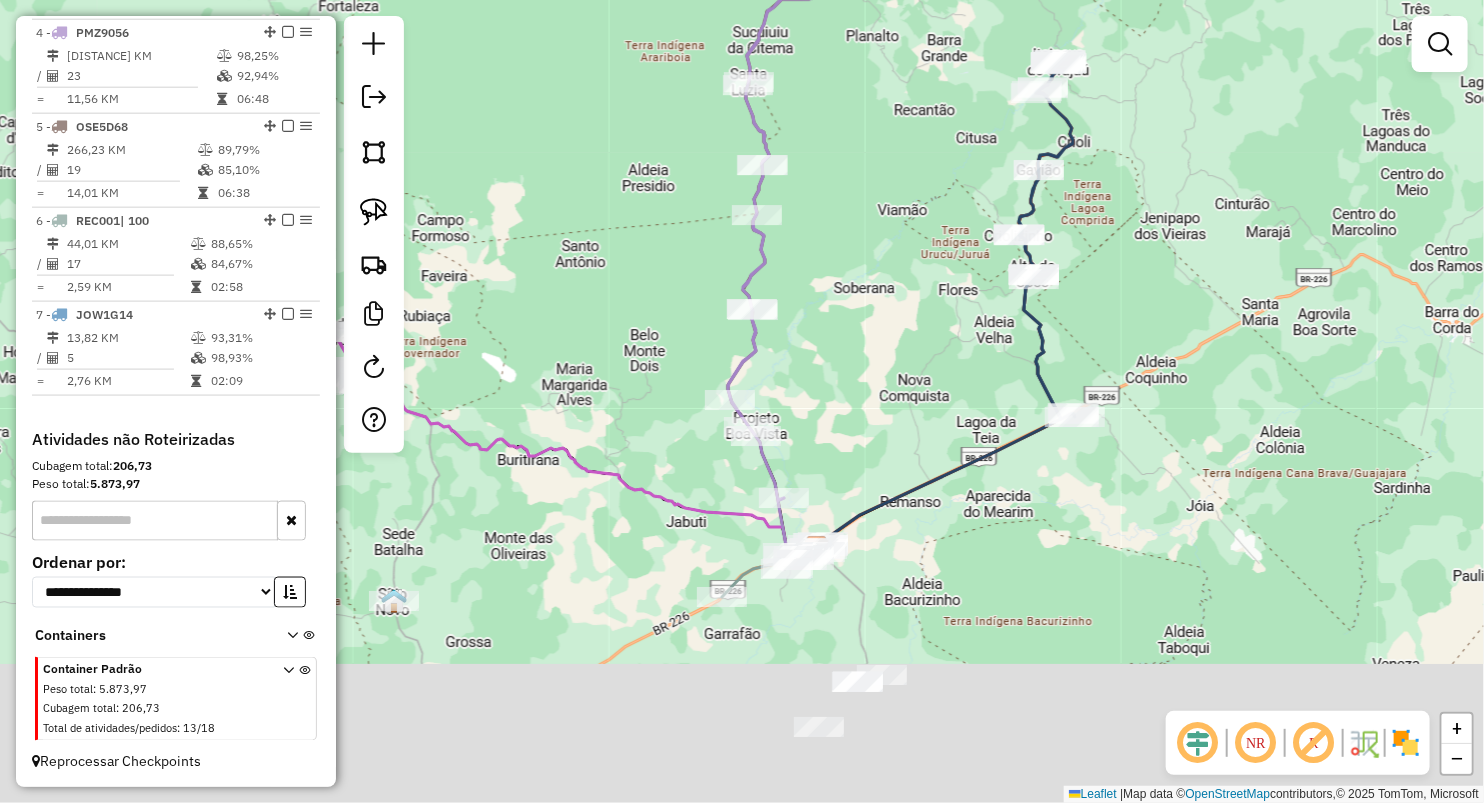 drag, startPoint x: 939, startPoint y: 362, endPoint x: 845, endPoint y: 85, distance: 292.51495 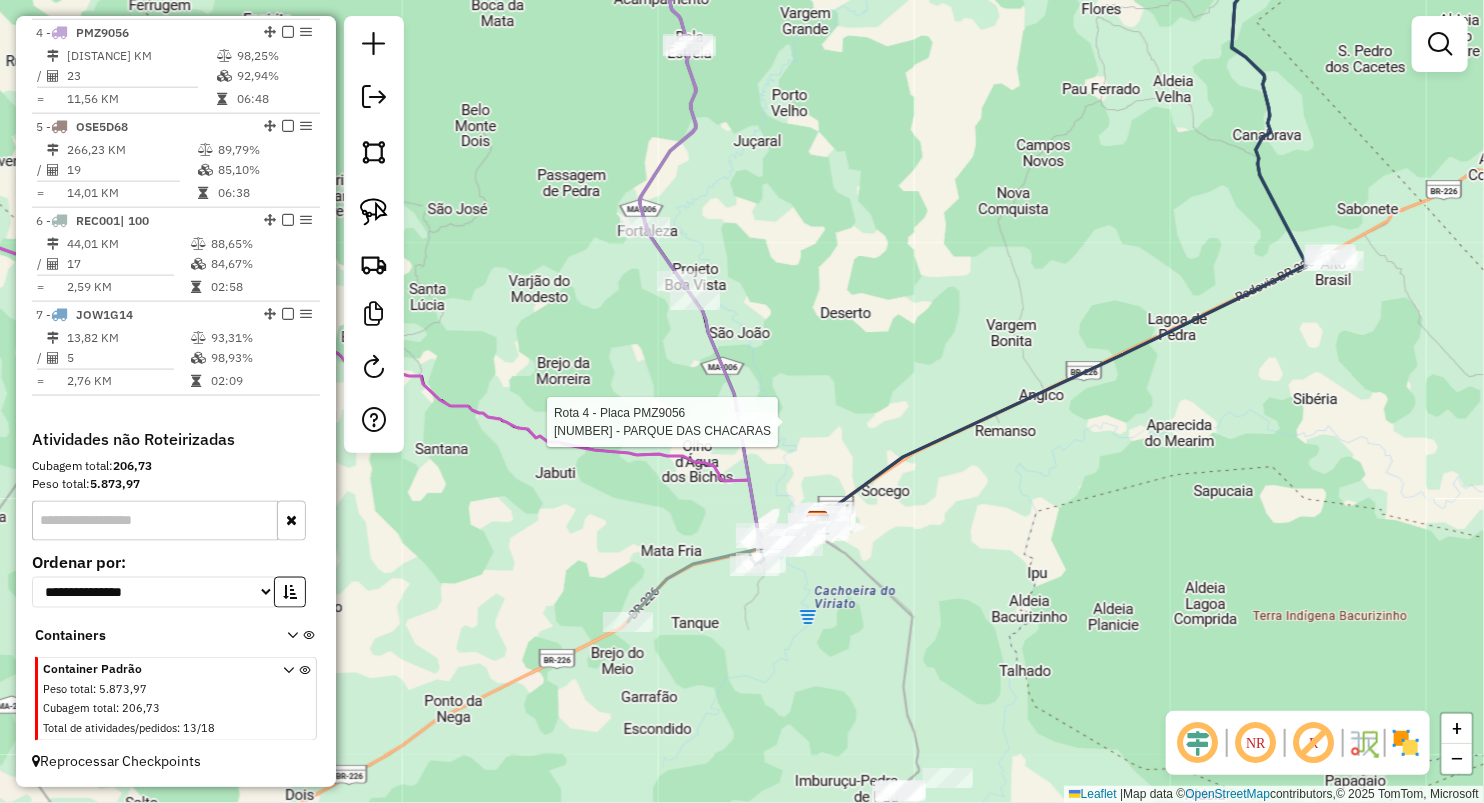 select on "**********" 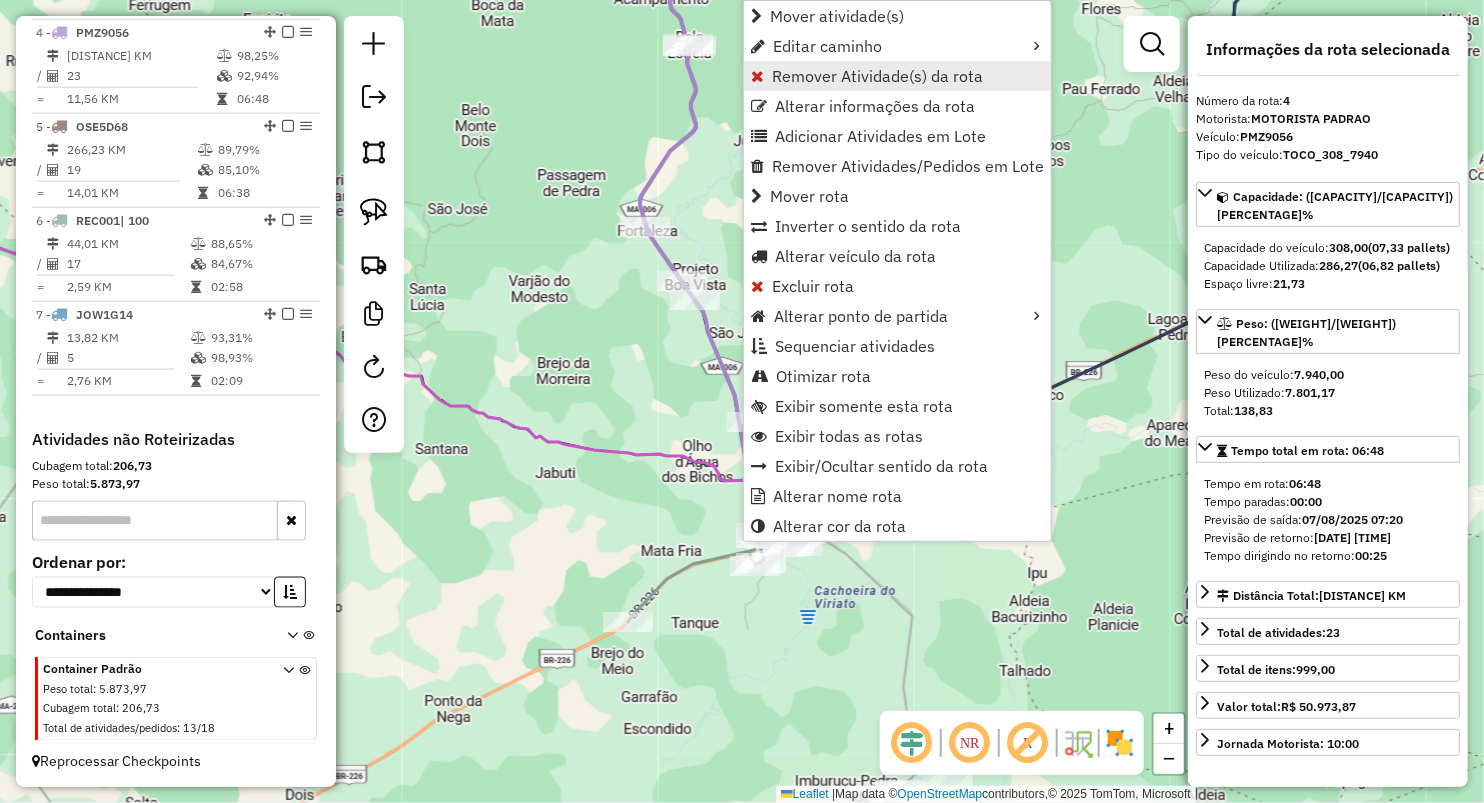 click on "Remover Atividade(s) da rota" at bounding box center [877, 76] 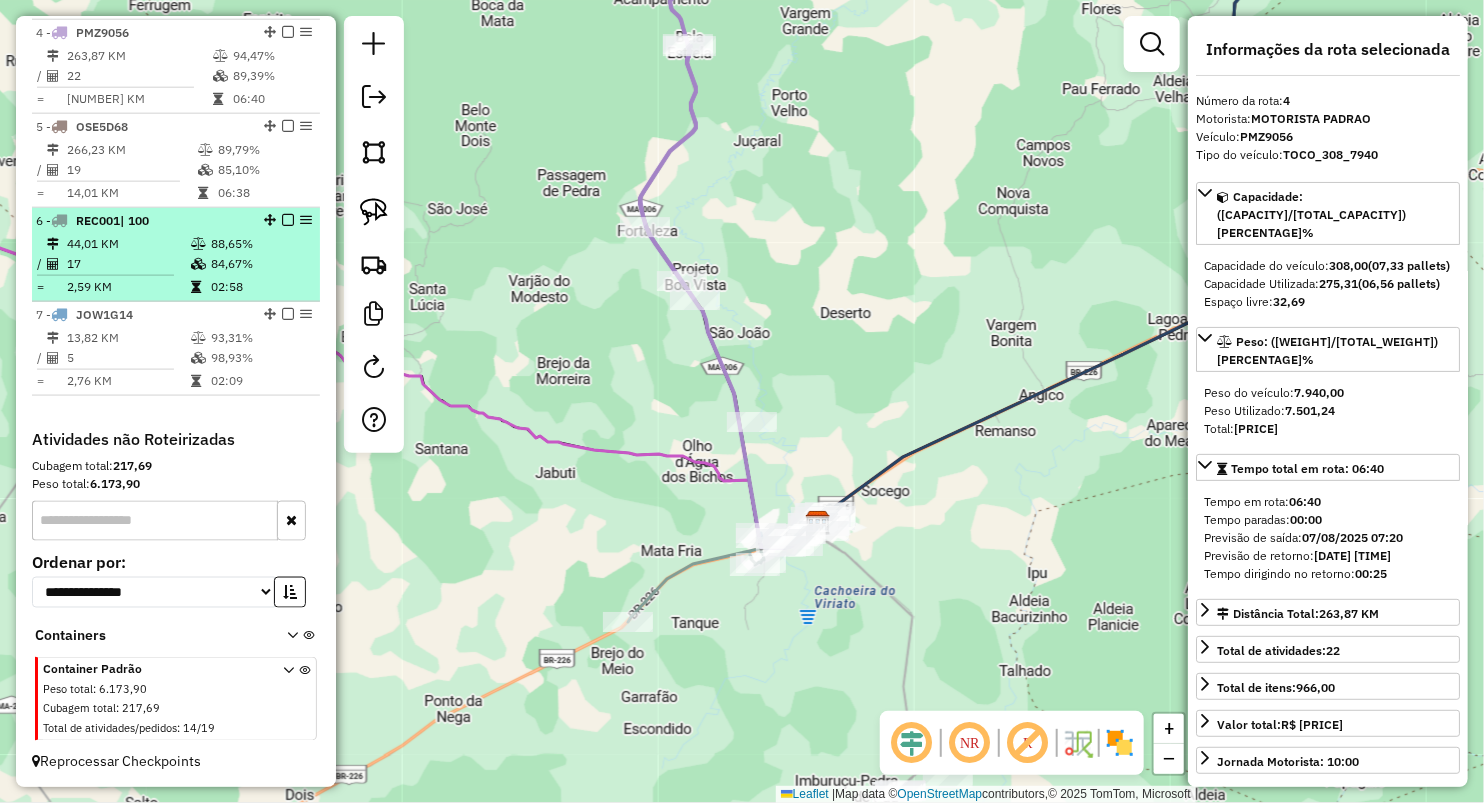click on "2,59 KM" at bounding box center [128, 287] 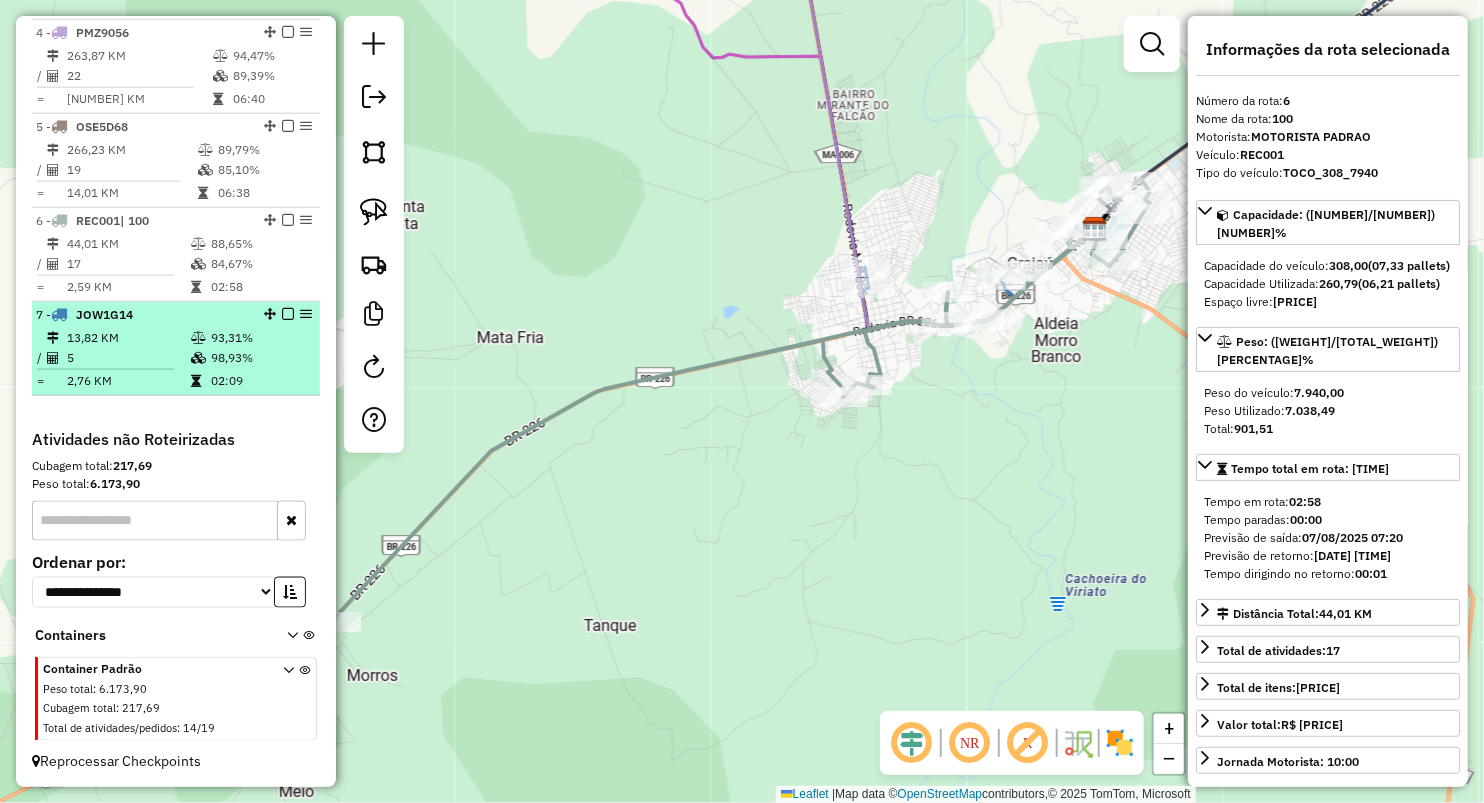 click on "13,82 KM" at bounding box center [128, 338] 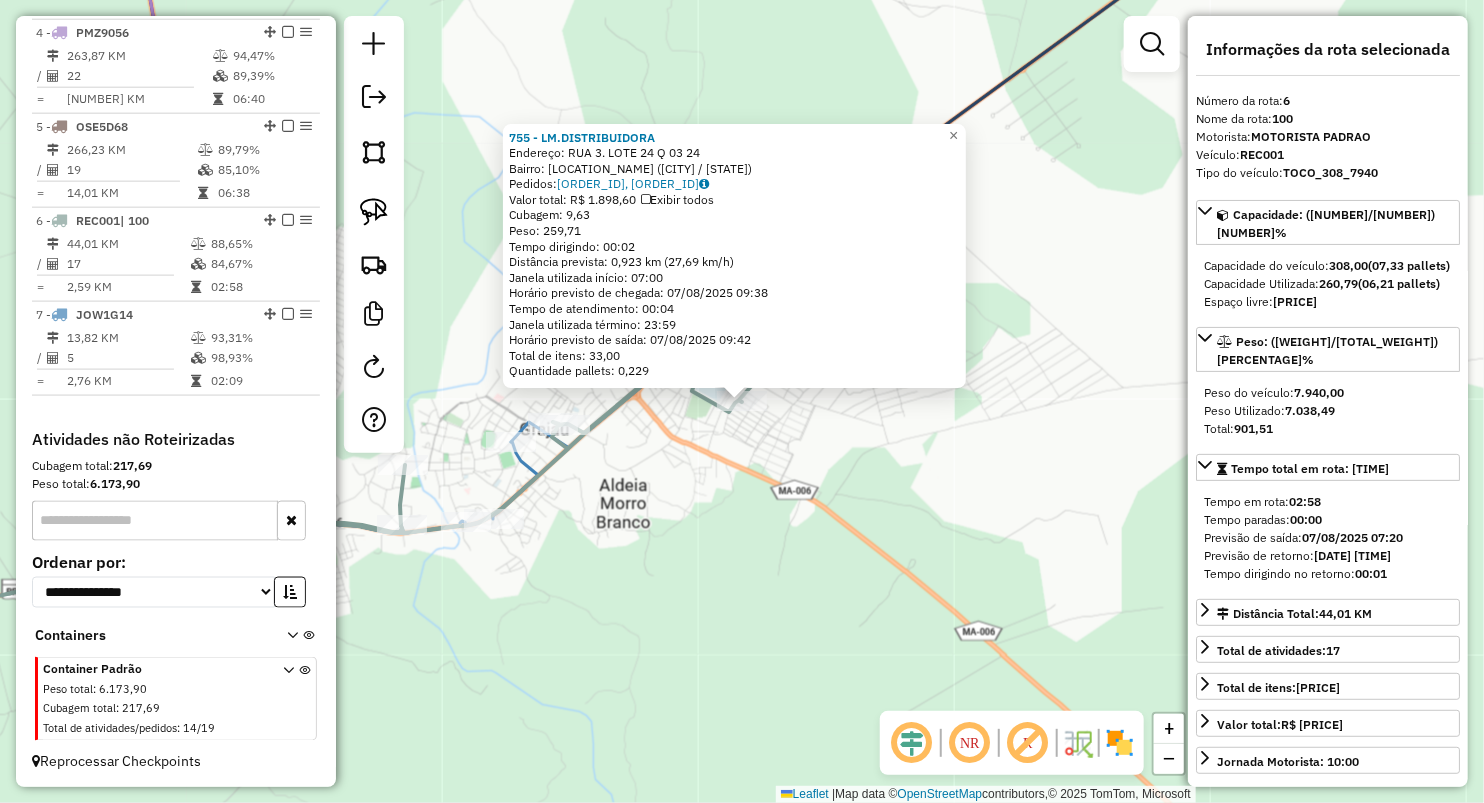 click on "755 - LM.DISTRIBUIDORA  Endereço:  RUA 3. LOTE 24 Q 03 24   Bairro: JOANA BATISTA (GRAJAU / MA)   Pedidos:  06027308, 06027312   Valor total: R$ 1.898,60   Exibir todos   Cubagem: 9,63  Peso: 259,71  Tempo dirigindo: 00:02   Distância prevista: 0,923 km (27,69 km/h)   Janela utilizada início: 07:00   Horário previsto de chegada: 07/08/2025 09:38   Tempo de atendimento: 00:04   Janela utilizada término: 23:59   Horário previsto de saída: 07/08/2025 09:42   Total de itens: 33,00   Quantidade pallets: 0,229  × Janela de atendimento Grade de atendimento Capacidade Transportadoras Veículos Cliente Pedidos  Rotas Selecione os dias de semana para filtrar as janelas de atendimento  Seg   Ter   Qua   Qui   Sex   Sáb   Dom  Informe o período da janela de atendimento: De: Até:  Filtrar exatamente a janela do cliente  Considerar janela de atendimento padrão  Selecione os dias de semana para filtrar as grades de atendimento  Seg   Ter   Qua   Qui   Sex   Sáb   Dom   Peso mínimo:   Peso máximo:   De:   De:" 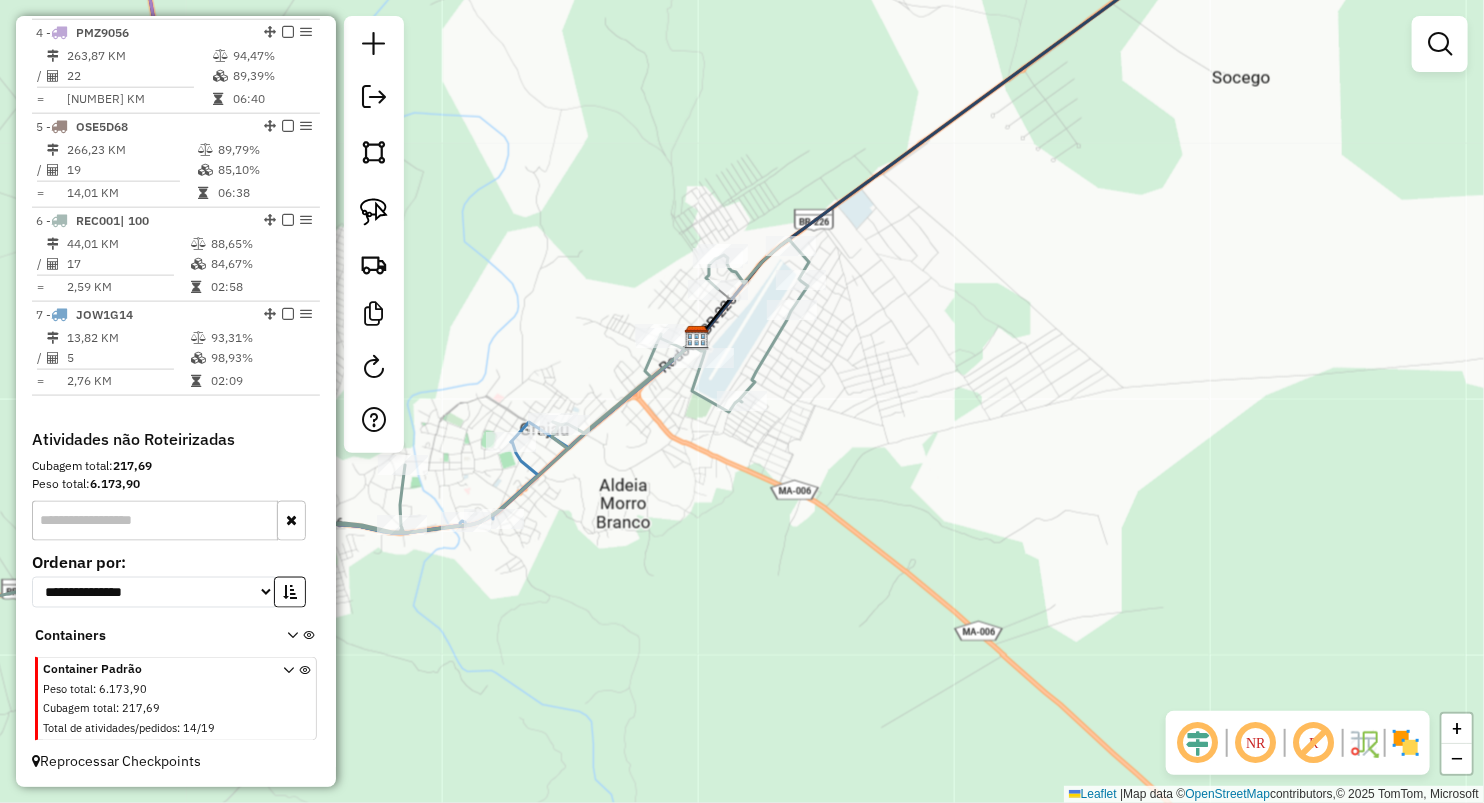drag, startPoint x: 690, startPoint y: 481, endPoint x: 749, endPoint y: 458, distance: 63.324562 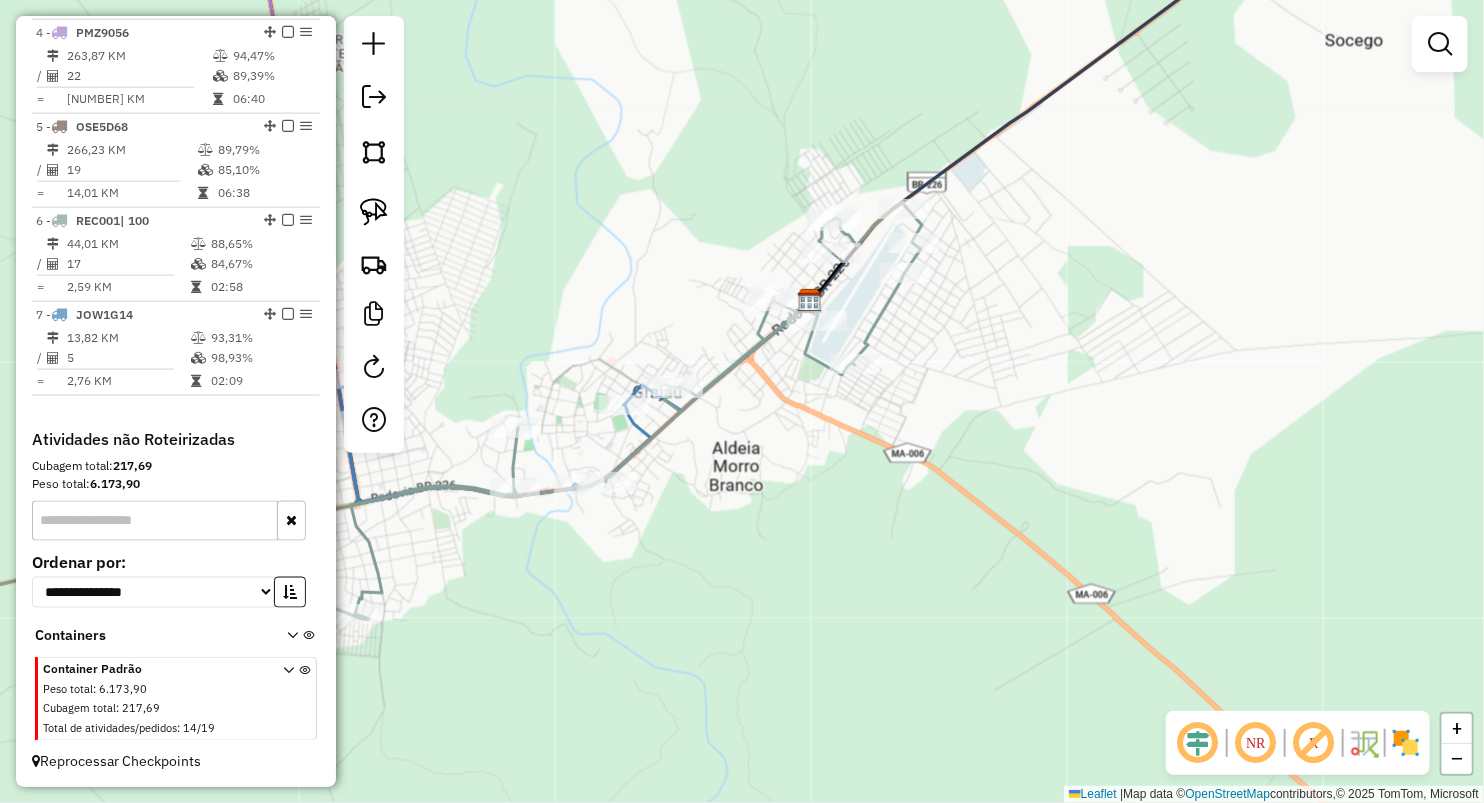 drag, startPoint x: 552, startPoint y: 362, endPoint x: 666, endPoint y: 333, distance: 117.630775 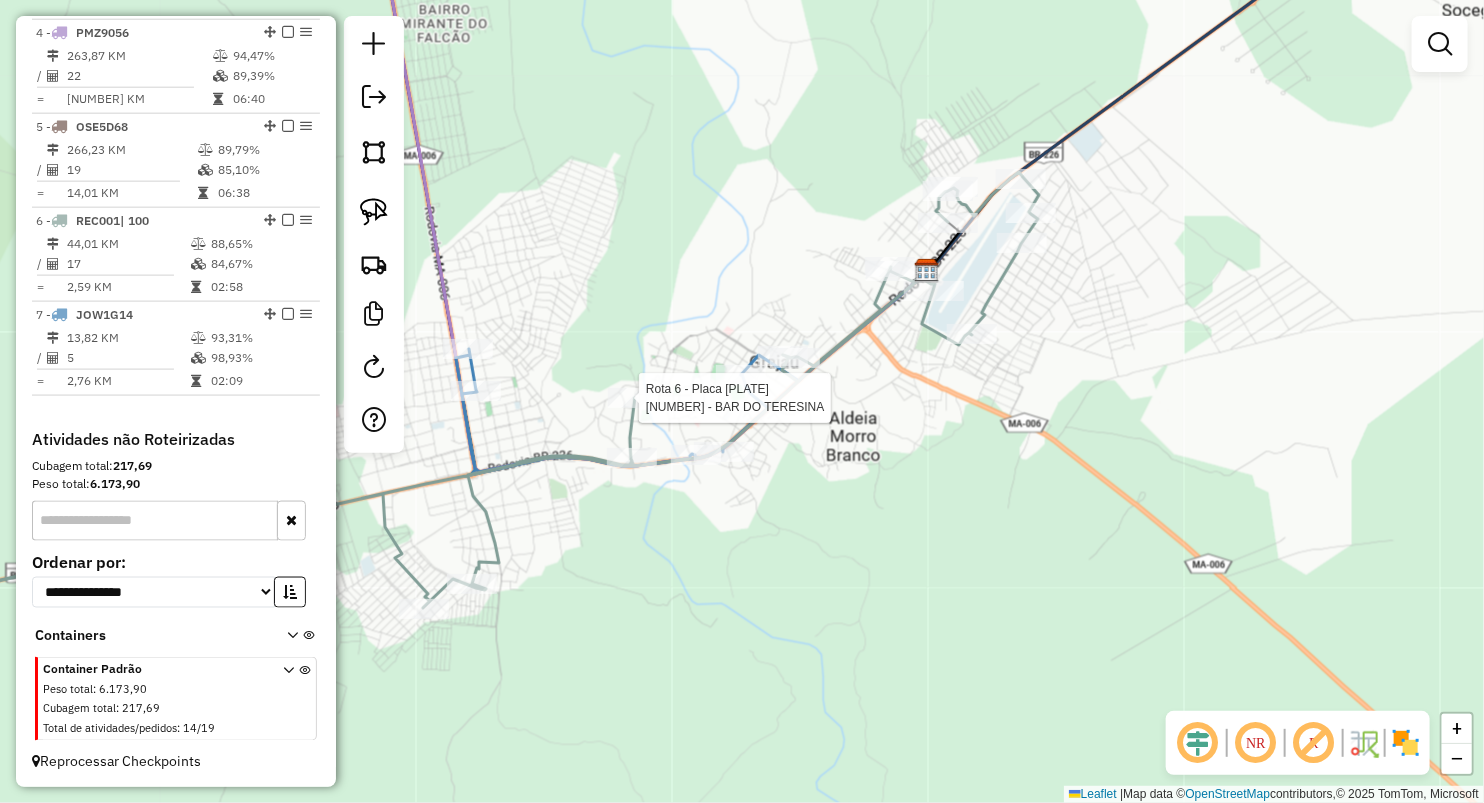 select on "**********" 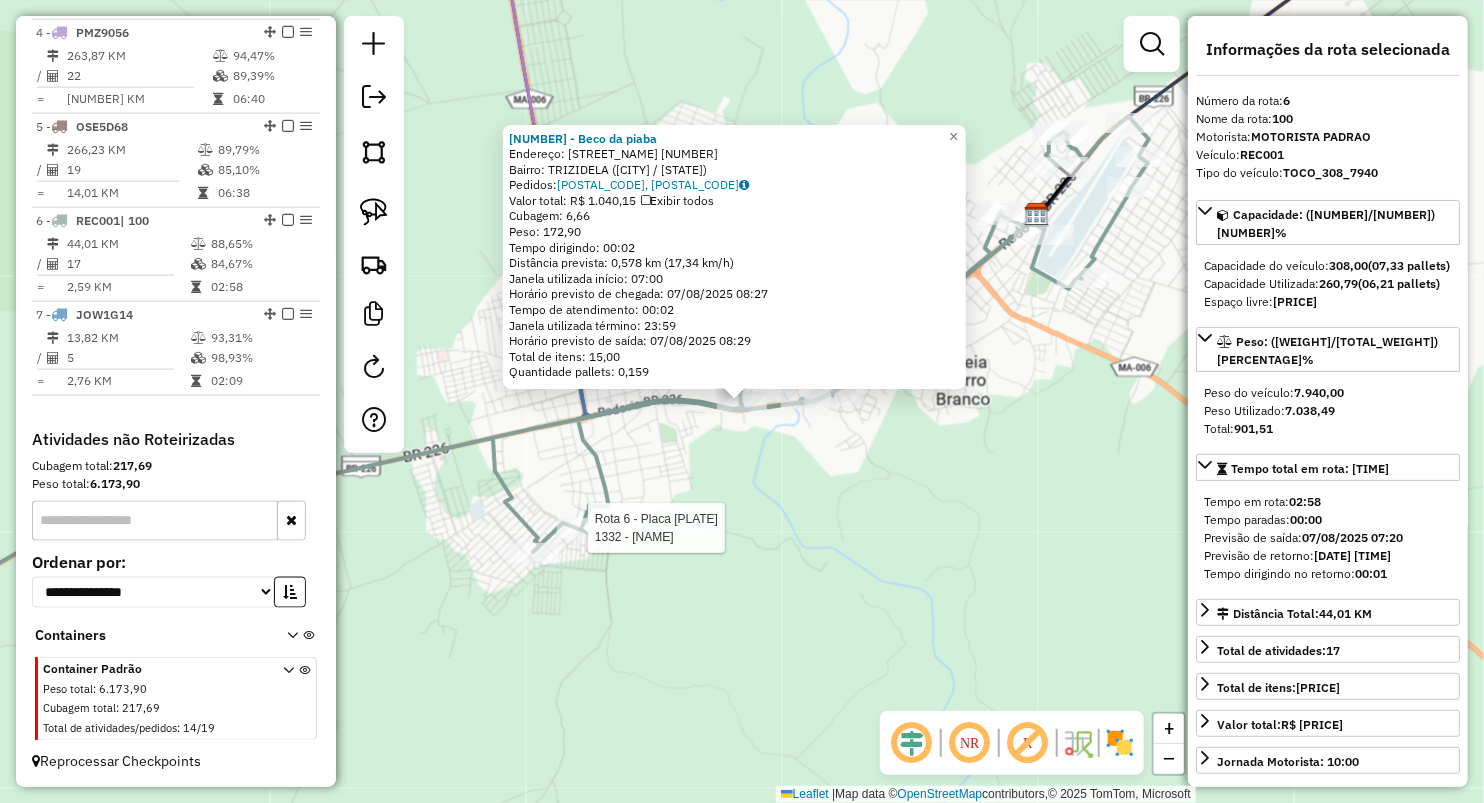 click 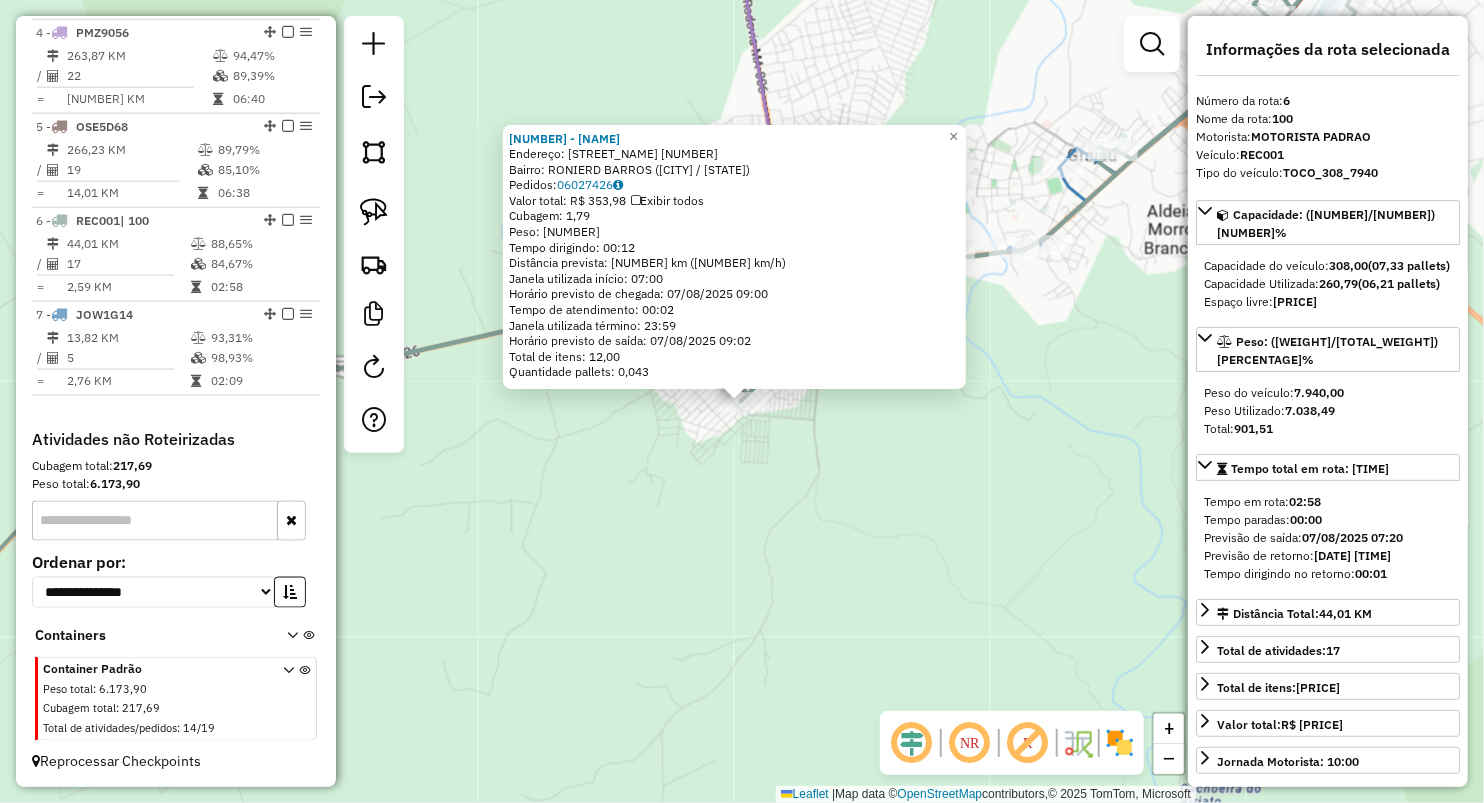 click on "1034 - LA VILLA BEACH TEN  Endereço:  RUA TARRAFA 15   Bairro: RONIERD BARROS (GRAJAU / MA)   Pedidos:  06027426   Valor total: R$ 353,98   Exibir todos   Cubagem: 1,79  Peso: 50,07  Tempo dirigindo: 00:12   Distância prevista: 12,51 km (62,55 km/h)   Janela utilizada início: 07:00   Horário previsto de chegada: 07/08/2025 09:00   Tempo de atendimento: 00:02   Janela utilizada término: 23:59   Horário previsto de saída: 07/08/2025 09:02   Total de itens: 12,00   Quantidade pallets: 0,043  × Janela de atendimento Grade de atendimento Capacidade Transportadoras Veículos Cliente Pedidos  Rotas Selecione os dias de semana para filtrar as janelas de atendimento  Seg   Ter   Qua   Qui   Sex   Sáb   Dom  Informe o período da janela de atendimento: De: Até:  Filtrar exatamente a janela do cliente  Considerar janela de atendimento padrão  Selecione os dias de semana para filtrar as grades de atendimento  Seg   Ter   Qua   Qui   Sex   Sáb   Dom   Considerar clientes sem dia de atendimento cadastrado  De:" 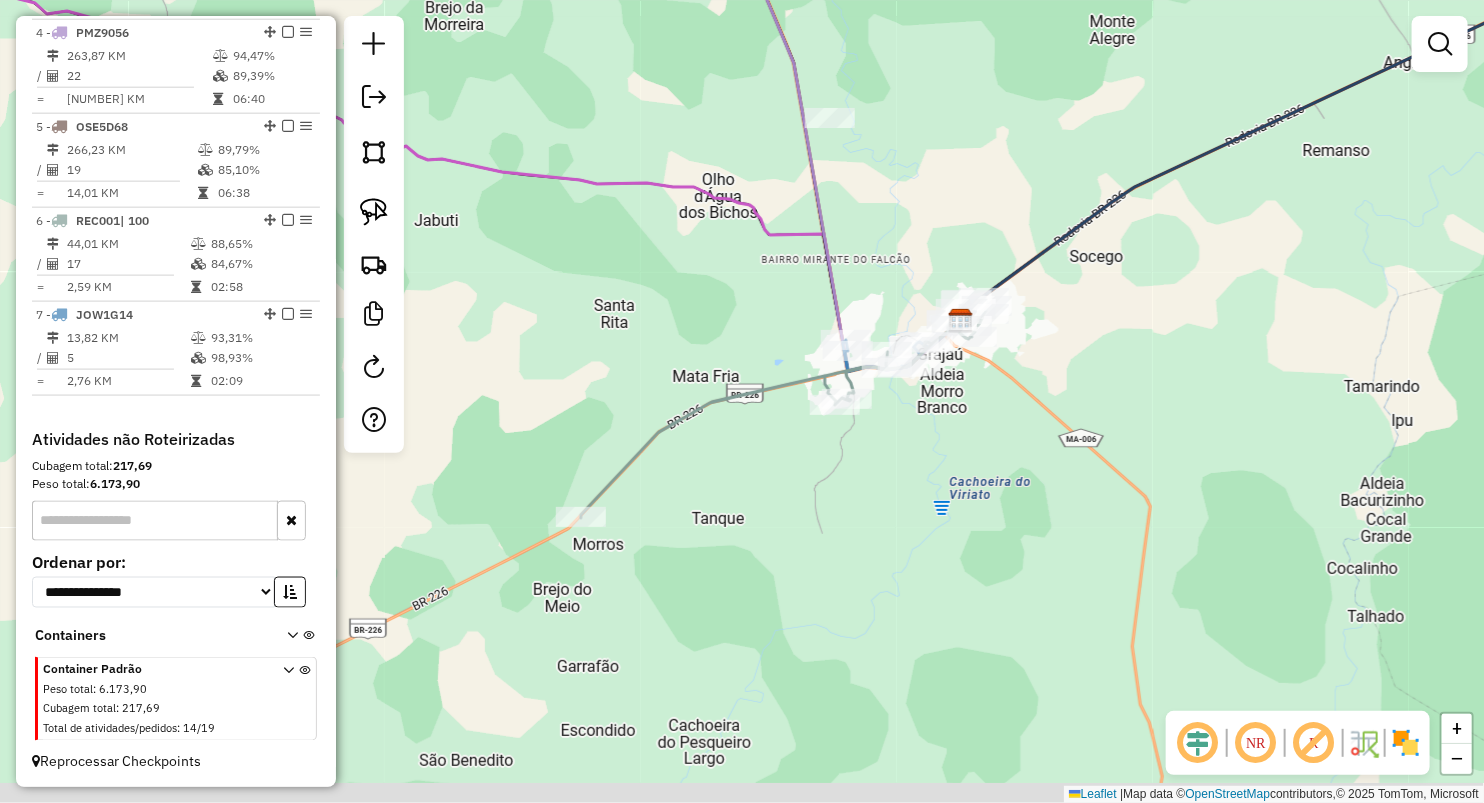 drag, startPoint x: 656, startPoint y: 490, endPoint x: 668, endPoint y: 460, distance: 32.31099 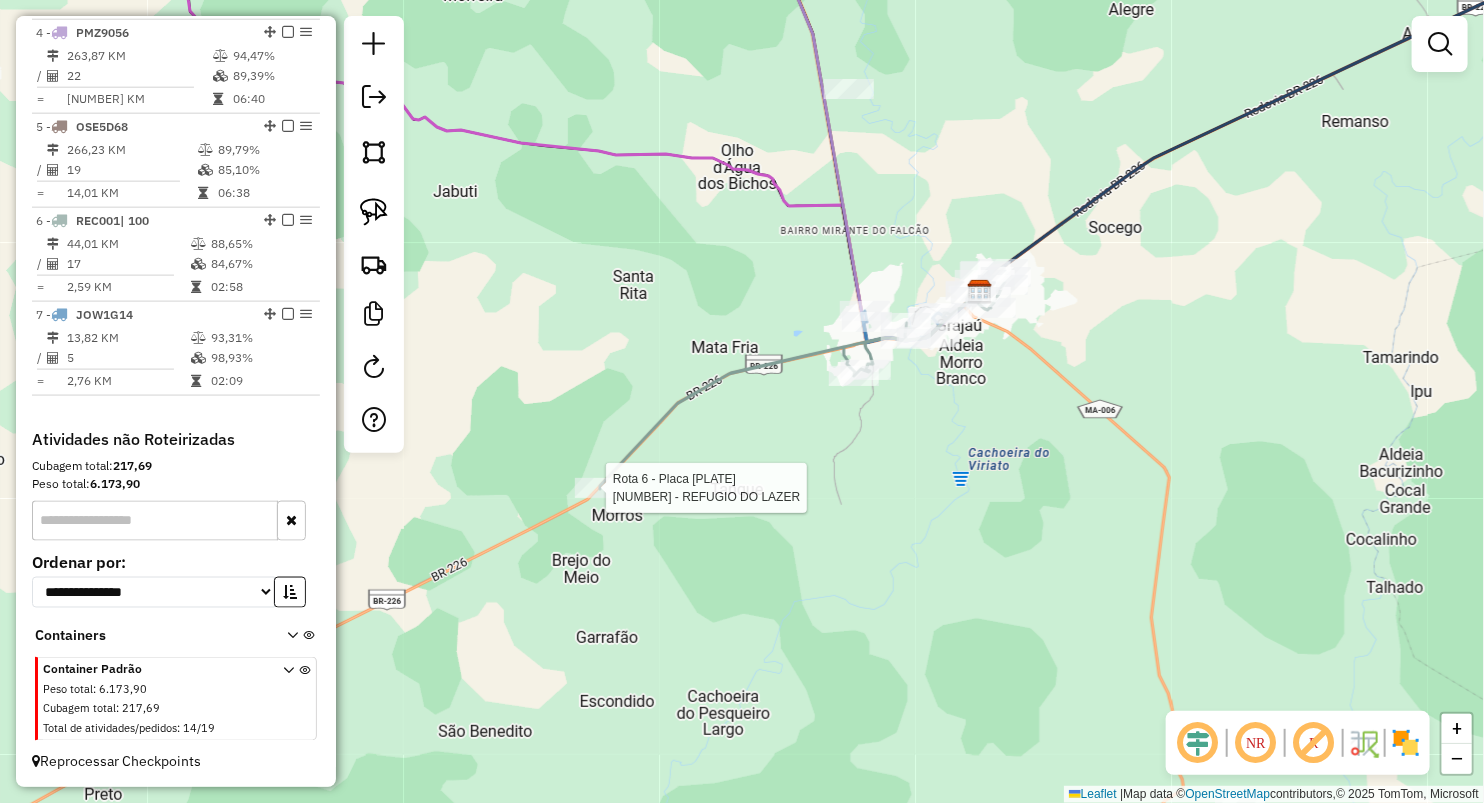 select on "**********" 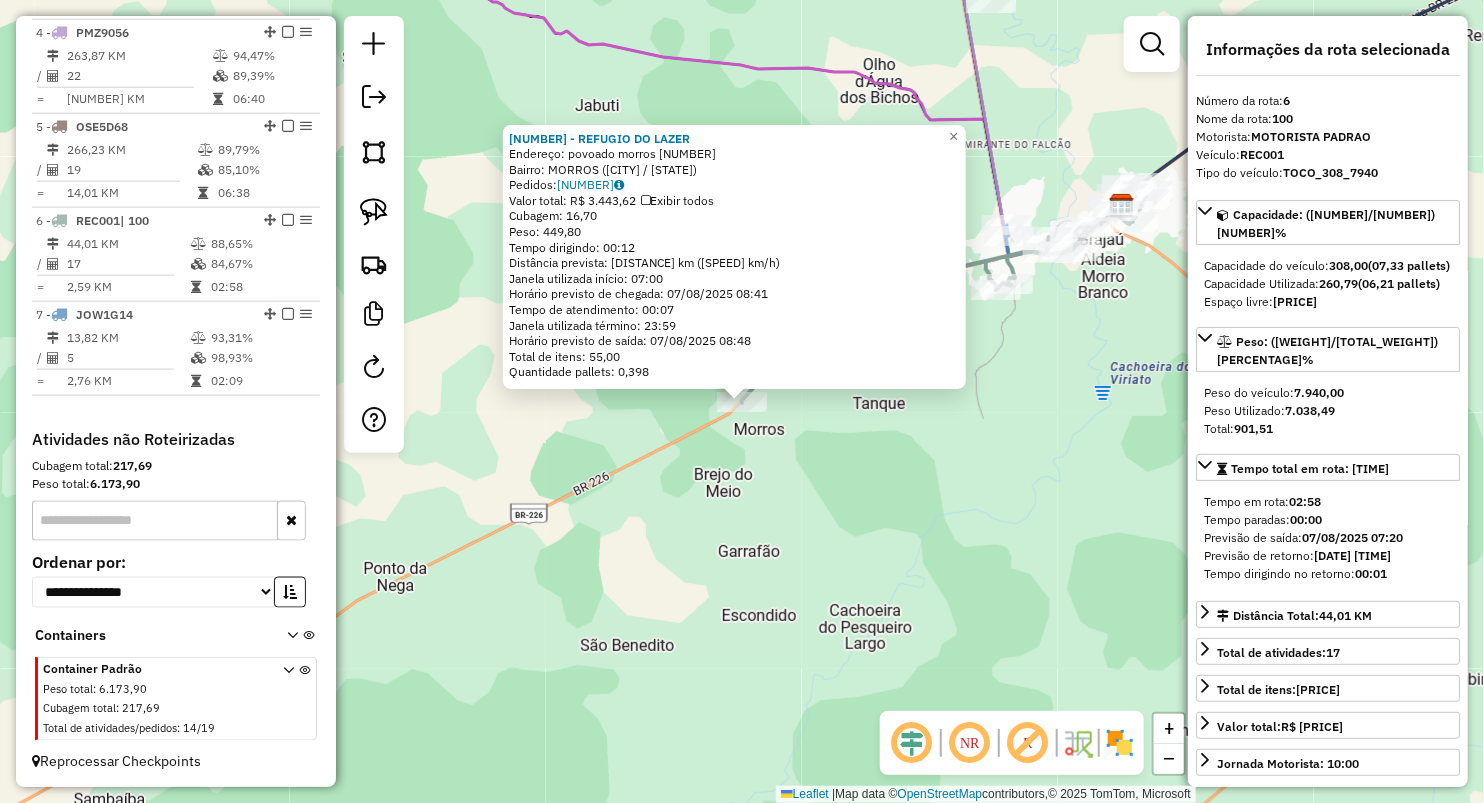 drag, startPoint x: 834, startPoint y: 481, endPoint x: 1104, endPoint y: 494, distance: 270.31277 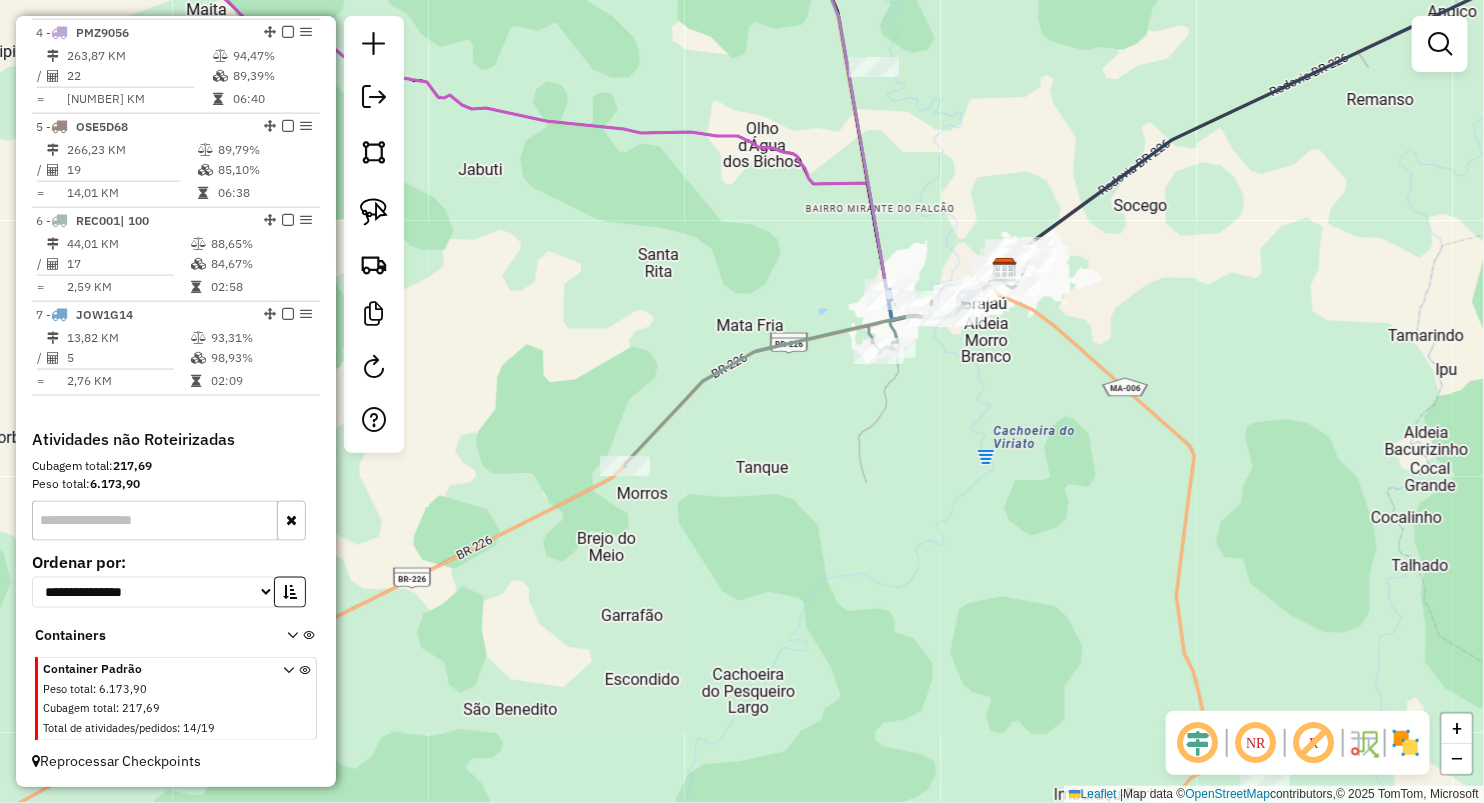 drag, startPoint x: 963, startPoint y: 375, endPoint x: 736, endPoint y: 418, distance: 231.03679 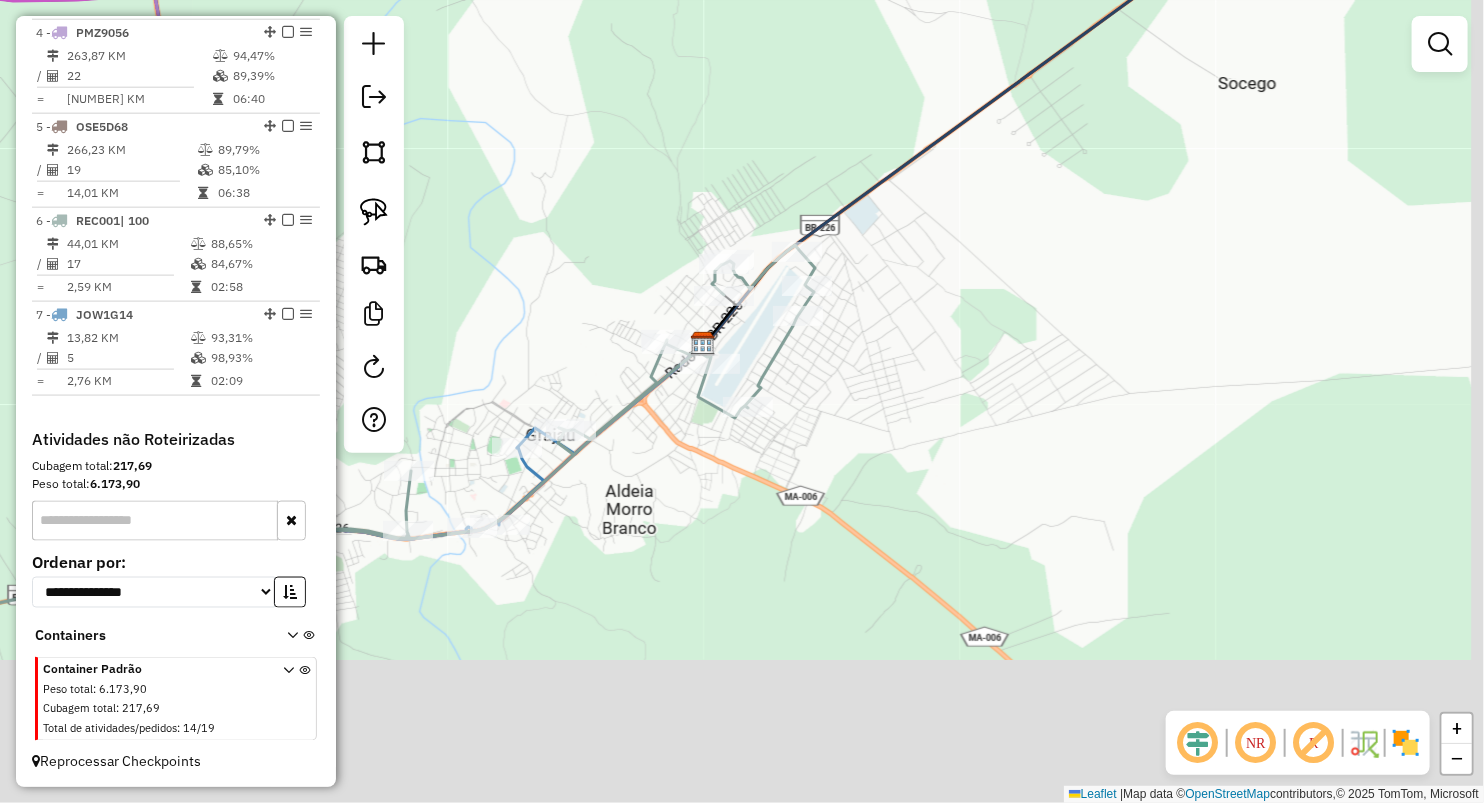 drag, startPoint x: 734, startPoint y: 389, endPoint x: 639, endPoint y: 202, distance: 209.74747 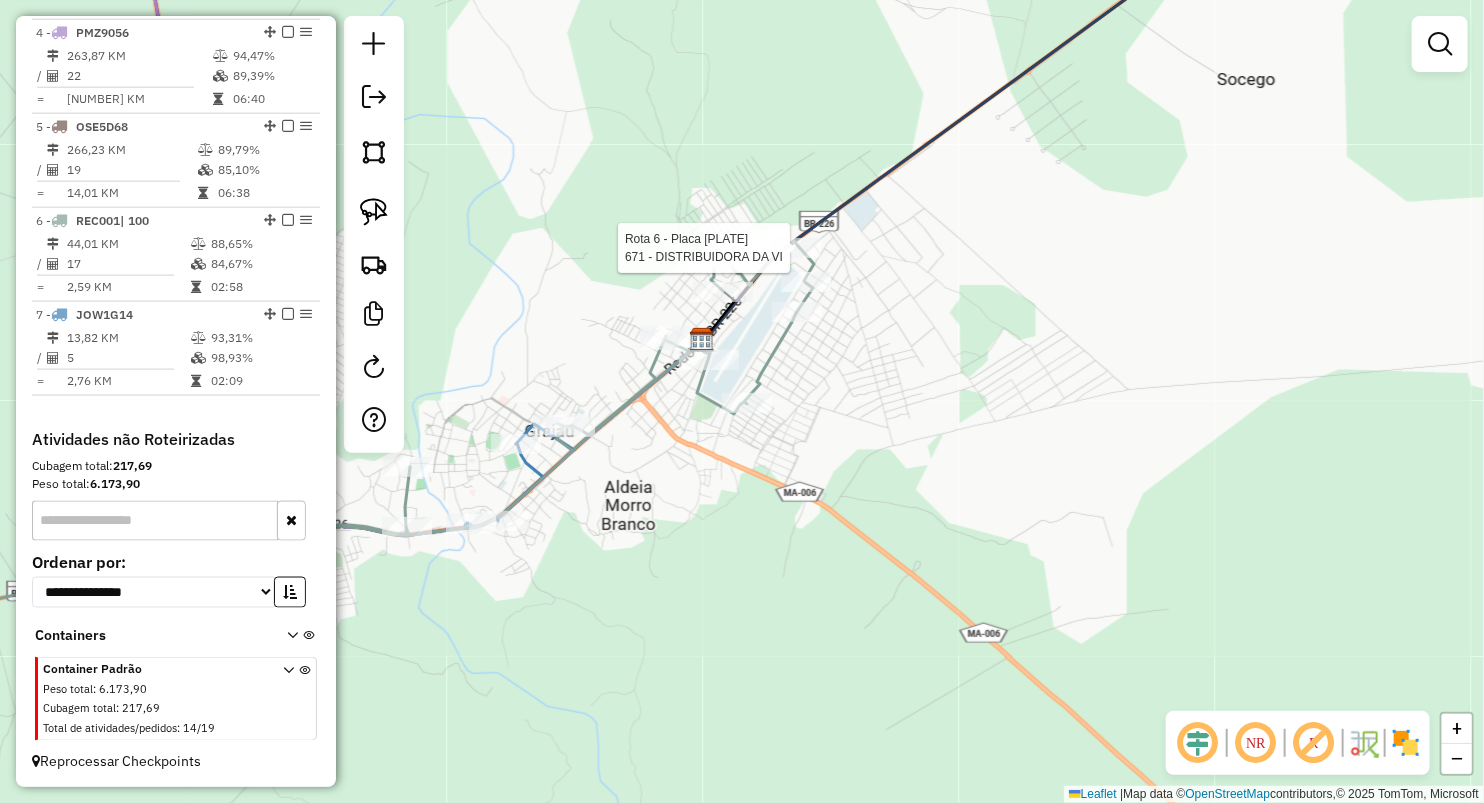 select on "**********" 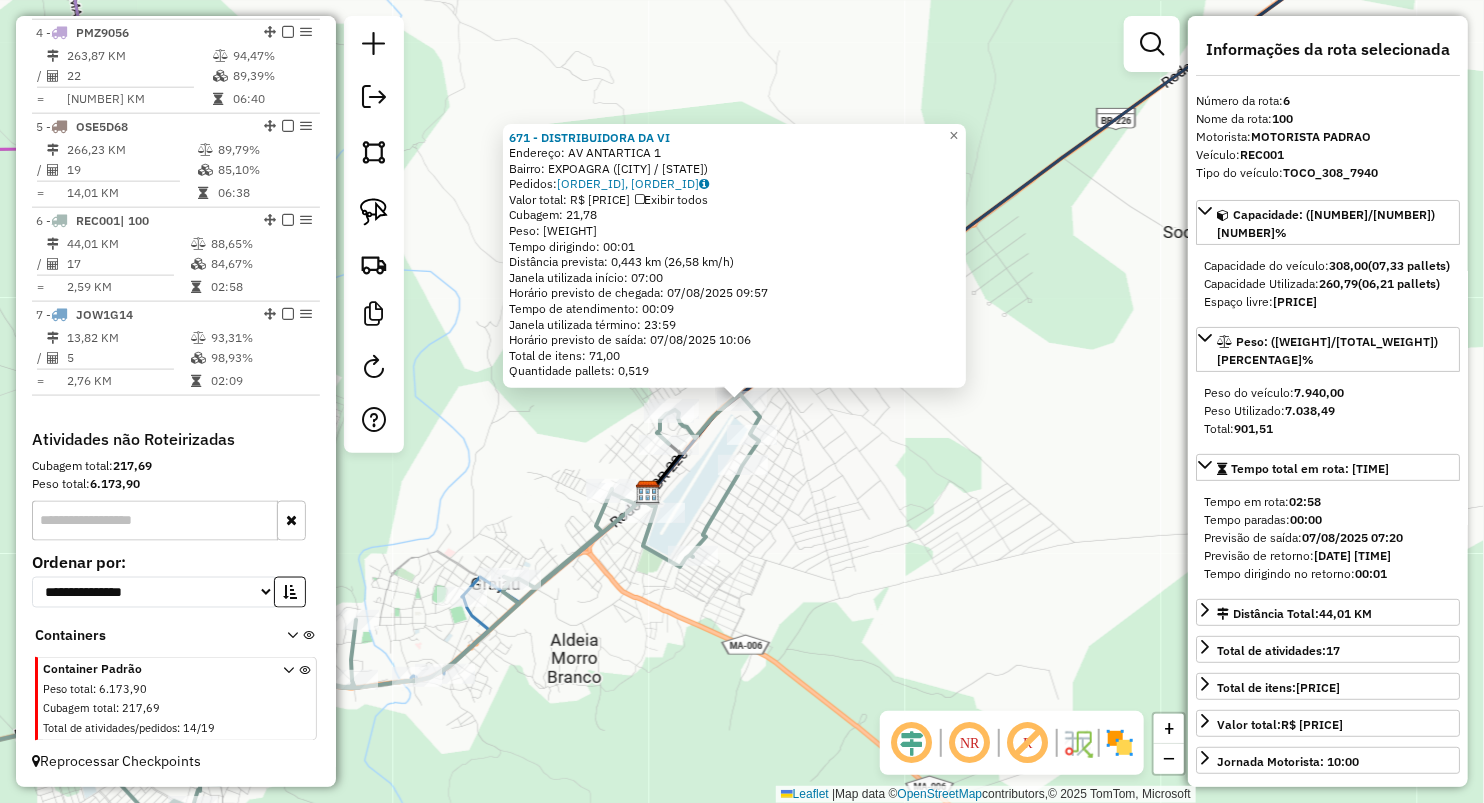 click on "671 - DISTRIBUIDORA  DA VI  Endereço:  AV ANTARTICA 1   Bairro: EXPOAGRA (GRAJAU / MA)   Pedidos:  06027297, 06027299   Valor total: R$ 4.577,10   Exibir todos   Cubagem: 21,78  Peso: 589,24  Tempo dirigindo: 00:01   Distância prevista: 0,443 km (26,58 km/h)   Janela utilizada início: 07:00   Horário previsto de chegada: 07/08/2025 09:57   Tempo de atendimento: 00:09   Janela utilizada término: 23:59   Horário previsto de saída: 07/08/2025 10:06   Total de itens: 71,00   Quantidade pallets: 0,519  × Janela de atendimento Grade de atendimento Capacidade Transportadoras Veículos Cliente Pedidos  Rotas Selecione os dias de semana para filtrar as janelas de atendimento  Seg   Ter   Qua   Qui   Sex   Sáb   Dom  Informe o período da janela de atendimento: De: Até:  Filtrar exatamente a janela do cliente  Considerar janela de atendimento padrão  Selecione os dias de semana para filtrar as grades de atendimento  Seg   Ter   Qua   Qui   Sex   Sáb   Dom   Clientes fora do dia de atendimento selecionado +" 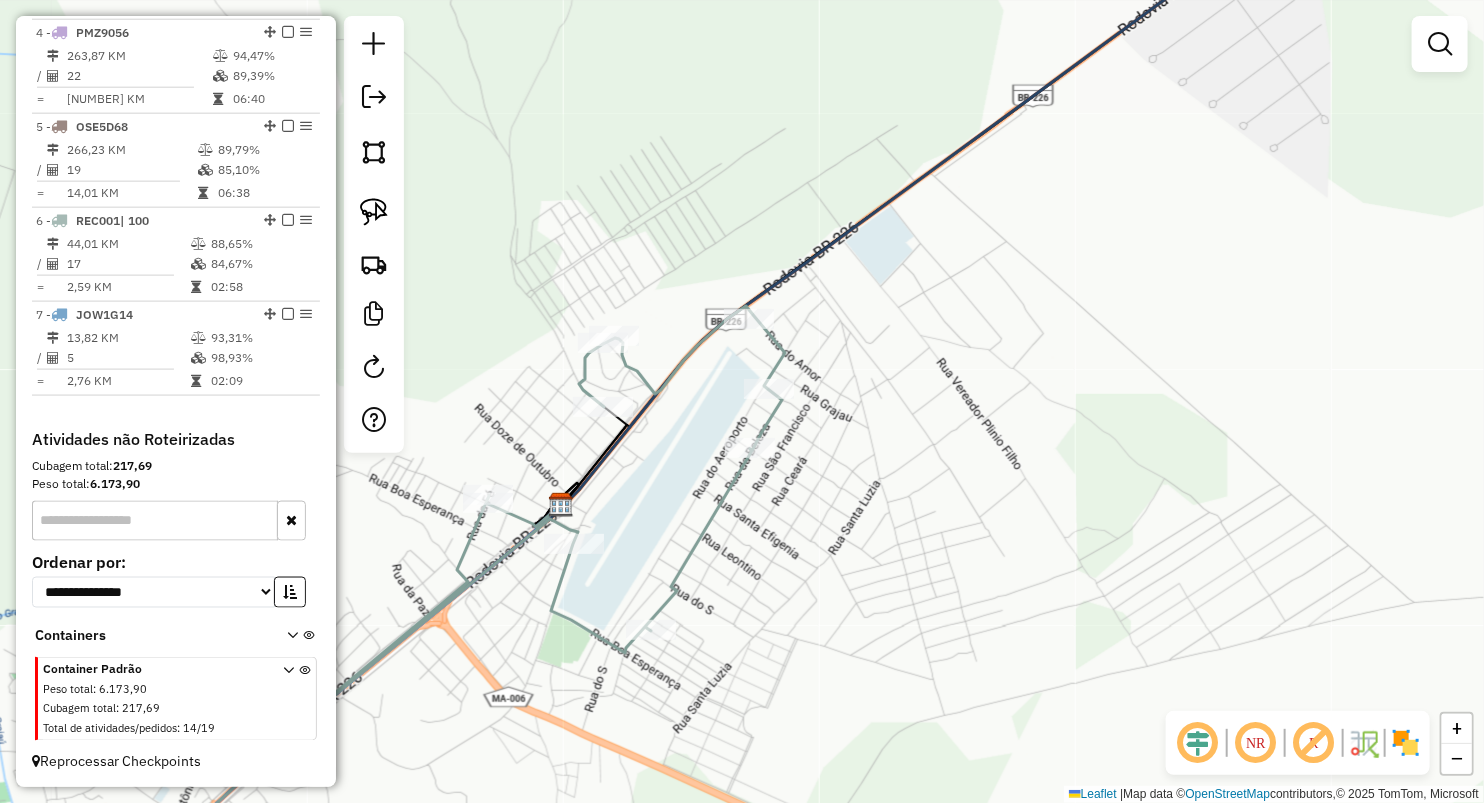 select on "**********" 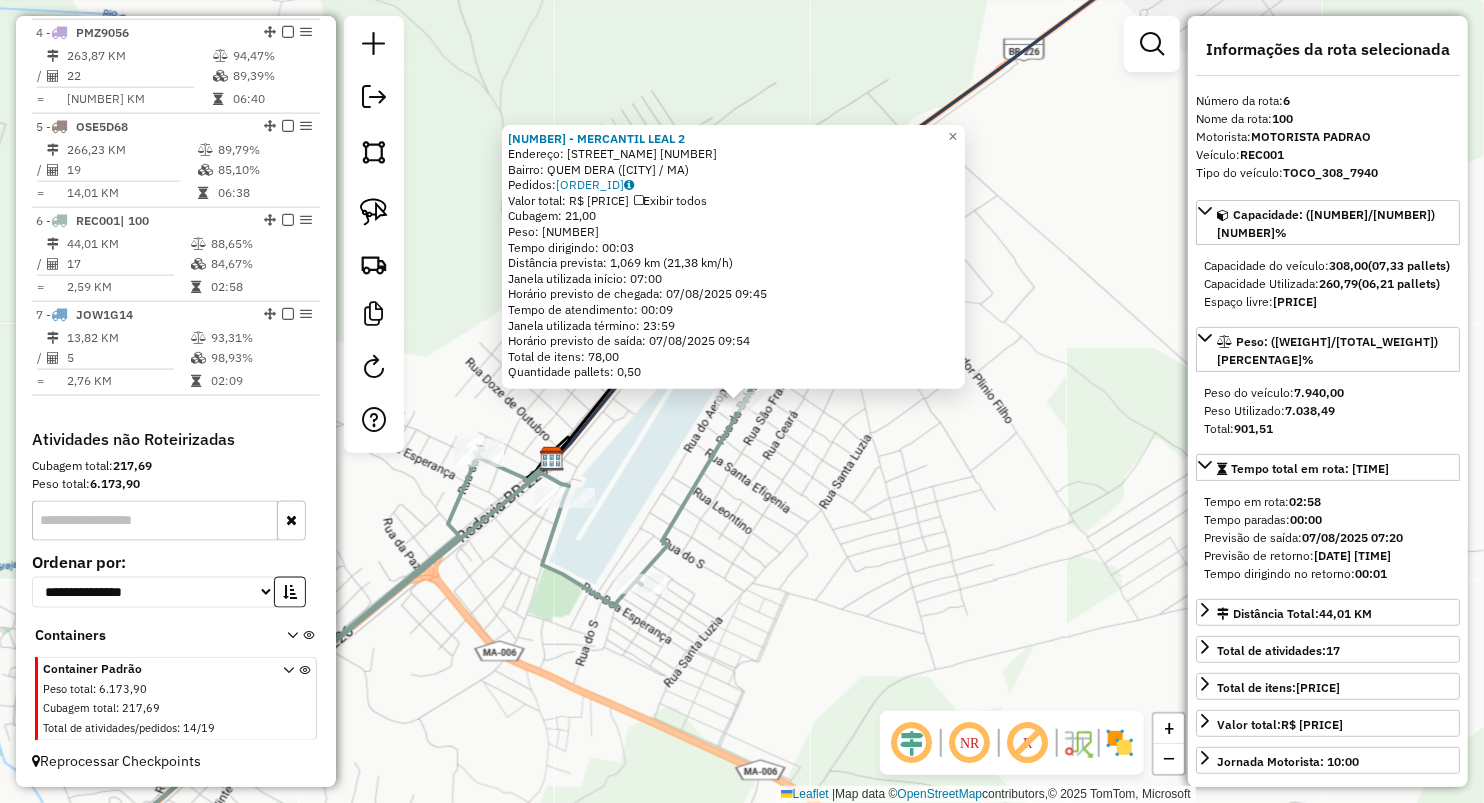 click on "756 - MERCANTIL LEAL 2  Endereço:  RUA DO AMOR 10   Bairro: QUEM DERA (GRAJAU / MA)   Pedidos:  06027481   Valor total: R$ 4.160,44   Exibir todos   Cubagem: 21,00  Peso: 572,64  Tempo dirigindo: 00:03   Distância prevista: 1,069 km (21,38 km/h)   Janela utilizada início: 07:00   Horário previsto de chegada: 07/08/2025 09:45   Tempo de atendimento: 00:09   Janela utilizada término: 23:59   Horário previsto de saída: 07/08/2025 09:54   Total de itens: 78,00   Quantidade pallets: 0,50  × Janela de atendimento Grade de atendimento Capacidade Transportadoras Veículos Cliente Pedidos  Rotas Selecione os dias de semana para filtrar as janelas de atendimento  Seg   Ter   Qua   Qui   Sex   Sáb   Dom  Informe o período da janela de atendimento: De: Até:  Filtrar exatamente a janela do cliente  Considerar janela de atendimento padrão  Selecione os dias de semana para filtrar as grades de atendimento  Seg   Ter   Qua   Qui   Sex   Sáb   Dom   Considerar clientes sem dia de atendimento cadastrado  De:  De:" 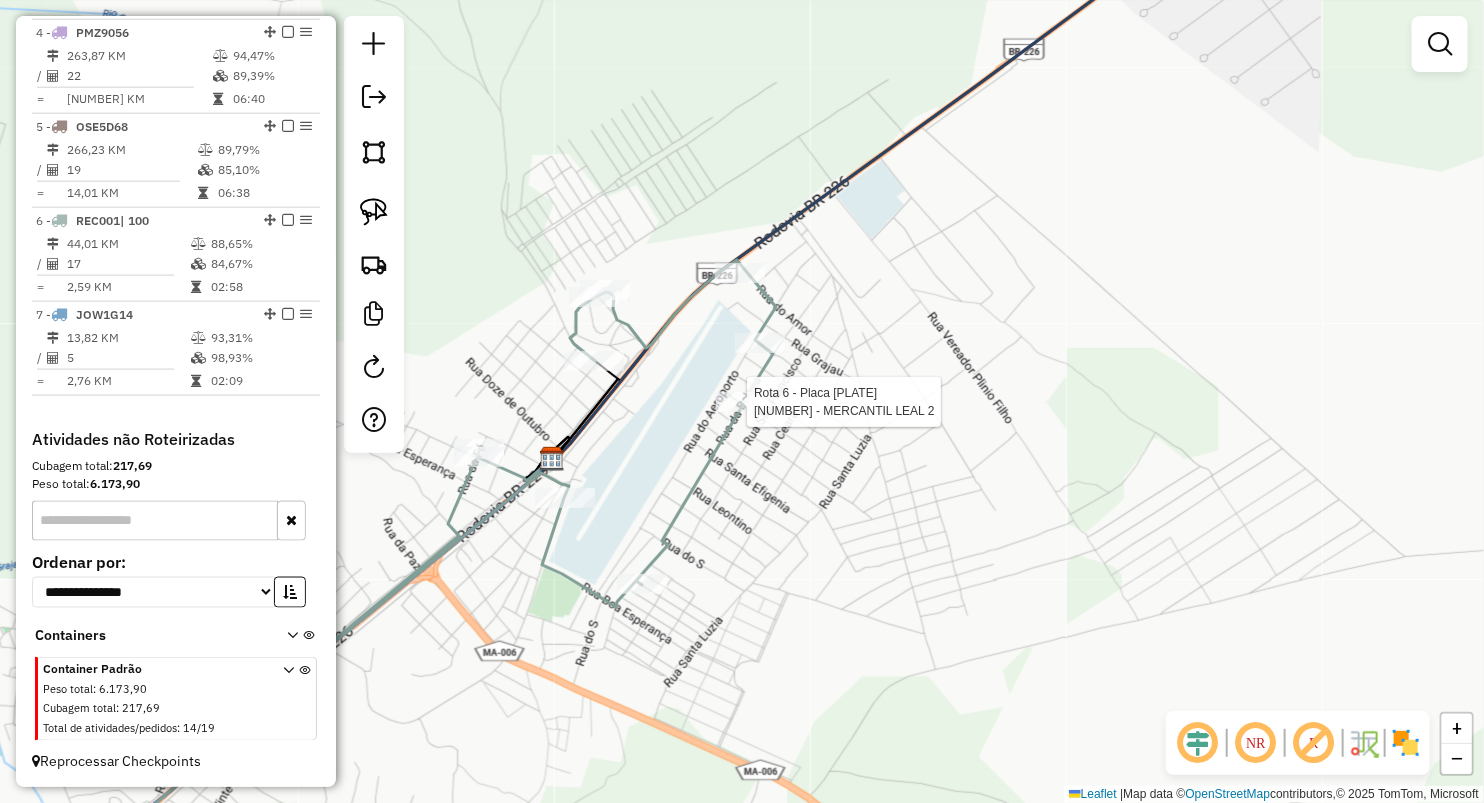 select on "**********" 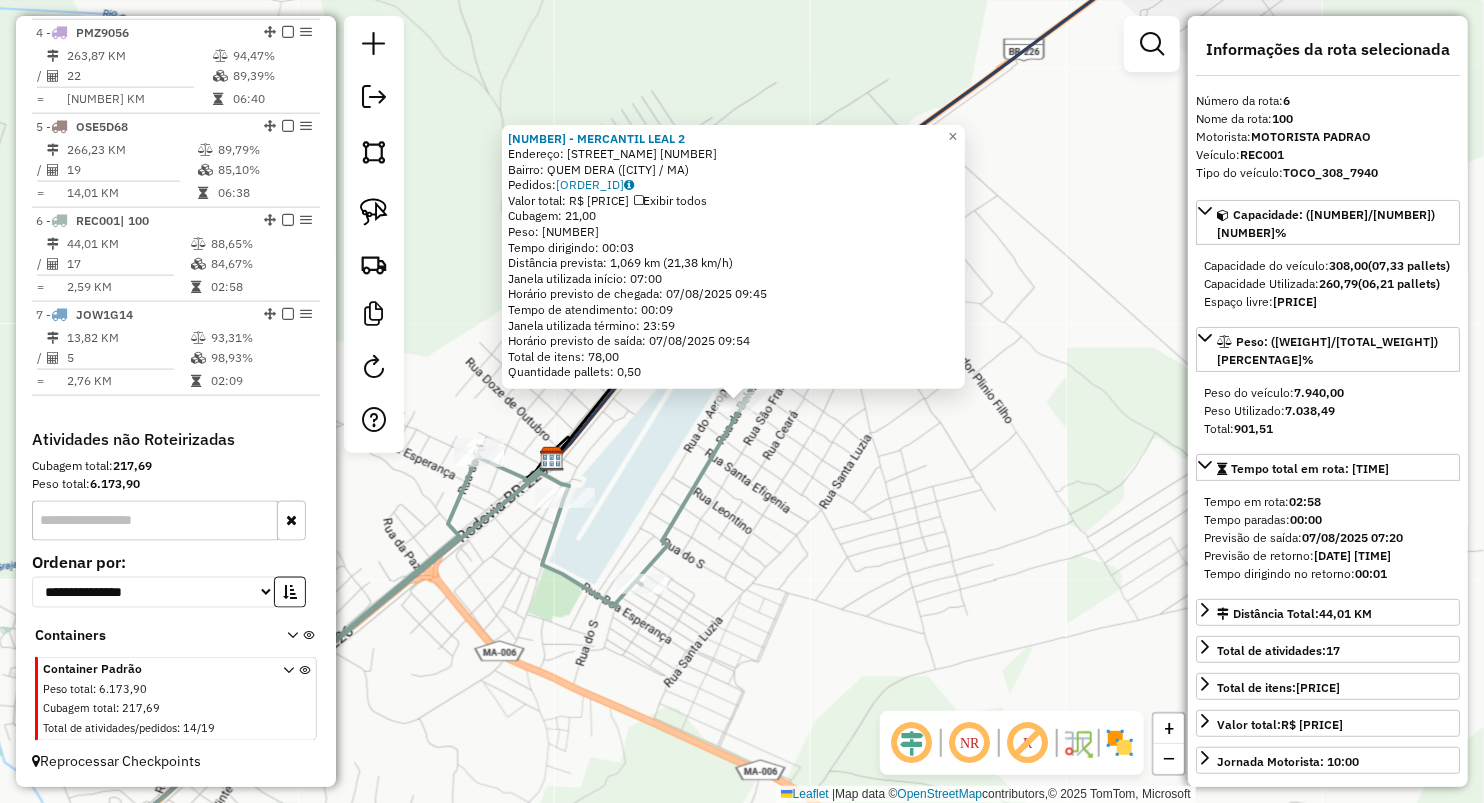 click on "756 - MERCANTIL LEAL 2  Endereço:  RUA DO AMOR 10   Bairro: QUEM DERA (GRAJAU / MA)   Pedidos:  06027481   Valor total: R$ 4.160,44   Exibir todos   Cubagem: 21,00  Peso: 572,64  Tempo dirigindo: 00:03   Distância prevista: 1,069 km (21,38 km/h)   Janela utilizada início: 07:00   Horário previsto de chegada: 07/08/2025 09:45   Tempo de atendimento: 00:09   Janela utilizada término: 23:59   Horário previsto de saída: 07/08/2025 09:54   Total de itens: 78,00   Quantidade pallets: 0,50  × Janela de atendimento Grade de atendimento Capacidade Transportadoras Veículos Cliente Pedidos  Rotas Selecione os dias de semana para filtrar as janelas de atendimento  Seg   Ter   Qua   Qui   Sex   Sáb   Dom  Informe o período da janela de atendimento: De: Até:  Filtrar exatamente a janela do cliente  Considerar janela de atendimento padrão  Selecione os dias de semana para filtrar as grades de atendimento  Seg   Ter   Qua   Qui   Sex   Sáb   Dom   Considerar clientes sem dia de atendimento cadastrado  De:  De:" 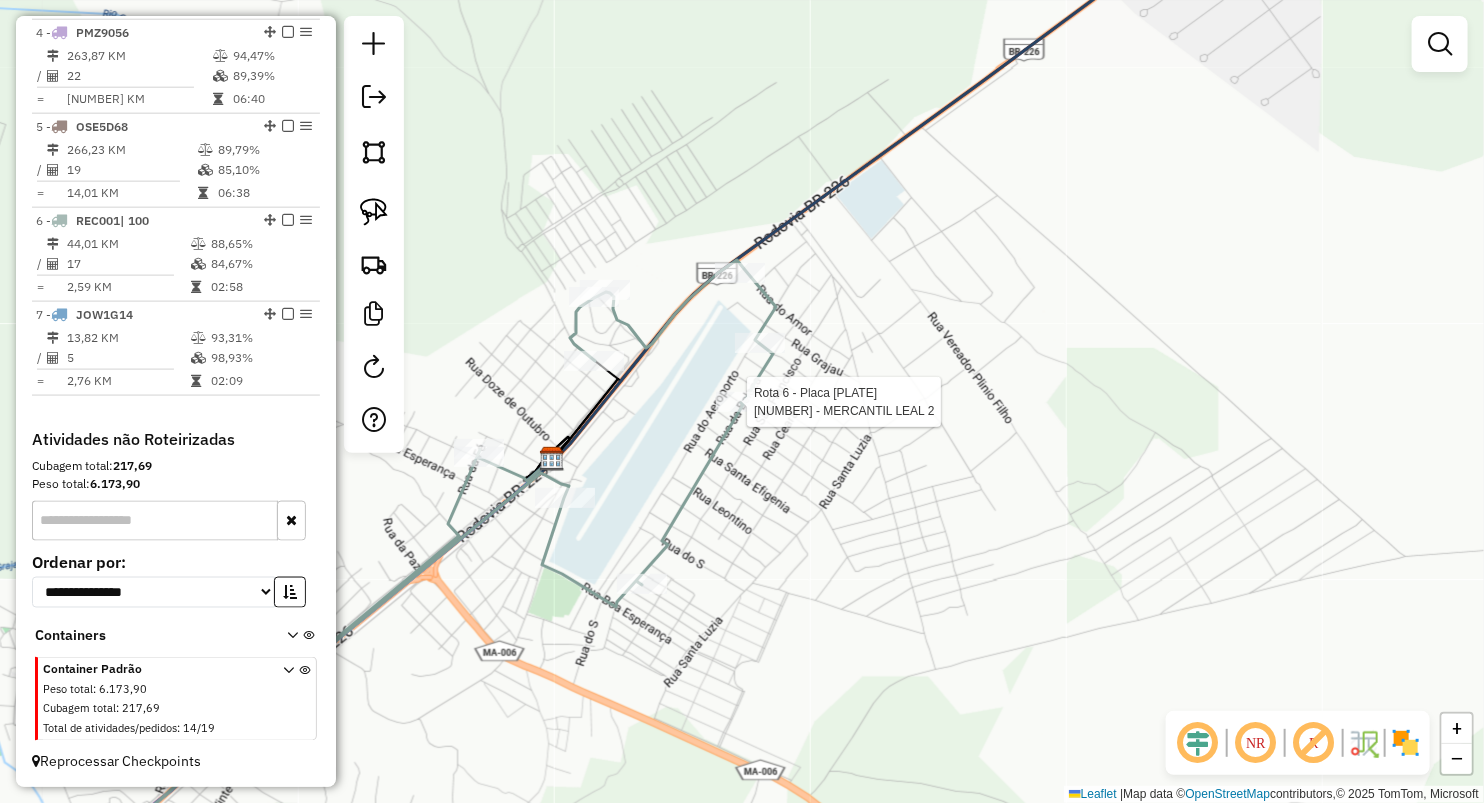 select on "**********" 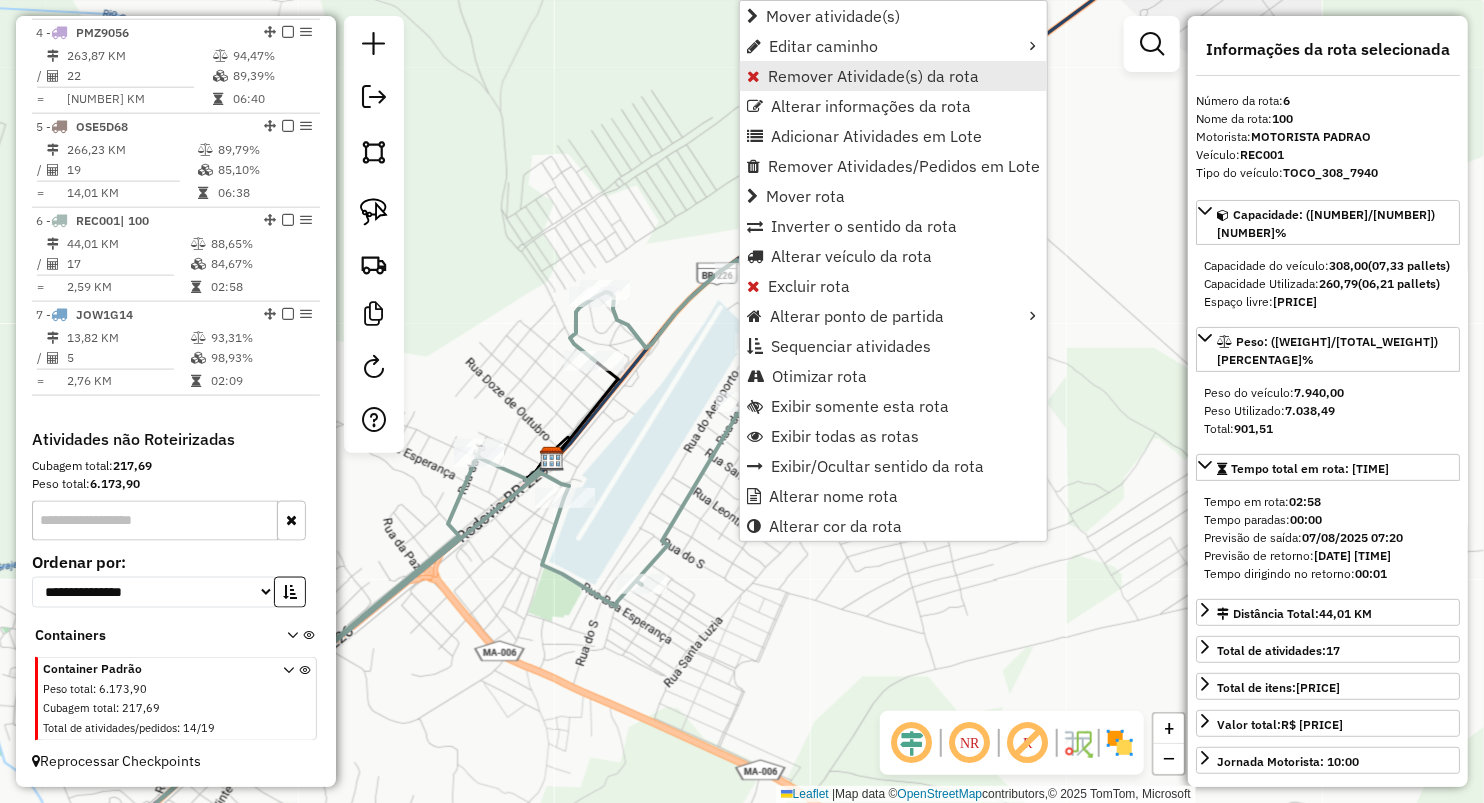 click on "Remover Atividade(s) da rota" at bounding box center (873, 76) 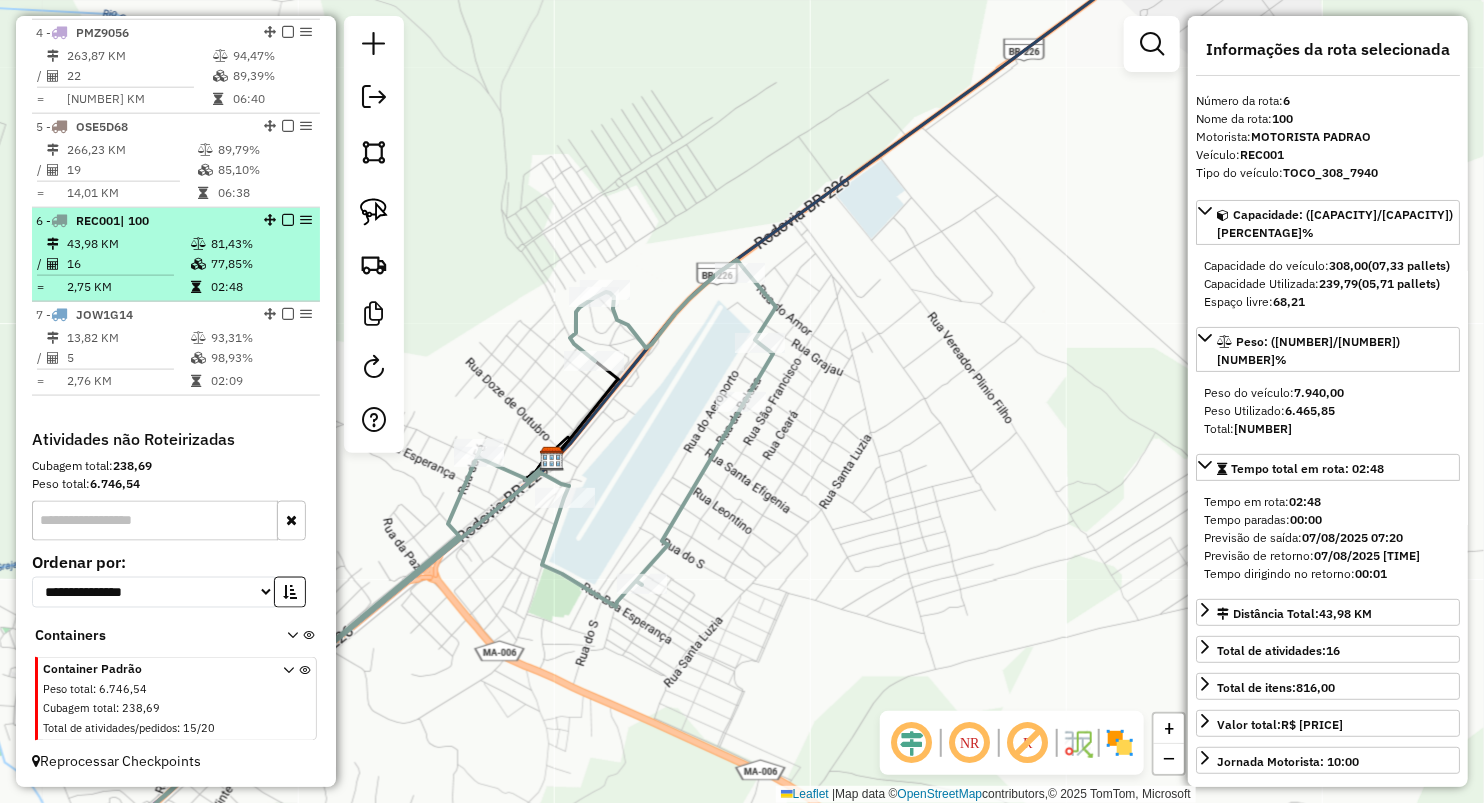 click on "2,75 KM" at bounding box center (128, 287) 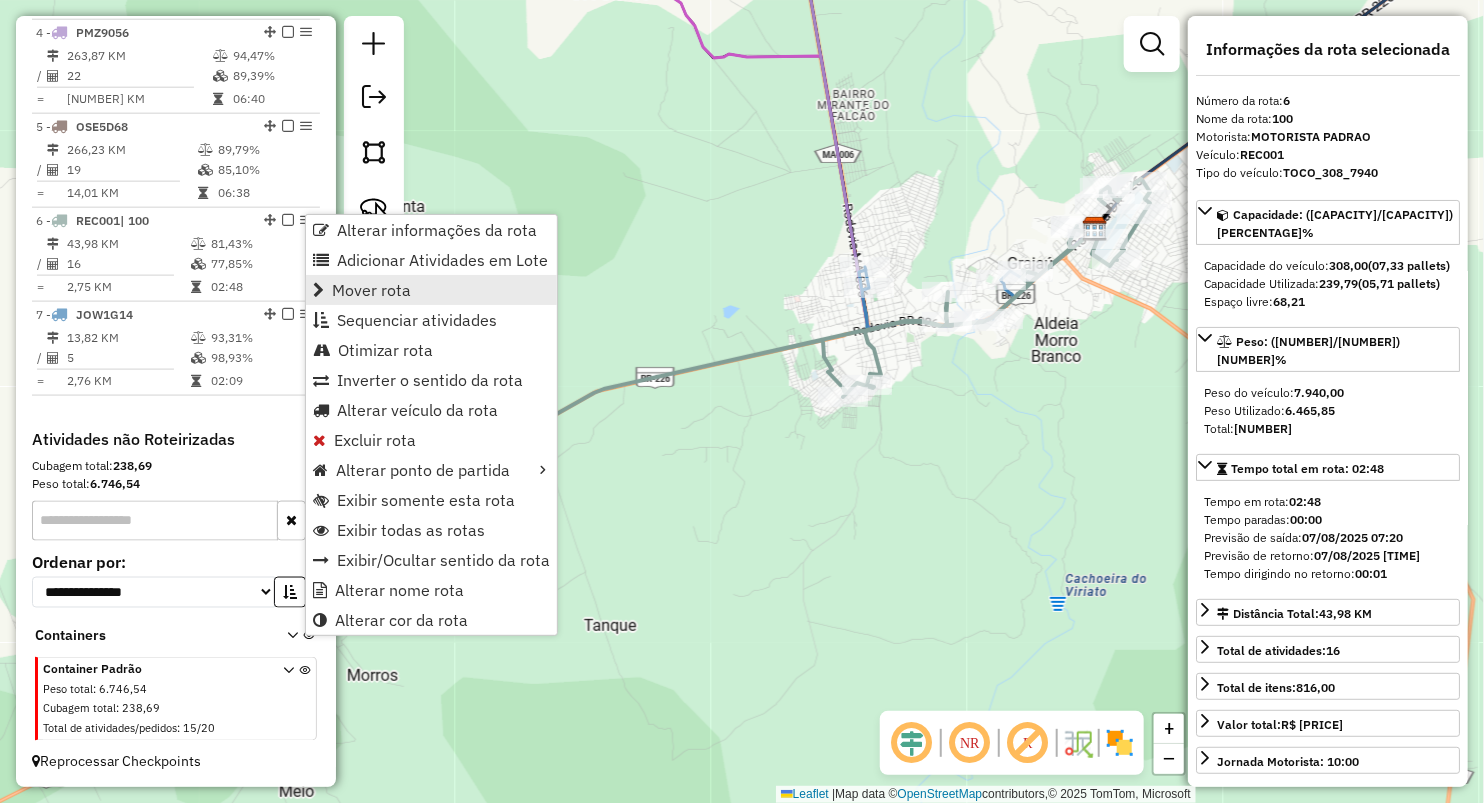 click on "Mover rota" at bounding box center (431, 290) 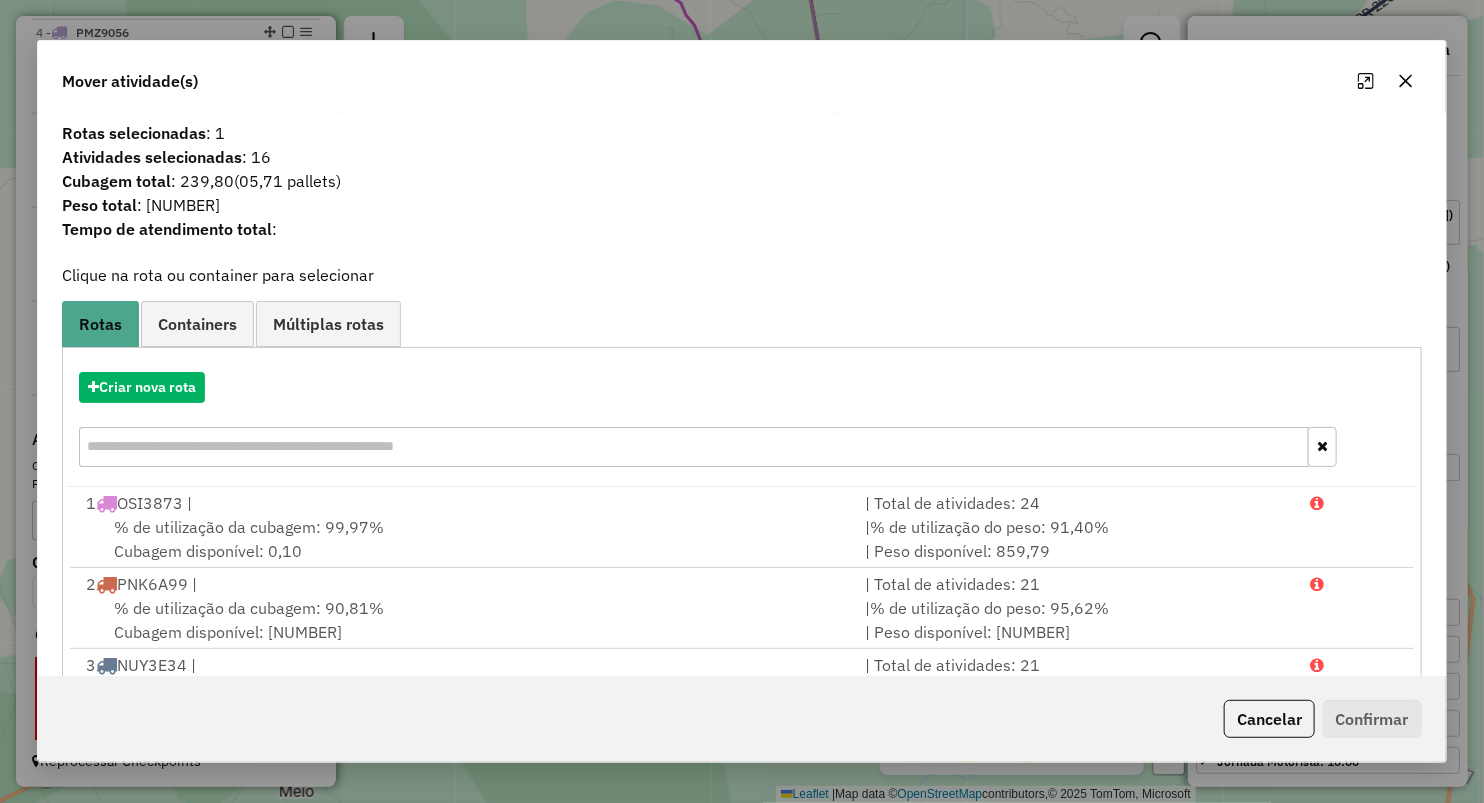 click on "Aguarde...  Pop-up bloqueado!  Seu navegador bloqueou automáticamente a abertura de uma nova janela.   Acesse as configurações e adicione o endereço do sistema a lista de permissão.   Fechar  Informações da Sessão 976179 - 07/08/2025     Criação: 06/08/2025 18:43   Depósito:  M4K GRAJAU  Total de rotas:  7  Distância Total:  1.273,77 km  Tempo total:  37:36  Valor total:  R$ 407.388,86  - Total roteirizado:  R$ 355.767,07  - Total não roteirizado:  R$ 51.621,79  Total de Atividades Roteirizadas:  128  Total de Pedidos Roteirizados:  173  Peso total roteirizado:  51.790,99  Cubagem total roteirizado:  1.914,25  Total de Atividades não Roteirizadas:  15  Total de Pedidos não Roteirizados:  20 Total de caixas por viagem:  1.914,25 /   7 =  273,46 Média de Atividades por viagem:  128 /   7 =  18,29 Ocupação média da frota:  93,89%   Rotas vários dias:  0  Clientes Priorizados NR:  0 Rotas  Recargas: 2   Ver rotas   Ver veículos  Finalizar todas as rotas   1 -       OSI3873   225,78 KM  /" at bounding box center [742, 401] 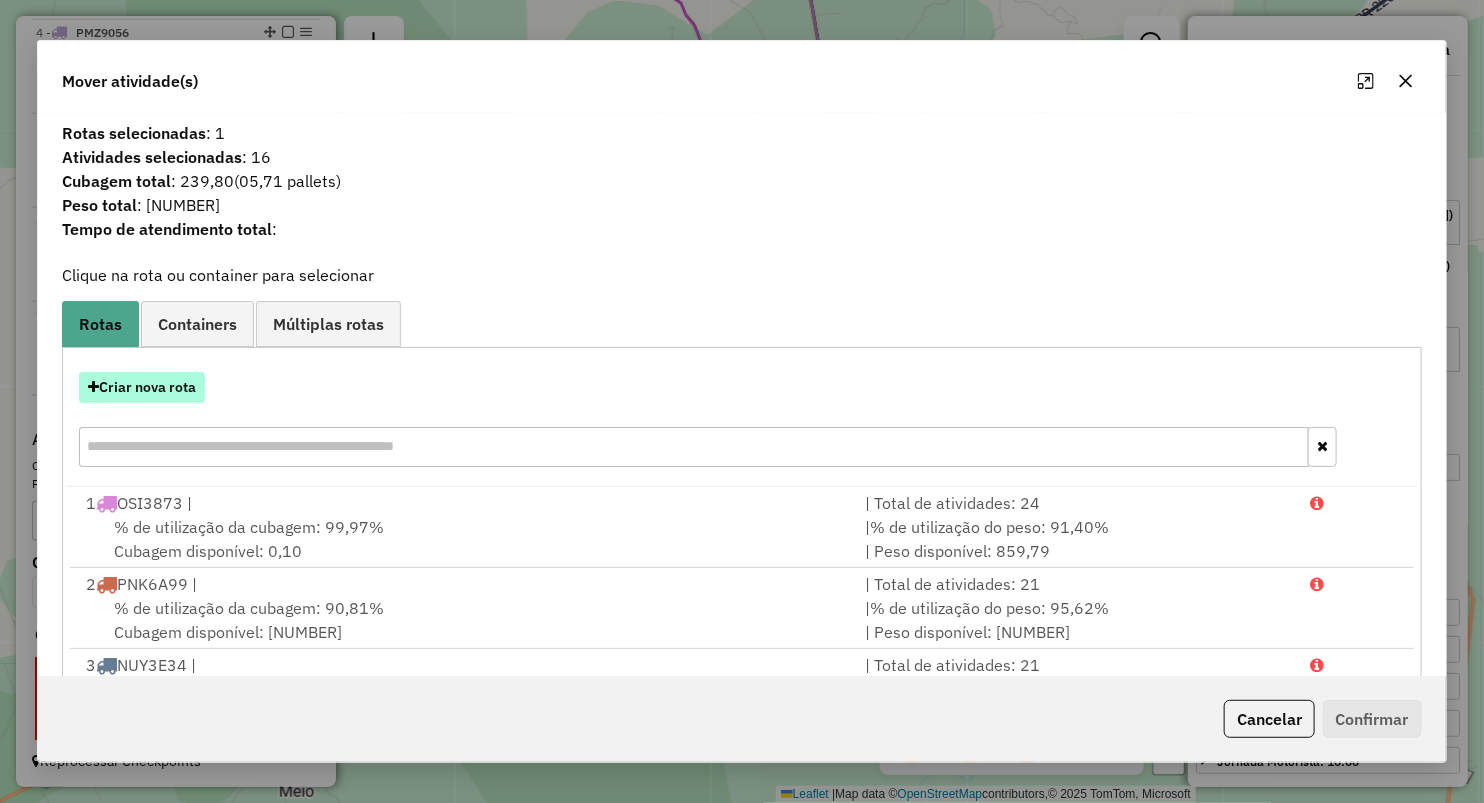click on "Criar nova rota" at bounding box center [142, 387] 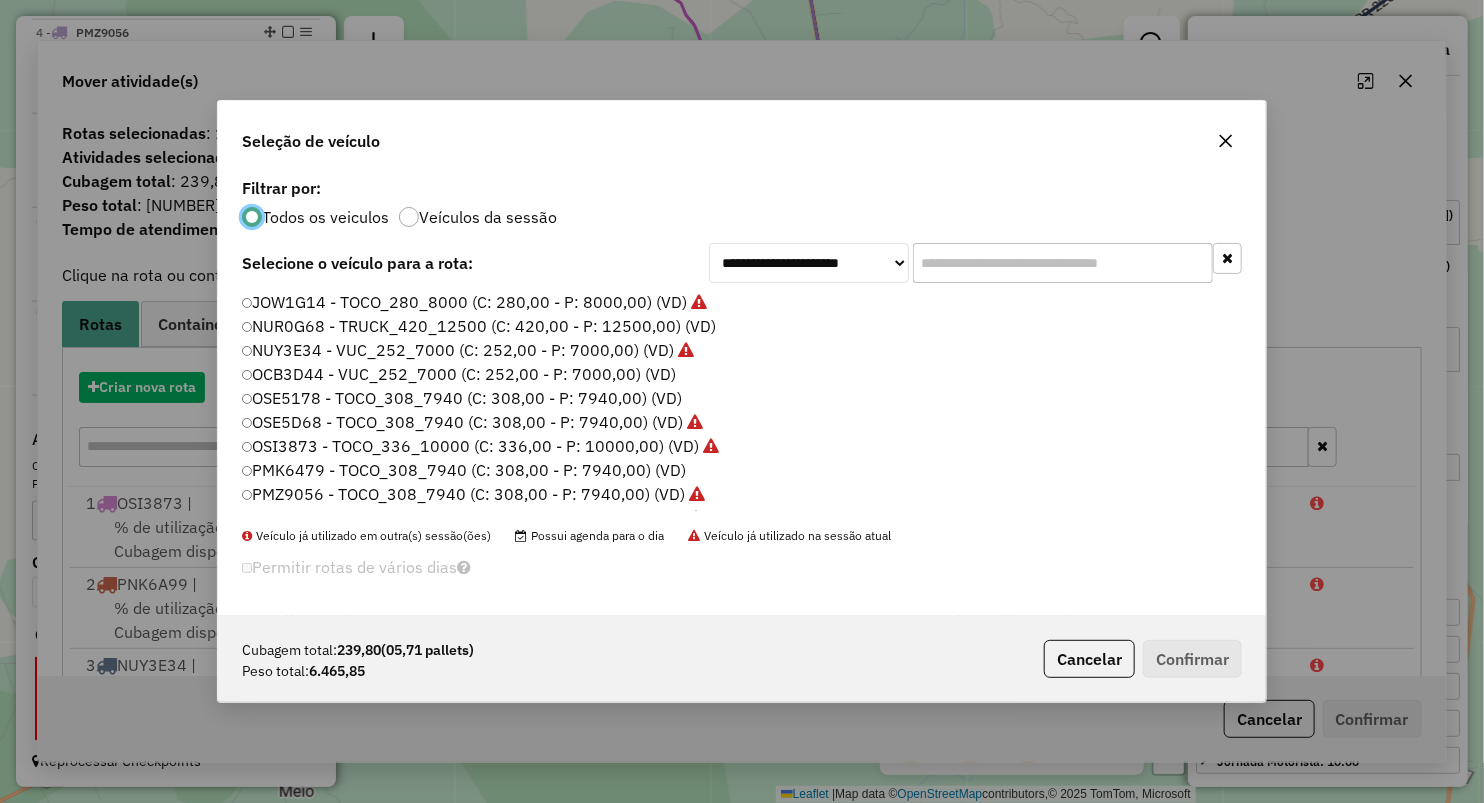 scroll, scrollTop: 10, scrollLeft: 6, axis: both 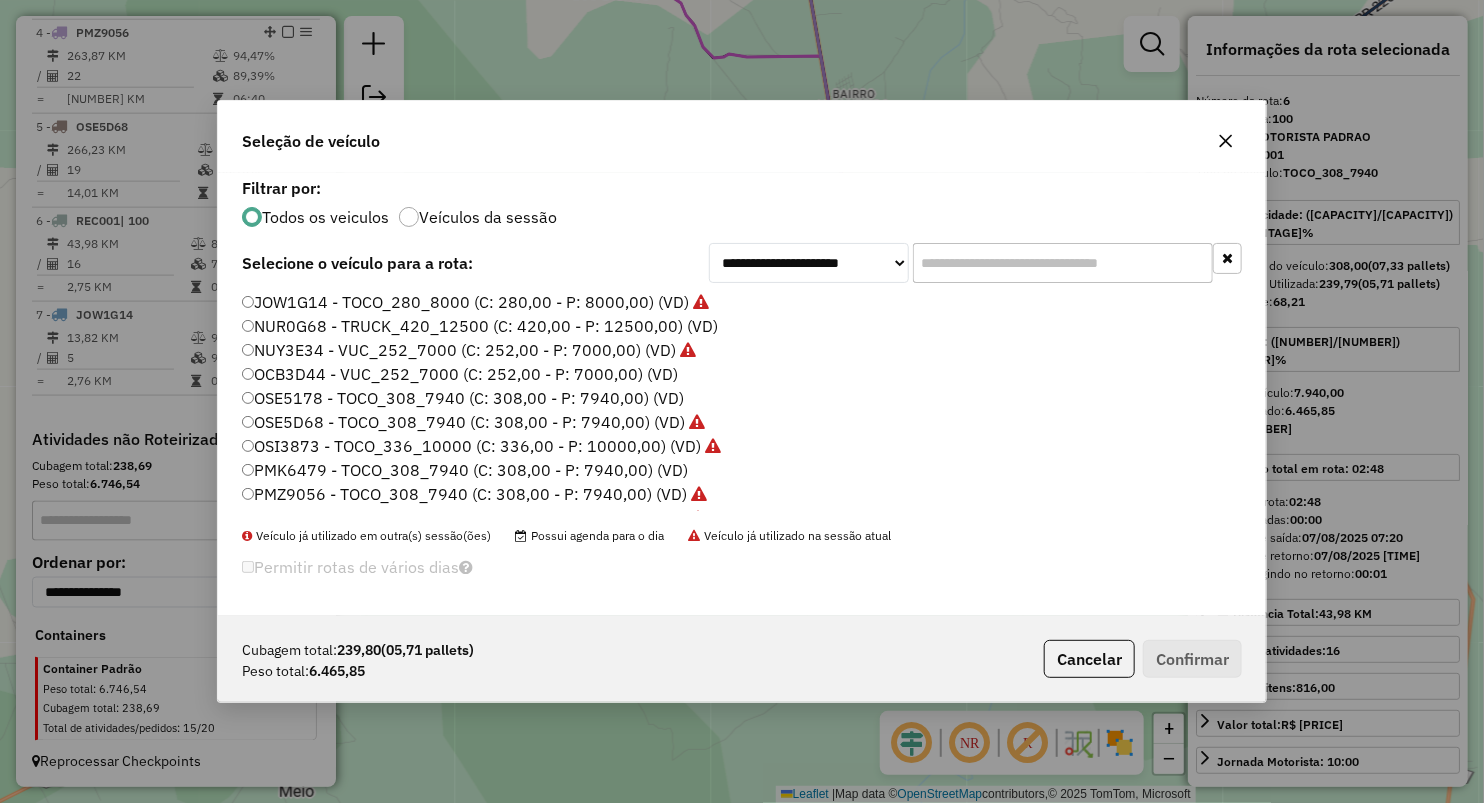 click on "OCB3D44 - VUC_252_7000 (C: 252,00 - P: 7000,00) (VD)" 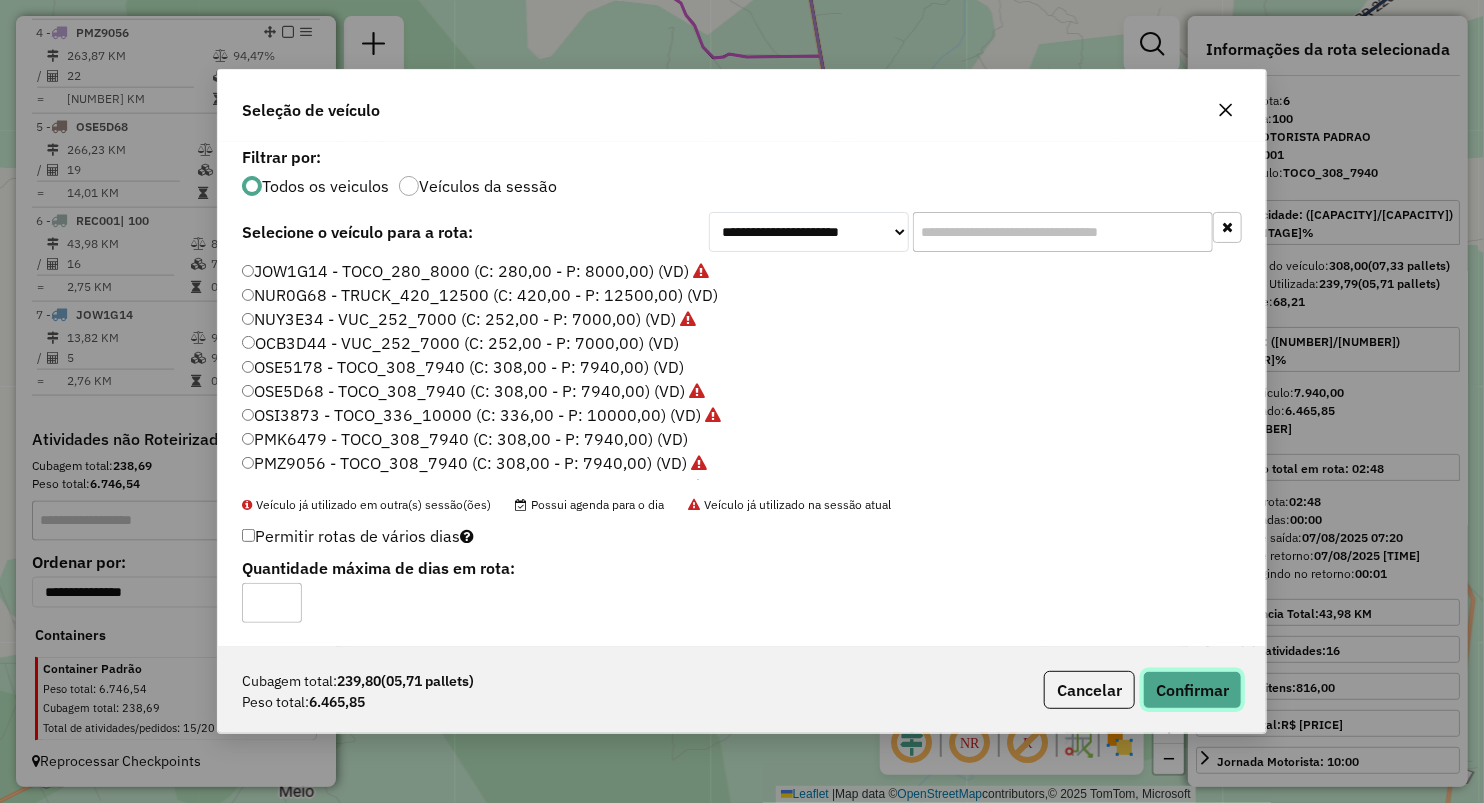 click on "Confirmar" 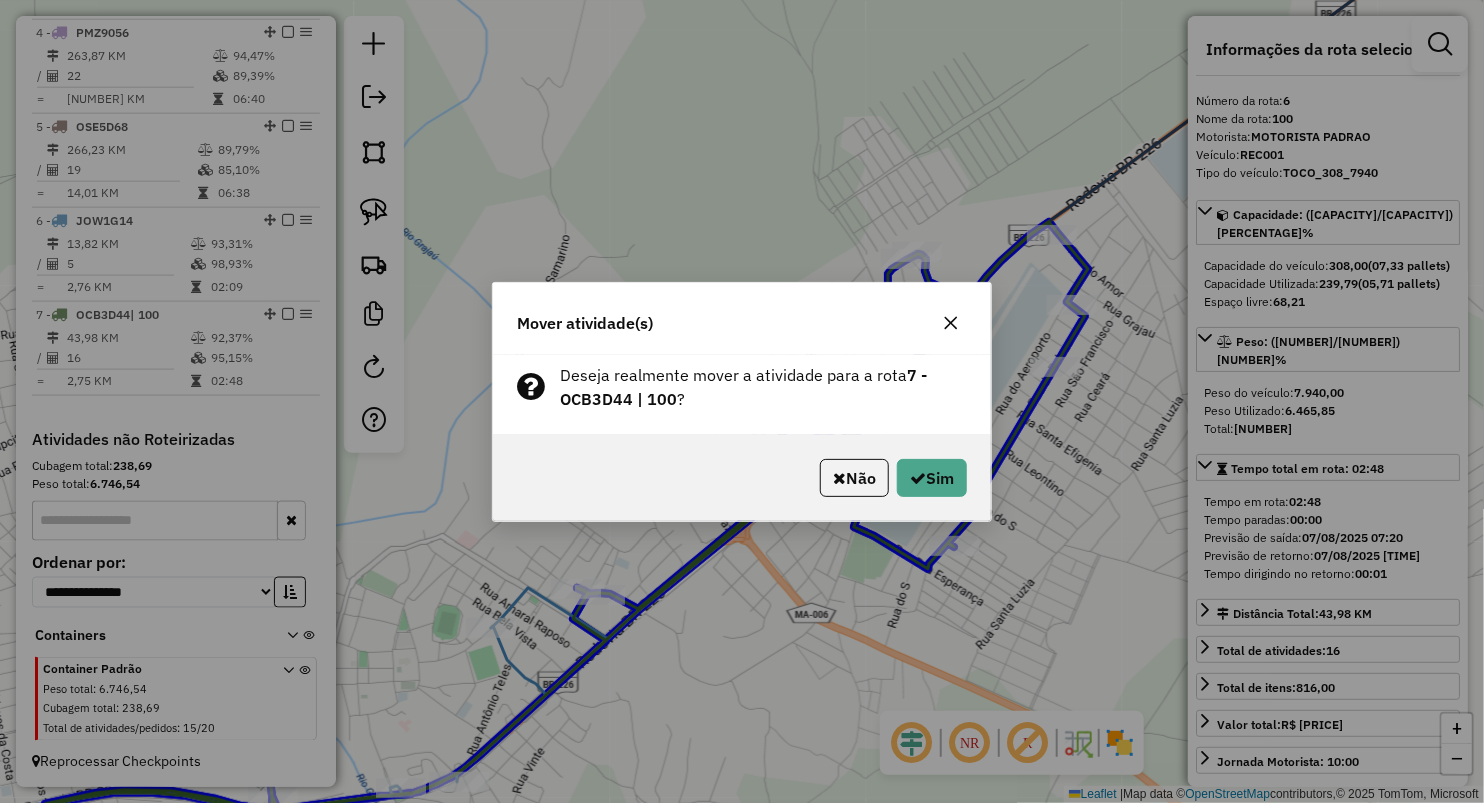 click 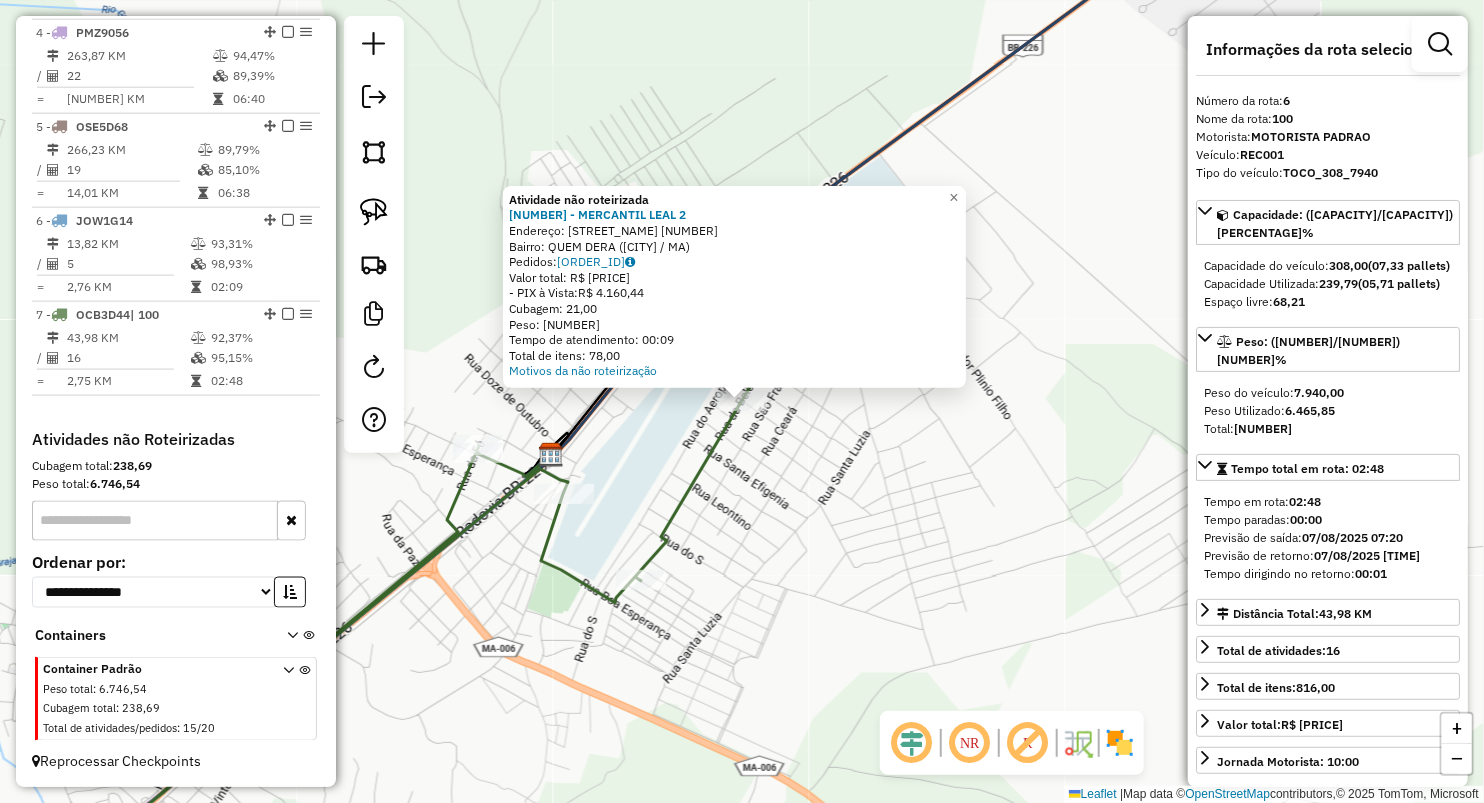 click on "Atividade não roteirizada 756 - MERCANTIL LEAL 2  Endereço:  RUA DO AMOR 10   Bairro: QUEM DERA (GRAJAU / MA)   Pedidos:  06027481   Valor total: R$ 4.160,44   - PIX à Vista:  R$ 4.160,44   Cubagem: 21,00   Peso: 572,64   Tempo de atendimento: 00:09   Total de itens: 78,00  Motivos da não roteirização × Janela de atendimento Grade de atendimento Capacidade Transportadoras Veículos Cliente Pedidos  Rotas Selecione os dias de semana para filtrar as janelas de atendimento  Seg   Ter   Qua   Qui   Sex   Sáb   Dom  Informe o período da janela de atendimento: De: Até:  Filtrar exatamente a janela do cliente  Considerar janela de atendimento padrão  Selecione os dias de semana para filtrar as grades de atendimento  Seg   Ter   Qua   Qui   Sex   Sáb   Dom   Considerar clientes sem dia de atendimento cadastrado  Clientes fora do dia de atendimento selecionado Filtrar as atividades entre os valores definidos abaixo:  Peso mínimo:   Peso máximo:   Cubagem mínima:   Cubagem máxima:   De:   Até:   De:  +" 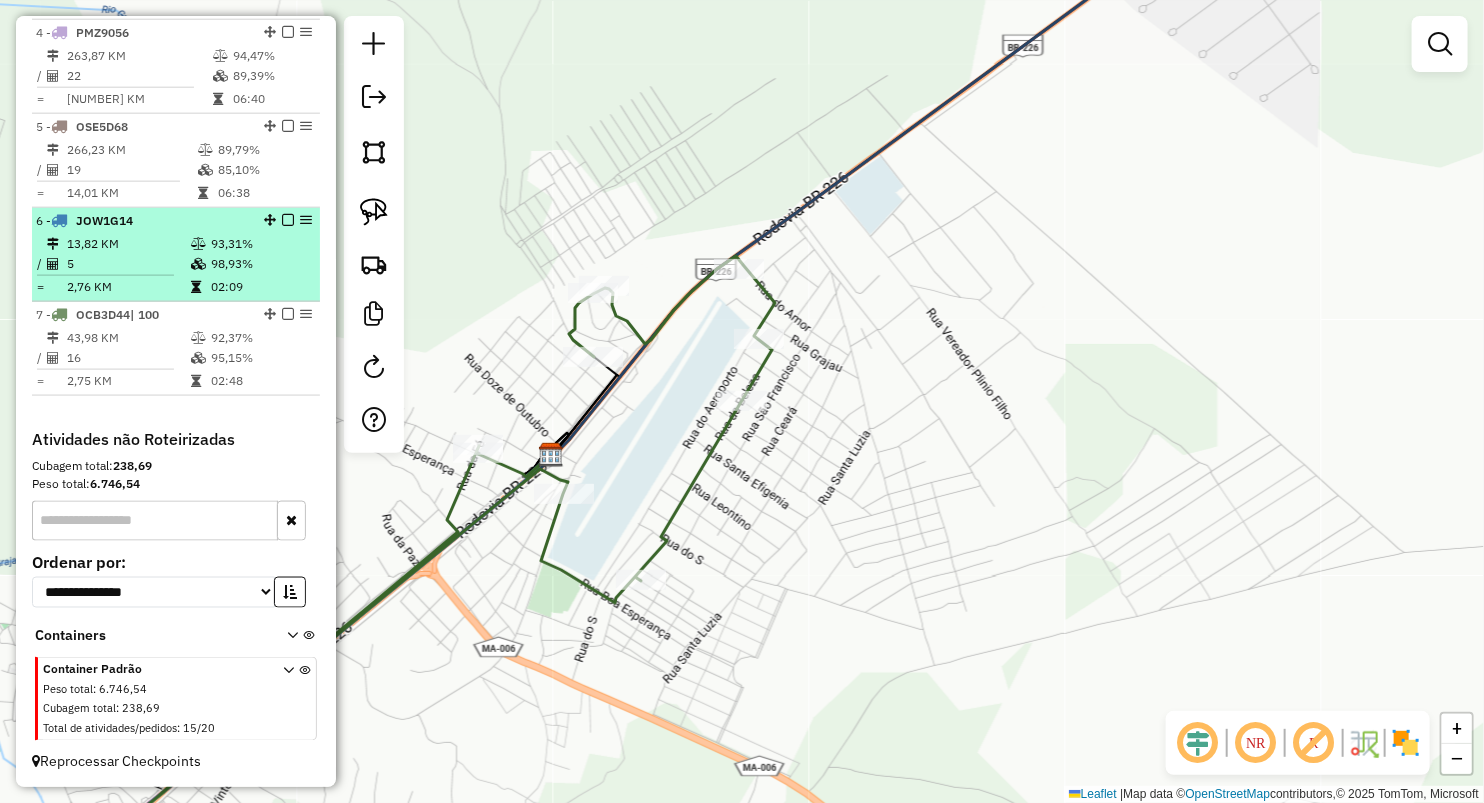 click on "98,93%" at bounding box center [260, 264] 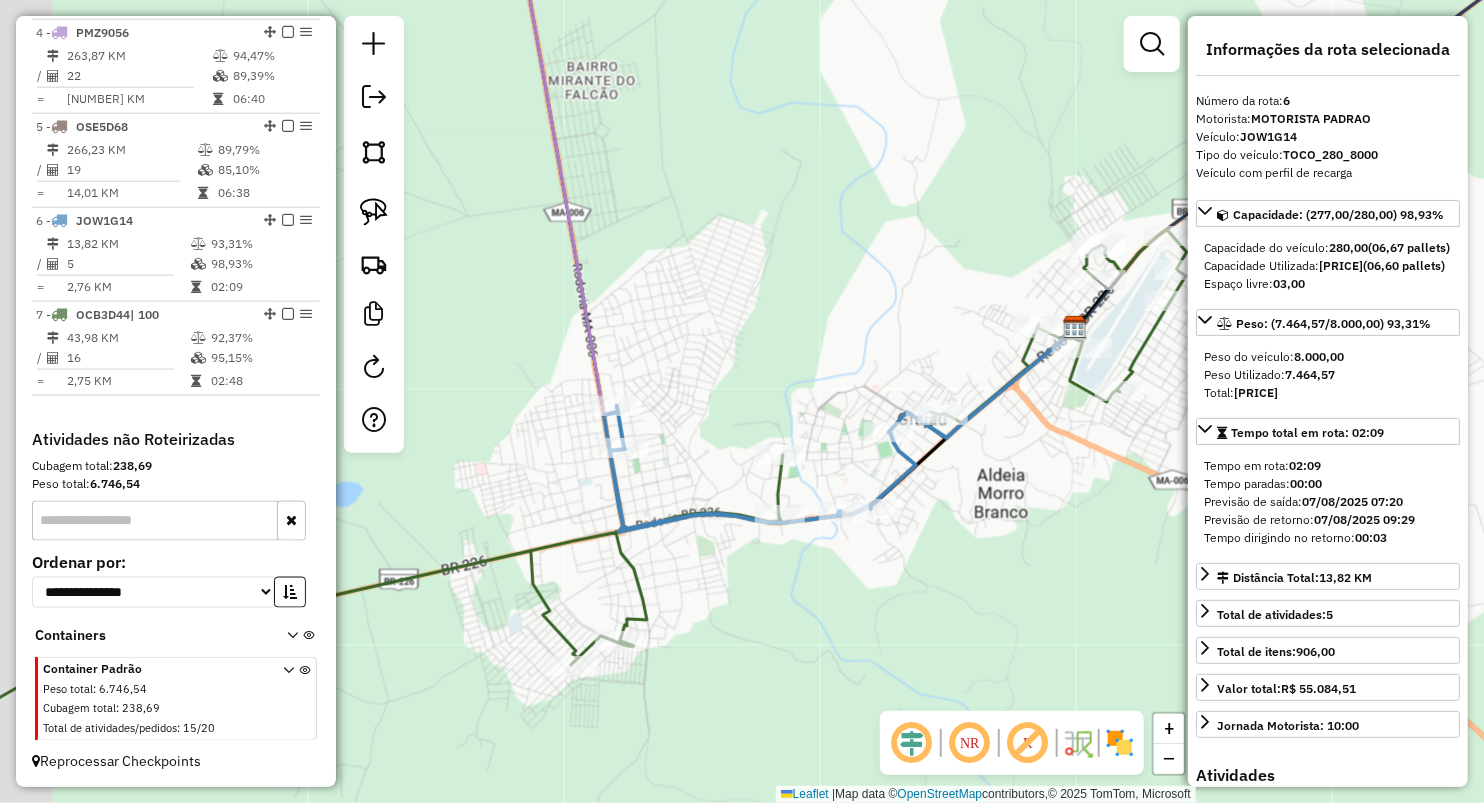 drag, startPoint x: 747, startPoint y: 324, endPoint x: 855, endPoint y: 508, distance: 213.35417 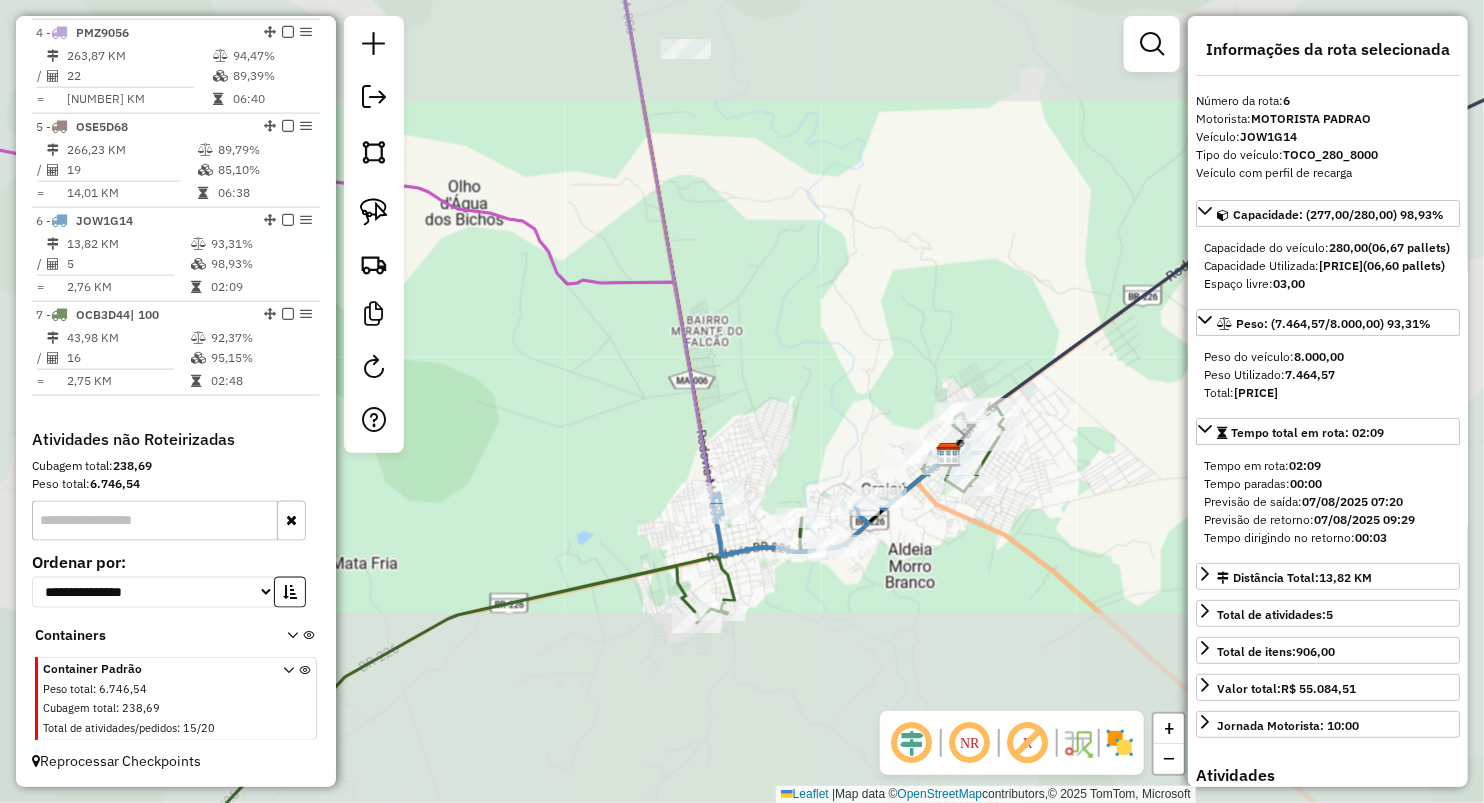 drag, startPoint x: 581, startPoint y: 490, endPoint x: 581, endPoint y: 524, distance: 34 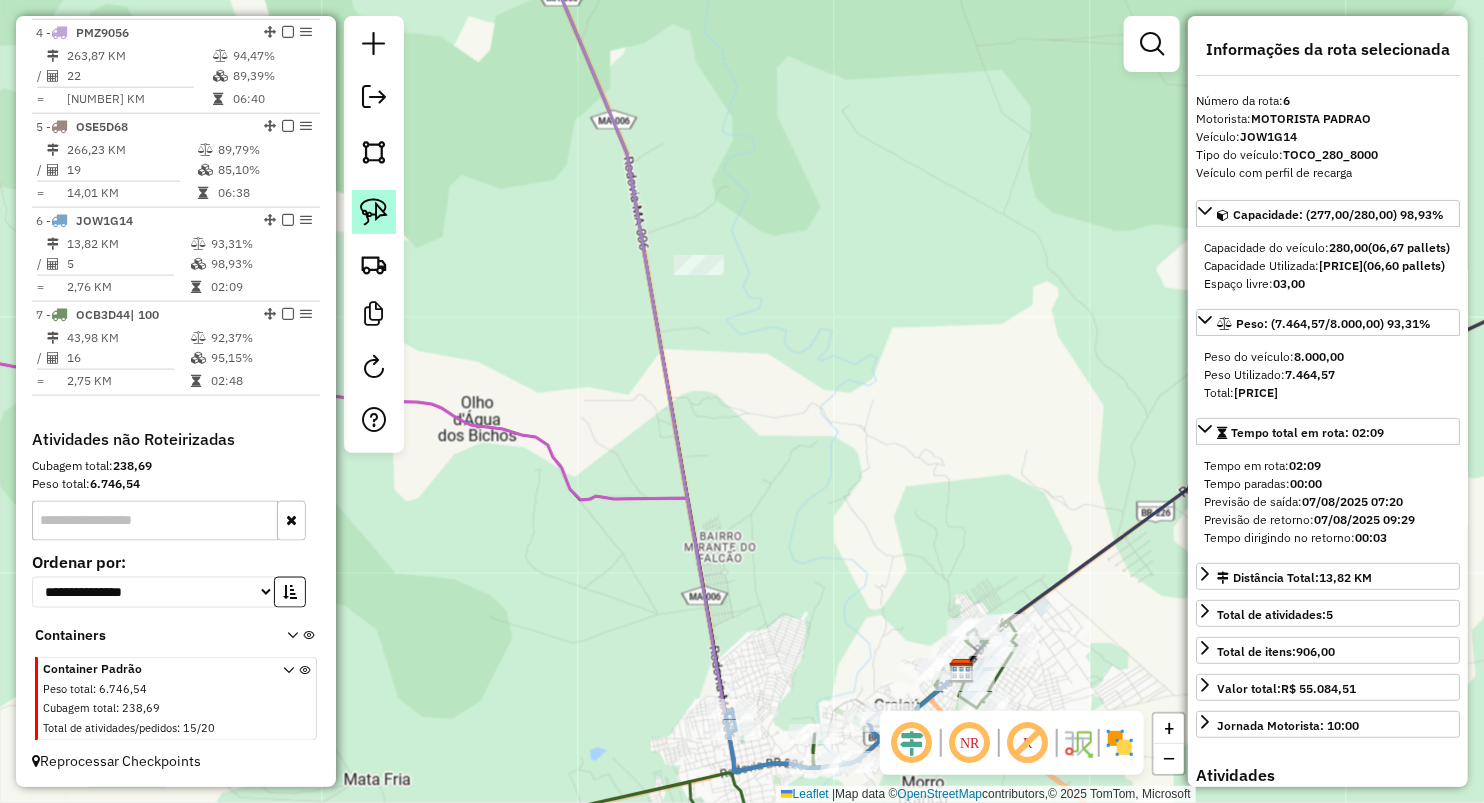 click 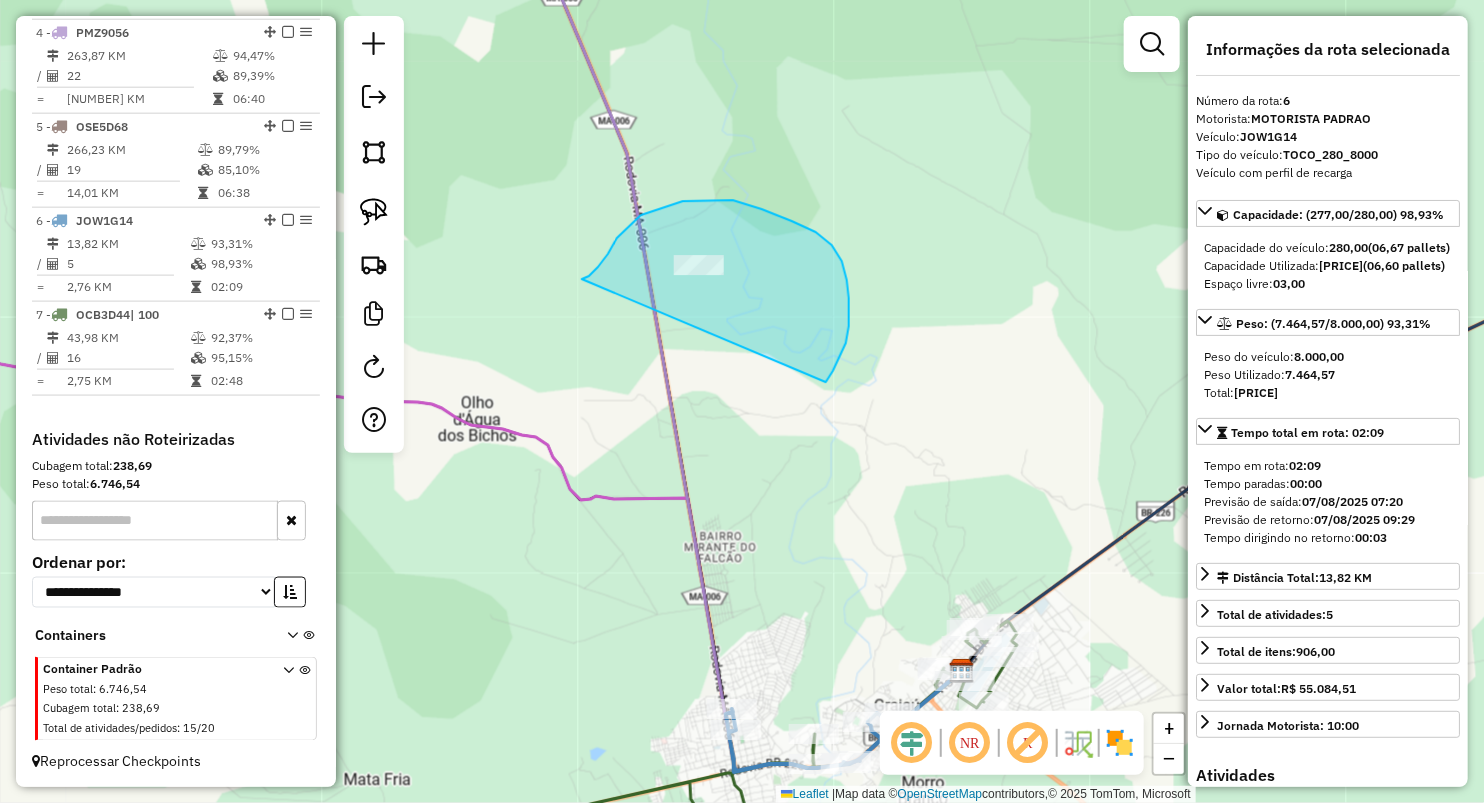 drag, startPoint x: 617, startPoint y: 238, endPoint x: 800, endPoint y: 404, distance: 247.07286 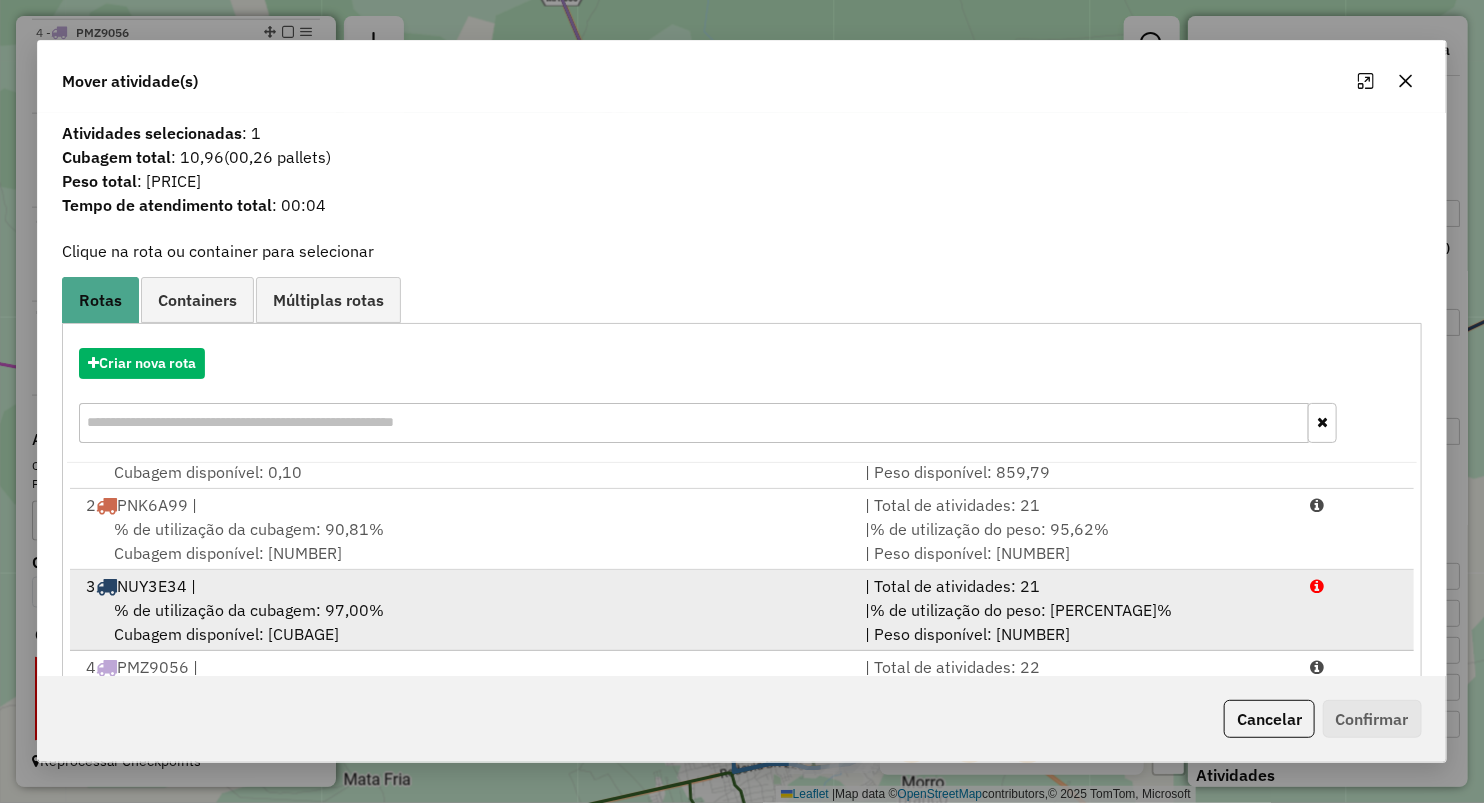 scroll, scrollTop: 166, scrollLeft: 0, axis: vertical 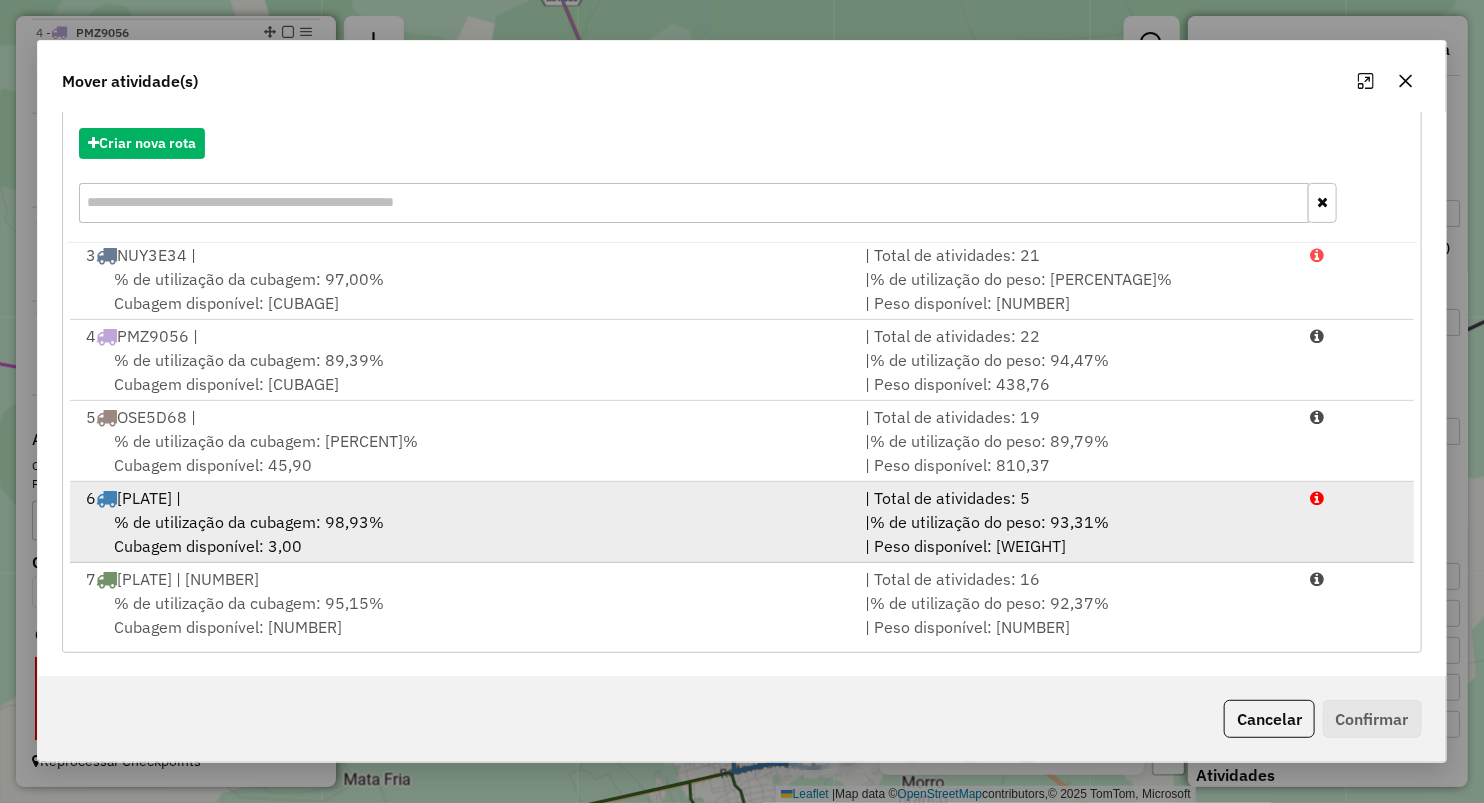 click on "% de utilização da cubagem: 98,93%" at bounding box center (249, 522) 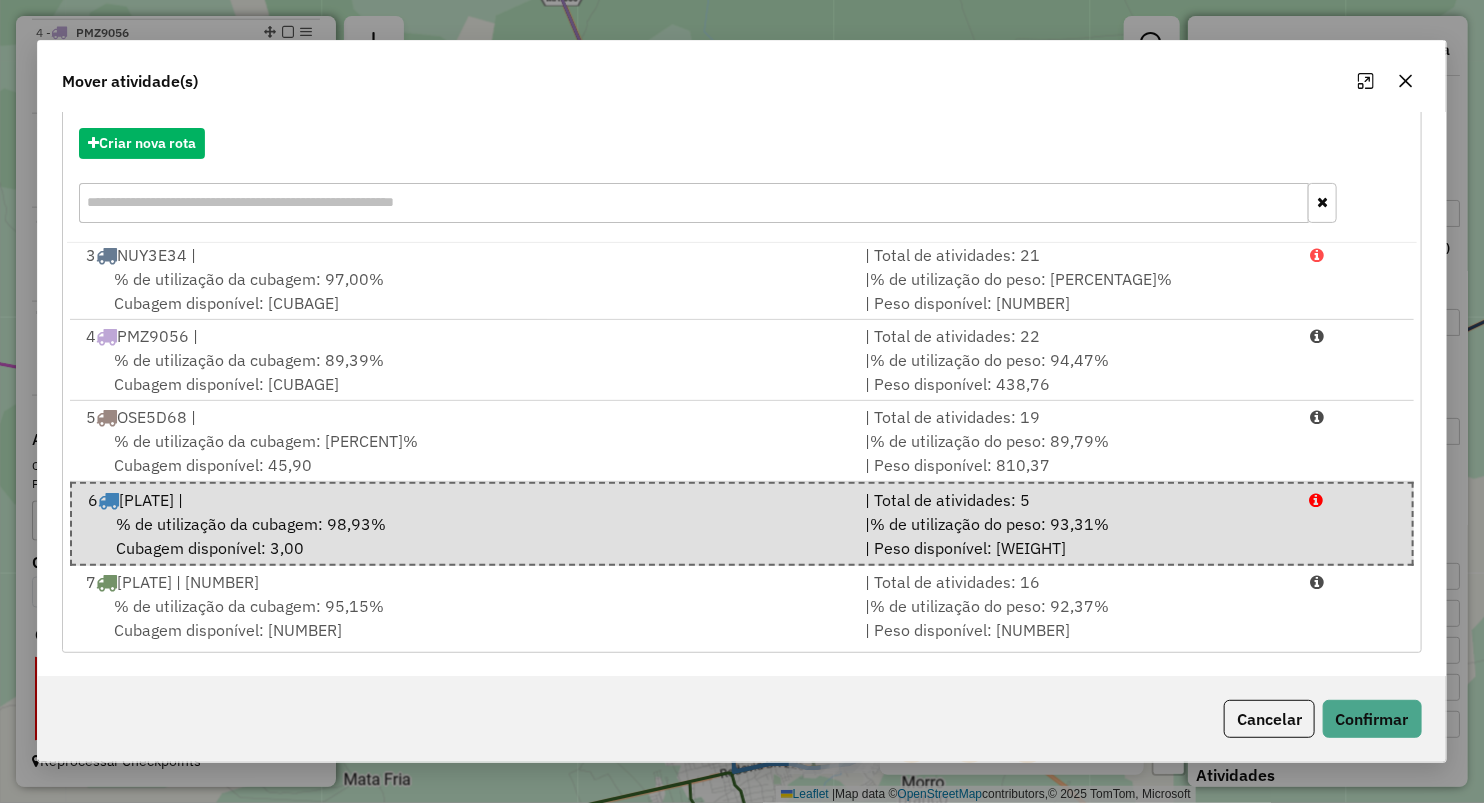 click 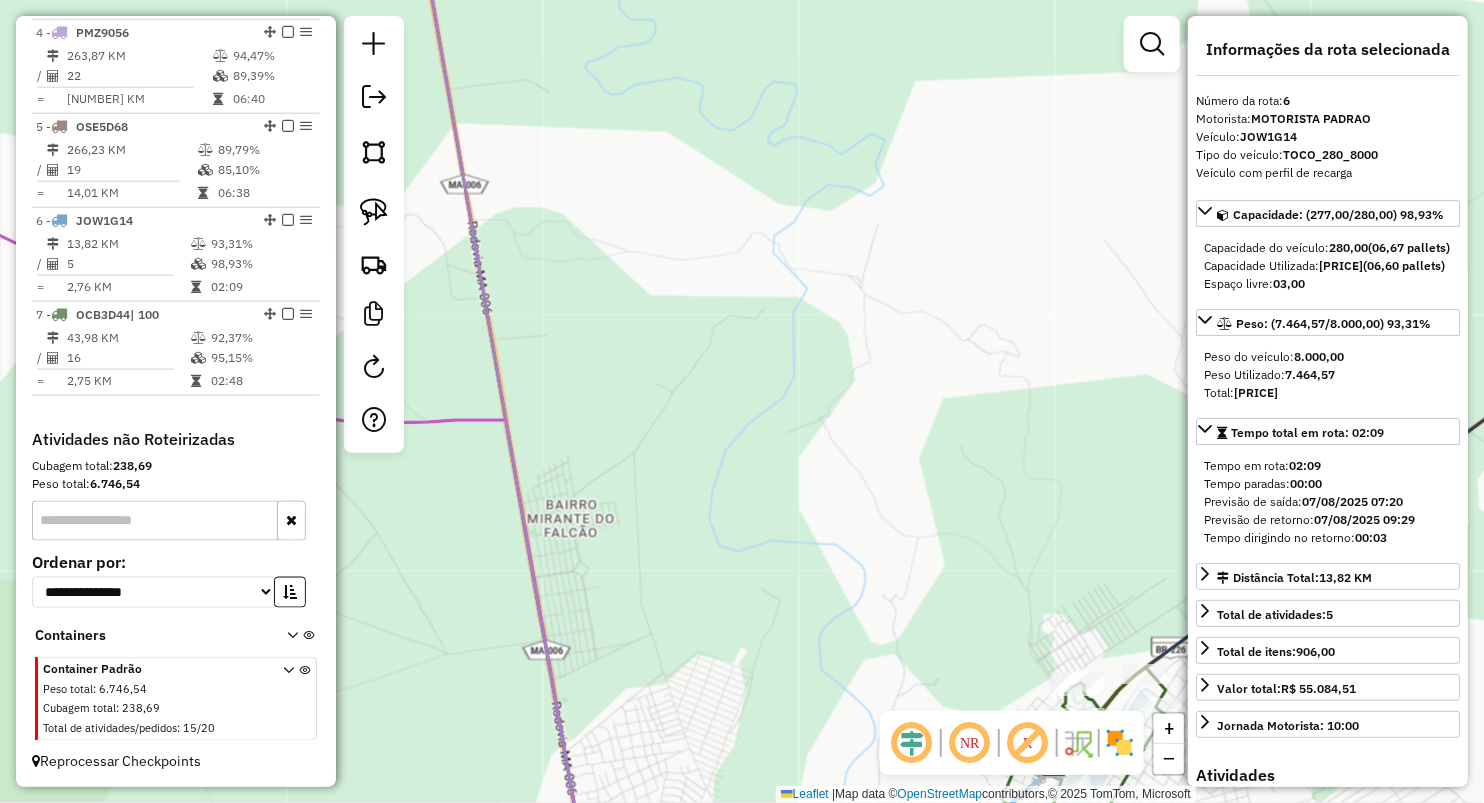 drag, startPoint x: 811, startPoint y: 442, endPoint x: 813, endPoint y: 271, distance: 171.01169 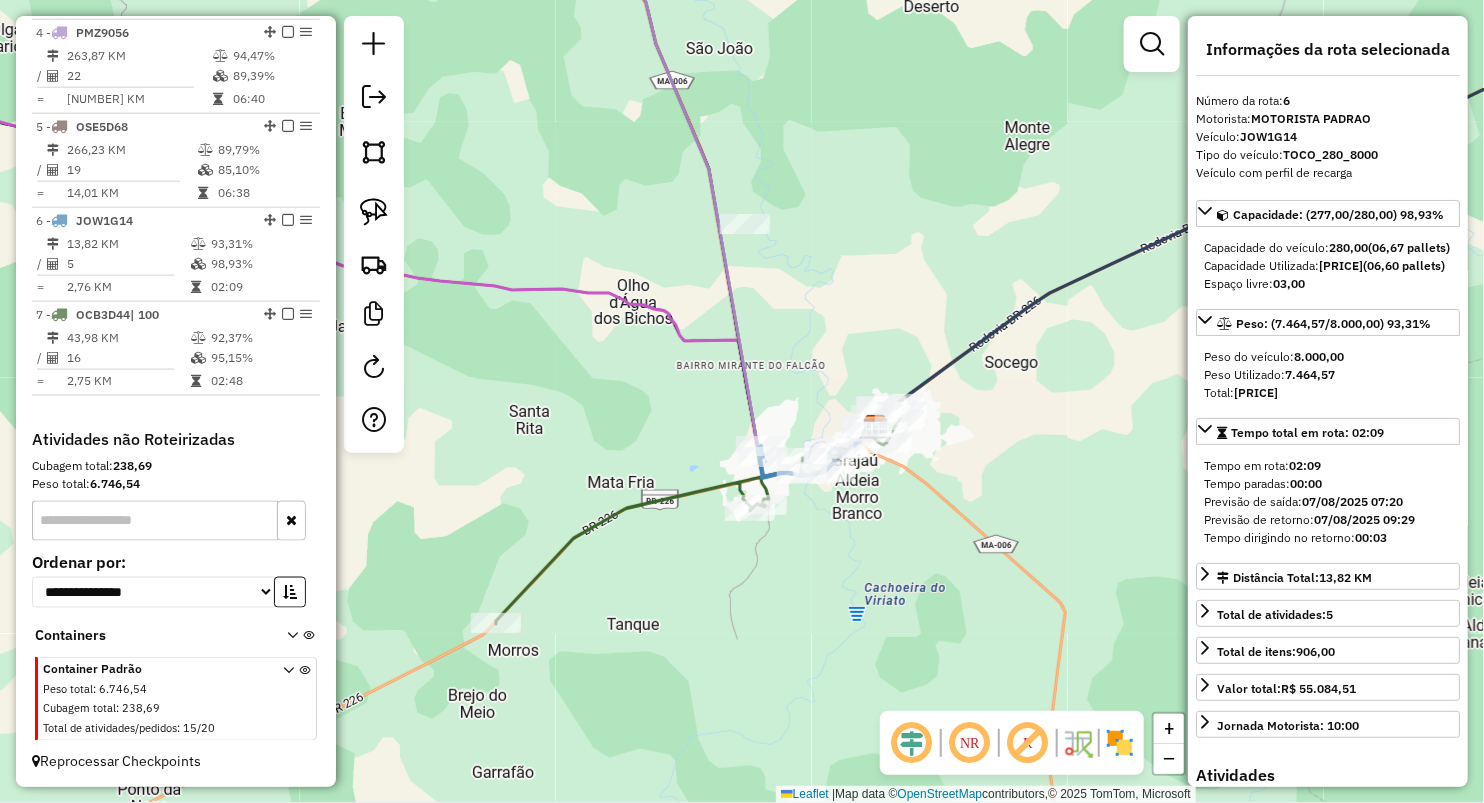 drag, startPoint x: 775, startPoint y: 251, endPoint x: 802, endPoint y: 328, distance: 81.596565 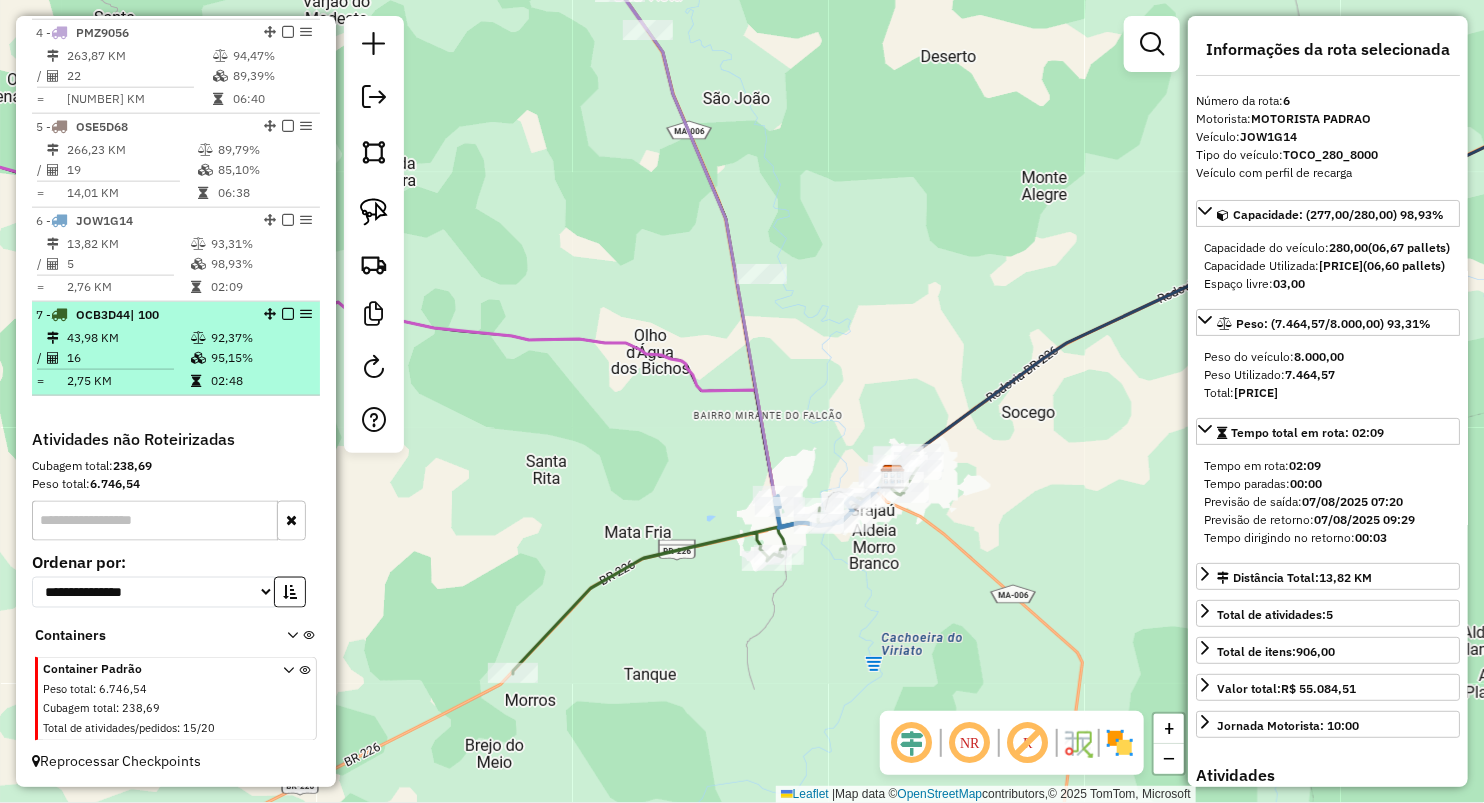 click on "2,75 KM" at bounding box center (128, 381) 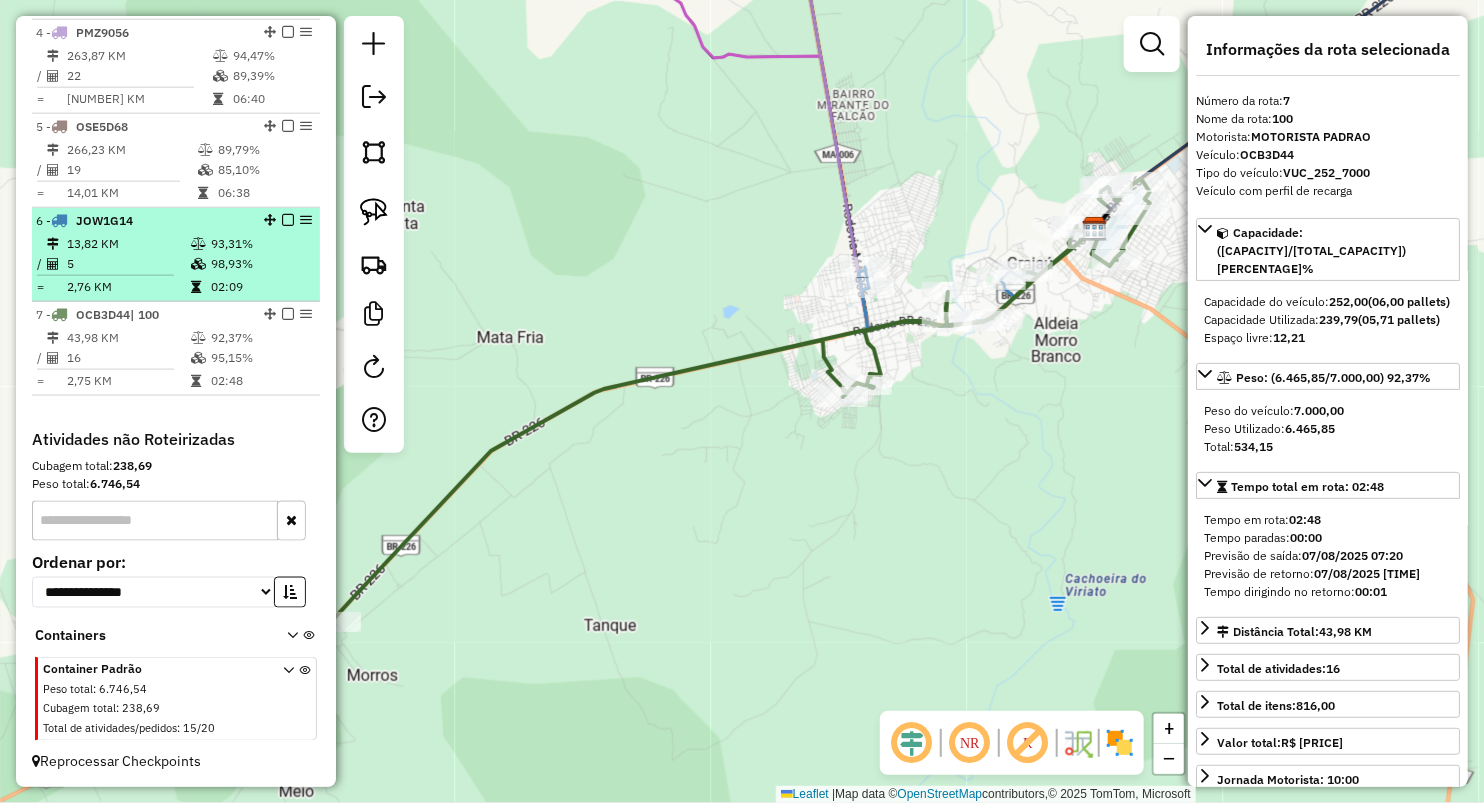 click on "5" at bounding box center (128, 264) 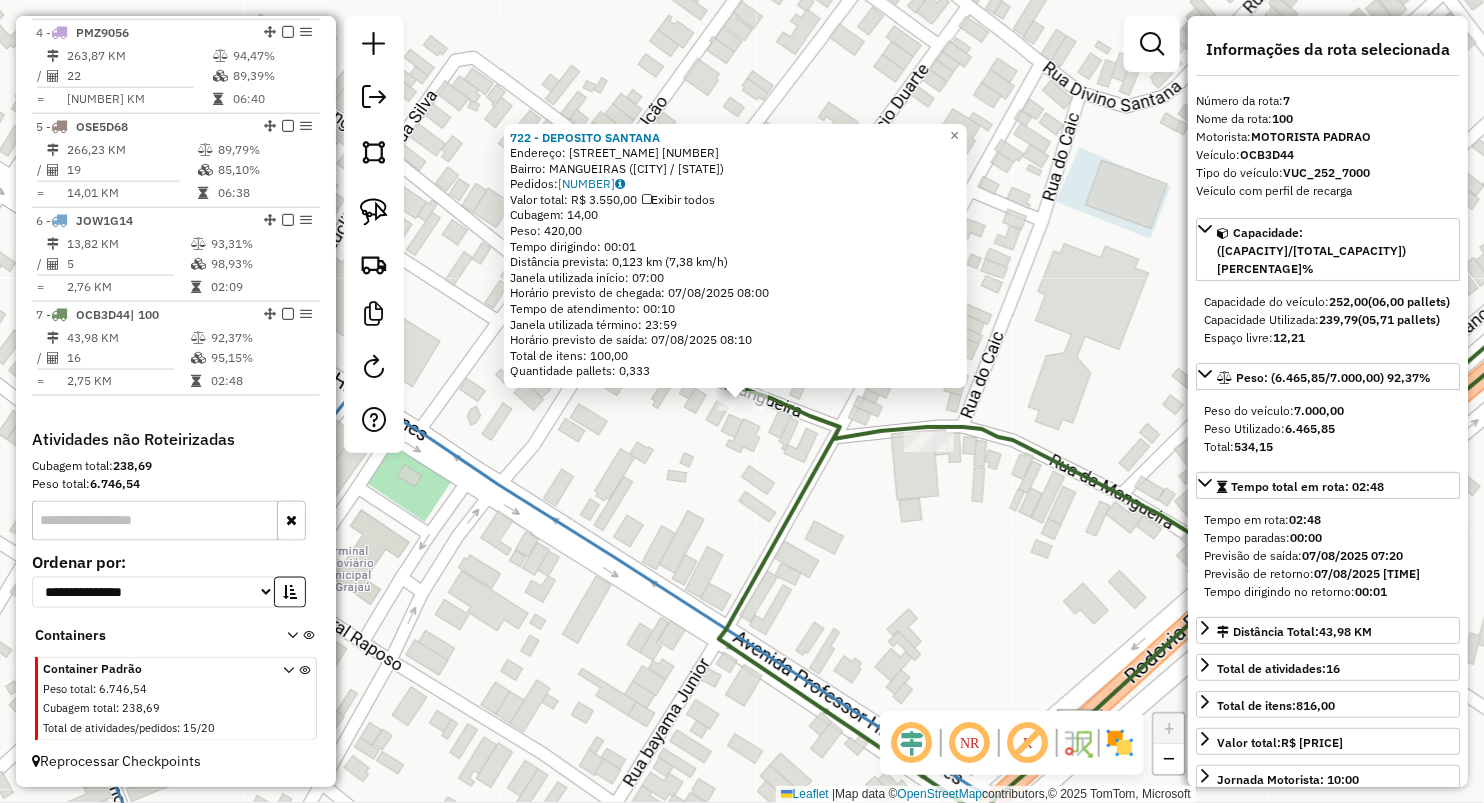 click on "722 - DEPOSITO SANTANA  Endereço:  MANGUEIRA 1   Bairro: MANGUEIRAS (GRAJAU / MA)   Pedidos:  06027305   Valor total: R$ 3.550,00   Exibir todos   Cubagem: 14,00  Peso: 420,00  Tempo dirigindo: 00:01   Distância prevista: 0,123 km (7,38 km/h)   Janela utilizada início: 07:00   Horário previsto de chegada: 07/08/2025 08:00   Tempo de atendimento: 00:10   Janela utilizada término: 23:59   Horário previsto de saída: 07/08/2025 08:10   Total de itens: 100,00   Quantidade pallets: 0,333  × Janela de atendimento Grade de atendimento Capacidade Transportadoras Veículos Cliente Pedidos  Rotas Selecione os dias de semana para filtrar as janelas de atendimento  Seg   Ter   Qua   Qui   Sex   Sáb   Dom  Informe o período da janela de atendimento: De: Até:  Filtrar exatamente a janela do cliente  Considerar janela de atendimento padrão  Selecione os dias de semana para filtrar as grades de atendimento  Seg   Ter   Qua   Qui   Sex   Sáb   Dom   Considerar clientes sem dia de atendimento cadastrado  De:   De:" 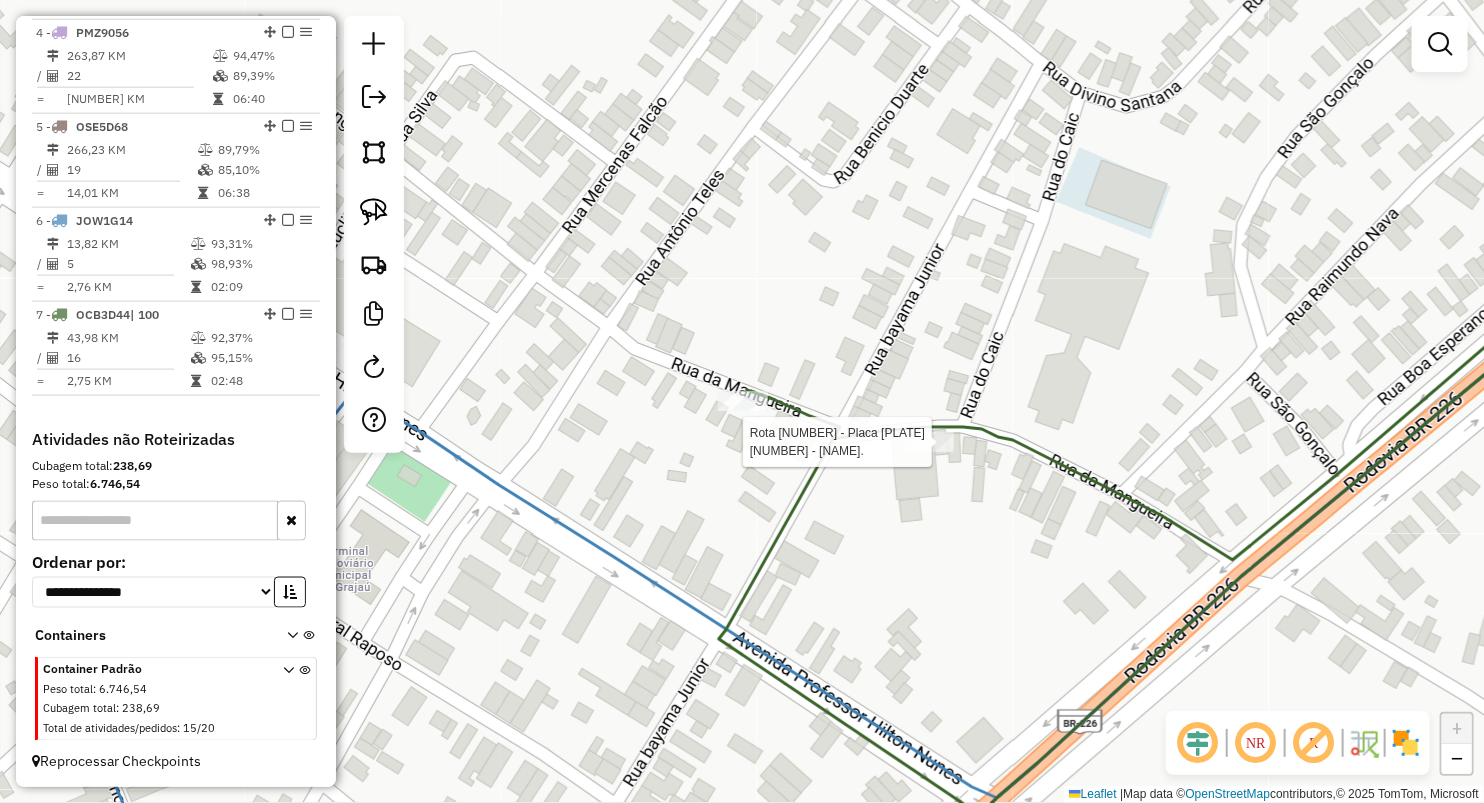 select on "**********" 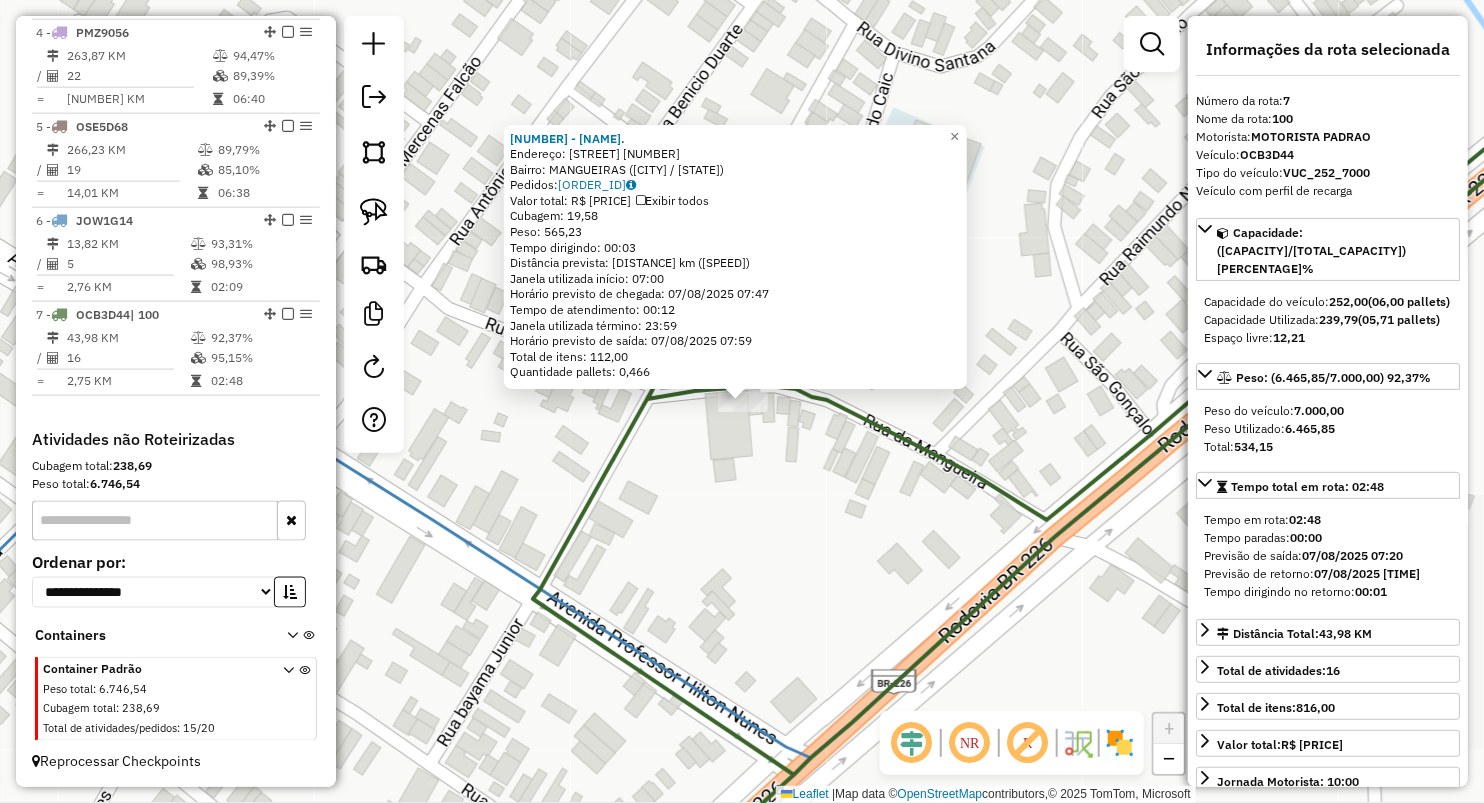 click on "1021 - PEIXOTO MERCANTIL.  Endereço:  LEAO  FIGUEIREDO 185   Bairro: MANGUEIRAS (GRAJAU / MA)   Pedidos:  06027412   Valor total: R$ 5.310,06   Exibir todos   Cubagem: 19,58  Peso: 565,23  Tempo dirigindo: 00:03   Distância prevista: 1,486 km (29,72 km/h)   Janela utilizada início: 07:00   Horário previsto de chegada: 07/08/2025 07:47   Tempo de atendimento: 00:12   Janela utilizada término: 23:59   Horário previsto de saída: 07/08/2025 07:59   Total de itens: 112,00   Quantidade pallets: 0,466  × Janela de atendimento Grade de atendimento Capacidade Transportadoras Veículos Cliente Pedidos  Rotas Selecione os dias de semana para filtrar as janelas de atendimento  Seg   Ter   Qua   Qui   Sex   Sáb   Dom  Informe o período da janela de atendimento: De: Até:  Filtrar exatamente a janela do cliente  Considerar janela de atendimento padrão  Selecione os dias de semana para filtrar as grades de atendimento  Seg   Ter   Qua   Qui   Sex   Sáb   Dom   Clientes fora do dia de atendimento selecionado De:" 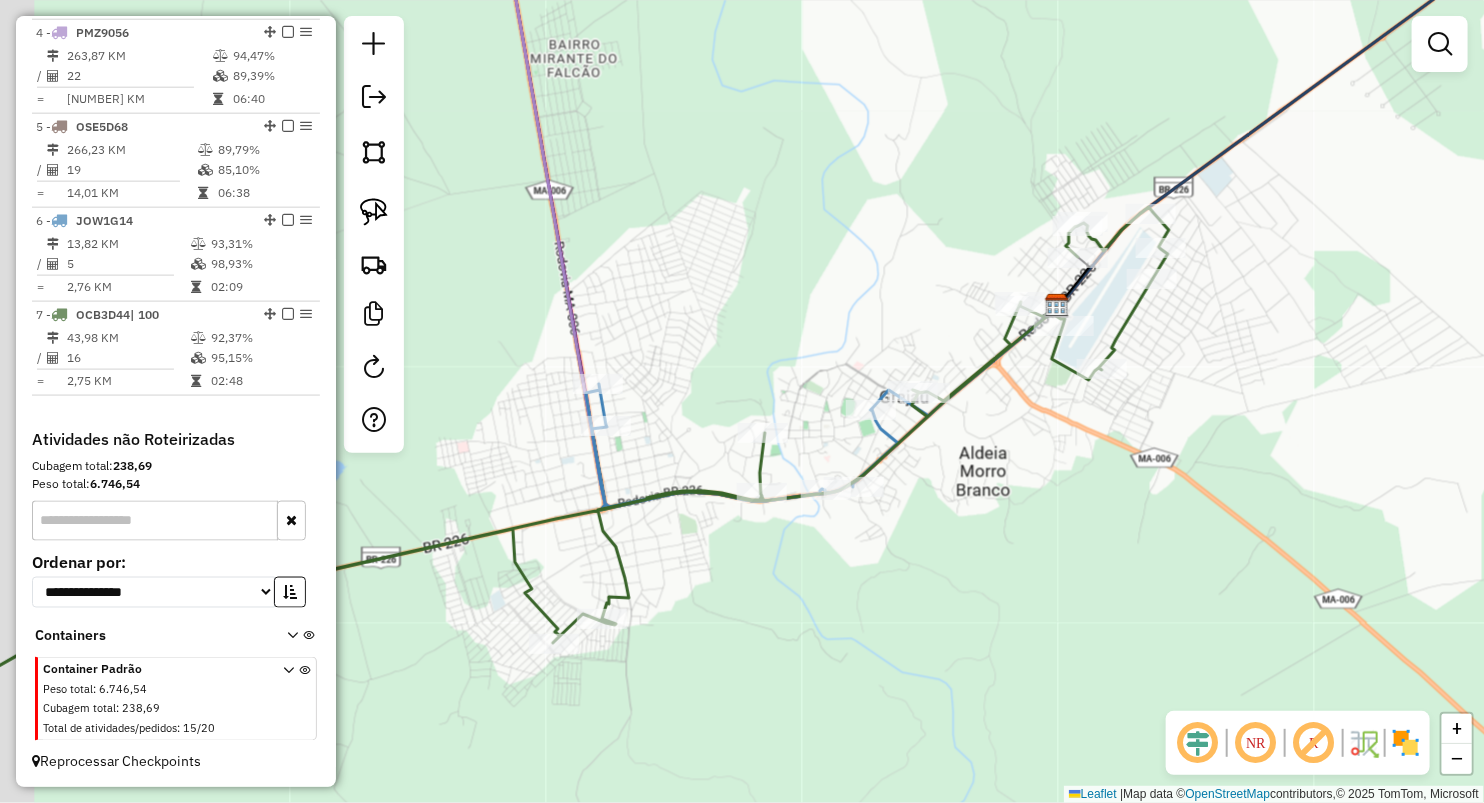 drag, startPoint x: 632, startPoint y: 603, endPoint x: 706, endPoint y: 517, distance: 113.454834 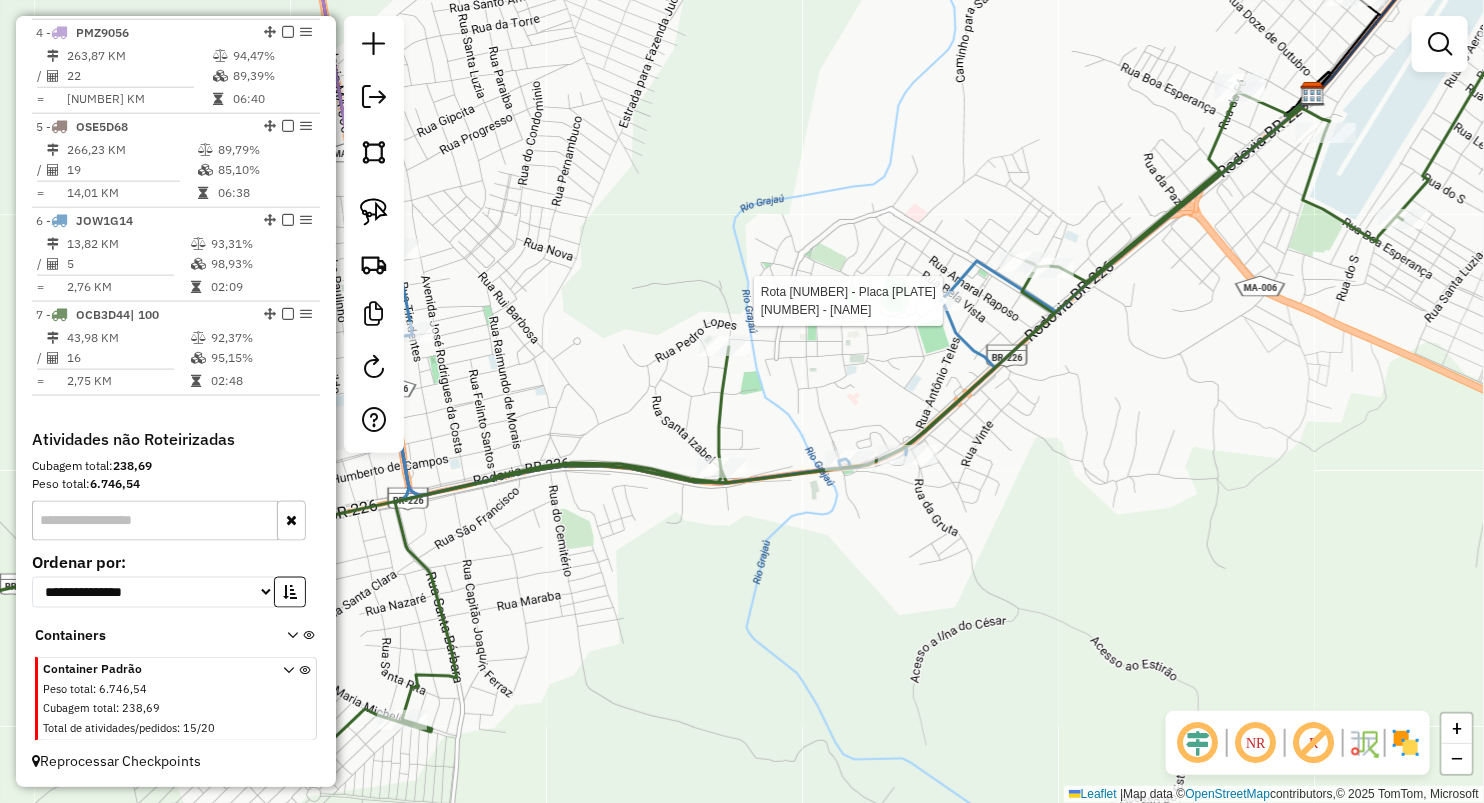 select on "**********" 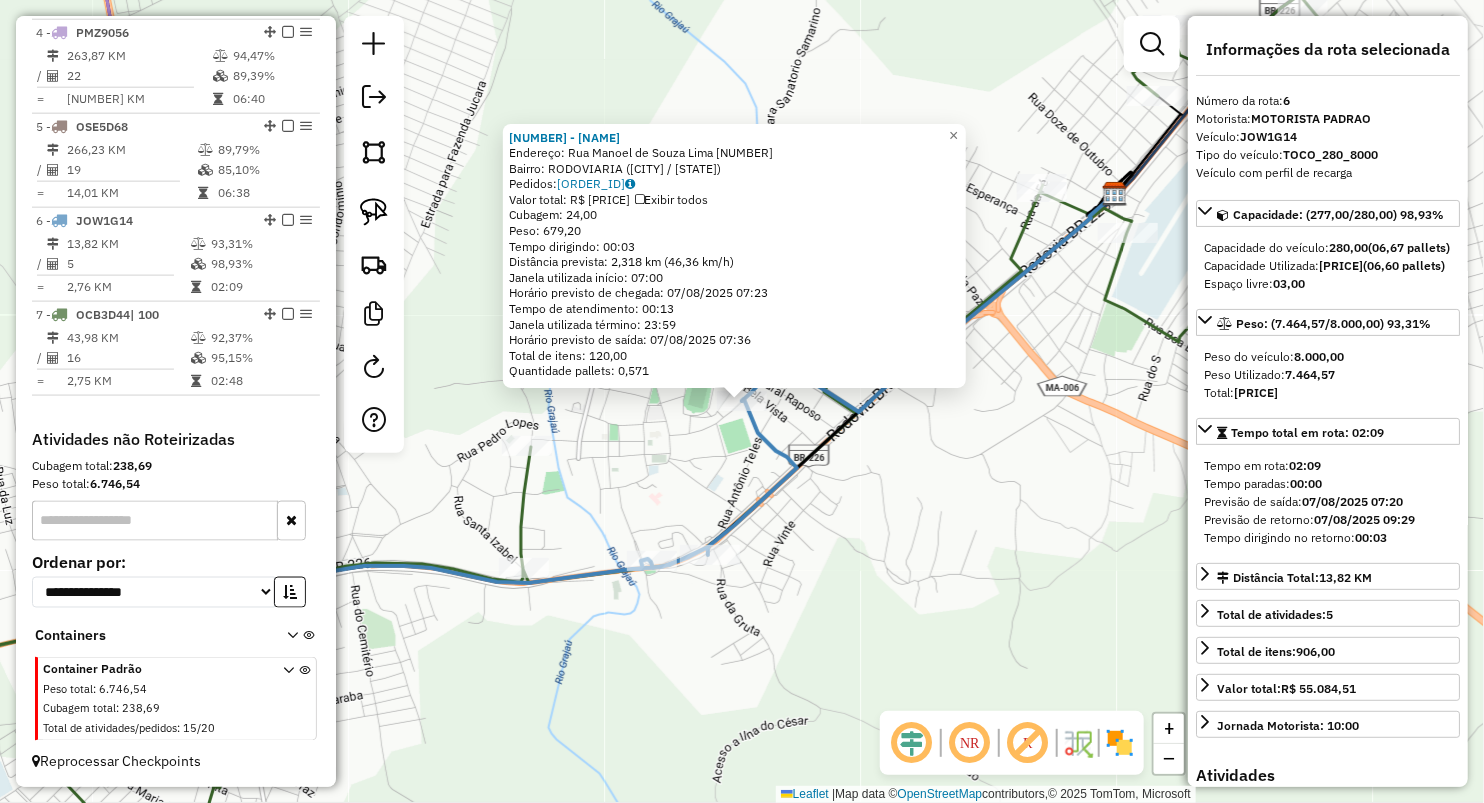 click on "992 - DISMAR 2  RODOVIARIA  Endereço:  Rua Manoel de Souza Lima 589   Bairro: RODOVIARIA (GRAJAU / MA)   Pedidos:  06027390   Valor total: R$ 6.644,00   Exibir todos   Cubagem: 24,00  Peso: 679,20  Tempo dirigindo: 00:03   Distância prevista: 2,318 km (46,36 km/h)   Janela utilizada início: 07:00   Horário previsto de chegada: 07/08/2025 07:23   Tempo de atendimento: 00:13   Janela utilizada término: 23:59   Horário previsto de saída: 07/08/2025 07:36   Total de itens: 120,00   Quantidade pallets: 0,571  × Janela de atendimento Grade de atendimento Capacidade Transportadoras Veículos Cliente Pedidos  Rotas Selecione os dias de semana para filtrar as janelas de atendimento  Seg   Ter   Qua   Qui   Sex   Sáb   Dom  Informe o período da janela de atendimento: De: Até:  Filtrar exatamente a janela do cliente  Considerar janela de atendimento padrão  Selecione os dias de semana para filtrar as grades de atendimento  Seg   Ter   Qua   Qui   Sex   Sáb   Dom   Peso mínimo:   Peso máximo:   De:   De:" 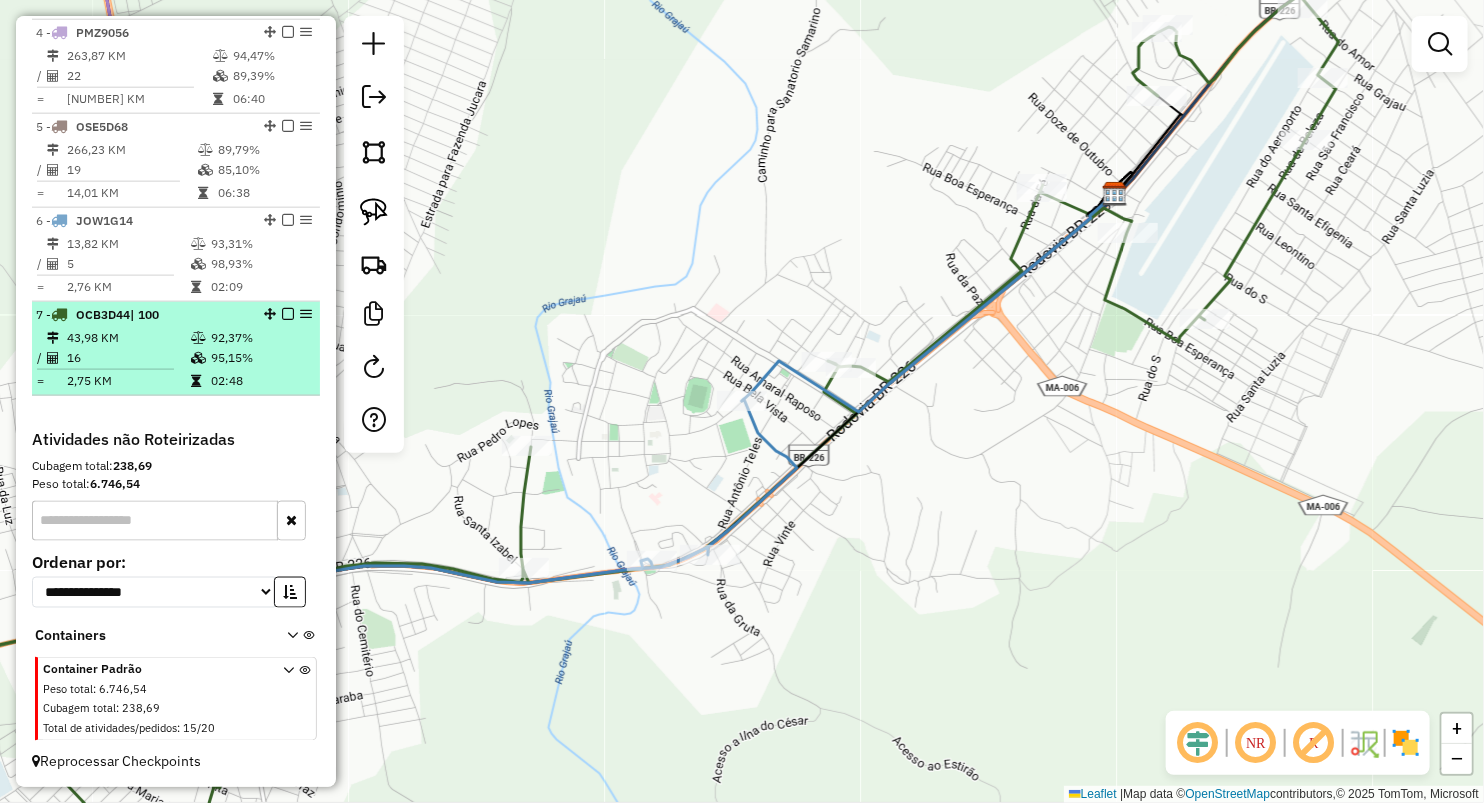 click at bounding box center [200, 381] 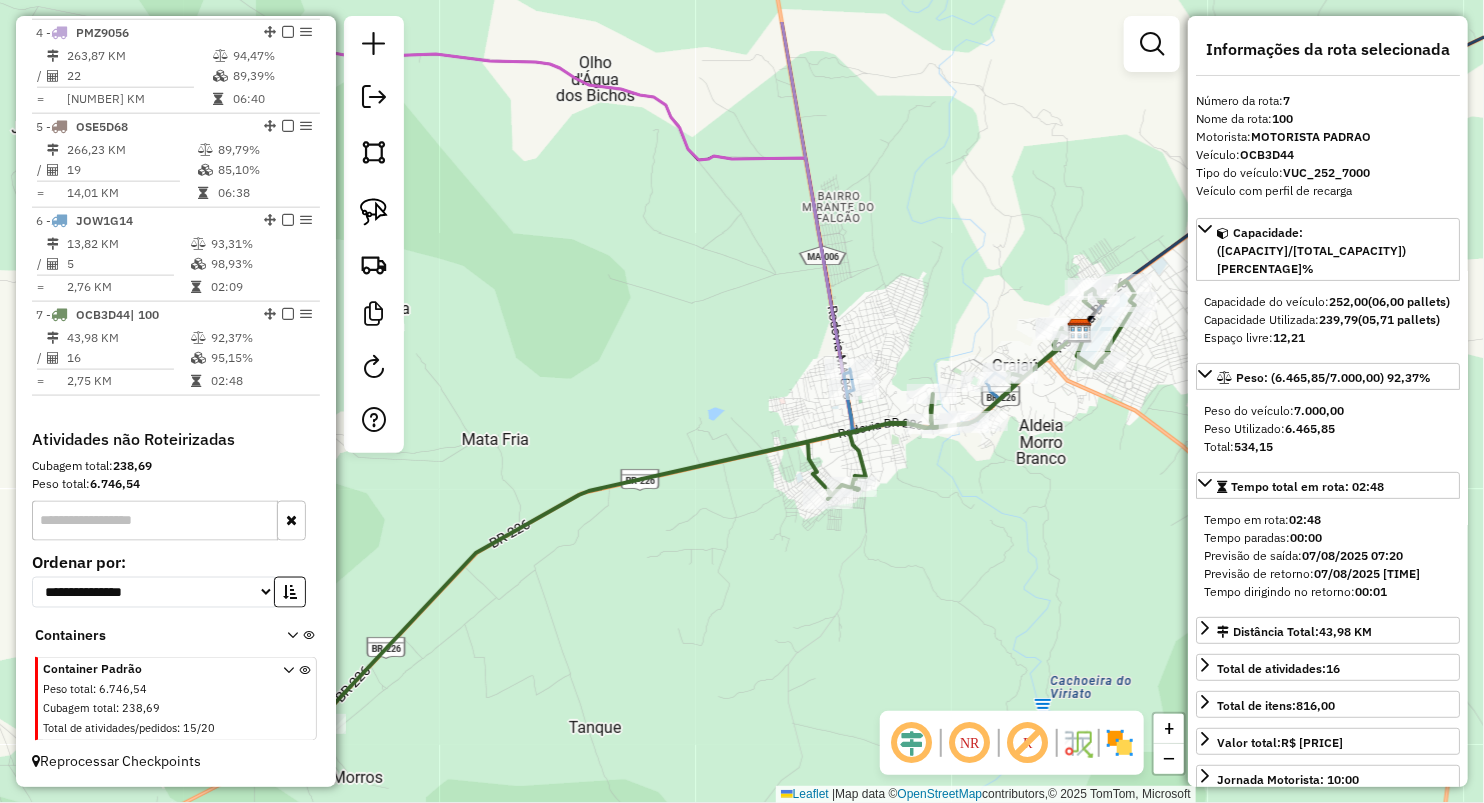 drag, startPoint x: 595, startPoint y: 217, endPoint x: 502, endPoint y: 469, distance: 268.6131 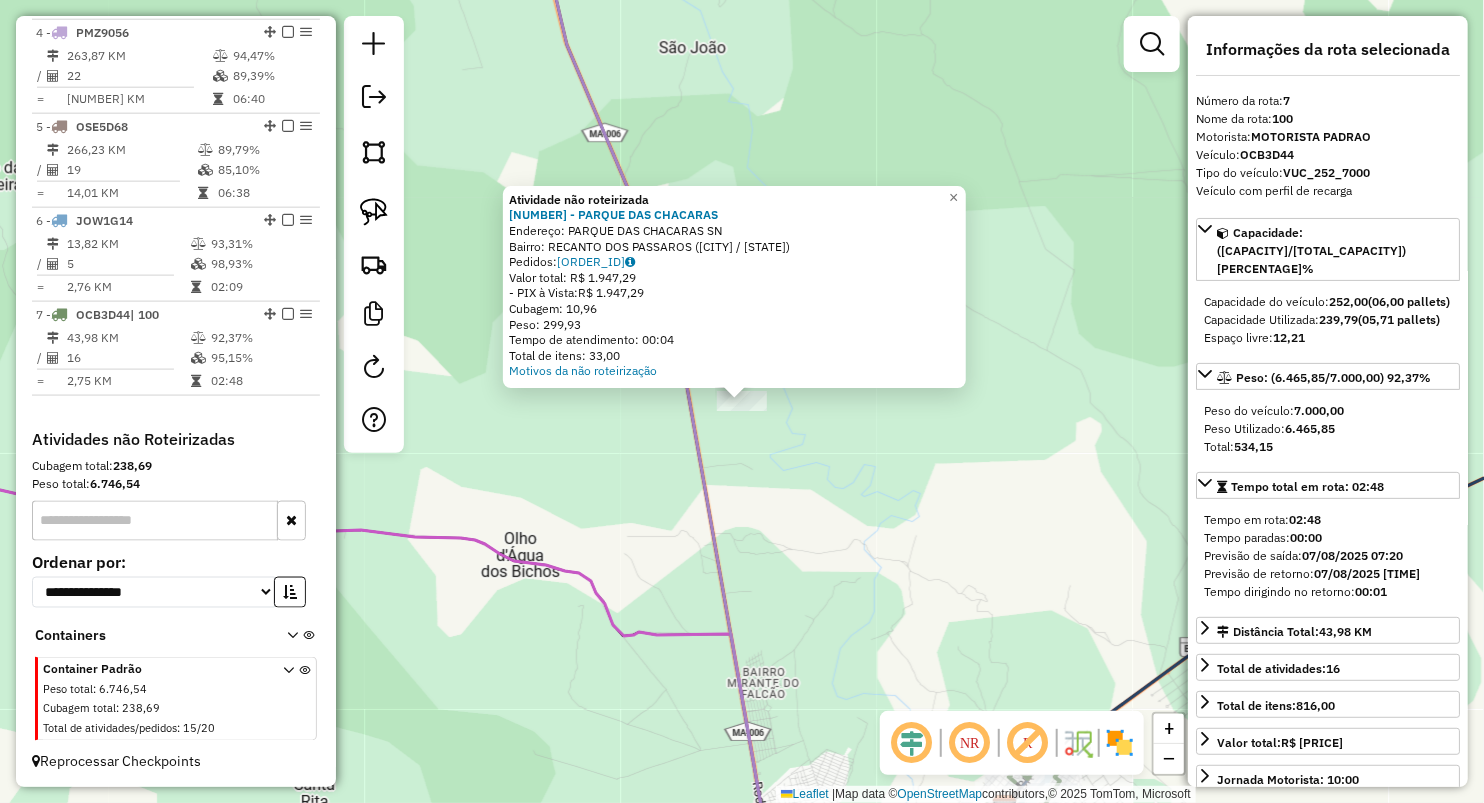 click on "Atividade não roteirizada 1291 - PARQUE DAS CHACARAS  Endereço:  PARQUE DAS CHACARAS SN   Bairro: RECANTO DOS PASSAROS (GRAJAU / MA)   Pedidos:  06027488   Valor total: R$ 1.947,29   - PIX à Vista:  R$ 1.947,29   Cubagem: 10,96   Peso: 299,93   Tempo de atendimento: 00:04   Total de itens: 33,00  Motivos da não roteirização × Janela de atendimento Grade de atendimento Capacidade Transportadoras Veículos Cliente Pedidos  Rotas Selecione os dias de semana para filtrar as janelas de atendimento  Seg   Ter   Qua   Qui   Sex   Sáb   Dom  Informe o período da janela de atendimento: De: Até:  Filtrar exatamente a janela do cliente  Considerar janela de atendimento padrão  Selecione os dias de semana para filtrar as grades de atendimento  Seg   Ter   Qua   Qui   Sex   Sáb   Dom   Considerar clientes sem dia de atendimento cadastrado  Clientes fora do dia de atendimento selecionado Filtrar as atividades entre os valores definidos abaixo:  Peso mínimo:   Peso máximo:   Cubagem mínima:   De:   Até:  De:" 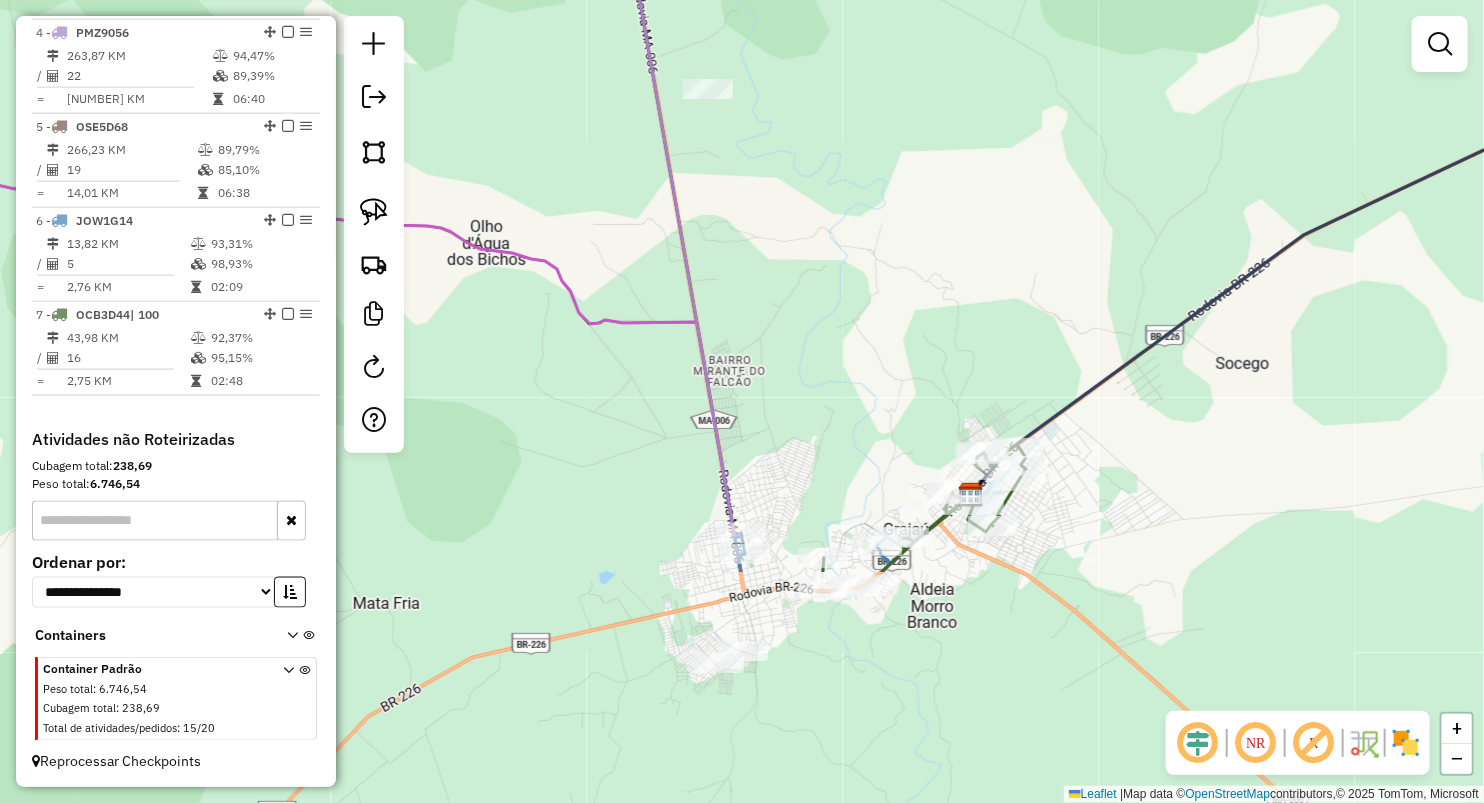 drag, startPoint x: 811, startPoint y: 540, endPoint x: 784, endPoint y: 180, distance: 361.01108 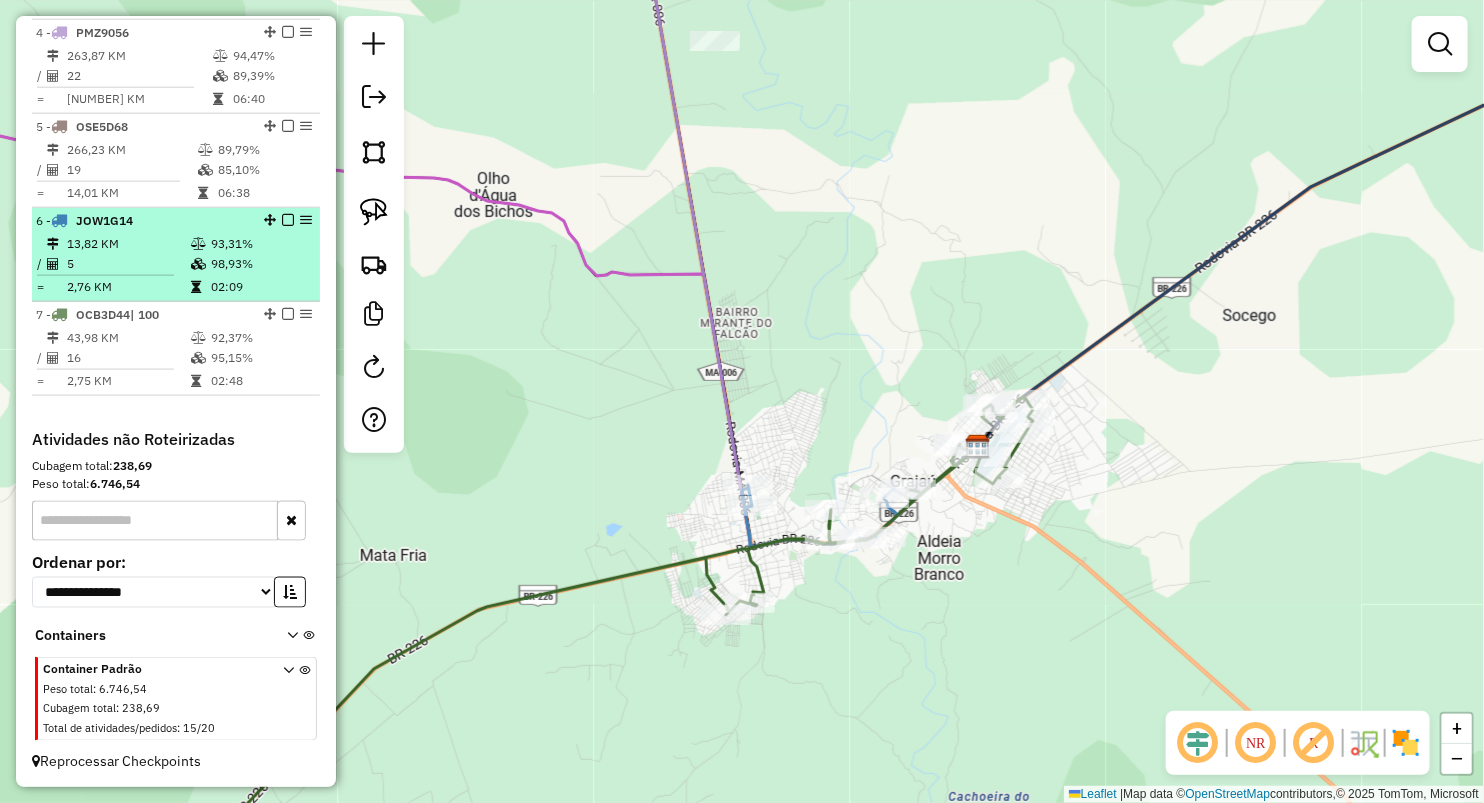 click on "5" at bounding box center [128, 264] 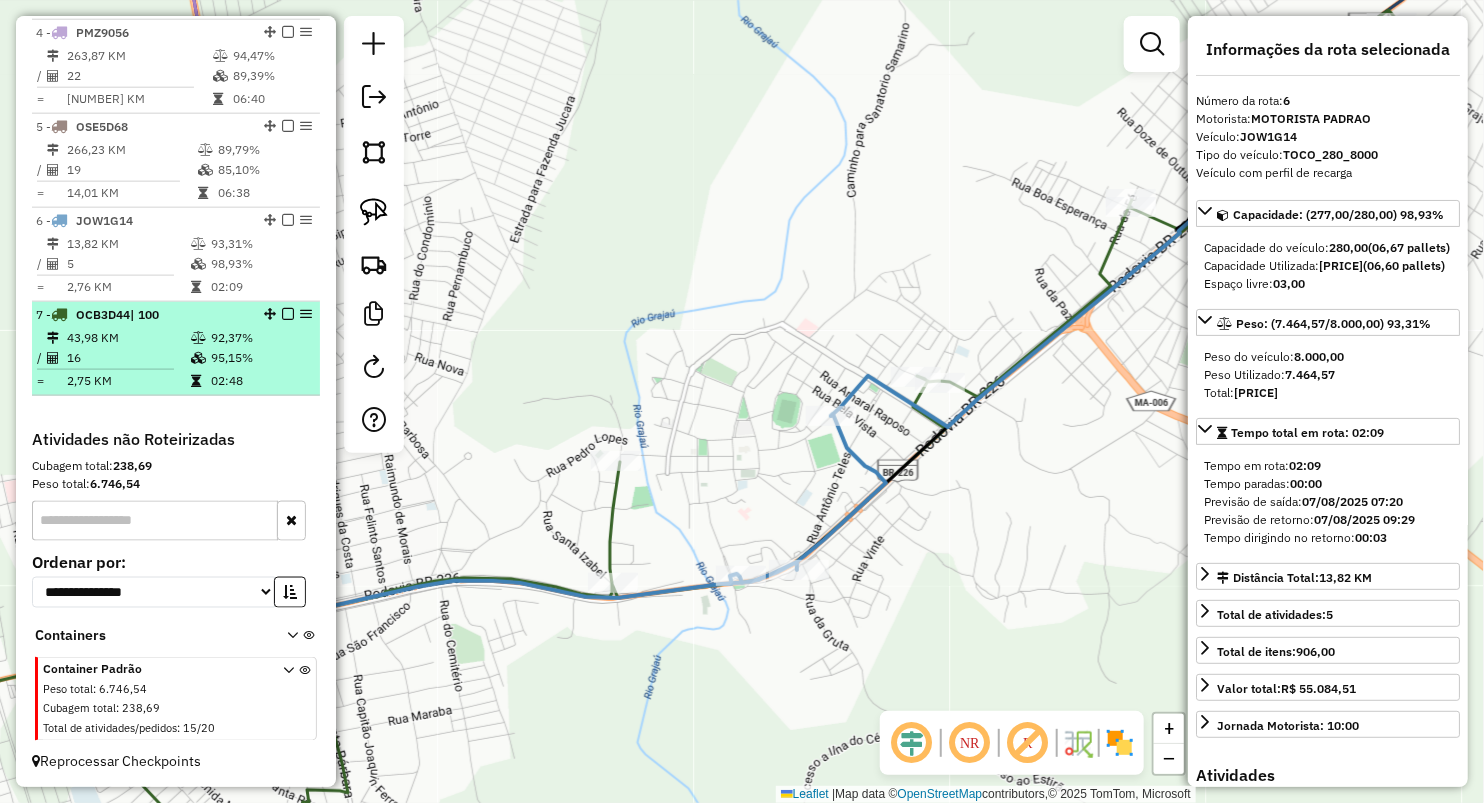 click on "16" at bounding box center (128, 358) 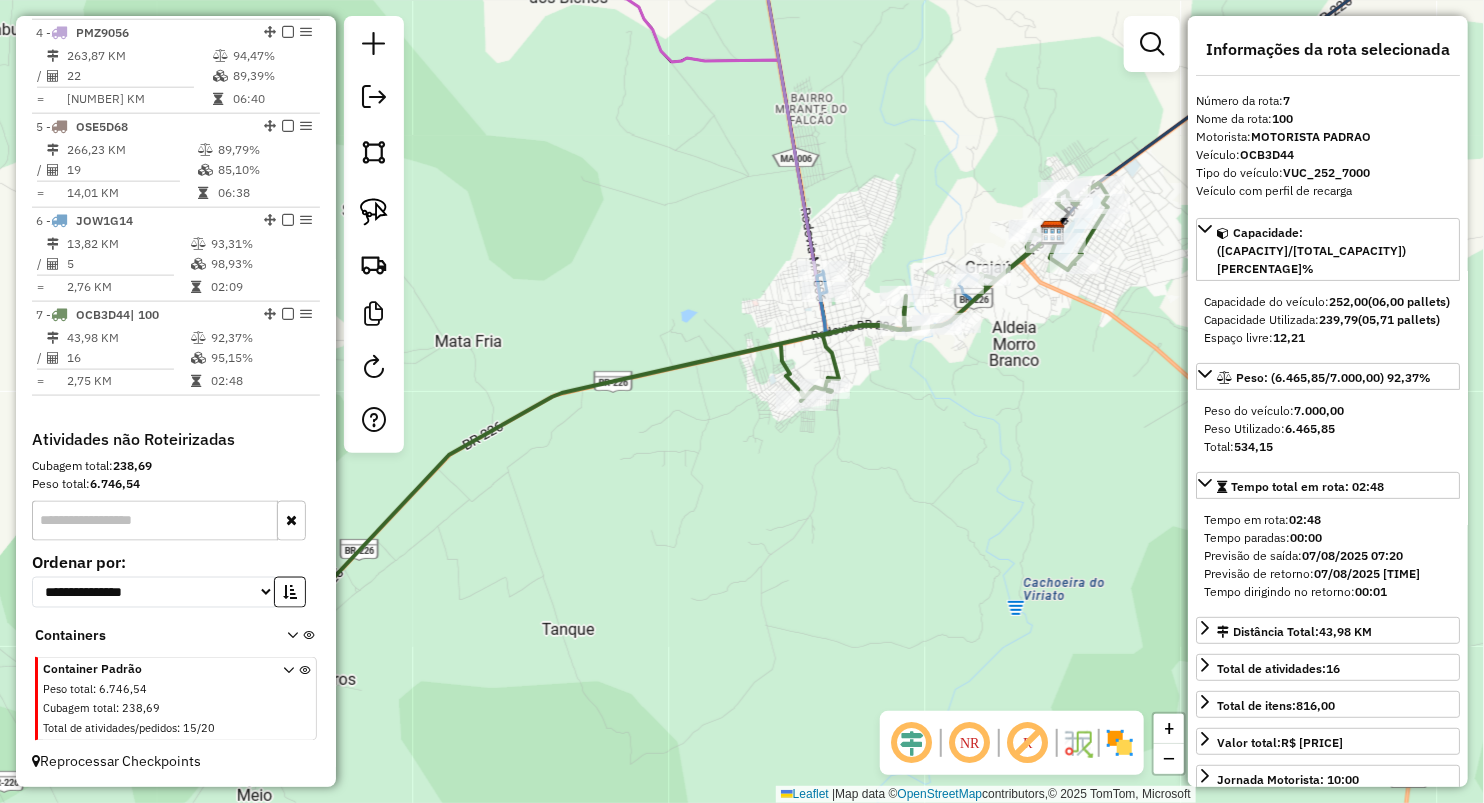 drag, startPoint x: 938, startPoint y: 180, endPoint x: 919, endPoint y: 177, distance: 19.235384 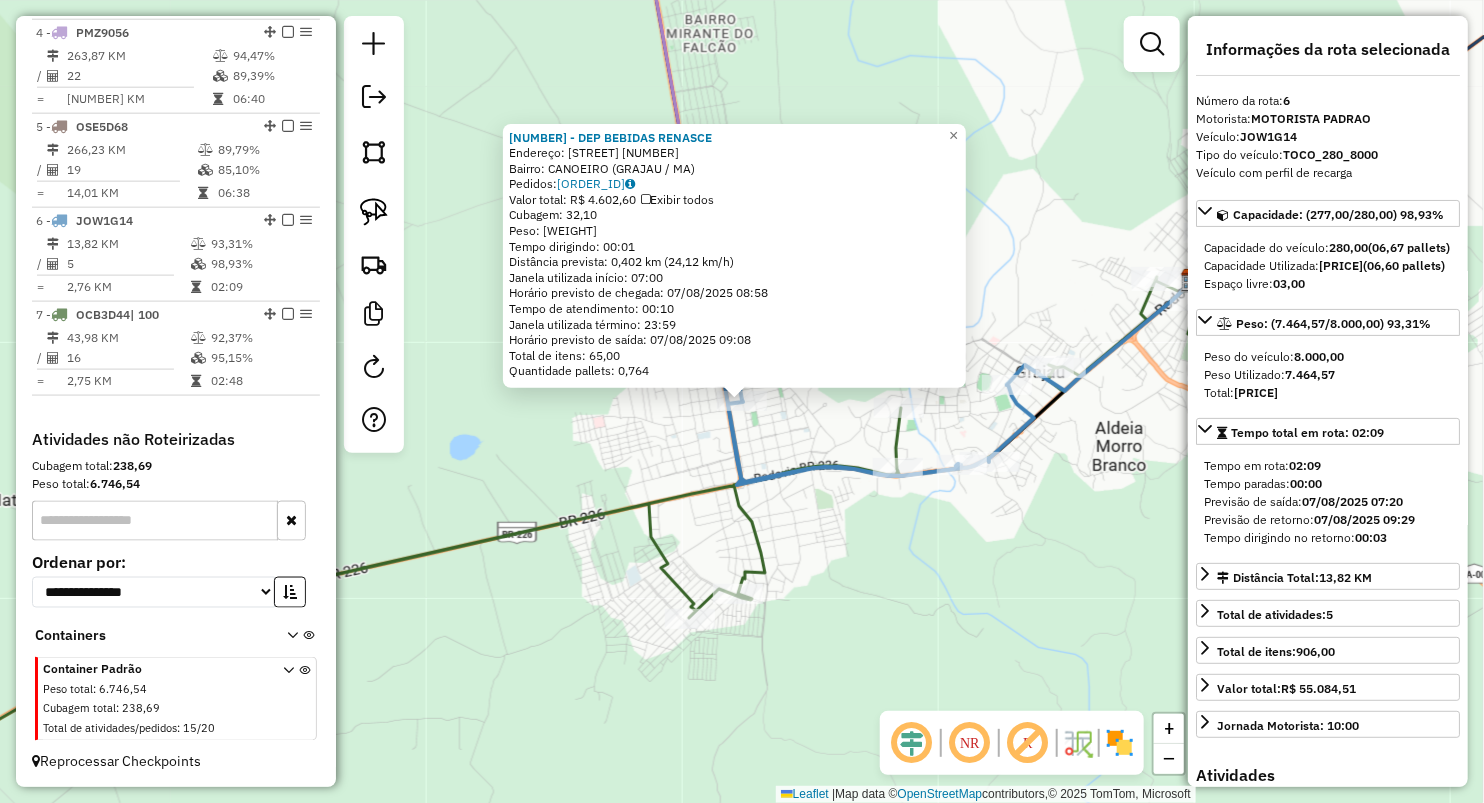 click on "1152 - DEP BEBIDAS RENASCE  Endereço:  RUA TIRADENTES SN   Bairro: CANOEIRO (GRAJAU / MA)   Pedidos:  06027445   Valor total: R$ 4.602,60   Exibir todos   Cubagem: 32,10  Peso: 841,50  Tempo dirigindo: 00:01   Distância prevista: 0,402 km (24,12 km/h)   Janela utilizada início: 07:00   Horário previsto de chegada: 07/08/2025 08:58   Tempo de atendimento: 00:10   Janela utilizada término: 23:59   Horário previsto de saída: 07/08/2025 09:08   Total de itens: 65,00   Quantidade pallets: 0,764  × Janela de atendimento Grade de atendimento Capacidade Transportadoras Veículos Cliente Pedidos  Rotas Selecione os dias de semana para filtrar as janelas de atendimento  Seg   Ter   Qua   Qui   Sex   Sáb   Dom  Informe o período da janela de atendimento: De: Até:  Filtrar exatamente a janela do cliente  Considerar janela de atendimento padrão  Selecione os dias de semana para filtrar as grades de atendimento  Seg   Ter   Qua   Qui   Sex   Sáb   Dom   Considerar clientes sem dia de atendimento cadastrado De:" 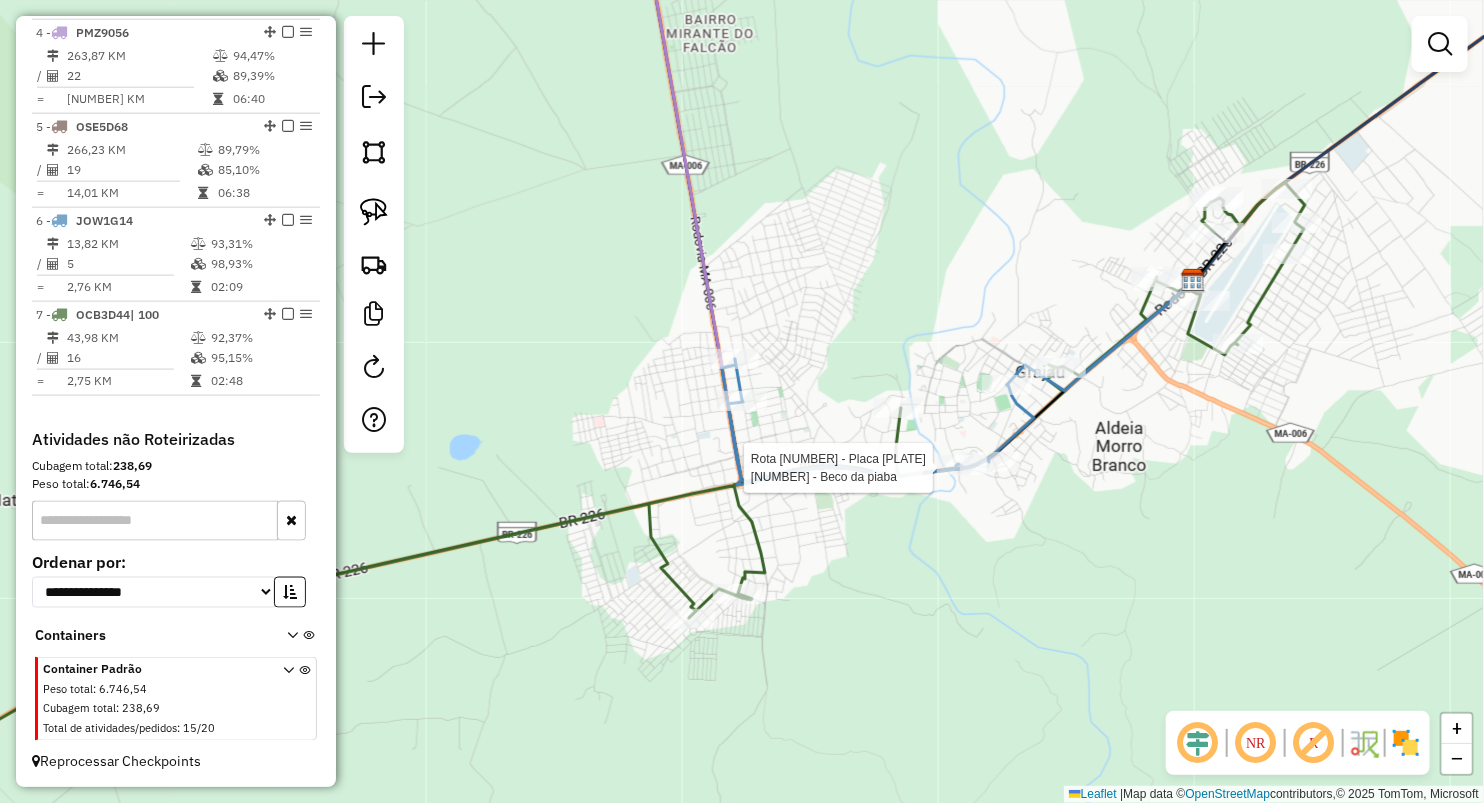 select on "**********" 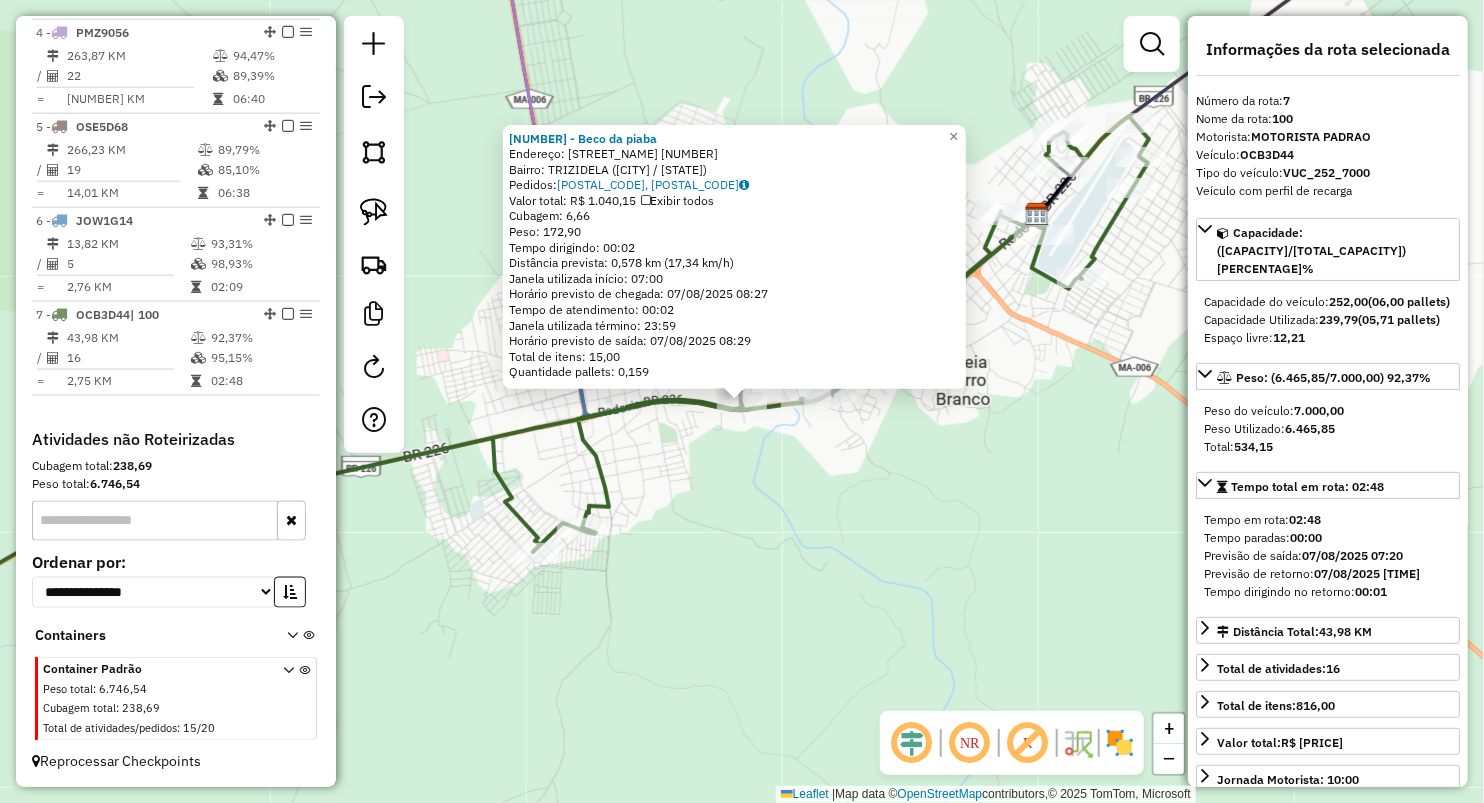 click on "953 - Beco da piaba  Endereço:  Av. Antonio borges 689   Bairro: TRIZIDELA (GRAJAU / MA)   Pedidos:  06027370, 06027371   Valor total: R$ 1.040,15   Exibir todos   Cubagem: 6,66  Peso: 172,90  Tempo dirigindo: 00:02   Distância prevista: 0,578 km (17,34 km/h)   Janela utilizada início: 07:00   Horário previsto de chegada: 07/08/2025 08:27   Tempo de atendimento: 00:02   Janela utilizada término: 23:59   Horário previsto de saída: 07/08/2025 08:29   Total de itens: 15,00   Quantidade pallets: 0,159  × Janela de atendimento Grade de atendimento Capacidade Transportadoras Veículos Cliente Pedidos  Rotas Selecione os dias de semana para filtrar as janelas de atendimento  Seg   Ter   Qua   Qui   Sex   Sáb   Dom  Informe o período da janela de atendimento: De: Até:  Filtrar exatamente a janela do cliente  Considerar janela de atendimento padrão  Selecione os dias de semana para filtrar as grades de atendimento  Seg   Ter   Qua   Qui   Sex   Sáb   Dom   Clientes fora do dia de atendimento selecionado +" 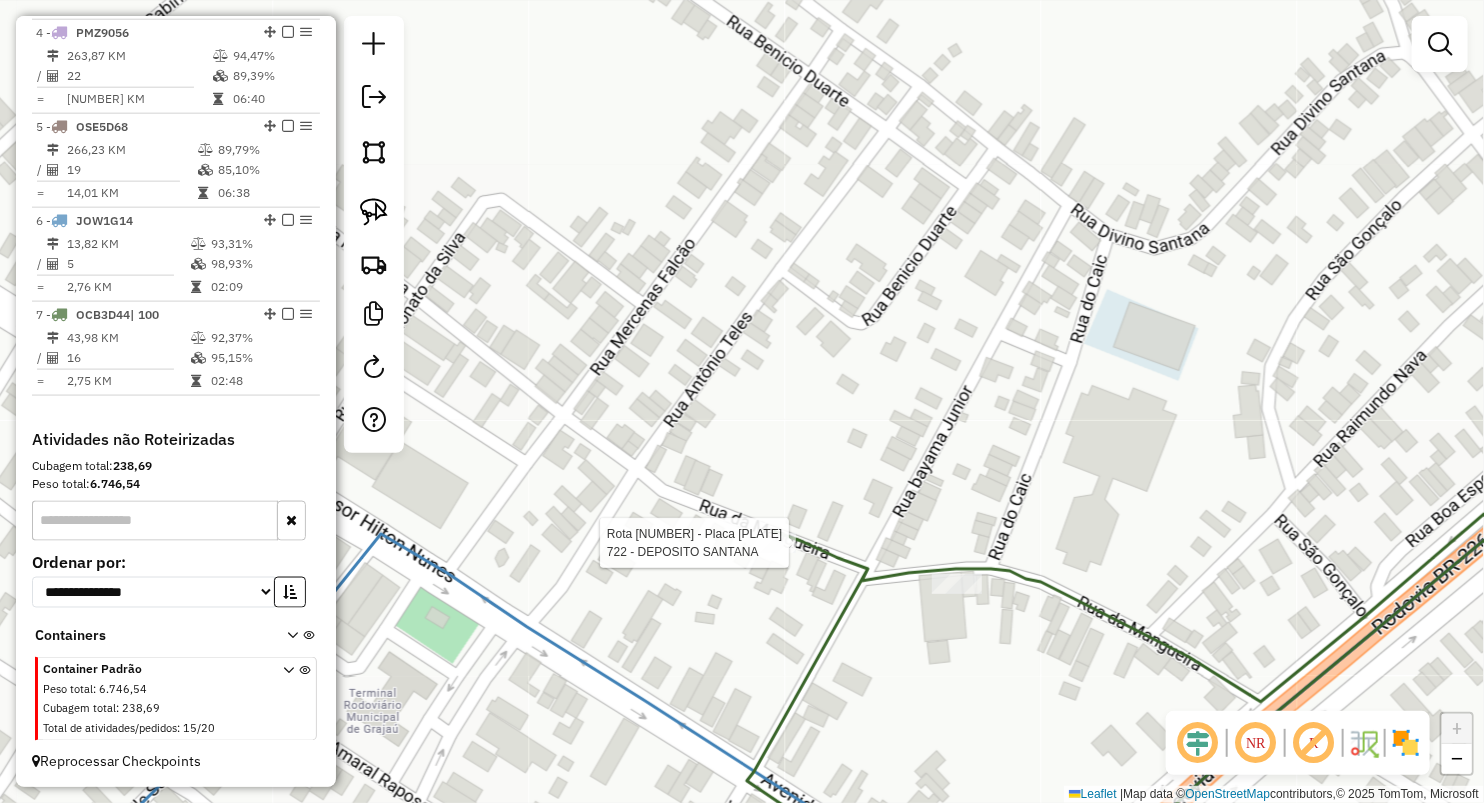 select on "**********" 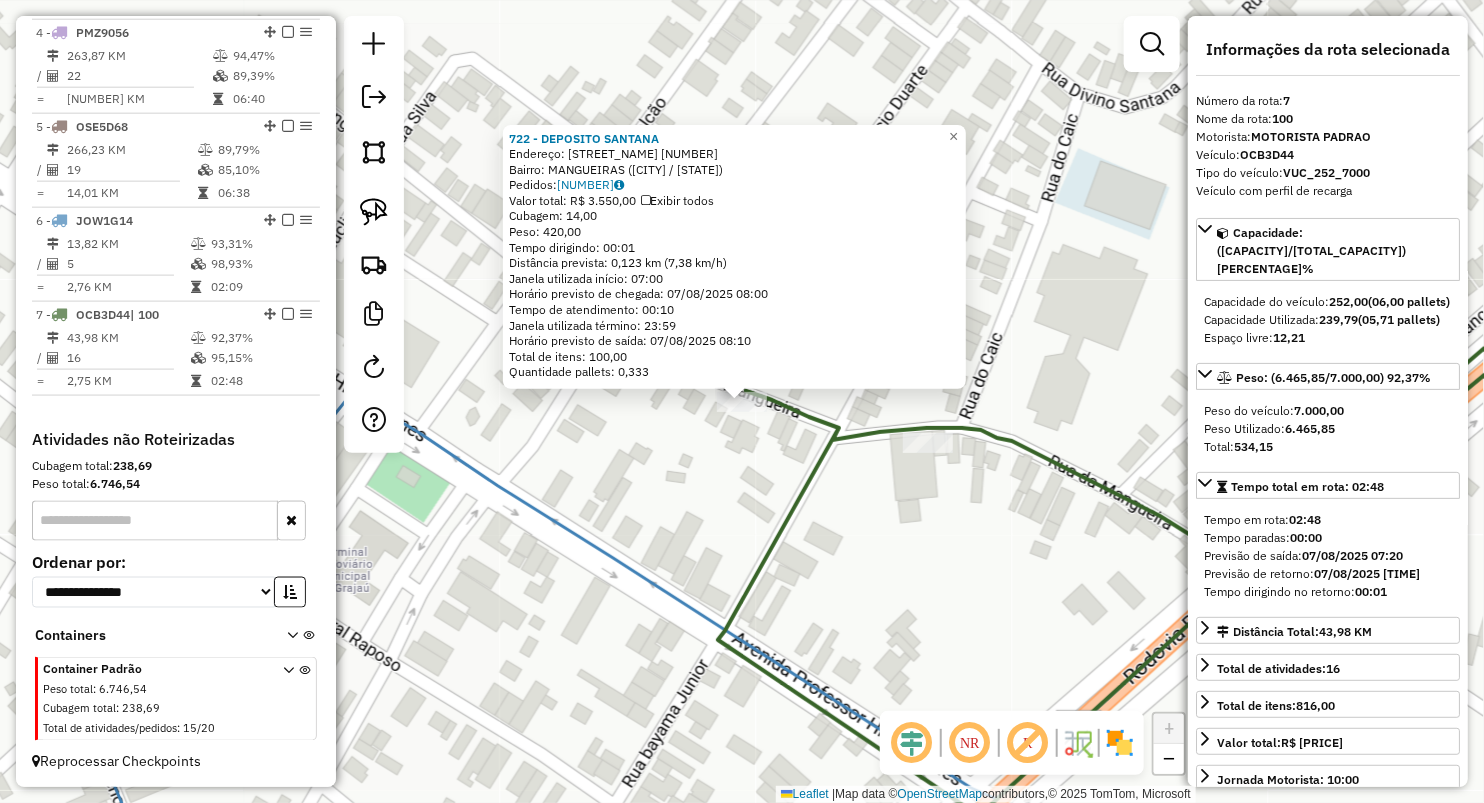 click on "722 - DEPOSITO SANTANA  Endereço:  MANGUEIRA 1   Bairro: MANGUEIRAS (GRAJAU / MA)   Pedidos:  06027305   Valor total: R$ 3.550,00   Exibir todos   Cubagem: 14,00  Peso: 420,00  Tempo dirigindo: 00:01   Distância prevista: 0,123 km (7,38 km/h)   Janela utilizada início: 07:00   Horário previsto de chegada: 07/08/2025 08:00   Tempo de atendimento: 00:10   Janela utilizada término: 23:59   Horário previsto de saída: 07/08/2025 08:10   Total de itens: 100,00   Quantidade pallets: 0,333  × Janela de atendimento Grade de atendimento Capacidade Transportadoras Veículos Cliente Pedidos  Rotas Selecione os dias de semana para filtrar as janelas de atendimento  Seg   Ter   Qua   Qui   Sex   Sáb   Dom  Informe o período da janela de atendimento: De: Até:  Filtrar exatamente a janela do cliente  Considerar janela de atendimento padrão  Selecione os dias de semana para filtrar as grades de atendimento  Seg   Ter   Qua   Qui   Sex   Sáb   Dom   Considerar clientes sem dia de atendimento cadastrado  De:   De:" 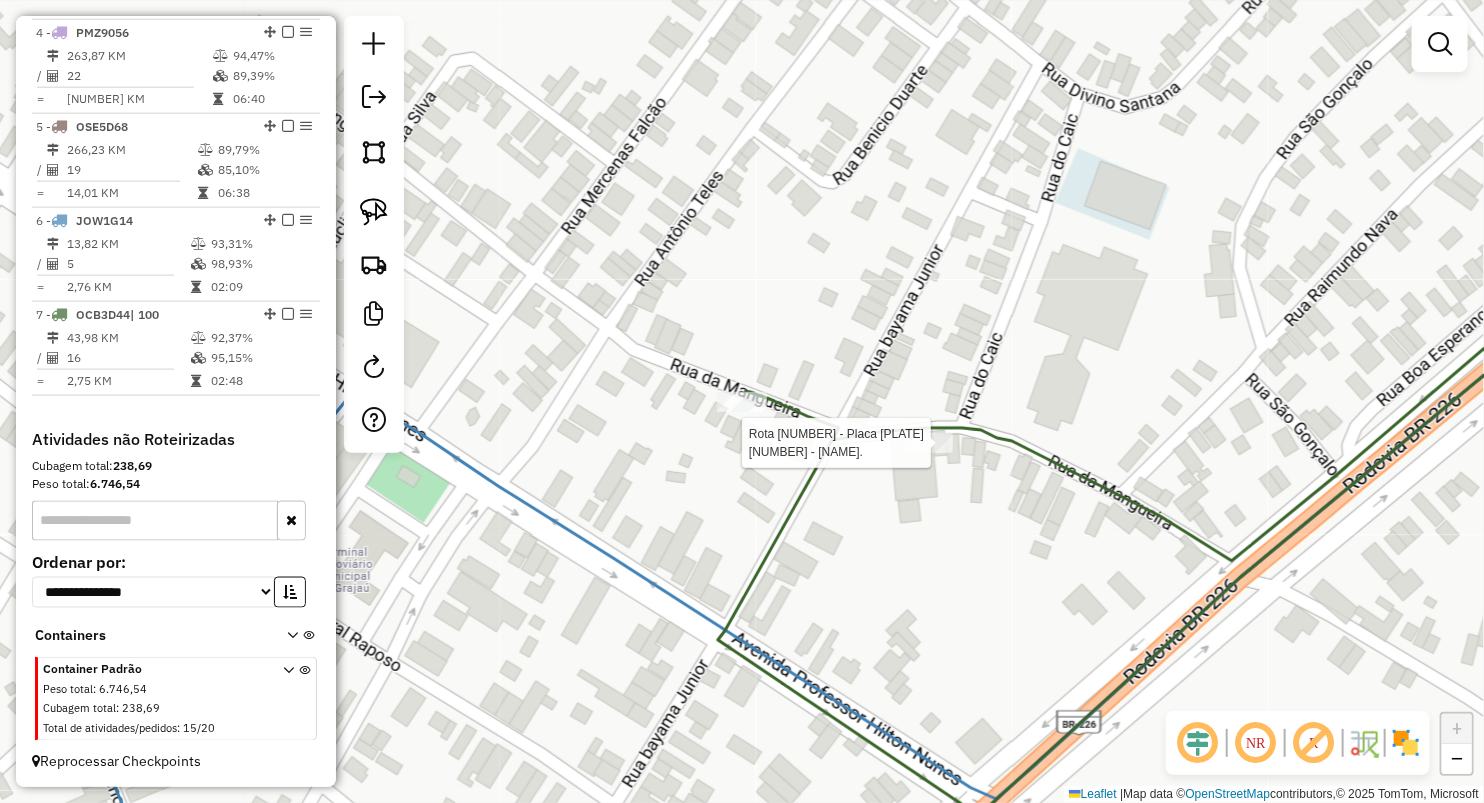 select on "**********" 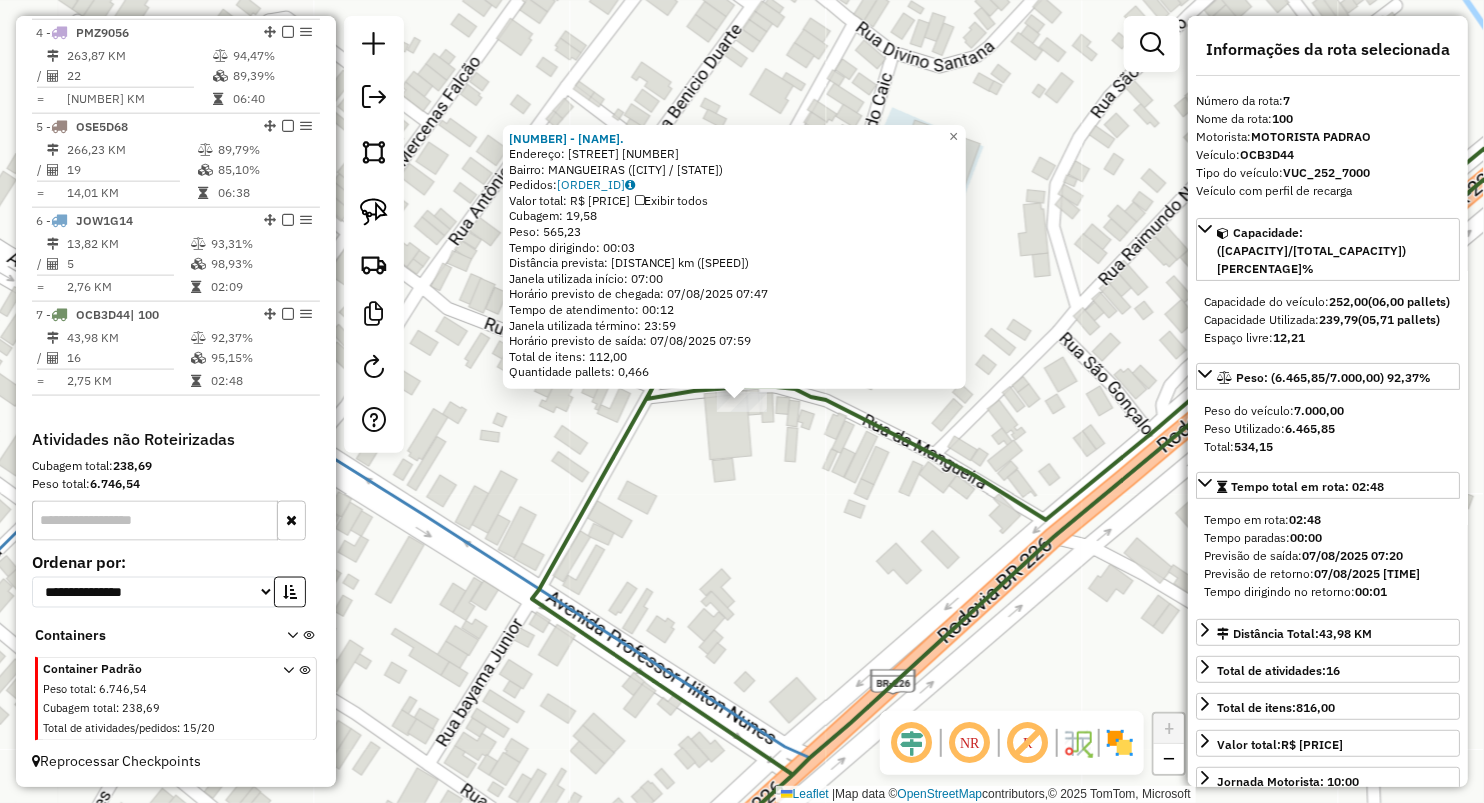click on "1021 - PEIXOTO MERCANTIL.  Endereço:  LEAO  FIGUEIREDO 185   Bairro: MANGUEIRAS (GRAJAU / MA)   Pedidos:  06027412   Valor total: R$ 5.310,06   Exibir todos   Cubagem: 19,58  Peso: 565,23  Tempo dirigindo: 00:03   Distância prevista: 1,486 km (29,72 km/h)   Janela utilizada início: 07:00   Horário previsto de chegada: 07/08/2025 07:47   Tempo de atendimento: 00:12   Janela utilizada término: 23:59   Horário previsto de saída: 07/08/2025 07:59   Total de itens: 112,00   Quantidade pallets: 0,466  × Janela de atendimento Grade de atendimento Capacidade Transportadoras Veículos Cliente Pedidos  Rotas Selecione os dias de semana para filtrar as janelas de atendimento  Seg   Ter   Qua   Qui   Sex   Sáb   Dom  Informe o período da janela de atendimento: De: Até:  Filtrar exatamente a janela do cliente  Considerar janela de atendimento padrão  Selecione os dias de semana para filtrar as grades de atendimento  Seg   Ter   Qua   Qui   Sex   Sáb   Dom   Clientes fora do dia de atendimento selecionado De:" 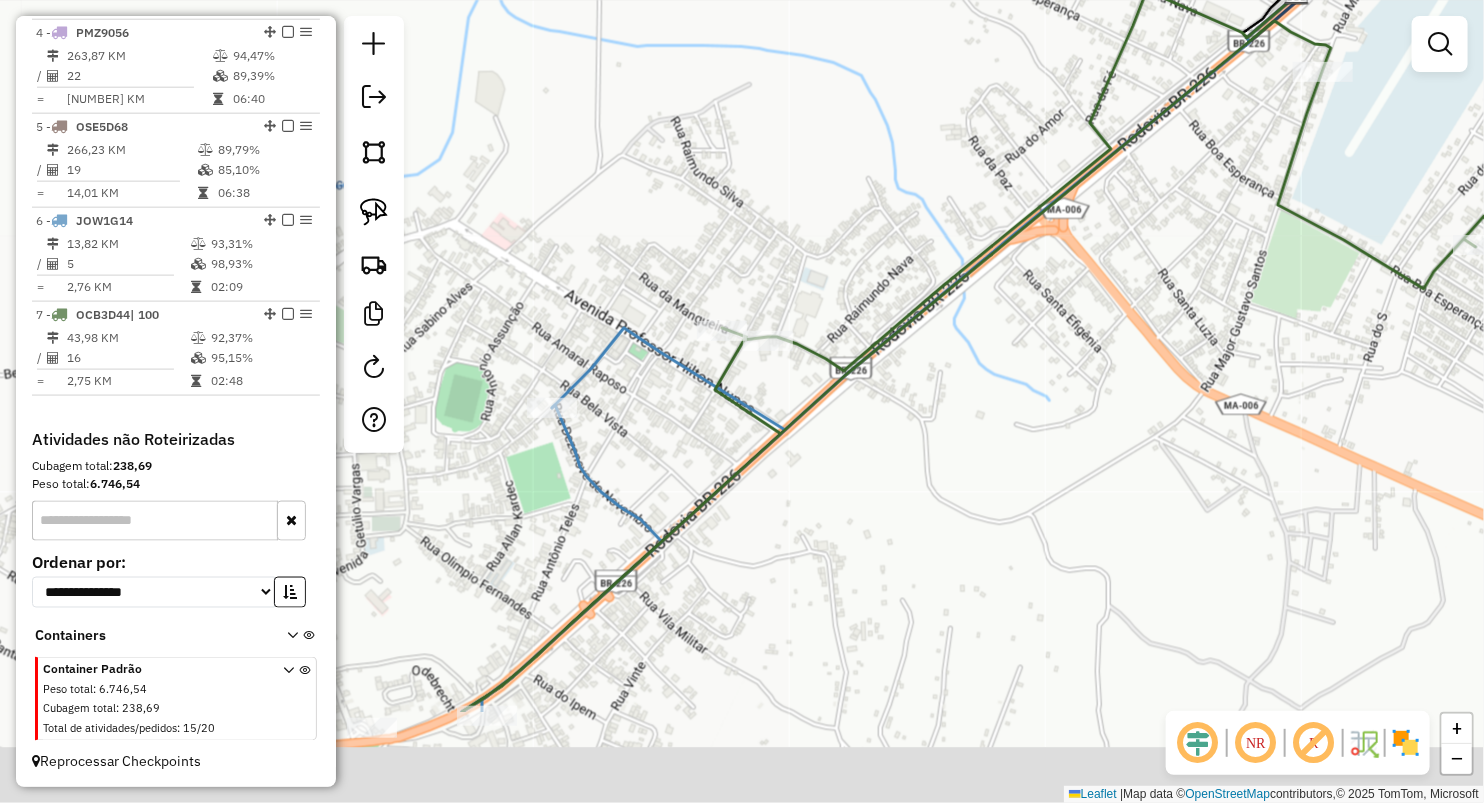 drag, startPoint x: 808, startPoint y: 280, endPoint x: 796, endPoint y: 174, distance: 106.677086 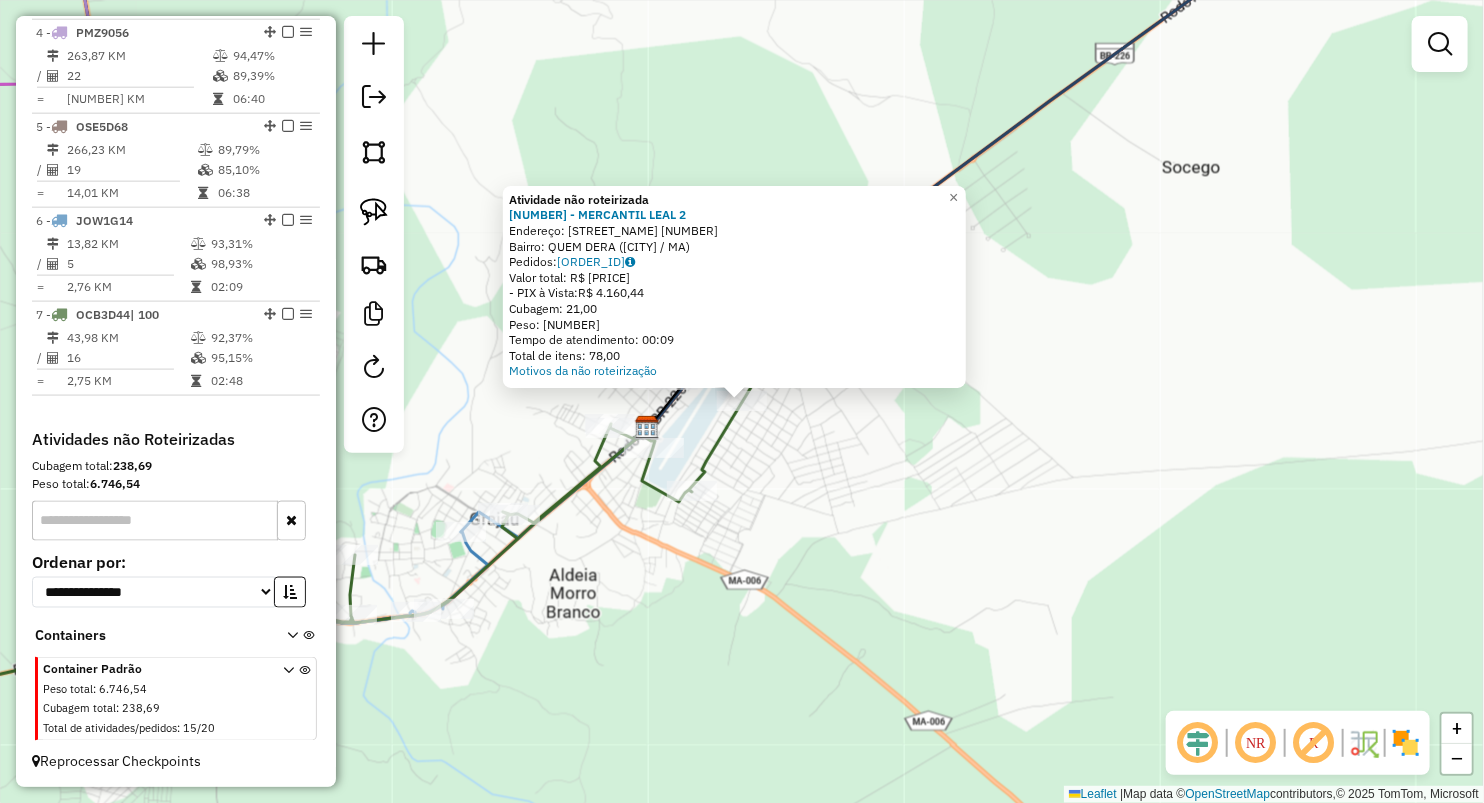 click on "Atividade não roteirizada 756 - MERCANTIL LEAL 2  Endereço:  RUA DO AMOR 10   Bairro: QUEM DERA (GRAJAU / MA)   Pedidos:  06027481   Valor total: R$ 4.160,44   - PIX à Vista:  R$ 4.160,44   Cubagem: 21,00   Peso: 572,64   Tempo de atendimento: 00:09   Total de itens: 78,00  Motivos da não roteirização × Janela de atendimento Grade de atendimento Capacidade Transportadoras Veículos Cliente Pedidos  Rotas Selecione os dias de semana para filtrar as janelas de atendimento  Seg   Ter   Qua   Qui   Sex   Sáb   Dom  Informe o período da janela de atendimento: De: Até:  Filtrar exatamente a janela do cliente  Considerar janela de atendimento padrão  Selecione os dias de semana para filtrar as grades de atendimento  Seg   Ter   Qua   Qui   Sex   Sáb   Dom   Considerar clientes sem dia de atendimento cadastrado  Clientes fora do dia de atendimento selecionado Filtrar as atividades entre os valores definidos abaixo:  Peso mínimo:   Peso máximo:   Cubagem mínima:   Cubagem máxima:   De:   Até:   De:  +" 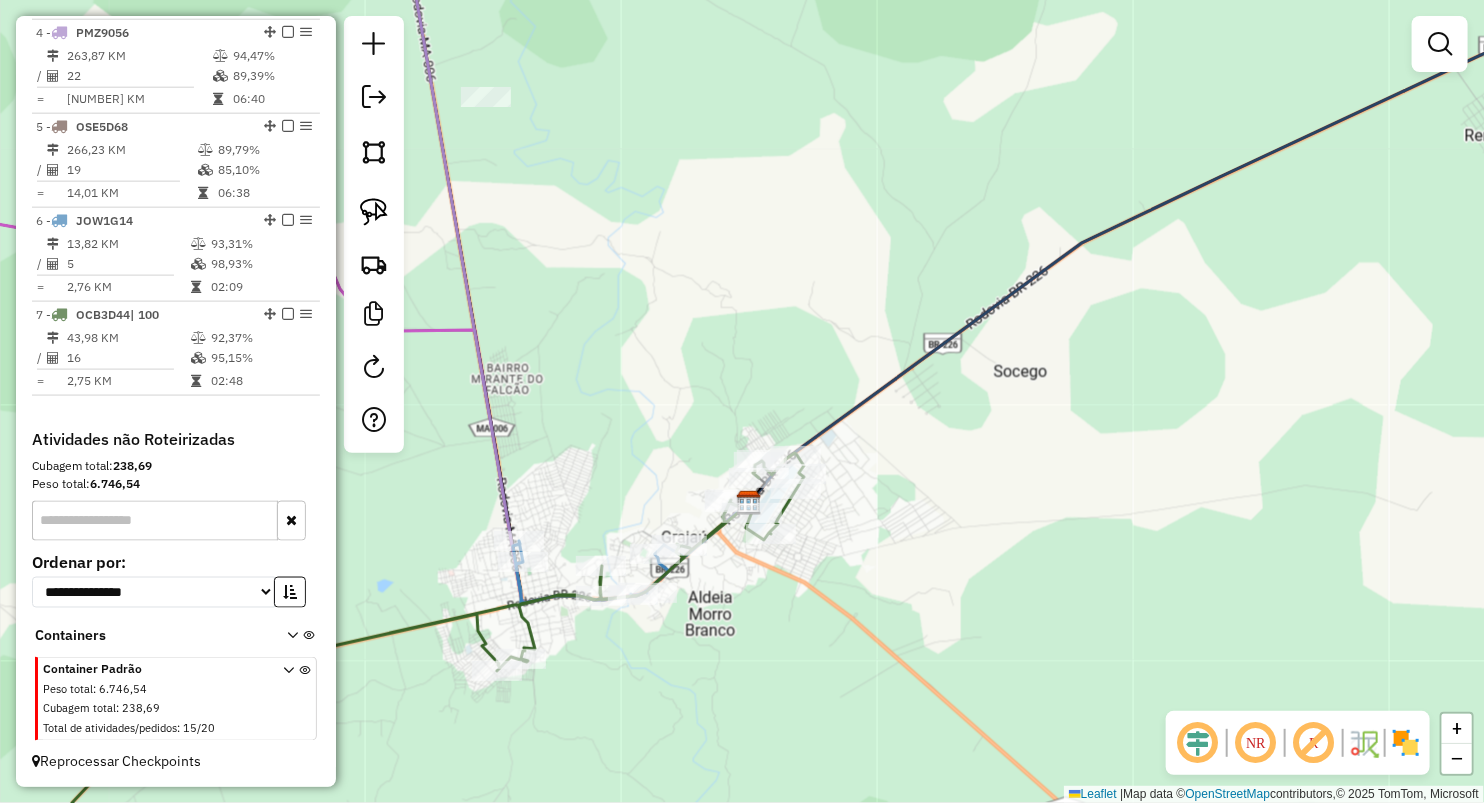 drag, startPoint x: 608, startPoint y: 309, endPoint x: 866, endPoint y: 384, distance: 268.6801 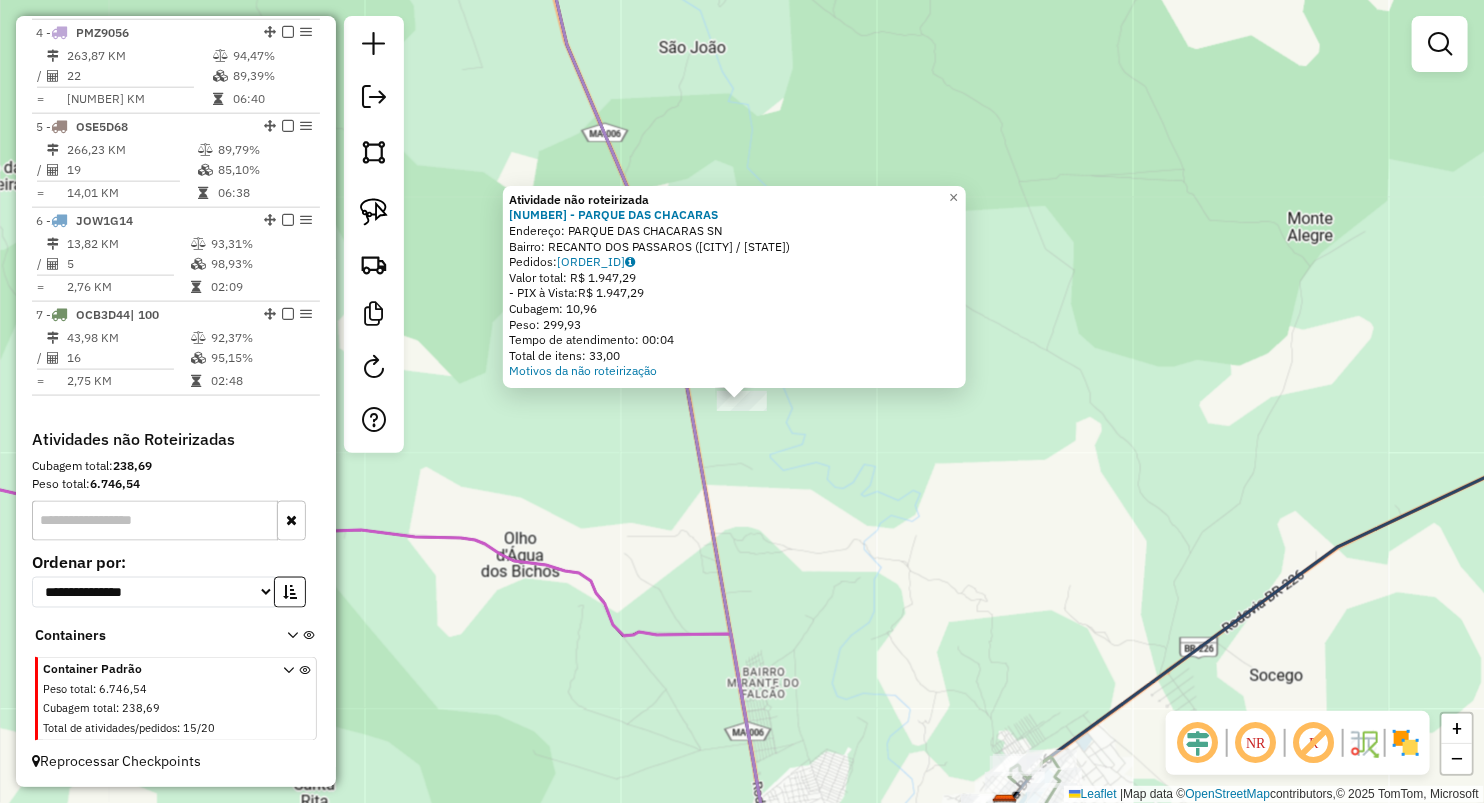 drag, startPoint x: 1058, startPoint y: 383, endPoint x: 1047, endPoint y: 373, distance: 14.866069 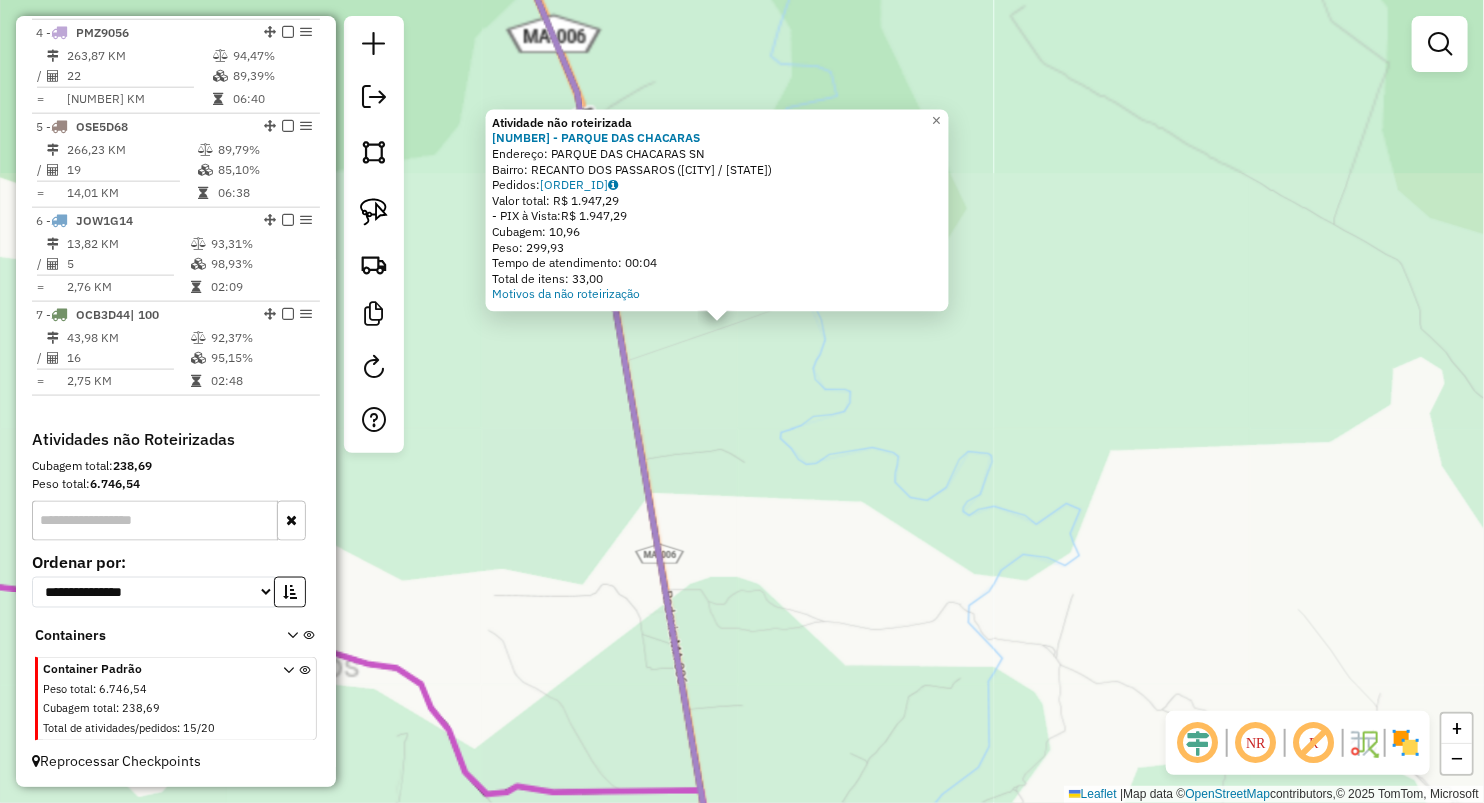 click on "Atividade não roteirizada 1291 - PARQUE DAS CHACARAS  Endereço:  PARQUE DAS CHACARAS SN   Bairro: RECANTO DOS PASSAROS (GRAJAU / MA)   Pedidos:  06027488   Valor total: R$ 1.947,29   - PIX à Vista:  R$ 1.947,29   Cubagem: 10,96   Peso: 299,93   Tempo de atendimento: 00:04   Total de itens: 33,00  Motivos da não roteirização × Janela de atendimento Grade de atendimento Capacidade Transportadoras Veículos Cliente Pedidos  Rotas Selecione os dias de semana para filtrar as janelas de atendimento  Seg   Ter   Qua   Qui   Sex   Sáb   Dom  Informe o período da janela de atendimento: De: Até:  Filtrar exatamente a janela do cliente  Considerar janela de atendimento padrão  Selecione os dias de semana para filtrar as grades de atendimento  Seg   Ter   Qua   Qui   Sex   Sáb   Dom   Considerar clientes sem dia de atendimento cadastrado  Clientes fora do dia de atendimento selecionado Filtrar as atividades entre os valores definidos abaixo:  Peso mínimo:   Peso máximo:   Cubagem mínima:   De:   Até:  De:" 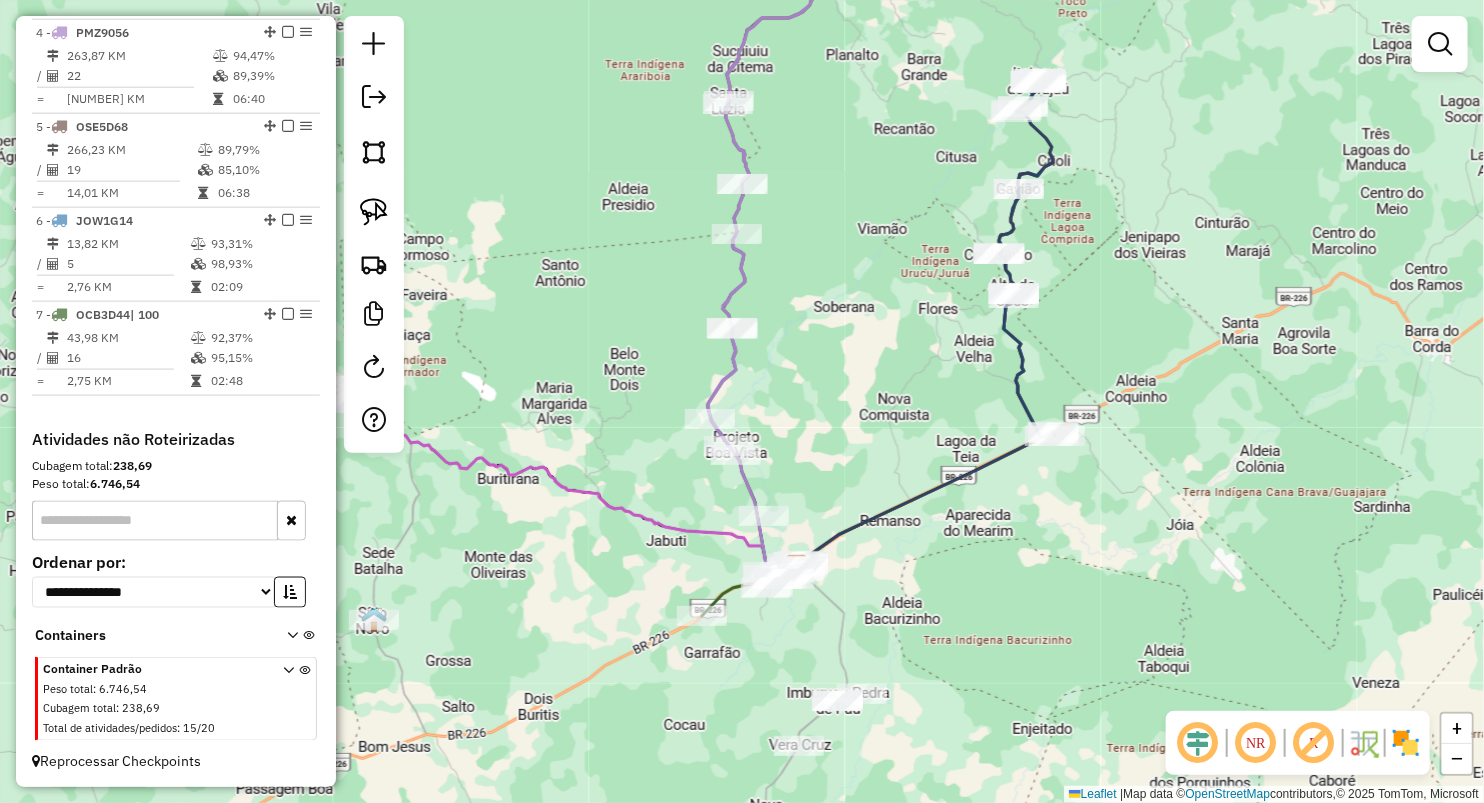 drag, startPoint x: 837, startPoint y: 491, endPoint x: 772, endPoint y: 318, distance: 184.80801 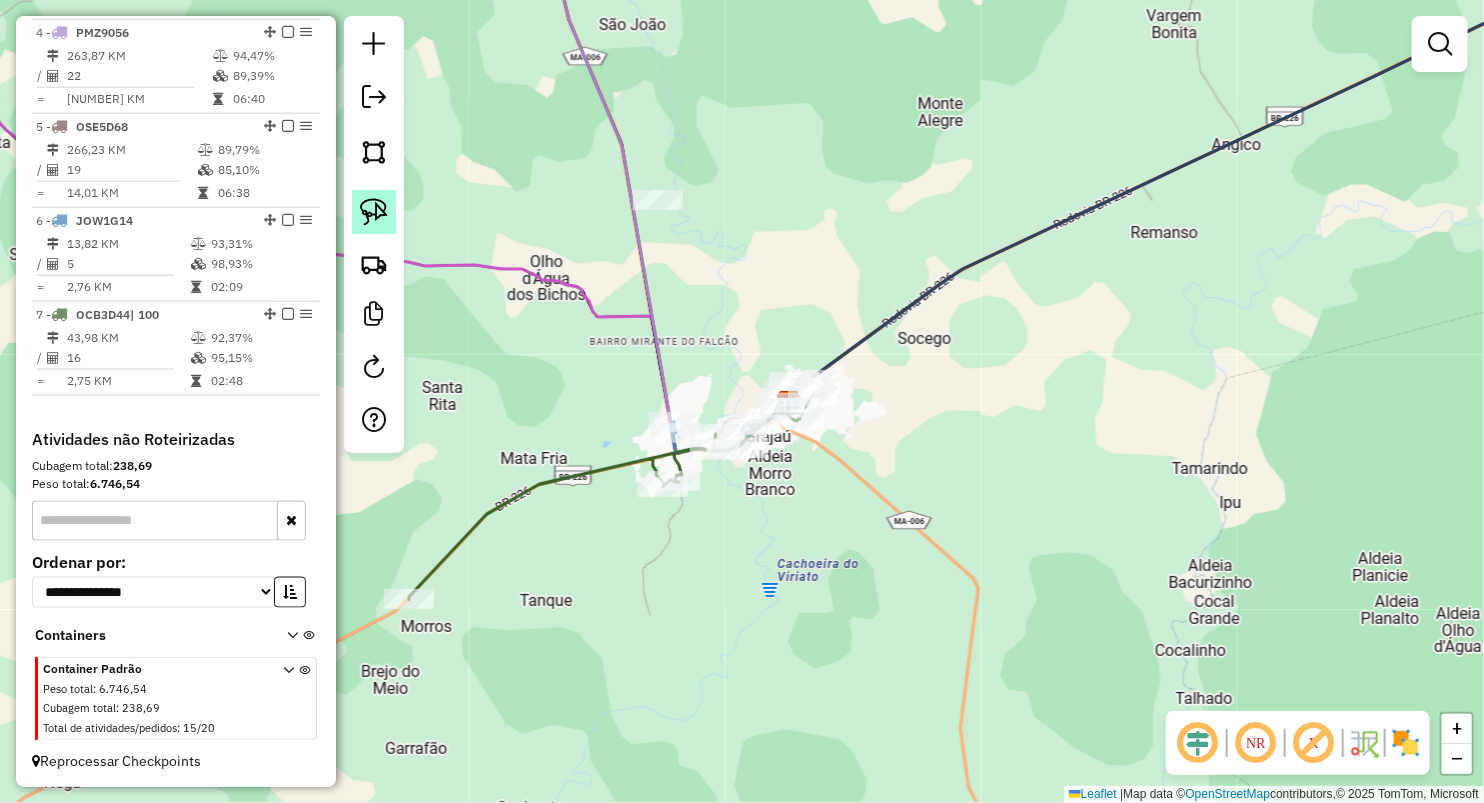 click 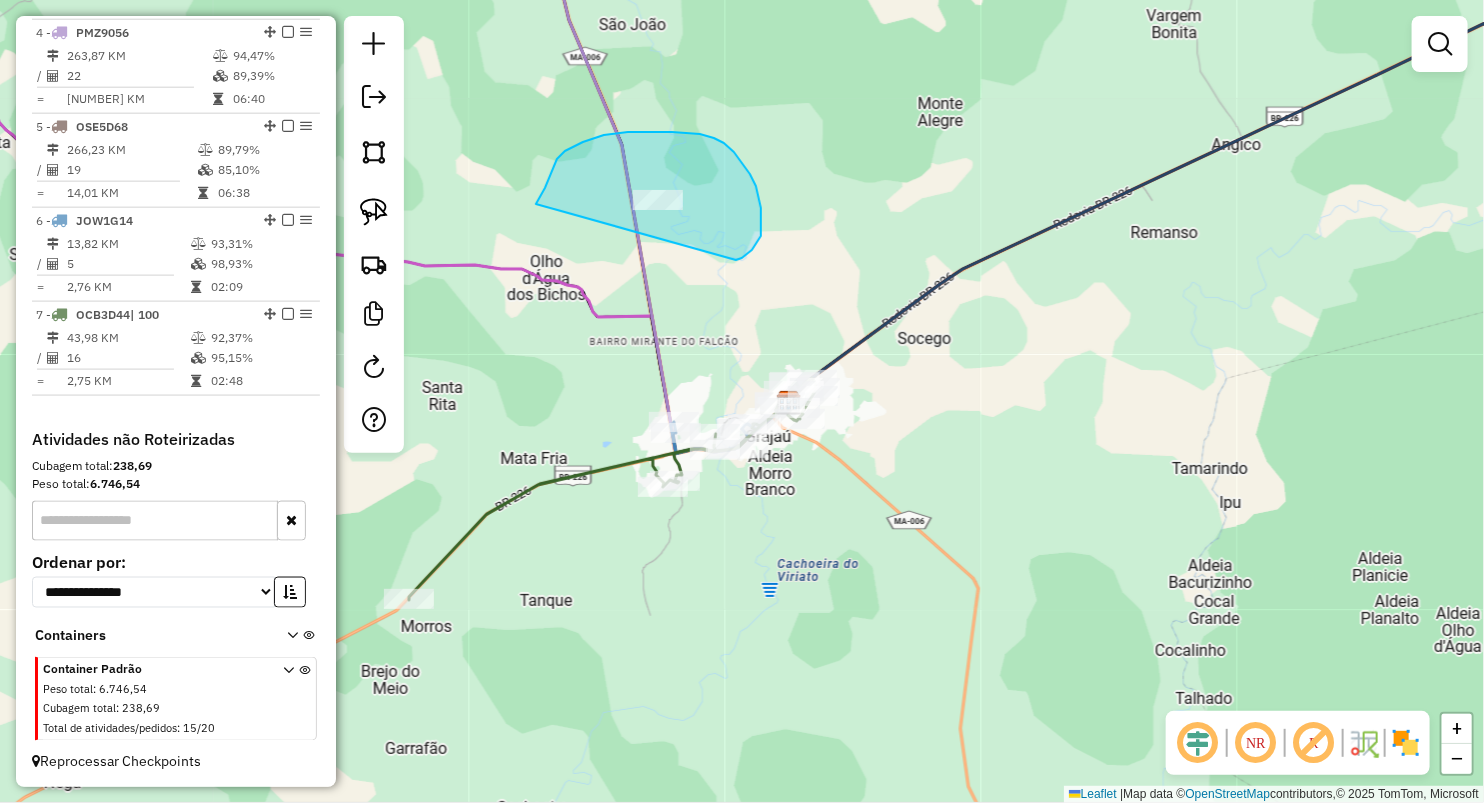 drag, startPoint x: 536, startPoint y: 202, endPoint x: 735, endPoint y: 261, distance: 207.56204 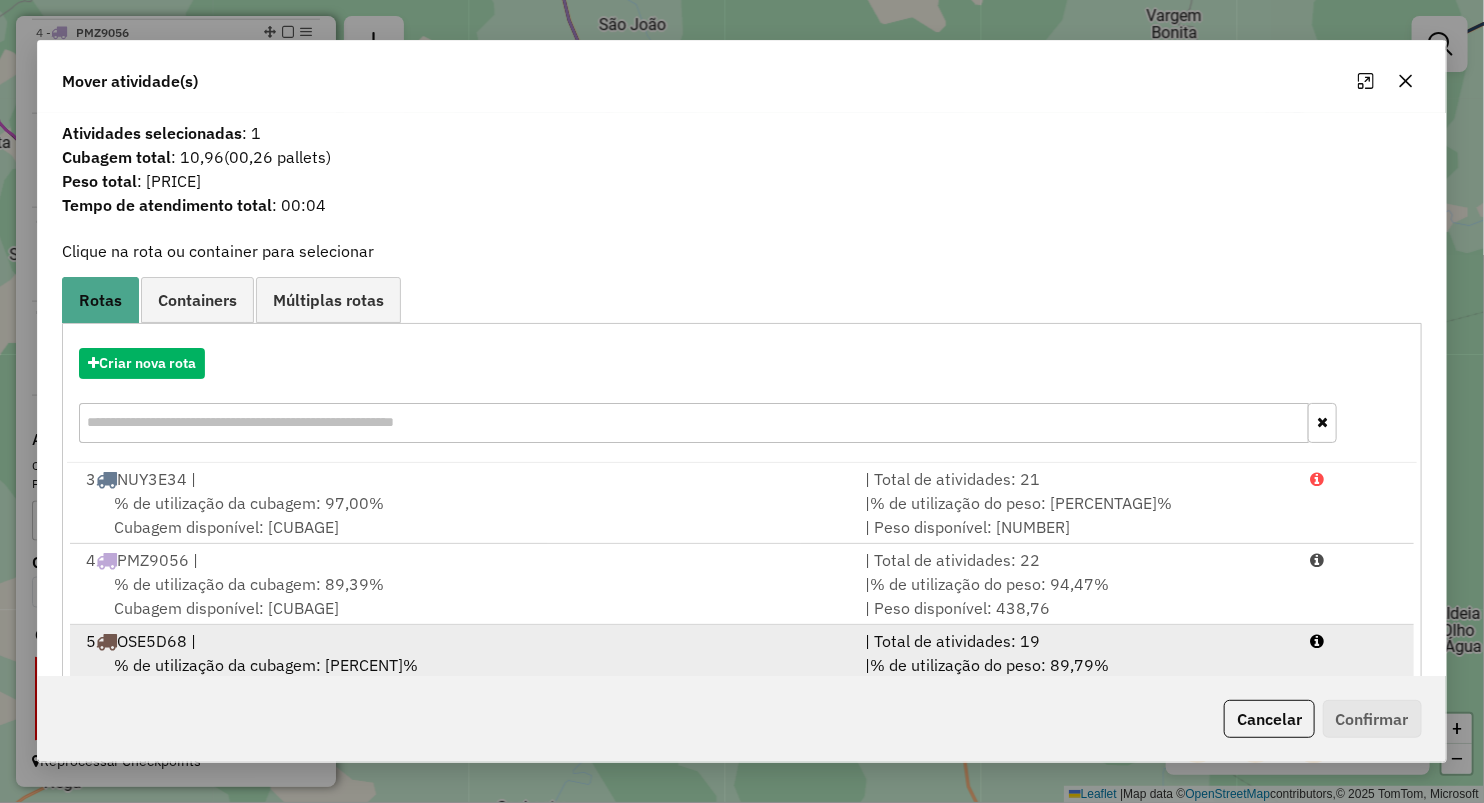 scroll, scrollTop: 166, scrollLeft: 0, axis: vertical 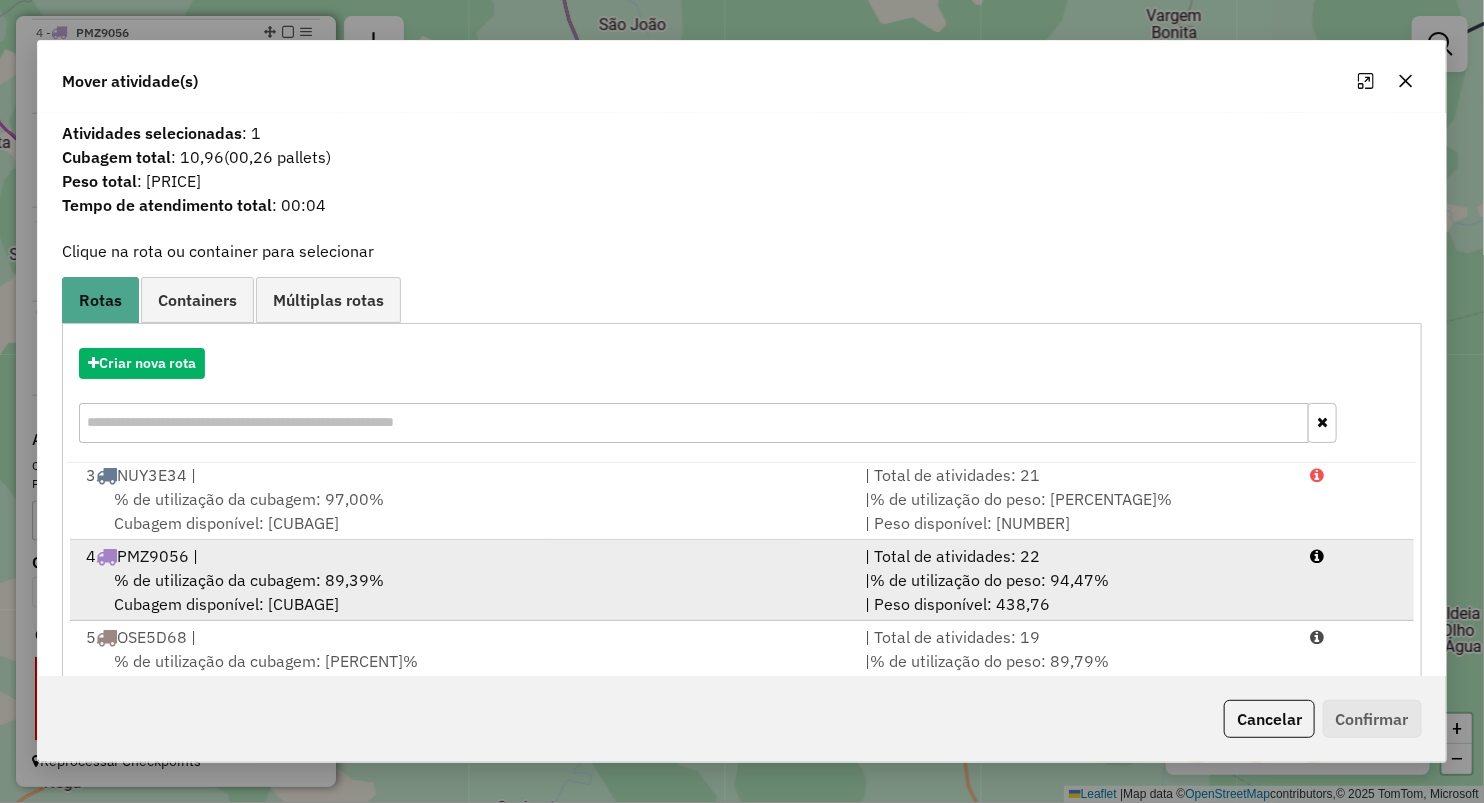 click on "4  PMZ9056 |" at bounding box center (463, 556) 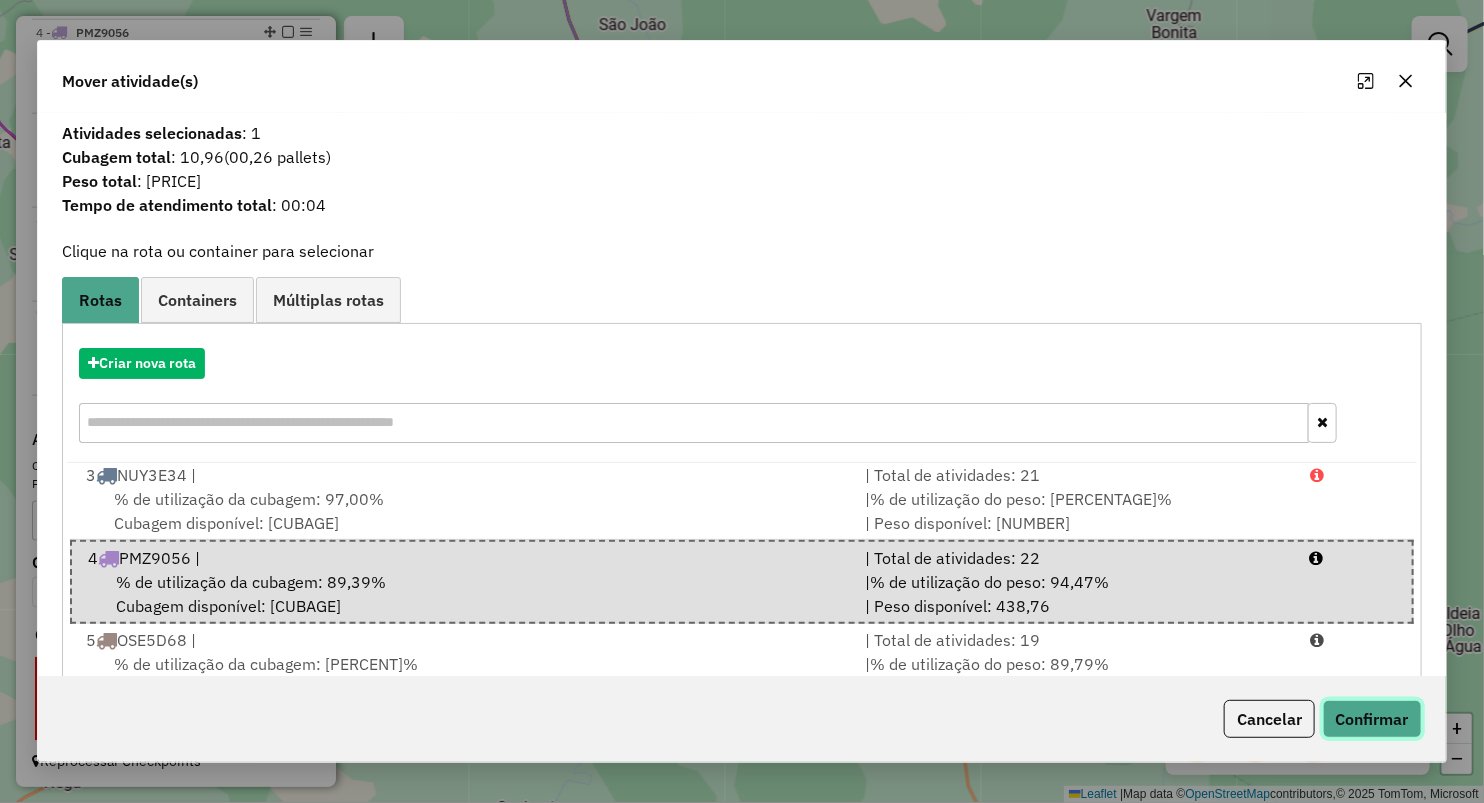 click on "Confirmar" 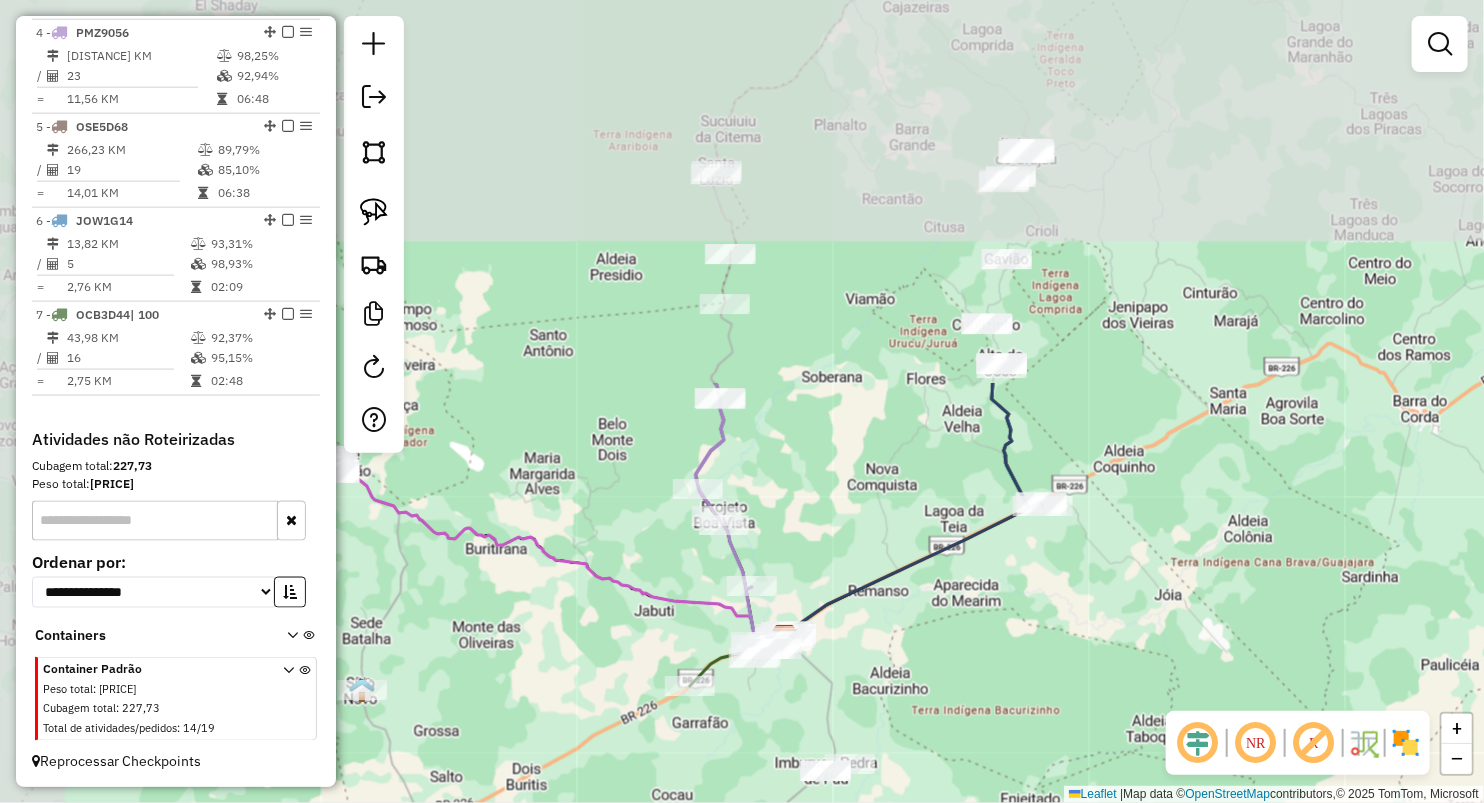 drag, startPoint x: 681, startPoint y: 160, endPoint x: 776, endPoint y: 523, distance: 375.22528 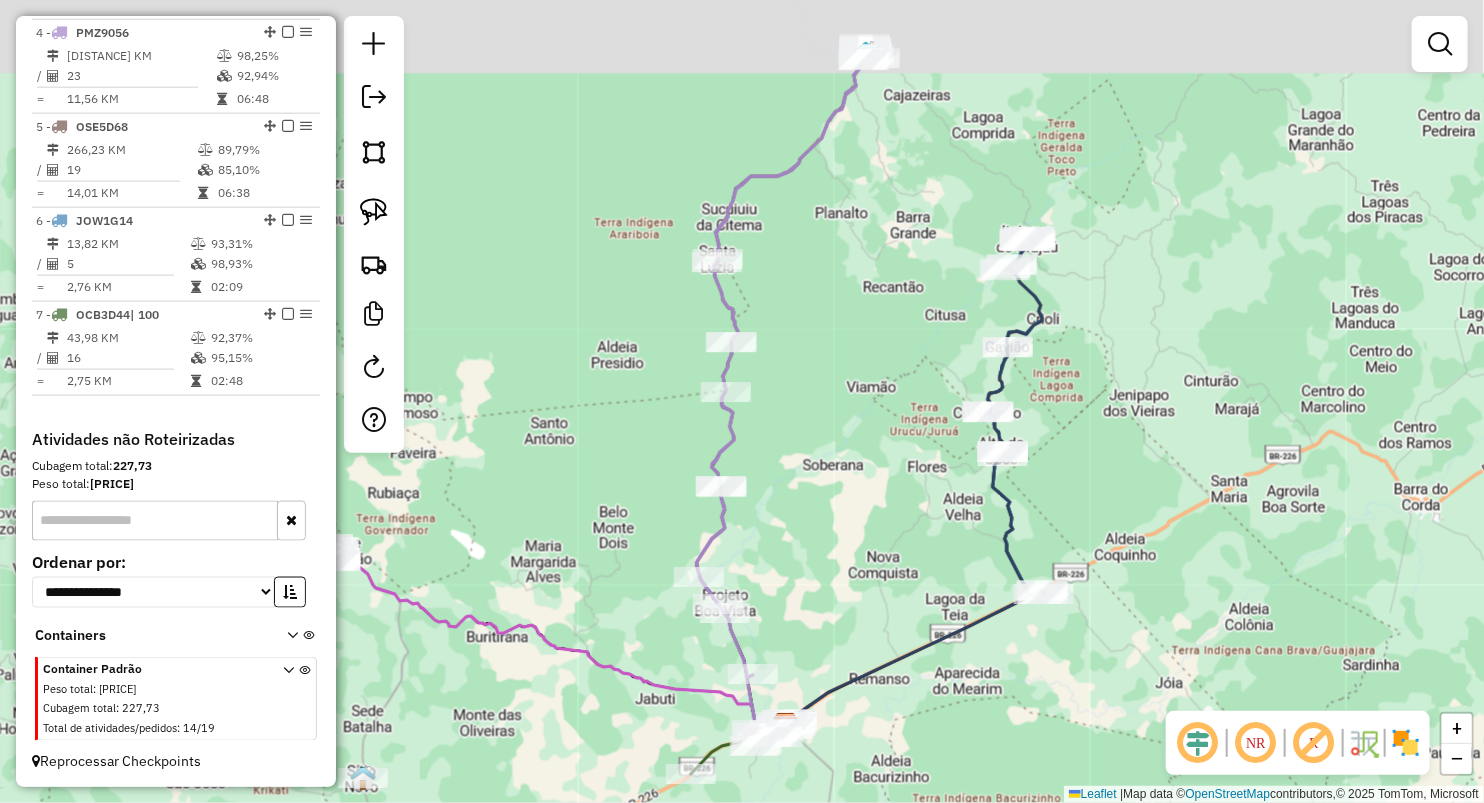 drag, startPoint x: 827, startPoint y: 260, endPoint x: 831, endPoint y: 341, distance: 81.09871 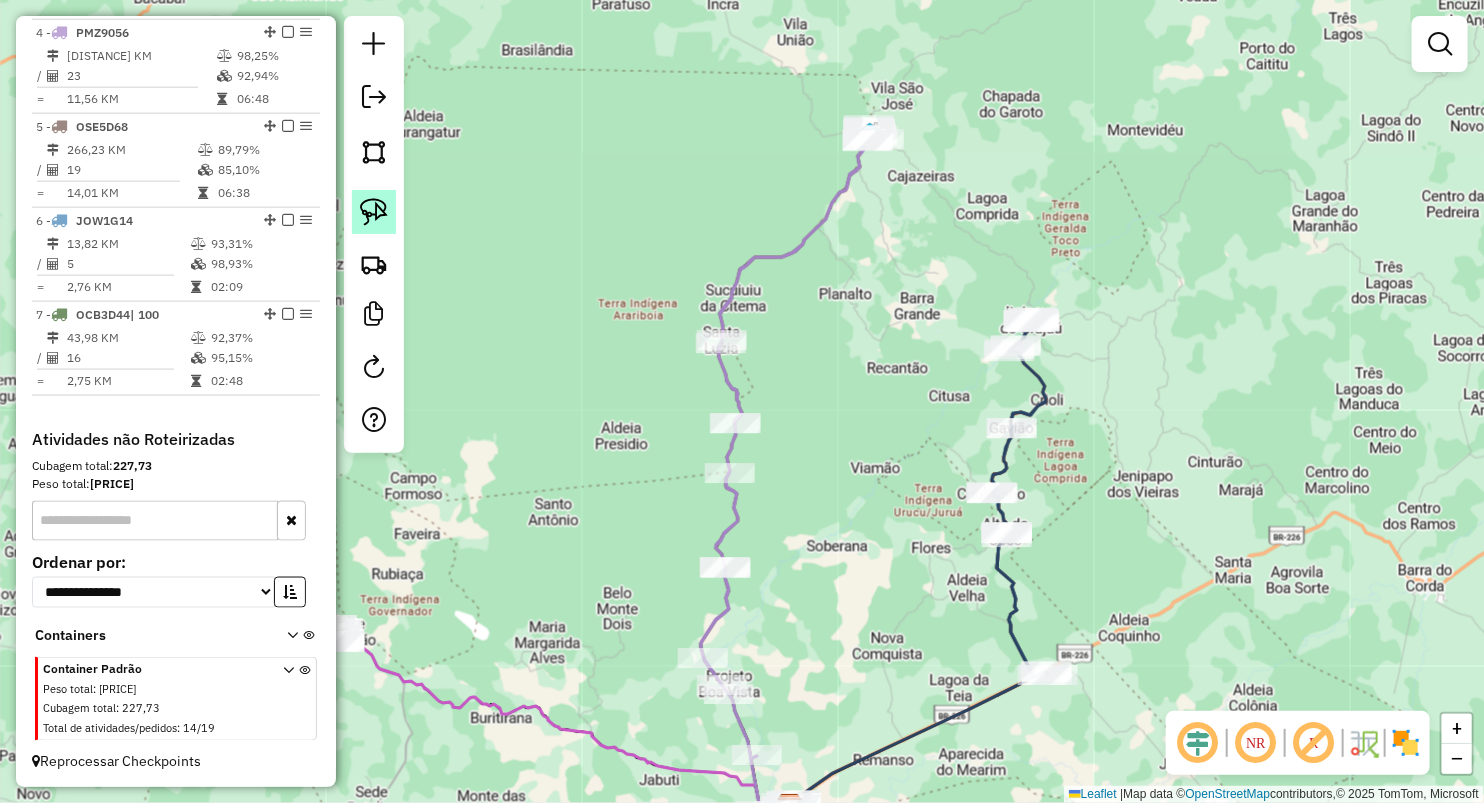 click 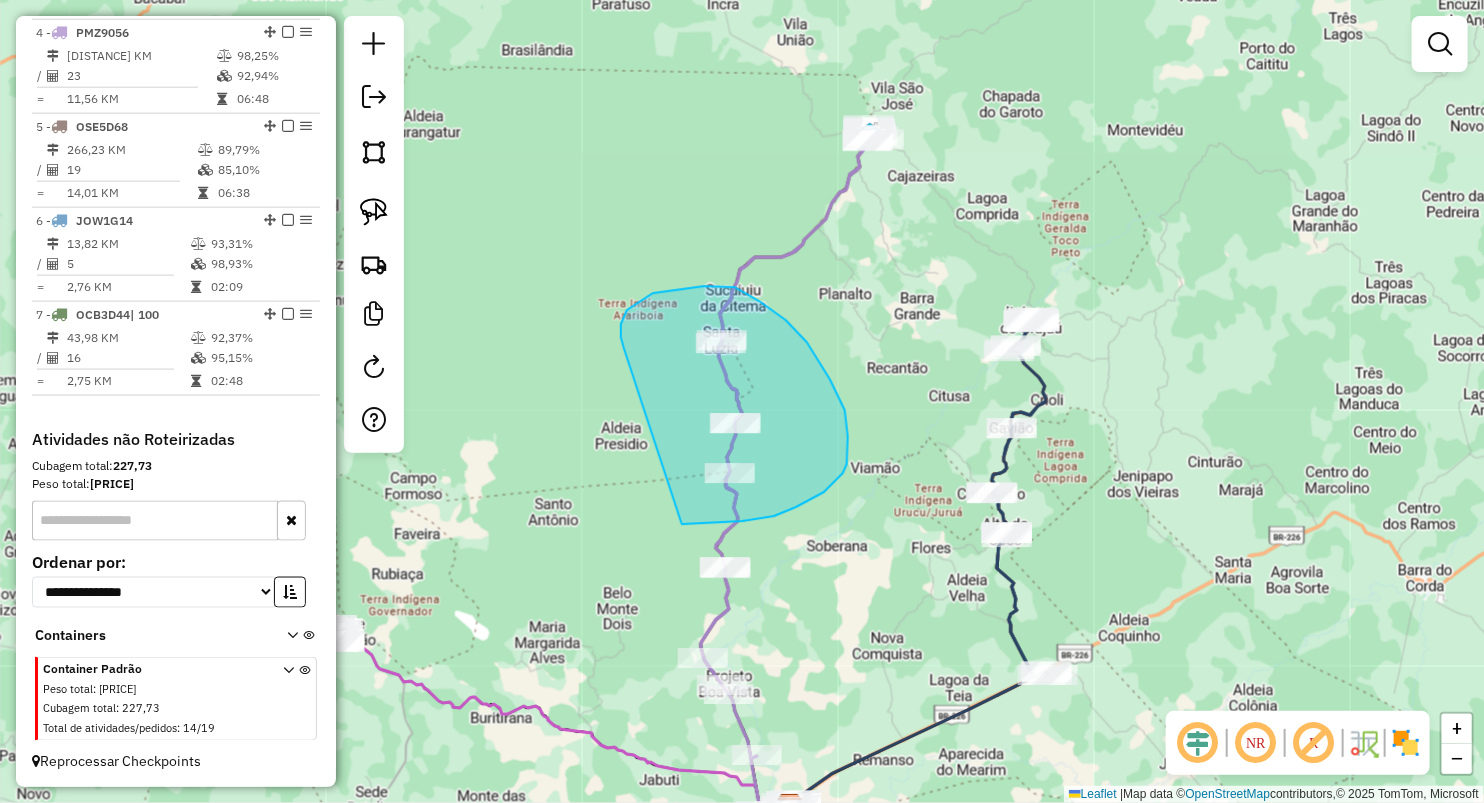 drag, startPoint x: 621, startPoint y: 331, endPoint x: 678, endPoint y: 524, distance: 201.24115 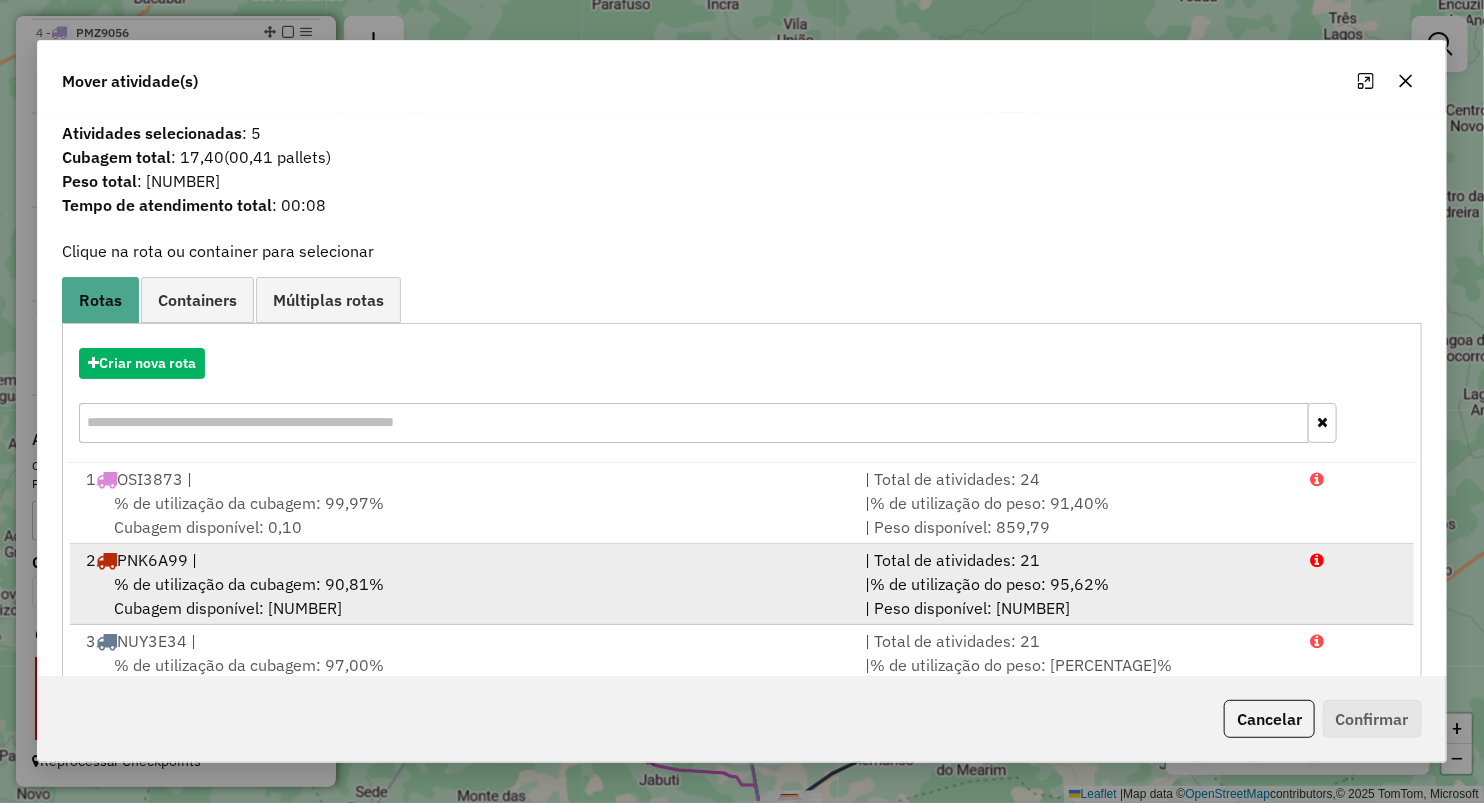 scroll, scrollTop: 85, scrollLeft: 0, axis: vertical 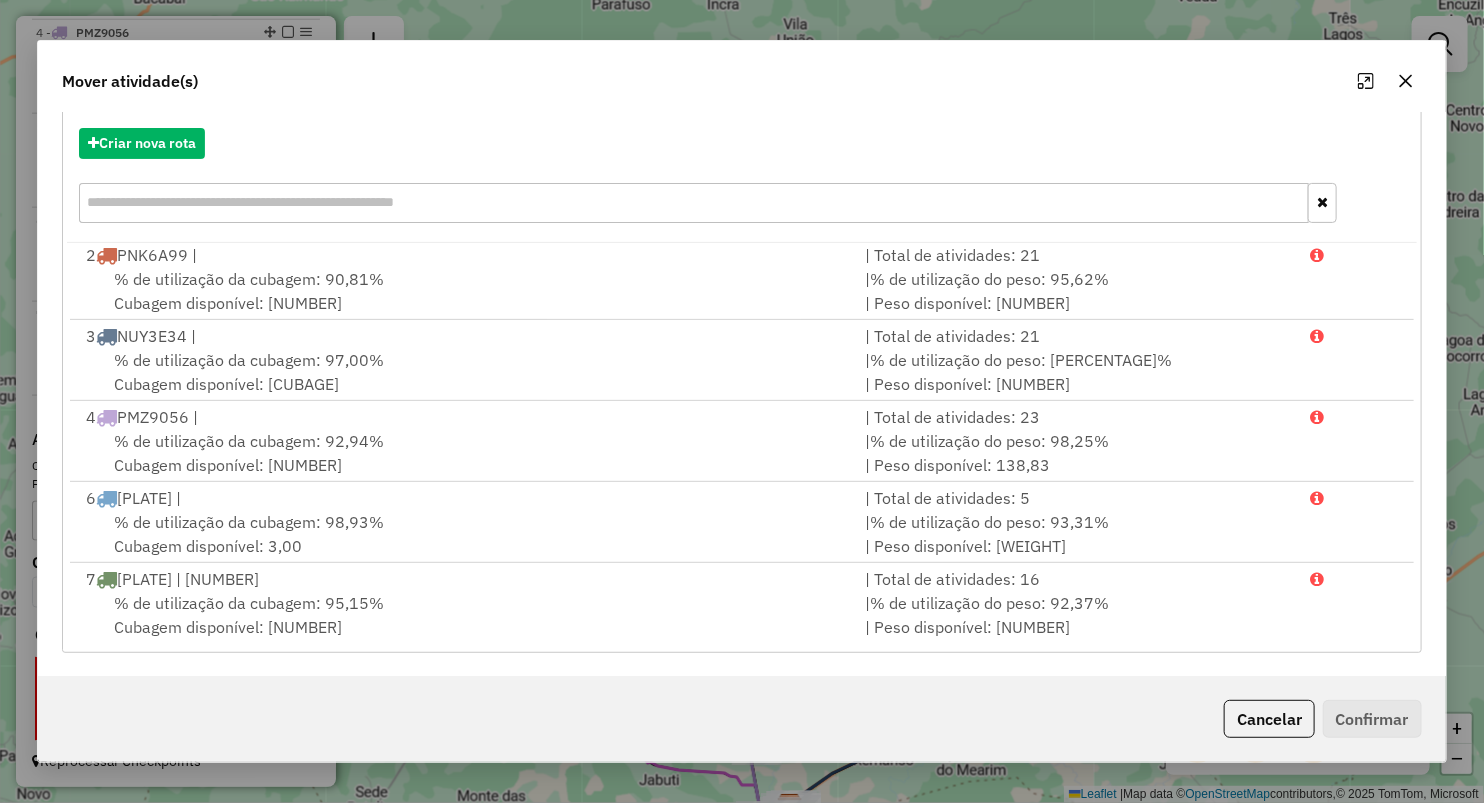 click 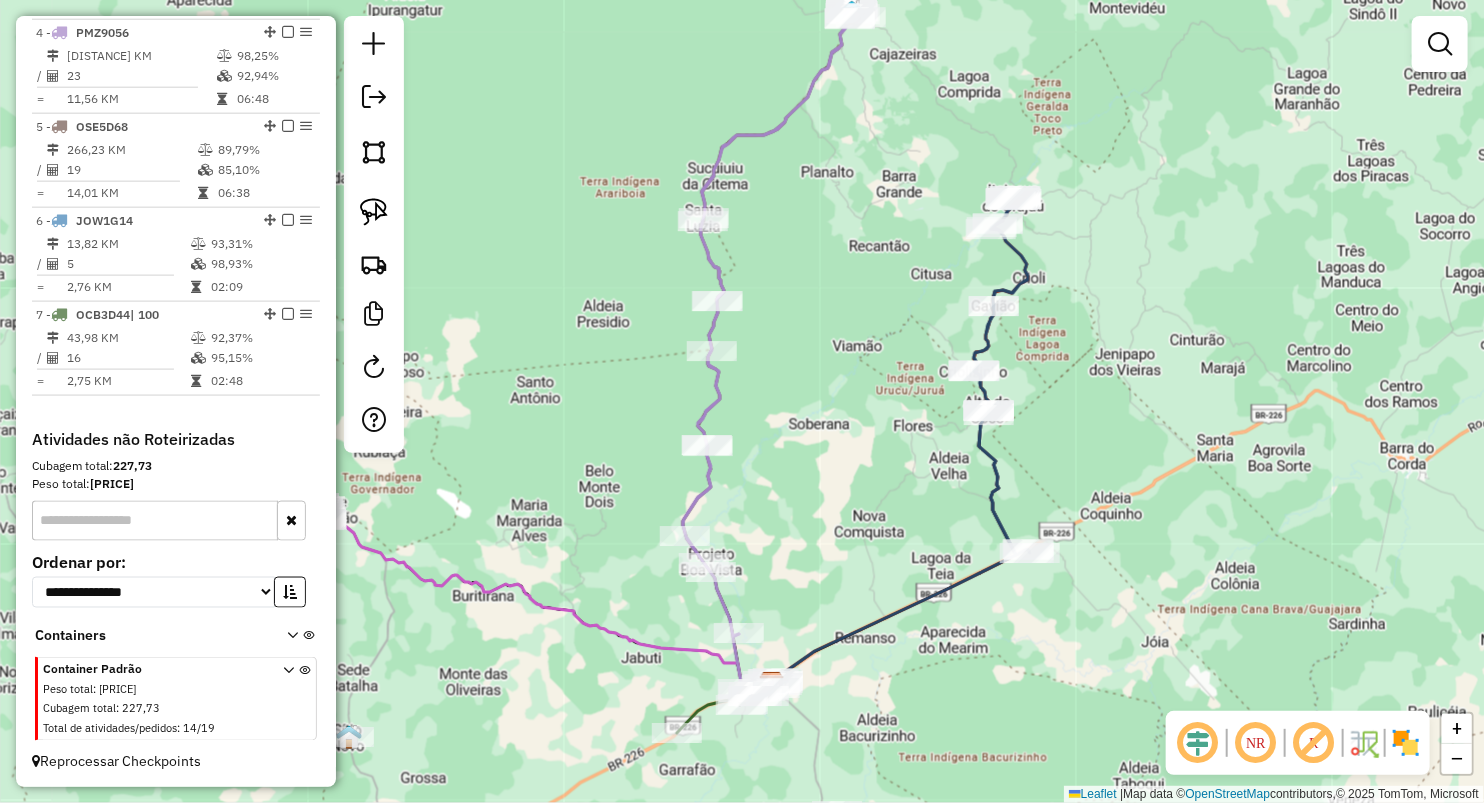 drag, startPoint x: 924, startPoint y: 549, endPoint x: 860, endPoint y: 363, distance: 196.70282 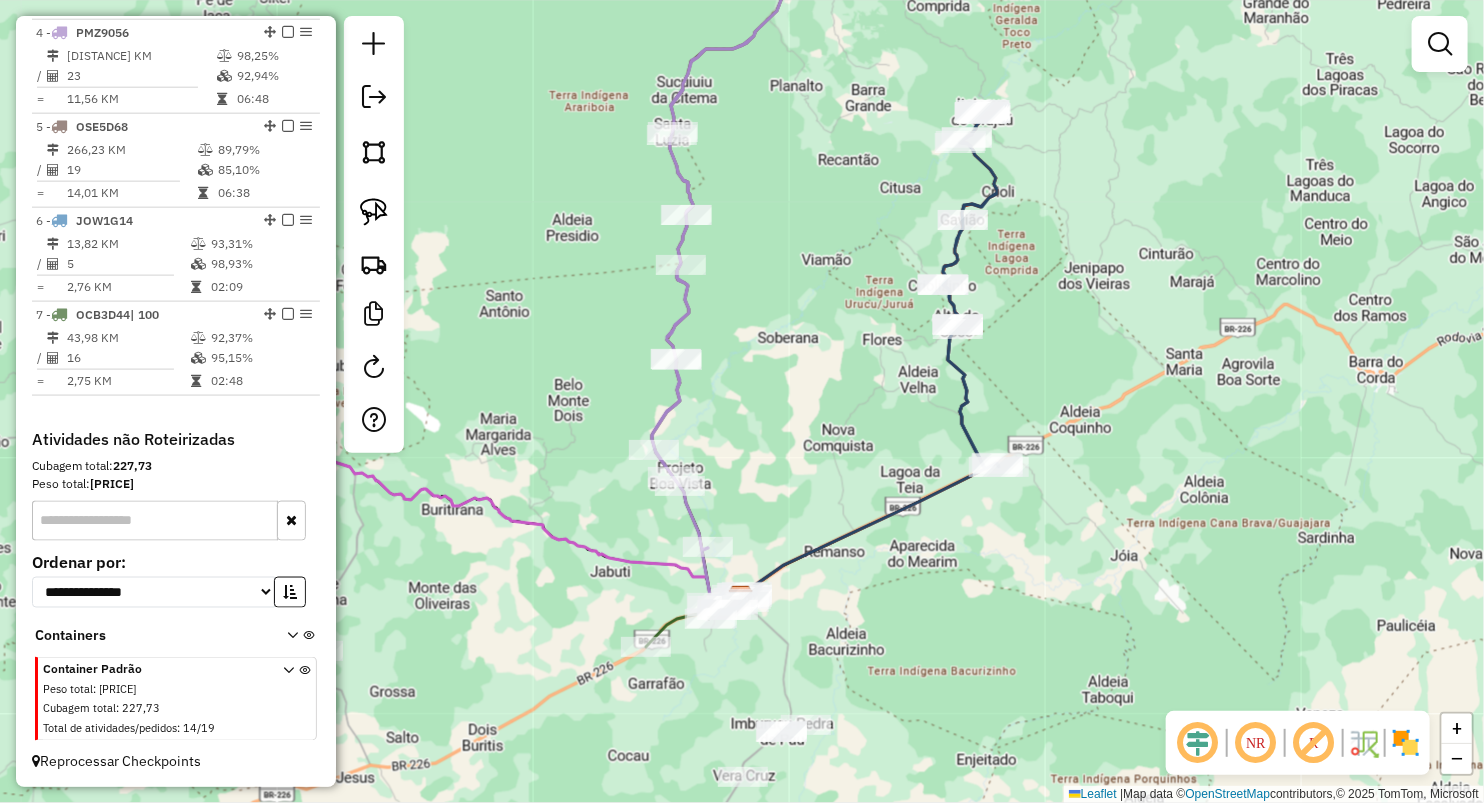 drag, startPoint x: 440, startPoint y: 241, endPoint x: 438, endPoint y: 302, distance: 61.03278 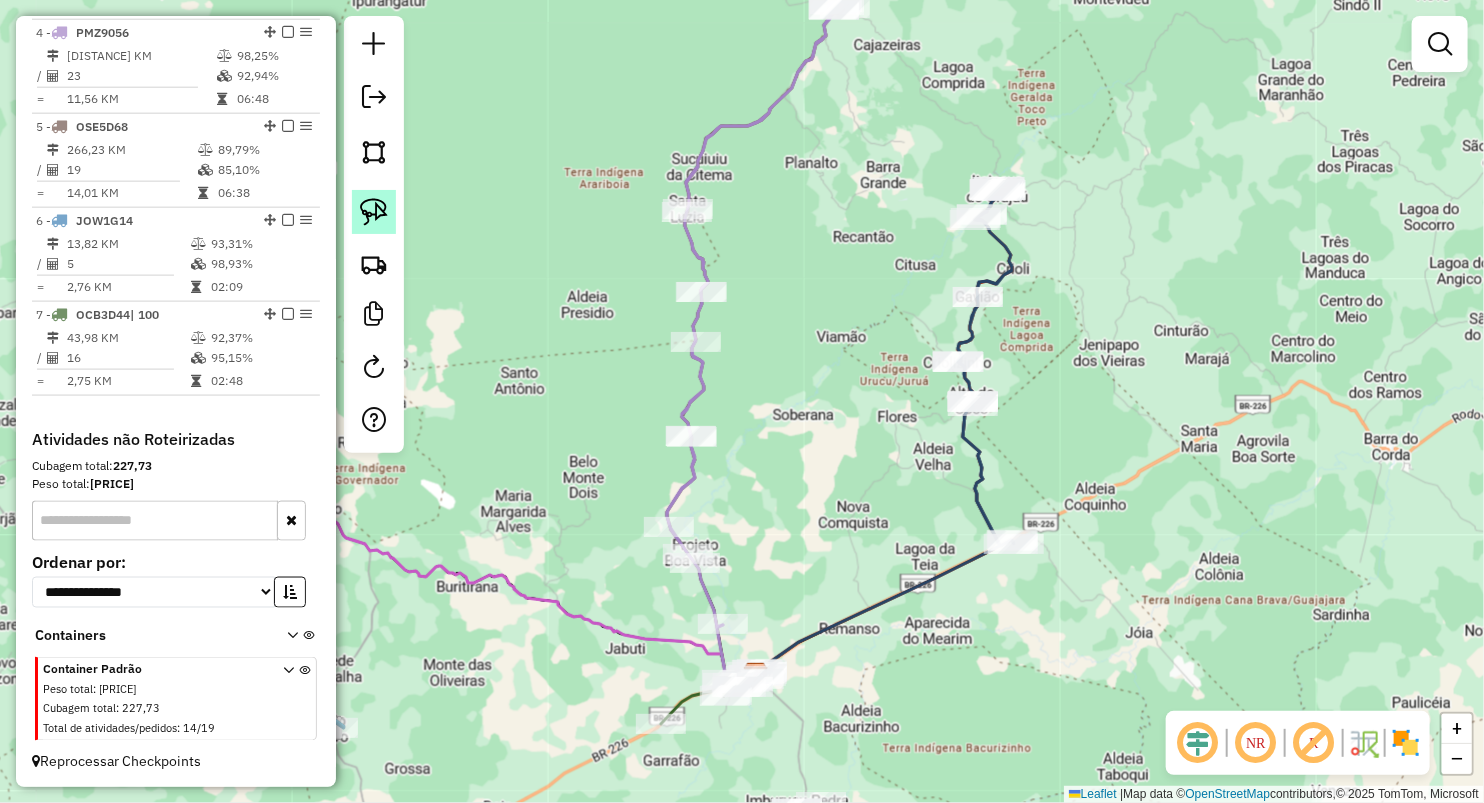 click 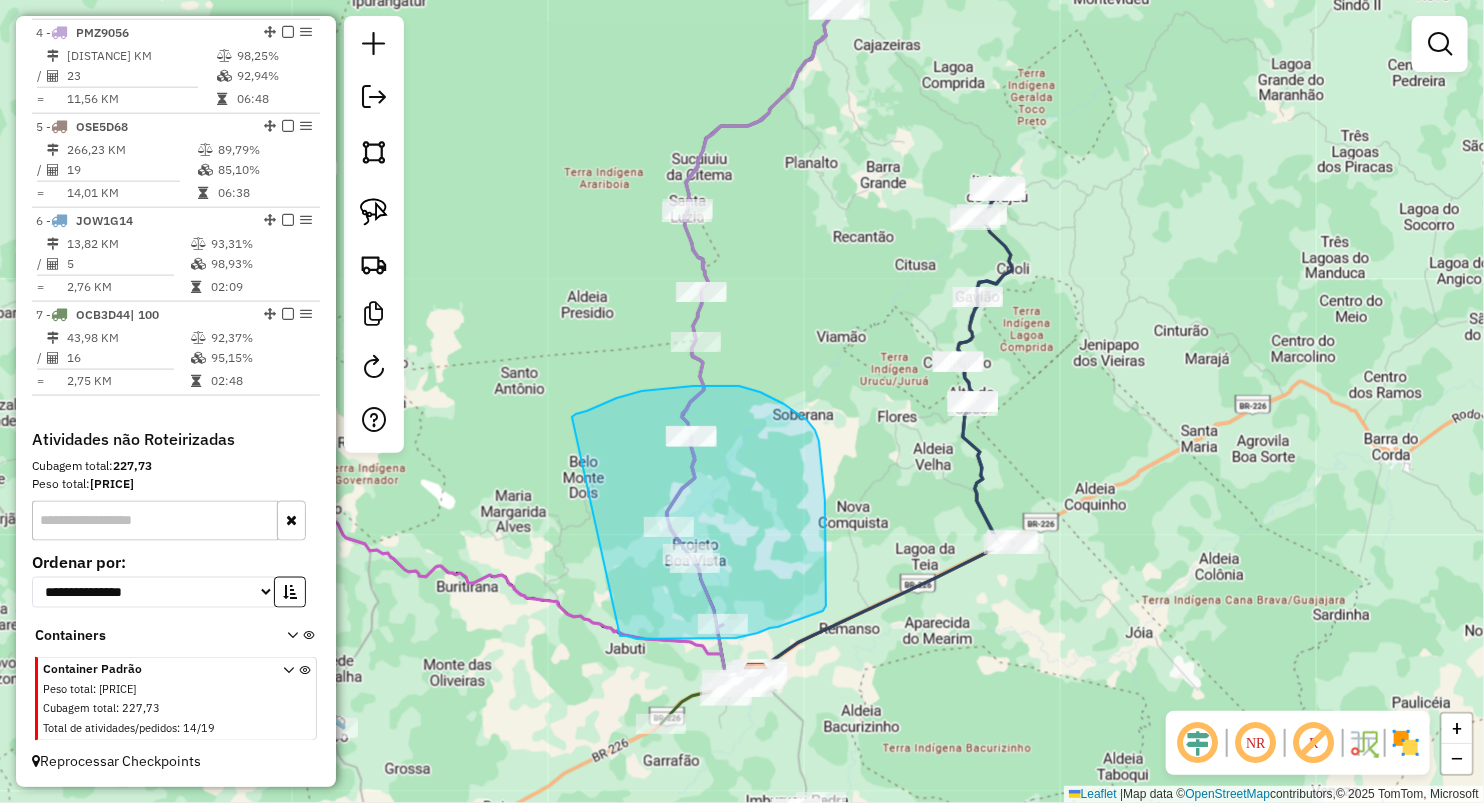 drag, startPoint x: 617, startPoint y: 398, endPoint x: 620, endPoint y: 636, distance: 238.0189 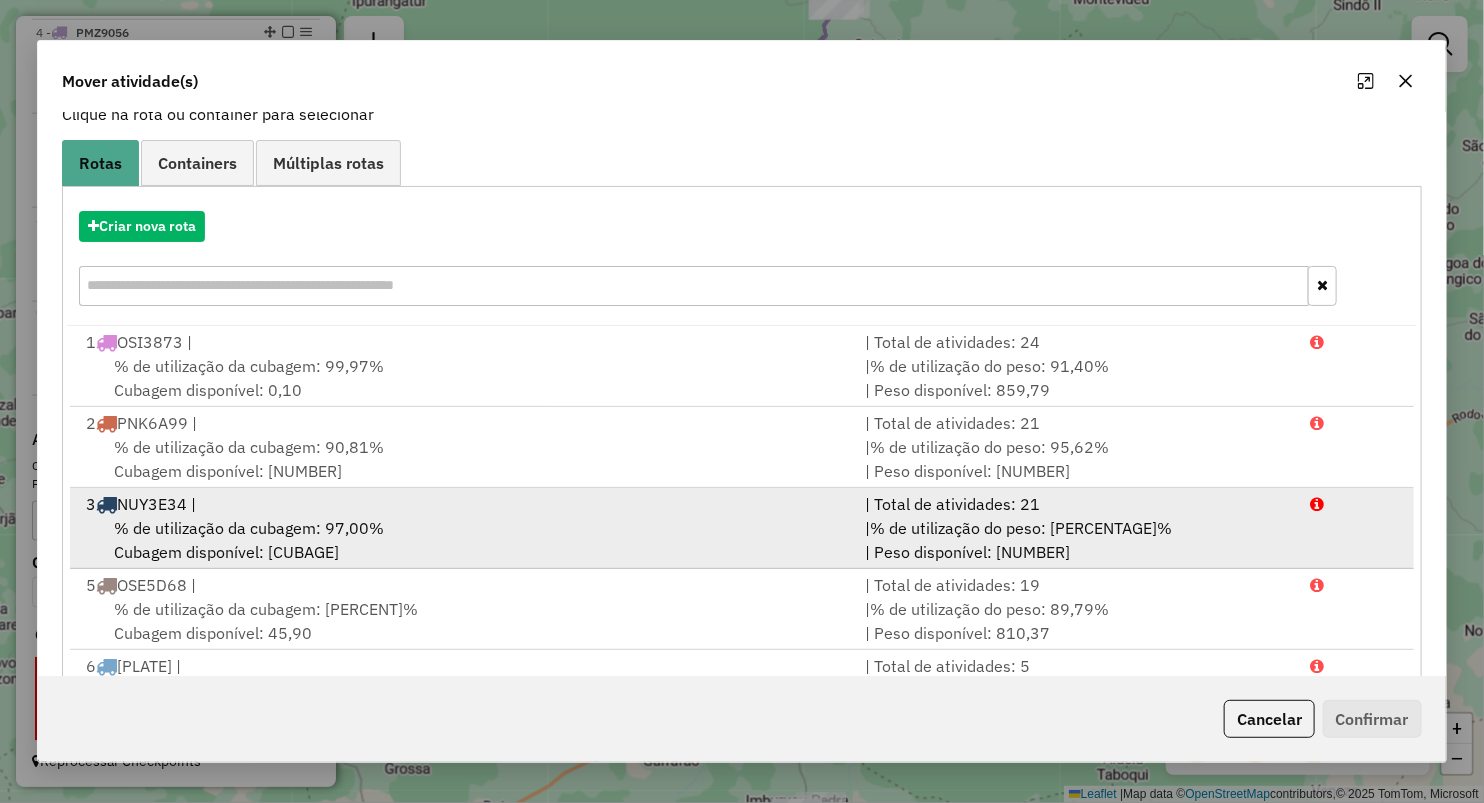 scroll, scrollTop: 220, scrollLeft: 0, axis: vertical 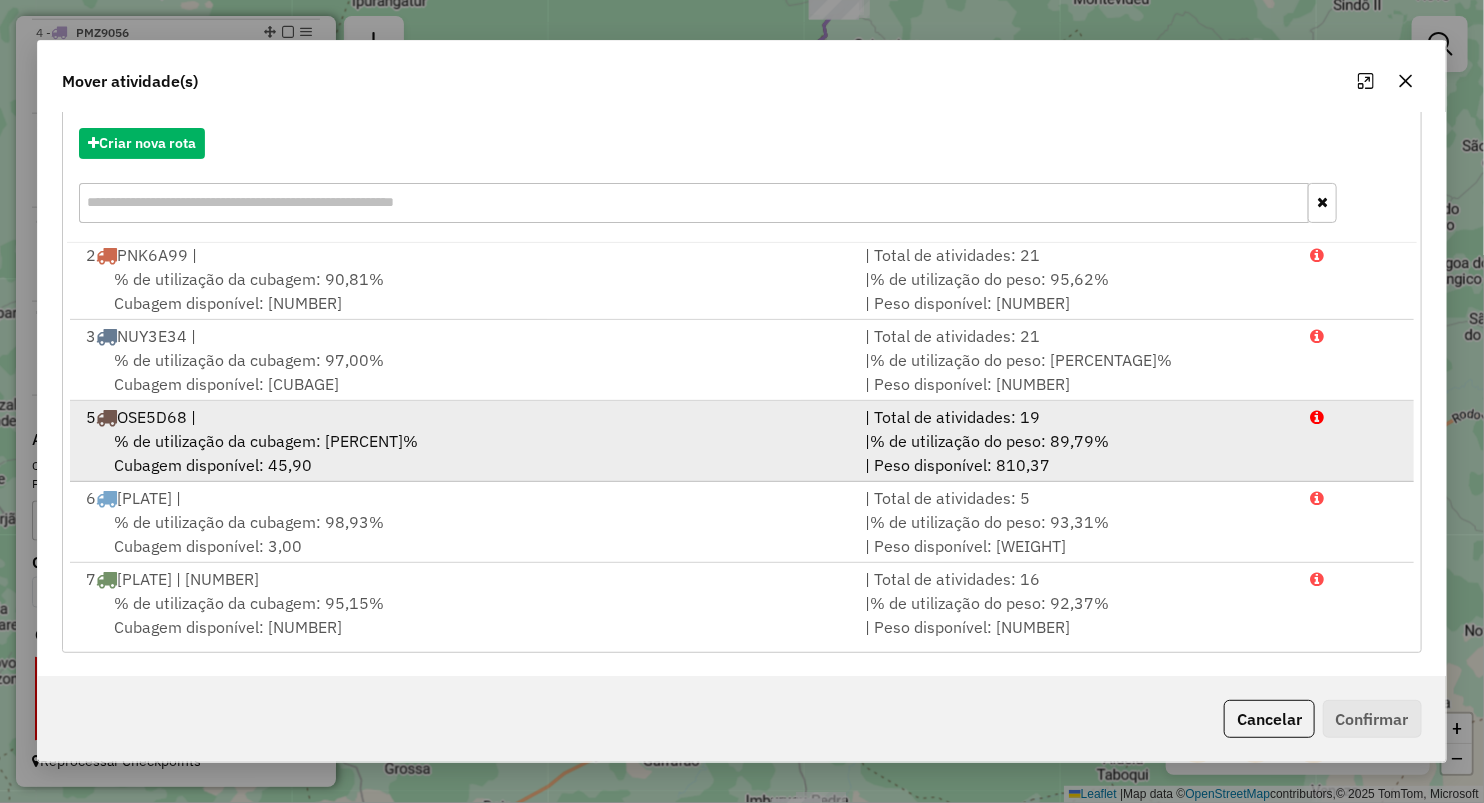 click on "% de utilização da cubagem: 85,10%  Cubagem disponível: 45,90" at bounding box center [463, 453] 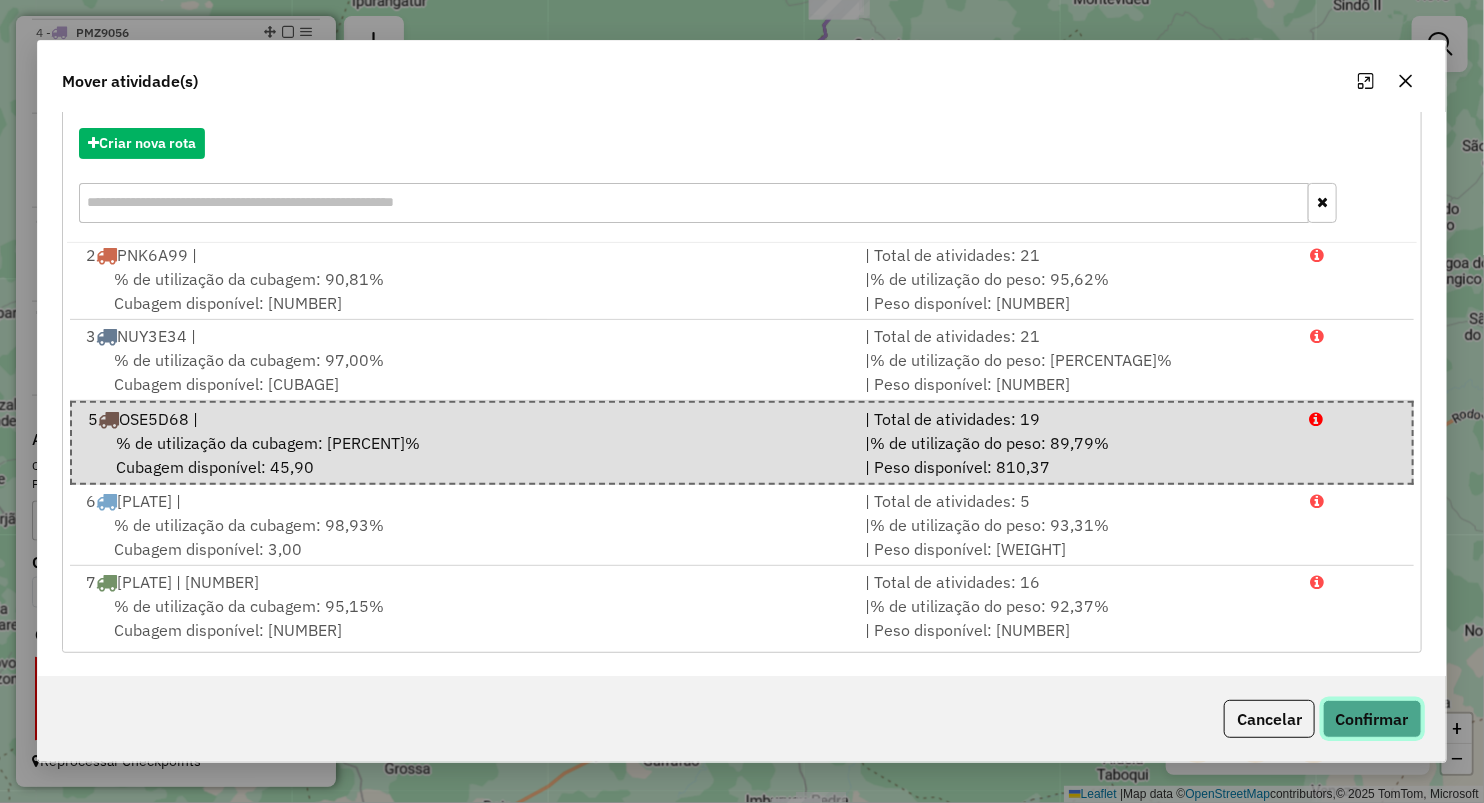 click on "Confirmar" 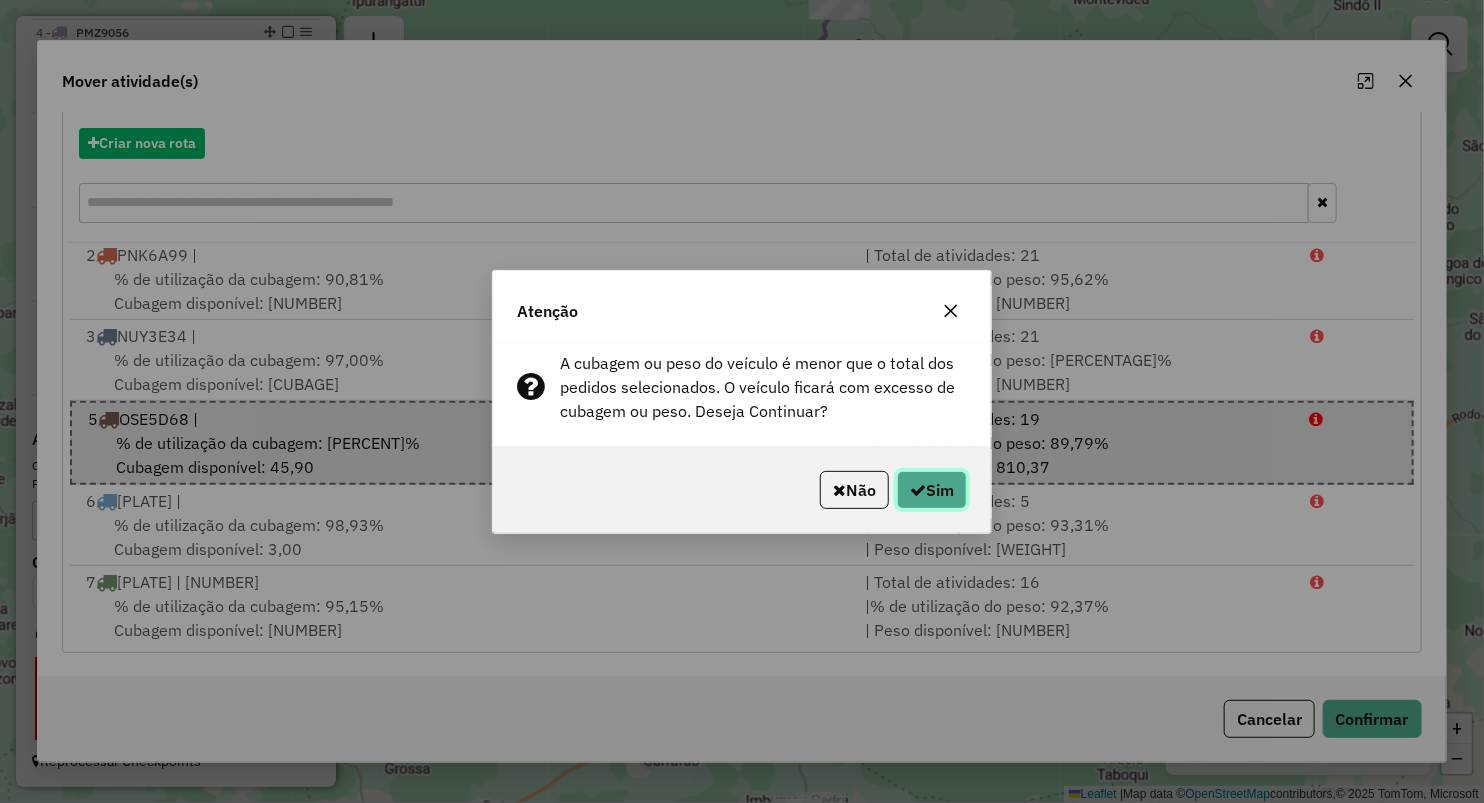 click on "Sim" 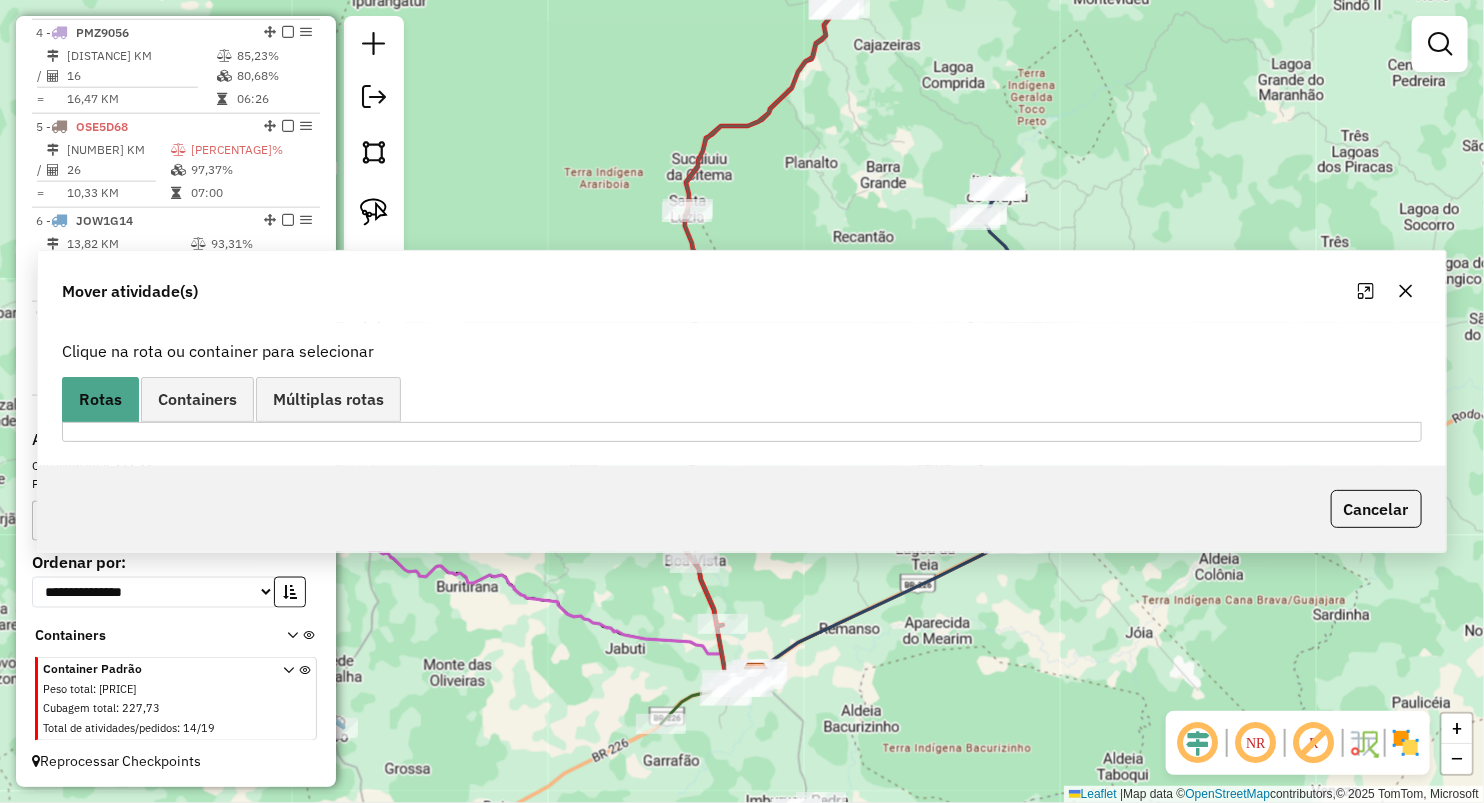 scroll, scrollTop: 0, scrollLeft: 0, axis: both 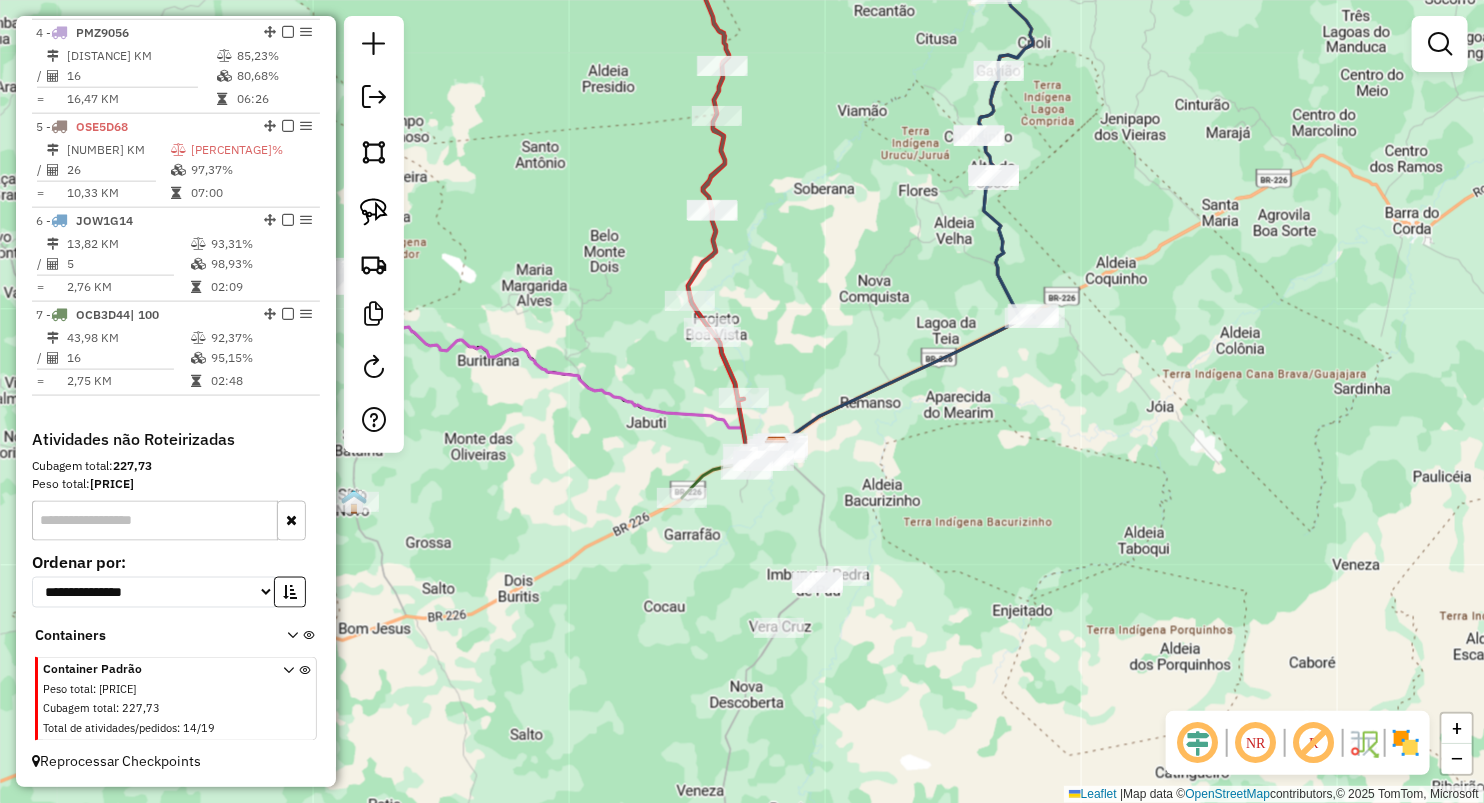 drag, startPoint x: 582, startPoint y: 347, endPoint x: 612, endPoint y: 78, distance: 270.6677 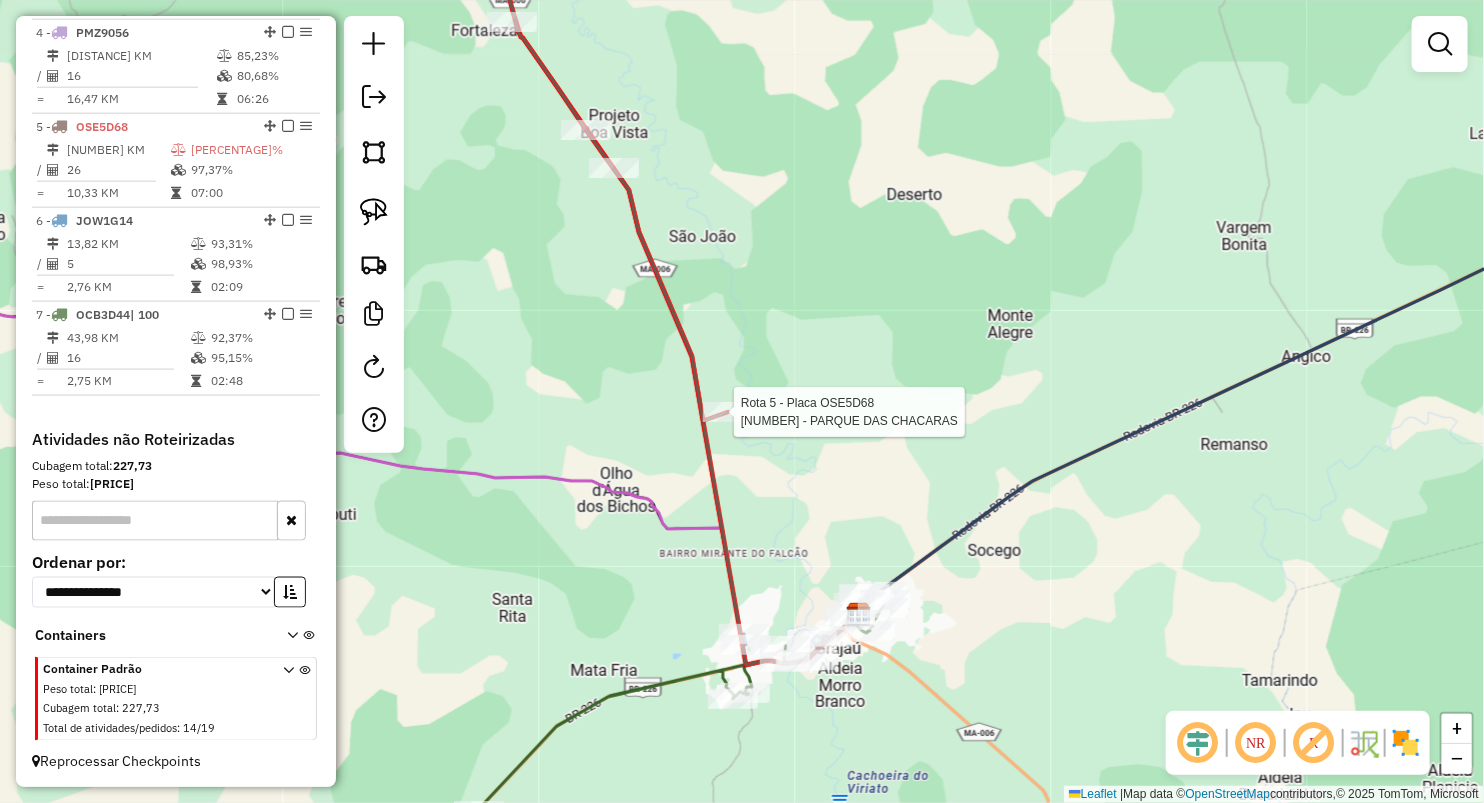 select on "**********" 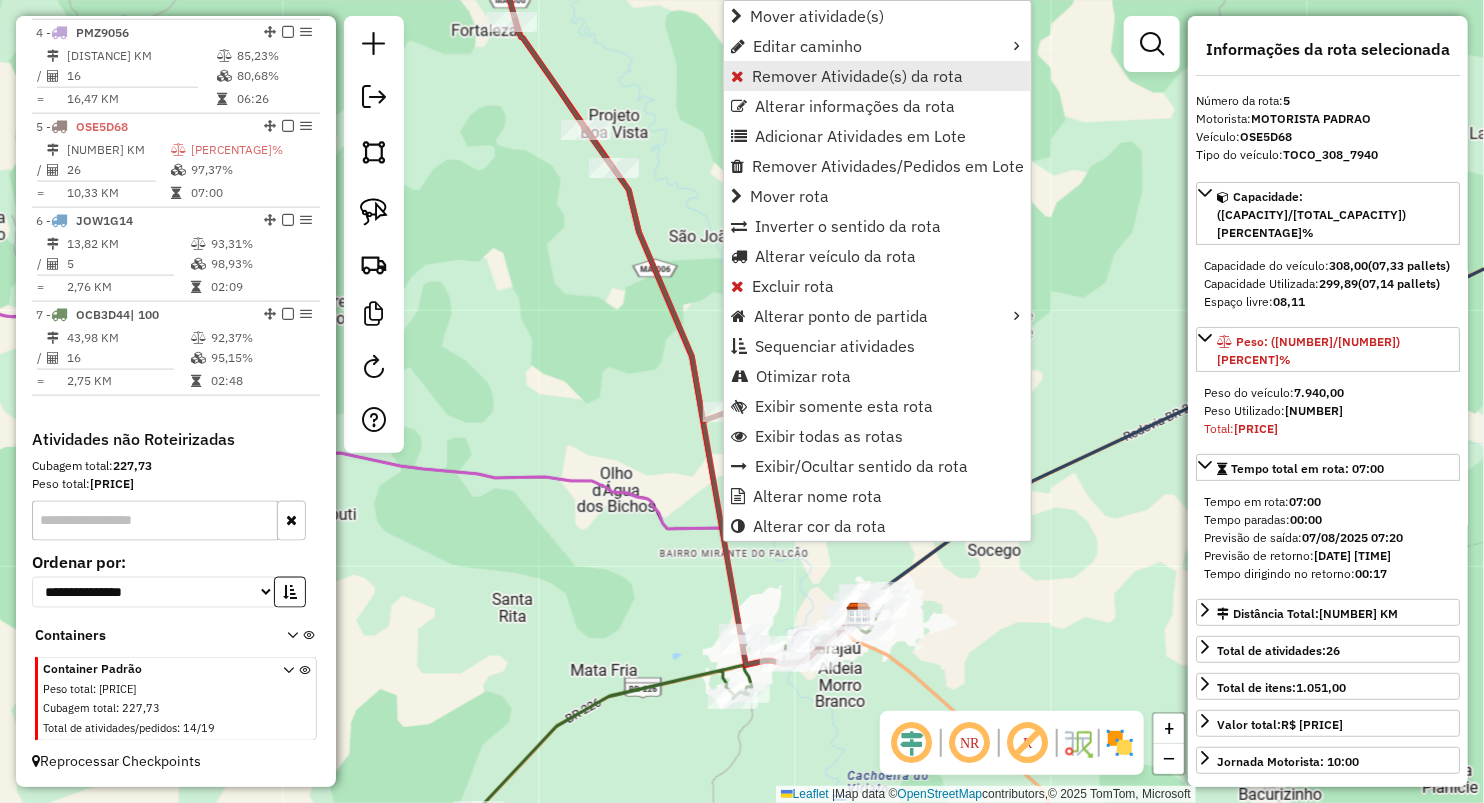 click on "Remover Atividade(s) da rota" at bounding box center (857, 76) 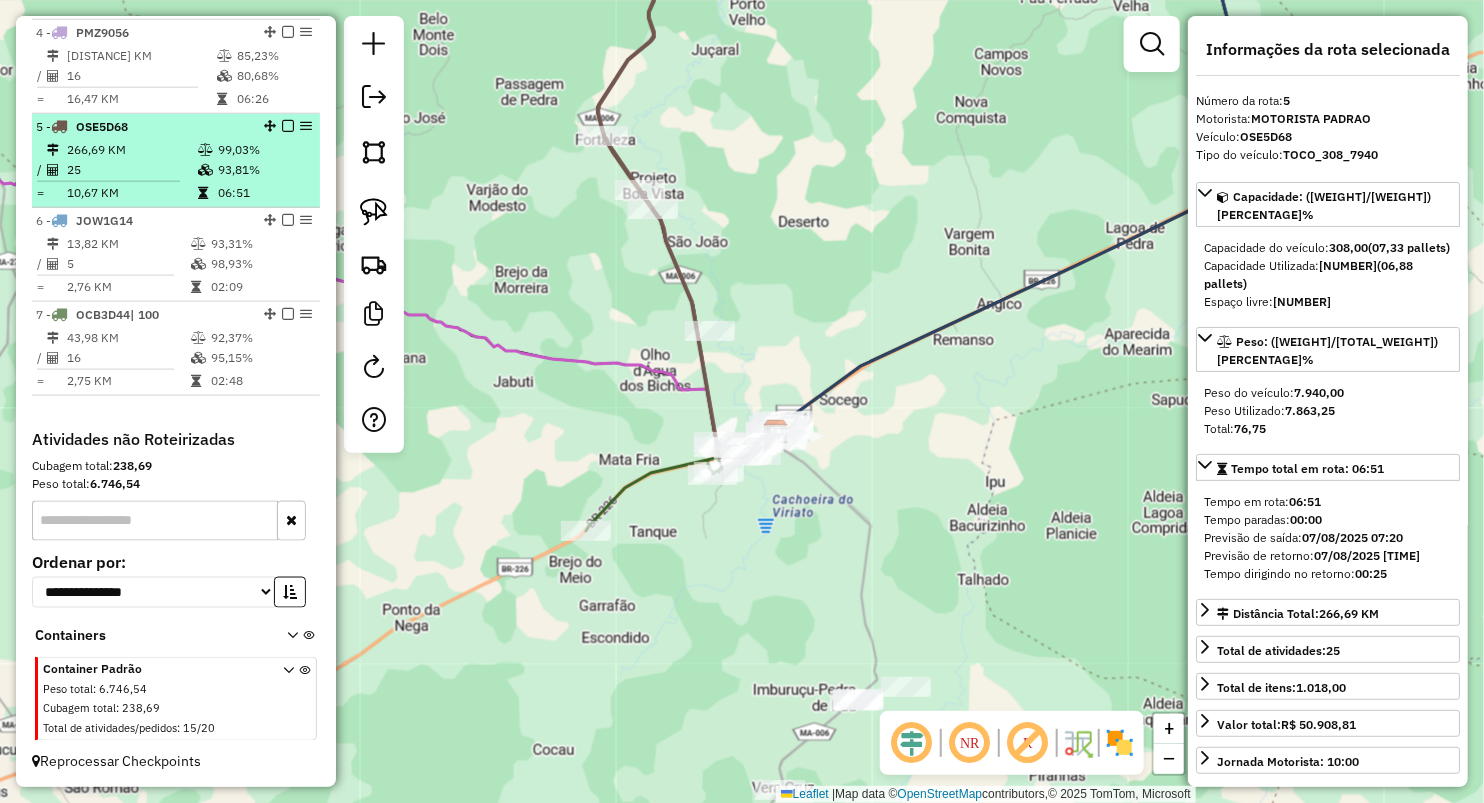 click on "25" at bounding box center [131, 170] 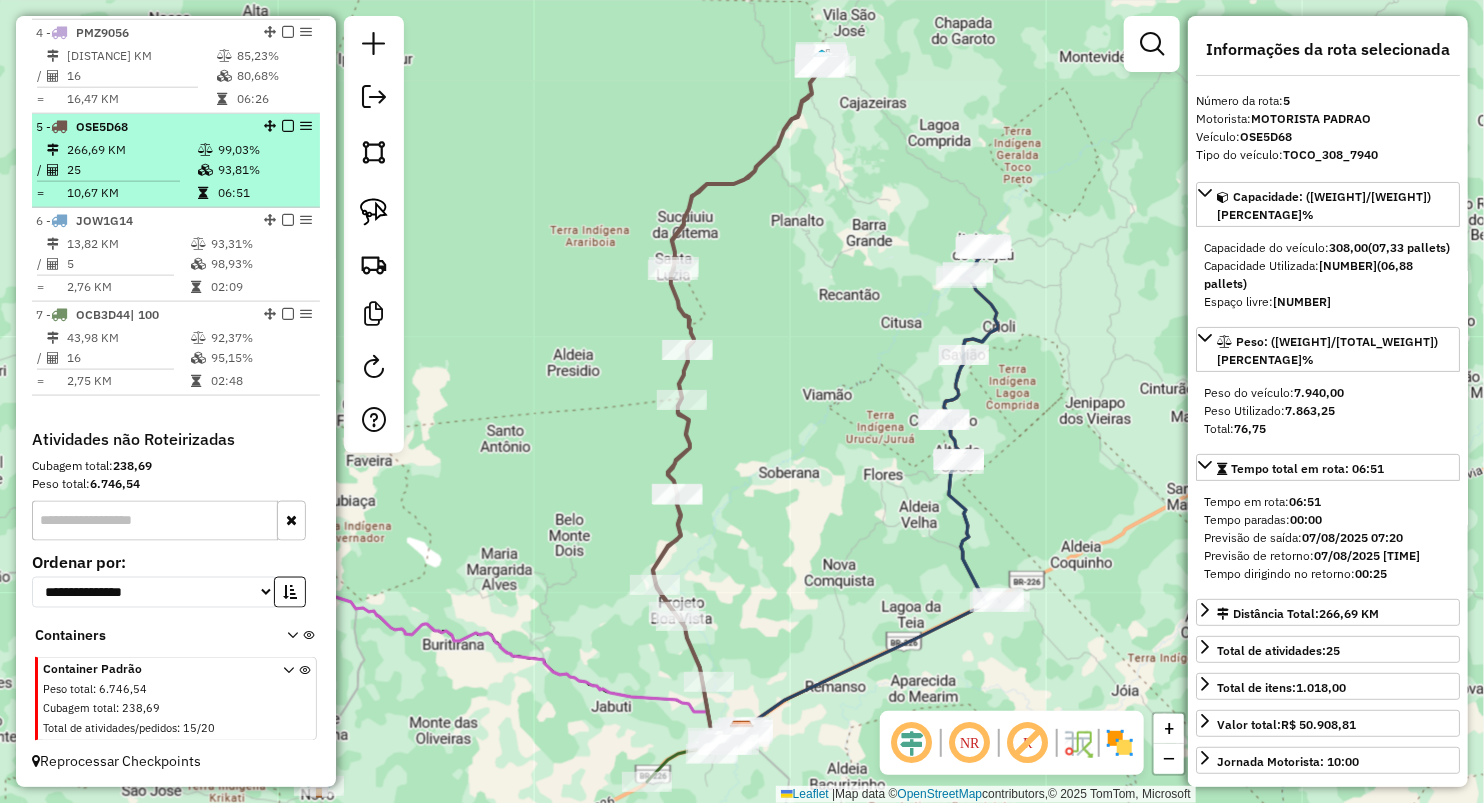 click on "266,69 KM" at bounding box center (131, 150) 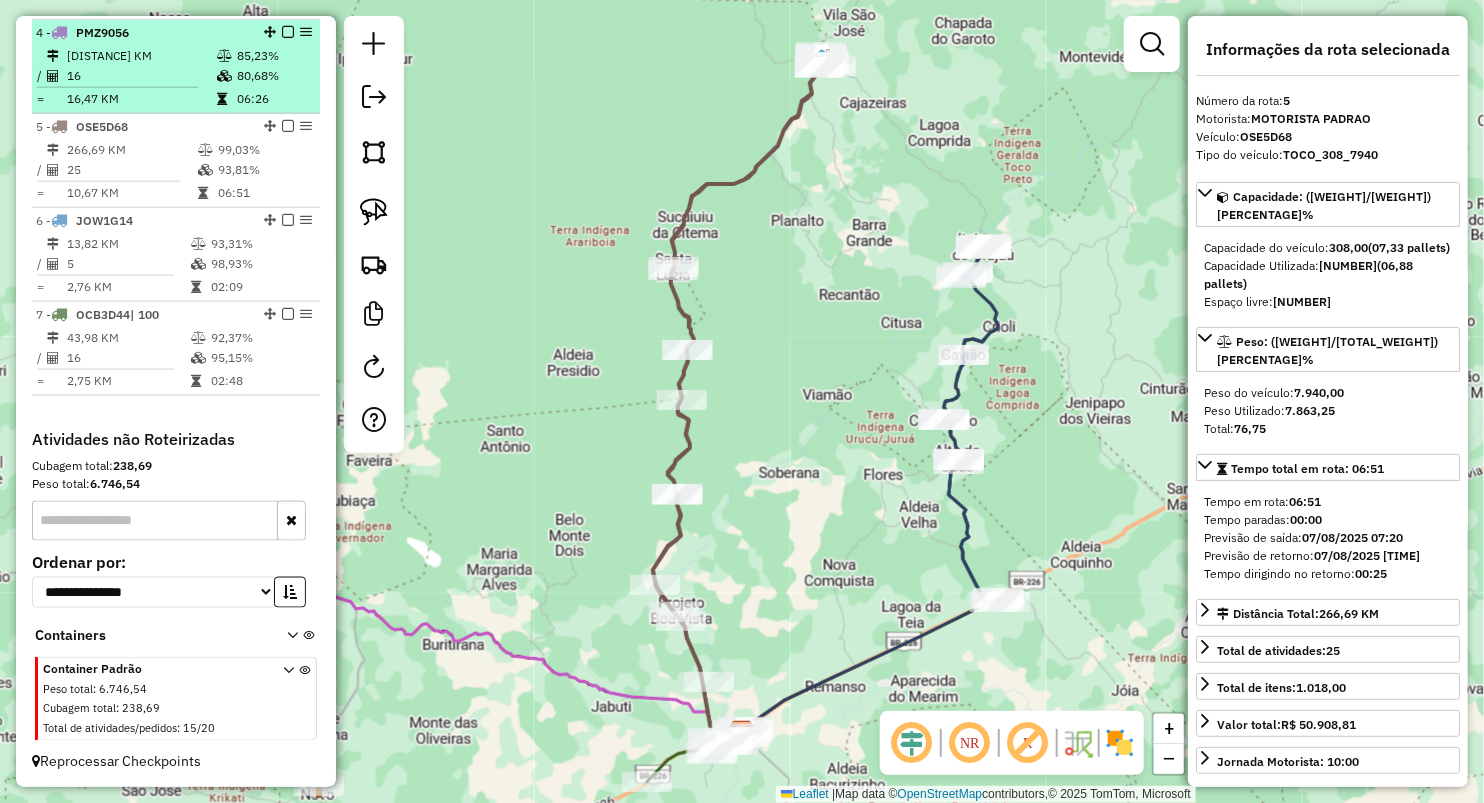 click on "16,47 KM" at bounding box center [141, 99] 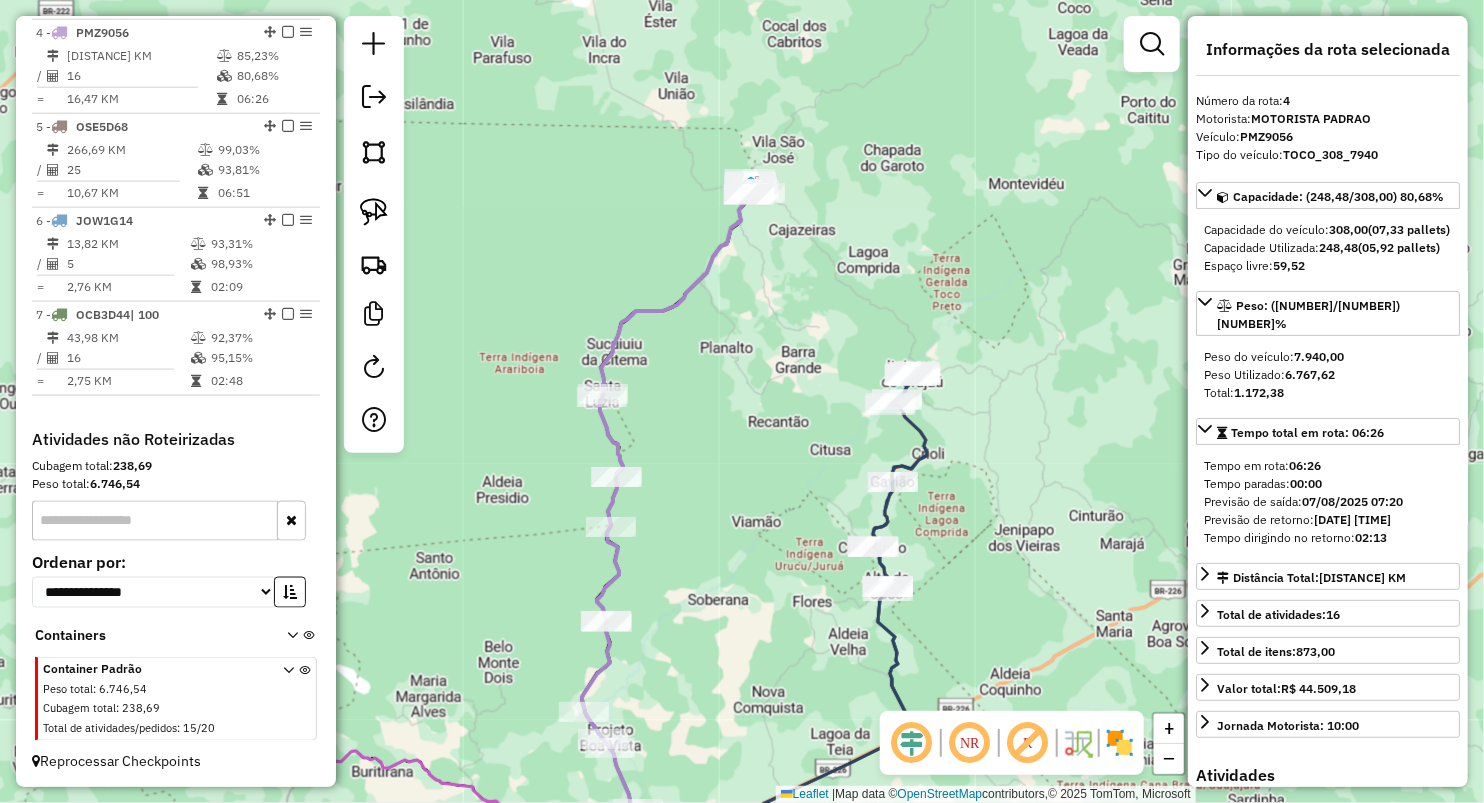 drag, startPoint x: 846, startPoint y: 236, endPoint x: 785, endPoint y: 333, distance: 114.58621 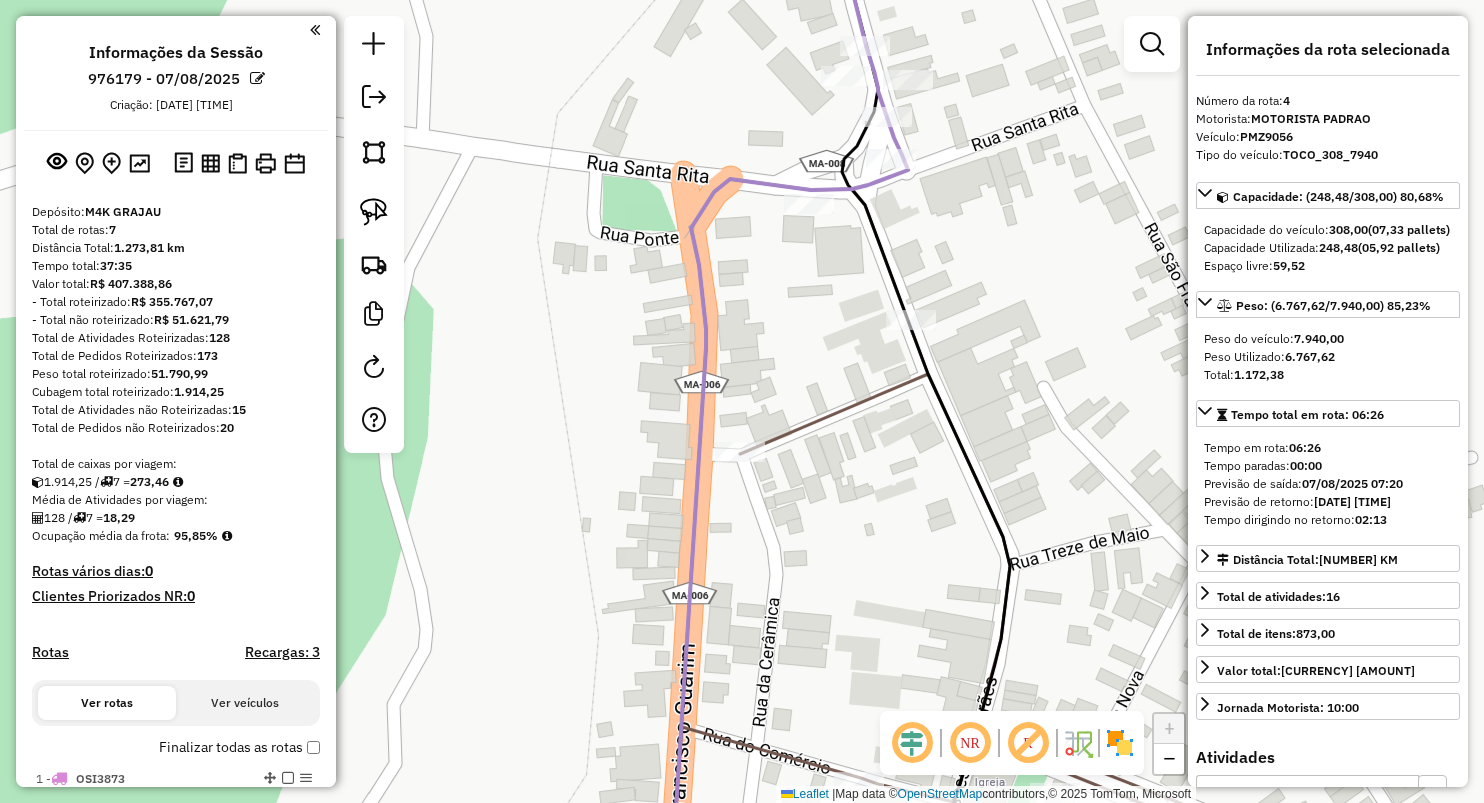 select on "**********" 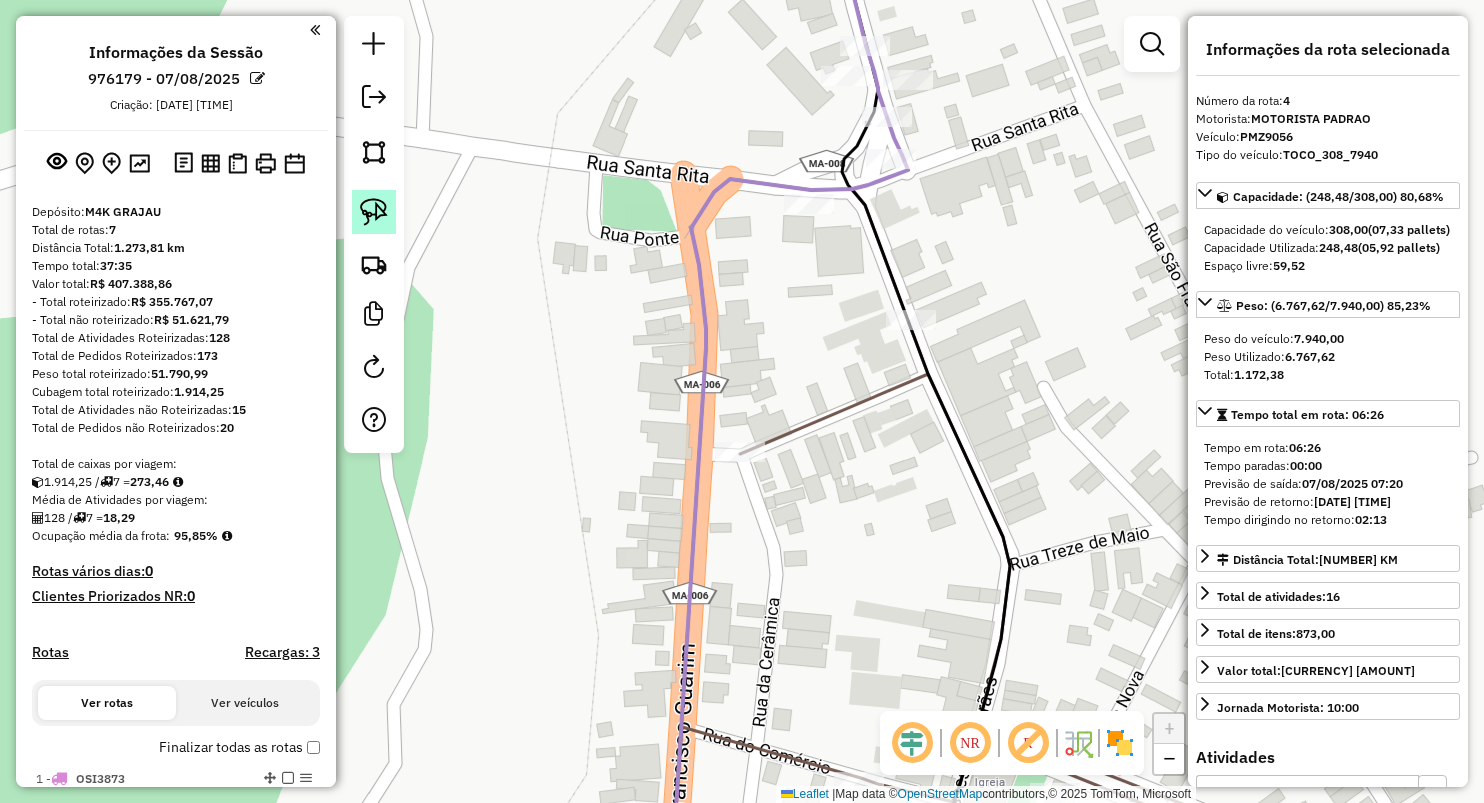 scroll, scrollTop: 0, scrollLeft: 0, axis: both 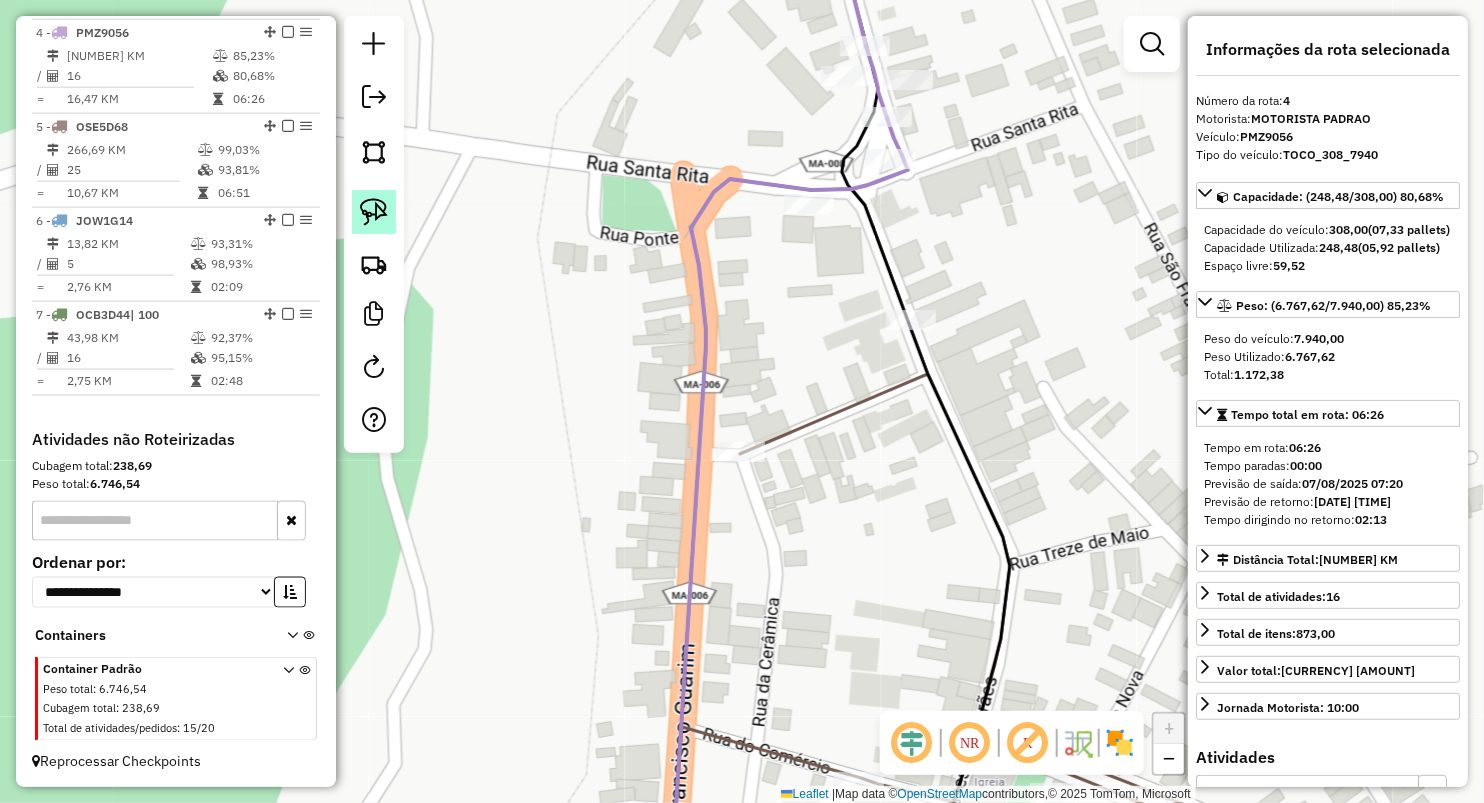 click 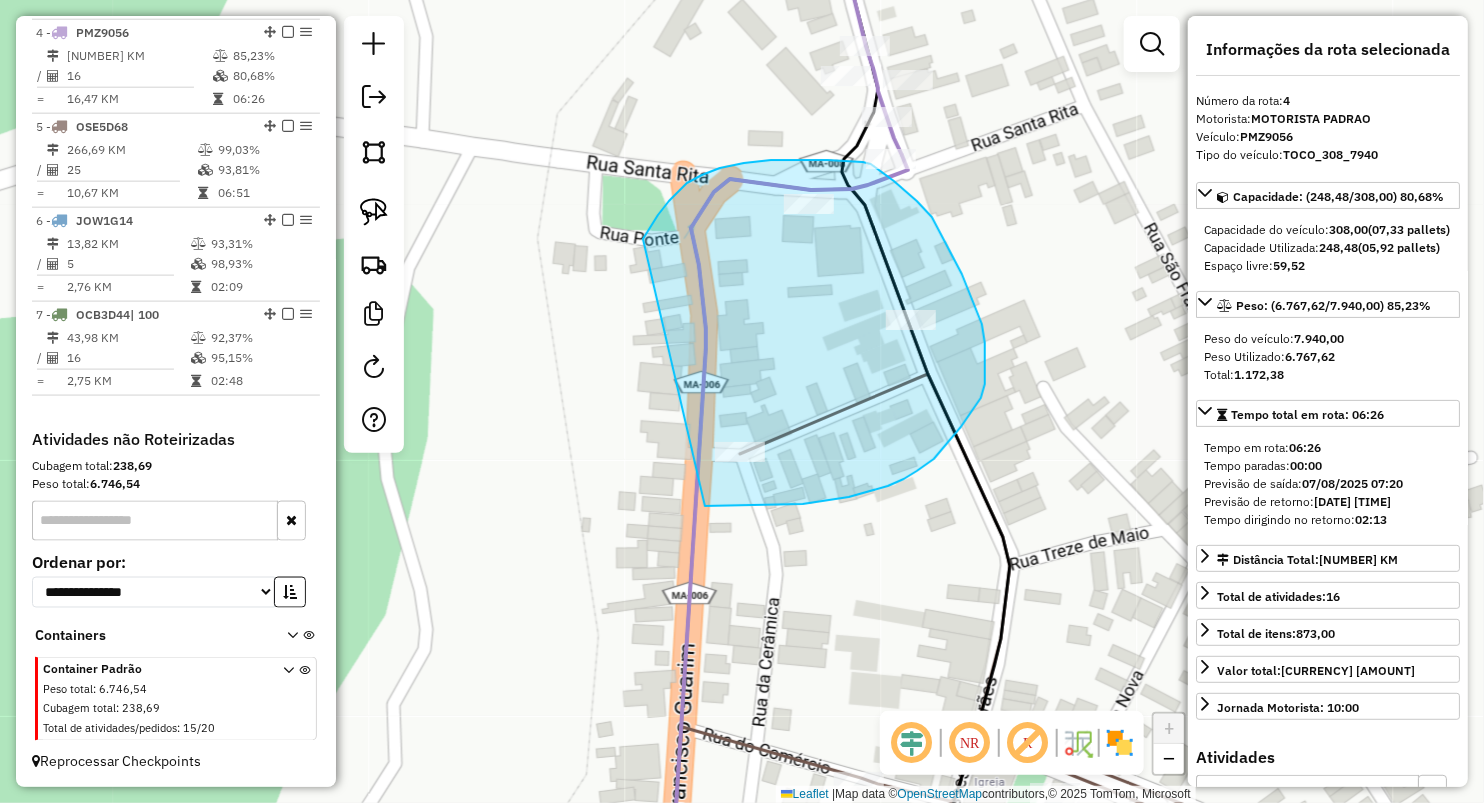 drag, startPoint x: 645, startPoint y: 236, endPoint x: 625, endPoint y: 493, distance: 257.77704 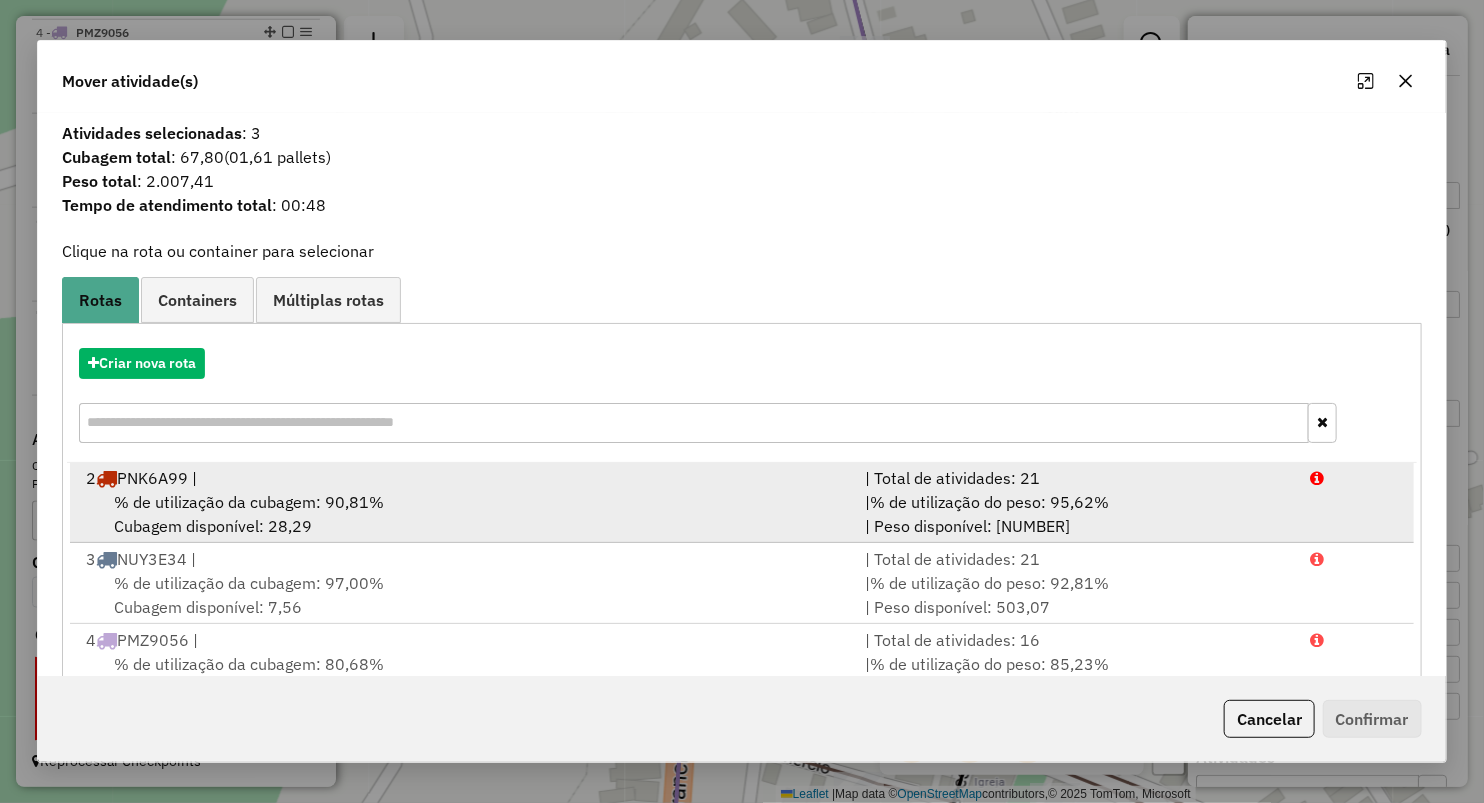 scroll, scrollTop: 85, scrollLeft: 0, axis: vertical 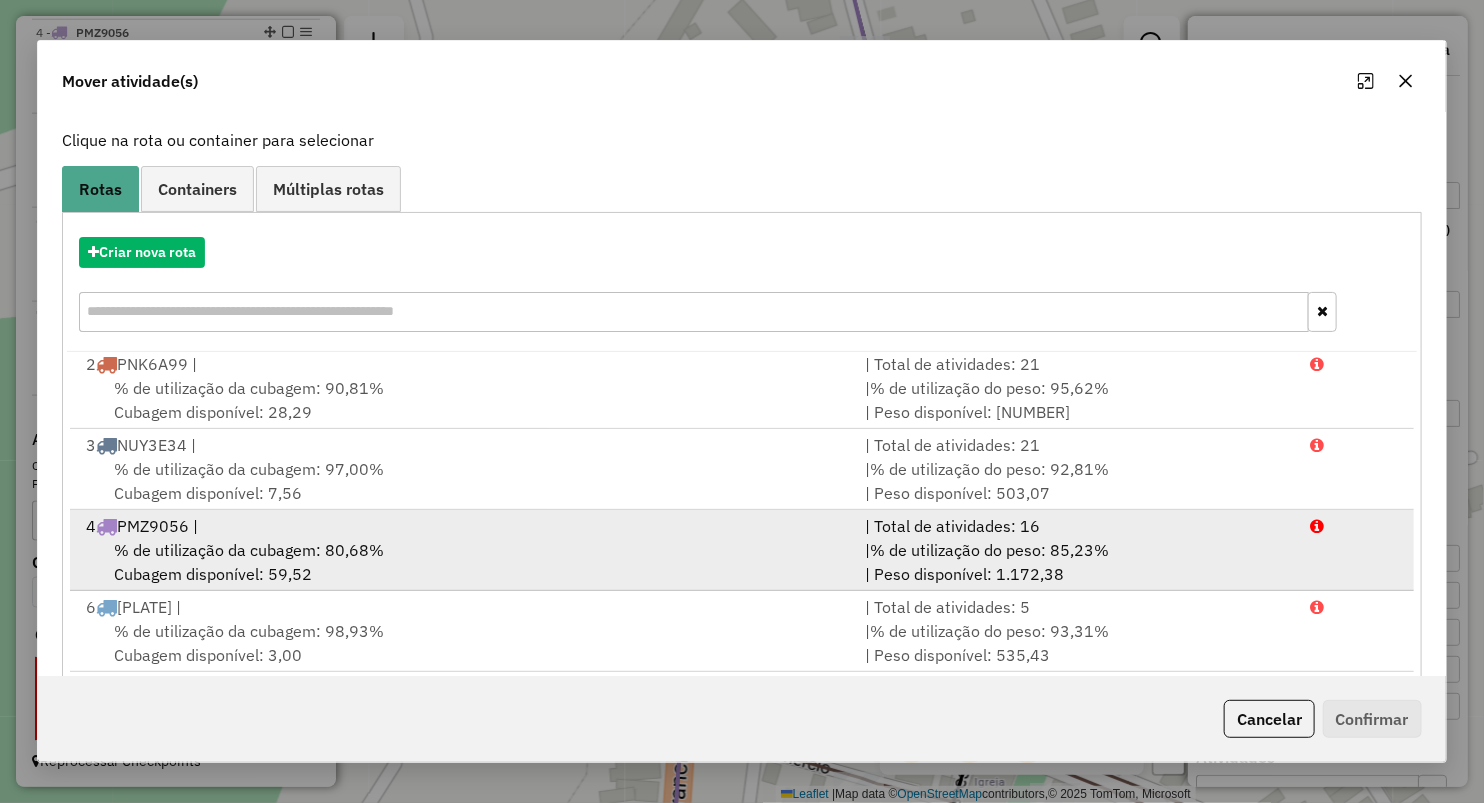 click on "% de utilização da cubagem: 80,68%" at bounding box center [249, 550] 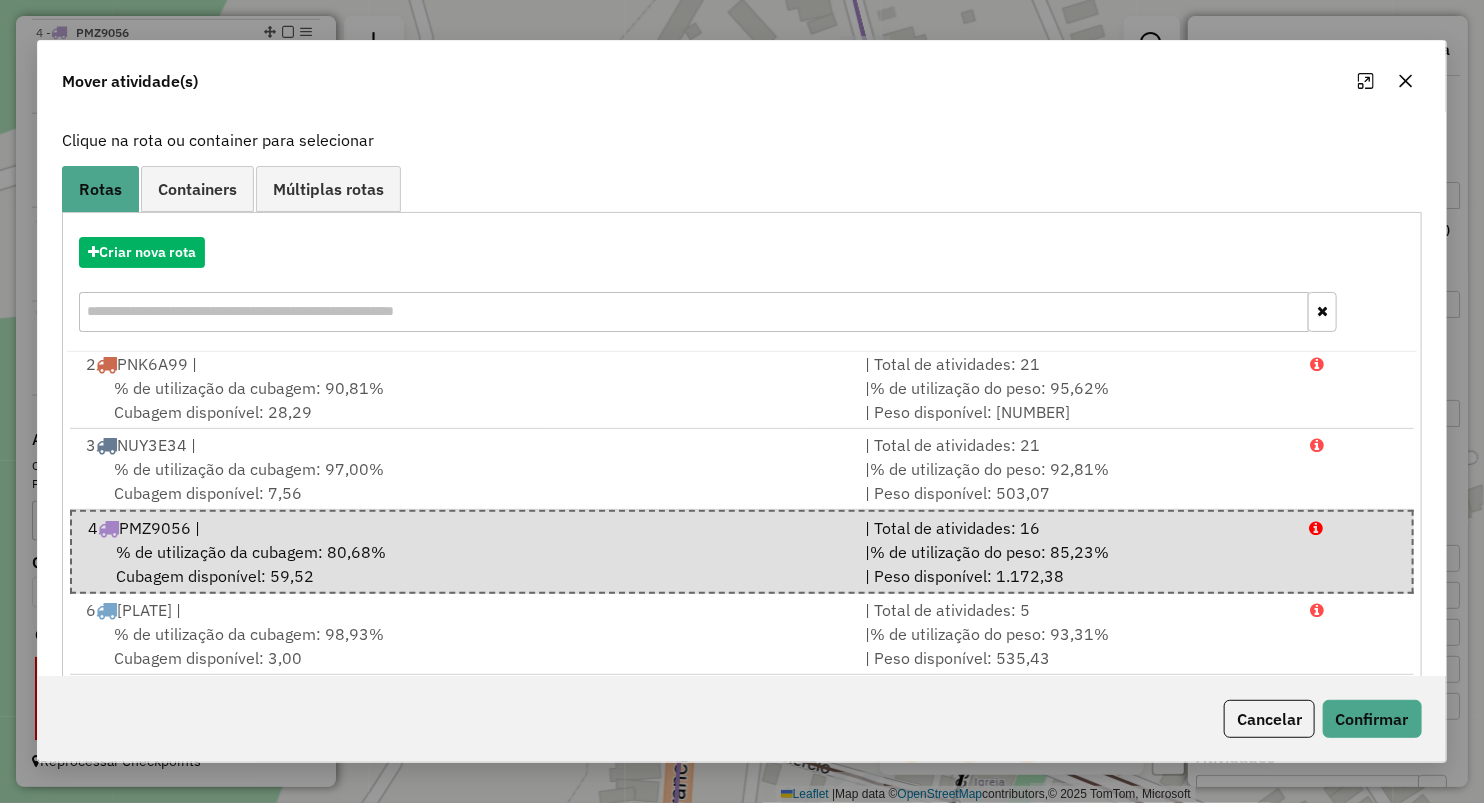 click 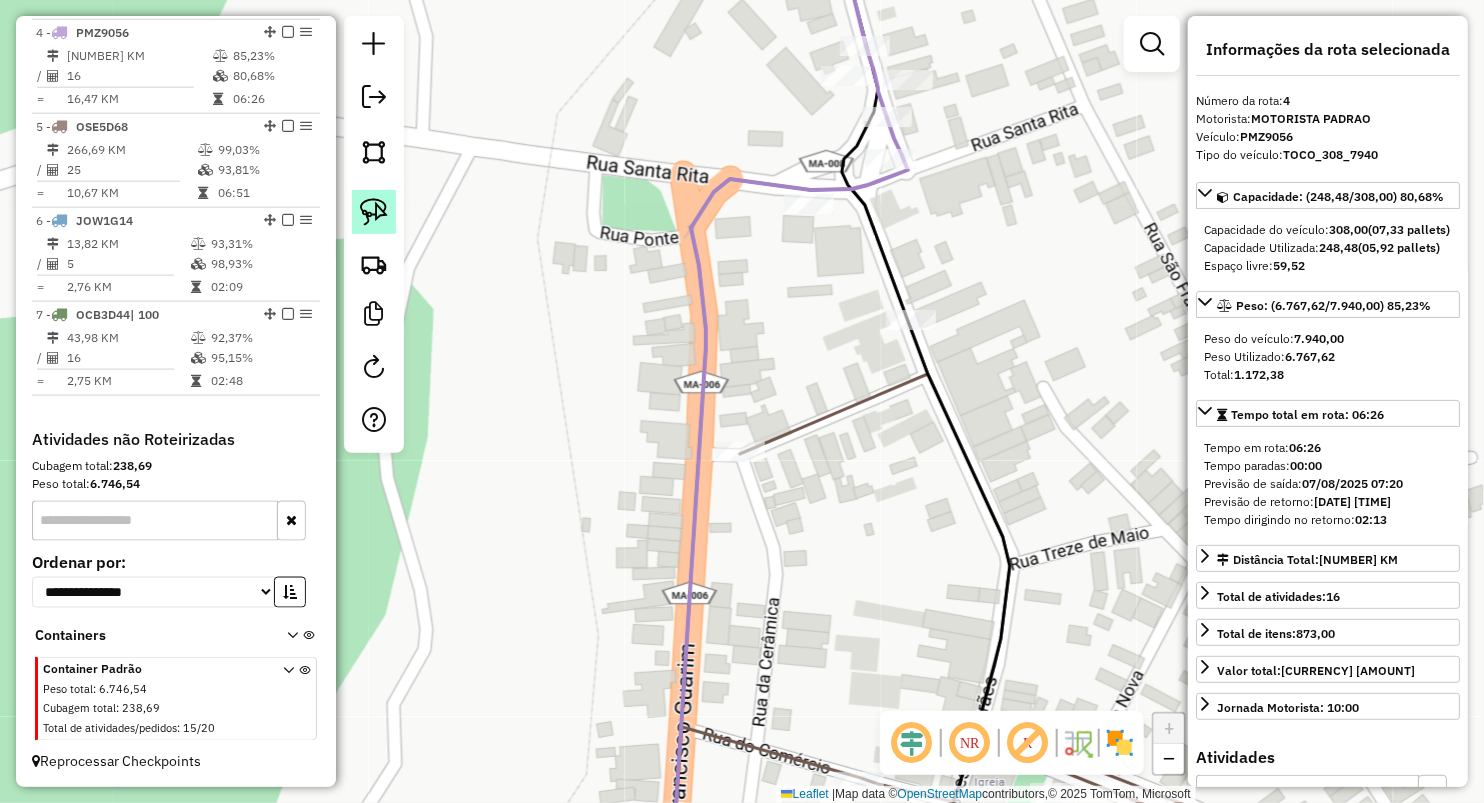 drag, startPoint x: 367, startPoint y: 192, endPoint x: 449, endPoint y: 201, distance: 82.492424 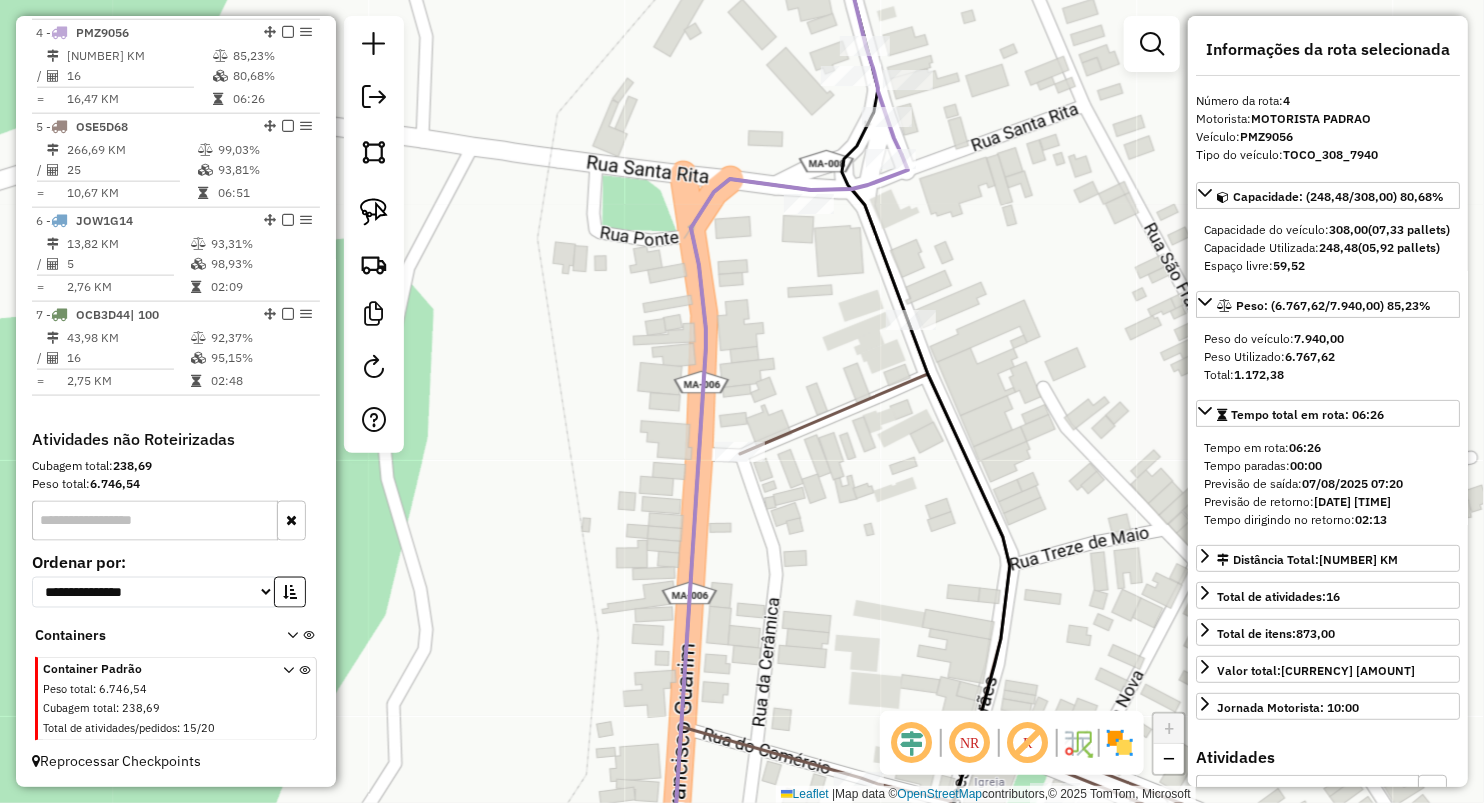 click 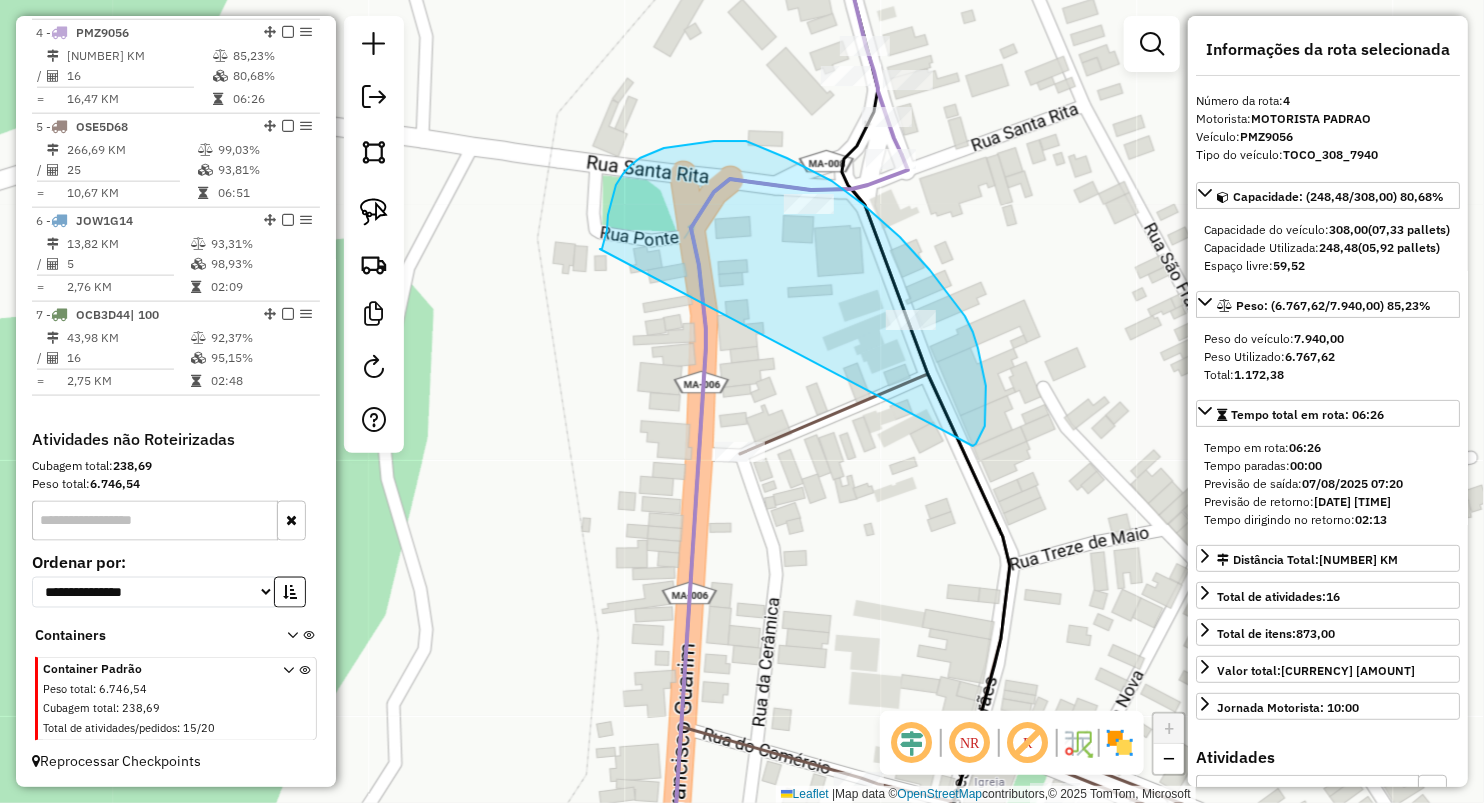 drag, startPoint x: 607, startPoint y: 230, endPoint x: 973, endPoint y: 446, distance: 424.9847 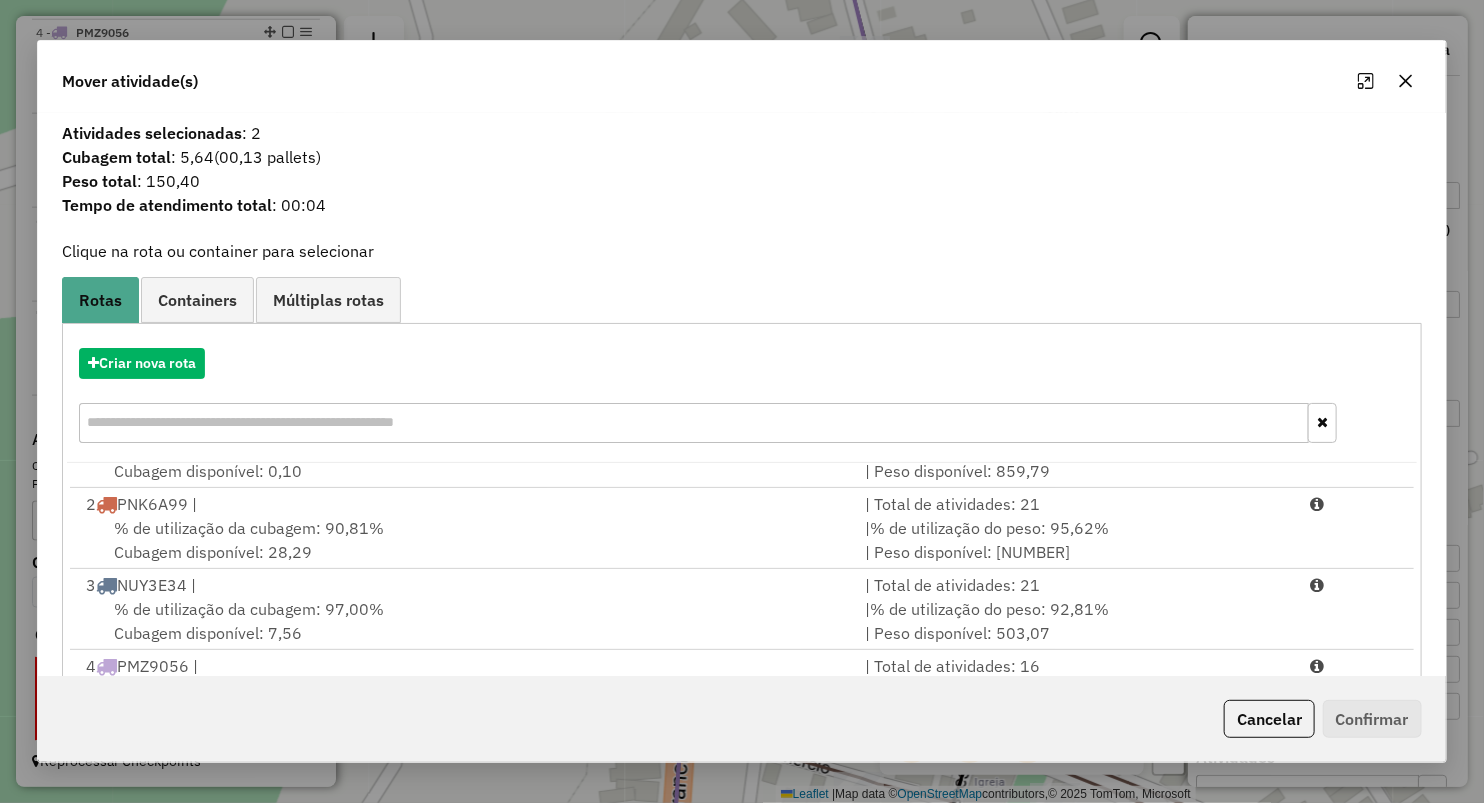 scroll, scrollTop: 85, scrollLeft: 0, axis: vertical 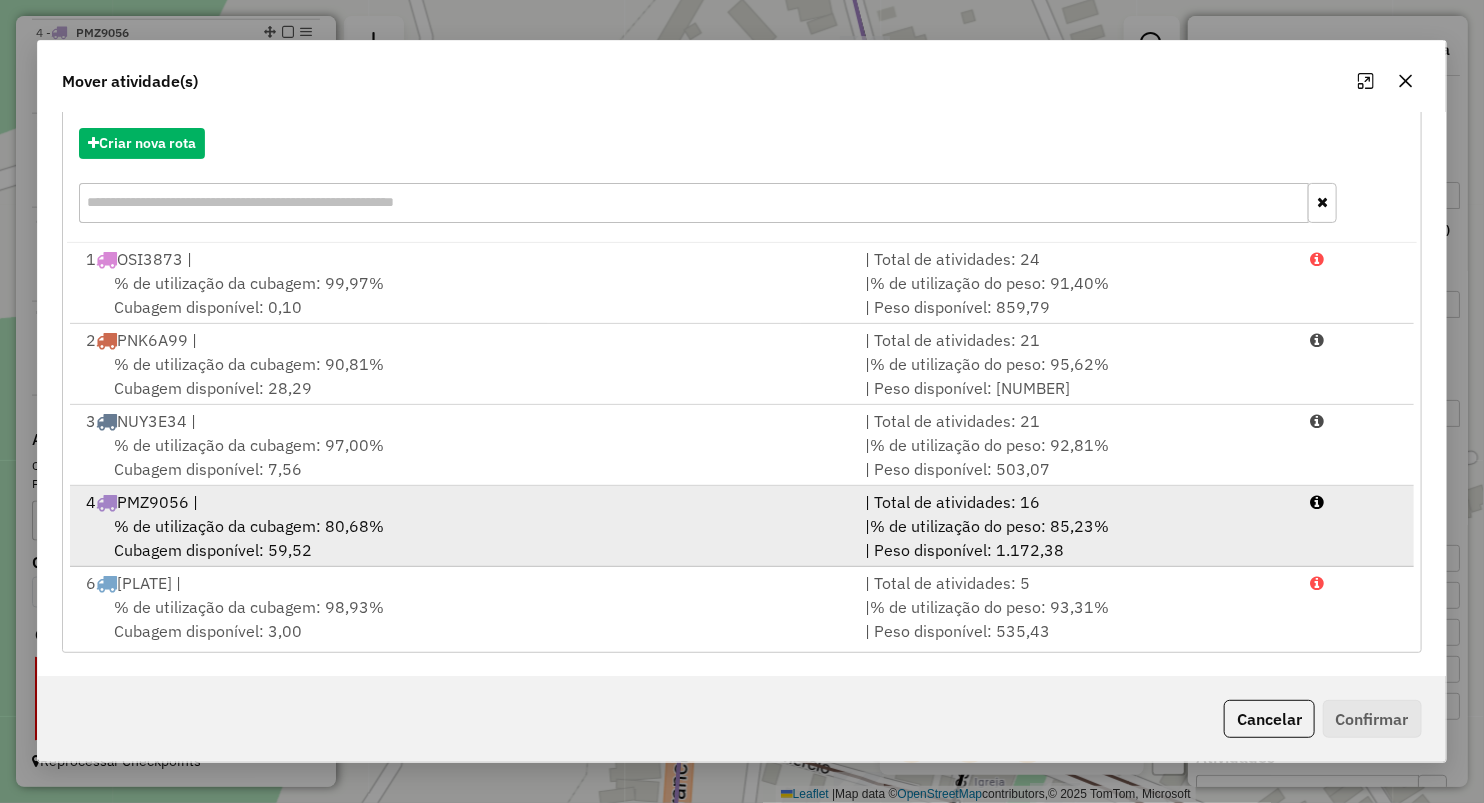 click on "% de utilização da cubagem: 80,68%" at bounding box center (249, 526) 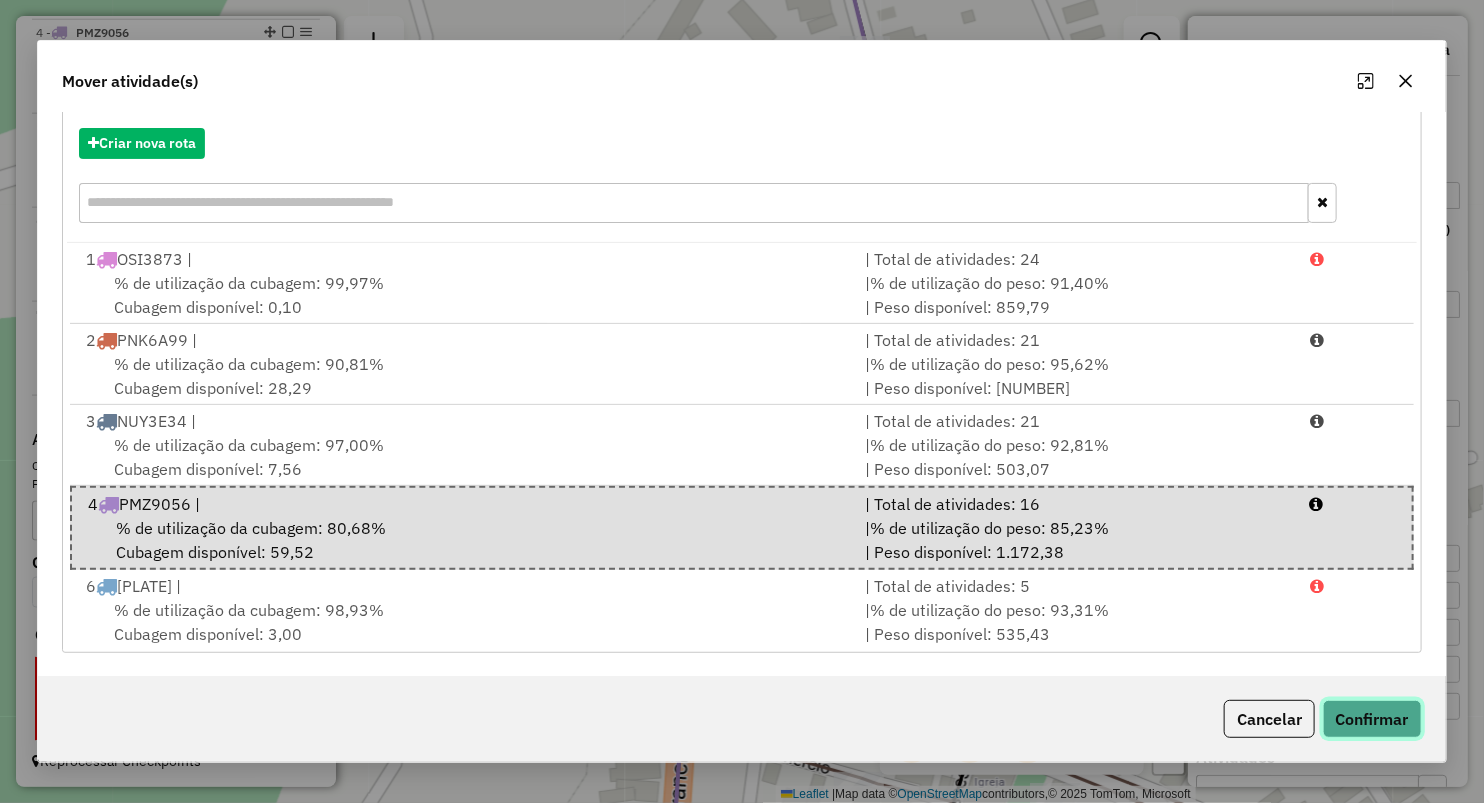 click on "Confirmar" 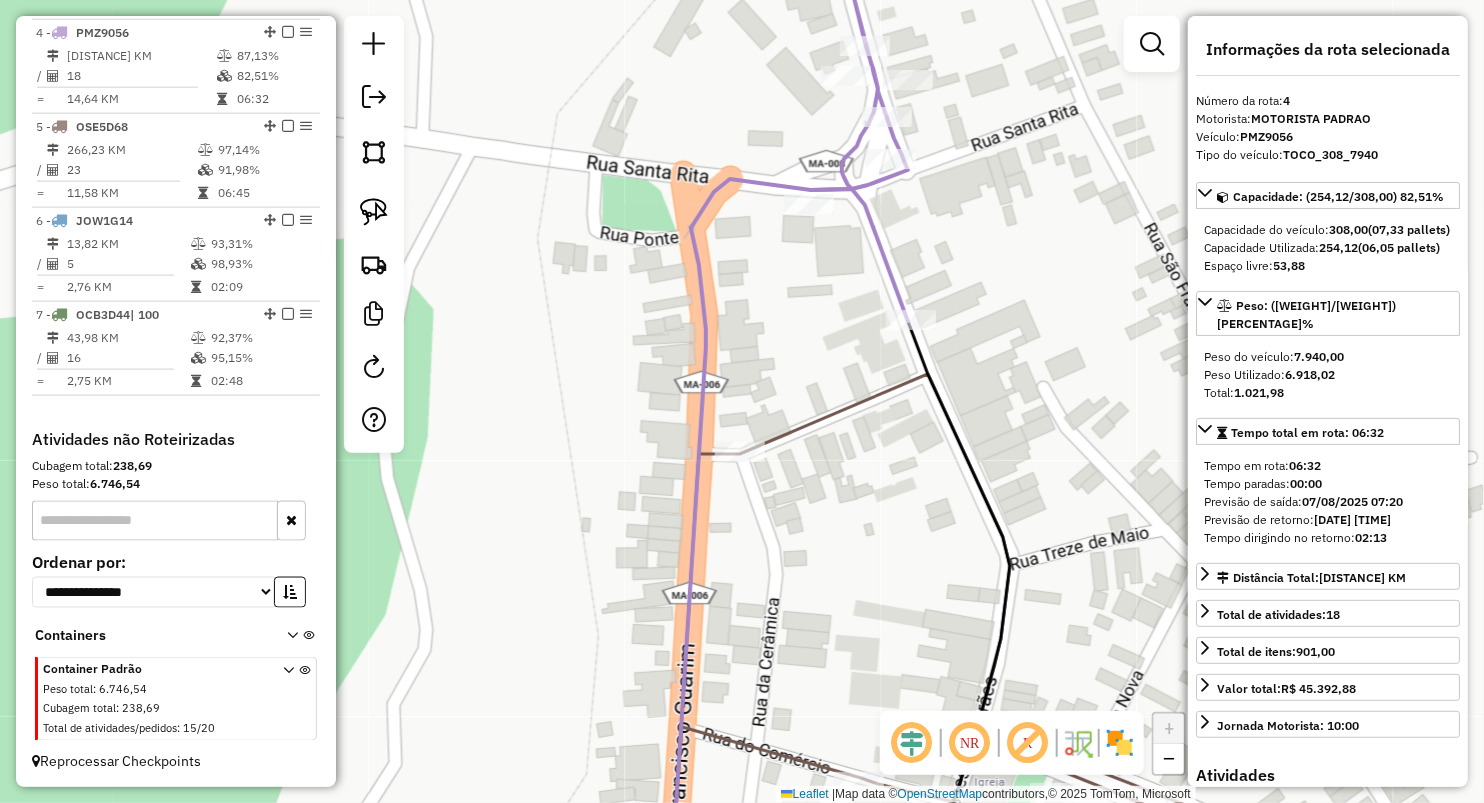 scroll, scrollTop: 0, scrollLeft: 0, axis: both 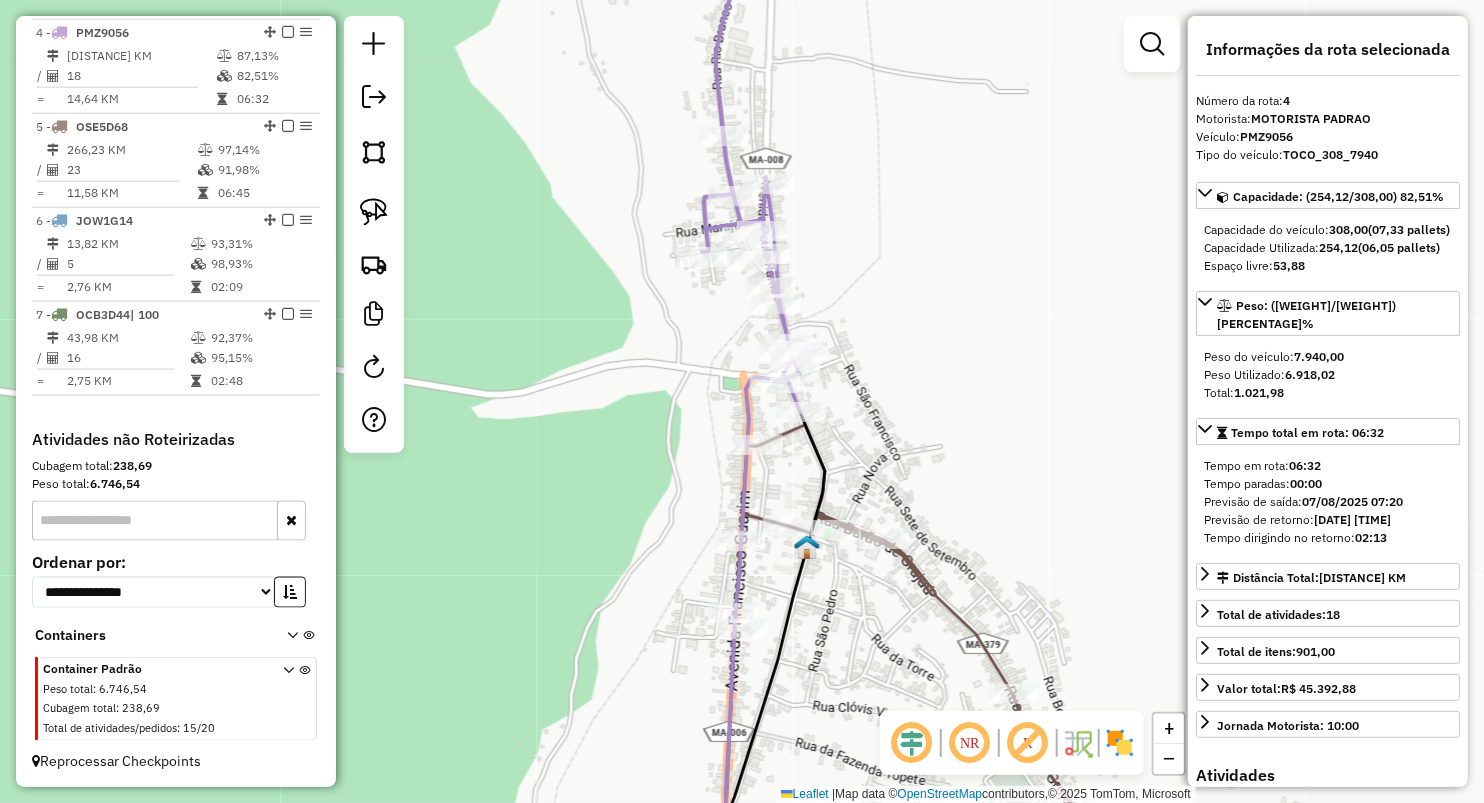 drag, startPoint x: 936, startPoint y: 437, endPoint x: 828, endPoint y: 298, distance: 176.02557 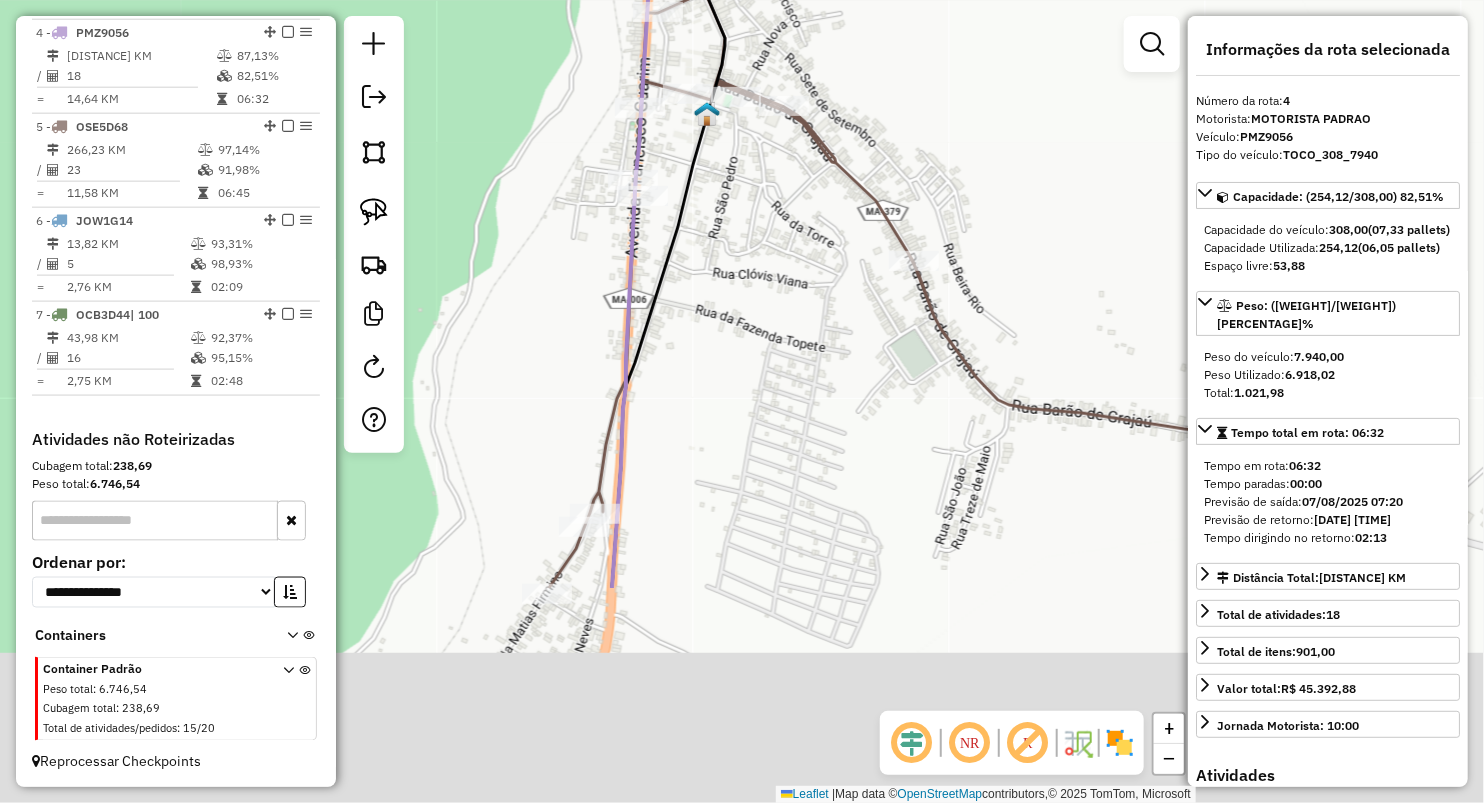 drag, startPoint x: 712, startPoint y: 495, endPoint x: 714, endPoint y: 197, distance: 298.0067 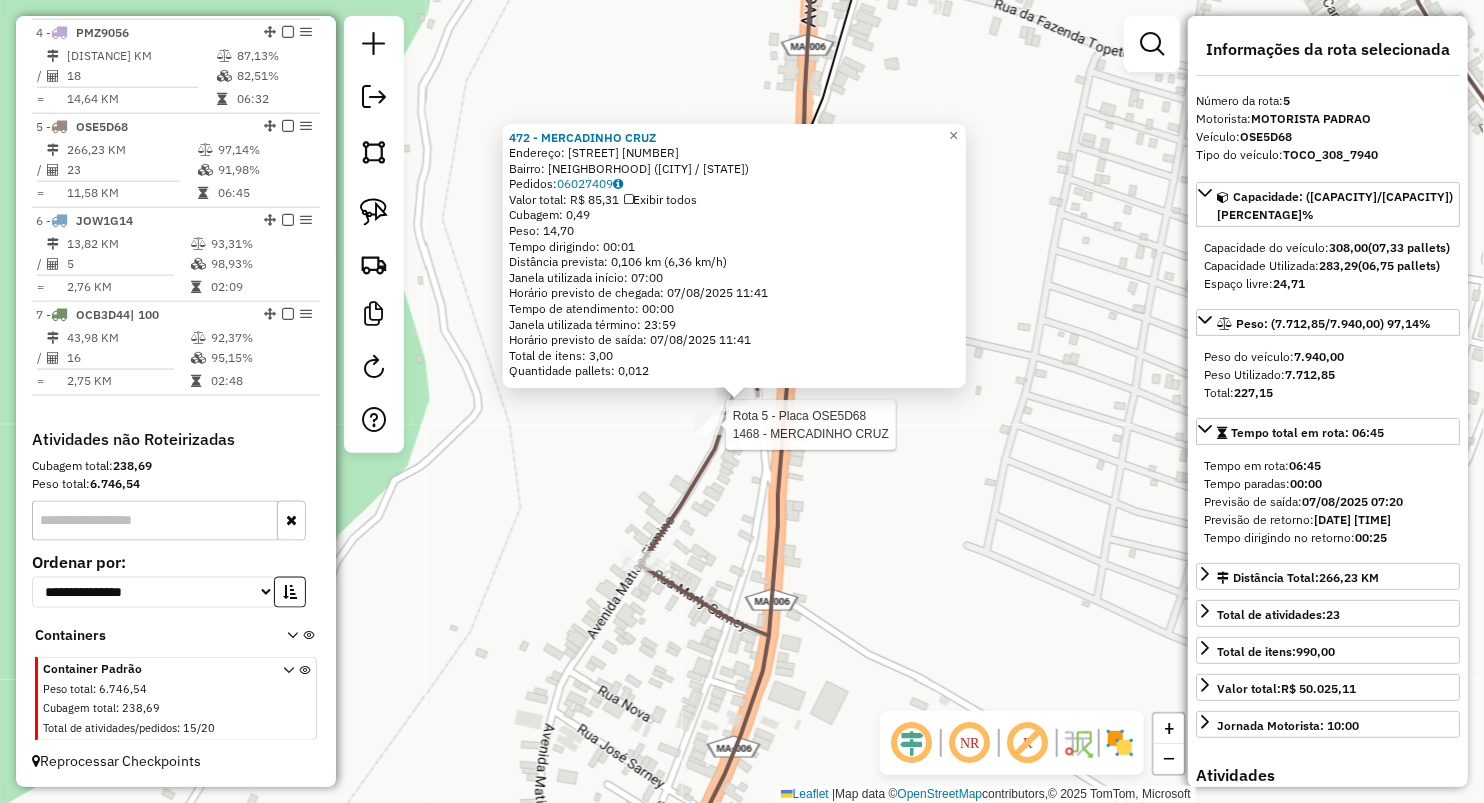 click 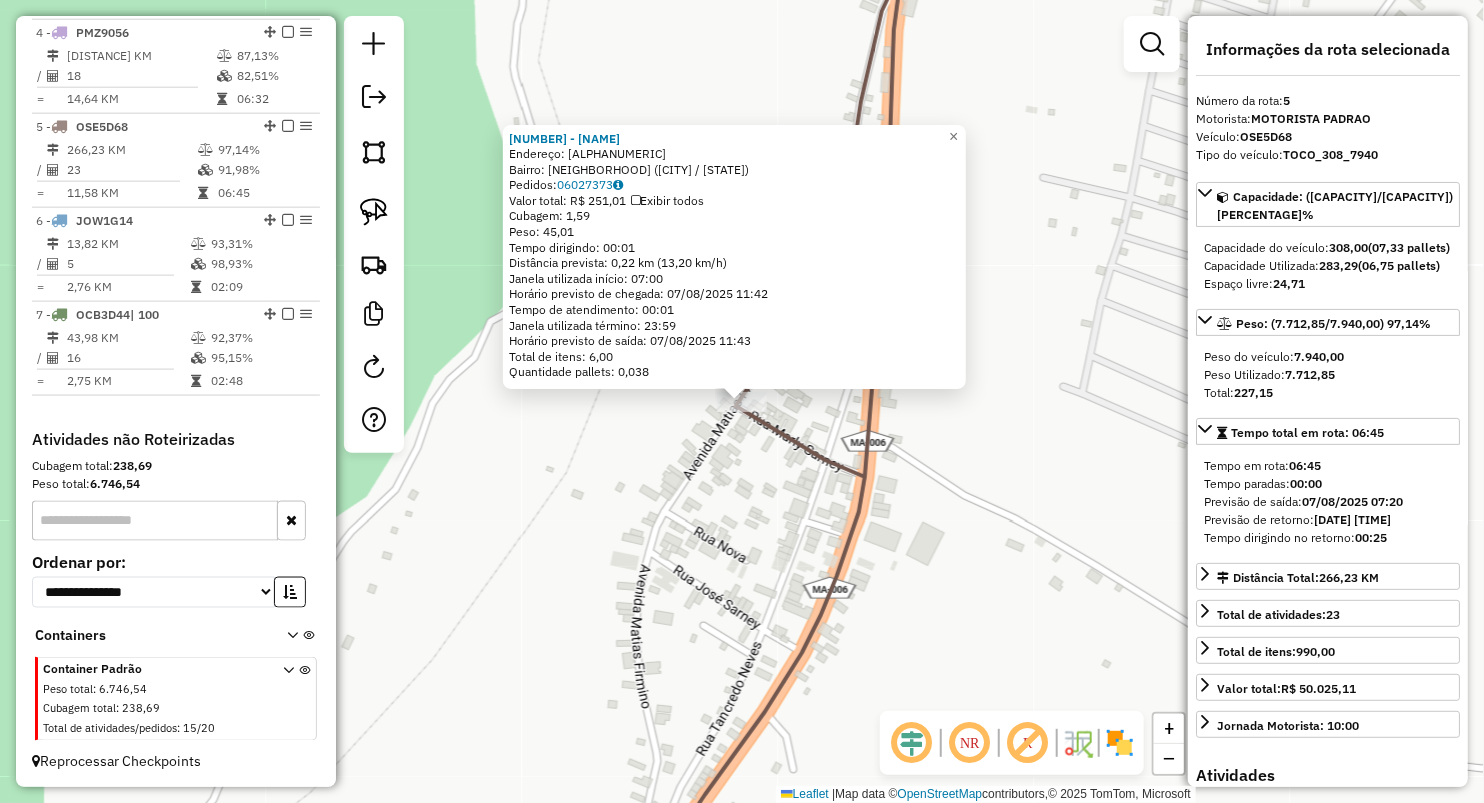 click on "381 - COMERCIAL PEQUI  Endereço:  RUA MATIAS FIRMINO 110   Bairro: OLARIA (ARAME / MA)   Pedidos:  06027373   Valor total: R$ 251,01   Exibir todos   Cubagem: 1,59  Peso: 45,01  Tempo dirigindo: 00:01   Distância prevista: 0,22 km (13,20 km/h)   Janela utilizada início: 07:00   Horário previsto de chegada: 07/08/2025 11:42   Tempo de atendimento: 00:01   Janela utilizada término: 23:59   Horário previsto de saída: 07/08/2025 11:43   Total de itens: 6,00   Quantidade pallets: 0,038  × Janela de atendimento Grade de atendimento Capacidade Transportadoras Veículos Cliente Pedidos  Rotas Selecione os dias de semana para filtrar as janelas de atendimento  Seg   Ter   Qua   Qui   Sex   Sáb   Dom  Informe o período da janela de atendimento: De: Até:  Filtrar exatamente a janela do cliente  Considerar janela de atendimento padrão  Selecione os dias de semana para filtrar as grades de atendimento  Seg   Ter   Qua   Qui   Sex   Sáb   Dom   Considerar clientes sem dia de atendimento cadastrado  De:   De:" 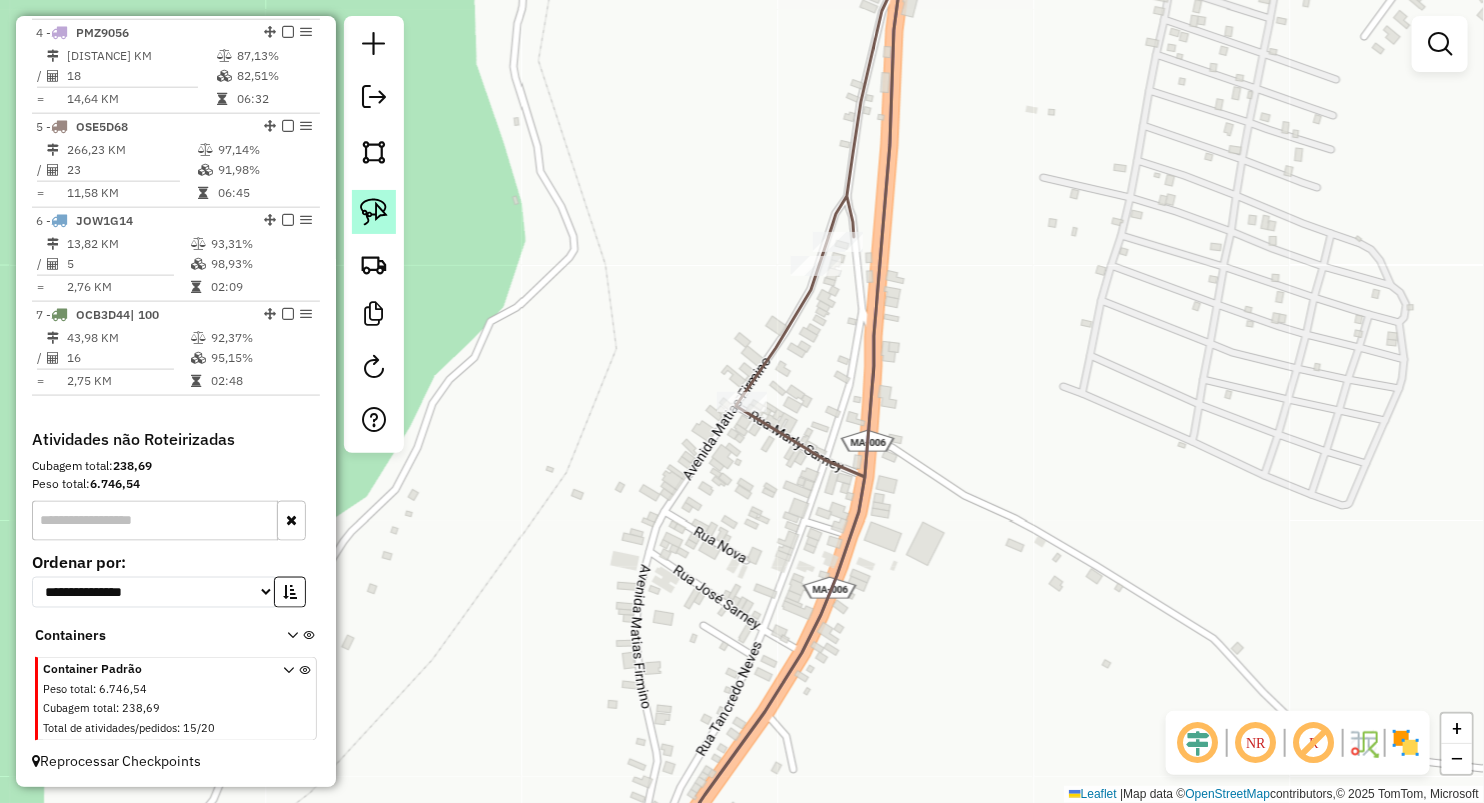 click 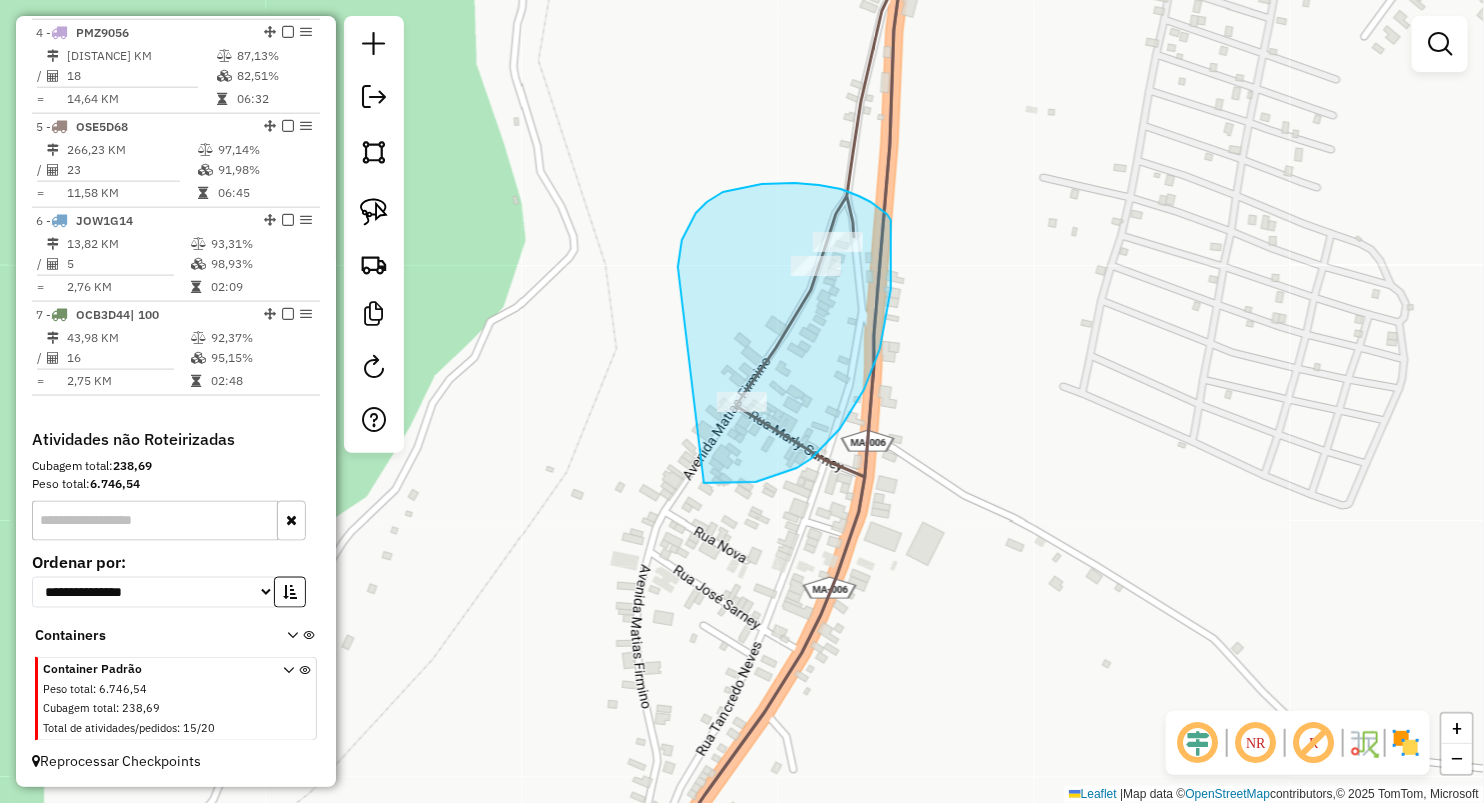 drag, startPoint x: 678, startPoint y: 267, endPoint x: 697, endPoint y: 483, distance: 216.83405 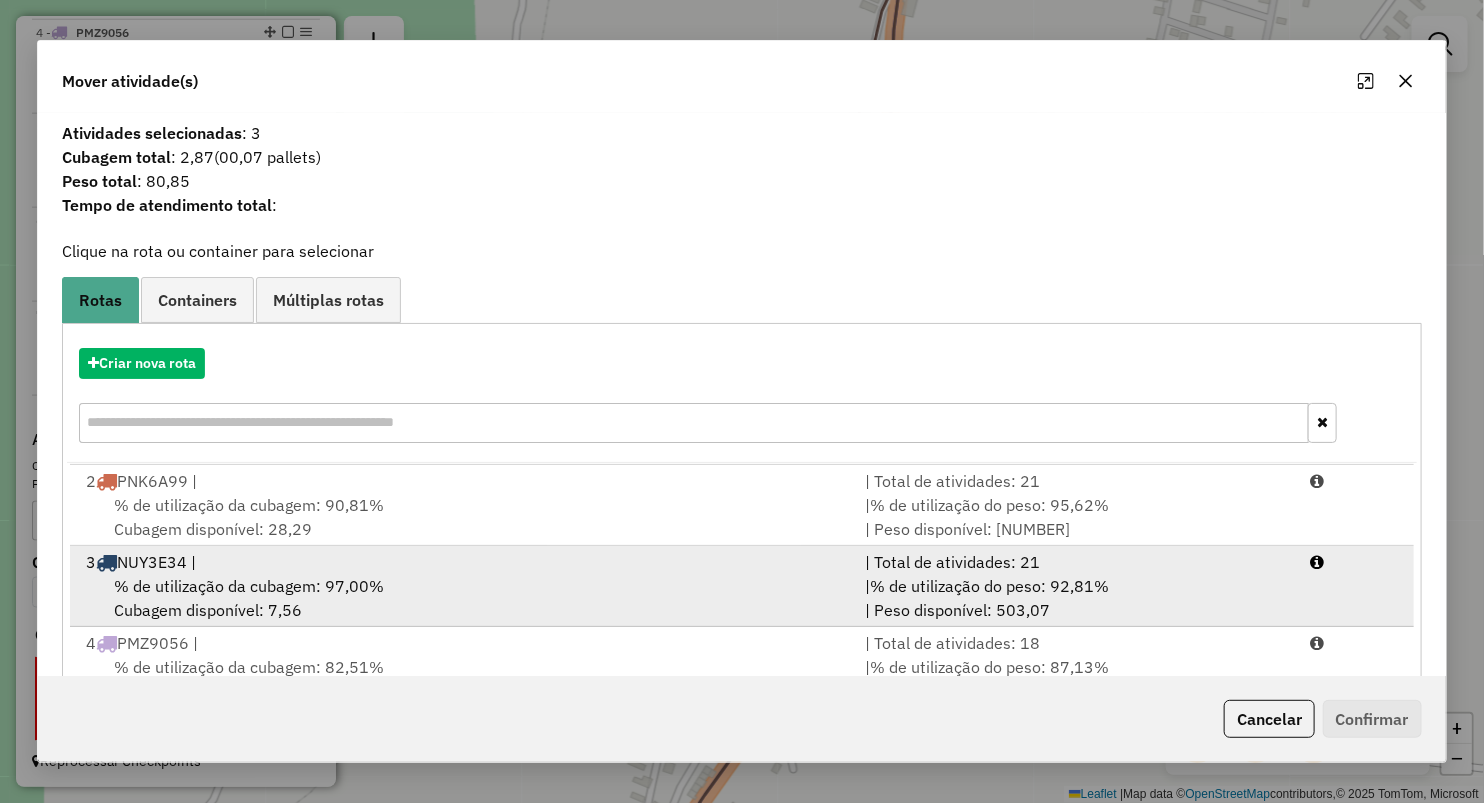 scroll, scrollTop: 85, scrollLeft: 0, axis: vertical 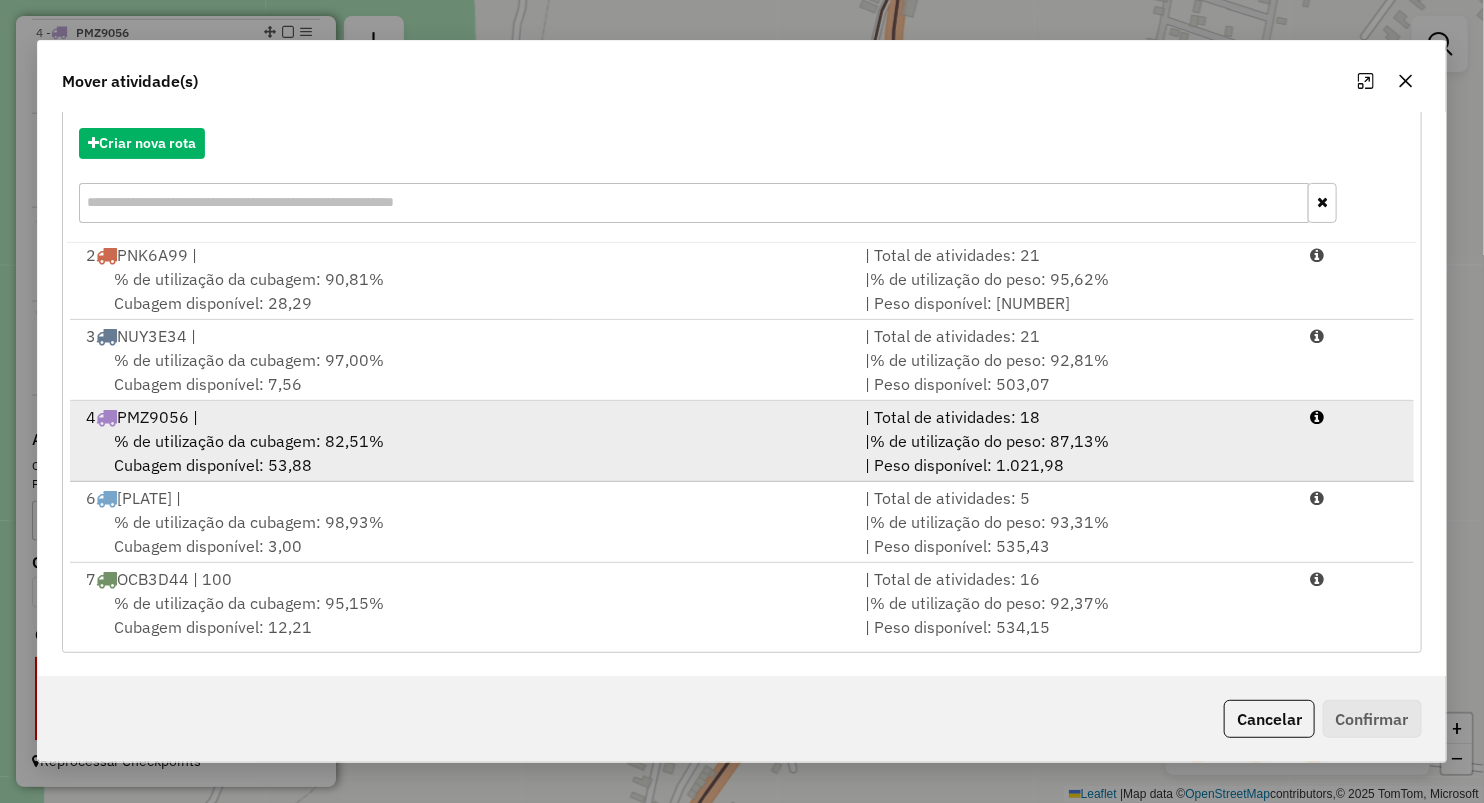 click on "% de utilização da cubagem: 82,51%  Cubagem disponível: 53,88" at bounding box center [463, 453] 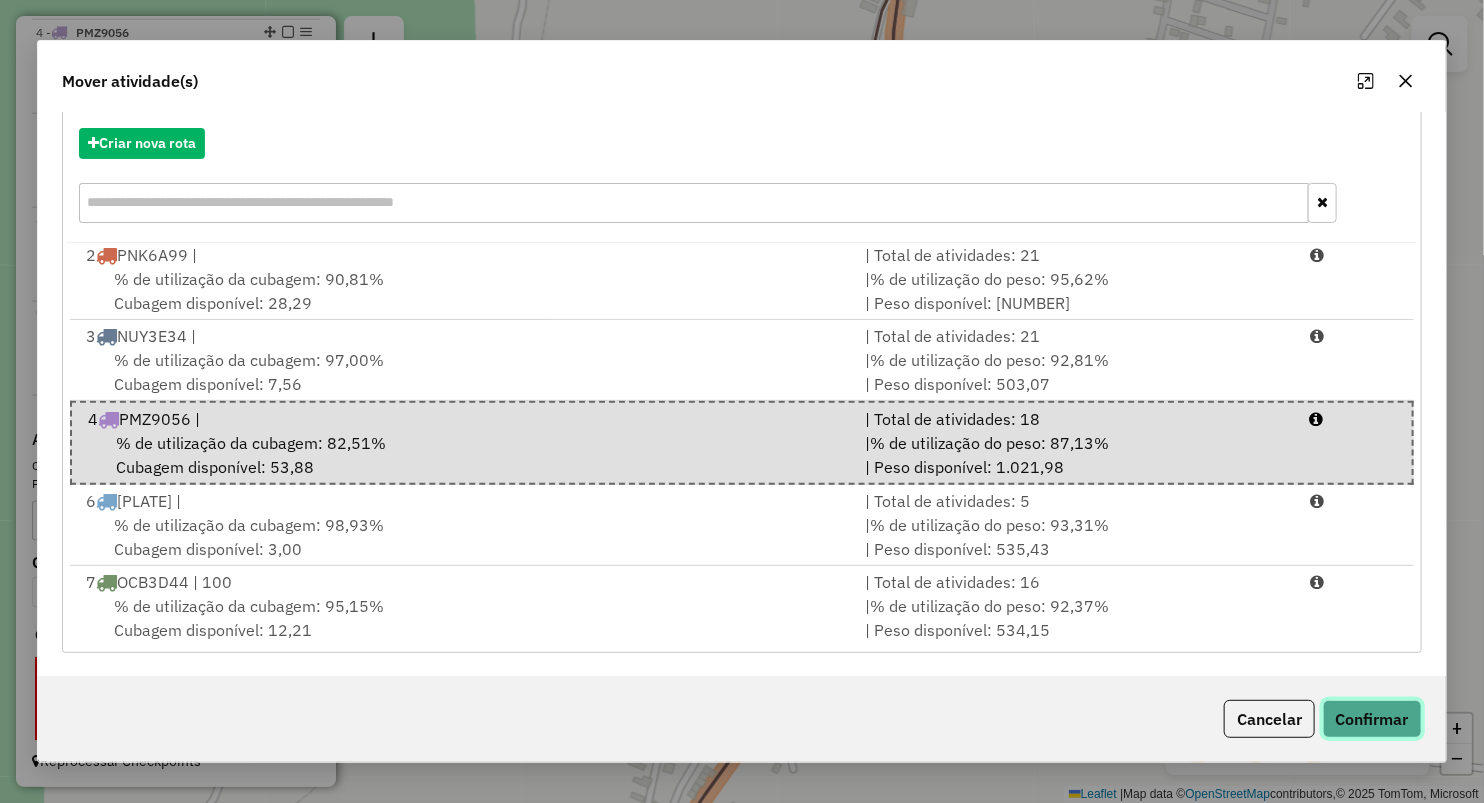 click on "Confirmar" 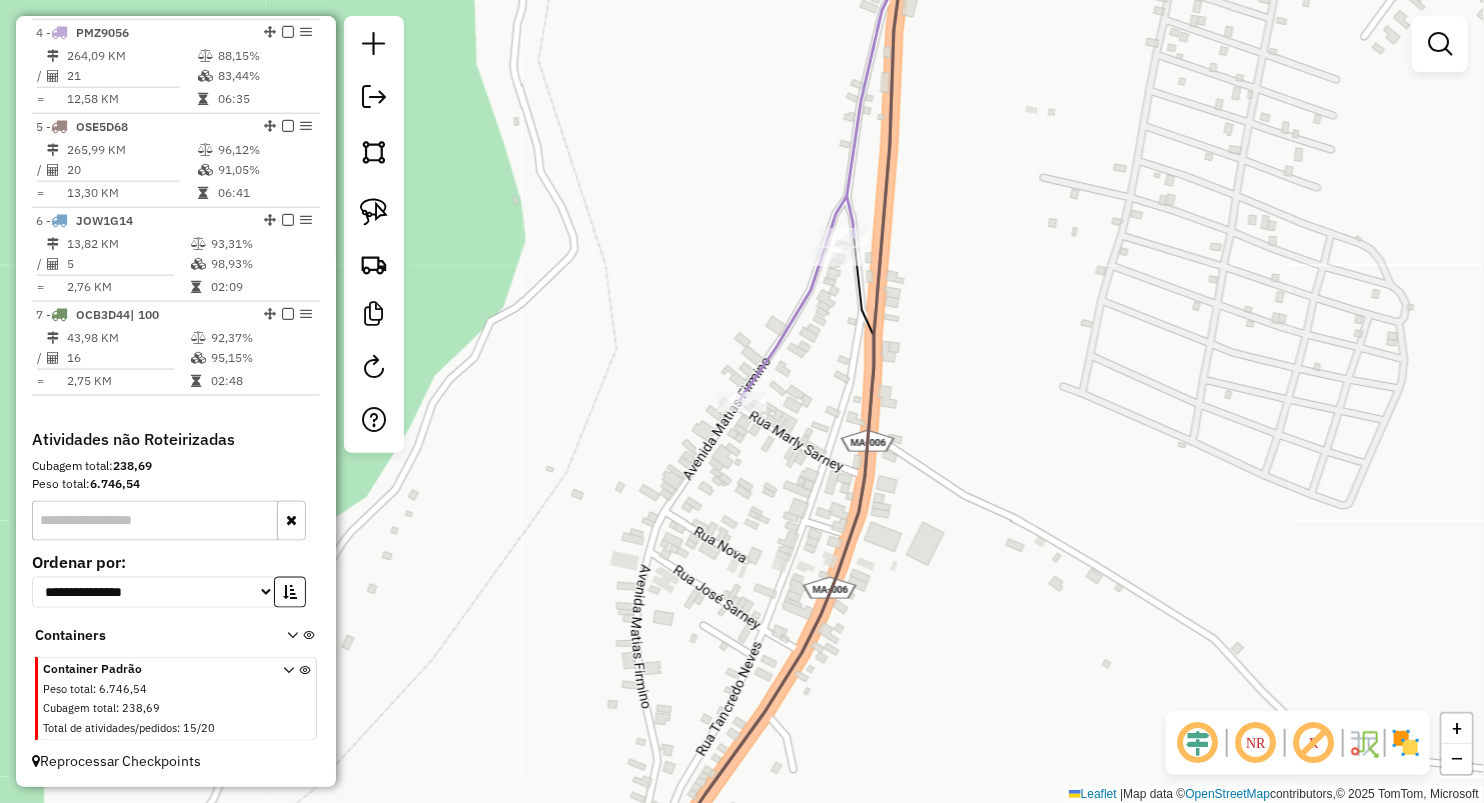 scroll, scrollTop: 0, scrollLeft: 0, axis: both 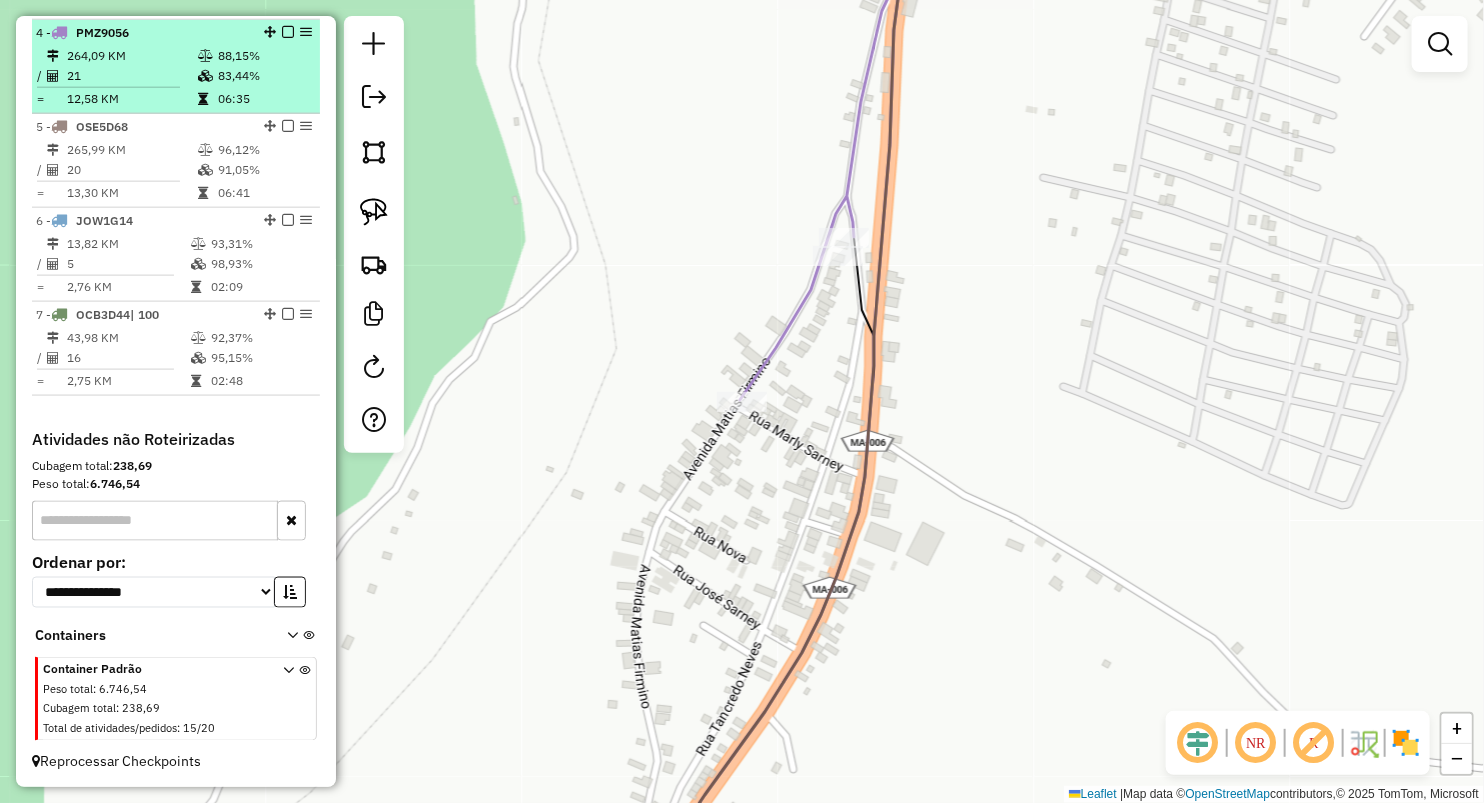 click on "12,58 KM" at bounding box center (131, 99) 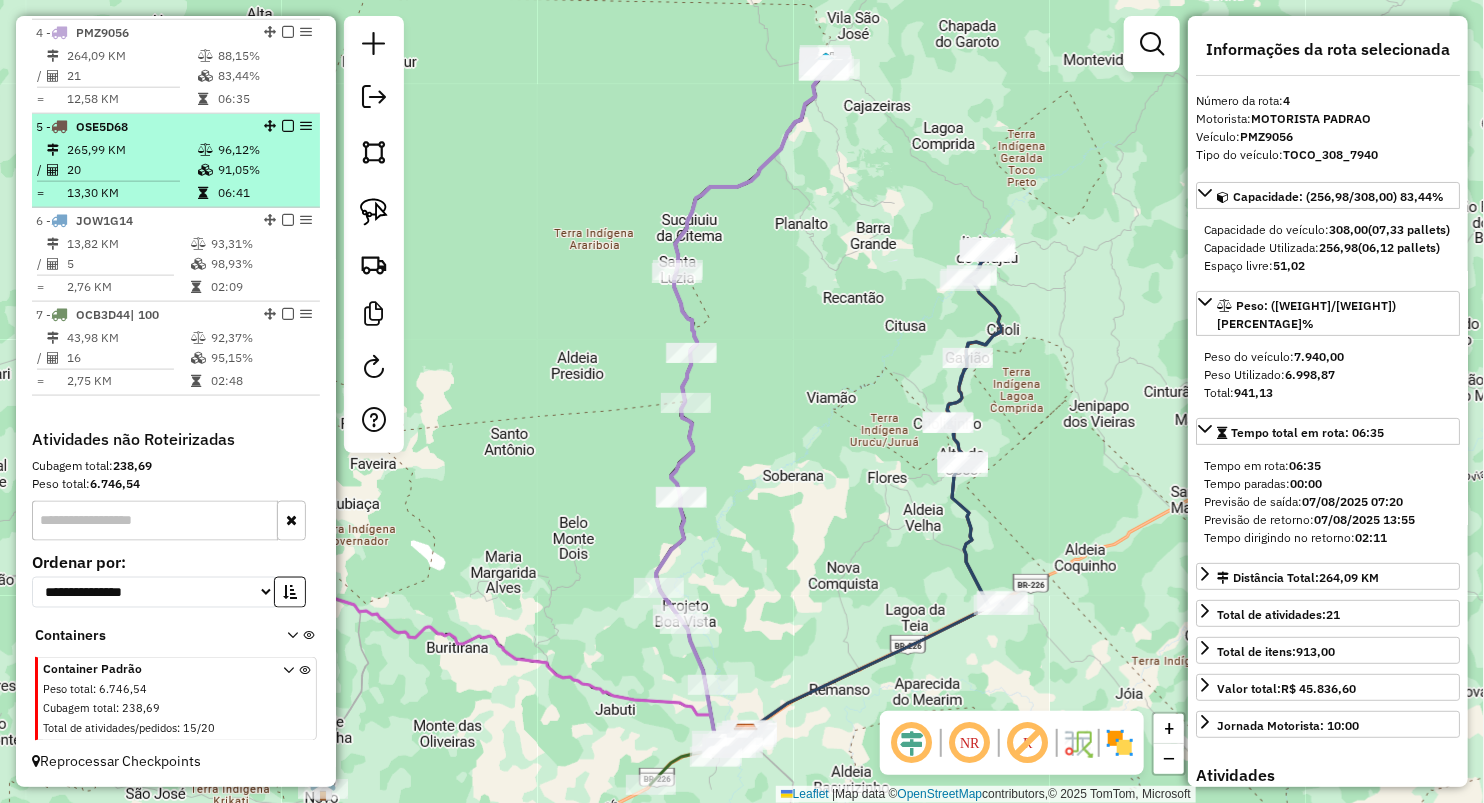 click on "20" at bounding box center [131, 170] 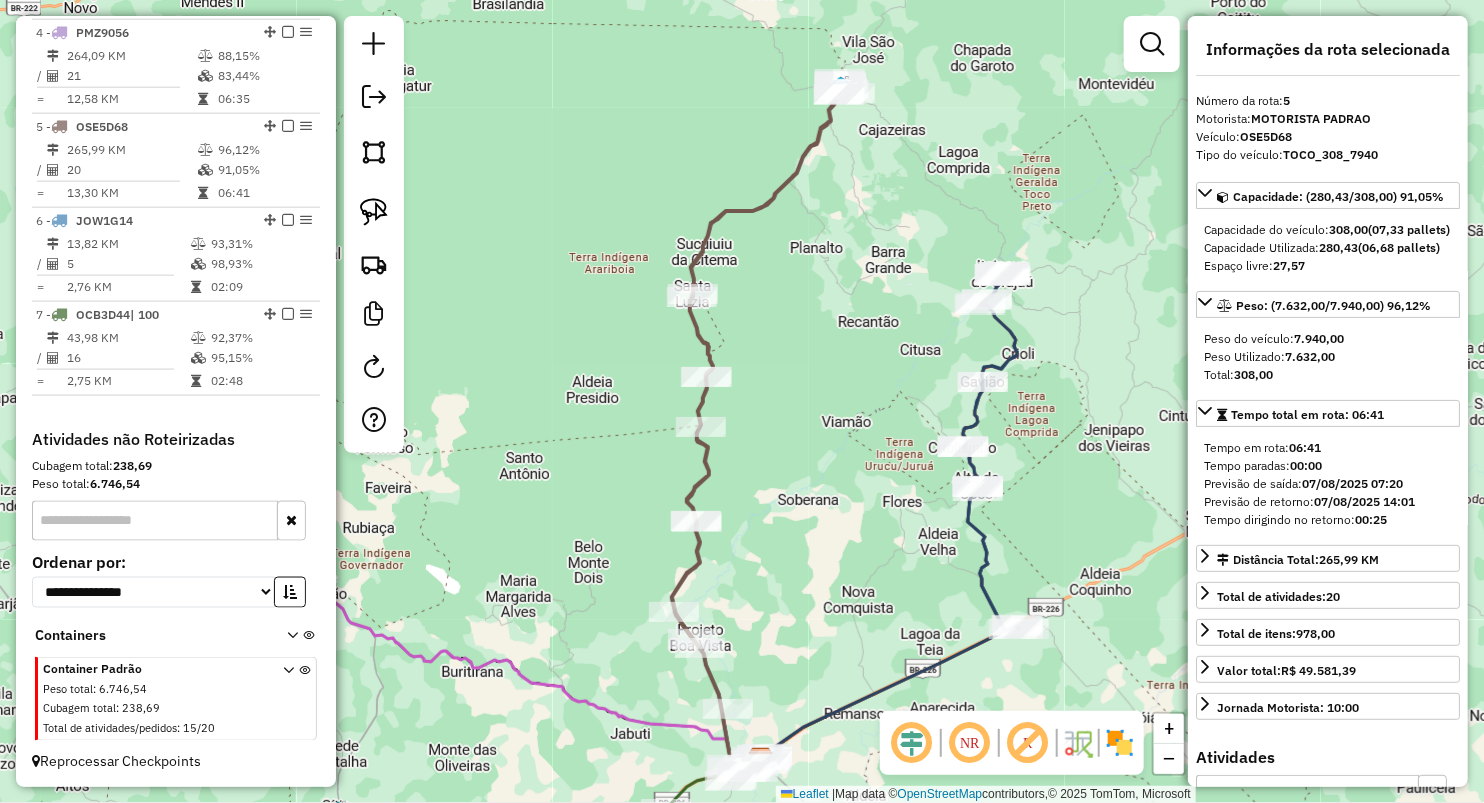drag, startPoint x: 827, startPoint y: 206, endPoint x: 845, endPoint y: 234, distance: 33.286633 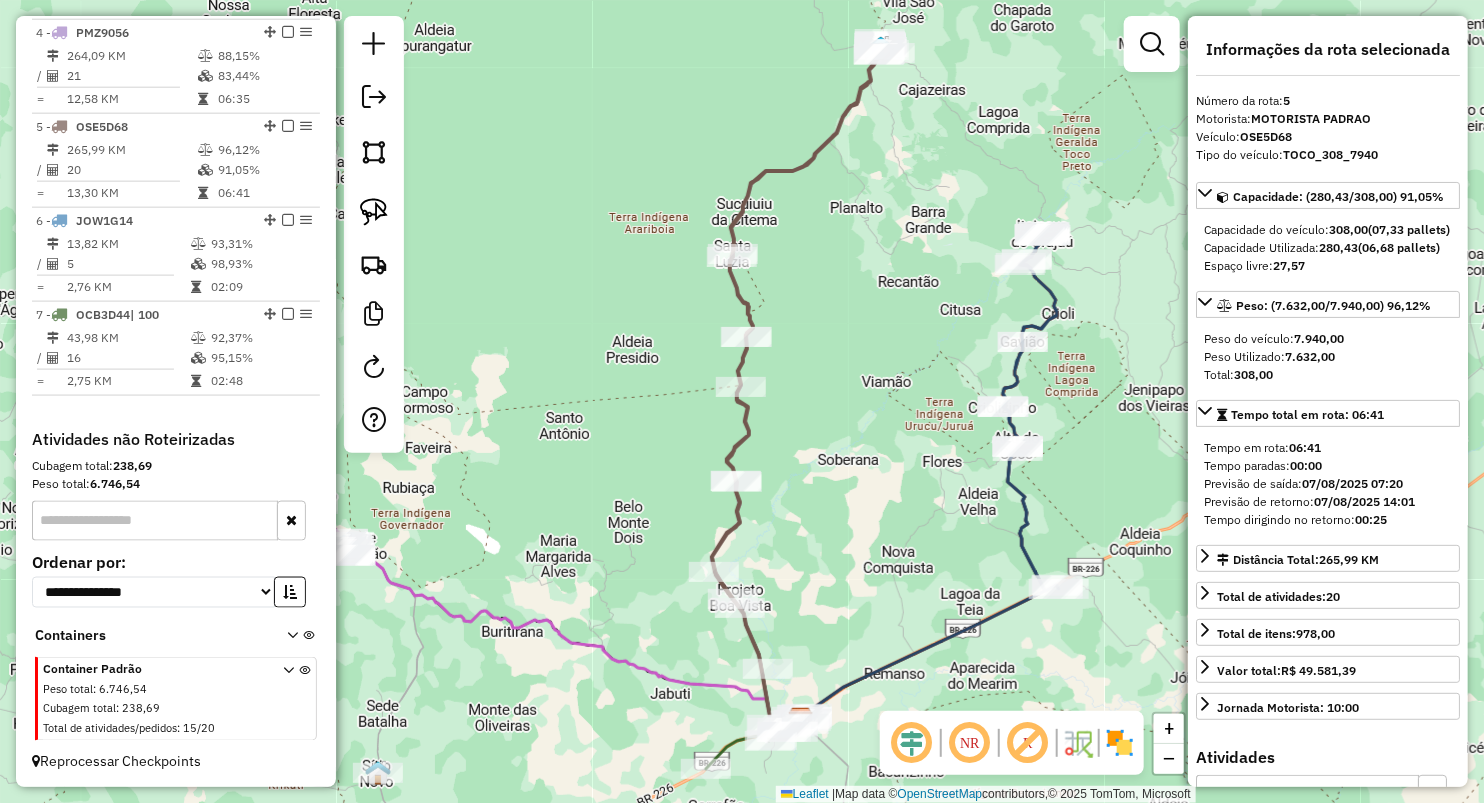 drag, startPoint x: 891, startPoint y: 371, endPoint x: 928, endPoint y: 332, distance: 53.75872 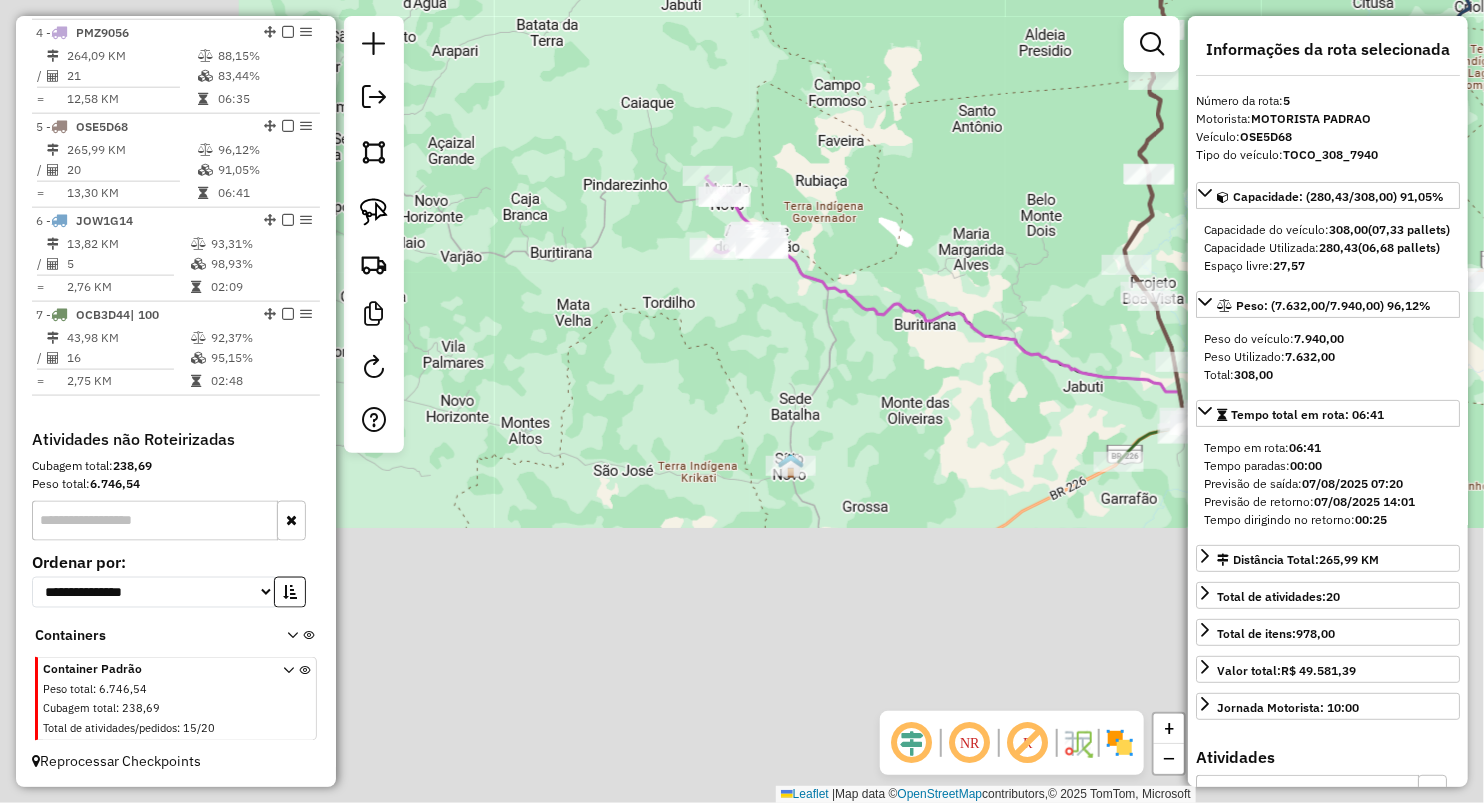 drag, startPoint x: 592, startPoint y: 407, endPoint x: 933, endPoint y: 122, distance: 444.41647 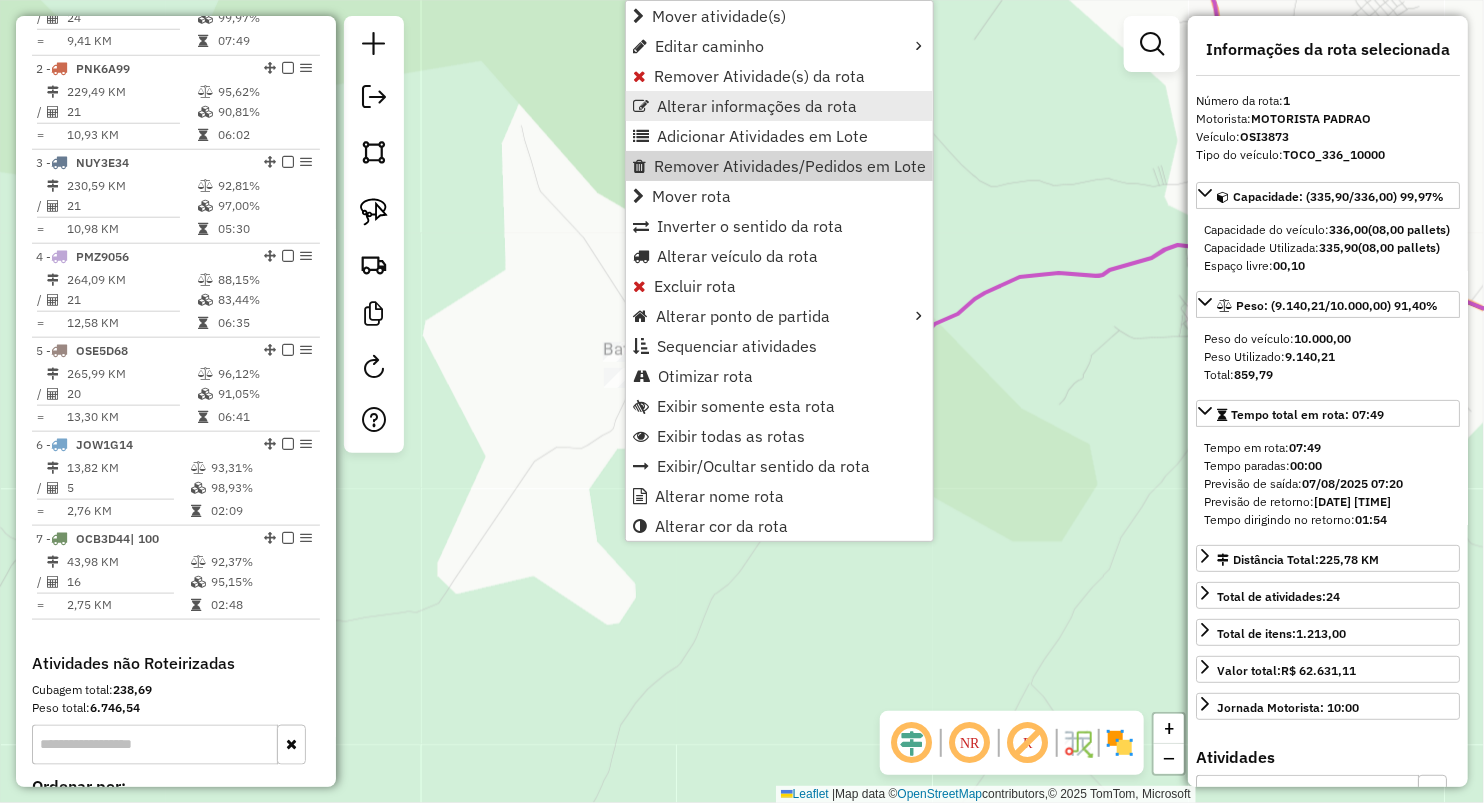 scroll, scrollTop: 749, scrollLeft: 0, axis: vertical 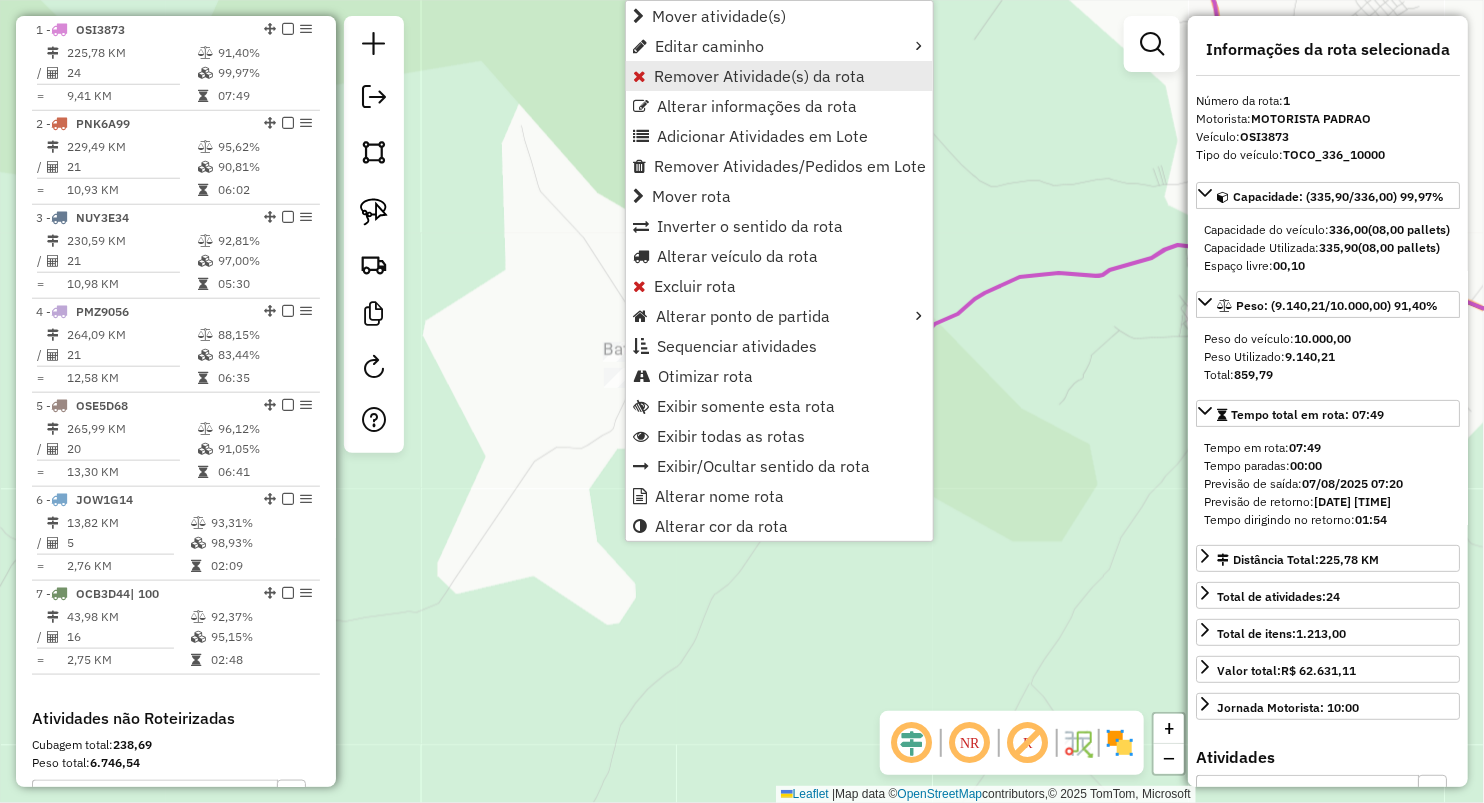 click on "Remover Atividade(s) da rota" at bounding box center (759, 76) 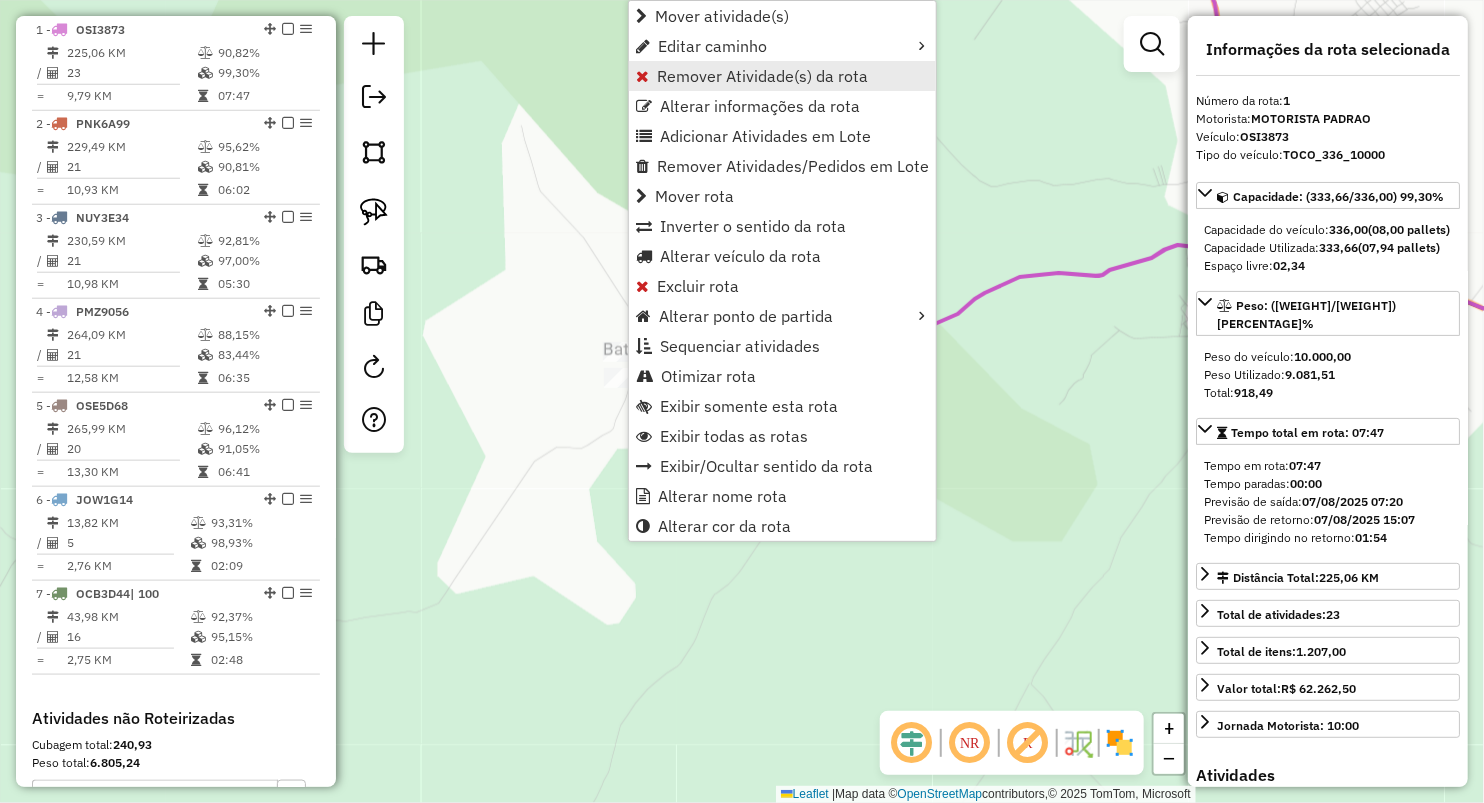 click on "Remover Atividade(s) da rota" at bounding box center [762, 76] 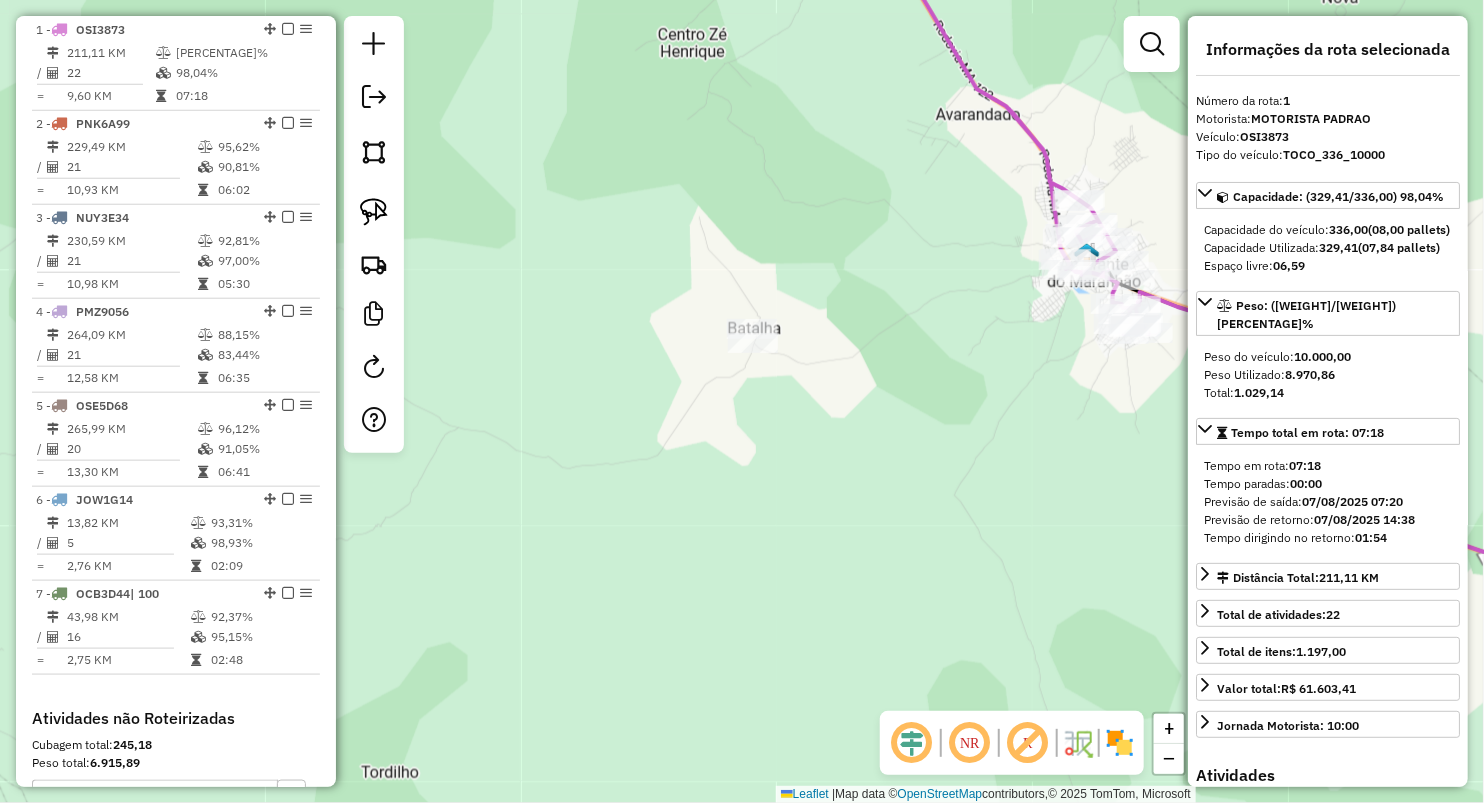 drag, startPoint x: 898, startPoint y: 257, endPoint x: 632, endPoint y: 212, distance: 269.77954 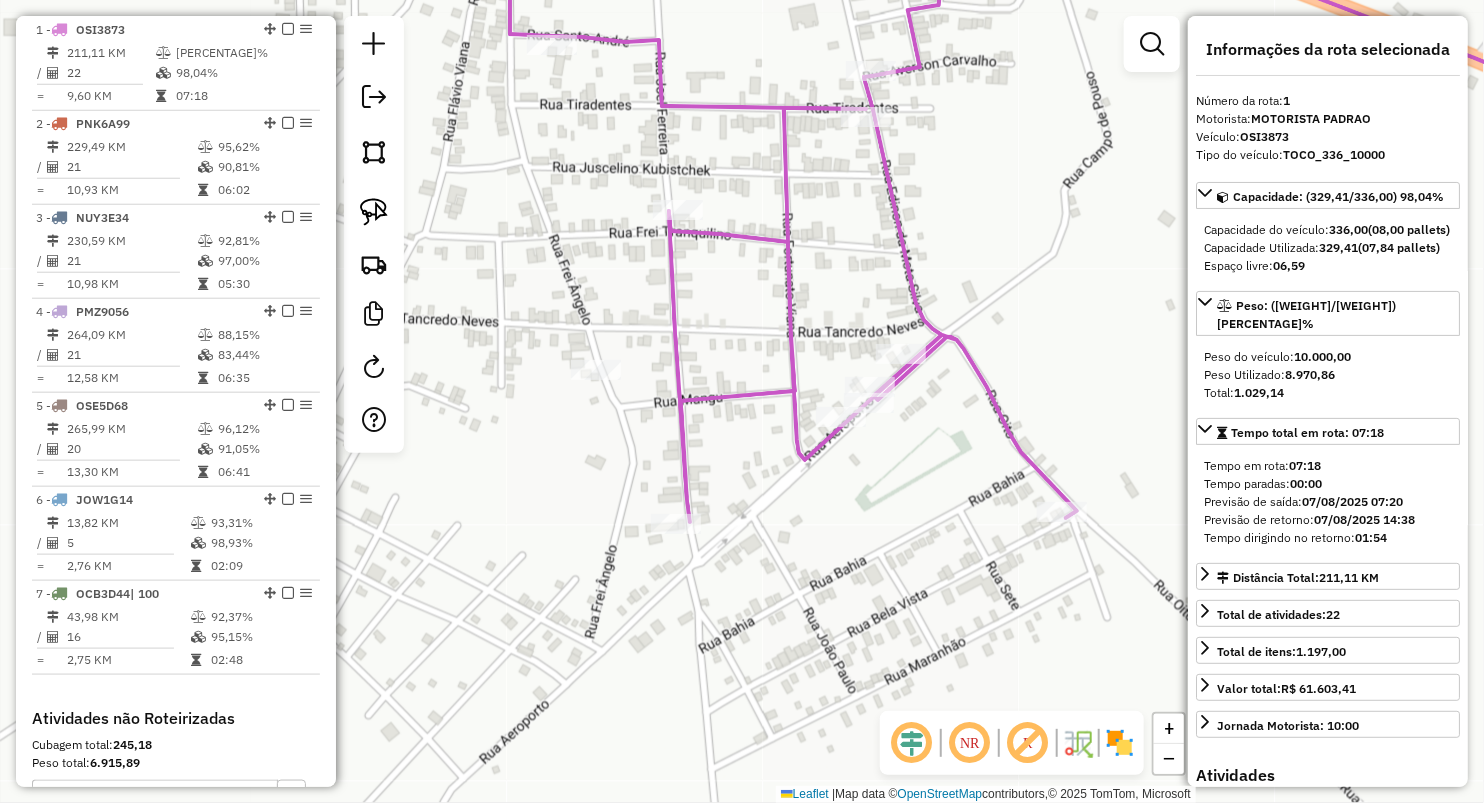 drag, startPoint x: 789, startPoint y: 343, endPoint x: 794, endPoint y: 220, distance: 123.101585 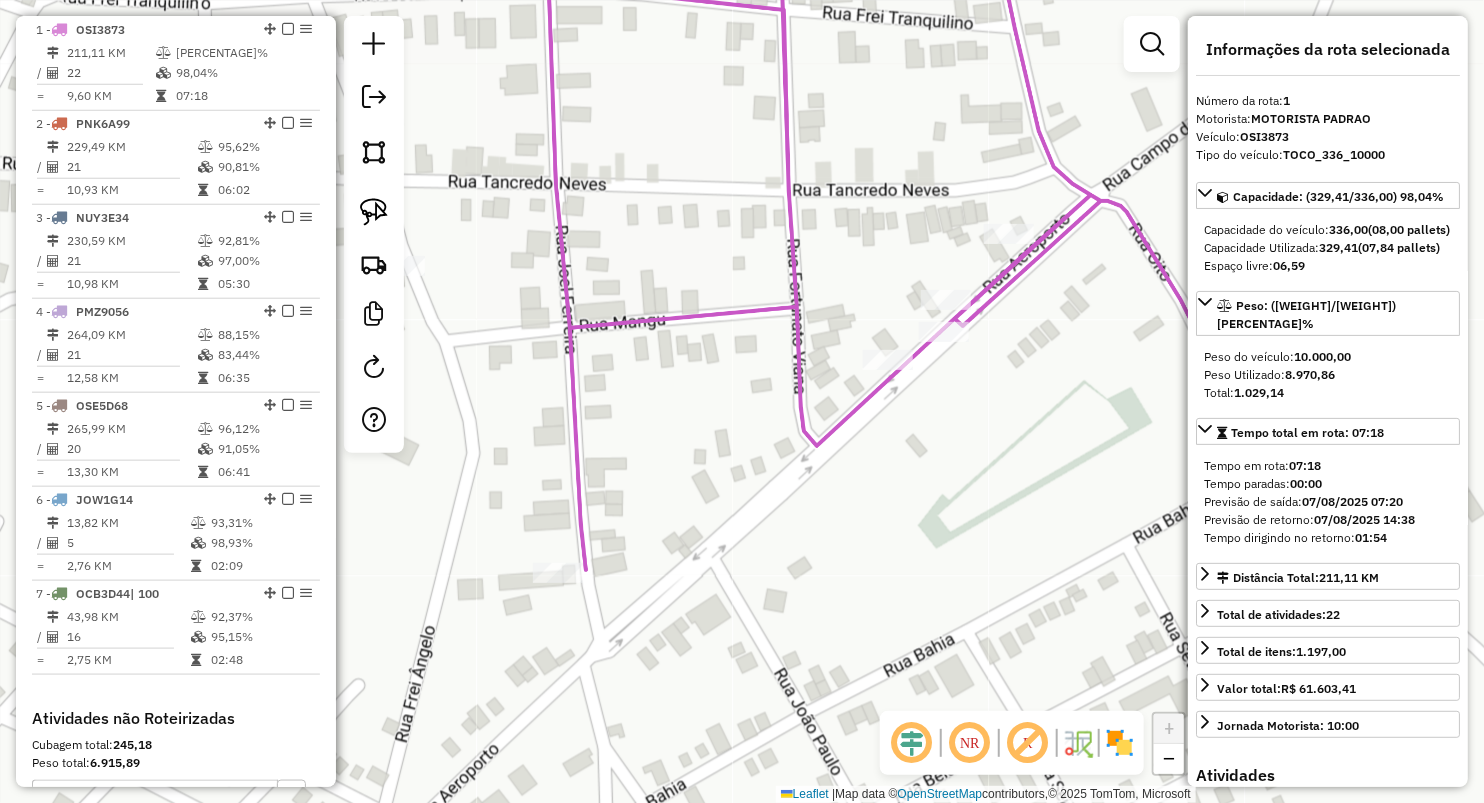 drag, startPoint x: 805, startPoint y: 233, endPoint x: 782, endPoint y: 236, distance: 23.194826 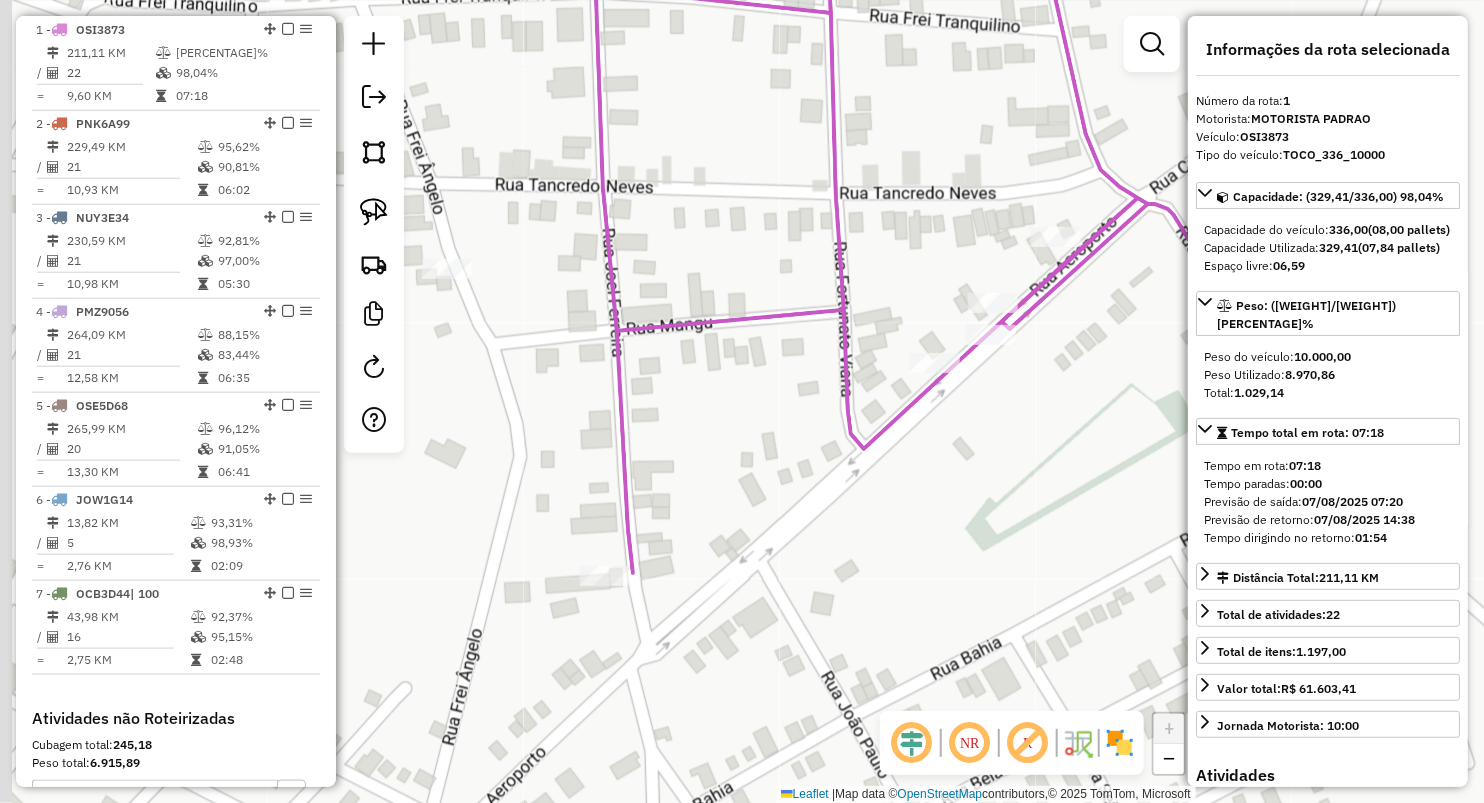 drag, startPoint x: 725, startPoint y: 249, endPoint x: 757, endPoint y: 279, distance: 43.863426 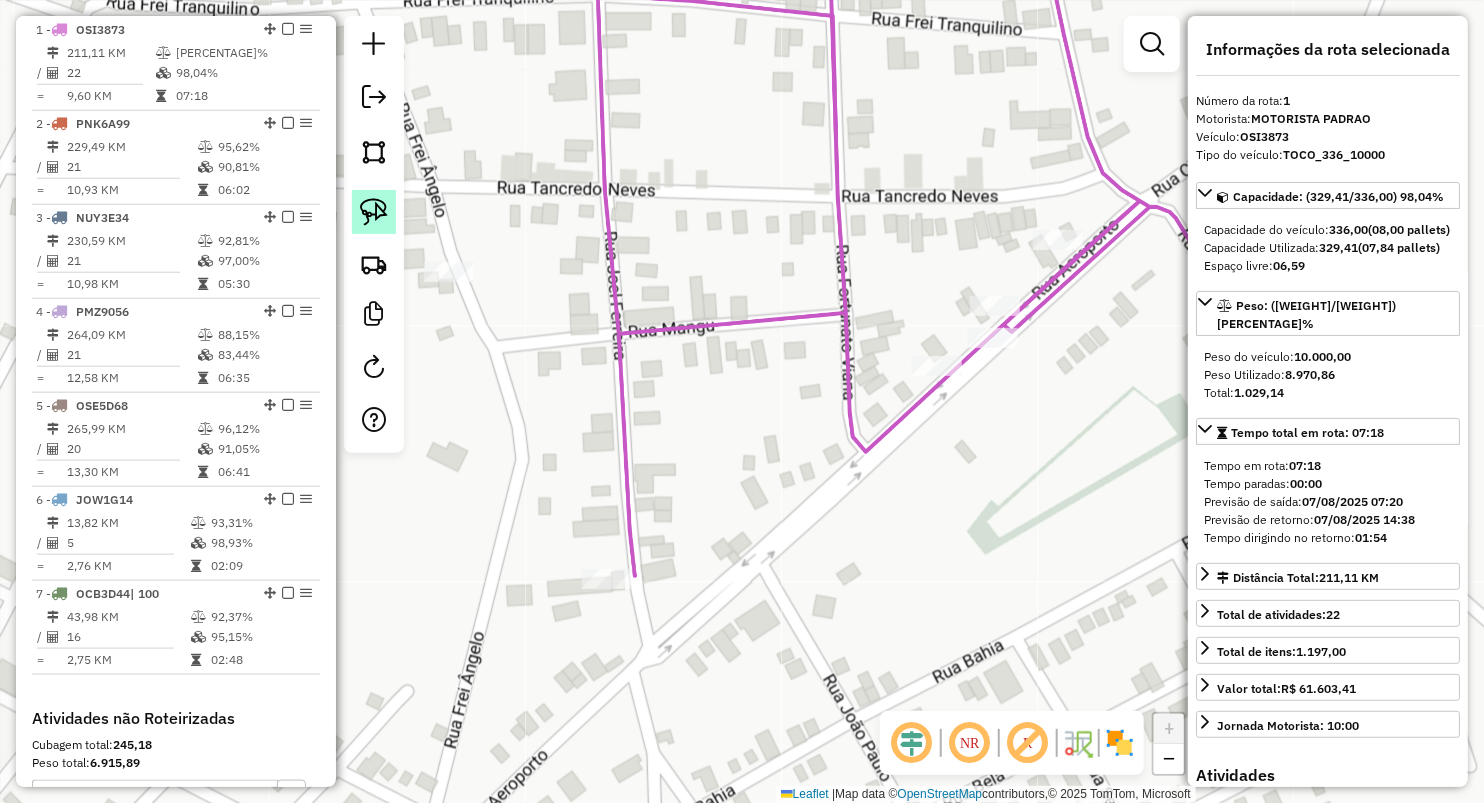 click 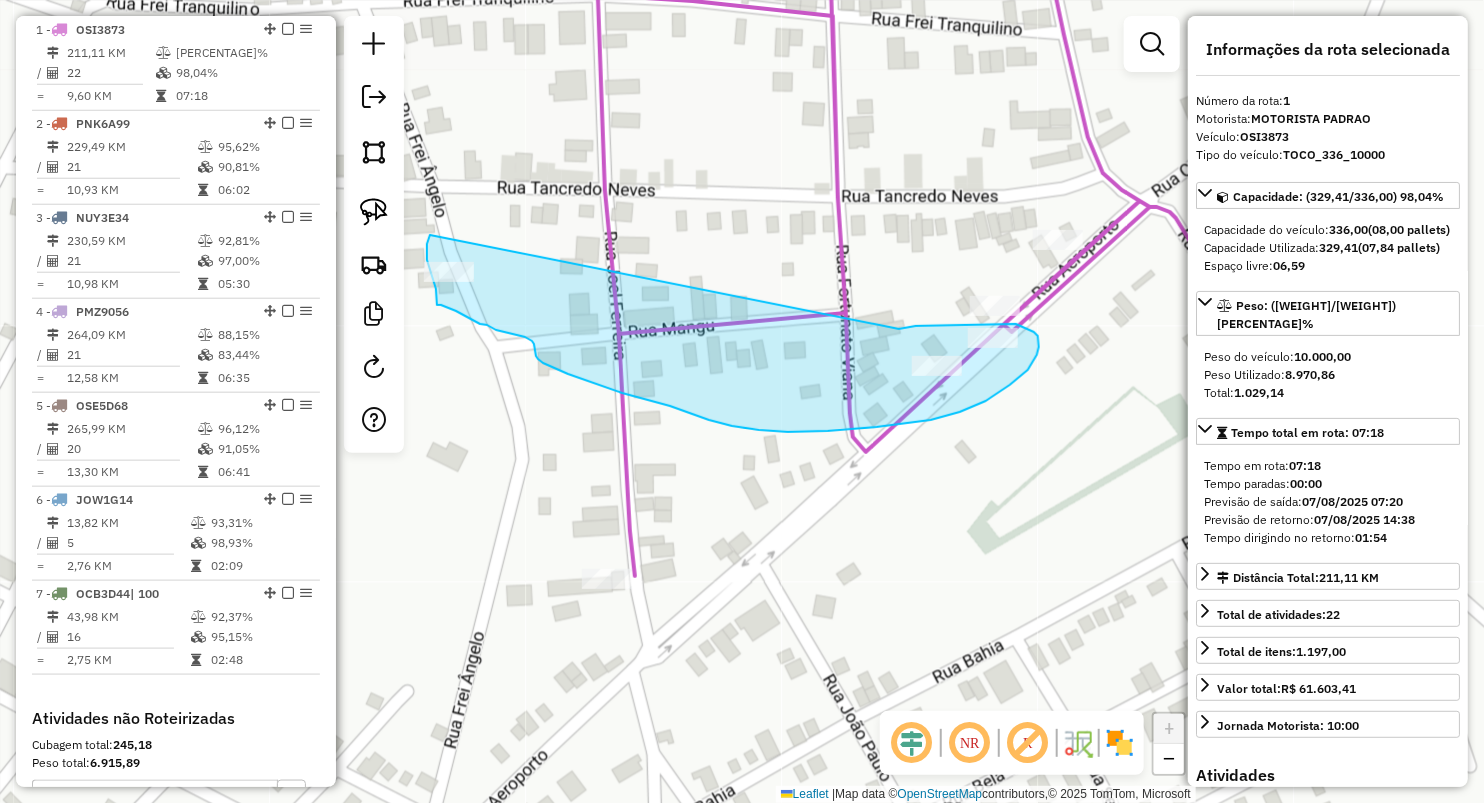 drag, startPoint x: 916, startPoint y: 326, endPoint x: 431, endPoint y: 232, distance: 494.0253 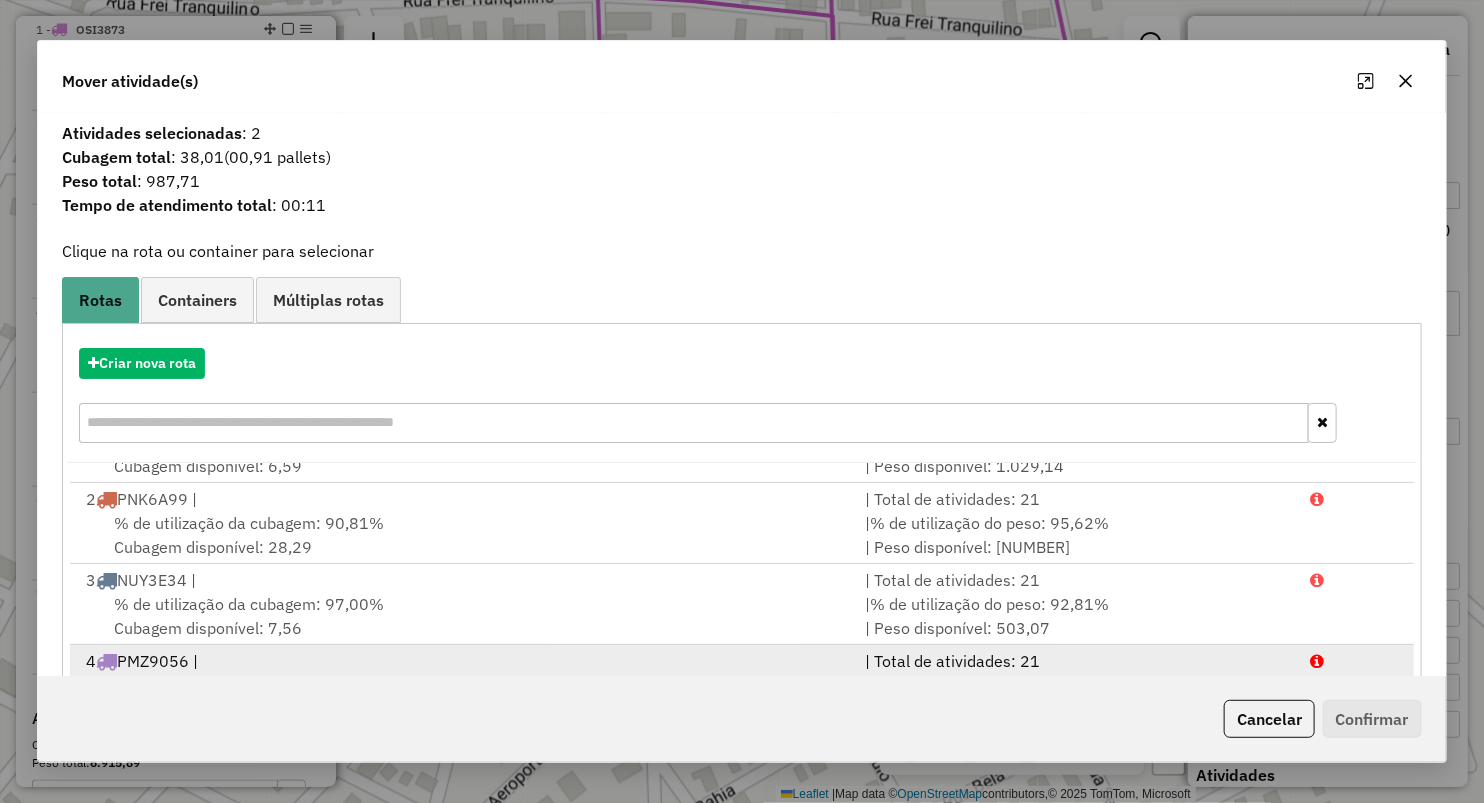 scroll, scrollTop: 111, scrollLeft: 0, axis: vertical 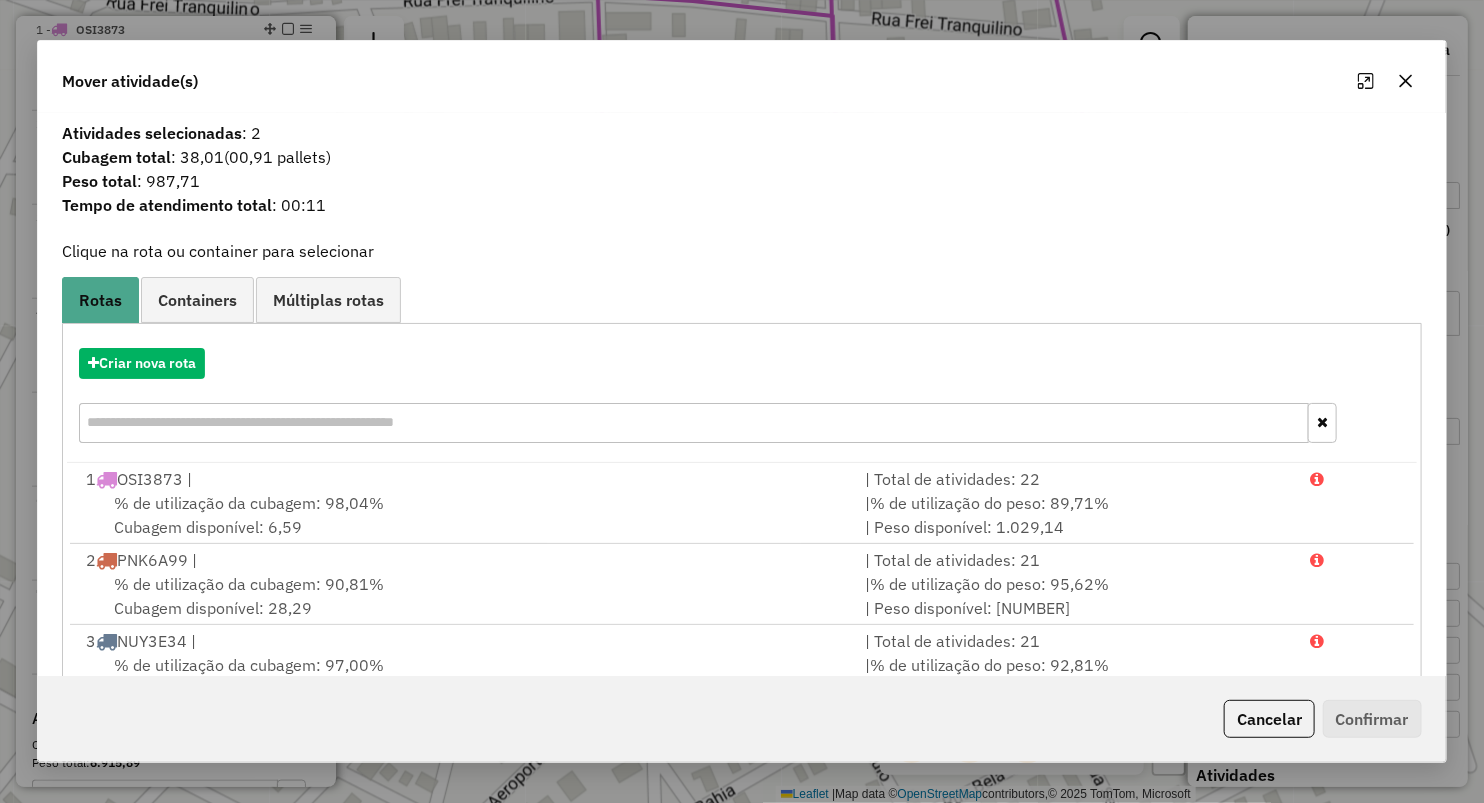 click 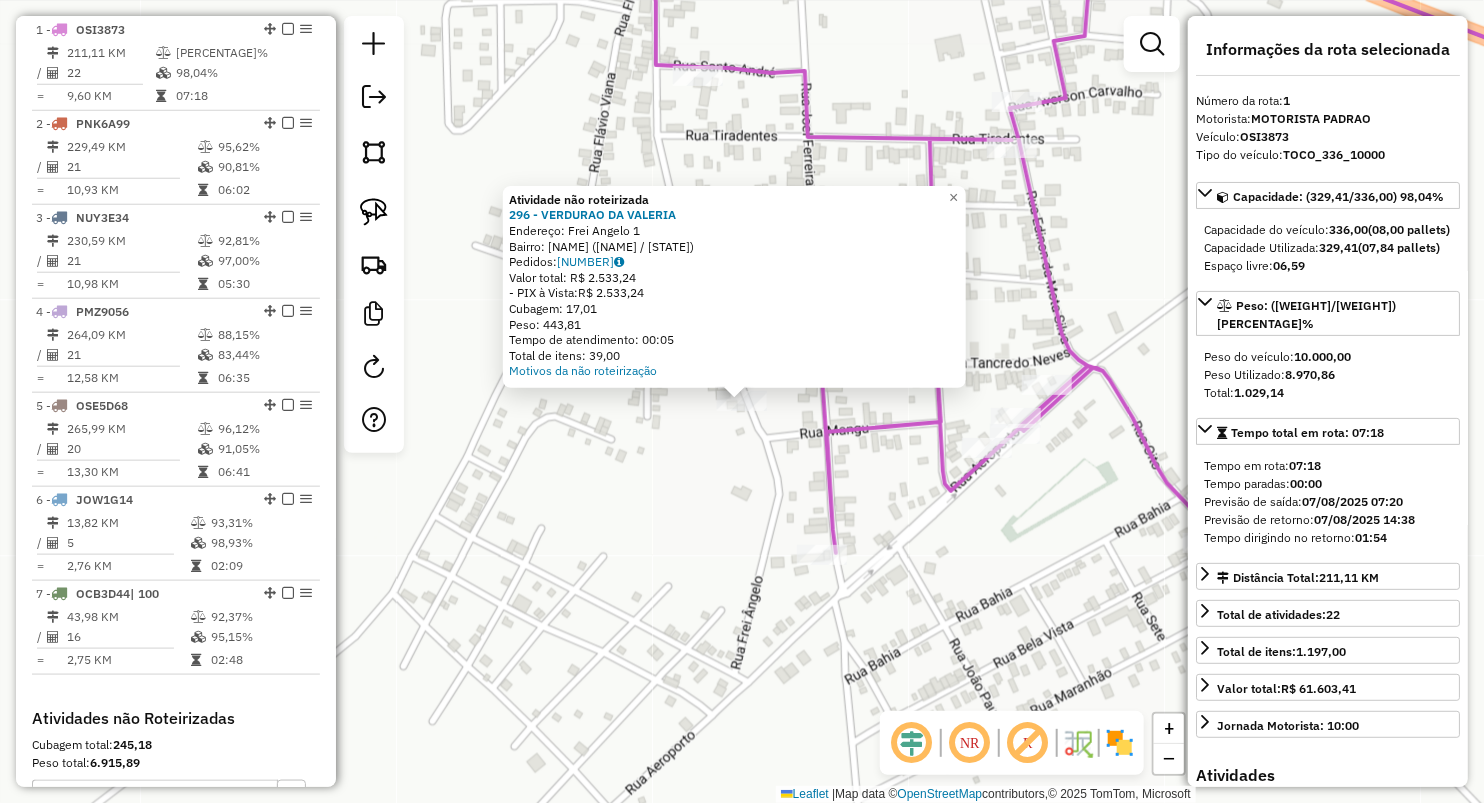 click on "Atividade não roteirizada 296 - VERDURAO DA VALERIA  Endereço:  Frei Angelo 1   Bairro: INDUSTRIAL ([CITY] / [STATE])   Pedidos:  06027464   Valor total: R$ 2.533,24   - PIX à Vista:  R$ 2.533,24   Cubagem: 17,01   Peso: 443,81   Tempo de atendimento: 00:05   Total de itens: 39,00  Motivos da não roteirização × Janela de atendimento Grade de atendimento Capacidade Transportadoras Veículos Cliente Pedidos  Rotas Selecione os dias de semana para filtrar as janelas de atendimento  Seg   Ter   Qua   Qui   Sex   Sáb   Dom  Informe o período da janela de atendimento: De: Até:  Filtrar exatamente a janela do cliente  Considerar janela de atendimento padrão  Selecione os dias de semana para filtrar as grades de atendimento  Seg   Ter   Qua   Qui   Sex   Sáb   Dom   Considerar clientes sem dia de atendimento cadastrado  Clientes fora do dia de atendimento selecionado Filtrar as atividades entre os valores definidos abaixo:  Peso mínimo:   Peso máximo:   Cubagem mínima:   Cubagem máxima:  De:" 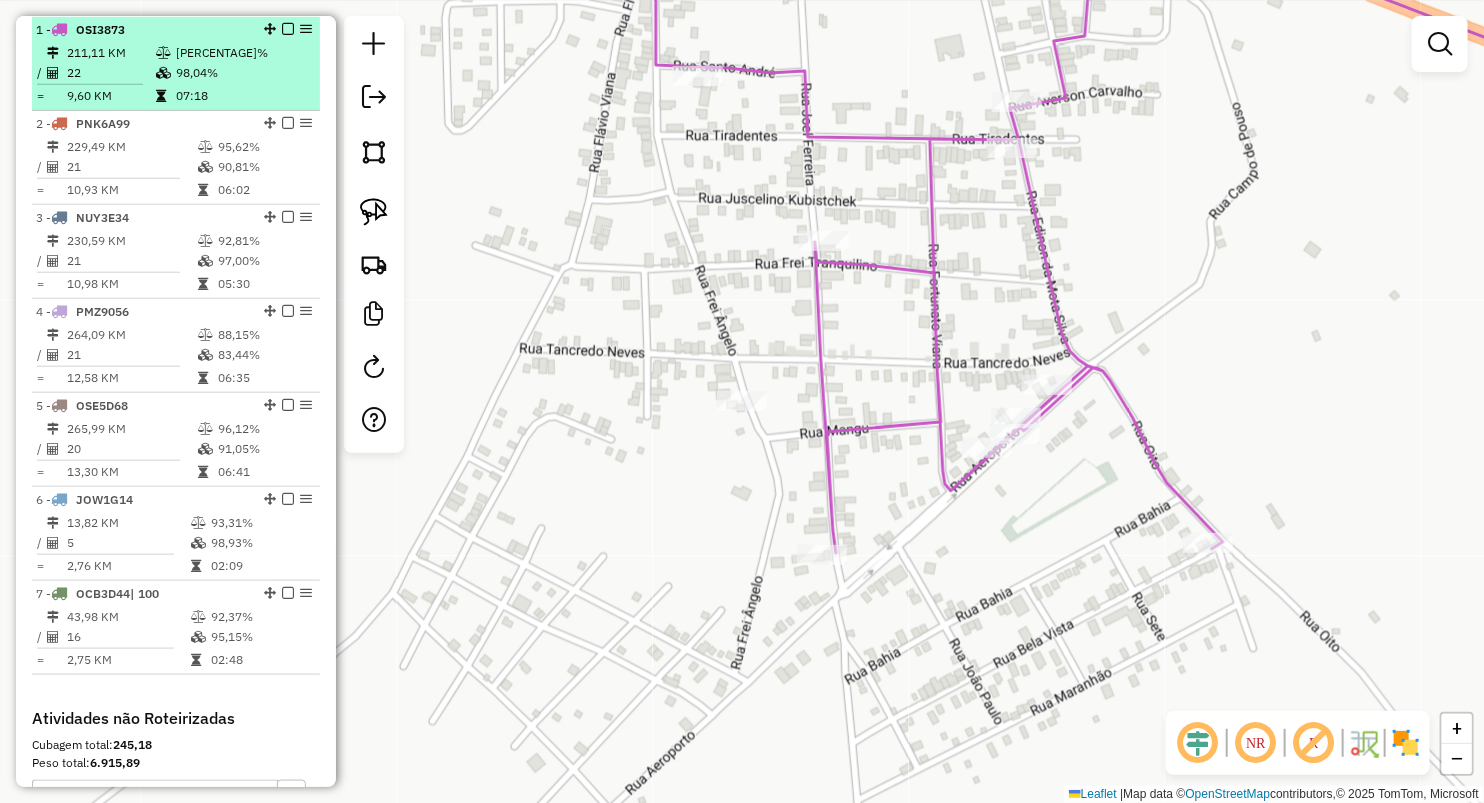 click on "211,11 KM" at bounding box center (110, 53) 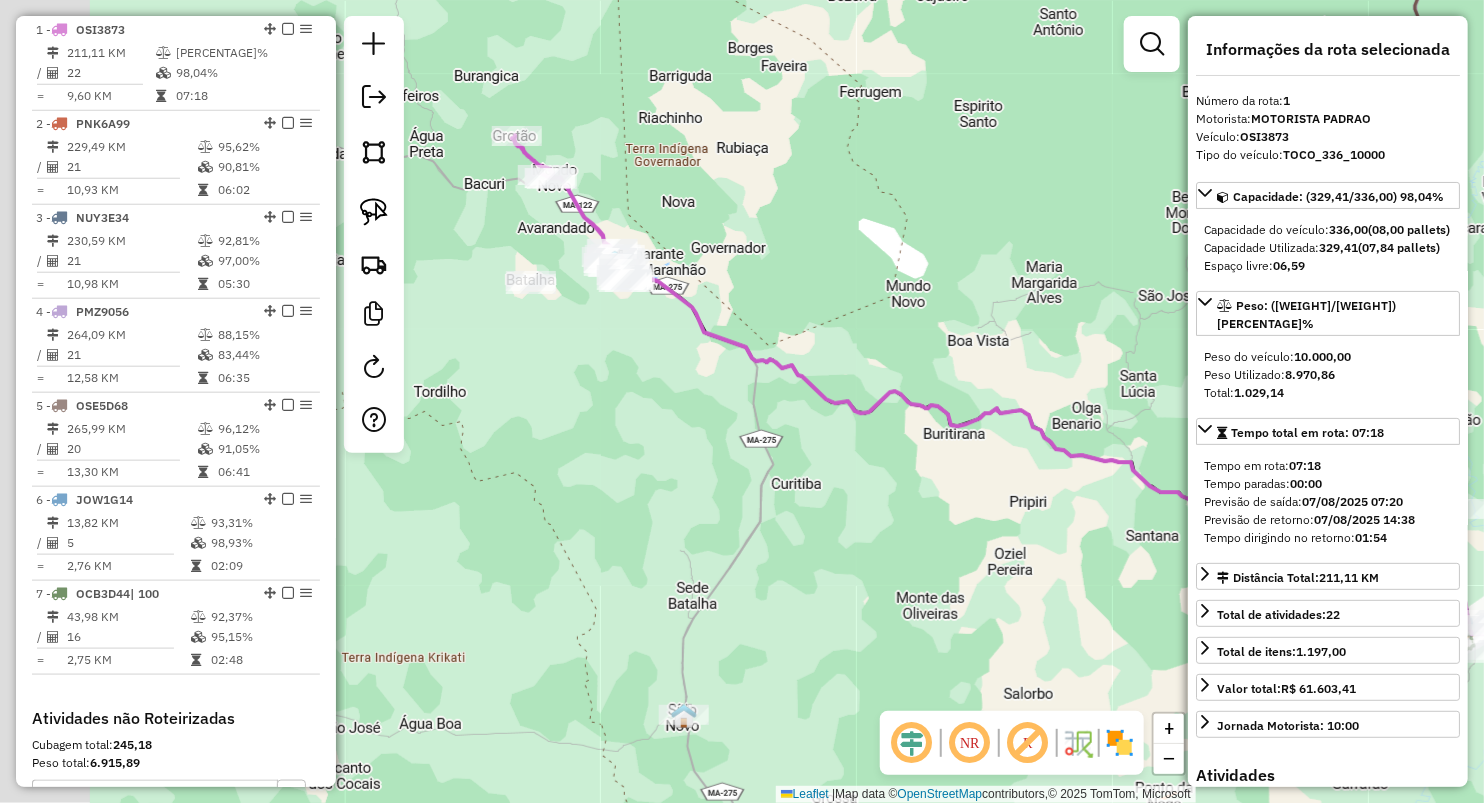 drag, startPoint x: 600, startPoint y: 233, endPoint x: 986, endPoint y: 223, distance: 386.12952 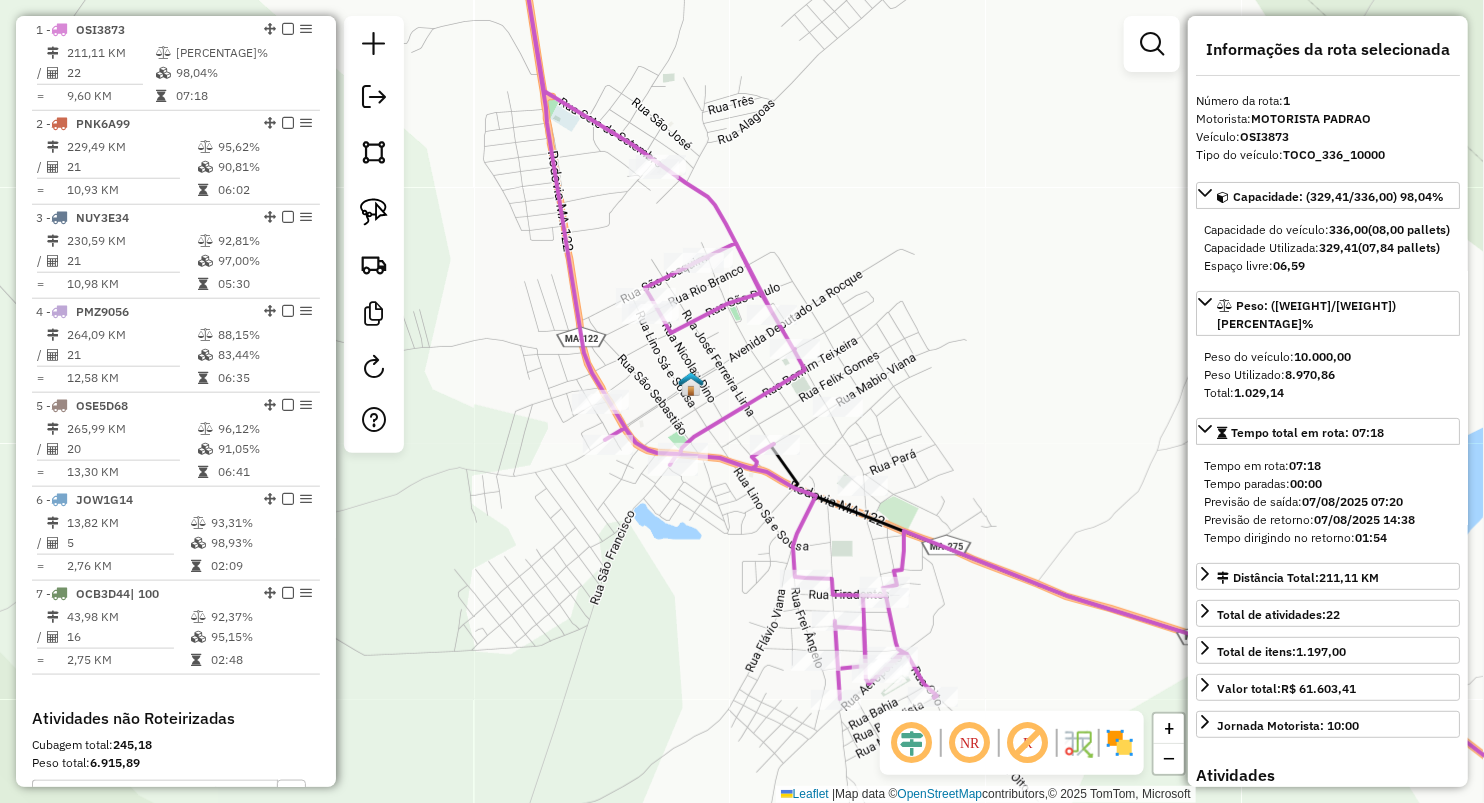 drag, startPoint x: 676, startPoint y: 270, endPoint x: 581, endPoint y: 180, distance: 130.86252 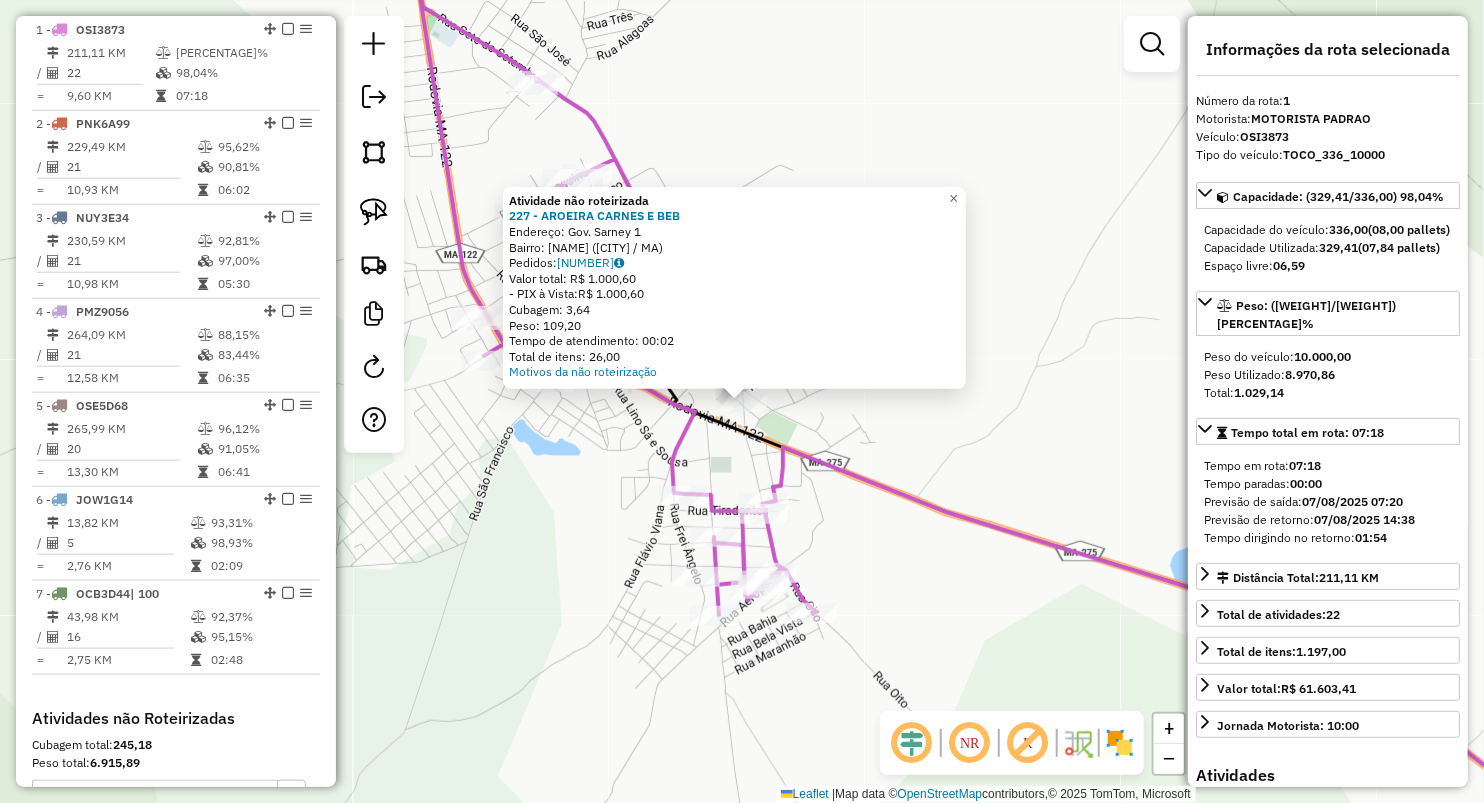 click on "Atividade não roteirizada 227 - AROEIRA CARNES E BEB  Endereço:  Gov. Sarney 1   Bairro: VILA RIBAMAR (AMARANTE DO MARANHAO / MA)   Pedidos:  06027272   Valor total: R$ 1.000,60   - PIX à Vista:  R$ 1.000,60   Cubagem: 3,64   Peso: 109,20   Tempo de atendimento: 00:02   Total de itens: 26,00  Motivos da não roteirização × Janela de atendimento Grade de atendimento Capacidade Transportadoras Veículos Cliente Pedidos  Rotas Selecione os dias de semana para filtrar as janelas de atendimento  Seg   Ter   Qua   Qui   Sex   Sáb   Dom  Informe o período da janela de atendimento: De: Até:  Filtrar exatamente a janela do cliente  Considerar janela de atendimento padrão  Selecione os dias de semana para filtrar as grades de atendimento  Seg   Ter   Qua   Qui   Sex   Sáb   Dom   Considerar clientes sem dia de atendimento cadastrado  Clientes fora do dia de atendimento selecionado Filtrar as atividades entre os valores definidos abaixo:  Peso mínimo:   Peso máximo:   Cubagem mínima:   Cubagem máxima:  +" 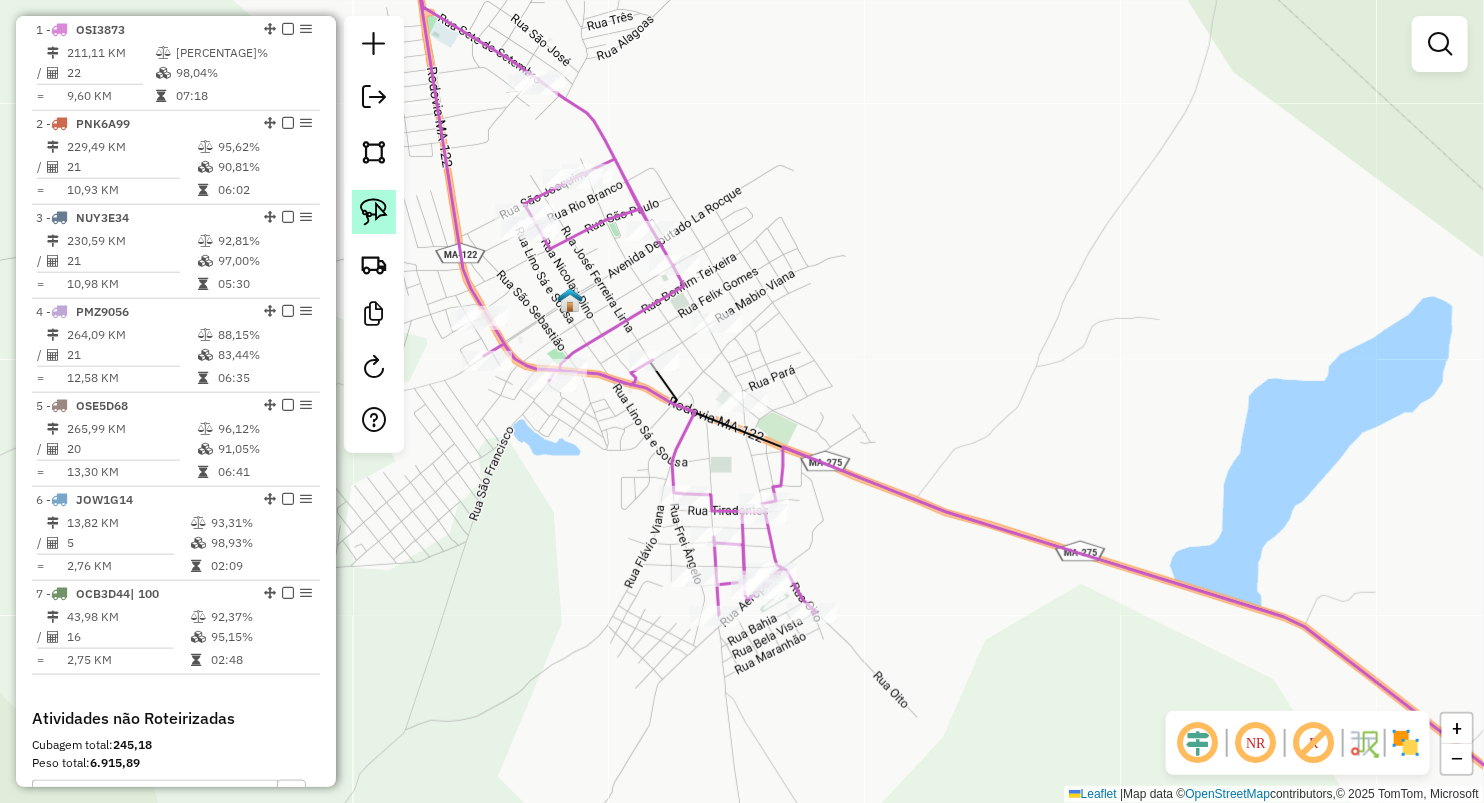 click 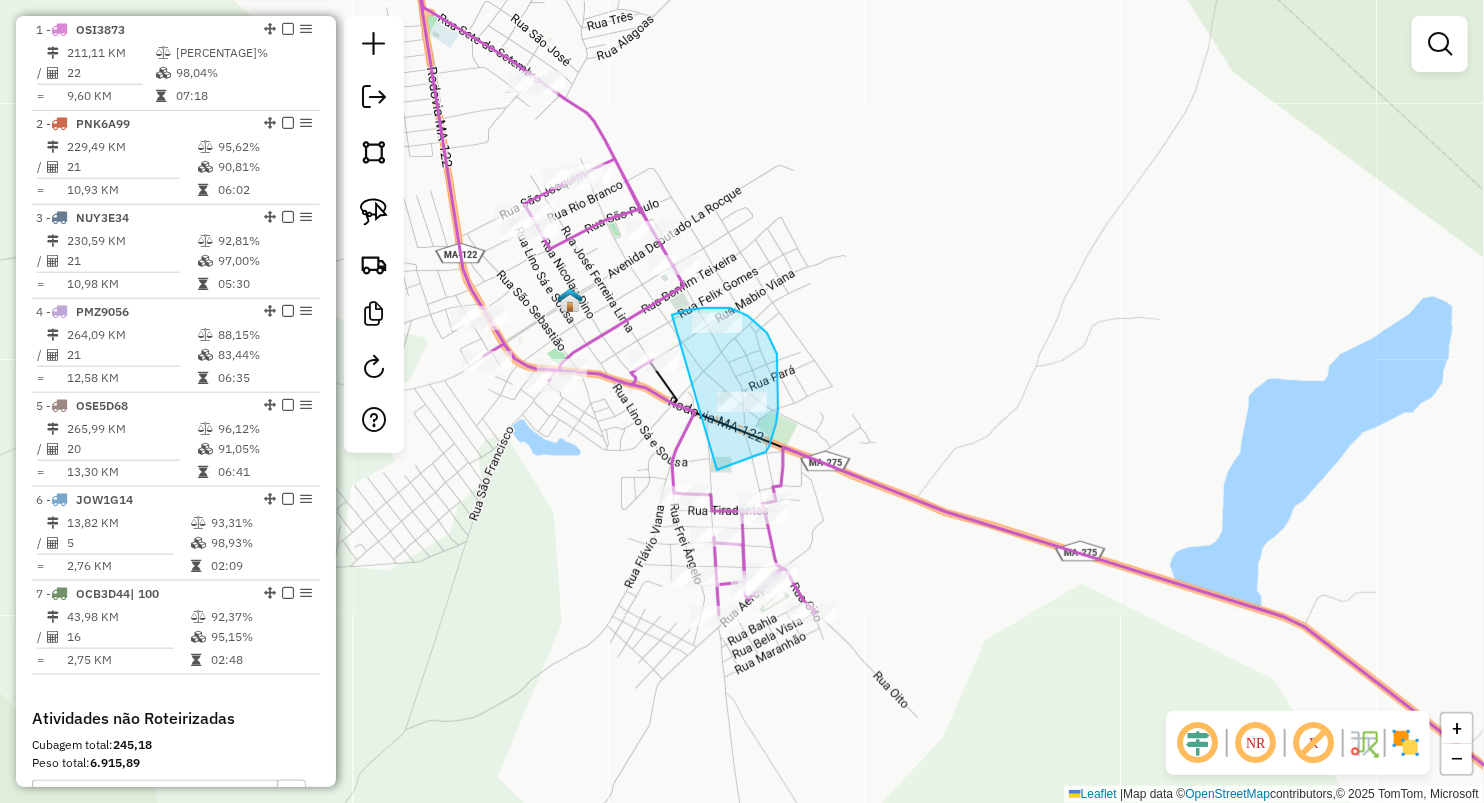 drag, startPoint x: 671, startPoint y: 315, endPoint x: 717, endPoint y: 470, distance: 161.6818 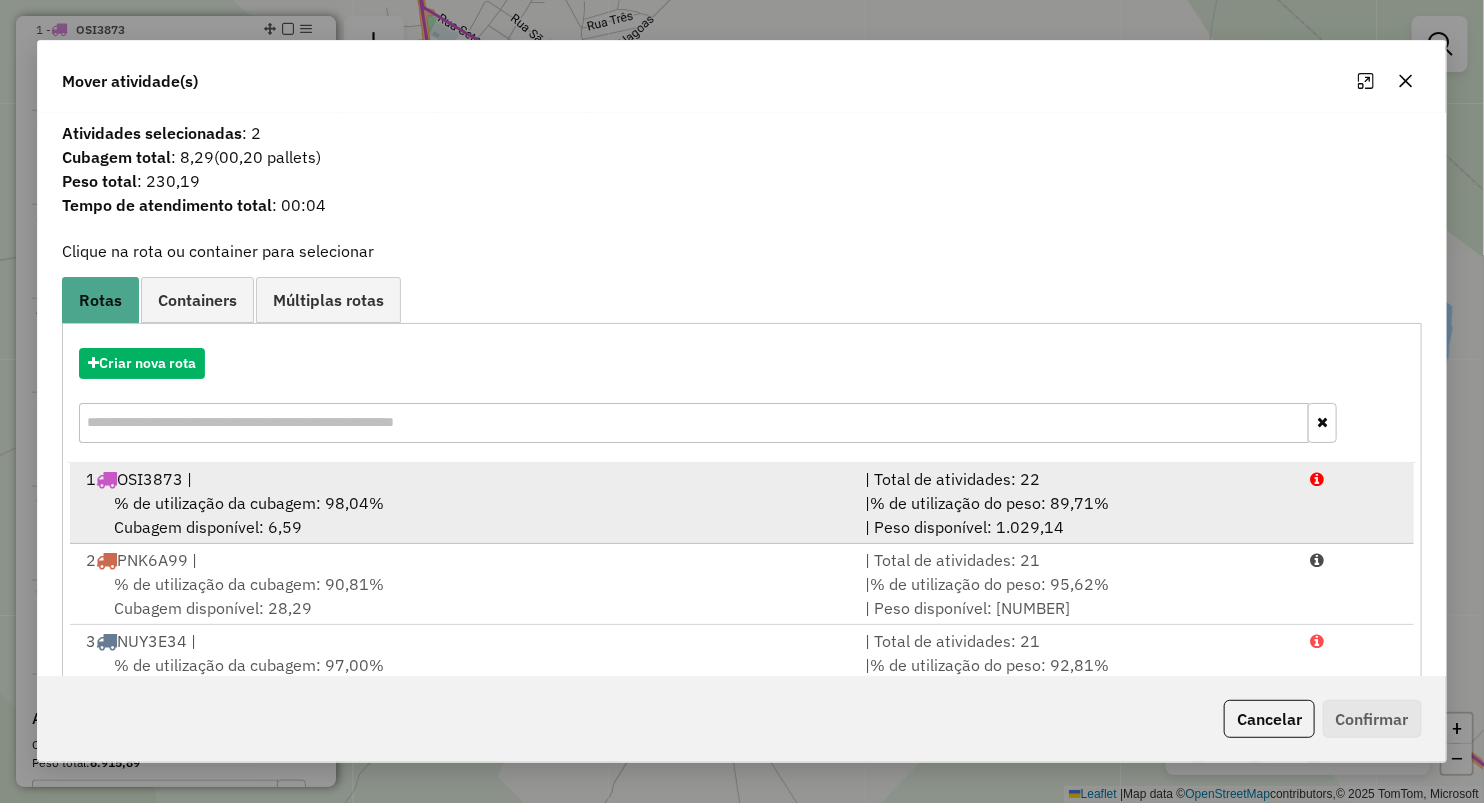 click on "% de utilização da cubagem: 98,04%" at bounding box center [249, 503] 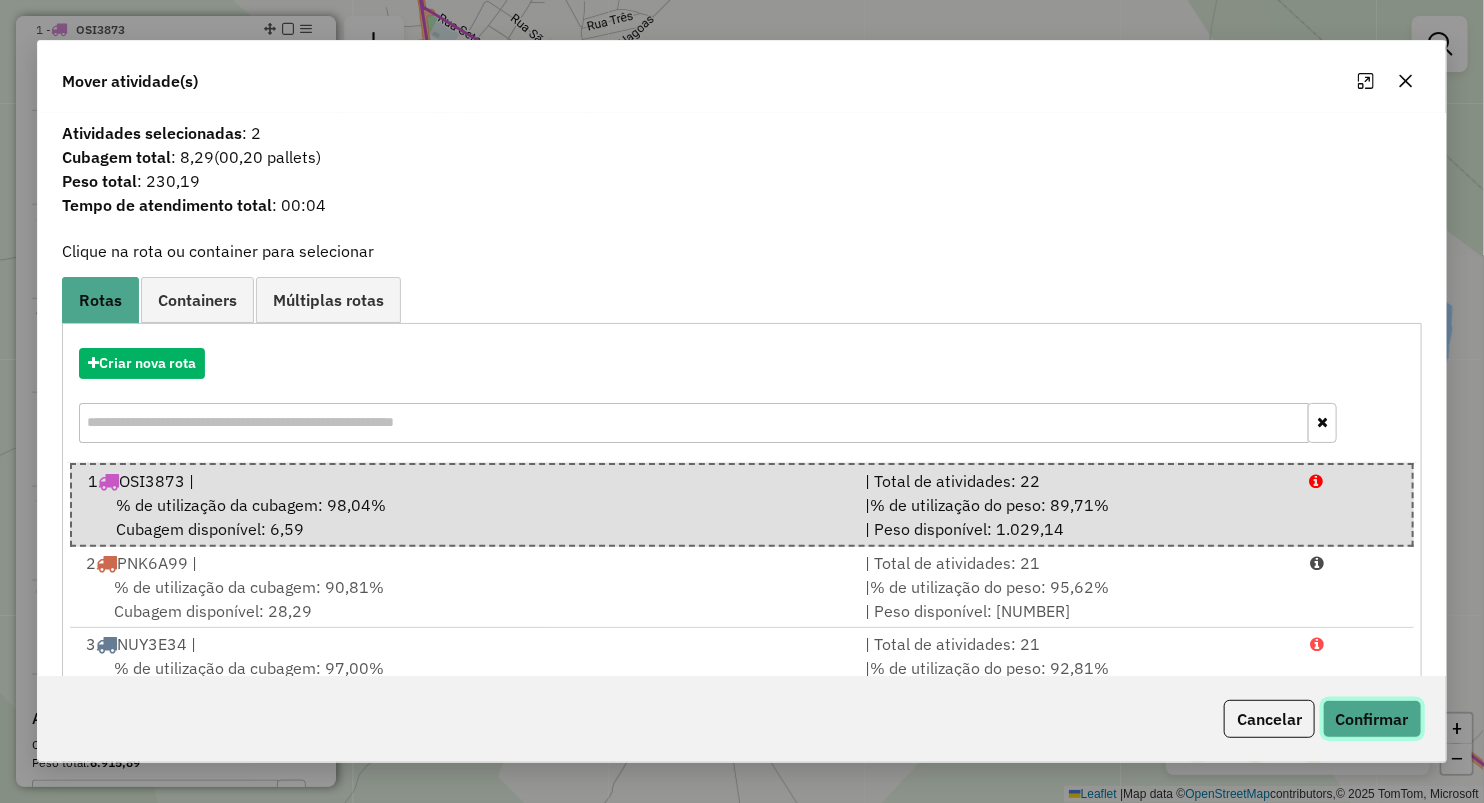 click on "Confirmar" 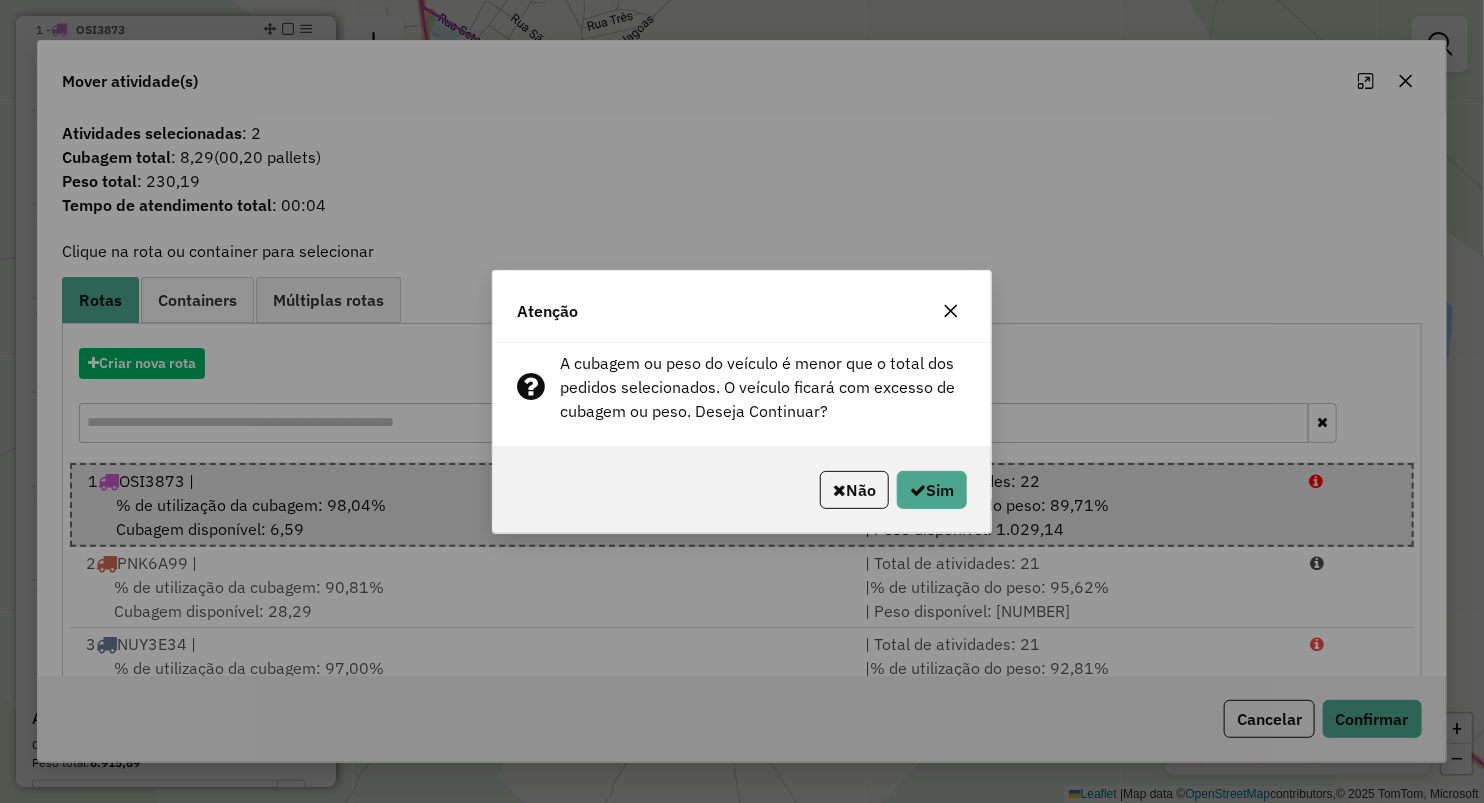 drag, startPoint x: 908, startPoint y: 466, endPoint x: 914, endPoint y: 477, distance: 12.529964 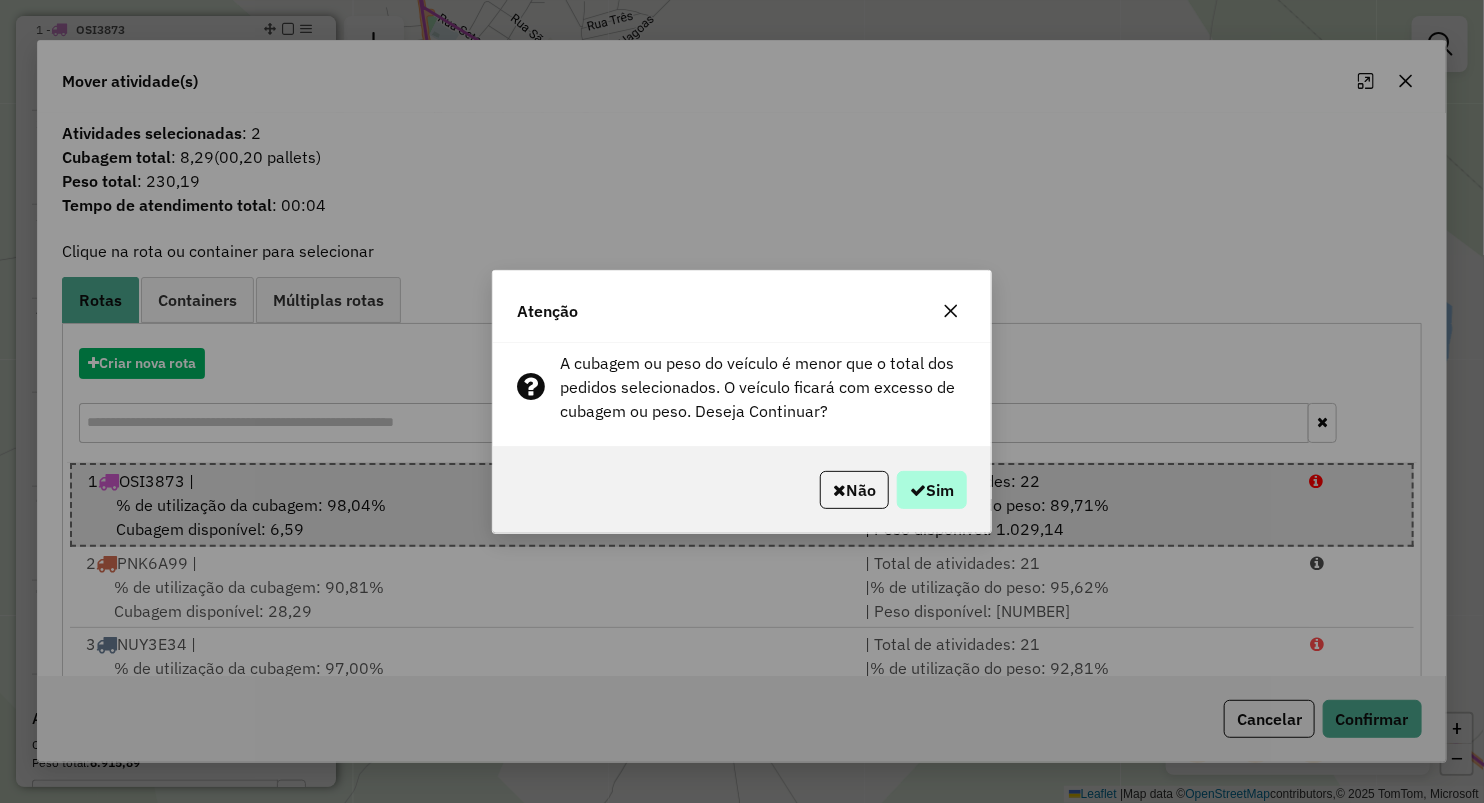 click on "Não   Sim" 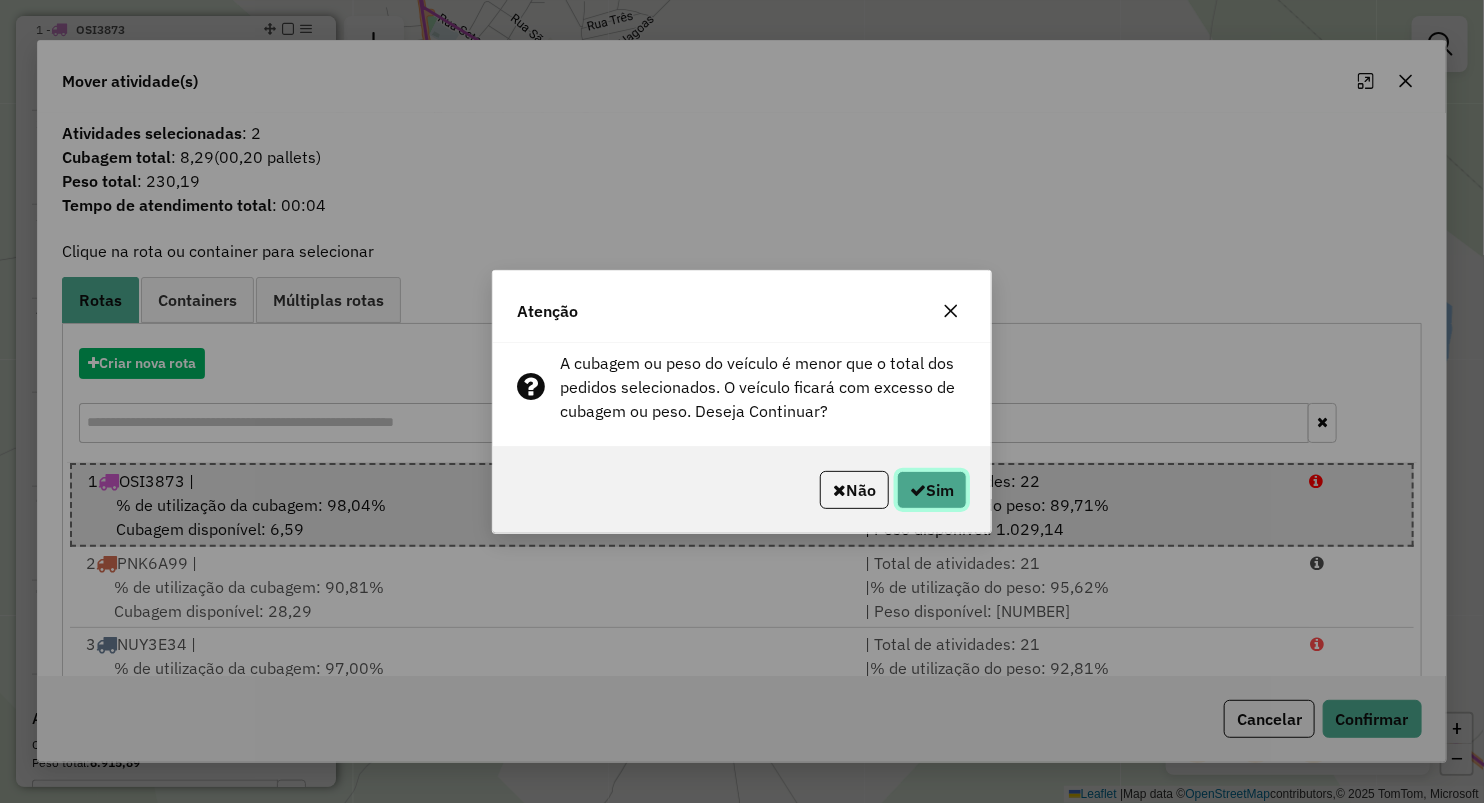 click on "Sim" 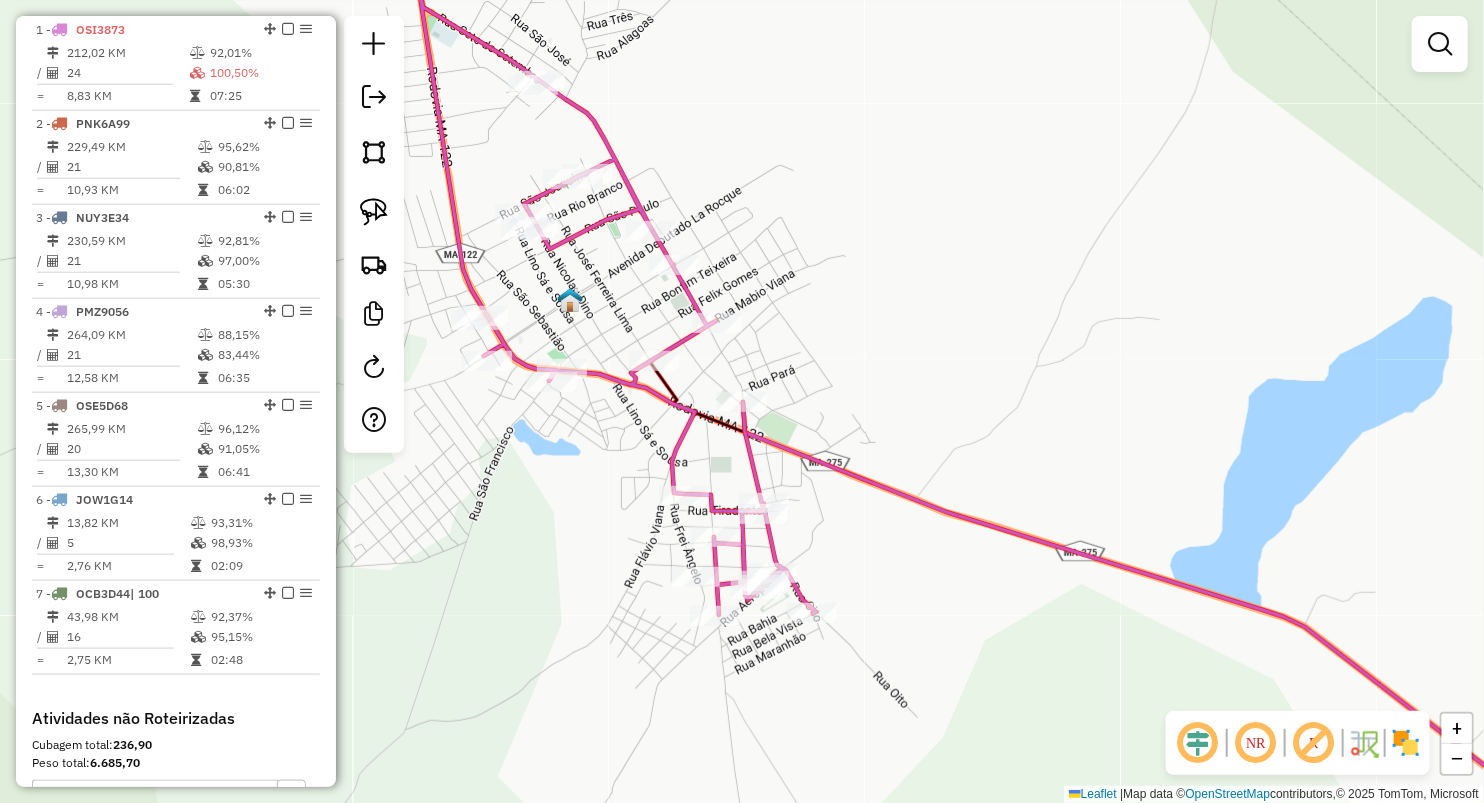 drag, startPoint x: 975, startPoint y: 400, endPoint x: 1020, endPoint y: 406, distance: 45.39824 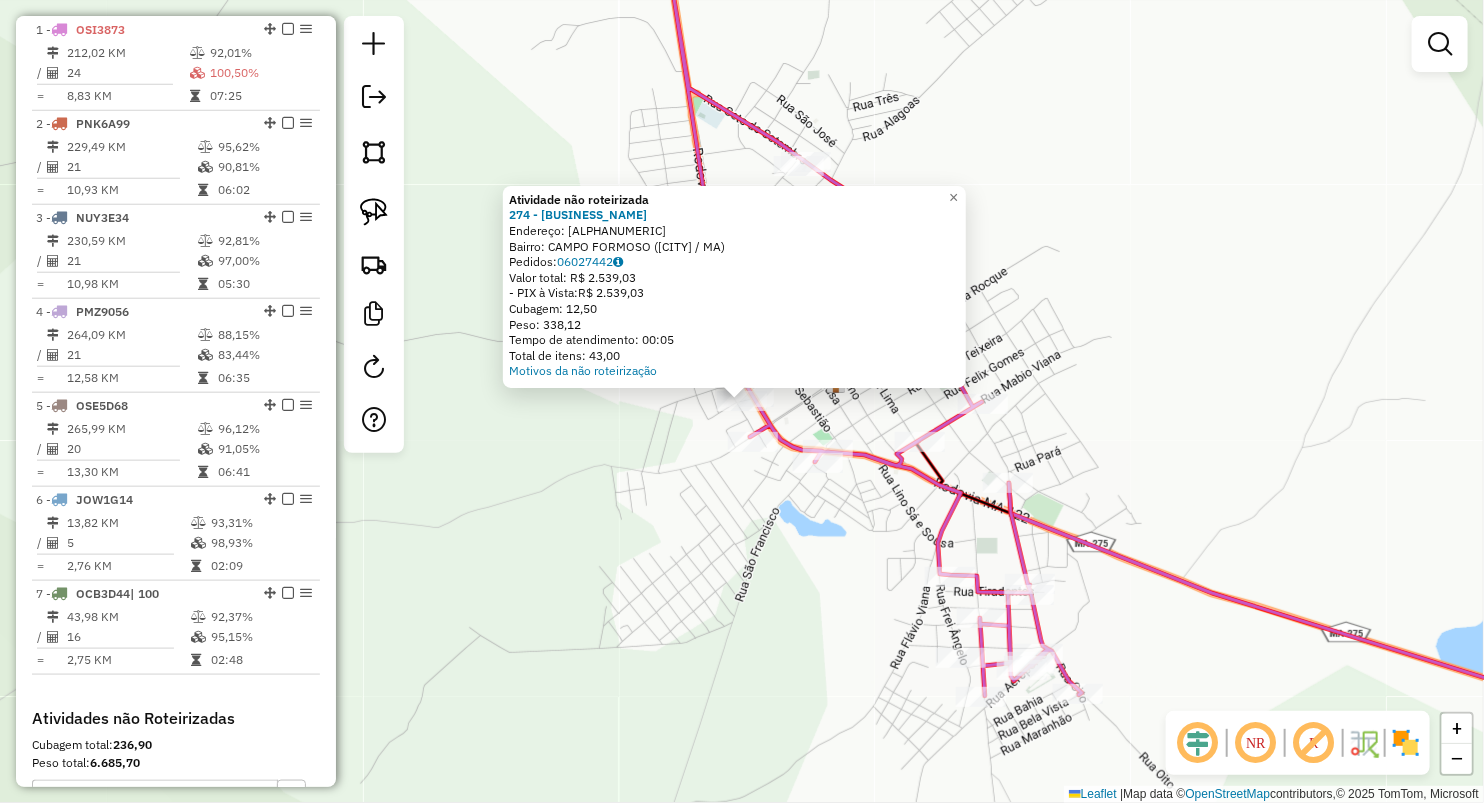 click on "Atividade não roteirizada 274 - MERCEARIA DA SIRLENE  Endereço:  Campo Formoso 1   Bairro: CAMPO FORMOSO (AMARANTE DO MARANHAO / MA)   Pedidos:  06027442   Valor total: R$ 2.539,03   - PIX à Vista:  R$ 2.539,03   Cubagem: 12,50   Peso: 338,12   Tempo de atendimento: 00:05   Total de itens: 43,00  Motivos da não roteirização × Janela de atendimento Grade de atendimento Capacidade Transportadoras Veículos Cliente Pedidos  Rotas Selecione os dias de semana para filtrar as janelas de atendimento  Seg   Ter   Qua   Qui   Sex   Sáb   Dom  Informe o período da janela de atendimento: De: Até:  Filtrar exatamente a janela do cliente  Considerar janela de atendimento padrão  Selecione os dias de semana para filtrar as grades de atendimento  Seg   Ter   Qua   Qui   Sex   Sáb   Dom   Considerar clientes sem dia de atendimento cadastrado  Clientes fora do dia de atendimento selecionado Filtrar as atividades entre os valores definidos abaixo:  Peso mínimo:   Peso máximo:   Cubagem mínima:   De:   Até:  De:" 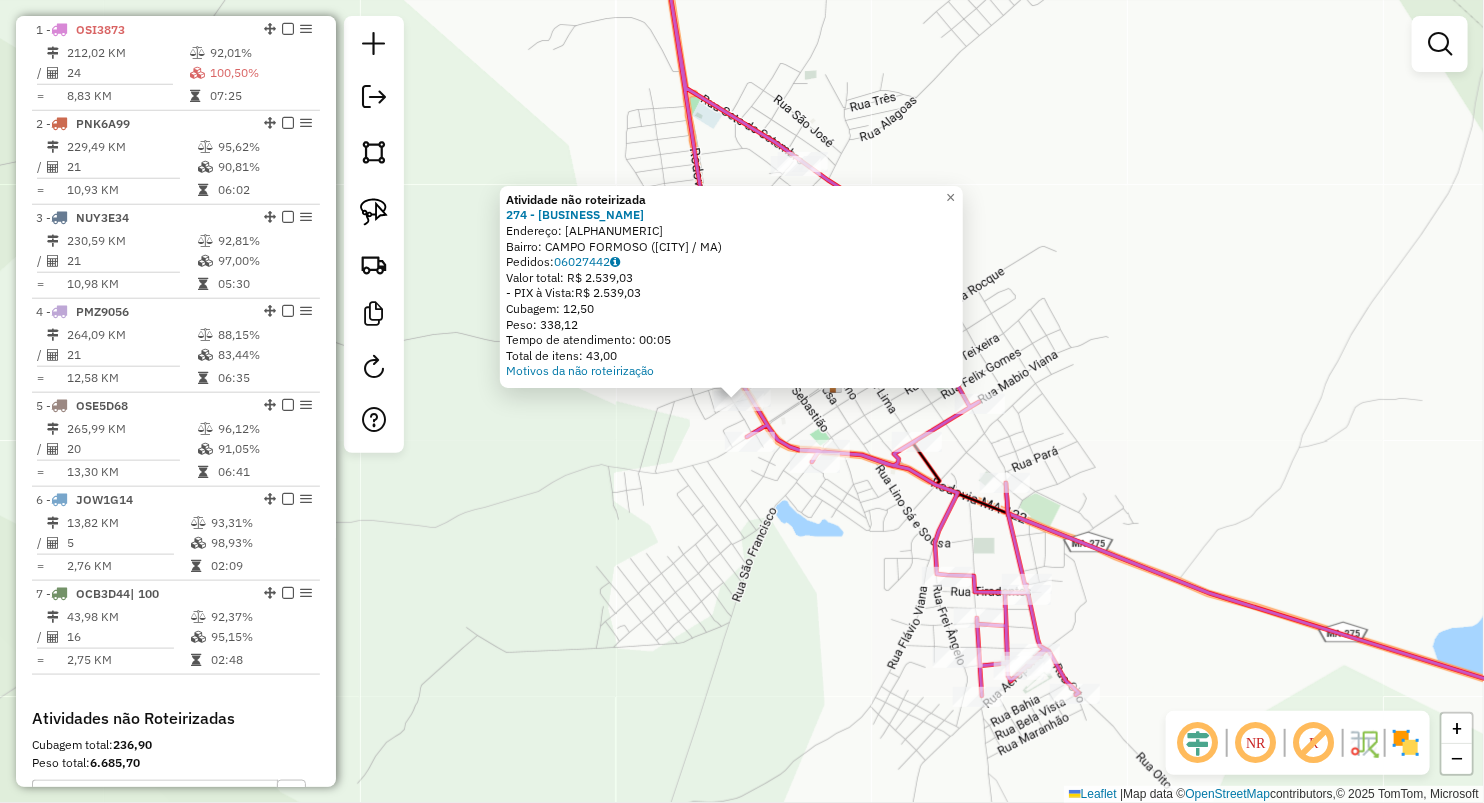 click 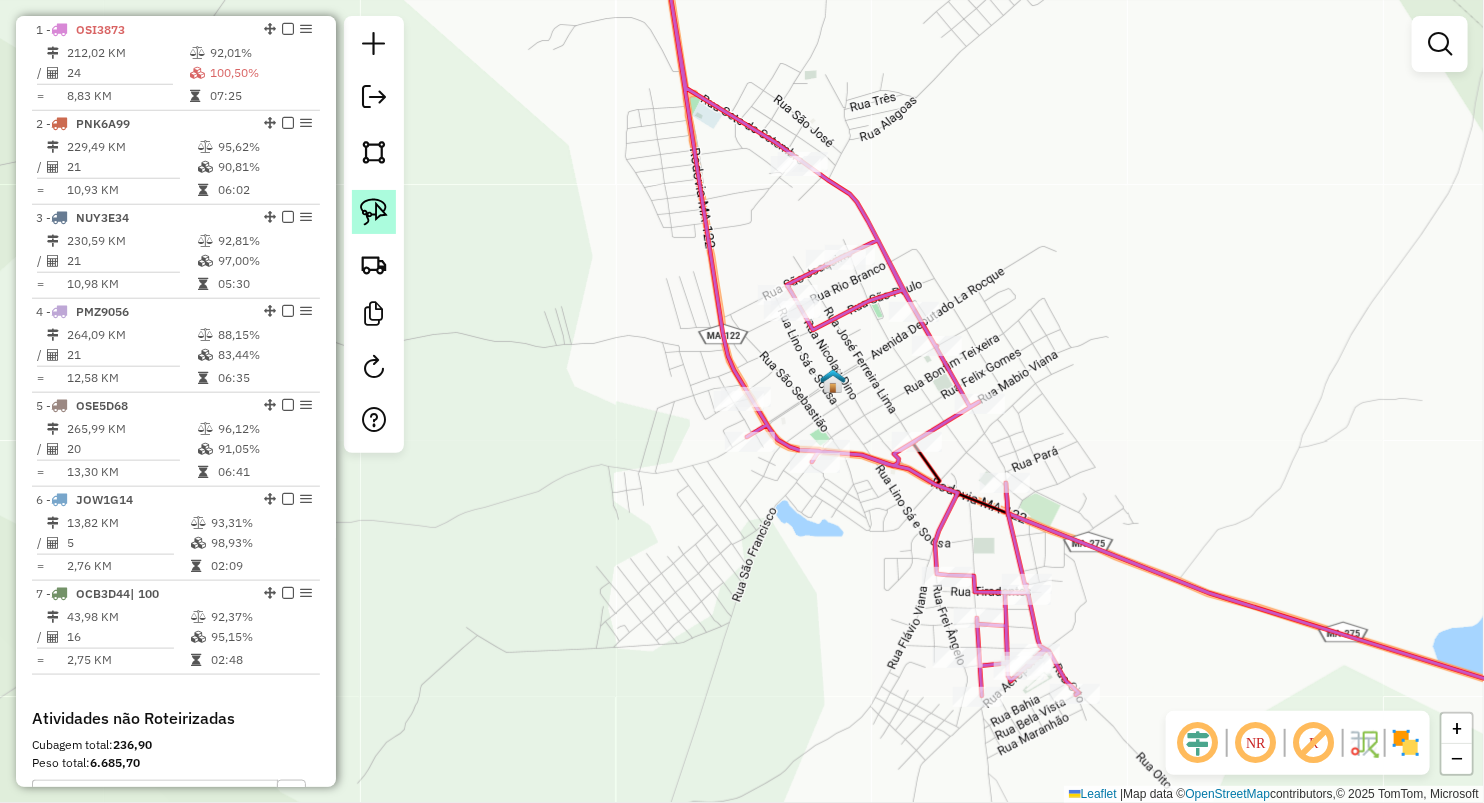 click 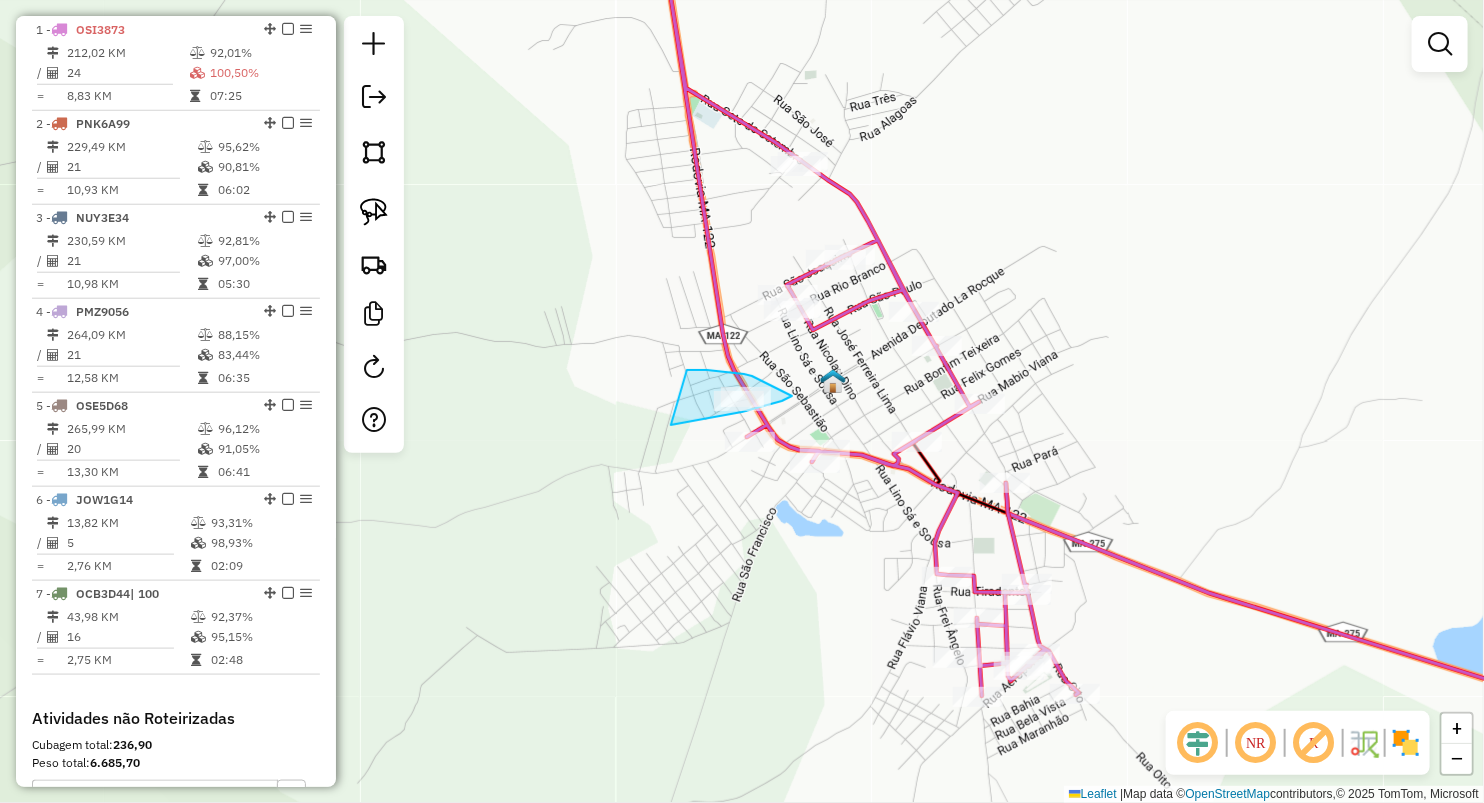 drag, startPoint x: 687, startPoint y: 370, endPoint x: 671, endPoint y: 425, distance: 57.280014 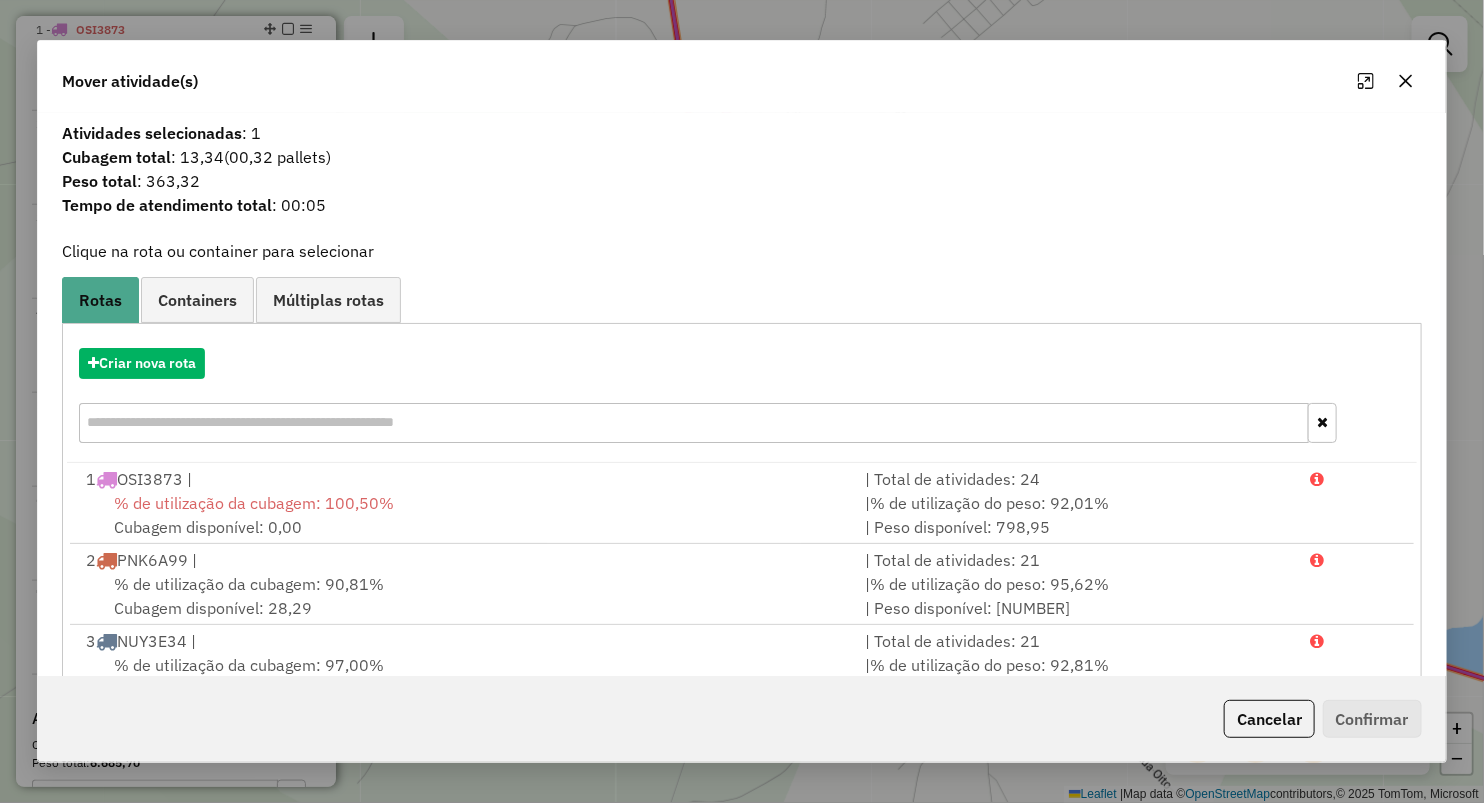drag, startPoint x: 1403, startPoint y: 74, endPoint x: 1300, endPoint y: 188, distance: 153.63919 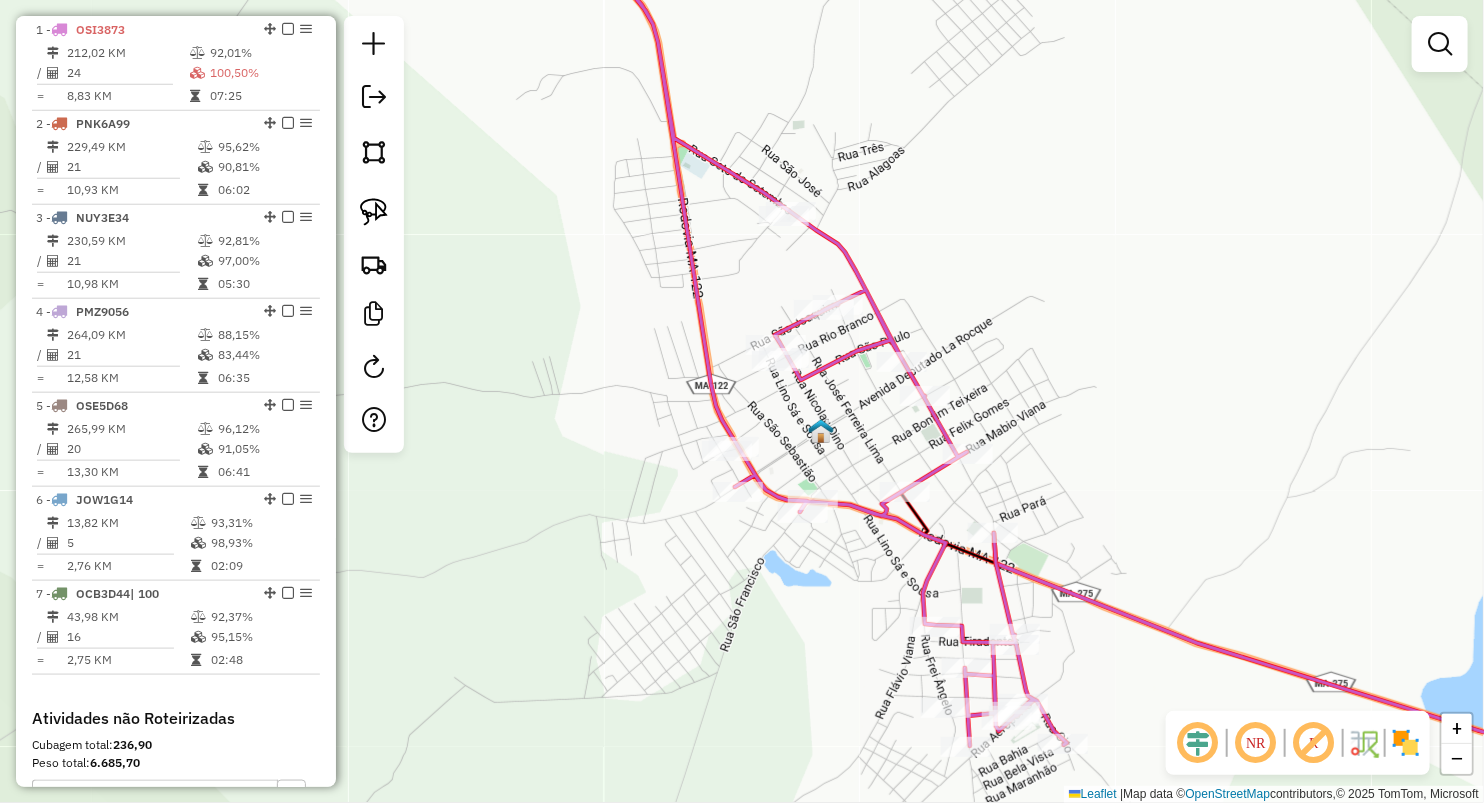 drag, startPoint x: 953, startPoint y: 300, endPoint x: 928, endPoint y: 340, distance: 47.169907 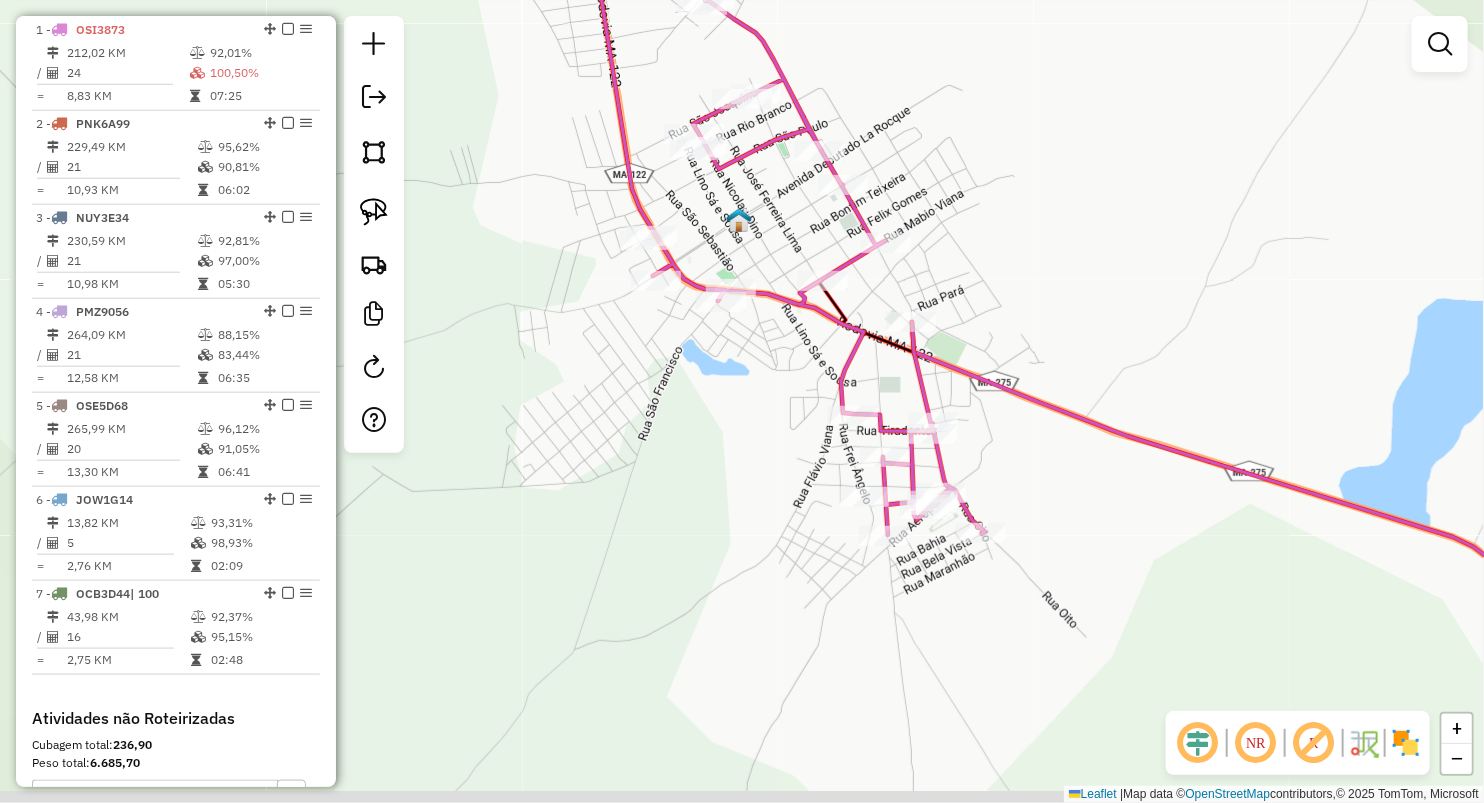 drag, startPoint x: 1045, startPoint y: 509, endPoint x: 990, endPoint y: 377, distance: 143 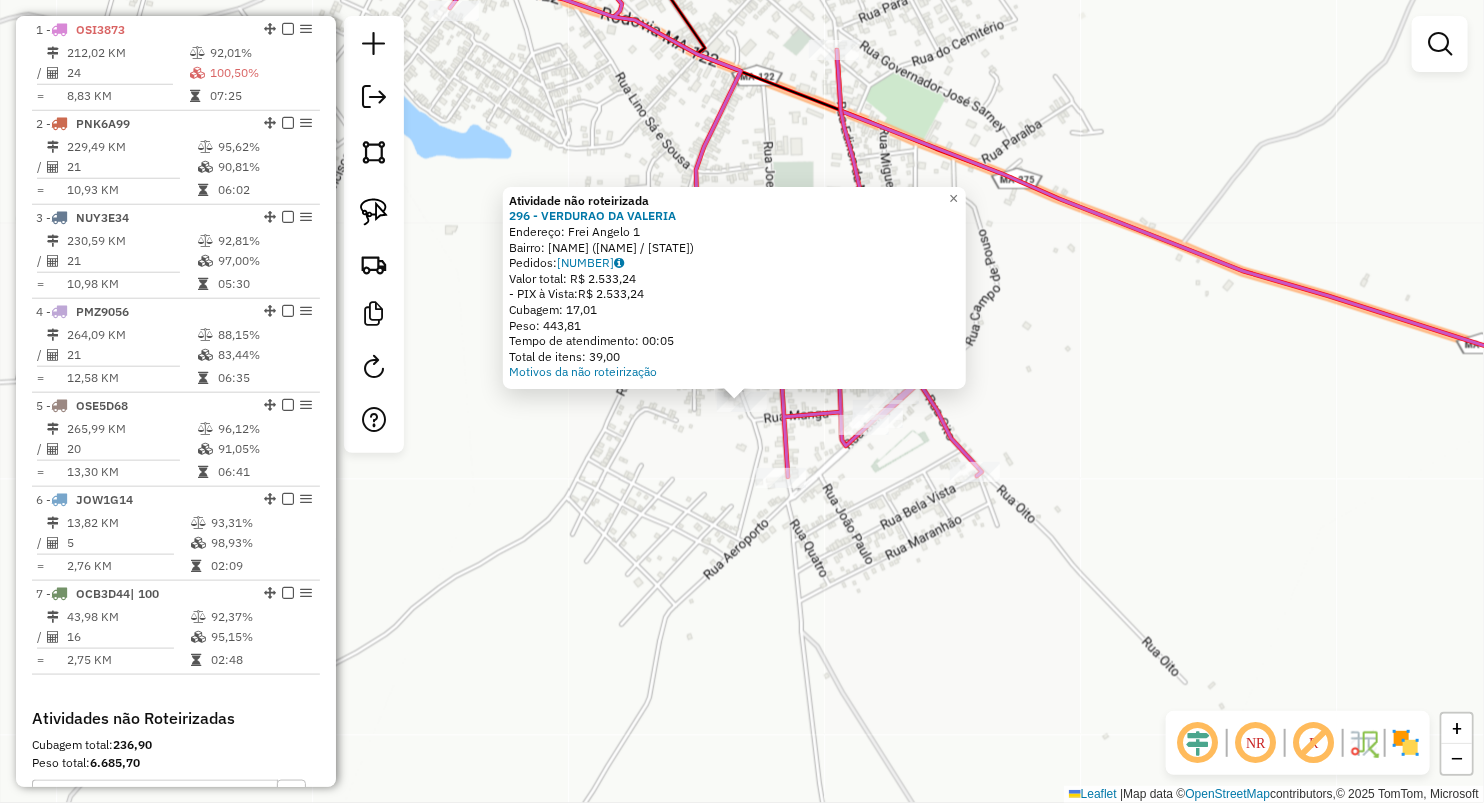drag, startPoint x: 900, startPoint y: 480, endPoint x: 875, endPoint y: 453, distance: 36.796738 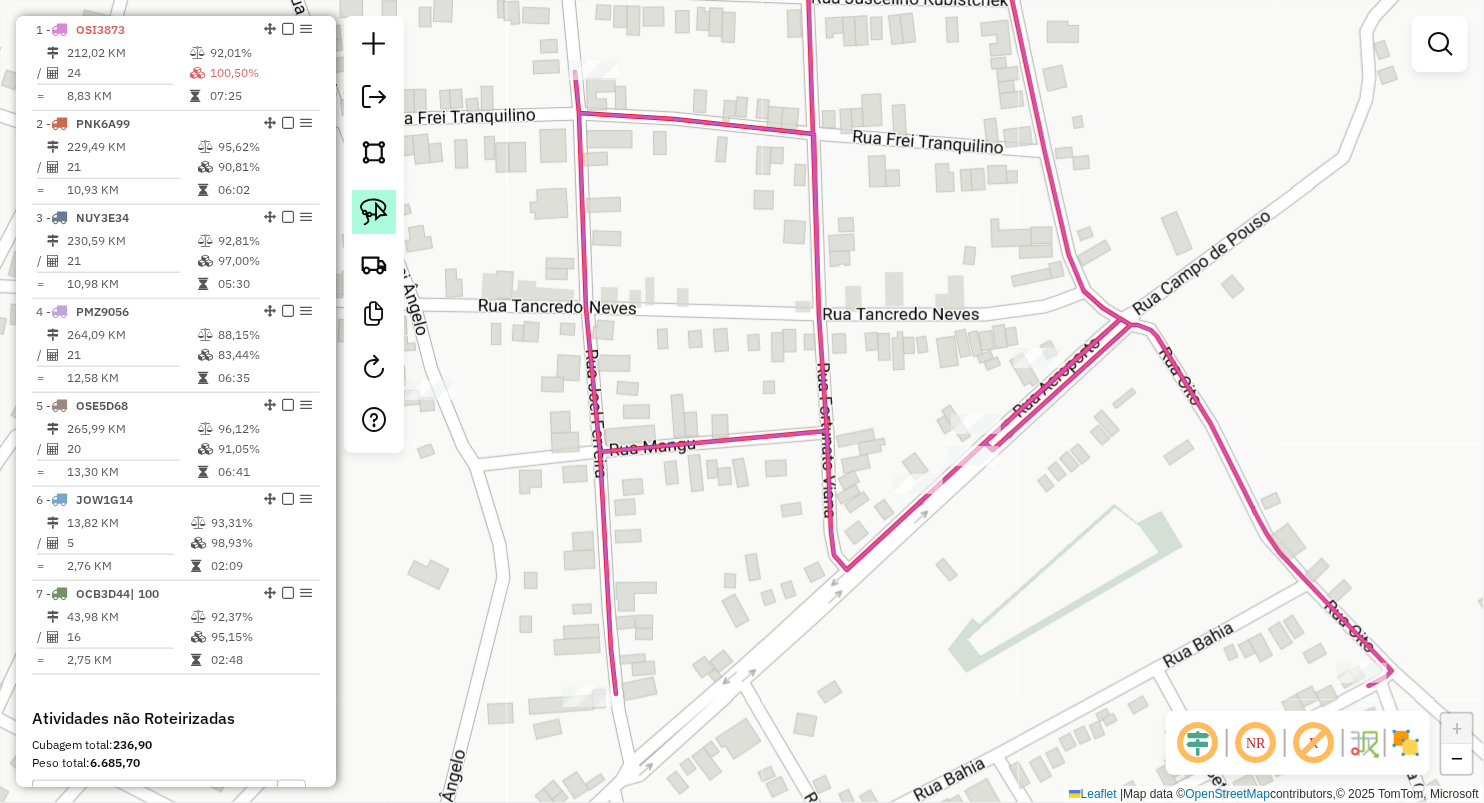 click 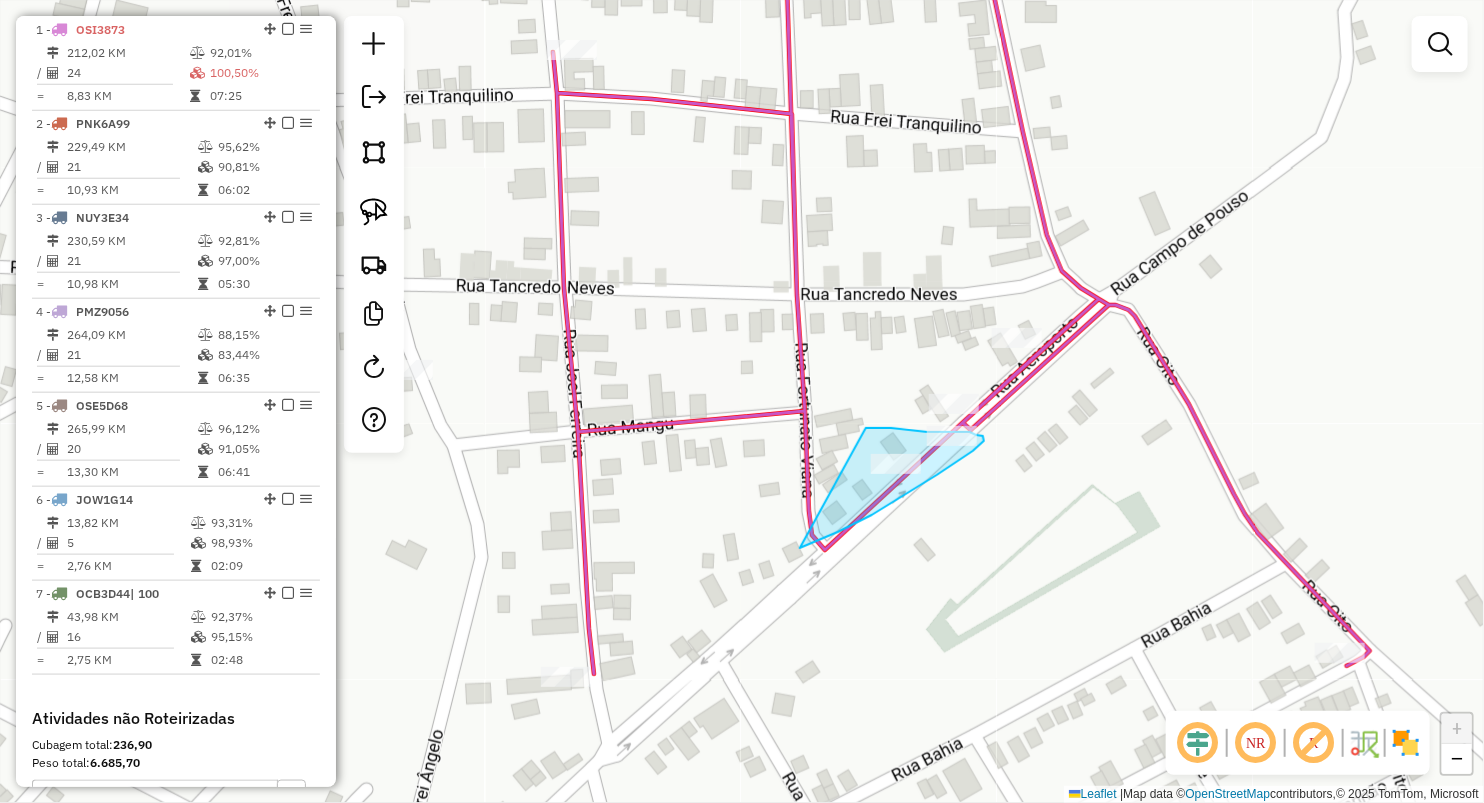 drag, startPoint x: 866, startPoint y: 428, endPoint x: 800, endPoint y: 548, distance: 136.95255 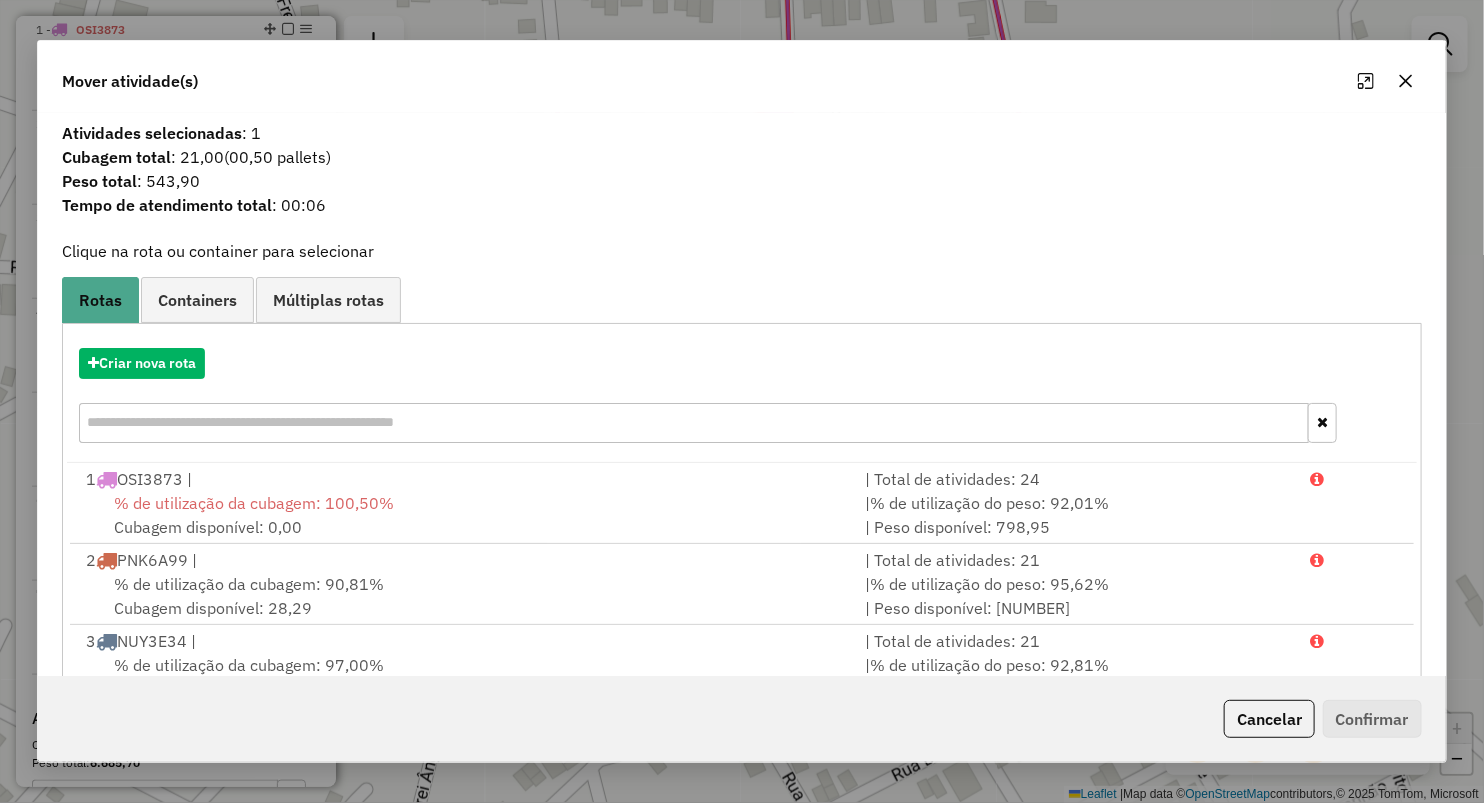 click 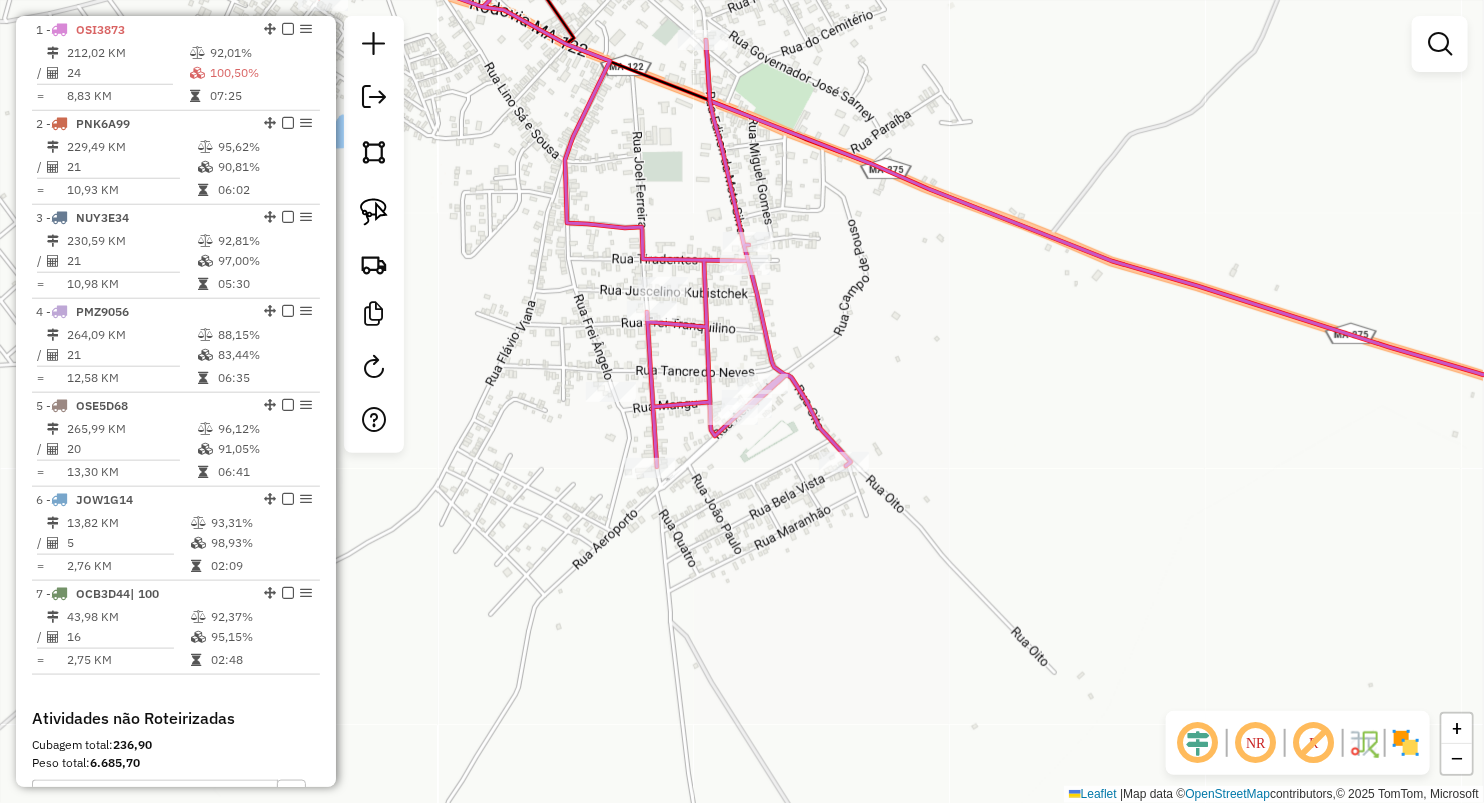 drag, startPoint x: 676, startPoint y: 299, endPoint x: 774, endPoint y: 498, distance: 221.822 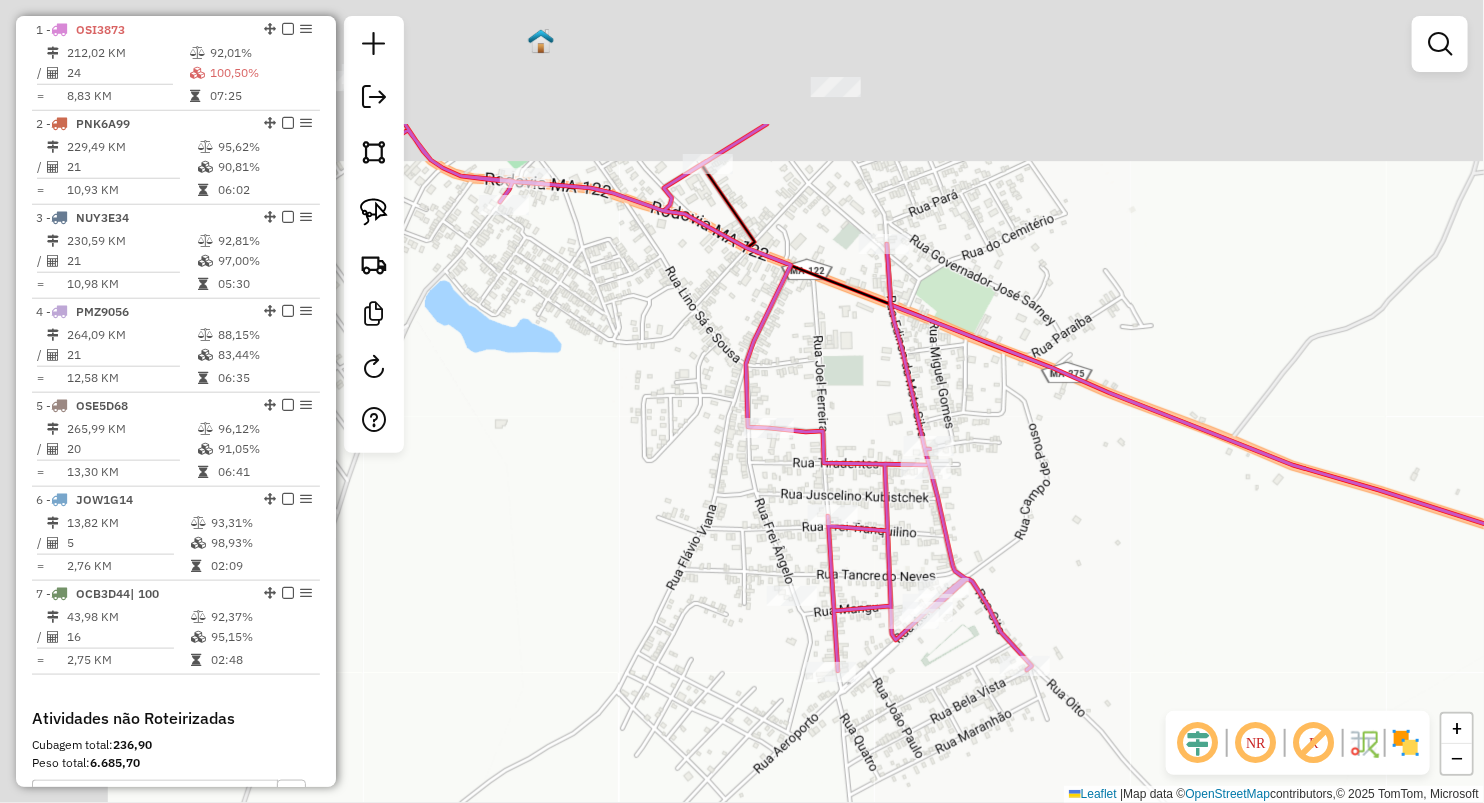 drag, startPoint x: 1106, startPoint y: 533, endPoint x: 1337, endPoint y: 652, distance: 259.84995 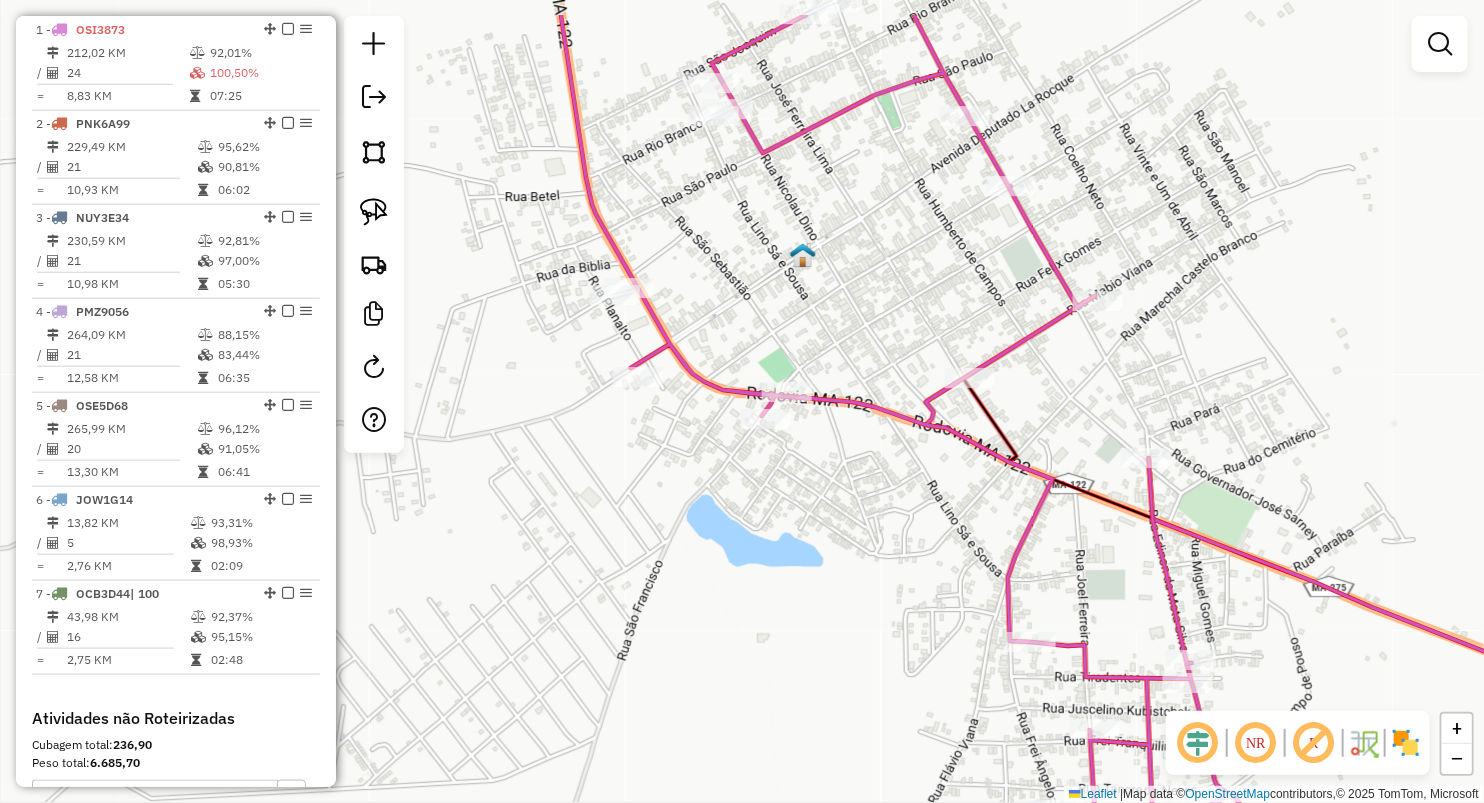 drag, startPoint x: 705, startPoint y: 269, endPoint x: 710, endPoint y: 395, distance: 126.09917 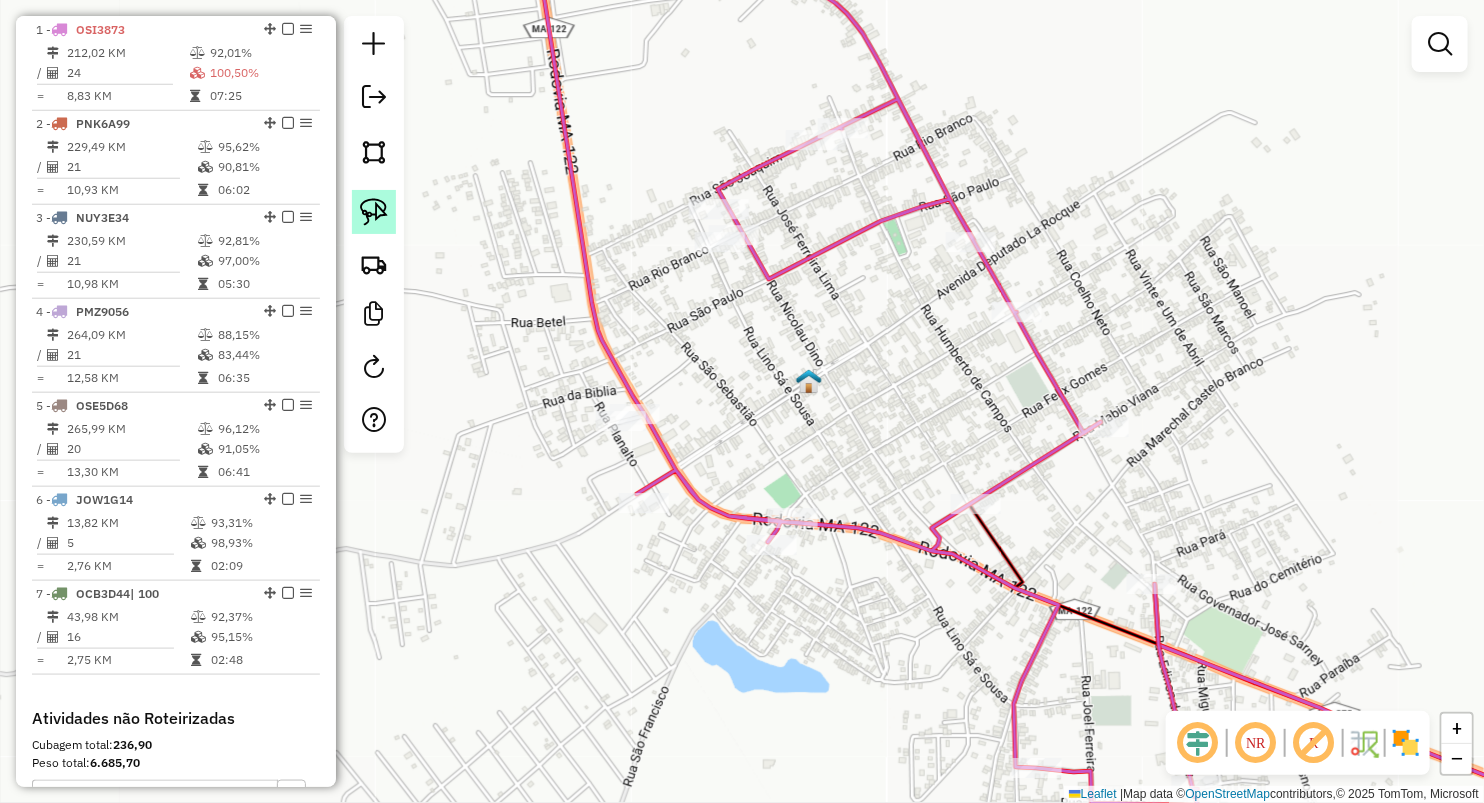 click 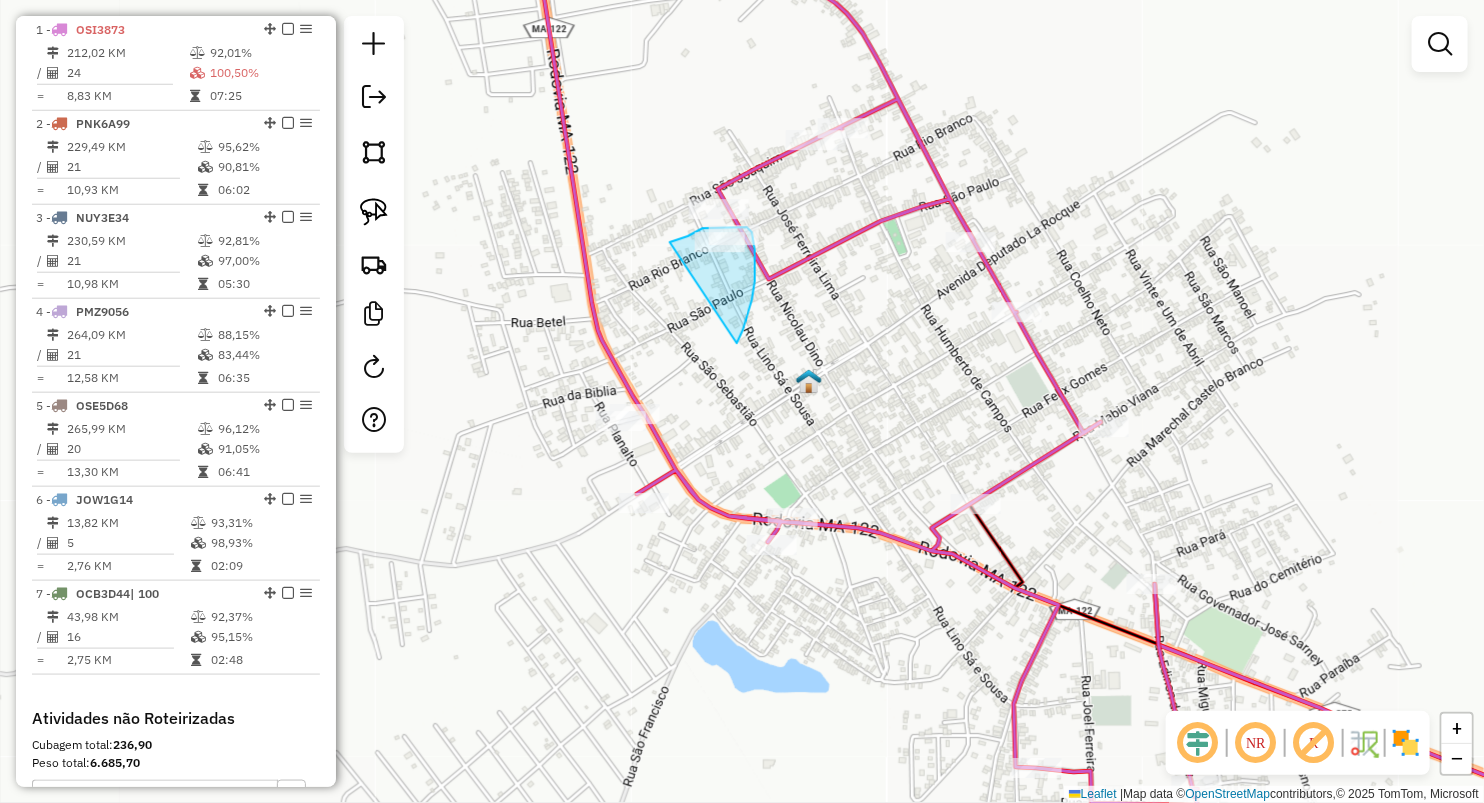 drag, startPoint x: 670, startPoint y: 242, endPoint x: 737, endPoint y: 343, distance: 121.20231 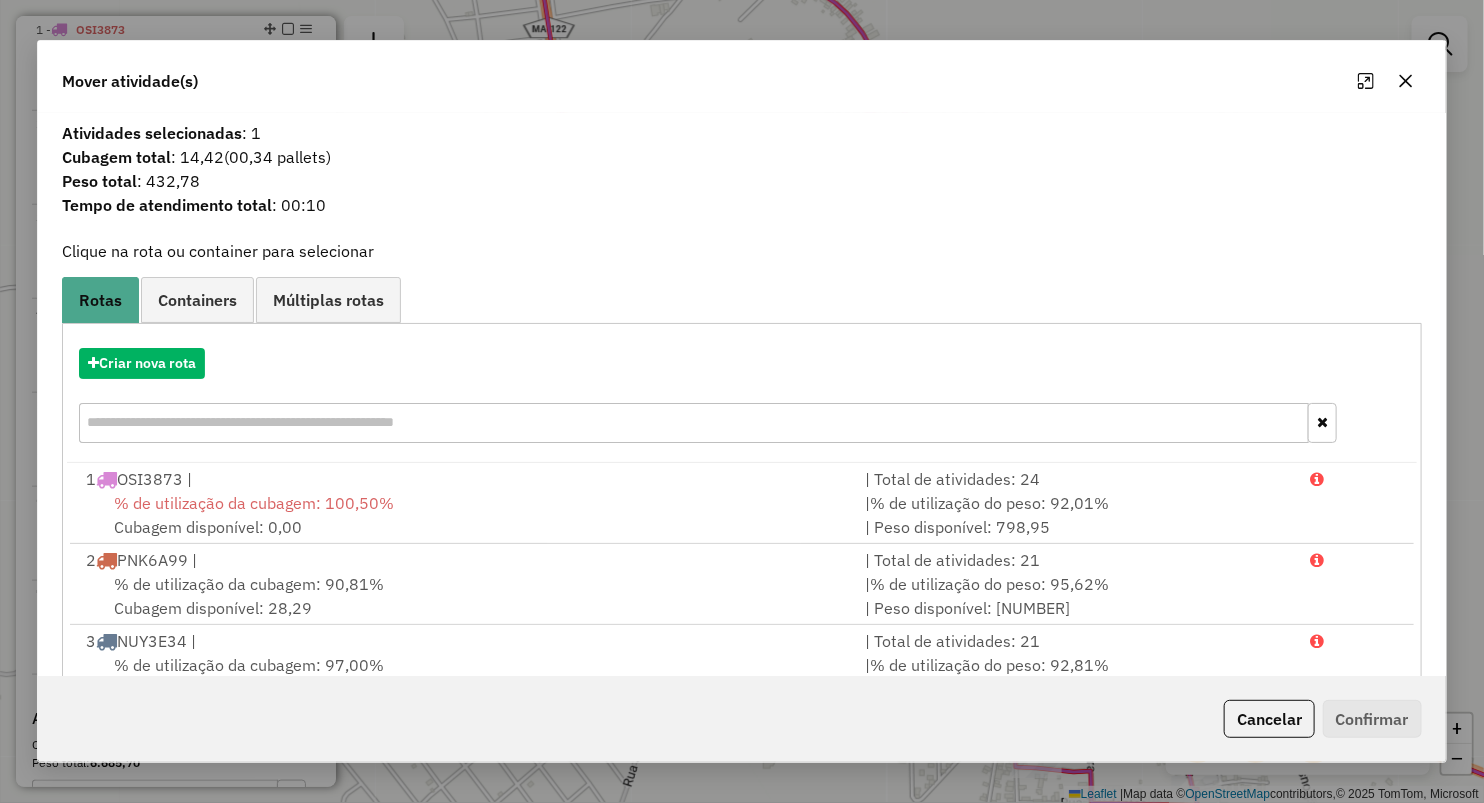 click 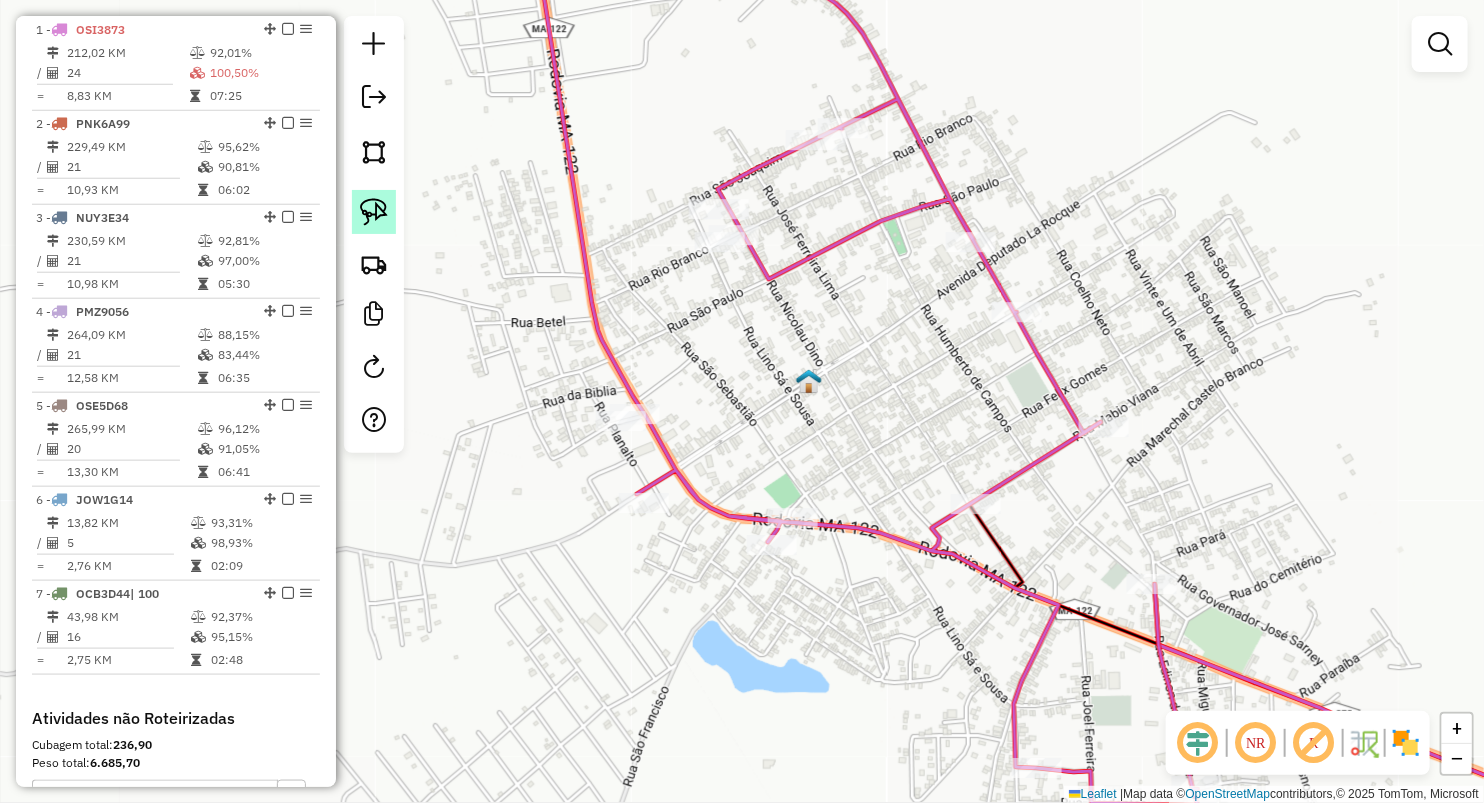 click 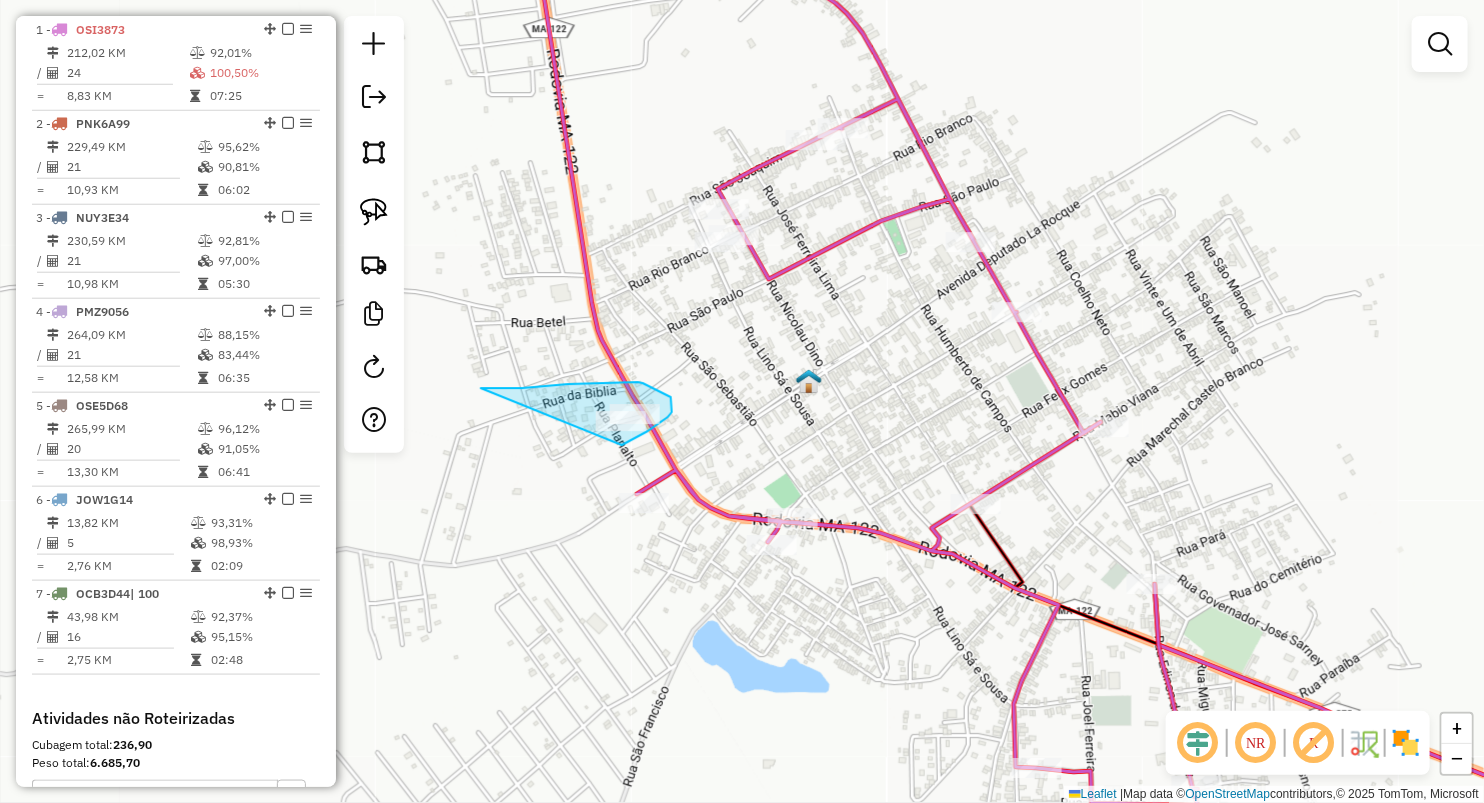 drag, startPoint x: 503, startPoint y: 388, endPoint x: 580, endPoint y: 461, distance: 106.10372 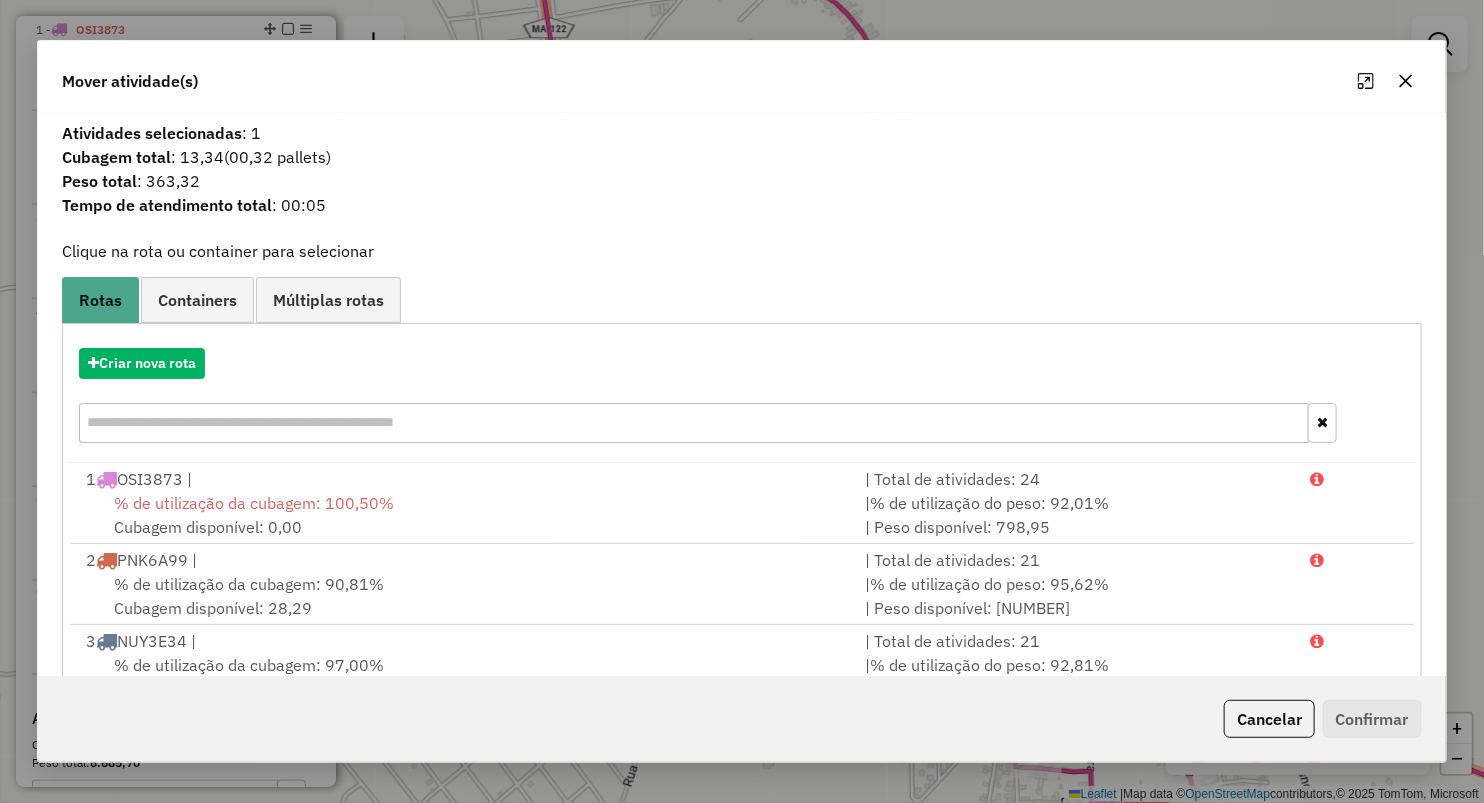drag, startPoint x: 1404, startPoint y: 79, endPoint x: 1122, endPoint y: 170, distance: 296.3191 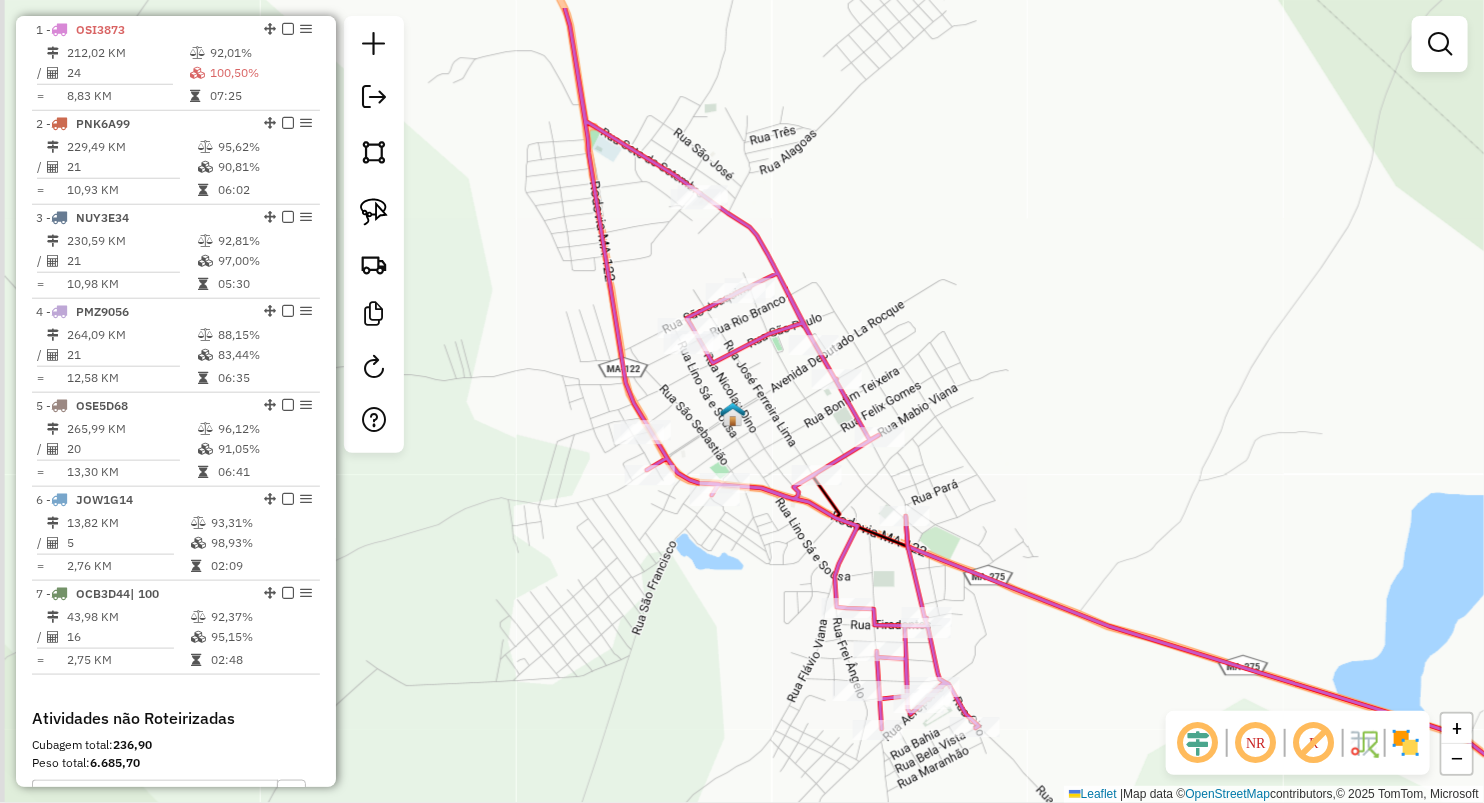 drag, startPoint x: 664, startPoint y: 246, endPoint x: 677, endPoint y: 316, distance: 71.19691 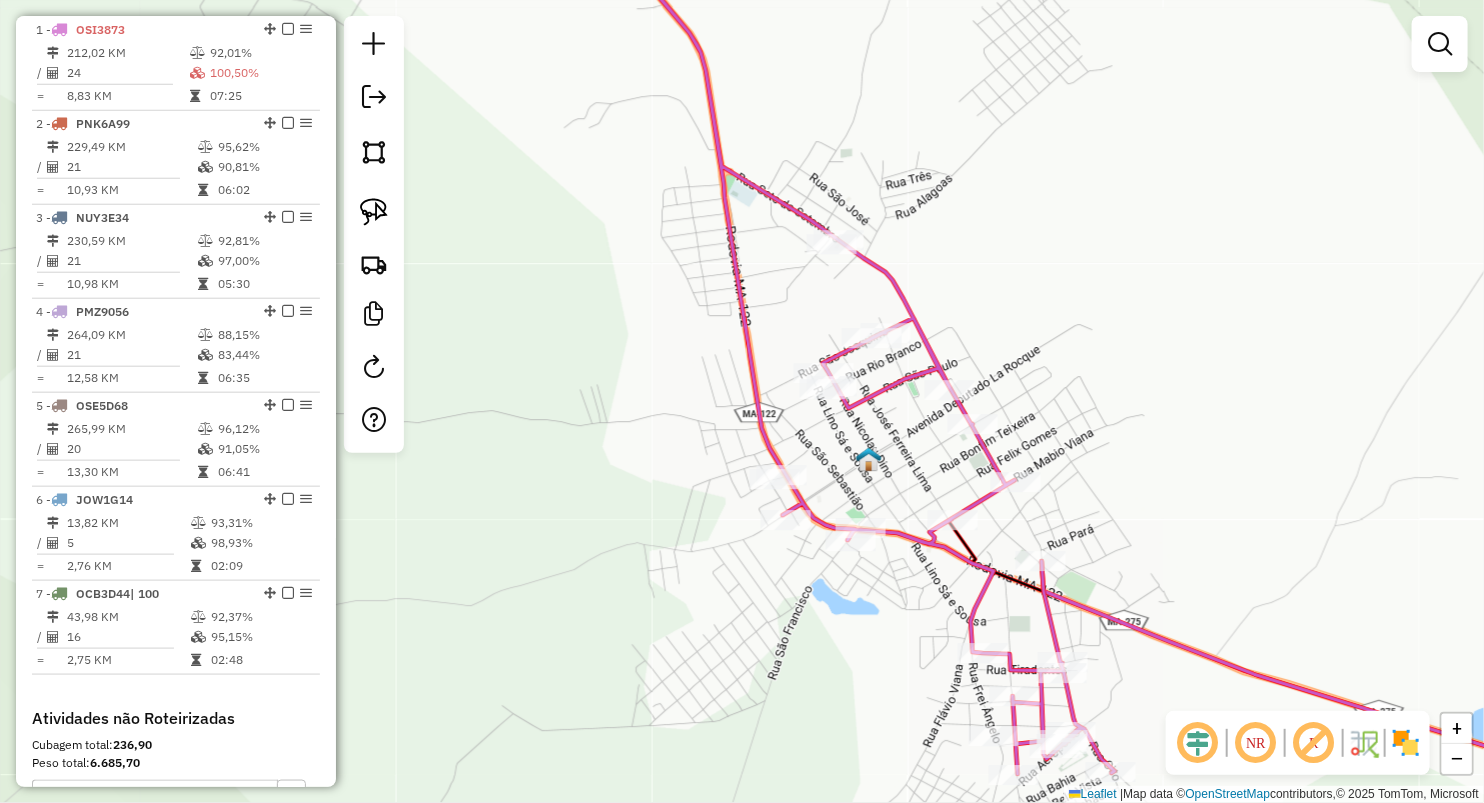 drag, startPoint x: 749, startPoint y: 194, endPoint x: 593, endPoint y: 226, distance: 159.24823 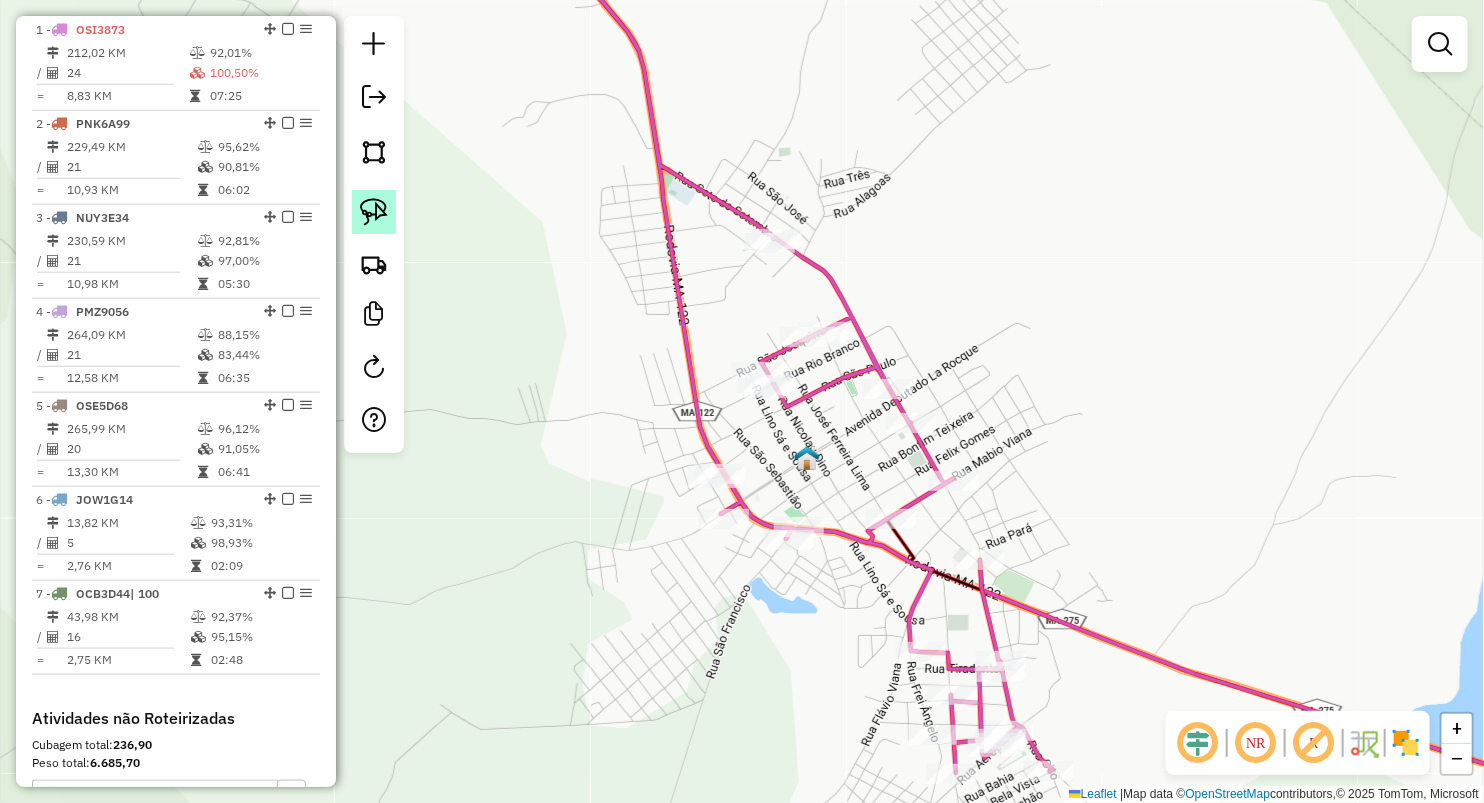 click 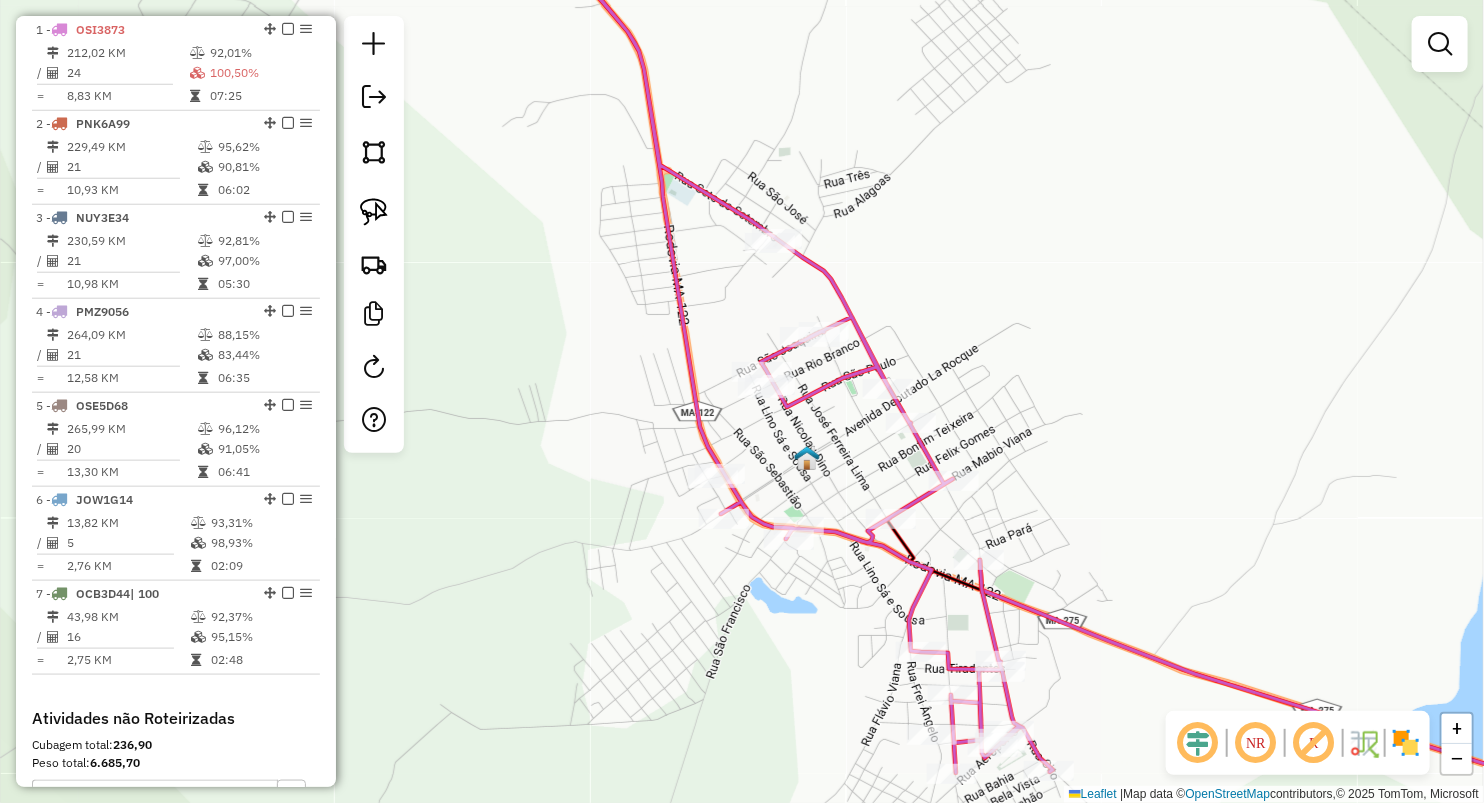 click 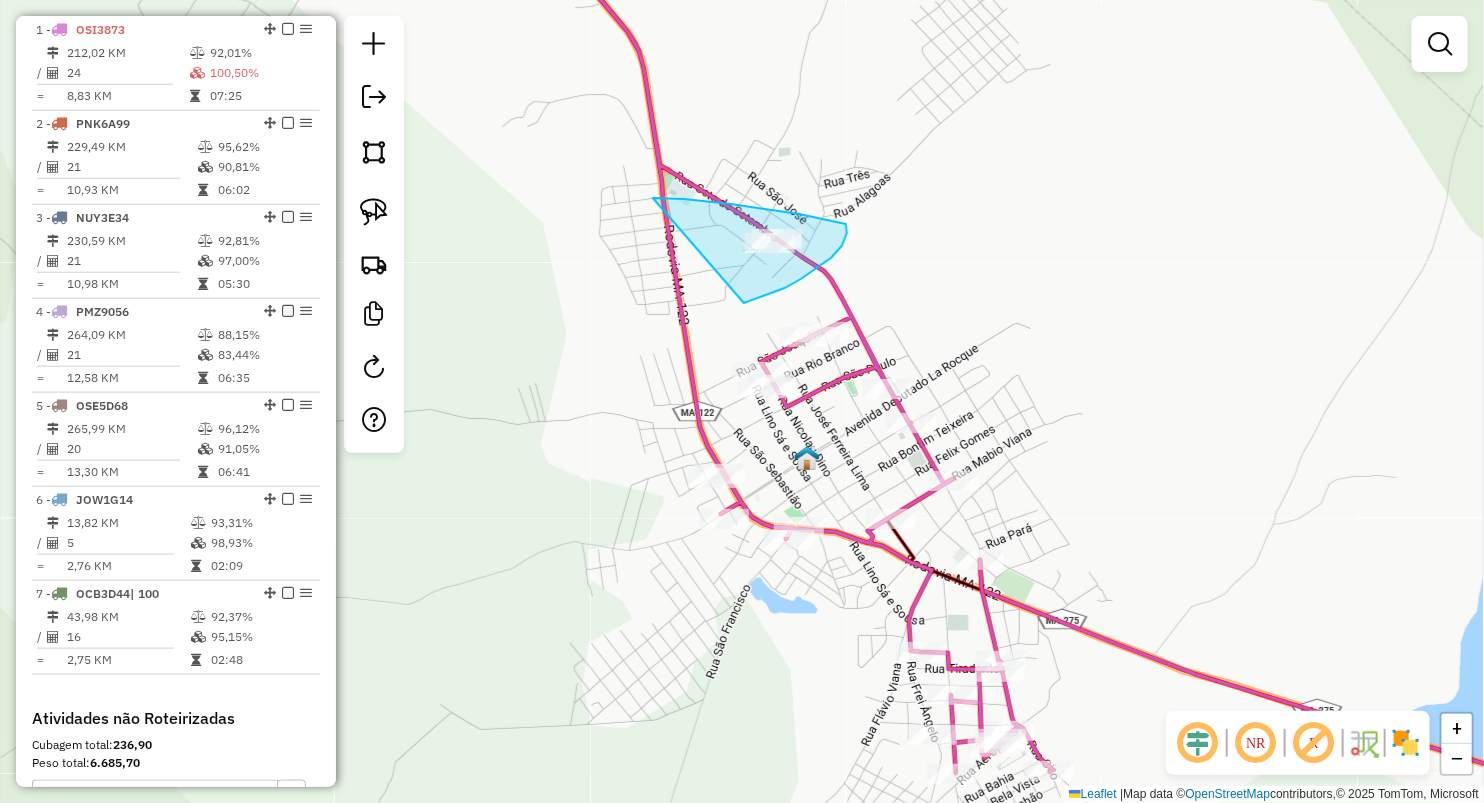 drag, startPoint x: 670, startPoint y: 199, endPoint x: 692, endPoint y: 428, distance: 230.05434 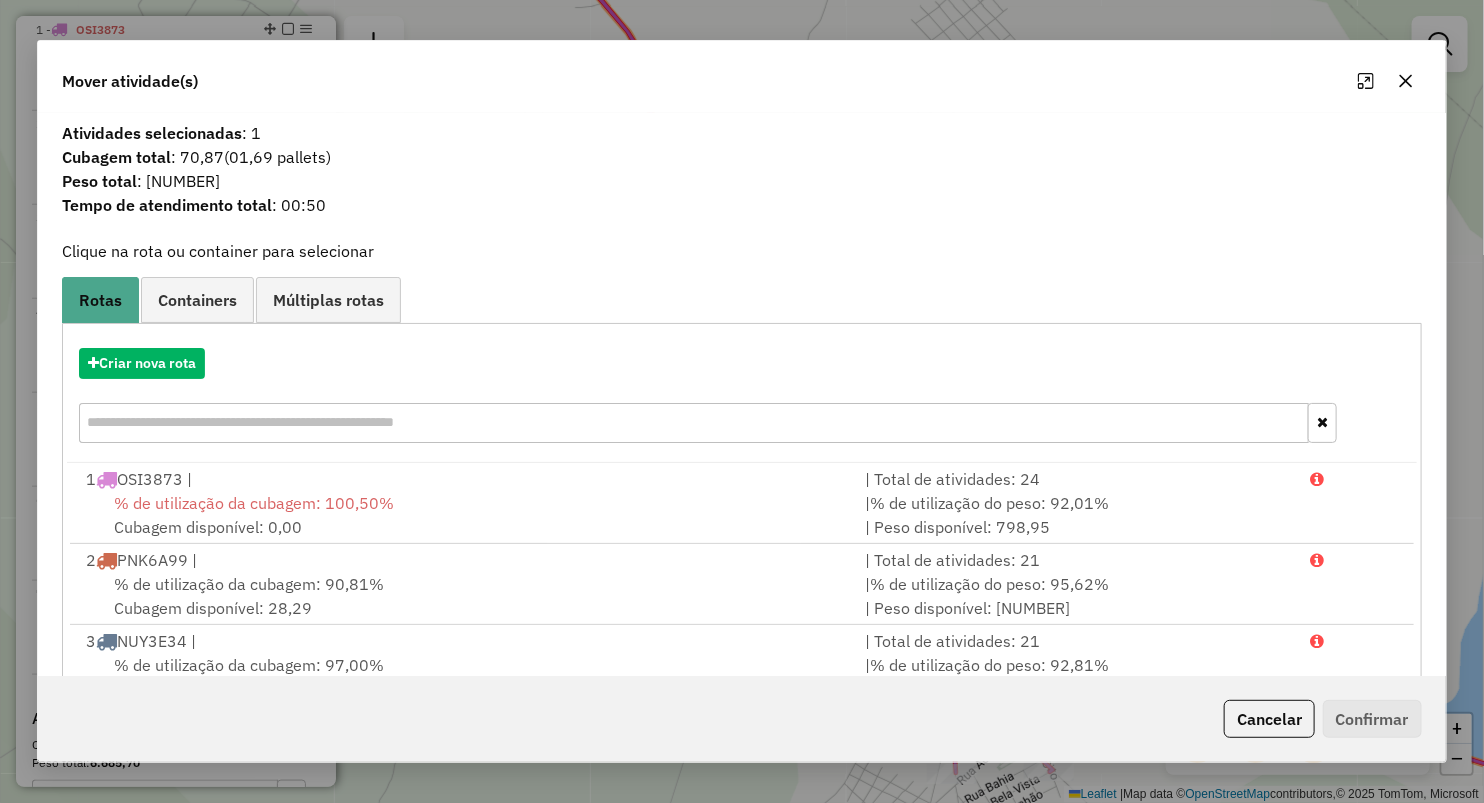 drag, startPoint x: 1402, startPoint y: 79, endPoint x: 913, endPoint y: 458, distance: 618.6776 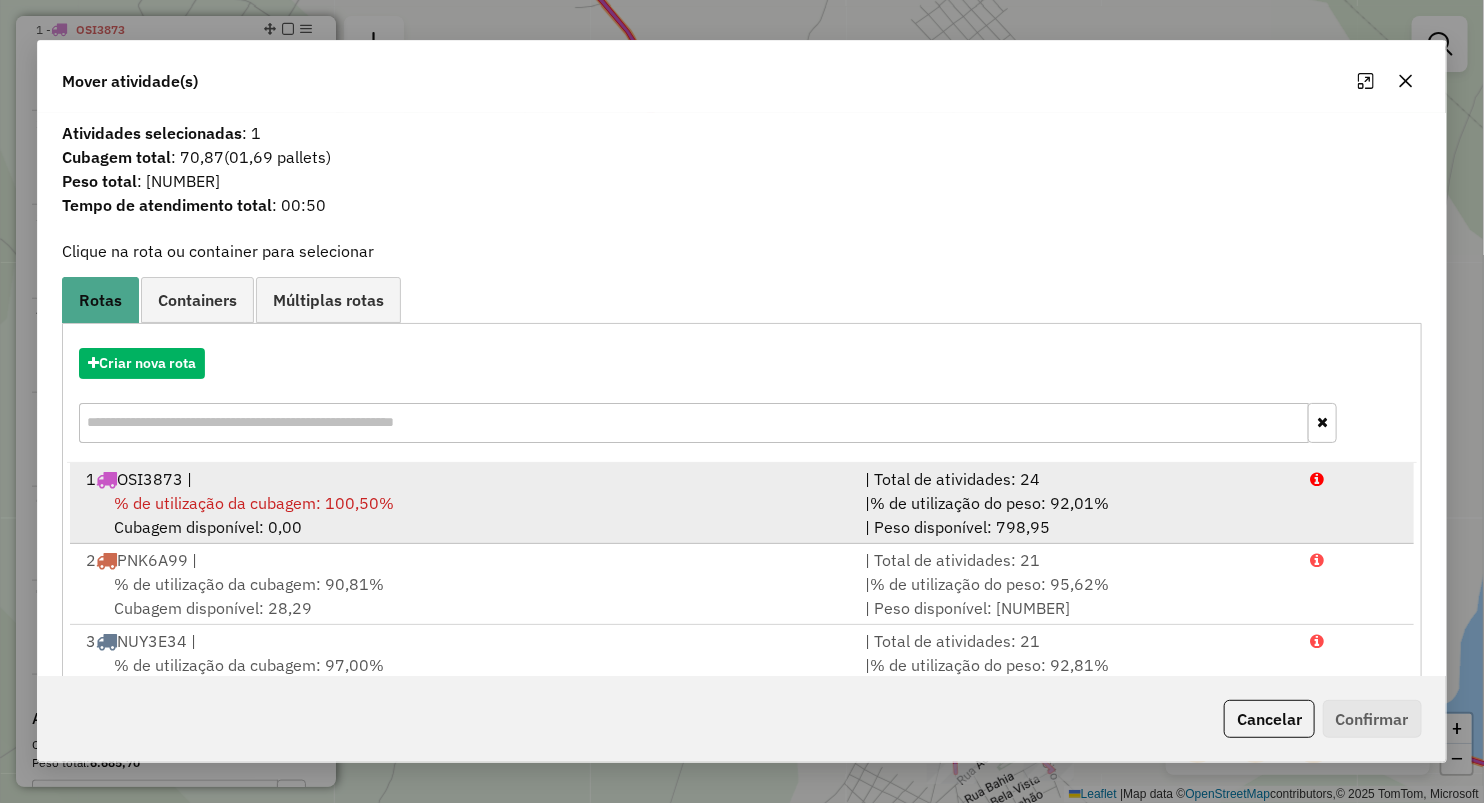 click 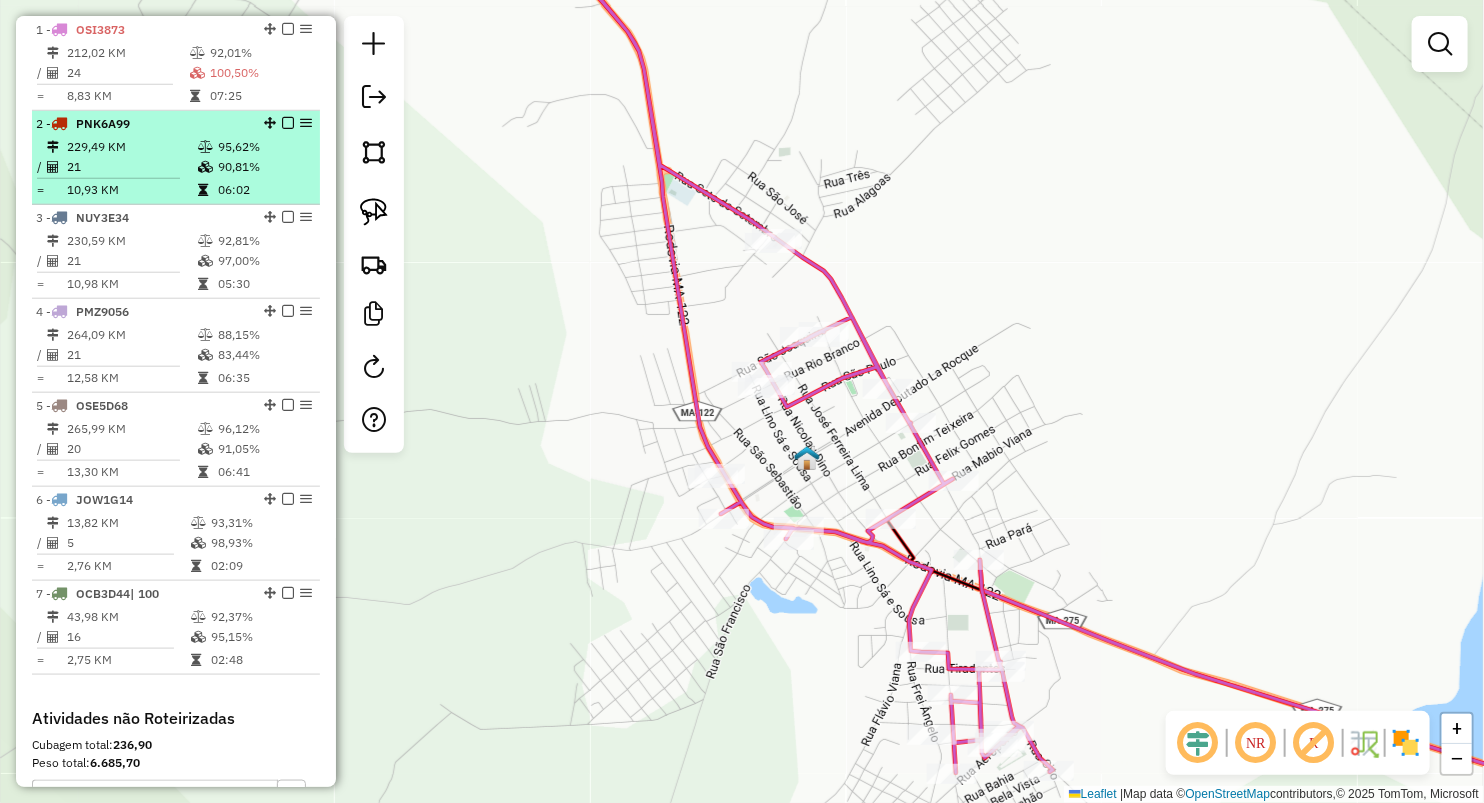 click on "2 -       PNK6A99" at bounding box center [142, 124] 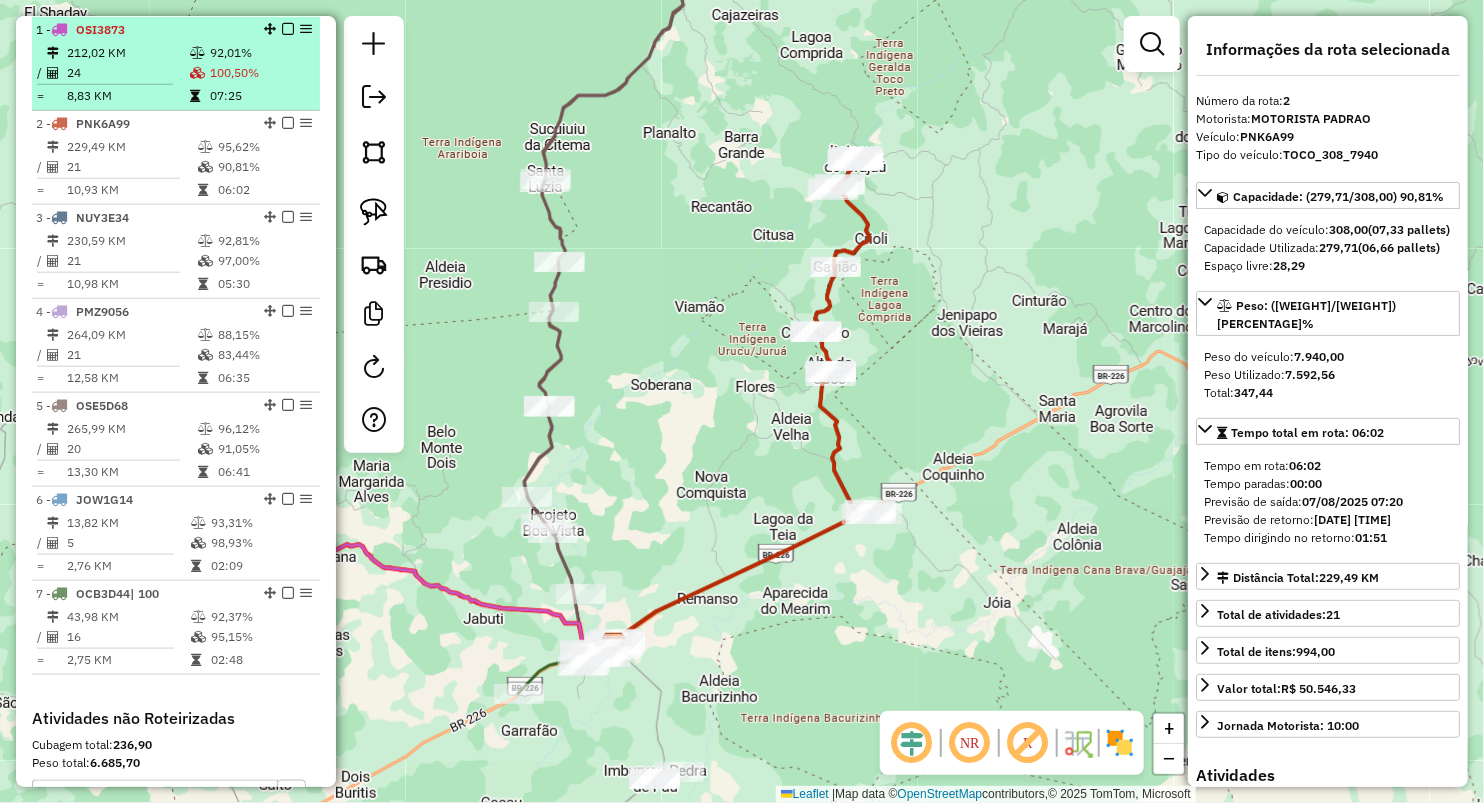 click on "212,02 KM   92,01%  /  24   100,50%     =  8,83 KM   07:25" at bounding box center (176, 74) 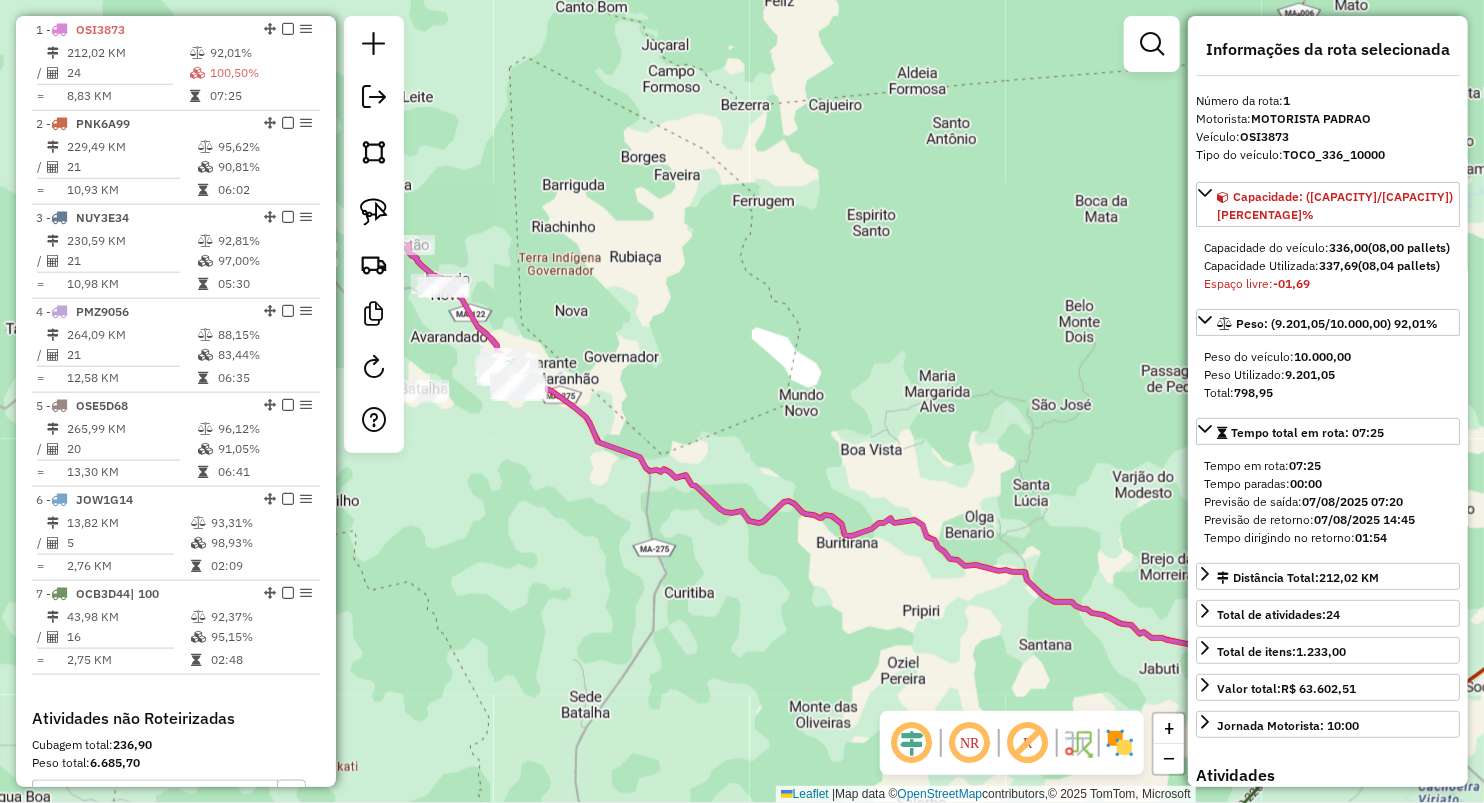 drag, startPoint x: 716, startPoint y: 359, endPoint x: 936, endPoint y: 493, distance: 257.5966 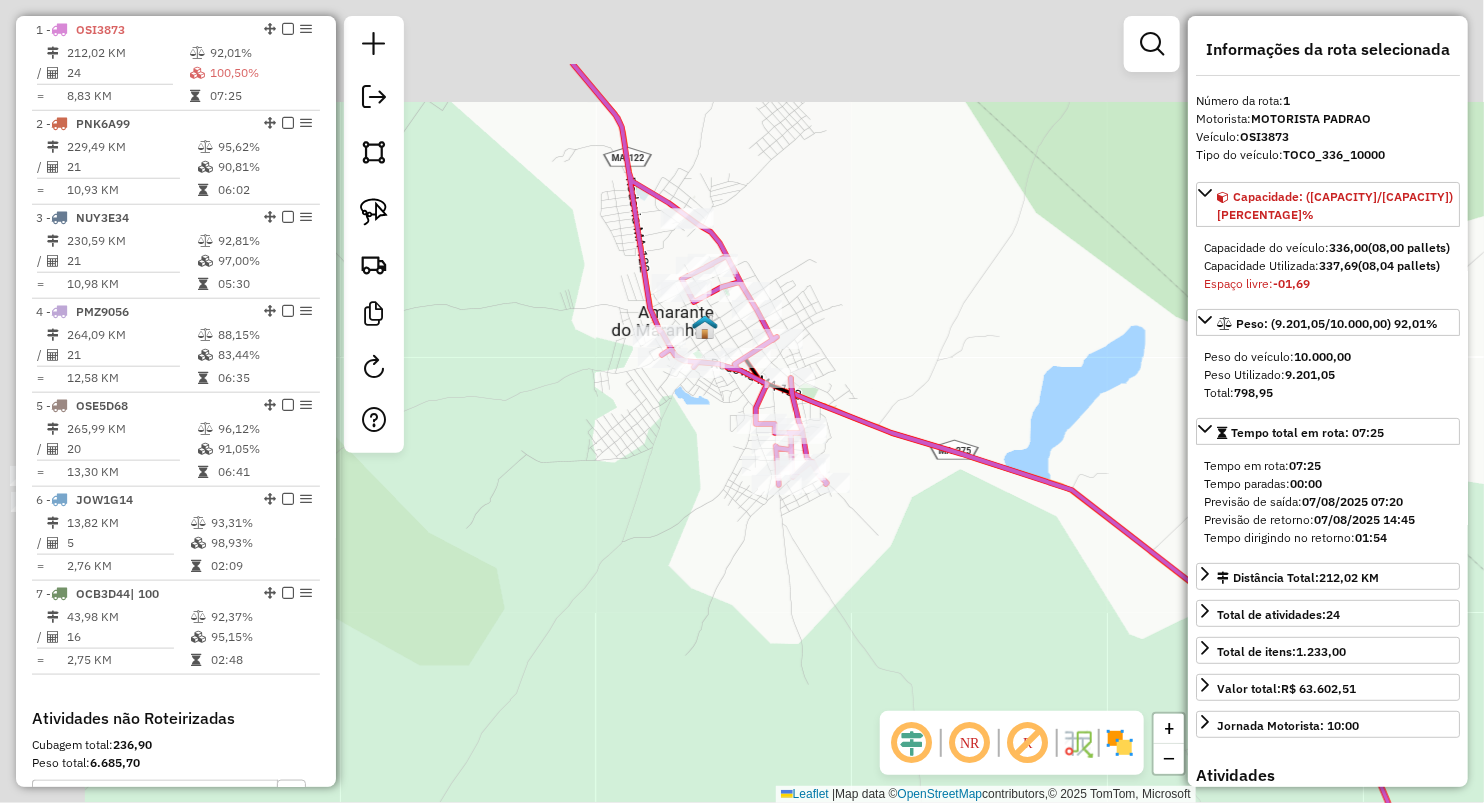 drag, startPoint x: 800, startPoint y: 252, endPoint x: 993, endPoint y: 473, distance: 293.41098 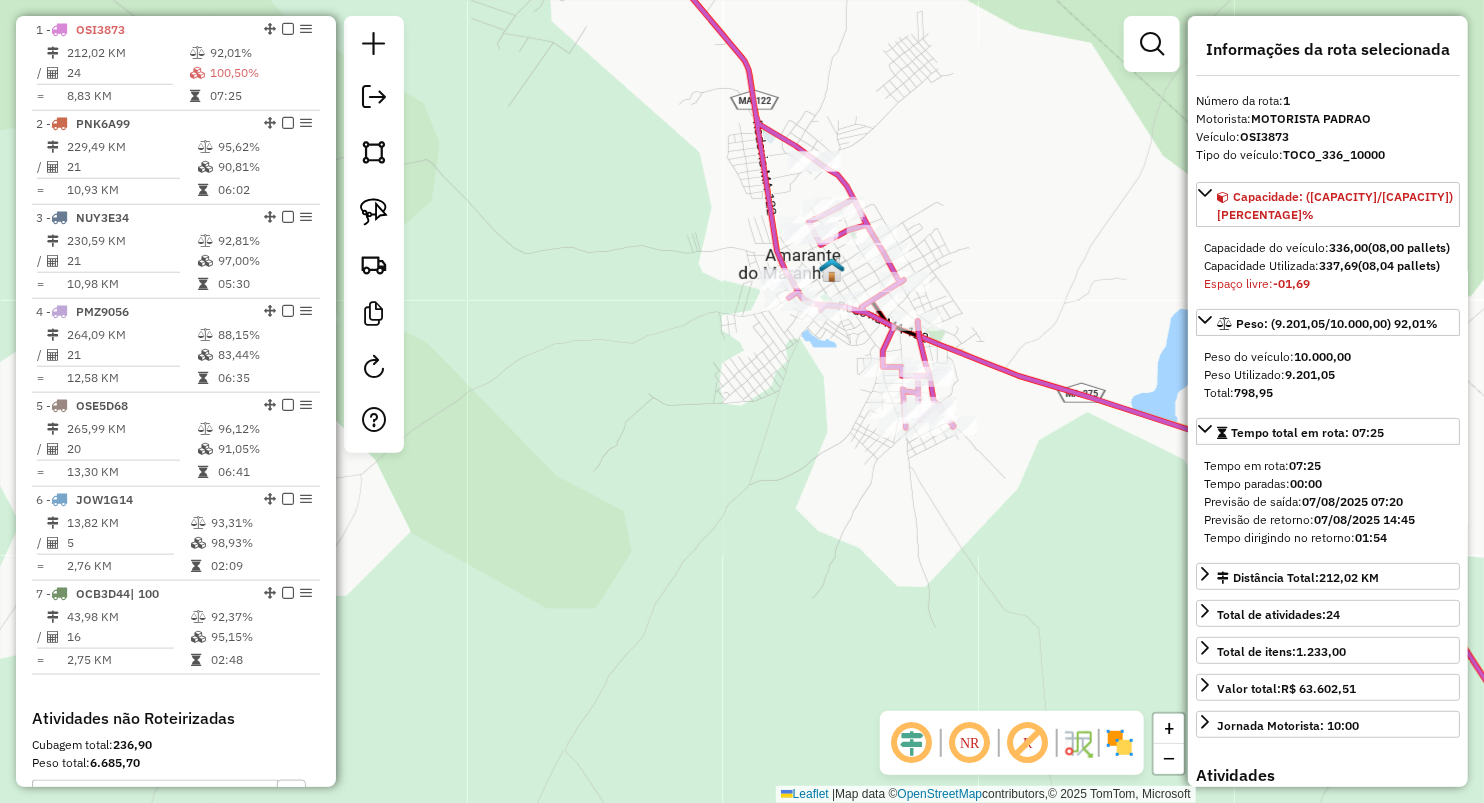 drag, startPoint x: 1016, startPoint y: 289, endPoint x: 1022, endPoint y: 253, distance: 36.496574 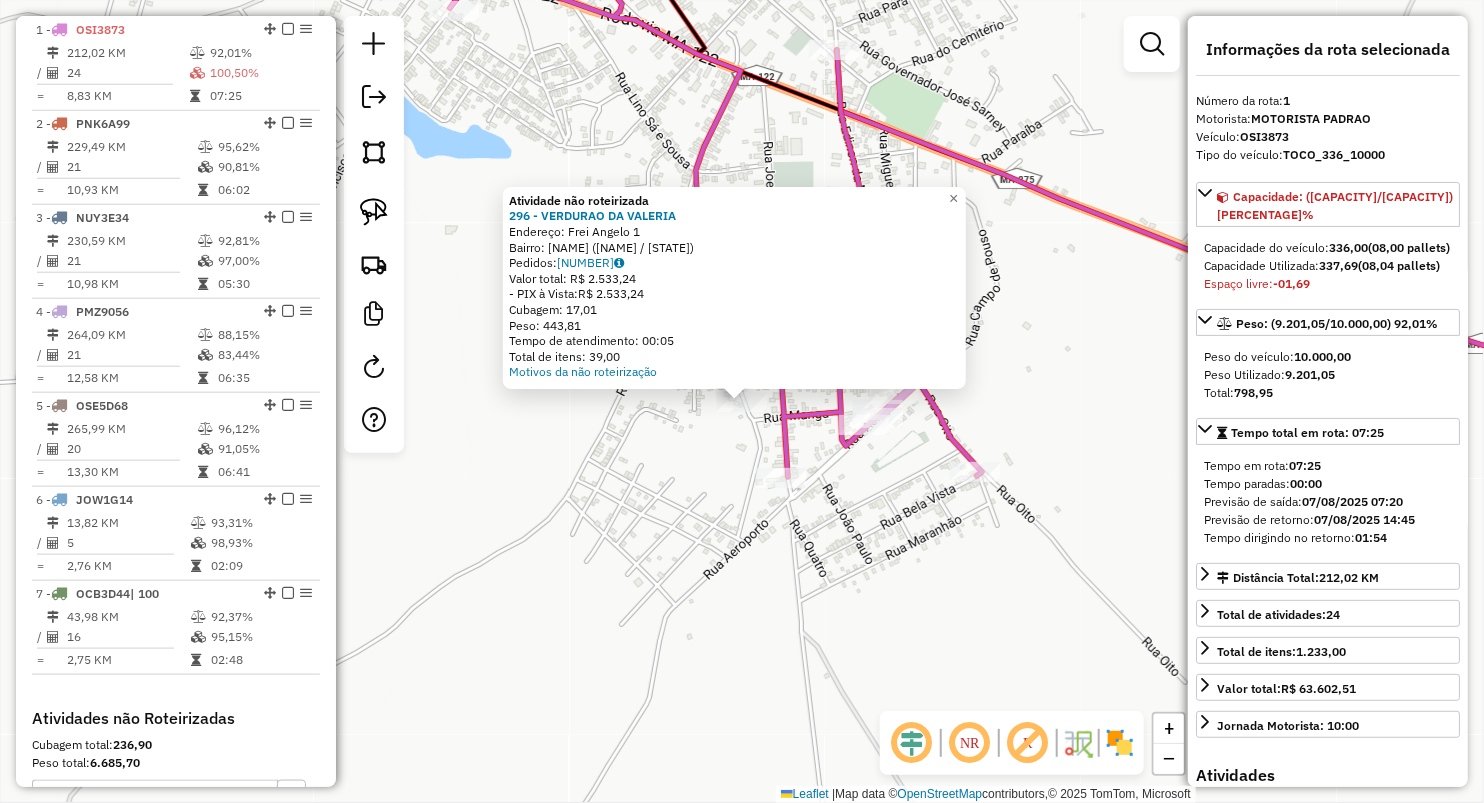 click on "Atividade não roteirizada 296 - VERDURAO DA VALERIA  Endereço:  Frei Angelo 1   Bairro: INDUSTRIAL ([CITY] / [STATE])   Pedidos:  06027464   Valor total: R$ 2.533,24   - PIX à Vista:  R$ 2.533,24   Cubagem: 17,01   Peso: 443,81   Tempo de atendimento: 00:05   Total de itens: 39,00  Motivos da não roteirização × Janela de atendimento Grade de atendimento Capacidade Transportadoras Veículos Cliente Pedidos  Rotas Selecione os dias de semana para filtrar as janelas de atendimento  Seg   Ter   Qua   Qui   Sex   Sáb   Dom  Informe o período da janela de atendimento: De: Até:  Filtrar exatamente a janela do cliente  Considerar janela de atendimento padrão  Selecione os dias de semana para filtrar as grades de atendimento  Seg   Ter   Qua   Qui   Sex   Sáb   Dom   Considerar clientes sem dia de atendimento cadastrado  Clientes fora do dia de atendimento selecionado Filtrar as atividades entre os valores definidos abaixo:  Peso mínimo:   Peso máximo:   Cubagem mínima:   Cubagem máxima:  De:" 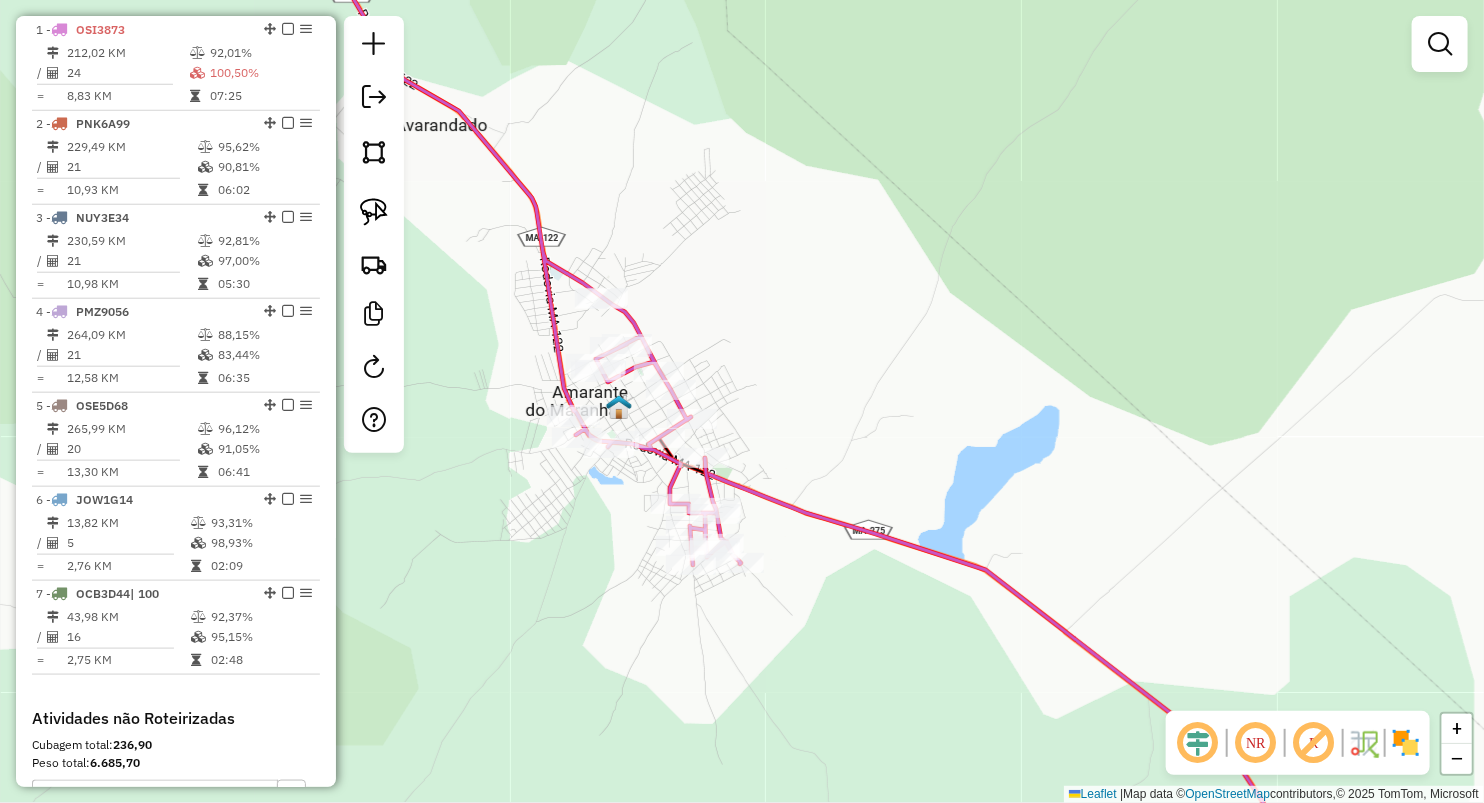 drag, startPoint x: 624, startPoint y: 507, endPoint x: 646, endPoint y: 521, distance: 26.076809 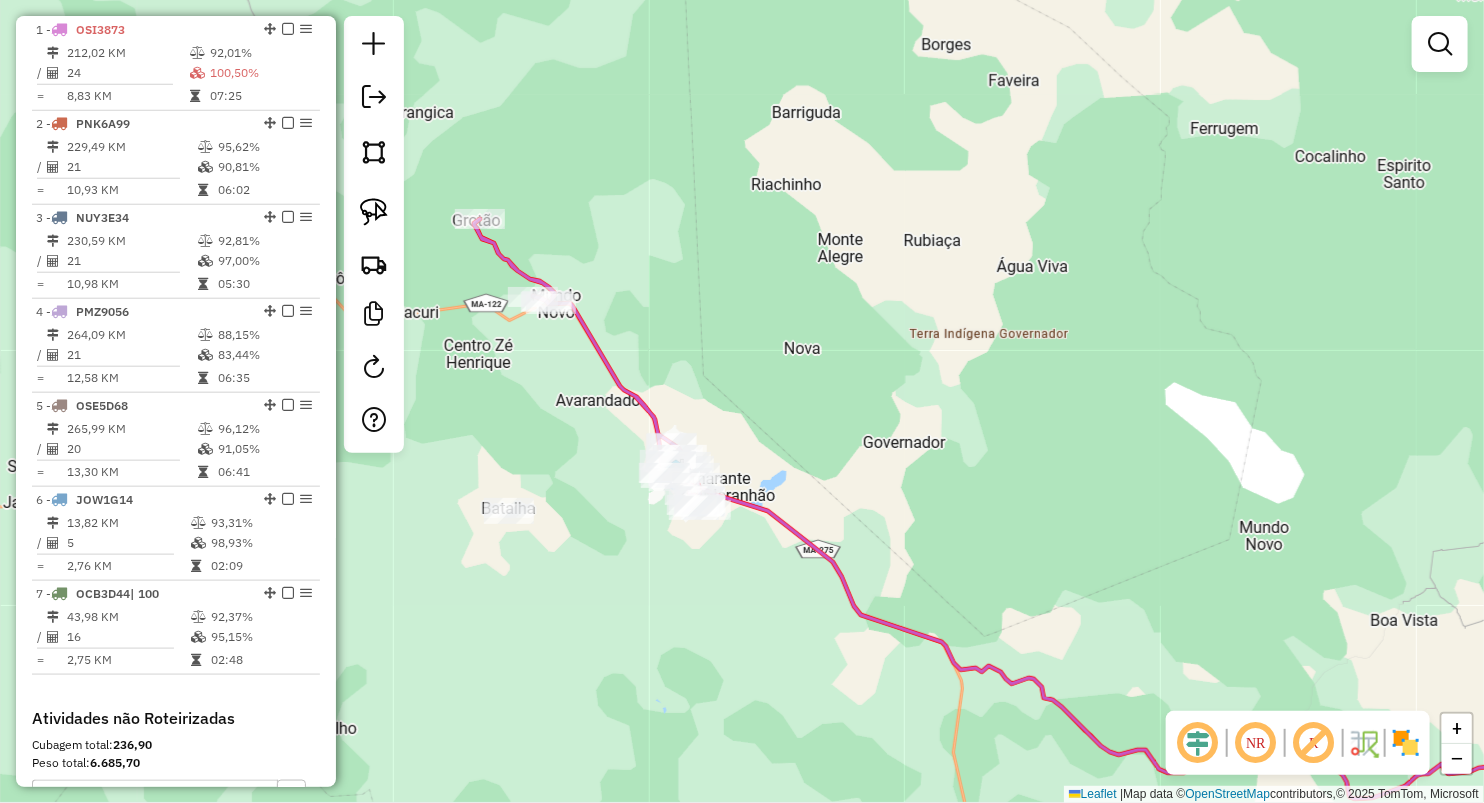 drag, startPoint x: 965, startPoint y: 300, endPoint x: 1094, endPoint y: 205, distance: 160.20612 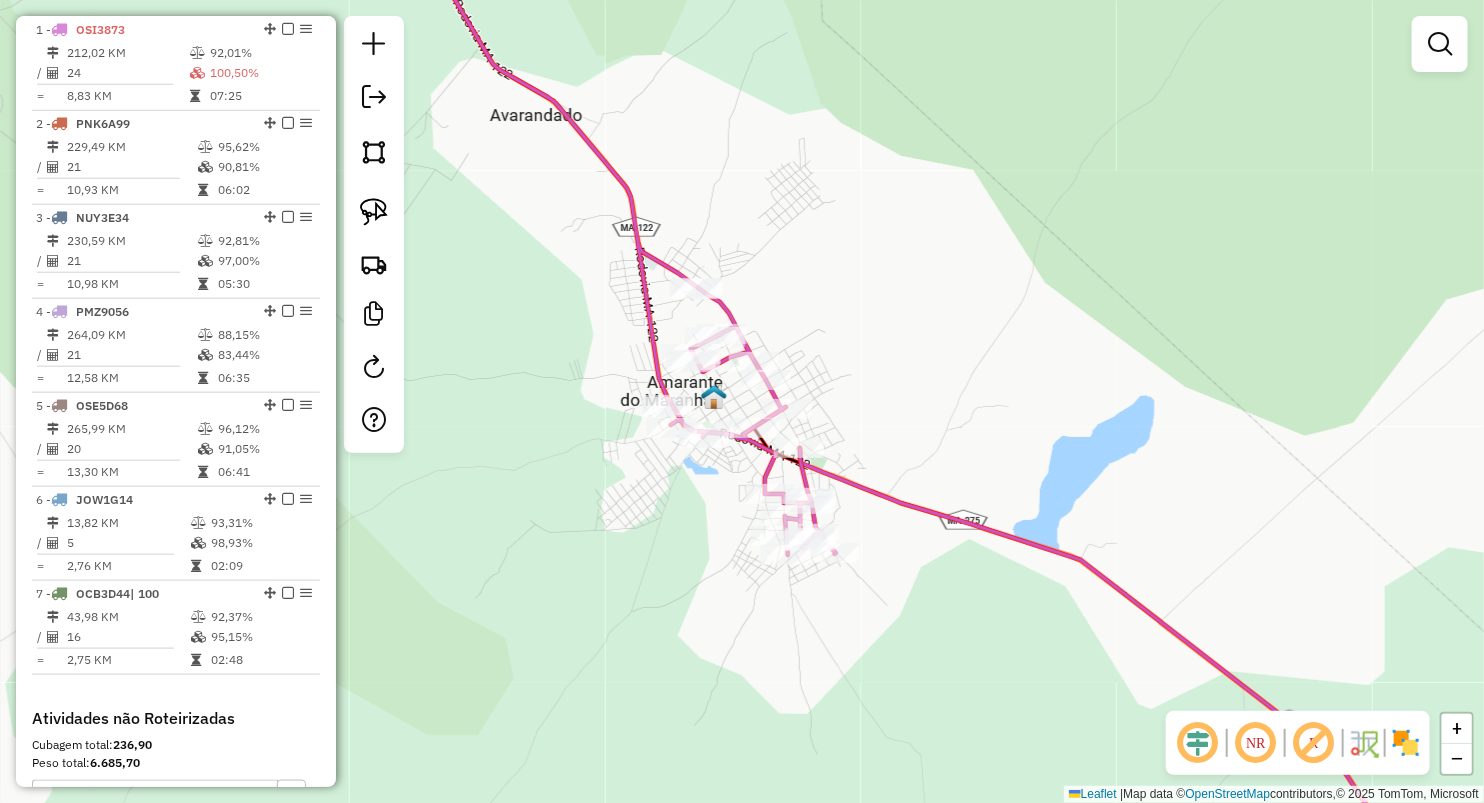 click on "Janela de atendimento Grade de atendimento Capacidade Transportadoras Veículos Cliente Pedidos  Rotas Selecione os dias de semana para filtrar as janelas de atendimento  Seg   Ter   Qua   Qui   Sex   Sáb   Dom  Informe o período da janela de atendimento: De: Até:  Filtrar exatamente a janela do cliente  Considerar janela de atendimento padrão  Selecione os dias de semana para filtrar as grades de atendimento  Seg   Ter   Qua   Qui   Sex   Sáb   Dom   Considerar clientes sem dia de atendimento cadastrado  Clientes fora do dia de atendimento selecionado Filtrar as atividades entre os valores definidos abaixo:  Peso mínimo:   Peso máximo:   Cubagem mínima:   Cubagem máxima:   De:   Até:  Filtrar as atividades entre o tempo de atendimento definido abaixo:  De:   Até:   Considerar capacidade total dos clientes não roteirizados Transportadora: Selecione um ou mais itens Tipo de veículo: Selecione um ou mais itens Veículo: Selecione um ou mais itens Motorista: Selecione um ou mais itens Nome: Rótulo:" 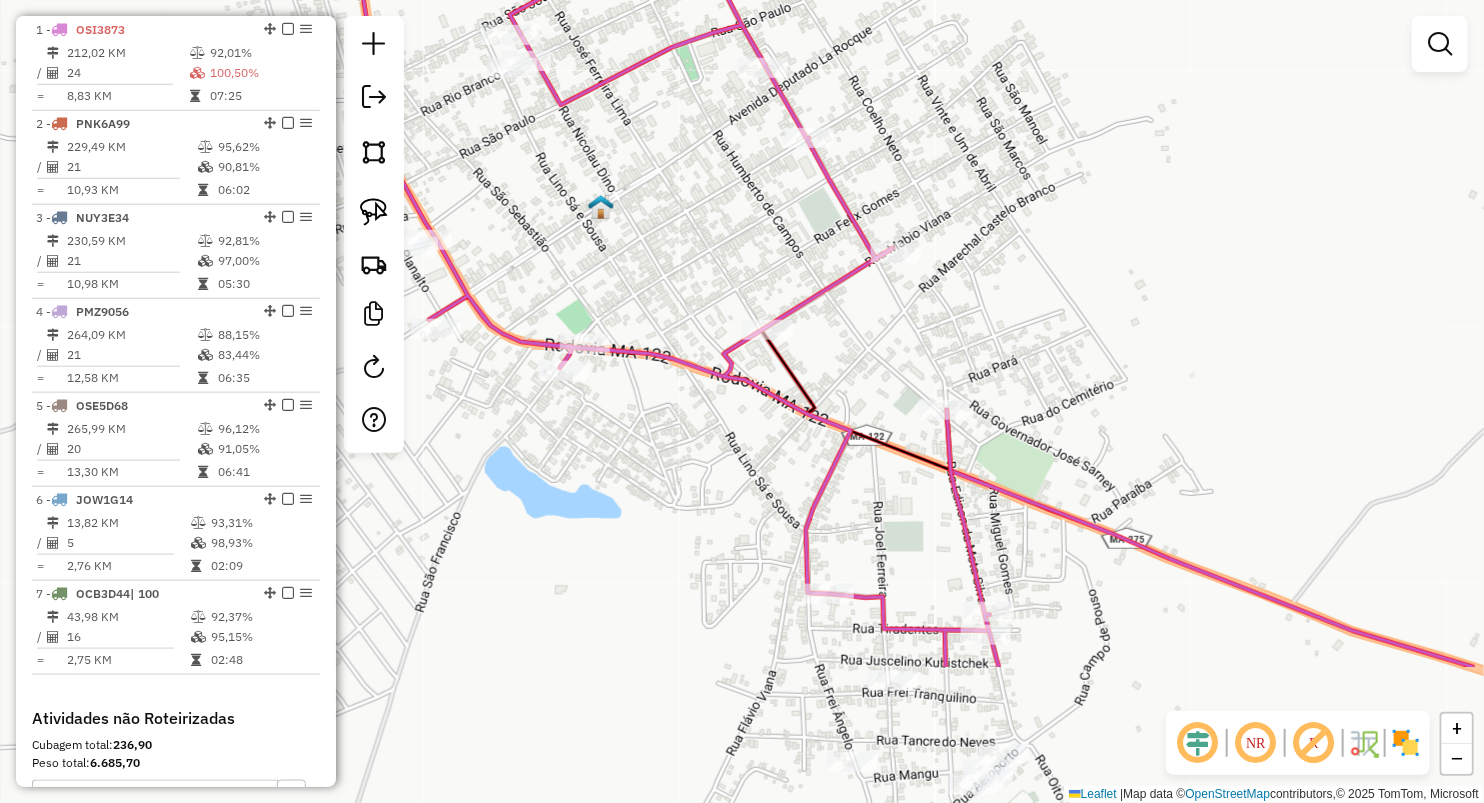 drag, startPoint x: 890, startPoint y: 483, endPoint x: 955, endPoint y: 268, distance: 224.61078 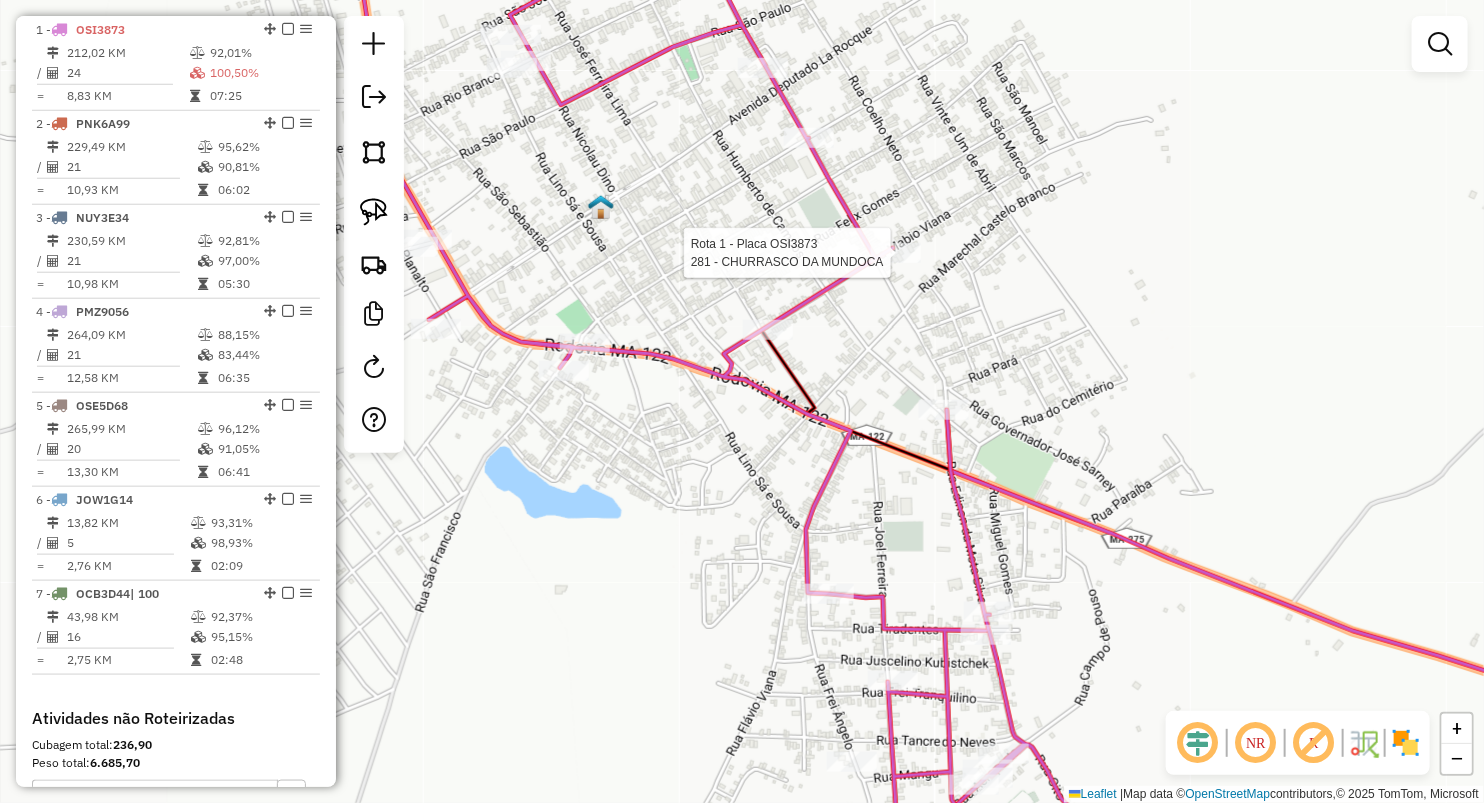 click 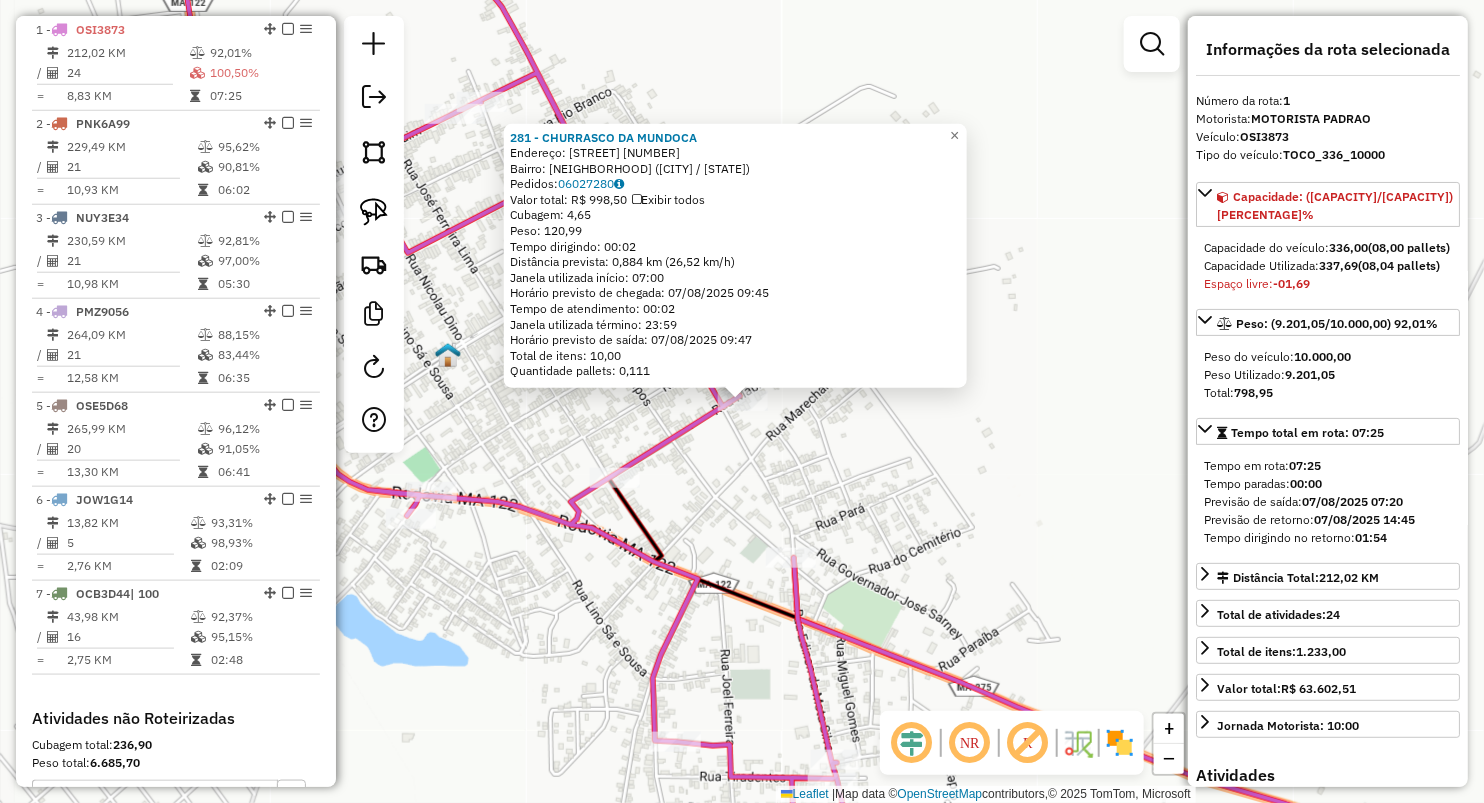 click on "281 - CHURRASCO DA MUNDOCA  Endereço:  Mabio Viana 32   Bairro: VILA DEUSIMAR (AMARANTE DO MARANHAO / MA)   Pedidos:  06027280   Valor total: R$ 998,50   Exibir todos   Cubagem: 4,65  Peso: 120,99  Tempo dirigindo: 00:02   Distância prevista: 0,884 km (26,52 km/h)   Janela utilizada início: 07:00   Horário previsto de chegada: 07/08/2025 09:45   Tempo de atendimento: 00:02   Janela utilizada término: 23:59   Horário previsto de saída: 07/08/2025 09:47   Total de itens: 10,00   Quantidade pallets: 0,111  × Janela de atendimento Grade de atendimento Capacidade Transportadoras Veículos Cliente Pedidos  Rotas Selecione os dias de semana para filtrar as janelas de atendimento  Seg   Ter   Qua   Qui   Sex   Sáb   Dom  Informe o período da janela de atendimento: De: Até:  Filtrar exatamente a janela do cliente  Considerar janela de atendimento padrão  Selecione os dias de semana para filtrar as grades de atendimento  Seg   Ter   Qua   Qui   Sex   Sáb   Dom   Peso mínimo:   Peso máximo:   De:   Até:" 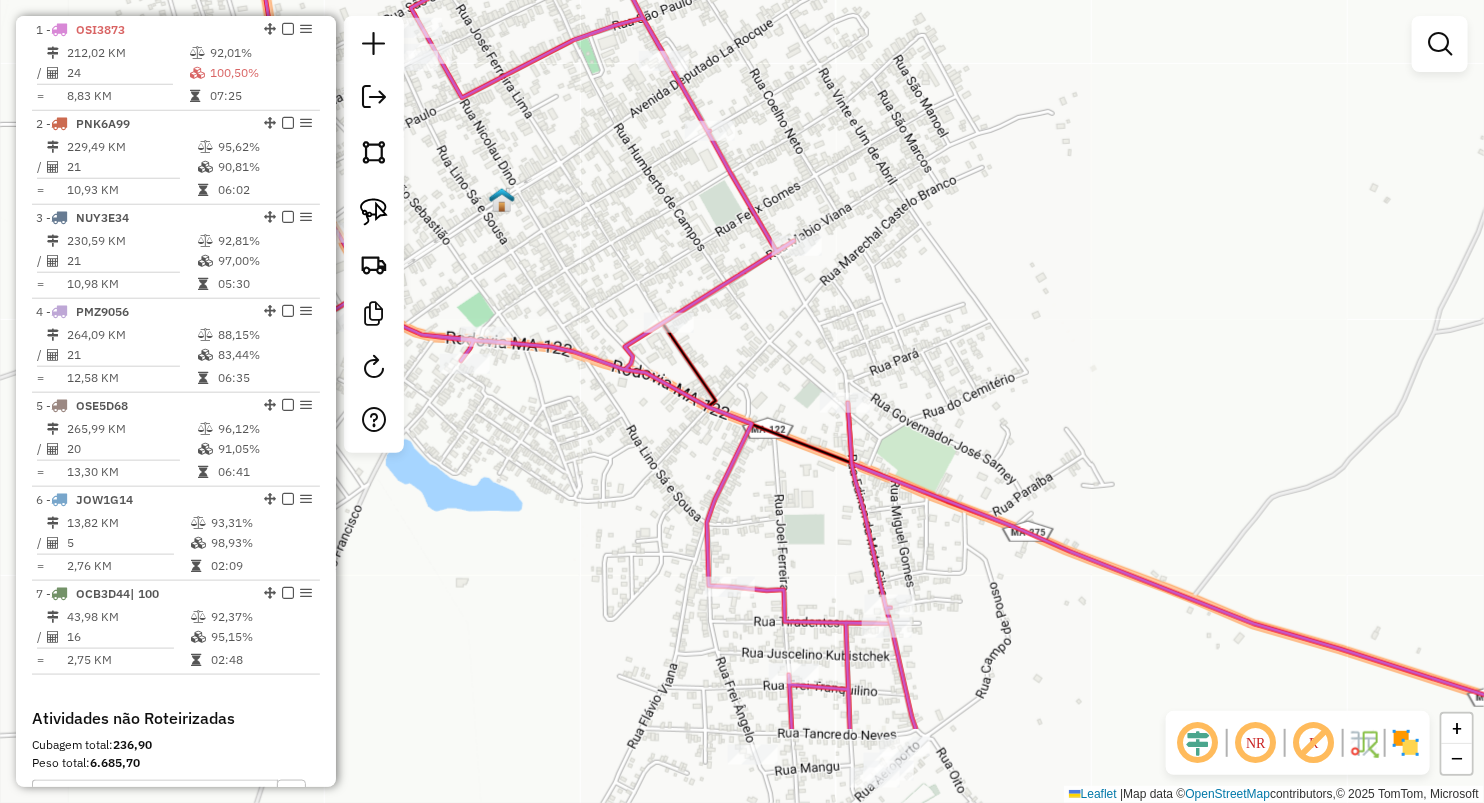 drag, startPoint x: 844, startPoint y: 516, endPoint x: 916, endPoint y: 326, distance: 203.18465 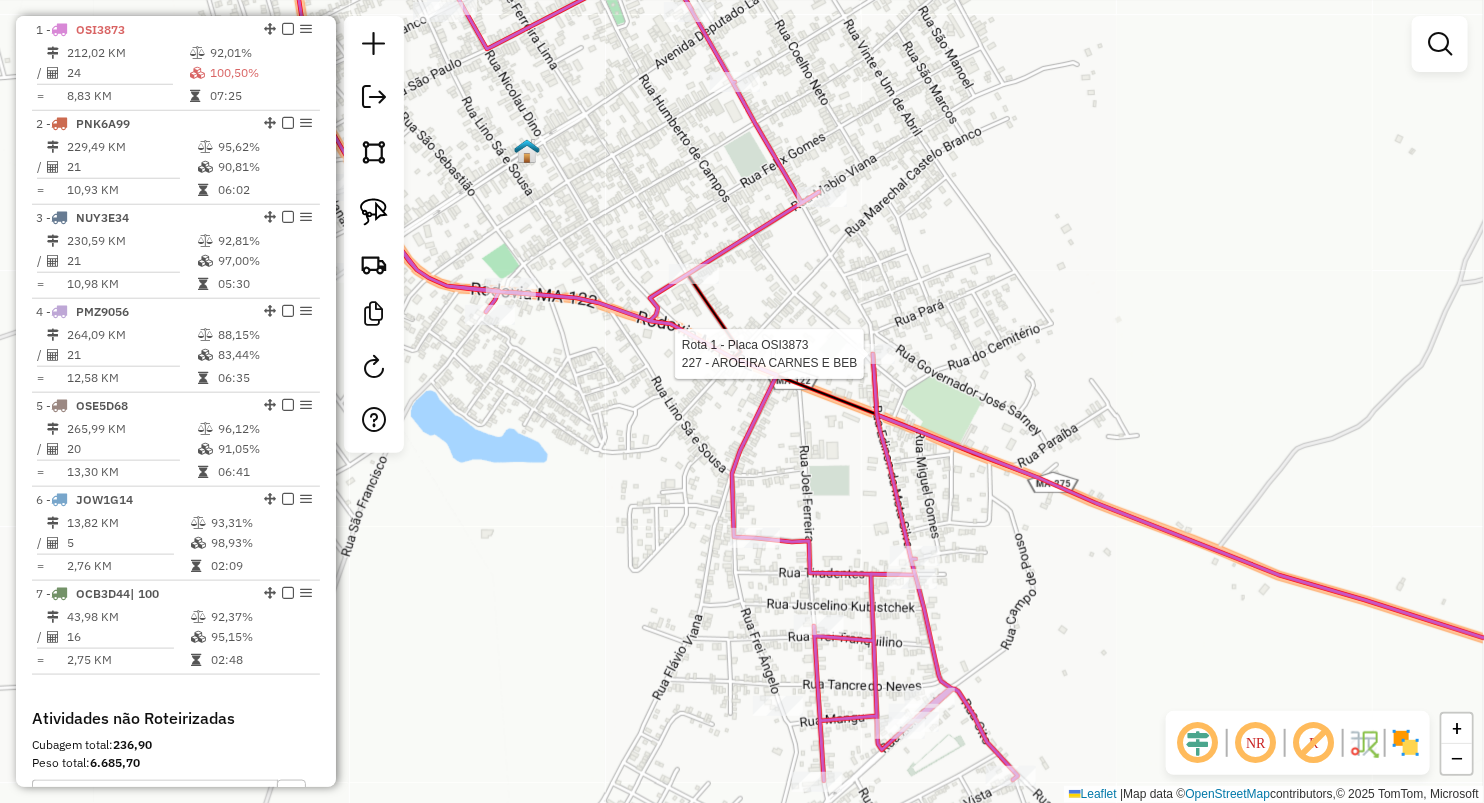 select on "**********" 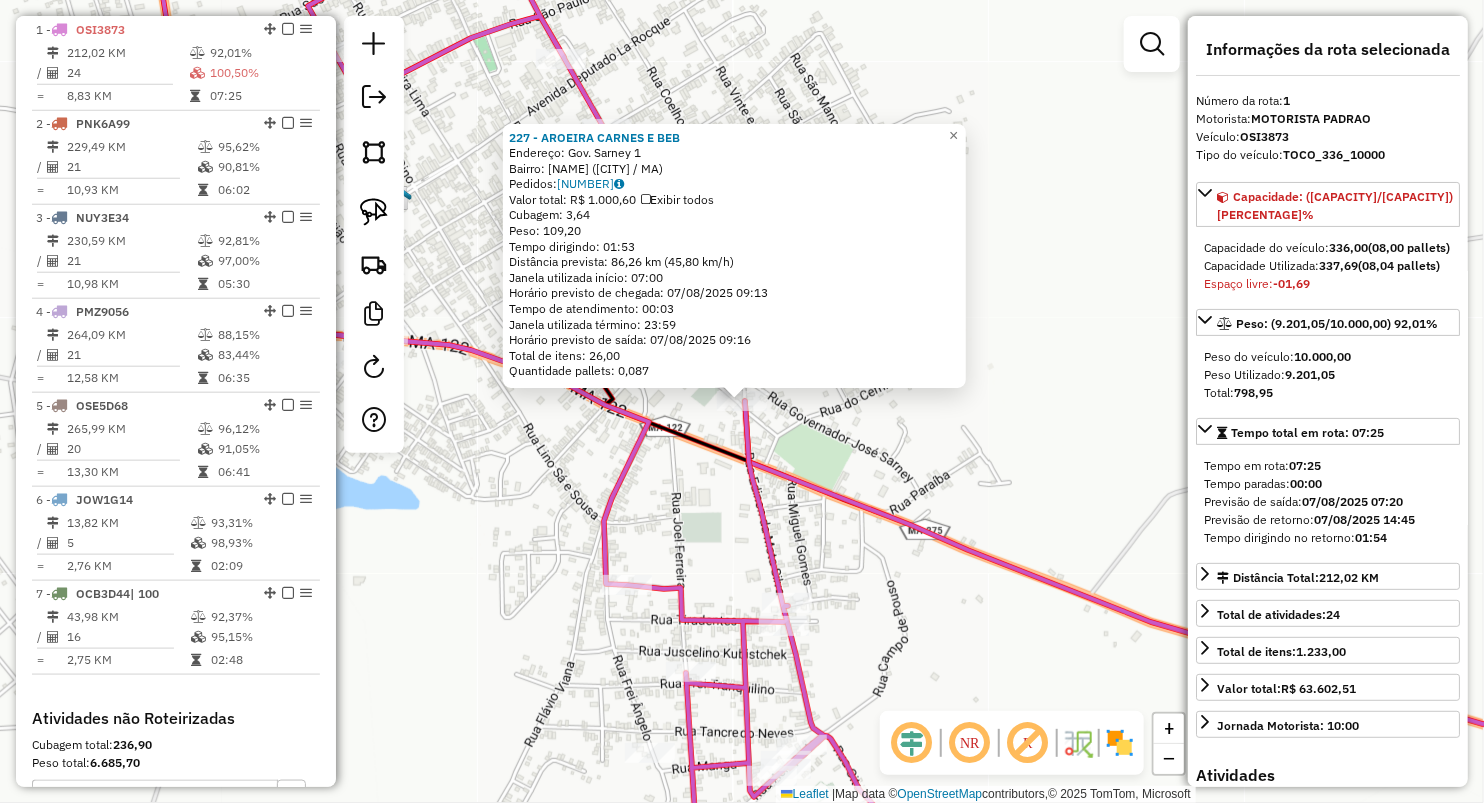 click on "227 - AROEIRA CARNES E BEB  Endereço:  Gov. Sarney 1   Bairro: VILA RIBAMAR ([CITY] / [STATE])   Pedidos:  06027272   Valor total: R$ 1.000,60   Exibir todos   Cubagem: 3,64  Peso: 109,20  Tempo dirigindo: 01:53   Distância prevista: 86,26 km (45,80 km/h)   Janela utilizada início: 07:00   Horário previsto de chegada: 07/08/2025 09:13   Tempo de atendimento: 00:03   Janela utilizada término: 23:59   Horário previsto de saída: 07/08/2025 09:16   Total de itens: 26,00   Quantidade pallets: 0,087  × Janela de atendimento Grade de atendimento Capacidade Transportadoras Veículos Cliente Pedidos  Rotas Selecione os dias de semana para filtrar as janelas de atendimento  Seg   Ter   Qua   Qui   Sex   Sáb   Dom  Informe o período da janela de atendimento: De: Até:  Filtrar exatamente a janela do cliente  Considerar janela de atendimento padrão  Selecione os dias de semana para filtrar as grades de atendimento  Seg   Ter   Qua   Qui   Sex   Sáb   Dom   Peso mínimo:   Peso máximo:   De:   Até:" 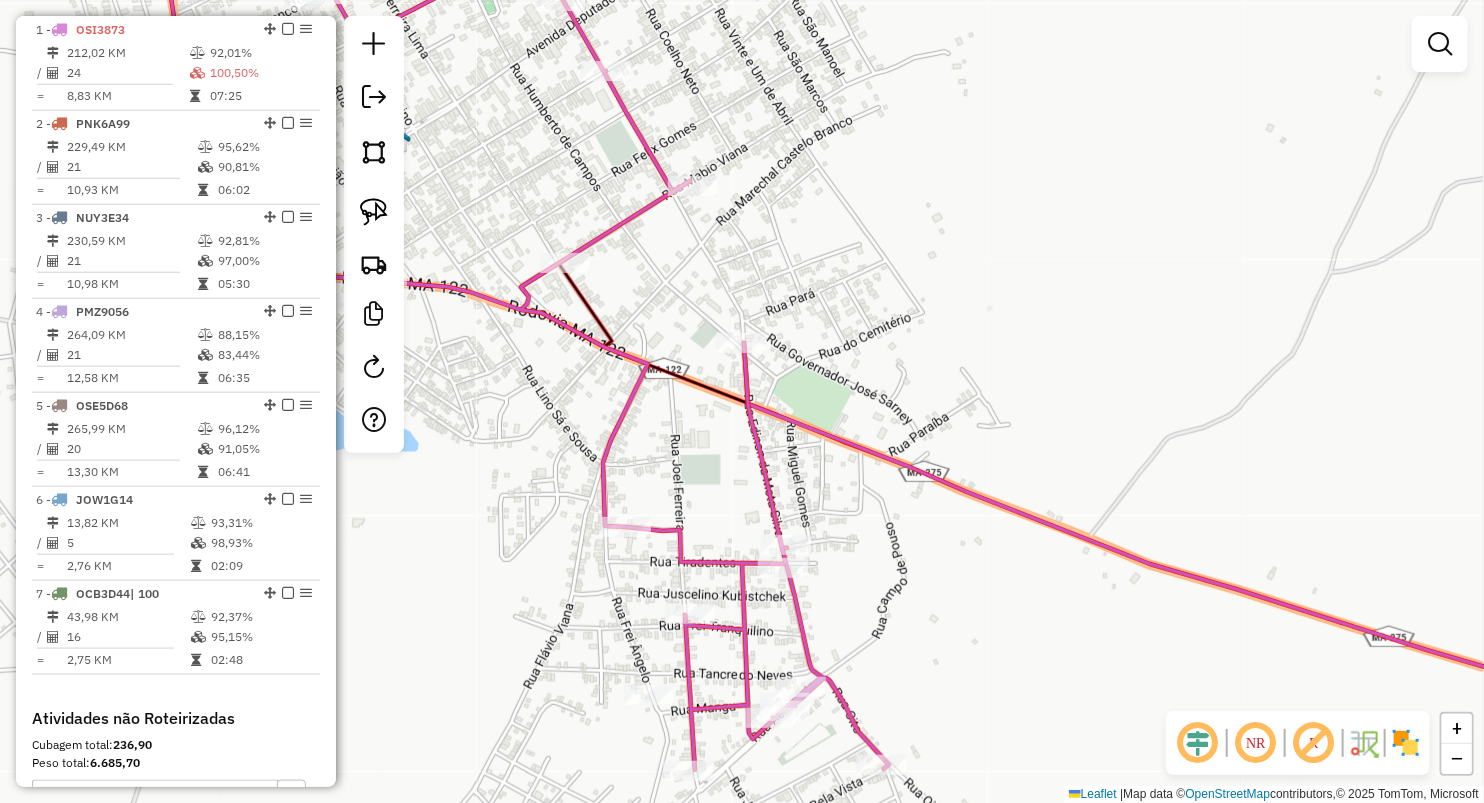 drag, startPoint x: 826, startPoint y: 509, endPoint x: 870, endPoint y: 298, distance: 215.53886 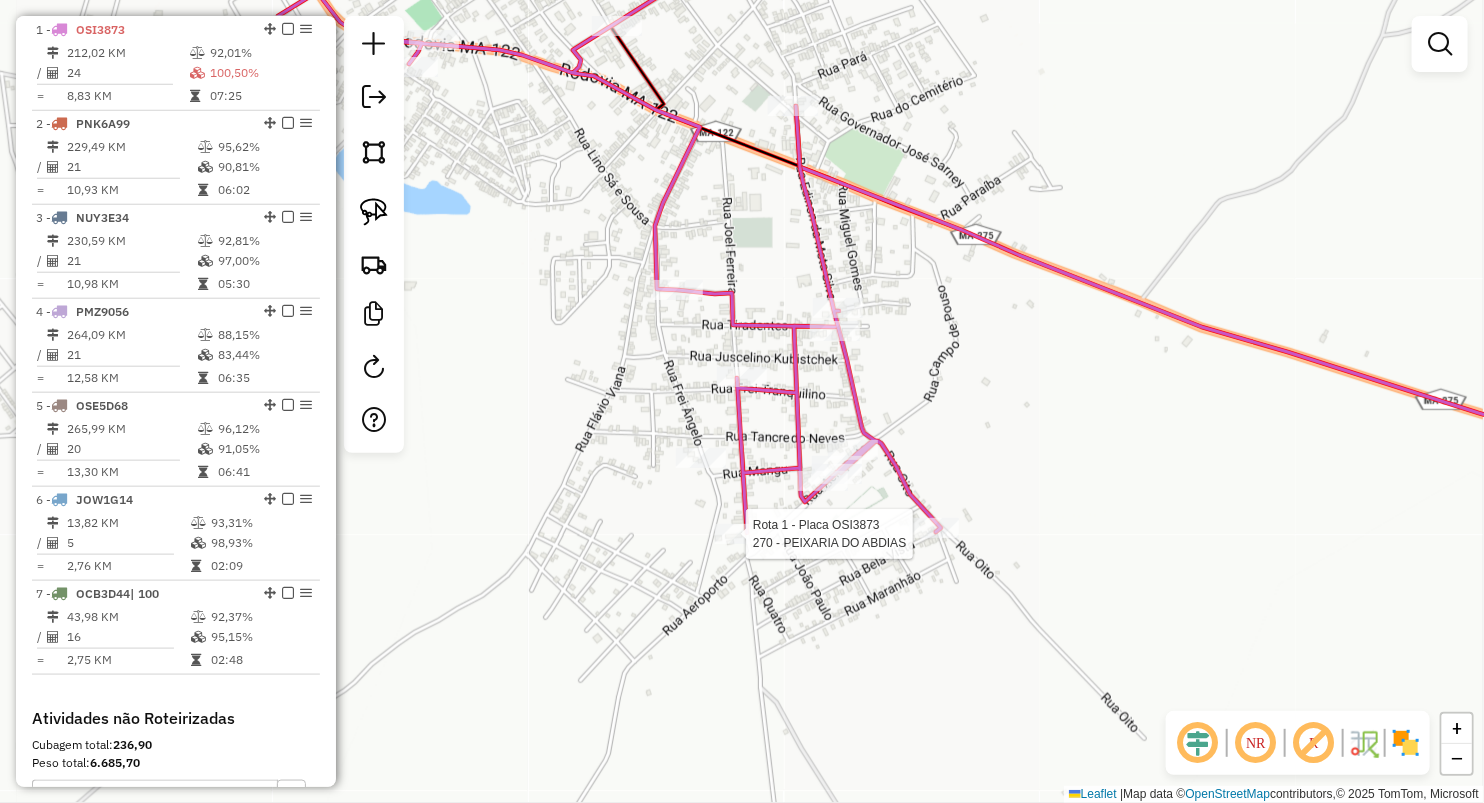 select on "**********" 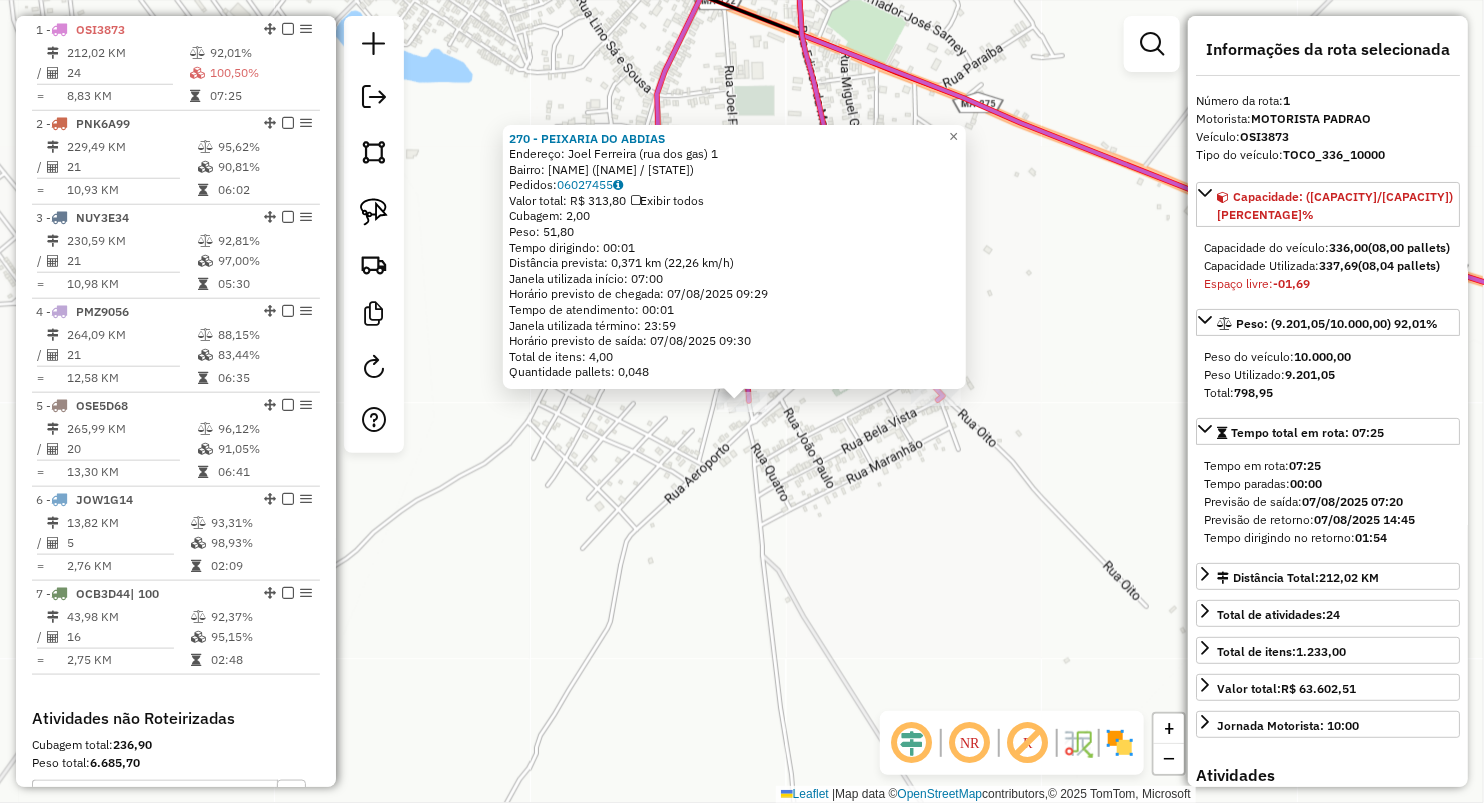 click on "270 - PEIXARIA DO ABDIAS  Endereço:  Joel Ferreira (rua dos gas) 1   Bairro: INDUSTRIAL (AMARANTE DO MARANHAO / MA)   Pedidos:  06027455   Valor total: R$ 313,80   Exibir todos   Cubagem: 2,00  Peso: 51,80  Tempo dirigindo: 00:01   Distância prevista: 0,371 km (22,26 km/h)   Janela utilizada início: 07:00   Horário previsto de chegada: 07/08/2025 09:29   Tempo de atendimento: 00:01   Janela utilizada término: 23:59   Horário previsto de saída: 07/08/2025 09:30   Total de itens: 4,00   Quantidade pallets: 0,048  × Janela de atendimento Grade de atendimento Capacidade Transportadoras Veículos Cliente Pedidos  Rotas Selecione os dias de semana para filtrar as janelas de atendimento  Seg   Ter   Qua   Qui   Sex   Sáb   Dom  Informe o período da janela de atendimento: De: Até:  Filtrar exatamente a janela do cliente  Considerar janela de atendimento padrão  Selecione os dias de semana para filtrar as grades de atendimento  Seg   Ter   Qua   Qui   Sex   Sáb   Dom   Peso mínimo:   Peso máximo:   De:" 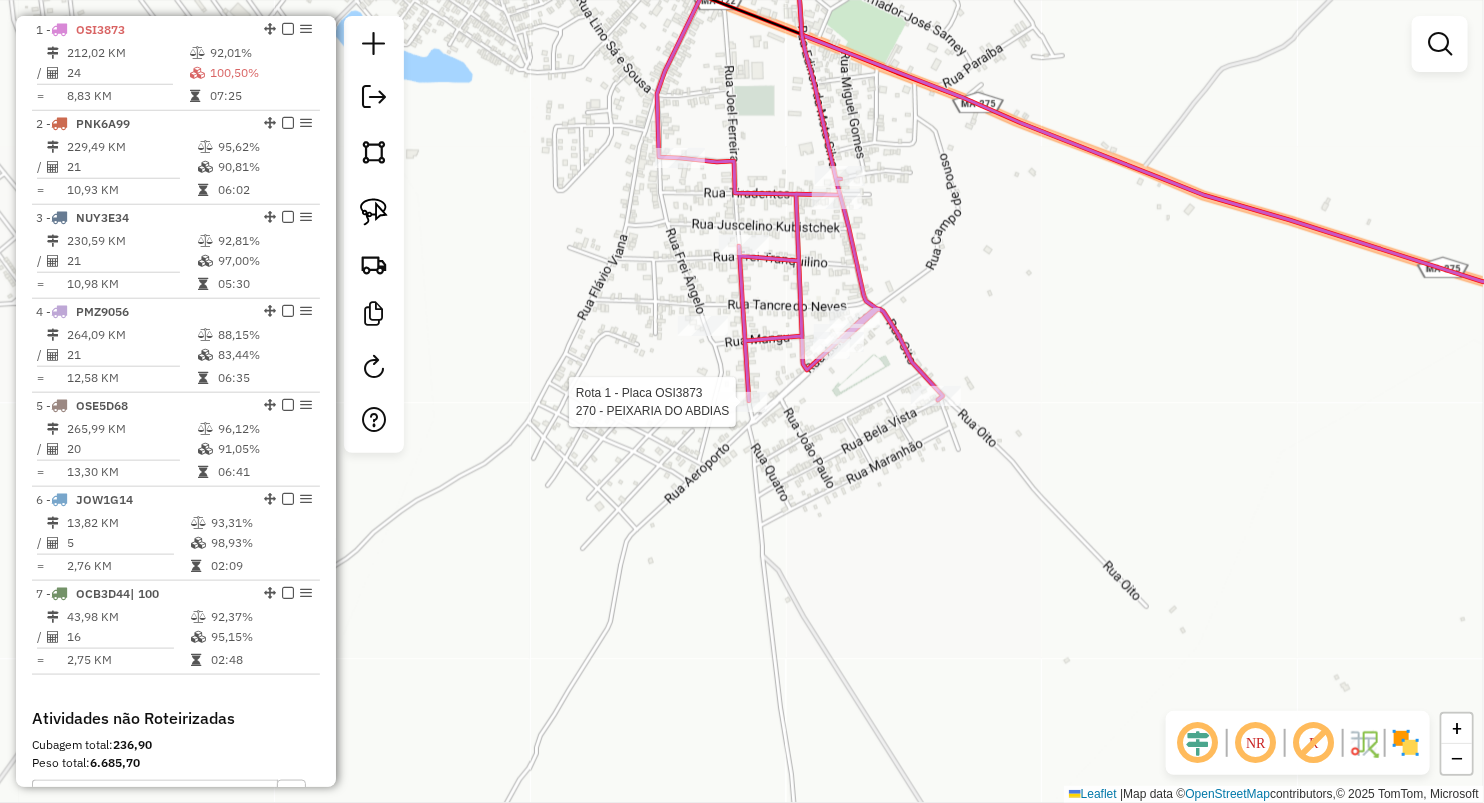 select on "**********" 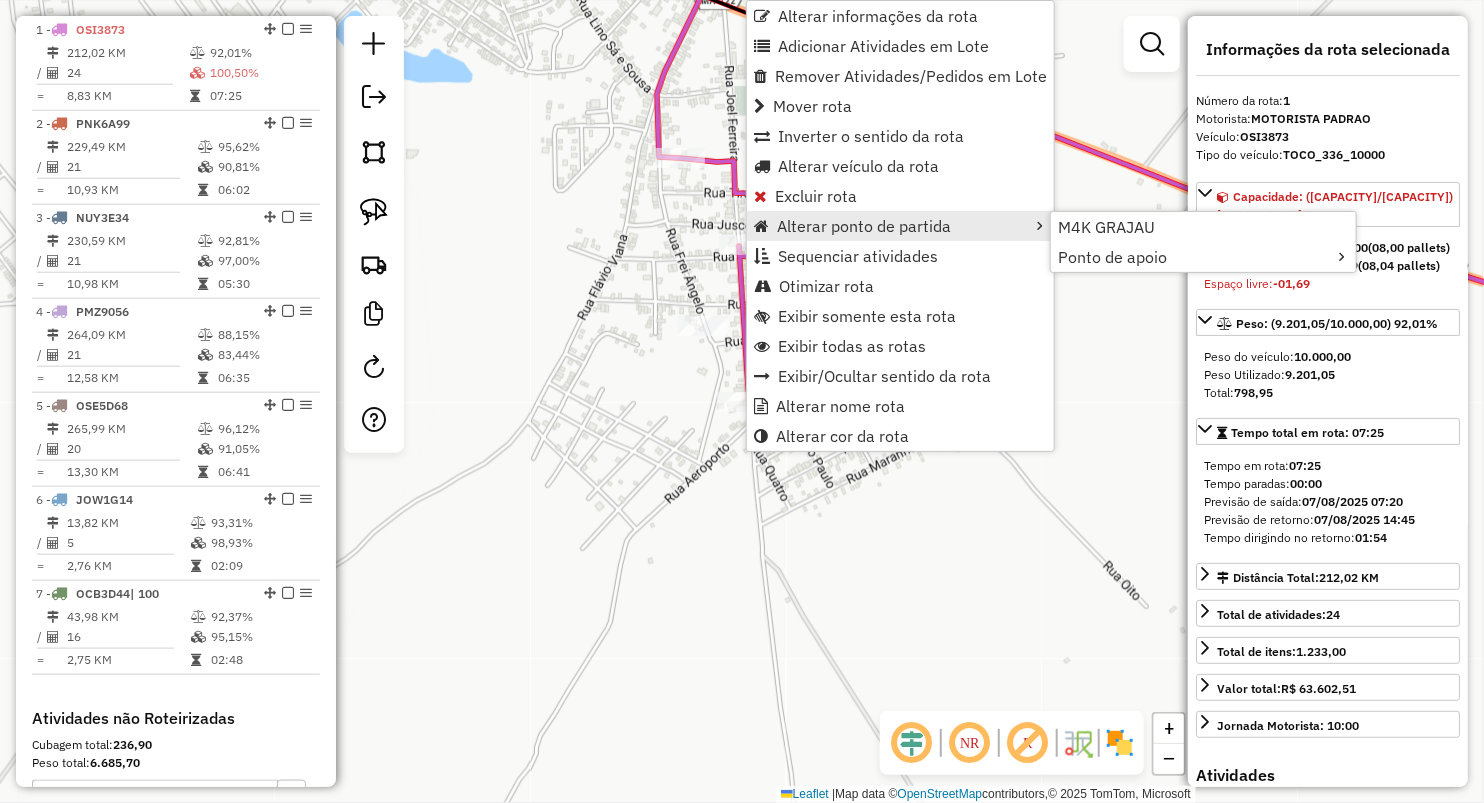 click on "Rota 1 - Placa OSI3873  1165 - BAR BRILHO DO SOL Janela de atendimento Grade de atendimento Capacidade Transportadoras Veículos Cliente Pedidos  Rotas Selecione os dias de semana para filtrar as janelas de atendimento  Seg   Ter   Qua   Qui   Sex   Sáb   Dom  Informe o período da janela de atendimento: De: Até:  Filtrar exatamente a janela do cliente  Considerar janela de atendimento padrão  Selecione os dias de semana para filtrar as grades de atendimento  Seg   Ter   Qua   Qui   Sex   Sáb   Dom   Considerar clientes sem dia de atendimento cadastrado  Clientes fora do dia de atendimento selecionado Filtrar as atividades entre os valores definidos abaixo:  Peso mínimo:   Peso máximo:   Cubagem mínima:   Cubagem máxima:   De:   Até:  Filtrar as atividades entre o tempo de atendimento definido abaixo:  De:   Até:   Considerar capacidade total dos clientes não roteirizados Transportadora: Selecione um ou mais itens Tipo de veículo: Selecione um ou mais itens Veículo: Selecione um ou mais itens De:" 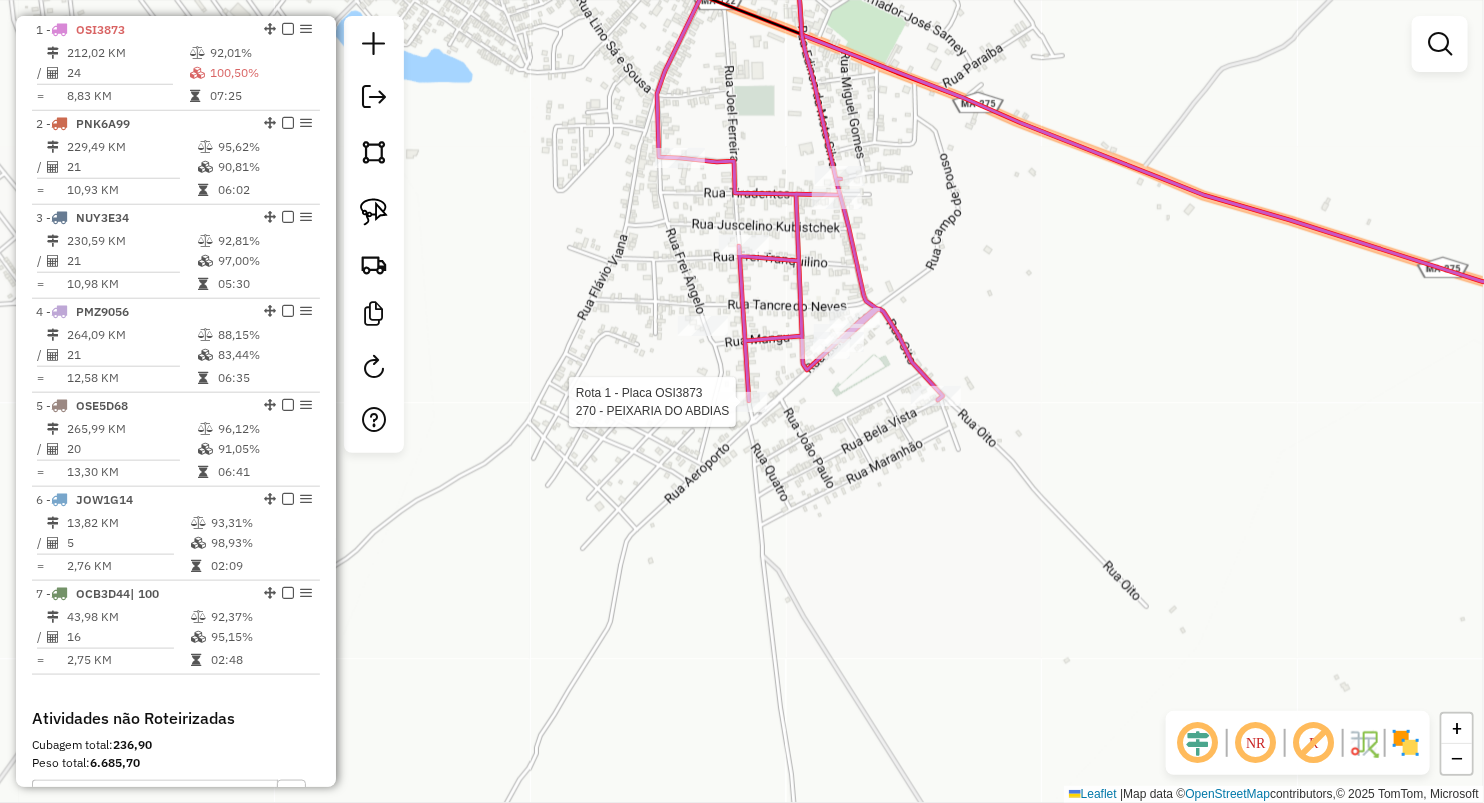 select on "**********" 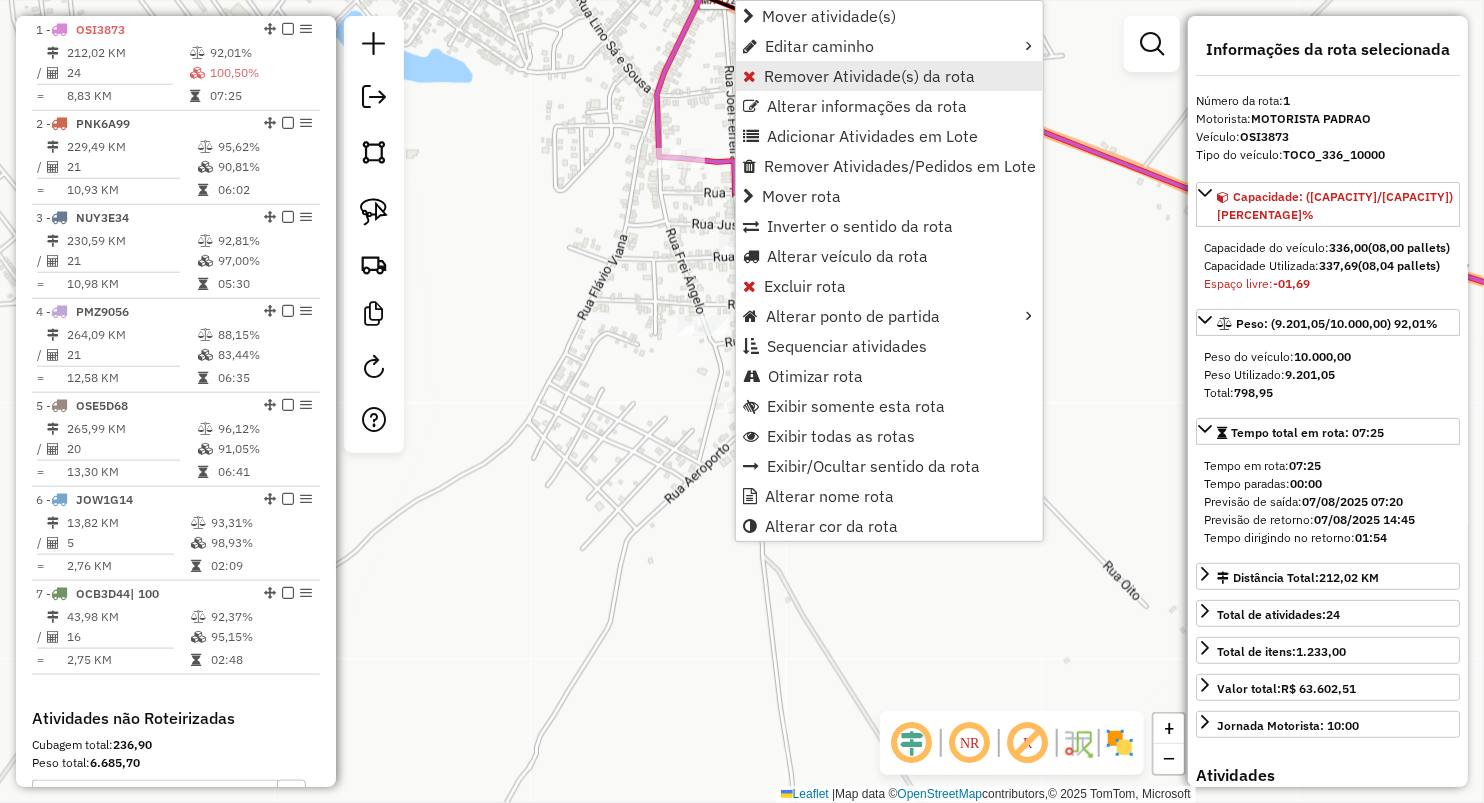 click on "Remover Atividade(s) da rota" at bounding box center [869, 76] 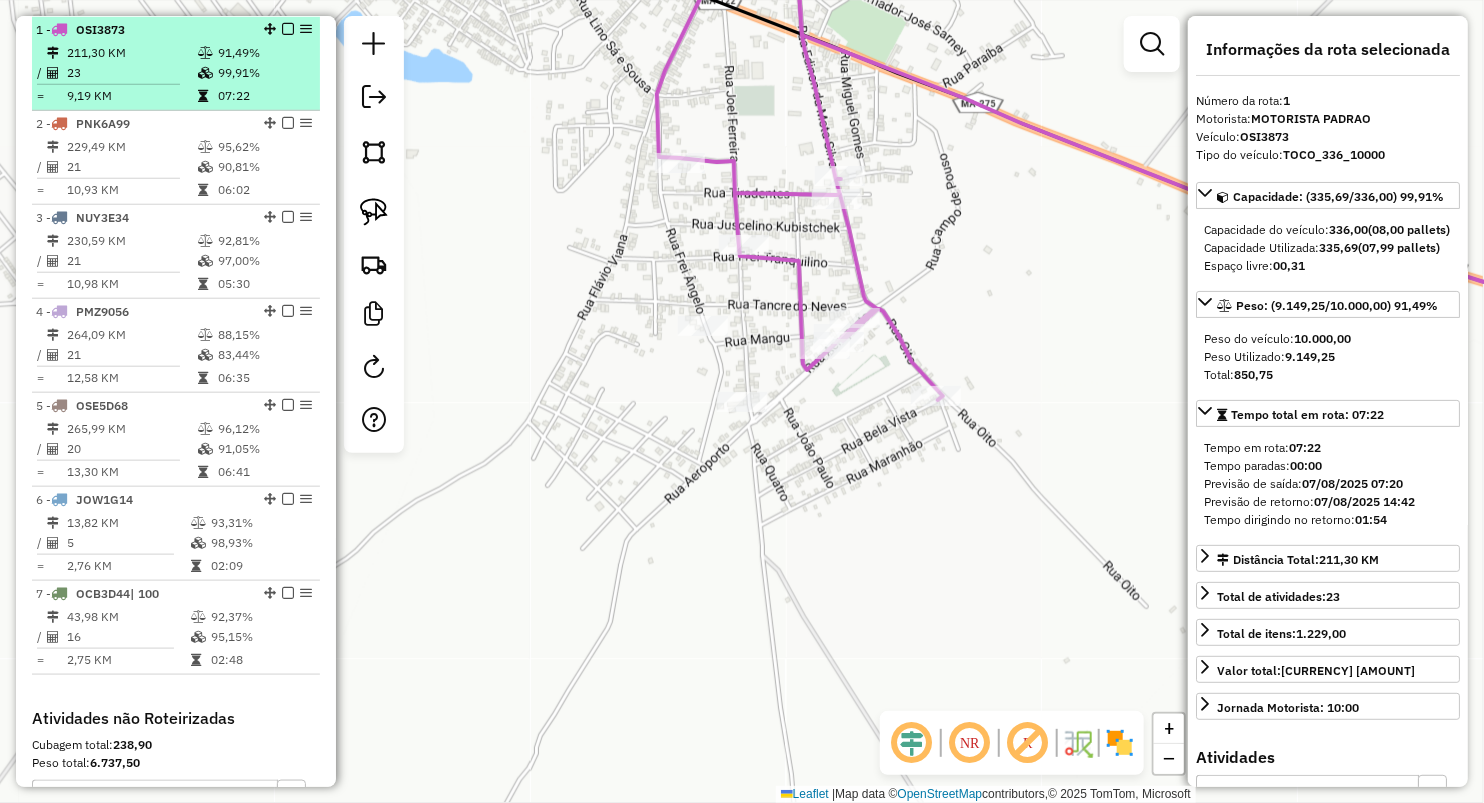 click at bounding box center (205, 73) 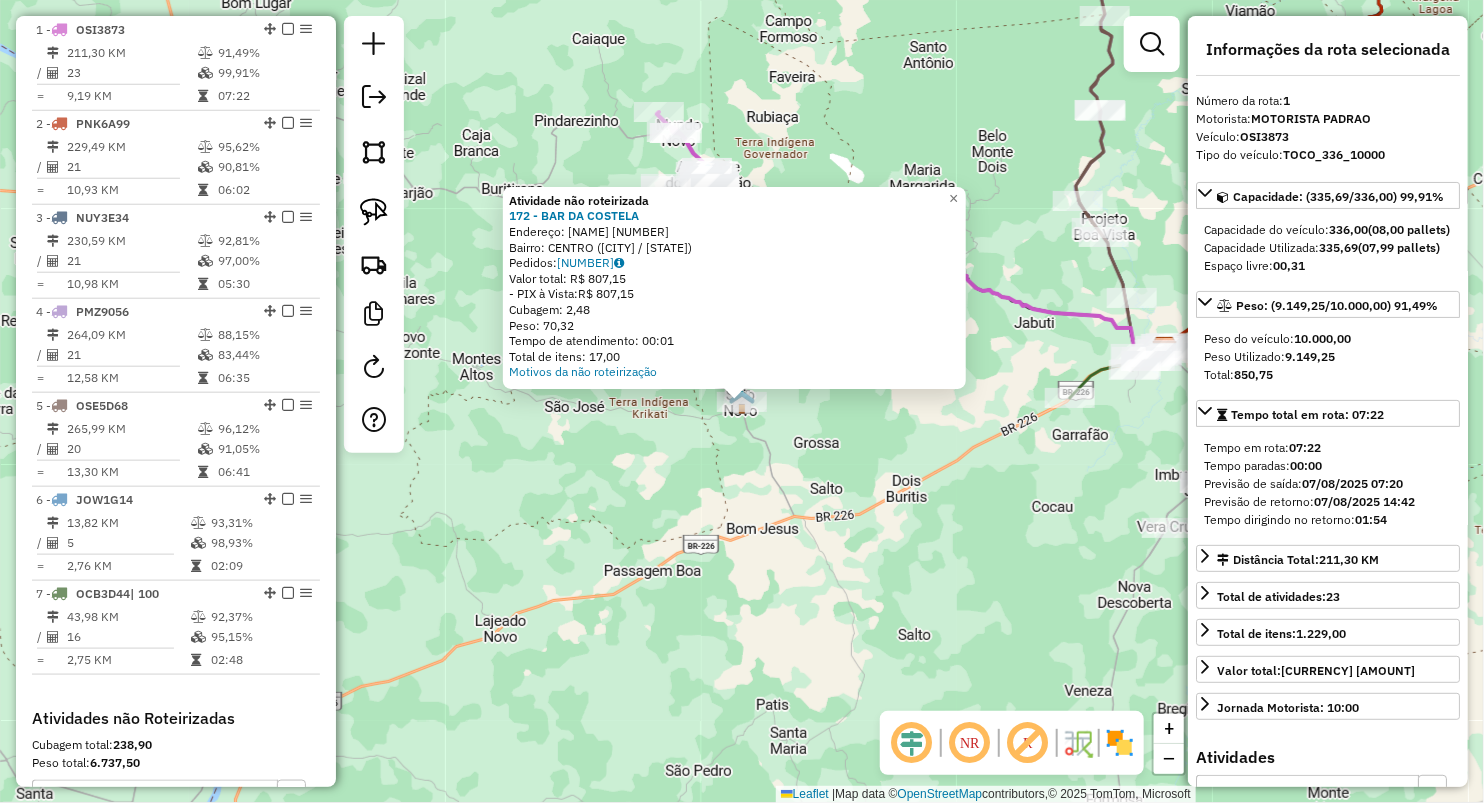 click on "Atividade não roteirizada [NUMBER] - BAR DA COSTELA  Endereço:  DA SIBRAZEM 18   Bairro: CENTRO ([CITY] / [STATE])   Pedidos:  [ORDER_ID]   Valor total: R$ 807,15   - PIX à Vista:  R$ 807,15   Cubagem: 2,48   Peso: 70,32   Tempo de atendimento: 00:01   Total de itens: 17,00  Motivos da não roteirização × Janela de atendimento Grade de atendimento Capacidade Transportadoras Veículos Cliente Pedidos  Rotas Selecione os dias de semana para filtrar as janelas de atendimento  Seg   Ter   Qua   Qui   Sex   Sáb   Dom  Informe o período da janela de atendimento: De: Até:  Filtrar exatamente a janela do cliente  Considerar janela de atendimento padrão  Selecione os dias de semana para filtrar as grades de atendimento  Seg   Ter   Qua   Qui   Sex   Sáb   Dom   Considerar clientes sem dia de atendimento cadastrado  Clientes fora do dia de atendimento selecionado Filtrar as atividades entre os valores definidos abaixo:  Peso mínimo:   Peso máximo:   Cubagem mínima:   Cubagem máxima:   De:   Até:   De:   Até:" 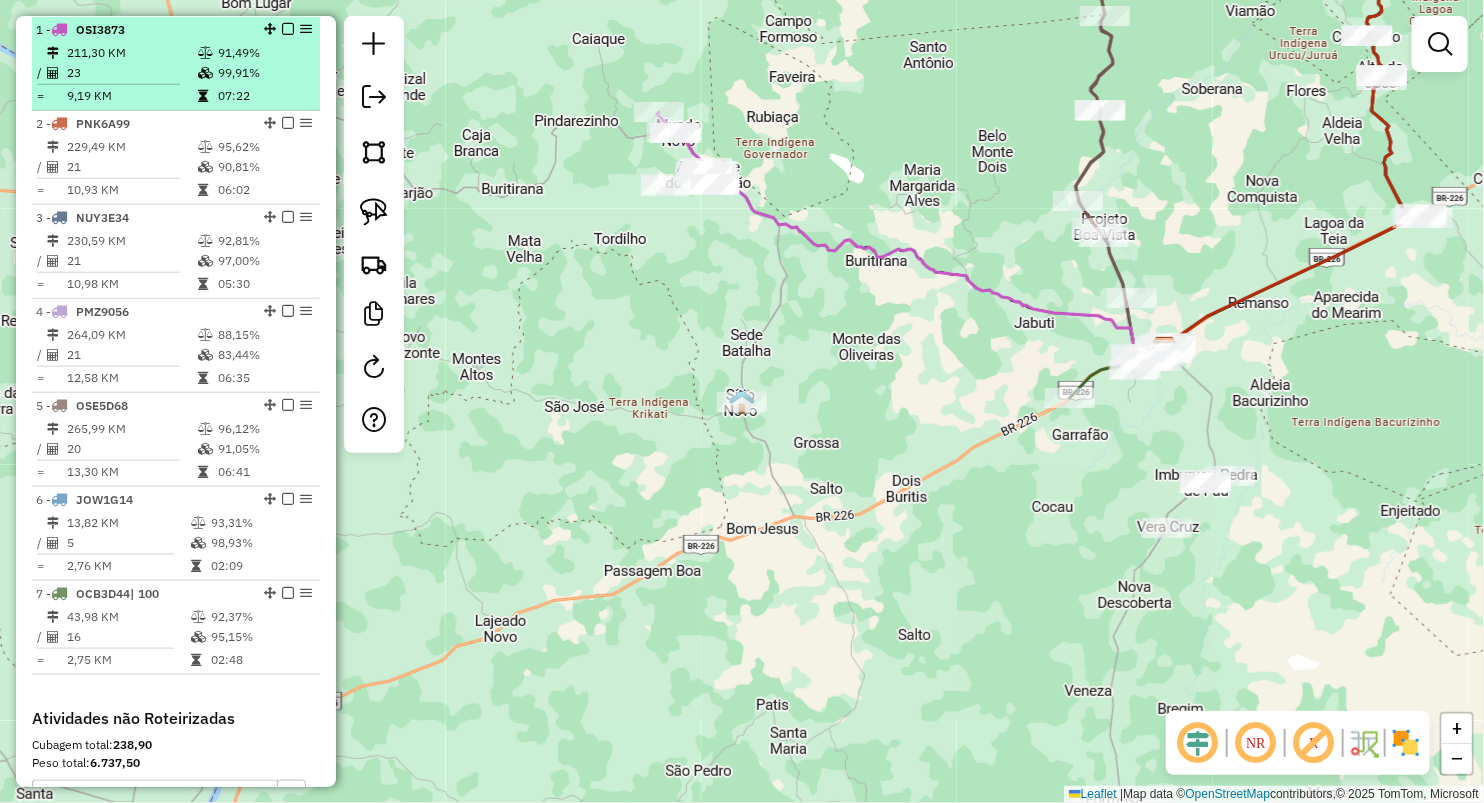 click on "211,30 KM" at bounding box center (131, 53) 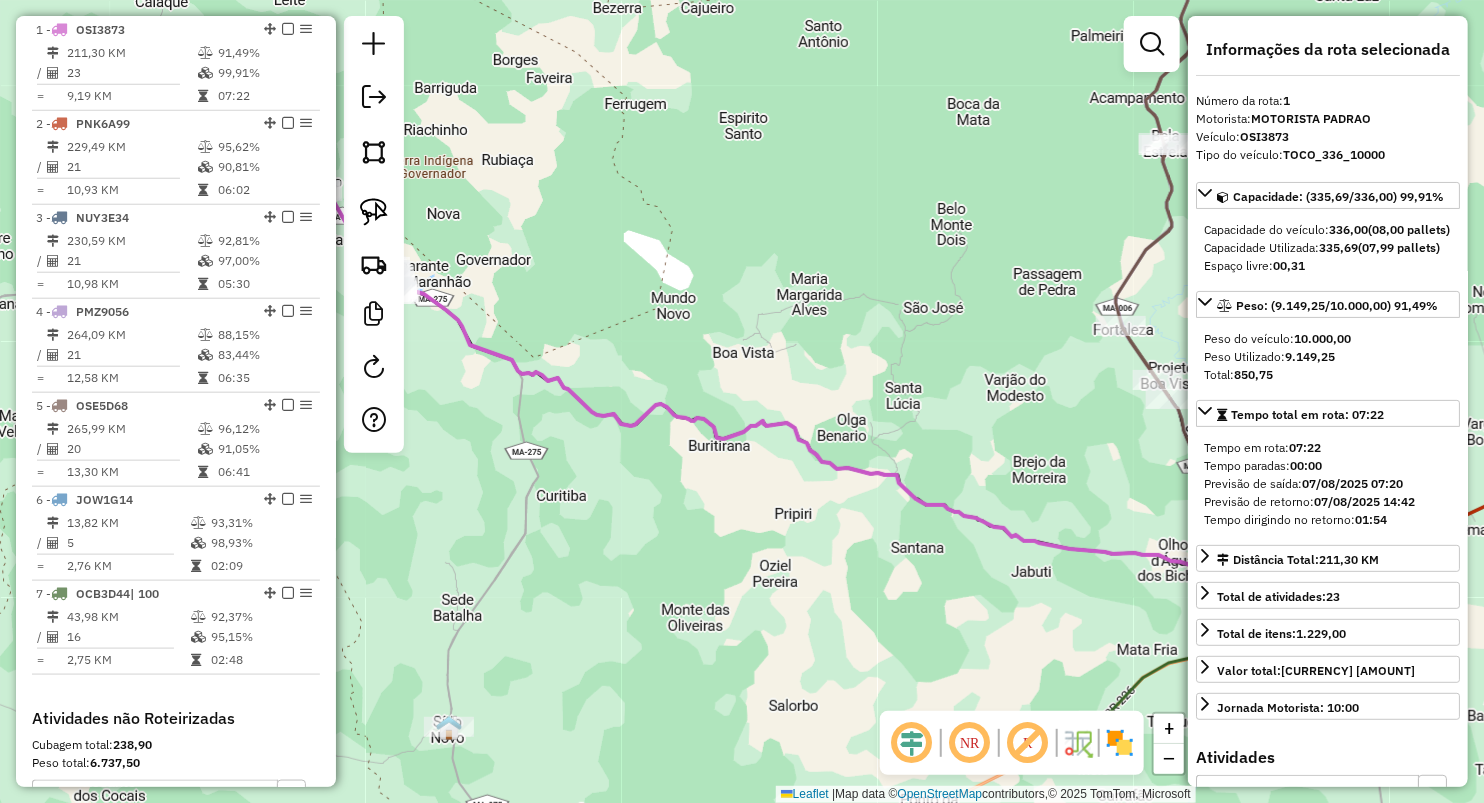 drag, startPoint x: 662, startPoint y: 226, endPoint x: 762, endPoint y: 207, distance: 101.788994 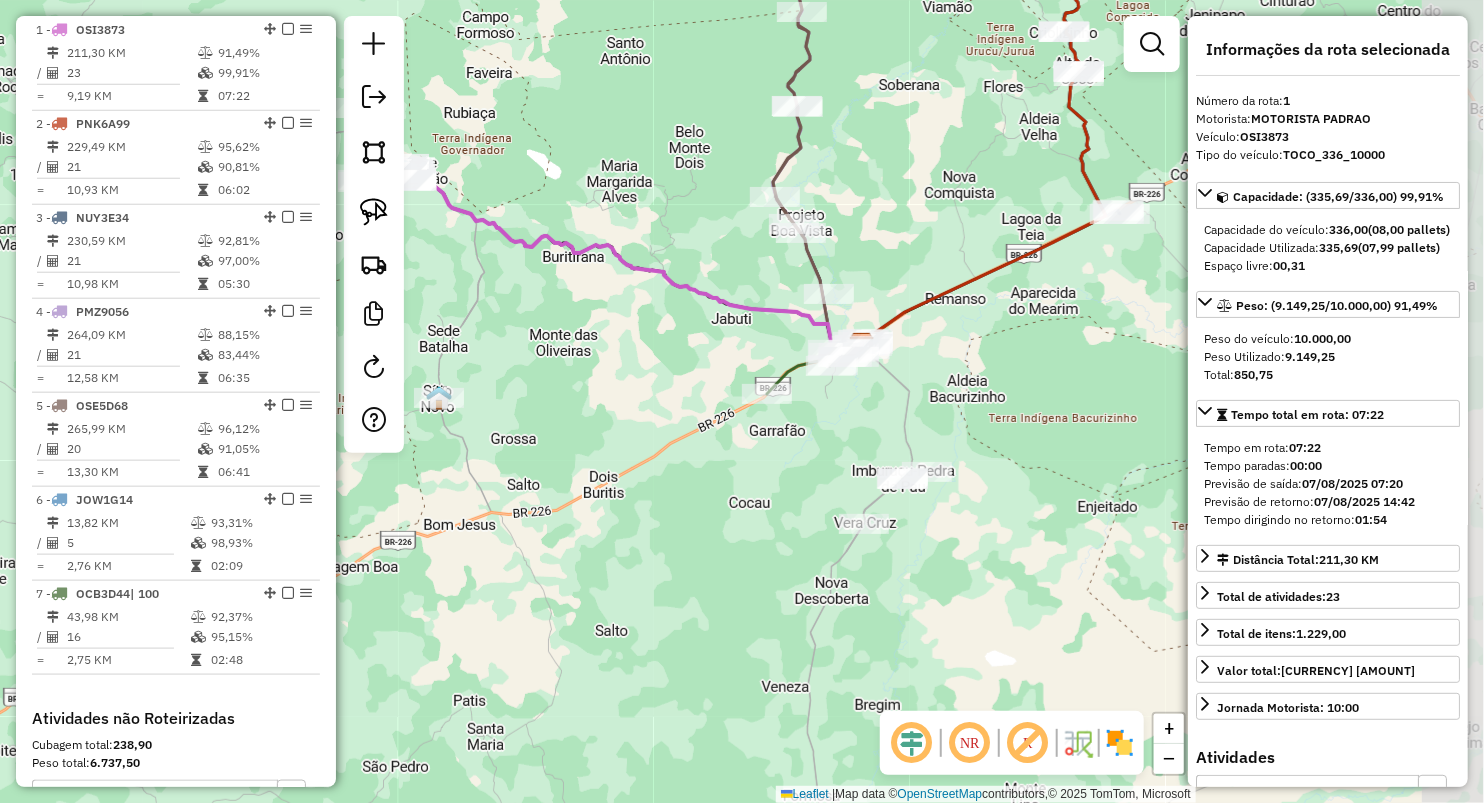 drag, startPoint x: 871, startPoint y: 198, endPoint x: 670, endPoint y: 139, distance: 209.48032 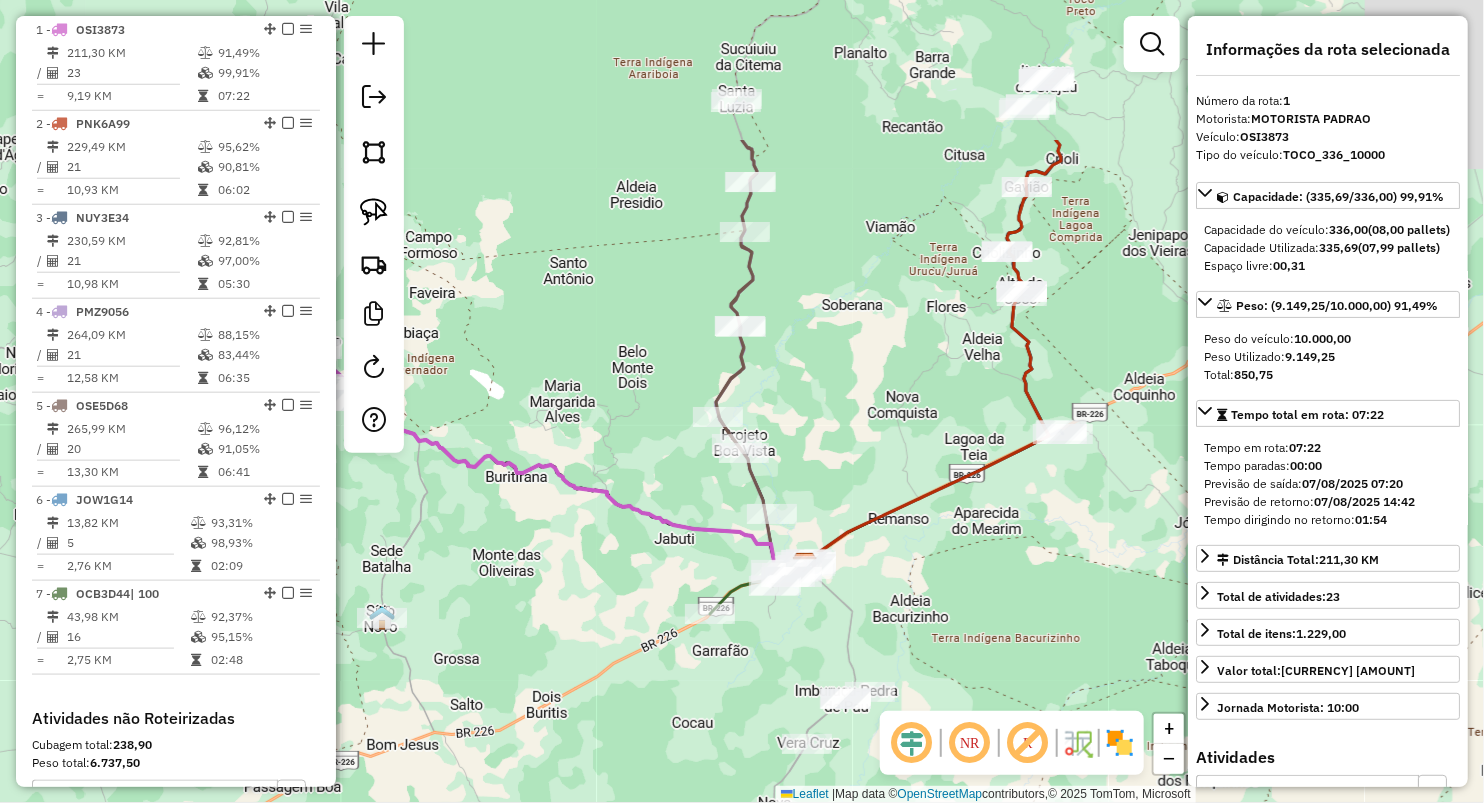 drag, startPoint x: 894, startPoint y: 256, endPoint x: 861, endPoint y: 444, distance: 190.8743 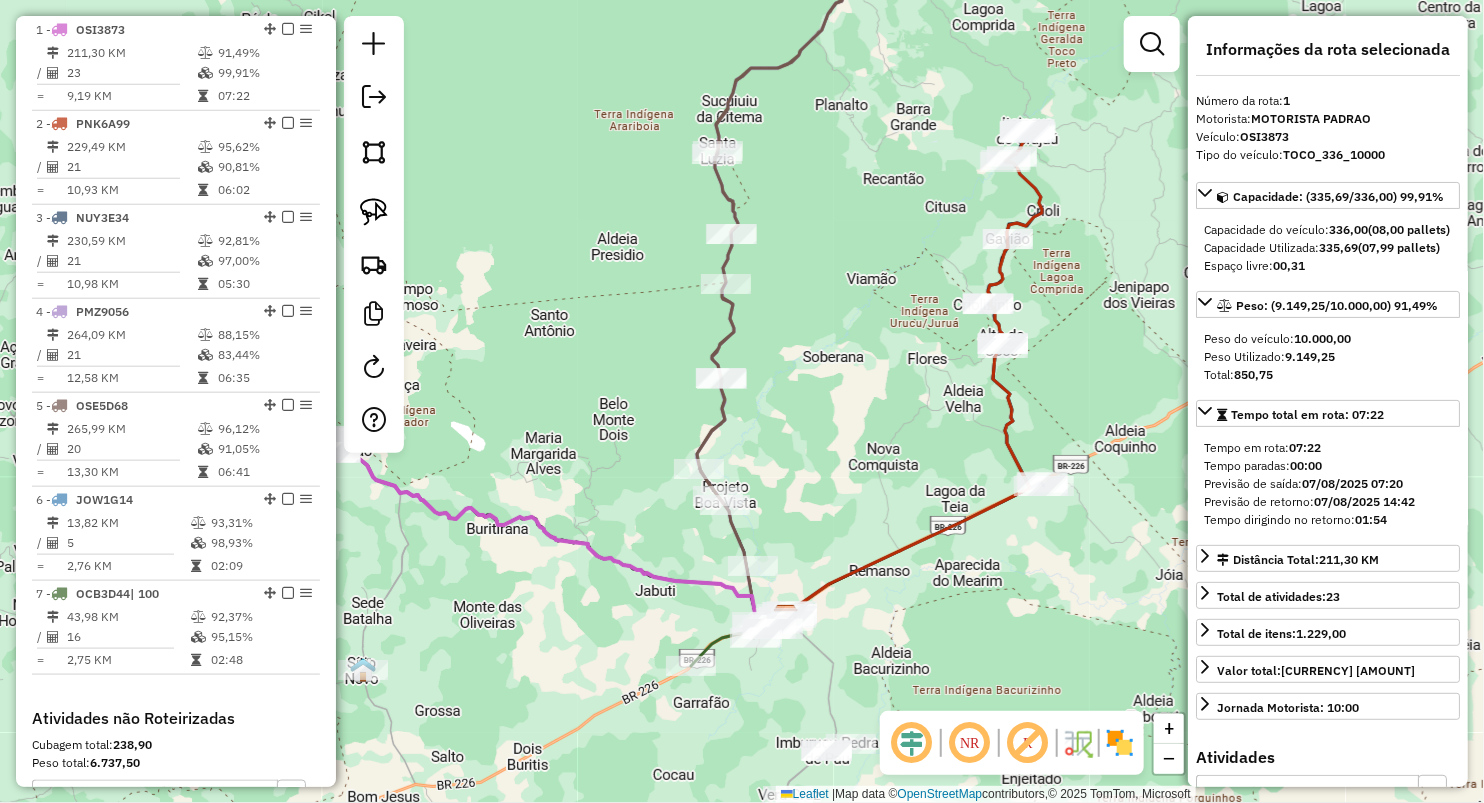 drag, startPoint x: 831, startPoint y: 491, endPoint x: 827, endPoint y: 398, distance: 93.08598 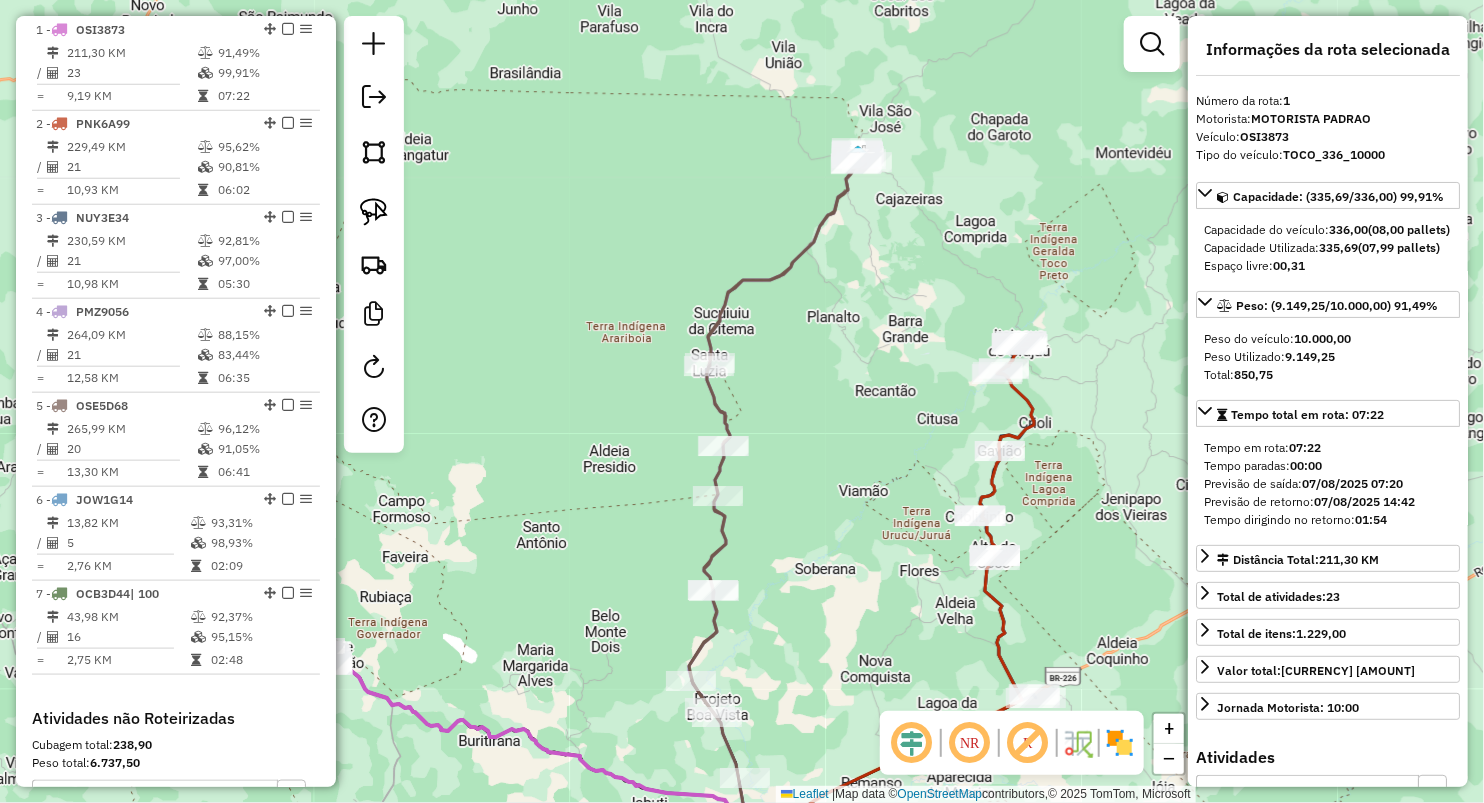 drag, startPoint x: 860, startPoint y: 217, endPoint x: 854, endPoint y: 452, distance: 235.07658 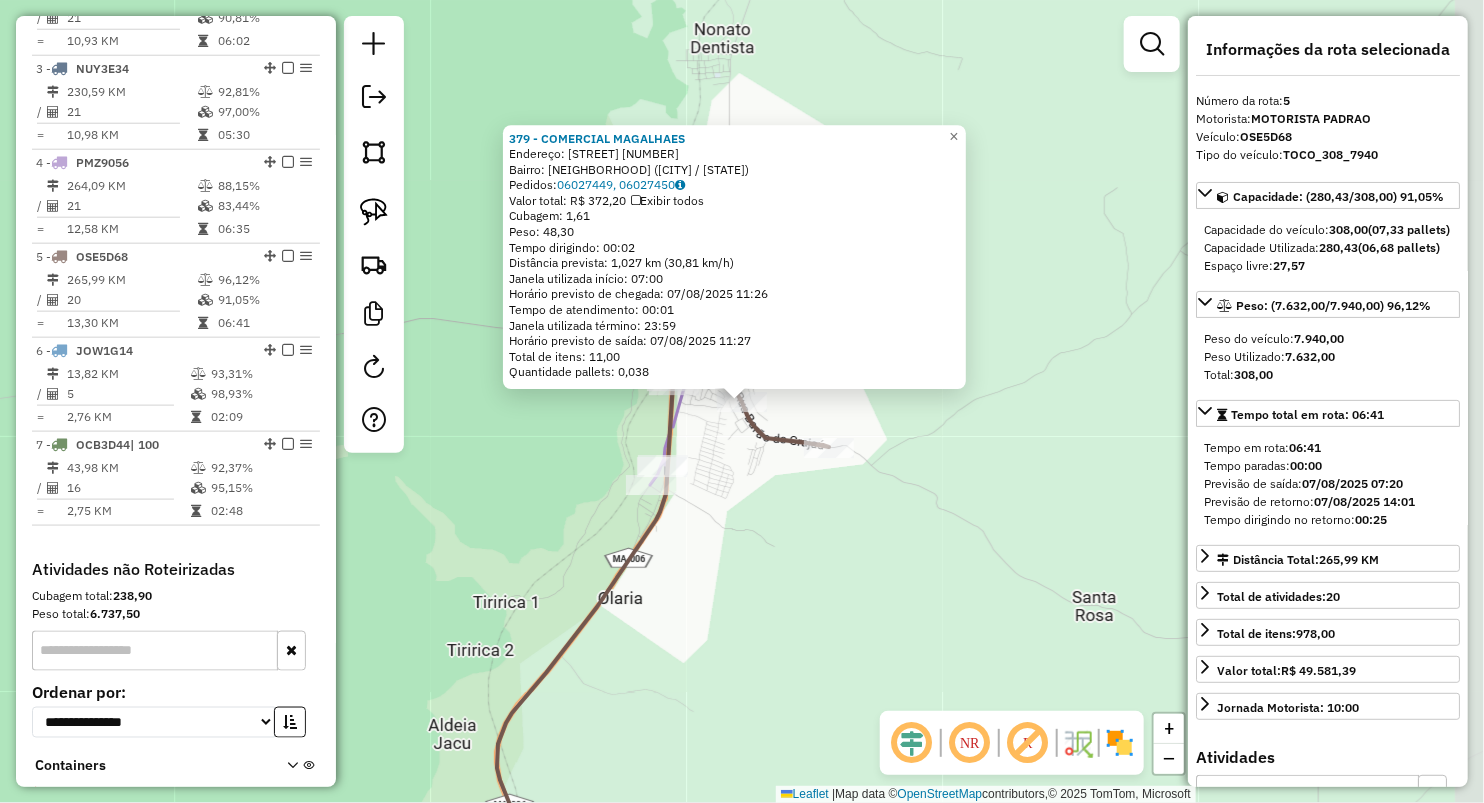 scroll, scrollTop: 1028, scrollLeft: 0, axis: vertical 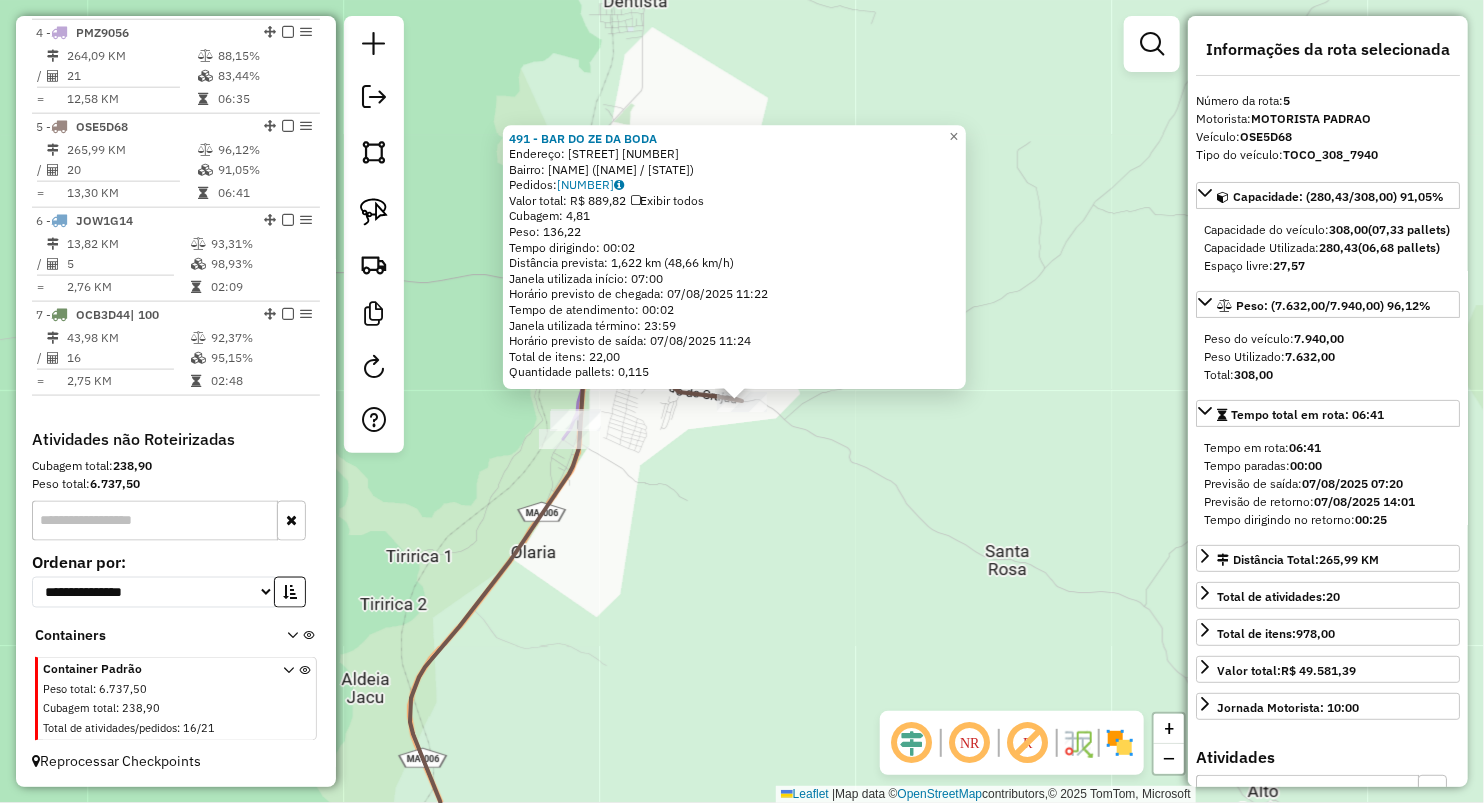click on "491 - BAR DO ZE DA BODA  Endereço:  PLANALTA 2   Bairro: PLANALTA (ARAME / MA)   Pedidos:  06027401   Valor total: R$ 889,82   Exibir todos   Cubagem: 4,81  Peso: 136,22  Tempo dirigindo: 00:02   Distância prevista: 1,622 km (48,66 km/h)   Janela utilizada início: 07:00   Horário previsto de chegada: 07/08/2025 11:22   Tempo de atendimento: 00:02   Janela utilizada término: 23:59   Horário previsto de saída: 07/08/2025 11:24   Total de itens: 22,00   Quantidade pallets: 0,115  × Janela de atendimento Grade de atendimento Capacidade Transportadoras Veículos Cliente Pedidos  Rotas Selecione os dias de semana para filtrar as janelas de atendimento  Seg   Ter   Qua   Qui   Sex   Sáb   Dom  Informe o período da janela de atendimento: De: Até:  Filtrar exatamente a janela do cliente  Considerar janela de atendimento padrão  Selecione os dias de semana para filtrar as grades de atendimento  Seg   Ter   Qua   Qui   Sex   Sáb   Dom   Considerar clientes sem dia de atendimento cadastrado  Peso mínimo:  +" 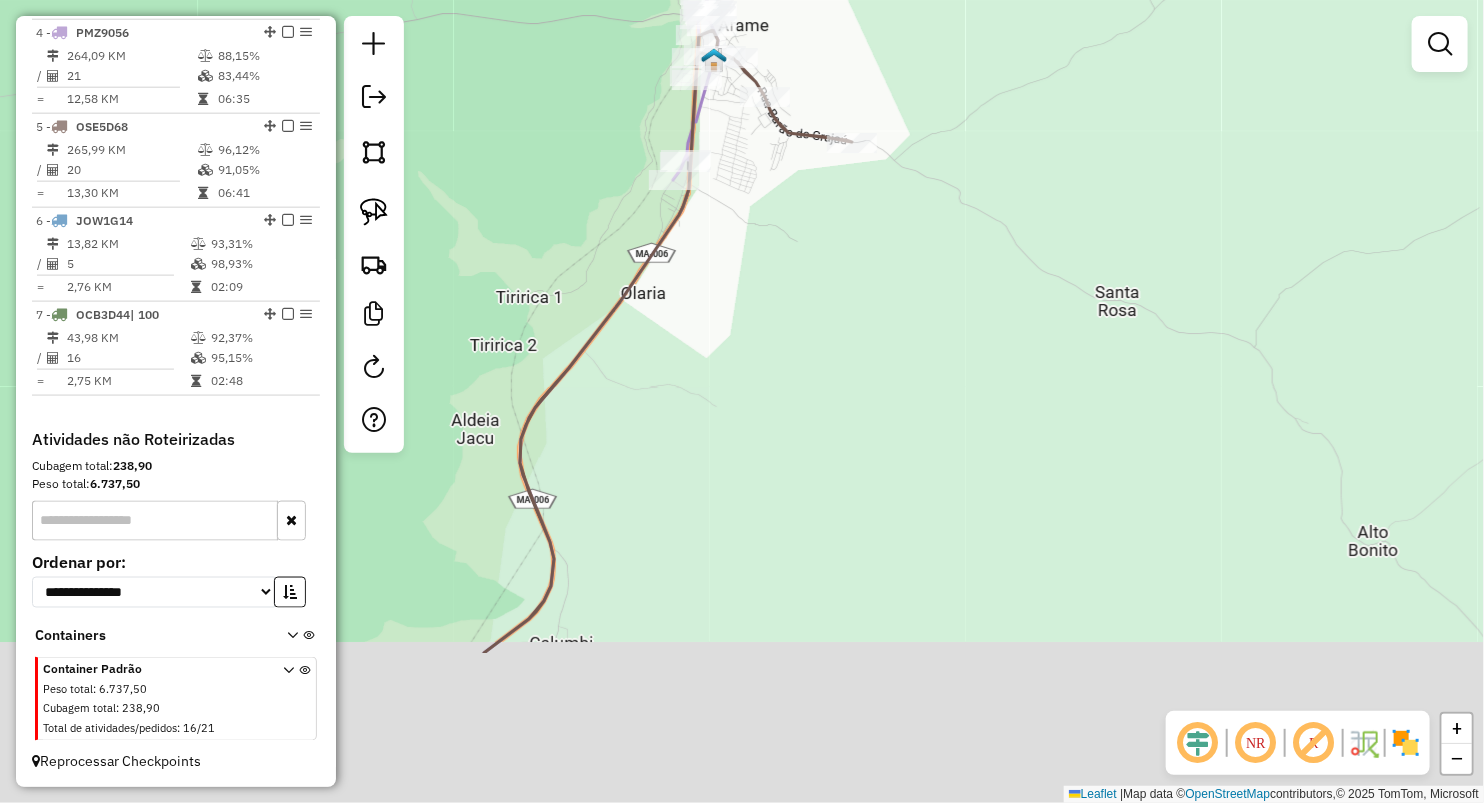 drag, startPoint x: 798, startPoint y: 585, endPoint x: 1041, endPoint y: 220, distance: 438.4906 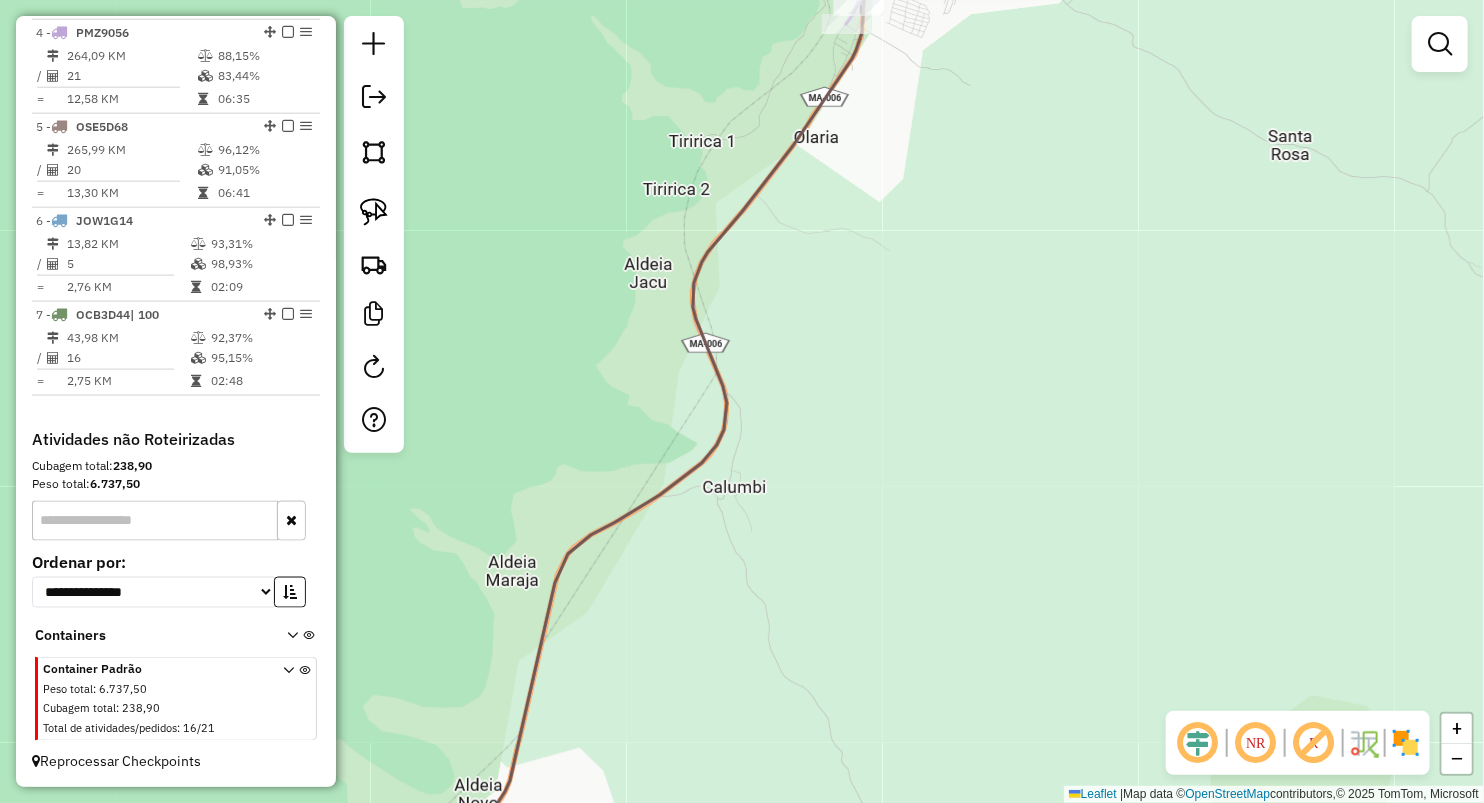 drag, startPoint x: 861, startPoint y: 534, endPoint x: 878, endPoint y: 271, distance: 263.54886 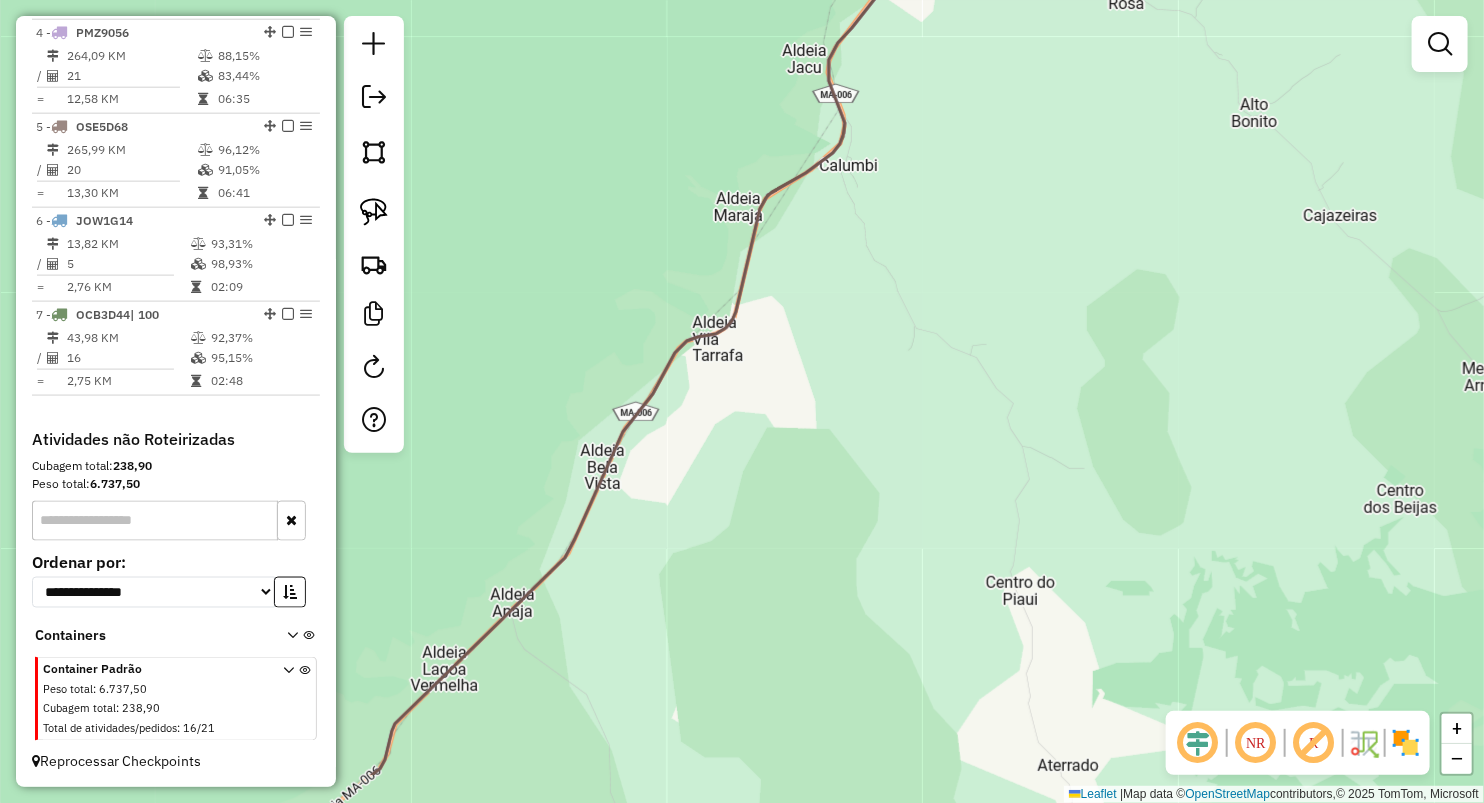 drag, startPoint x: 864, startPoint y: 459, endPoint x: 919, endPoint y: 282, distance: 185.34833 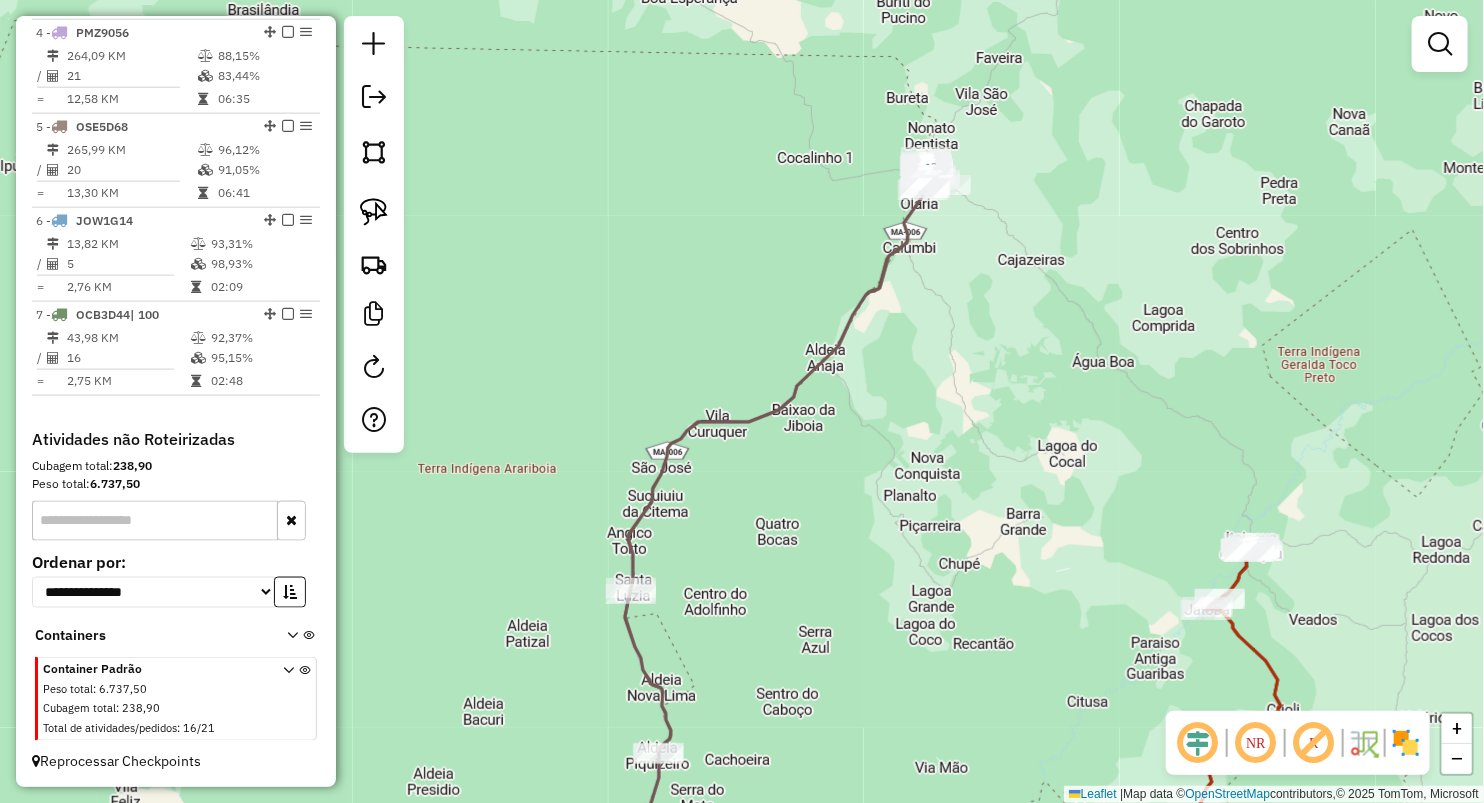 drag, startPoint x: 851, startPoint y: 583, endPoint x: 888, endPoint y: 274, distance: 311.20734 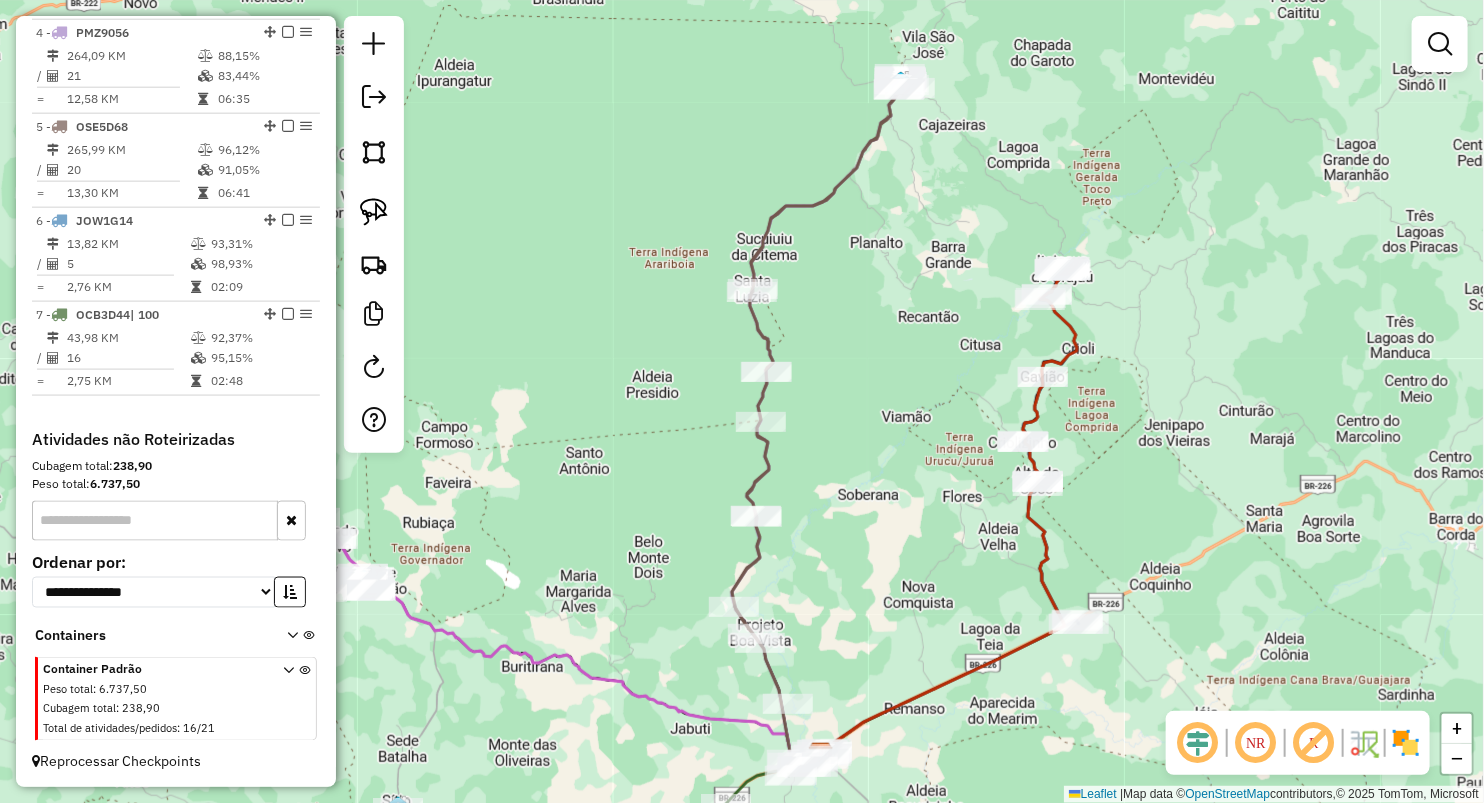 drag, startPoint x: 842, startPoint y: 513, endPoint x: 843, endPoint y: 151, distance: 362.00137 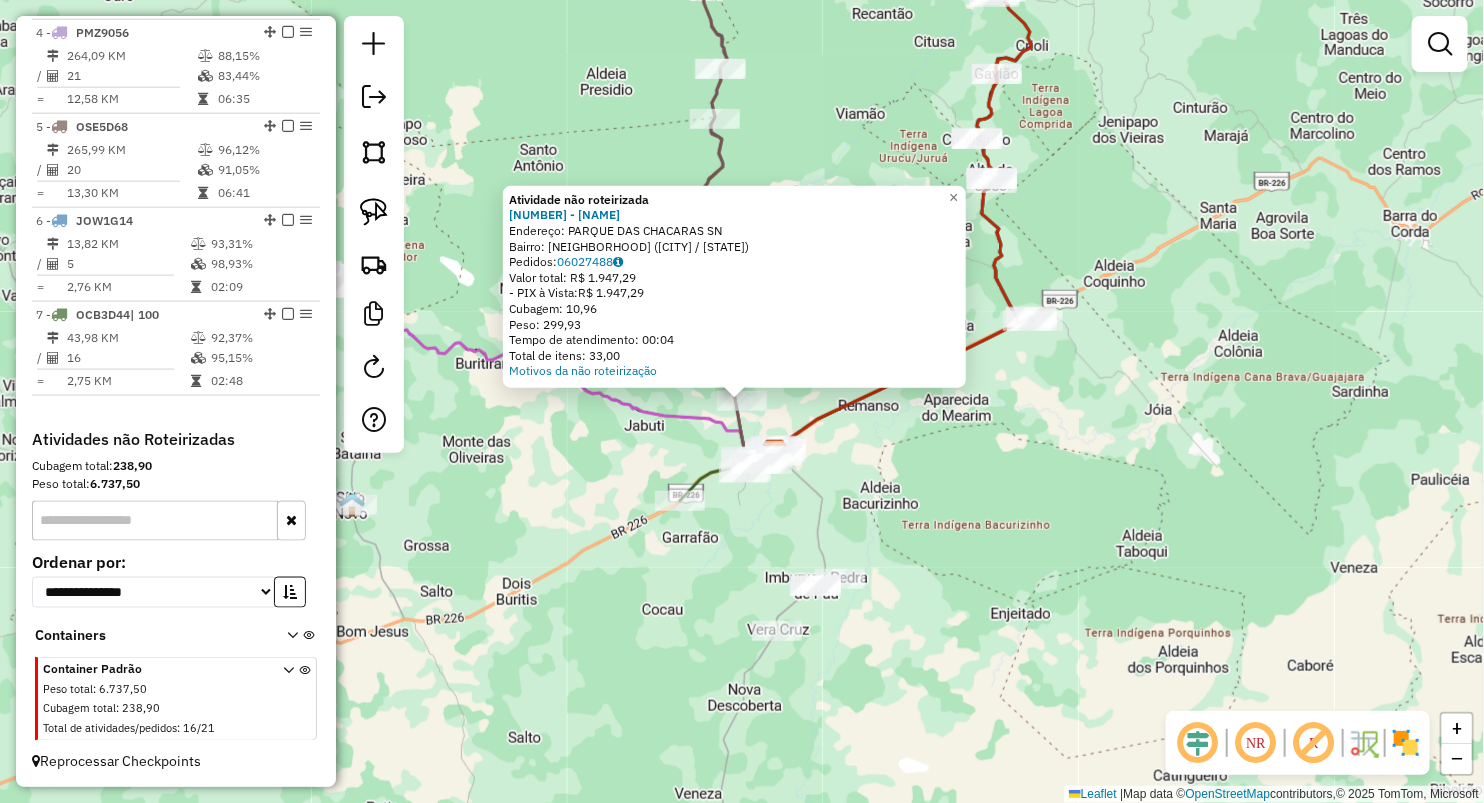 click on "Atividade não roteirizada 1291 - PARQUE DAS CHACARAS  Endereço:  PARQUE DAS CHACARAS SN   Bairro: RECANTO DOS PASSAROS (GRAJAU / MA)   Pedidos:  06027488   Valor total: R$ 1.947,29   - PIX à Vista:  R$ 1.947,29   Cubagem: 10,96   Peso: 299,93   Tempo de atendimento: 00:04   Total de itens: 33,00  Motivos da não roteirização × Janela de atendimento Grade de atendimento Capacidade Transportadoras Veículos Cliente Pedidos  Rotas Selecione os dias de semana para filtrar as janelas de atendimento  Seg   Ter   Qua   Qui   Sex   Sáb   Dom  Informe o período da janela de atendimento: De: Até:  Filtrar exatamente a janela do cliente  Considerar janela de atendimento padrão  Selecione os dias de semana para filtrar as grades de atendimento  Seg   Ter   Qua   Qui   Sex   Sáb   Dom   Considerar clientes sem dia de atendimento cadastrado  Clientes fora do dia de atendimento selecionado Filtrar as atividades entre os valores definidos abaixo:  Peso mínimo:   Peso máximo:   Cubagem mínima:   De:   Até:  De:" 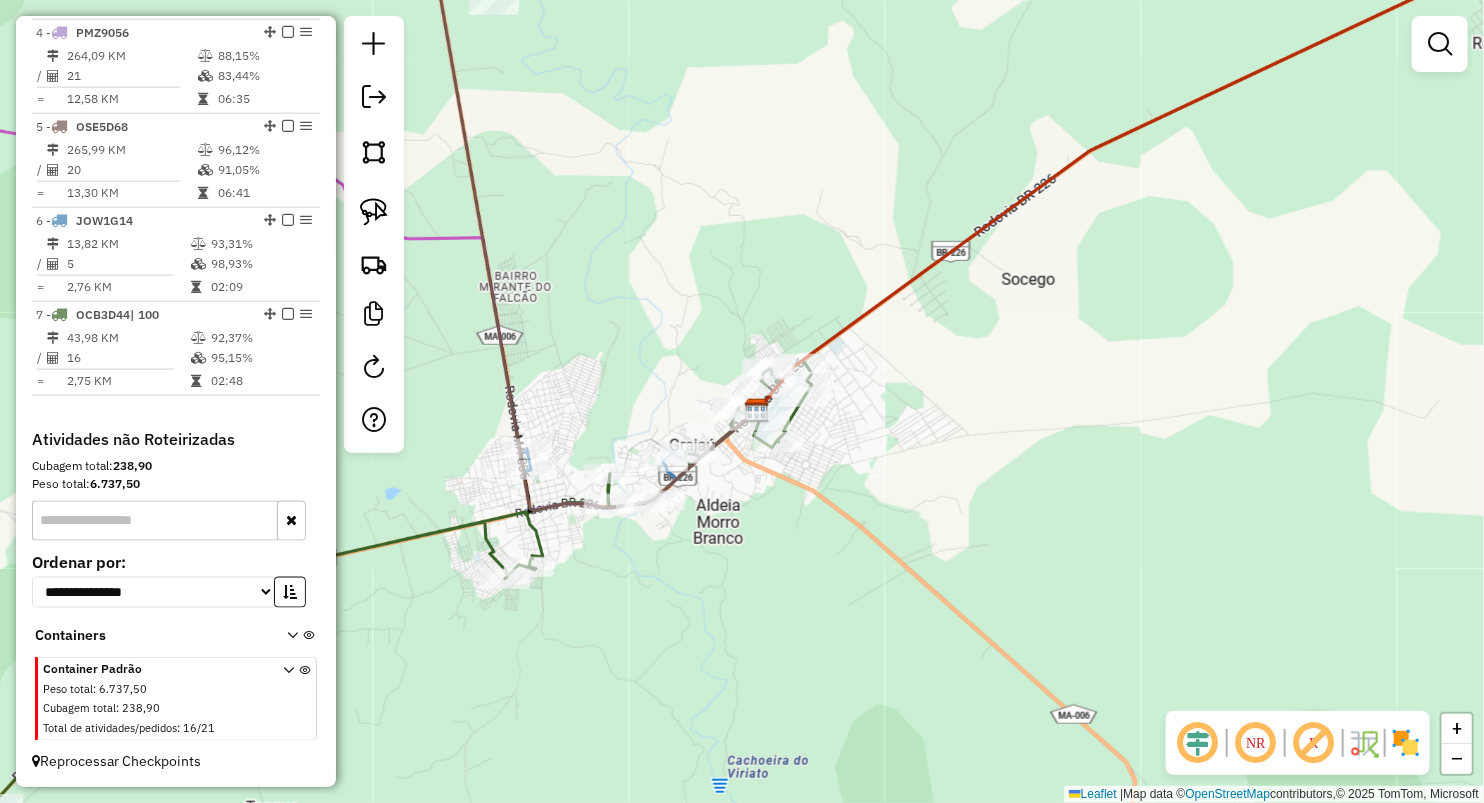 drag, startPoint x: 791, startPoint y: 600, endPoint x: 709, endPoint y: 188, distance: 420.08093 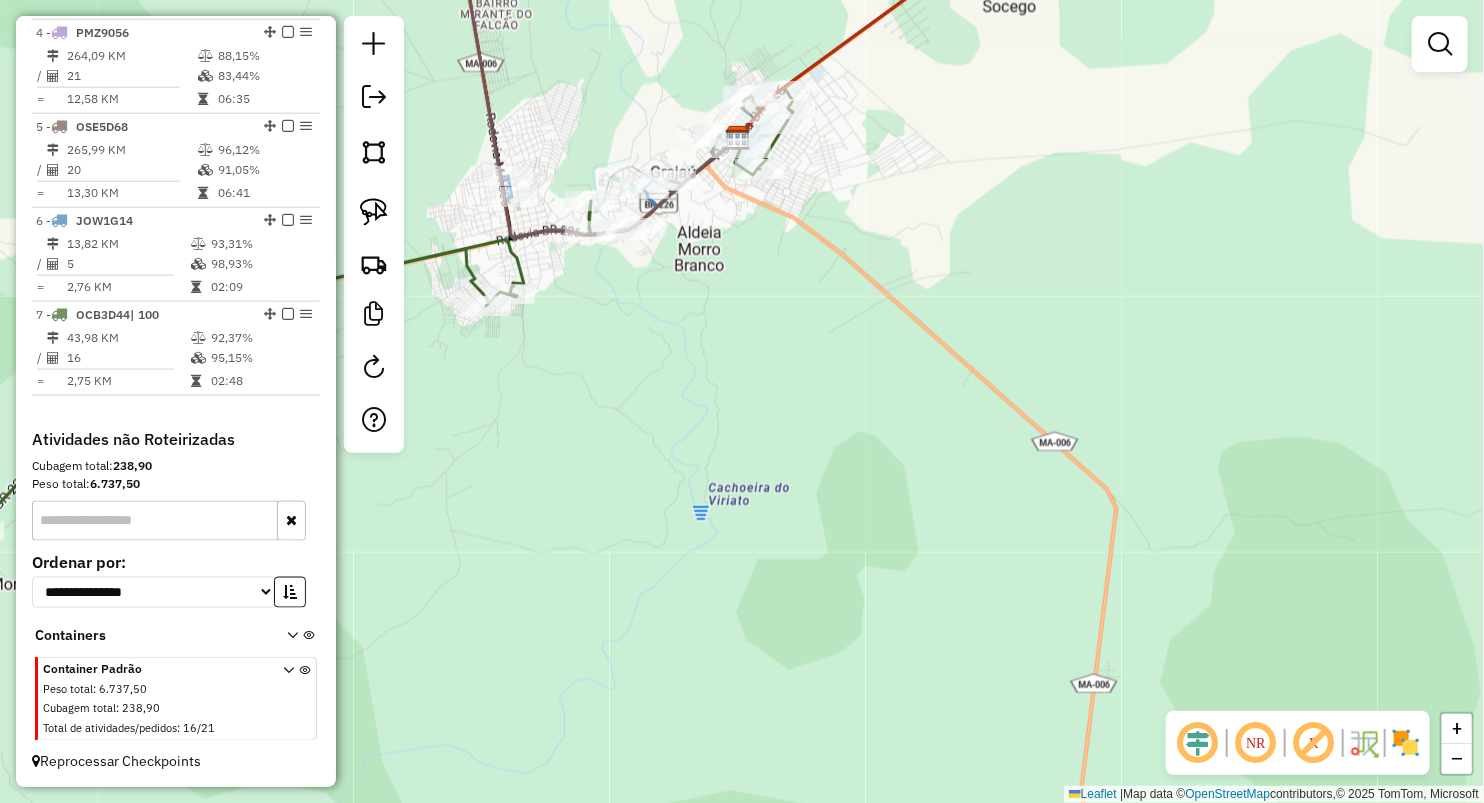 drag, startPoint x: 761, startPoint y: 511, endPoint x: 743, endPoint y: 272, distance: 239.67686 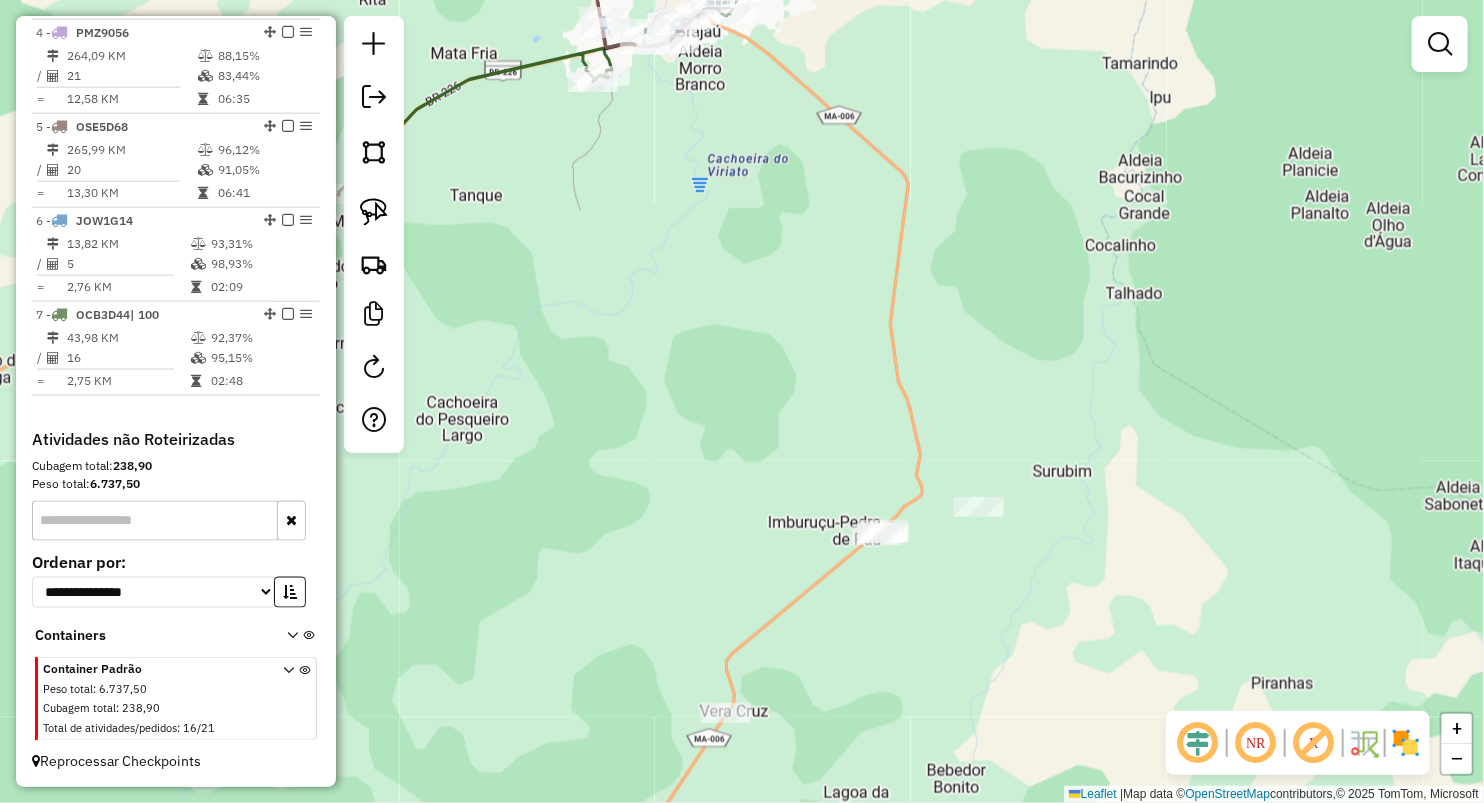 click 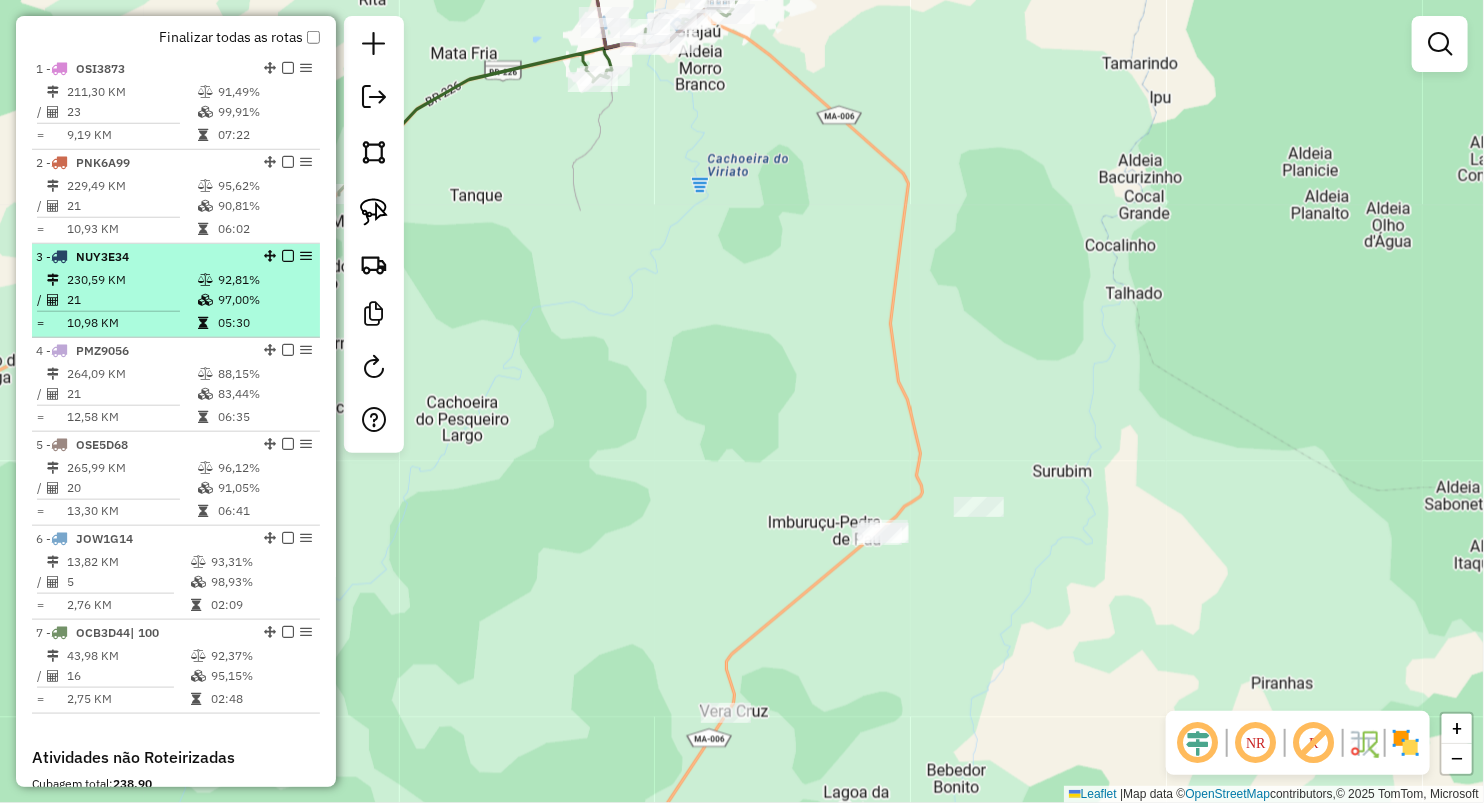 scroll, scrollTop: 695, scrollLeft: 0, axis: vertical 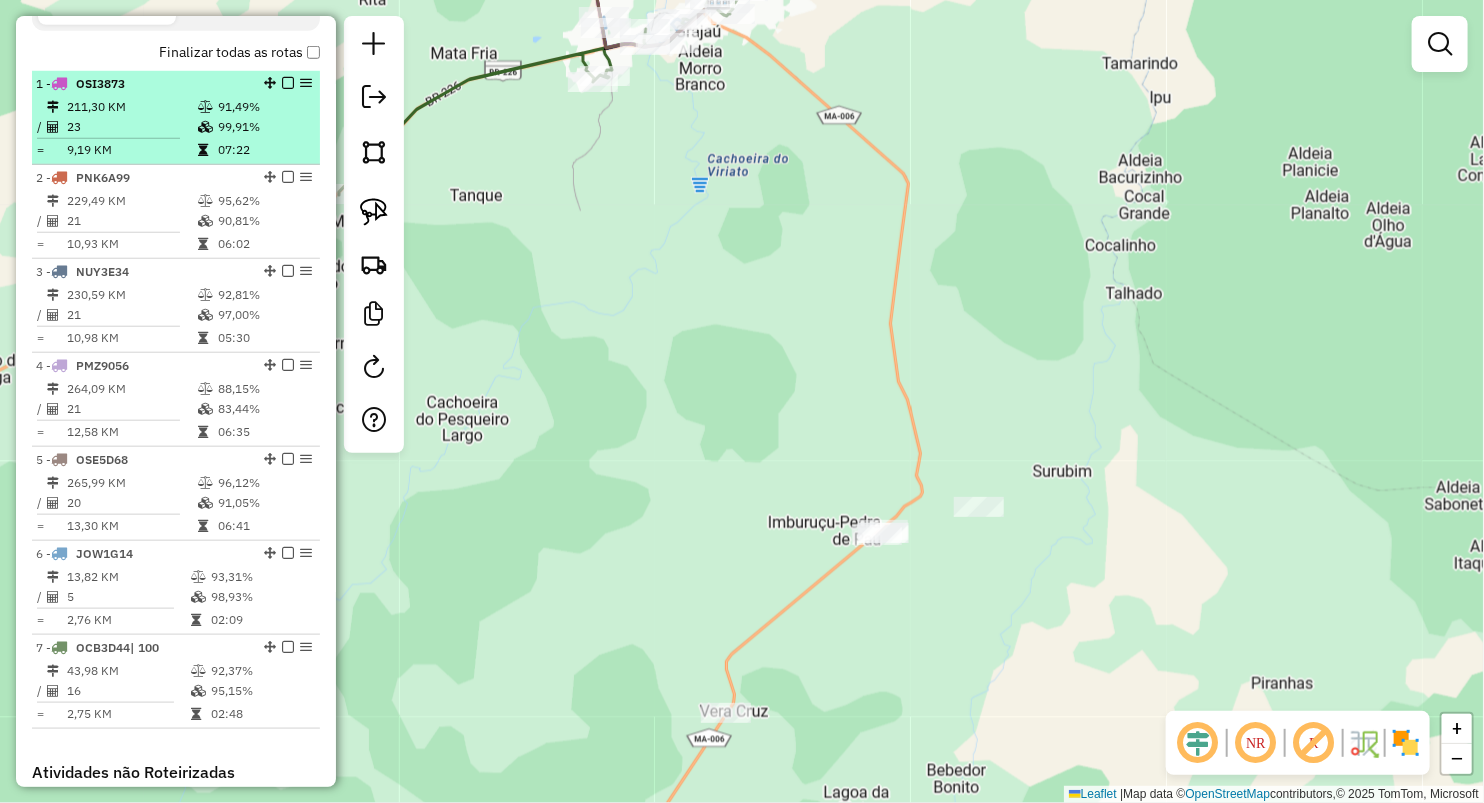 click on "23" at bounding box center (131, 127) 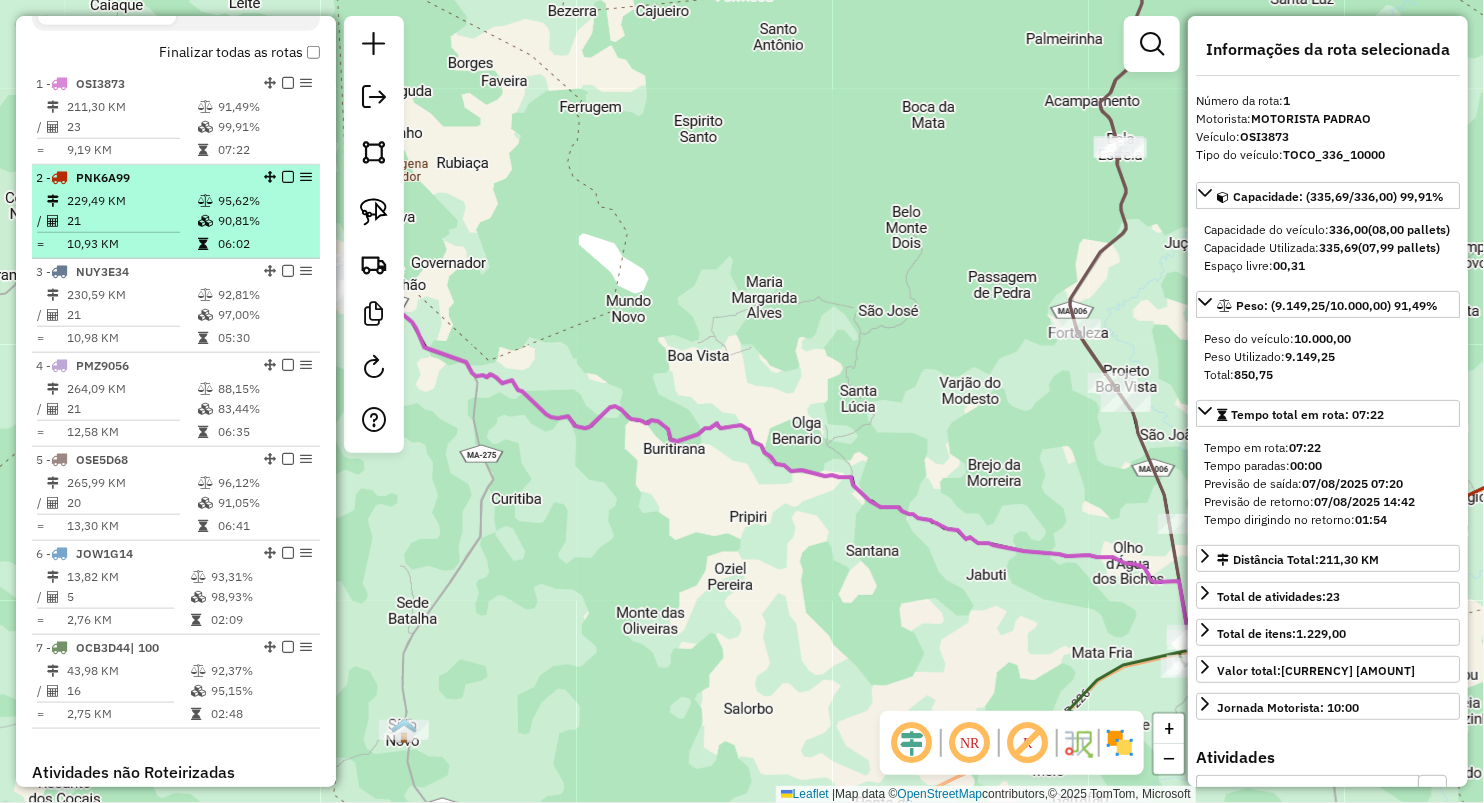 click on "229,49 KM" at bounding box center (131, 201) 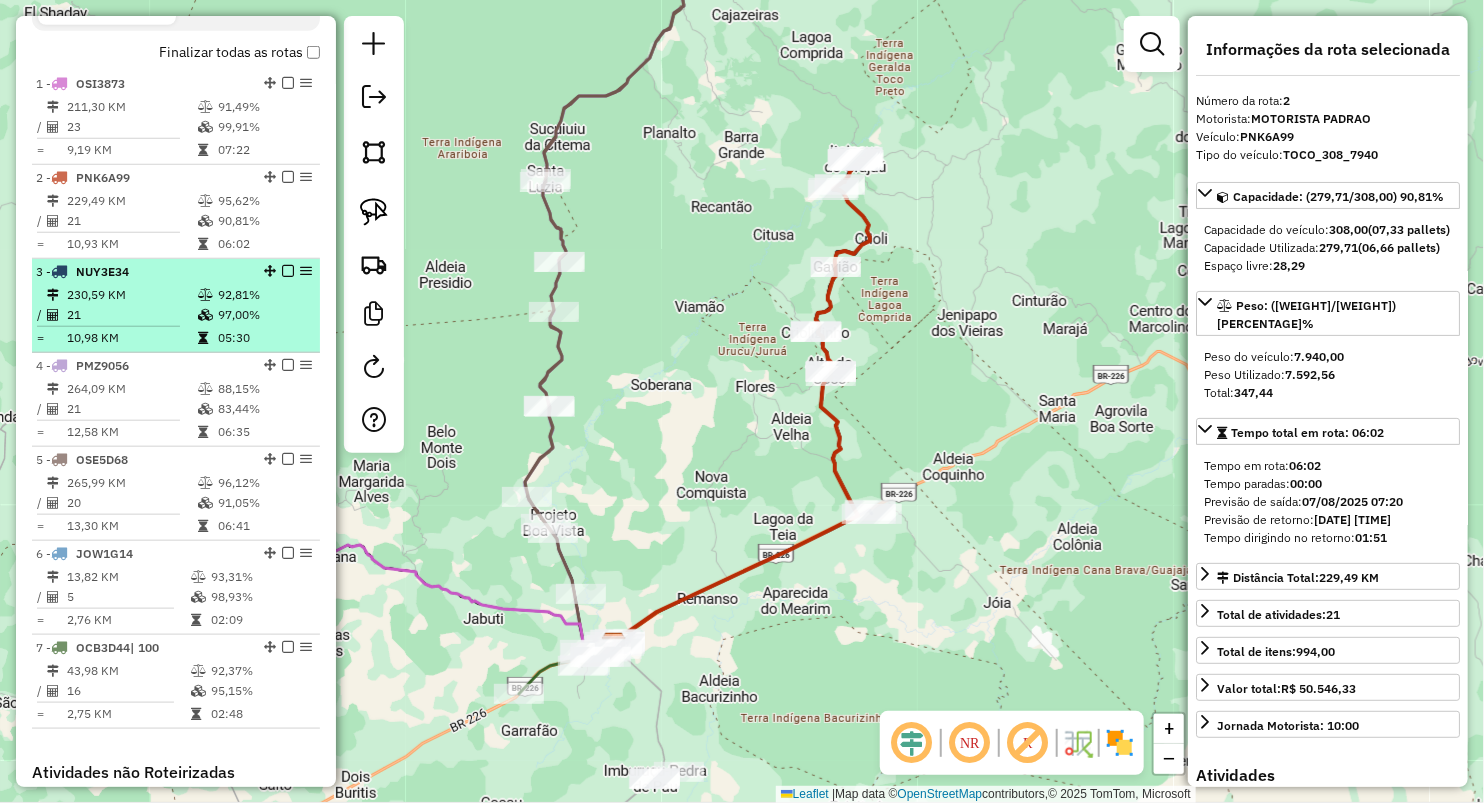 click on "3 -       NUY3E34" at bounding box center (142, 272) 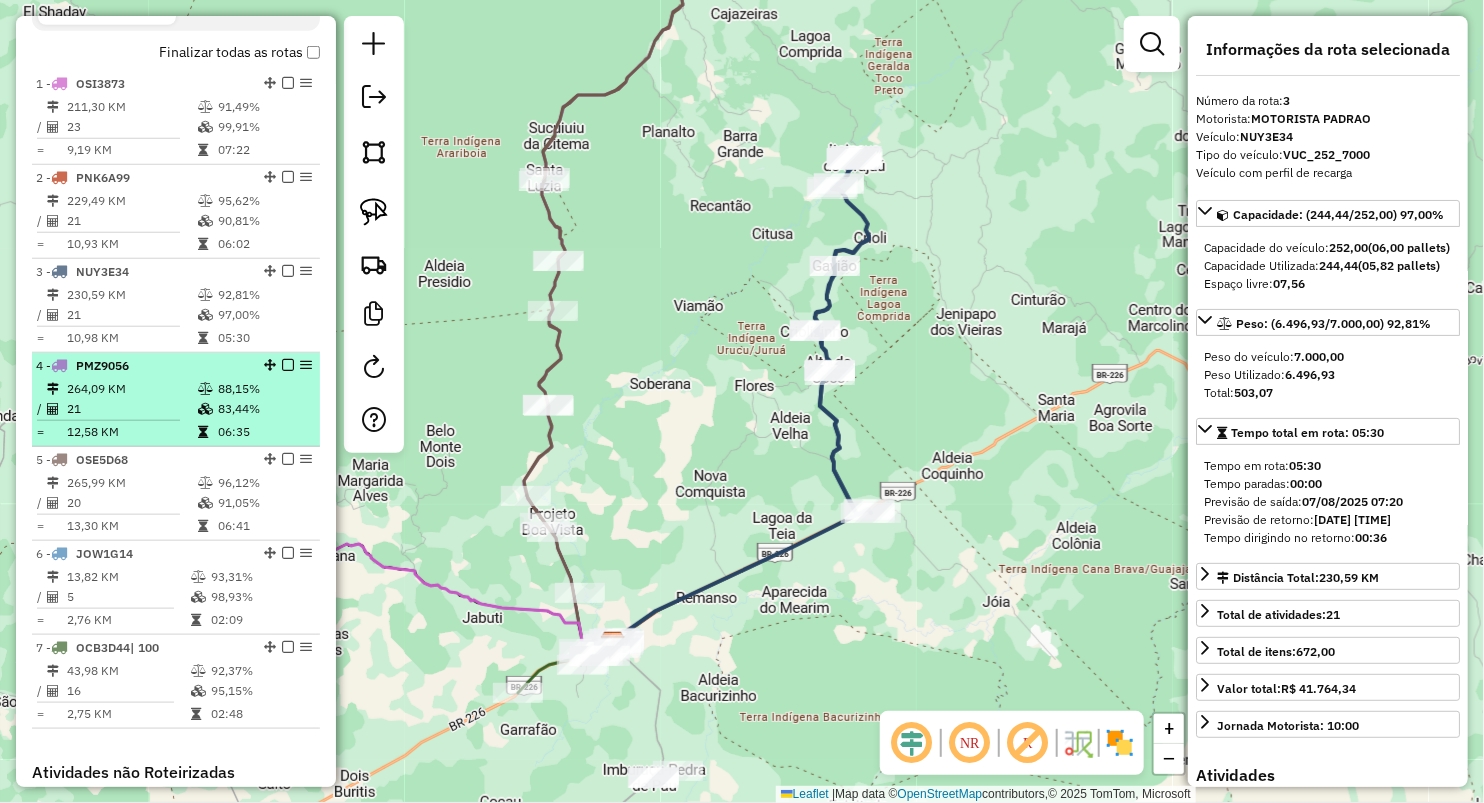 click on "264,09 KM" at bounding box center [131, 389] 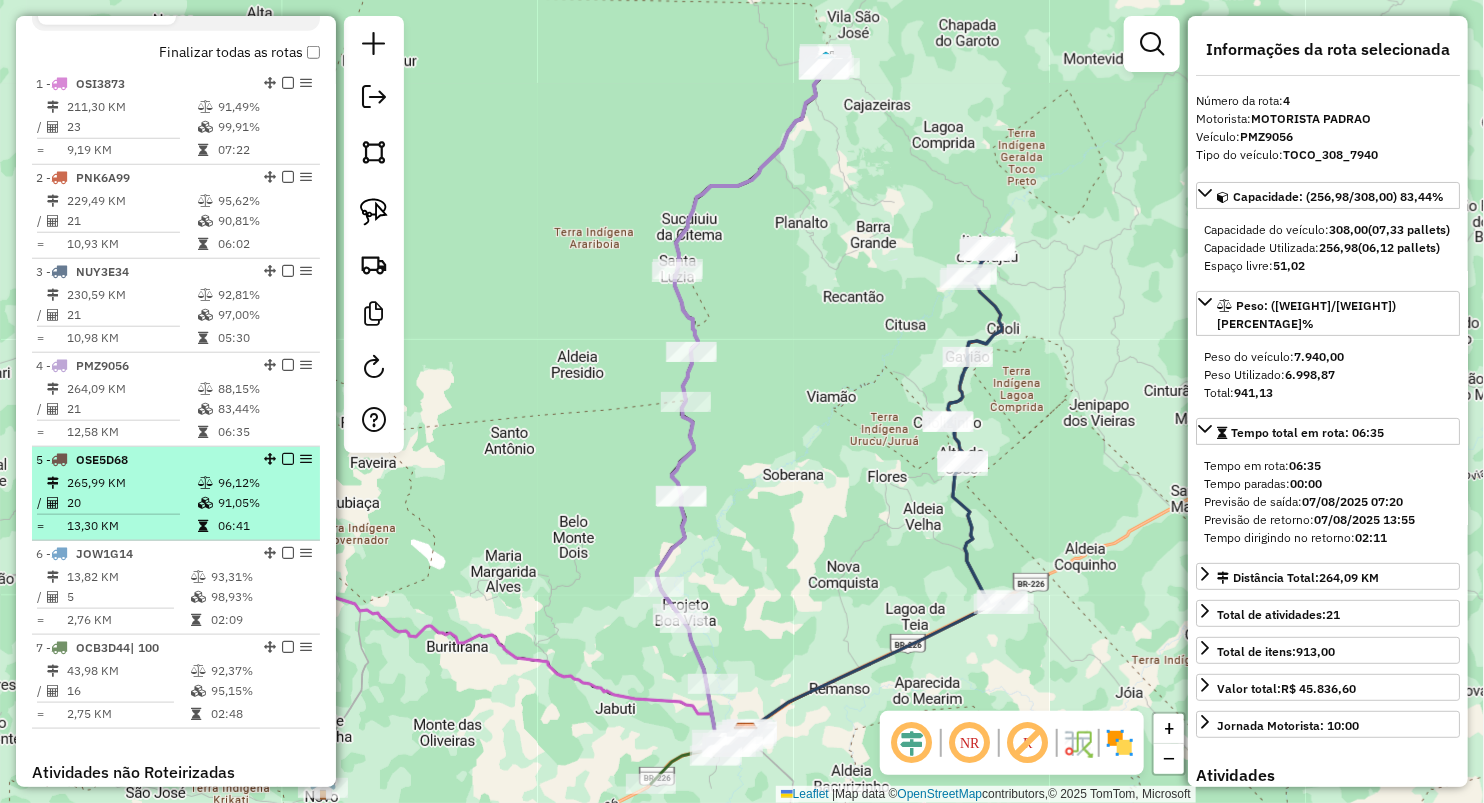 click on "20" at bounding box center (131, 503) 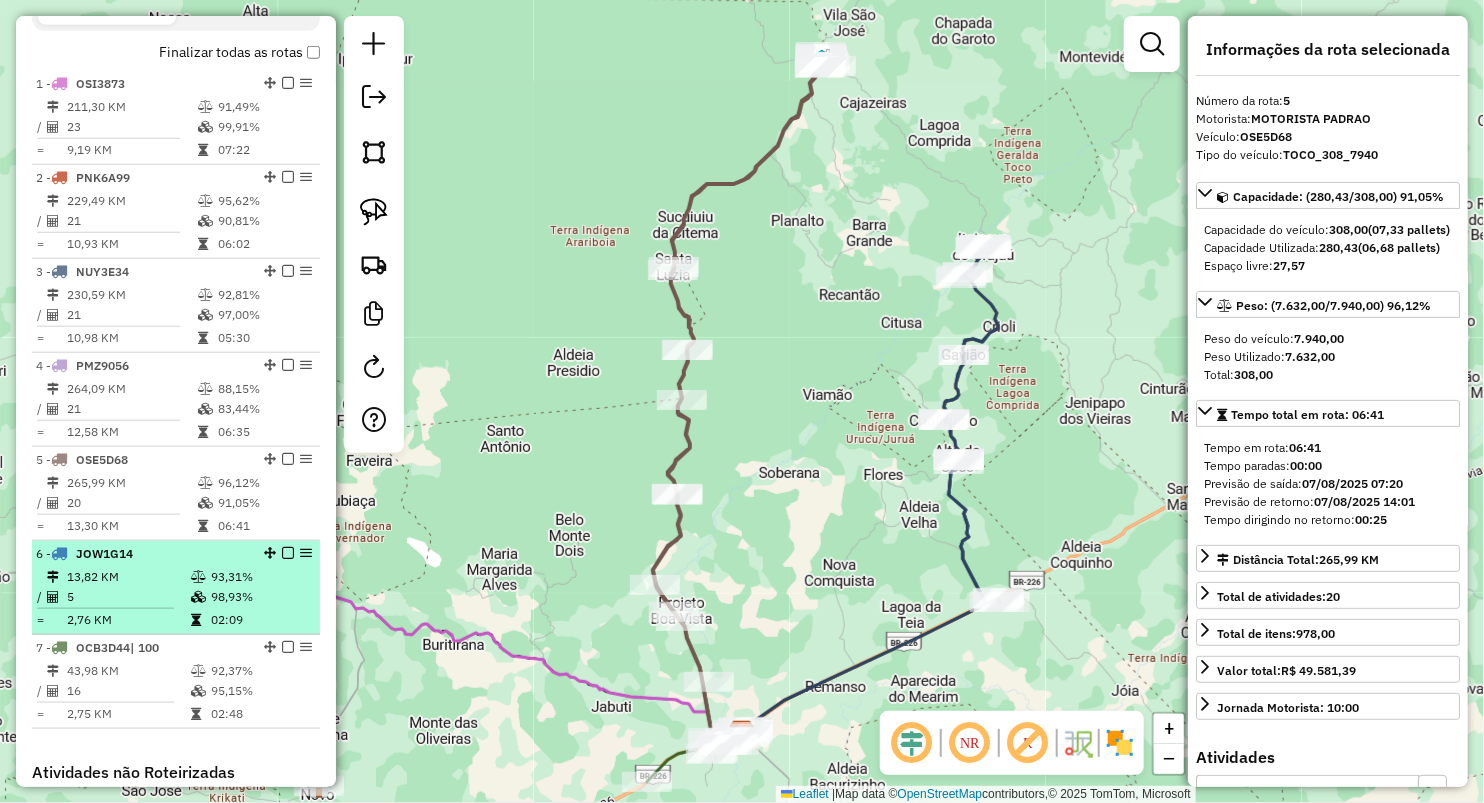click on "2,76 KM" at bounding box center (128, 620) 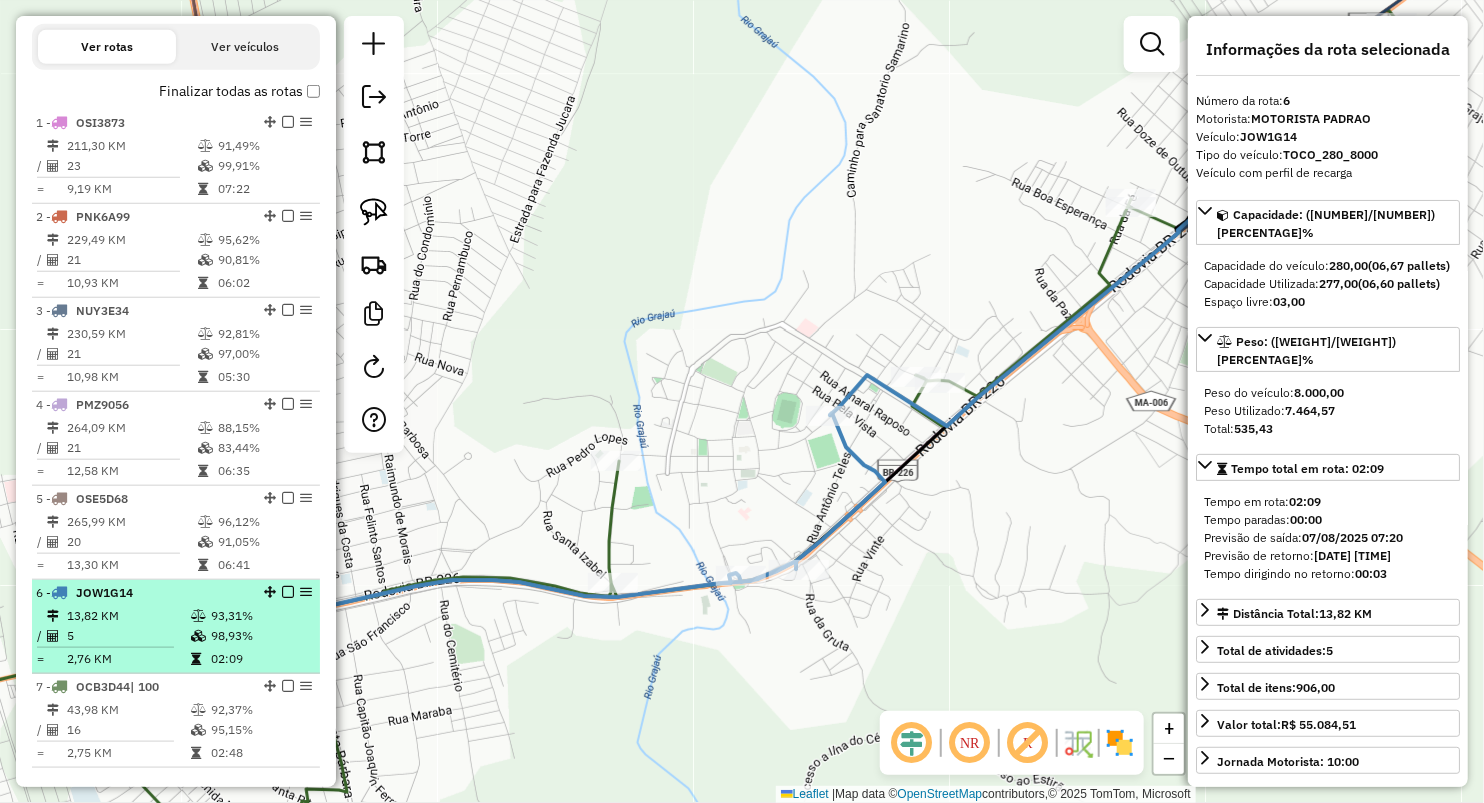 scroll, scrollTop: 695, scrollLeft: 0, axis: vertical 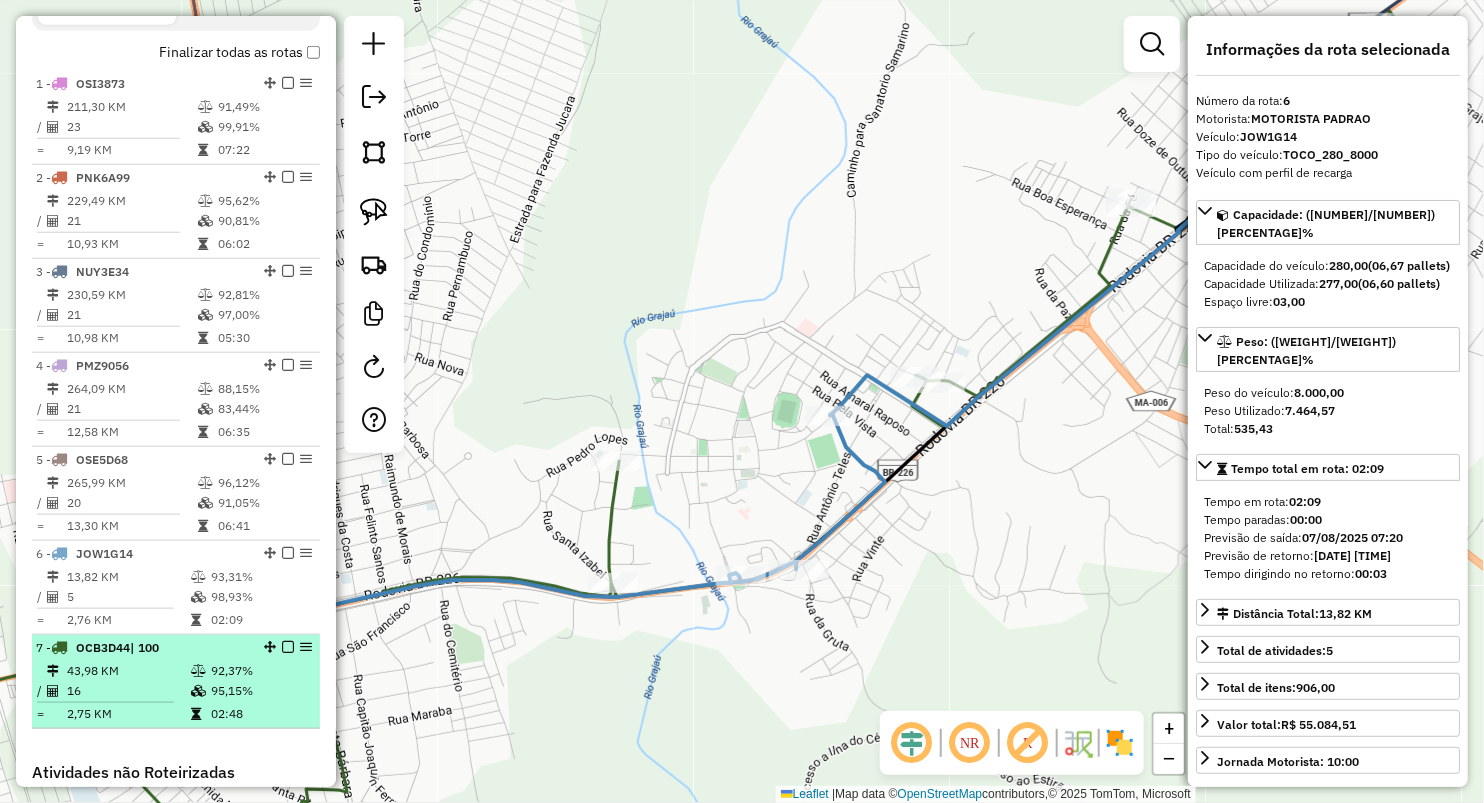 click on "7 -       OCB3D44   | 100  43,98 KM   92,37%  /  16   95,15%     =  2,75 KM   02:48" at bounding box center [176, 682] 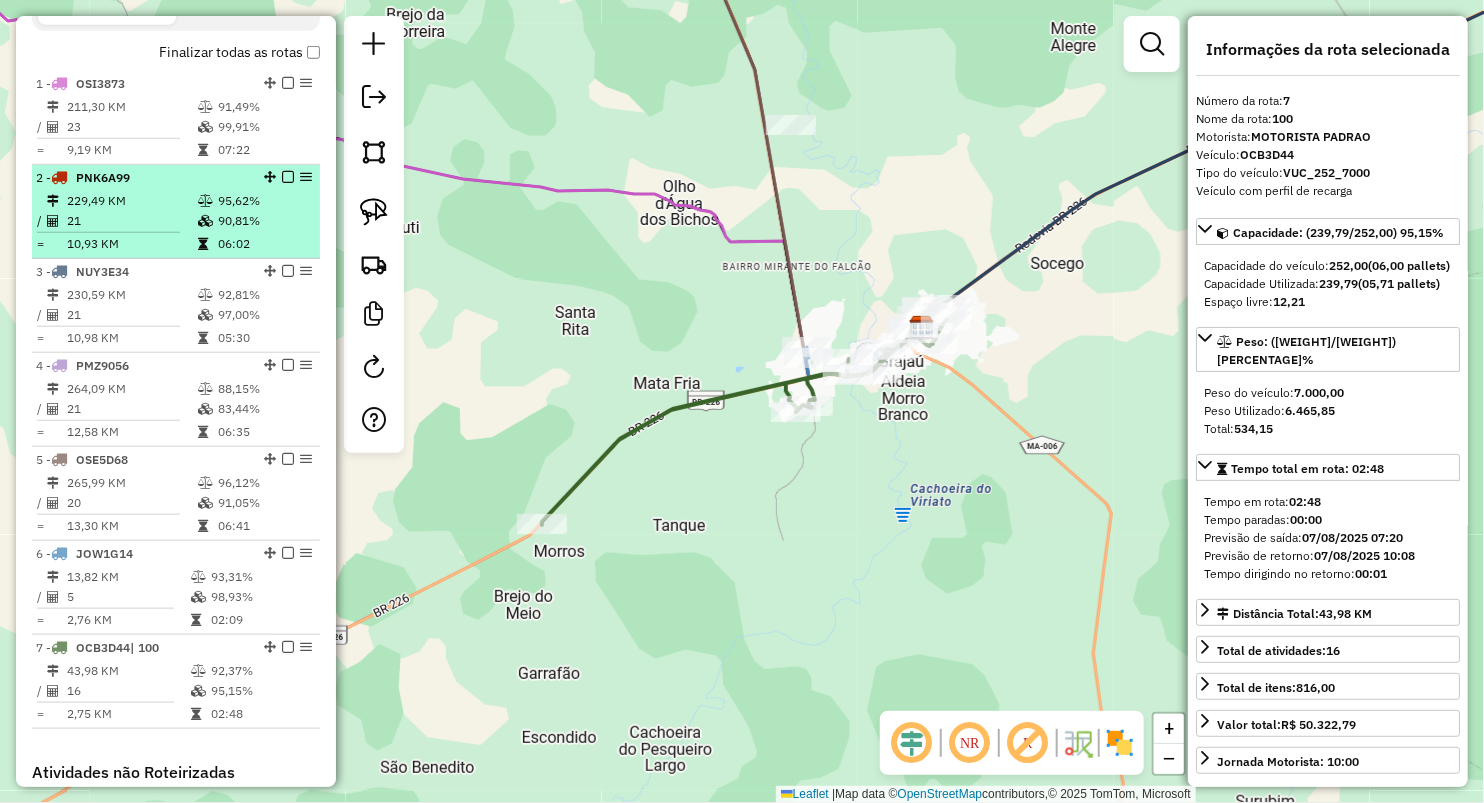 click on "2 -       PNK6A99" at bounding box center [142, 178] 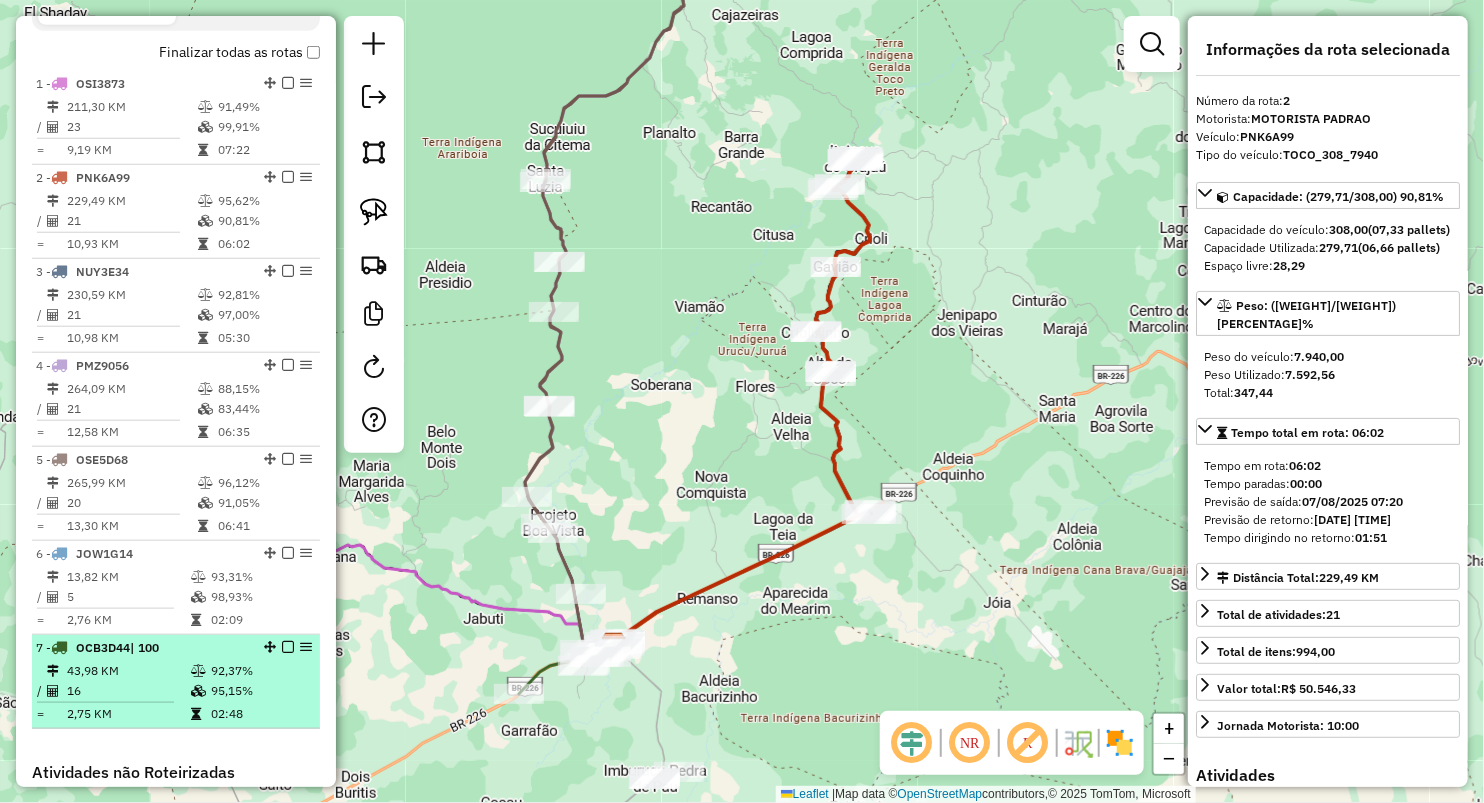click at bounding box center (198, 691) 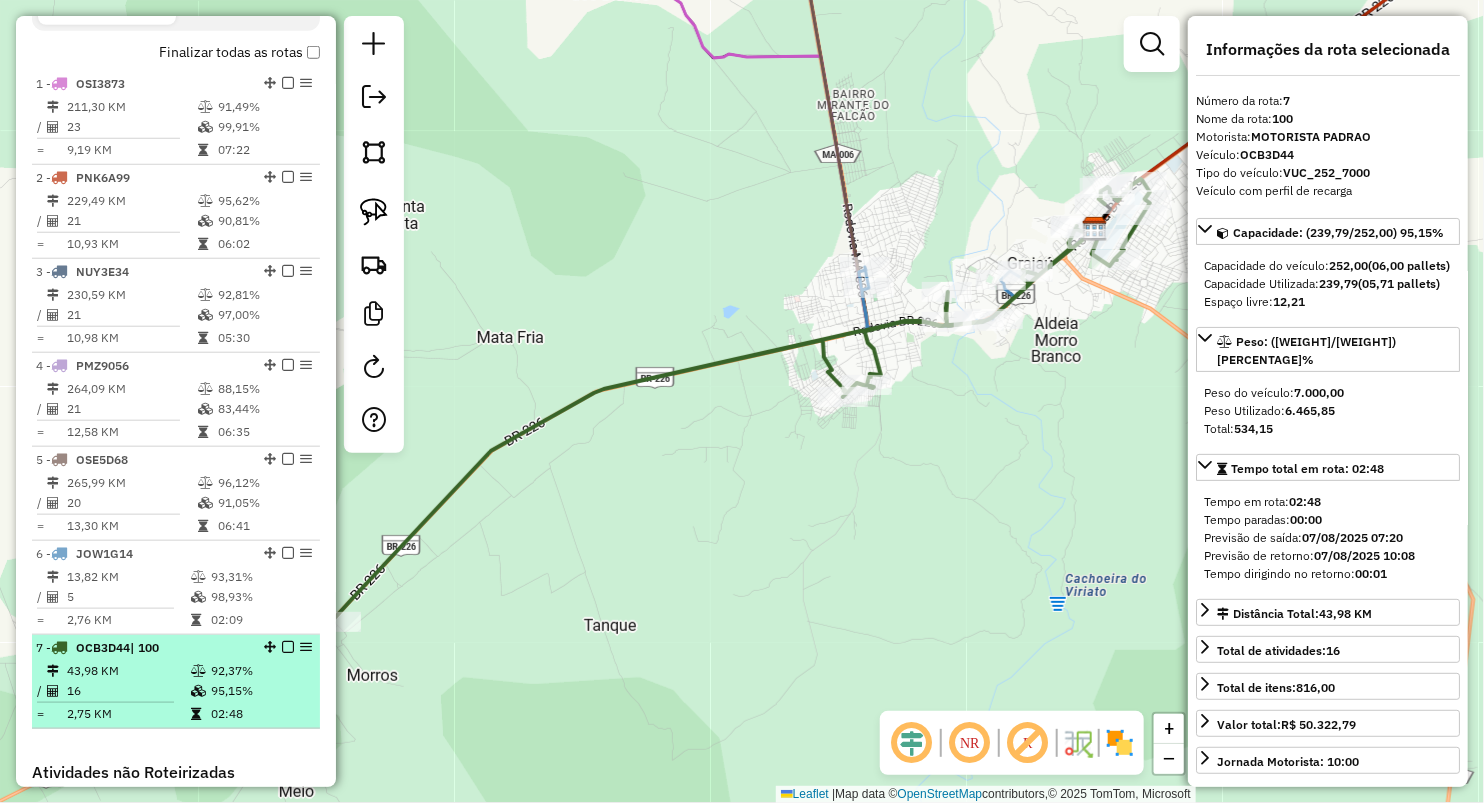 click on "43,98 KM" at bounding box center (128, 671) 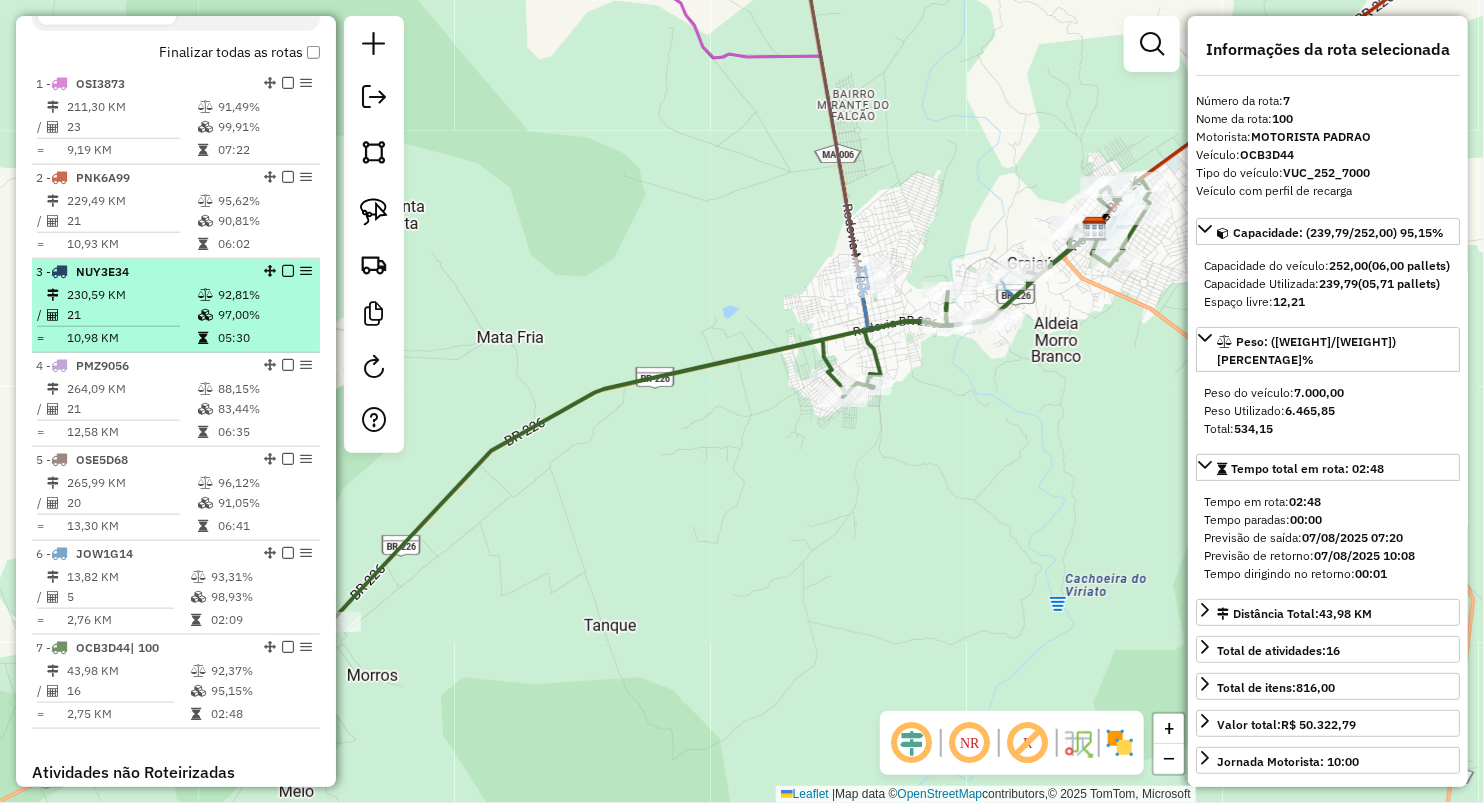 click on "3 -       NUY3E34" at bounding box center (142, 272) 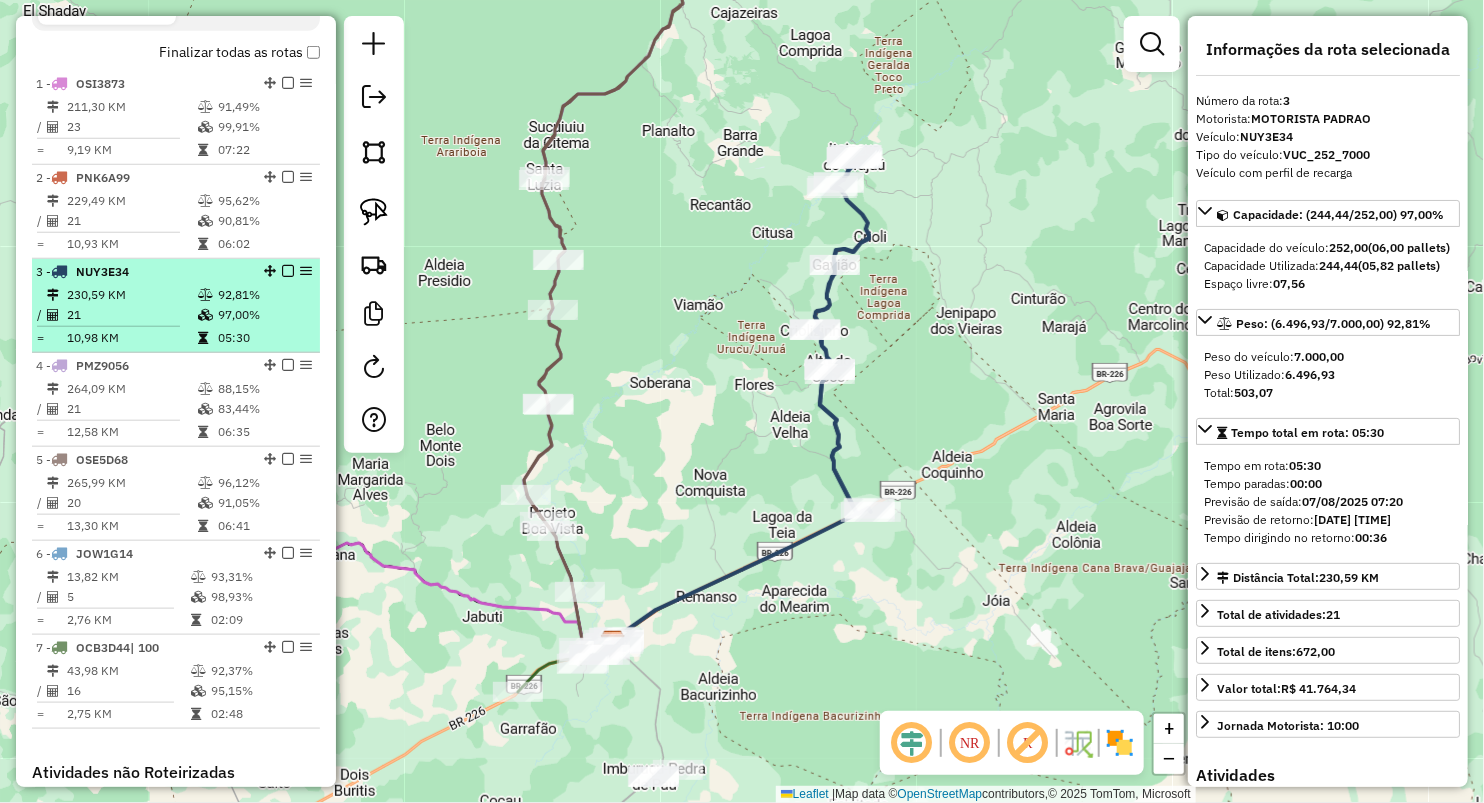 click on "21" at bounding box center [131, 315] 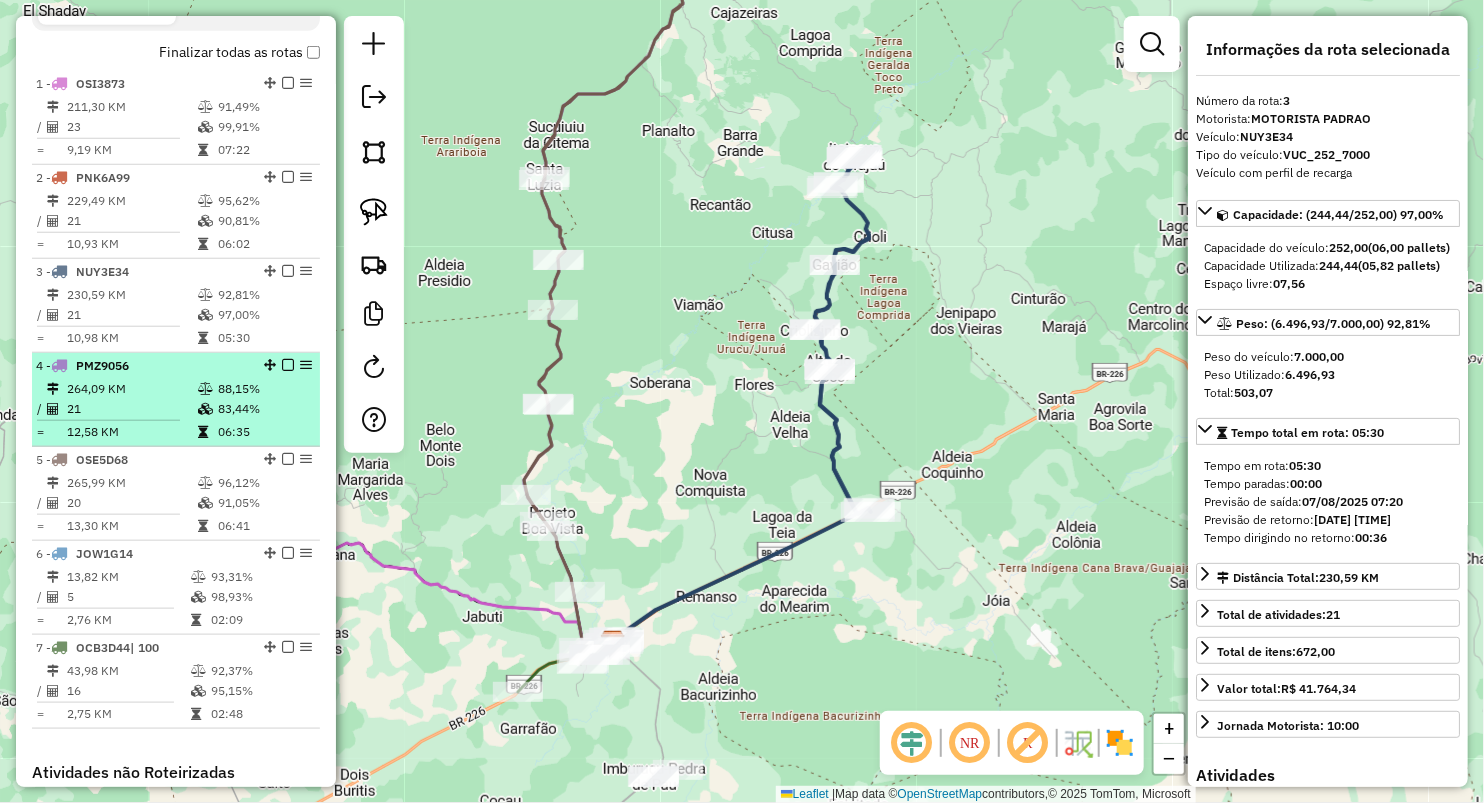 click on "4 -       PMZ9056   264,09 KM   88,15%  /  21   83,44%     =  12,58 KM   06:35" at bounding box center (176, 400) 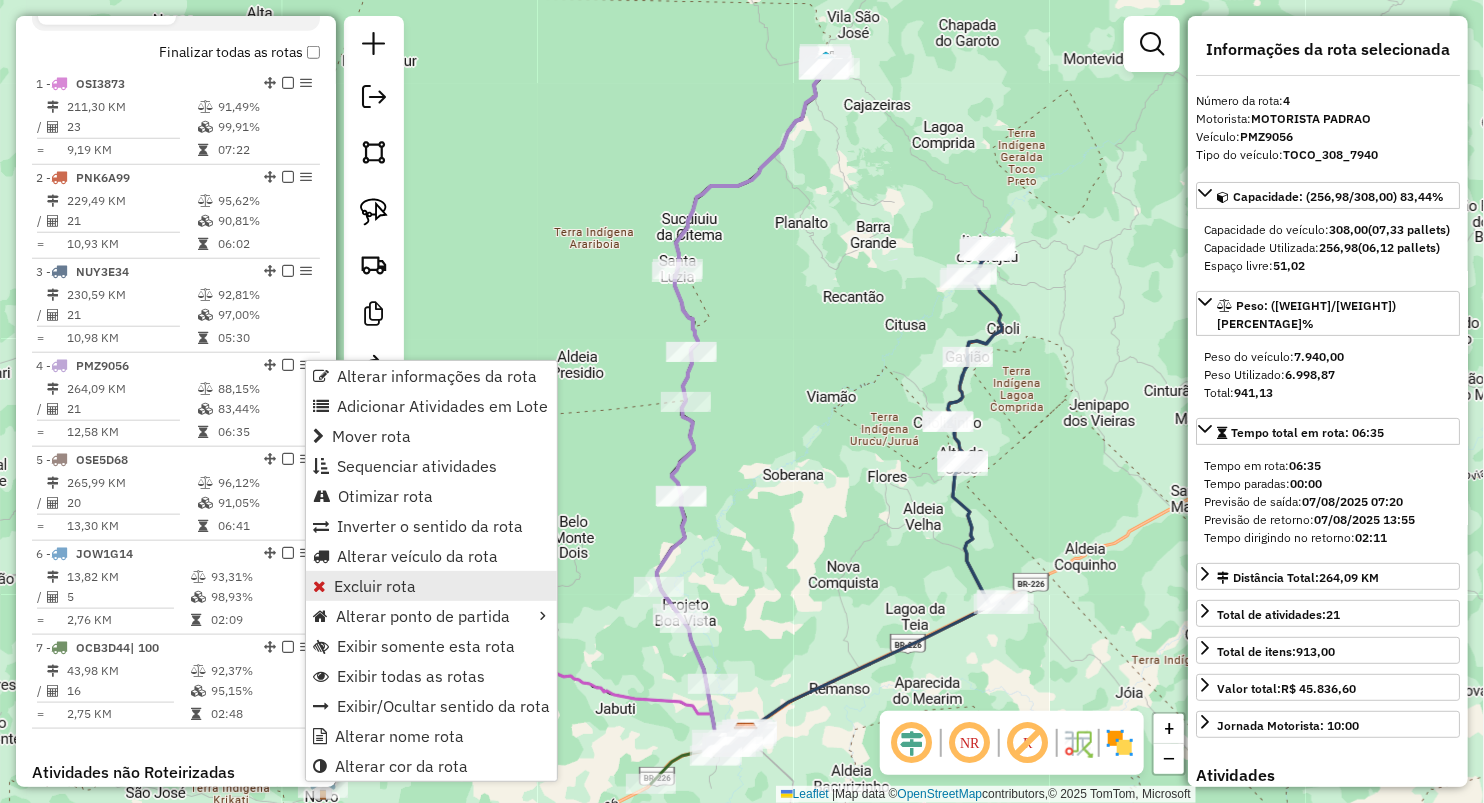click on "Excluir rota" at bounding box center (375, 586) 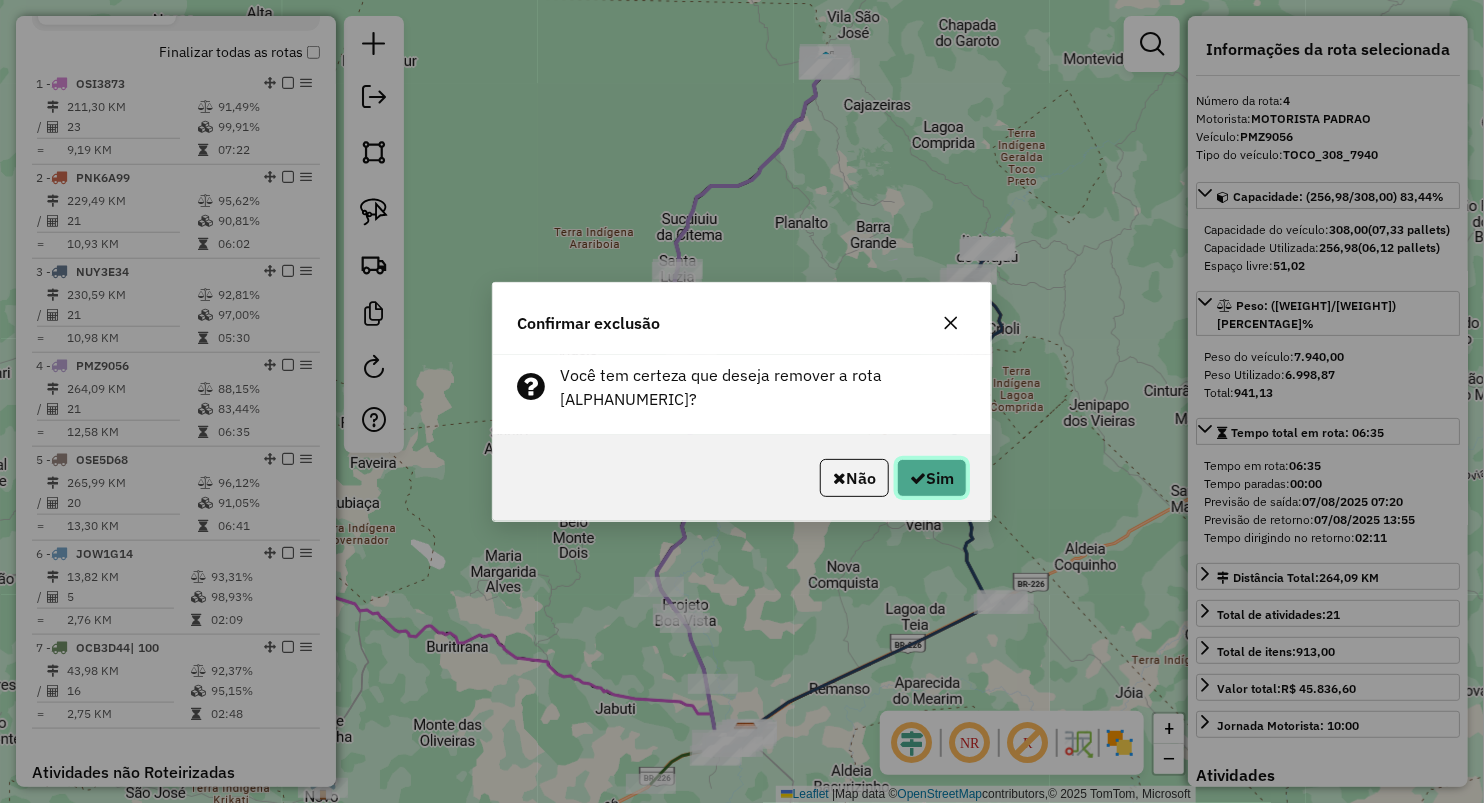 click on "Sim" 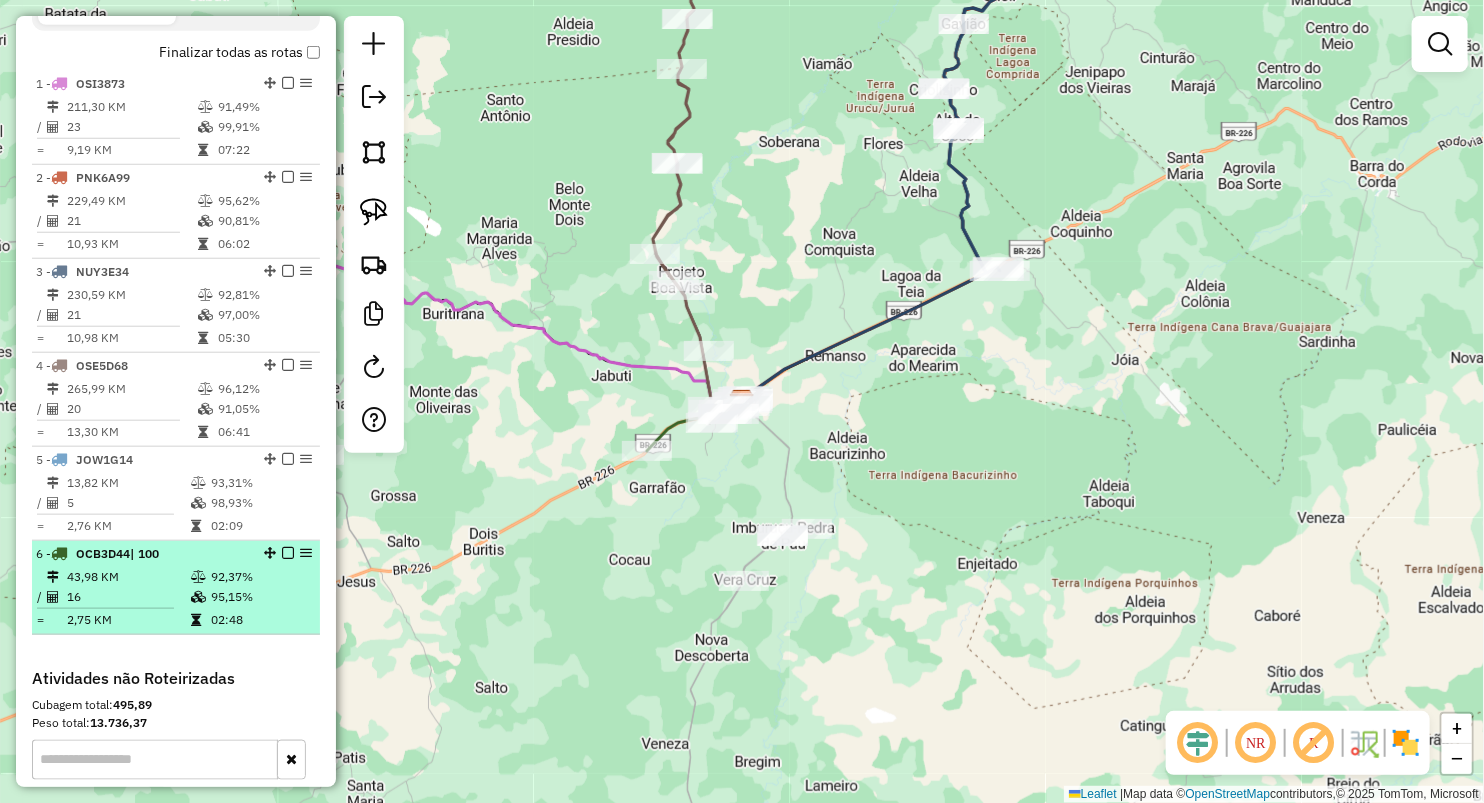 click on "2,75 KM" at bounding box center [128, 620] 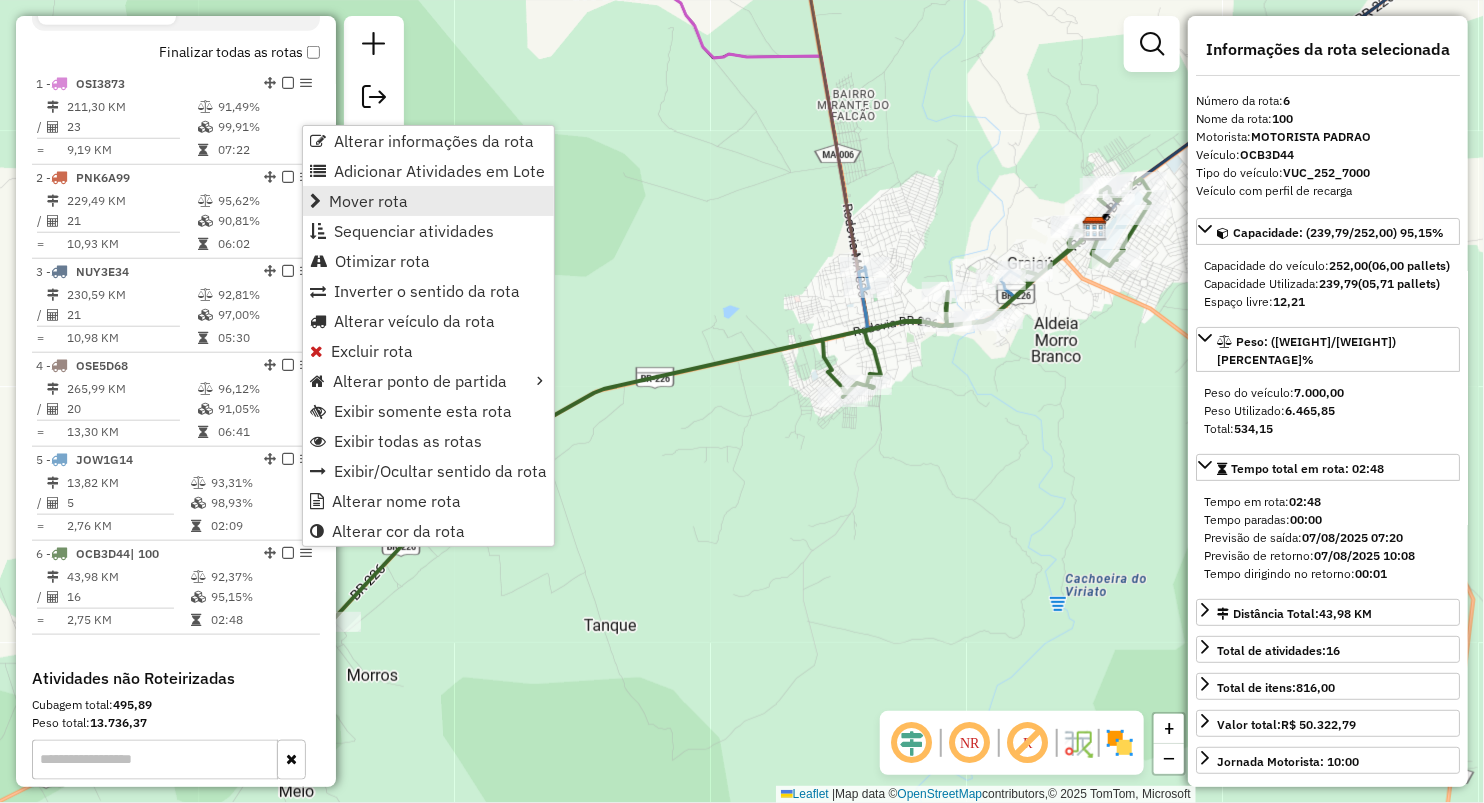 click on "Mover rota" at bounding box center (368, 201) 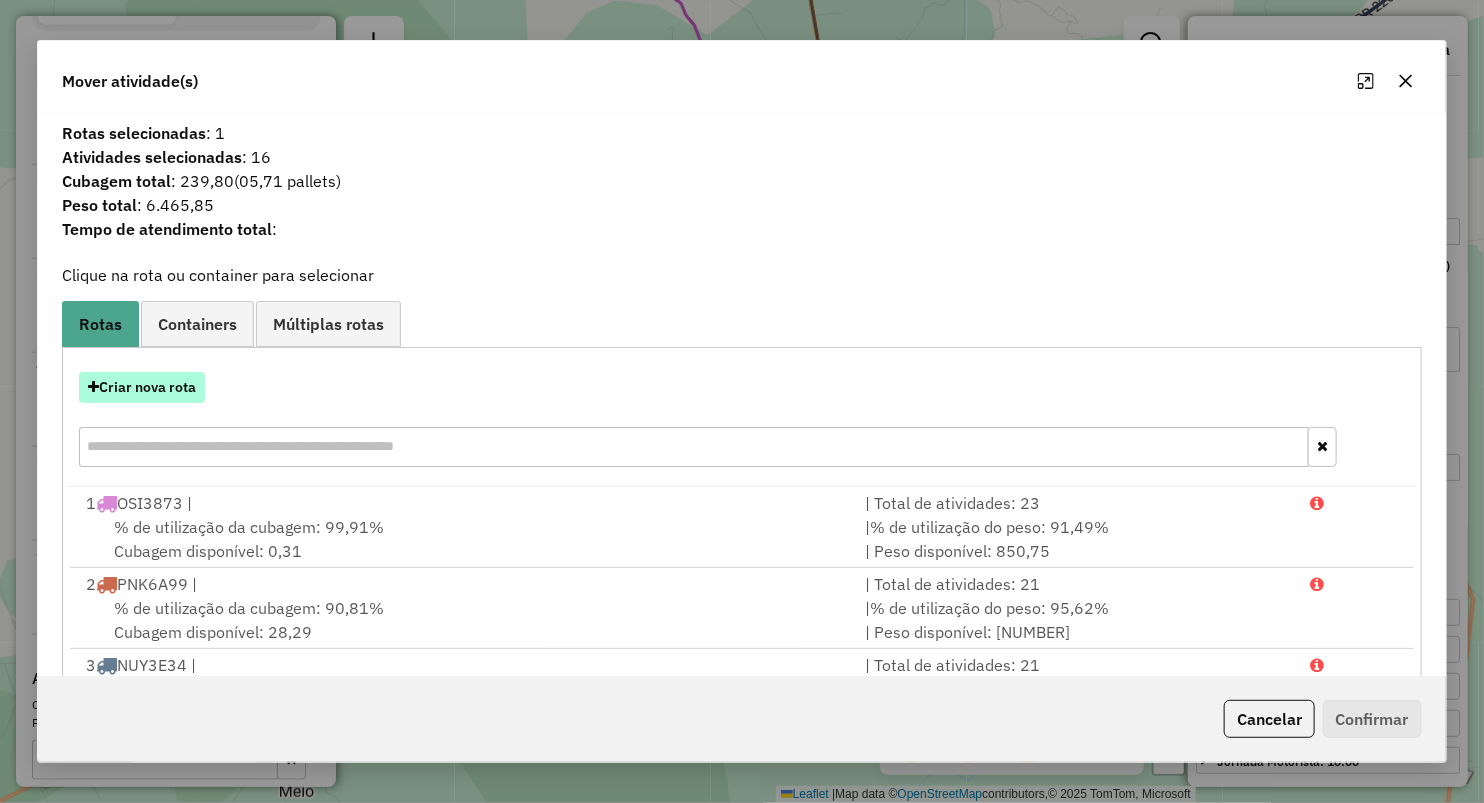 click on "Criar nova rota" at bounding box center [142, 387] 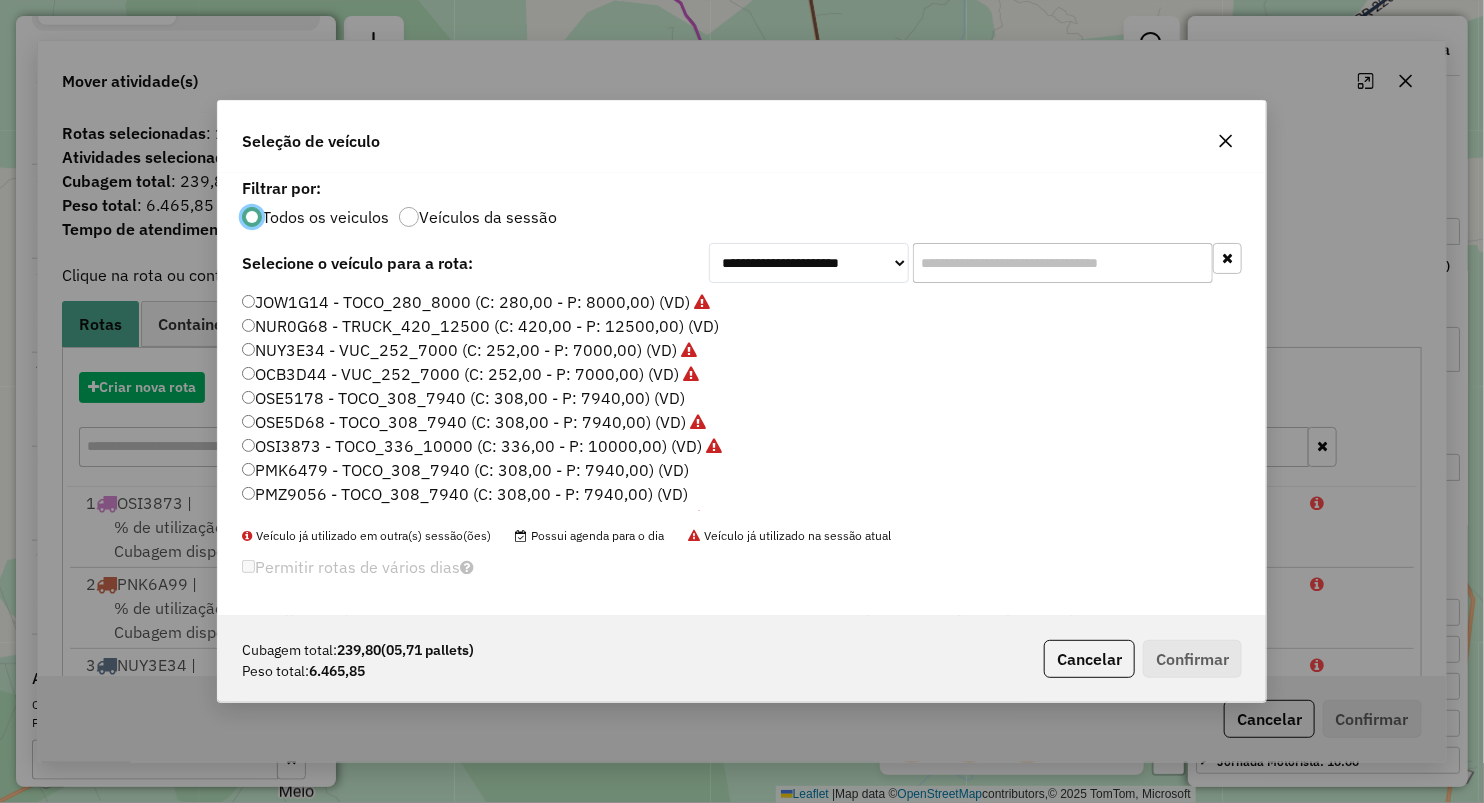 scroll, scrollTop: 10, scrollLeft: 6, axis: both 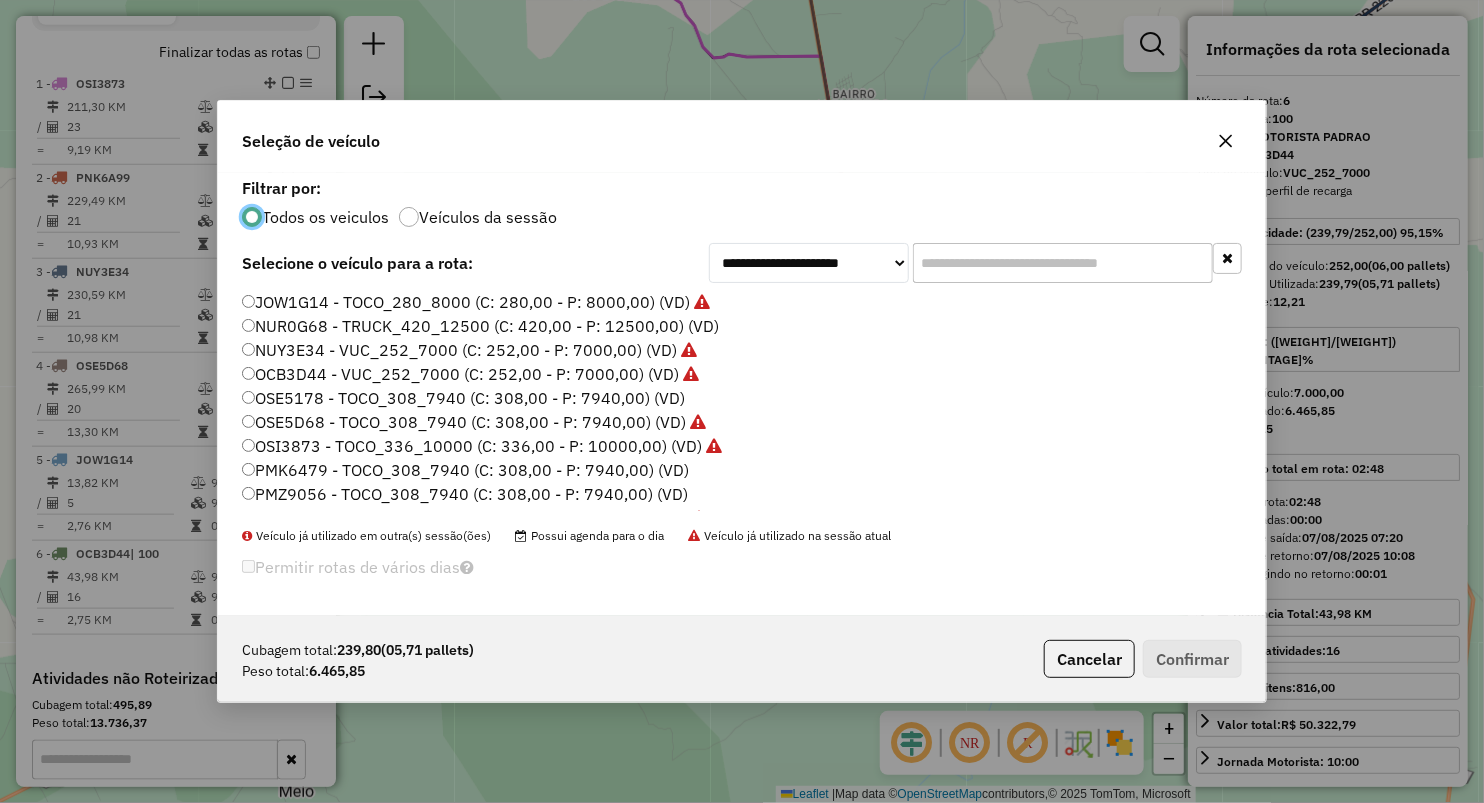 click on "PMZ9056 - TOCO_308_7940 (C: 308,00 - P: 7940,00) (VD)" 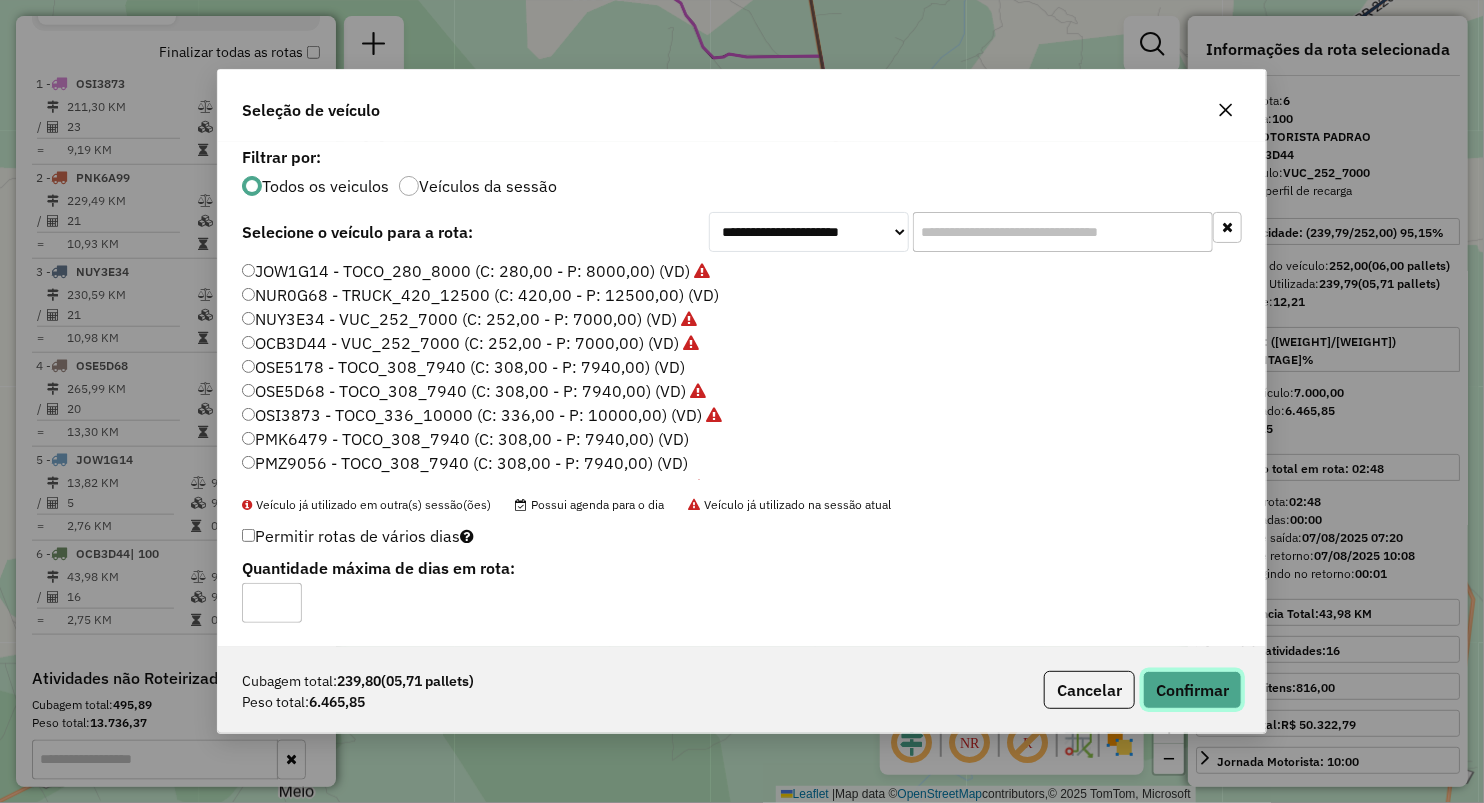 click on "Confirmar" 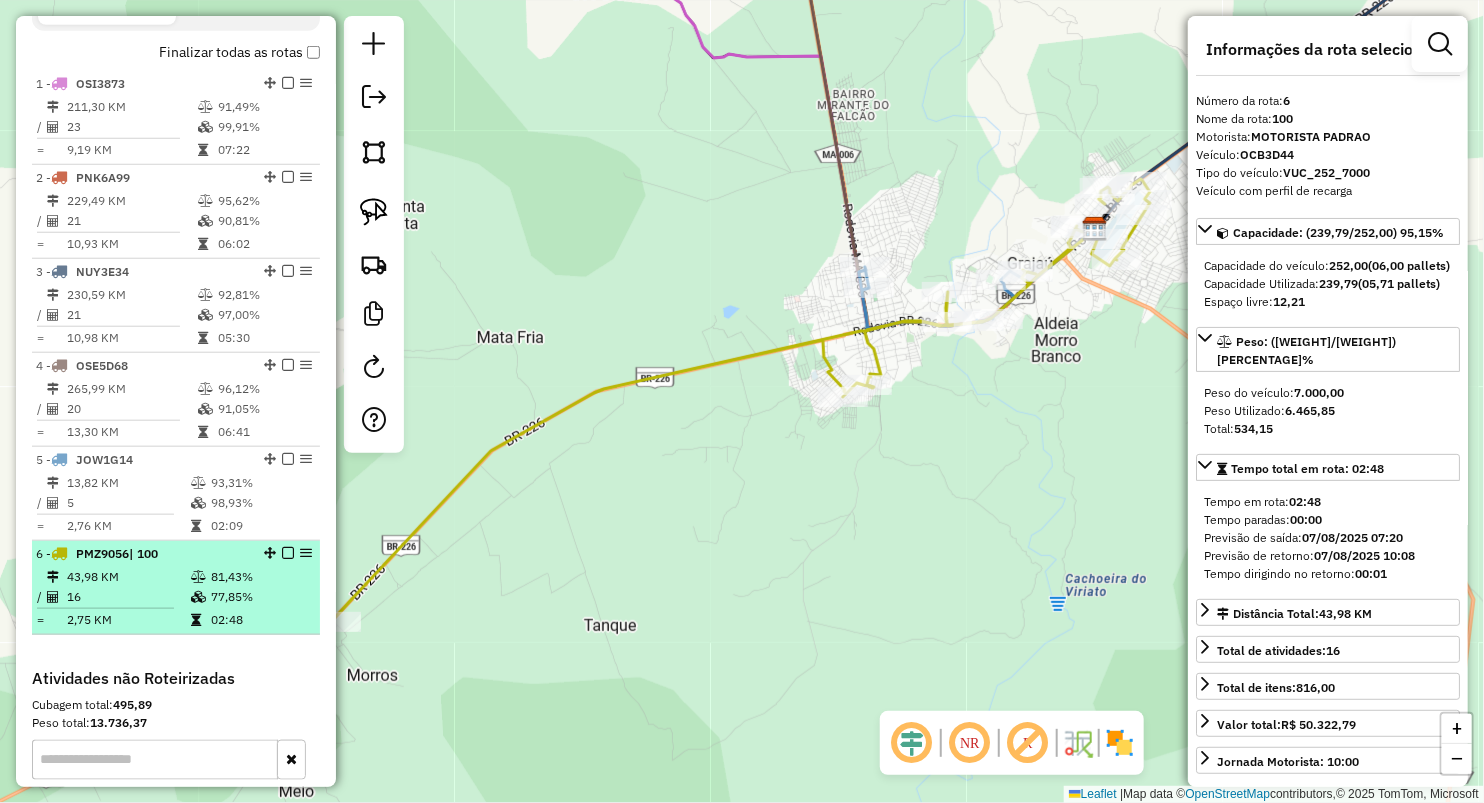 click on "2,75 KM" at bounding box center [128, 620] 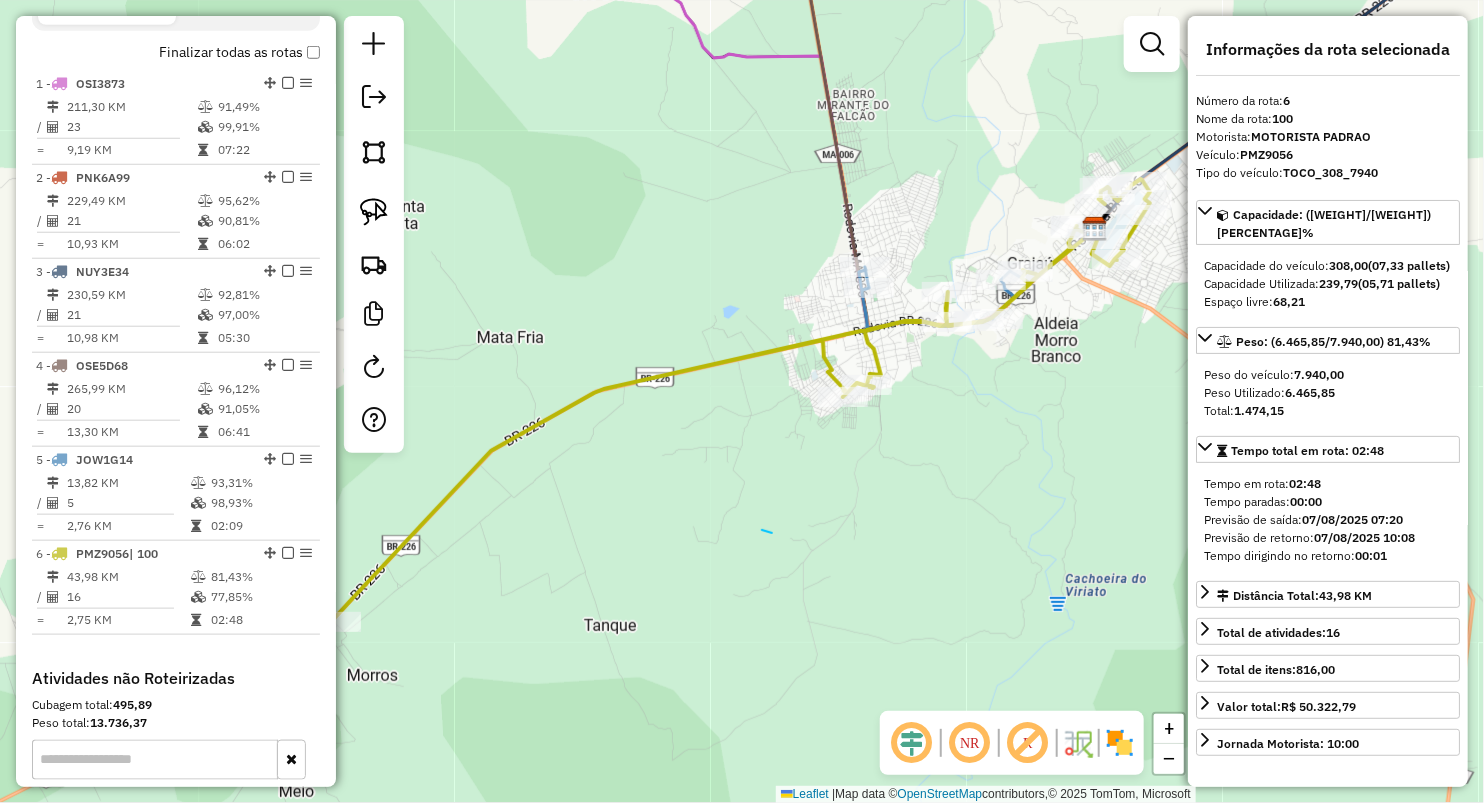 drag, startPoint x: 762, startPoint y: 530, endPoint x: 586, endPoint y: 455, distance: 191.31387 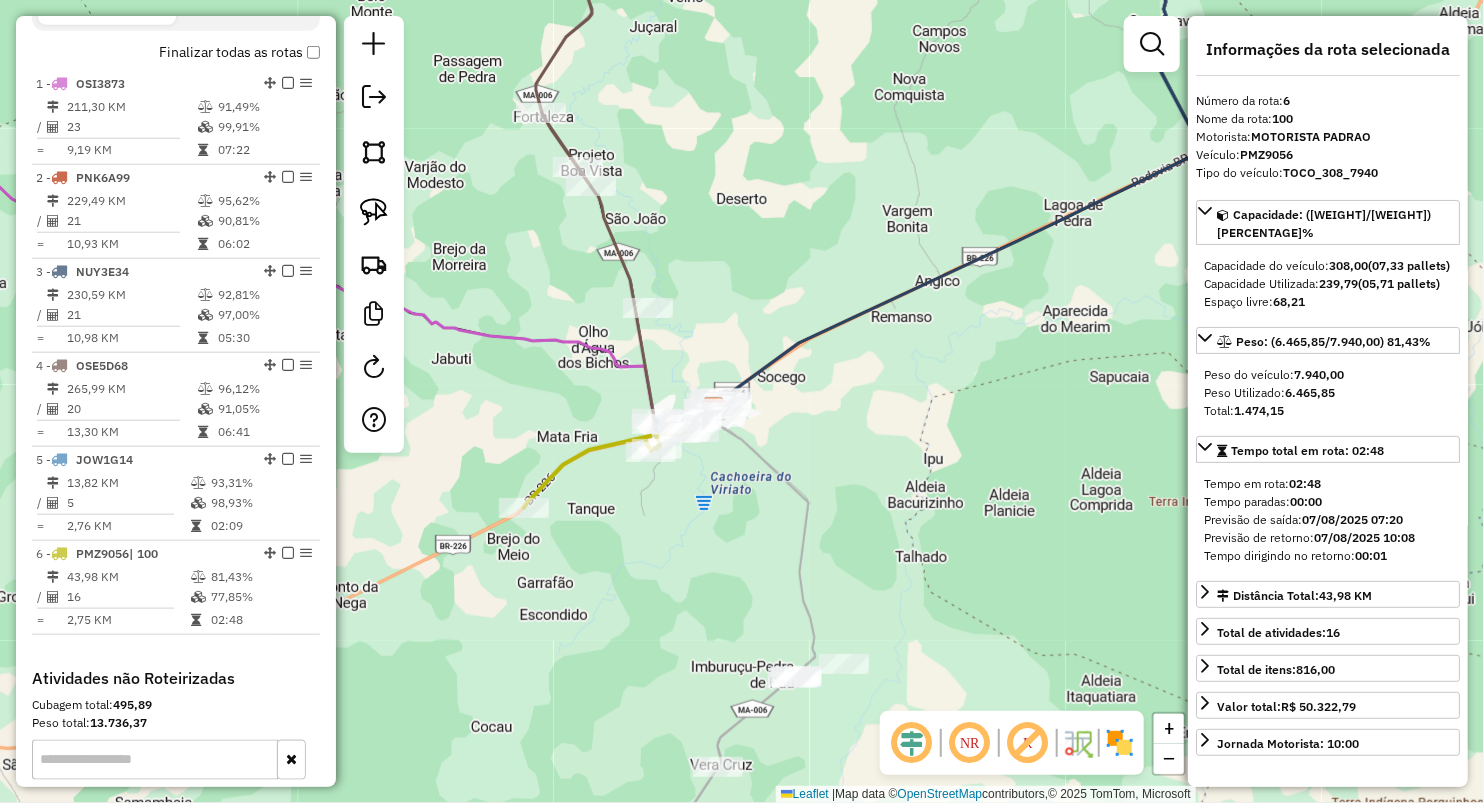 drag, startPoint x: 672, startPoint y: 253, endPoint x: 672, endPoint y: 264, distance: 11 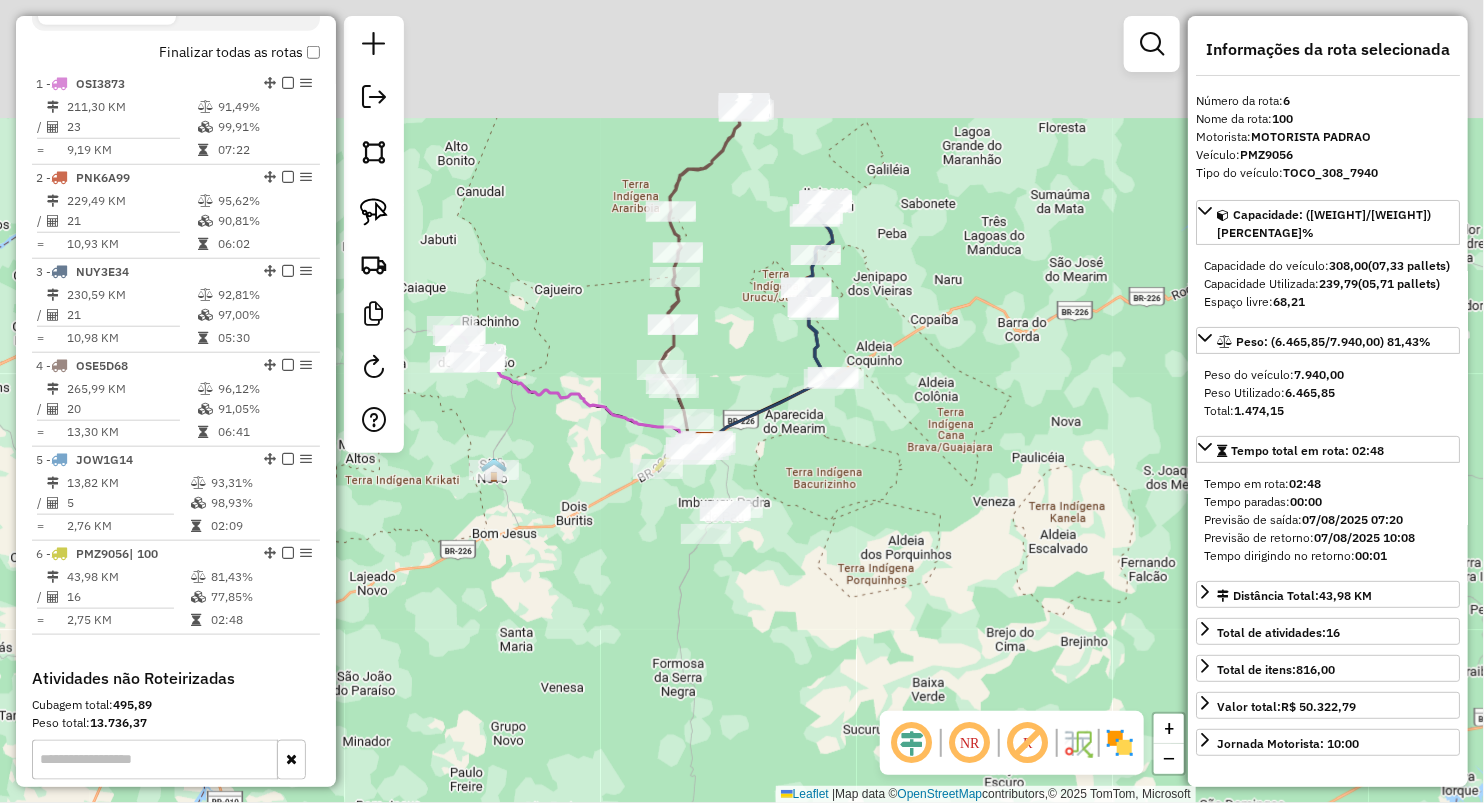 drag, startPoint x: 793, startPoint y: 151, endPoint x: 765, endPoint y: 310, distance: 161.44658 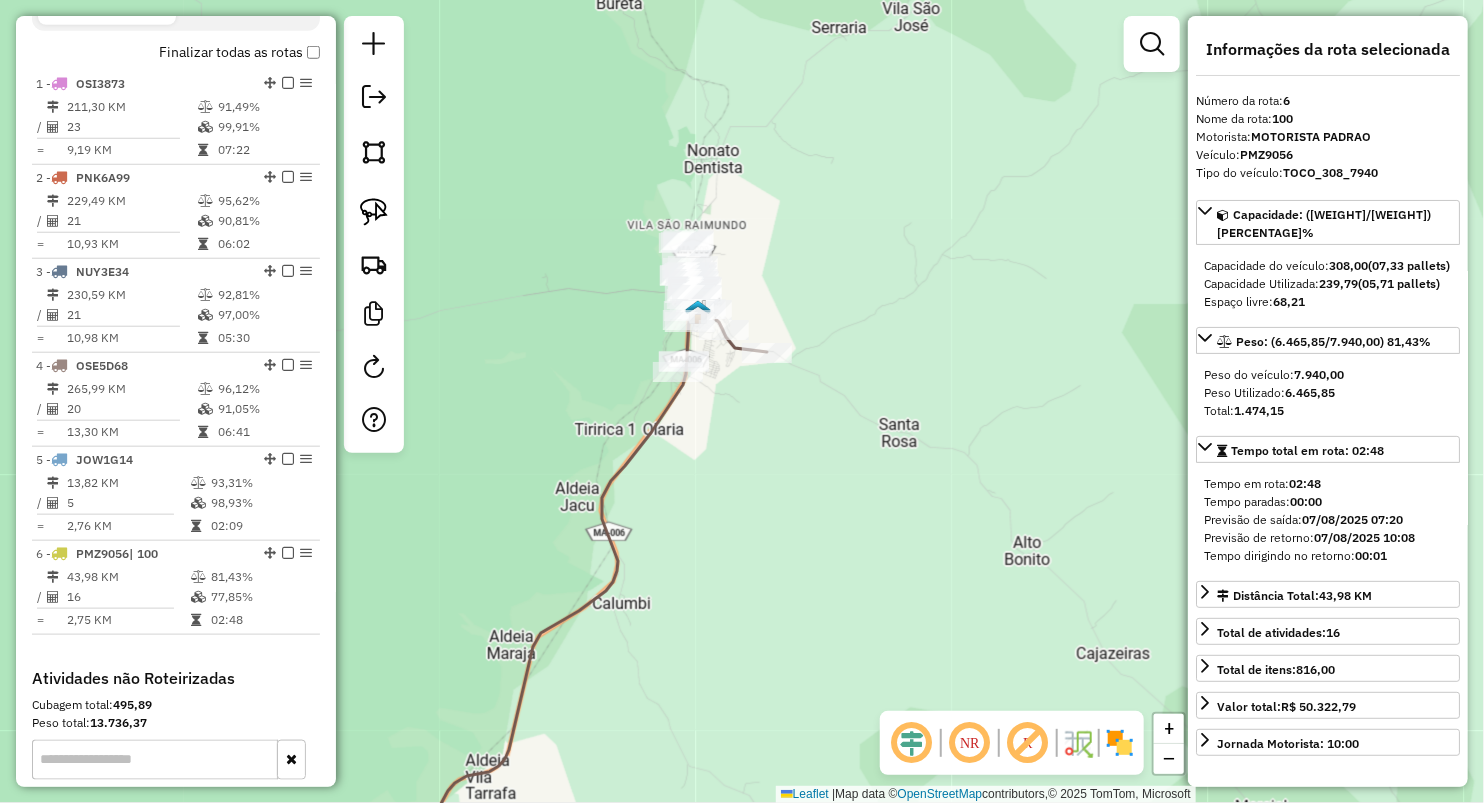 drag, startPoint x: 808, startPoint y: 358, endPoint x: 800, endPoint y: 328, distance: 31.04835 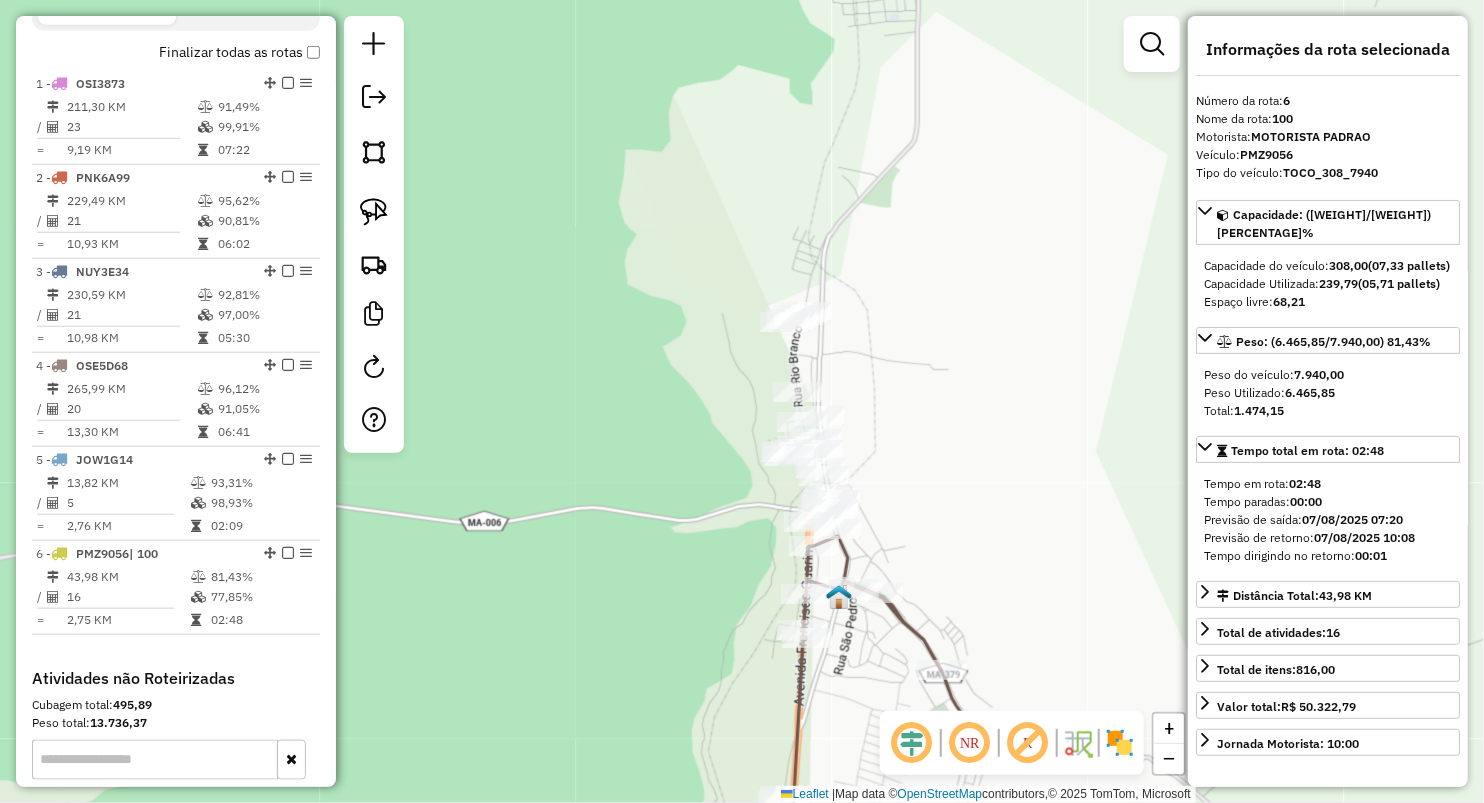click on "Janela de atendimento Grade de atendimento Capacidade Transportadoras Veículos Cliente Pedidos  Rotas Selecione os dias de semana para filtrar as janelas de atendimento  Seg   Ter   Qua   Qui   Sex   Sáb   Dom  Informe o período da janela de atendimento: De: Até:  Filtrar exatamente a janela do cliente  Considerar janela de atendimento padrão  Selecione os dias de semana para filtrar as grades de atendimento  Seg   Ter   Qua   Qui   Sex   Sáb   Dom   Considerar clientes sem dia de atendimento cadastrado  Clientes fora do dia de atendimento selecionado Filtrar as atividades entre os valores definidos abaixo:  Peso mínimo:   Peso máximo:   Cubagem mínima:   Cubagem máxima:   De:   Até:  Filtrar as atividades entre o tempo de atendimento definido abaixo:  De:   Até:   Considerar capacidade total dos clientes não roteirizados Transportadora: Selecione um ou mais itens Tipo de veículo: Selecione um ou mais itens Veículo: Selecione um ou mais itens Motorista: Selecione um ou mais itens Nome: Rótulo:" 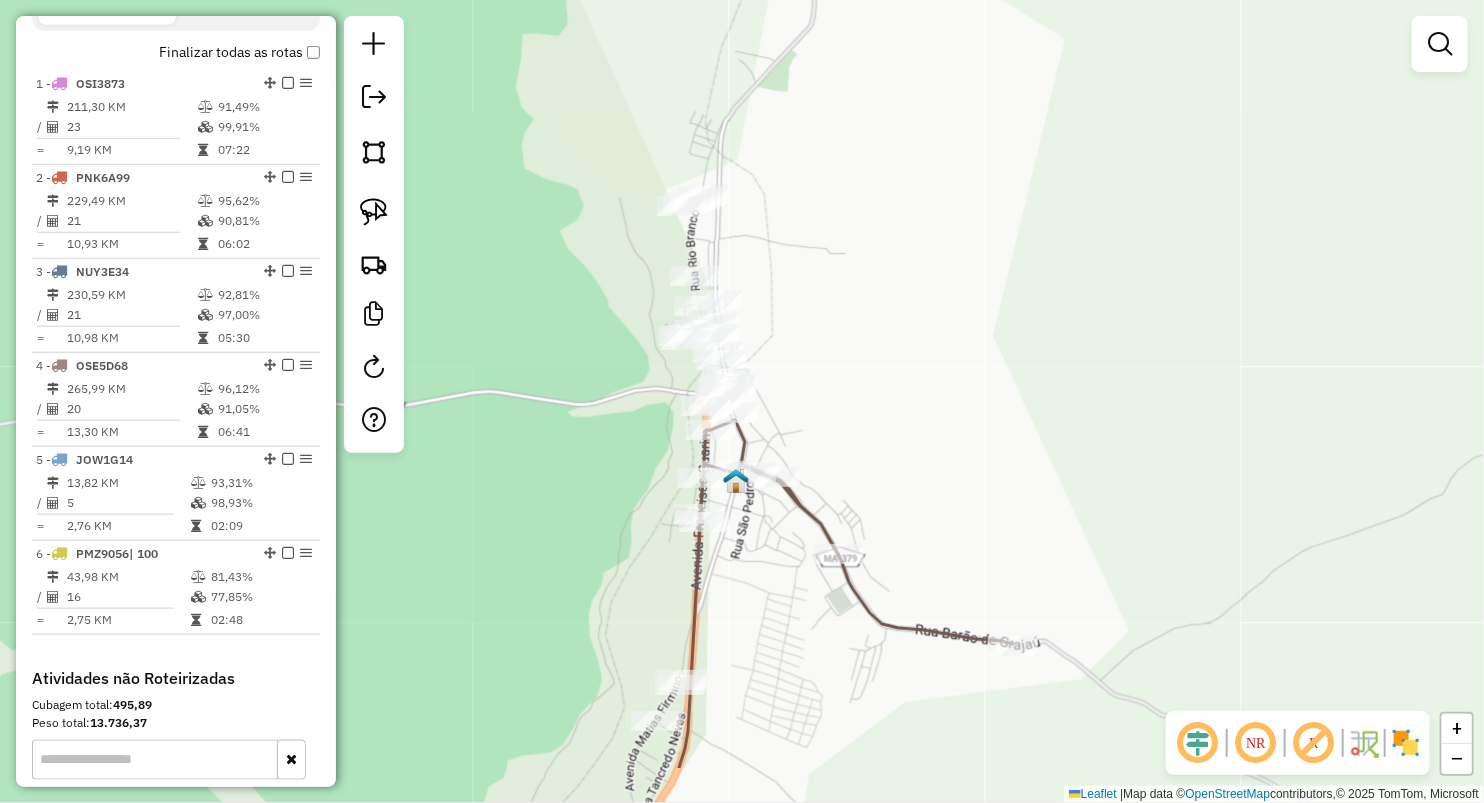 drag, startPoint x: 848, startPoint y: 306, endPoint x: 826, endPoint y: 267, distance: 44.777225 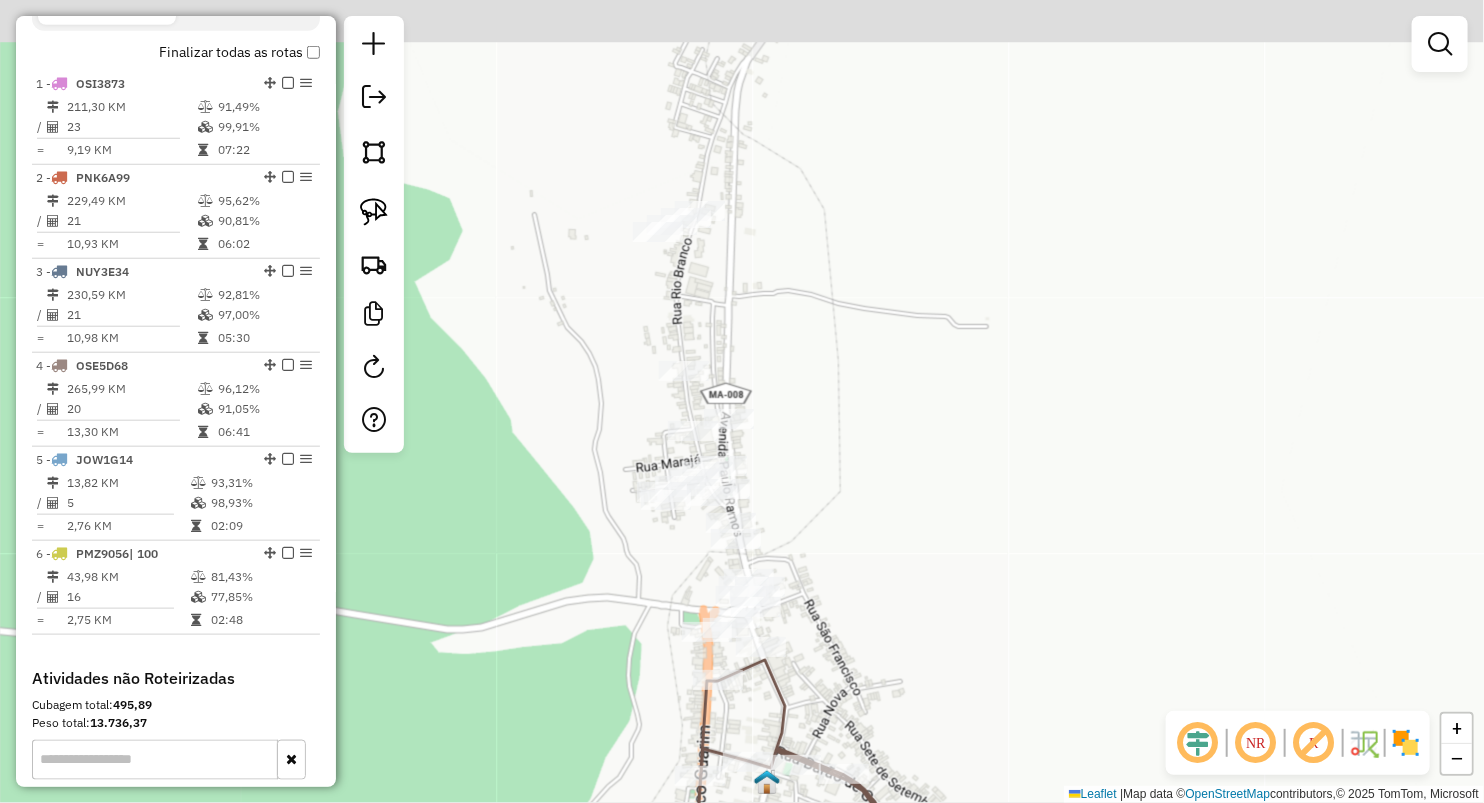 drag, startPoint x: 772, startPoint y: 272, endPoint x: 802, endPoint y: 357, distance: 90.13878 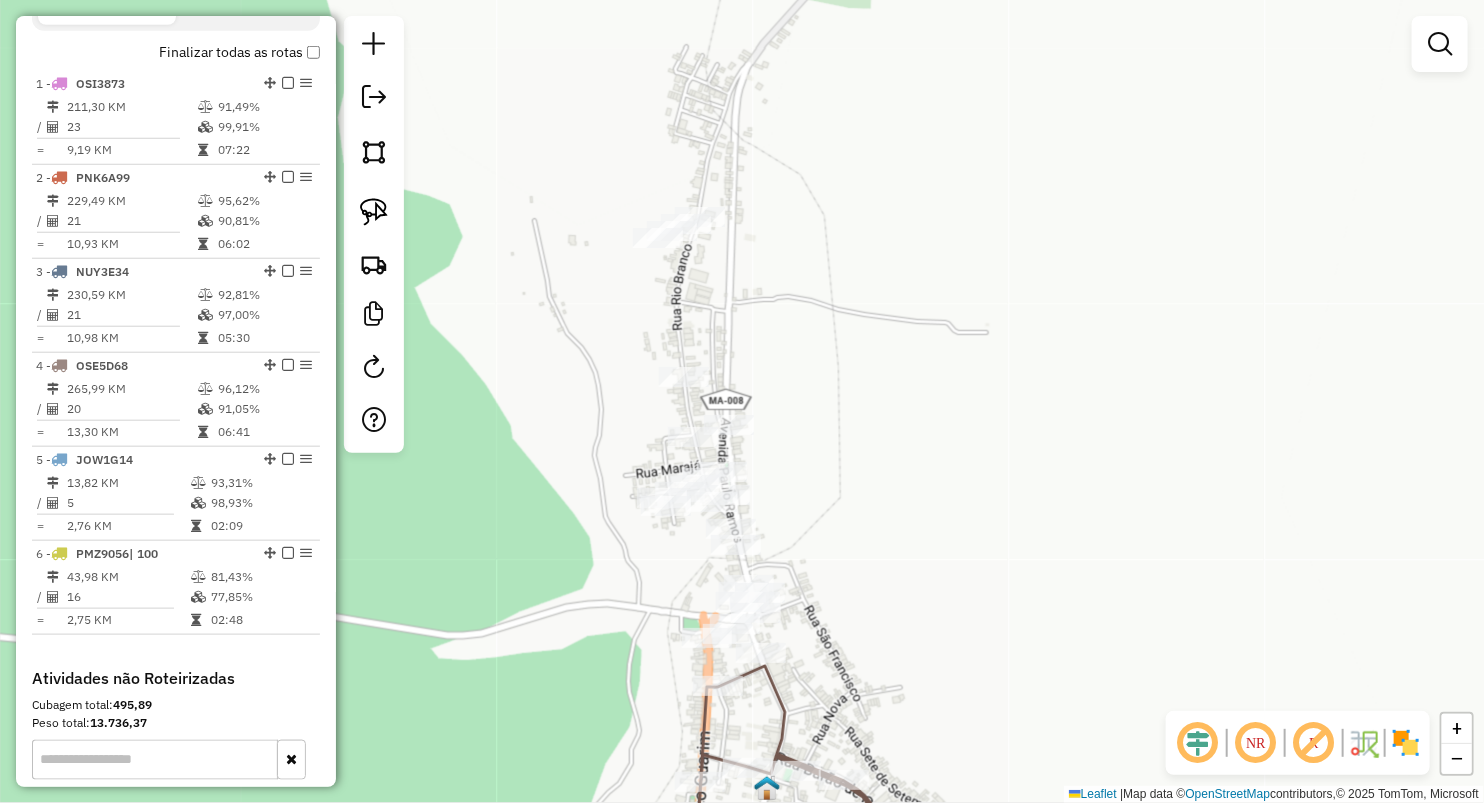drag, startPoint x: 374, startPoint y: 213, endPoint x: 416, endPoint y: 212, distance: 42.0119 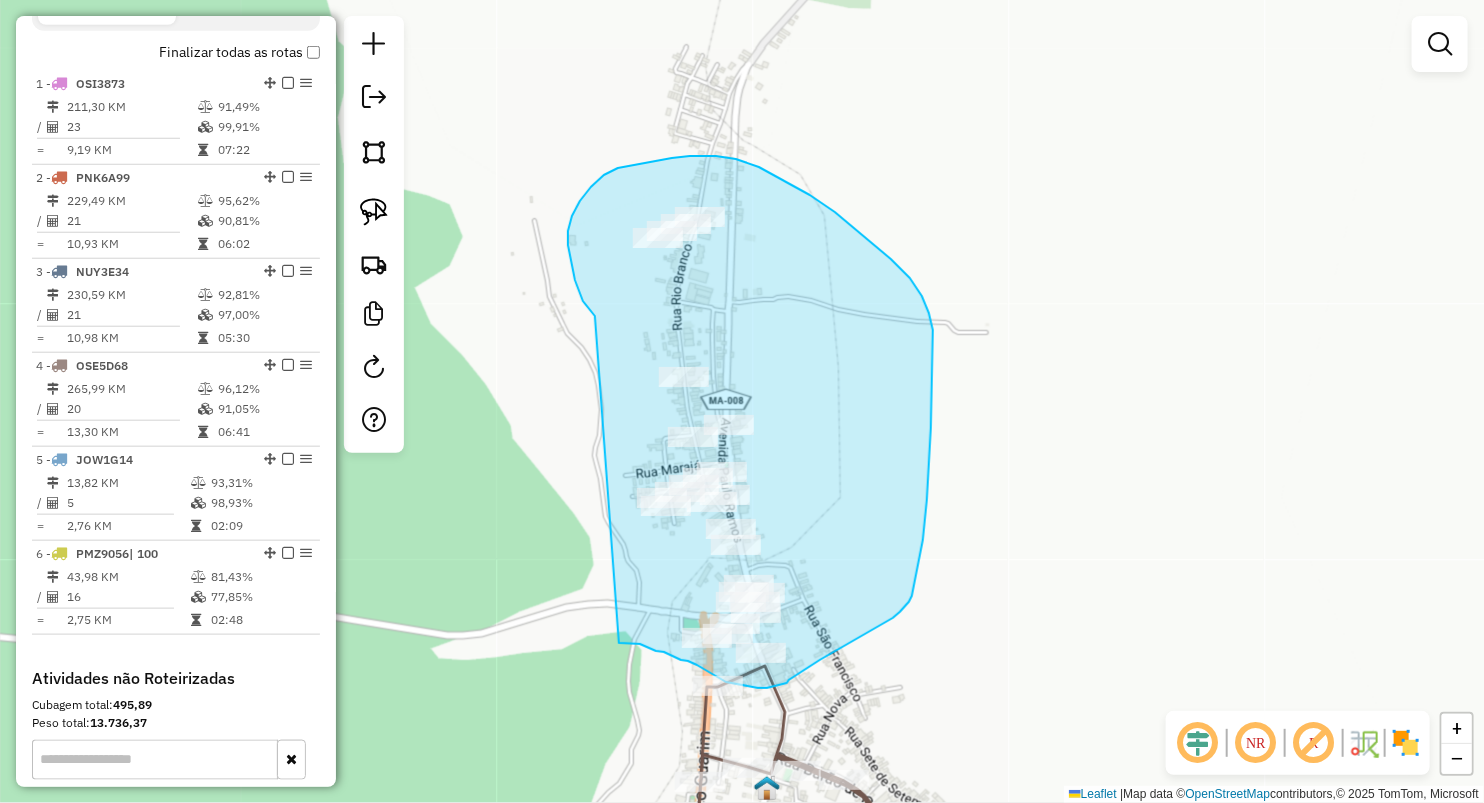 drag, startPoint x: 575, startPoint y: 280, endPoint x: 608, endPoint y: 634, distance: 355.53482 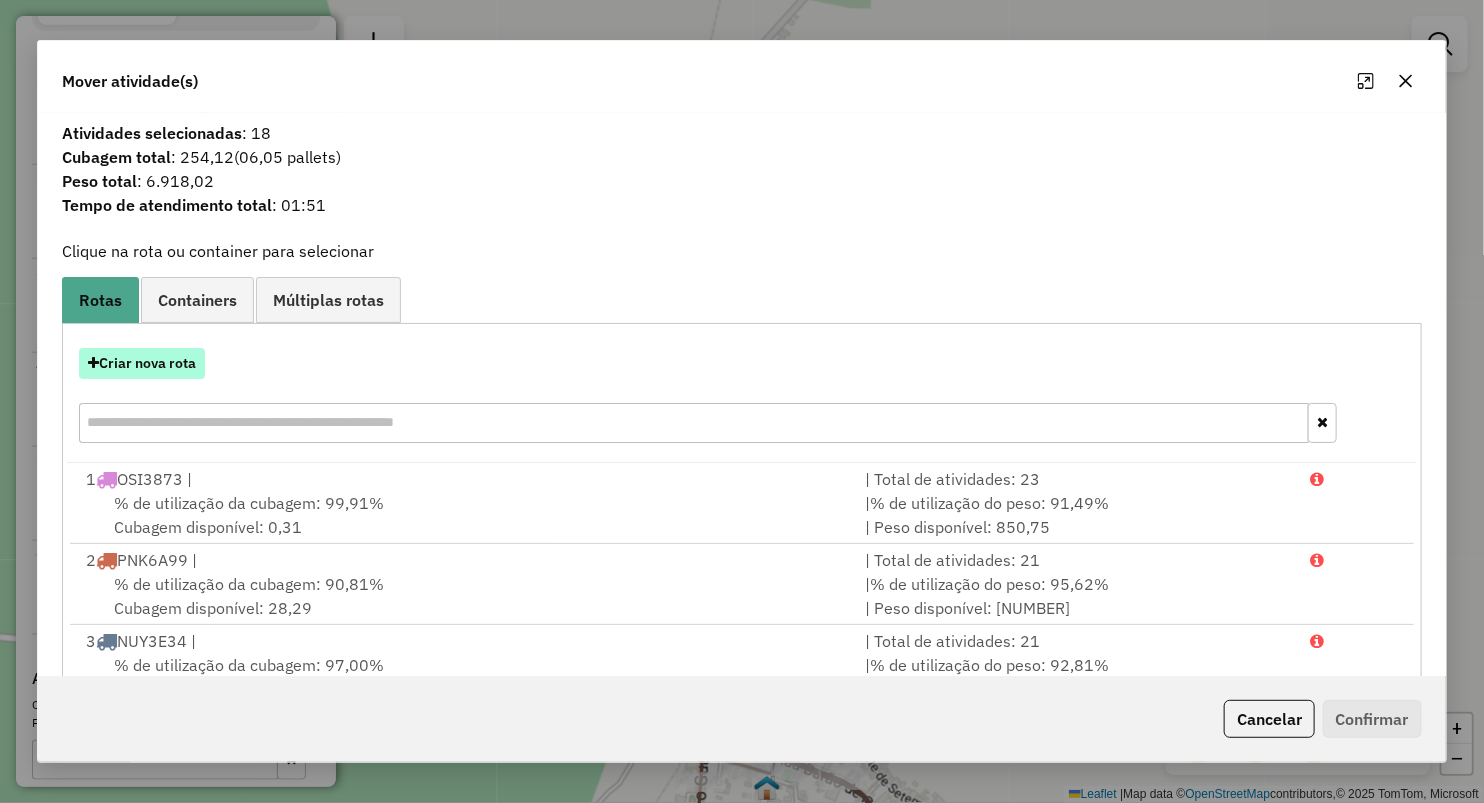 click on "Criar nova rota" at bounding box center [142, 363] 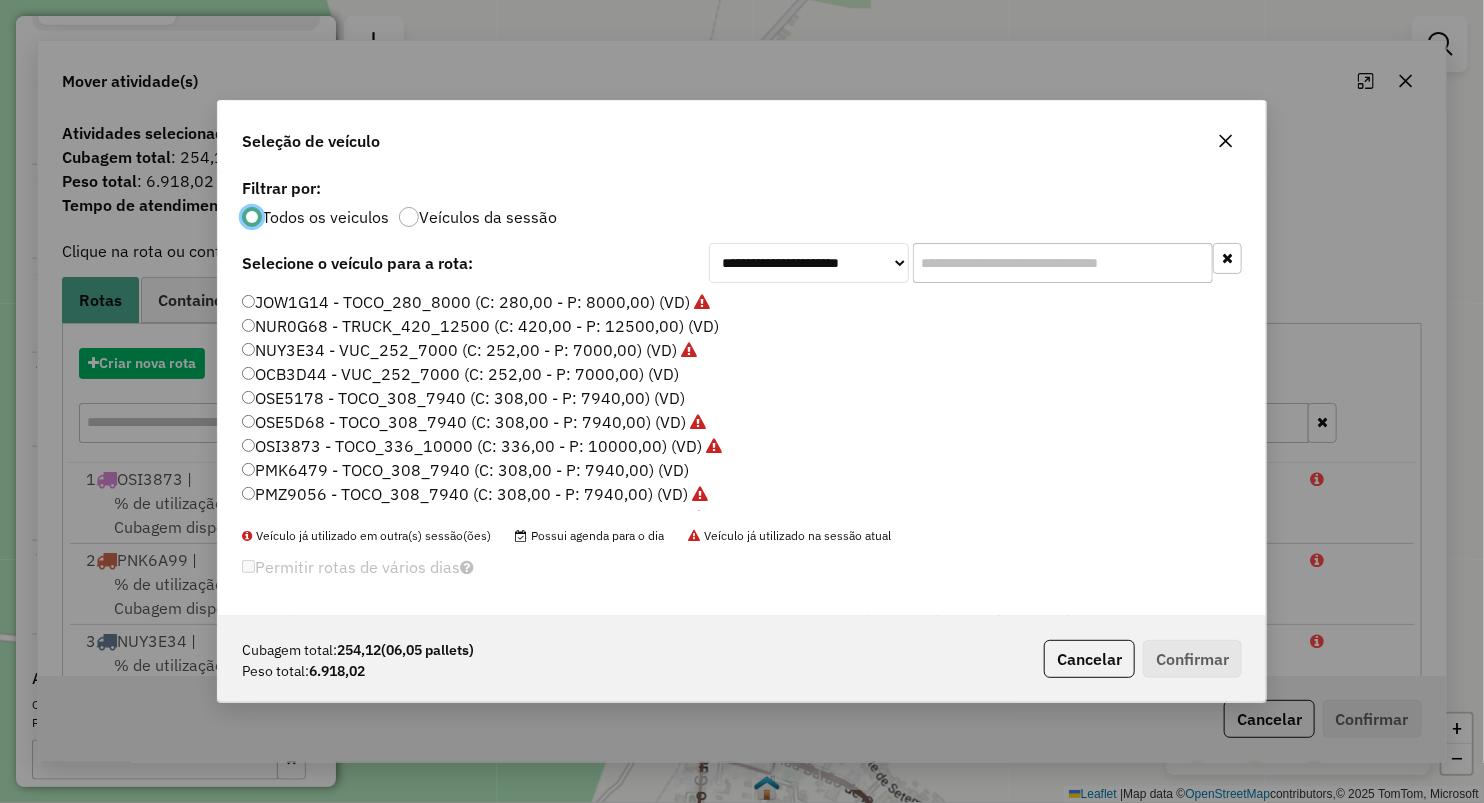 scroll, scrollTop: 10, scrollLeft: 6, axis: both 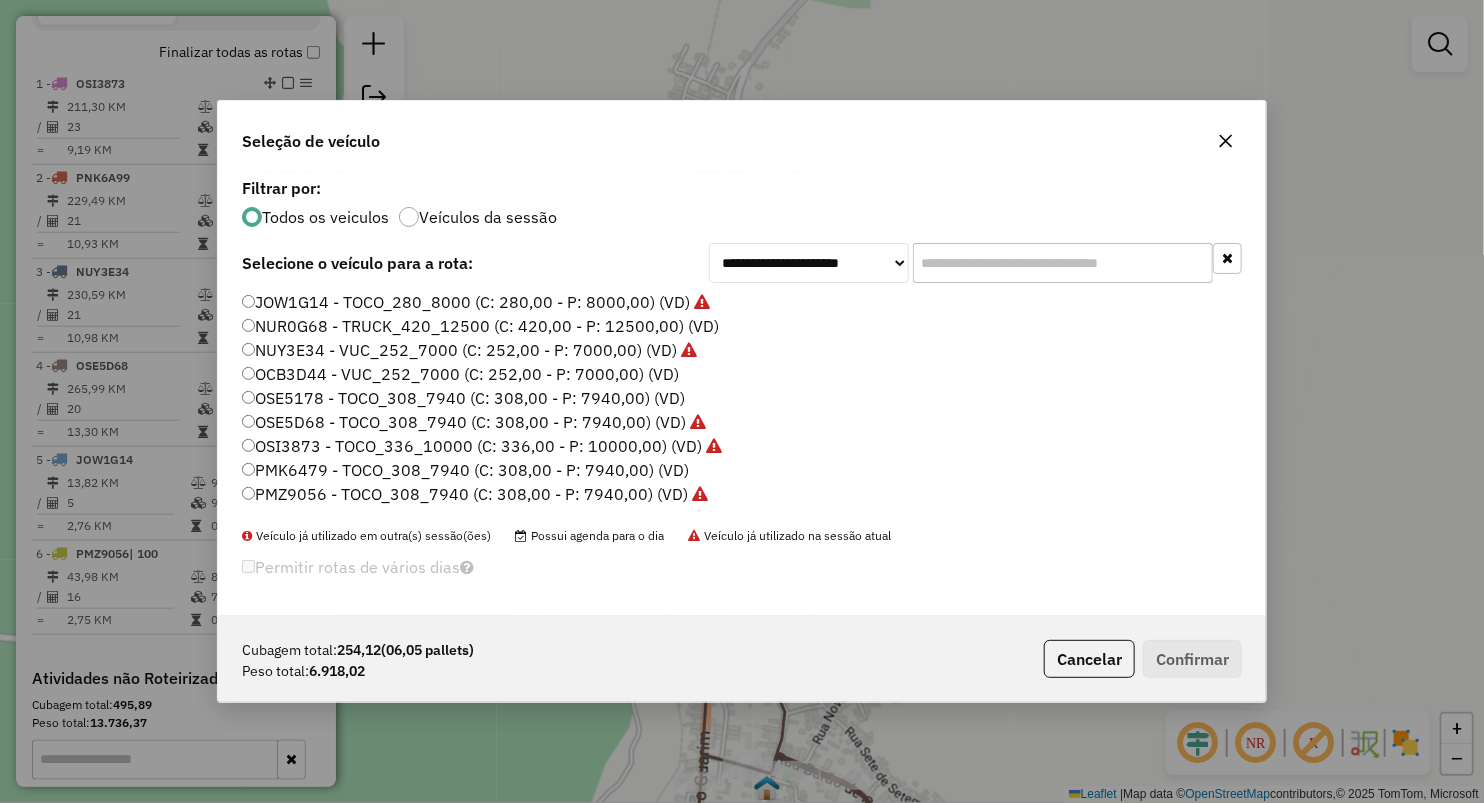 click on "OCB3D44 - VUC_252_7000 (C: 252,00 - P: 7000,00) (VD)" 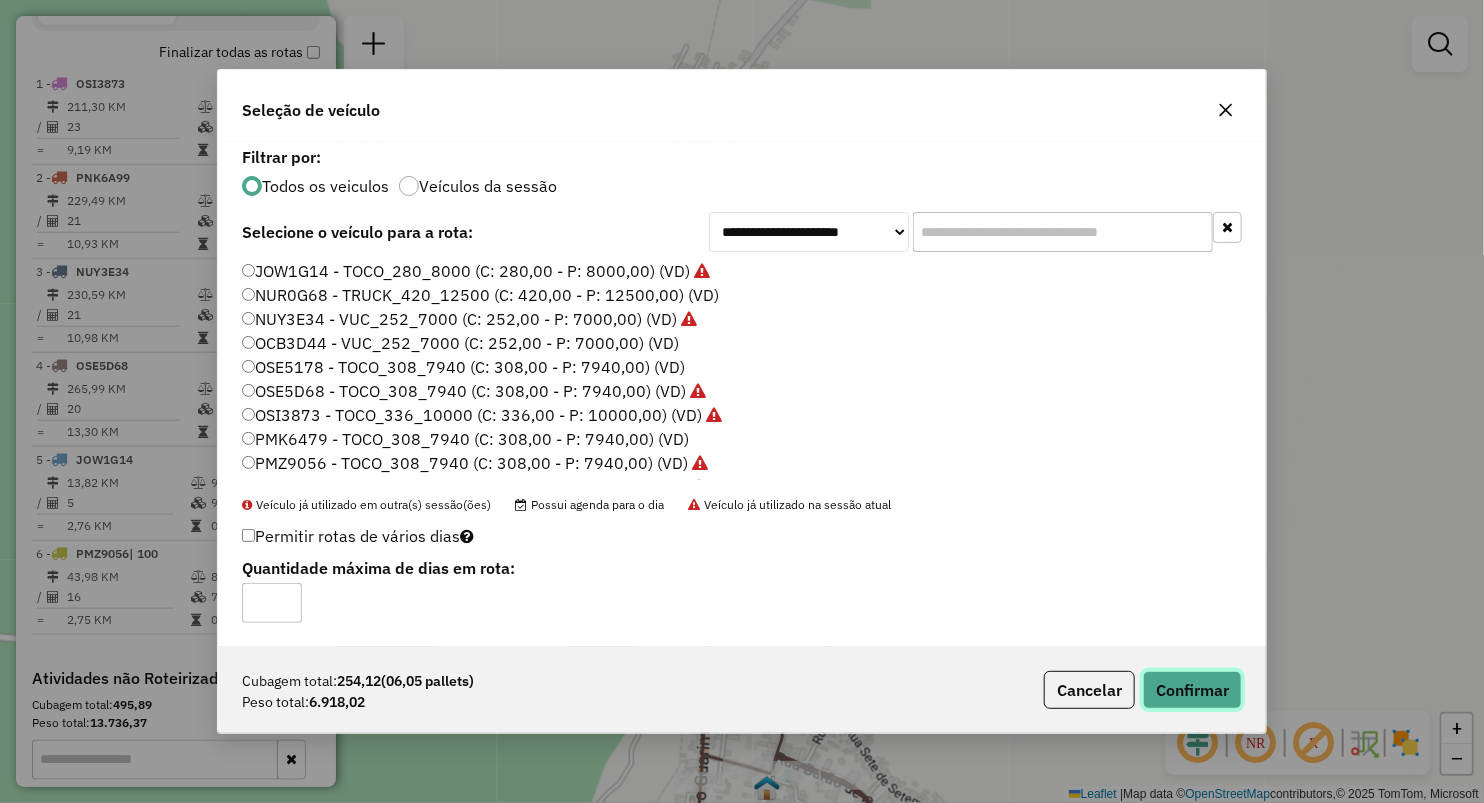 click on "Confirmar" 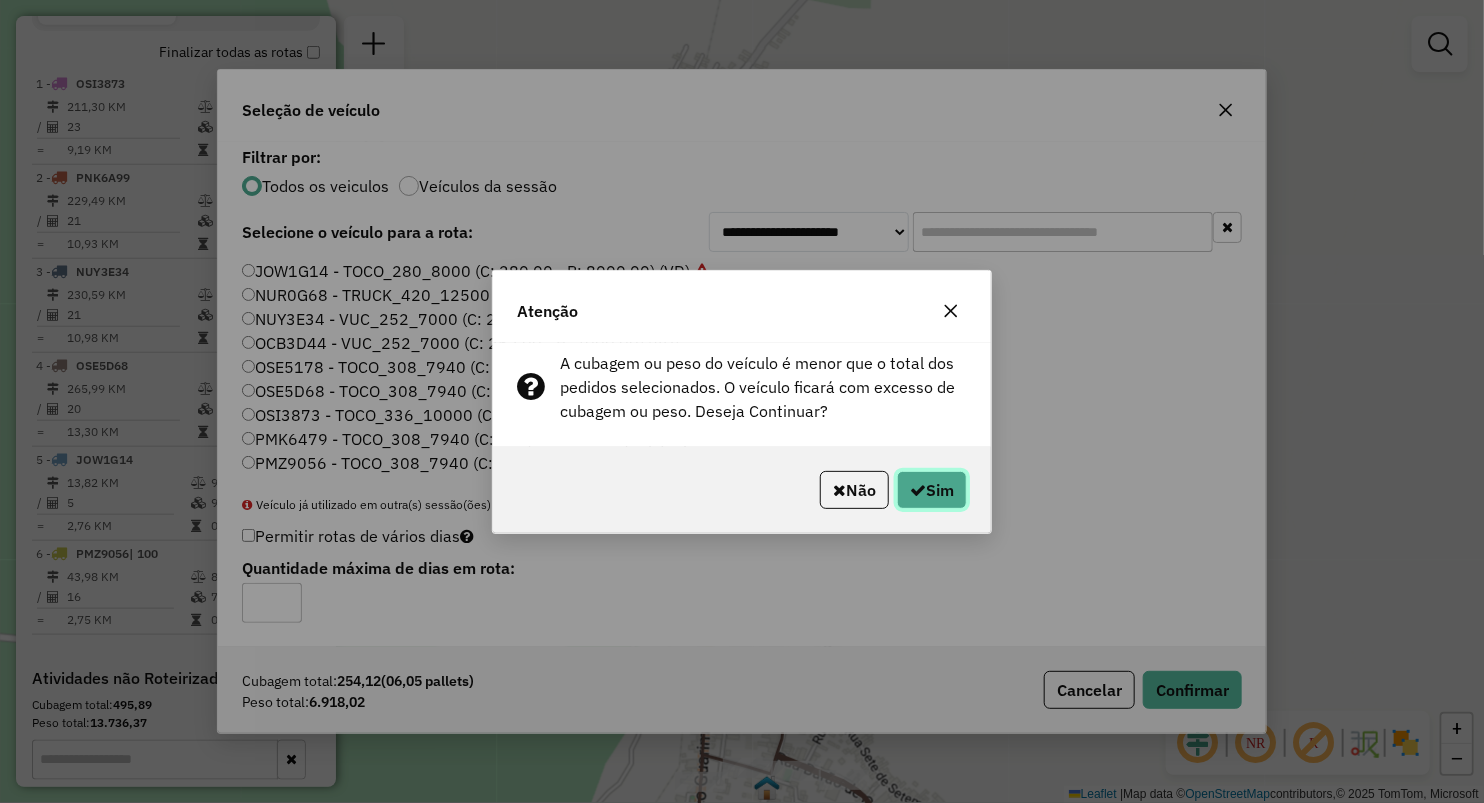 click 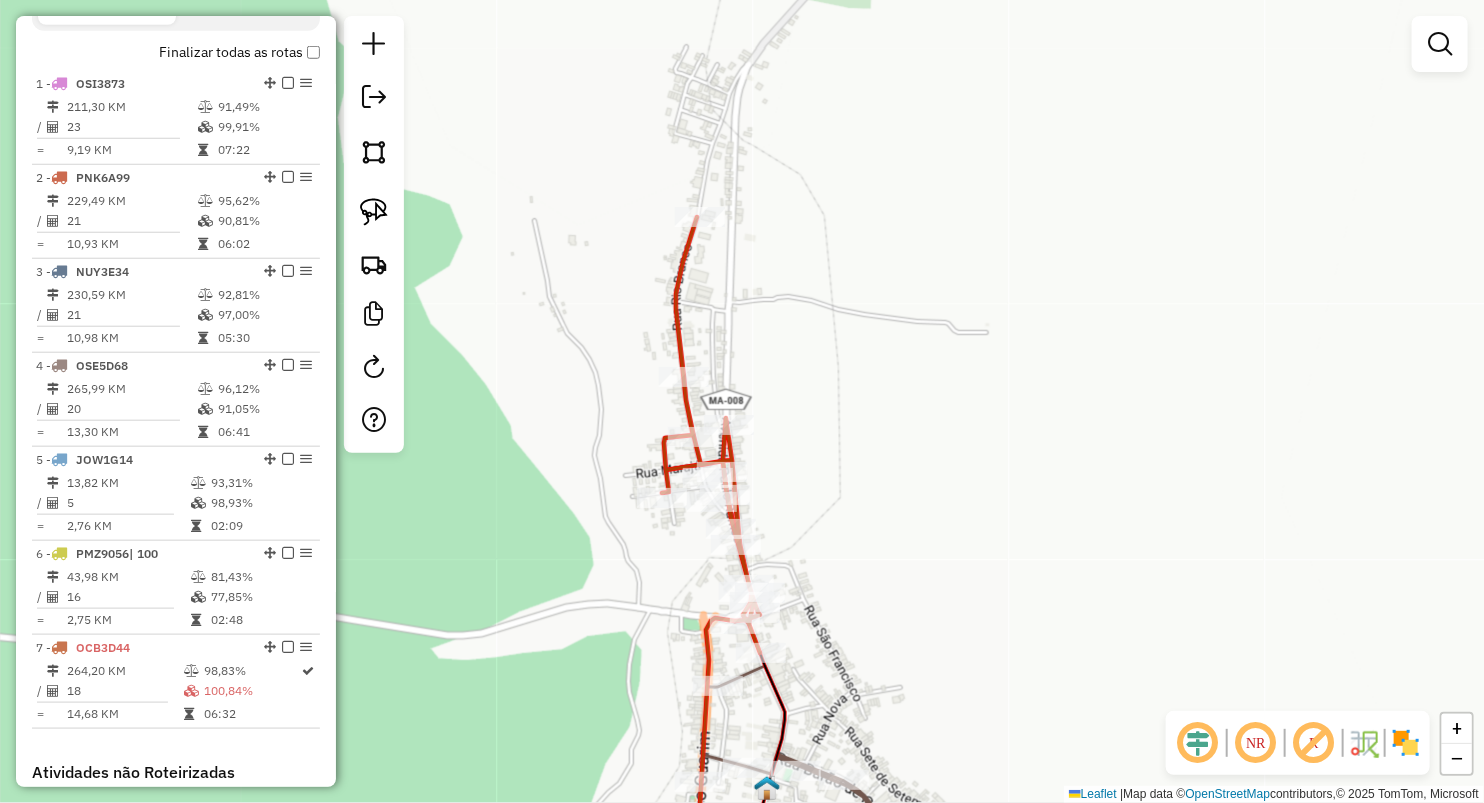 drag, startPoint x: 828, startPoint y: 589, endPoint x: 833, endPoint y: 366, distance: 223.05605 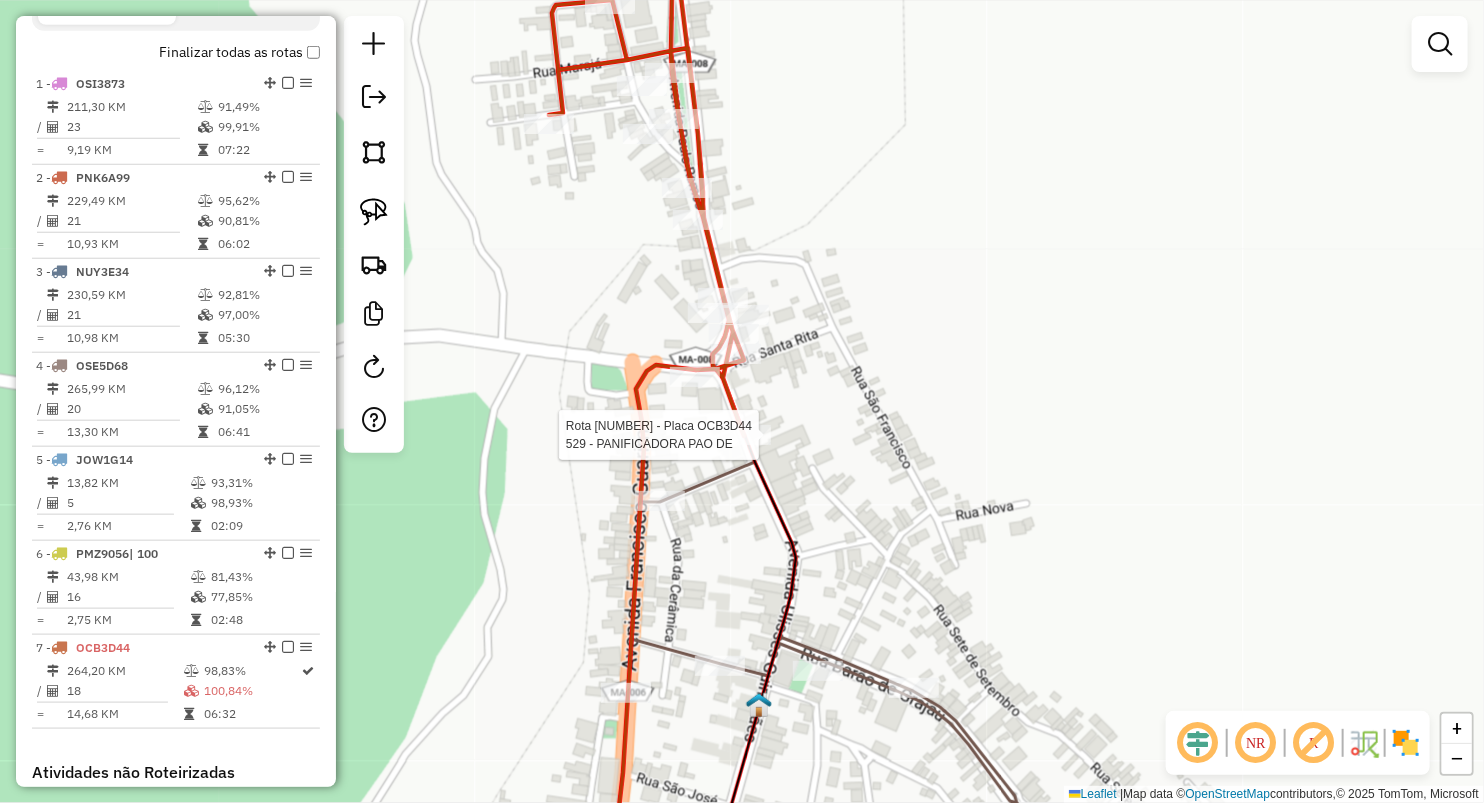 select on "**********" 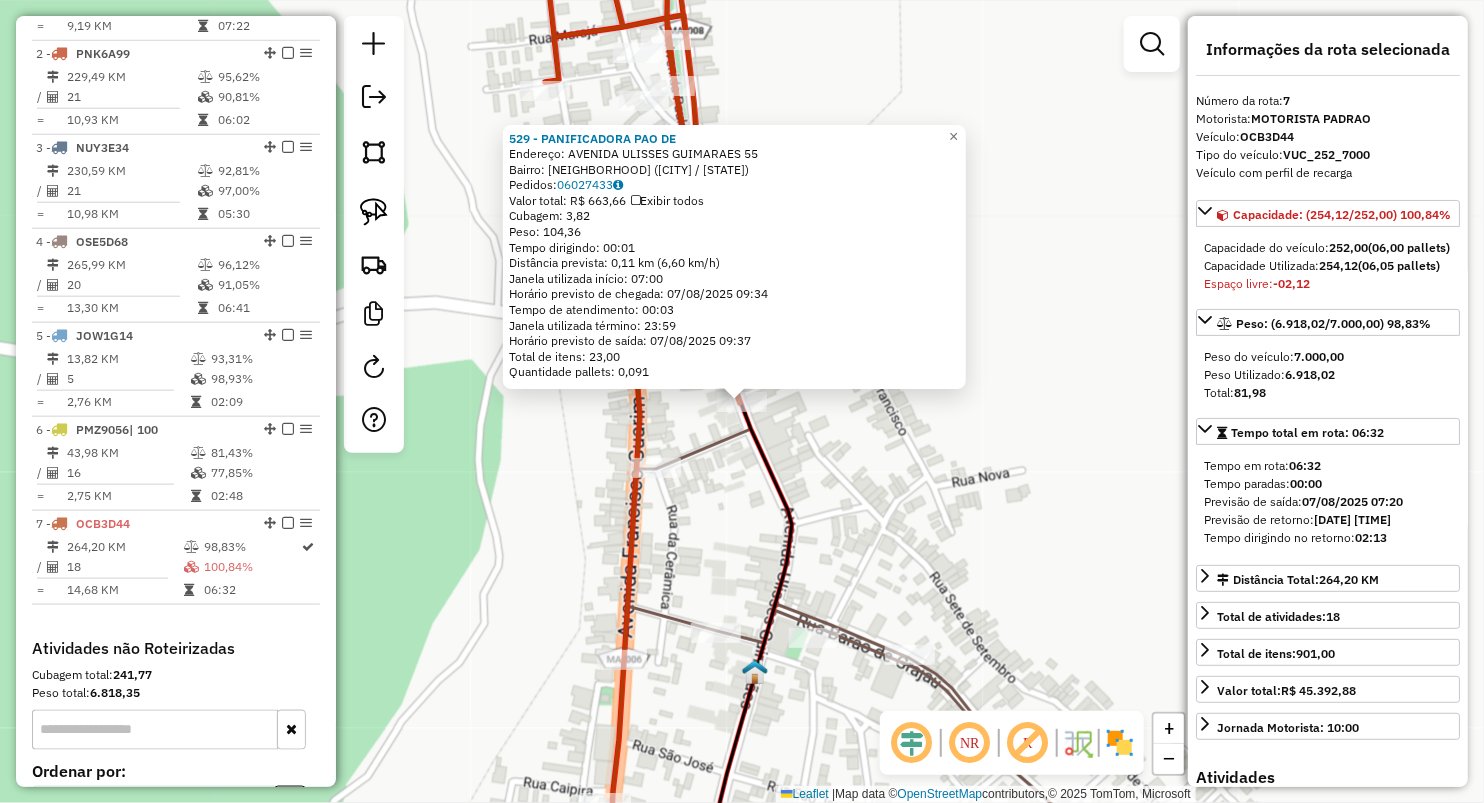 scroll, scrollTop: 1028, scrollLeft: 0, axis: vertical 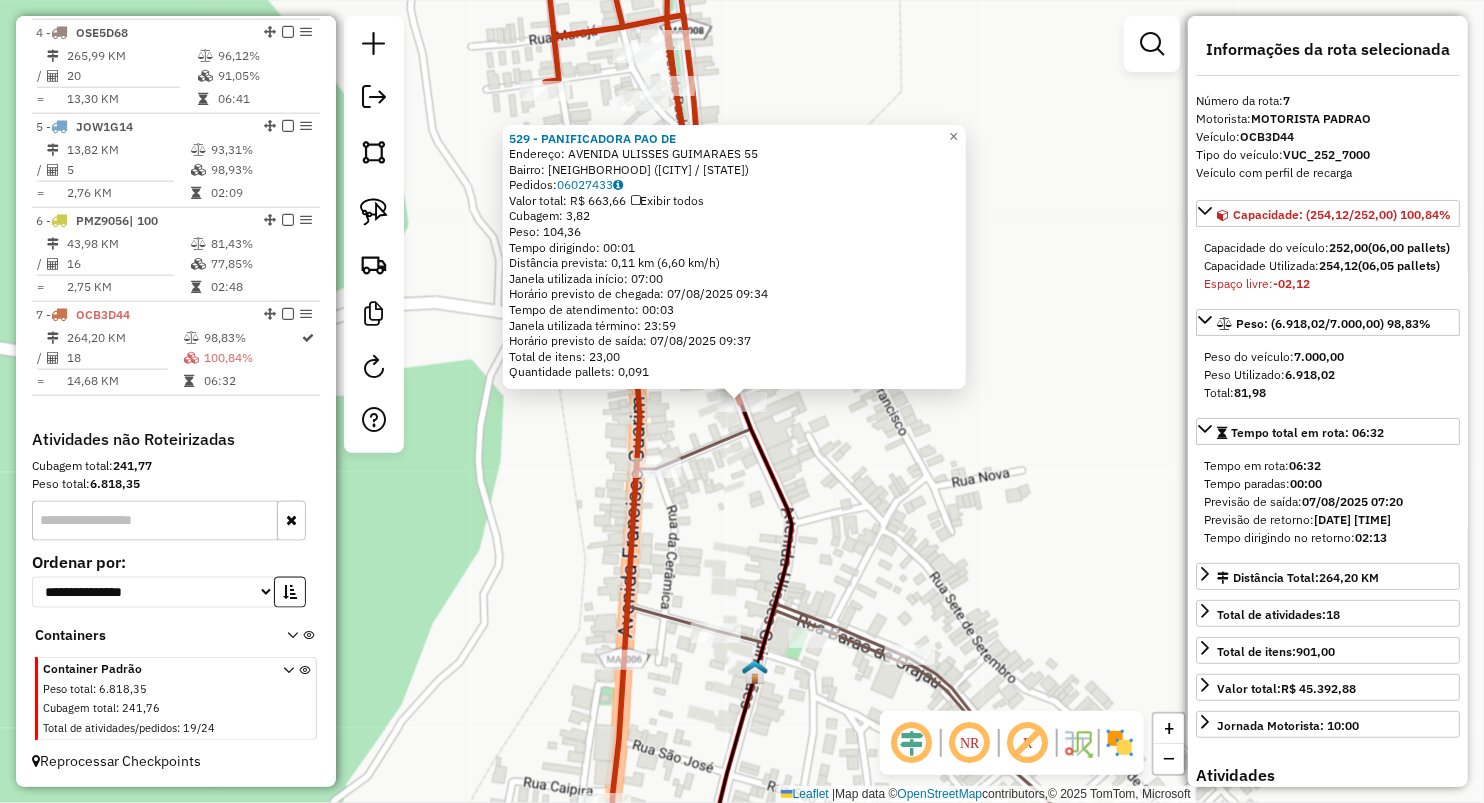 drag, startPoint x: 728, startPoint y: 524, endPoint x: 720, endPoint y: 514, distance: 12.806249 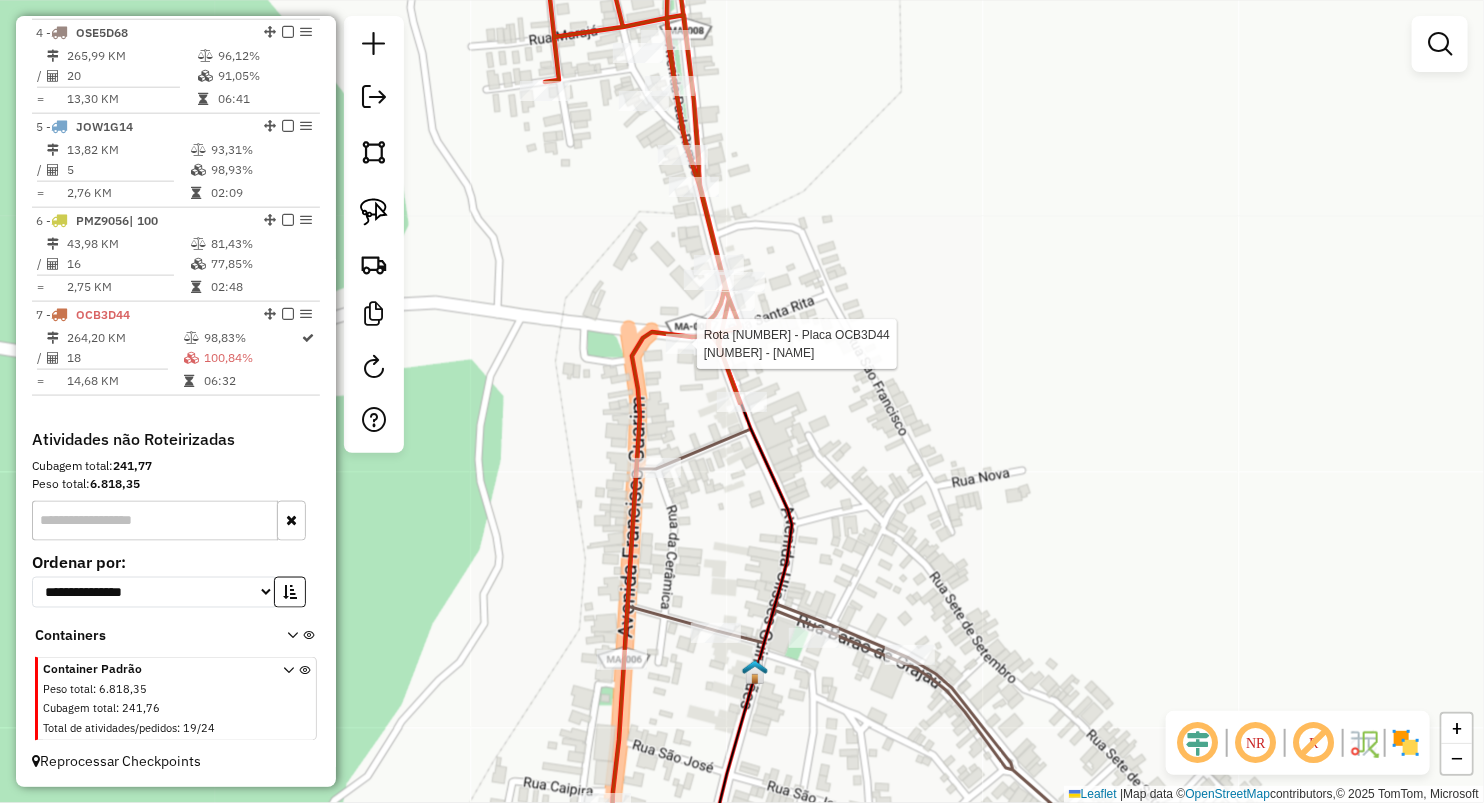 select on "**********" 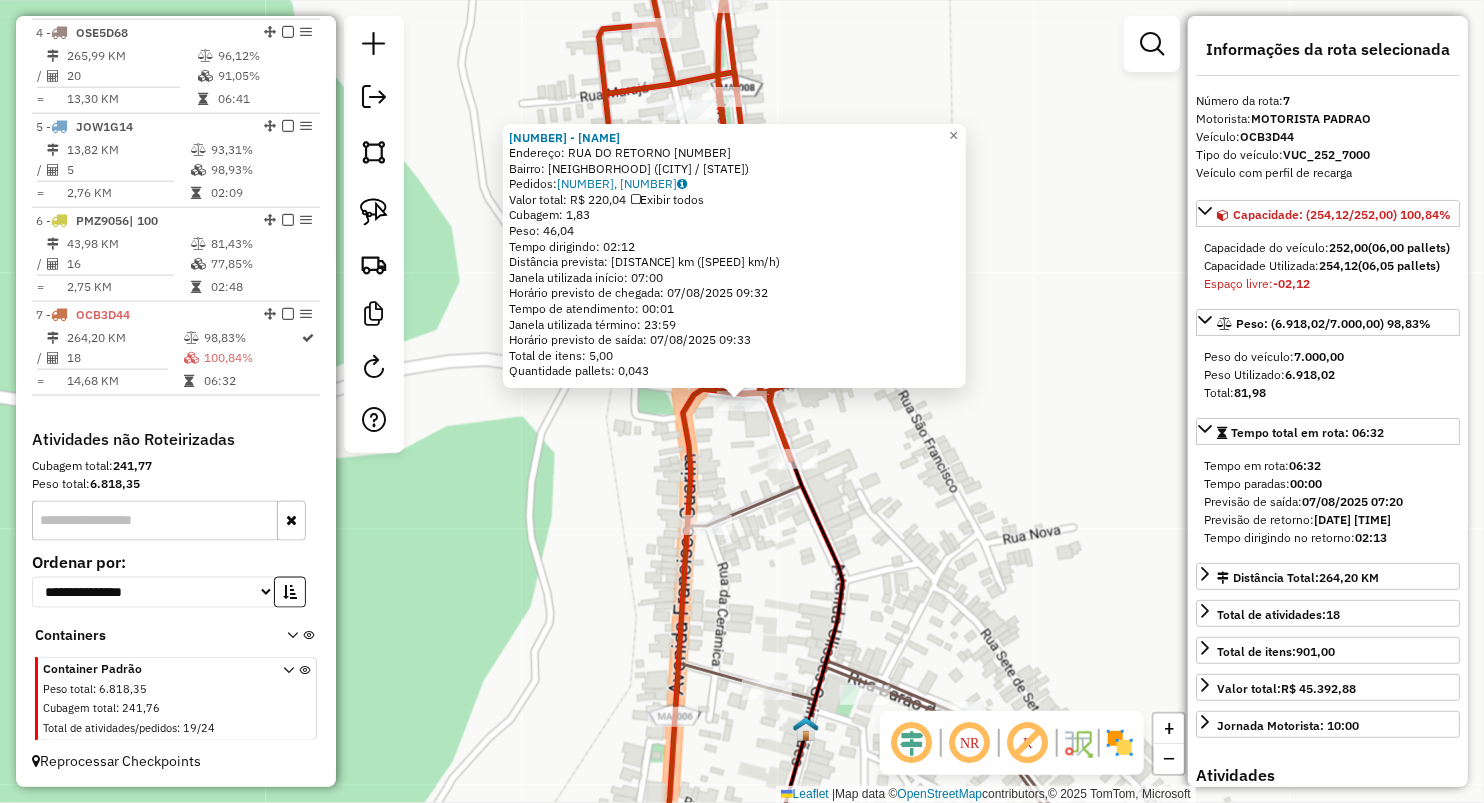 click on "Rota 7 - Placa OCB3D44  449 - BAR DO NATAL 543 - RAIMUNDAO BEBIDAS  Endereço:  RUA DO RETORNO 25   Bairro: CENTRO (ARAME / MA)   Pedidos:  06027466, 06027467   Valor total: R$ 220,04   Exibir todos   Cubagem: 1,83  Peso: 46,04  Tempo dirigindo: 02:12   Distância prevista: 130,221 km (59,19 km/h)   Janela utilizada início: 07:00   Horário previsto de chegada: 07/08/2025 09:32   Tempo de atendimento: 00:01   Janela utilizada término: 23:59   Horário previsto de saída: 07/08/2025 09:33   Total de itens: 5,00   Quantidade pallets: 0,043  × Janela de atendimento Grade de atendimento Capacidade Transportadoras Veículos Cliente Pedidos  Rotas Selecione os dias de semana para filtrar as janelas de atendimento  Seg   Ter   Qua   Qui   Sex   Sáb   Dom  Informe o período da janela de atendimento: De: Até:  Filtrar exatamente a janela do cliente  Considerar janela de atendimento padrão  Selecione os dias de semana para filtrar as grades de atendimento  Seg   Ter   Qua   Qui   Sex   Sáb   Dom   De:   Até:" 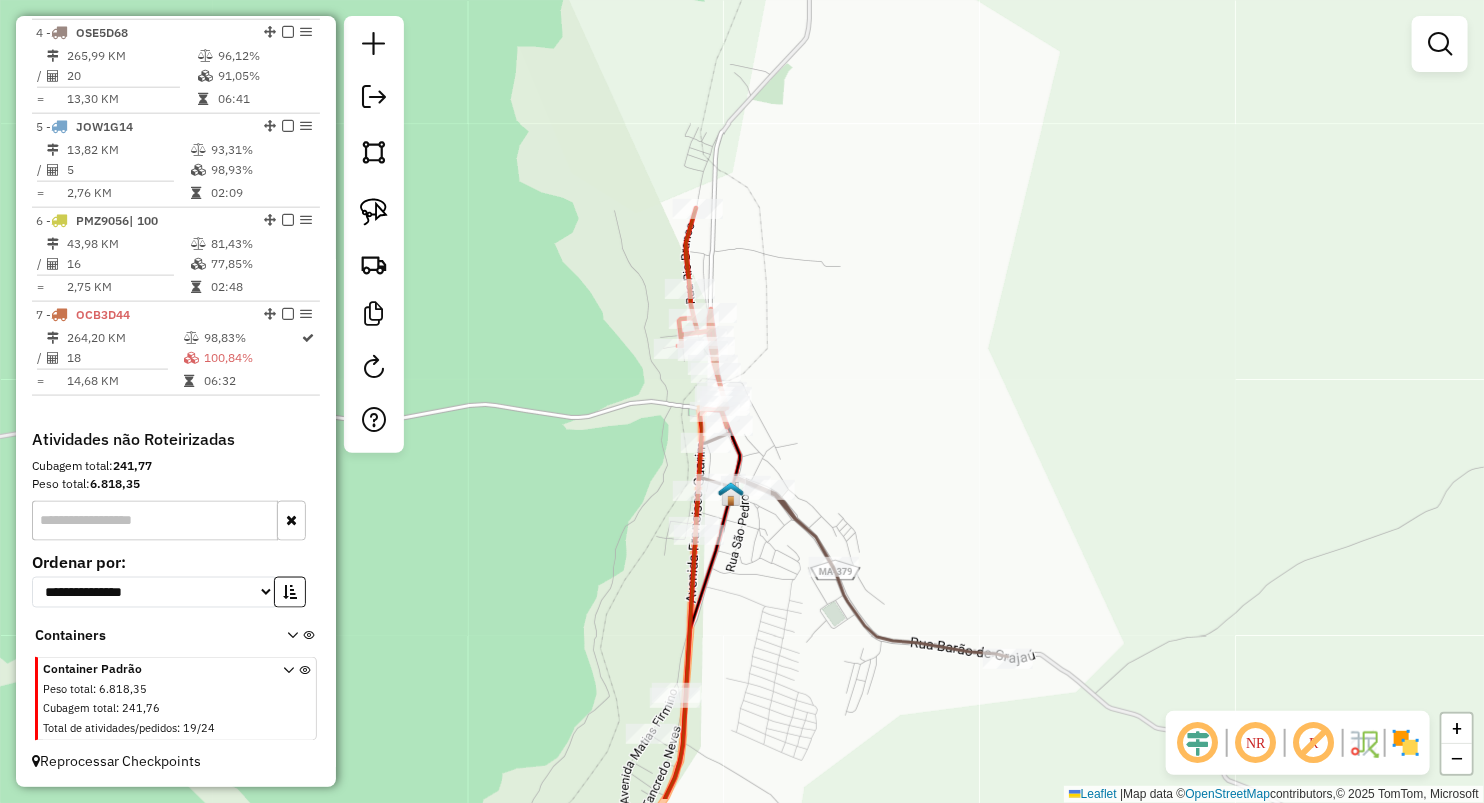 drag, startPoint x: 768, startPoint y: 523, endPoint x: 777, endPoint y: 363, distance: 160.25293 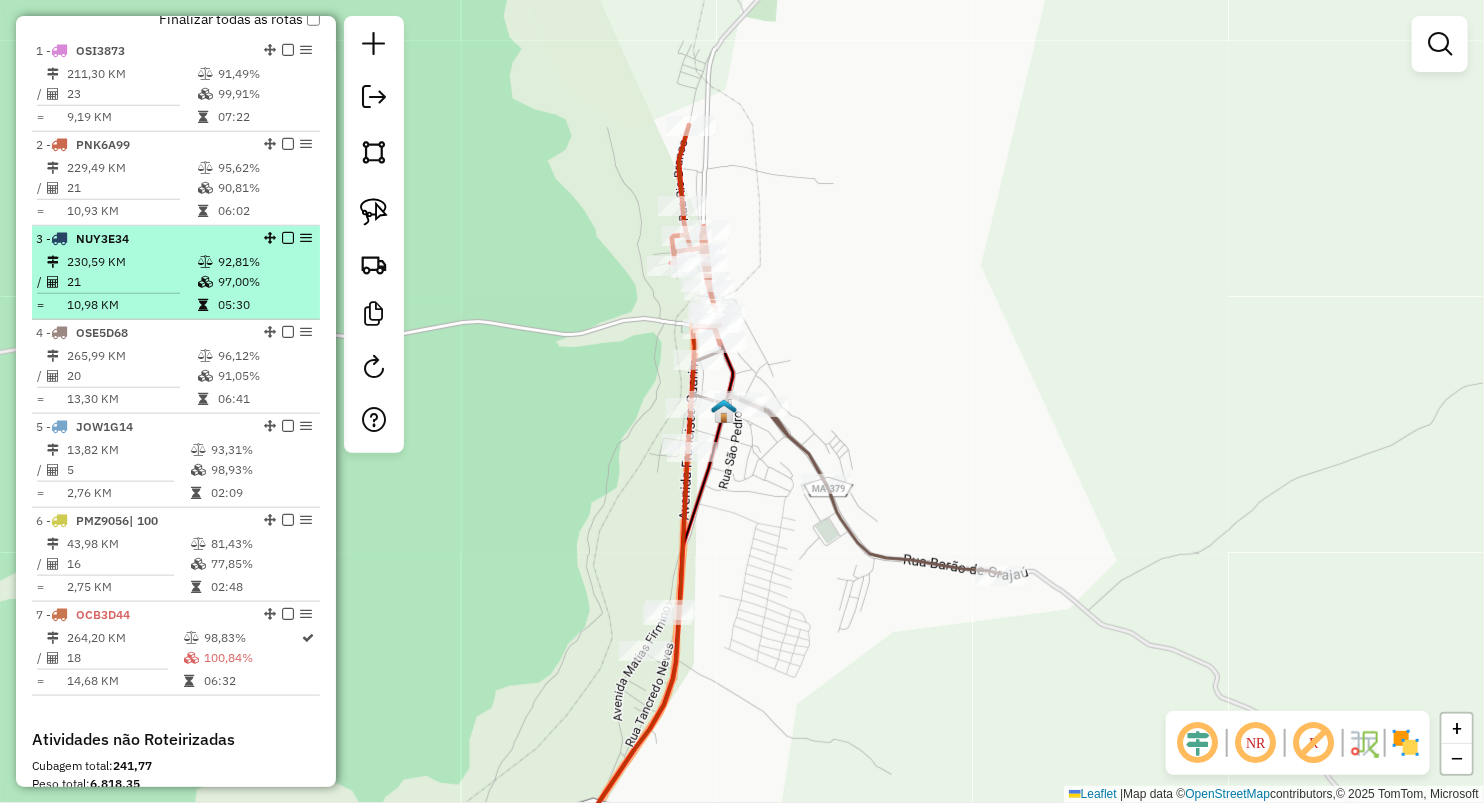 scroll, scrollTop: 695, scrollLeft: 0, axis: vertical 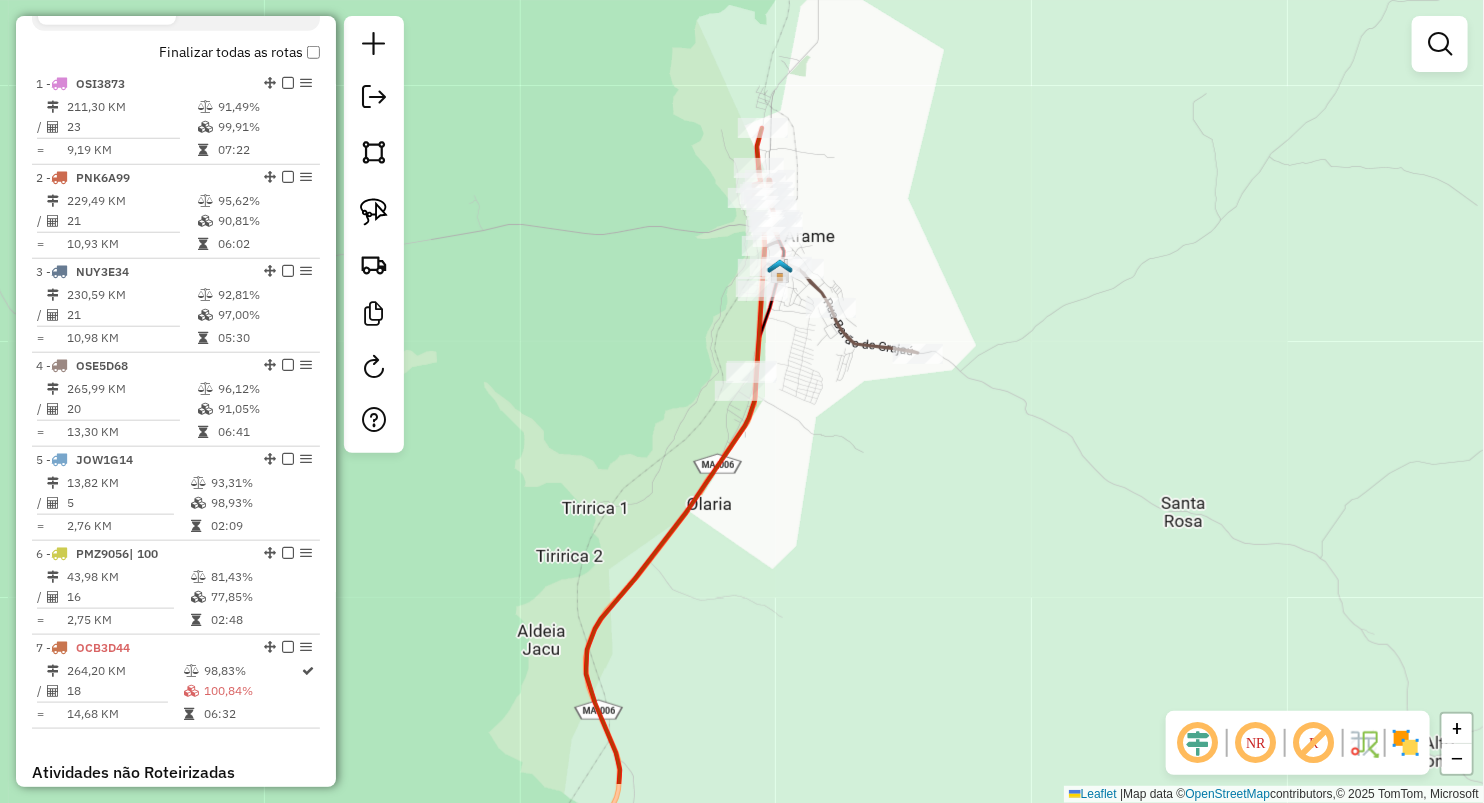 drag, startPoint x: 888, startPoint y: 615, endPoint x: 800, endPoint y: 440, distance: 195.88007 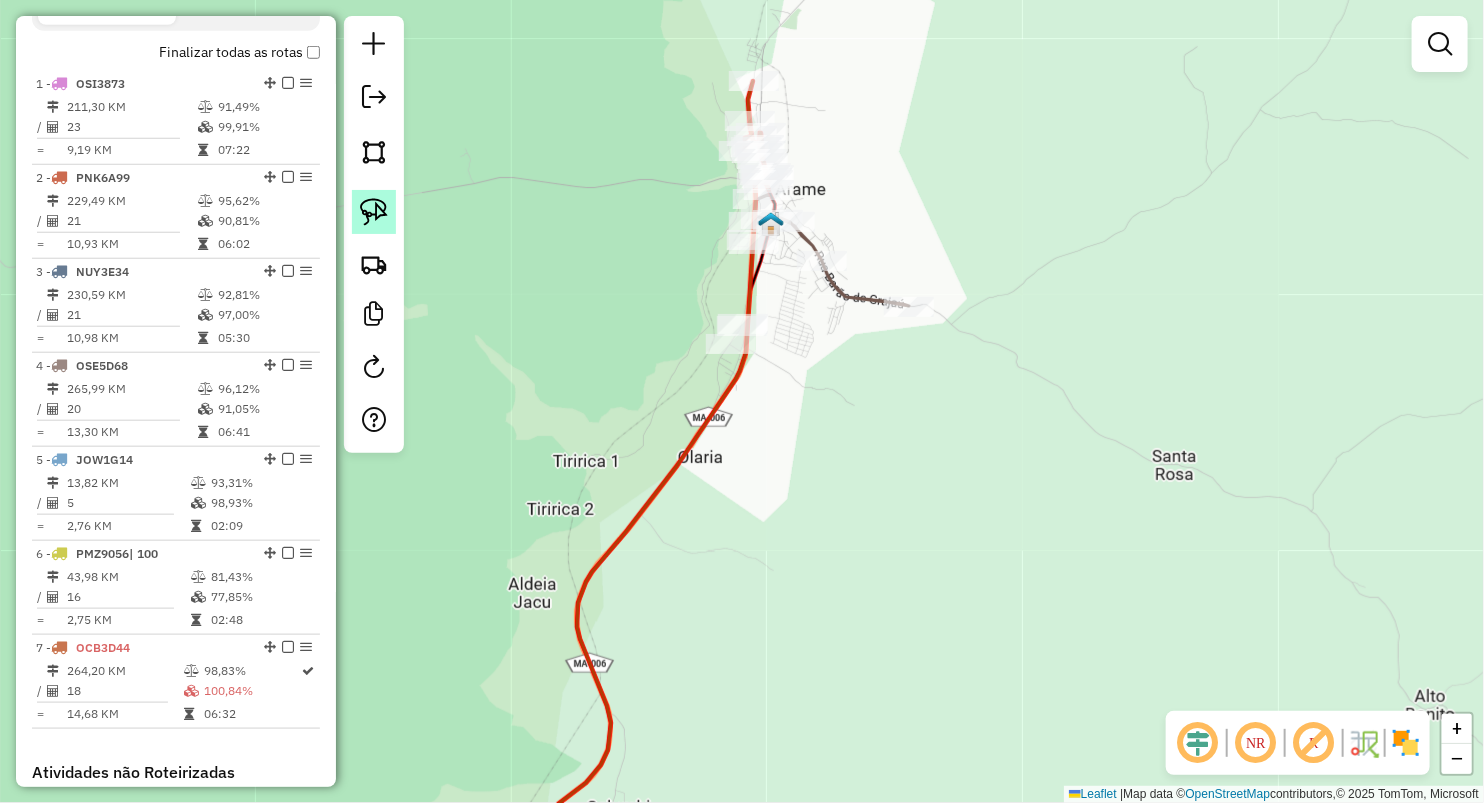 click 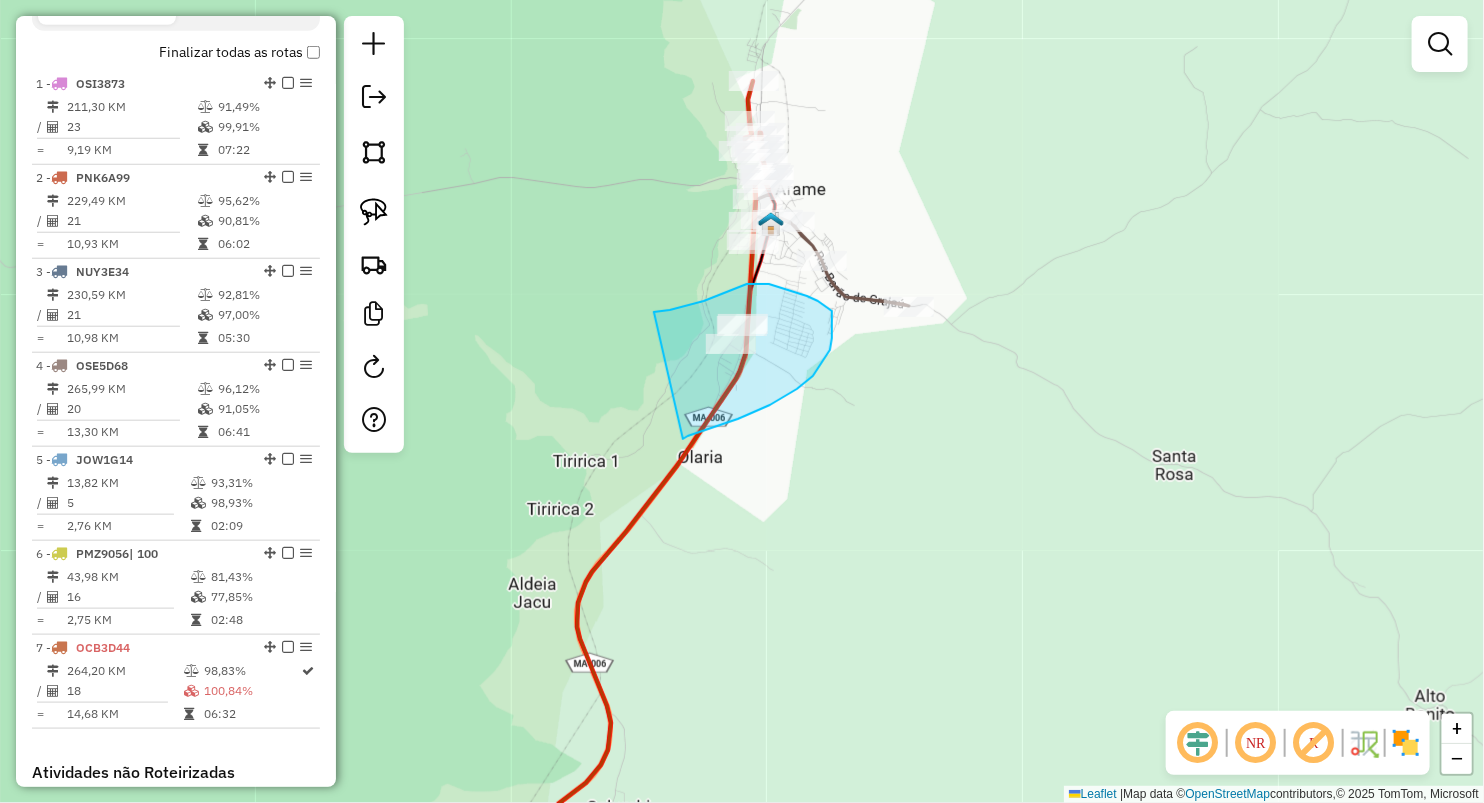 drag, startPoint x: 653, startPoint y: 312, endPoint x: 683, endPoint y: 439, distance: 130.49521 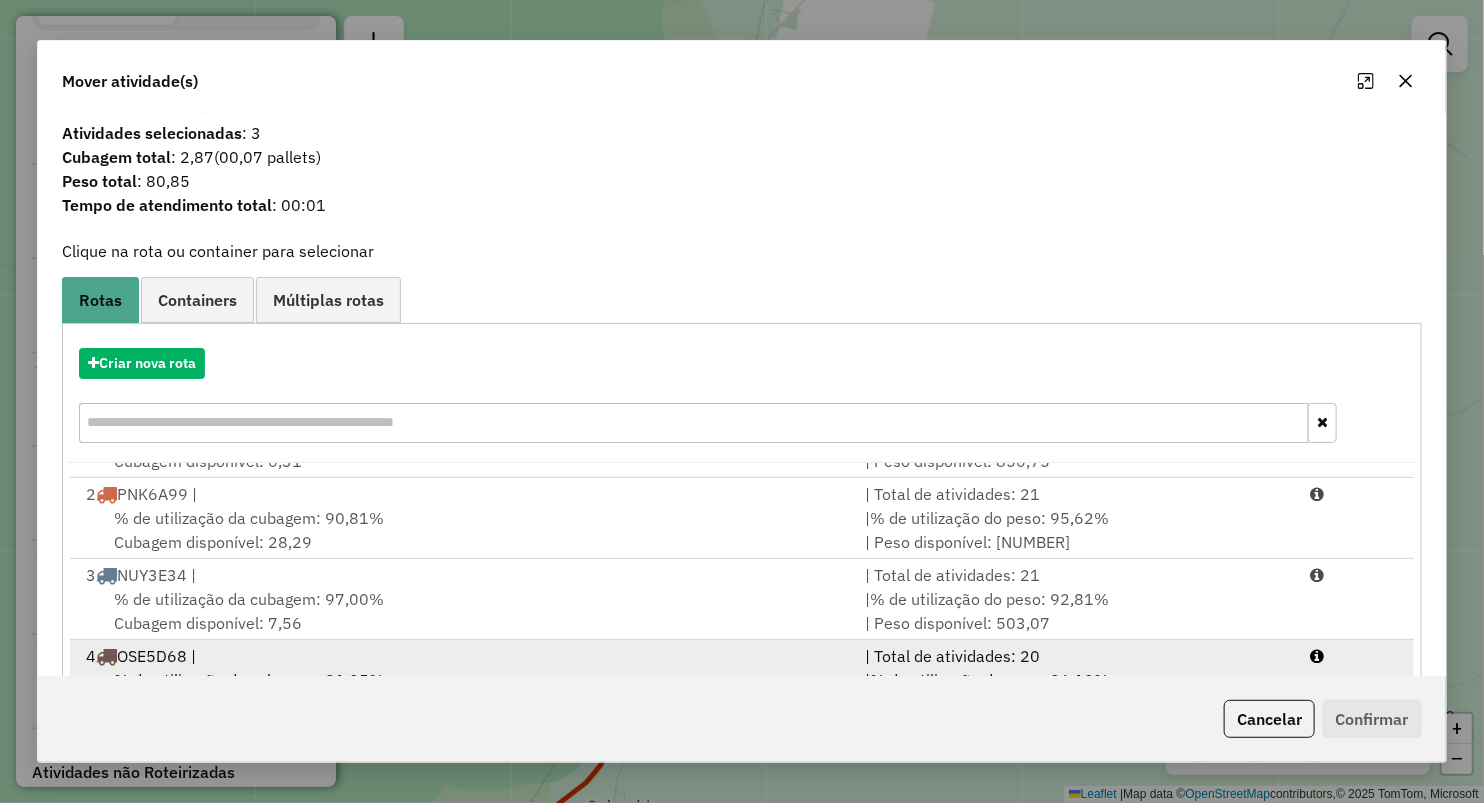 scroll, scrollTop: 166, scrollLeft: 0, axis: vertical 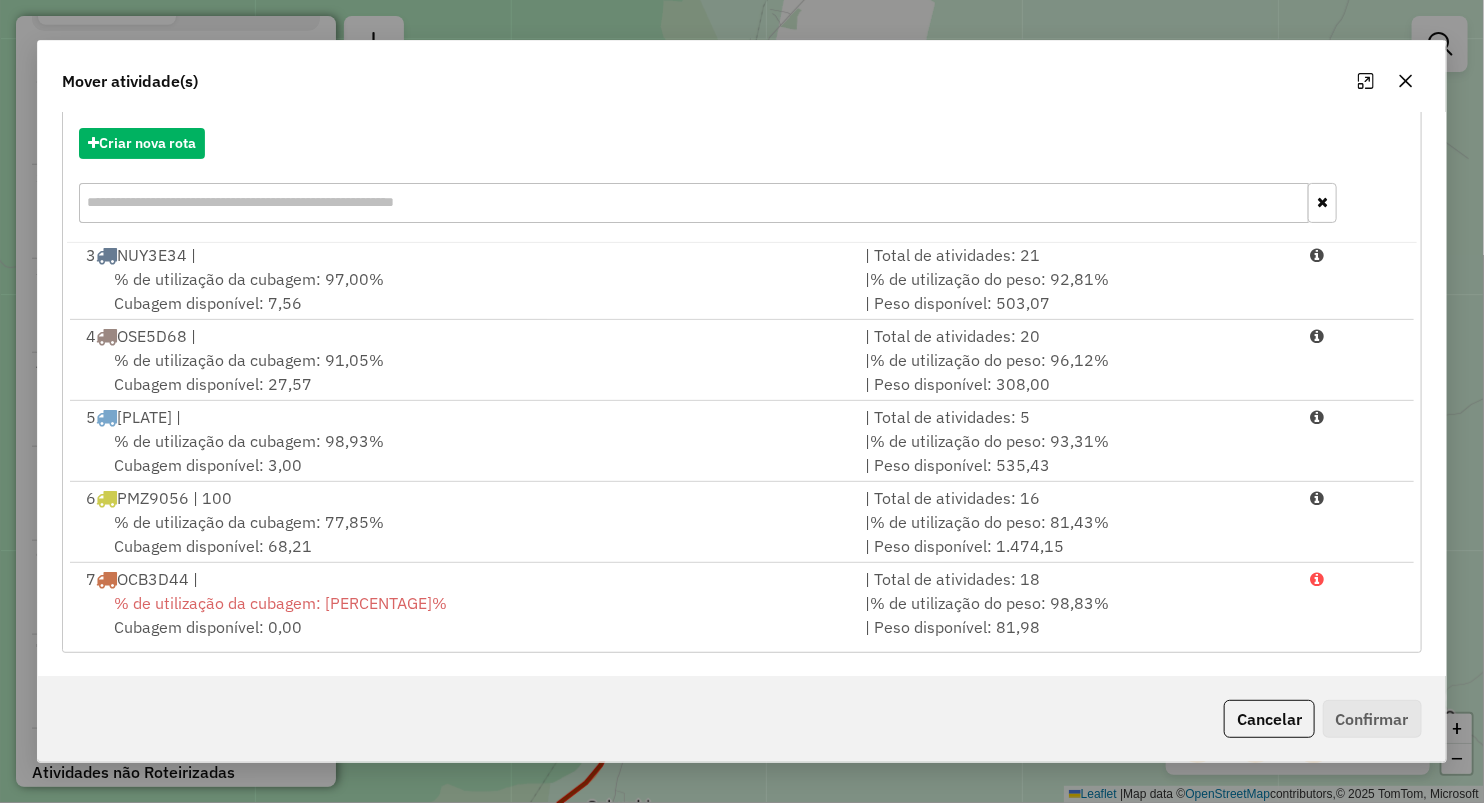 click 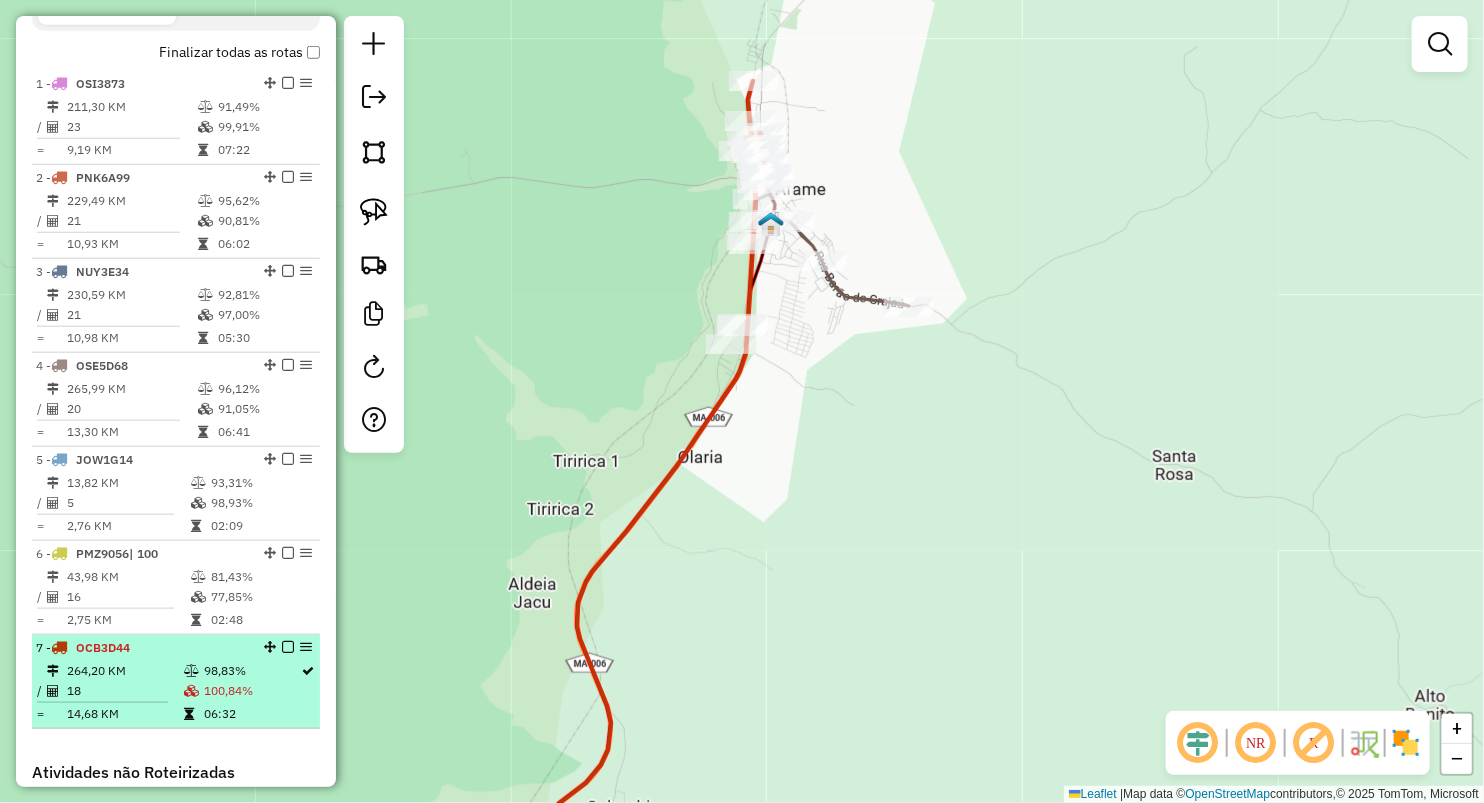 click on "7 -       OCB3D44   264,20 KM   98,83%  /  18   100,84%     =  14,68 KM   06:32" at bounding box center [176, 682] 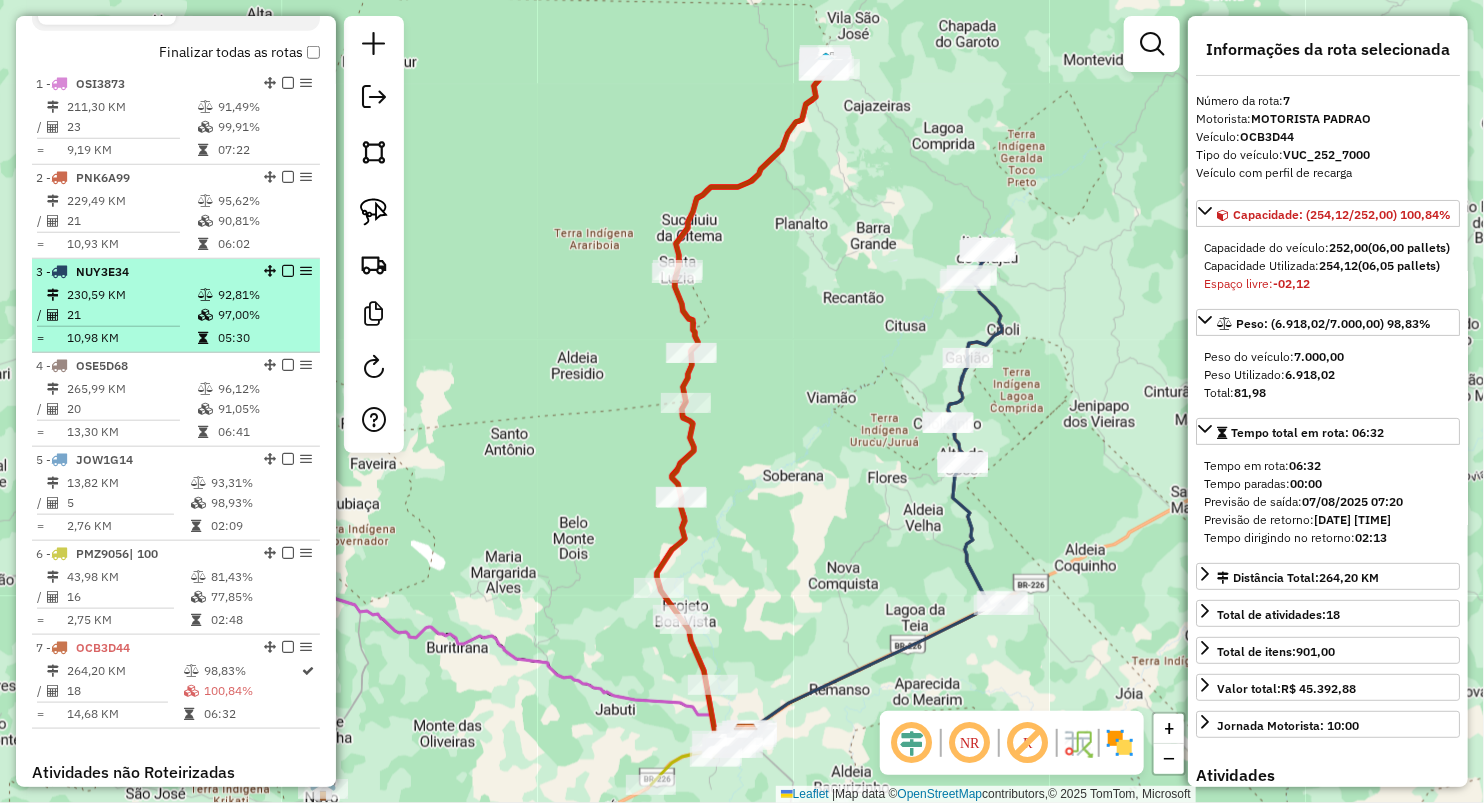 click on "21" at bounding box center [131, 315] 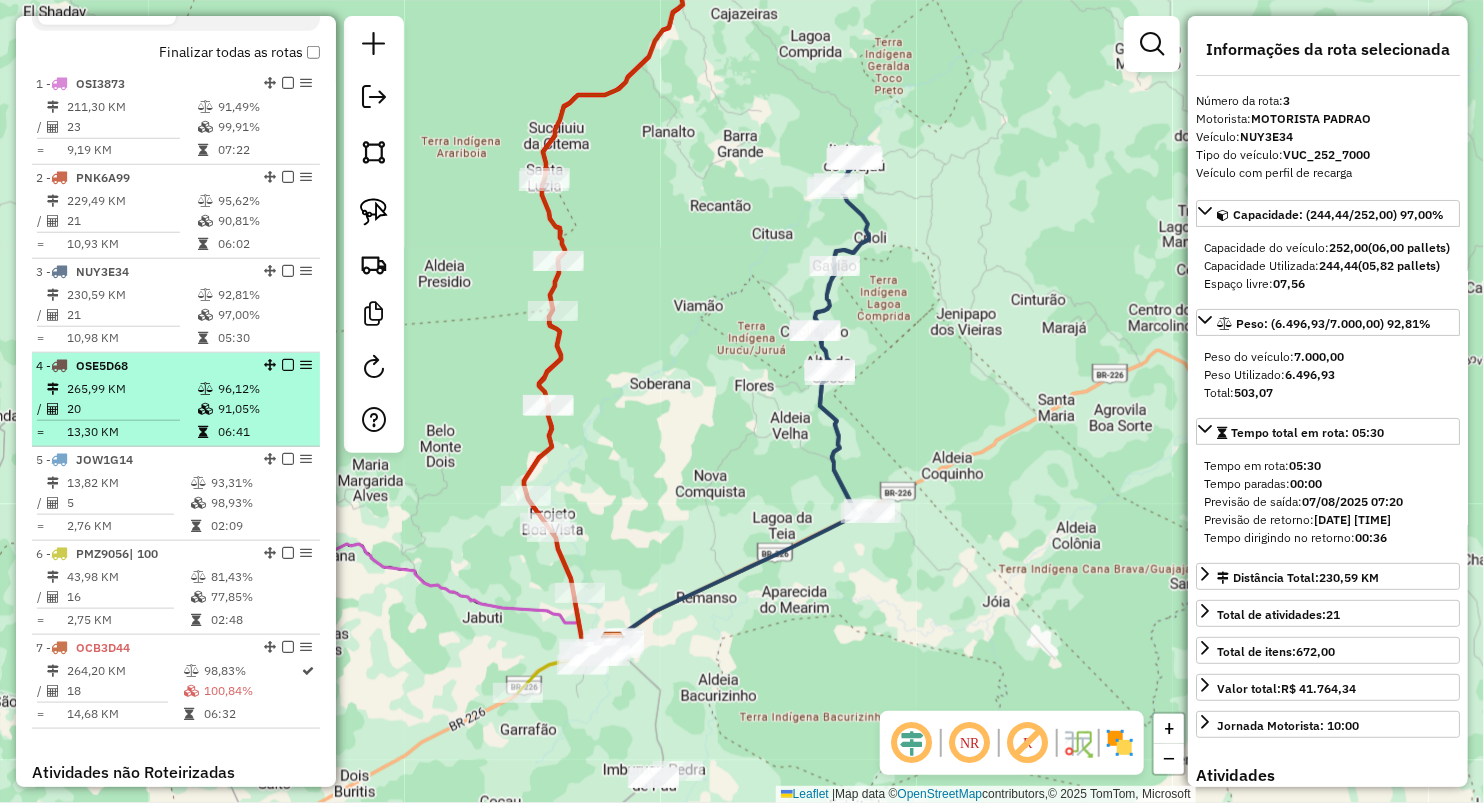 click on "265,99 KM" at bounding box center [131, 389] 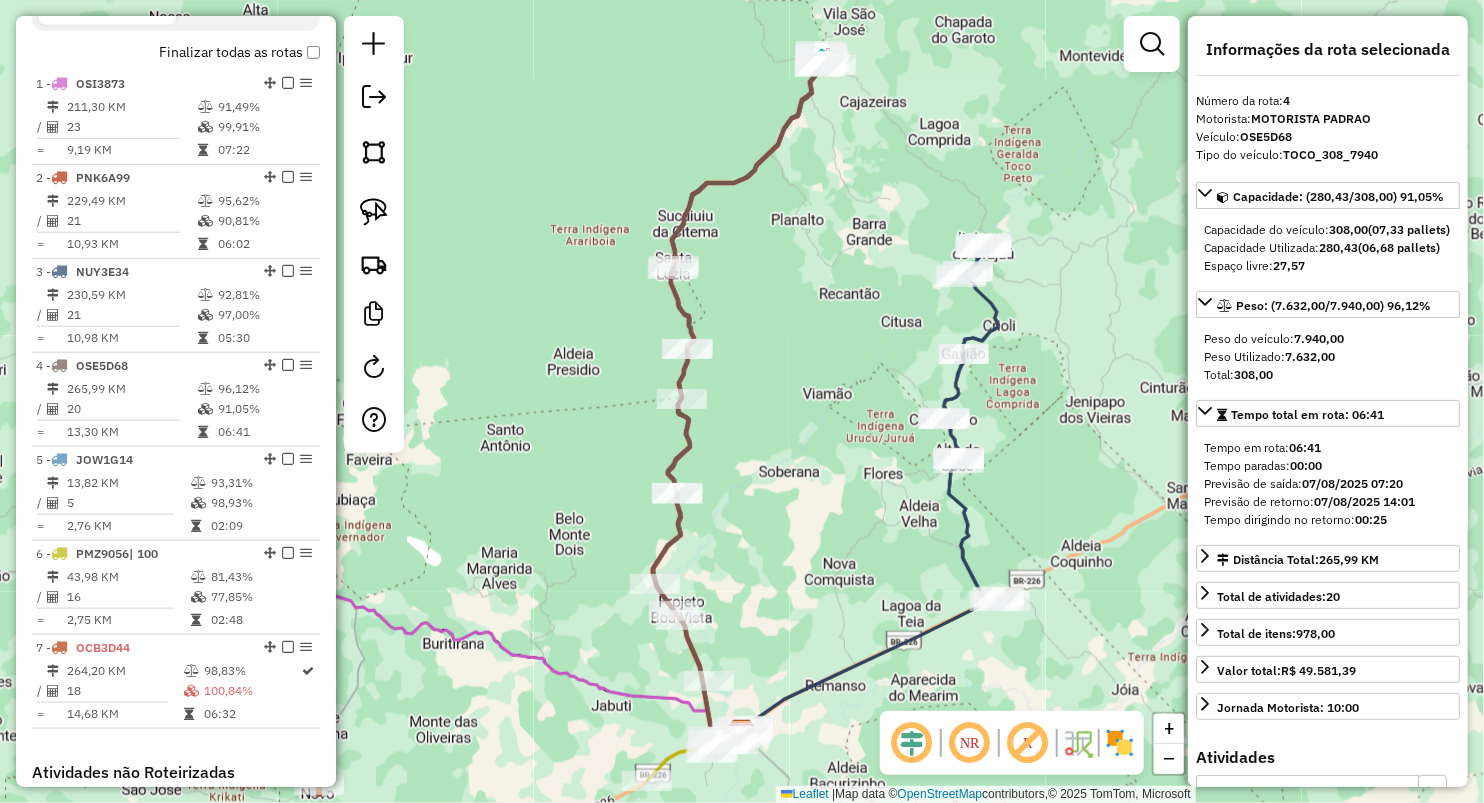 drag, startPoint x: 917, startPoint y: 163, endPoint x: 783, endPoint y: 338, distance: 220.41098 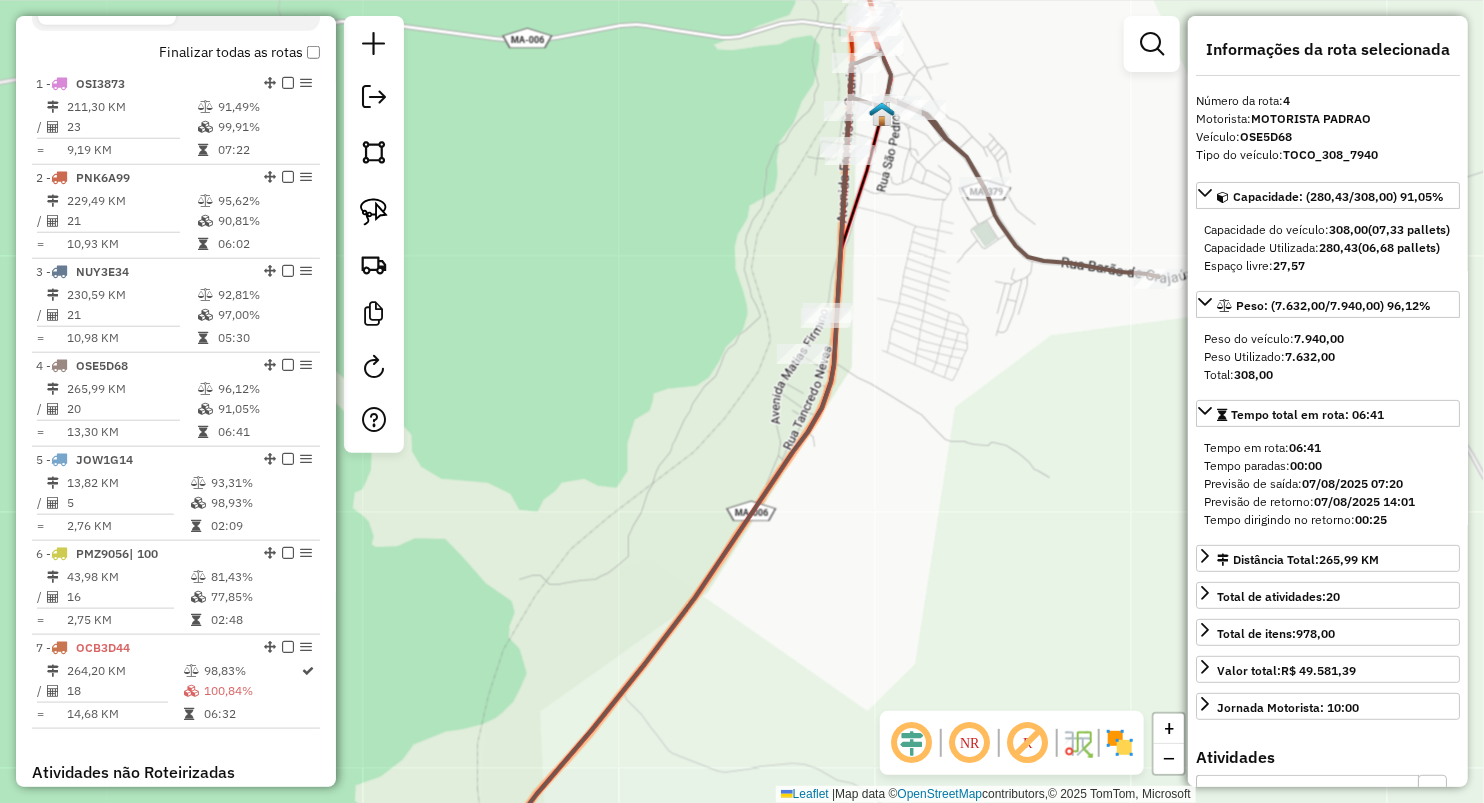 drag, startPoint x: 779, startPoint y: 384, endPoint x: 600, endPoint y: 318, distance: 190.77998 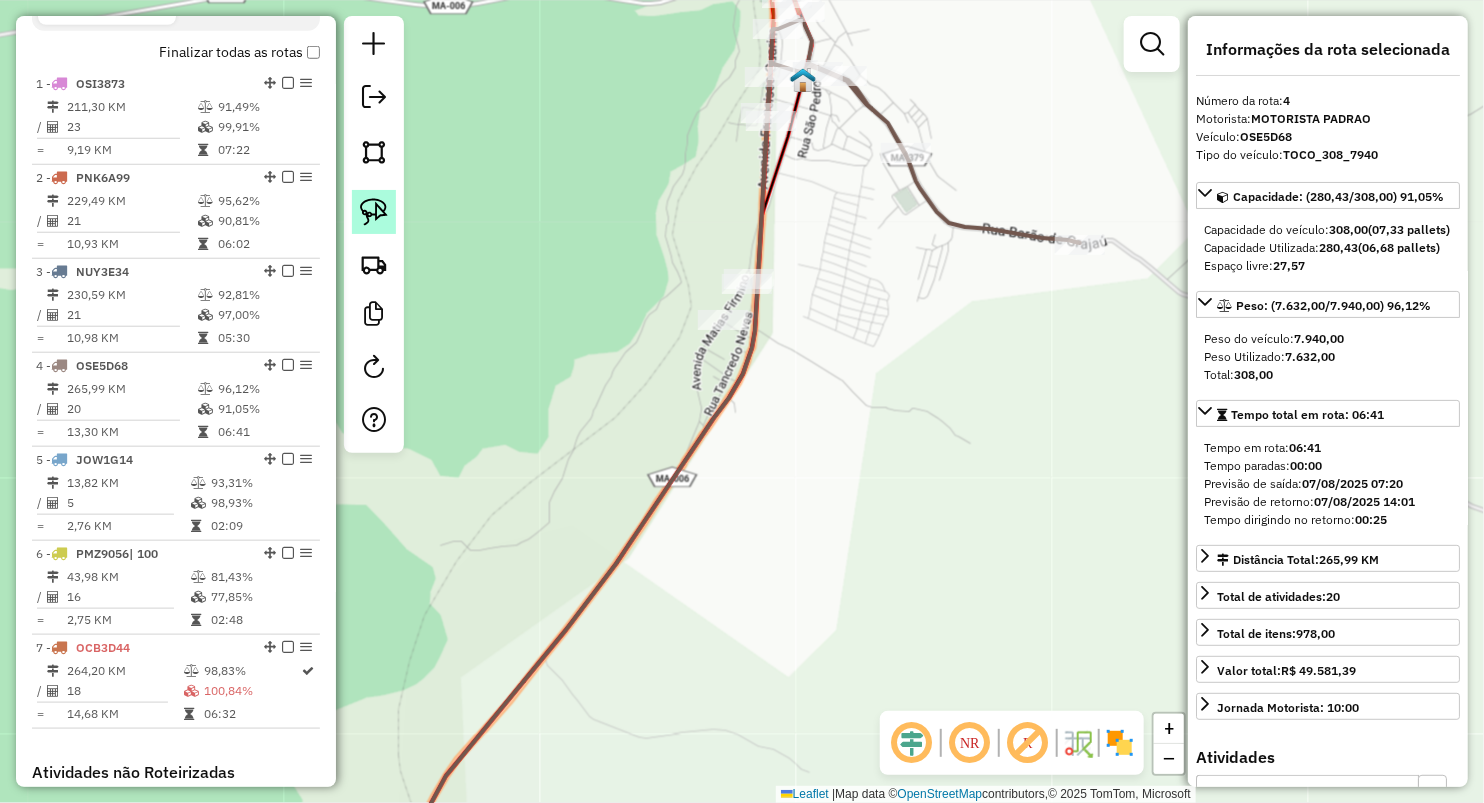 click 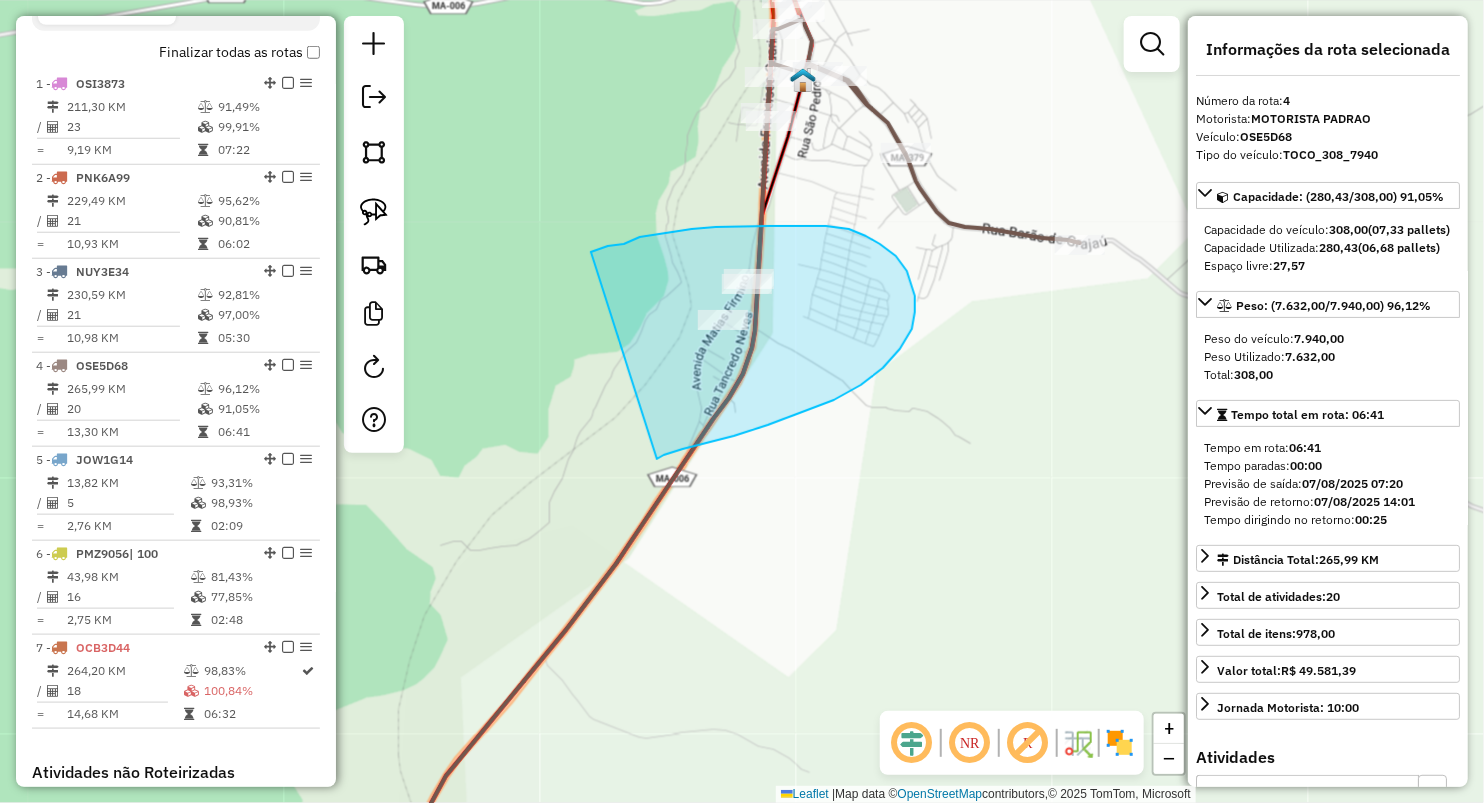 drag, startPoint x: 692, startPoint y: 229, endPoint x: 657, endPoint y: 459, distance: 232.6478 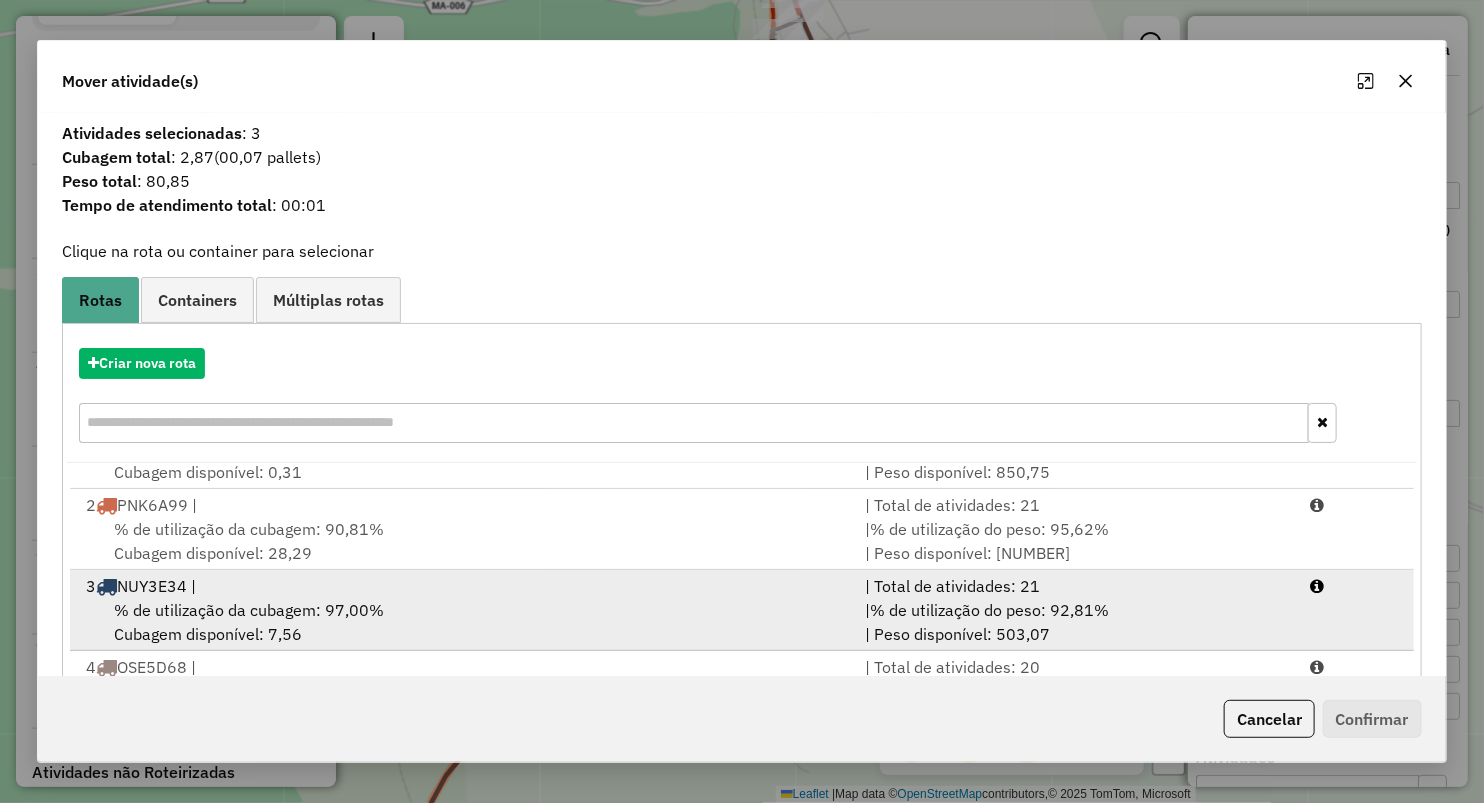 scroll, scrollTop: 166, scrollLeft: 0, axis: vertical 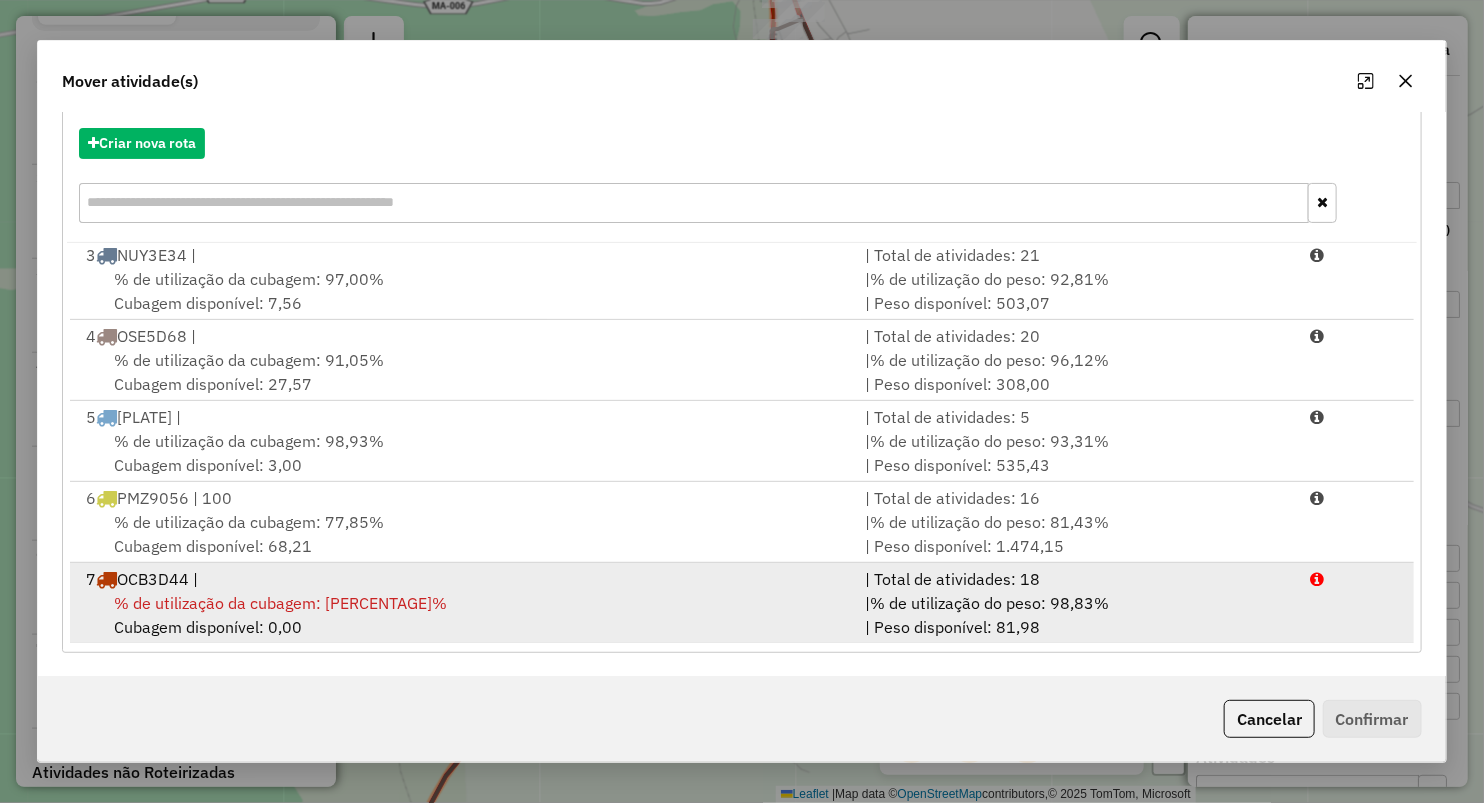 click on "% de utilização da cubagem: 100,84%" at bounding box center (280, 603) 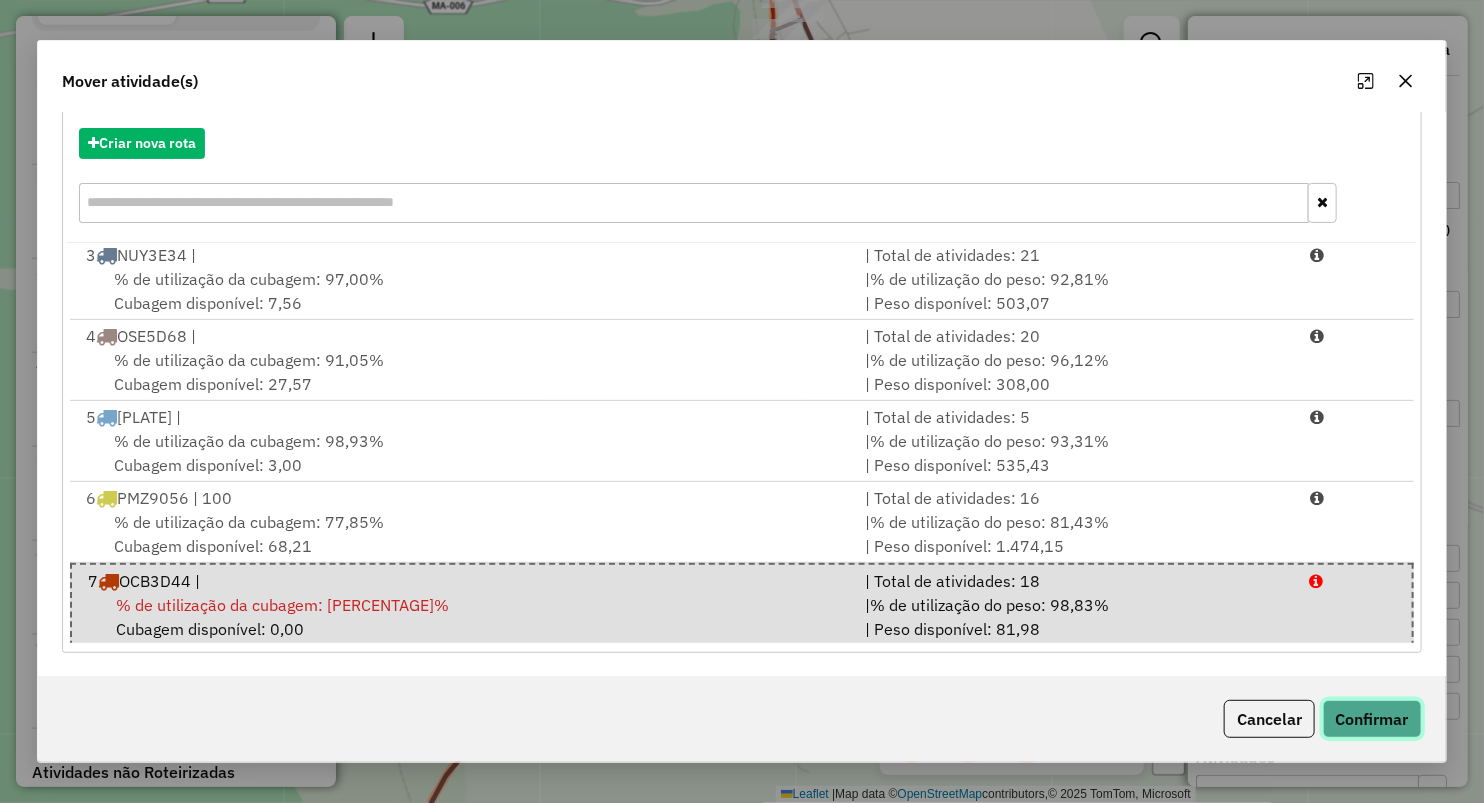 click on "Confirmar" 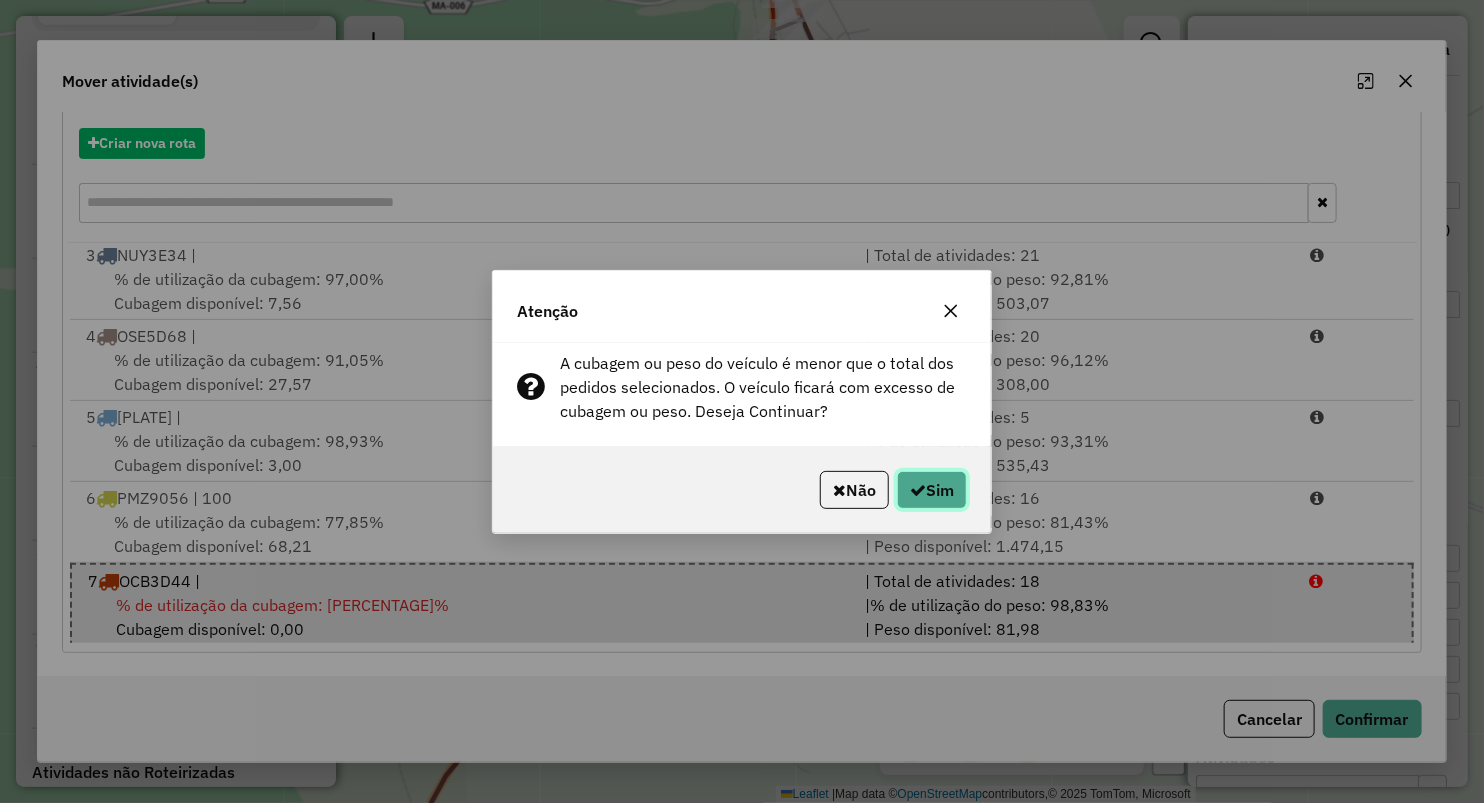 click on "Sim" 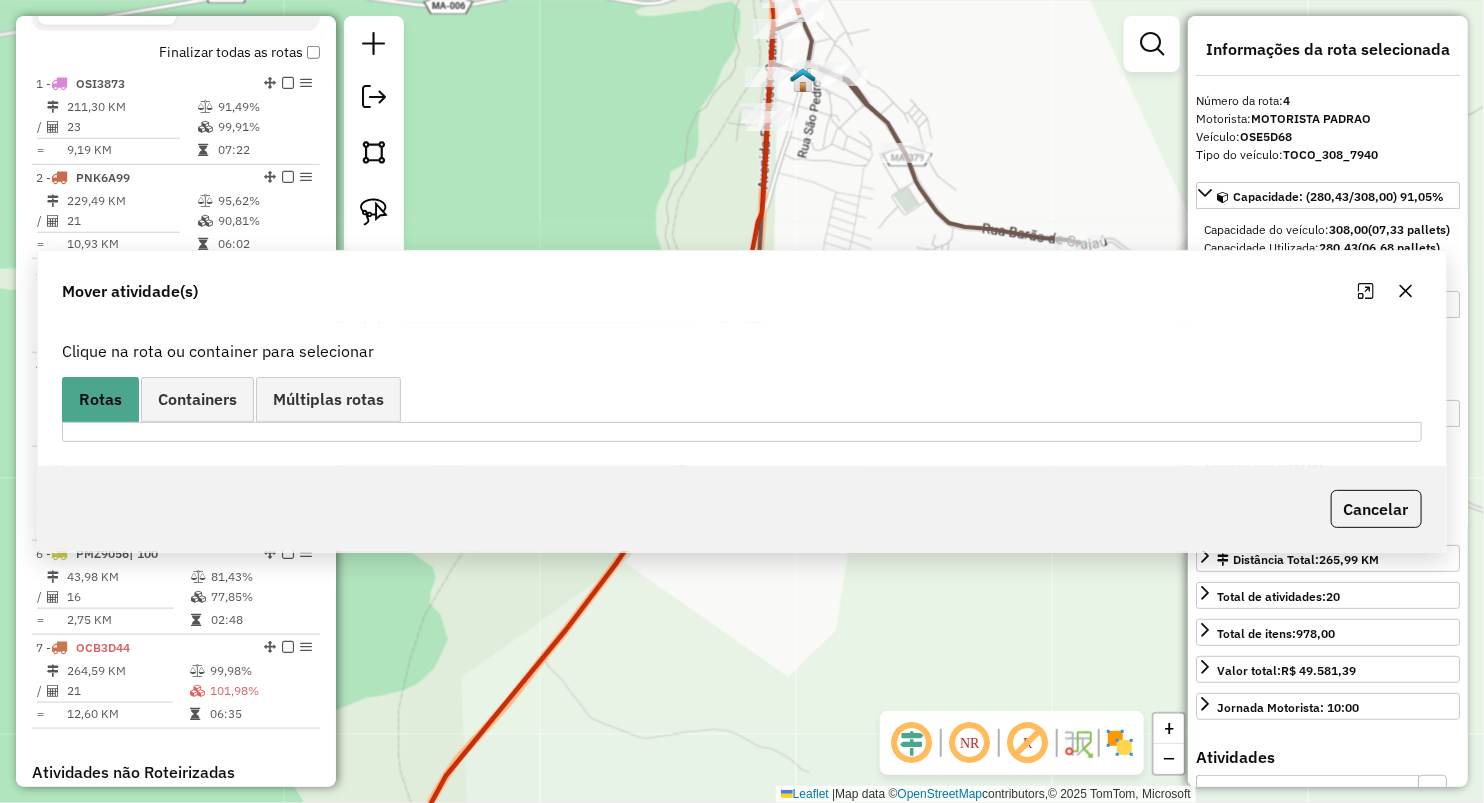 scroll, scrollTop: 0, scrollLeft: 0, axis: both 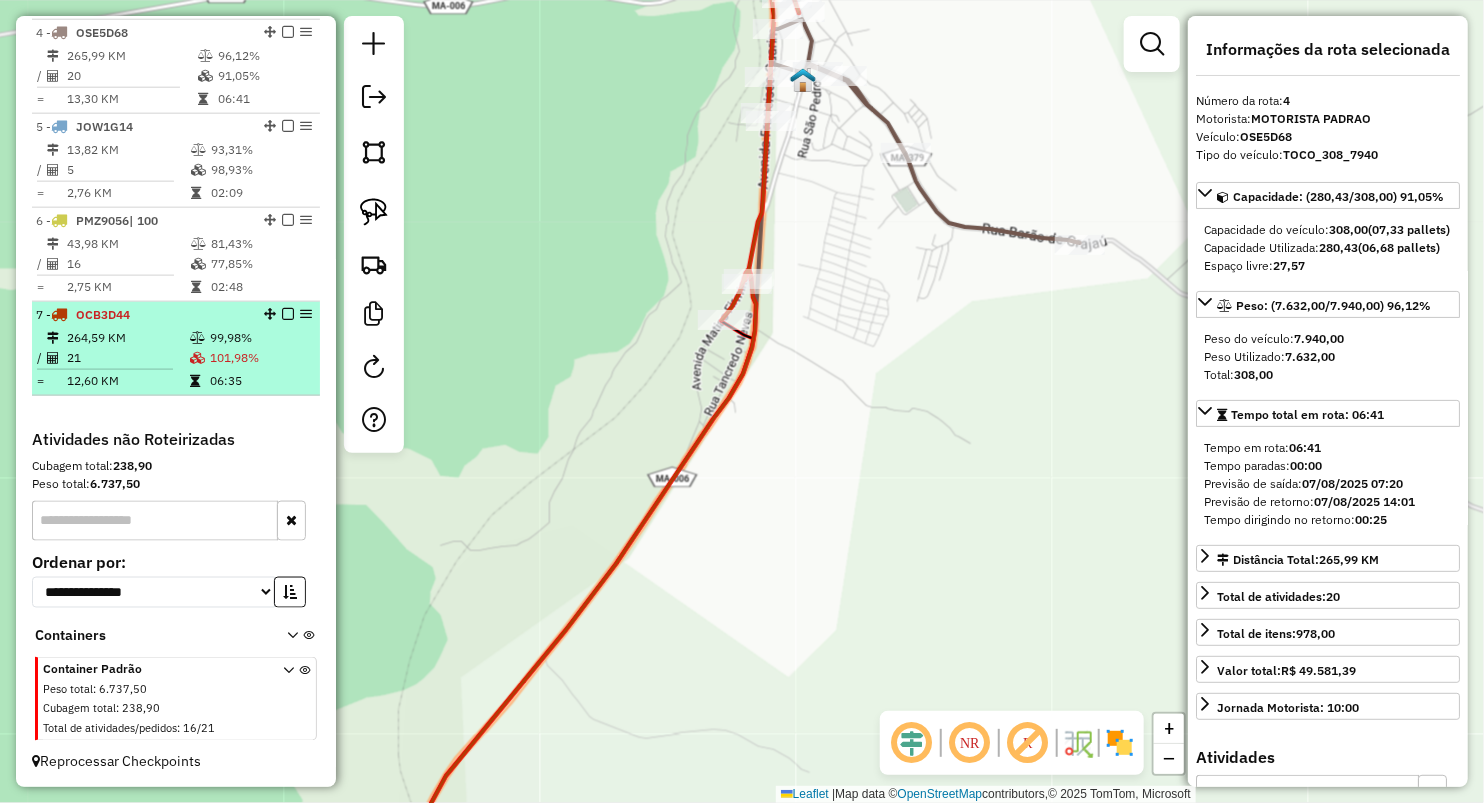 click on "99,98%" at bounding box center [260, 338] 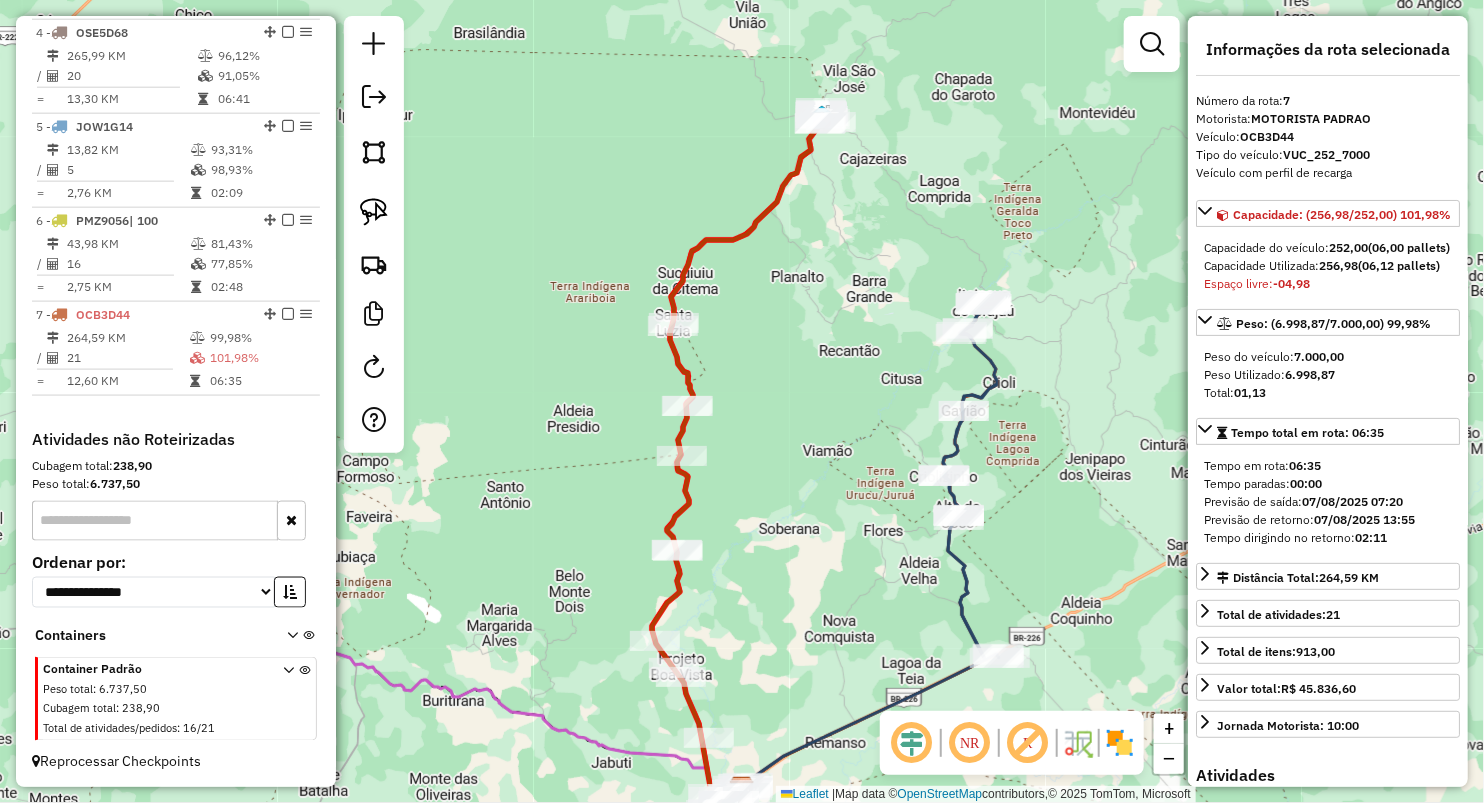 drag, startPoint x: 837, startPoint y: 249, endPoint x: 837, endPoint y: 293, distance: 44 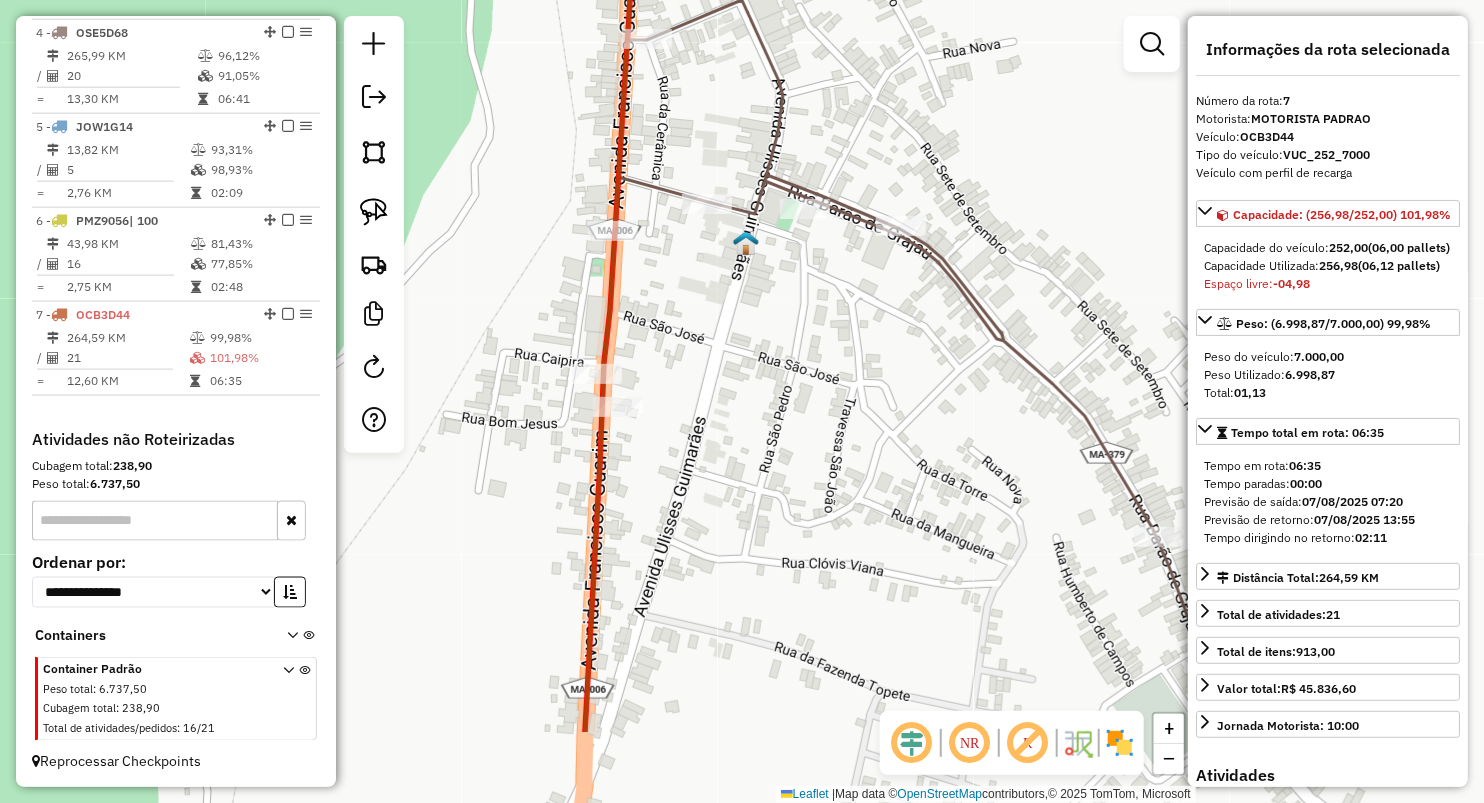 drag, startPoint x: 728, startPoint y: 564, endPoint x: 707, endPoint y: 324, distance: 240.91699 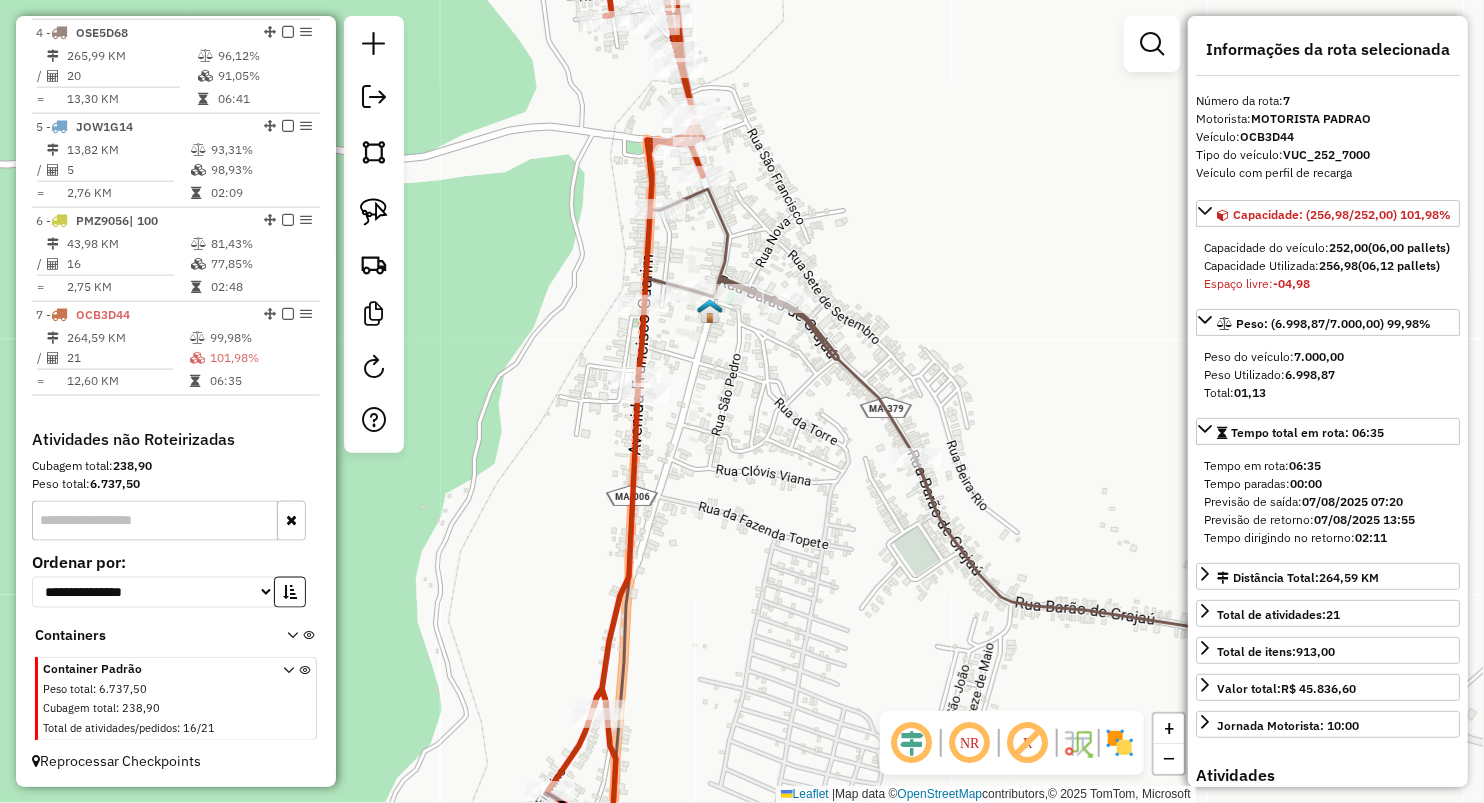 drag, startPoint x: 743, startPoint y: 328, endPoint x: 720, endPoint y: 455, distance: 129.06587 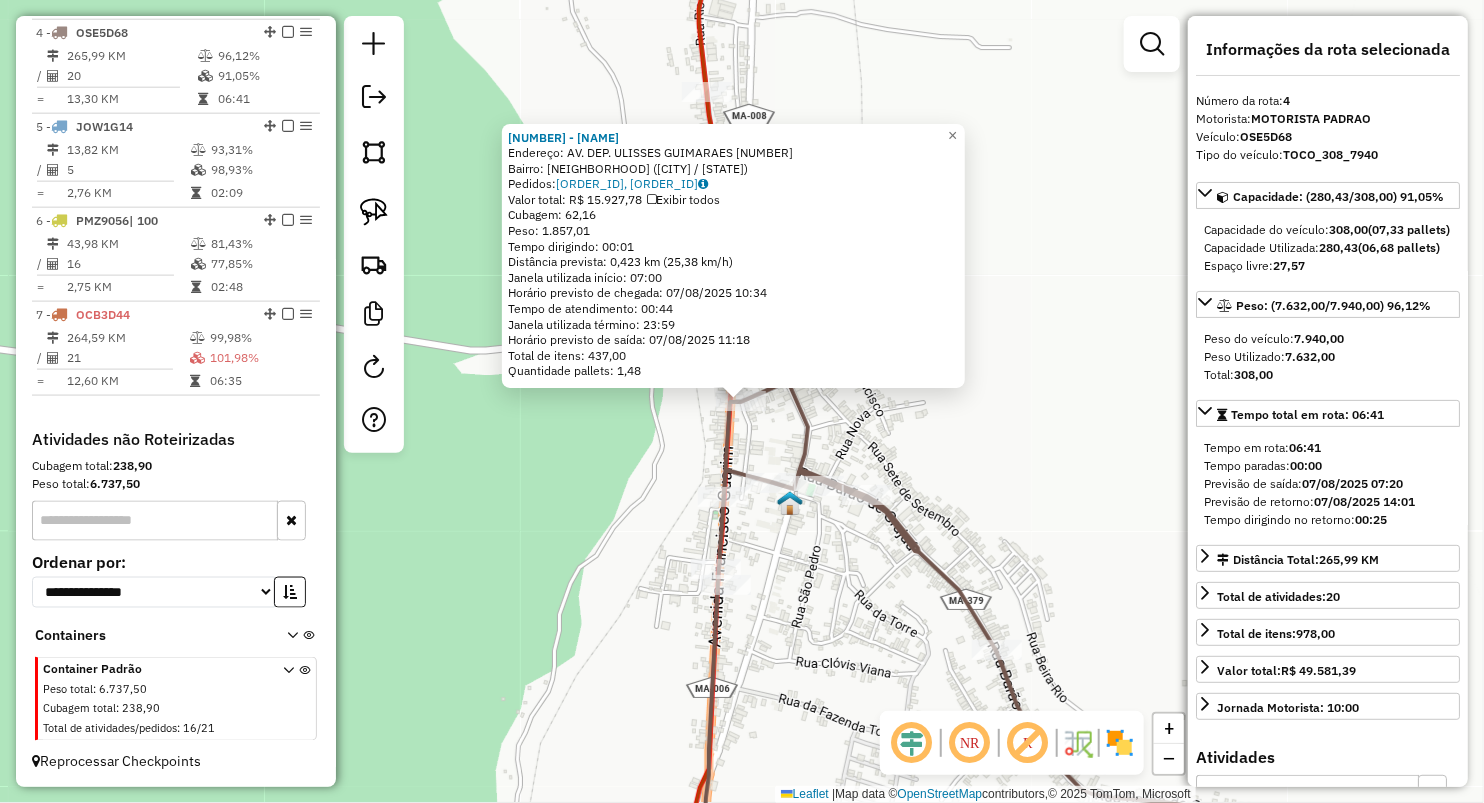 click on "376 - FELIPE BEBIDAS  Endereço:  AV. DEP. ULISSES GUIMARAES 2   Bairro: CENTRO (ARAME / MA)   Pedidos:  06027275, 06027479   Valor total: R$ 15.927,78   Exibir todos   Cubagem: 62,16  Peso: 1.857,01  Tempo dirigindo: 00:01   Distância prevista: 0,423 km (25,38 km/h)   Janela utilizada início: 07:00   Horário previsto de chegada: 07/08/2025 10:34   Tempo de atendimento: 00:44   Janela utilizada término: 23:59   Horário previsto de saída: 07/08/2025 11:18   Total de itens: 437,00   Quantidade pallets: 1,48  × Janela de atendimento Grade de atendimento Capacidade Transportadoras Veículos Cliente Pedidos  Rotas Selecione os dias de semana para filtrar as janelas de atendimento  Seg   Ter   Qua   Qui   Sex   Sáb   Dom  Informe o período da janela de atendimento: De: Até:  Filtrar exatamente a janela do cliente  Considerar janela de atendimento padrão  Selecione os dias de semana para filtrar as grades de atendimento  Seg   Ter   Qua   Qui   Sex   Sáb   Dom   Peso mínimo:   Peso máximo:   De:   De:" 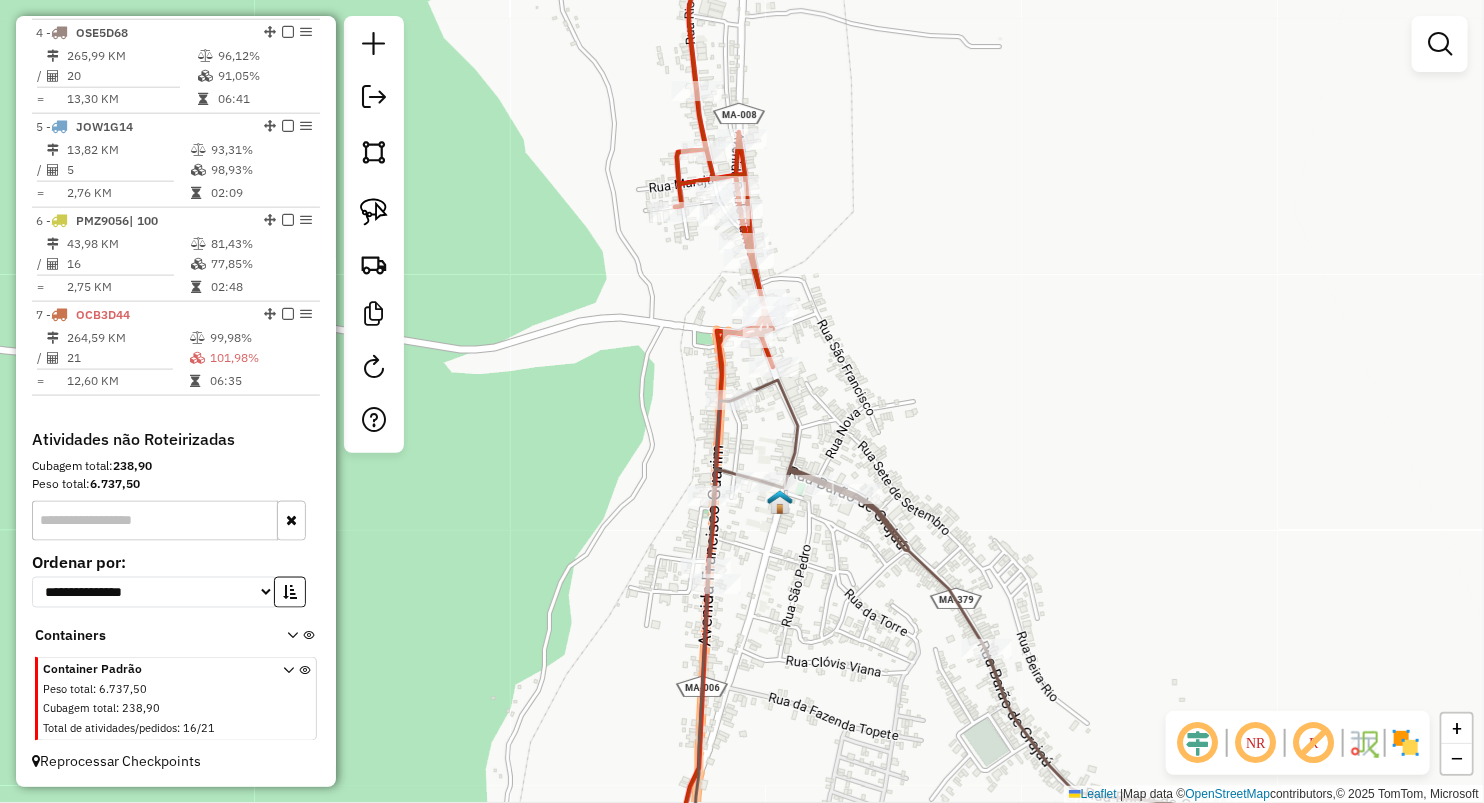drag, startPoint x: 587, startPoint y: 483, endPoint x: 520, endPoint y: 325, distance: 171.61876 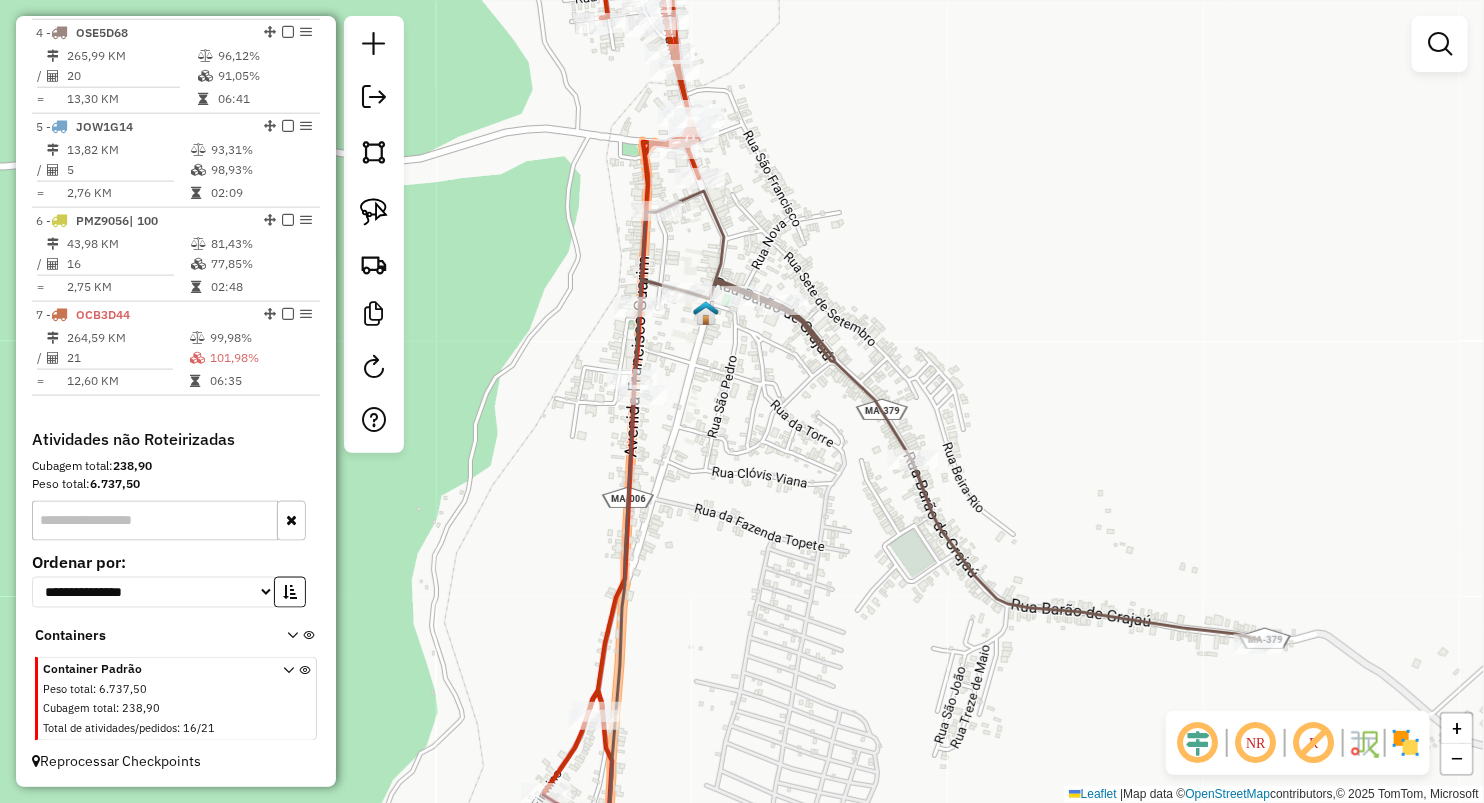drag, startPoint x: 688, startPoint y: 488, endPoint x: 685, endPoint y: 465, distance: 23.194826 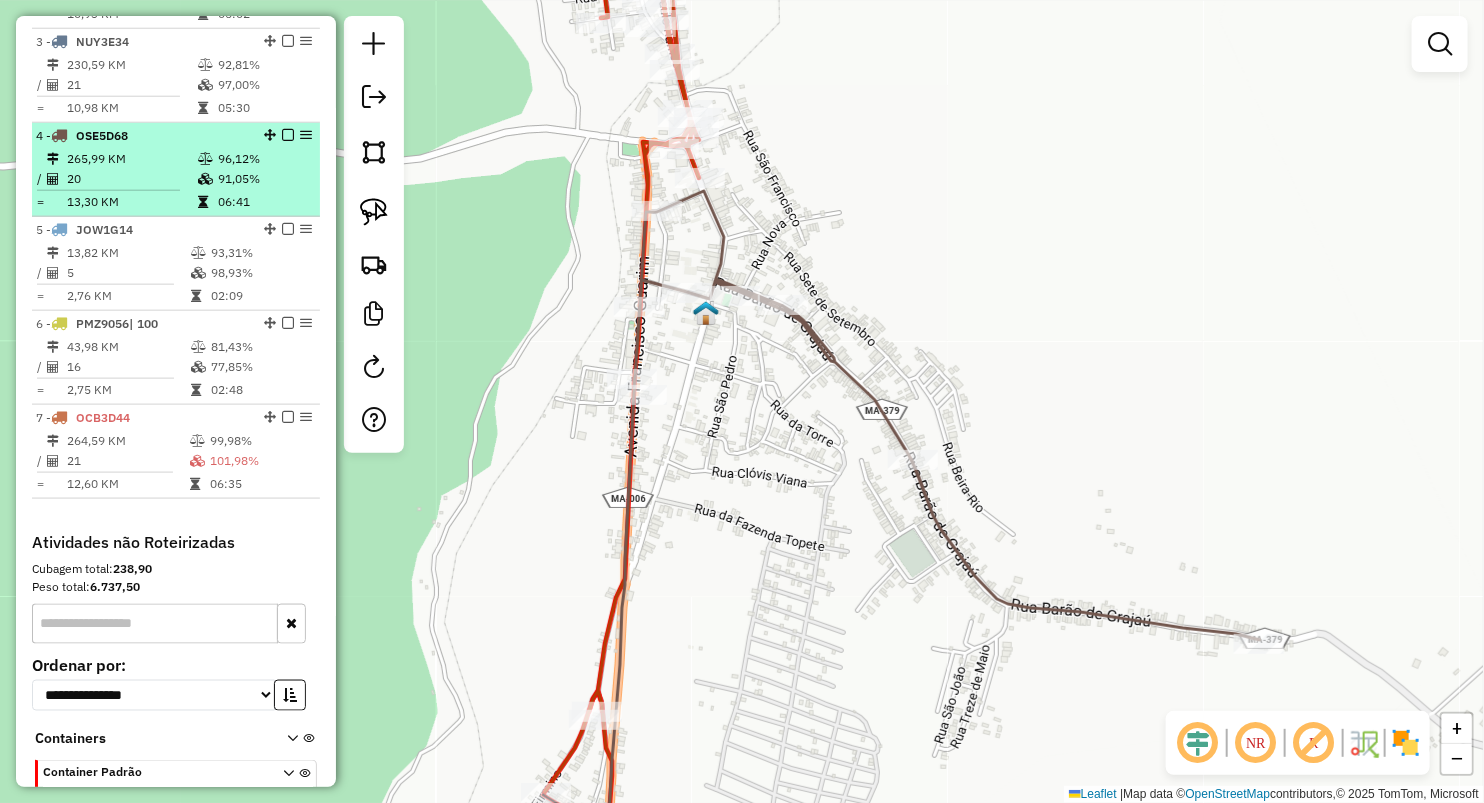 scroll, scrollTop: 806, scrollLeft: 0, axis: vertical 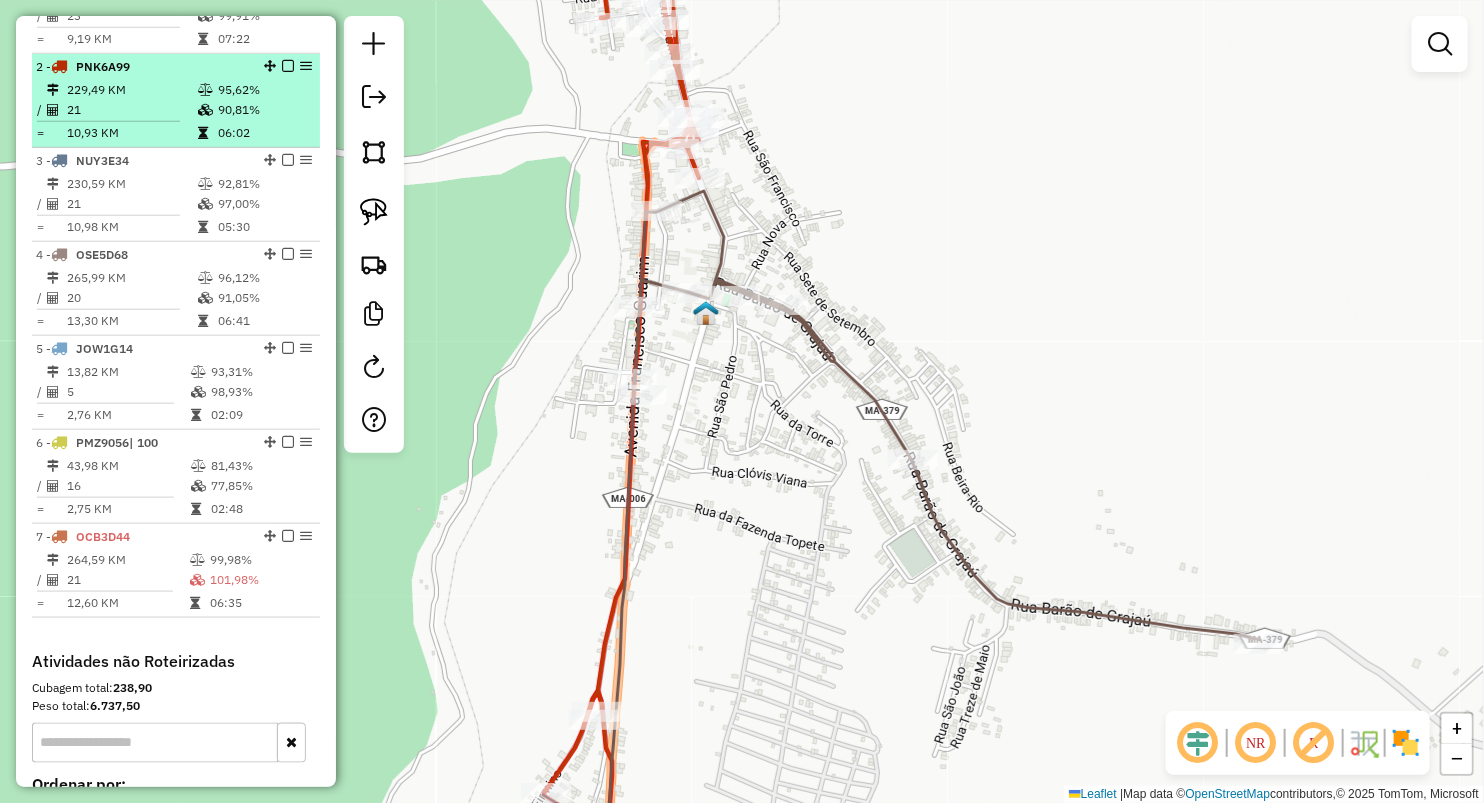 click on "229,49 KM" at bounding box center [131, 90] 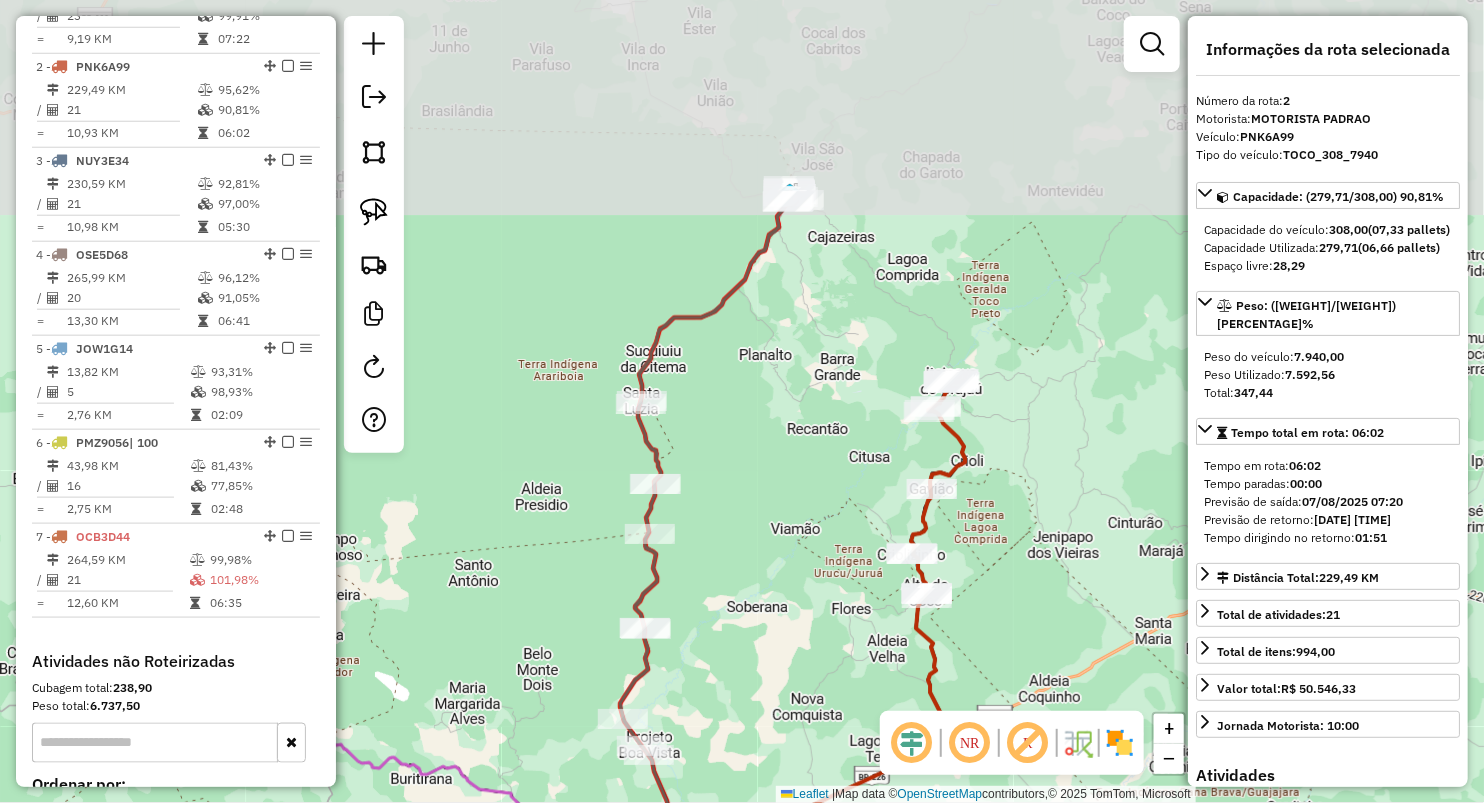 drag, startPoint x: 584, startPoint y: 312, endPoint x: 615, endPoint y: 354, distance: 52.201534 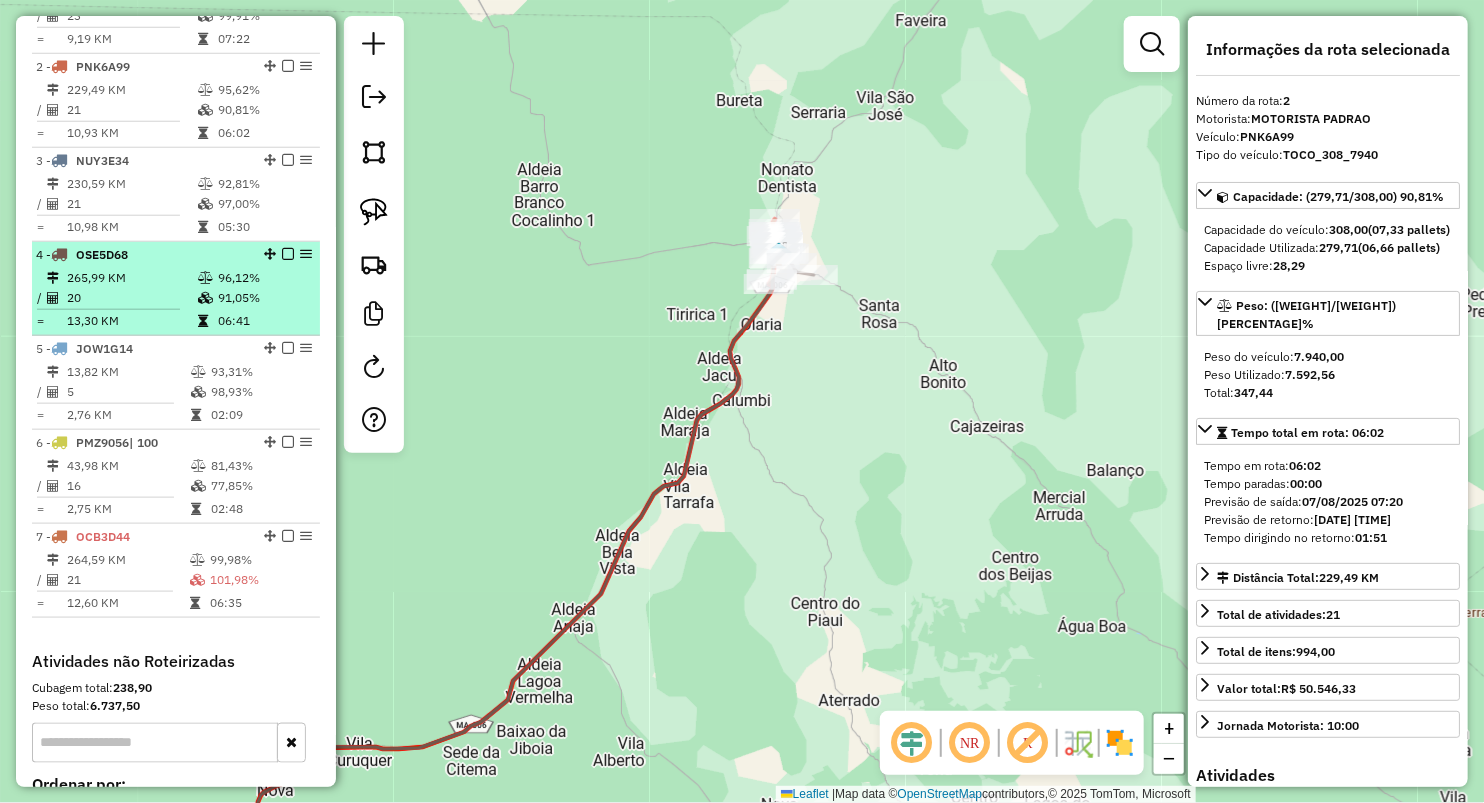 click on "96,12%" at bounding box center [264, 278] 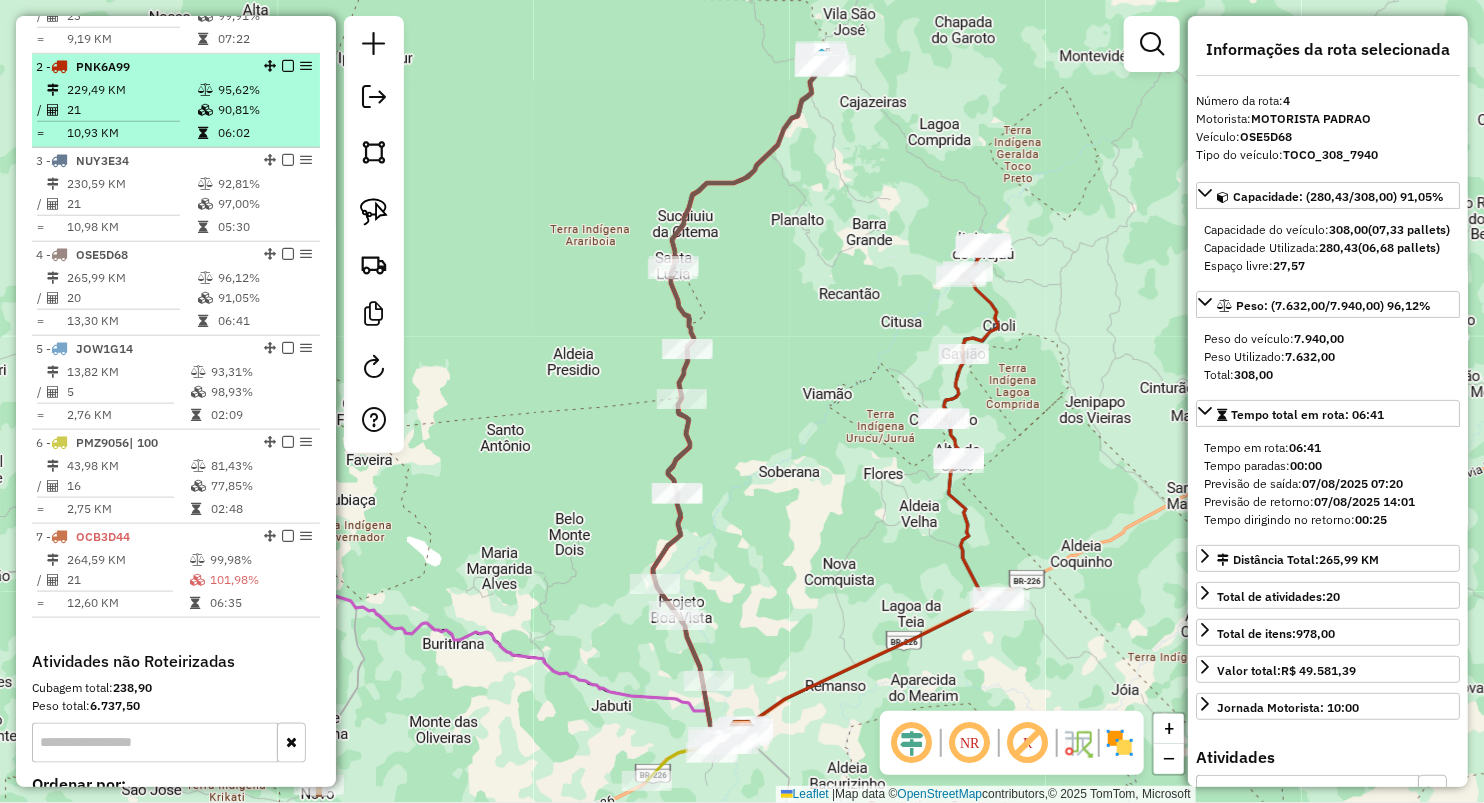 click at bounding box center [205, 90] 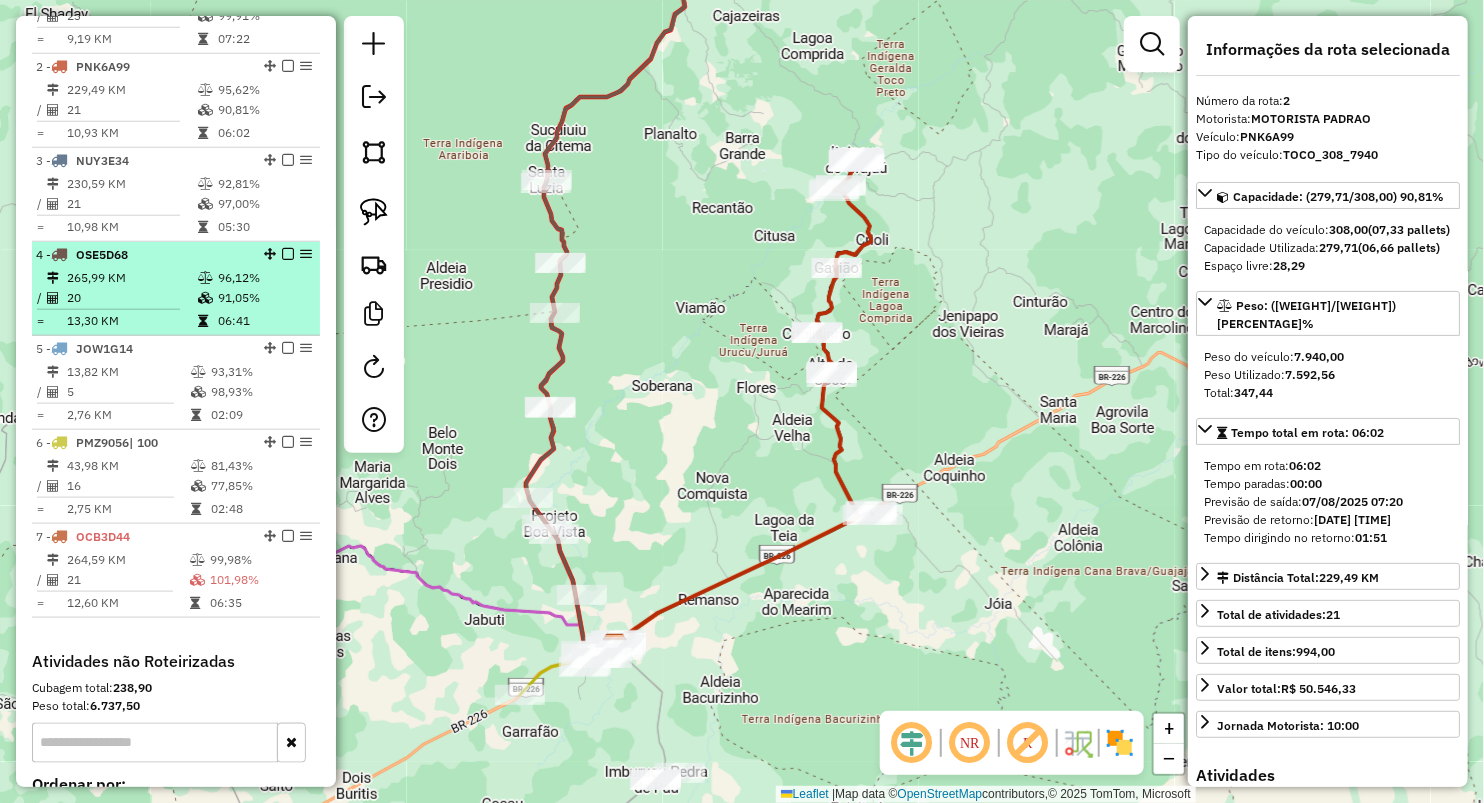 click on "20" at bounding box center (131, 298) 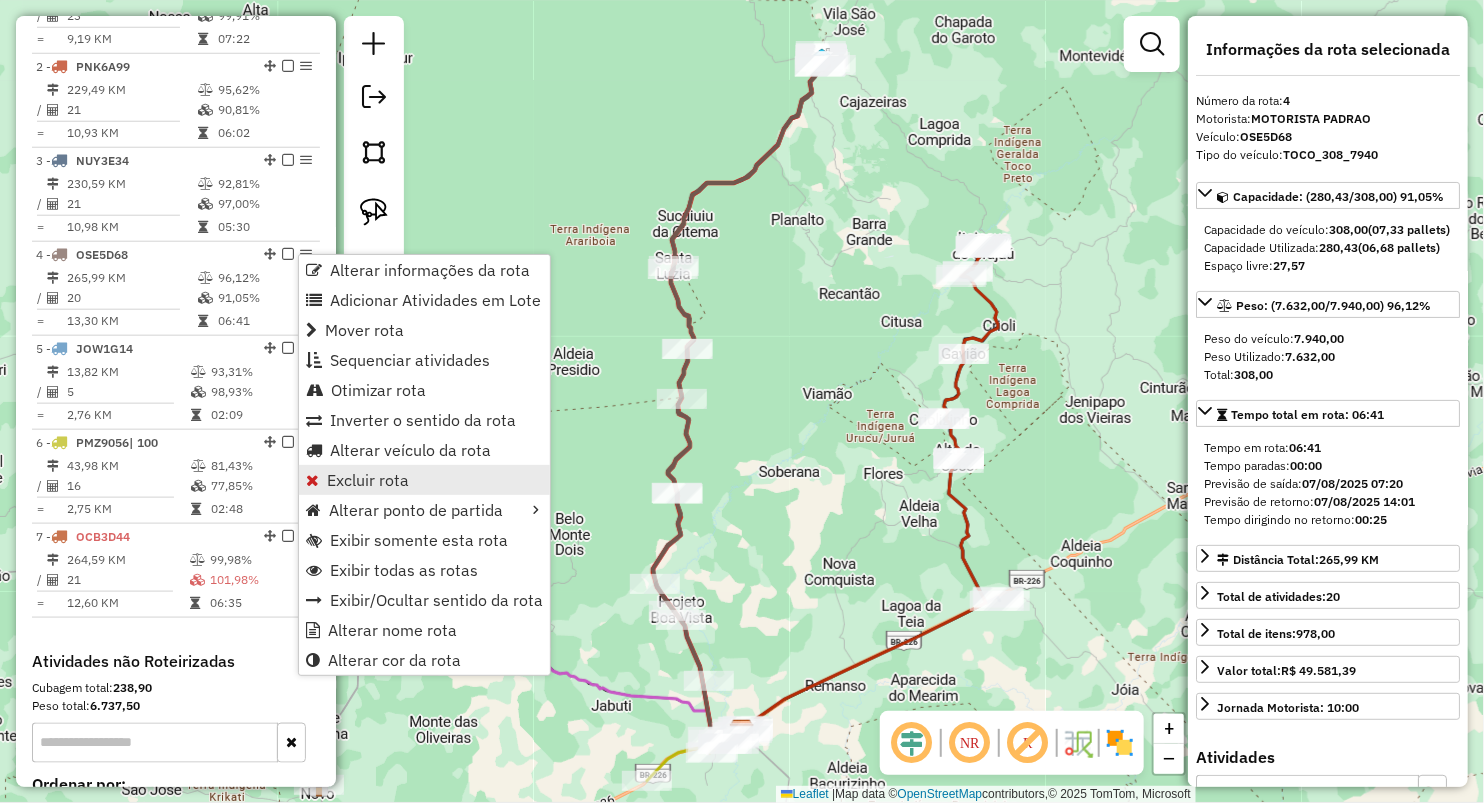 click on "Excluir rota" at bounding box center [368, 480] 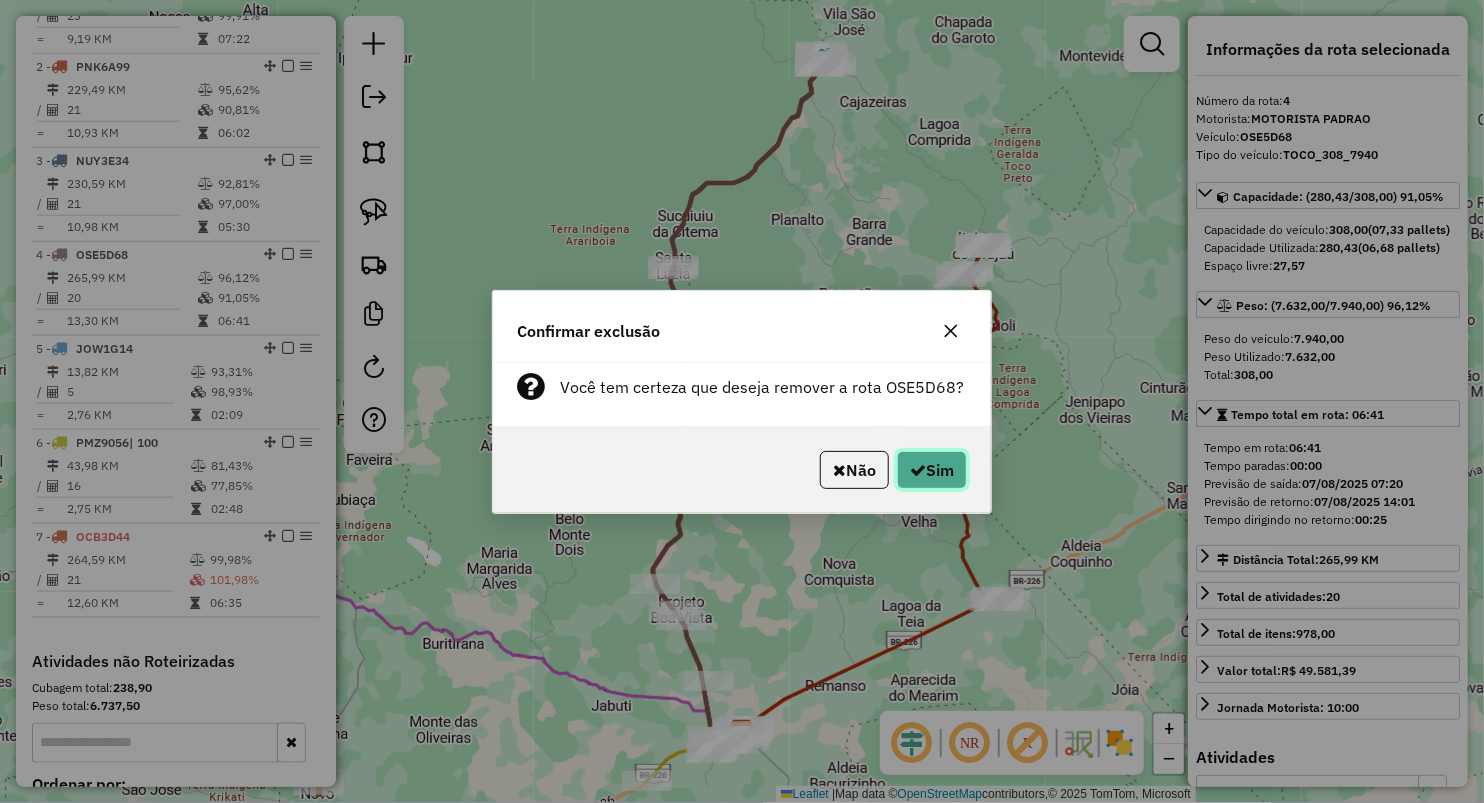 click on "Sim" 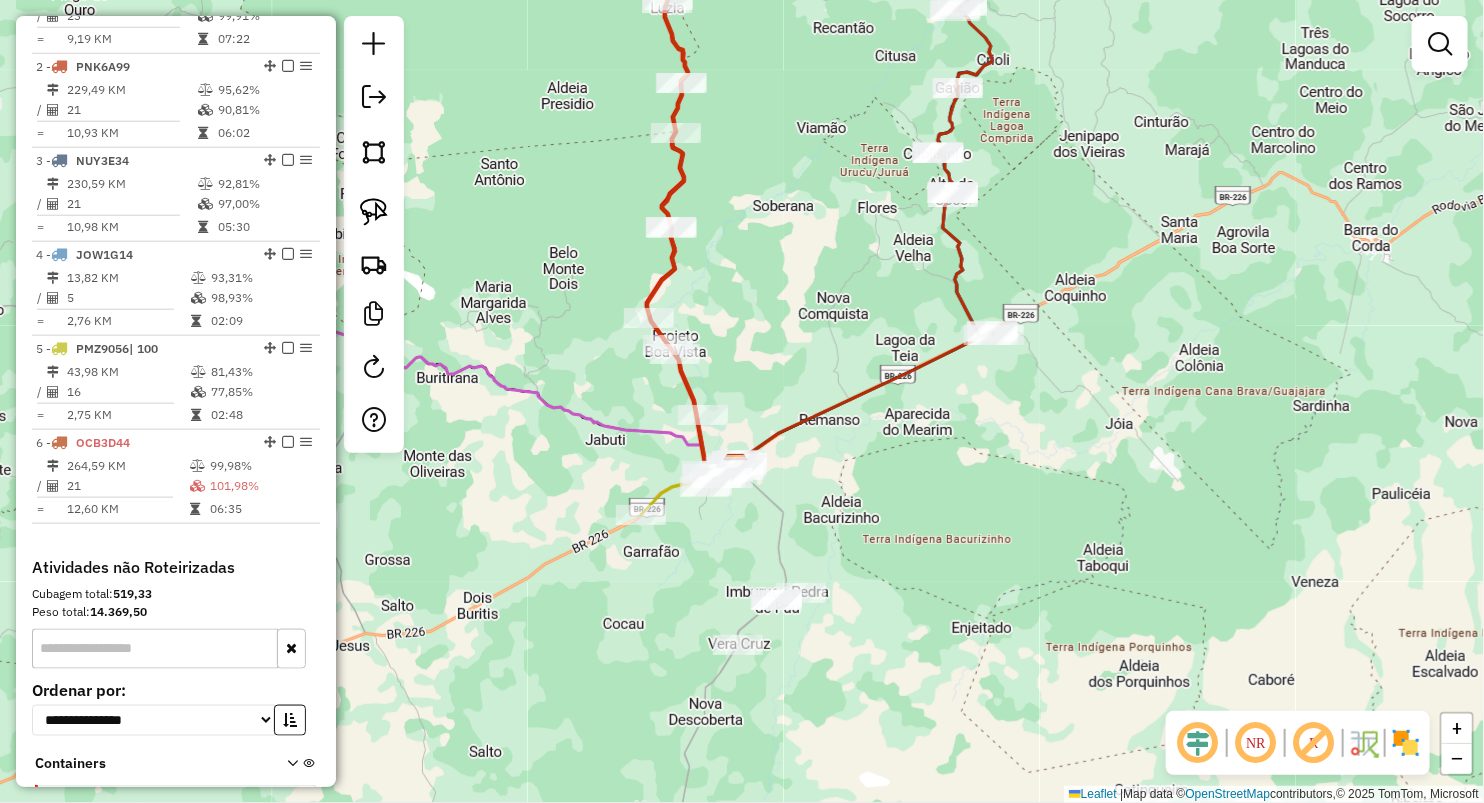 drag, startPoint x: 566, startPoint y: 208, endPoint x: 523, endPoint y: 485, distance: 280.3177 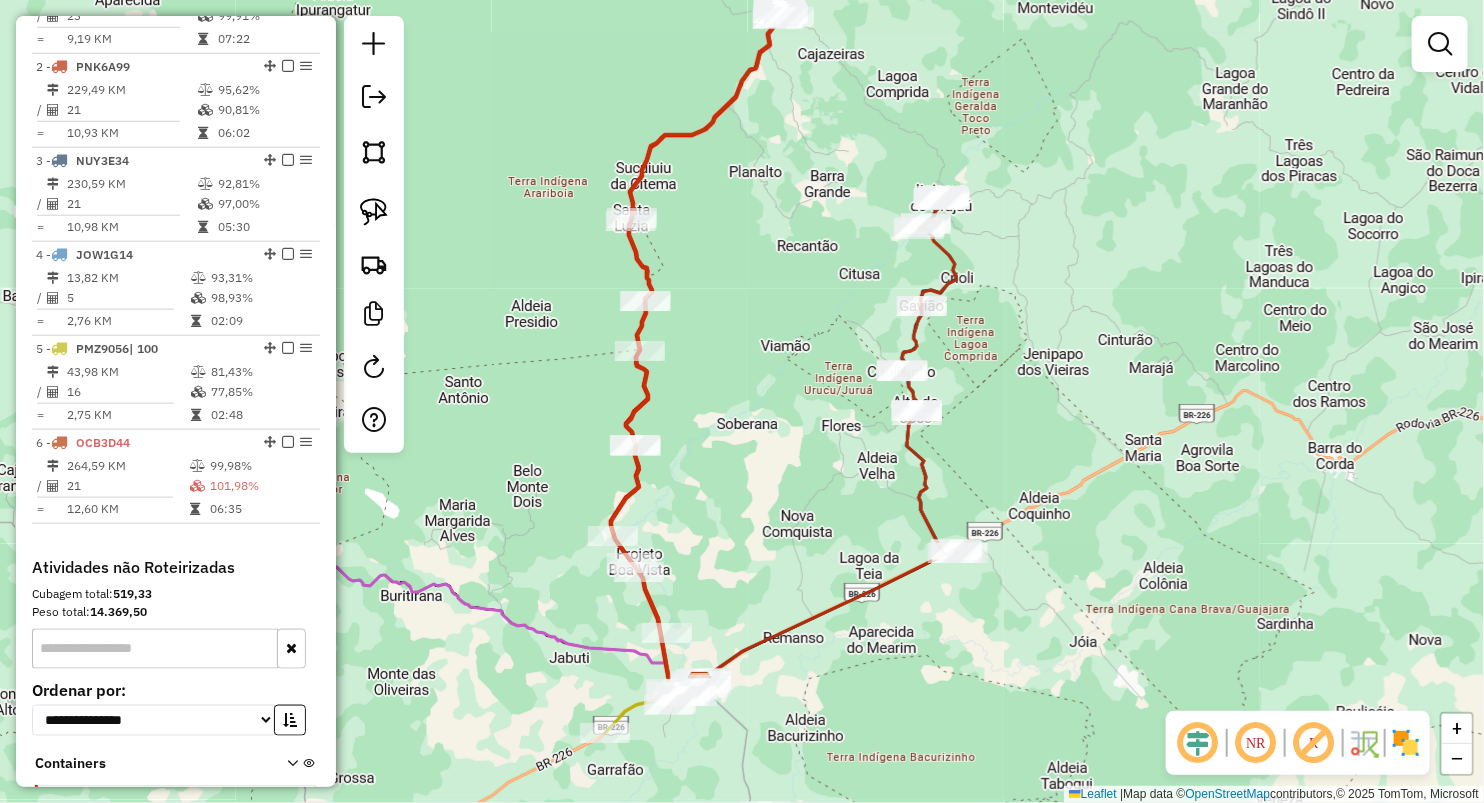 click 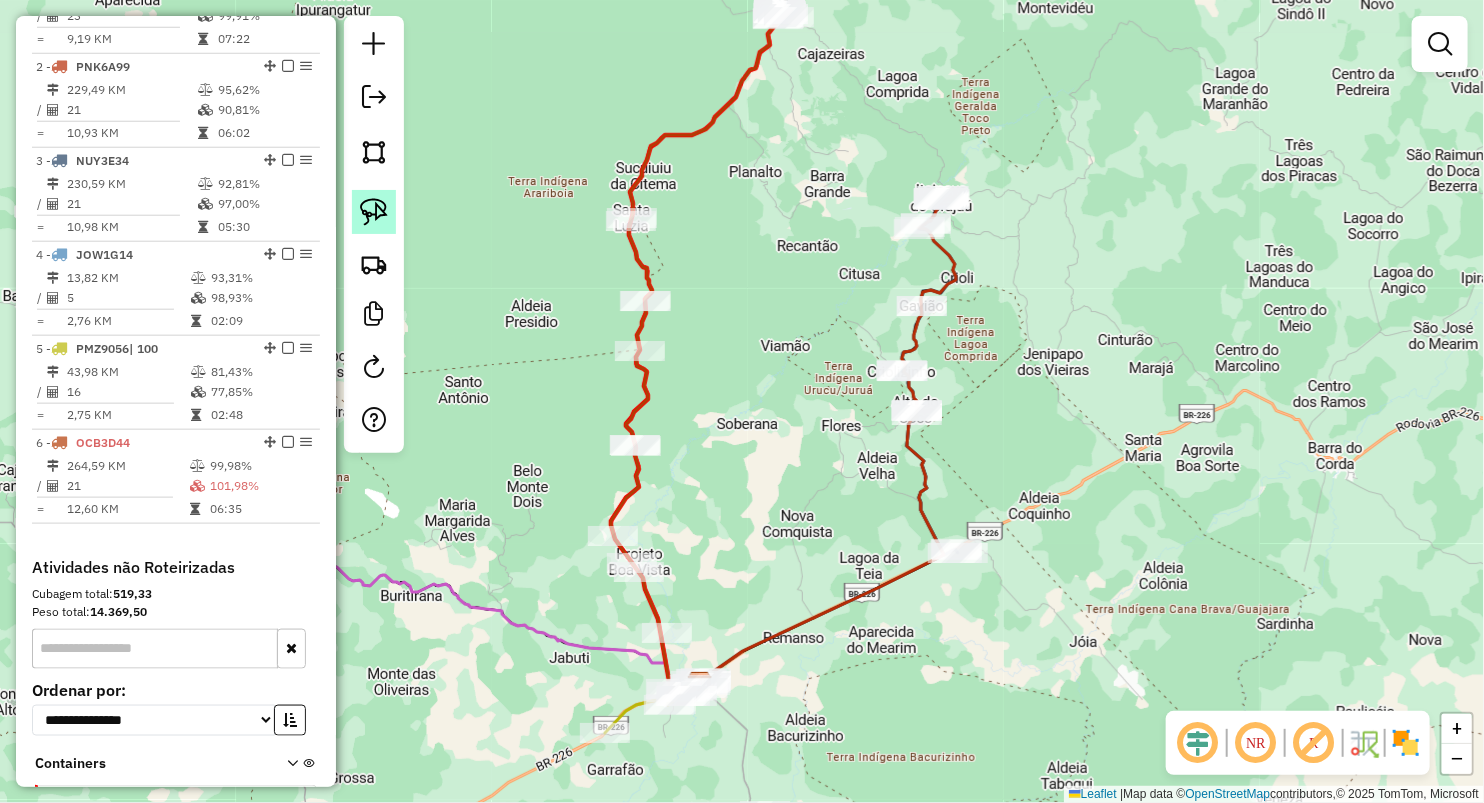 click 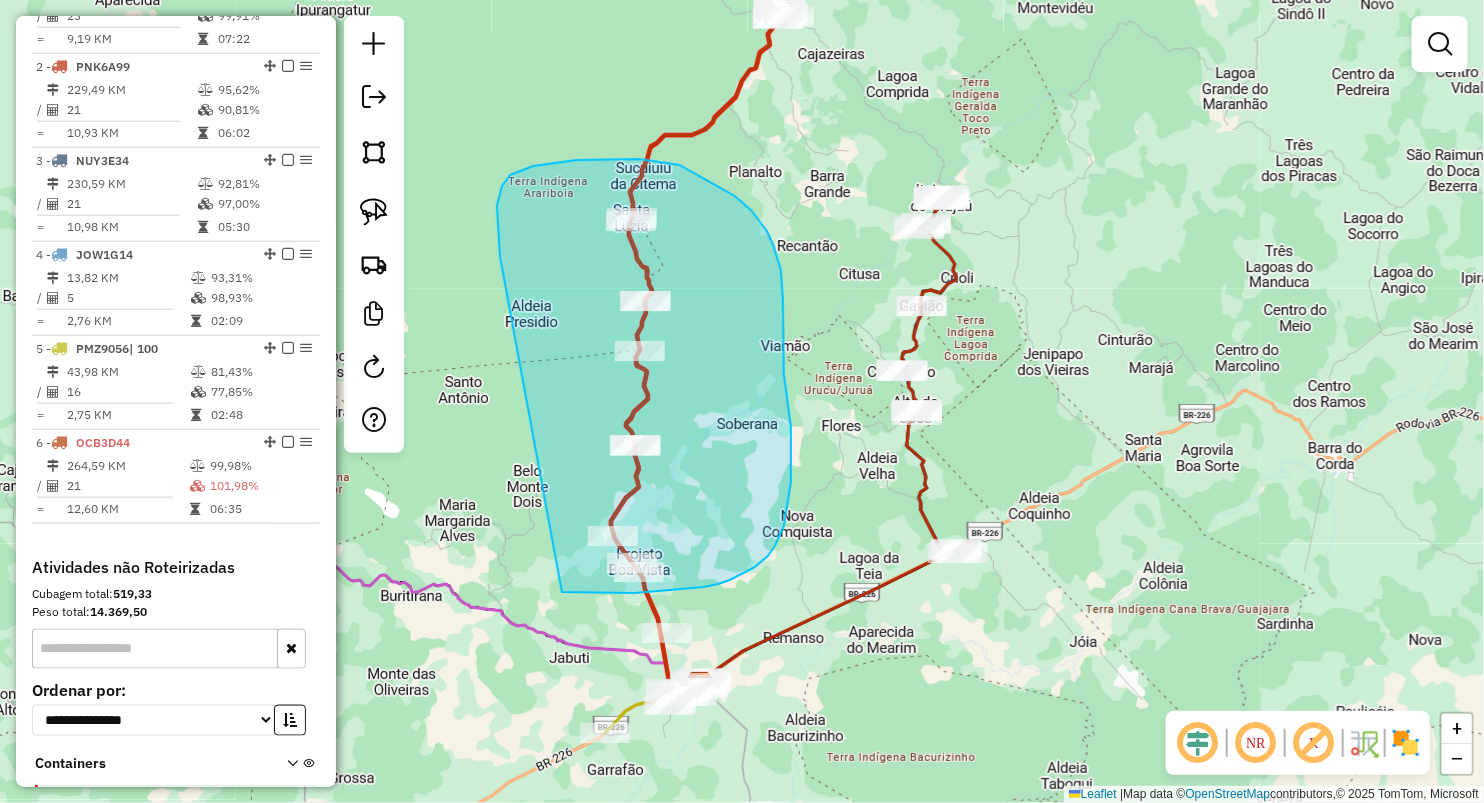 drag, startPoint x: 498, startPoint y: 236, endPoint x: 552, endPoint y: 592, distance: 360.0722 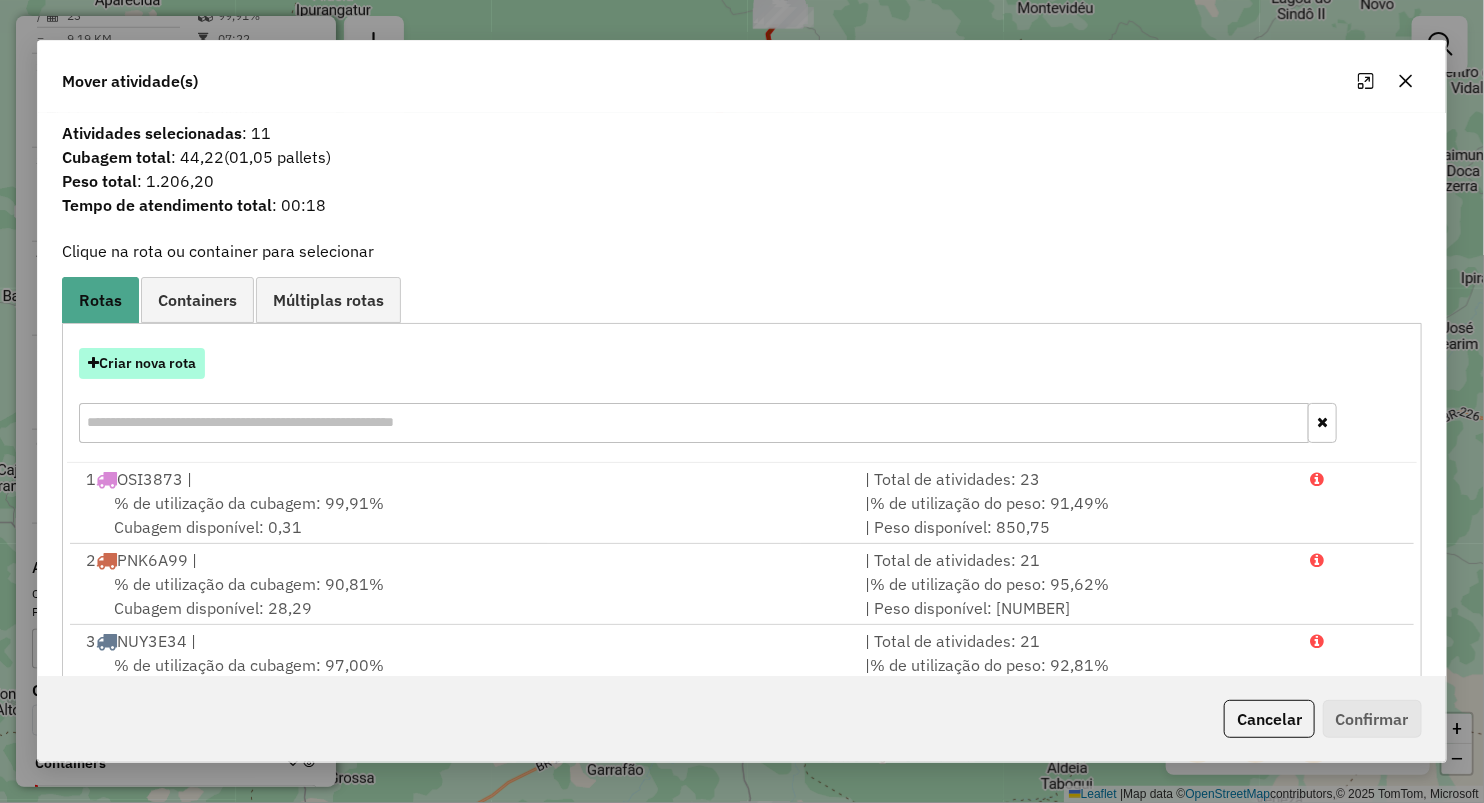 click on "Criar nova rota" at bounding box center (142, 363) 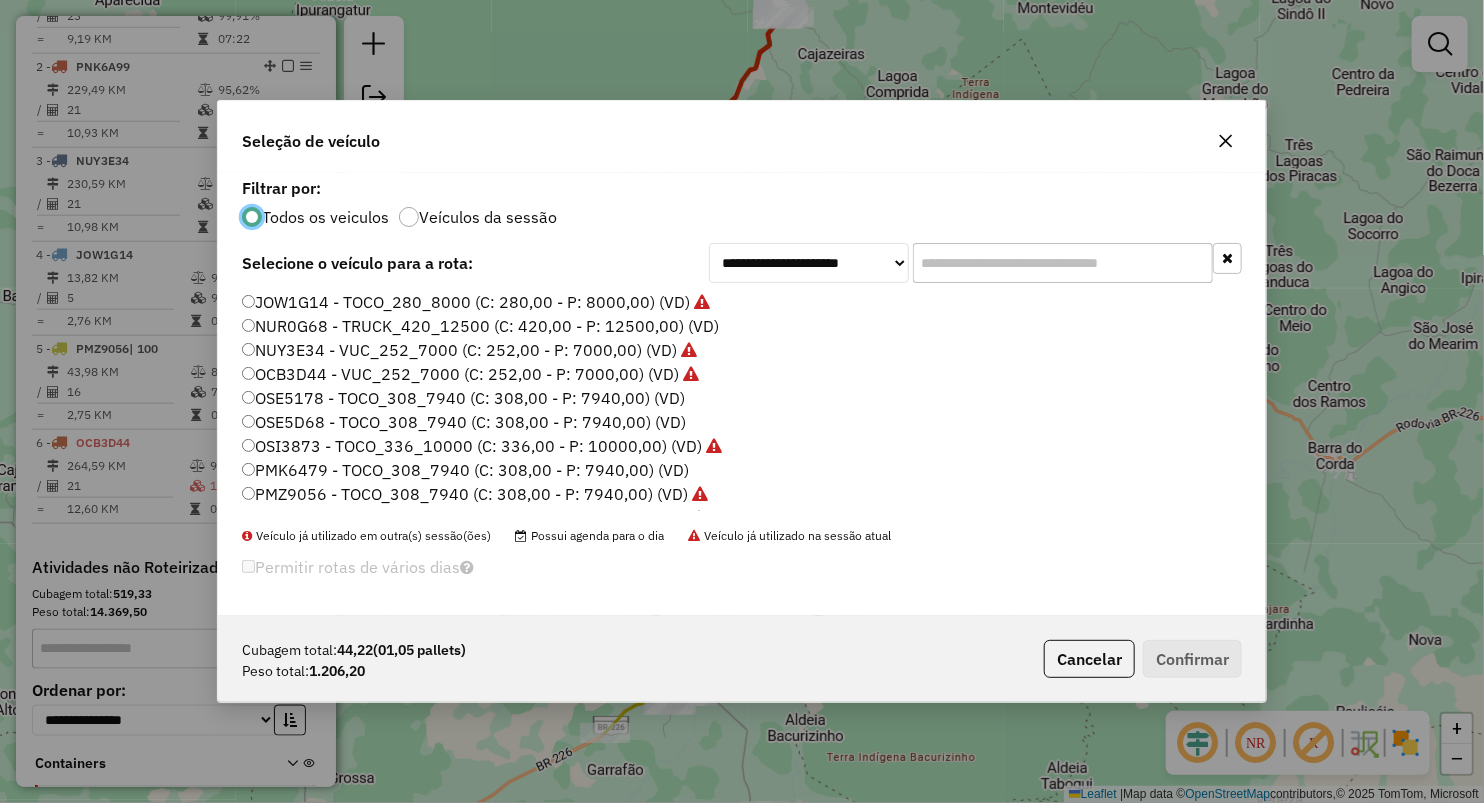 scroll, scrollTop: 10, scrollLeft: 6, axis: both 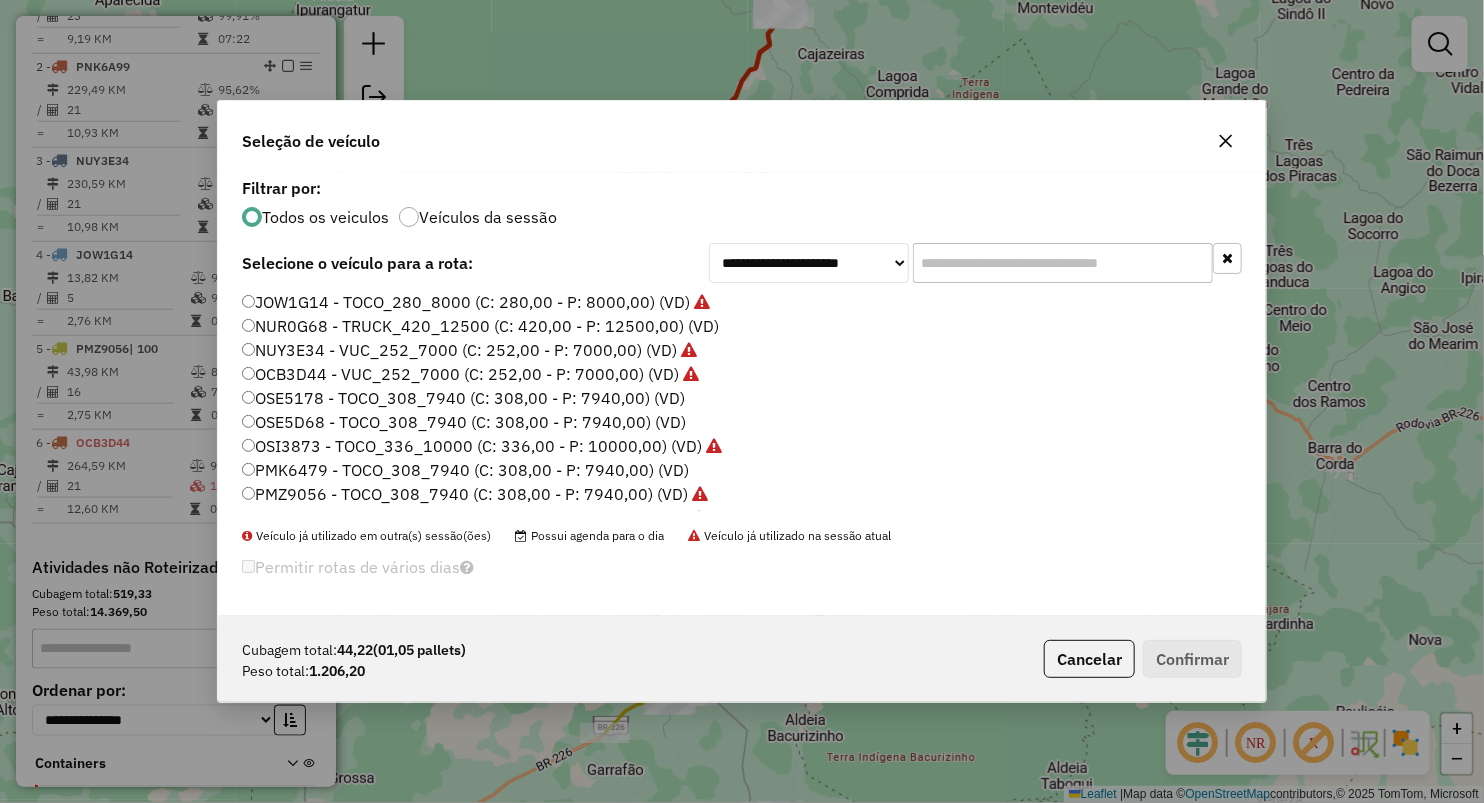 click on "OSE5D68 - TOCO_308_7940 (C: 308,00 - P: 7940,00) (VD)" 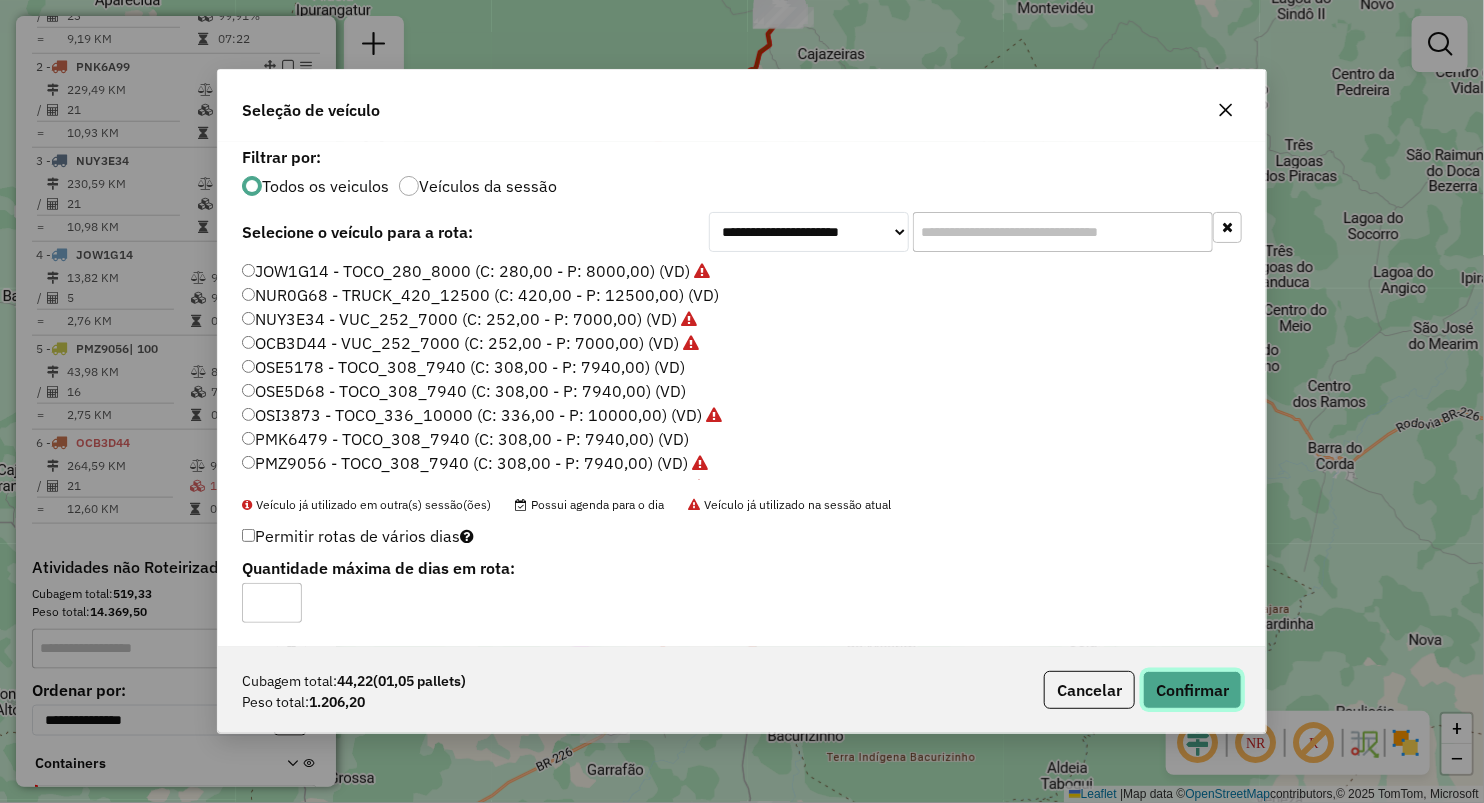 click on "Confirmar" 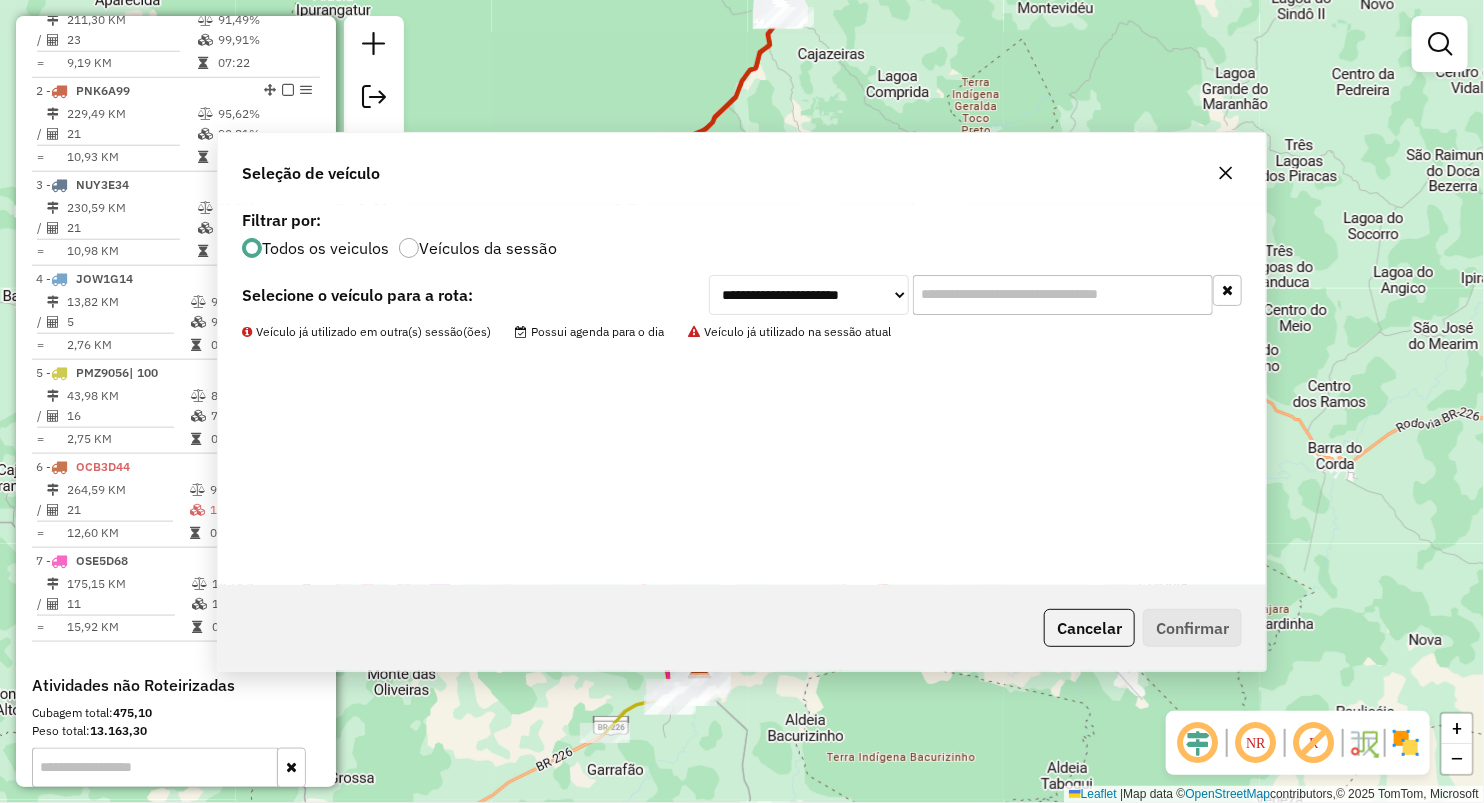 scroll, scrollTop: 831, scrollLeft: 0, axis: vertical 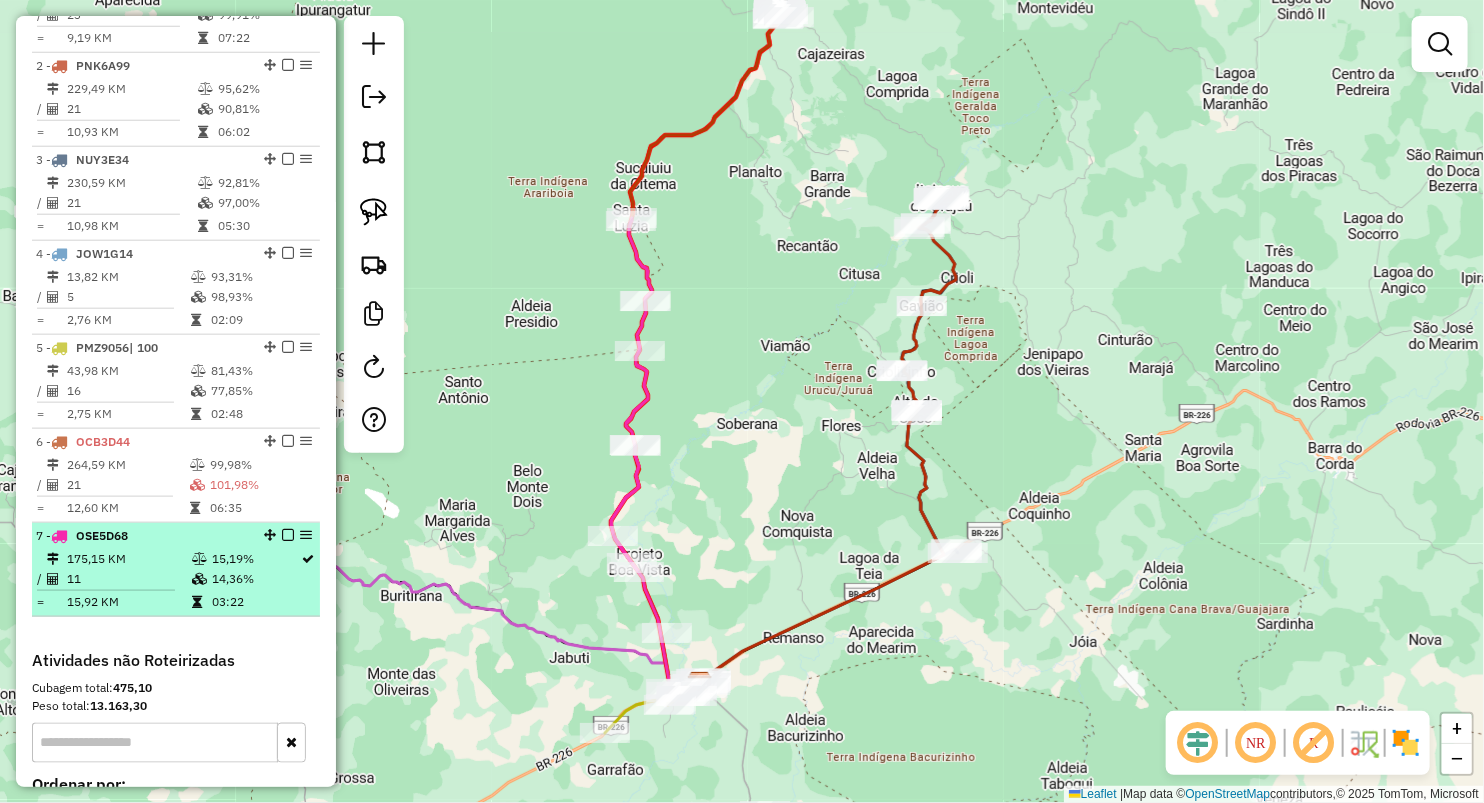 click on "15,92 KM" at bounding box center [128, 602] 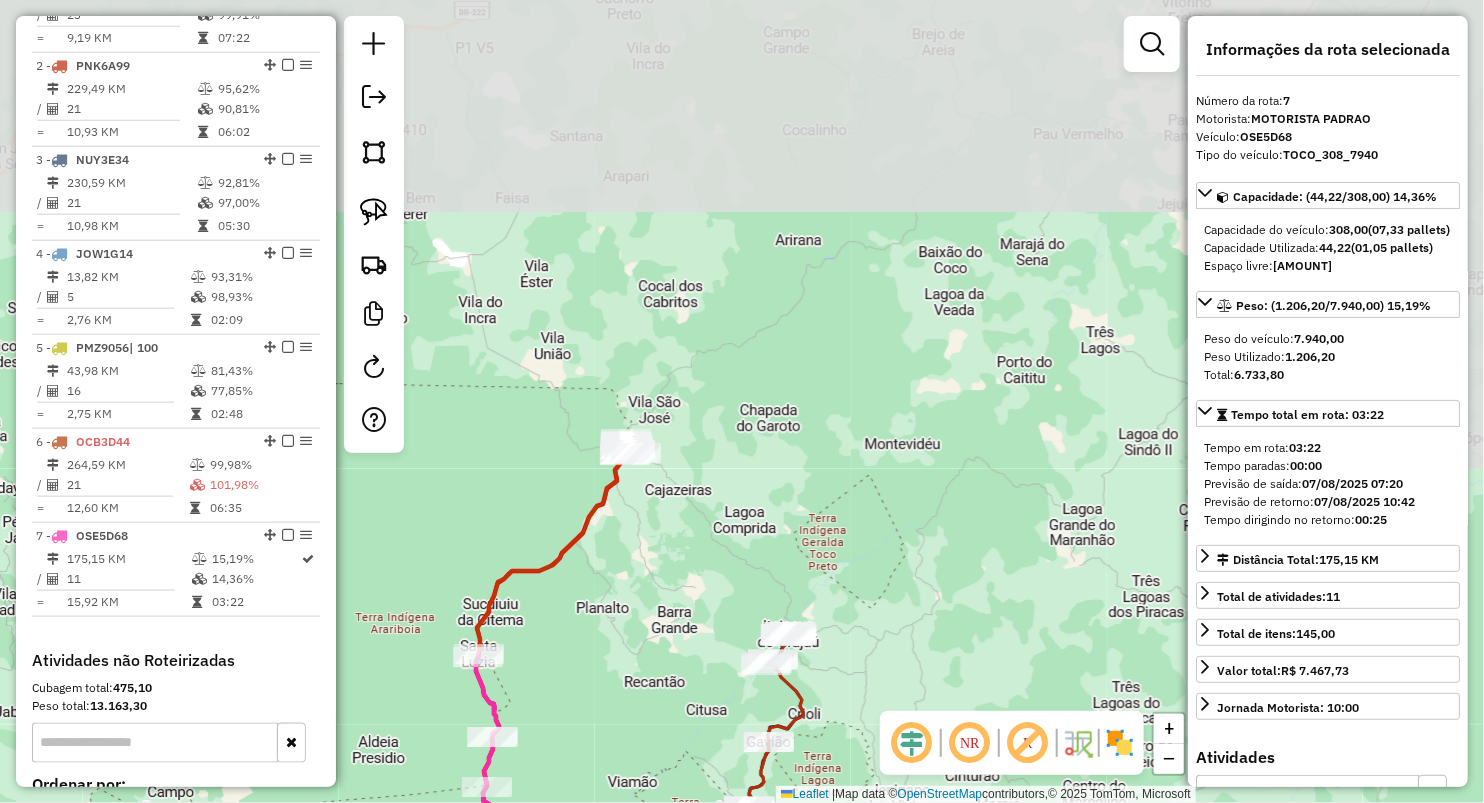 drag, startPoint x: 899, startPoint y: 166, endPoint x: 659, endPoint y: 656, distance: 545.6189 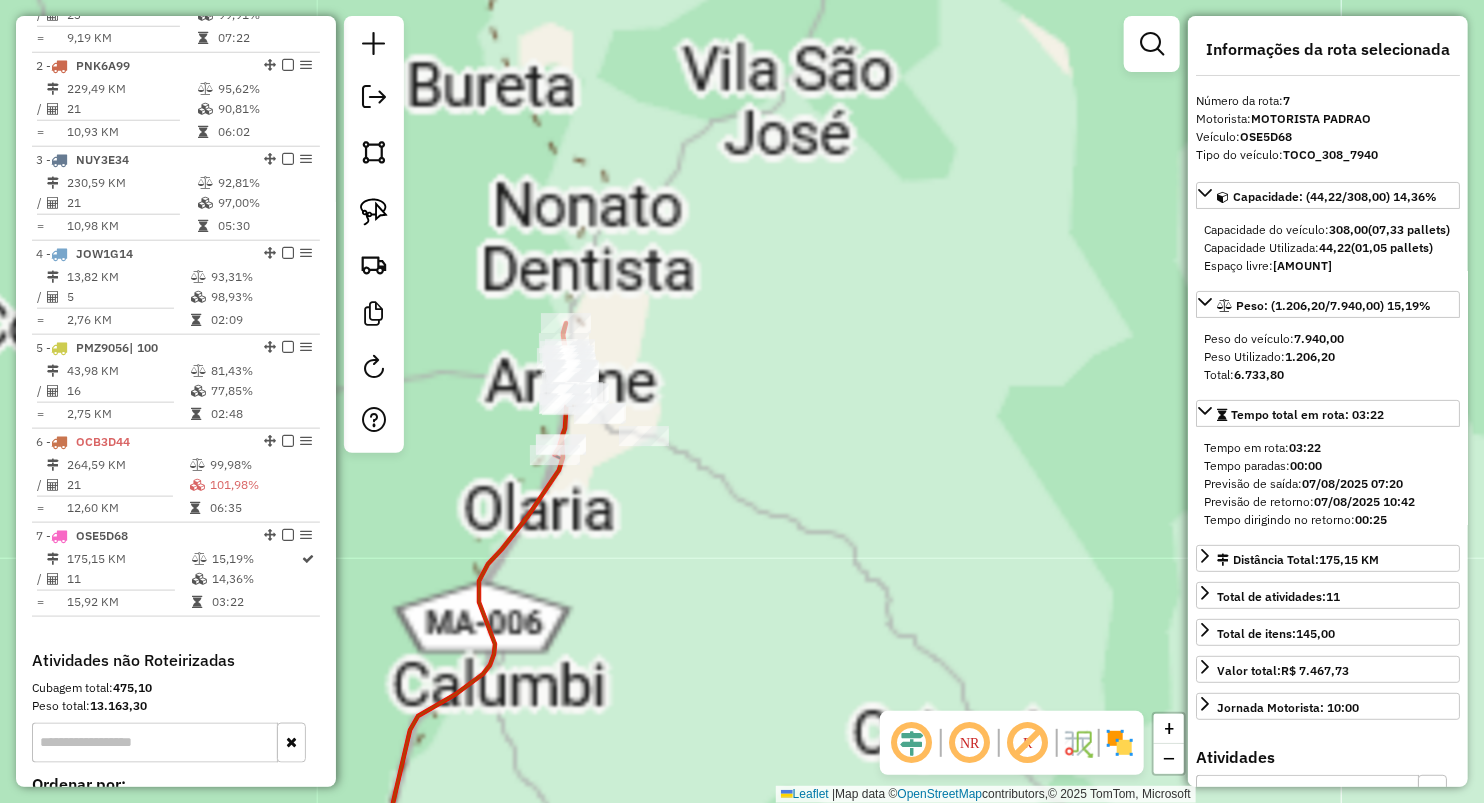 click on "Janela de atendimento Grade de atendimento Capacidade Transportadoras Veículos Cliente Pedidos  Rotas Selecione os dias de semana para filtrar as janelas de atendimento  Seg   Ter   Qua   Qui   Sex   Sáb   Dom  Informe o período da janela de atendimento: De: Até:  Filtrar exatamente a janela do cliente  Considerar janela de atendimento padrão  Selecione os dias de semana para filtrar as grades de atendimento  Seg   Ter   Qua   Qui   Sex   Sáb   Dom   Considerar clientes sem dia de atendimento cadastrado  Clientes fora do dia de atendimento selecionado Filtrar as atividades entre os valores definidos abaixo:  Peso mínimo:   Peso máximo:   Cubagem mínima:   Cubagem máxima:   De:   Até:  Filtrar as atividades entre o tempo de atendimento definido abaixo:  De:   Até:   Considerar capacidade total dos clientes não roteirizados Transportadora: Selecione um ou mais itens Tipo de veículo: Selecione um ou mais itens Veículo: Selecione um ou mais itens Motorista: Selecione um ou mais itens Nome: Rótulo:" 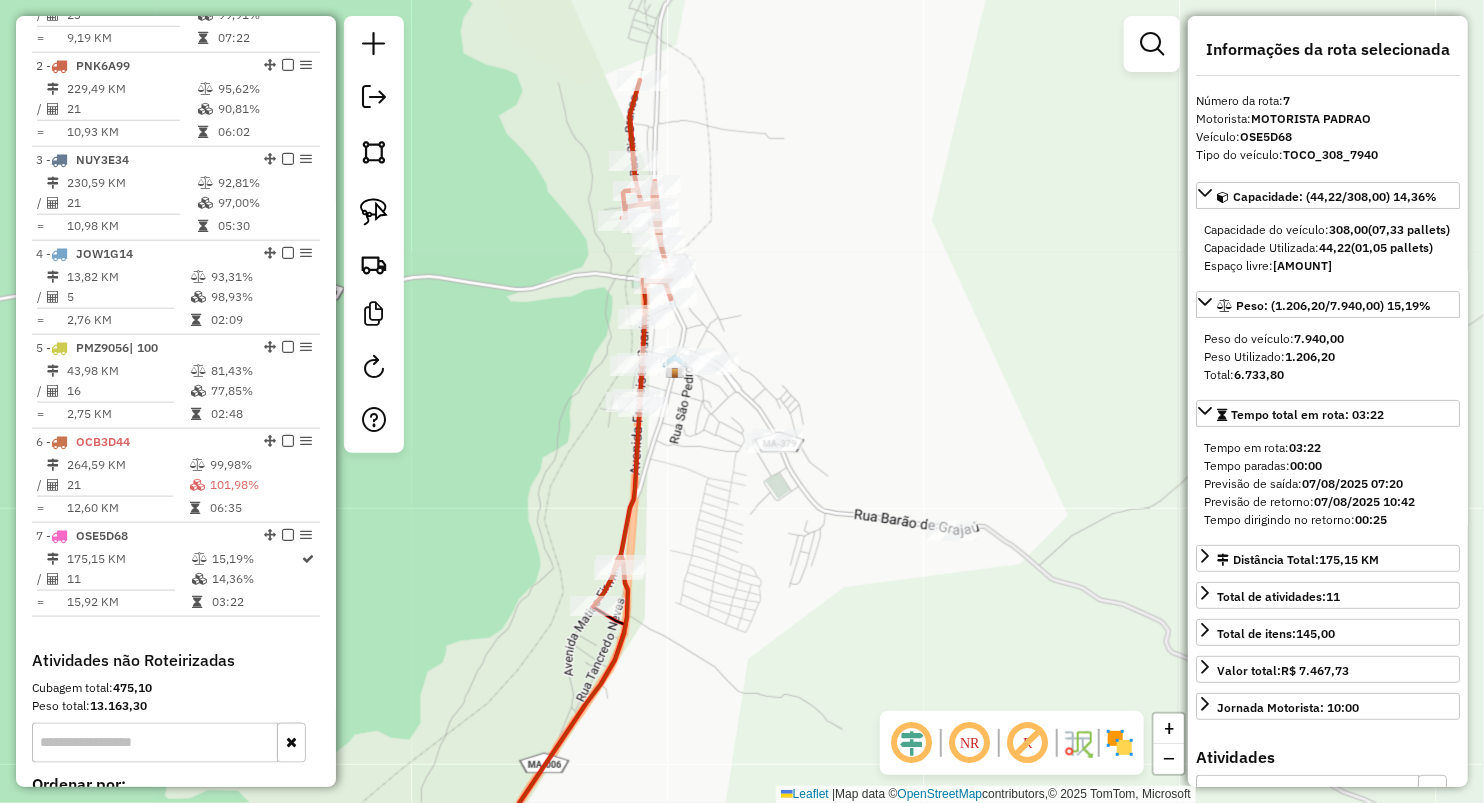 click on "Janela de atendimento Grade de atendimento Capacidade Transportadoras Veículos Cliente Pedidos  Rotas Selecione os dias de semana para filtrar as janelas de atendimento  Seg   Ter   Qua   Qui   Sex   Sáb   Dom  Informe o período da janela de atendimento: De: Até:  Filtrar exatamente a janela do cliente  Considerar janela de atendimento padrão  Selecione os dias de semana para filtrar as grades de atendimento  Seg   Ter   Qua   Qui   Sex   Sáb   Dom   Considerar clientes sem dia de atendimento cadastrado  Clientes fora do dia de atendimento selecionado Filtrar as atividades entre os valores definidos abaixo:  Peso mínimo:   Peso máximo:   Cubagem mínima:   Cubagem máxima:   De:   Até:  Filtrar as atividades entre o tempo de atendimento definido abaixo:  De:   Até:   Considerar capacidade total dos clientes não roteirizados Transportadora: Selecione um ou mais itens Tipo de veículo: Selecione um ou mais itens Veículo: Selecione um ou mais itens Motorista: Selecione um ou mais itens Nome: Rótulo:" 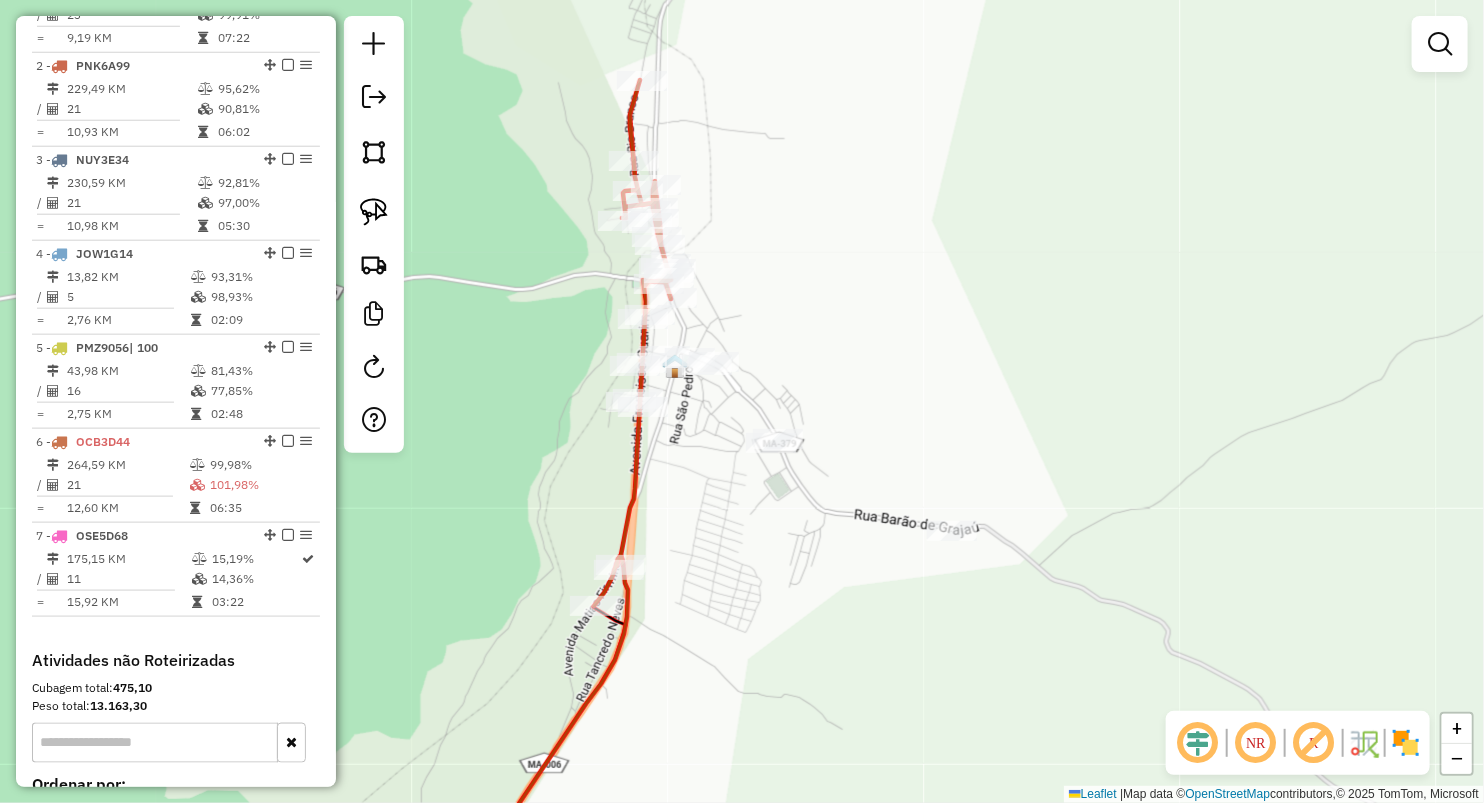 drag, startPoint x: 366, startPoint y: 206, endPoint x: 456, endPoint y: 265, distance: 107.61505 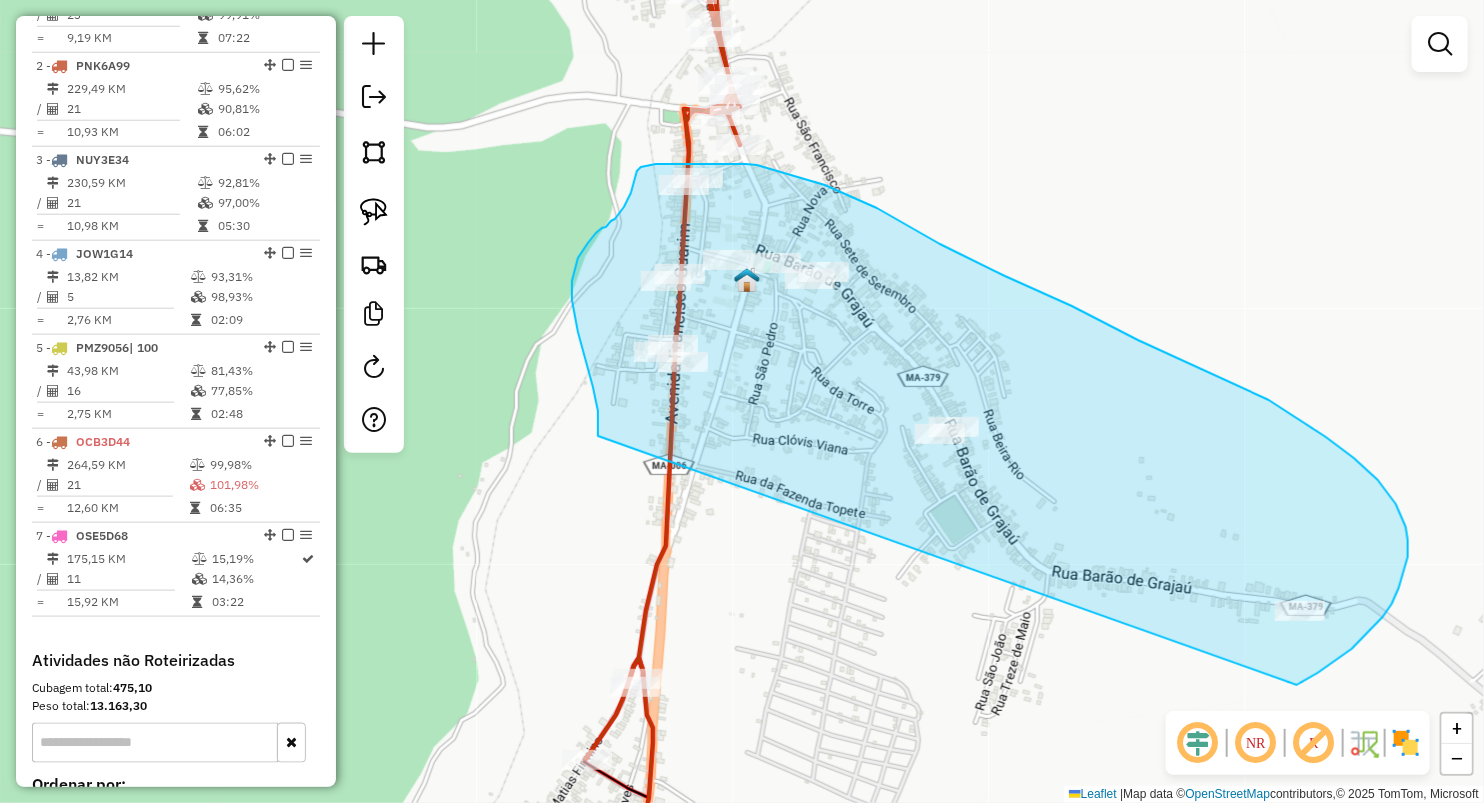 drag, startPoint x: 598, startPoint y: 411, endPoint x: 1281, endPoint y: 693, distance: 738.92694 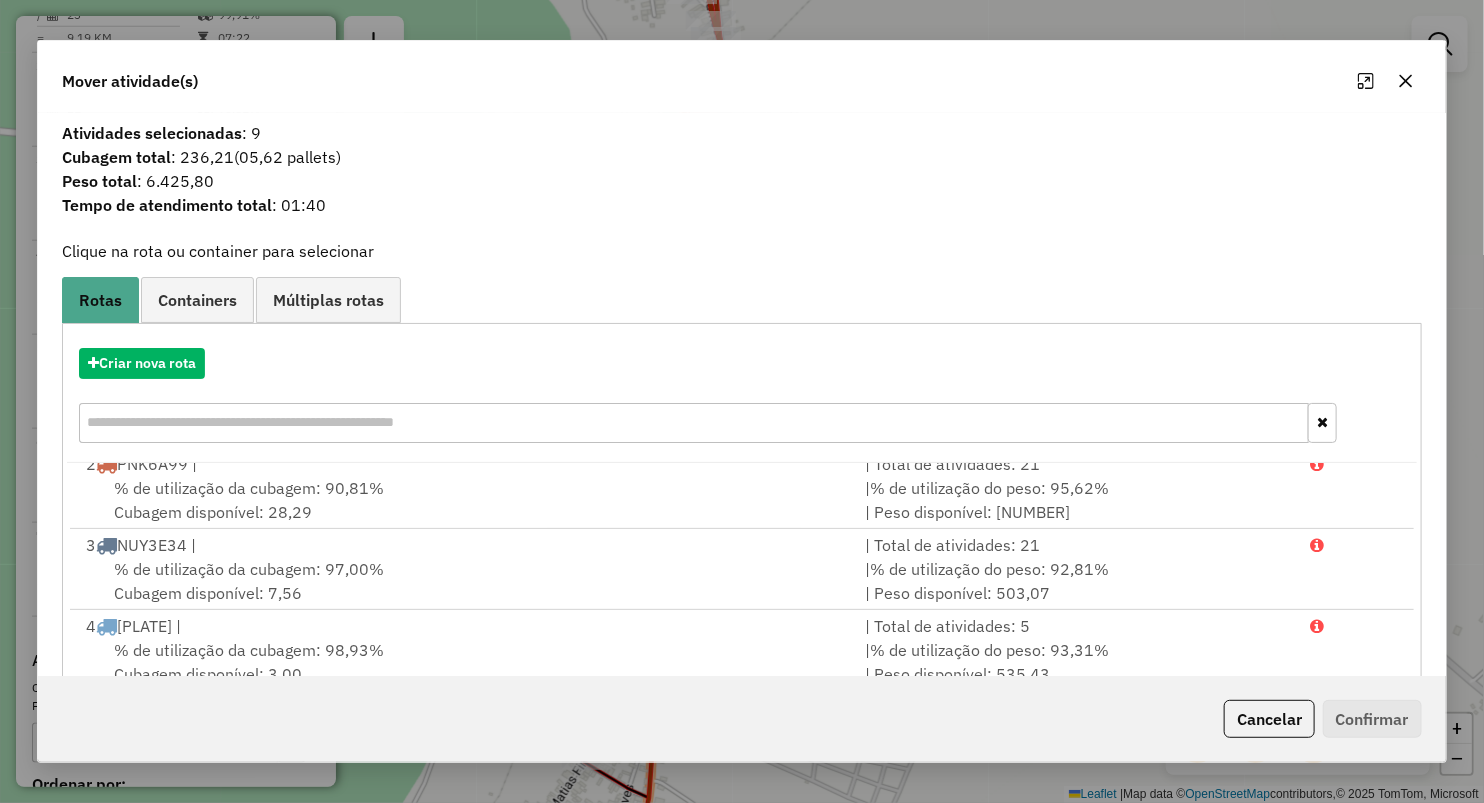 scroll, scrollTop: 166, scrollLeft: 0, axis: vertical 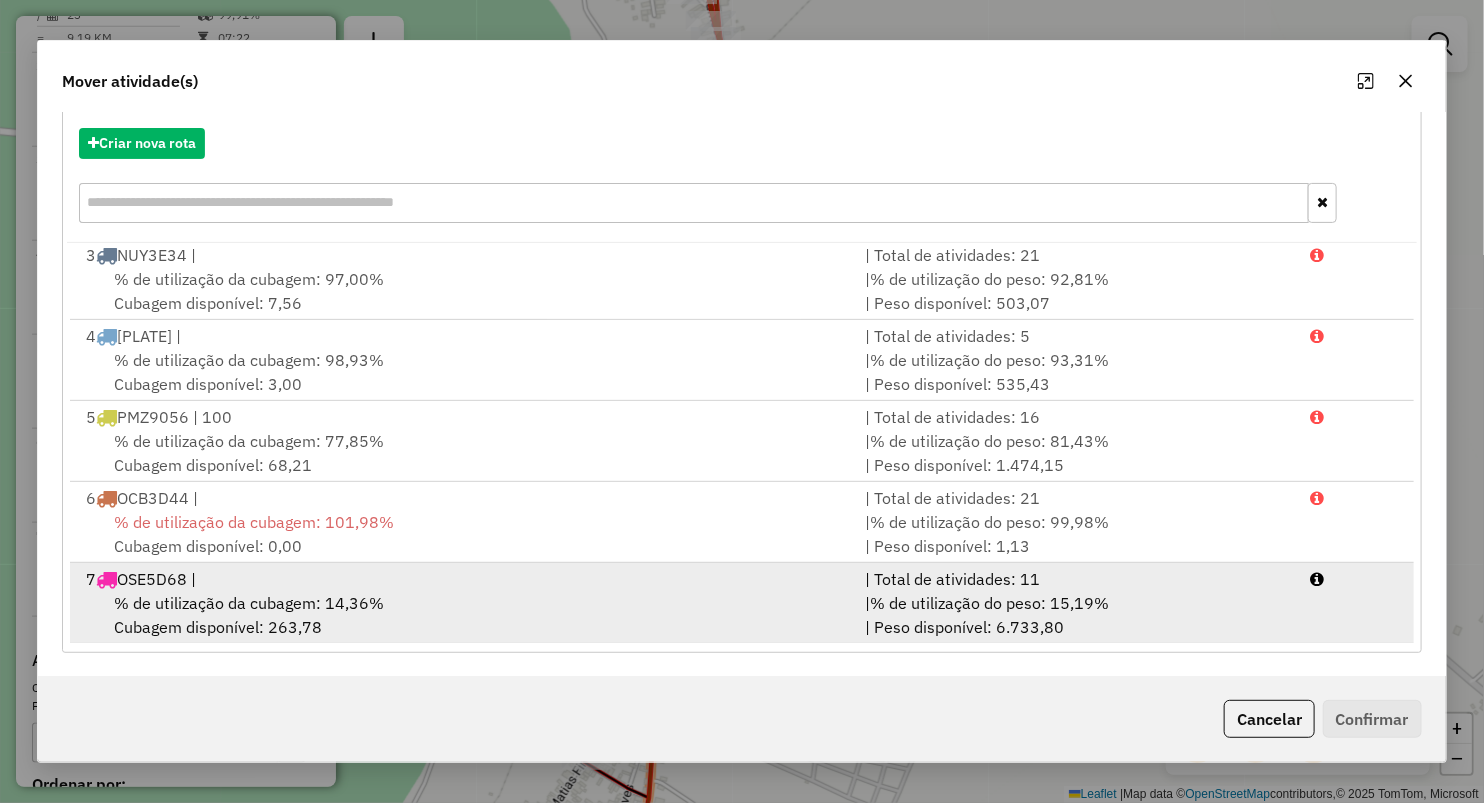 click on "% de utilização da cubagem: 14,36%" at bounding box center [249, 603] 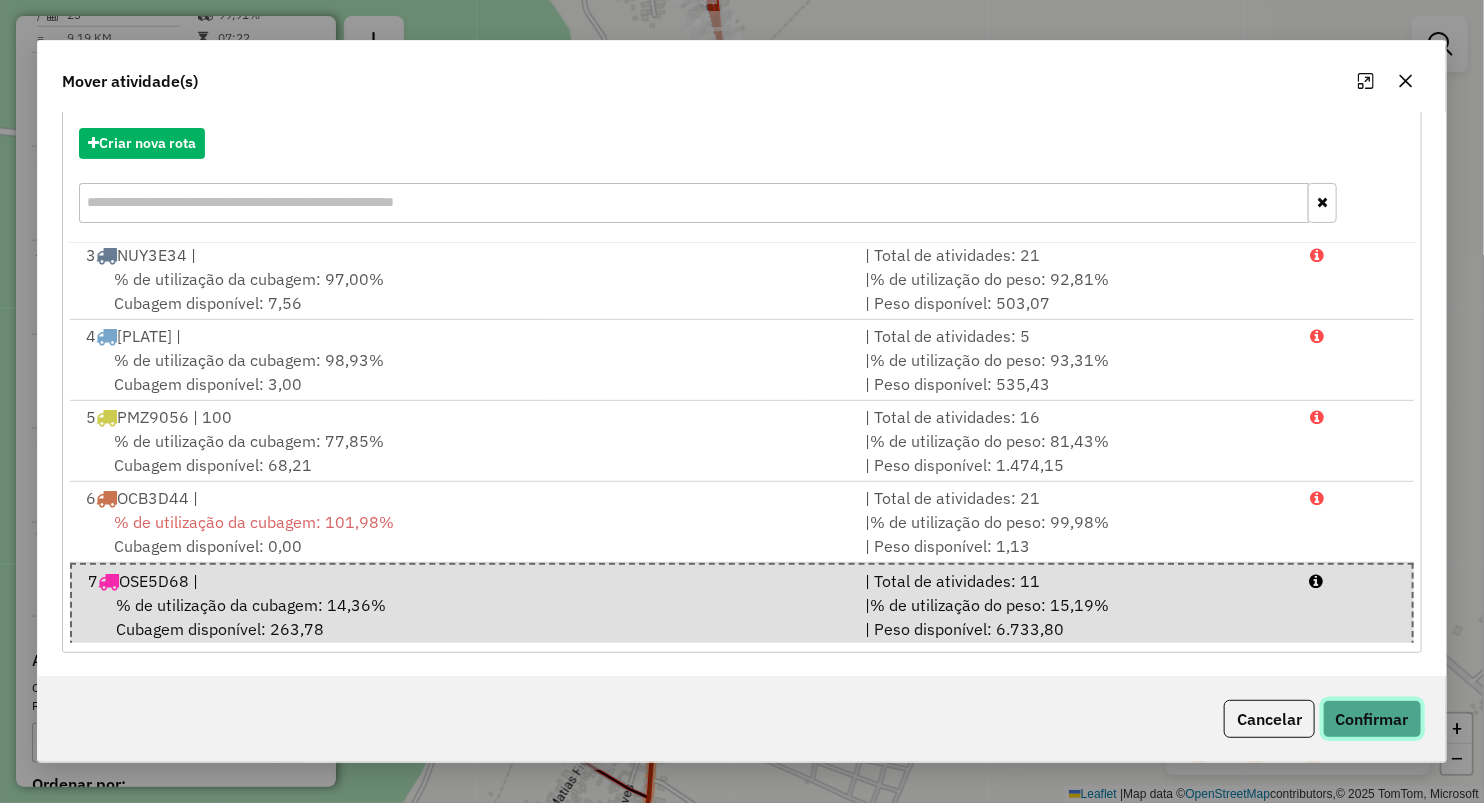 click on "Confirmar" 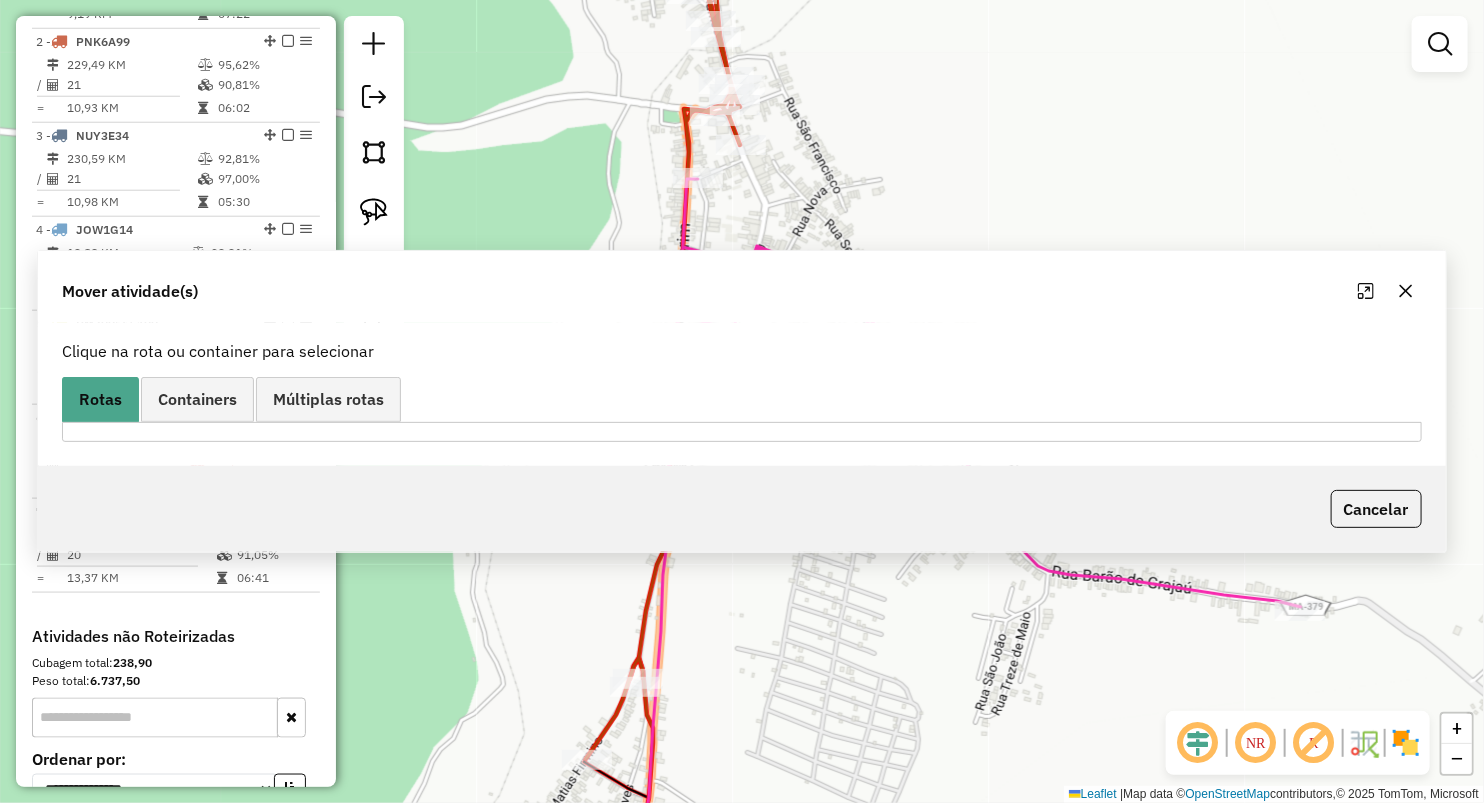 scroll, scrollTop: 0, scrollLeft: 0, axis: both 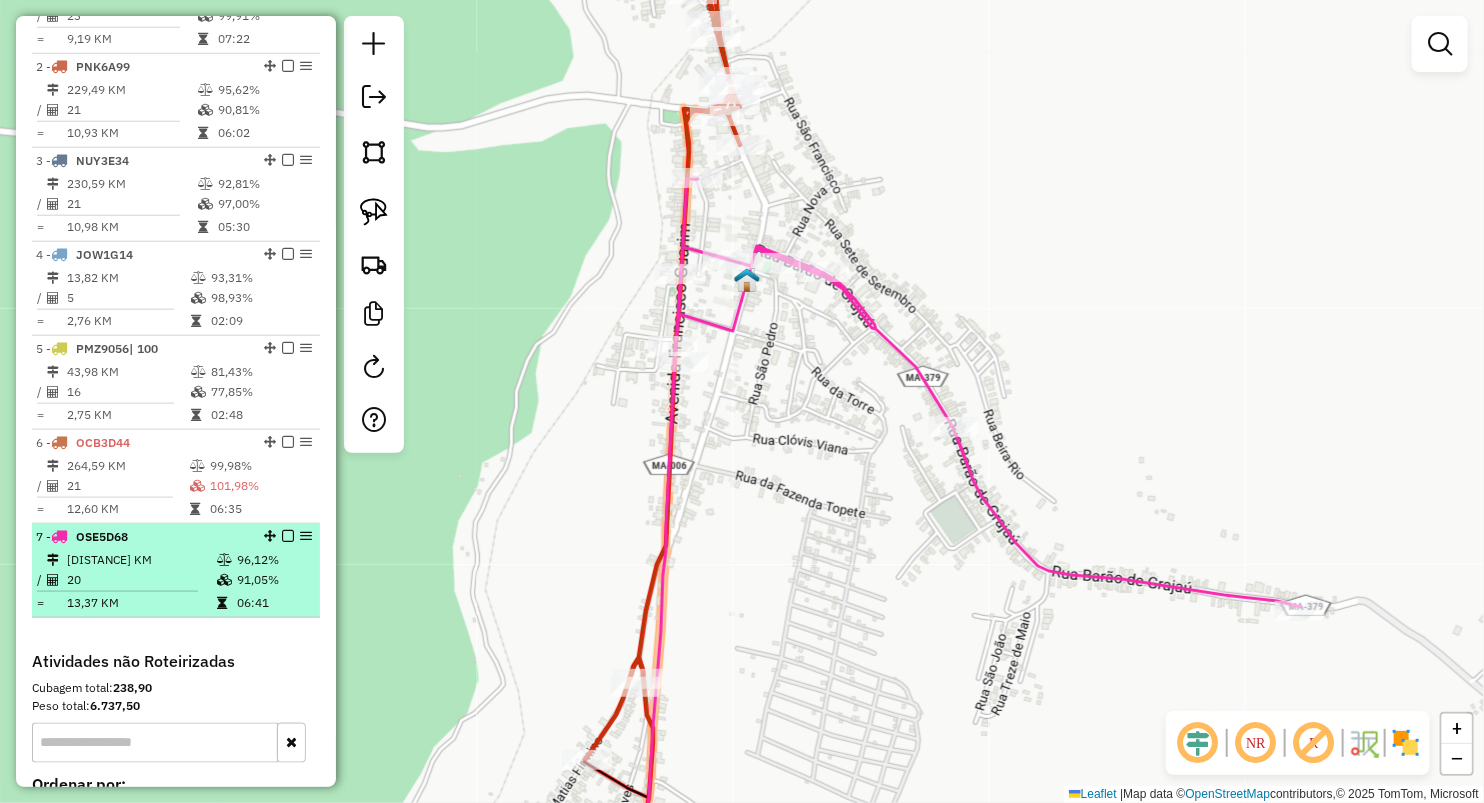 click on "96,12%" at bounding box center [274, 560] 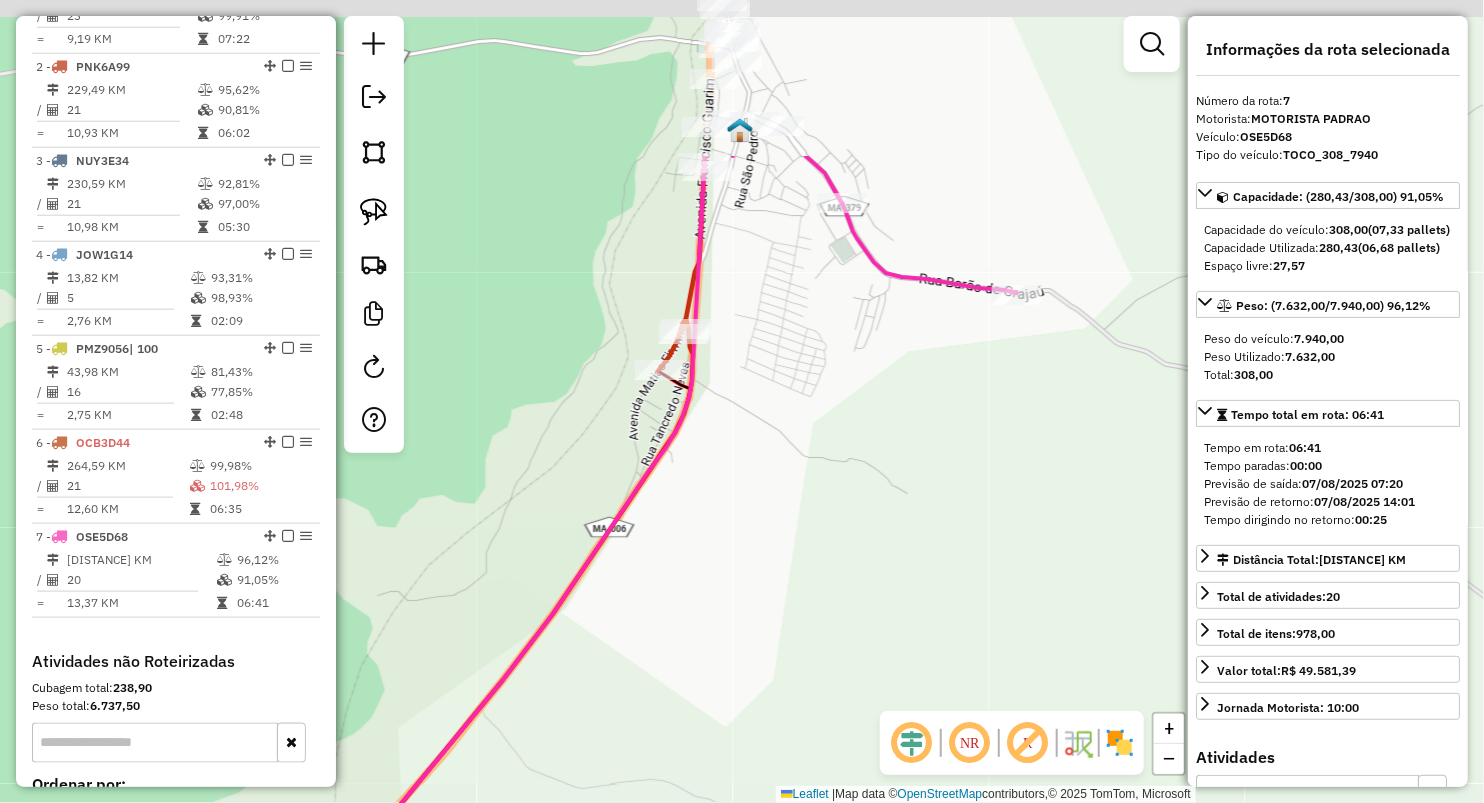 drag, startPoint x: 856, startPoint y: 72, endPoint x: 853, endPoint y: 368, distance: 296.0152 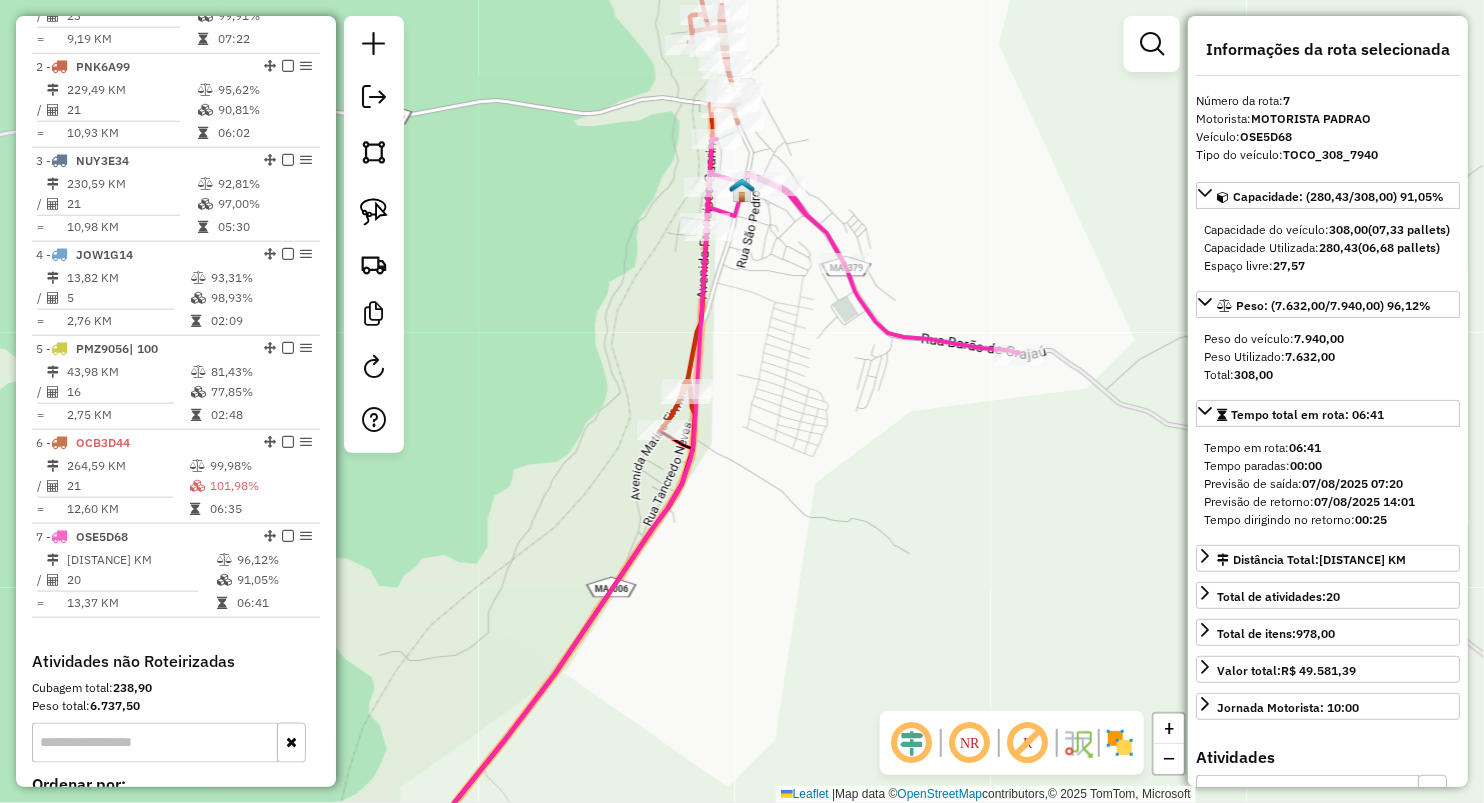 click on "Janela de atendimento Grade de atendimento Capacidade Transportadoras Veículos Cliente Pedidos  Rotas Selecione os dias de semana para filtrar as janelas de atendimento  Seg   Ter   Qua   Qui   Sex   Sáb   Dom  Informe o período da janela de atendimento: De: Até:  Filtrar exatamente a janela do cliente  Considerar janela de atendimento padrão  Selecione os dias de semana para filtrar as grades de atendimento  Seg   Ter   Qua   Qui   Sex   Sáb   Dom   Considerar clientes sem dia de atendimento cadastrado  Clientes fora do dia de atendimento selecionado Filtrar as atividades entre os valores definidos abaixo:  Peso mínimo:   Peso máximo:   Cubagem mínima:   Cubagem máxima:   De:   Até:  Filtrar as atividades entre o tempo de atendimento definido abaixo:  De:   Até:   Considerar capacidade total dos clientes não roteirizados Transportadora: Selecione um ou mais itens Tipo de veículo: Selecione um ou mais itens Veículo: Selecione um ou mais itens Motorista: Selecione um ou mais itens Nome: Rótulo:" 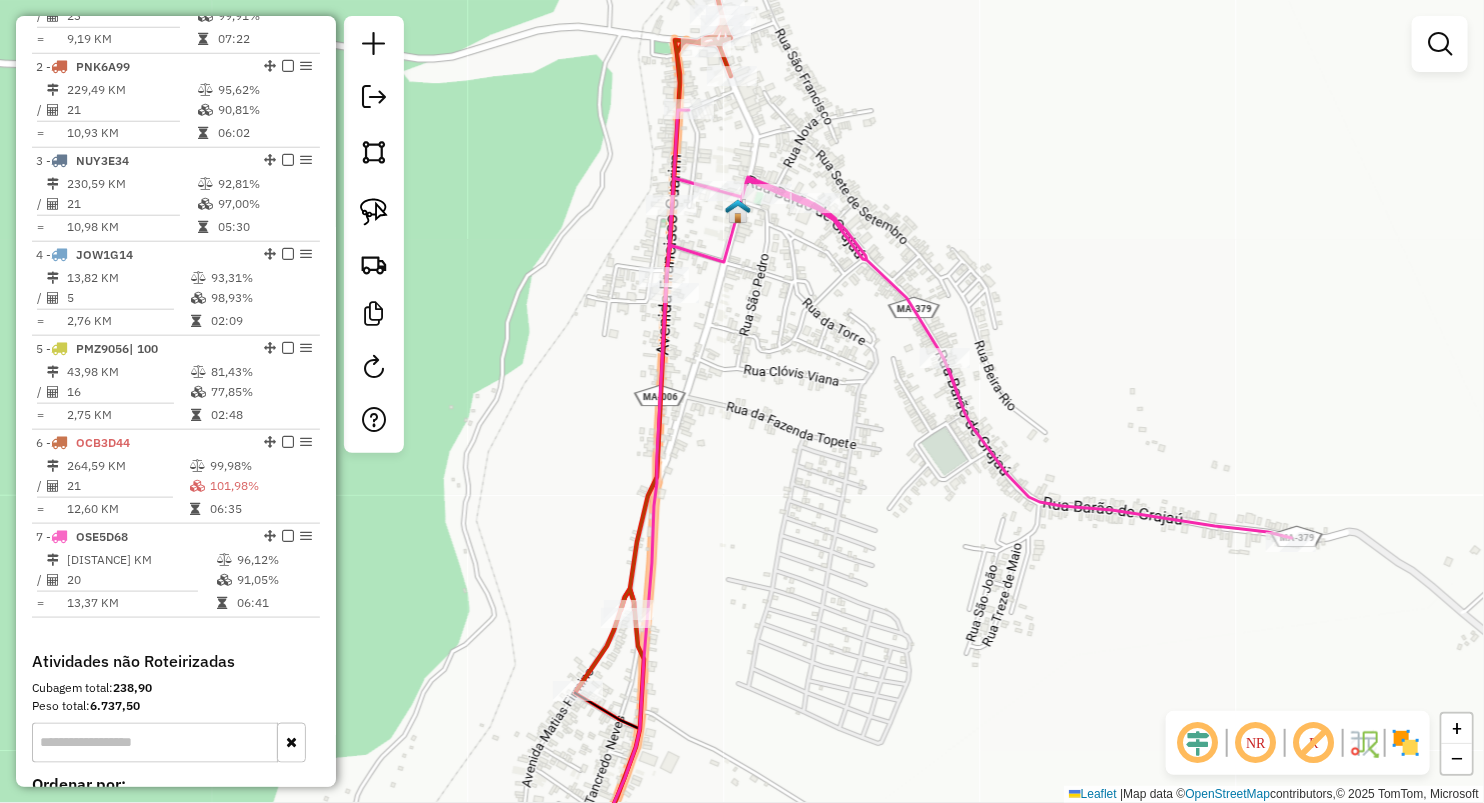 drag, startPoint x: 820, startPoint y: 339, endPoint x: 807, endPoint y: 349, distance: 16.40122 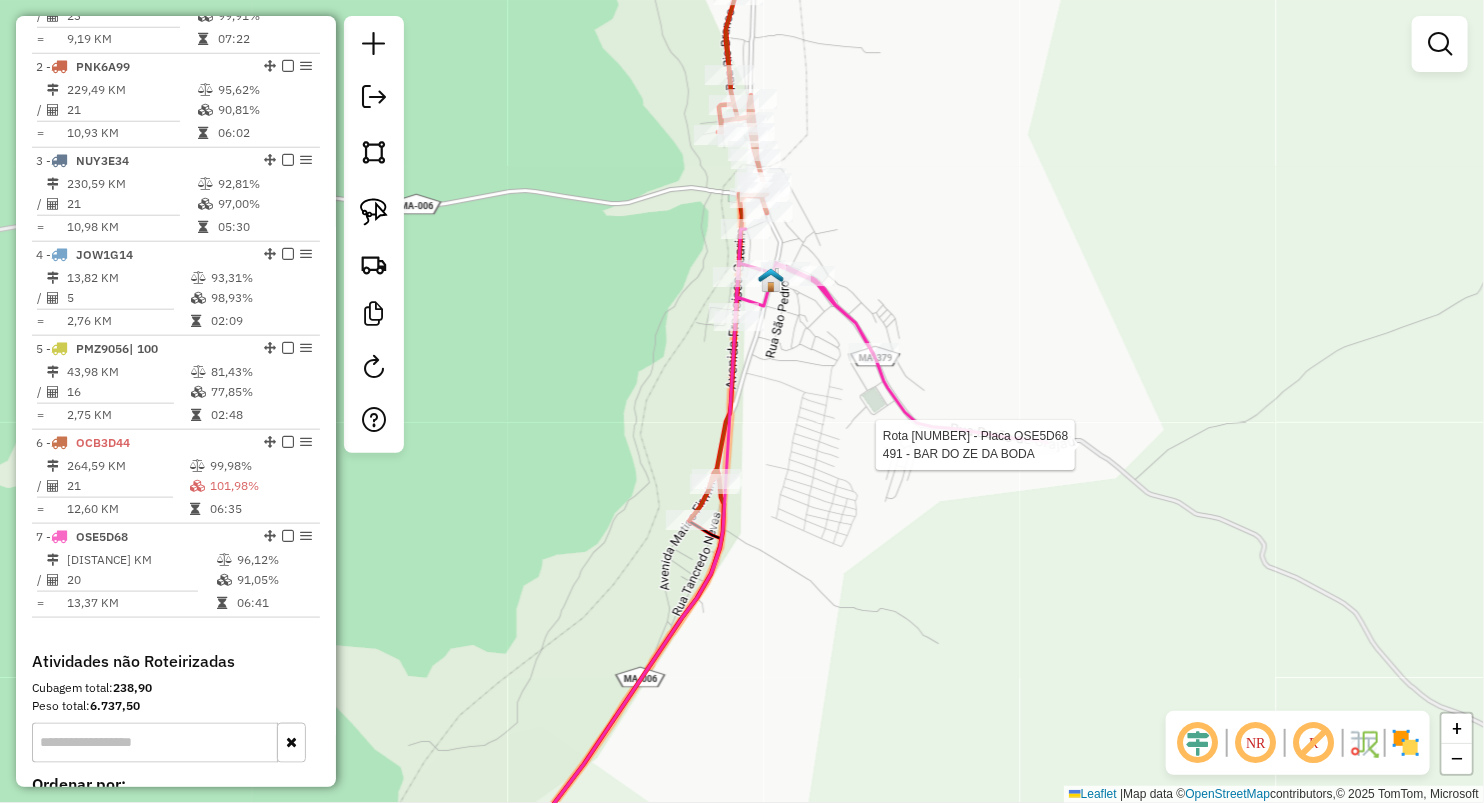 select on "**********" 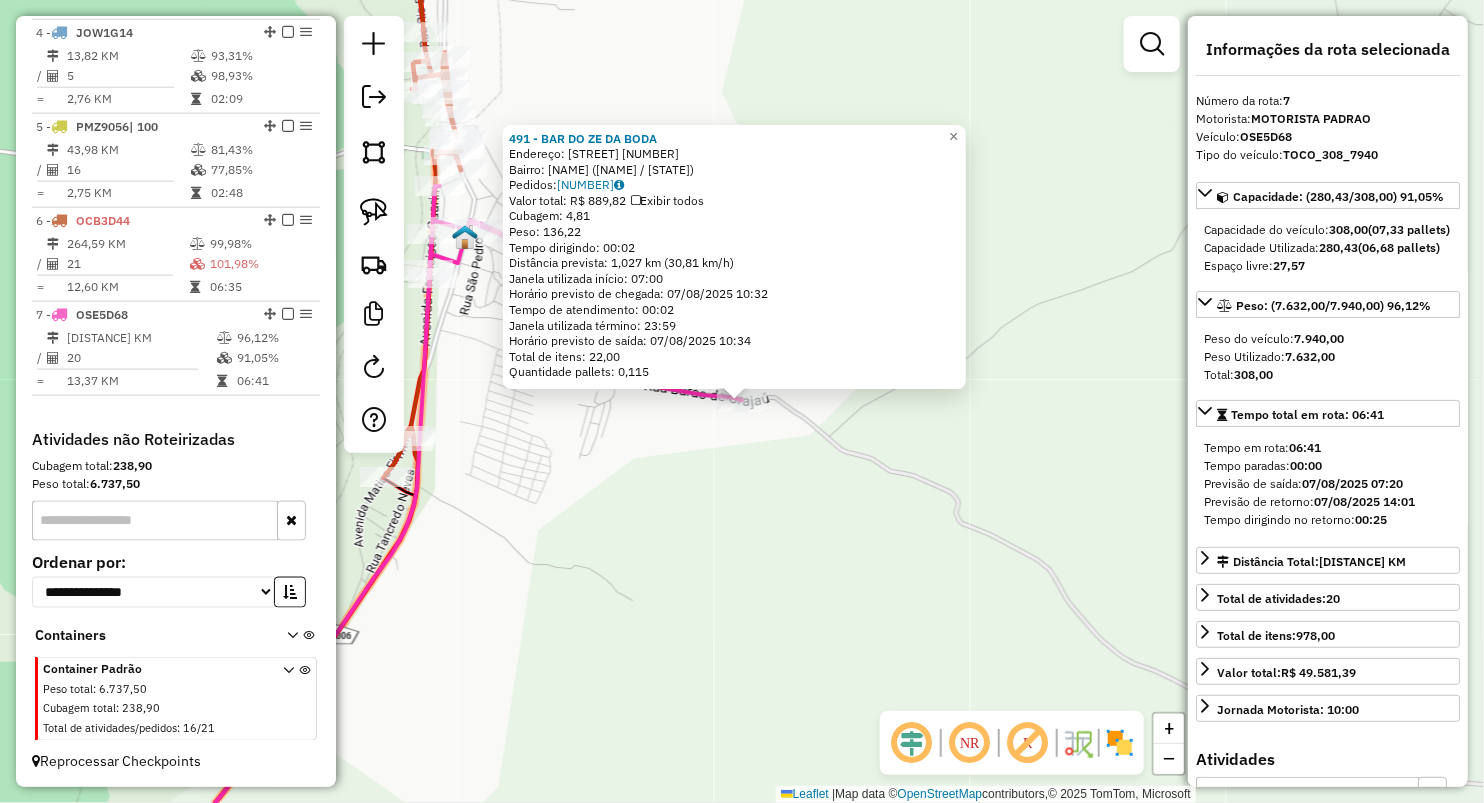 scroll, scrollTop: 1028, scrollLeft: 0, axis: vertical 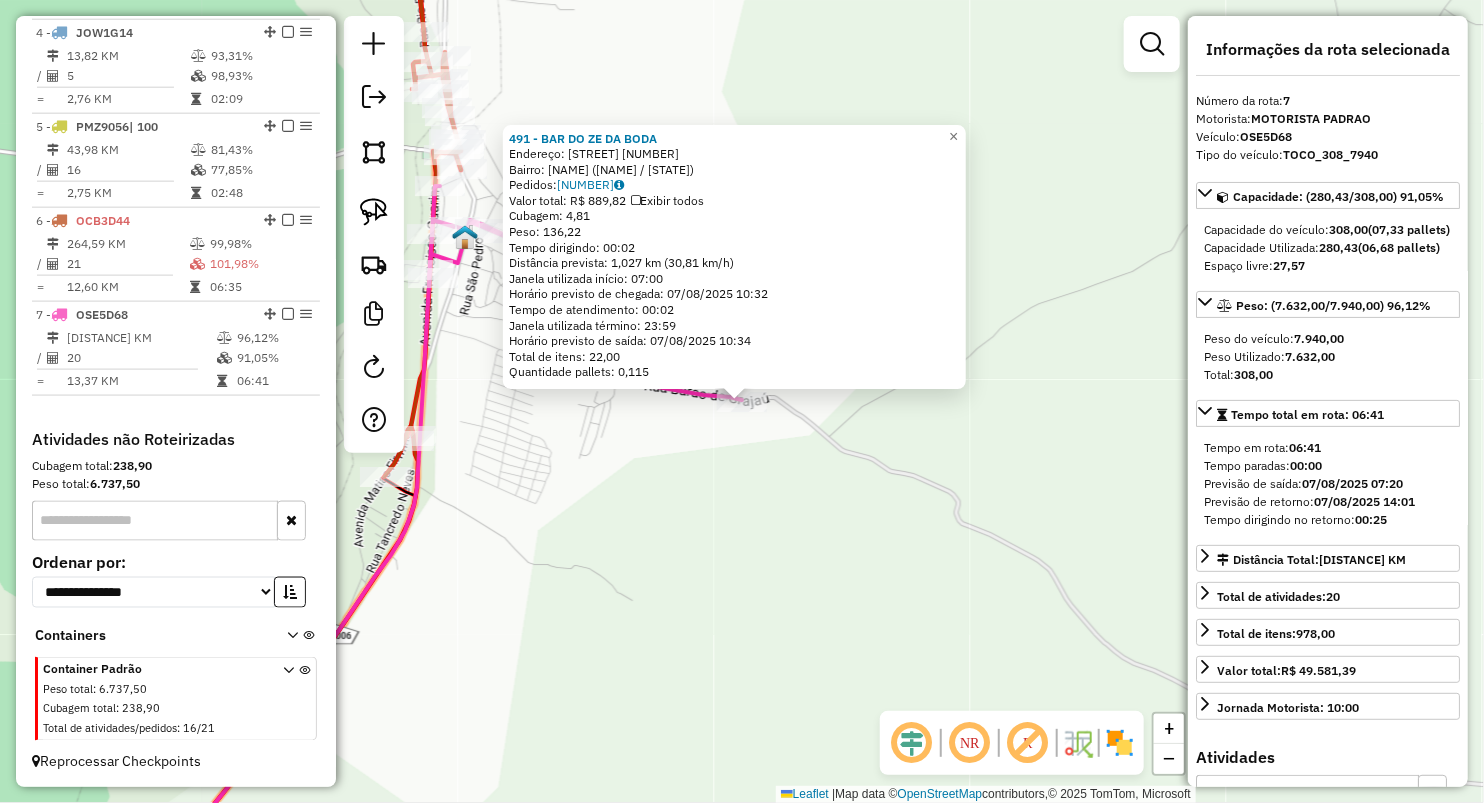 click on "491 - BAR DO ZE DA BODA  Endereço:  PLANALTA 2   Bairro: PLANALTA (ARAME / MA)   Pedidos:  06027401   Valor total: R$ 889,82   Exibir todos   Cubagem: 4,81  Peso: 136,22  Tempo dirigindo: 00:02   Distância prevista: 1,027 km (30,81 km/h)   Janela utilizada início: 07:00   Horário previsto de chegada: 07/08/2025 10:32   Tempo de atendimento: 00:02   Janela utilizada término: 23:59   Horário previsto de saída: 07/08/2025 10:34   Total de itens: 22,00   Quantidade pallets: 0,115  × Janela de atendimento Grade de atendimento Capacidade Transportadoras Veículos Cliente Pedidos  Rotas Selecione os dias de semana para filtrar as janelas de atendimento  Seg   Ter   Qua   Qui   Sex   Sáb   Dom  Informe o período da janela de atendimento: De: Até:  Filtrar exatamente a janela do cliente  Considerar janela de atendimento padrão  Selecione os dias de semana para filtrar as grades de atendimento  Seg   Ter   Qua   Qui   Sex   Sáb   Dom   Considerar clientes sem dia de atendimento cadastrado  Peso mínimo:  +" 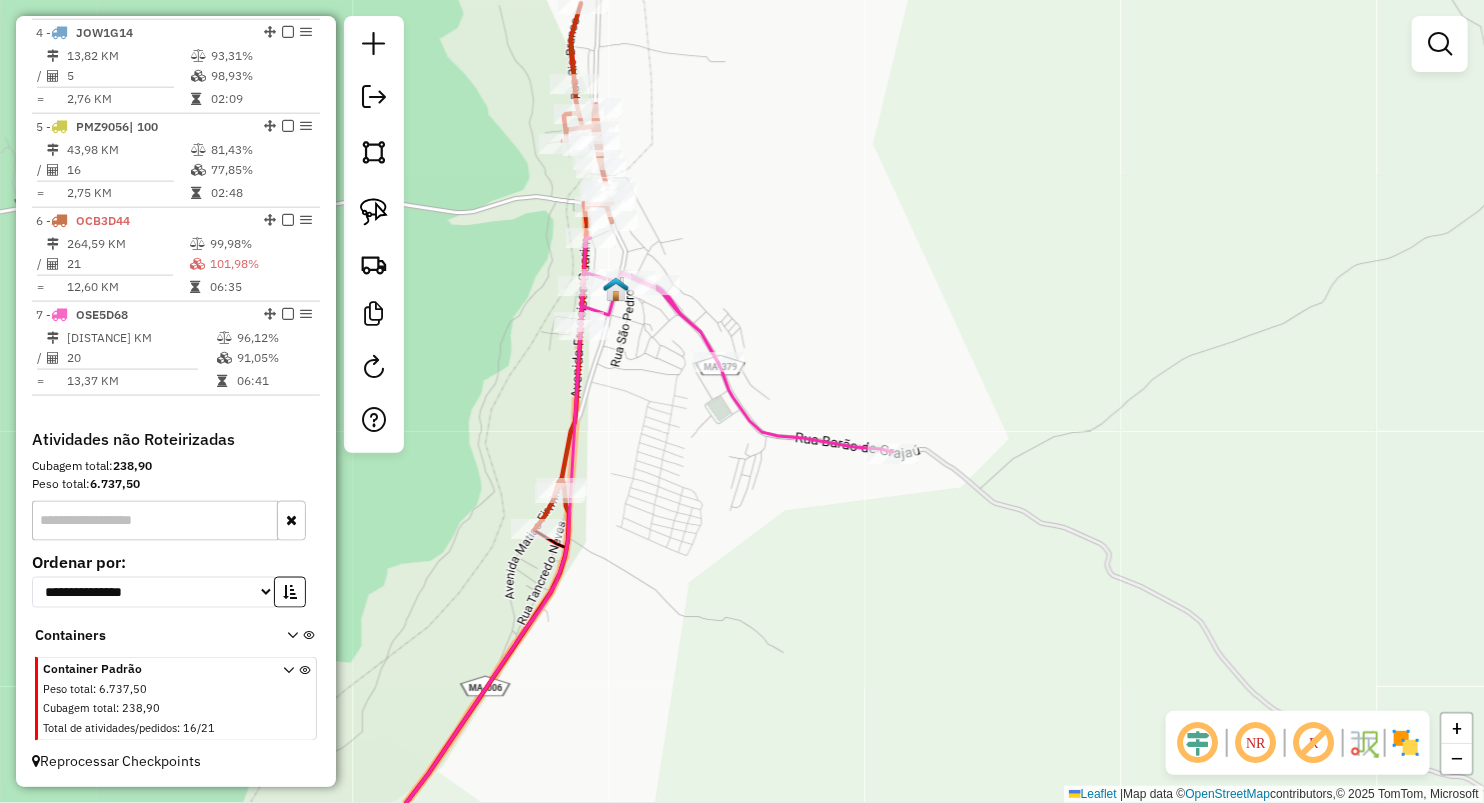 drag, startPoint x: 584, startPoint y: 448, endPoint x: 797, endPoint y: 524, distance: 226.1526 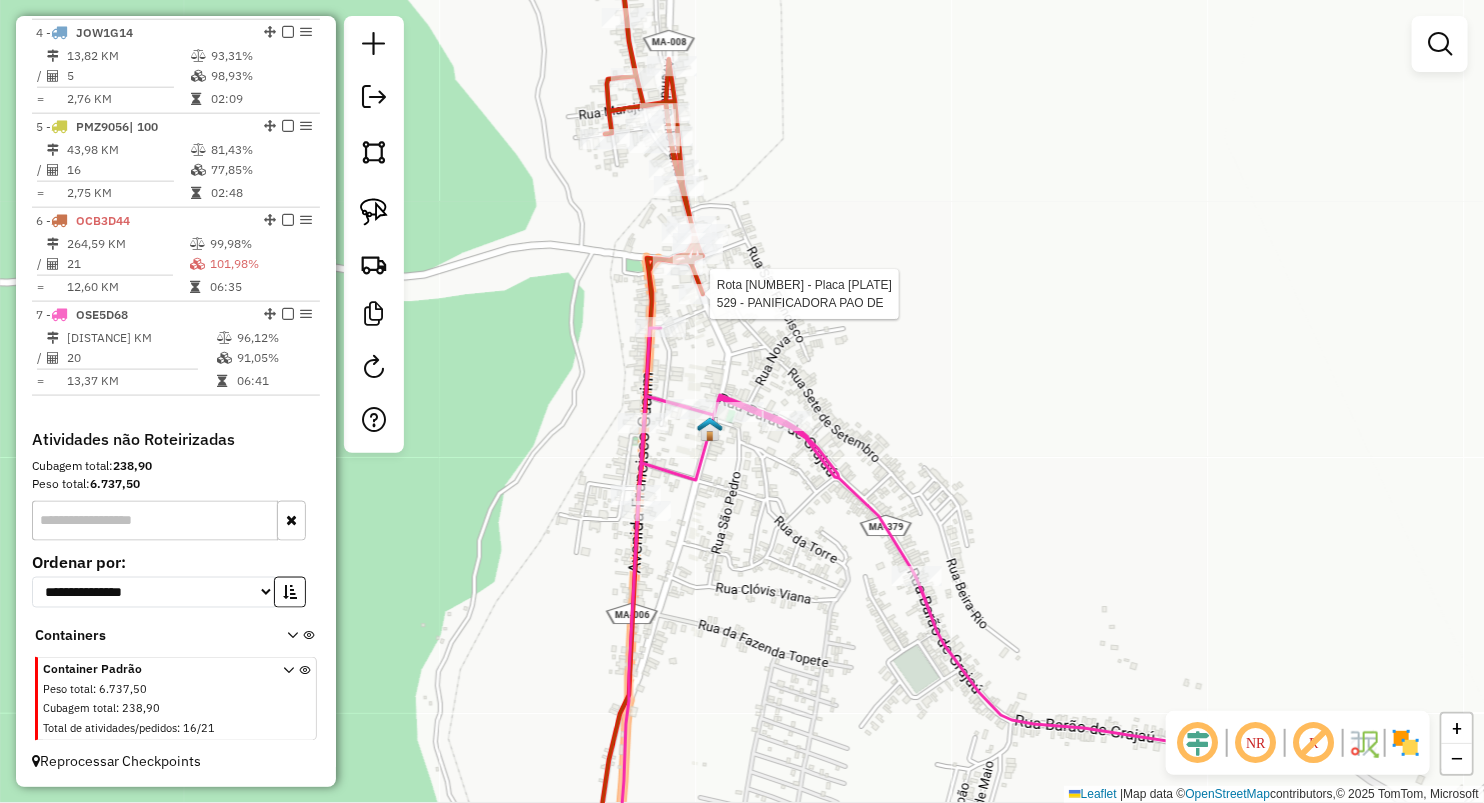 select on "**********" 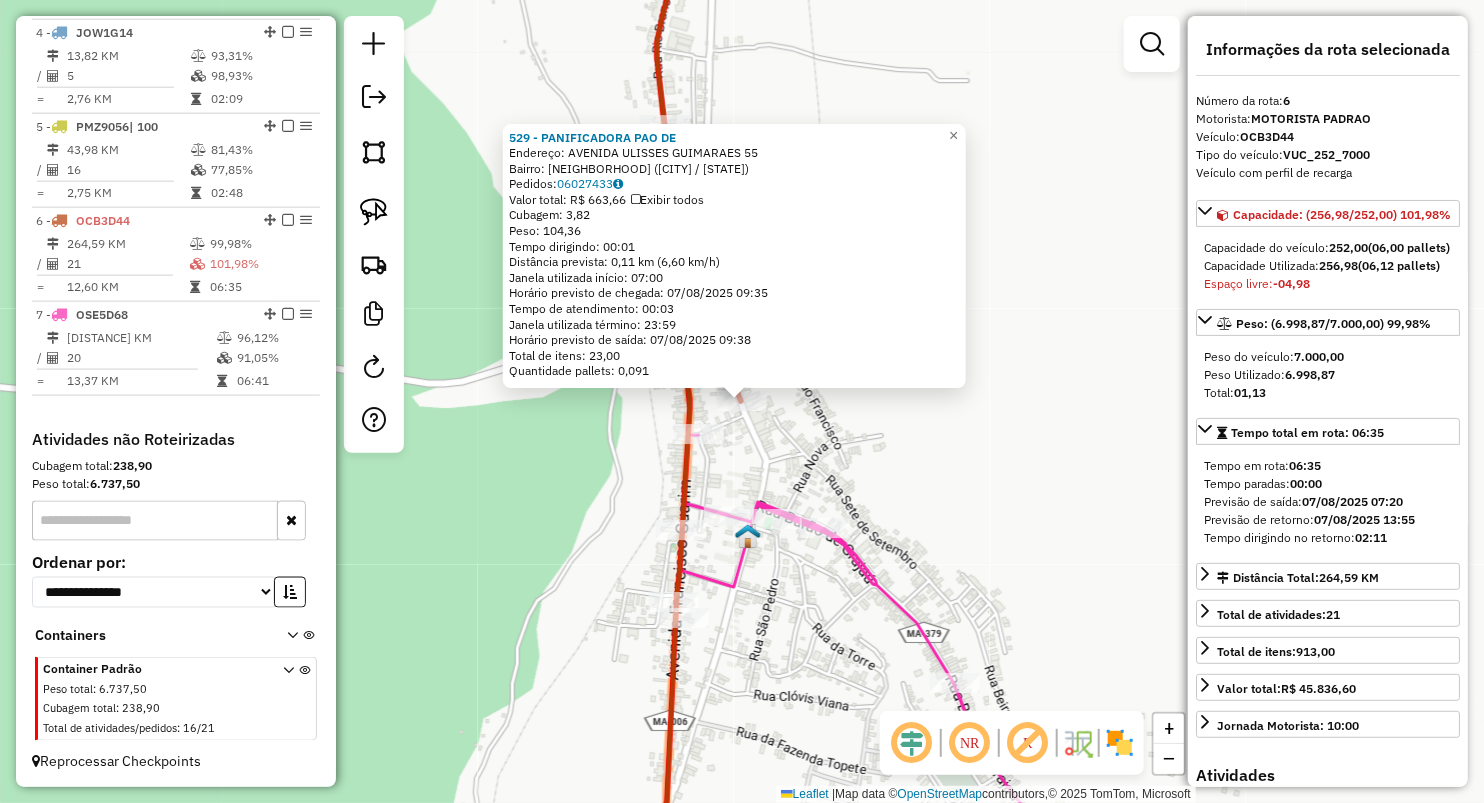 click on "529 - PANIFICADORA PAO DE  Endereço:  AVENIDA ULISSES GUIMARAES 55   Bairro: CENTRO (ARAME / MA)   Pedidos:  06027433   Valor total: R$ 663,66   Exibir todos   Cubagem: 3,82  Peso: 104,36  Tempo dirigindo: 00:01   Distância prevista: 0,11 km (6,60 km/h)   Janela utilizada início: 07:00   Horário previsto de chegada: 07/08/2025 09:35   Tempo de atendimento: 00:03   Janela utilizada término: 23:59   Horário previsto de saída: 07/08/2025 09:38   Total de itens: 23,00   Quantidade pallets: 0,091  × Janela de atendimento Grade de atendimento Capacidade Transportadoras Veículos Cliente Pedidos  Rotas Selecione os dias de semana para filtrar as janelas de atendimento  Seg   Ter   Qua   Qui   Sex   Sáb   Dom  Informe o período da janela de atendimento: De: Até:  Filtrar exatamente a janela do cliente  Considerar janela de atendimento padrão  Selecione os dias de semana para filtrar as grades de atendimento  Seg   Ter   Qua   Qui   Sex   Sáb   Dom   Considerar clientes sem dia de atendimento cadastrado +" 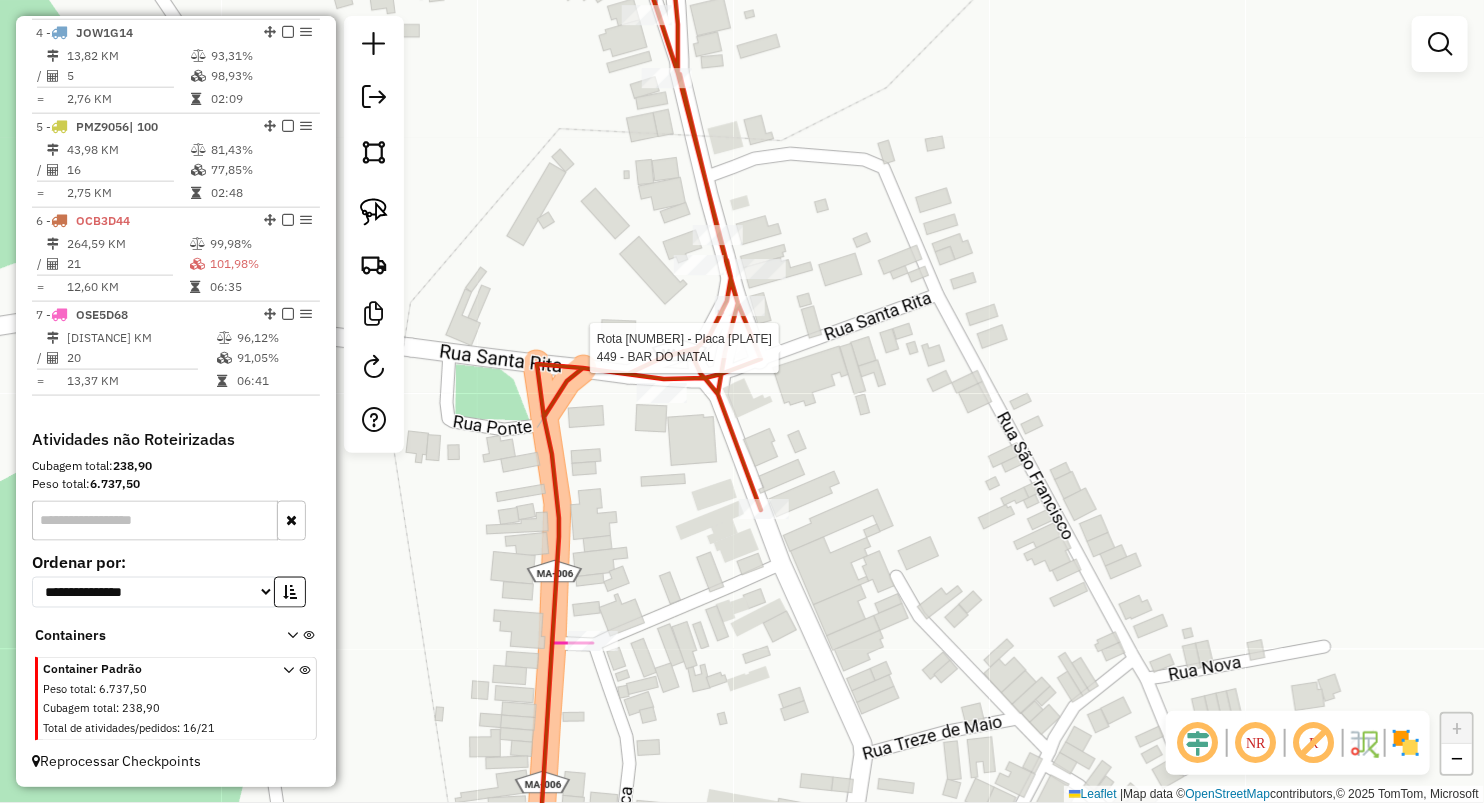 select on "**********" 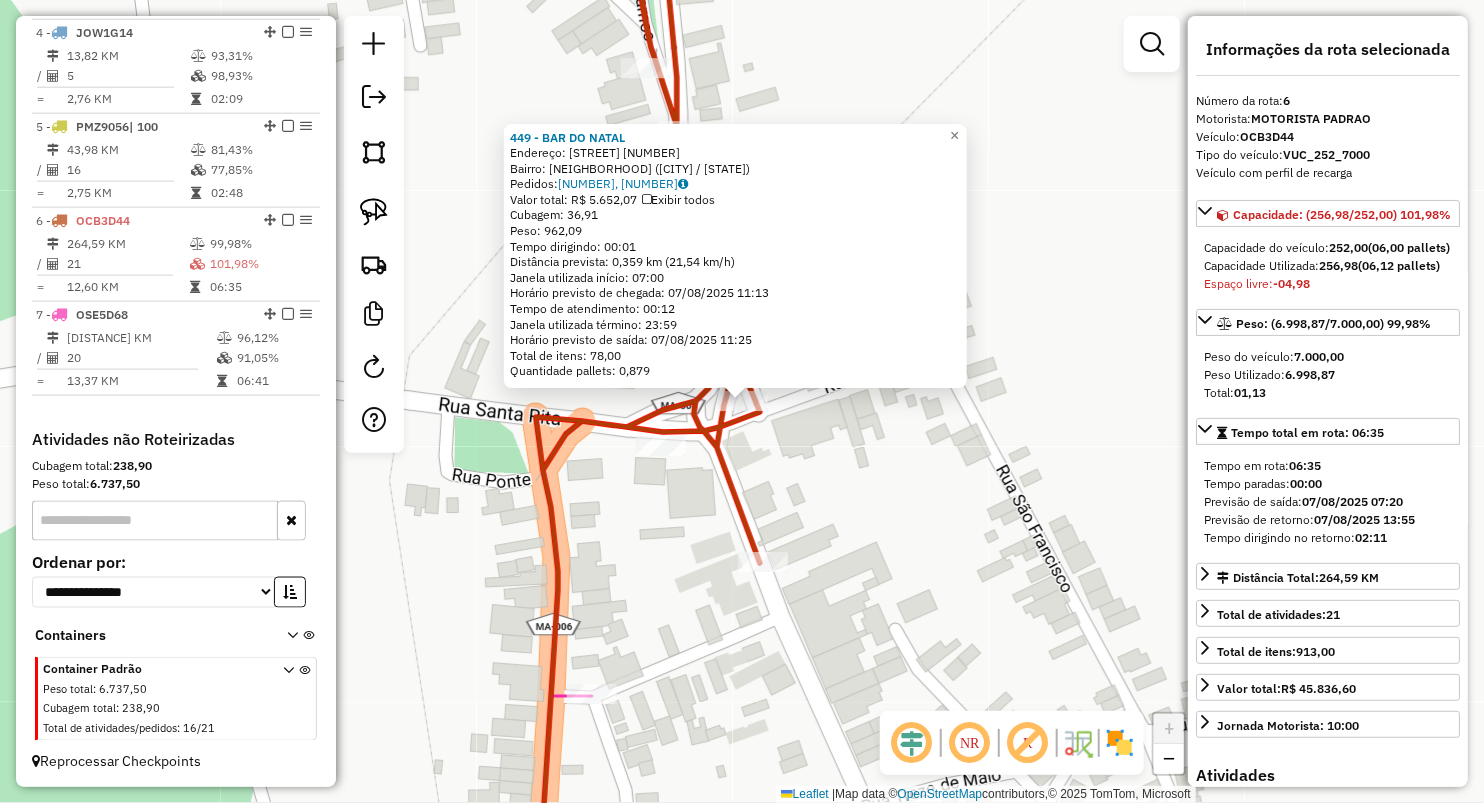 click on "449 - BAR DO NATAL  Endereço:  RUA SANTA RITA 53   Bairro: CENTRO (ARAME / MA)   Pedidos:  06027480, 06027408   Valor total: R$ 5.652,07   Exibir todos   Cubagem: 36,91  Peso: 962,09  Tempo dirigindo: 00:01   Distância prevista: 0,359 km (21,54 km/h)   Janela utilizada início: 07:00   Horário previsto de chegada: 07/08/2025 11:13   Tempo de atendimento: 00:12   Janela utilizada término: 23:59   Horário previsto de saída: 07/08/2025 11:25   Total de itens: 78,00   Quantidade pallets: 0,879  × Janela de atendimento Grade de atendimento Capacidade Transportadoras Veículos Cliente Pedidos  Rotas Selecione os dias de semana para filtrar as janelas de atendimento  Seg   Ter   Qua   Qui   Sex   Sáb   Dom  Informe o período da janela de atendimento: De: Até:  Filtrar exatamente a janela do cliente  Considerar janela de atendimento padrão  Selecione os dias de semana para filtrar as grades de atendimento  Seg   Ter   Qua   Qui   Sex   Sáb   Dom   Considerar clientes sem dia de atendimento cadastrado De:" 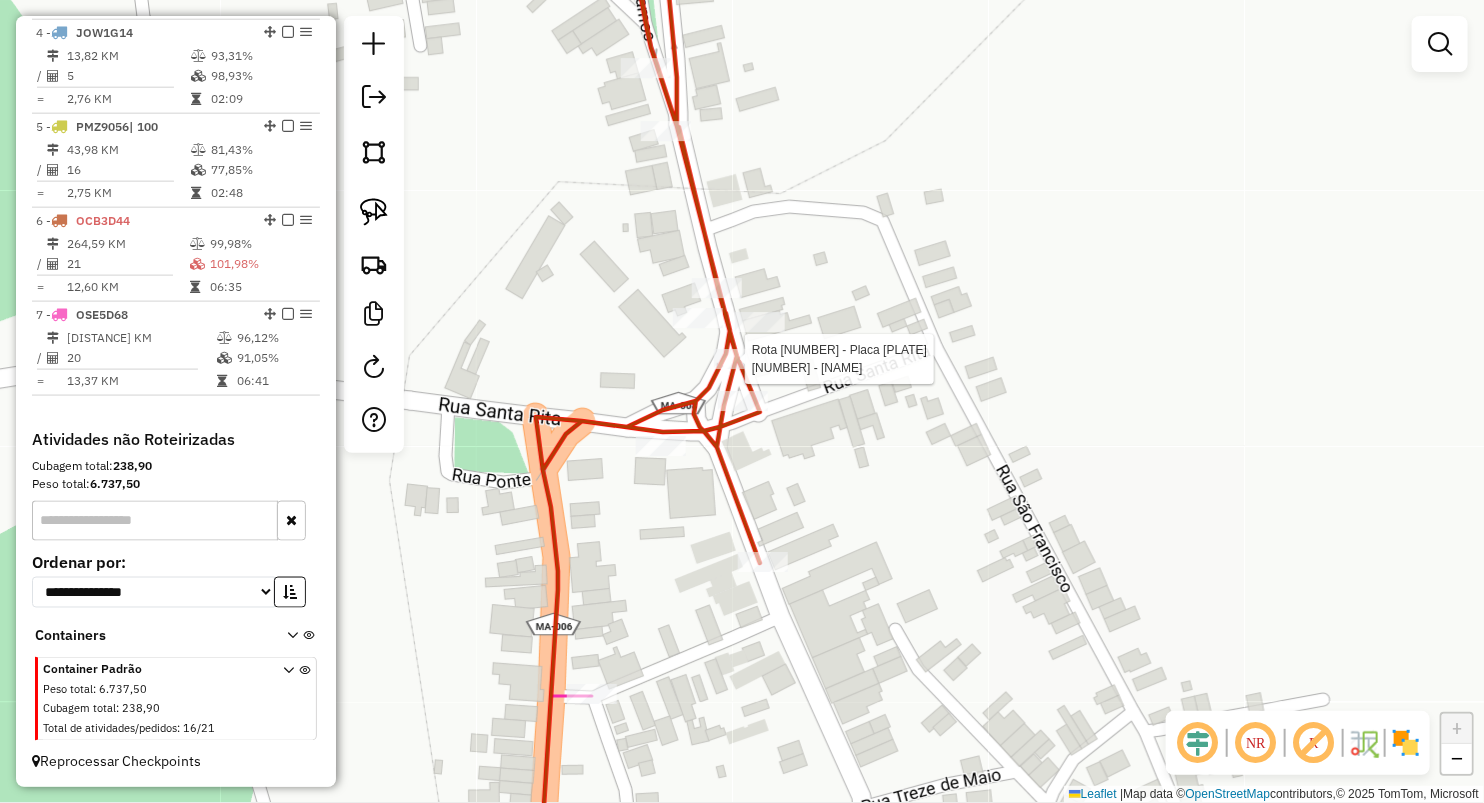 select on "**********" 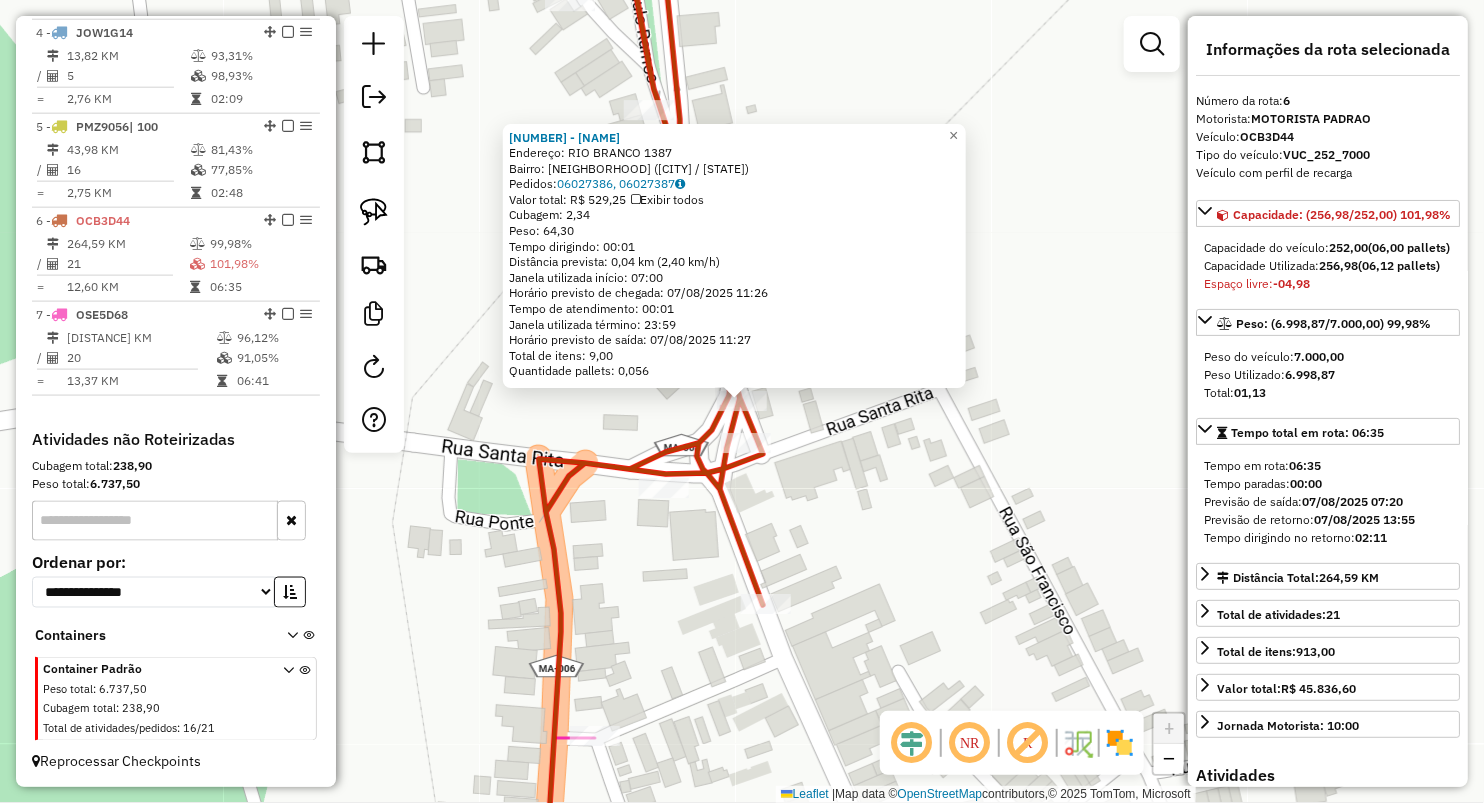 click on "411 - BAR DO MILTINHO  Endereço:  RIO BRANCO 1387   Bairro: CENTRO (ARAME / MA)   Pedidos:  06027386, 06027387   Valor total: R$ 529,25   Exibir todos   Cubagem: 2,34  Peso: 64,30  Tempo dirigindo: 00:01   Distância prevista: 0,04 km (2,40 km/h)   Janela utilizada início: 07:00   Horário previsto de chegada: 07/08/2025 11:26   Tempo de atendimento: 00:01   Janela utilizada término: 23:59   Horário previsto de saída: 07/08/2025 11:27   Total de itens: 9,00   Quantidade pallets: 0,056  × Janela de atendimento Grade de atendimento Capacidade Transportadoras Veículos Cliente Pedidos  Rotas Selecione os dias de semana para filtrar as janelas de atendimento  Seg   Ter   Qua   Qui   Sex   Sáb   Dom  Informe o período da janela de atendimento: De: Até:  Filtrar exatamente a janela do cliente  Considerar janela de atendimento padrão  Selecione os dias de semana para filtrar as grades de atendimento  Seg   Ter   Qua   Qui   Sex   Sáb   Dom   Considerar clientes sem dia de atendimento cadastrado  De:  De:" 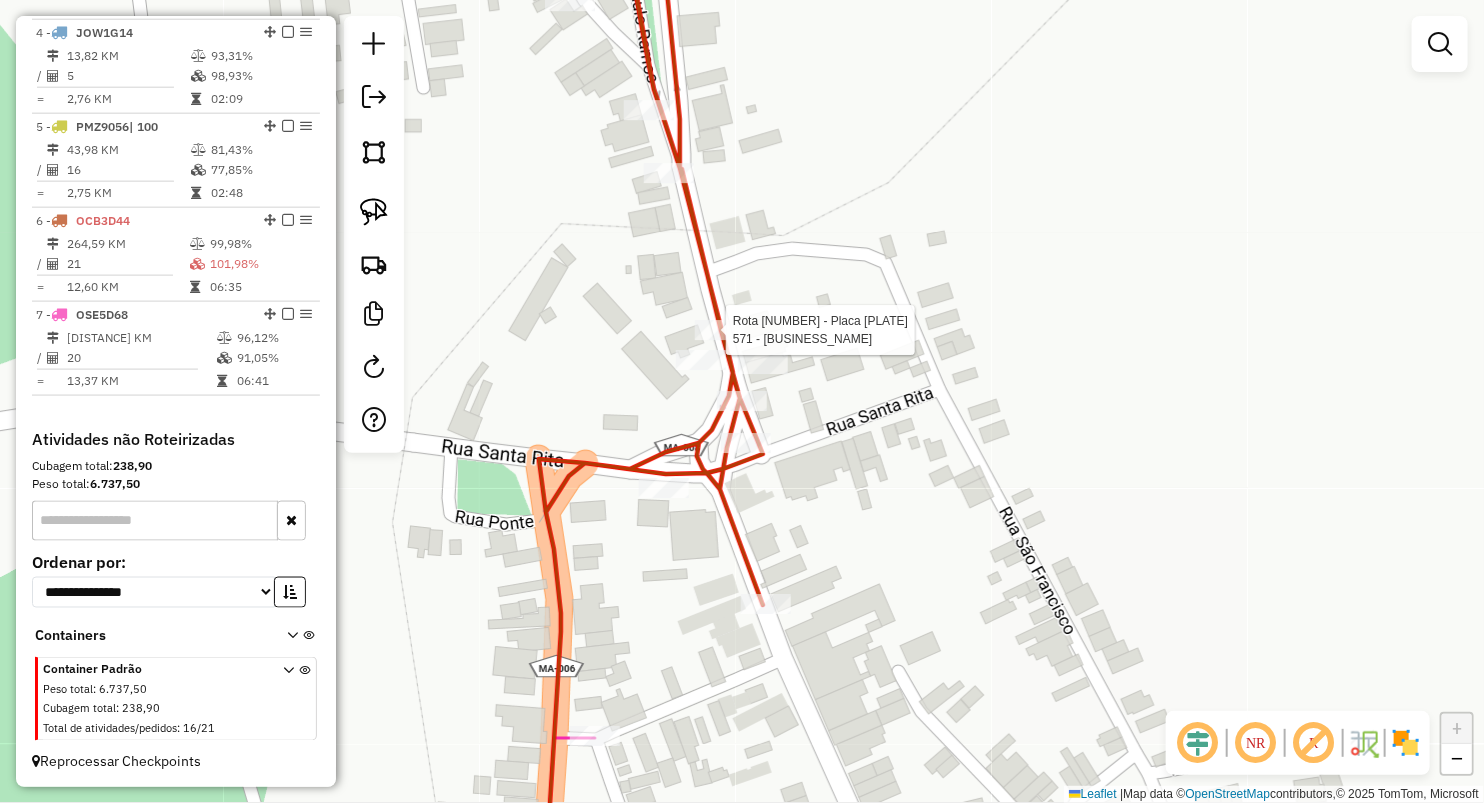 select on "**********" 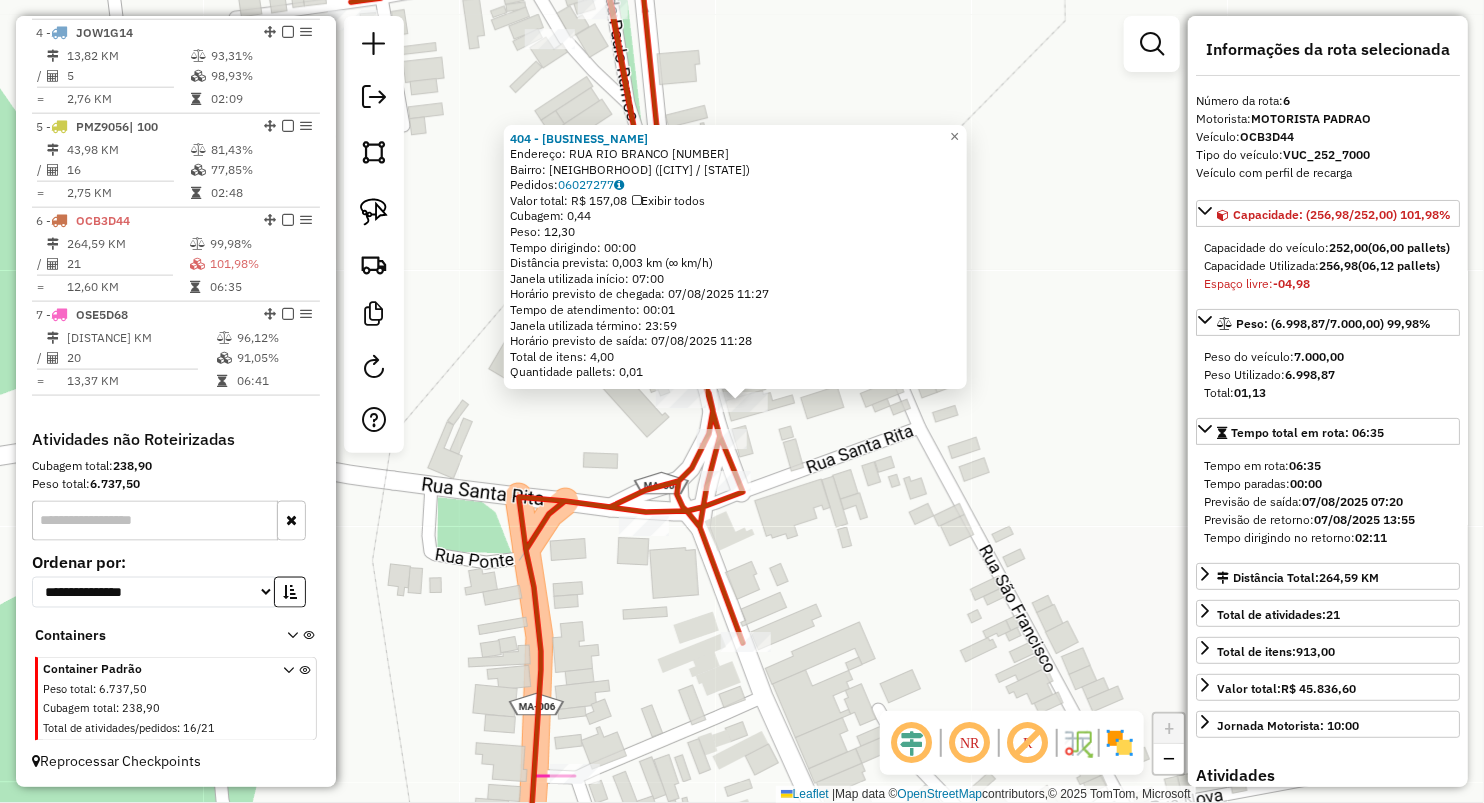 click on "404 - RESTAURANTE SELFSERV  Endereço:  RUA RIO BRANCO 7   Bairro: CENTRO (ARAME / MA)   Pedidos:  06027277   Valor total: R$ 157,08   Exibir todos   Cubagem: 0,44  Peso: 12,30  Tempo dirigindo: 00:00   Distância prevista: 0,003 km (∞ km/h)   Janela utilizada início: 07:00   Horário previsto de chegada: 07/08/2025 11:27   Tempo de atendimento: 00:01   Janela utilizada término: 23:59   Horário previsto de saída: 07/08/2025 11:28   Total de itens: 4,00   Quantidade pallets: 0,01  × Janela de atendimento Grade de atendimento Capacidade Transportadoras Veículos Cliente Pedidos  Rotas Selecione os dias de semana para filtrar as janelas de atendimento  Seg   Ter   Qua   Qui   Sex   Sáb   Dom  Informe o período da janela de atendimento: De: Até:  Filtrar exatamente a janela do cliente  Considerar janela de atendimento padrão  Selecione os dias de semana para filtrar as grades de atendimento  Seg   Ter   Qua   Qui   Sex   Sáb   Dom   Considerar clientes sem dia de atendimento cadastrado  Peso mínimo:" 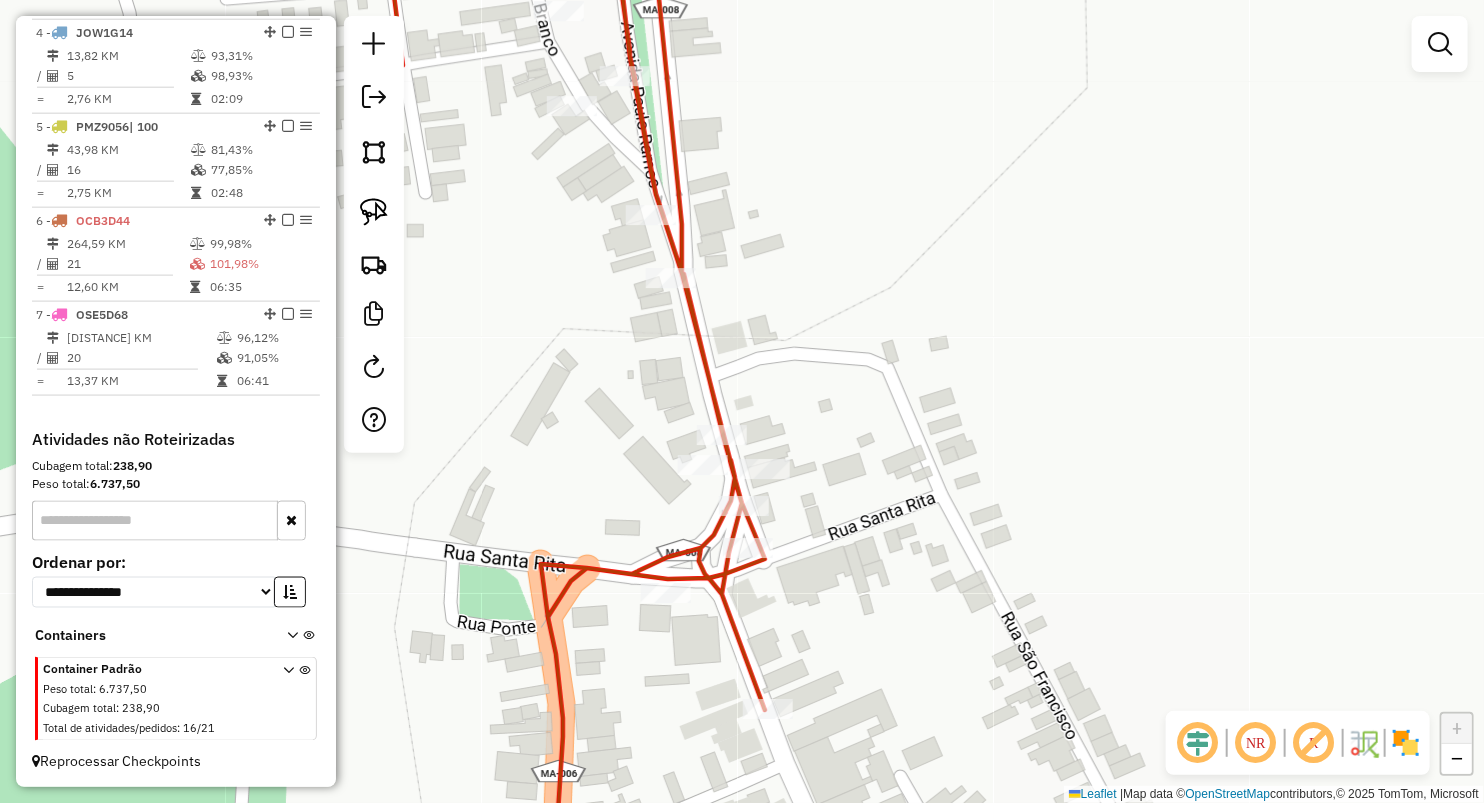 drag, startPoint x: 761, startPoint y: 285, endPoint x: 783, endPoint y: 352, distance: 70.5195 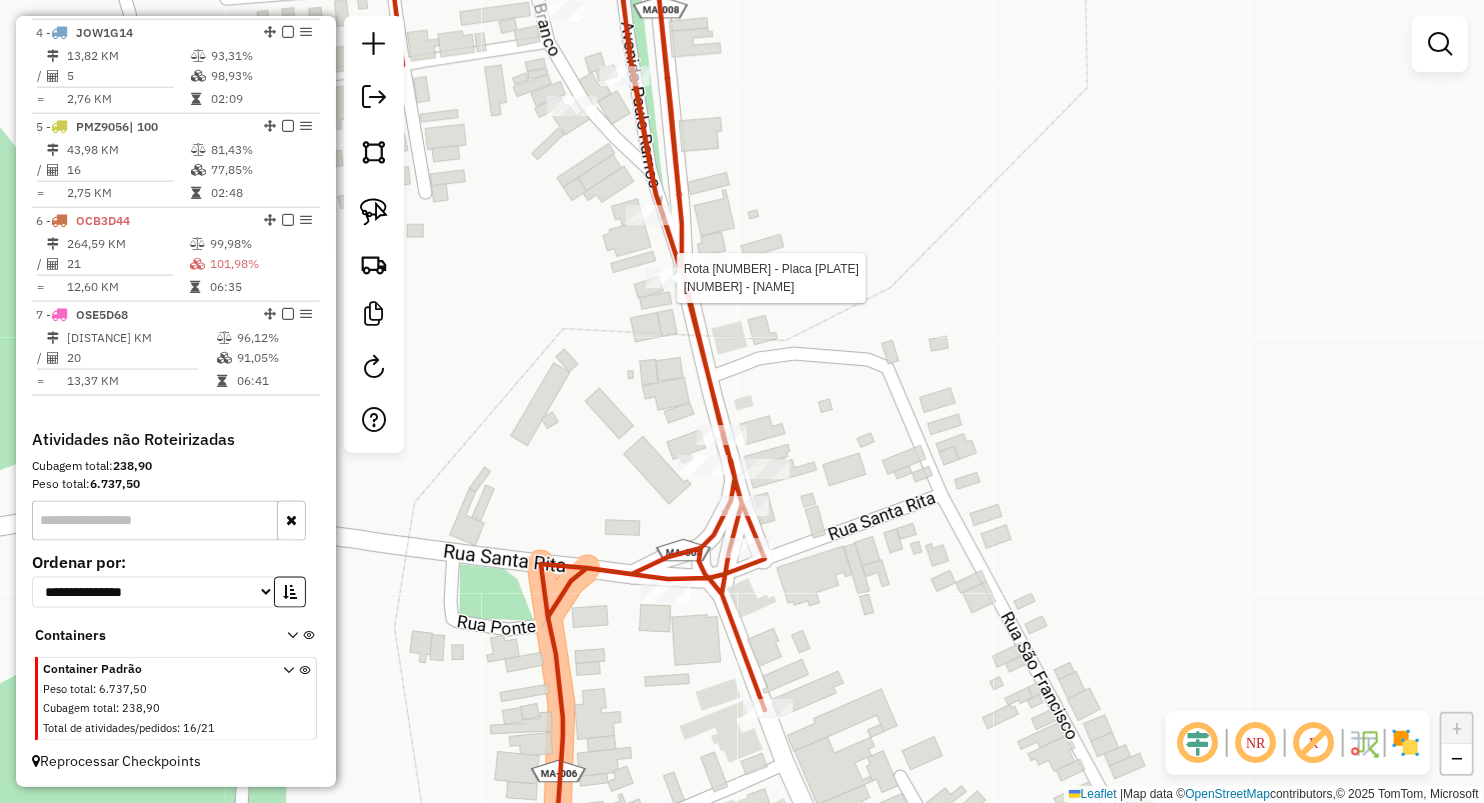 select on "**********" 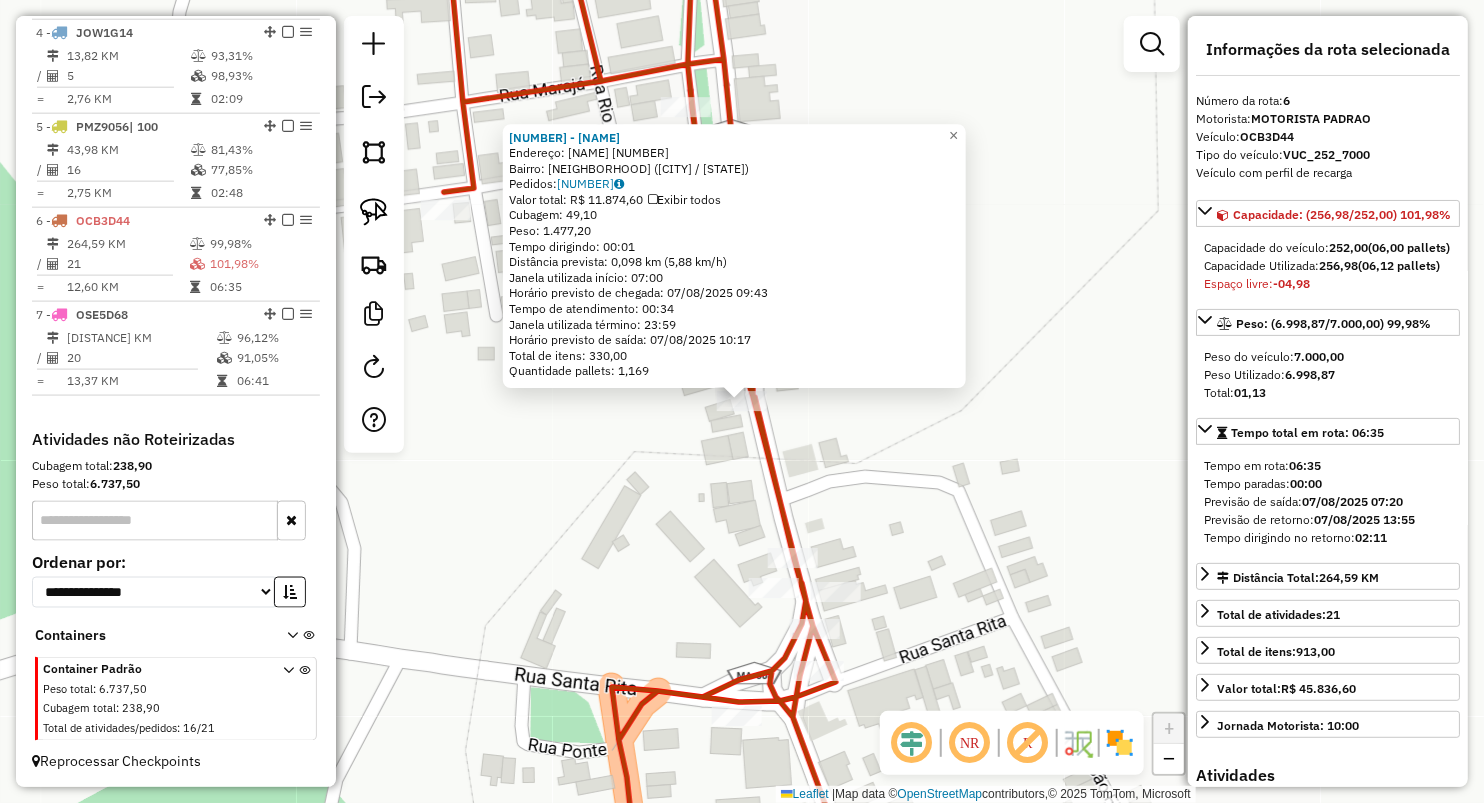 click on "499 - ADEGA J . M  Endereço:  RUA RIO BRANCO 2   Bairro: CENTRO (ARAME / MA)   Pedidos:  06027474   Valor total: R$ 11.874,60   Exibir todos   Cubagem: 49,10  Peso: 1.477,20  Tempo dirigindo: 00:01   Distância prevista: 0,098 km (5,88 km/h)   Janela utilizada início: 07:00   Horário previsto de chegada: 07/08/2025 09:43   Tempo de atendimento: 00:34   Janela utilizada término: 23:59   Horário previsto de saída: 07/08/2025 10:17   Total de itens: 330,00   Quantidade pallets: 1,169  × Janela de atendimento Grade de atendimento Capacidade Transportadoras Veículos Cliente Pedidos  Rotas Selecione os dias de semana para filtrar as janelas de atendimento  Seg   Ter   Qua   Qui   Sex   Sáb   Dom  Informe o período da janela de atendimento: De: Até:  Filtrar exatamente a janela do cliente  Considerar janela de atendimento padrão  Selecione os dias de semana para filtrar as grades de atendimento  Seg   Ter   Qua   Qui   Sex   Sáb   Dom   Considerar clientes sem dia de atendimento cadastrado  De:   Até:" 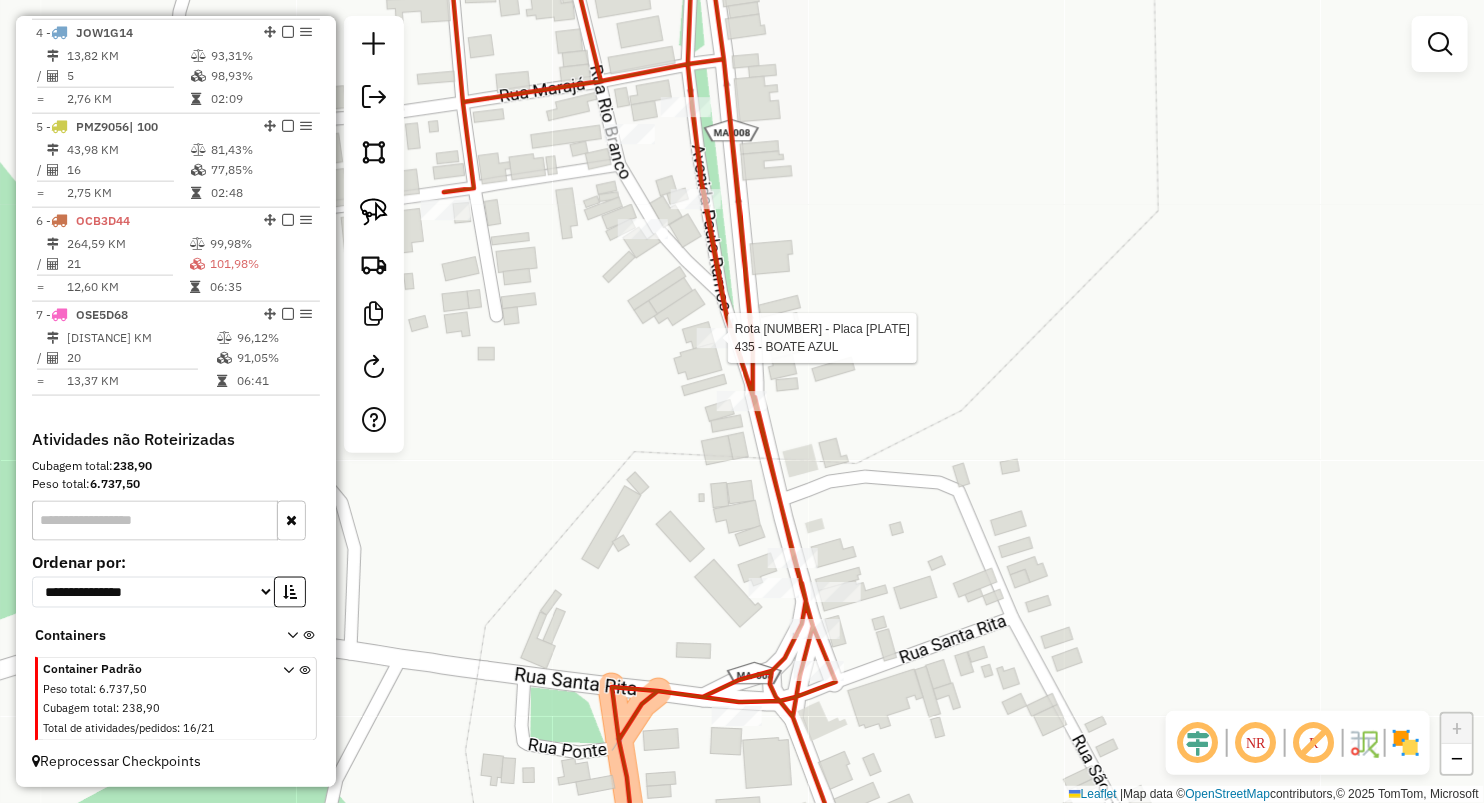 select on "**********" 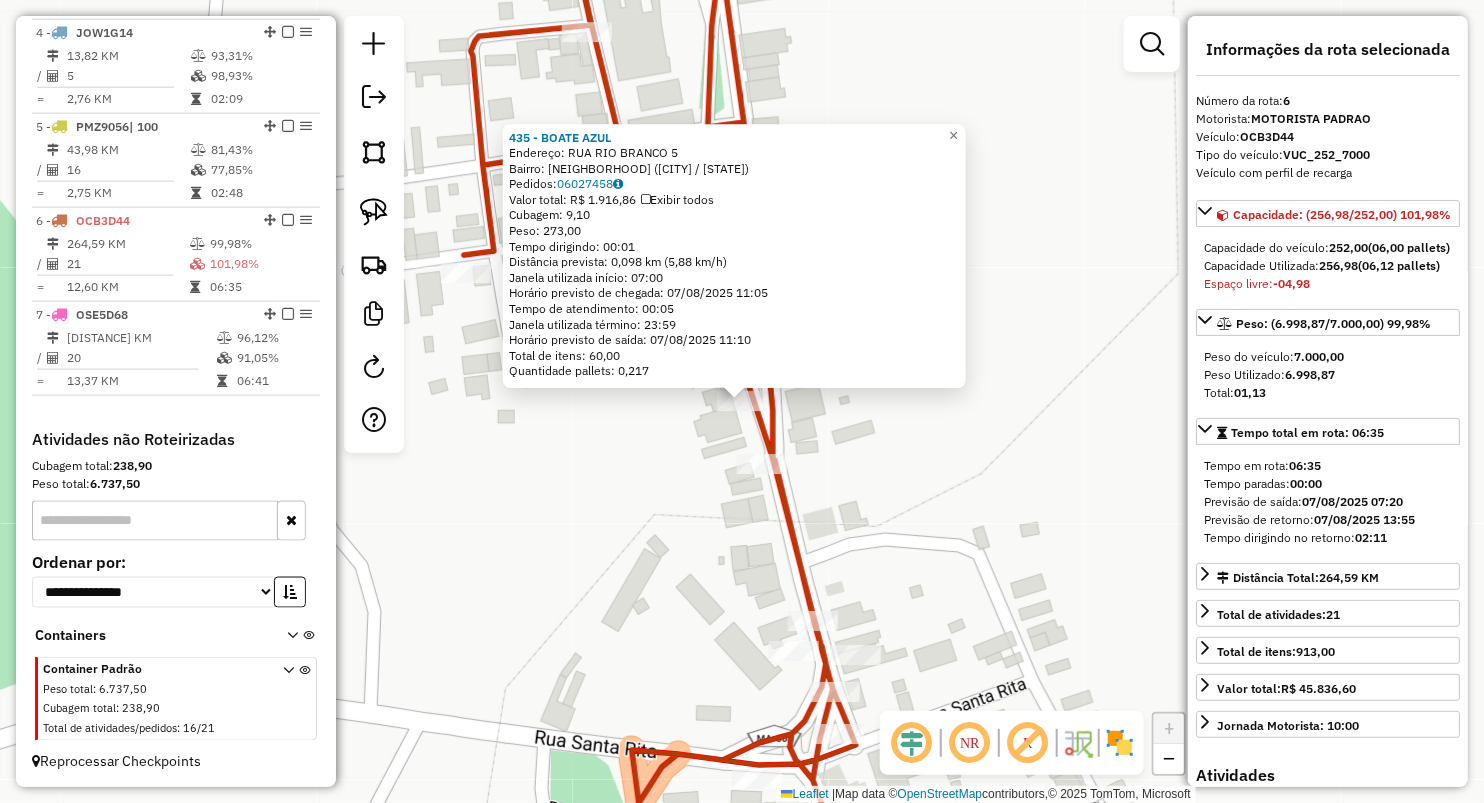 click on "435 - BOATE AZUL  Endereço:  RUA RIO BRANCO 5   Bairro: CENTRO (ARAME / MA)   Pedidos:  06027458   Valor total: R$ 1.916,86   Exibir todos   Cubagem: 9,10  Peso: 273,00  Tempo dirigindo: 00:01   Distância prevista: 0,098 km (5,88 km/h)   Janela utilizada início: 07:00   Horário previsto de chegada: 07/08/2025 11:05   Tempo de atendimento: 00:05   Janela utilizada término: 23:59   Horário previsto de saída: 07/08/2025 11:10   Total de itens: 60,00   Quantidade pallets: 0,217  × Janela de atendimento Grade de atendimento Capacidade Transportadoras Veículos Cliente Pedidos  Rotas Selecione os dias de semana para filtrar as janelas de atendimento  Seg   Ter   Qua   Qui   Sex   Sáb   Dom  Informe o período da janela de atendimento: De: Até:  Filtrar exatamente a janela do cliente  Considerar janela de atendimento padrão  Selecione os dias de semana para filtrar as grades de atendimento  Seg   Ter   Qua   Qui   Sex   Sáb   Dom   Considerar clientes sem dia de atendimento cadastrado  Peso mínimo:  De:" 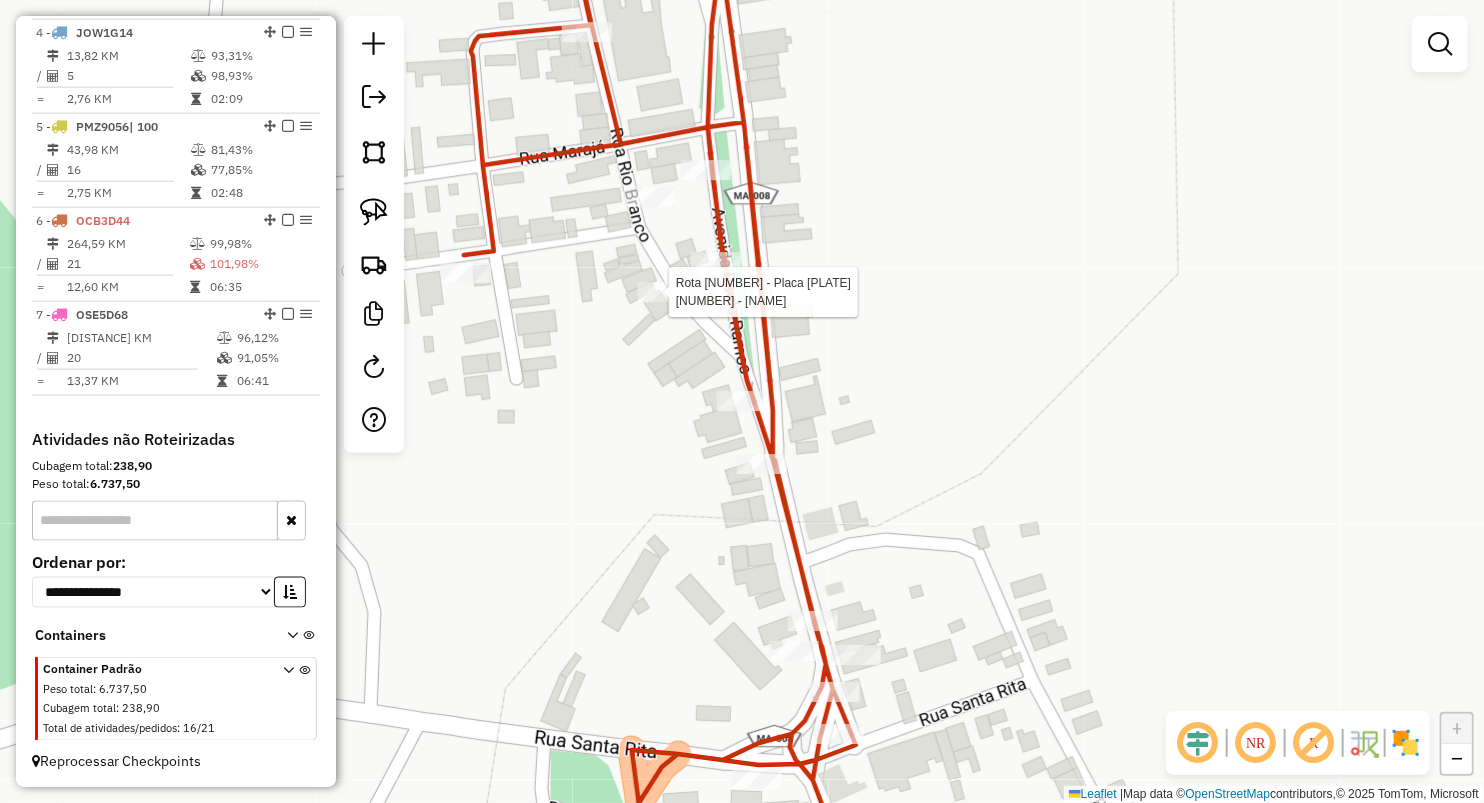 select on "**********" 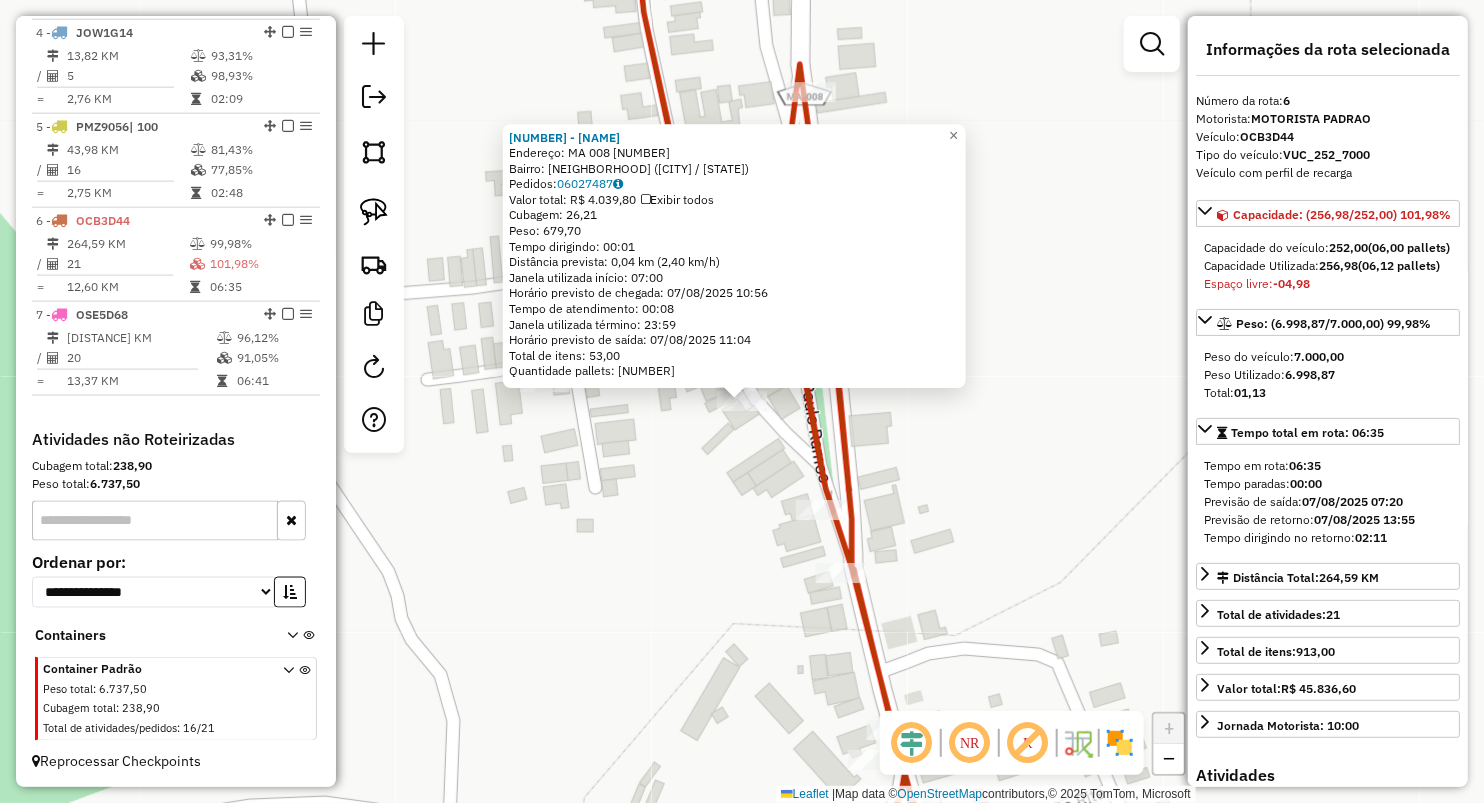 drag, startPoint x: 700, startPoint y: 448, endPoint x: 586, endPoint y: 415, distance: 118.680244 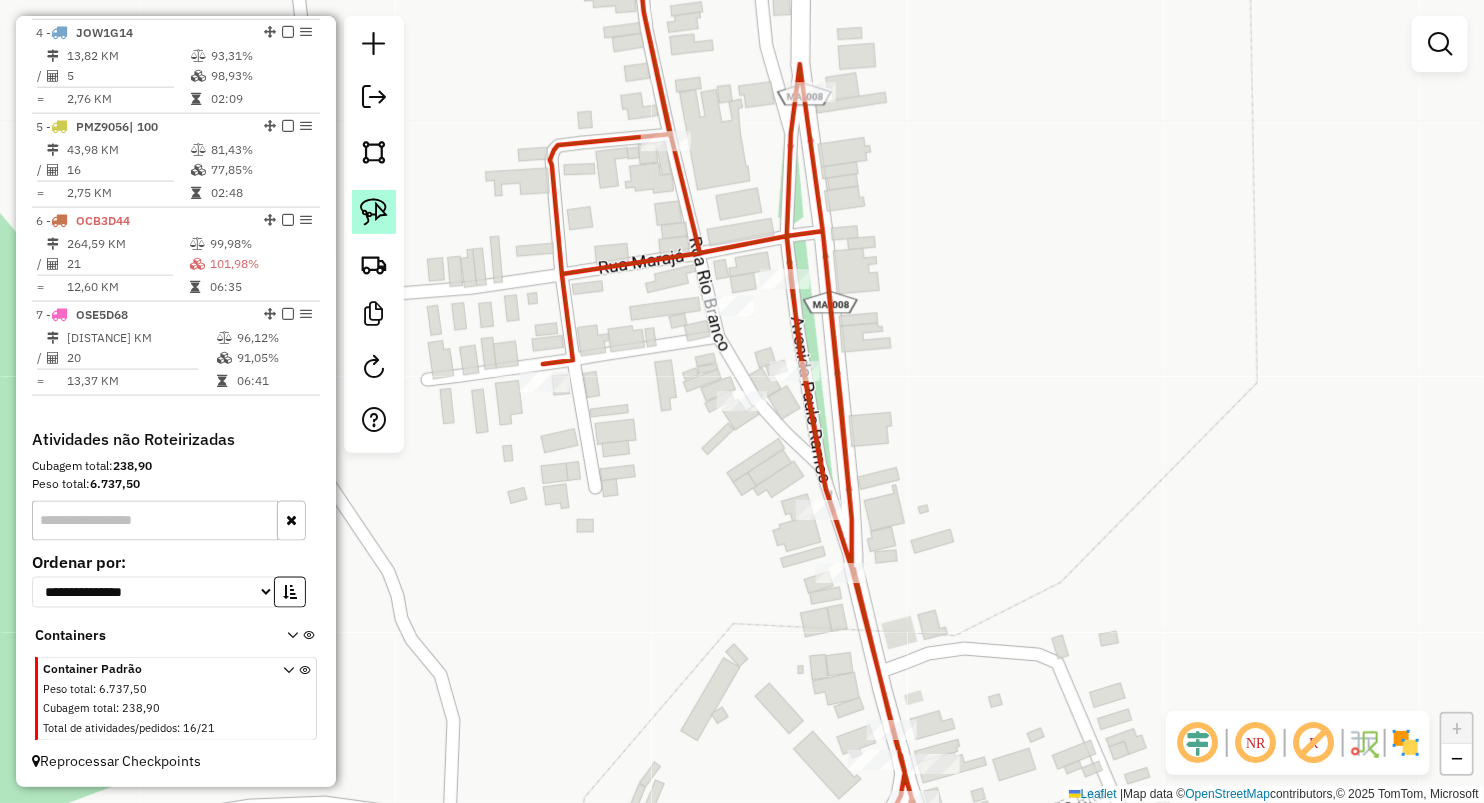 drag, startPoint x: 362, startPoint y: 222, endPoint x: 376, endPoint y: 223, distance: 14.035668 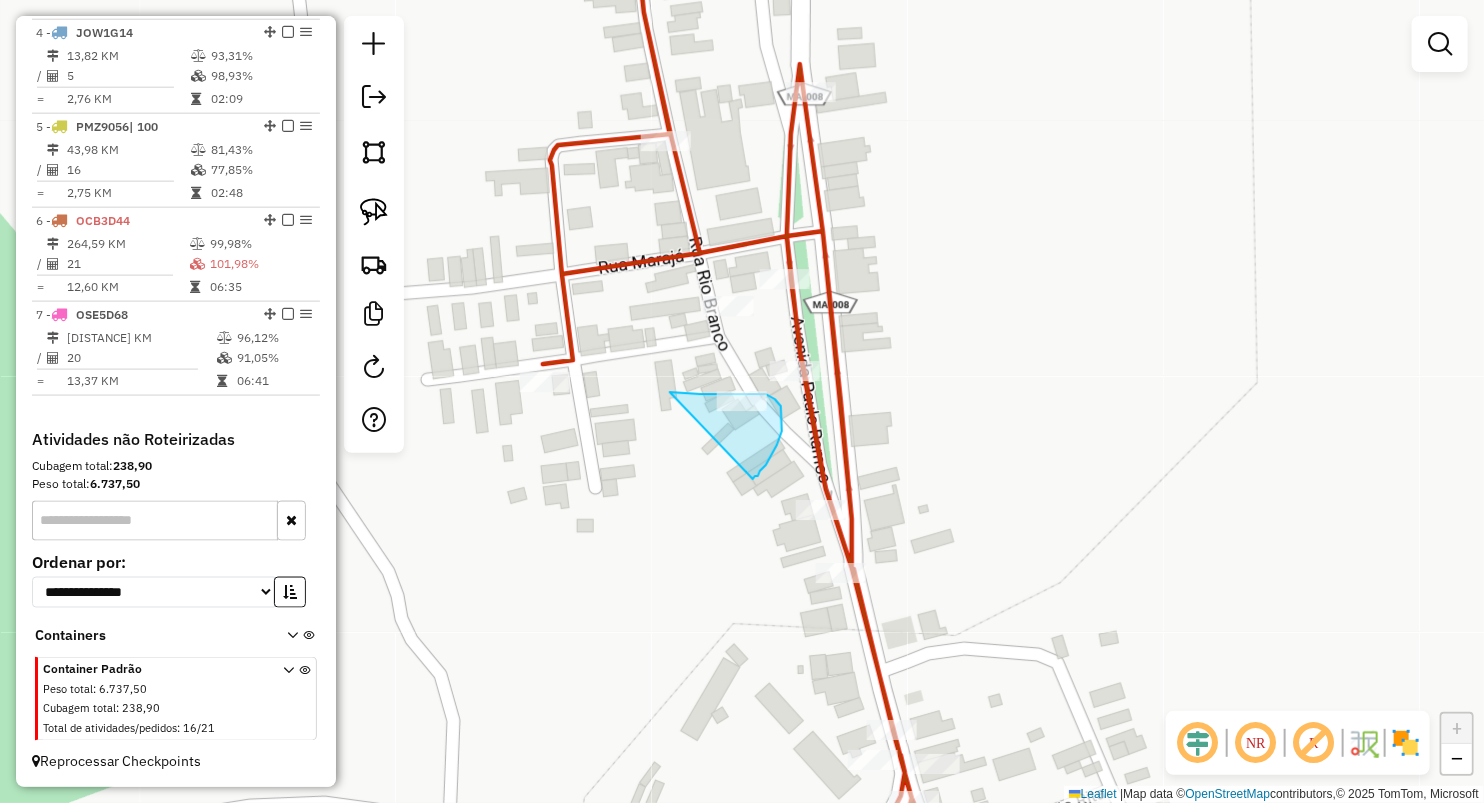 drag, startPoint x: 672, startPoint y: 393, endPoint x: 753, endPoint y: 479, distance: 118.13975 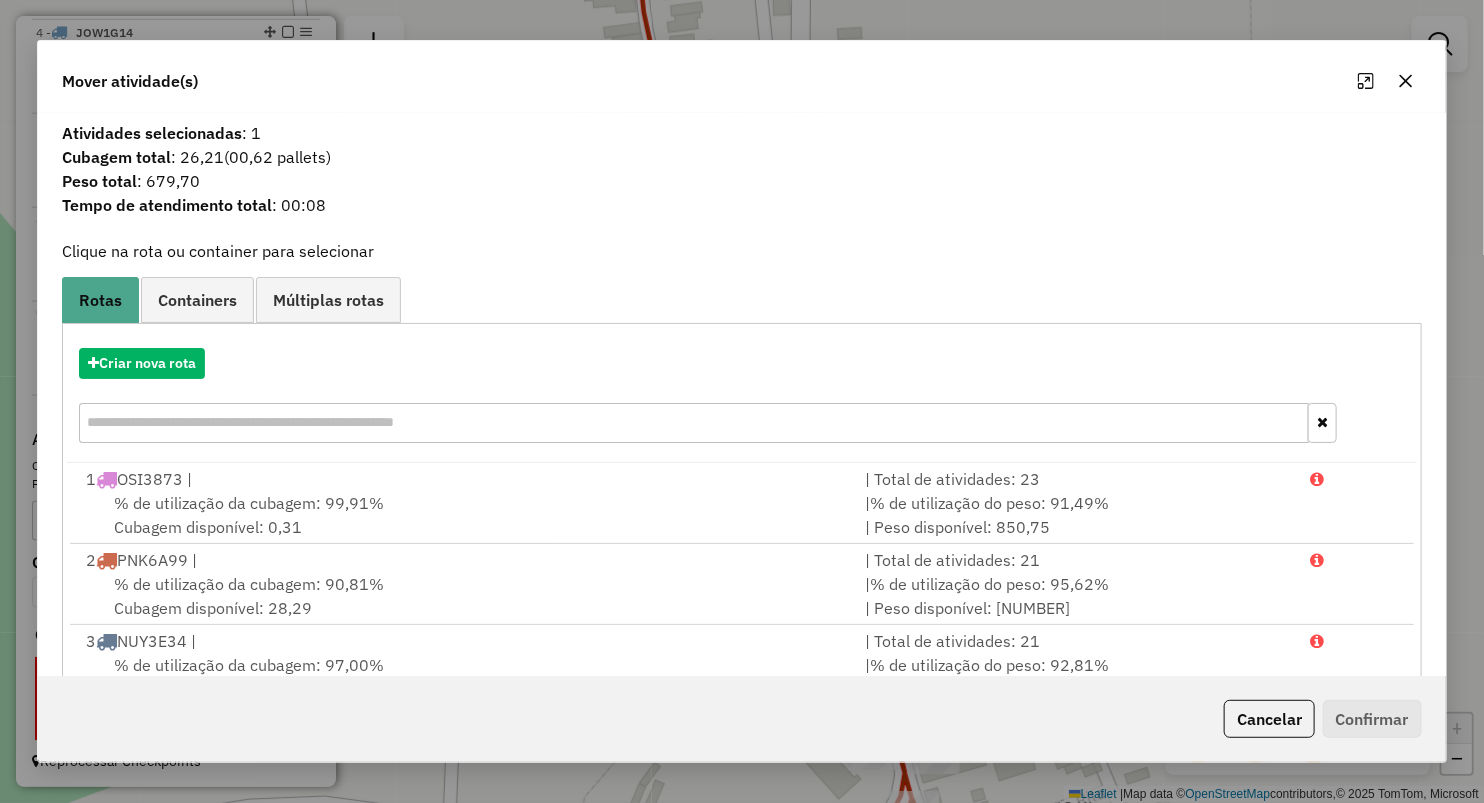 click 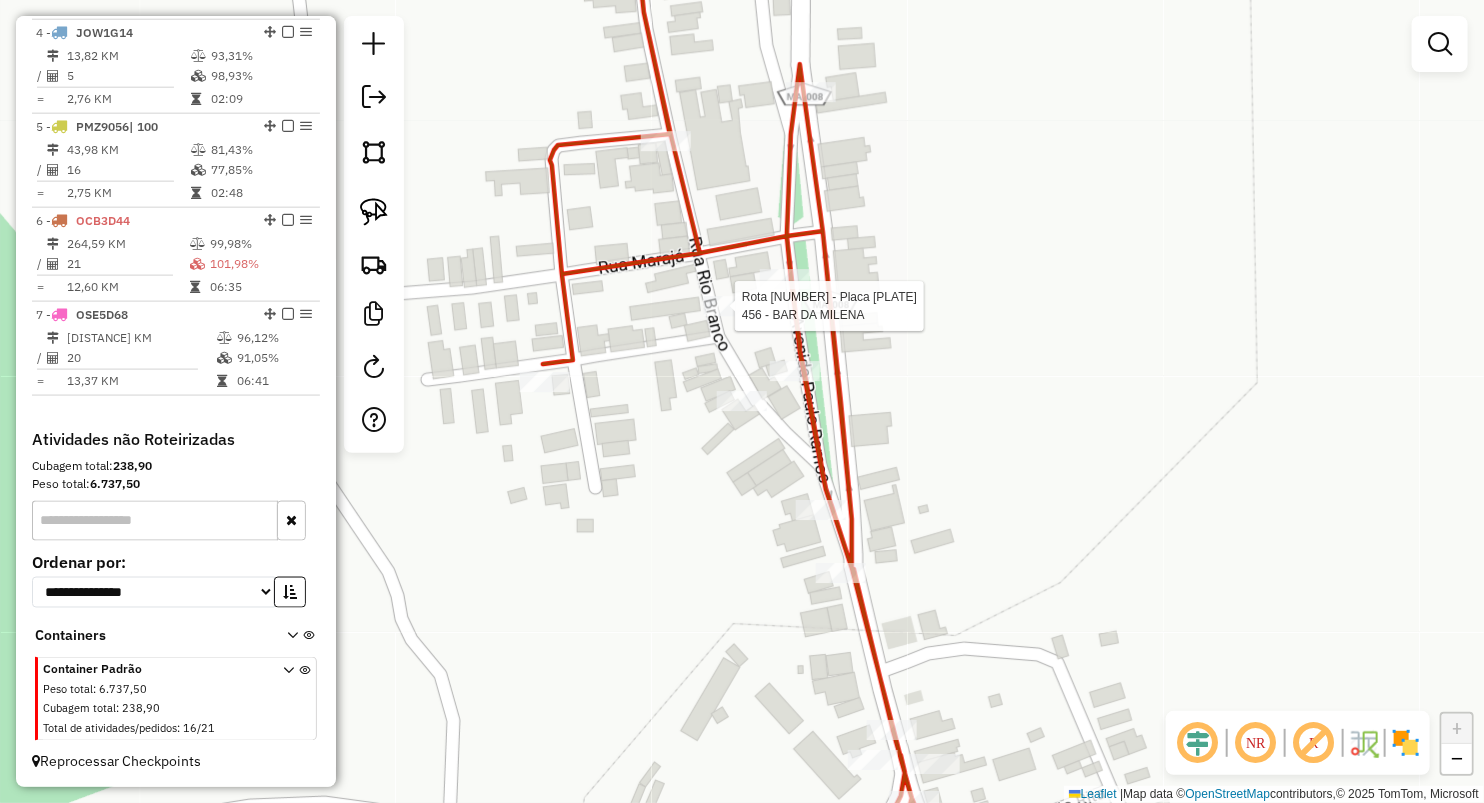 select on "**********" 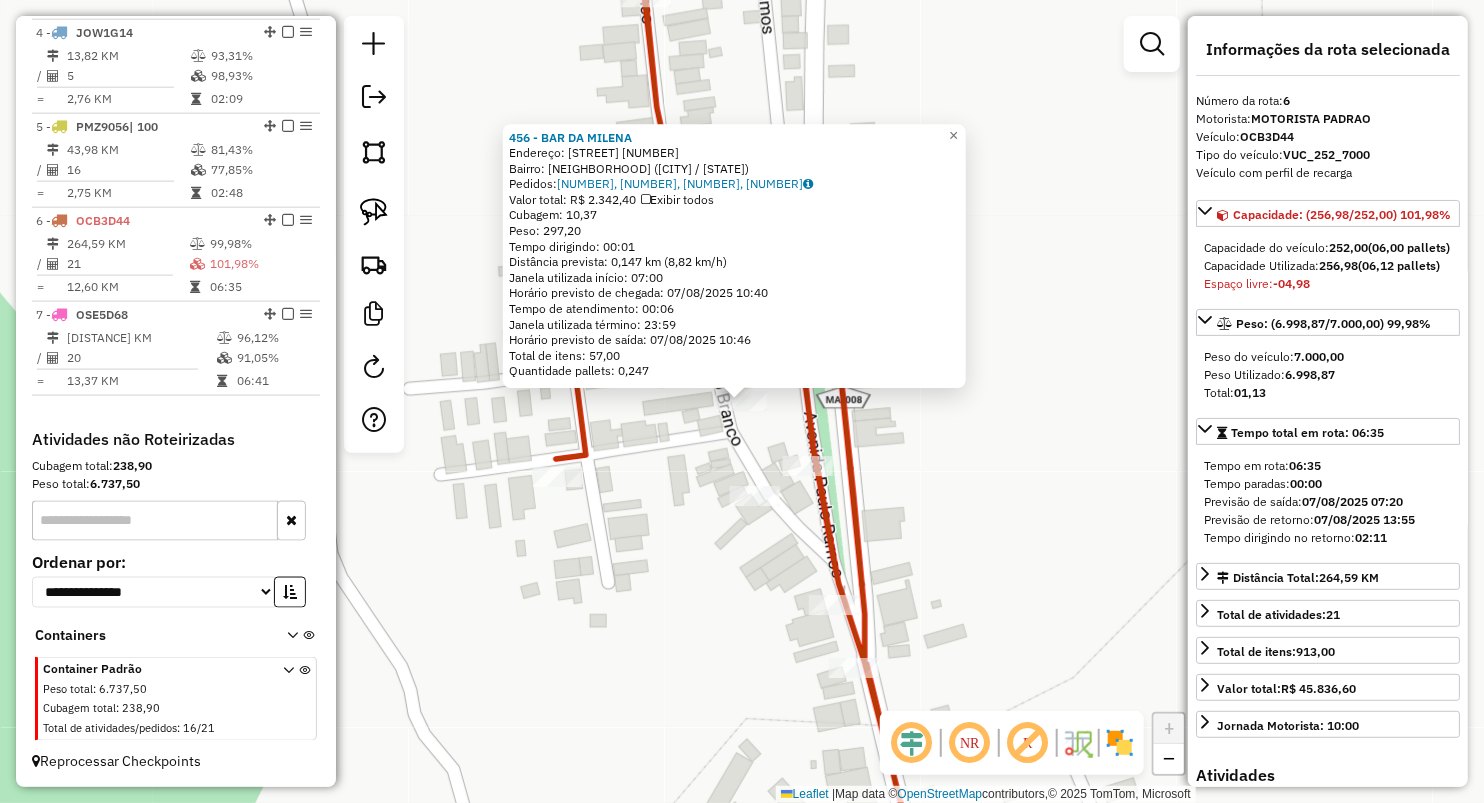 click on "456 - BAR DA MILENA  Endereço:  RUA RIO BRANCO 25   Bairro: CENTRO (ARAME / MA)   Pedidos:  06027278, 06027279, 06027286, 06027284   Valor total: R$ 2.342,40   Exibir todos   Cubagem: 10,37  Peso: 297,20  Tempo dirigindo: 00:01   Distância prevista: 0,147 km (8,82 km/h)   Janela utilizada início: 07:00   Horário previsto de chegada: 07/08/2025 10:40   Tempo de atendimento: 00:06   Janela utilizada término: 23:59   Horário previsto de saída: 07/08/2025 10:46   Total de itens: 57,00   Quantidade pallets: 0,247  × Janela de atendimento Grade de atendimento Capacidade Transportadoras Veículos Cliente Pedidos  Rotas Selecione os dias de semana para filtrar as janelas de atendimento  Seg   Ter   Qua   Qui   Sex   Sáb   Dom  Informe o período da janela de atendimento: De: Até:  Filtrar exatamente a janela do cliente  Considerar janela de atendimento padrão  Selecione os dias de semana para filtrar as grades de atendimento  Seg   Ter   Qua   Qui   Sex   Sáb   Dom   Peso mínimo:   Peso máximo:   De:  +" 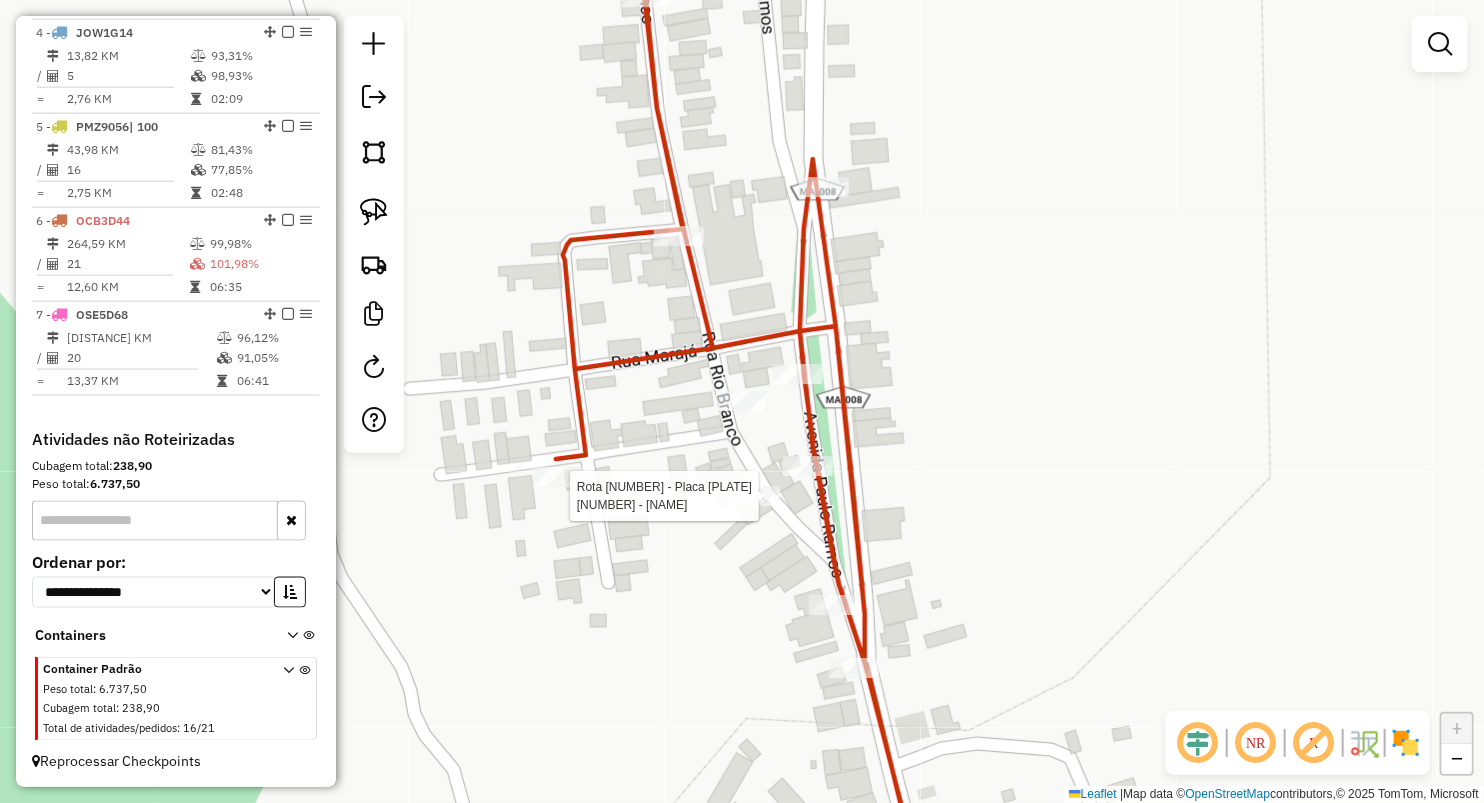 select on "**********" 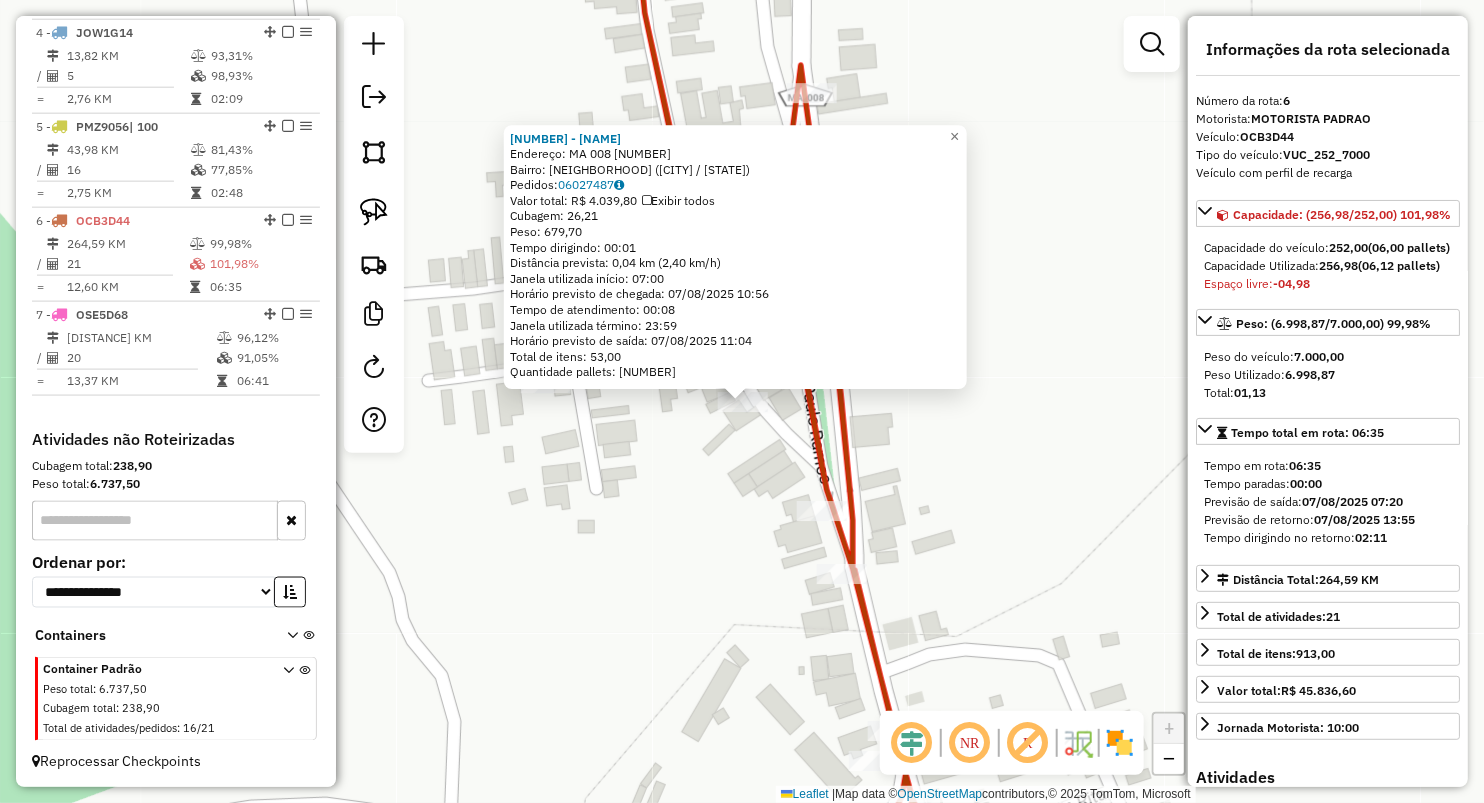 drag, startPoint x: 583, startPoint y: 513, endPoint x: 514, endPoint y: 461, distance: 86.40023 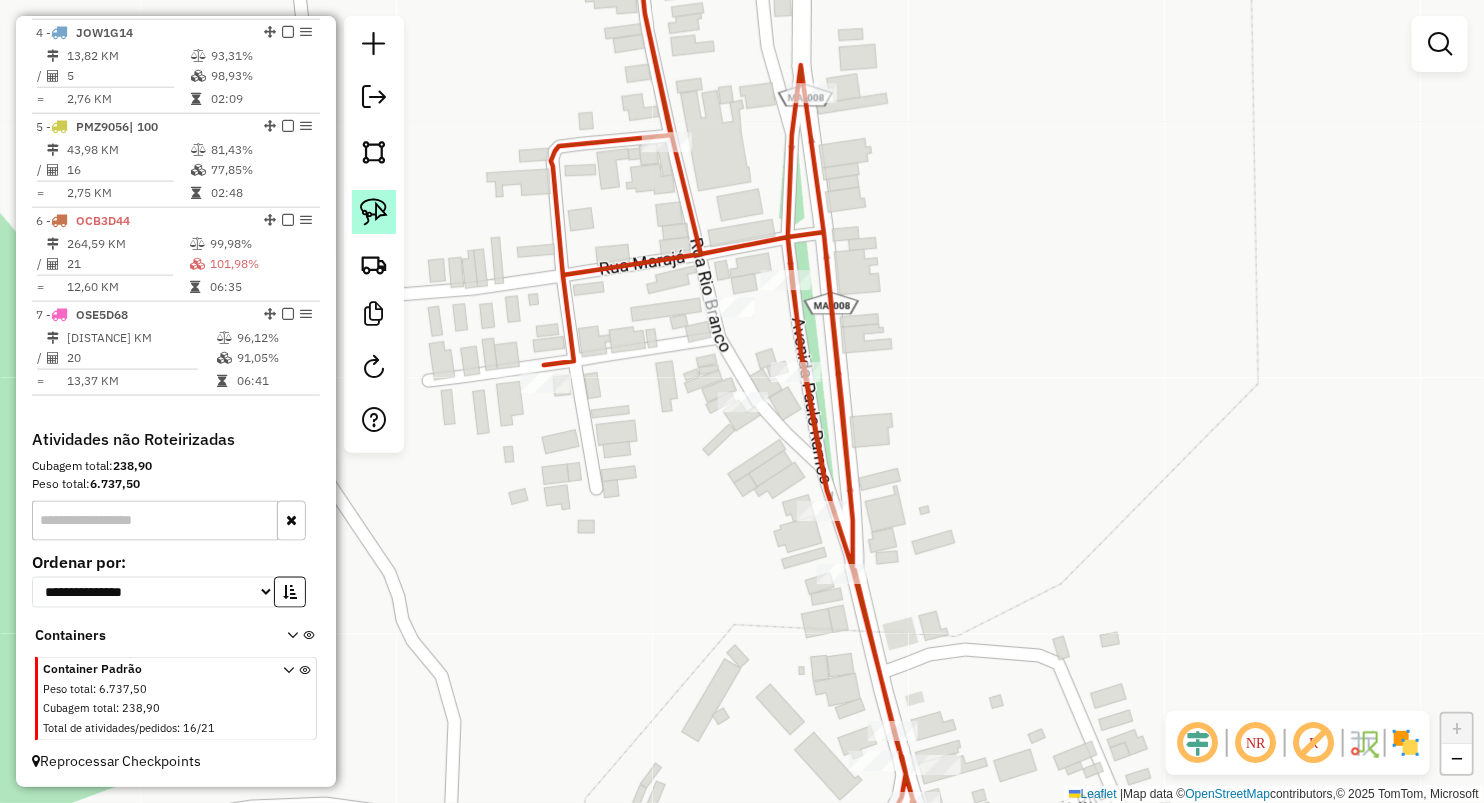 click 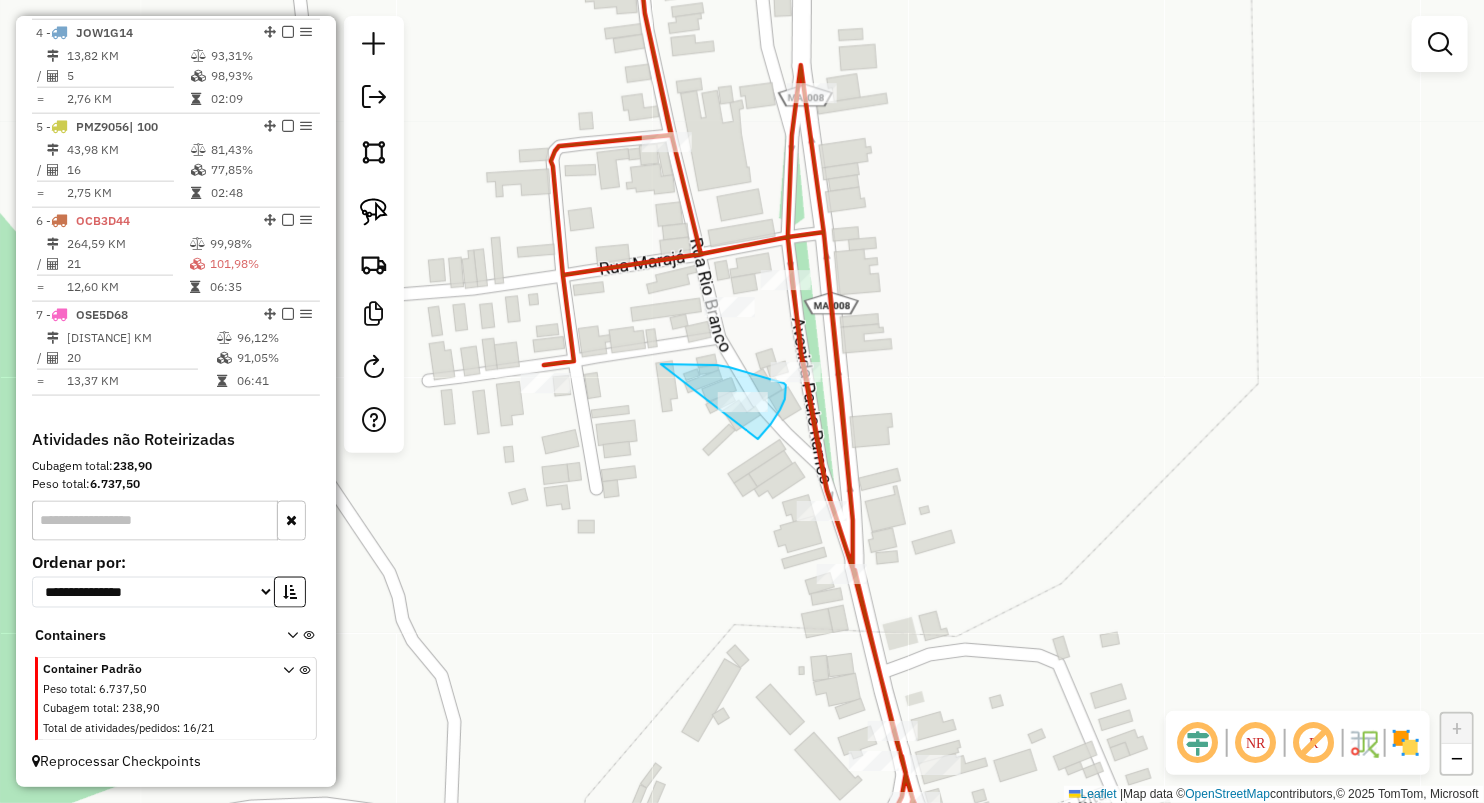 drag, startPoint x: 688, startPoint y: 364, endPoint x: 716, endPoint y: 476, distance: 115.44696 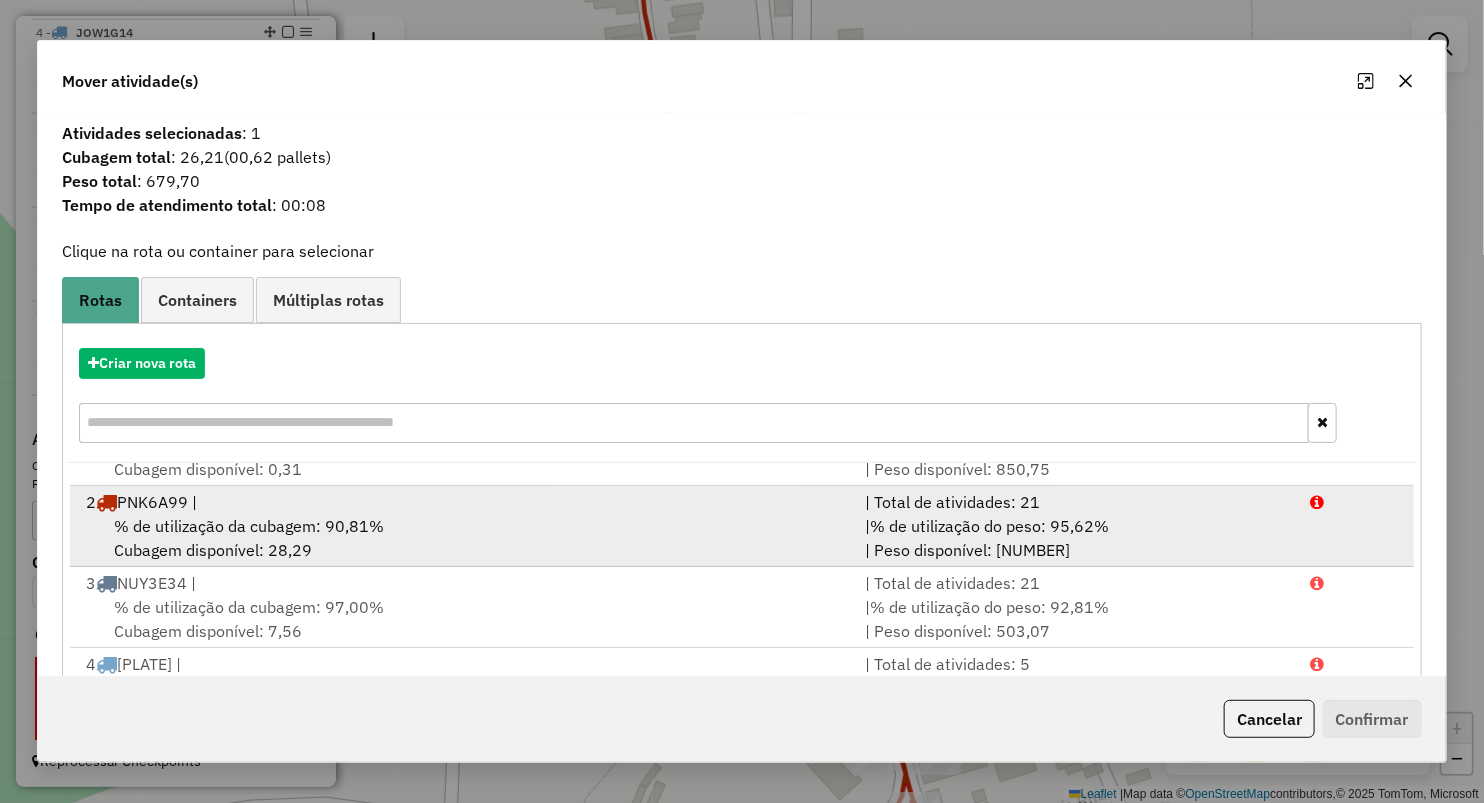 scroll, scrollTop: 85, scrollLeft: 0, axis: vertical 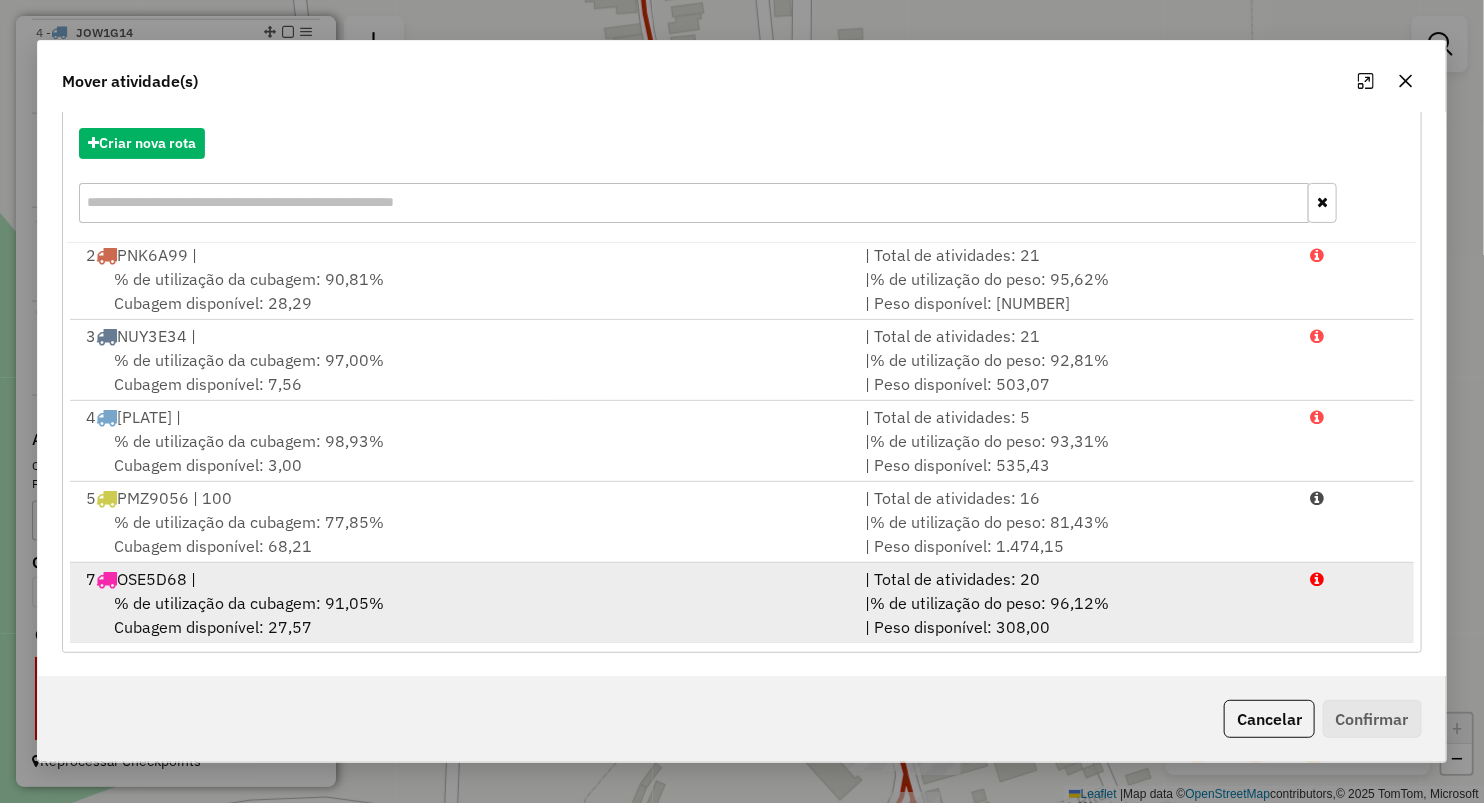 click on "7  OSE5D68 |" at bounding box center [463, 579] 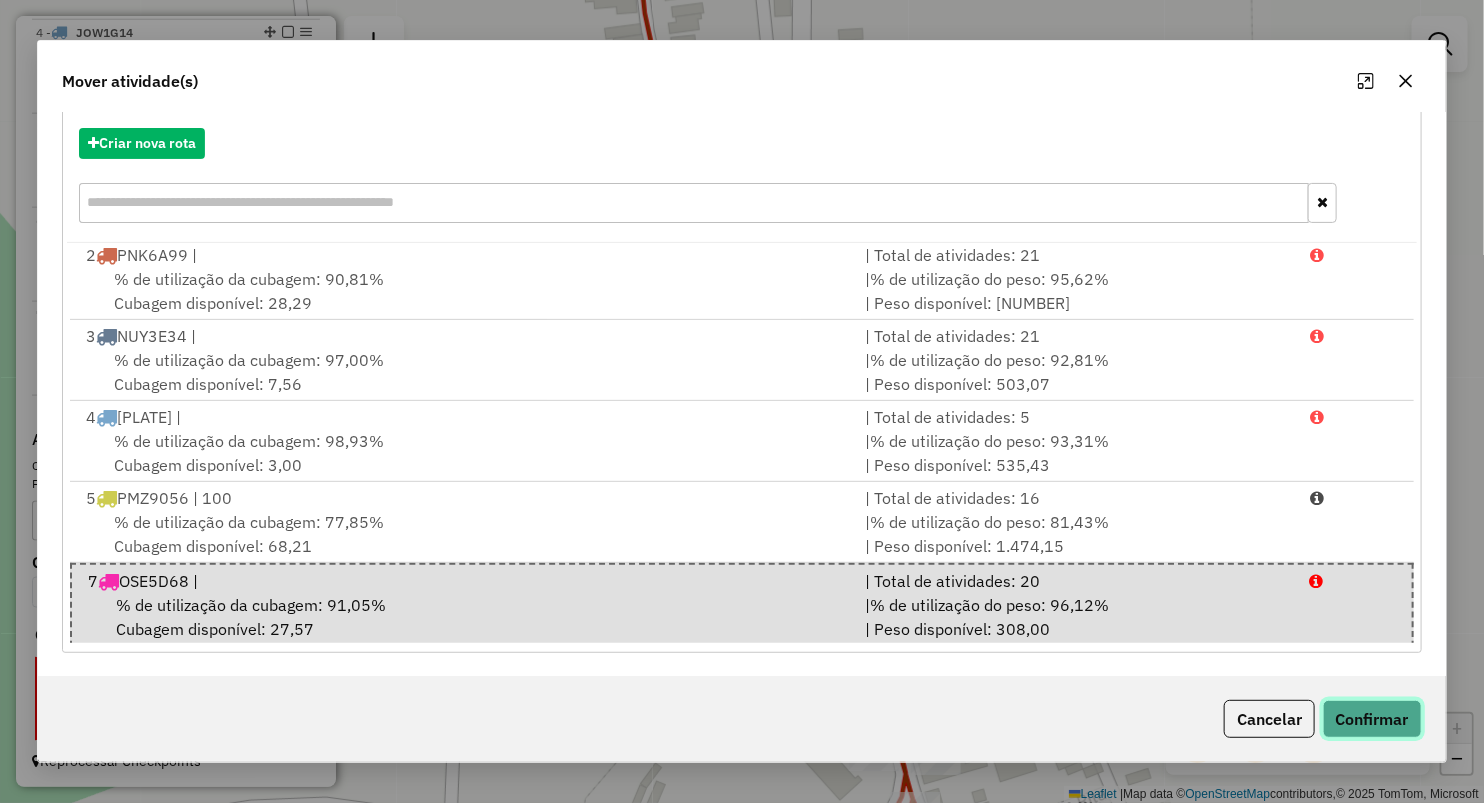 click on "Confirmar" 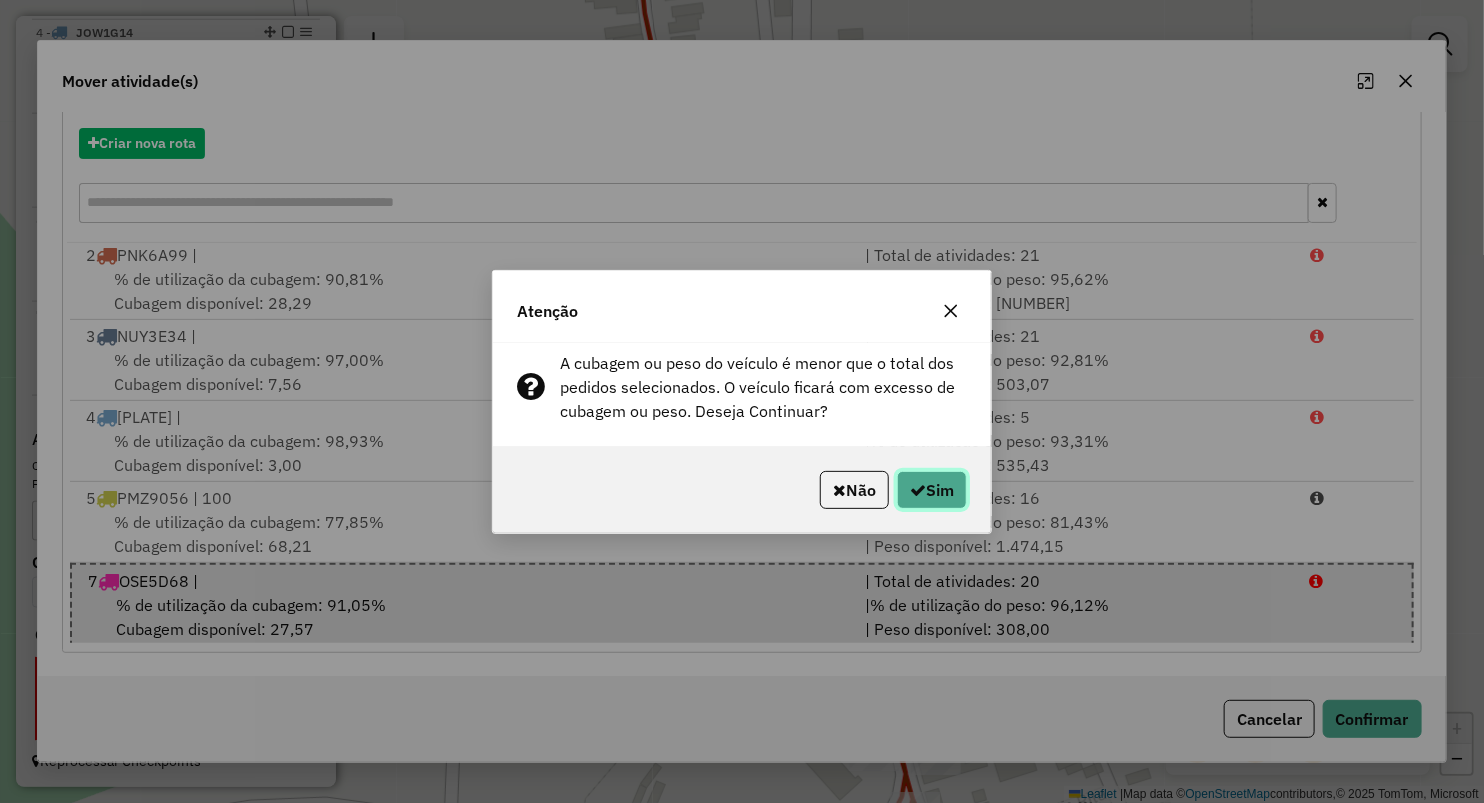 click on "Sim" 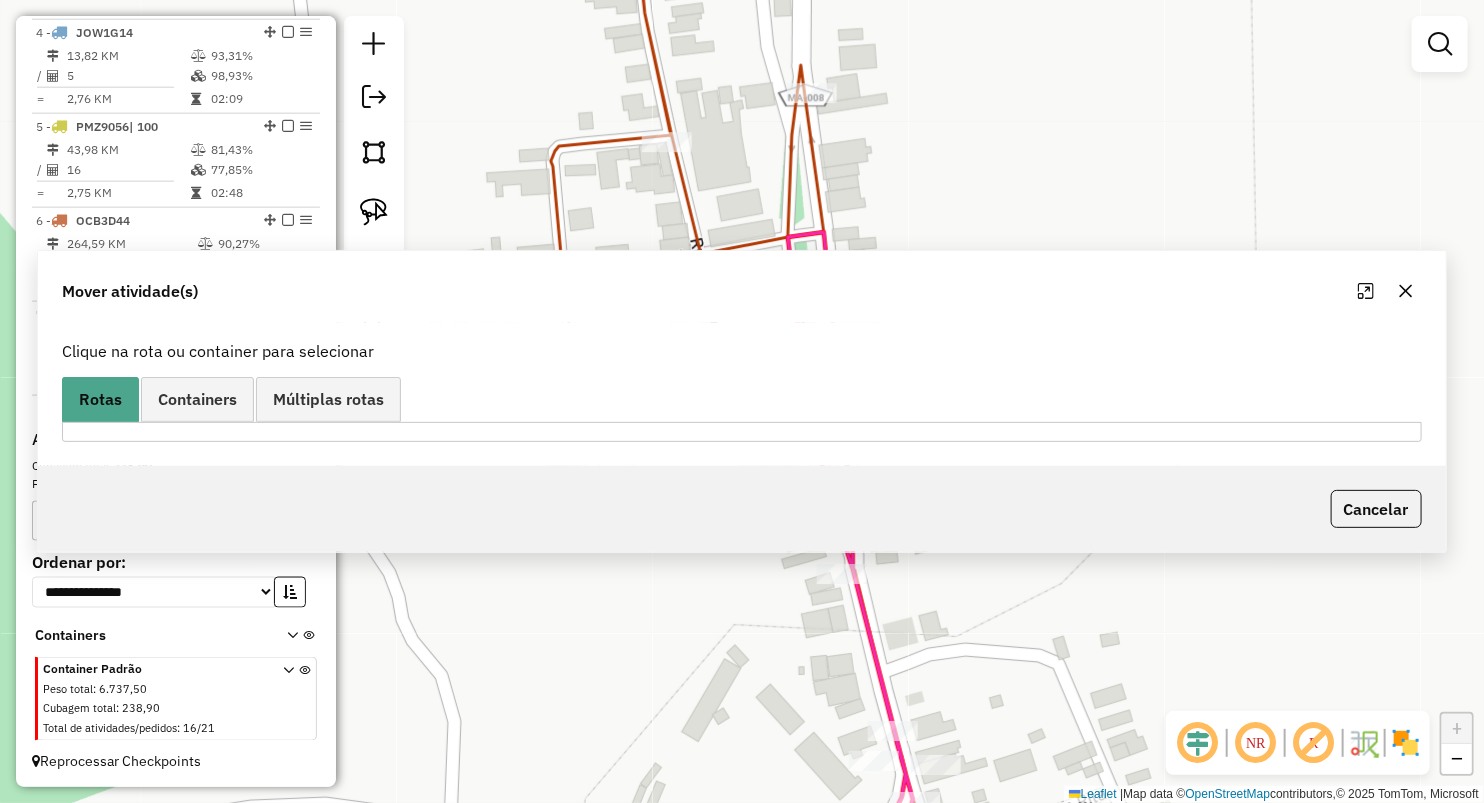 scroll, scrollTop: 0, scrollLeft: 0, axis: both 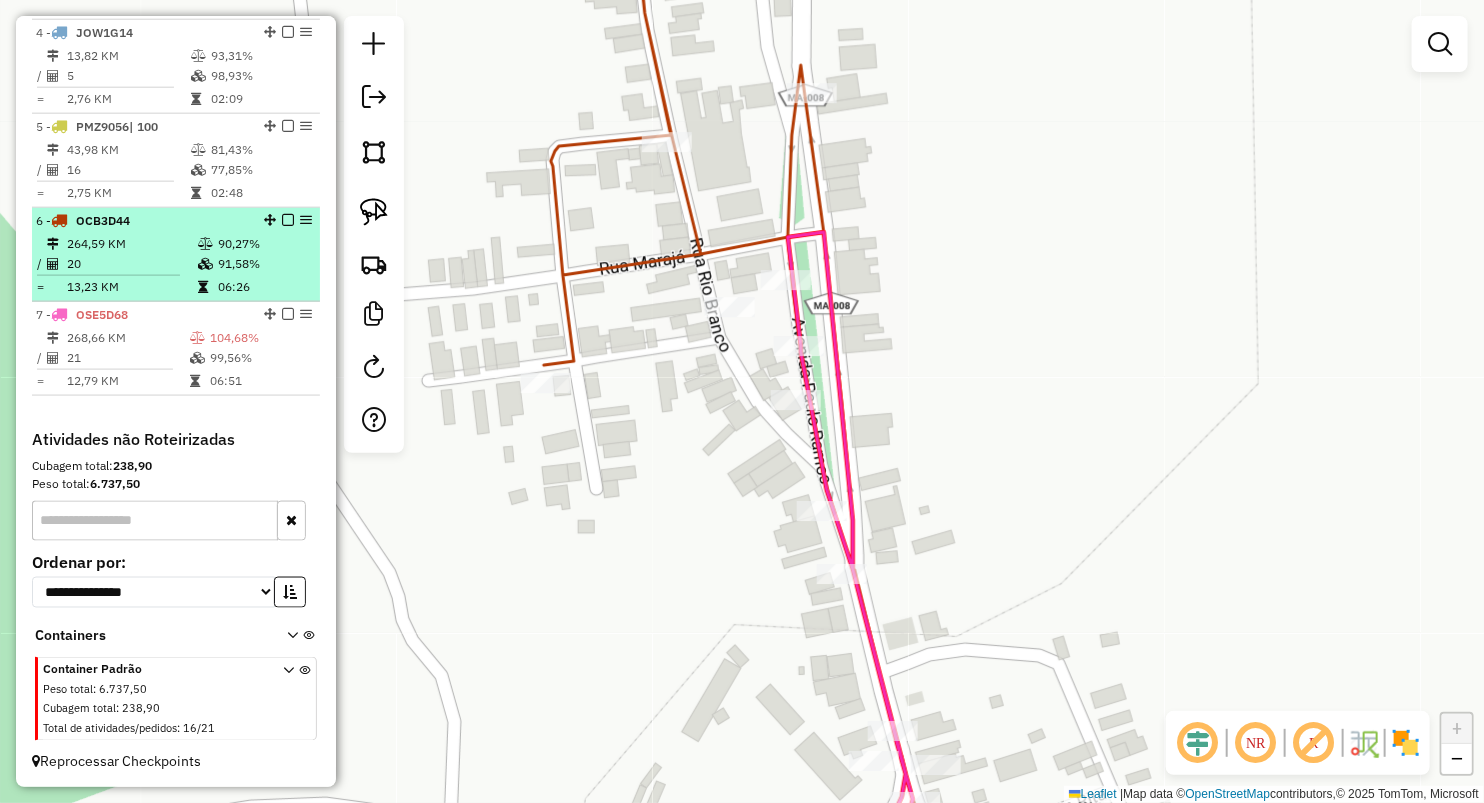 click on "91,58%" at bounding box center [264, 264] 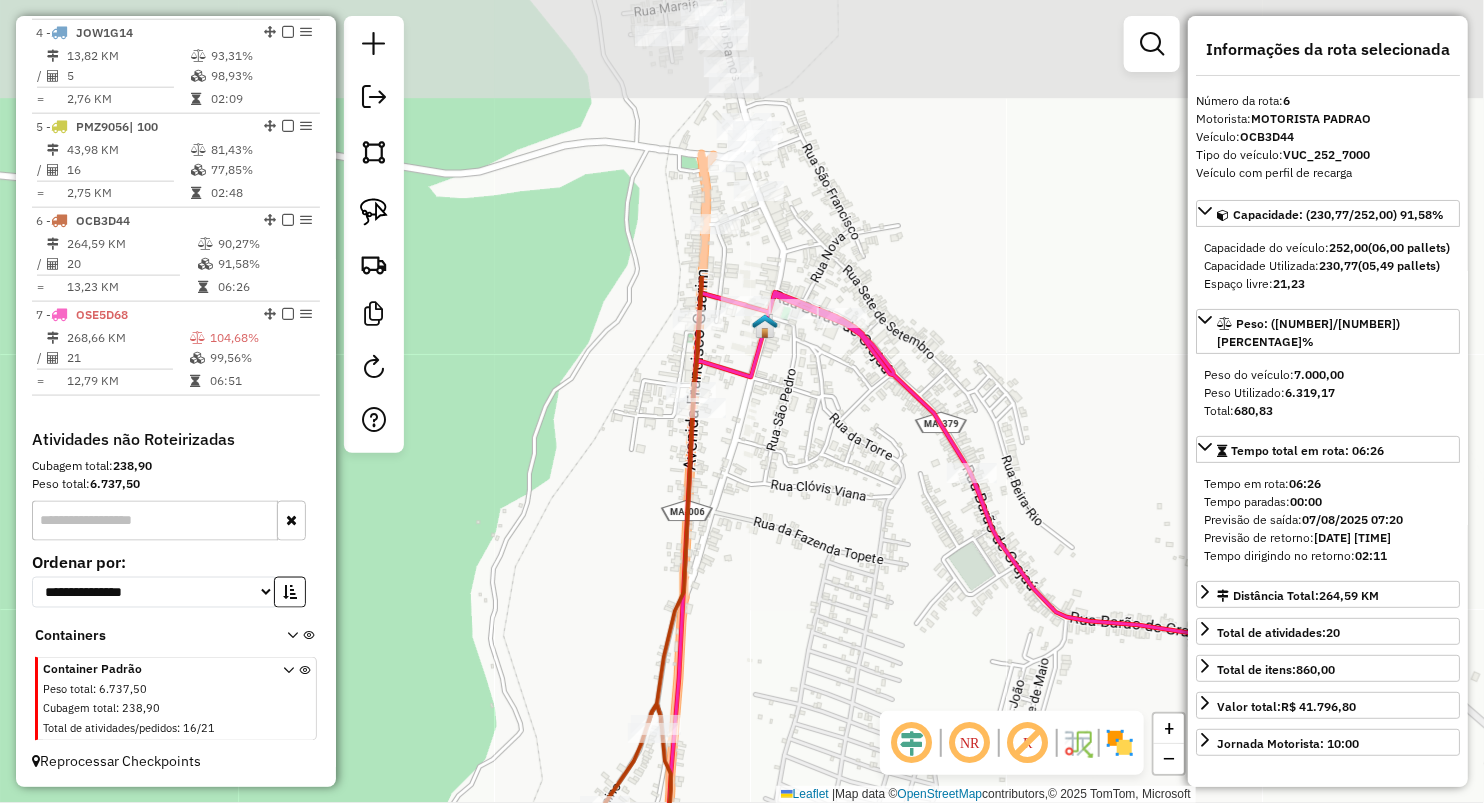 drag, startPoint x: 719, startPoint y: 206, endPoint x: 776, endPoint y: 562, distance: 360.53433 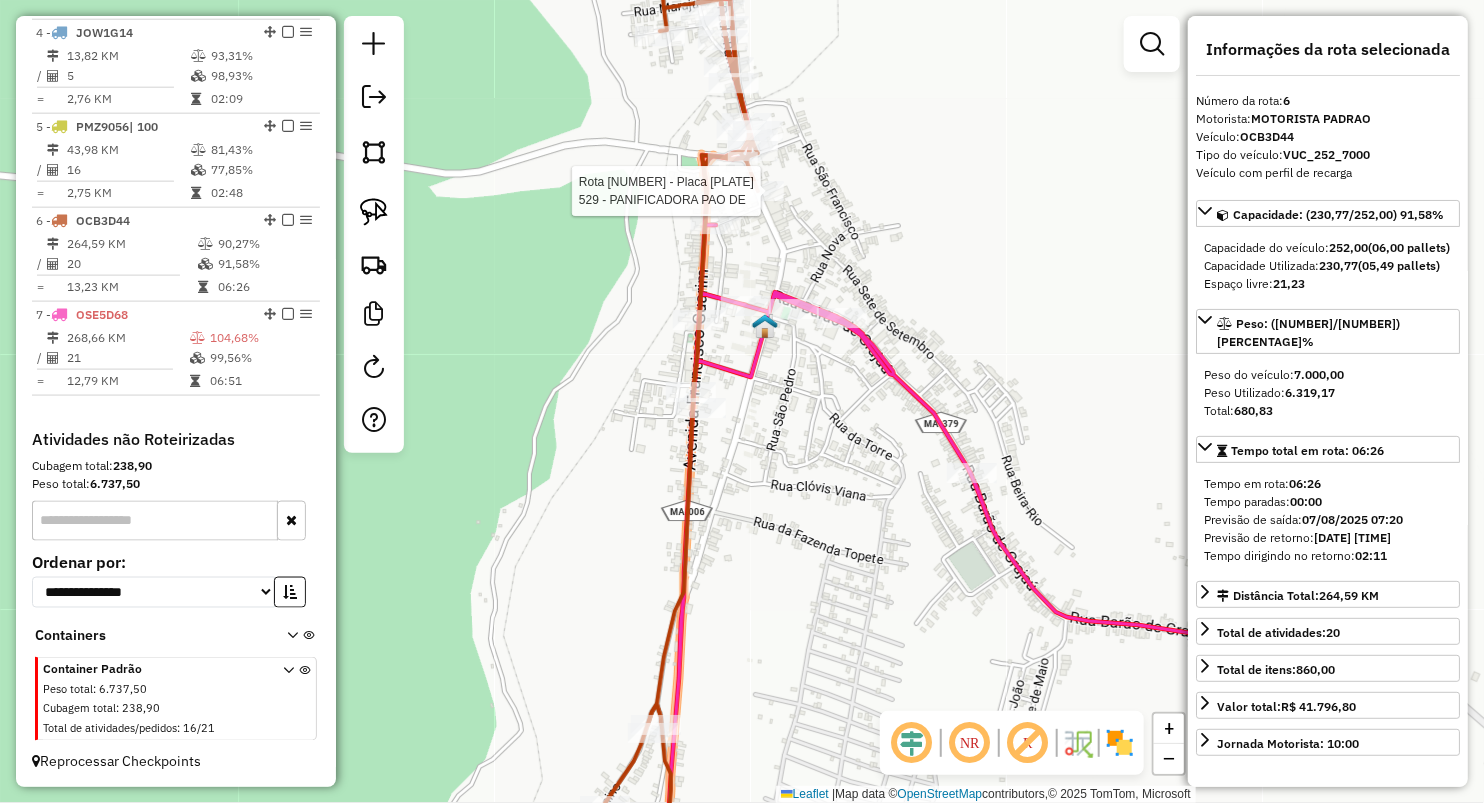 click 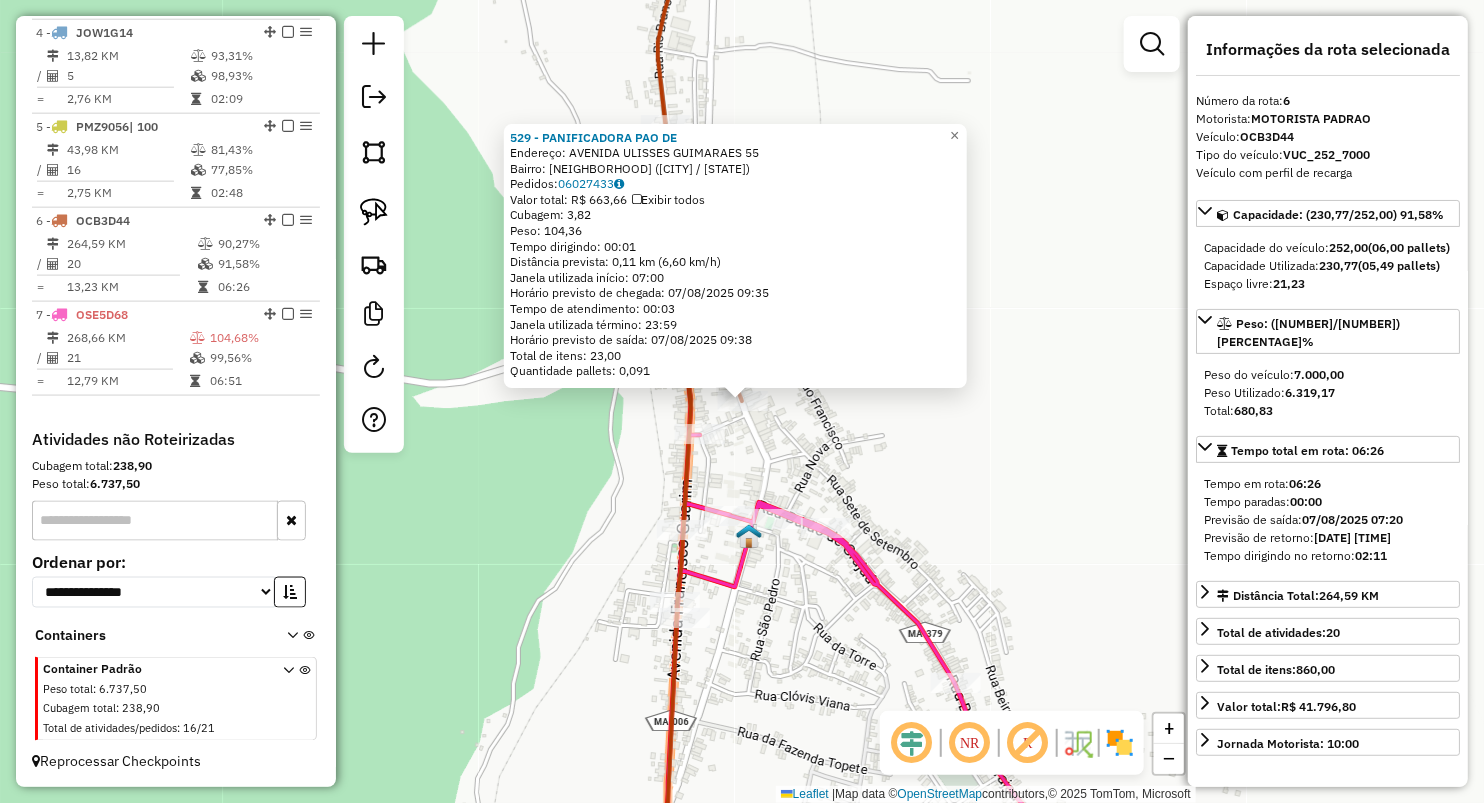 click on "529 - PANIFICADORA PAO DE  Endereço:  AVENIDA ULISSES GUIMARAES 55   Bairro: CENTRO (ARAME / MA)   Pedidos:  06027433   Valor total: R$ 663,66   Exibir todos   Cubagem: 3,82  Peso: 104,36  Tempo dirigindo: 00:01   Distância prevista: 0,11 km (6,60 km/h)   Janela utilizada início: 07:00   Horário previsto de chegada: 07/08/2025 09:35   Tempo de atendimento: 00:03   Janela utilizada término: 23:59   Horário previsto de saída: 07/08/2025 09:38   Total de itens: 23,00   Quantidade pallets: 0,091  × Janela de atendimento Grade de atendimento Capacidade Transportadoras Veículos Cliente Pedidos  Rotas Selecione os dias de semana para filtrar as janelas de atendimento  Seg   Ter   Qua   Qui   Sex   Sáb   Dom  Informe o período da janela de atendimento: De: Até:  Filtrar exatamente a janela do cliente  Considerar janela de atendimento padrão  Selecione os dias de semana para filtrar as grades de atendimento  Seg   Ter   Qua   Qui   Sex   Sáb   Dom   Considerar clientes sem dia de atendimento cadastrado +" 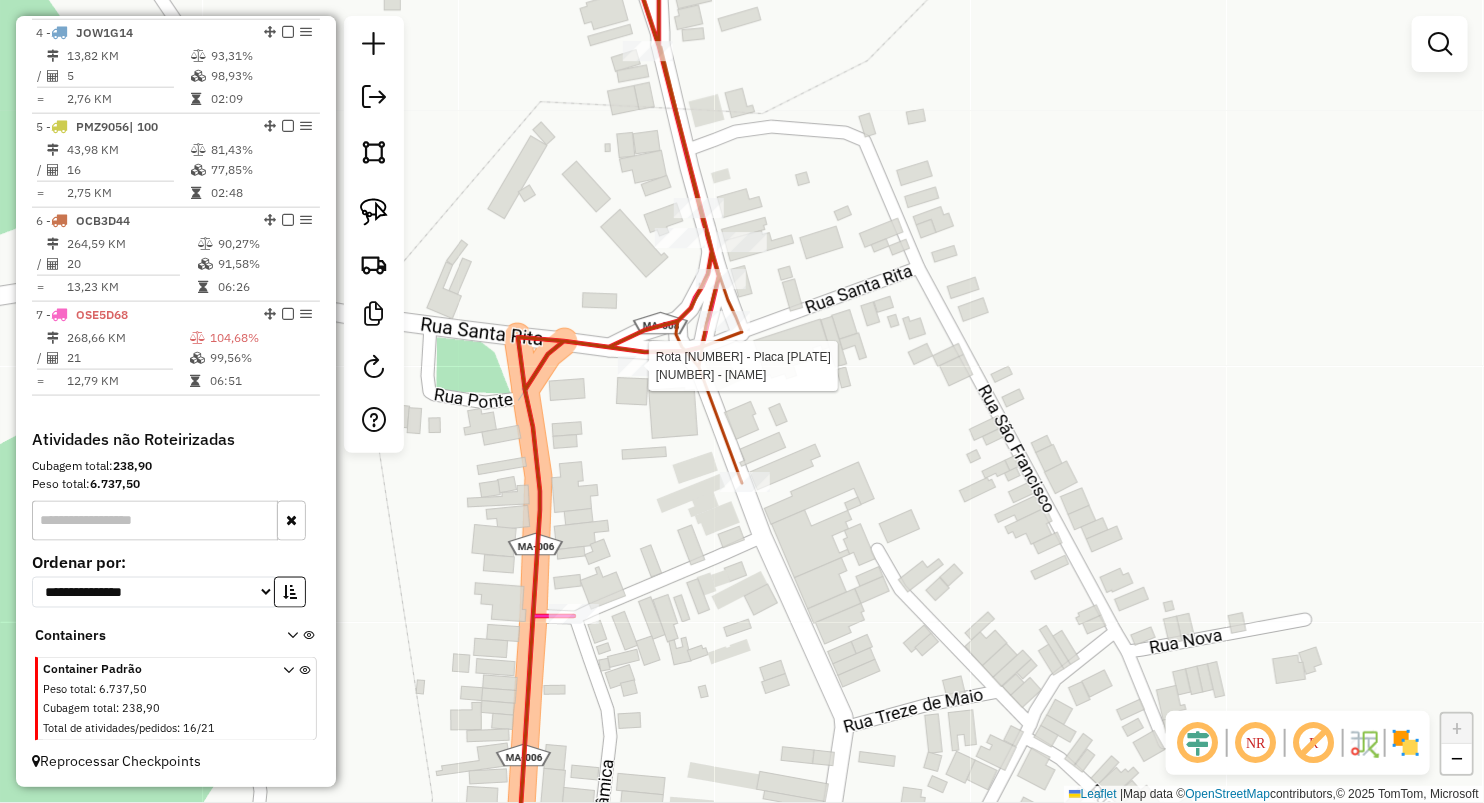 select on "**********" 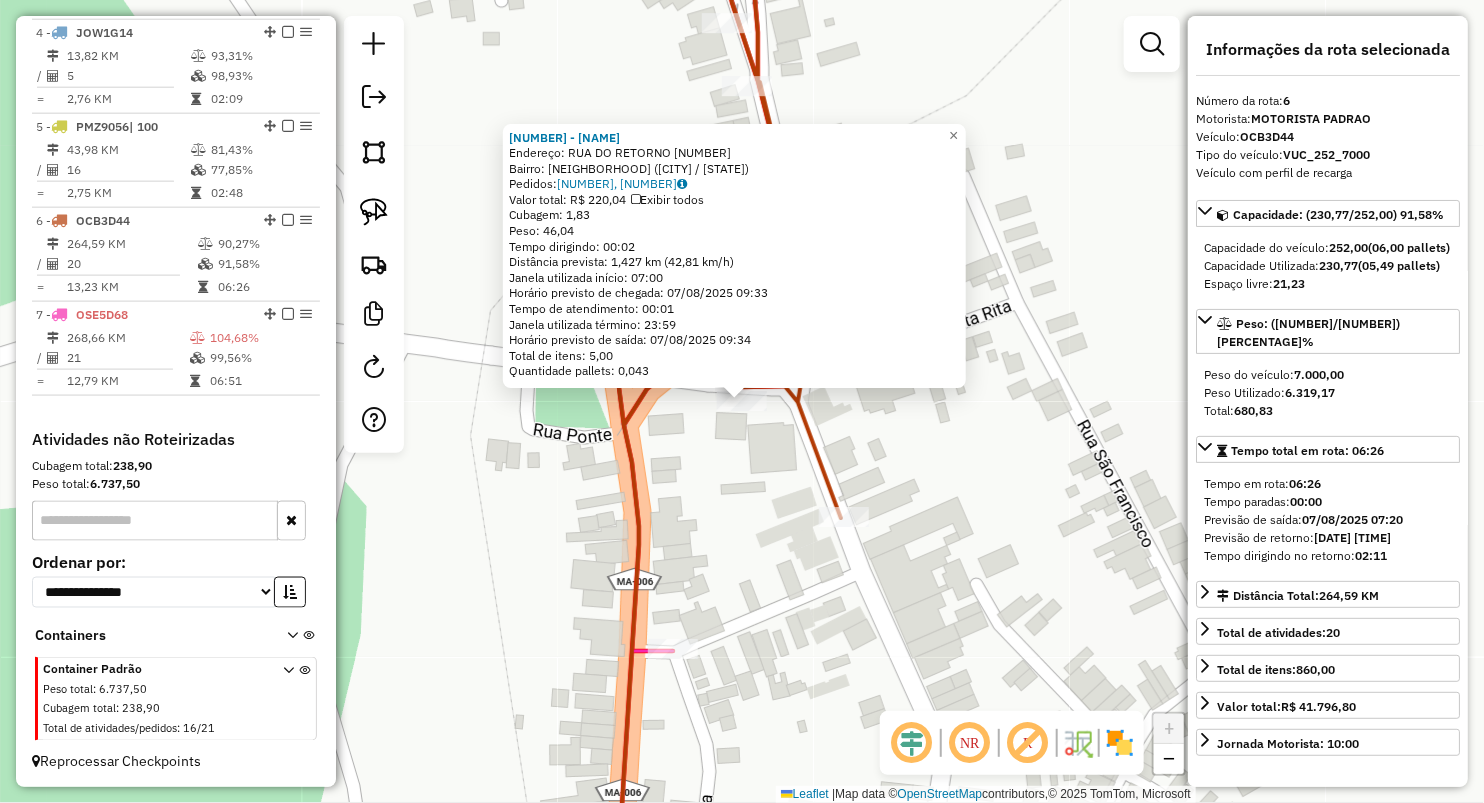 click on "543 - RAIMUNDAO BEBIDAS  Endereço:  RUA DO RETORNO 25   Bairro: CENTRO (ARAME / MA)   Pedidos:  06027466, 06027467   Valor total: R$ 220,04   Exibir todos   Cubagem: 1,83  Peso: 46,04  Tempo dirigindo: 00:02   Distância prevista: 1,427 km (42,81 km/h)   Janela utilizada início: 07:00   Horário previsto de chegada: 07/08/2025 09:33   Tempo de atendimento: 00:01   Janela utilizada término: 23:59   Horário previsto de saída: 07/08/2025 09:34   Total de itens: 5,00   Quantidade pallets: 0,043  × Janela de atendimento Grade de atendimento Capacidade Transportadoras Veículos Cliente Pedidos  Rotas Selecione os dias de semana para filtrar as janelas de atendimento  Seg   Ter   Qua   Qui   Sex   Sáb   Dom  Informe o período da janela de atendimento: De: Até:  Filtrar exatamente a janela do cliente  Considerar janela de atendimento padrão  Selecione os dias de semana para filtrar as grades de atendimento  Seg   Ter   Qua   Qui   Sex   Sáb   Dom   Considerar clientes sem dia de atendimento cadastrado De:" 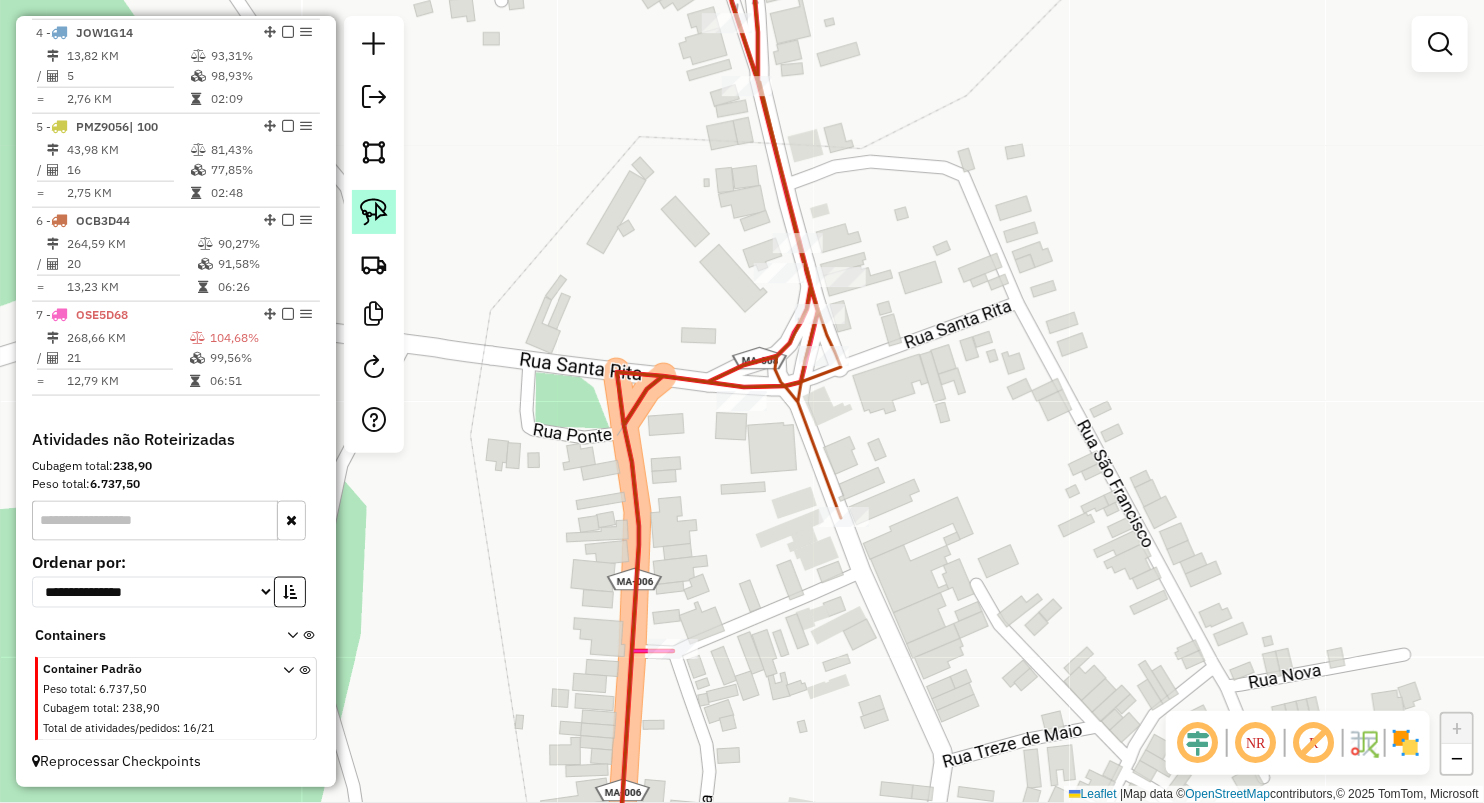 click 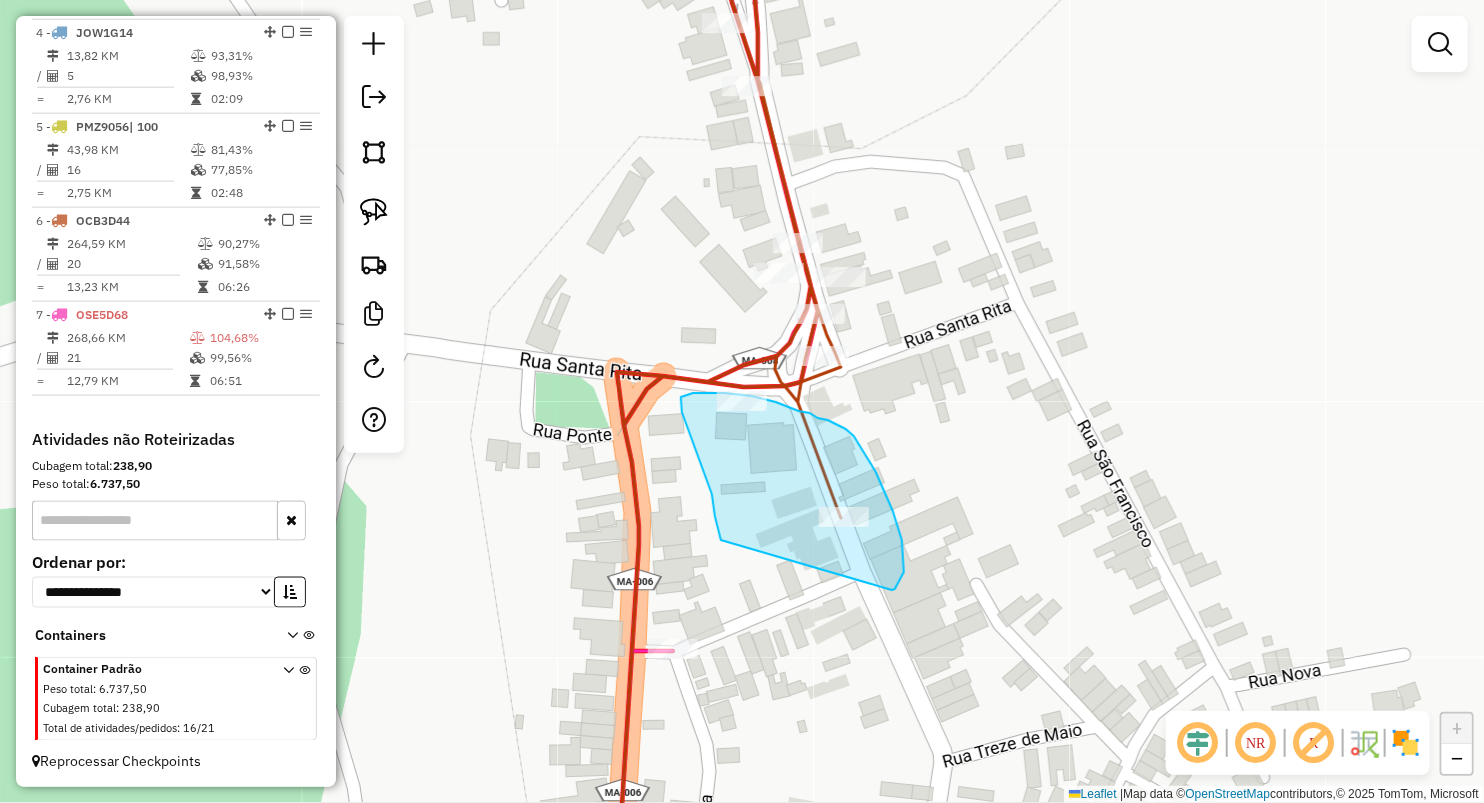 drag, startPoint x: 720, startPoint y: 538, endPoint x: 888, endPoint y: 590, distance: 175.86359 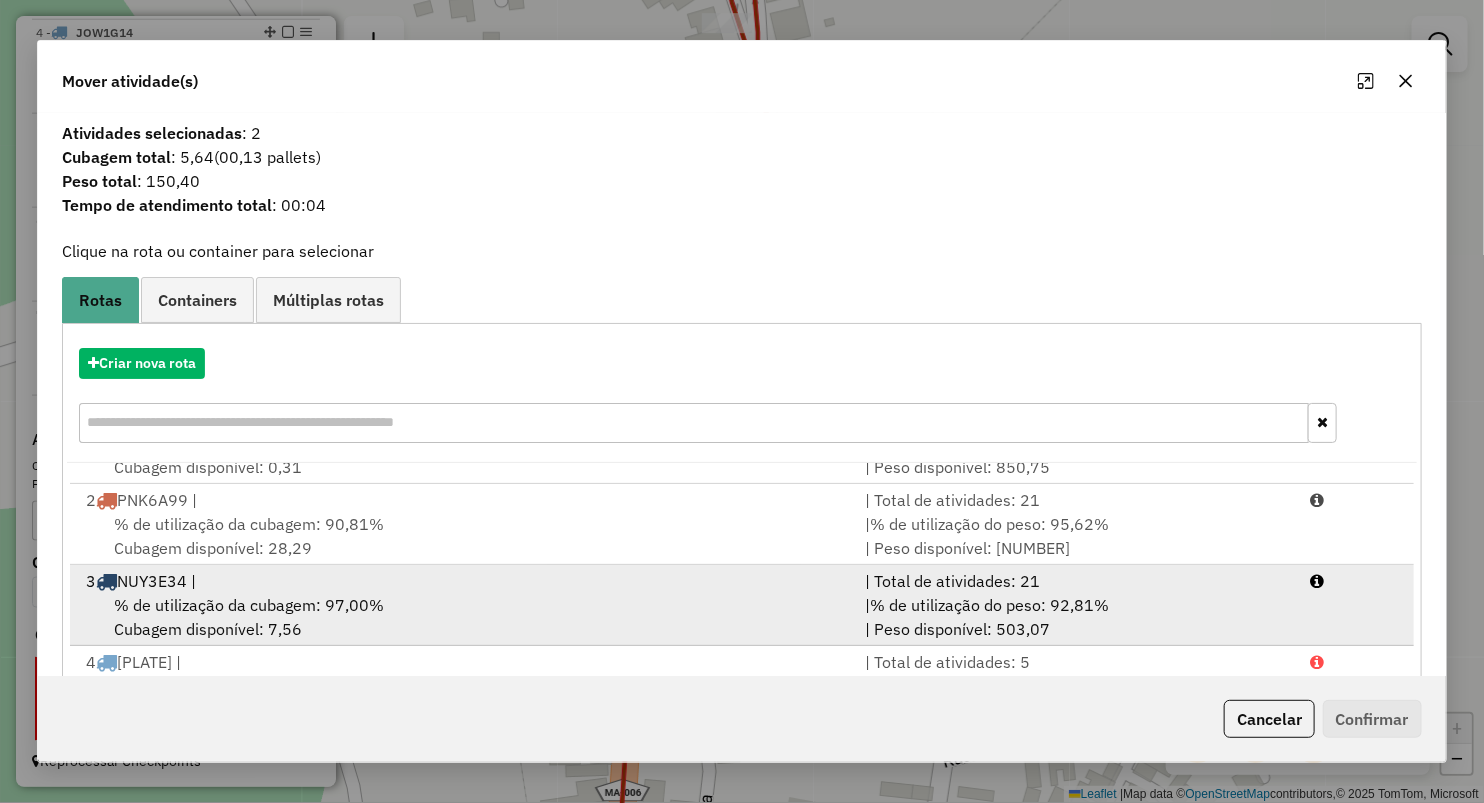 scroll, scrollTop: 85, scrollLeft: 0, axis: vertical 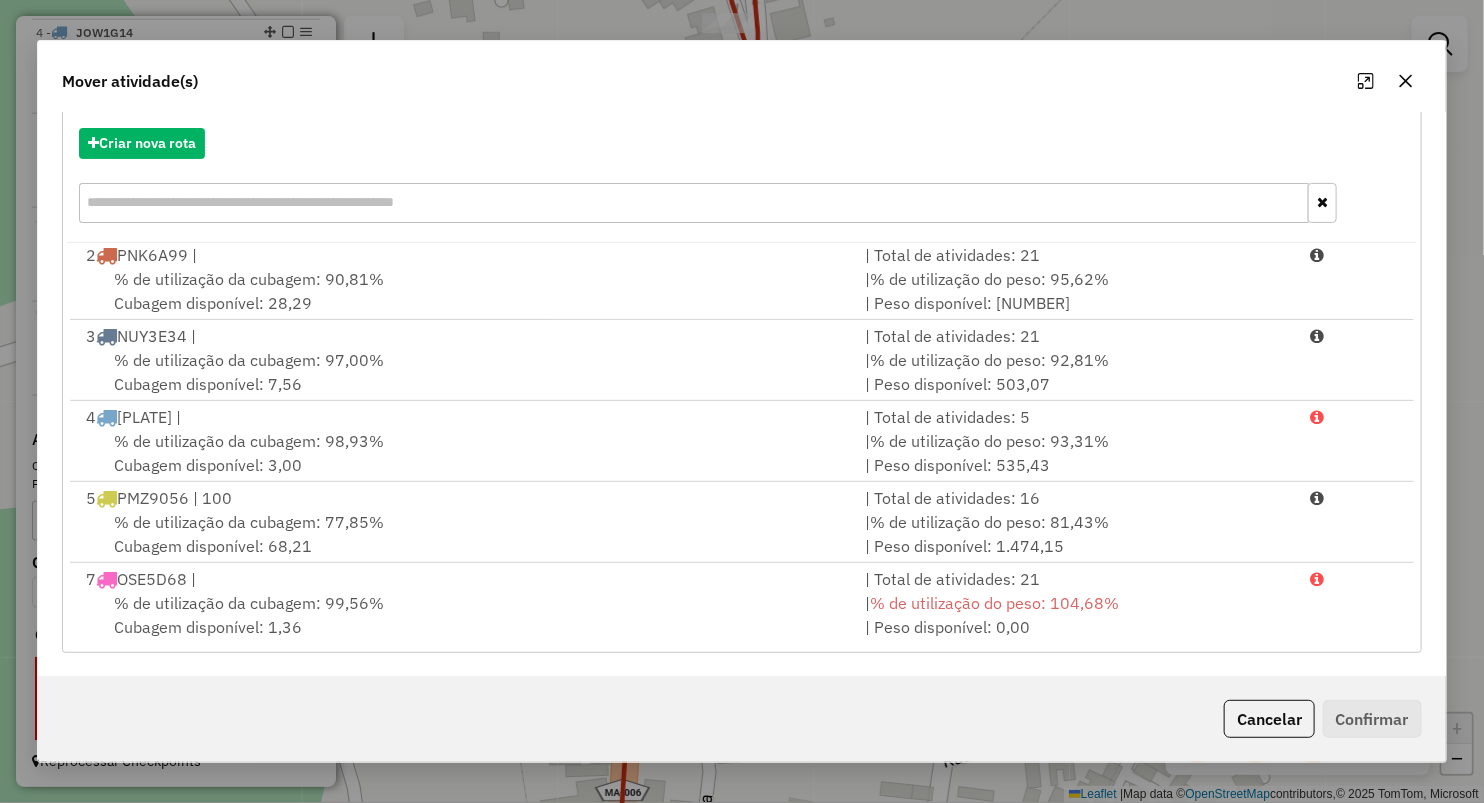 click 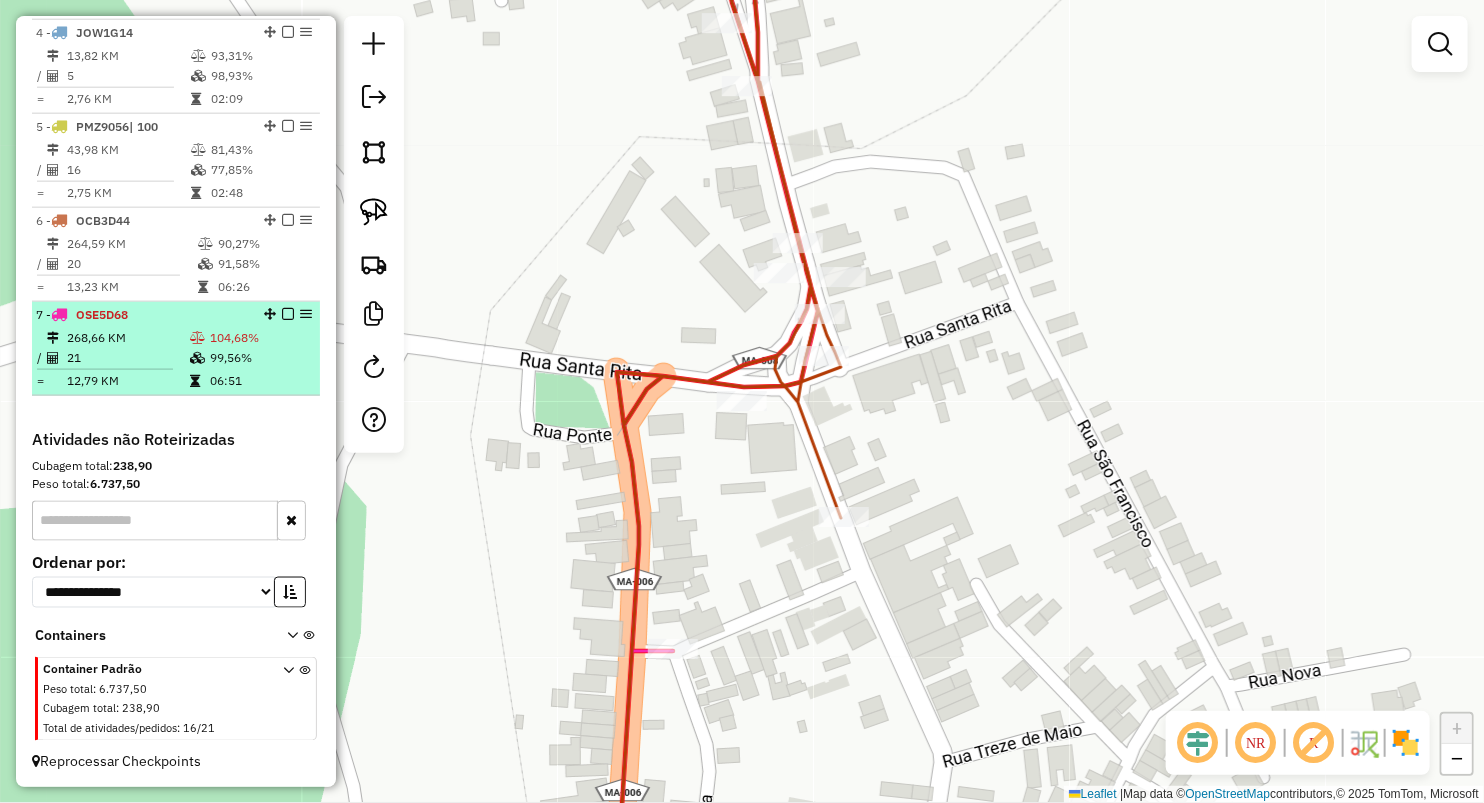 click at bounding box center [195, 381] 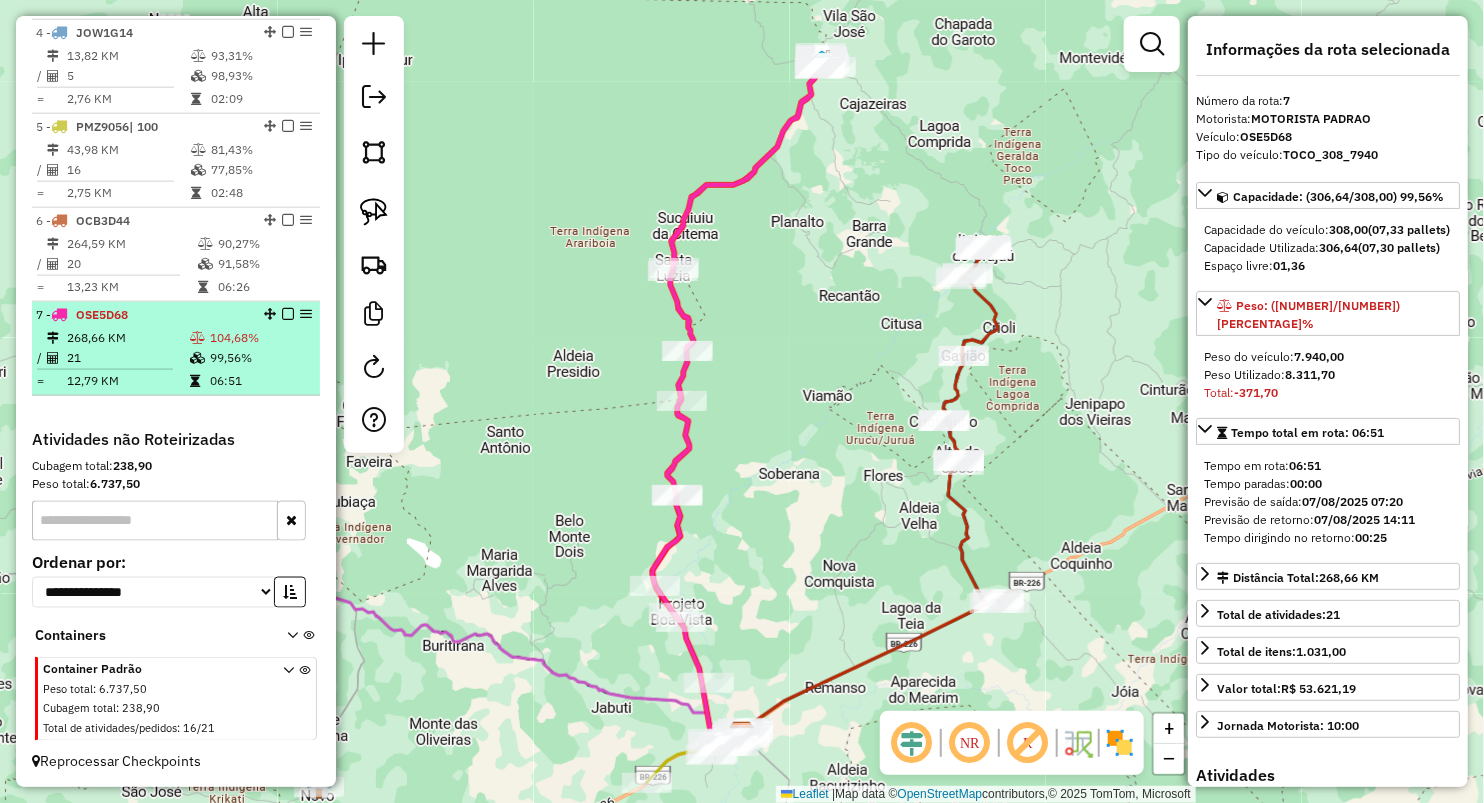 click on "99,56%" at bounding box center (260, 358) 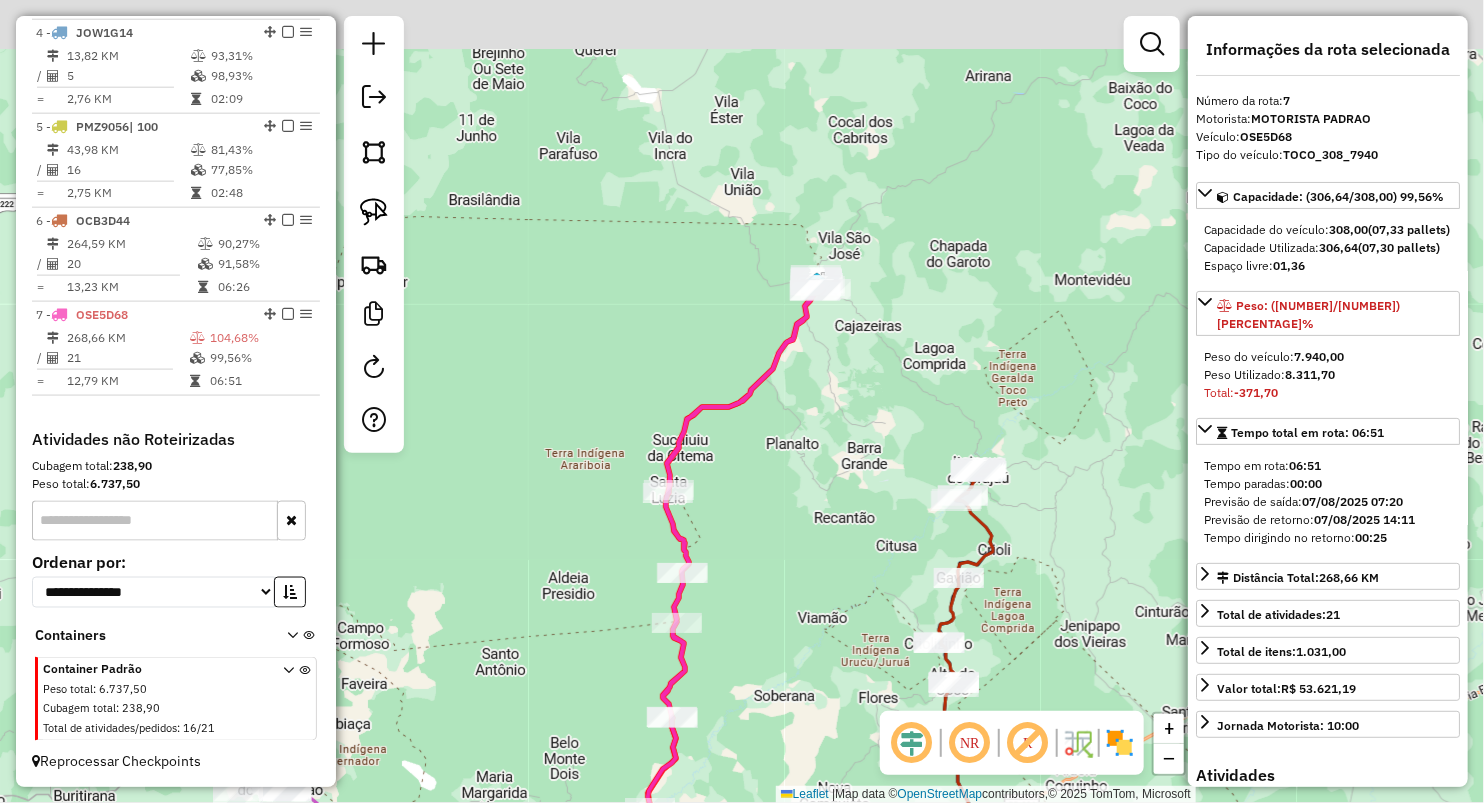 drag, startPoint x: 834, startPoint y: 232, endPoint x: 828, endPoint y: 508, distance: 276.06522 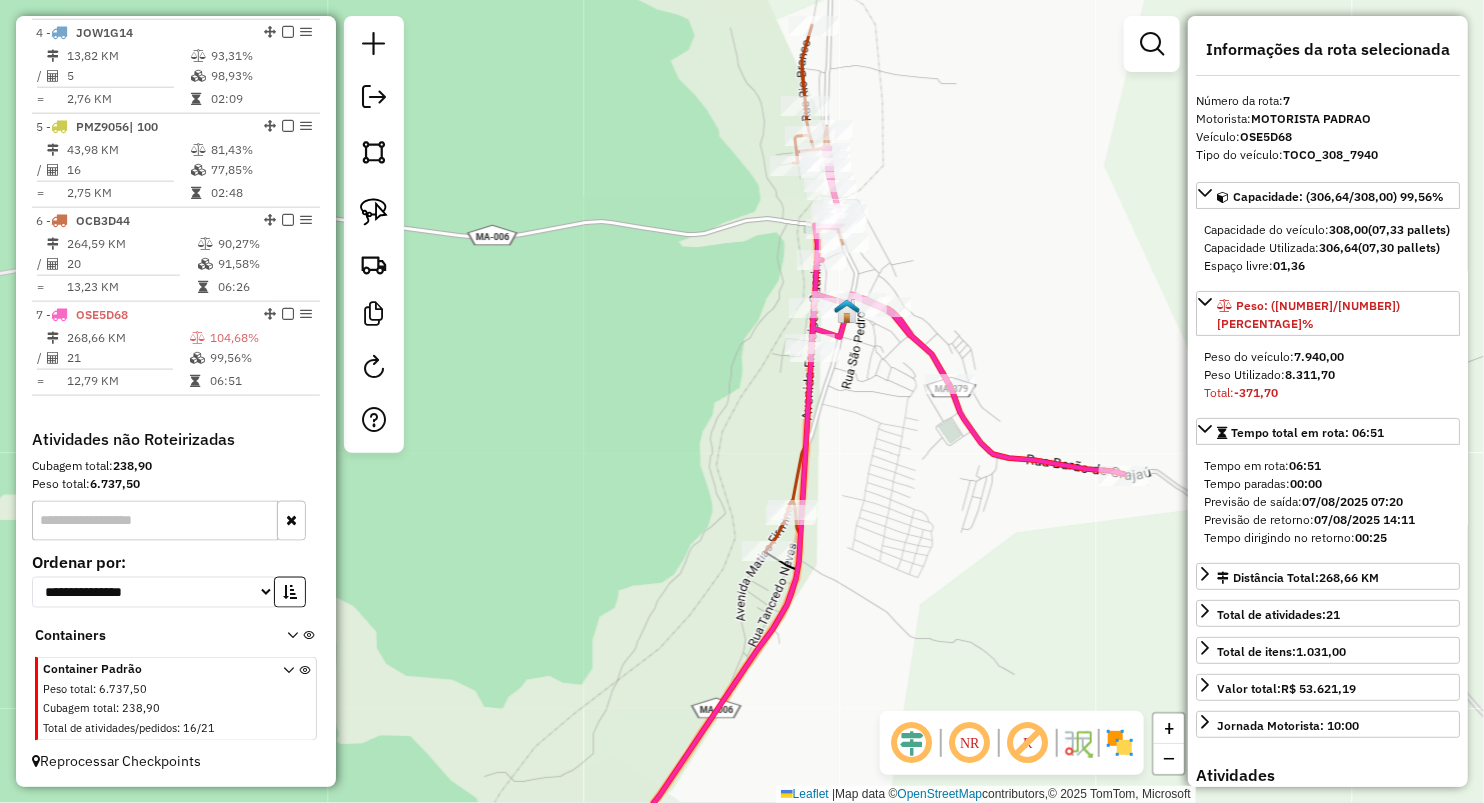 drag, startPoint x: 881, startPoint y: 438, endPoint x: 864, endPoint y: 406, distance: 36.23534 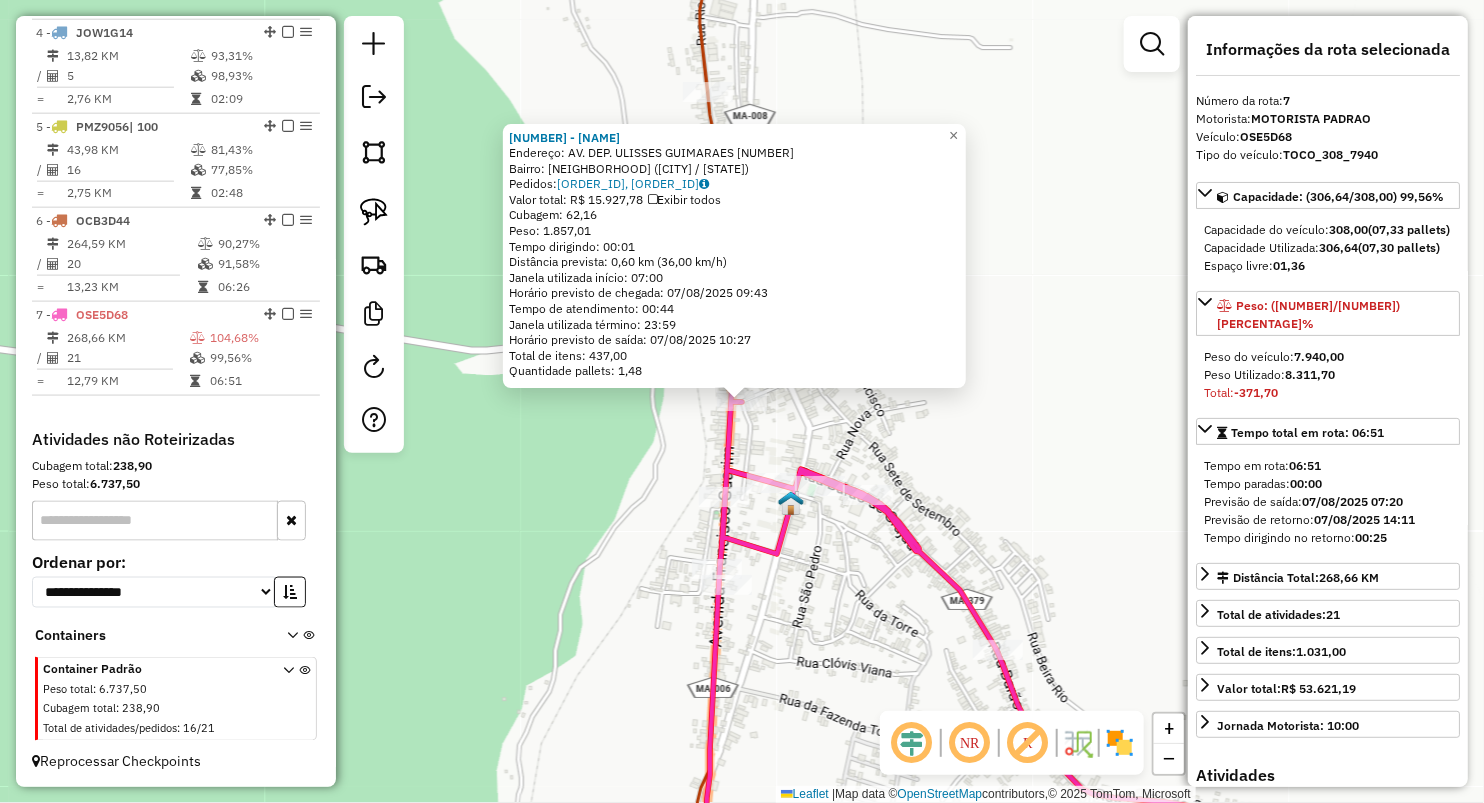 drag, startPoint x: 794, startPoint y: 692, endPoint x: 801, endPoint y: 660, distance: 32.75668 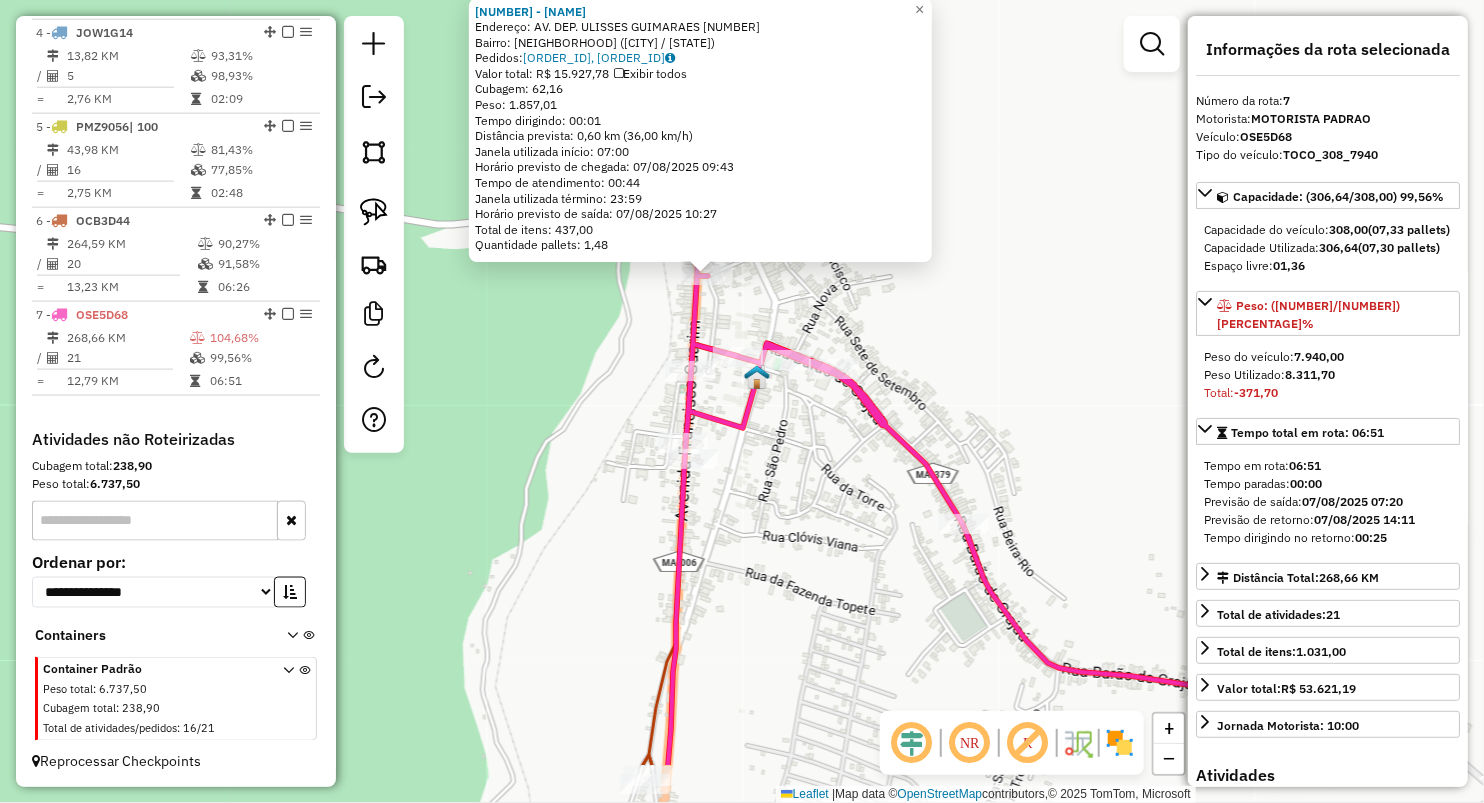 drag, startPoint x: 811, startPoint y: 570, endPoint x: 783, endPoint y: 497, distance: 78.18568 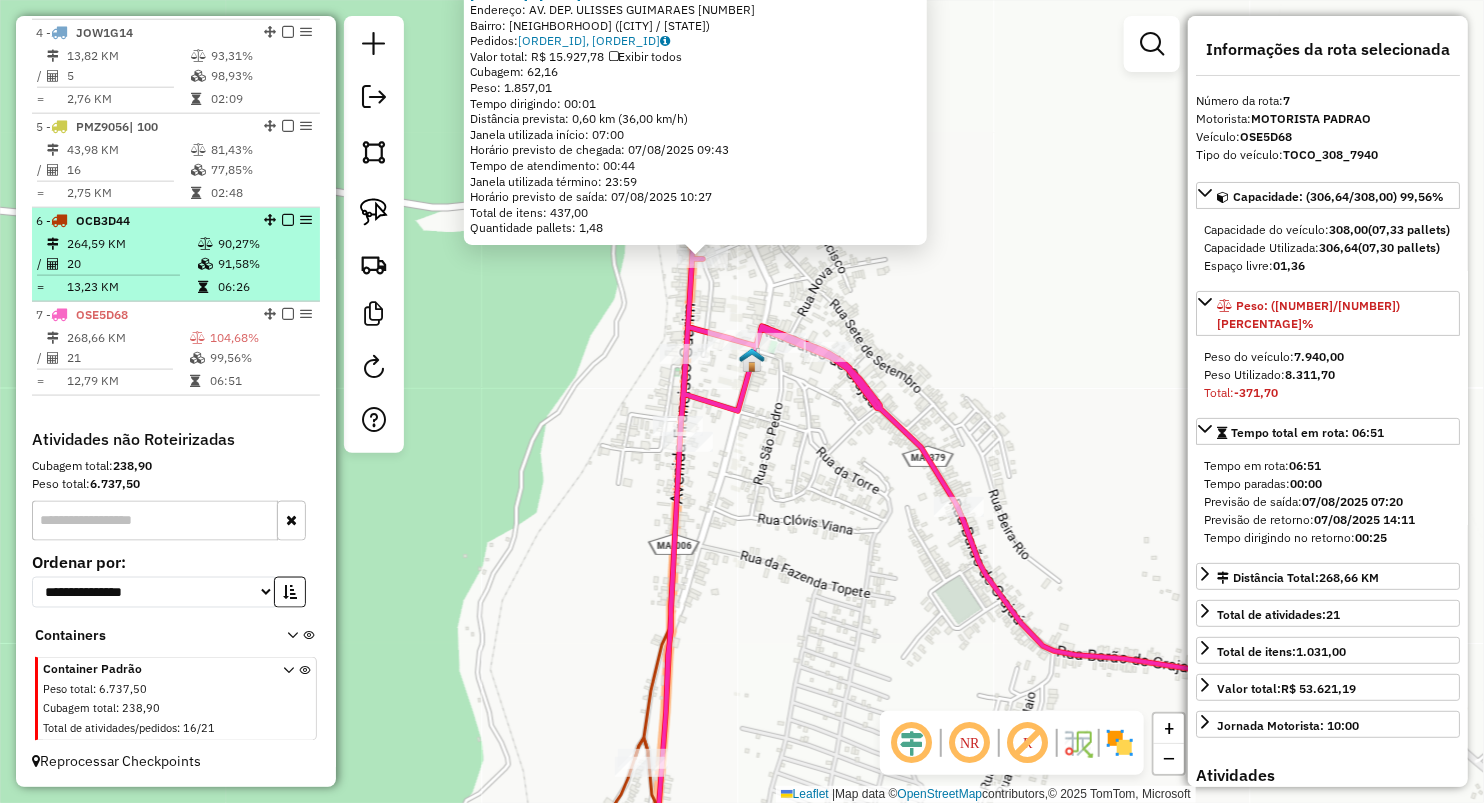 click on "20" at bounding box center (131, 264) 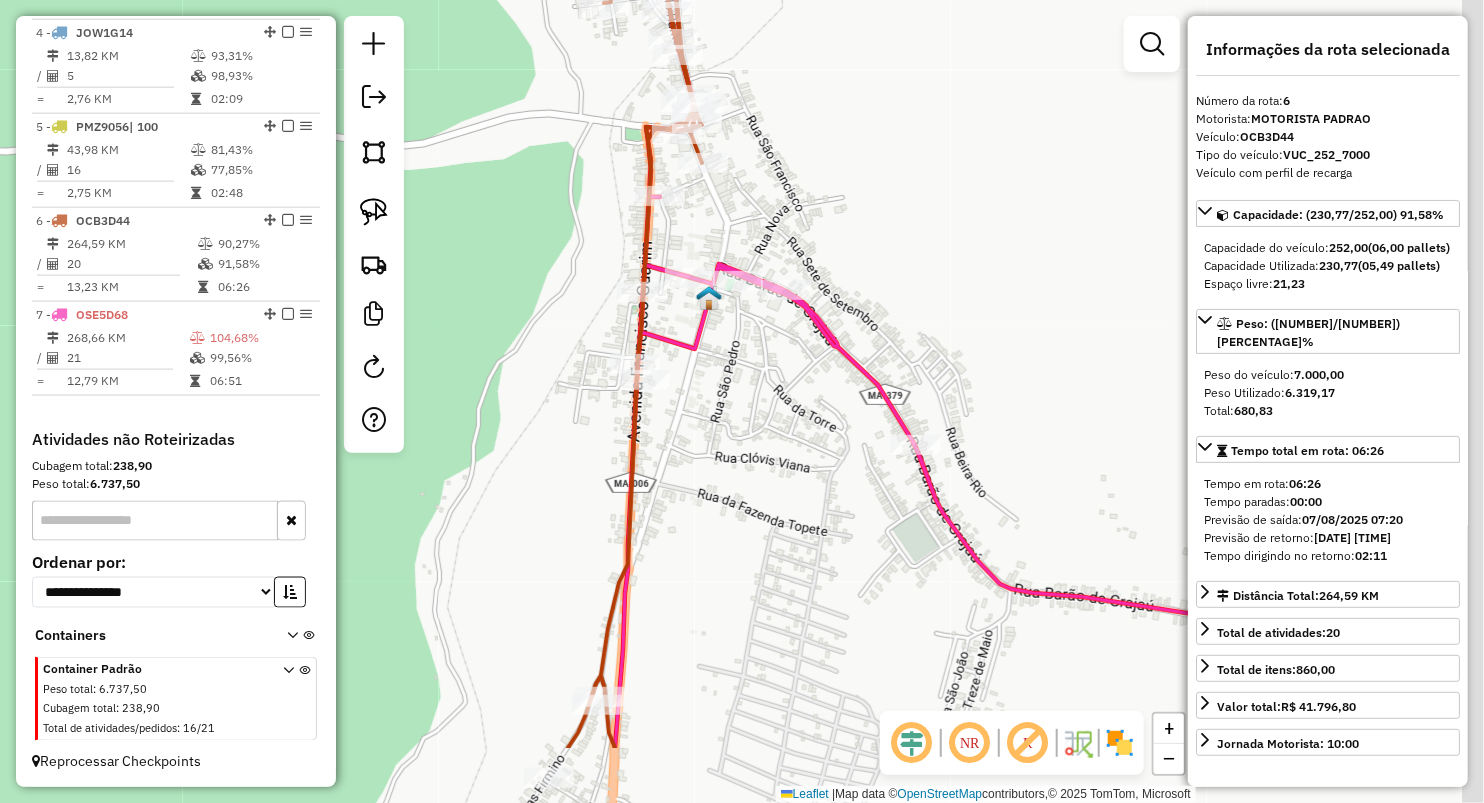 drag, startPoint x: 970, startPoint y: 293, endPoint x: 811, endPoint y: 137, distance: 222.74873 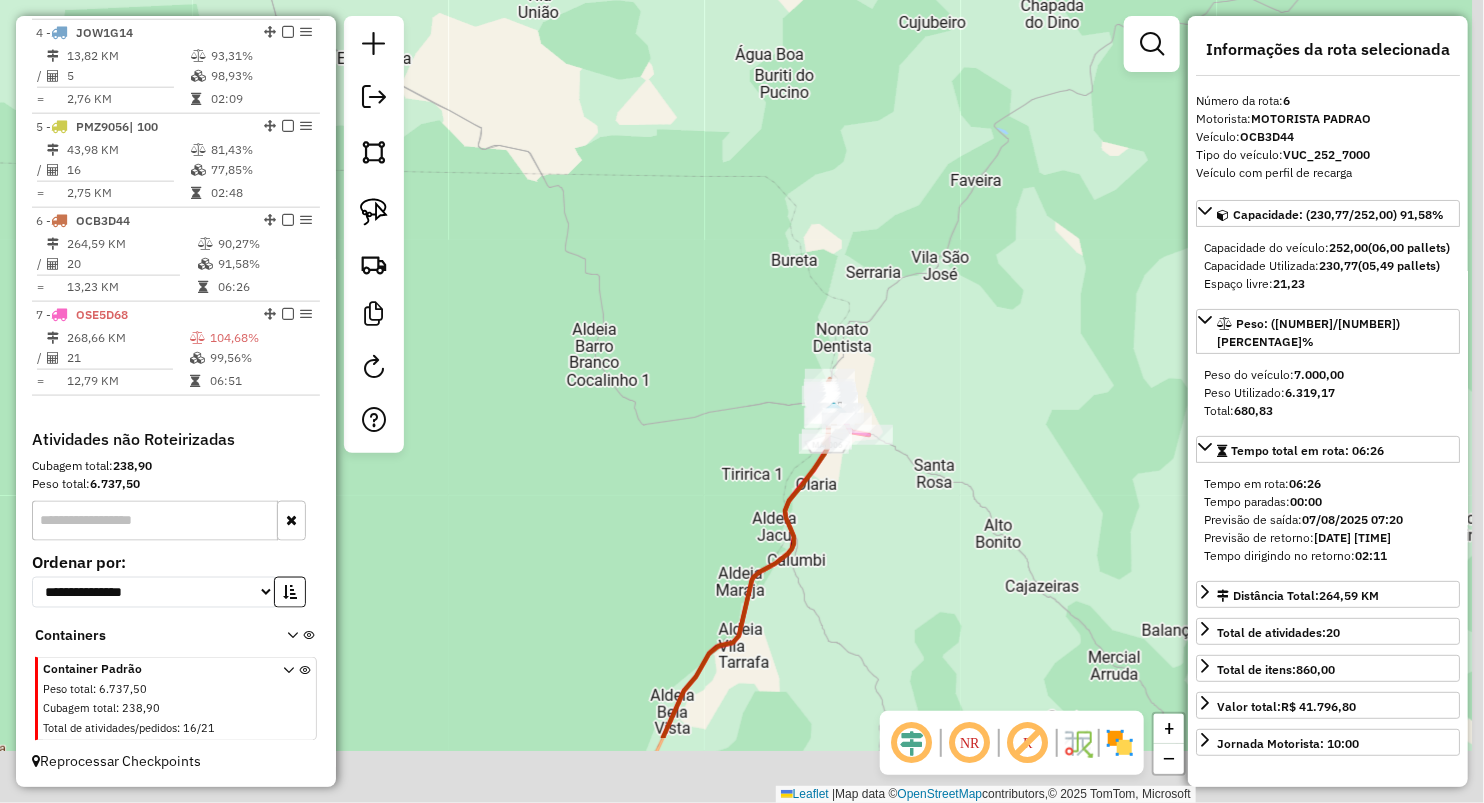 drag, startPoint x: 884, startPoint y: 665, endPoint x: 836, endPoint y: 377, distance: 291.9726 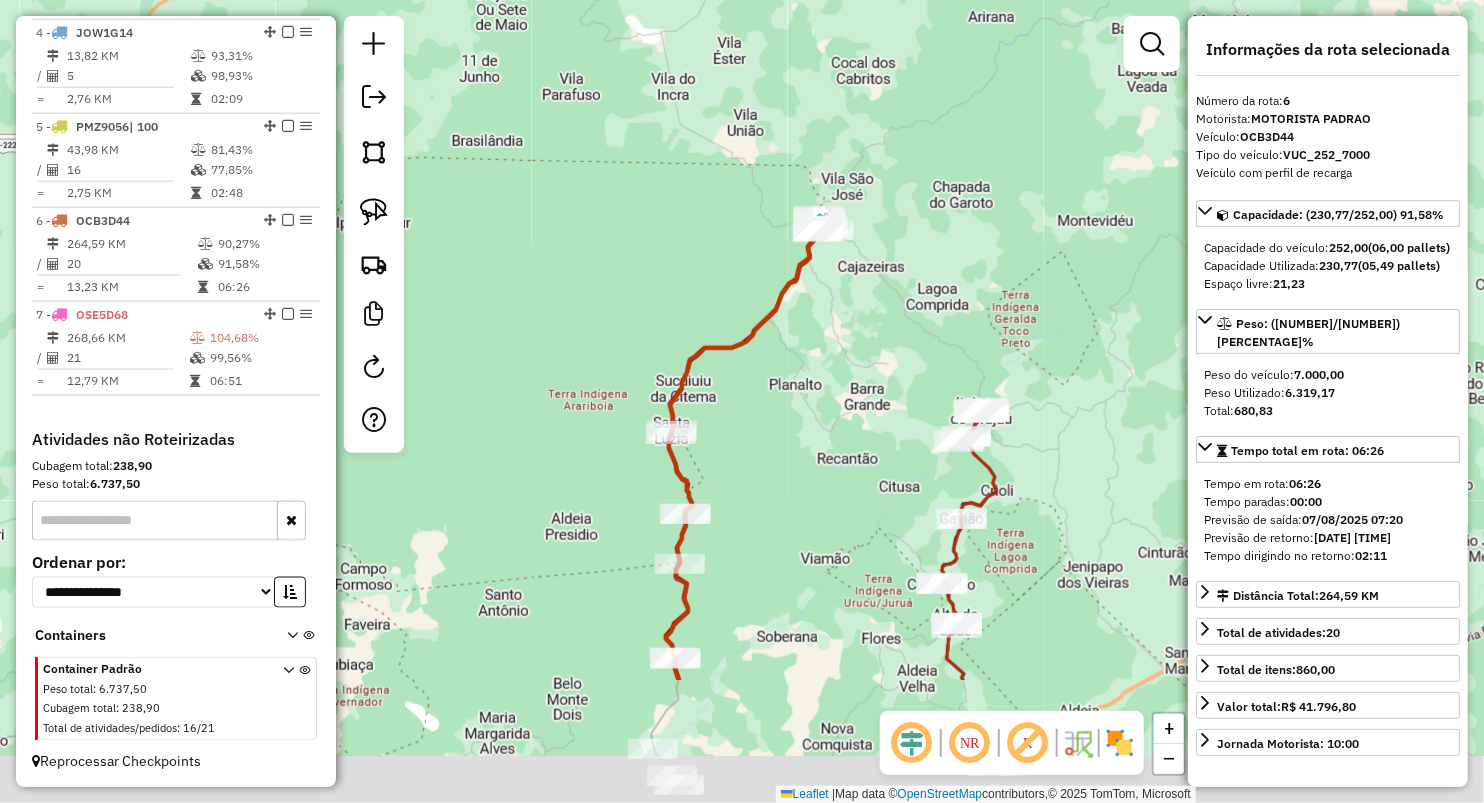 drag, startPoint x: 826, startPoint y: 493, endPoint x: 837, endPoint y: 235, distance: 258.23438 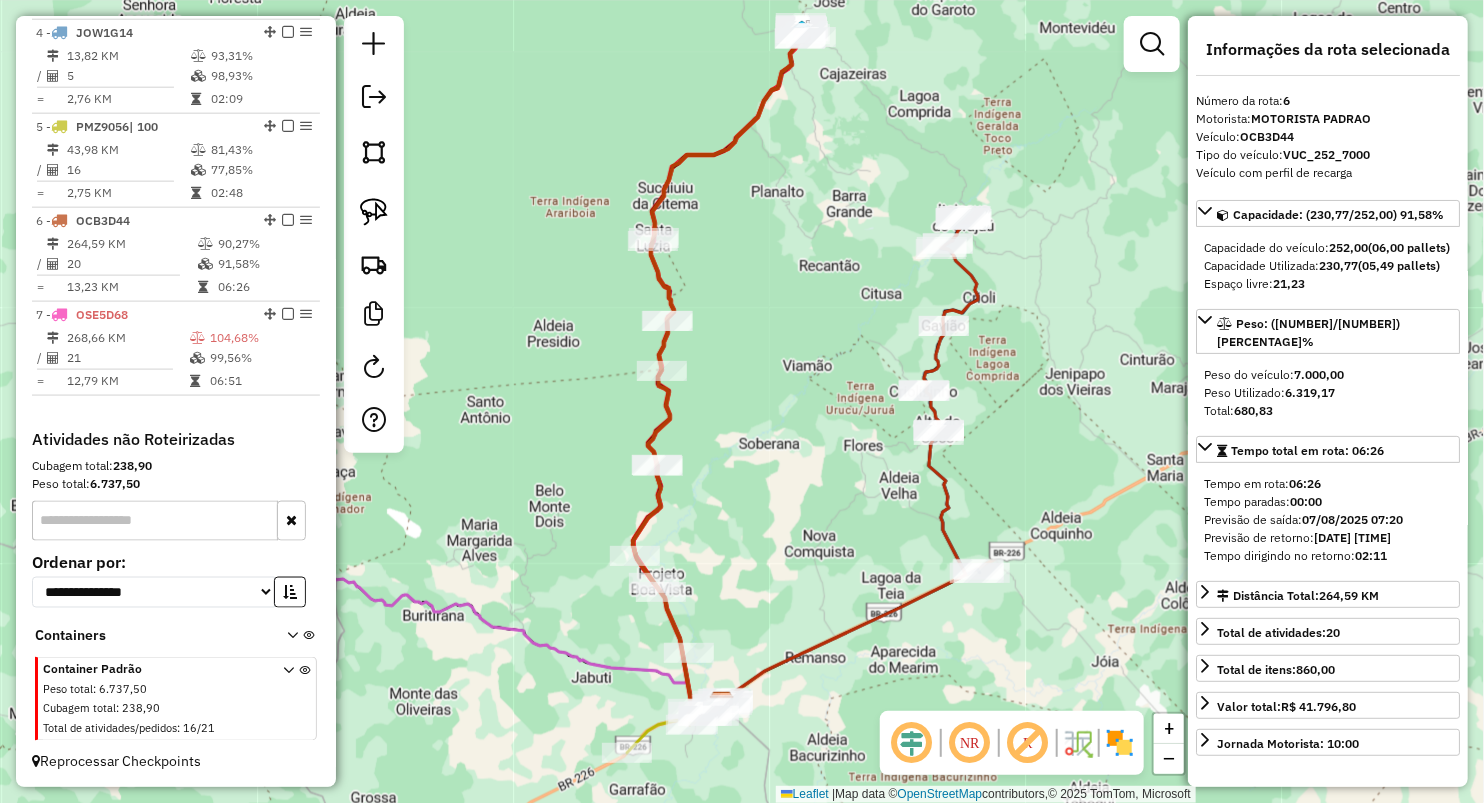 drag, startPoint x: 792, startPoint y: 440, endPoint x: 768, endPoint y: 414, distance: 35.383614 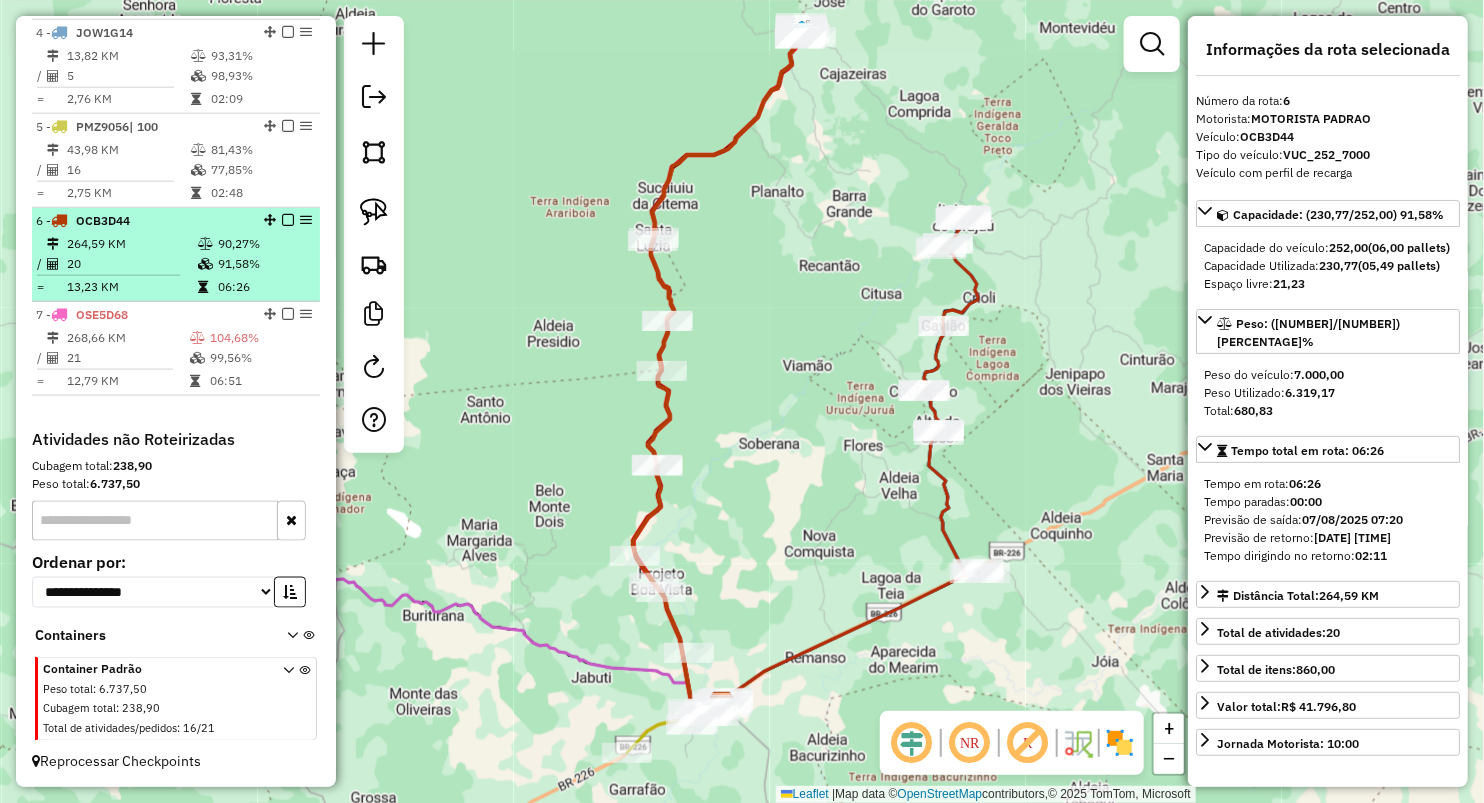 click at bounding box center (205, 264) 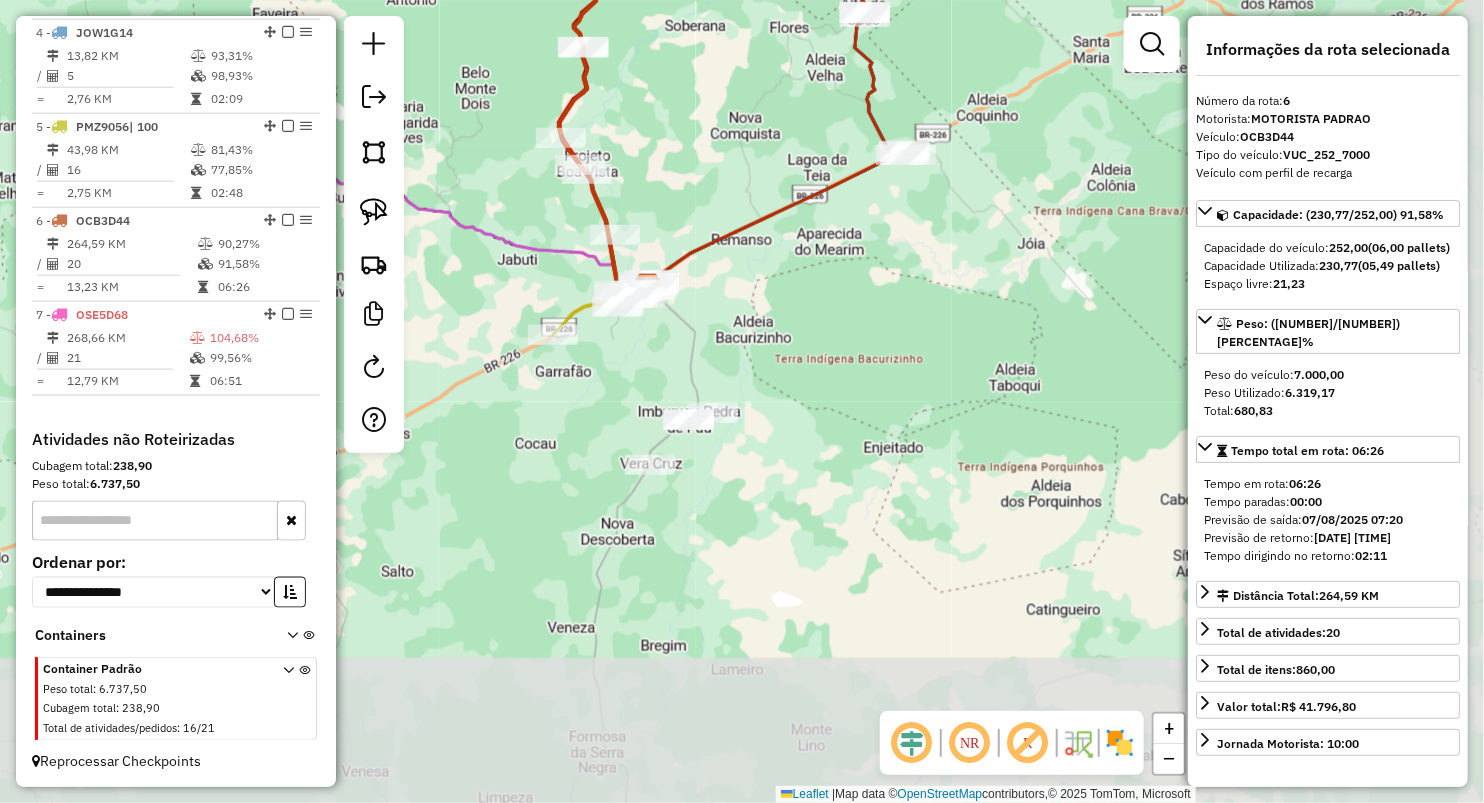 drag, startPoint x: 832, startPoint y: 485, endPoint x: 735, endPoint y: 36, distance: 459.35825 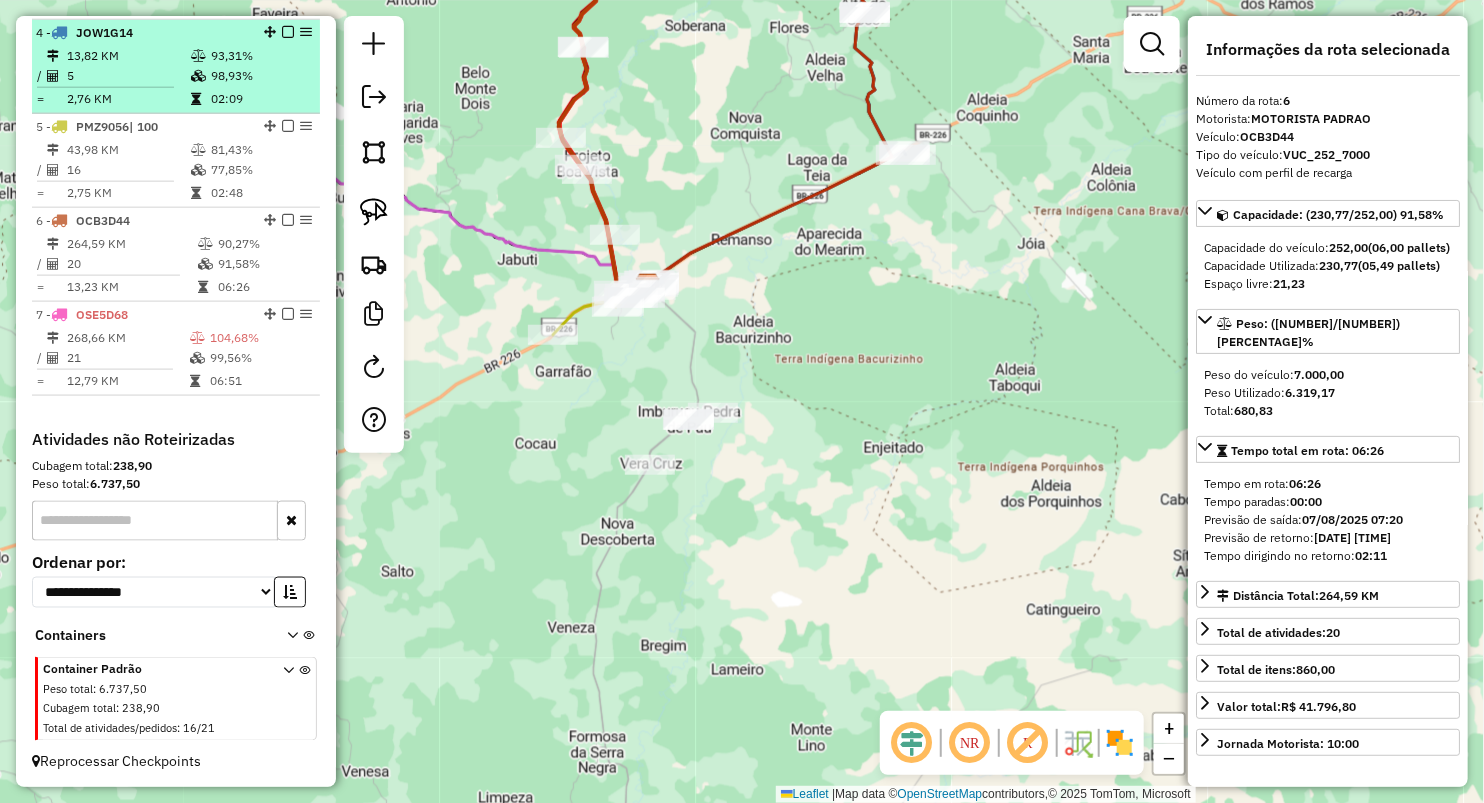 click on "13,82 KM" at bounding box center (128, 56) 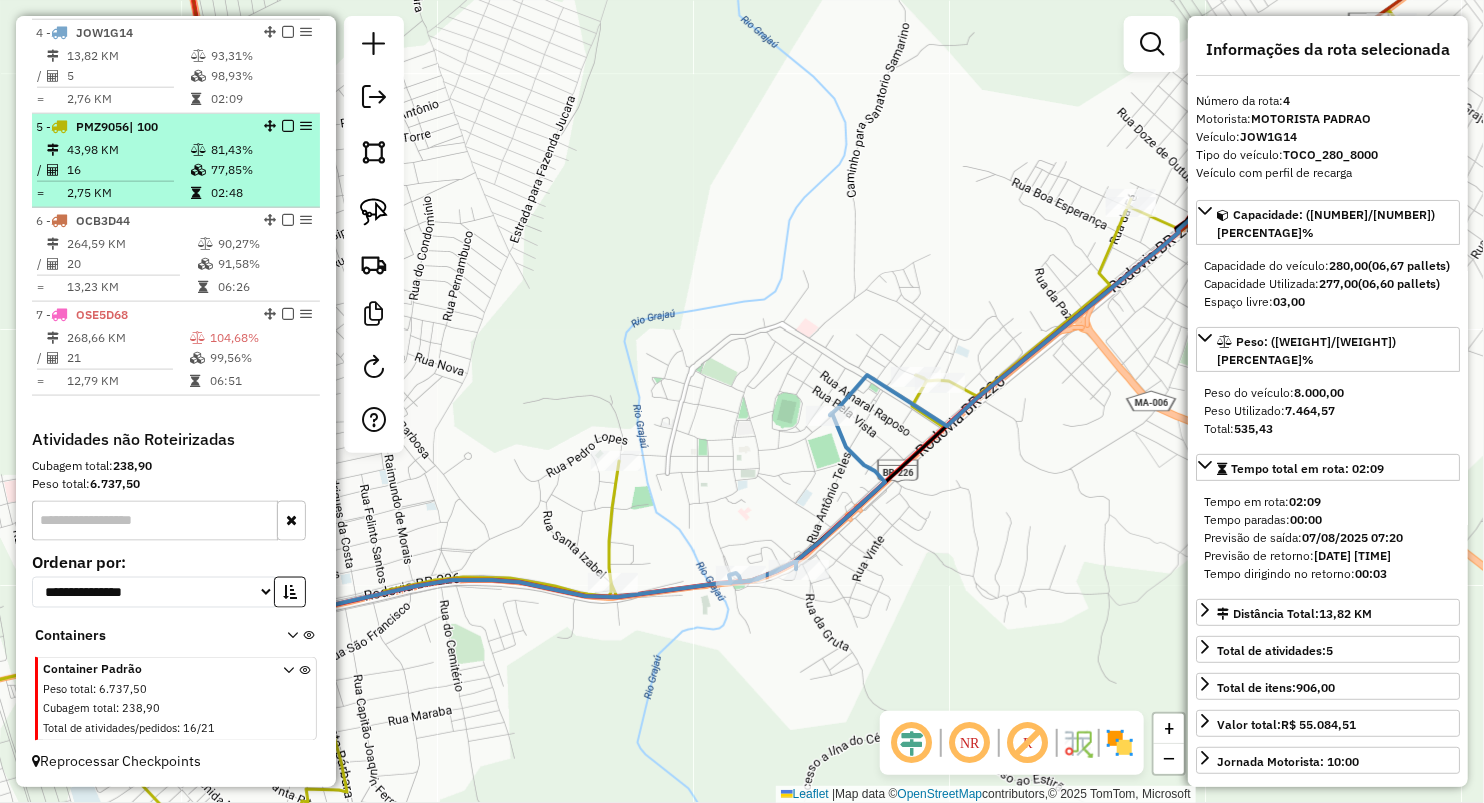 click on "16" at bounding box center (128, 170) 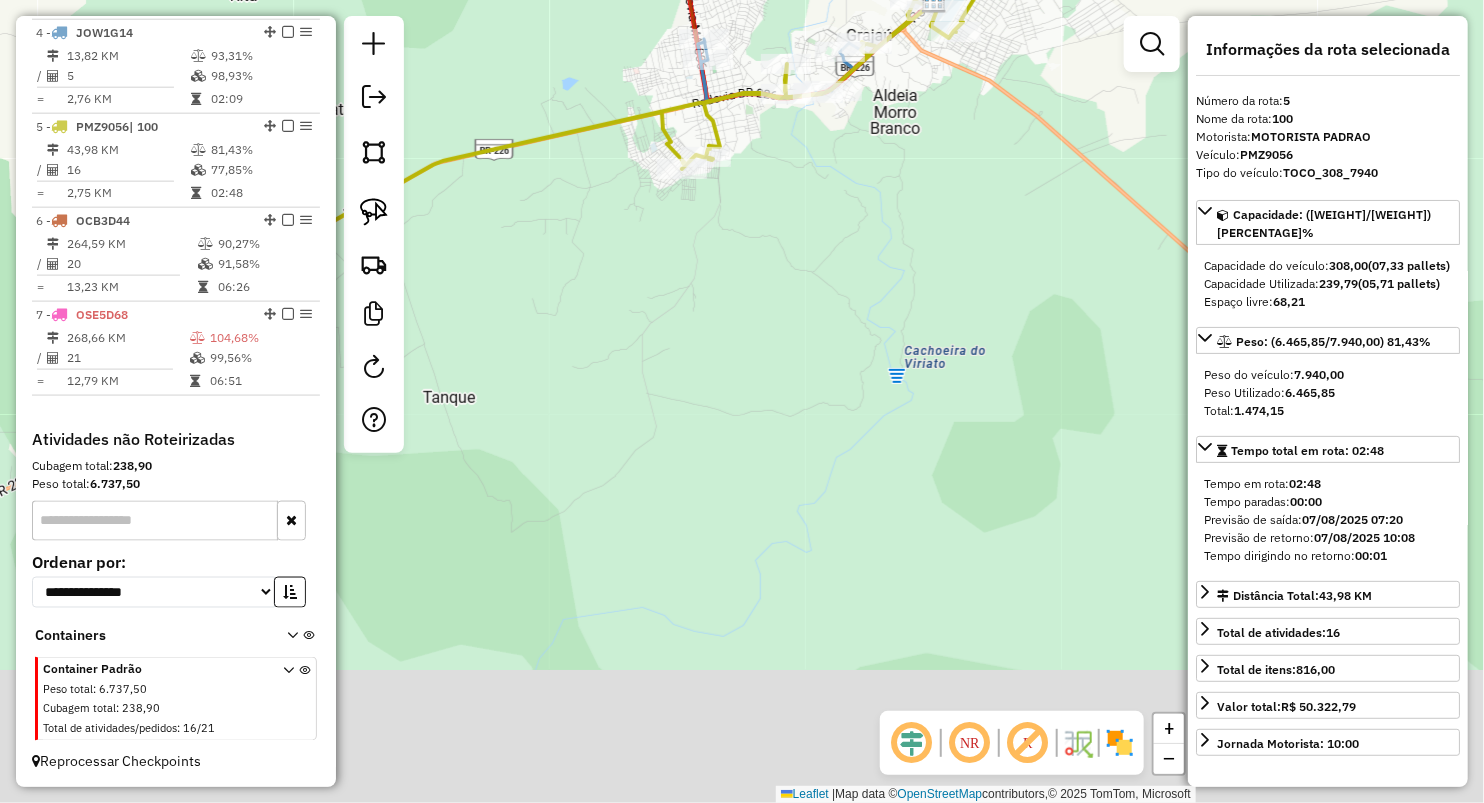 drag, startPoint x: 809, startPoint y: 528, endPoint x: 643, endPoint y: 292, distance: 288.53424 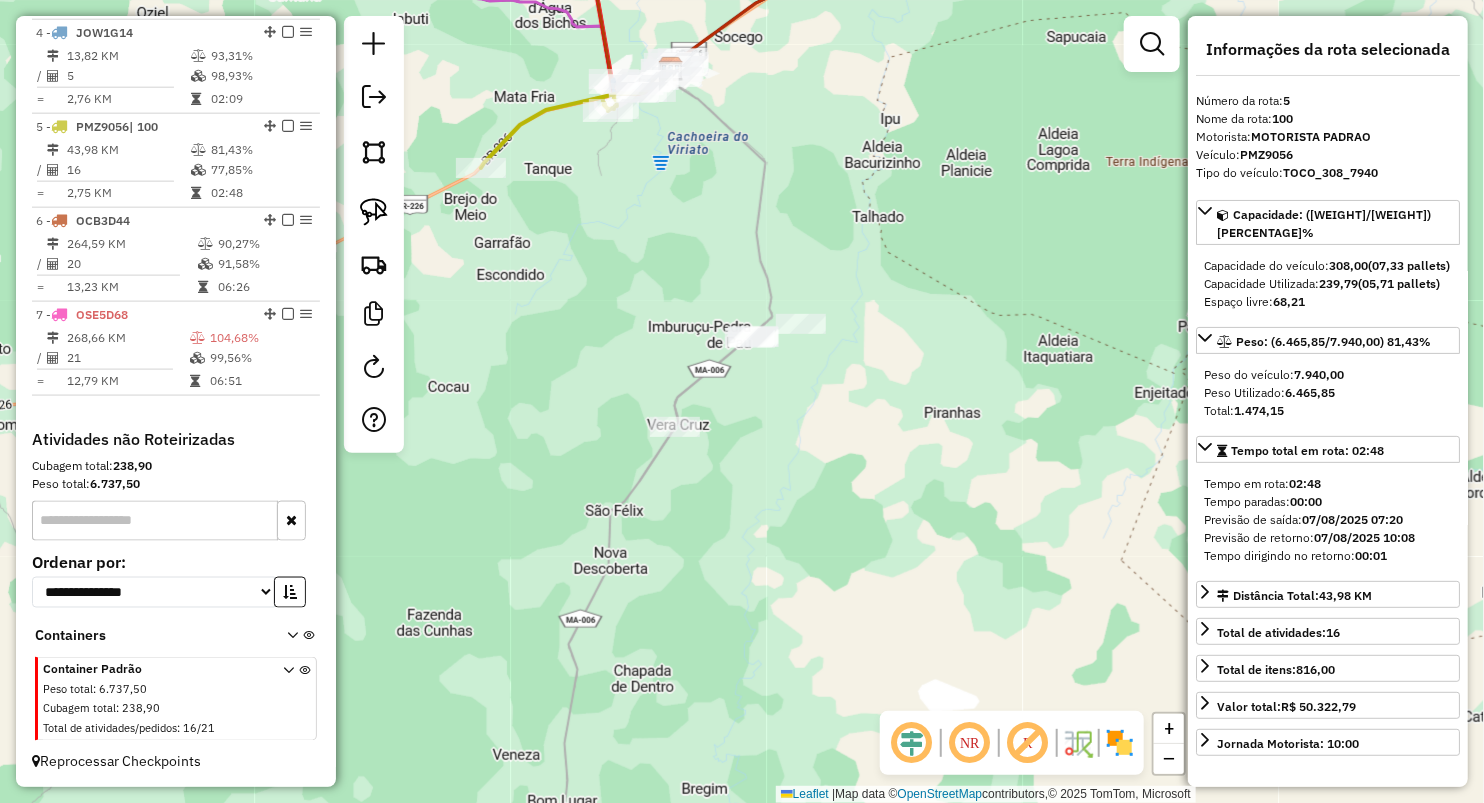 drag, startPoint x: 681, startPoint y: 469, endPoint x: 621, endPoint y: 321, distance: 159.69972 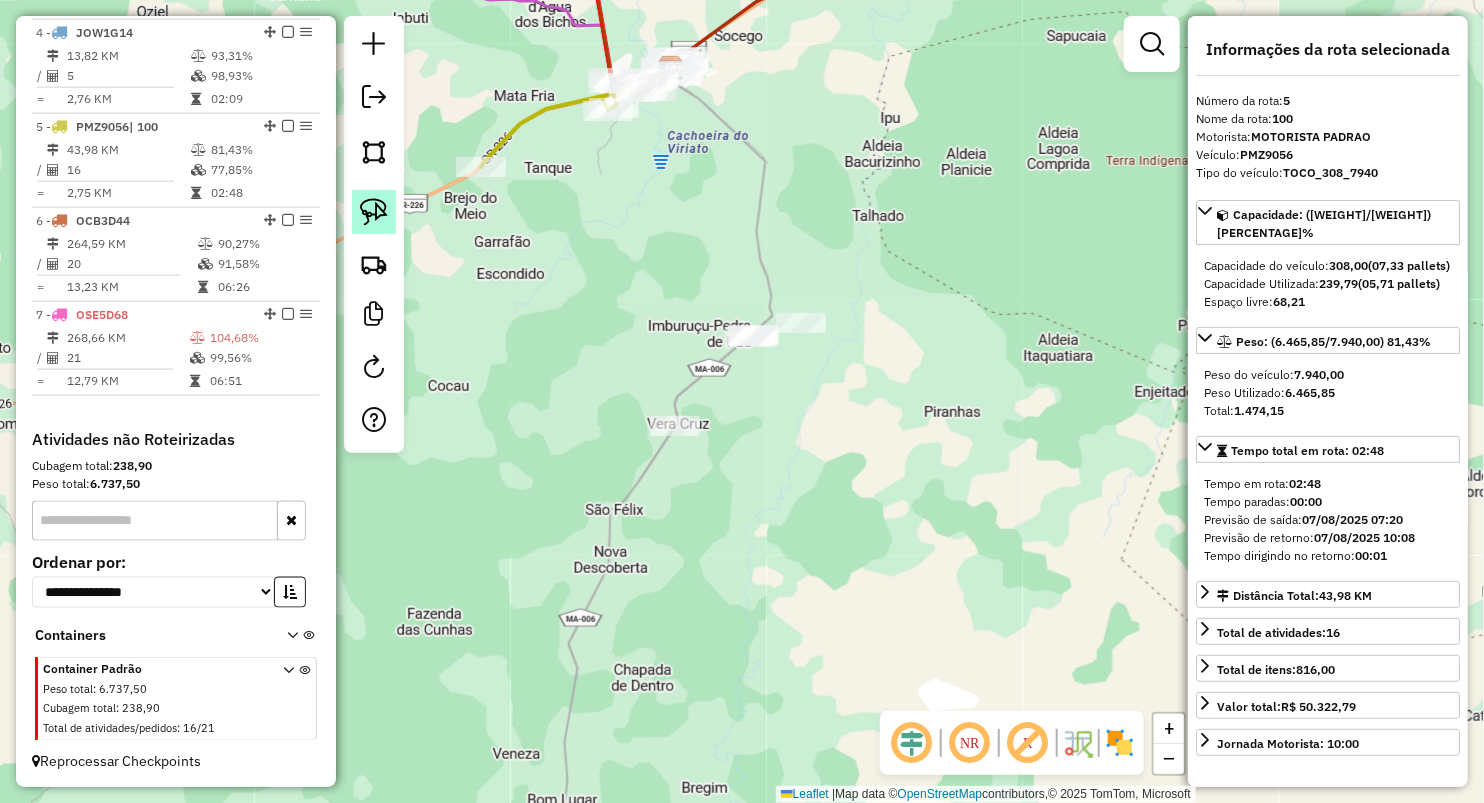 click 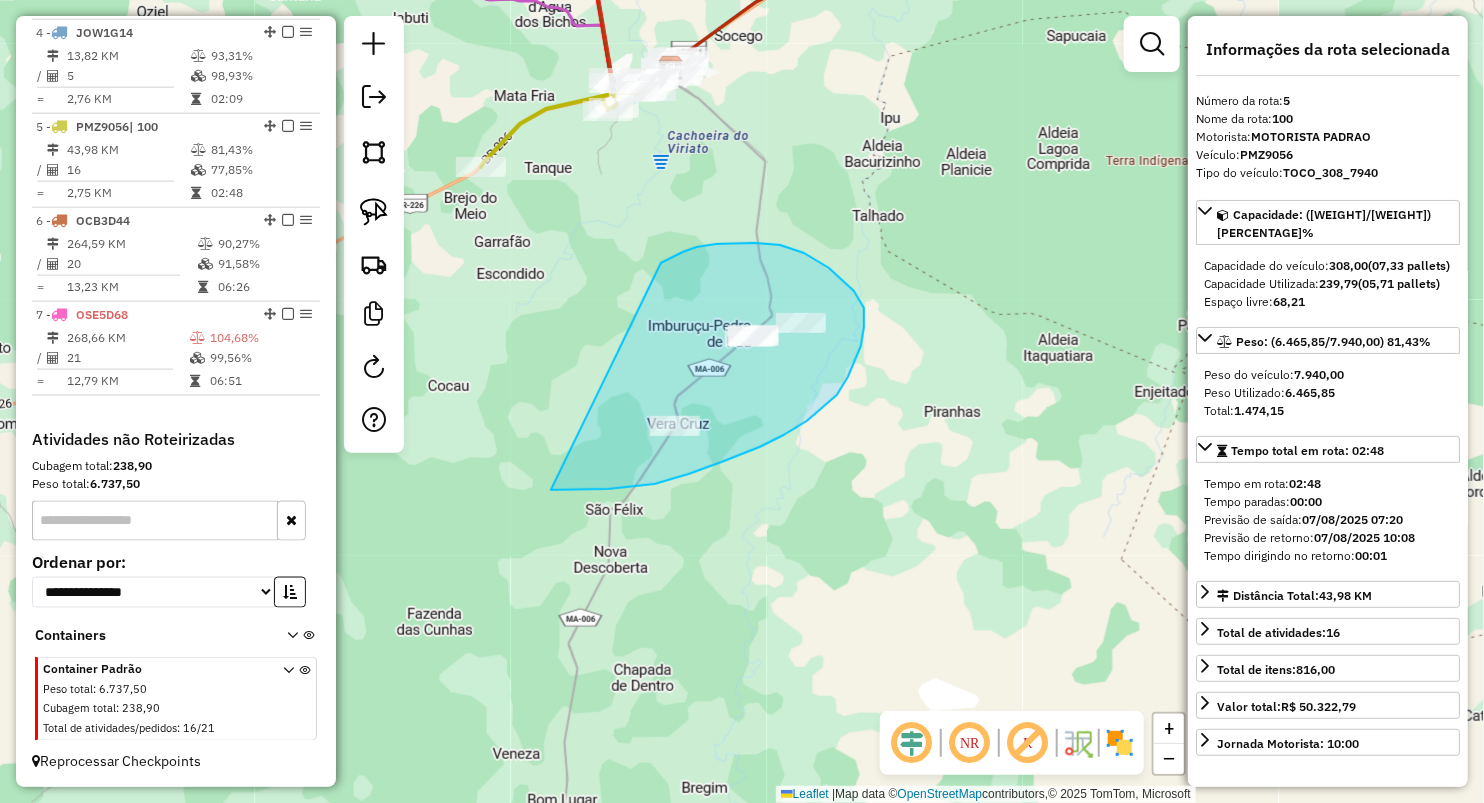 drag, startPoint x: 661, startPoint y: 263, endPoint x: 551, endPoint y: 490, distance: 252.2479 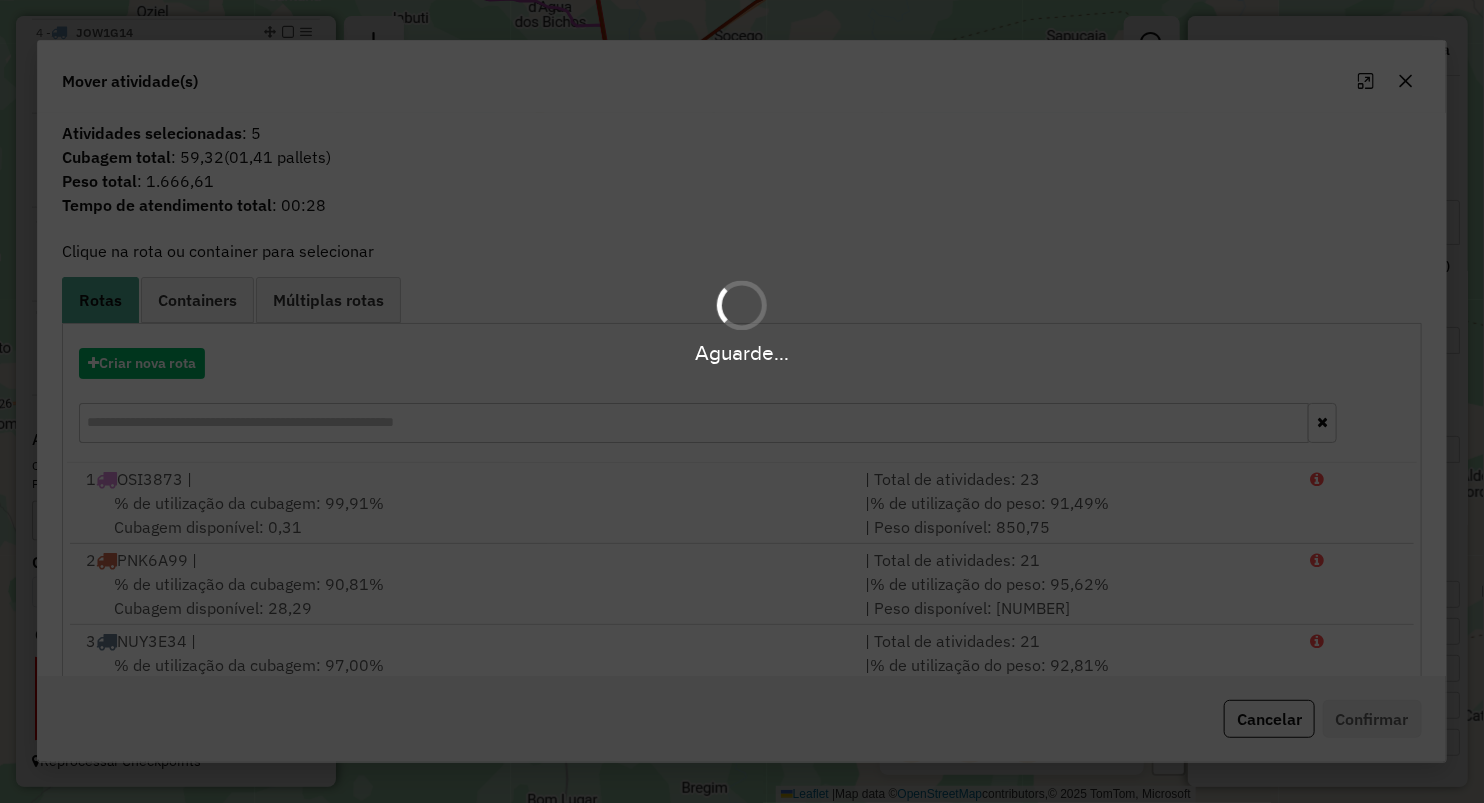 click on "Aguarde..." at bounding box center (742, 401) 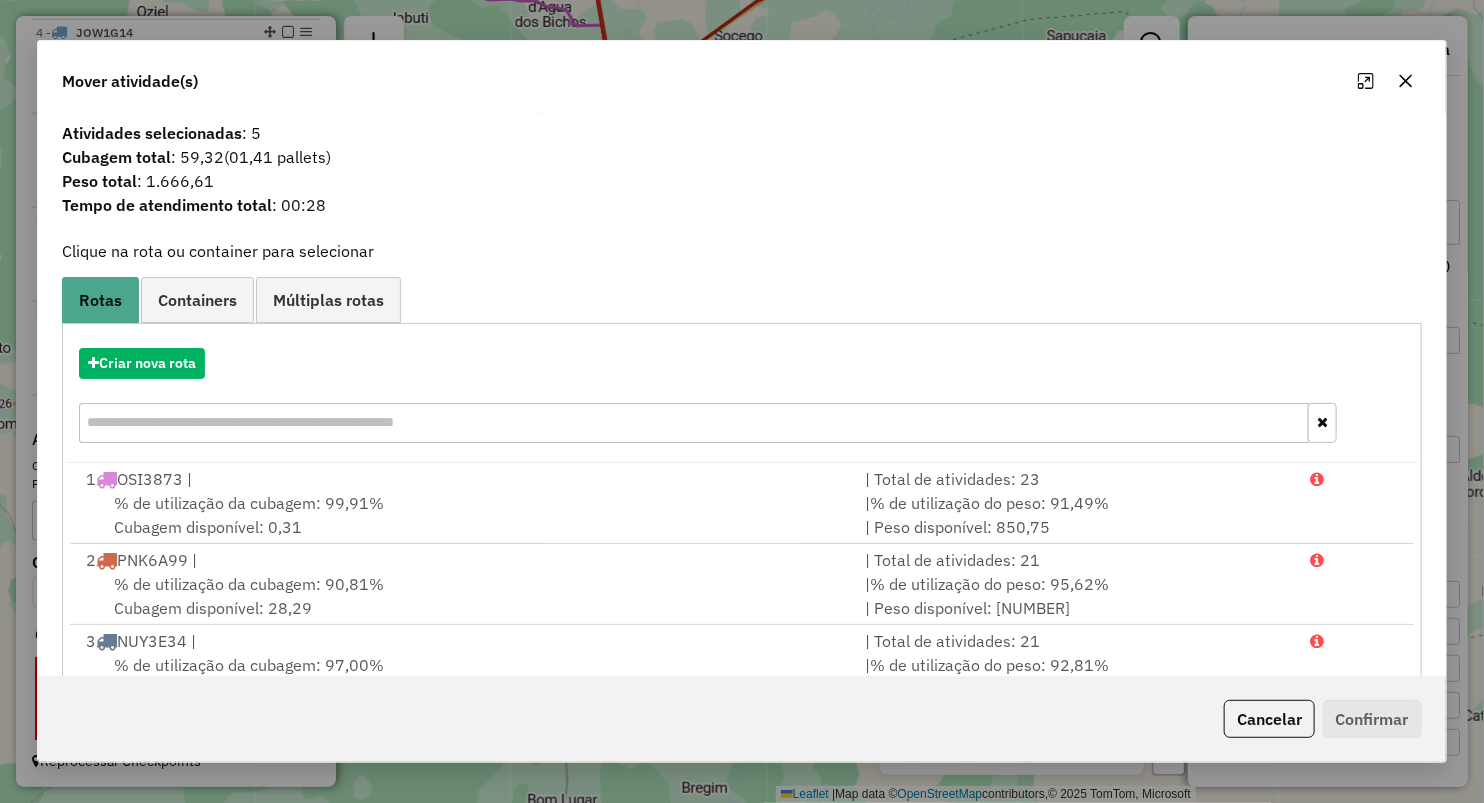 click 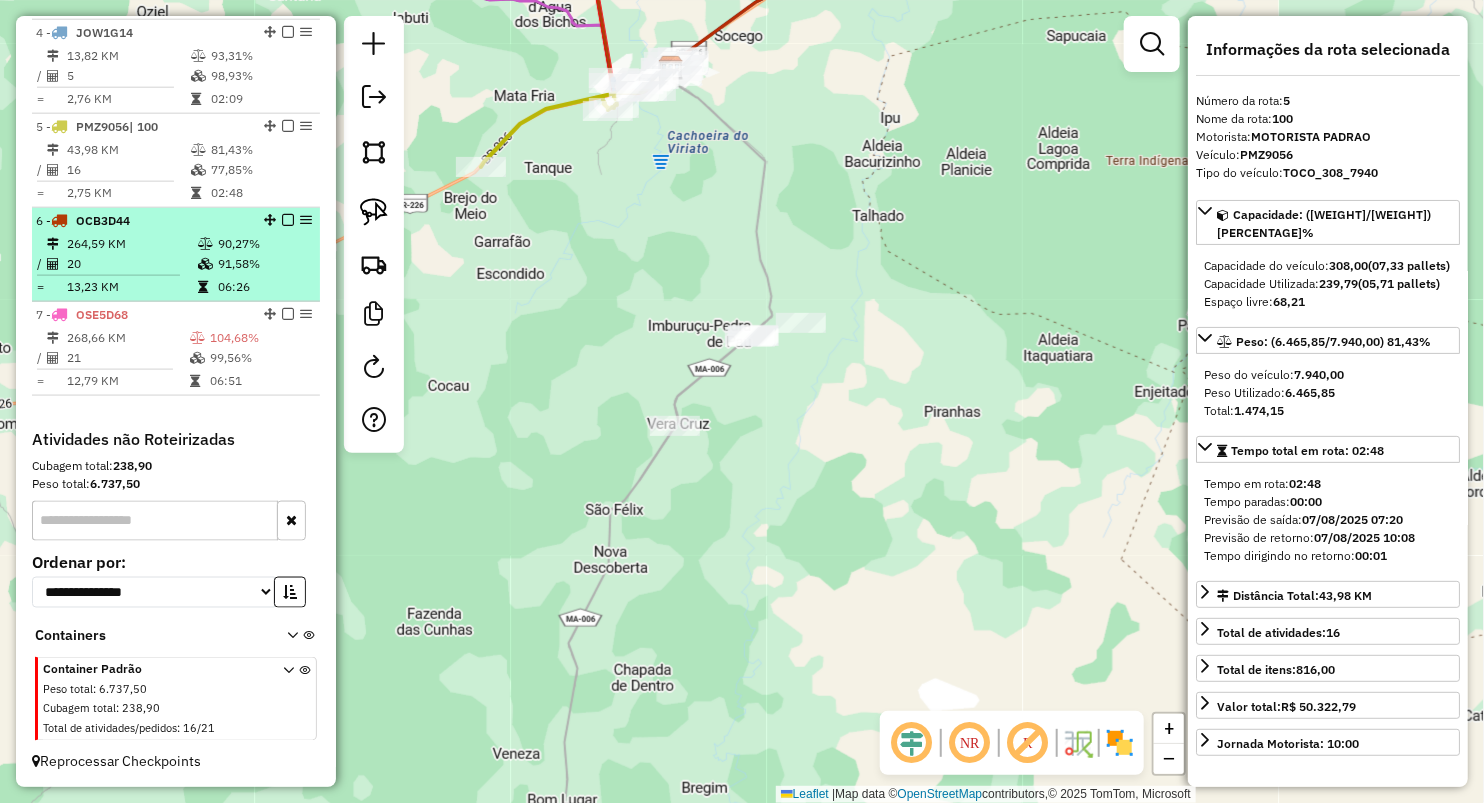 click on "20" at bounding box center (131, 264) 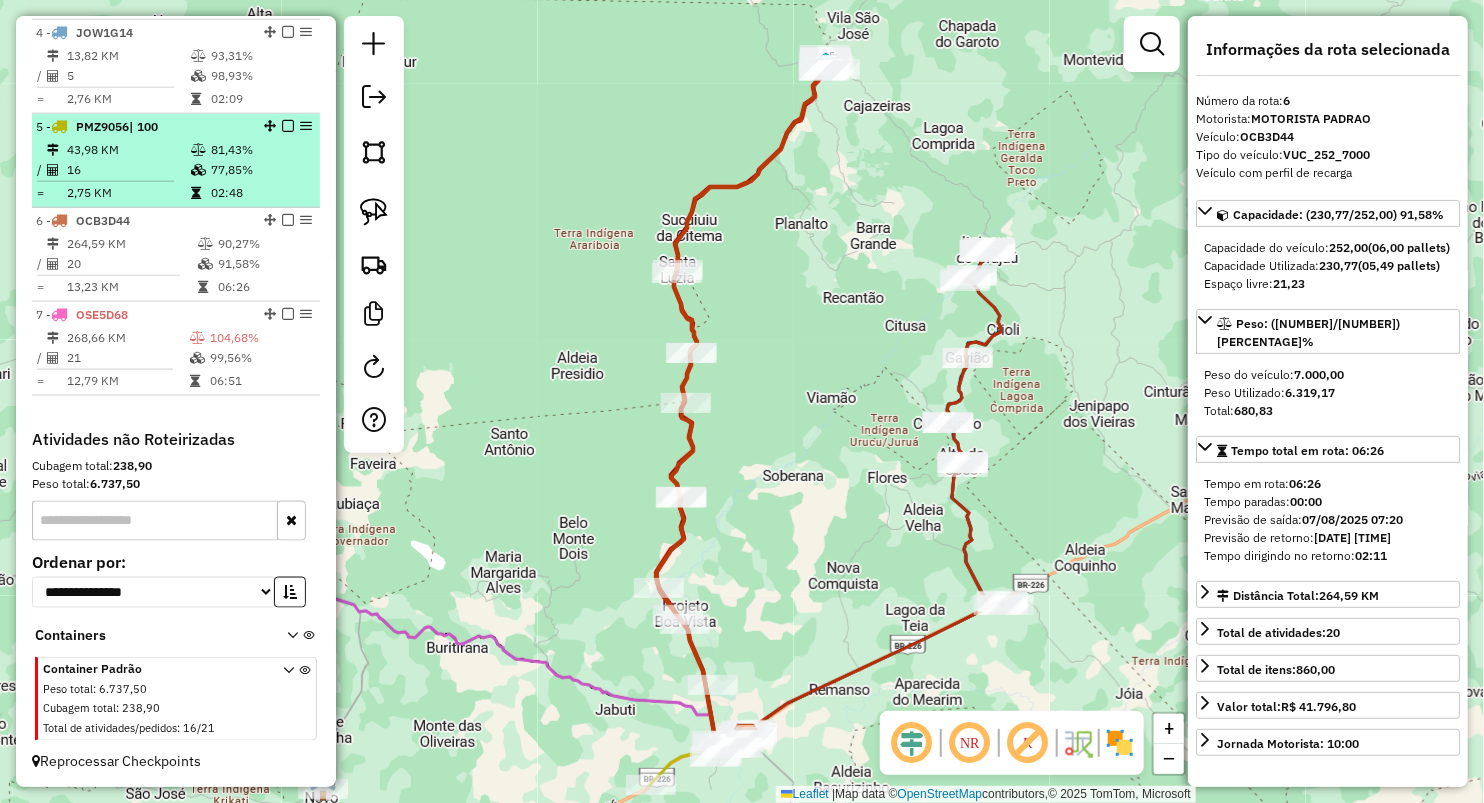 click at bounding box center [198, 170] 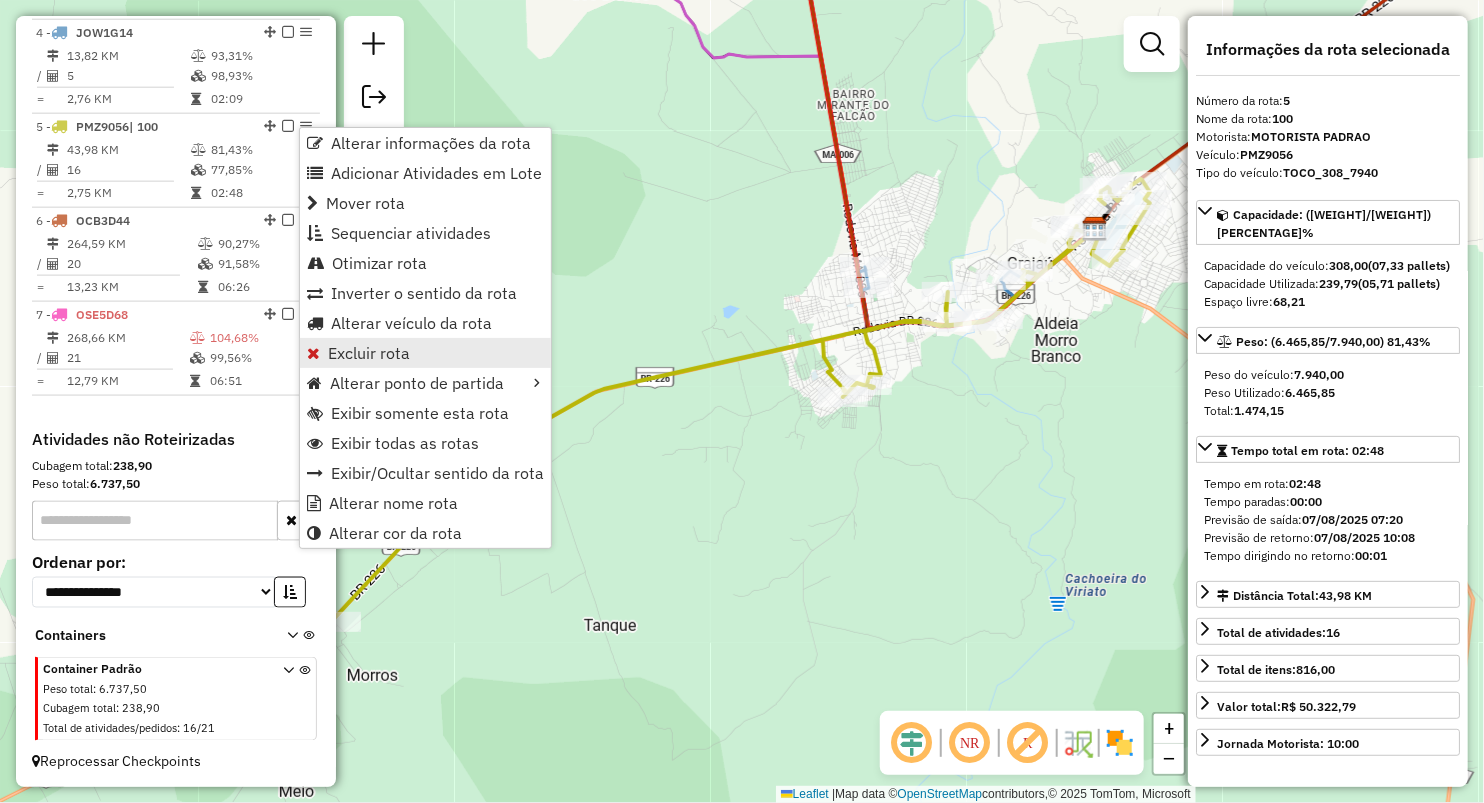 click on "Excluir rota" at bounding box center (369, 353) 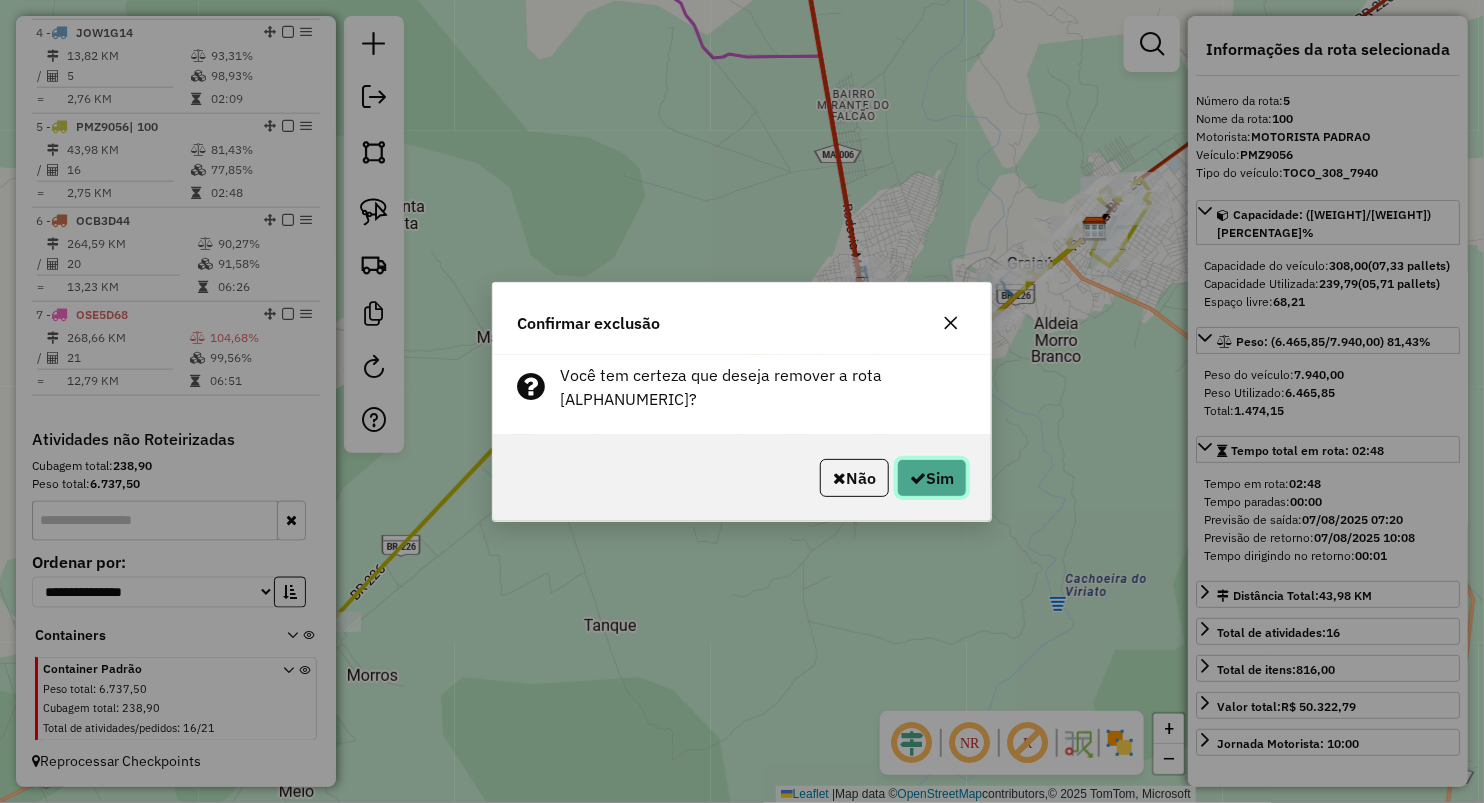 click on "Sim" 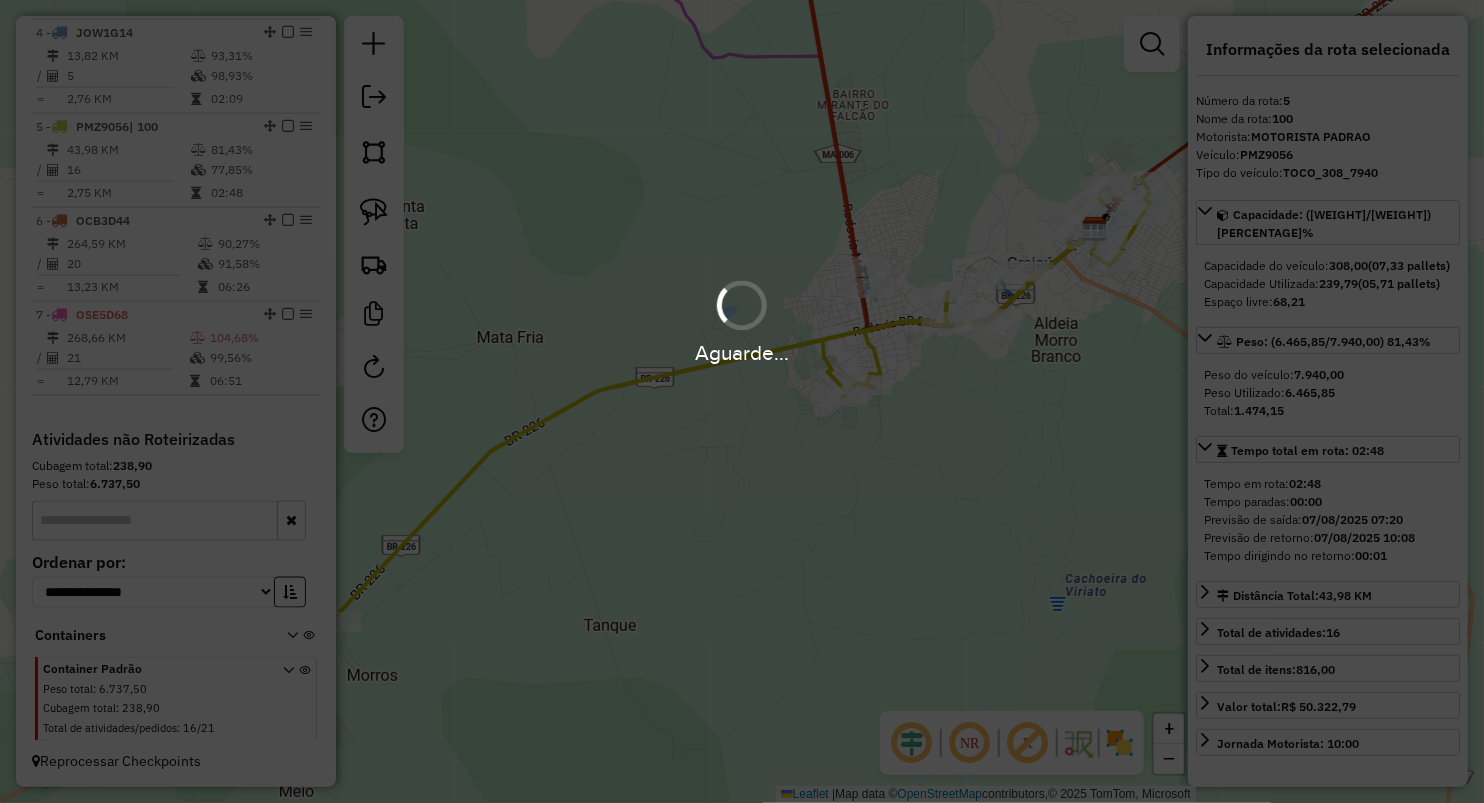 scroll, scrollTop: 935, scrollLeft: 0, axis: vertical 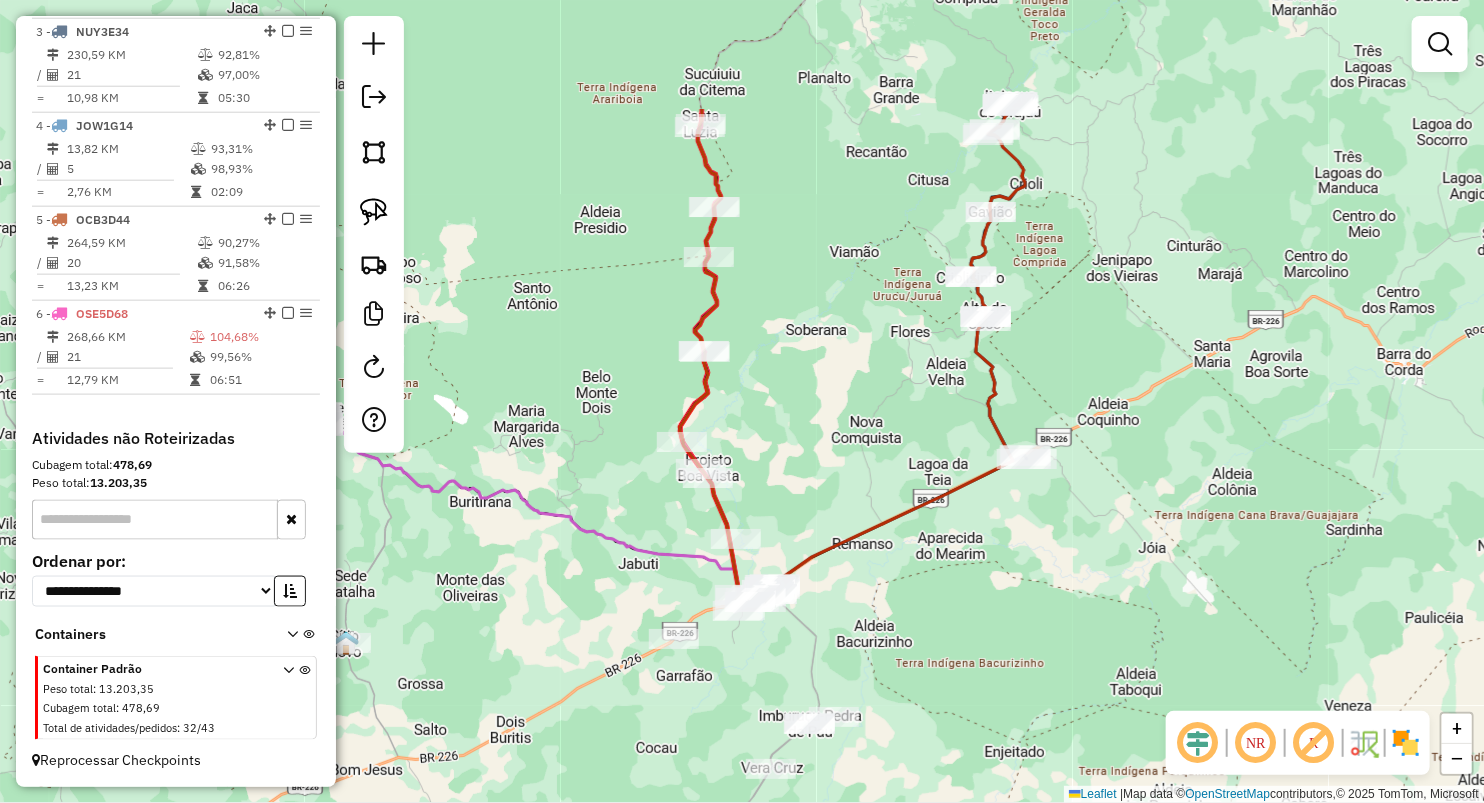 drag, startPoint x: 780, startPoint y: 300, endPoint x: 809, endPoint y: 387, distance: 91.706055 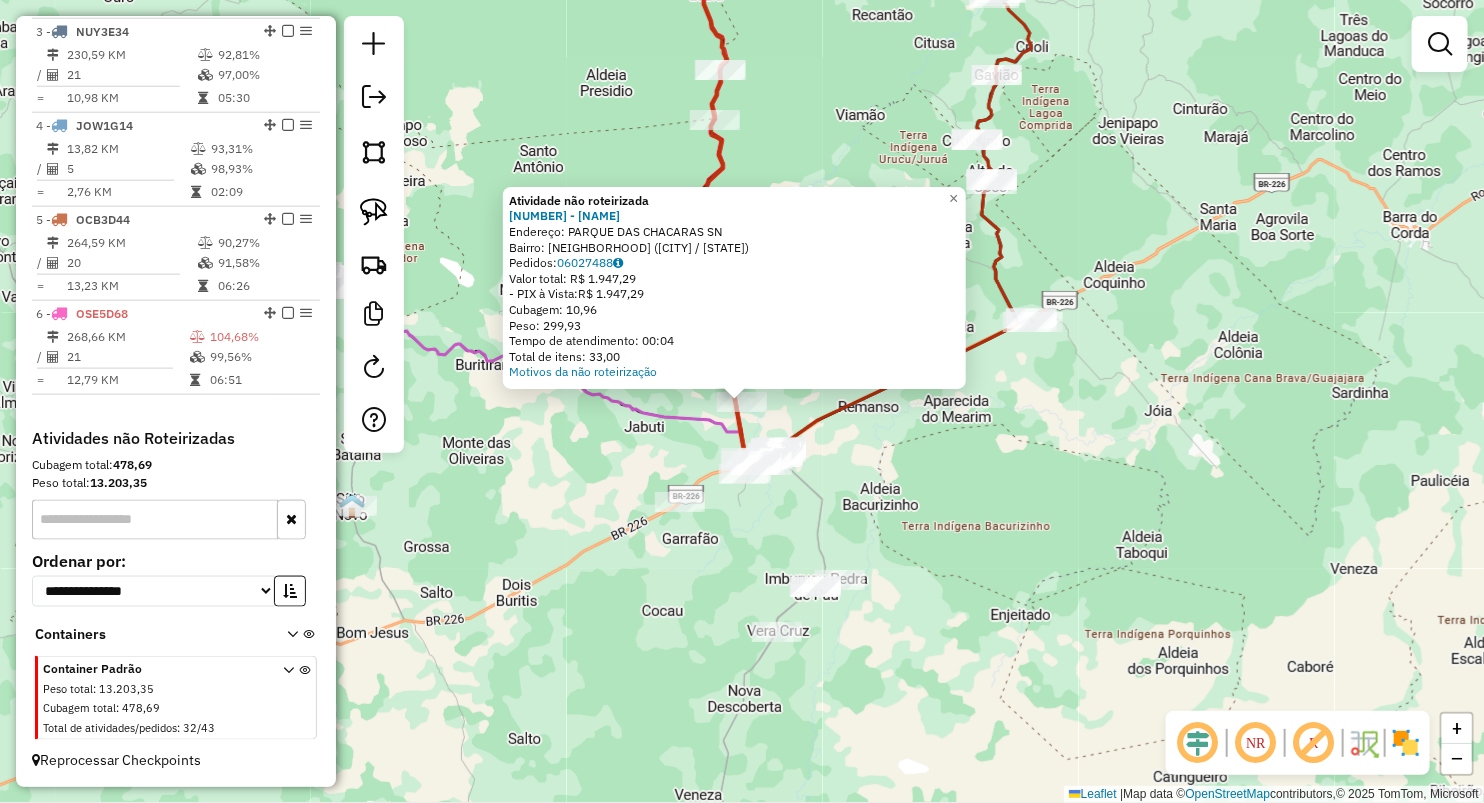 click on "Atividade não roteirizada 1291 - PARQUE DAS CHACARAS  Endereço:  PARQUE DAS CHACARAS SN   Bairro: RECANTO DOS PASSAROS (GRAJAU / MA)   Pedidos:  06027488   Valor total: R$ 1.947,29   - PIX à Vista:  R$ 1.947,29   Cubagem: 10,96   Peso: 299,93   Tempo de atendimento: 00:04   Total de itens: 33,00  Motivos da não roteirização × Janela de atendimento Grade de atendimento Capacidade Transportadoras Veículos Cliente Pedidos  Rotas Selecione os dias de semana para filtrar as janelas de atendimento  Seg   Ter   Qua   Qui   Sex   Sáb   Dom  Informe o período da janela de atendimento: De: Até:  Filtrar exatamente a janela do cliente  Considerar janela de atendimento padrão  Selecione os dias de semana para filtrar as grades de atendimento  Seg   Ter   Qua   Qui   Sex   Sáb   Dom   Considerar clientes sem dia de atendimento cadastrado  Clientes fora do dia de atendimento selecionado Filtrar as atividades entre os valores definidos abaixo:  Peso mínimo:   Peso máximo:   Cubagem mínima:   De:   Até:  De:" 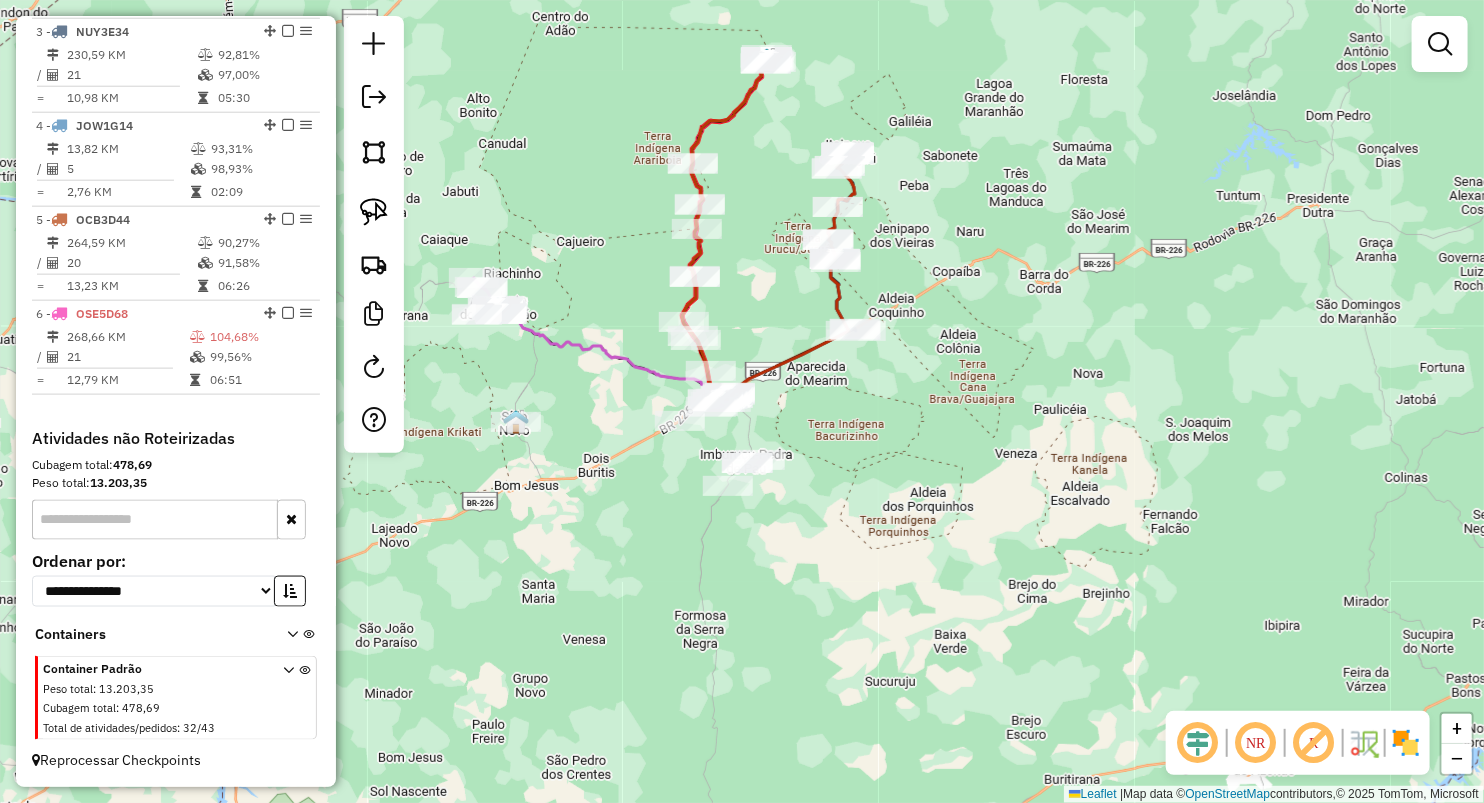 drag, startPoint x: 608, startPoint y: 637, endPoint x: 668, endPoint y: 435, distance: 210.72256 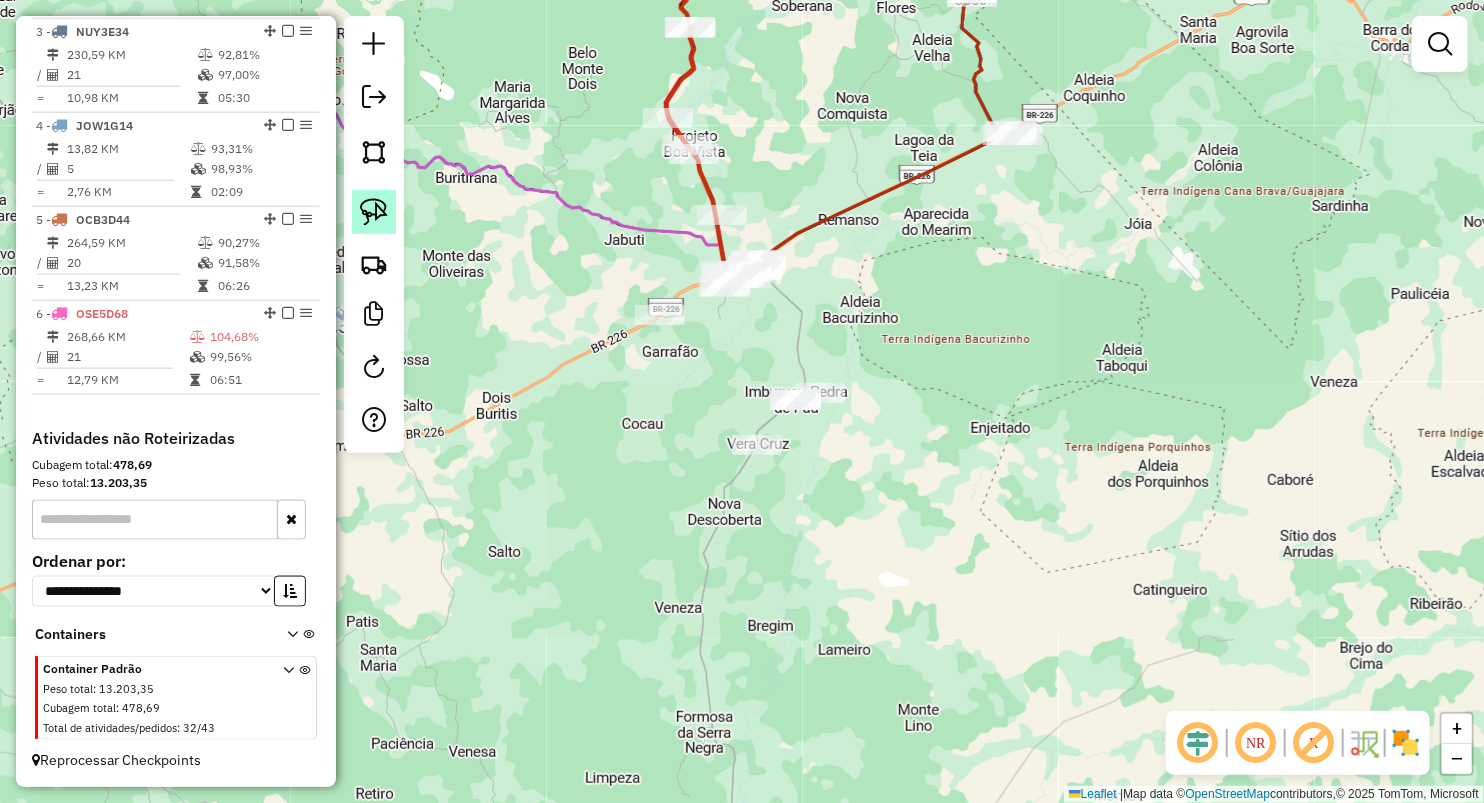 click 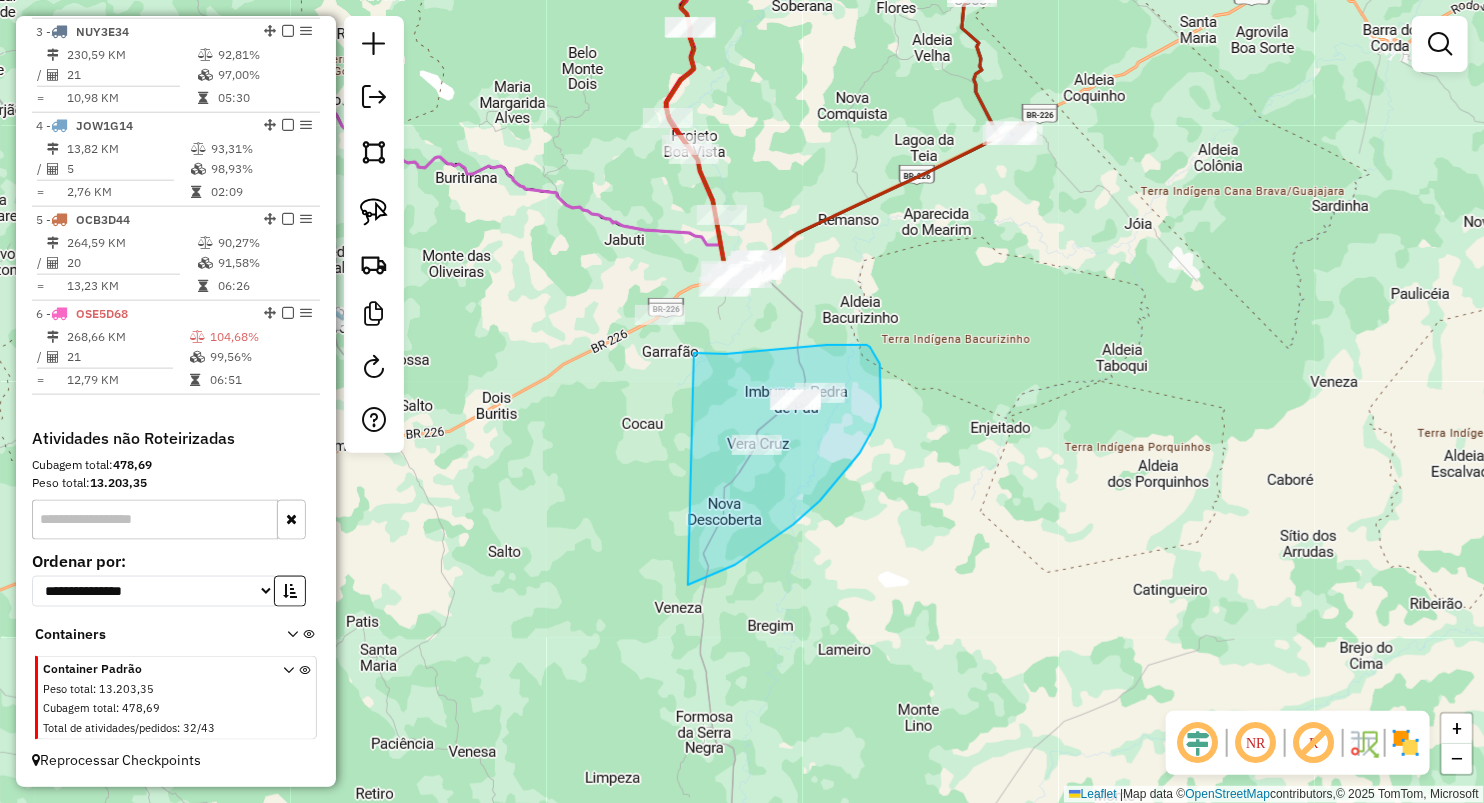 drag, startPoint x: 726, startPoint y: 354, endPoint x: 688, endPoint y: 585, distance: 234.10468 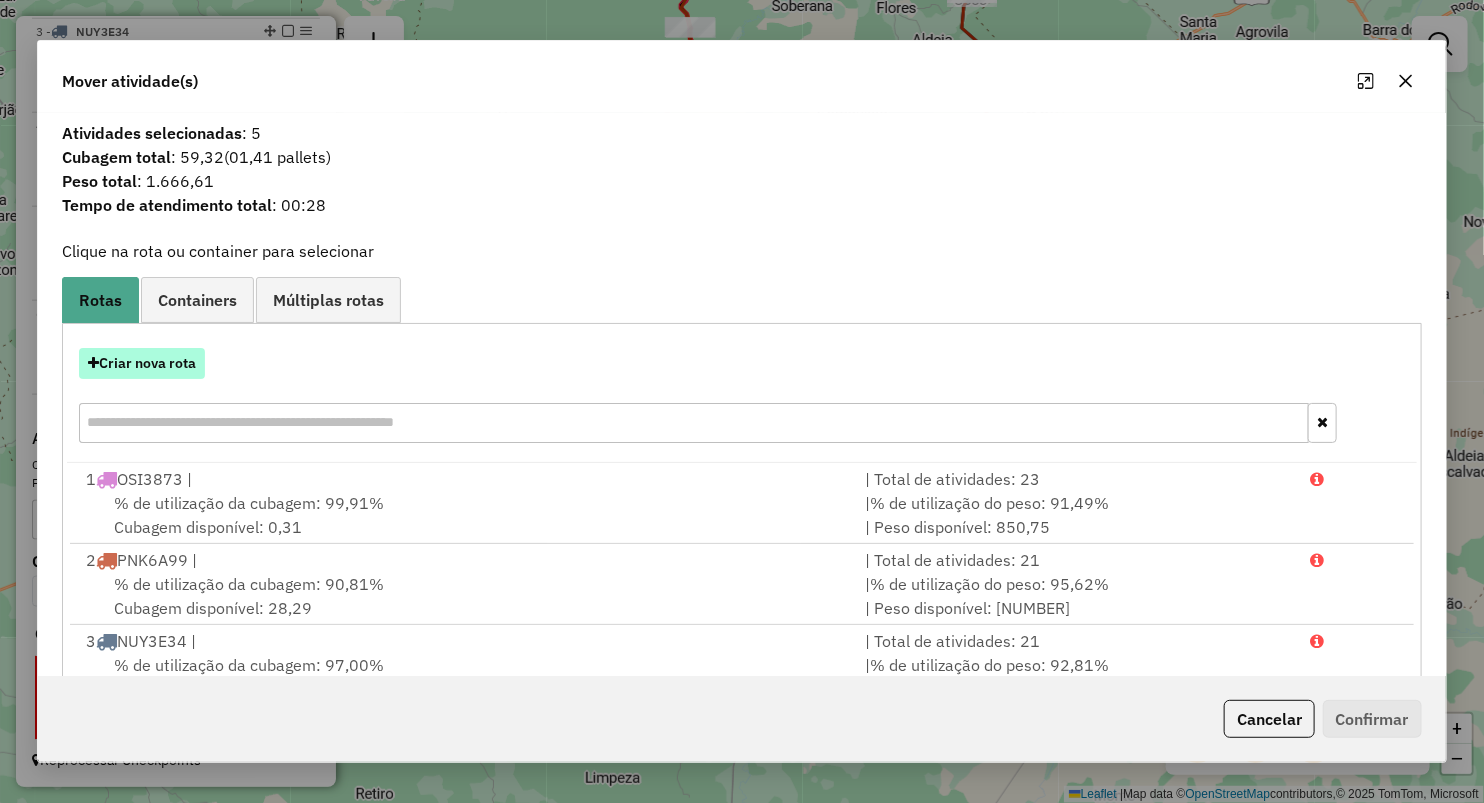 click on "Criar nova rota" at bounding box center (142, 363) 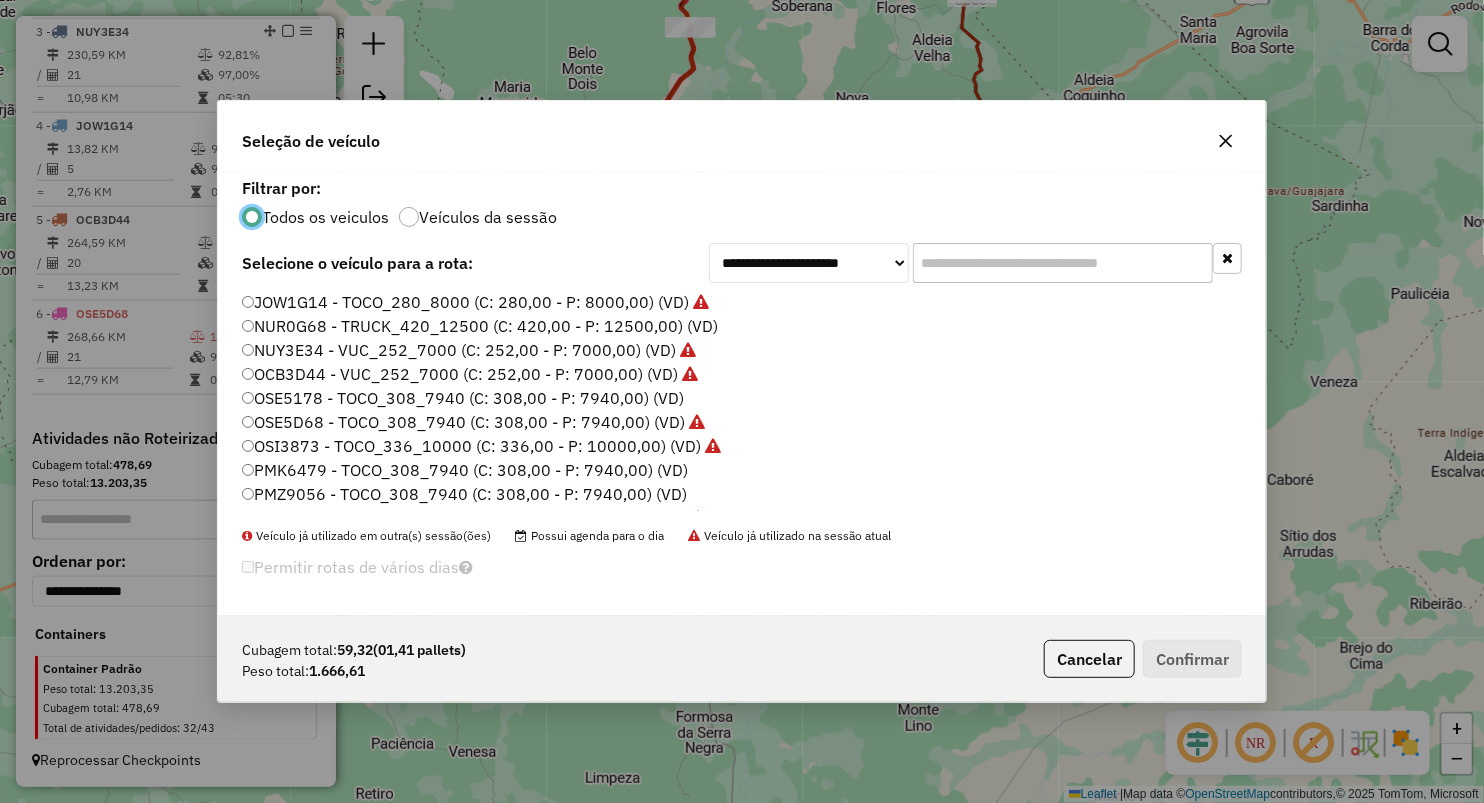 scroll, scrollTop: 10, scrollLeft: 6, axis: both 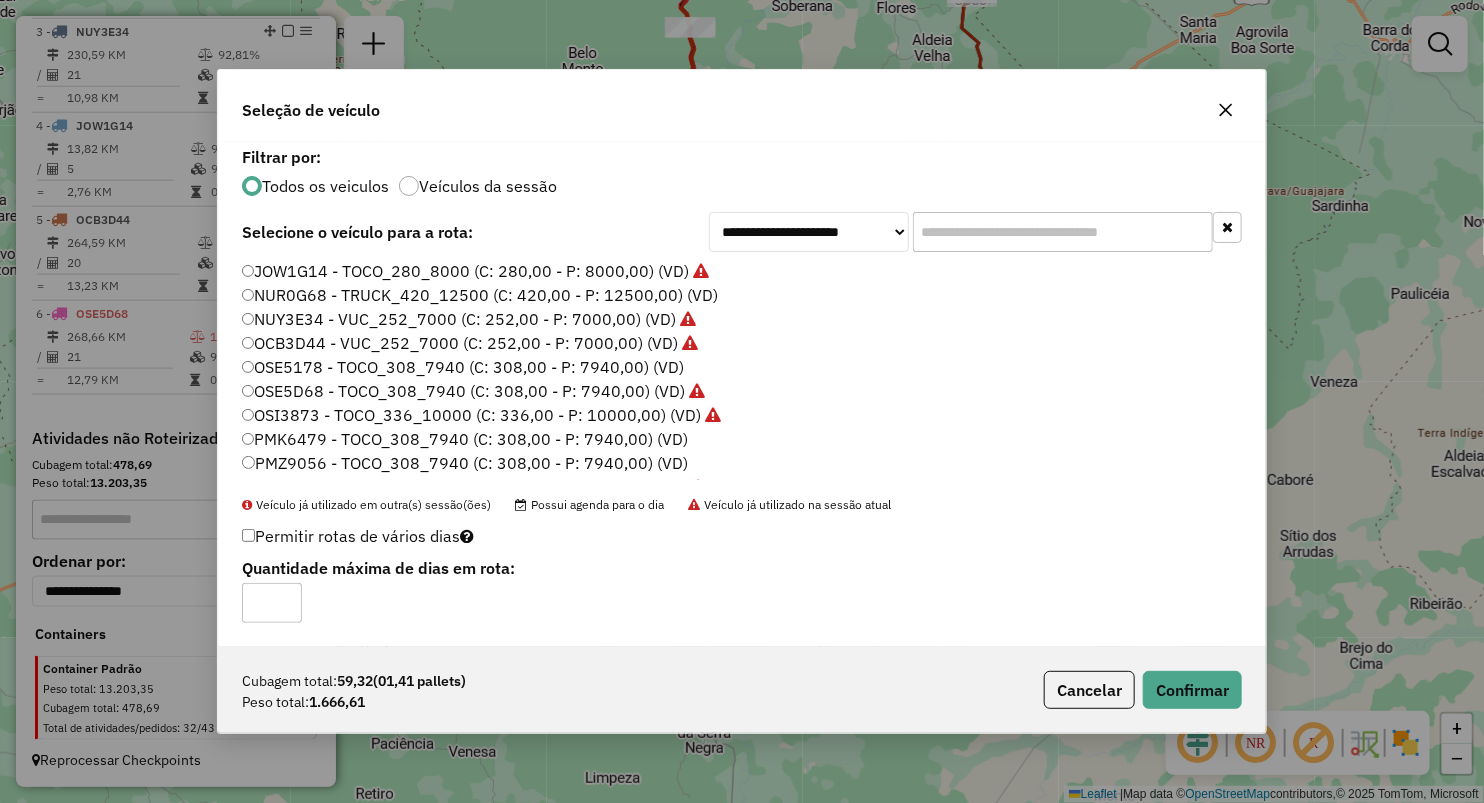 click on "Cubagem total:  59,32   (01,41 pallets)  Peso total: 1.666,61  Cancelar   Confirmar" 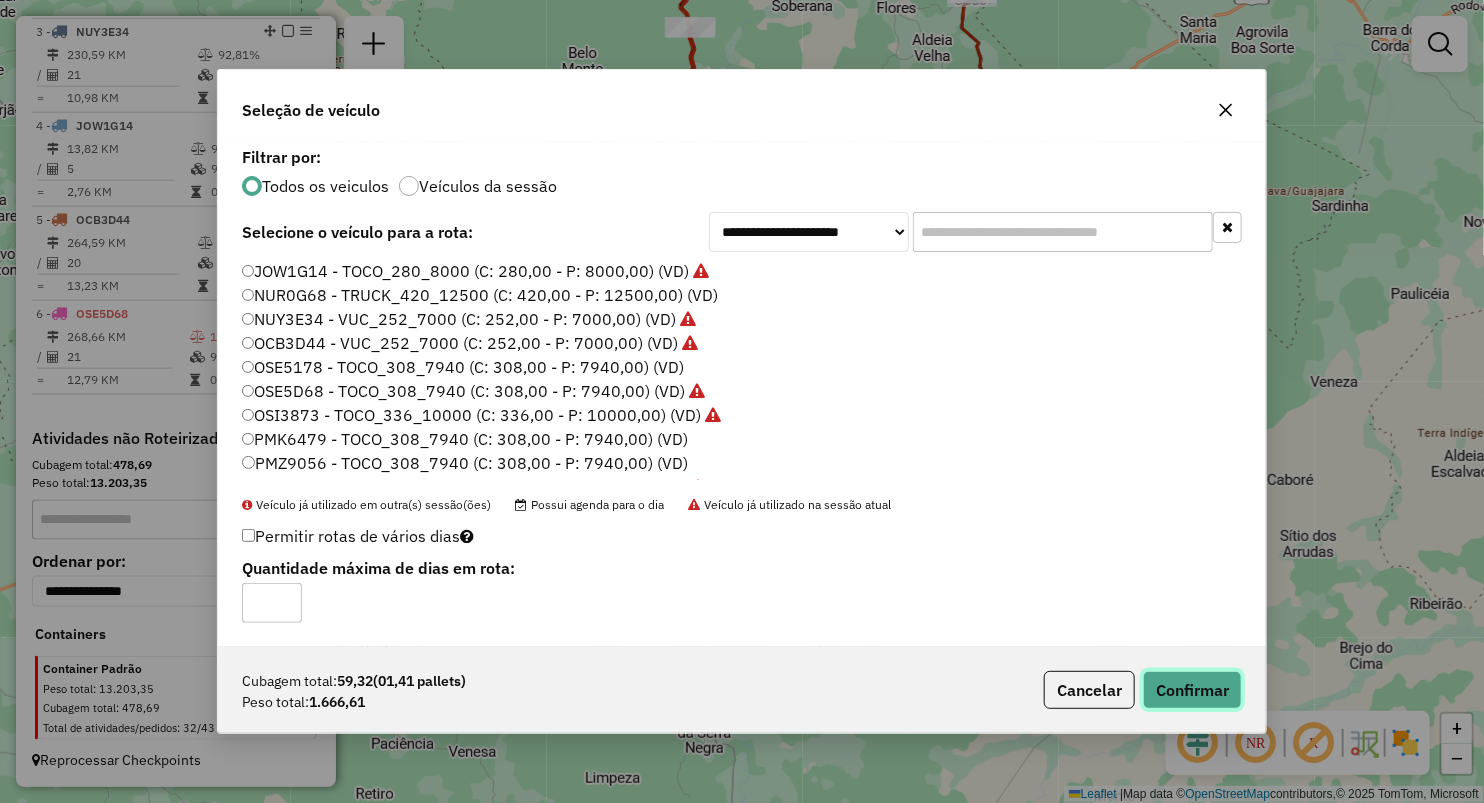 click on "Confirmar" 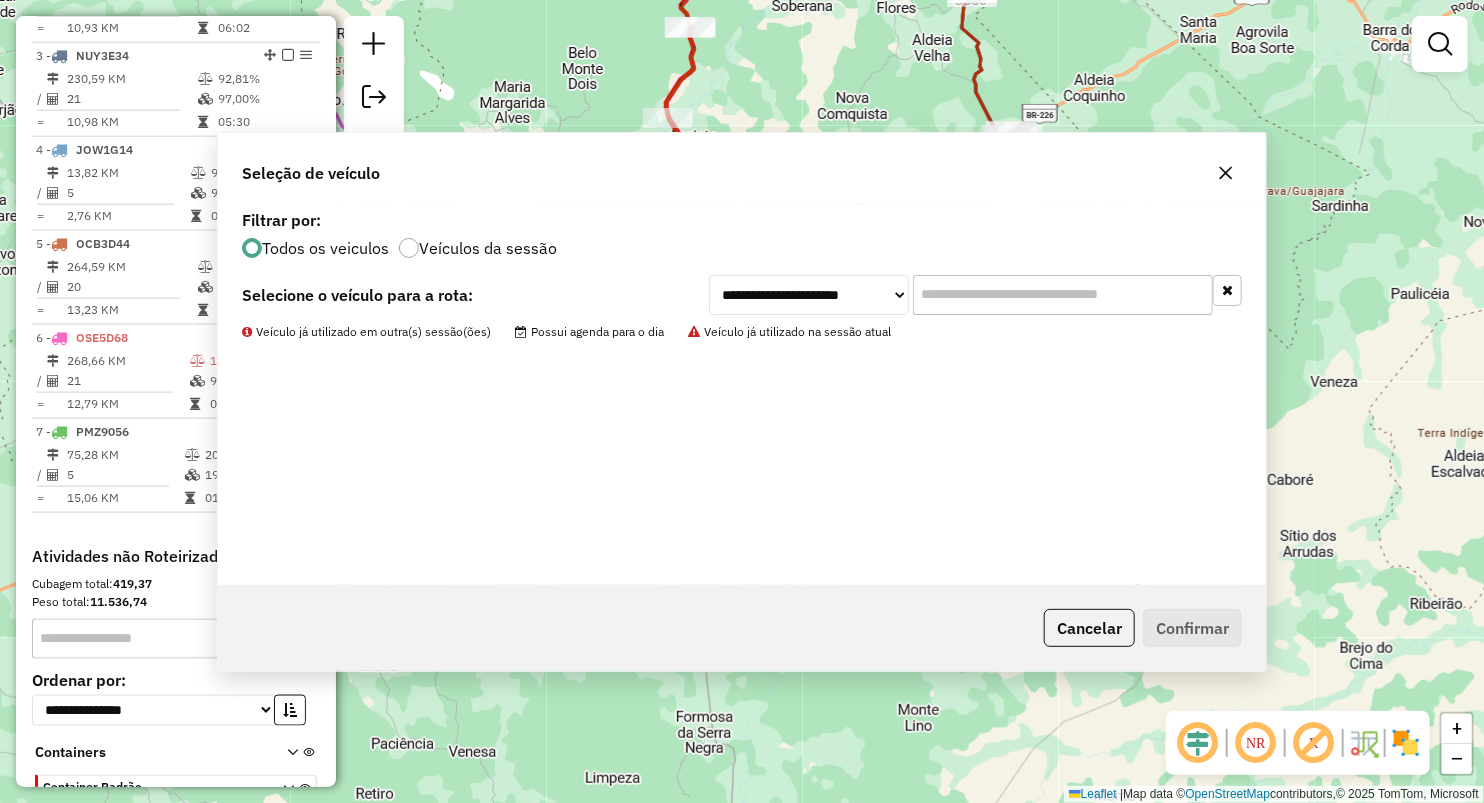 scroll, scrollTop: 1053, scrollLeft: 0, axis: vertical 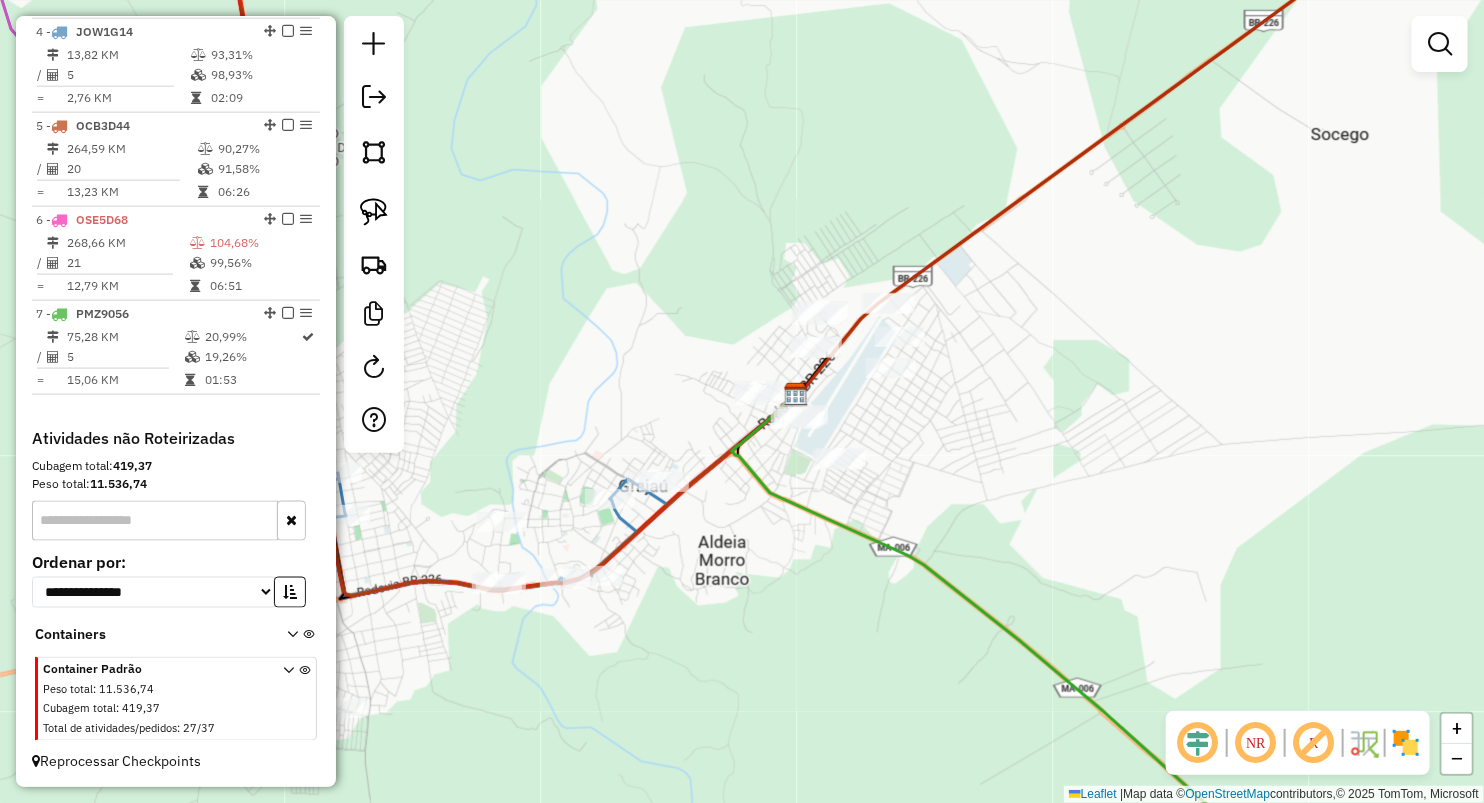 drag, startPoint x: 367, startPoint y: 226, endPoint x: 426, endPoint y: 227, distance: 59.008472 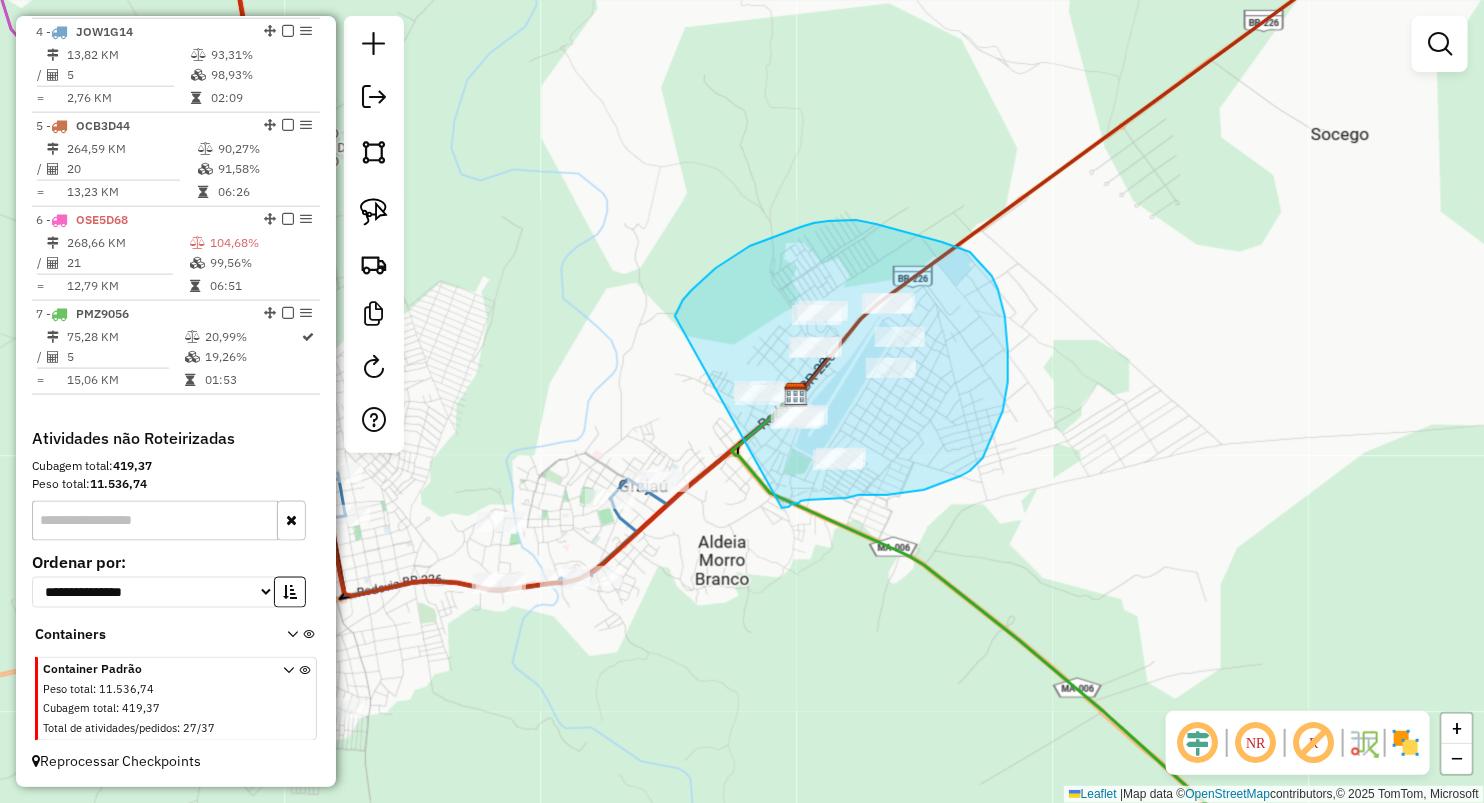 drag, startPoint x: 703, startPoint y: 280, endPoint x: 782, endPoint y: 508, distance: 241.29857 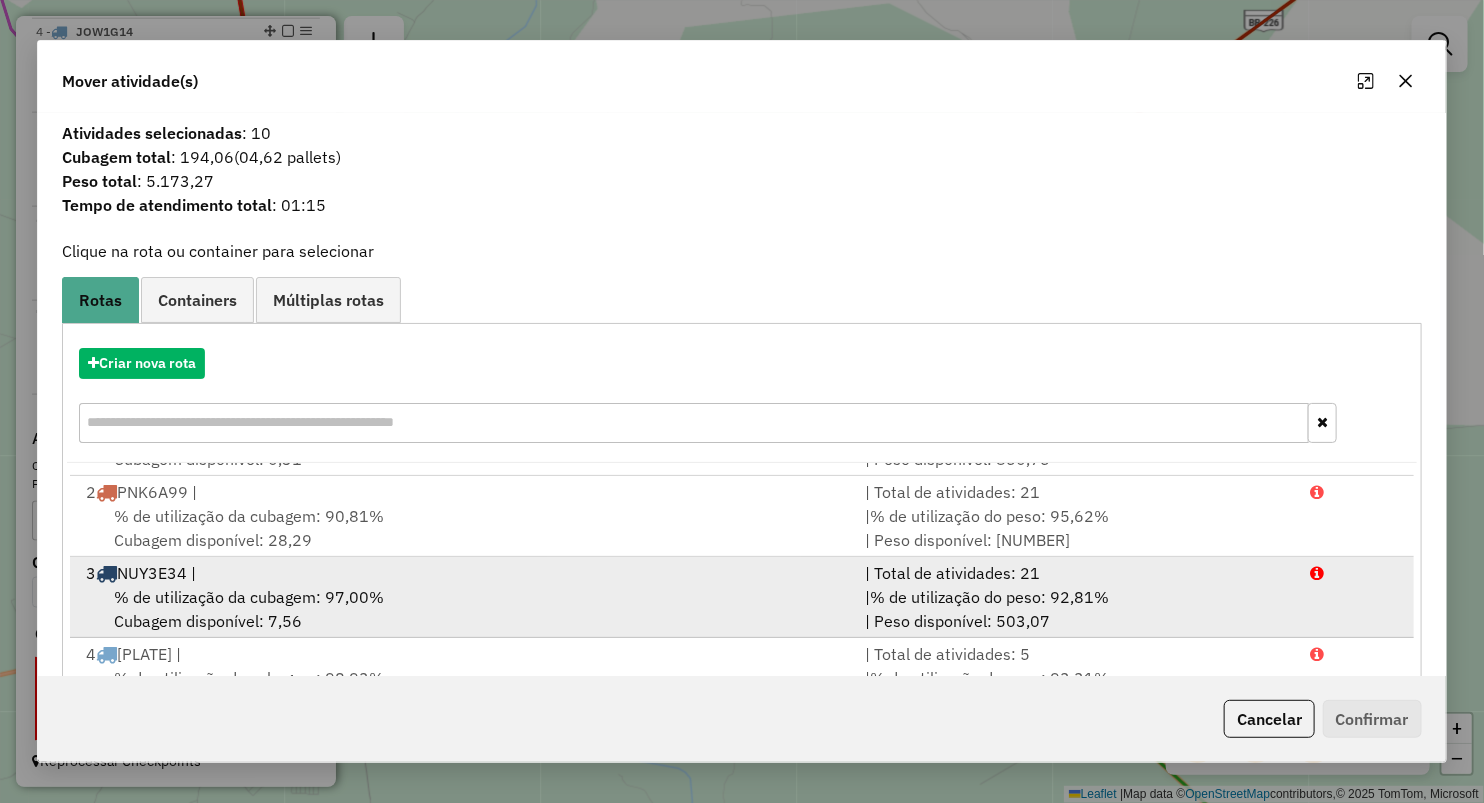 scroll, scrollTop: 166, scrollLeft: 0, axis: vertical 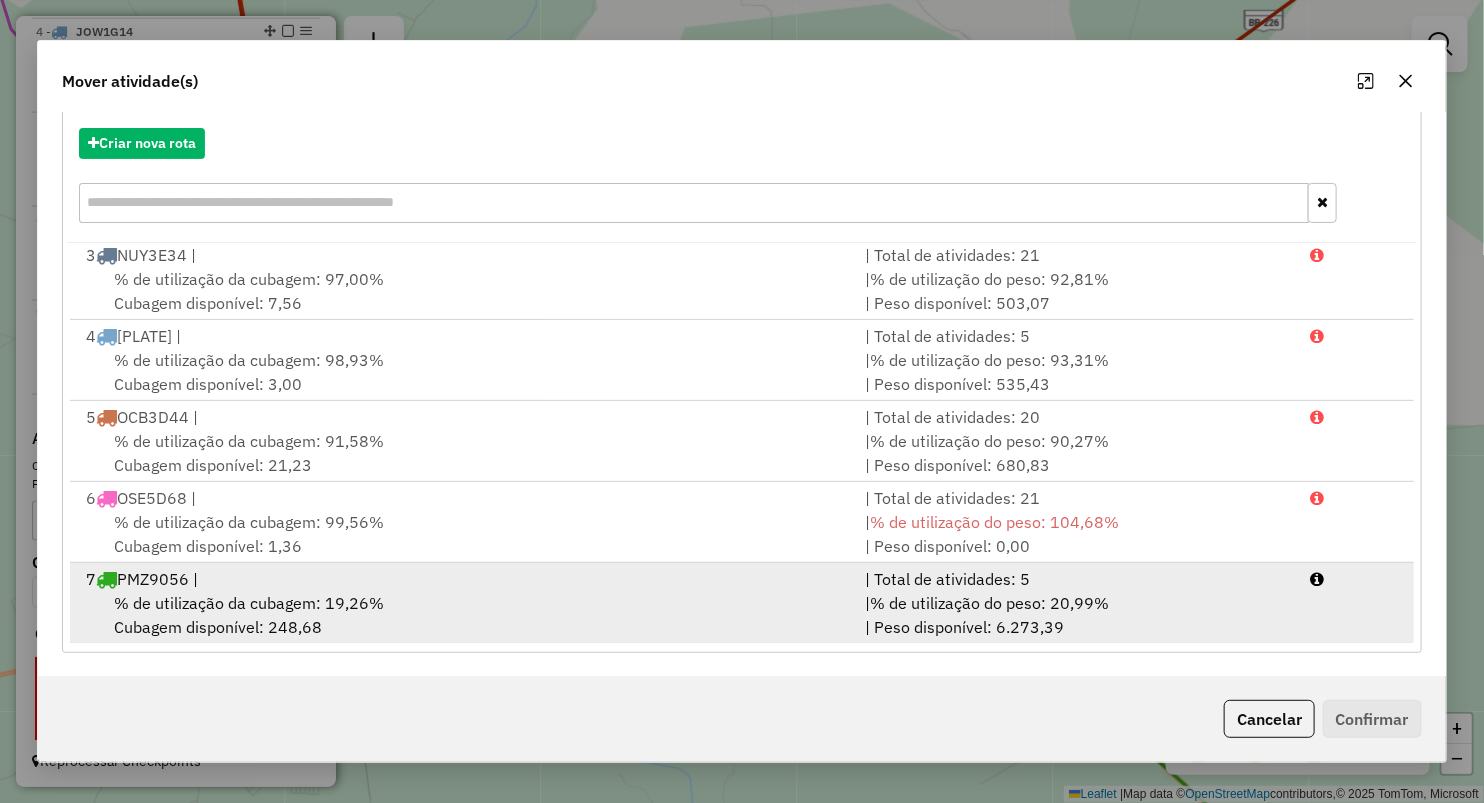 click on "% de utilização da cubagem: 19,26%  Cubagem disponível: 248,68" at bounding box center [463, 615] 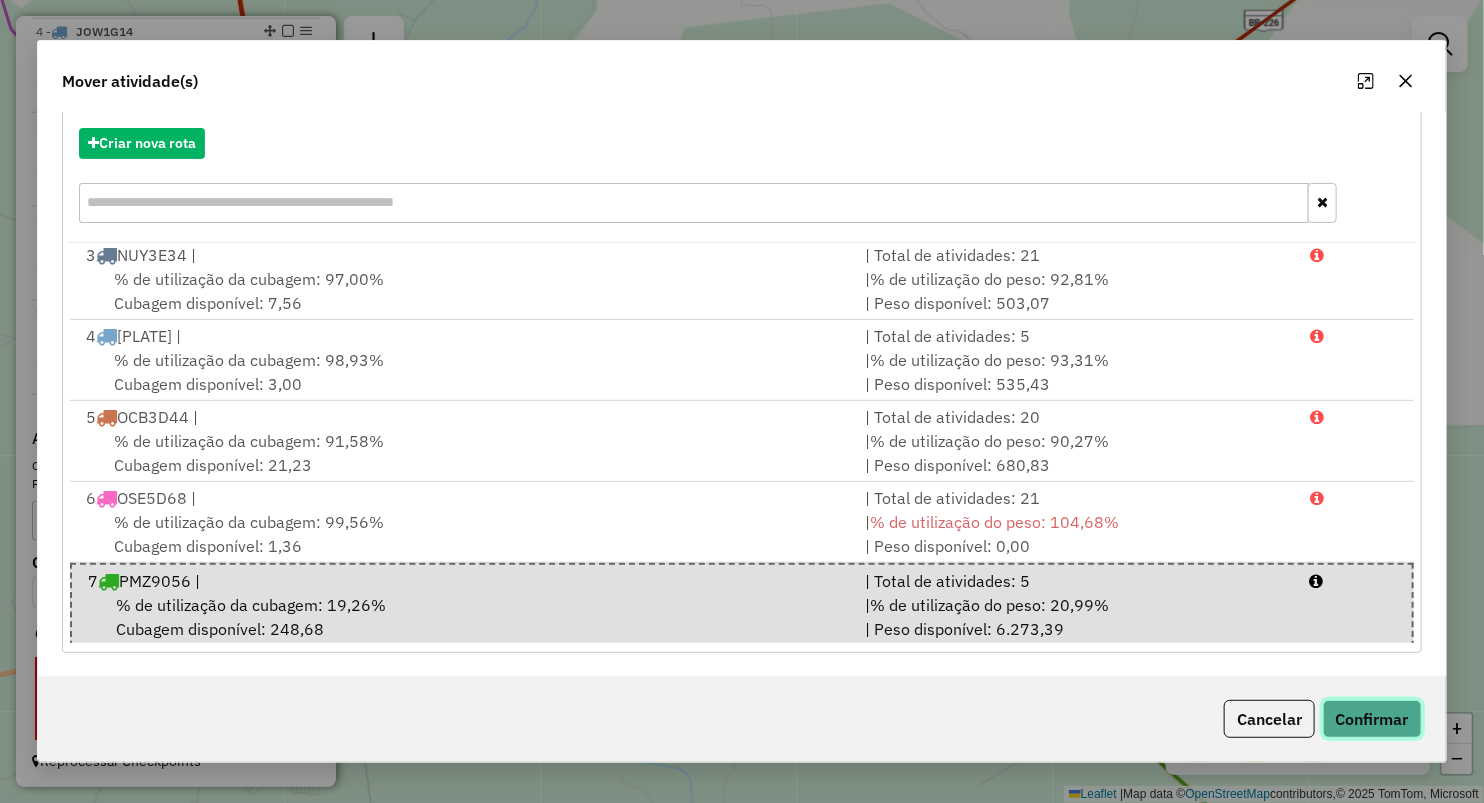 click on "Confirmar" 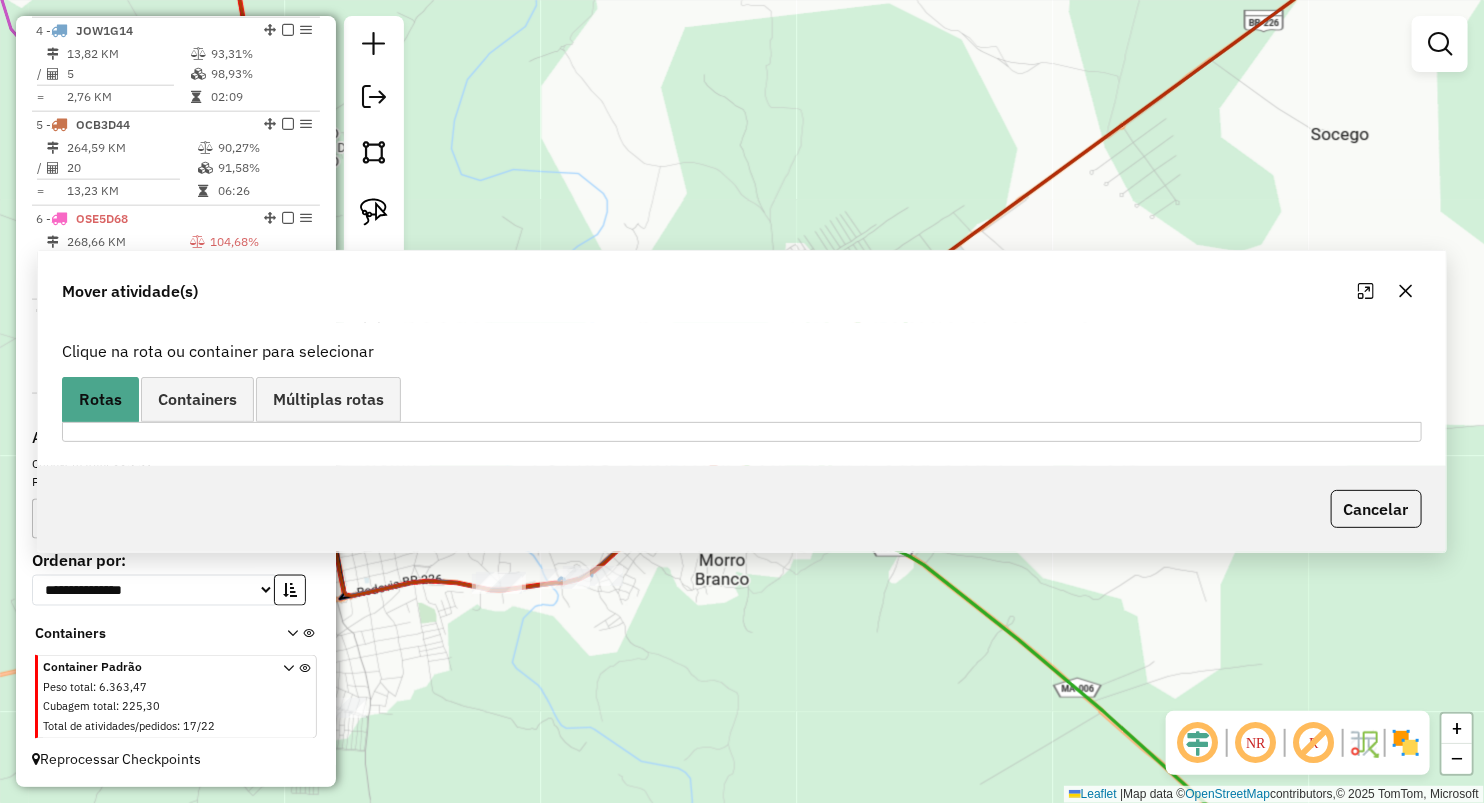 scroll, scrollTop: 1028, scrollLeft: 0, axis: vertical 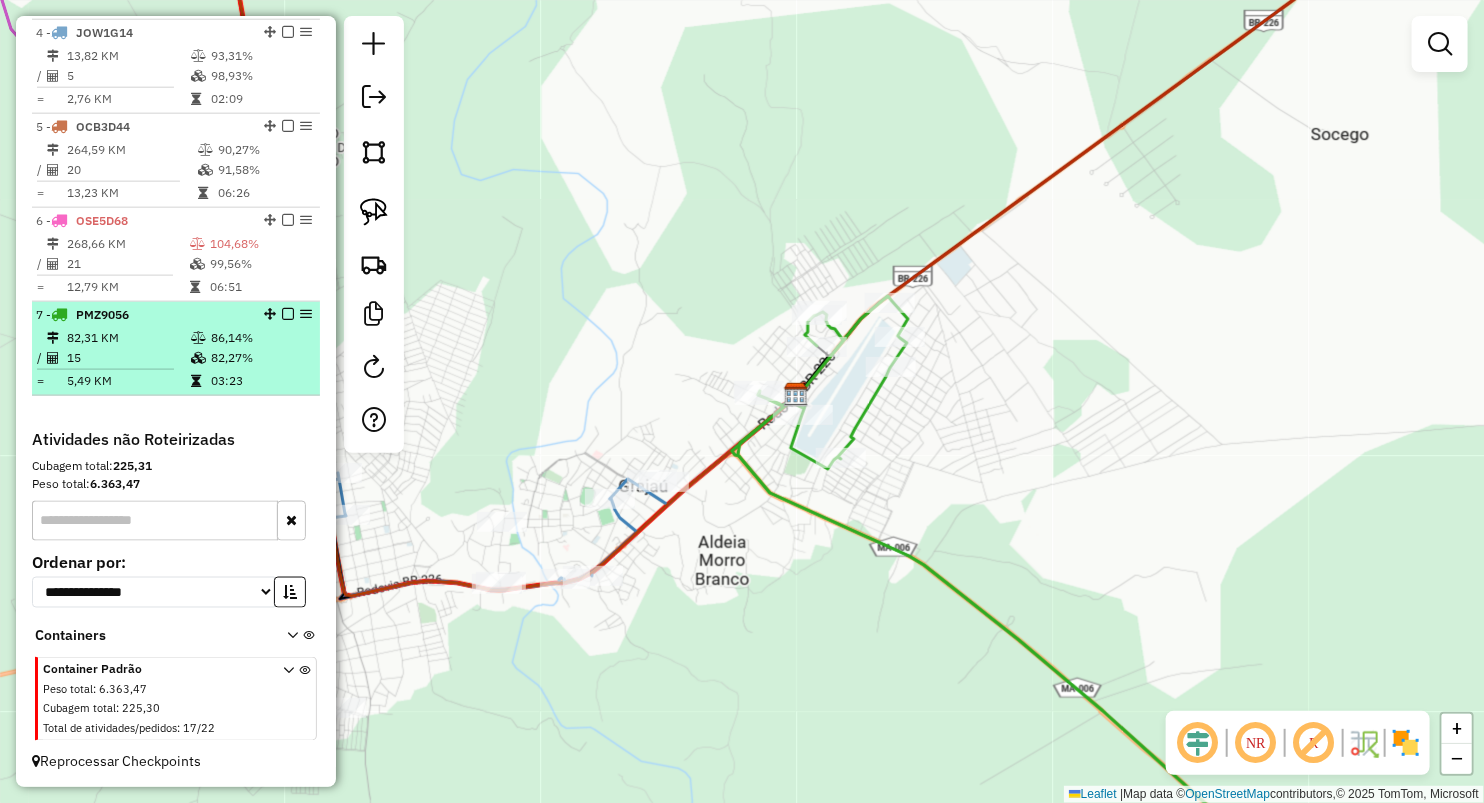 click on "5,49 KM" at bounding box center (128, 381) 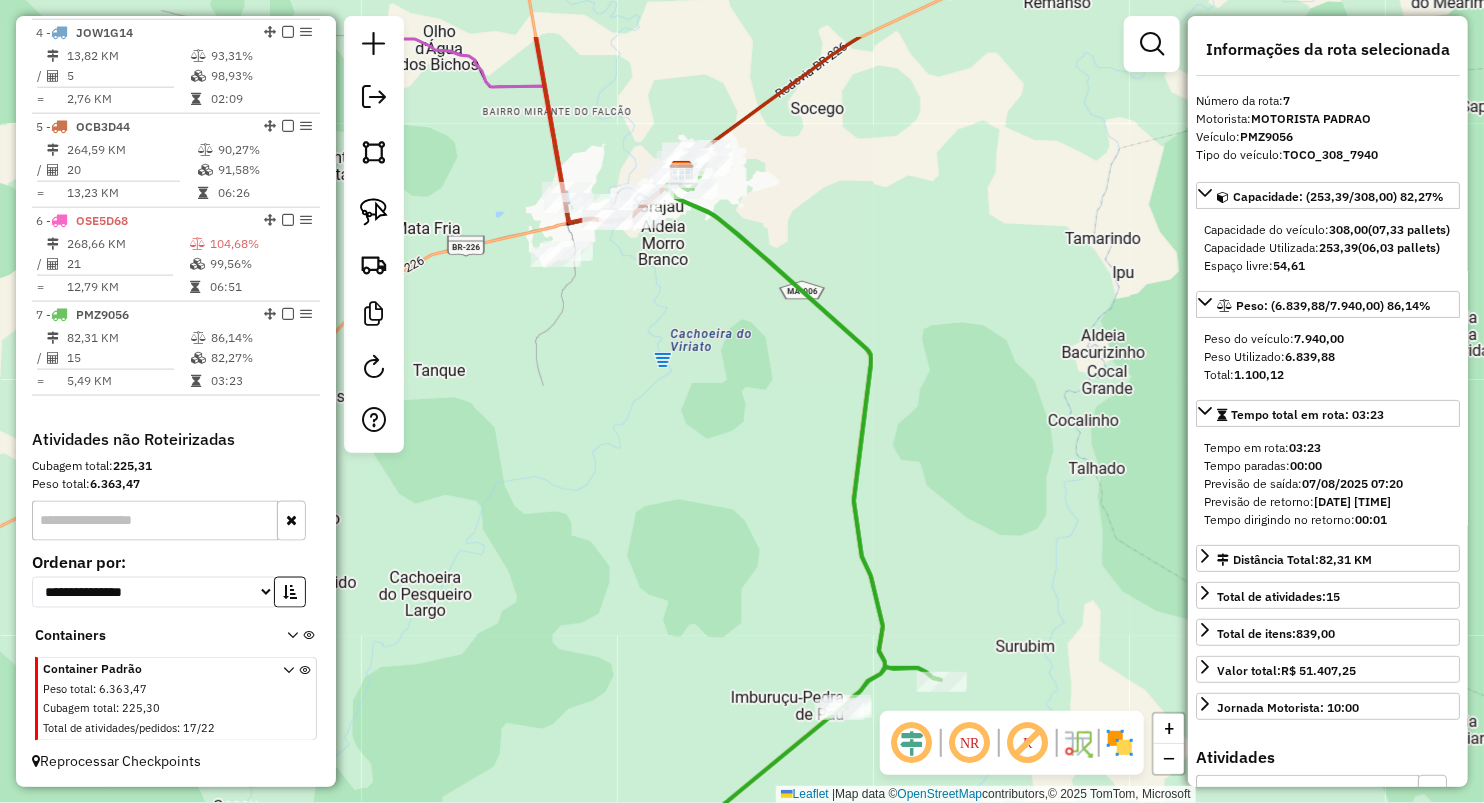 drag, startPoint x: 523, startPoint y: 283, endPoint x: 605, endPoint y: 364, distance: 115.260574 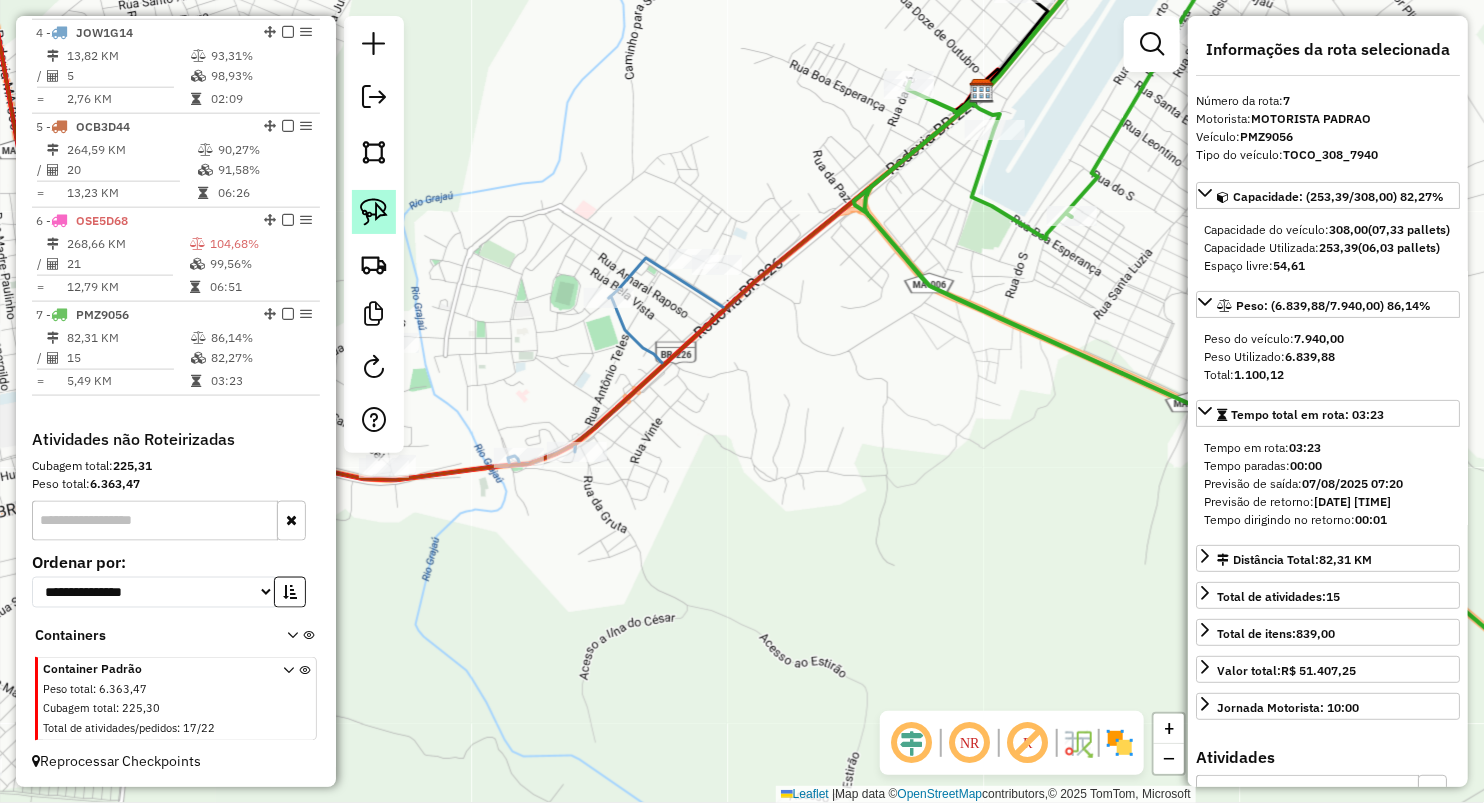 click 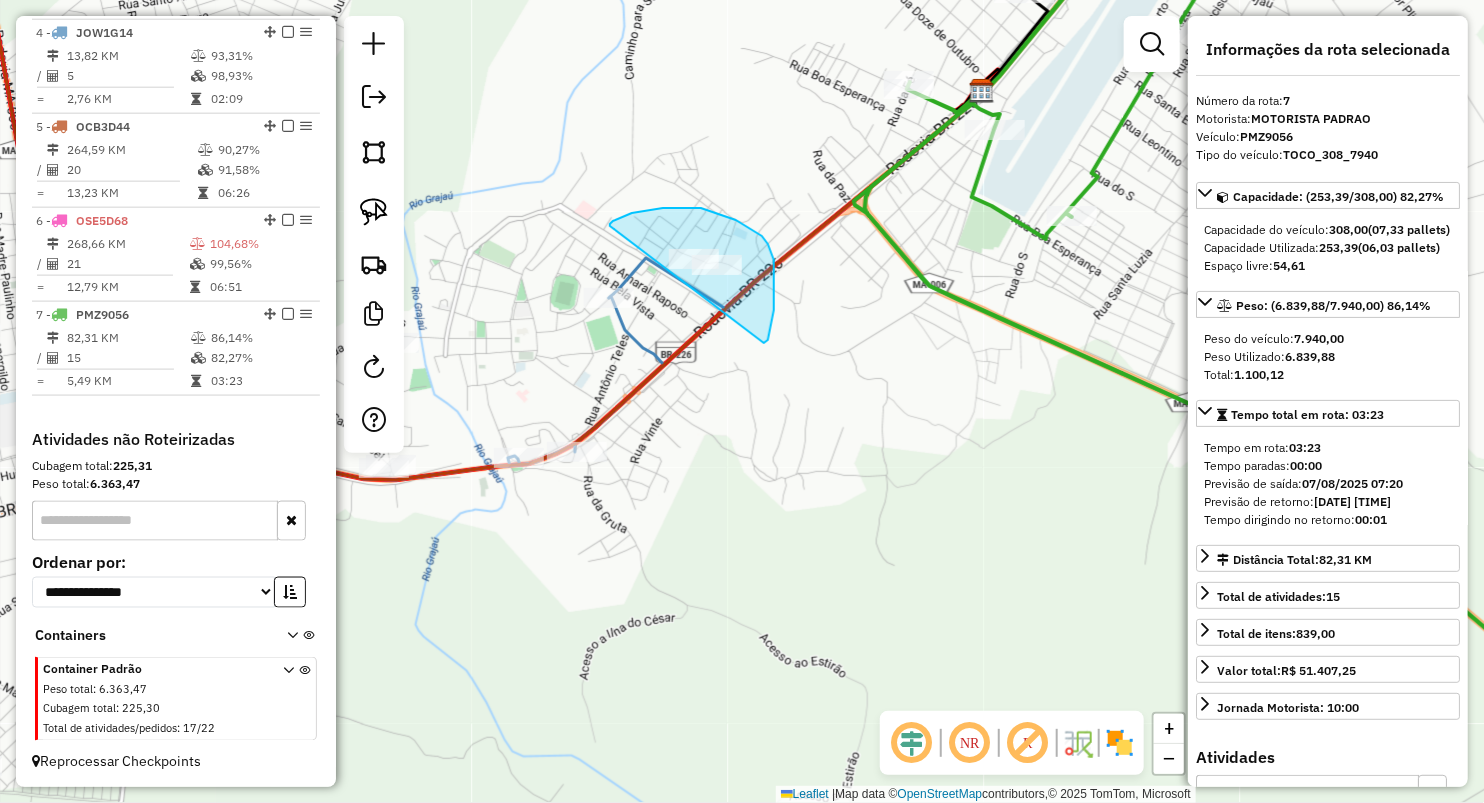 drag, startPoint x: 613, startPoint y: 221, endPoint x: 764, endPoint y: 343, distance: 194.12625 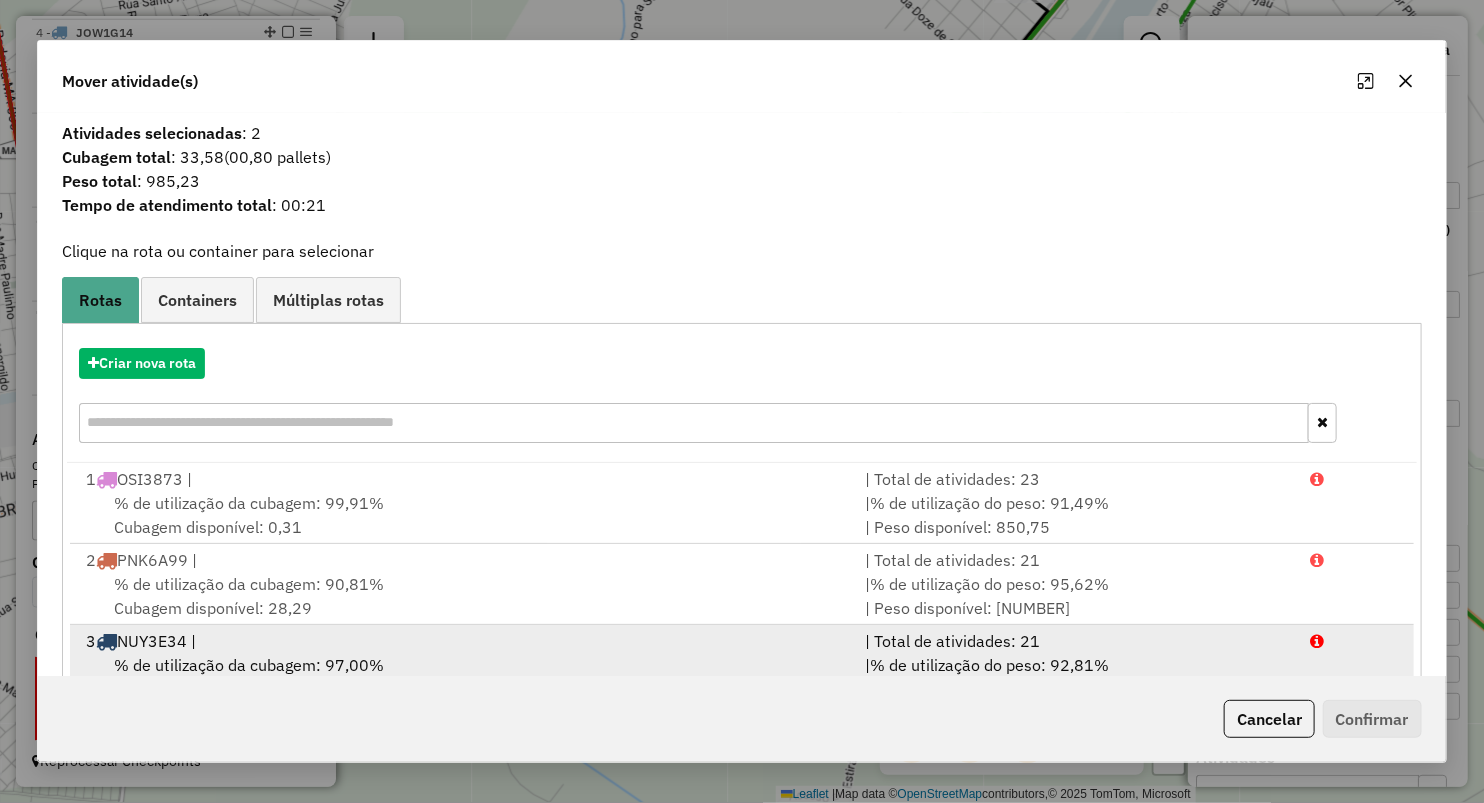 scroll, scrollTop: 166, scrollLeft: 0, axis: vertical 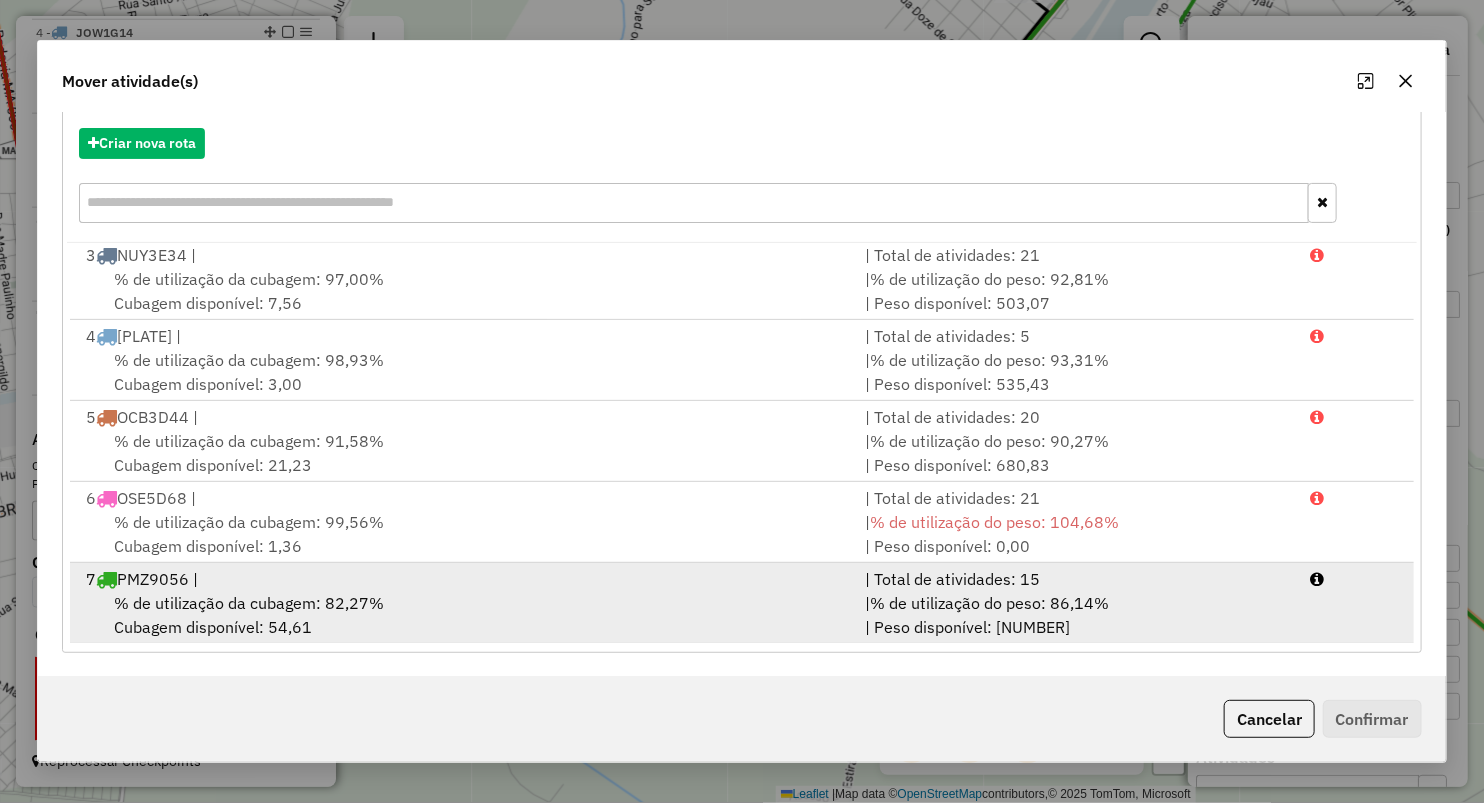 click on "% de utilização da cubagem: 82,27%" at bounding box center [249, 603] 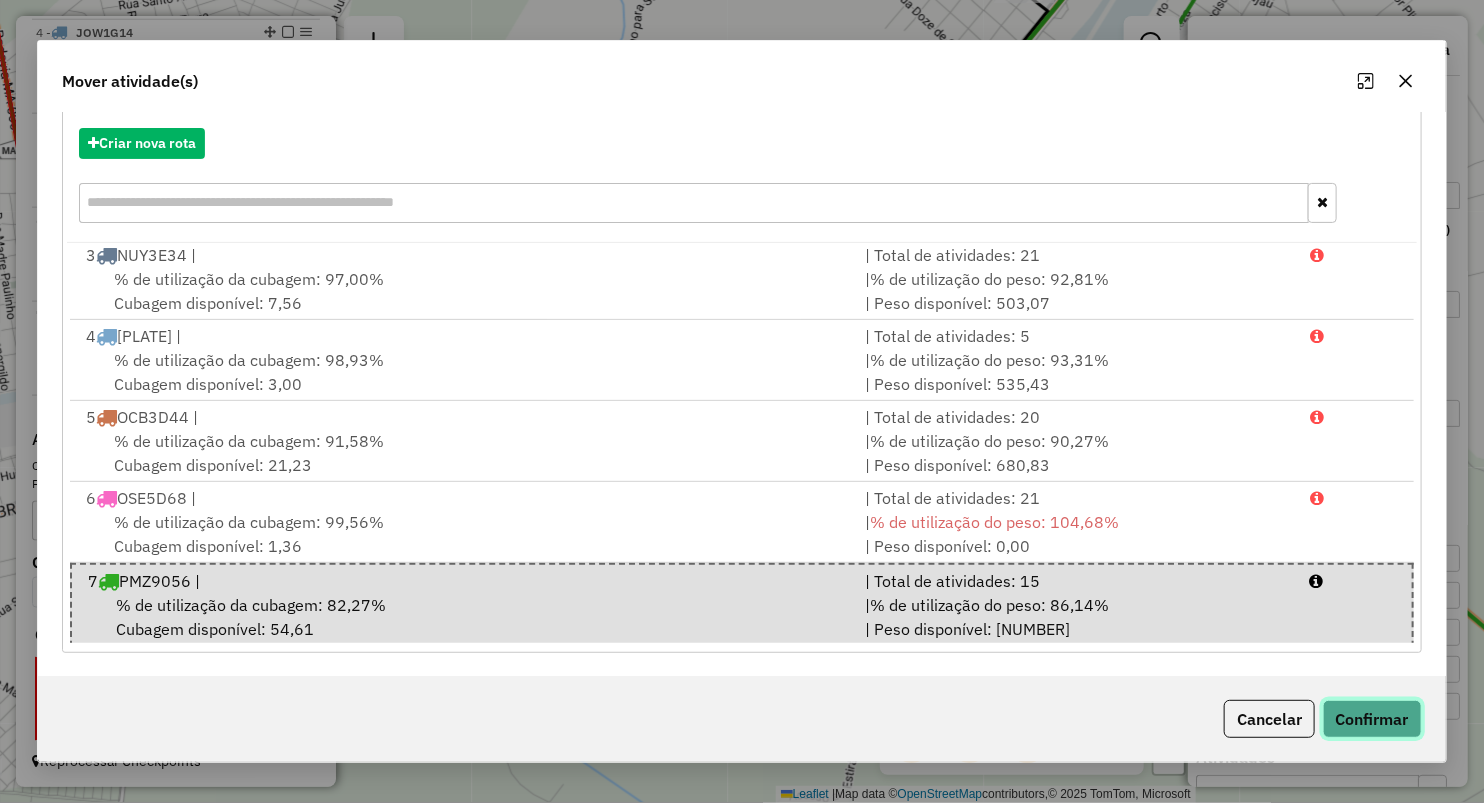 drag, startPoint x: 1392, startPoint y: 721, endPoint x: 1373, endPoint y: 719, distance: 19.104973 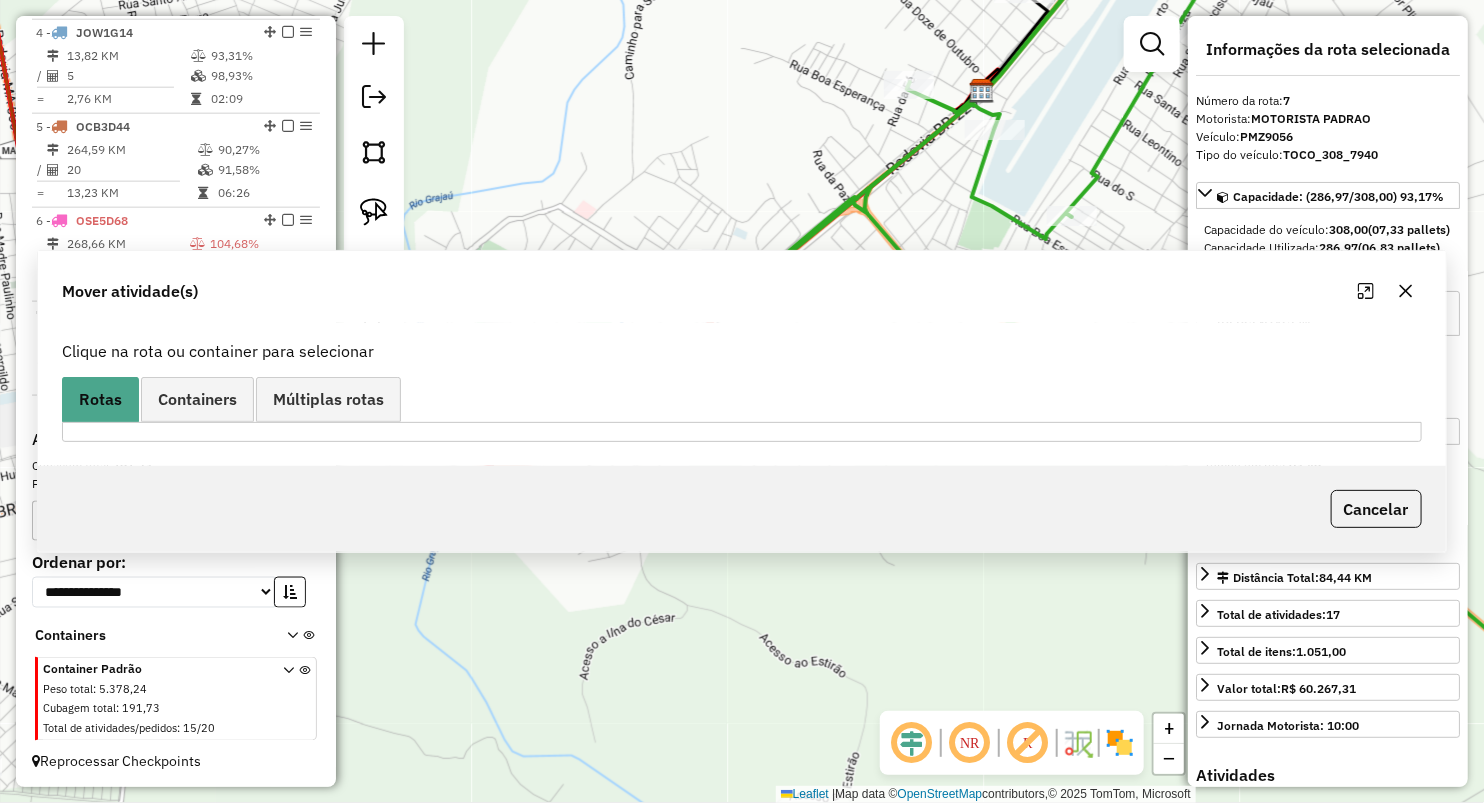 scroll, scrollTop: 0, scrollLeft: 0, axis: both 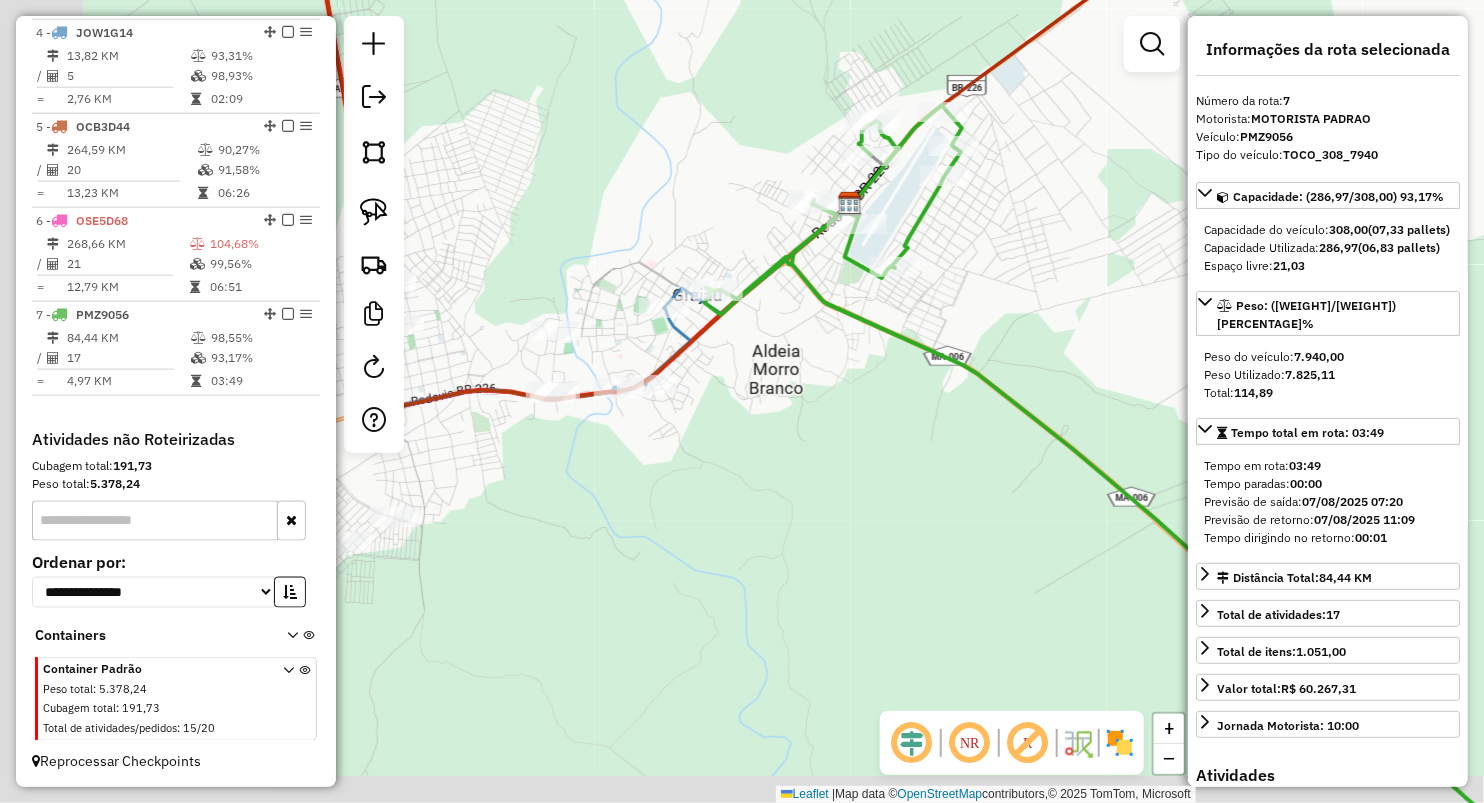 drag, startPoint x: 642, startPoint y: 517, endPoint x: 728, endPoint y: 449, distance: 109.63576 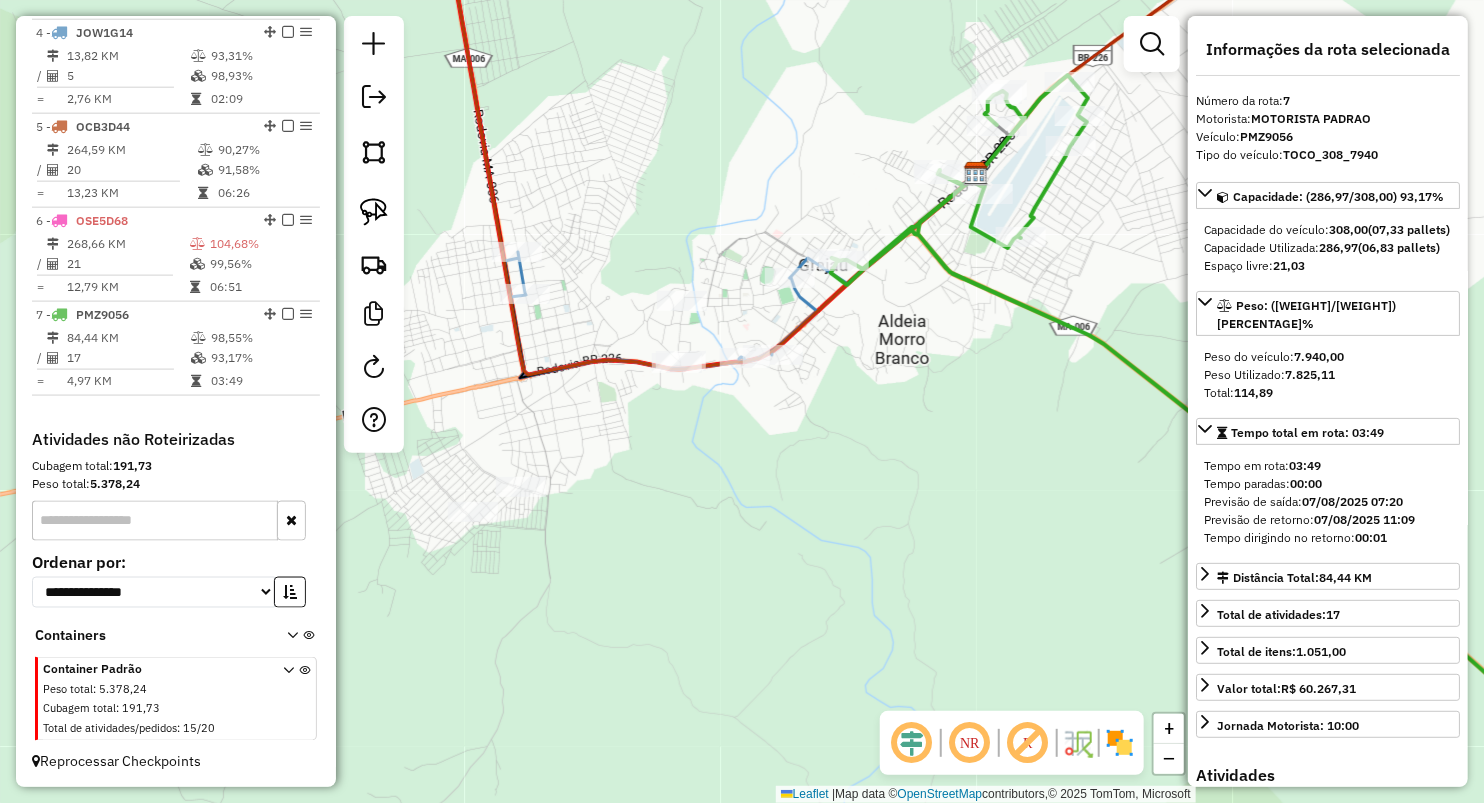 drag, startPoint x: 562, startPoint y: 454, endPoint x: 637, endPoint y: 452, distance: 75.026665 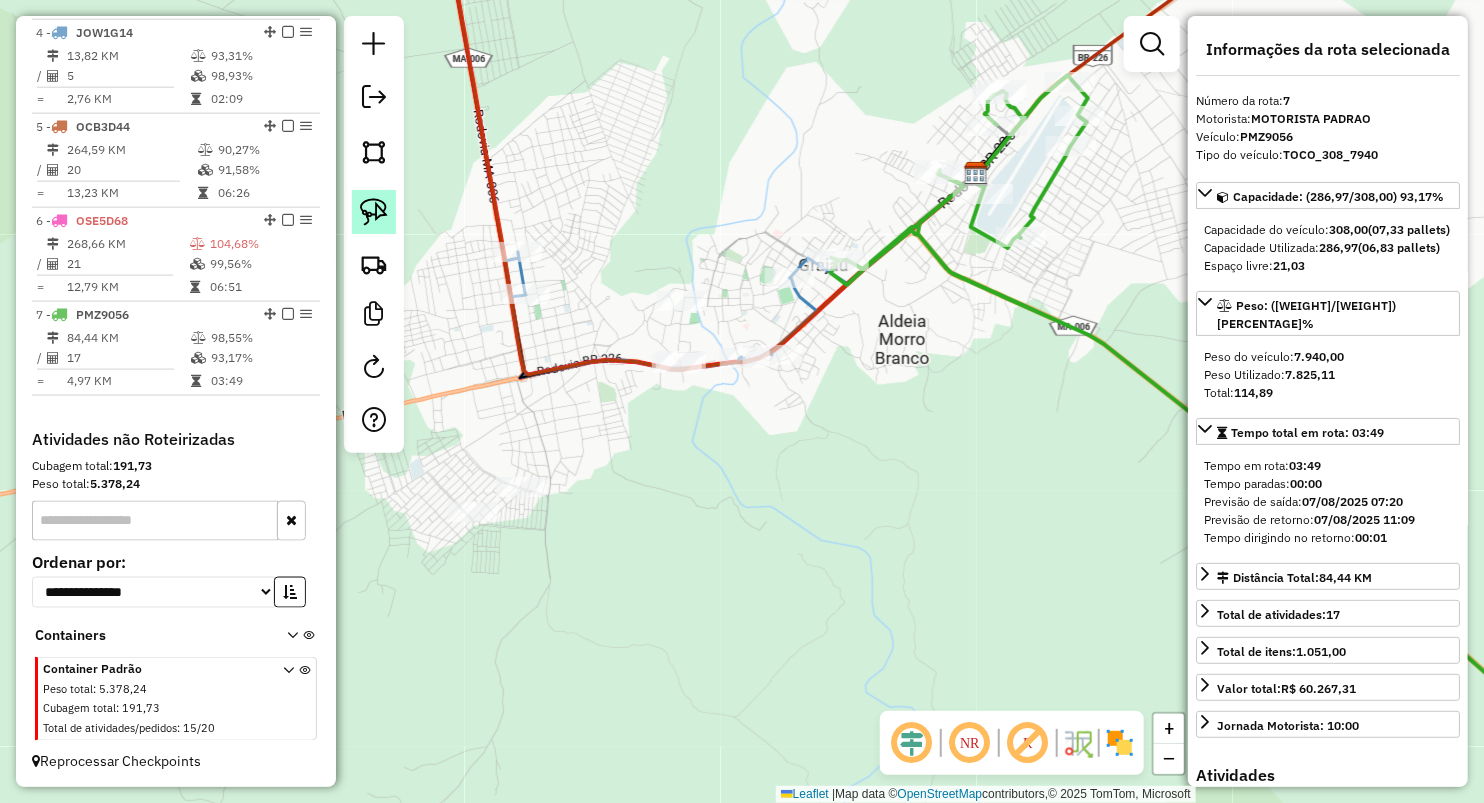 click 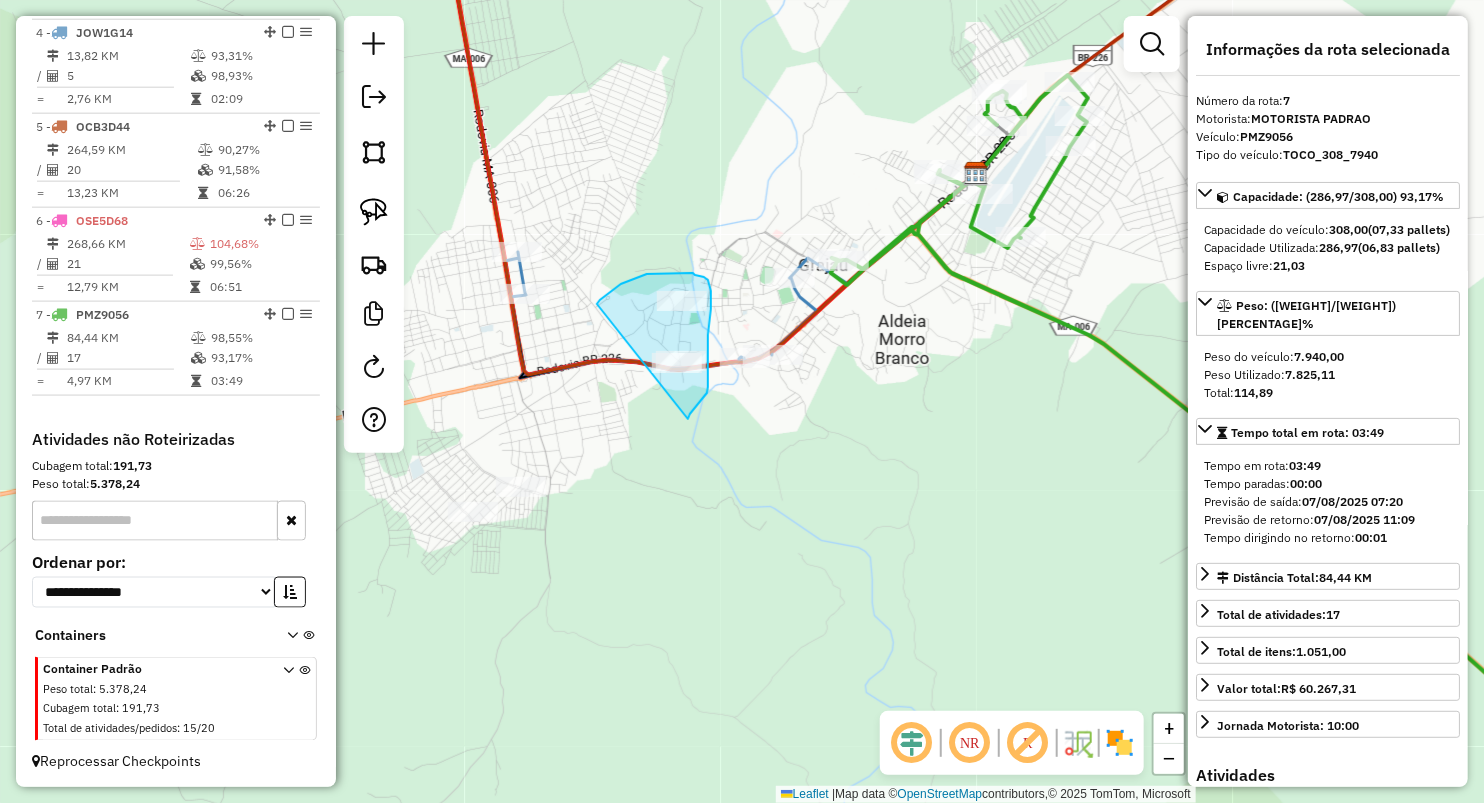 drag, startPoint x: 597, startPoint y: 304, endPoint x: 688, endPoint y: 419, distance: 146.64925 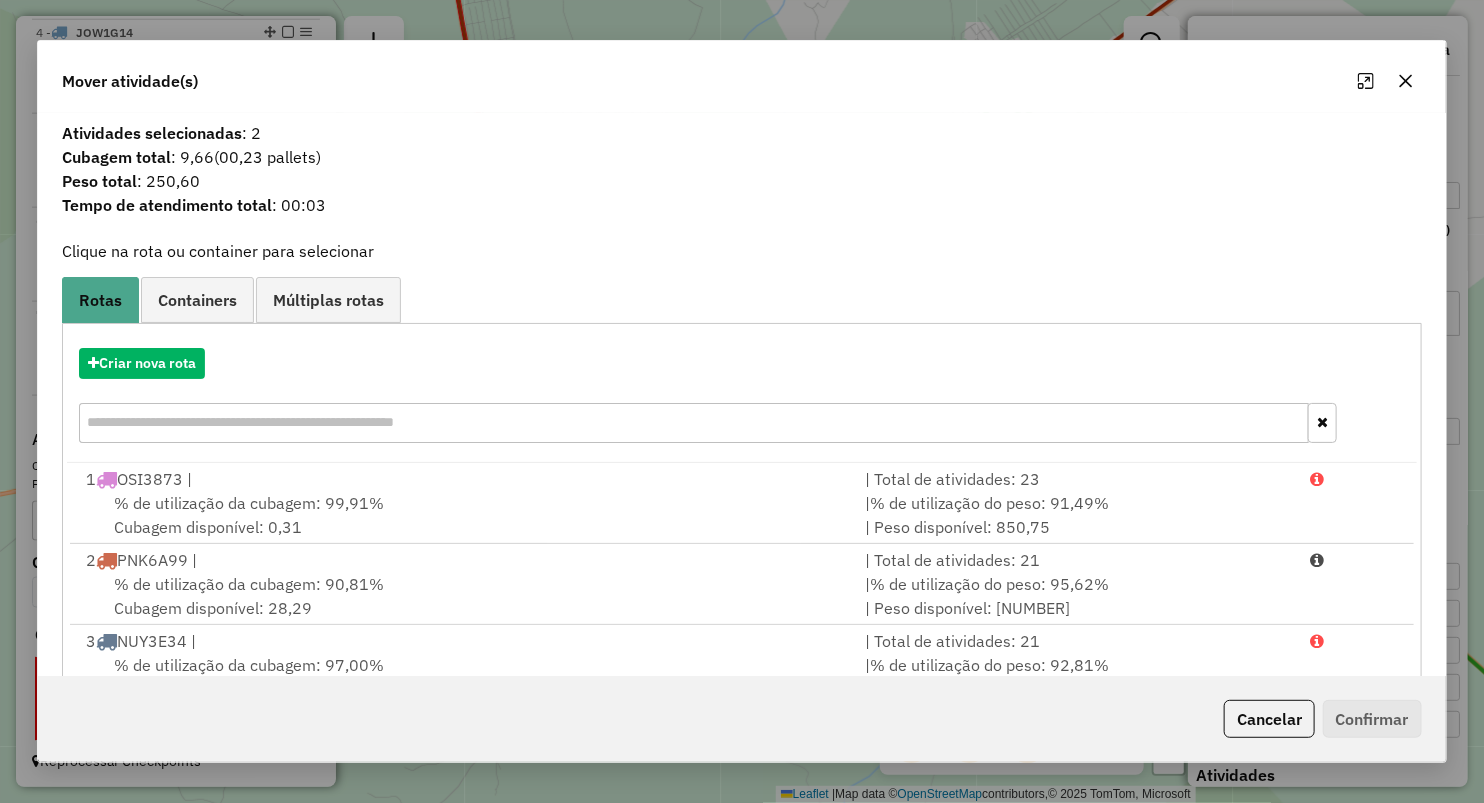 drag, startPoint x: 1396, startPoint y: 83, endPoint x: 1083, endPoint y: 203, distance: 335.21484 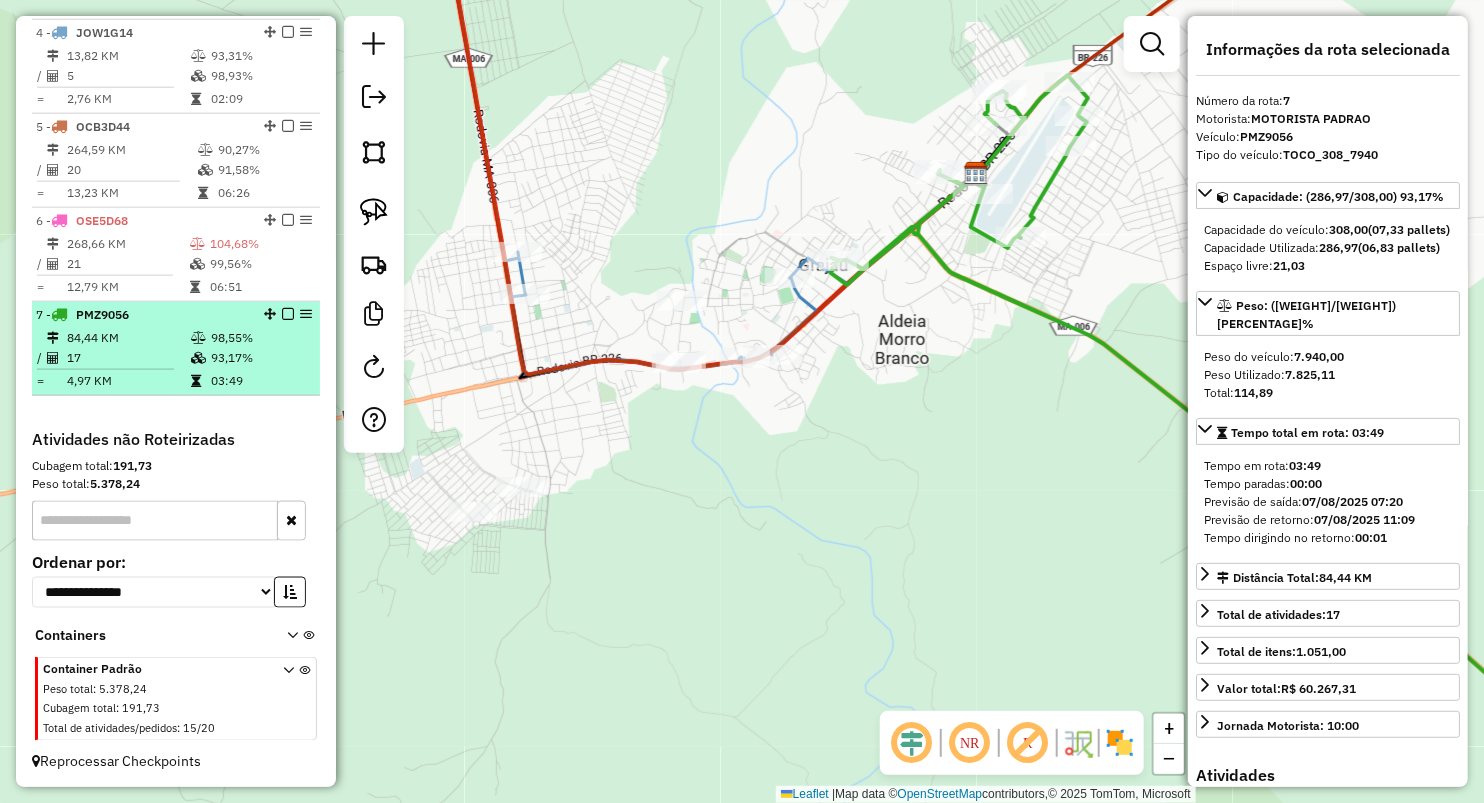 click on "98,55%" at bounding box center [260, 338] 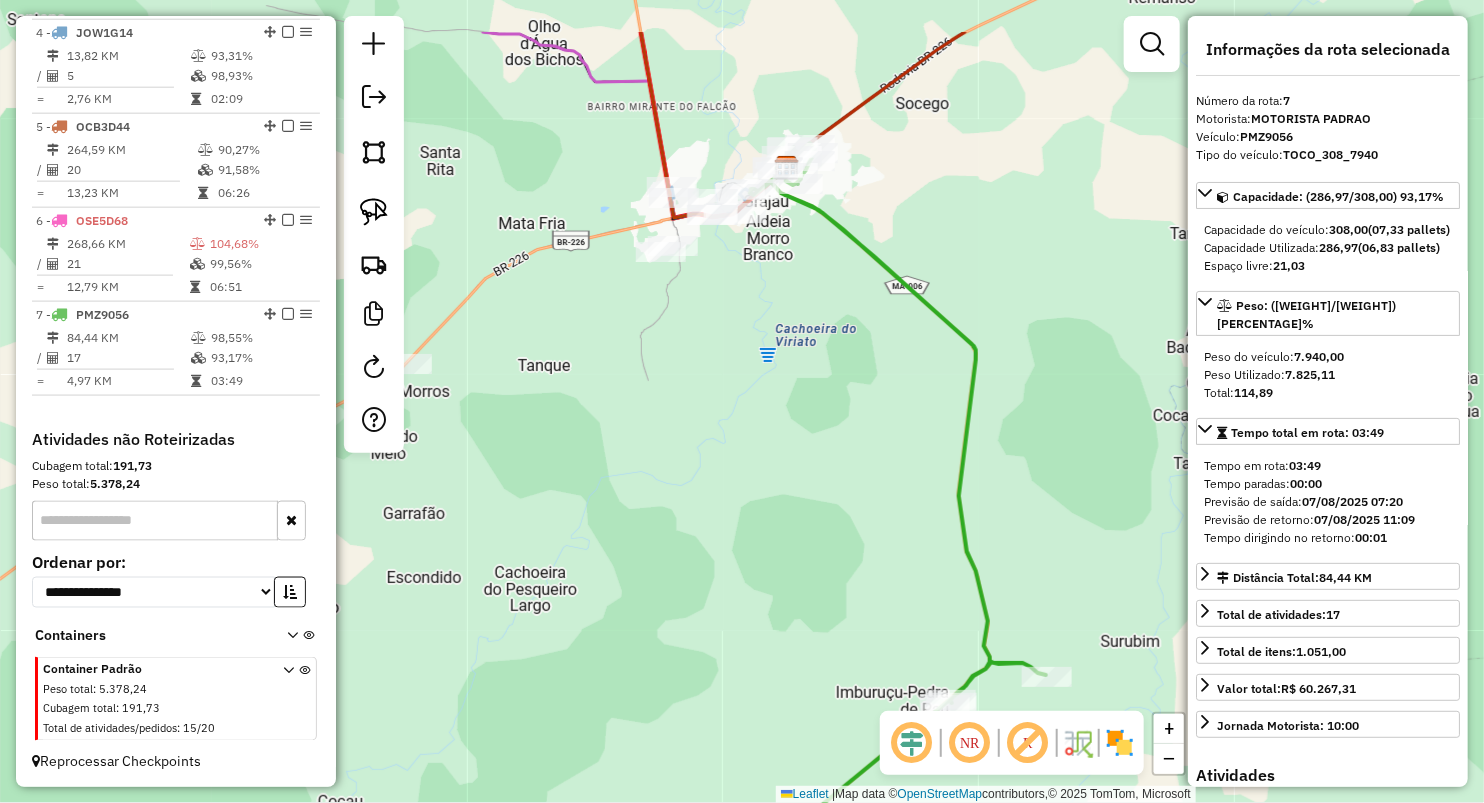 drag, startPoint x: 604, startPoint y: 249, endPoint x: 760, endPoint y: 361, distance: 192.04166 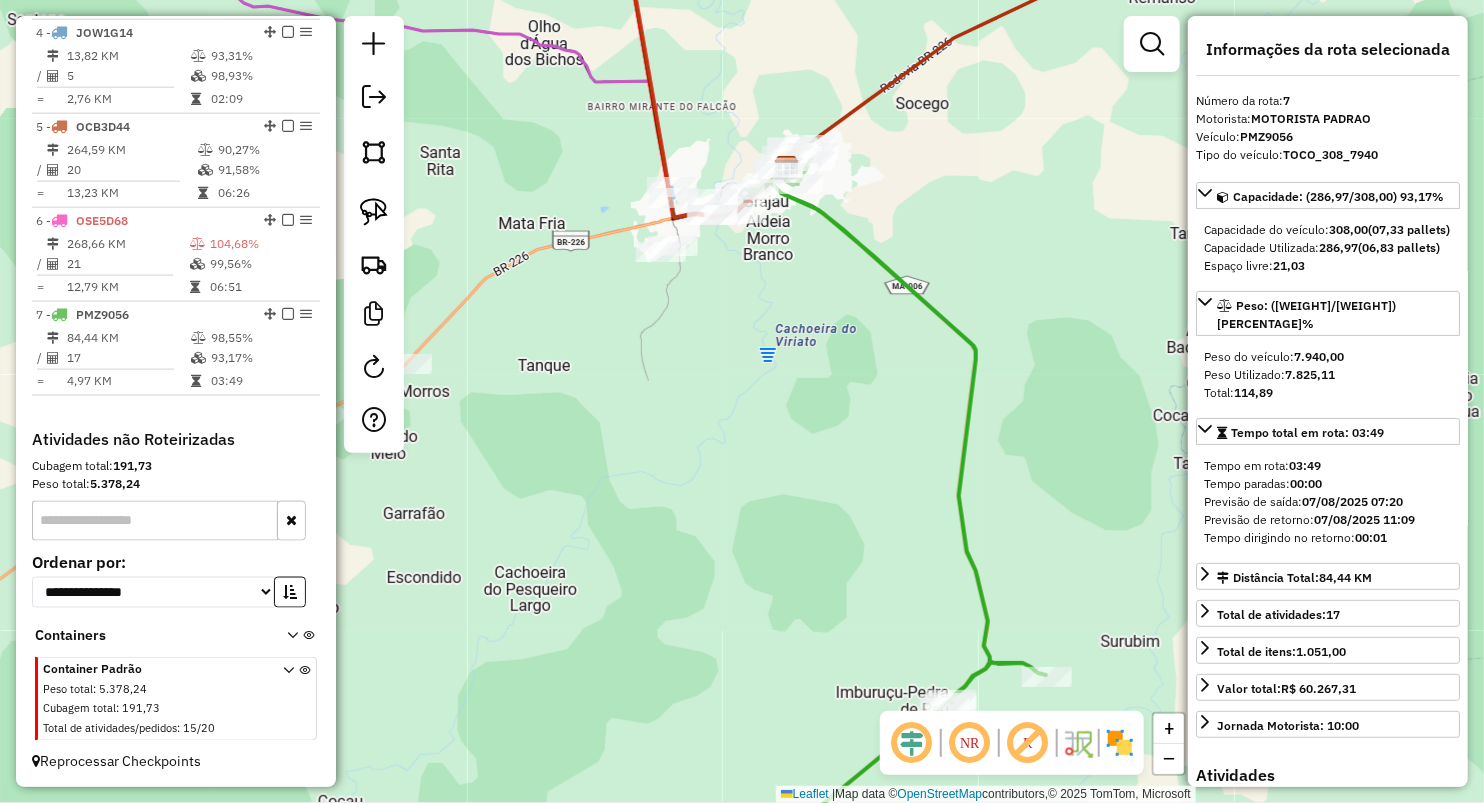 drag, startPoint x: 578, startPoint y: 303, endPoint x: 712, endPoint y: 348, distance: 141.35417 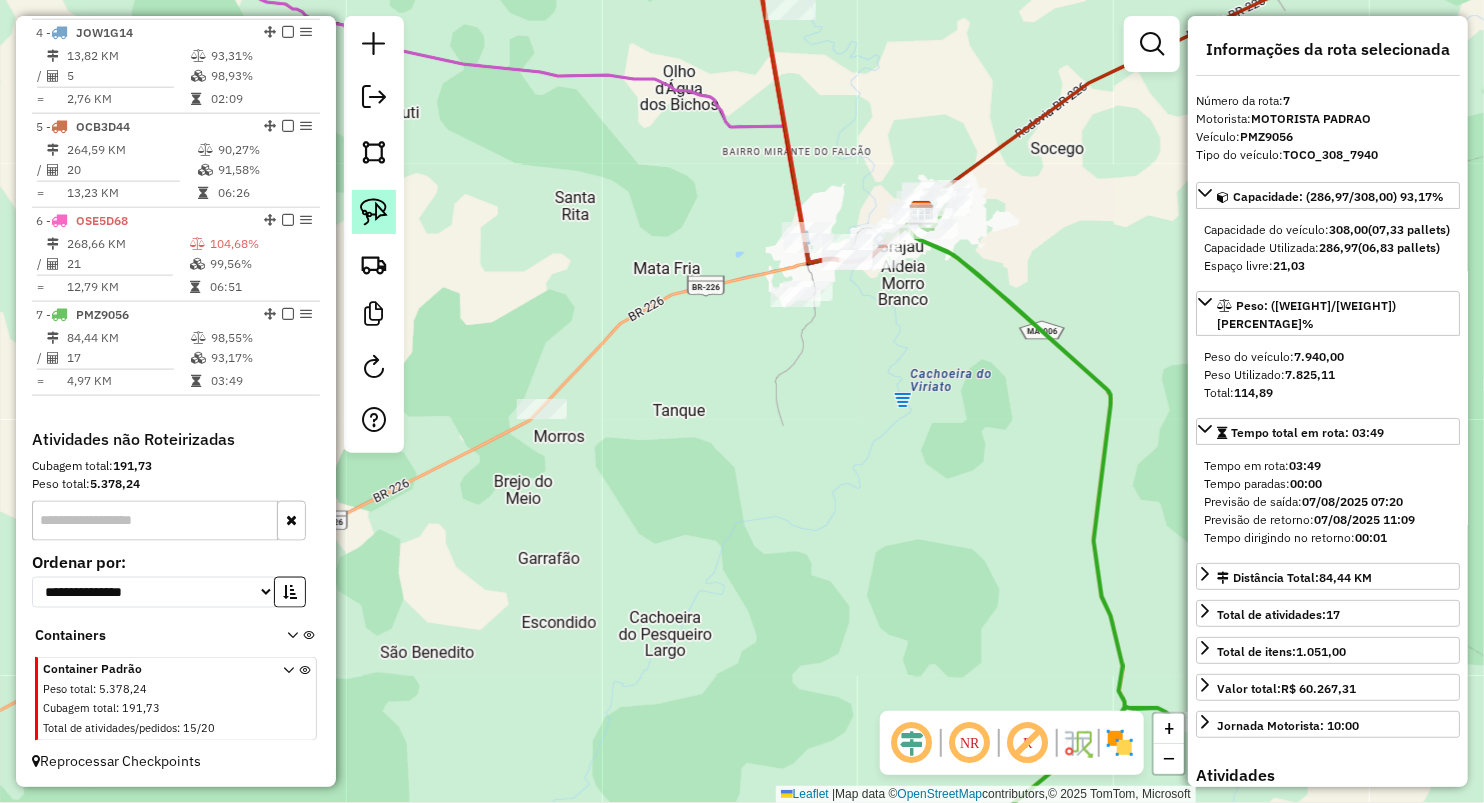 click 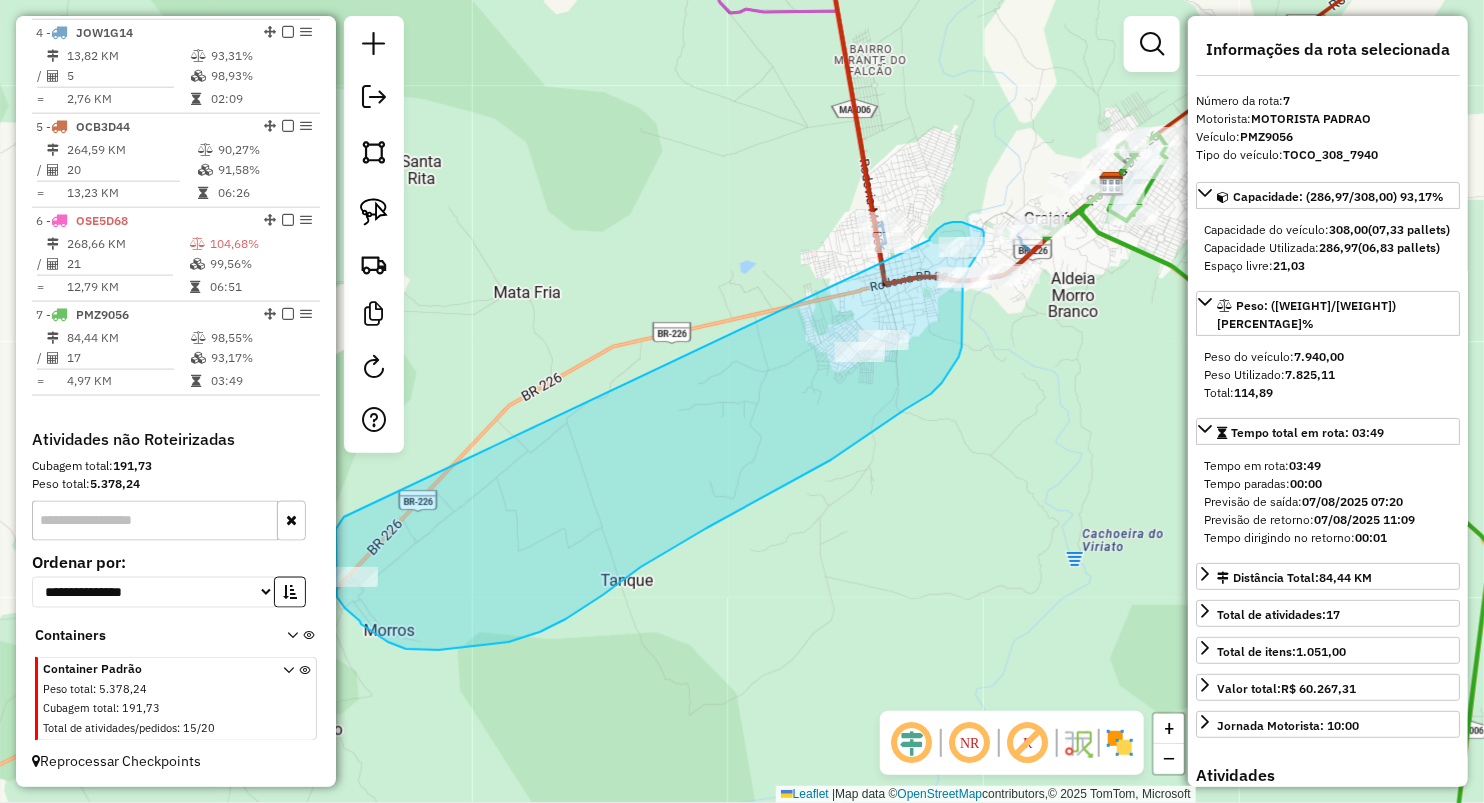 drag, startPoint x: 930, startPoint y: 240, endPoint x: 344, endPoint y: 517, distance: 648.17053 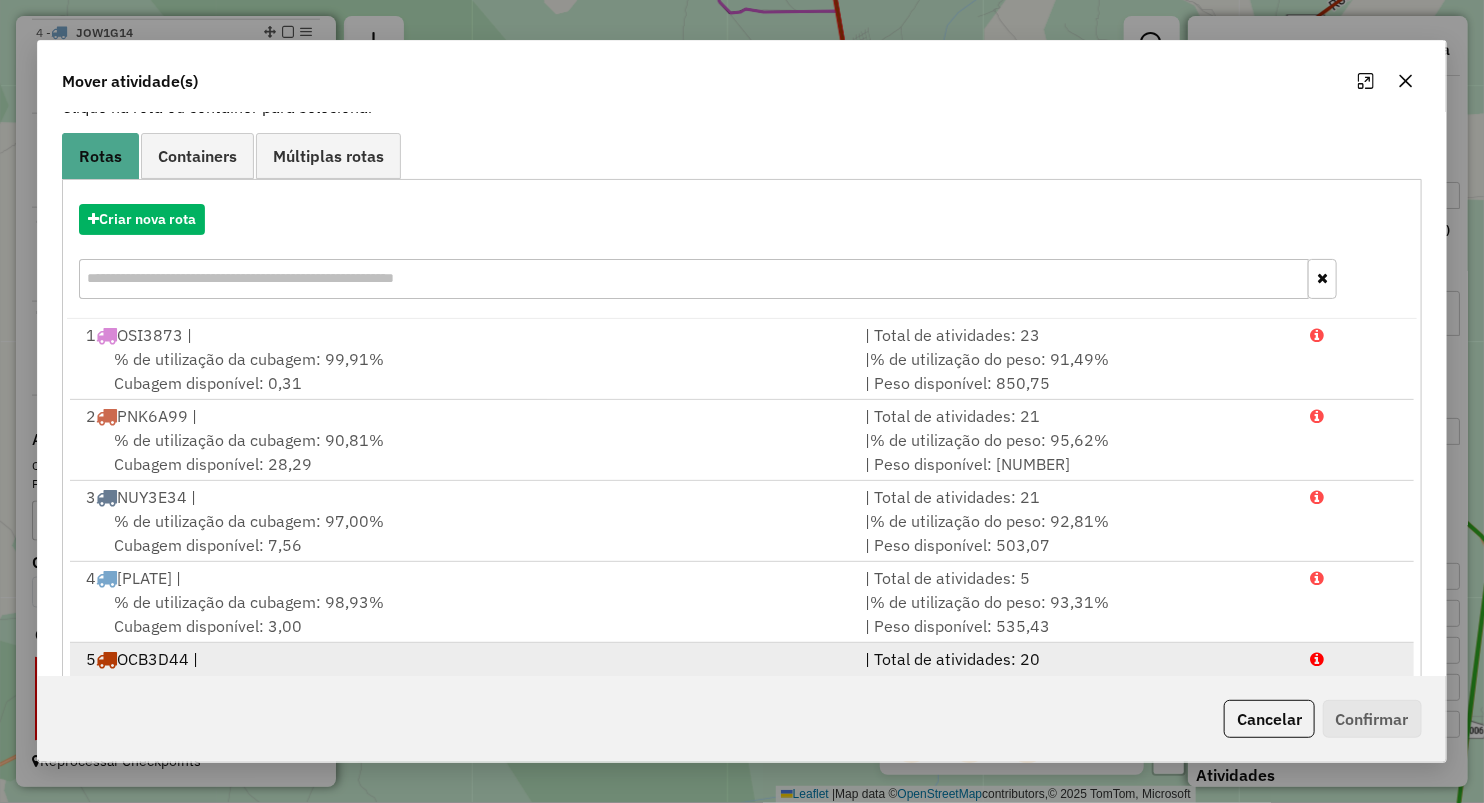 scroll, scrollTop: 220, scrollLeft: 0, axis: vertical 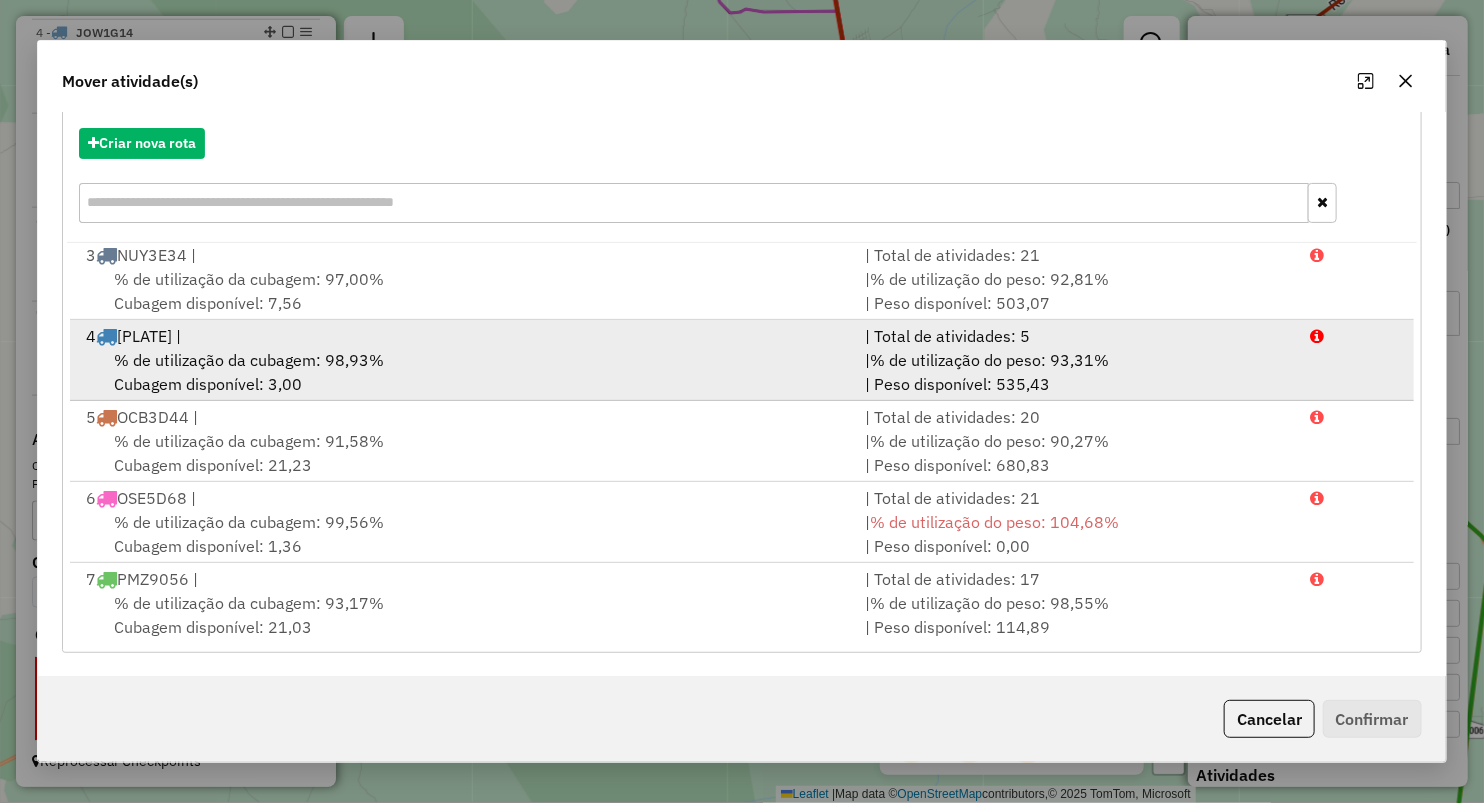 click on "% de utilização da cubagem: 98,93%  Cubagem disponível: 3,00" at bounding box center [463, 372] 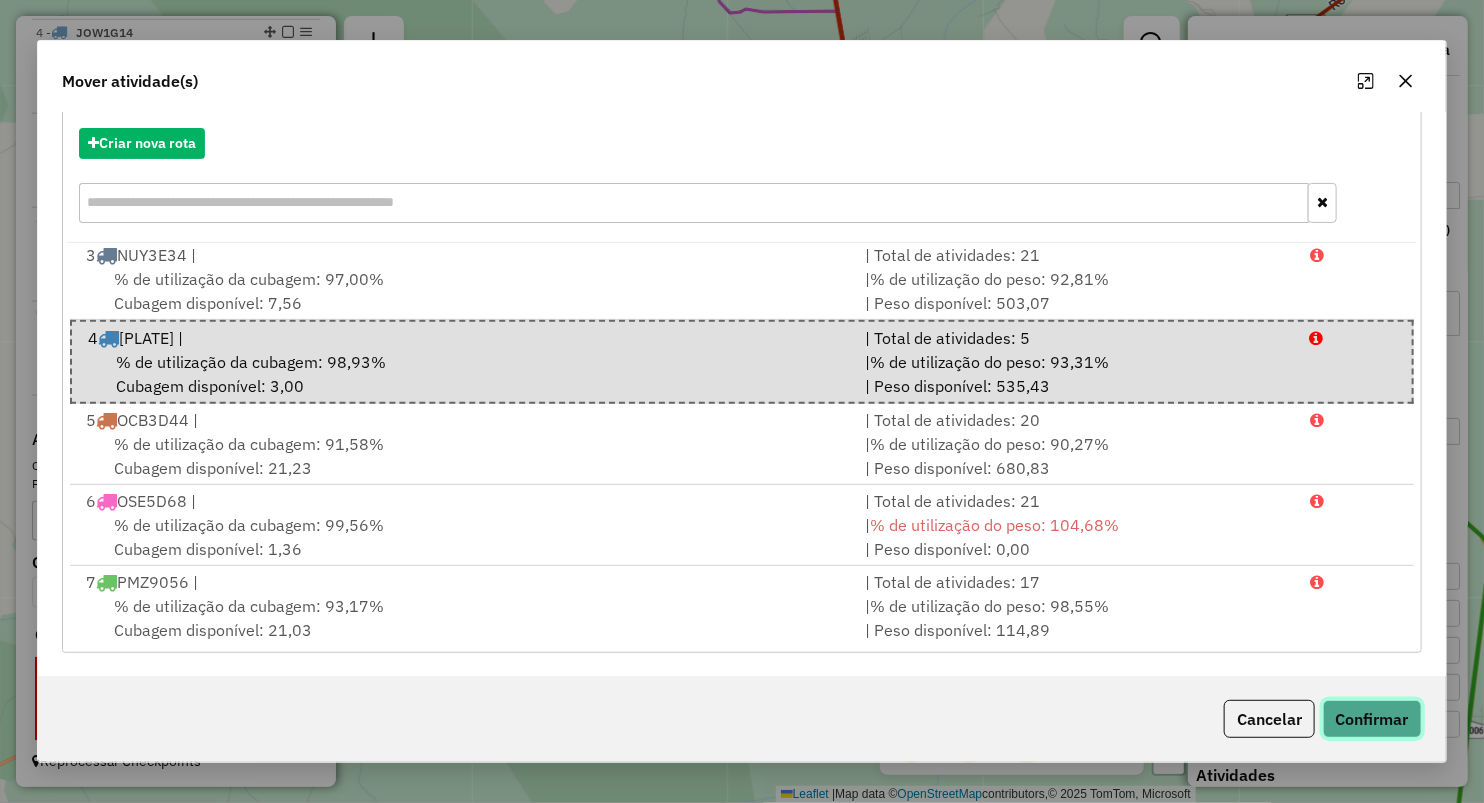 click on "Confirmar" 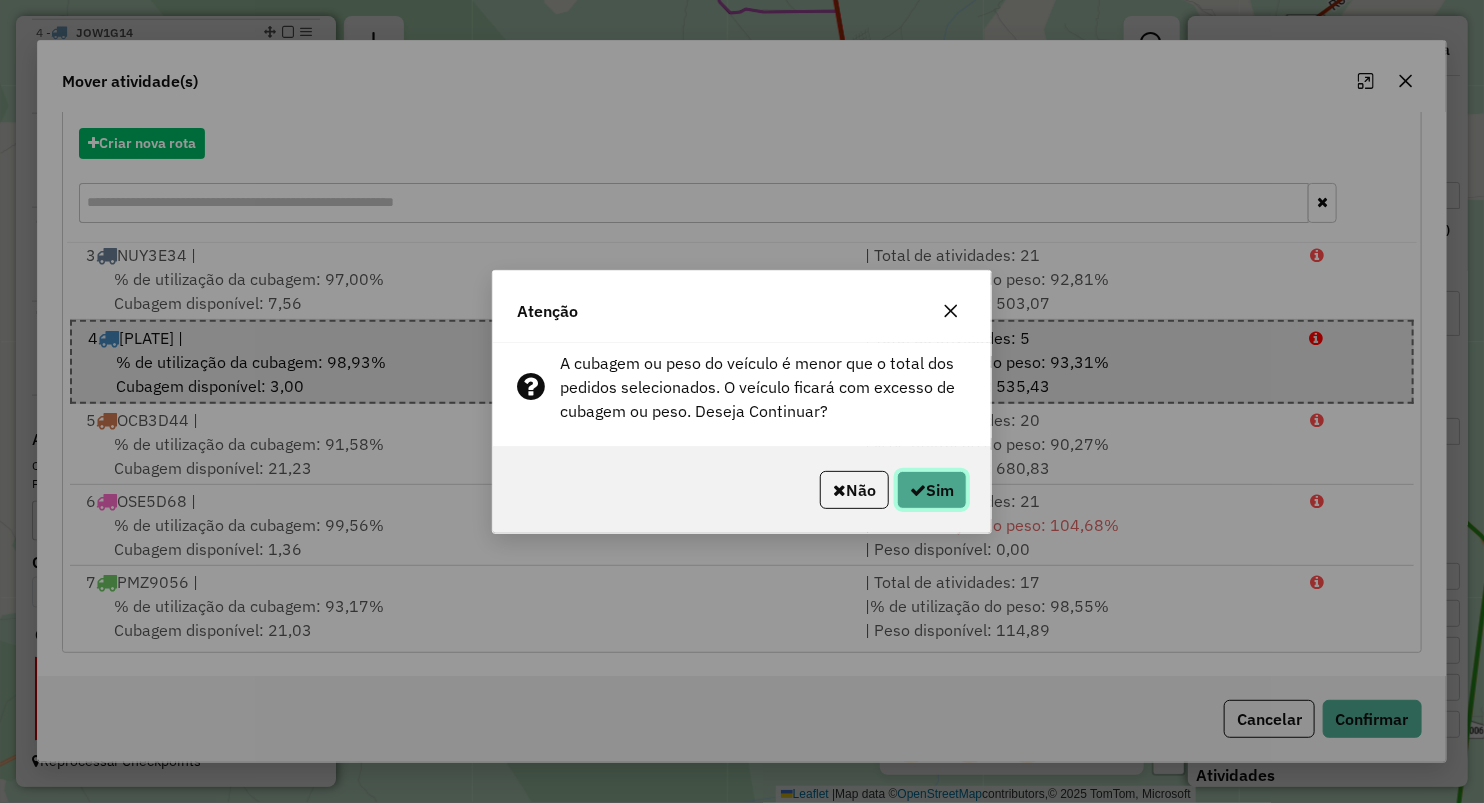 click on "Sim" 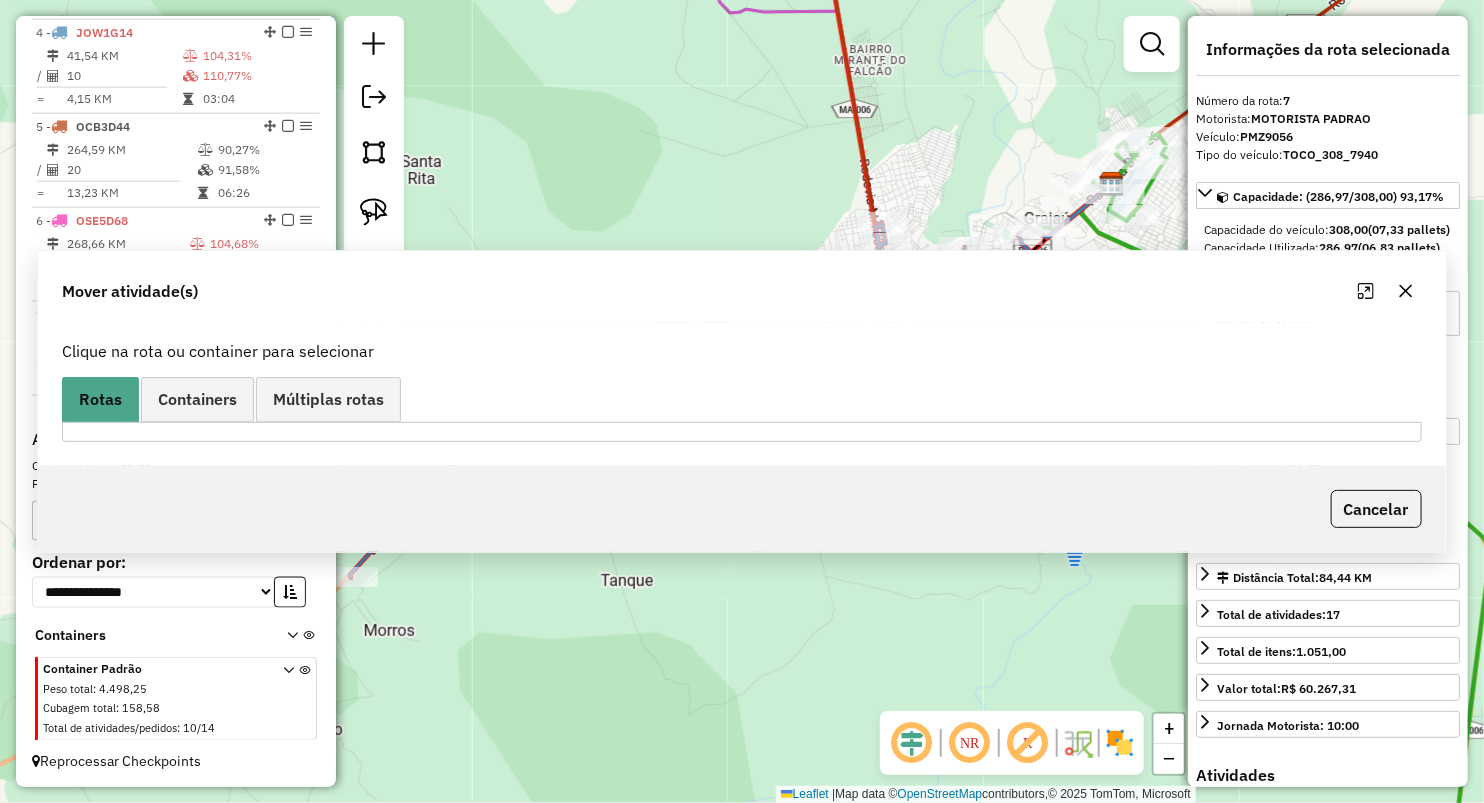 scroll, scrollTop: 0, scrollLeft: 0, axis: both 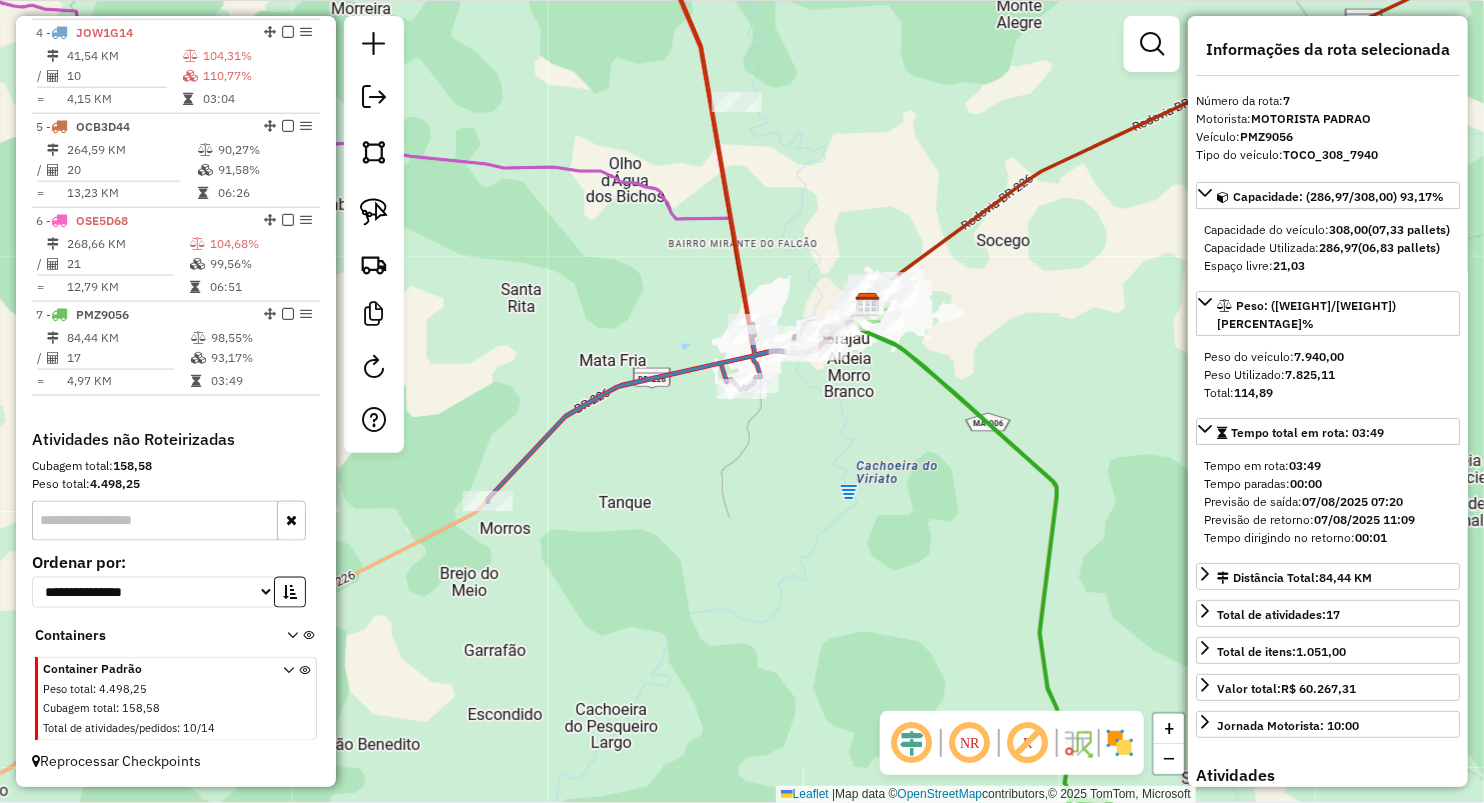 drag, startPoint x: 689, startPoint y: 242, endPoint x: 640, endPoint y: 324, distance: 95.524864 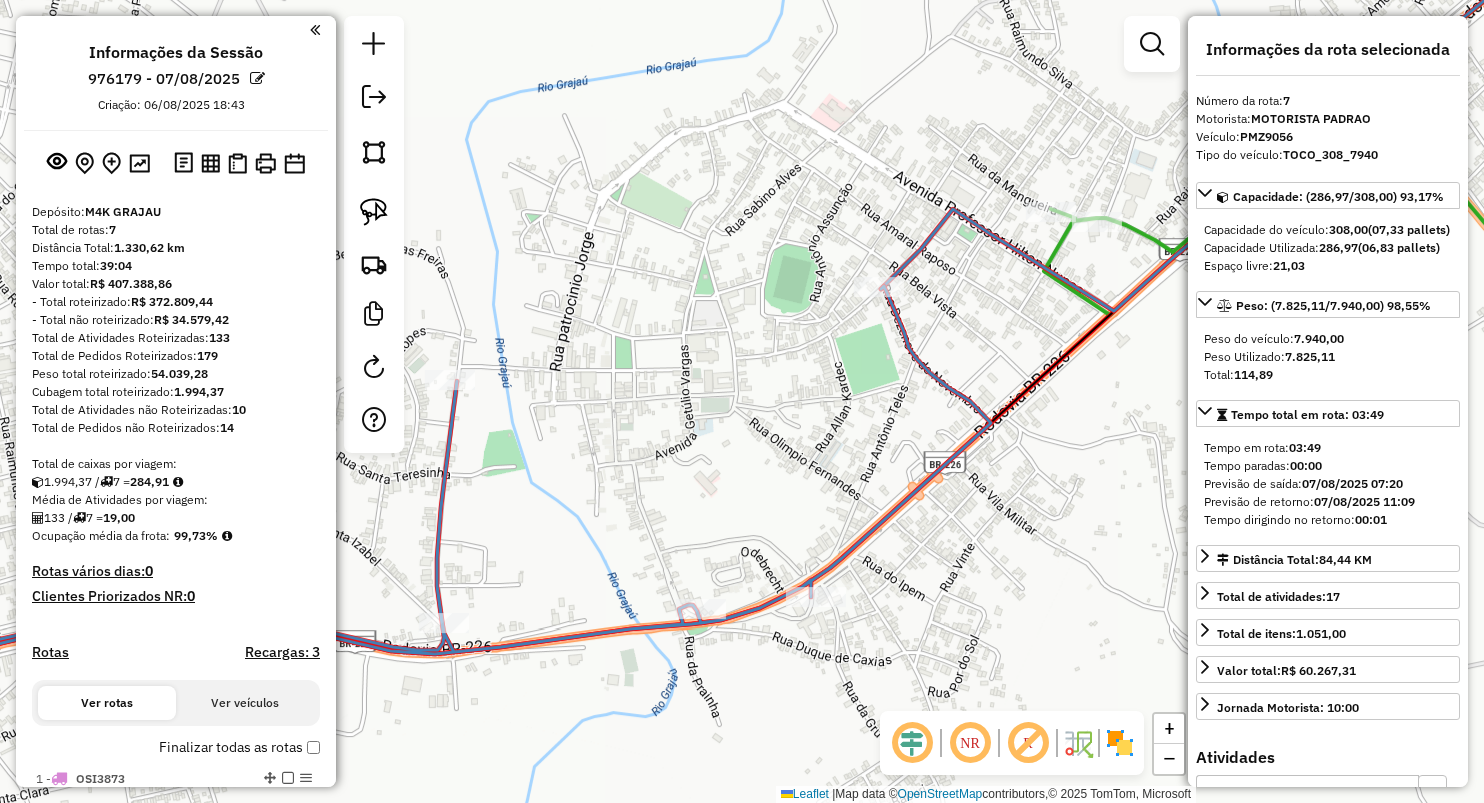 select on "**********" 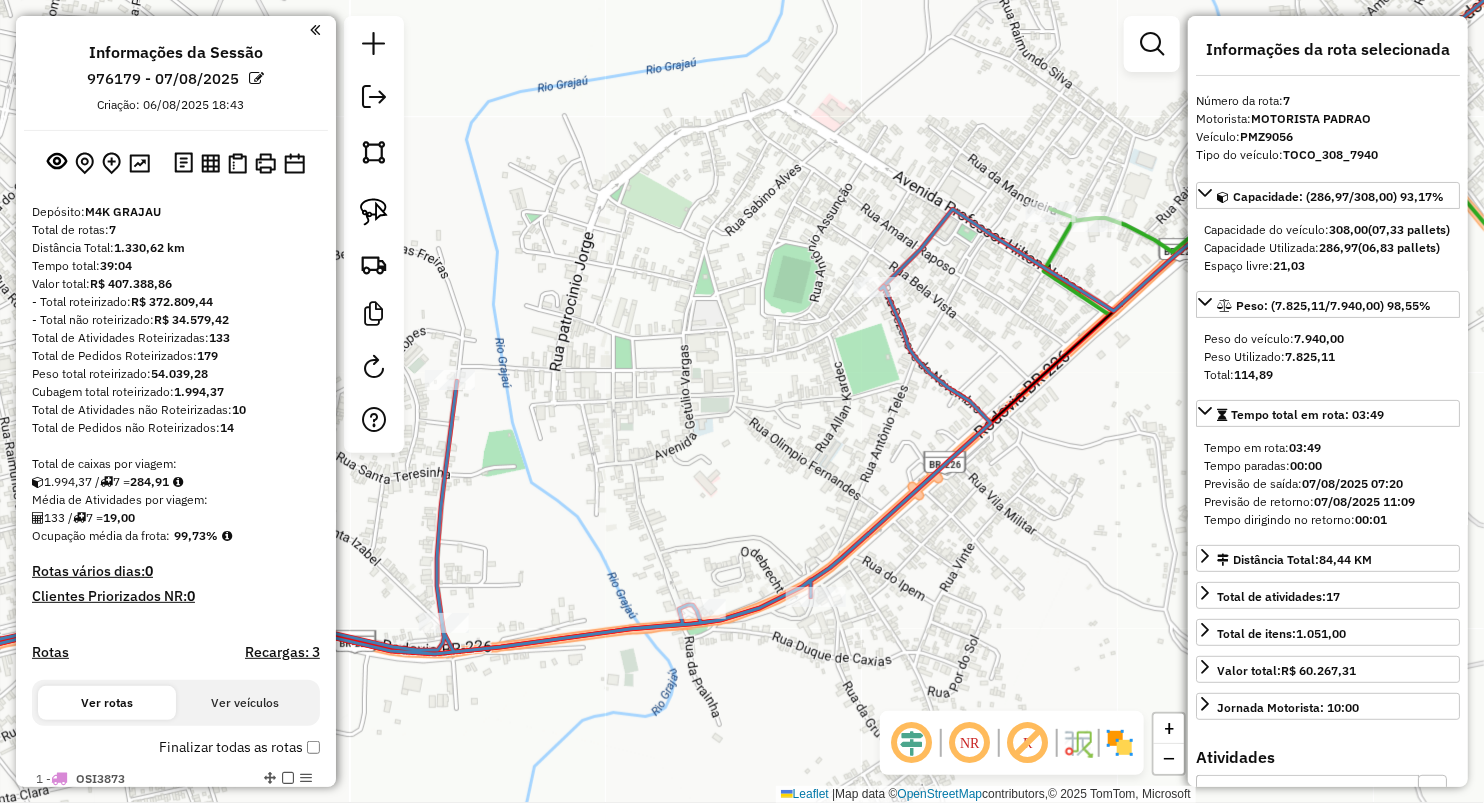scroll, scrollTop: 1028, scrollLeft: 0, axis: vertical 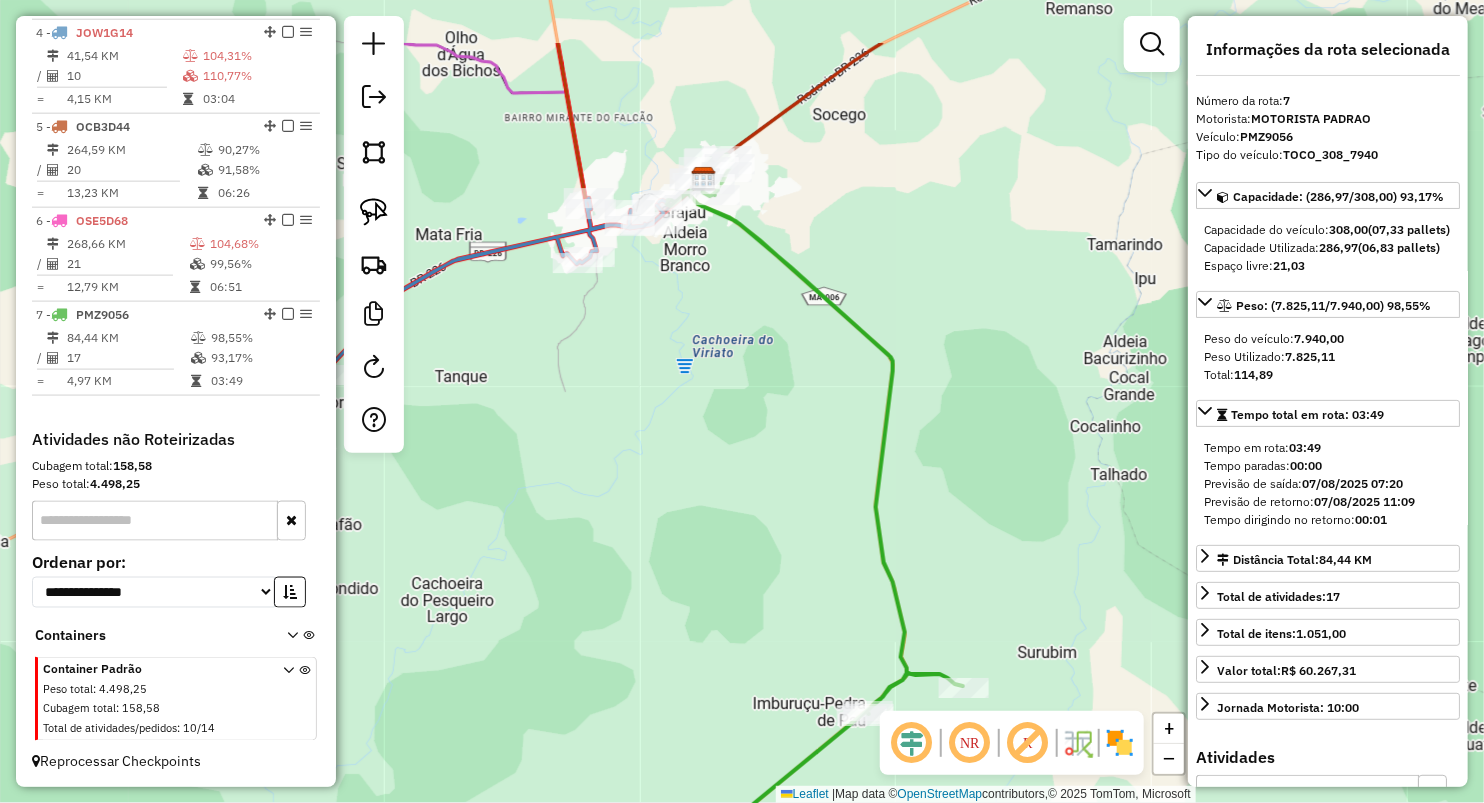 drag, startPoint x: 657, startPoint y: 343, endPoint x: 685, endPoint y: 401, distance: 64.40497 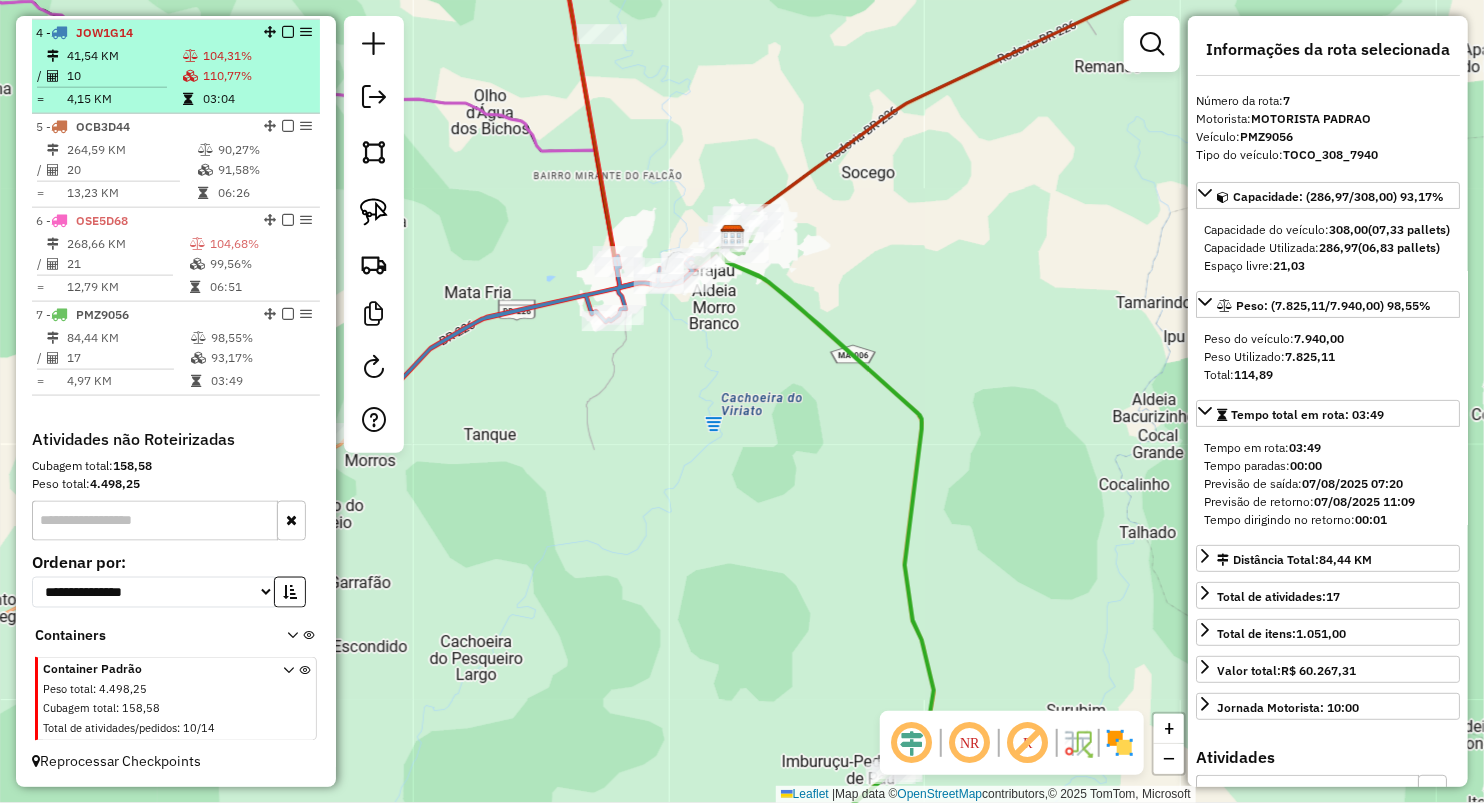 click at bounding box center (192, 56) 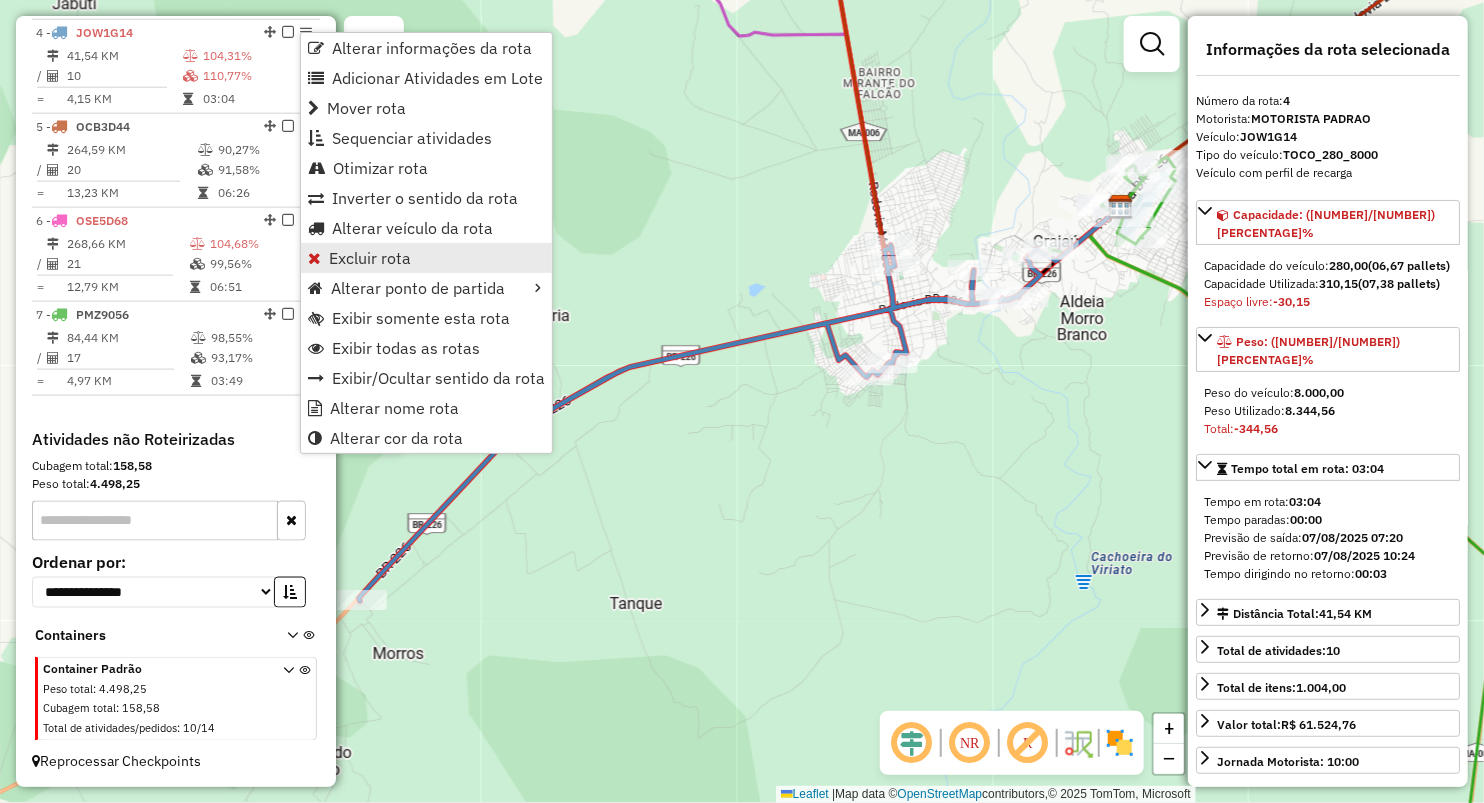 click on "Excluir rota" at bounding box center (426, 258) 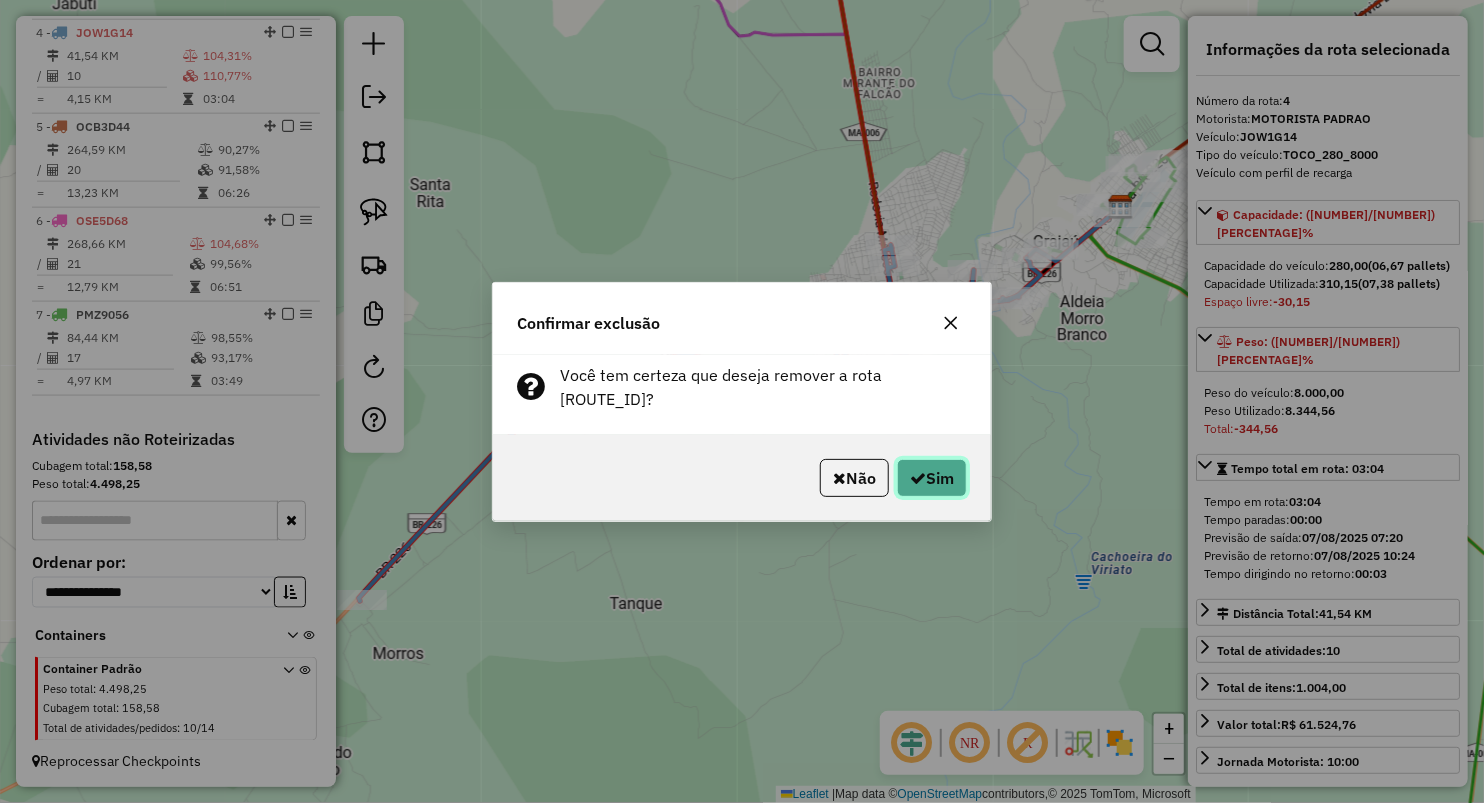 click on "Sim" 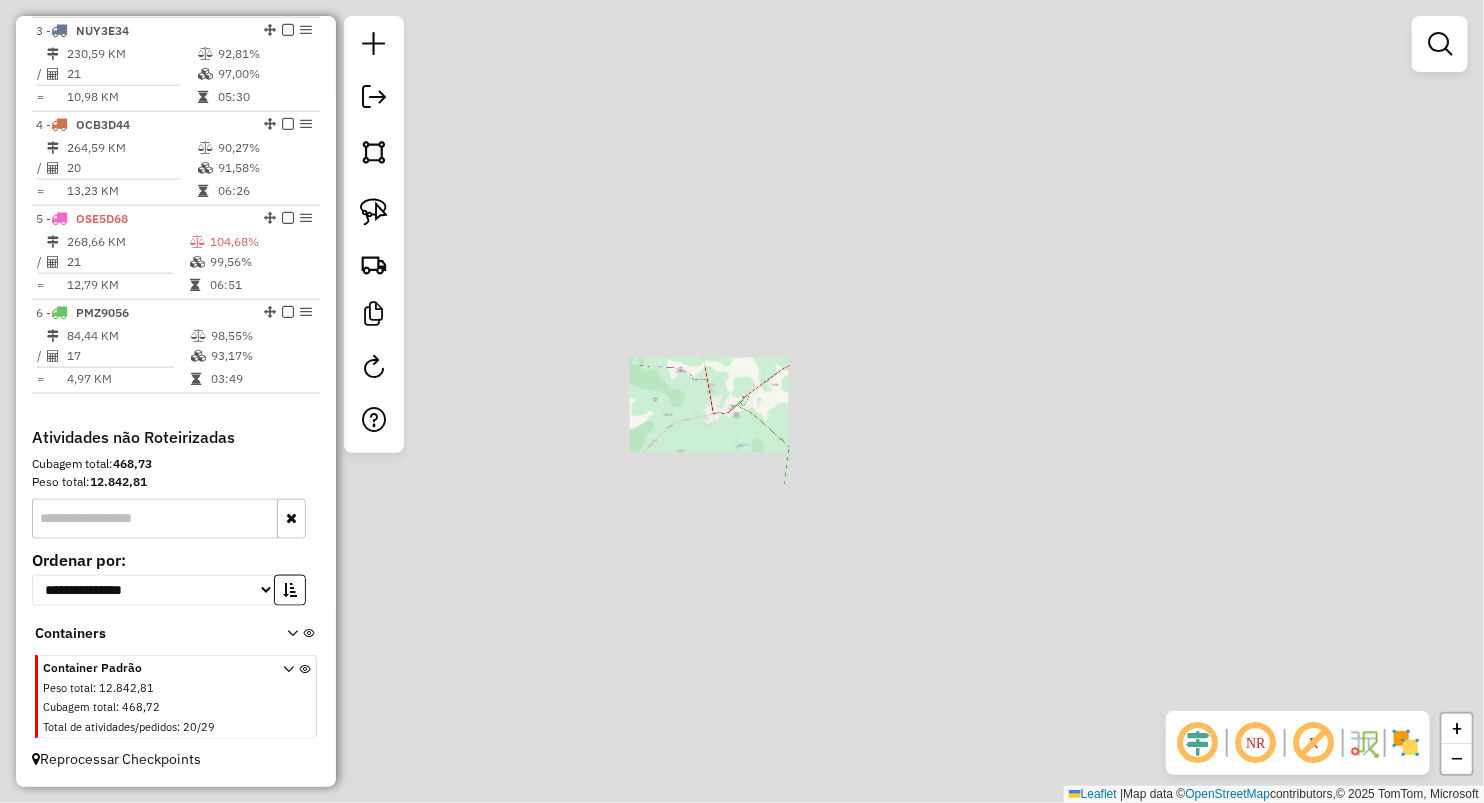 scroll, scrollTop: 935, scrollLeft: 0, axis: vertical 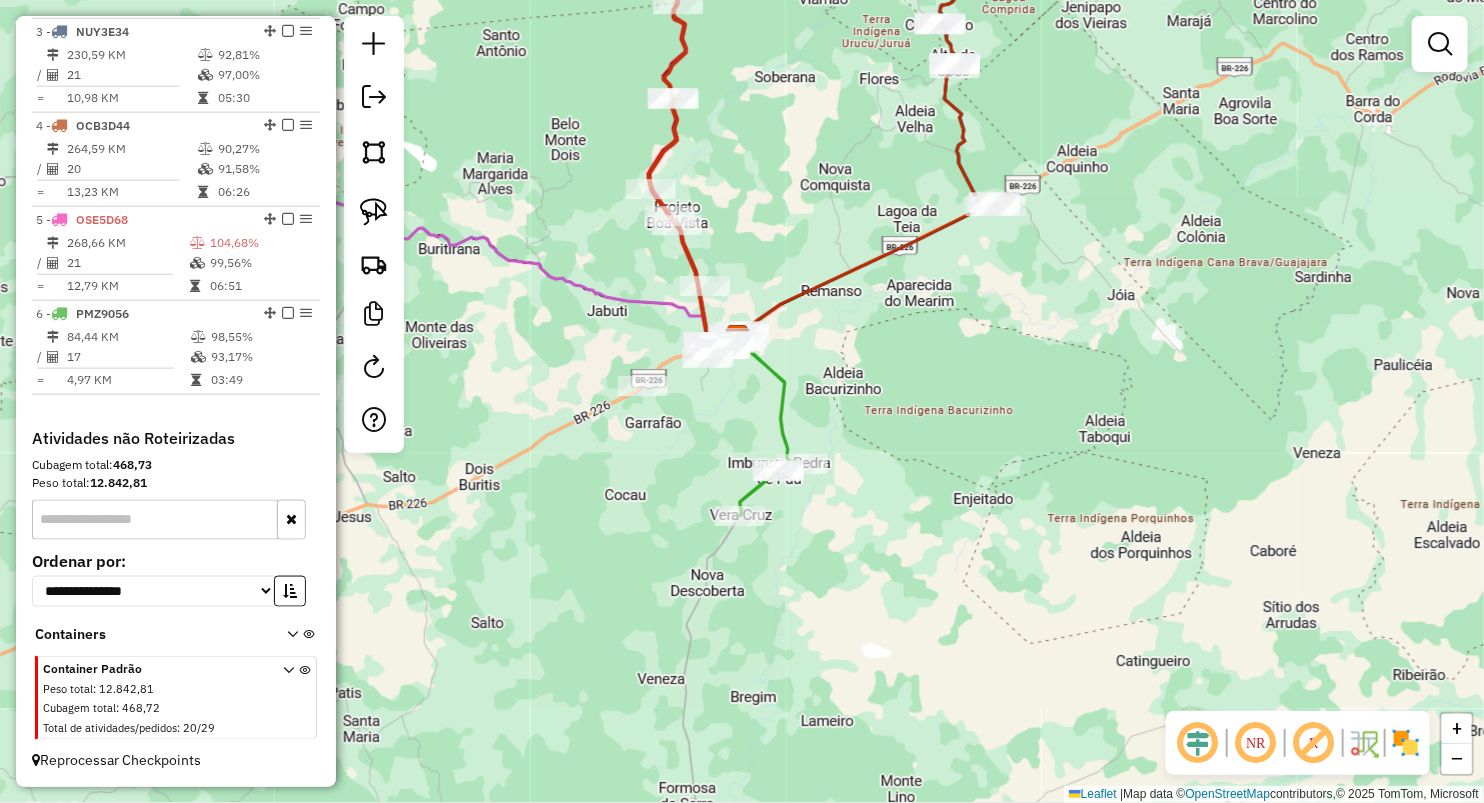 drag, startPoint x: 607, startPoint y: 374, endPoint x: 624, endPoint y: 287, distance: 88.64536 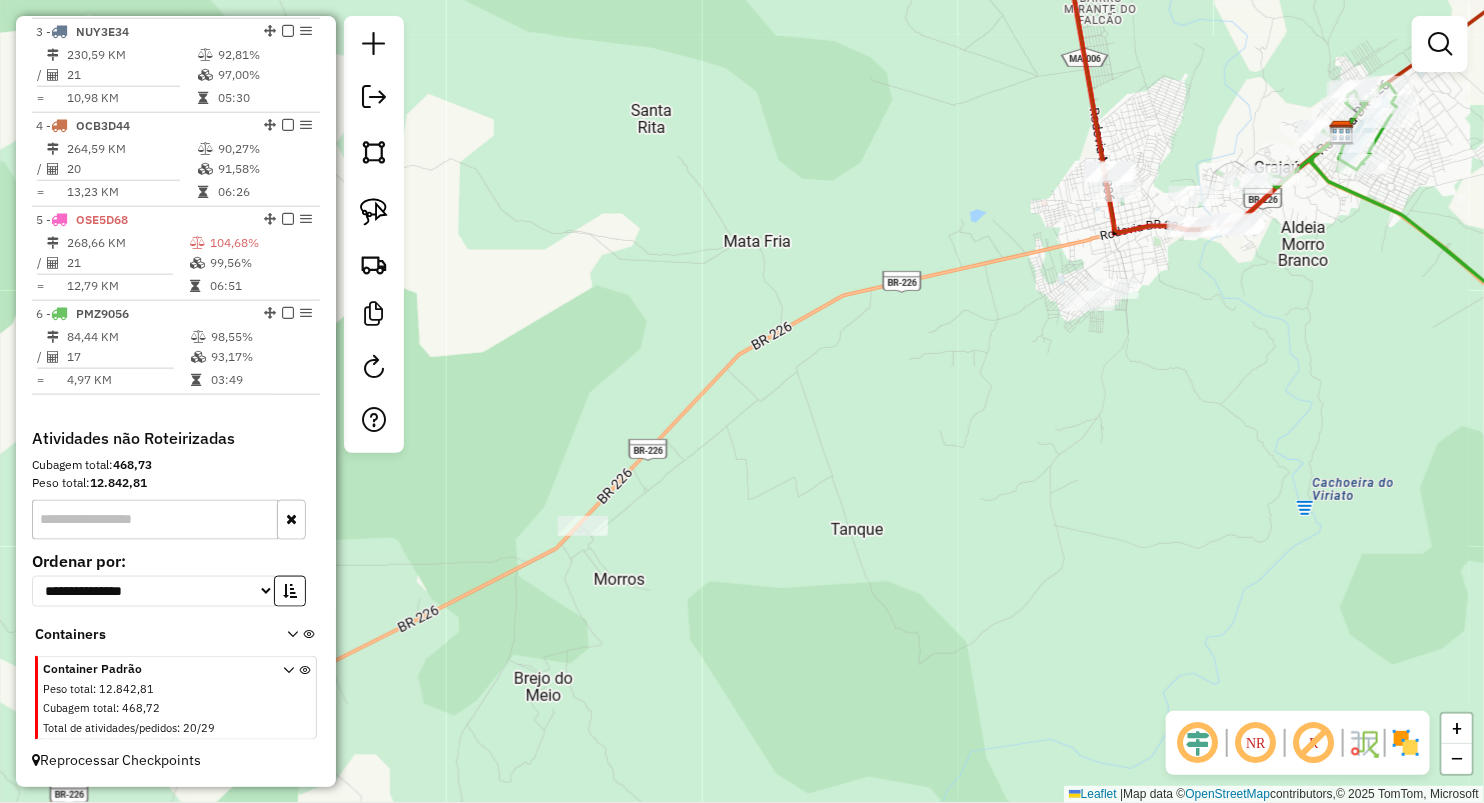 drag, startPoint x: 696, startPoint y: 424, endPoint x: 812, endPoint y: 180, distance: 270.17032 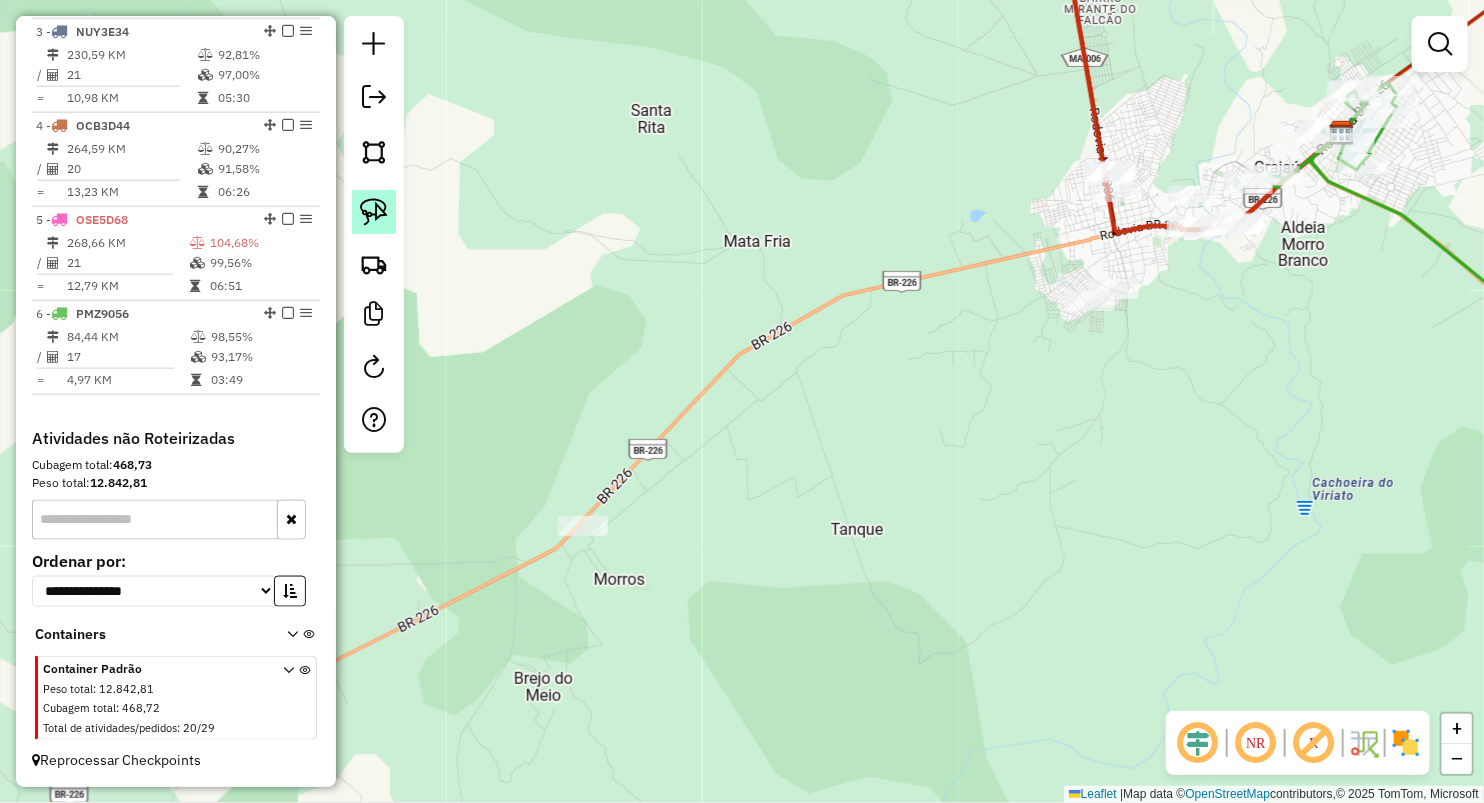 drag, startPoint x: 383, startPoint y: 211, endPoint x: 560, endPoint y: 189, distance: 178.36198 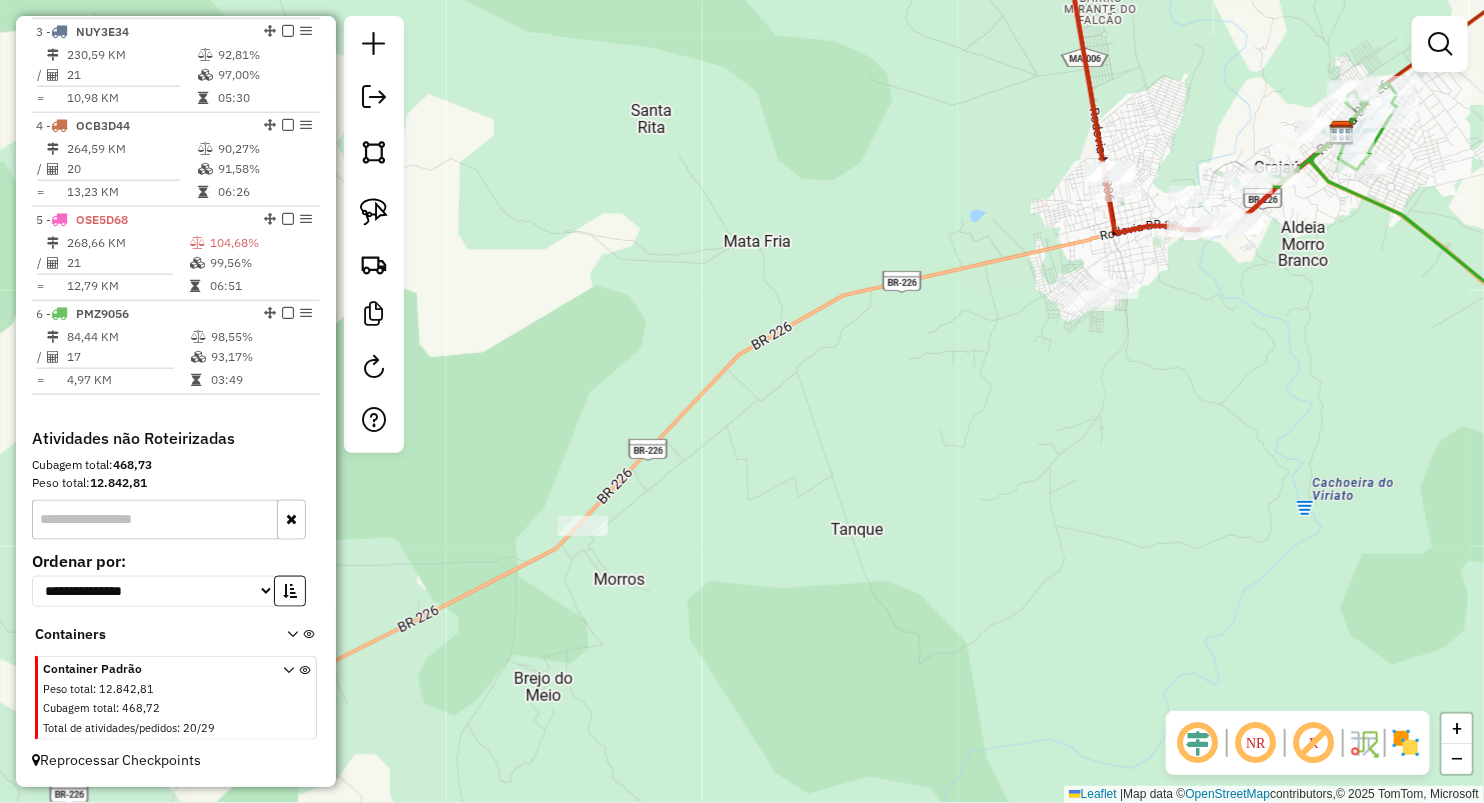 click 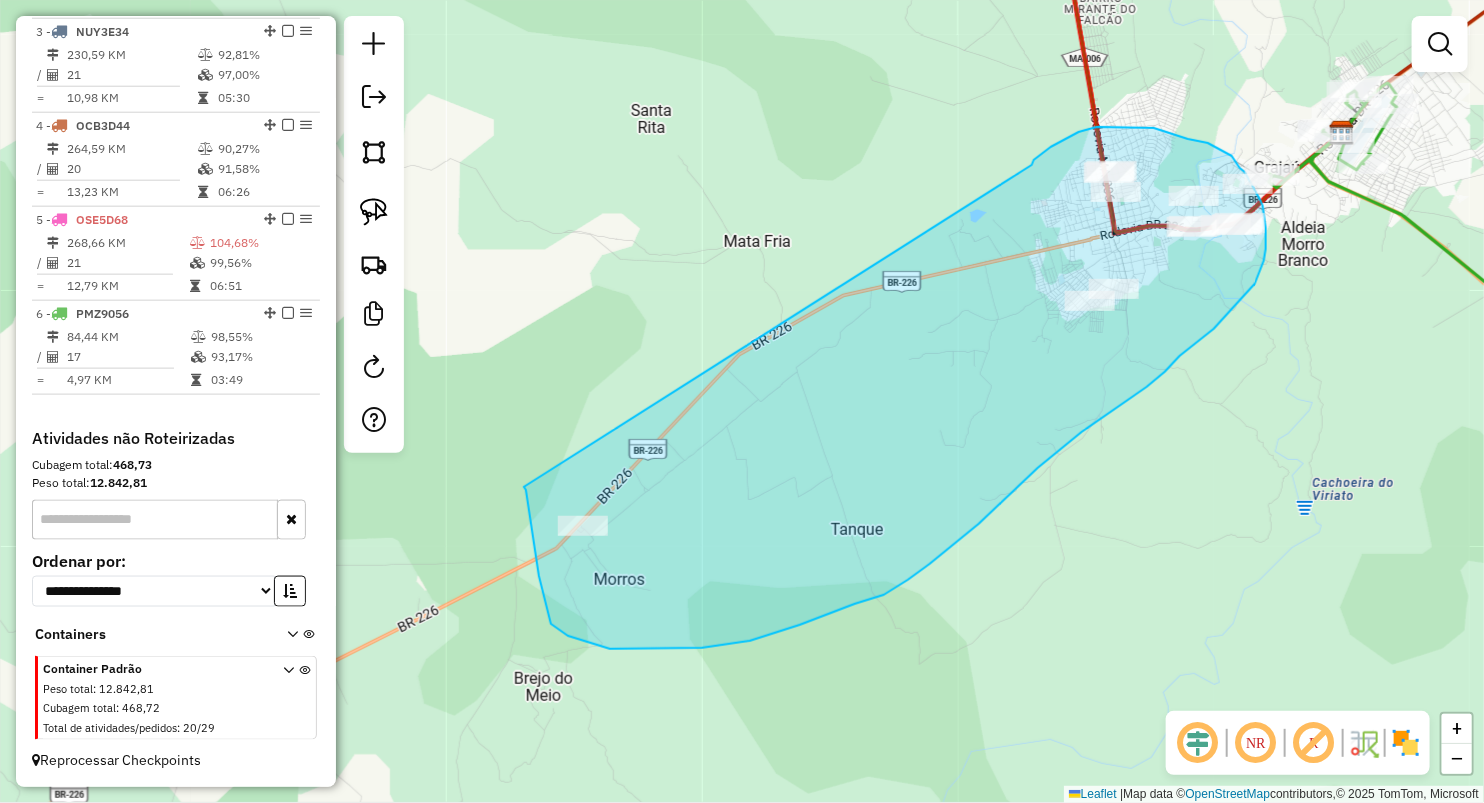 drag, startPoint x: 1032, startPoint y: 165, endPoint x: 524, endPoint y: 487, distance: 601.4549 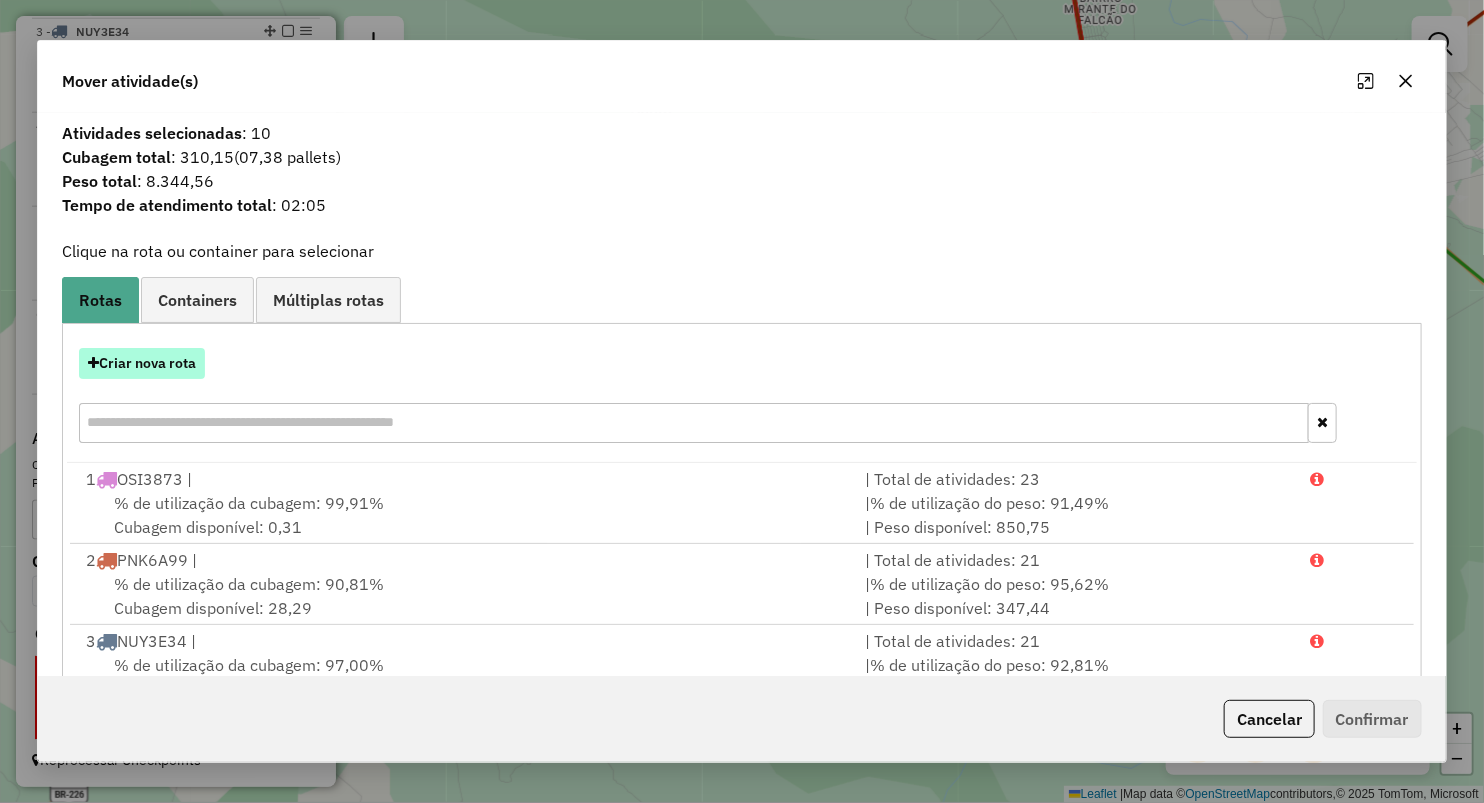 click on "Criar nova rota" at bounding box center [142, 363] 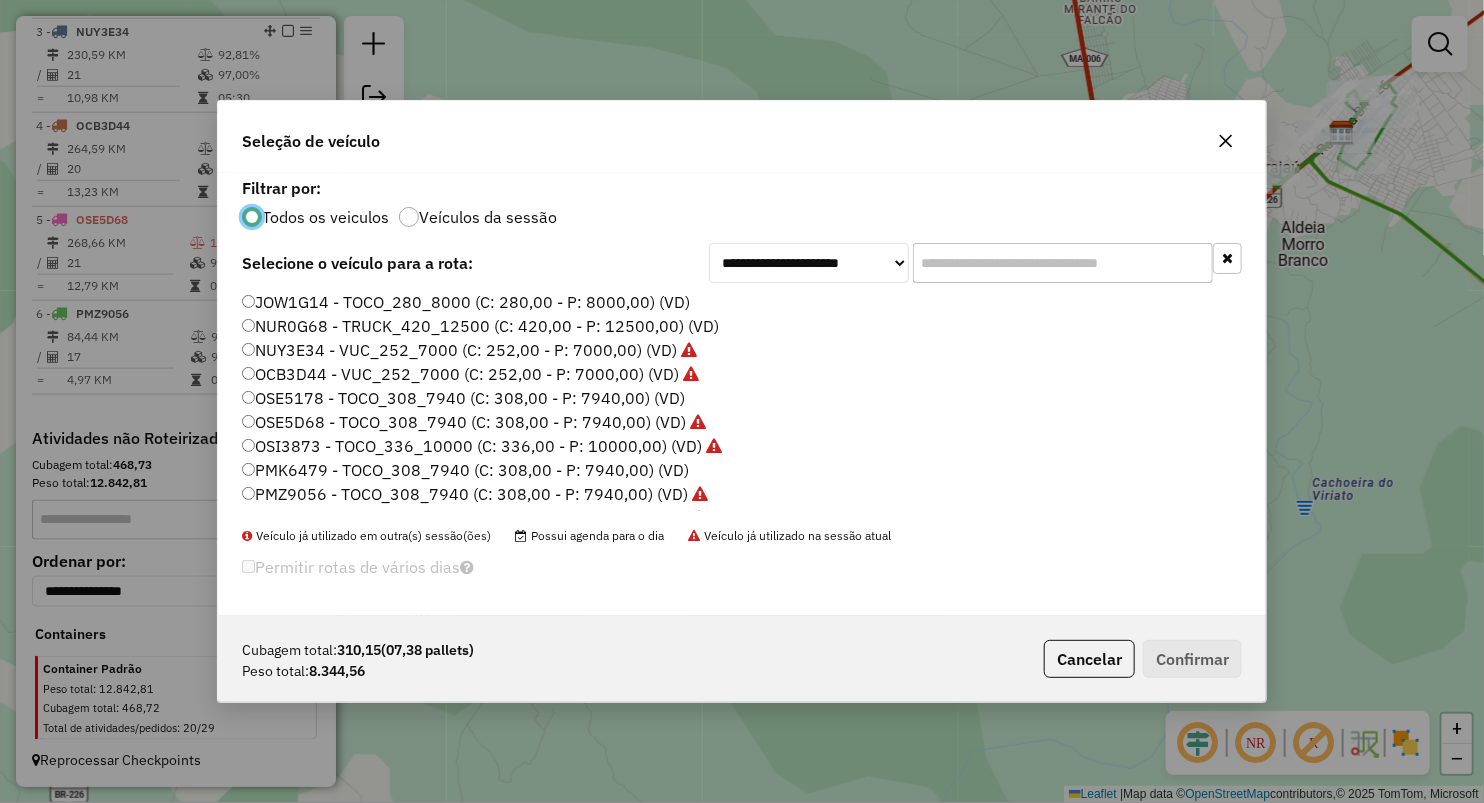scroll, scrollTop: 10, scrollLeft: 6, axis: both 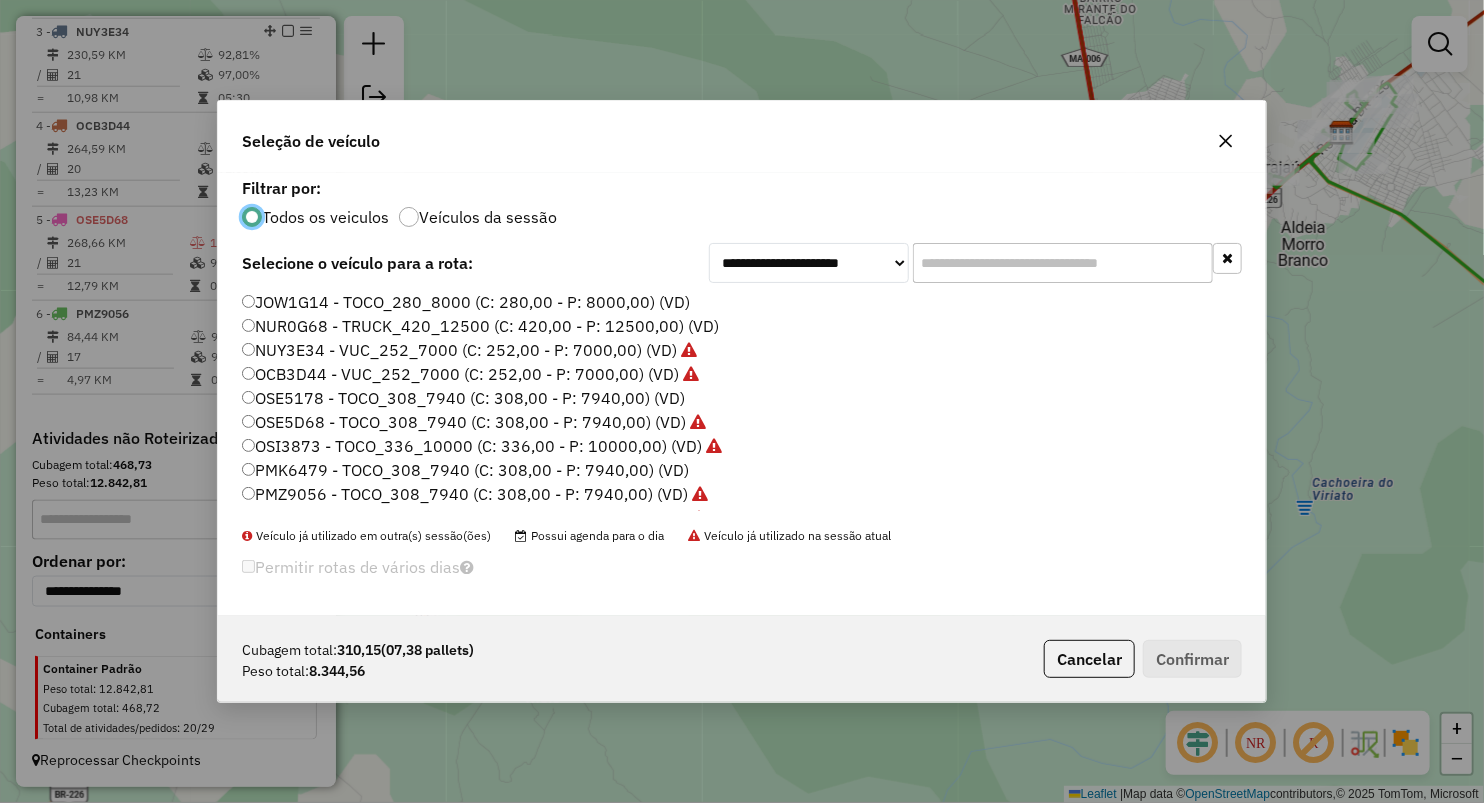 click on "JOW1G14 - TOCO_280_8000 (C: 280,00 - P: 8000,00) (VD)" 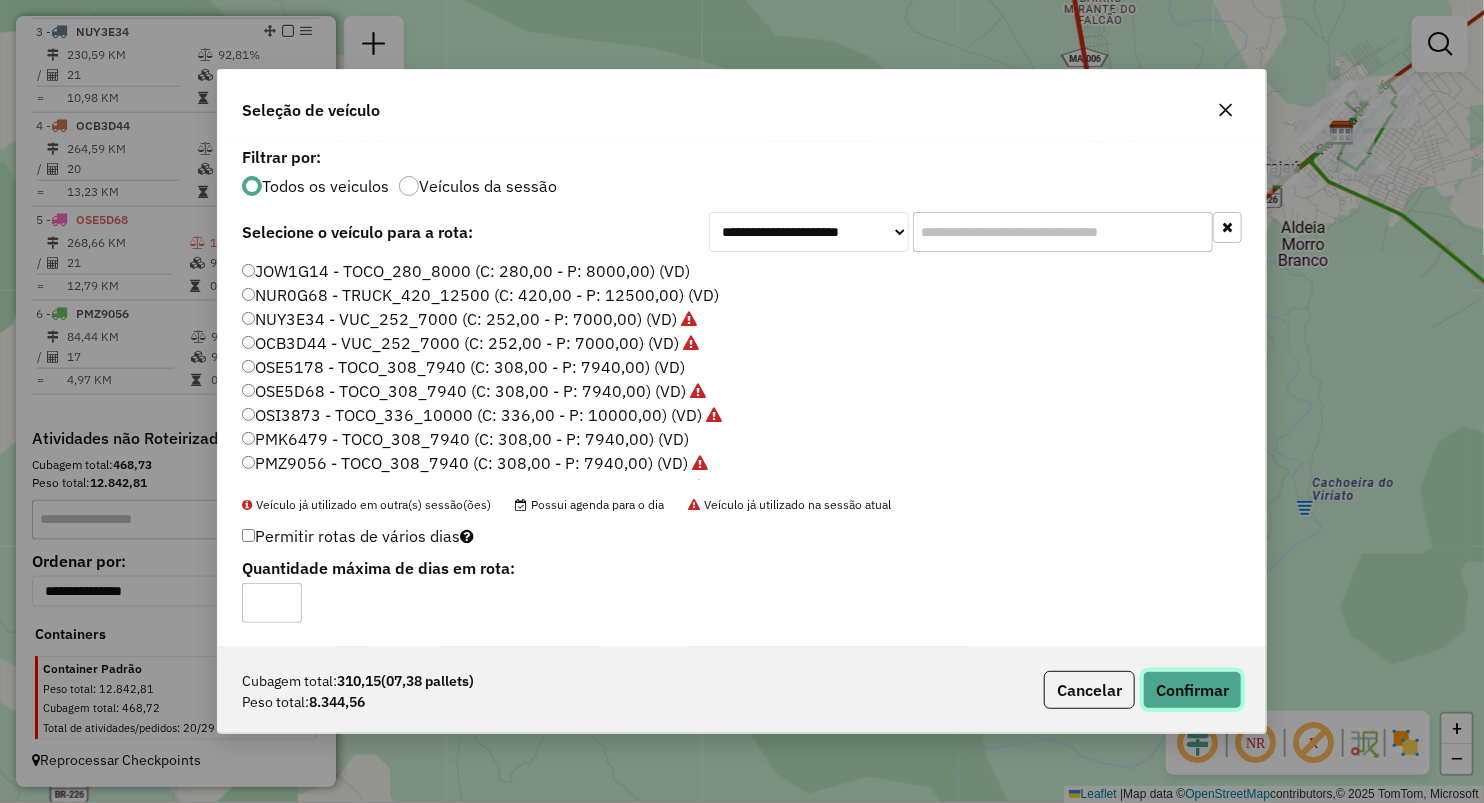 click on "Confirmar" 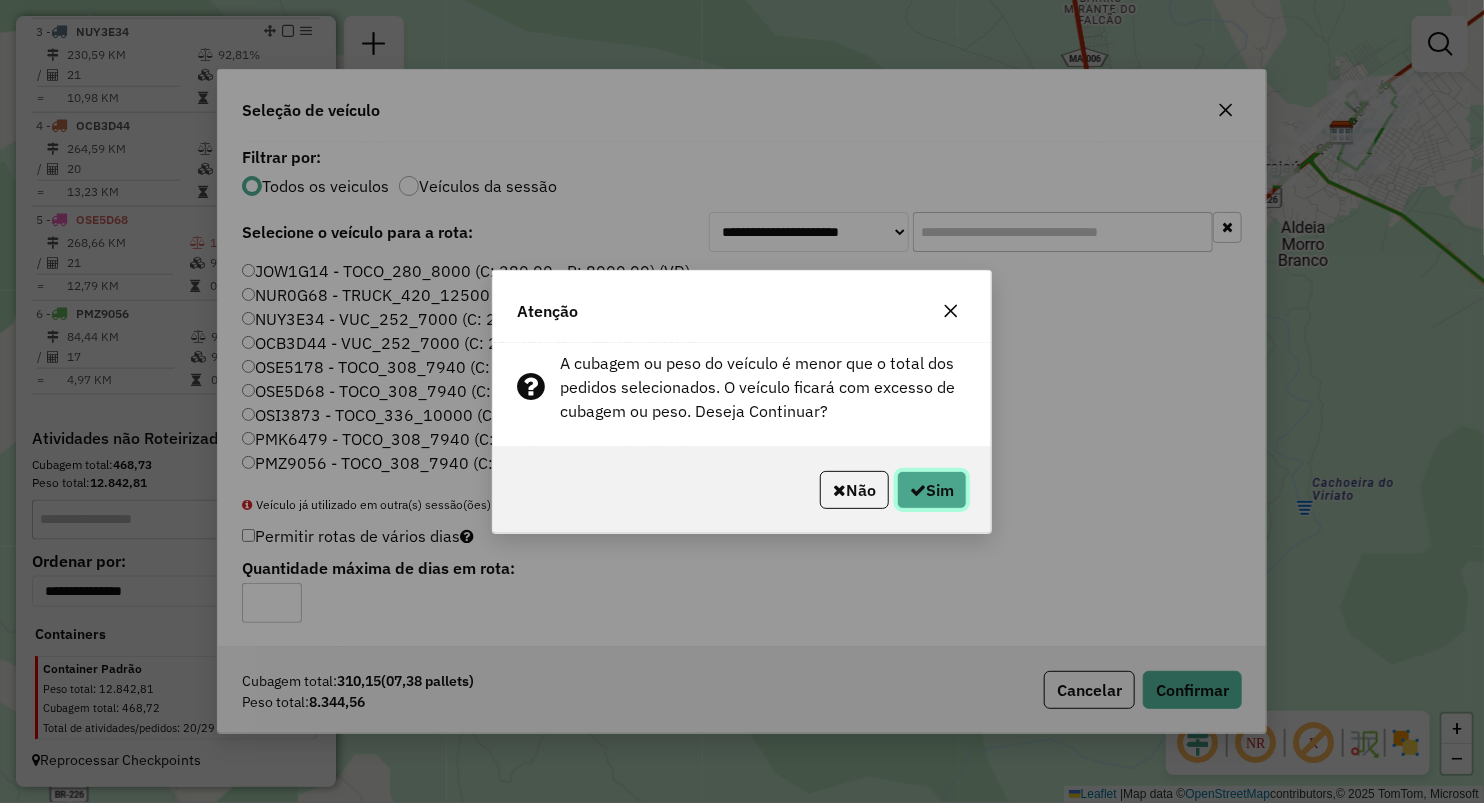 click on "Sim" 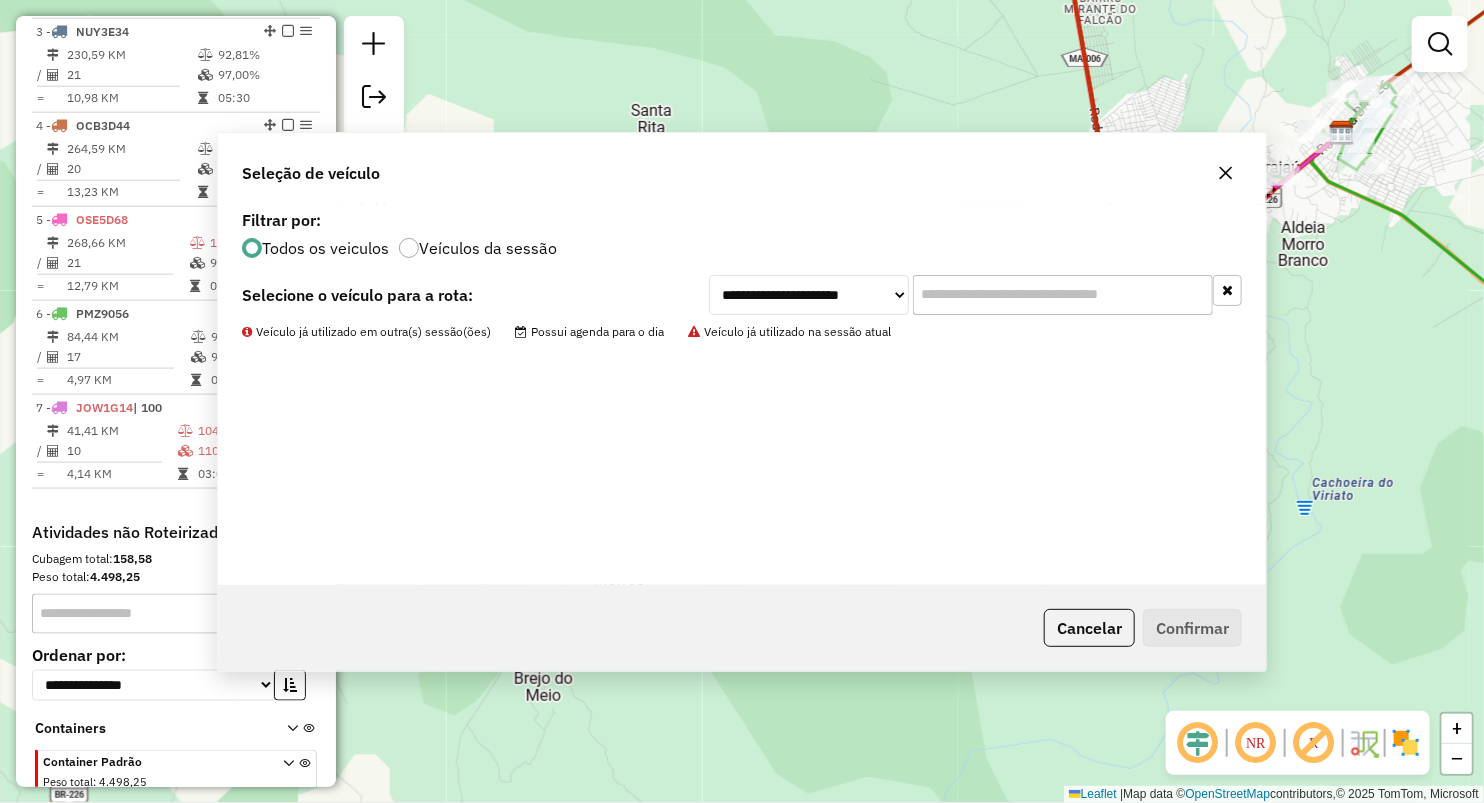 scroll, scrollTop: 1028, scrollLeft: 0, axis: vertical 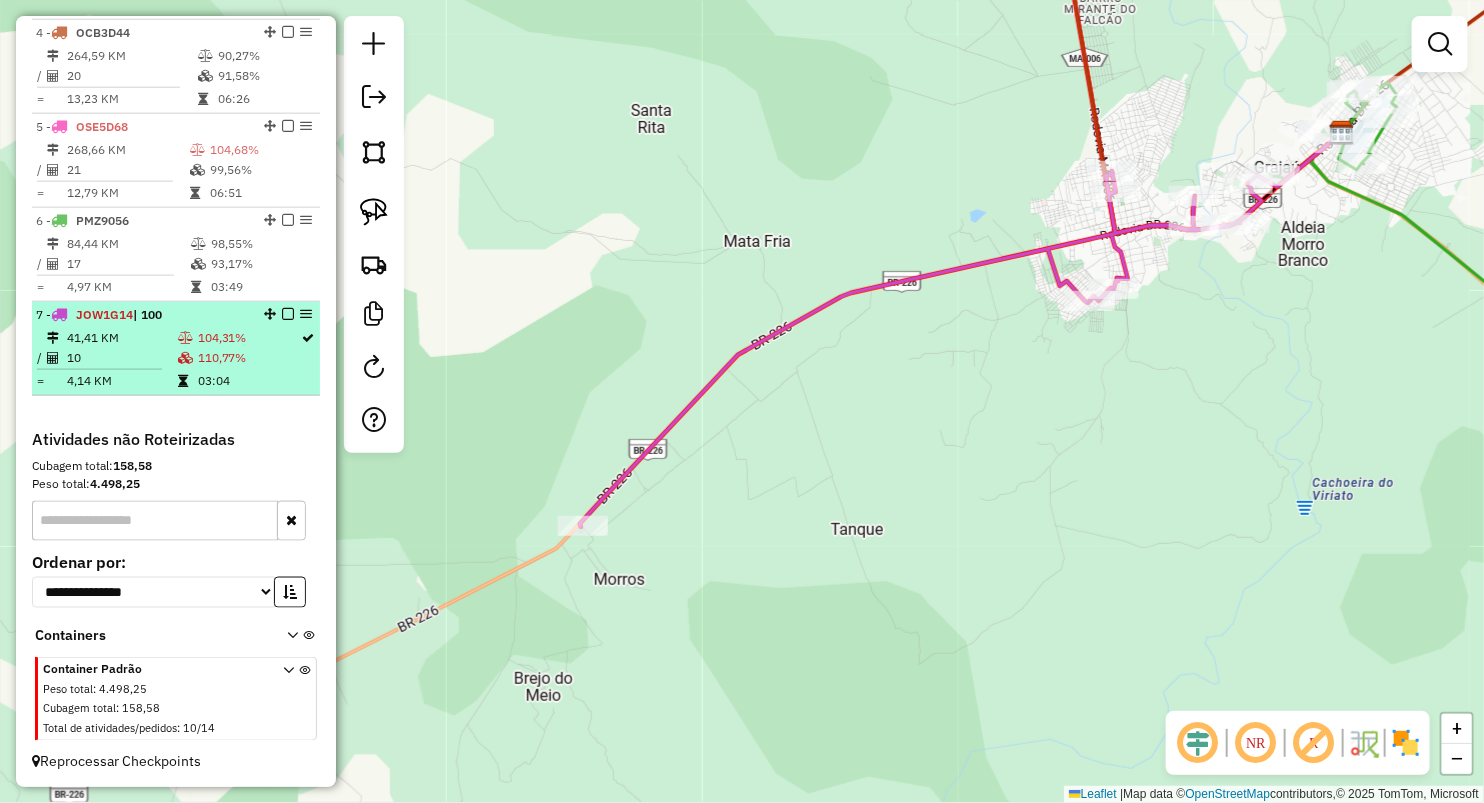 click on "41,41 KM" at bounding box center [121, 338] 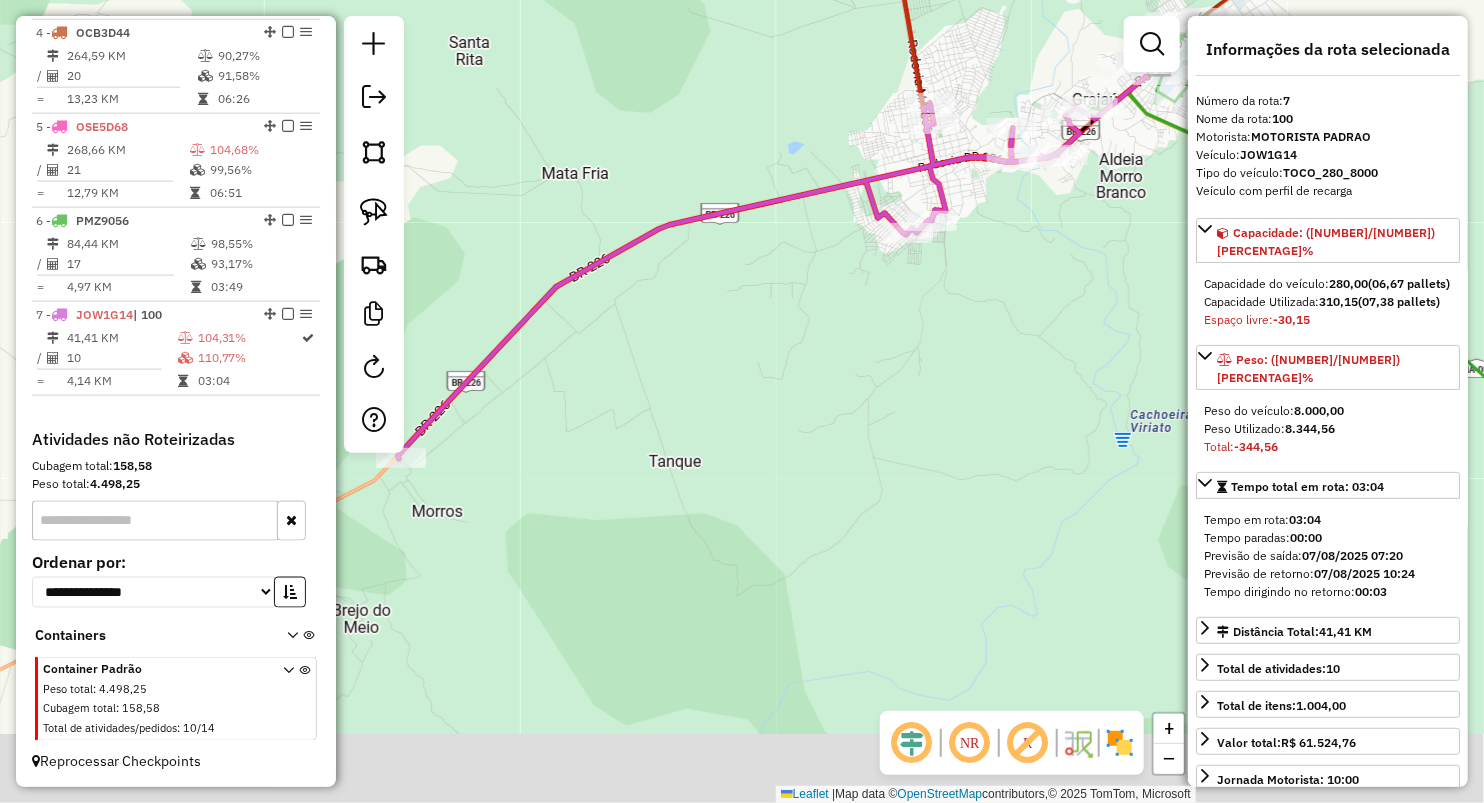 drag, startPoint x: 706, startPoint y: 468, endPoint x: 560, endPoint y: 245, distance: 266.5427 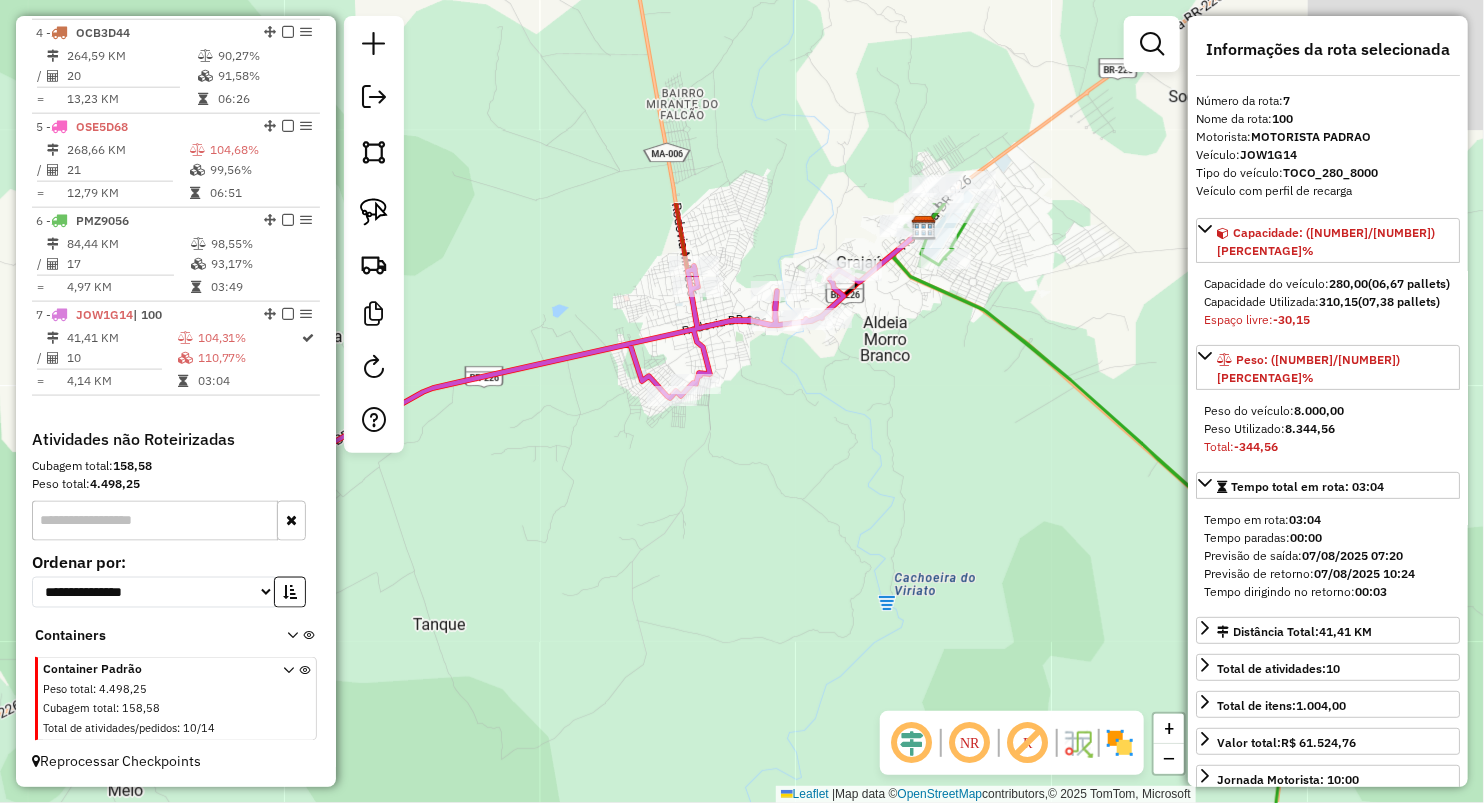 drag, startPoint x: 784, startPoint y: 366, endPoint x: 734, endPoint y: 476, distance: 120.83046 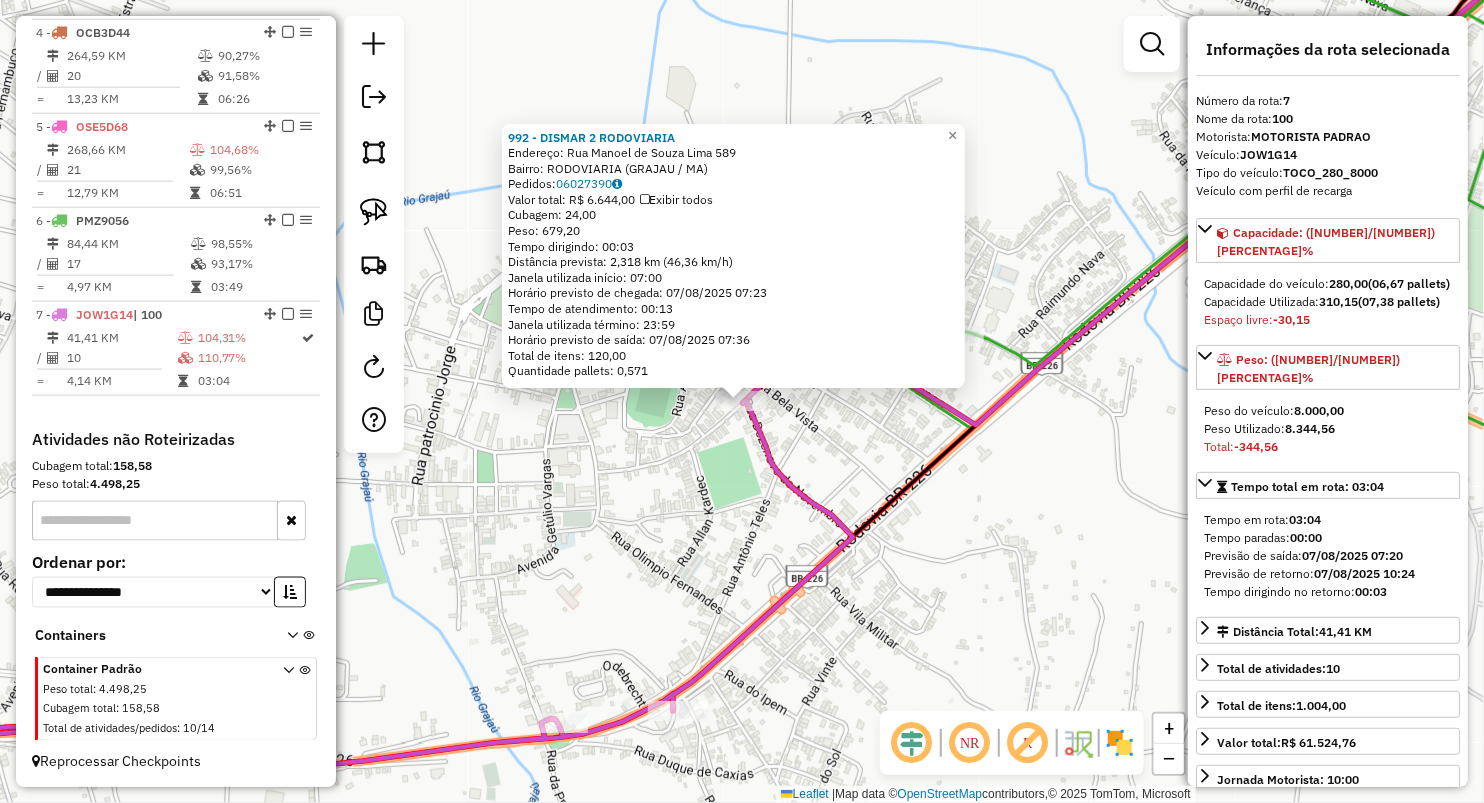 click on "992 - DISMAR 2  RODOVIARIA  Endereço:  Rua Manoel de Souza Lima 589   Bairro: RODOVIARIA (GRAJAU / MA)   Pedidos:  06027390   Valor total: R$ 6.644,00   Exibir todos   Cubagem: 24,00  Peso: 679,20  Tempo dirigindo: 00:03   Distância prevista: 2,318 km (46,36 km/h)   Janela utilizada início: 07:00   Horário previsto de chegada: 07/08/2025 07:23   Tempo de atendimento: 00:13   Janela utilizada término: 23:59   Horário previsto de saída: 07/08/2025 07:36   Total de itens: 120,00   Quantidade pallets: 0,571  × Janela de atendimento Grade de atendimento Capacidade Transportadoras Veículos Cliente Pedidos  Rotas Selecione os dias de semana para filtrar as janelas de atendimento  Seg   Ter   Qua   Qui   Sex   Sáb   Dom  Informe o período da janela de atendimento: De: Até:  Filtrar exatamente a janela do cliente  Considerar janela de atendimento padrão  Selecione os dias de semana para filtrar as grades de atendimento  Seg   Ter   Qua   Qui   Sex   Sáb   Dom   Peso mínimo:   Peso máximo:   De:   De:" 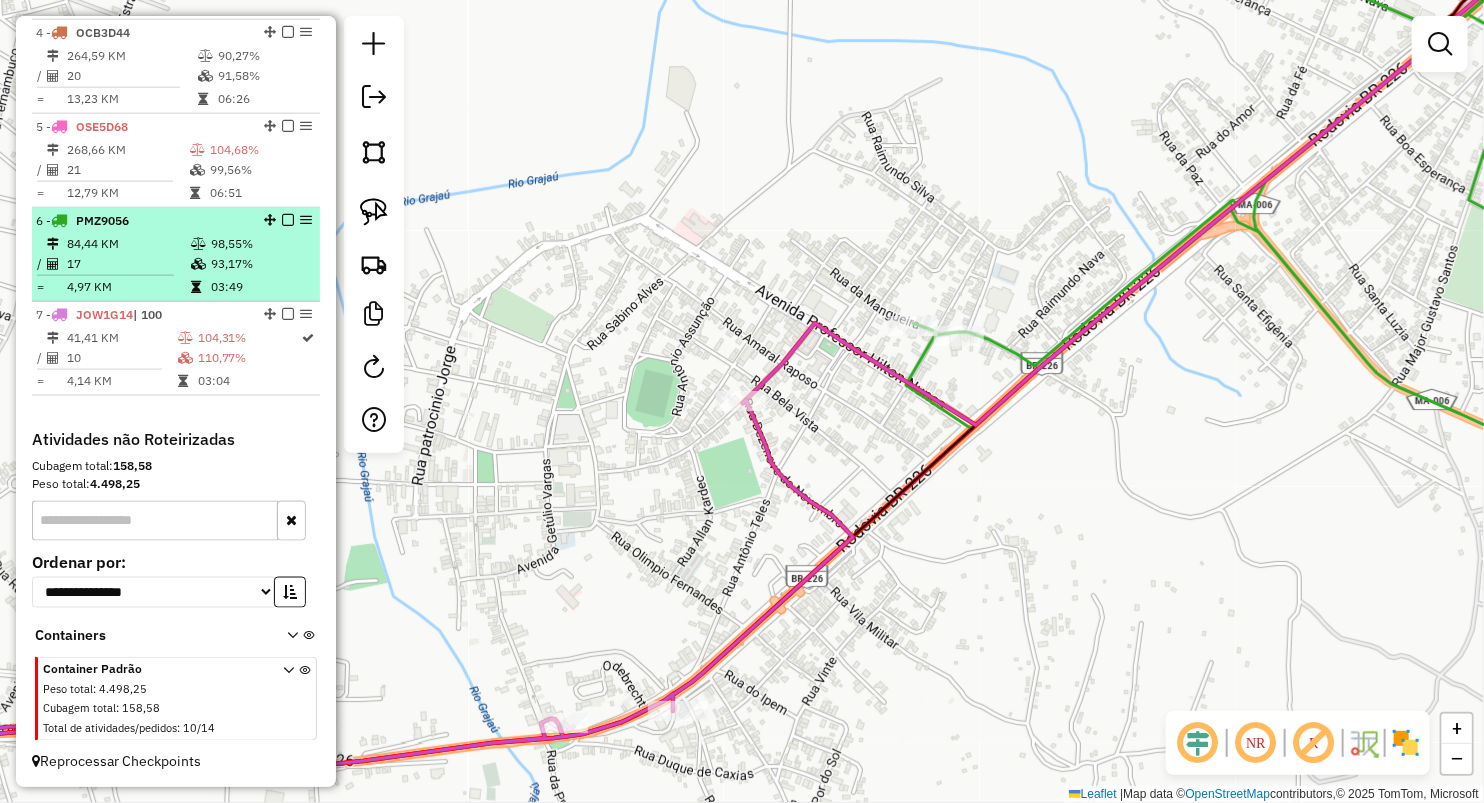 click on "17" at bounding box center [128, 264] 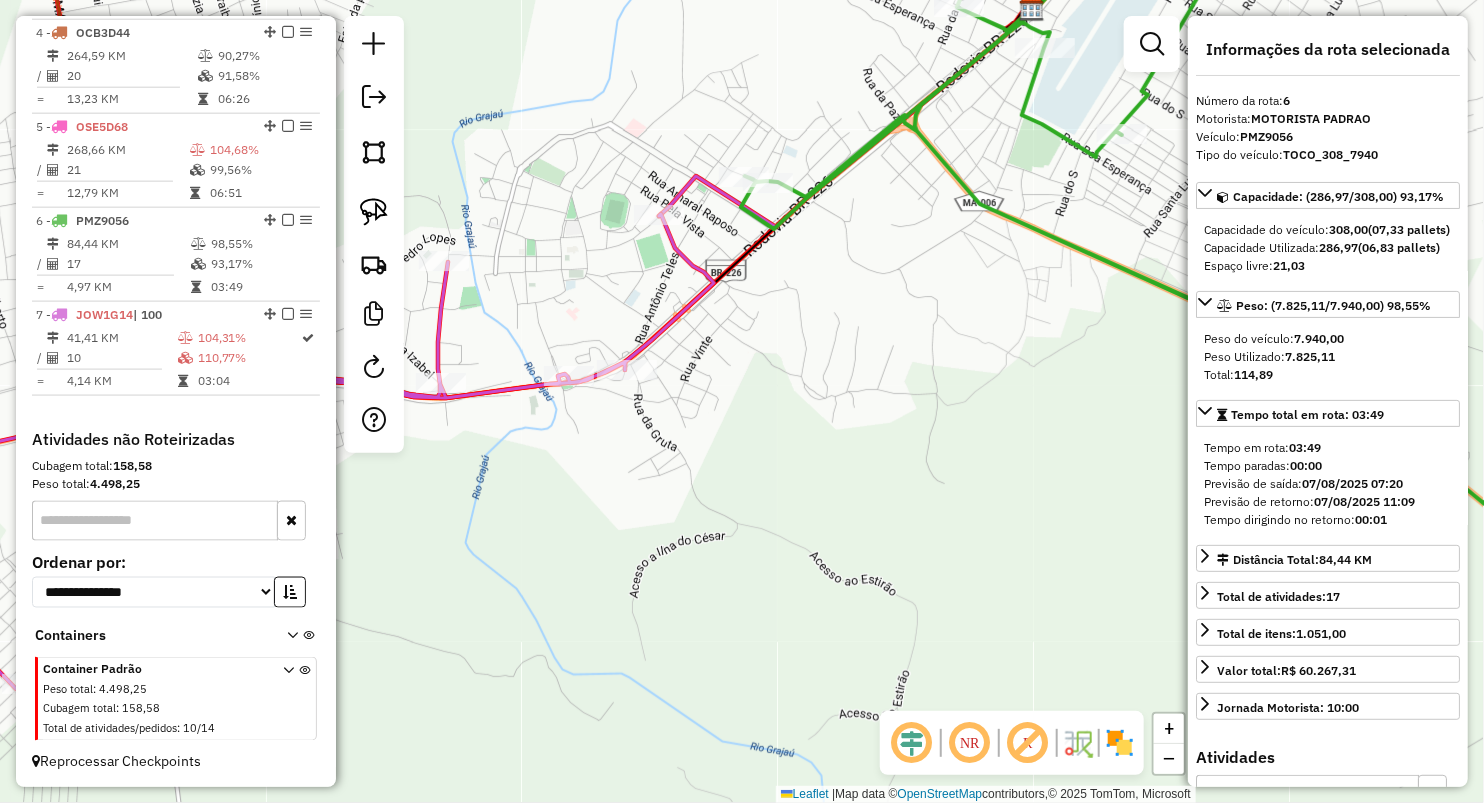drag, startPoint x: 648, startPoint y: 223, endPoint x: 615, endPoint y: 132, distance: 96.79876 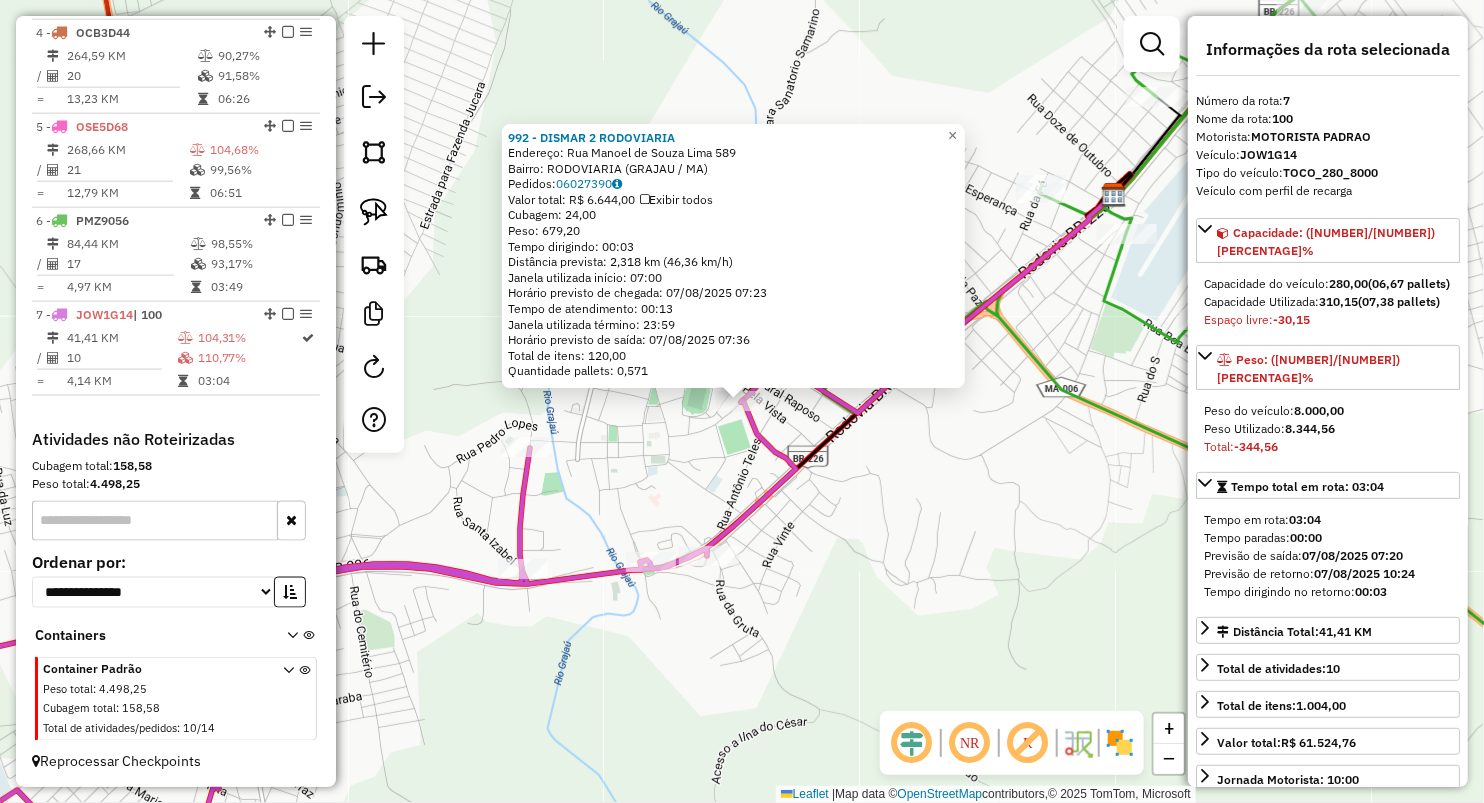 click on "992 - DISMAR 2  RODOVIARIA  Endereço:  Rua Manoel de Souza Lima 589   Bairro: RODOVIARIA (GRAJAU / MA)   Pedidos:  06027390   Valor total: R$ 6.644,00   Exibir todos   Cubagem: 24,00  Peso: 679,20  Tempo dirigindo: 00:03   Distância prevista: 2,318 km (46,36 km/h)   Janela utilizada início: 07:00   Horário previsto de chegada: 07/08/2025 07:23   Tempo de atendimento: 00:13   Janela utilizada término: 23:59   Horário previsto de saída: 07/08/2025 07:36   Total de itens: 120,00   Quantidade pallets: 0,571  × Janela de atendimento Grade de atendimento Capacidade Transportadoras Veículos Cliente Pedidos  Rotas Selecione os dias de semana para filtrar as janelas de atendimento  Seg   Ter   Qua   Qui   Sex   Sáb   Dom  Informe o período da janela de atendimento: De: Até:  Filtrar exatamente a janela do cliente  Considerar janela de atendimento padrão  Selecione os dias de semana para filtrar as grades de atendimento  Seg   Ter   Qua   Qui   Sex   Sáb   Dom   Peso mínimo:   Peso máximo:   De:   De:" 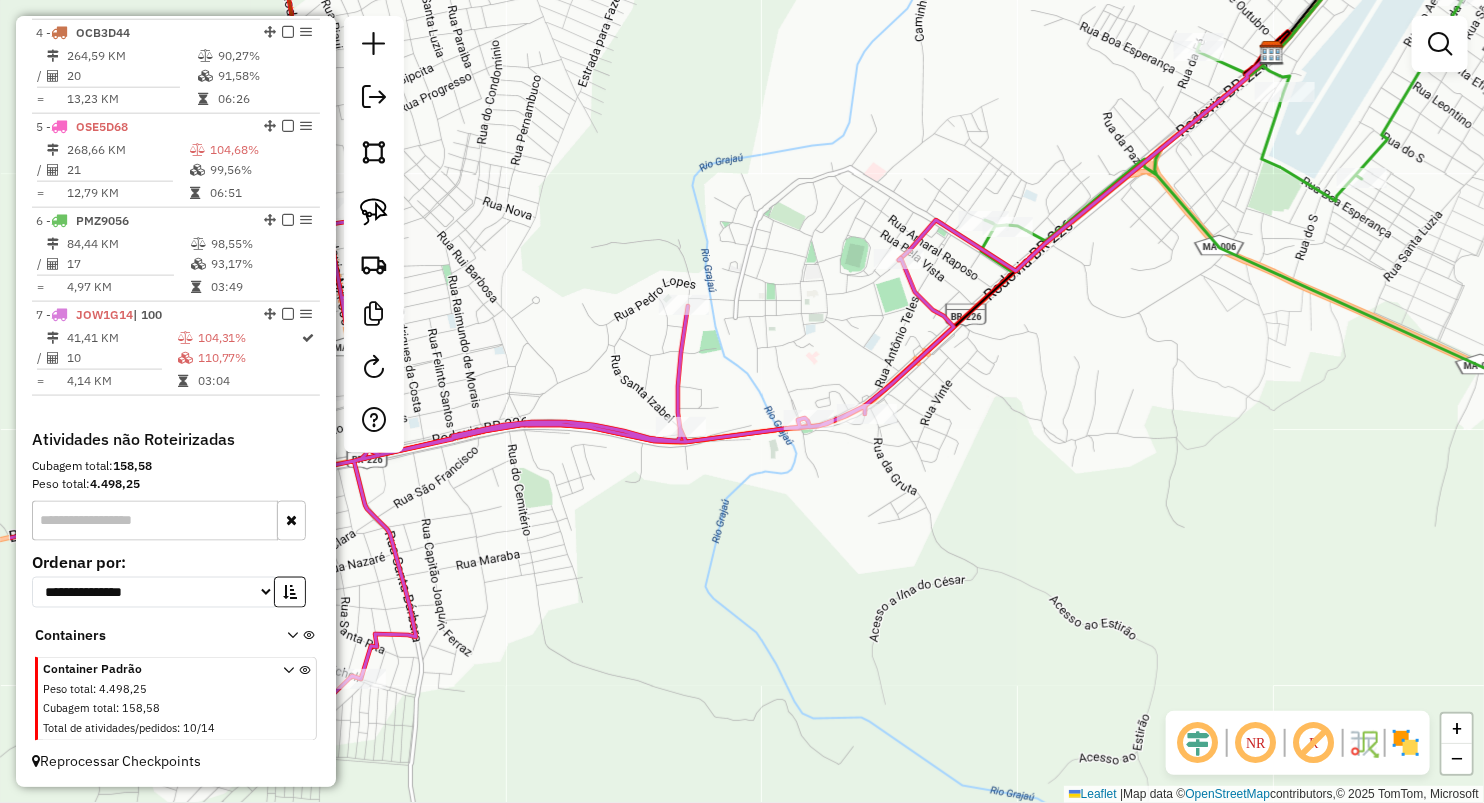drag, startPoint x: 626, startPoint y: 413, endPoint x: 821, endPoint y: 236, distance: 263.35147 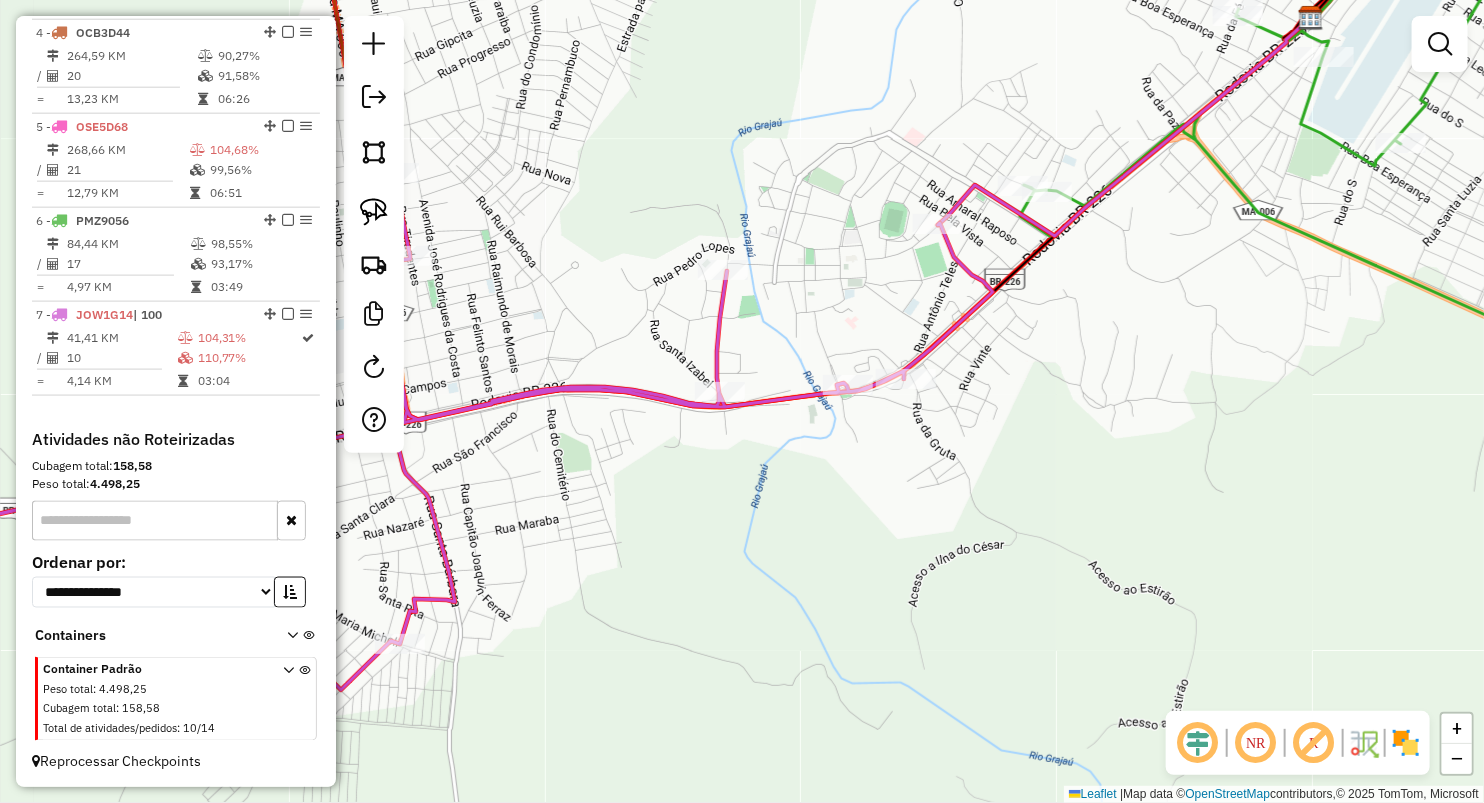 drag, startPoint x: 375, startPoint y: 209, endPoint x: 546, endPoint y: 211, distance: 171.01169 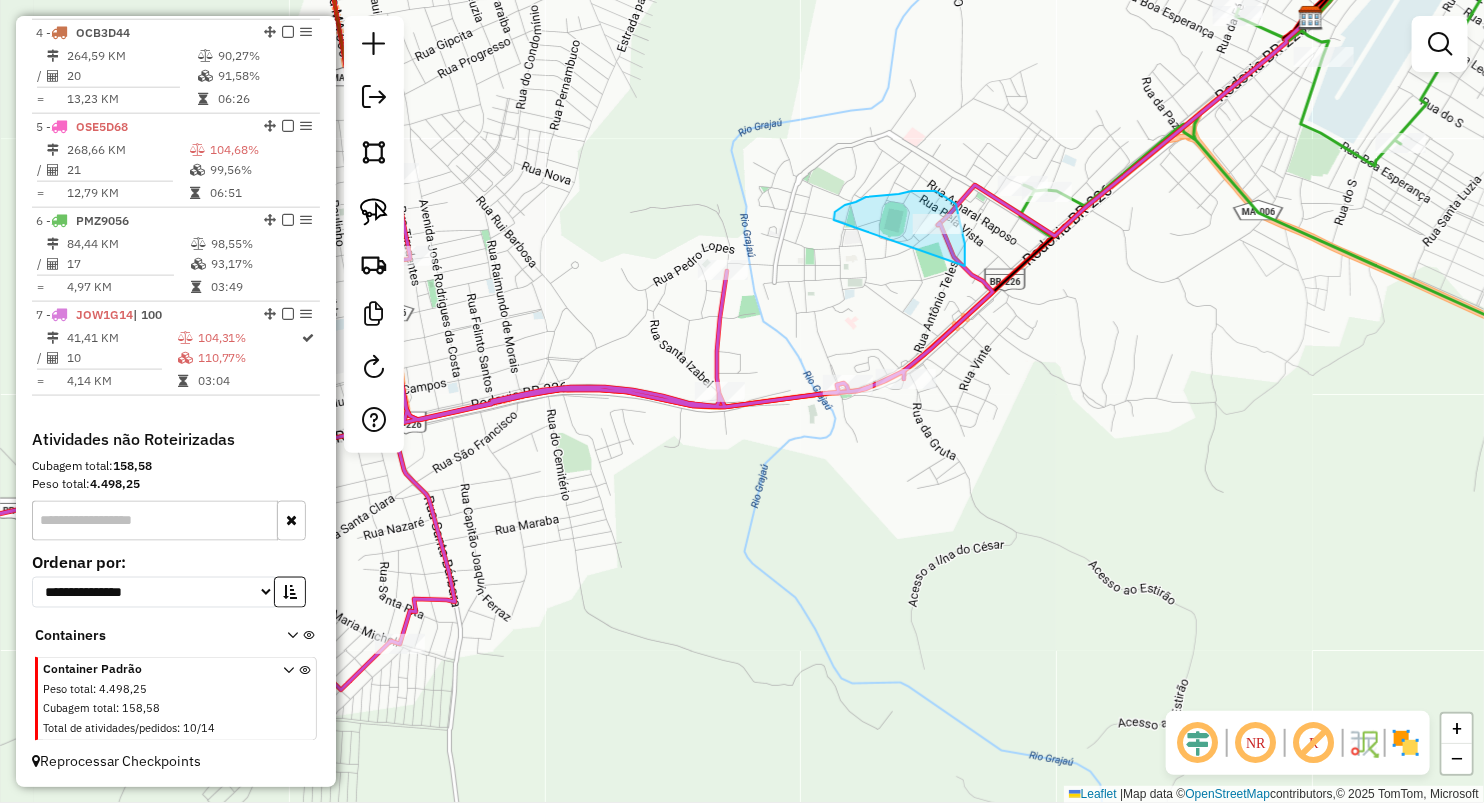 drag, startPoint x: 839, startPoint y: 210, endPoint x: 965, endPoint y: 266, distance: 137.884 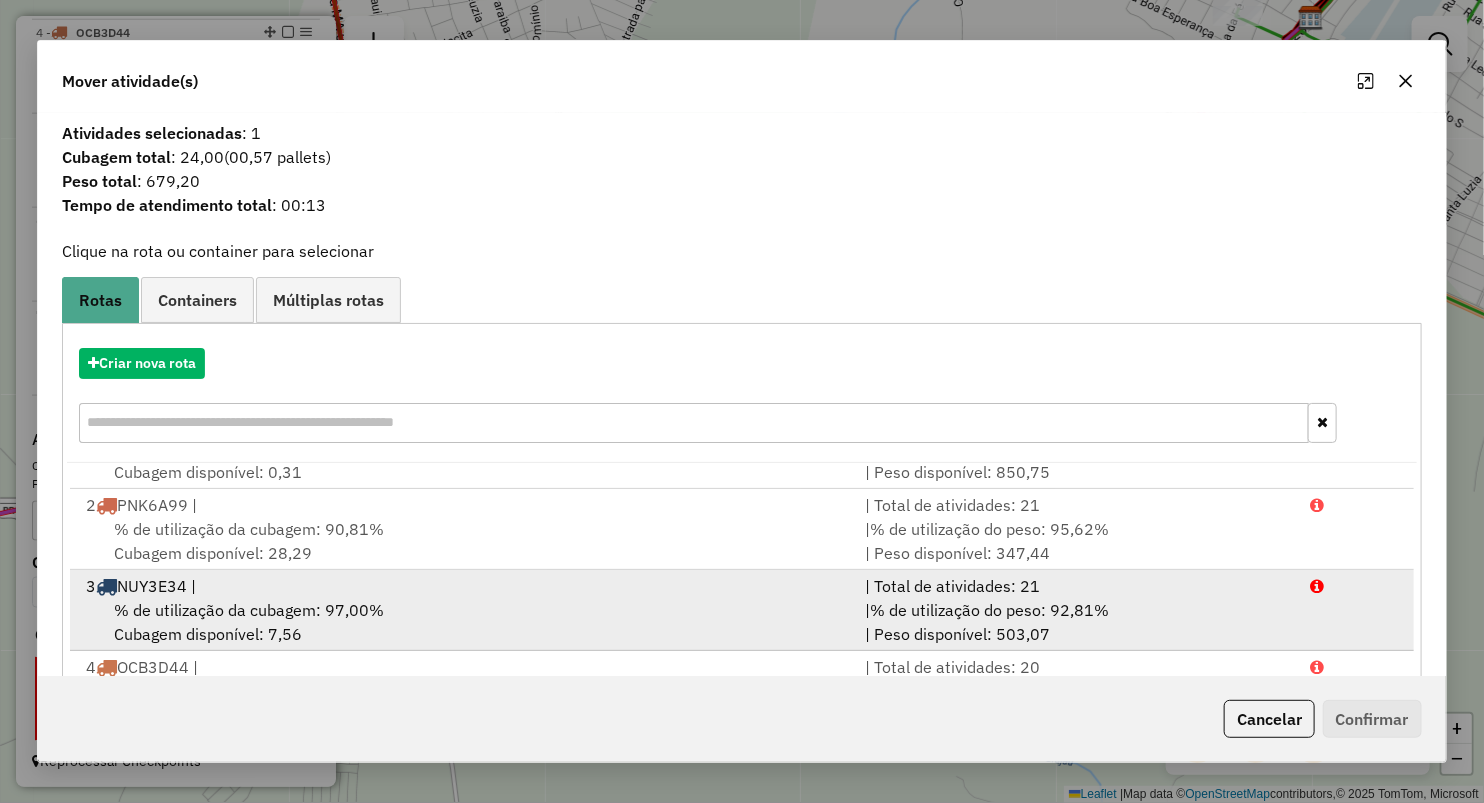 scroll, scrollTop: 85, scrollLeft: 0, axis: vertical 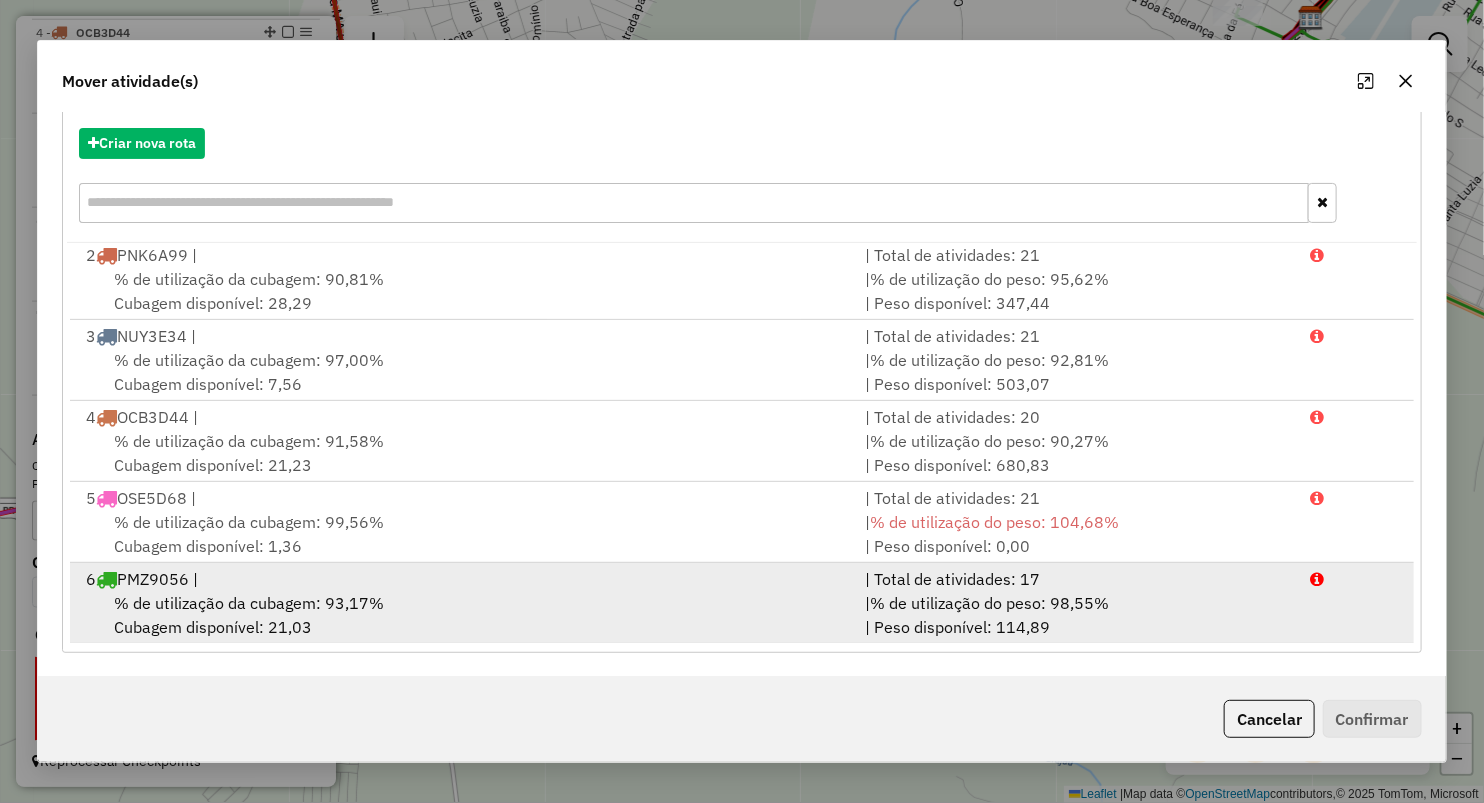 click on "6  PMZ9056 |" at bounding box center (463, 579) 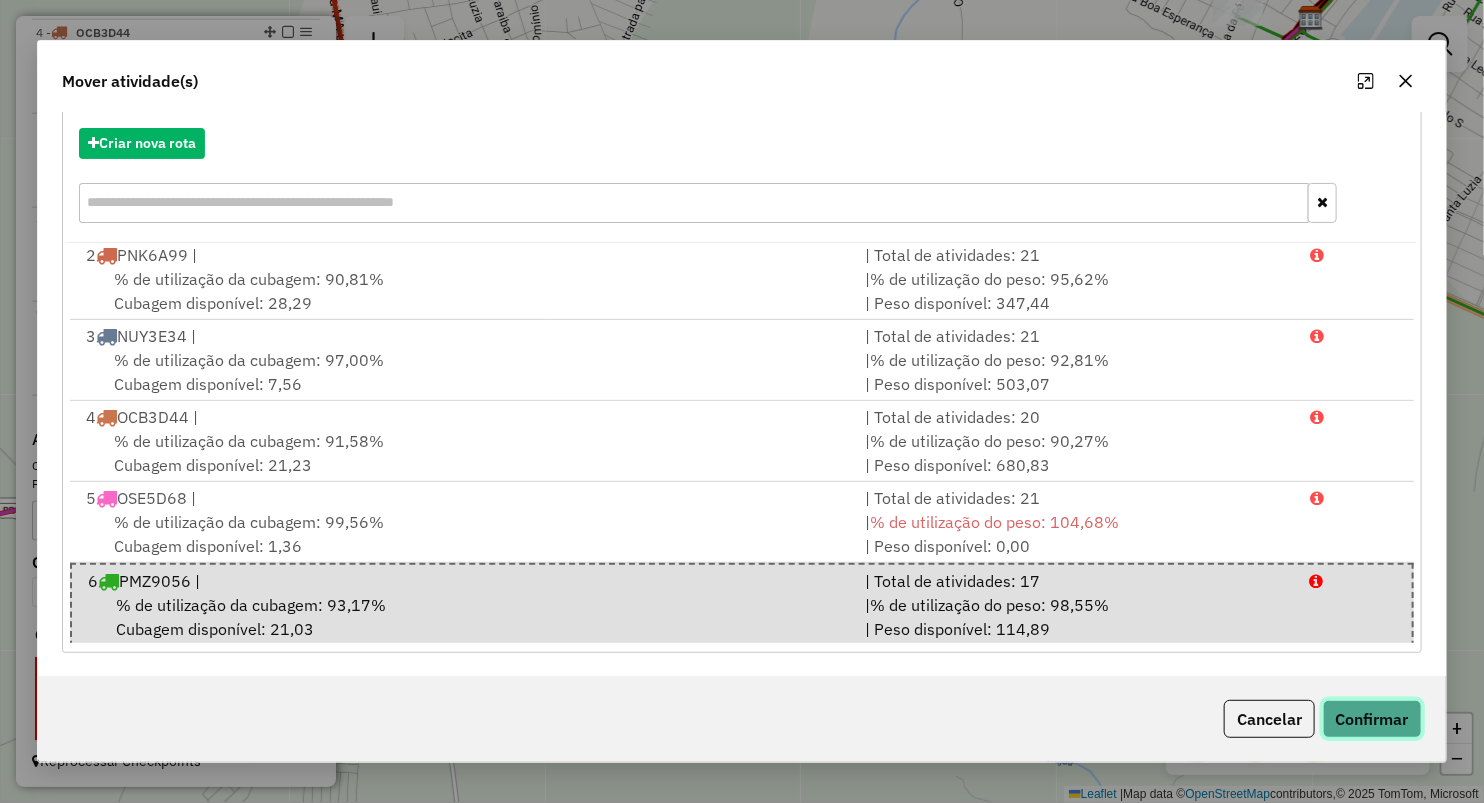 click on "Confirmar" 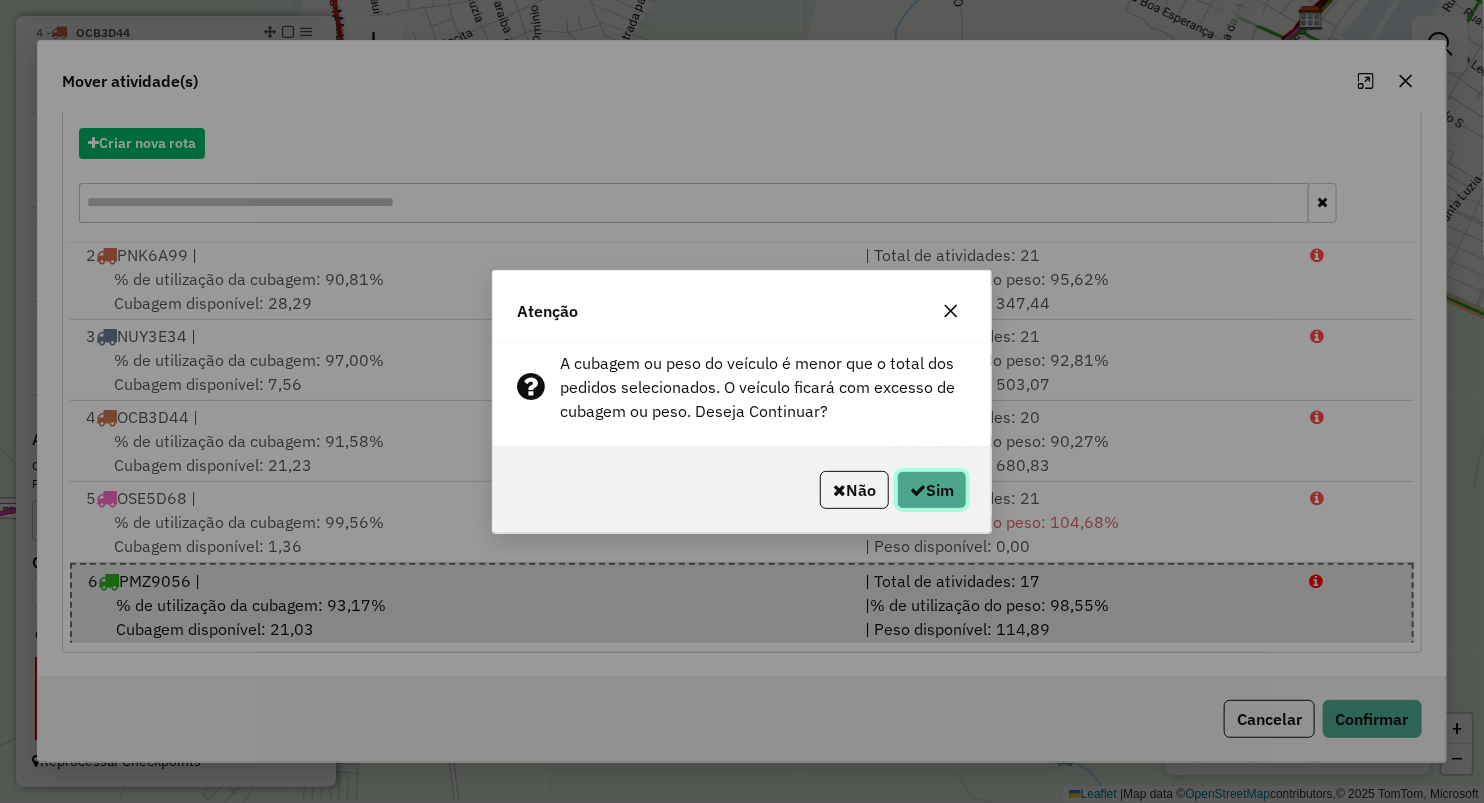 click on "Sim" 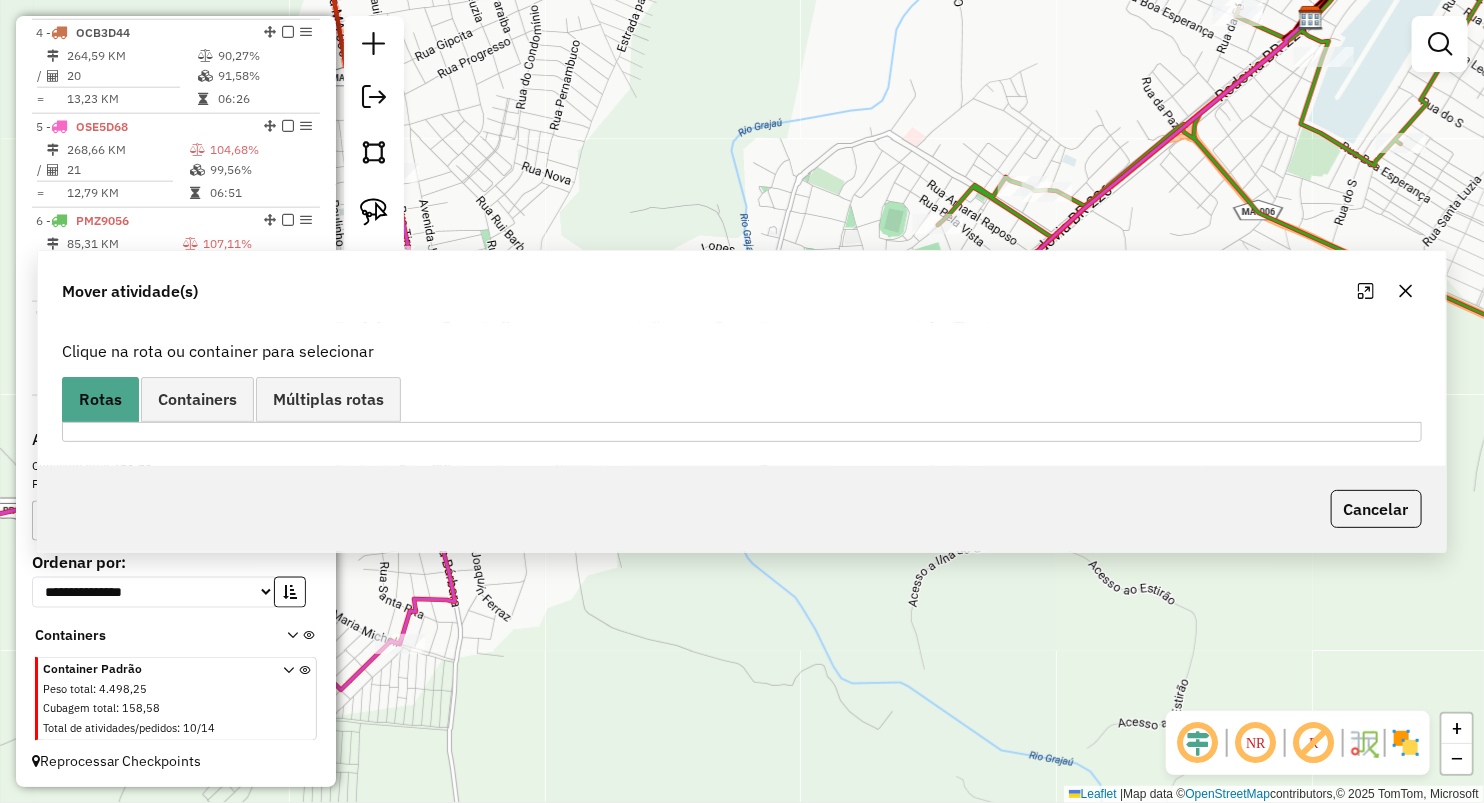 scroll, scrollTop: 0, scrollLeft: 0, axis: both 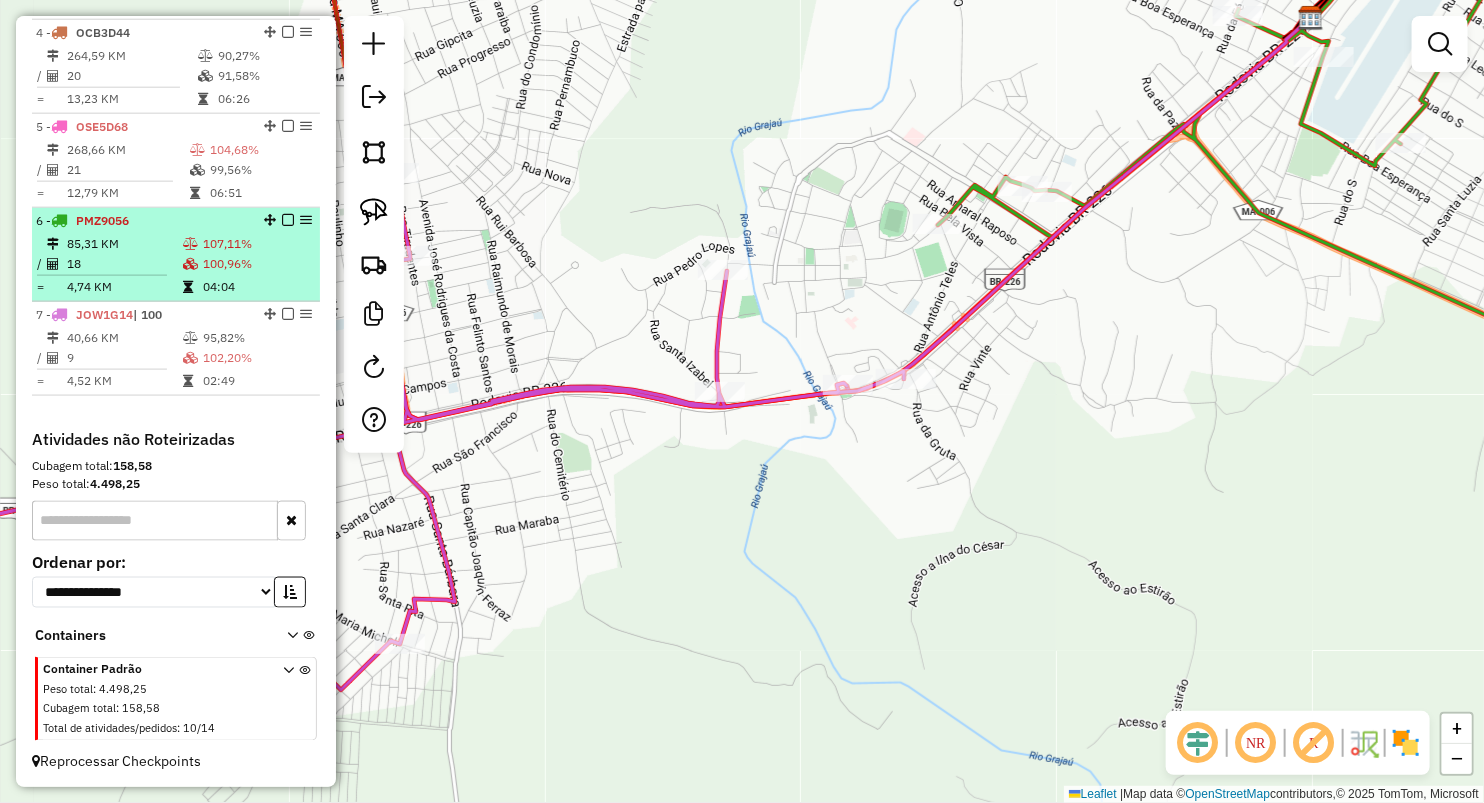 click at bounding box center (192, 264) 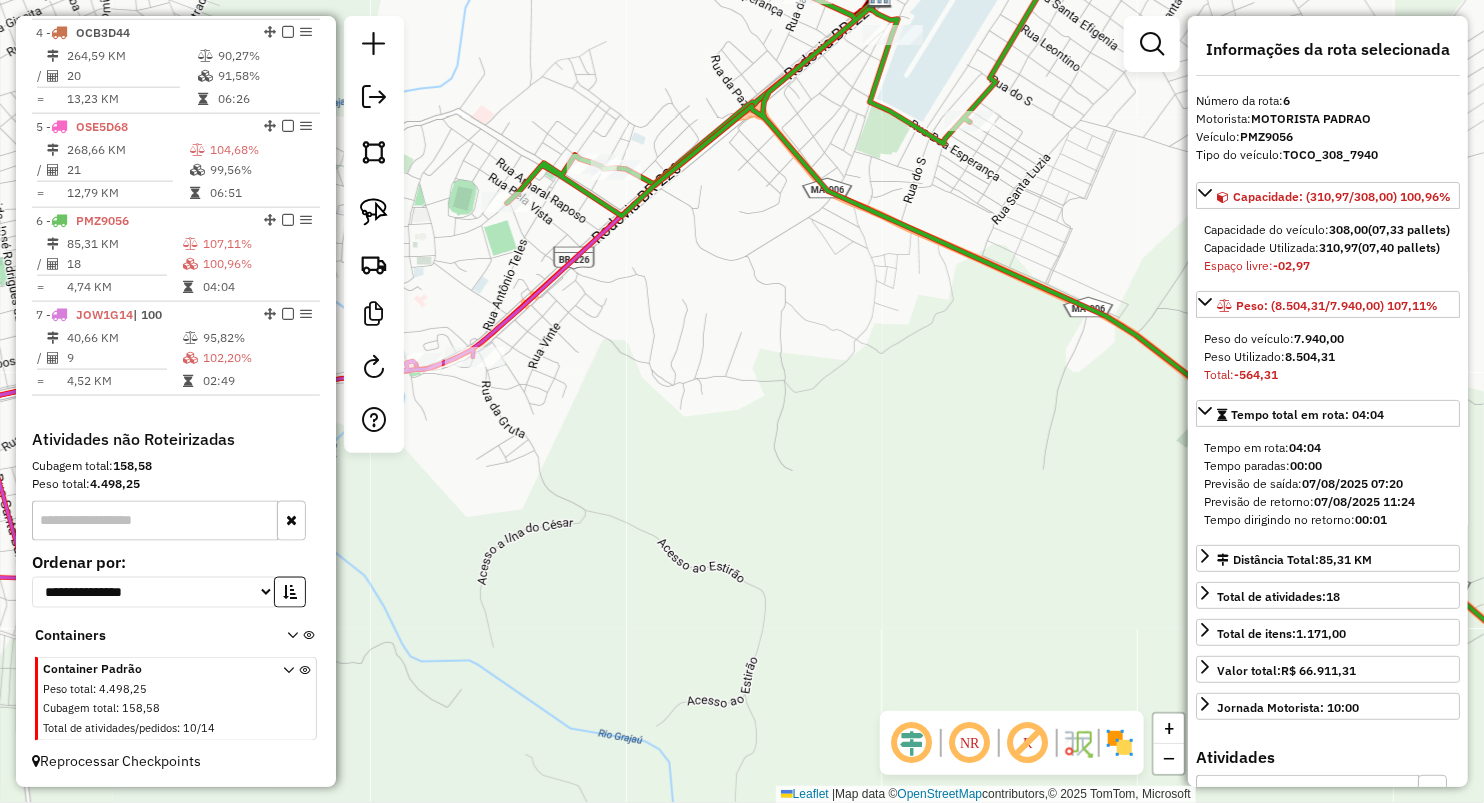 drag, startPoint x: 766, startPoint y: 204, endPoint x: 766, endPoint y: 281, distance: 77 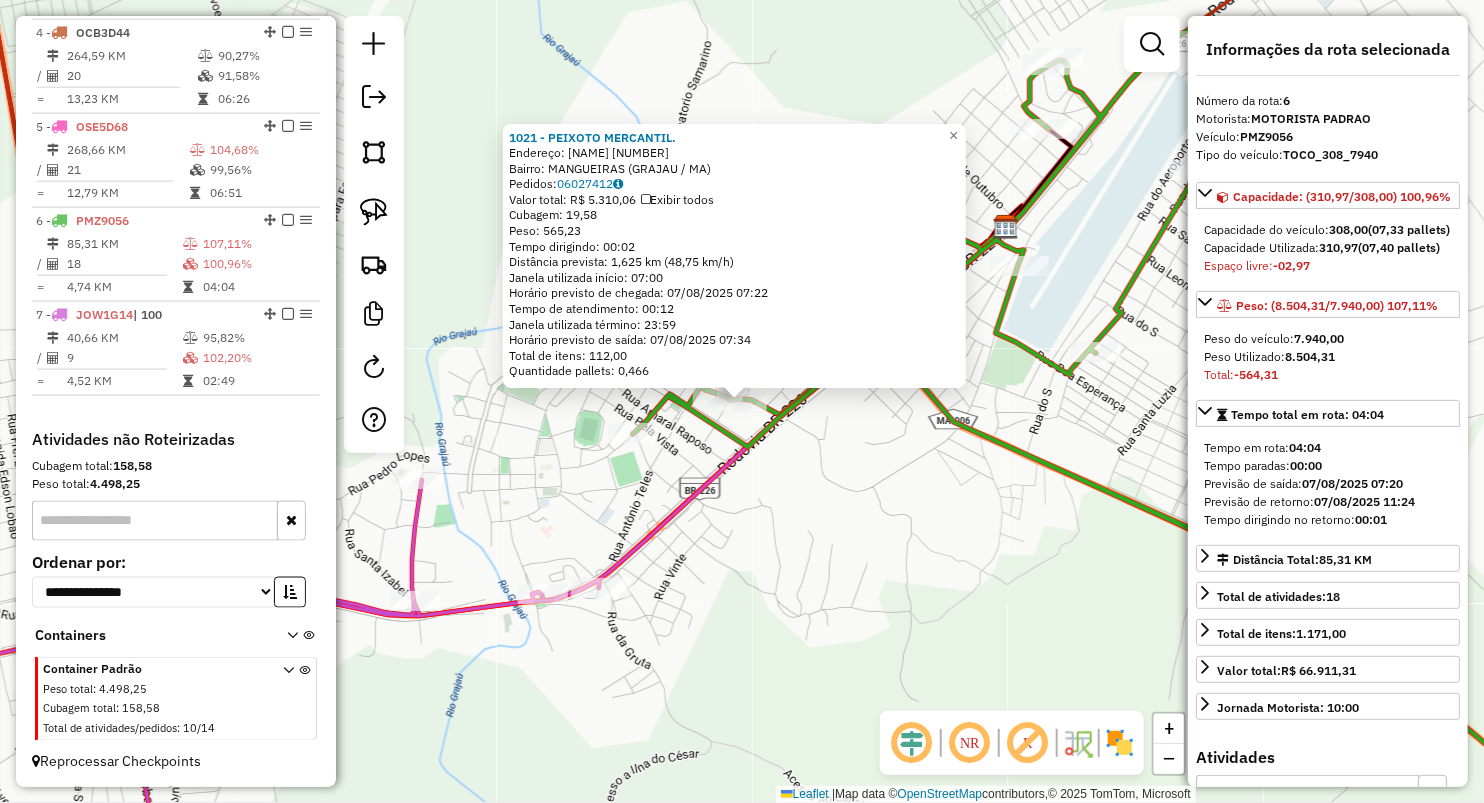 click on "Quantidade pallets: 0,466" 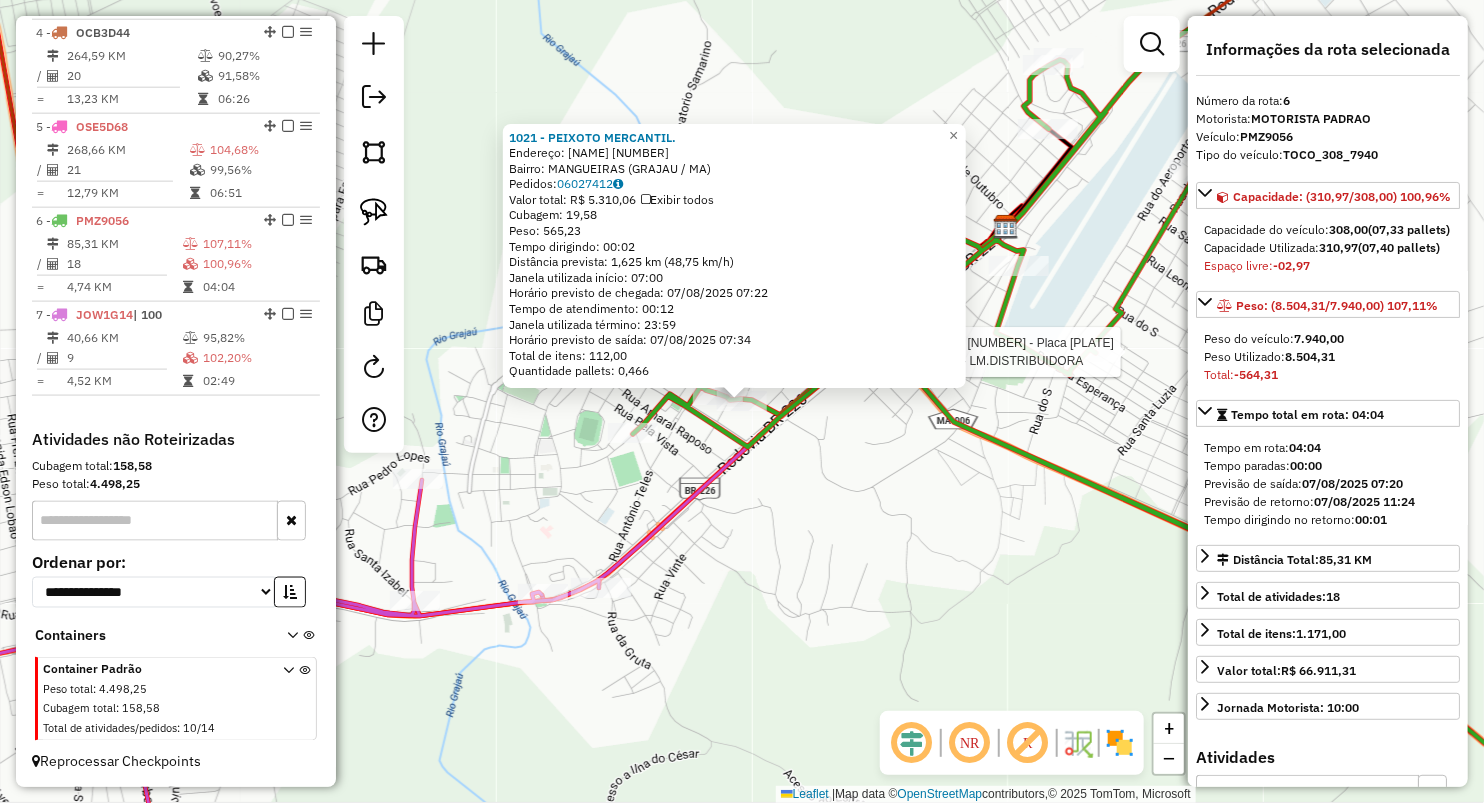 click 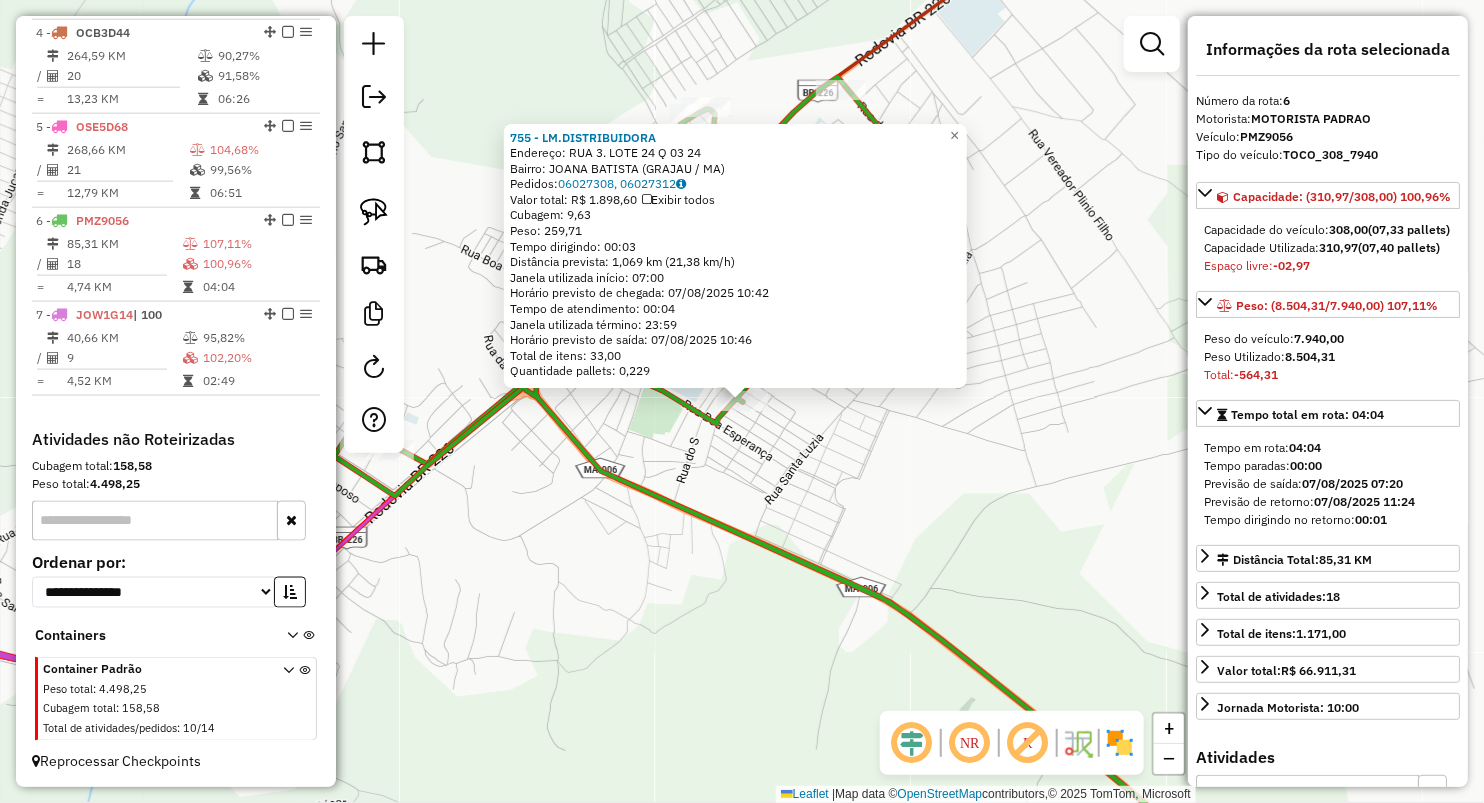 click on "755 - LM.DISTRIBUIDORA  Endereço:  RUA 3. LOTE 24 Q 03 24   Bairro: JOANA BATISTA (GRAJAU / MA)   Pedidos:  06027308, 06027312   Valor total: R$ 1.898,60   Exibir todos   Cubagem: 9,63  Peso: 259,71  Tempo dirigindo: 00:03   Distância prevista: 1,069 km (21,38 km/h)   Janela utilizada início: 07:00   Horário previsto de chegada: 07/08/2025 10:42   Tempo de atendimento: 00:04   Janela utilizada término: 23:59   Horário previsto de saída: 07/08/2025 10:46   Total de itens: 33,00   Quantidade pallets: 0,229  × Janela de atendimento Grade de atendimento Capacidade Transportadoras Veículos Cliente Pedidos  Rotas Selecione os dias de semana para filtrar as janelas de atendimento  Seg   Ter   Qua   Qui   Sex   Sáb   Dom  Informe o período da janela de atendimento: De: Até:  Filtrar exatamente a janela do cliente  Considerar janela de atendimento padrão  Selecione os dias de semana para filtrar as grades de atendimento  Seg   Ter   Qua   Qui   Sex   Sáb   Dom   Peso mínimo:   Peso máximo:   De:   De:" 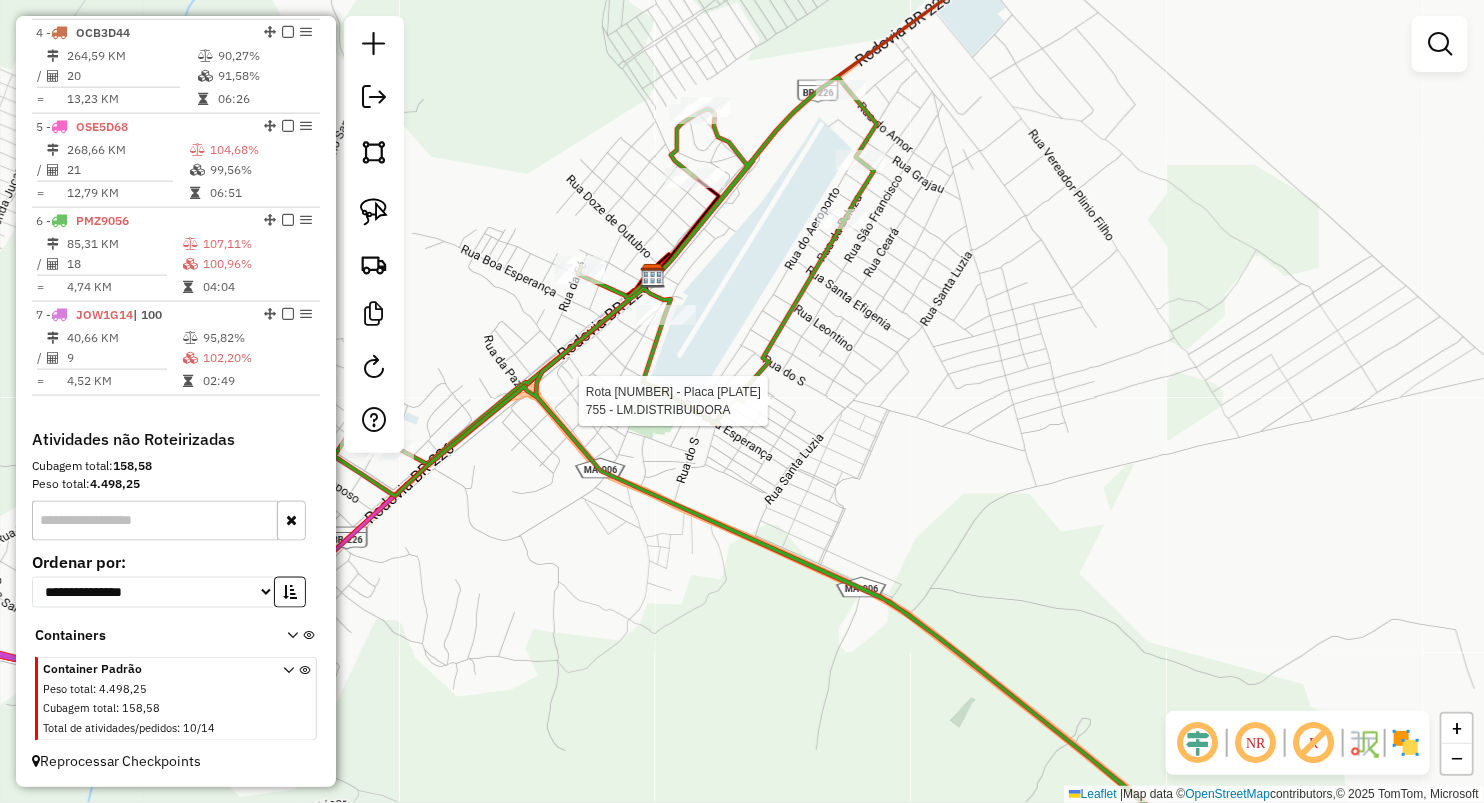 select on "**********" 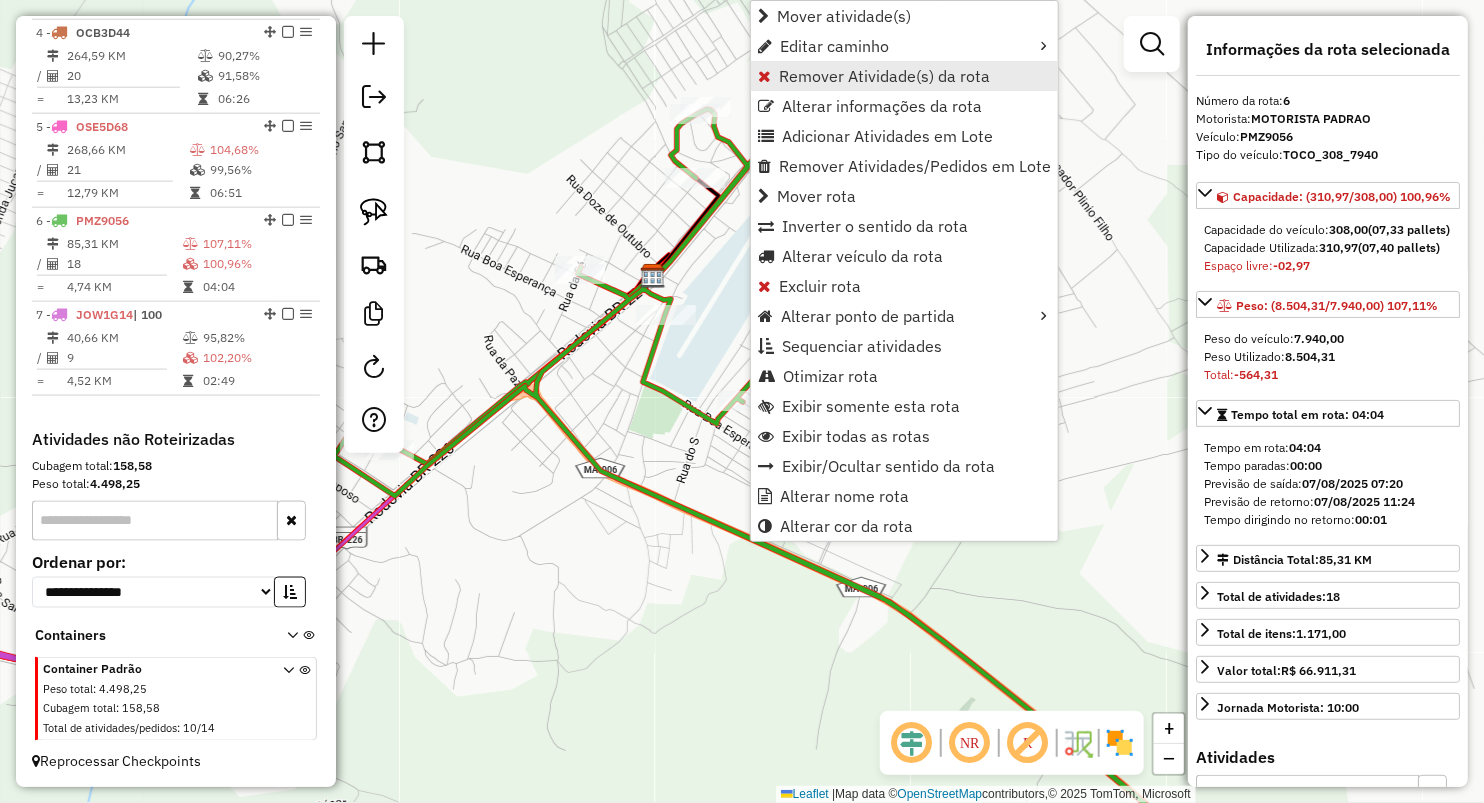 click on "Remover Atividade(s) da rota" at bounding box center [884, 76] 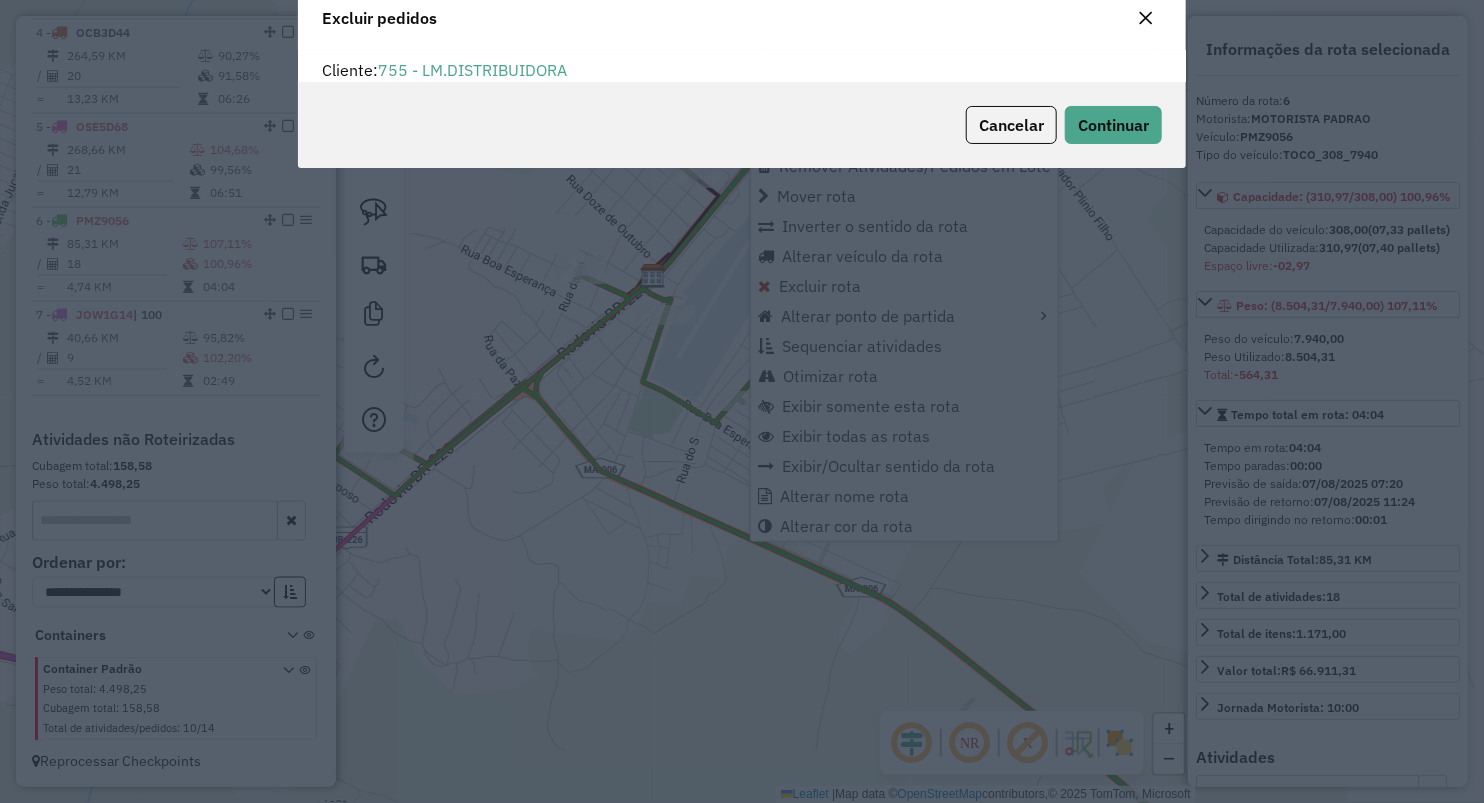 scroll, scrollTop: 0, scrollLeft: 0, axis: both 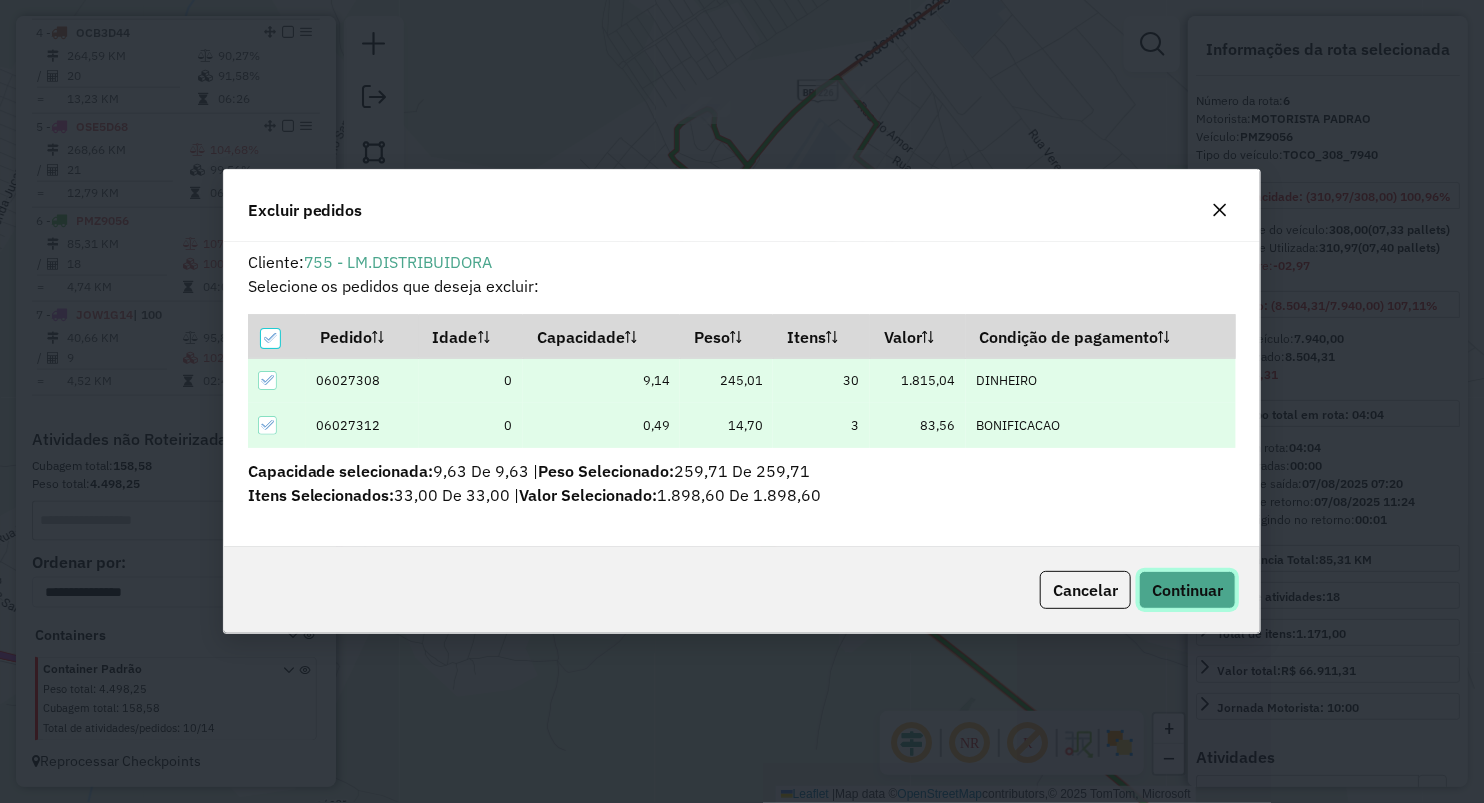 click on "Continuar" 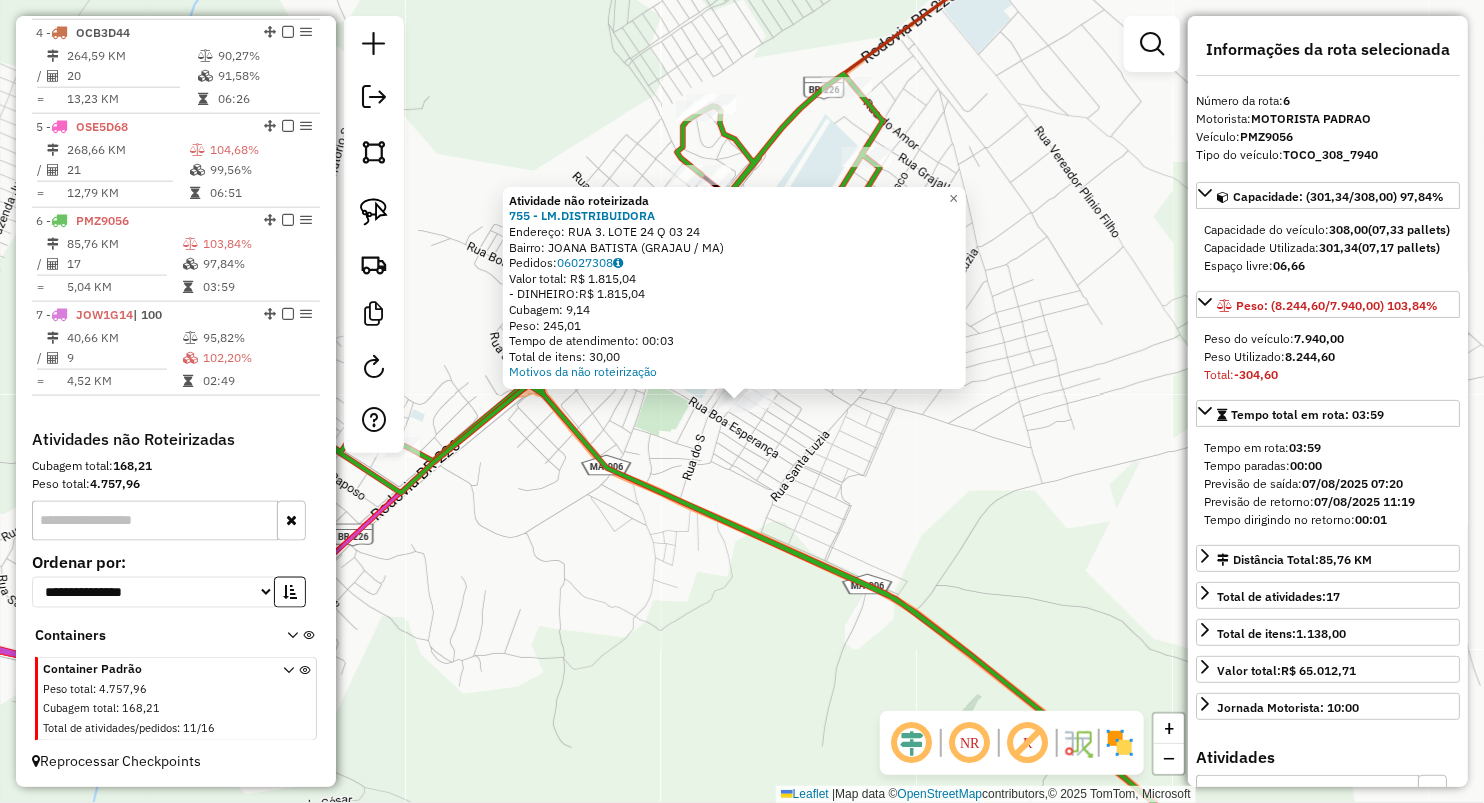 click on "Atividade não roteirizada 755 - LM.DISTRIBUIDORA  Endereço:  RUA 3. LOTE 24 Q 03 24   Bairro: JOANA BATISTA (GRAJAU / MA)   Pedidos:  06027308   Valor total: R$ 1.815,04   - DINHEIRO:  R$ 1.815,04   Cubagem: 9,14   Peso: 245,01   Tempo de atendimento: 00:03   Total de itens: 30,00  Motivos da não roteirização × Janela de atendimento Grade de atendimento Capacidade Transportadoras Veículos Cliente Pedidos  Rotas Selecione os dias de semana para filtrar as janelas de atendimento  Seg   Ter   Qua   Qui   Sex   Sáb   Dom  Informe o período da janela de atendimento: De: Até:  Filtrar exatamente a janela do cliente  Considerar janela de atendimento padrão  Selecione os dias de semana para filtrar as grades de atendimento  Seg   Ter   Qua   Qui   Sex   Sáb   Dom   Considerar clientes sem dia de atendimento cadastrado  Clientes fora do dia de atendimento selecionado Filtrar as atividades entre os valores definidos abaixo:  Peso mínimo:   Peso máximo:   Cubagem mínima:   Cubagem máxima:   De:   Até:" 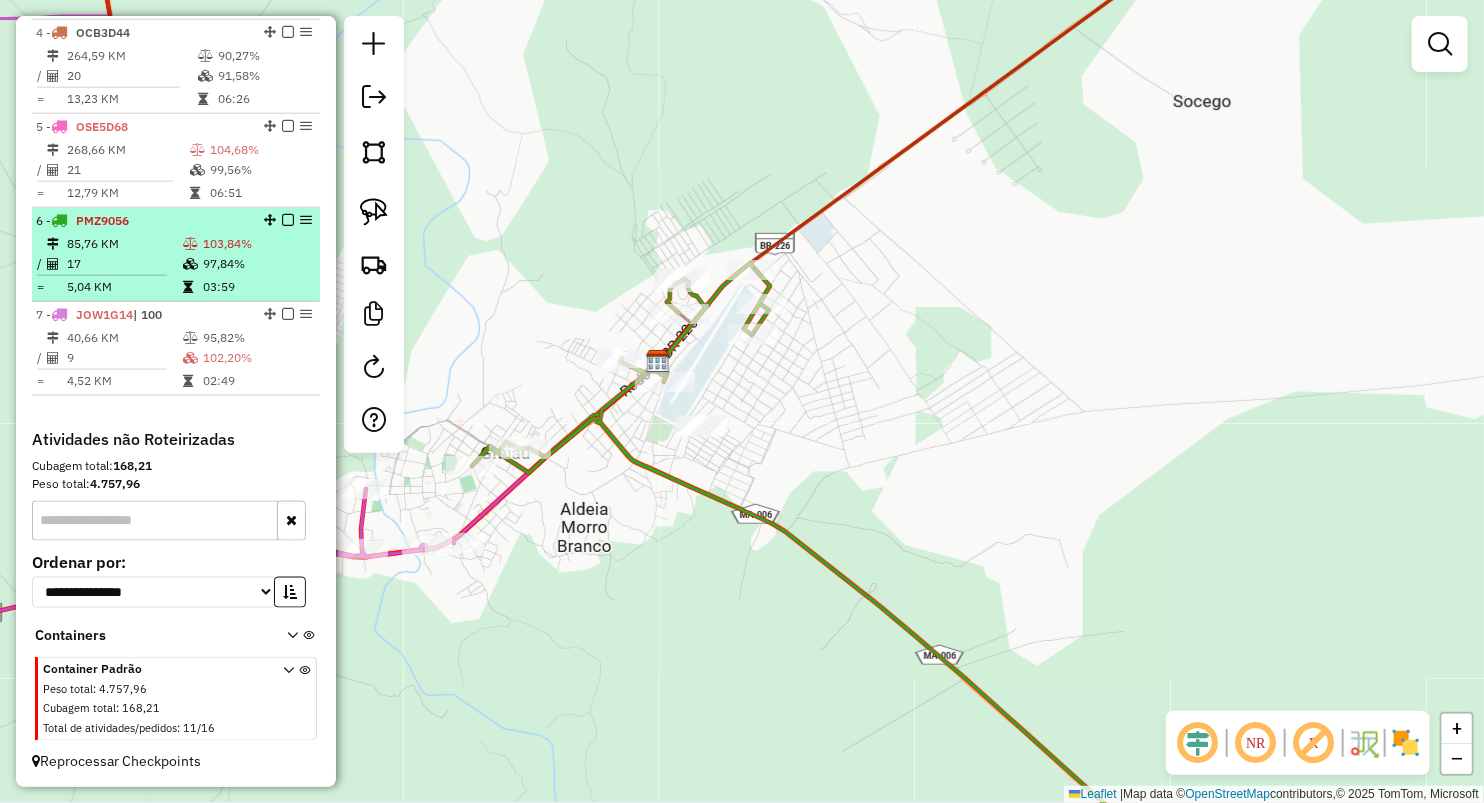 click on "17" at bounding box center (124, 264) 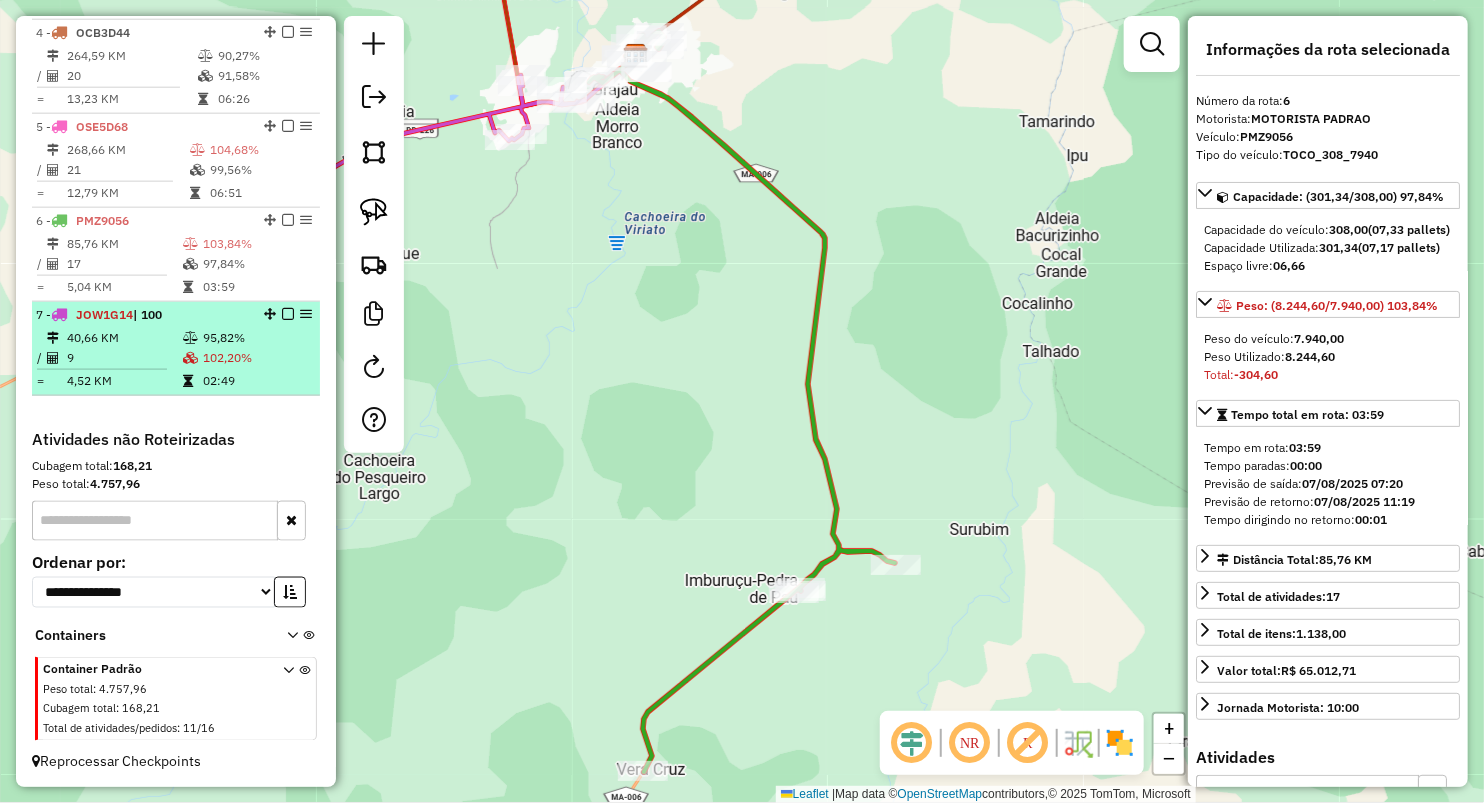 click on "4,52 KM" at bounding box center (124, 381) 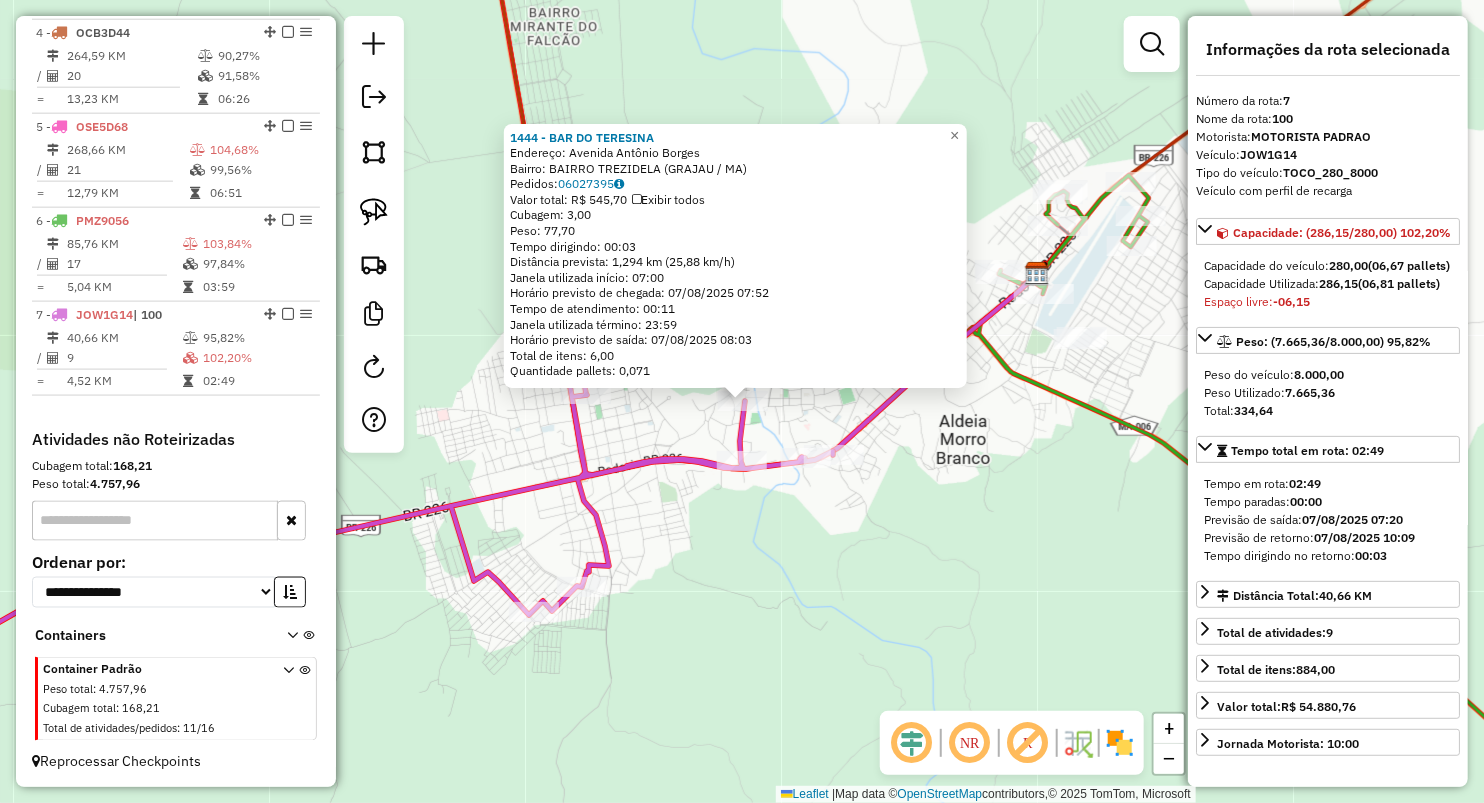 click on "1444 - BAR DO TERESINA  Endereço: Avenida Antônio Borges   Bairro: BAIRRO TREZIDELA (GRAJAU / MA)   Pedidos:  06027395   Valor total: R$ 545,70   Exibir todos   Cubagem: 3,00  Peso: 77,70  Tempo dirigindo: 00:03   Distância prevista: 1,294 km (25,88 km/h)   Janela utilizada início: 07:00   Horário previsto de chegada: 07/08/2025 07:52   Tempo de atendimento: 00:11   Janela utilizada término: 23:59   Horário previsto de saída: 07/08/2025 08:03   Total de itens: 6,00   Quantidade pallets: 0,071  × Janela de atendimento Grade de atendimento Capacidade Transportadoras Veículos Cliente Pedidos  Rotas Selecione os dias de semana para filtrar as janelas de atendimento  Seg   Ter   Qua   Qui   Sex   Sáb   Dom  Informe o período da janela de atendimento: De: Até:  Filtrar exatamente a janela do cliente  Considerar janela de atendimento padrão  Selecione os dias de semana para filtrar as grades de atendimento  Seg   Ter   Qua   Qui   Sex   Sáb   Dom   Considerar clientes sem dia de atendimento cadastrado" 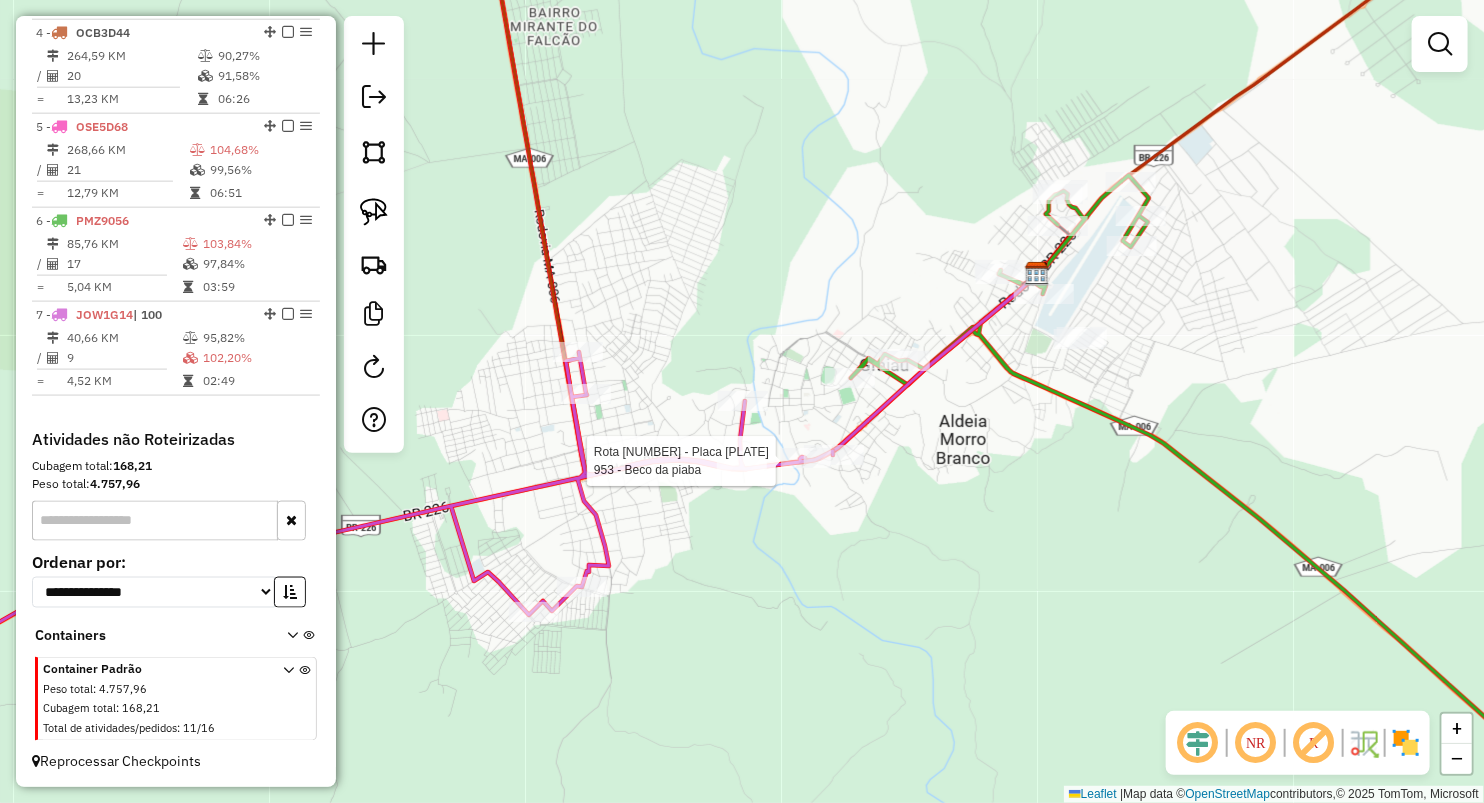 select on "**********" 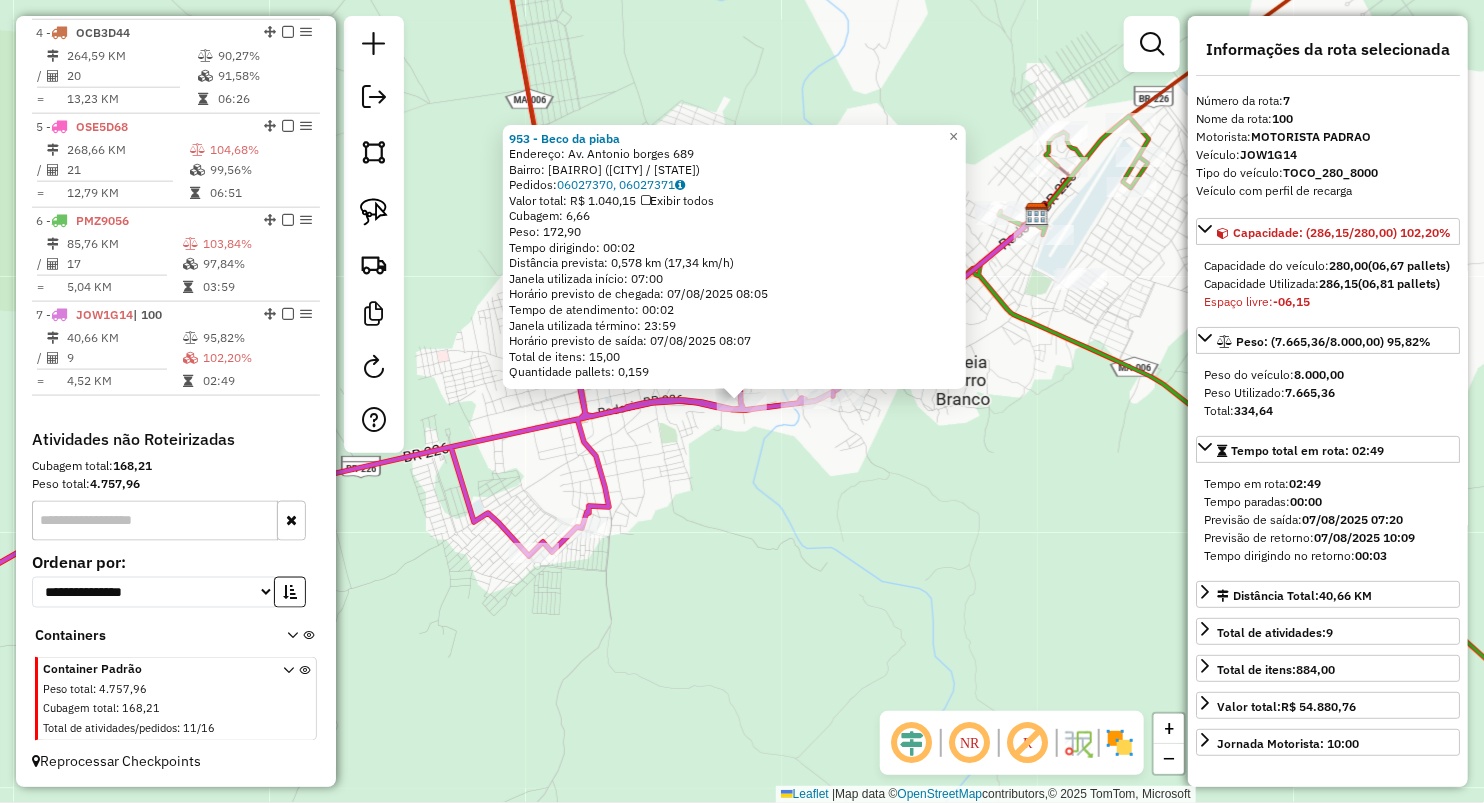 click on "953 - Beco da piaba  Endereço:  Av. Antonio borges 689   Bairro: TRIZIDELA (GRAJAU / MA)   Pedidos:  06027370, 06027371   Valor total: R$ 1.040,15   Exibir todos   Cubagem: 6,66  Peso: 172,90  Tempo dirigindo: 00:02   Distância prevista: 0,578 km (17,34 km/h)   Janela utilizada início: 07:00   Horário previsto de chegada: 07/08/2025 08:05   Tempo de atendimento: 00:02   Janela utilizada término: 23:59   Horário previsto de saída: 07/08/2025 08:07   Total de itens: 15,00   Quantidade pallets: 0,159  × Janela de atendimento Grade de atendimento Capacidade Transportadoras Veículos Cliente Pedidos  Rotas Selecione os dias de semana para filtrar as janelas de atendimento  Seg   Ter   Qua   Qui   Sex   Sáb   Dom  Informe o período da janela de atendimento: De: Até:  Filtrar exatamente a janela do cliente  Considerar janela de atendimento padrão  Selecione os dias de semana para filtrar as grades de atendimento  Seg   Ter   Qua   Qui   Sex   Sáb   Dom   Clientes fora do dia de atendimento selecionado +" 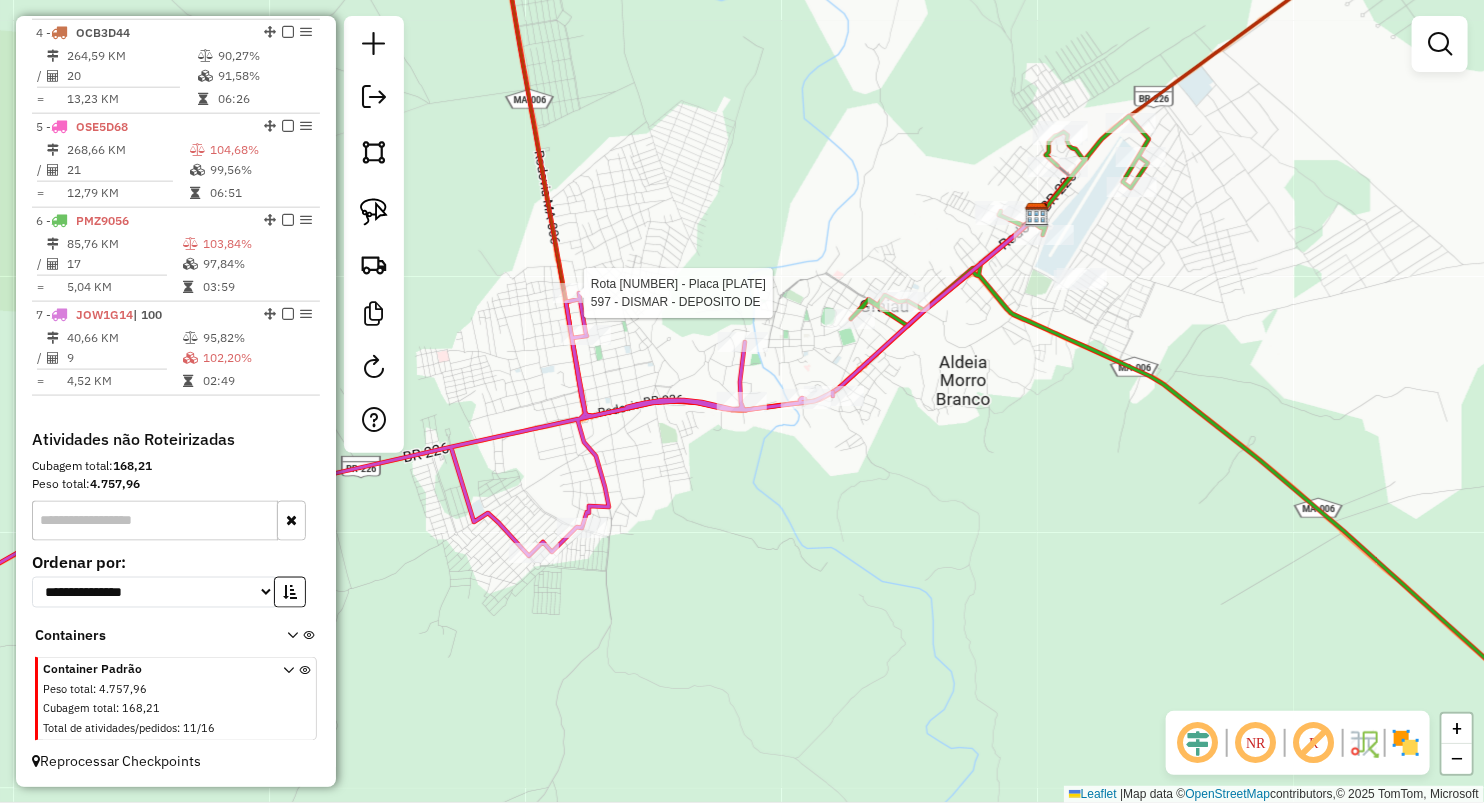 select on "**********" 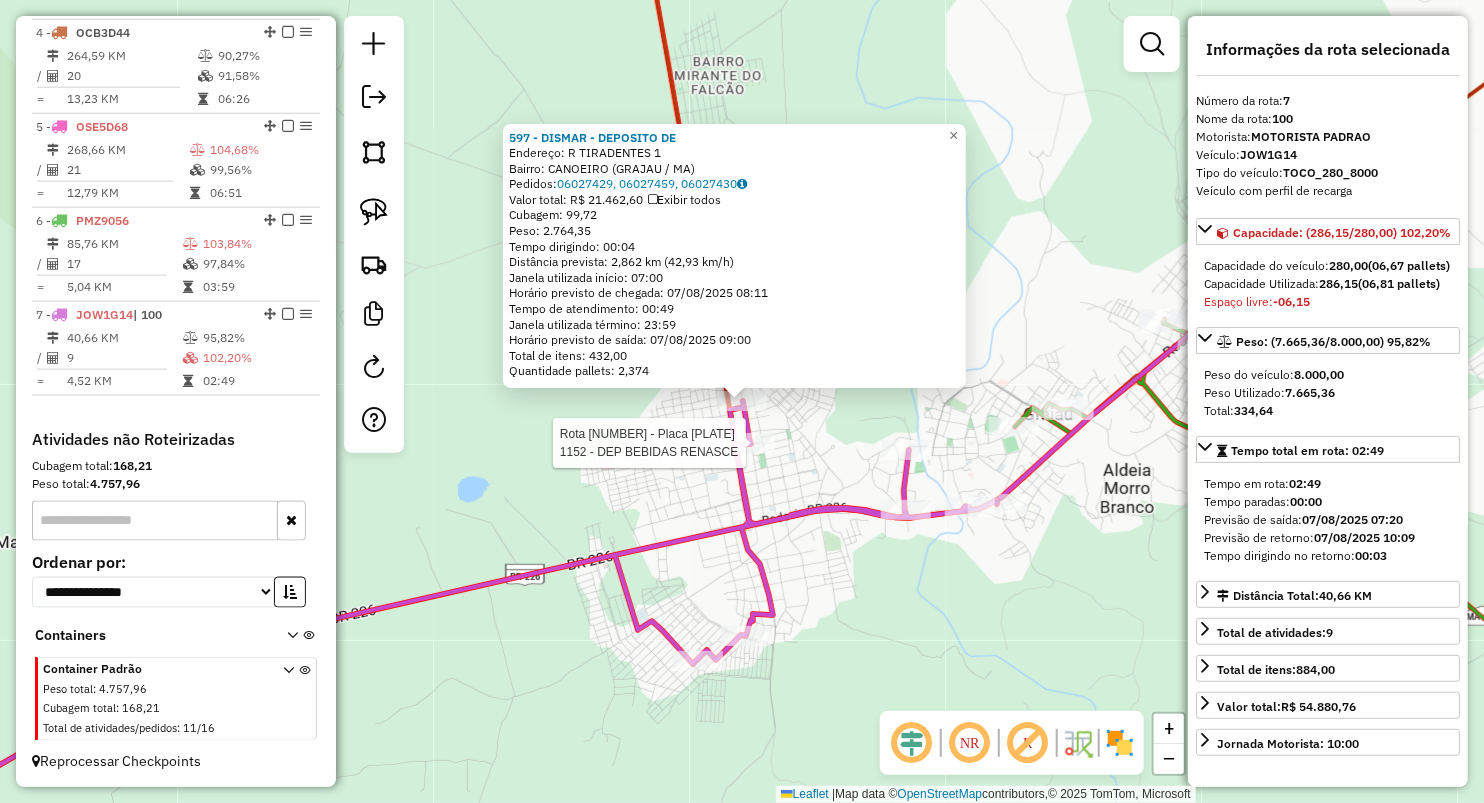 click 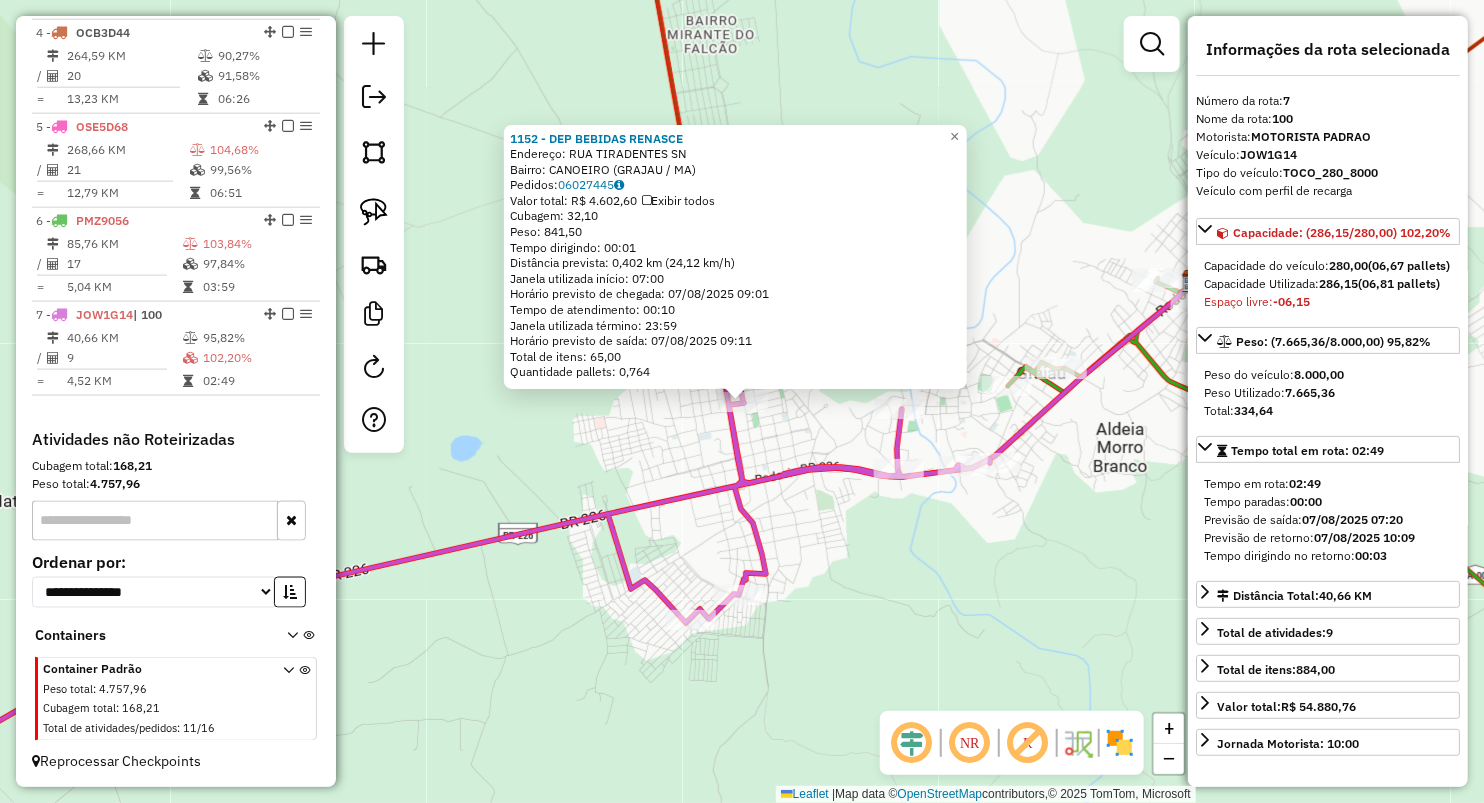drag, startPoint x: 741, startPoint y: 681, endPoint x: 728, endPoint y: 553, distance: 128.65846 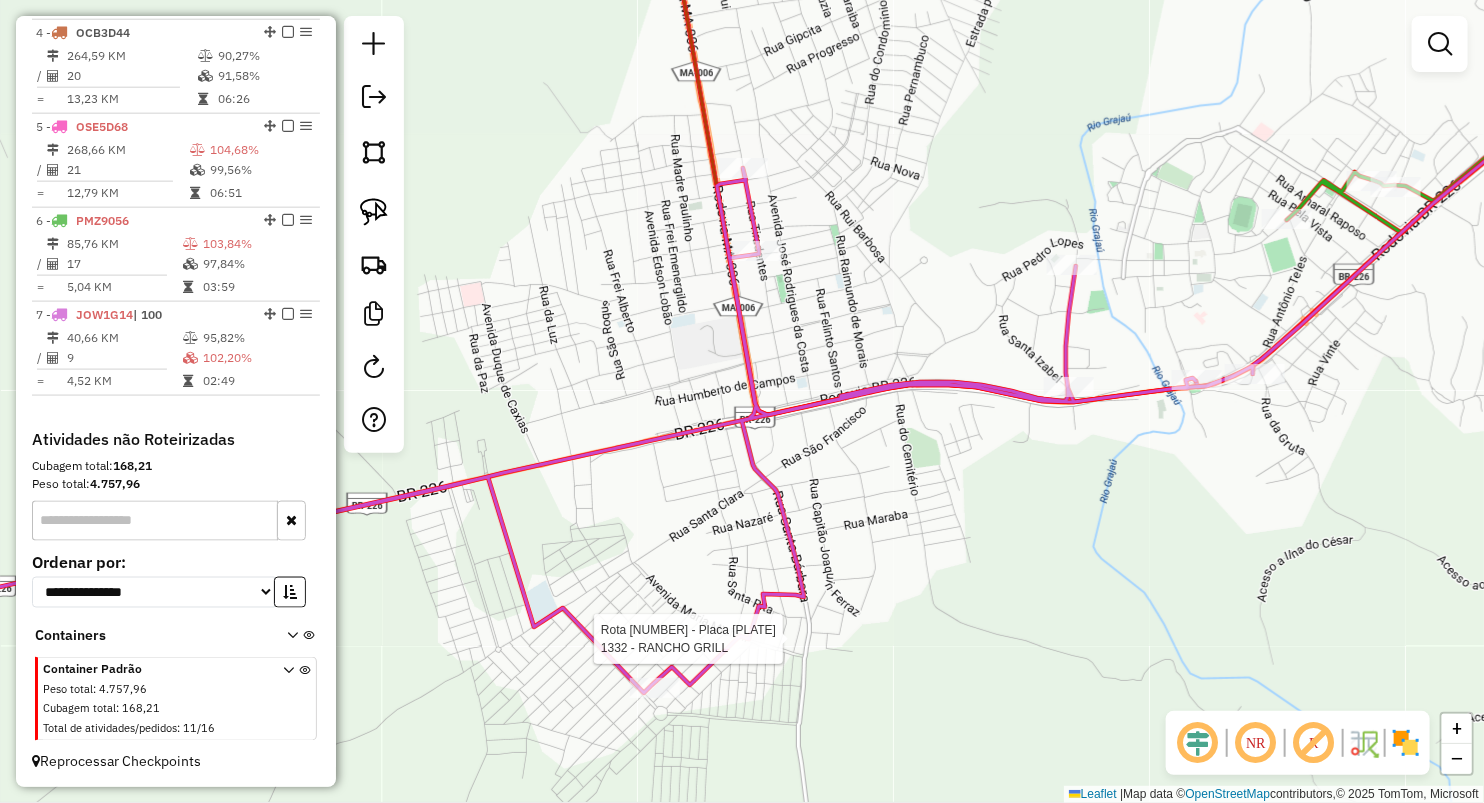 select on "**********" 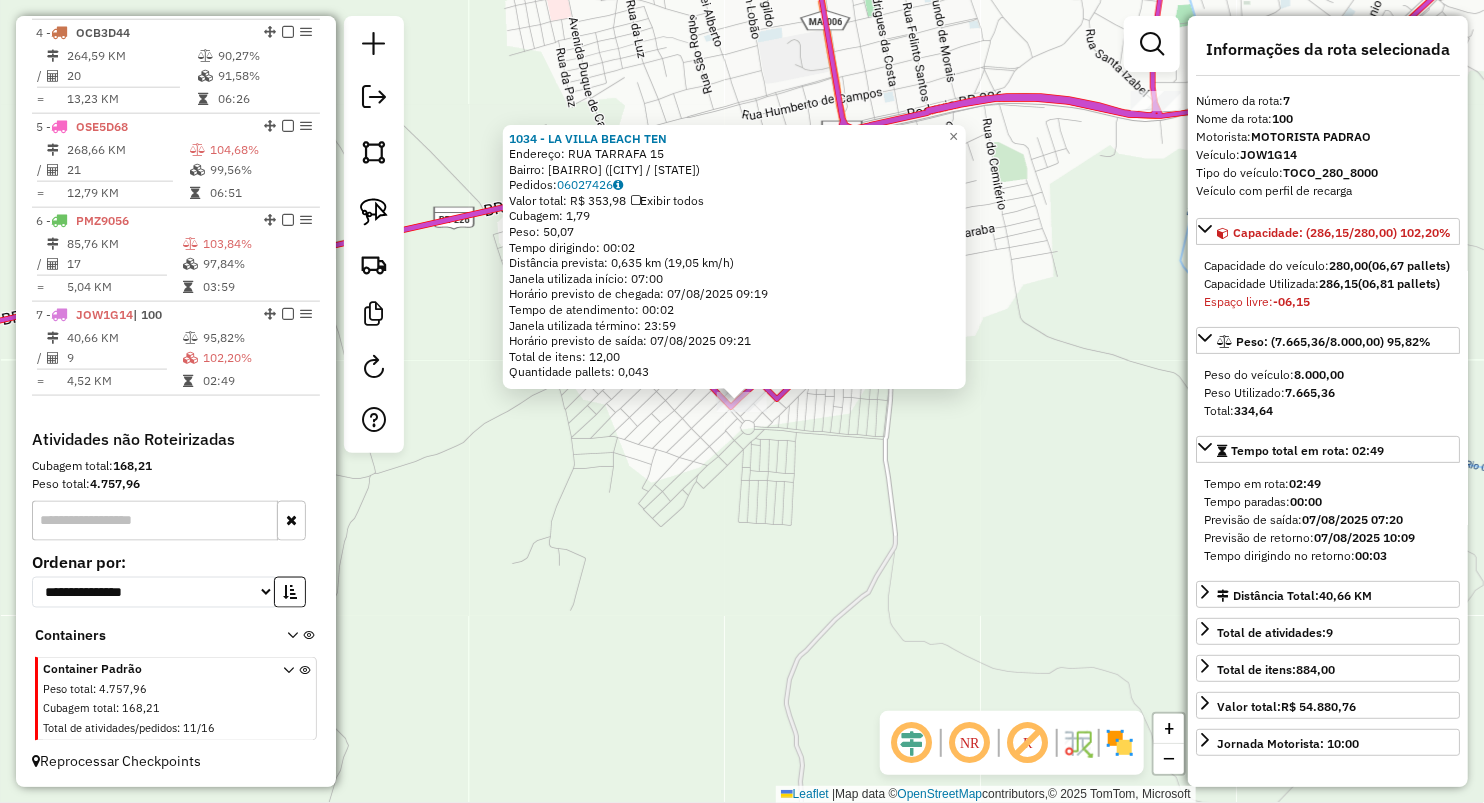 click on "1034 - LA VILLA BEACH TEN  Endereço:  RUA TARRAFA 15   Bairro: RONIERD BARROS (GRAJAU / MA)   Pedidos:  06027426   Valor total: R$ 353,98   Exibir todos   Cubagem: 1,79  Peso: 50,07  Tempo dirigindo: 00:02   Distância prevista: 0,635 km (19,05 km/h)   Janela utilizada início: 07:00   Horário previsto de chegada: 07/08/2025 09:19   Tempo de atendimento: 00:02   Janela utilizada término: 23:59   Horário previsto de saída: 07/08/2025 09:21   Total de itens: 12,00   Quantidade pallets: 0,043  × Janela de atendimento Grade de atendimento Capacidade Transportadoras Veículos Cliente Pedidos  Rotas Selecione os dias de semana para filtrar as janelas de atendimento  Seg   Ter   Qua   Qui   Sex   Sáb   Dom  Informe o período da janela de atendimento: De: Até:  Filtrar exatamente a janela do cliente  Considerar janela de atendimento padrão  Selecione os dias de semana para filtrar as grades de atendimento  Seg   Ter   Qua   Qui   Sex   Sáb   Dom   Considerar clientes sem dia de atendimento cadastrado  De:" 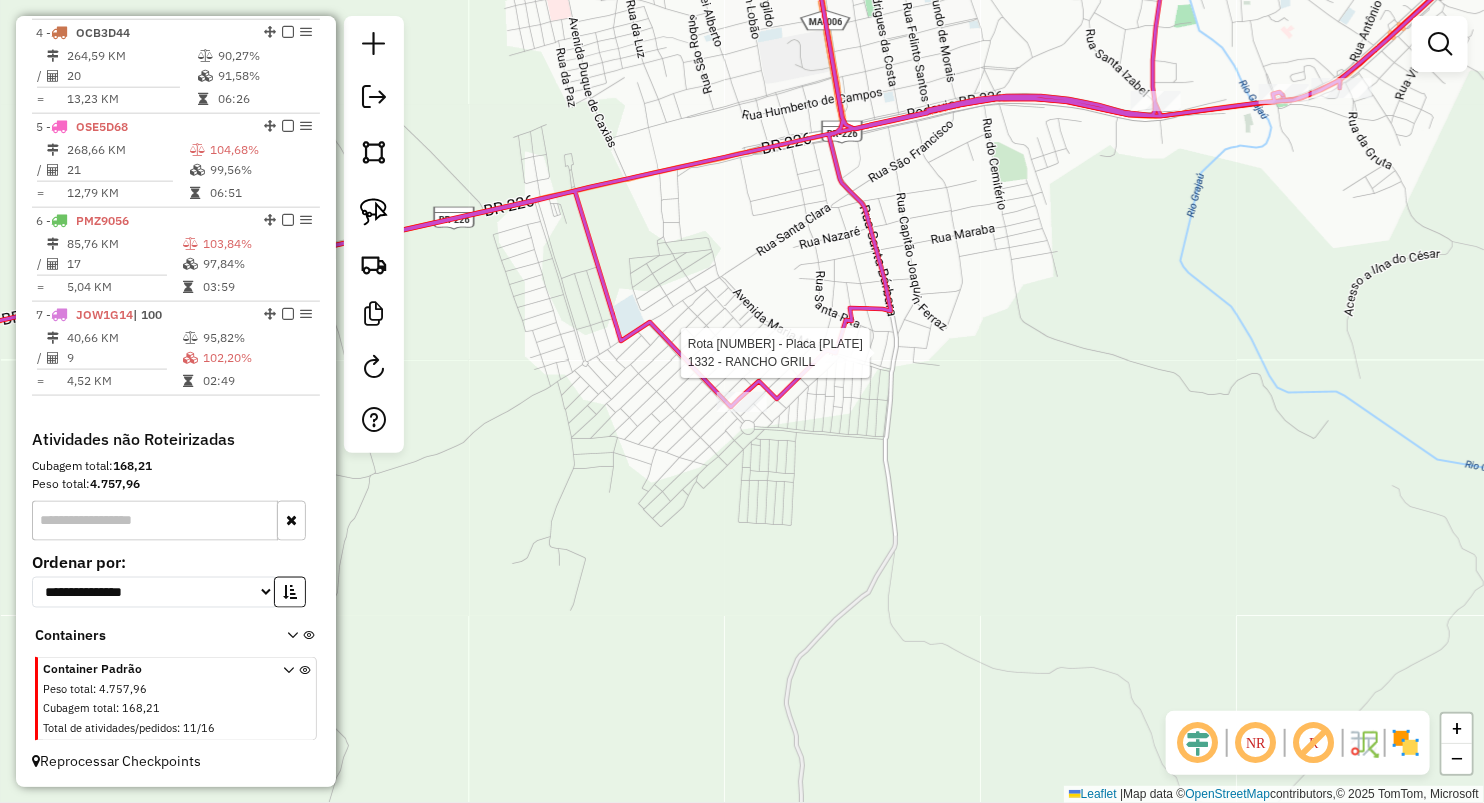 select on "**********" 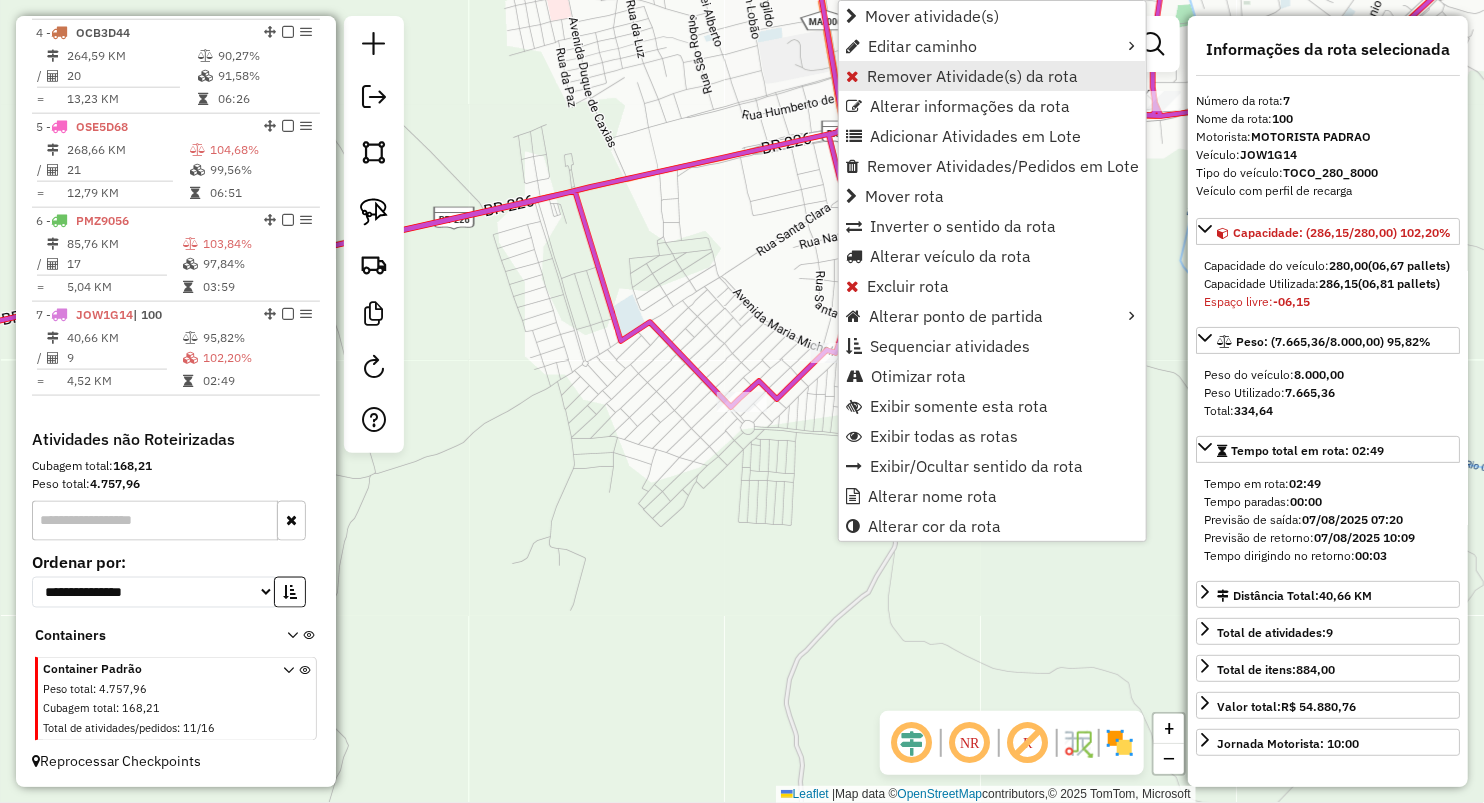click on "Remover Atividade(s) da rota" at bounding box center [972, 76] 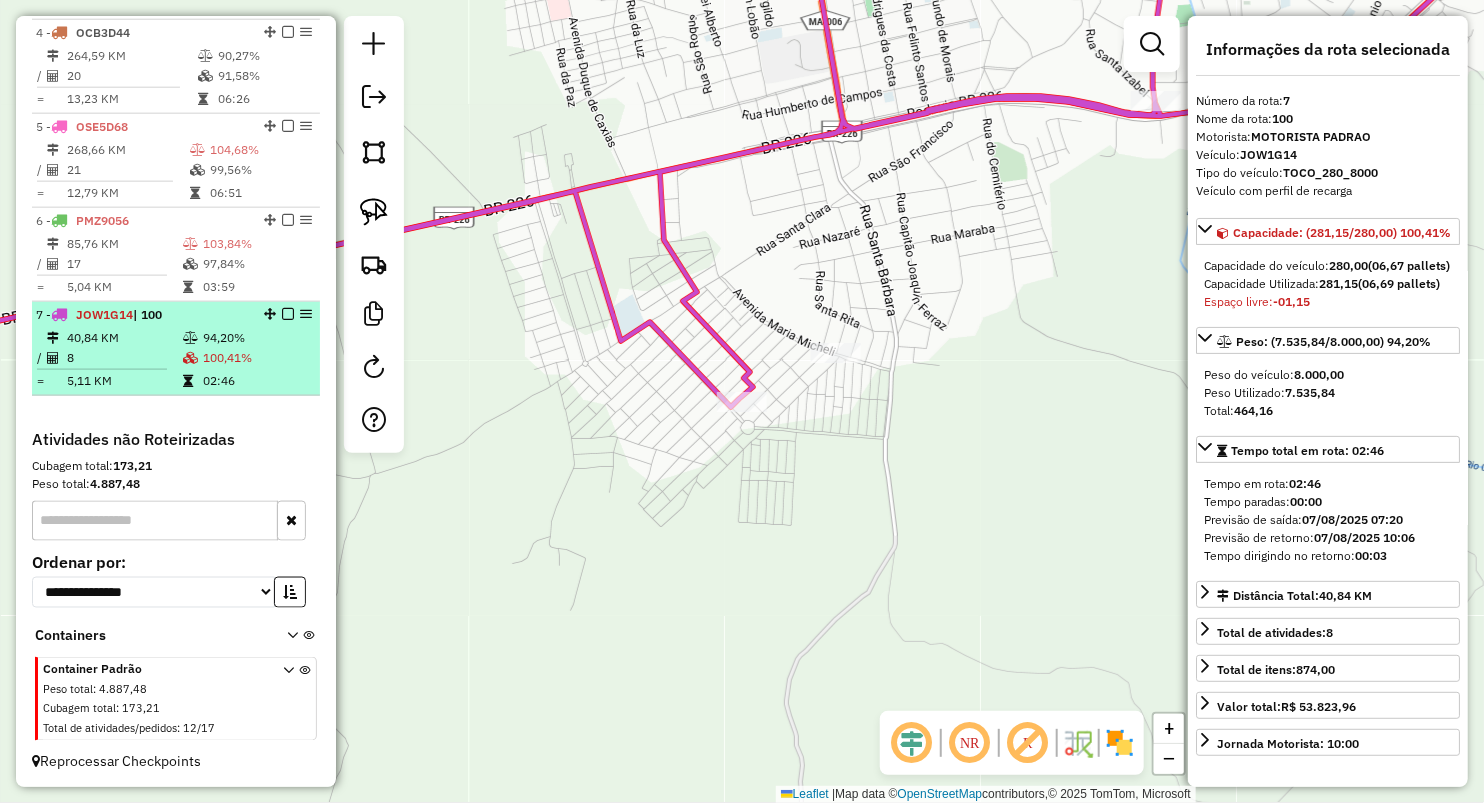 click at bounding box center [188, 381] 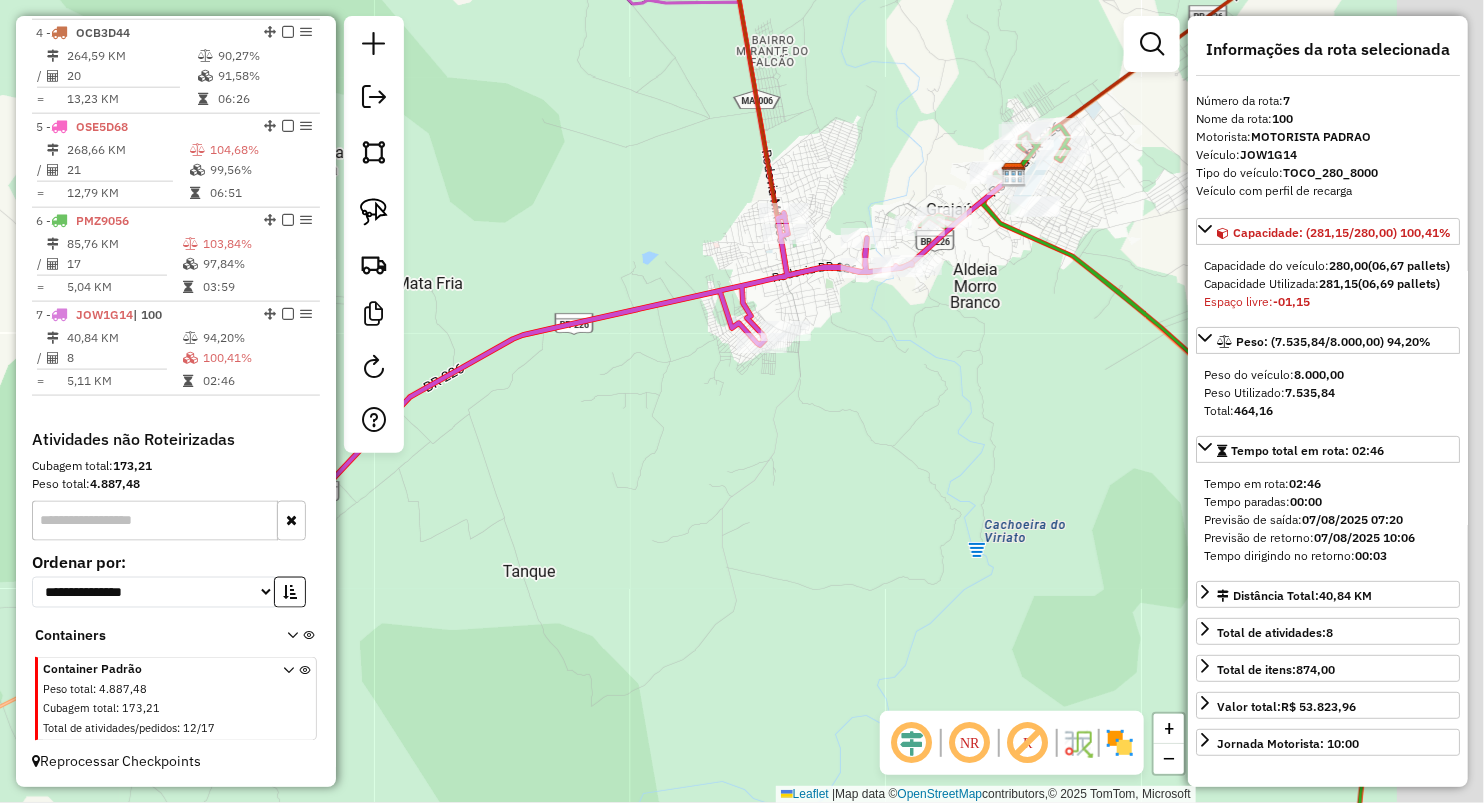 drag, startPoint x: 680, startPoint y: 275, endPoint x: 585, endPoint y: 239, distance: 101.59232 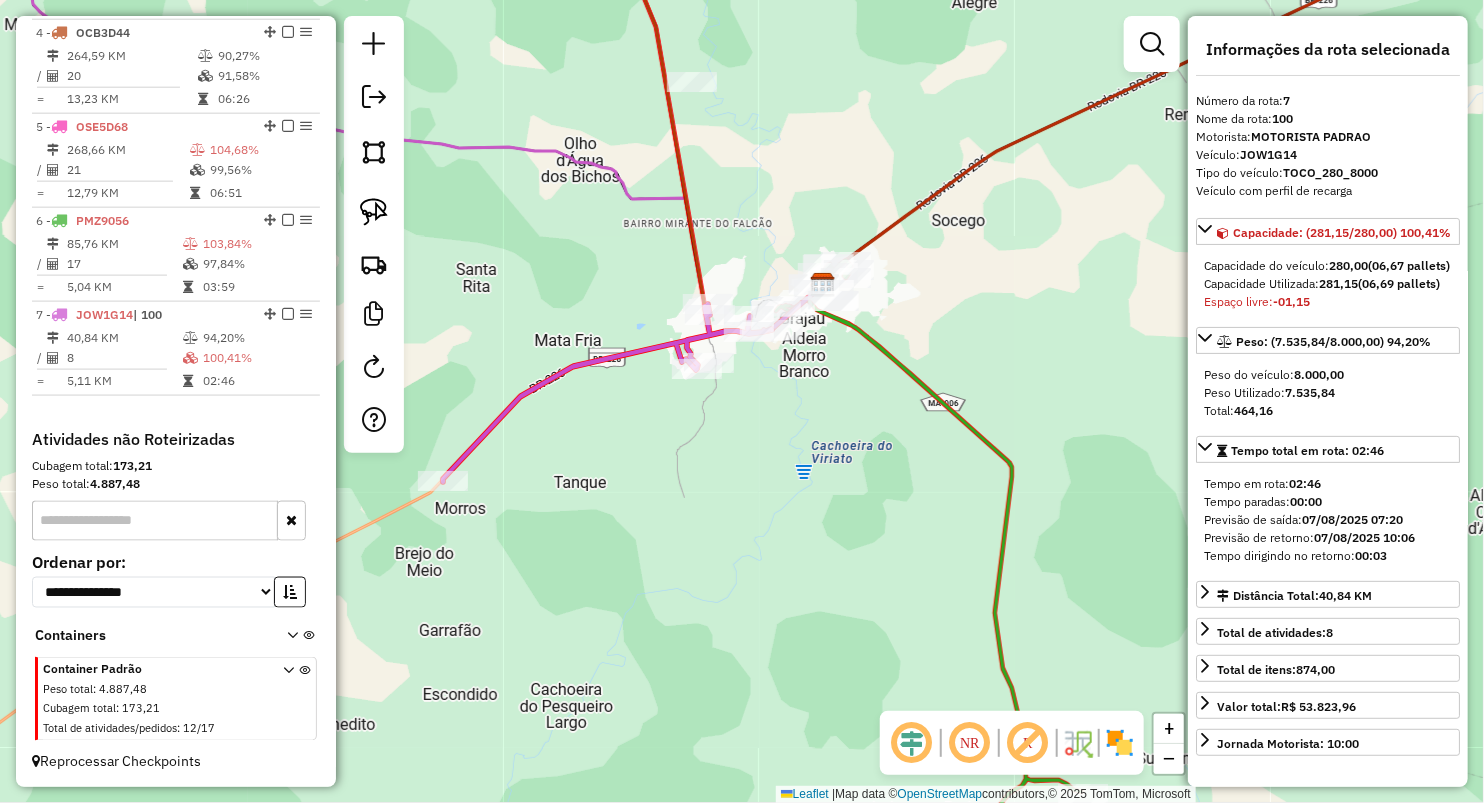 drag, startPoint x: 784, startPoint y: 181, endPoint x: 784, endPoint y: 388, distance: 207 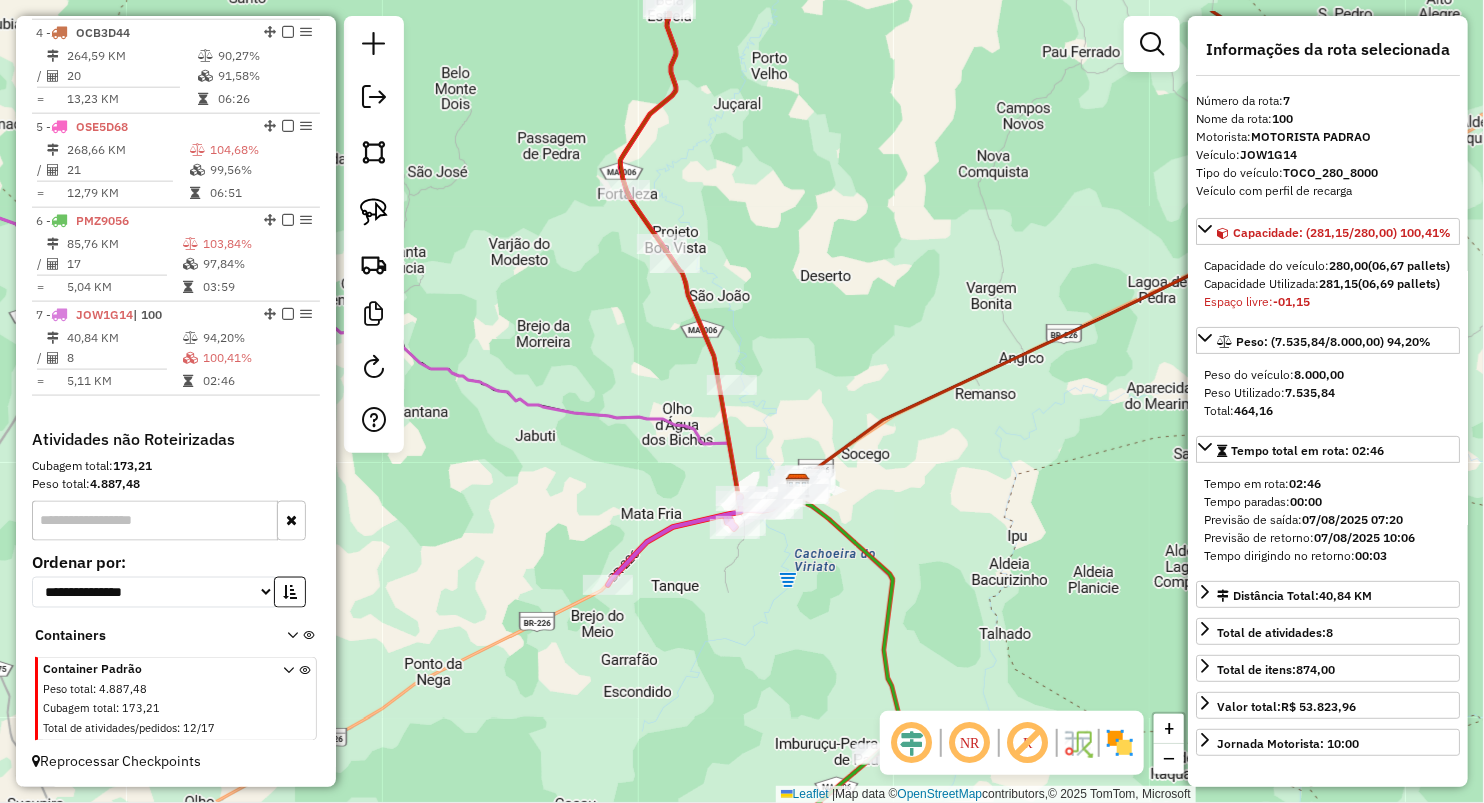 drag, startPoint x: 819, startPoint y: 247, endPoint x: 753, endPoint y: 460, distance: 222.99103 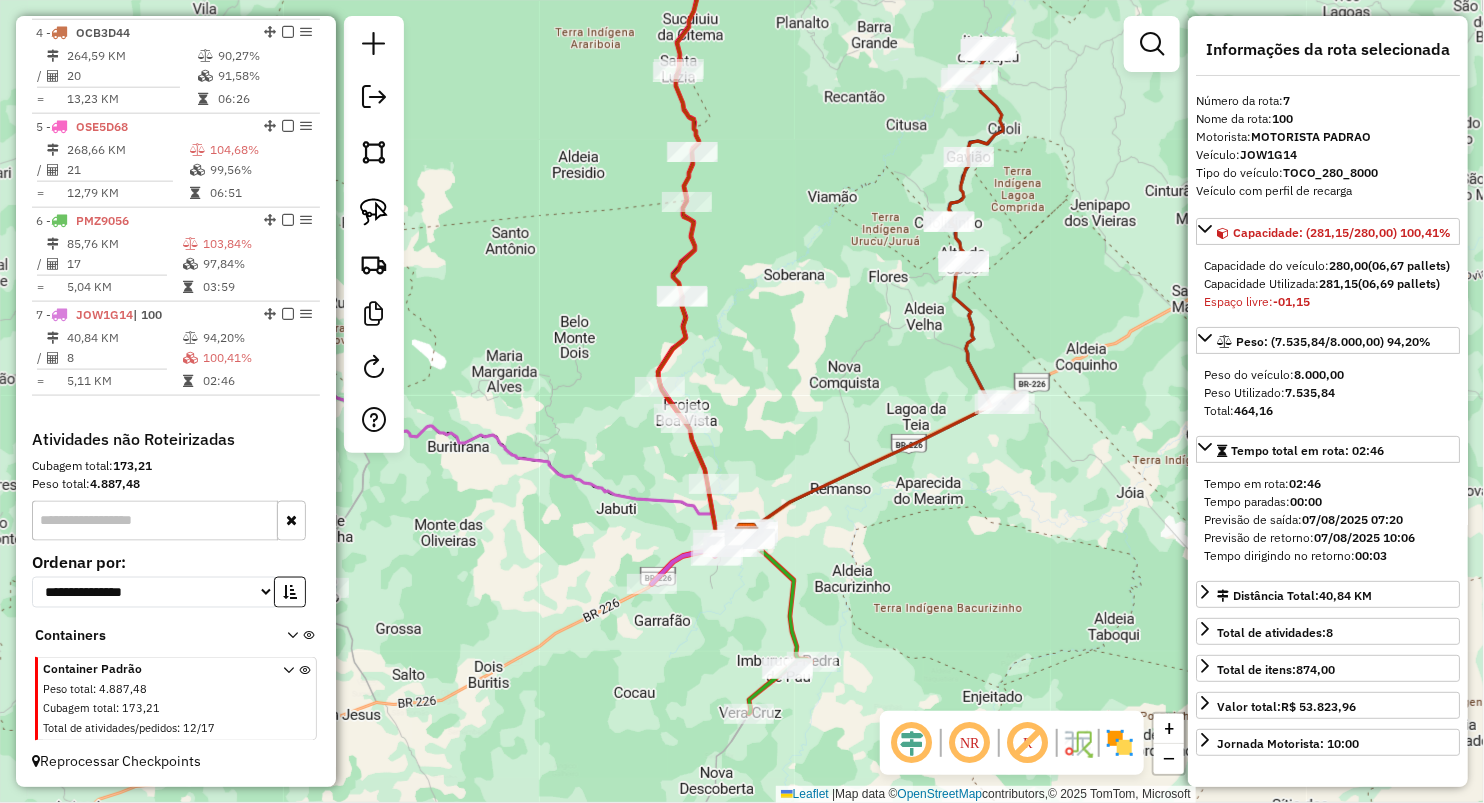 drag, startPoint x: 827, startPoint y: 411, endPoint x: 831, endPoint y: 330, distance: 81.09871 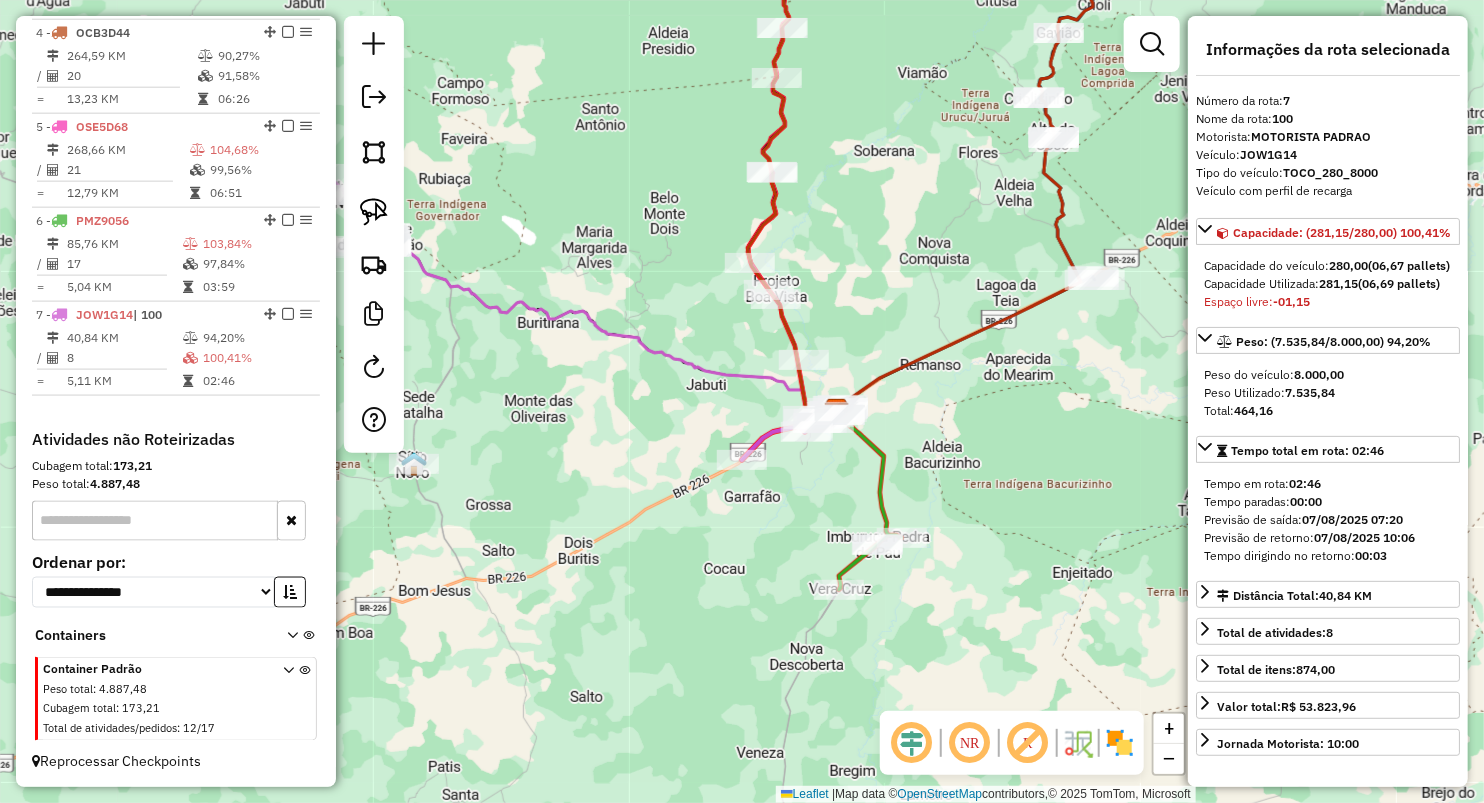 drag, startPoint x: 561, startPoint y: 402, endPoint x: 833, endPoint y: 439, distance: 274.505 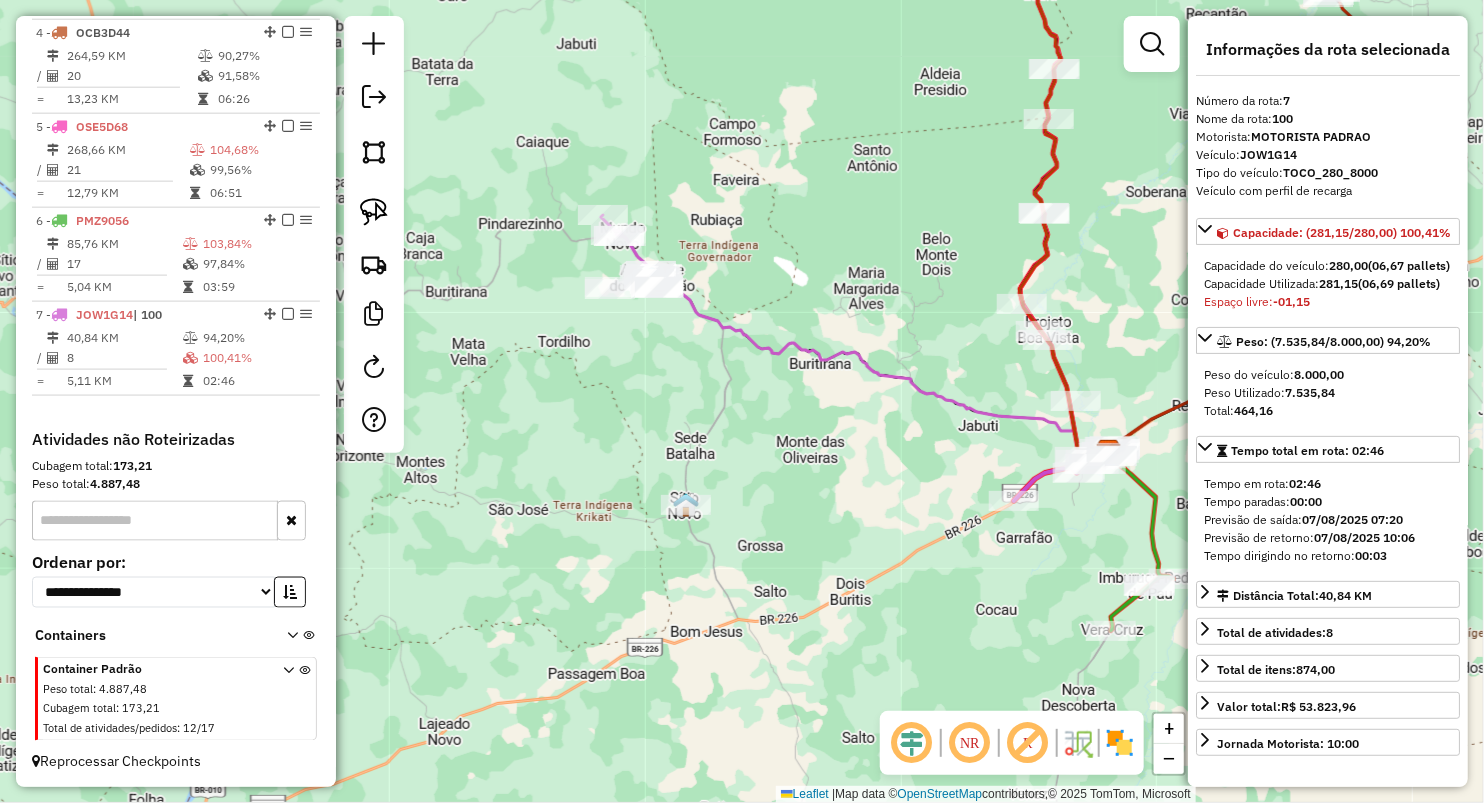 drag, startPoint x: 683, startPoint y: 395, endPoint x: 694, endPoint y: 464, distance: 69.87131 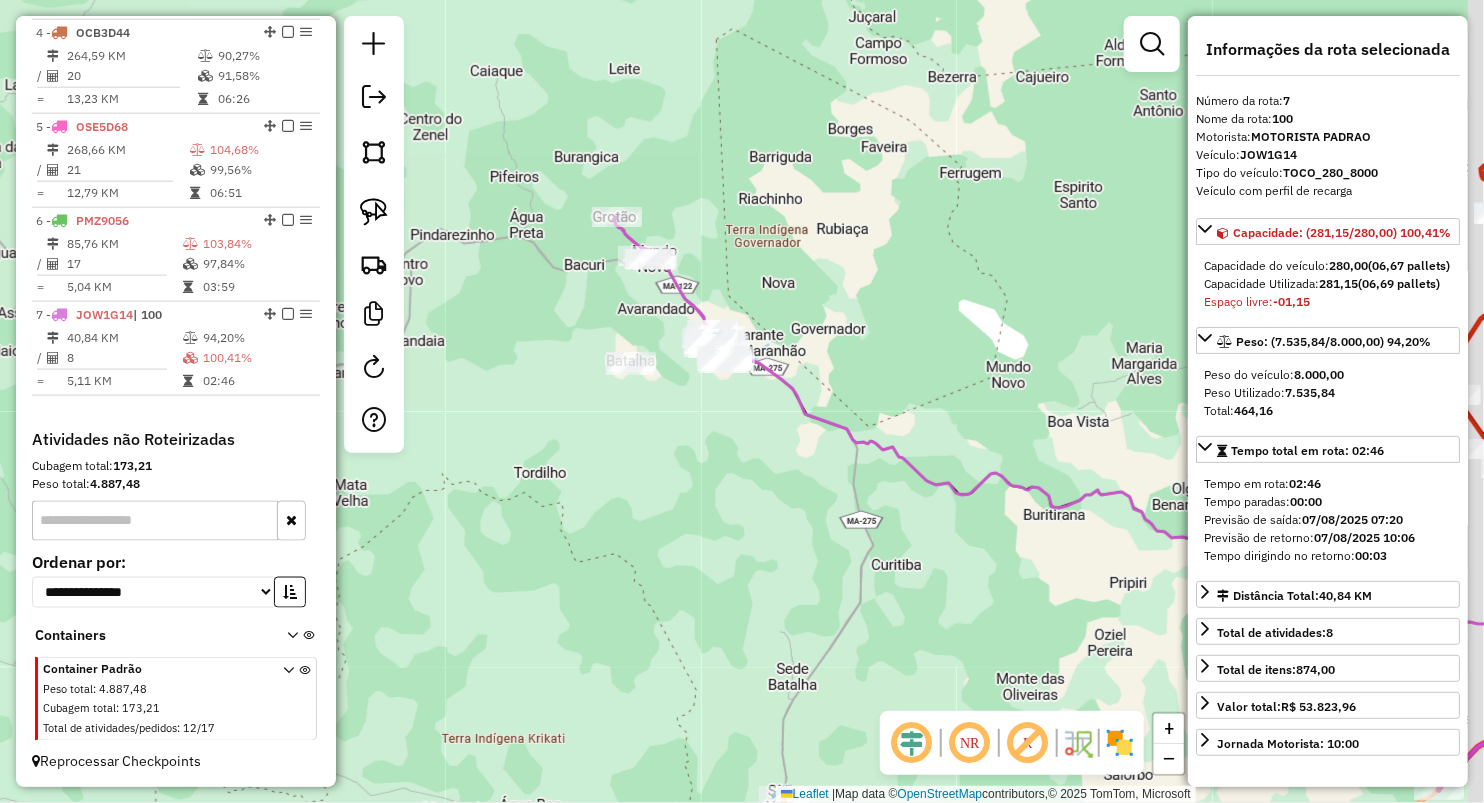 drag, startPoint x: 778, startPoint y: 575, endPoint x: 744, endPoint y: 517, distance: 67.23094 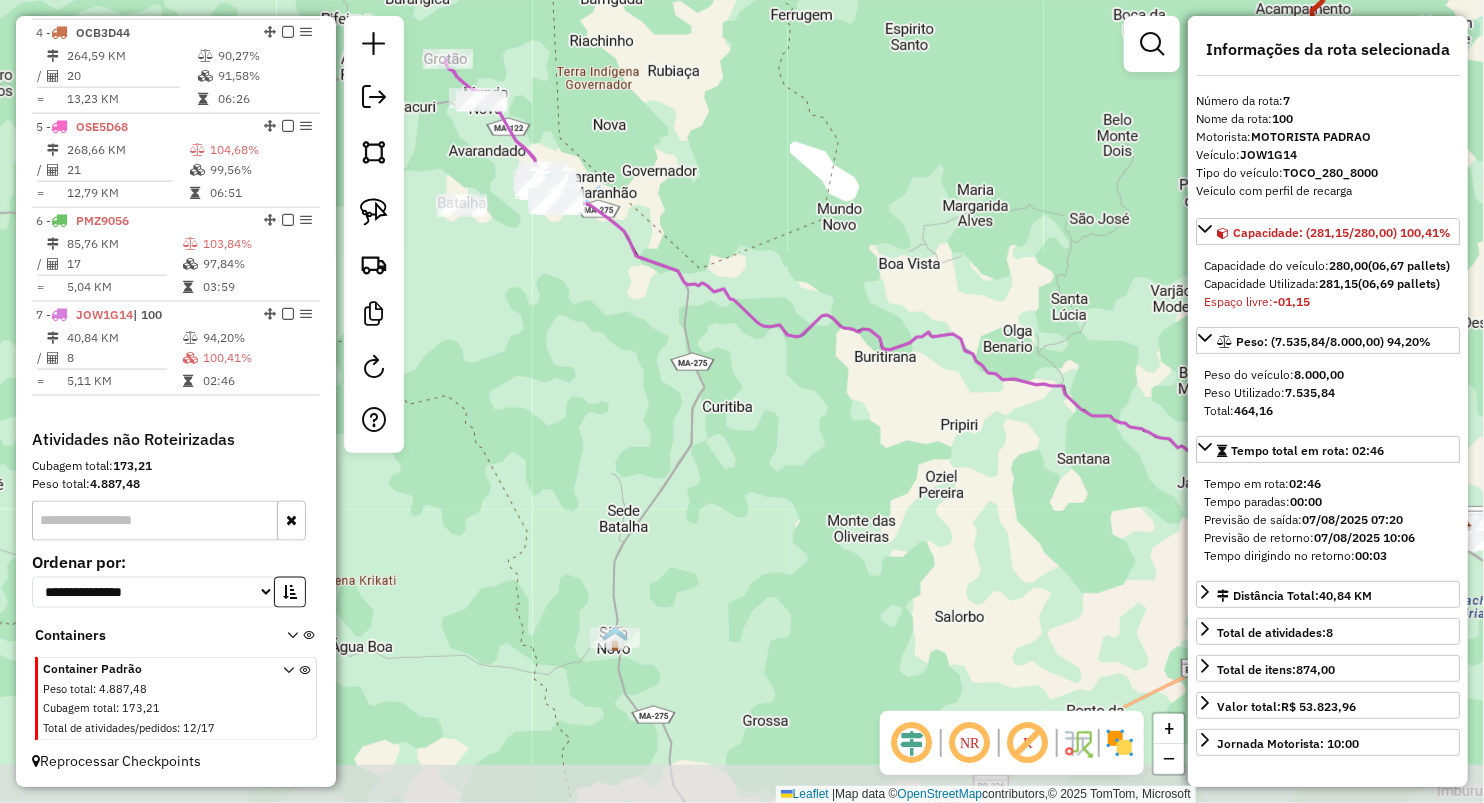 drag, startPoint x: 785, startPoint y: 531, endPoint x: 631, endPoint y: 392, distance: 207.45361 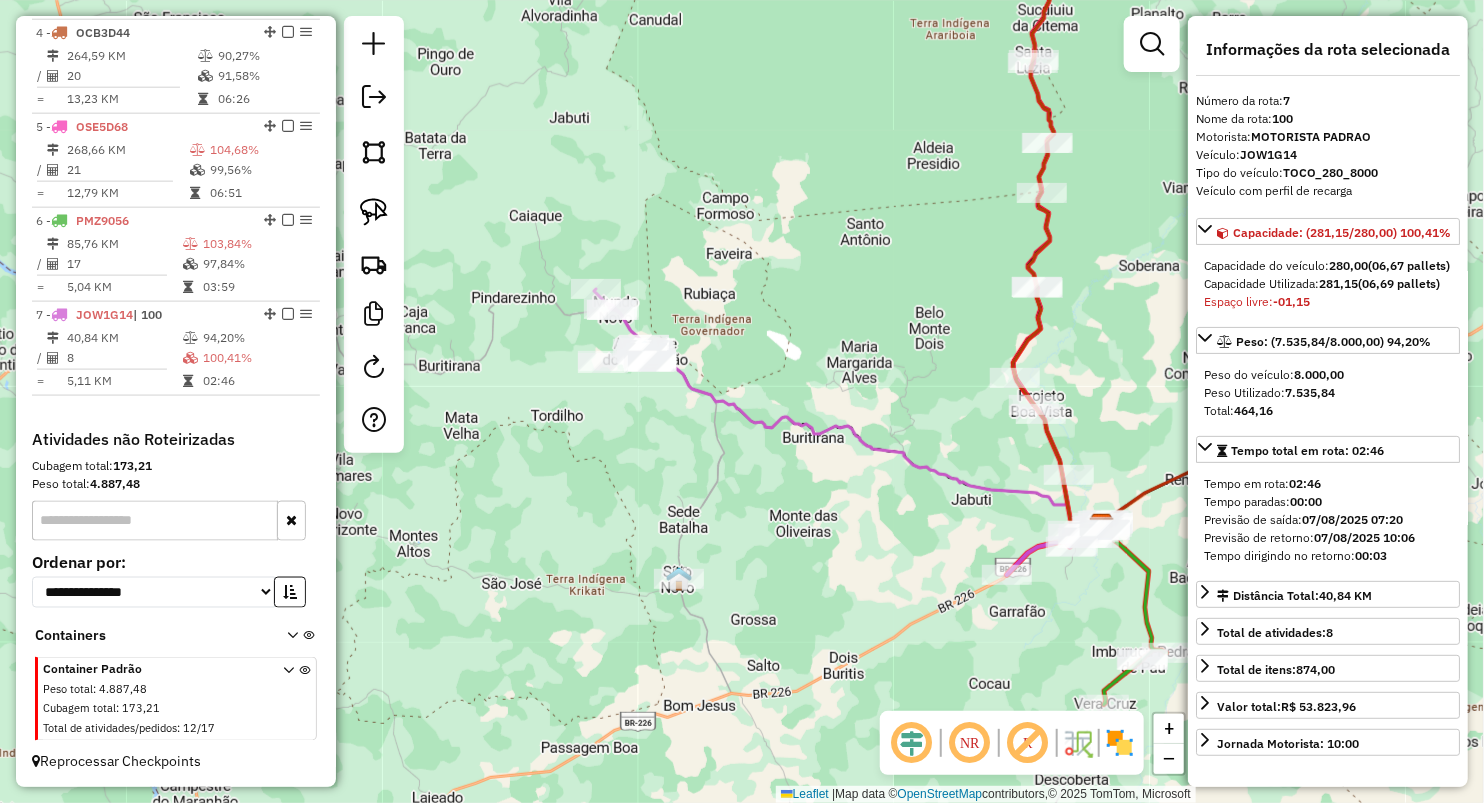 click on "Janela de atendimento Grade de atendimento Capacidade Transportadoras Veículos Cliente Pedidos  Rotas Selecione os dias de semana para filtrar as janelas de atendimento  Seg   Ter   Qua   Qui   Sex   Sáb   Dom  Informe o período da janela de atendimento: De: Até:  Filtrar exatamente a janela do cliente  Considerar janela de atendimento padrão  Selecione os dias de semana para filtrar as grades de atendimento  Seg   Ter   Qua   Qui   Sex   Sáb   Dom   Considerar clientes sem dia de atendimento cadastrado  Clientes fora do dia de atendimento selecionado Filtrar as atividades entre os valores definidos abaixo:  Peso mínimo:   Peso máximo:   Cubagem mínima:   Cubagem máxima:   De:   Até:  Filtrar as atividades entre o tempo de atendimento definido abaixo:  De:   Até:   Considerar capacidade total dos clientes não roteirizados Transportadora: Selecione um ou mais itens Tipo de veículo: Selecione um ou mais itens Veículo: Selecione um ou mais itens Motorista: Selecione um ou mais itens Nome: Rótulo:" 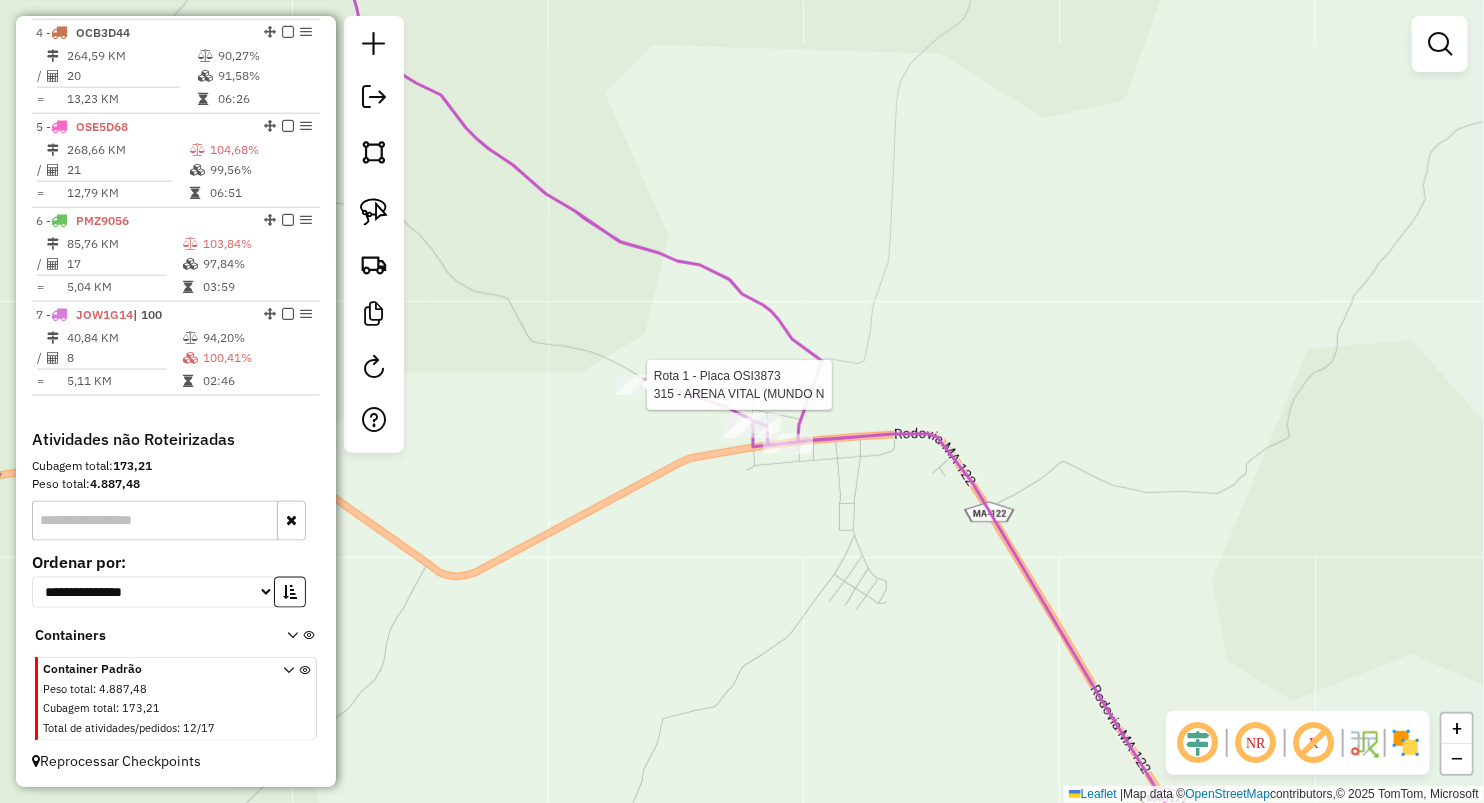 select on "**********" 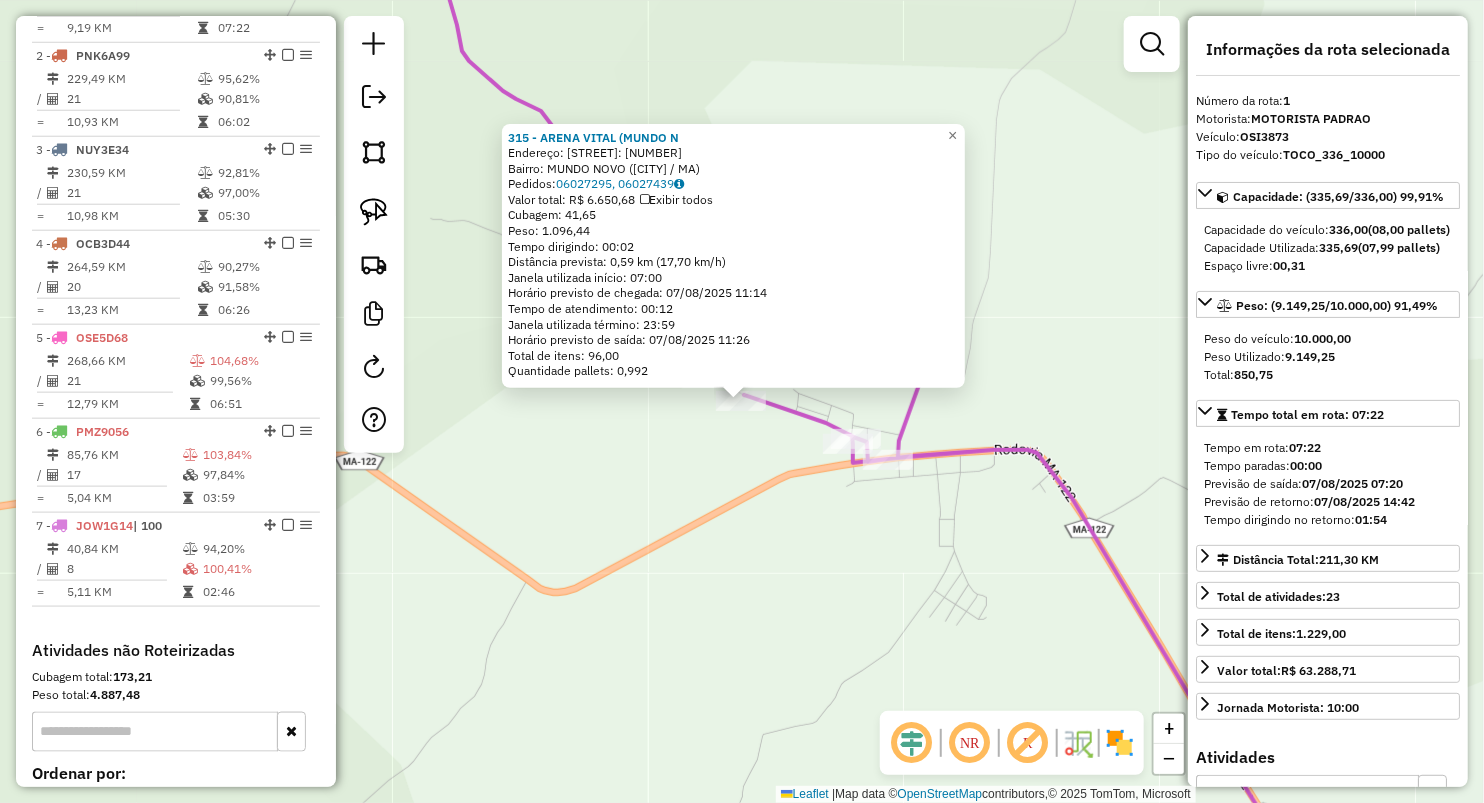 scroll, scrollTop: 749, scrollLeft: 0, axis: vertical 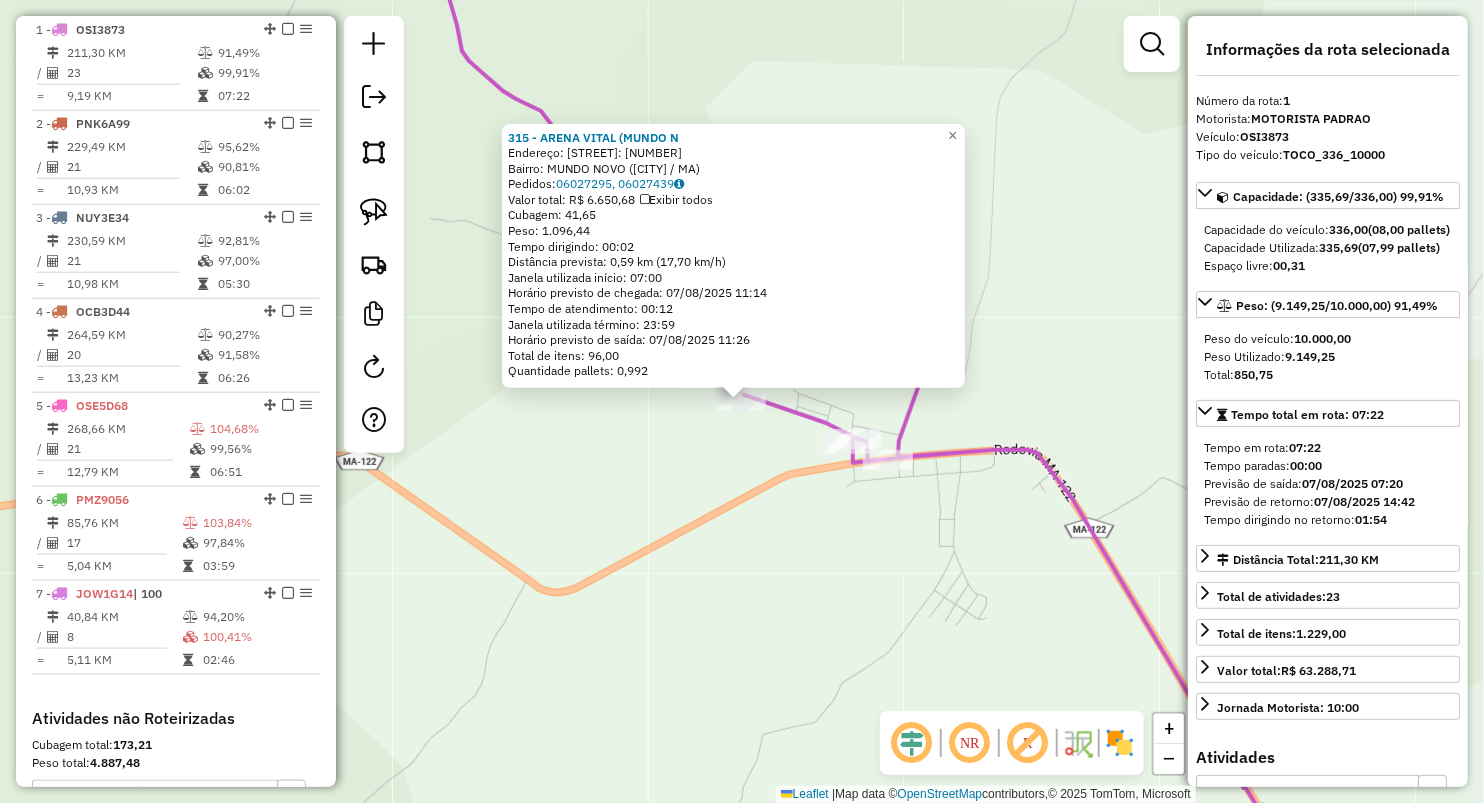 click on "315 - ARENA VITAL (MUNDO N  Endereço:  Rua: DO CAMPO 1   Bairro: MUNDO NOVO (AMARANTE DO MARANHAO / MA)   Pedidos:  06027295, 06027439   Valor total: R$ 6.650,68   Exibir todos   Cubagem: 41,65  Peso: 1.096,44  Tempo dirigindo: 00:02   Distância prevista: 0,59 km (17,70 km/h)   Janela utilizada início: 07:00   Horário previsto de chegada: 07/08/2025 11:14   Tempo de atendimento: 00:12   Janela utilizada término: 23:59   Horário previsto de saída: 07/08/2025 11:26   Total de itens: 96,00   Quantidade pallets: 0,992  × Janela de atendimento Grade de atendimento Capacidade Transportadoras Veículos Cliente Pedidos  Rotas Selecione os dias de semana para filtrar as janelas de atendimento  Seg   Ter   Qua   Qui   Sex   Sáb   Dom  Informe o período da janela de atendimento: De: Até:  Filtrar exatamente a janela do cliente  Considerar janela de atendimento padrão  Selecione os dias de semana para filtrar as grades de atendimento  Seg   Ter   Qua   Qui   Sex   Sáb   Dom   Peso mínimo:   Peso máximo:  +" 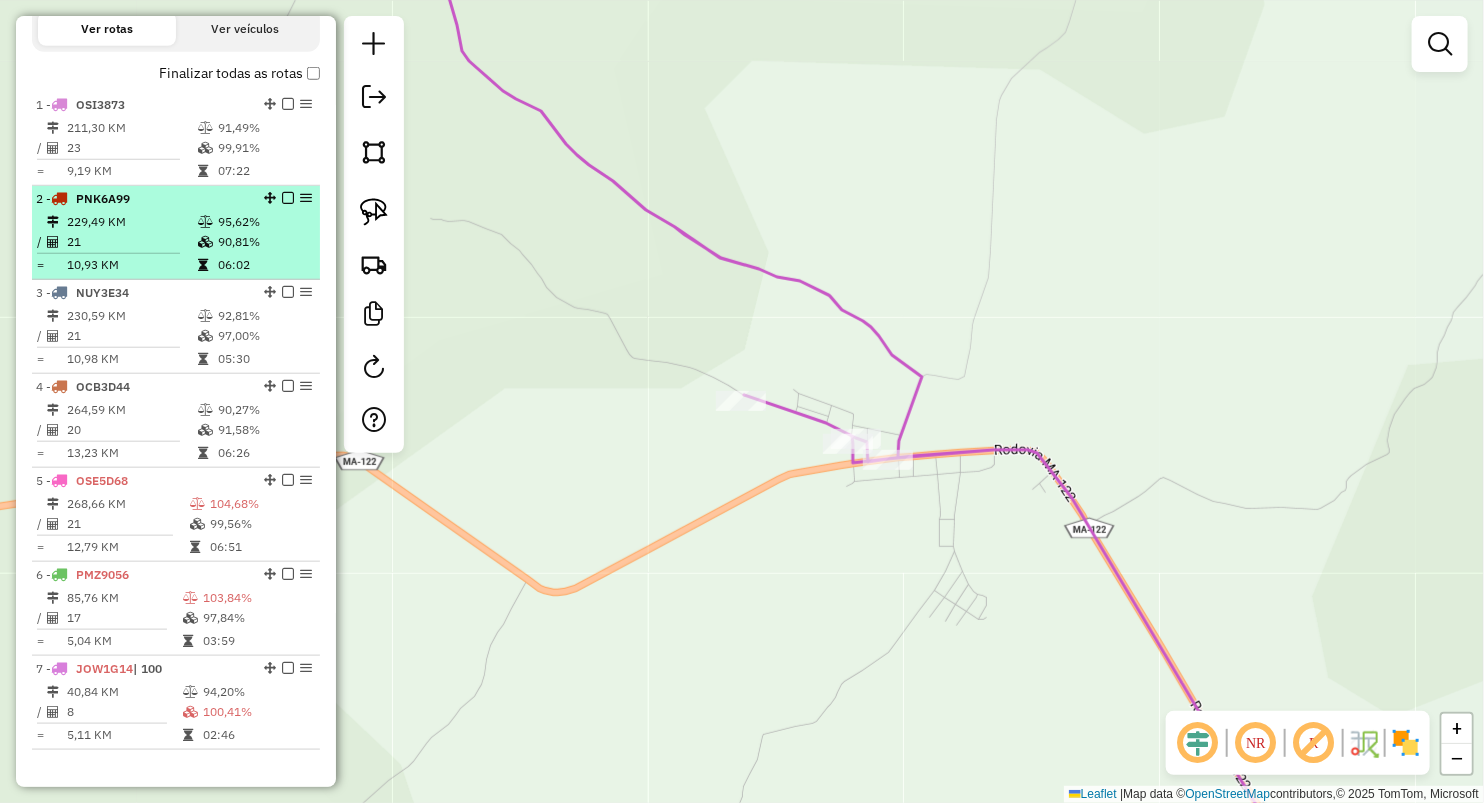 scroll, scrollTop: 638, scrollLeft: 0, axis: vertical 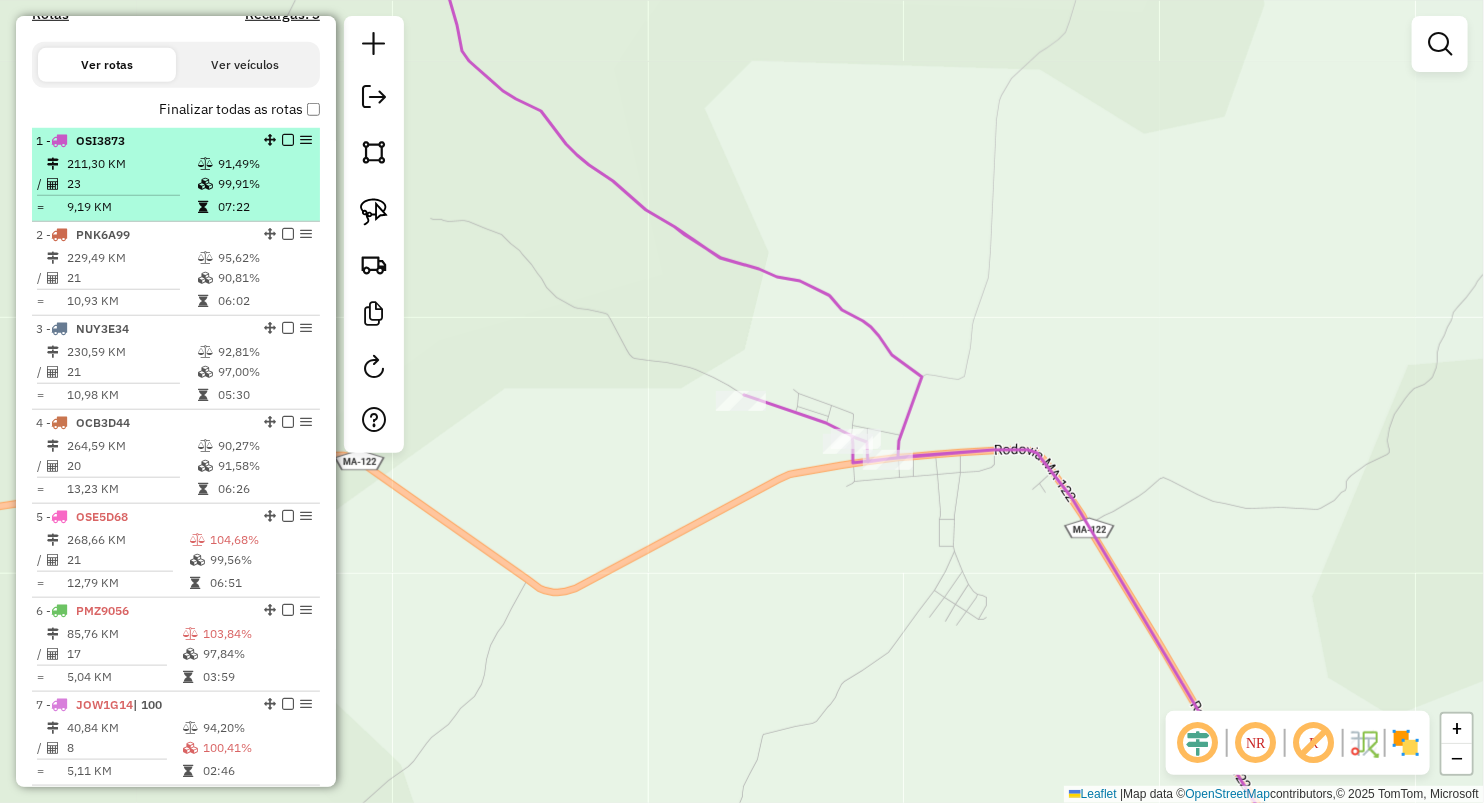 click on "211,30 KM" at bounding box center (131, 164) 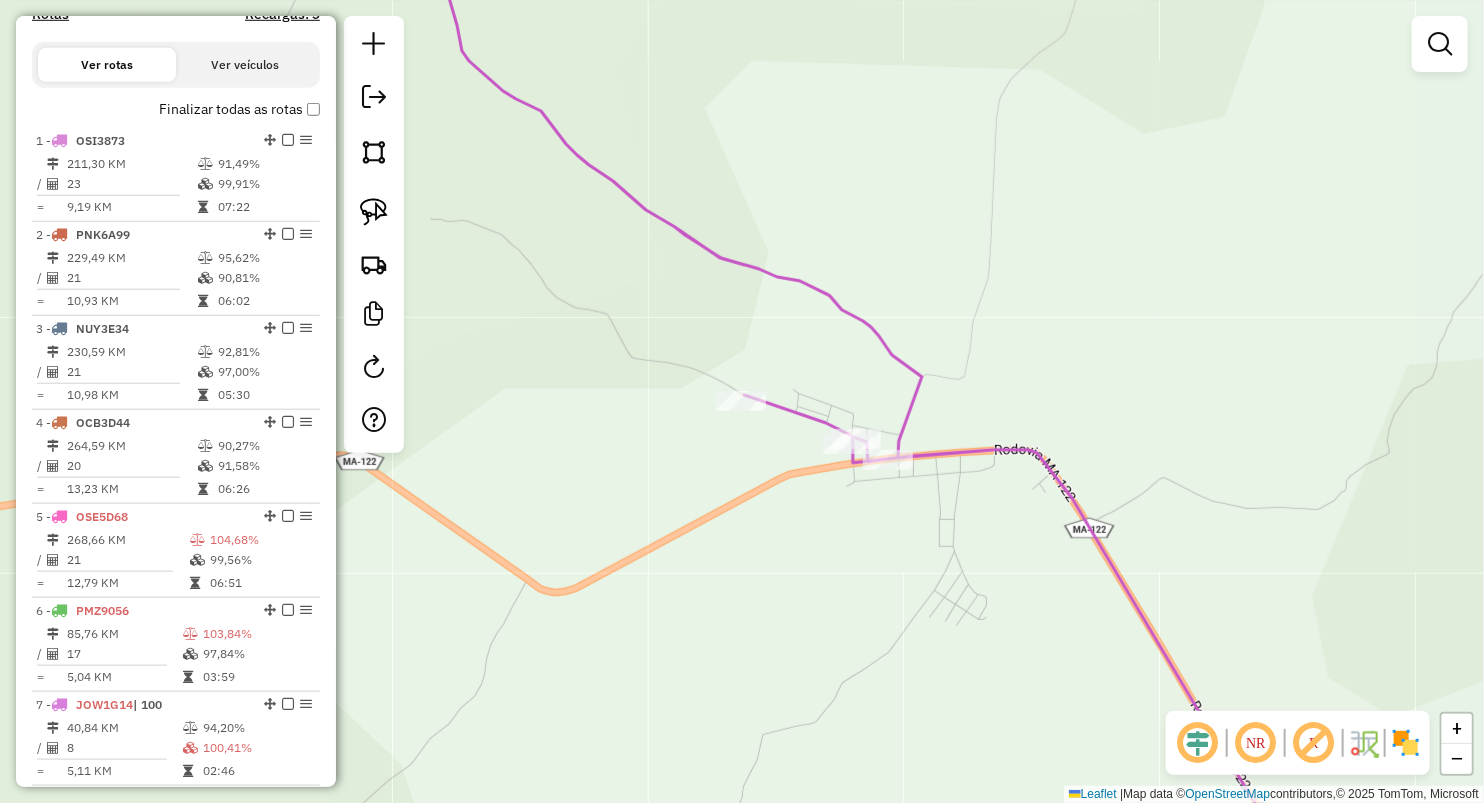 select on "**********" 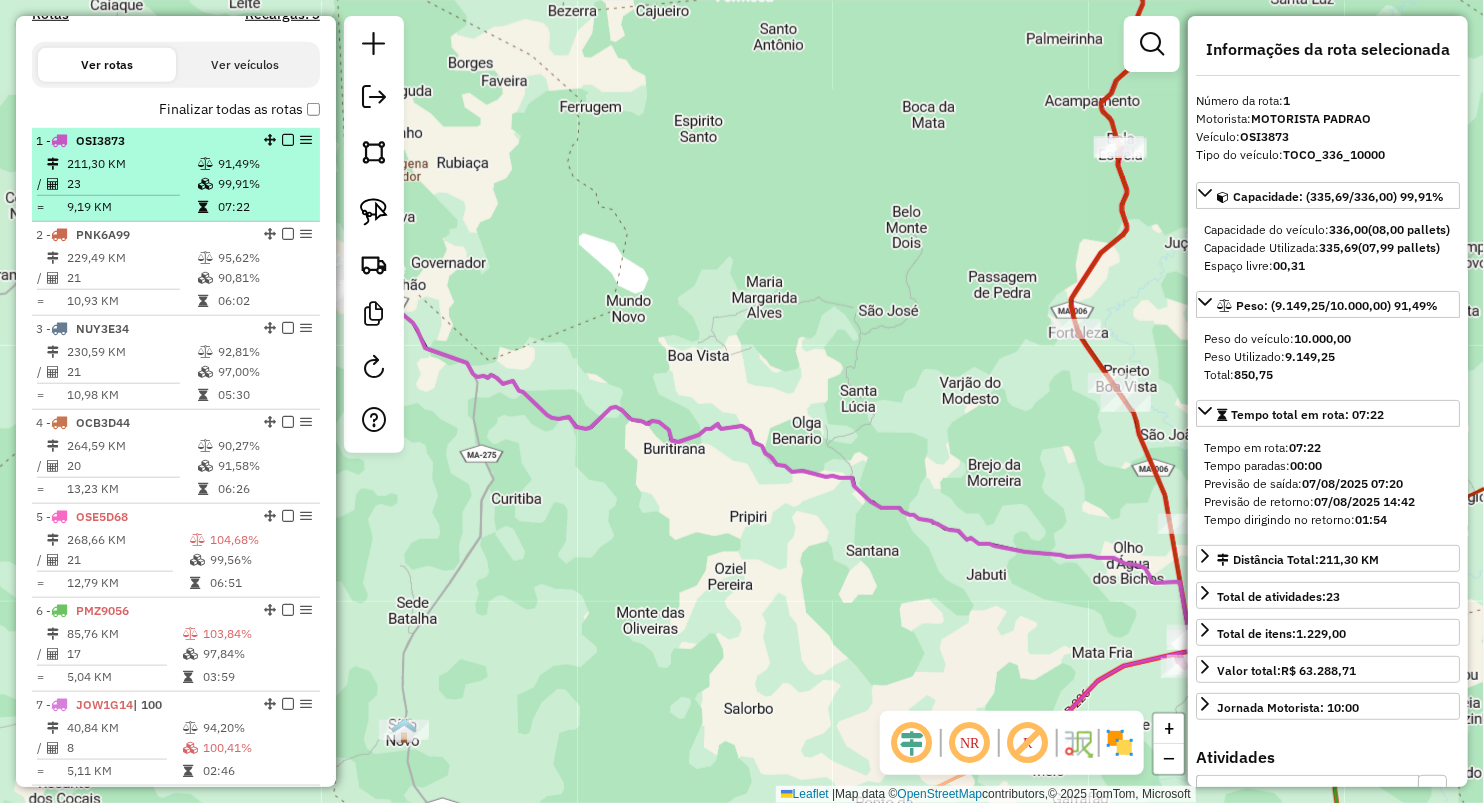 click on "9,19 KM" at bounding box center (131, 207) 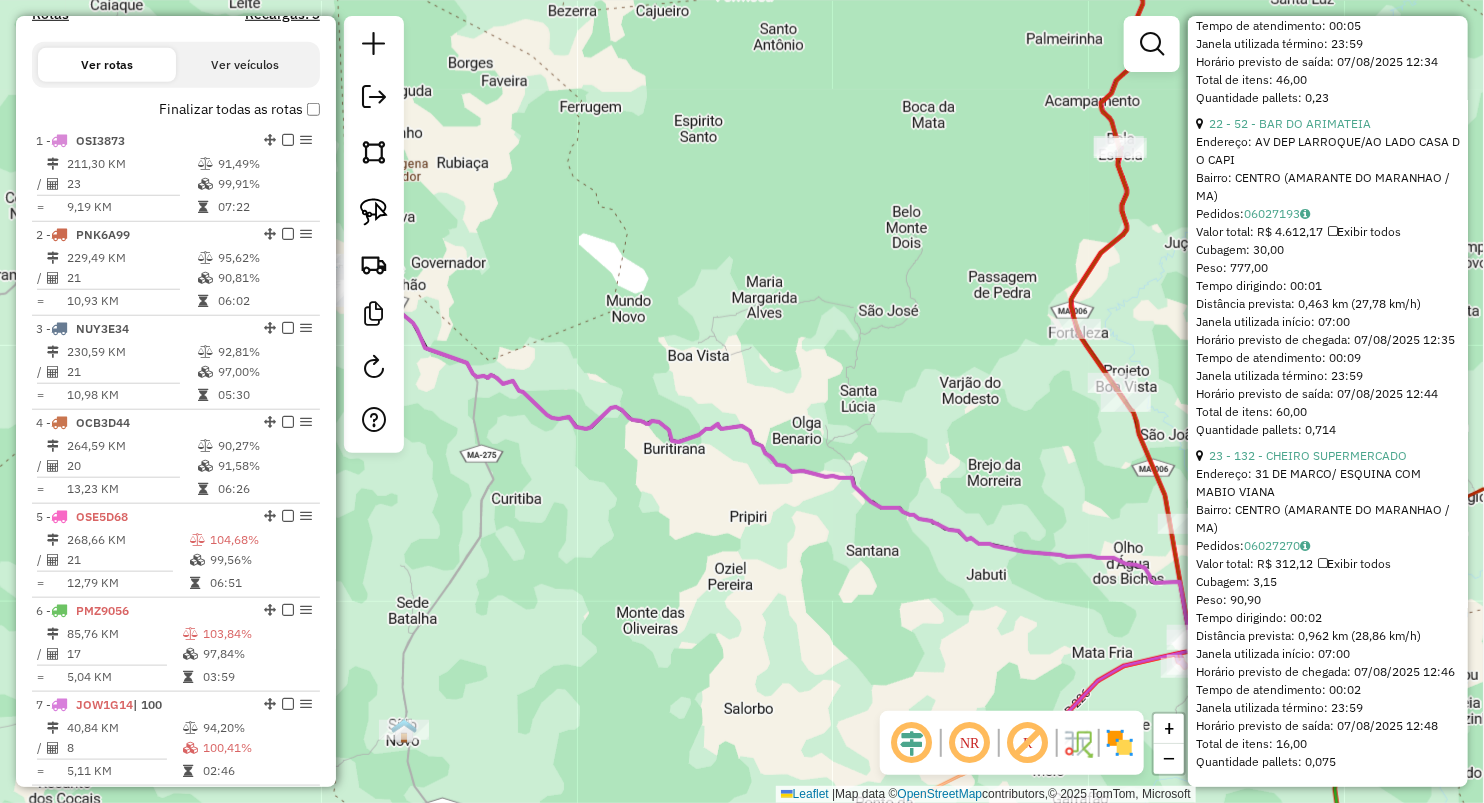 scroll, scrollTop: 7839, scrollLeft: 0, axis: vertical 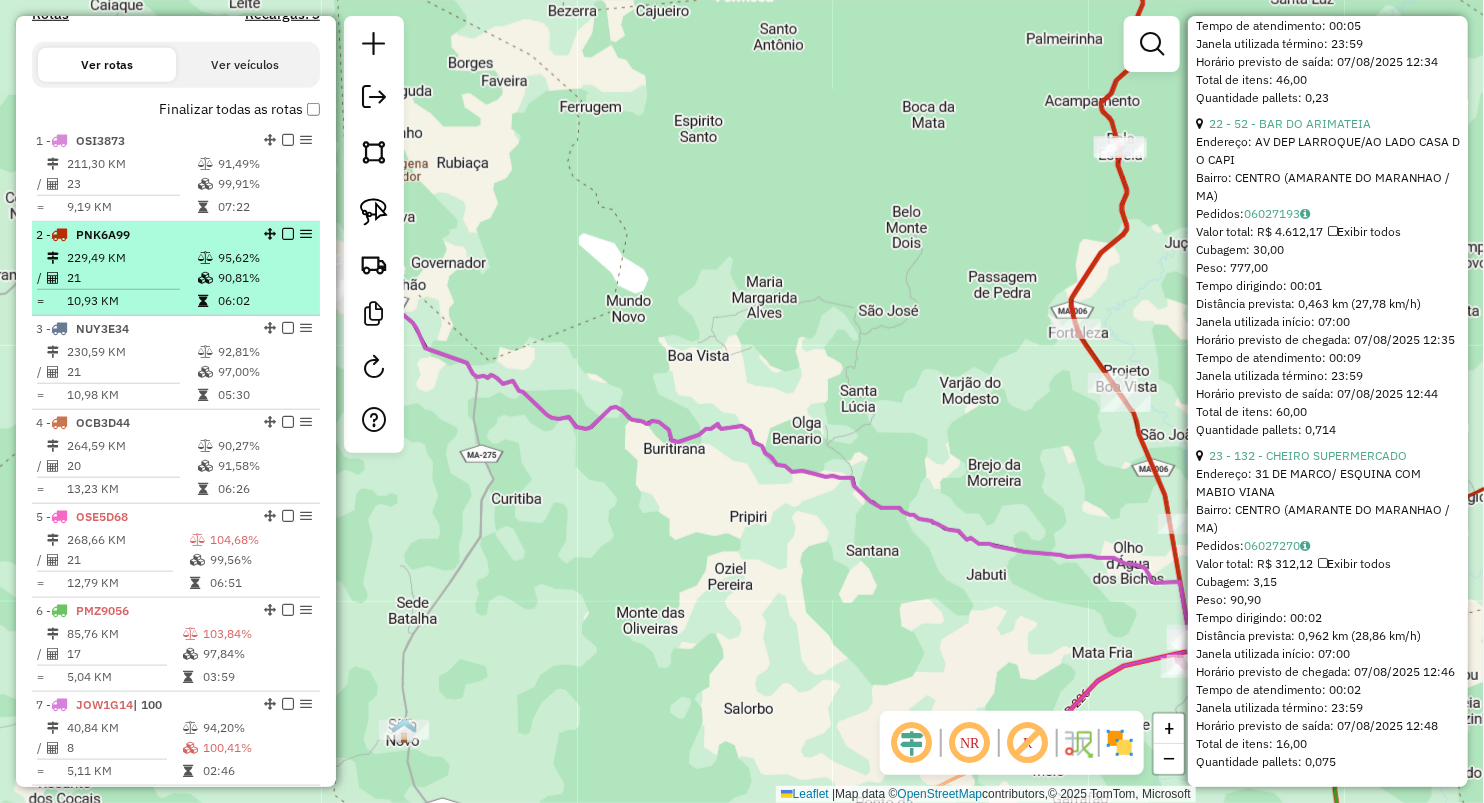 click on "PNK6A99" at bounding box center [103, 234] 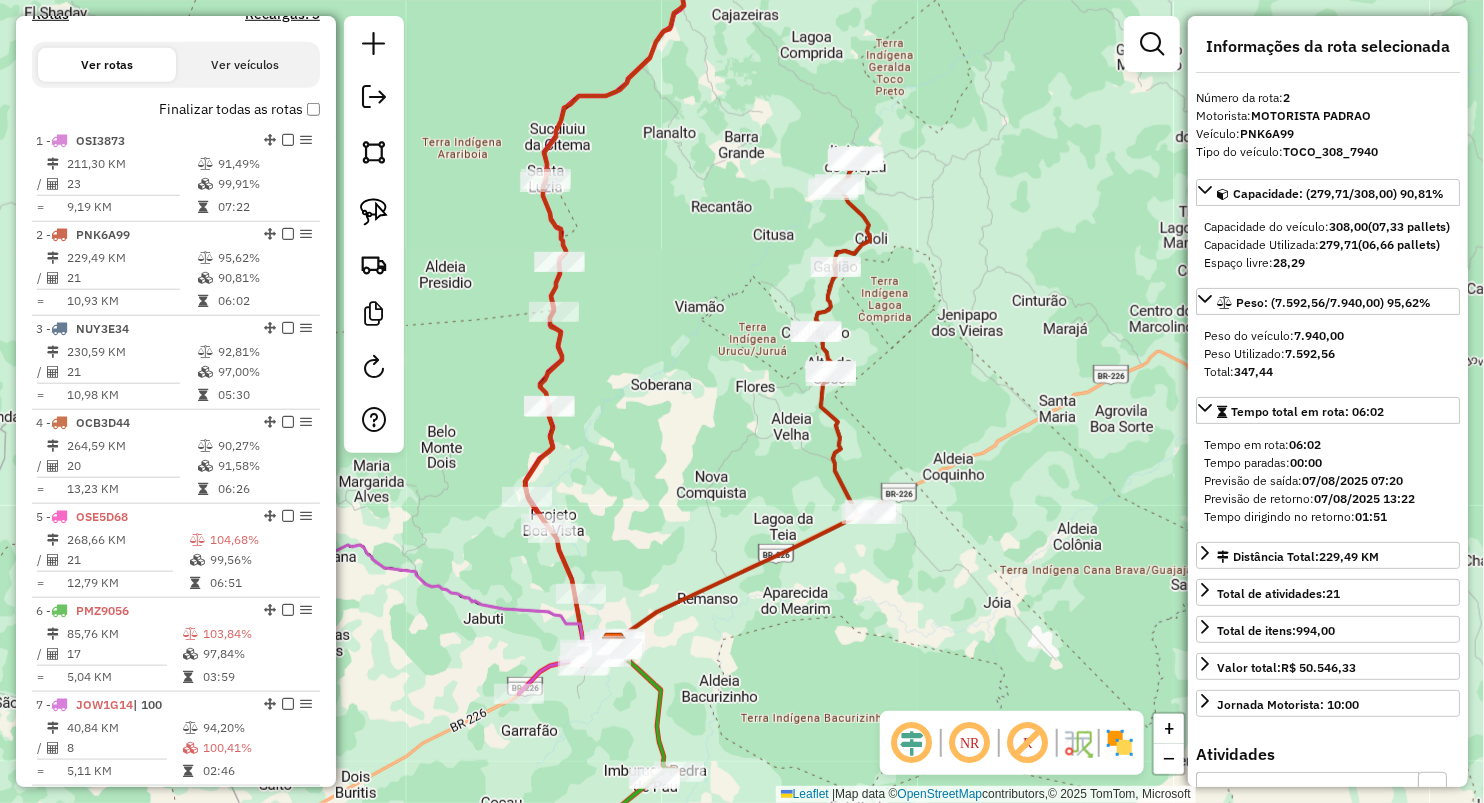 scroll, scrollTop: 0, scrollLeft: 0, axis: both 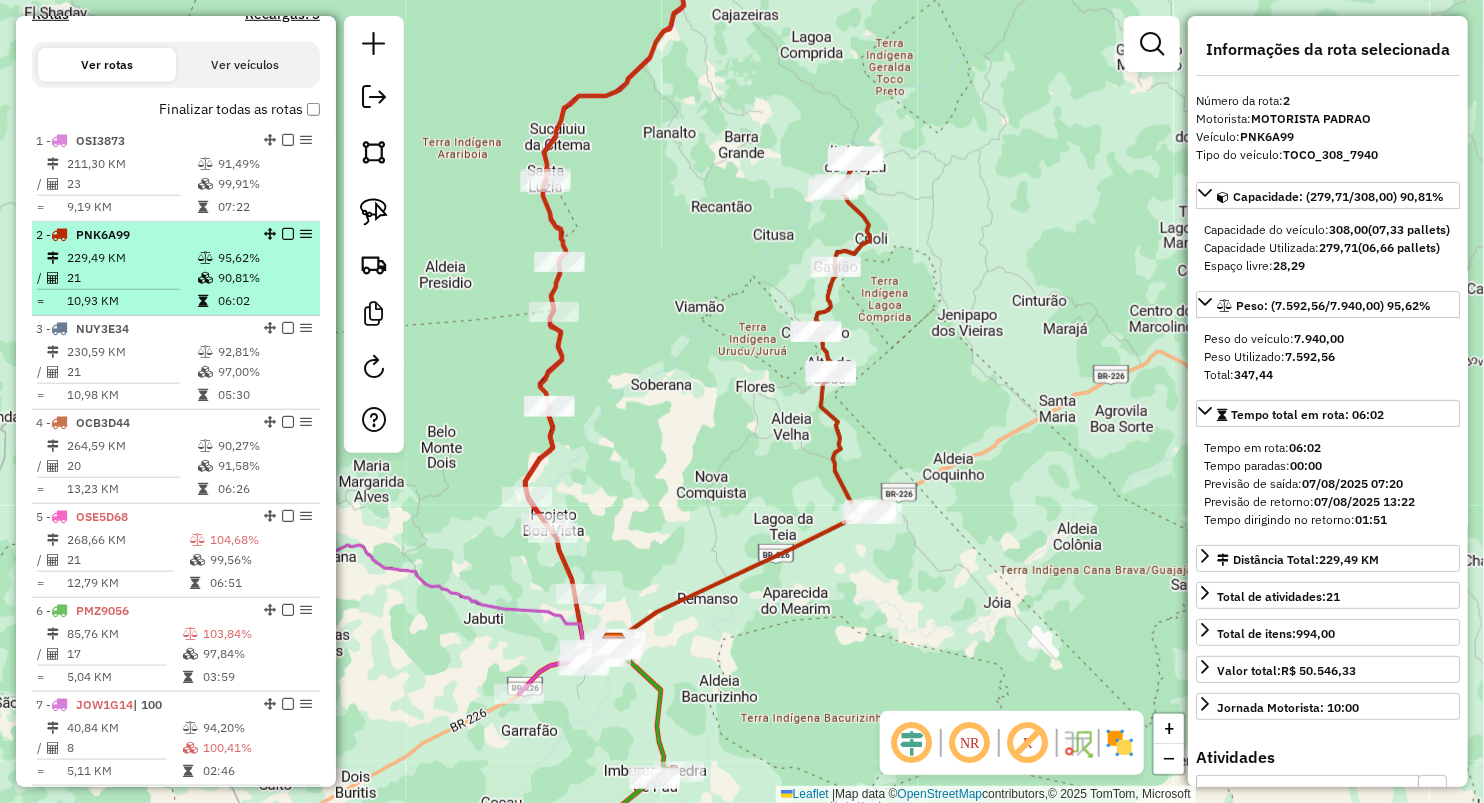 click on "21" at bounding box center (131, 278) 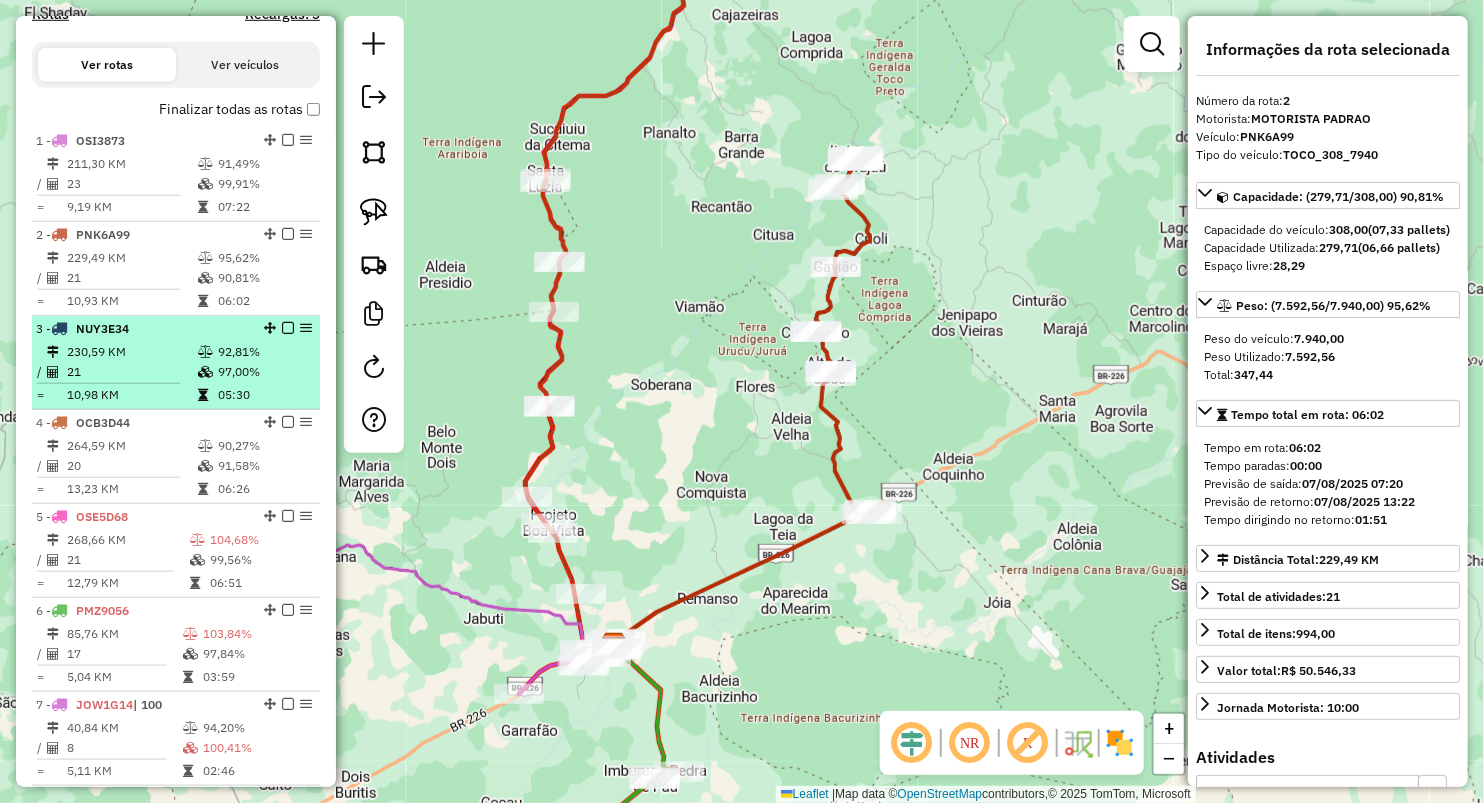 click on "3 -       NUY3E34" at bounding box center (142, 329) 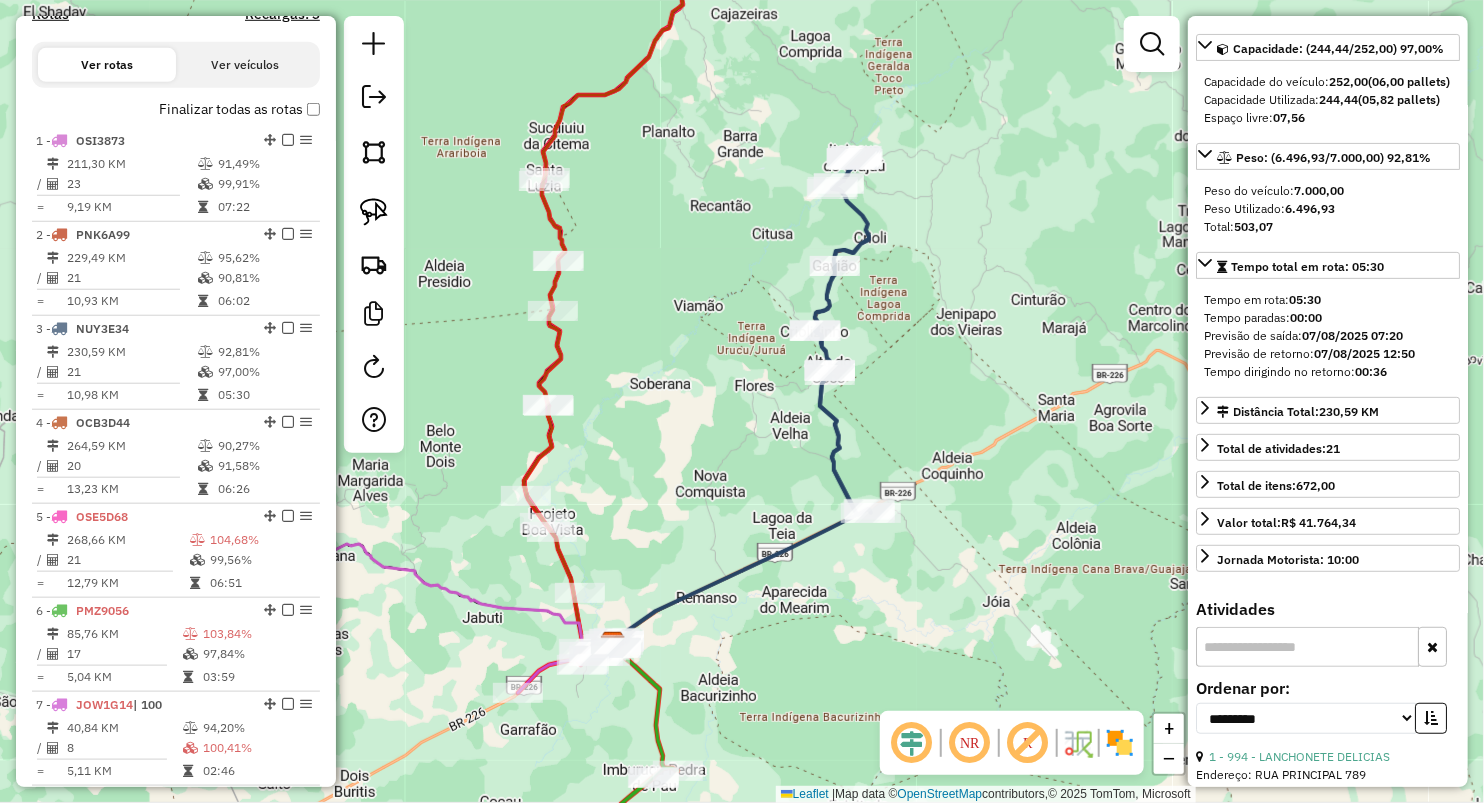scroll, scrollTop: 222, scrollLeft: 0, axis: vertical 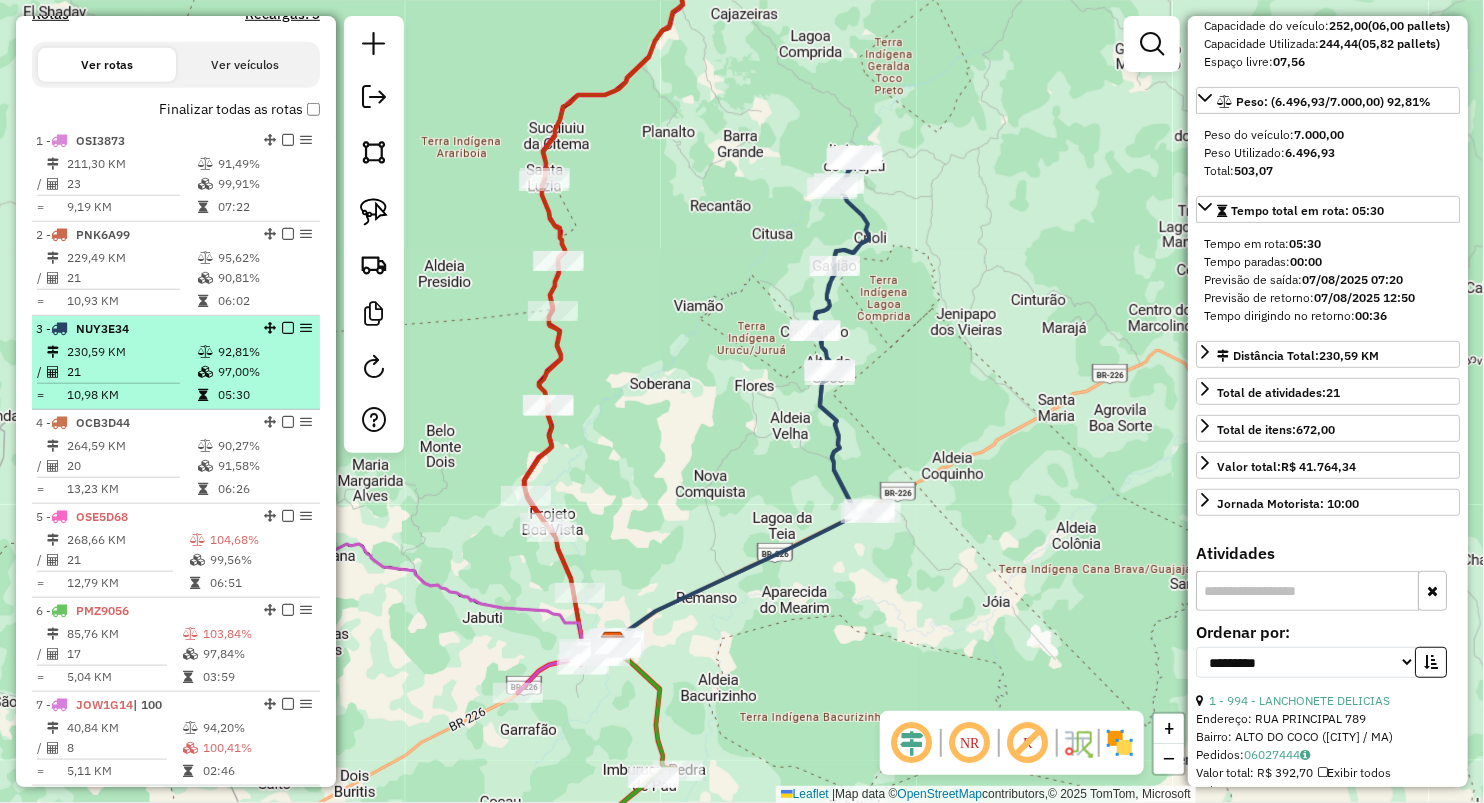 click on "230,59 KM" at bounding box center (131, 352) 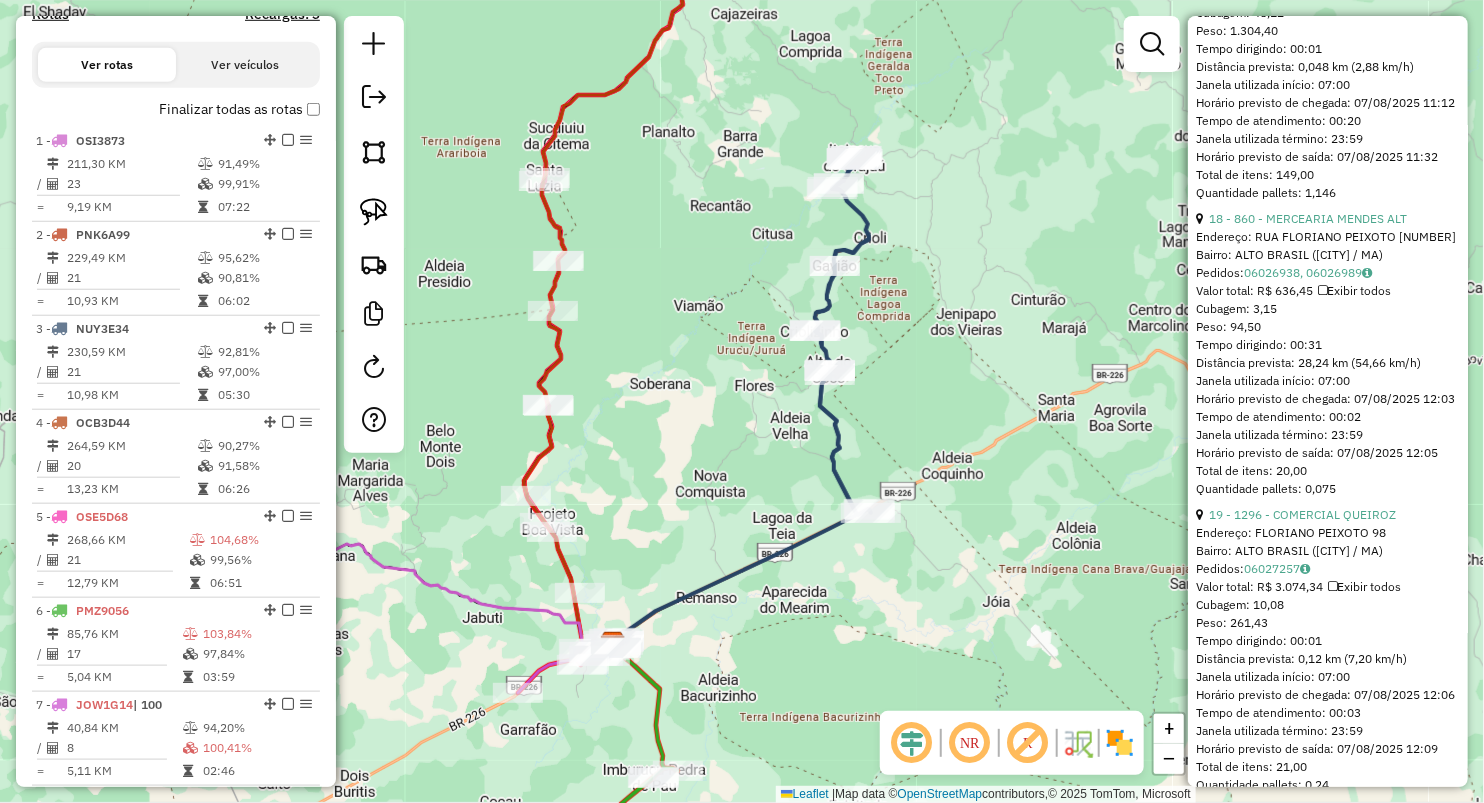scroll, scrollTop: 5704, scrollLeft: 0, axis: vertical 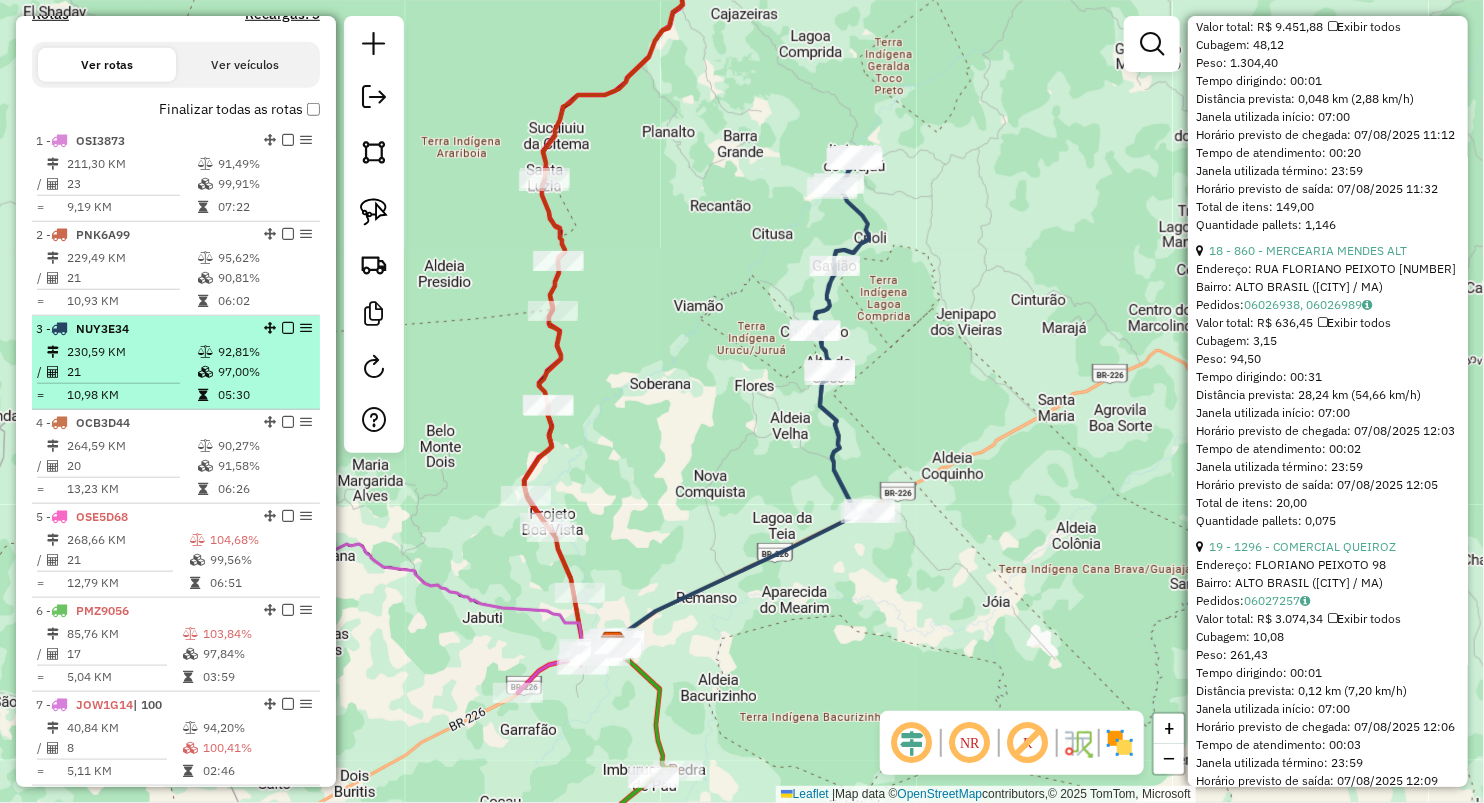 click on "230,59 KM" at bounding box center [131, 352] 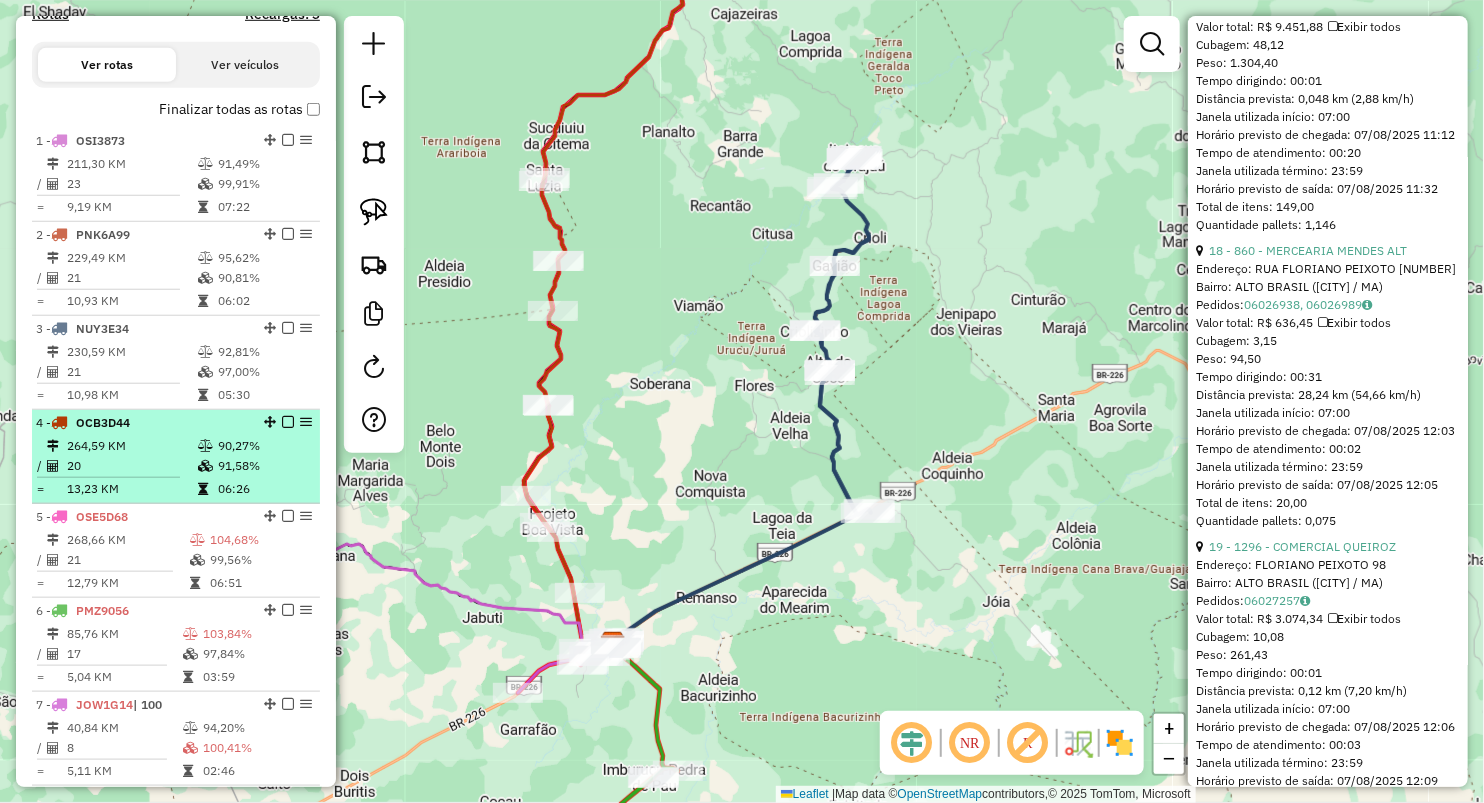 click on "264,59 KM" at bounding box center [131, 446] 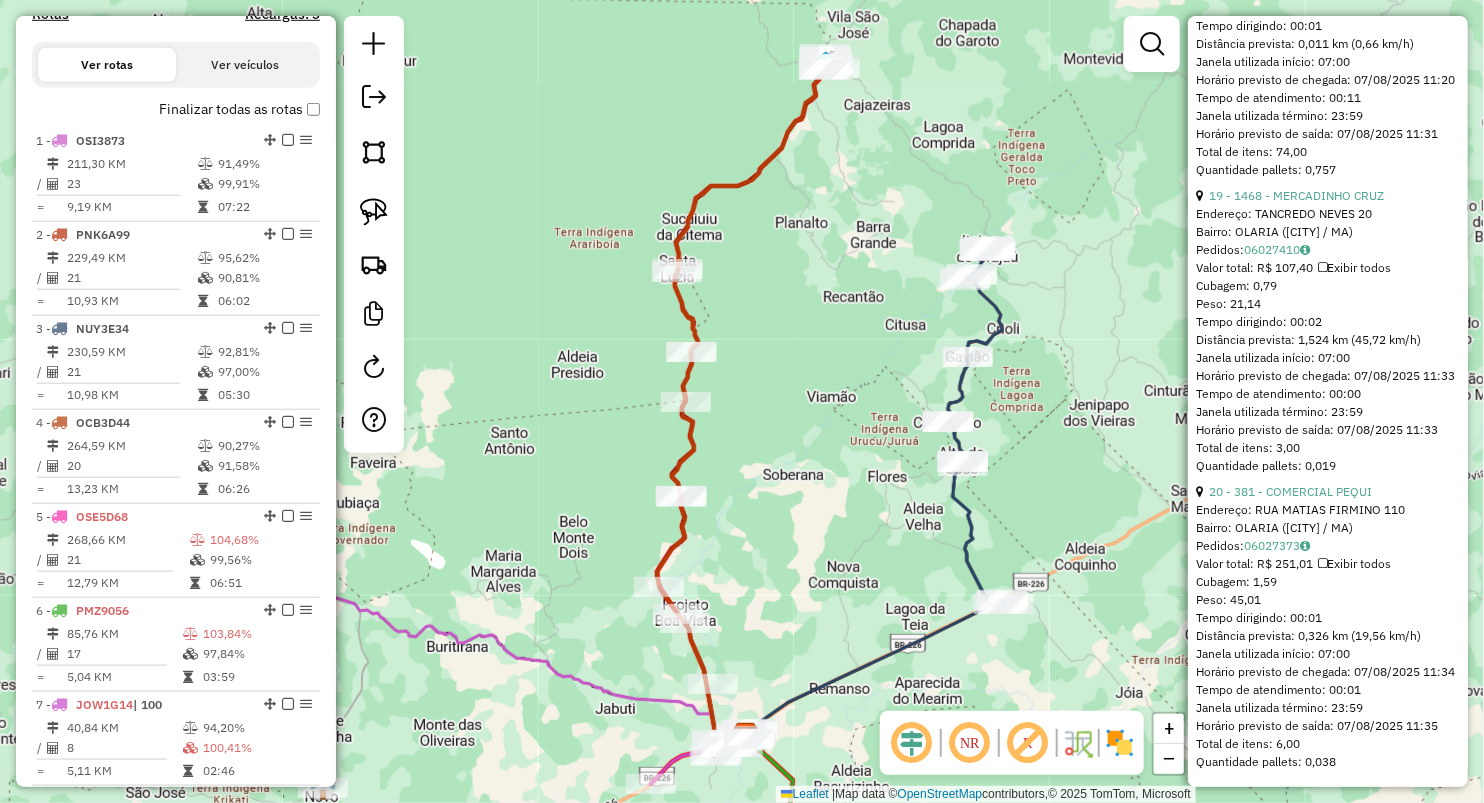 scroll, scrollTop: 6482, scrollLeft: 0, axis: vertical 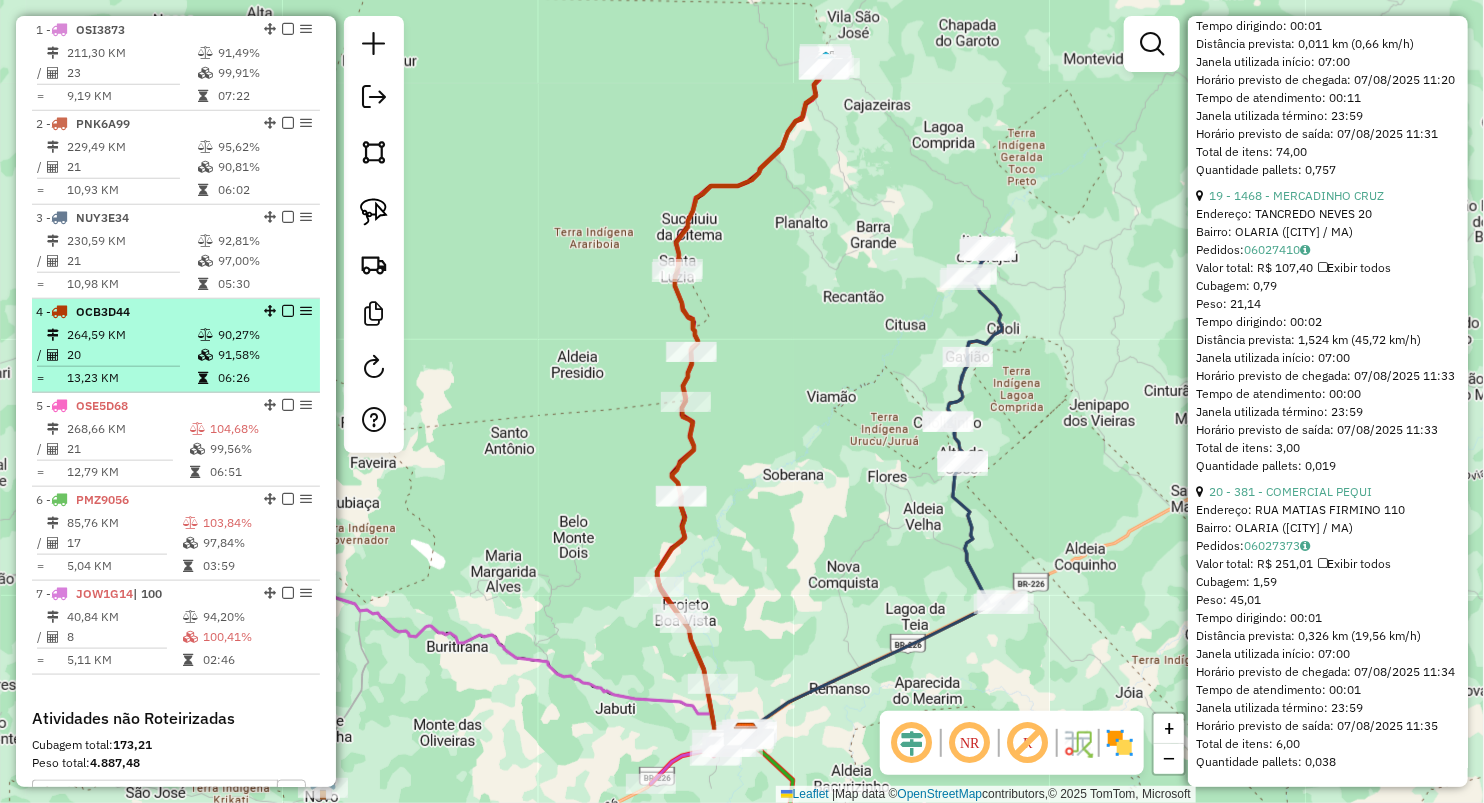 click on "20" at bounding box center [131, 355] 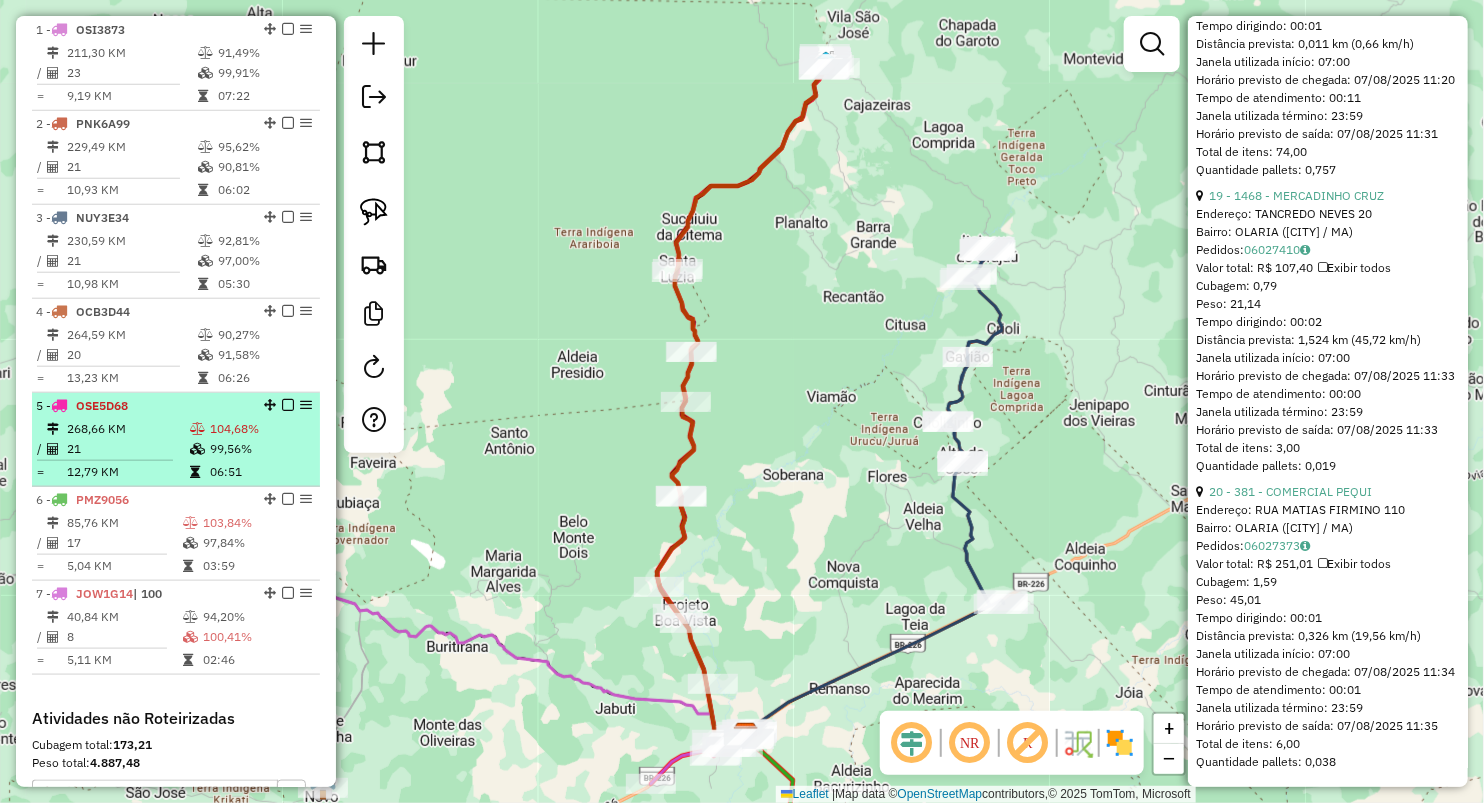 click on "268,66 KM" at bounding box center [127, 429] 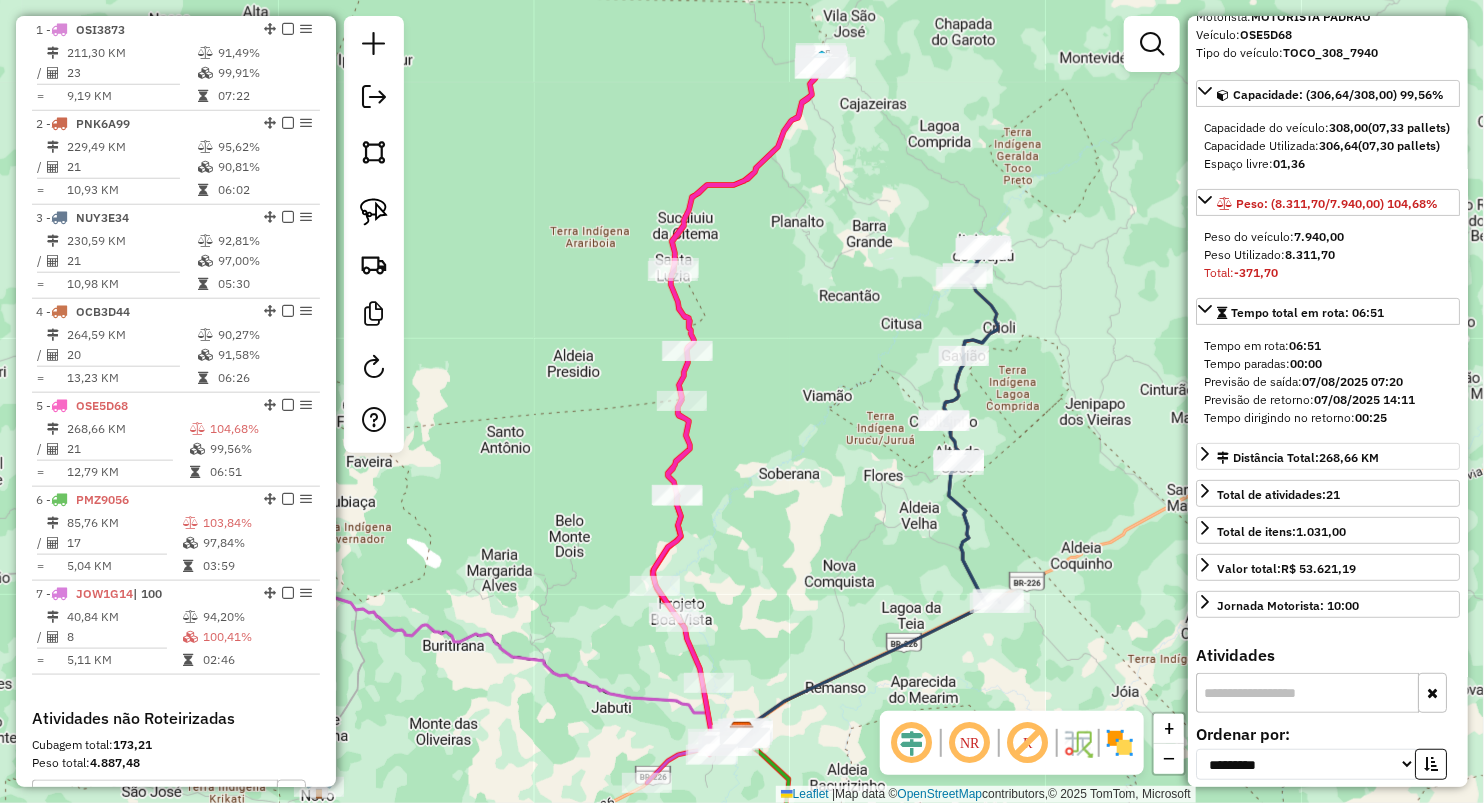 scroll, scrollTop: 0, scrollLeft: 0, axis: both 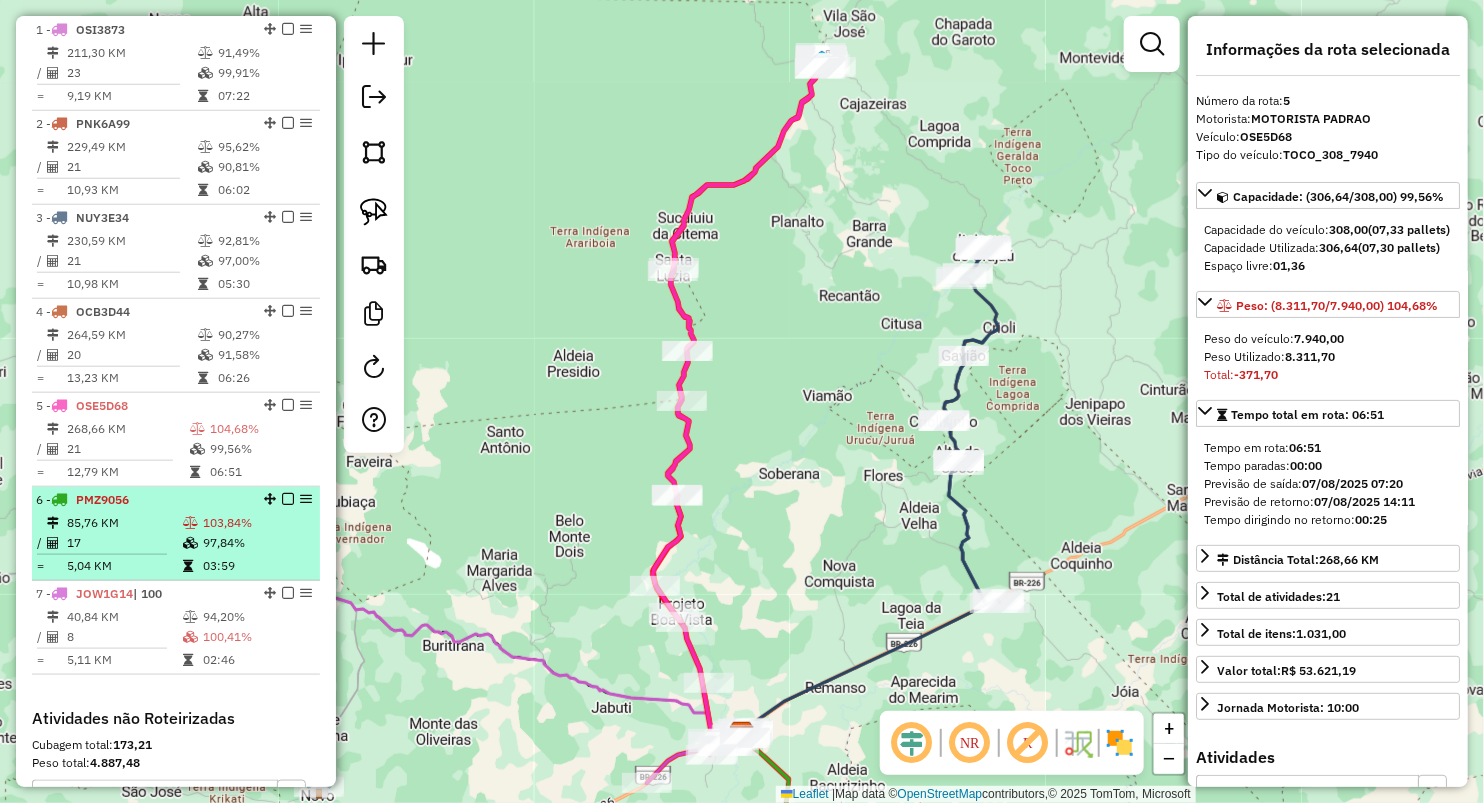 click on "85,76 KM" at bounding box center (124, 523) 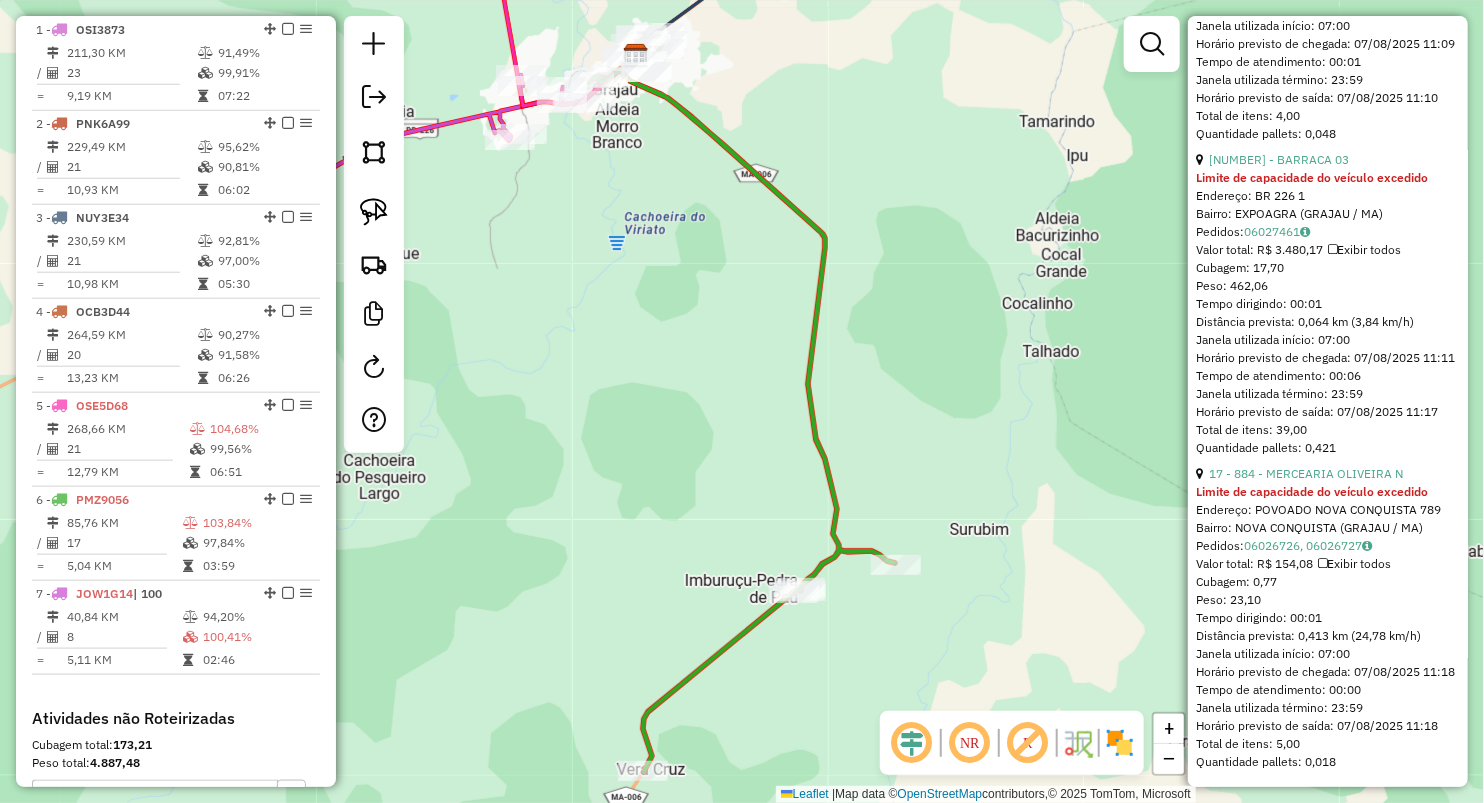 scroll, scrollTop: 5522, scrollLeft: 0, axis: vertical 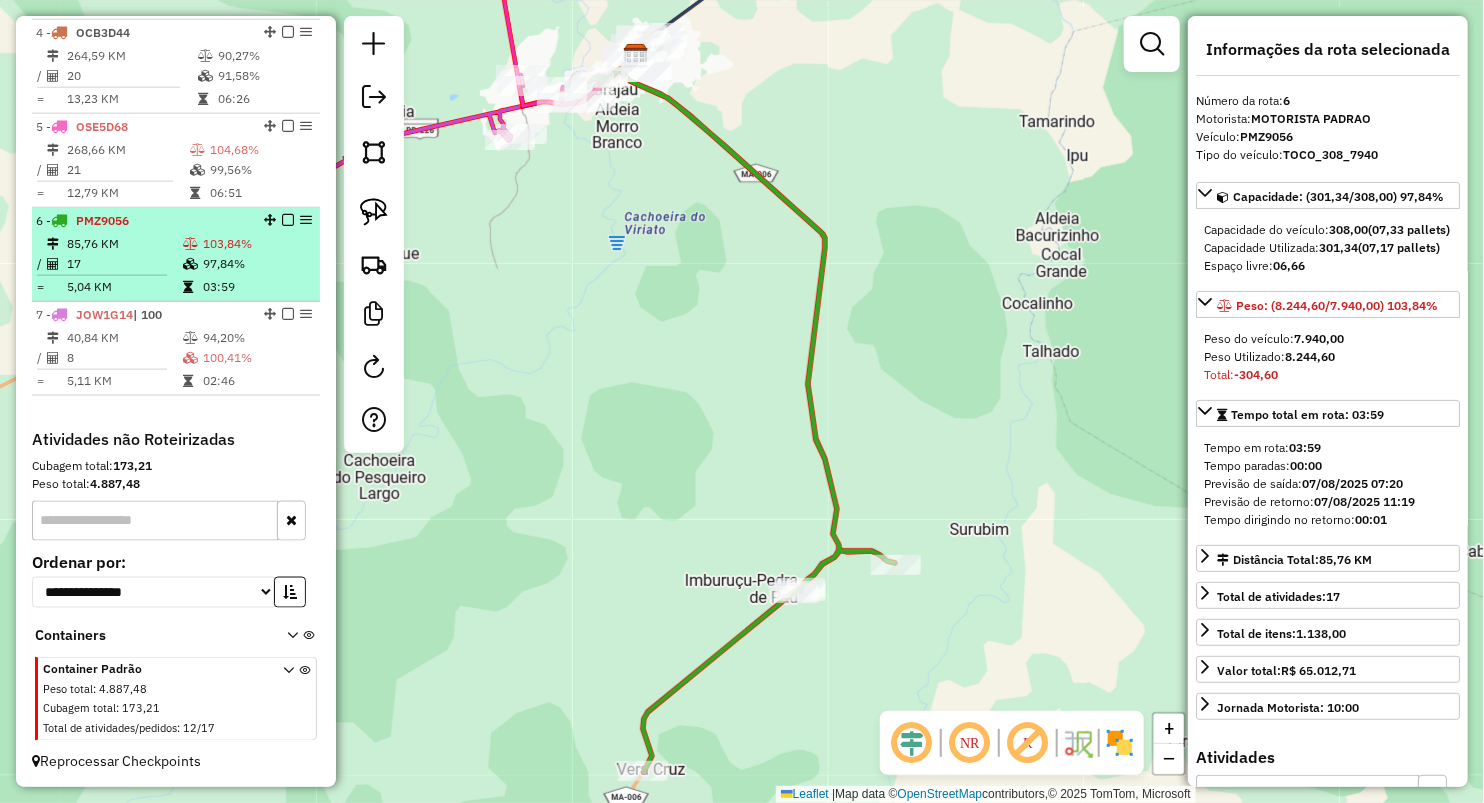 click on "17" at bounding box center (124, 264) 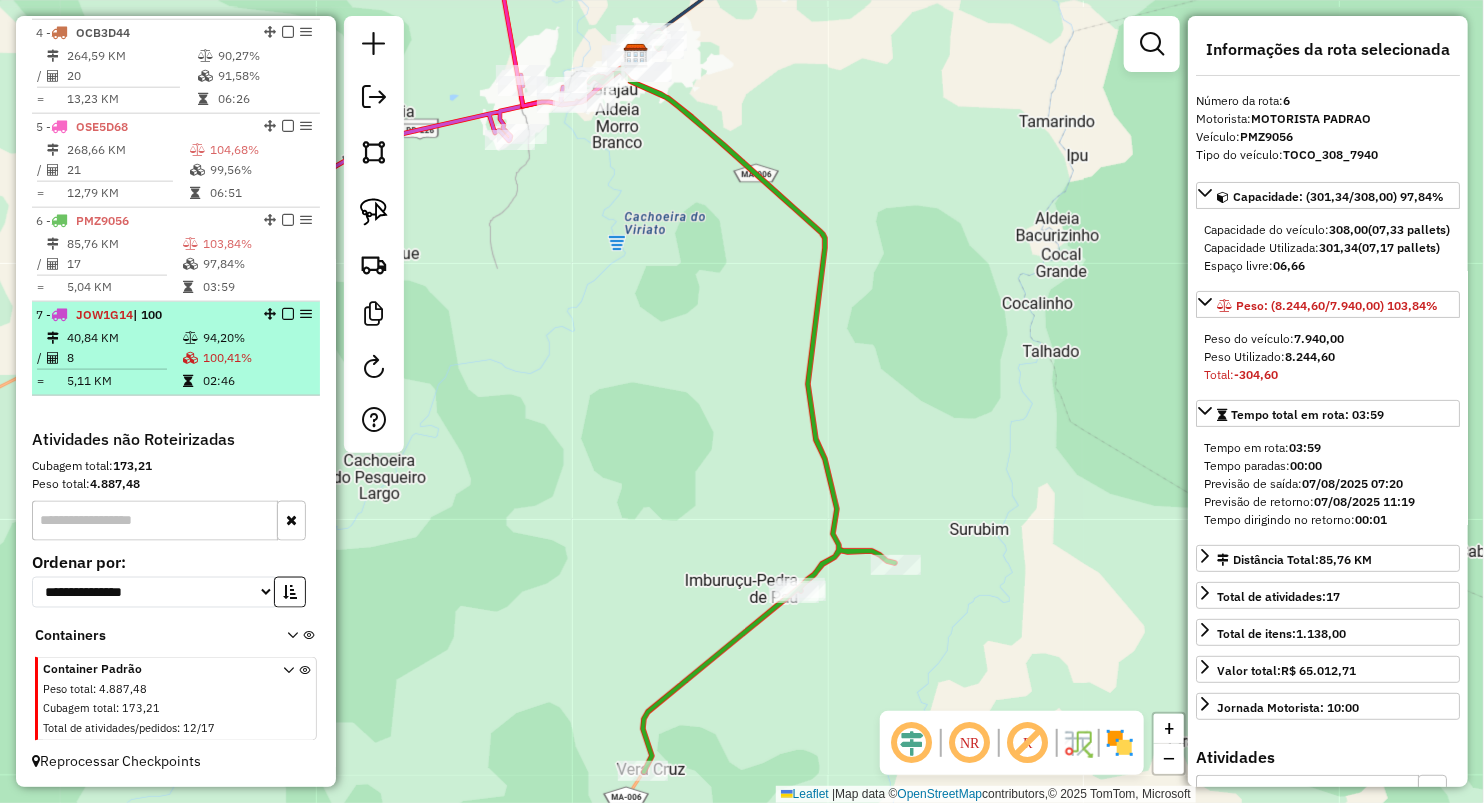 click on "8" at bounding box center (124, 358) 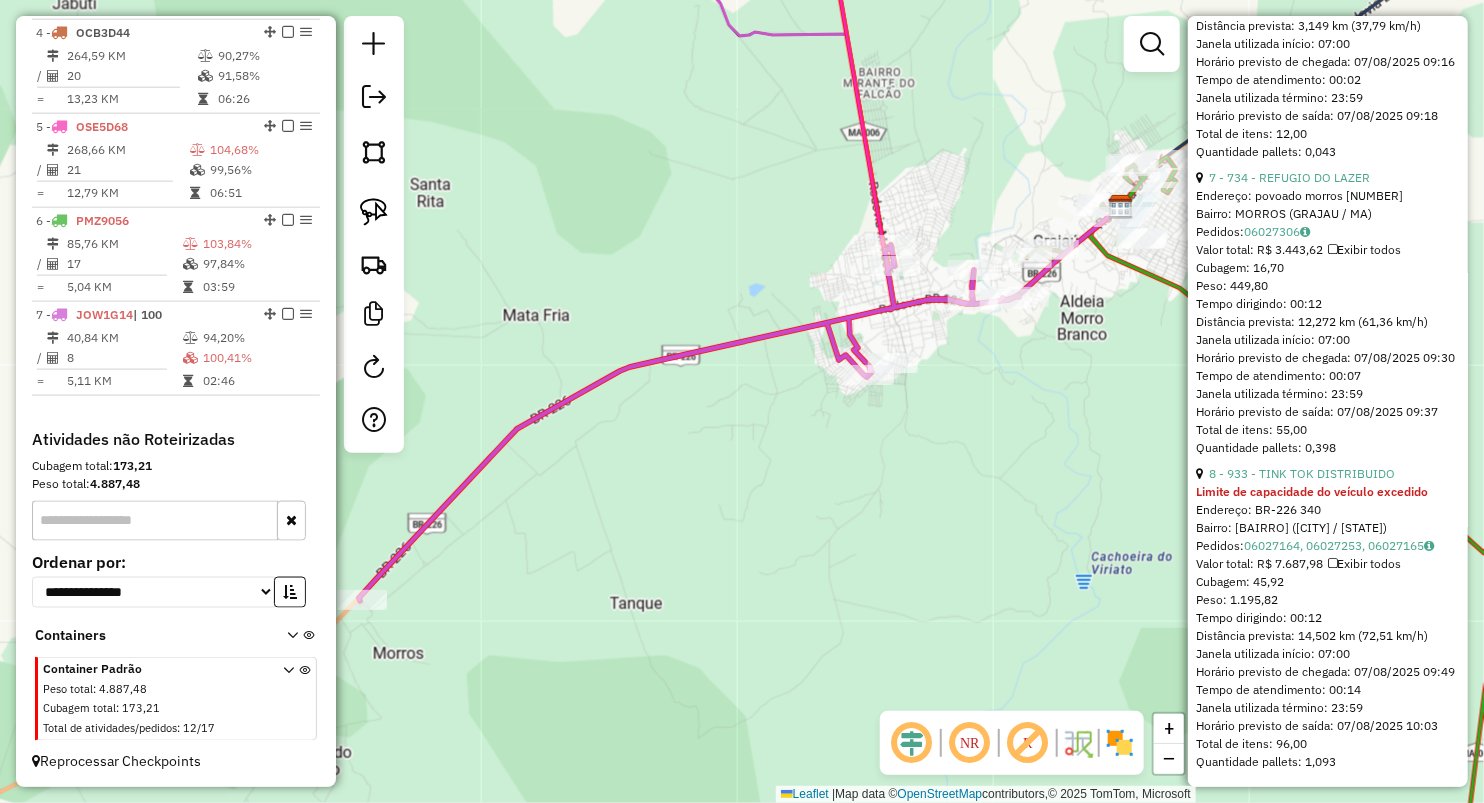 scroll, scrollTop: 2733, scrollLeft: 0, axis: vertical 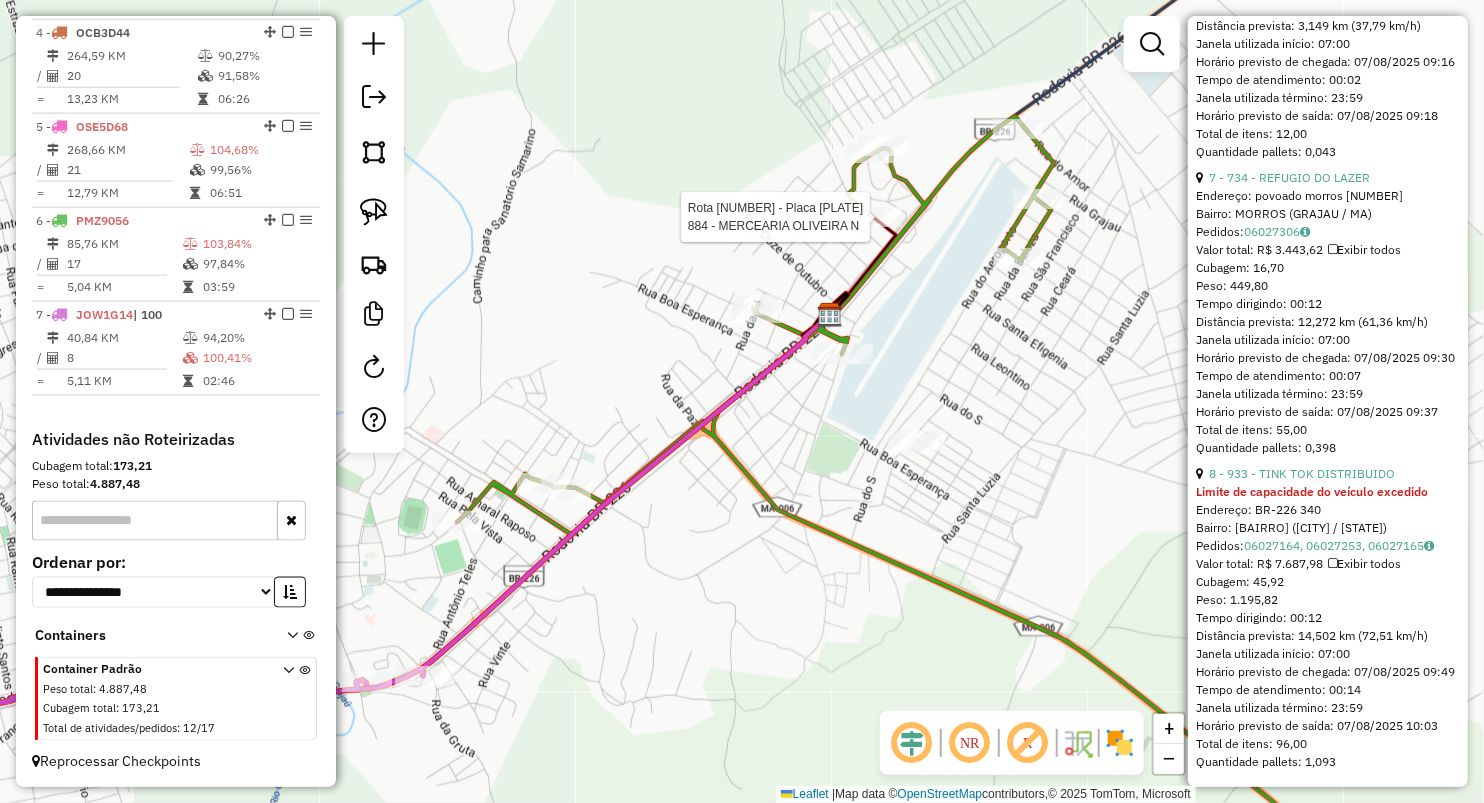 click 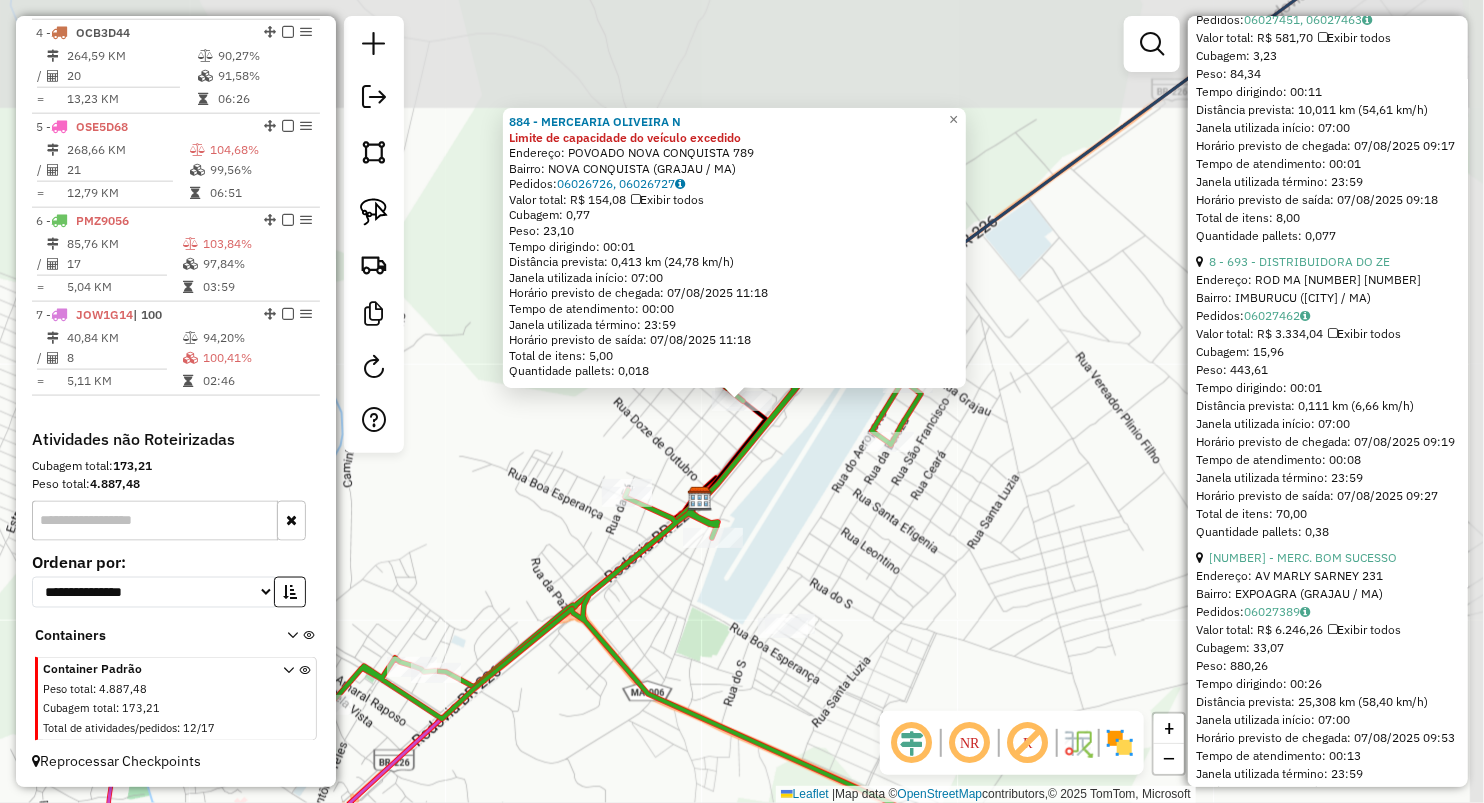 scroll, scrollTop: 2680, scrollLeft: 0, axis: vertical 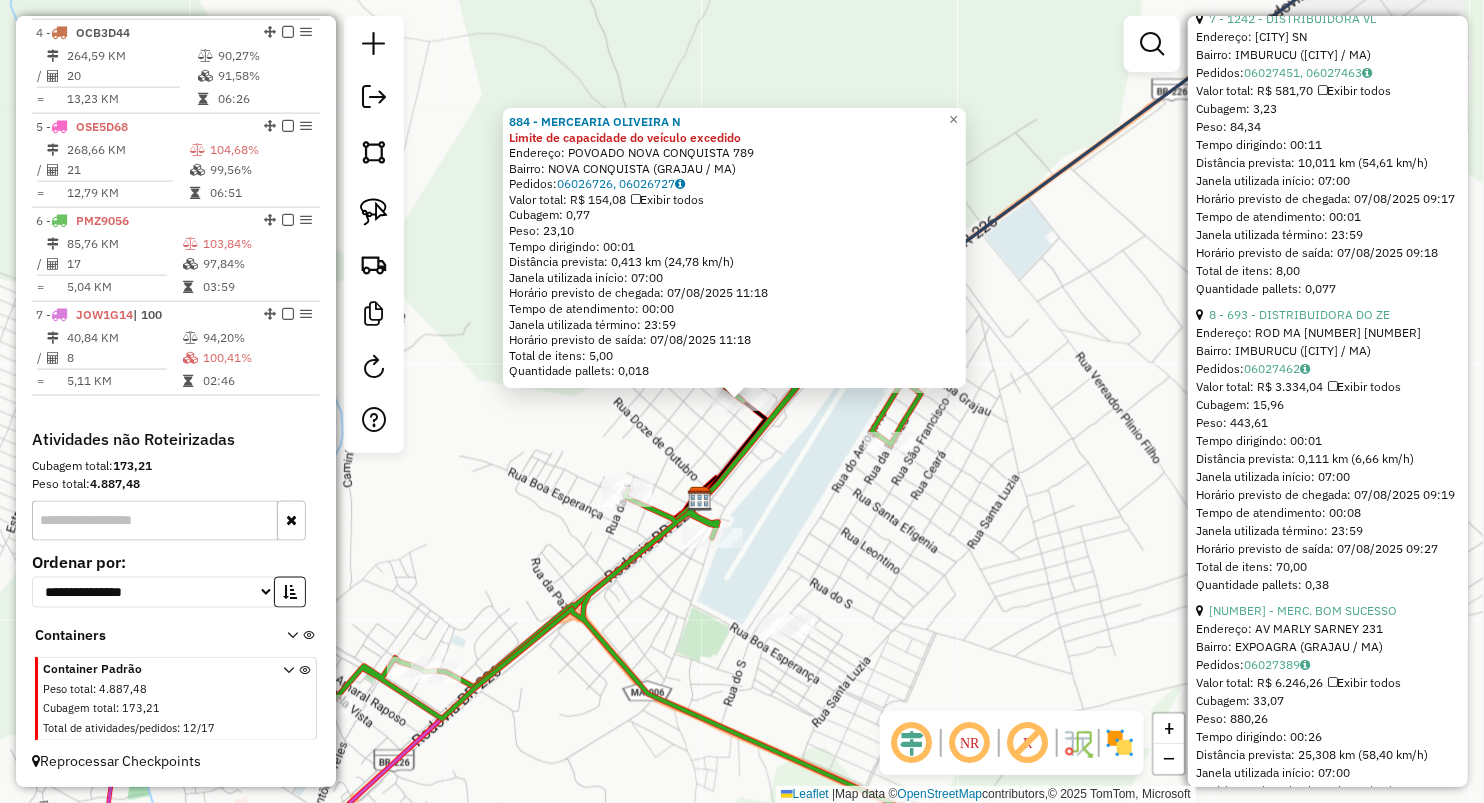 click on "884 - MERCEARIA OLIVEIRA N Limite de capacidade do veículo excedido  Endereço:  POVOADO NOVA CONQUISTA 789   Bairro: NOVA CONQUISTA (GRAJAU / MA)   Pedidos:  06026726, 06026727   Valor total: R$ 154,08   Exibir todos   Cubagem: 0,77  Peso: 23,10  Tempo dirigindo: 00:01   Distância prevista: 0,413 km (24,78 km/h)   Janela utilizada início: 07:00   Horário previsto de chegada: 07/08/2025 11:18   Tempo de atendimento: 00:00   Janela utilizada término: 23:59   Horário previsto de saída: 07/08/2025 11:18   Total de itens: 5,00   Quantidade pallets: 0,018  × Janela de atendimento Grade de atendimento Capacidade Transportadoras Veículos Cliente Pedidos  Rotas Selecione os dias de semana para filtrar as janelas de atendimento  Seg   Ter   Qua   Qui   Sex   Sáb   Dom  Informe o período da janela de atendimento: De: Até:  Filtrar exatamente a janela do cliente  Considerar janela de atendimento padrão  Selecione os dias de semana para filtrar as grades de atendimento  Seg   Ter   Qua   Qui   Sex   Sáb  +" 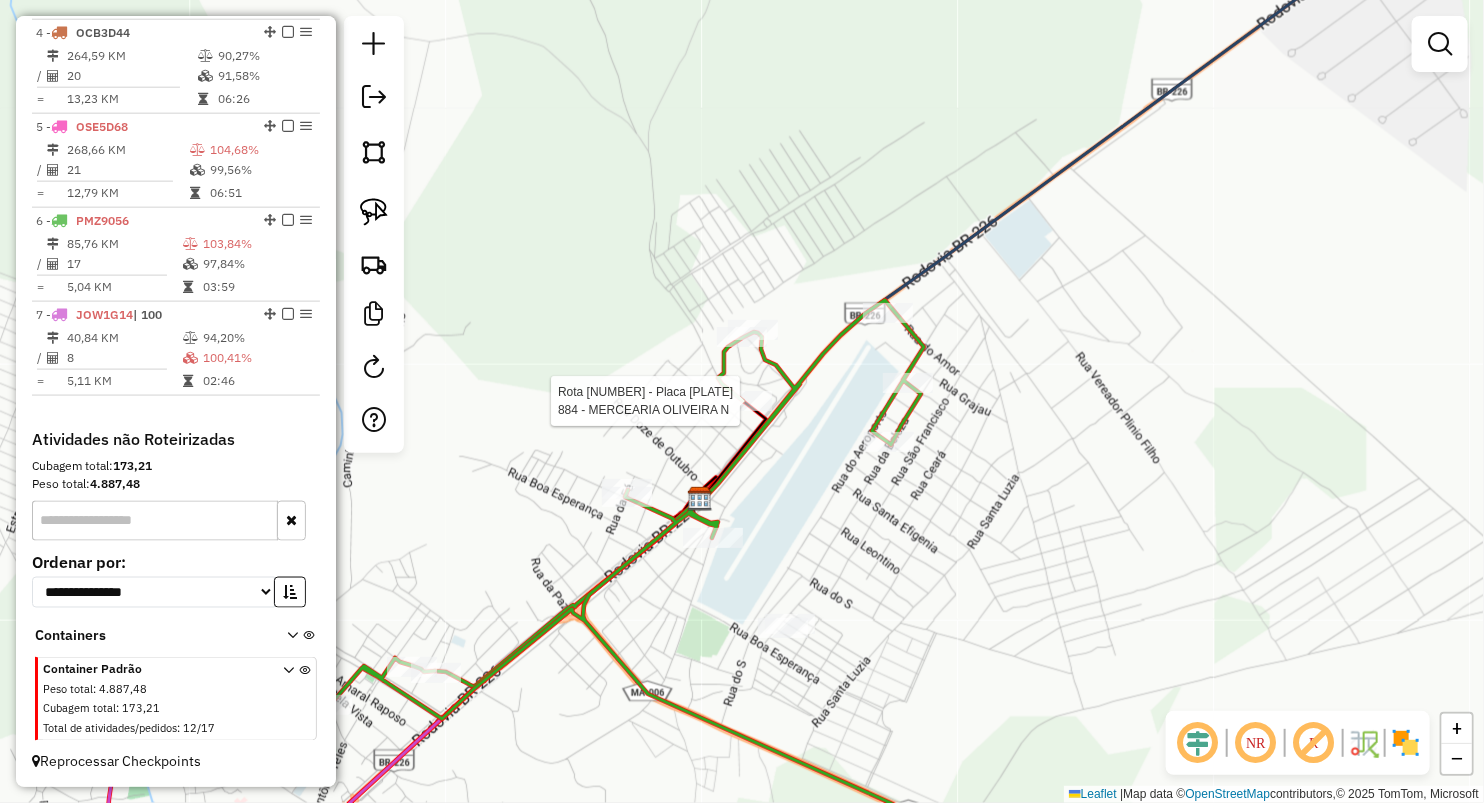 select on "**********" 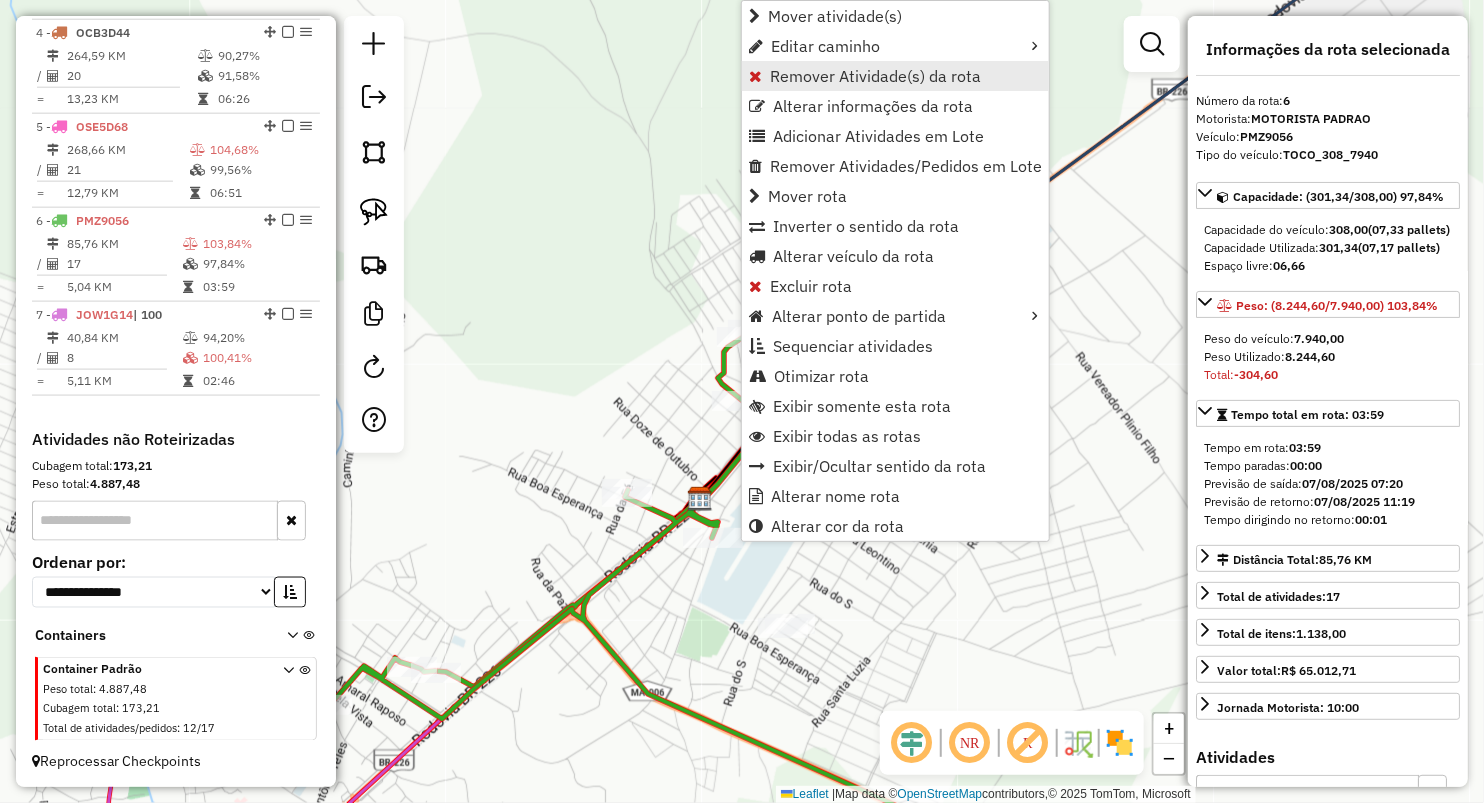 click on "Remover Atividade(s) da rota" at bounding box center [875, 76] 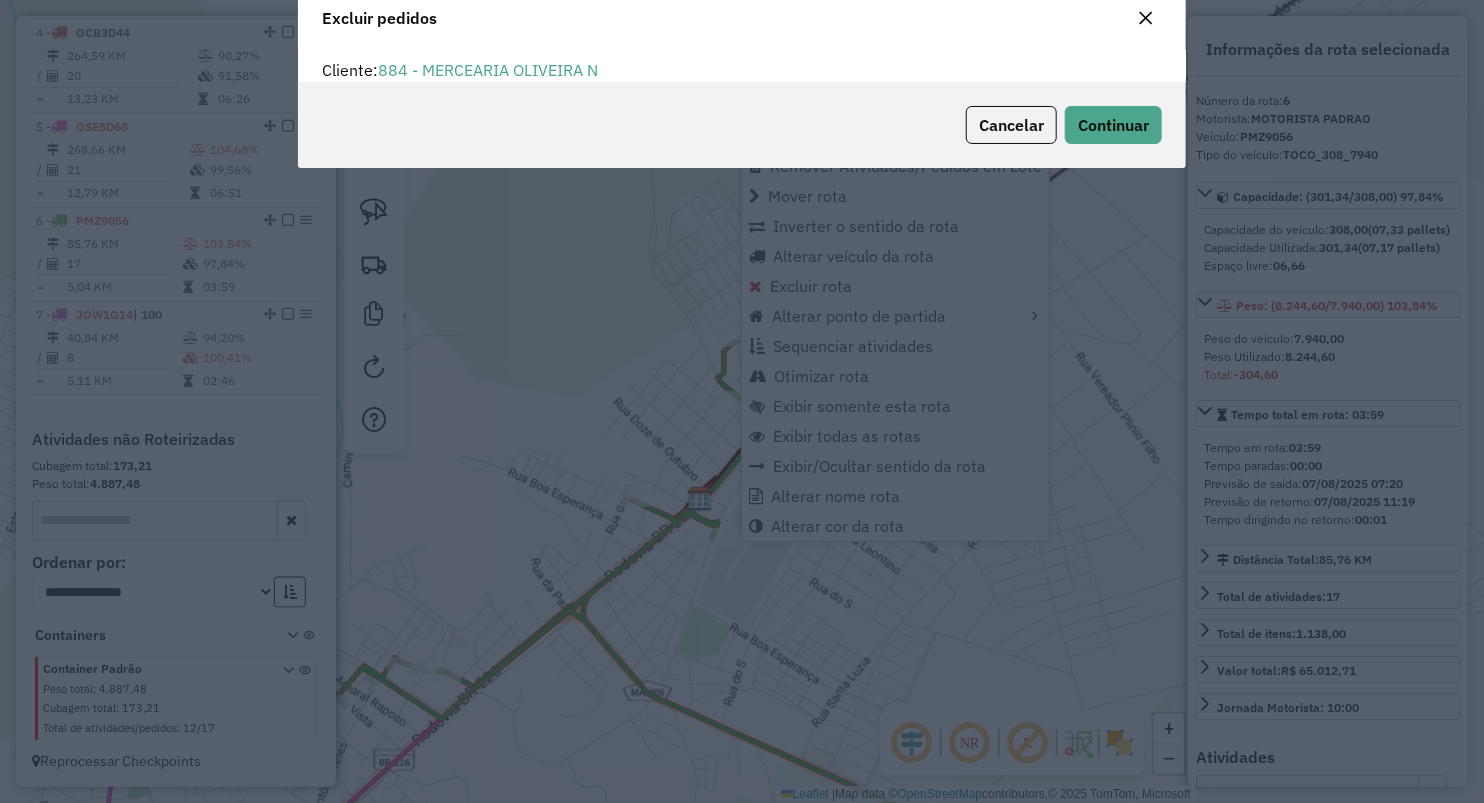 scroll, scrollTop: 0, scrollLeft: 0, axis: both 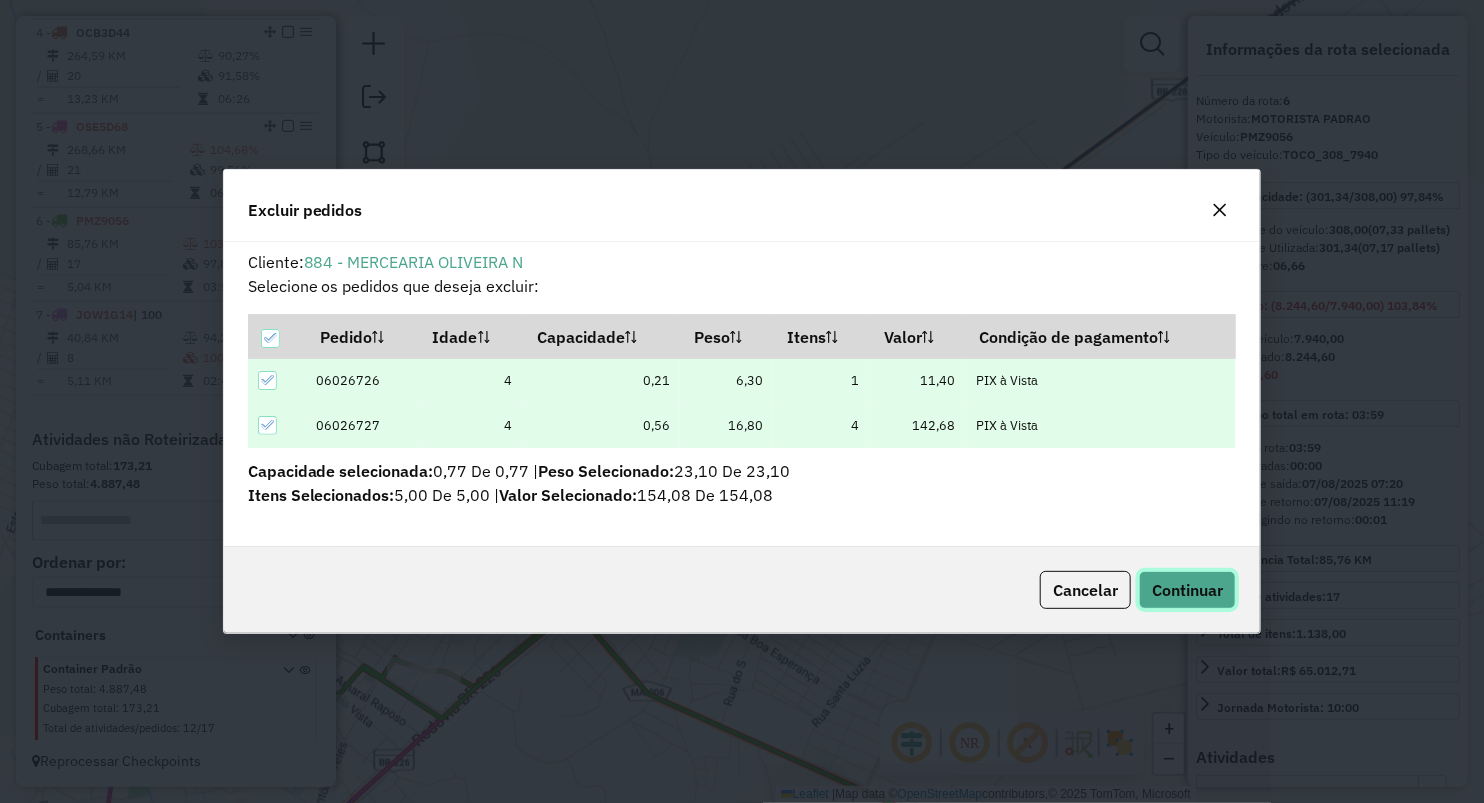 click on "Continuar" 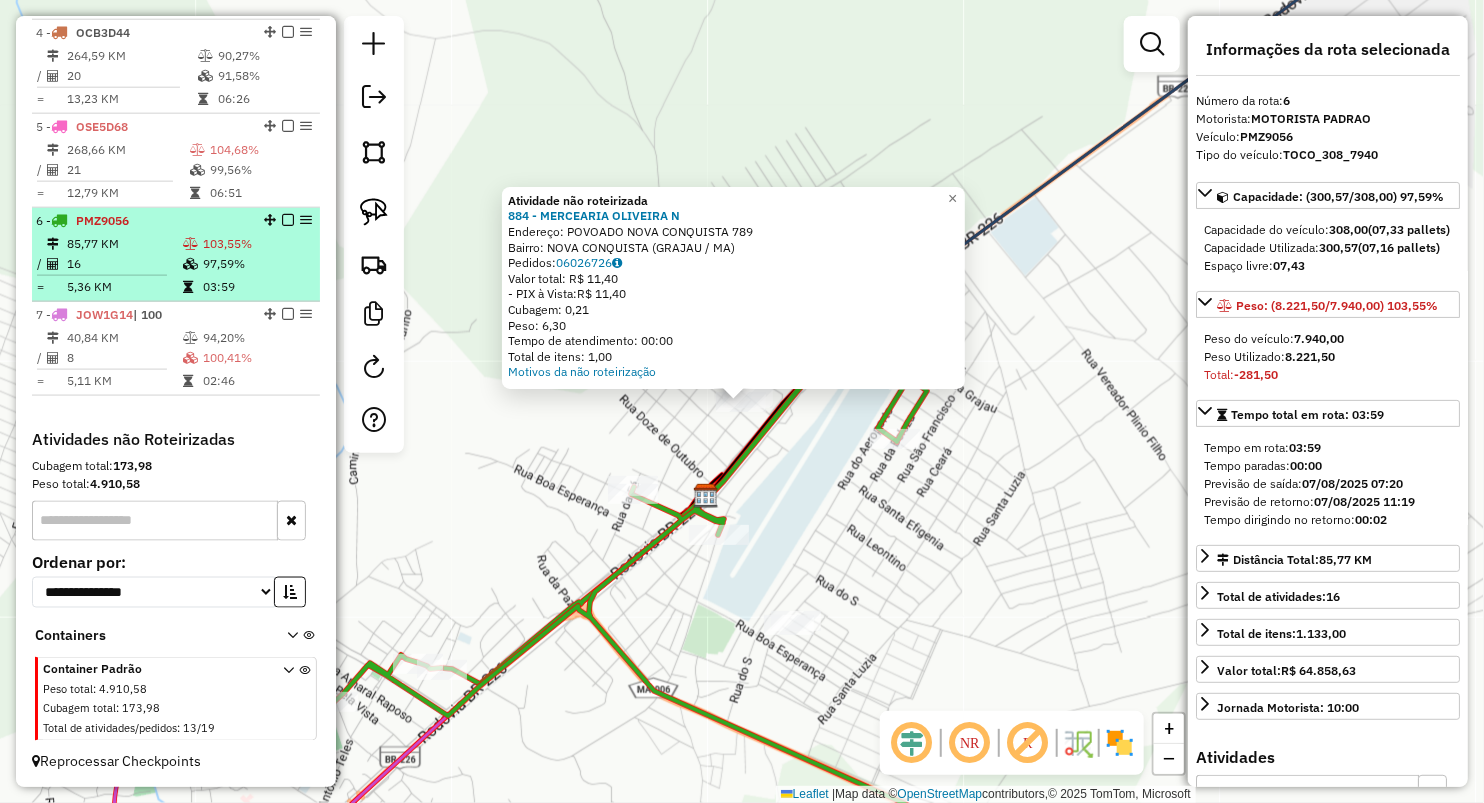 click on "85,77 KM" at bounding box center [124, 244] 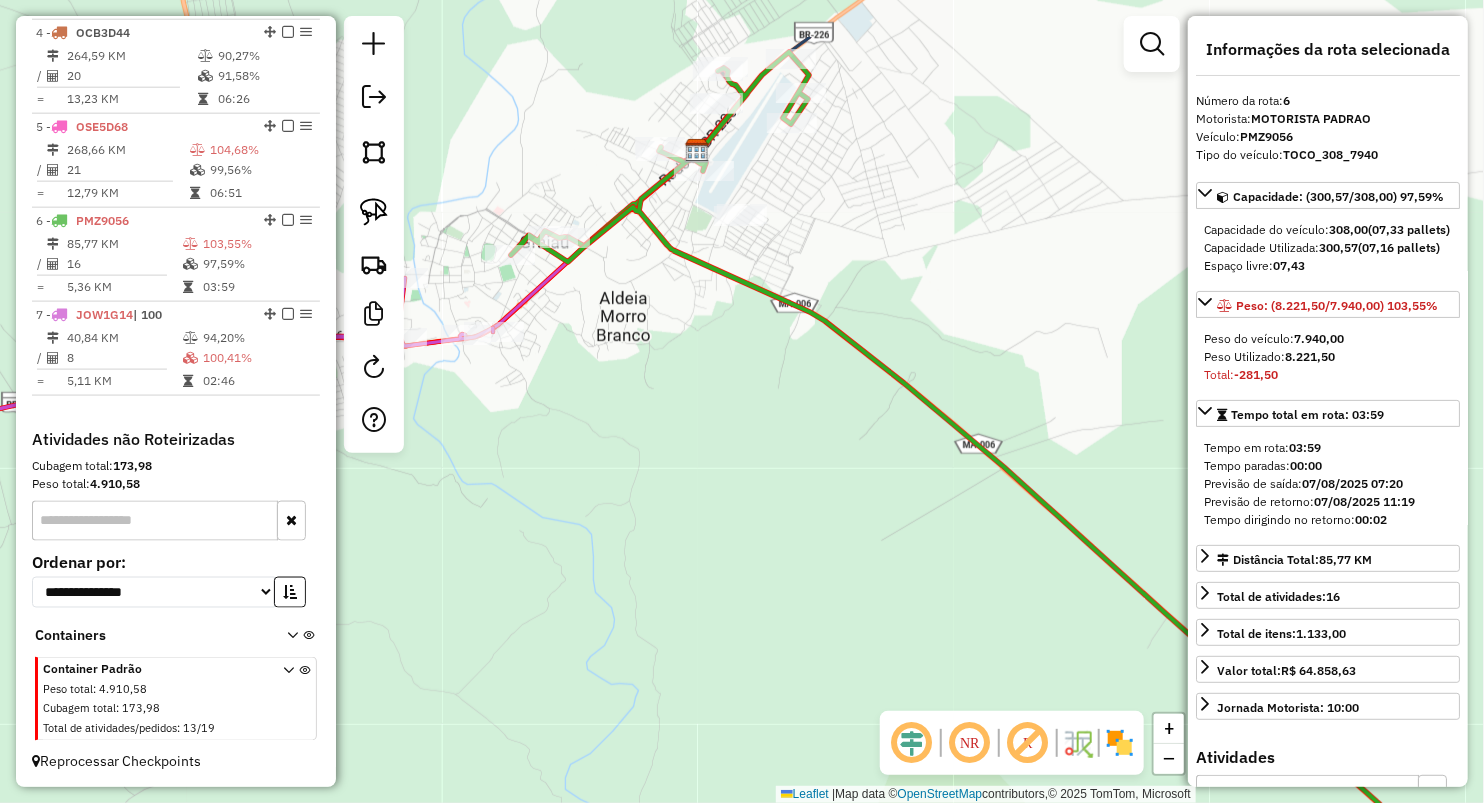 drag, startPoint x: 543, startPoint y: 83, endPoint x: 564, endPoint y: 200, distance: 118.869675 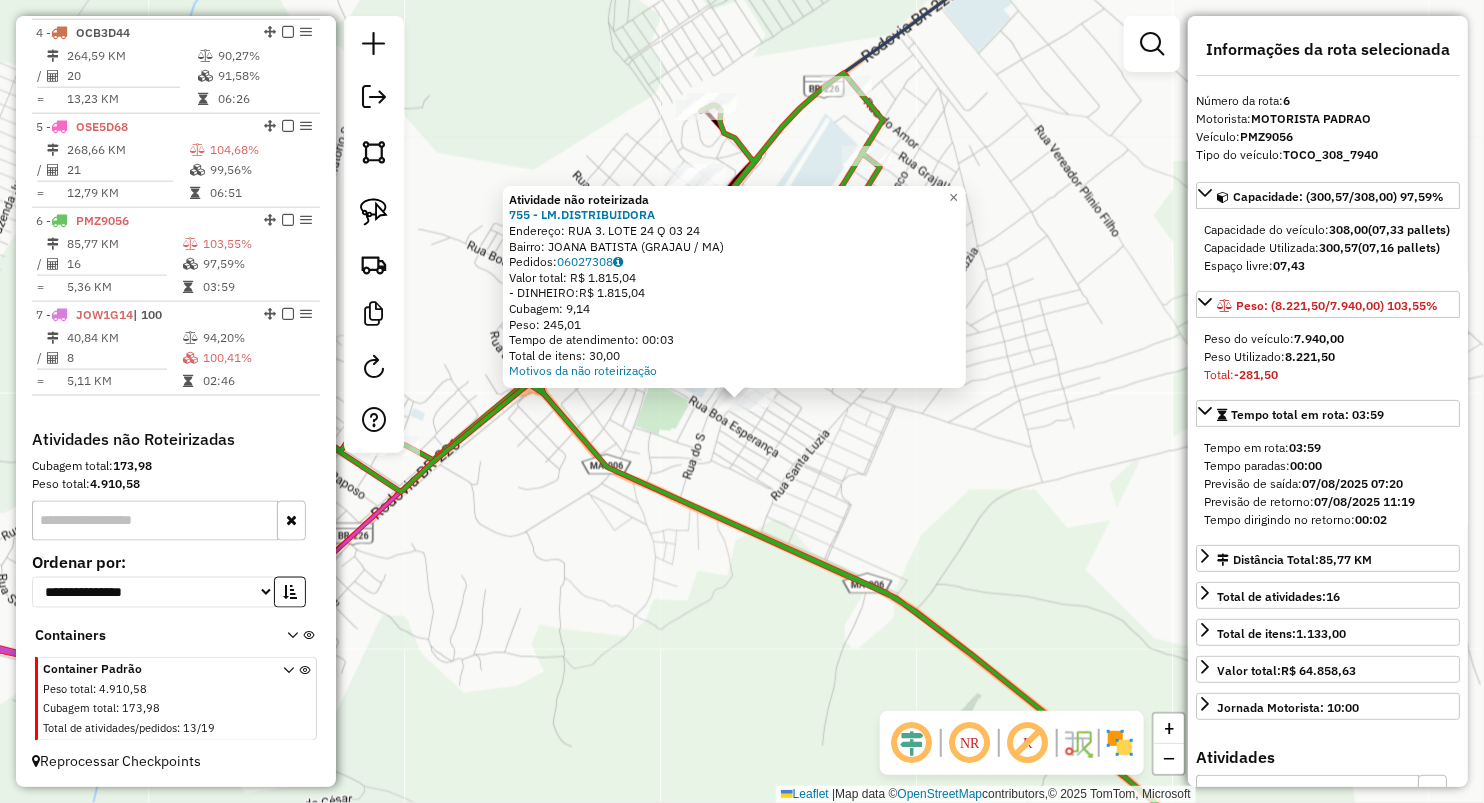 drag, startPoint x: 648, startPoint y: 449, endPoint x: 649, endPoint y: 436, distance: 13.038404 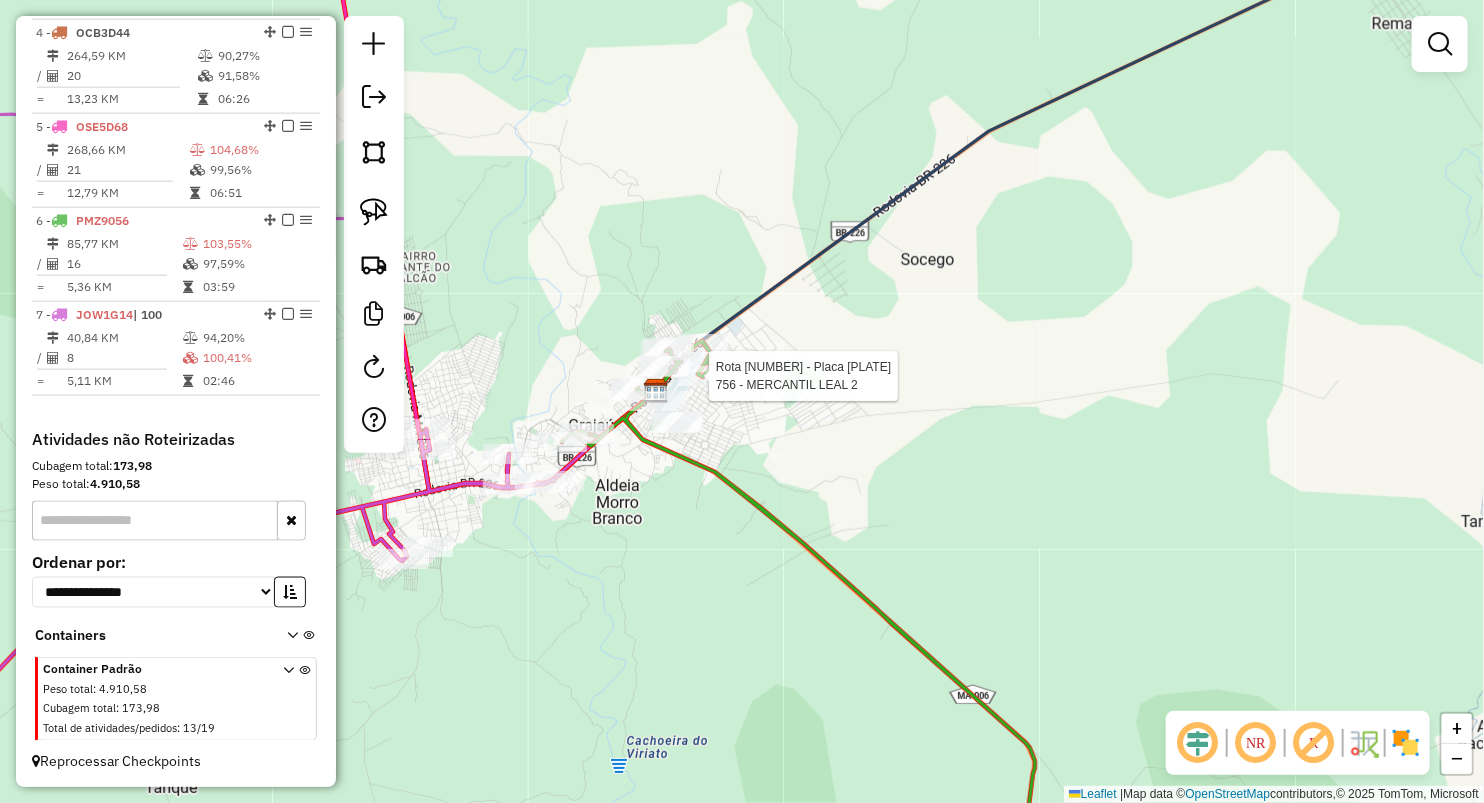 select on "**********" 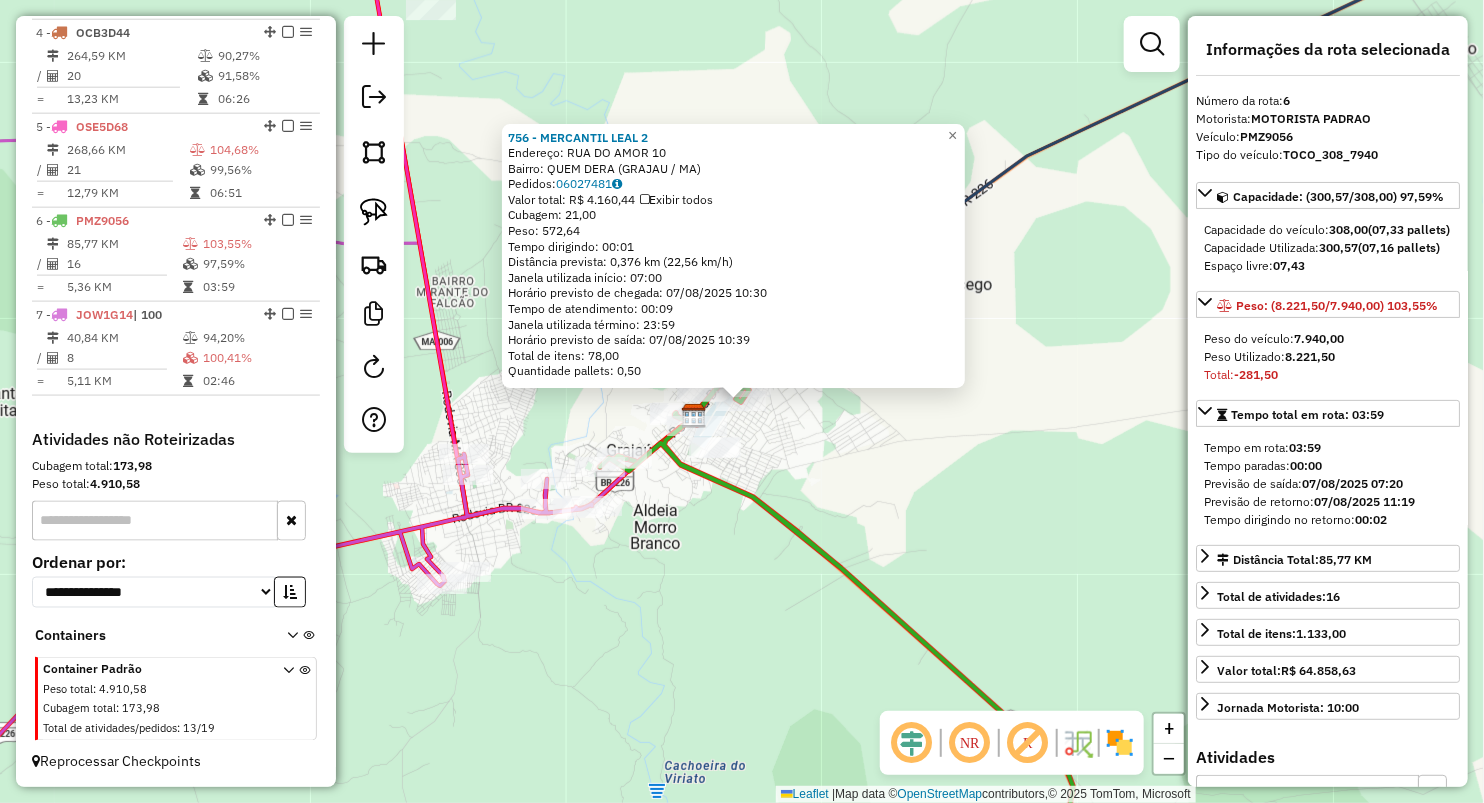 click on "756 - MERCANTIL LEAL 2  Endereço:  RUA DO AMOR 10   Bairro: QUEM DERA (GRAJAU / MA)   Pedidos:  06027481   Valor total: R$ 4.160,44   Exibir todos   Cubagem: 21,00  Peso: 572,64  Tempo dirigindo: 00:01   Distância prevista: 0,376 km (22,56 km/h)   Janela utilizada início: 07:00   Horário previsto de chegada: 07/08/2025 10:30   Tempo de atendimento: 00:09   Janela utilizada término: 23:59   Horário previsto de saída: 07/08/2025 10:39   Total de itens: 78,00   Quantidade pallets: 0,50  × Janela de atendimento Grade de atendimento Capacidade Transportadoras Veículos Cliente Pedidos  Rotas Selecione os dias de semana para filtrar as janelas de atendimento  Seg   Ter   Qua   Qui   Sex   Sáb   Dom  Informe o período da janela de atendimento: De: Até:  Filtrar exatamente a janela do cliente  Considerar janela de atendimento padrão  Selecione os dias de semana para filtrar as grades de atendimento  Seg   Ter   Qua   Qui   Sex   Sáb   Dom   Considerar clientes sem dia de atendimento cadastrado  De:  De:" 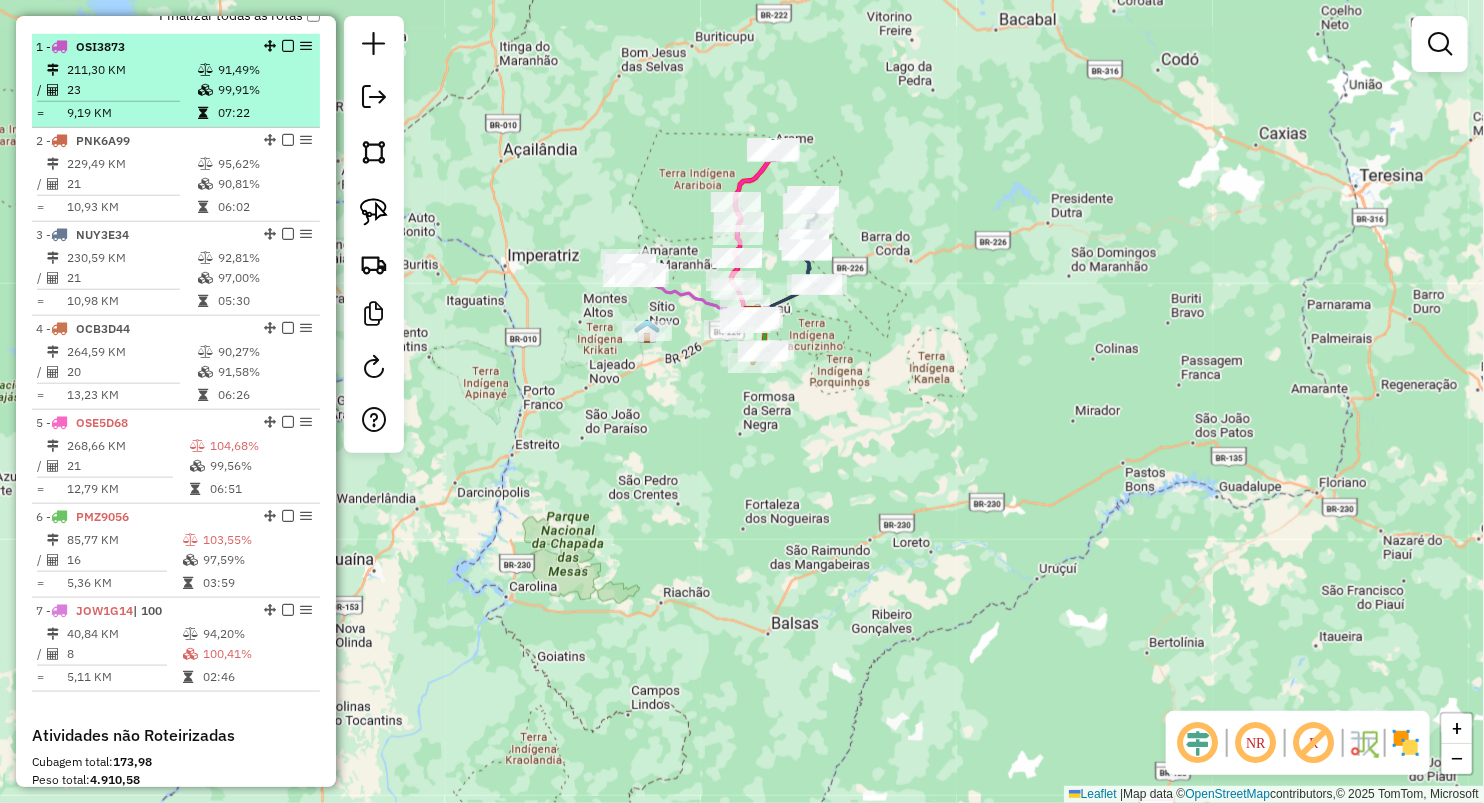 scroll, scrollTop: 695, scrollLeft: 0, axis: vertical 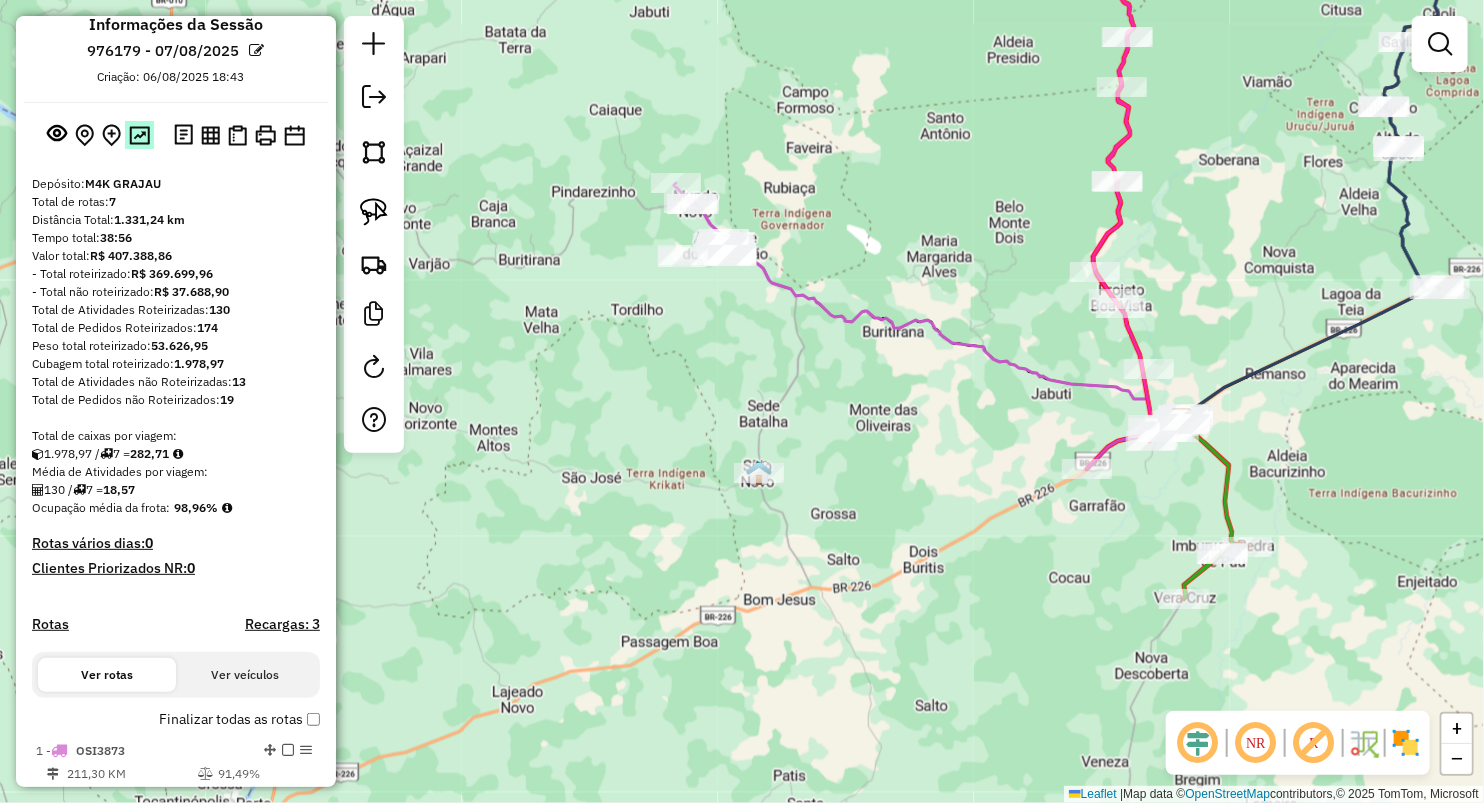 click at bounding box center [139, 135] 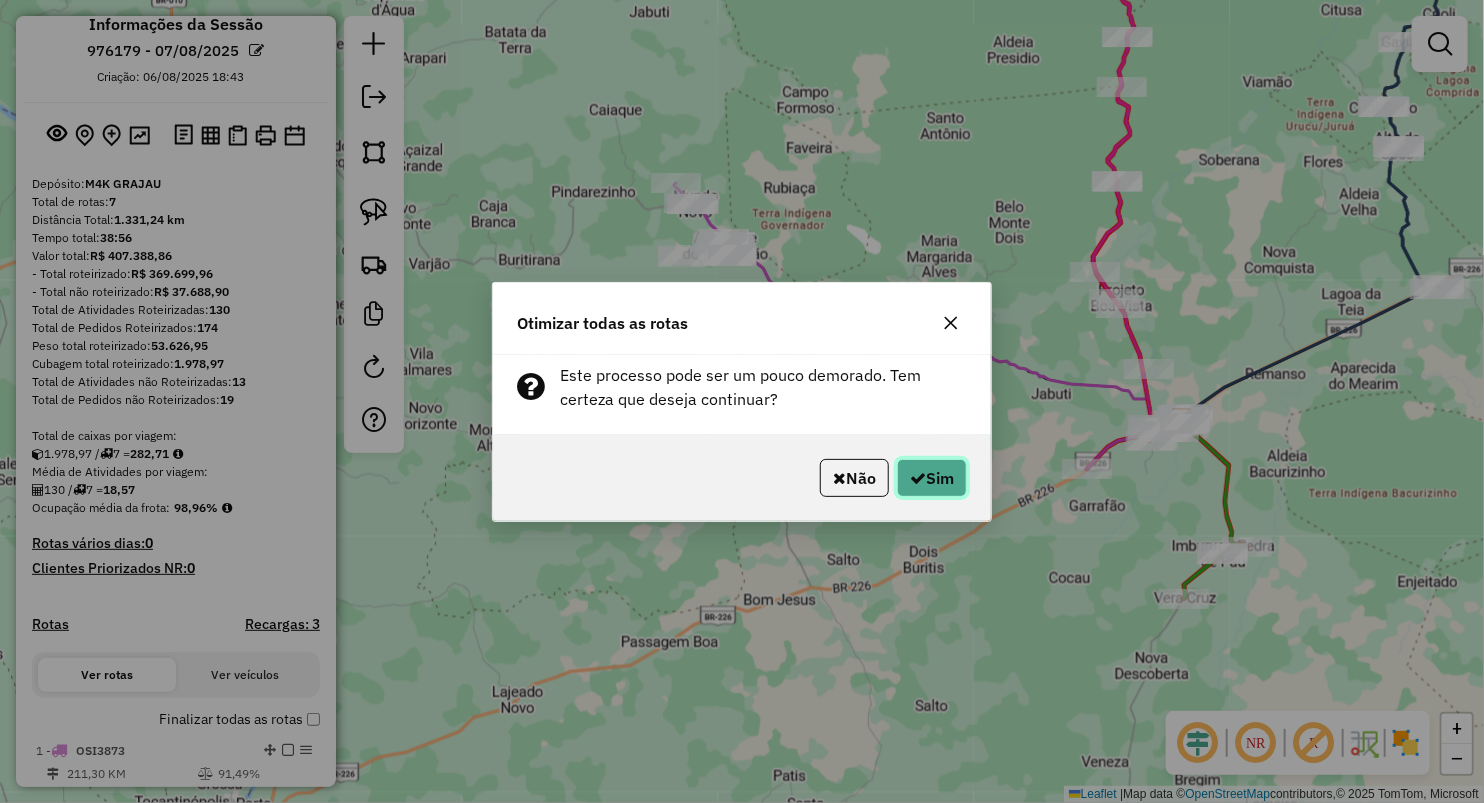 click on "Sim" 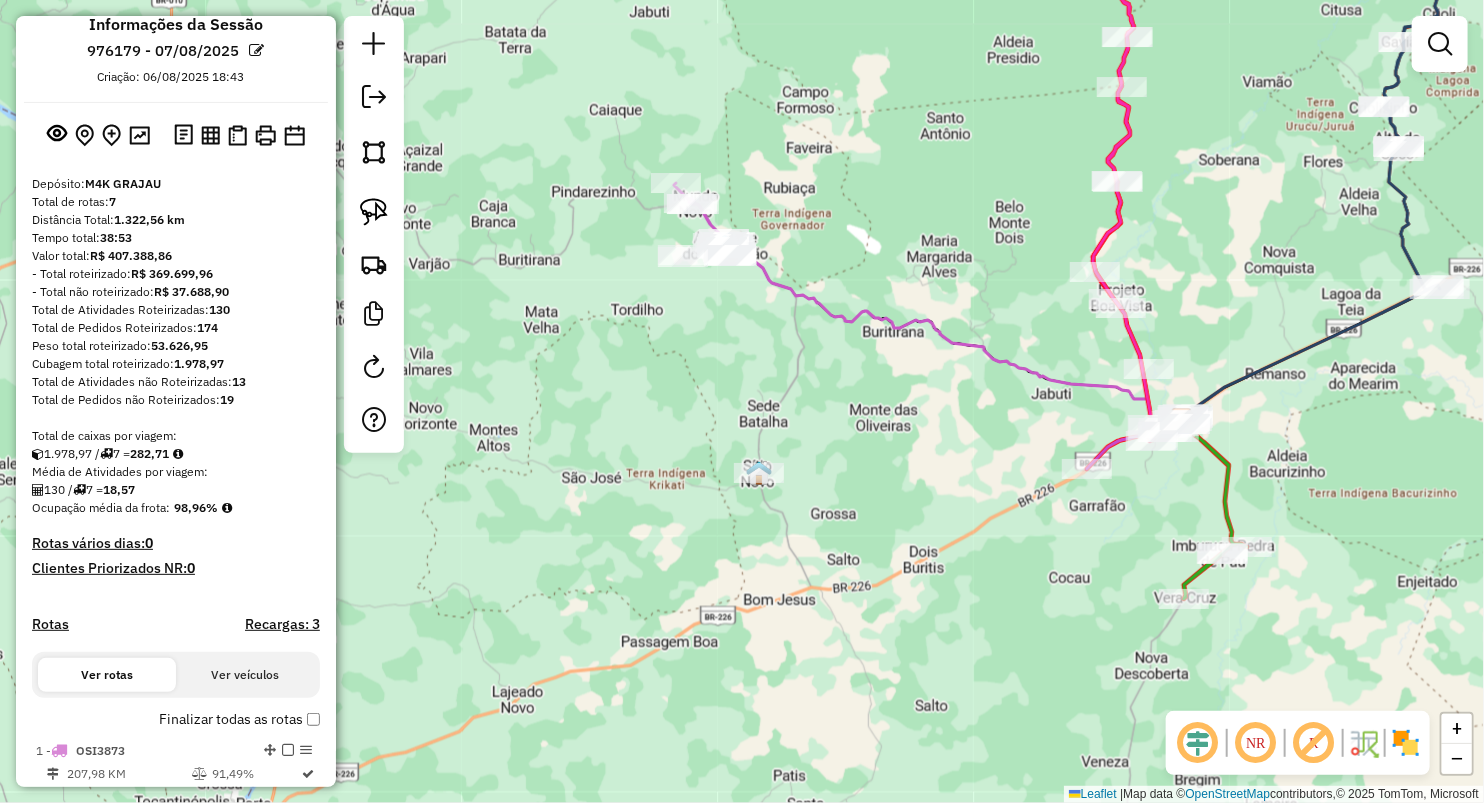click 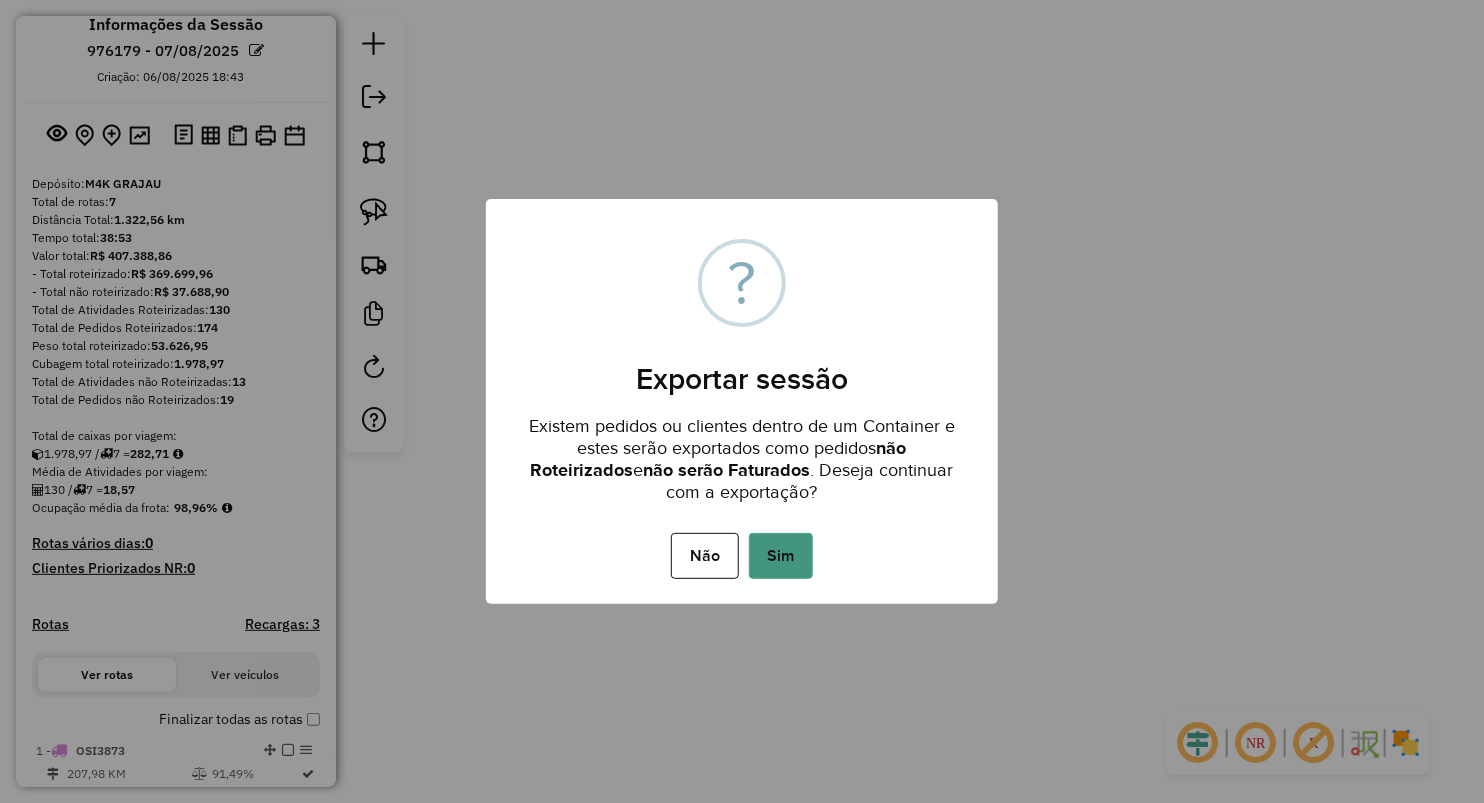 click on "Sim" at bounding box center [781, 556] 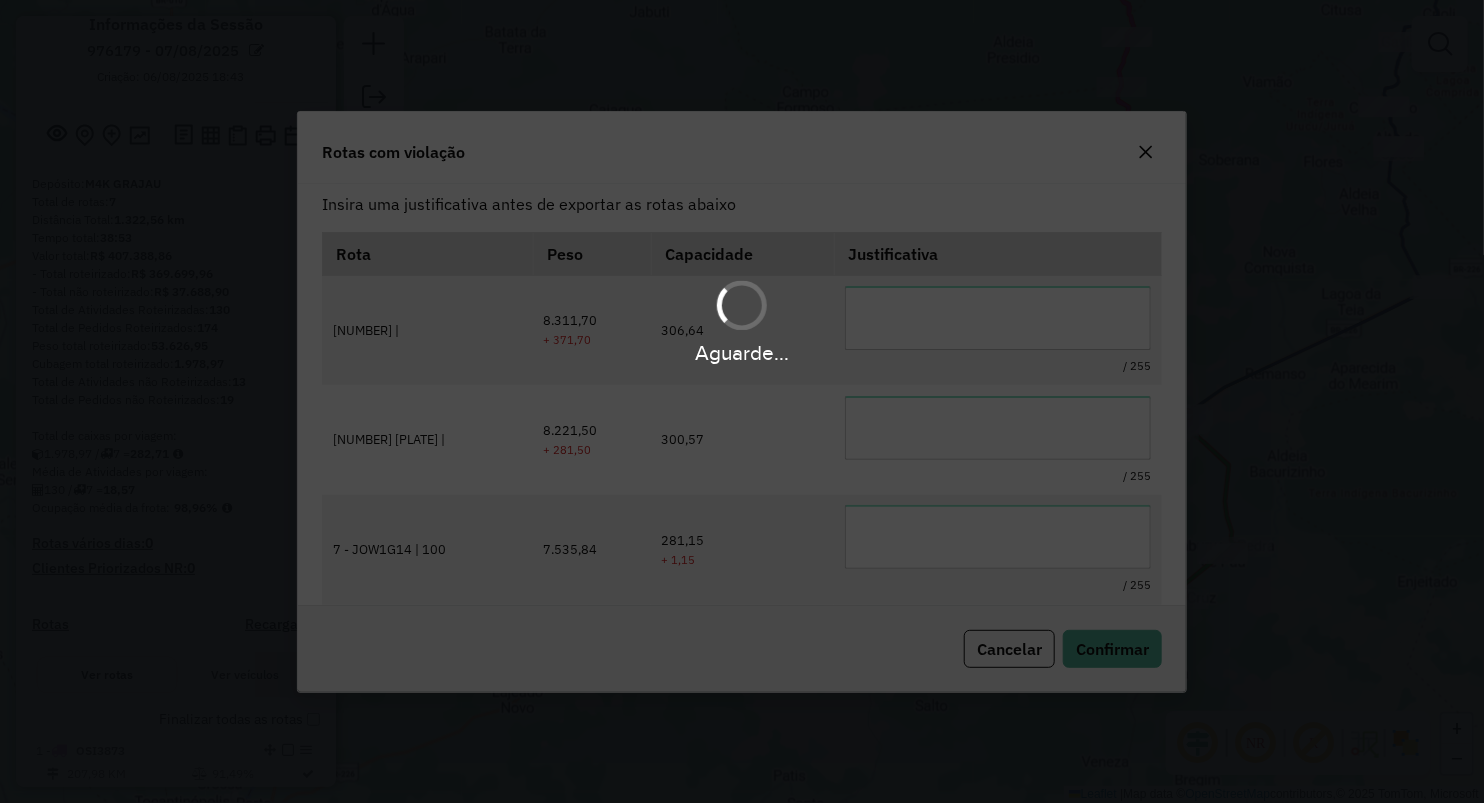 scroll, scrollTop: 0, scrollLeft: 0, axis: both 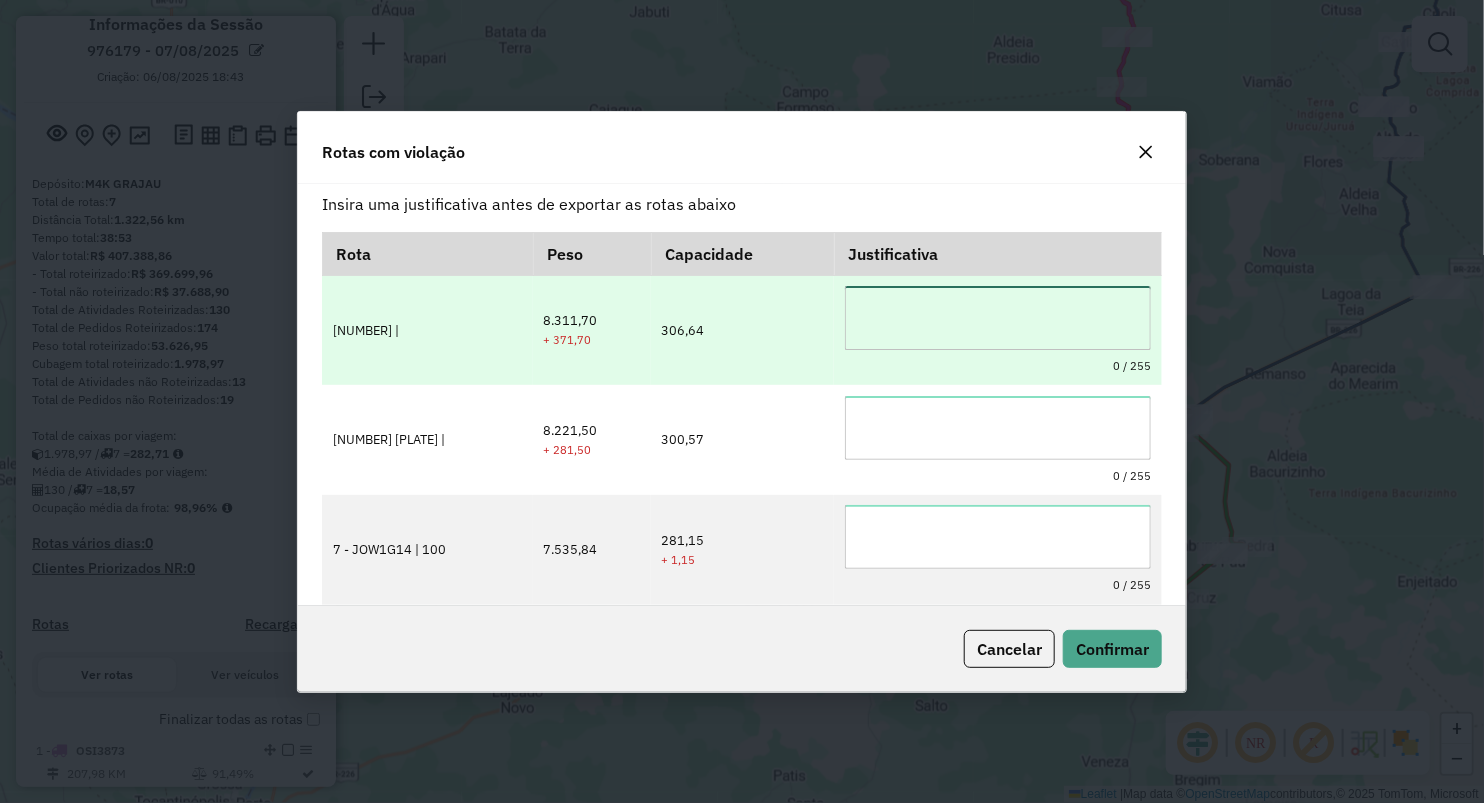 click at bounding box center (998, 318) 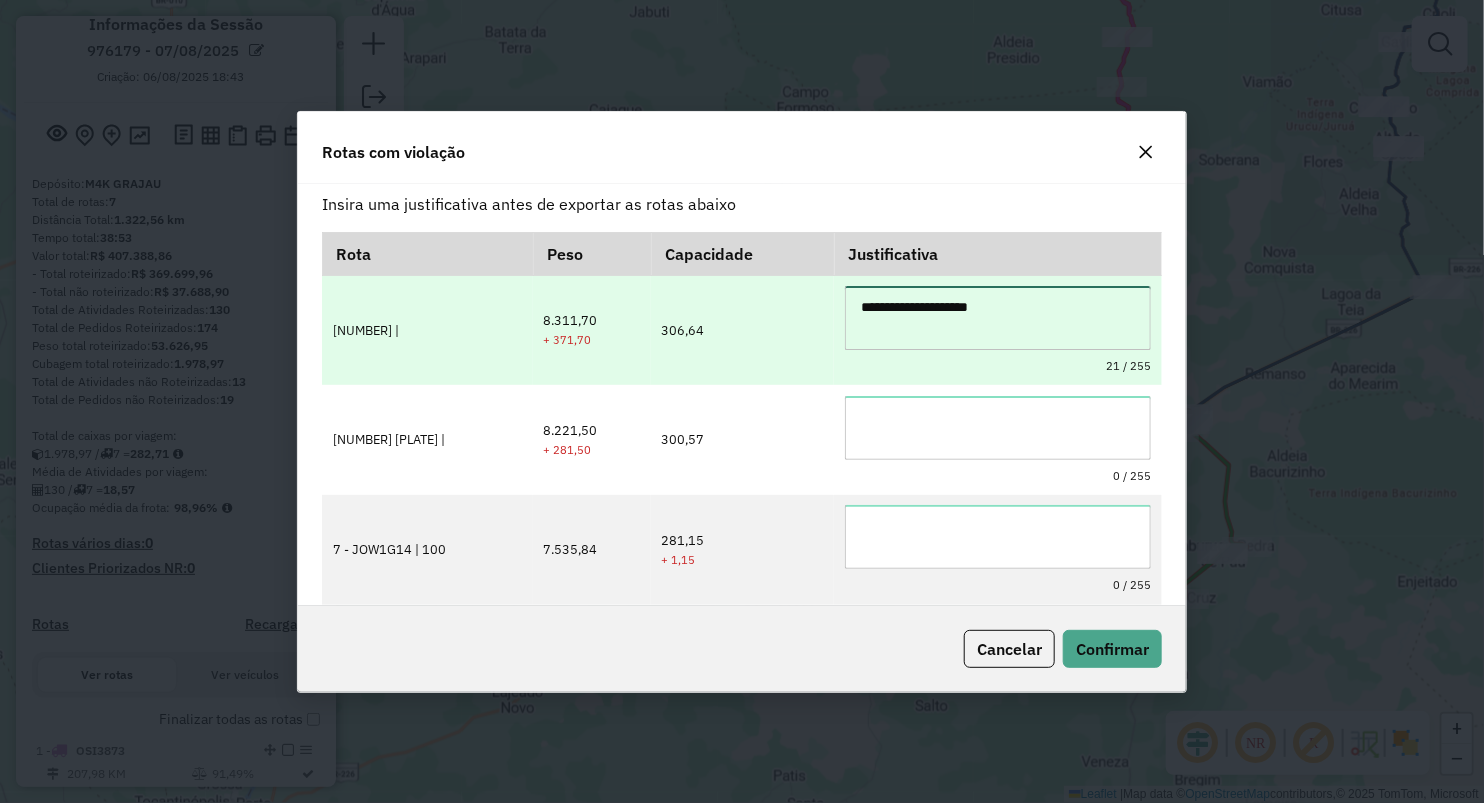 click on "**********" at bounding box center (998, 318) 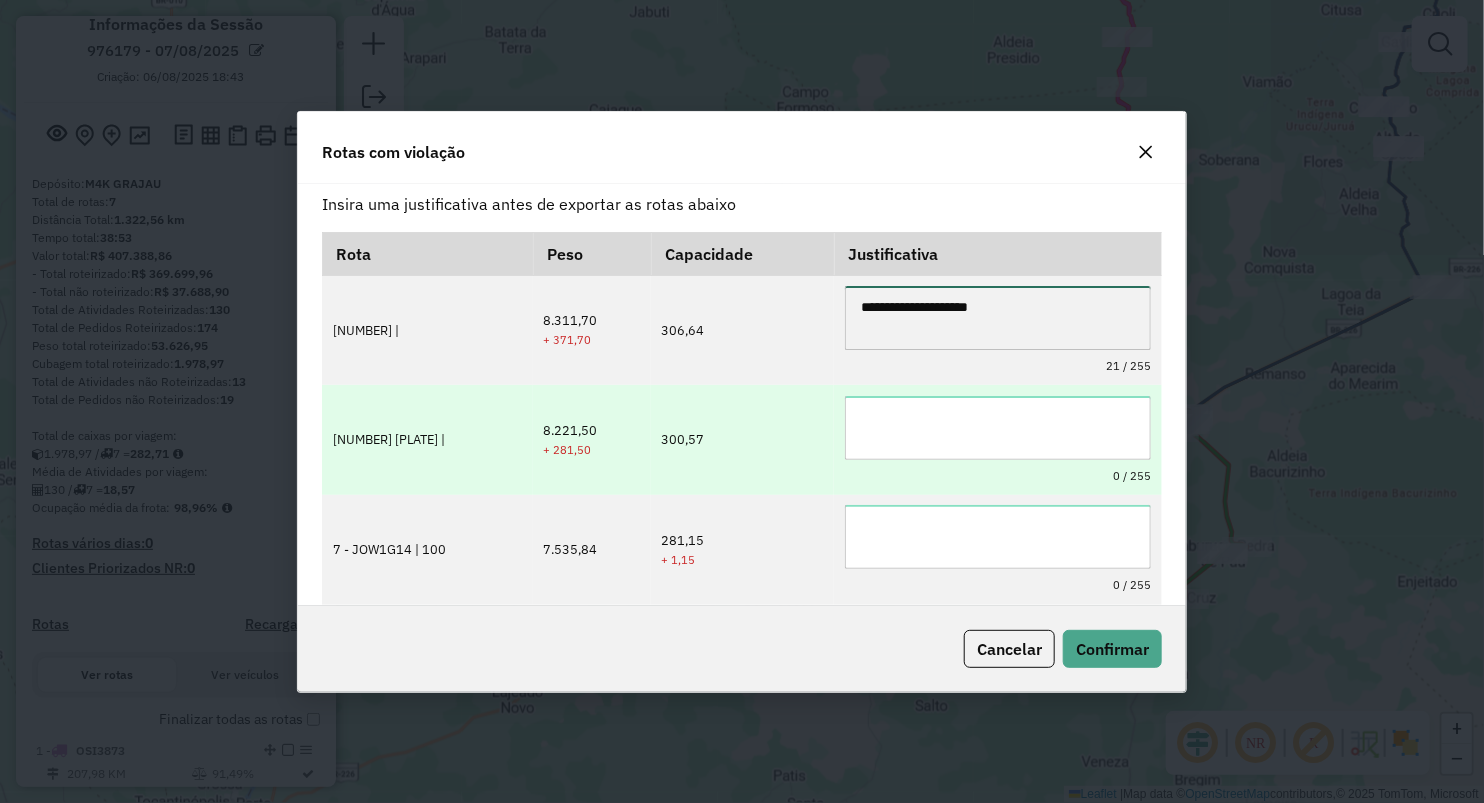type on "**********" 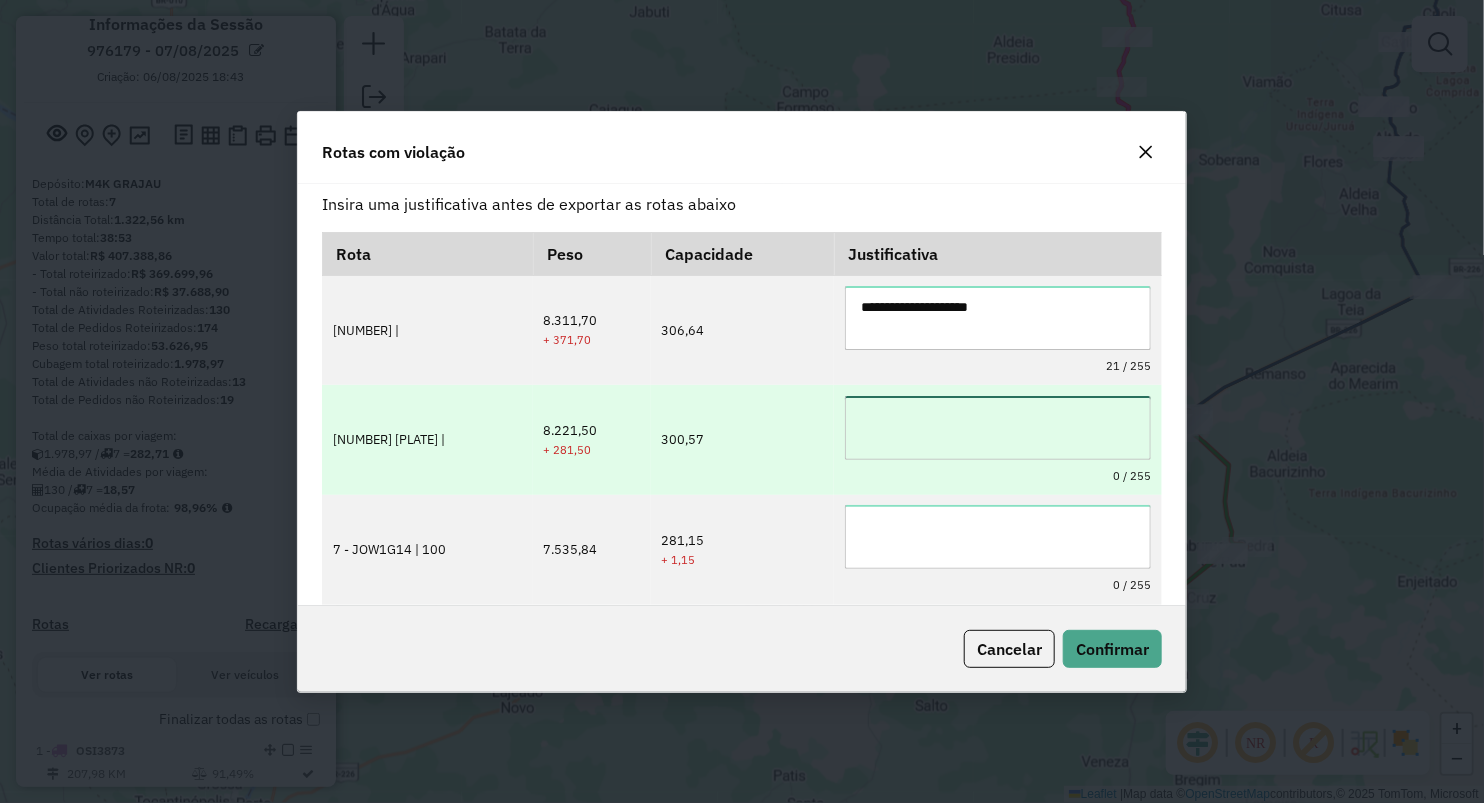 click at bounding box center (998, 428) 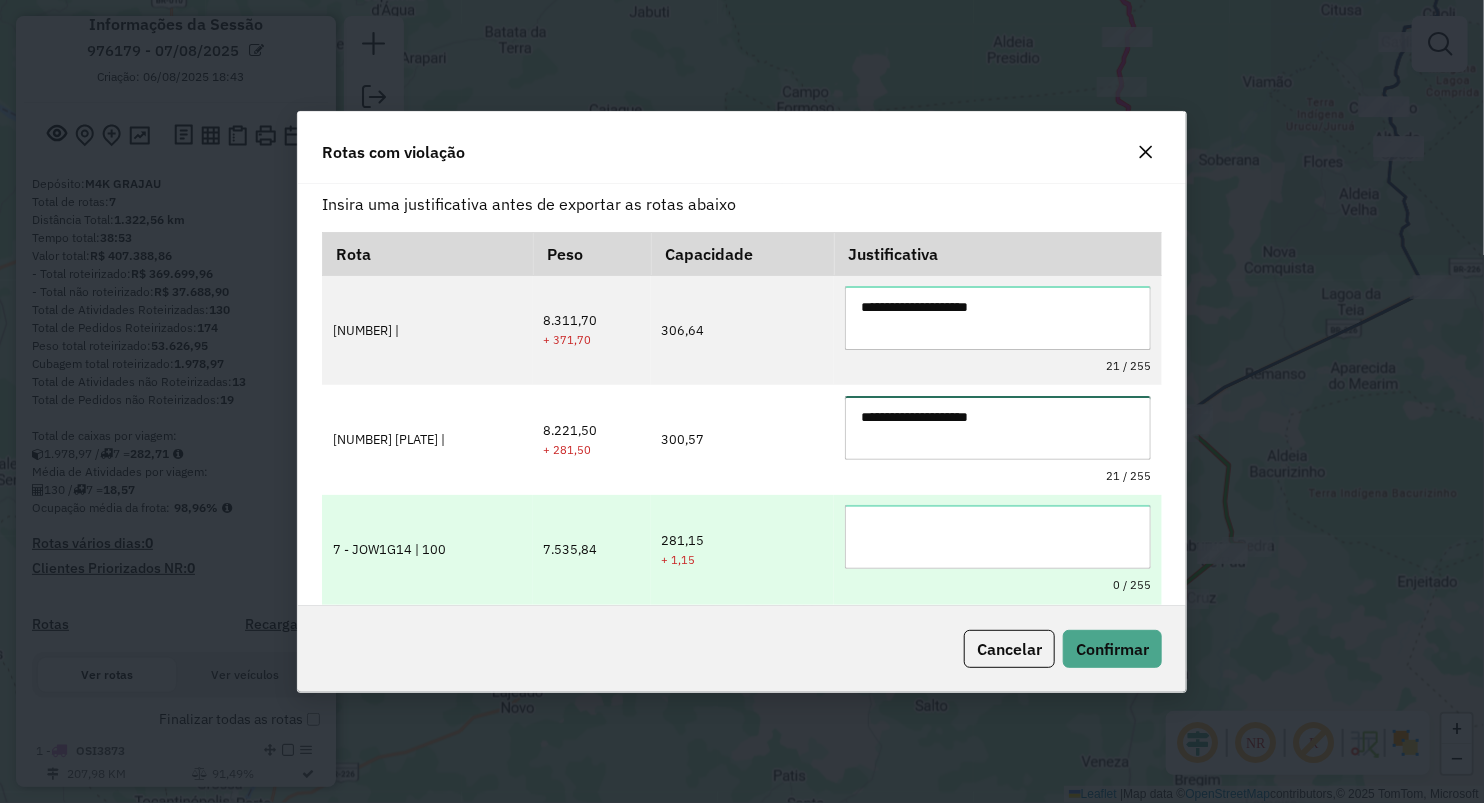 type on "**********" 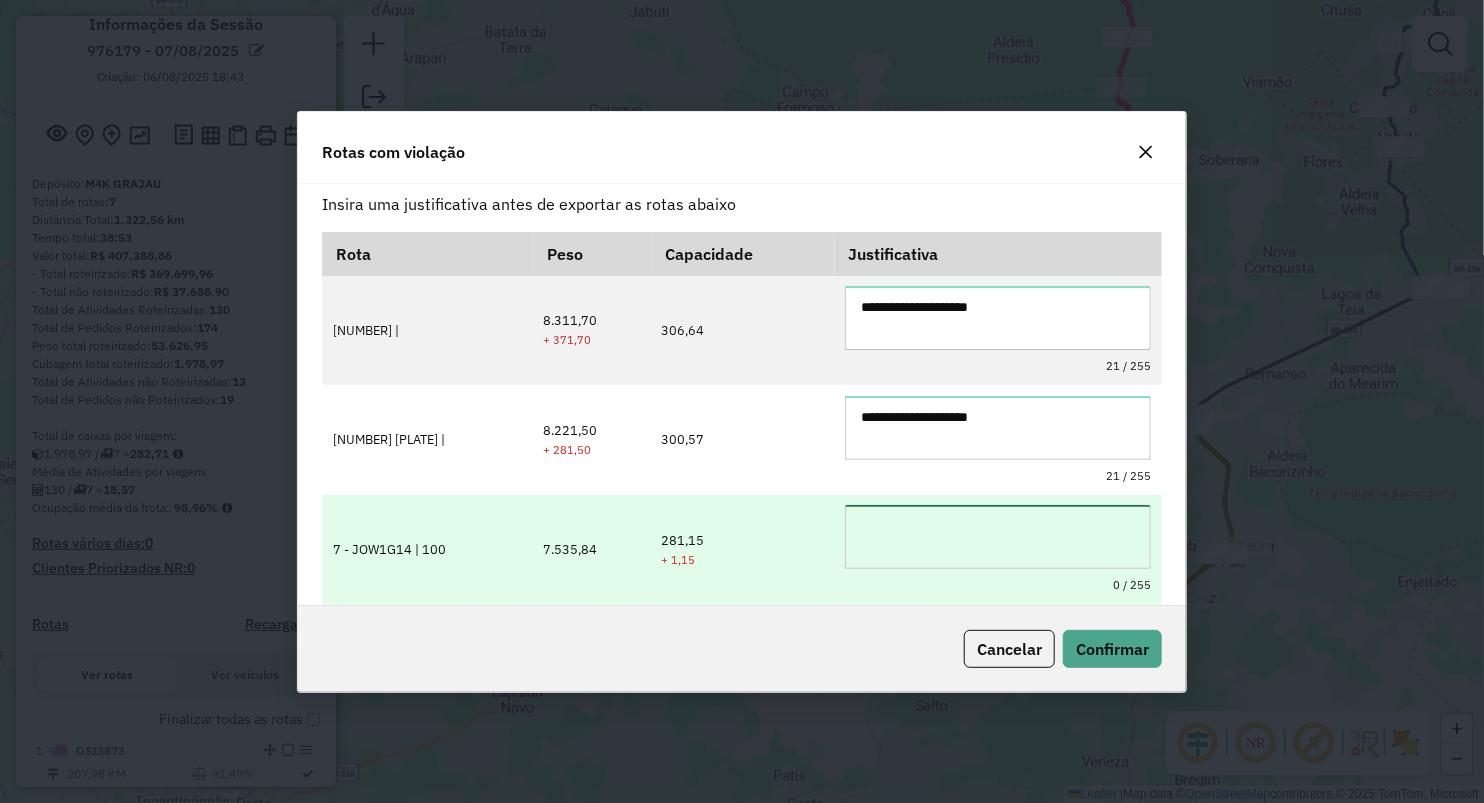 click at bounding box center [998, 537] 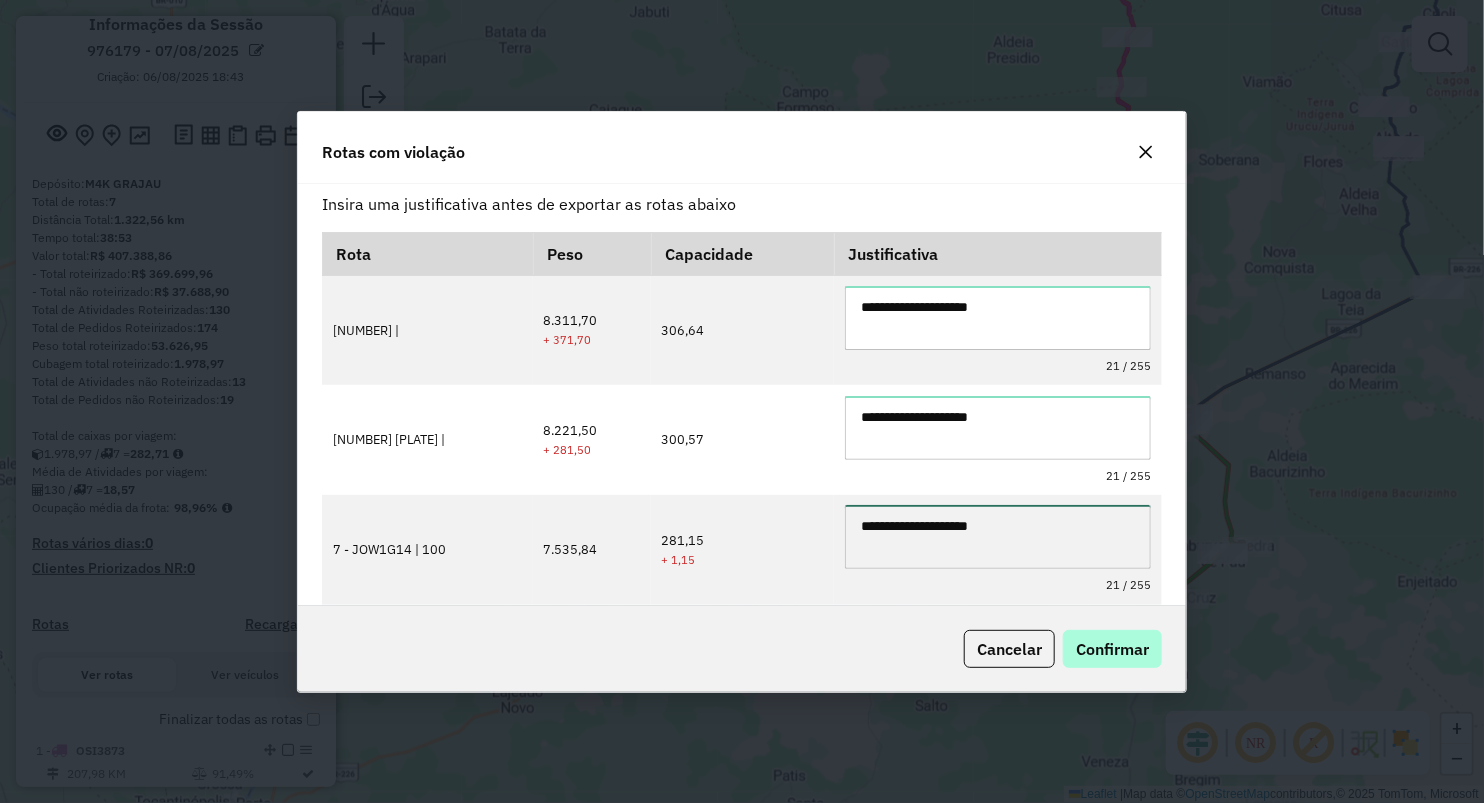 type on "**********" 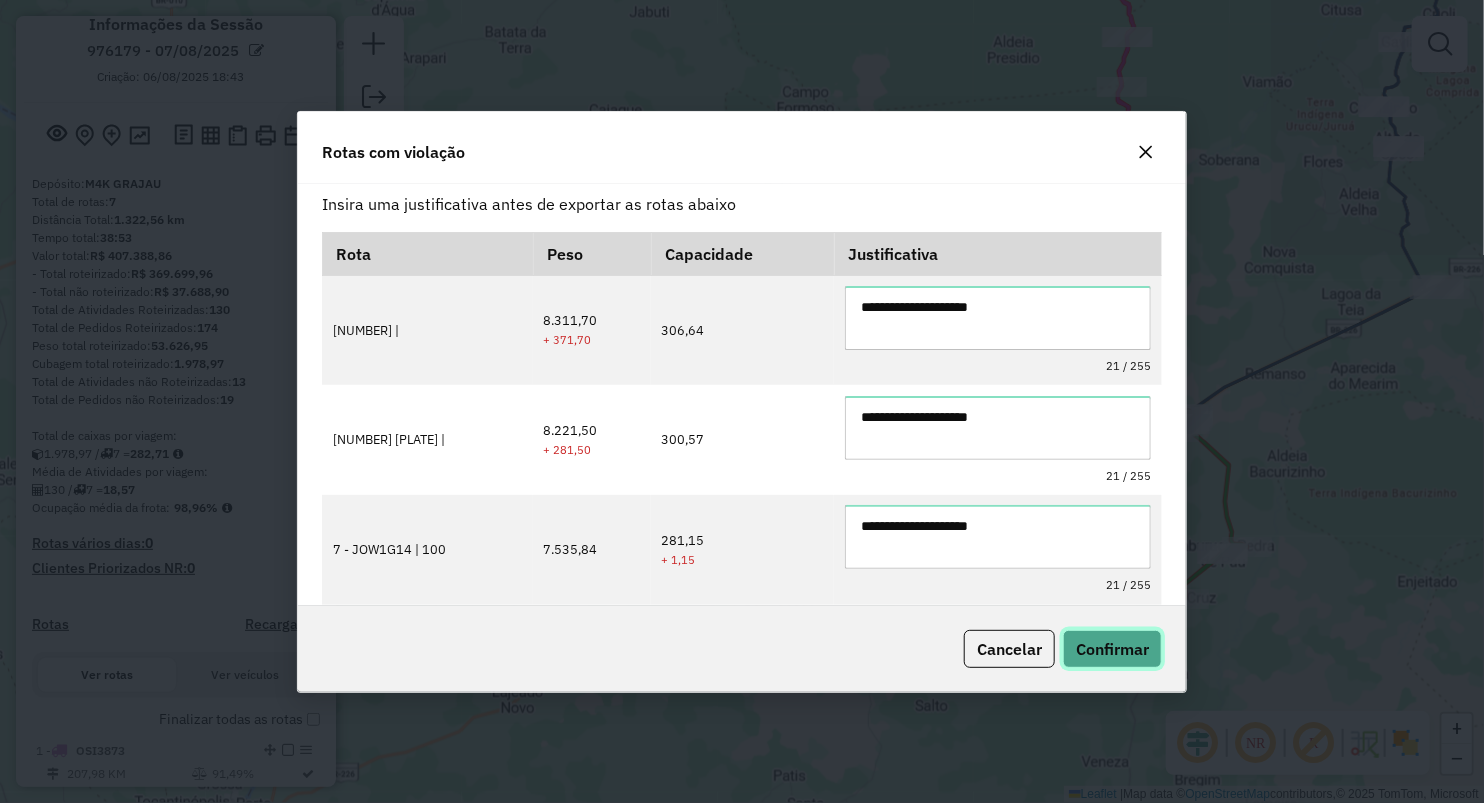 click on "Confirmar" 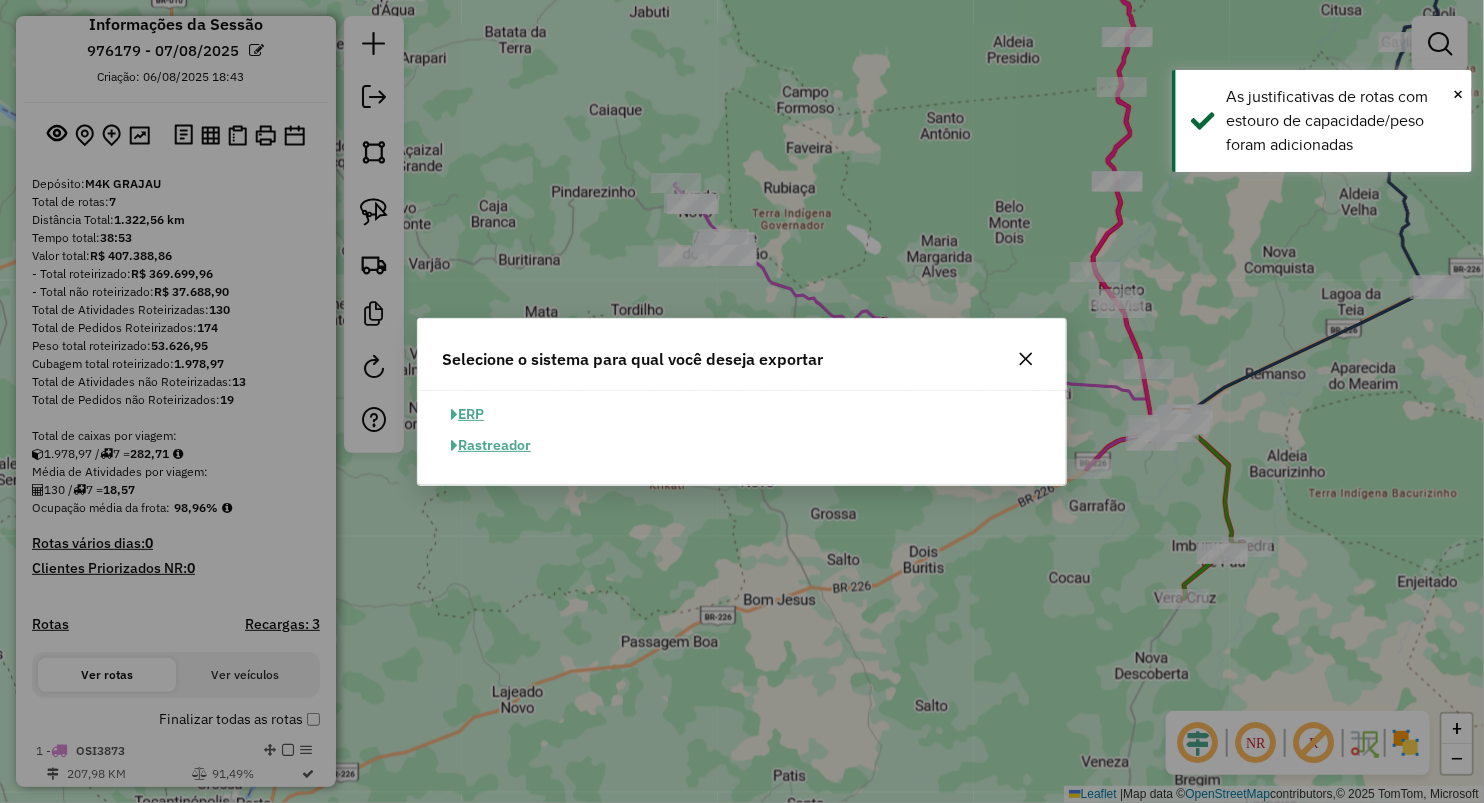 click on "ERP" 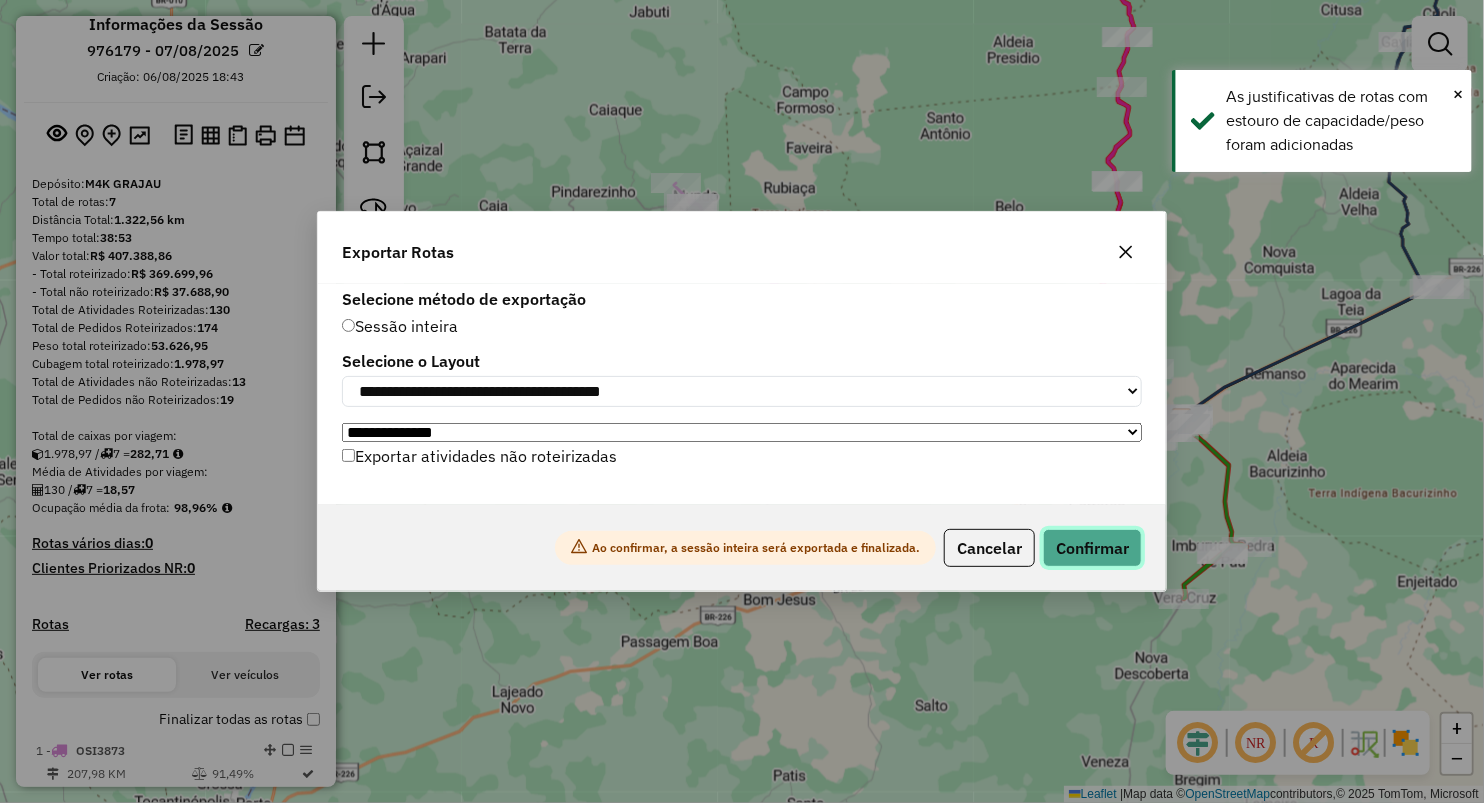 click on "Confirmar" 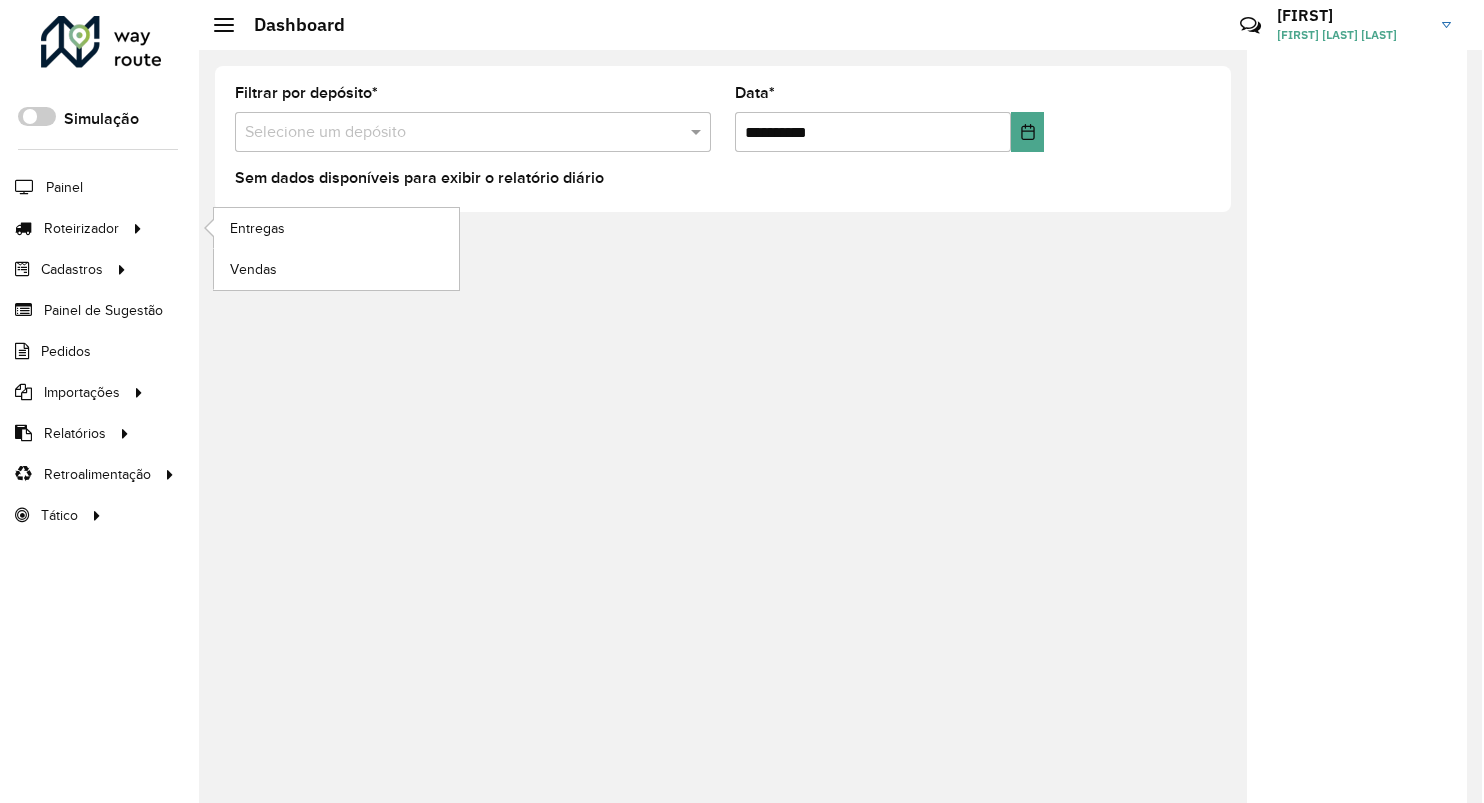 scroll, scrollTop: 0, scrollLeft: 0, axis: both 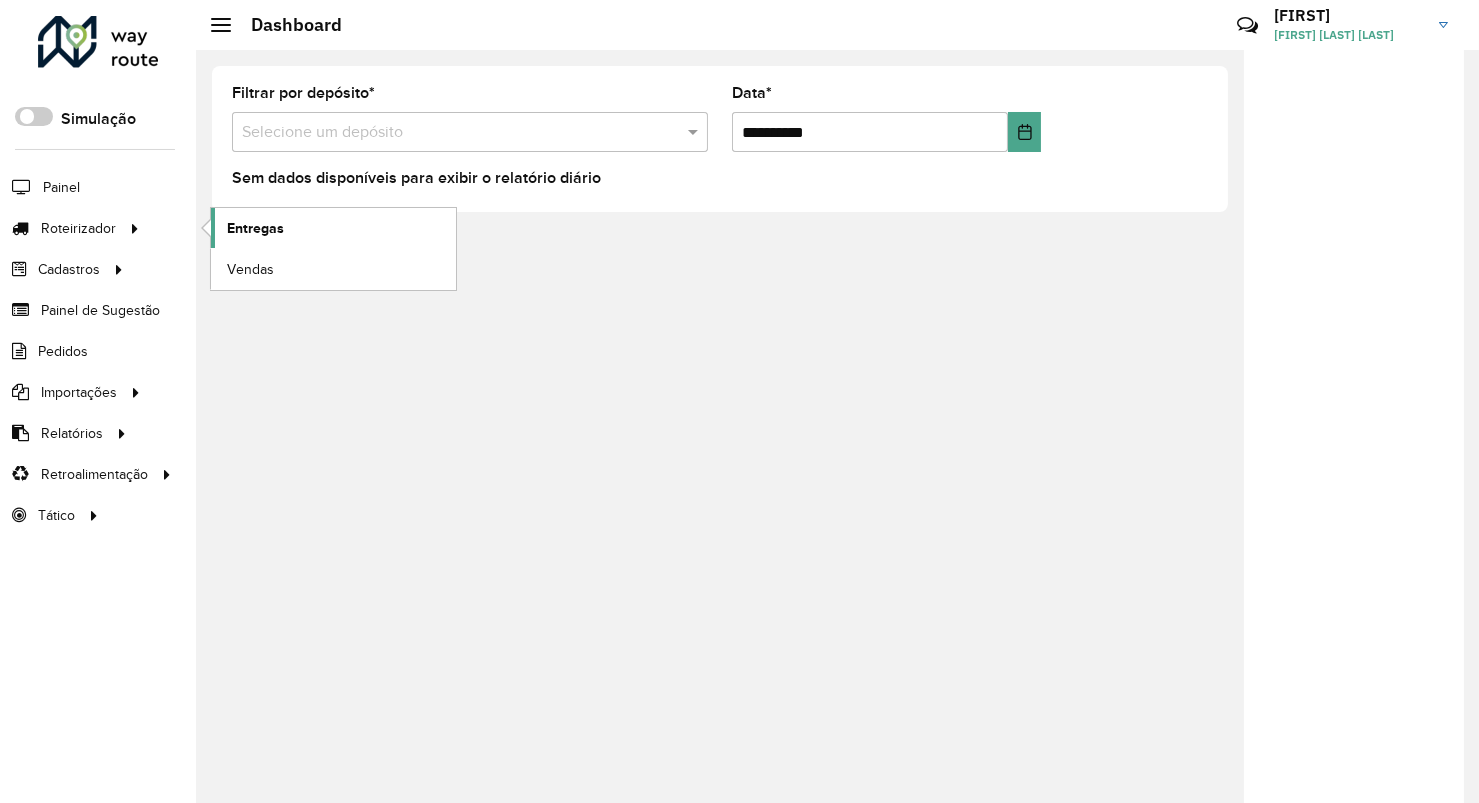 click on "Entregas" 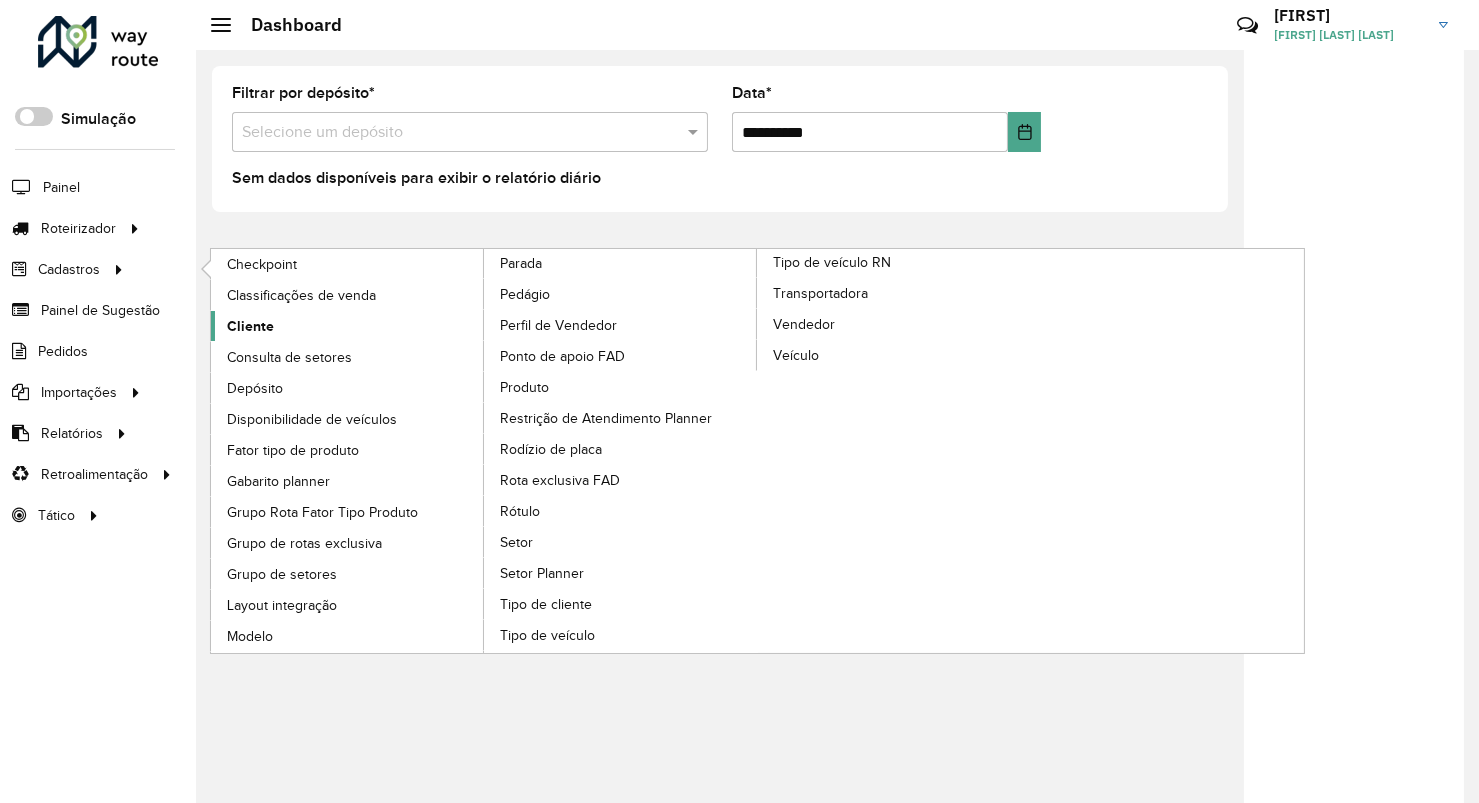 click on "Cliente" 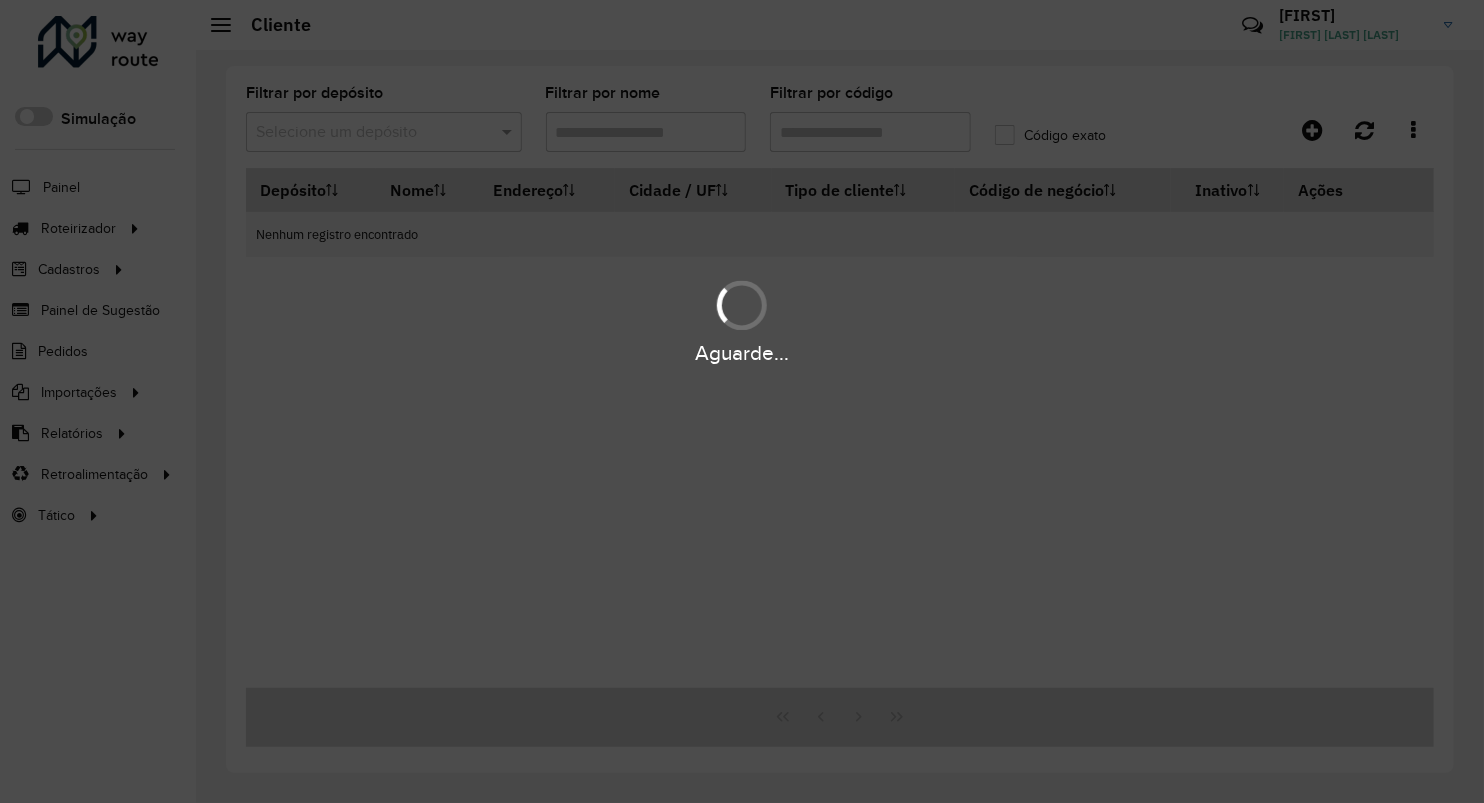 click on "Aguarde..." at bounding box center (742, 401) 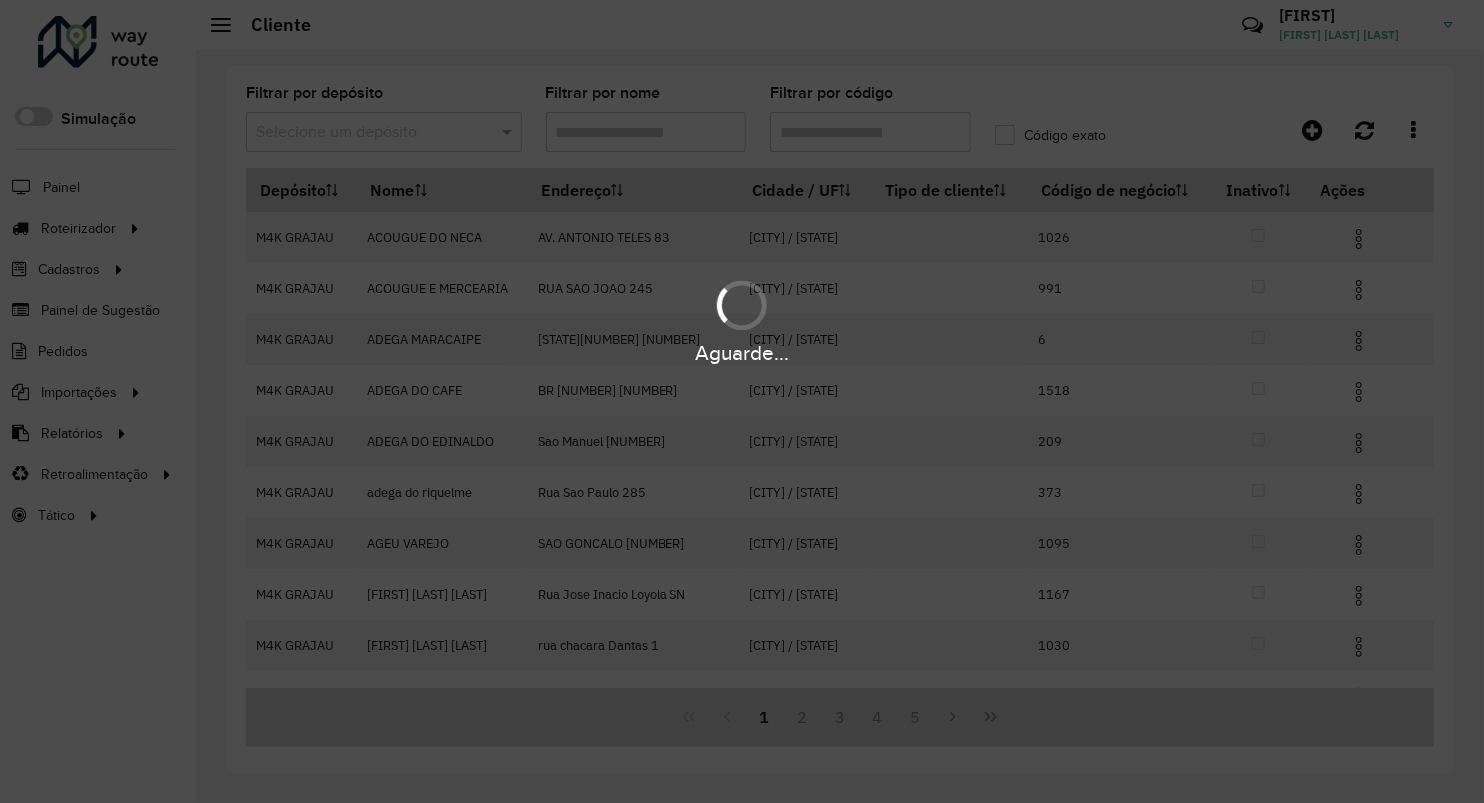 click on "Aguarde..." at bounding box center [742, 401] 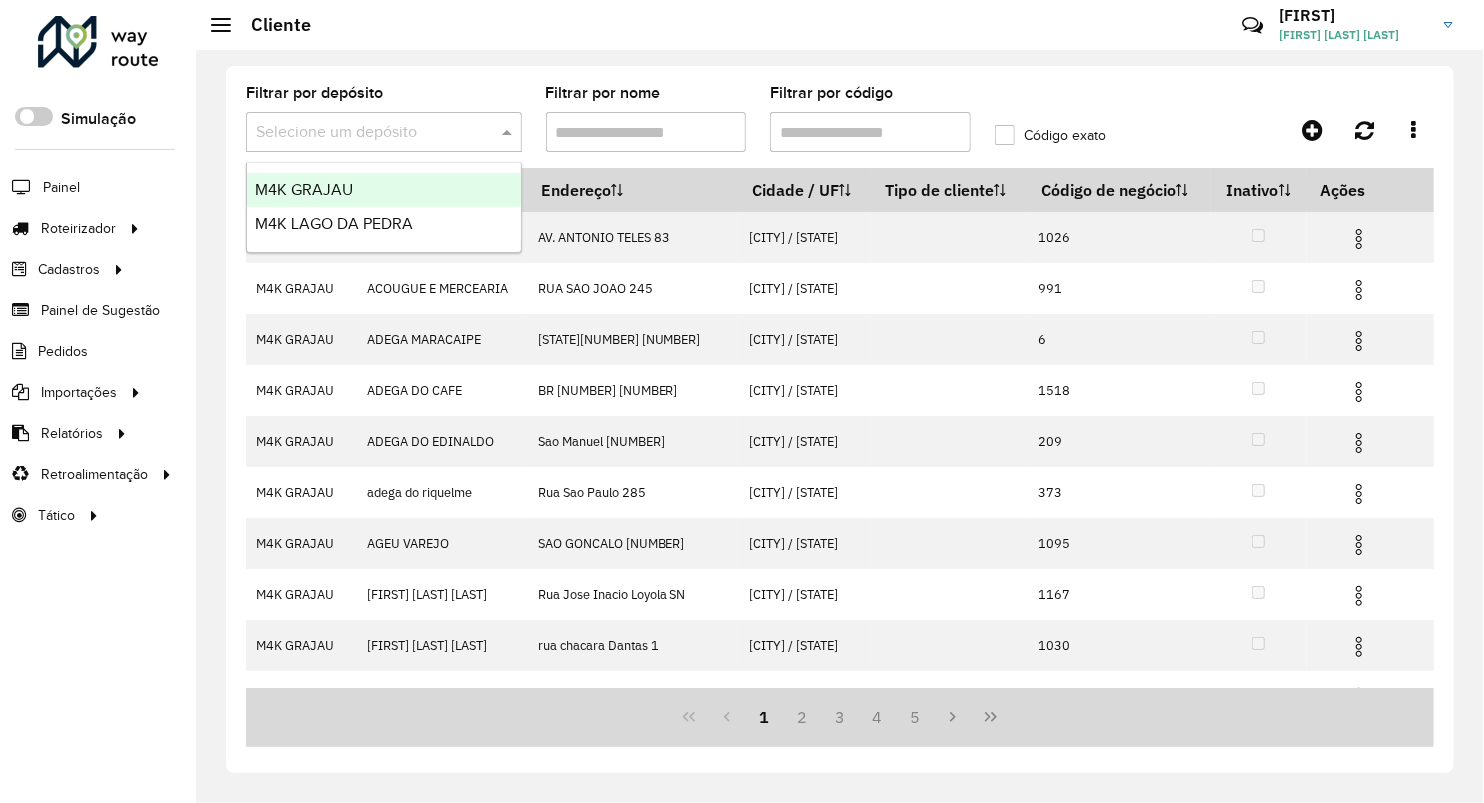 click at bounding box center [364, 133] 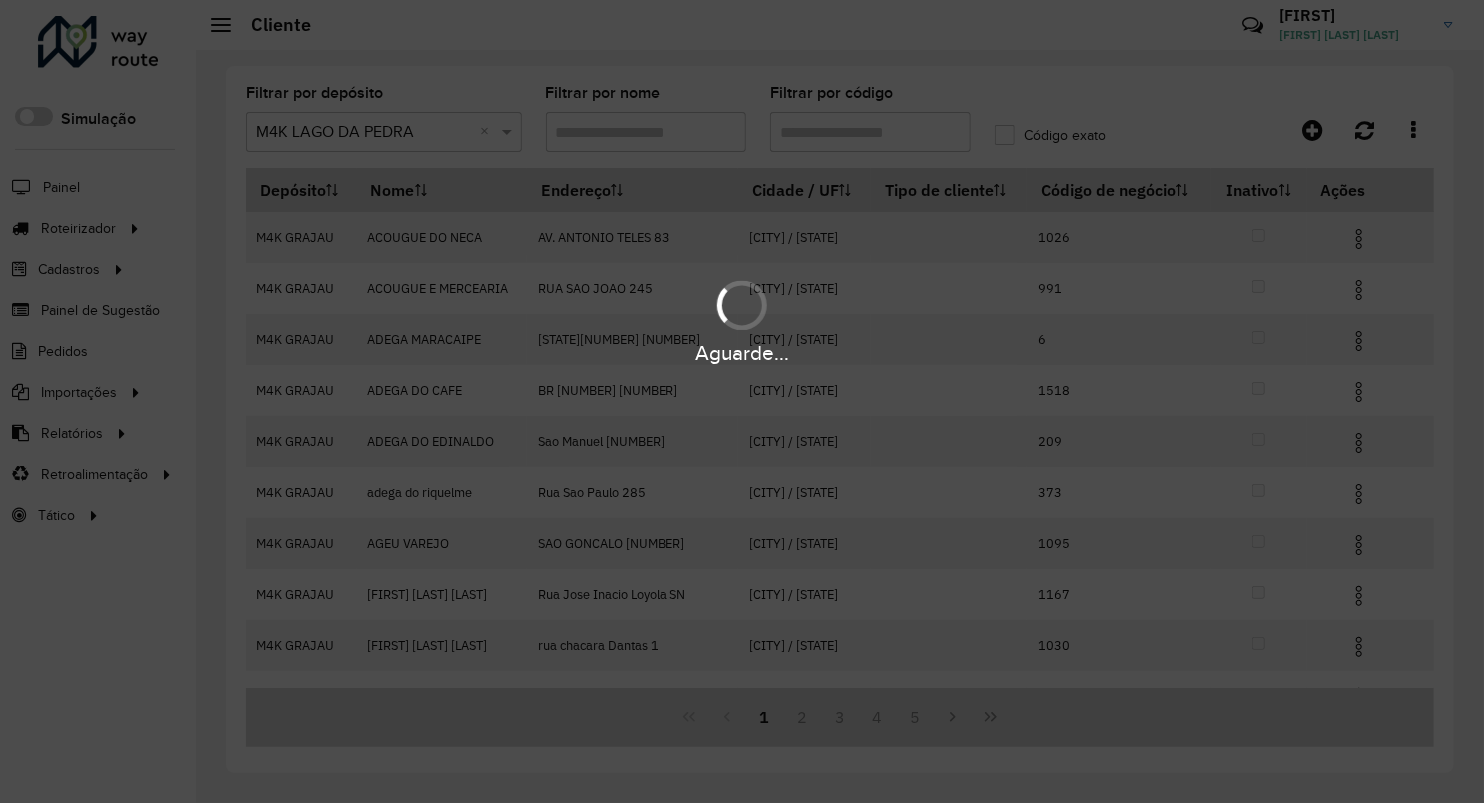 click on "Aguarde..." at bounding box center [742, 401] 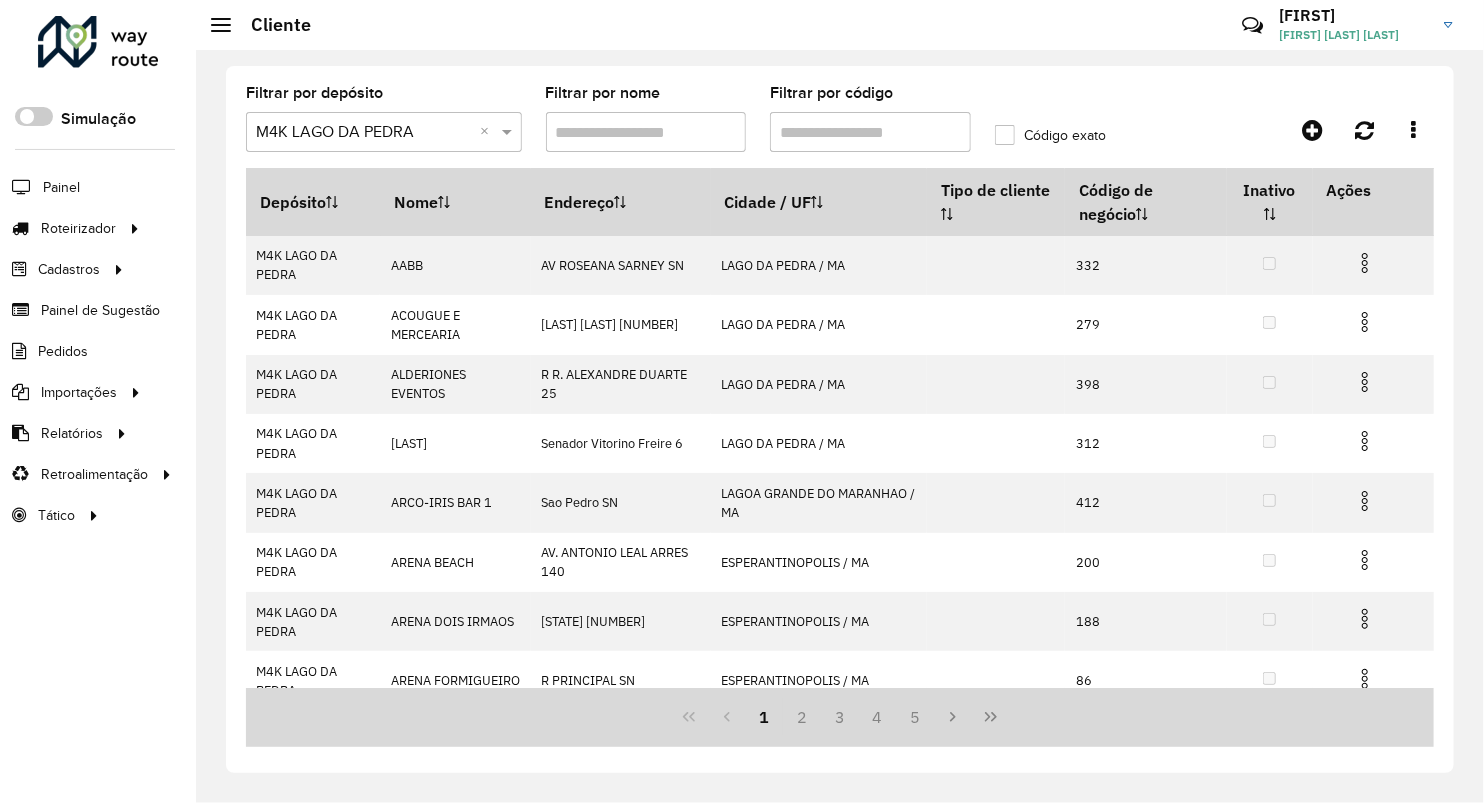 click on "Filtrar por código" at bounding box center (870, 132) 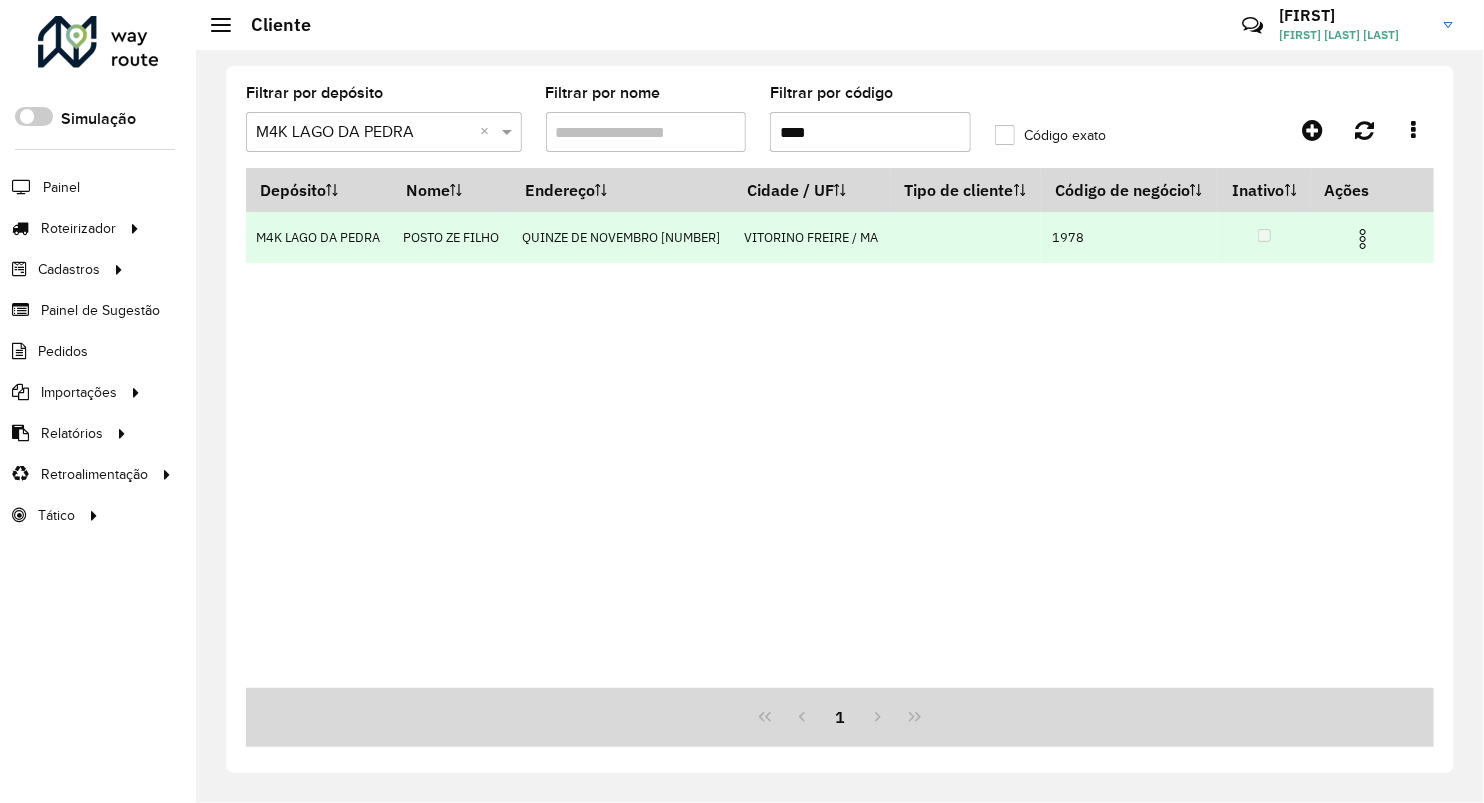 type on "****" 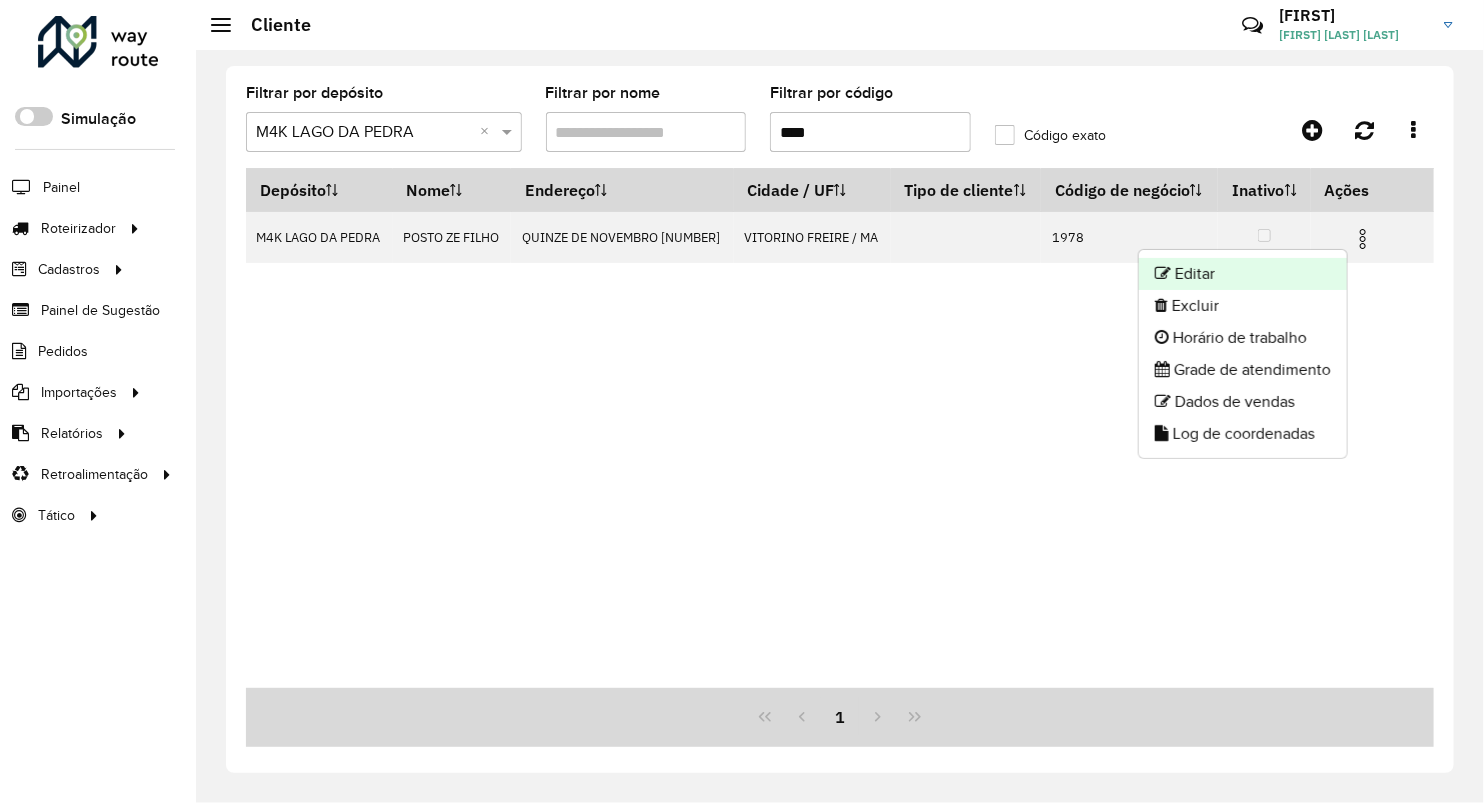 click on "Editar" 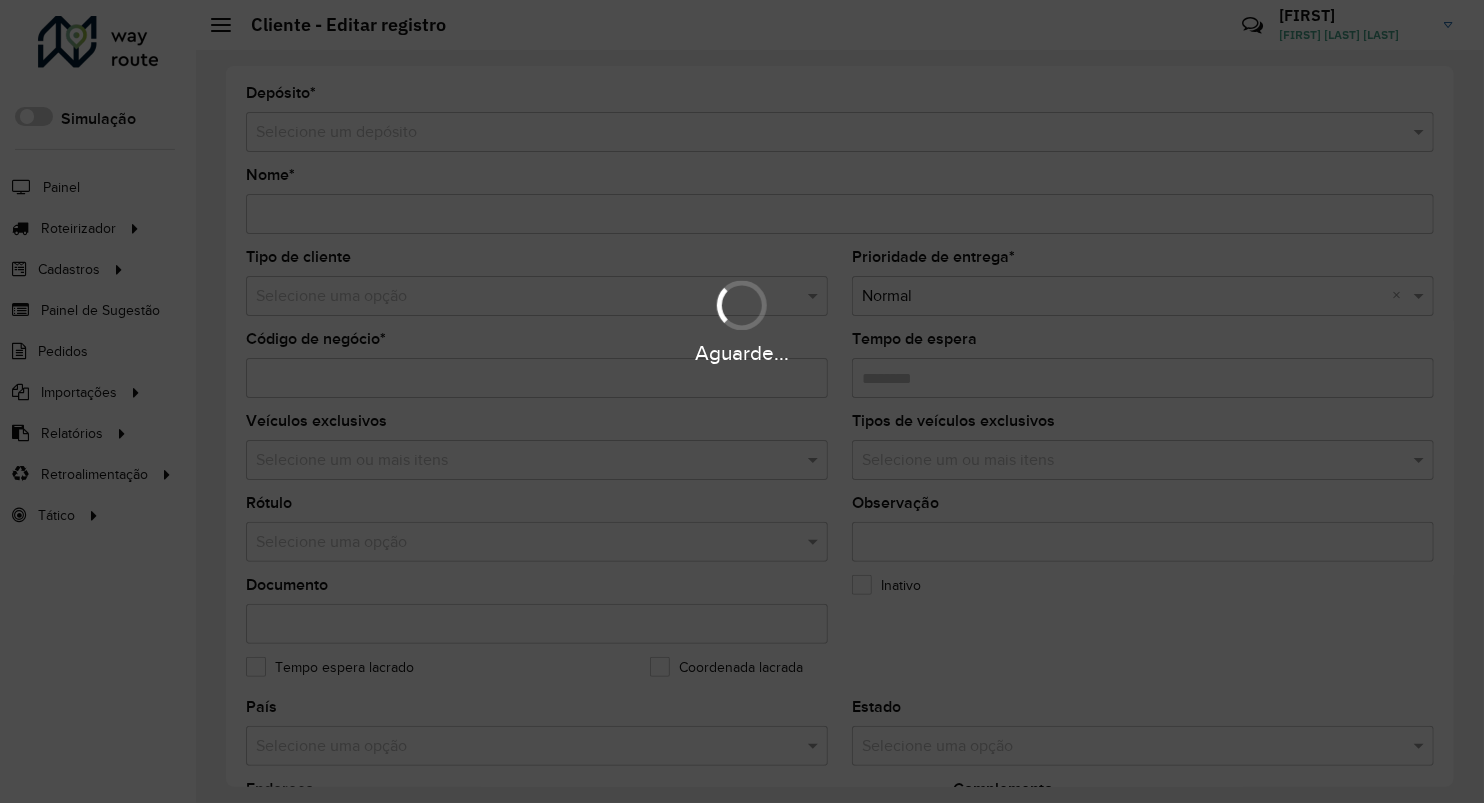 type on "**********" 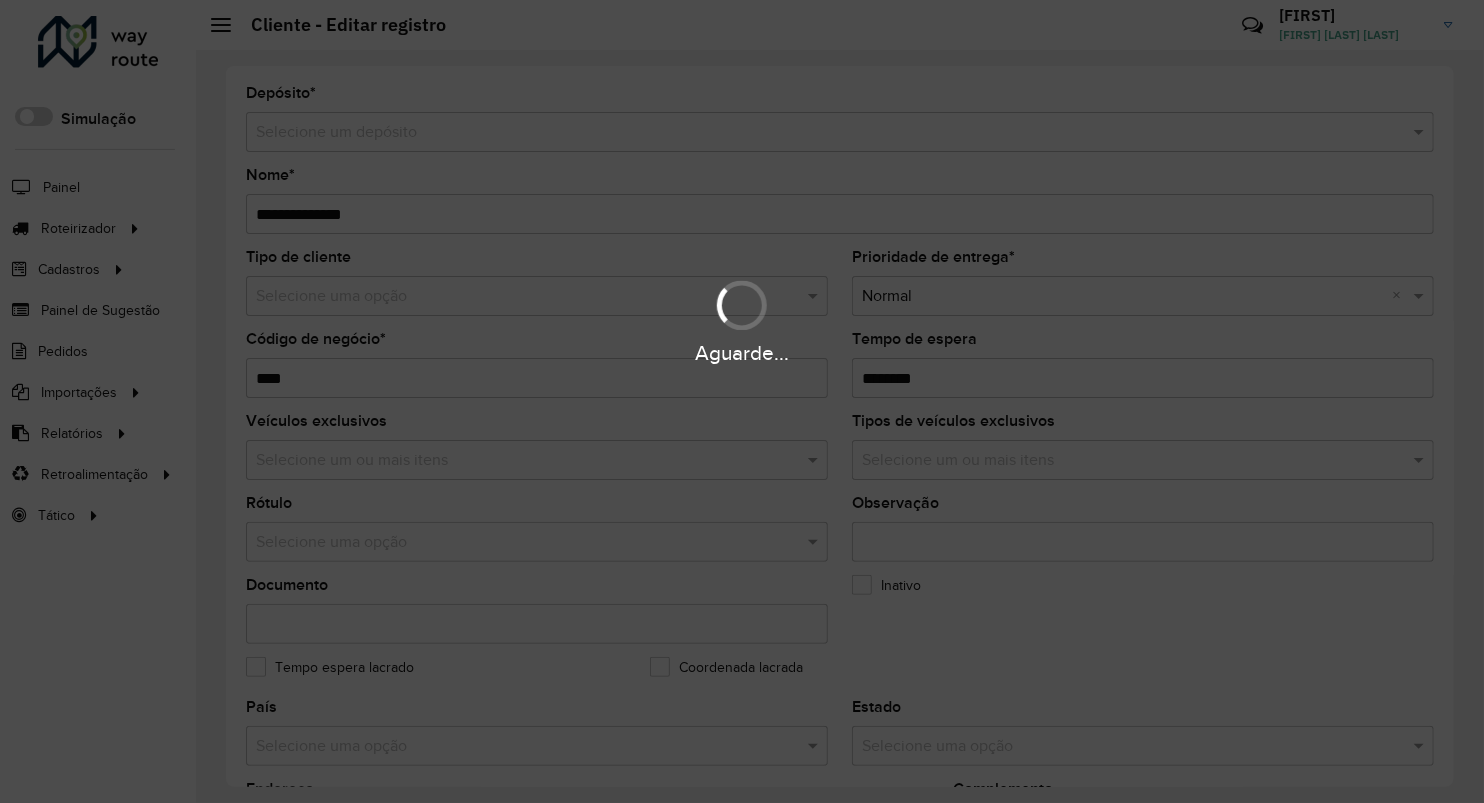 type on "**********" 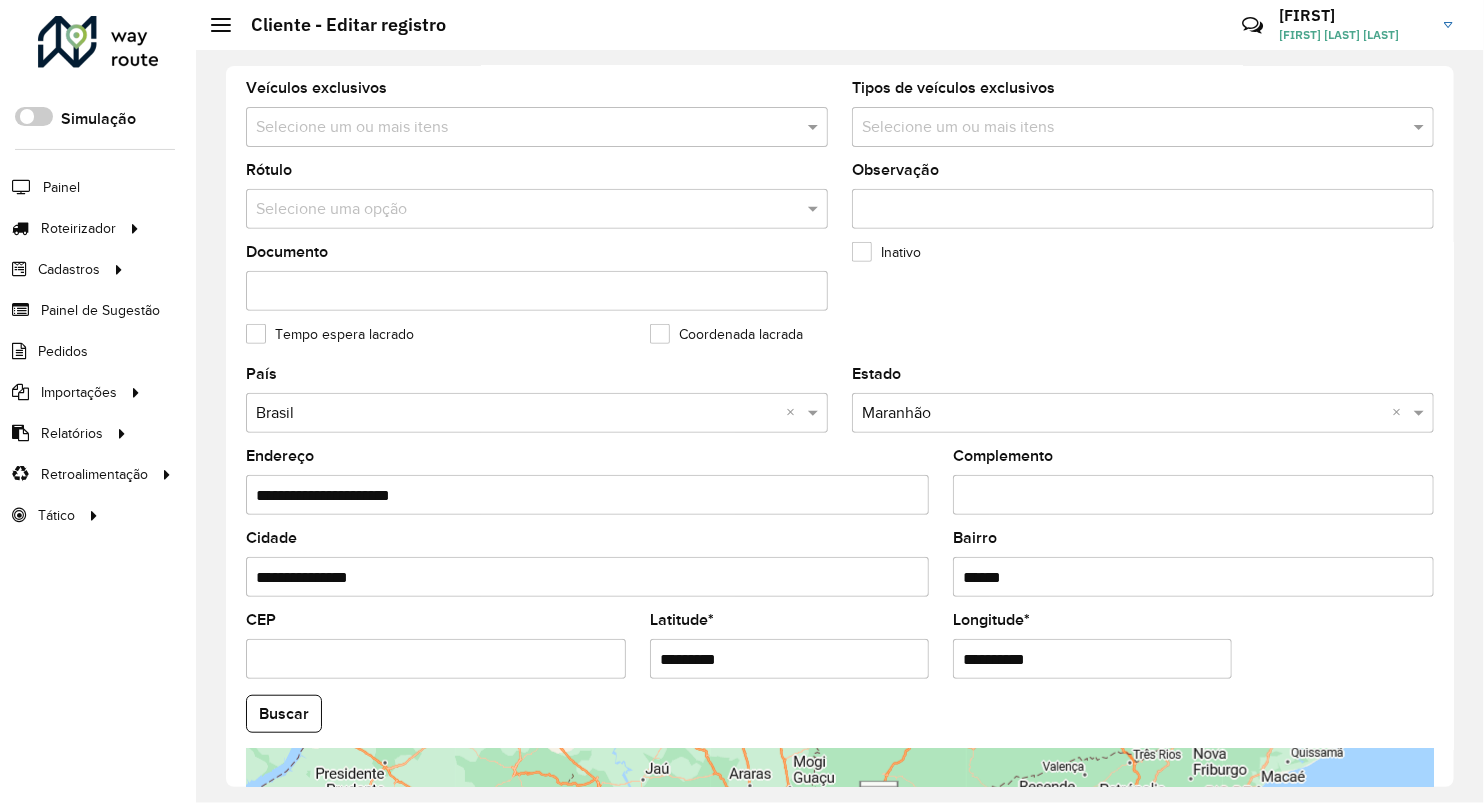 scroll, scrollTop: 666, scrollLeft: 0, axis: vertical 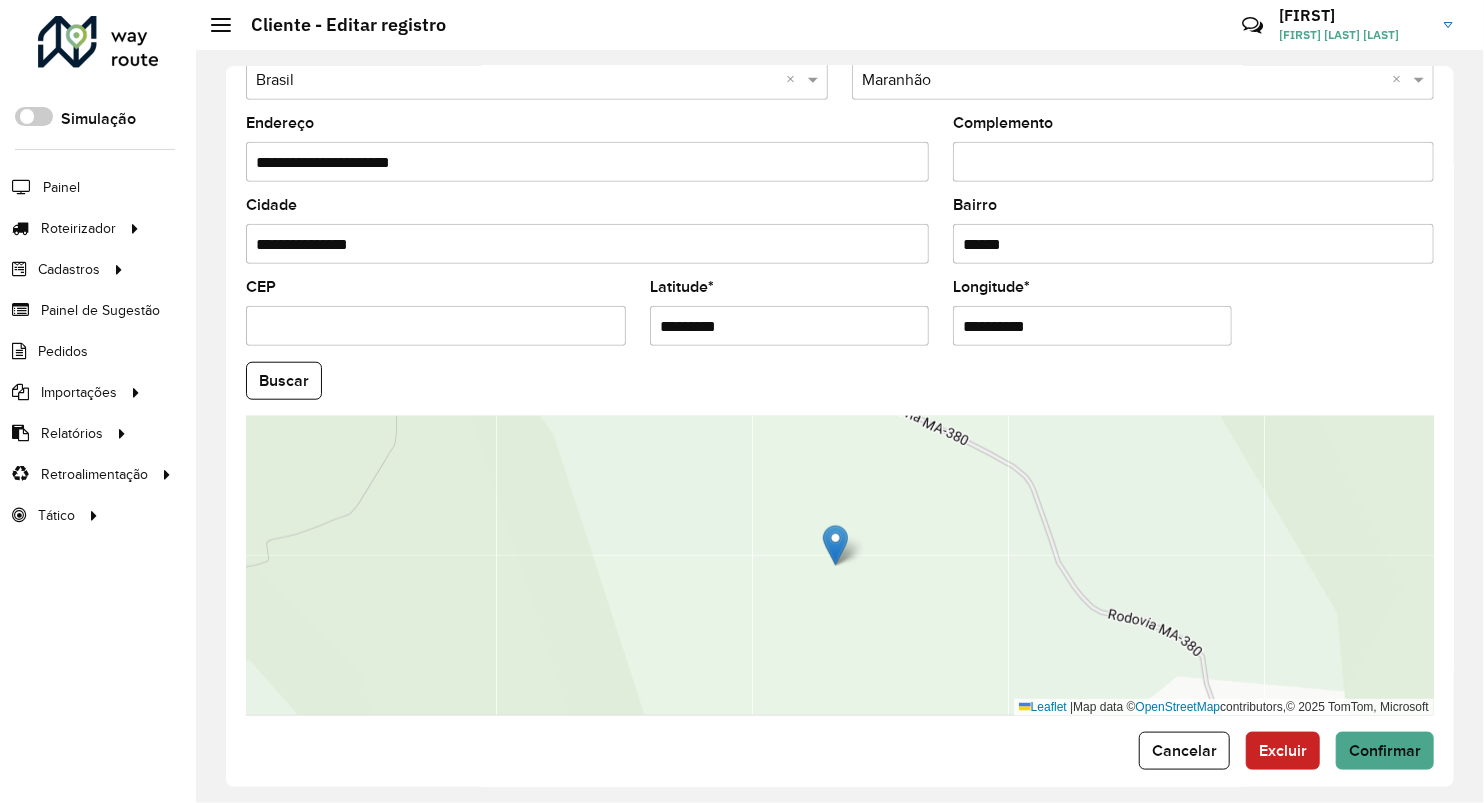 drag, startPoint x: 732, startPoint y: 316, endPoint x: 515, endPoint y: 325, distance: 217.18655 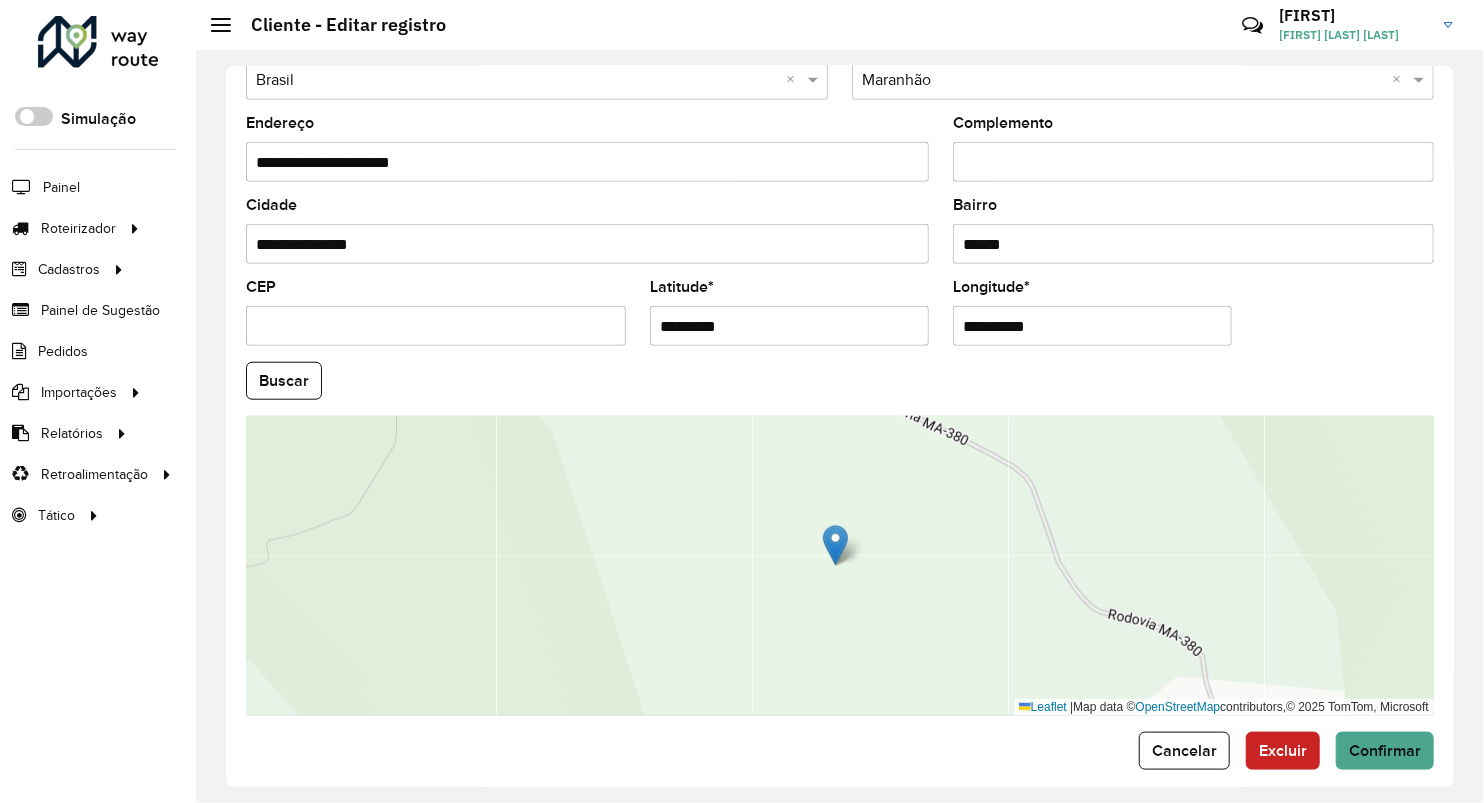 paste 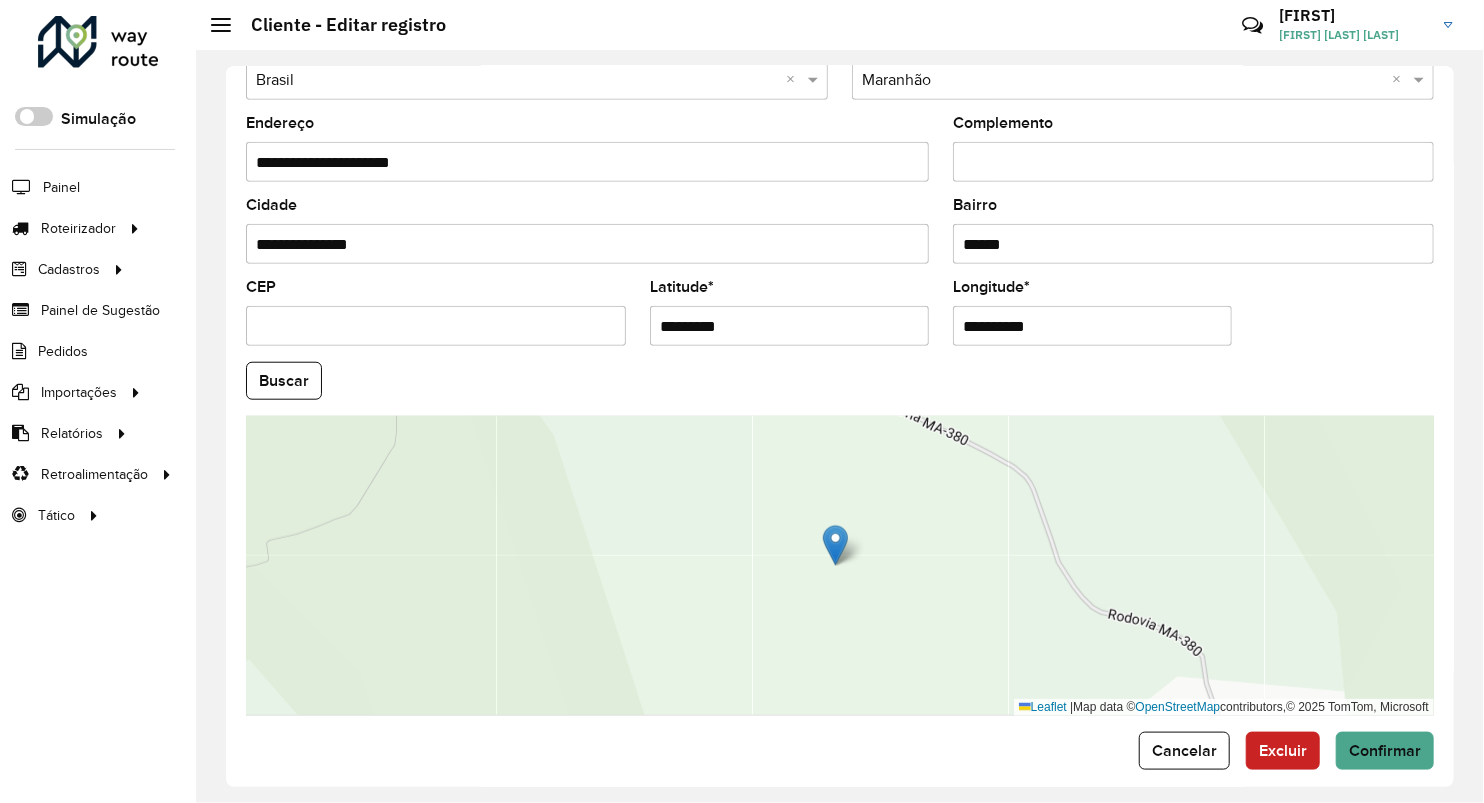 type on "*********" 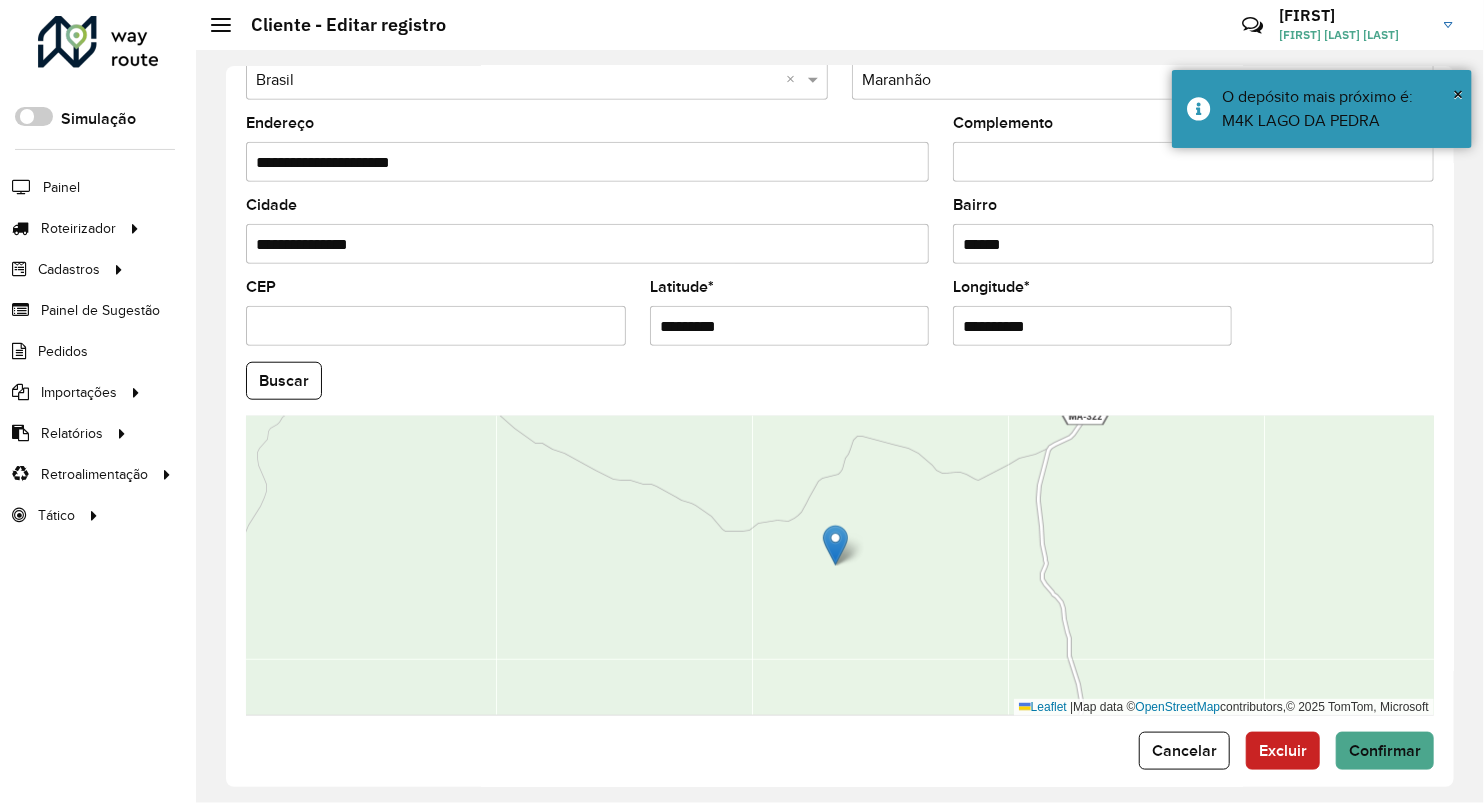 drag, startPoint x: 1039, startPoint y: 327, endPoint x: 644, endPoint y: 644, distance: 506.4721 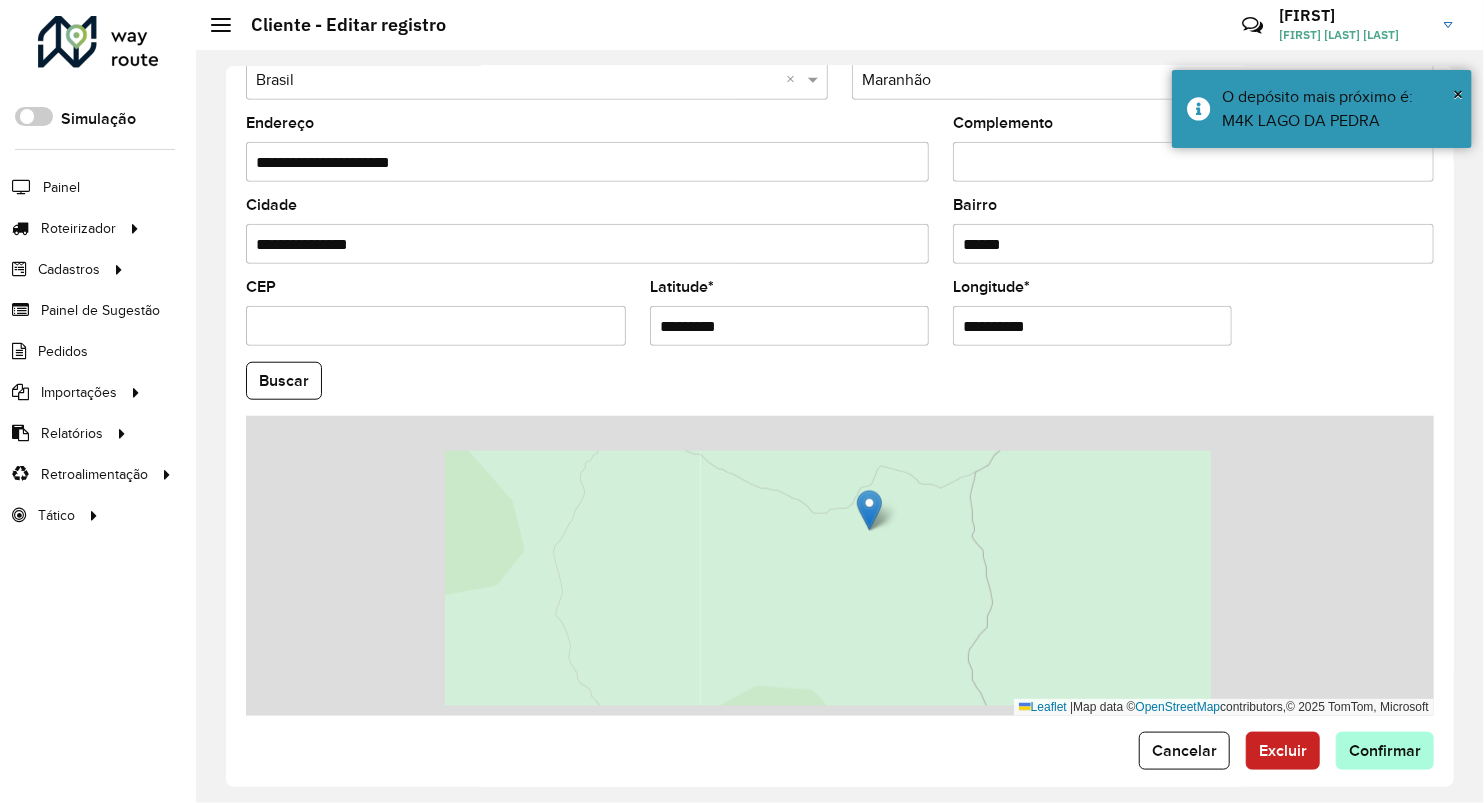 type on "**********" 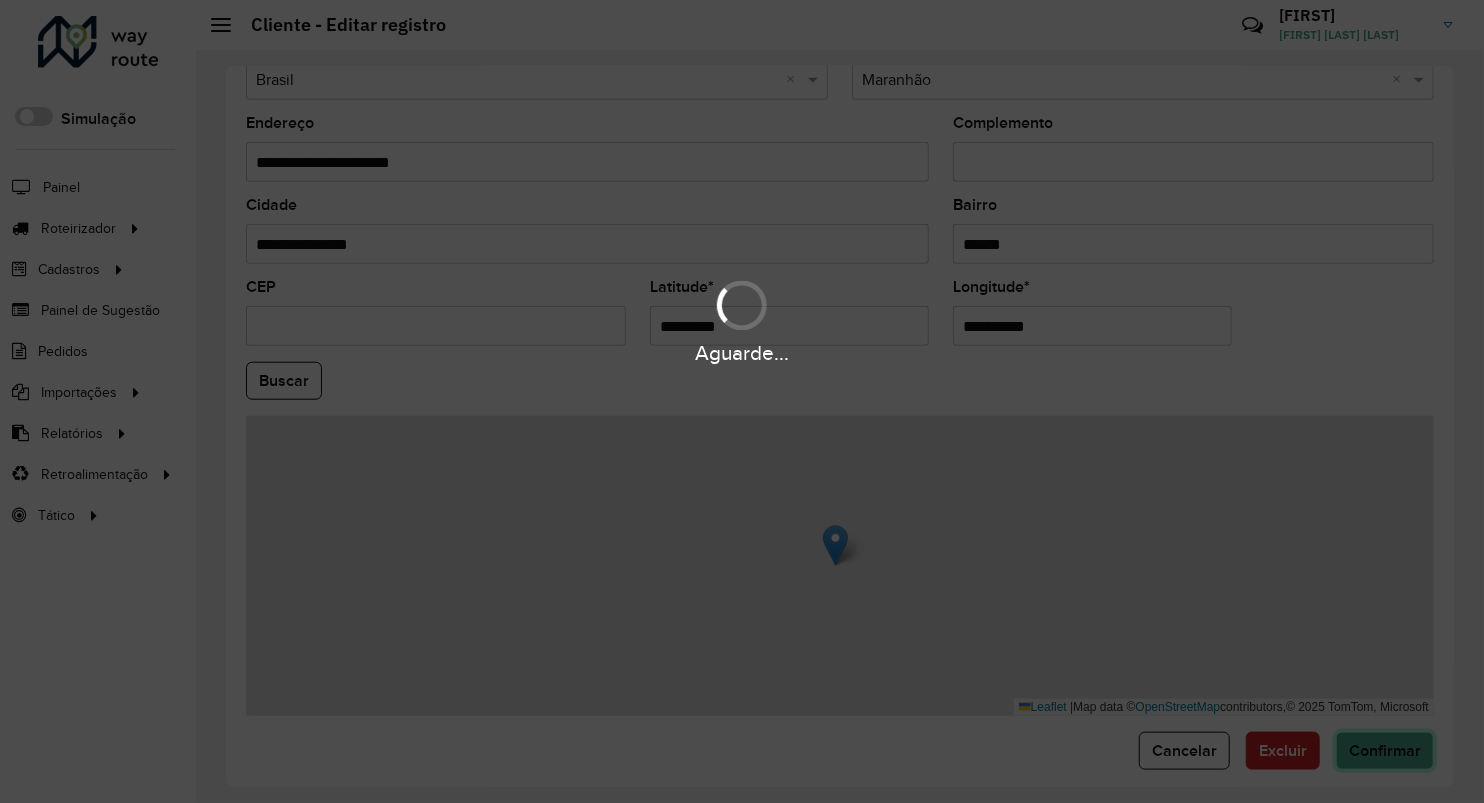 click on "Aguarde...  Pop-up bloqueado!  Seu navegador bloqueou automáticamente a abertura de uma nova janela.   Acesse as configurações e adicione o endereço do sistema a lista de permissão.   Fechar  Roteirizador AmbevTech Simulação Painel Roteirizador Entregas Vendas Cadastros Checkpoint Classificações de venda Cliente Consulta de setores Depósito Disponibilidade de veículos Fator tipo de produto Gabarito planner Grupo Rota Fator Tipo Produto Grupo de rotas exclusiva Grupo de setores Layout integração Modelo Parada Pedágio Perfil de Vendedor Ponto de apoio FAD Produto Restrição de Atendimento Planner Rodízio de placa Rota exclusiva FAD Rótulo Setor Setor Planner Tipo de cliente Tipo de veículo Tipo de veículo RN Transportadora Vendedor Veículo Painel de Sugestão Pedidos Importações Classificação e volume de venda Clientes Fator tipo produto Gabarito planner Grade de atendimento Janela de atendimento Localização Pedidos Restrição de Atendimento Planner Tempo de espera Vendedor Veículos" at bounding box center [742, 401] 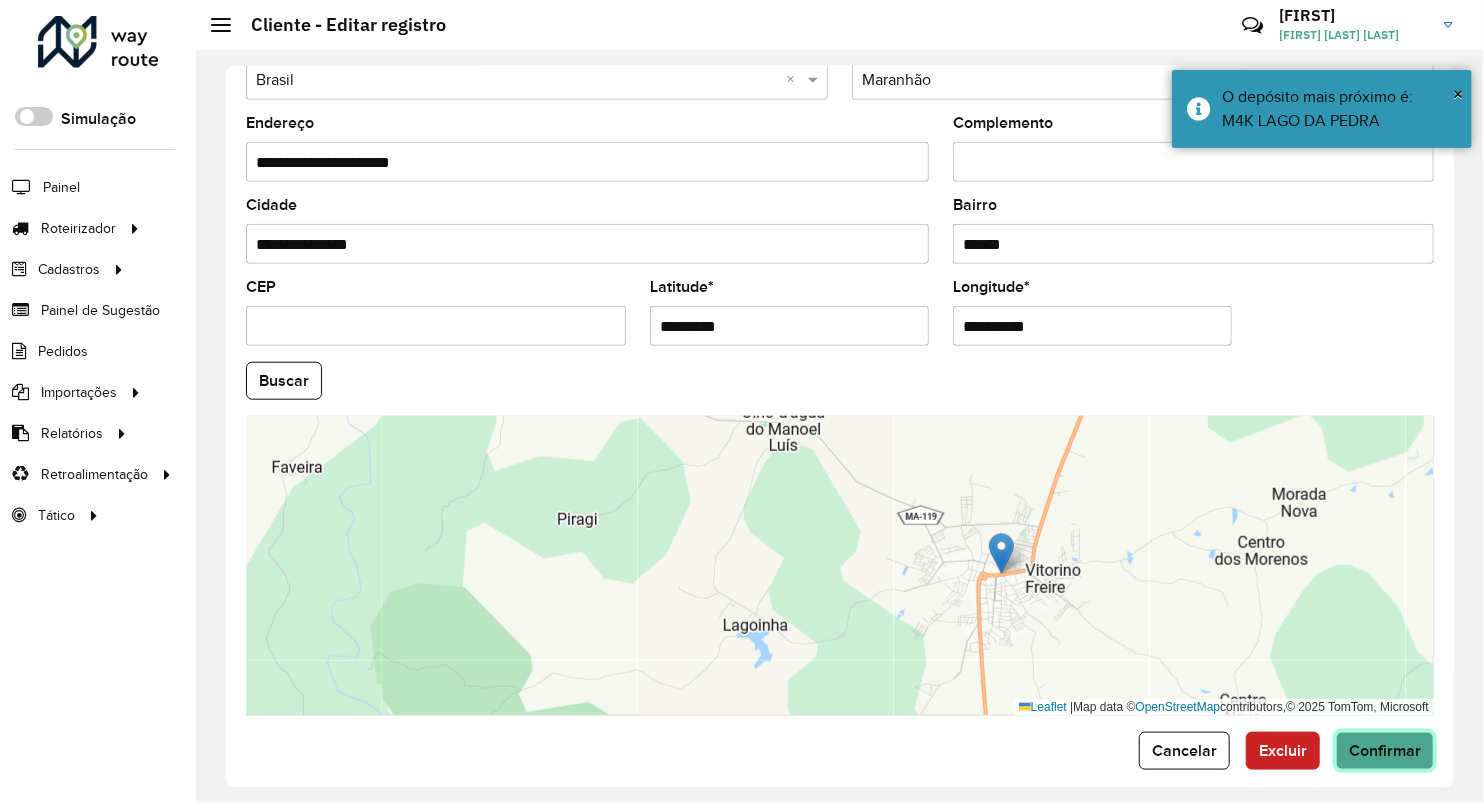 click on "Confirmar" 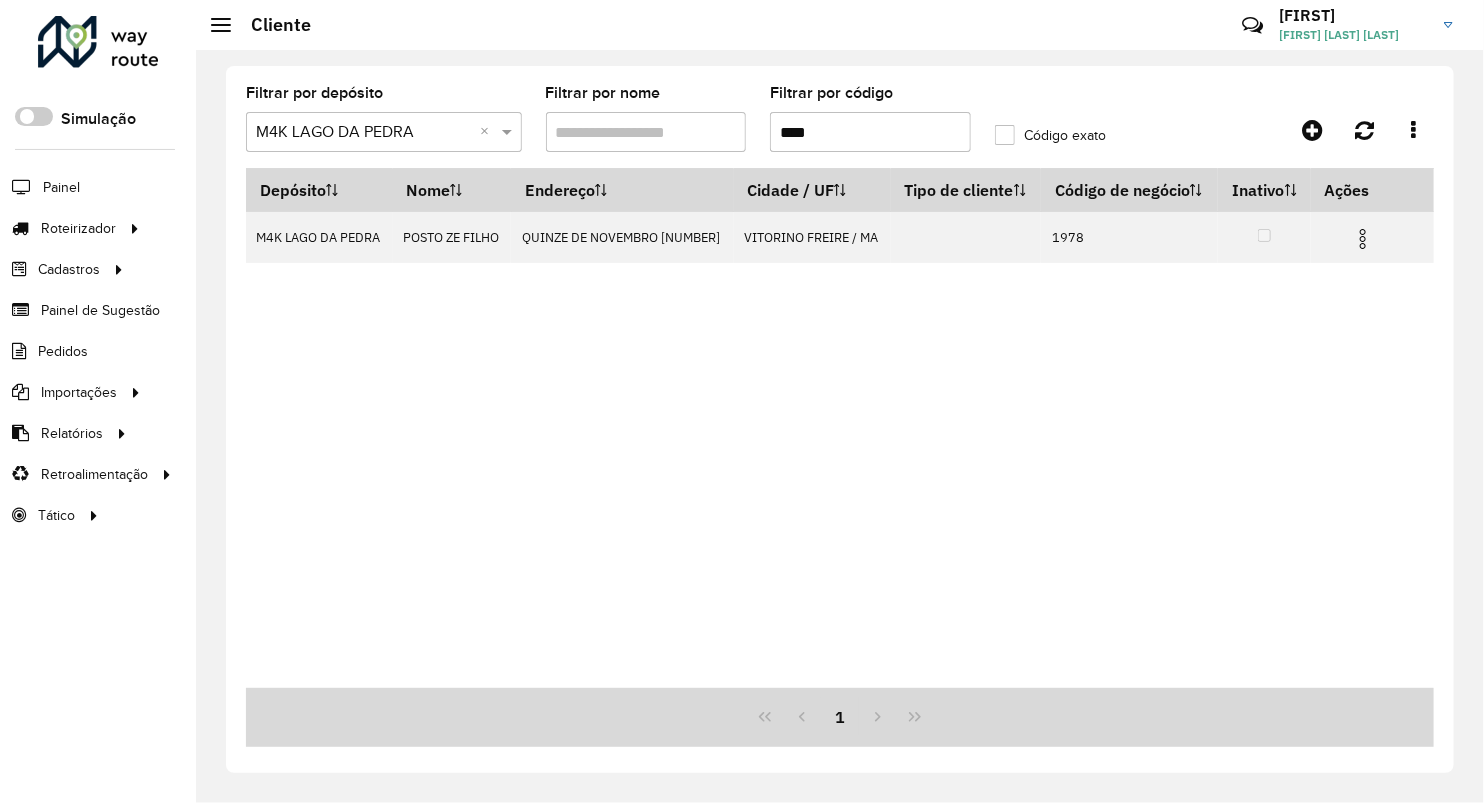 click on "****" at bounding box center [870, 132] 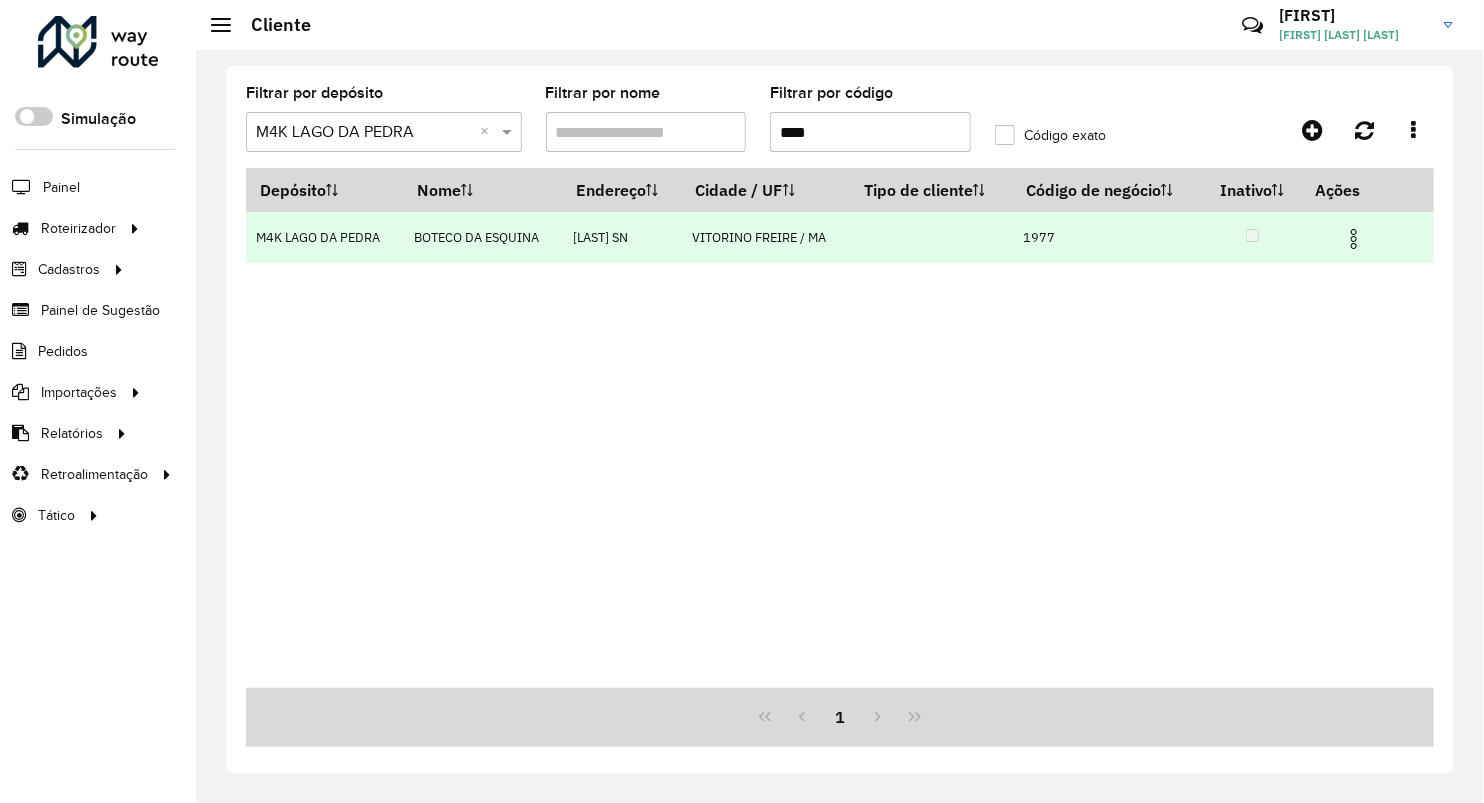 type on "****" 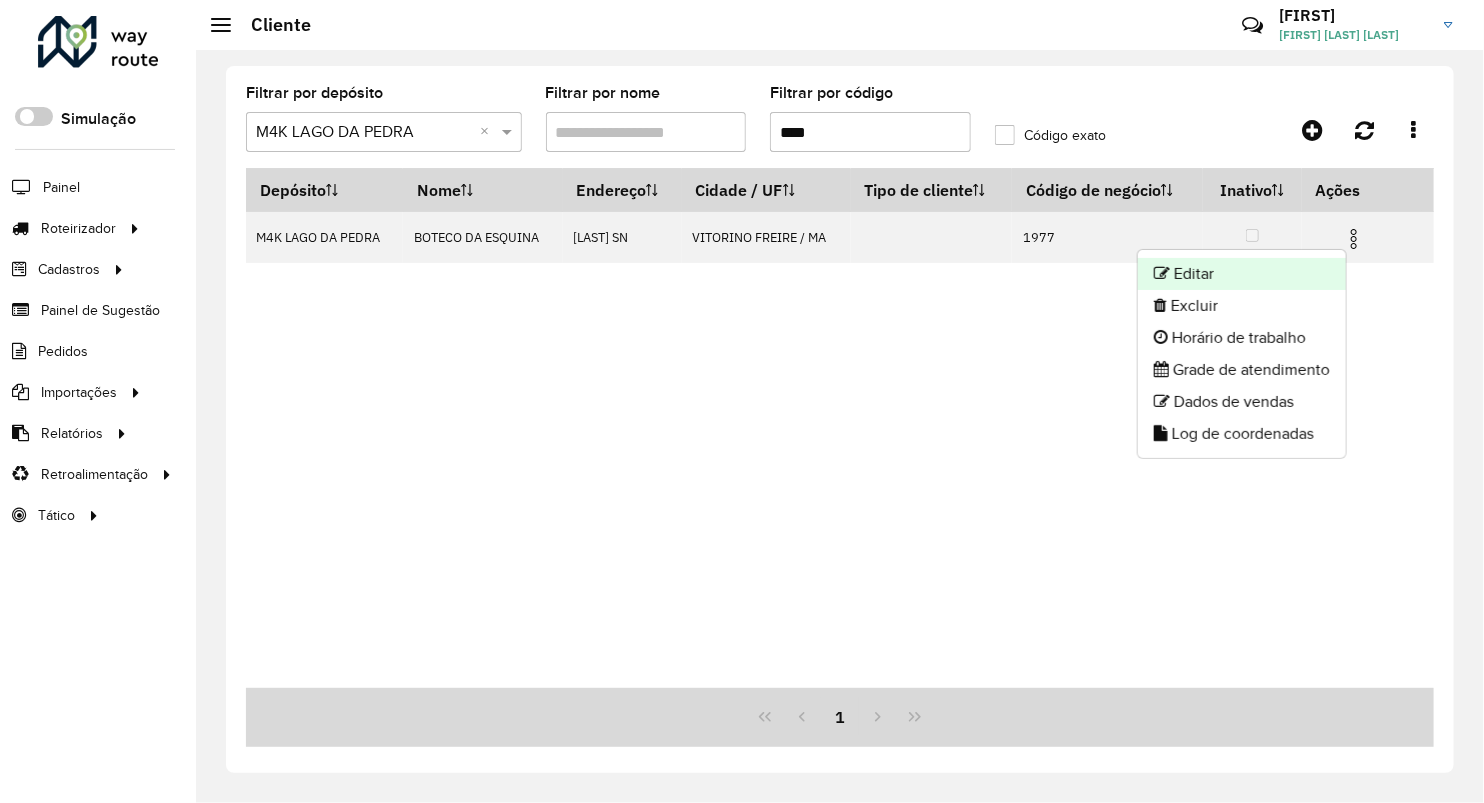 click on "Editar" 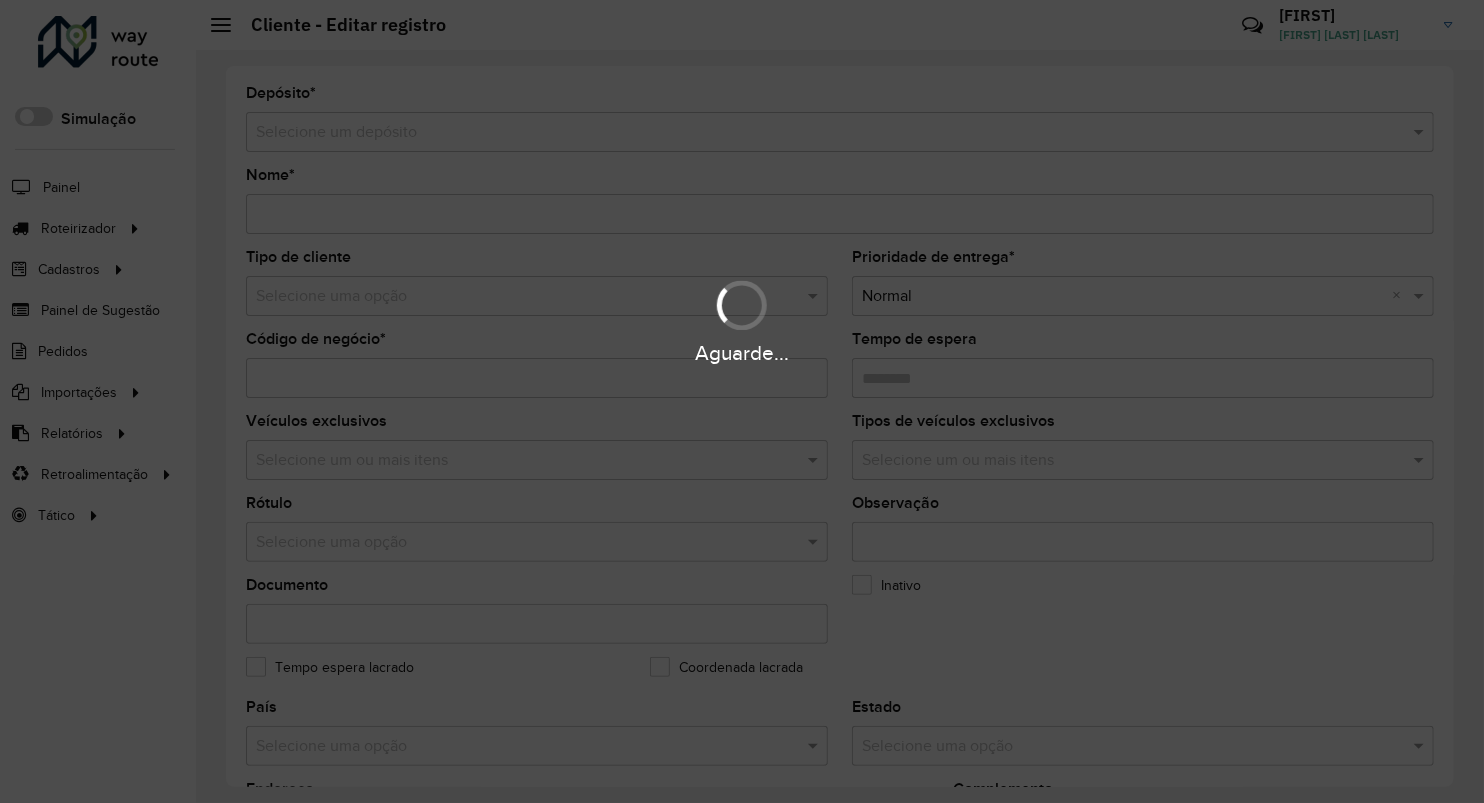 type on "**********" 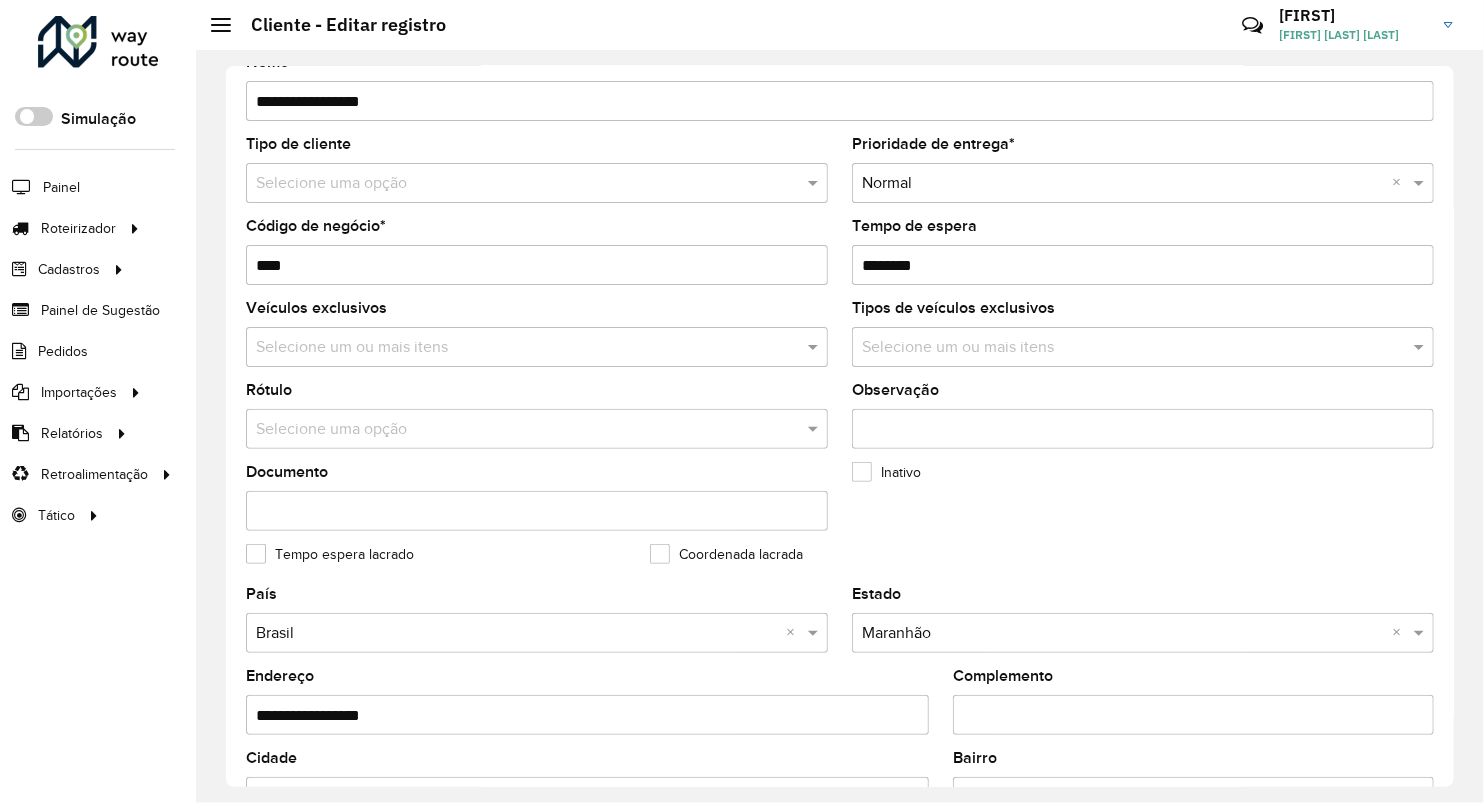 scroll, scrollTop: 444, scrollLeft: 0, axis: vertical 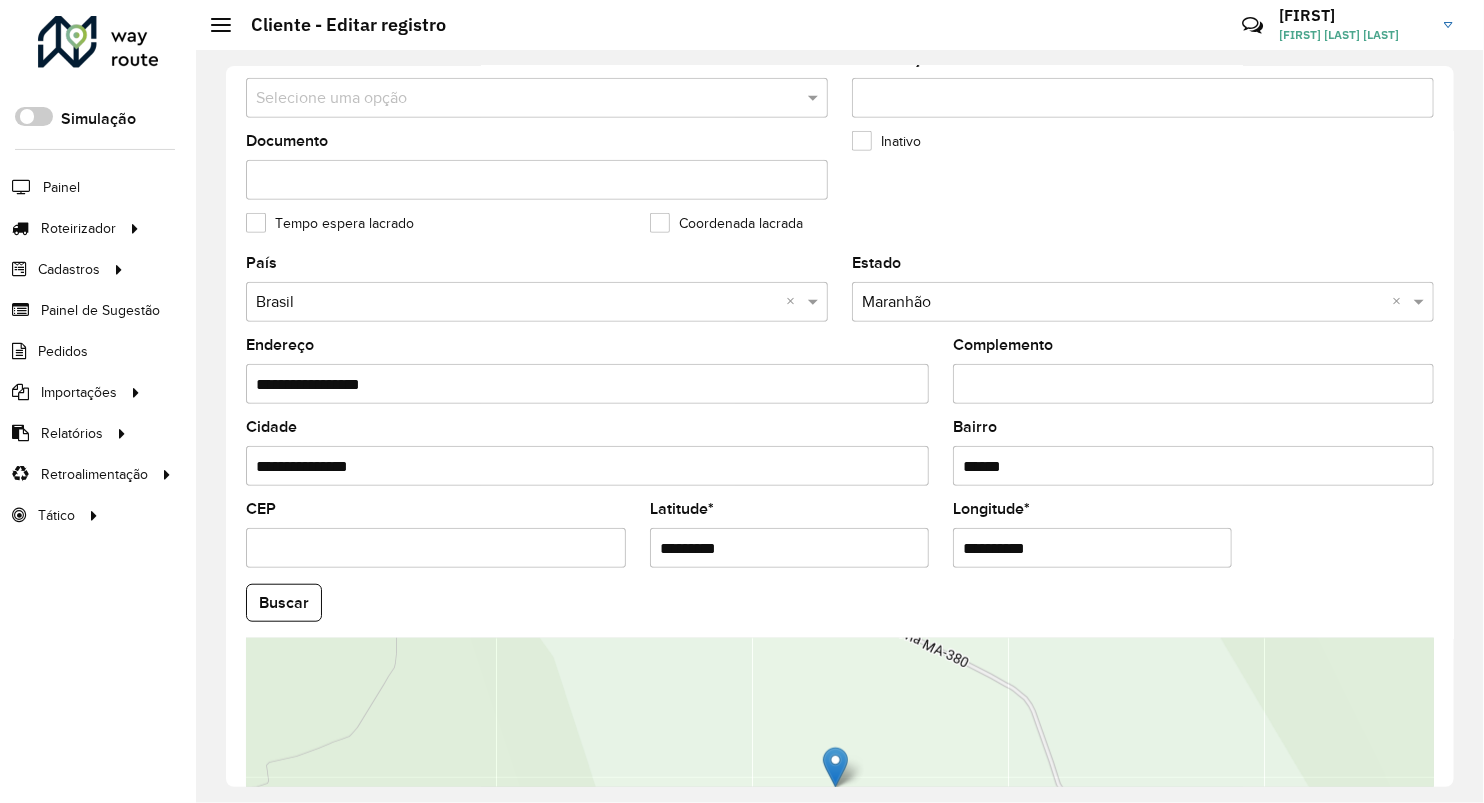 drag, startPoint x: 747, startPoint y: 540, endPoint x: 485, endPoint y: 516, distance: 263.09695 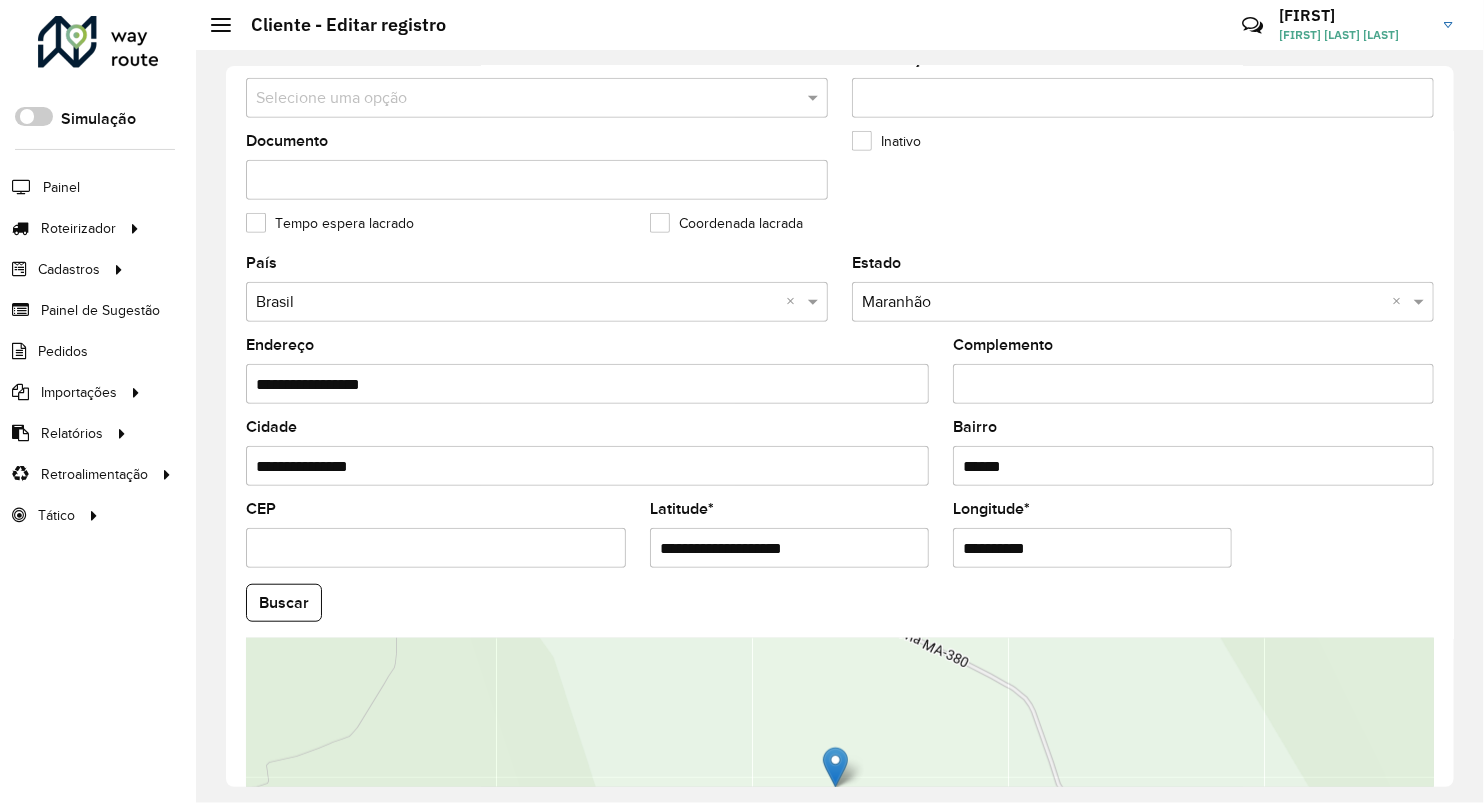click on "**********" at bounding box center [789, 548] 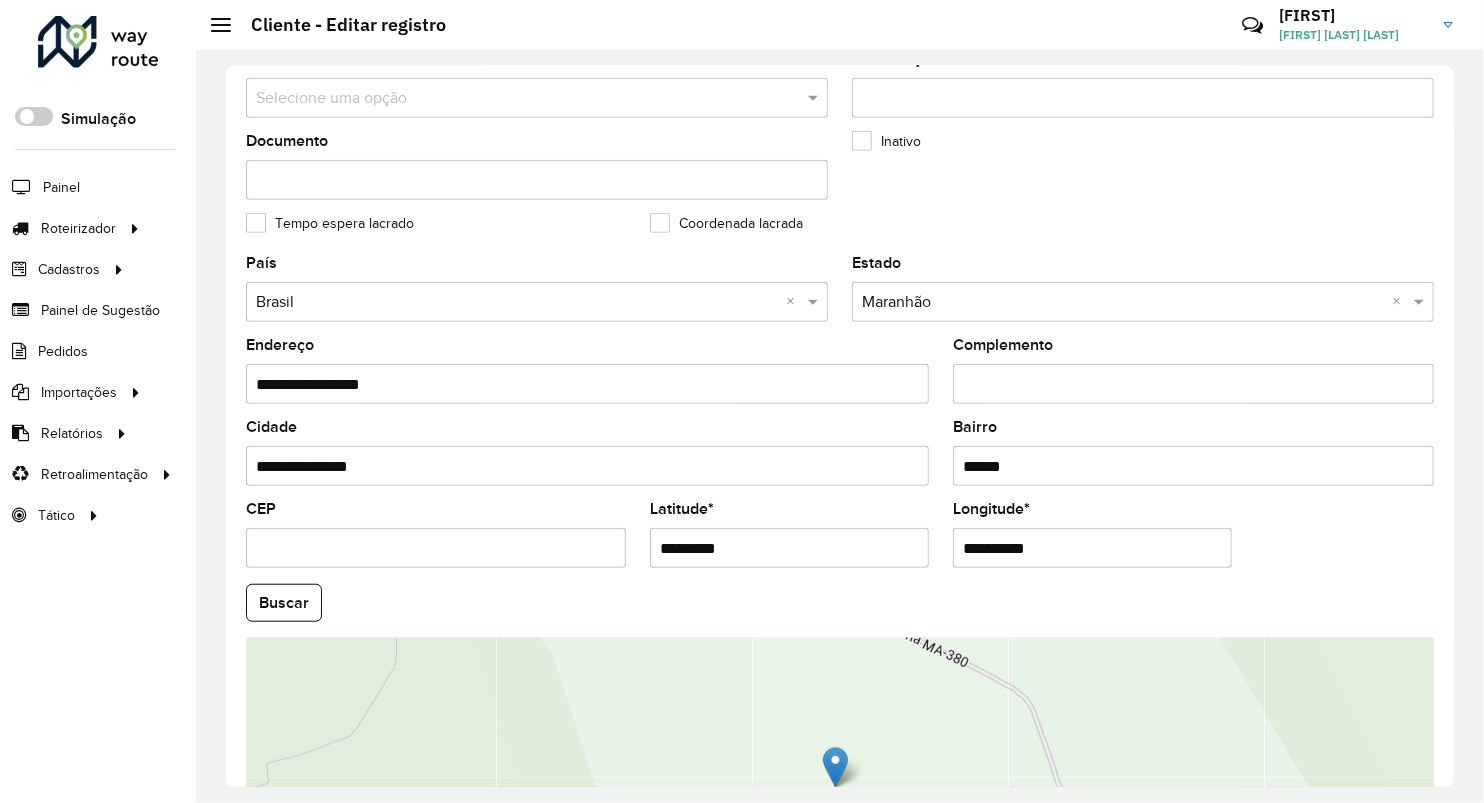 type on "*********" 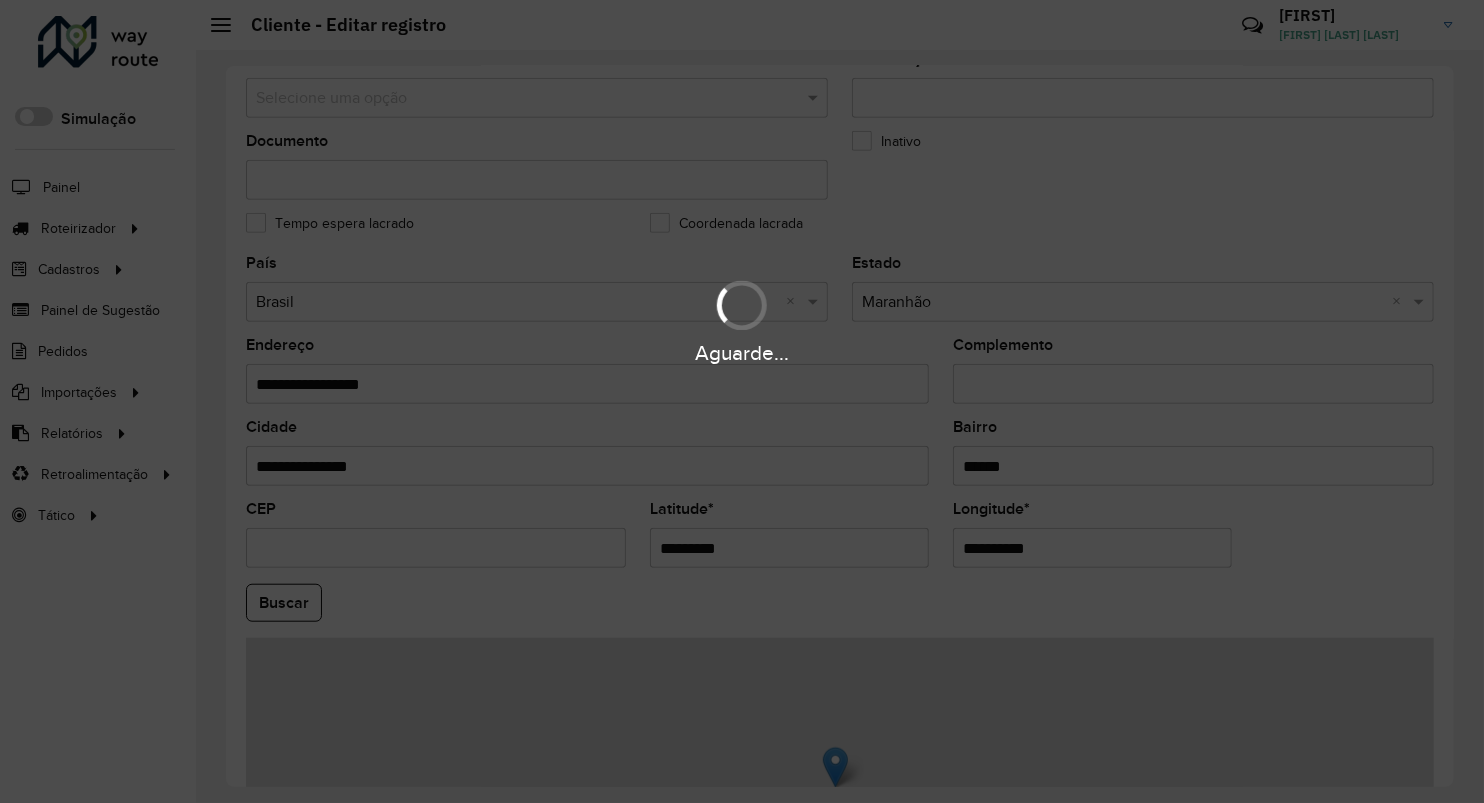 drag, startPoint x: 1053, startPoint y: 545, endPoint x: 738, endPoint y: 511, distance: 316.82962 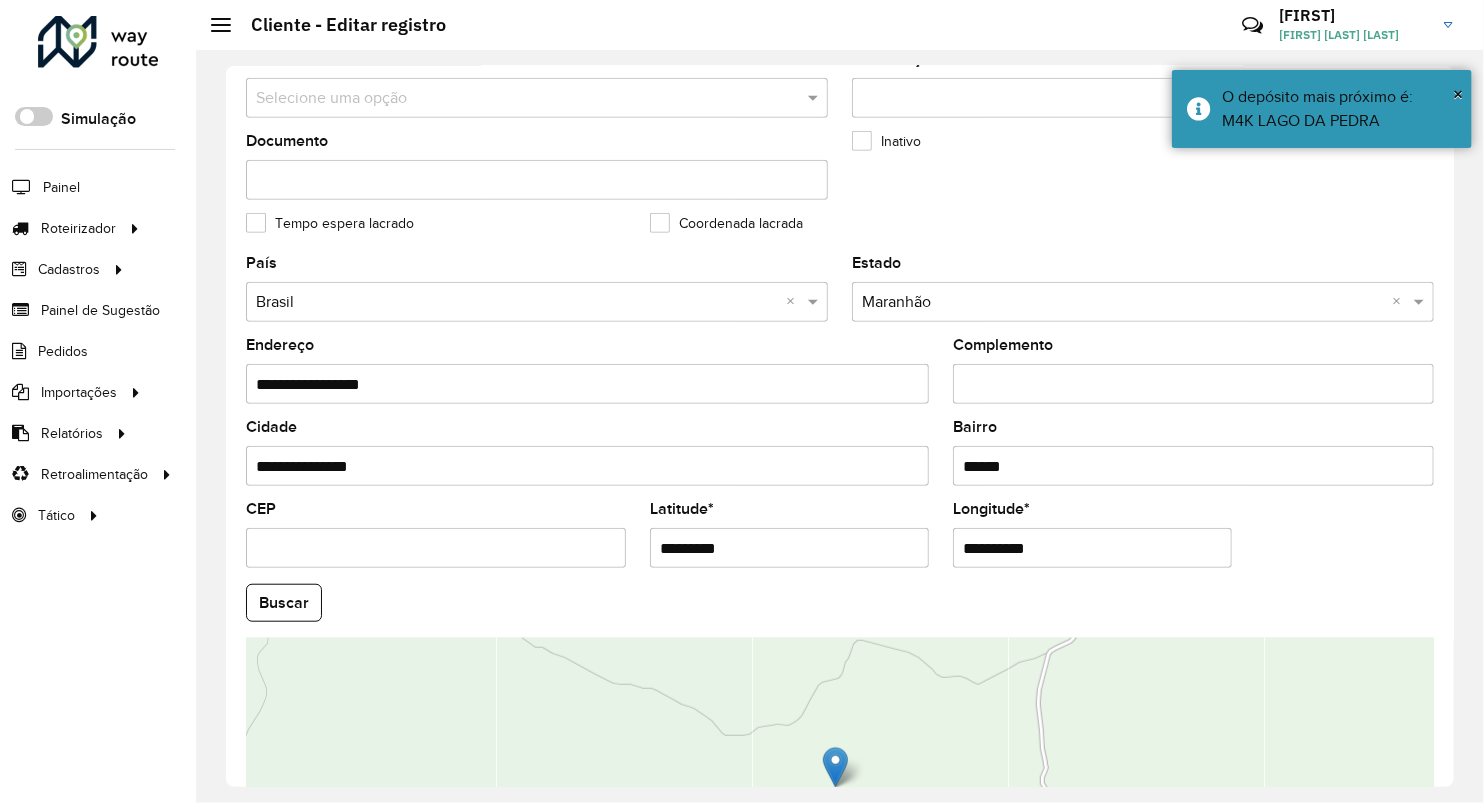 paste on "**********" 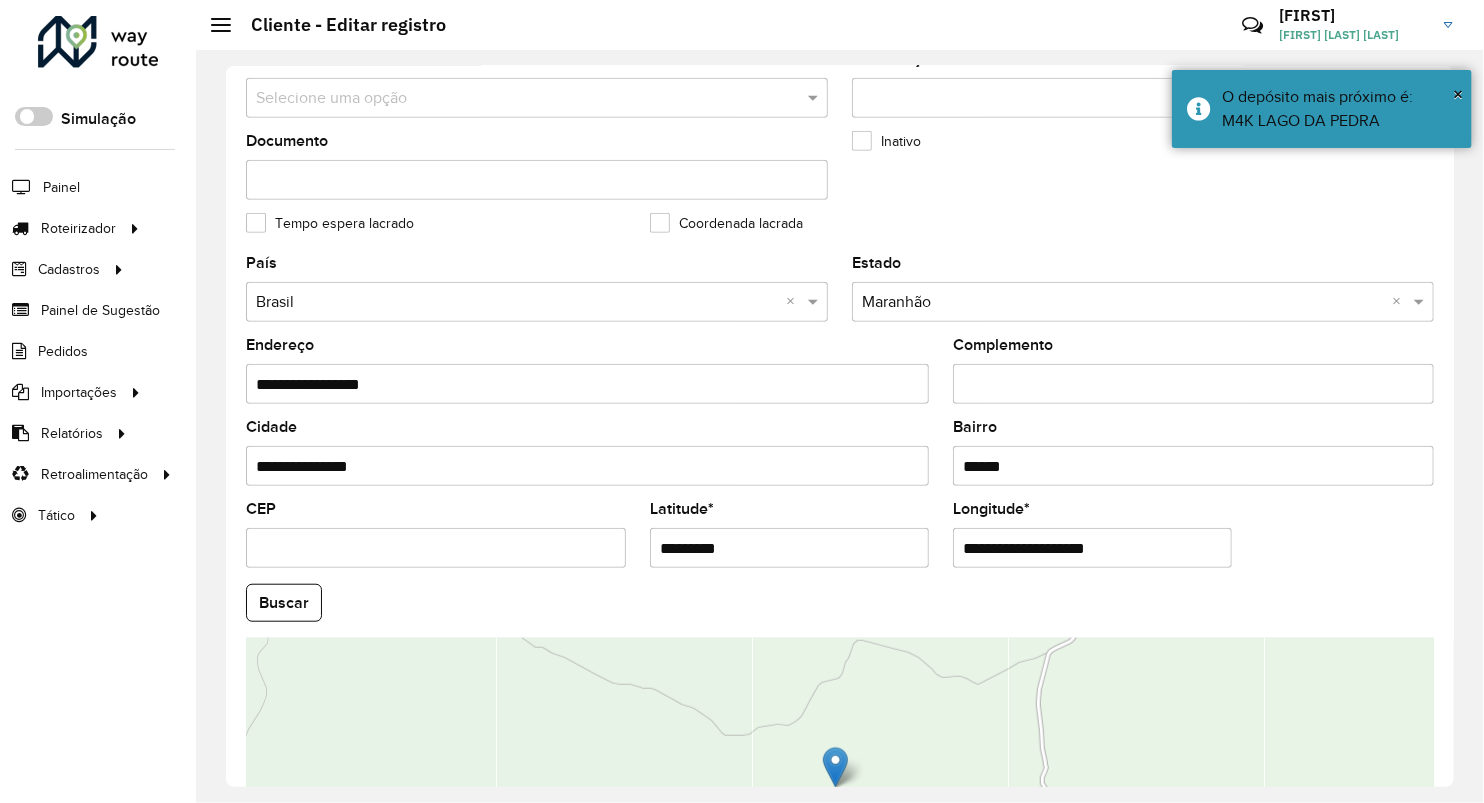 click on "**********" at bounding box center [1092, 548] 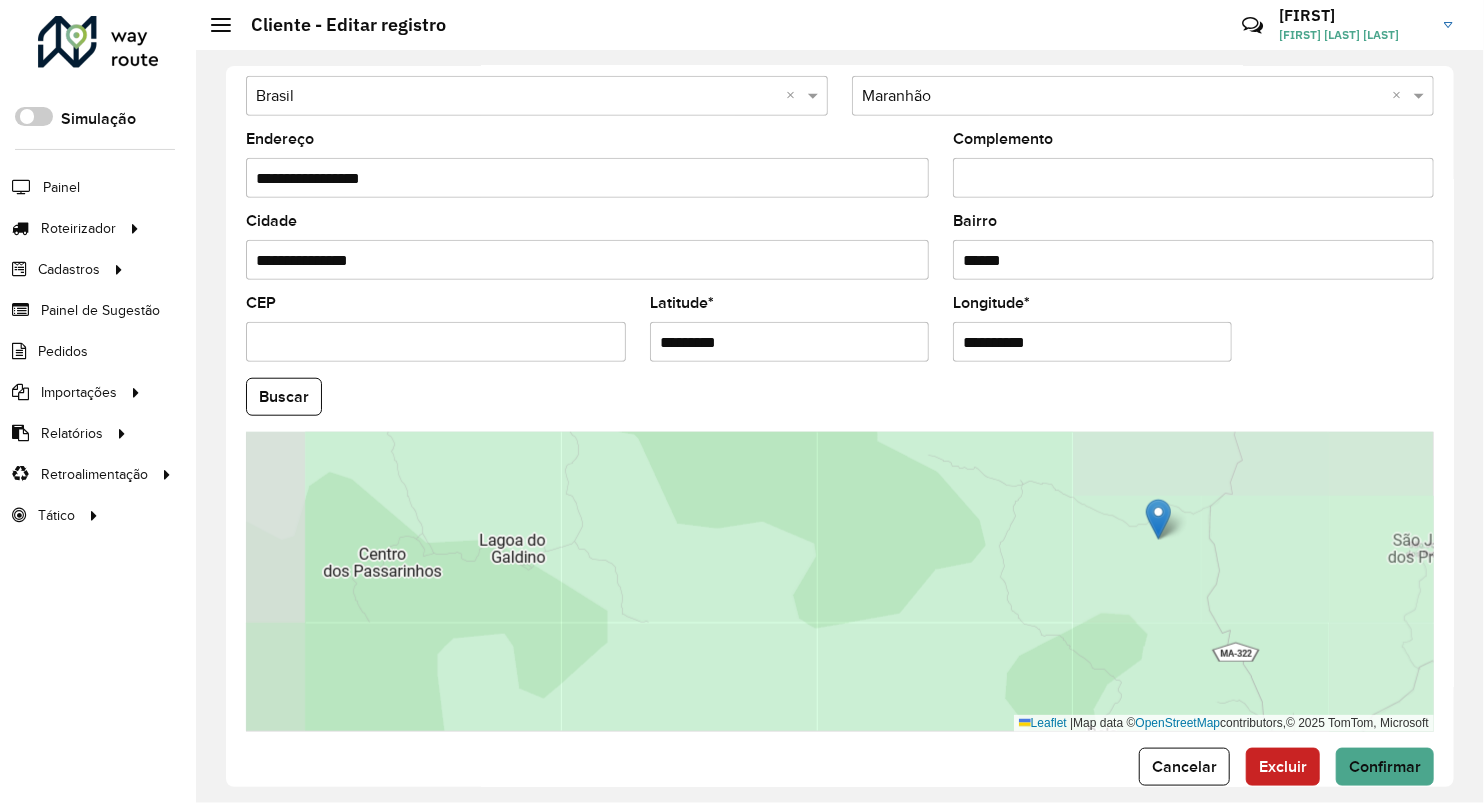 scroll, scrollTop: 686, scrollLeft: 0, axis: vertical 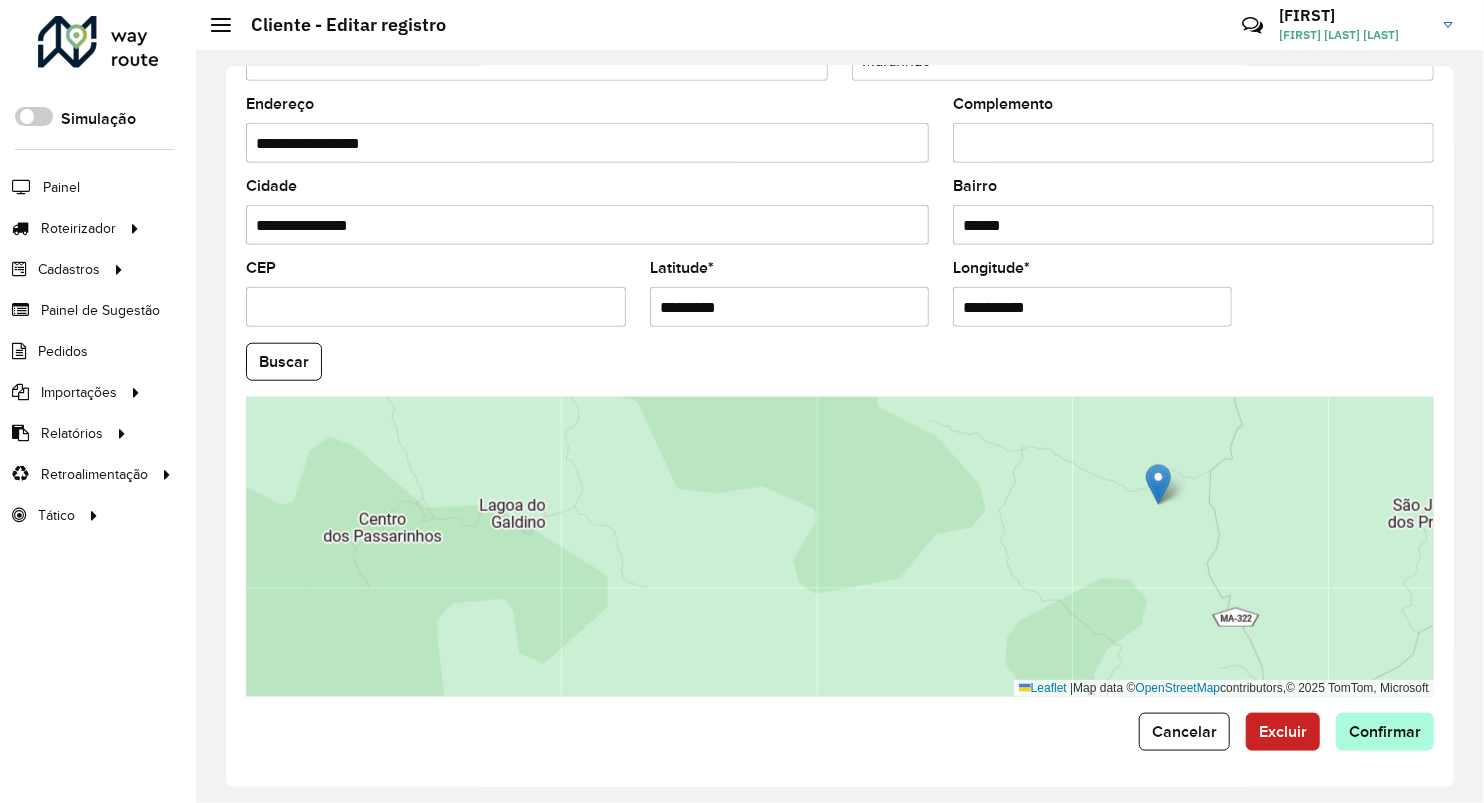 type on "**********" 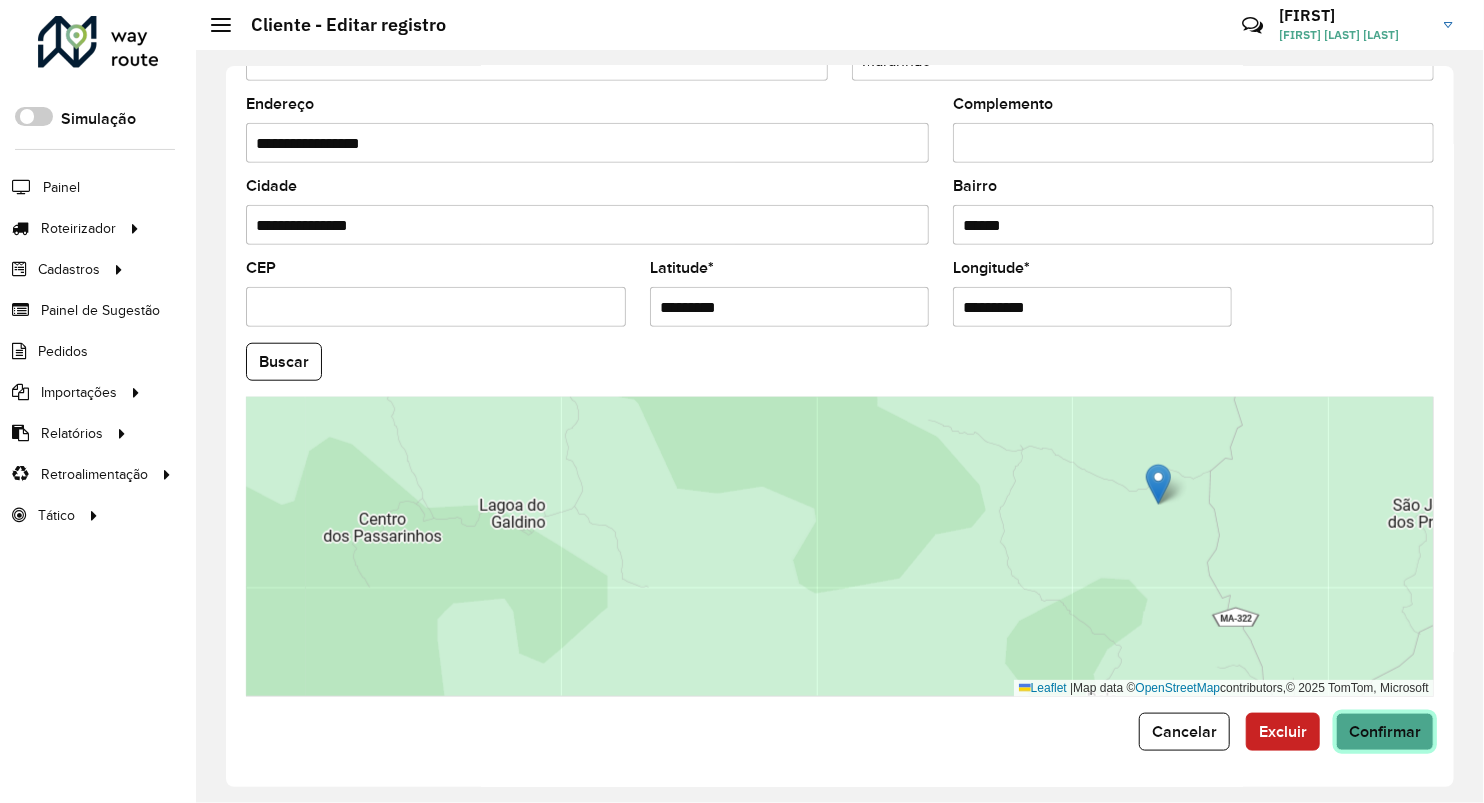click on "Aguarde...  Pop-up bloqueado!  Seu navegador bloqueou automáticamente a abertura de uma nova janela.   Acesse as configurações e adicione o endereço do sistema a lista de permissão.   Fechar  Roteirizador AmbevTech Simulação Painel Roteirizador Entregas Vendas Cadastros Checkpoint Classificações de venda Cliente Consulta de setores Depósito Disponibilidade de veículos Fator tipo de produto Gabarito planner Grupo Rota Fator Tipo Produto Grupo de rotas exclusiva Grupo de setores Layout integração Modelo Parada Pedágio Perfil de Vendedor Ponto de apoio FAD Produto Restrição de Atendimento Planner Rodízio de placa Rota exclusiva FAD Rótulo Setor Setor Planner Tipo de cliente Tipo de veículo Tipo de veículo RN Transportadora Vendedor Veículo Painel de Sugestão Pedidos Importações Classificação e volume de venda Clientes Fator tipo produto Gabarito planner Grade de atendimento Janela de atendimento Localização Pedidos Restrição de Atendimento Planner Tempo de espera Vendedor Veículos" at bounding box center (742, 401) 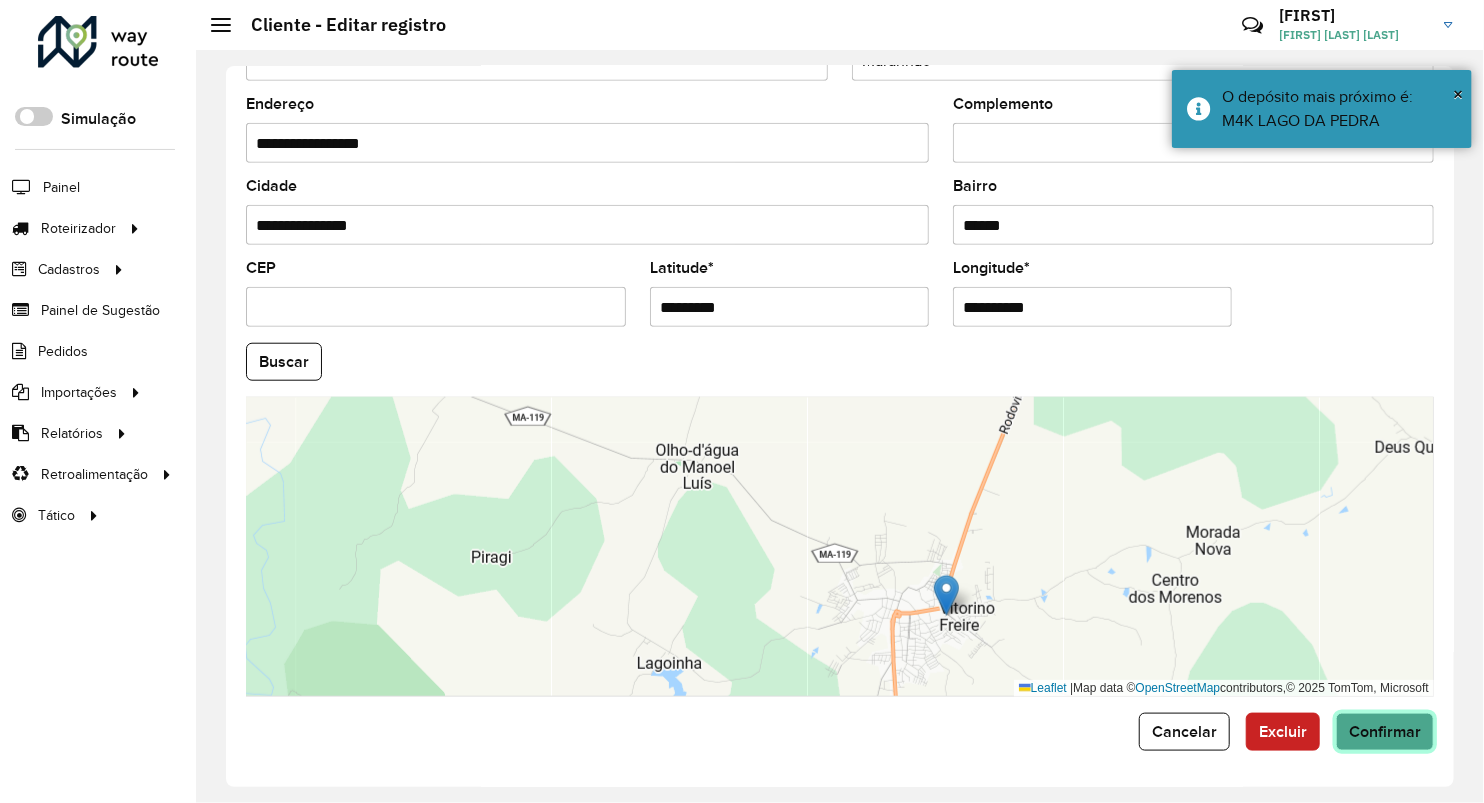 click on "Confirmar" 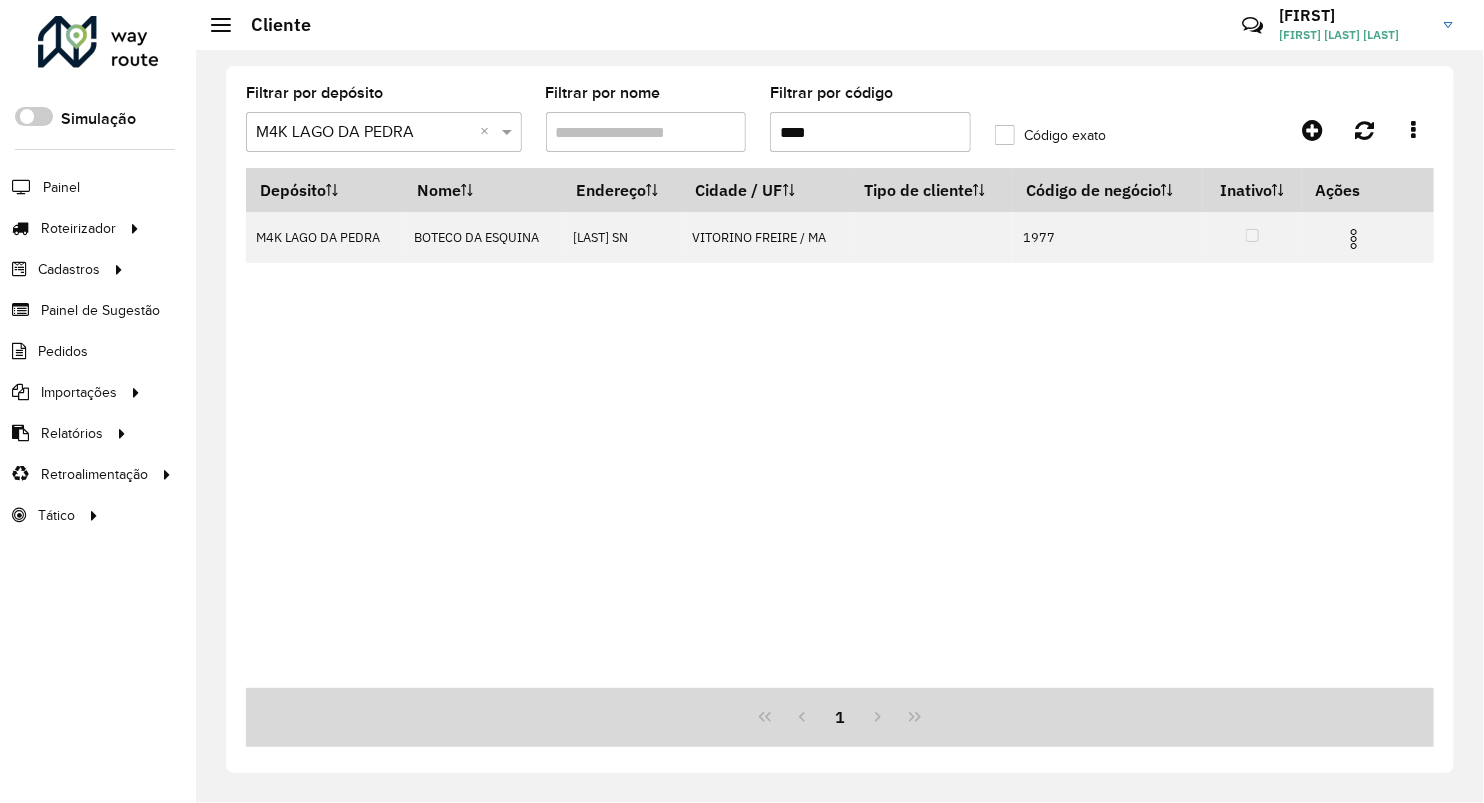click on "****" at bounding box center [870, 132] 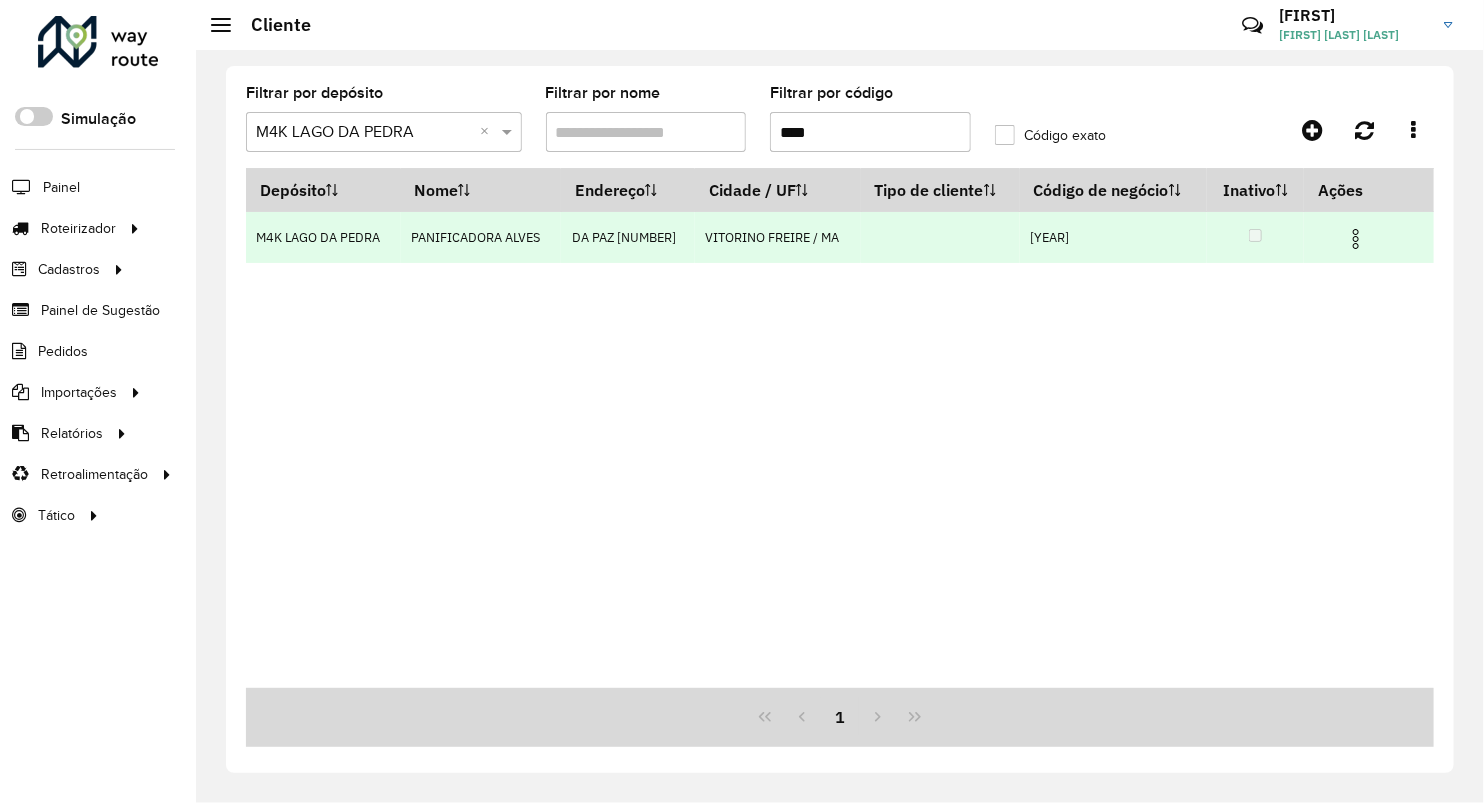 type on "****" 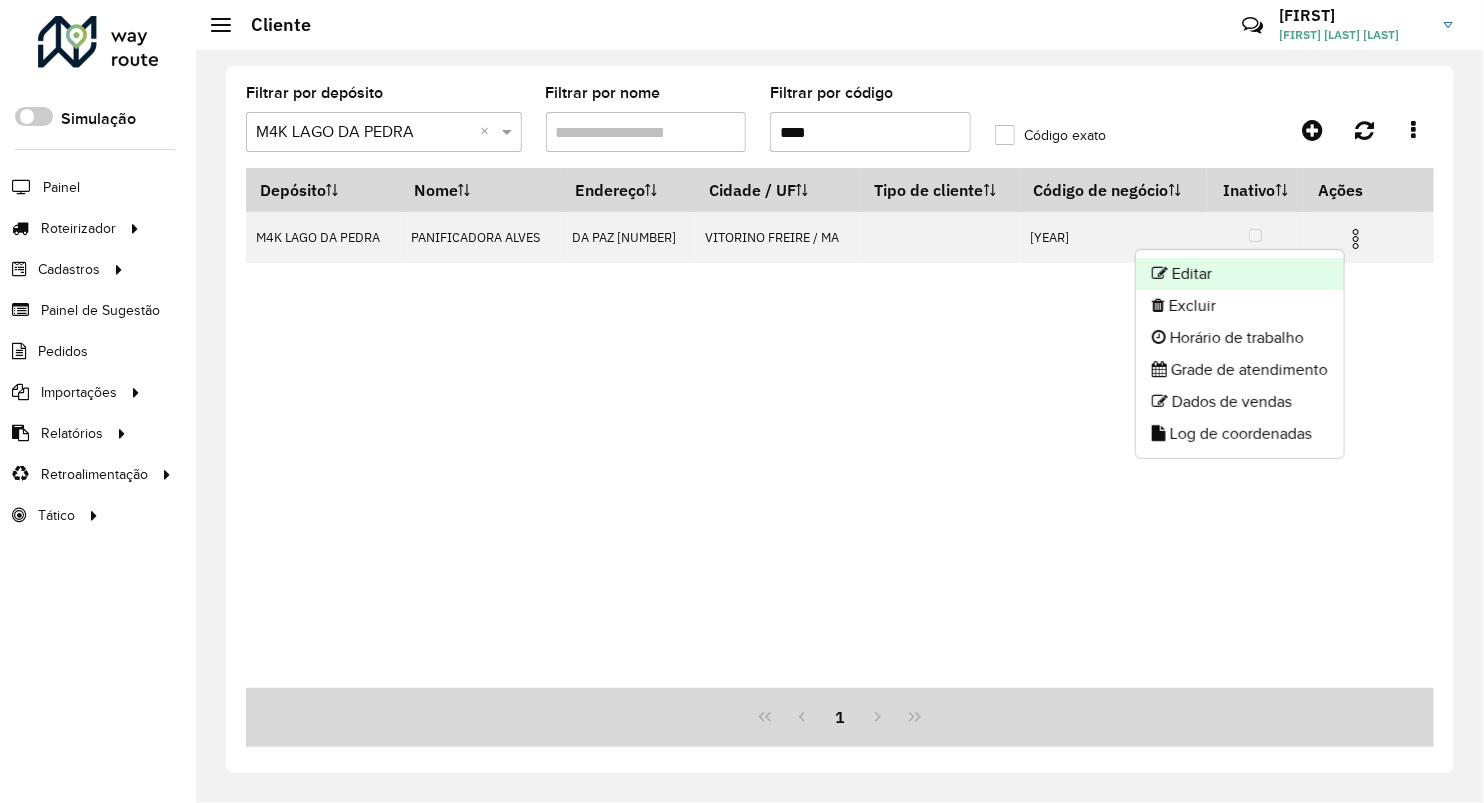 click on "Editar" 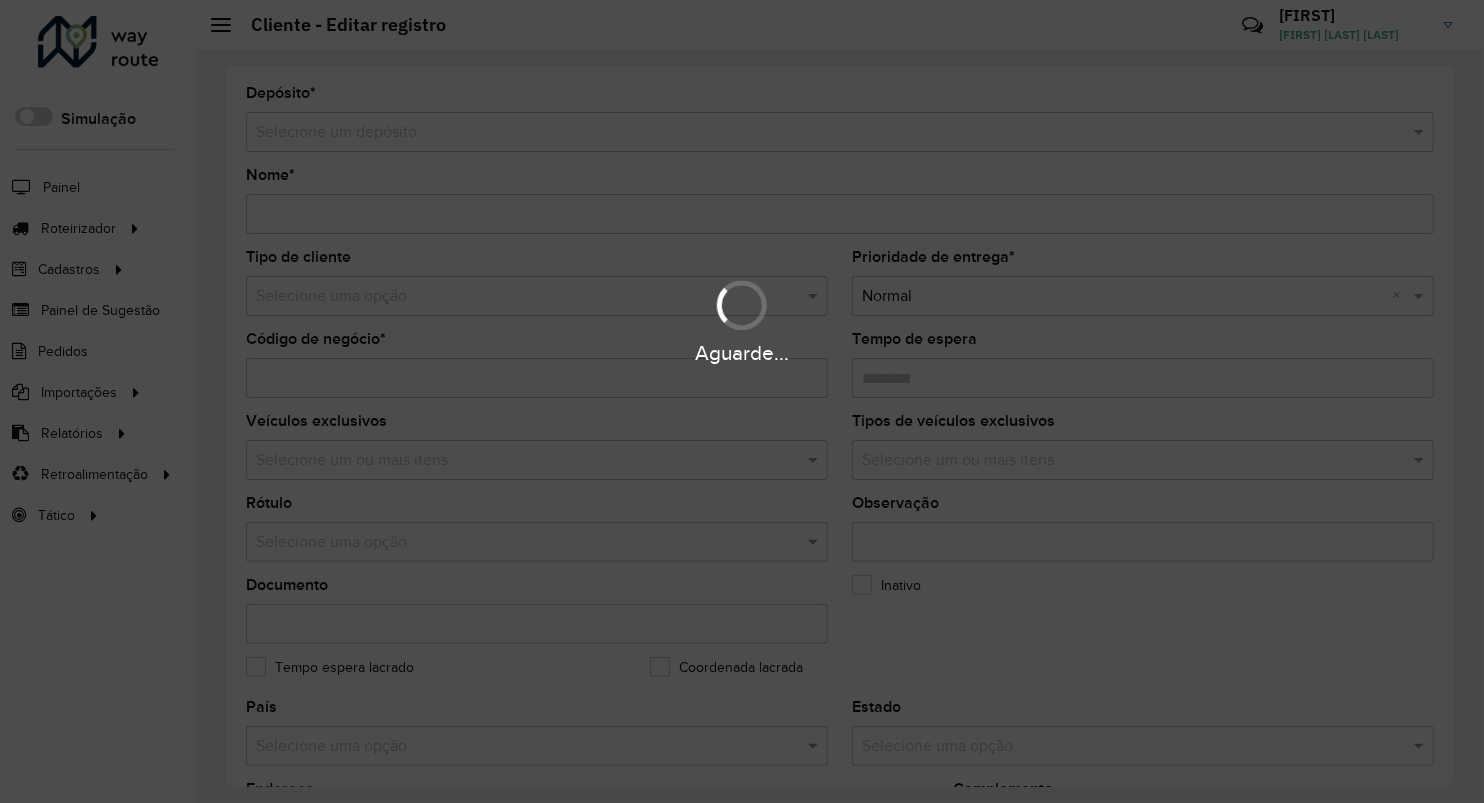 type on "**********" 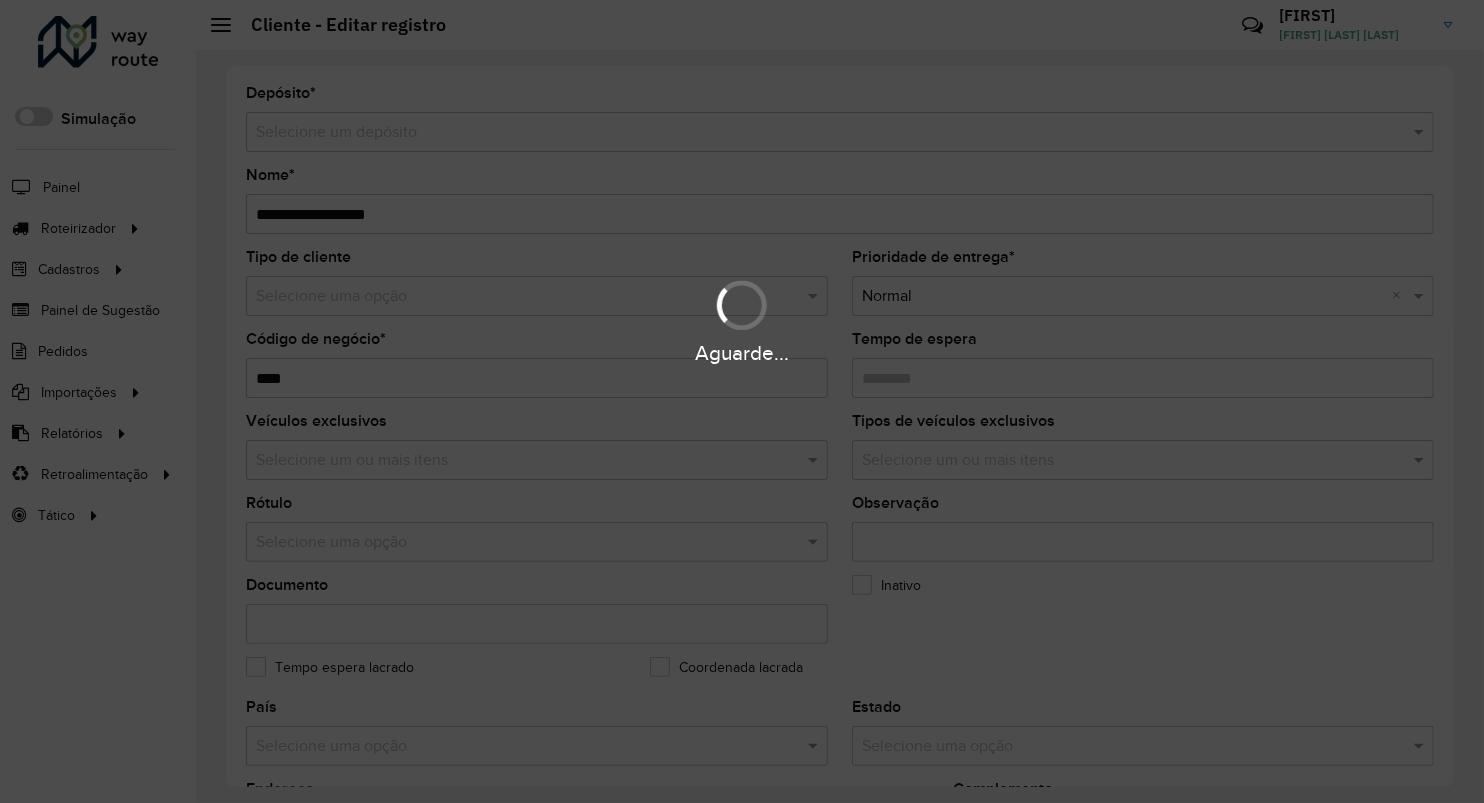 type on "********" 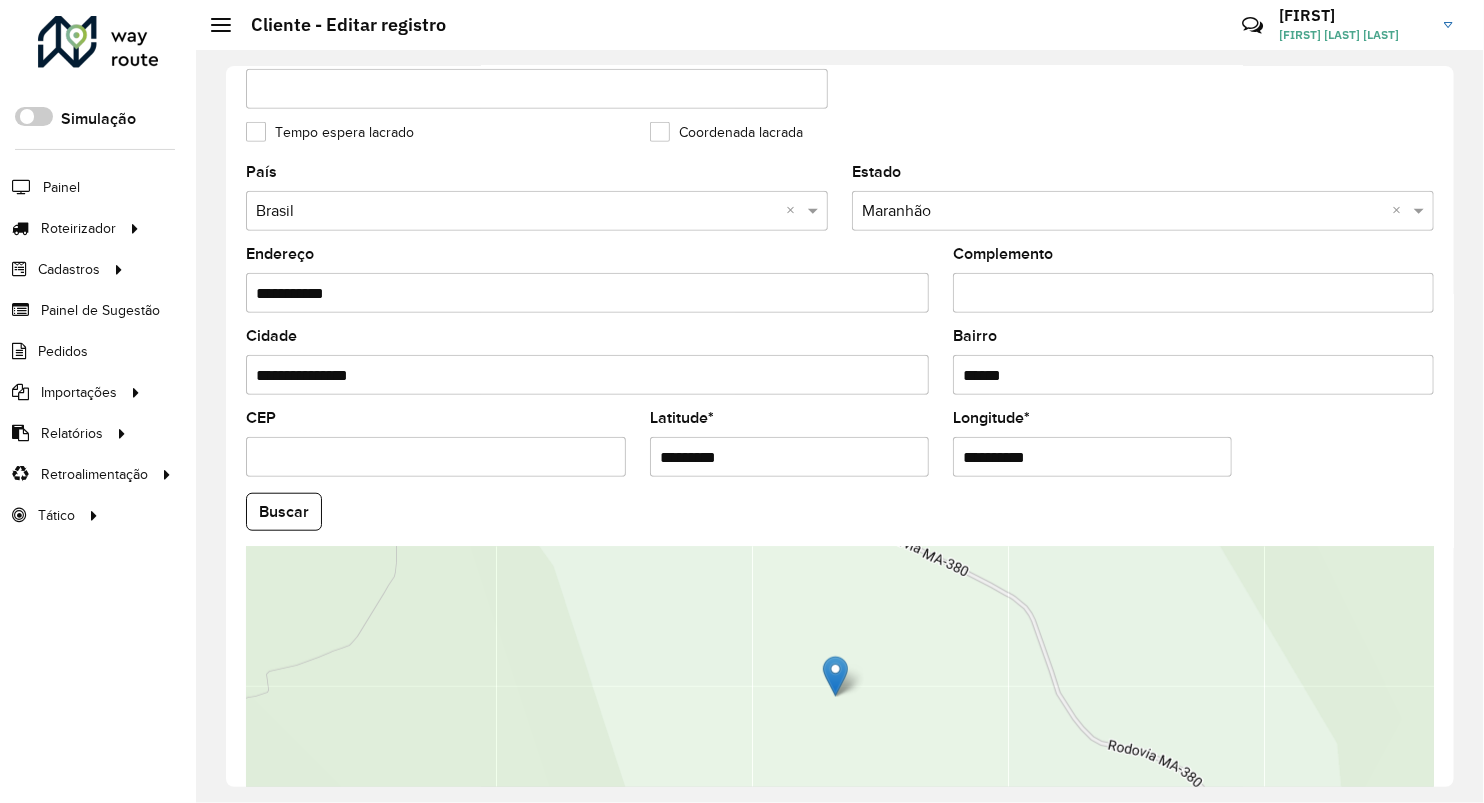 scroll, scrollTop: 555, scrollLeft: 0, axis: vertical 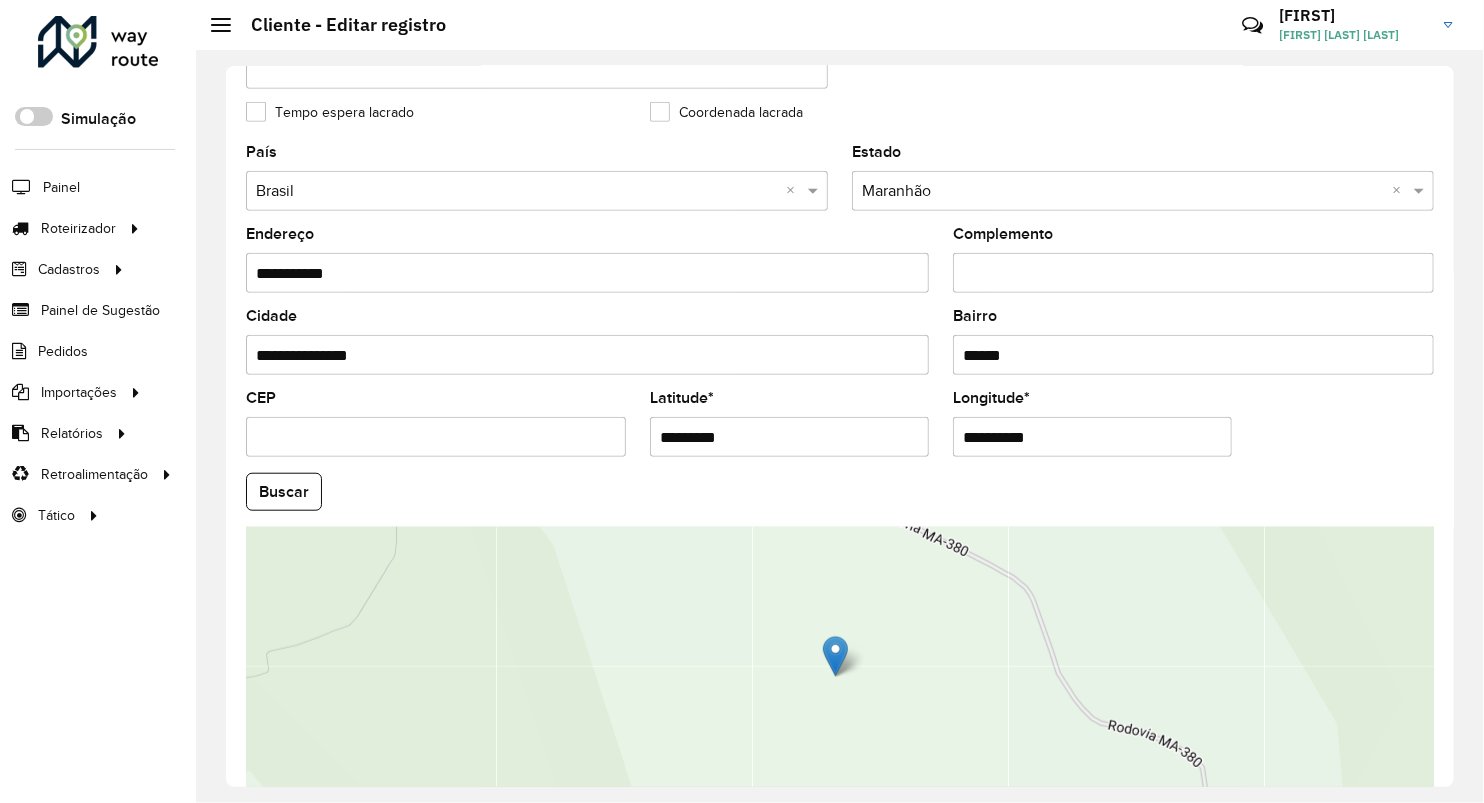 drag, startPoint x: 748, startPoint y: 441, endPoint x: 547, endPoint y: 420, distance: 202.09404 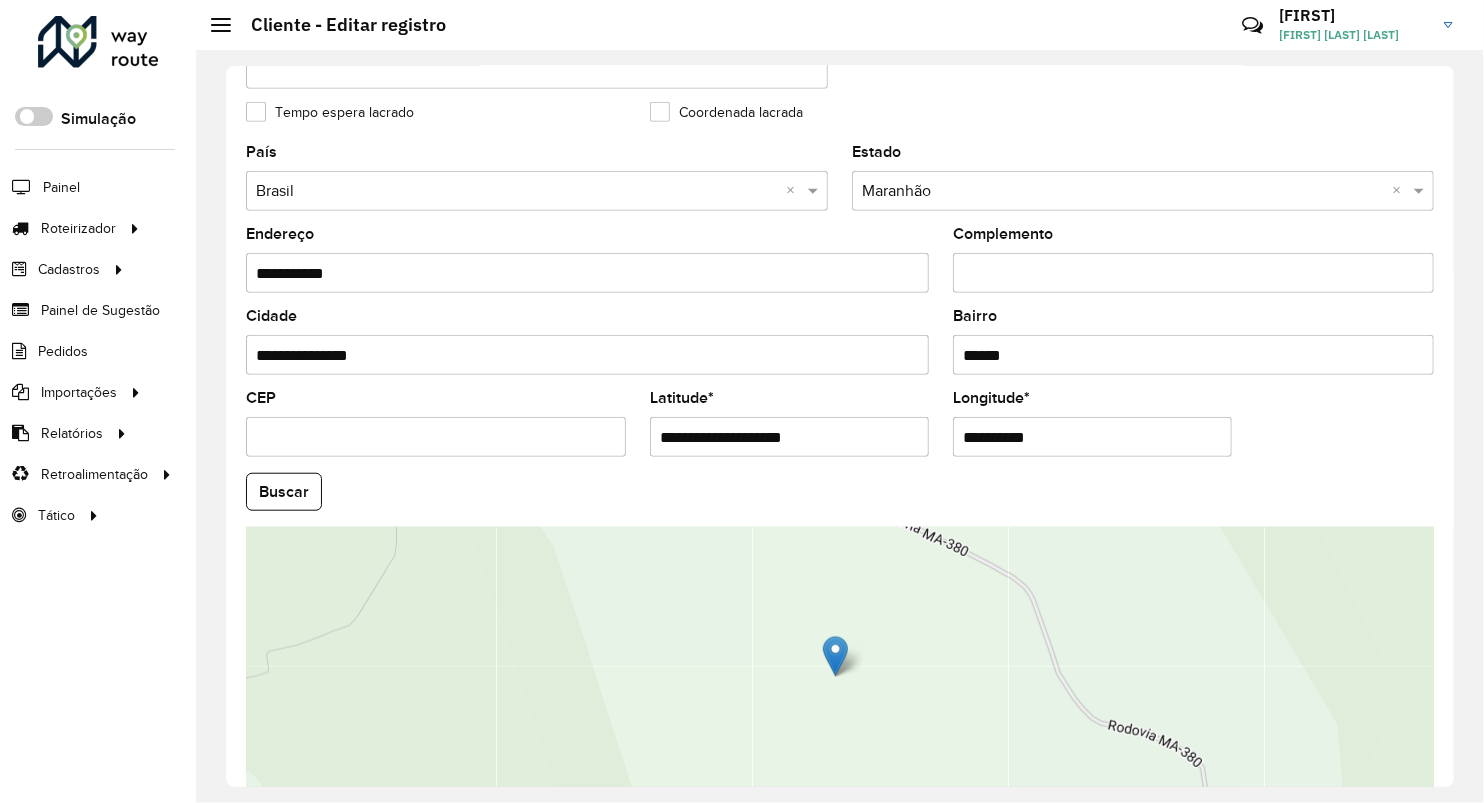 click on "**********" at bounding box center (789, 437) 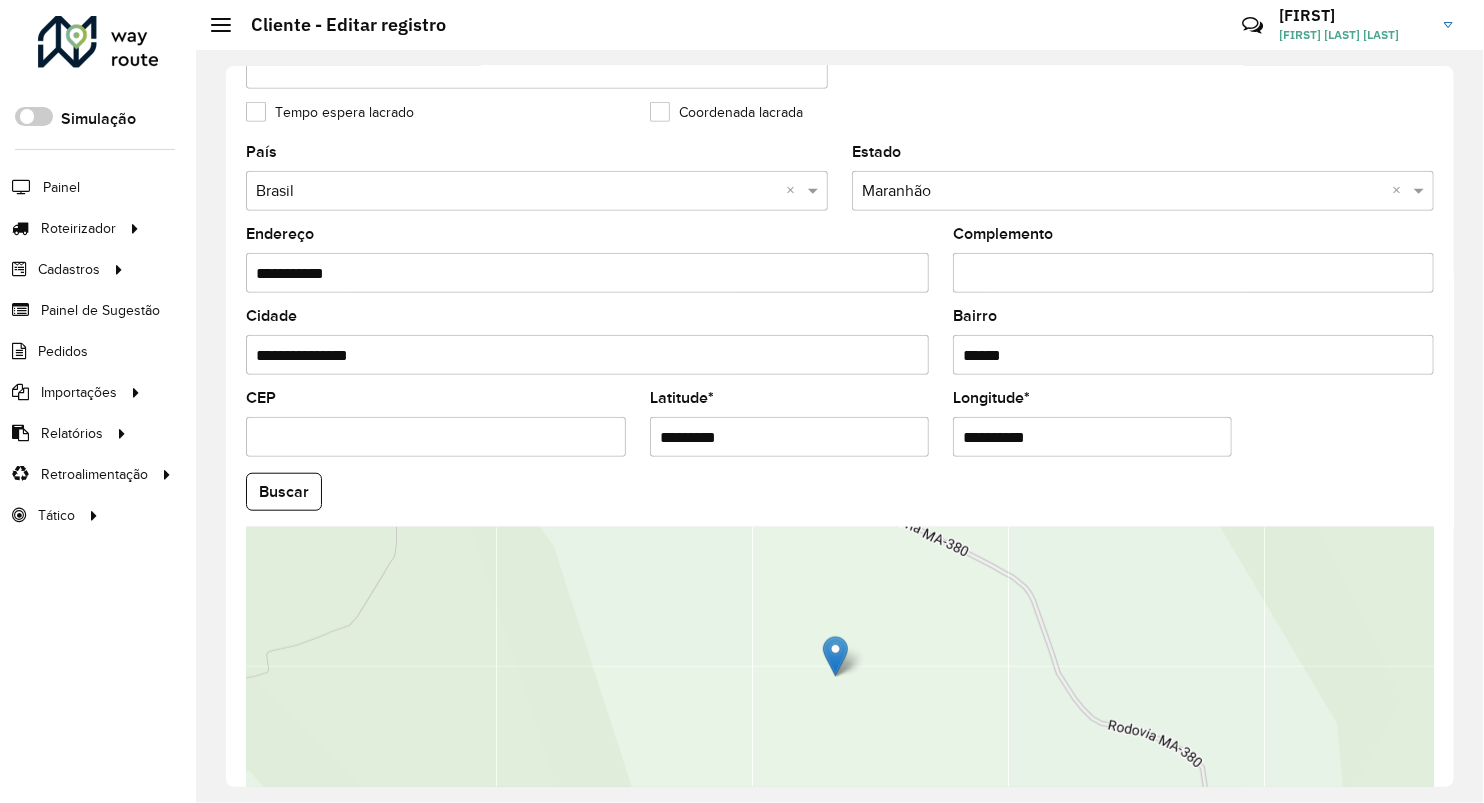type on "*********" 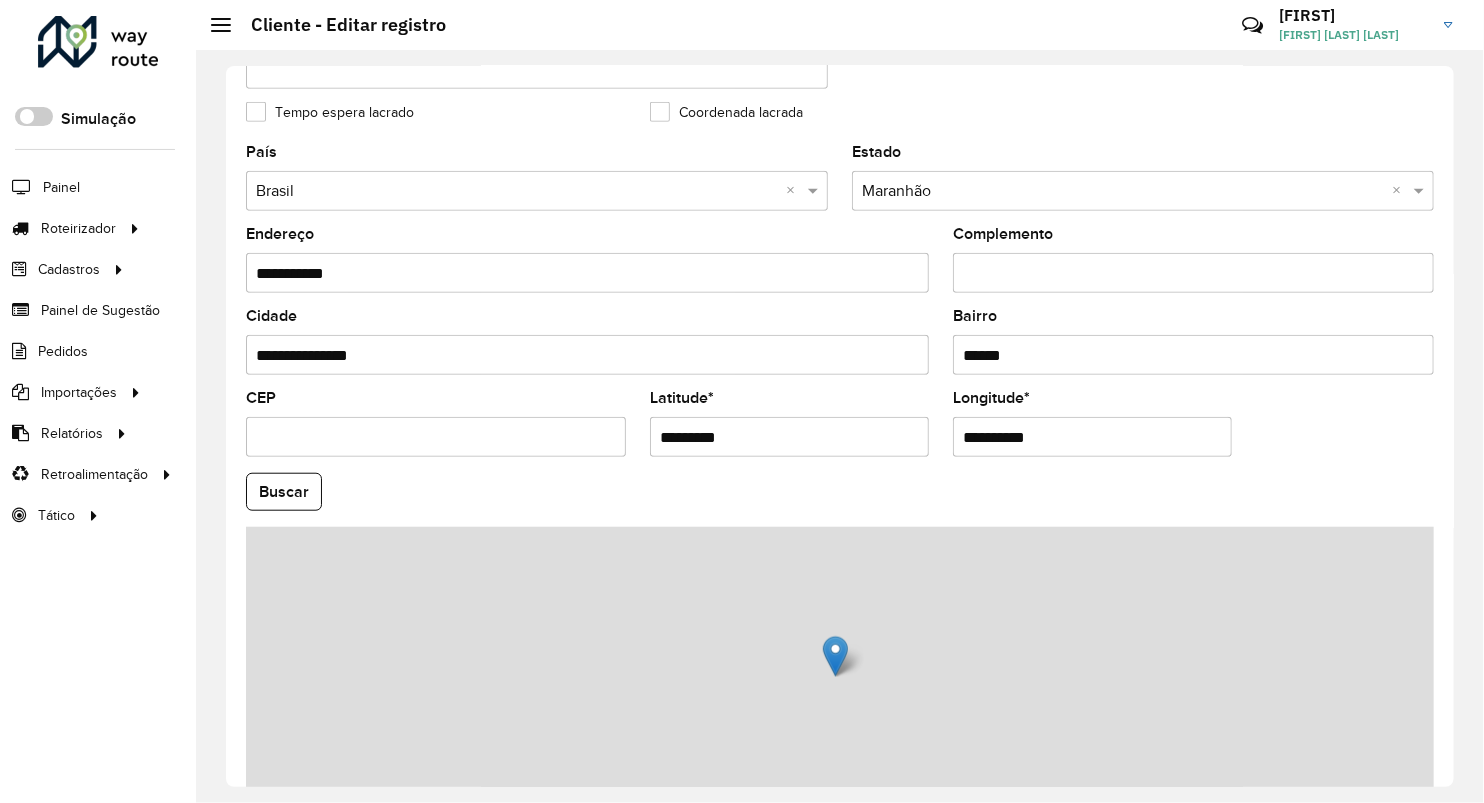 drag, startPoint x: 1027, startPoint y: 433, endPoint x: 836, endPoint y: 426, distance: 191.12823 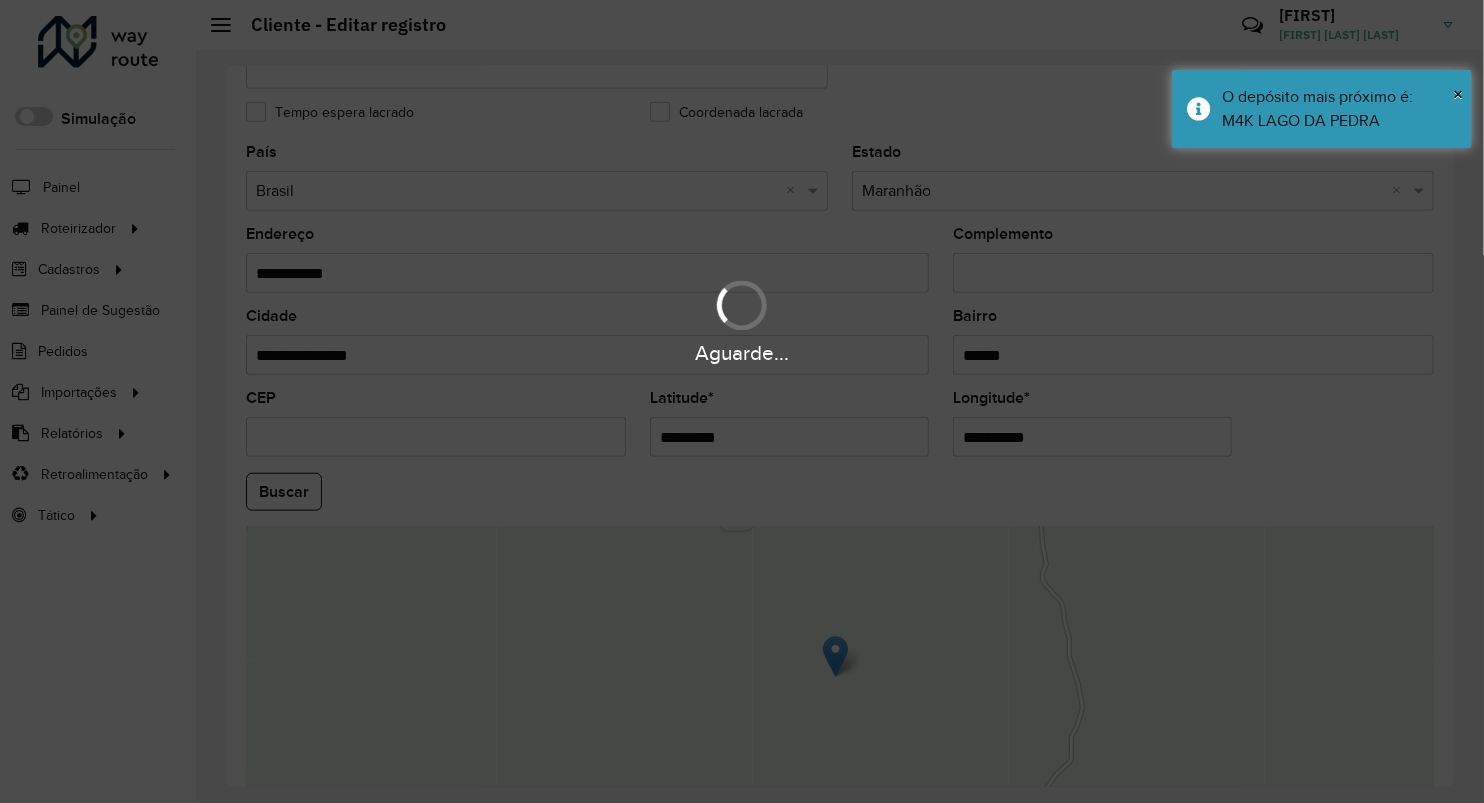 paste on "**********" 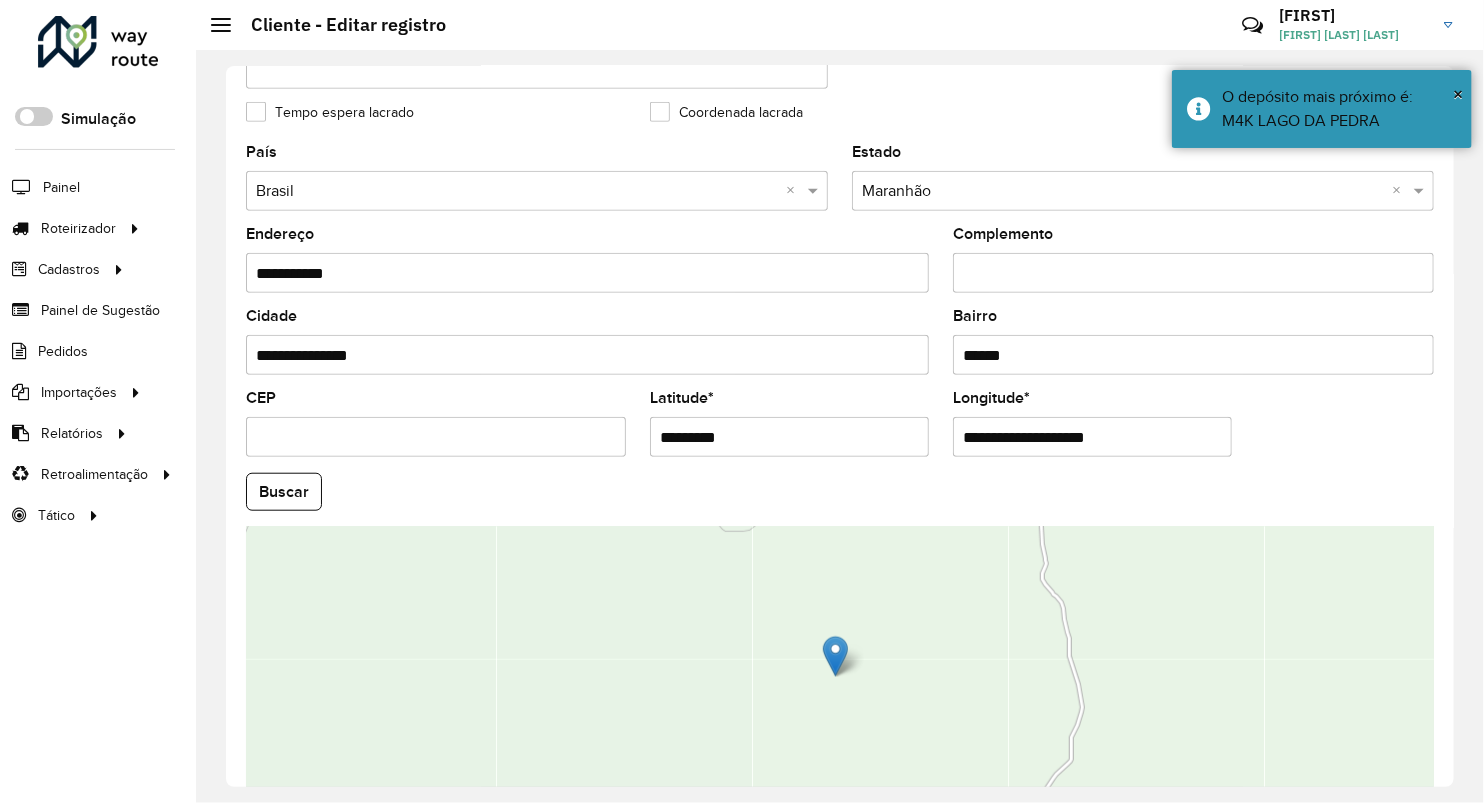 click on "**********" at bounding box center (1092, 437) 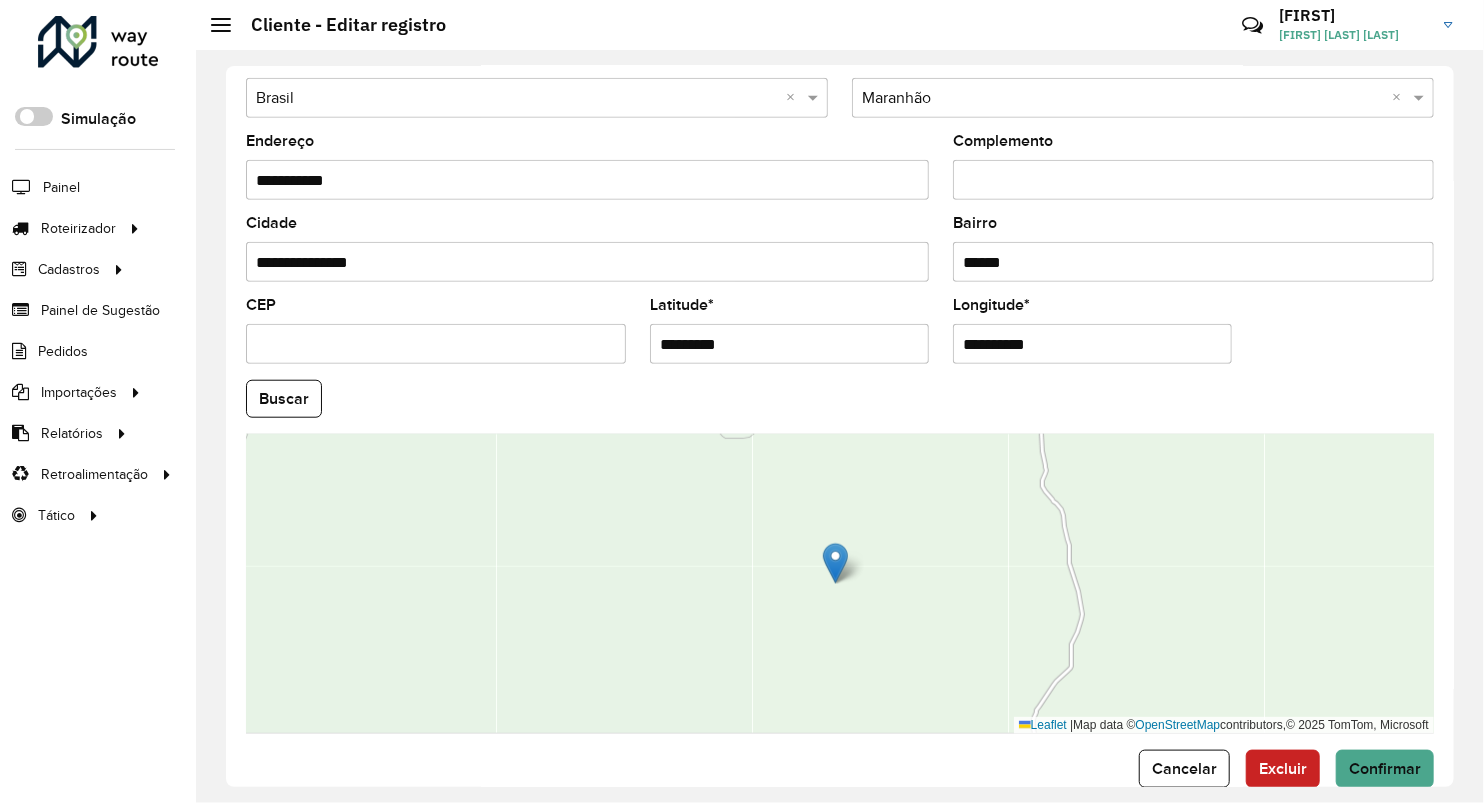 scroll, scrollTop: 686, scrollLeft: 0, axis: vertical 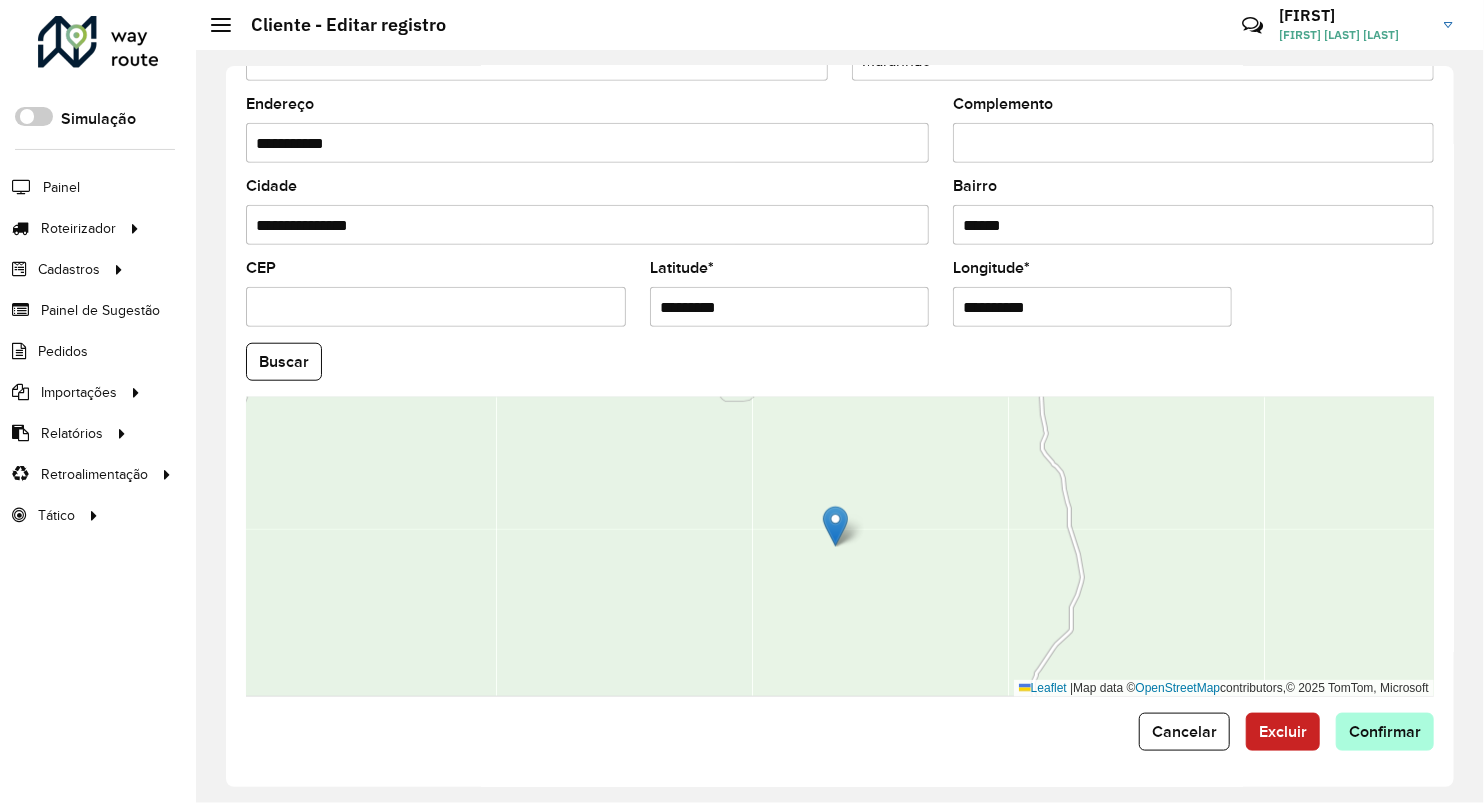 type on "**********" 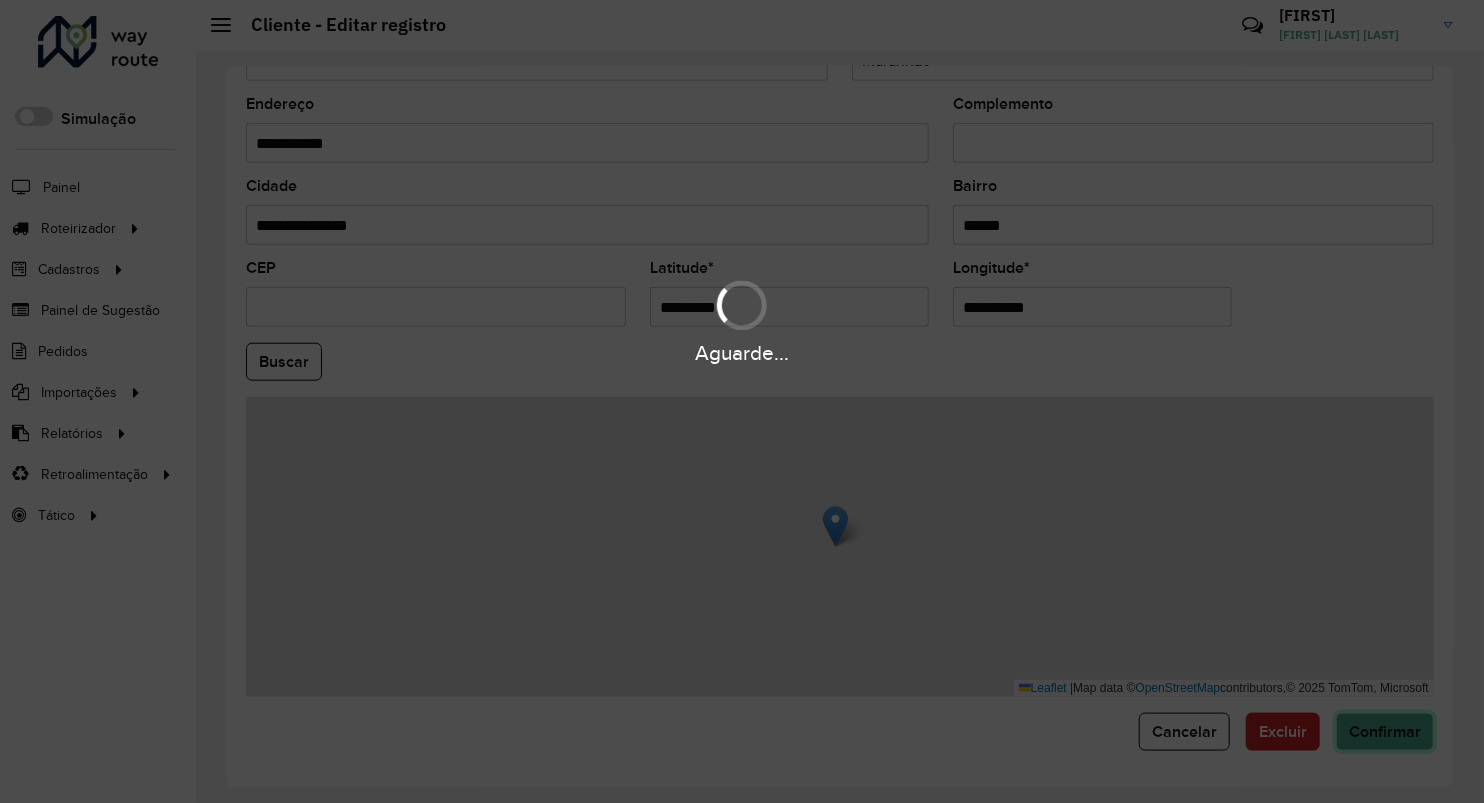 click on "Aguarde...  Pop-up bloqueado!  Seu navegador bloqueou automáticamente a abertura de uma nova janela.   Acesse as configurações e adicione o endereço do sistema a lista de permissão.   Fechar  Roteirizador AmbevTech Simulação Painel Roteirizador Entregas Vendas Cadastros Checkpoint Classificações de venda Cliente Consulta de setores Depósito Disponibilidade de veículos Fator tipo de produto Gabarito planner Grupo Rota Fator Tipo Produto Grupo de rotas exclusiva Grupo de setores Layout integração Modelo Parada Pedágio Perfil de Vendedor Ponto de apoio FAD Produto Restrição de Atendimento Planner Rodízio de placa Rota exclusiva FAD Rótulo Setor Setor Planner Tipo de cliente Tipo de veículo Tipo de veículo RN Transportadora Vendedor Veículo Painel de Sugestão Pedidos Importações Classificação e volume de venda Clientes Fator tipo produto Gabarito planner Grade de atendimento Janela de atendimento Localização Pedidos Restrição de Atendimento Planner Tempo de espera Vendedor Veículos" at bounding box center [742, 401] 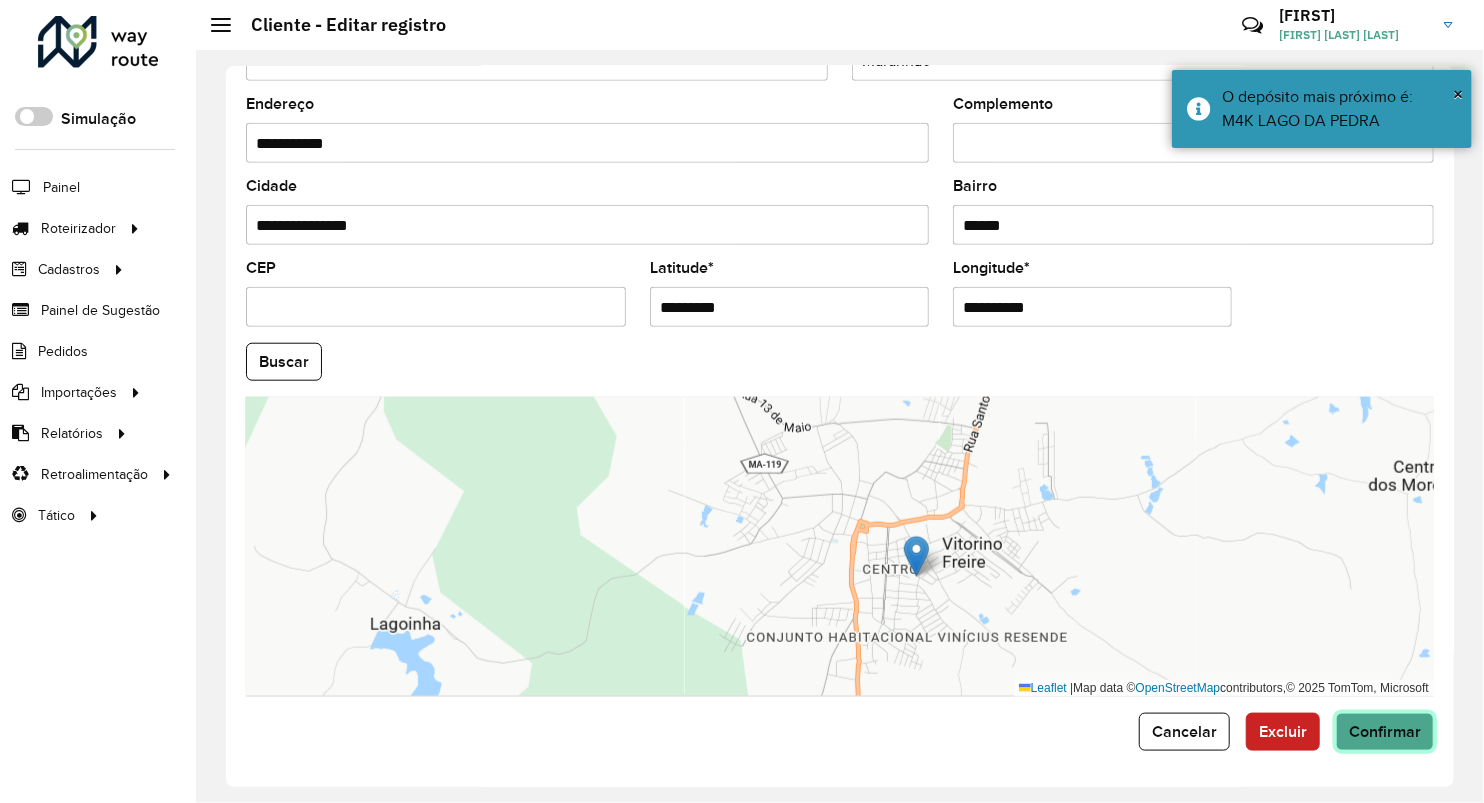 click on "Confirmar" 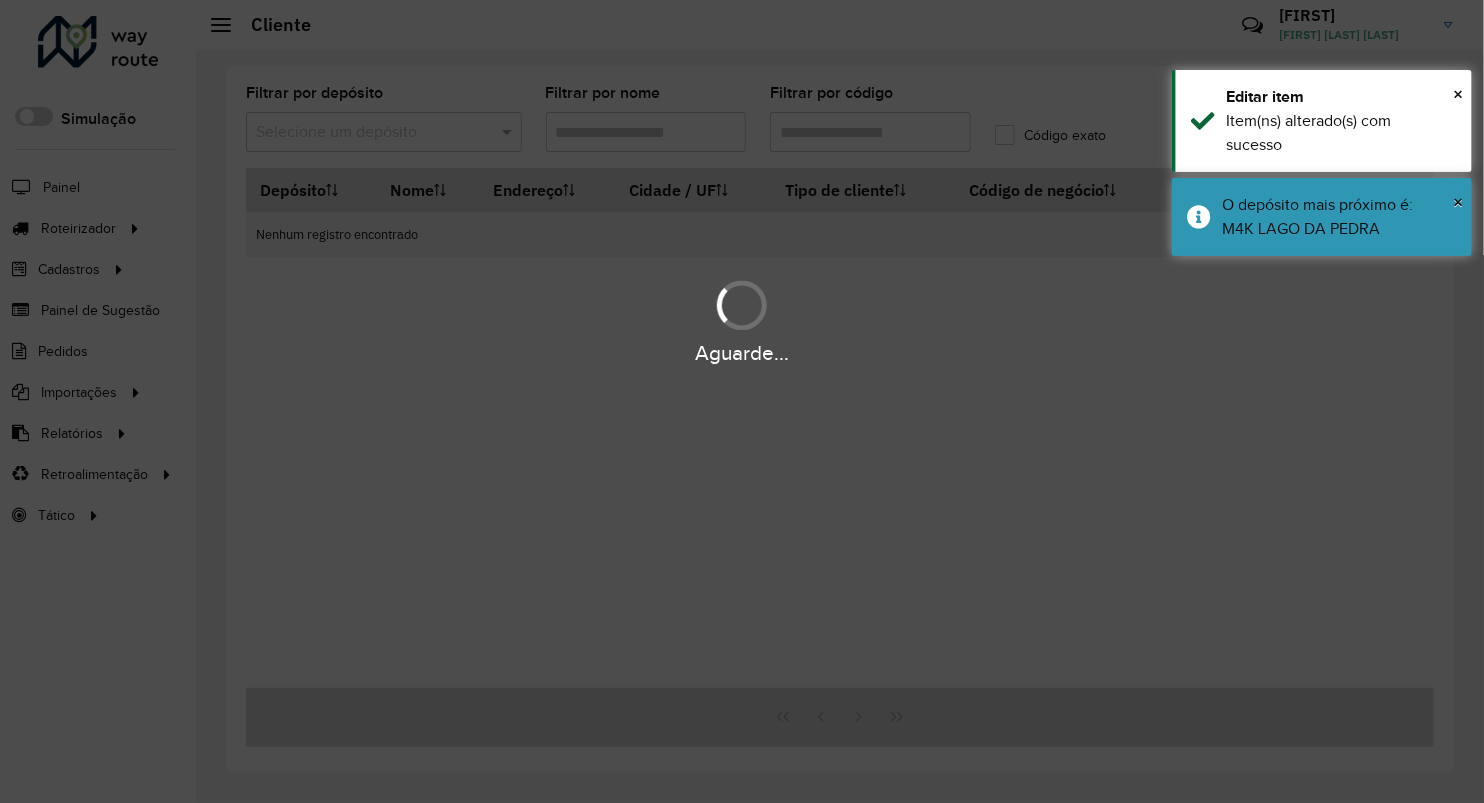 type on "****" 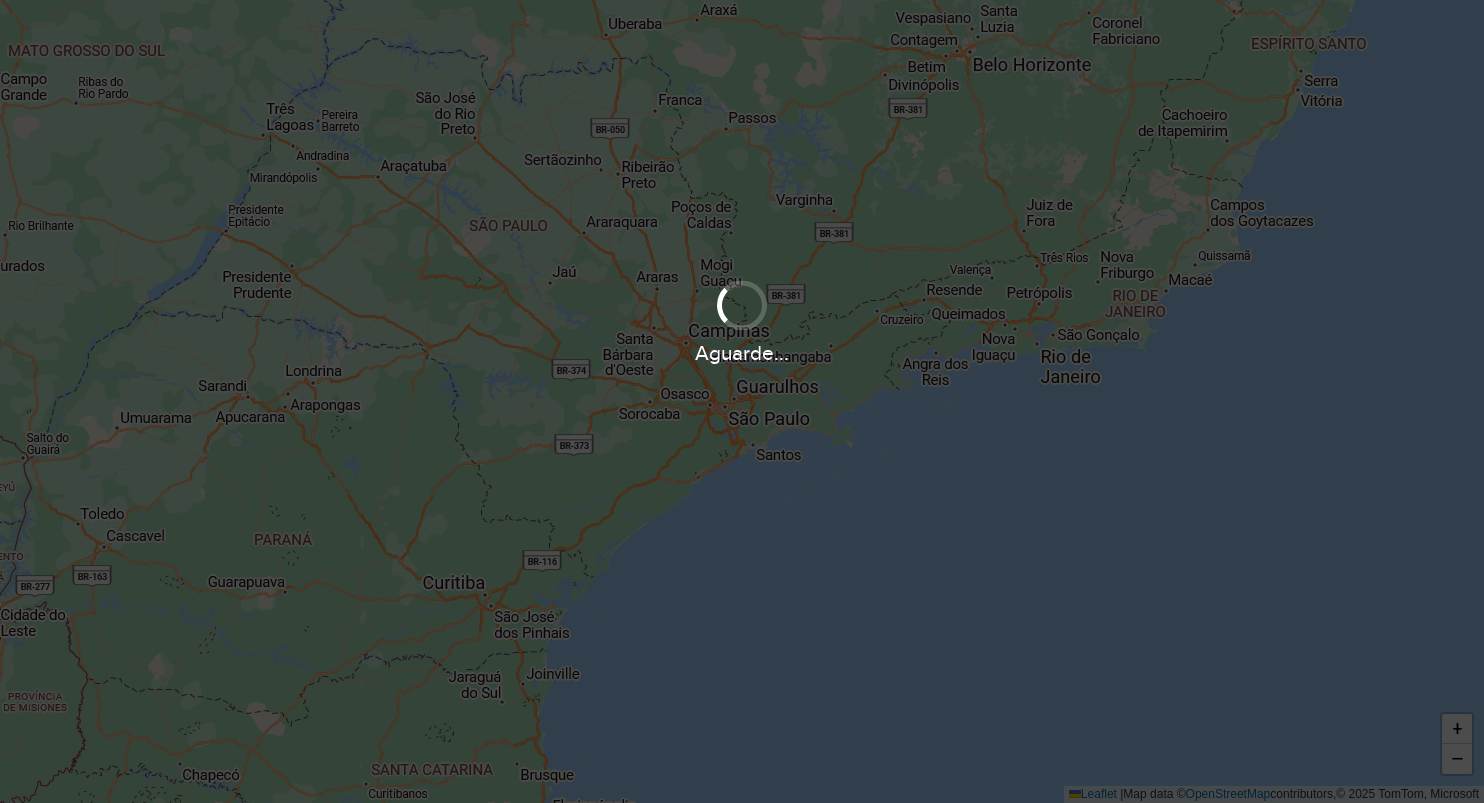 scroll, scrollTop: 0, scrollLeft: 0, axis: both 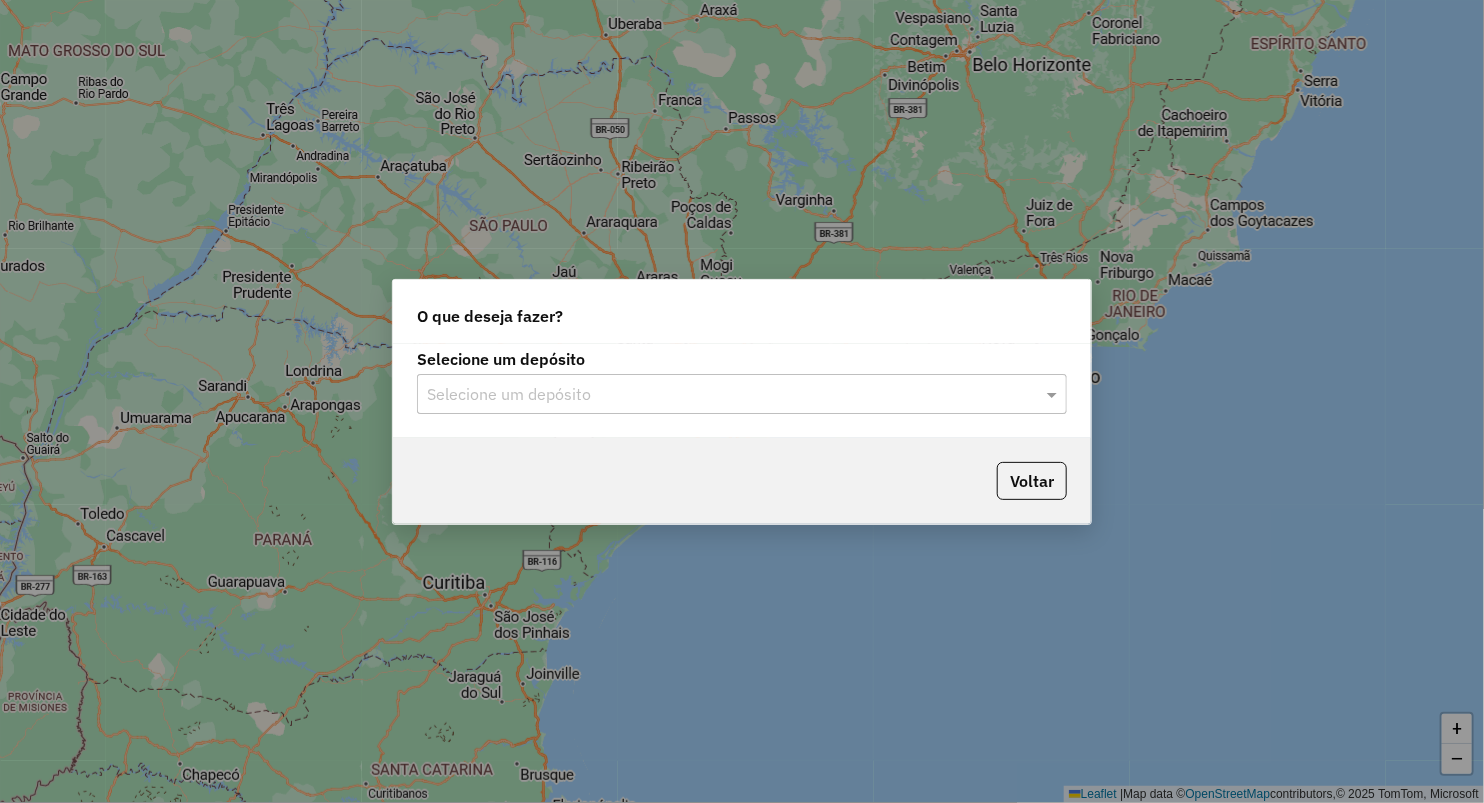 click 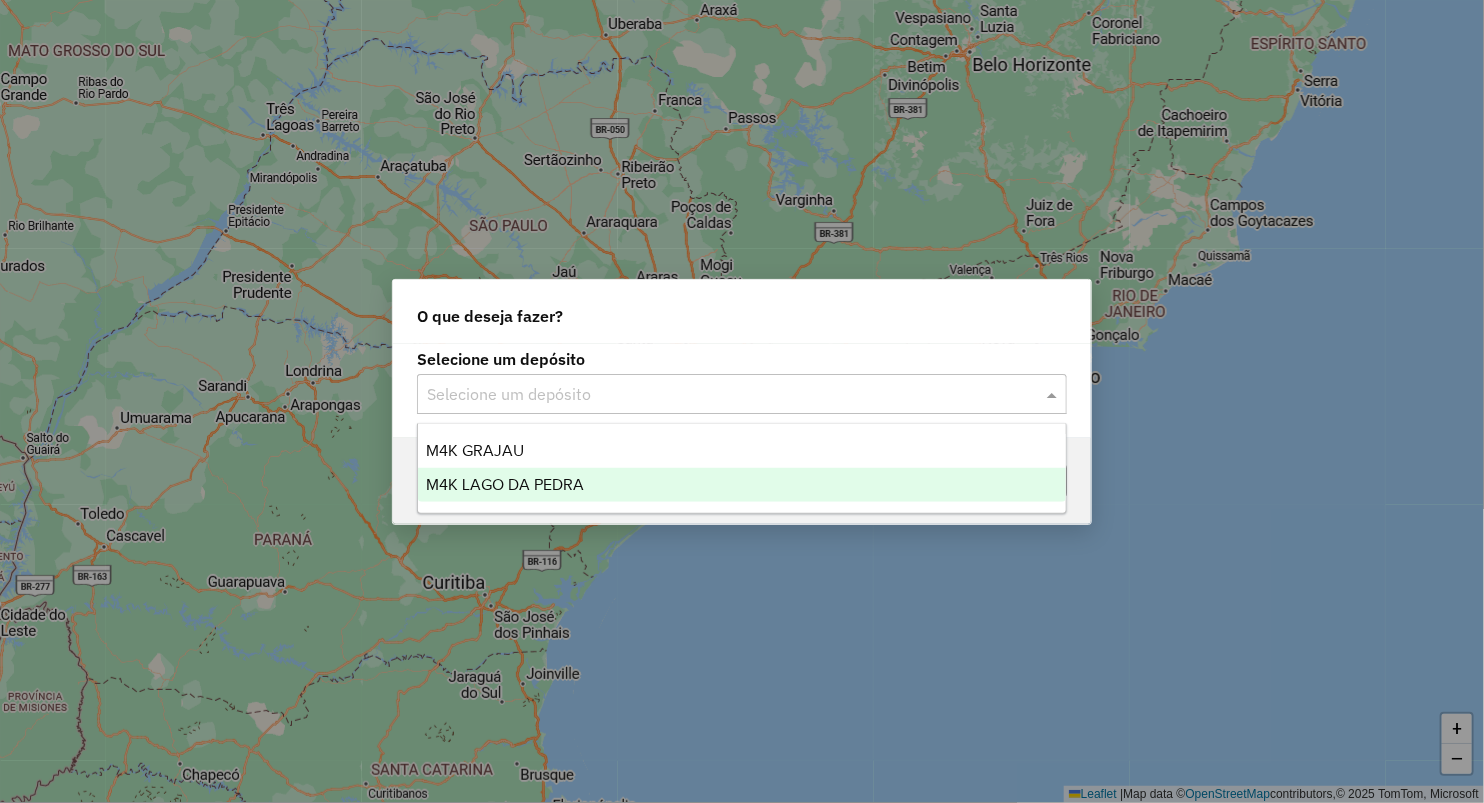 click on "M4K LAGO DA PEDRA" at bounding box center (742, 485) 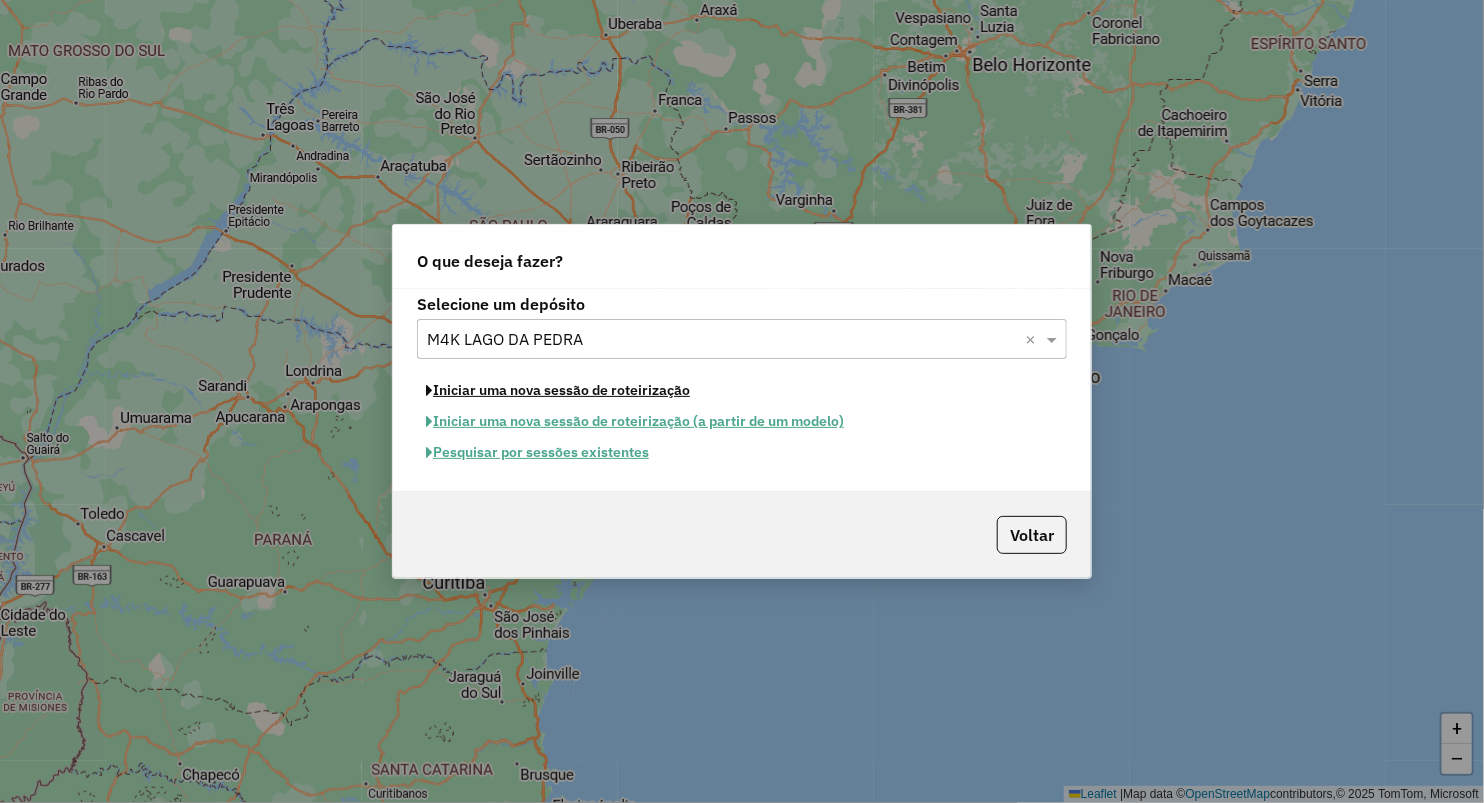 click on "Iniciar uma nova sessão de roteirização" 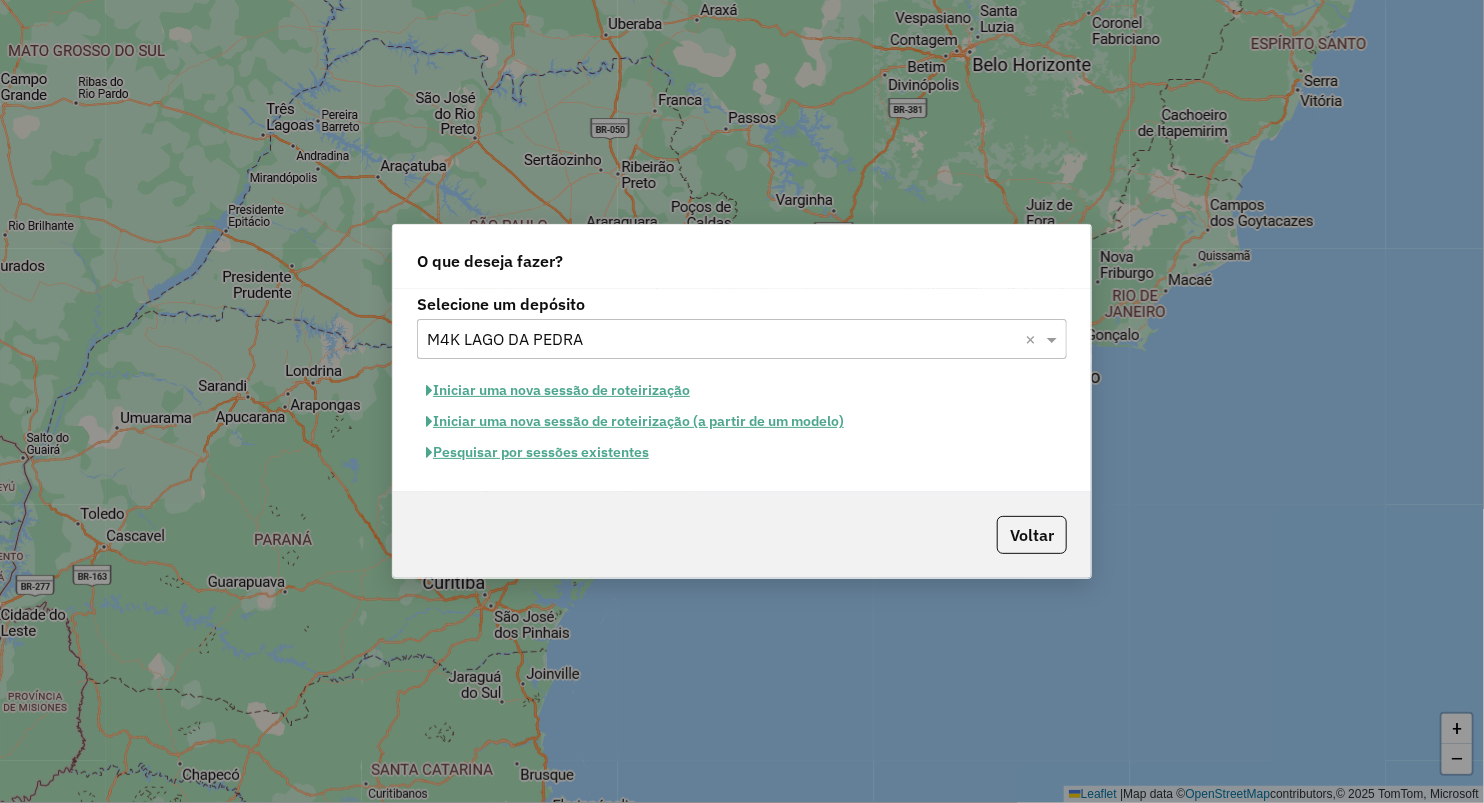 select on "*" 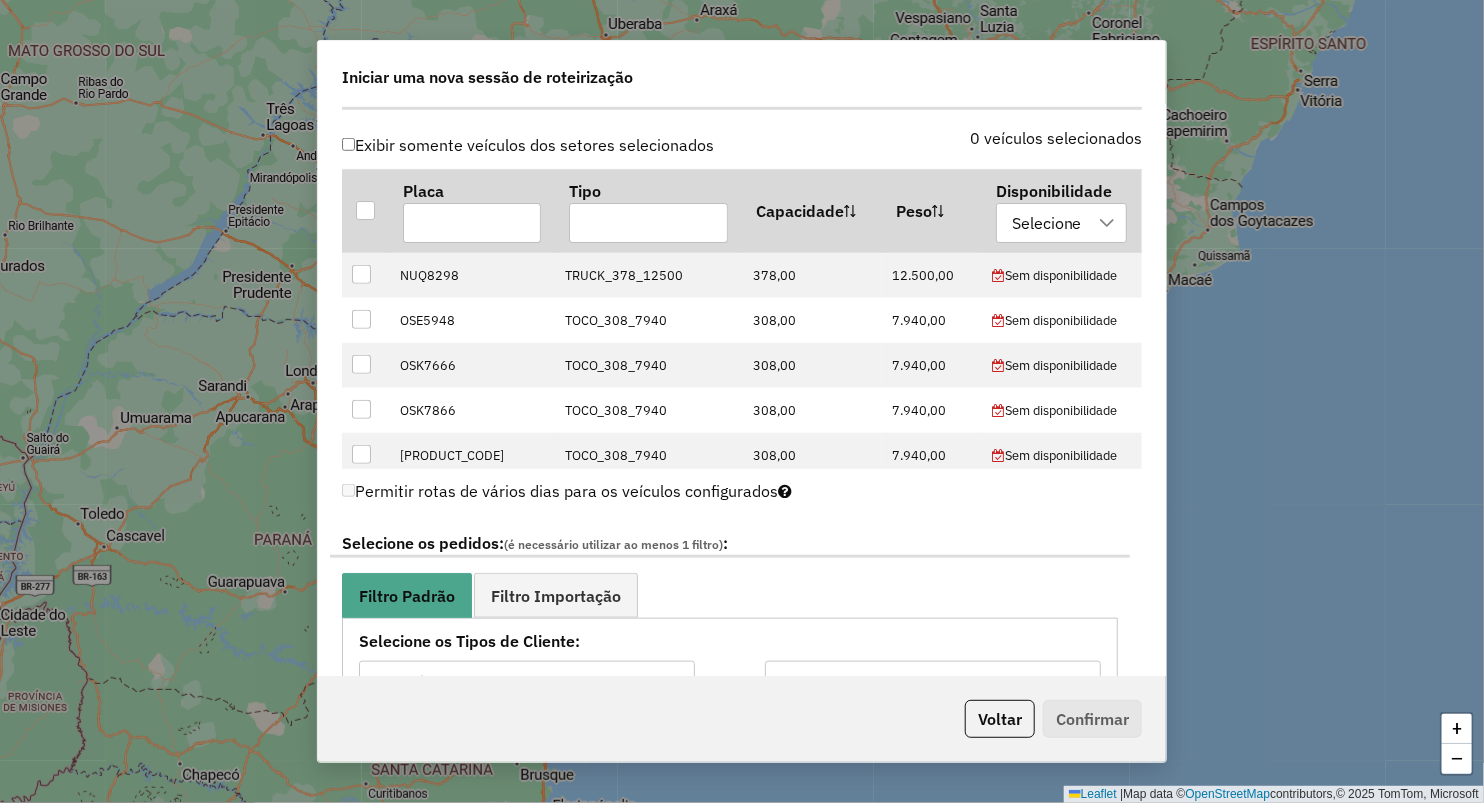 scroll, scrollTop: 666, scrollLeft: 0, axis: vertical 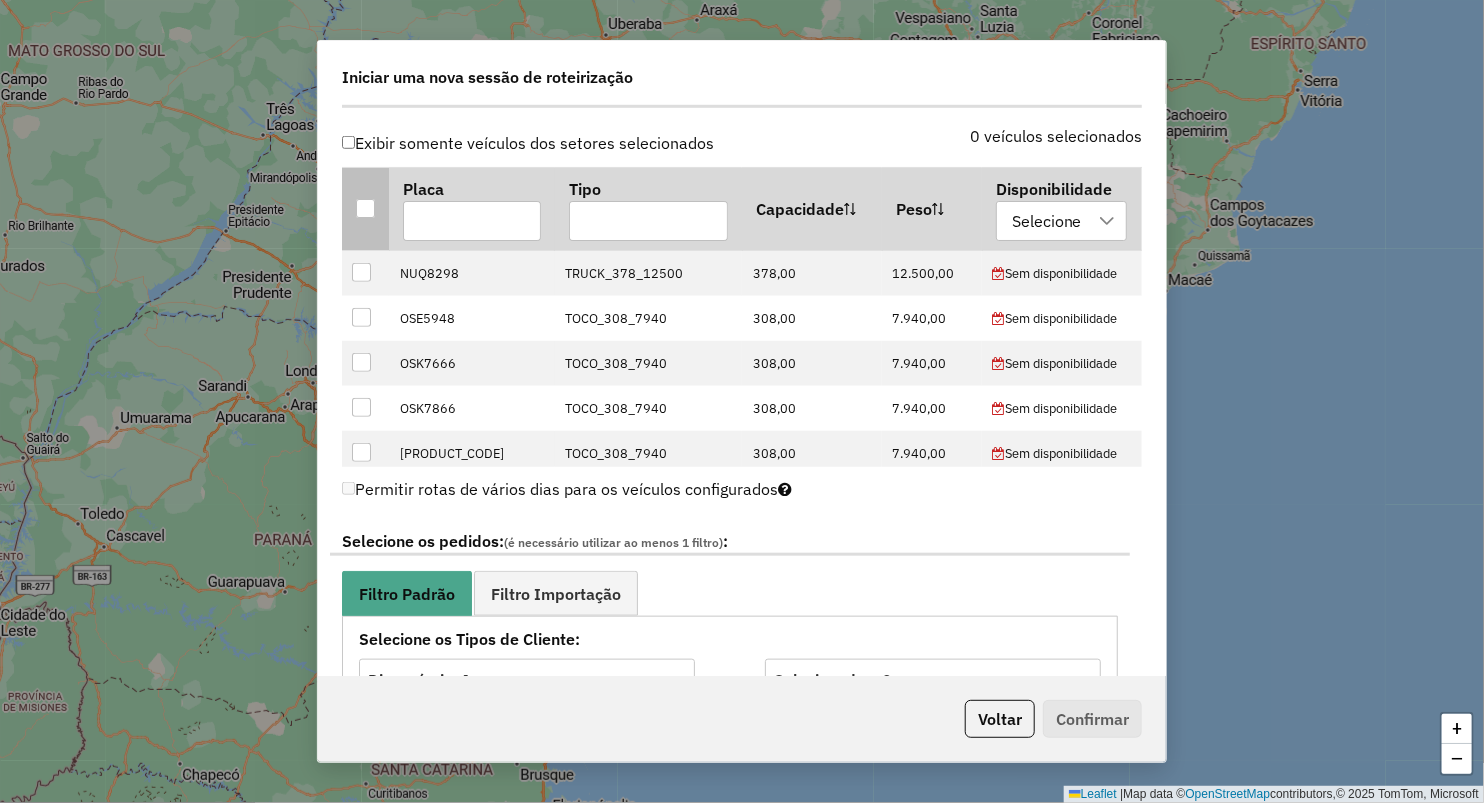 click at bounding box center [365, 208] 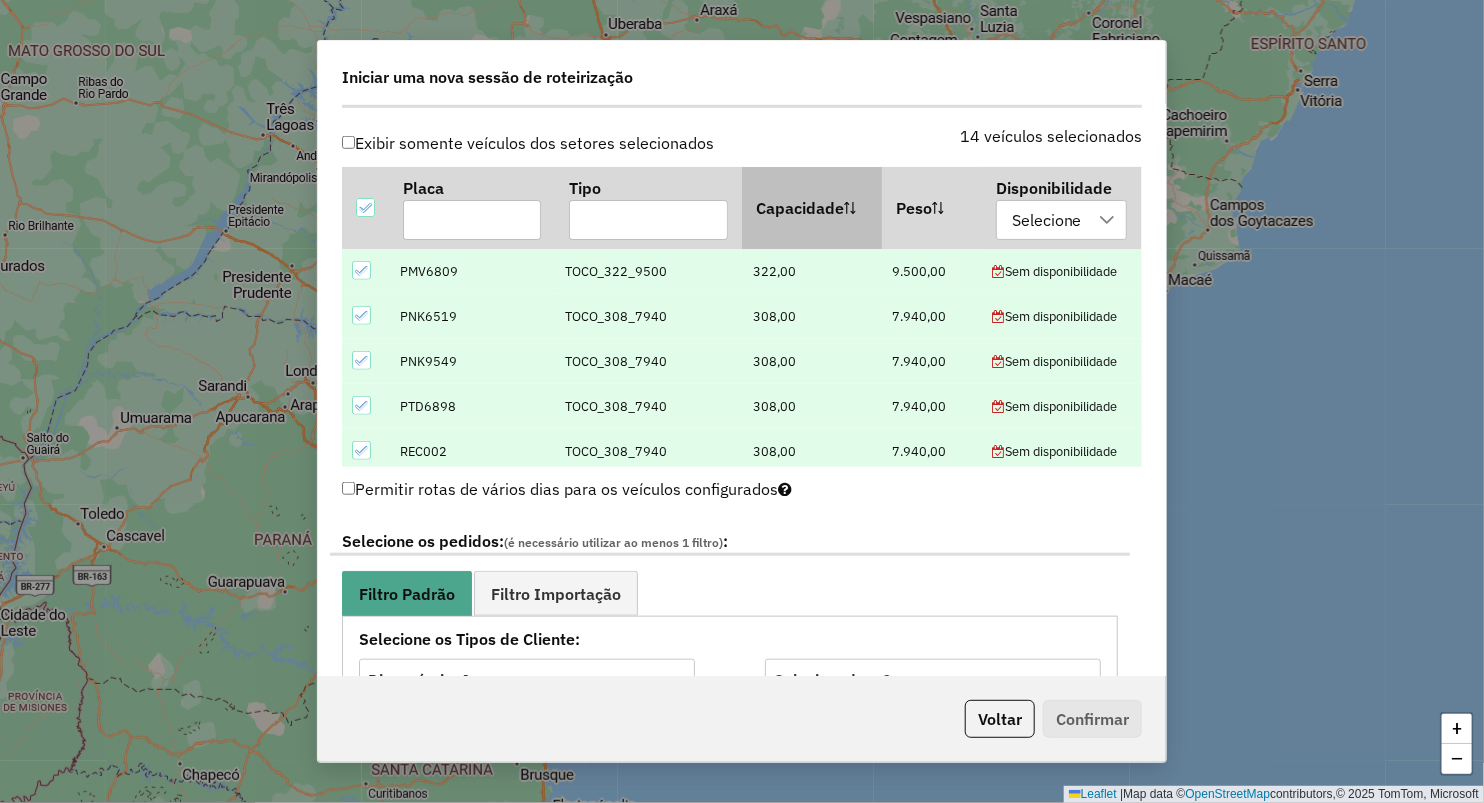 scroll, scrollTop: 413, scrollLeft: 0, axis: vertical 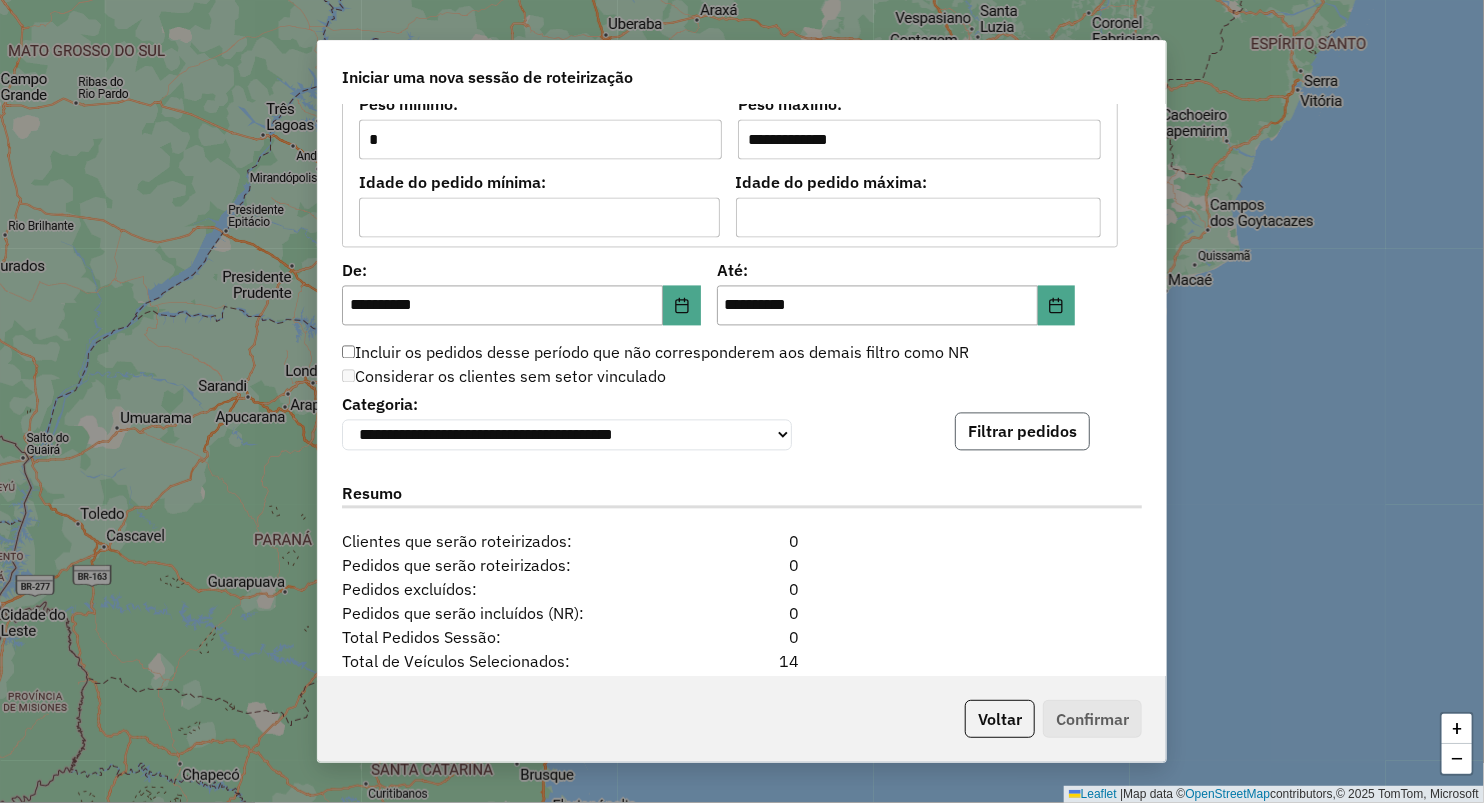 click on "Filtrar pedidos" 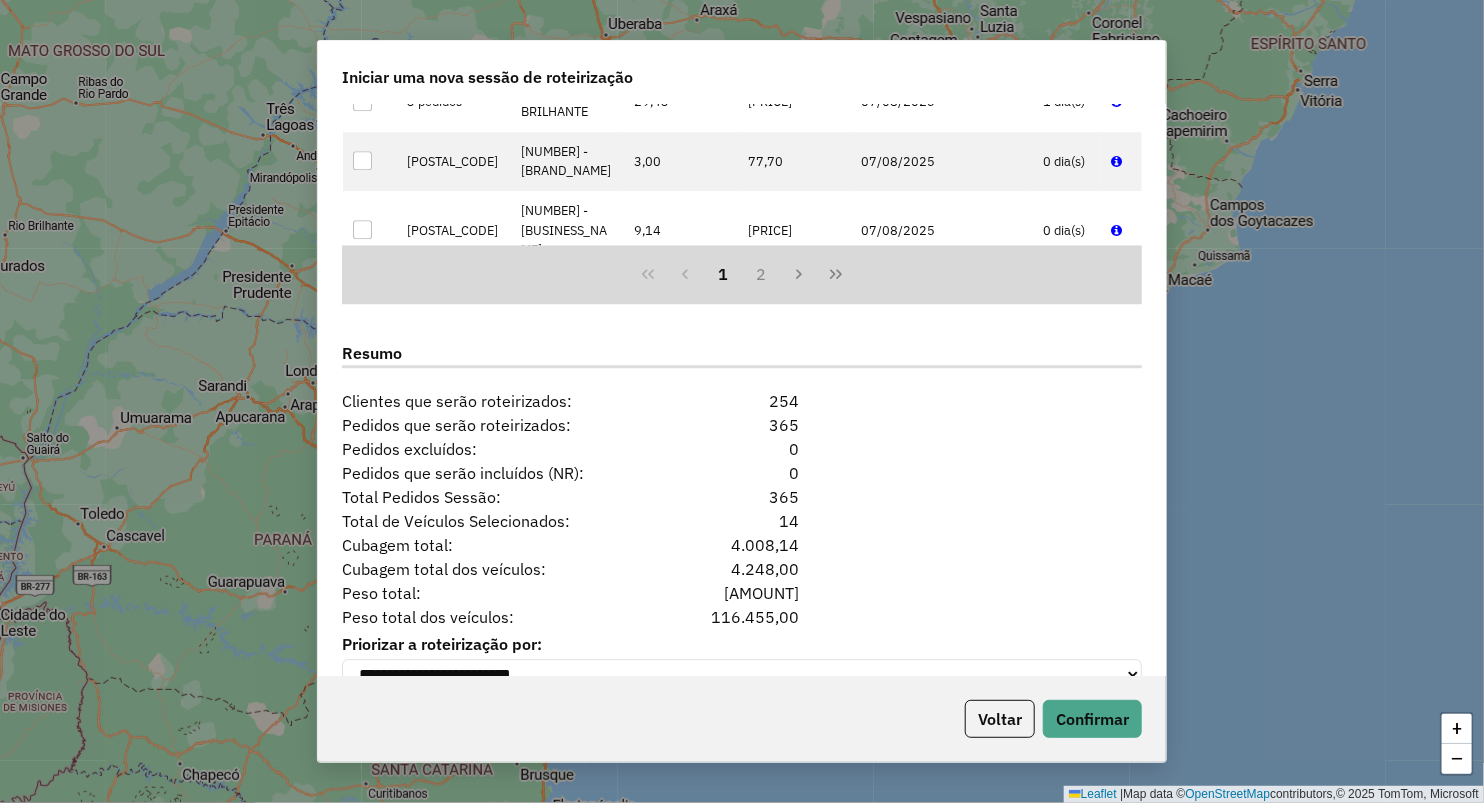 scroll, scrollTop: 2375, scrollLeft: 0, axis: vertical 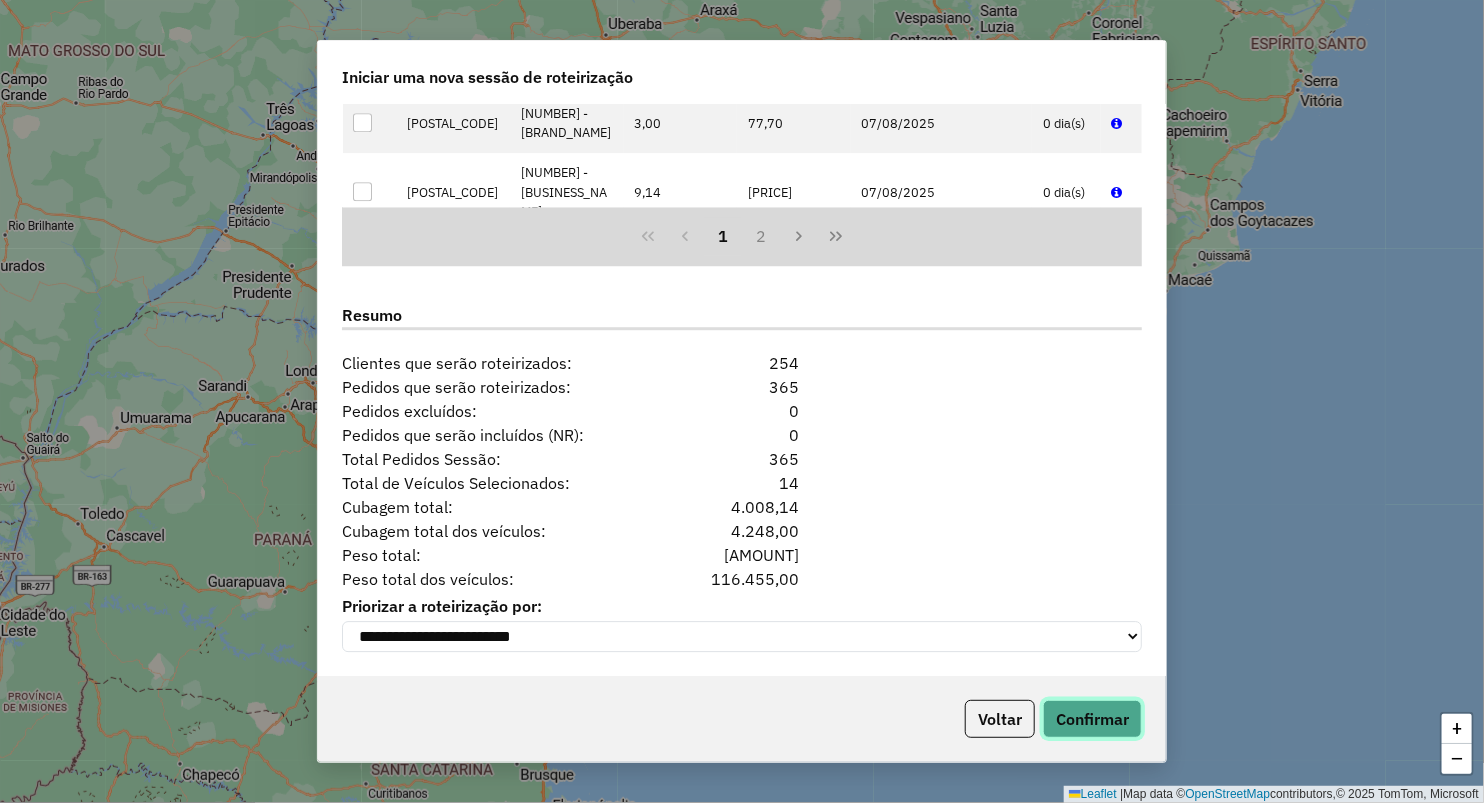 click on "Confirmar" 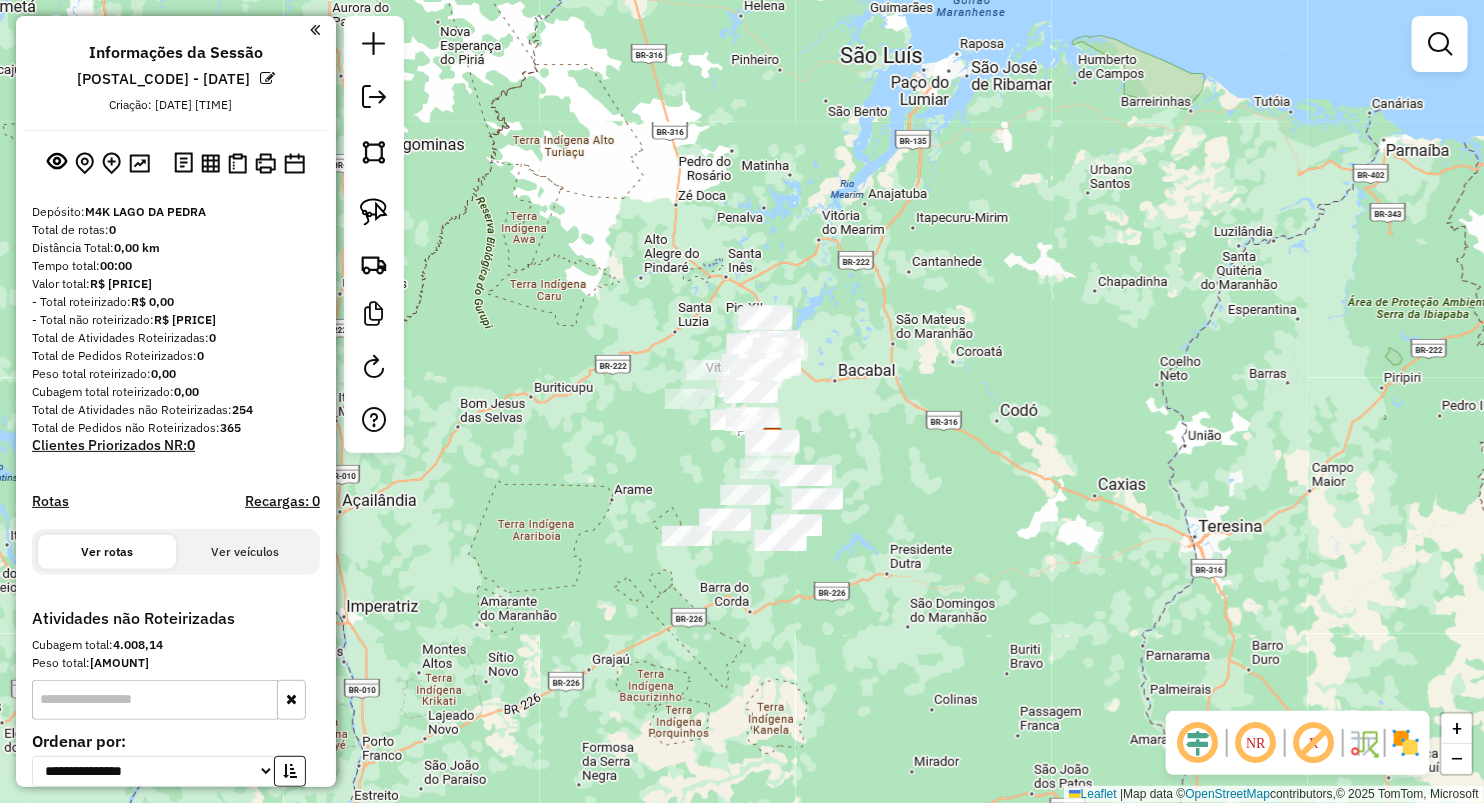 drag, startPoint x: 831, startPoint y: 410, endPoint x: 822, endPoint y: 398, distance: 15 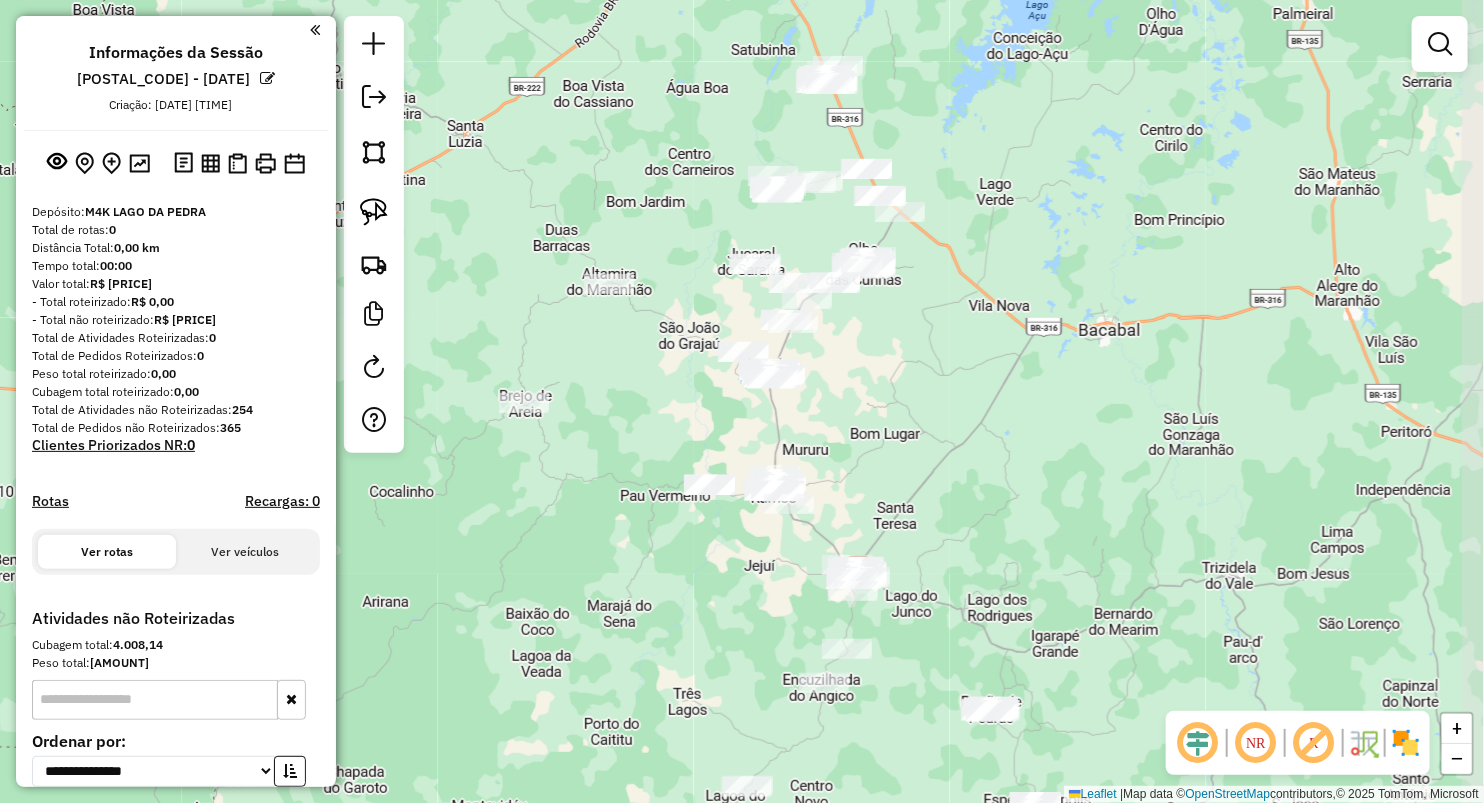 drag, startPoint x: 1098, startPoint y: 402, endPoint x: 959, endPoint y: 309, distance: 167.24234 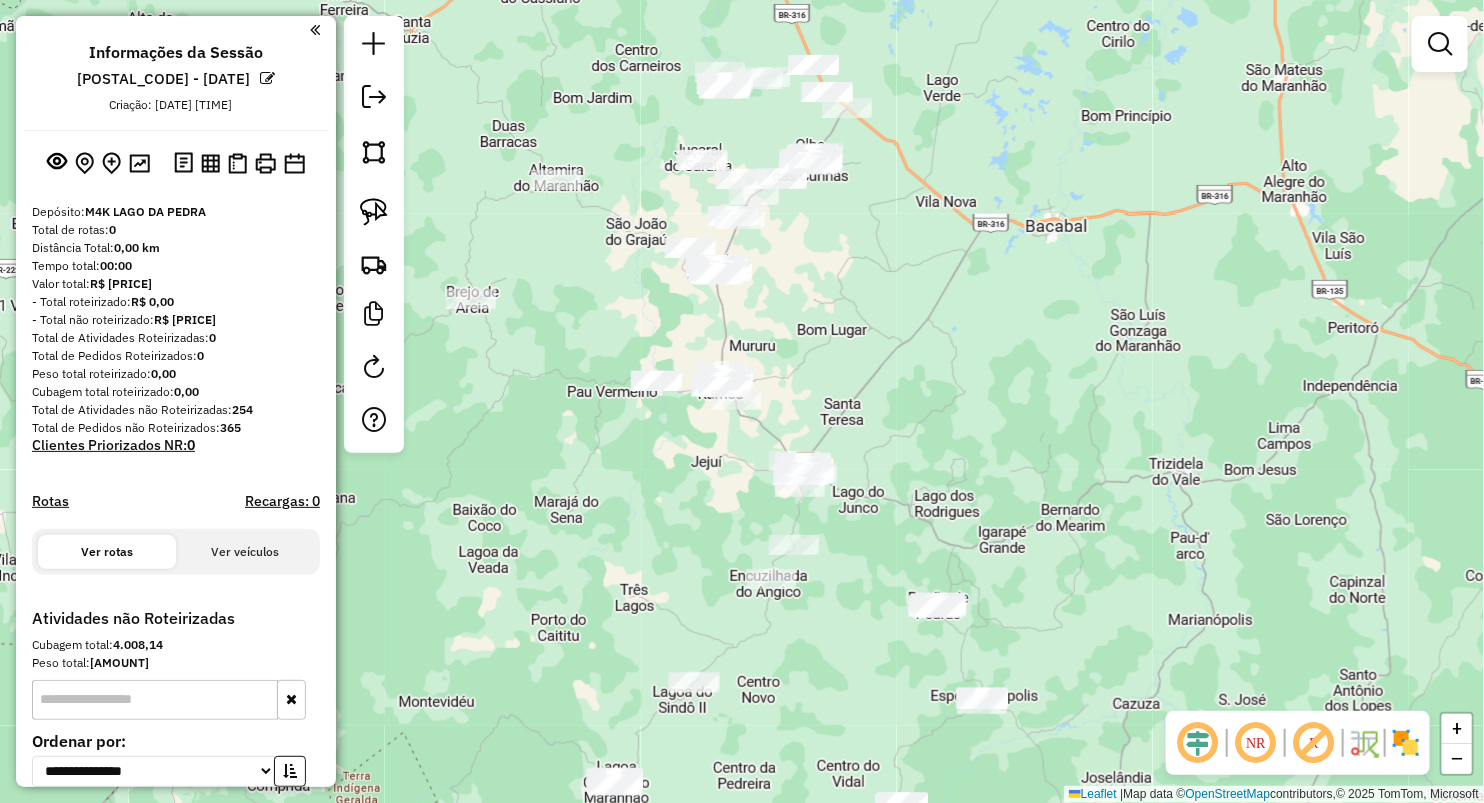 drag, startPoint x: 864, startPoint y: 452, endPoint x: 796, endPoint y: 352, distance: 120.92973 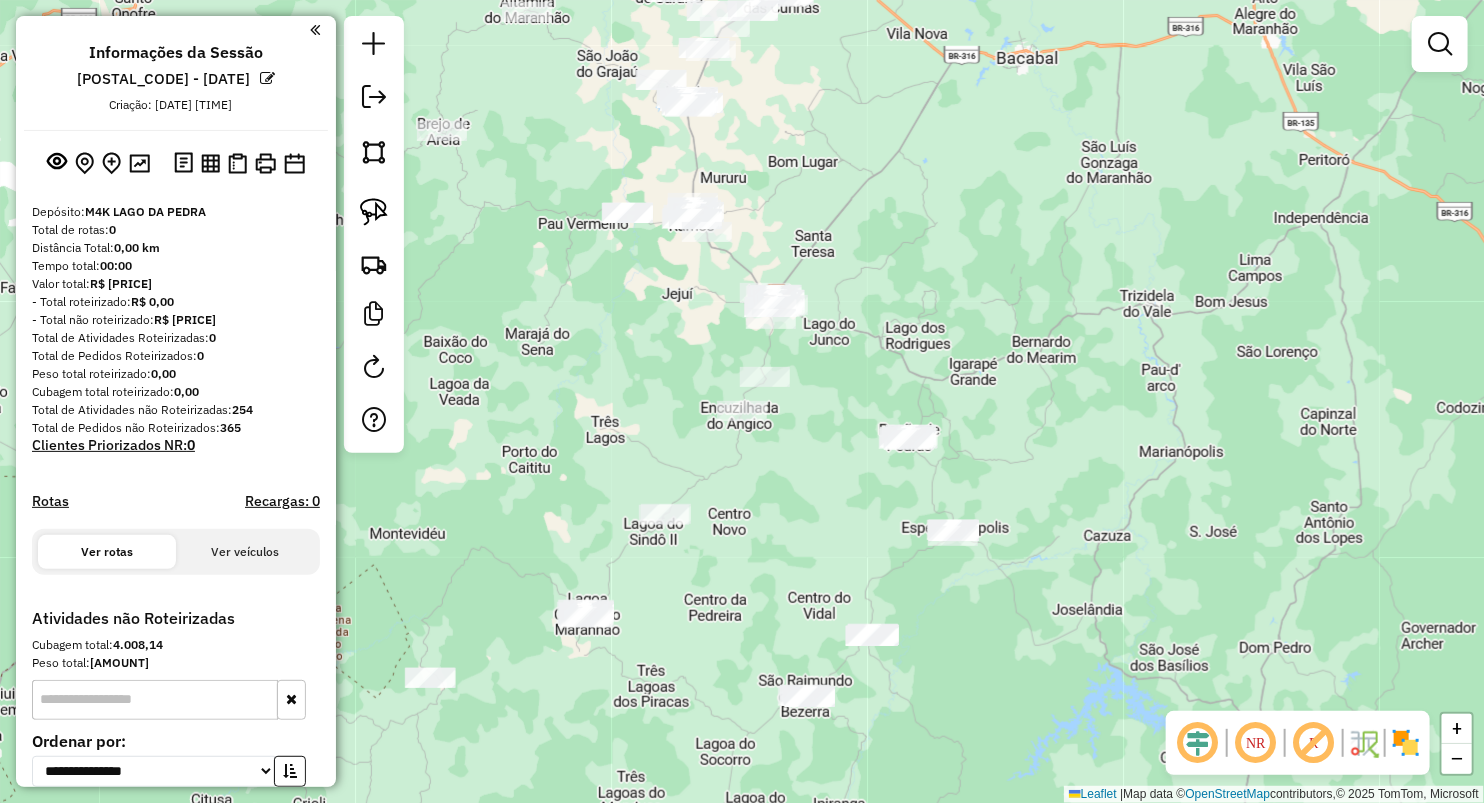 drag, startPoint x: 663, startPoint y: 520, endPoint x: 682, endPoint y: 335, distance: 185.97311 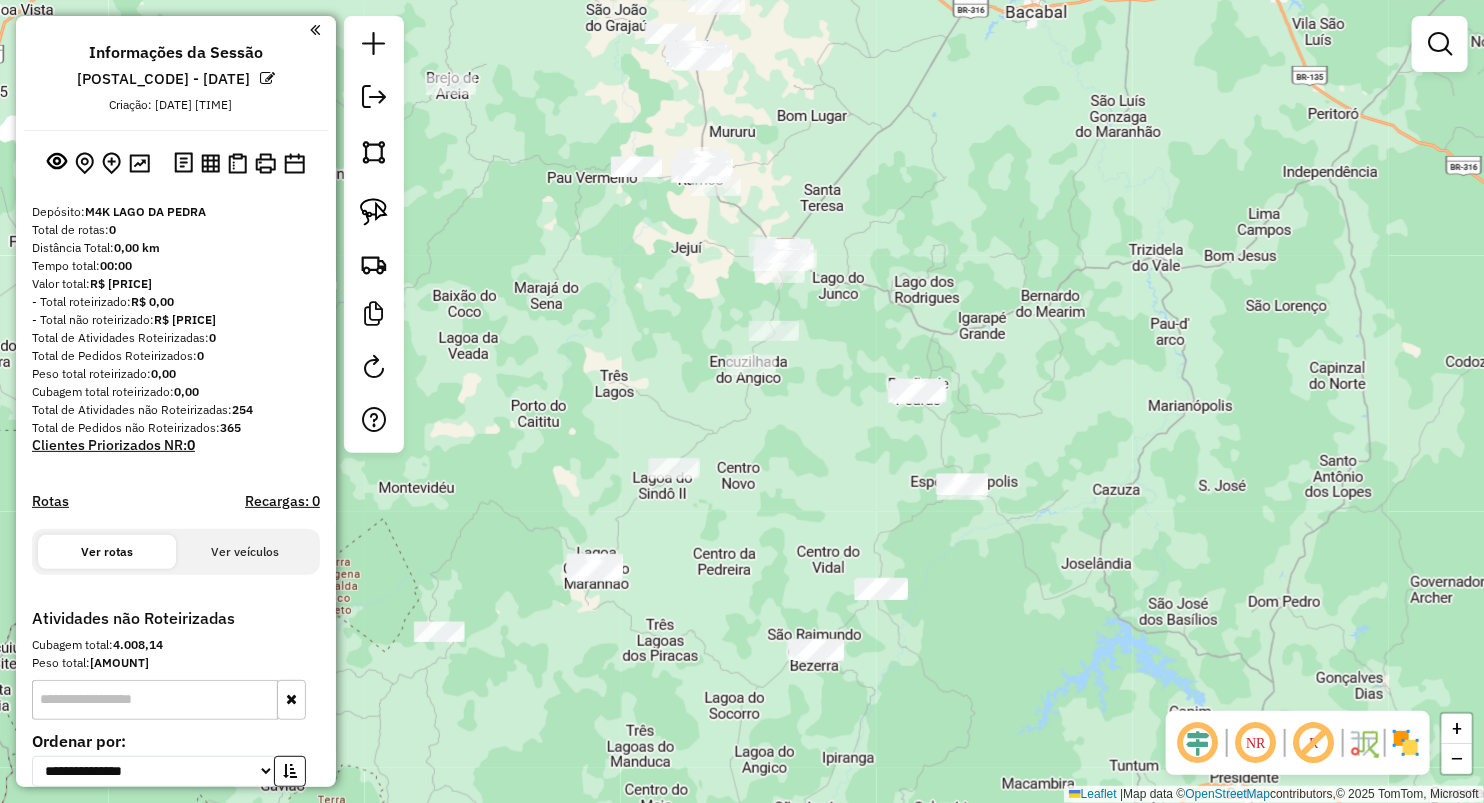 click on "Janela de atendimento Grade de atendimento Capacidade Transportadoras Veículos Cliente Pedidos  Rotas Selecione os dias de semana para filtrar as janelas de atendimento  Seg   Ter   Qua   Qui   Sex   Sáb   Dom  Informe o período da janela de atendimento: De: Até:  Filtrar exatamente a janela do cliente  Considerar janela de atendimento padrão  Selecione os dias de semana para filtrar as grades de atendimento  Seg   Ter   Qua   Qui   Sex   Sáb   Dom   Considerar clientes sem dia de atendimento cadastrado  Clientes fora do dia de atendimento selecionado Filtrar as atividades entre os valores definidos abaixo:  Peso mínimo:   Peso máximo:   Cubagem mínima:   Cubagem máxima:   De:   Até:  Filtrar as atividades entre o tempo de atendimento definido abaixo:  De:   Até:   Considerar capacidade total dos clientes não roteirizados Transportadora: Selecione um ou mais itens Tipo de veículo: Selecione um ou mais itens Veículo: Selecione um ou mais itens Motorista: Selecione um ou mais itens Nome: Rótulo:" 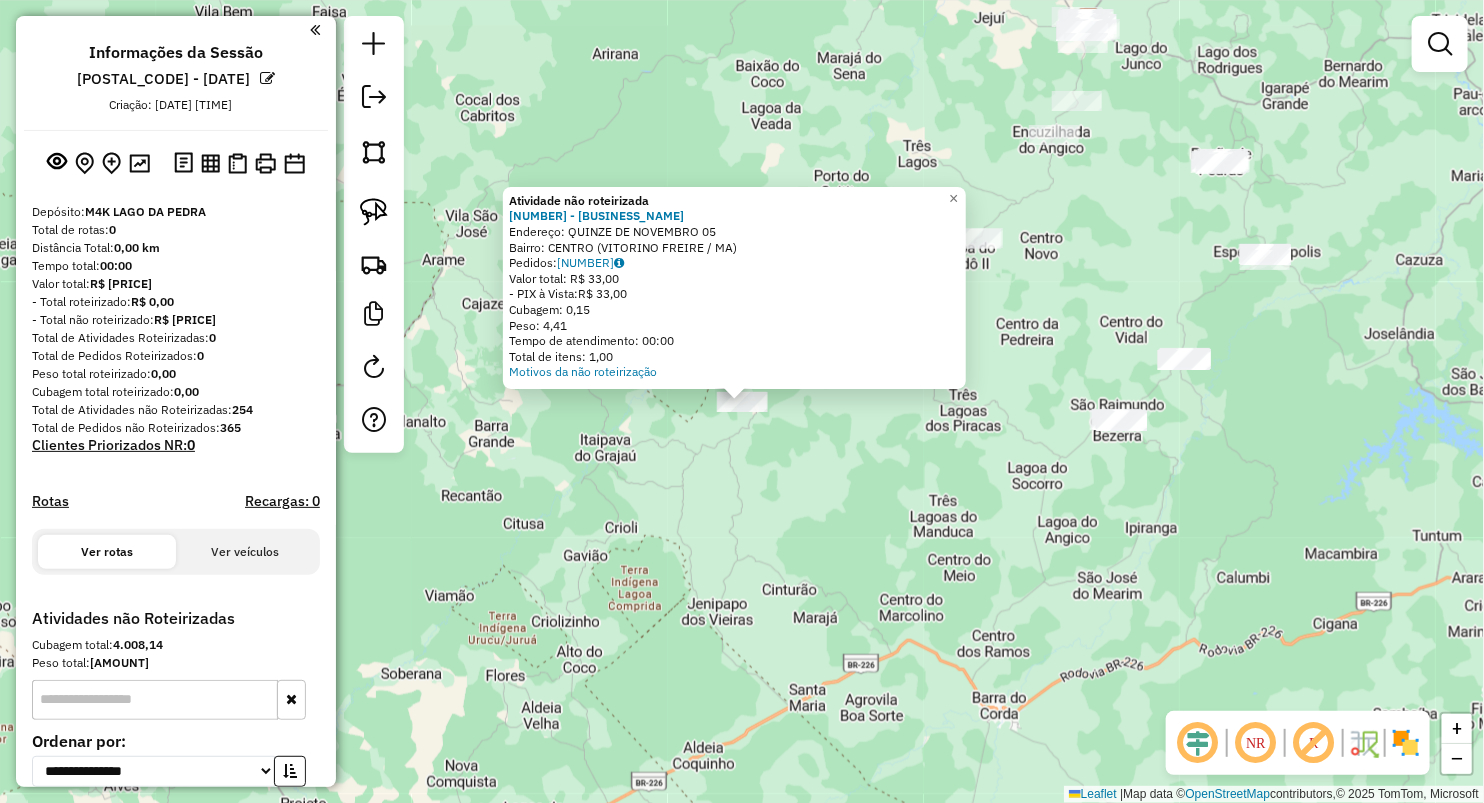 click on "Atividade não roteirizada [YEAR] - [BRAND_NAME]  Endereço:  [STREET_NAME] [NUMBER]   Bairro: [NEIGHBORHOOD_NAME] ([CITY_NAME] / MA)   Pedidos:  [POSTAL_CODE]   Valor total: R$ [PRICE]   - PIX à Vista:  R$ [PRICE]   Cubagem: [CUBAGE]   Peso: [WEIGHT]   Tempo de atendimento: [TIME]   Total de itens: [ITEM_COUNT]  Motivos da não roteirização × Janela de atendimento Grade de atendimento Capacidade Transportadoras Veículos Cliente Pedidos  Rotas Selecione os dias de semana para filtrar as janelas de atendimento  Seg   Ter   Qua   Qui   Sex   Sáb   Dom  Informe o período da janela de atendimento: De: Até:  Filtrar exatamente a janela do cliente  Considerar janela de atendimento padrão  Selecione os dias de semana para filtrar as grades de atendimento  Seg   Ter   Qua   Qui   Sex   Sáb   Dom   Considerar clientes sem dia de atendimento cadastrado  Clientes fora do dia de atendimento selecionado Filtrar as atividades entre os valores definidos abaixo:  Peso mínimo:   Peso máximo:   Cubagem mínima:   Cubagem máxima:   De:   Até:   De:" 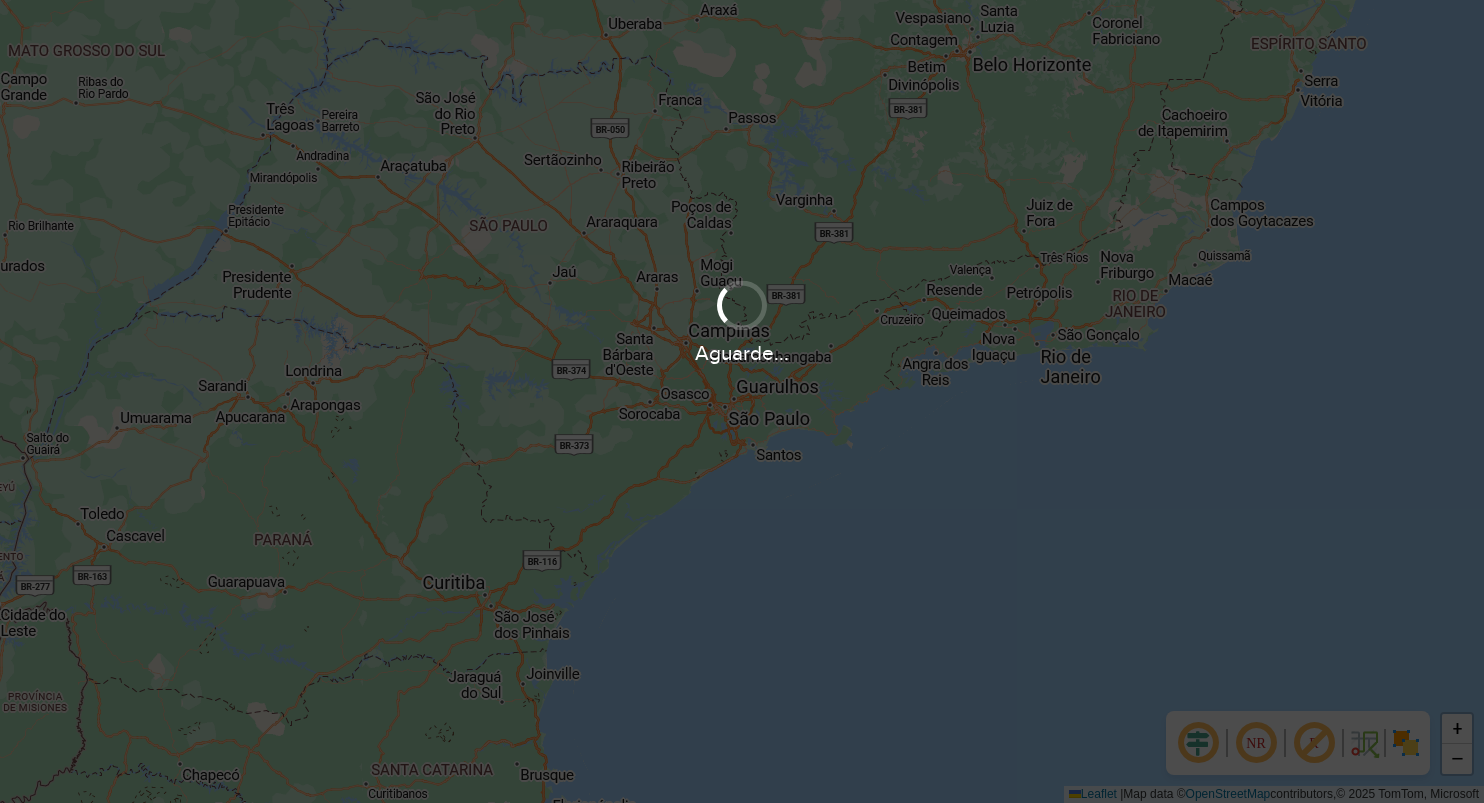 scroll, scrollTop: 0, scrollLeft: 0, axis: both 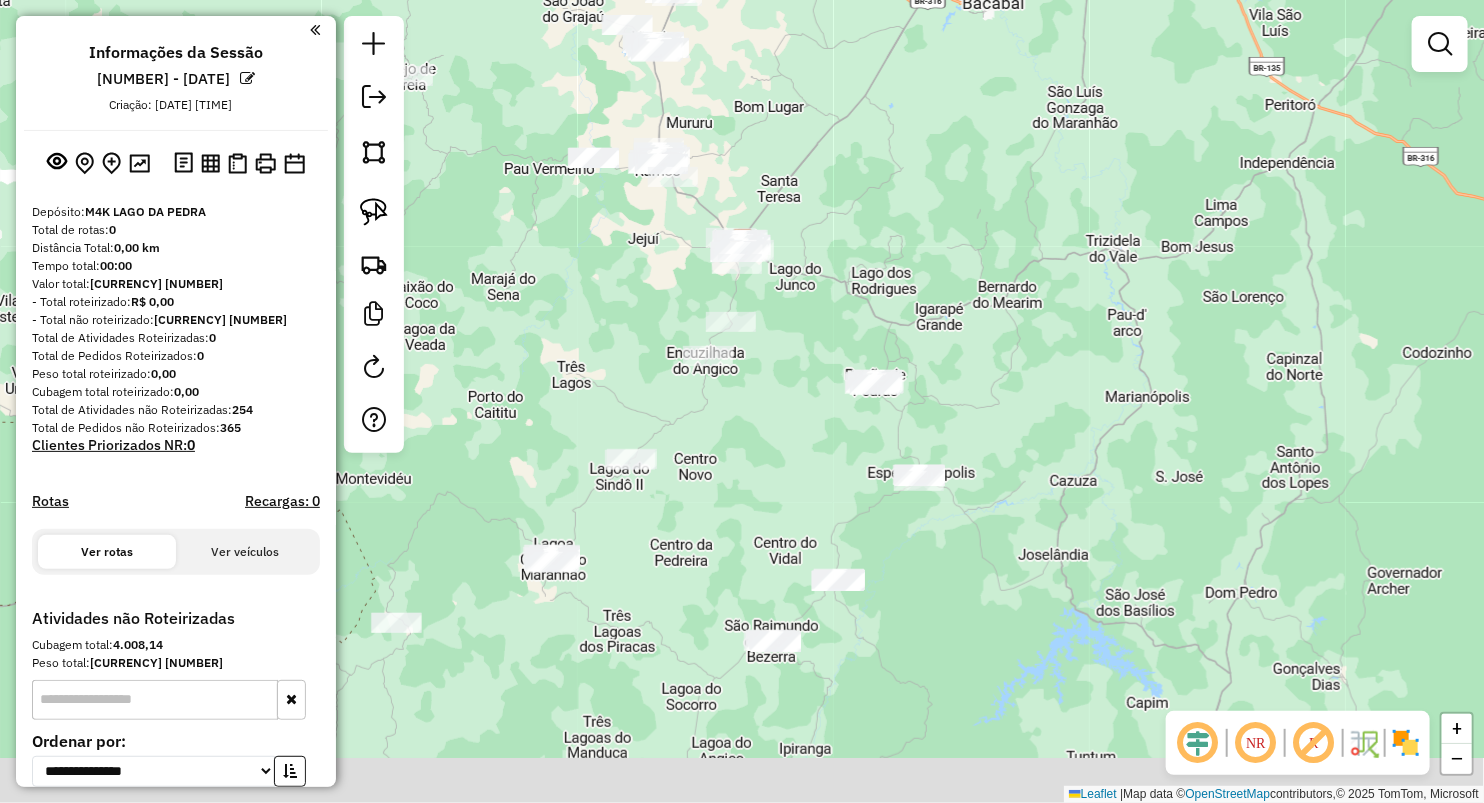 drag, startPoint x: 825, startPoint y: 223, endPoint x: 816, endPoint y: 183, distance: 41 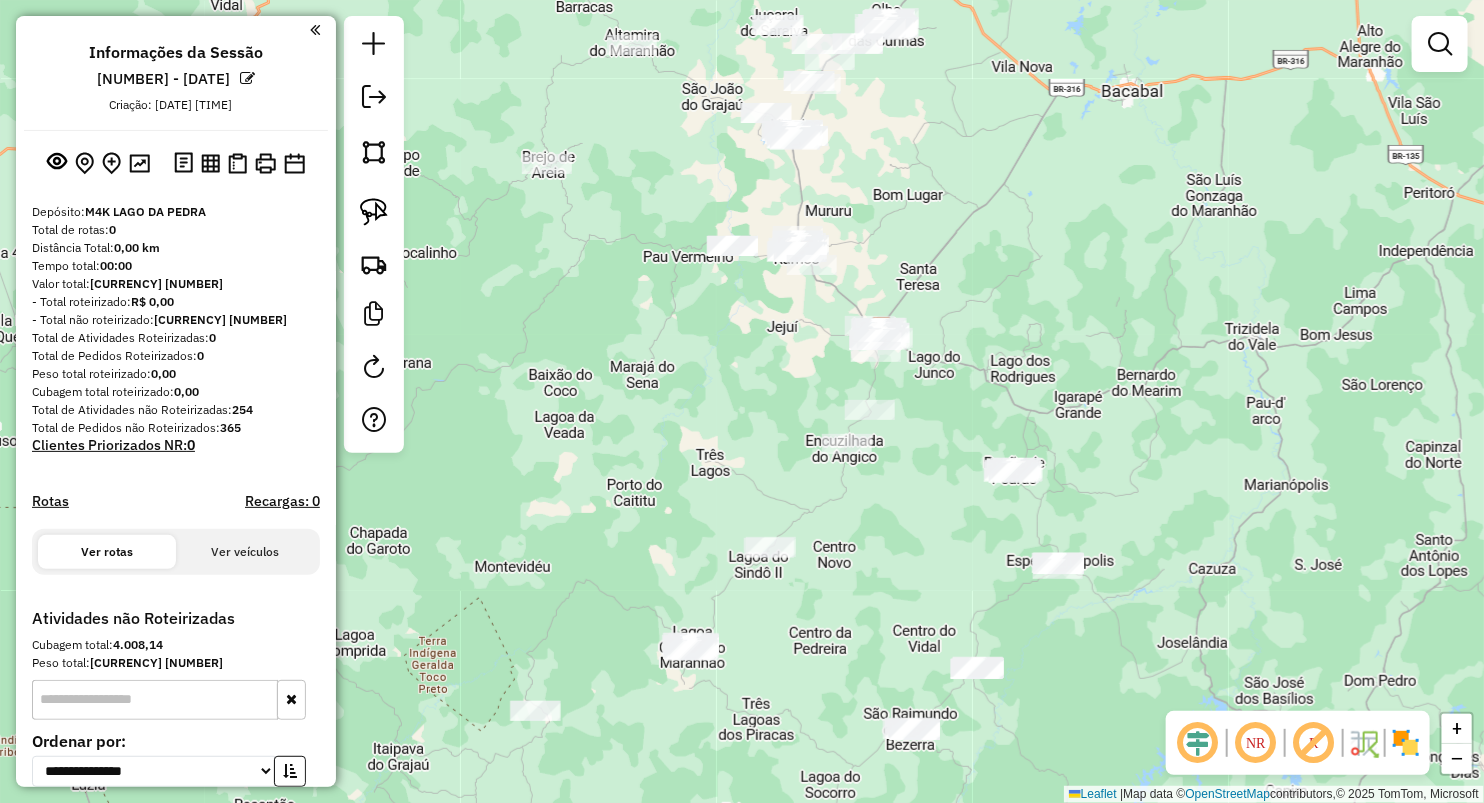 drag, startPoint x: 627, startPoint y: 596, endPoint x: 761, endPoint y: 705, distance: 172.7339 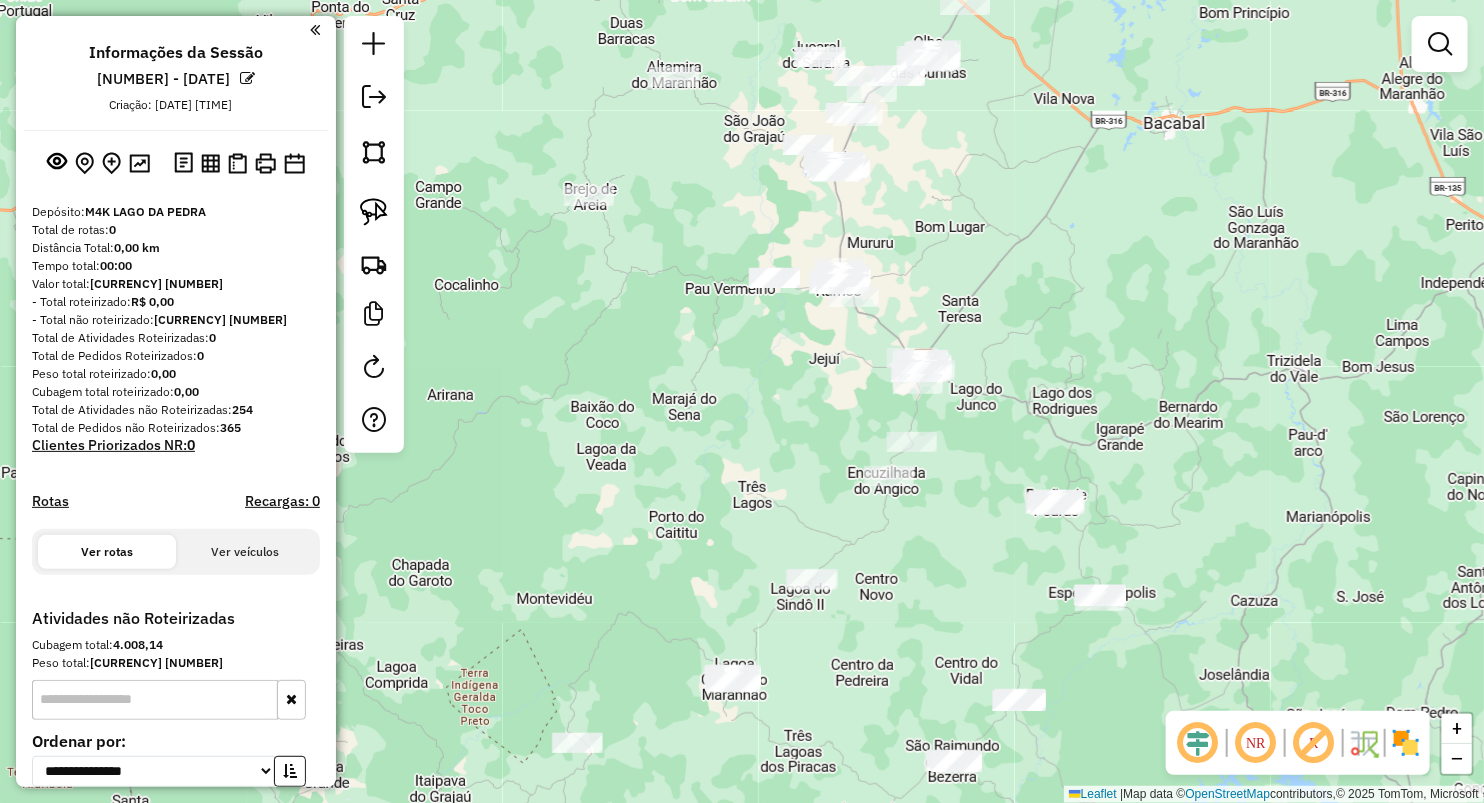 drag, startPoint x: 607, startPoint y: 586, endPoint x: 739, endPoint y: 408, distance: 221.60326 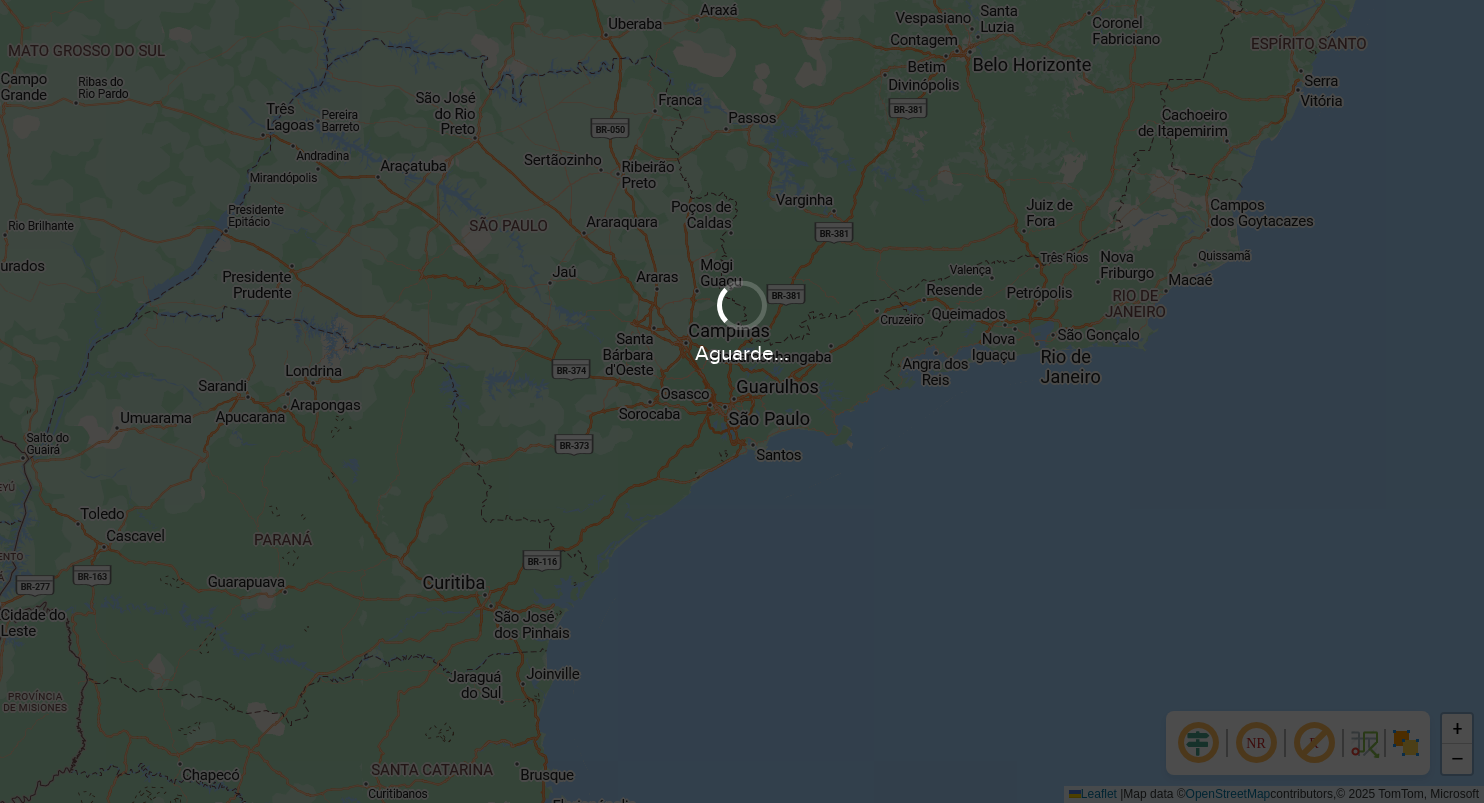 scroll, scrollTop: 0, scrollLeft: 0, axis: both 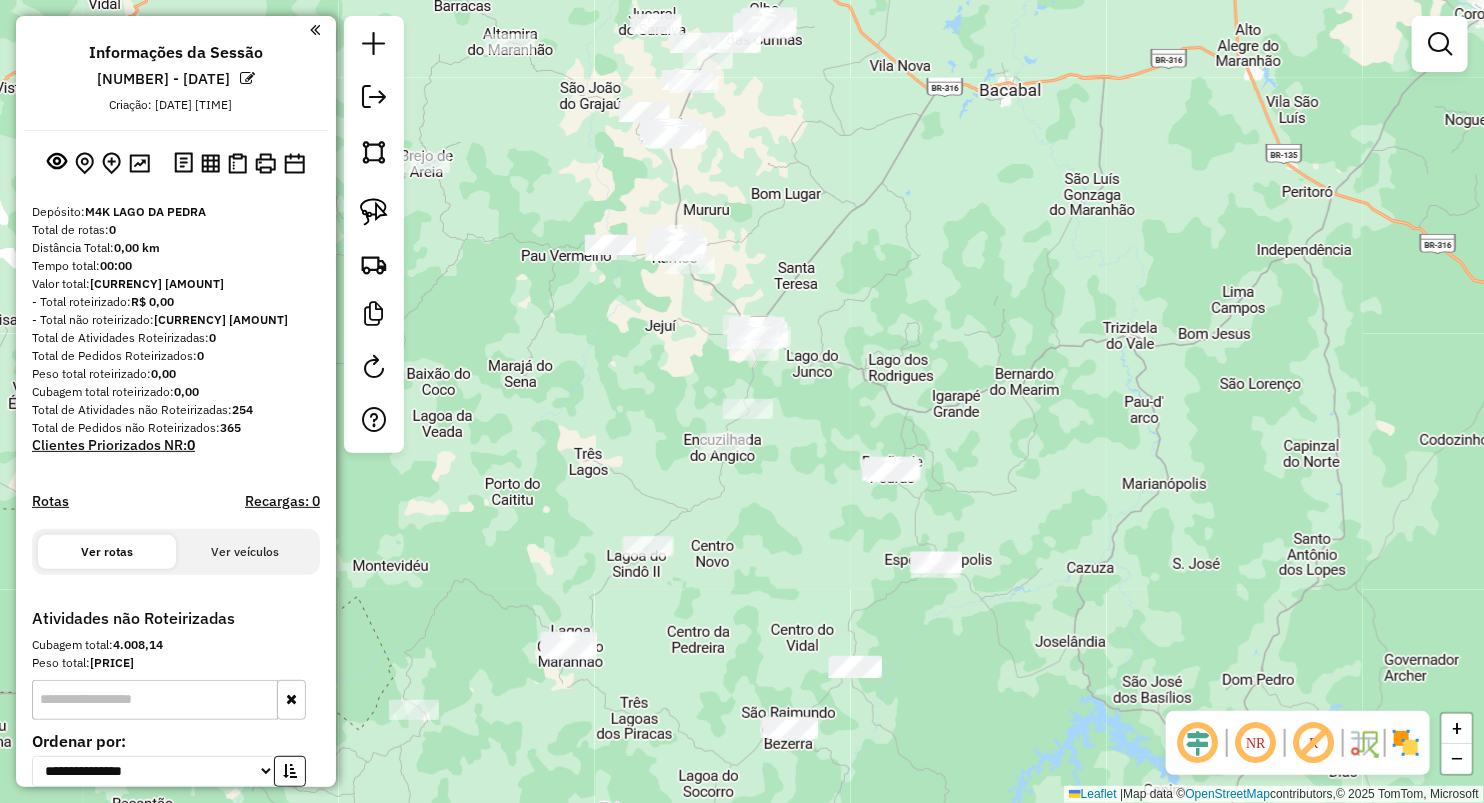 drag, startPoint x: 631, startPoint y: 468, endPoint x: 724, endPoint y: 334, distance: 163.1104 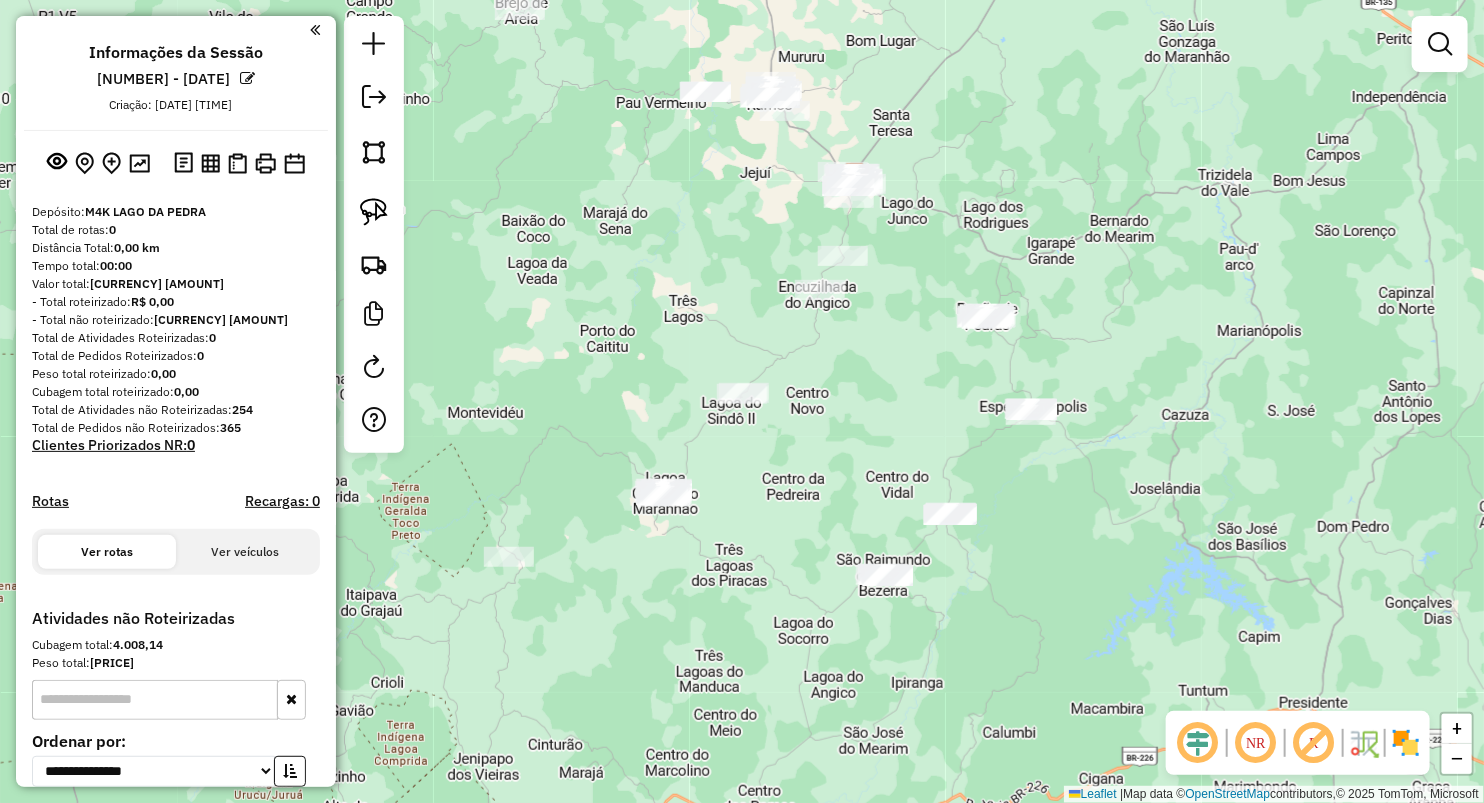 click 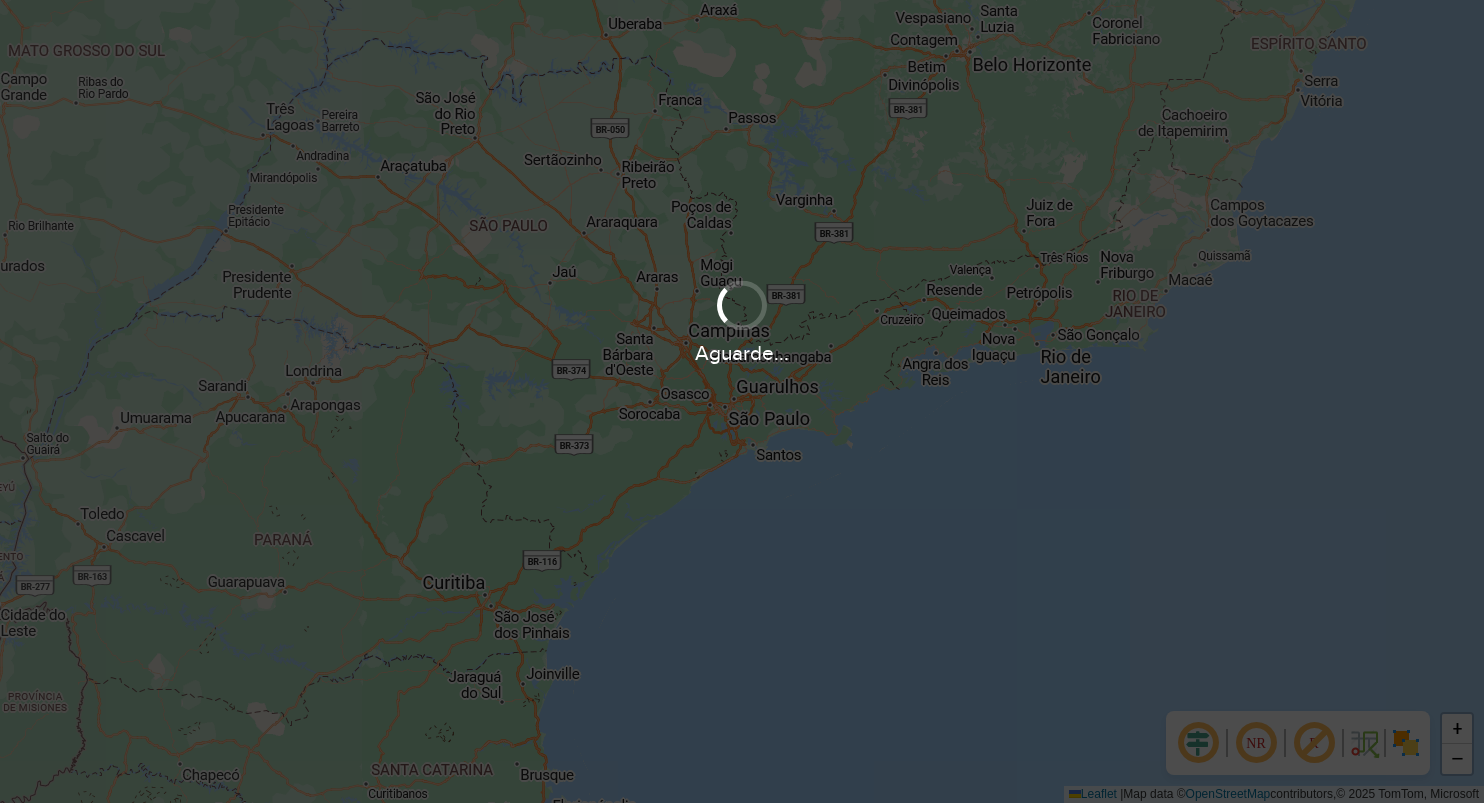 scroll, scrollTop: 0, scrollLeft: 0, axis: both 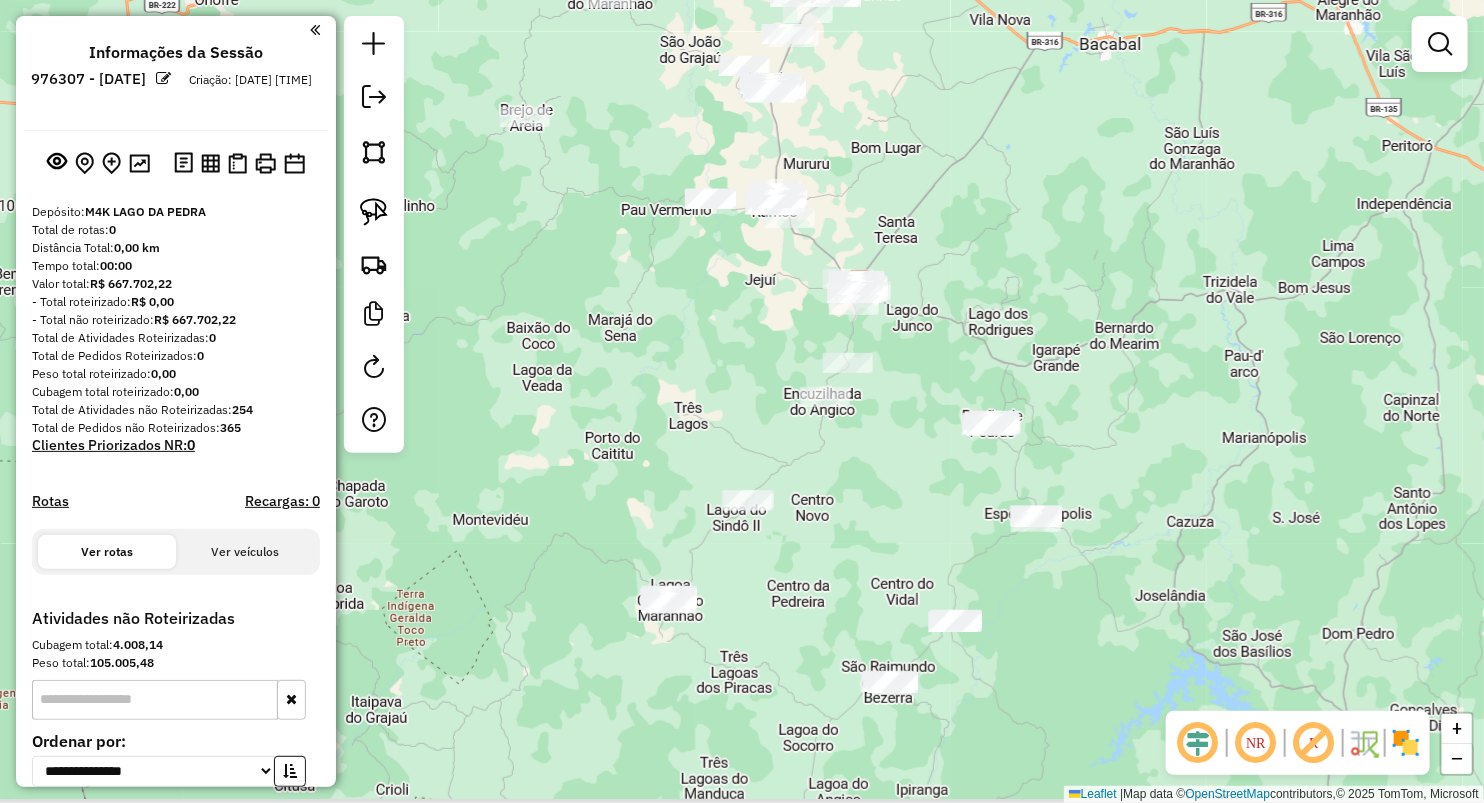 drag, startPoint x: 624, startPoint y: 493, endPoint x: 650, endPoint y: 324, distance: 170.9883 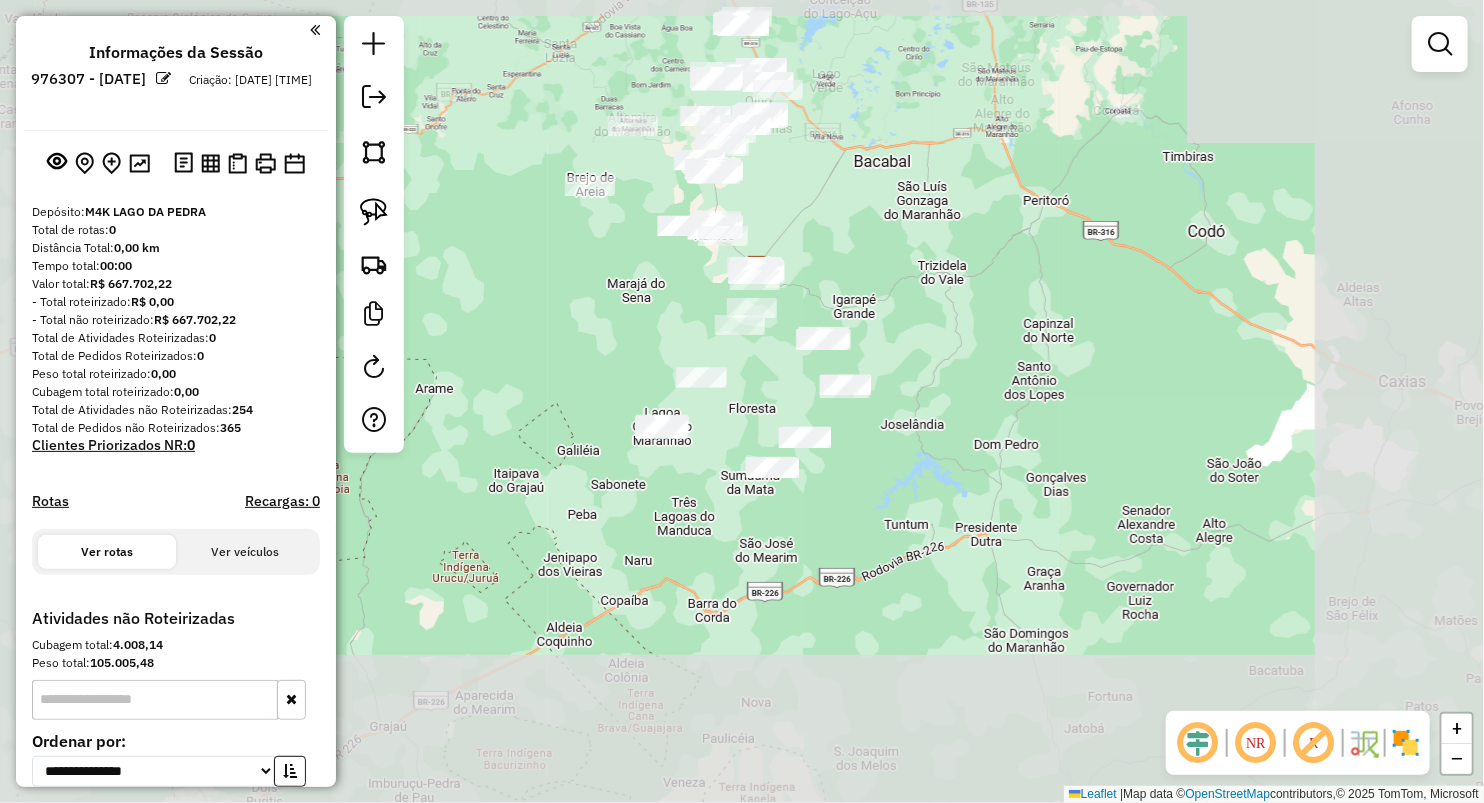drag, startPoint x: 627, startPoint y: 333, endPoint x: 629, endPoint y: 375, distance: 42.047592 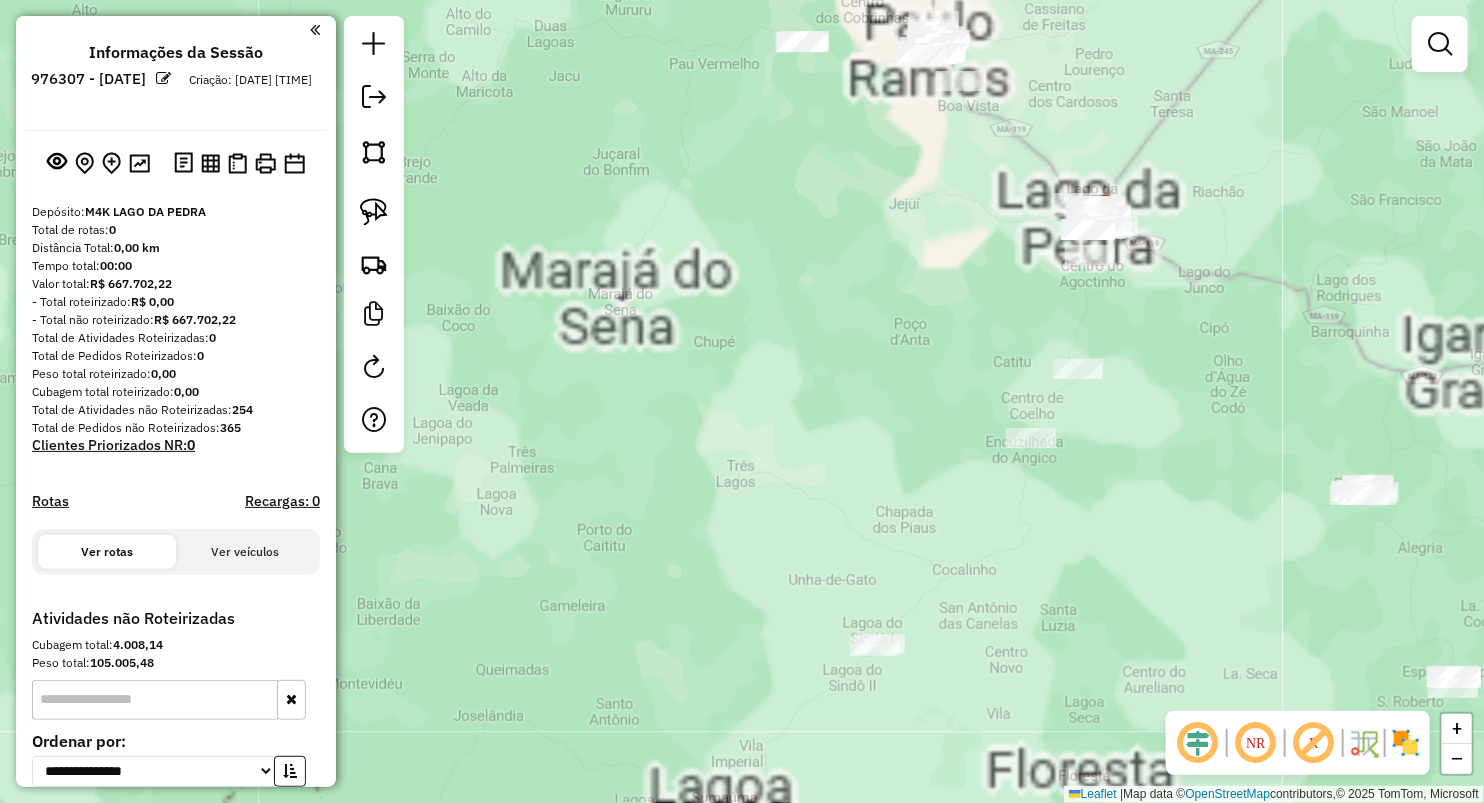 drag, startPoint x: 686, startPoint y: 472, endPoint x: 657, endPoint y: 246, distance: 227.85303 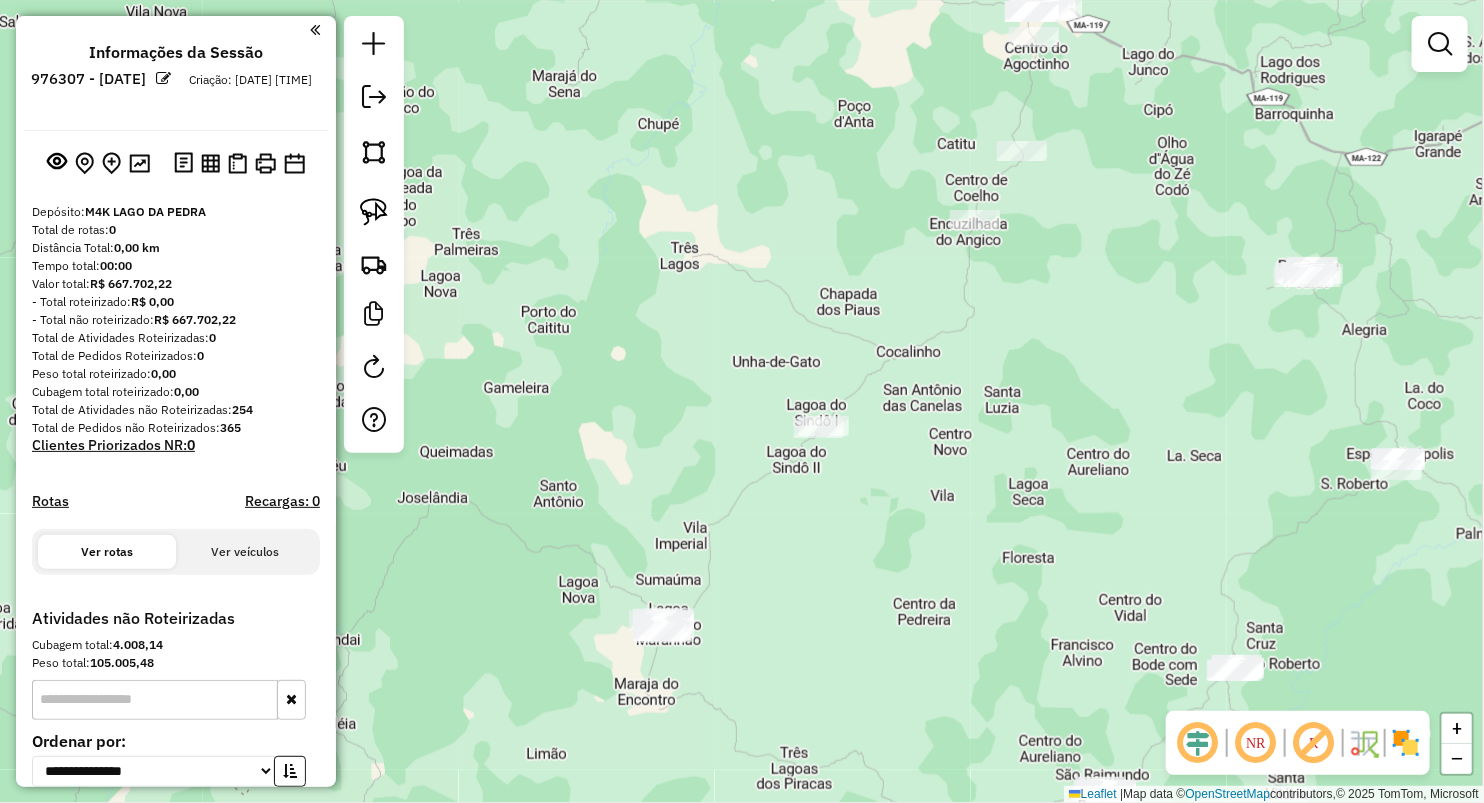 click 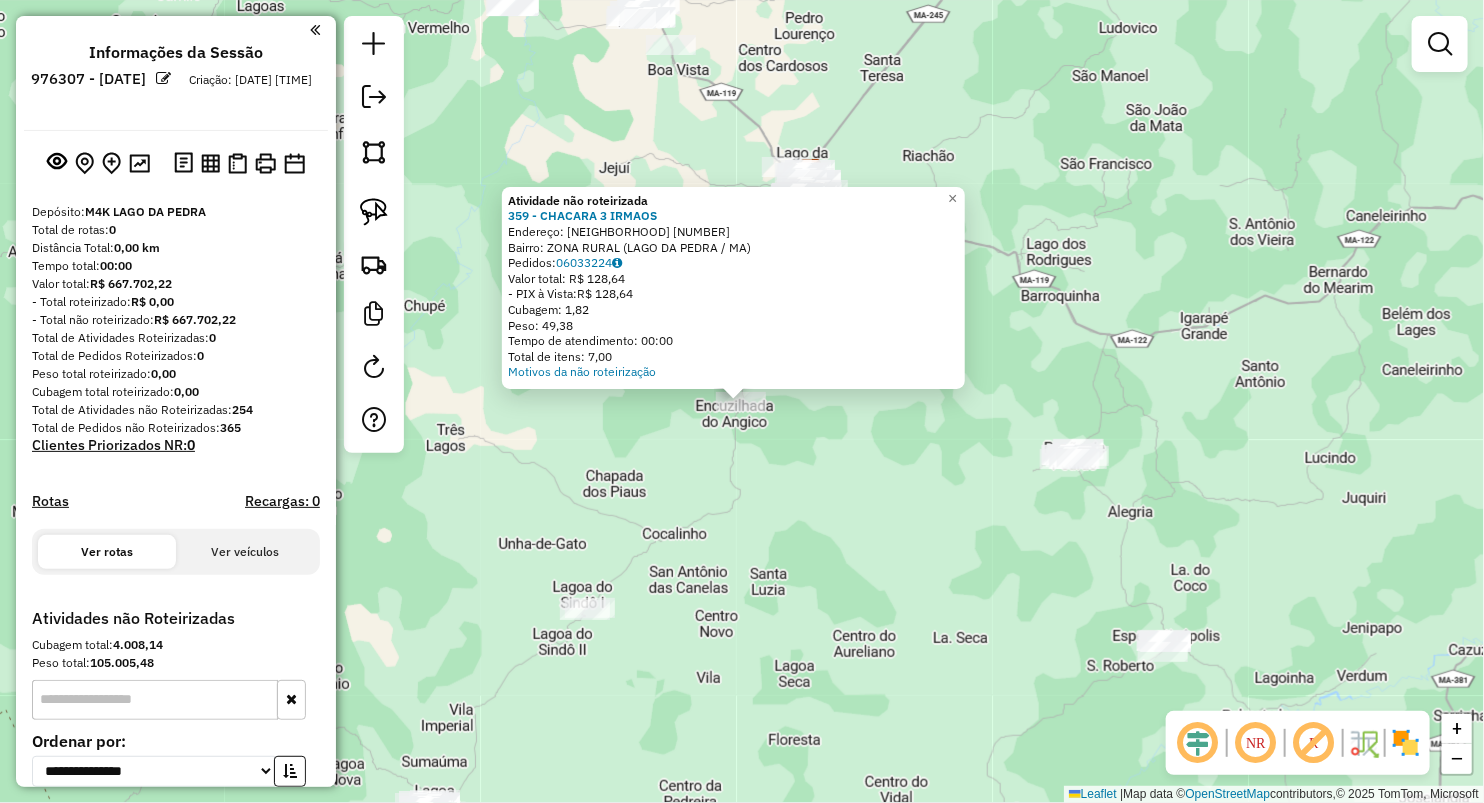 click on "Atividade não roteirizada 359 - CHACARA 3 IRMAOS  Endereço:  POV INCRUZILHADA 473   Bairro: ZONA RURAL (LAGO DA PEDRA / MA)   Pedidos:  06033224   Valor total: R$ 128,64   - PIX à Vista:  R$ 128,64   Cubagem: 1,82   Peso: 49,38   Tempo de atendimento: 00:00   Total de itens: 7,00  Motivos da não roteirização × Janela de atendimento Grade de atendimento Capacidade Transportadoras Veículos Cliente Pedidos  Rotas Selecione os dias de semana para filtrar as janelas de atendimento  Seg   Ter   Qua   Qui   Sex   Sáb   Dom  Informe o período da janela de atendimento: De: Até:  Filtrar exatamente a janela do cliente  Considerar janela de atendimento padrão  Selecione os dias de semana para filtrar as grades de atendimento  Seg   Ter   Qua   Qui   Sex   Sáb   Dom   Considerar clientes sem dia de atendimento cadastrado  Clientes fora do dia de atendimento selecionado Filtrar as atividades entre os valores definidos abaixo:  Peso mínimo:   Peso máximo:   Cubagem mínima:   Cubagem máxima:   De:   Até:" 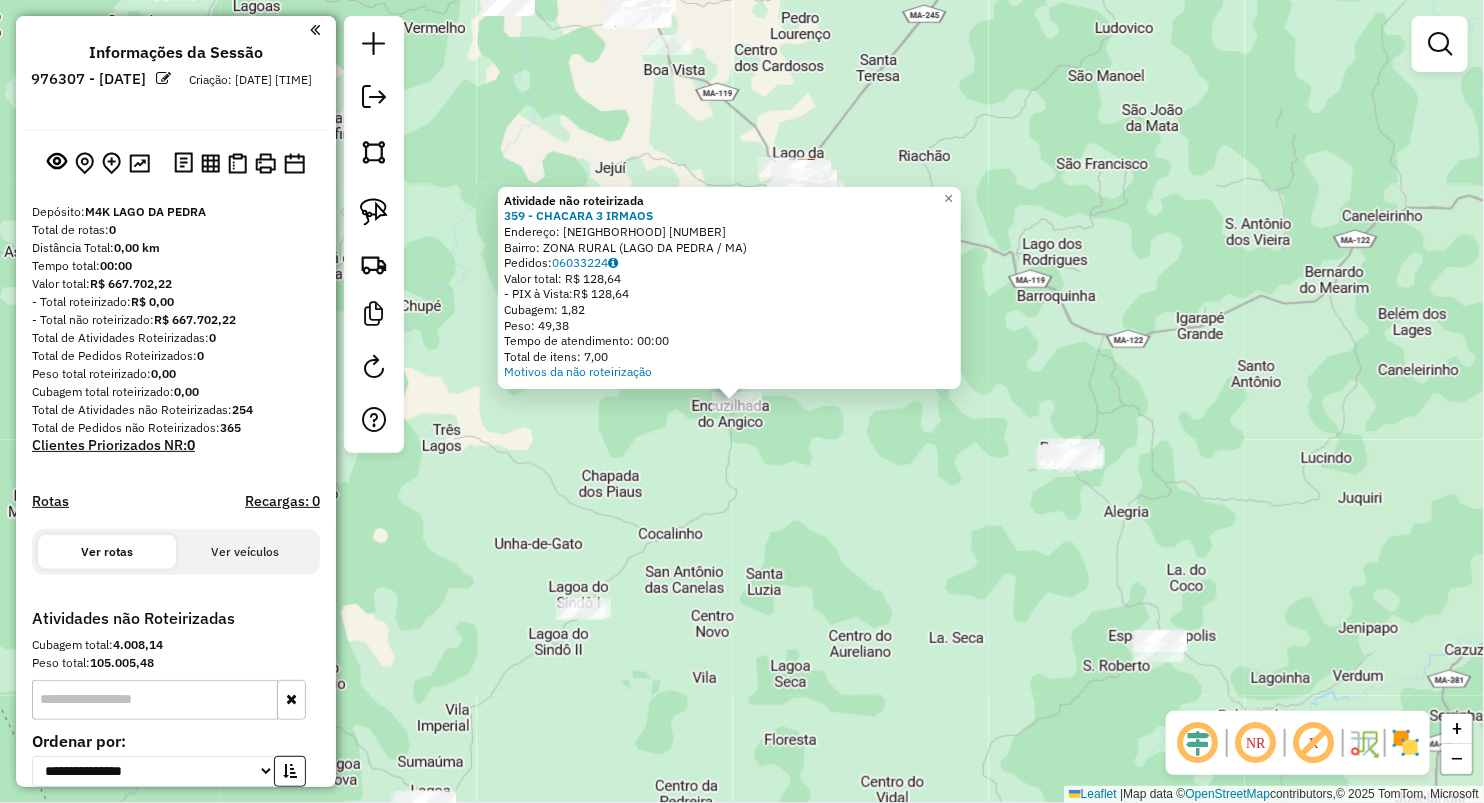click on "Atividade não roteirizada 359 - CHACARA 3 IRMAOS  Endereço:  POV INCRUZILHADA 473   Bairro: ZONA RURAL (LAGO DA PEDRA / MA)   Pedidos:  06033224   Valor total: R$ 128,64   - PIX à Vista:  R$ 128,64   Cubagem: 1,82   Peso: 49,38   Tempo de atendimento: 00:00   Total de itens: 7,00  Motivos da não roteirização × Janela de atendimento Grade de atendimento Capacidade Transportadoras Veículos Cliente Pedidos  Rotas Selecione os dias de semana para filtrar as janelas de atendimento  Seg   Ter   Qua   Qui   Sex   Sáb   Dom  Informe o período da janela de atendimento: De: Até:  Filtrar exatamente a janela do cliente  Considerar janela de atendimento padrão  Selecione os dias de semana para filtrar as grades de atendimento  Seg   Ter   Qua   Qui   Sex   Sáb   Dom   Considerar clientes sem dia de atendimento cadastrado  Clientes fora do dia de atendimento selecionado Filtrar as atividades entre os valores definidos abaixo:  Peso mínimo:   Peso máximo:   Cubagem mínima:   Cubagem máxima:   De:   Até:" 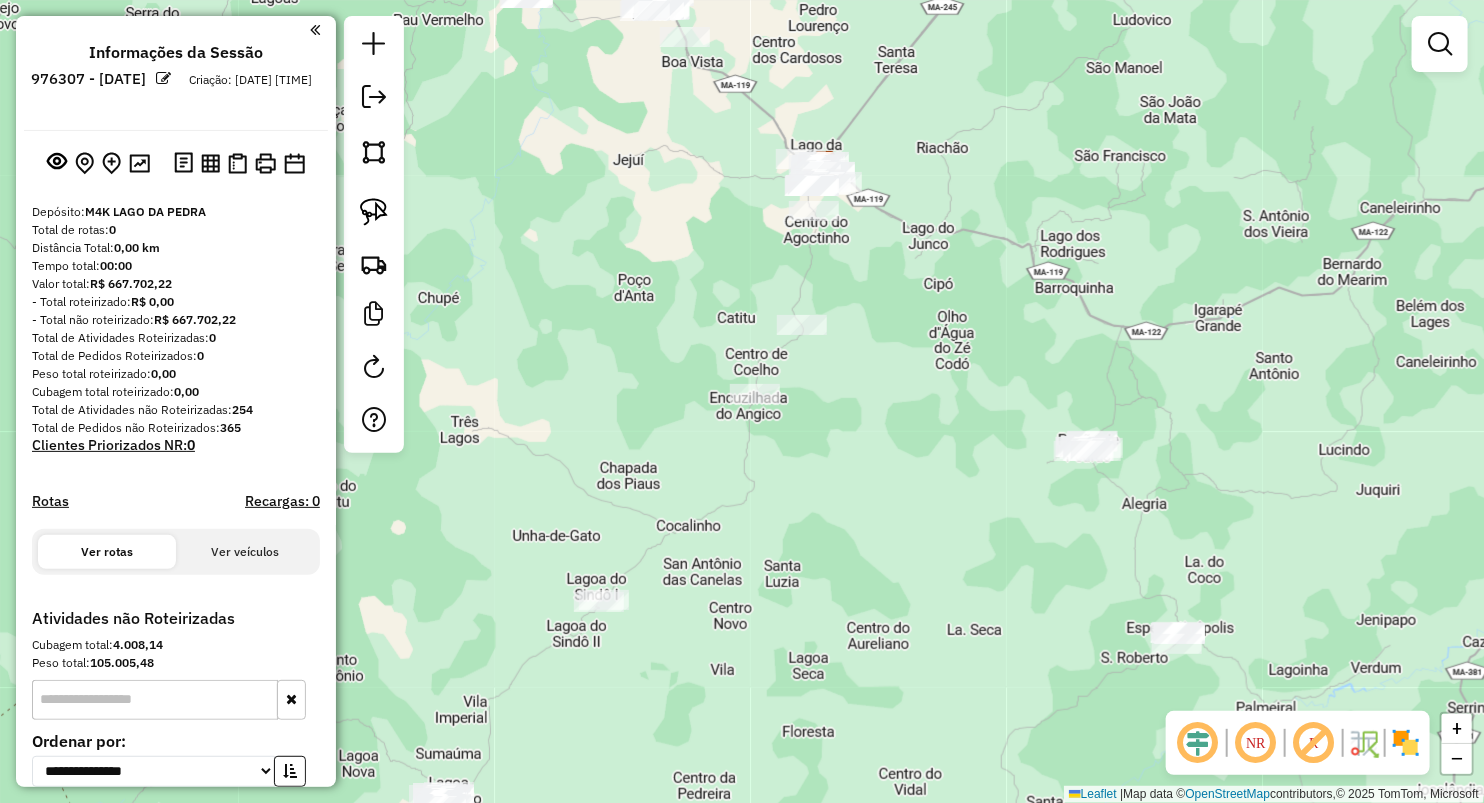 drag, startPoint x: 518, startPoint y: 439, endPoint x: 901, endPoint y: 291, distance: 410.60077 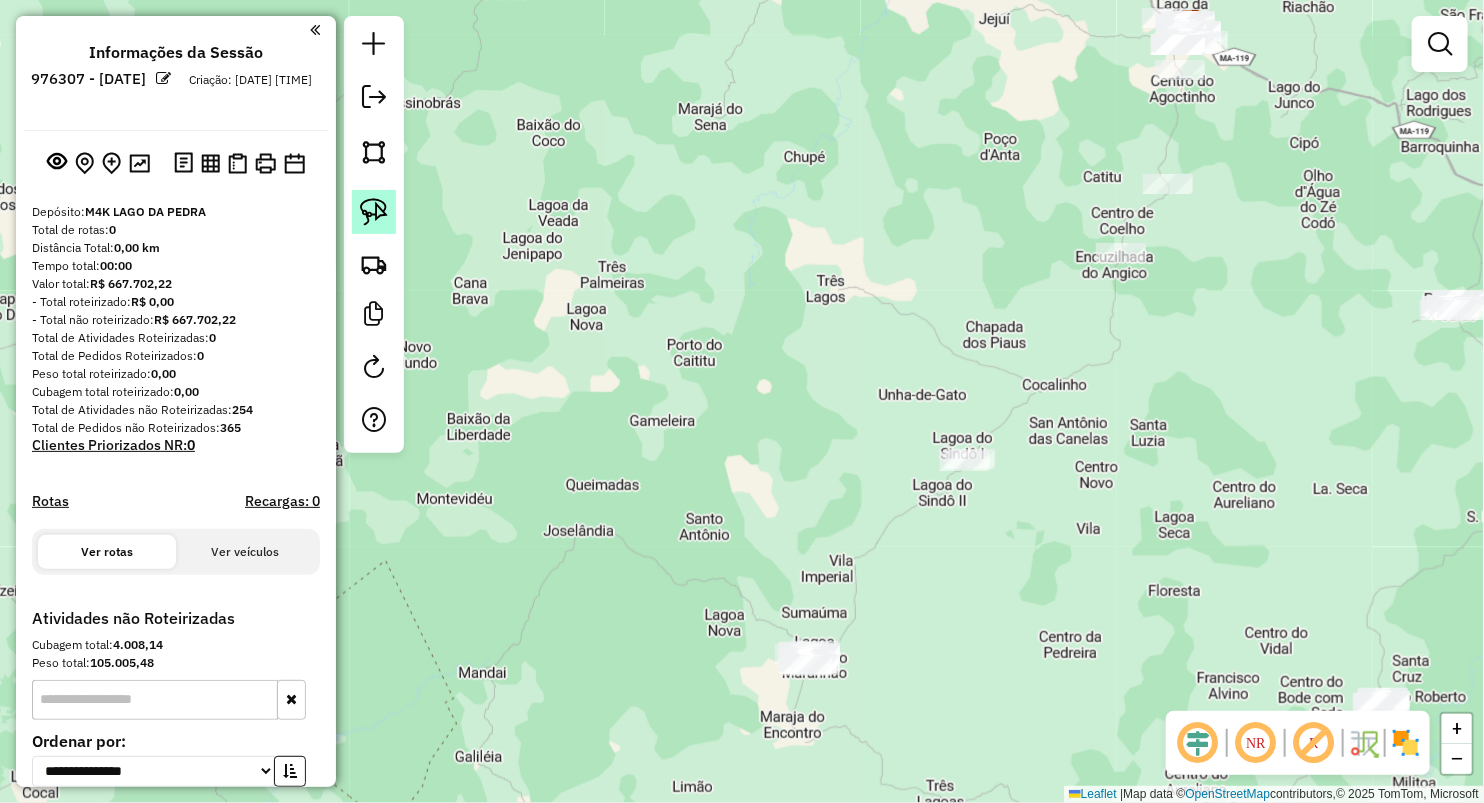 click 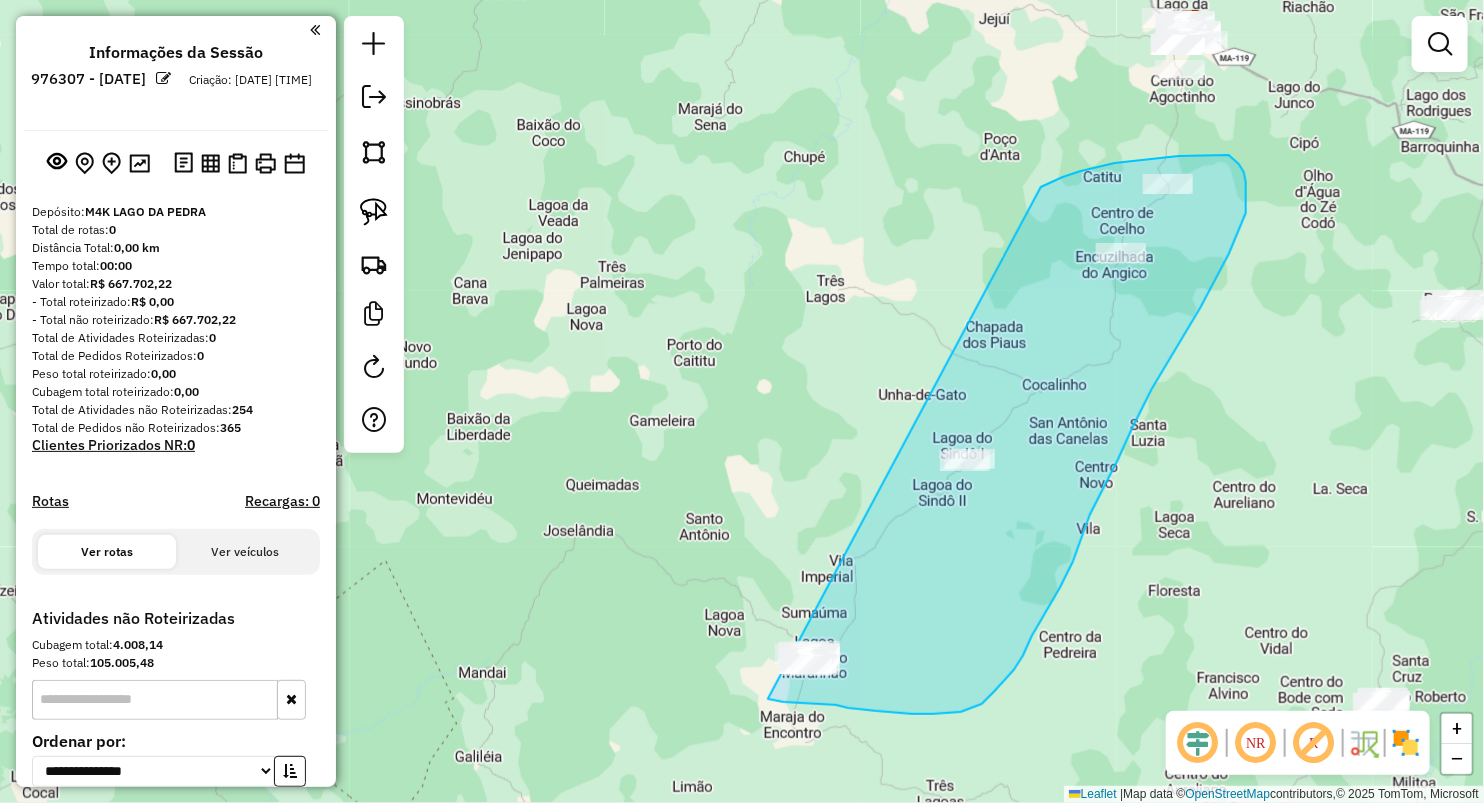 drag, startPoint x: 1146, startPoint y: 160, endPoint x: 663, endPoint y: 628, distance: 672.5422 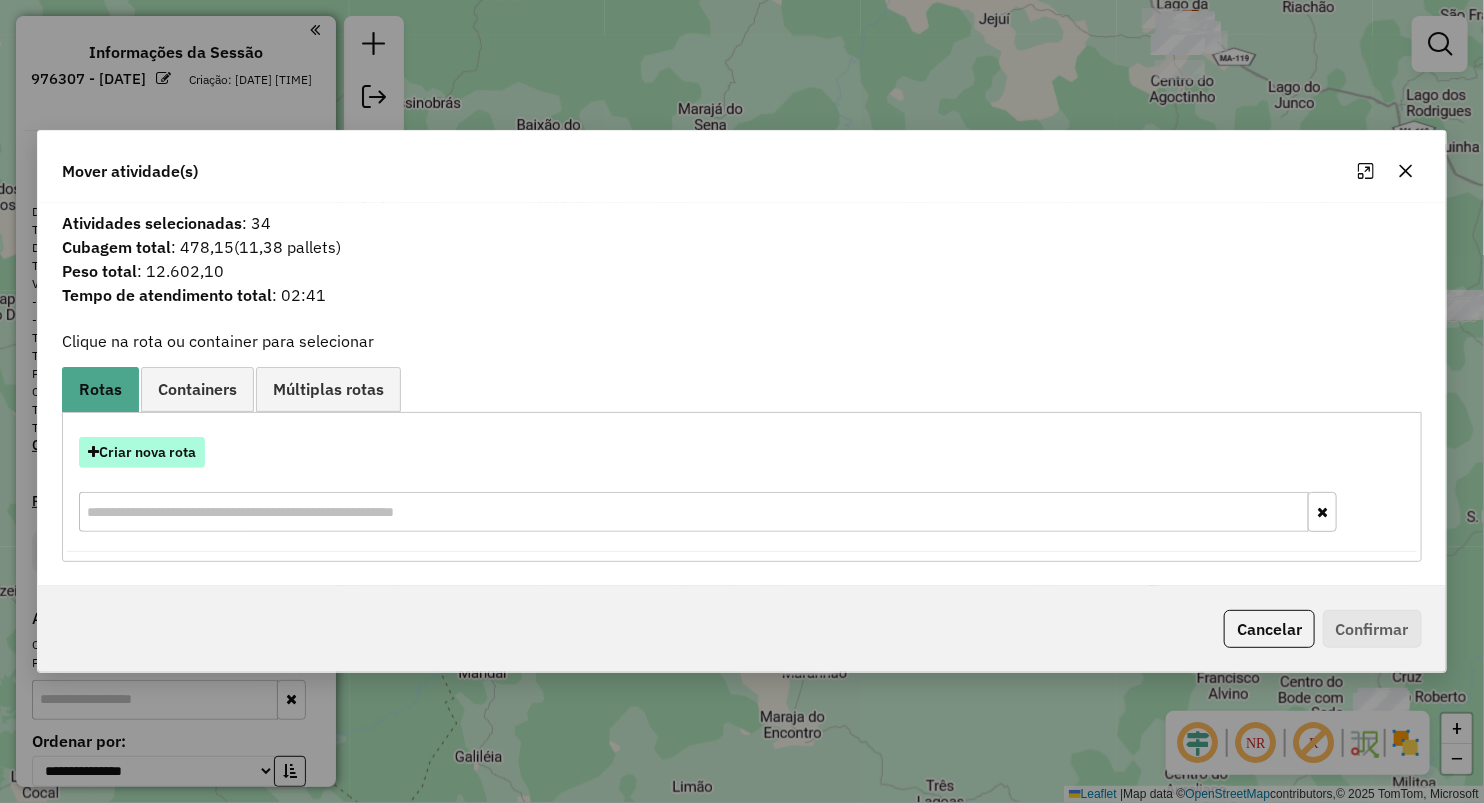click on "Criar nova rota" at bounding box center (142, 452) 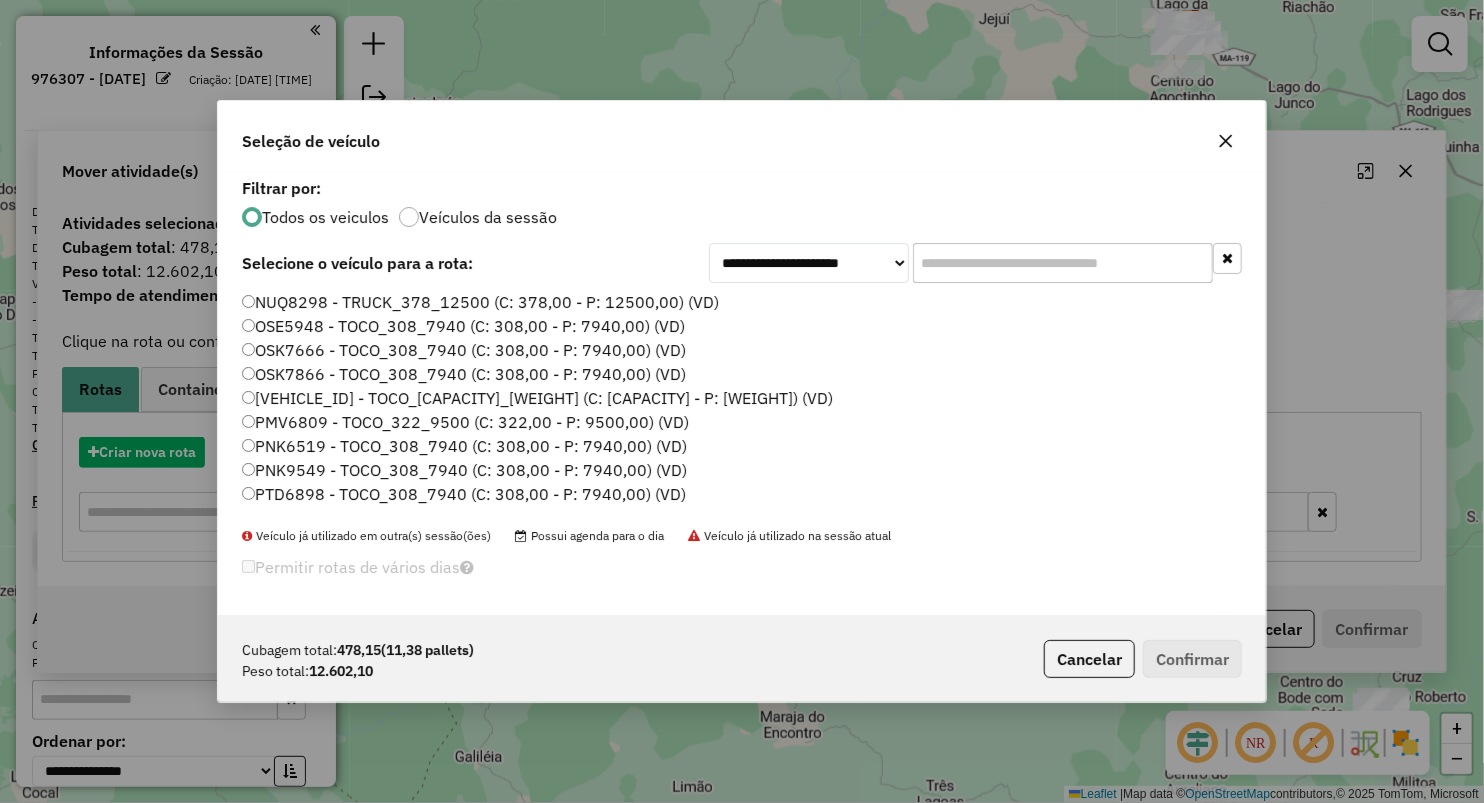 scroll, scrollTop: 10, scrollLeft: 6, axis: both 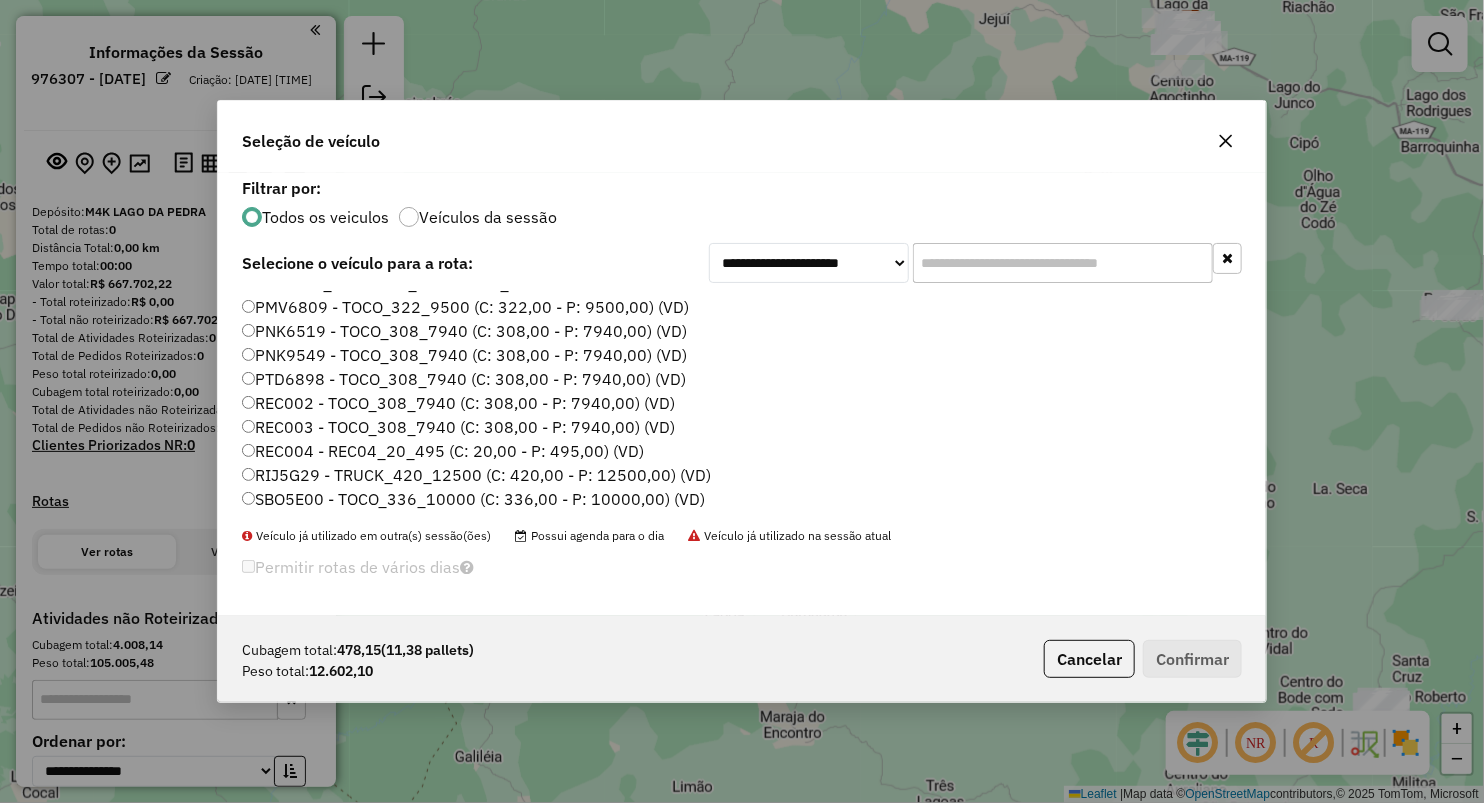 click on "PMV6809 - TOCO_322_9500 (C: 322,00 - P: 9500,00) (VD)" 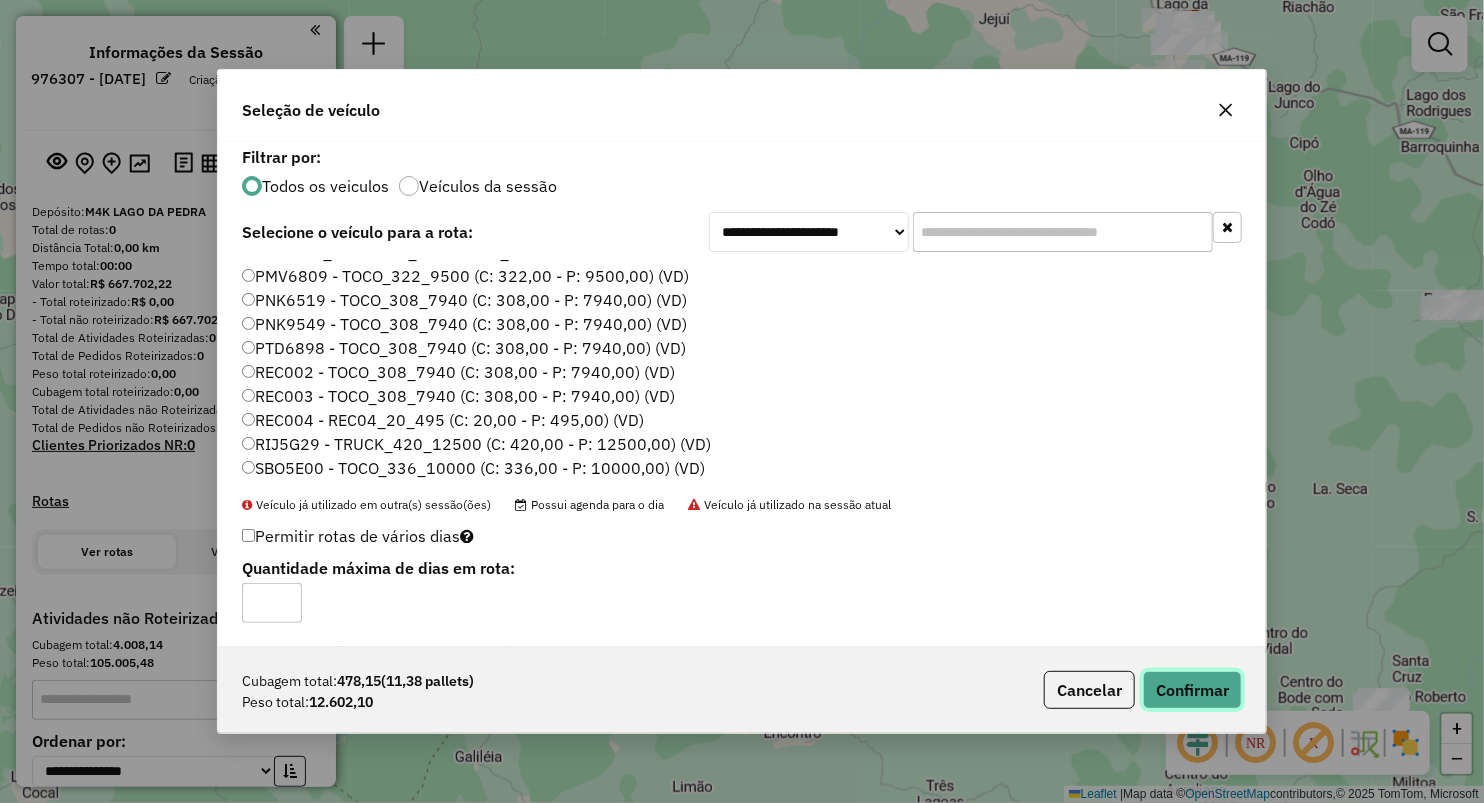 click on "Confirmar" 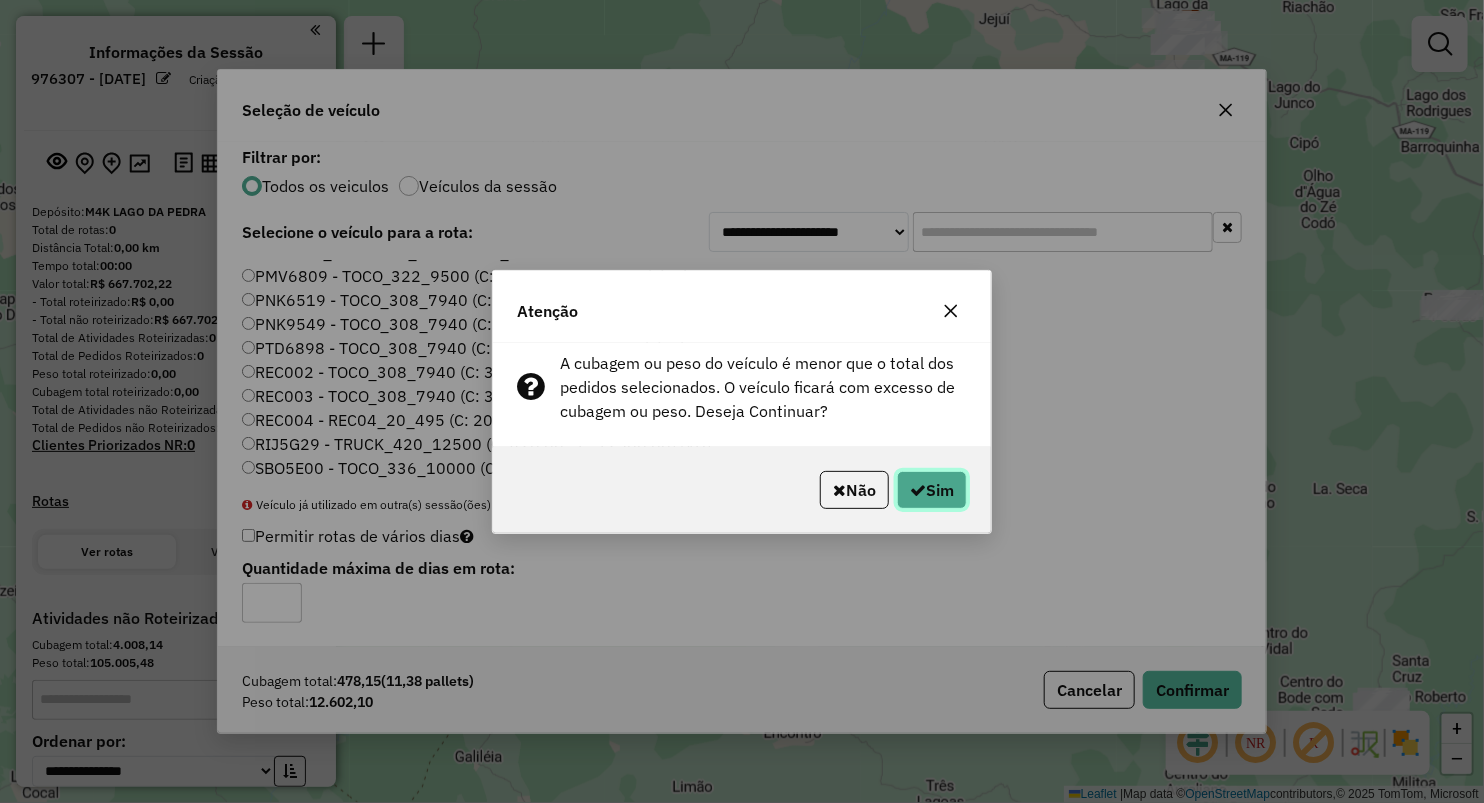 click on "Sim" 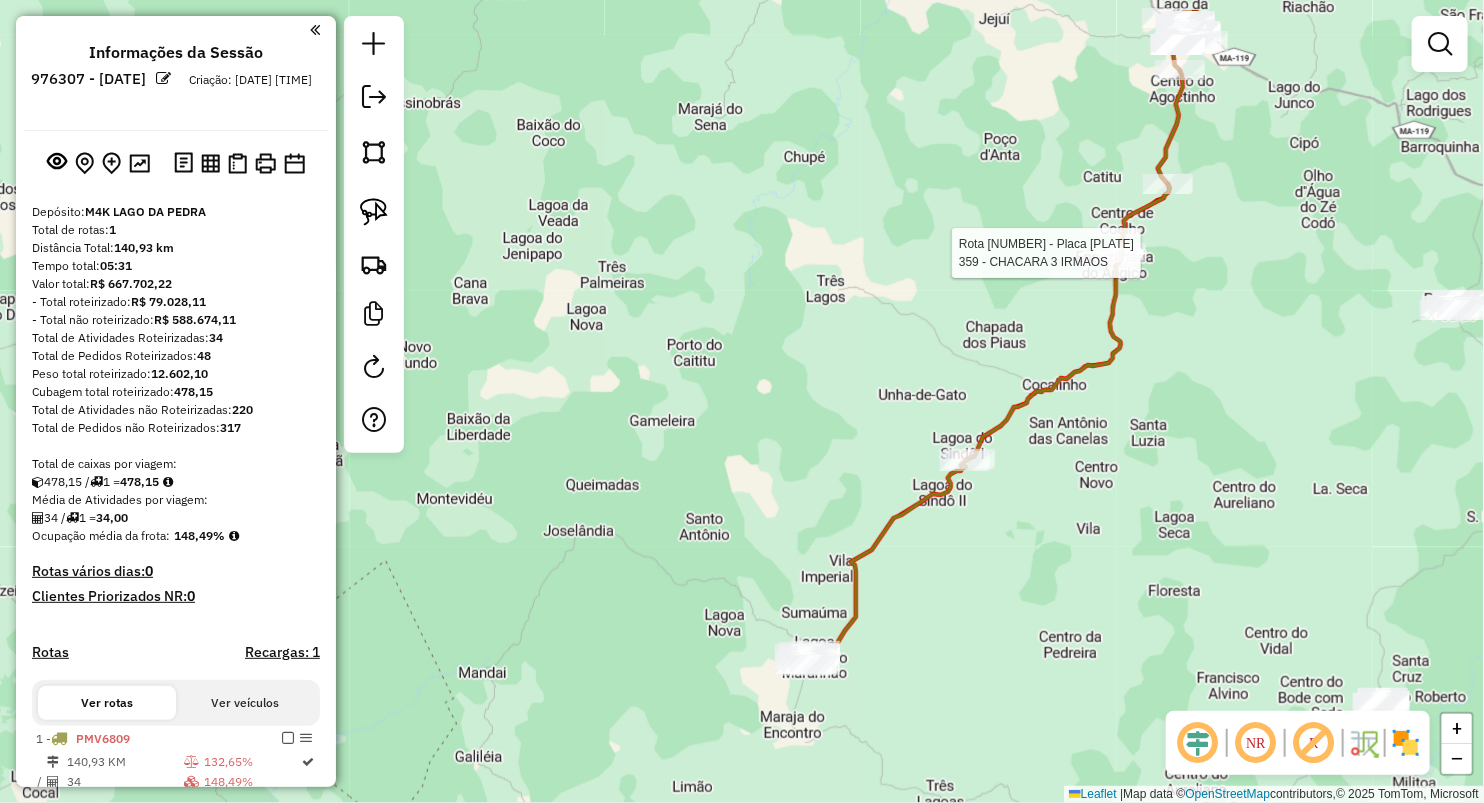 select on "**********" 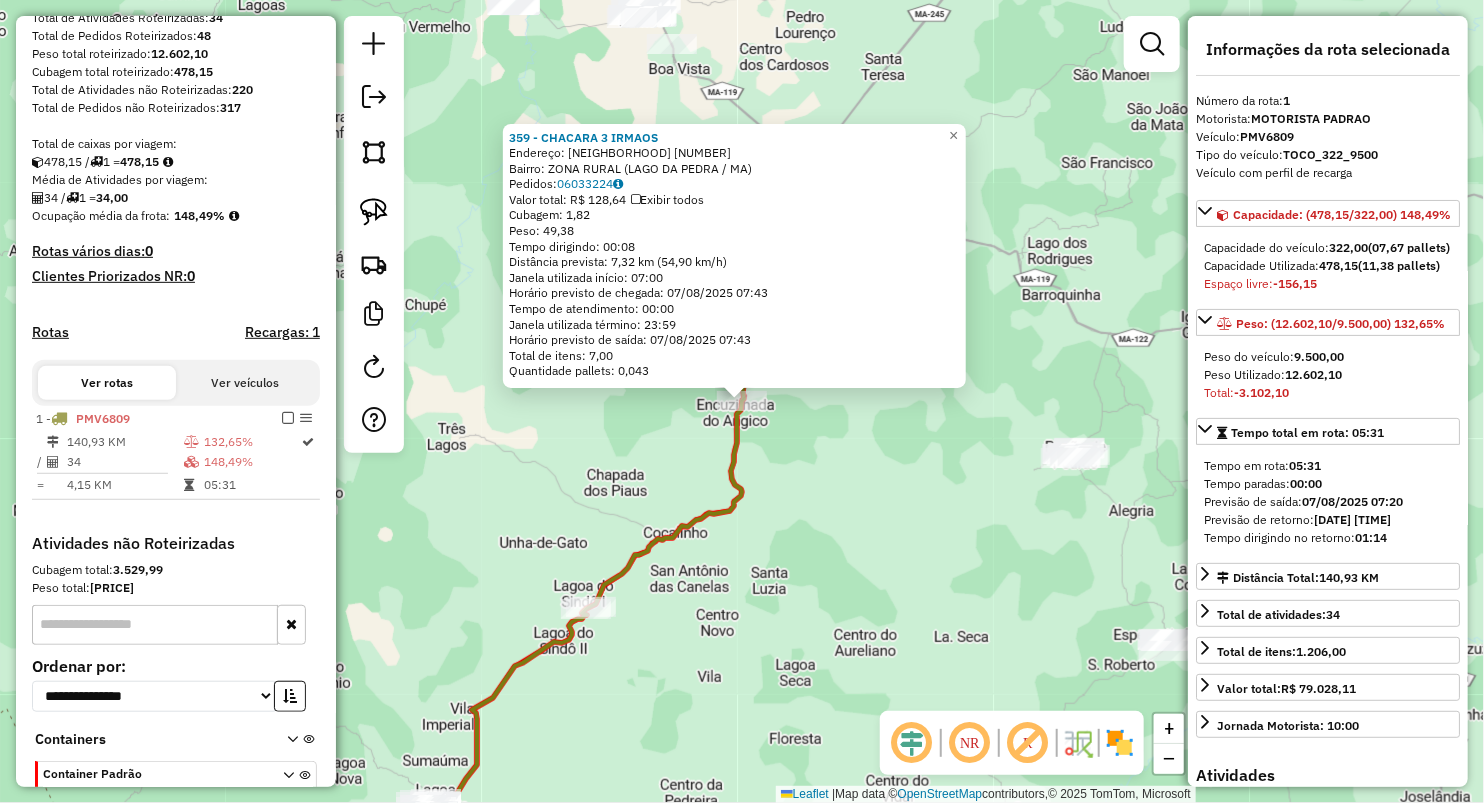 scroll, scrollTop: 425, scrollLeft: 0, axis: vertical 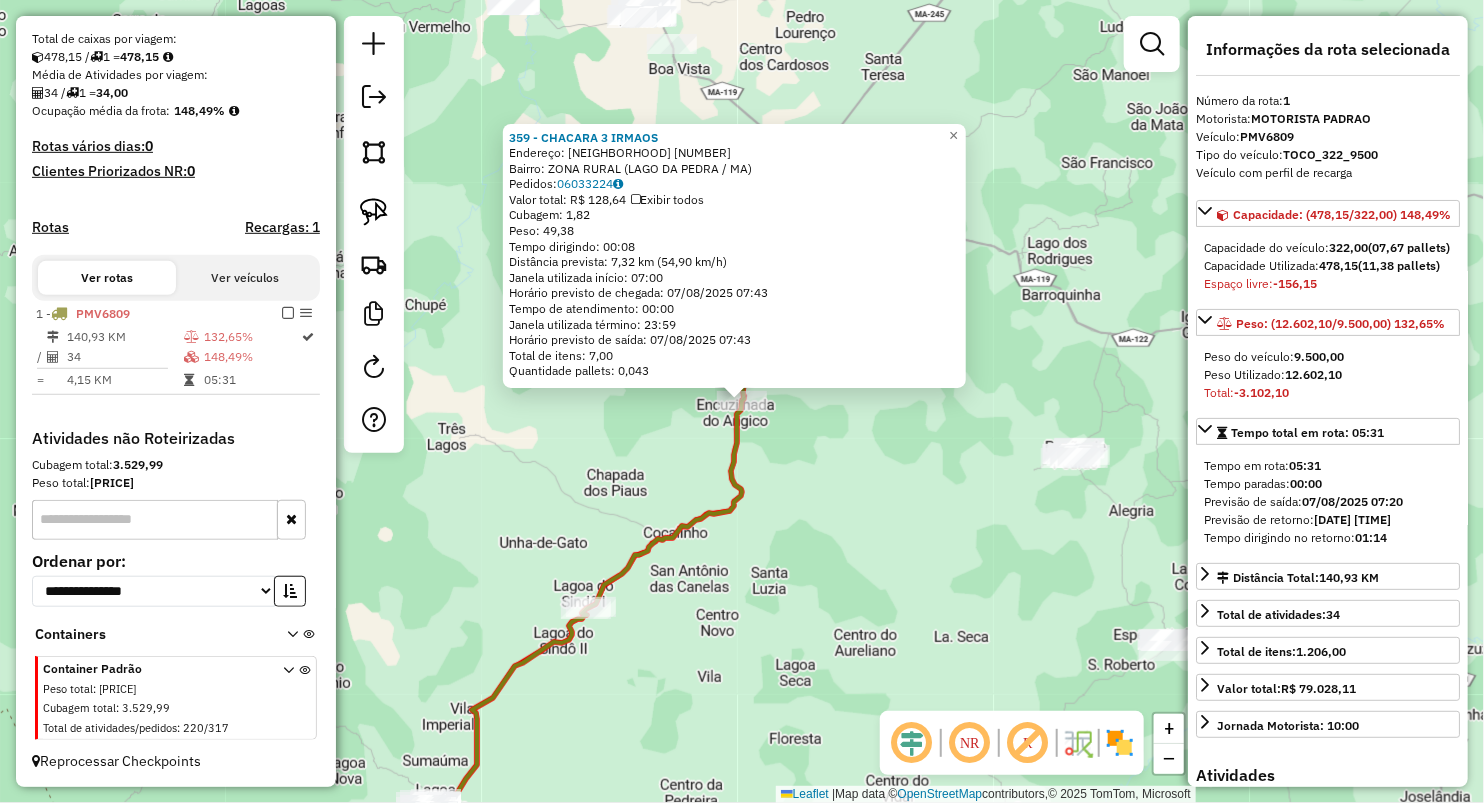 drag, startPoint x: 800, startPoint y: 554, endPoint x: 784, endPoint y: 478, distance: 77.665955 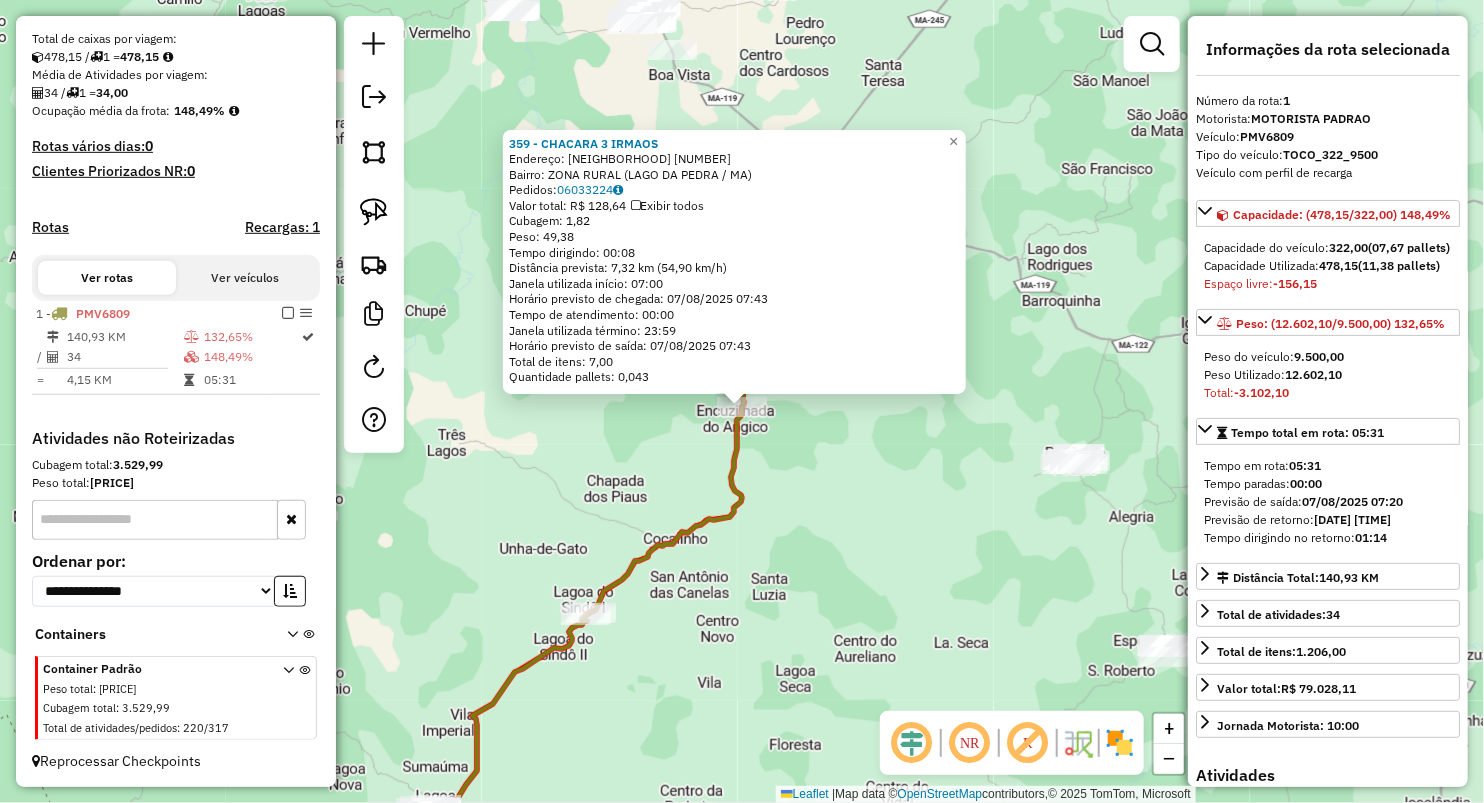 click on "359 - CHACARA 3 IRMAOS  Endereço:  POV INCRUZILHADA 473   Bairro: ZONA RURAL (LAGO DA PEDRA / MA)   Pedidos:  06033224   Valor total: R$ 128,64   Exibir todos   Cubagem: 1,82  Peso: 49,38  Tempo dirigindo: 00:08   Distância prevista: 7,32 km (54,90 km/h)   Janela utilizada início: 07:00   Horário previsto de chegada: 07/08/2025 07:43   Tempo de atendimento: 00:00   Janela utilizada término: 23:59   Horário previsto de saída: 07/08/2025 07:43   Total de itens: 7,00   Quantidade pallets: 0,043  × Janela de atendimento Grade de atendimento Capacidade Transportadoras Veículos Cliente Pedidos  Rotas Selecione os dias de semana para filtrar as janelas de atendimento  Seg   Ter   Qua   Qui   Sex   Sáb   Dom  Informe o período da janela de atendimento: De: Até:  Filtrar exatamente a janela do cliente  Considerar janela de atendimento padrão  Selecione os dias de semana para filtrar as grades de atendimento  Seg   Ter   Qua   Qui   Sex   Sáb   Dom   Considerar clientes sem dia de atendimento cadastrado +" 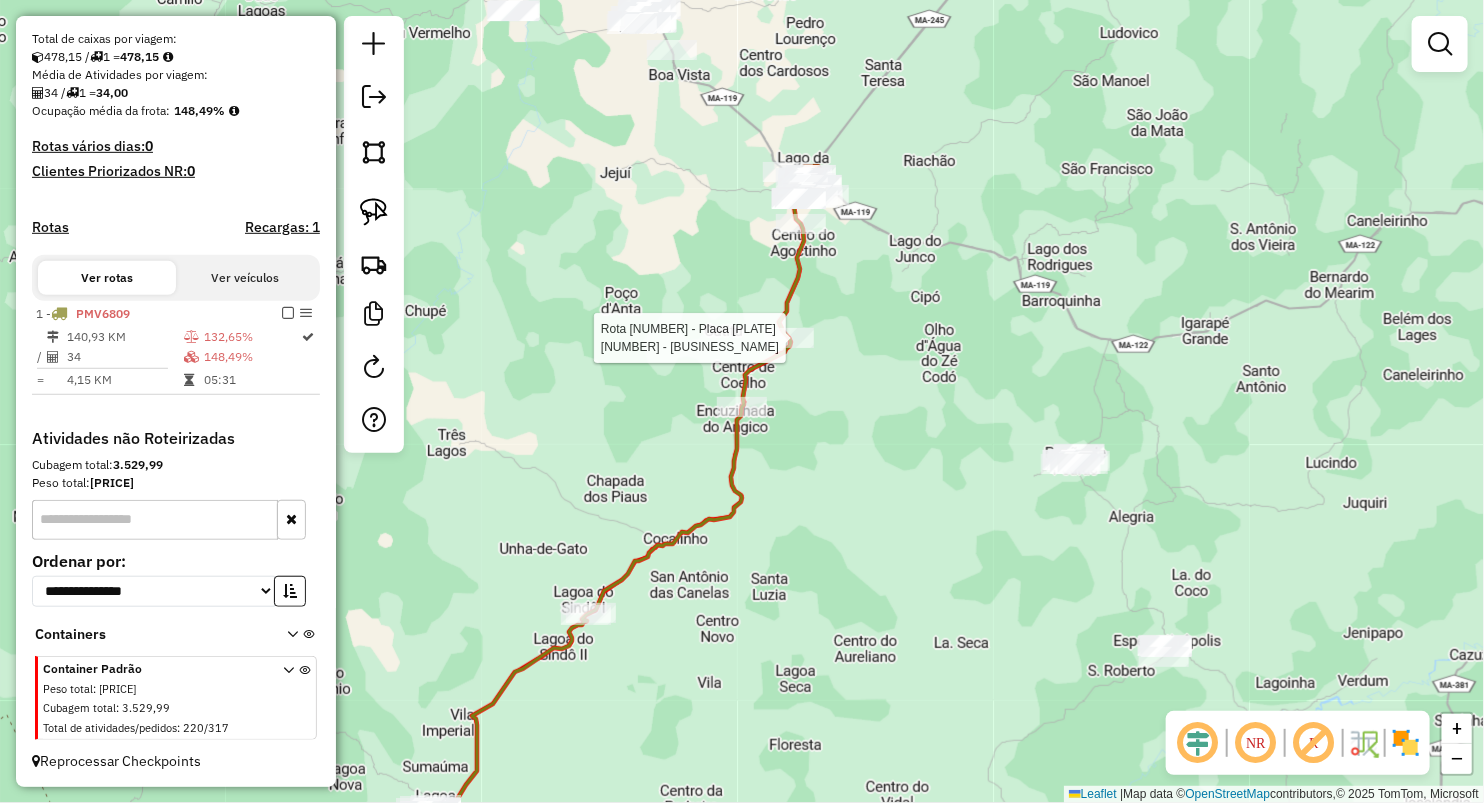 select on "**********" 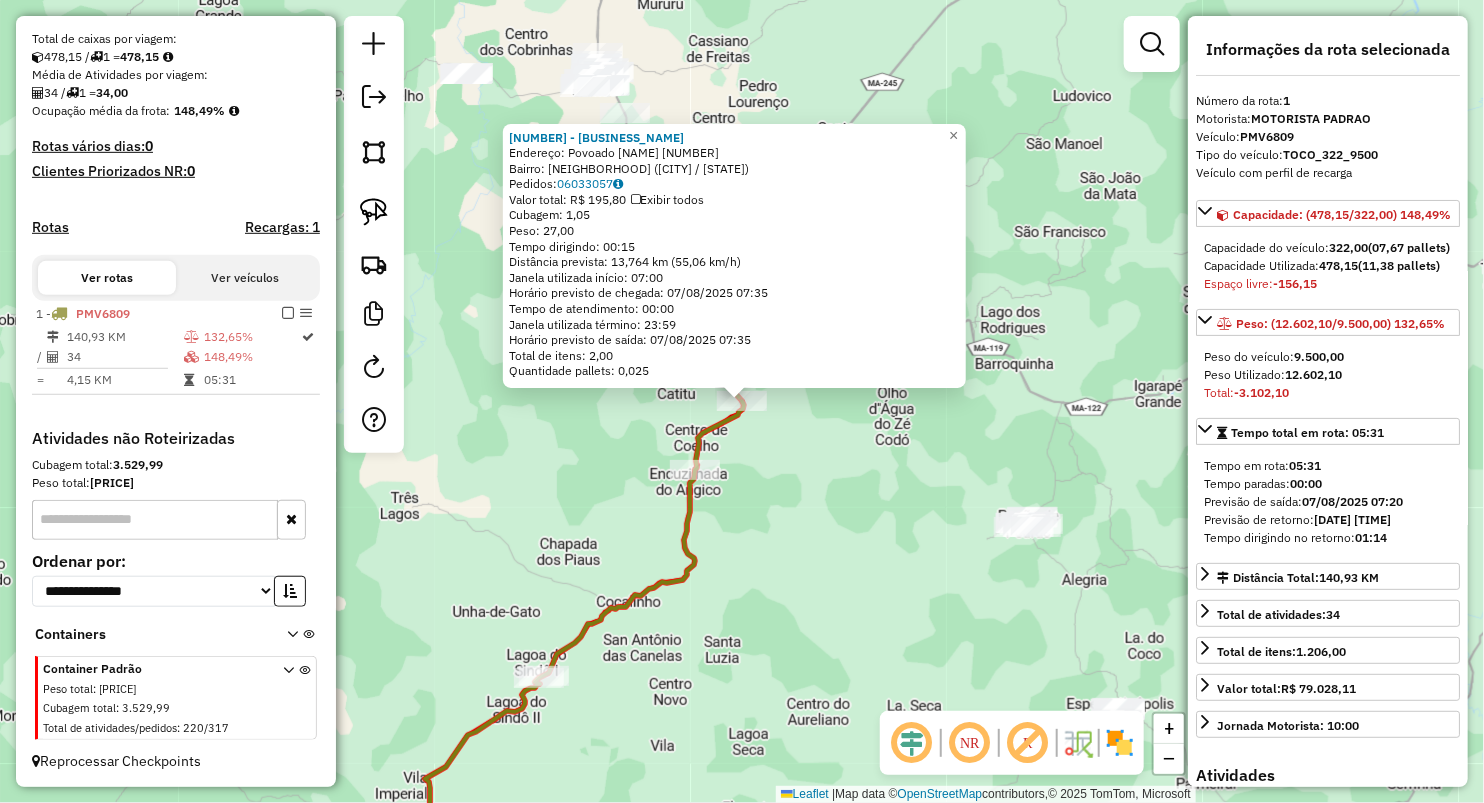 click on "260 - MERCEARIA DO JADEILS  Endereço:  Povoado Barro Branco 42   Bairro: POVOADO  (BARRO BRANCO / MA)   Pedidos:  06033057   Valor total: R$ 195,80   Exibir todos   Cubagem: 1,05  Peso: 27,00  Tempo dirigindo: 00:15   Distância prevista: 13,764 km (55,06 km/h)   Janela utilizada início: 07:00   Horário previsto de chegada: 07/08/2025 07:35   Tempo de atendimento: 00:00   Janela utilizada término: 23:59   Horário previsto de saída: 07/08/2025 07:35   Total de itens: 2,00   Quantidade pallets: 0,025  × Janela de atendimento Grade de atendimento Capacidade Transportadoras Veículos Cliente Pedidos  Rotas Selecione os dias de semana para filtrar as janelas de atendimento  Seg   Ter   Qua   Qui   Sex   Sáb   Dom  Informe o período da janela de atendimento: De: Até:  Filtrar exatamente a janela do cliente  Considerar janela de atendimento padrão  Selecione os dias de semana para filtrar as grades de atendimento  Seg   Ter   Qua   Qui   Sex   Sáb   Dom   Clientes fora do dia de atendimento selecionado +" 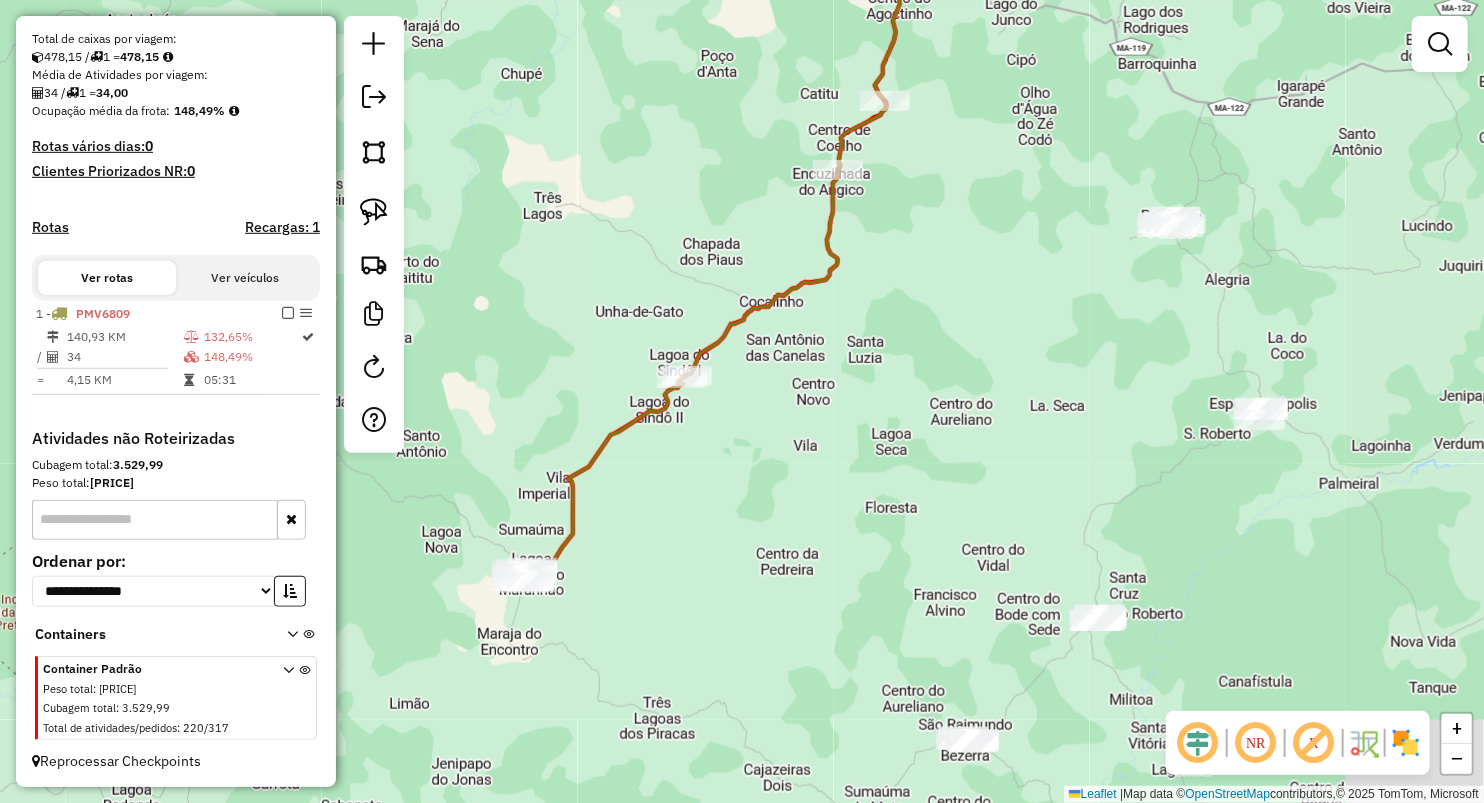 drag, startPoint x: 867, startPoint y: 434, endPoint x: 940, endPoint y: 308, distance: 145.61937 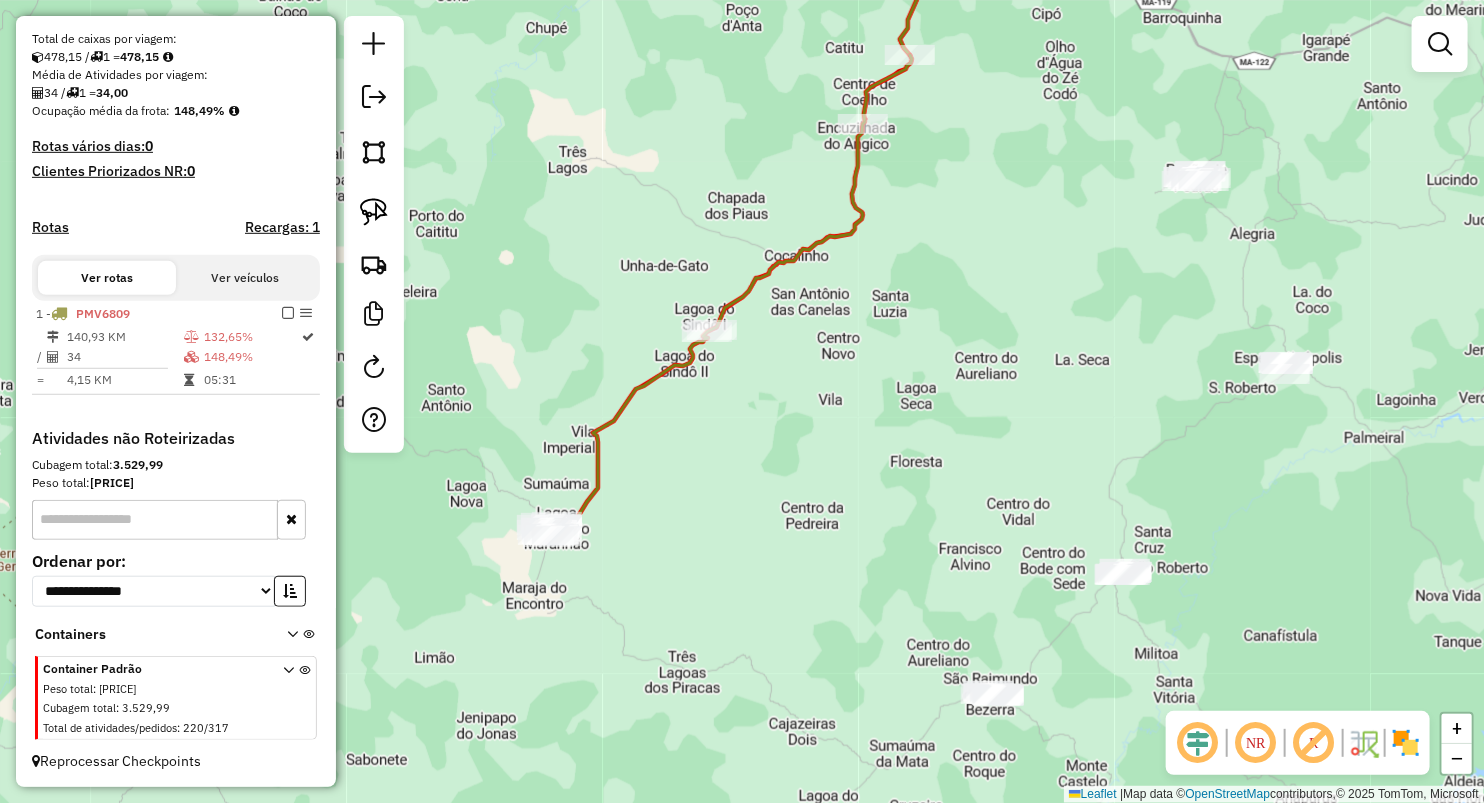 drag, startPoint x: 520, startPoint y: 640, endPoint x: 570, endPoint y: 582, distance: 76.57676 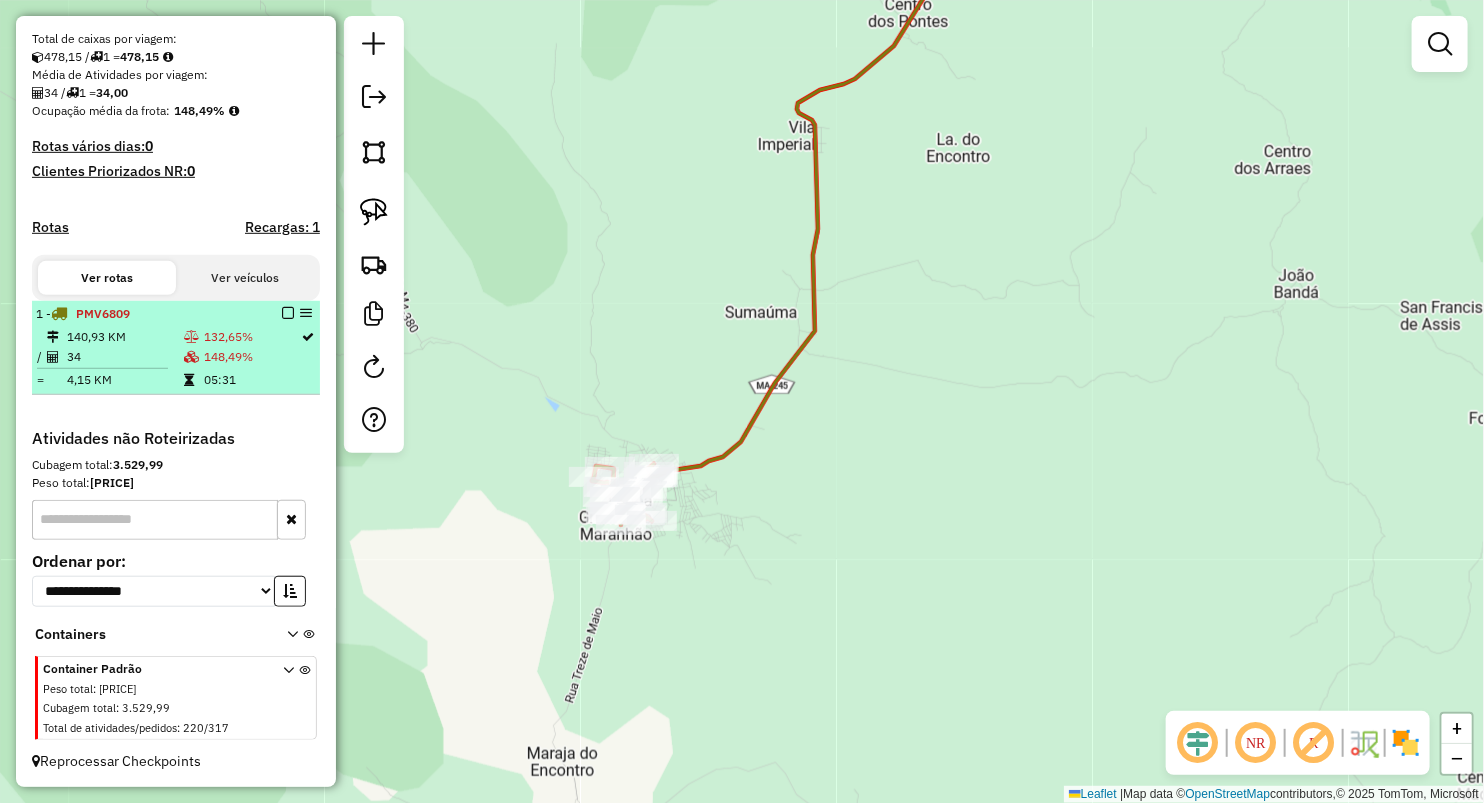 click on "148,49%" at bounding box center (252, 357) 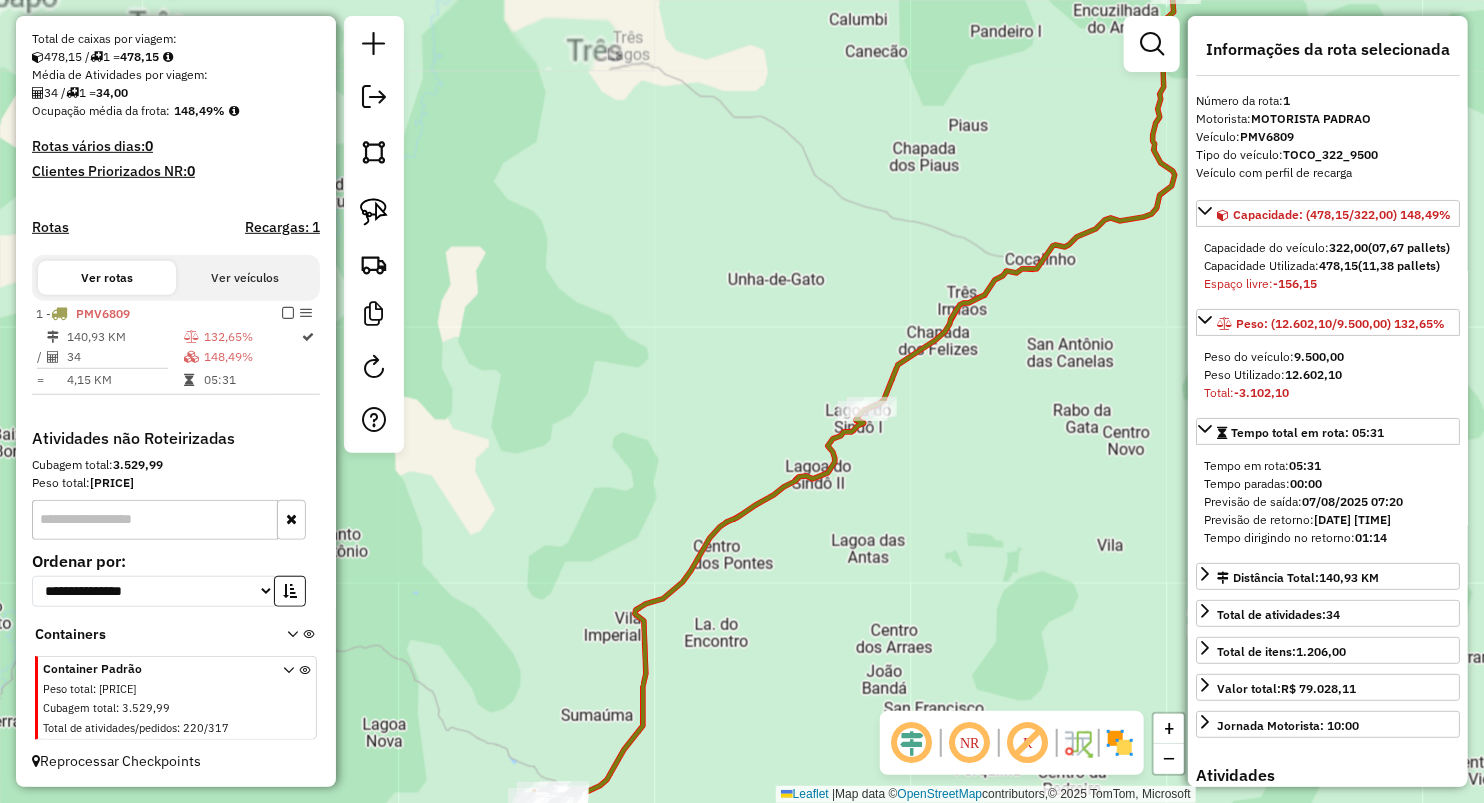 drag, startPoint x: 704, startPoint y: 636, endPoint x: 835, endPoint y: 324, distance: 338.38586 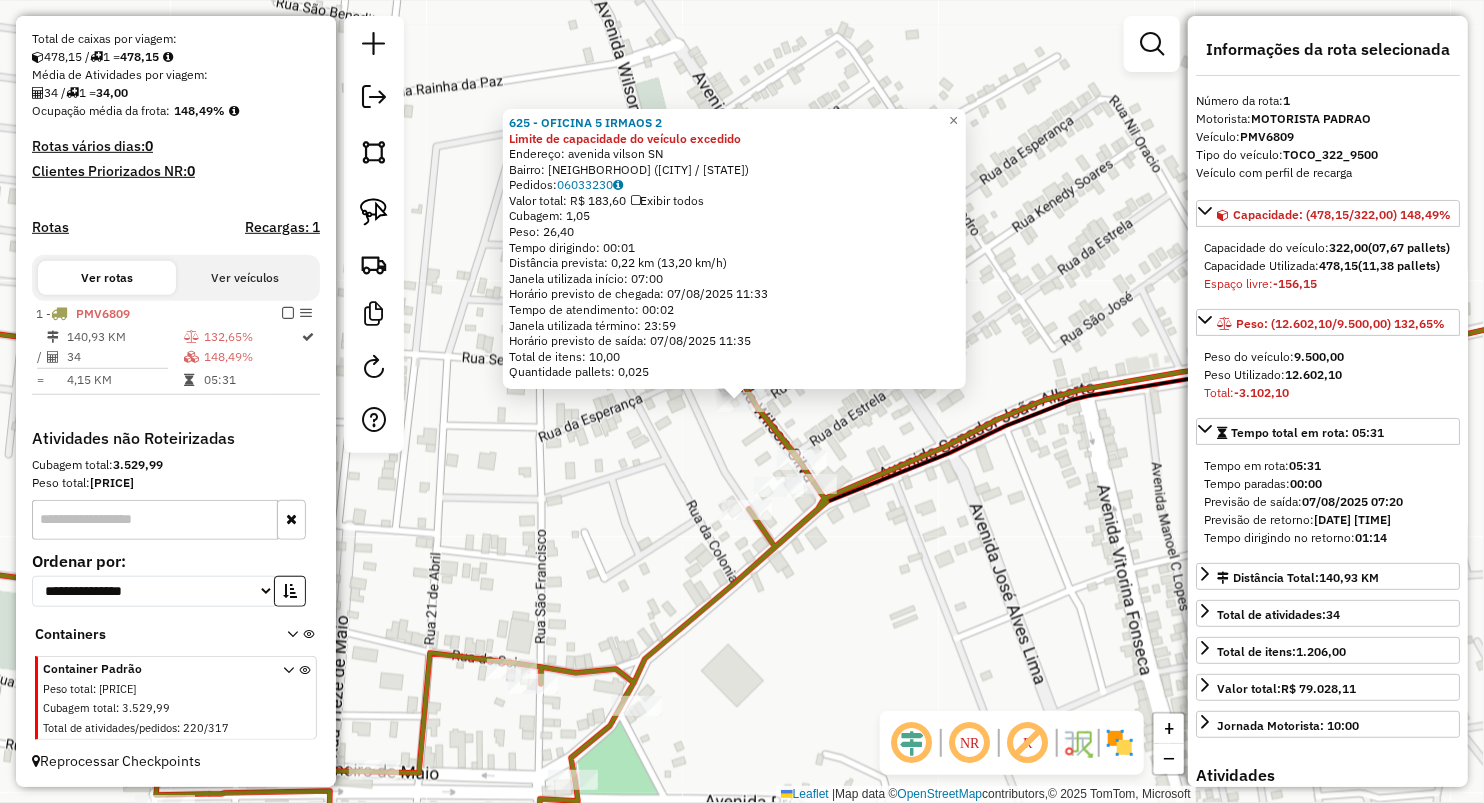 drag, startPoint x: 653, startPoint y: 514, endPoint x: 709, endPoint y: 484, distance: 63.529522 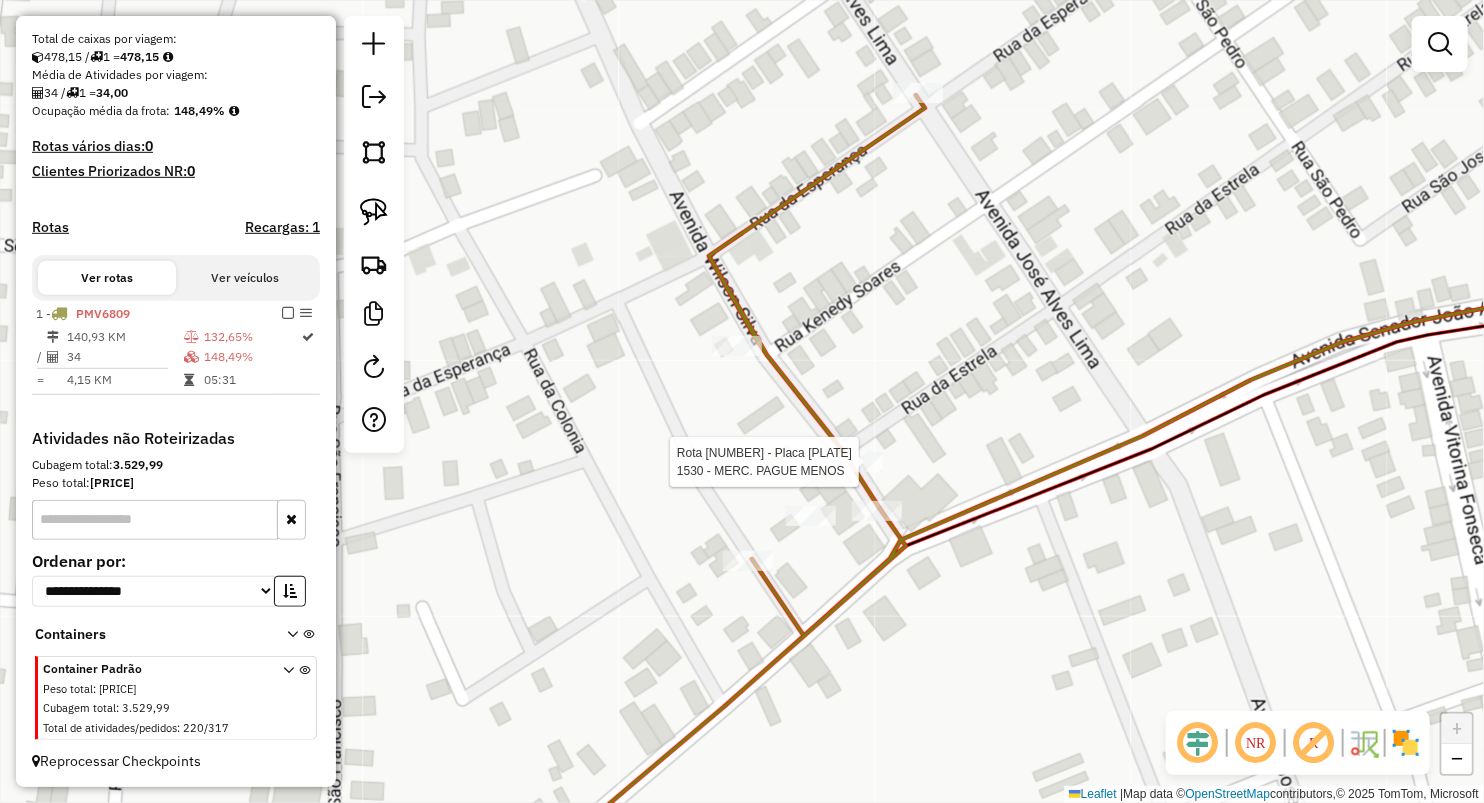 select on "**********" 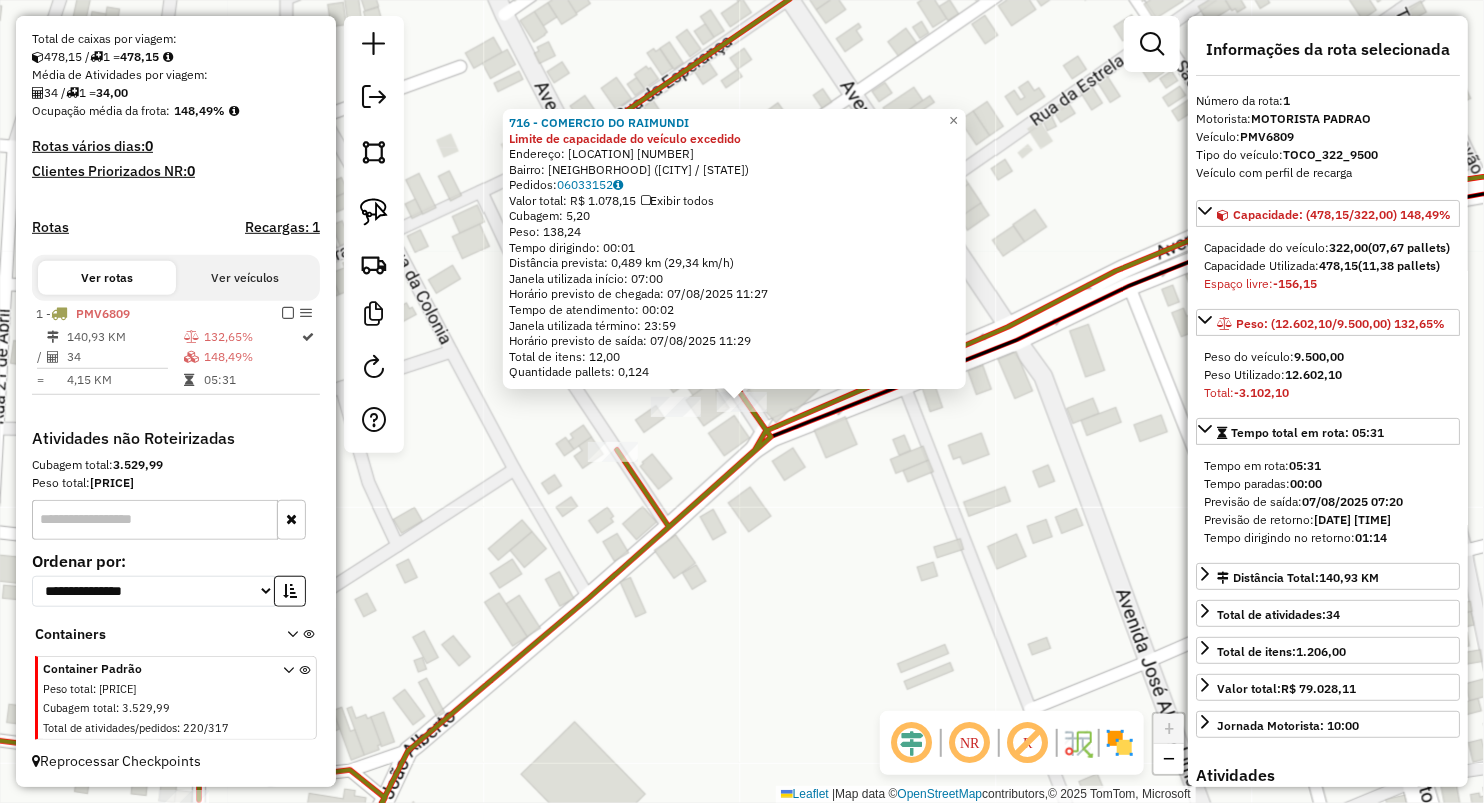 click on "716 - COMERCIO DO RAIMUNDI Limite de capacidade do veículo excedido  Endereço:  GRANDE 12   Bairro: CENTRO (LAGOA GRANDE DO MARANHAO / MA)   Pedidos:  06033152   Valor total: R$ 1.078,15   Exibir todos   Cubagem: 5,20  Peso: 138,24  Tempo dirigindo: 00:01   Distância prevista: 0,489 km (29,34 km/h)   Janela utilizada início: 07:00   Horário previsto de chegada: 07/08/2025 11:27   Tempo de atendimento: 00:02   Janela utilizada término: 23:59   Horário previsto de saída: 07/08/2025 11:29   Total de itens: 12,00   Quantidade pallets: 0,124  × Janela de atendimento Grade de atendimento Capacidade Transportadoras Veículos Cliente Pedidos  Rotas Selecione os dias de semana para filtrar as janelas de atendimento  Seg   Ter   Qua   Qui   Sex   Sáb   Dom  Informe o período da janela de atendimento: De: Até:  Filtrar exatamente a janela do cliente  Considerar janela de atendimento padrão  Selecione os dias de semana para filtrar as grades de atendimento  Seg   Ter   Qua   Qui   Sex   Sáb   Dom   De:  De:" 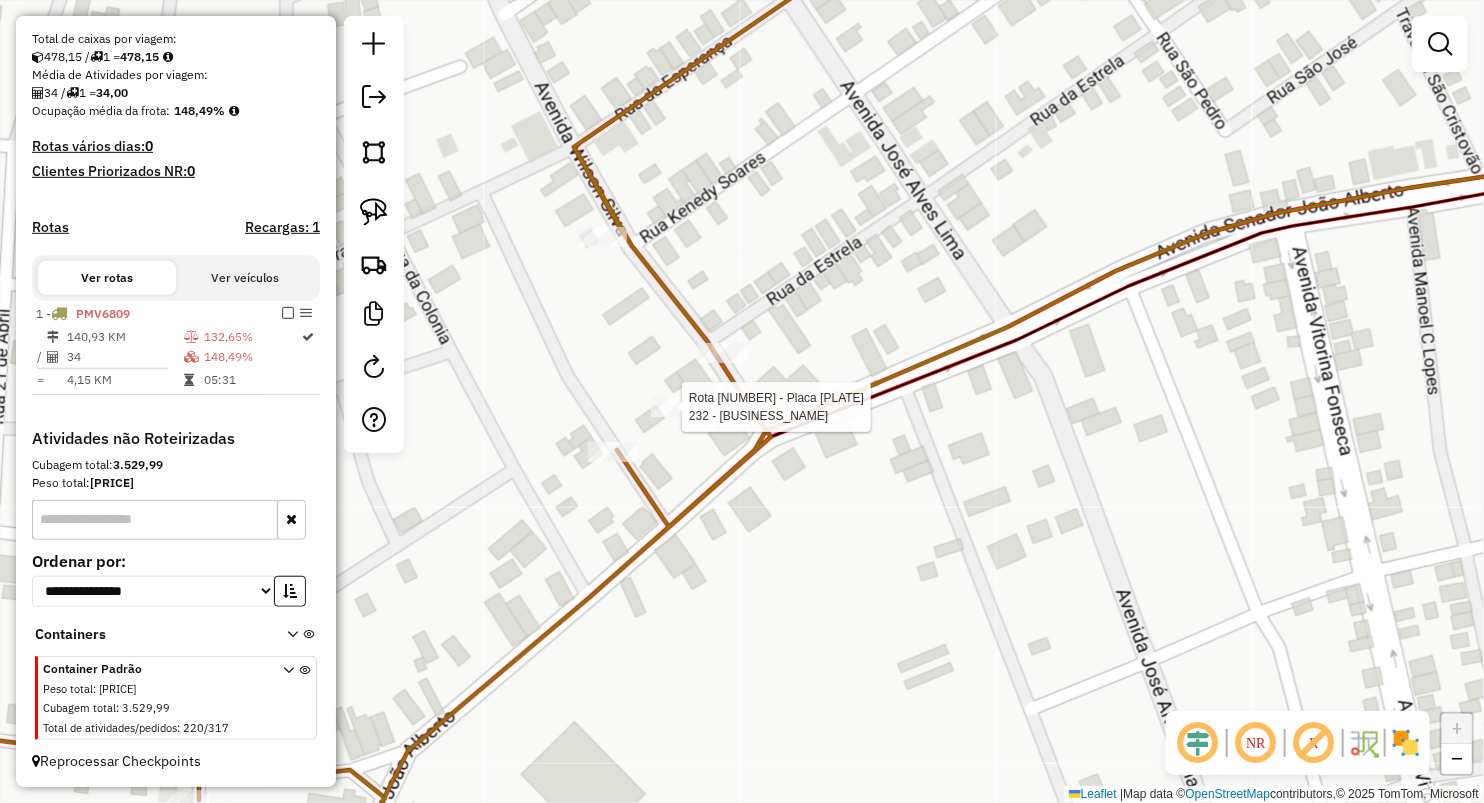click 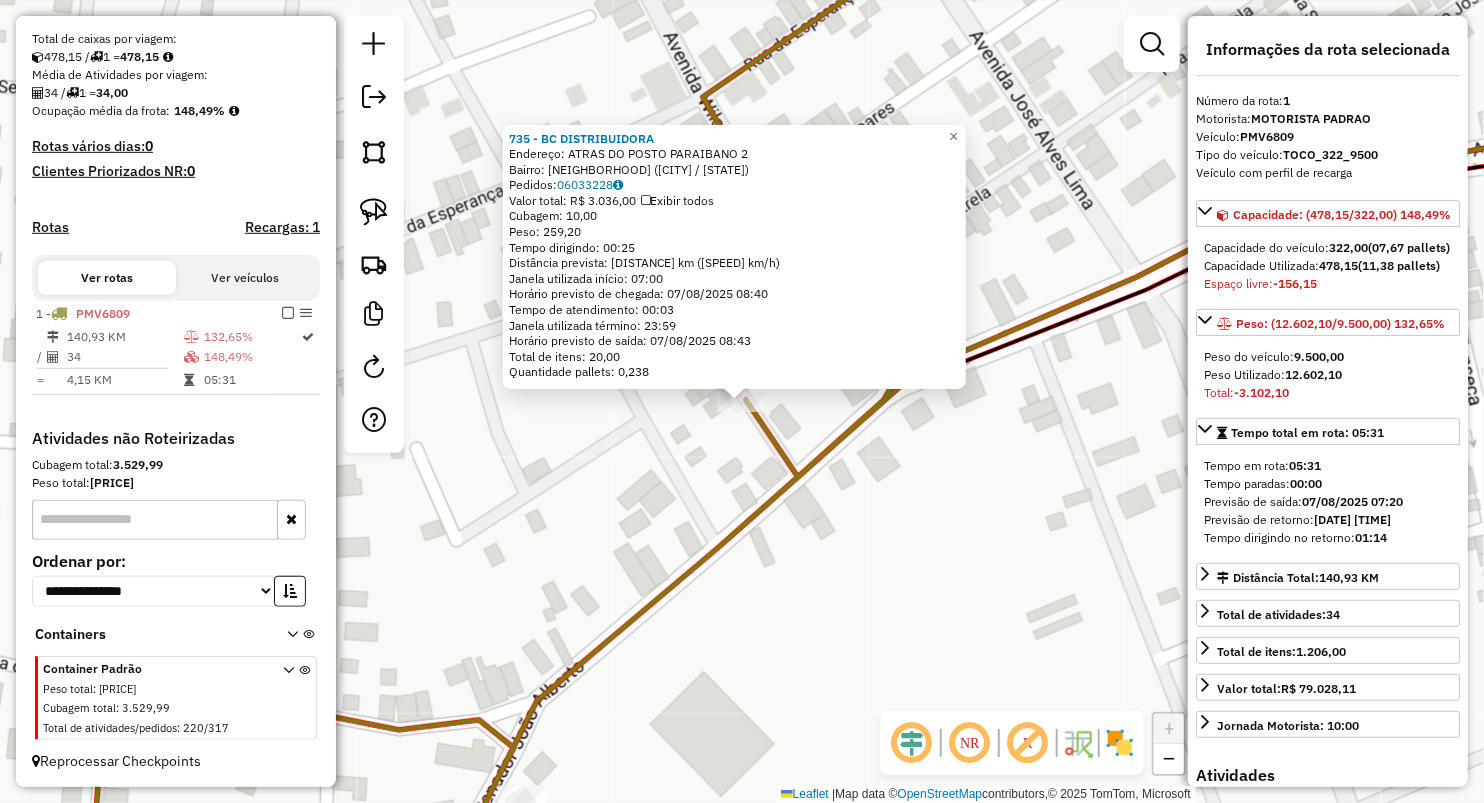 click on "735 - BC DISTRIBUIDORA  Endereço:  ATRAS DO POSTO PARAIBANO 2   Bairro: CENTRO (LAGOA GRANDE DO MARANHAO / MA)   Pedidos:  06033228   Valor total: R$ 3.036,00   Exibir todos   Cubagem: 10,00  Peso: 259,20  Tempo dirigindo: 00:25   Distância prevista: 22,19 km (53,26 km/h)   Janela utilizada início: 07:00   Horário previsto de chegada: 07/08/2025 08:40   Tempo de atendimento: 00:03   Janela utilizada término: 23:59   Horário previsto de saída: 07/08/2025 08:43   Total de itens: 20,00   Quantidade pallets: 0,238  × Janela de atendimento Grade de atendimento Capacidade Transportadoras Veículos Cliente Pedidos  Rotas Selecione os dias de semana para filtrar as janelas de atendimento  Seg   Ter   Qua   Qui   Sex   Sáb   Dom  Informe o período da janela de atendimento: De: Até:  Filtrar exatamente a janela do cliente  Considerar janela de atendimento padrão  Selecione os dias de semana para filtrar as grades de atendimento  Seg   Ter   Qua   Qui   Sex   Sáb   Dom   Peso mínimo:   Peso máximo:   De:" 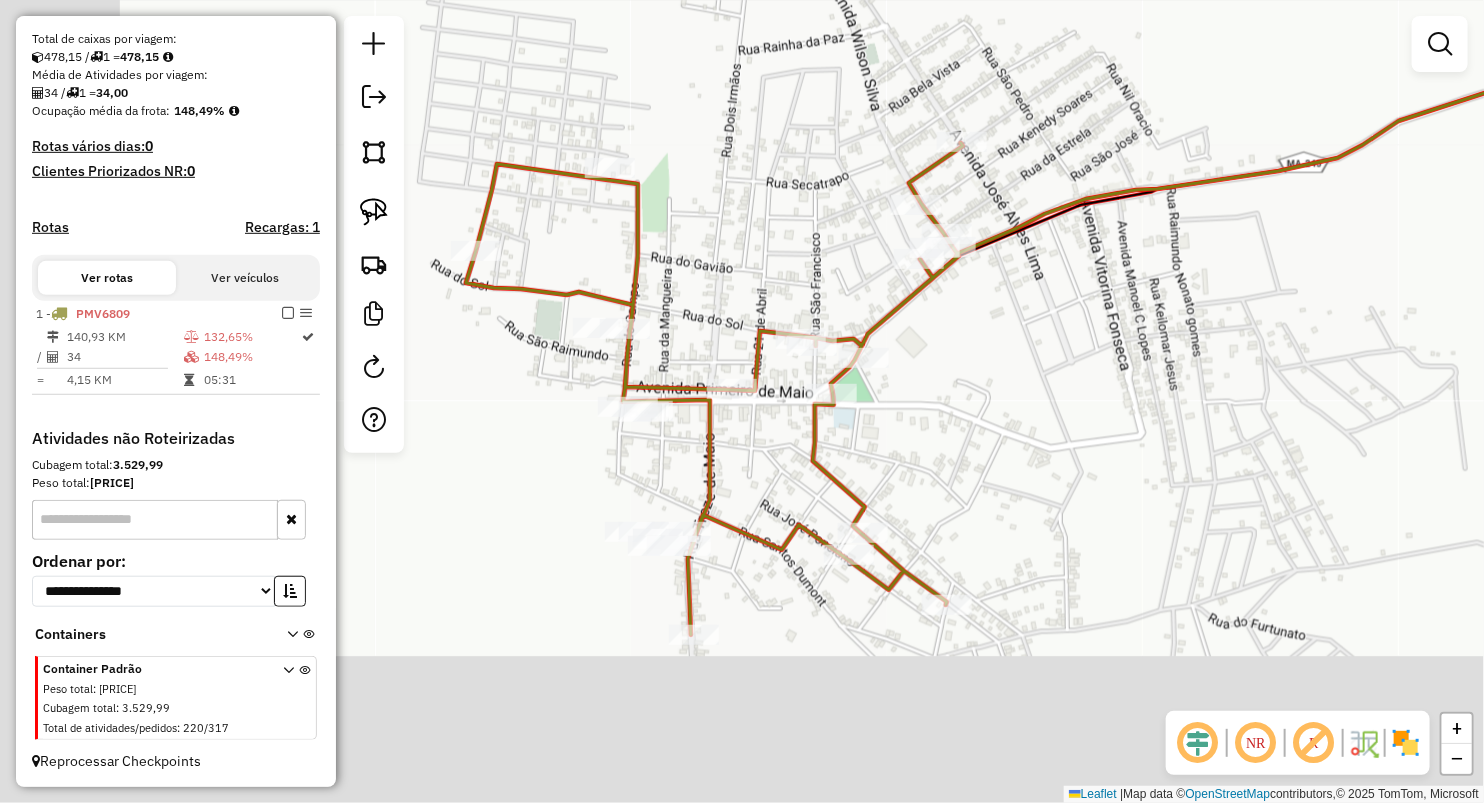 drag, startPoint x: 653, startPoint y: 617, endPoint x: 904, endPoint y: 380, distance: 345.21008 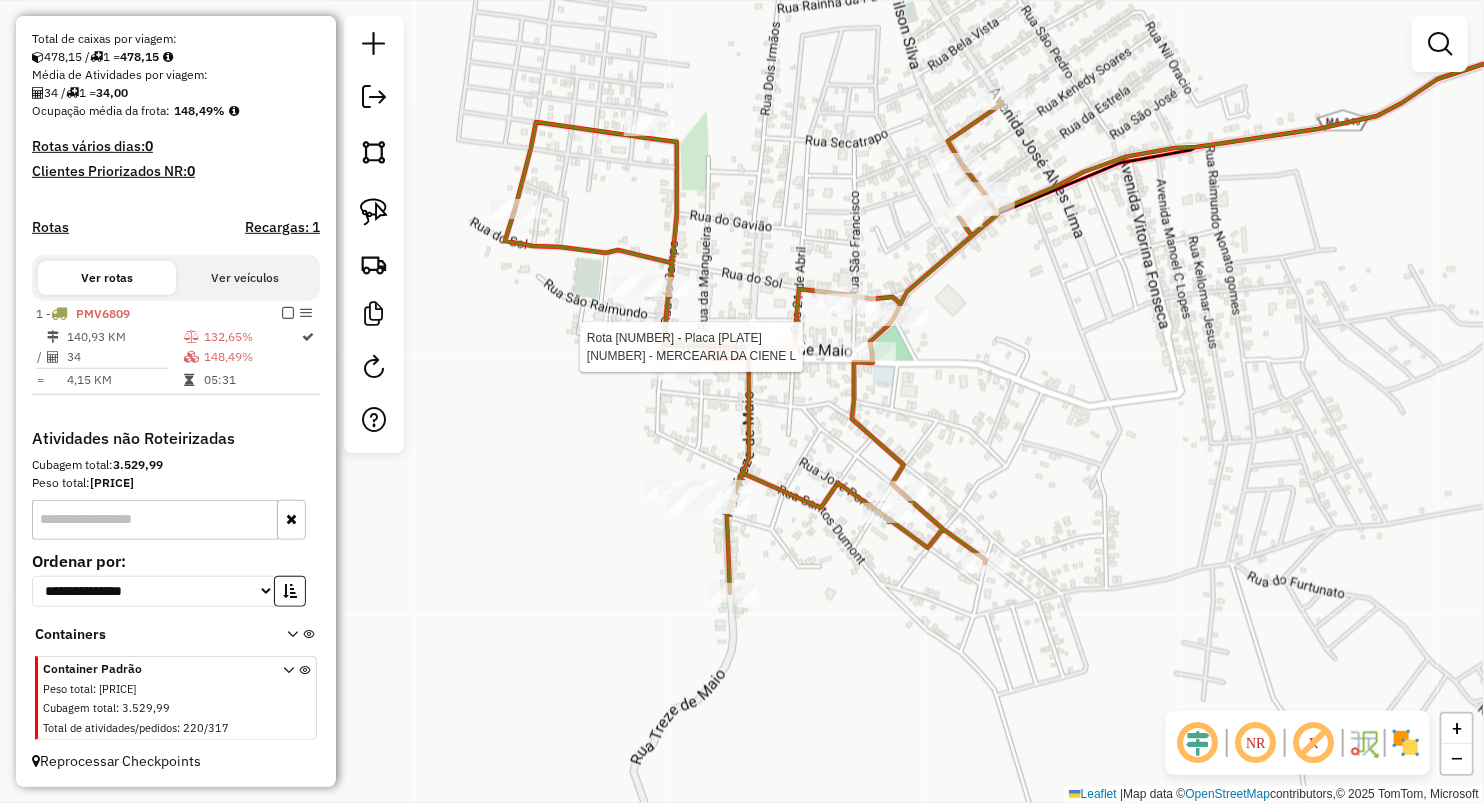 select on "**********" 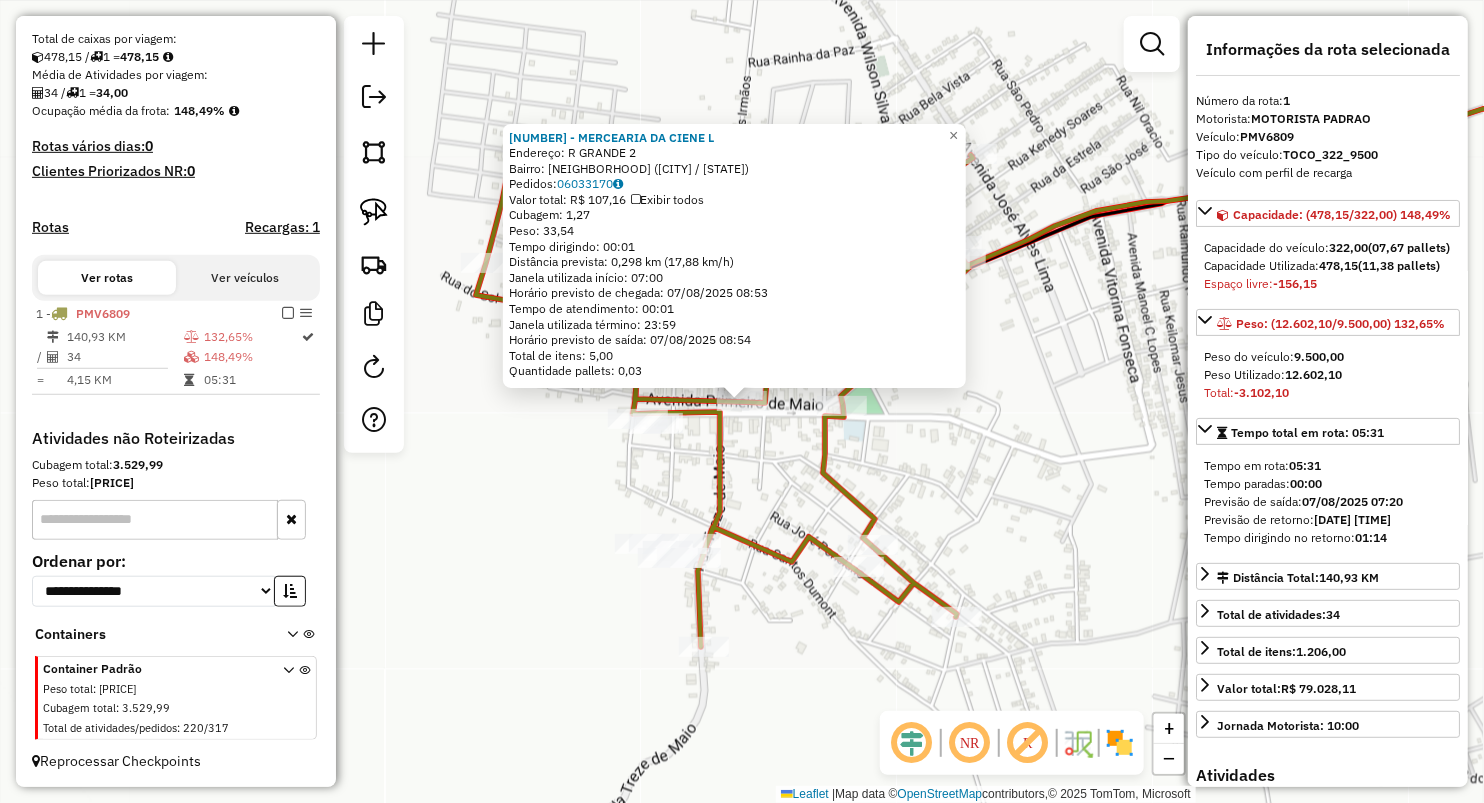 drag, startPoint x: 779, startPoint y: 491, endPoint x: 840, endPoint y: 444, distance: 77.00649 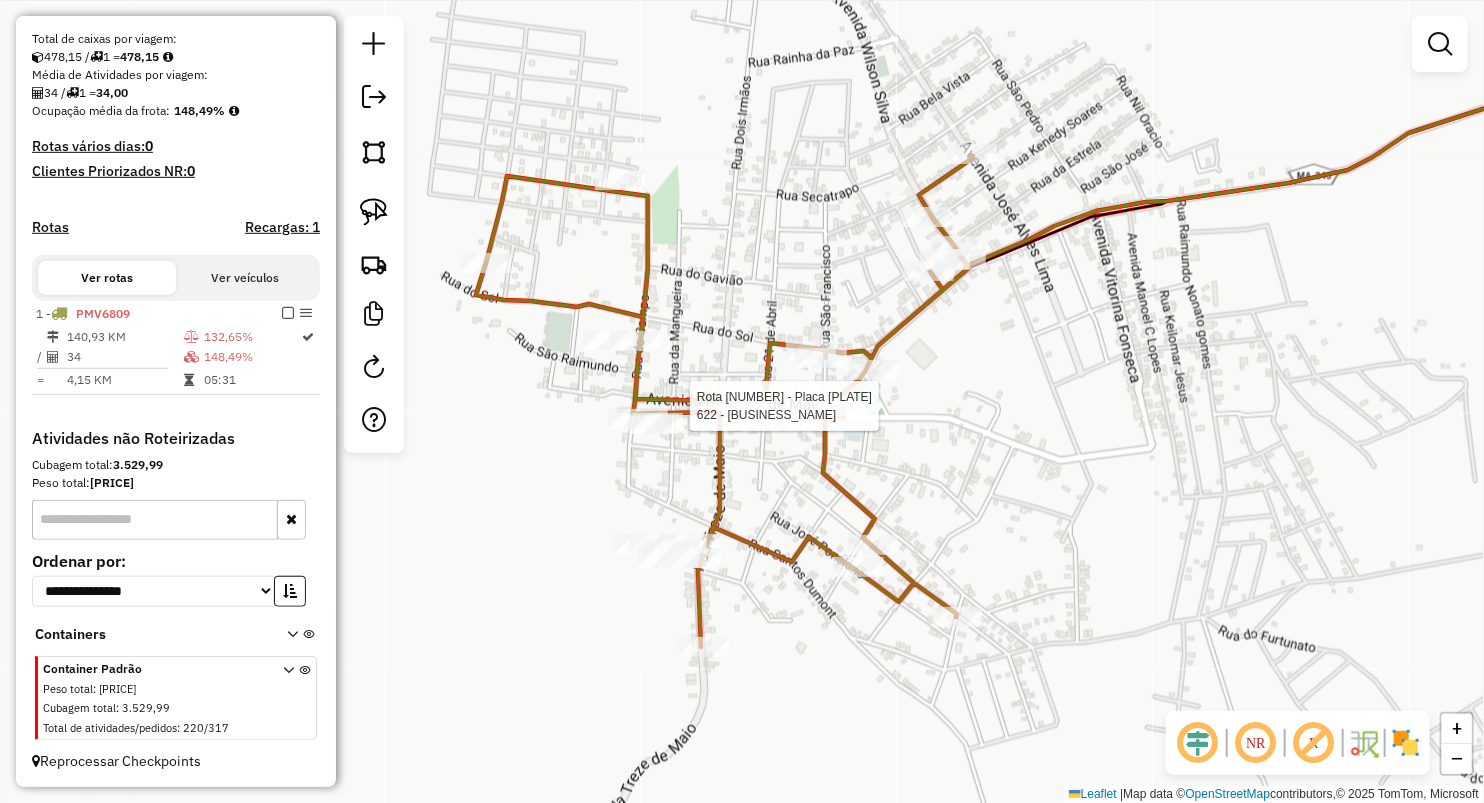 select on "**********" 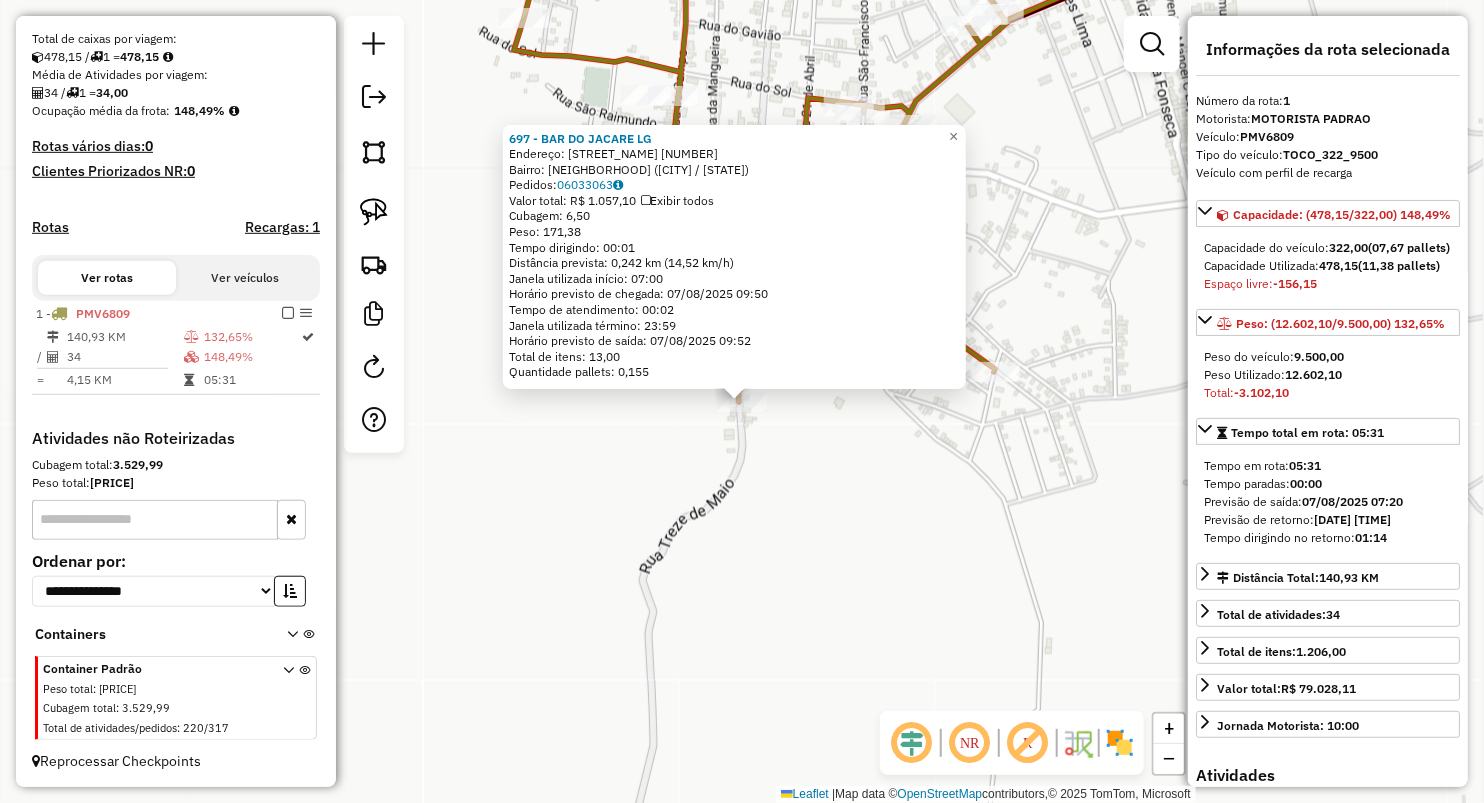 click on "697 - BAR DO JACARE LG  Endereço:  13 DE MAIO 13   Bairro: CENTRO (LAGOA GRANDE DO MARANHAO / MA)   Pedidos:  06033063   Valor total: R$ 1.057,10   Exibir todos   Cubagem: 6,50  Peso: 171,38  Tempo dirigindo: 00:01   Distância prevista: 0,242 km (14,52 km/h)   Janela utilizada início: 07:00   Horário previsto de chegada: 07/08/2025 09:50   Tempo de atendimento: 00:02   Janela utilizada término: 23:59   Horário previsto de saída: 07/08/2025 09:52   Total de itens: 13,00   Quantidade pallets: 0,155  × Janela de atendimento Grade de atendimento Capacidade Transportadoras Veículos Cliente Pedidos  Rotas Selecione os dias de semana para filtrar as janelas de atendimento  Seg   Ter   Qua   Qui   Sex   Sáb   Dom  Informe o período da janela de atendimento: De: Até:  Filtrar exatamente a janela do cliente  Considerar janela de atendimento padrão  Selecione os dias de semana para filtrar as grades de atendimento  Seg   Ter   Qua   Qui   Sex   Sáb   Dom   Clientes fora do dia de atendimento selecionado +" 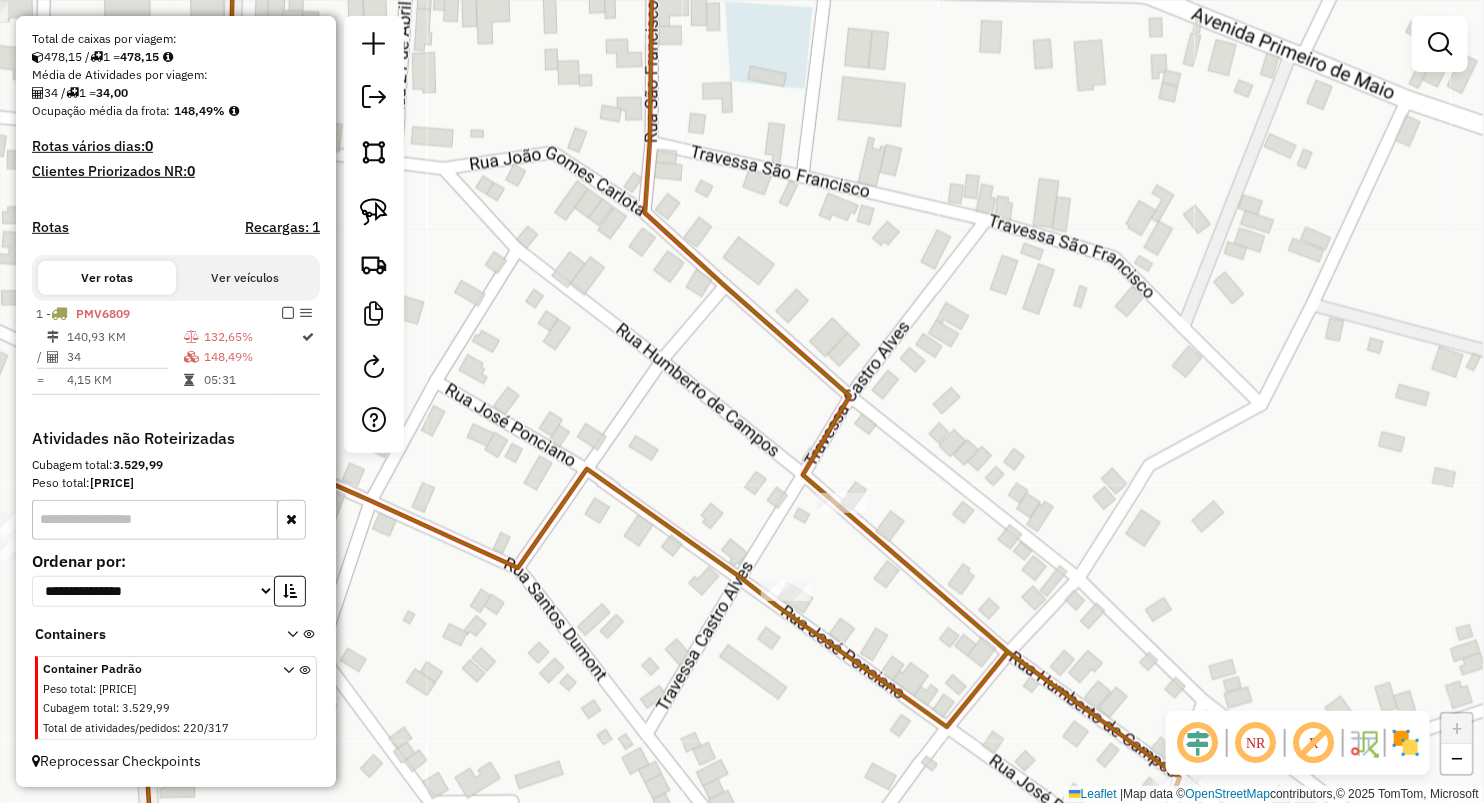 click 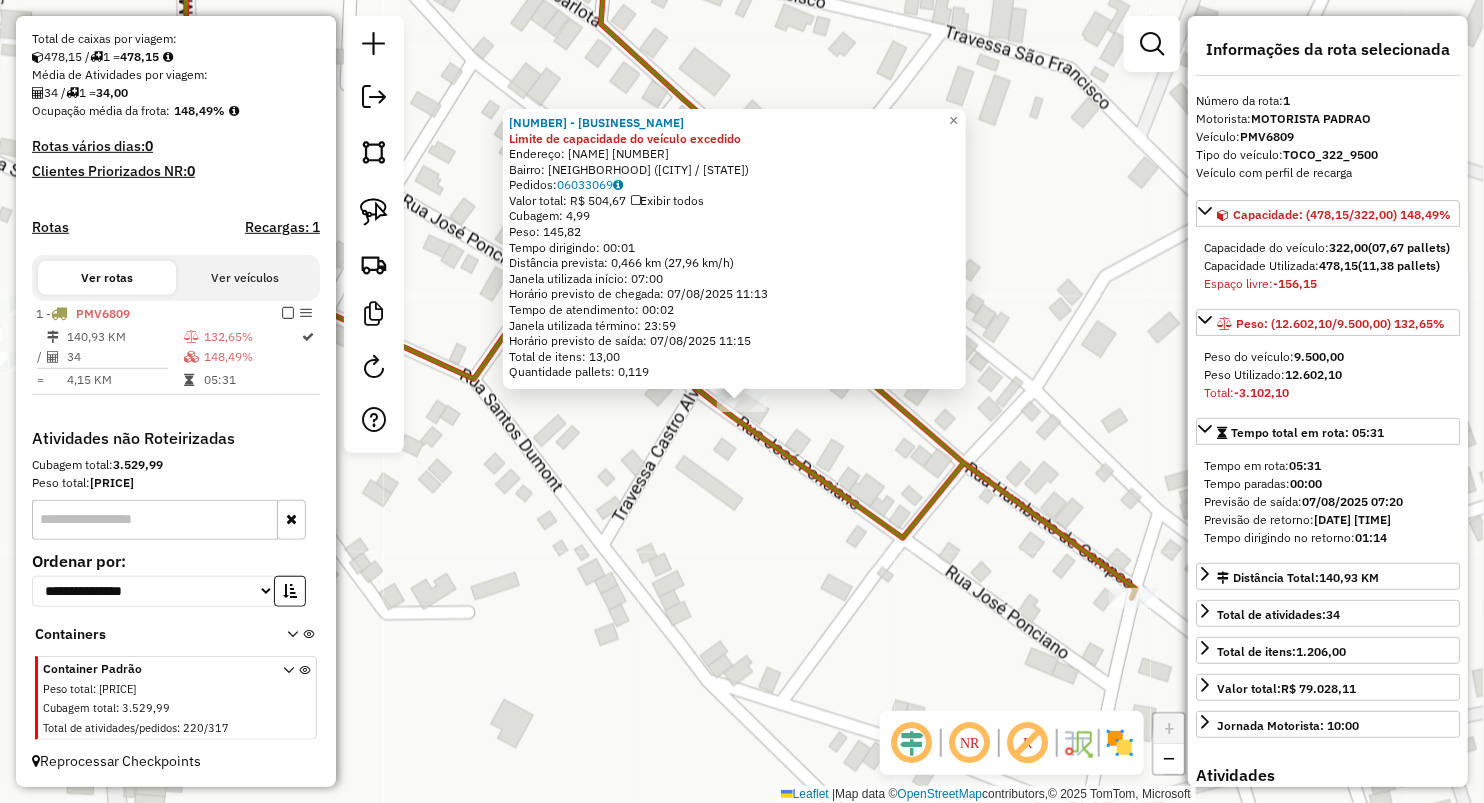 click on "1654 - LAN. E SORV. JK Limite de capacidade do veículo excedido  Endereço:  JOSE POSSEANO 45   Bairro: VALDIR FILHO (LAGOA GRANDE DO MARANHAO / MA)   Pedidos:  06033069   Valor total: R$ 504,67   Exibir todos   Cubagem: 4,99  Peso: 145,82  Tempo dirigindo: 00:01   Distância prevista: 0,466 km (27,96 km/h)   Janela utilizada início: 07:00   Horário previsto de chegada: 07/08/2025 11:13   Tempo de atendimento: 00:02   Janela utilizada término: 23:59   Horário previsto de saída: 07/08/2025 11:15   Total de itens: 13,00   Quantidade pallets: 0,119  × Janela de atendimento Grade de atendimento Capacidade Transportadoras Veículos Cliente Pedidos  Rotas Selecione os dias de semana para filtrar as janelas de atendimento  Seg   Ter   Qua   Qui   Sex   Sáb   Dom  Informe o período da janela de atendimento: De: Até:  Filtrar exatamente a janela do cliente  Considerar janela de atendimento padrão  Selecione os dias de semana para filtrar as grades de atendimento  Seg   Ter   Qua   Qui   Sex   Sáb   Dom  +" 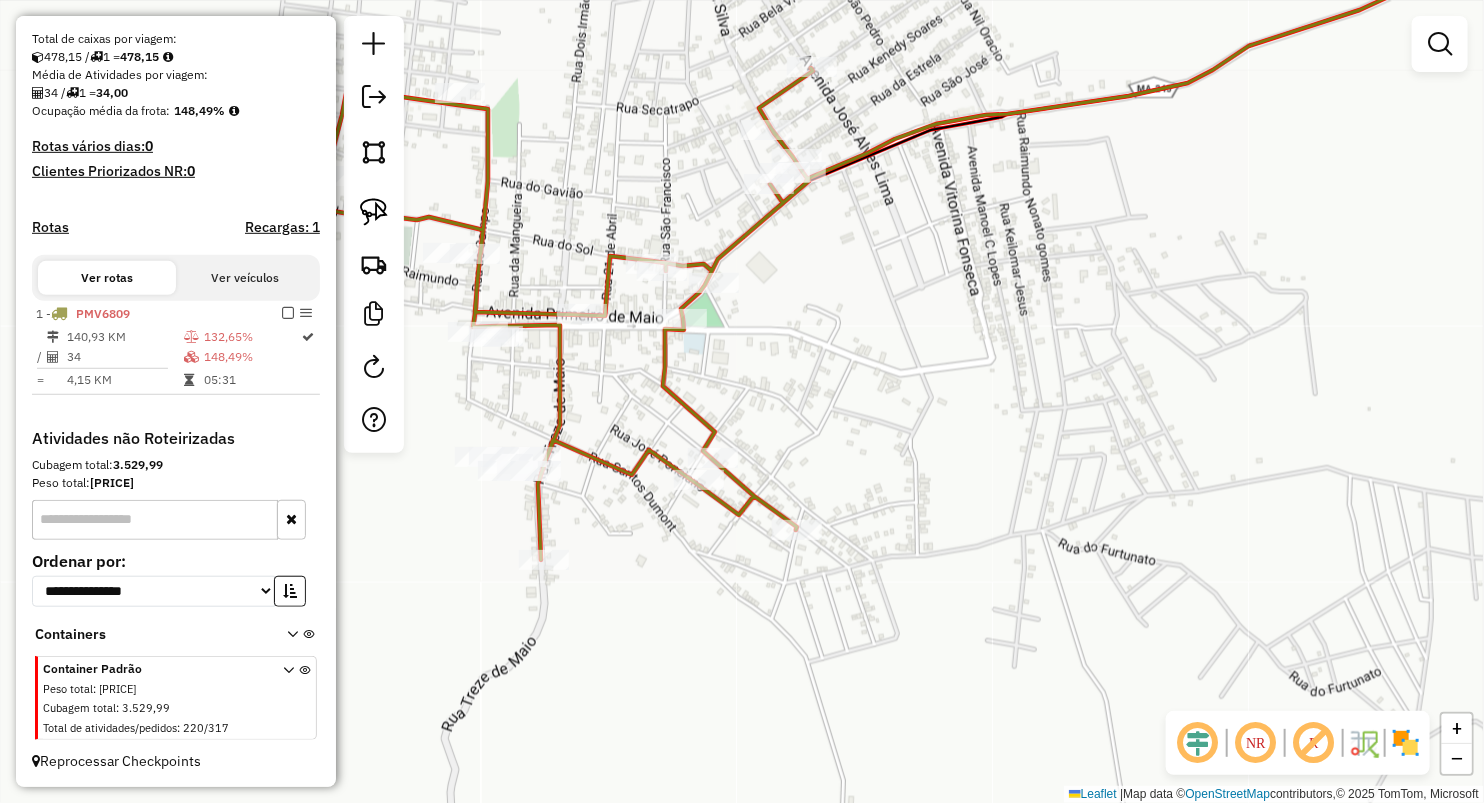 drag, startPoint x: 632, startPoint y: 404, endPoint x: 839, endPoint y: 487, distance: 223.02017 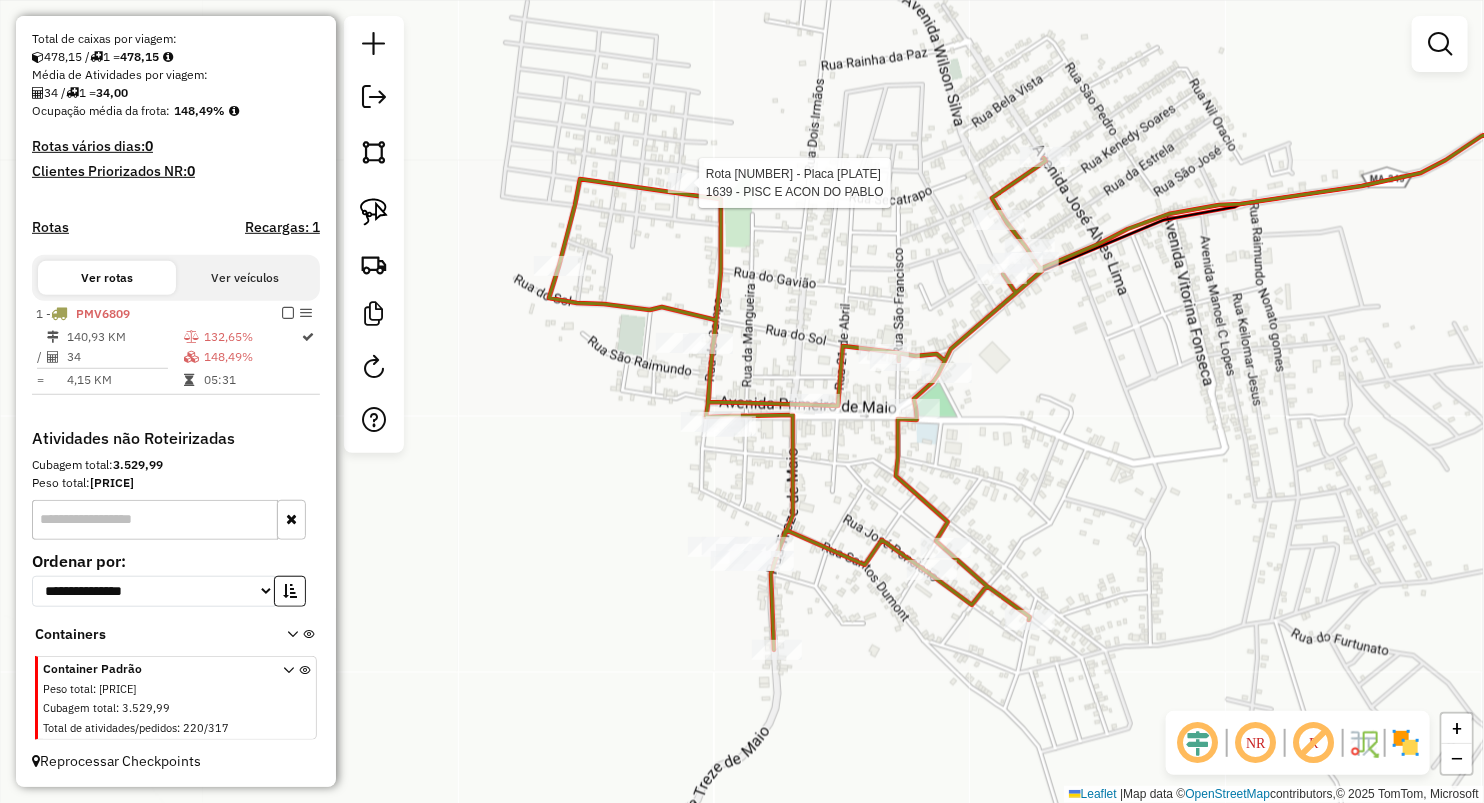 select on "**********" 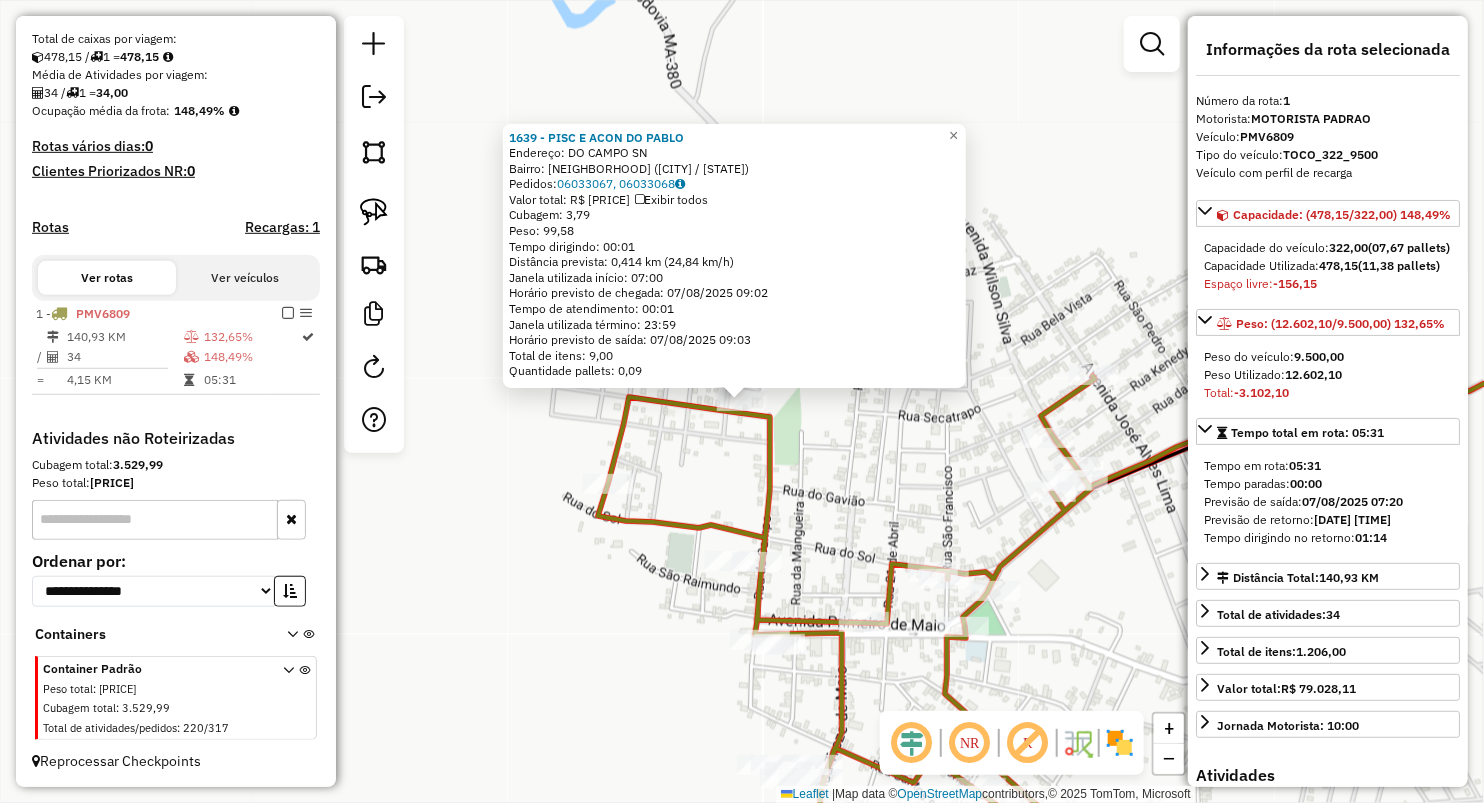 drag, startPoint x: 758, startPoint y: 450, endPoint x: 816, endPoint y: 492, distance: 71.610054 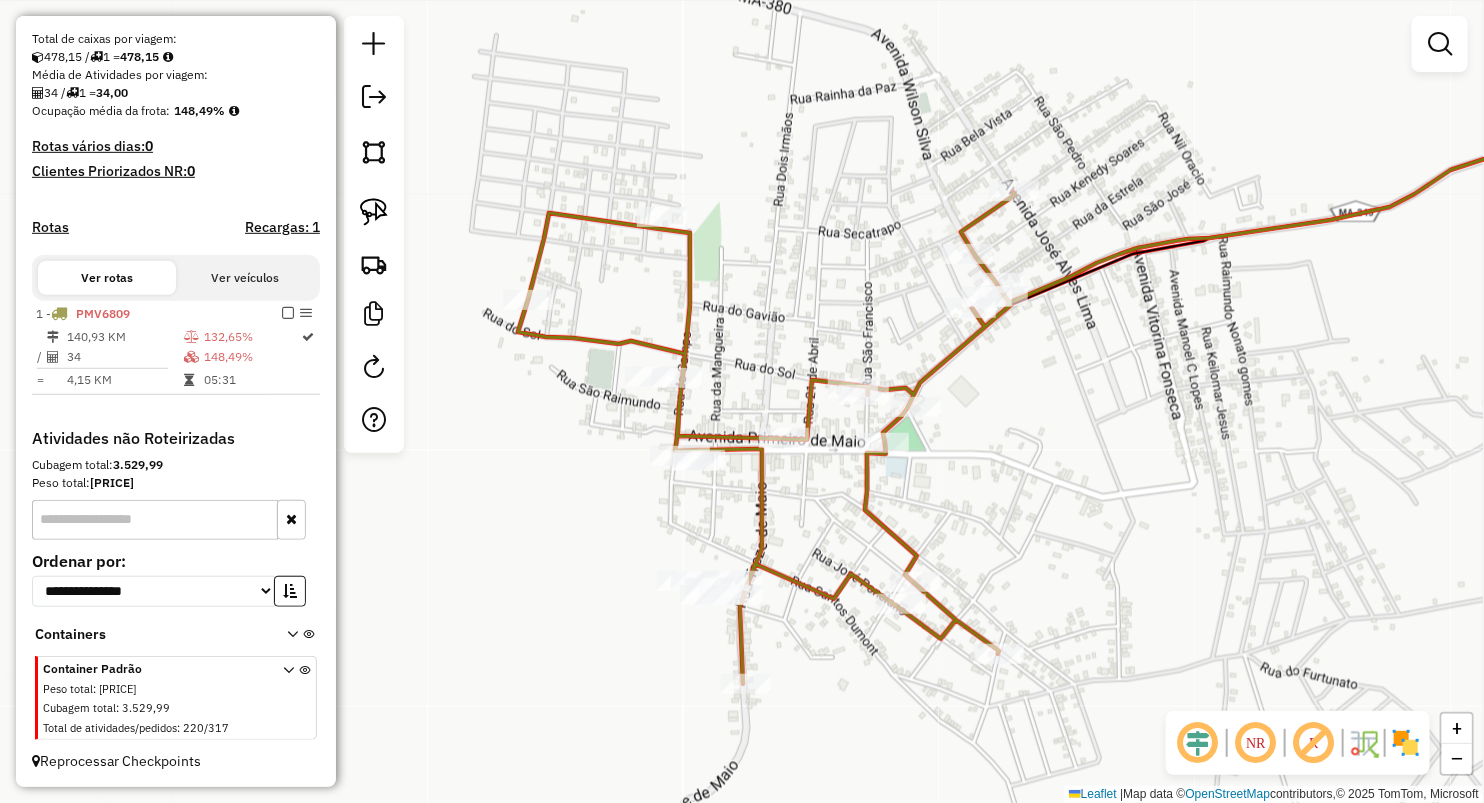 drag, startPoint x: 824, startPoint y: 498, endPoint x: 736, endPoint y: 281, distance: 234.16447 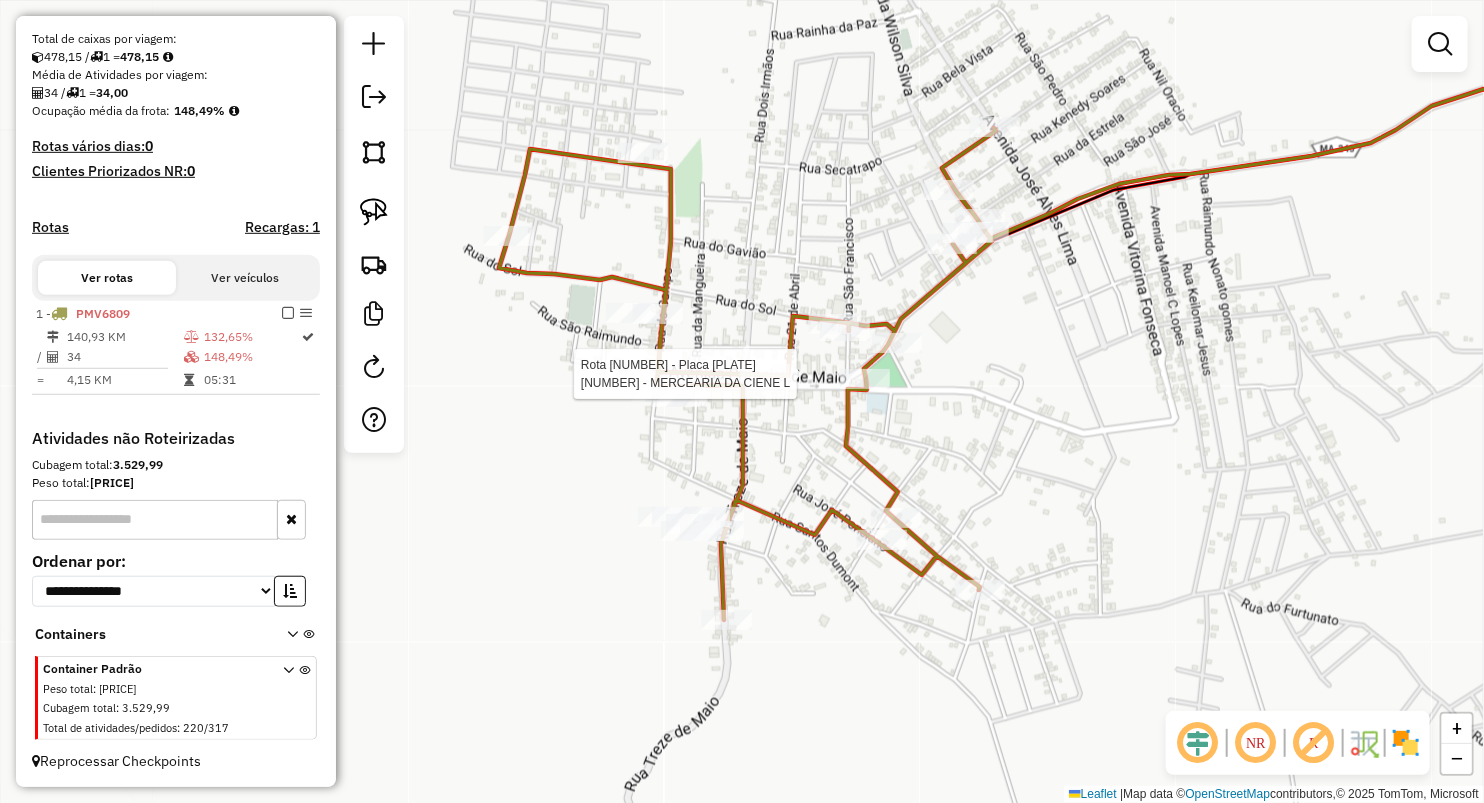 select on "**********" 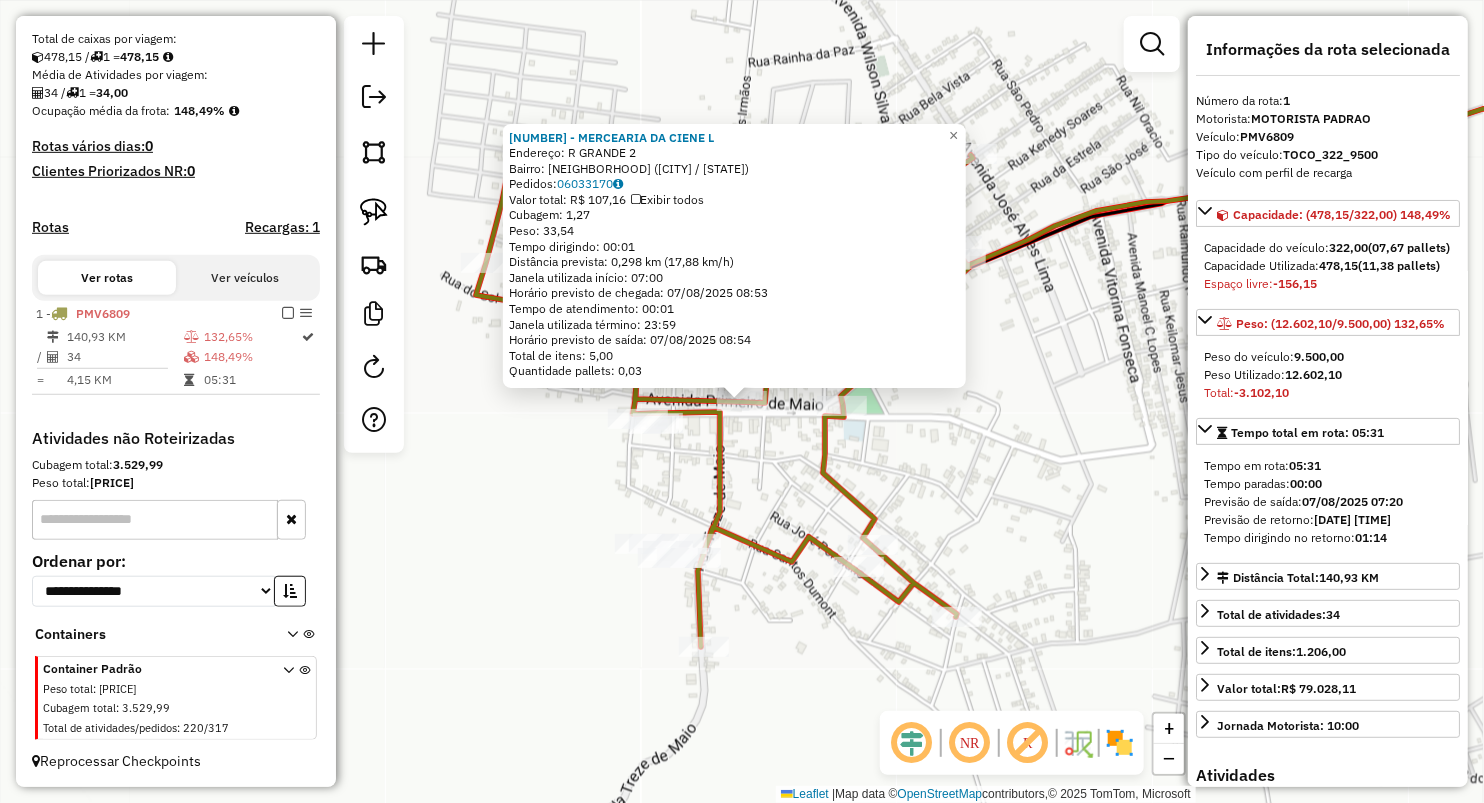 drag, startPoint x: 747, startPoint y: 473, endPoint x: 767, endPoint y: 396, distance: 79.555016 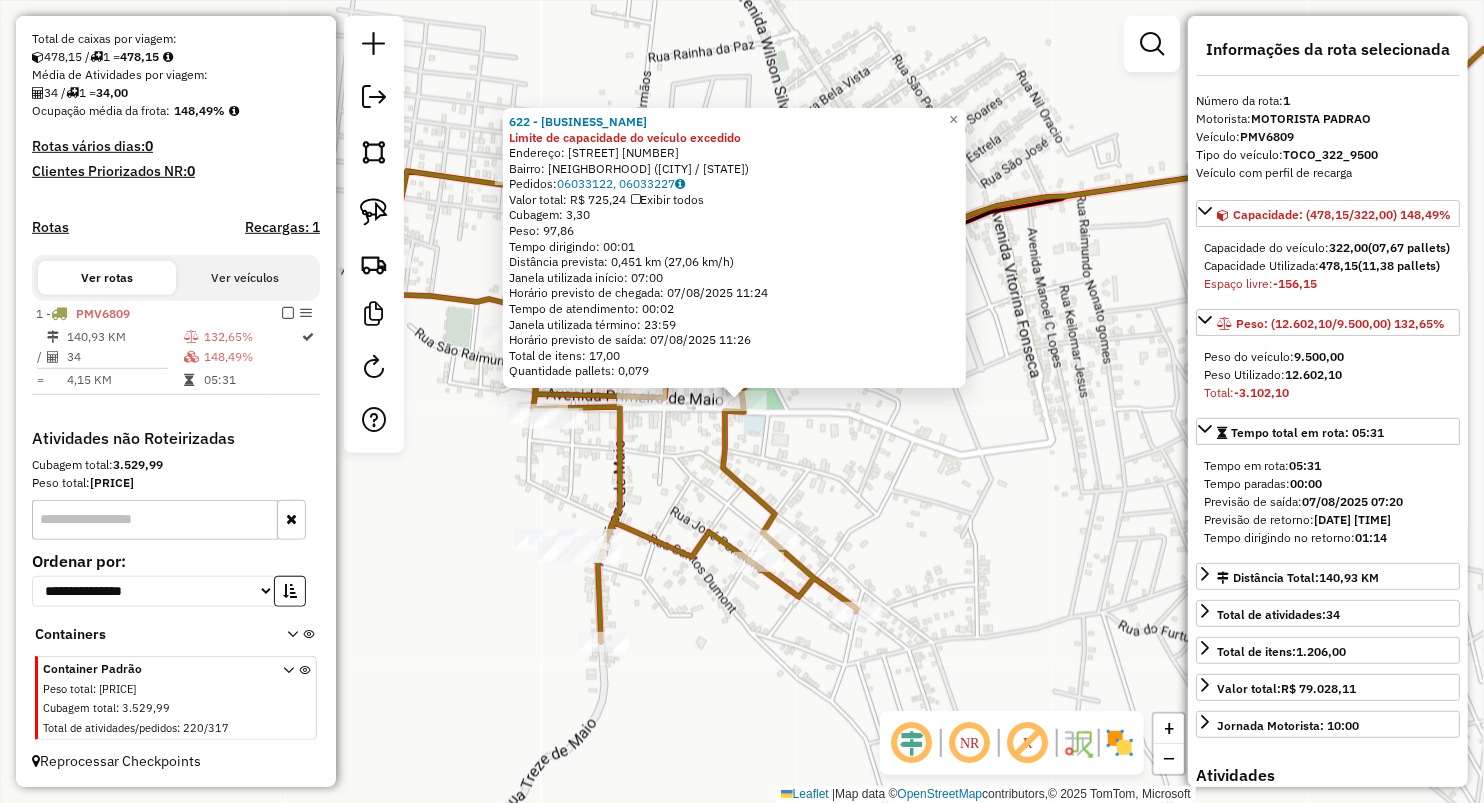 drag, startPoint x: 696, startPoint y: 480, endPoint x: 694, endPoint y: 447, distance: 33.06055 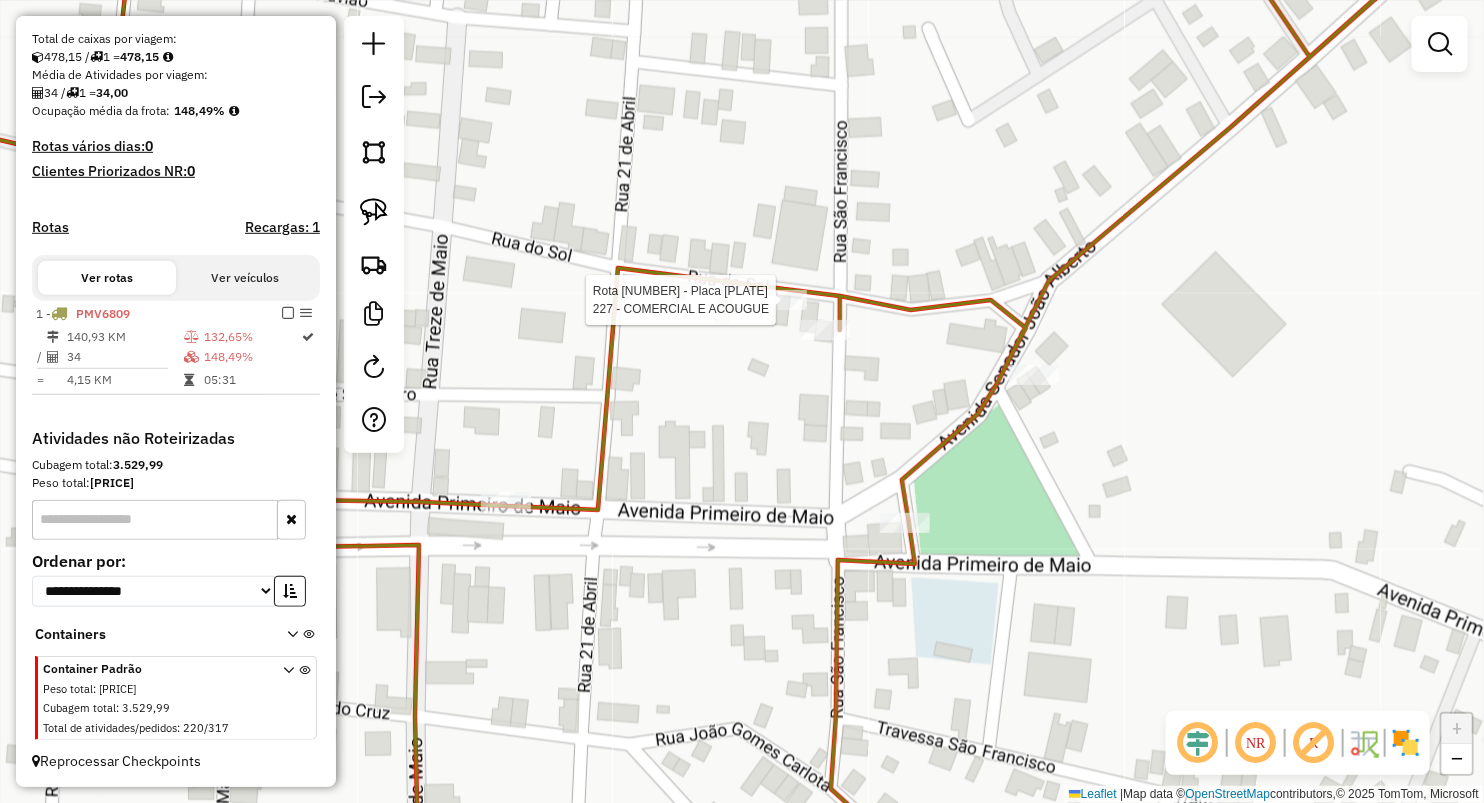 click 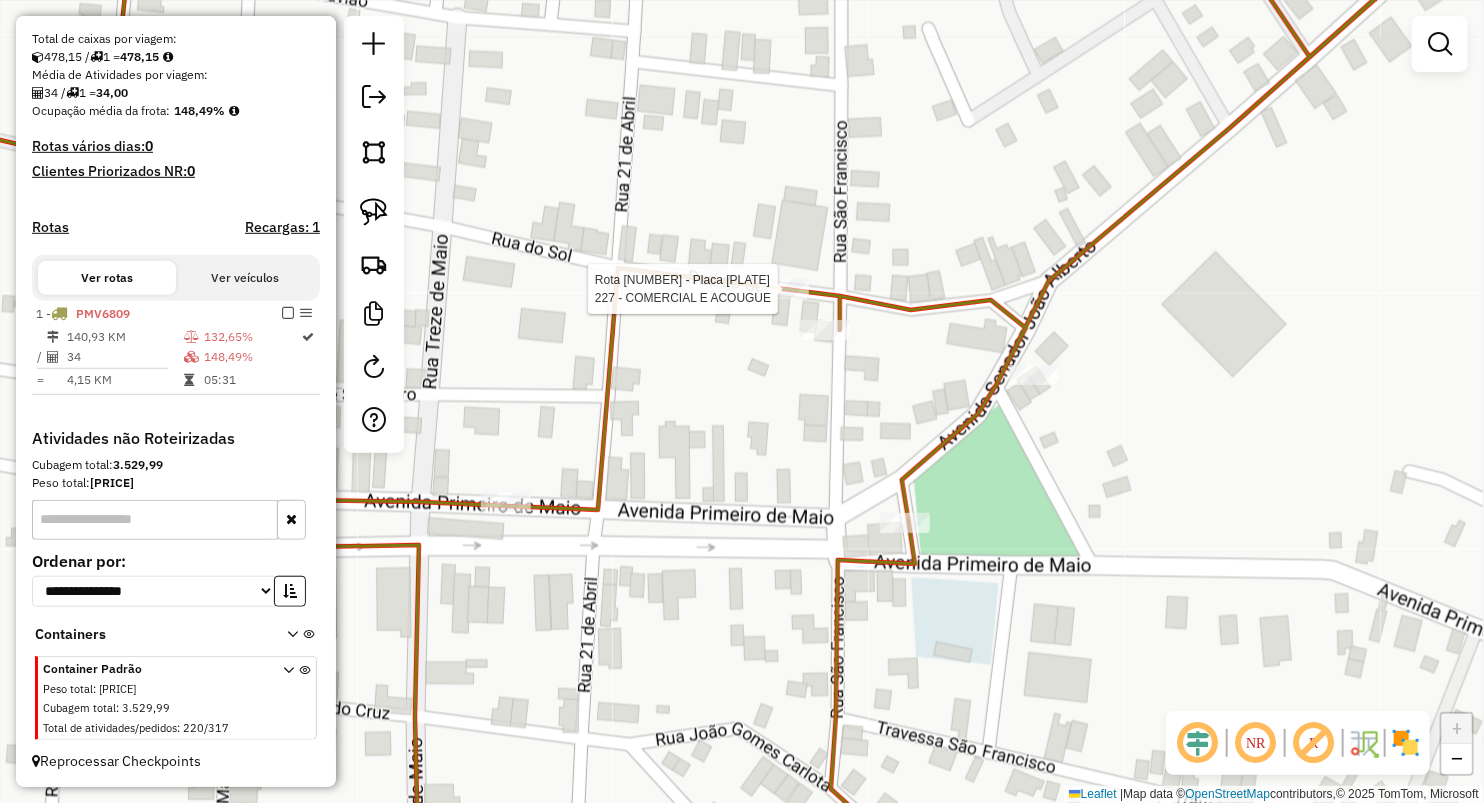 select on "**********" 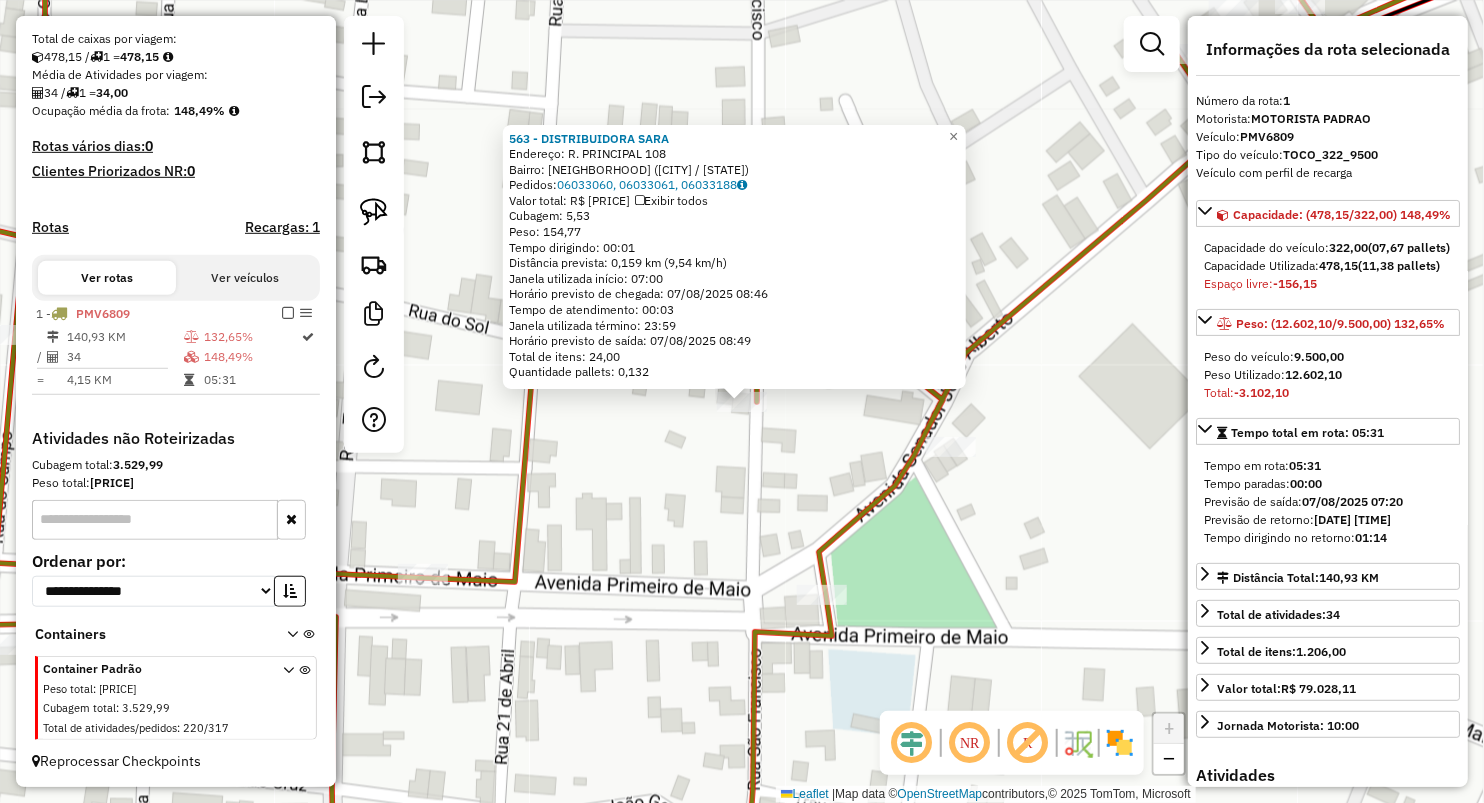 click on "Rota 1 - Placa PMV6809  563 - DISTRIBUIDORA SARA 563 - DISTRIBUIDORA SARA  Endereço:  R. PRINCIPAL 108   Bairro: CENTRO (LAGOA GRANDE DO MARANHAO / MA)   Pedidos:  06033060, 06033061, 06033188   Valor total: R$ 1.465,45   Exibir todos   Cubagem: 5,53  Peso: 154,77  Tempo dirigindo: 00:01   Distância prevista: 0,159 km (9,54 km/h)   Janela utilizada início: 07:00   Horário previsto de chegada: 07/08/2025 08:46   Tempo de atendimento: 00:03   Janela utilizada término: 23:59   Horário previsto de saída: 07/08/2025 08:49   Total de itens: 24,00   Quantidade pallets: 0,132  × Janela de atendimento Grade de atendimento Capacidade Transportadoras Veículos Cliente Pedidos  Rotas Selecione os dias de semana para filtrar as janelas de atendimento  Seg   Ter   Qua   Qui   Sex   Sáb   Dom  Informe o período da janela de atendimento: De: Até:  Filtrar exatamente a janela do cliente  Considerar janela de atendimento padrão  Selecione os dias de semana para filtrar as grades de atendimento  Seg   Ter   Qua  De:" 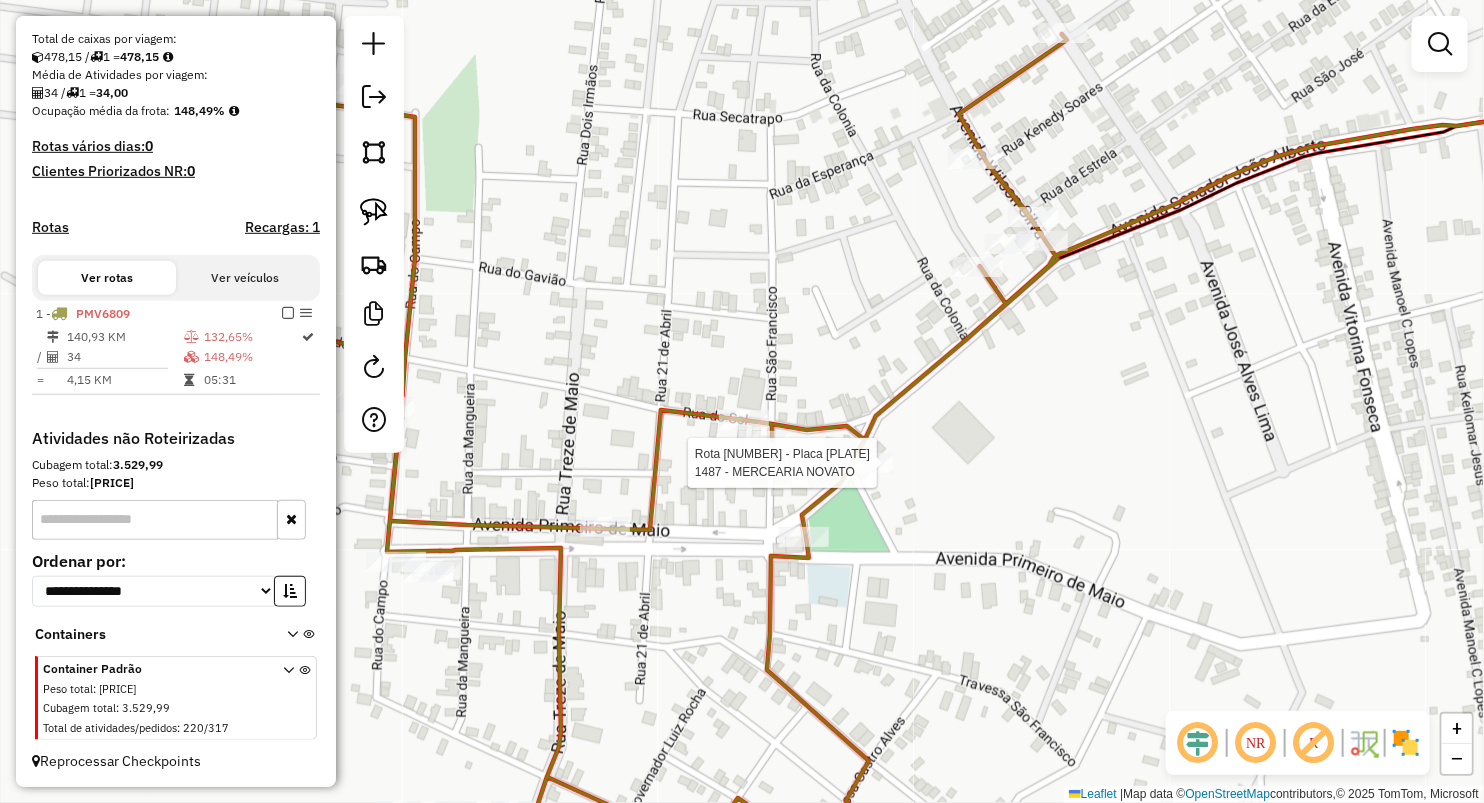 click 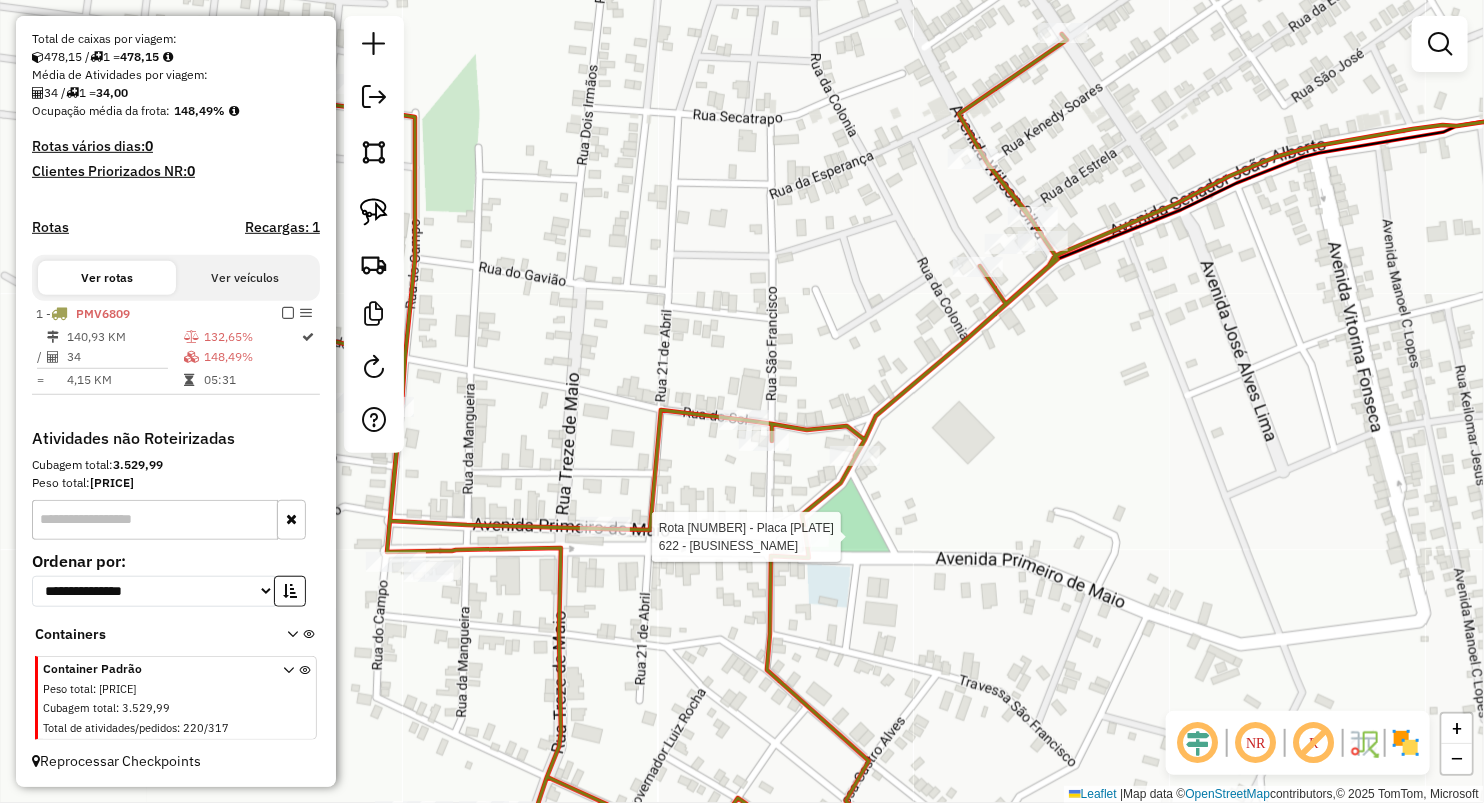 select on "**********" 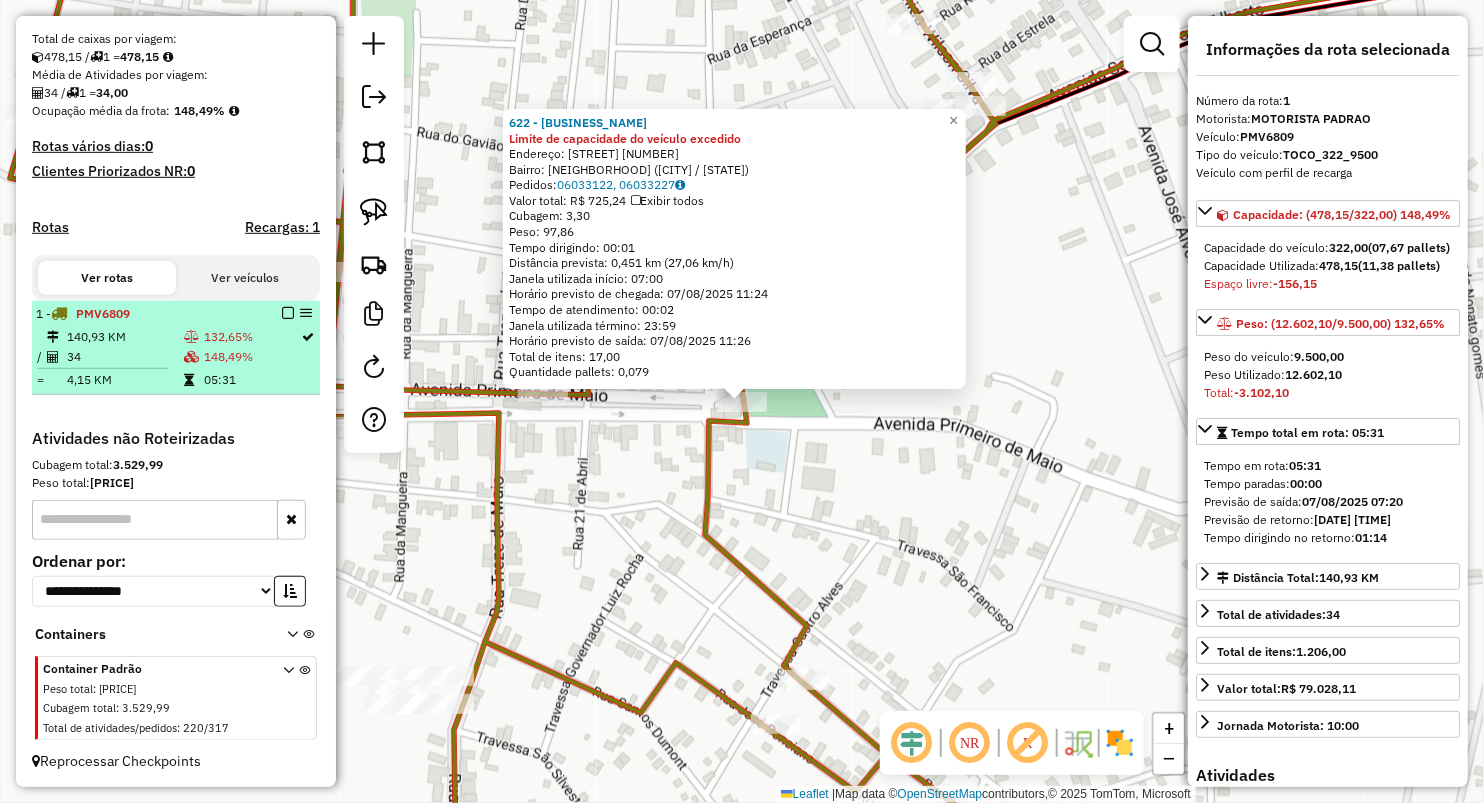 click on "140,93 KM" at bounding box center (124, 337) 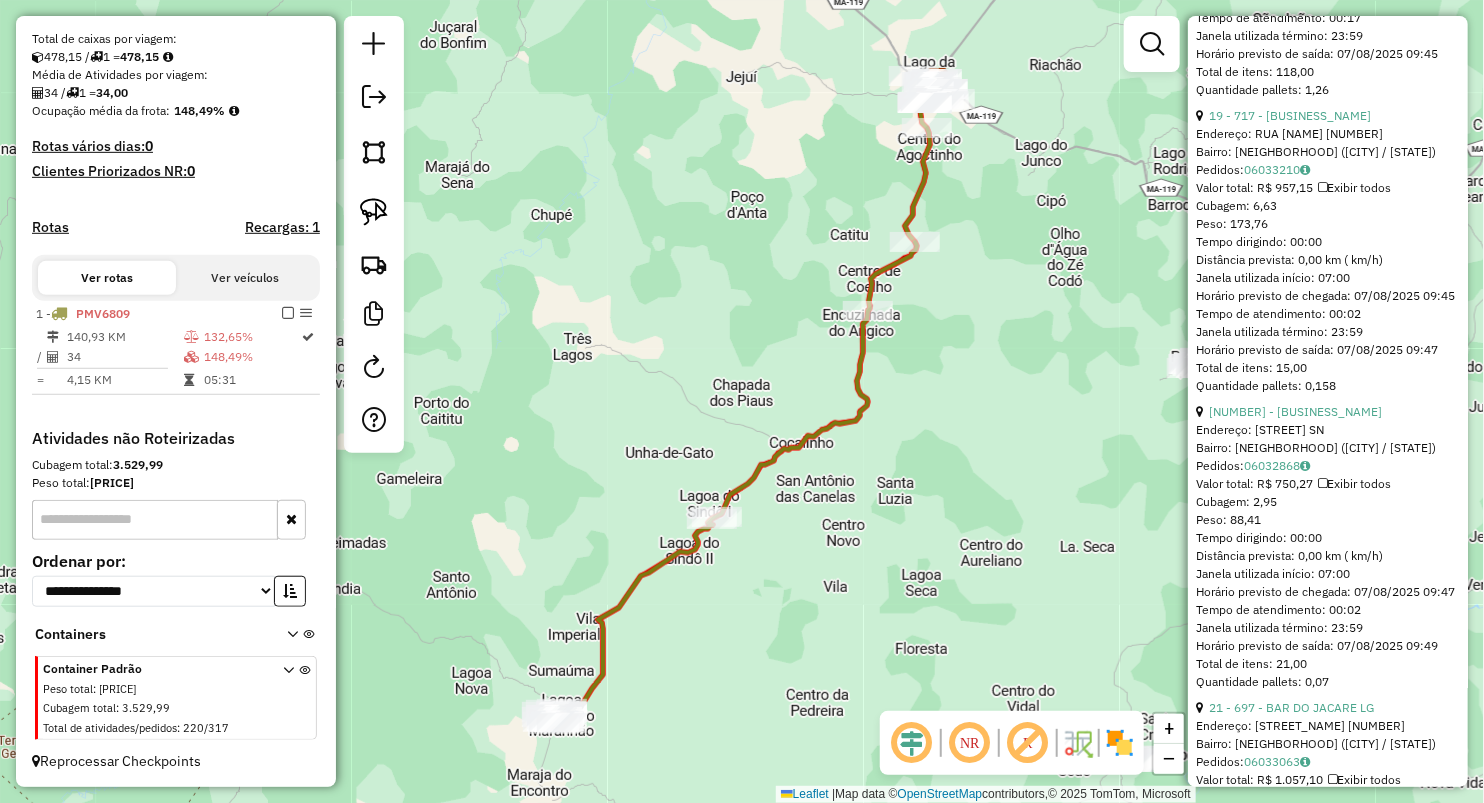 scroll, scrollTop: 6222, scrollLeft: 0, axis: vertical 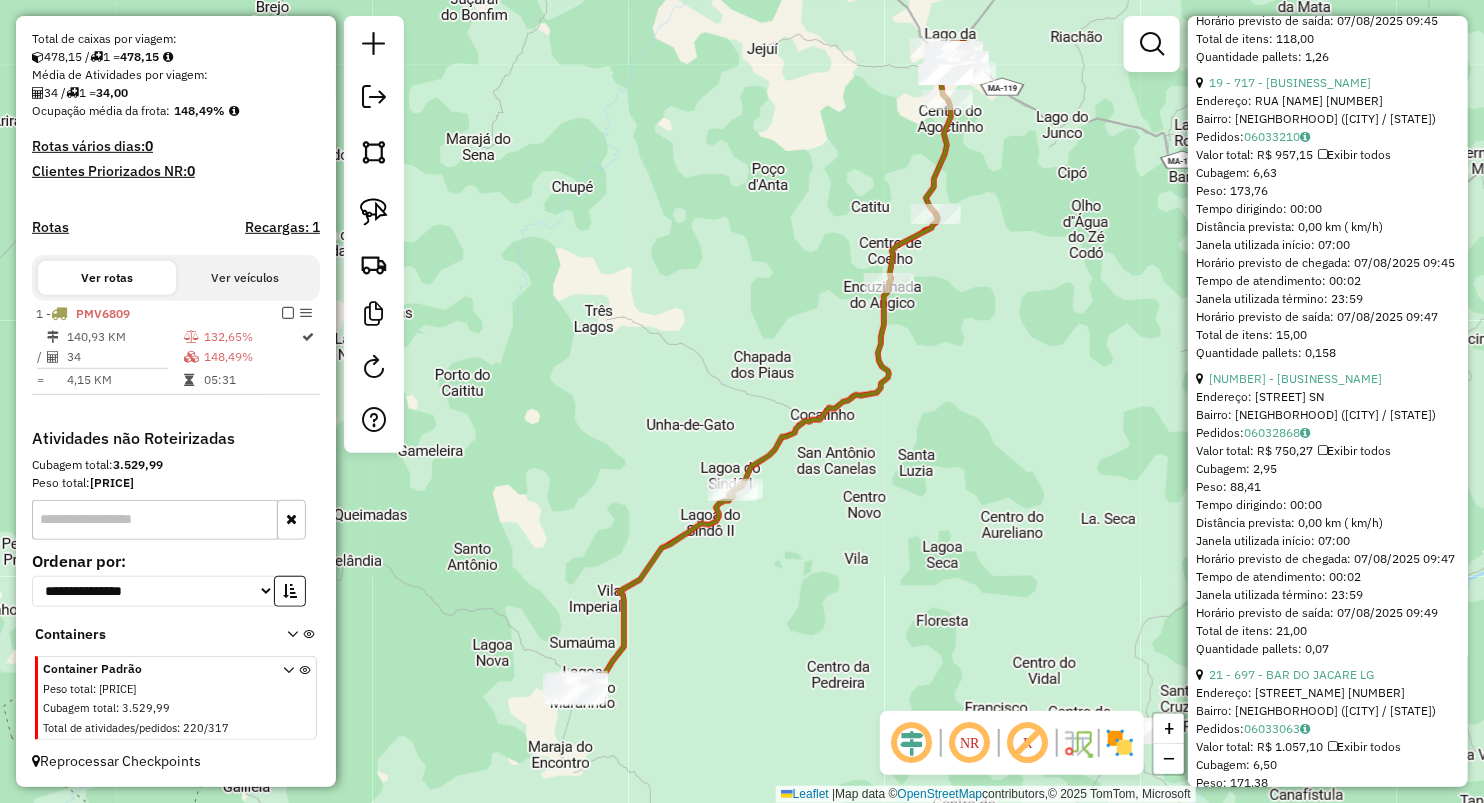 drag, startPoint x: 729, startPoint y: 593, endPoint x: 771, endPoint y: 425, distance: 173.17044 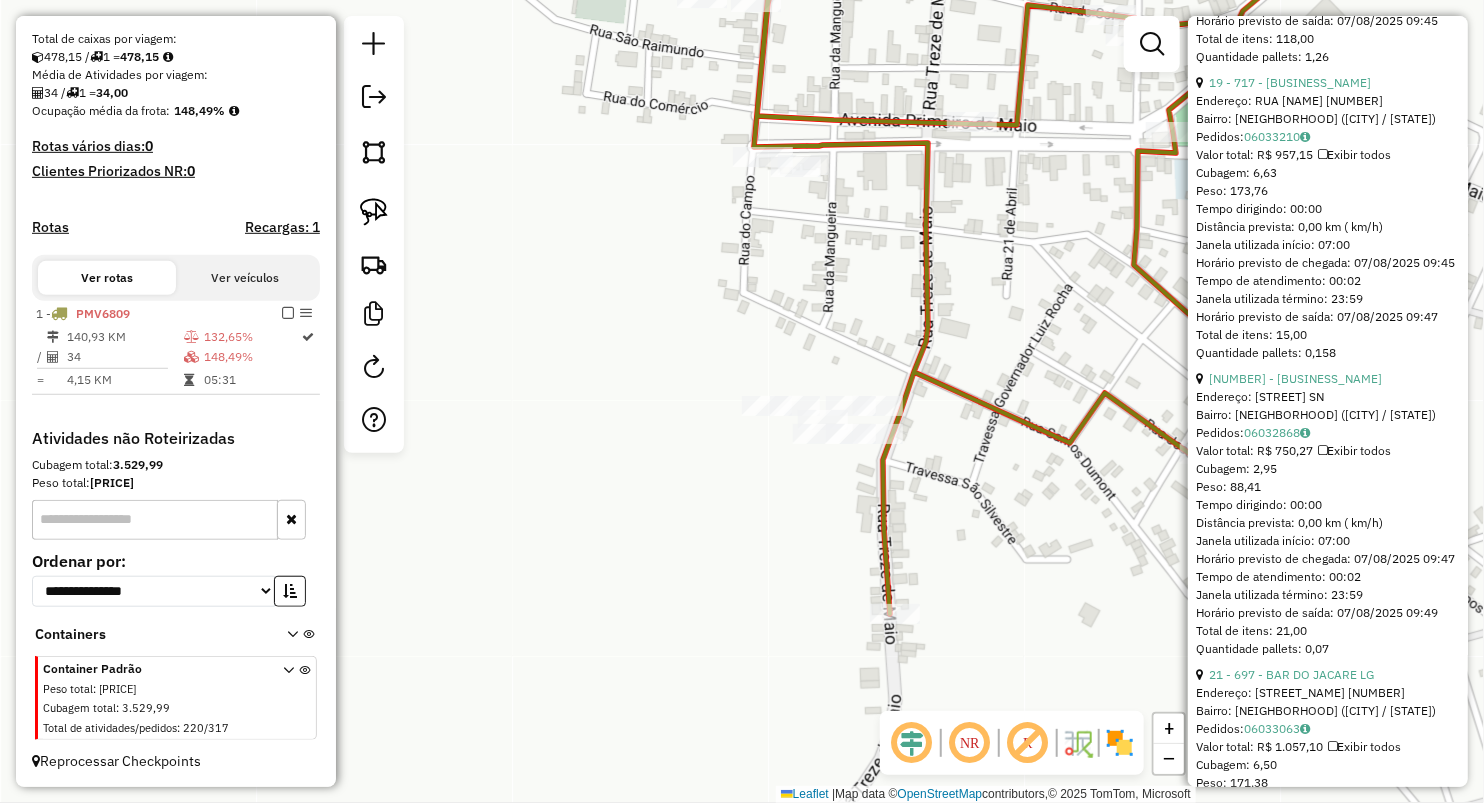 drag, startPoint x: 853, startPoint y: 352, endPoint x: 700, endPoint y: 428, distance: 170.83618 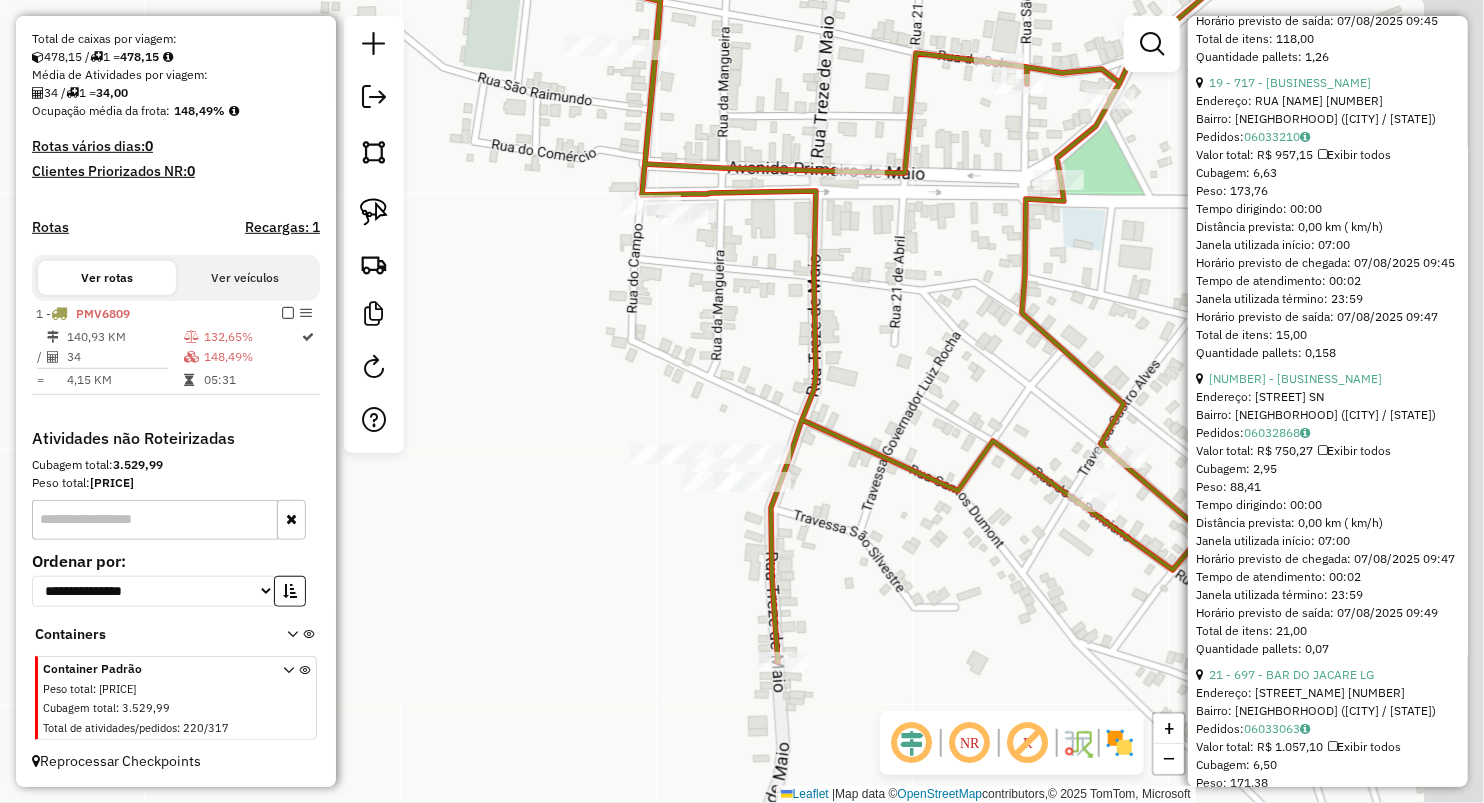 drag, startPoint x: 1008, startPoint y: 304, endPoint x: 890, endPoint y: 354, distance: 128.15616 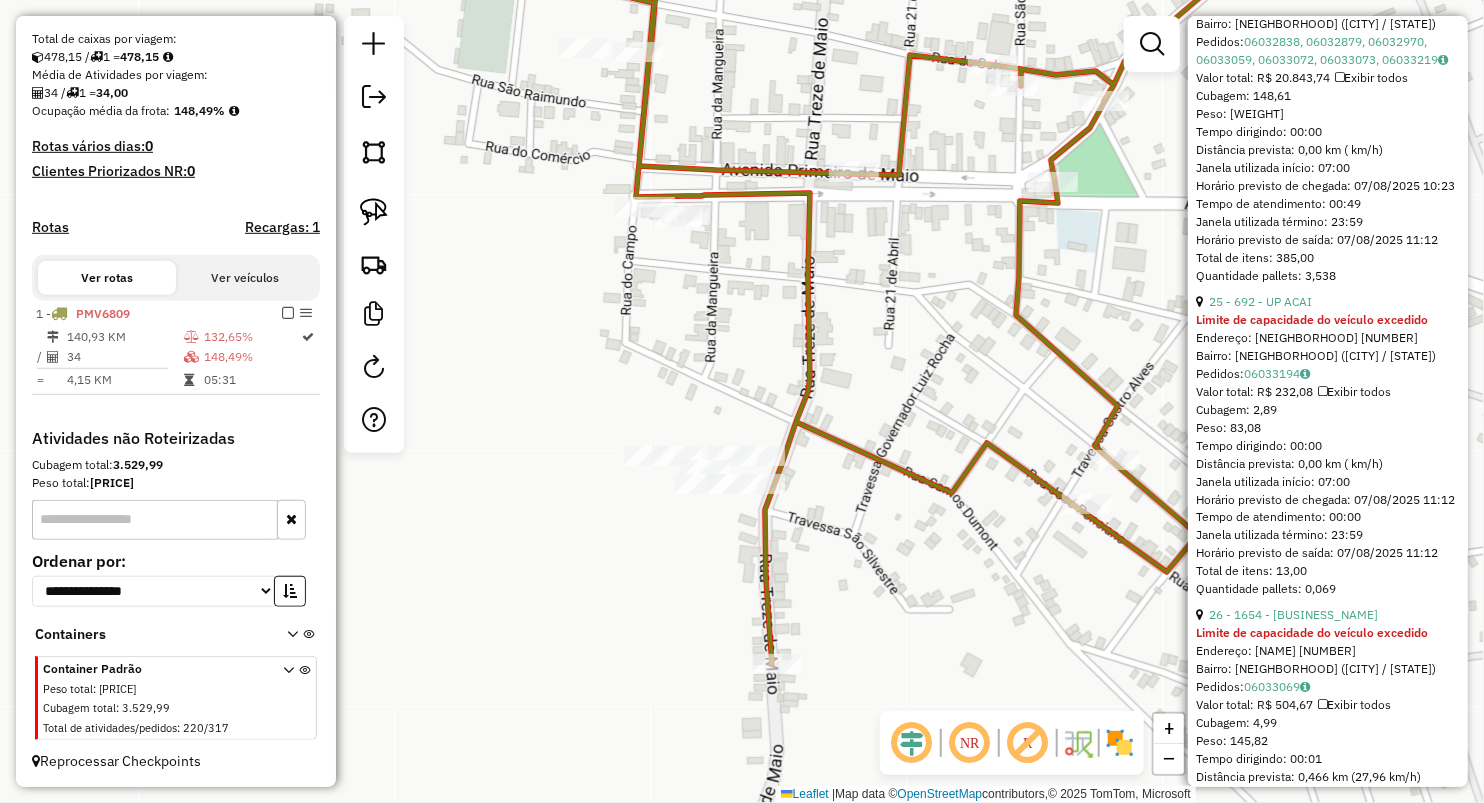 scroll, scrollTop: 7888, scrollLeft: 0, axis: vertical 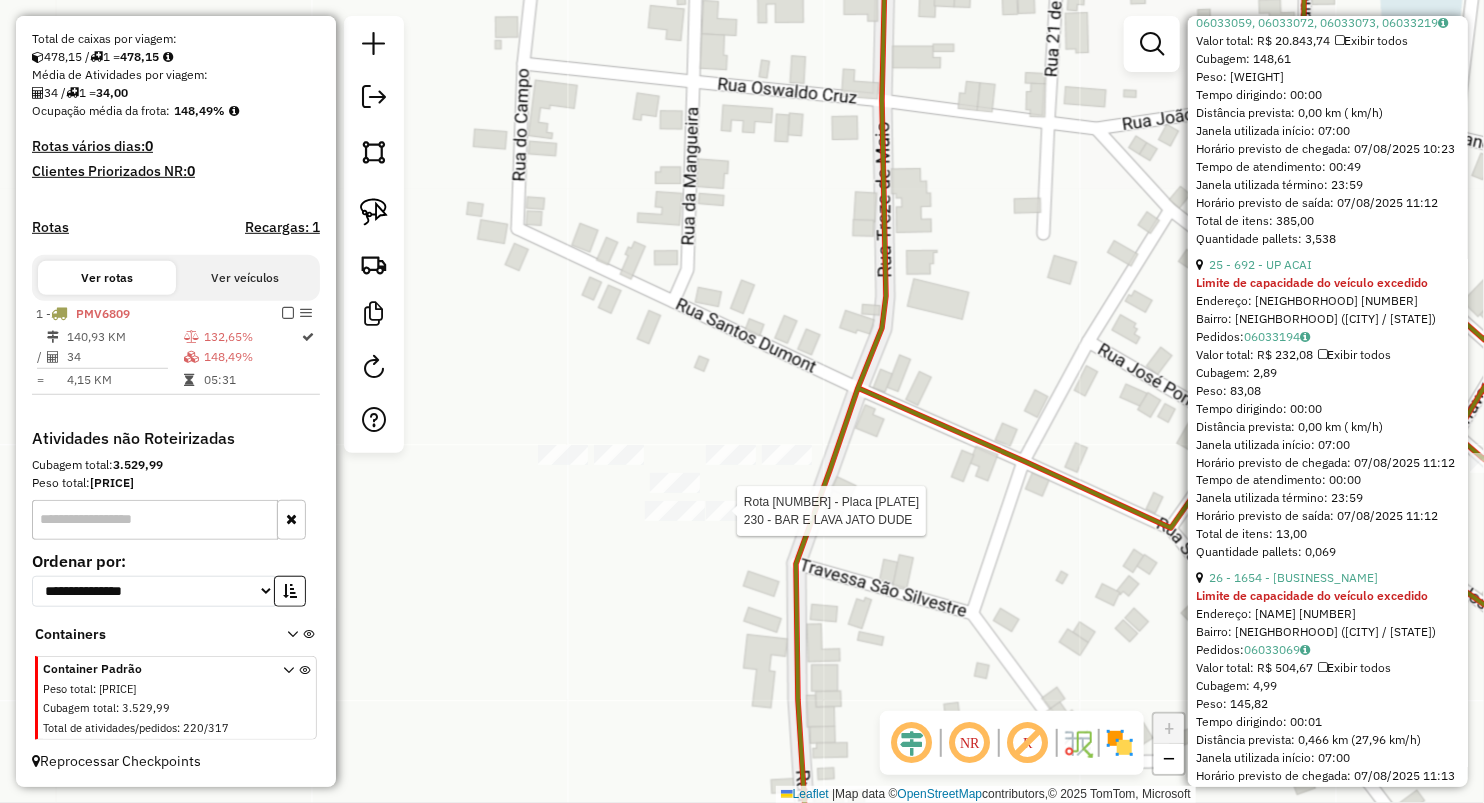 click 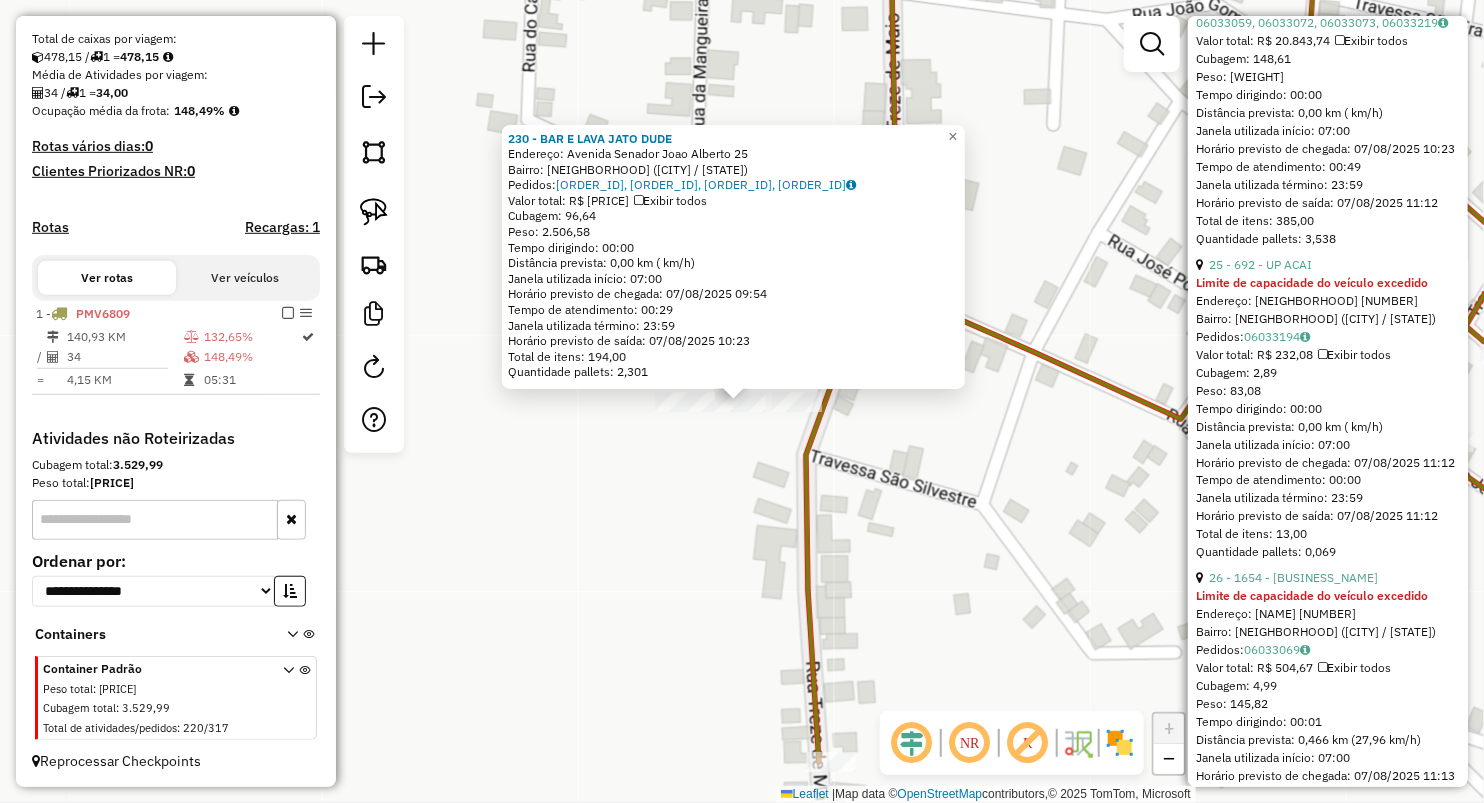 click on "230 - BAR E LAVA JATO DUDE  Endereço:  Avenida Senador Joao Alberto 25   Bairro: CENTRO (LAGOA GRANDE DO MARANHAO / MA)   Pedidos:  06033054, 06033055, 06033056, 06033097   Valor total: R$ 14.011,41   Exibir todos   Cubagem: 96,64  Peso: 2.506,58  Tempo dirigindo: 00:00   Distância prevista: 0,00 km ( km/h)   Janela utilizada início: 07:00   Horário previsto de chegada: 07/08/2025 09:54   Tempo de atendimento: 00:29   Janela utilizada término: 23:59   Horário previsto de saída: 07/08/2025 10:23   Total de itens: 194,00   Quantidade pallets: 2,301  × Janela de atendimento Grade de atendimento Capacidade Transportadoras Veículos Cliente Pedidos  Rotas Selecione os dias de semana para filtrar as janelas de atendimento  Seg   Ter   Qua   Qui   Sex   Sáb   Dom  Informe o período da janela de atendimento: De: Até:  Filtrar exatamente a janela do cliente  Considerar janela de atendimento padrão  Selecione os dias de semana para filtrar as grades de atendimento  Seg   Ter   Qua   Qui   Sex   Sáb   Dom" 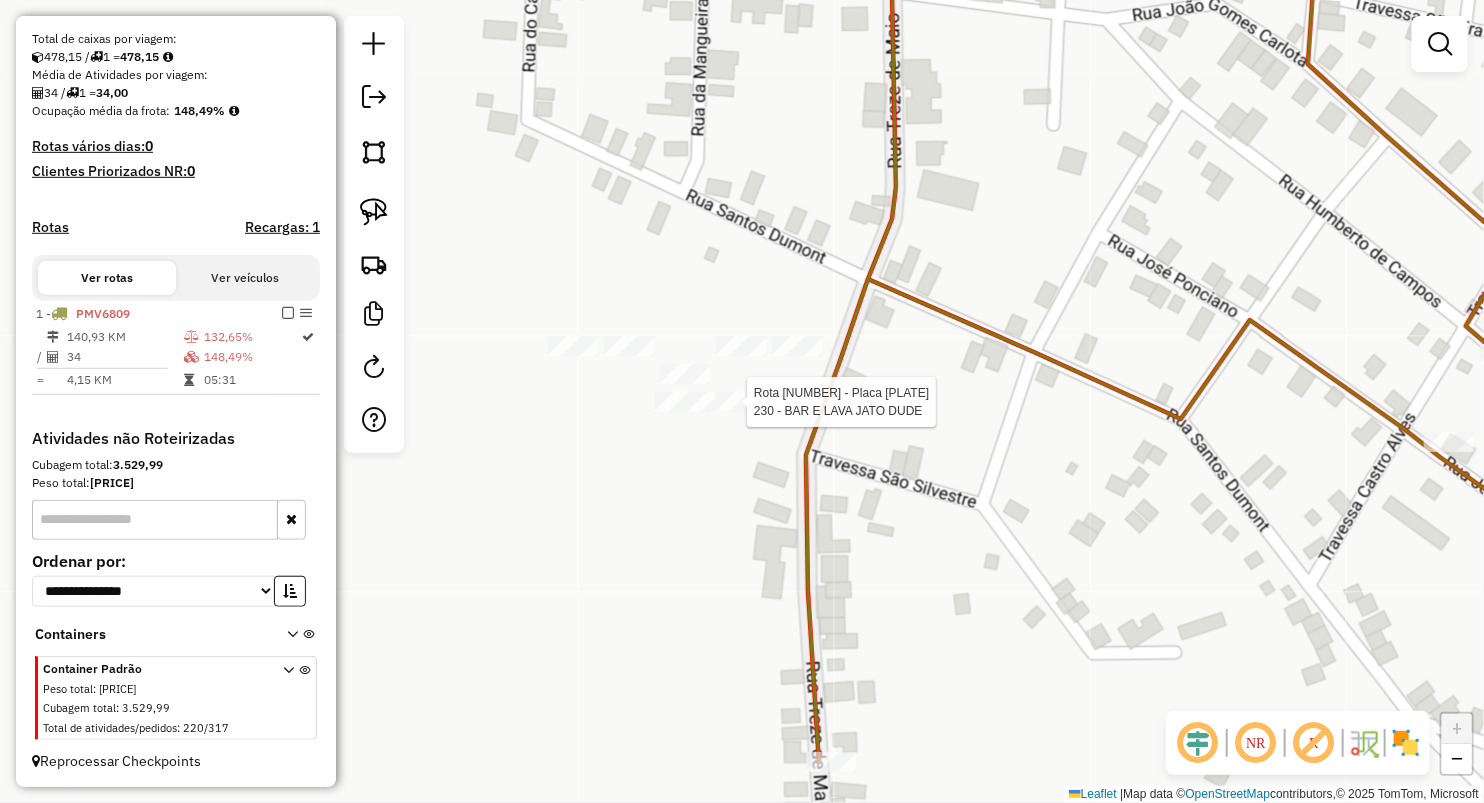 select on "**********" 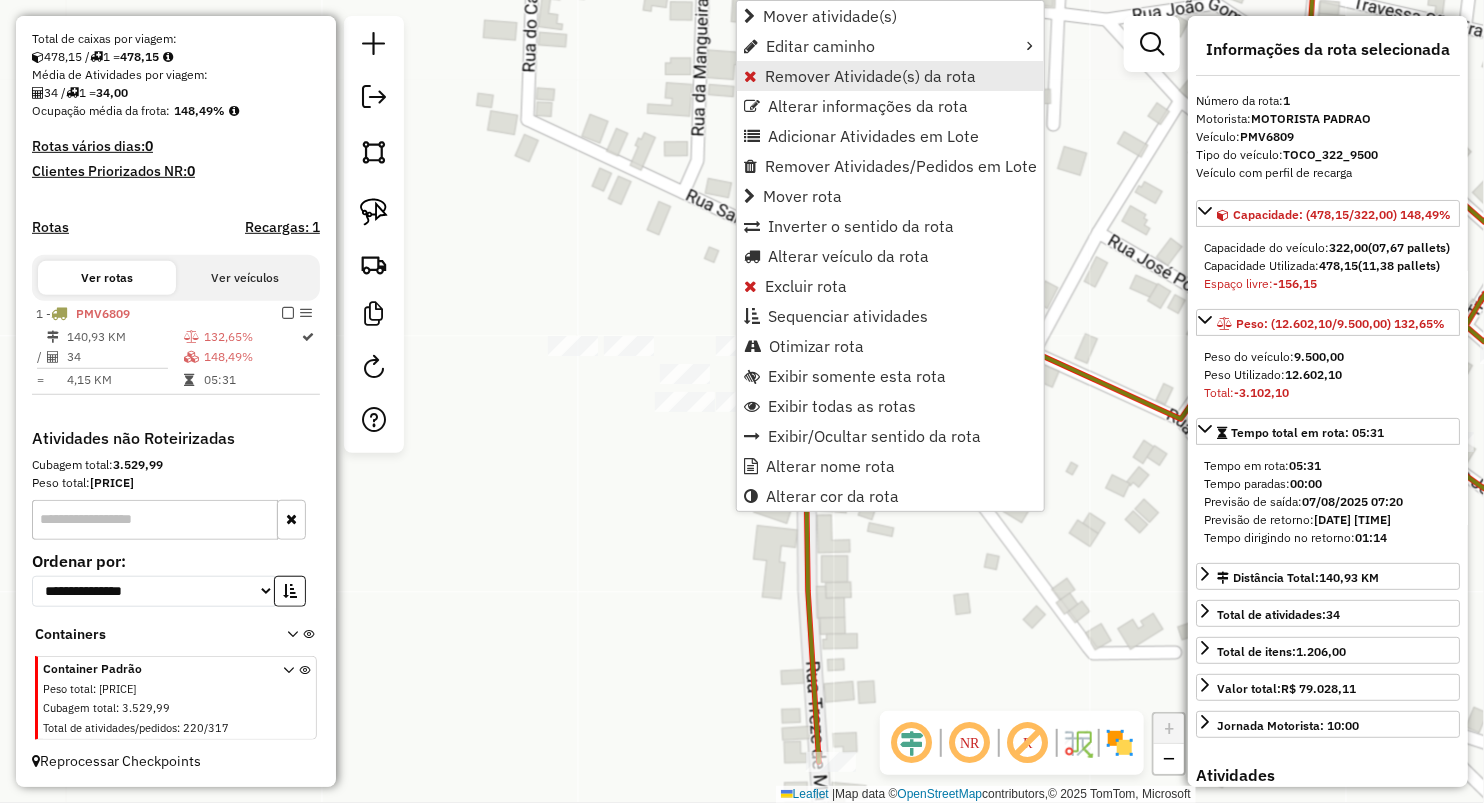 click on "Remover Atividade(s) da rota" at bounding box center [870, 76] 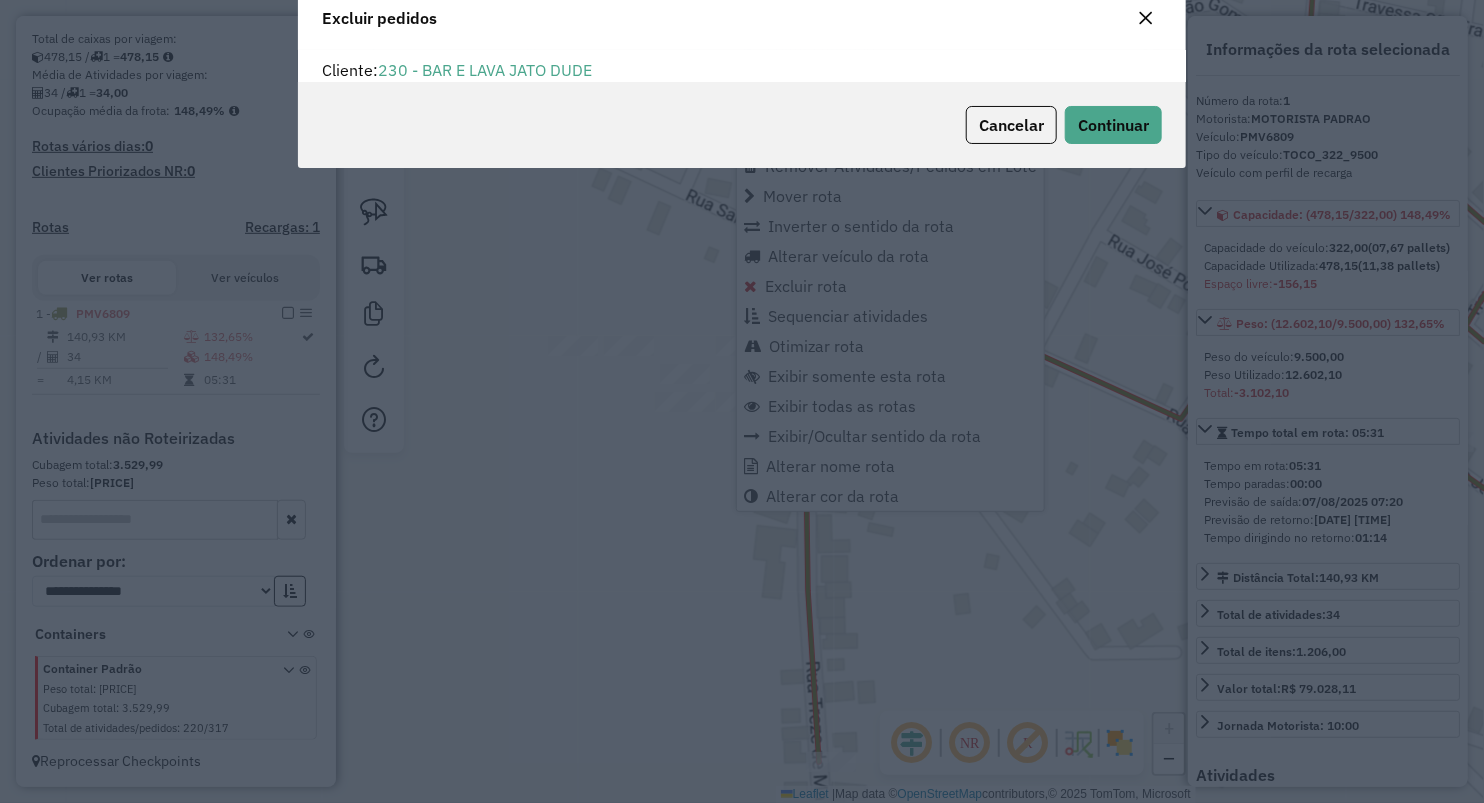 scroll, scrollTop: 10, scrollLeft: 6, axis: both 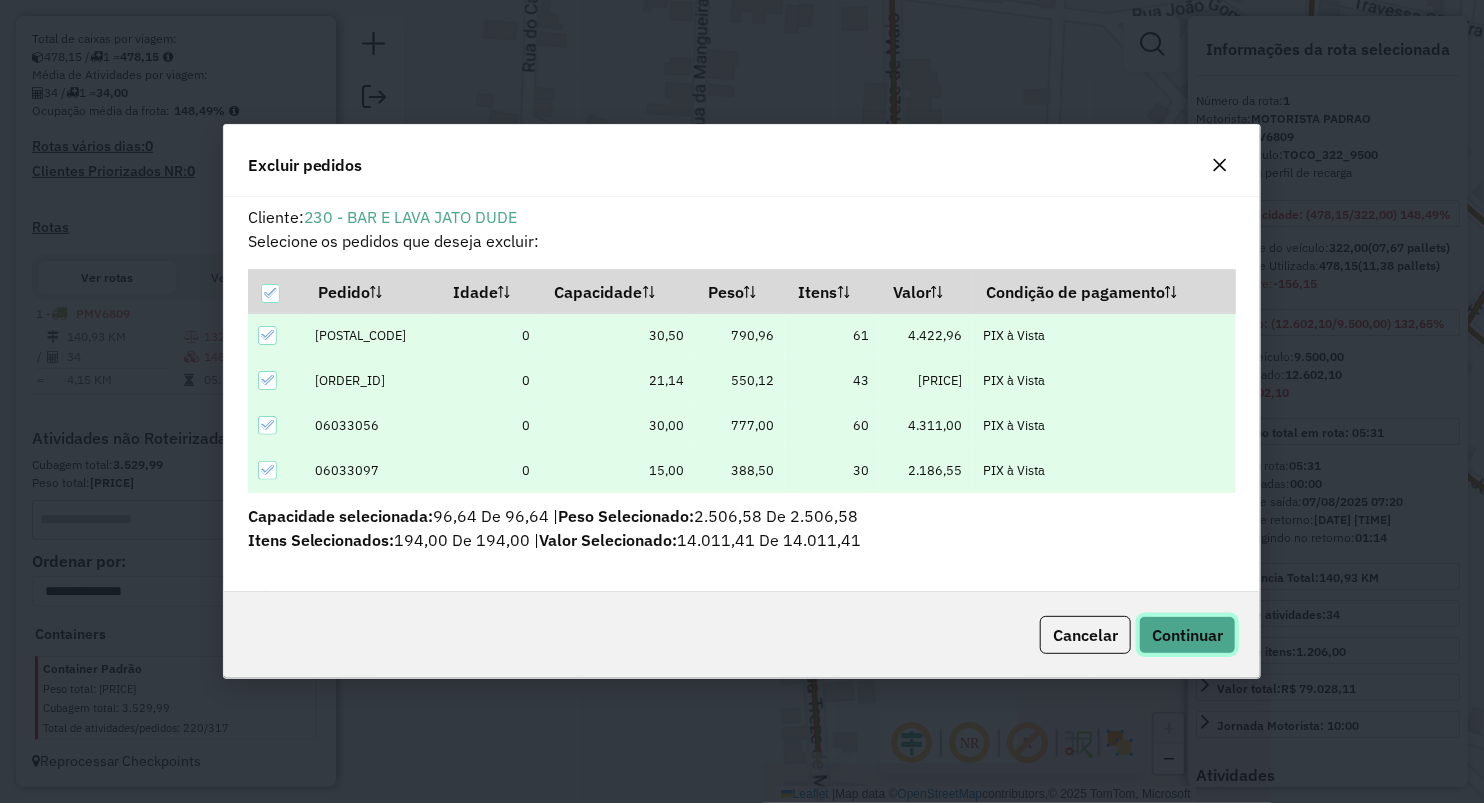 click on "Continuar" 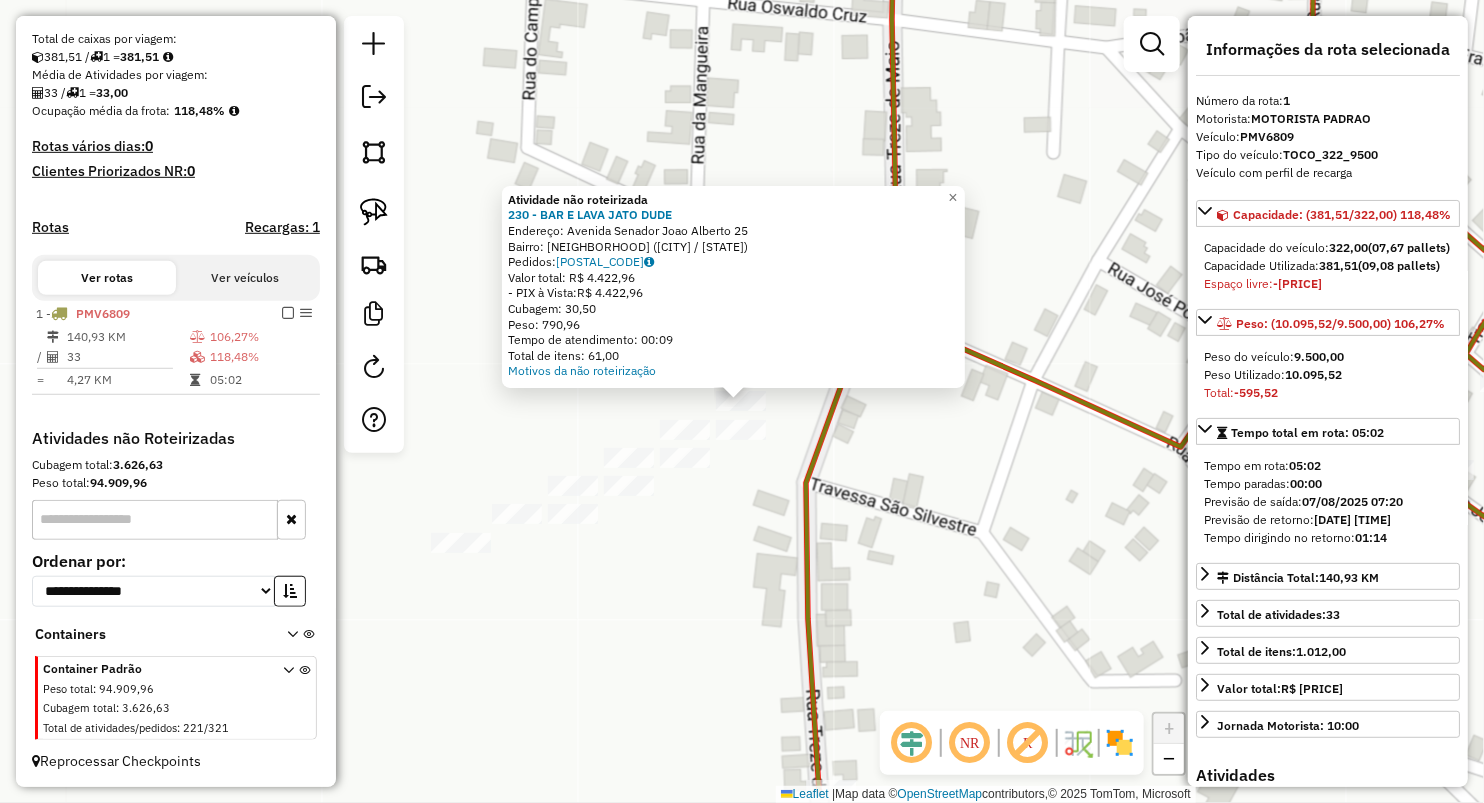 click on "Atividade não roteirizada 230 - BAR E LAVA JATO DUDE  Endereço:  Avenida Senador Joao Alberto 25   Bairro: CENTRO (LAGOA GRANDE DO MARANHAO / MA)   Pedidos:  06033054   Valor total: R$ 4.422,96   - PIX à Vista:  R$ 4.422,96   Cubagem: 30,50   Peso: 790,96   Tempo de atendimento: 00:09   Total de itens: 61,00  Motivos da não roteirização × Janela de atendimento Grade de atendimento Capacidade Transportadoras Veículos Cliente Pedidos  Rotas Selecione os dias de semana para filtrar as janelas de atendimento  Seg   Ter   Qua   Qui   Sex   Sáb   Dom  Informe o período da janela de atendimento: De: Até:  Filtrar exatamente a janela do cliente  Considerar janela de atendimento padrão  Selecione os dias de semana para filtrar as grades de atendimento  Seg   Ter   Qua   Qui   Sex   Sáb   Dom   Considerar clientes sem dia de atendimento cadastrado  Clientes fora do dia de atendimento selecionado Filtrar as atividades entre os valores definidos abaixo:  Peso mínimo:   Peso máximo:   Cubagem mínima:  De:" 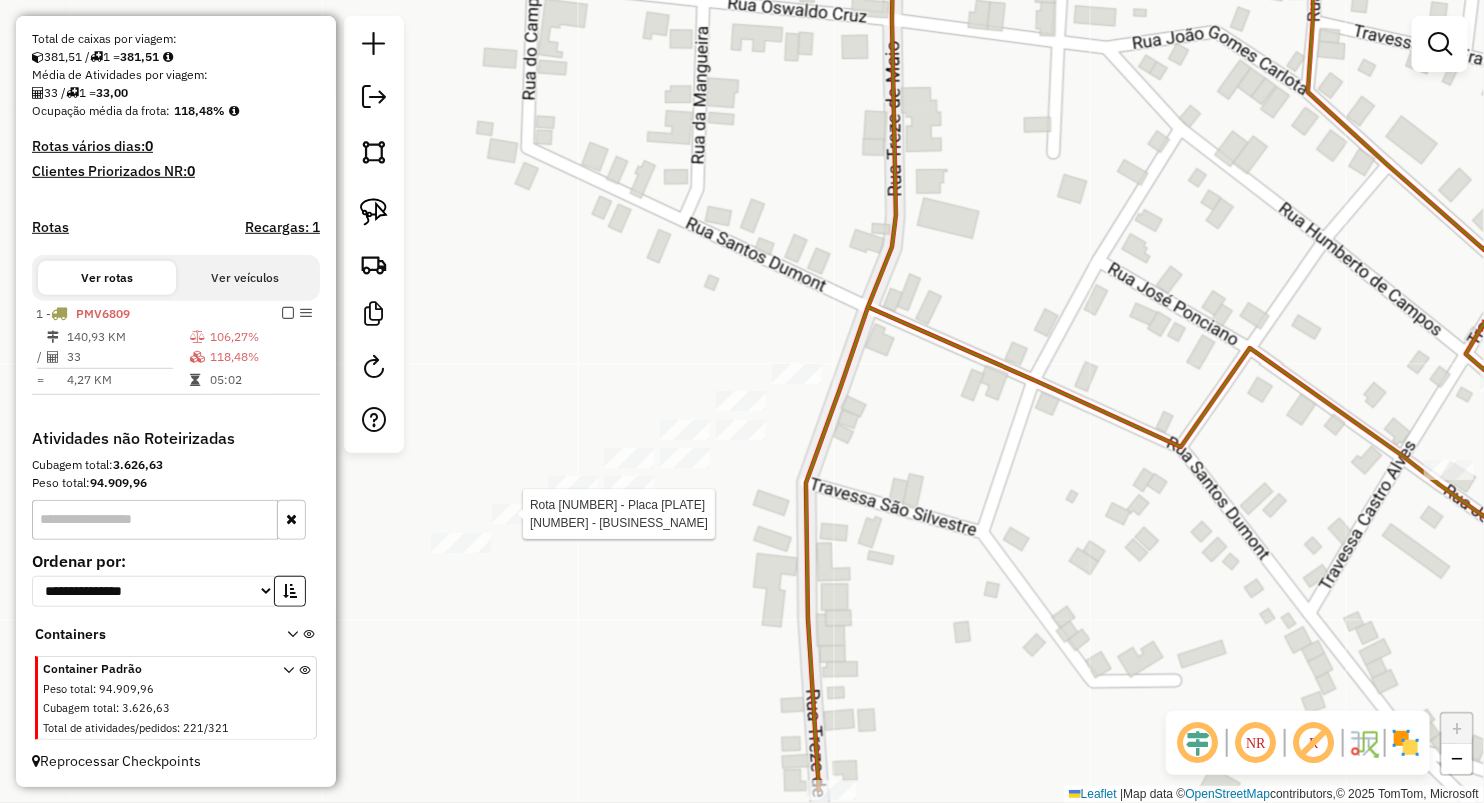 select on "**********" 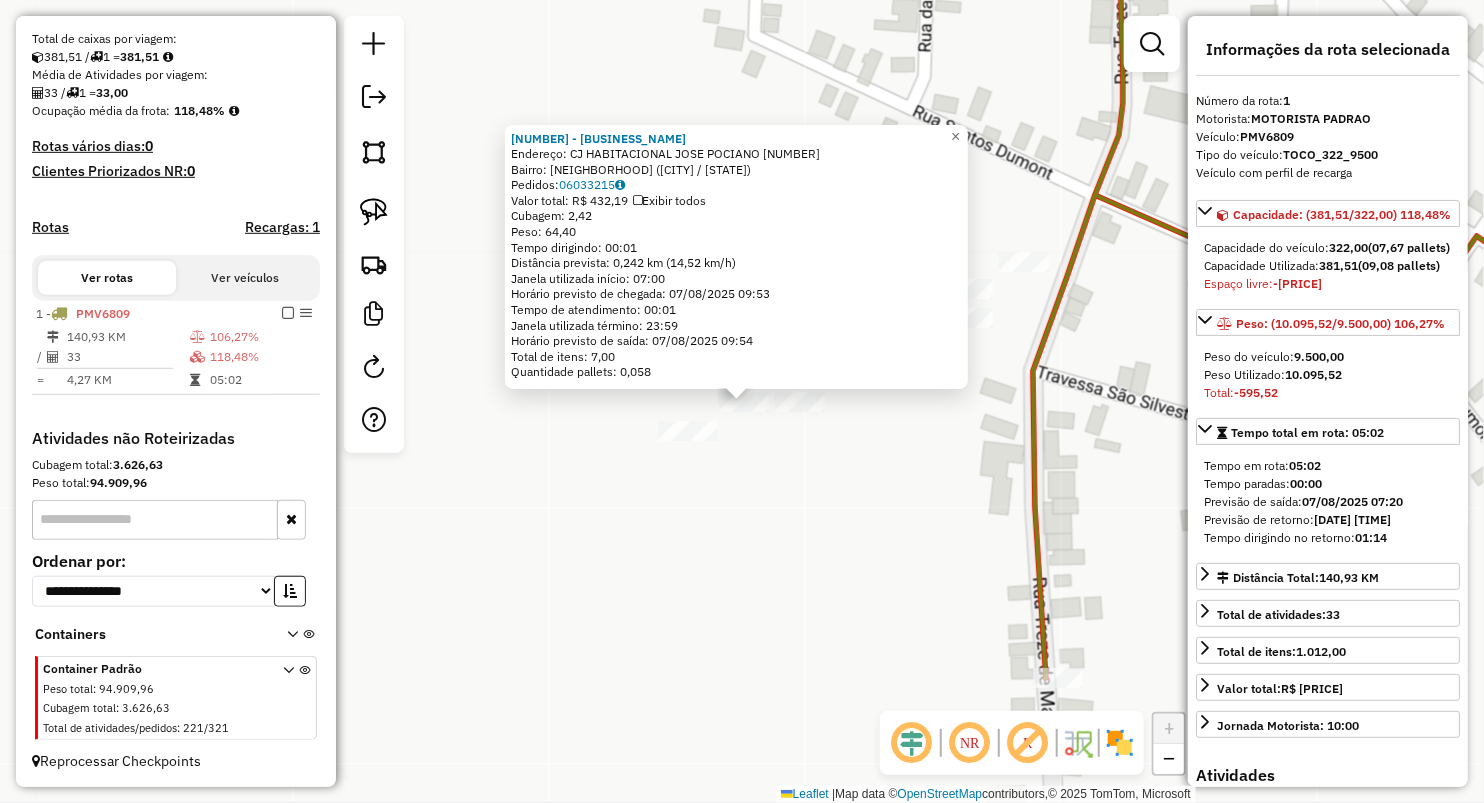 click on "548 - CARLITO S BAR LAGOA  Endereço:  CJ HABITACIONAL JOSE POCIANO 7   Bairro: CENTRO (LAGOA GRANDE DO MARANHAO / MA)   Pedidos:  06033215   Valor total: R$ 432,19   Exibir todos   Cubagem: 2,42  Peso: 64,40  Tempo dirigindo: 00:01   Distância prevista: 0,242 km (14,52 km/h)   Janela utilizada início: 07:00   Horário previsto de chegada: 07/08/2025 09:53   Tempo de atendimento: 00:01   Janela utilizada término: 23:59   Horário previsto de saída: 07/08/2025 09:54   Total de itens: 7,00   Quantidade pallets: 0,058  × Janela de atendimento Grade de atendimento Capacidade Transportadoras Veículos Cliente Pedidos  Rotas Selecione os dias de semana para filtrar as janelas de atendimento  Seg   Ter   Qua   Qui   Sex   Sáb   Dom  Informe o período da janela de atendimento: De: Até:  Filtrar exatamente a janela do cliente  Considerar janela de atendimento padrão  Selecione os dias de semana para filtrar as grades de atendimento  Seg   Ter   Qua   Qui   Sex   Sáb   Dom   Peso mínimo:   Peso máximo:  De:" 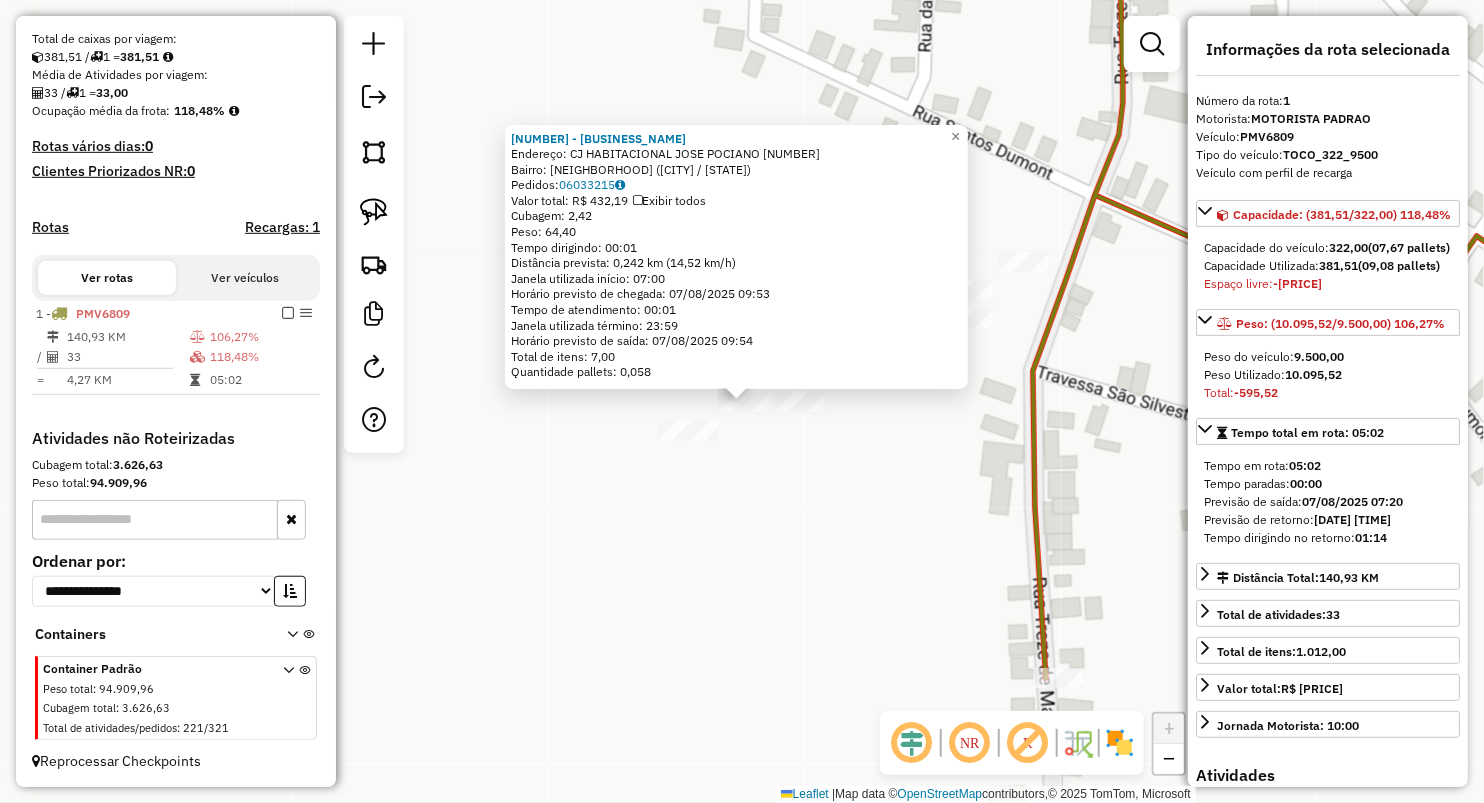 click on "548 - CARLITO S BAR LAGOA  Endereço:  CJ HABITACIONAL JOSE POCIANO 7   Bairro: CENTRO (LAGOA GRANDE DO MARANHAO / MA)   Pedidos:  06033215   Valor total: R$ 432,19   Exibir todos   Cubagem: 2,42  Peso: 64,40  Tempo dirigindo: 00:01   Distância prevista: 0,242 km (14,52 km/h)   Janela utilizada início: 07:00   Horário previsto de chegada: 07/08/2025 09:53   Tempo de atendimento: 00:01   Janela utilizada término: 23:59   Horário previsto de saída: 07/08/2025 09:54   Total de itens: 7,00   Quantidade pallets: 0,058  × Janela de atendimento Grade de atendimento Capacidade Transportadoras Veículos Cliente Pedidos  Rotas Selecione os dias de semana para filtrar as janelas de atendimento  Seg   Ter   Qua   Qui   Sex   Sáb   Dom  Informe o período da janela de atendimento: De: Até:  Filtrar exatamente a janela do cliente  Considerar janela de atendimento padrão  Selecione os dias de semana para filtrar as grades de atendimento  Seg   Ter   Qua   Qui   Sex   Sáb   Dom   Peso mínimo:   Peso máximo:  De:" 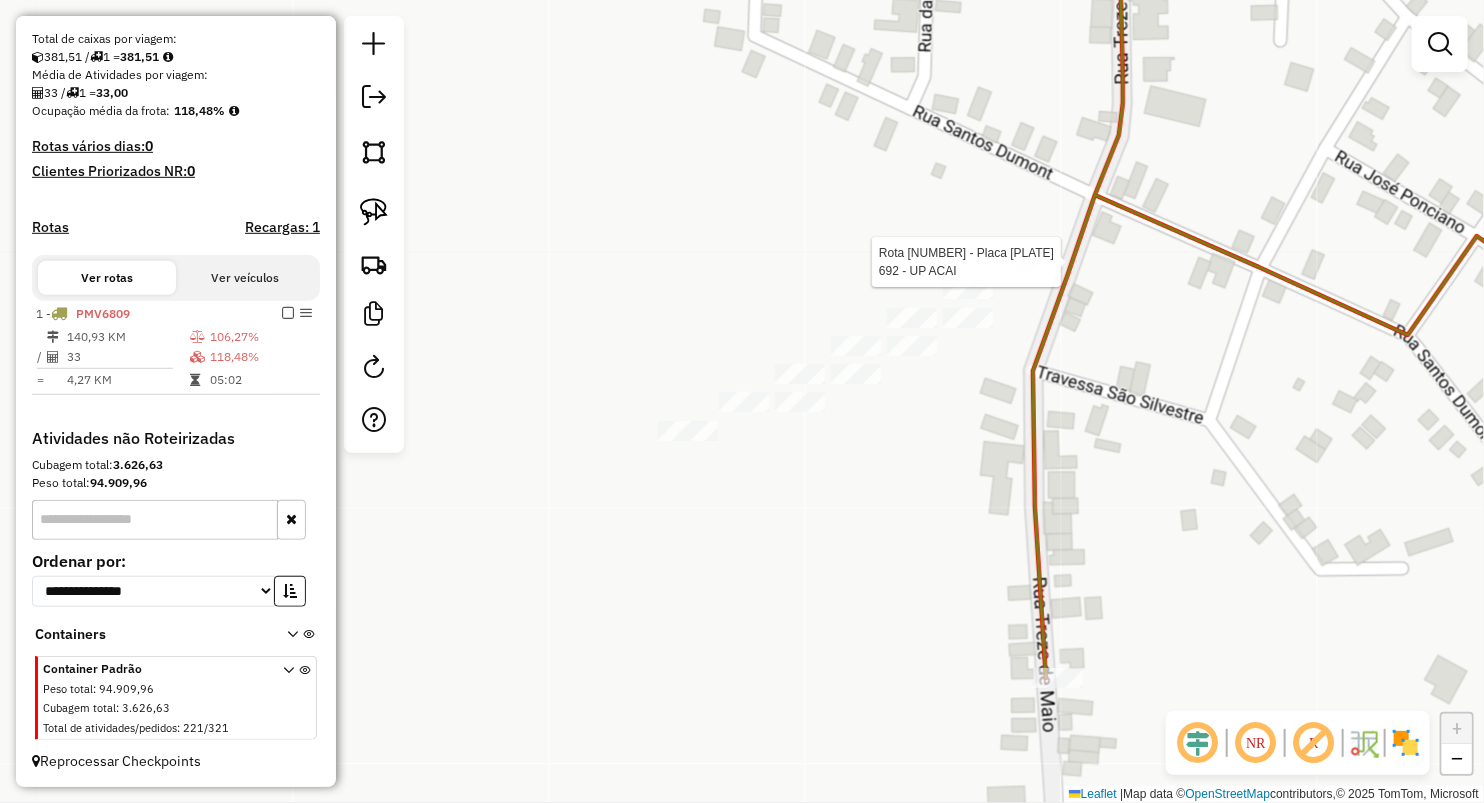 select on "**********" 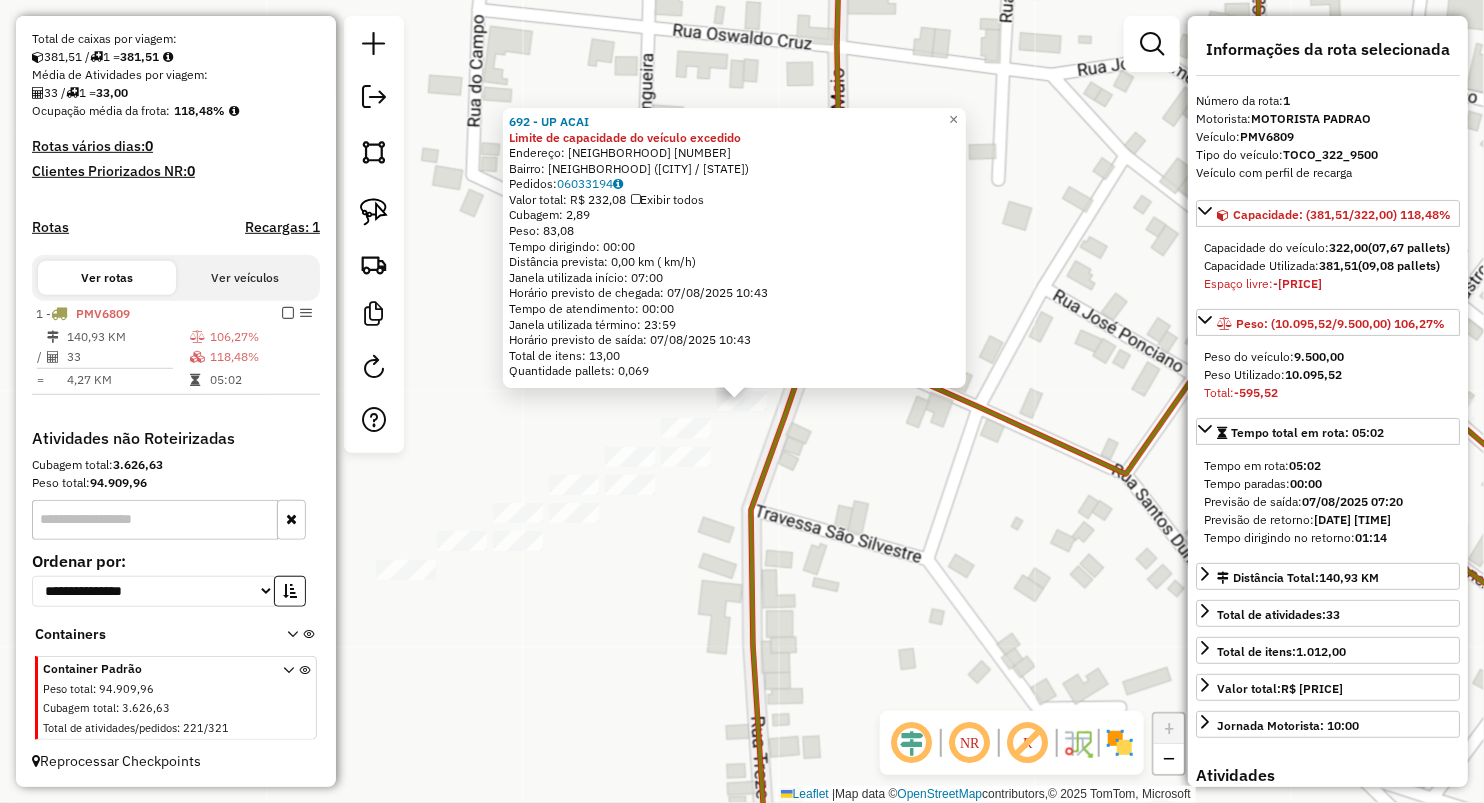 click on "692 - UP ACAI Limite de capacidade do veículo excedido  Endereço:  CENTRO 78   Bairro: CENTRO (LAGOA GRANDE DO MARANHAO / MA)   Pedidos:  06033194   Valor total: R$ 232,08   Exibir todos   Cubagem: 2,89  Peso: 83,08  Tempo dirigindo: 00:00   Distância prevista: 0,00 km ( km/h)   Janela utilizada início: 07:00   Horário previsto de chegada: 07/08/2025 10:43   Tempo de atendimento: 00:00   Janela utilizada término: 23:59   Horário previsto de saída: 07/08/2025 10:43   Total de itens: 13,00   Quantidade pallets: 0,069  × Janela de atendimento Grade de atendimento Capacidade Transportadoras Veículos Cliente Pedidos  Rotas Selecione os dias de semana para filtrar as janelas de atendimento  Seg   Ter   Qua   Qui   Sex   Sáb   Dom  Informe o período da janela de atendimento: De: Até:  Filtrar exatamente a janela do cliente  Considerar janela de atendimento padrão  Selecione os dias de semana para filtrar as grades de atendimento  Seg   Ter   Qua   Qui   Sex   Sáb   Dom   Peso mínimo:   Peso máximo:" 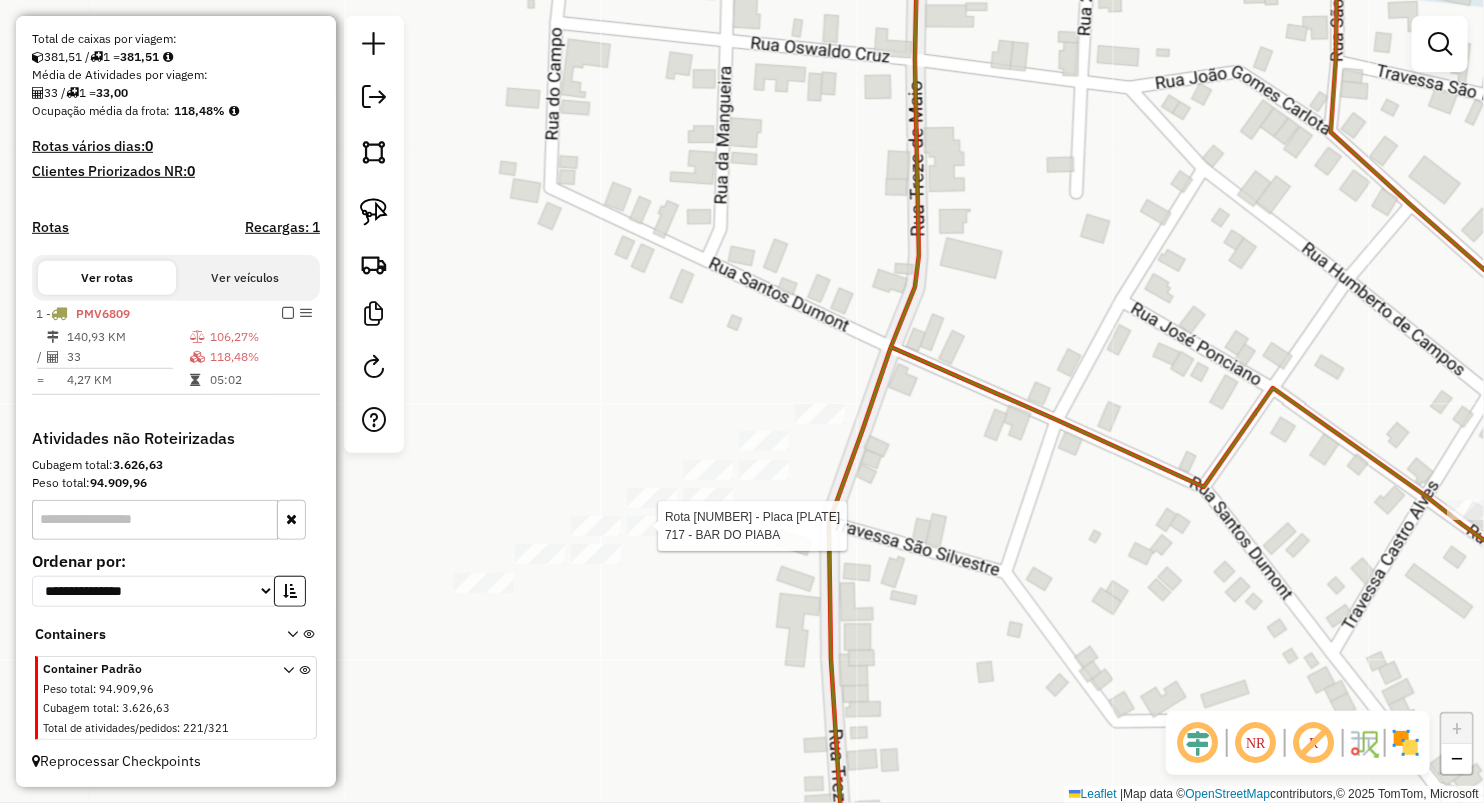 select on "**********" 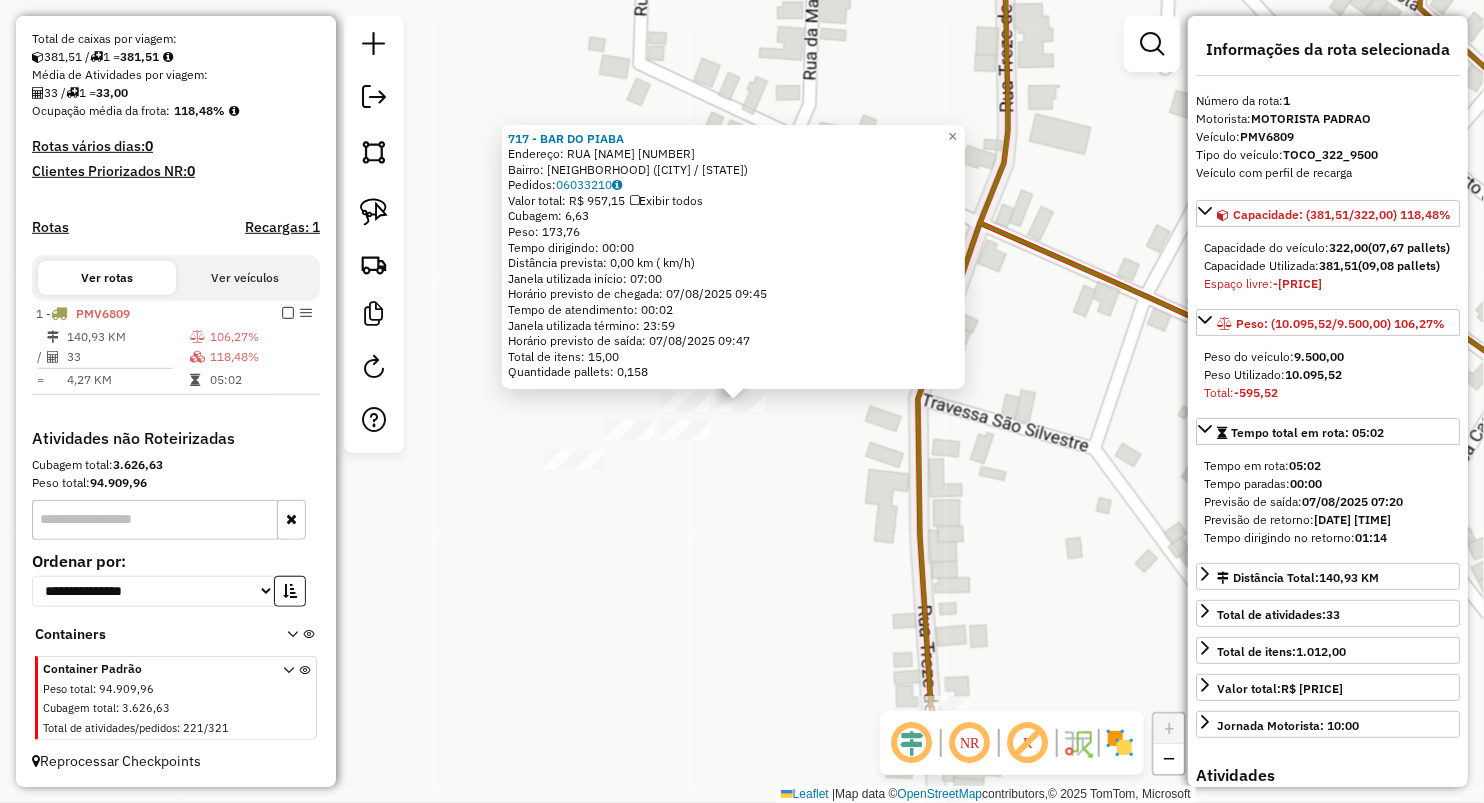 click on "717 - BAR DO PIABA  Endereço:  RUA GRANDE 15   Bairro: CENTRO (LAGOA GRANDE DO MARANHAO / MA)   Pedidos:  06033210   Valor total: R$ 957,15   Exibir todos   Cubagem: 6,63  Peso: 173,76  Tempo dirigindo: 00:00   Distância prevista: 0,00 km ( km/h)   Janela utilizada início: 07:00   Horário previsto de chegada: 07/08/2025 09:45   Tempo de atendimento: 00:02   Janela utilizada término: 23:59   Horário previsto de saída: 07/08/2025 09:47   Total de itens: 15,00   Quantidade pallets: 0,158  × Janela de atendimento Grade de atendimento Capacidade Transportadoras Veículos Cliente Pedidos  Rotas Selecione os dias de semana para filtrar as janelas de atendimento  Seg   Ter   Qua   Qui   Sex   Sáb   Dom  Informe o período da janela de atendimento: De: Até:  Filtrar exatamente a janela do cliente  Considerar janela de atendimento padrão  Selecione os dias de semana para filtrar as grades de atendimento  Seg   Ter   Qua   Qui   Sex   Sáb   Dom   Considerar clientes sem dia de atendimento cadastrado  De:  +" 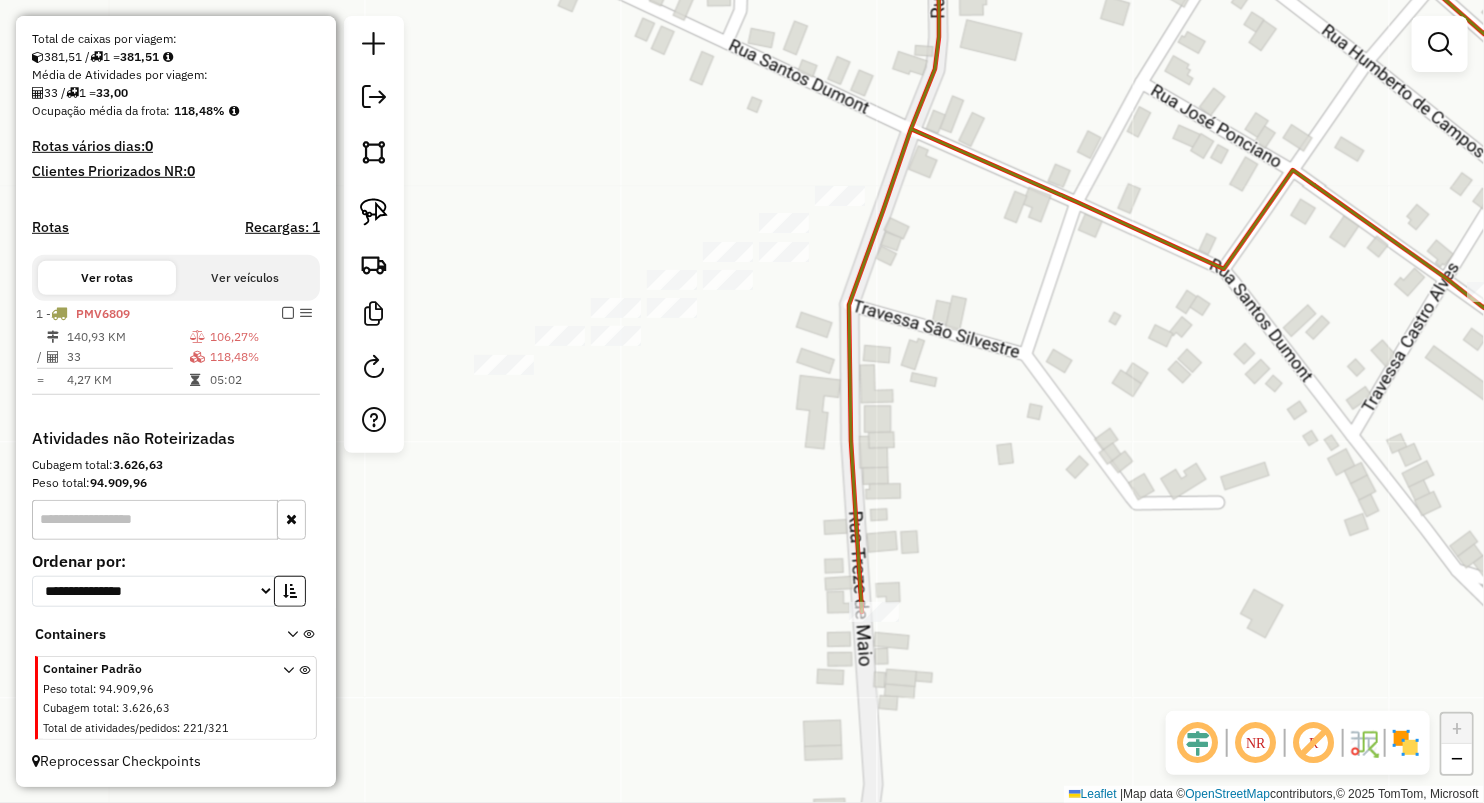 drag, startPoint x: 867, startPoint y: 560, endPoint x: 798, endPoint y: 466, distance: 116.60618 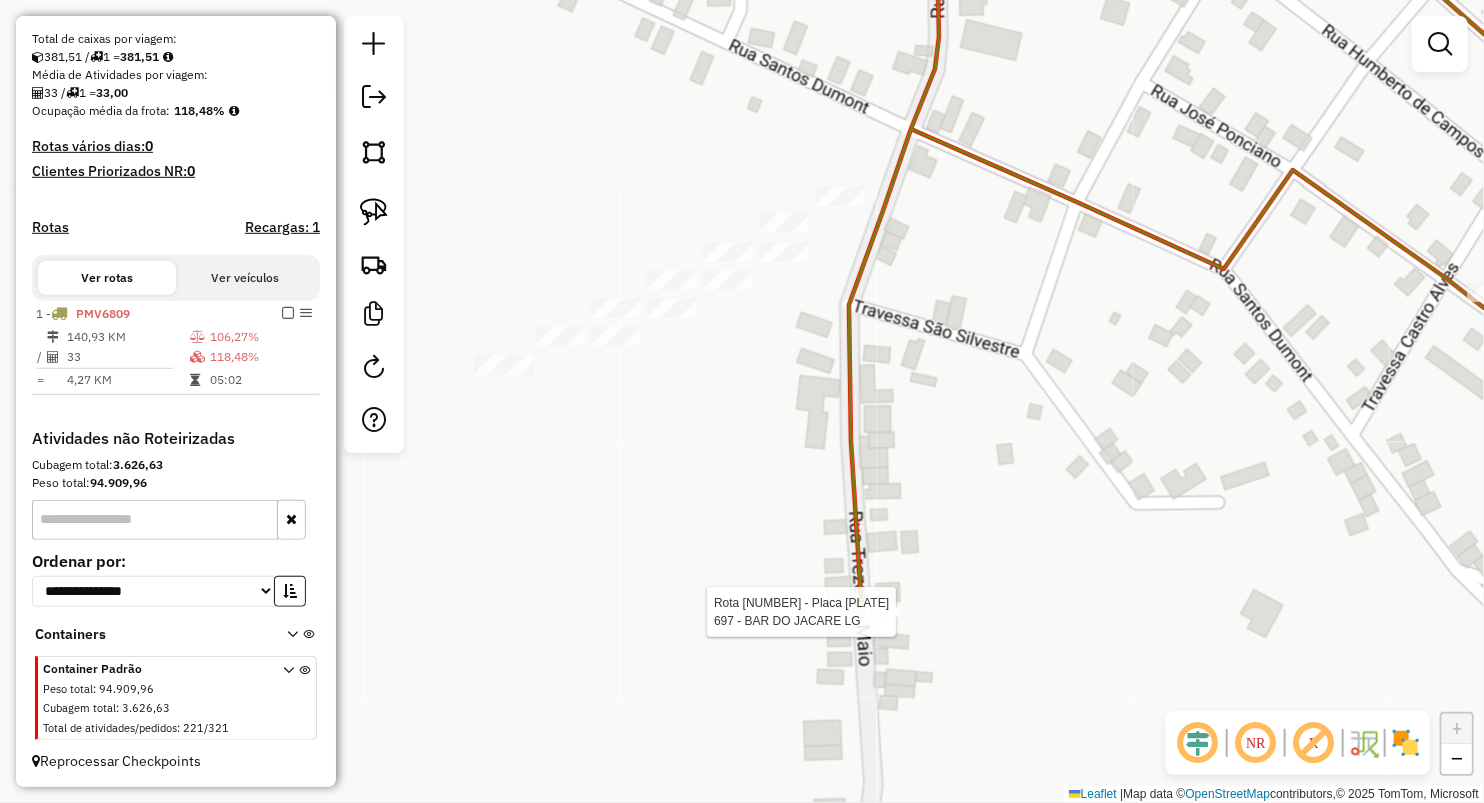 select on "**********" 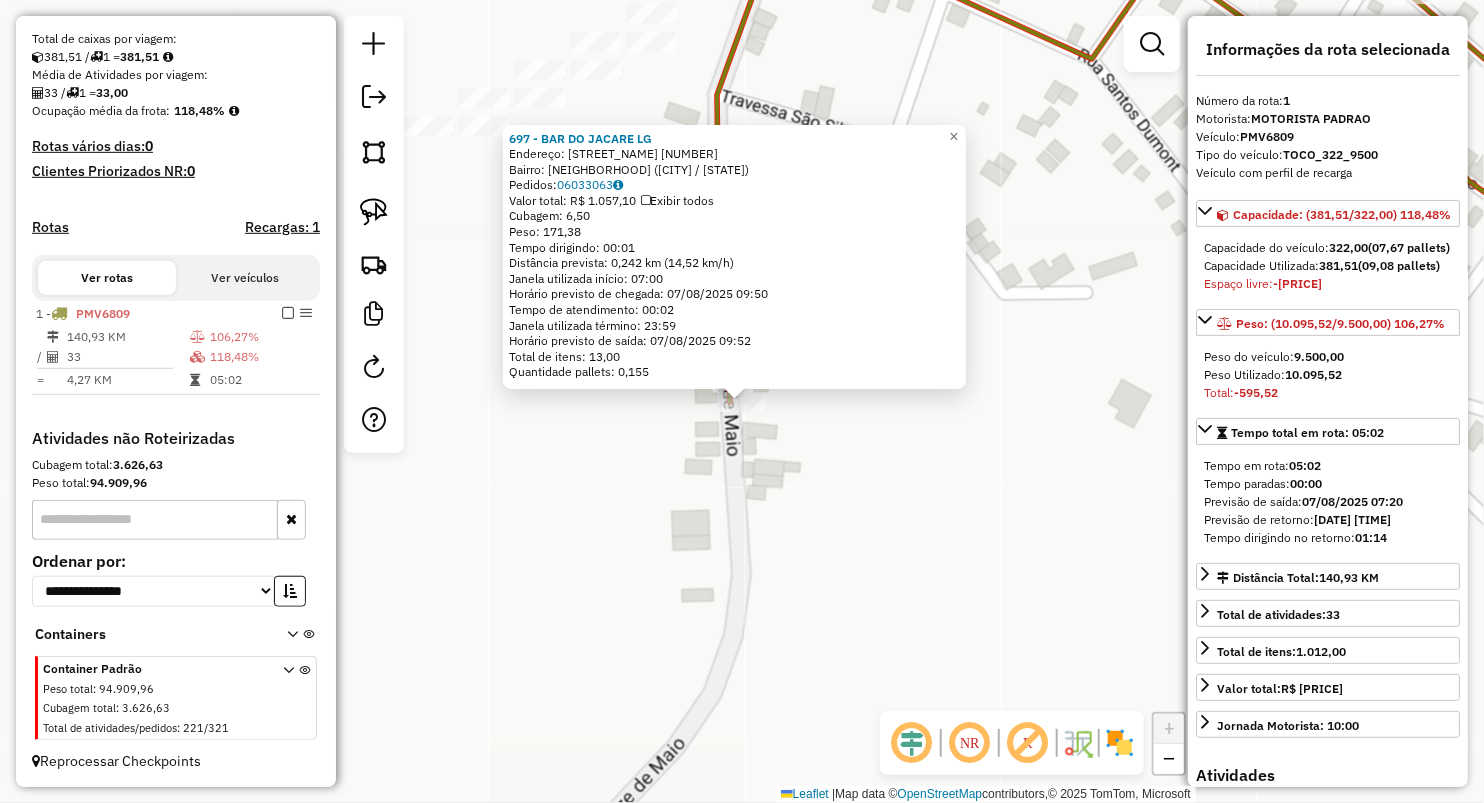 drag, startPoint x: 851, startPoint y: 622, endPoint x: 850, endPoint y: 609, distance: 13.038404 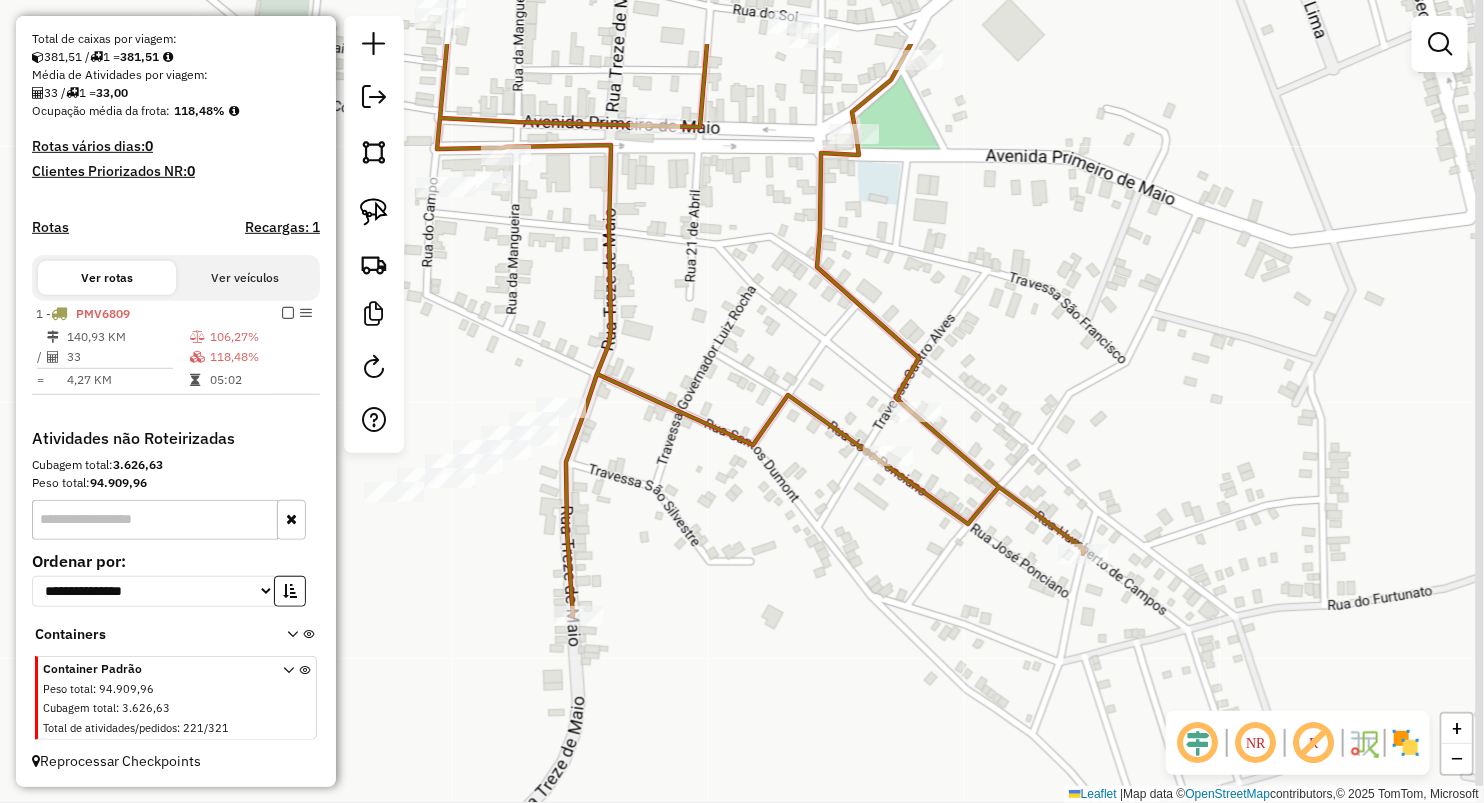 drag, startPoint x: 968, startPoint y: 460, endPoint x: 776, endPoint y: 570, distance: 221.2781 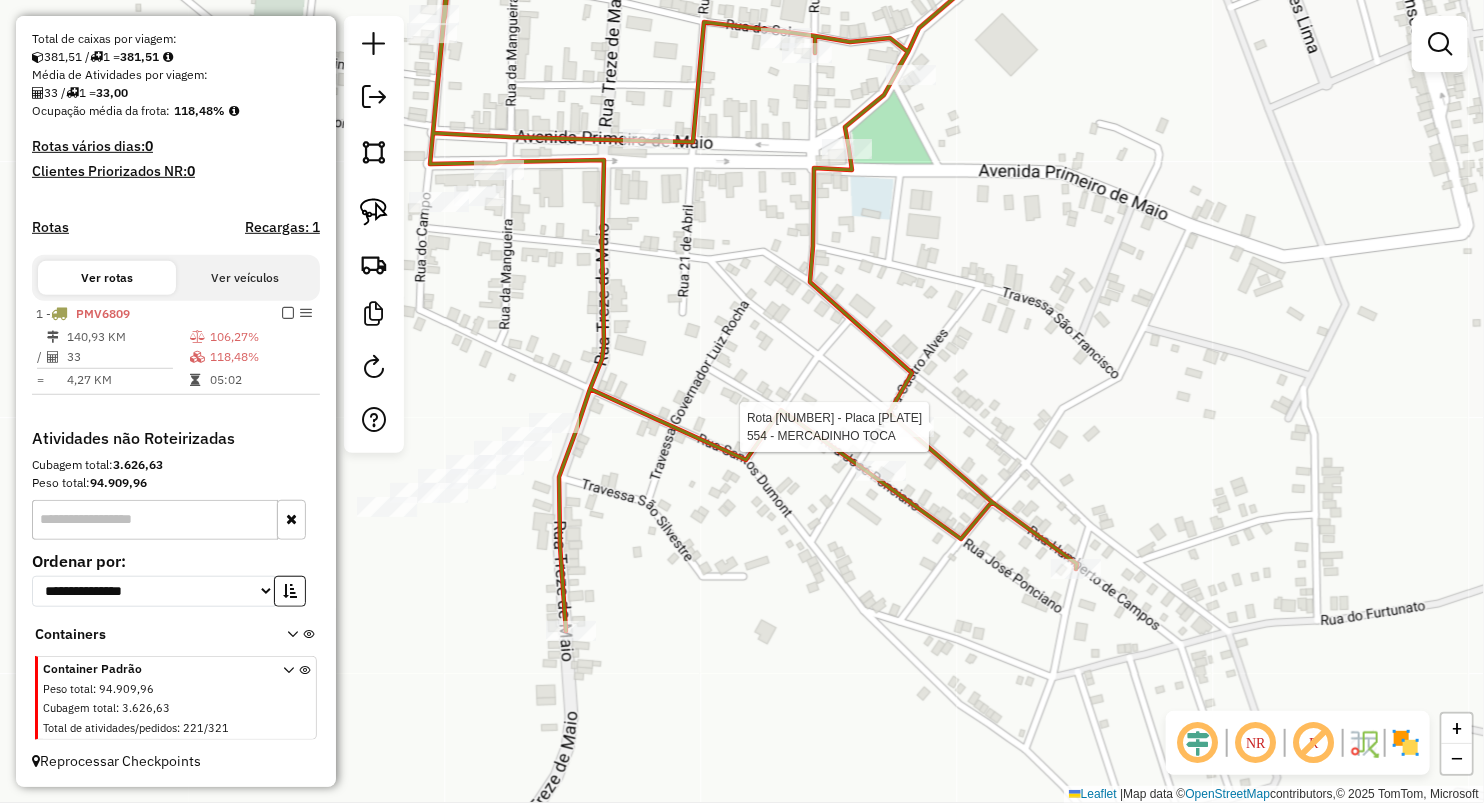select on "**********" 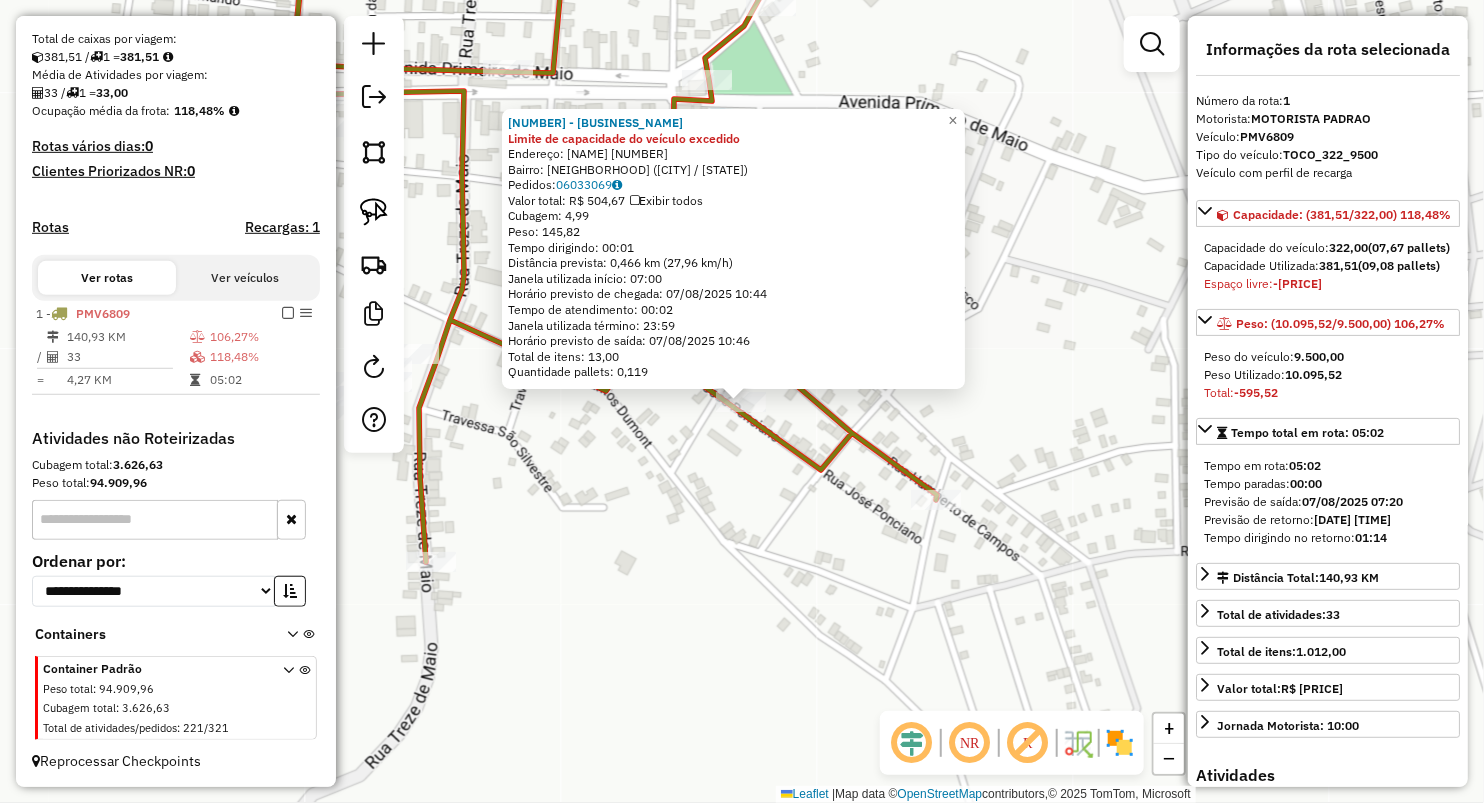 click on "1654 - LAN. E SORV. JK Limite de capacidade do veículo excedido  Endereço:  JOSE POSSEANO 45   Bairro: VALDIR FILHO (LAGOA GRANDE DO MARANHAO / MA)   Pedidos:  06033069   Valor total: R$ 504,67   Exibir todos   Cubagem: 4,99  Peso: 145,82  Tempo dirigindo: 00:01   Distância prevista: 0,466 km (27,96 km/h)   Janela utilizada início: 07:00   Horário previsto de chegada: 07/08/2025 10:44   Tempo de atendimento: 00:02   Janela utilizada término: 23:59   Horário previsto de saída: 07/08/2025 10:46   Total de itens: 13,00   Quantidade pallets: 0,119  × Janela de atendimento Grade de atendimento Capacidade Transportadoras Veículos Cliente Pedidos  Rotas Selecione os dias de semana para filtrar as janelas de atendimento  Seg   Ter   Qua   Qui   Sex   Sáb   Dom  Informe o período da janela de atendimento: De: Até:  Filtrar exatamente a janela do cliente  Considerar janela de atendimento padrão  Selecione os dias de semana para filtrar as grades de atendimento  Seg   Ter   Qua   Qui   Sex   Sáb   Dom  +" 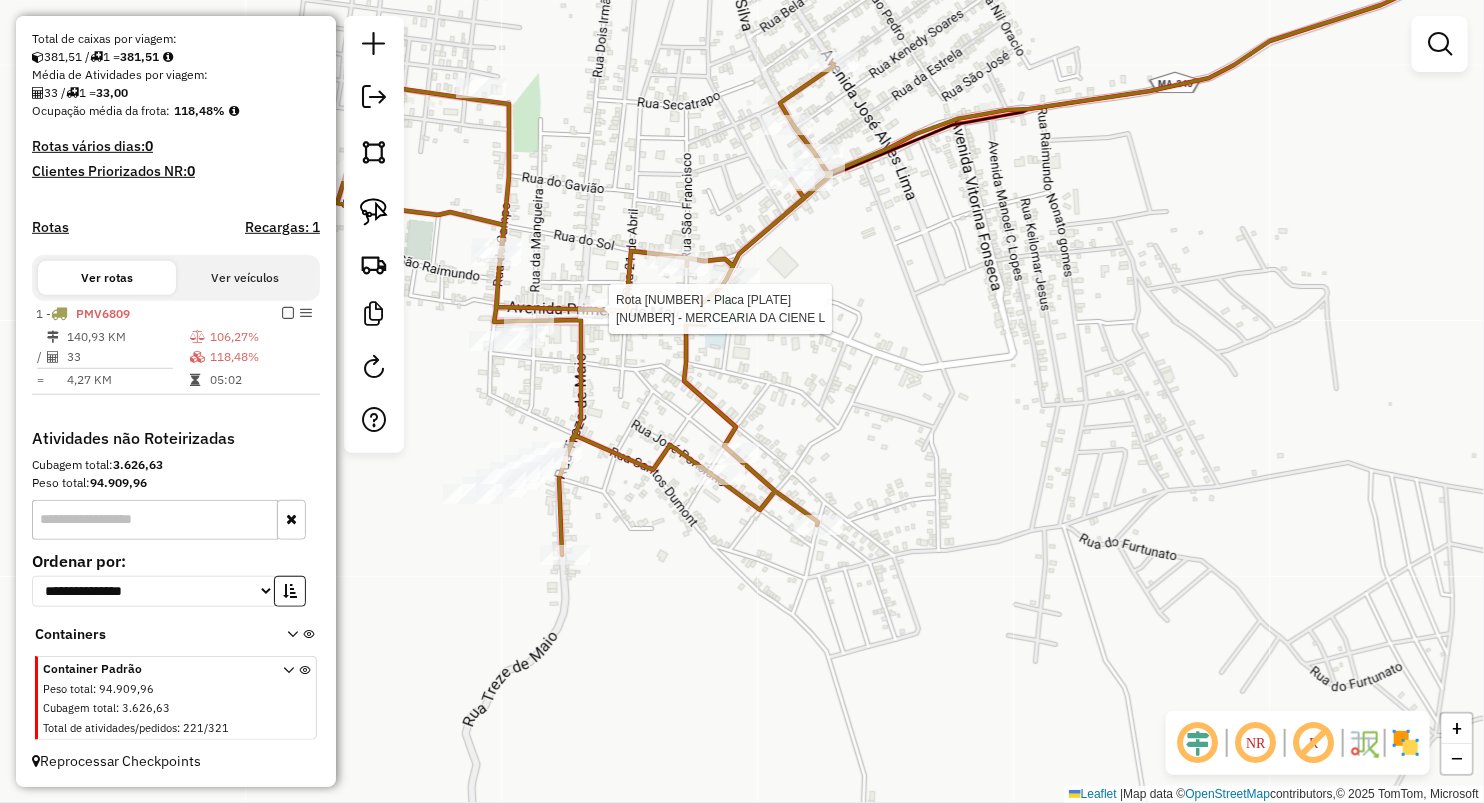 select on "**********" 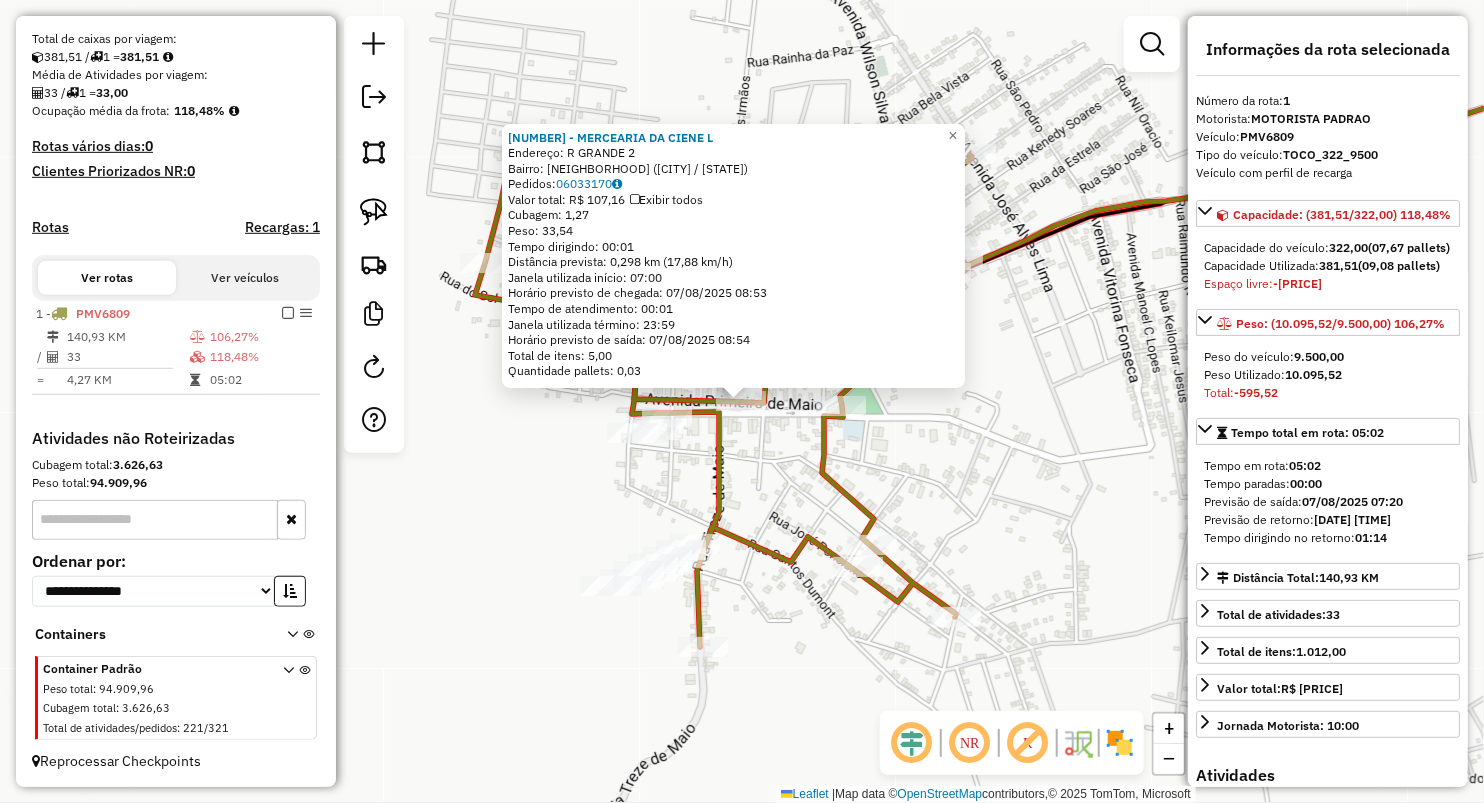 click 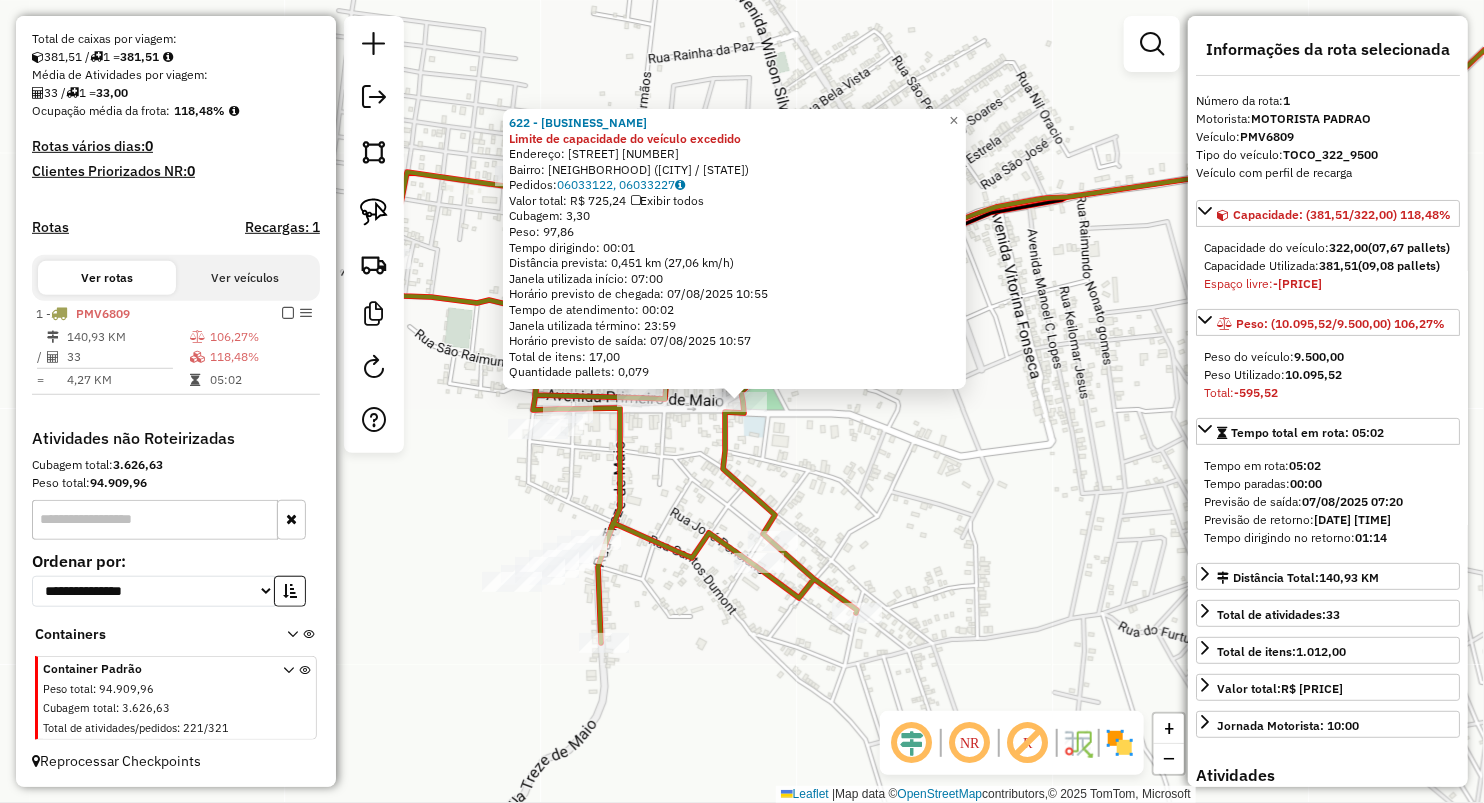 click on "622 - SUPER SOL Limite de capacidade do veículo excedido  Endereço:  primeiro de maio 158   Bairro: CENTRO (LAGOA GRANDE DO MARANHAO / MA)   Pedidos:  06033122, 06033227   Valor total: R$ 725,24   Exibir todos   Cubagem: 3,30  Peso: 97,86  Tempo dirigindo: 00:01   Distância prevista: 0,451 km (27,06 km/h)   Janela utilizada início: 07:00   Horário previsto de chegada: 07/08/2025 10:55   Tempo de atendimento: 00:02   Janela utilizada término: 23:59   Horário previsto de saída: 07/08/2025 10:57   Total de itens: 17,00   Quantidade pallets: 0,079  × Janela de atendimento Grade de atendimento Capacidade Transportadoras Veículos Cliente Pedidos  Rotas Selecione os dias de semana para filtrar as janelas de atendimento  Seg   Ter   Qua   Qui   Sex   Sáb   Dom  Informe o período da janela de atendimento: De: Até:  Filtrar exatamente a janela do cliente  Considerar janela de atendimento padrão  Selecione os dias de semana para filtrar as grades de atendimento  Seg   Ter   Qua   Qui   Sex   Sáb   Dom  +" 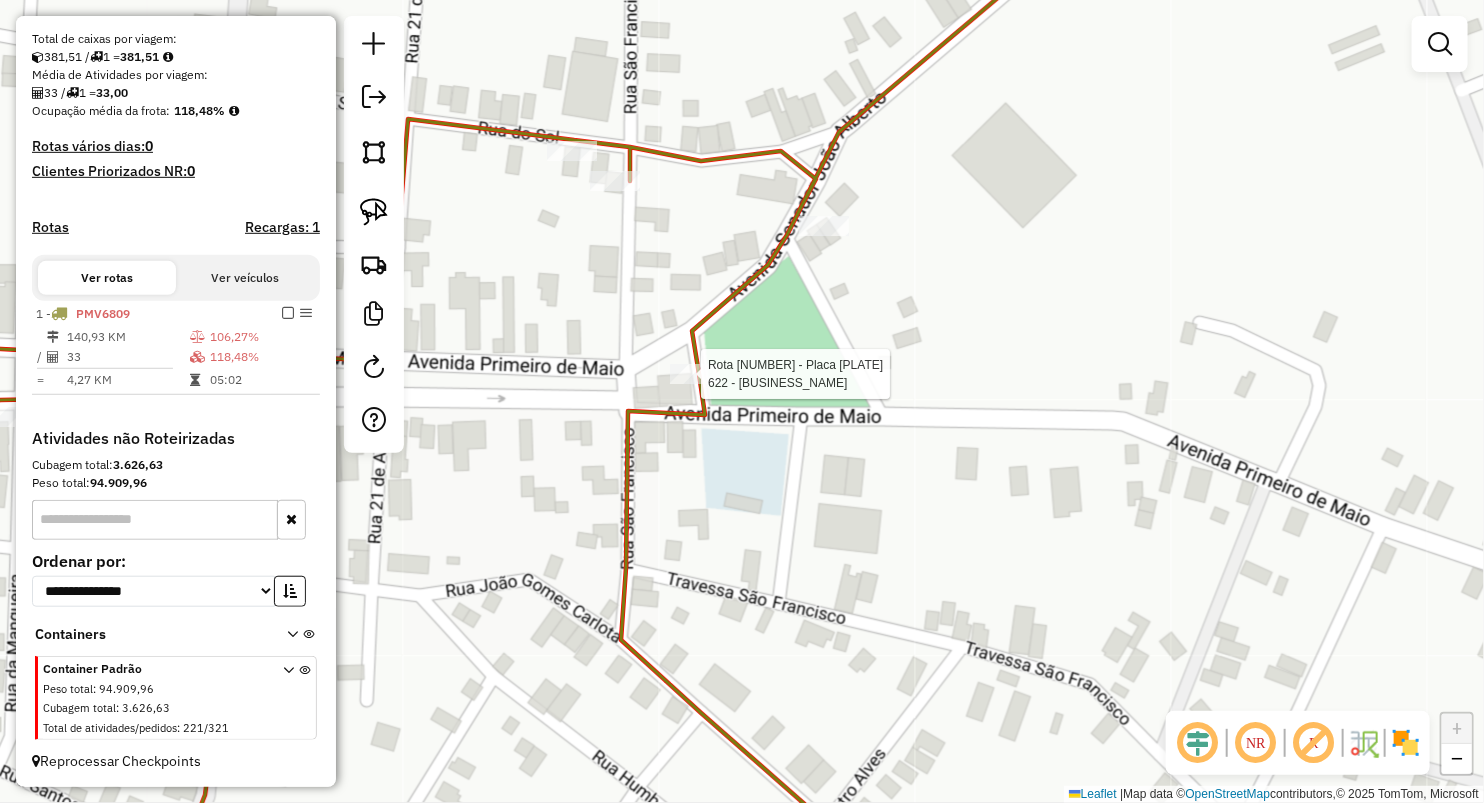 select on "**********" 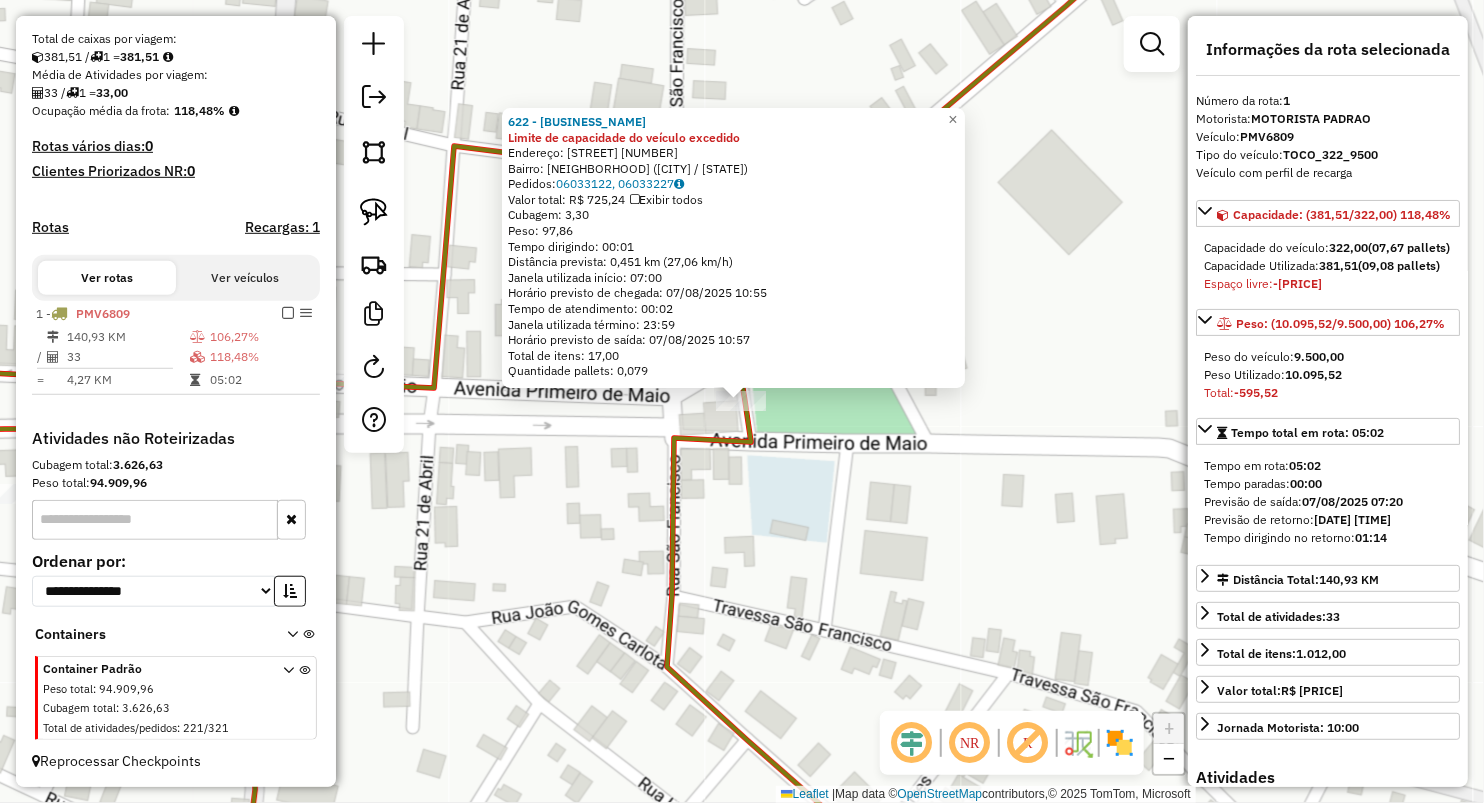 click on "622 - SUPER SOL Limite de capacidade do veículo excedido  Endereço:  primeiro de maio 158   Bairro: CENTRO (LAGOA GRANDE DO MARANHAO / MA)   Pedidos:  06033122, 06033227   Valor total: R$ 725,24   Exibir todos   Cubagem: 3,30  Peso: 97,86  Tempo dirigindo: 00:01   Distância prevista: 0,451 km (27,06 km/h)   Janela utilizada início: 07:00   Horário previsto de chegada: 07/08/2025 10:55   Tempo de atendimento: 00:02   Janela utilizada término: 23:59   Horário previsto de saída: 07/08/2025 10:57   Total de itens: 17,00   Quantidade pallets: 0,079  × Janela de atendimento Grade de atendimento Capacidade Transportadoras Veículos Cliente Pedidos  Rotas Selecione os dias de semana para filtrar as janelas de atendimento  Seg   Ter   Qua   Qui   Sex   Sáb   Dom  Informe o período da janela de atendimento: De: Até:  Filtrar exatamente a janela do cliente  Considerar janela de atendimento padrão  Selecione os dias de semana para filtrar as grades de atendimento  Seg   Ter   Qua   Qui   Sex   Sáb   Dom  +" 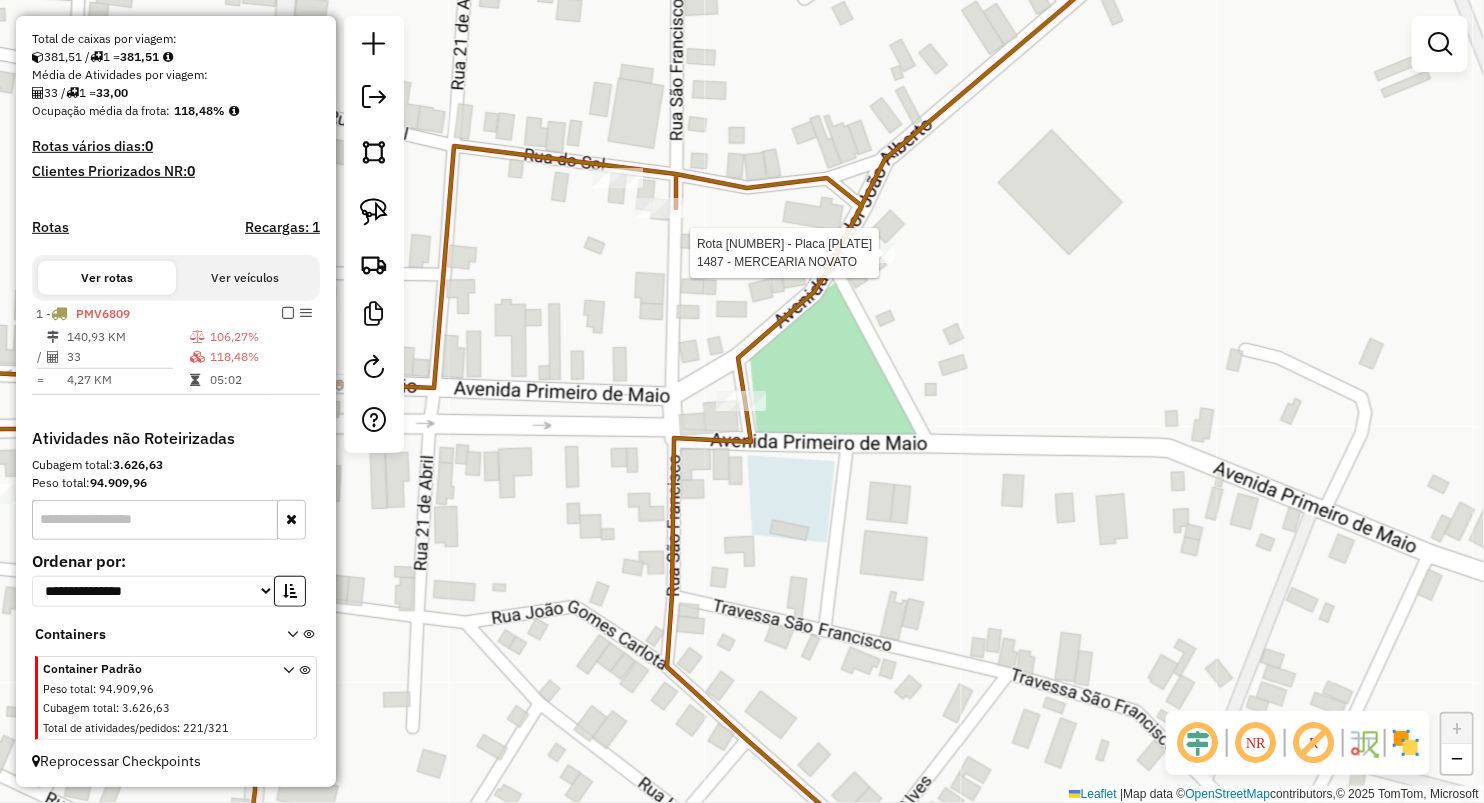 select on "**********" 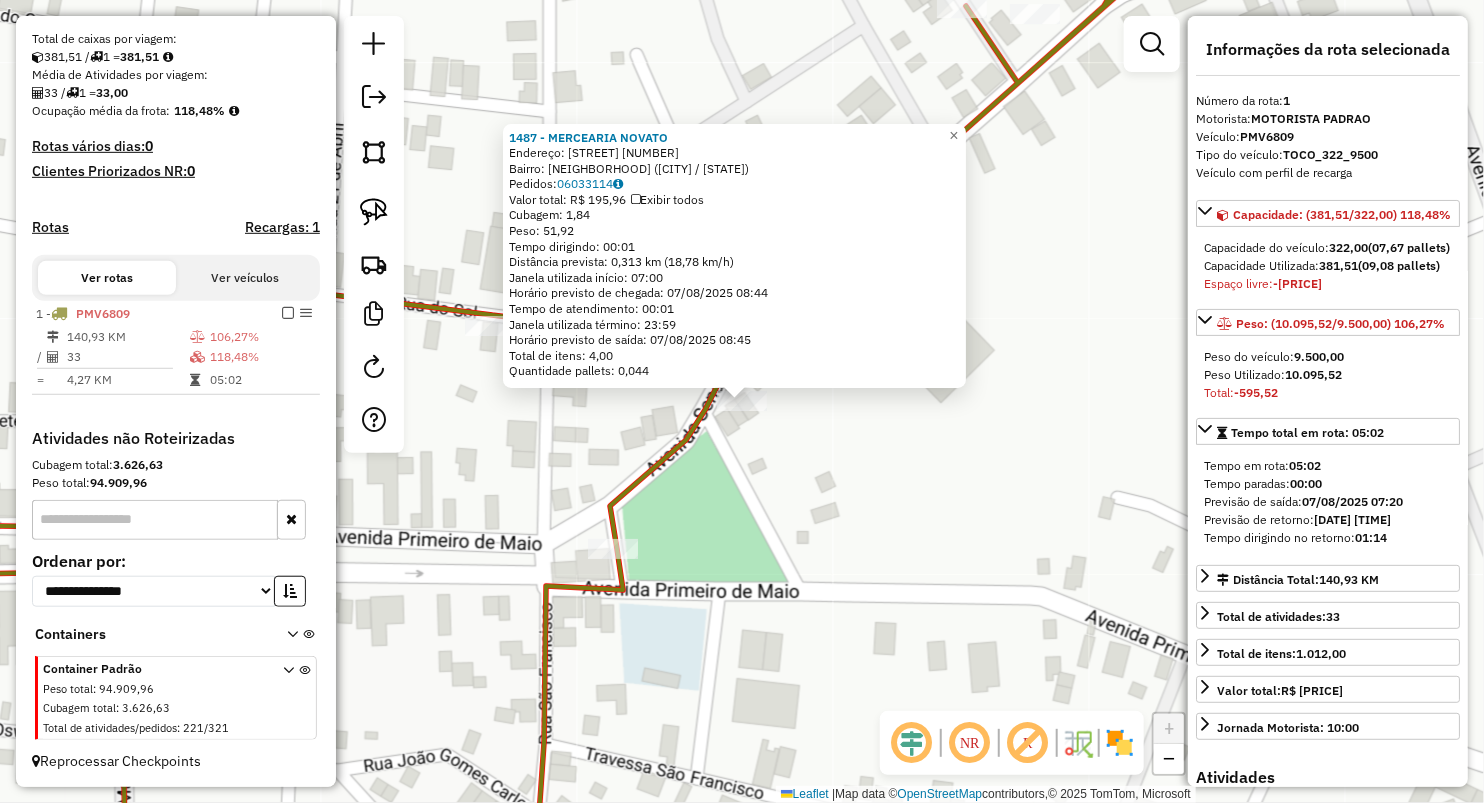 click on "1487 - MERCEARIA NOVATO  Endereço:  SENADOR JOAO ALBERTO 27   Bairro: CENTRO (LAGOA GRANDE DO MARANHAO / MA)   Pedidos:  06033114   Valor total: R$ 195,96   Exibir todos   Cubagem: 1,84  Peso: 51,92  Tempo dirigindo: 00:01   Distância prevista: 0,313 km (18,78 km/h)   Janela utilizada início: 07:00   Horário previsto de chegada: 07/08/2025 08:44   Tempo de atendimento: 00:01   Janela utilizada término: 23:59   Horário previsto de saída: 07/08/2025 08:45   Total de itens: 4,00   Quantidade pallets: 0,044  × Janela de atendimento Grade de atendimento Capacidade Transportadoras Veículos Cliente Pedidos  Rotas Selecione os dias de semana para filtrar as janelas de atendimento  Seg   Ter   Qua   Qui   Sex   Sáb   Dom  Informe o período da janela de atendimento: De: Até:  Filtrar exatamente a janela do cliente  Considerar janela de atendimento padrão  Selecione os dias de semana para filtrar as grades de atendimento  Seg   Ter   Qua   Qui   Sex   Sáb   Dom   Peso mínimo:   Peso máximo:   De:   De:" 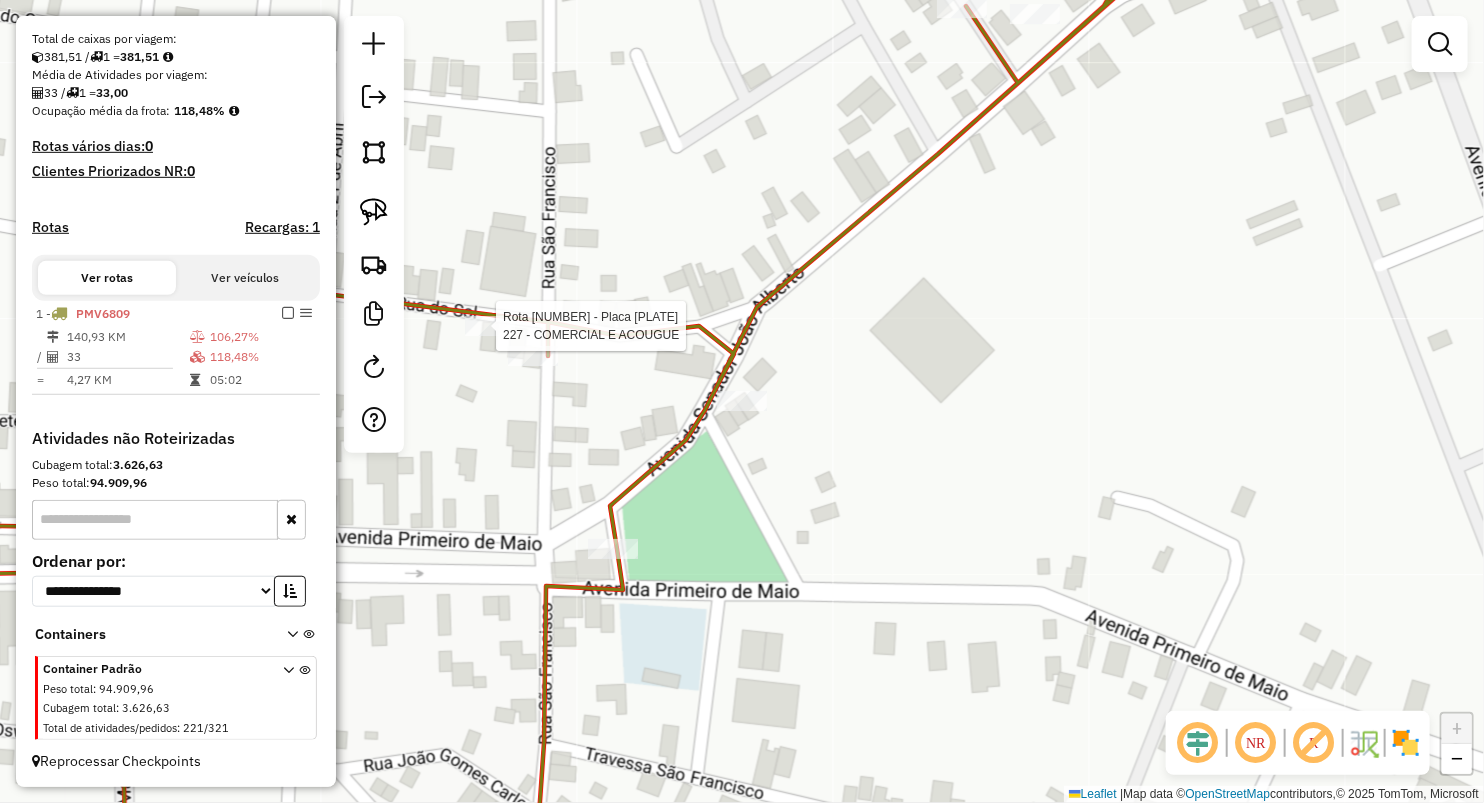 select on "**********" 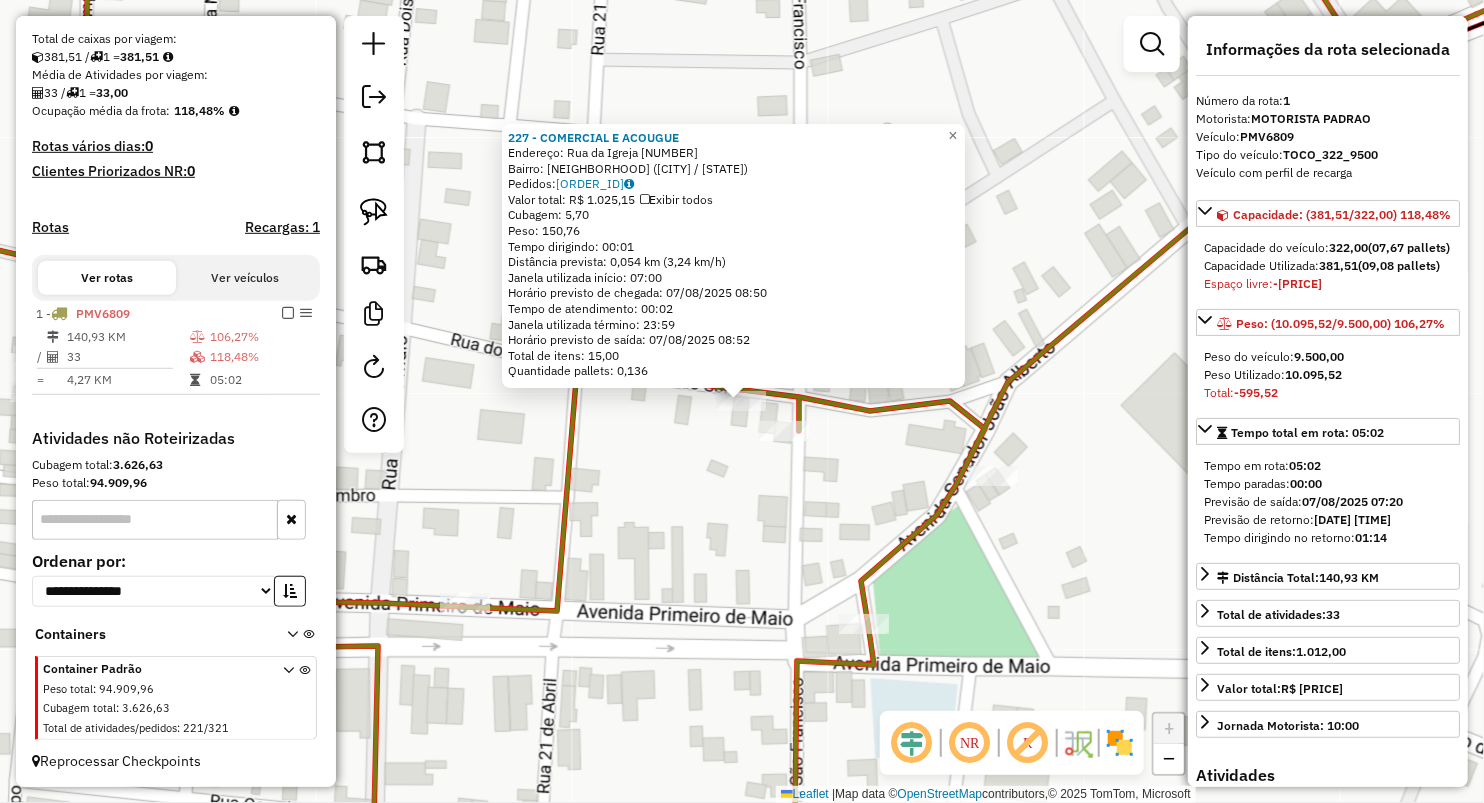 drag, startPoint x: 794, startPoint y: 415, endPoint x: 789, endPoint y: 428, distance: 13.928389 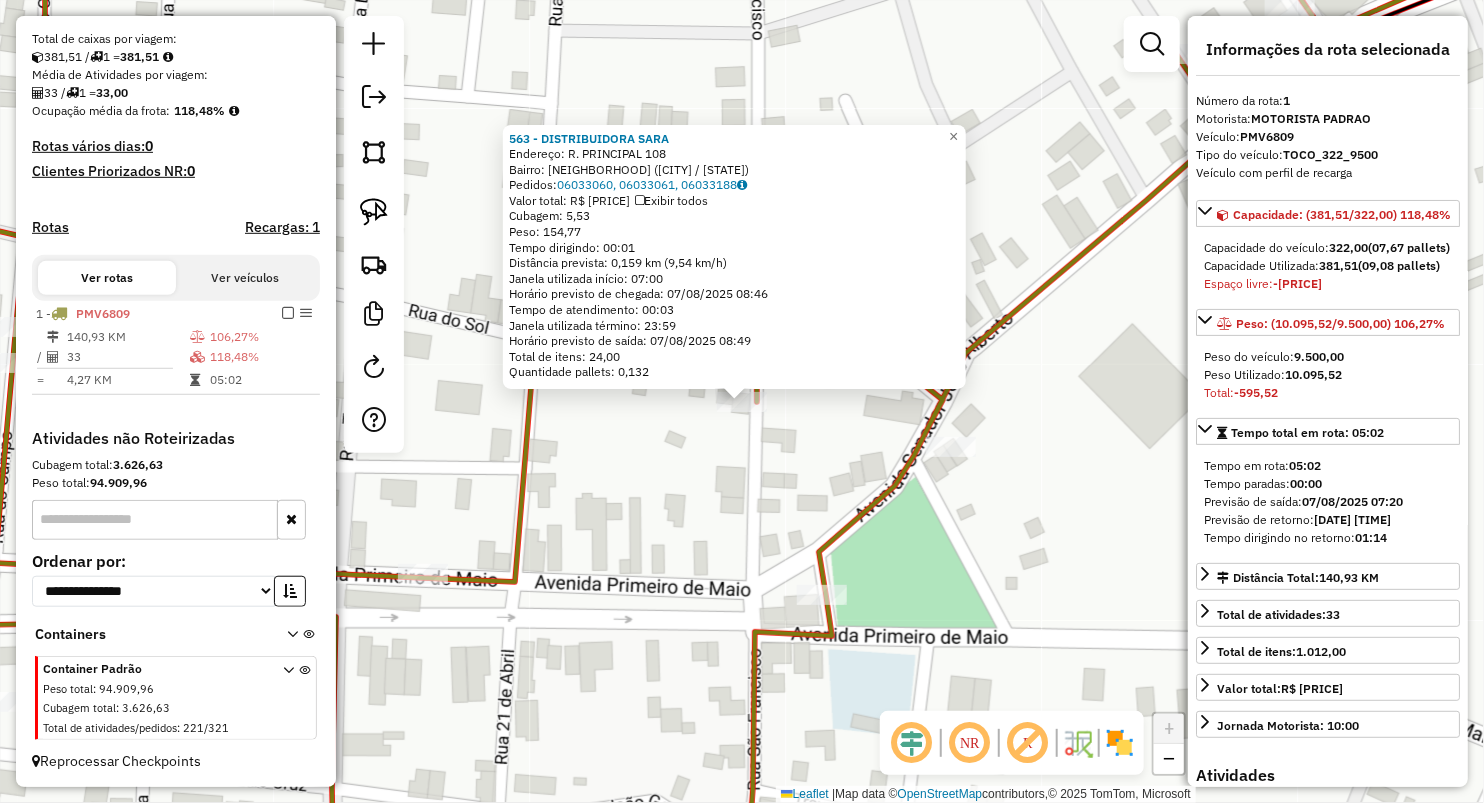 click on "563 - DISTRIBUIDORA SARA  Endereço:  R. PRINCIPAL 108   Bairro: CENTRO (LAGOA GRANDE DO MARANHAO / MA)   Pedidos:  06033060, 06033061, 06033188   Valor total: R$ 1.465,45   Exibir todos   Cubagem: 5,53  Peso: 154,77  Tempo dirigindo: 00:01   Distância prevista: 0,159 km (9,54 km/h)   Janela utilizada início: 07:00   Horário previsto de chegada: 07/08/2025 08:46   Tempo de atendimento: 00:03   Janela utilizada término: 23:59   Horário previsto de saída: 07/08/2025 08:49   Total de itens: 24,00   Quantidade pallets: 0,132  × Janela de atendimento Grade de atendimento Capacidade Transportadoras Veículos Cliente Pedidos  Rotas Selecione os dias de semana para filtrar as janelas de atendimento  Seg   Ter   Qua   Qui   Sex   Sáb   Dom  Informe o período da janela de atendimento: De: Até:  Filtrar exatamente a janela do cliente  Considerar janela de atendimento padrão  Selecione os dias de semana para filtrar as grades de atendimento  Seg   Ter   Qua   Qui   Sex   Sáb   Dom   Peso mínimo:   De:   De:" 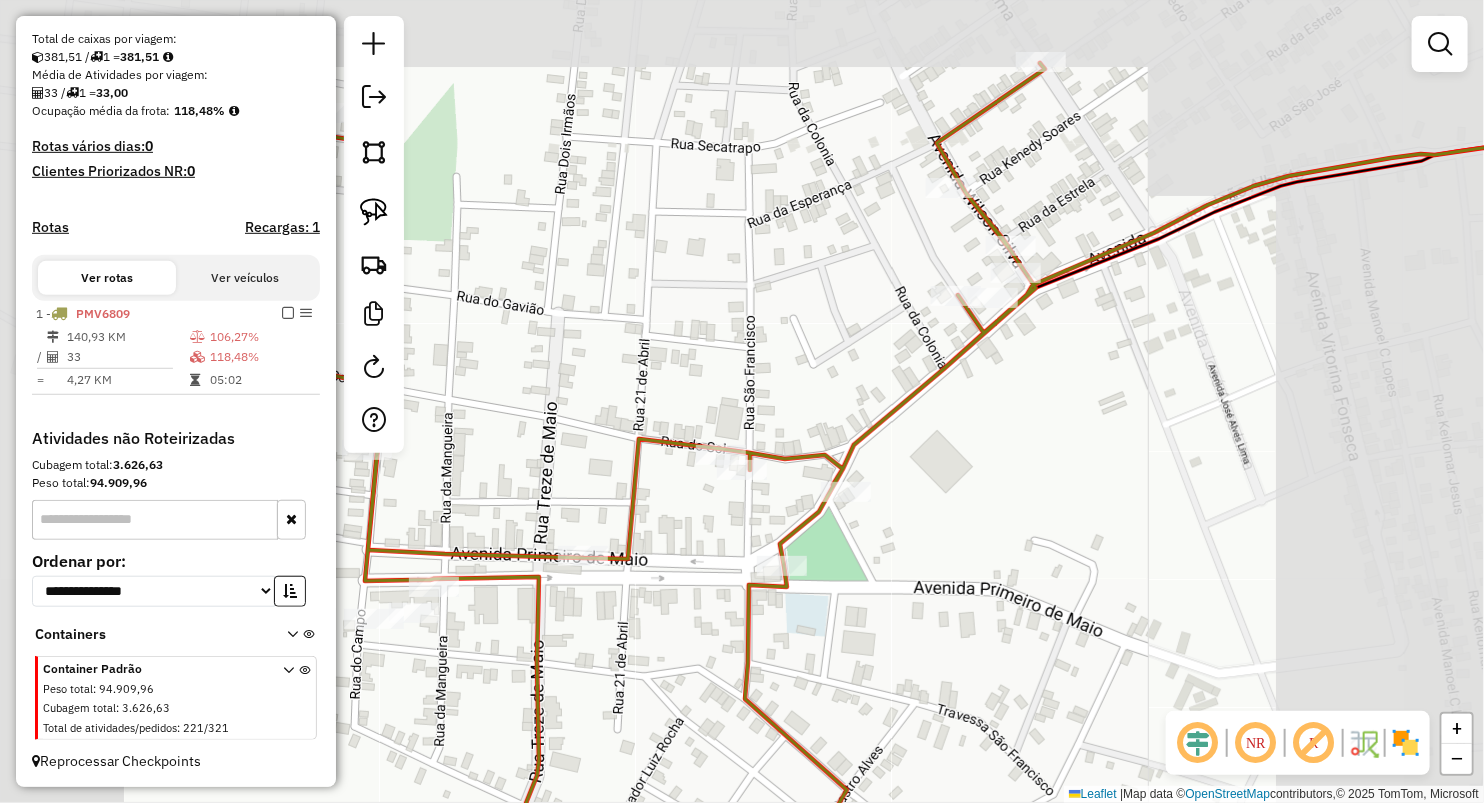 drag, startPoint x: 897, startPoint y: 516, endPoint x: 894, endPoint y: 527, distance: 11.401754 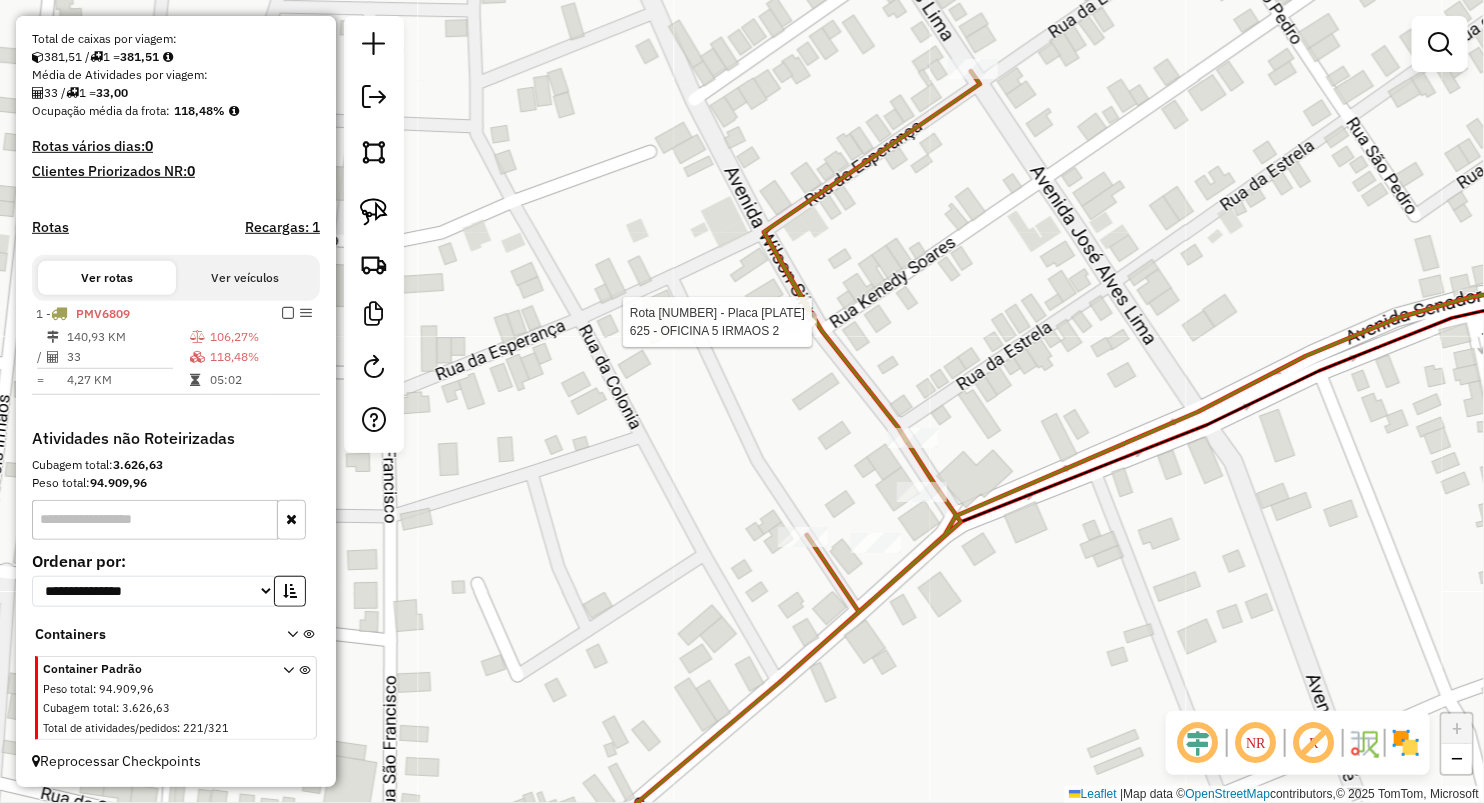 select on "**********" 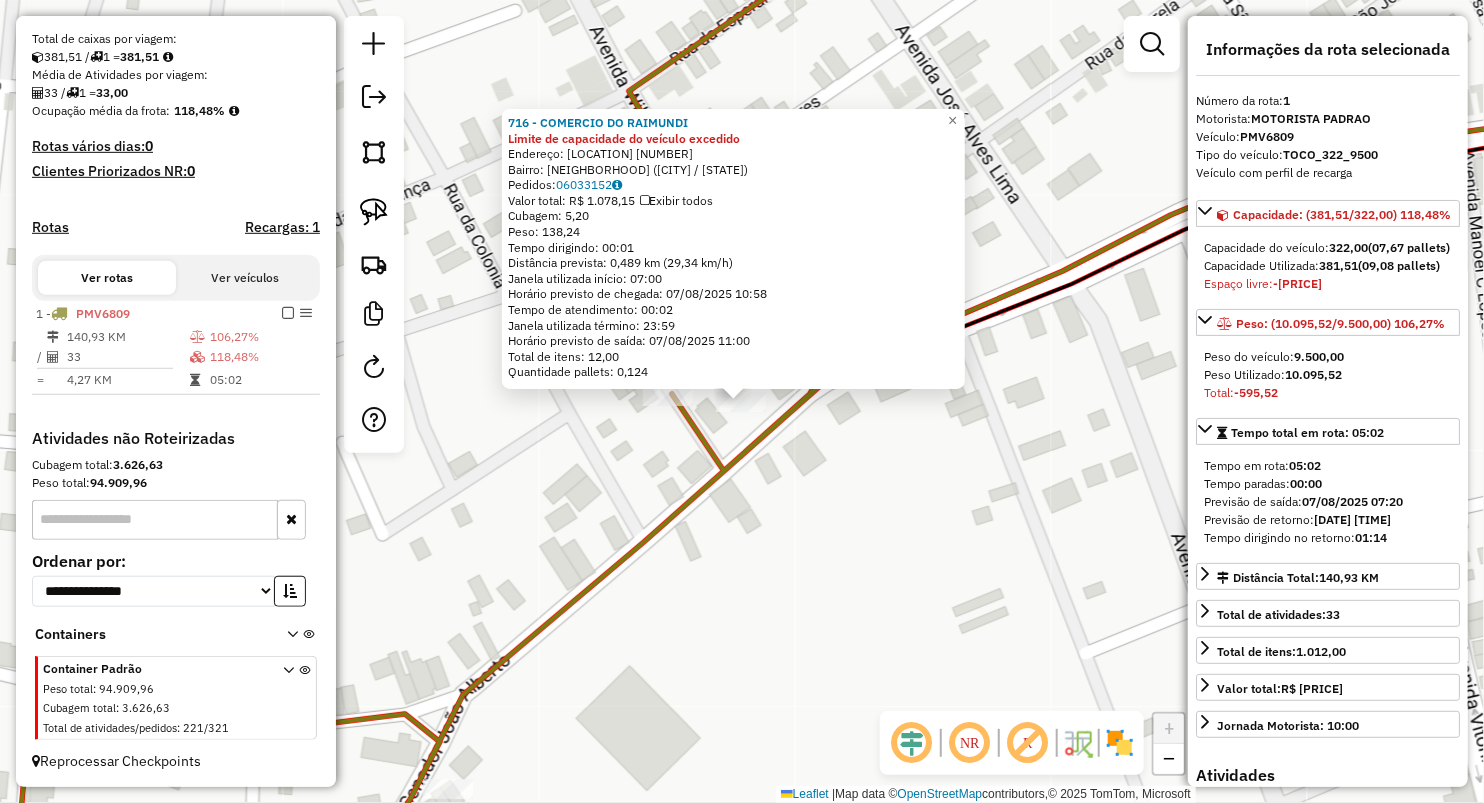 click on "716 - COMERCIO DO RAIMUNDI Limite de capacidade do veículo excedido  Endereço:  GRANDE 12   Bairro: CENTRO (LAGOA GRANDE DO MARANHAO / MA)   Pedidos:  06033152   Valor total: R$ 1.078,15   Exibir todos   Cubagem: 5,20  Peso: 138,24  Tempo dirigindo: 00:01   Distância prevista: 0,489 km (29,34 km/h)   Janela utilizada início: 07:00   Horário previsto de chegada: 07/08/2025 10:58   Tempo de atendimento: 00:02   Janela utilizada término: 23:59   Horário previsto de saída: 07/08/2025 11:00   Total de itens: 12,00   Quantidade pallets: 0,124  × Janela de atendimento Grade de atendimento Capacidade Transportadoras Veículos Cliente Pedidos  Rotas Selecione os dias de semana para filtrar as janelas de atendimento  Seg   Ter   Qua   Qui   Sex   Sáb   Dom  Informe o período da janela de atendimento: De: Até:  Filtrar exatamente a janela do cliente  Considerar janela de atendimento padrão  Selecione os dias de semana para filtrar as grades de atendimento  Seg   Ter   Qua   Qui   Sex   Sáb   Dom   De:  De:" 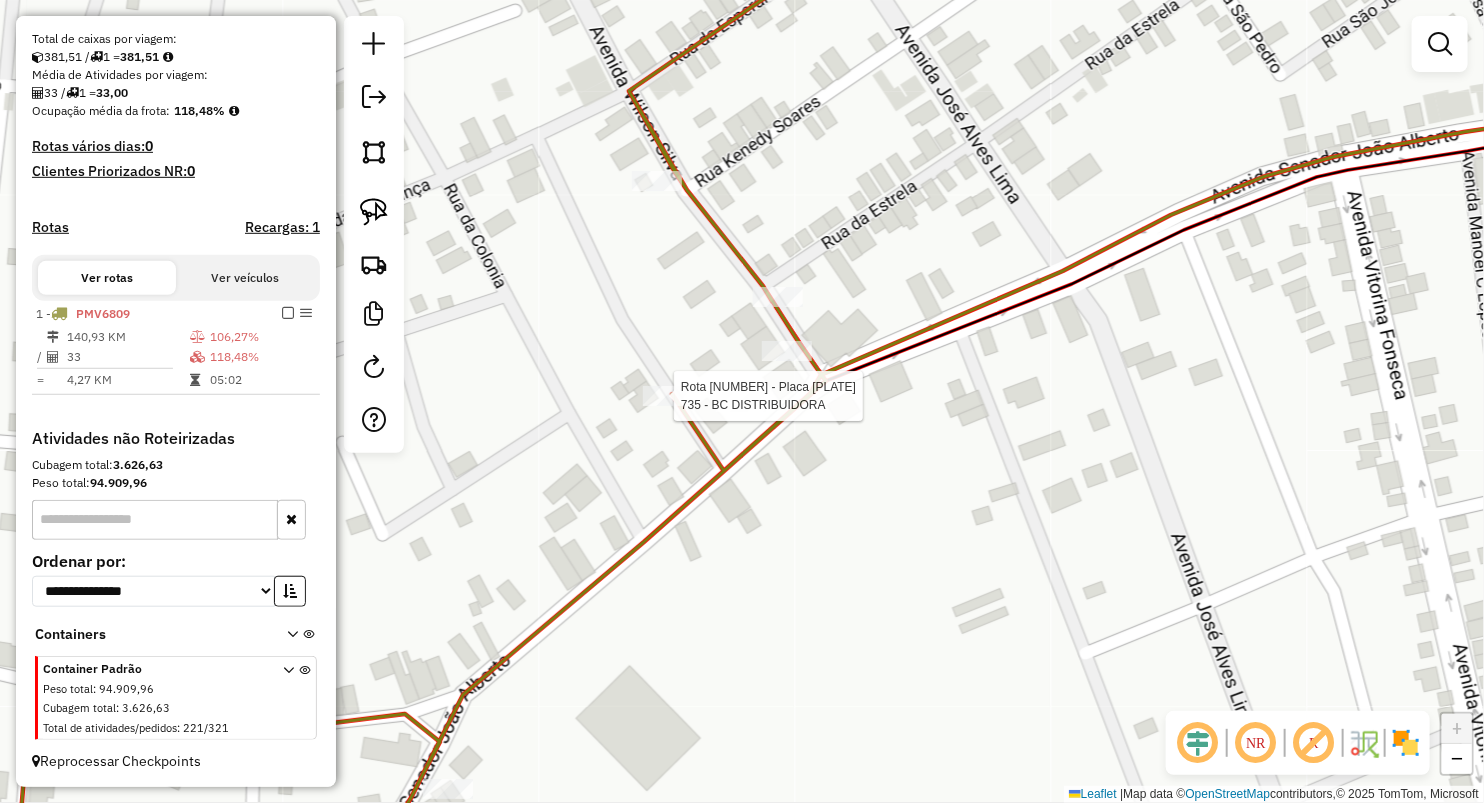 select on "**********" 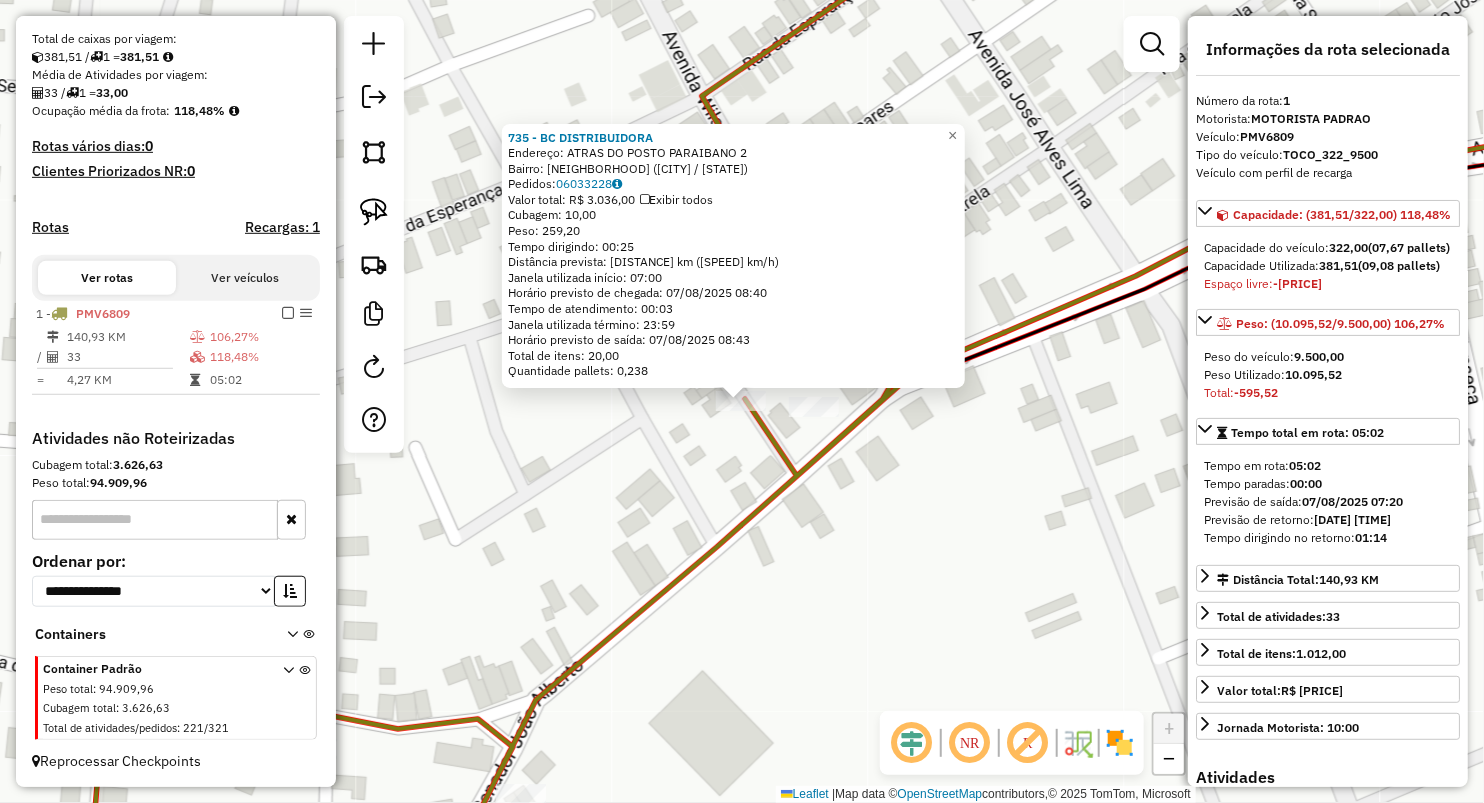 click on "Rota 1 - Placa PMV6809  735 - BC DISTRIBUIDORA 735 - BC DISTRIBUIDORA  Endereço:  ATRAS DO POSTO PARAIBANO 2   Bairro: CENTRO (LAGOA GRANDE DO MARANHAO / MA)   Pedidos:  06033228   Valor total: R$ 3.036,00   Exibir todos   Cubagem: 10,00  Peso: 259,20  Tempo dirigindo: 00:25   Distância prevista: 22,19 km (53,26 km/h)   Janela utilizada início: 07:00   Horário previsto de chegada: 07/08/2025 08:40   Tempo de atendimento: 00:03   Janela utilizada término: 23:59   Horário previsto de saída: 07/08/2025 08:43   Total de itens: 20,00   Quantidade pallets: 0,238  × Janela de atendimento Grade de atendimento Capacidade Transportadoras Veículos Cliente Pedidos  Rotas Selecione os dias de semana para filtrar as janelas de atendimento  Seg   Ter   Qua   Qui   Sex   Sáb   Dom  Informe o período da janela de atendimento: De: Até:  Filtrar exatamente a janela do cliente  Considerar janela de atendimento padrão  Selecione os dias de semana para filtrar as grades de atendimento  Seg   Ter   Qua   Qui   Sex  De:" 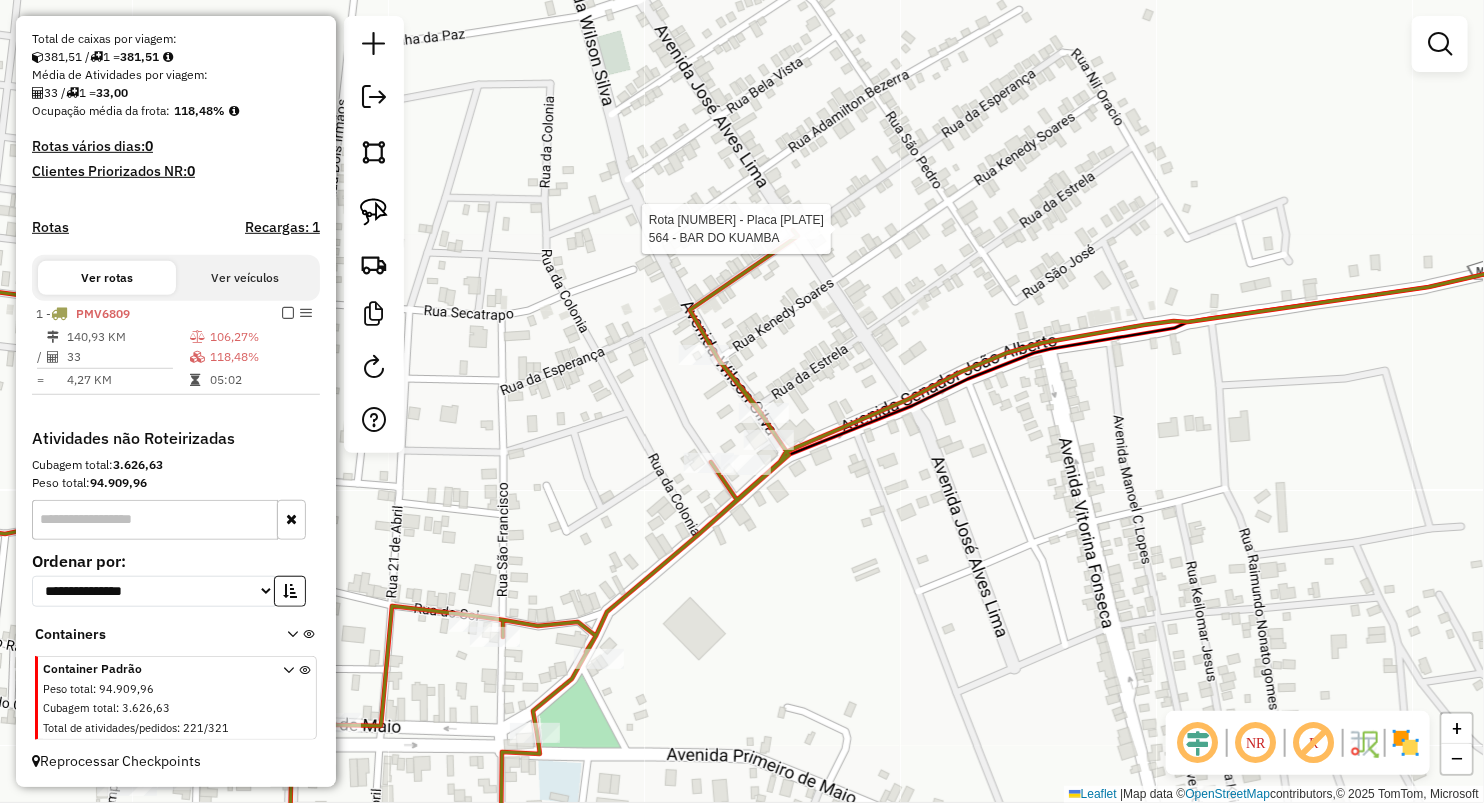 select on "**********" 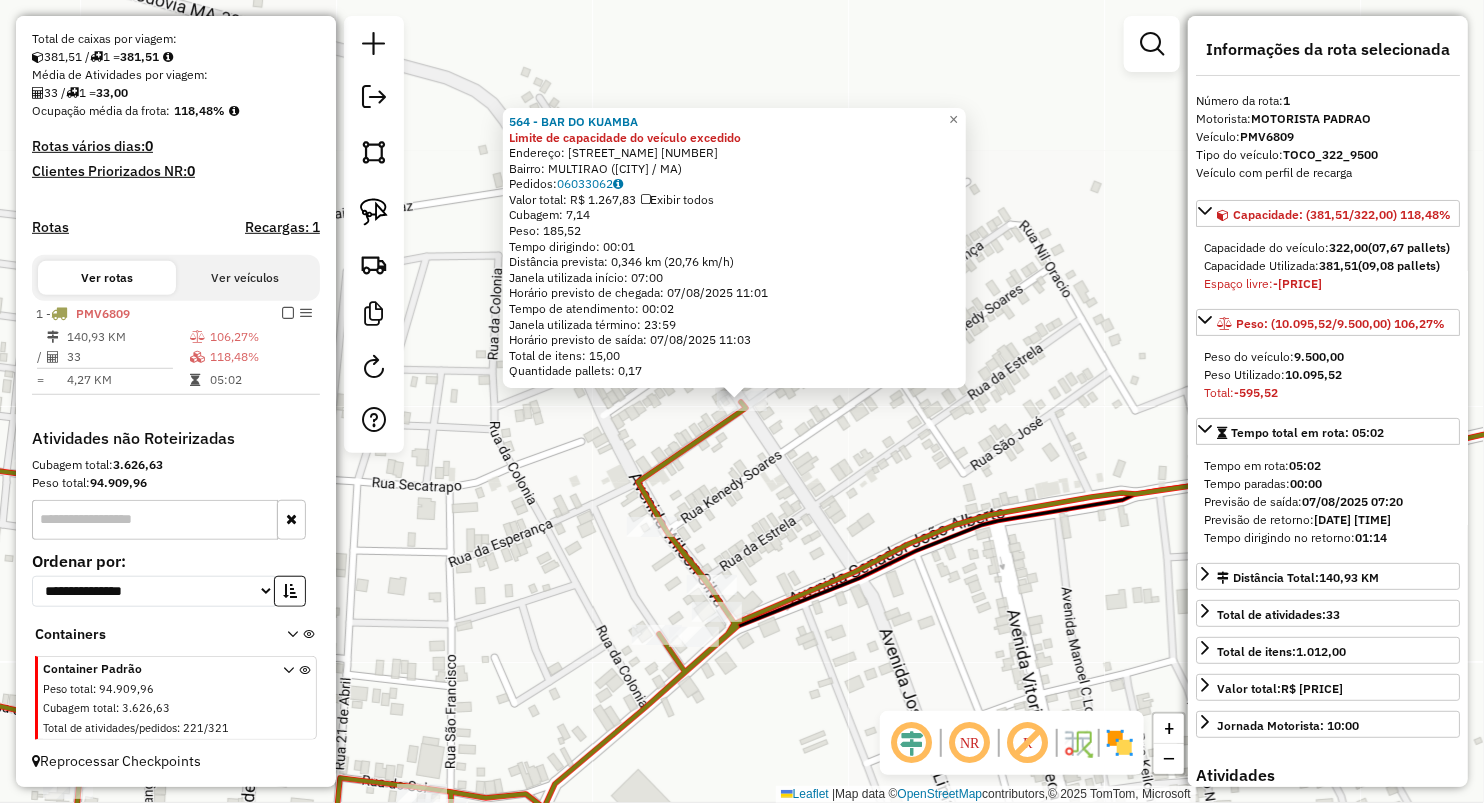 drag, startPoint x: 781, startPoint y: 492, endPoint x: 767, endPoint y: 492, distance: 14 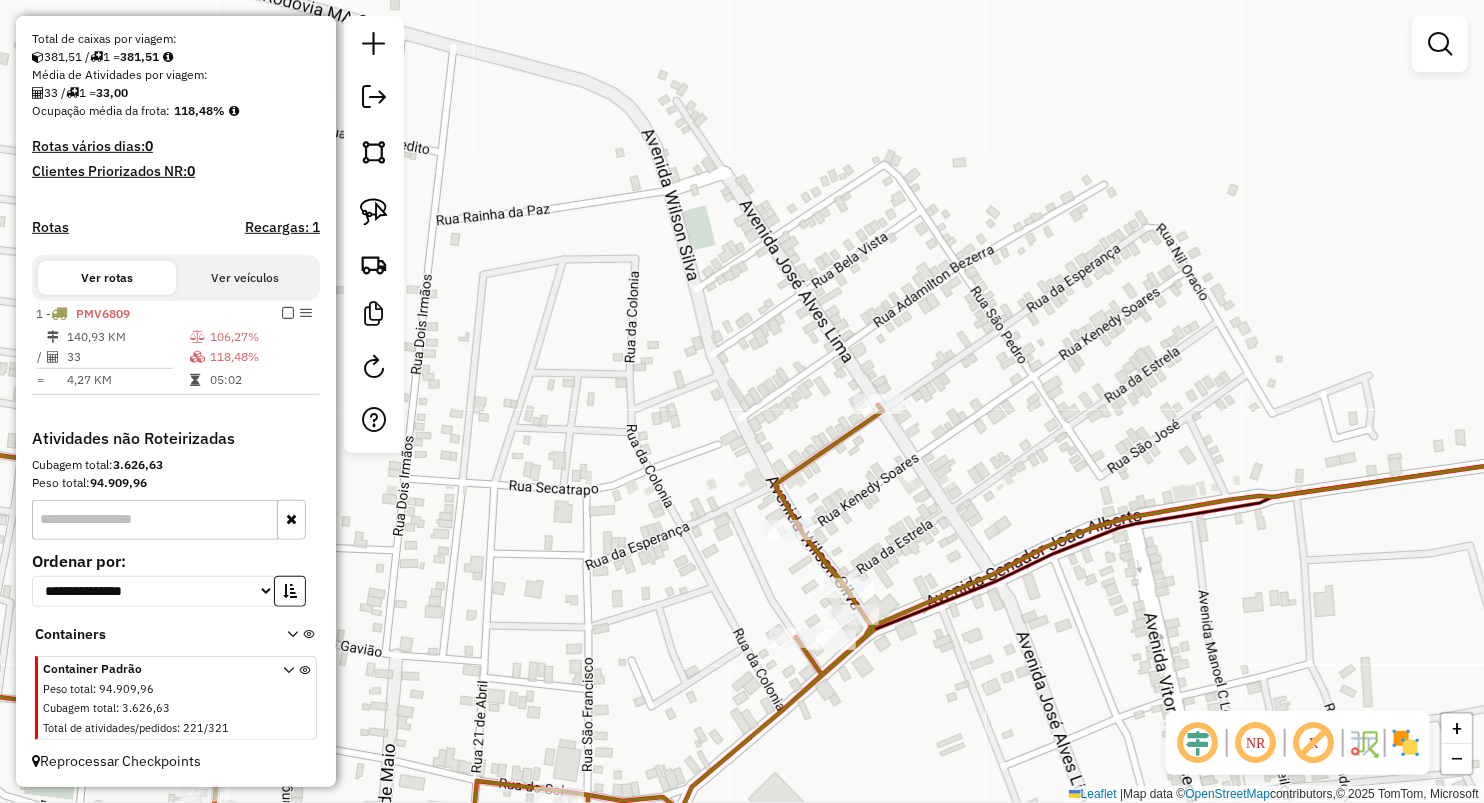 drag, startPoint x: 689, startPoint y: 434, endPoint x: 926, endPoint y: 477, distance: 240.86926 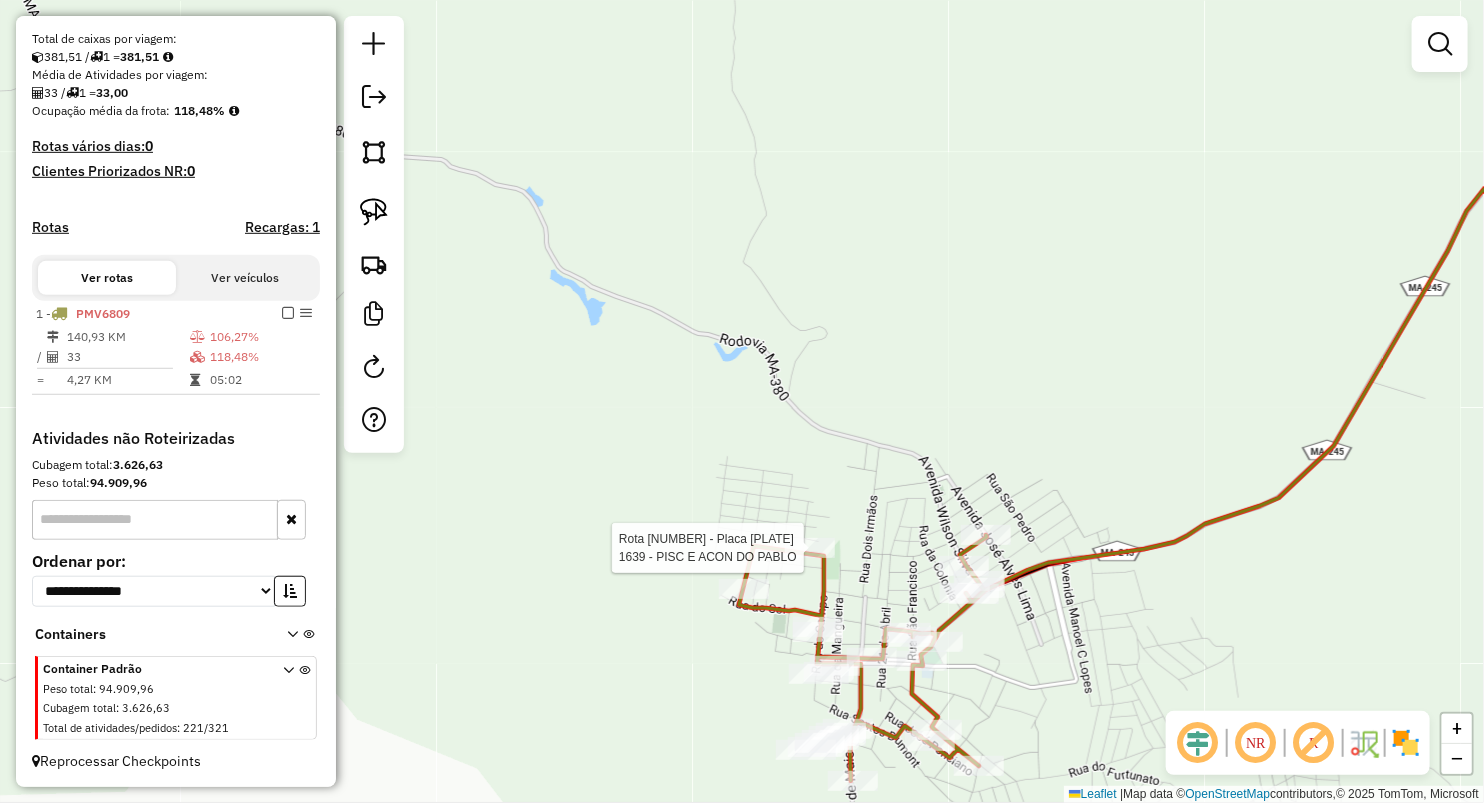 select on "**********" 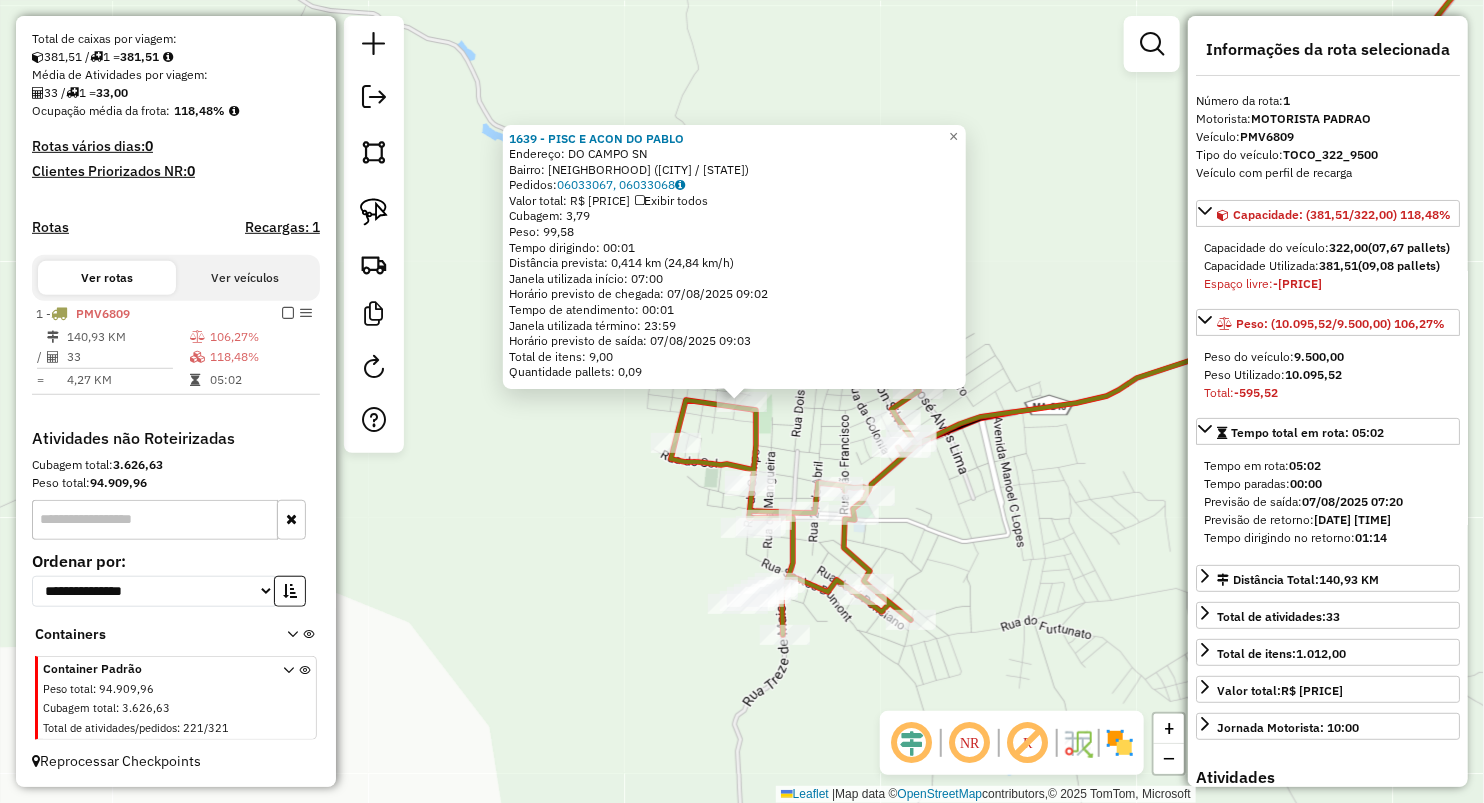 drag, startPoint x: 672, startPoint y: 662, endPoint x: 727, endPoint y: 547, distance: 127.47549 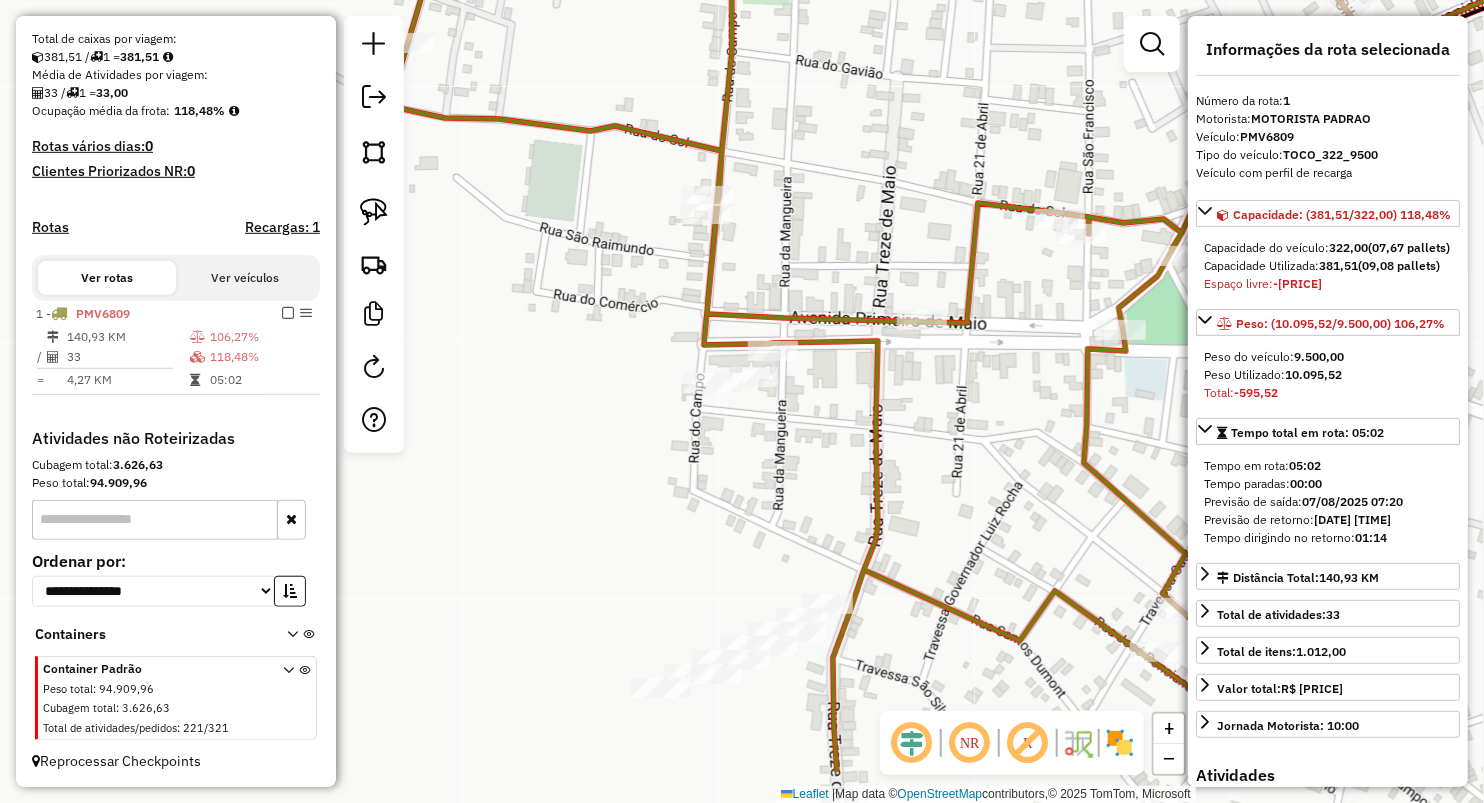 drag, startPoint x: 873, startPoint y: 594, endPoint x: 835, endPoint y: 452, distance: 146.9966 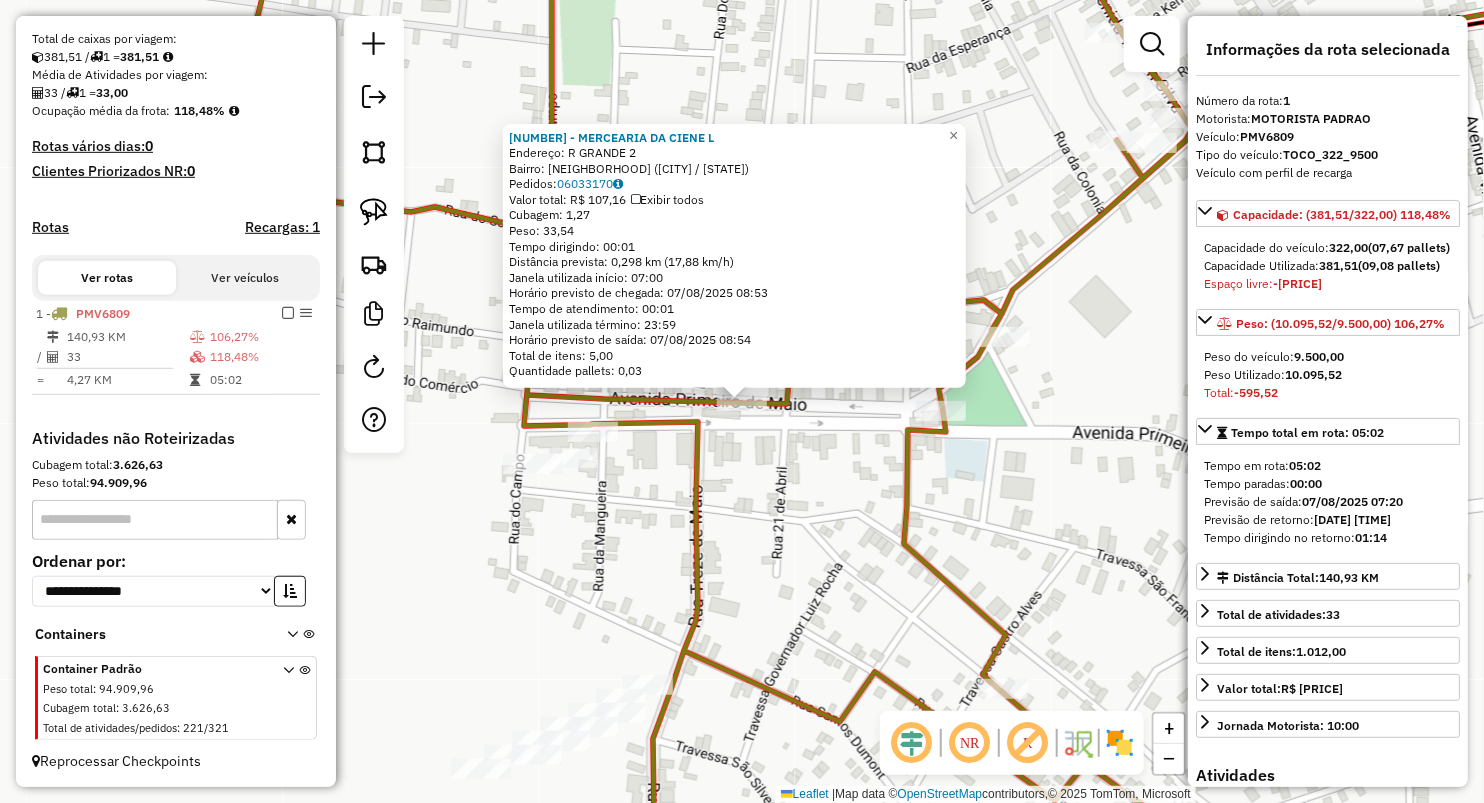 click on "743 - MERCEARIA DA CIENE L  Endereço:  R GRANDE 2   Bairro: CENTRO (LAGOA GRANDE DO MARANHAO / MA)   Pedidos:  06033170   Valor total: R$ 107,16   Exibir todos   Cubagem: 1,27  Peso: 33,54  Tempo dirigindo: 00:01   Distância prevista: 0,298 km (17,88 km/h)   Janela utilizada início: 07:00   Horário previsto de chegada: 07/08/2025 08:53   Tempo de atendimento: 00:01   Janela utilizada término: 23:59   Horário previsto de saída: 07/08/2025 08:54   Total de itens: 5,00   Quantidade pallets: 0,03  × Janela de atendimento Grade de atendimento Capacidade Transportadoras Veículos Cliente Pedidos  Rotas Selecione os dias de semana para filtrar as janelas de atendimento  Seg   Ter   Qua   Qui   Sex   Sáb   Dom  Informe o período da janela de atendimento: De: Até:  Filtrar exatamente a janela do cliente  Considerar janela de atendimento padrão  Selecione os dias de semana para filtrar as grades de atendimento  Seg   Ter   Qua   Qui   Sex   Sáb   Dom   Considerar clientes sem dia de atendimento cadastrado" 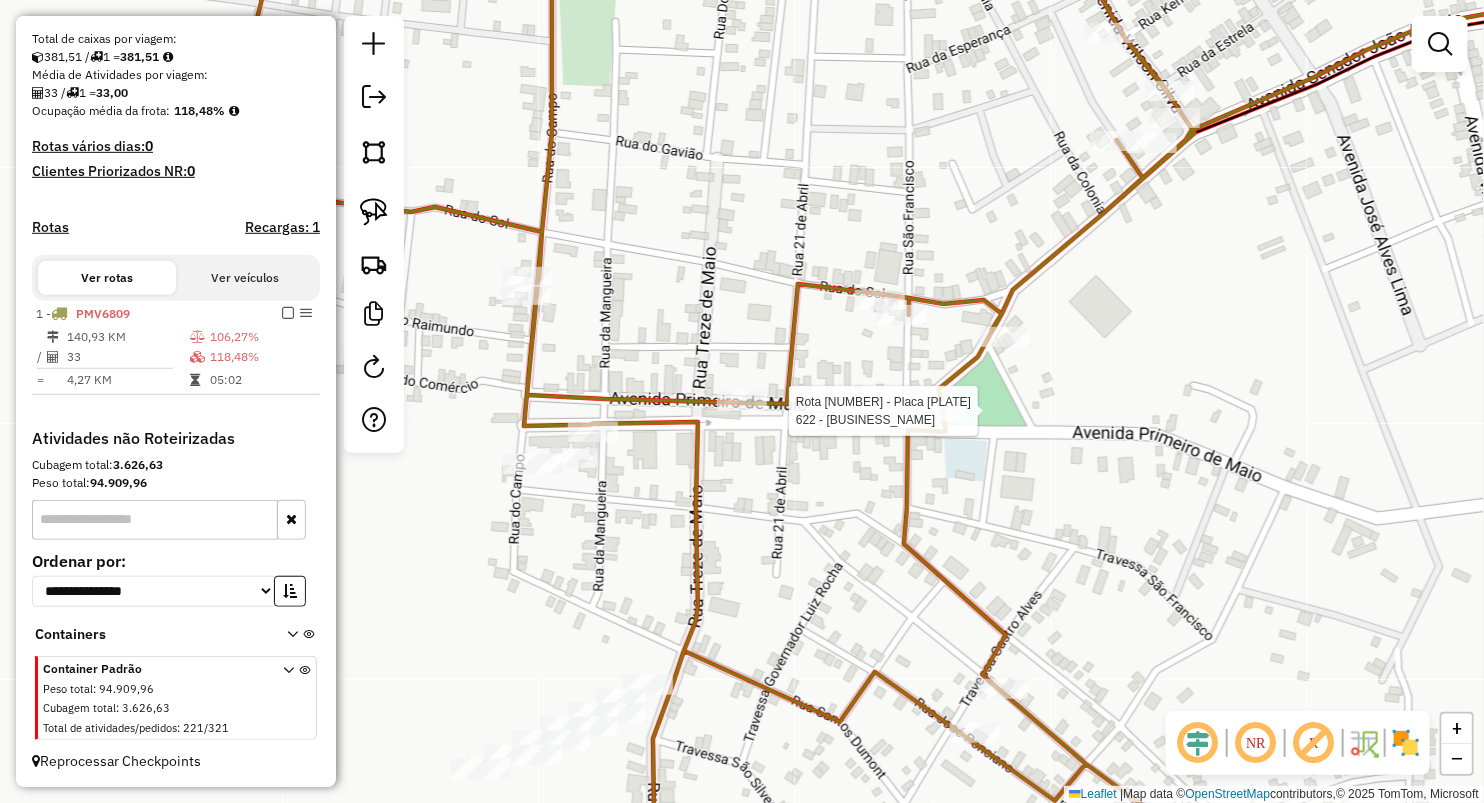 select on "**********" 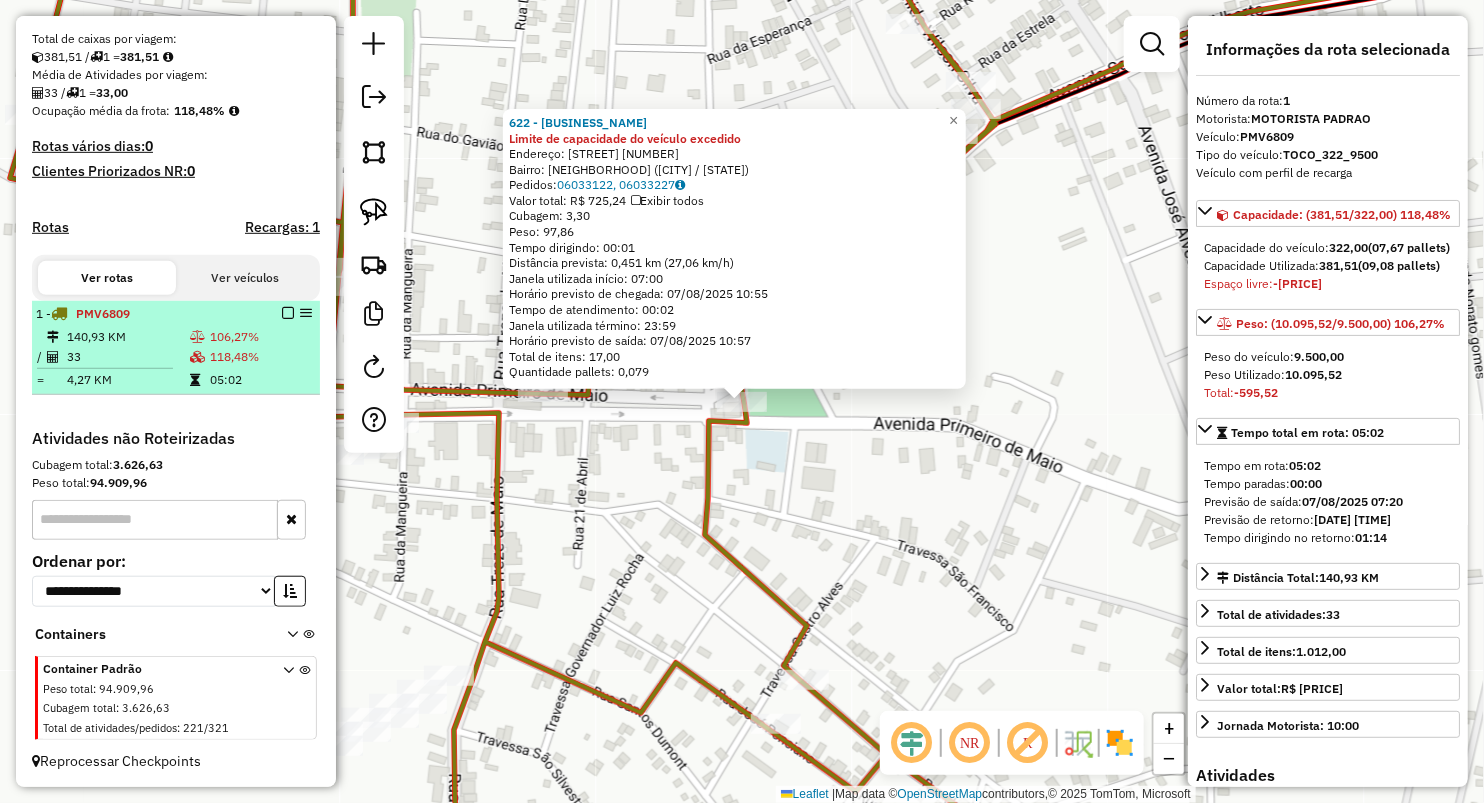 click on "140,93 KM   106,27%  /  33   118,48%     =  4,27 KM   05:02" at bounding box center (176, 358) 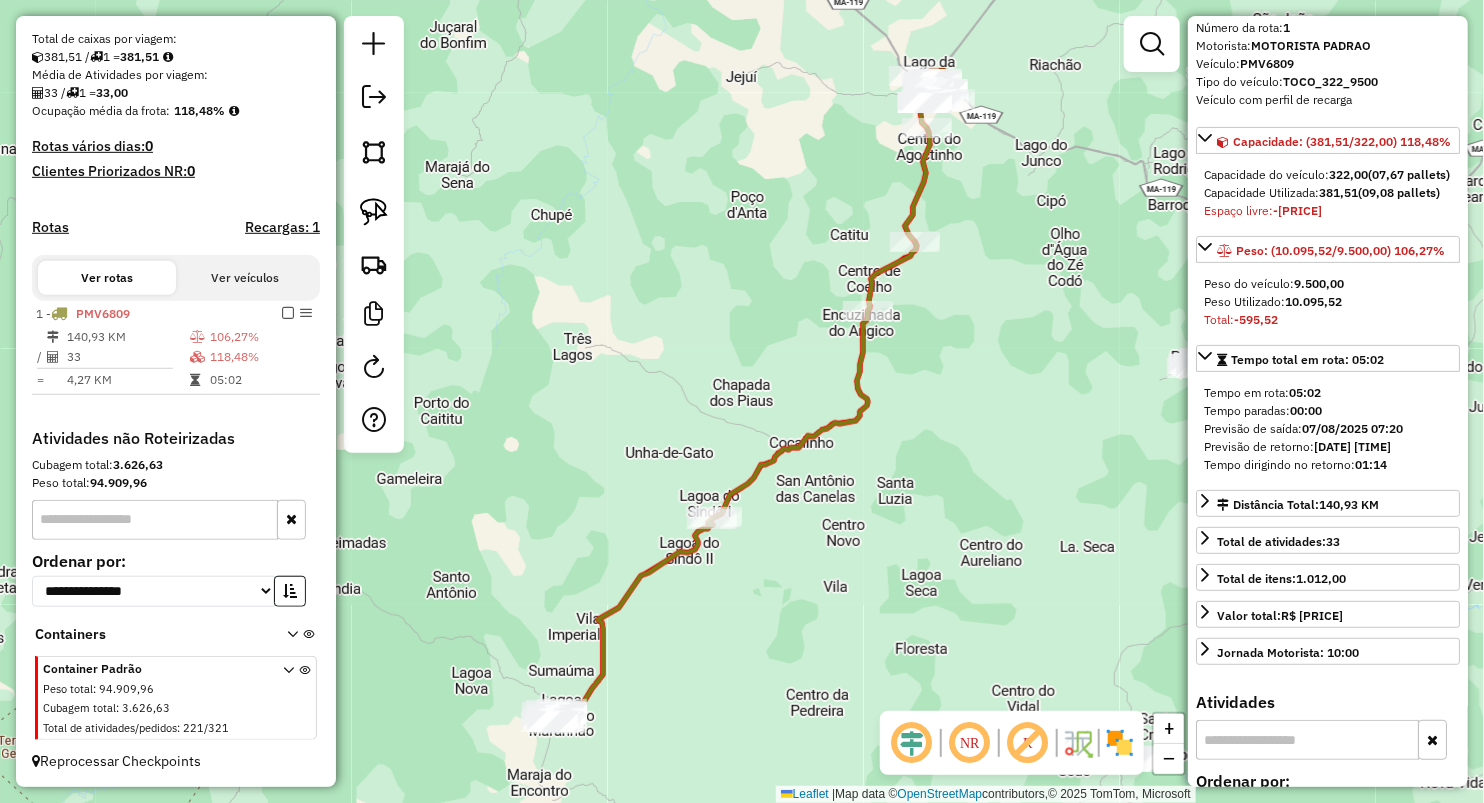 scroll, scrollTop: 111, scrollLeft: 0, axis: vertical 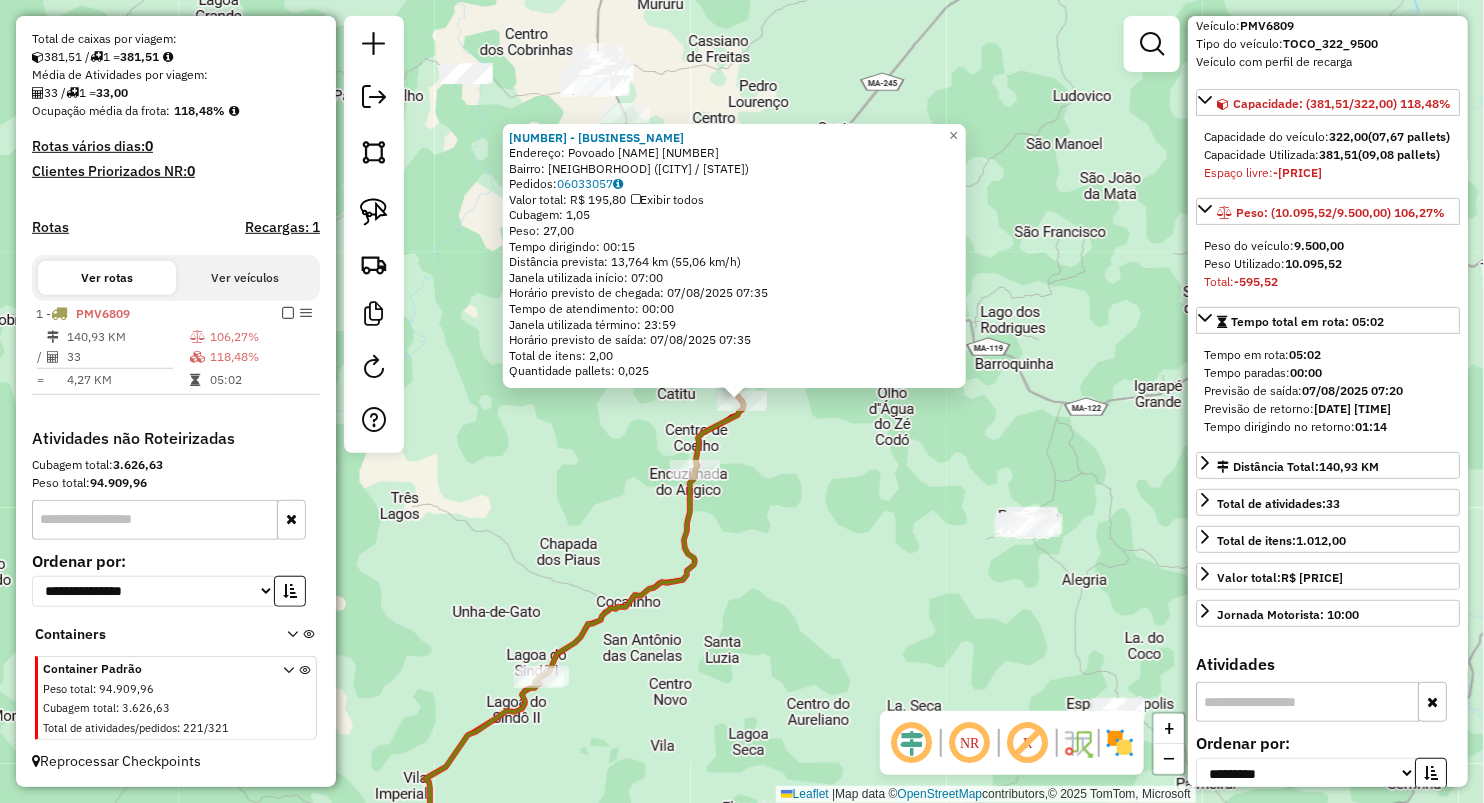 click on "260 - MERCEARIA DO JADEILS  Endereço:  Povoado Barro Branco 42   Bairro: POVOADO  (BARRO BRANCO / MA)   Pedidos:  06033057   Valor total: R$ 195,80   Exibir todos   Cubagem: 1,05  Peso: 27,00  Tempo dirigindo: 00:15   Distância prevista: 13,764 km (55,06 km/h)   Janela utilizada início: 07:00   Horário previsto de chegada: 07/08/2025 07:35   Tempo de atendimento: 00:00   Janela utilizada término: 23:59   Horário previsto de saída: 07/08/2025 07:35   Total de itens: 2,00   Quantidade pallets: 0,025  × Janela de atendimento Grade de atendimento Capacidade Transportadoras Veículos Cliente Pedidos  Rotas Selecione os dias de semana para filtrar as janelas de atendimento  Seg   Ter   Qua   Qui   Sex   Sáb   Dom  Informe o período da janela de atendimento: De: Até:  Filtrar exatamente a janela do cliente  Considerar janela de atendimento padrão  Selecione os dias de semana para filtrar as grades de atendimento  Seg   Ter   Qua   Qui   Sex   Sáb   Dom   Clientes fora do dia de atendimento selecionado +" 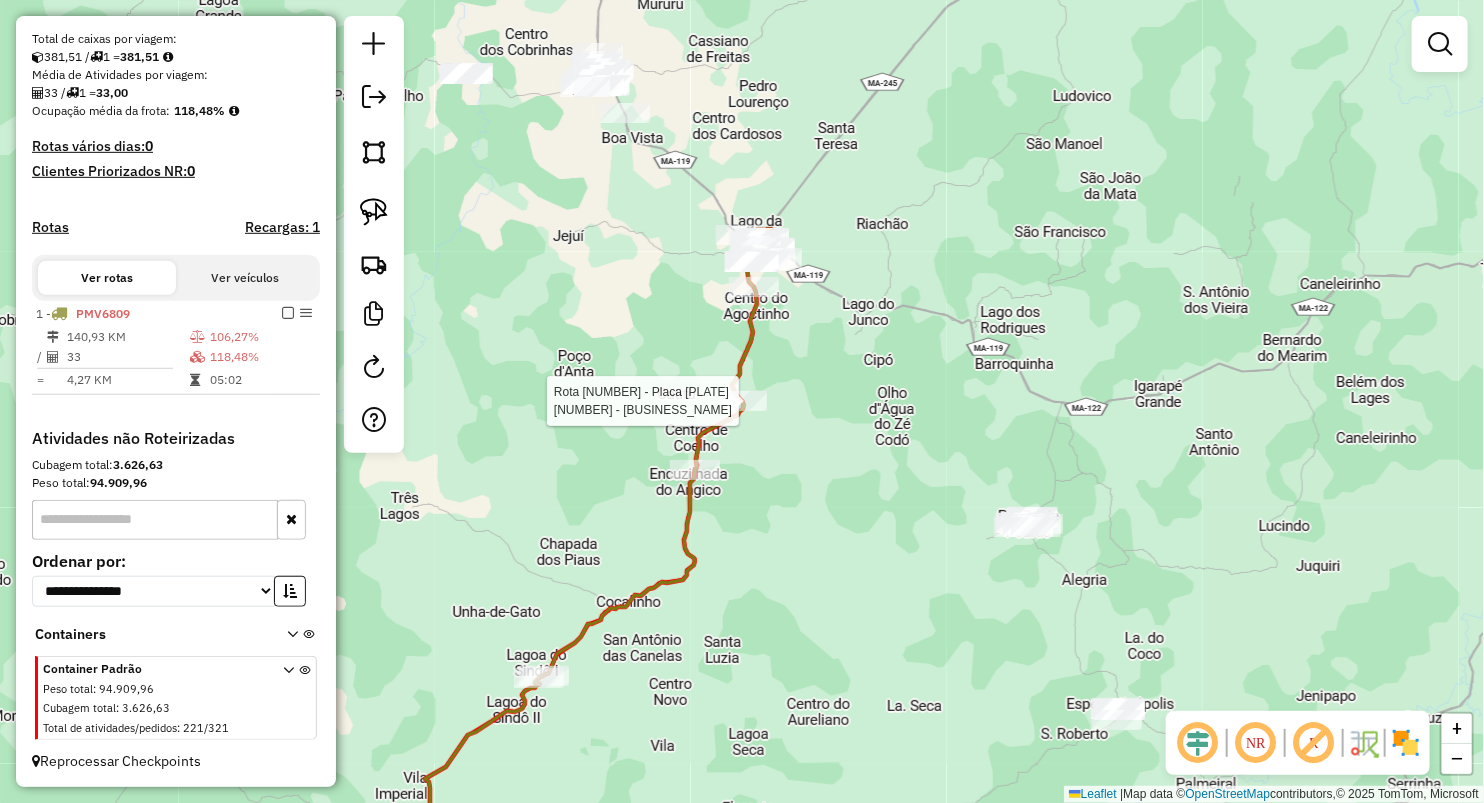 select on "**********" 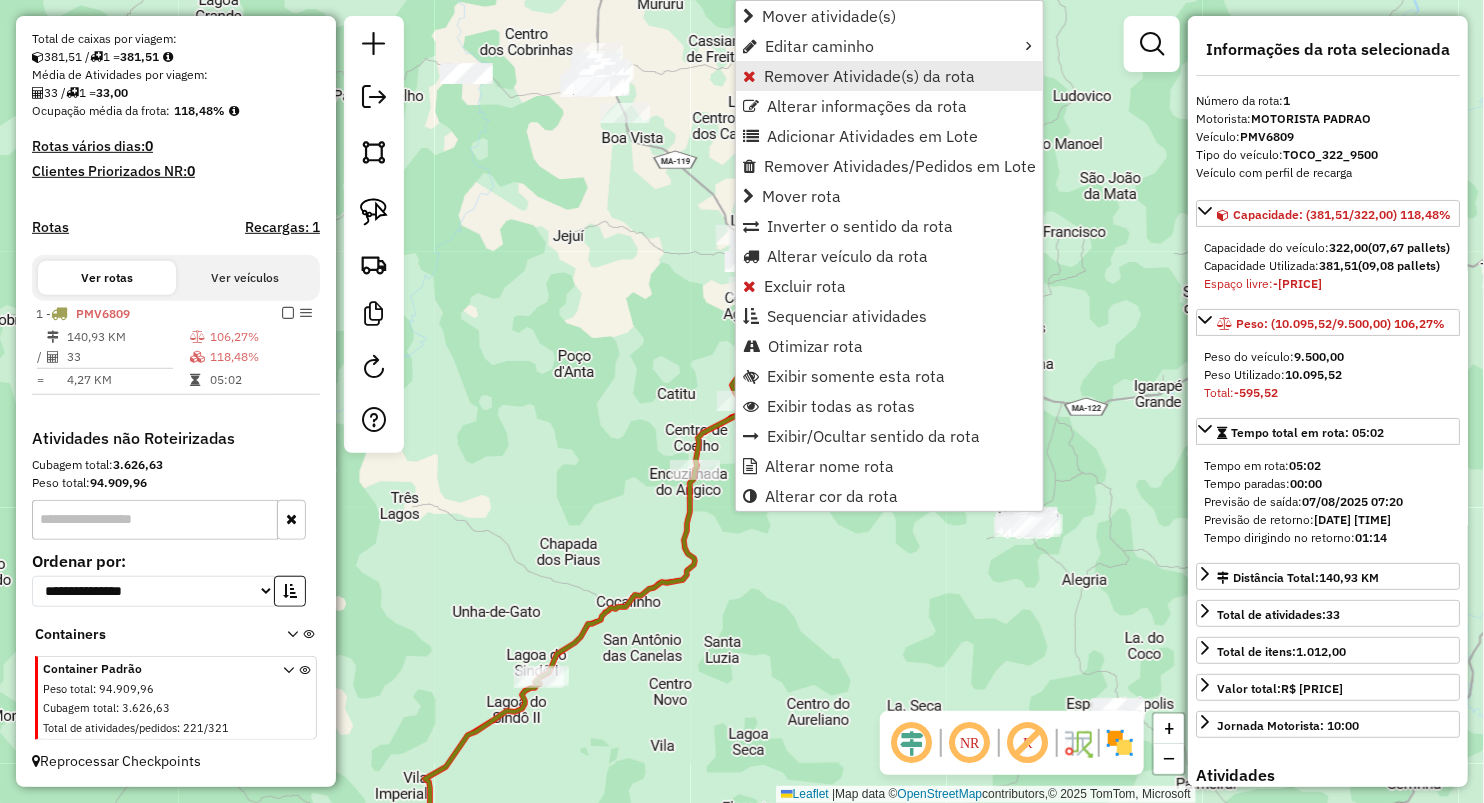 click on "Remover Atividade(s) da rota" at bounding box center (869, 76) 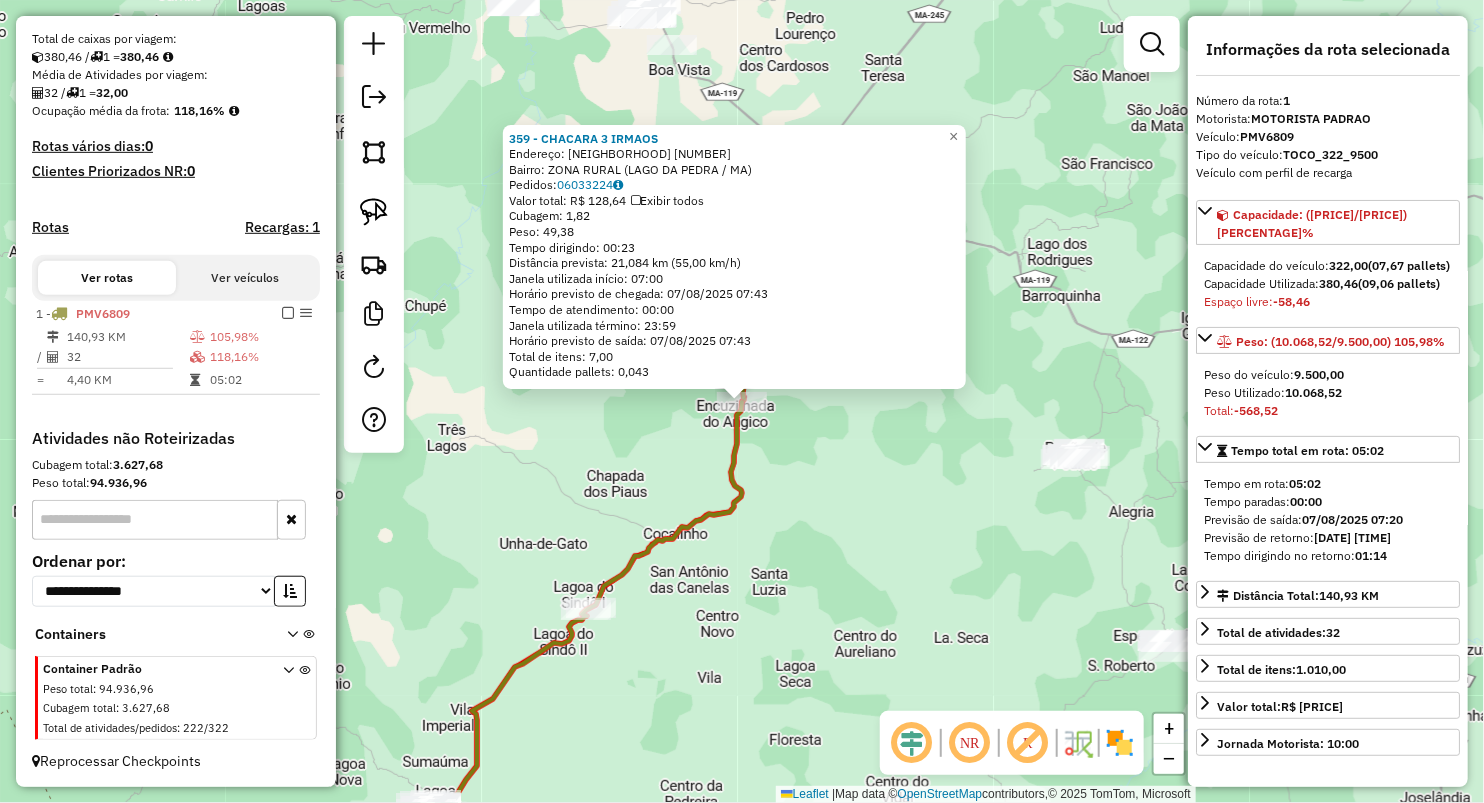 click on "359 - CHACARA 3 IRMAOS  Endereço:  POV INCRUZILHADA 473   Bairro: ZONA RURAL (LAGO DA PEDRA / MA)   Pedidos:  06033224   Valor total: R$ 128,64   Exibir todos   Cubagem: 1,82  Peso: 49,38  Tempo dirigindo: 00:23   Distância prevista: 21,084 km (55,00 km/h)   Janela utilizada início: 07:00   Horário previsto de chegada: 07/08/2025 07:43   Tempo de atendimento: 00:00   Janela utilizada término: 23:59   Horário previsto de saída: 07/08/2025 07:43   Total de itens: 7,00   Quantidade pallets: 0,043  × Janela de atendimento Grade de atendimento Capacidade Transportadoras Veículos Cliente Pedidos  Rotas Selecione os dias de semana para filtrar as janelas de atendimento  Seg   Ter   Qua   Qui   Sex   Sáb   Dom  Informe o período da janela de atendimento: De: Até:  Filtrar exatamente a janela do cliente  Considerar janela de atendimento padrão  Selecione os dias de semana para filtrar as grades de atendimento  Seg   Ter   Qua   Qui   Sex   Sáb   Dom   Considerar clientes sem dia de atendimento cadastrado" 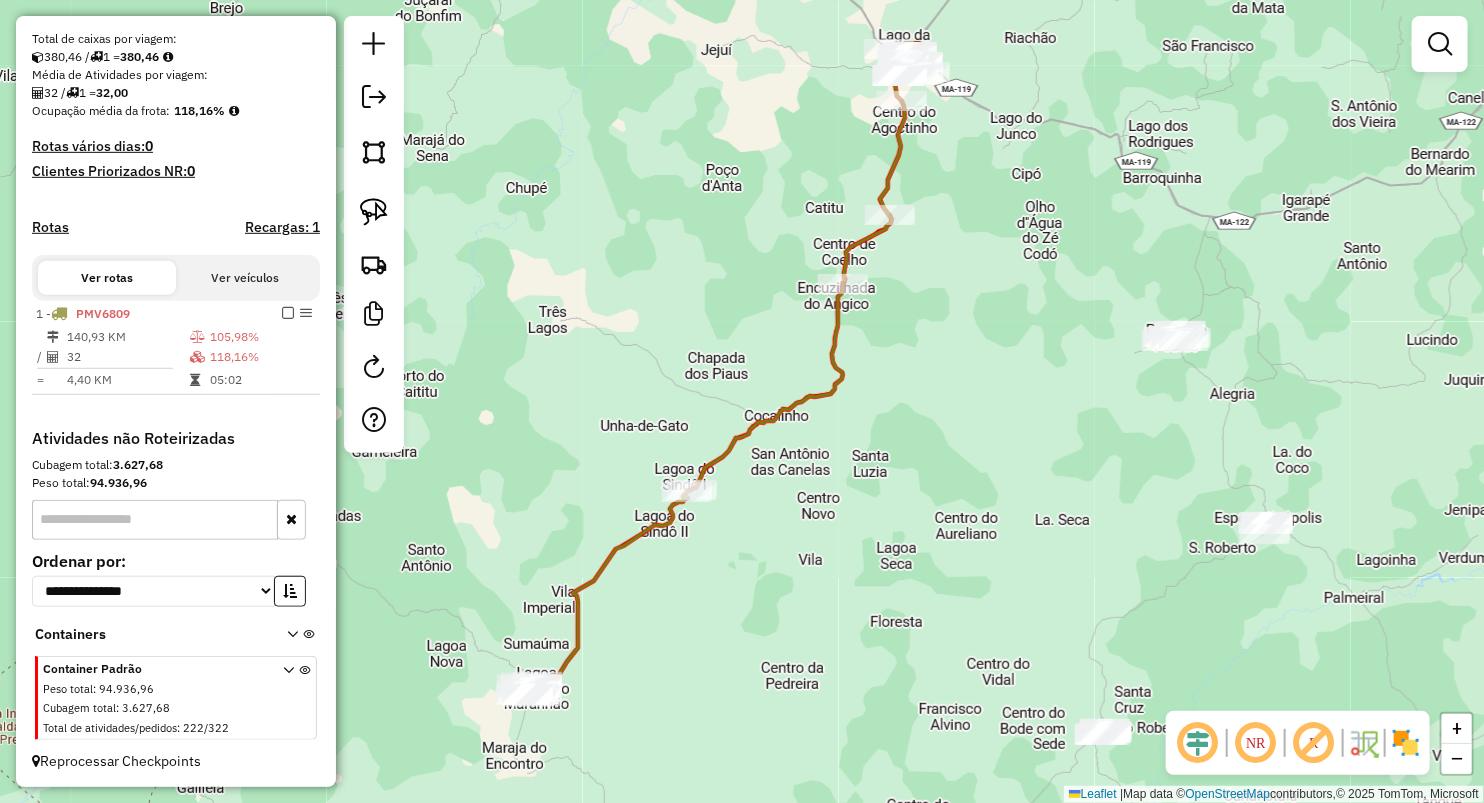 drag, startPoint x: 562, startPoint y: 510, endPoint x: 732, endPoint y: 293, distance: 275.661 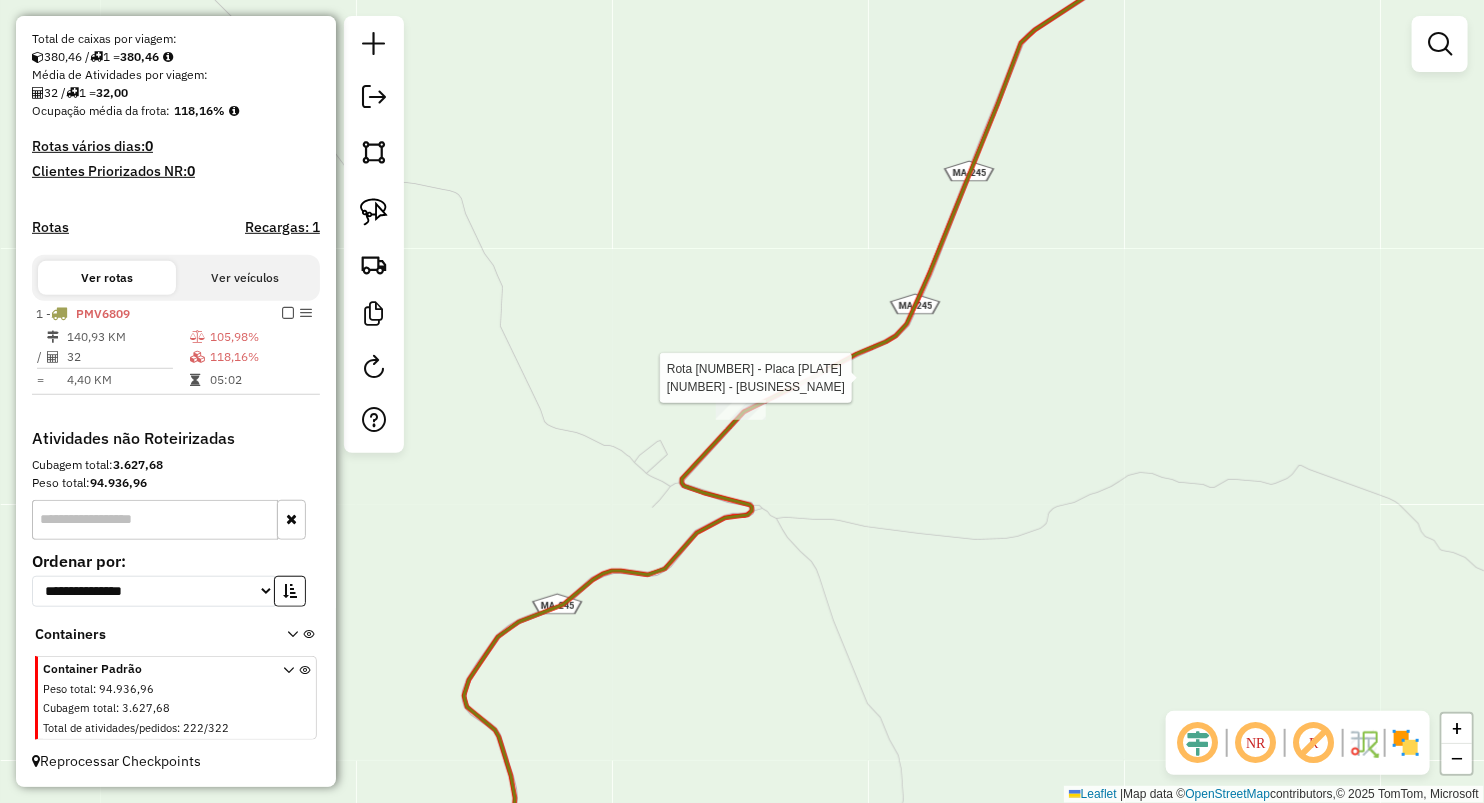 select on "**********" 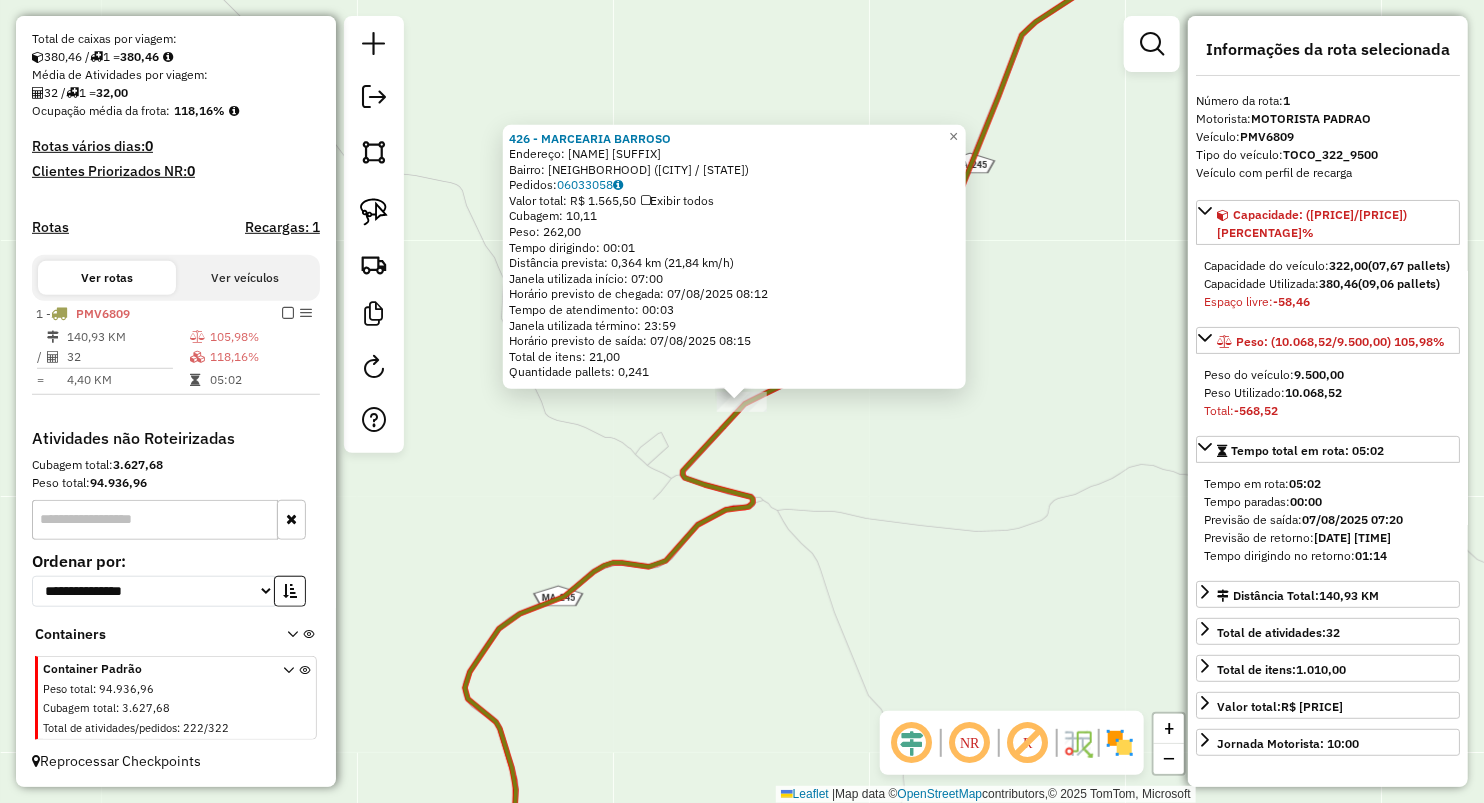 click on "426 - MARCEARIA BARROSO  Endereço:  Grande SN   Bairro: SINDO 1 (LAGO DA PEDRA / MA)   Pedidos:  06033058   Valor total: R$ 1.565,50   Exibir todos   Cubagem: 10,11  Peso: 262,00  Tempo dirigindo: 00:01   Distância prevista: 0,364 km (21,84 km/h)   Janela utilizada início: 07:00   Horário previsto de chegada: 07/08/2025 08:12   Tempo de atendimento: 00:03   Janela utilizada término: 23:59   Horário previsto de saída: 07/08/2025 08:15   Total de itens: 21,00   Quantidade pallets: 0,241  × Janela de atendimento Grade de atendimento Capacidade Transportadoras Veículos Cliente Pedidos  Rotas Selecione os dias de semana para filtrar as janelas de atendimento  Seg   Ter   Qua   Qui   Sex   Sáb   Dom  Informe o período da janela de atendimento: De: Até:  Filtrar exatamente a janela do cliente  Considerar janela de atendimento padrão  Selecione os dias de semana para filtrar as grades de atendimento  Seg   Ter   Qua   Qui   Sex   Sáb   Dom   Considerar clientes sem dia de atendimento cadastrado  De:  +" 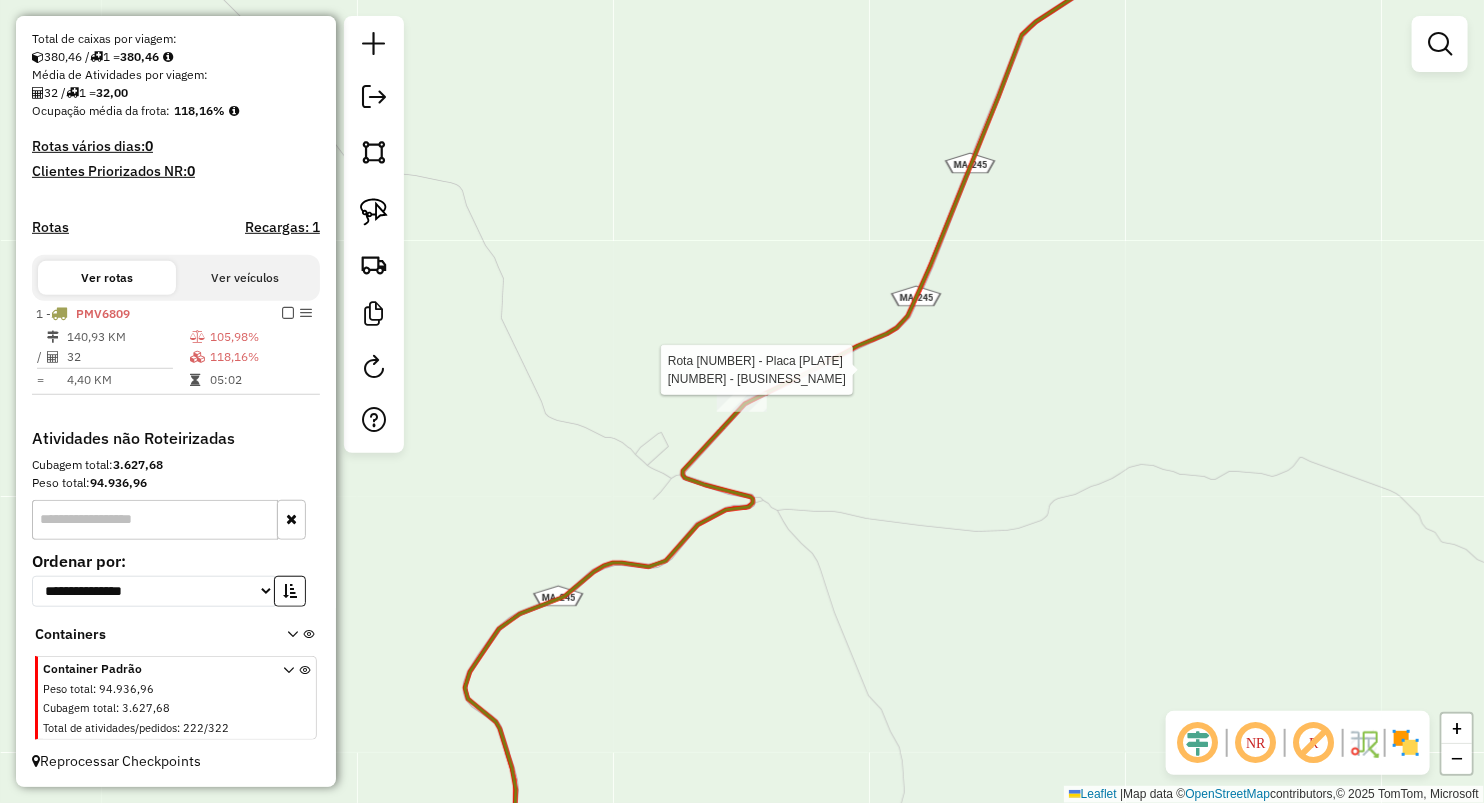 select on "**********" 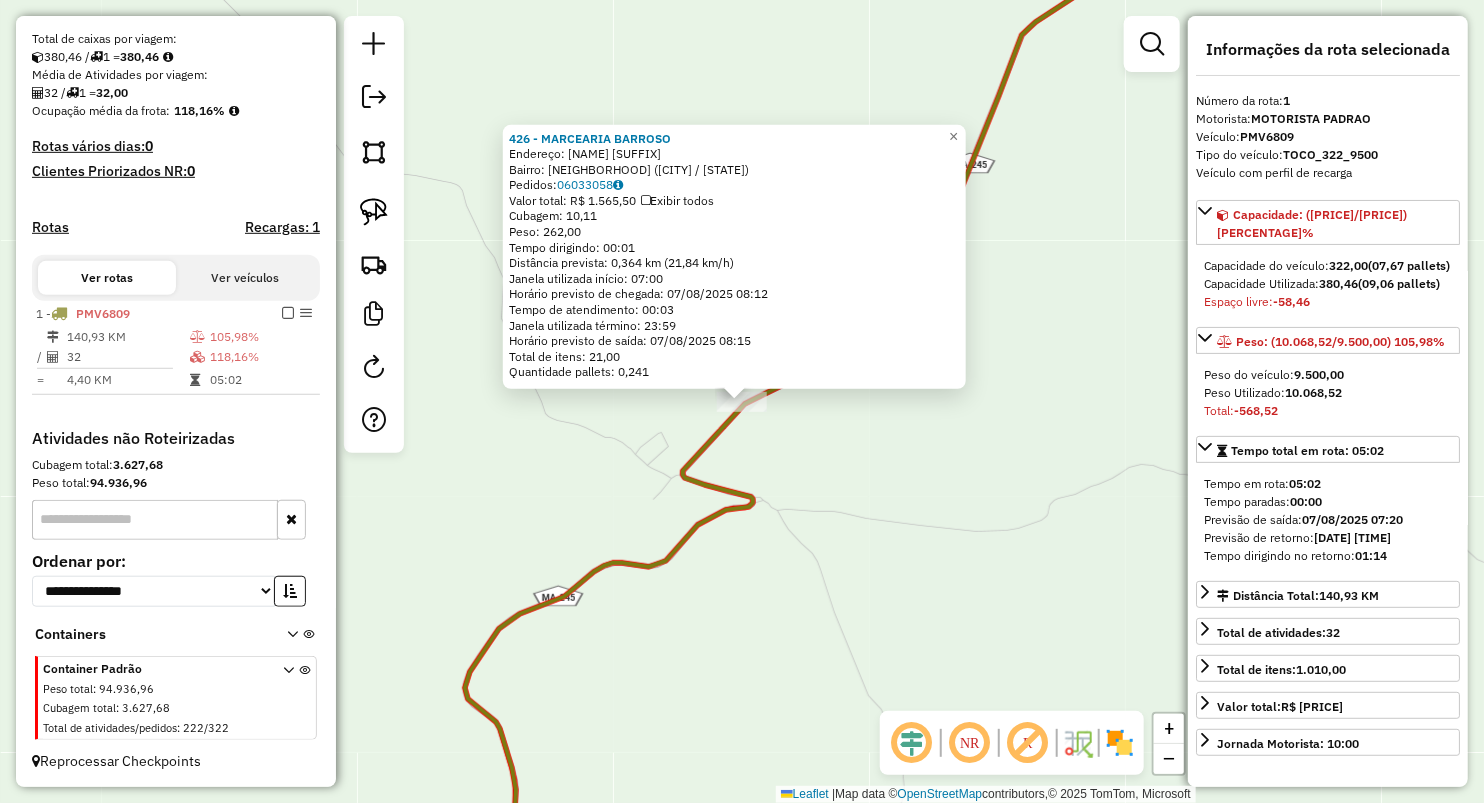 click on "426 - MARCEARIA BARROSO  Endereço:  Grande SN   Bairro: SINDO 1 (LAGO DA PEDRA / MA)   Pedidos:  06033058   Valor total: R$ 1.565,50   Exibir todos   Cubagem: 10,11  Peso: 262,00  Tempo dirigindo: 00:01   Distância prevista: 0,364 km (21,84 km/h)   Janela utilizada início: 07:00   Horário previsto de chegada: 07/08/2025 08:12   Tempo de atendimento: 00:03   Janela utilizada término: 23:59   Horário previsto de saída: 07/08/2025 08:15   Total de itens: 21,00   Quantidade pallets: 0,241  × Janela de atendimento Grade de atendimento Capacidade Transportadoras Veículos Cliente Pedidos  Rotas Selecione os dias de semana para filtrar as janelas de atendimento  Seg   Ter   Qua   Qui   Sex   Sáb   Dom  Informe o período da janela de atendimento: De: Até:  Filtrar exatamente a janela do cliente  Considerar janela de atendimento padrão  Selecione os dias de semana para filtrar as grades de atendimento  Seg   Ter   Qua   Qui   Sex   Sáb   Dom   Considerar clientes sem dia de atendimento cadastrado  De:  +" 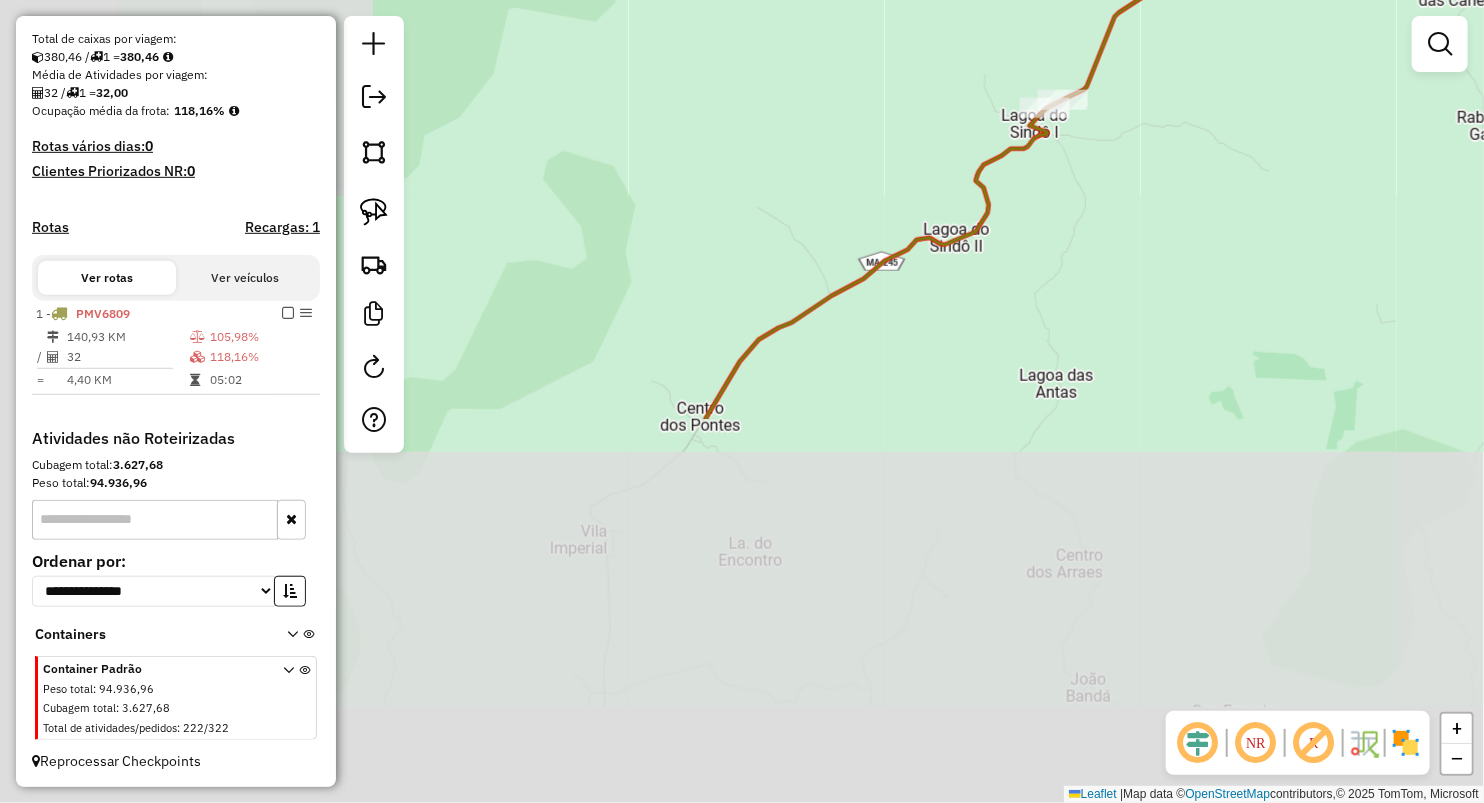 drag, startPoint x: 906, startPoint y: 669, endPoint x: 1112, endPoint y: 183, distance: 527.856 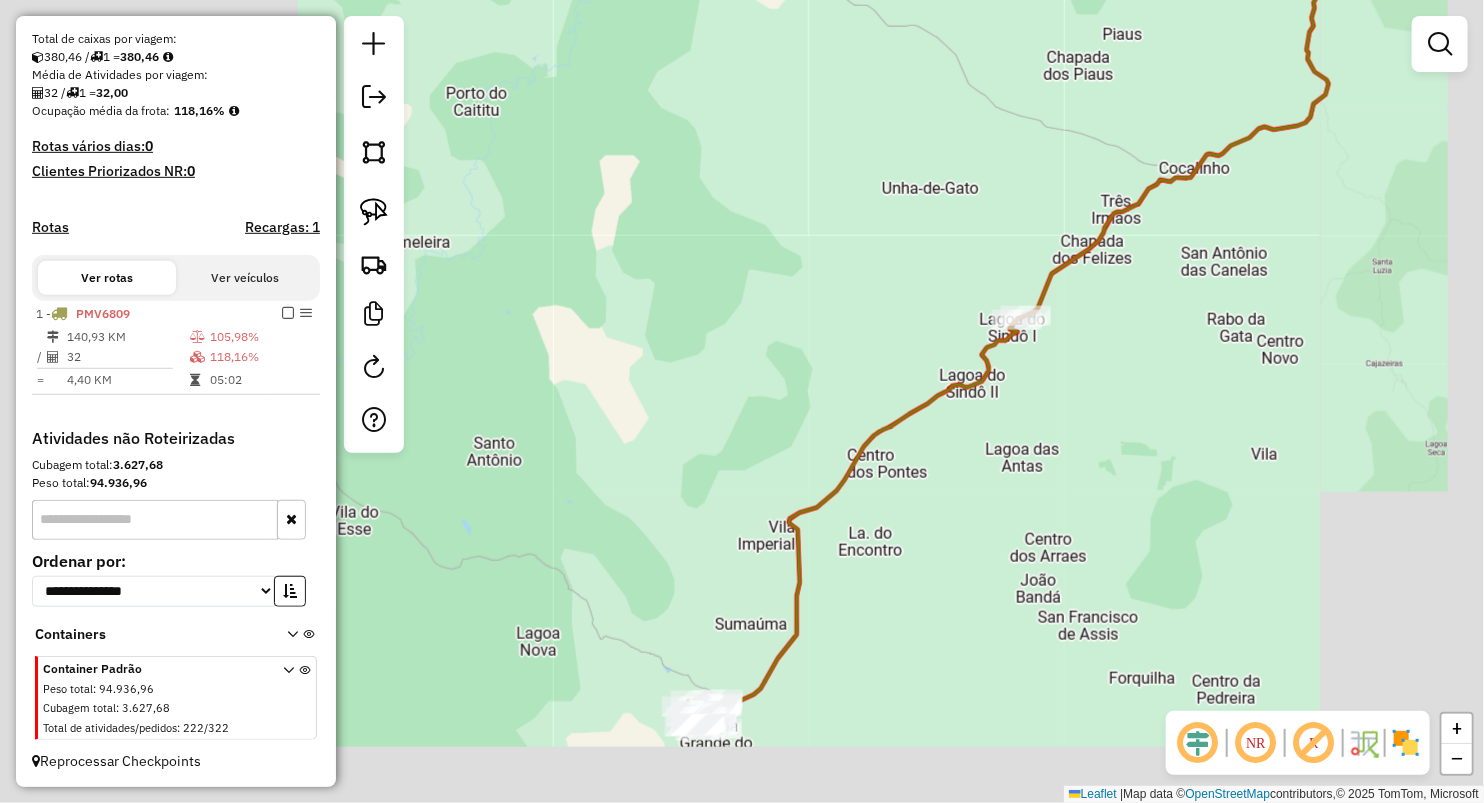 drag, startPoint x: 966, startPoint y: 644, endPoint x: 1058, endPoint y: 303, distance: 353.1926 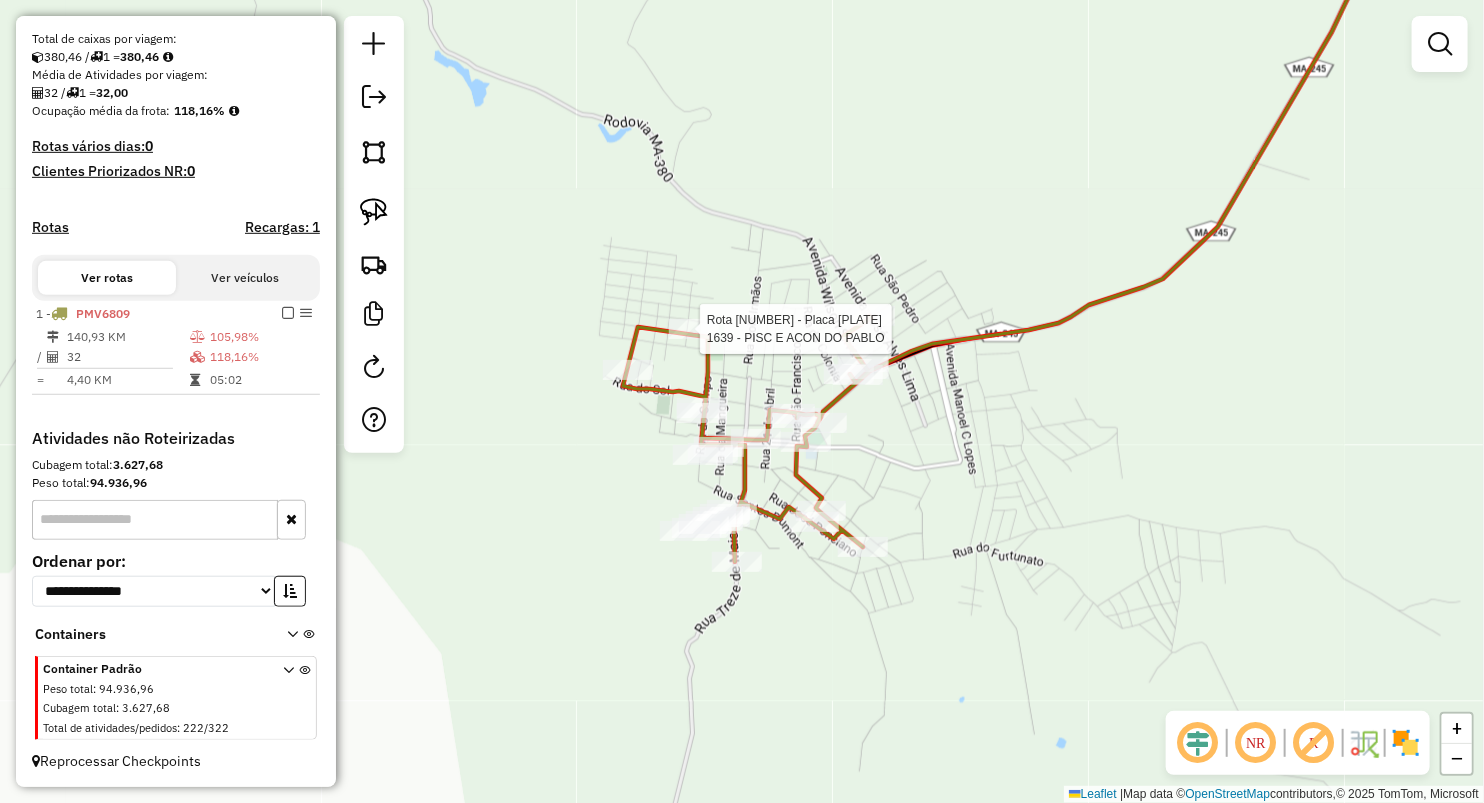 select on "**********" 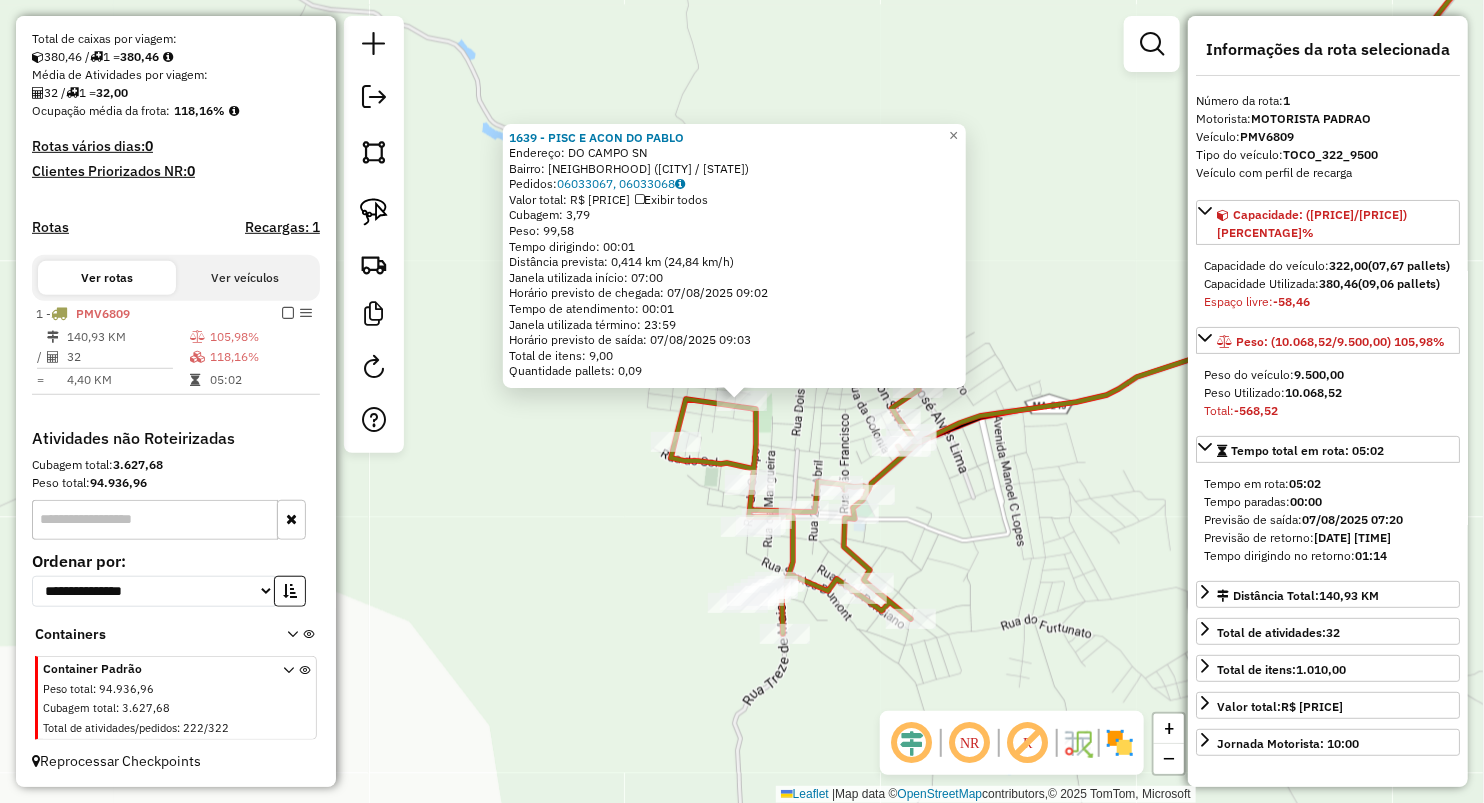 click on "1639 - PISC E ACON DO PABLO  Endereço:  DO CAMPO SN   Bairro: CENTRO (LAGOA GRANDE DO MARANHAO / MA)   Pedidos:  06033067, 06033068   Valor total: R$ 635,82   Exibir todos   Cubagem: 3,79  Peso: 99,58  Tempo dirigindo: 00:01   Distância prevista: 0,414 km (24,84 km/h)   Janela utilizada início: 07:00   Horário previsto de chegada: 07/08/2025 09:02   Tempo de atendimento: 00:01   Janela utilizada término: 23:59   Horário previsto de saída: 07/08/2025 09:03   Total de itens: 9,00   Quantidade pallets: 0,09  × Janela de atendimento Grade de atendimento Capacidade Transportadoras Veículos Cliente Pedidos  Rotas Selecione os dias de semana para filtrar as janelas de atendimento  Seg   Ter   Qua   Qui   Sex   Sáb   Dom  Informe o período da janela de atendimento: De: Até:  Filtrar exatamente a janela do cliente  Considerar janela de atendimento padrão  Selecione os dias de semana para filtrar as grades de atendimento  Seg   Ter   Qua   Qui   Sex   Sáb   Dom   Peso mínimo:   Peso máximo:   De:   De:" 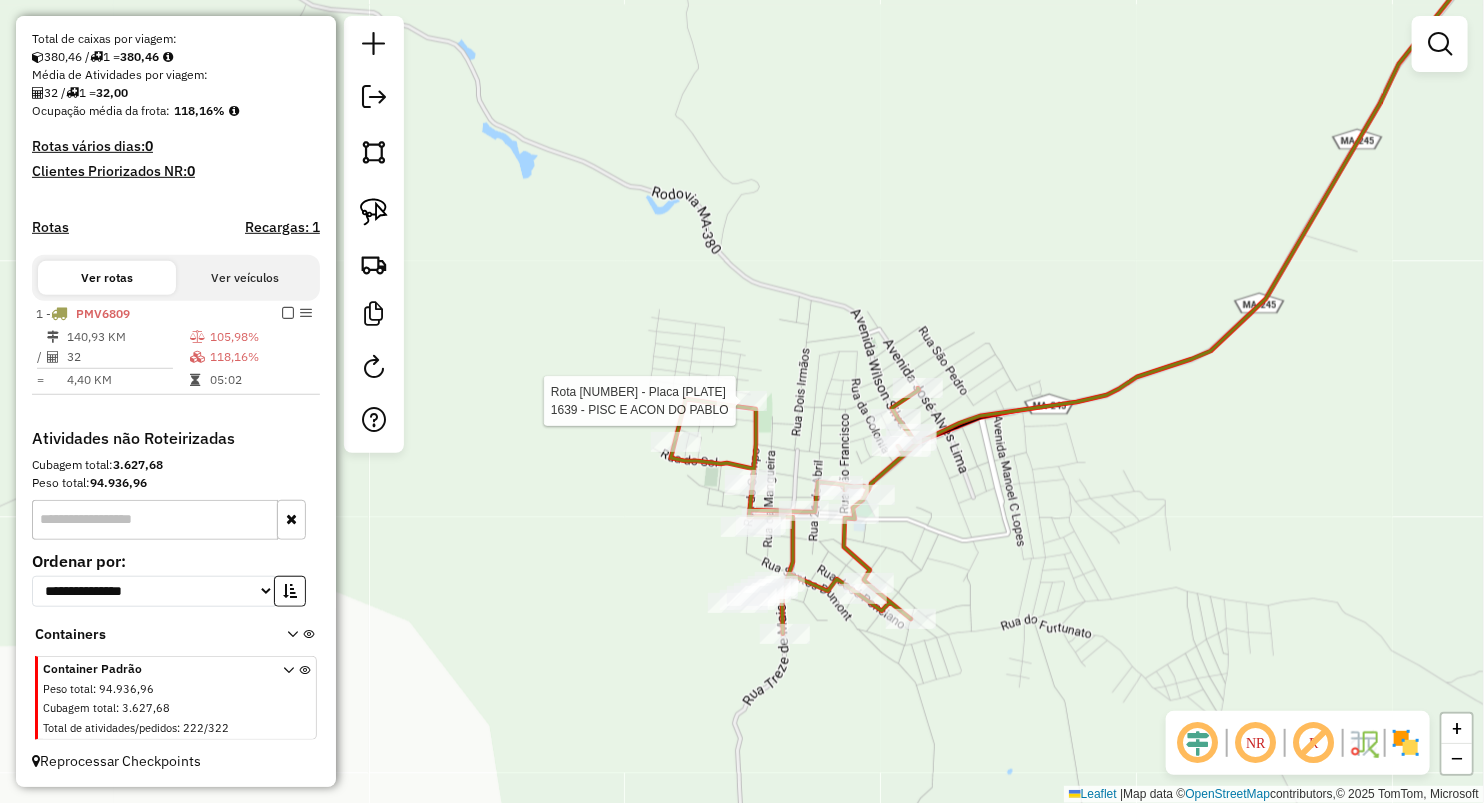 select on "**********" 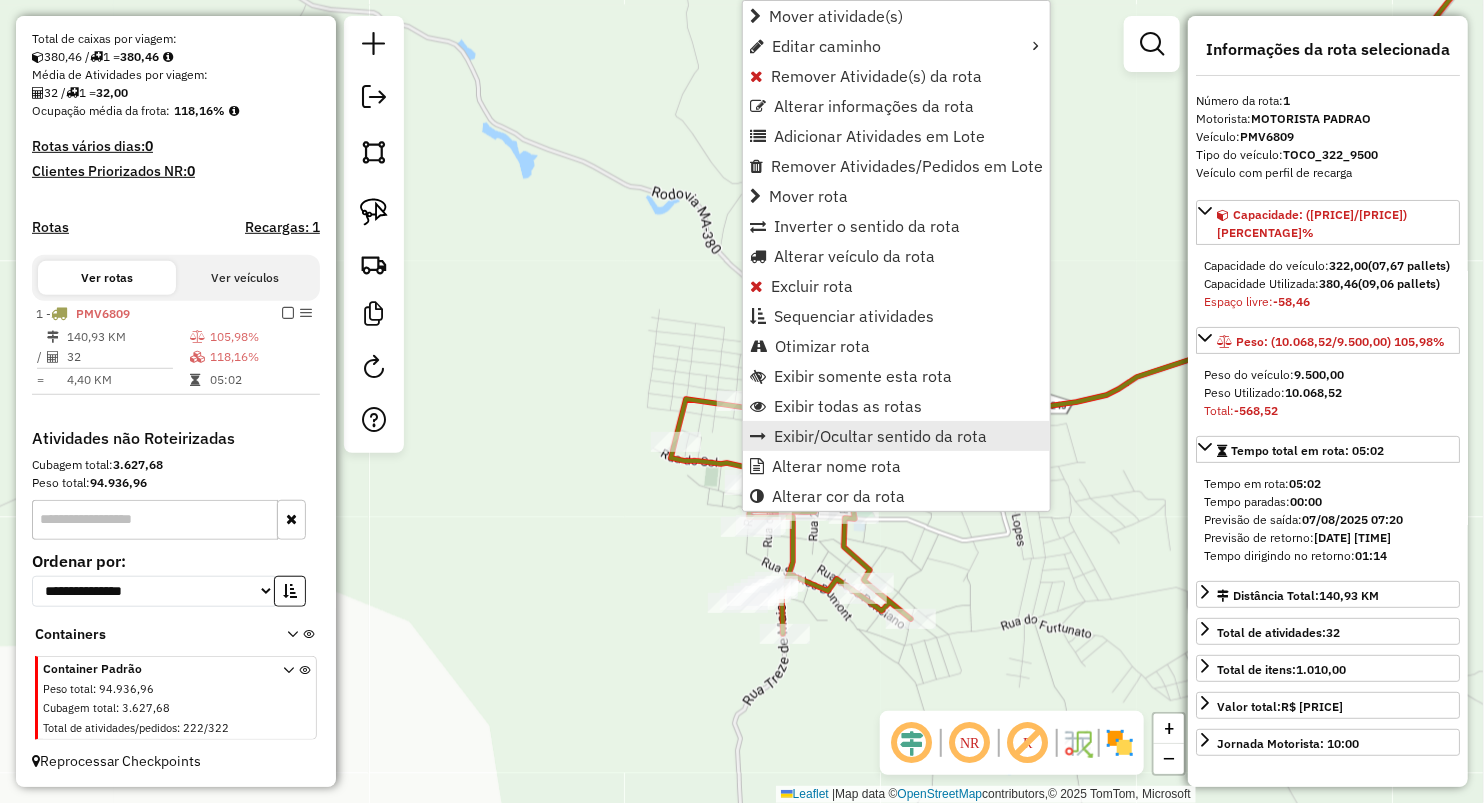 drag, startPoint x: 663, startPoint y: 329, endPoint x: 742, endPoint y: 421, distance: 121.264175 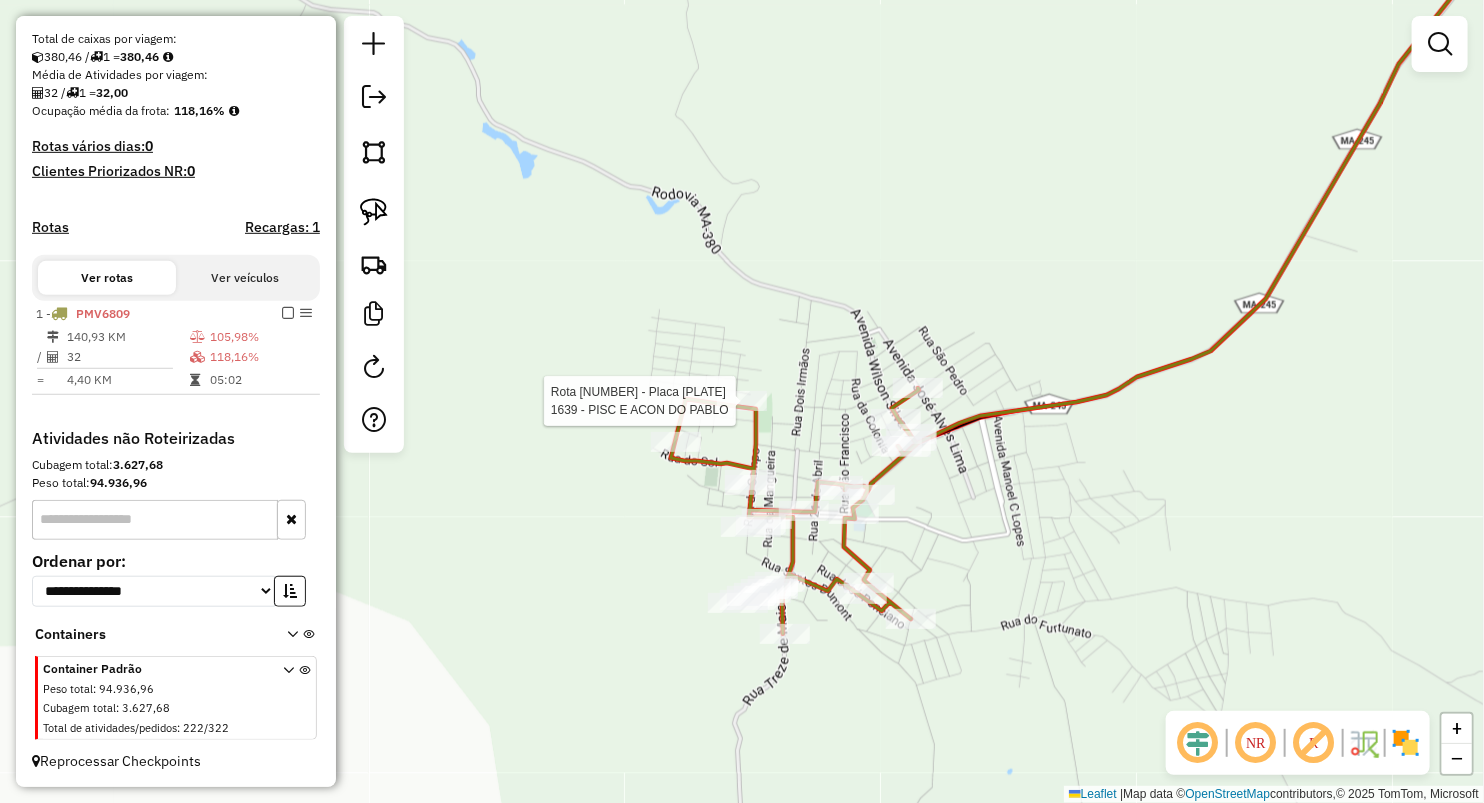 select on "**********" 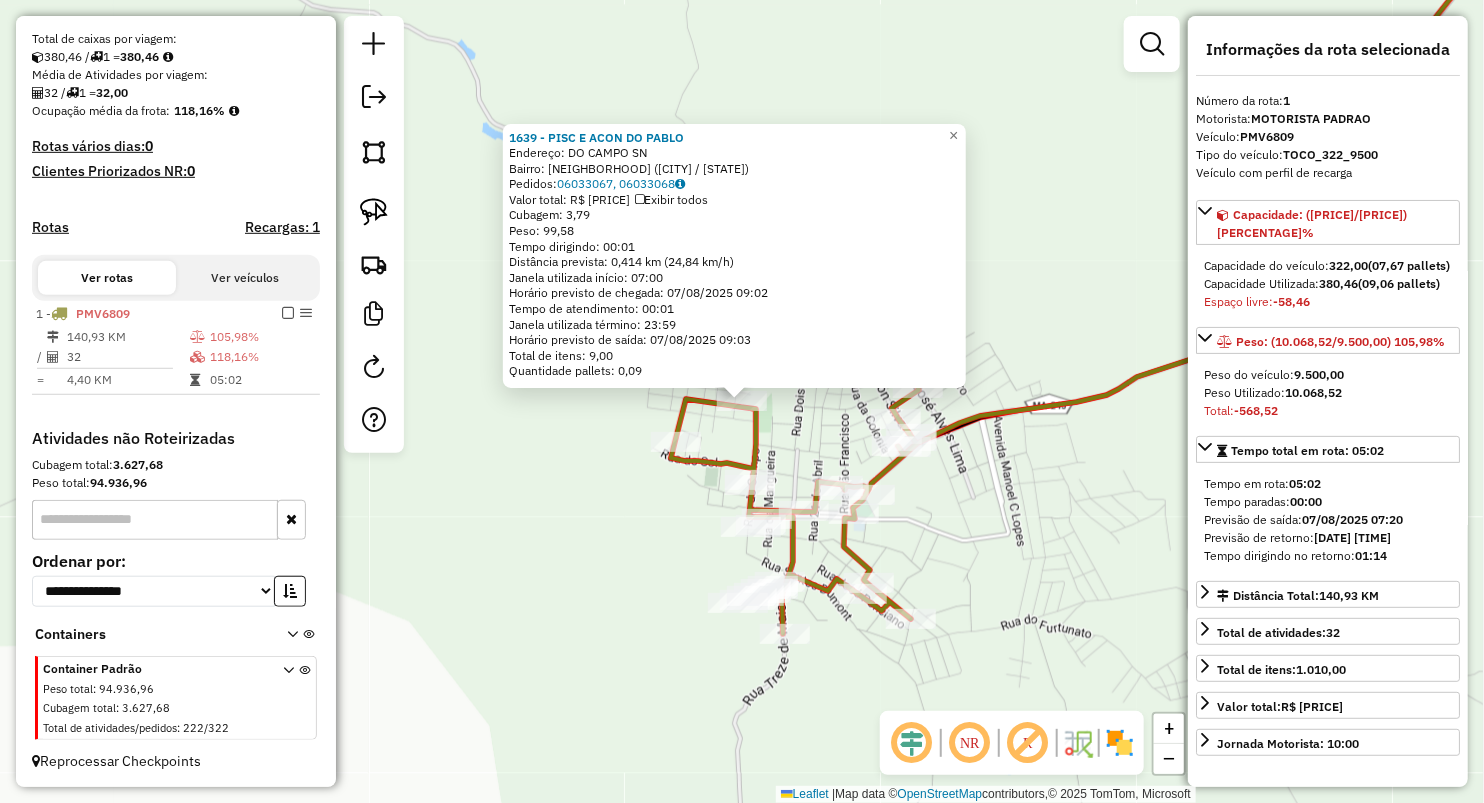 click on "1639 - PISC E ACON DO PABLO  Endereço:  DO CAMPO SN   Bairro: CENTRO (LAGOA GRANDE DO MARANHAO / MA)   Pedidos:  06033067, 06033068   Valor total: R$ 635,82   Exibir todos   Cubagem: 3,79  Peso: 99,58  Tempo dirigindo: 00:01   Distância prevista: 0,414 km (24,84 km/h)   Janela utilizada início: 07:00   Horário previsto de chegada: 07/08/2025 09:02   Tempo de atendimento: 00:01   Janela utilizada término: 23:59   Horário previsto de saída: 07/08/2025 09:03   Total de itens: 9,00   Quantidade pallets: 0,09  × Janela de atendimento Grade de atendimento Capacidade Transportadoras Veículos Cliente Pedidos  Rotas Selecione os dias de semana para filtrar as janelas de atendimento  Seg   Ter   Qua   Qui   Sex   Sáb   Dom  Informe o período da janela de atendimento: De: Até:  Filtrar exatamente a janela do cliente  Considerar janela de atendimento padrão  Selecione os dias de semana para filtrar as grades de atendimento  Seg   Ter   Qua   Qui   Sex   Sáb   Dom   Peso mínimo:   Peso máximo:   De:   De:" 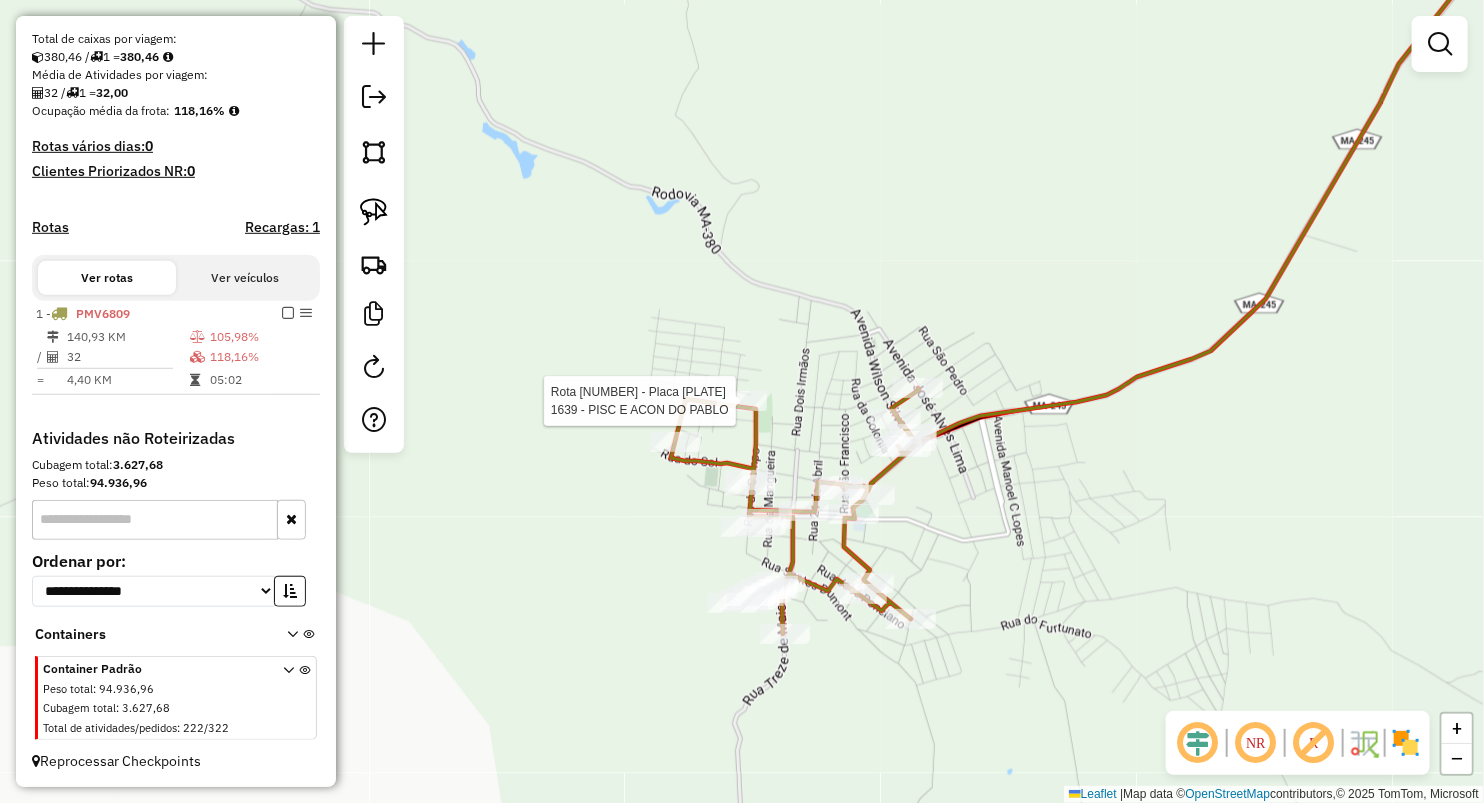 select on "**********" 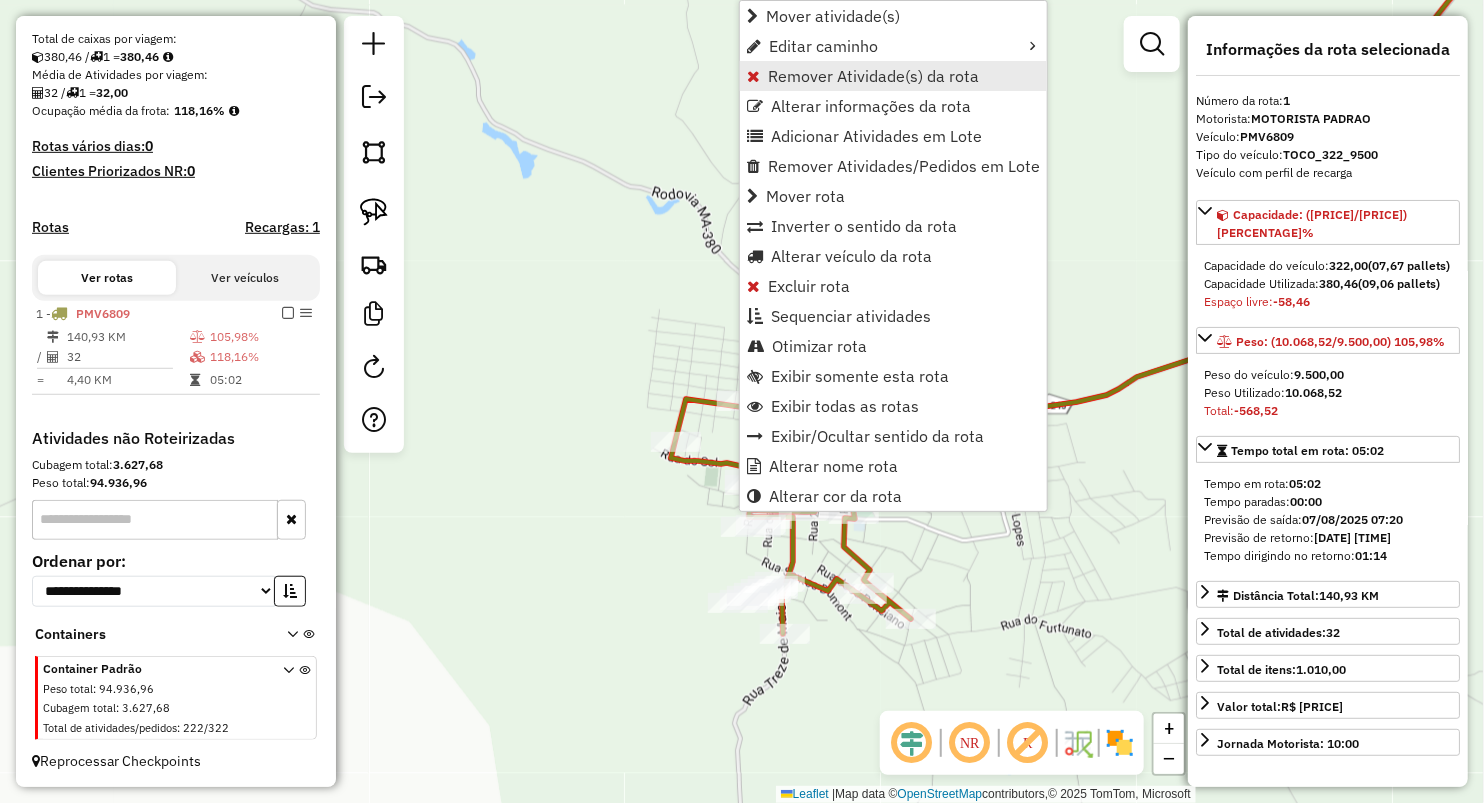 click on "Remover Atividade(s) da rota" at bounding box center [873, 76] 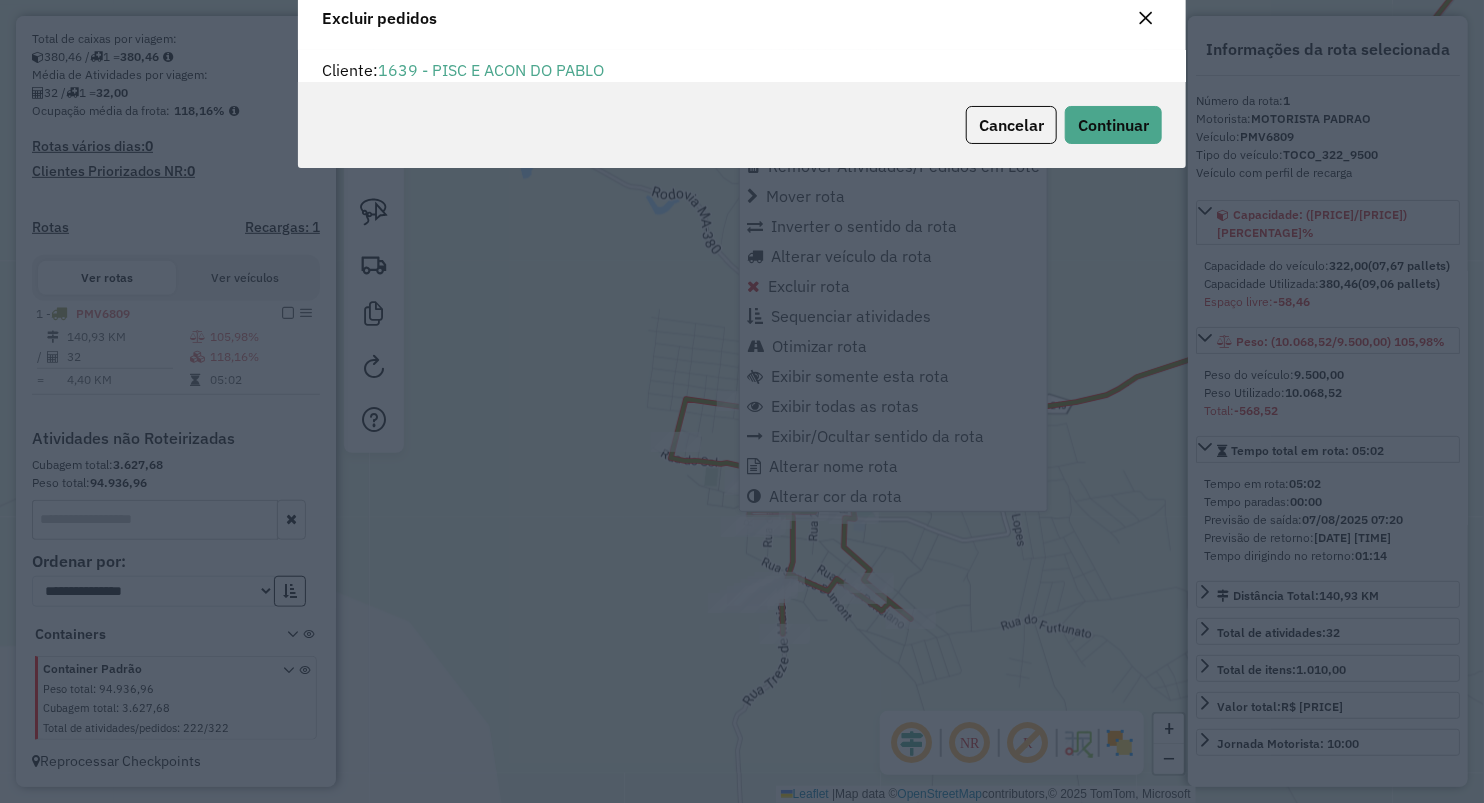 scroll, scrollTop: 69, scrollLeft: 0, axis: vertical 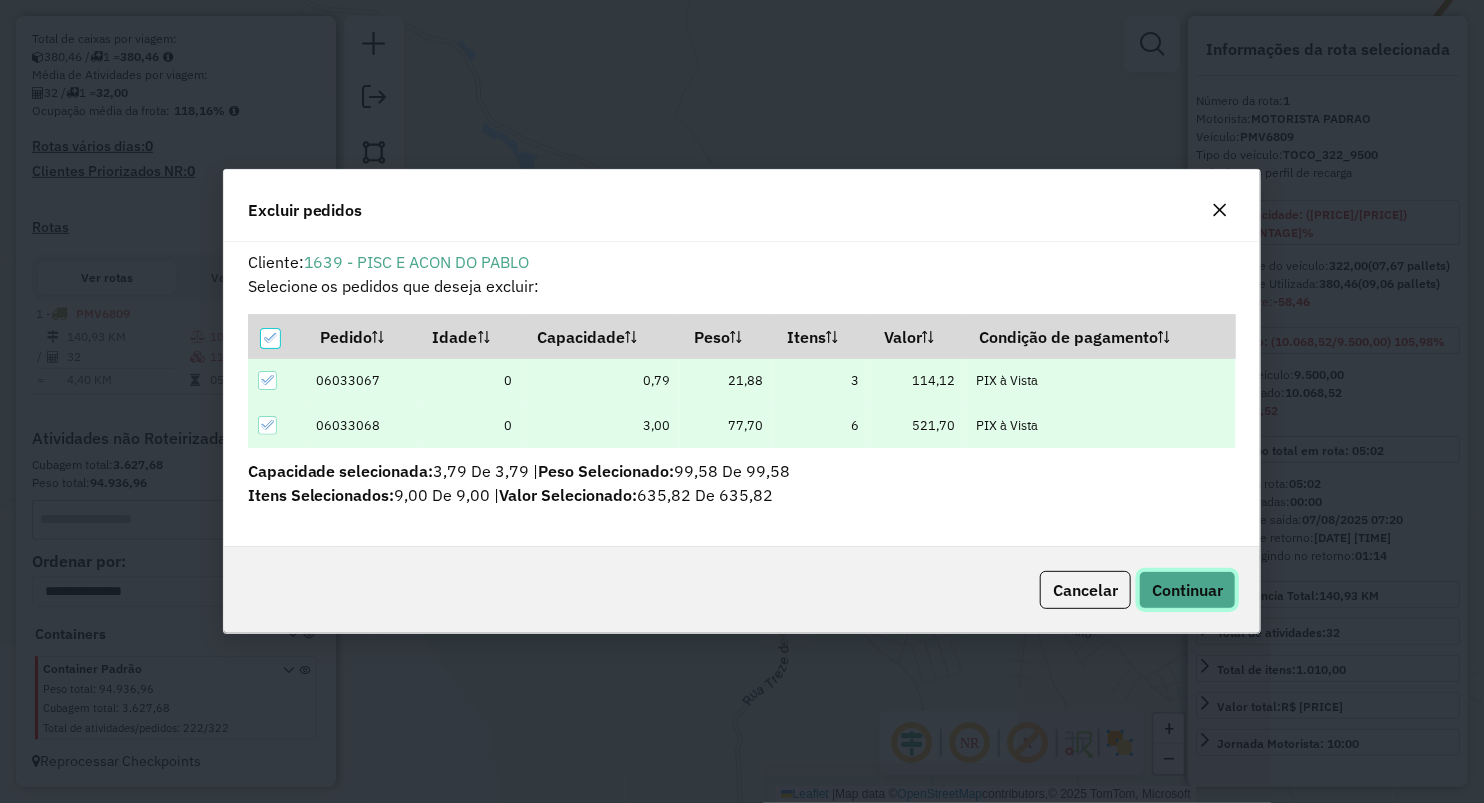 click on "Continuar" 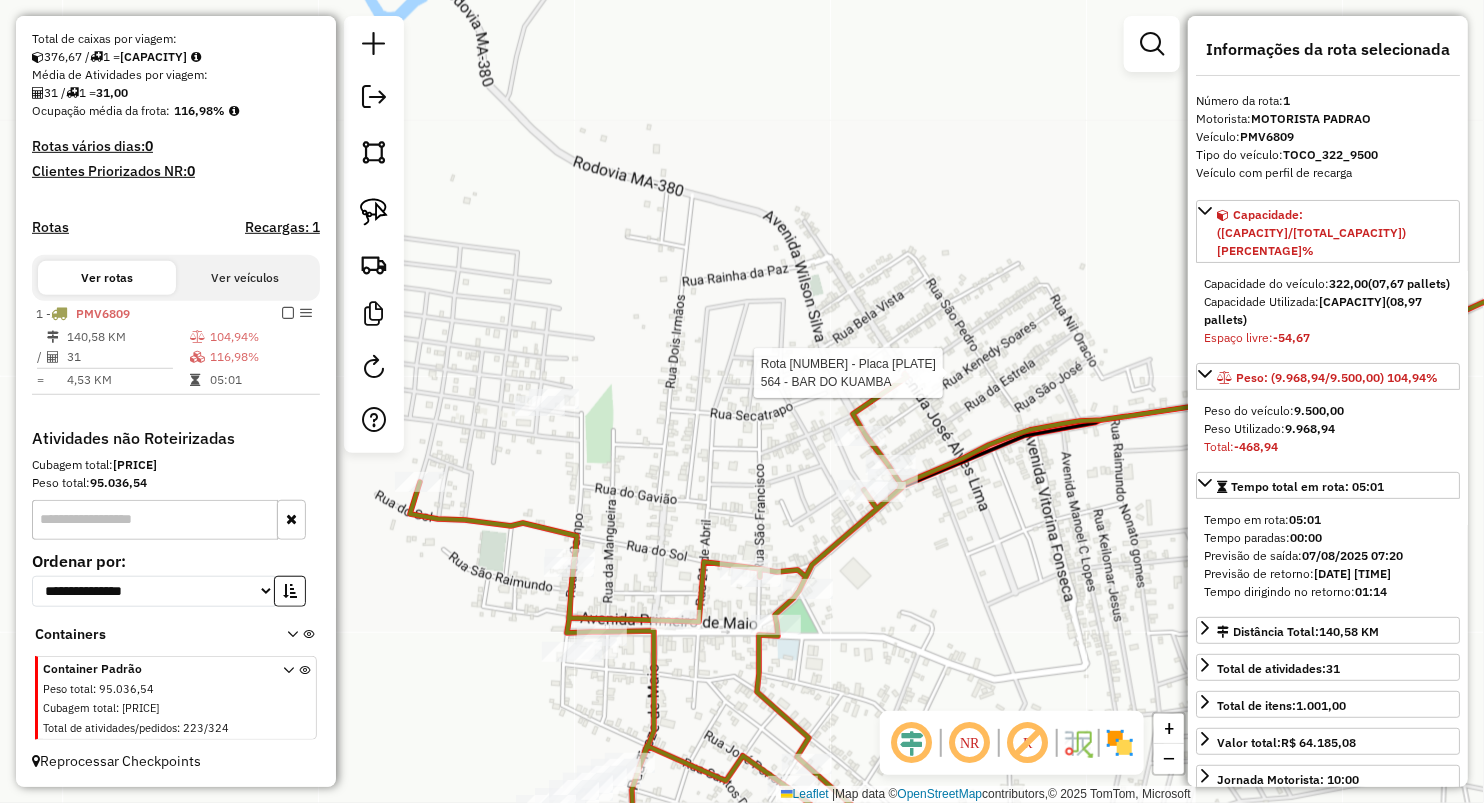 click 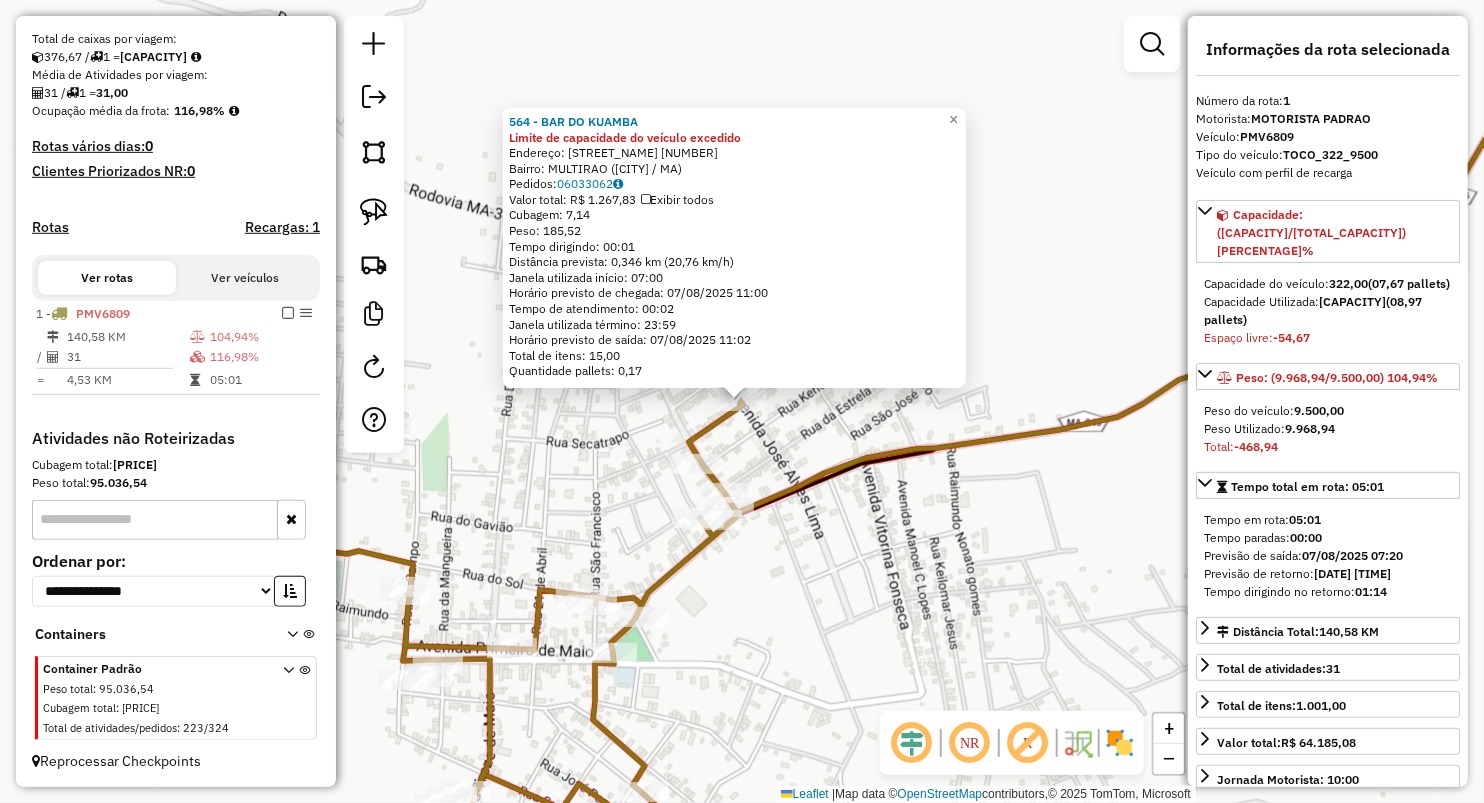 click on "564 - BAR DO KUAMBA Limite de capacidade do veículo excedido  Endereço:  AV. JOSIEL ALVES 10   Bairro: MULTIRAO (LAGOA GRANDE DO MARANHAO / MA)   Pedidos:  06033062   Valor total: R$ 1.267,83   Exibir todos   Cubagem: 7,14  Peso: 185,52  Tempo dirigindo: 00:01   Distância prevista: 0,346 km (20,76 km/h)   Janela utilizada início: 07:00   Horário previsto de chegada: 07/08/2025 11:00   Tempo de atendimento: 00:02   Janela utilizada término: 23:59   Horário previsto de saída: 07/08/2025 11:02   Total de itens: 15,00   Quantidade pallets: 0,17  × Janela de atendimento Grade de atendimento Capacidade Transportadoras Veículos Cliente Pedidos  Rotas Selecione os dias de semana para filtrar as janelas de atendimento  Seg   Ter   Qua   Qui   Sex   Sáb   Dom  Informe o período da janela de atendimento: De: Até:  Filtrar exatamente a janela do cliente  Considerar janela de atendimento padrão  Selecione os dias de semana para filtrar as grades de atendimento  Seg   Ter   Qua   Qui   Sex   Sáb   Dom   De:" 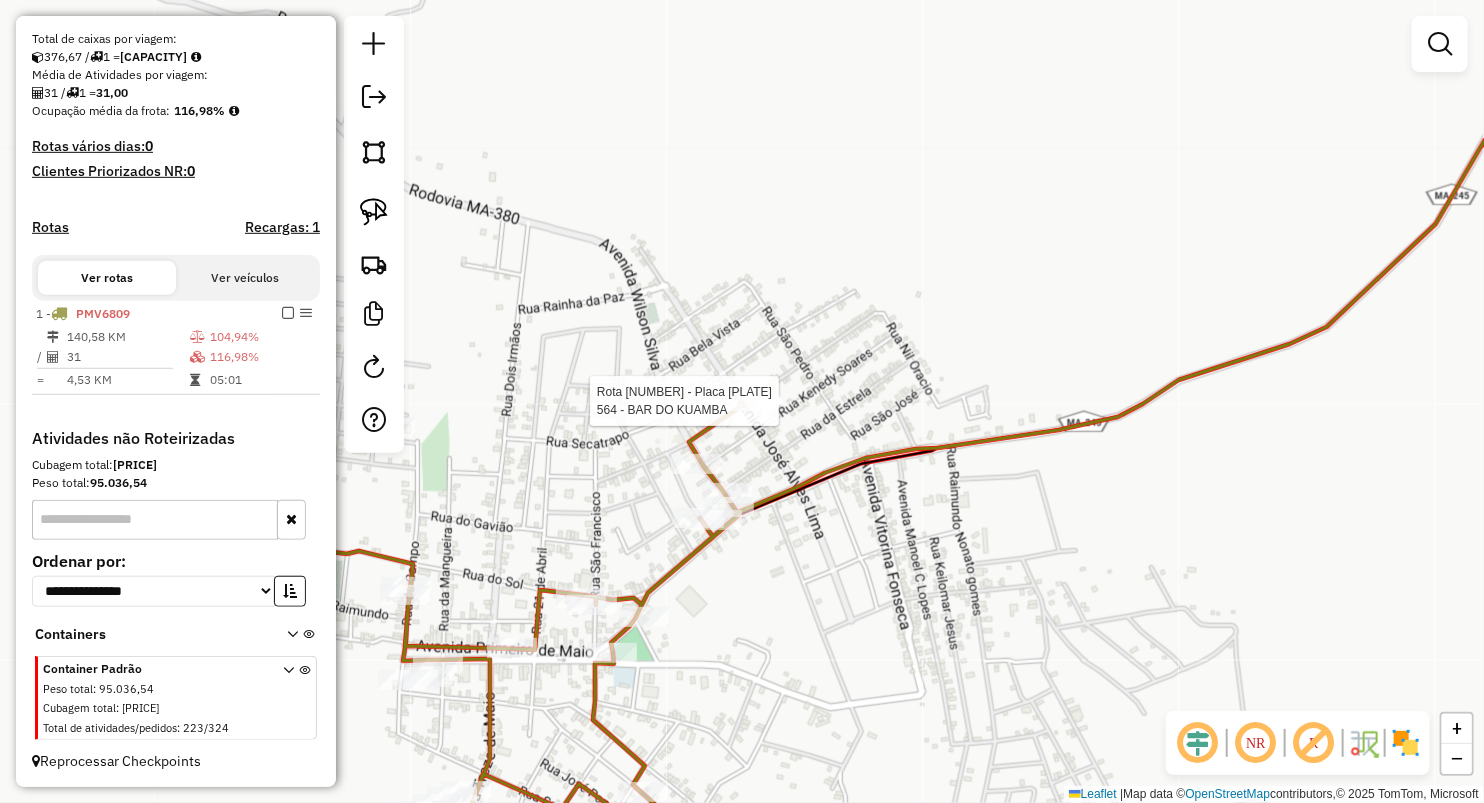 select on "**********" 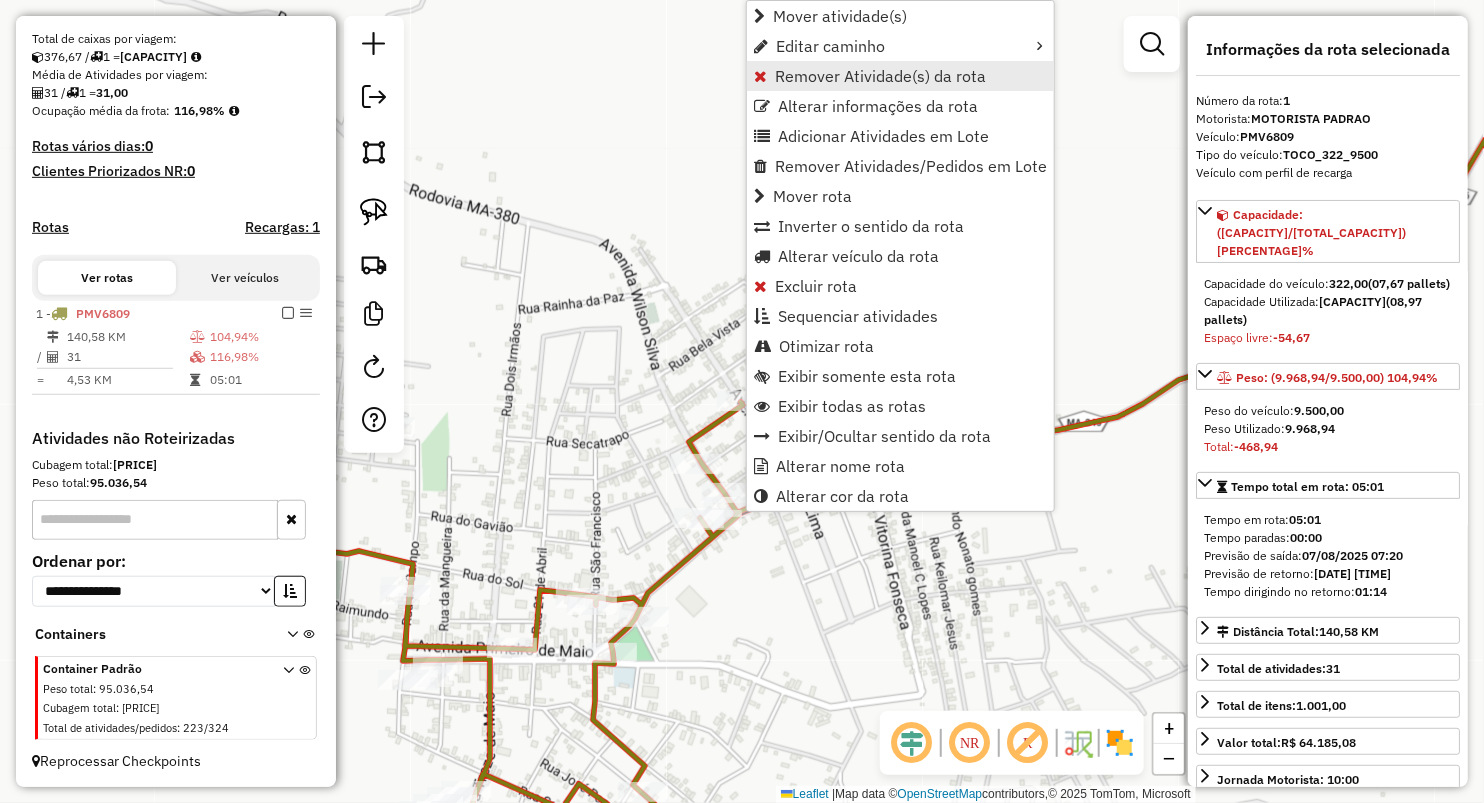 click on "Remover Atividade(s) da rota" at bounding box center (880, 76) 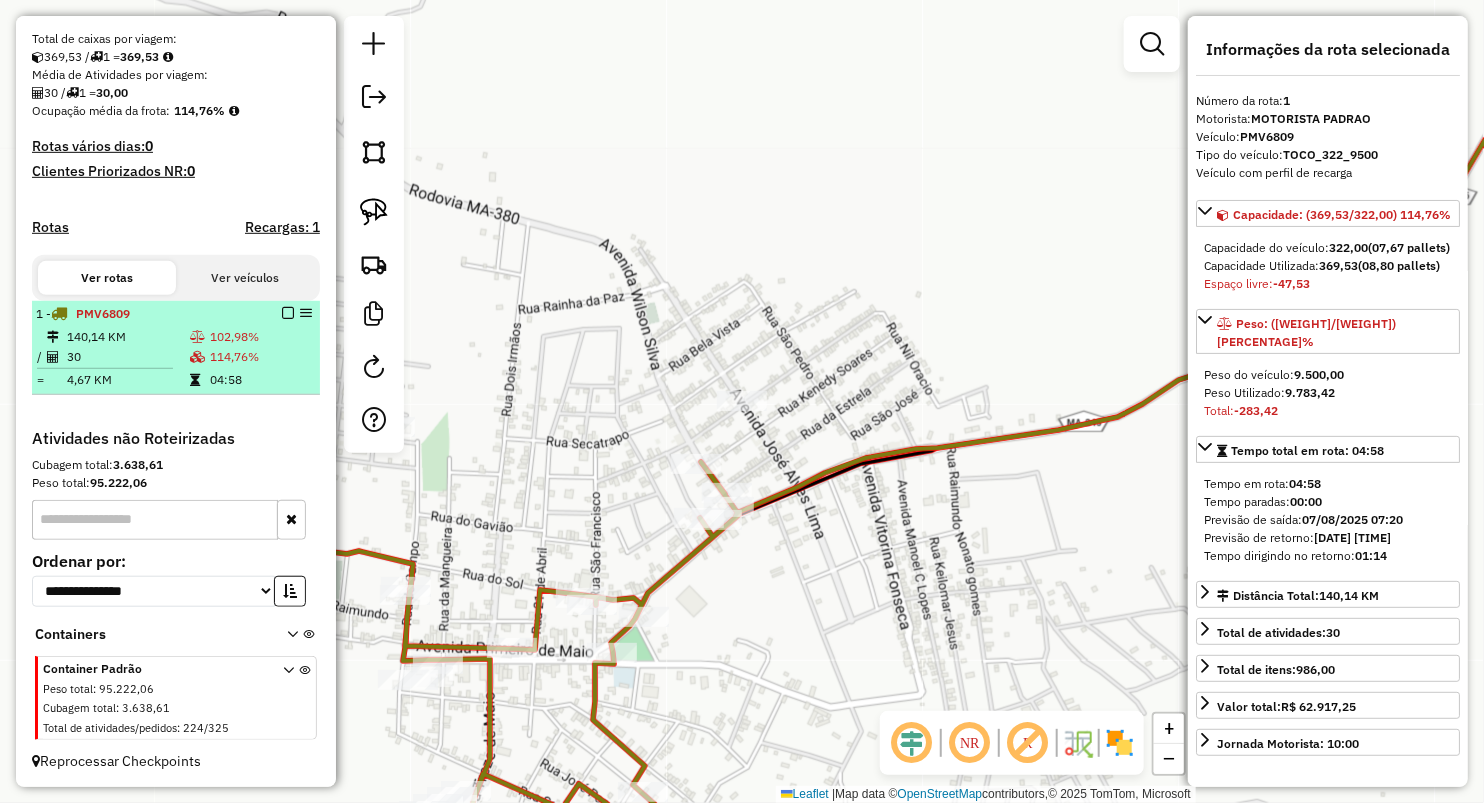 drag, startPoint x: 125, startPoint y: 360, endPoint x: 244, endPoint y: 298, distance: 134.18271 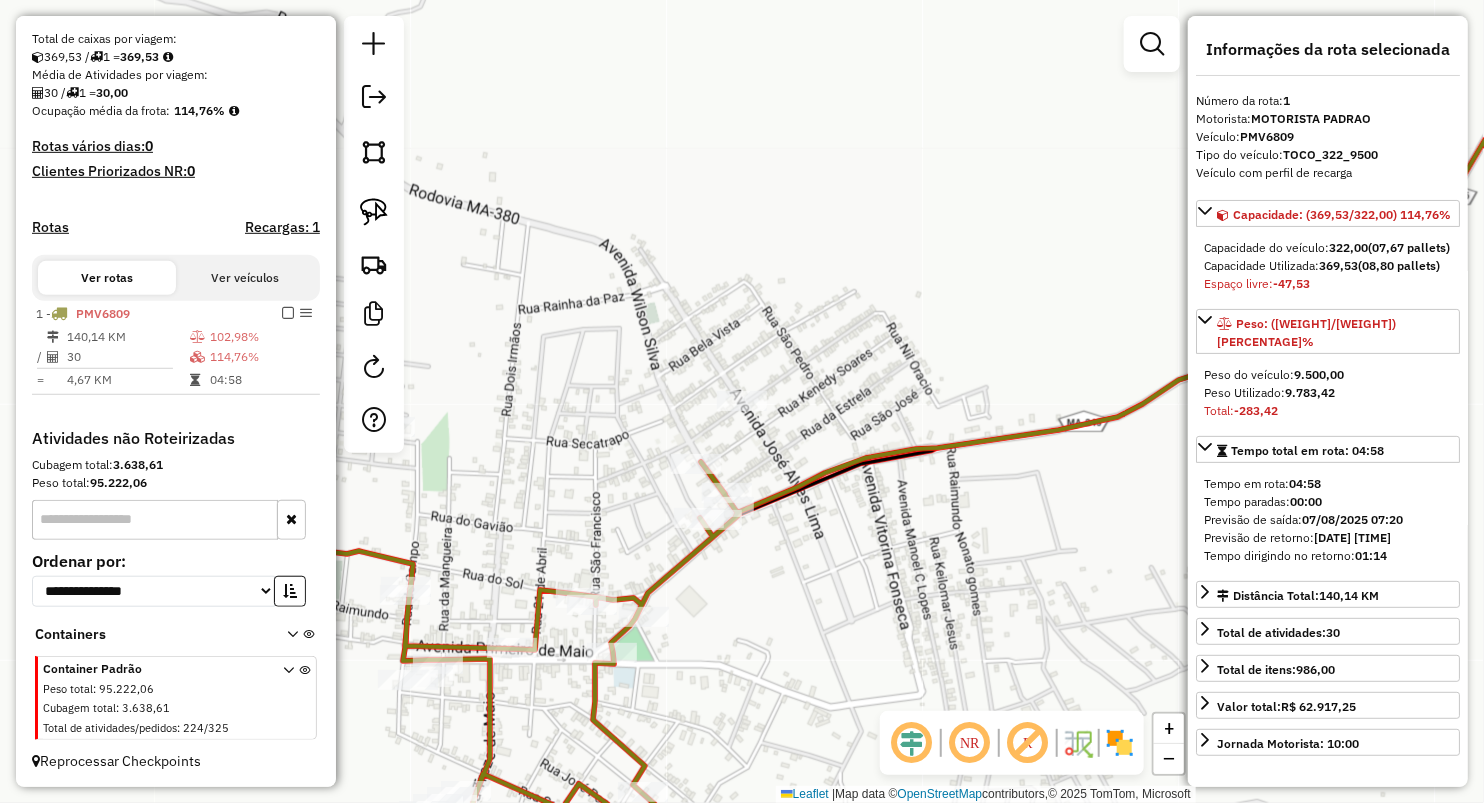 click on "30" at bounding box center (127, 357) 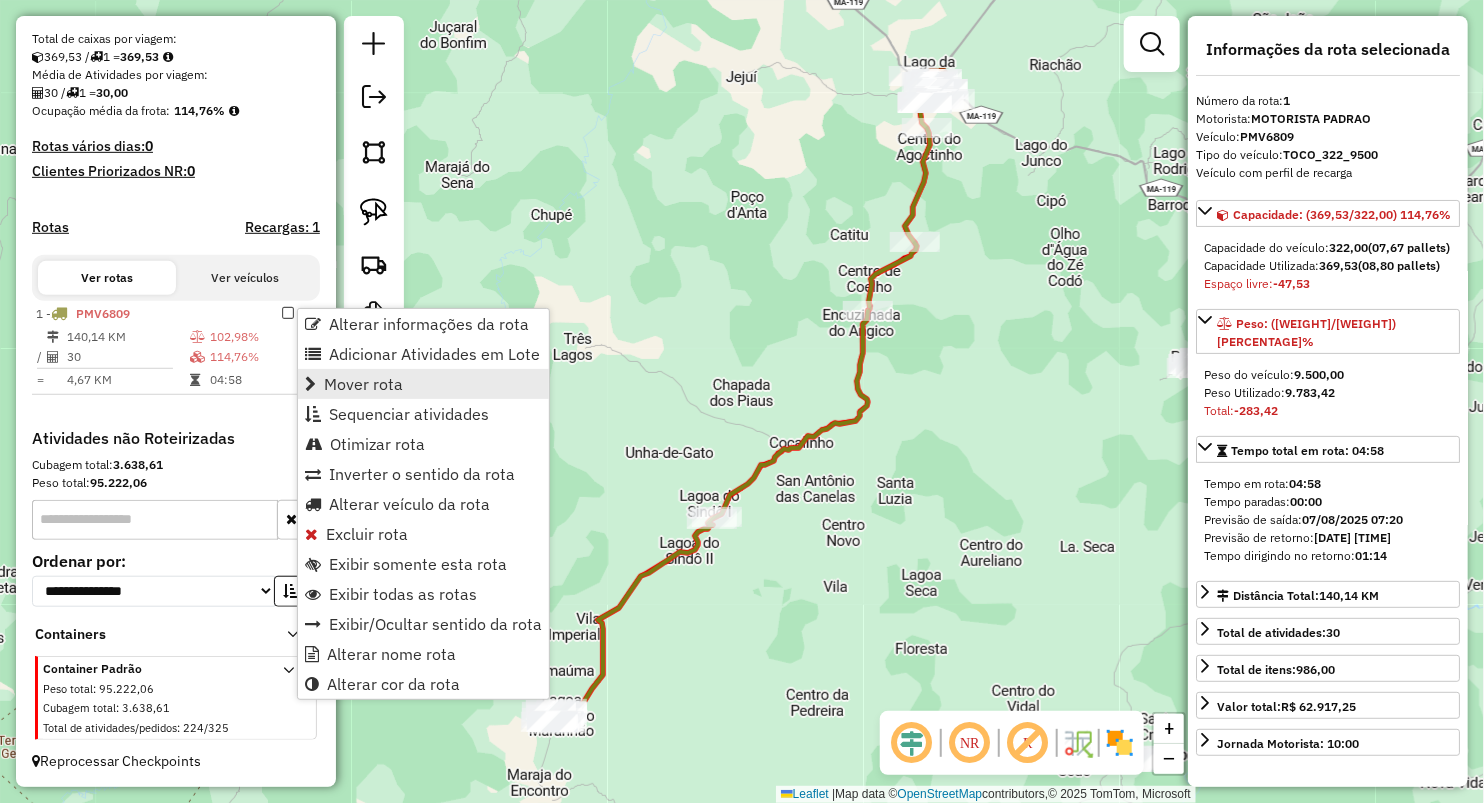 click on "Mover rota" at bounding box center [423, 384] 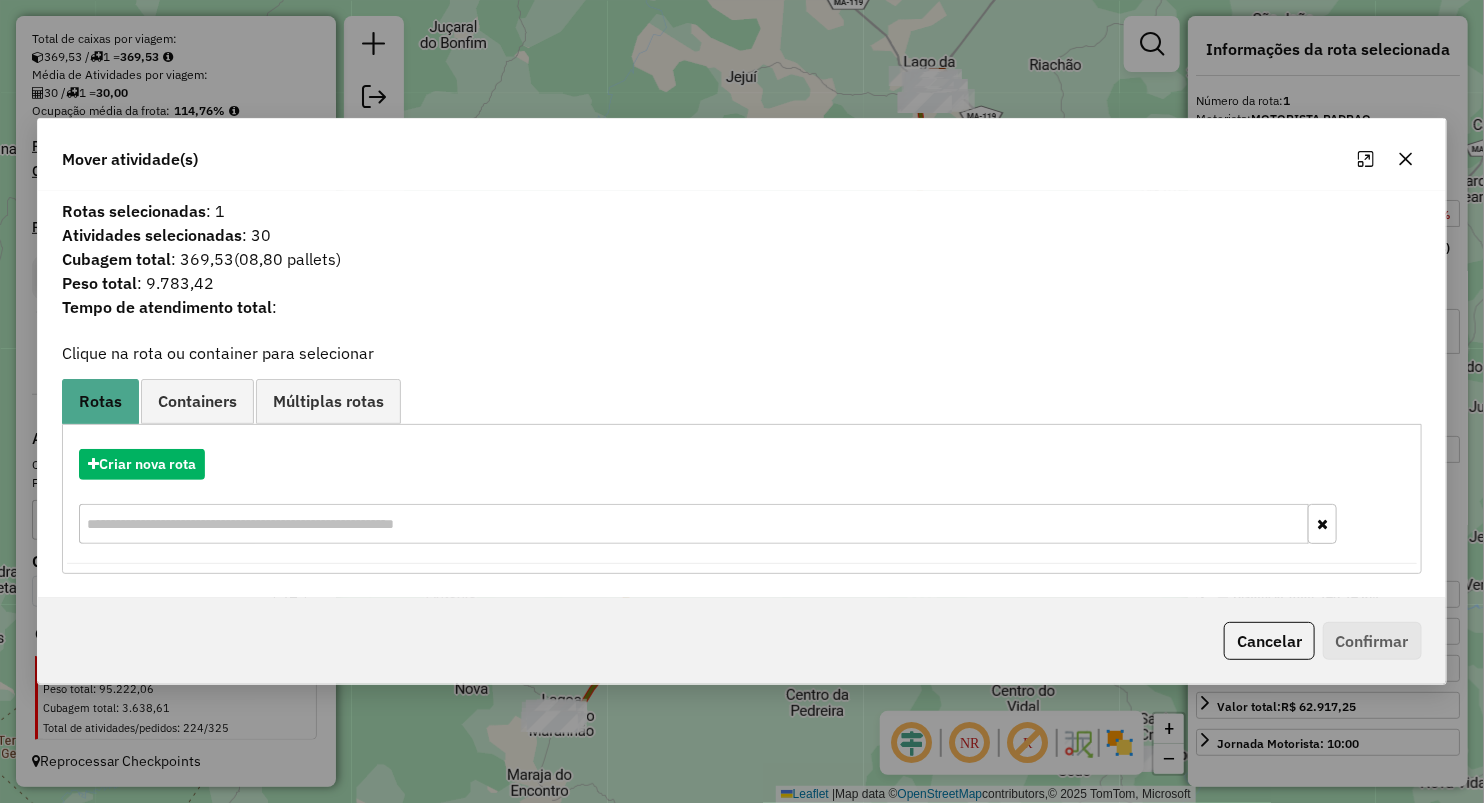 click on "Criar nova rota" at bounding box center (742, 464) 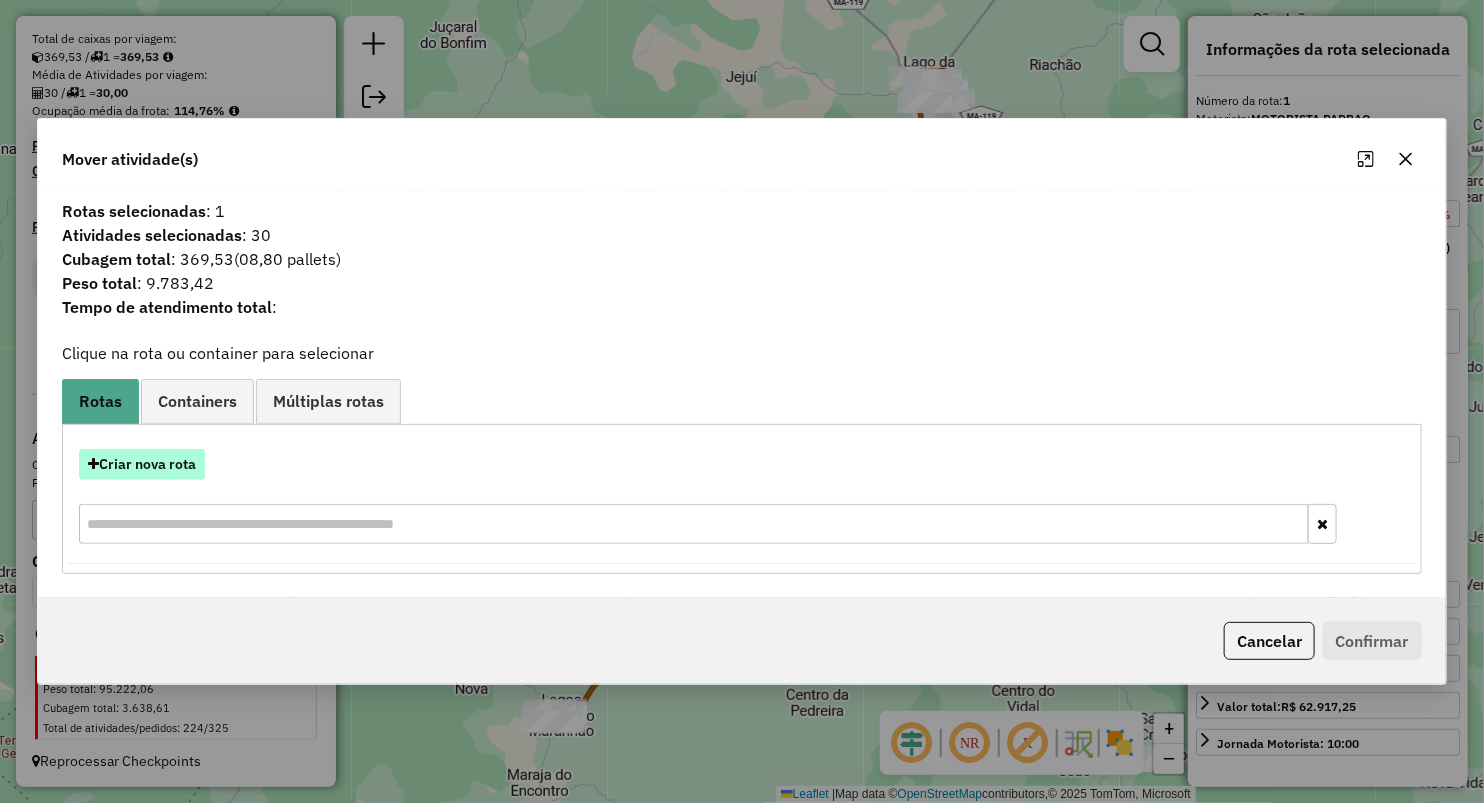 click on "Criar nova rota" at bounding box center [142, 464] 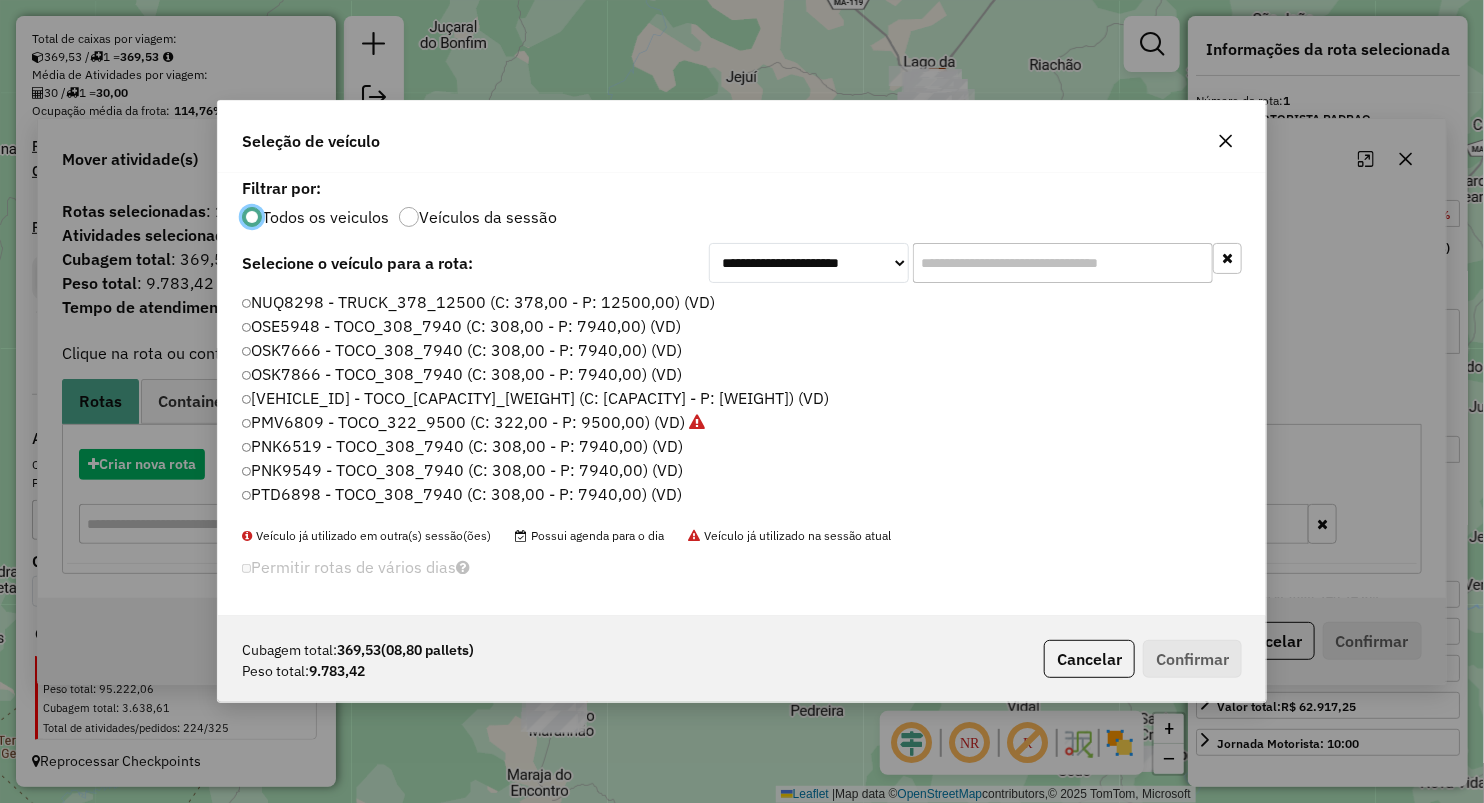 scroll, scrollTop: 10, scrollLeft: 6, axis: both 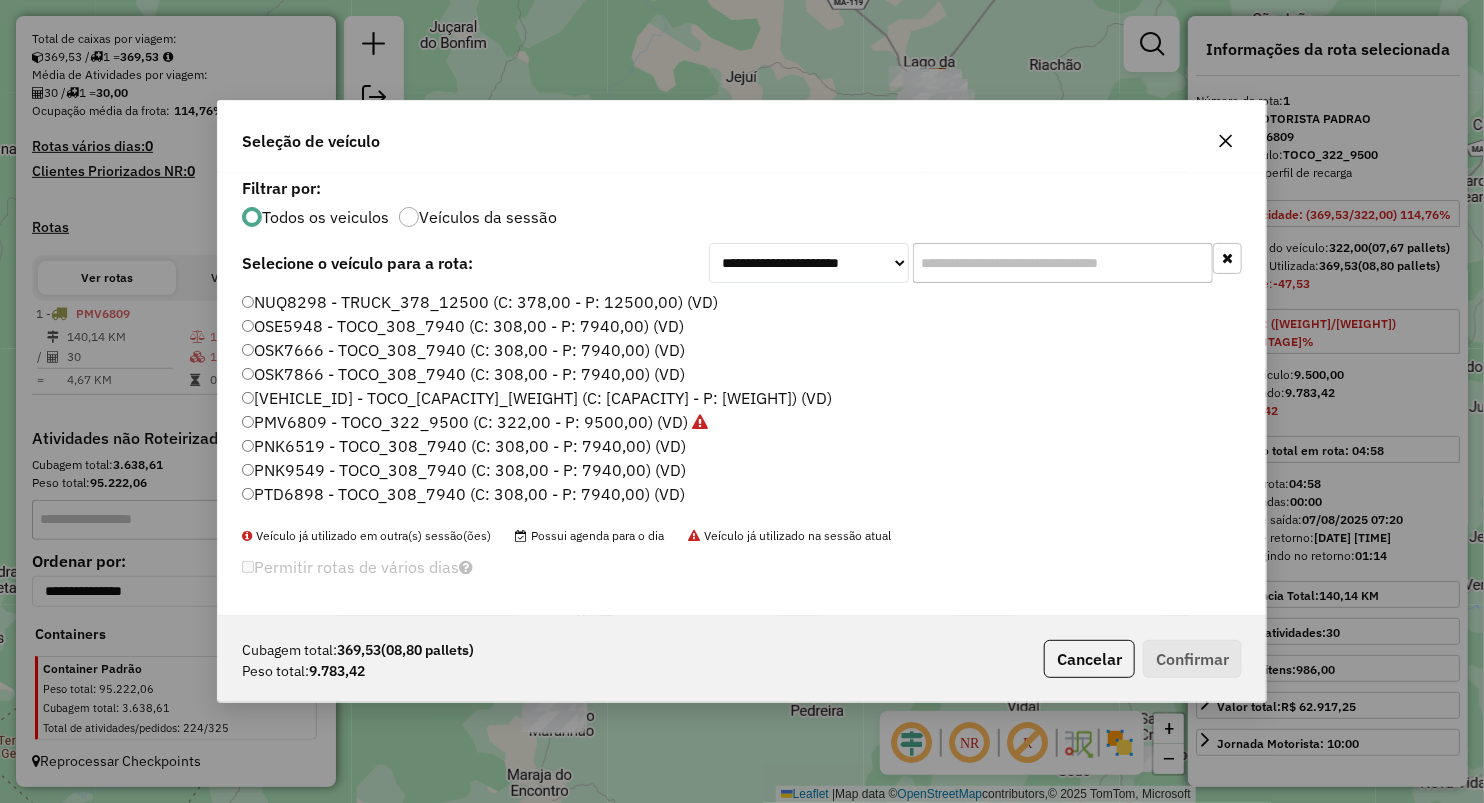 click on "NUQ8298 - TRUCK_378_12500 (C: 378,00 - P: 12500,00) (VD)" 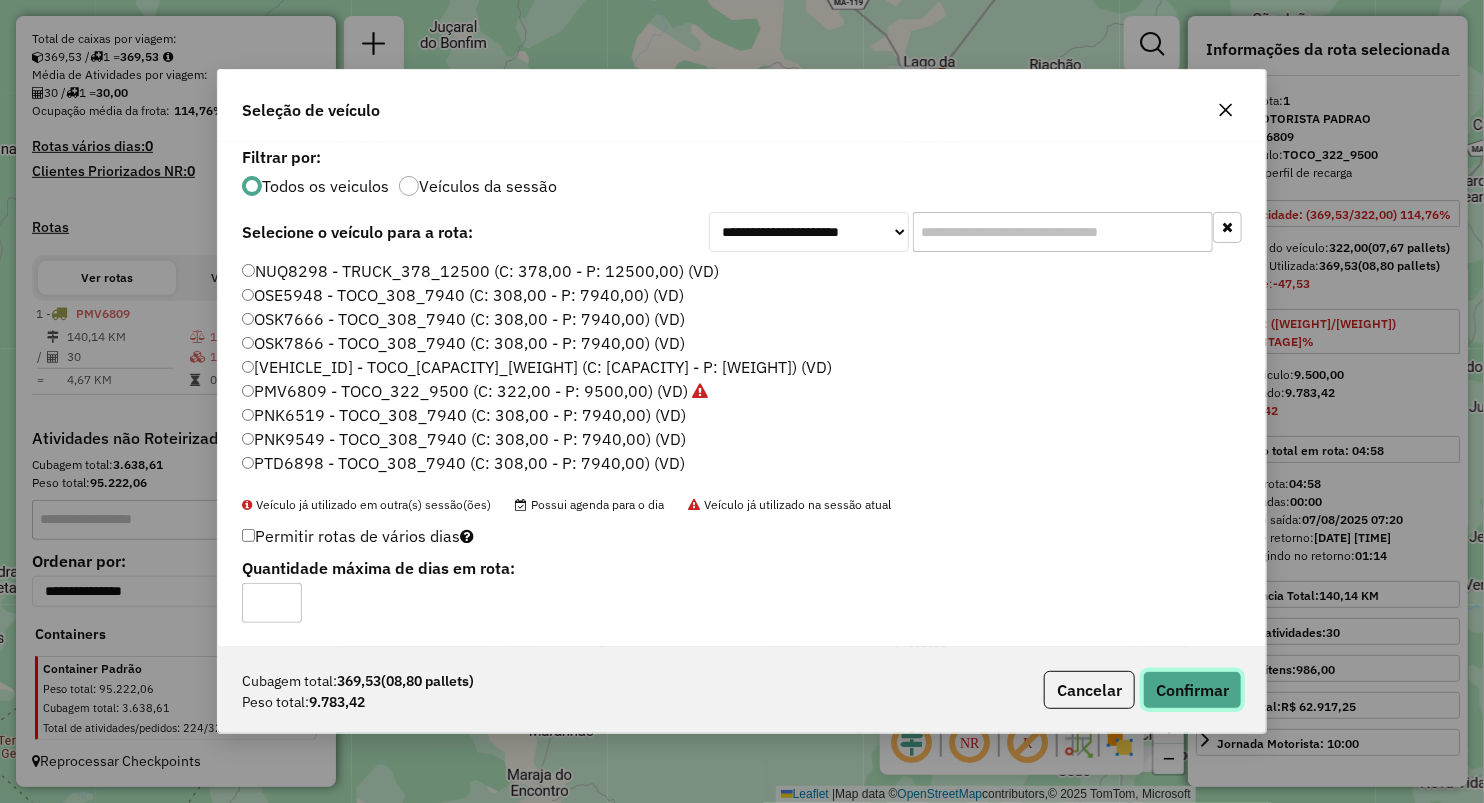 click on "Confirmar" 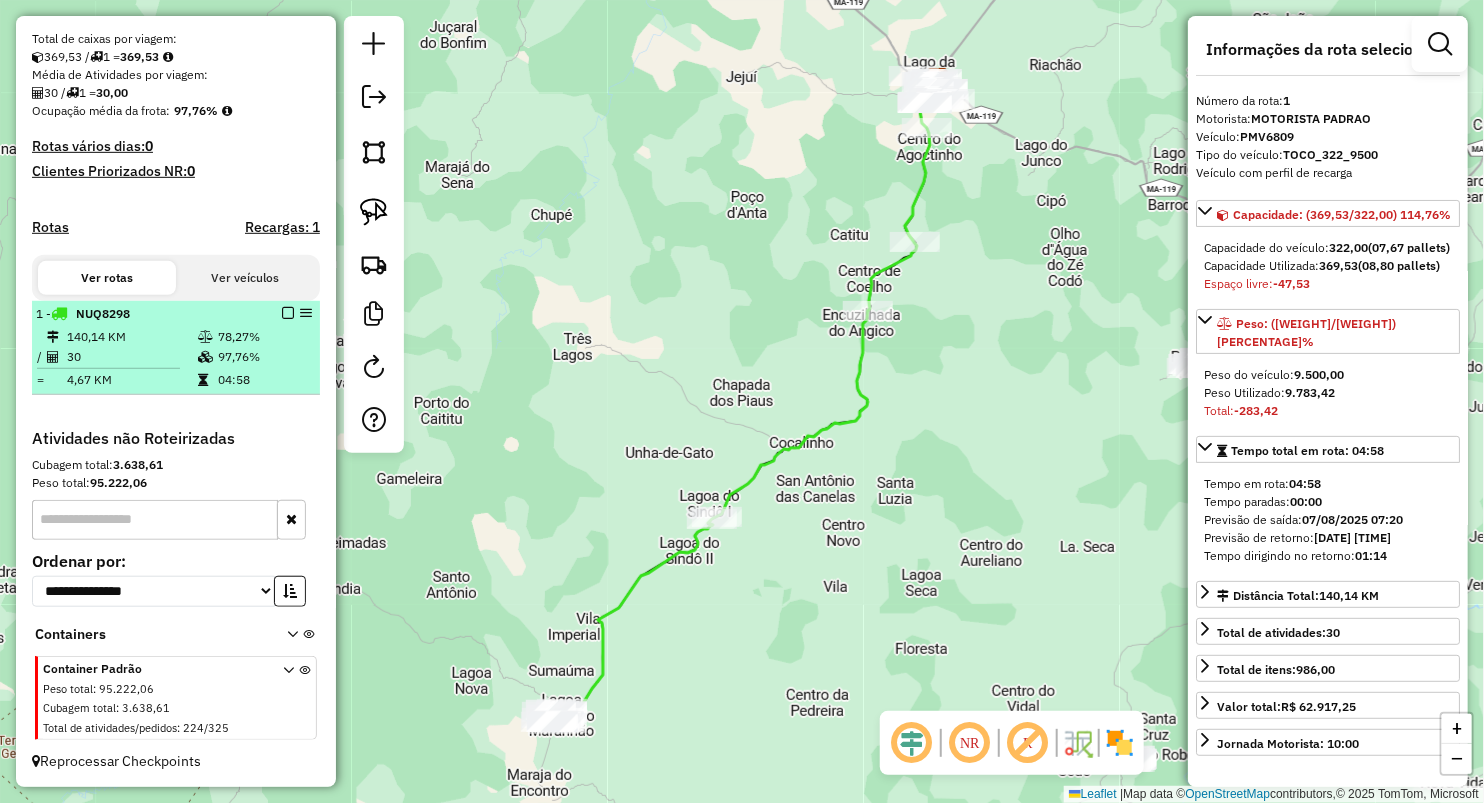 click on "30" at bounding box center [131, 357] 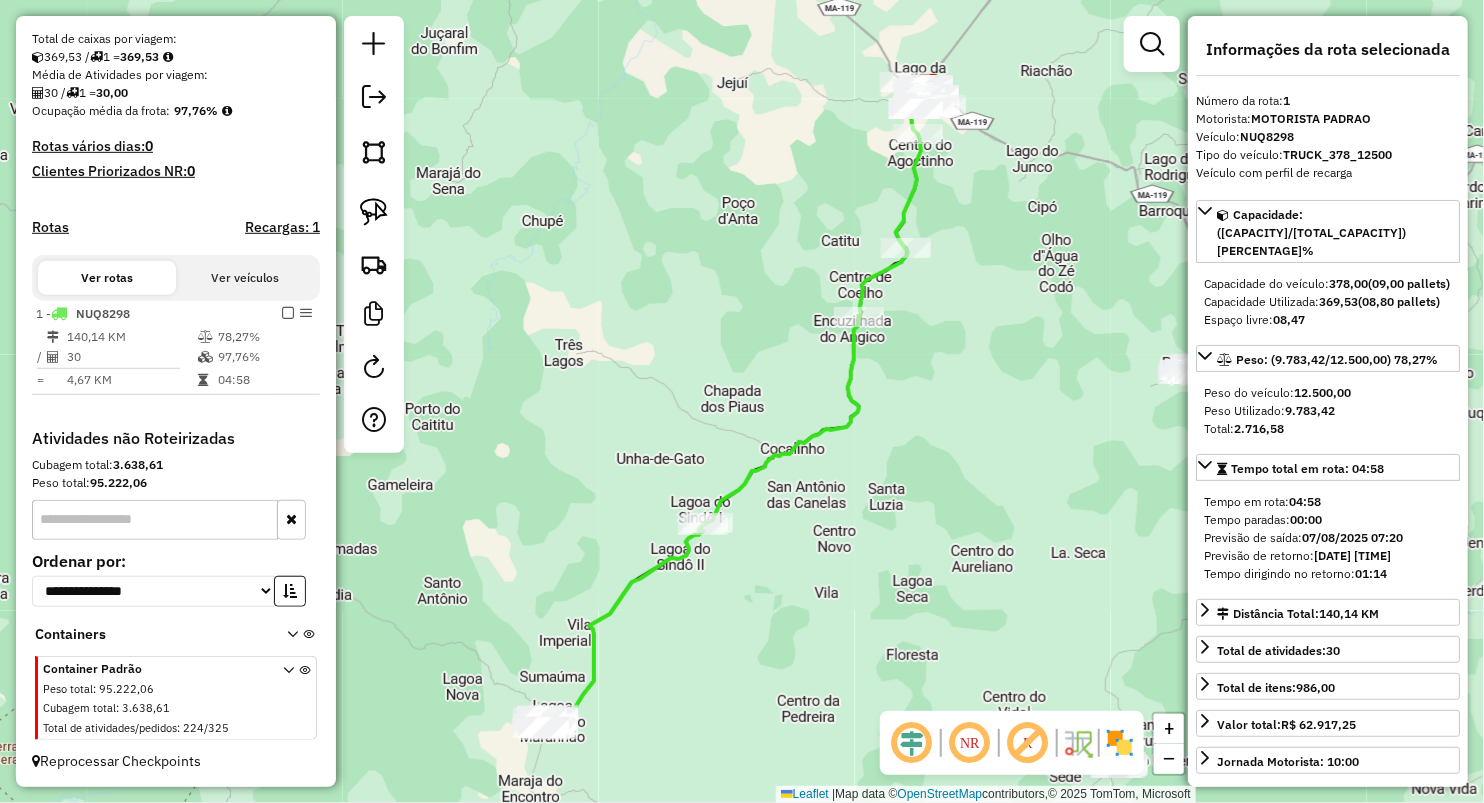 drag, startPoint x: 688, startPoint y: 237, endPoint x: 454, endPoint y: 420, distance: 297.0606 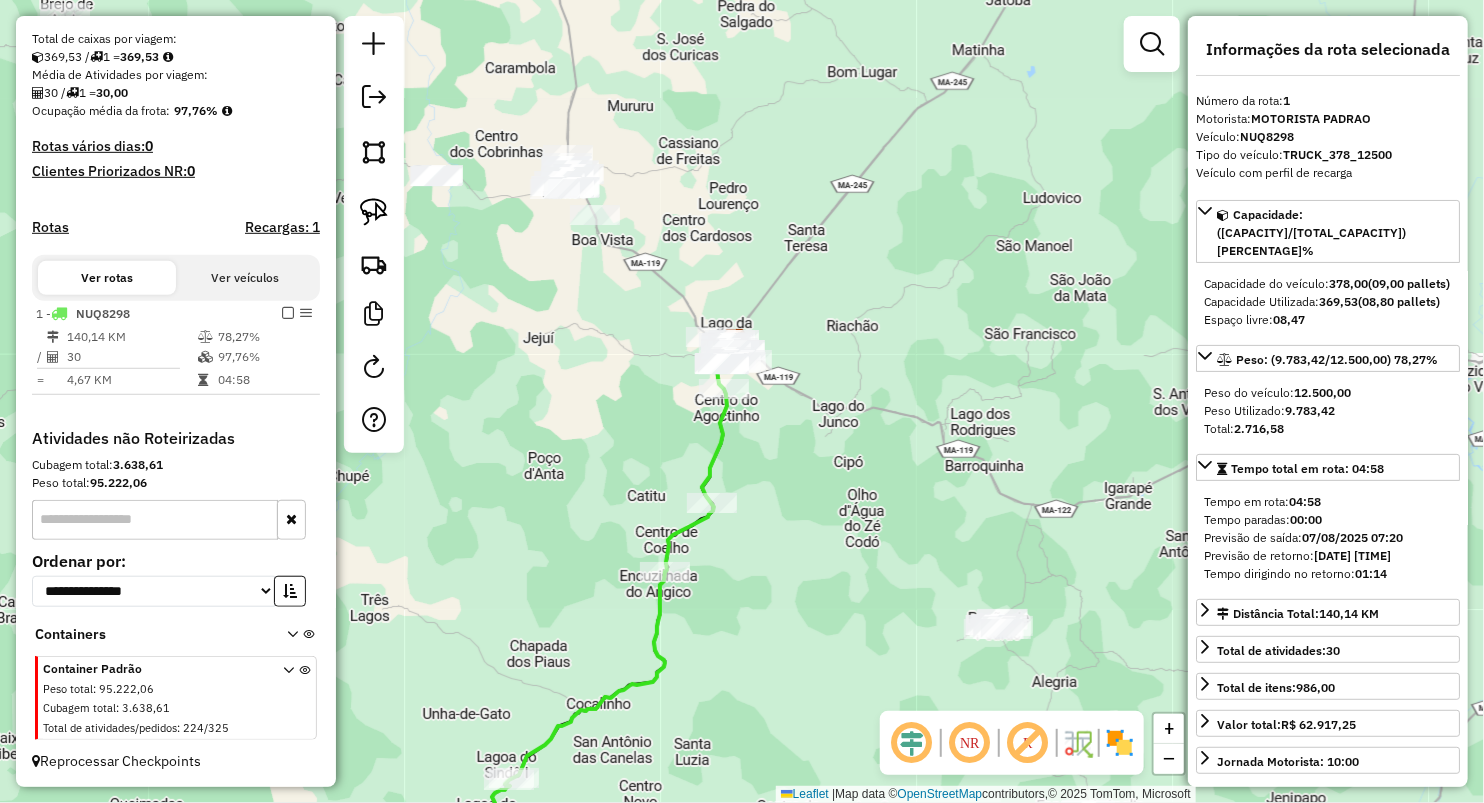 drag, startPoint x: 580, startPoint y: 365, endPoint x: 613, endPoint y: 449, distance: 90.24966 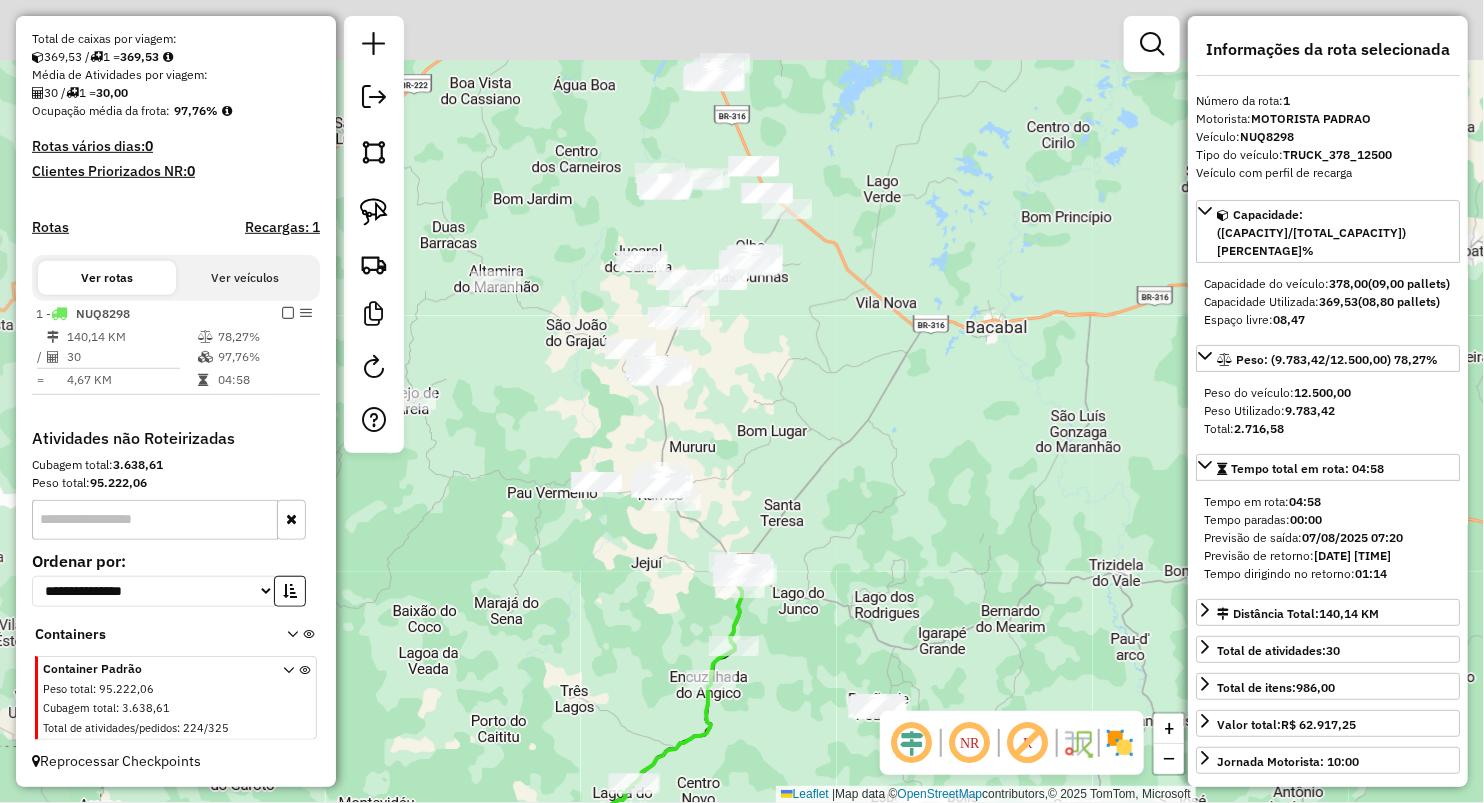drag, startPoint x: 593, startPoint y: 444, endPoint x: 664, endPoint y: 610, distance: 180.54639 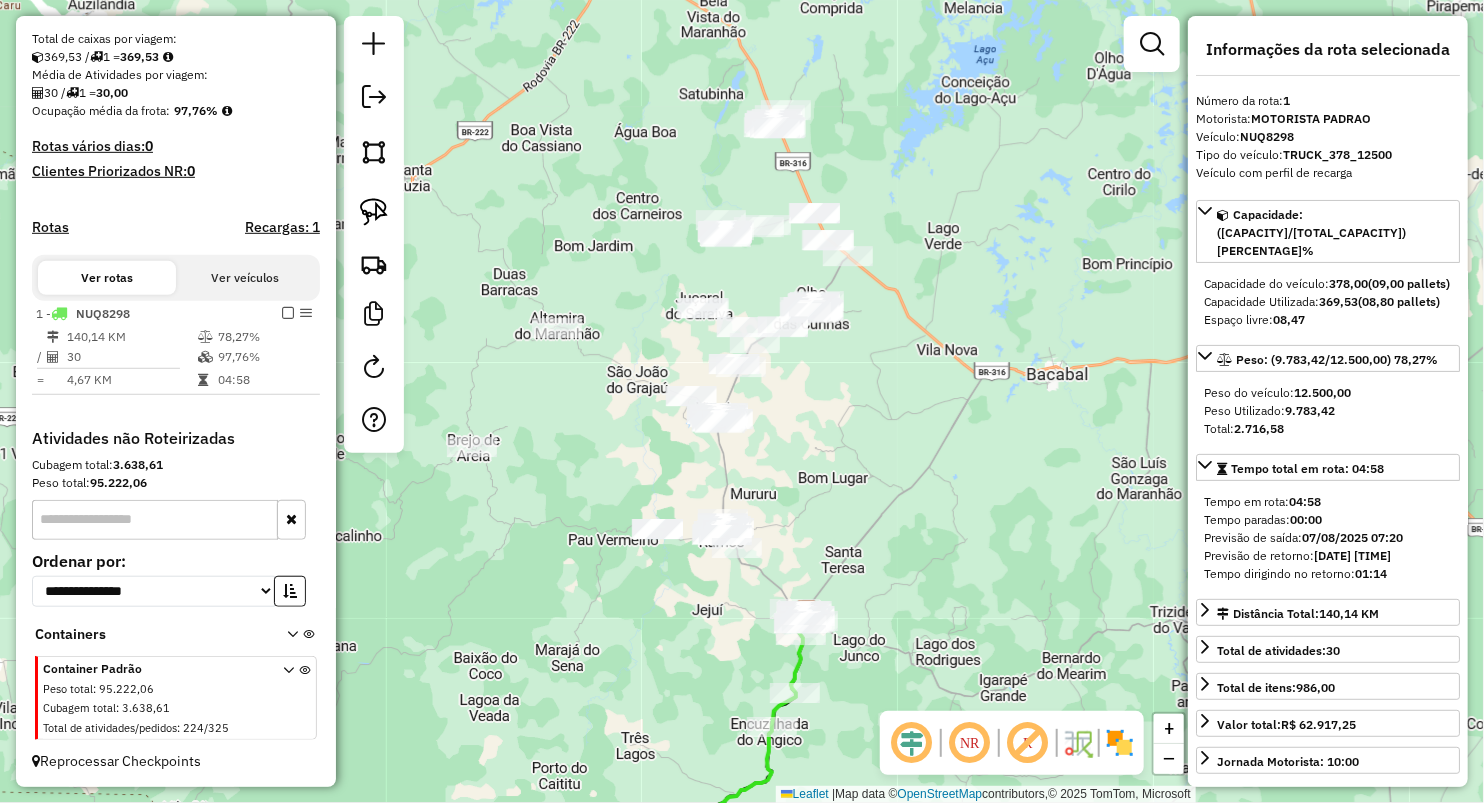 drag, startPoint x: 719, startPoint y: 412, endPoint x: 762, endPoint y: 460, distance: 64.44377 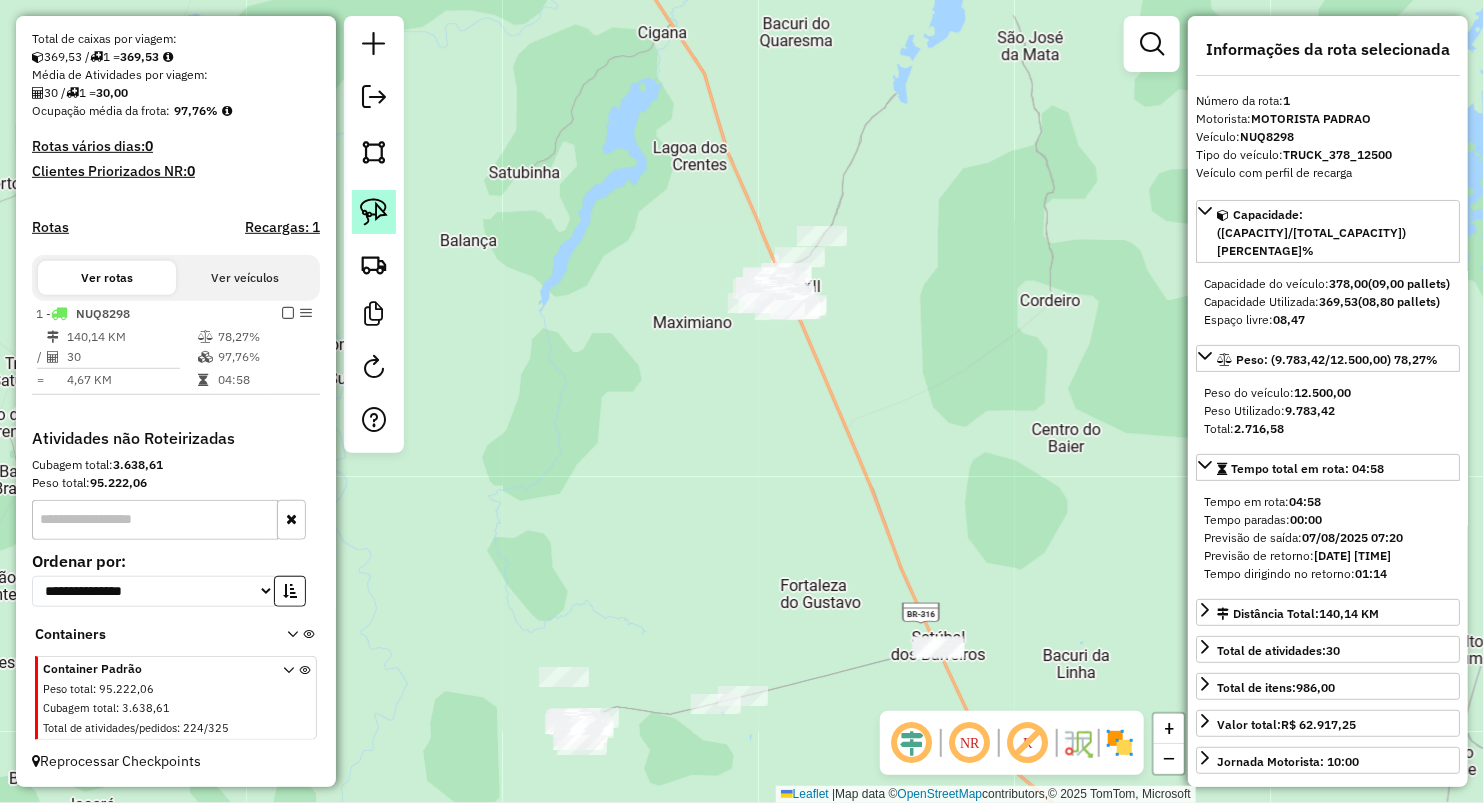 click 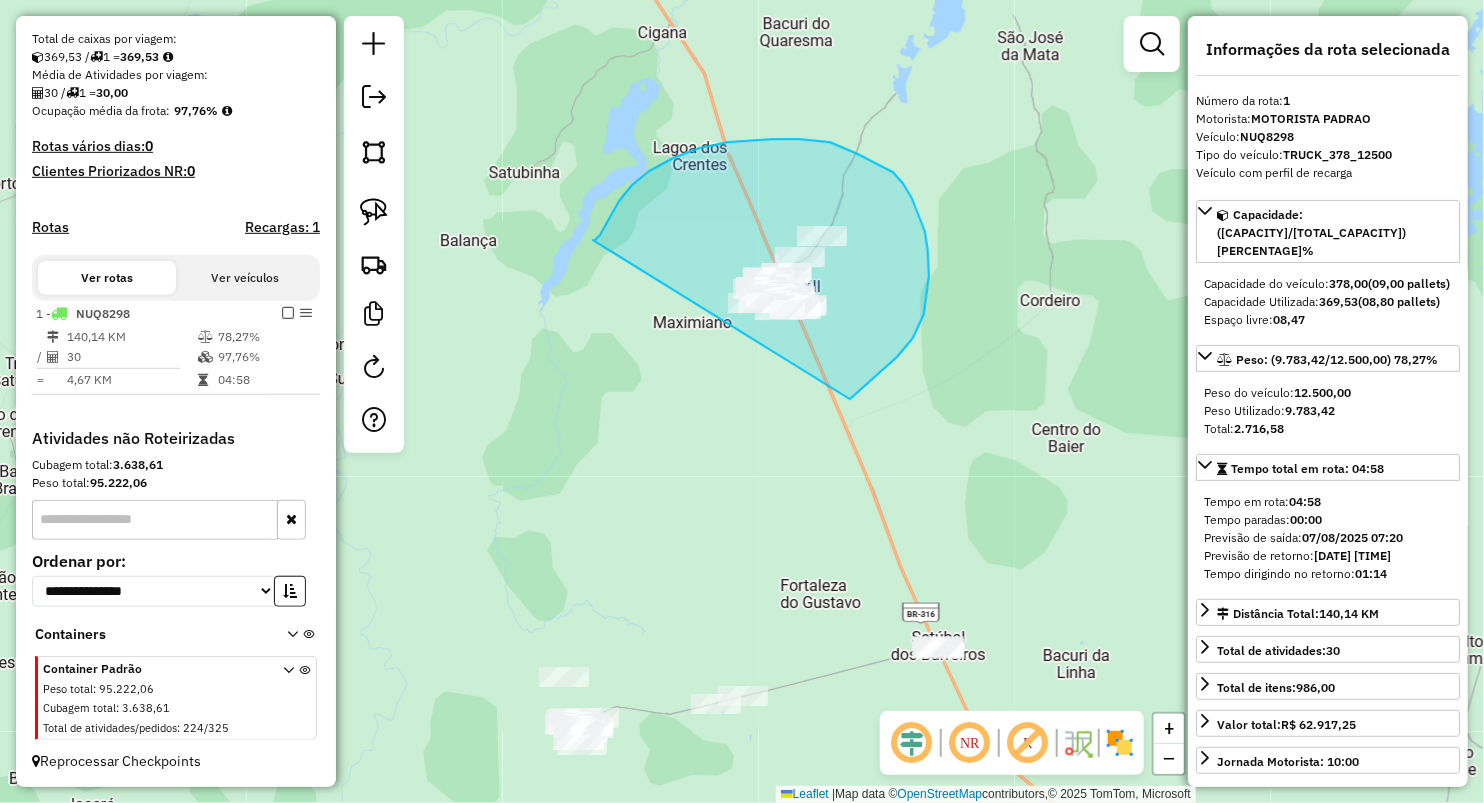 drag, startPoint x: 600, startPoint y: 235, endPoint x: 754, endPoint y: 463, distance: 275.13632 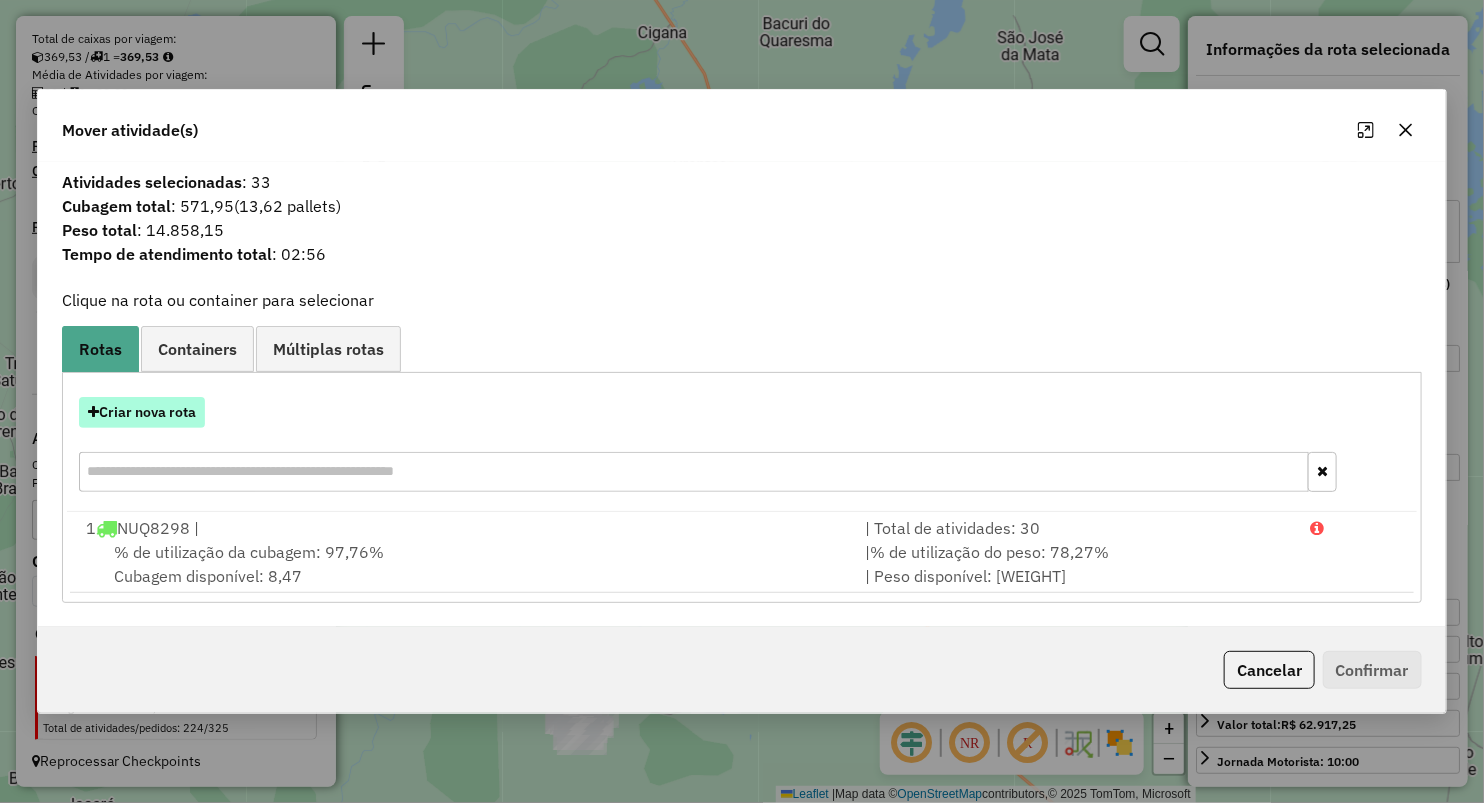 click on "Criar nova rota" at bounding box center [142, 412] 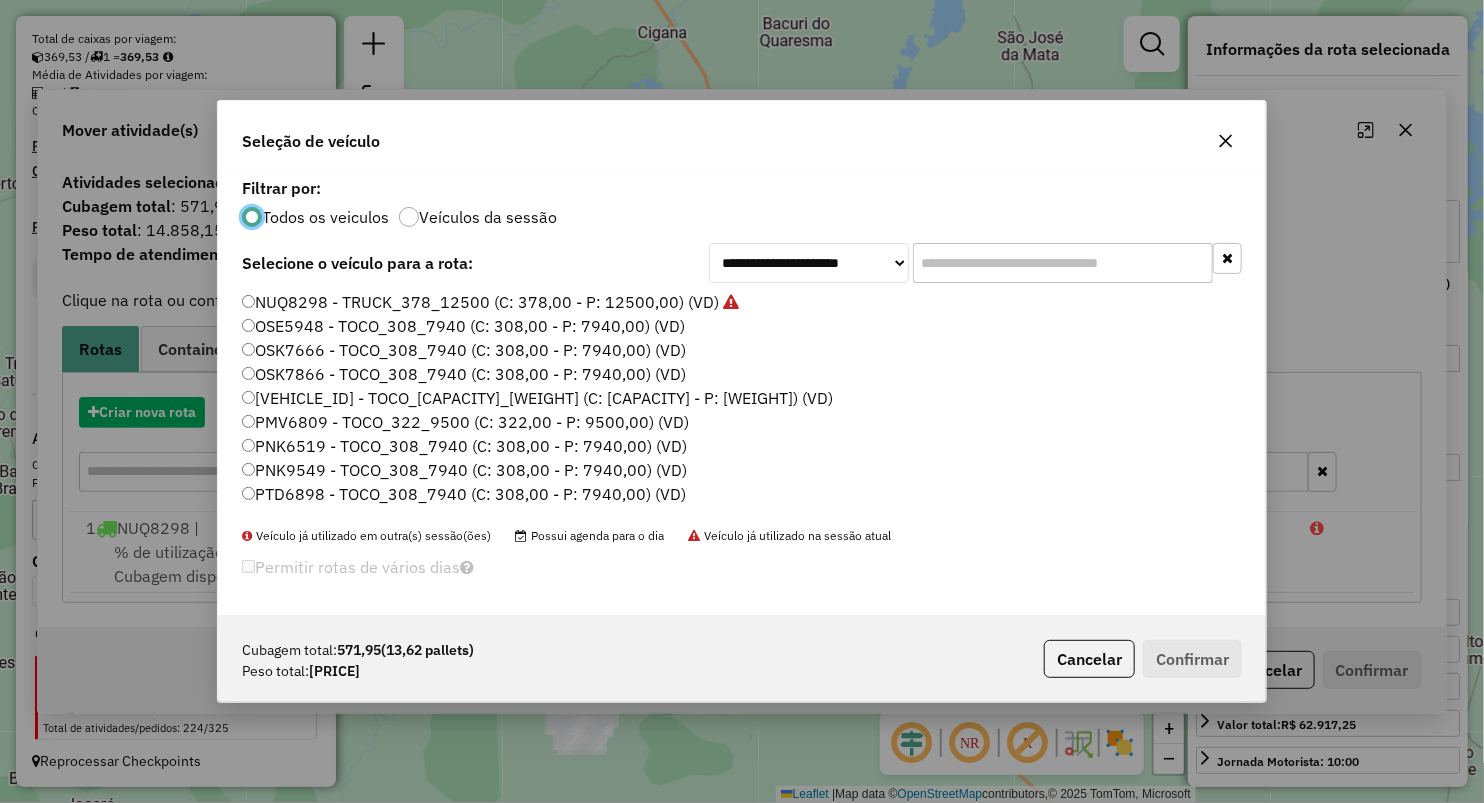 scroll, scrollTop: 10, scrollLeft: 6, axis: both 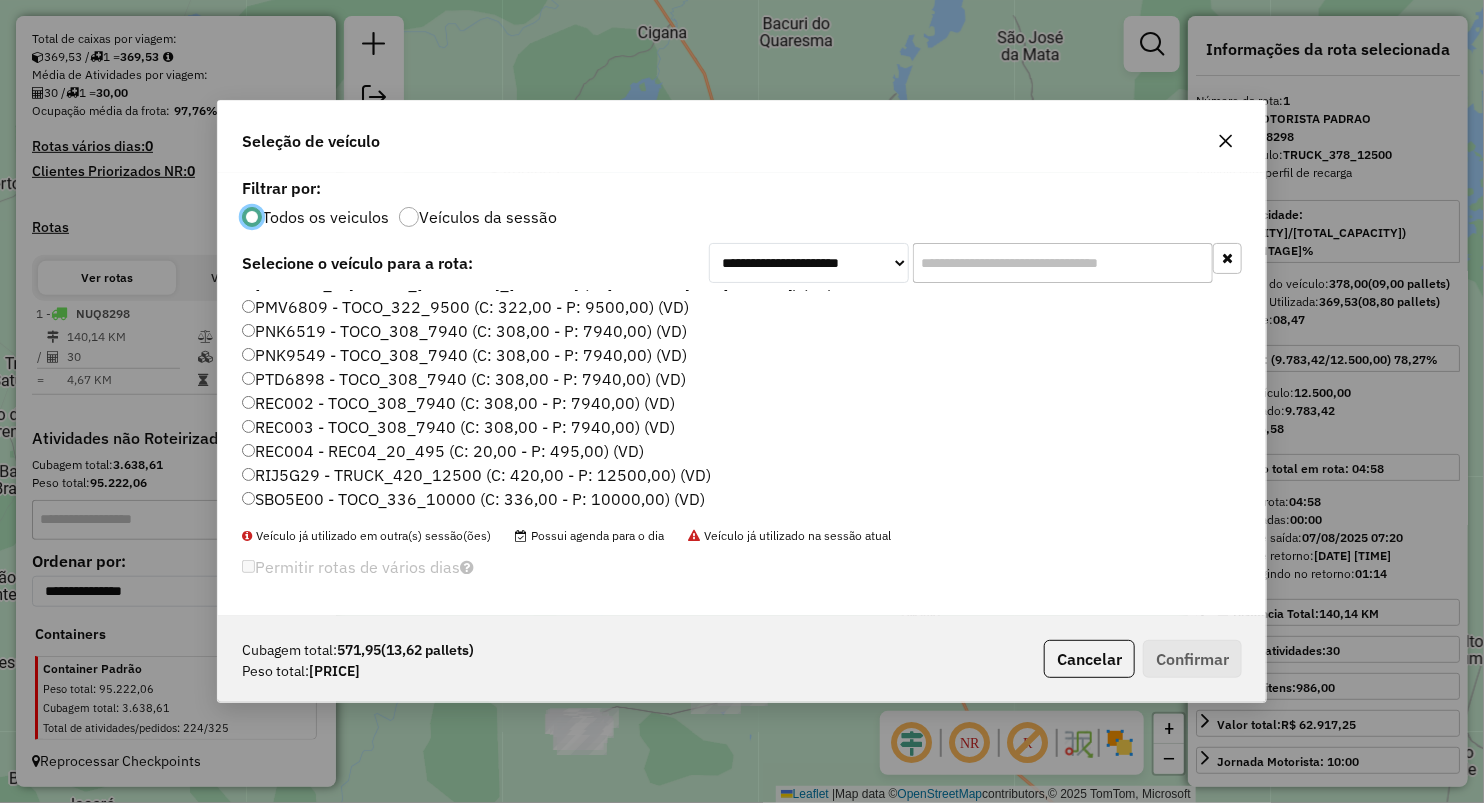 click on "RIJ5G29 - TRUCK_420_12500 (C: 420,00 - P: 12500,00) (VD)" 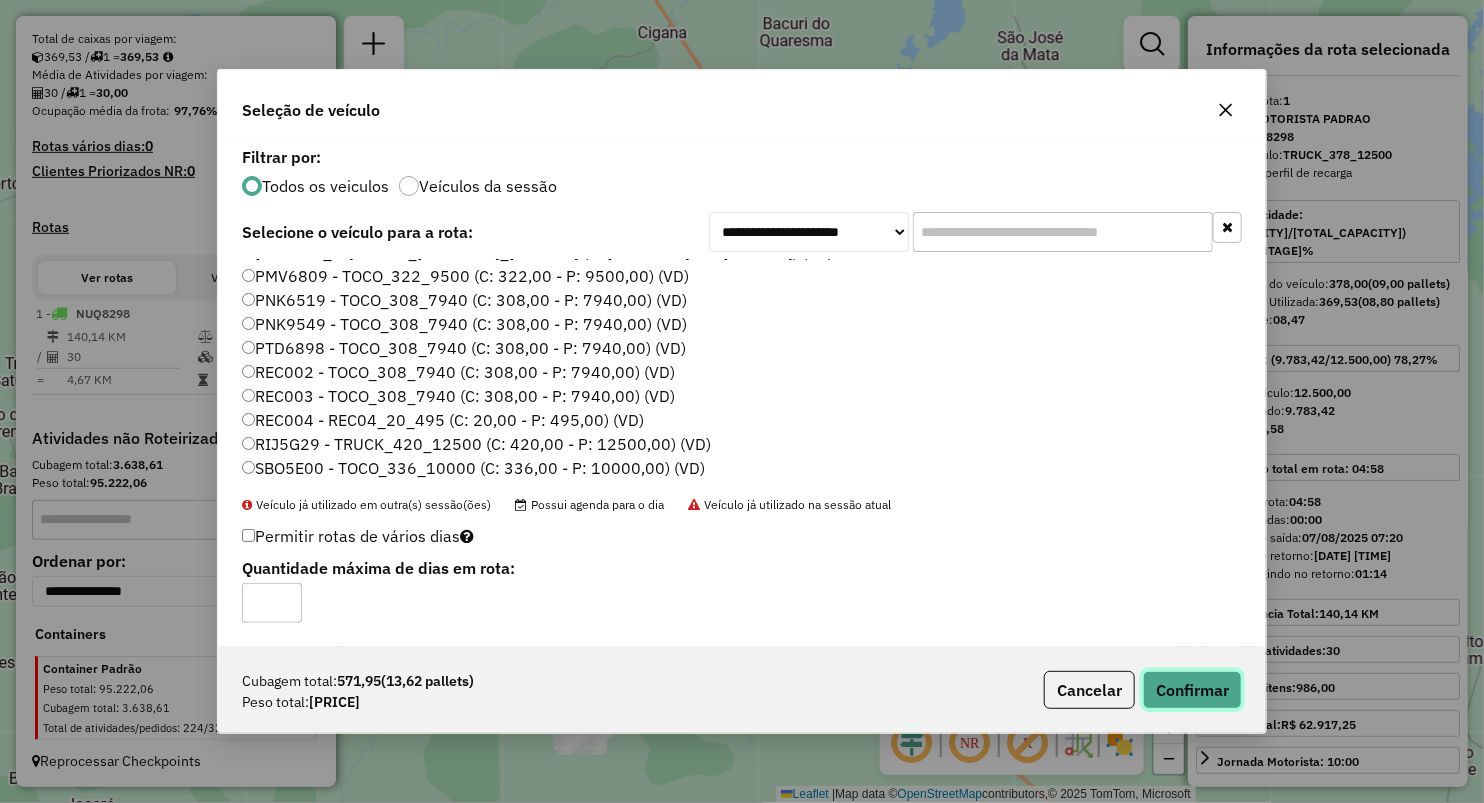 click on "Confirmar" 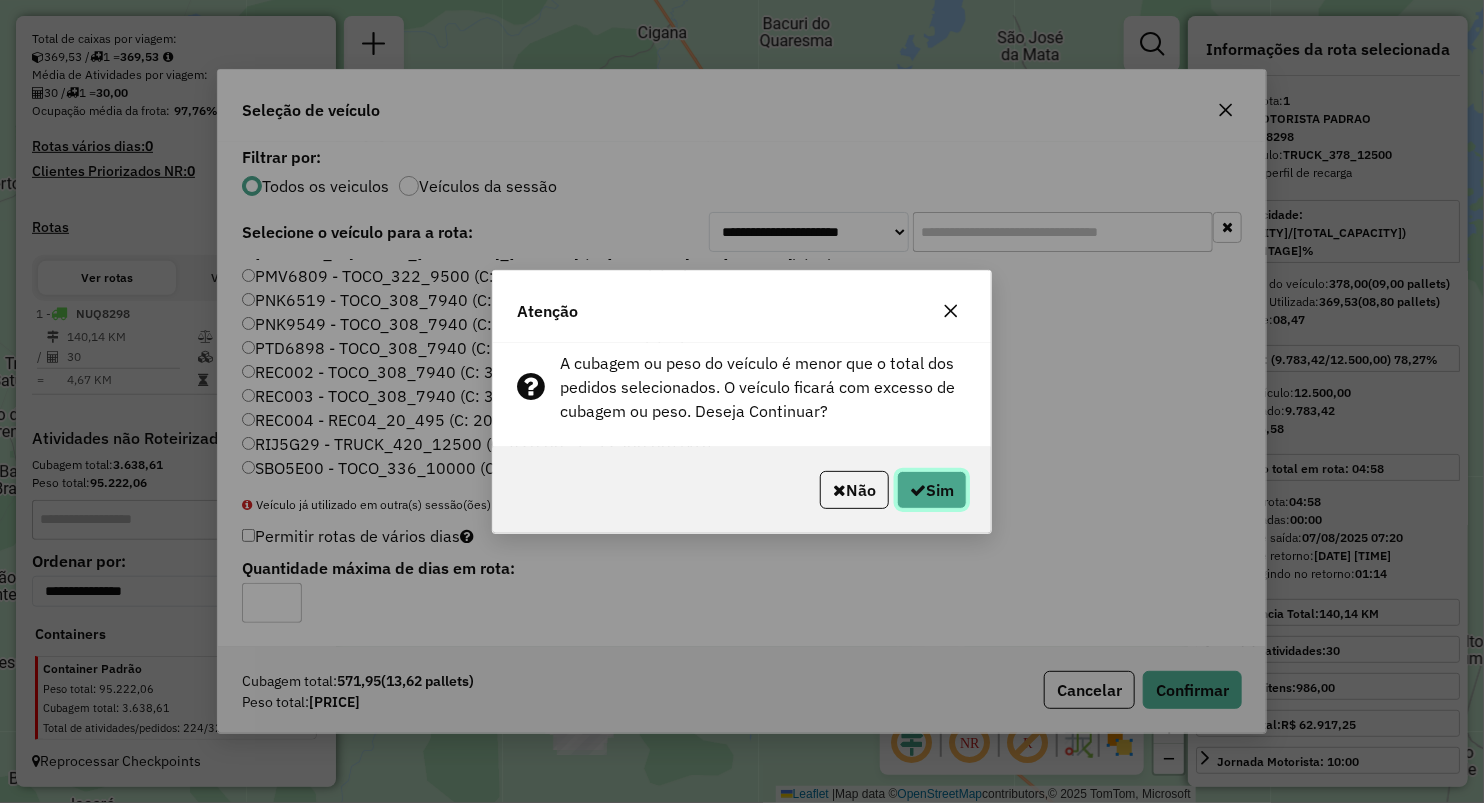 click on "Sim" 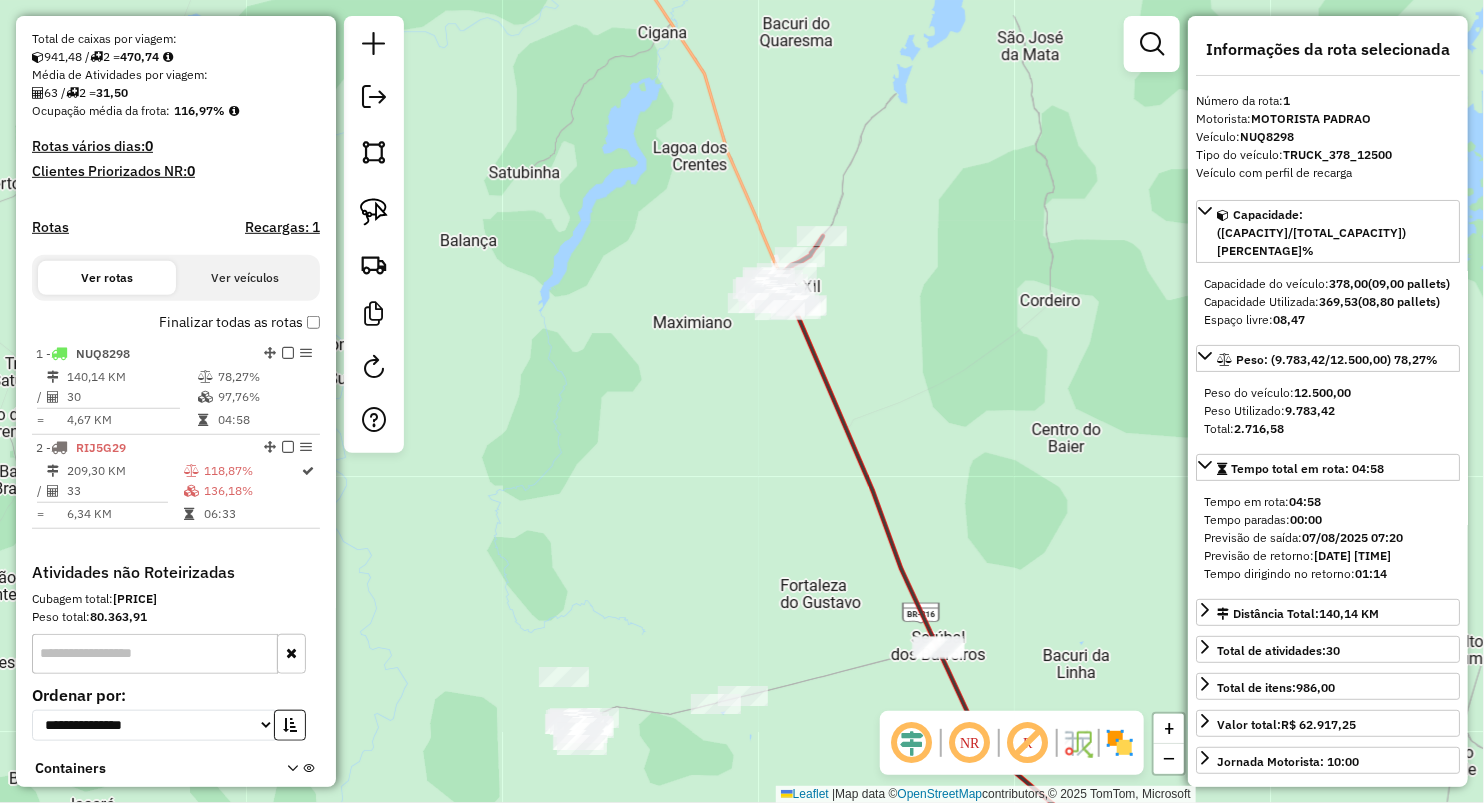 scroll, scrollTop: 559, scrollLeft: 0, axis: vertical 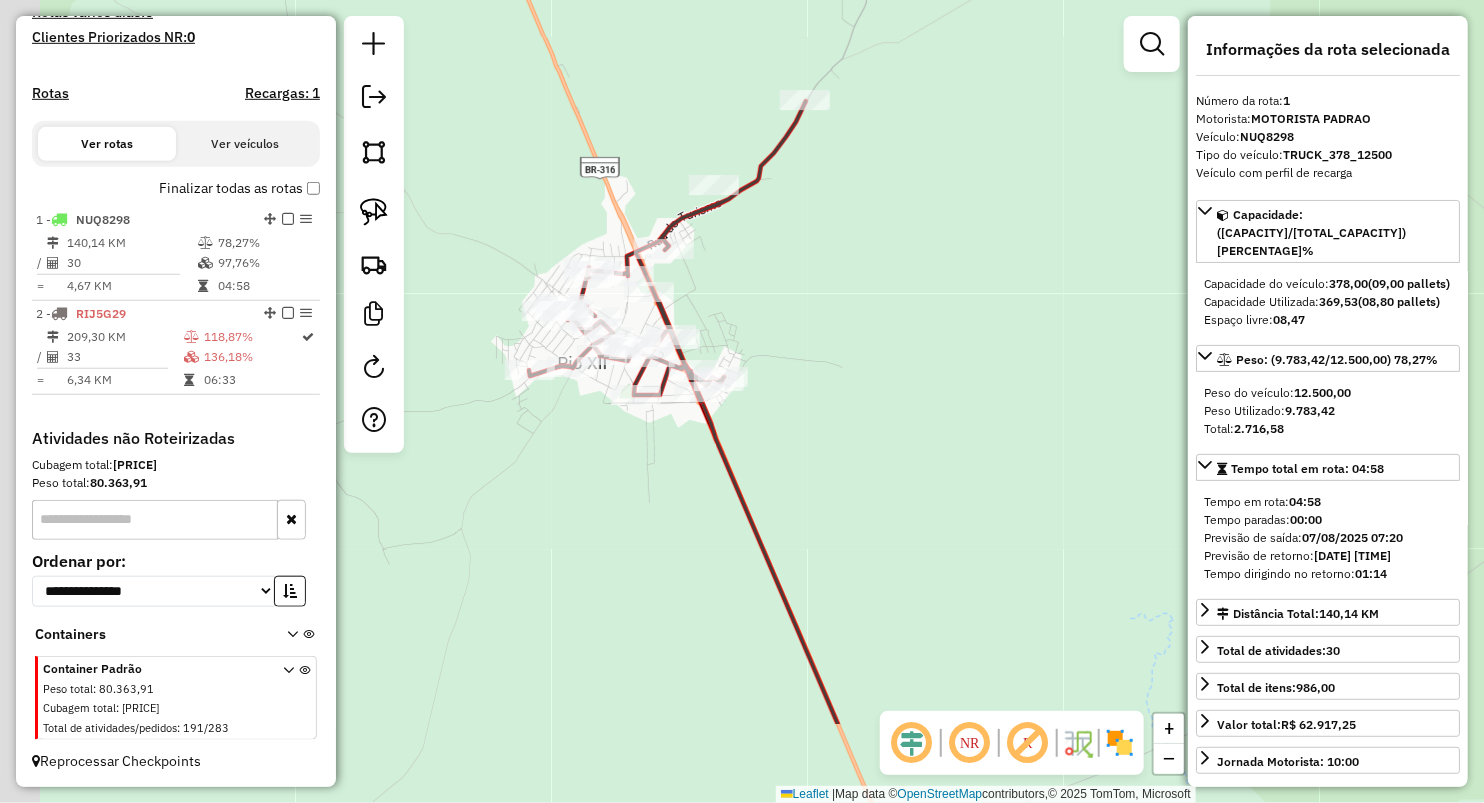 drag, startPoint x: 703, startPoint y: 290, endPoint x: 725, endPoint y: 236, distance: 58.30952 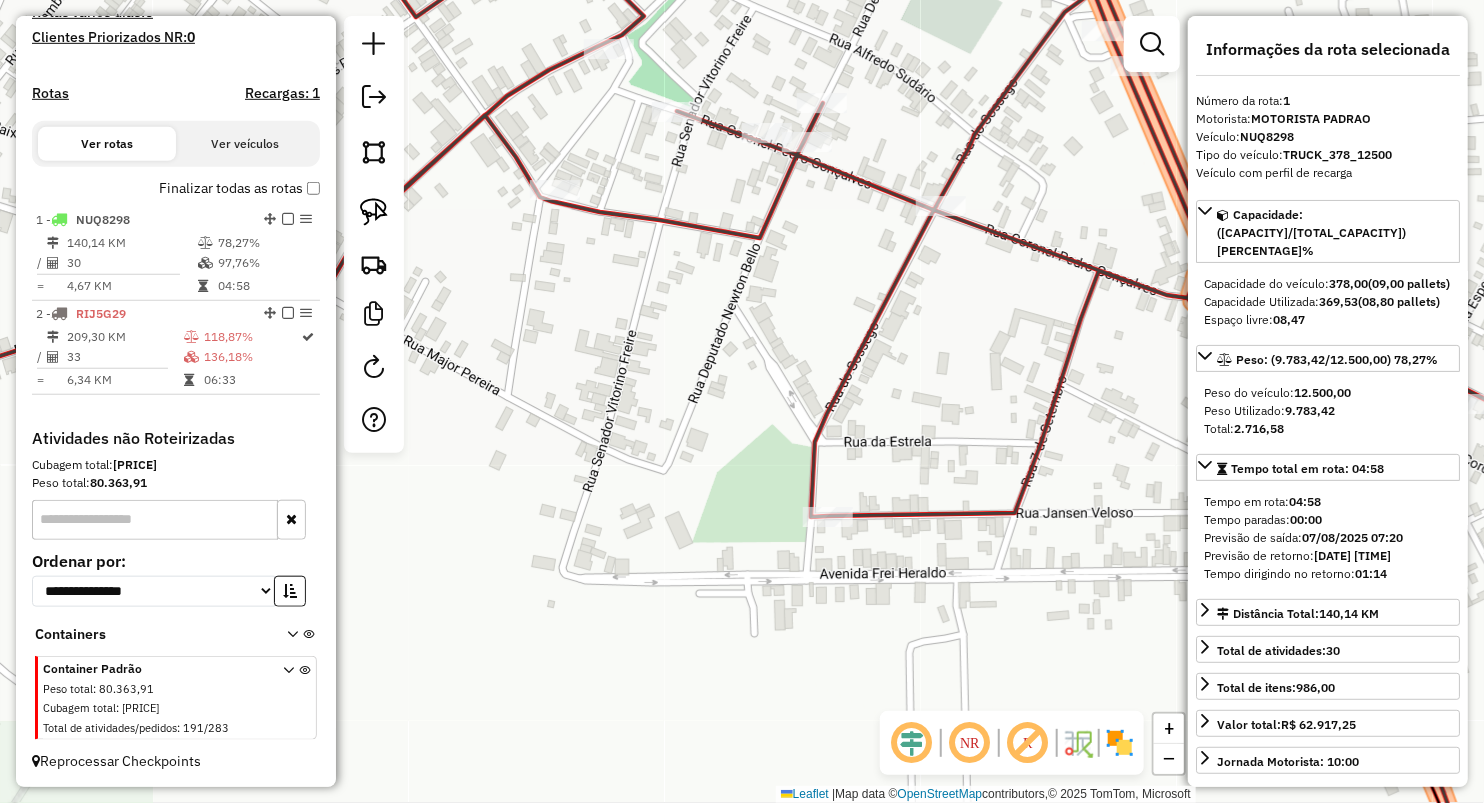 click on "Janela de atendimento Grade de atendimento Capacidade Transportadoras Veículos Cliente Pedidos  Rotas Selecione os dias de semana para filtrar as janelas de atendimento  Seg   Ter   Qua   Qui   Sex   Sáb   Dom  Informe o período da janela de atendimento: De: Até:  Filtrar exatamente a janela do cliente  Considerar janela de atendimento padrão  Selecione os dias de semana para filtrar as grades de atendimento  Seg   Ter   Qua   Qui   Sex   Sáb   Dom   Considerar clientes sem dia de atendimento cadastrado  Clientes fora do dia de atendimento selecionado Filtrar as atividades entre os valores definidos abaixo:  Peso mínimo:   Peso máximo:   Cubagem mínima:   Cubagem máxima:   De:   Até:  Filtrar as atividades entre o tempo de atendimento definido abaixo:  De:   Até:   Considerar capacidade total dos clientes não roteirizados Transportadora: Selecione um ou mais itens Tipo de veículo: Selecione um ou mais itens Veículo: Selecione um ou mais itens Motorista: Selecione um ou mais itens Nome: Rótulo:" 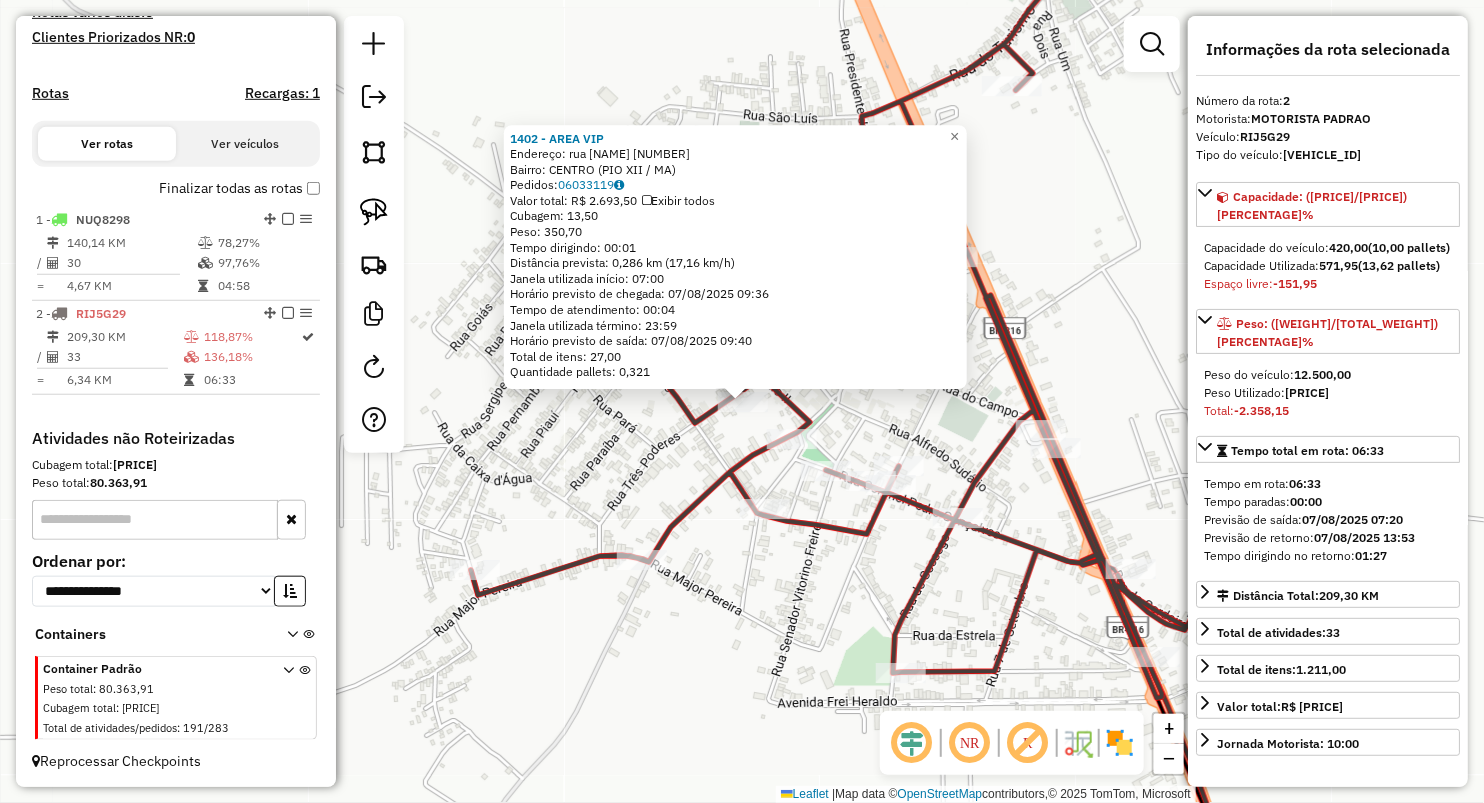 click on "1402 - AREA VIP  Endereço:  rua tres poderes 51   Bairro: CENTRO (PIO XII / MA)   Pedidos:  06033119   Valor total: R$ 2.693,50   Exibir todos   Cubagem: 13,50  Peso: 350,70  Tempo dirigindo: 00:01   Distância prevista: 0,286 km (17,16 km/h)   Janela utilizada início: 07:00   Horário previsto de chegada: 07/08/2025 09:36   Tempo de atendimento: 00:04   Janela utilizada término: 23:59   Horário previsto de saída: 07/08/2025 09:40   Total de itens: 27,00   Quantidade pallets: 0,321  × Janela de atendimento Grade de atendimento Capacidade Transportadoras Veículos Cliente Pedidos  Rotas Selecione os dias de semana para filtrar as janelas de atendimento  Seg   Ter   Qua   Qui   Sex   Sáb   Dom  Informe o período da janela de atendimento: De: Até:  Filtrar exatamente a janela do cliente  Considerar janela de atendimento padrão  Selecione os dias de semana para filtrar as grades de atendimento  Seg   Ter   Qua   Qui   Sex   Sáb   Dom   Considerar clientes sem dia de atendimento cadastrado  De:   Até:" 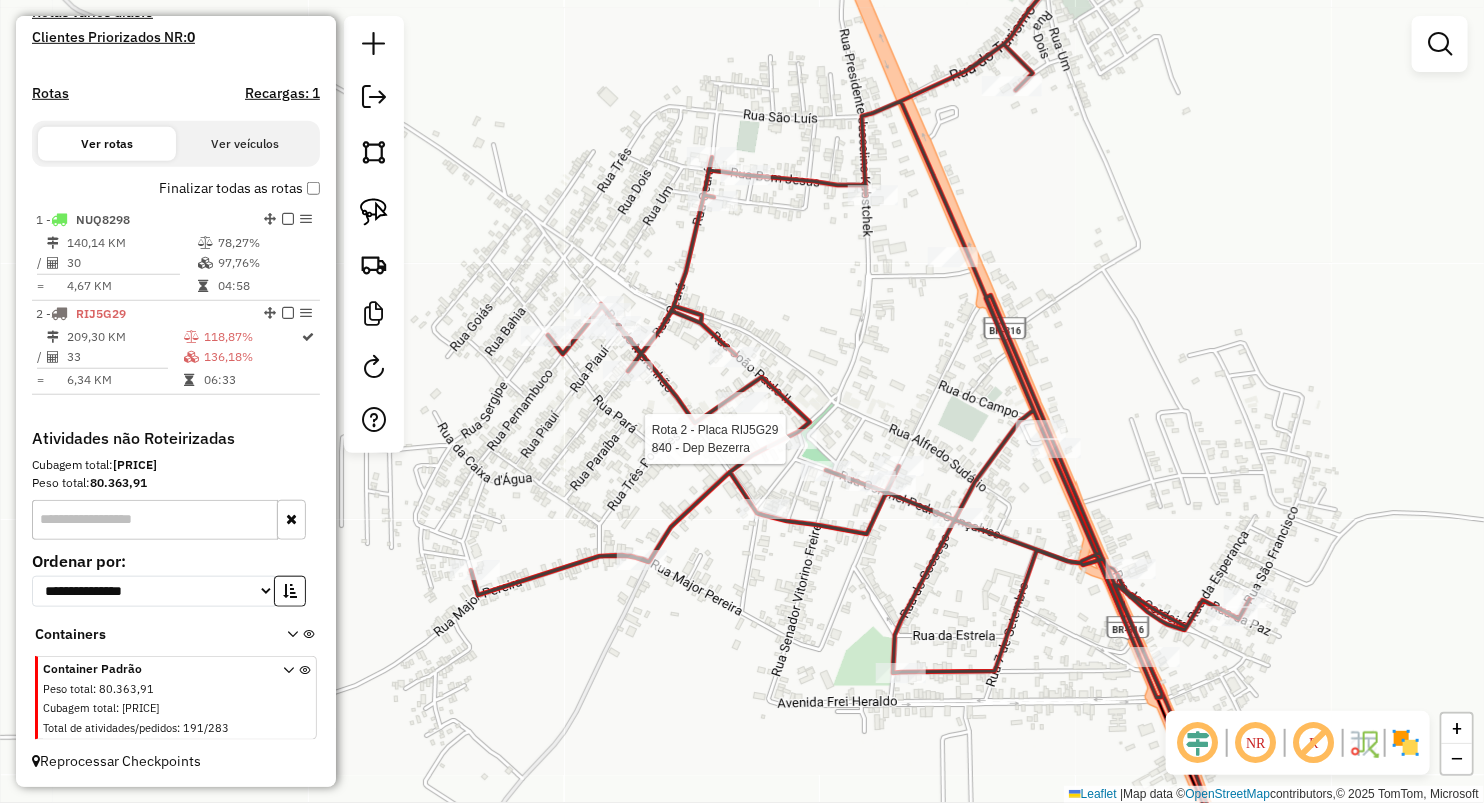 select on "**********" 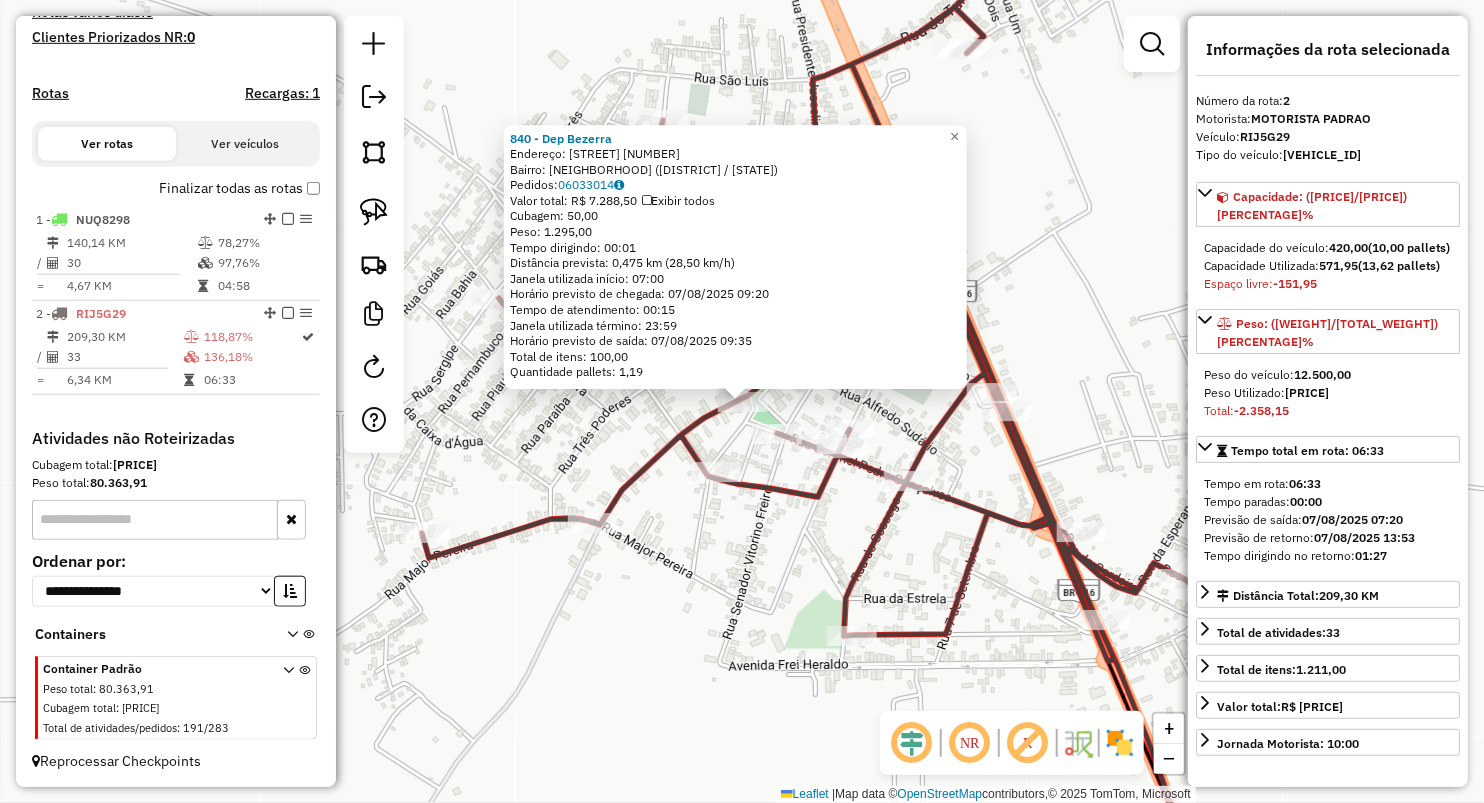click on "840 - Dep Bezerra  Endereço:  R PRINCIPAL 14   Bairro: POV LAGOINHA (PIO XII / MA)   Pedidos:  06033014   Valor total: R$ 7.288,50   Exibir todos   Cubagem: 50,00  Peso: 1.295,00  Tempo dirigindo: 00:01   Distância prevista: 0,475 km (28,50 km/h)   Janela utilizada início: 07:00   Horário previsto de chegada: 07/08/2025 09:20   Tempo de atendimento: 00:15   Janela utilizada término: 23:59   Horário previsto de saída: 07/08/2025 09:35   Total de itens: 100,00   Quantidade pallets: 1,19  × Janela de atendimento Grade de atendimento Capacidade Transportadoras Veículos Cliente Pedidos  Rotas Selecione os dias de semana para filtrar as janelas de atendimento  Seg   Ter   Qua   Qui   Sex   Sáb   Dom  Informe o período da janela de atendimento: De: Até:  Filtrar exatamente a janela do cliente  Considerar janela de atendimento padrão  Selecione os dias de semana para filtrar as grades de atendimento  Seg   Ter   Qua   Qui   Sex   Sáb   Dom   Considerar clientes sem dia de atendimento cadastrado  De:  +" 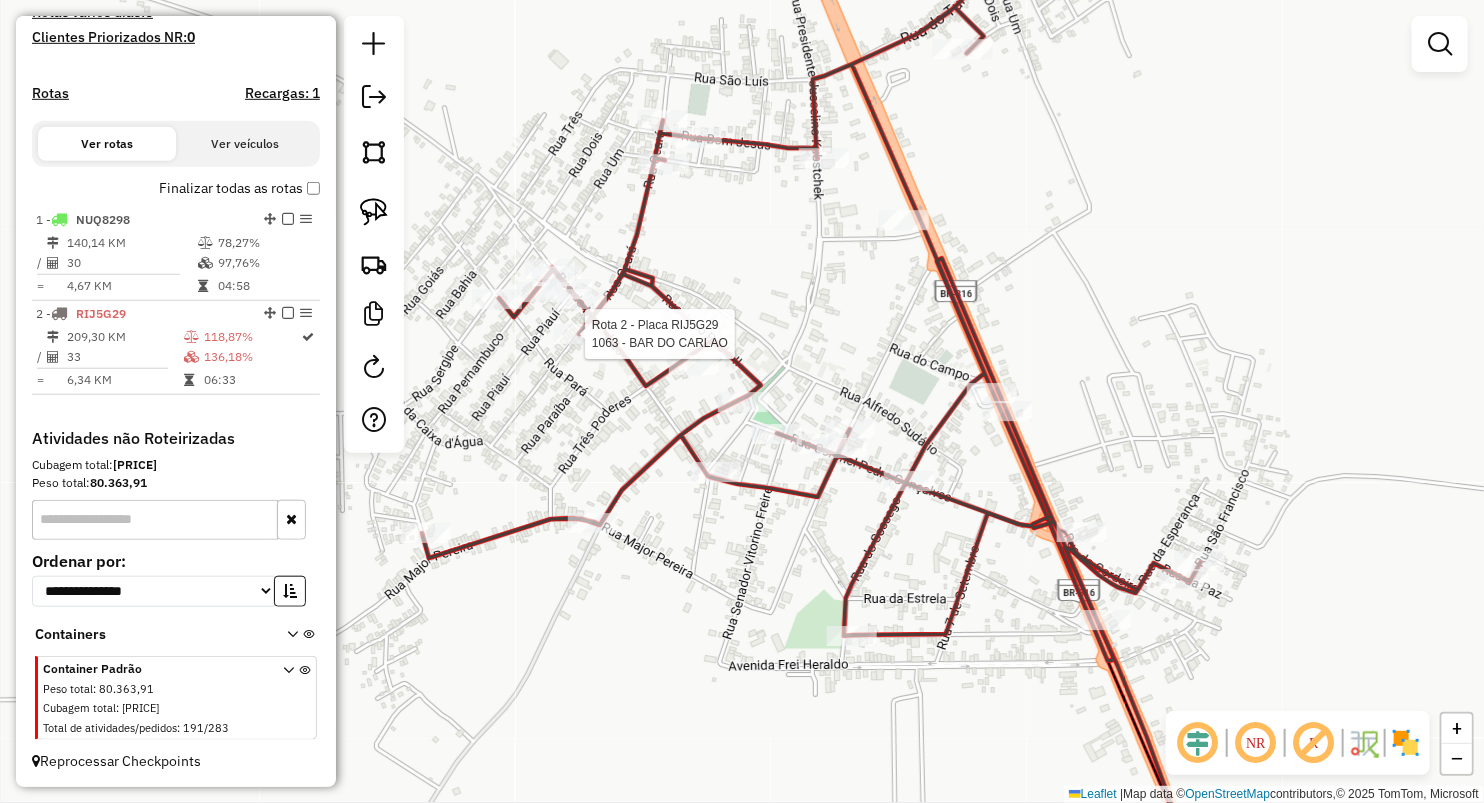 select on "**********" 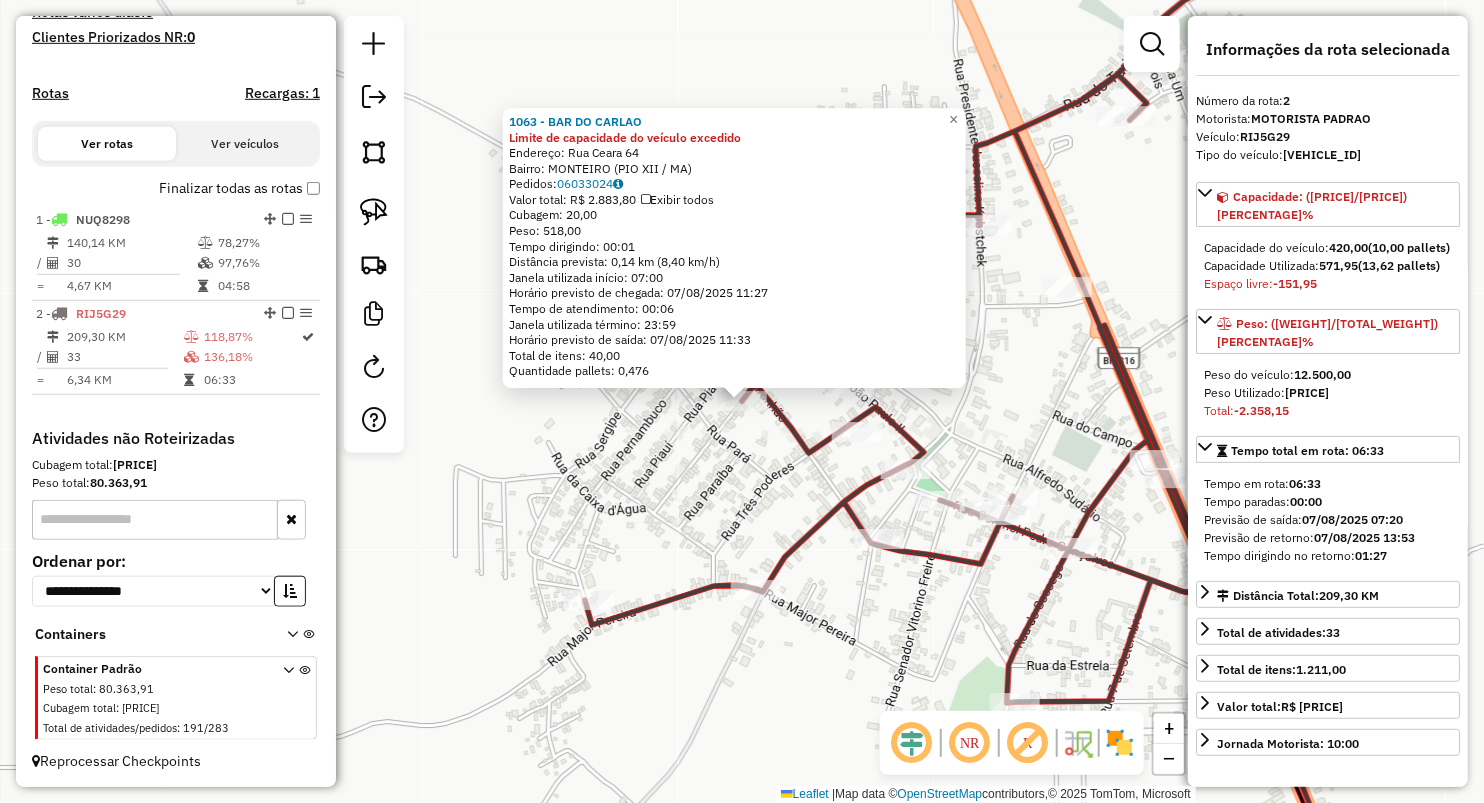 click on "1063 - BAR DO CARLAO Limite de capacidade do veículo excedido  Endereço:  Rua Ceara 64   Bairro: MONTEIRO (PIO XII / MA)   Pedidos:  06033024   Valor total: R$ 2.883,80   Exibir todos   Cubagem: 20,00  Peso: 518,00  Tempo dirigindo: 00:01   Distância prevista: 0,14 km (8,40 km/h)   Janela utilizada início: 07:00   Horário previsto de chegada: 07/08/2025 11:27   Tempo de atendimento: 00:06   Janela utilizada término: 23:59   Horário previsto de saída: 07/08/2025 11:33   Total de itens: 40,00   Quantidade pallets: 0,476  × Janela de atendimento Grade de atendimento Capacidade Transportadoras Veículos Cliente Pedidos  Rotas Selecione os dias de semana para filtrar as janelas de atendimento  Seg   Ter   Qua   Qui   Sex   Sáb   Dom  Informe o período da janela de atendimento: De: Até:  Filtrar exatamente a janela do cliente  Considerar janela de atendimento padrão  Selecione os dias de semana para filtrar as grades de atendimento  Seg   Ter   Qua   Qui   Sex   Sáb   Dom   Peso mínimo:   De:   De:" 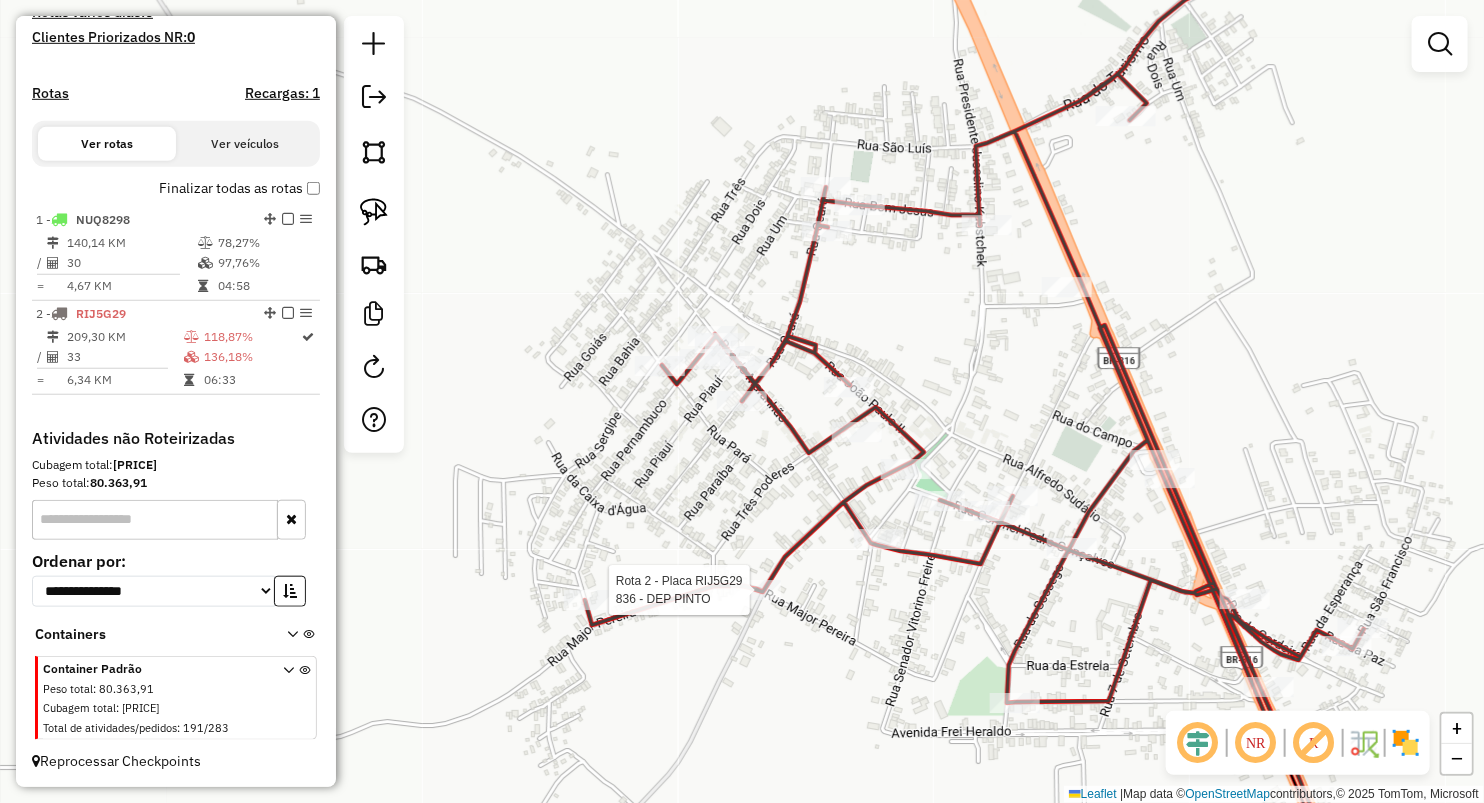 select on "**********" 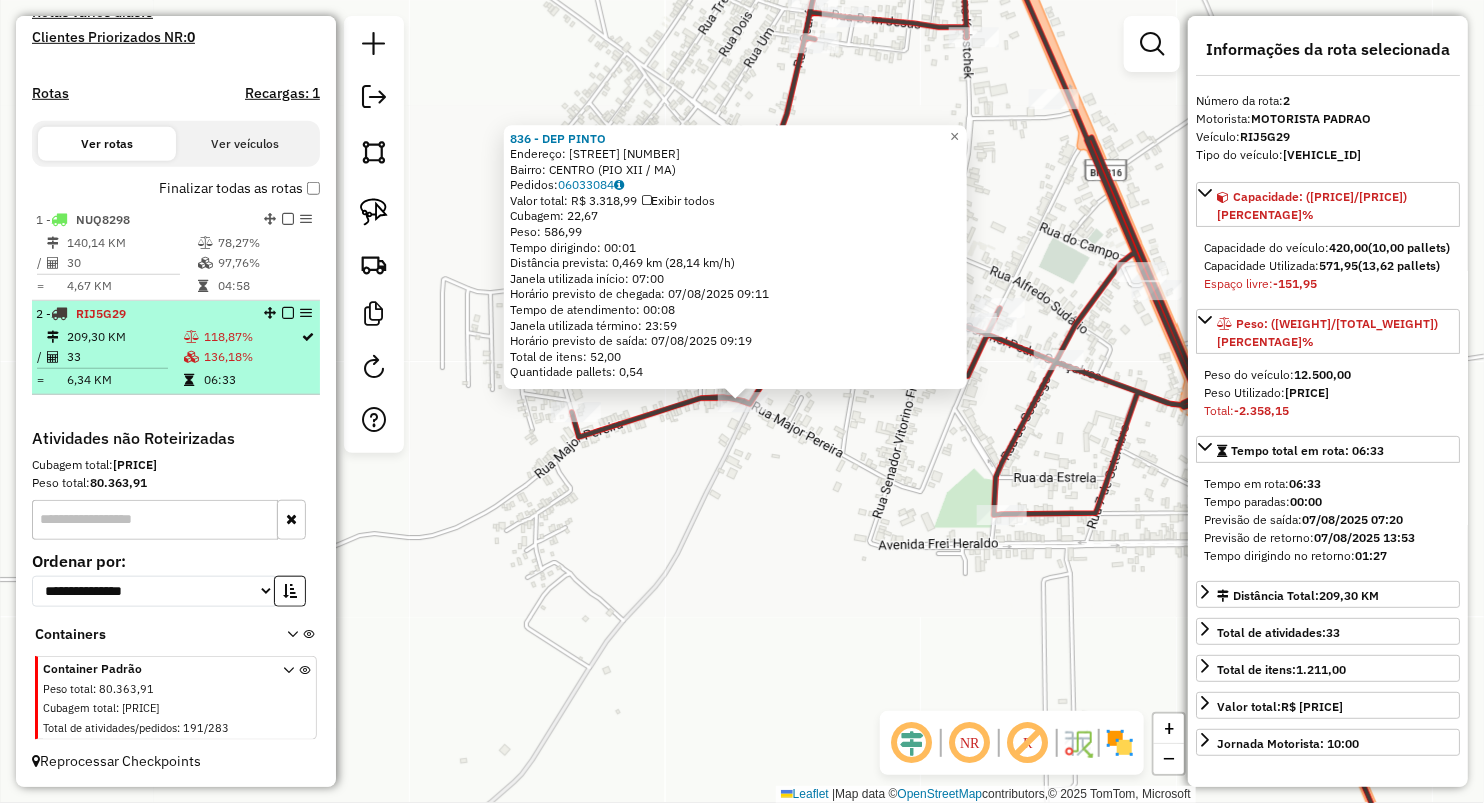 click on "118,87%" at bounding box center [252, 337] 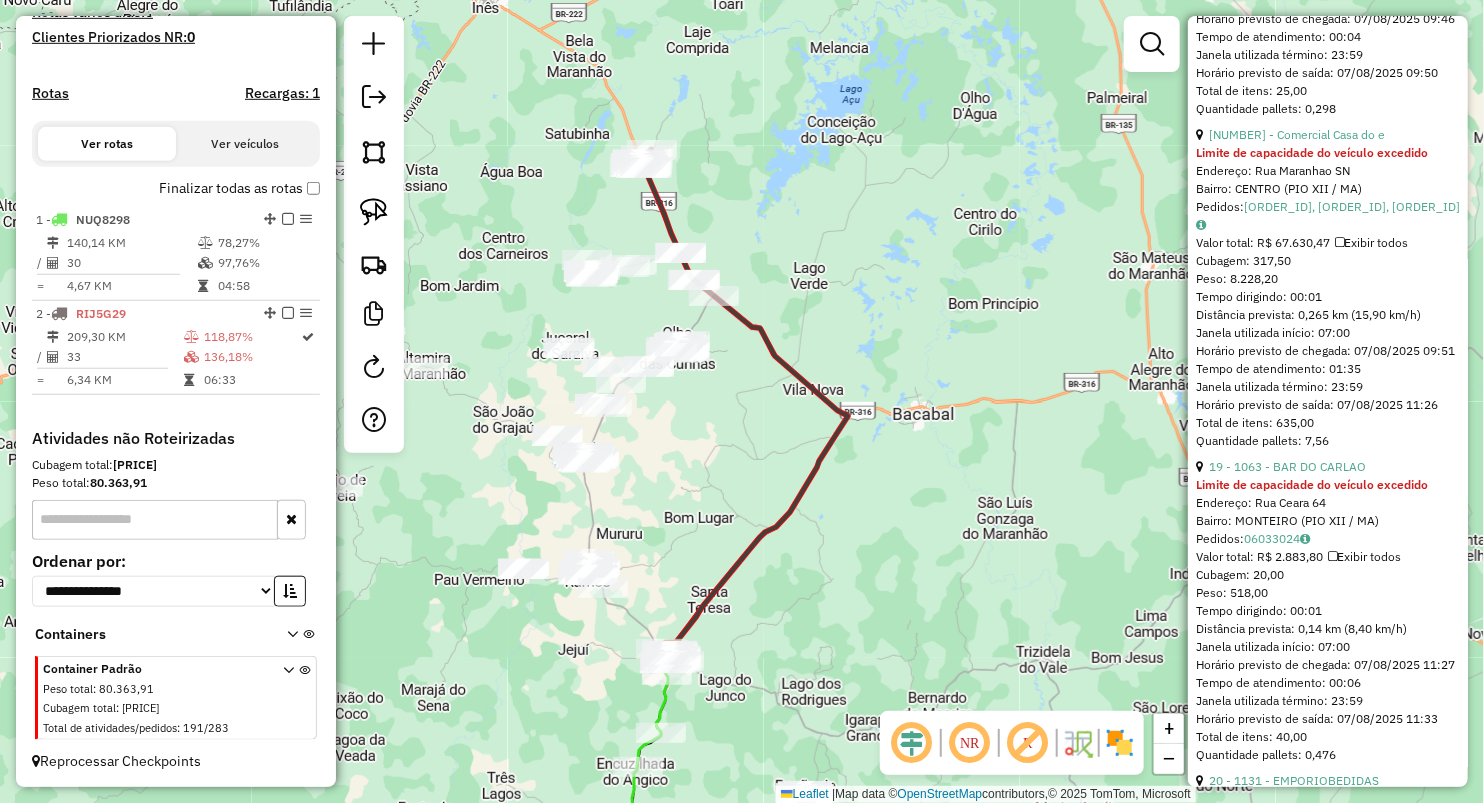 scroll, scrollTop: 5888, scrollLeft: 0, axis: vertical 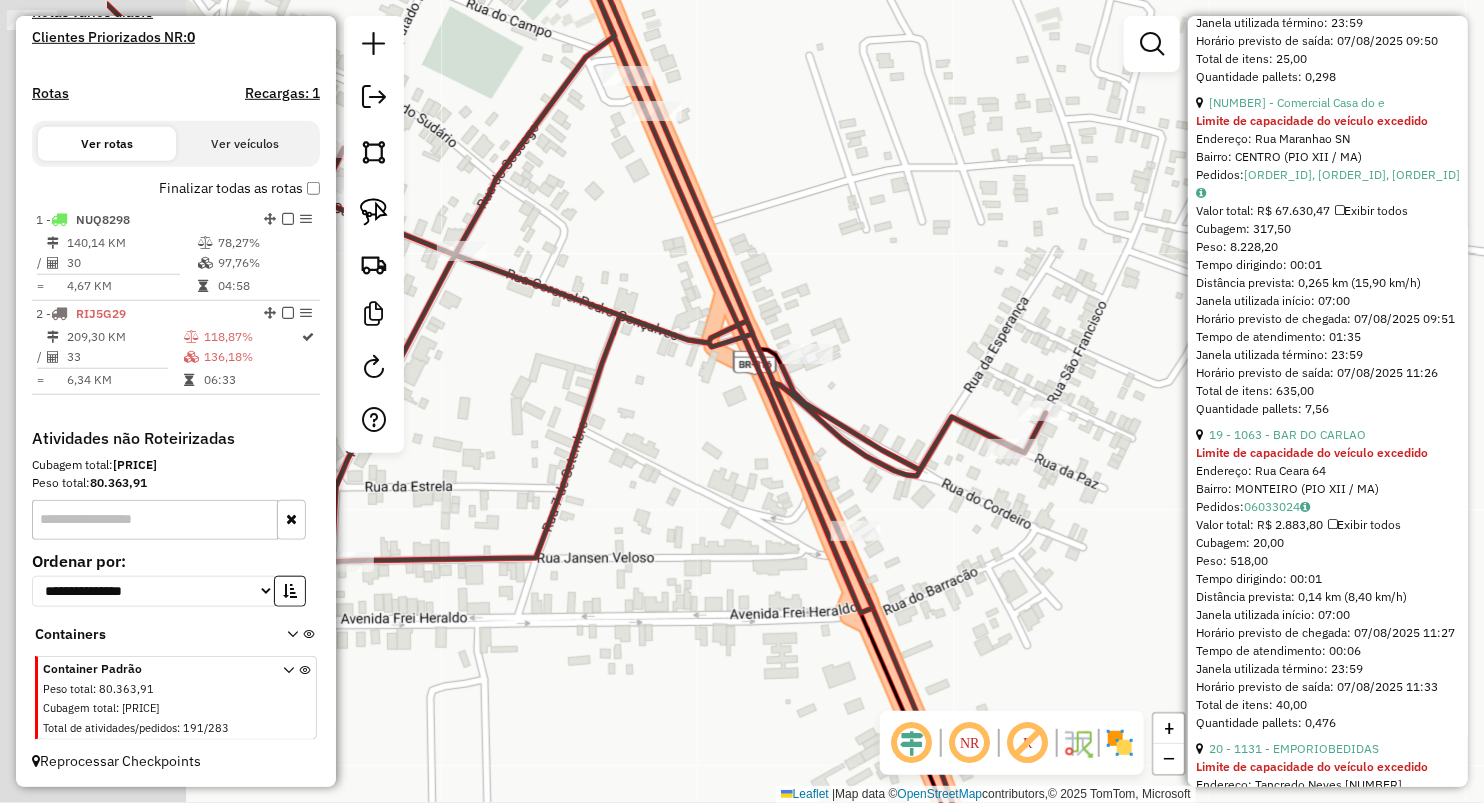 drag, startPoint x: 734, startPoint y: 242, endPoint x: 1037, endPoint y: 307, distance: 309.89352 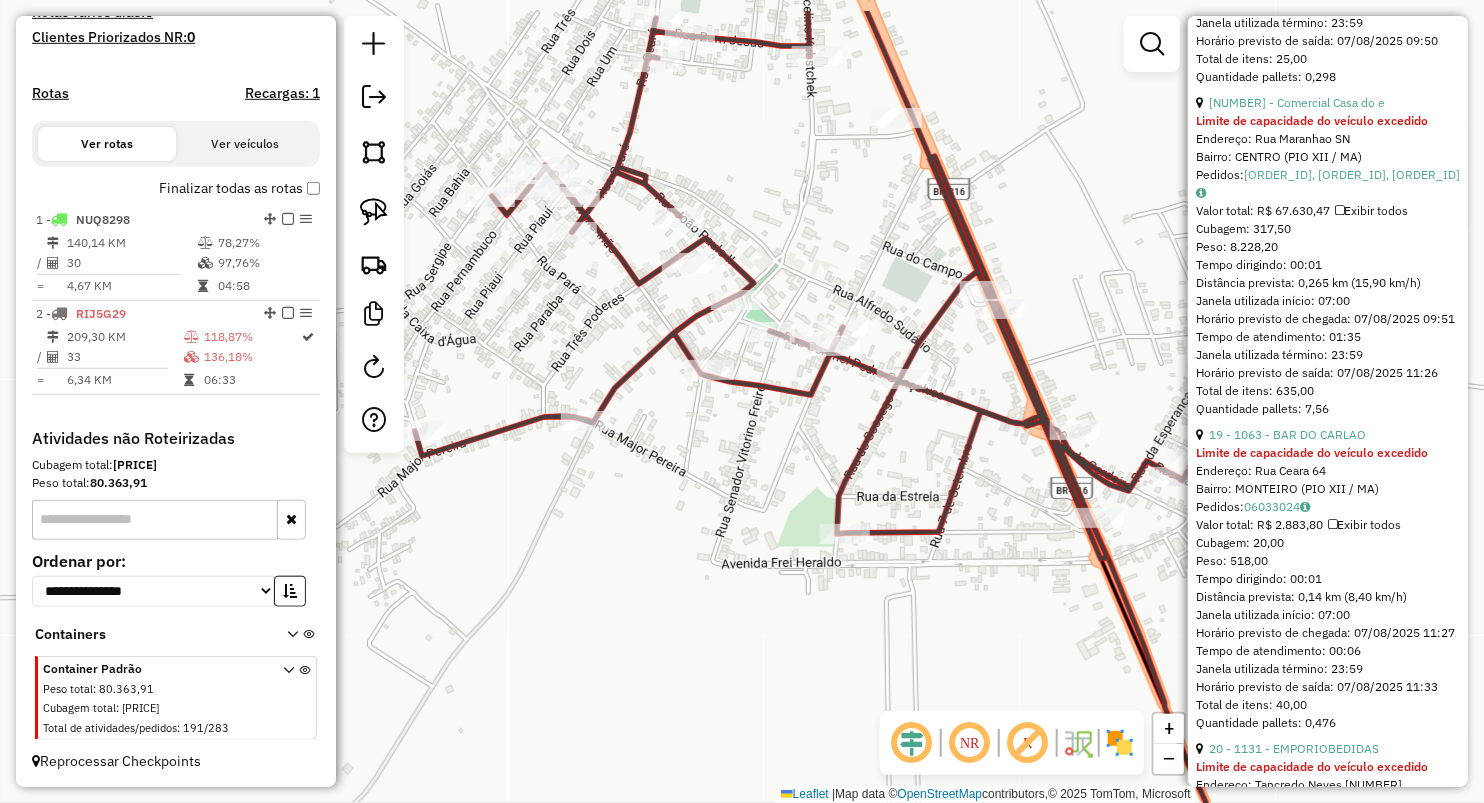 drag, startPoint x: 617, startPoint y: 169, endPoint x: 784, endPoint y: 261, distance: 190.66463 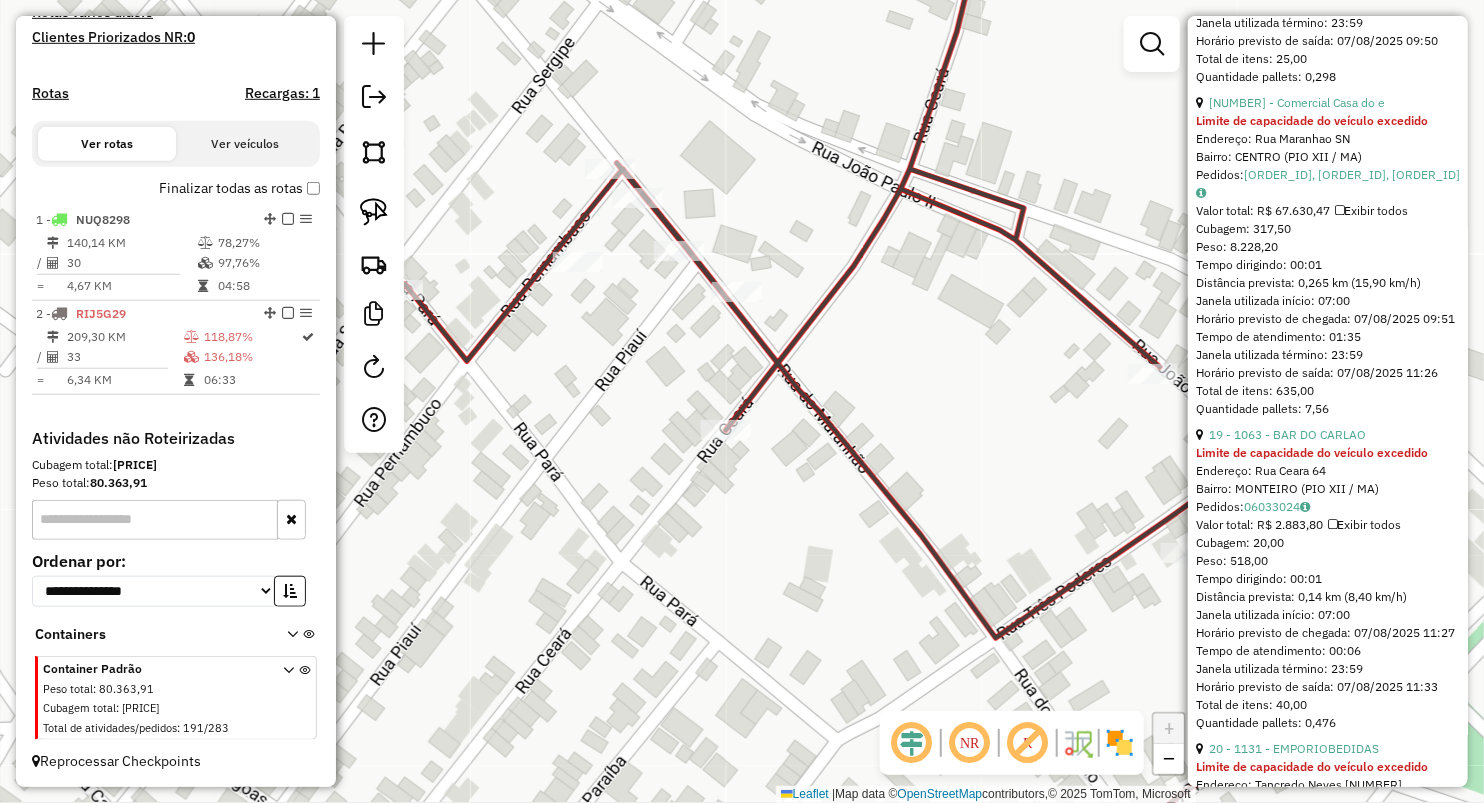 drag, startPoint x: 600, startPoint y: 137, endPoint x: 688, endPoint y: 129, distance: 88.362885 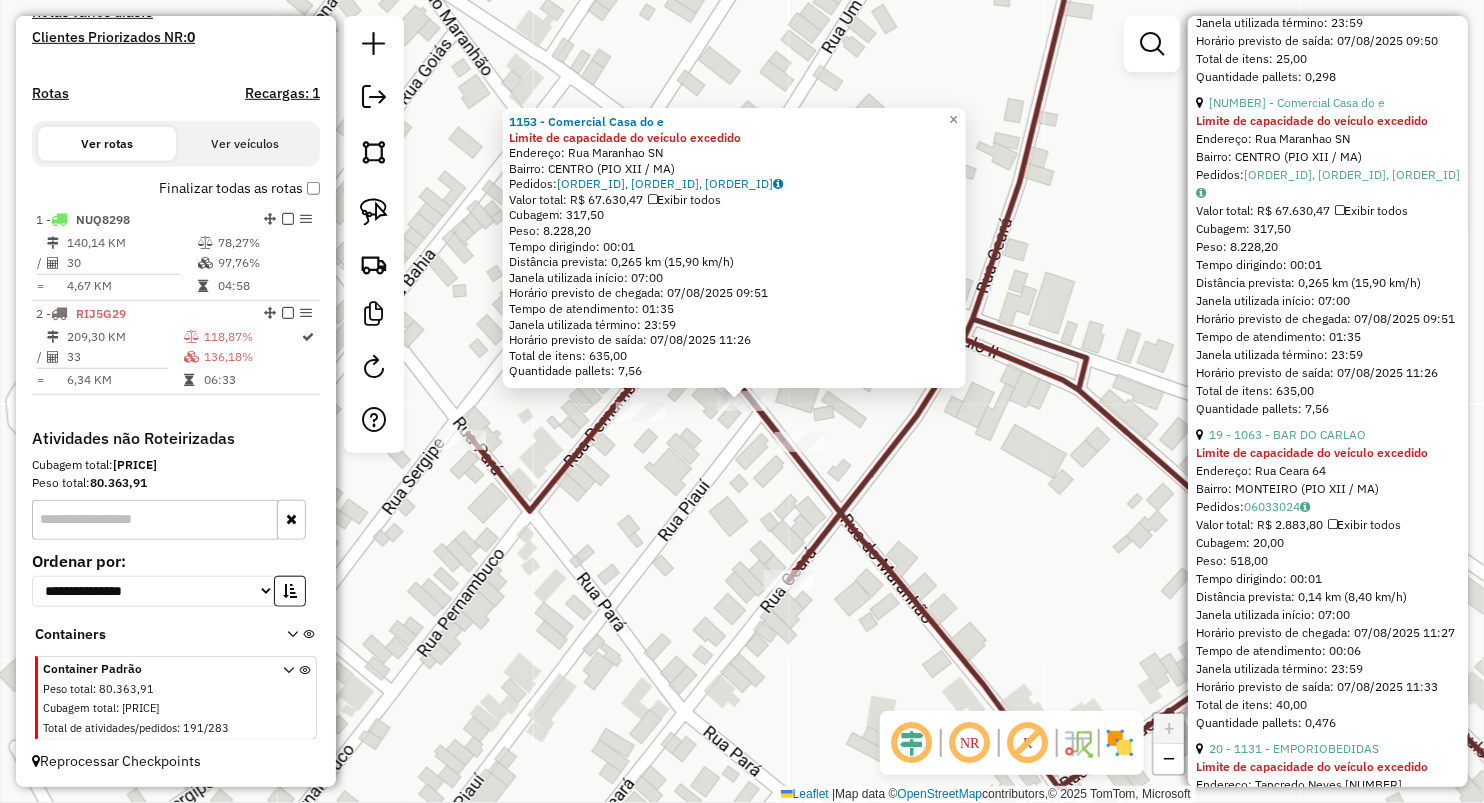 click on "1153 - Comercial  Casa do e Limite de capacidade do veículo excedido  Endereço:  Rua Maranhao SN   Bairro: CENTRO (PIO XII / MA)   Pedidos:  06033030, 06033034, 06033135   Valor total: R$ 67.630,47   Exibir todos   Cubagem: 317,50  Peso: 8.228,20  Tempo dirigindo: 00:01   Distância prevista: 0,265 km (15,90 km/h)   Janela utilizada início: 07:00   Horário previsto de chegada: 07/08/2025 09:51   Tempo de atendimento: 01:35   Janela utilizada término: 23:59   Horário previsto de saída: 07/08/2025 11:26   Total de itens: 635,00   Quantidade pallets: 7,56  × Janela de atendimento Grade de atendimento Capacidade Transportadoras Veículos Cliente Pedidos  Rotas Selecione os dias de semana para filtrar as janelas de atendimento  Seg   Ter   Qua   Qui   Sex   Sáb   Dom  Informe o período da janela de atendimento: De: Até:  Filtrar exatamente a janela do cliente  Considerar janela de atendimento padrão  Selecione os dias de semana para filtrar as grades de atendimento  Seg   Ter   Qua   Qui   Sex   Sáb" 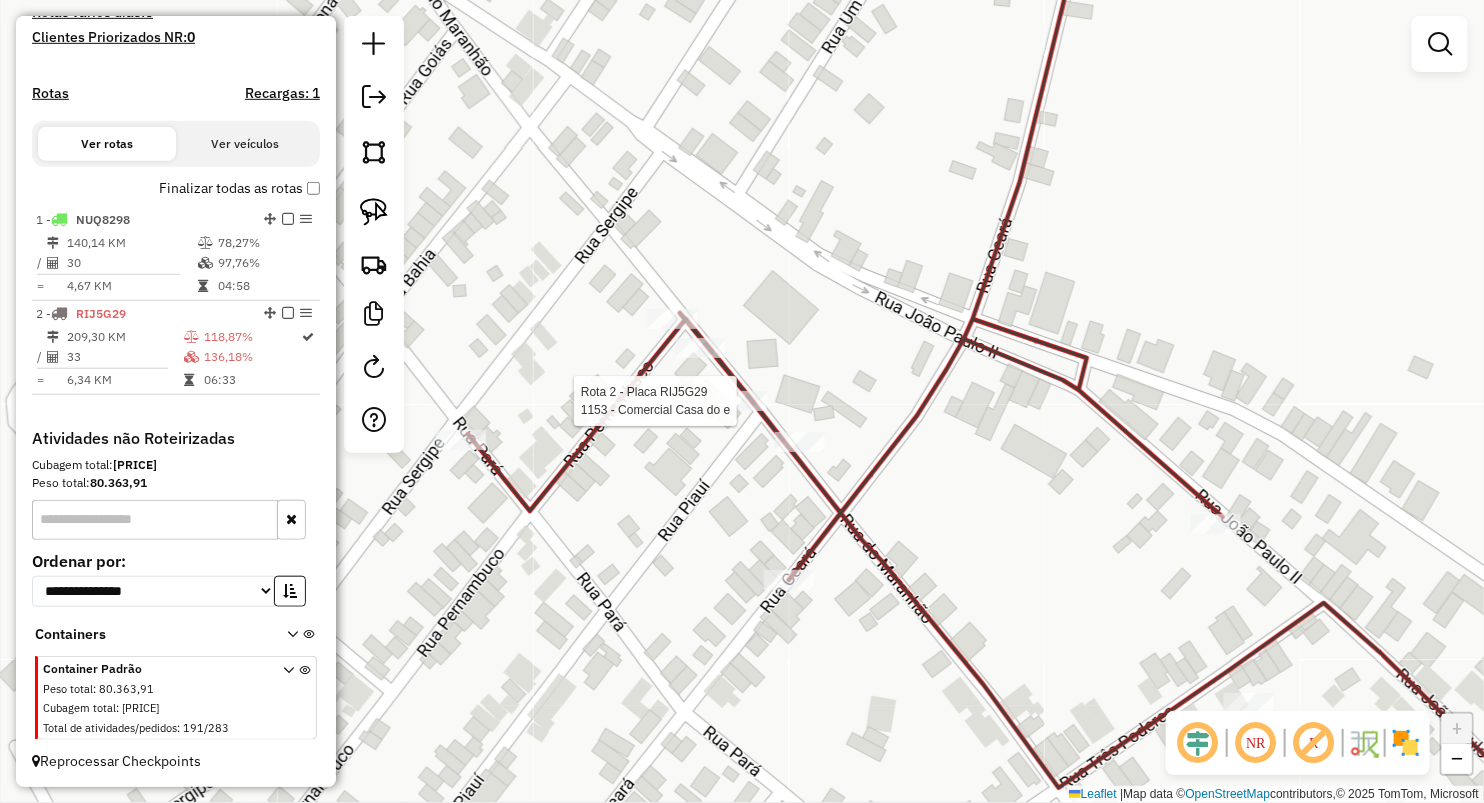 select on "**********" 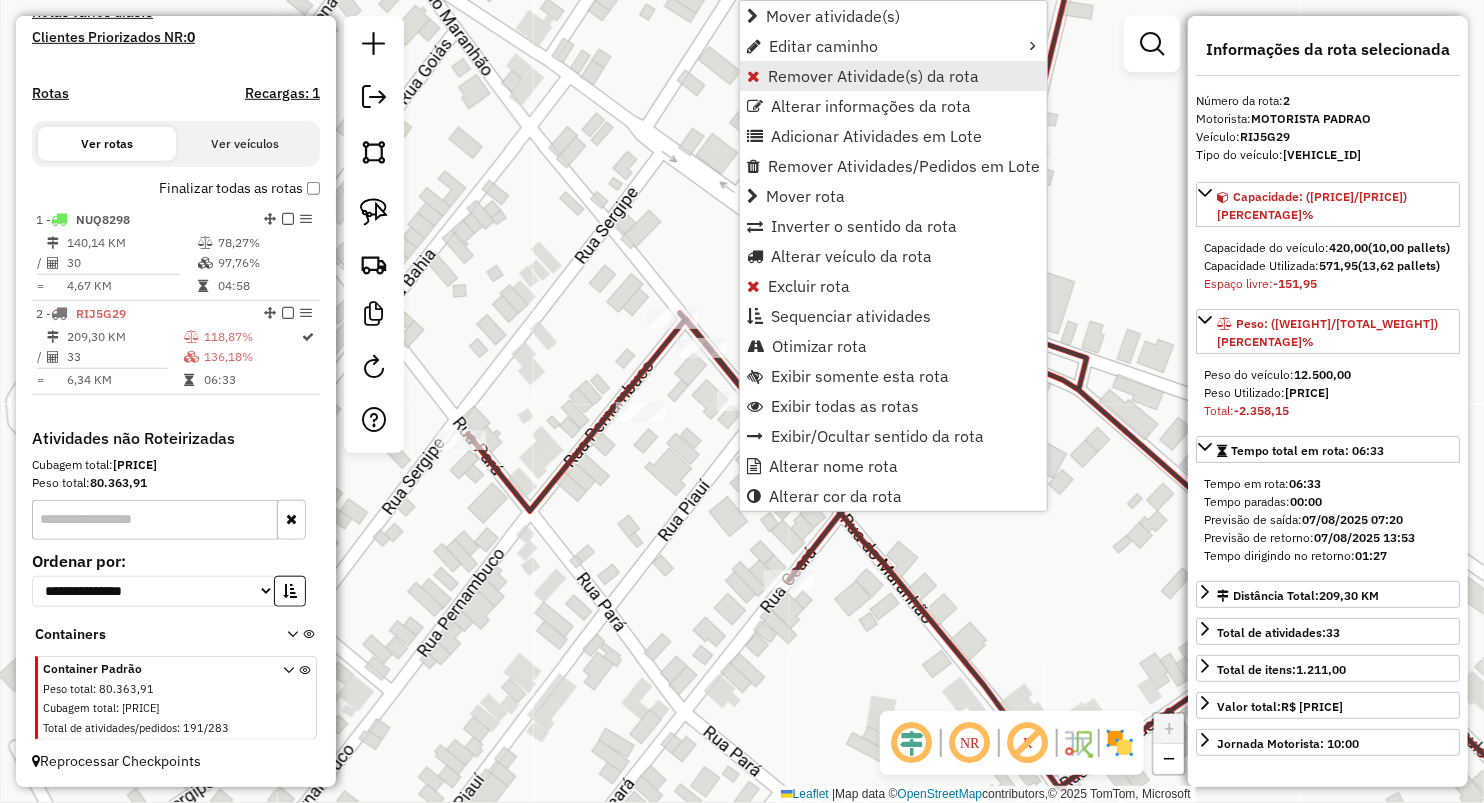 click on "Remover Atividade(s) da rota" at bounding box center [873, 76] 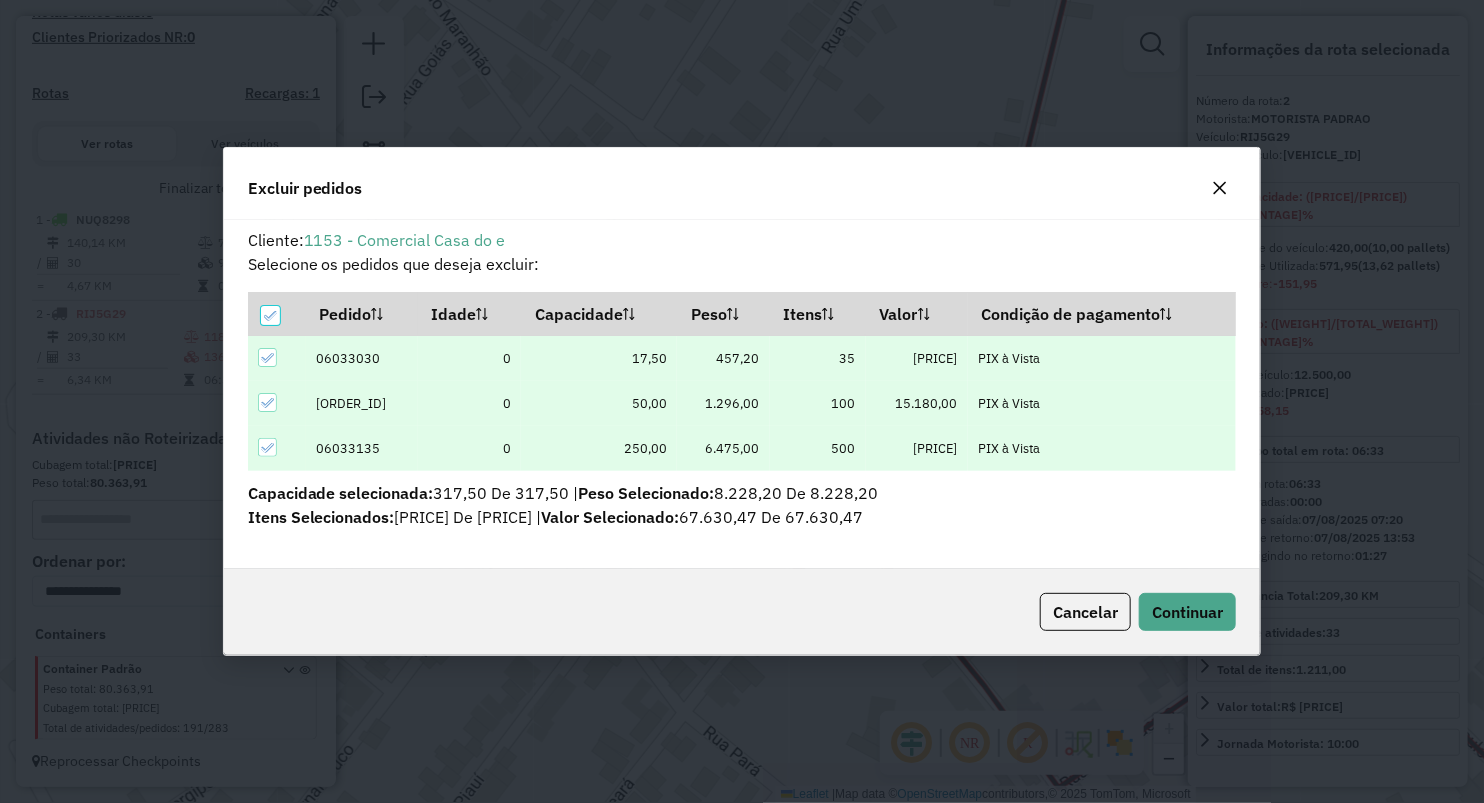 scroll, scrollTop: 0, scrollLeft: 0, axis: both 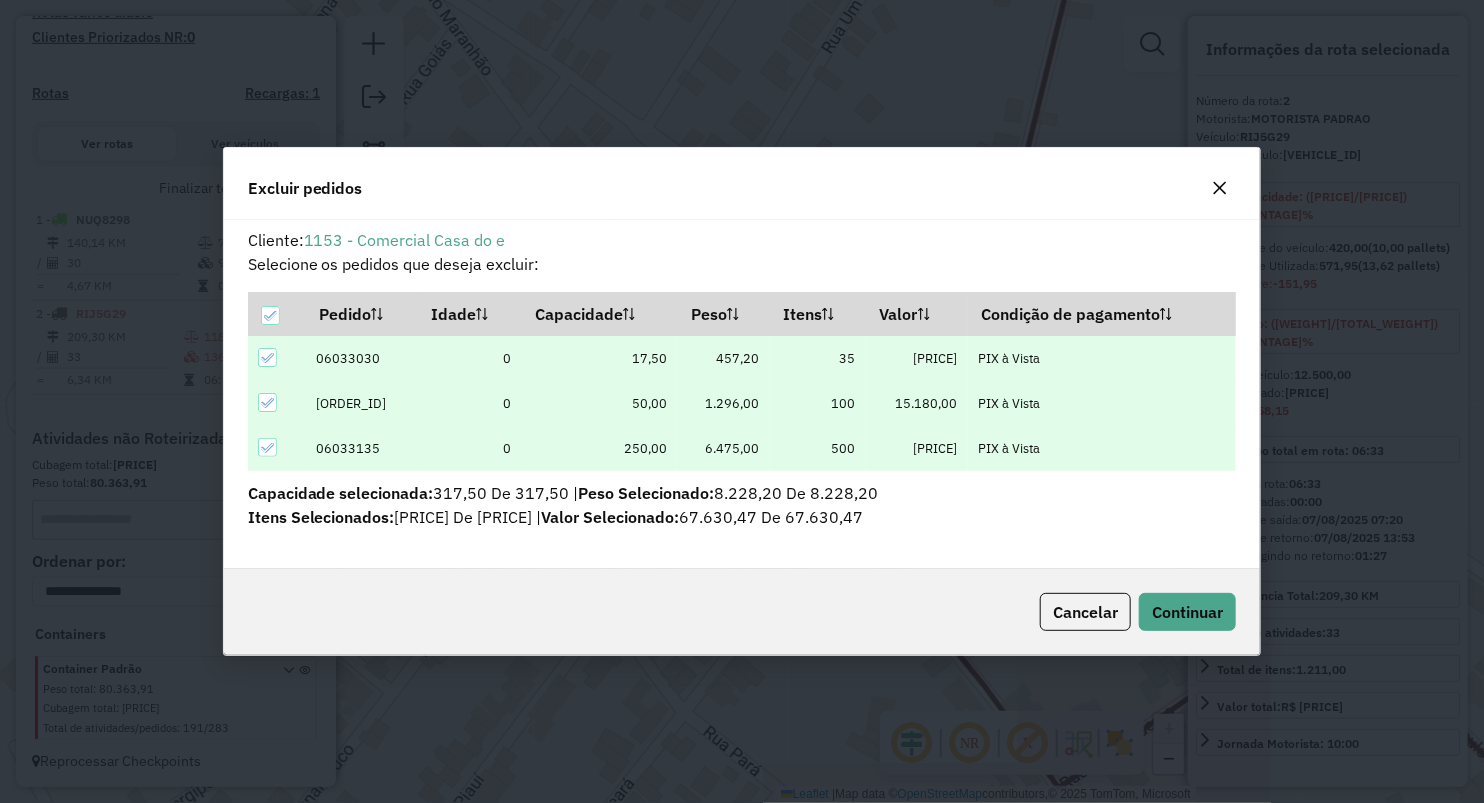 click on "Cancelar  Continuar" 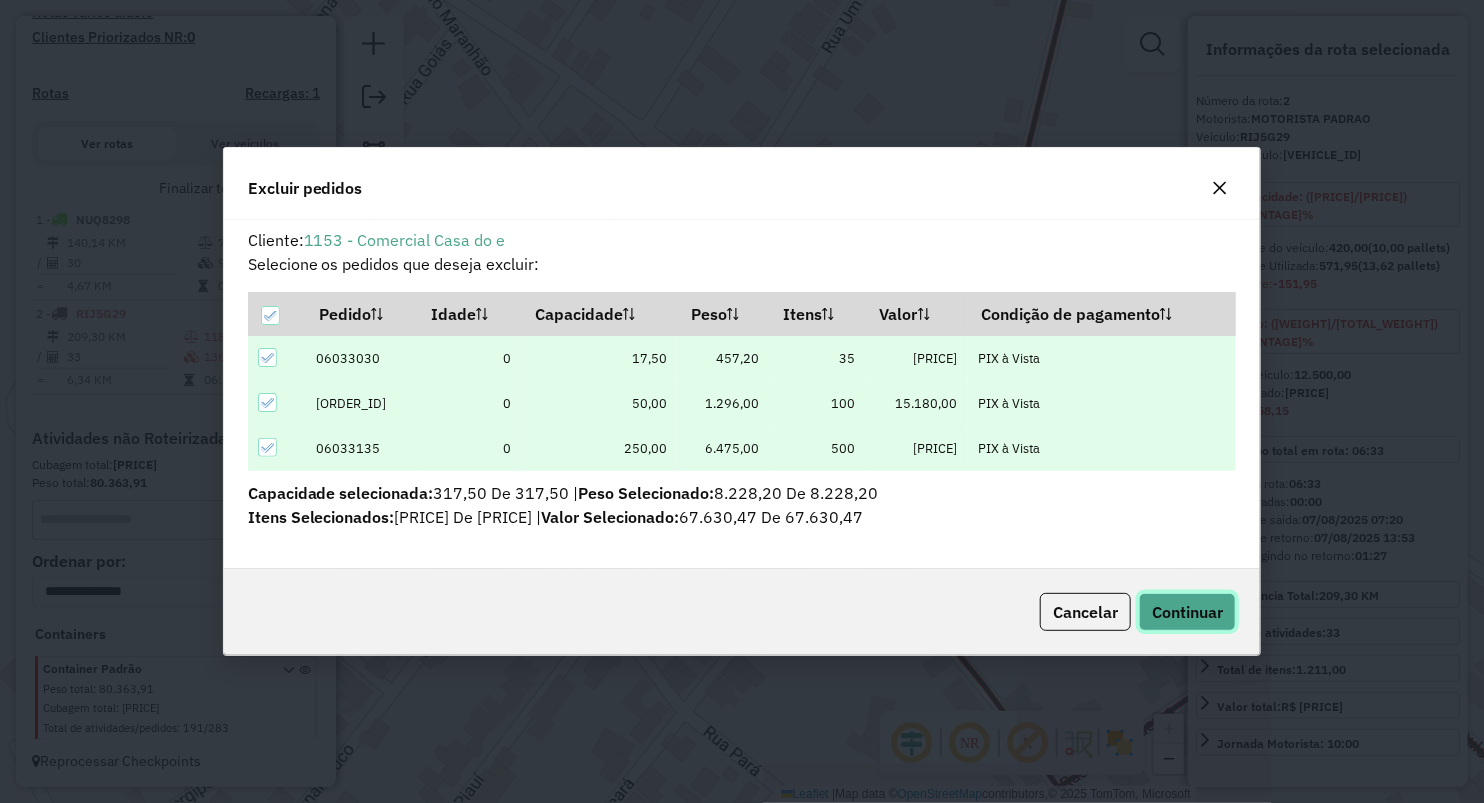 click on "Continuar" 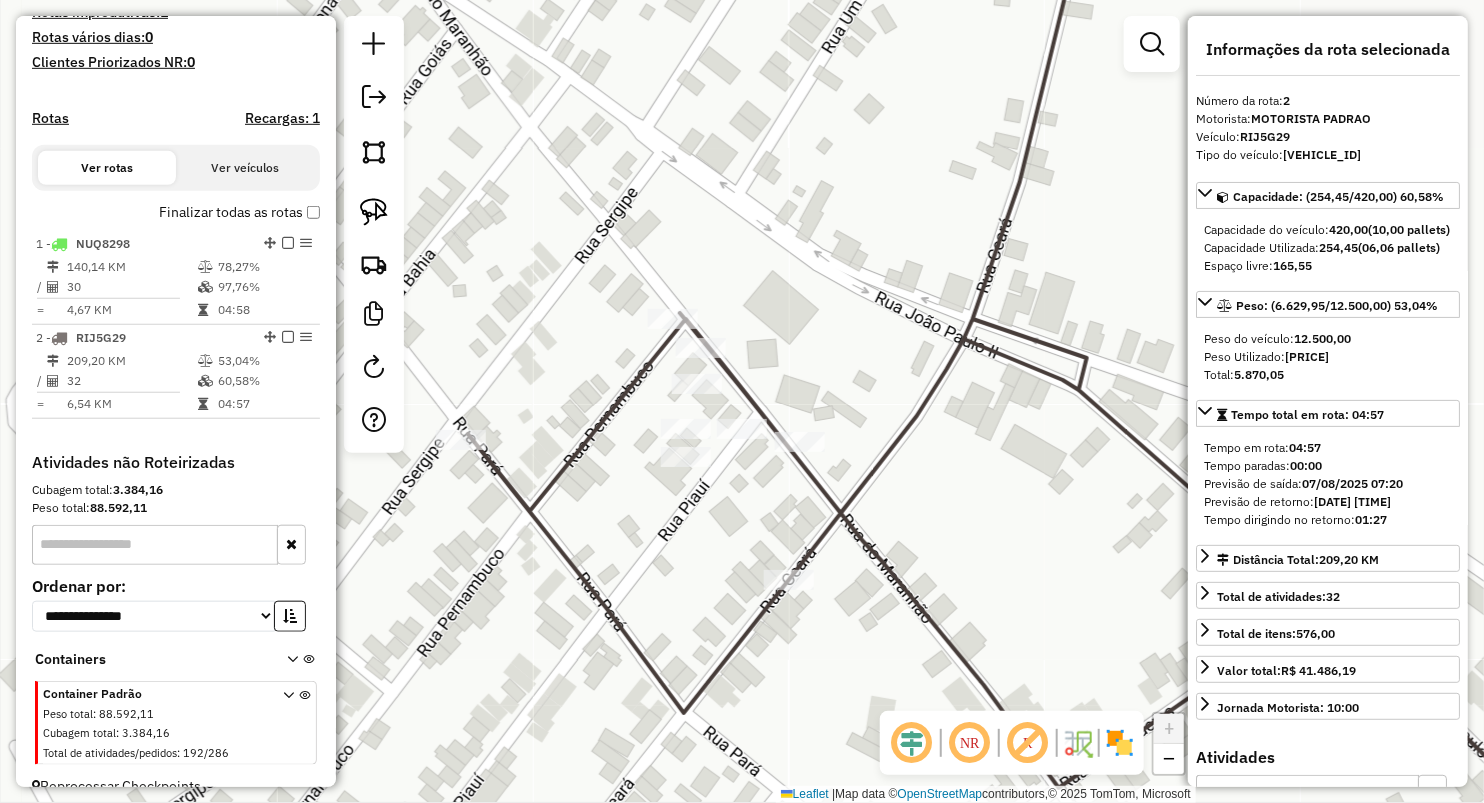 scroll, scrollTop: 584, scrollLeft: 0, axis: vertical 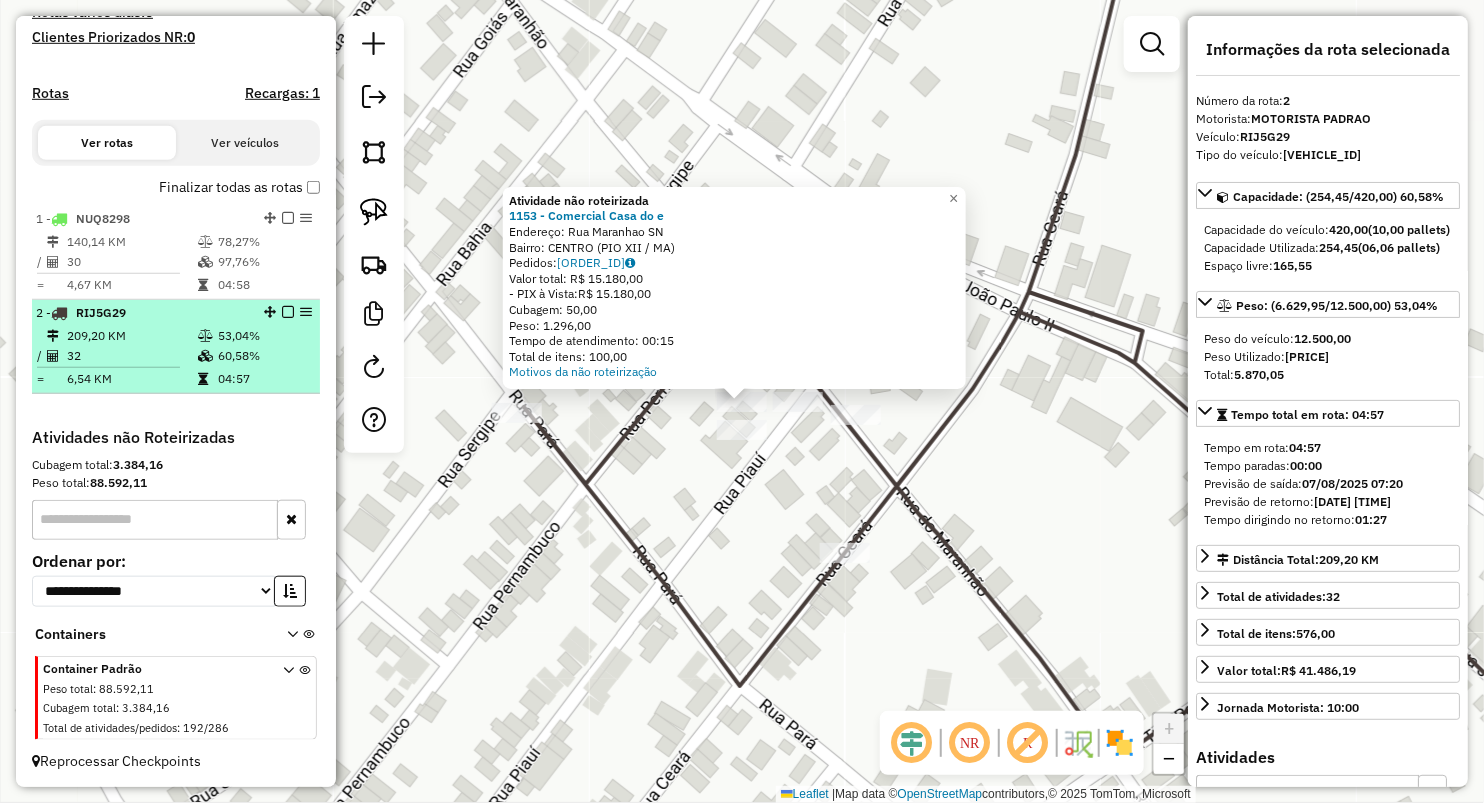 click on "32" at bounding box center (131, 356) 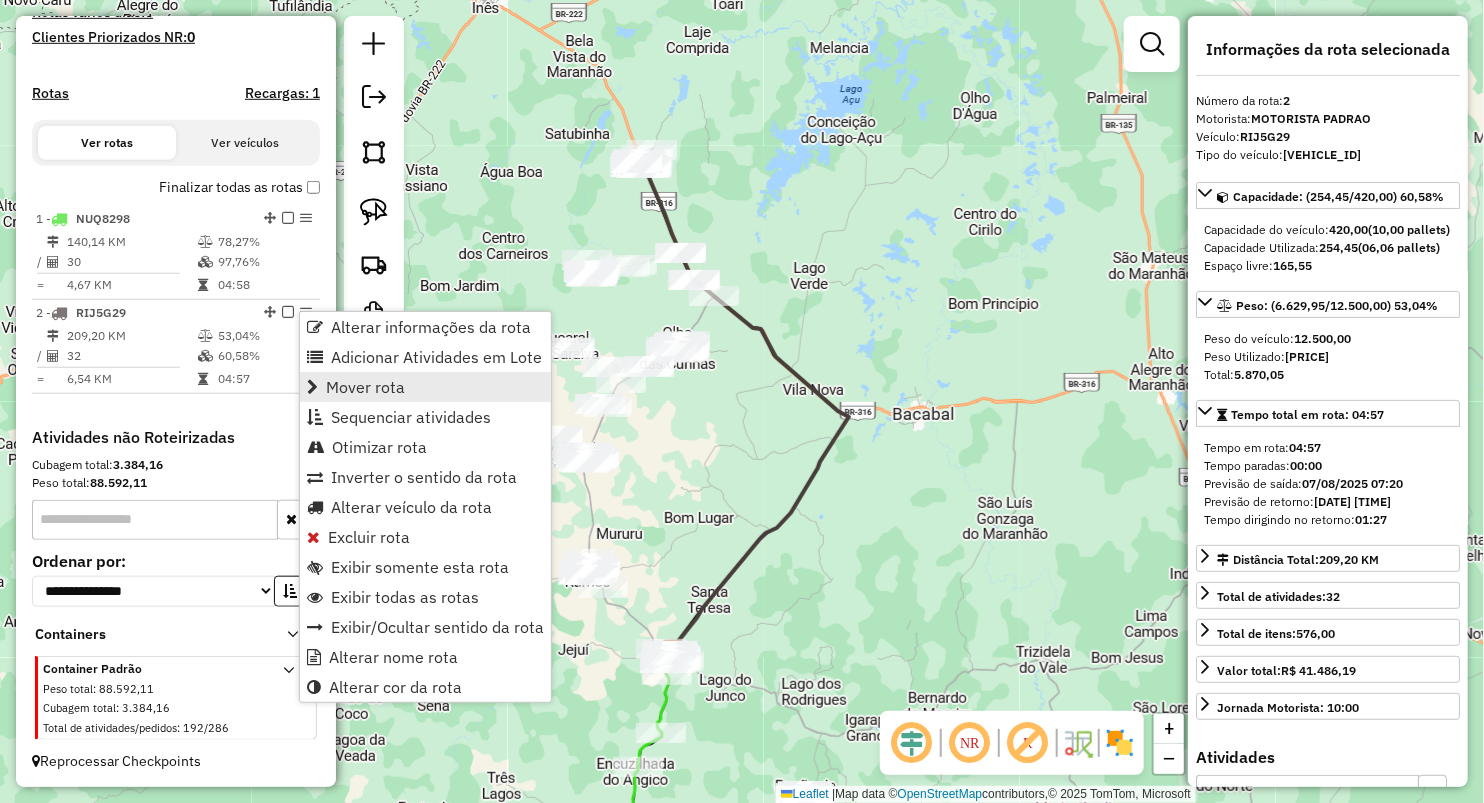 click on "Mover rota" at bounding box center (425, 387) 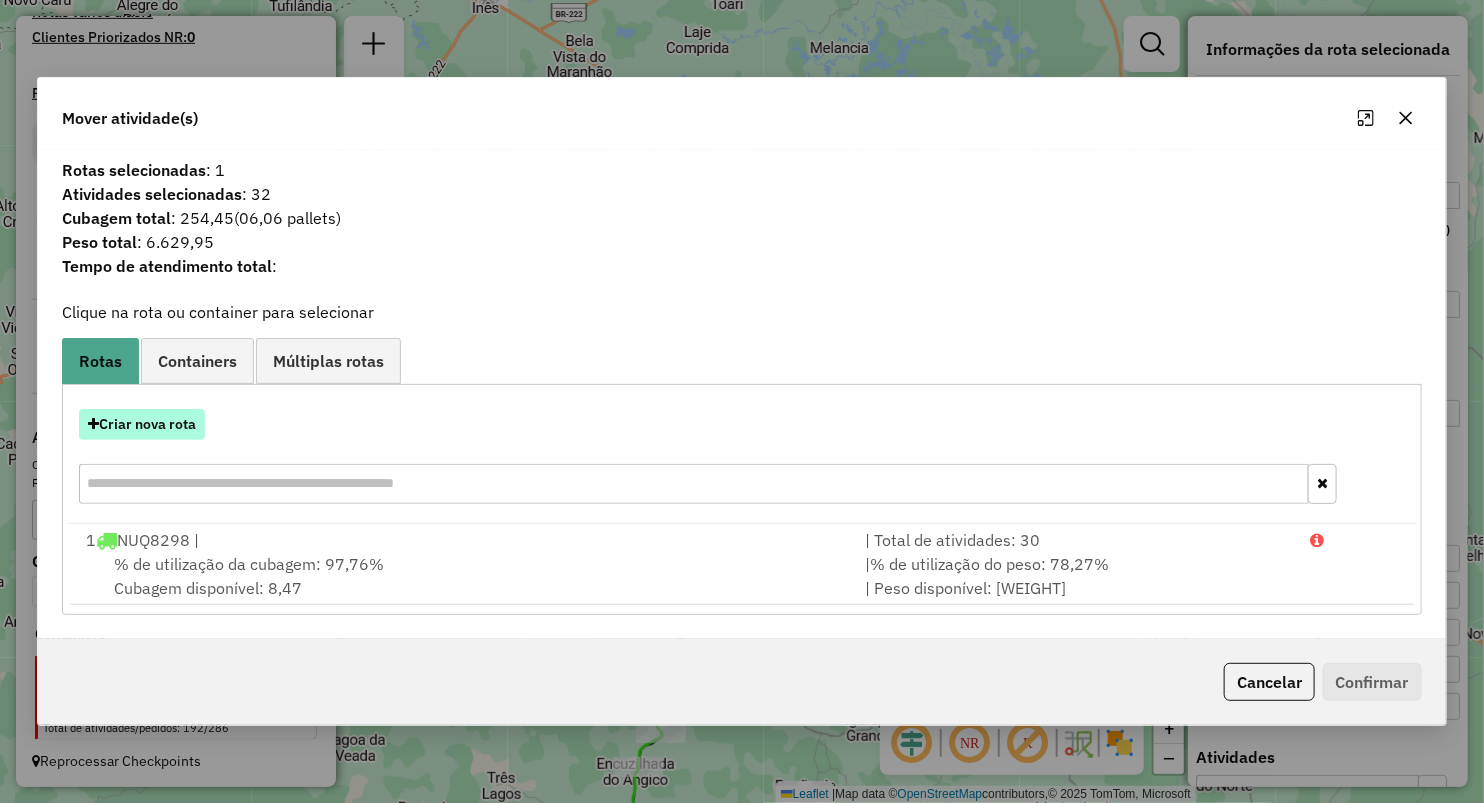 click on "Criar nova rota" at bounding box center (142, 424) 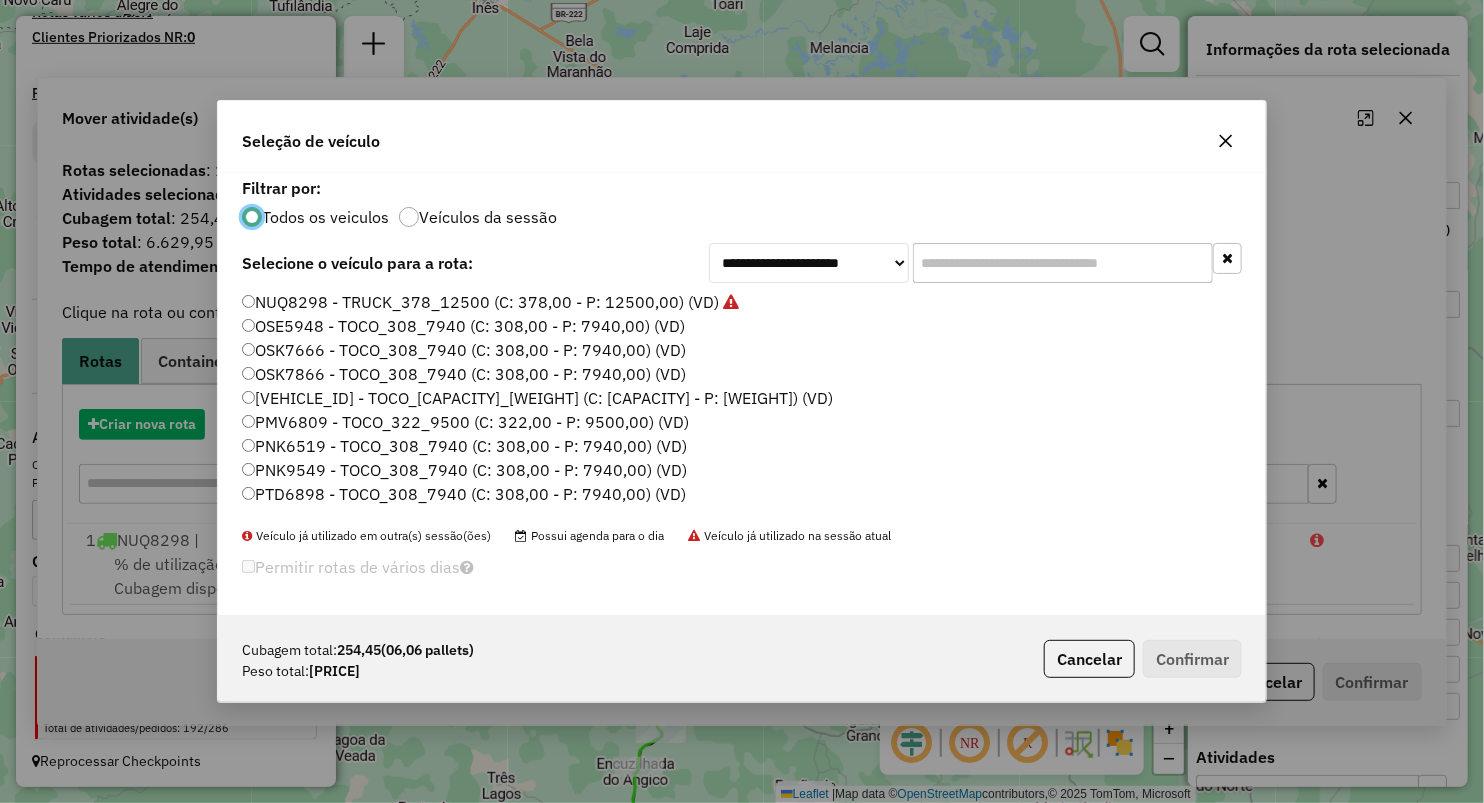 scroll, scrollTop: 10, scrollLeft: 6, axis: both 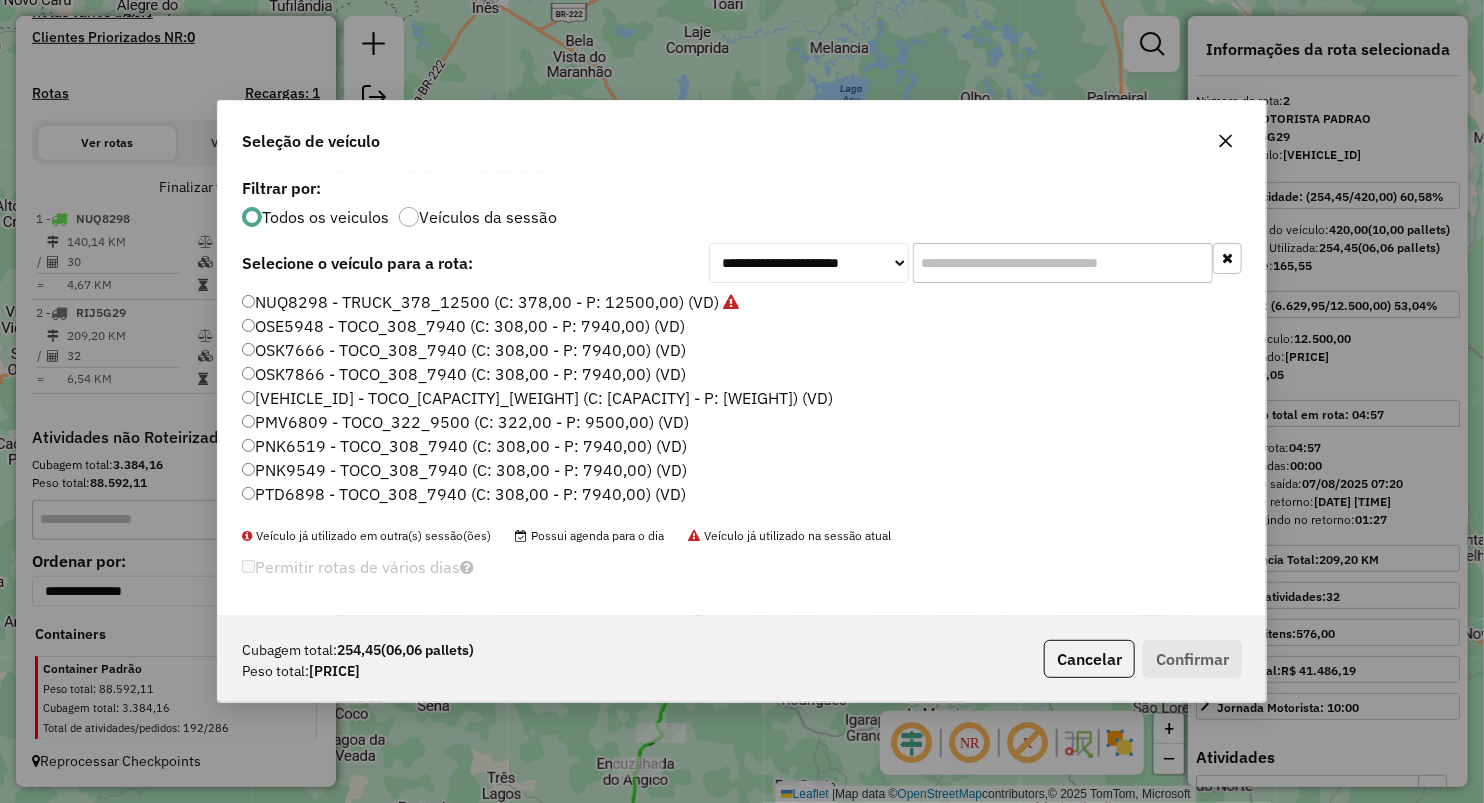 click on "PIVAE08 - TOCO_308_7940 (C: 308,00 - P: 7940,00) (VD)" 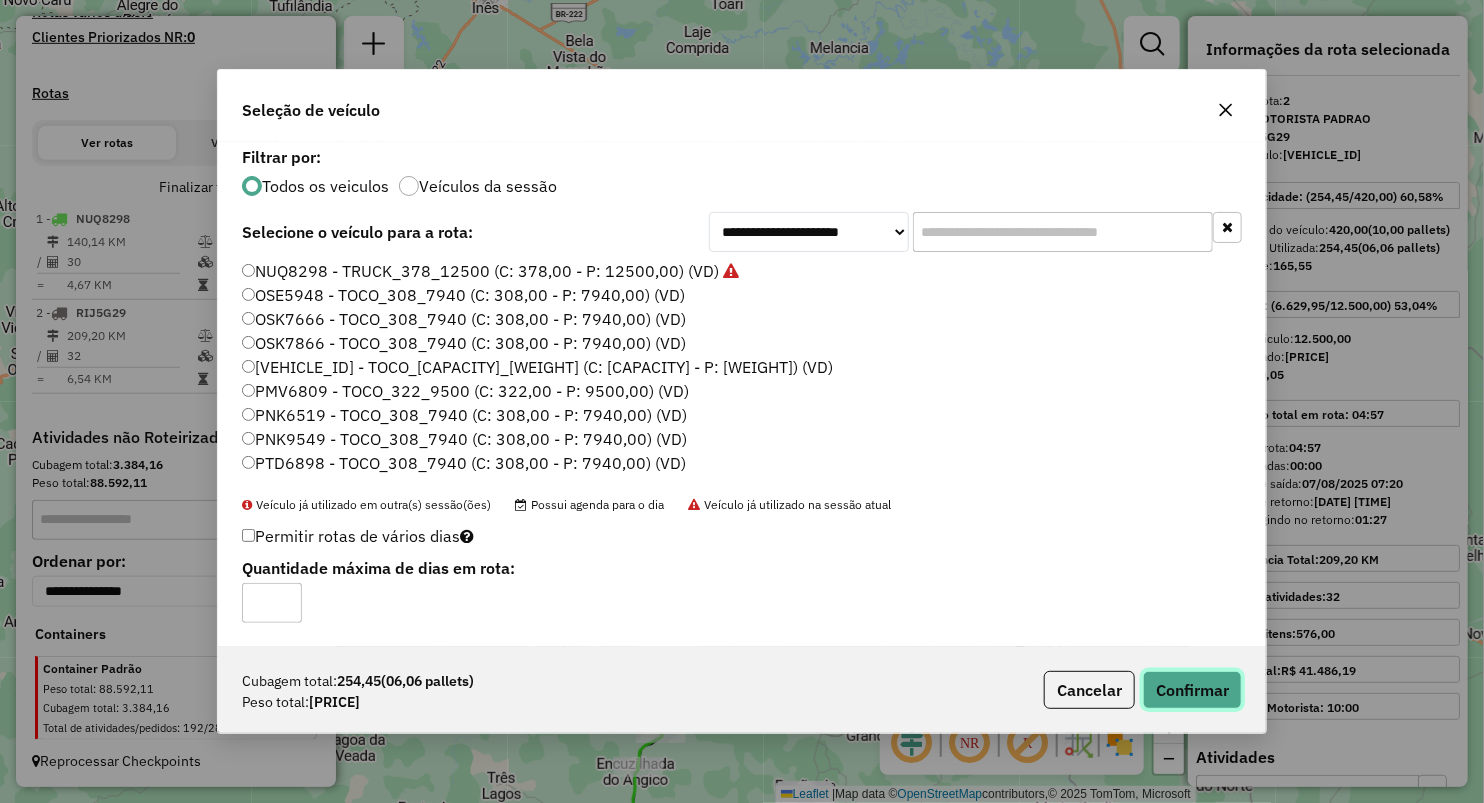 click on "Confirmar" 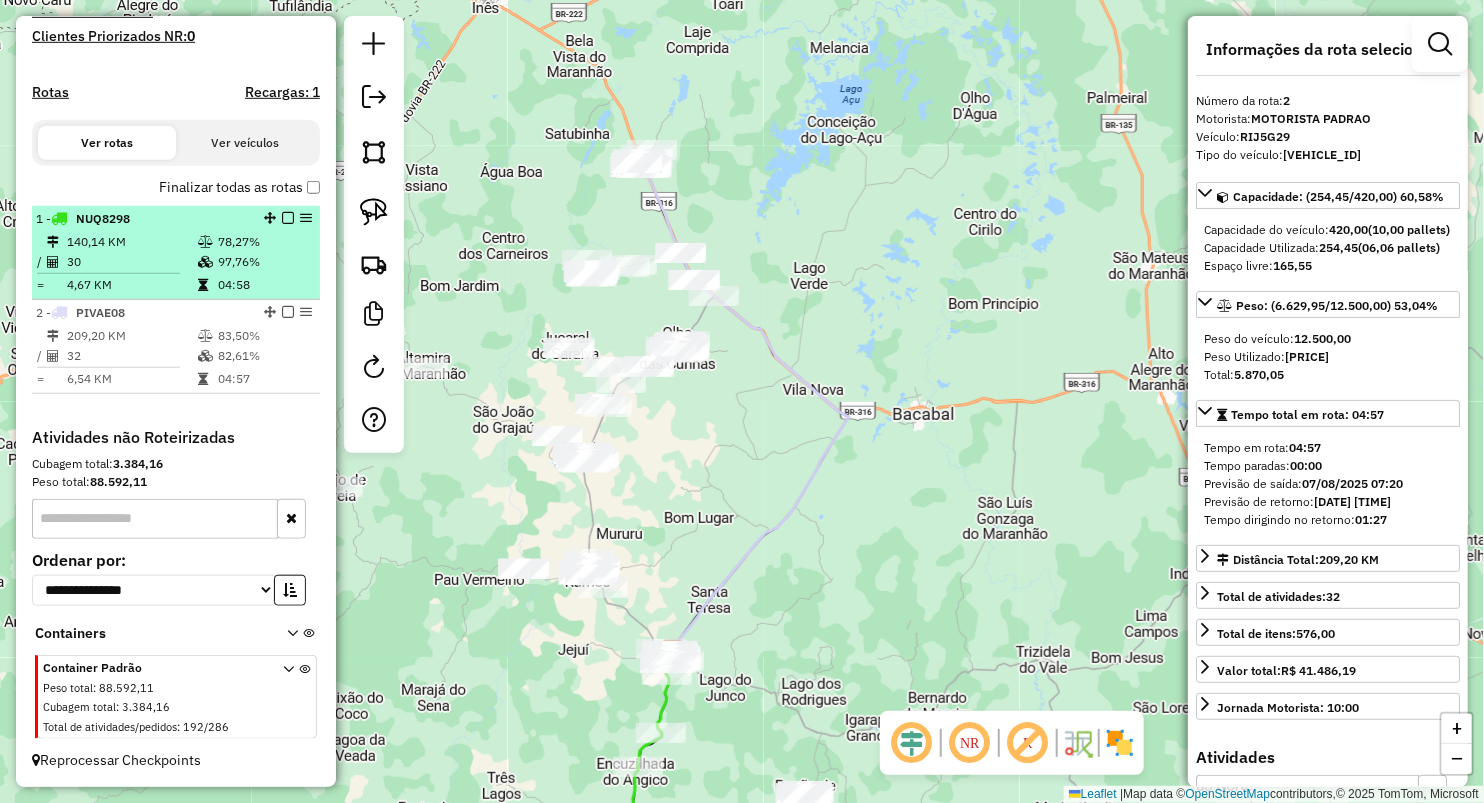 scroll, scrollTop: 559, scrollLeft: 0, axis: vertical 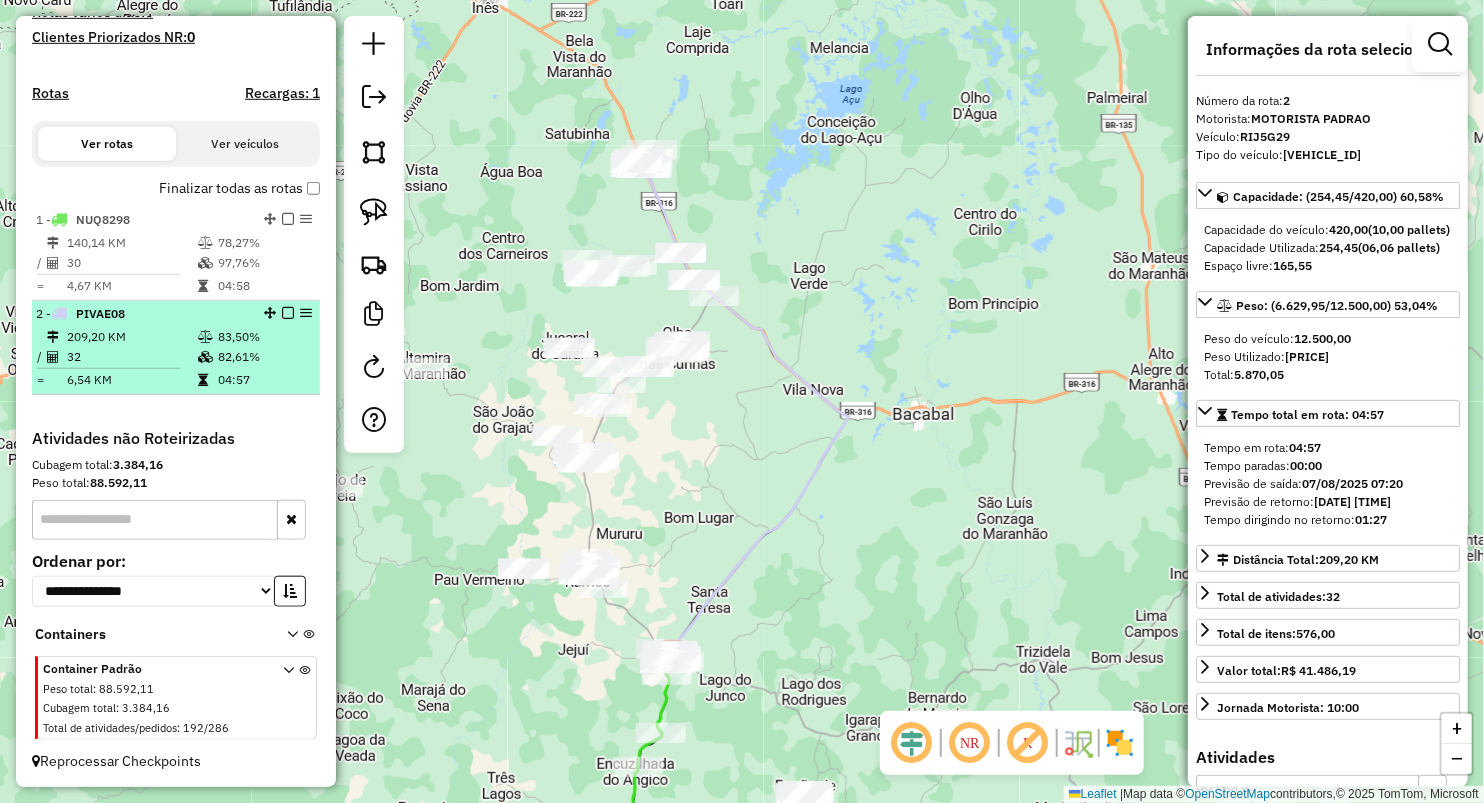 click on "32" at bounding box center (131, 357) 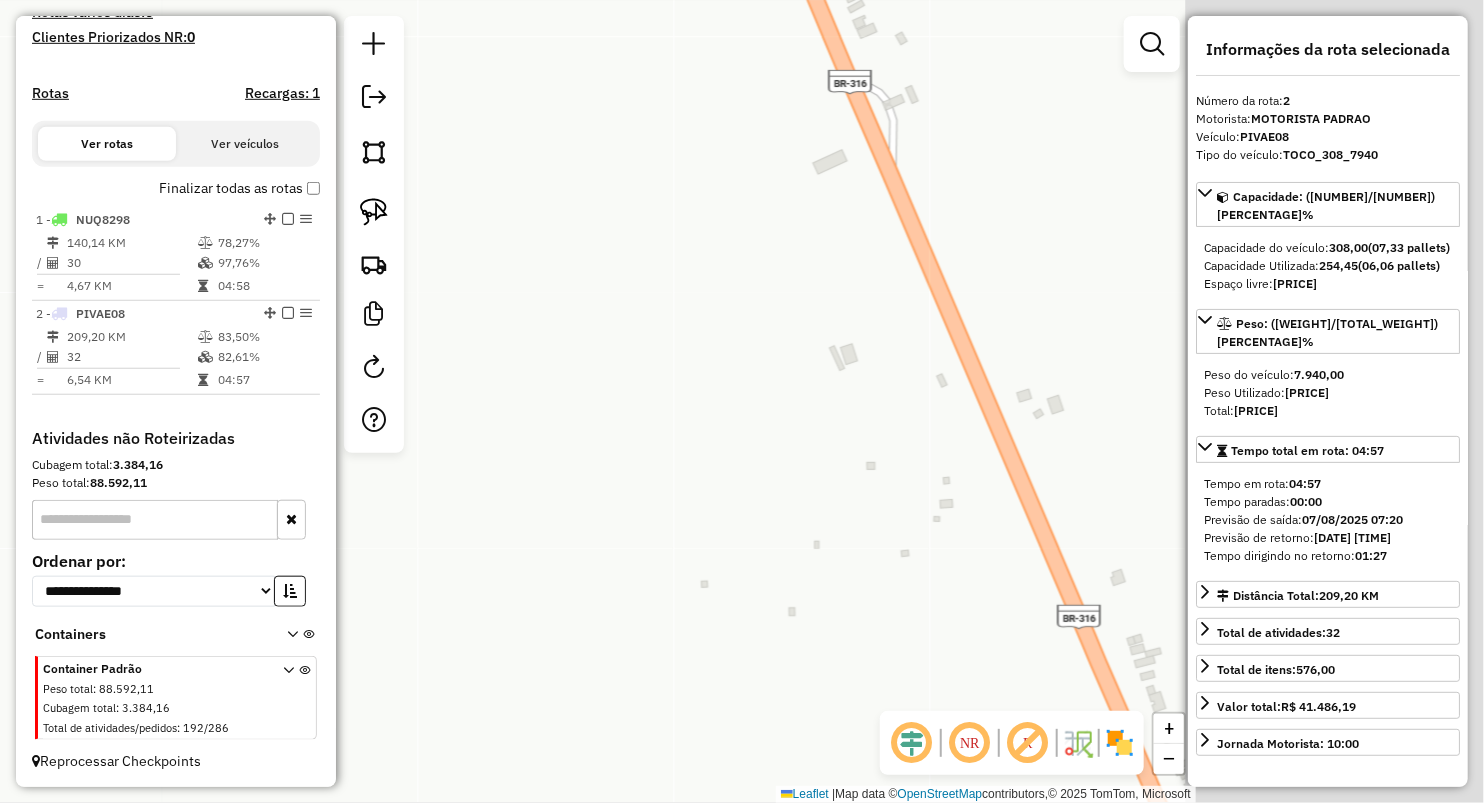 drag, startPoint x: 848, startPoint y: 321, endPoint x: 447, endPoint y: 301, distance: 401.49844 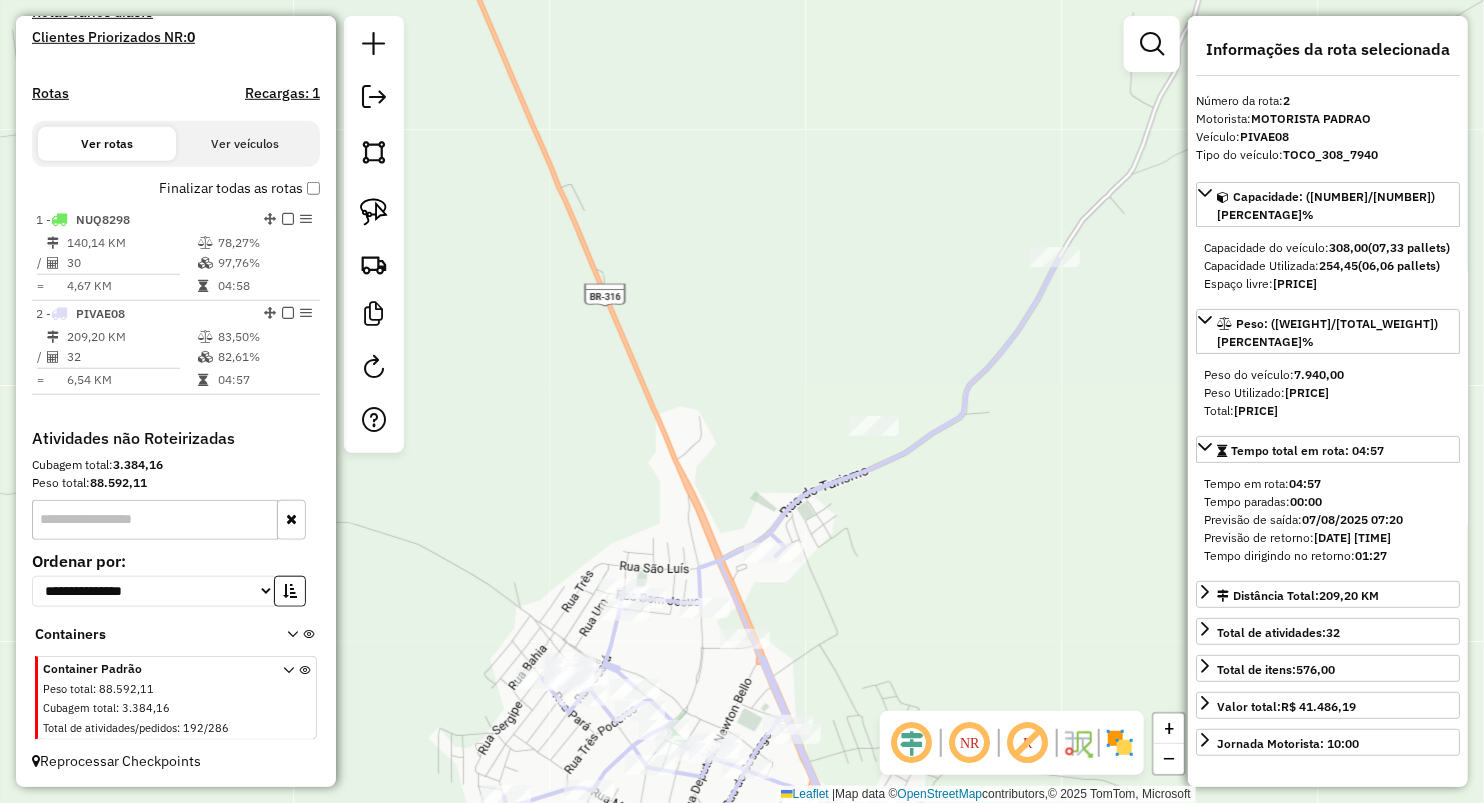 drag, startPoint x: 750, startPoint y: 333, endPoint x: 720, endPoint y: 207, distance: 129.5222 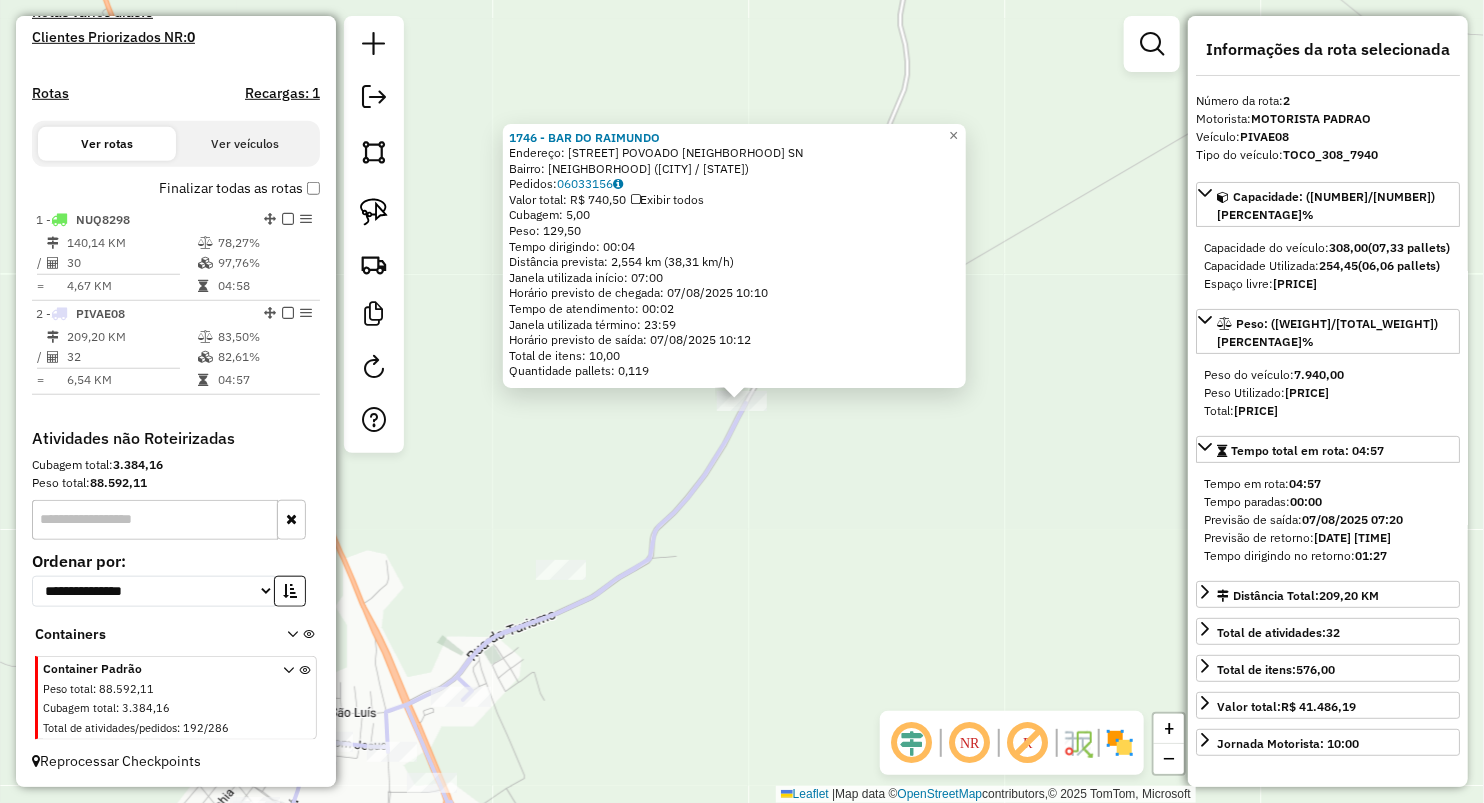drag, startPoint x: 885, startPoint y: 42, endPoint x: 910, endPoint y: 44, distance: 25.079872 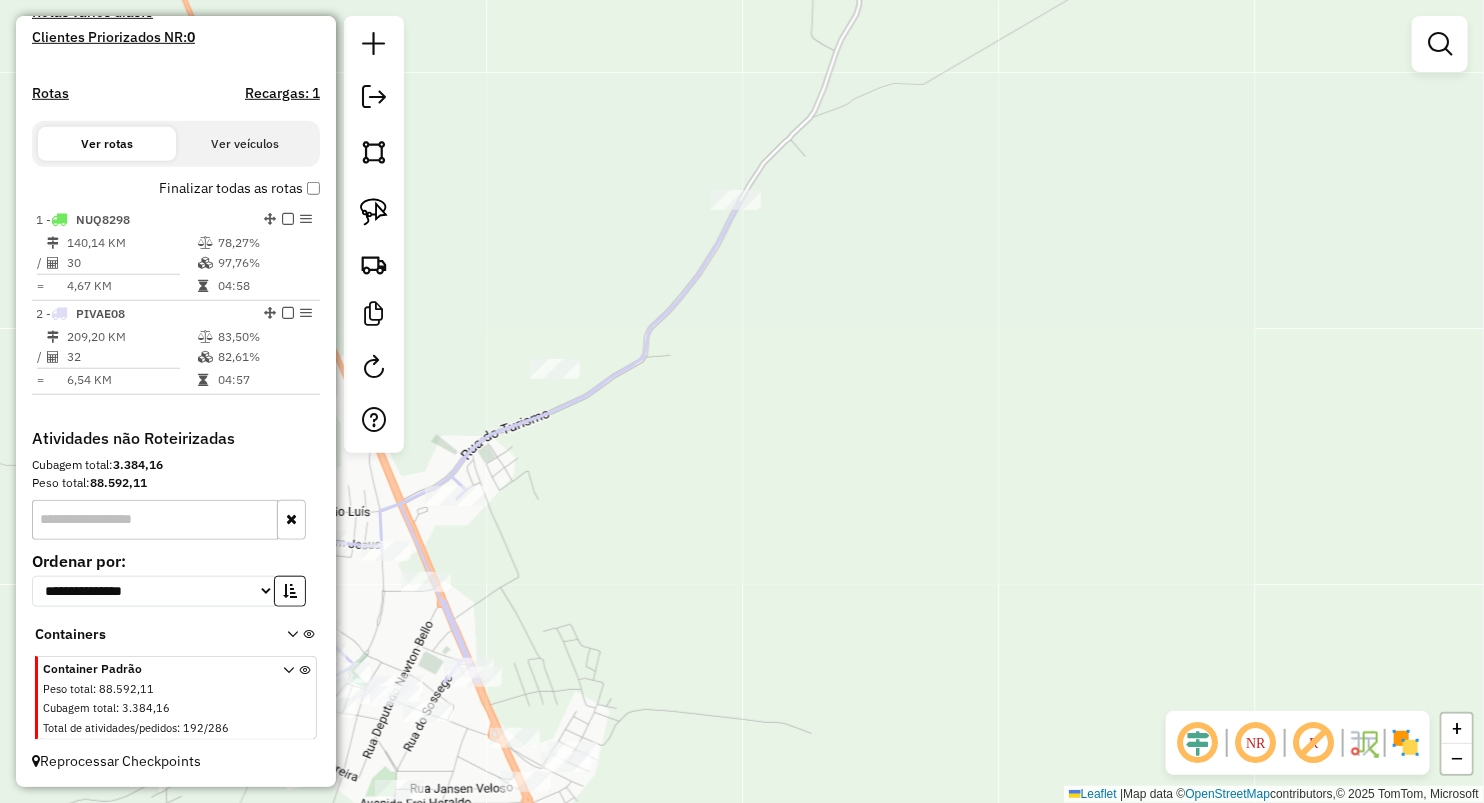drag, startPoint x: 920, startPoint y: 502, endPoint x: 910, endPoint y: 235, distance: 267.1872 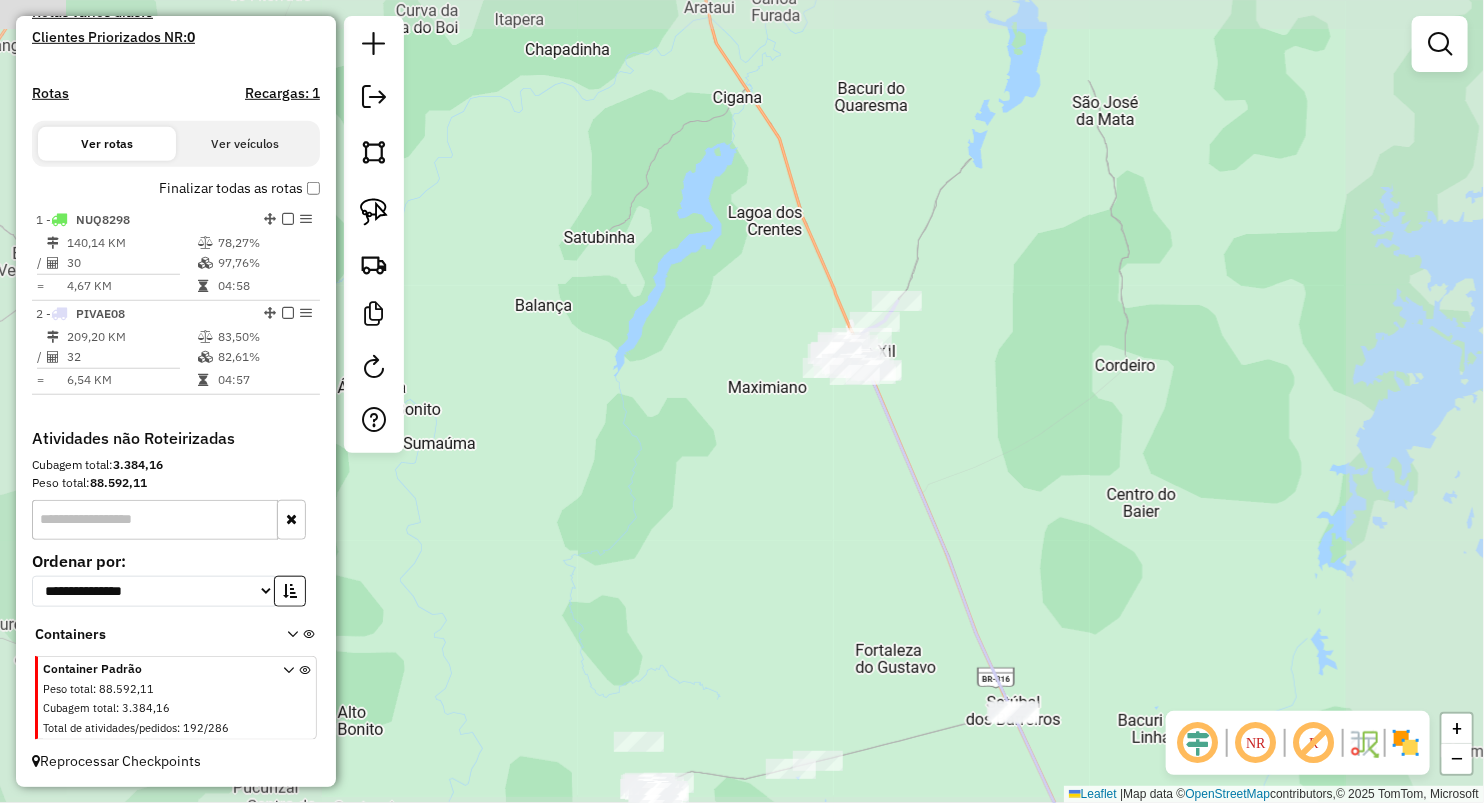 drag, startPoint x: 1000, startPoint y: 435, endPoint x: 932, endPoint y: 330, distance: 125.09596 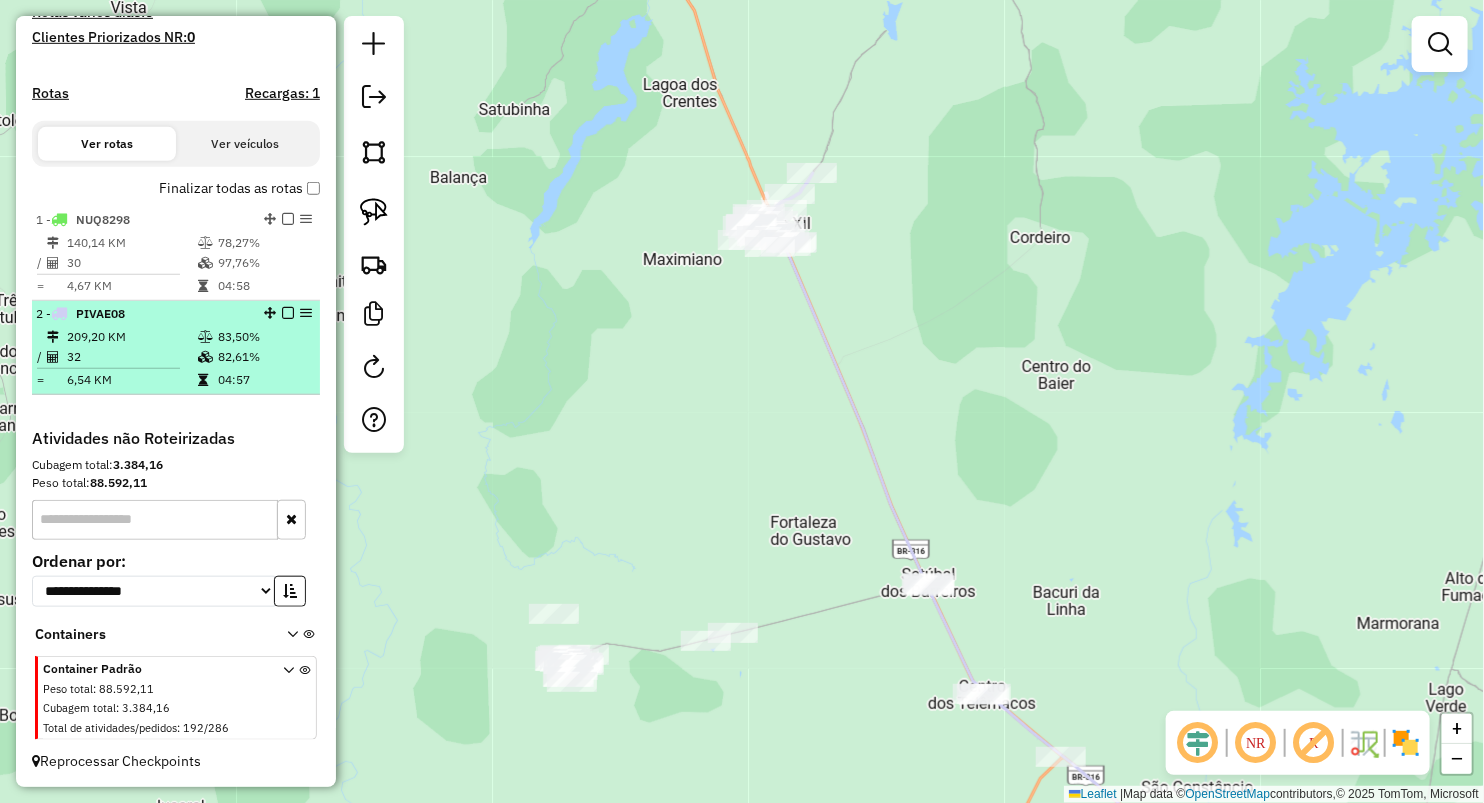 click on "32" at bounding box center [131, 357] 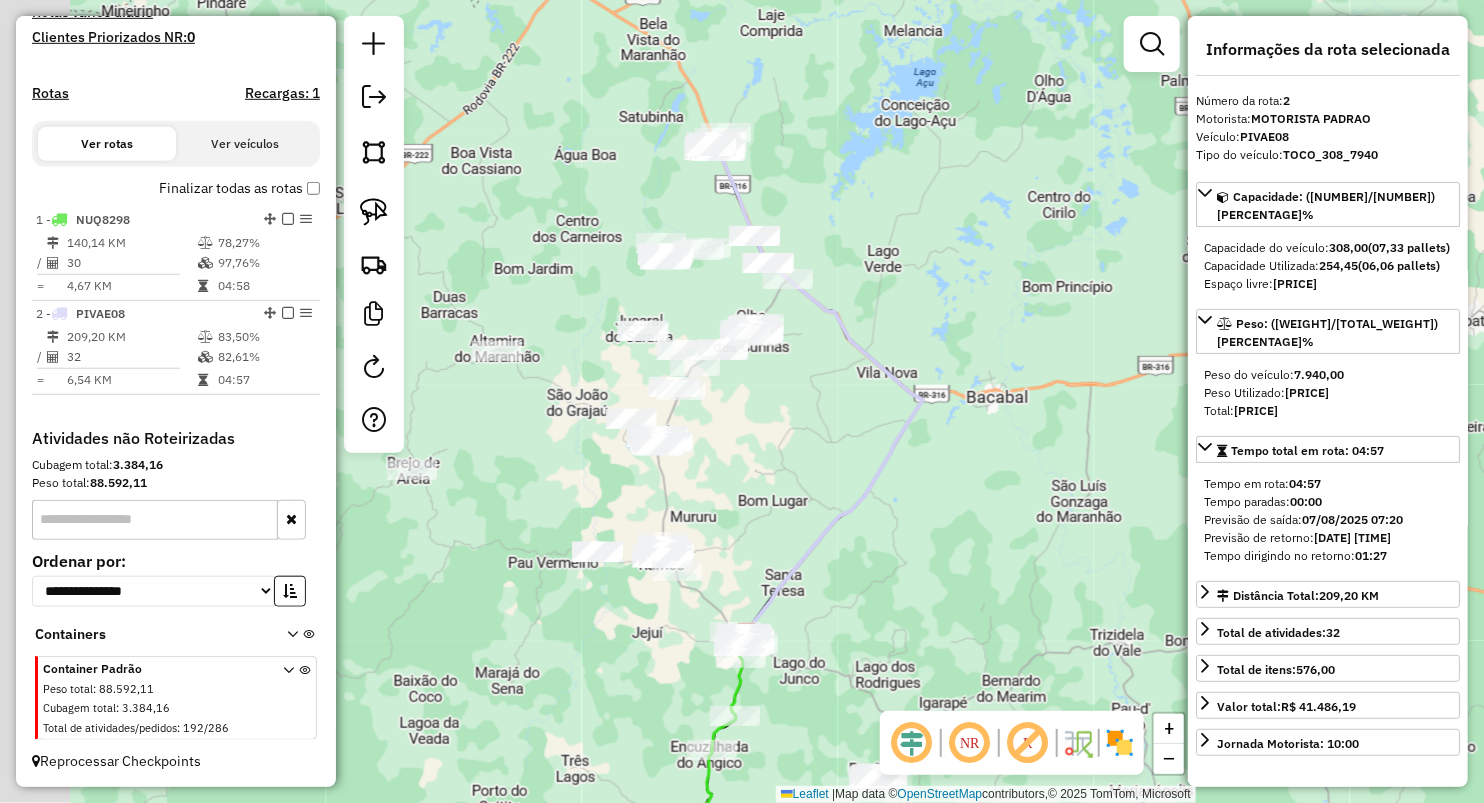 drag, startPoint x: 646, startPoint y: 472, endPoint x: 761, endPoint y: 384, distance: 144.80676 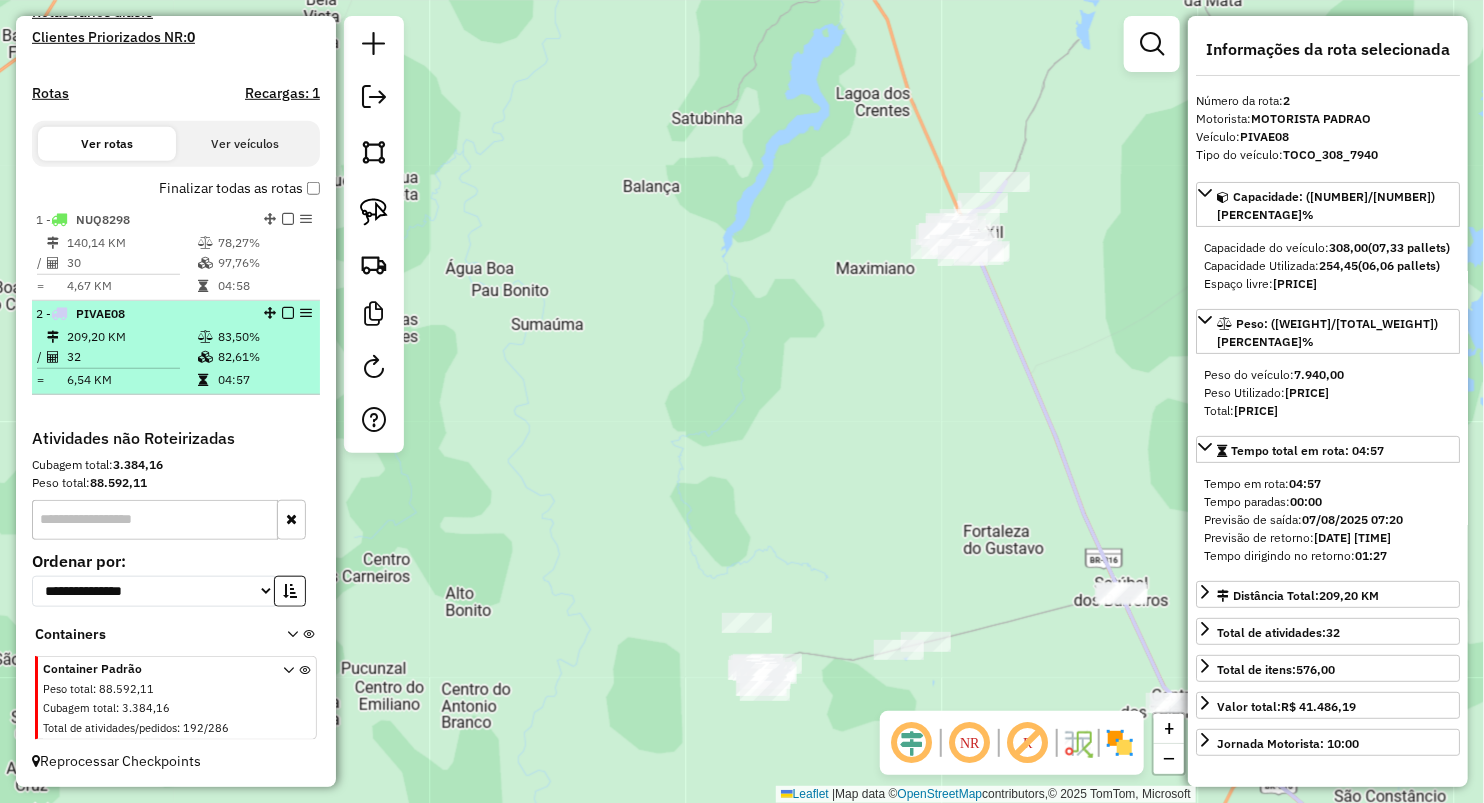click on "6,54 KM" at bounding box center (131, 380) 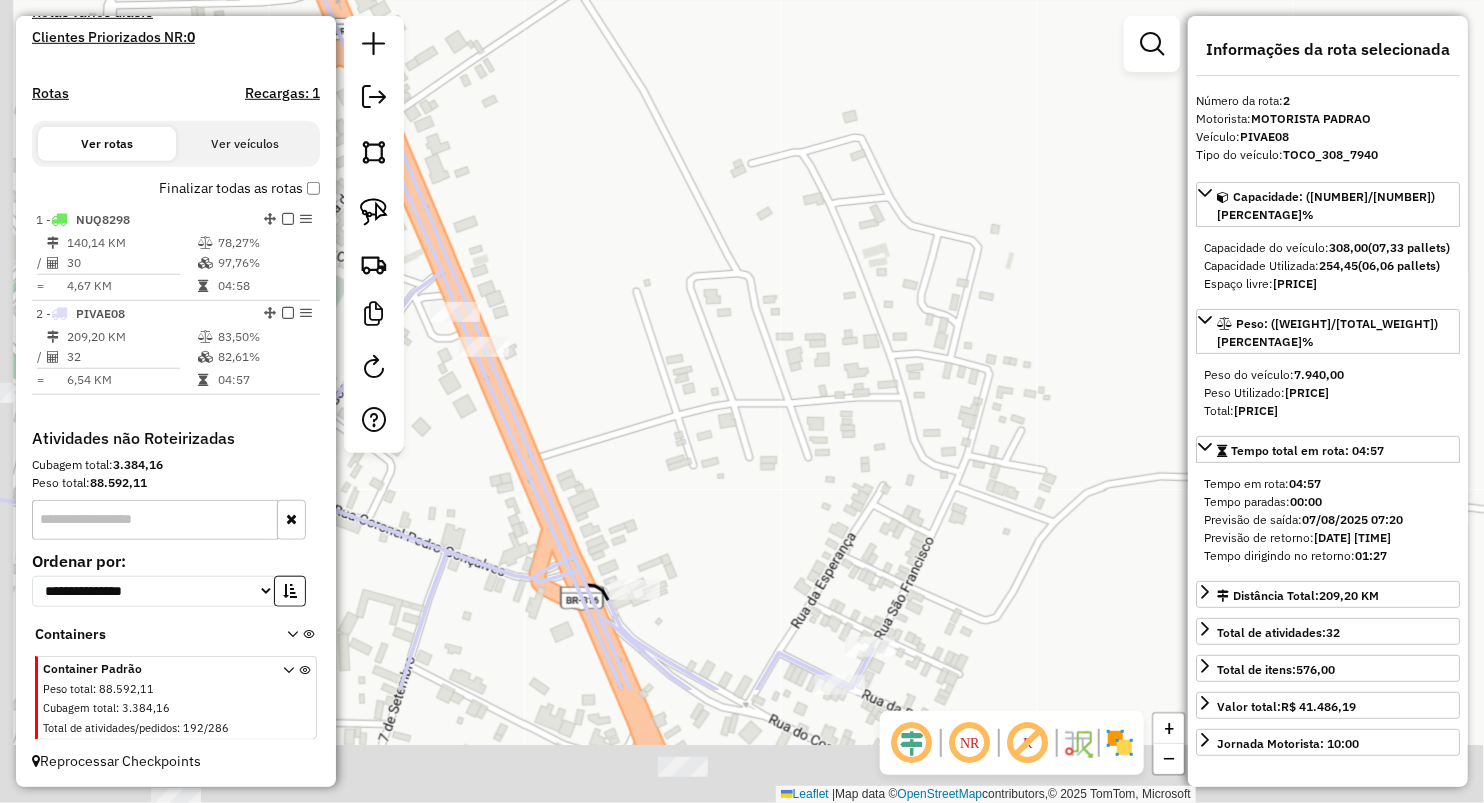 drag, startPoint x: 700, startPoint y: 293, endPoint x: 670, endPoint y: 193, distance: 104.40307 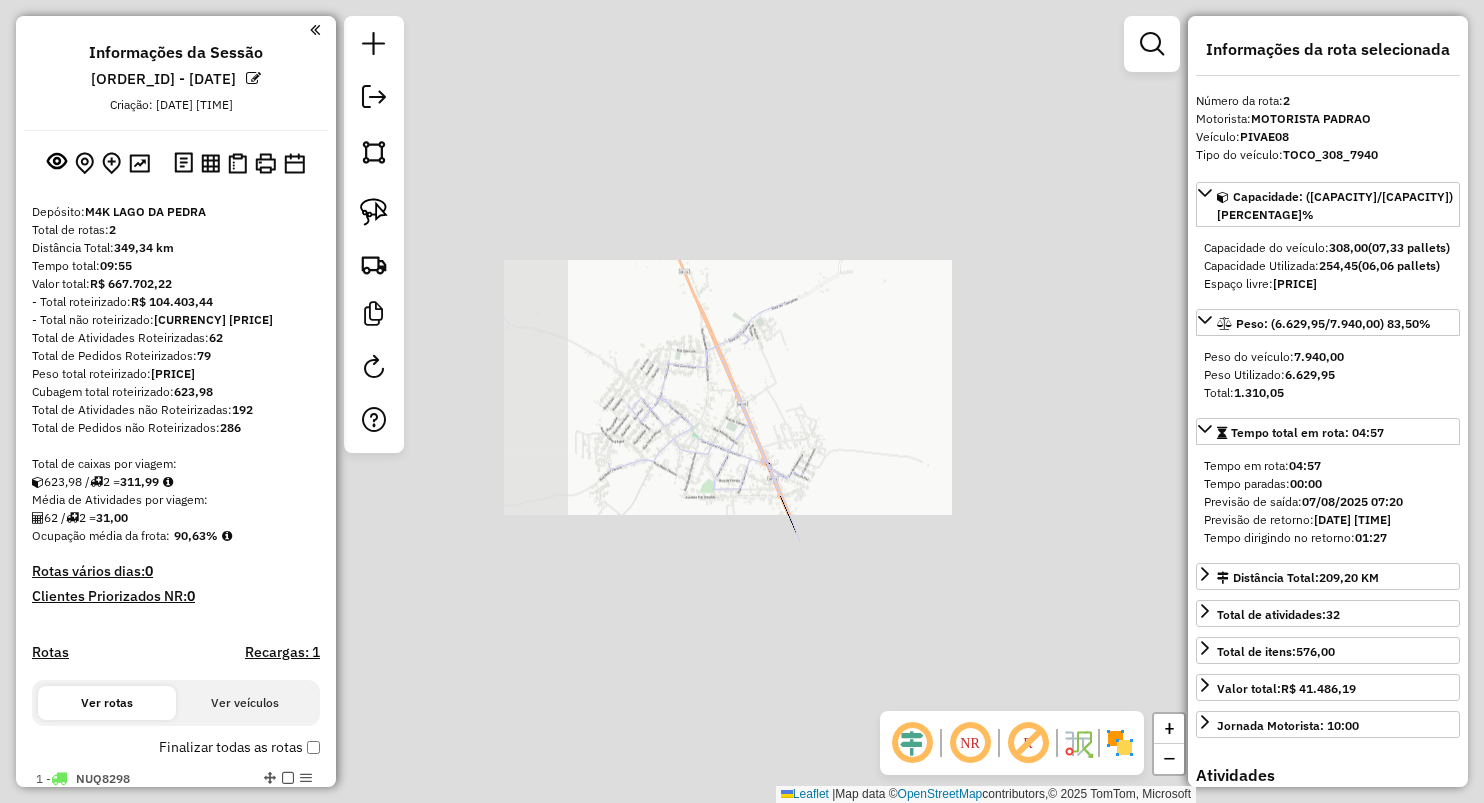 select on "**********" 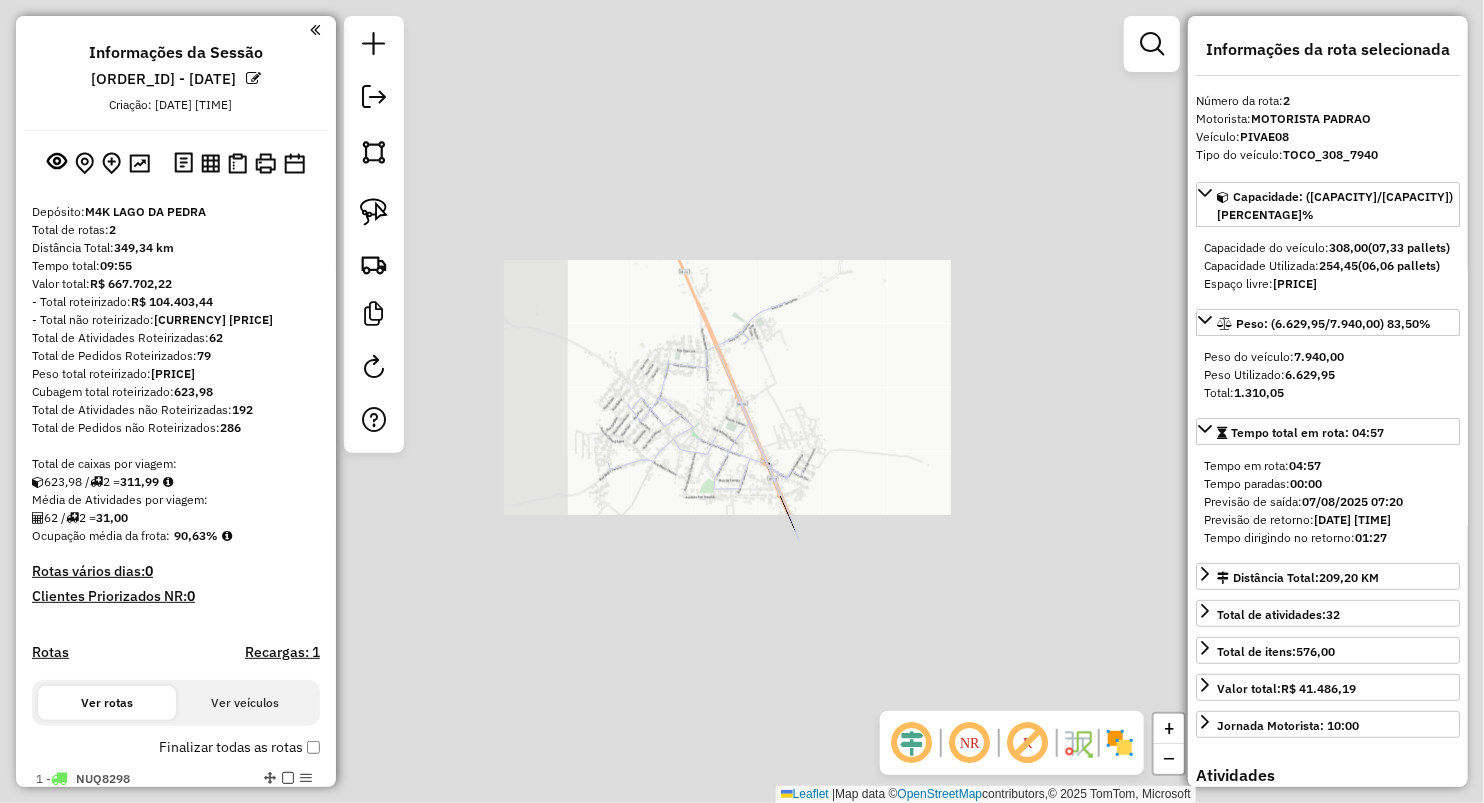 scroll, scrollTop: 559, scrollLeft: 0, axis: vertical 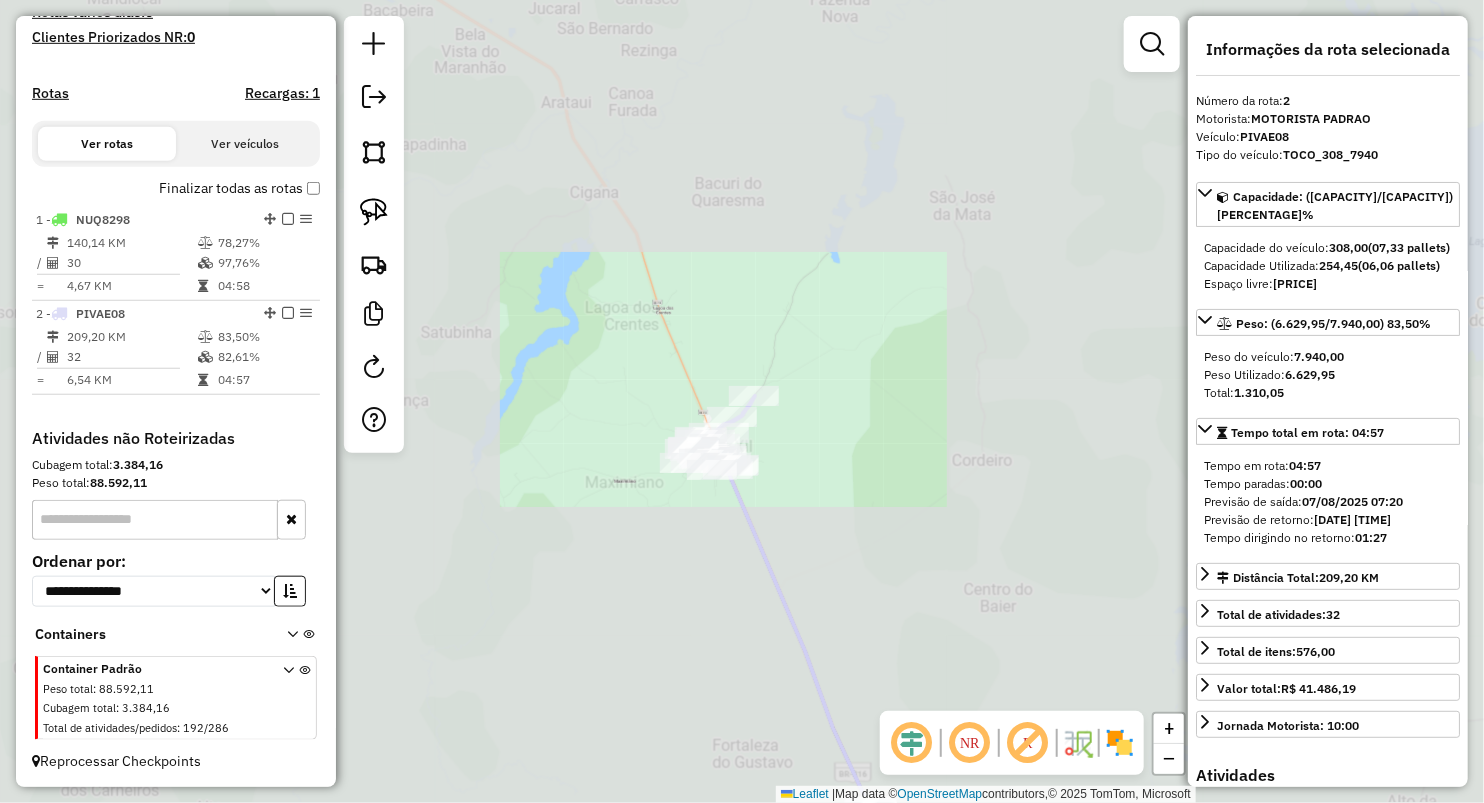 drag, startPoint x: 784, startPoint y: 172, endPoint x: 775, endPoint y: 121, distance: 51.78803 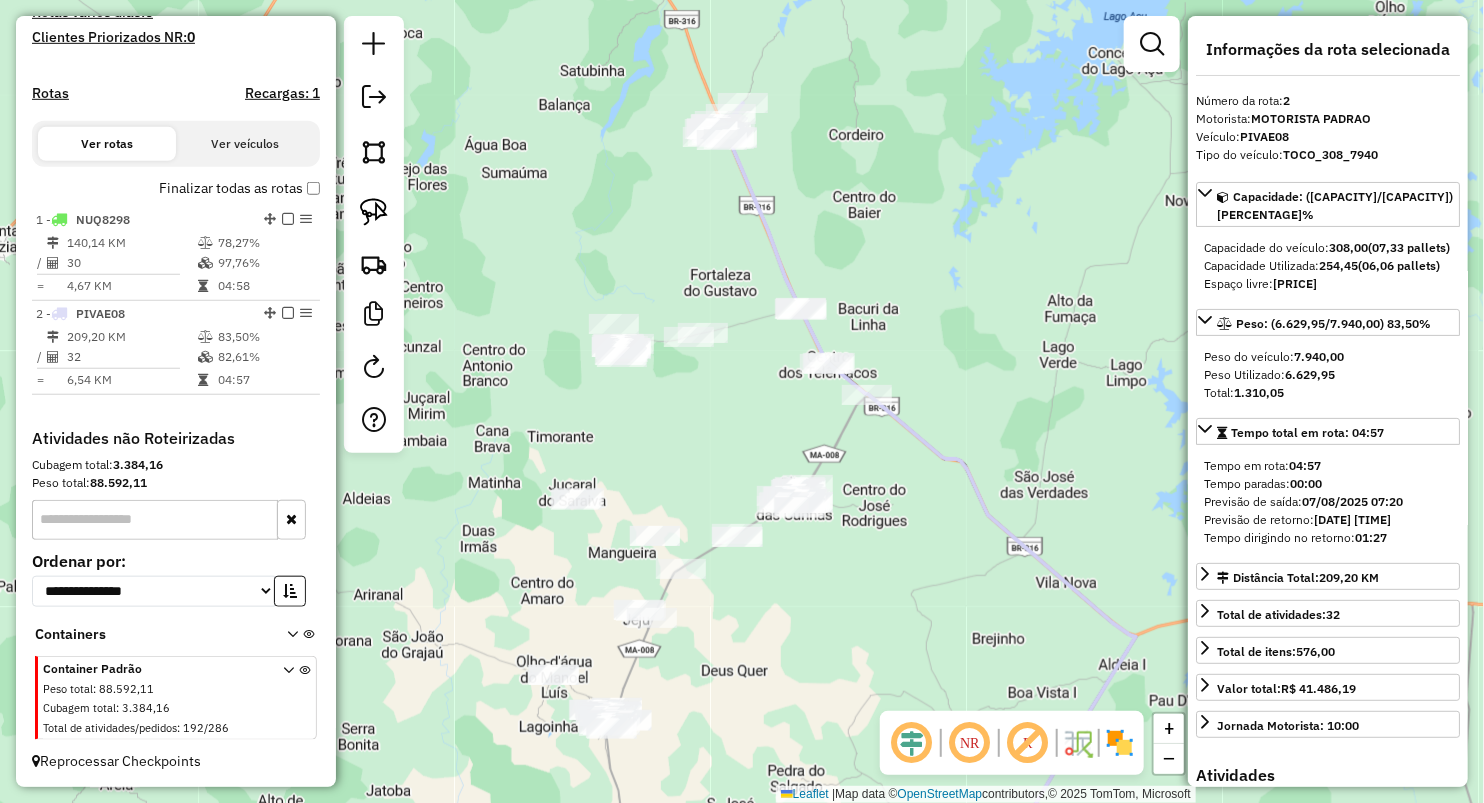 click on "Janela de atendimento Grade de atendimento Capacidade Transportadoras Veículos Cliente Pedidos  Rotas Selecione os dias de semana para filtrar as janelas de atendimento  Seg   Ter   Qua   Qui   Sex   Sáb   Dom  Informe o período da janela de atendimento: De: Até:  Filtrar exatamente a janela do cliente  Considerar janela de atendimento padrão  Selecione os dias de semana para filtrar as grades de atendimento  Seg   Ter   Qua   Qui   Sex   Sáb   Dom   Considerar clientes sem dia de atendimento cadastrado  Clientes fora do dia de atendimento selecionado Filtrar as atividades entre os valores definidos abaixo:  Peso mínimo:   Peso máximo:   Cubagem mínima:   Cubagem máxima:   De:   Até:  Filtrar as atividades entre o tempo de atendimento definido abaixo:  De:   Até:   Considerar capacidade total dos clientes não roteirizados Transportadora: Selecione um ou mais itens Tipo de veículo: Selecione um ou mais itens Veículo: Selecione um ou mais itens Motorista: Selecione um ou mais itens Nome: Rótulo:" 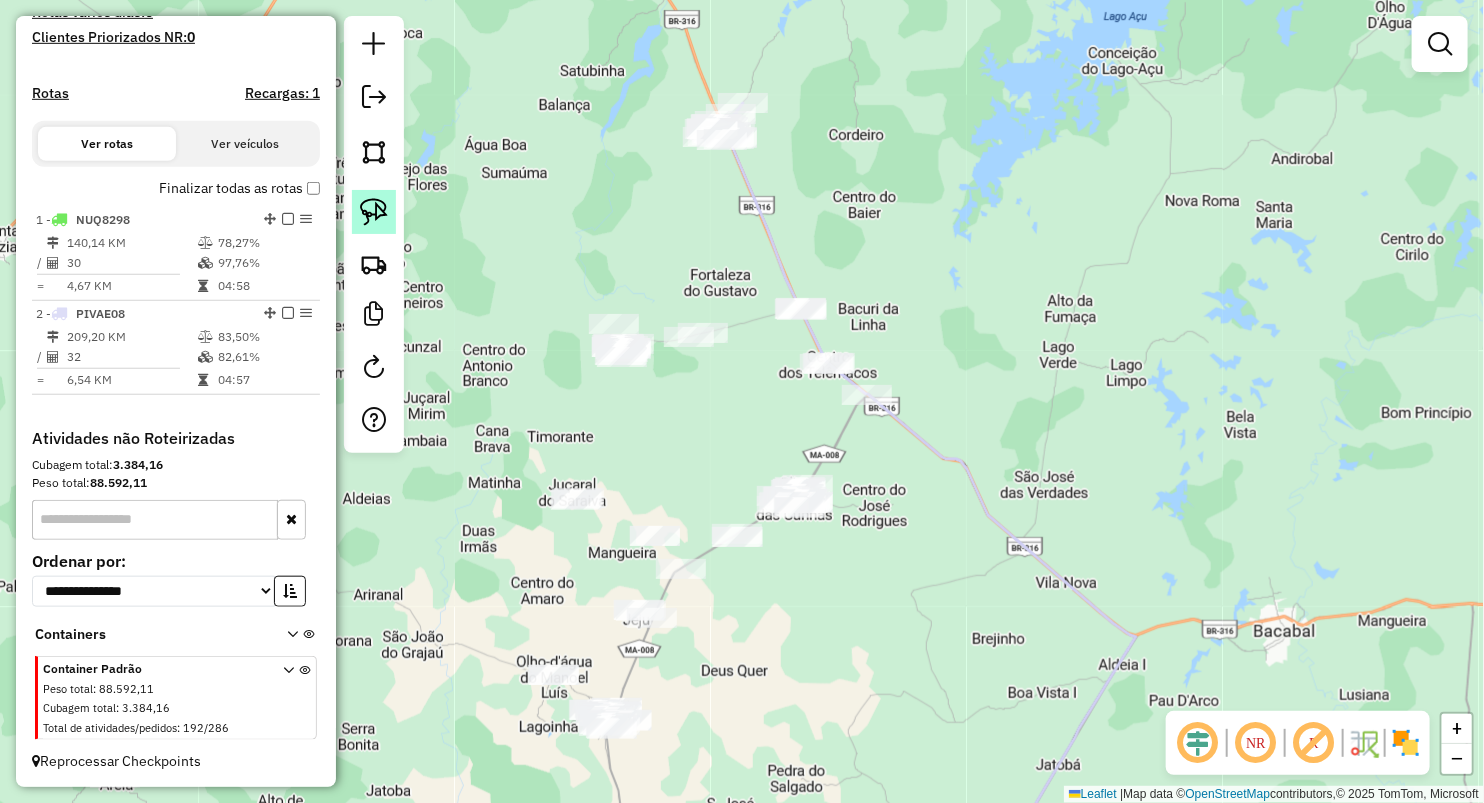 click 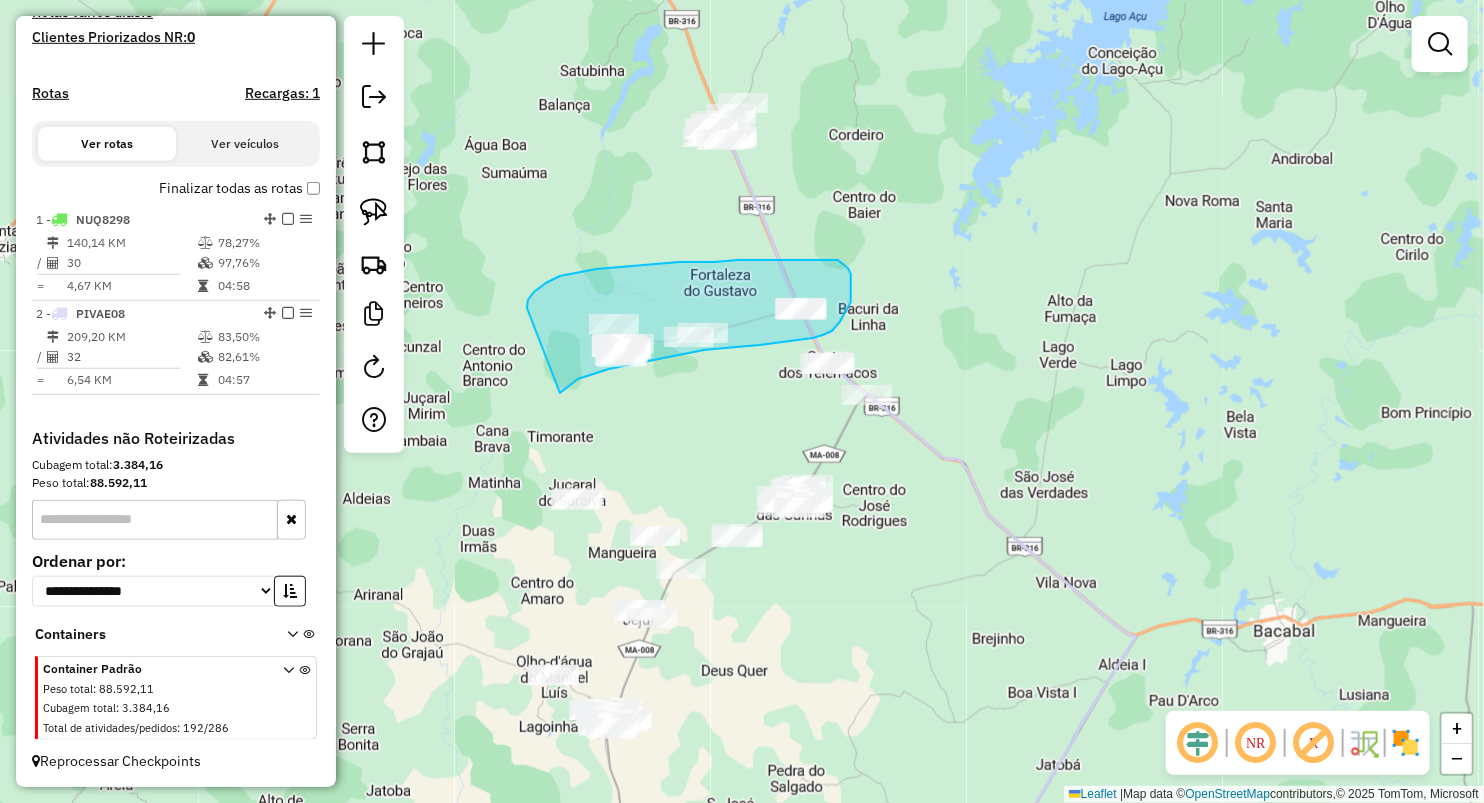 drag, startPoint x: 527, startPoint y: 306, endPoint x: 560, endPoint y: 393, distance: 93.04838 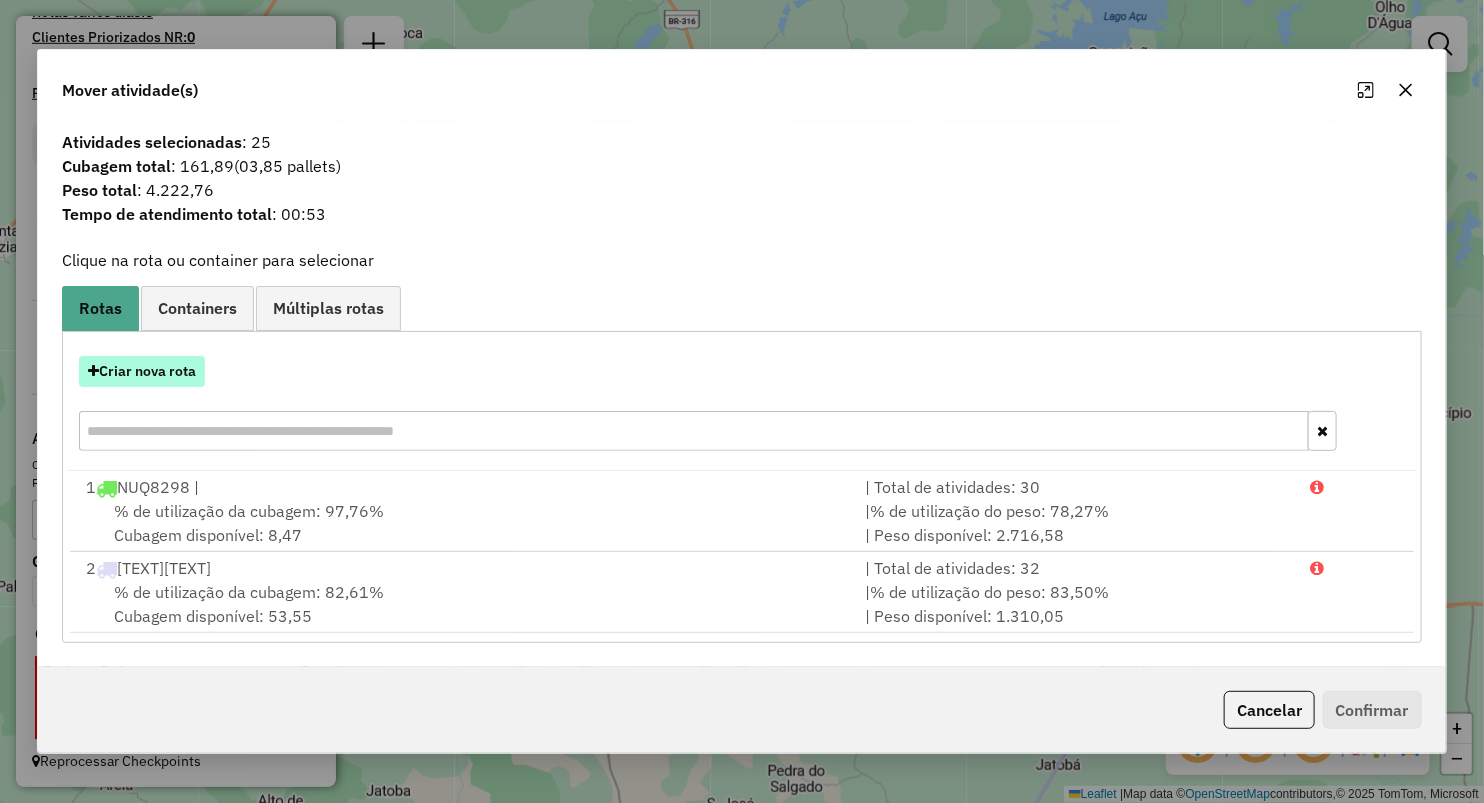 click on "Criar nova rota" at bounding box center (142, 371) 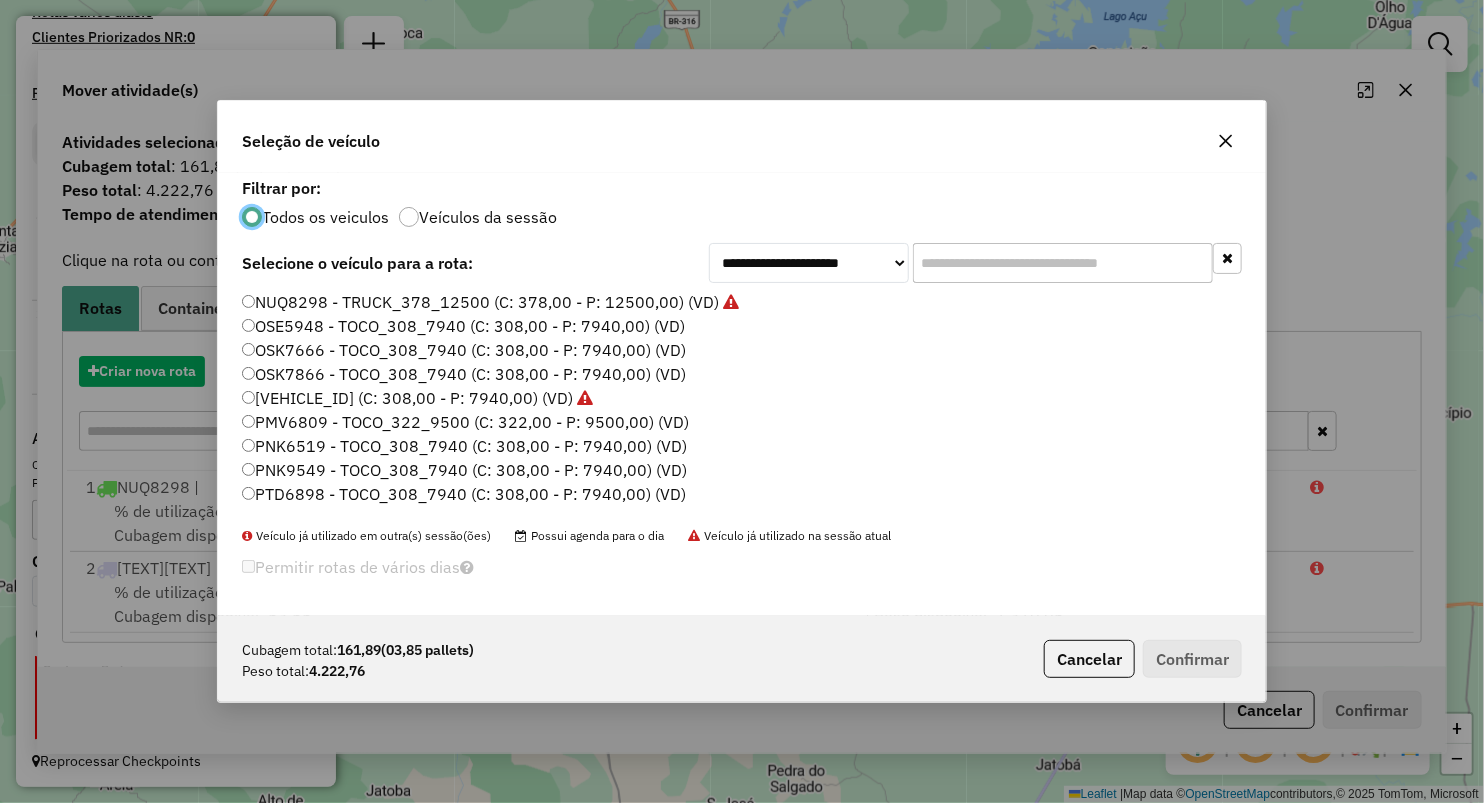 scroll, scrollTop: 10, scrollLeft: 6, axis: both 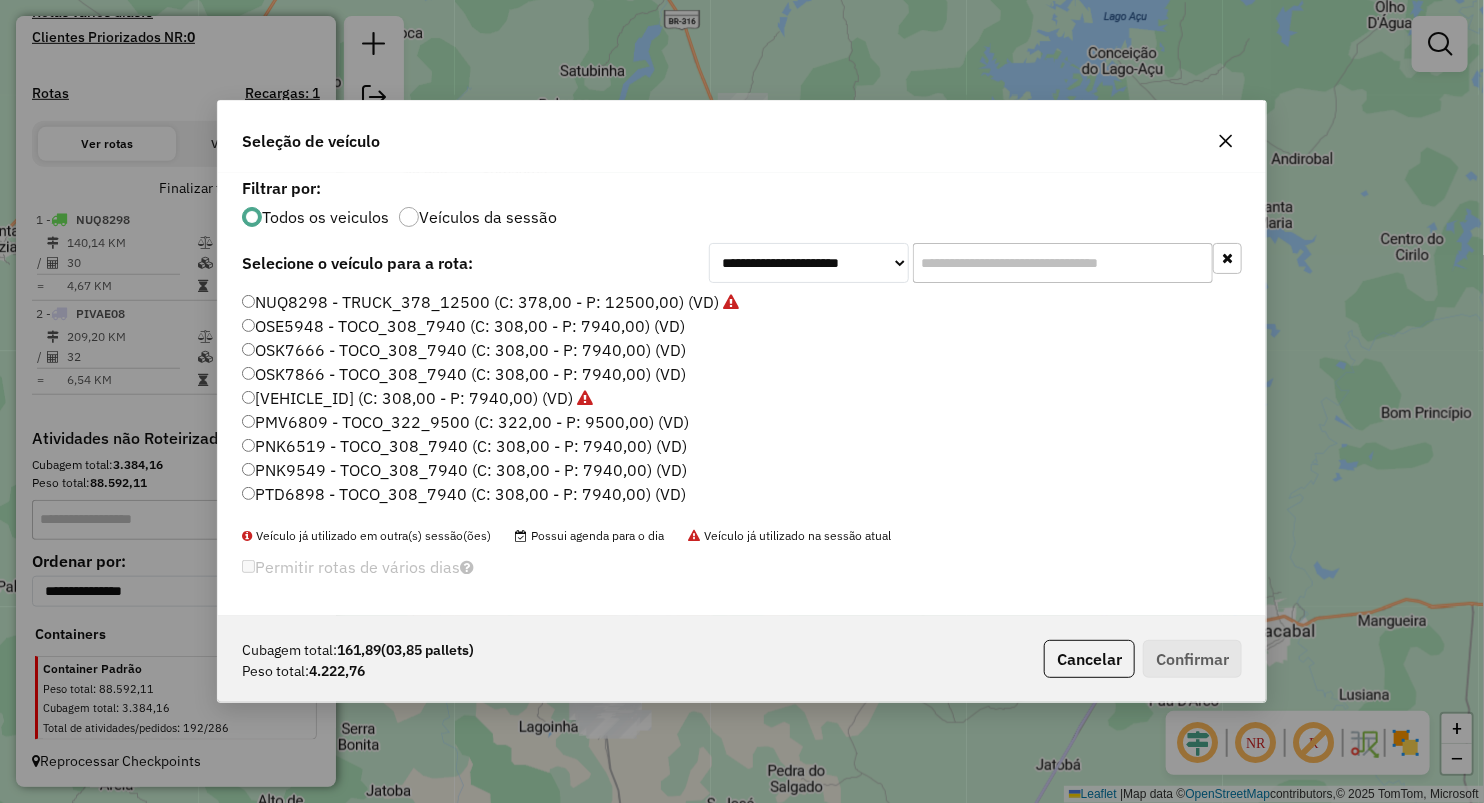click on "PNK9549 - TOCO_308_7940 (C: 308,00 - P: 7940,00) (VD)" 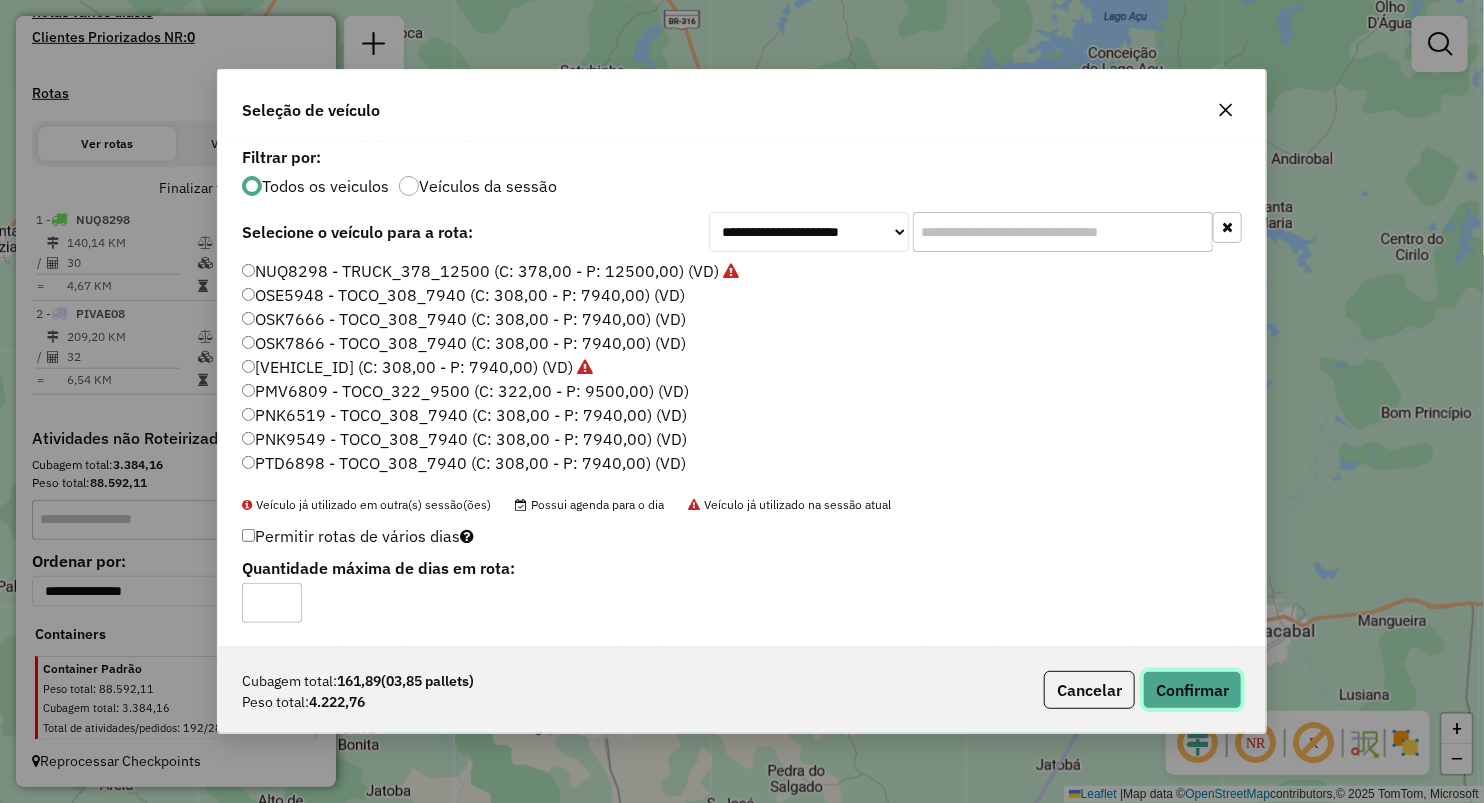 click on "Confirmar" 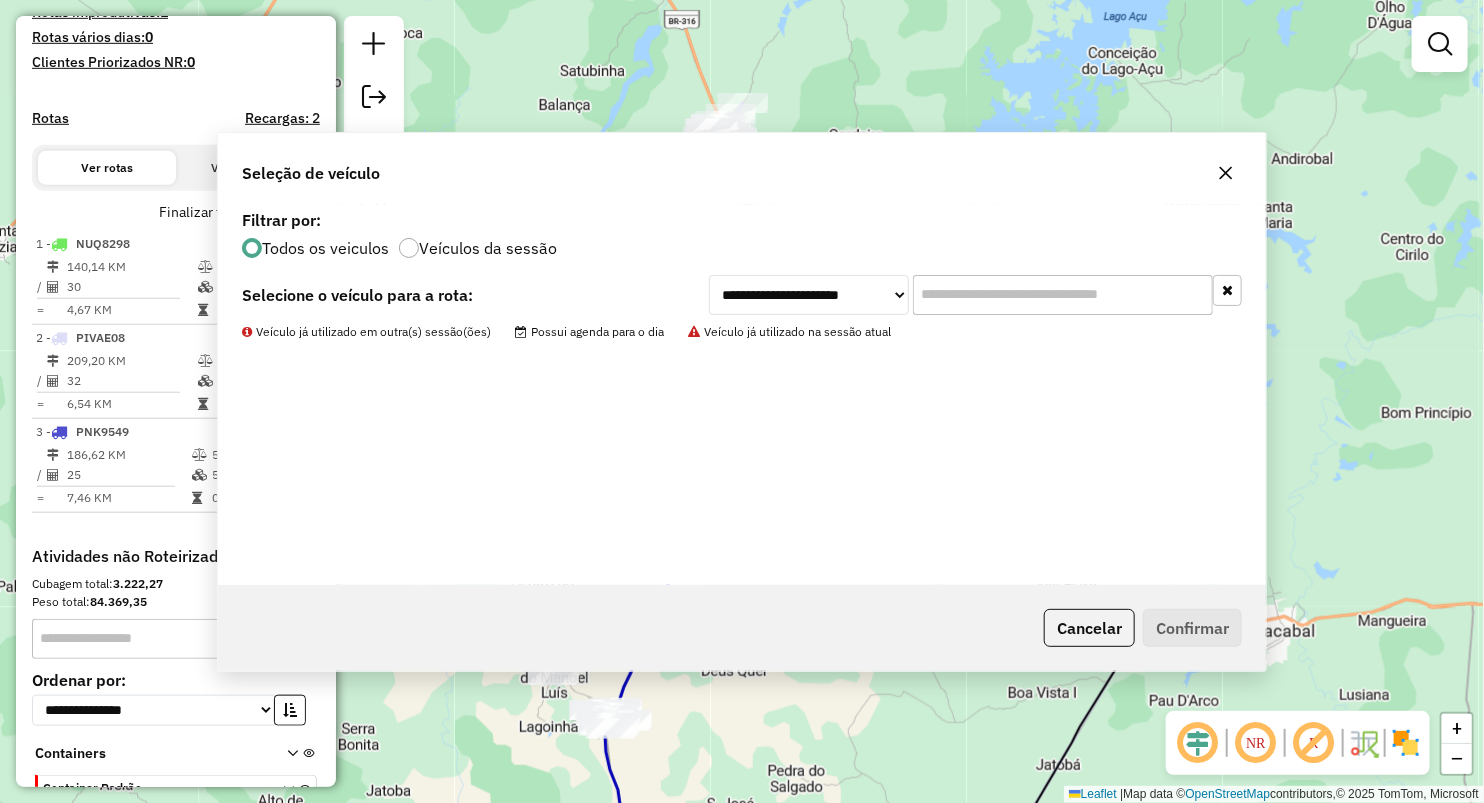 scroll, scrollTop: 584, scrollLeft: 0, axis: vertical 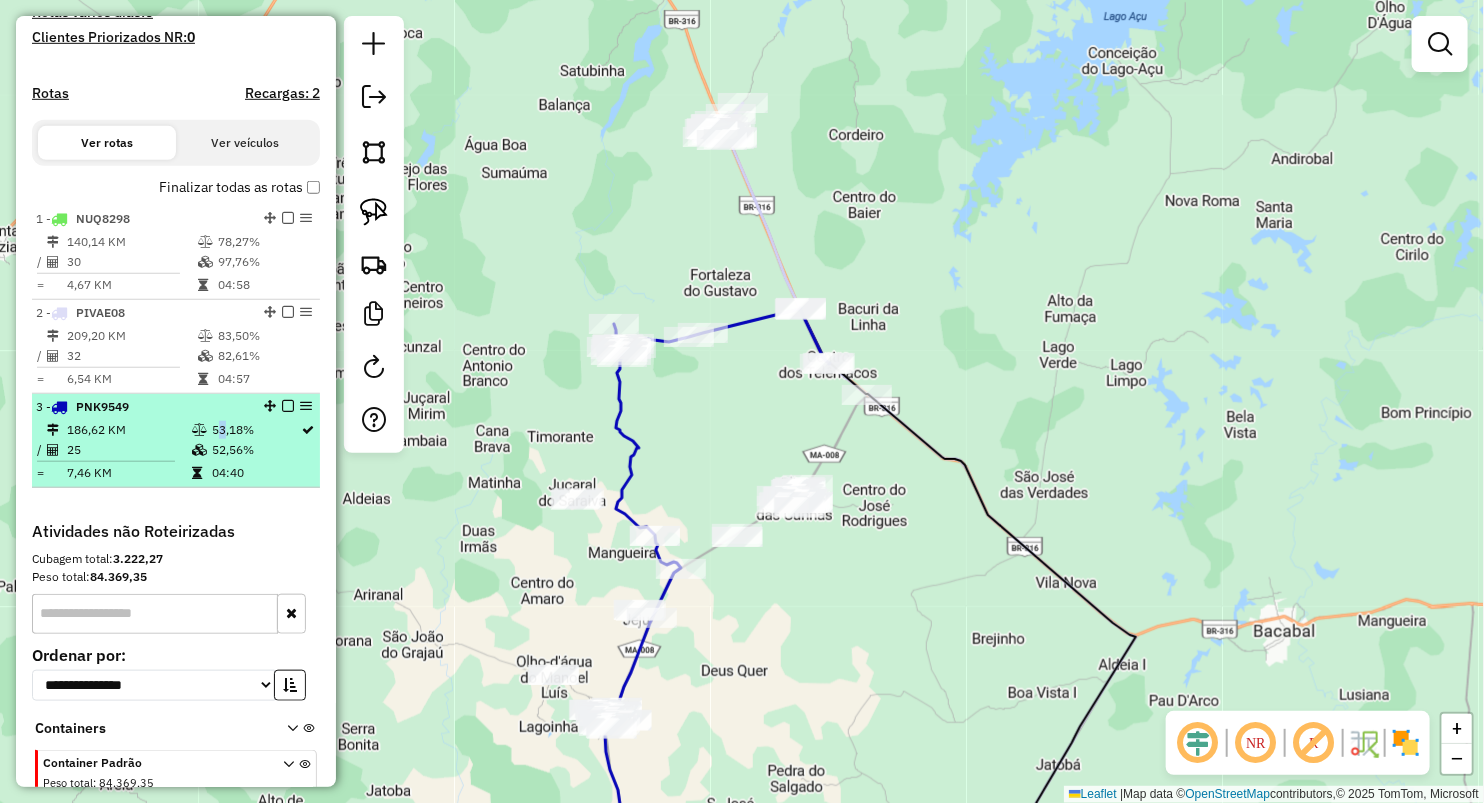 click on "53,18%" at bounding box center (256, 430) 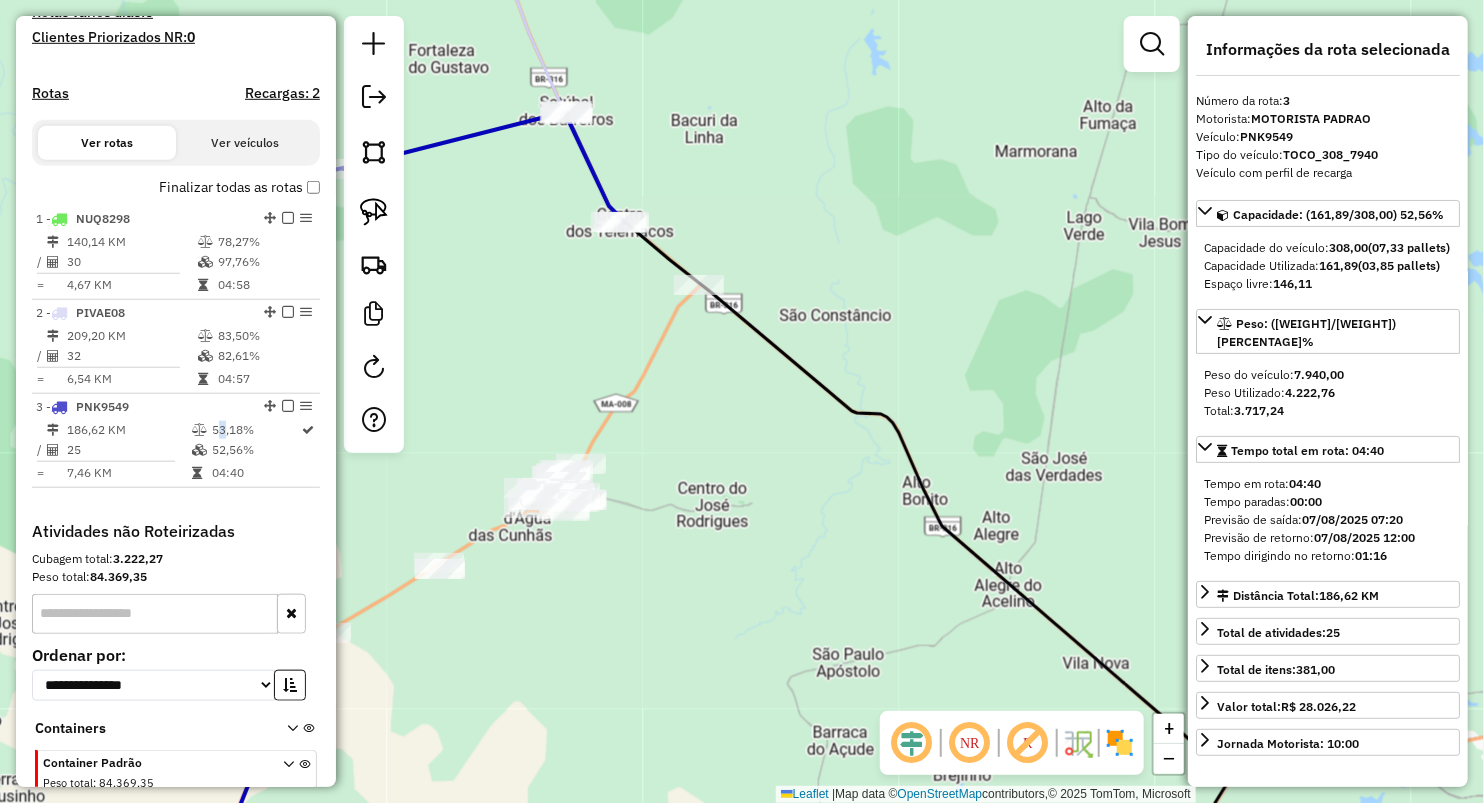 drag, startPoint x: 374, startPoint y: 214, endPoint x: 483, endPoint y: 296, distance: 136.40015 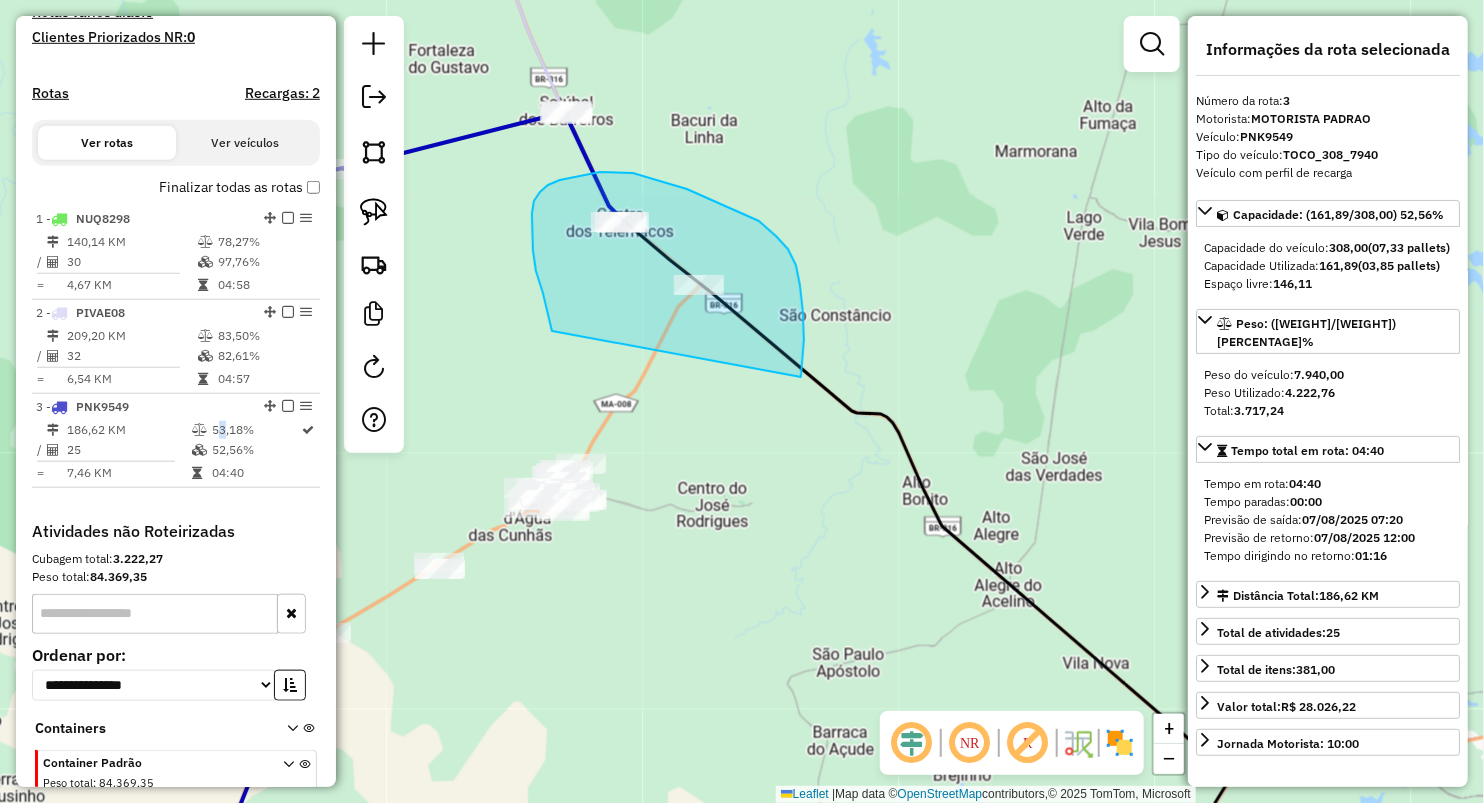 drag, startPoint x: 552, startPoint y: 331, endPoint x: 778, endPoint y: 442, distance: 251.78761 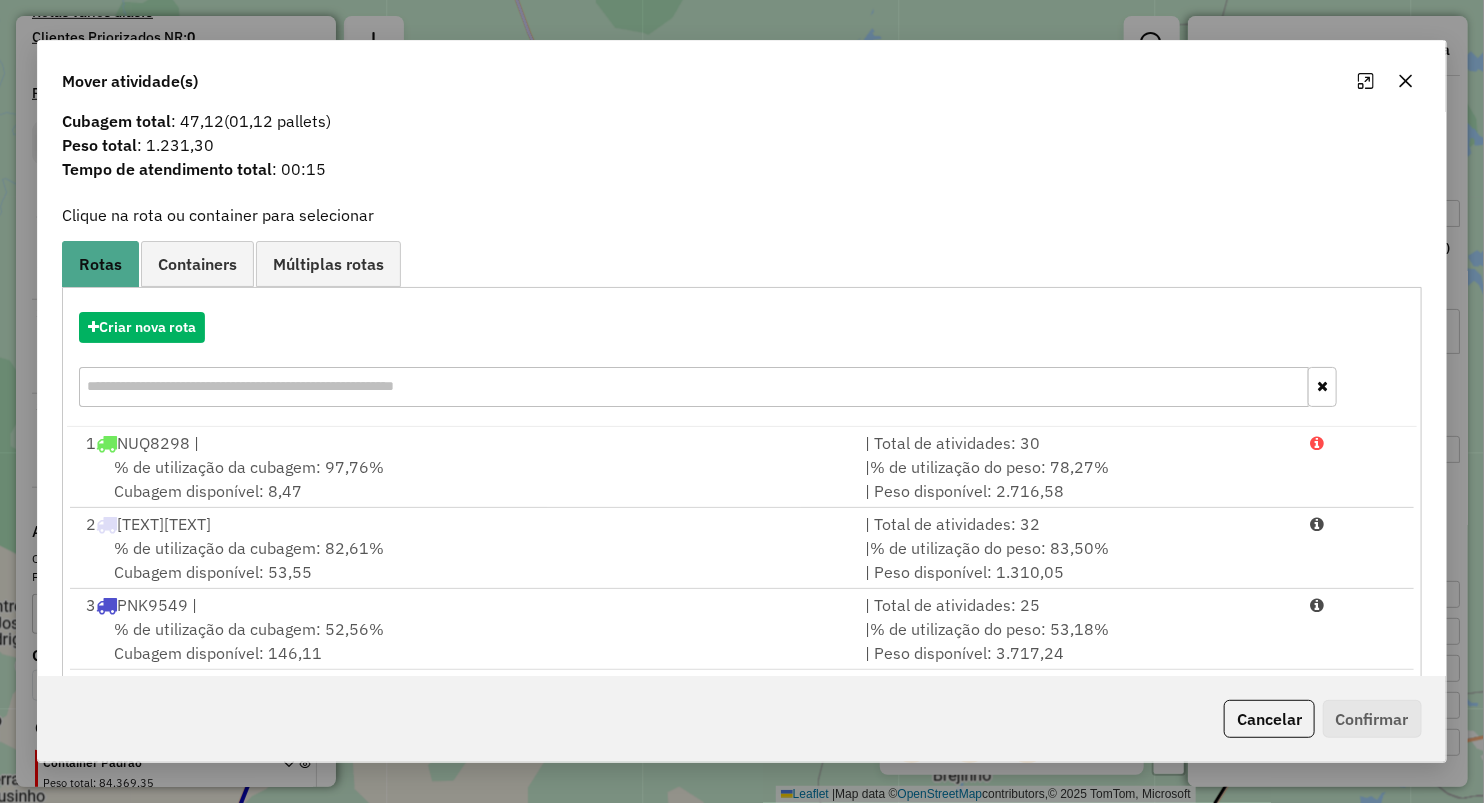 scroll, scrollTop: 63, scrollLeft: 0, axis: vertical 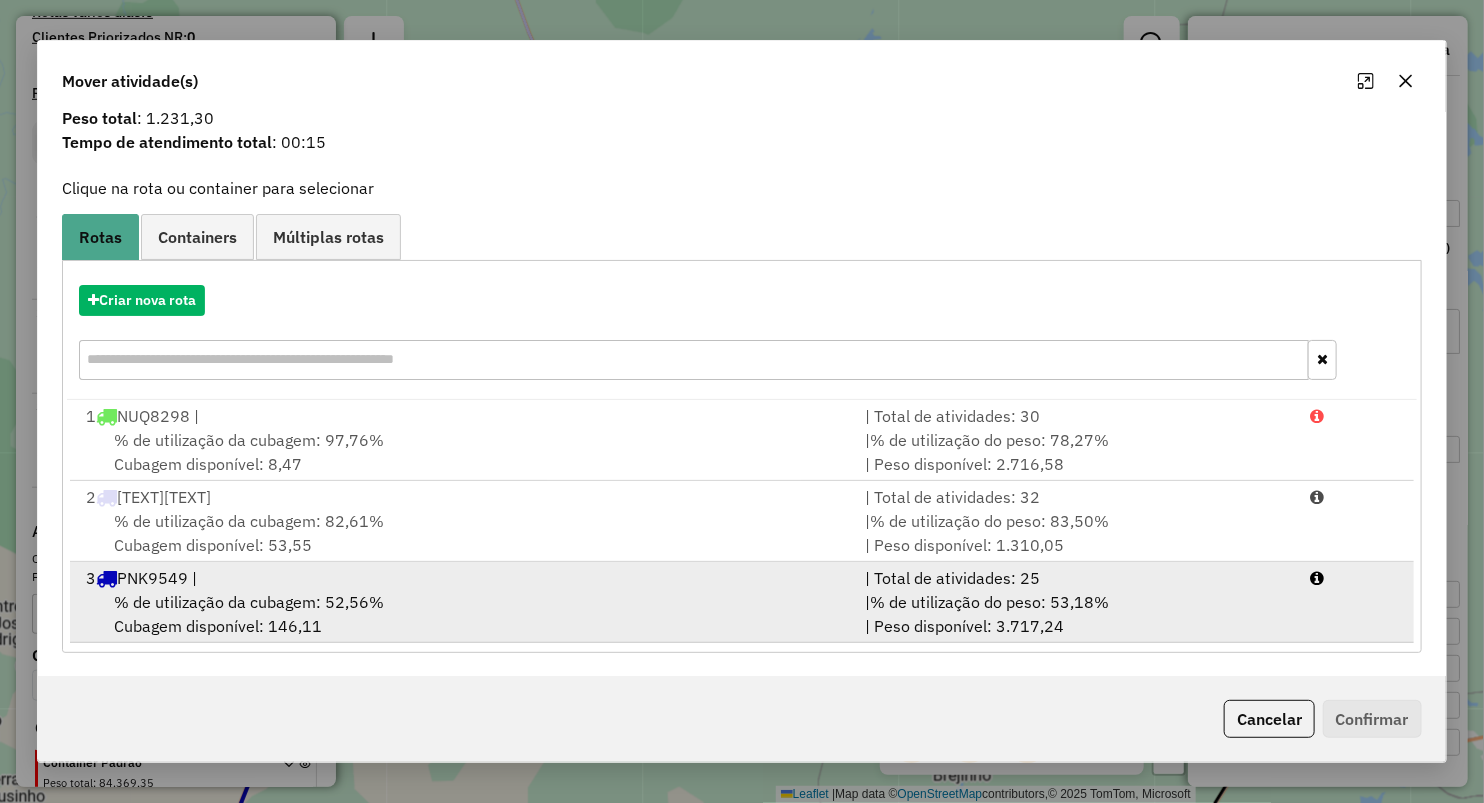 click on "3  PNK9549 |" at bounding box center (463, 578) 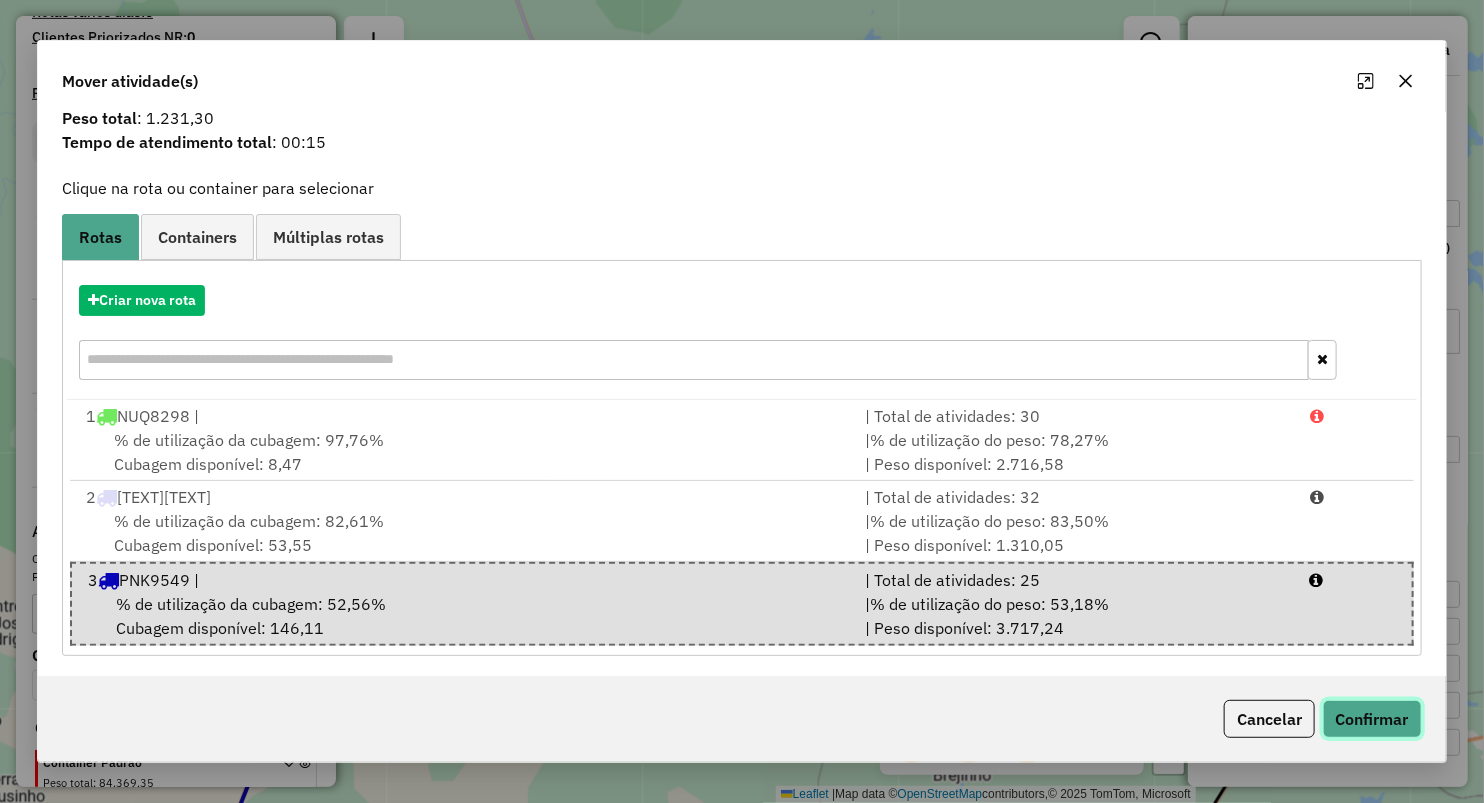 click on "Confirmar" 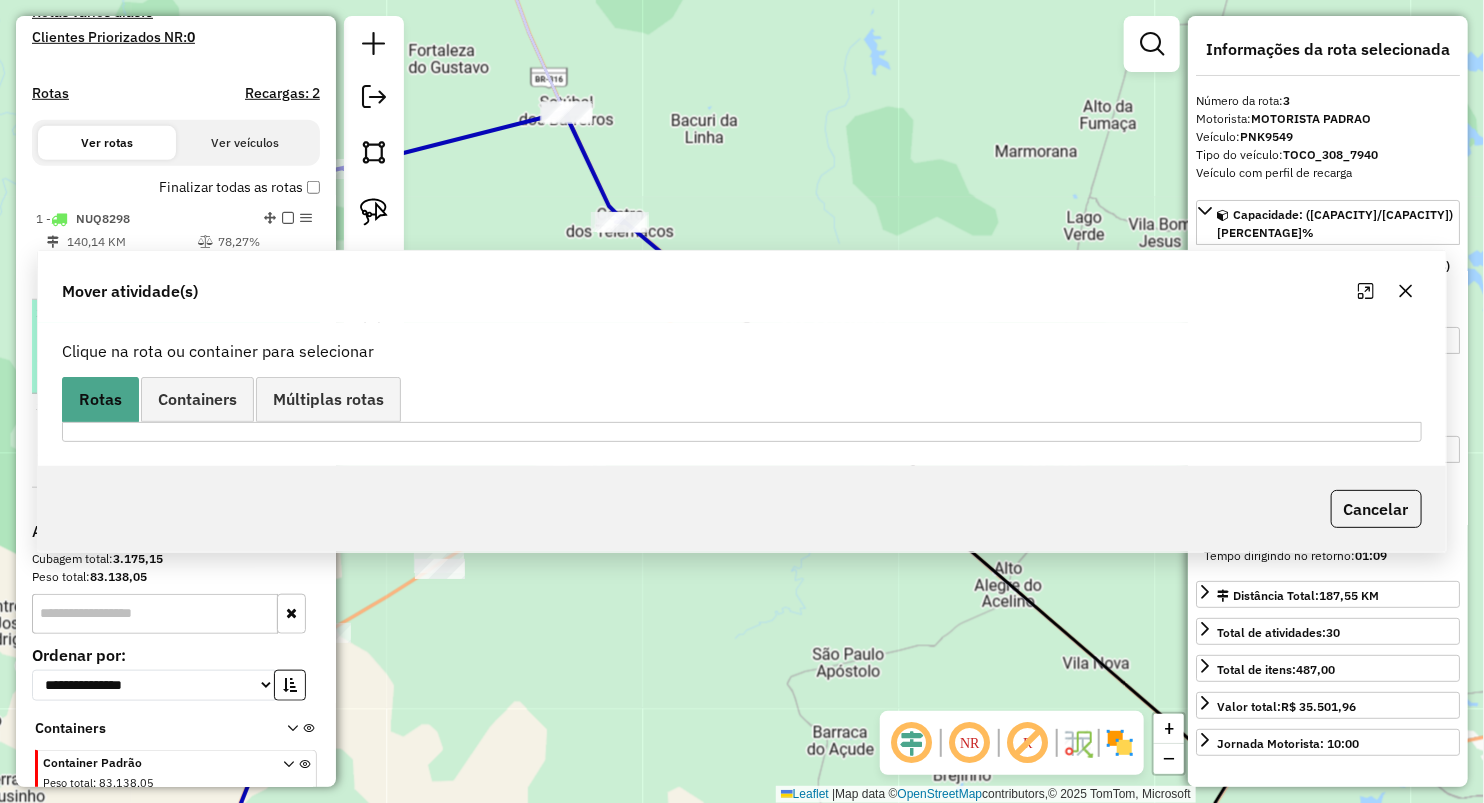 scroll, scrollTop: 0, scrollLeft: 0, axis: both 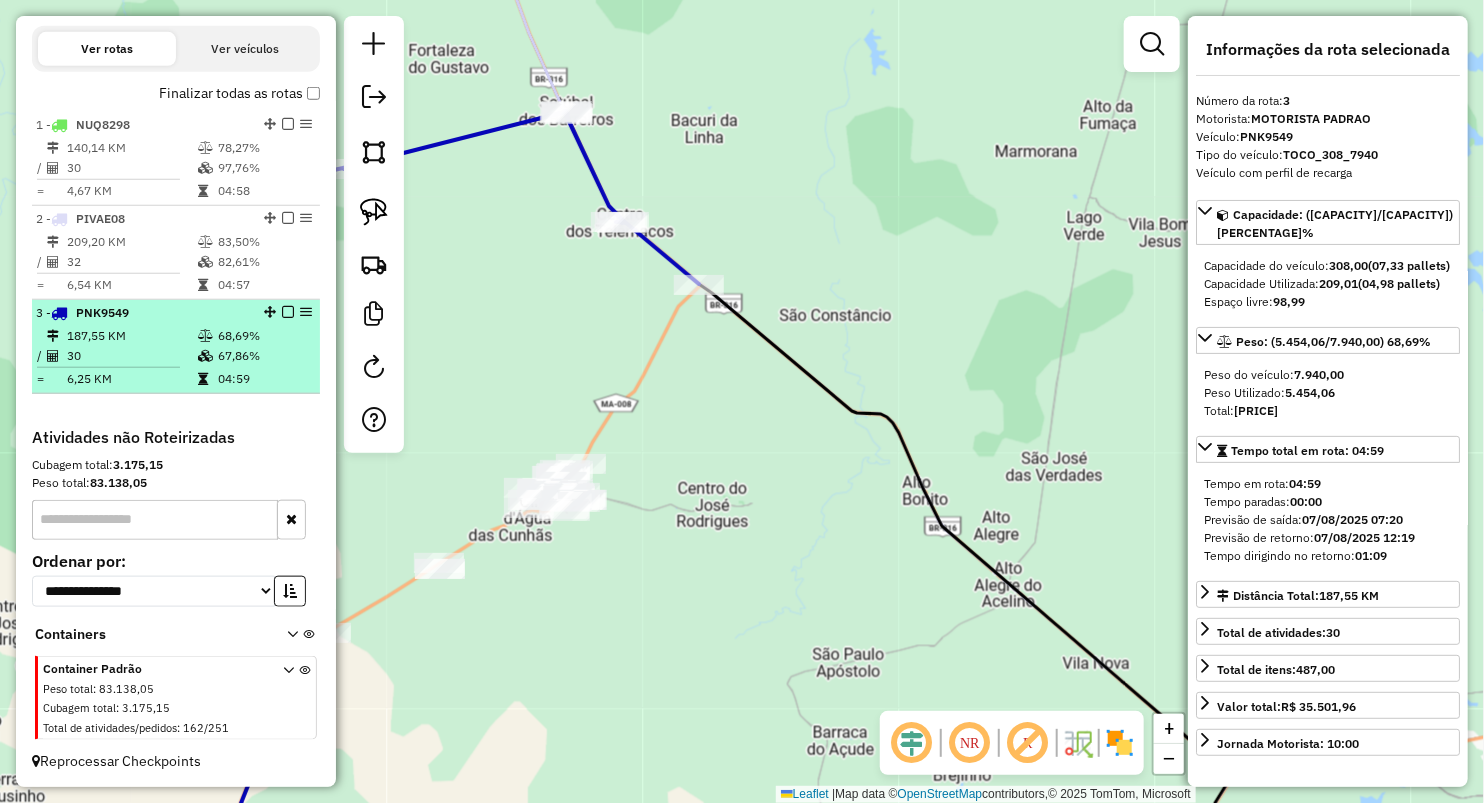 click on "6,25 KM" at bounding box center (131, 379) 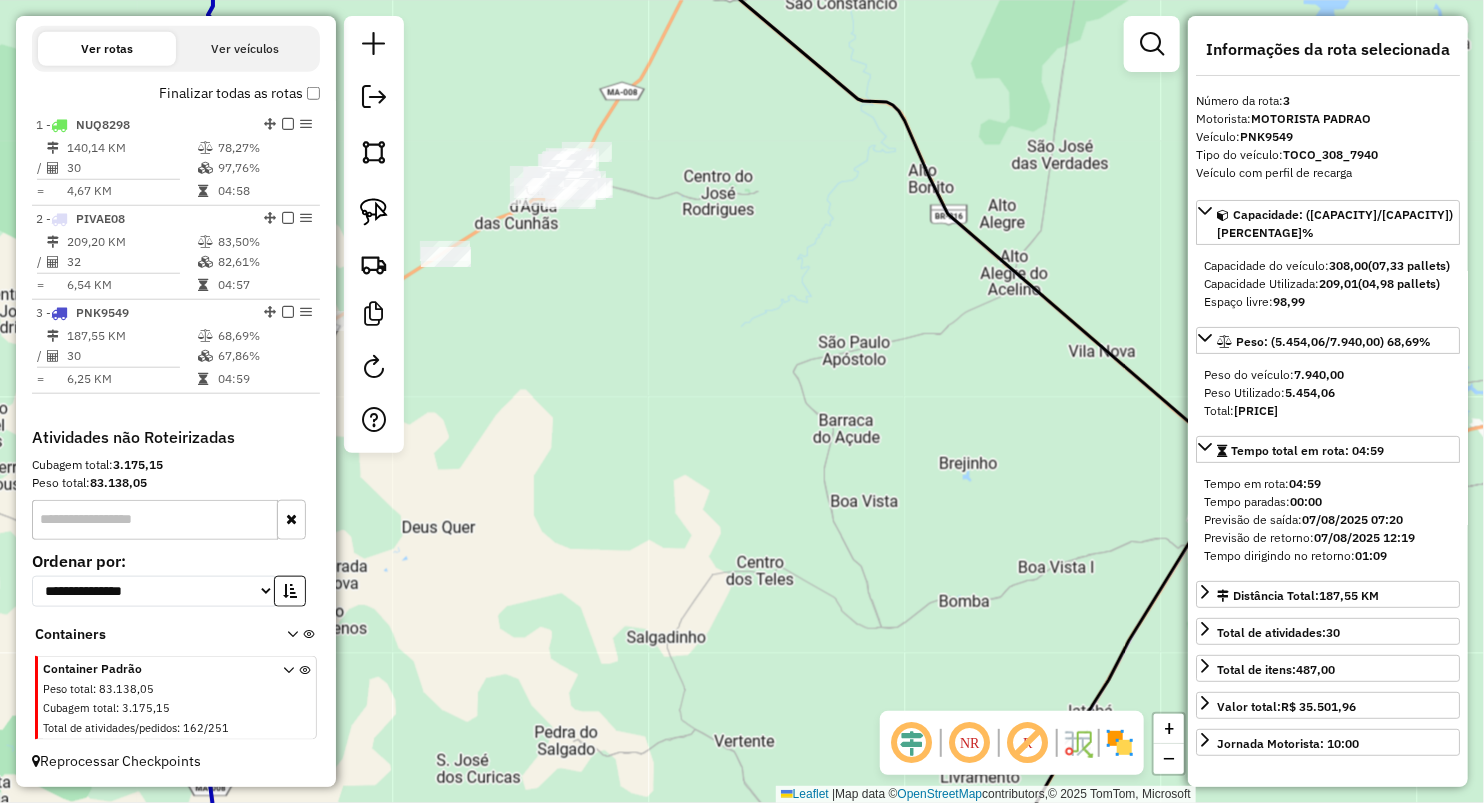 drag, startPoint x: 744, startPoint y: 363, endPoint x: 787, endPoint y: 390, distance: 50.77401 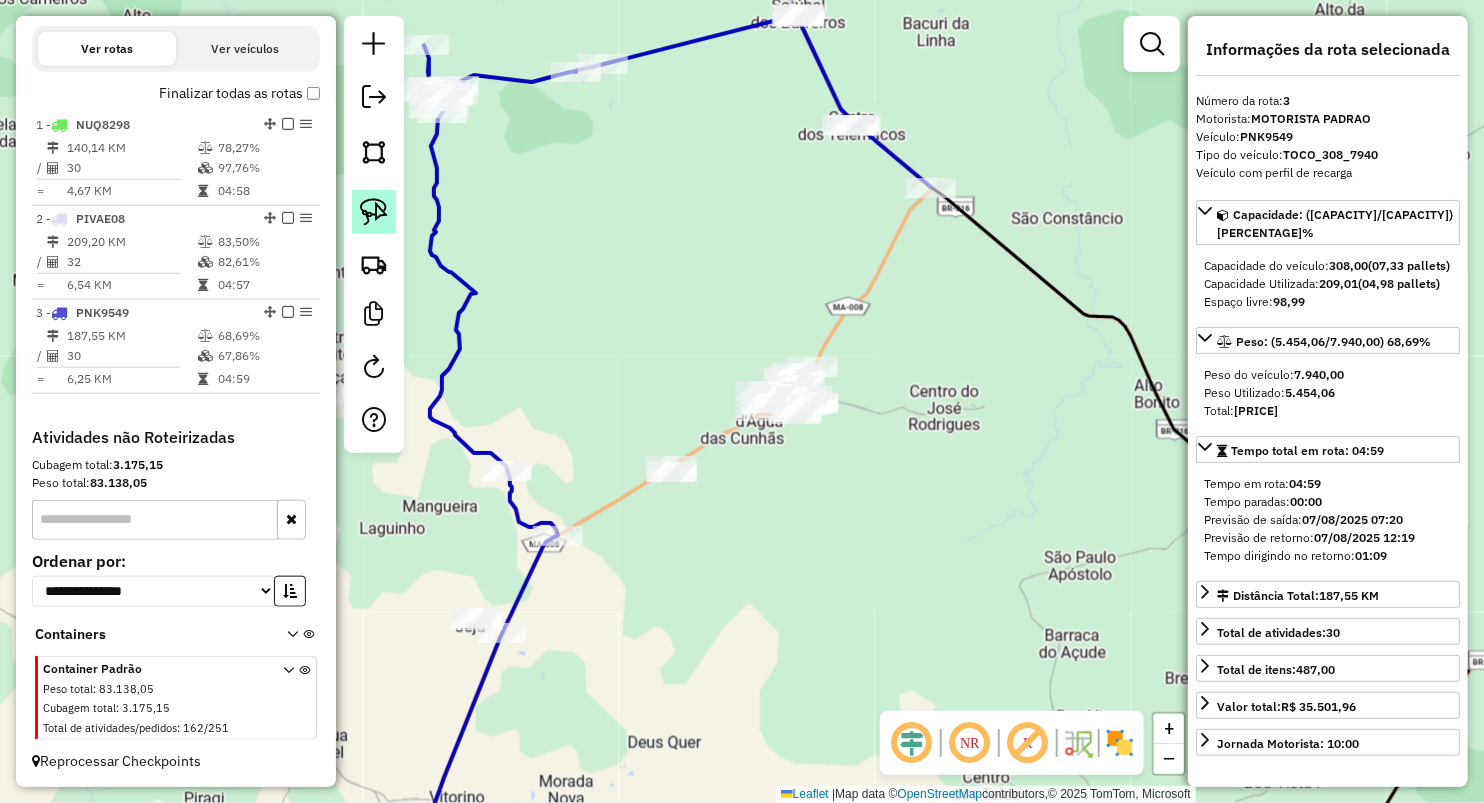 click 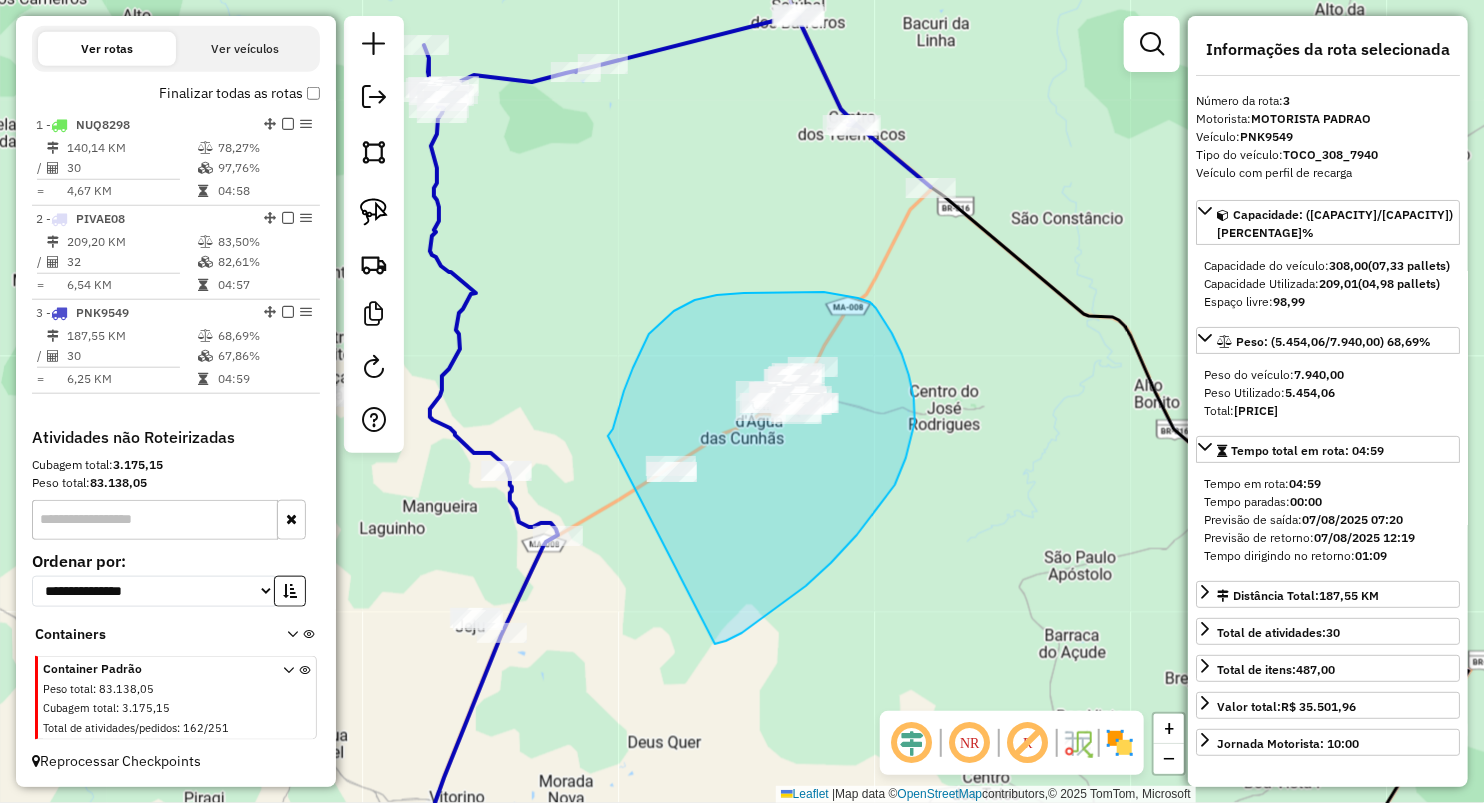 drag, startPoint x: 608, startPoint y: 436, endPoint x: 701, endPoint y: 650, distance: 233.33452 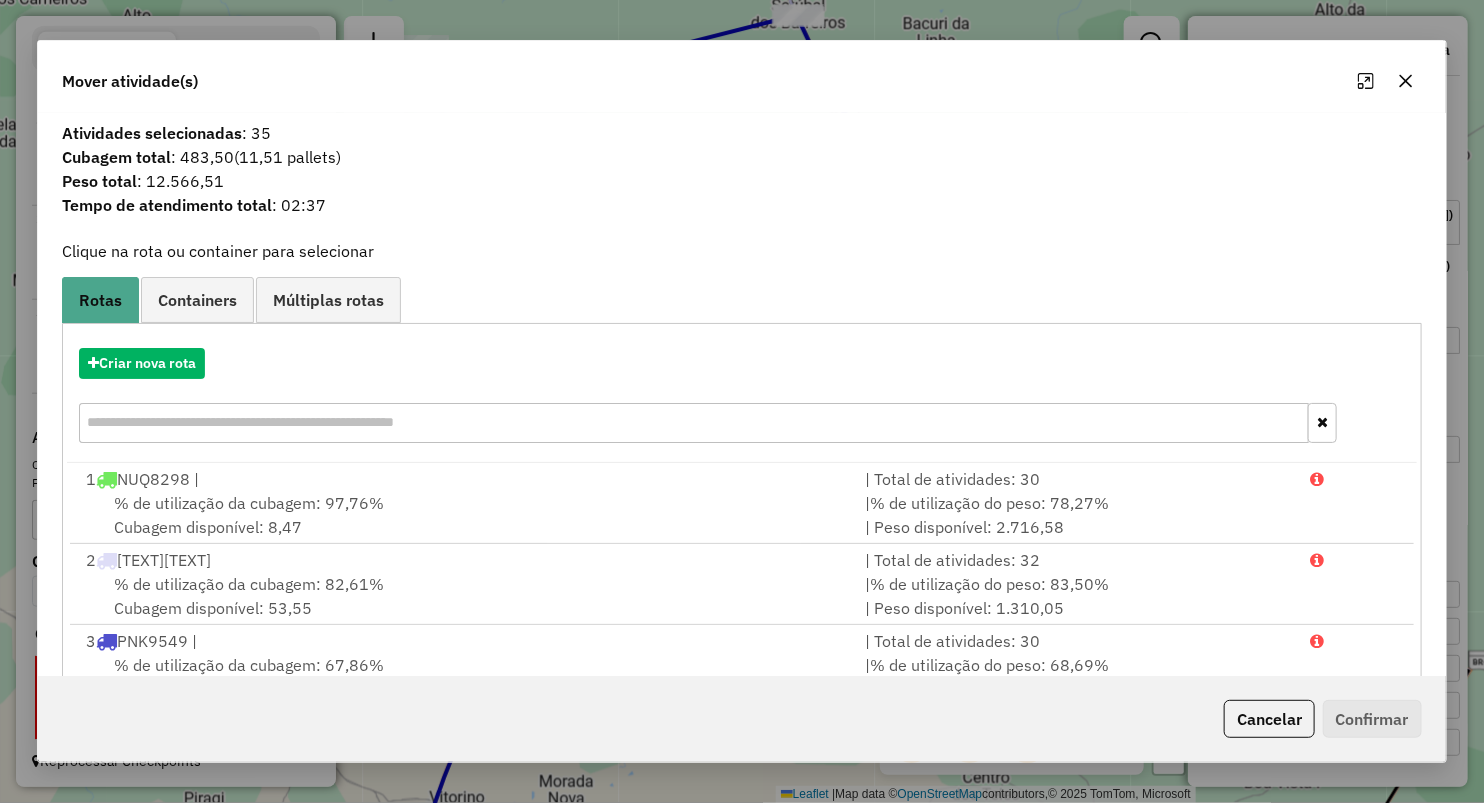 click 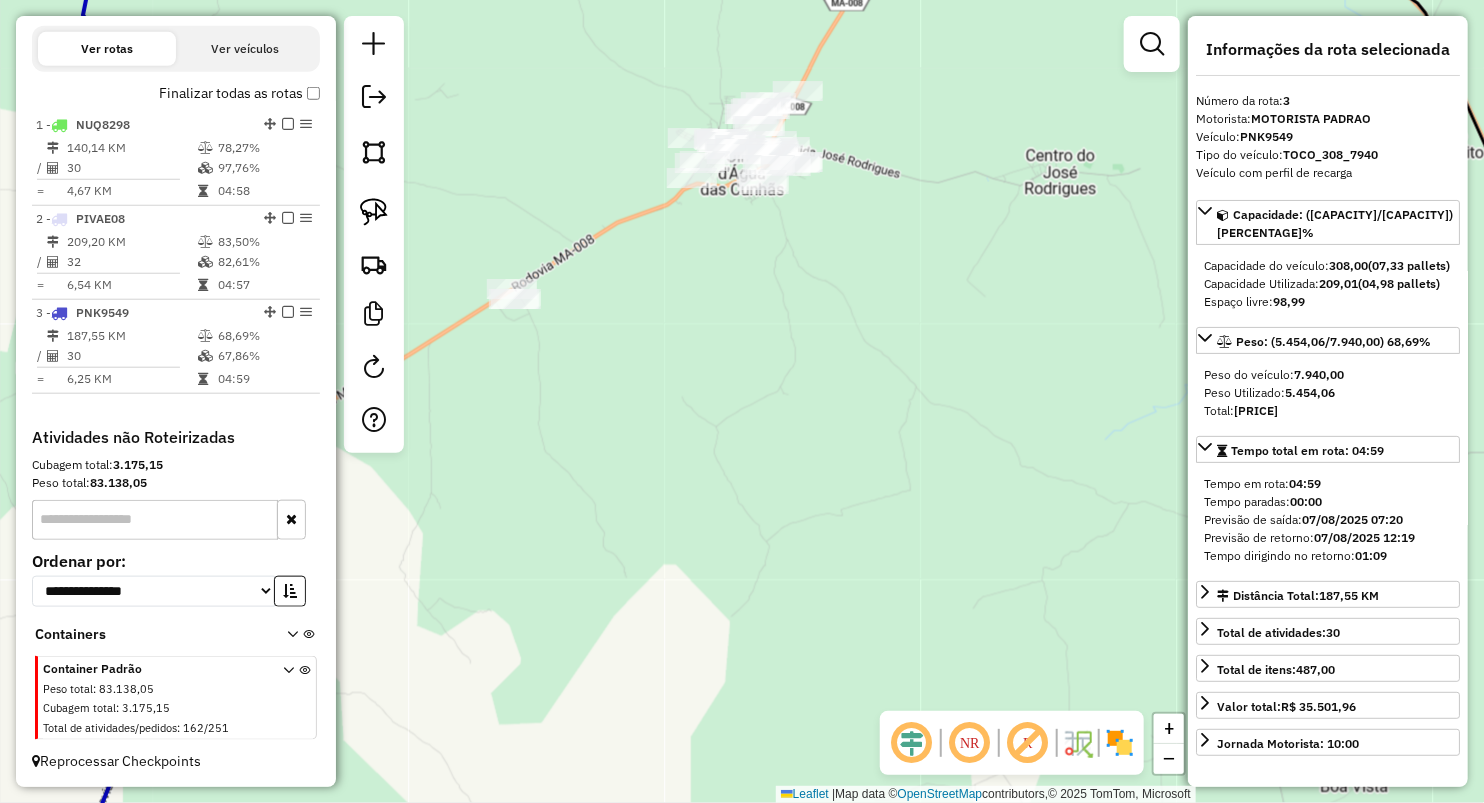 drag, startPoint x: 718, startPoint y: 329, endPoint x: 702, endPoint y: 835, distance: 506.2529 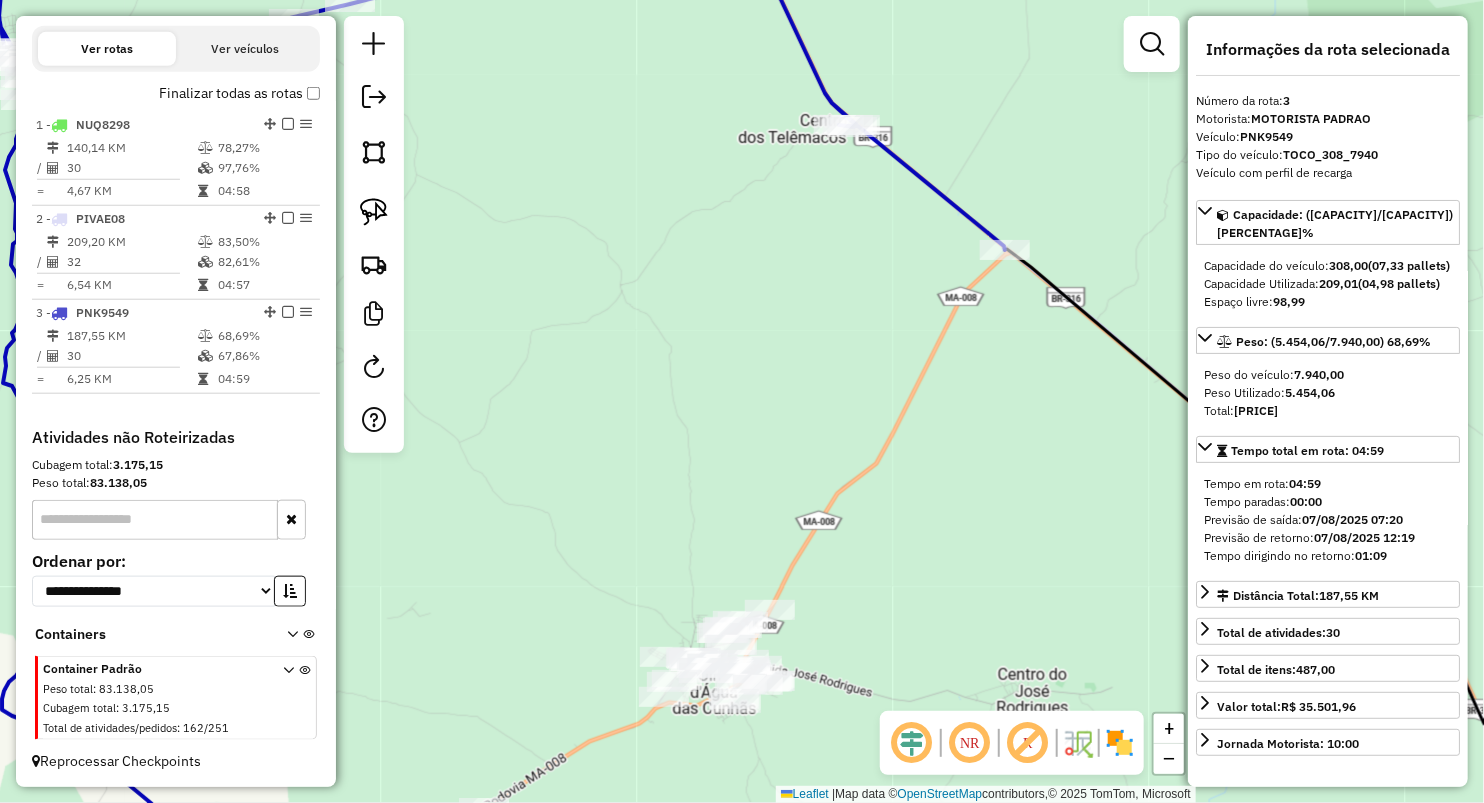 drag, startPoint x: 932, startPoint y: 303, endPoint x: 739, endPoint y: 406, distance: 218.76471 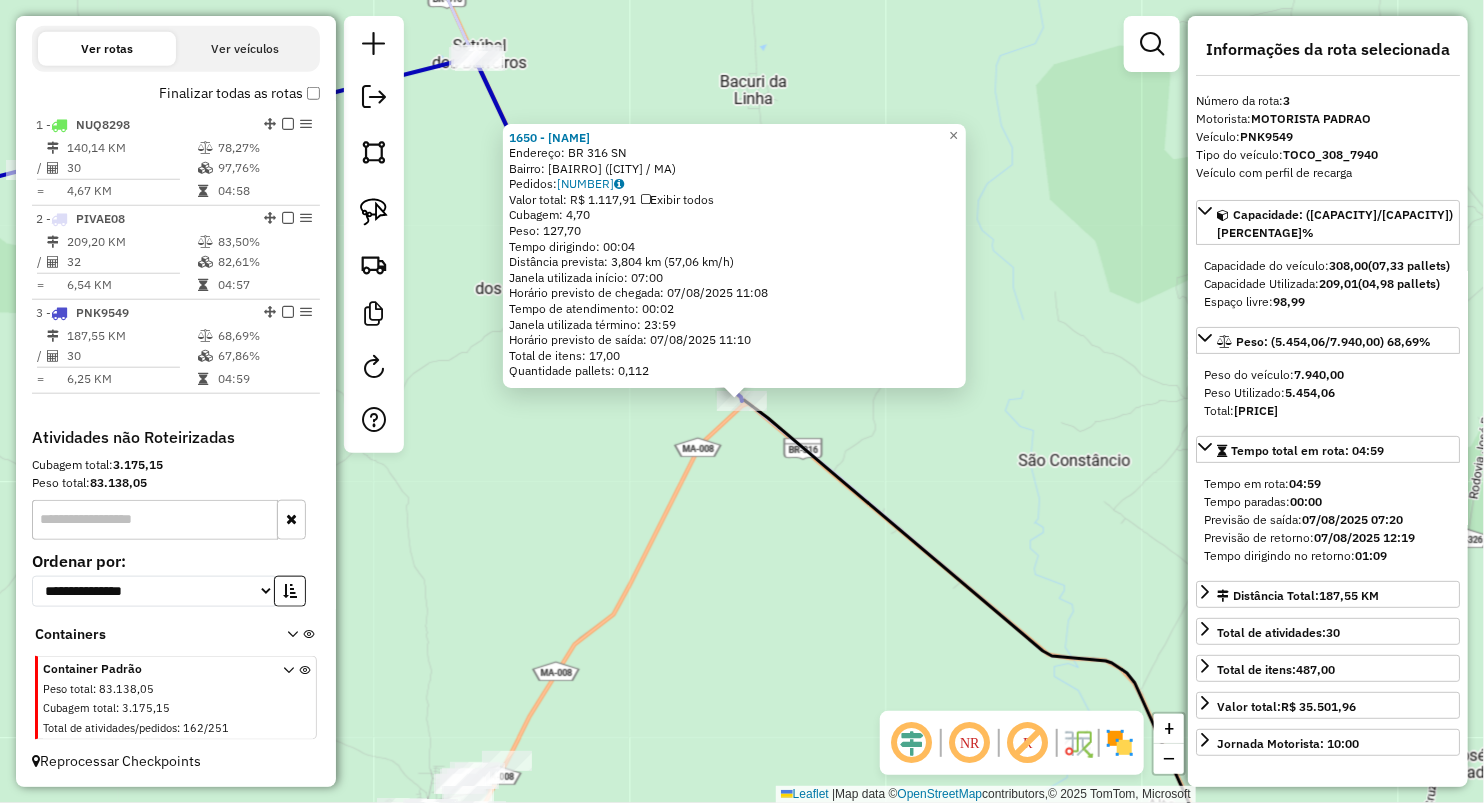 click on "1650 - LANCHONETE CHICAO  Endereço:  BR 316 SN   Bairro: ZE CHICAO (OLHO D'AGUA DAS CUNHAS / MA)   Pedidos:  06033163   Valor total: R$ 1.117,91   Exibir todos   Cubagem: 4,70  Peso: 127,70  Tempo dirigindo: 00:04   Distância prevista: 3,804 km (57,06 km/h)   Janela utilizada início: 07:00   Horário previsto de chegada: 07/08/2025 11:08   Tempo de atendimento: 00:02   Janela utilizada término: 23:59   Horário previsto de saída: 07/08/2025 11:10   Total de itens: 17,00   Quantidade pallets: 0,112  × Janela de atendimento Grade de atendimento Capacidade Transportadoras Veículos Cliente Pedidos  Rotas Selecione os dias de semana para filtrar as janelas de atendimento  Seg   Ter   Qua   Qui   Sex   Sáb   Dom  Informe o período da janela de atendimento: De: Até:  Filtrar exatamente a janela do cliente  Considerar janela de atendimento padrão  Selecione os dias de semana para filtrar as grades de atendimento  Seg   Ter   Qua   Qui   Sex   Sáb   Dom   Clientes fora do dia de atendimento selecionado De:" 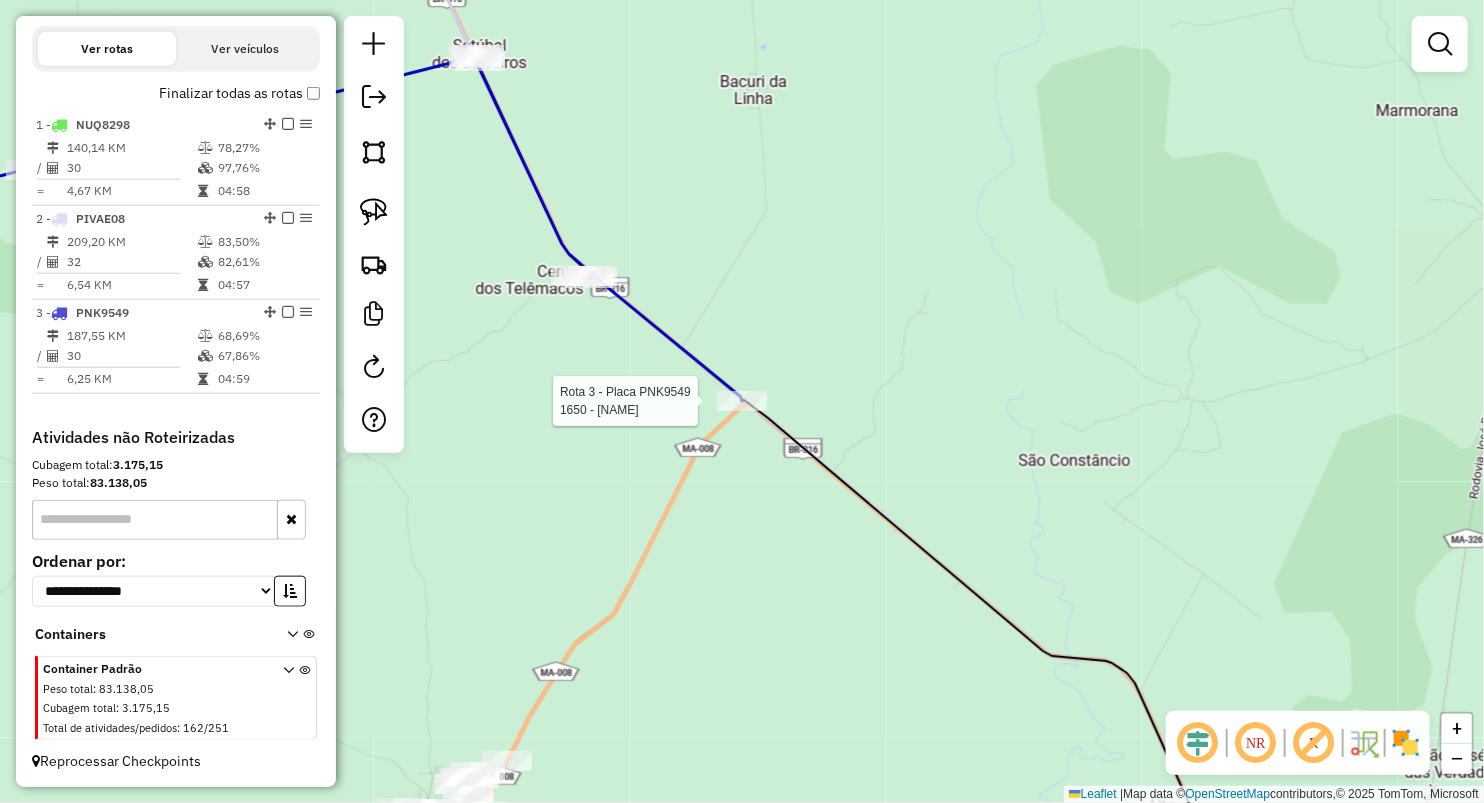 select on "**********" 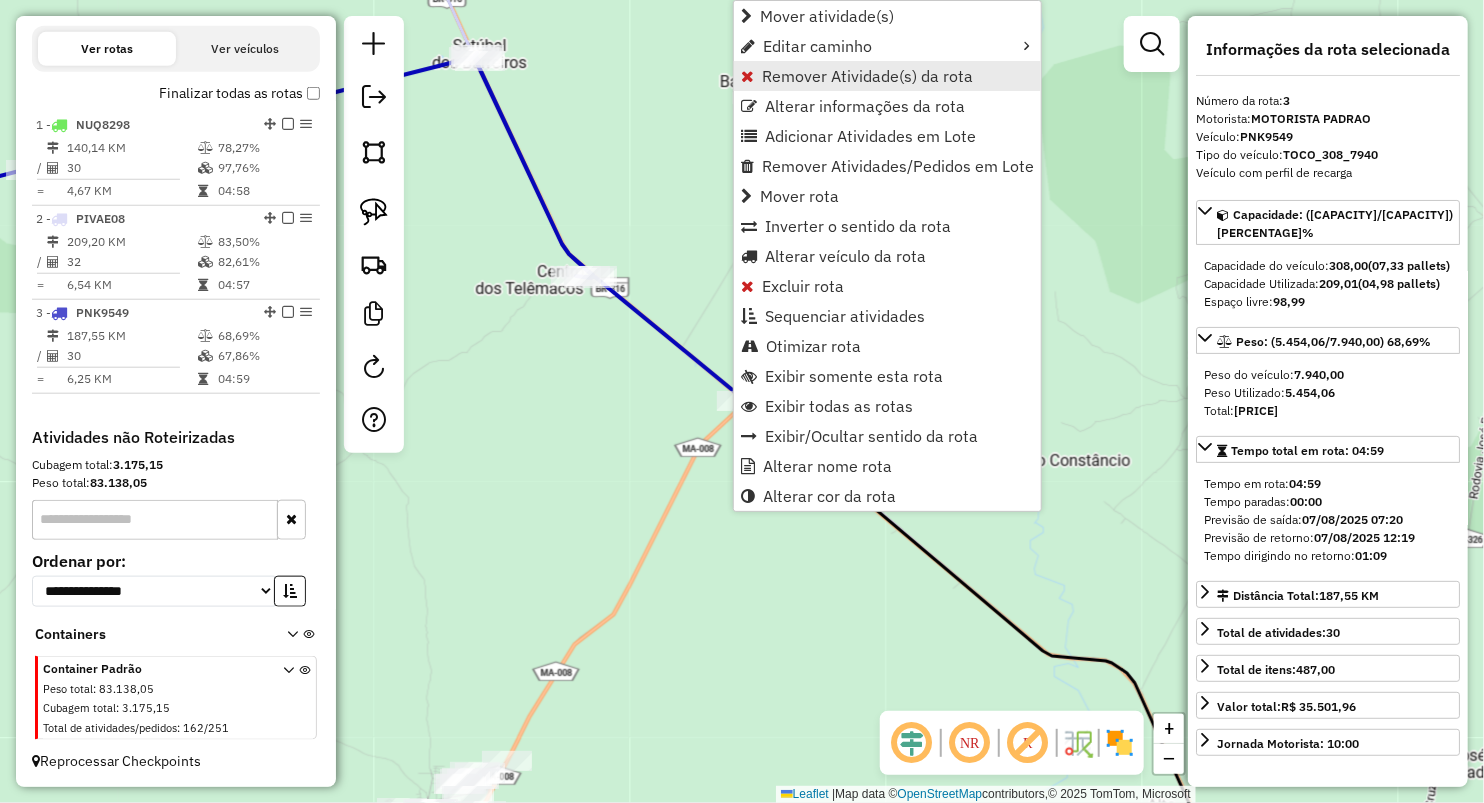 click on "Remover Atividade(s) da rota" at bounding box center (867, 76) 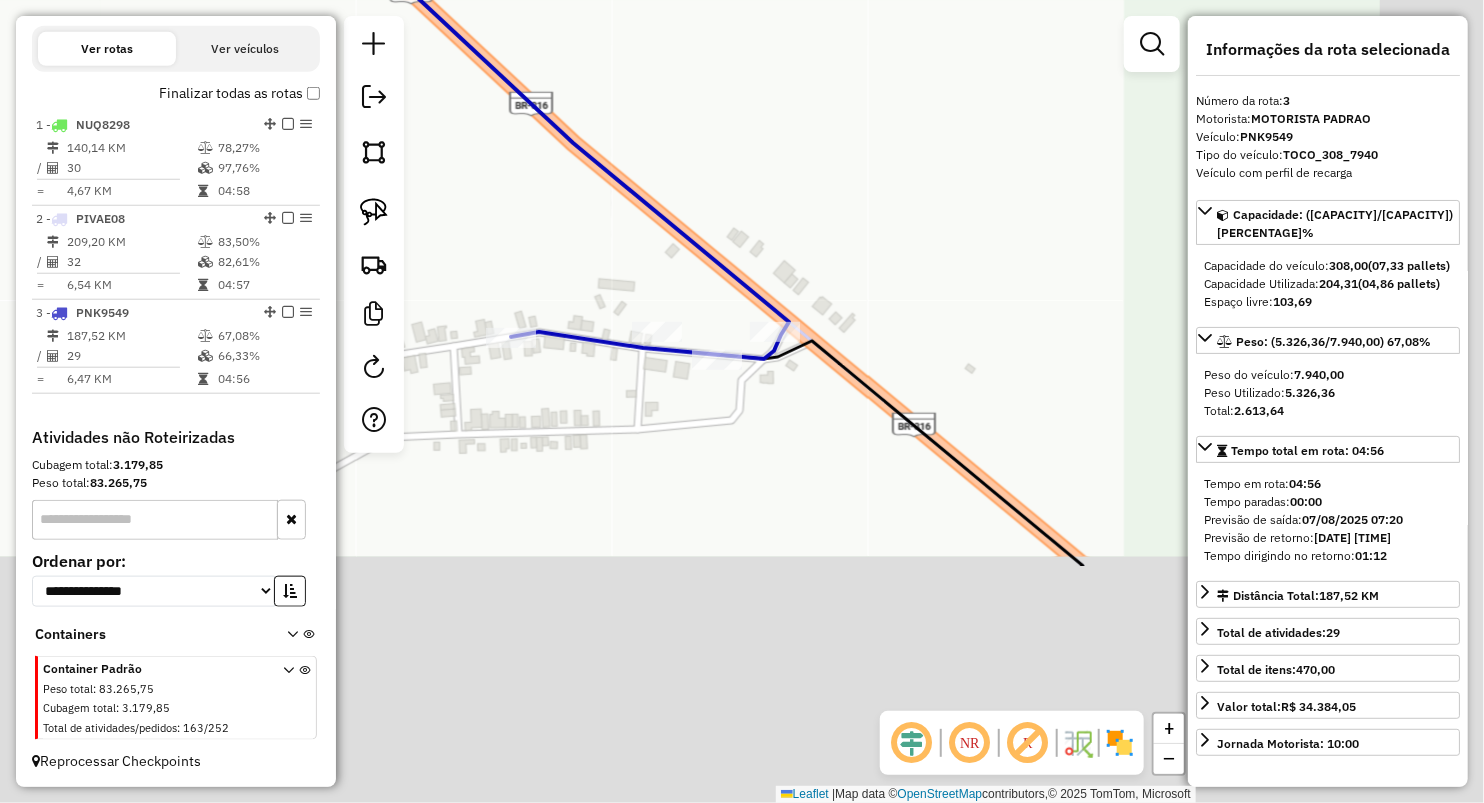 drag, startPoint x: 800, startPoint y: 403, endPoint x: 468, endPoint y: 65, distance: 473.78055 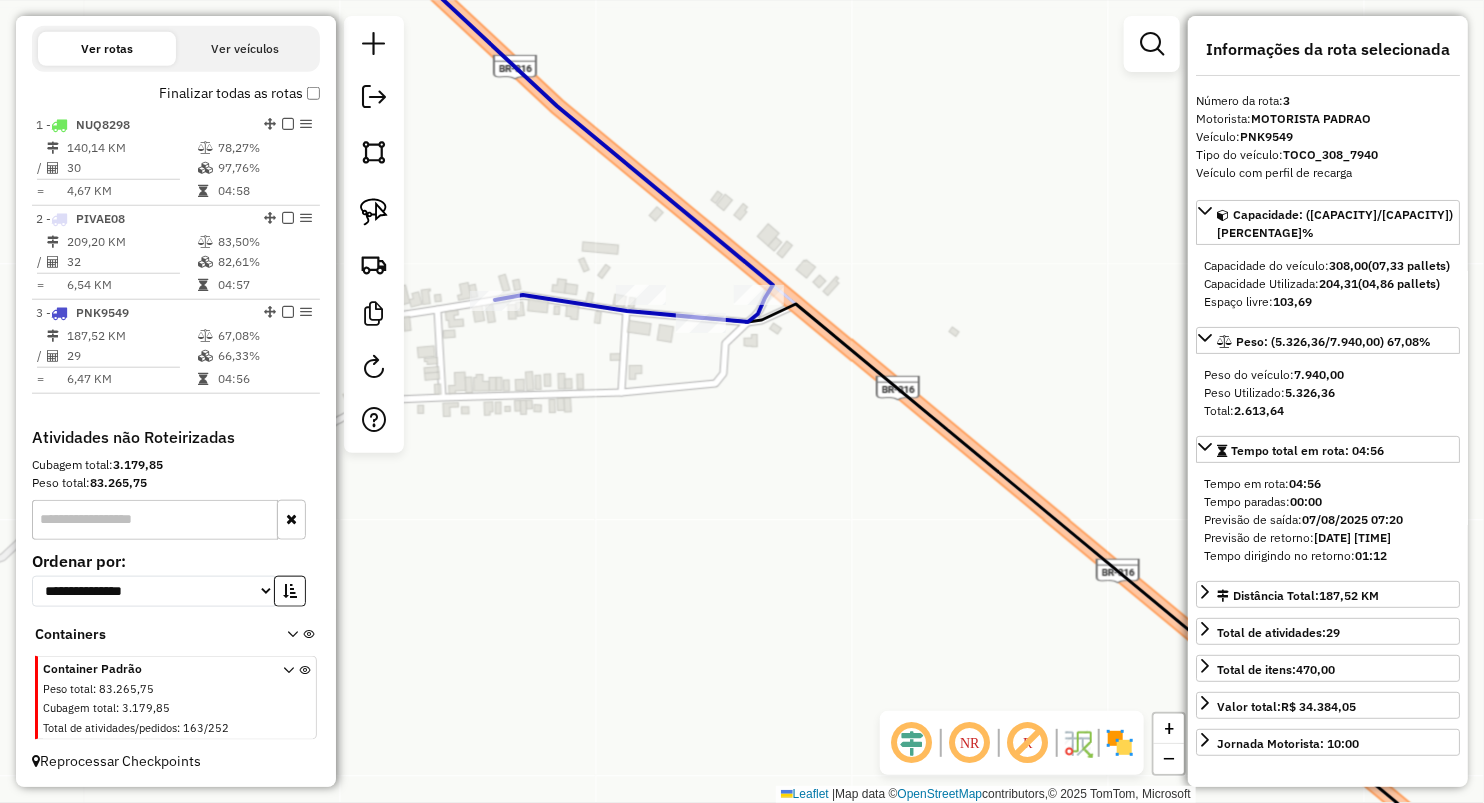 click 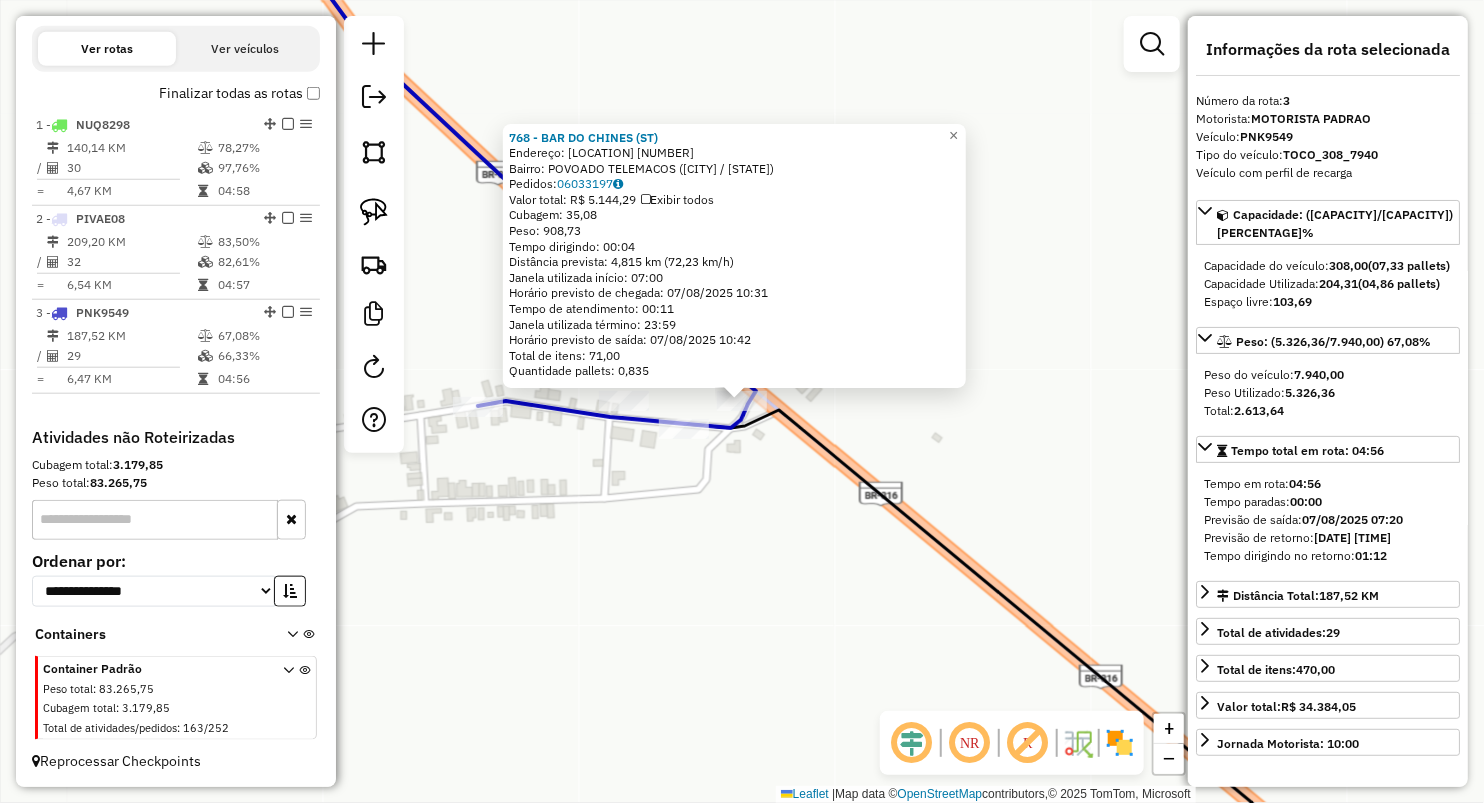 click on "768 - BAR DO CHINES (ST)  Endereço:  ENTRADA DO INTERIOR 210   Bairro: POVOADO TELEMACOS (OLHO D'AGUA DAS CUNHAS / MA)   Pedidos:  06033197   Valor total: R$ 5.144,29   Exibir todos   Cubagem: 35,08  Peso: 908,73  Tempo dirigindo: 00:04   Distância prevista: 4,815 km (72,23 km/h)   Janela utilizada início: 07:00   Horário previsto de chegada: 07/08/2025 10:31   Tempo de atendimento: 00:11   Janela utilizada término: 23:59   Horário previsto de saída: 07/08/2025 10:42   Total de itens: 71,00   Quantidade pallets: 0,835  × Janela de atendimento Grade de atendimento Capacidade Transportadoras Veículos Cliente Pedidos  Rotas Selecione os dias de semana para filtrar as janelas de atendimento  Seg   Ter   Qua   Qui   Sex   Sáb   Dom  Informe o período da janela de atendimento: De: Até:  Filtrar exatamente a janela do cliente  Considerar janela de atendimento padrão  Selecione os dias de semana para filtrar as grades de atendimento  Seg   Ter   Qua   Qui   Sex   Sáb   Dom   Peso mínimo:   De:   Até:" 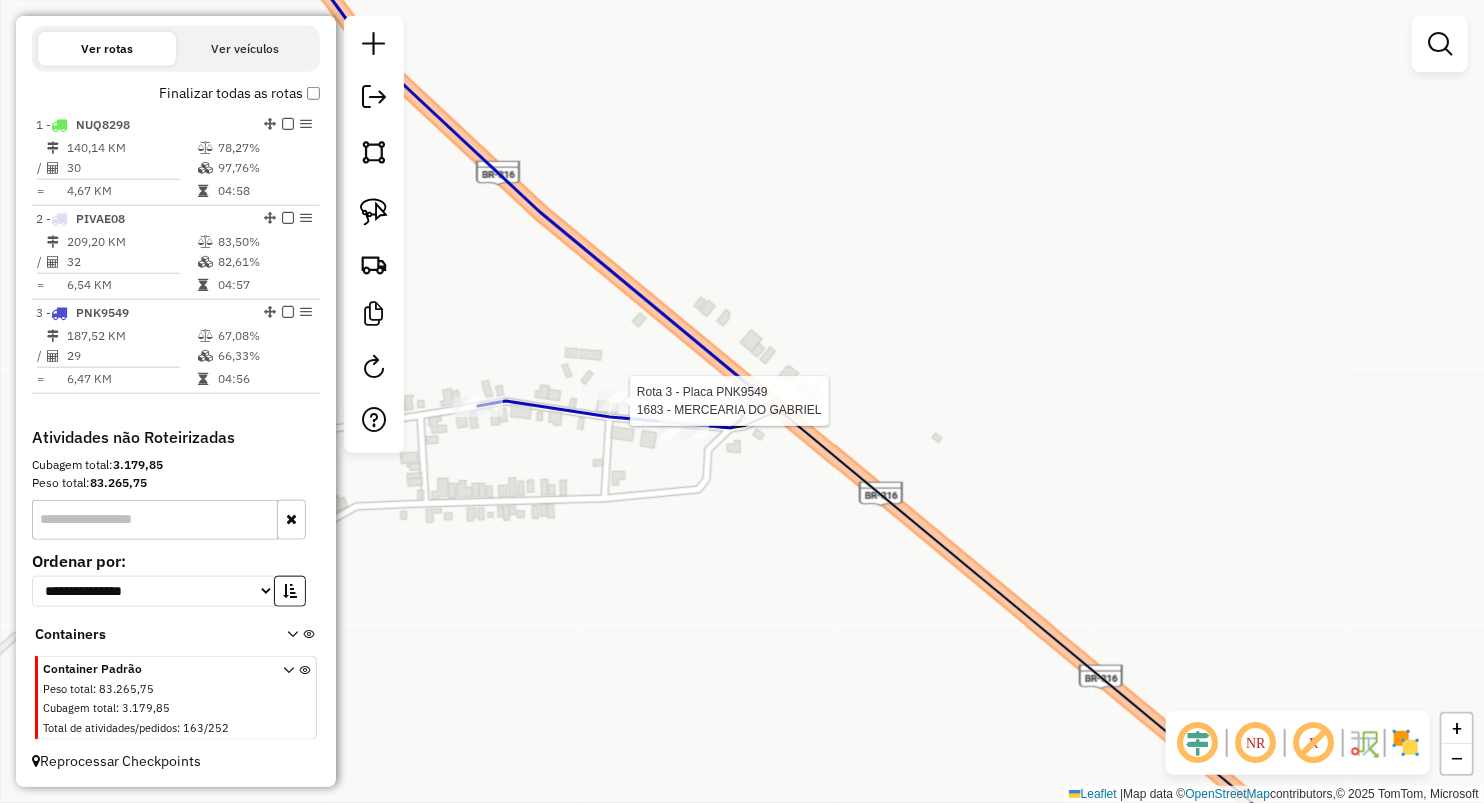 select on "**********" 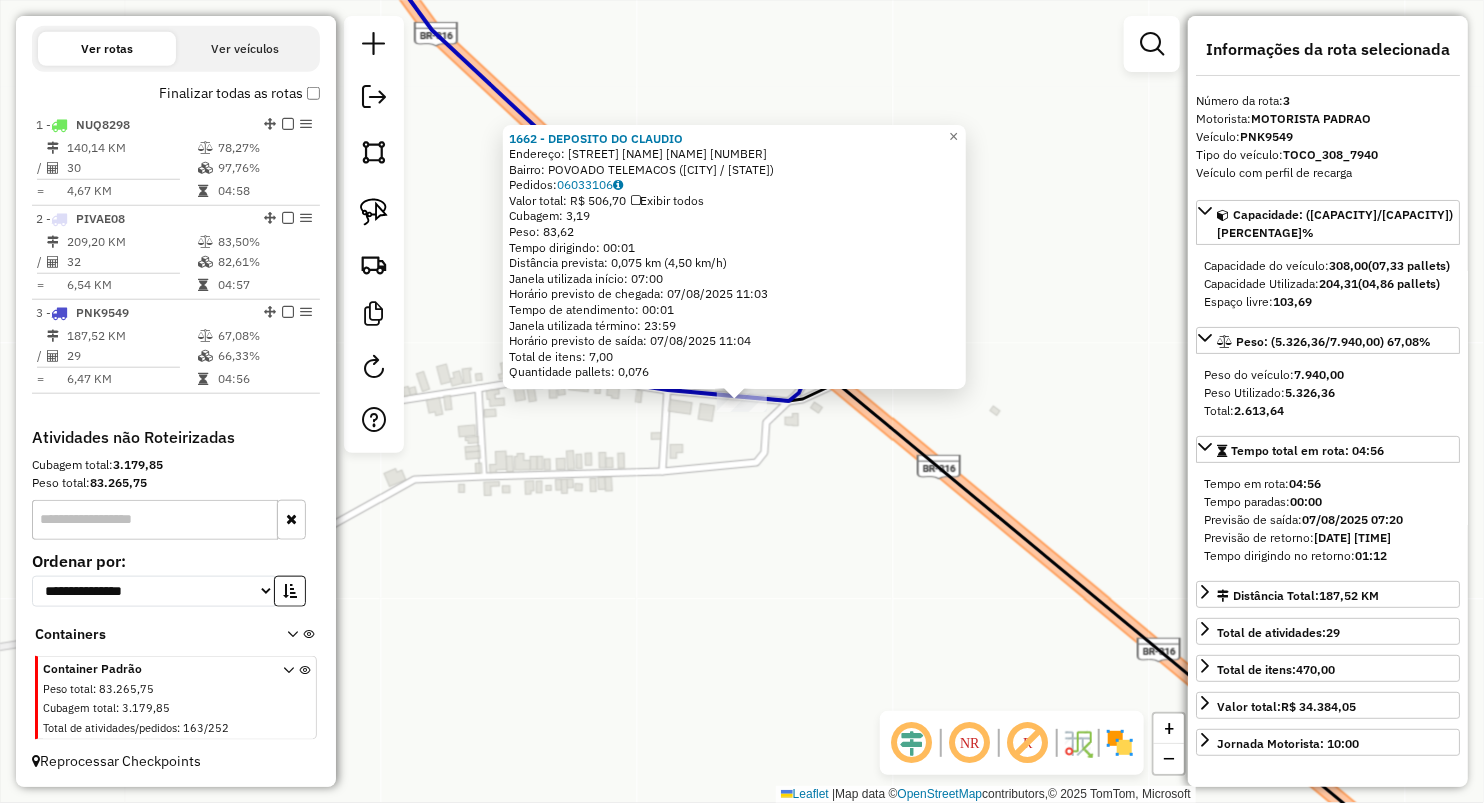 click on "1662 - DEPOSITO DO CLAUDIO  Endereço:  BR 316 RUA PRINCIPAL SN   Bairro: POVOADO TELEMACOS (OLHO D'AGUA DAS CUNHAS / MA)   Pedidos:  06033106   Valor total: R$ 506,70   Exibir todos   Cubagem: 3,19  Peso: 83,62  Tempo dirigindo: 00:01   Distância prevista: 0,075 km (4,50 km/h)   Janela utilizada início: 07:00   Horário previsto de chegada: 07/08/2025 11:03   Tempo de atendimento: 00:01   Janela utilizada término: 23:59   Horário previsto de saída: 07/08/2025 11:04   Total de itens: 7,00   Quantidade pallets: 0,076  × Janela de atendimento Grade de atendimento Capacidade Transportadoras Veículos Cliente Pedidos  Rotas Selecione os dias de semana para filtrar as janelas de atendimento  Seg   Ter   Qua   Qui   Sex   Sáb   Dom  Informe o período da janela de atendimento: De: Até:  Filtrar exatamente a janela do cliente  Considerar janela de atendimento padrão  Selecione os dias de semana para filtrar as grades de atendimento  Seg   Ter   Qua   Qui   Sex   Sáb   Dom   Peso mínimo:   Peso máximo:  +" 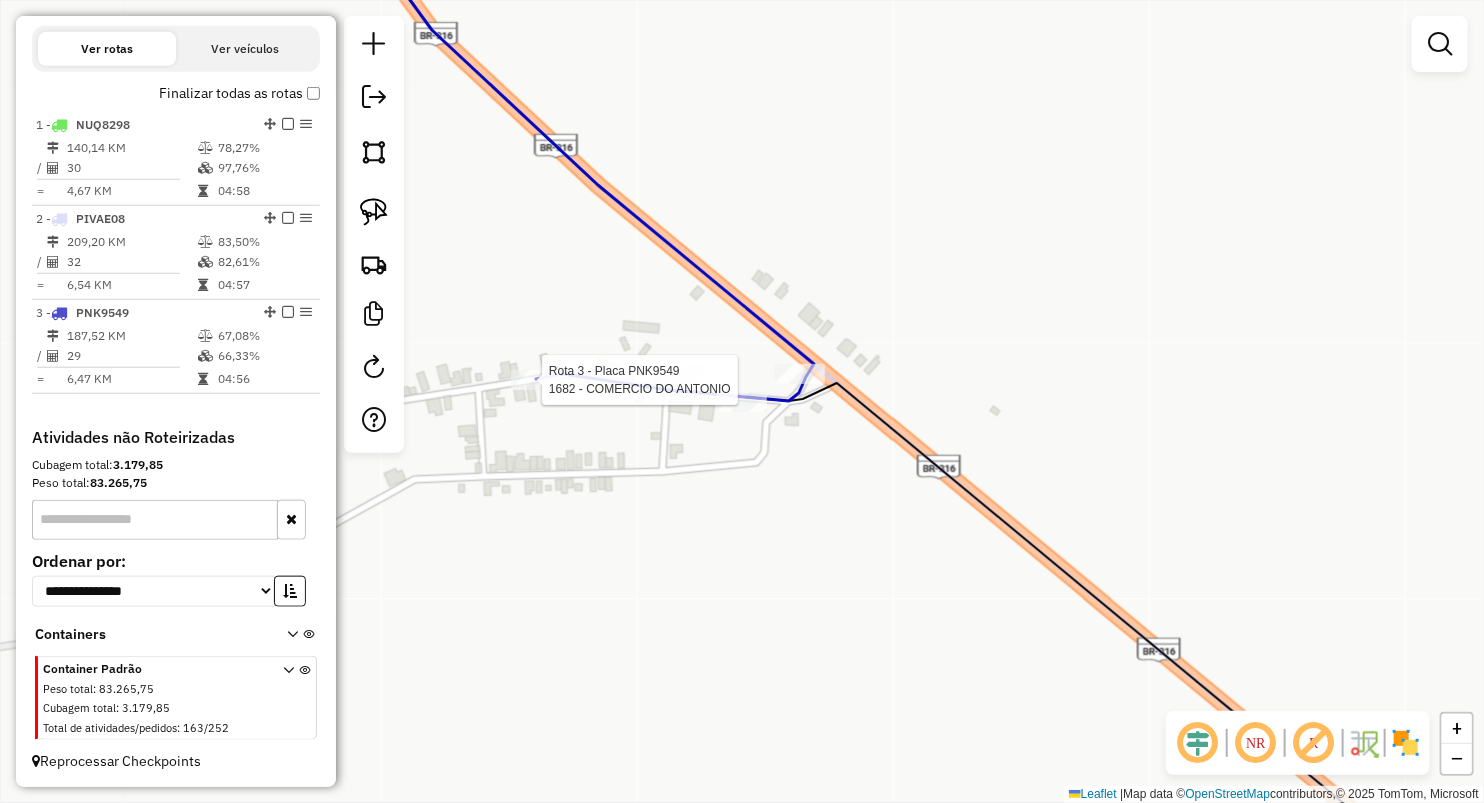 select on "**********" 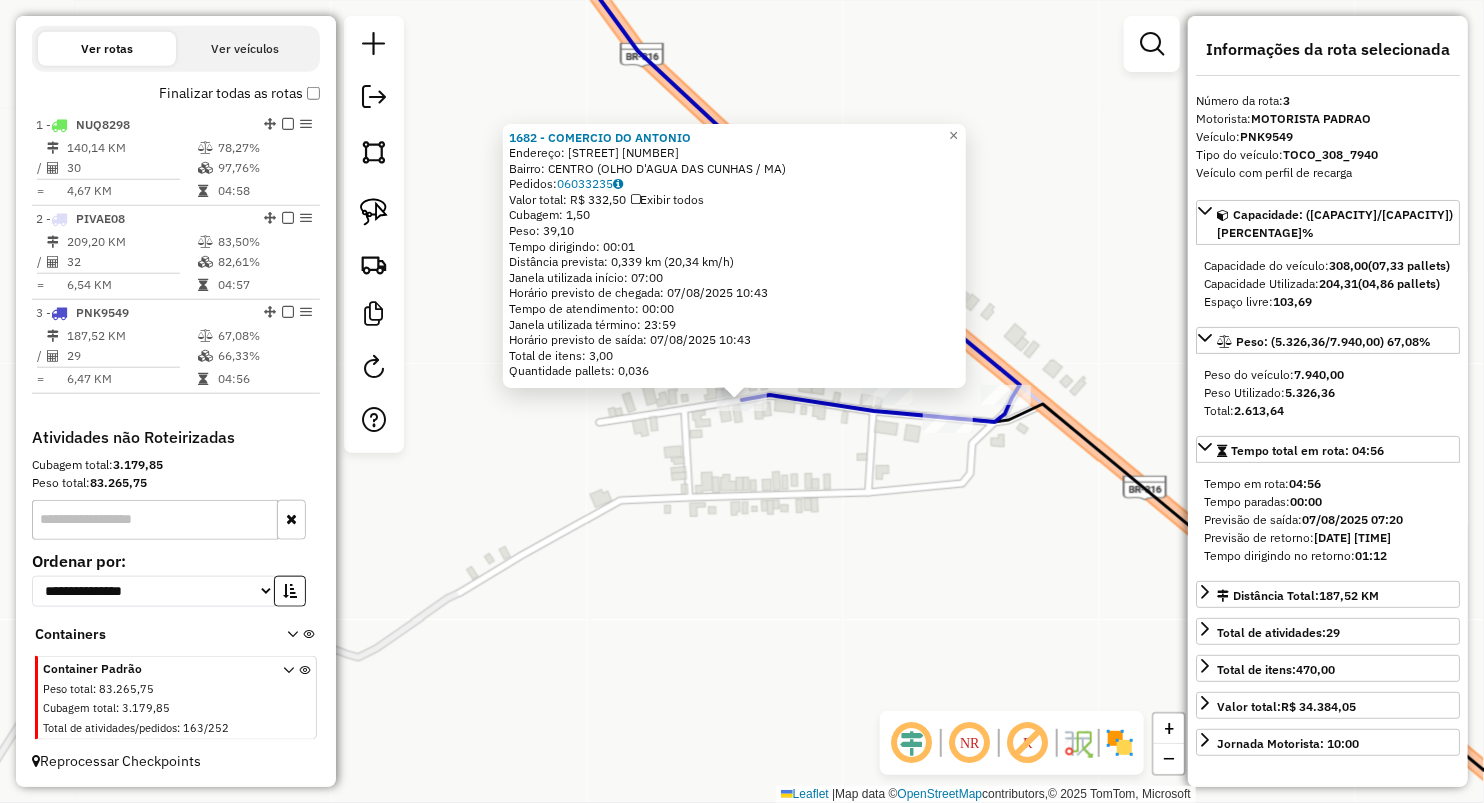 click on "1682 - COMERCIO DO ANTONIO  Endereço:  Rua Antonio Tomaz SN   Bairro: CENTRO (OLHO D'AGUA DAS CUNHAS / MA)   Pedidos:  06033235   Valor total: R$ 332,50   Exibir todos   Cubagem: 1,50  Peso: 39,10  Tempo dirigindo: 00:01   Distância prevista: 0,339 km (20,34 km/h)   Janela utilizada início: 07:00   Horário previsto de chegada: 07/08/2025 10:43   Tempo de atendimento: 00:00   Janela utilizada término: 23:59   Horário previsto de saída: 07/08/2025 10:43   Total de itens: 3,00   Quantidade pallets: 0,036  × Janela de atendimento Grade de atendimento Capacidade Transportadoras Veículos Cliente Pedidos  Rotas Selecione os dias de semana para filtrar as janelas de atendimento  Seg   Ter   Qua   Qui   Sex   Sáb   Dom  Informe o período da janela de atendimento: De: Até:  Filtrar exatamente a janela do cliente  Considerar janela de atendimento padrão  Selecione os dias de semana para filtrar as grades de atendimento  Seg   Ter   Qua   Qui   Sex   Sáb   Dom   Peso mínimo:   Peso máximo:   De:   Até:" 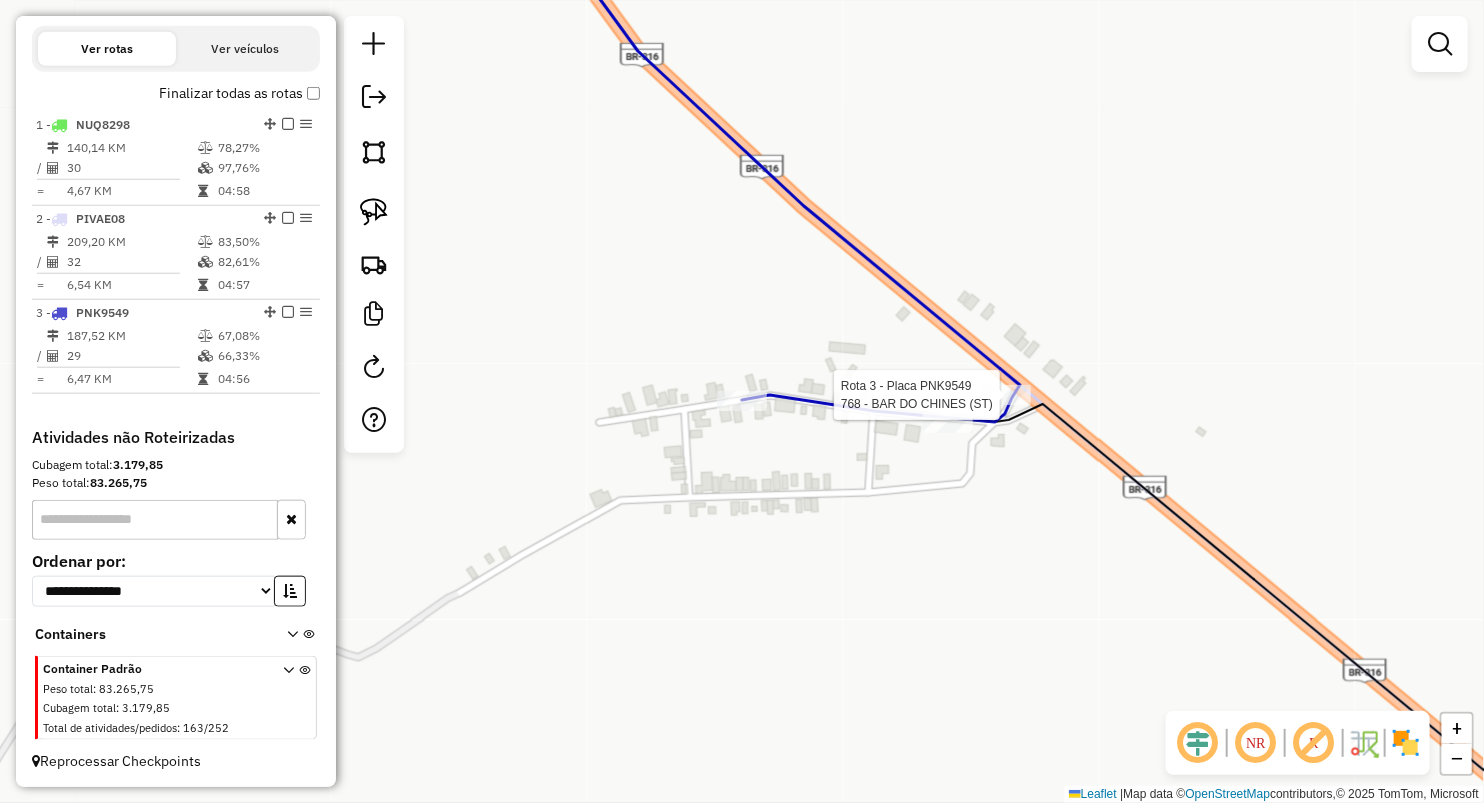 click 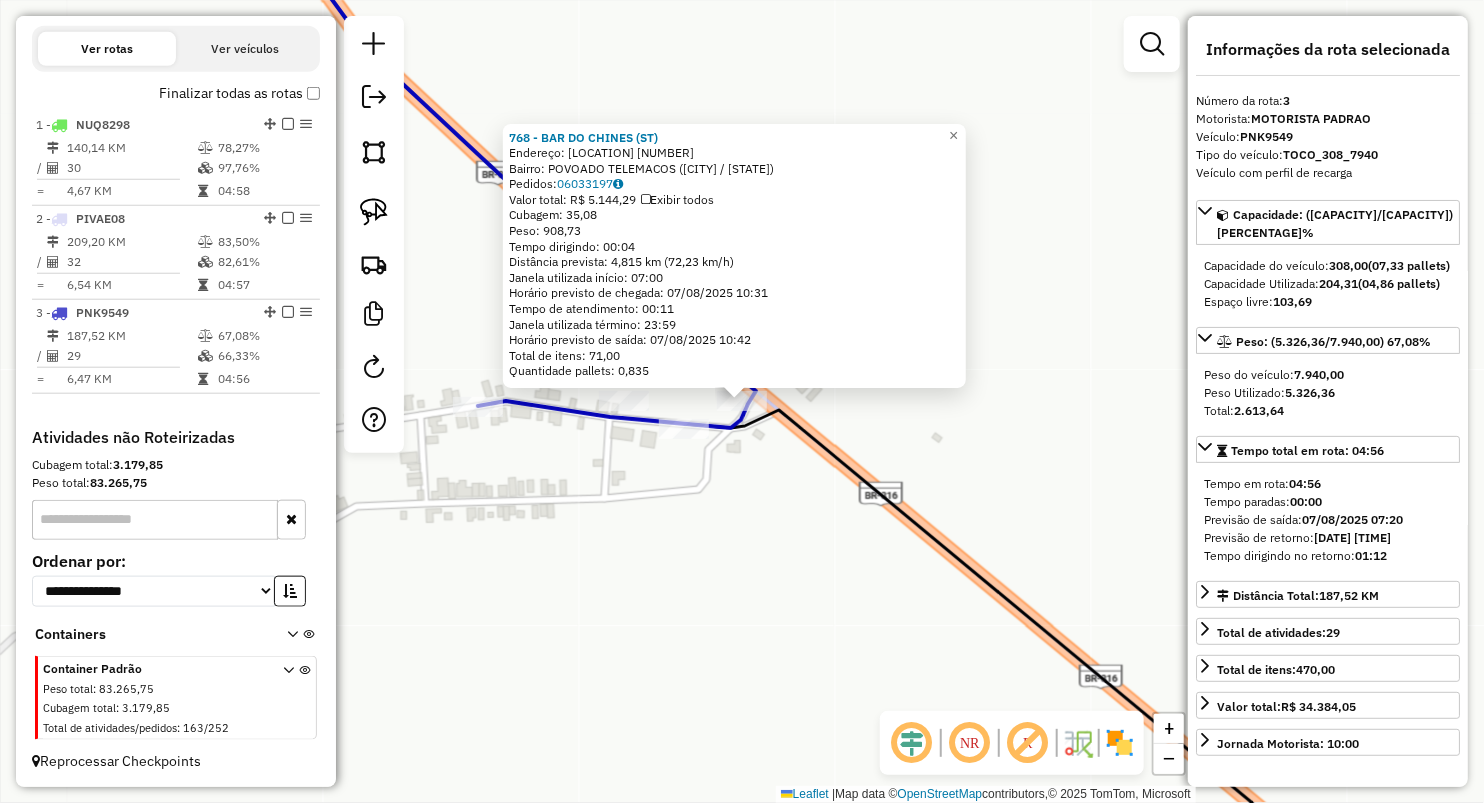drag, startPoint x: 791, startPoint y: 499, endPoint x: 772, endPoint y: 461, distance: 42.48529 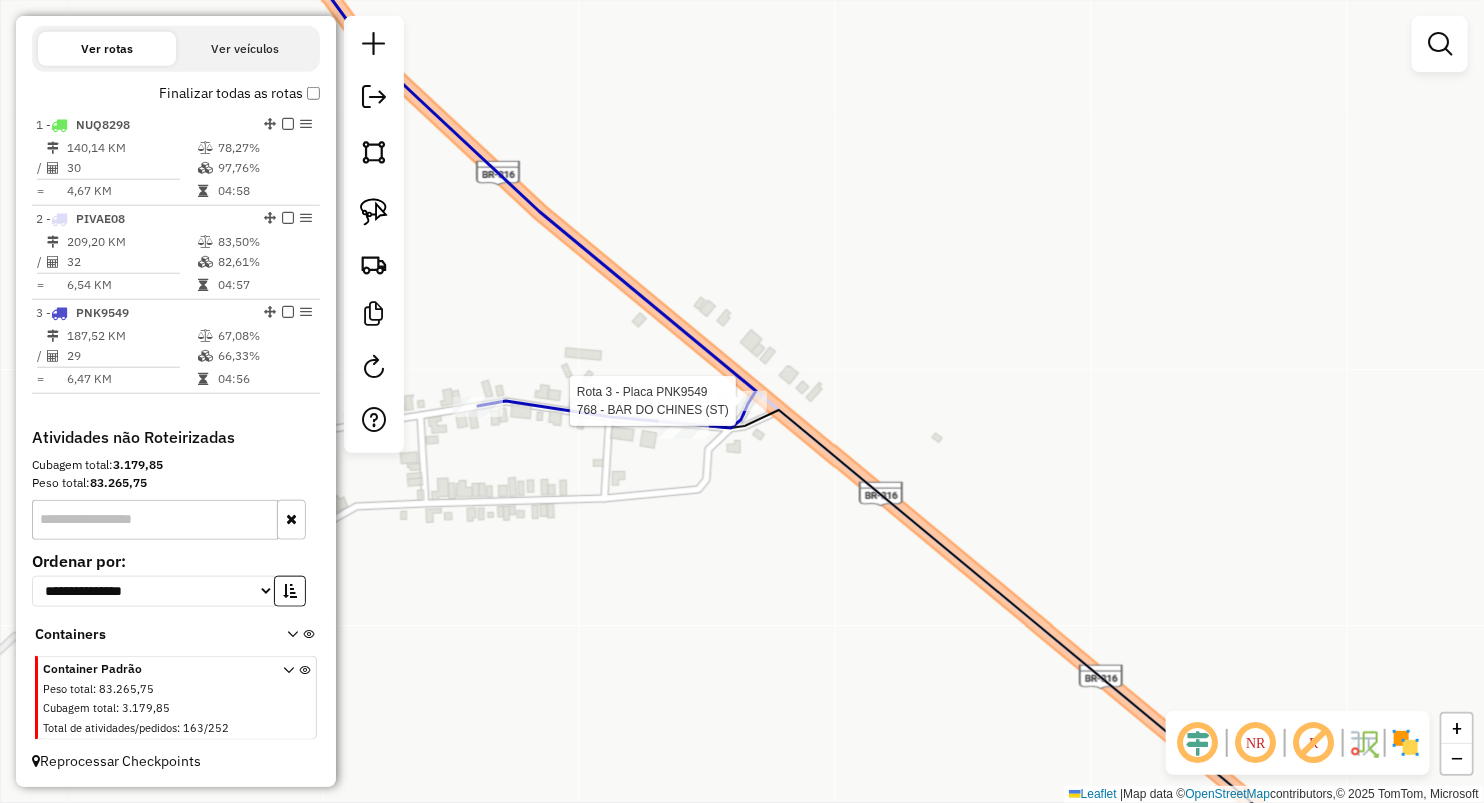 select on "**********" 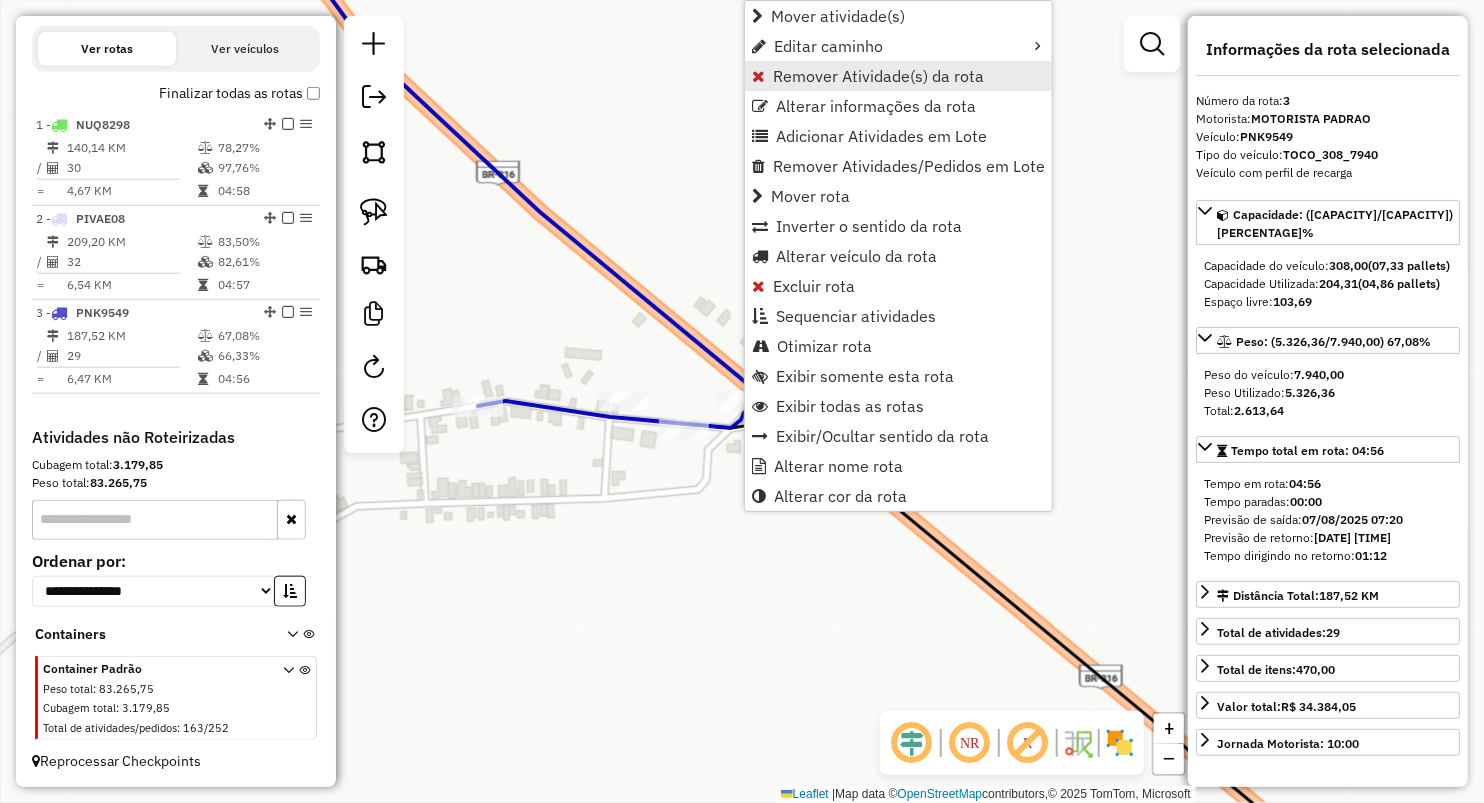 click on "Remover Atividade(s) da rota" at bounding box center (898, 76) 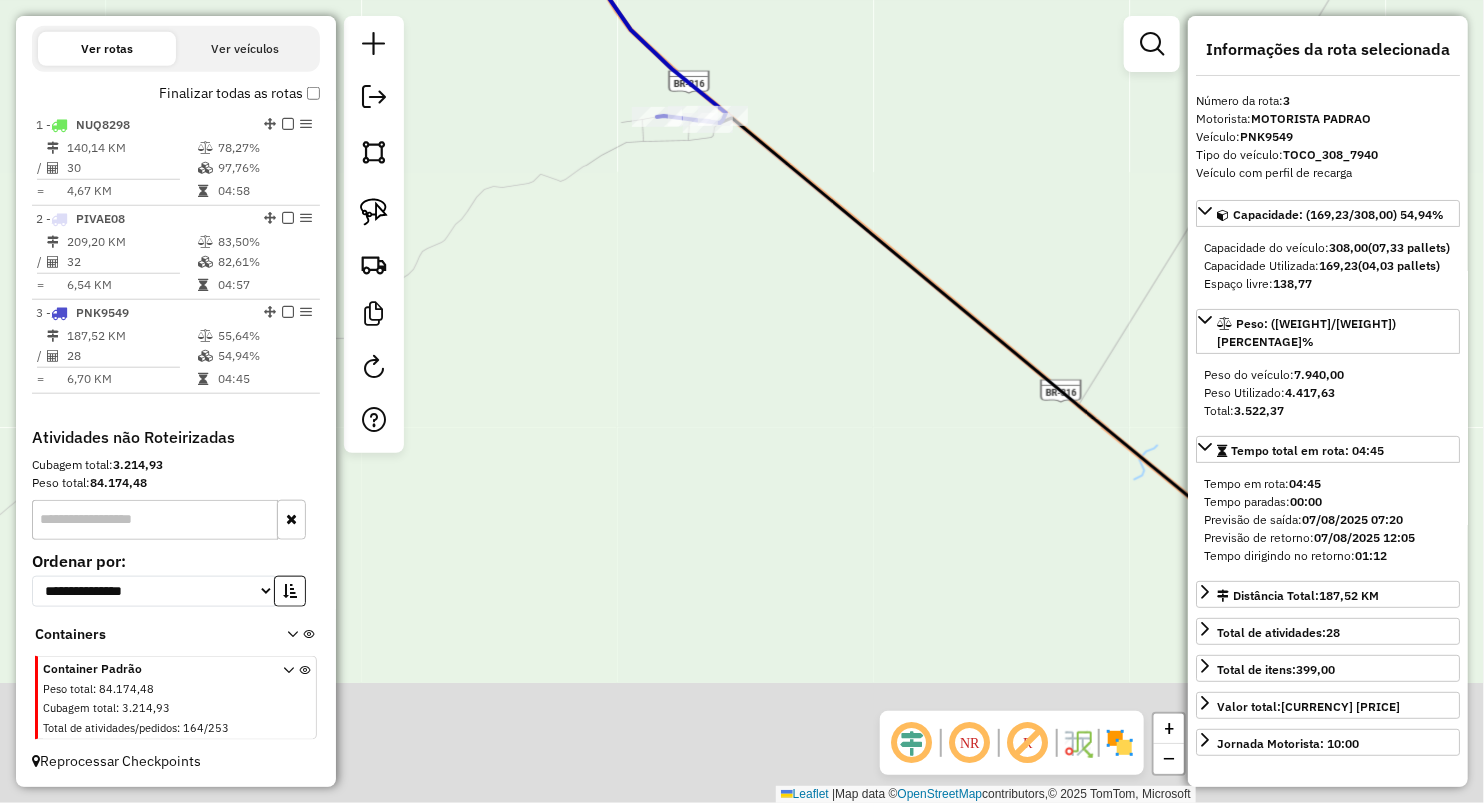drag, startPoint x: 758, startPoint y: 511, endPoint x: 708, endPoint y: 191, distance: 323.8827 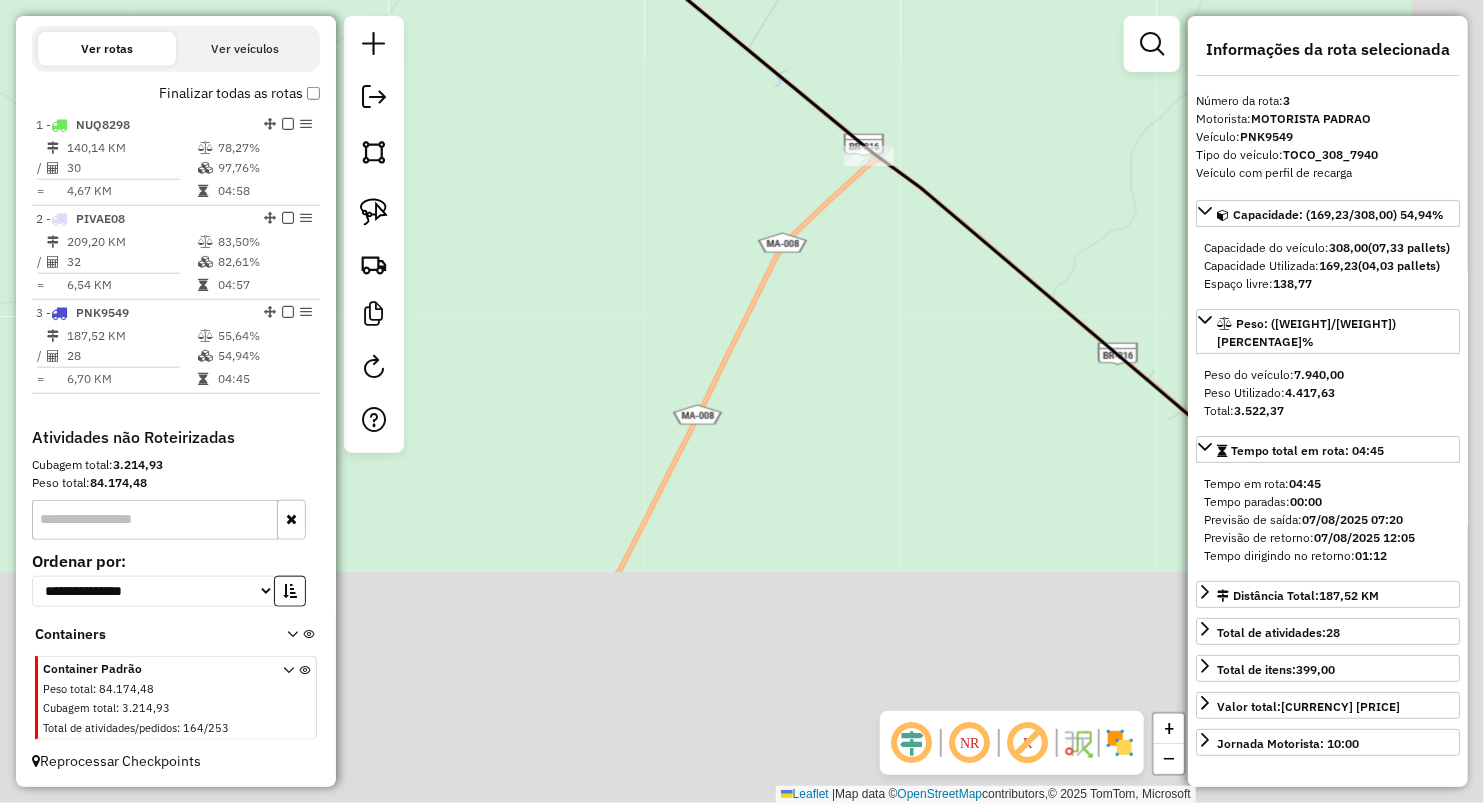 drag, startPoint x: 746, startPoint y: 448, endPoint x: 615, endPoint y: 72, distance: 398.16705 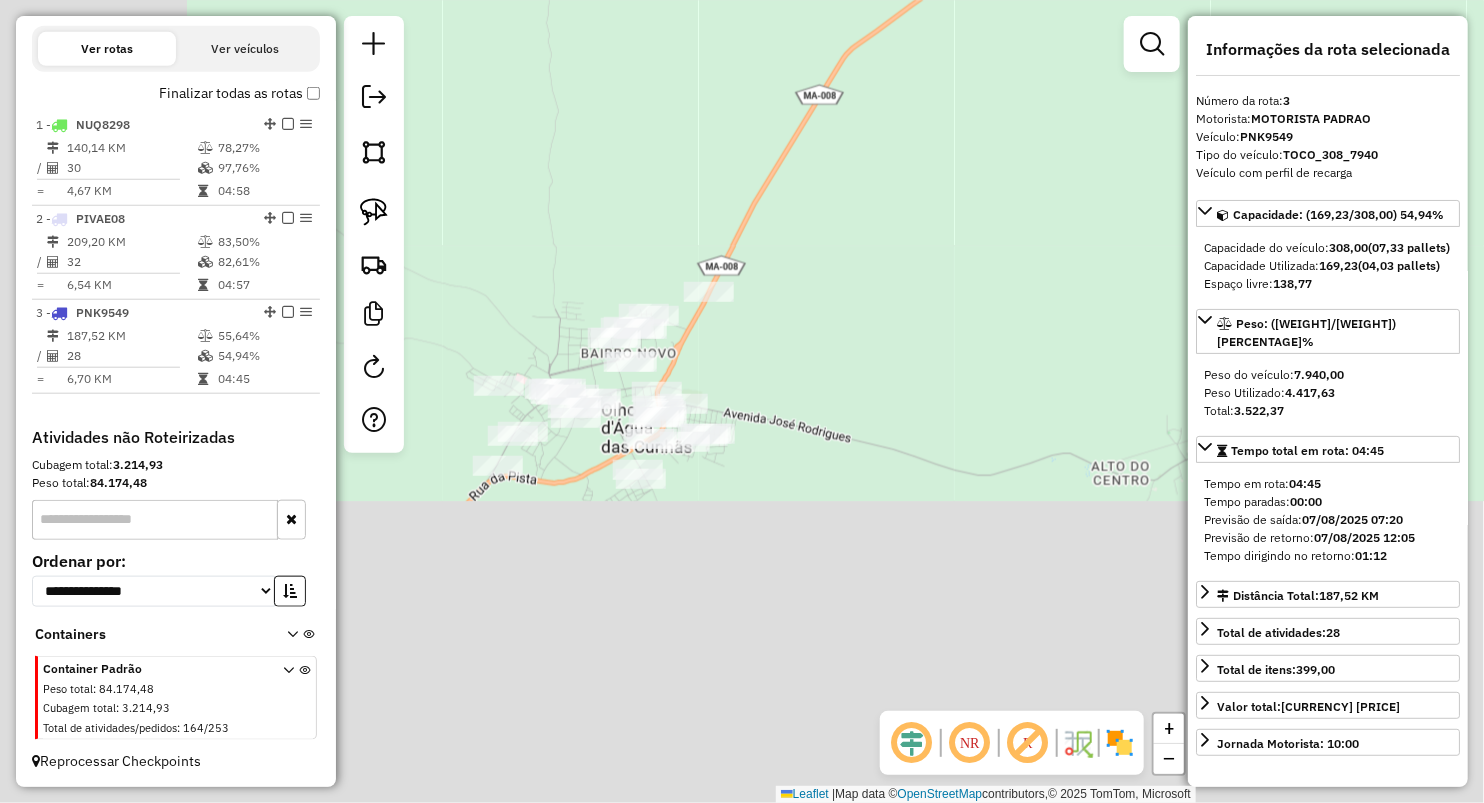 drag, startPoint x: 672, startPoint y: 560, endPoint x: 1021, endPoint y: 143, distance: 543.77386 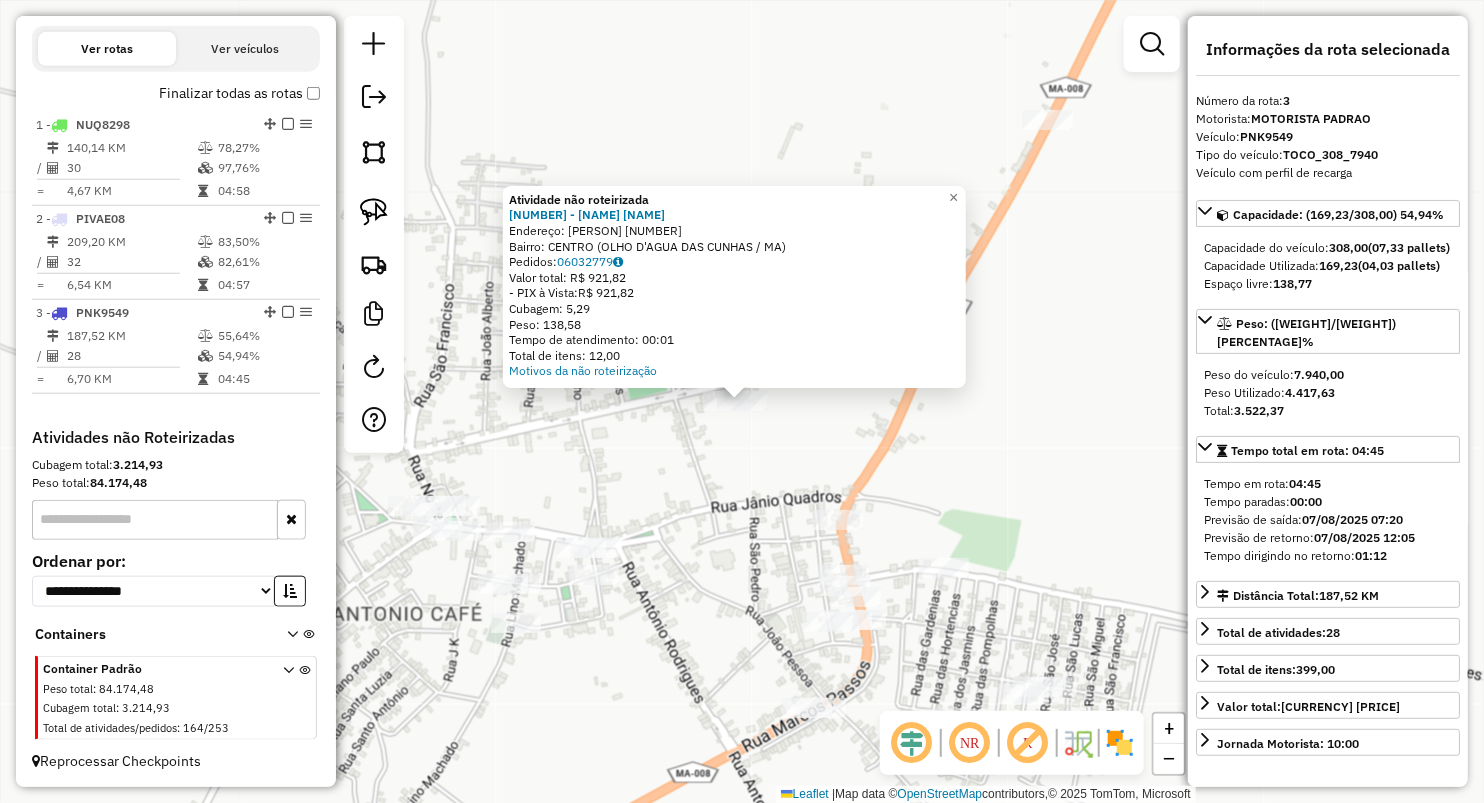click on "Atividade não roteirizada 1681 - FRANCILINA BAR  Endereço:  SALOMAO ALVES COSTA 24   Bairro: CENTRO (OLHO D'AGUA DAS CUNHAS / MA)   Pedidos:  06032779   Valor total: R$ 921,82   - PIX à Vista:  R$ 921,82   Cubagem: 5,29   Peso: 138,58   Tempo de atendimento: 00:01   Total de itens: 12,00  Motivos da não roteirização × Janela de atendimento Grade de atendimento Capacidade Transportadoras Veículos Cliente Pedidos  Rotas Selecione os dias de semana para filtrar as janelas de atendimento  Seg   Ter   Qua   Qui   Sex   Sáb   Dom  Informe o período da janela de atendimento: De: Até:  Filtrar exatamente a janela do cliente  Considerar janela de atendimento padrão  Selecione os dias de semana para filtrar as grades de atendimento  Seg   Ter   Qua   Qui   Sex   Sáb   Dom   Considerar clientes sem dia de atendimento cadastrado  Clientes fora do dia de atendimento selecionado Filtrar as atividades entre os valores definidos abaixo:  Peso mínimo:   Peso máximo:   Cubagem mínima:   Cubagem máxima:   De:" 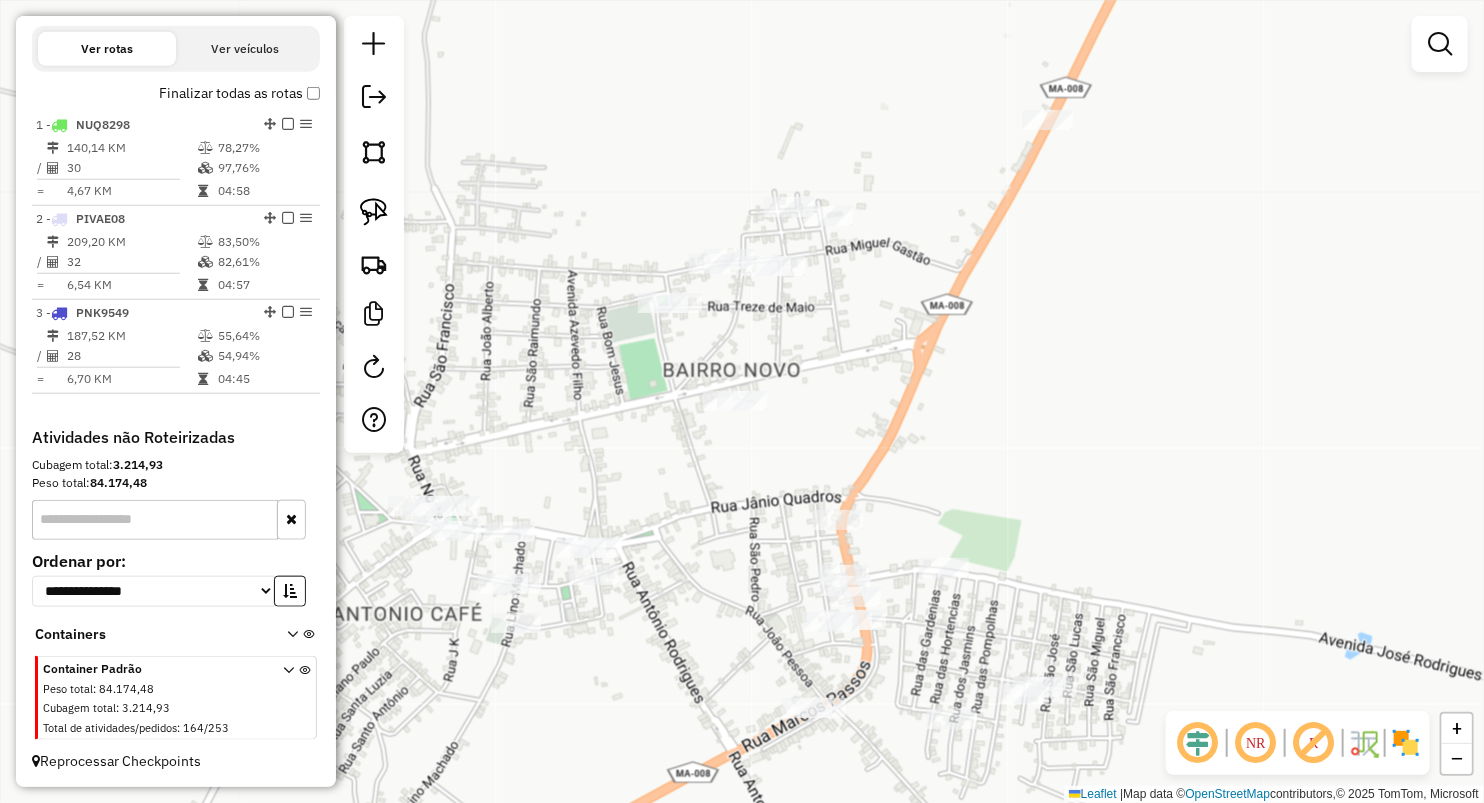 click on "Janela de atendimento Grade de atendimento Capacidade Transportadoras Veículos Cliente Pedidos  Rotas Selecione os dias de semana para filtrar as janelas de atendimento  Seg   Ter   Qua   Qui   Sex   Sáb   Dom  Informe o período da janela de atendimento: De: Até:  Filtrar exatamente a janela do cliente  Considerar janela de atendimento padrão  Selecione os dias de semana para filtrar as grades de atendimento  Seg   Ter   Qua   Qui   Sex   Sáb   Dom   Considerar clientes sem dia de atendimento cadastrado  Clientes fora do dia de atendimento selecionado Filtrar as atividades entre os valores definidos abaixo:  Peso mínimo:   Peso máximo:   Cubagem mínima:   Cubagem máxima:   De:   Até:  Filtrar as atividades entre o tempo de atendimento definido abaixo:  De:   Até:   Considerar capacidade total dos clientes não roteirizados Transportadora: Selecione um ou mais itens Tipo de veículo: Selecione um ou mais itens Veículo: Selecione um ou mais itens Motorista: Selecione um ou mais itens Nome: Rótulo:" 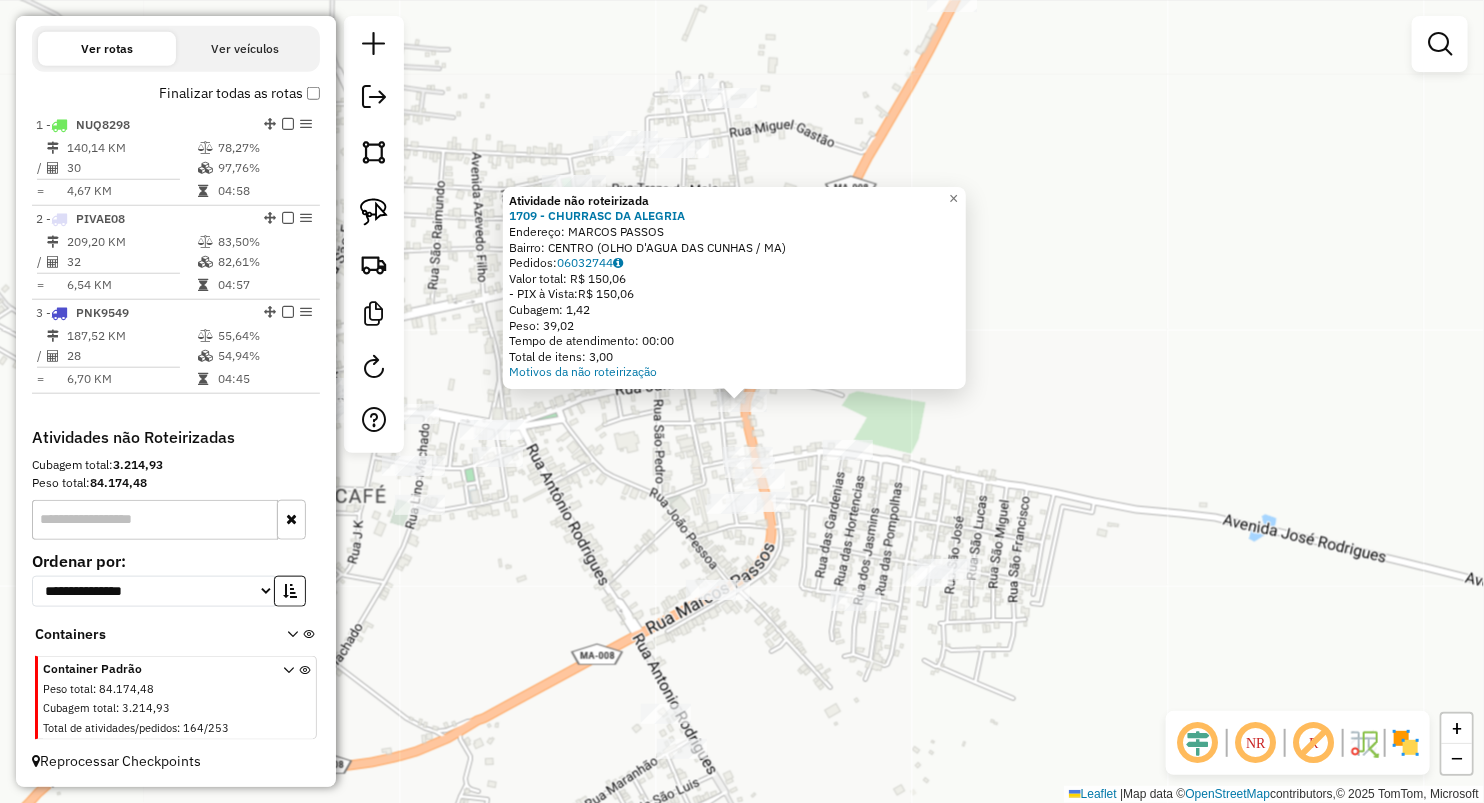 click on "Atividade não roteirizada 1709 - CHURRASC DA ALEGRIA  Endereço: MARCOS PASSOS   Bairro: CENTRO (OLHO D'AGUA DAS CUNHAS / MA)   Pedidos:  06032744   Valor total: R$ 150,06   - PIX à Vista:  R$ 150,06   Cubagem: 1,42   Peso: 39,02   Tempo de atendimento: 00:00   Total de itens: 3,00  Motivos da não roteirização × Janela de atendimento Grade de atendimento Capacidade Transportadoras Veículos Cliente Pedidos  Rotas Selecione os dias de semana para filtrar as janelas de atendimento  Seg   Ter   Qua   Qui   Sex   Sáb   Dom  Informe o período da janela de atendimento: De: Até:  Filtrar exatamente a janela do cliente  Considerar janela de atendimento padrão  Selecione os dias de semana para filtrar as grades de atendimento  Seg   Ter   Qua   Qui   Sex   Sáb   Dom   Considerar clientes sem dia de atendimento cadastrado  Clientes fora do dia de atendimento selecionado Filtrar as atividades entre os valores definidos abaixo:  Peso mínimo:   Peso máximo:   Cubagem mínima:   Cubagem máxima:   De:   Até:" 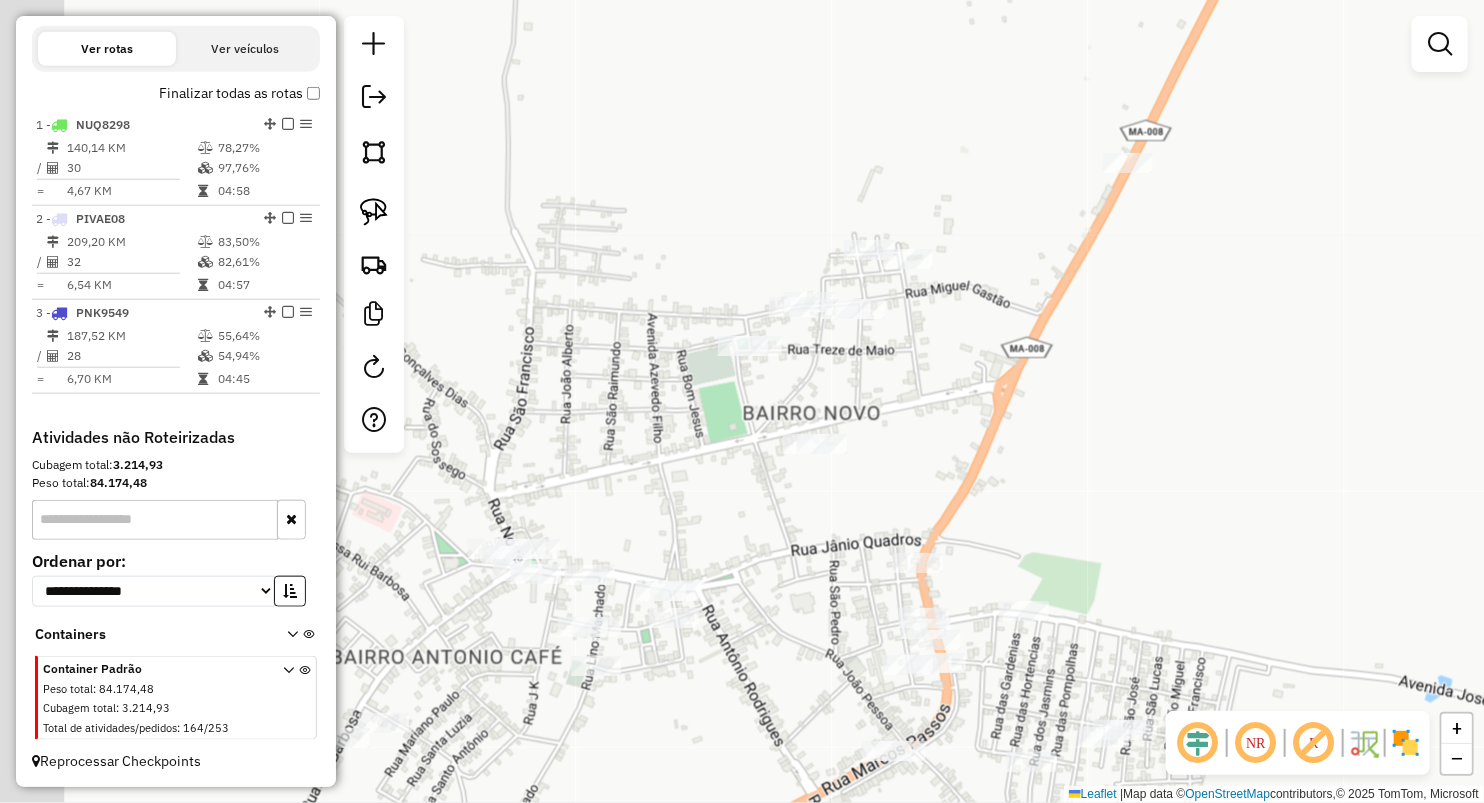 drag, startPoint x: 576, startPoint y: 356, endPoint x: 755, endPoint y: 518, distance: 241.42287 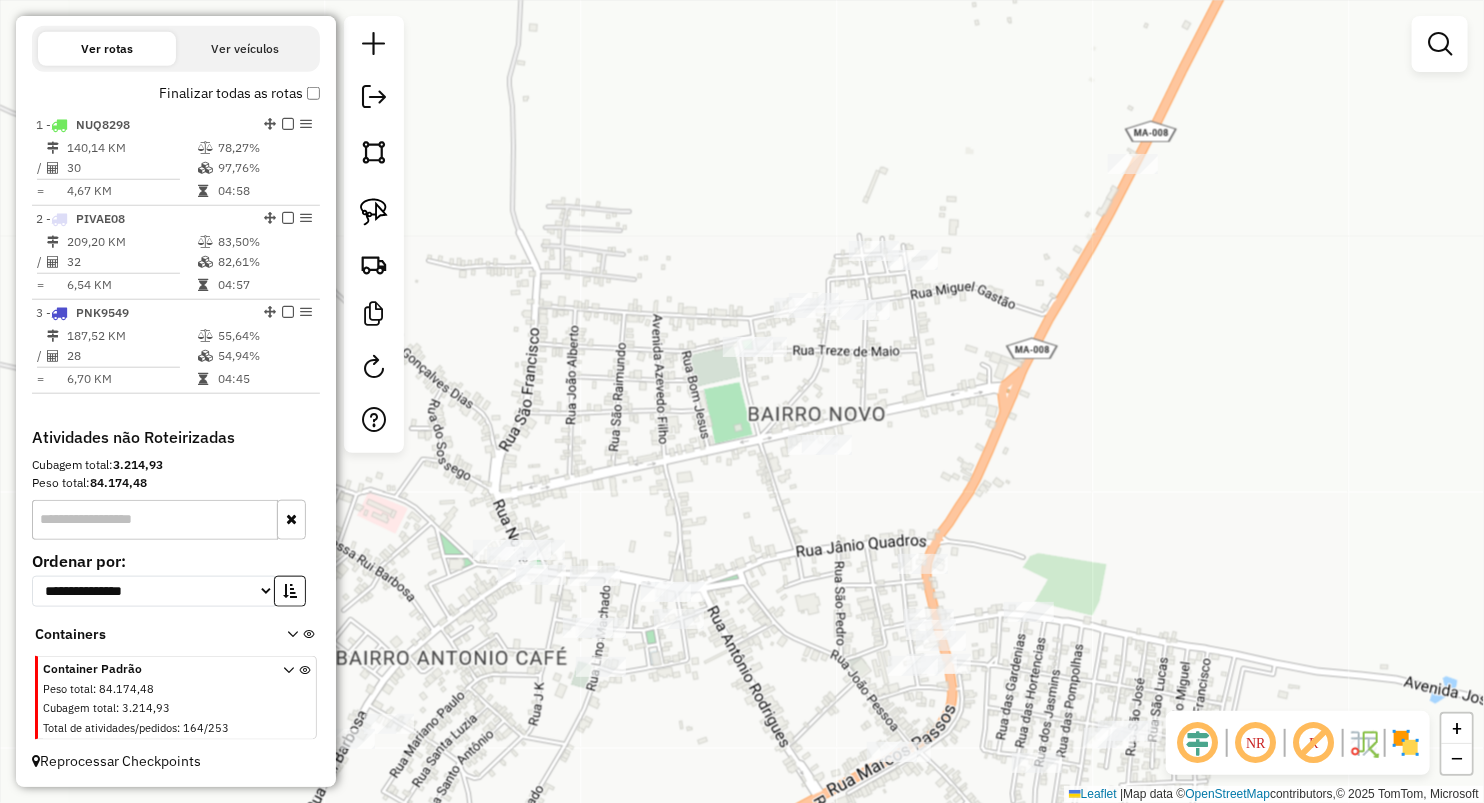 drag, startPoint x: 646, startPoint y: 352, endPoint x: 672, endPoint y: 316, distance: 44.407207 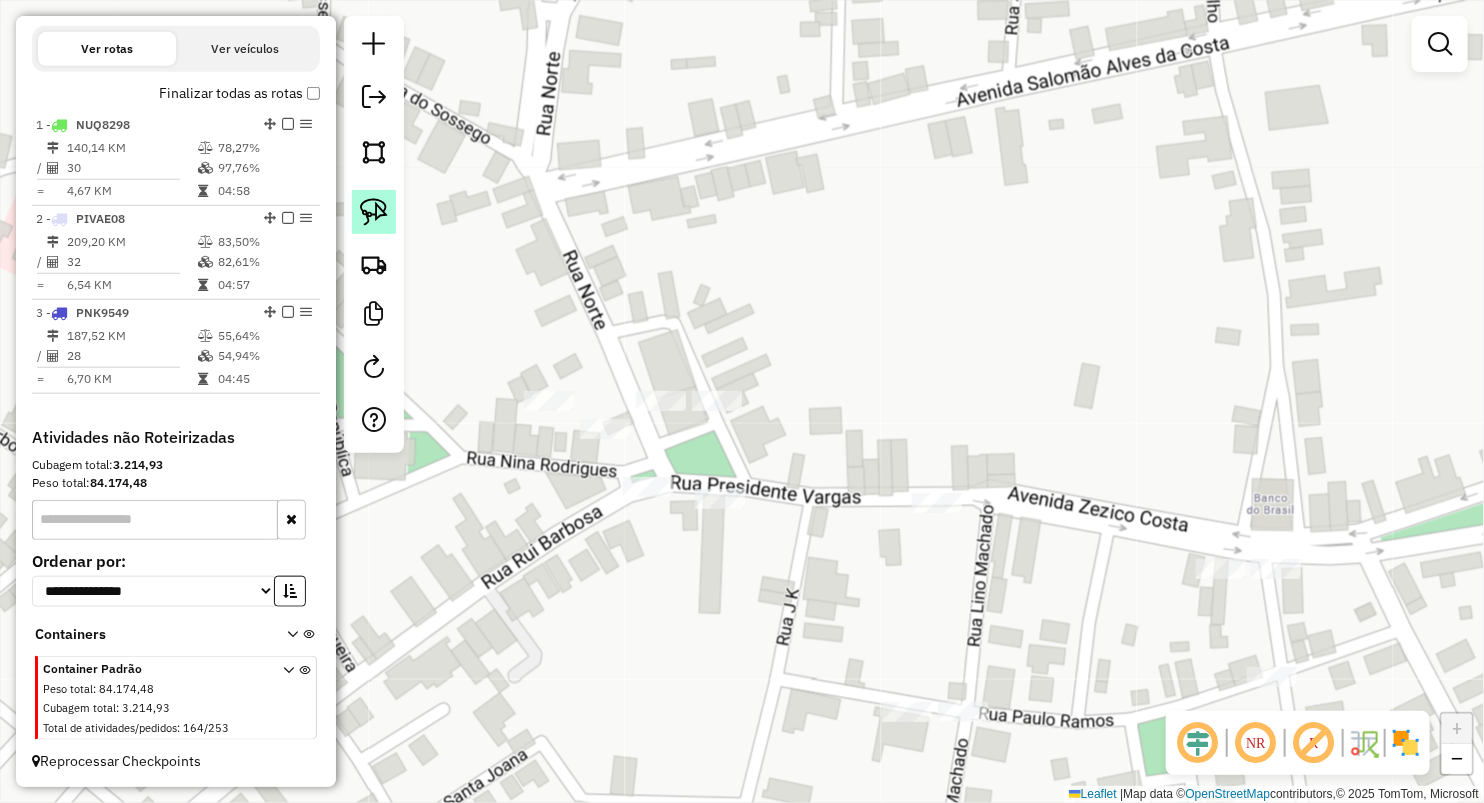 drag, startPoint x: 380, startPoint y: 201, endPoint x: 462, endPoint y: 343, distance: 163.9756 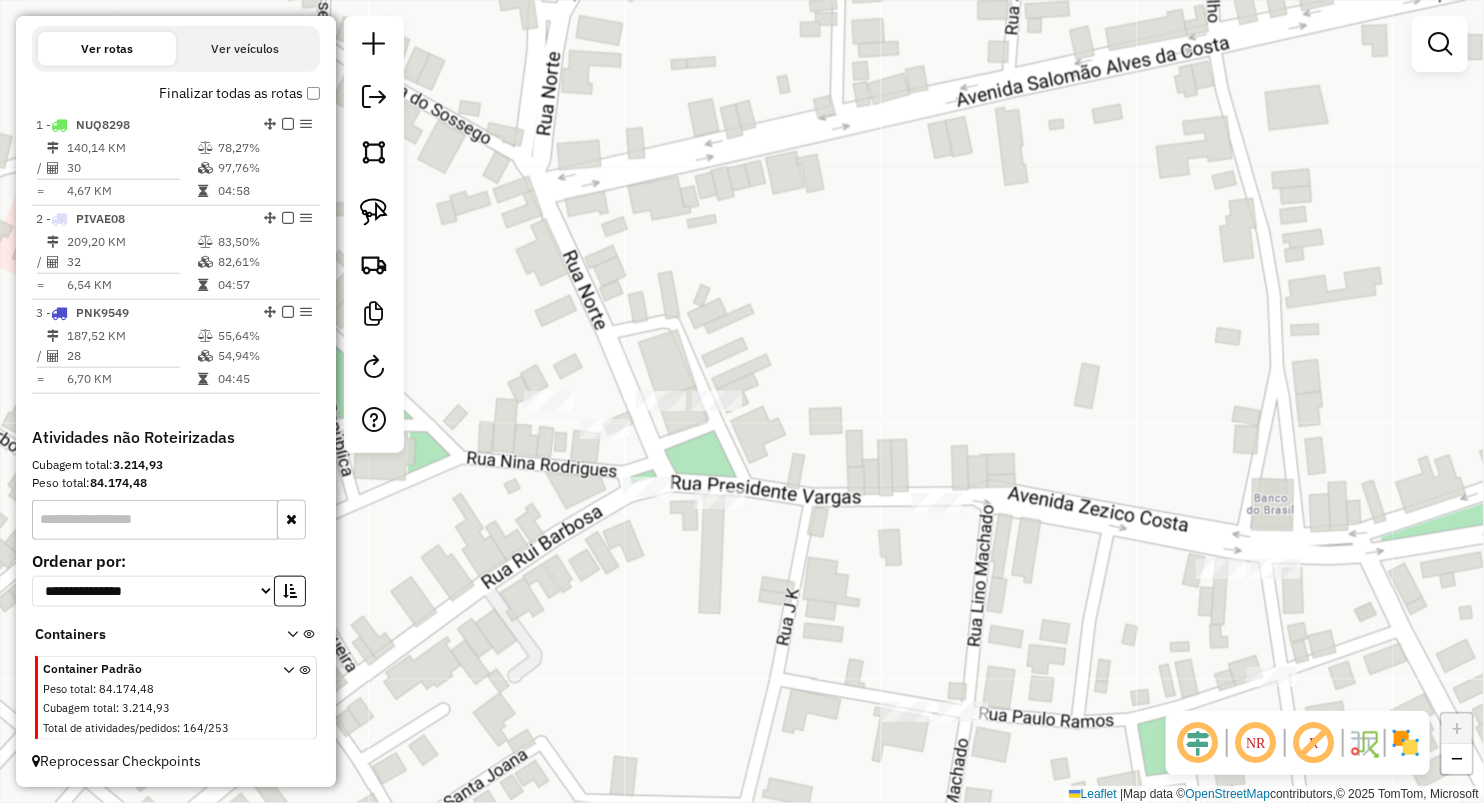 click 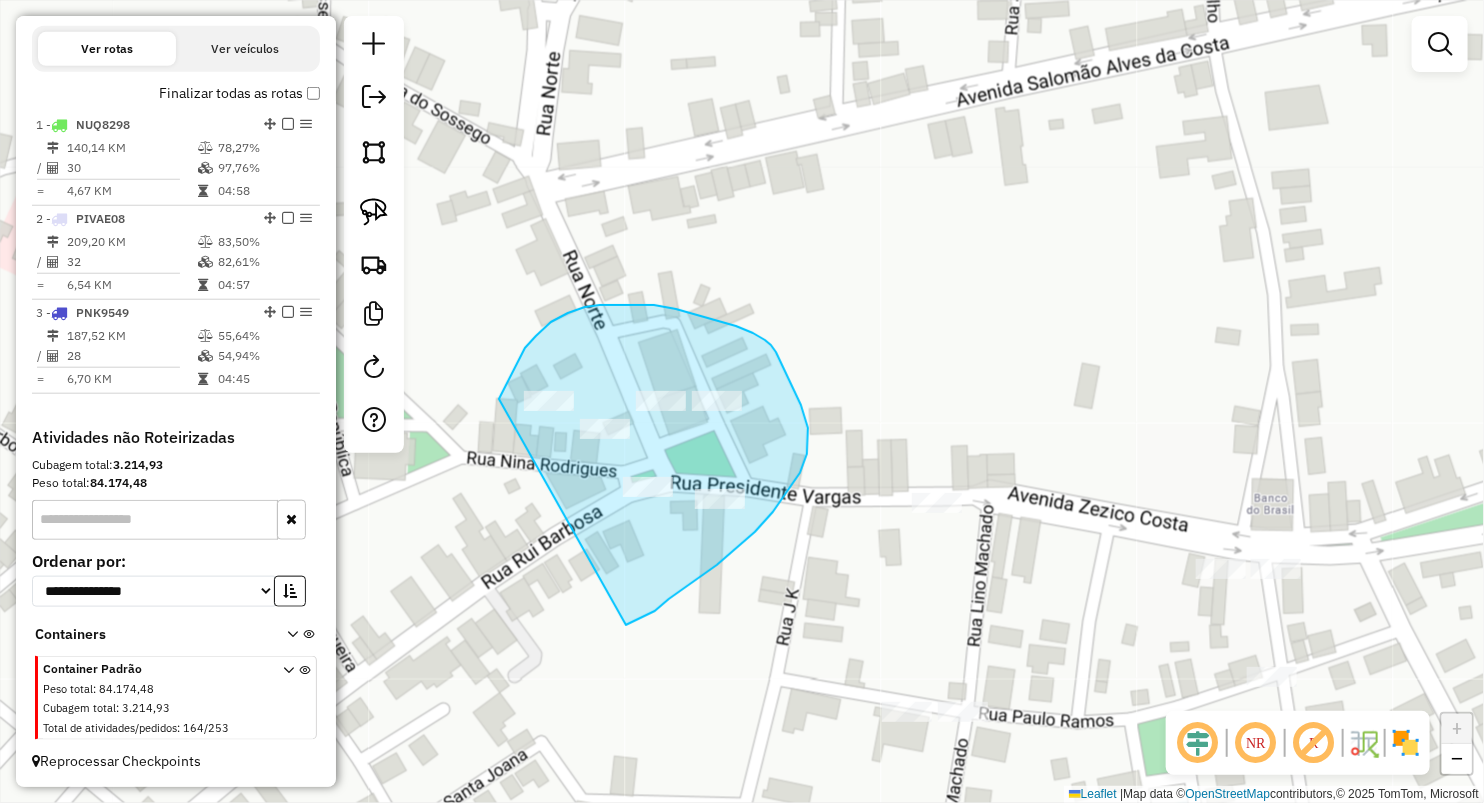 drag, startPoint x: 511, startPoint y: 376, endPoint x: 626, endPoint y: 625, distance: 274.2736 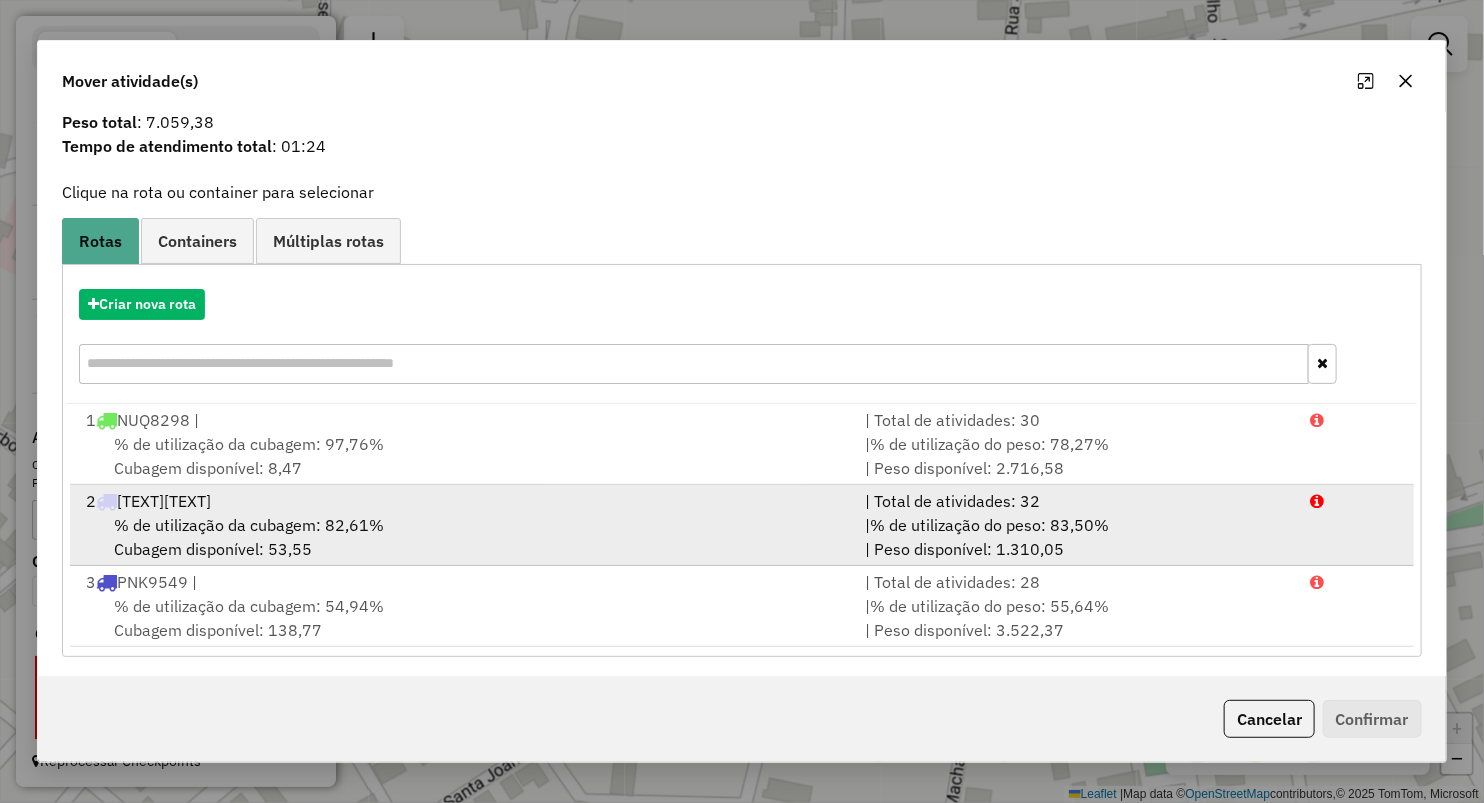 scroll, scrollTop: 63, scrollLeft: 0, axis: vertical 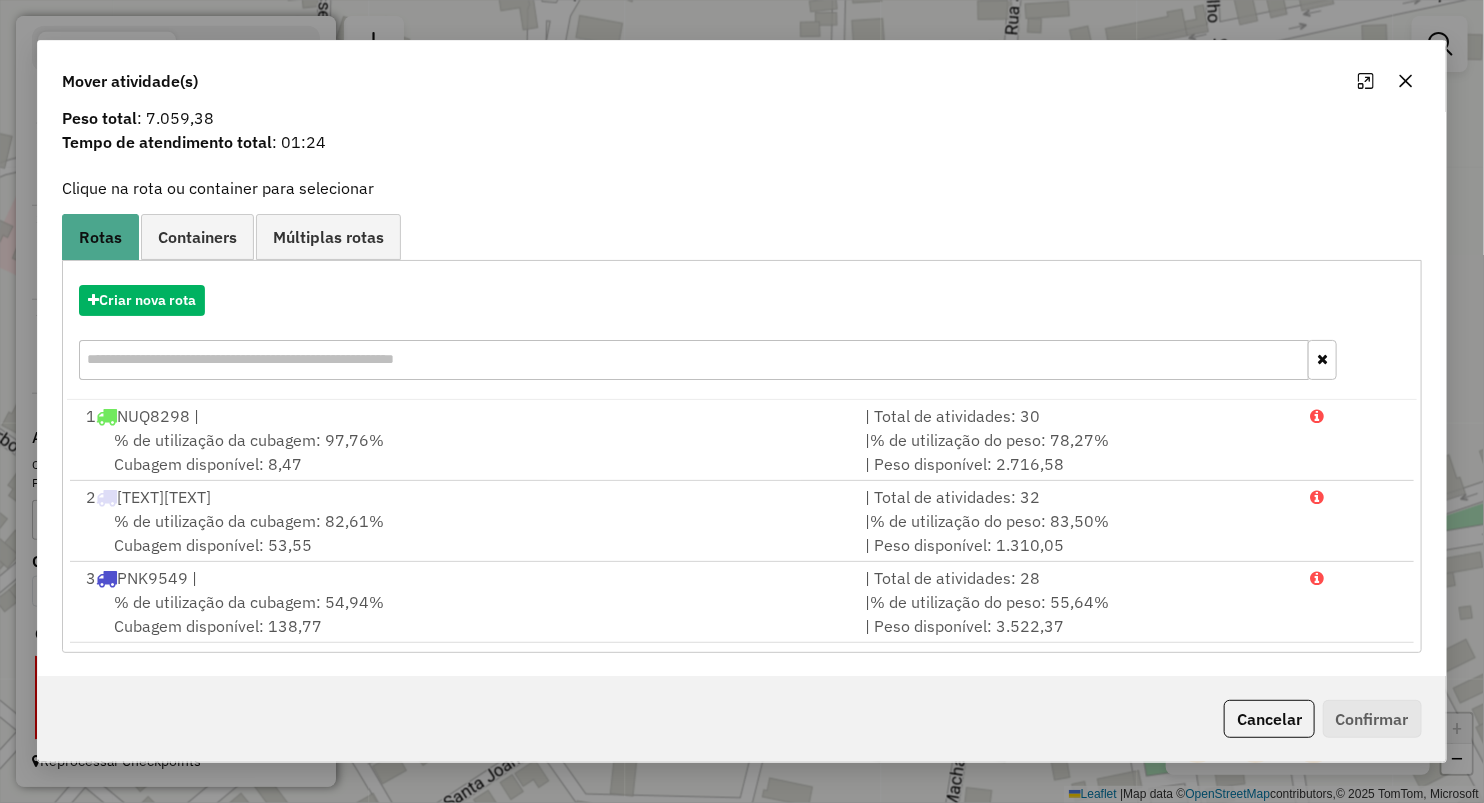 click 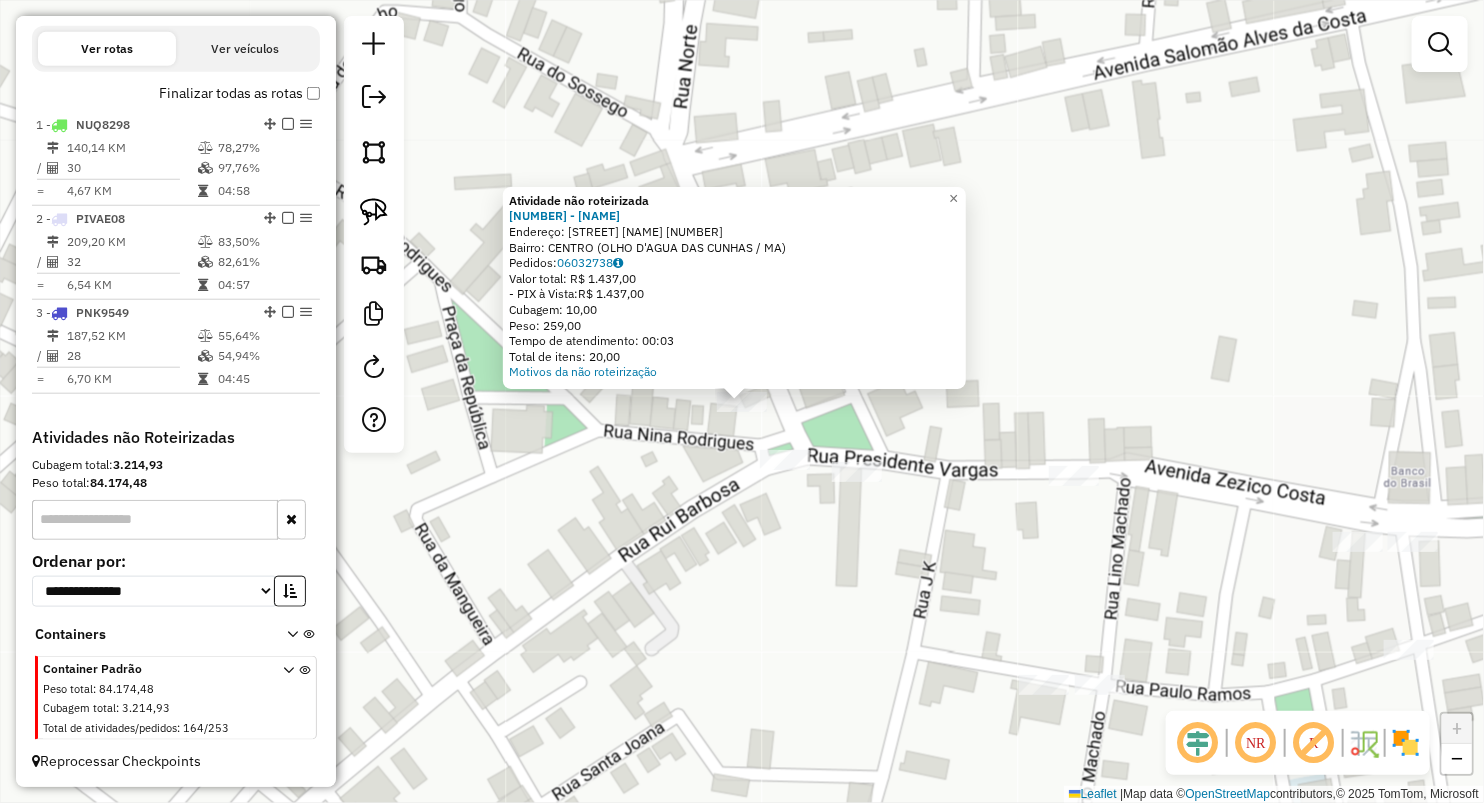 click on "Atividade não roteirizada 759 - COMERCIAL MAGALHAES  Endereço:  PRACA DO MERCADO CENTRAL 1   Bairro: CENTRO (OLHO D'AGUA DAS CUNHAS / MA)   Pedidos:  06032738   Valor total: R$ 1.437,00   - PIX à Vista:  R$ 1.437,00   Cubagem: 10,00   Peso: 259,00   Tempo de atendimento: 00:03   Total de itens: 20,00  Motivos da não roteirização × Janela de atendimento Grade de atendimento Capacidade Transportadoras Veículos Cliente Pedidos  Rotas Selecione os dias de semana para filtrar as janelas de atendimento  Seg   Ter   Qua   Qui   Sex   Sáb   Dom  Informe o período da janela de atendimento: De: Até:  Filtrar exatamente a janela do cliente  Considerar janela de atendimento padrão  Selecione os dias de semana para filtrar as grades de atendimento  Seg   Ter   Qua   Qui   Sex   Sáb   Dom   Considerar clientes sem dia de atendimento cadastrado  Clientes fora do dia de atendimento selecionado Filtrar as atividades entre os valores definidos abaixo:  Peso mínimo:   Peso máximo:   Cubagem mínima:   De:   De:" 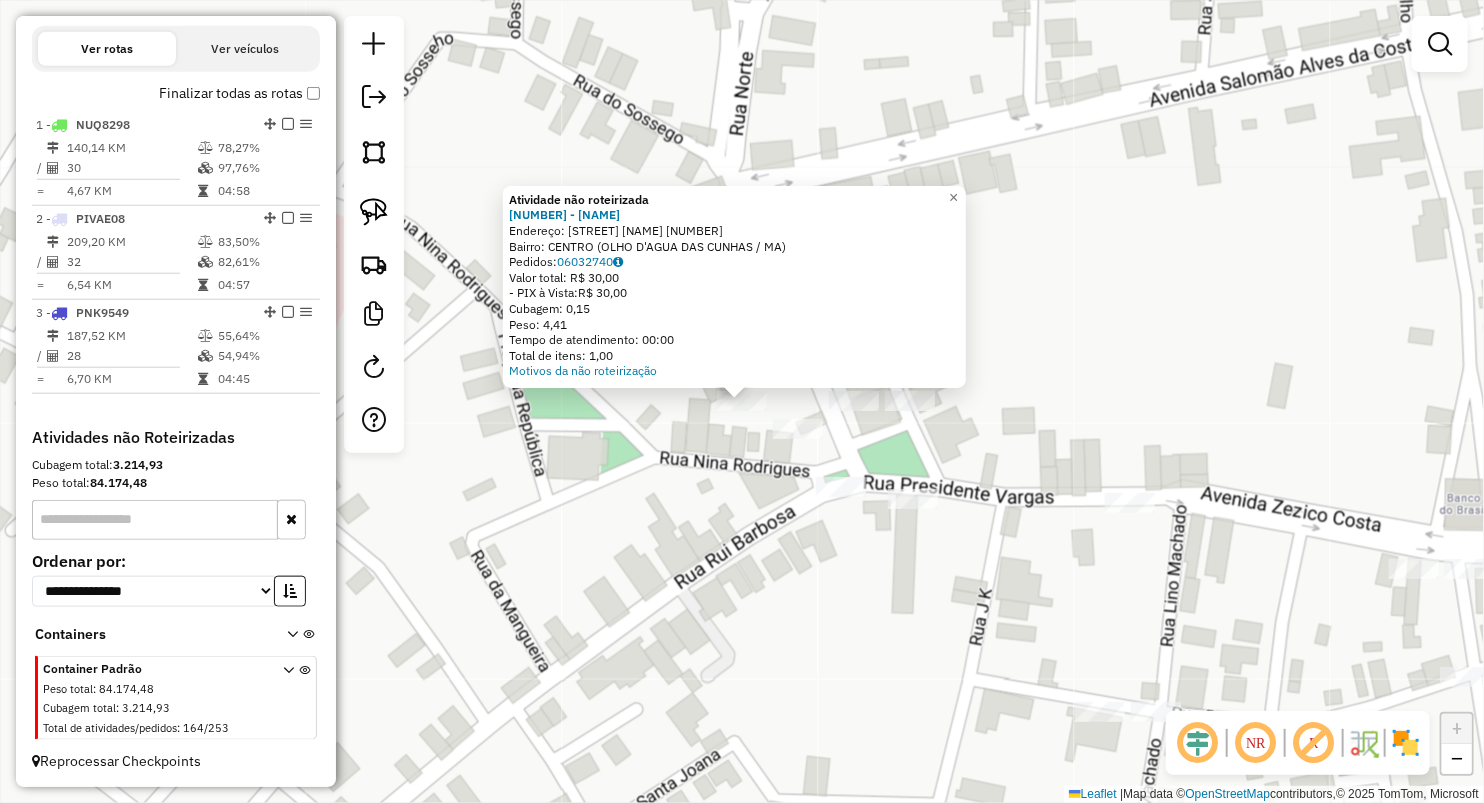 click on "Atividade não roteirizada 759 - COMERCIAL MAGALHAES  Endereço:  PRACA DO MERCADO CENTRAL 1   Bairro: CENTRO (OLHO D'AGUA DAS CUNHAS / MA)   Pedidos:  06032740   Valor total: R$ 30,00   - PIX à Vista:  R$ 30,00   Cubagem: 0,15   Peso: 4,41   Tempo de atendimento: 00:00   Total de itens: 1,00  Motivos da não roteirização × Janela de atendimento Grade de atendimento Capacidade Transportadoras Veículos Cliente Pedidos  Rotas Selecione os dias de semana para filtrar as janelas de atendimento  Seg   Ter   Qua   Qui   Sex   Sáb   Dom  Informe o período da janela de atendimento: De: Até:  Filtrar exatamente a janela do cliente  Considerar janela de atendimento padrão  Selecione os dias de semana para filtrar as grades de atendimento  Seg   Ter   Qua   Qui   Sex   Sáb   Dom   Considerar clientes sem dia de atendimento cadastrado  Clientes fora do dia de atendimento selecionado Filtrar as atividades entre os valores definidos abaixo:  Peso mínimo:   Peso máximo:   Cubagem mínima:   Cubagem máxima:  De:" 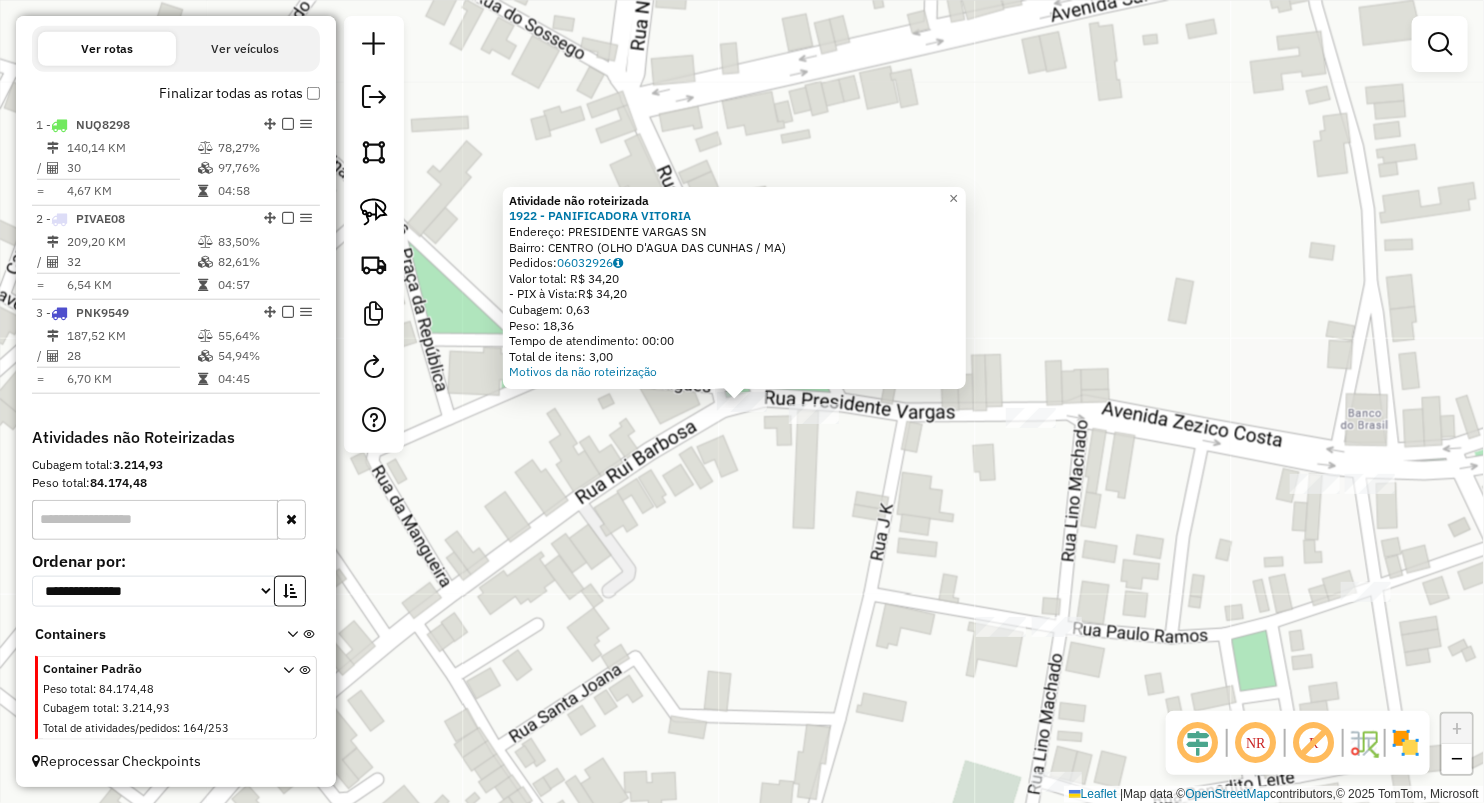 click on "Atividade não roteirizada 1922 - PANIFICADORA VITORIA  Endereço:  PRESIDENTE VARGAS SN   Bairro: CENTRO (OLHO D'AGUA DAS CUNHAS / MA)   Pedidos:  06032926   Valor total: R$ 34,20   - PIX à Vista:  R$ 34,20   Cubagem: 0,63   Peso: 18,36   Tempo de atendimento: 00:00   Total de itens: 3,00  Motivos da não roteirização × Janela de atendimento Grade de atendimento Capacidade Transportadoras Veículos Cliente Pedidos  Rotas Selecione os dias de semana para filtrar as janelas de atendimento  Seg   Ter   Qua   Qui   Sex   Sáb   Dom  Informe o período da janela de atendimento: De: Até:  Filtrar exatamente a janela do cliente  Considerar janela de atendimento padrão  Selecione os dias de semana para filtrar as grades de atendimento  Seg   Ter   Qua   Qui   Sex   Sáb   Dom   Considerar clientes sem dia de atendimento cadastrado  Clientes fora do dia de atendimento selecionado Filtrar as atividades entre os valores definidos abaixo:  Peso mínimo:   Peso máximo:   Cubagem mínima:   Cubagem máxima:   De:" 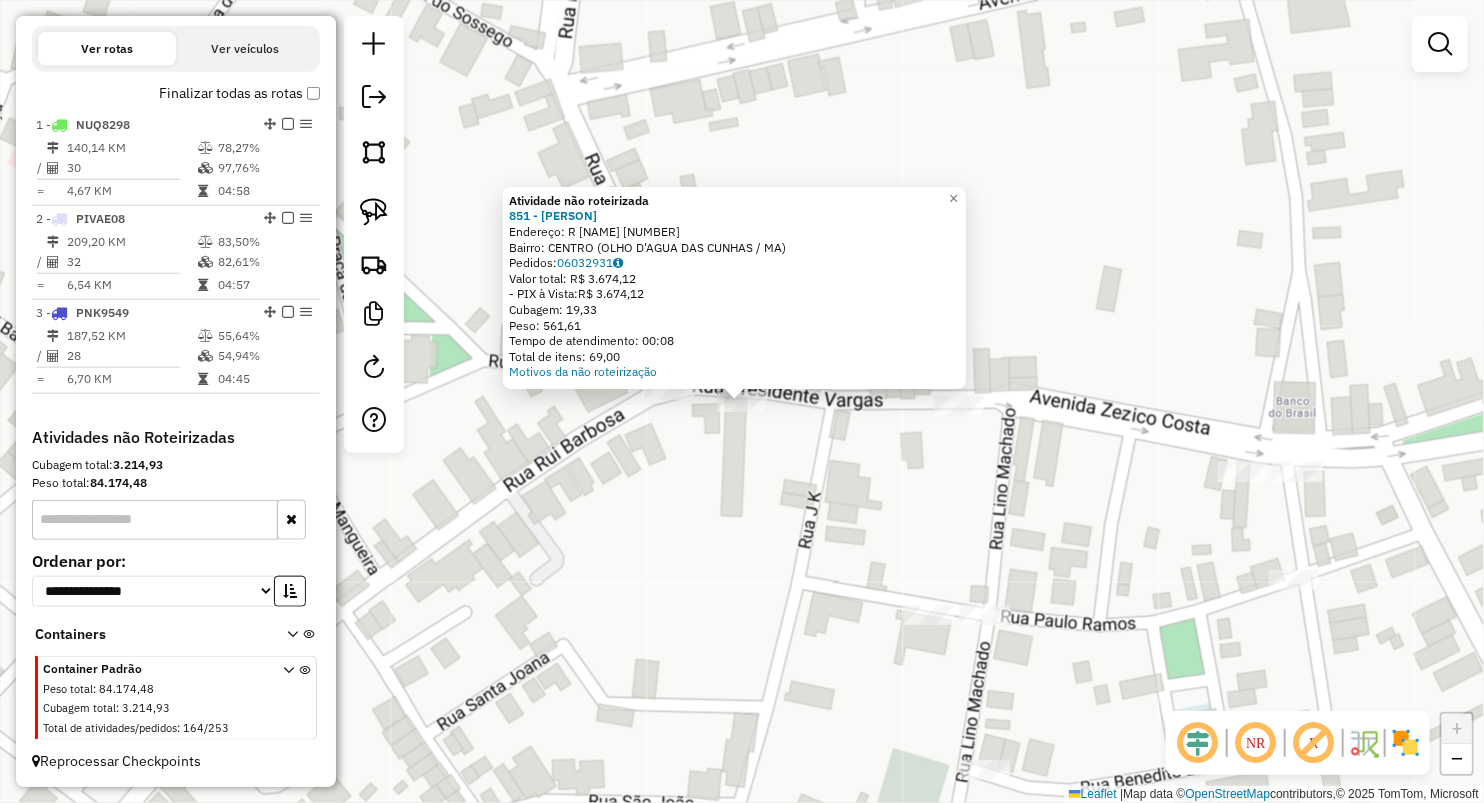 click on "Atividade não roteirizada 863 - SUP OLHO D AGUA  Endereço:  R RUI BARBOSA 1   Bairro: CENTRO (OLHO D'AGUA DAS CUNHAS / MA)   Pedidos:  06032931   Valor total: R$ 3.674,12   - PIX à Vista:  R$ 3.674,12   Cubagem: 19,33   Peso: 561,61   Tempo de atendimento: 00:08   Total de itens: 69,00  Motivos da não roteirização × Janela de atendimento Grade de atendimento Capacidade Transportadoras Veículos Cliente Pedidos  Rotas Selecione os dias de semana para filtrar as janelas de atendimento  Seg   Ter   Qua   Qui   Sex   Sáb   Dom  Informe o período da janela de atendimento: De: Até:  Filtrar exatamente a janela do cliente  Considerar janela de atendimento padrão  Selecione os dias de semana para filtrar as grades de atendimento  Seg   Ter   Qua   Qui   Sex   Sáb   Dom   Considerar clientes sem dia de atendimento cadastrado  Clientes fora do dia de atendimento selecionado Filtrar as atividades entre os valores definidos abaixo:  Peso mínimo:   Peso máximo:   Cubagem mínima:   Cubagem máxima:   De:  +" 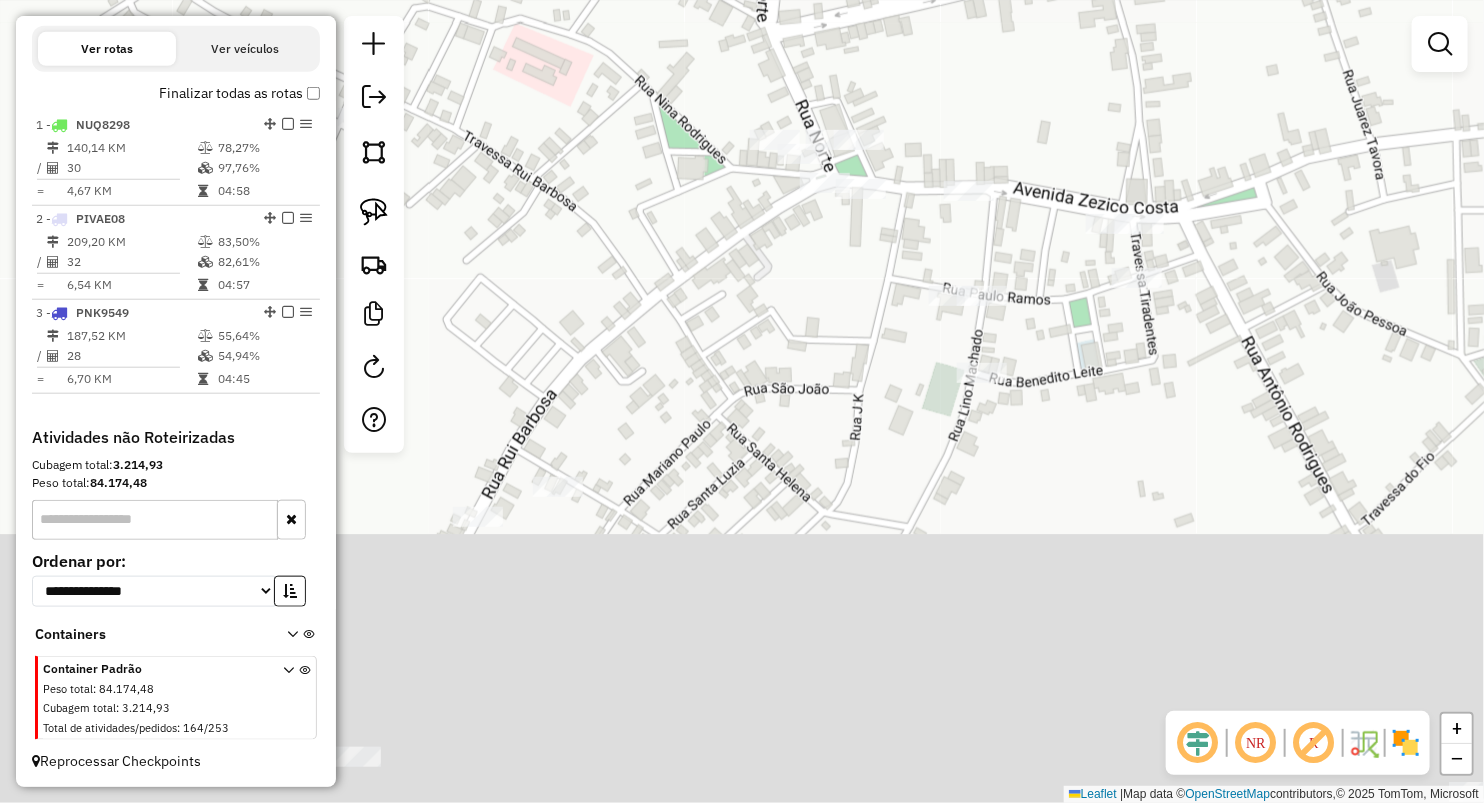 drag, startPoint x: 688, startPoint y: 593, endPoint x: 881, endPoint y: 268, distance: 377.9868 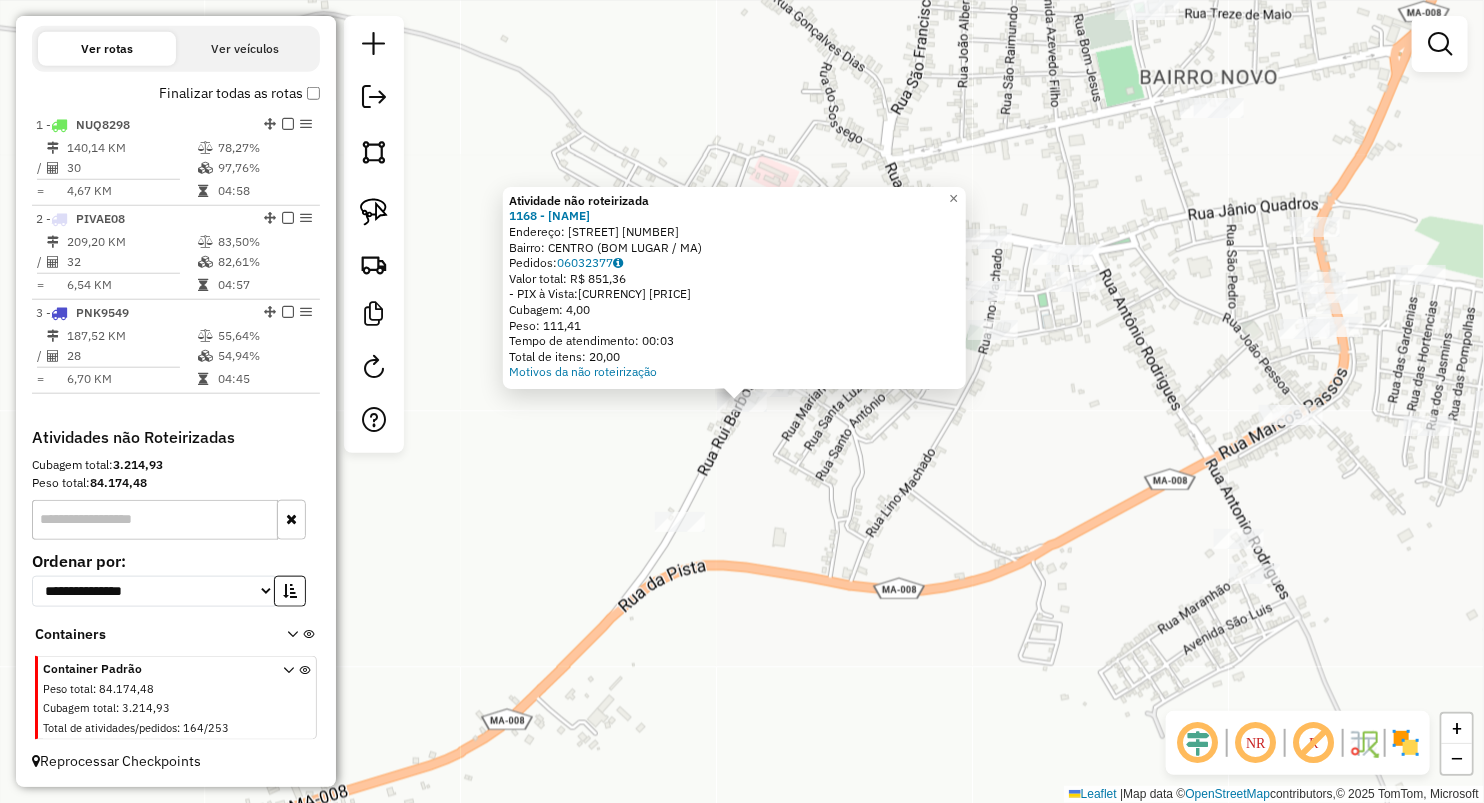 click on "Atividade não roteirizada 1168 - Gustavo  Endereço:  Rua Rui Barbosa SN   Bairro: CENTRO (BOM LUGAR / MA)   Pedidos:  06032377   Valor total: R$ 851,36   - PIX à Vista:  R$ 851,36   Cubagem: 4,00   Peso: 111,41   Tempo de atendimento: 00:03   Total de itens: 20,00  Motivos da não roteirização × Janela de atendimento Grade de atendimento Capacidade Transportadoras Veículos Cliente Pedidos  Rotas Selecione os dias de semana para filtrar as janelas de atendimento  Seg   Ter   Qua   Qui   Sex   Sáb   Dom  Informe o período da janela de atendimento: De: Até:  Filtrar exatamente a janela do cliente  Considerar janela de atendimento padrão  Selecione os dias de semana para filtrar as grades de atendimento  Seg   Ter   Qua   Qui   Sex   Sáb   Dom   Considerar clientes sem dia de atendimento cadastrado  Clientes fora do dia de atendimento selecionado Filtrar as atividades entre os valores definidos abaixo:  Peso mínimo:   Peso máximo:   Cubagem mínima:   Cubagem máxima:   De:   Até:   De:   Até:  +" 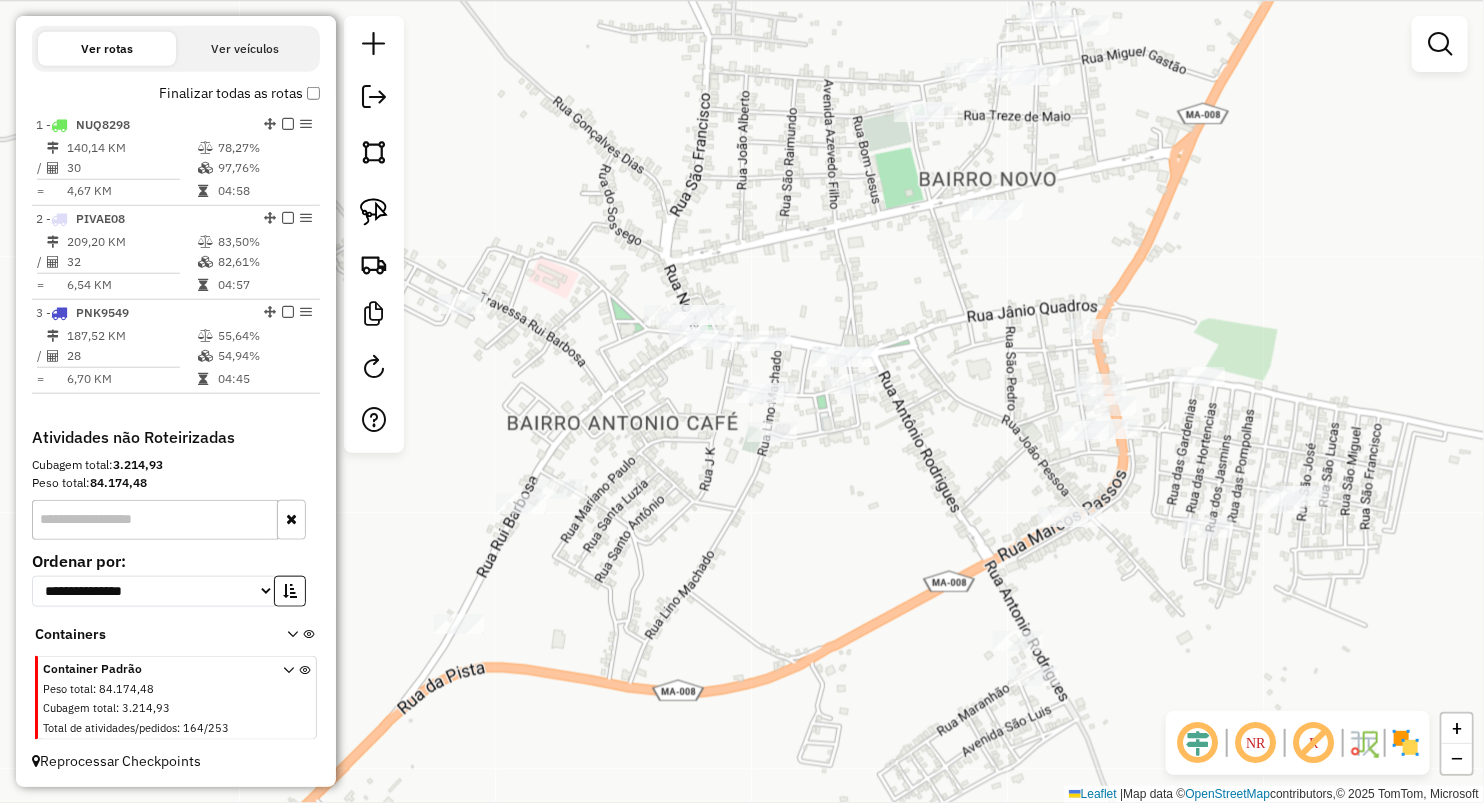 drag, startPoint x: 950, startPoint y: 450, endPoint x: 624, endPoint y: 611, distance: 363.58905 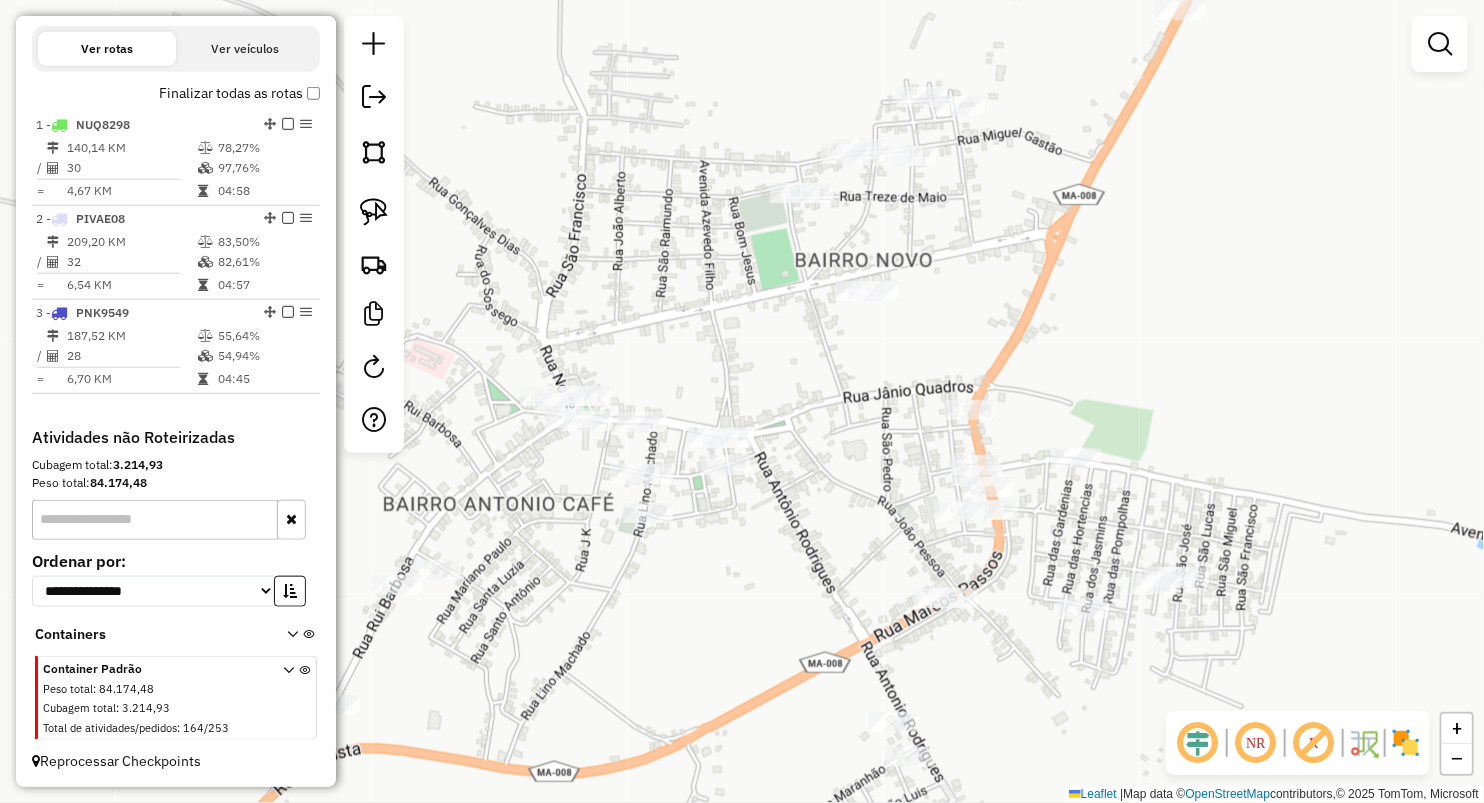 drag, startPoint x: 908, startPoint y: 196, endPoint x: 856, endPoint y: 271, distance: 91.26335 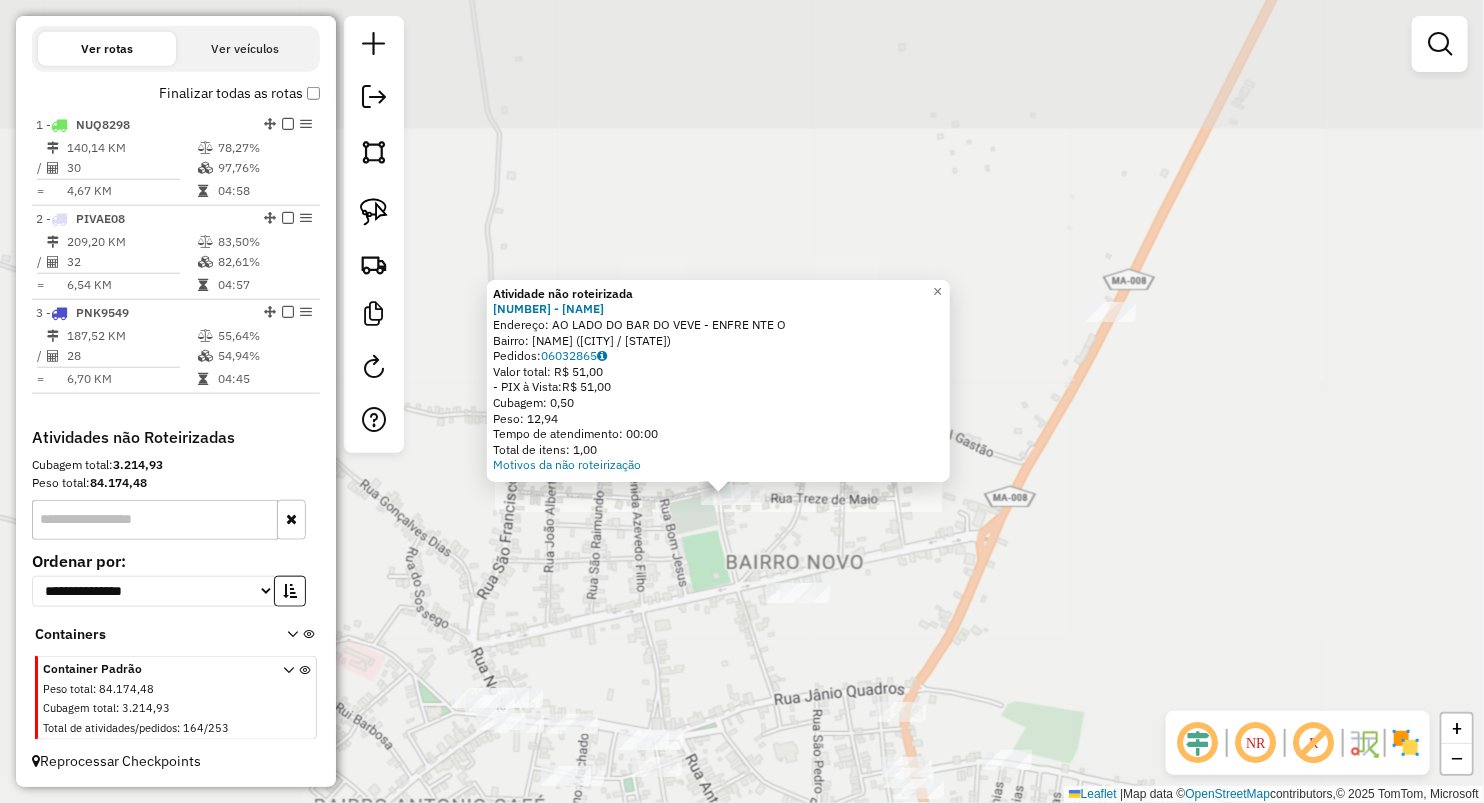 drag, startPoint x: 907, startPoint y: 583, endPoint x: 913, endPoint y: 404, distance: 179.10052 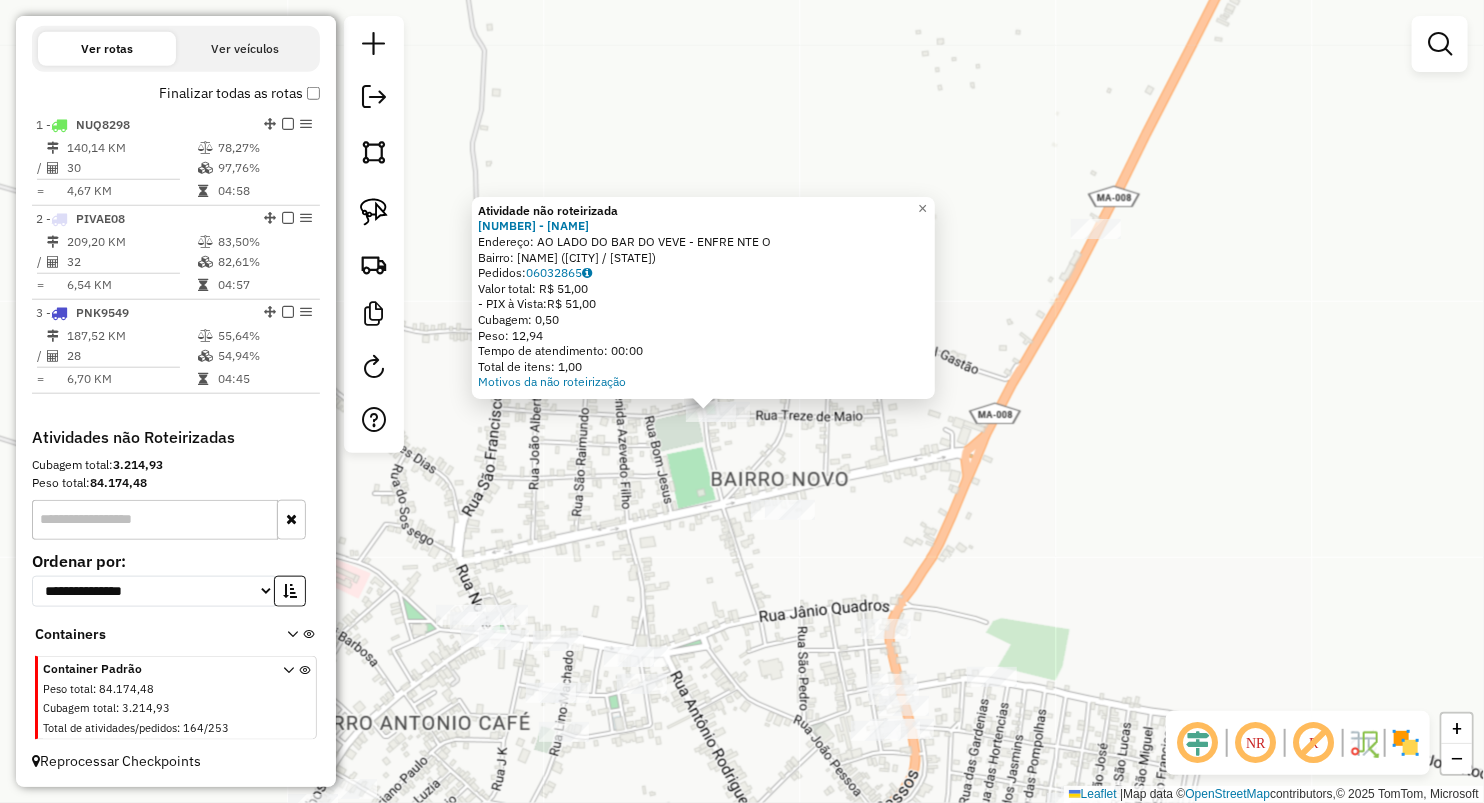 drag, startPoint x: 913, startPoint y: 404, endPoint x: 886, endPoint y: 287, distance: 120.074974 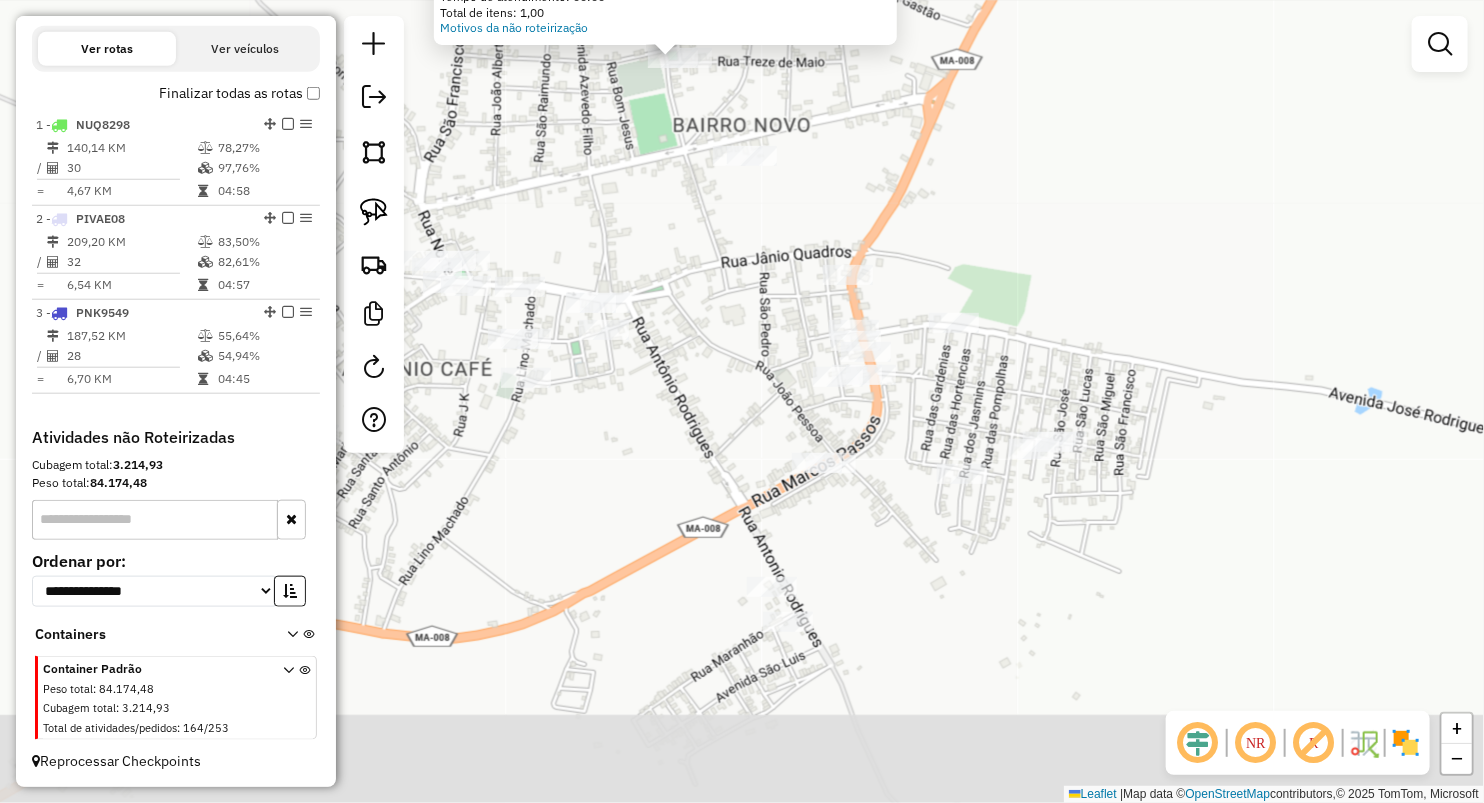 drag, startPoint x: 934, startPoint y: 503, endPoint x: 923, endPoint y: 293, distance: 210.2879 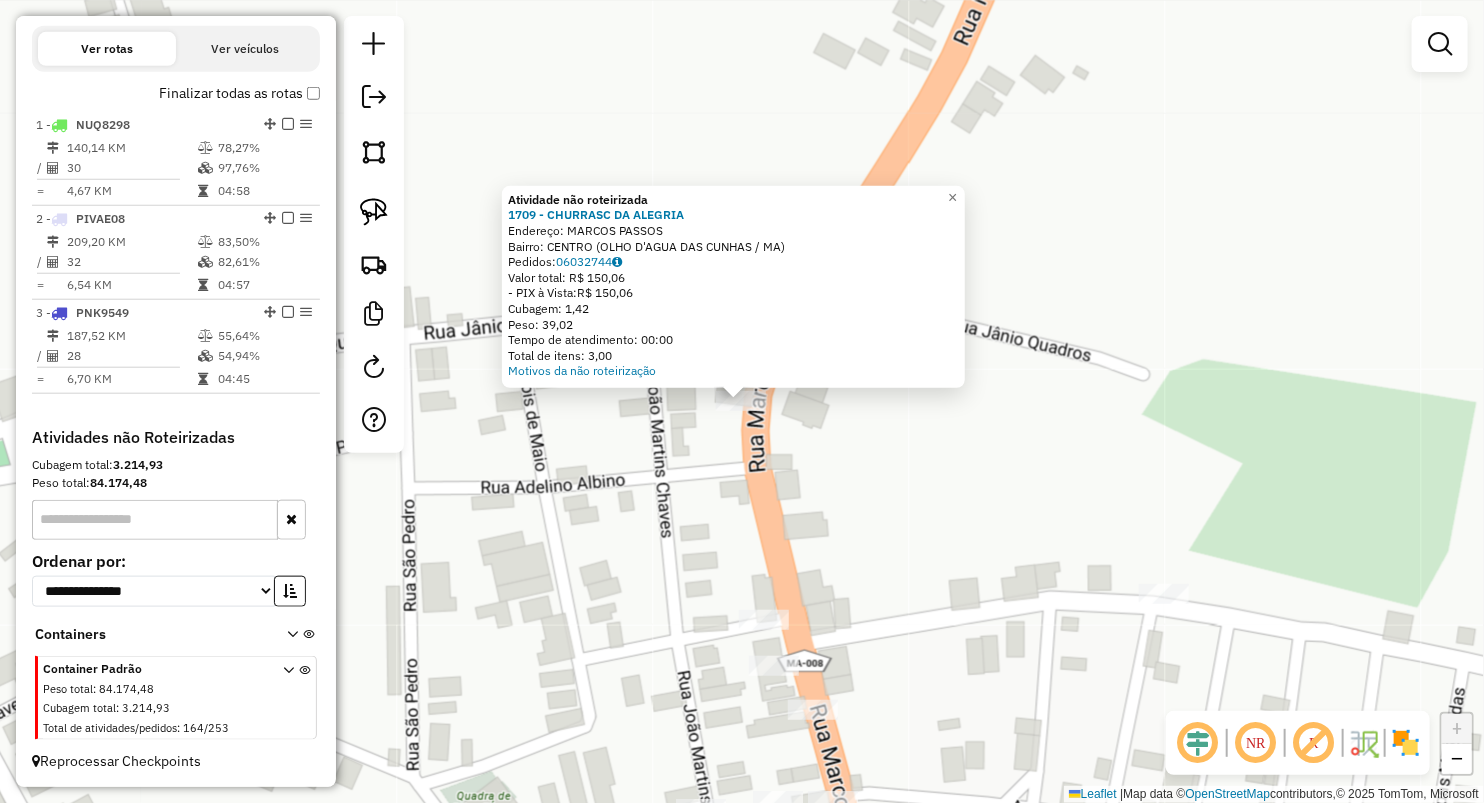 click on "Atividade não roteirizada 1709 - CHURRASC DA ALEGRIA  Endereço: MARCOS PASSOS   Bairro: CENTRO (OLHO D'AGUA DAS CUNHAS / MA)   Pedidos:  06032744   Valor total: R$ 150,06   - PIX à Vista:  R$ 150,06   Cubagem: 1,42   Peso: 39,02   Tempo de atendimento: 00:00   Total de itens: 3,00  Motivos da não roteirização × Janela de atendimento Grade de atendimento Capacidade Transportadoras Veículos Cliente Pedidos  Rotas Selecione os dias de semana para filtrar as janelas de atendimento  Seg   Ter   Qua   Qui   Sex   Sáb   Dom  Informe o período da janela de atendimento: De: Até:  Filtrar exatamente a janela do cliente  Considerar janela de atendimento padrão  Selecione os dias de semana para filtrar as grades de atendimento  Seg   Ter   Qua   Qui   Sex   Sáb   Dom   Considerar clientes sem dia de atendimento cadastrado  Clientes fora do dia de atendimento selecionado Filtrar as atividades entre os valores definidos abaixo:  Peso mínimo:   Peso máximo:   Cubagem mínima:   Cubagem máxima:   De:   Até:" 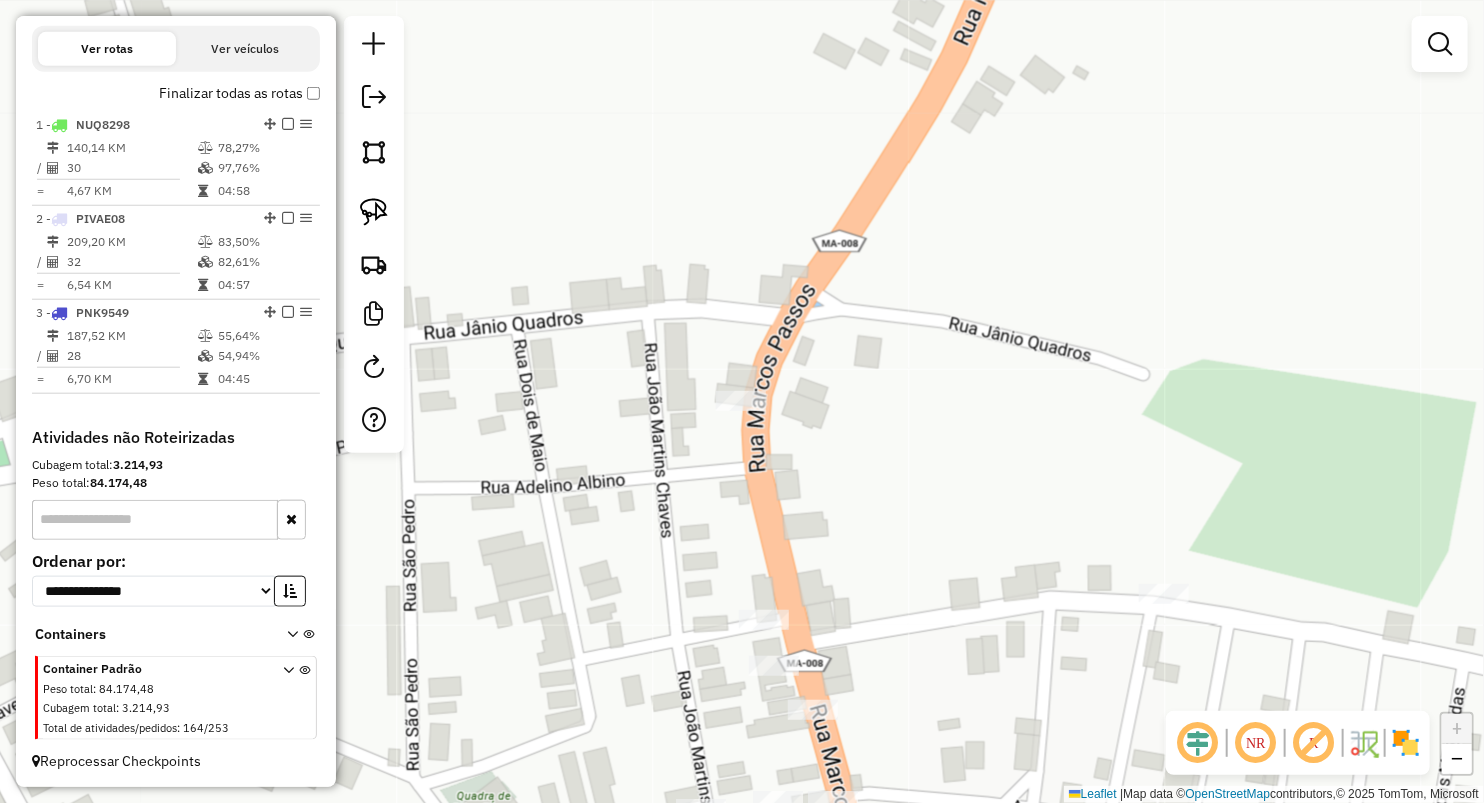 drag, startPoint x: 840, startPoint y: 582, endPoint x: 835, endPoint y: 308, distance: 274.04562 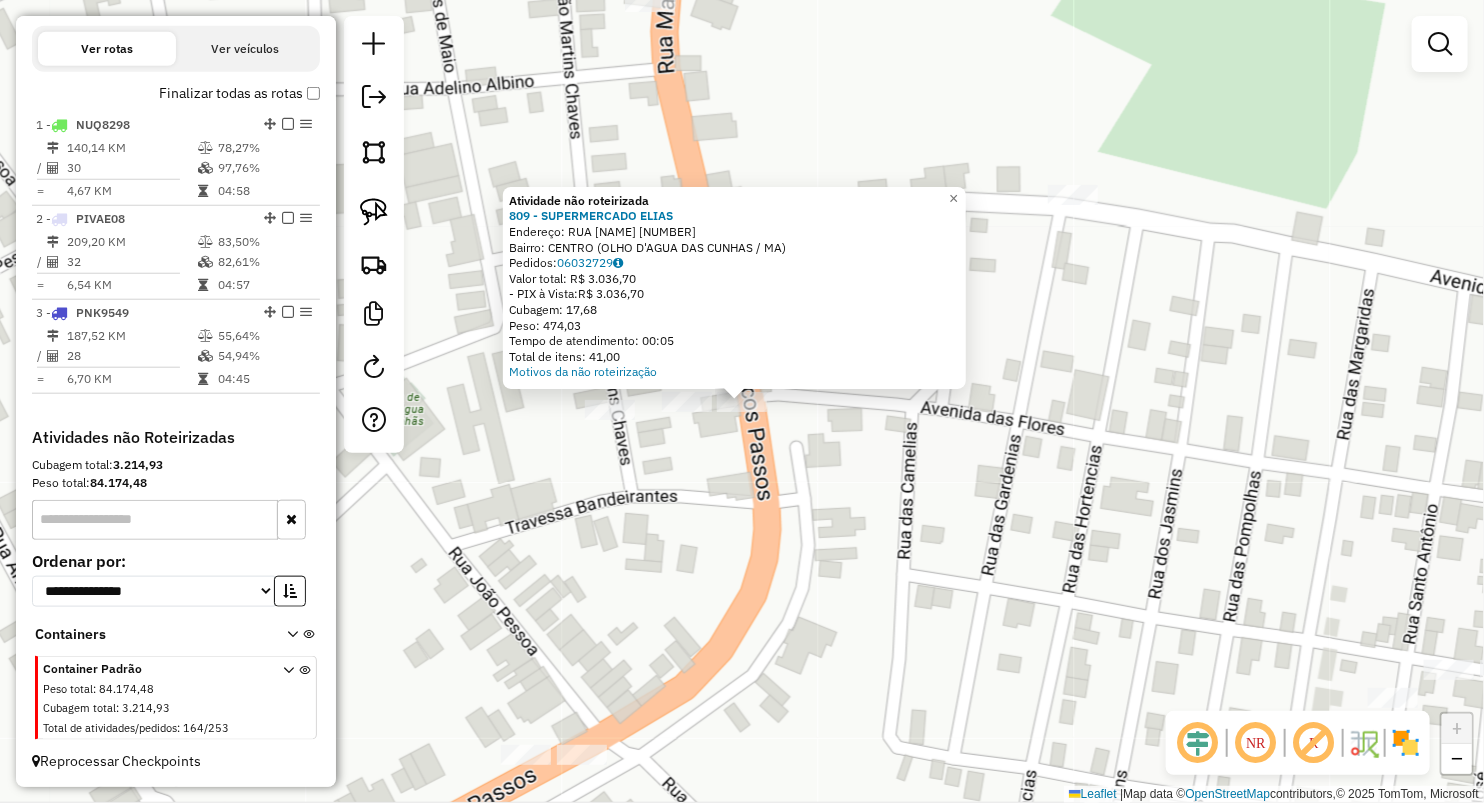drag, startPoint x: 720, startPoint y: 521, endPoint x: 696, endPoint y: 457, distance: 68.35203 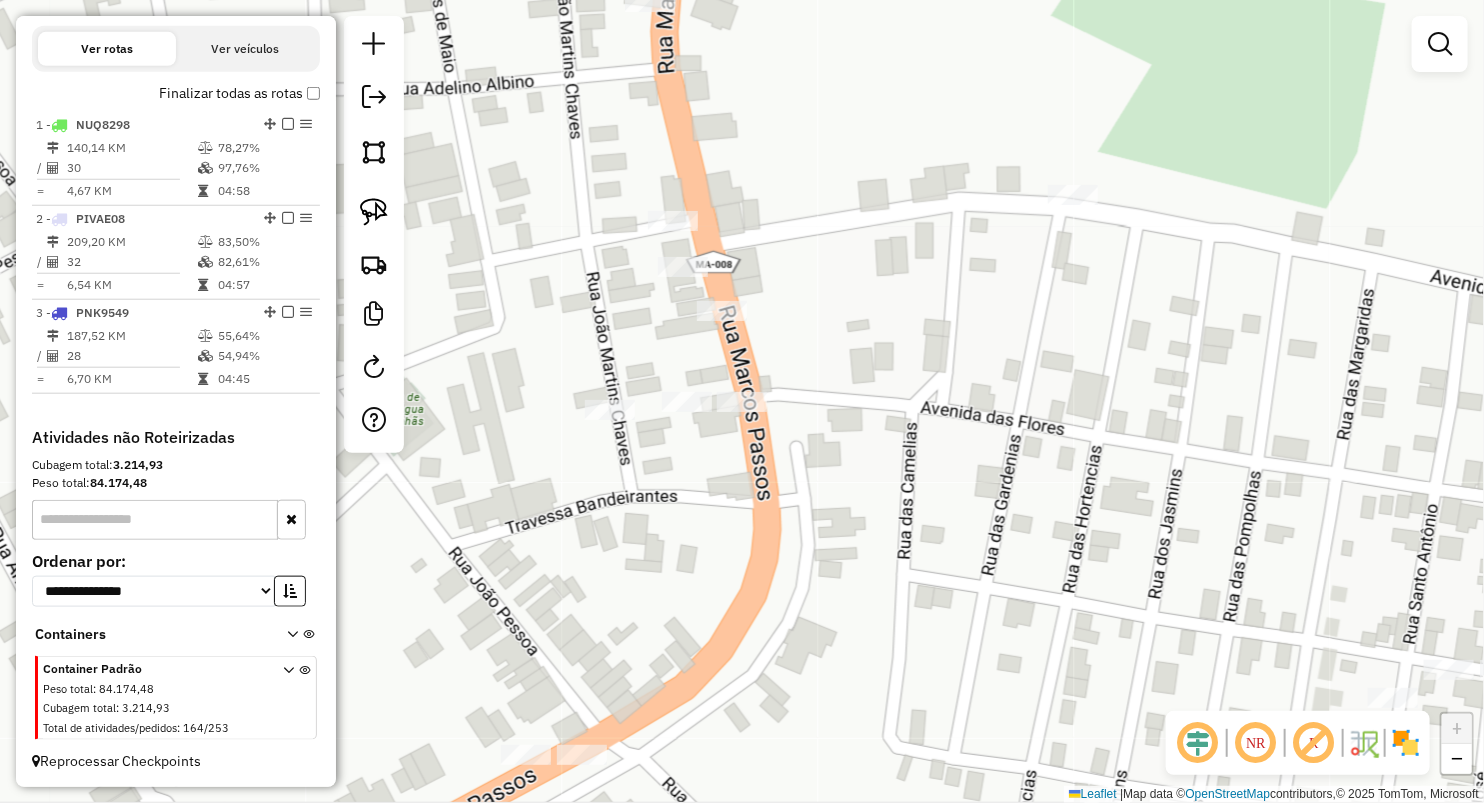 click 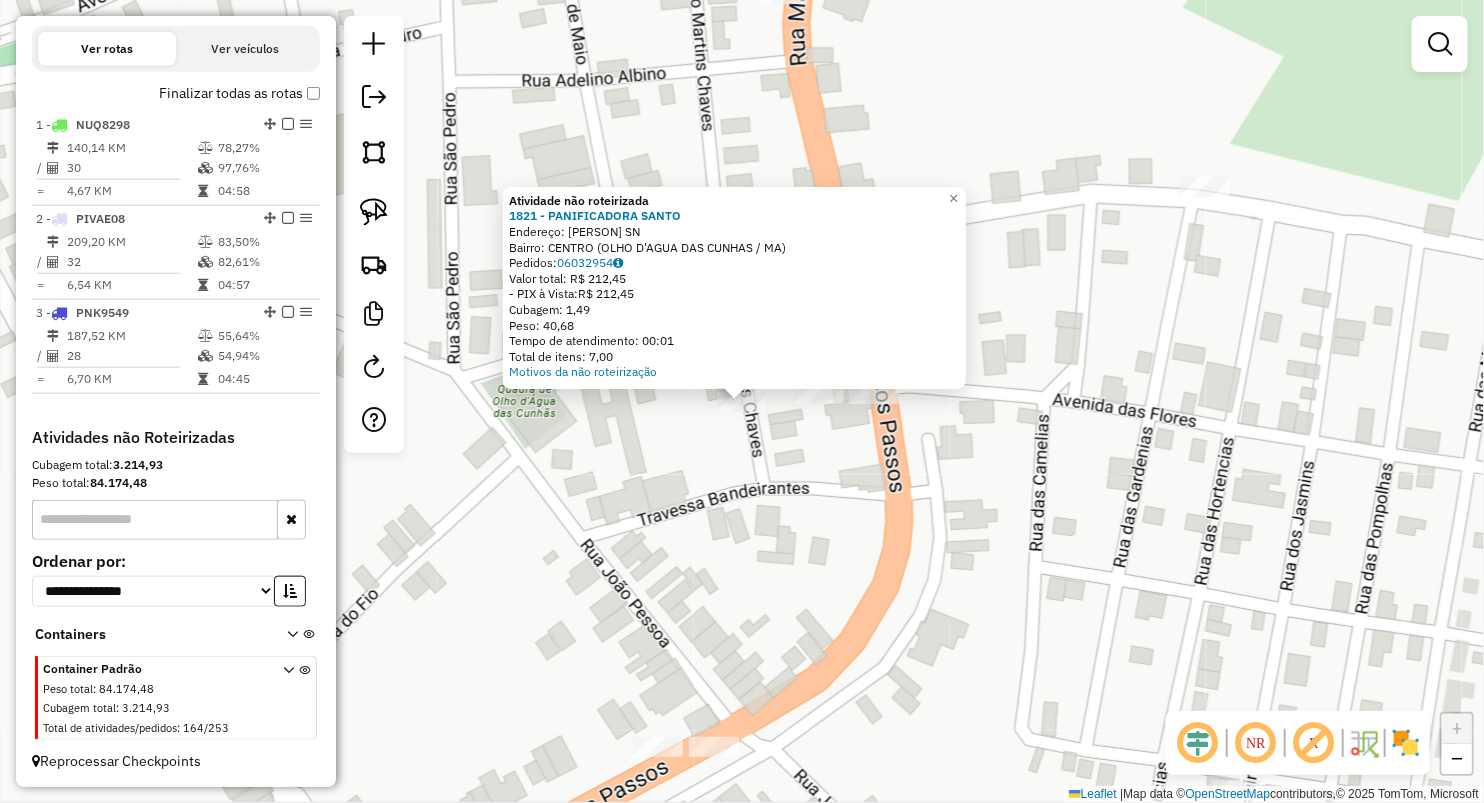 click on "Atividade não roteirizada 1821 - PANIFICADORA SANTO  Endereço:  MARCOS PASSOS SN   Bairro: CENTRO (OLHO D'AGUA DAS CUNHAS / MA)   Pedidos:  06032954   Valor total: R$ 212,45   - PIX à Vista:  R$ 212,45   Cubagem: 1,49   Peso: 40,68   Tempo de atendimento: 00:01   Total de itens: 7,00  Motivos da não roteirização × Janela de atendimento Grade de atendimento Capacidade Transportadoras Veículos Cliente Pedidos  Rotas Selecione os dias de semana para filtrar as janelas de atendimento  Seg   Ter   Qua   Qui   Sex   Sáb   Dom  Informe o período da janela de atendimento: De: Até:  Filtrar exatamente a janela do cliente  Considerar janela de atendimento padrão  Selecione os dias de semana para filtrar as grades de atendimento  Seg   Ter   Qua   Qui   Sex   Sáb   Dom   Considerar clientes sem dia de atendimento cadastrado  Clientes fora do dia de atendimento selecionado Filtrar as atividades entre os valores definidos abaixo:  Peso mínimo:   Peso máximo:   Cubagem mínima:   Cubagem máxima:   De:  De:" 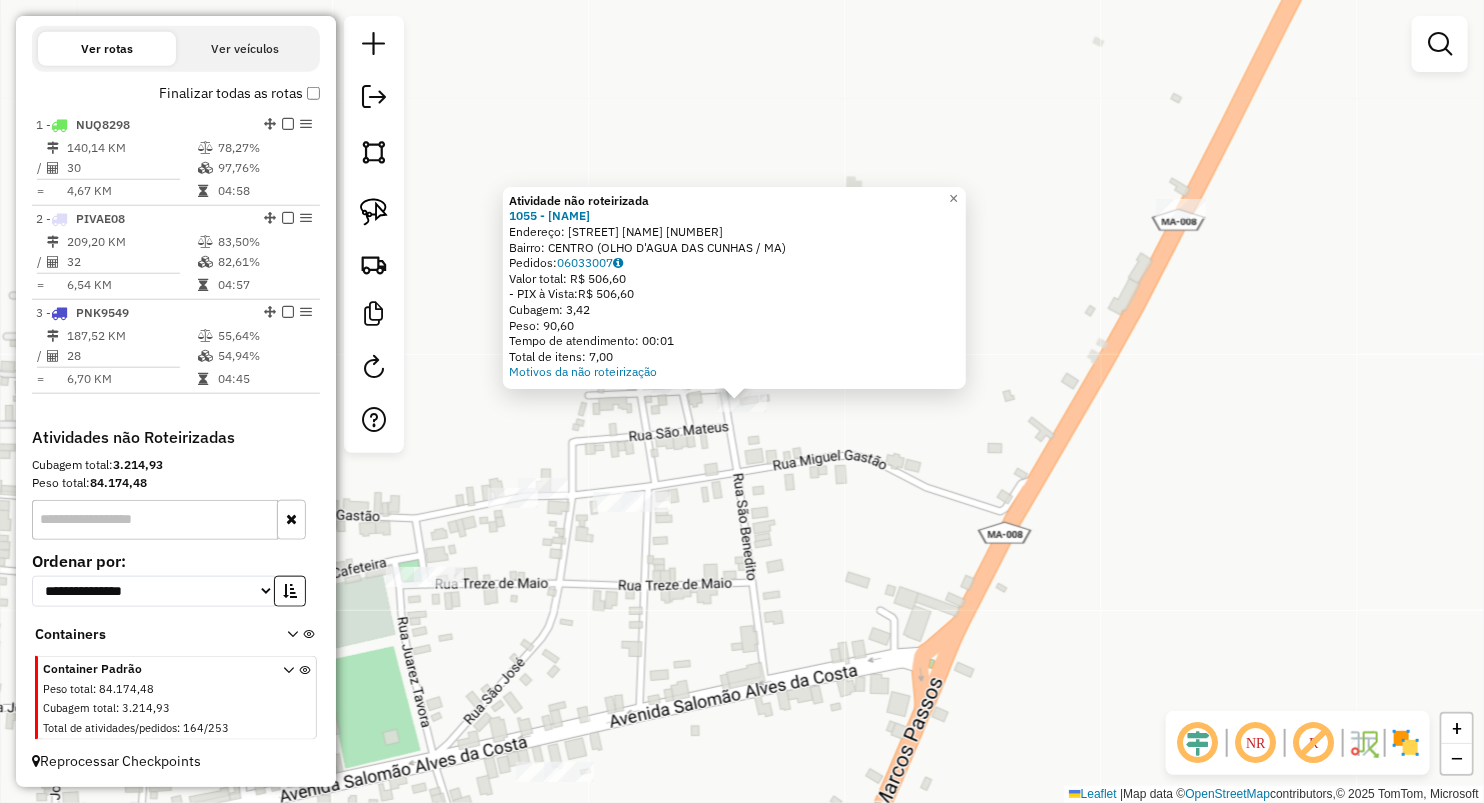 drag, startPoint x: 806, startPoint y: 540, endPoint x: 704, endPoint y: 644, distance: 145.67087 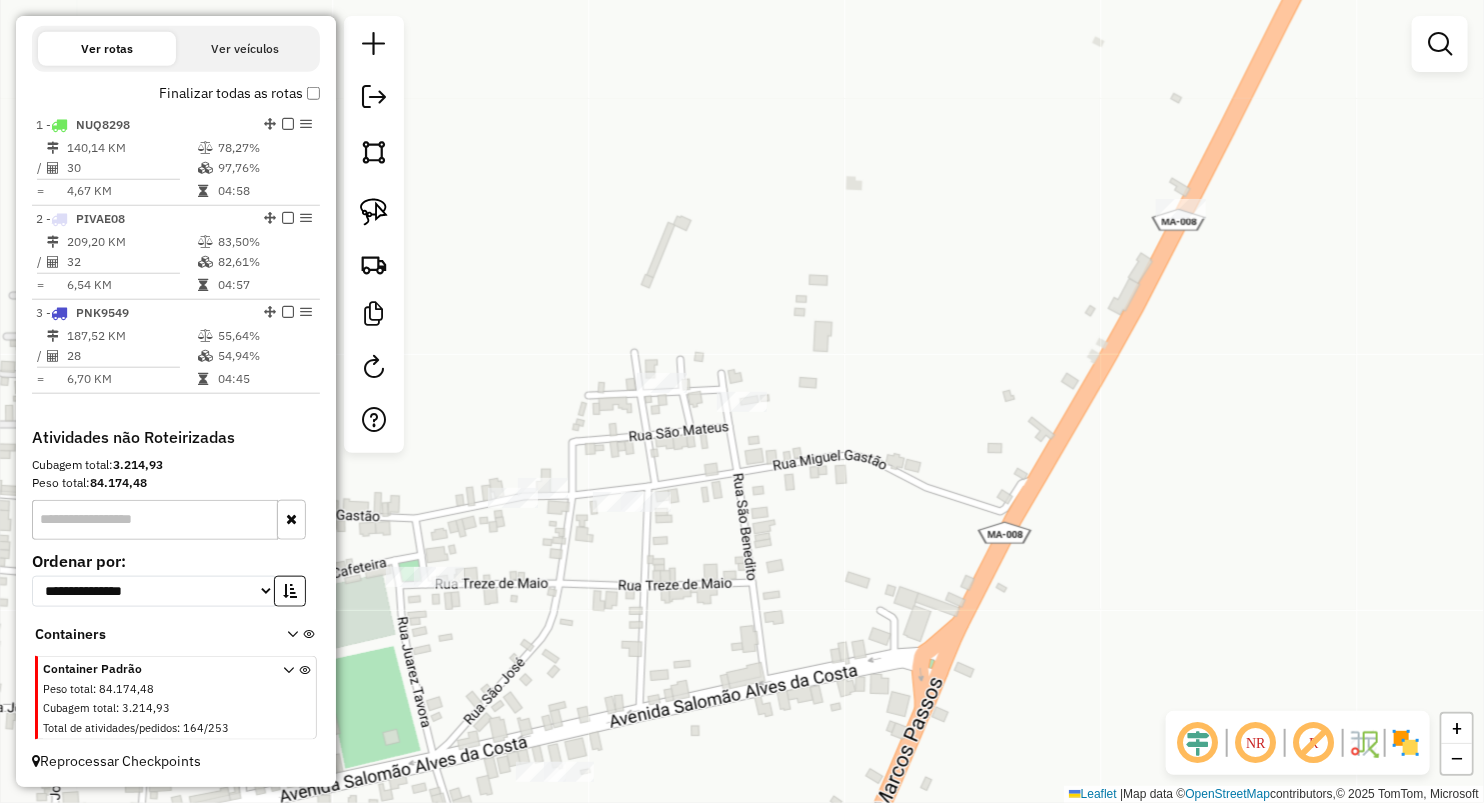 drag, startPoint x: 699, startPoint y: 646, endPoint x: 844, endPoint y: 450, distance: 243.80525 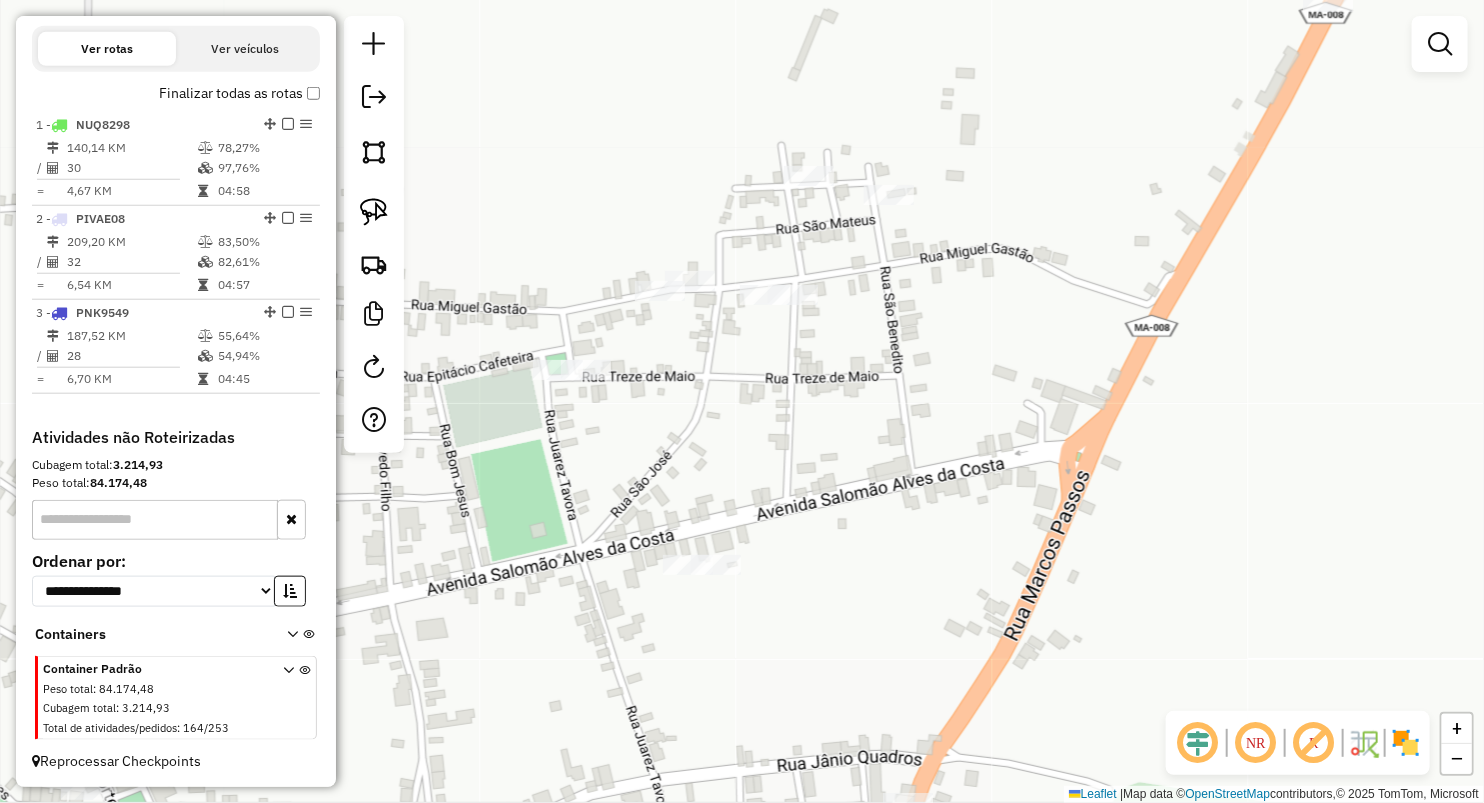 drag, startPoint x: 755, startPoint y: 597, endPoint x: 902, endPoint y: 236, distance: 389.78198 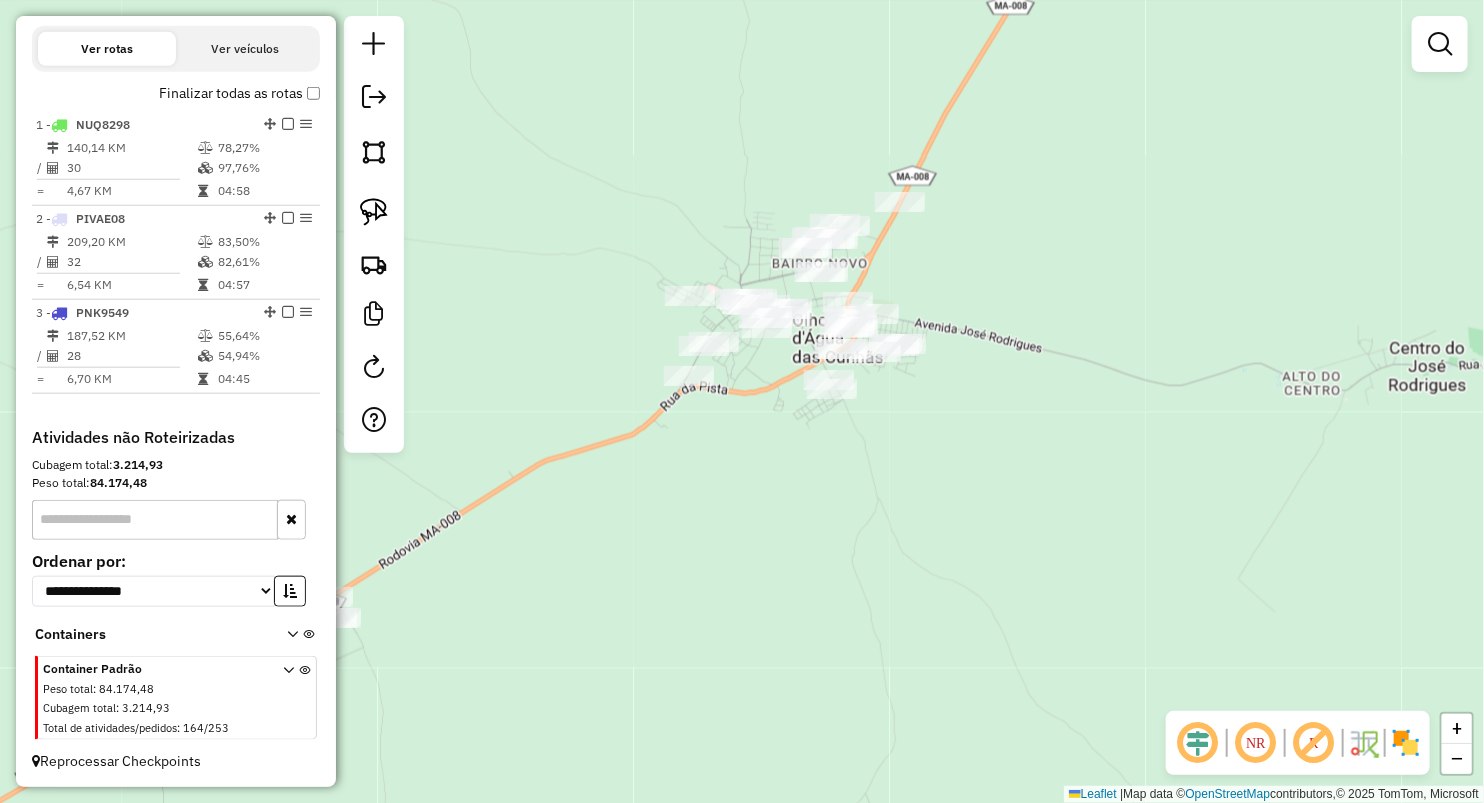 drag, startPoint x: 1003, startPoint y: 464, endPoint x: 912, endPoint y: 385, distance: 120.50726 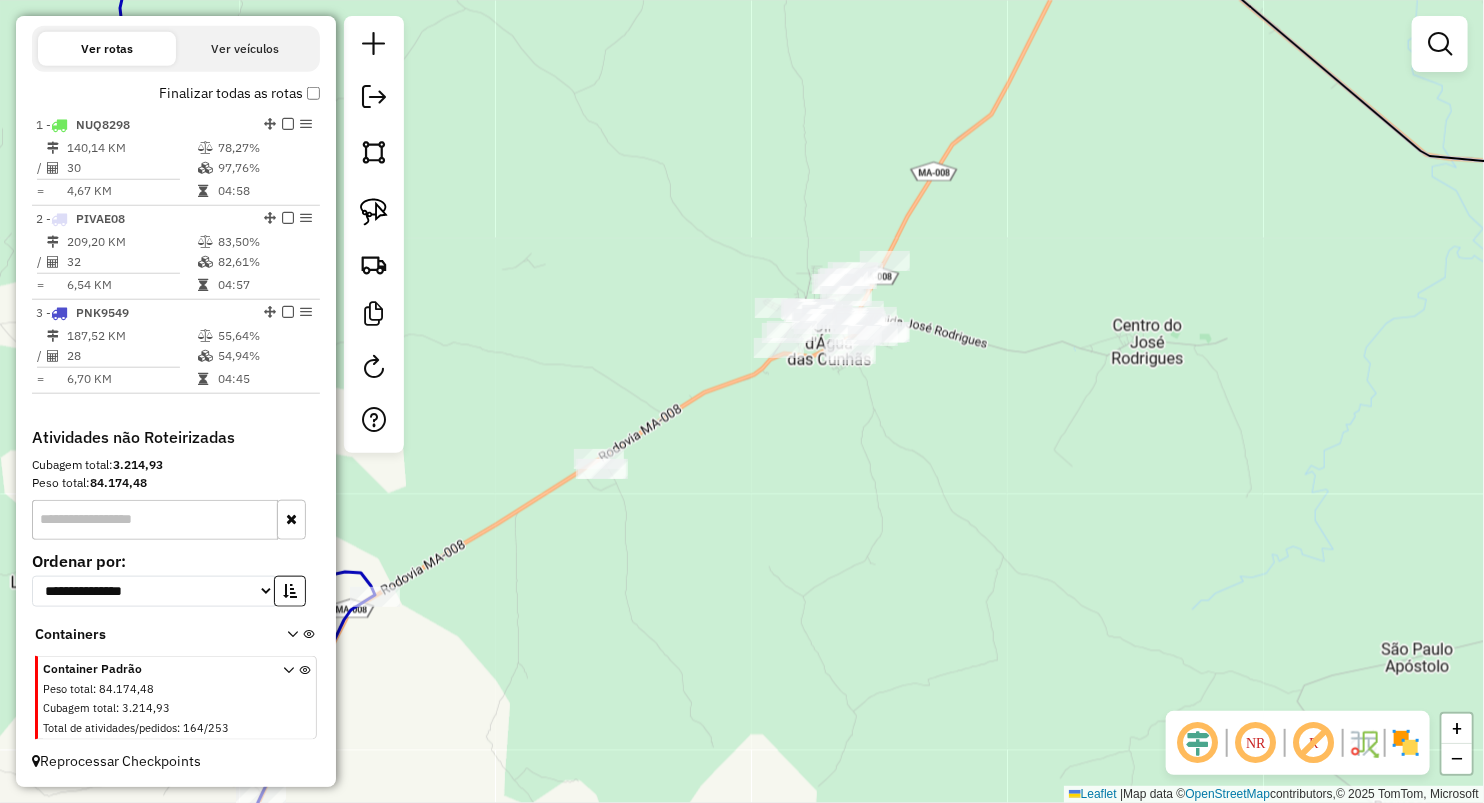 drag, startPoint x: 823, startPoint y: 508, endPoint x: 852, endPoint y: 432, distance: 81.34495 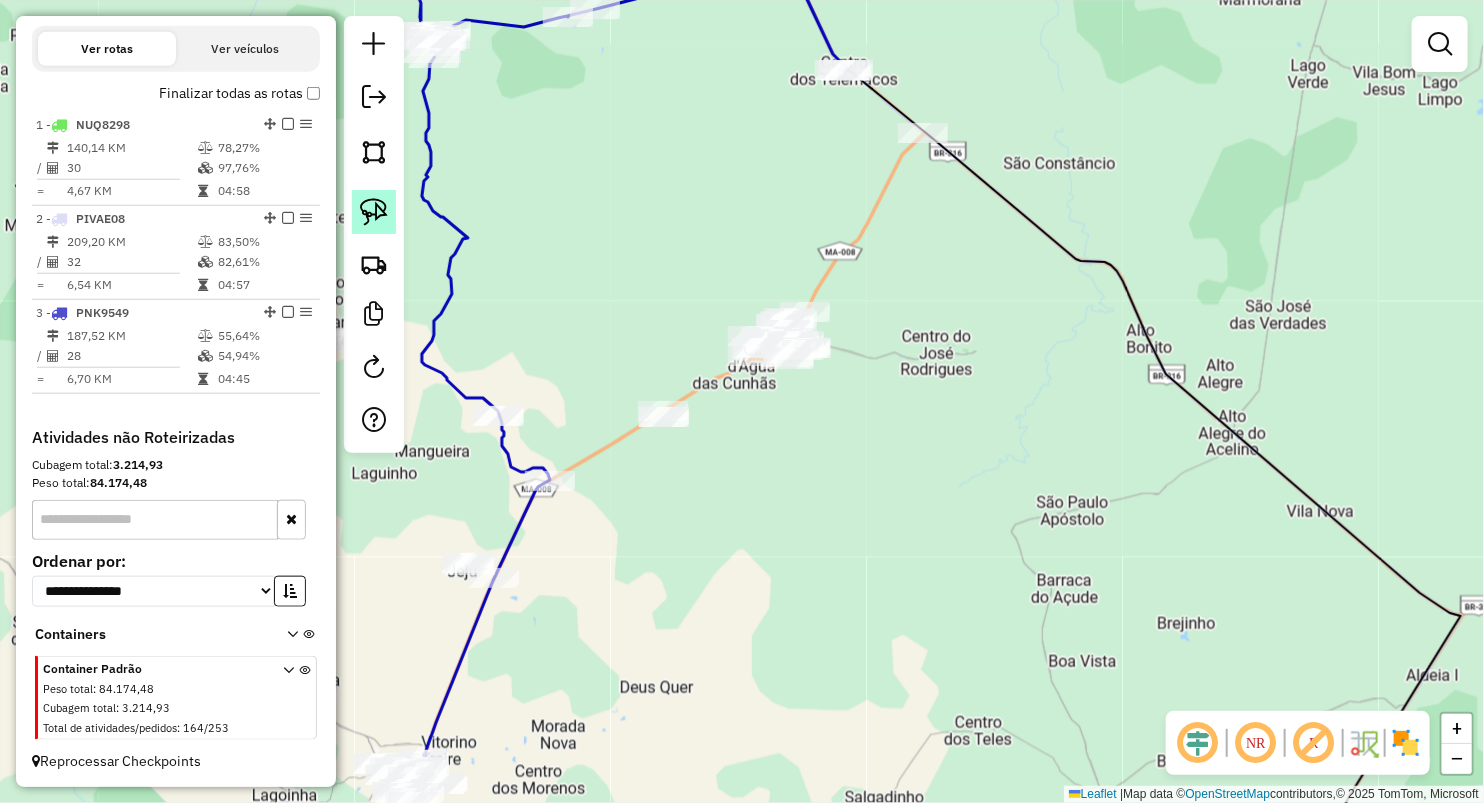 drag, startPoint x: 369, startPoint y: 207, endPoint x: 381, endPoint y: 207, distance: 12 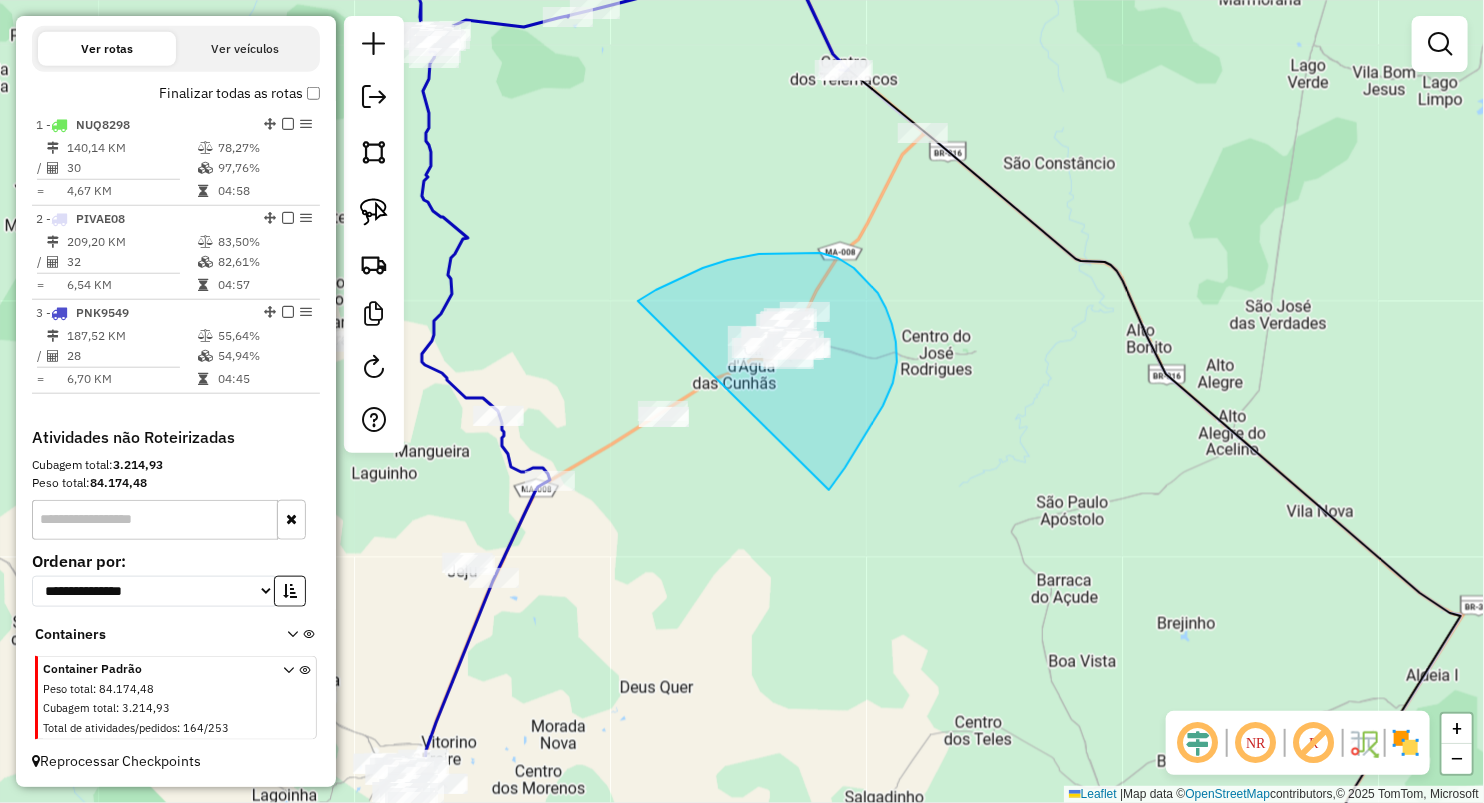 drag, startPoint x: 679, startPoint y: 279, endPoint x: 793, endPoint y: 533, distance: 278.40976 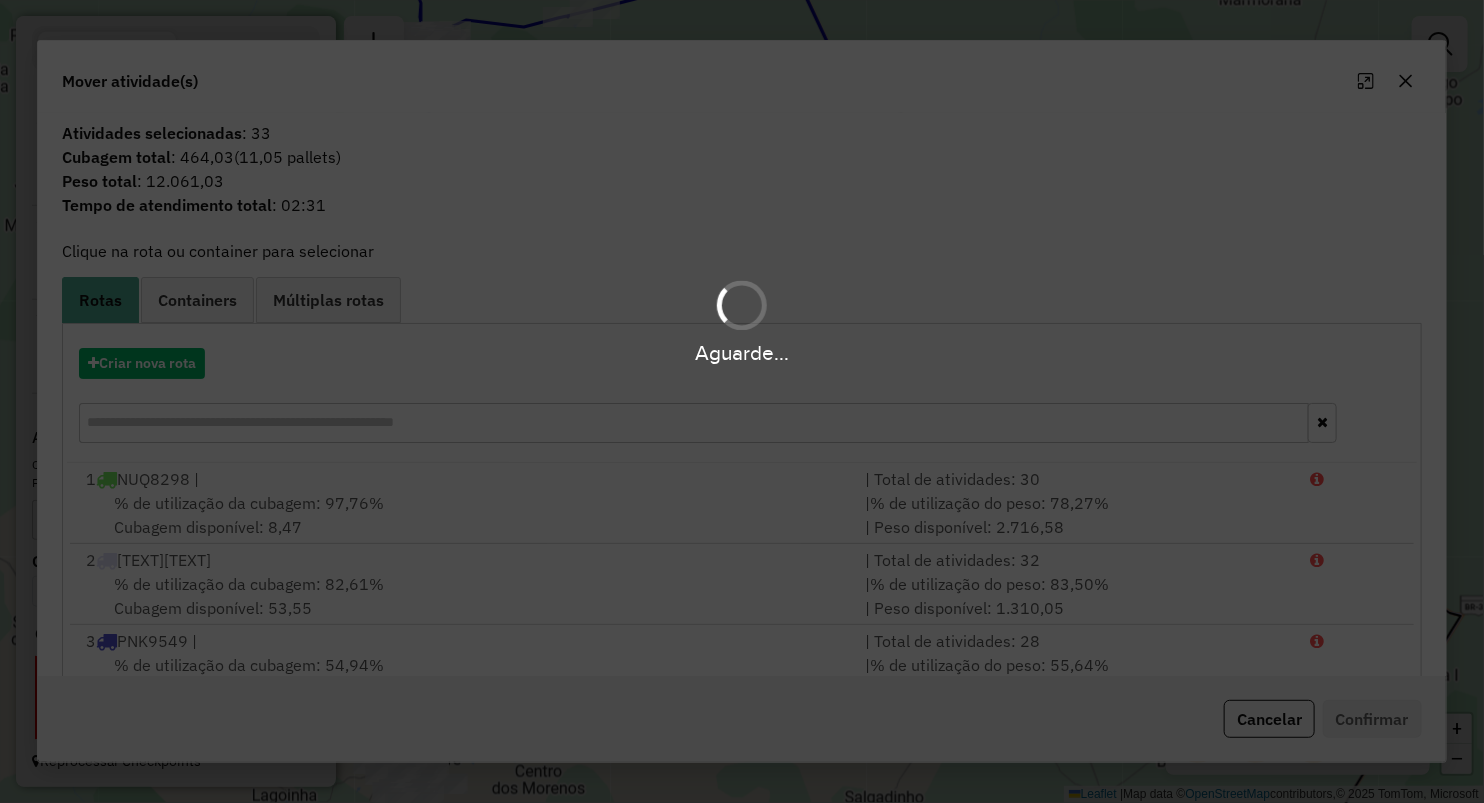 click on "Aguarde..." at bounding box center (742, 401) 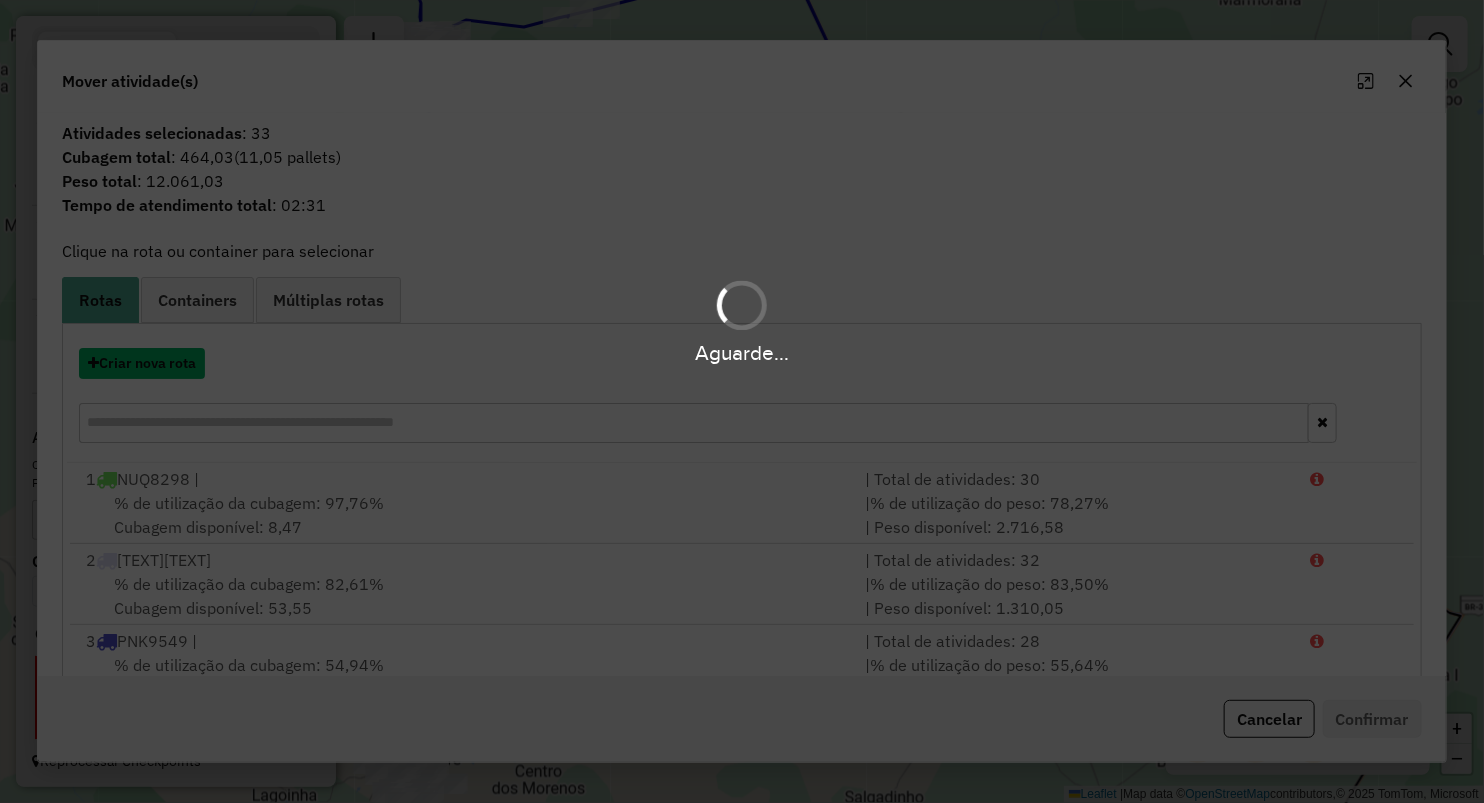click on "Criar nova rota" at bounding box center (142, 363) 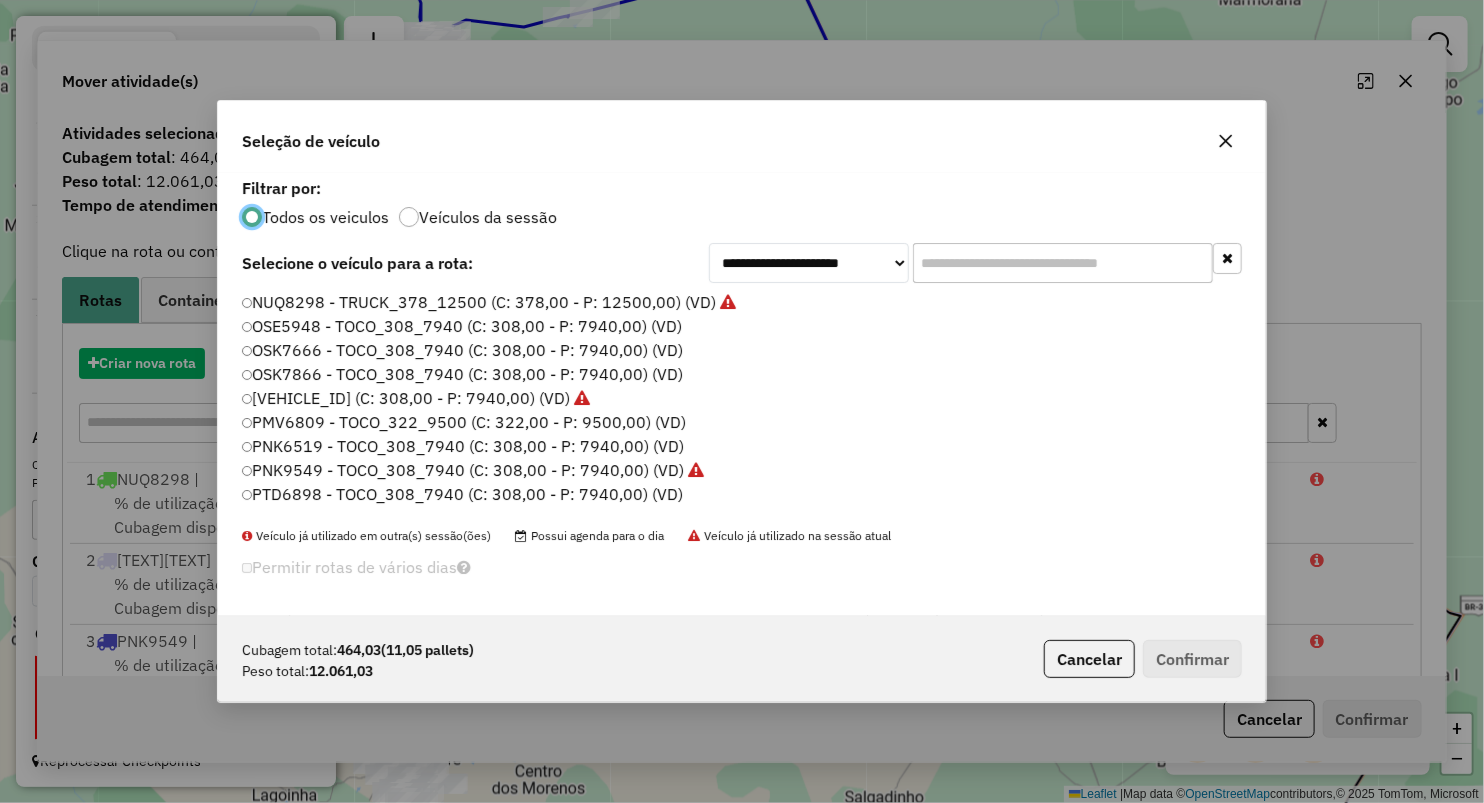 scroll, scrollTop: 10, scrollLeft: 6, axis: both 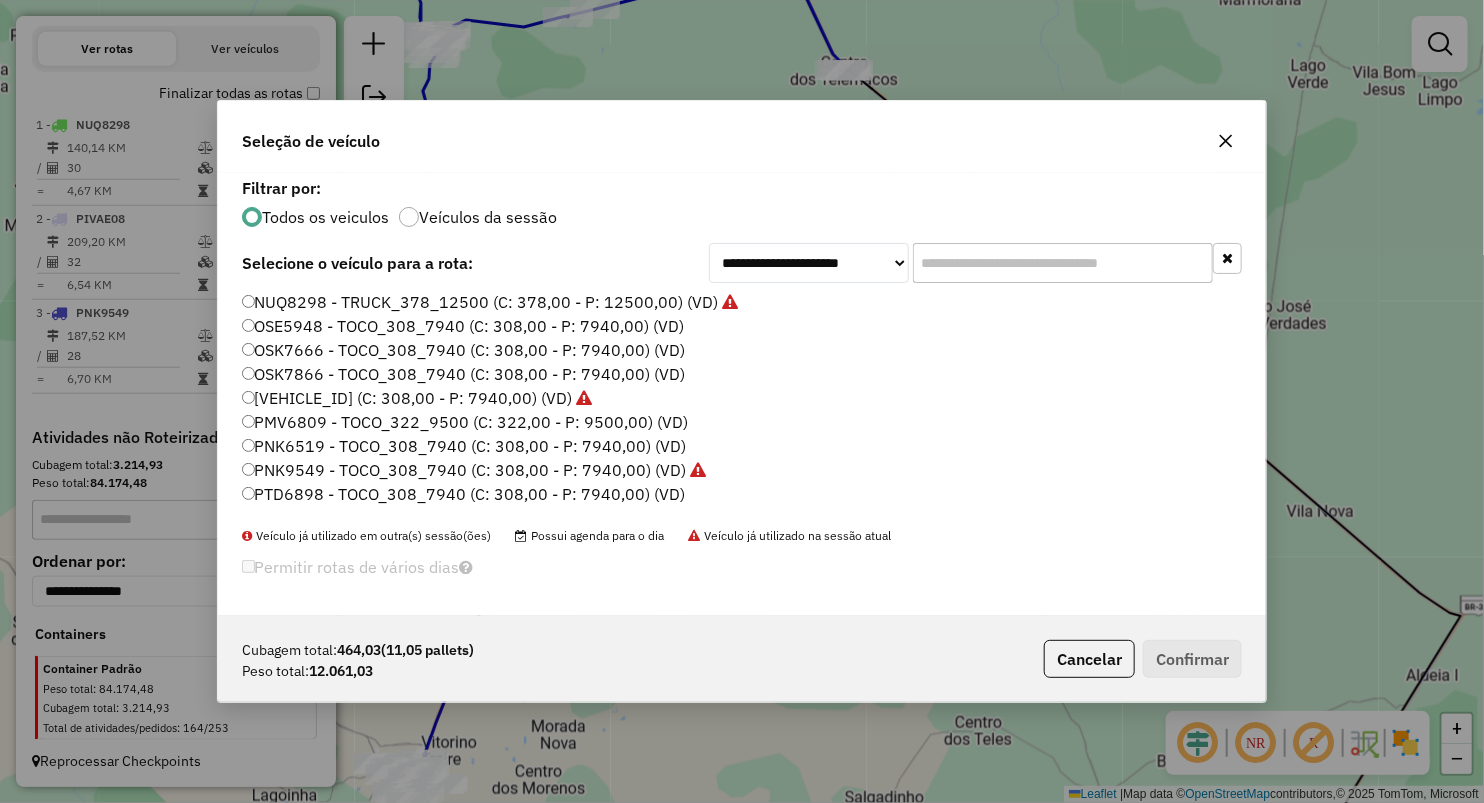 click on "OSK7666 - TOCO_308_7940 (C: 308,00 - P: 7940,00) (VD)" 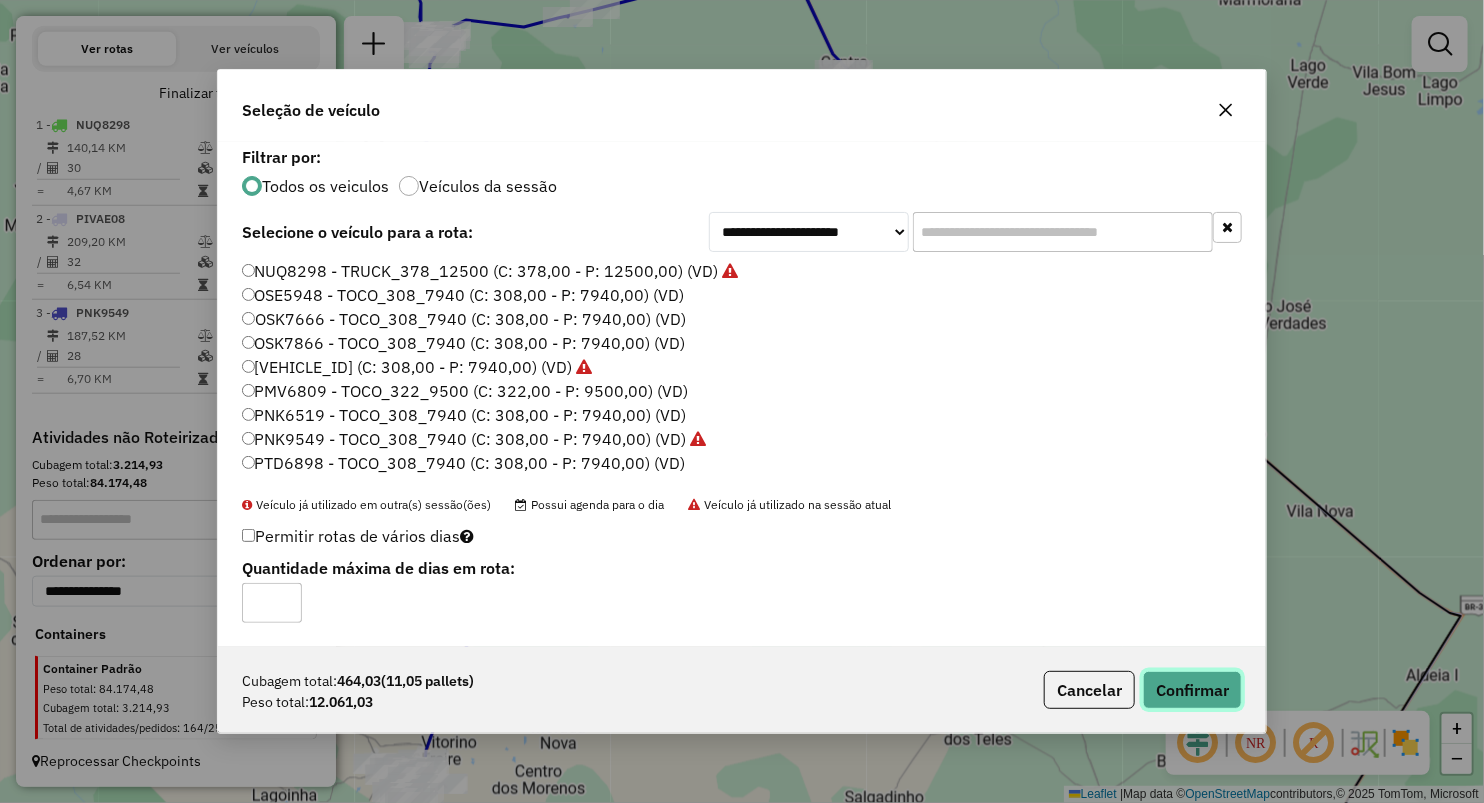 click on "Confirmar" 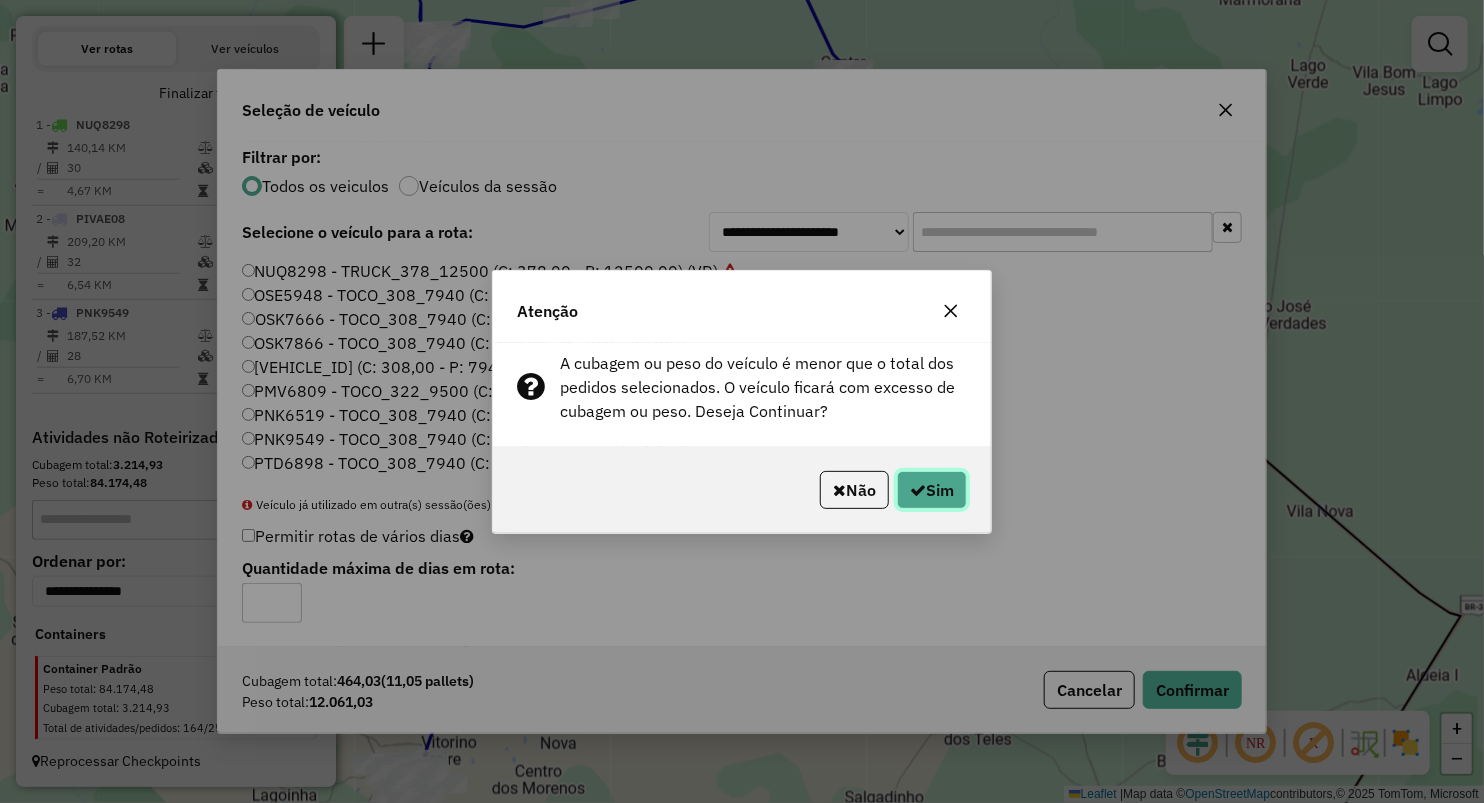 click on "Sim" 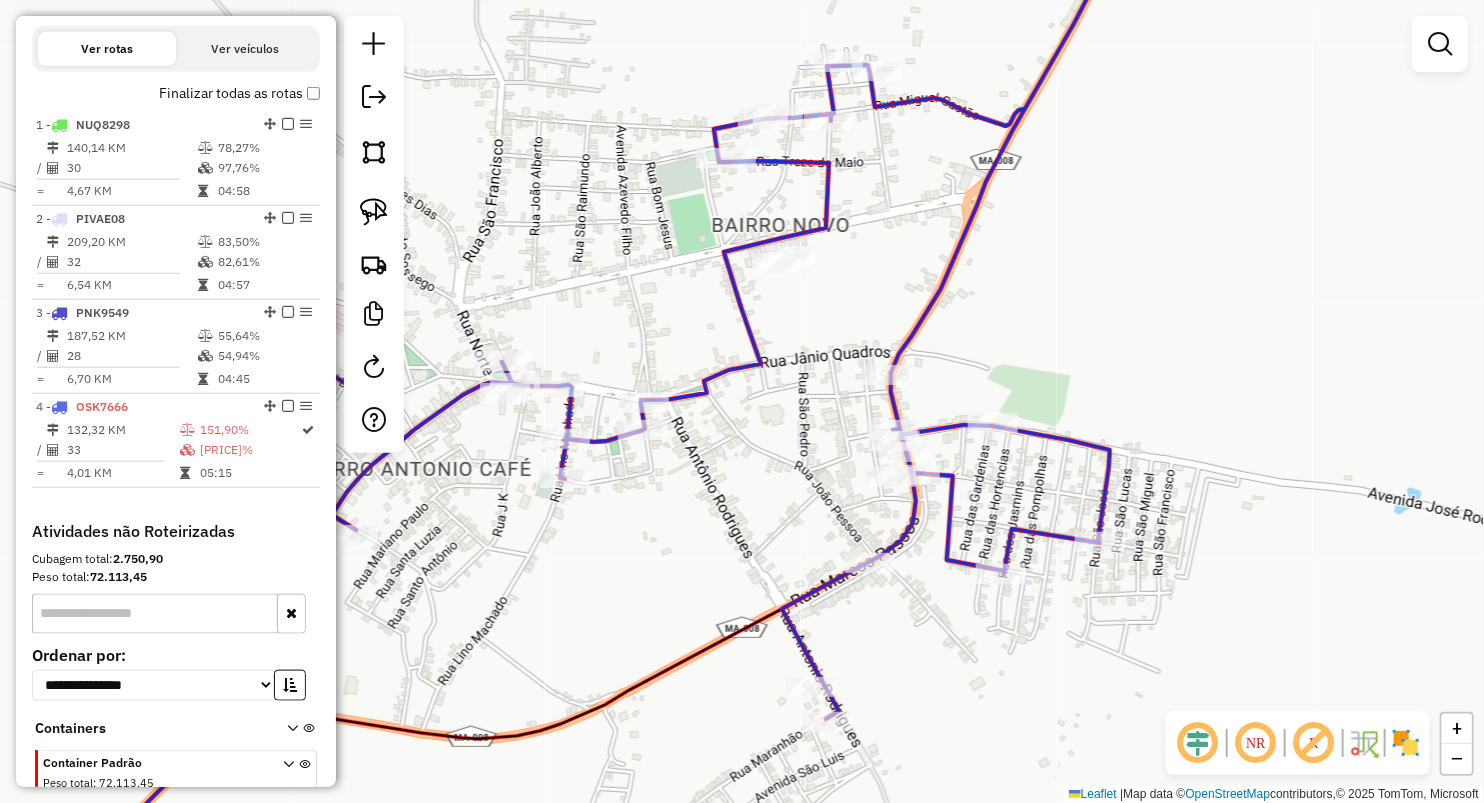 click on "Rota 4 - Placa OSK7666  851 - COMERCIAL NERES Janela de atendimento Grade de atendimento Capacidade Transportadoras Veículos Cliente Pedidos  Rotas Selecione os dias de semana para filtrar as janelas de atendimento  Seg   Ter   Qua   Qui   Sex   Sáb   Dom  Informe o período da janela de atendimento: De: Até:  Filtrar exatamente a janela do cliente  Considerar janela de atendimento padrão  Selecione os dias de semana para filtrar as grades de atendimento  Seg   Ter   Qua   Qui   Sex   Sáb   Dom   Considerar clientes sem dia de atendimento cadastrado  Clientes fora do dia de atendimento selecionado Filtrar as atividades entre os valores definidos abaixo:  Peso mínimo:   Peso máximo:   Cubagem mínima:   Cubagem máxima:   De:   Até:  Filtrar as atividades entre o tempo de atendimento definido abaixo:  De:   Até:   Considerar capacidade total dos clientes não roteirizados Transportadora: Selecione um ou mais itens Tipo de veículo: Selecione um ou mais itens Veículo: Selecione um ou mais itens Nome:" 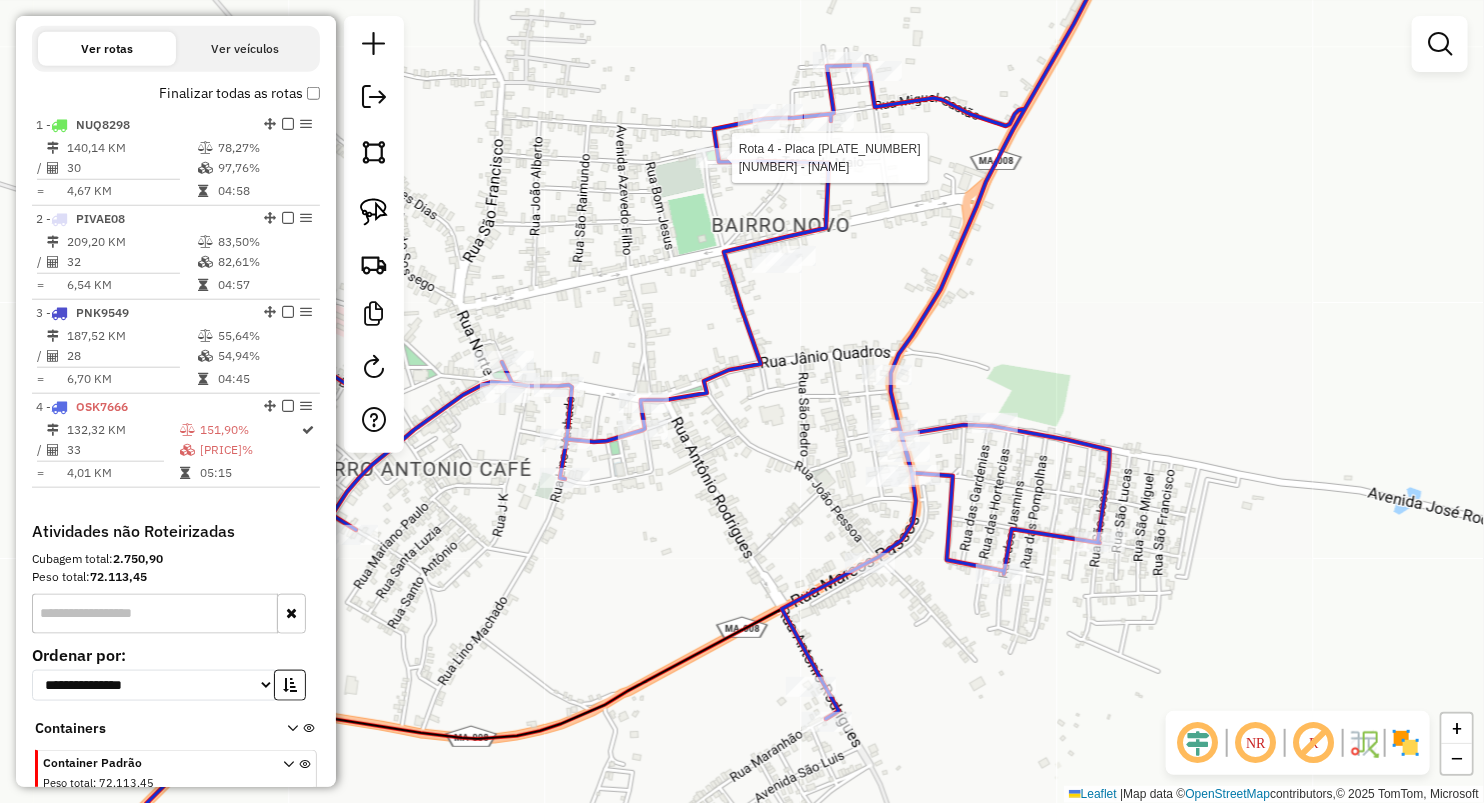 select on "**********" 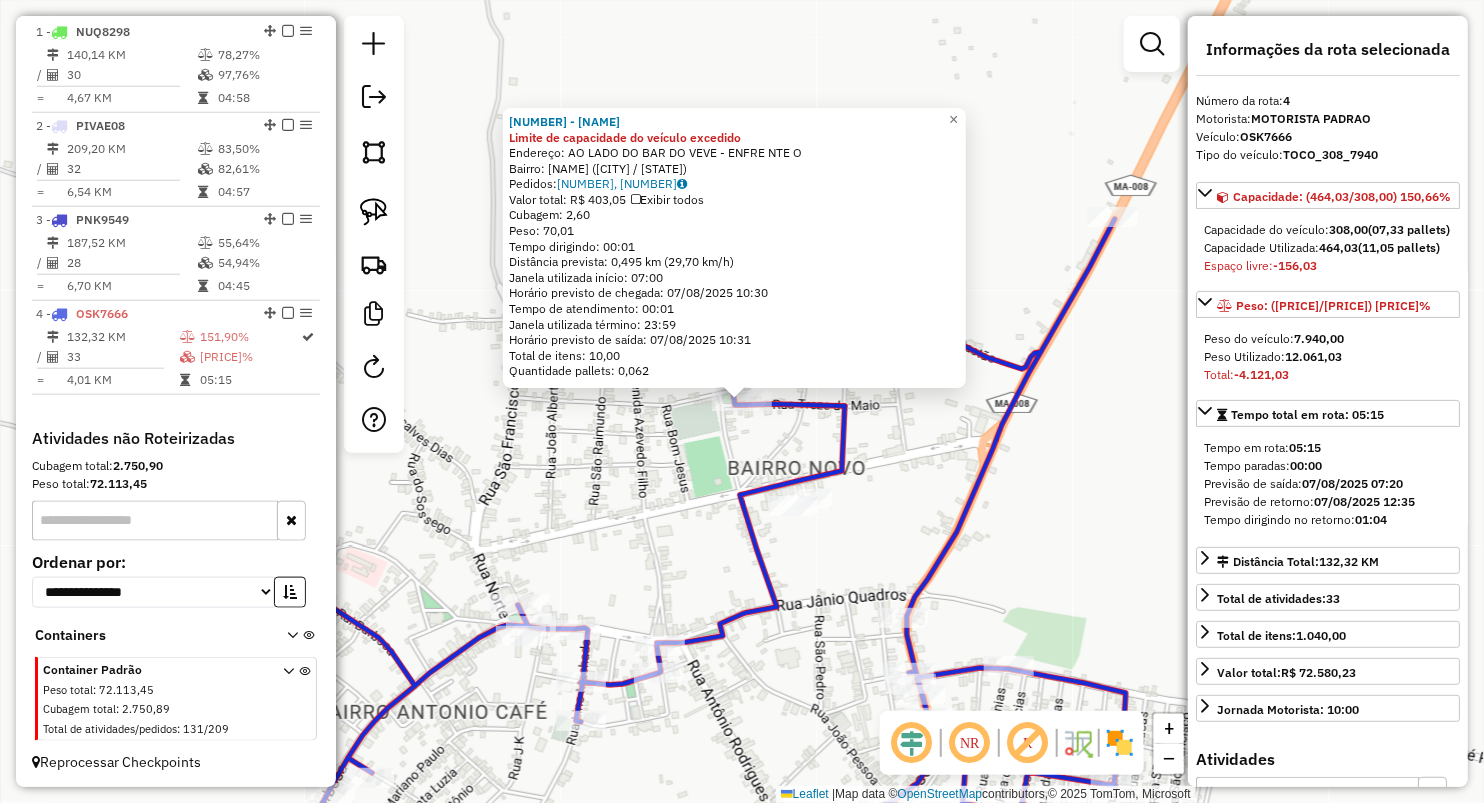 scroll, scrollTop: 771, scrollLeft: 0, axis: vertical 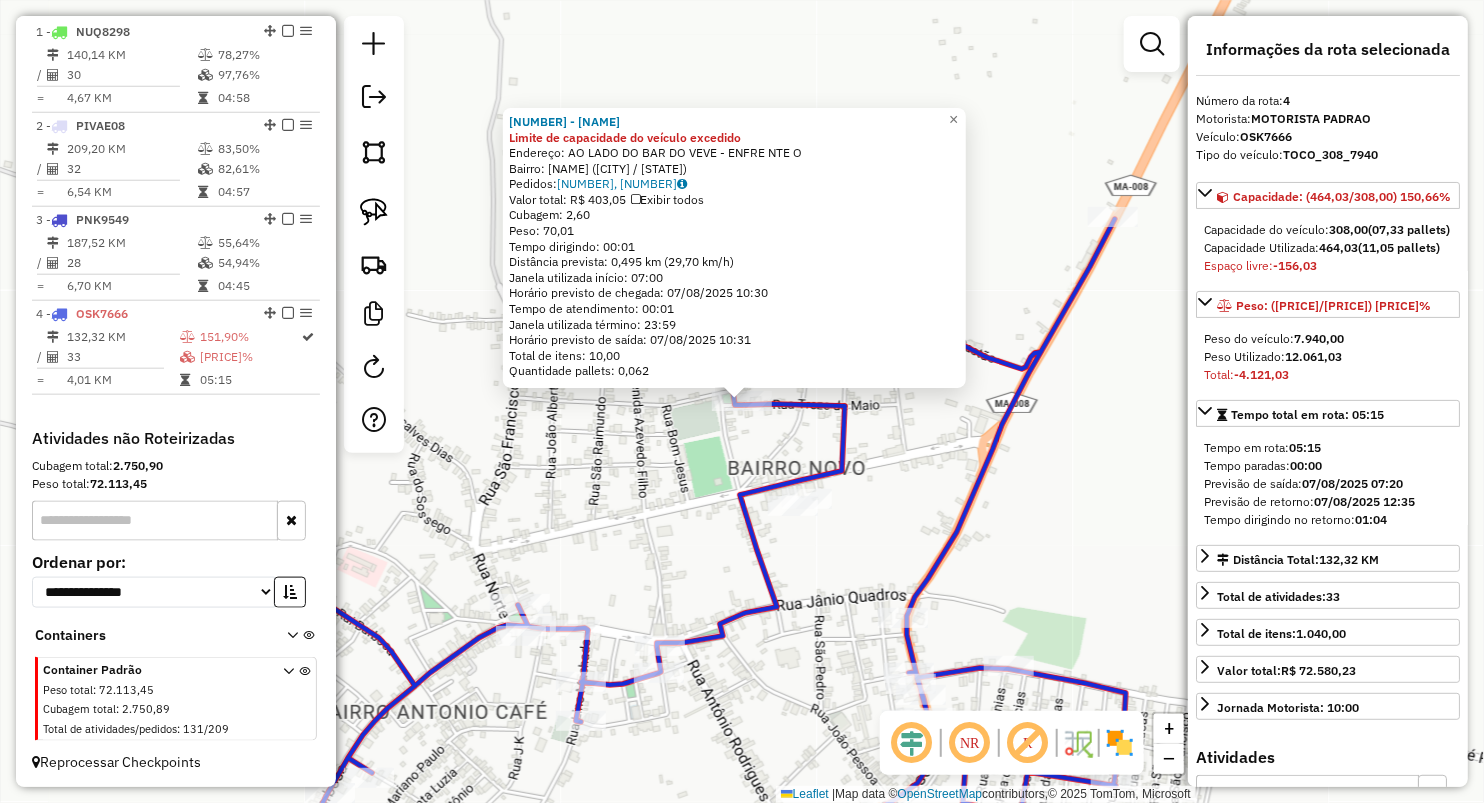 click on "851 - COMERCIAL NERES Limite de capacidade do veículo excedido  Endereço:  AO LADO DO BAR DO VEVE - ENFRE NTE O   Bairro: BAIRRO NOVO (OLHO D'AGUA DAS CUNHAS / MA)   Pedidos:  06032760, 06032865   Valor total: R$ 403,05   Exibir todos   Cubagem: 2,60  Peso: 70,01  Tempo dirigindo: 00:01   Distância prevista: 0,495 km (29,70 km/h)   Janela utilizada início: 07:00   Horário previsto de chegada: 07/08/2025 10:30   Tempo de atendimento: 00:01   Janela utilizada término: 23:59   Horário previsto de saída: 07/08/2025 10:31   Total de itens: 10,00   Quantidade pallets: 0,062  × Janela de atendimento Grade de atendimento Capacidade Transportadoras Veículos Cliente Pedidos  Rotas Selecione os dias de semana para filtrar as janelas de atendimento  Seg   Ter   Qua   Qui   Sex   Sáb   Dom  Informe o período da janela de atendimento: De: Até:  Filtrar exatamente a janela do cliente  Considerar janela de atendimento padrão  Selecione os dias de semana para filtrar as grades de atendimento  Seg   Ter   Qua  +" 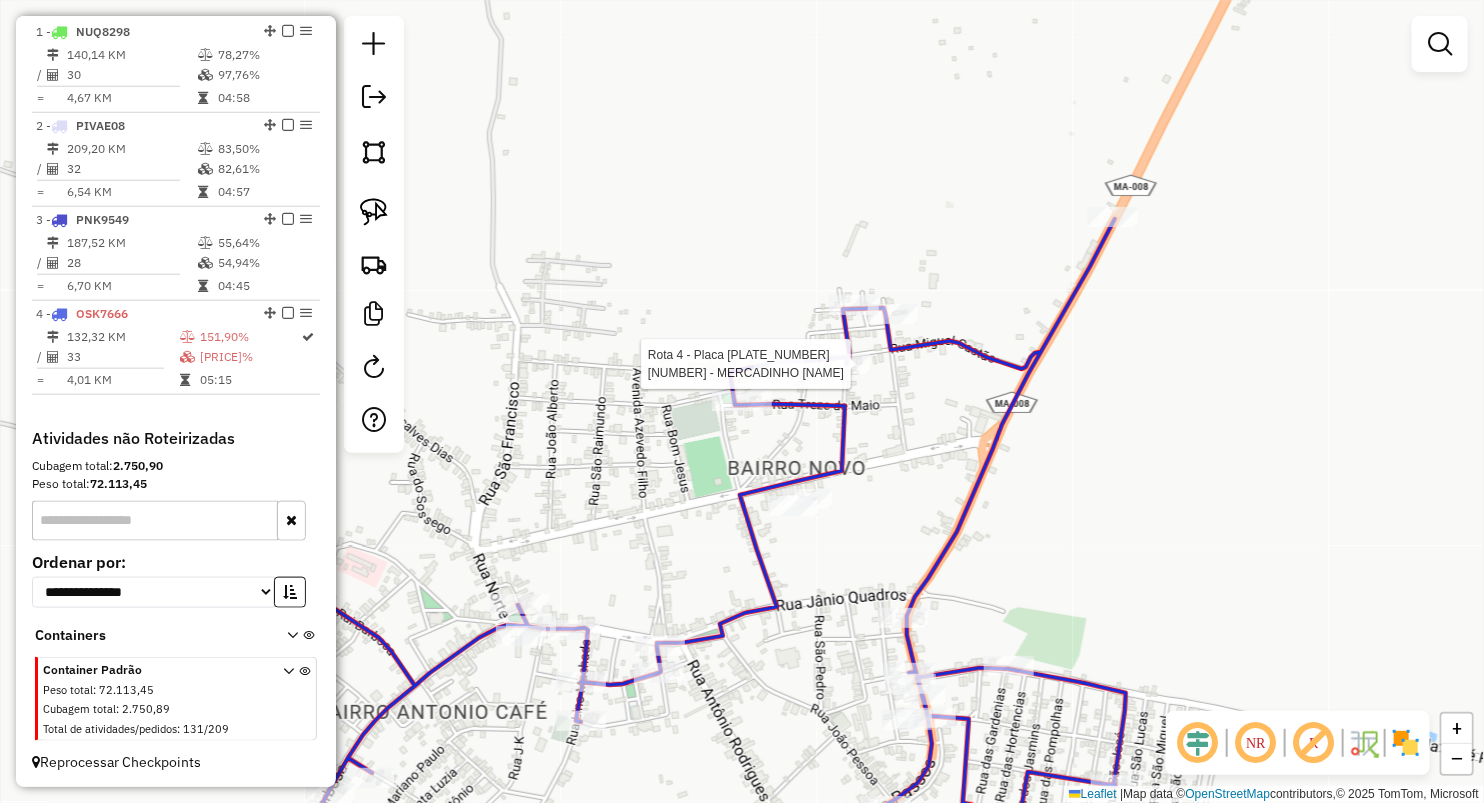 select on "**********" 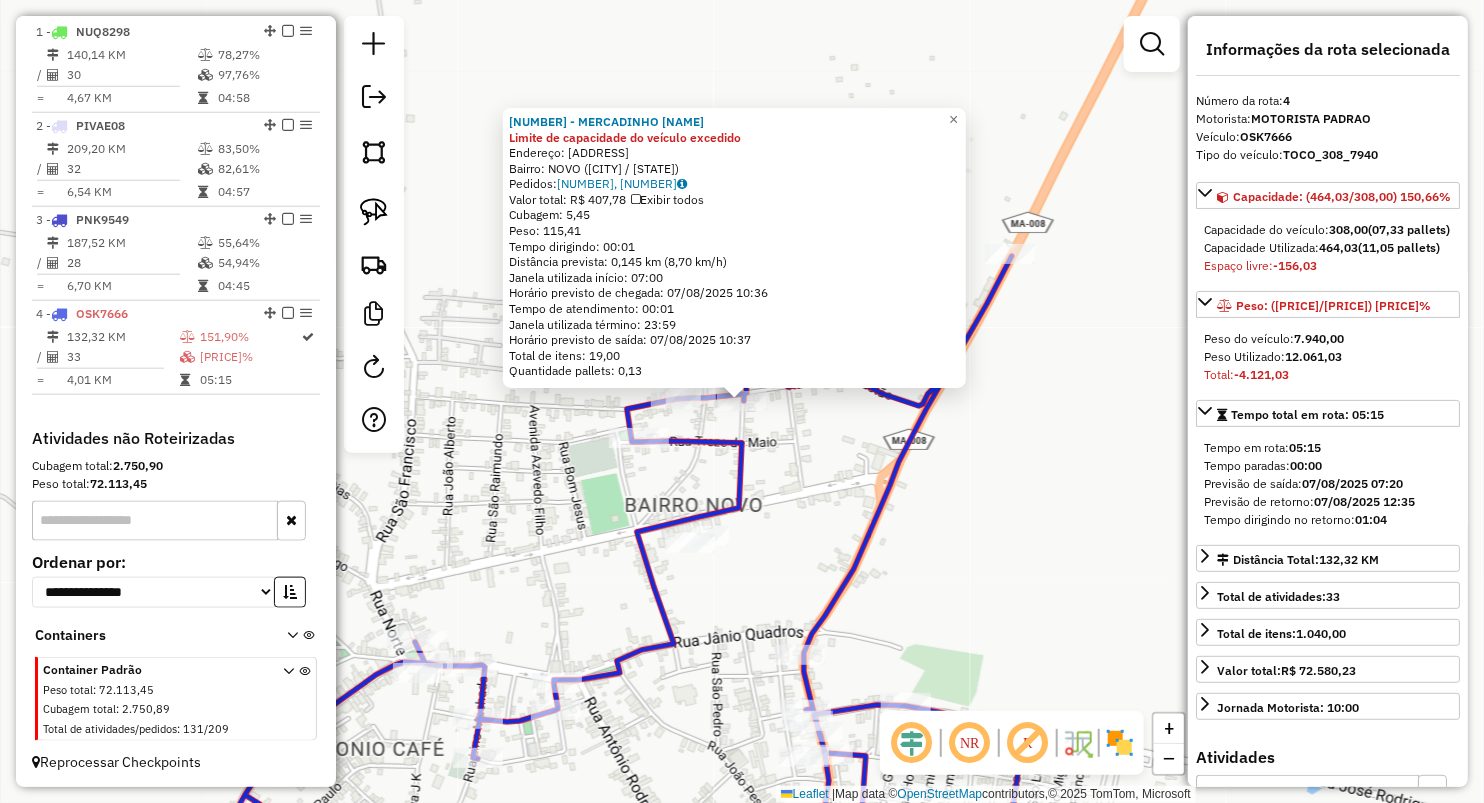 click on "1684 - MERCADINHO BICO FINO Limite de capacidade do veículo excedido  Endereço:  JOAO DE DEUS SN   Bairro: NOVO (OLHO D'AGUA DAS CUNHAS / MA)   Pedidos:  06033011, 06033012   Valor total: R$ 407,78   Exibir todos   Cubagem: 5,45  Peso: 115,41  Tempo dirigindo: 00:01   Distância prevista: 0,145 km (8,70 km/h)   Janela utilizada início: 07:00   Horário previsto de chegada: 07/08/2025 10:36   Tempo de atendimento: 00:01   Janela utilizada término: 23:59   Horário previsto de saída: 07/08/2025 10:37   Total de itens: 19,00   Quantidade pallets: 0,13  × Janela de atendimento Grade de atendimento Capacidade Transportadoras Veículos Cliente Pedidos  Rotas Selecione os dias de semana para filtrar as janelas de atendimento  Seg   Ter   Qua   Qui   Sex   Sáb   Dom  Informe o período da janela de atendimento: De: Até:  Filtrar exatamente a janela do cliente  Considerar janela de atendimento padrão  Selecione os dias de semana para filtrar as grades de atendimento  Seg   Ter   Qua   Qui   Sex   Sáb   Dom" 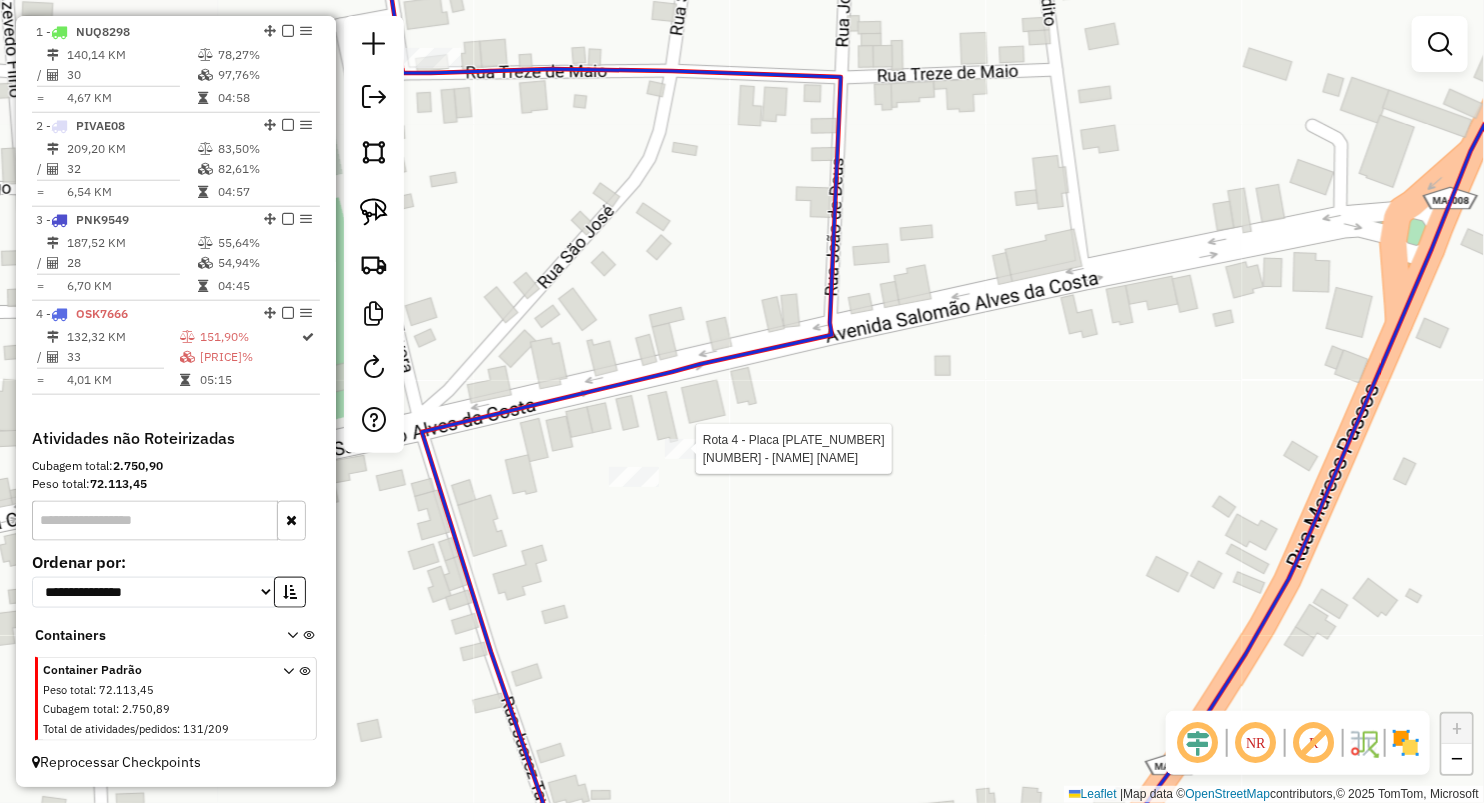 select on "**********" 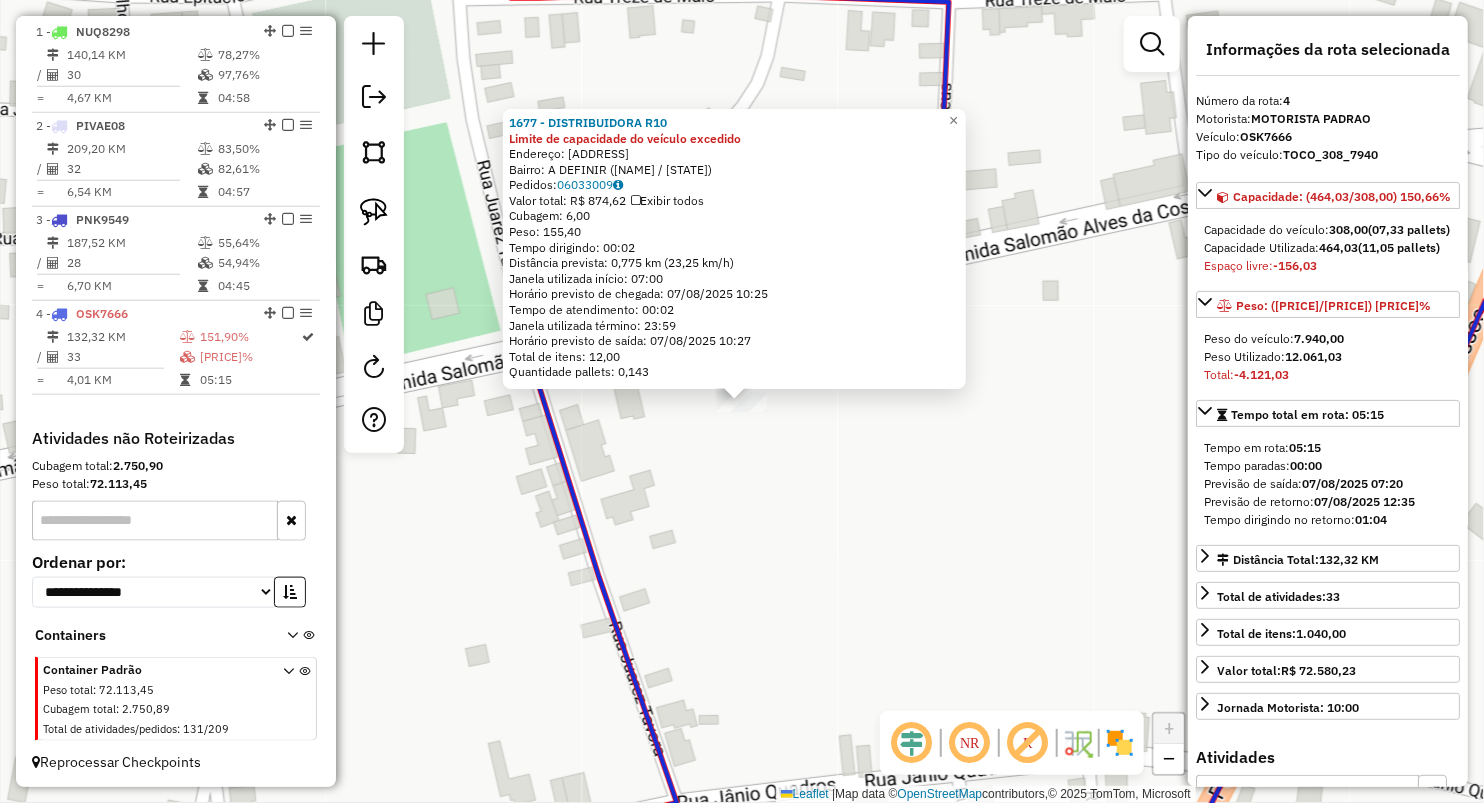 click on "Rota 4 - Placa OSK7666  1677 - DISTRIBUIDORA R10 × 1677 - DISTRIBUIDORA R10 Limite de capacidade do veículo excedido  Endereço:  Avenida Salomao Alves da Costa 280   Bairro: A DEFINIR (OLHO D'AGUA DAS CUNHAS / MA)   Pedidos:  06033009   Valor total: R$ 874,62   Exibir todos   Cubagem: 6,00  Peso: 155,40  Tempo dirigindo: 00:02   Distância prevista: 0,775 km (23,25 km/h)   Janela utilizada início: 07:00   Horário previsto de chegada: 07/08/2025 10:25   Tempo de atendimento: 00:02   Janela utilizada término: 23:59   Horário previsto de saída: 07/08/2025 10:27   Total de itens: 12,00   Quantidade pallets: 0,143  × Janela de atendimento Grade de atendimento Capacidade Transportadoras Veículos Cliente Pedidos  Rotas Selecione os dias de semana para filtrar as janelas de atendimento  Seg   Ter   Qua   Qui   Sex   Sáb   Dom  Informe o período da janela de atendimento: De: Até:  Filtrar exatamente a janela do cliente  Considerar janela de atendimento padrão   Seg   Ter   Qua   Qui   Sex   Sáb   Dom  +" 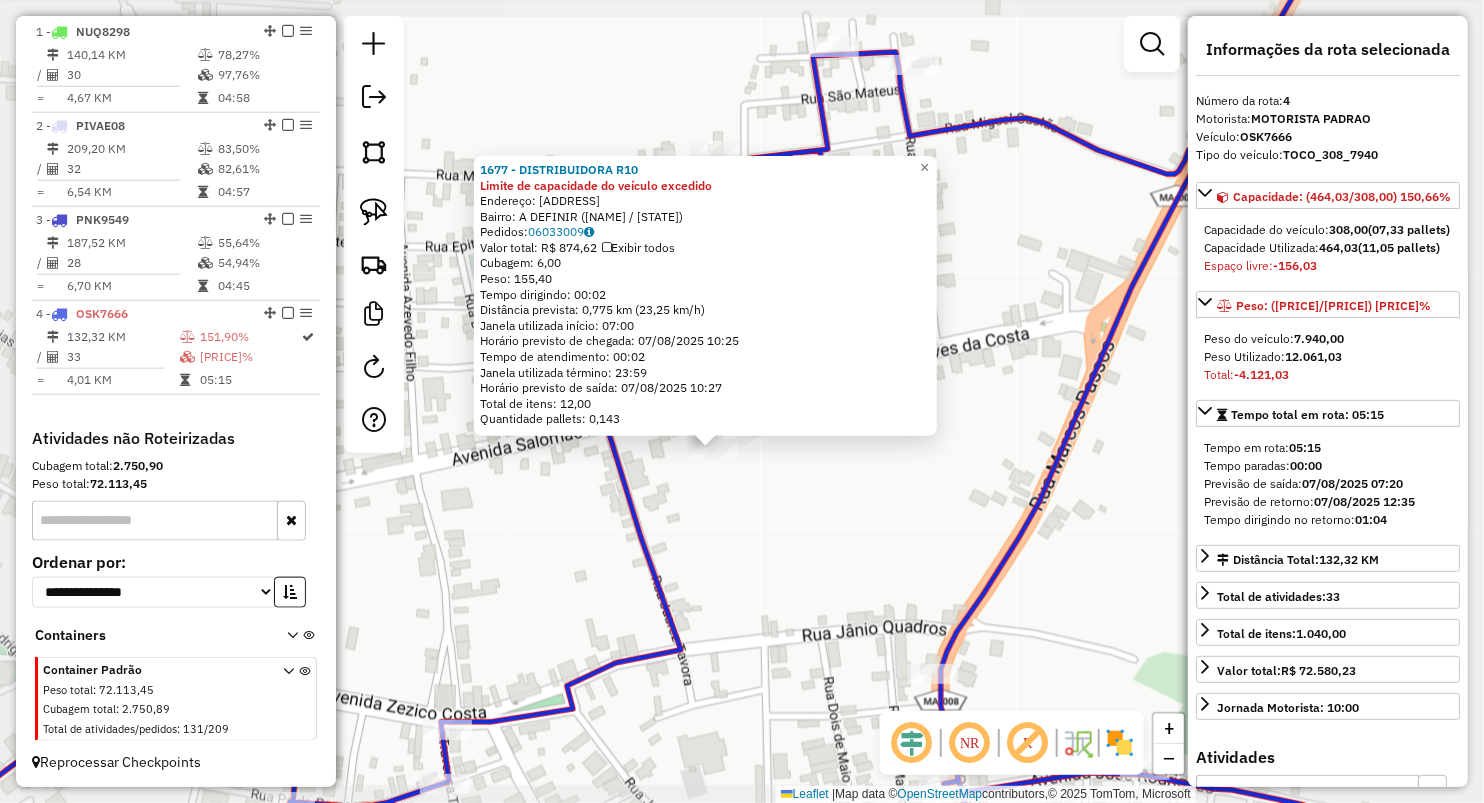 click on "1677 - DISTRIBUIDORA R10 Limite de capacidade do veículo excedido  Endereço:  Avenida Salomao Alves da Costa 280   Bairro: A DEFINIR (OLHO D'AGUA DAS CUNHAS / MA)   Pedidos:  06033009   Valor total: R$ 874,62   Exibir todos   Cubagem: 6,00  Peso: 155,40  Tempo dirigindo: 00:02   Distância prevista: 0,775 km (23,25 km/h)   Janela utilizada início: 07:00   Horário previsto de chegada: 07/08/2025 10:25   Tempo de atendimento: 00:02   Janela utilizada término: 23:59   Horário previsto de saída: 07/08/2025 10:27   Total de itens: 12,00   Quantidade pallets: 0,143  × Janela de atendimento Grade de atendimento Capacidade Transportadoras Veículos Cliente Pedidos  Rotas Selecione os dias de semana para filtrar as janelas de atendimento  Seg   Ter   Qua   Qui   Sex   Sáb   Dom  Informe o período da janela de atendimento: De: Até:  Filtrar exatamente a janela do cliente  Considerar janela de atendimento padrão  Selecione os dias de semana para filtrar as grades de atendimento  Seg   Ter   Qua   Qui   Sex" 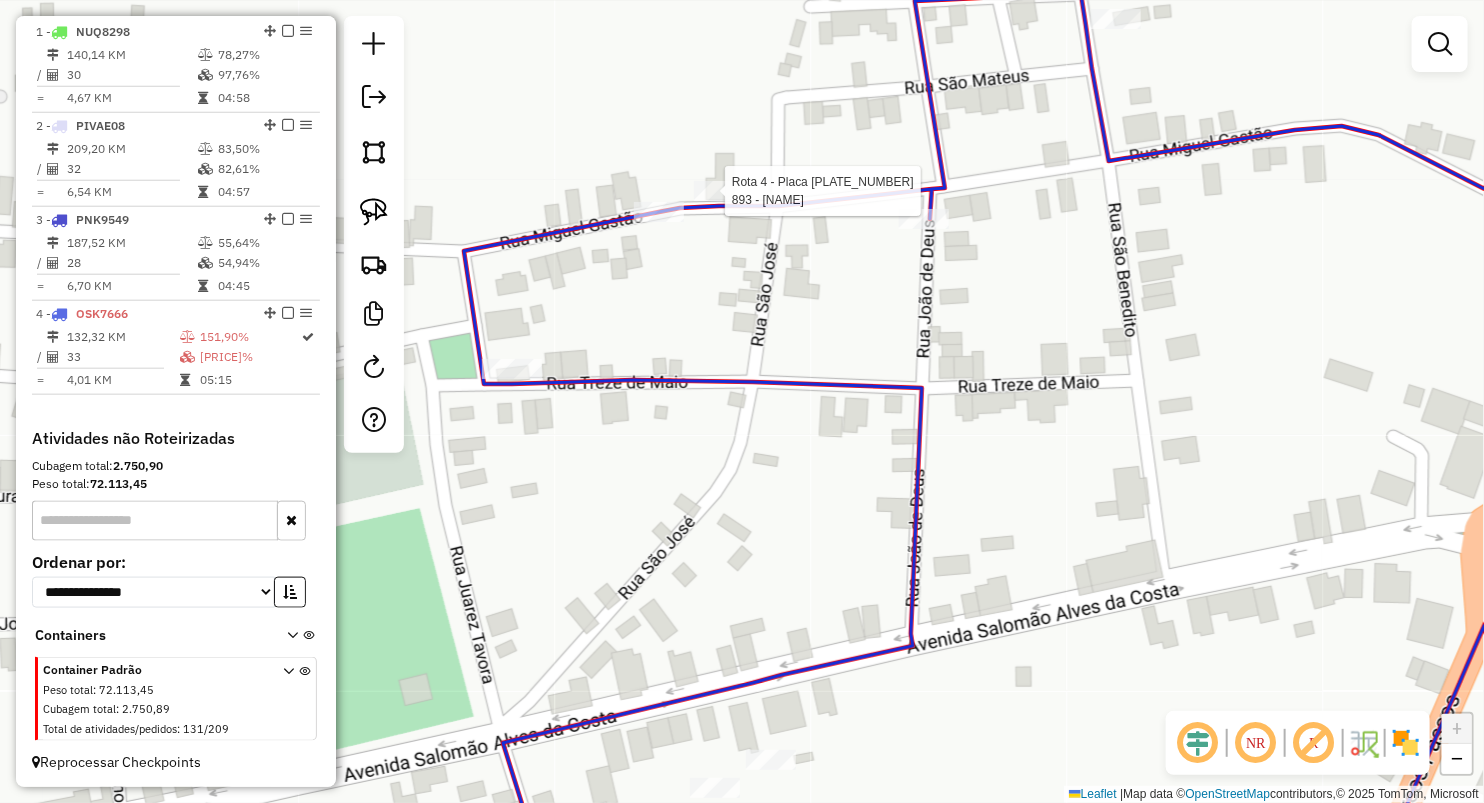 select on "**********" 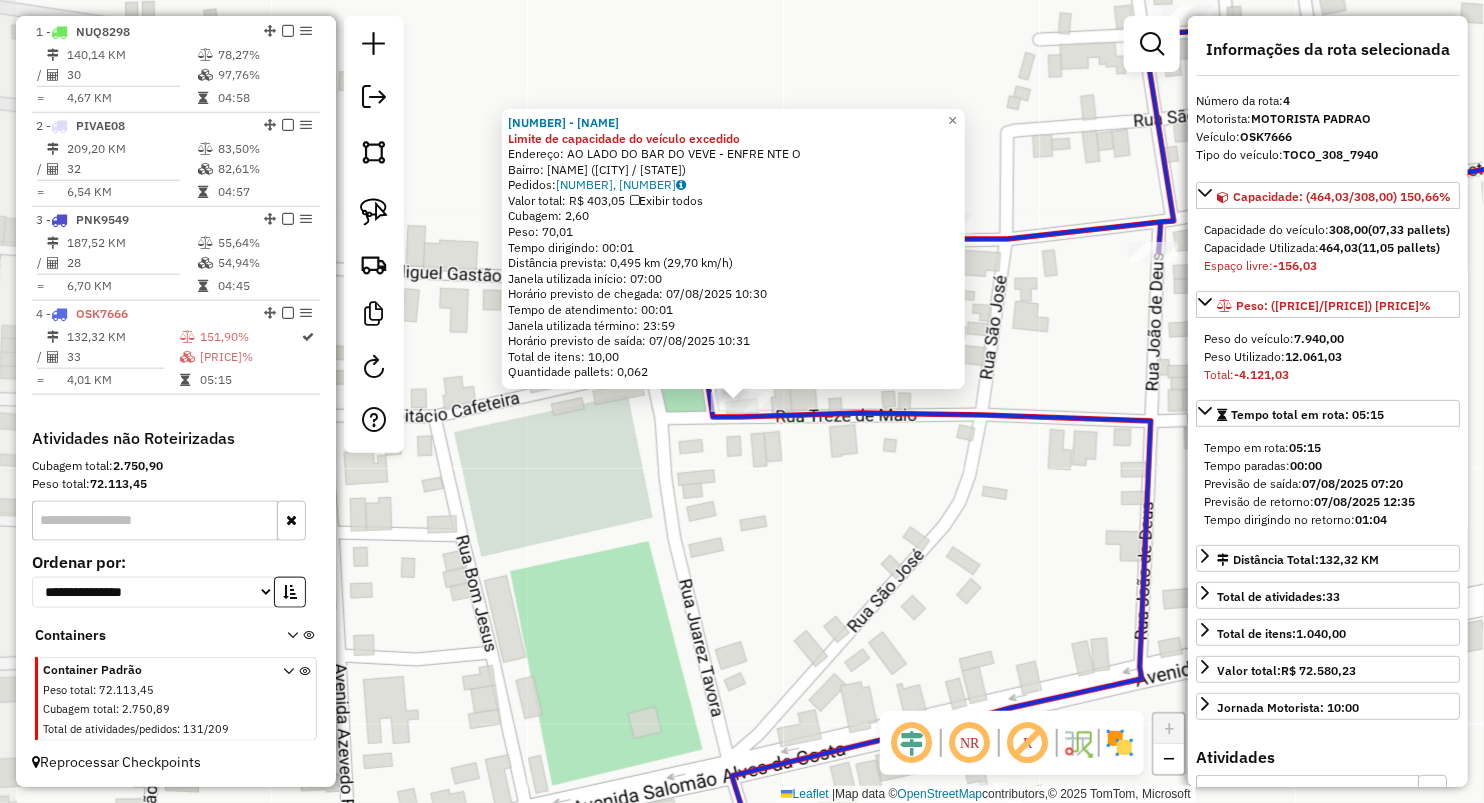drag, startPoint x: 597, startPoint y: 566, endPoint x: 607, endPoint y: 550, distance: 18.867962 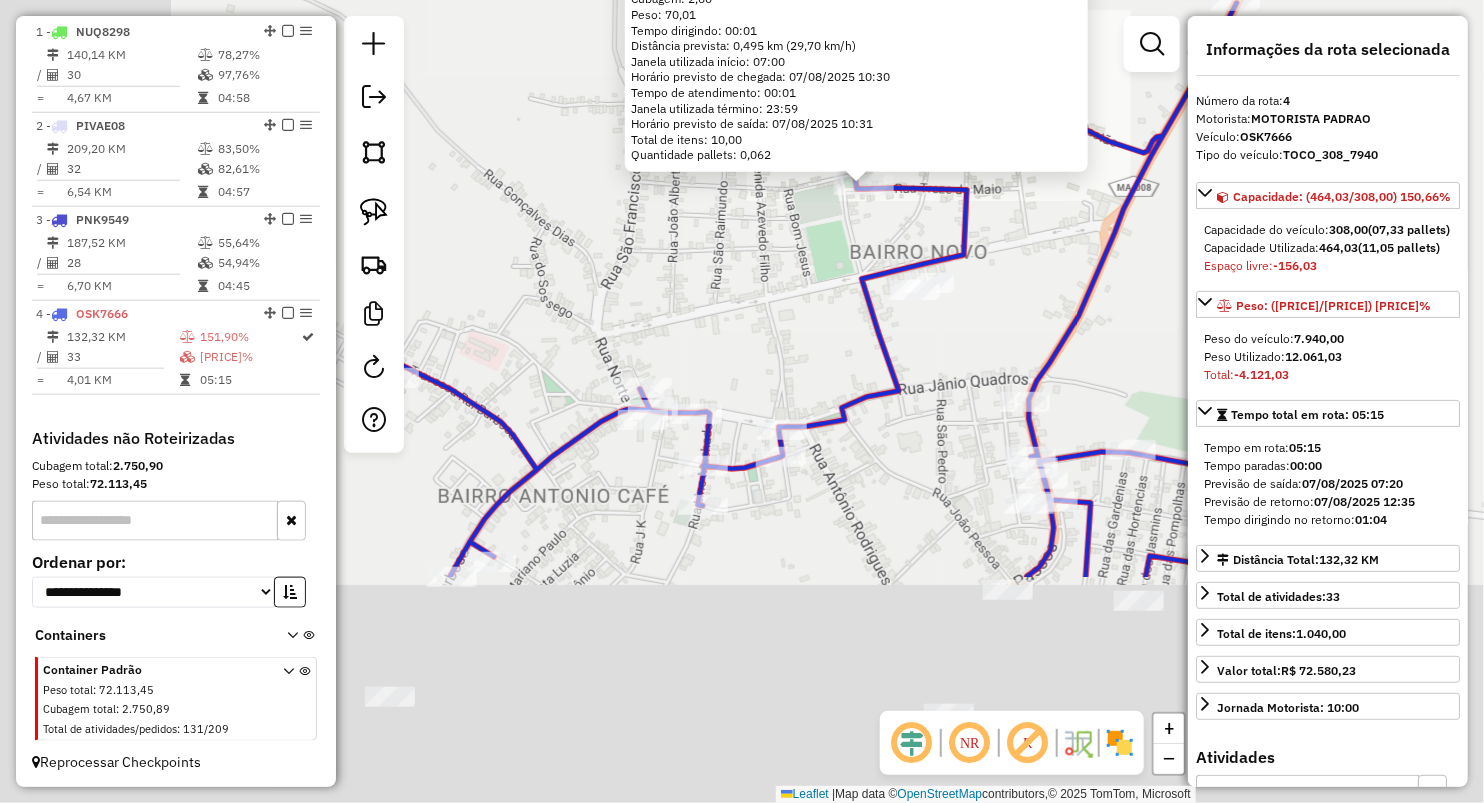drag, startPoint x: 610, startPoint y: 597, endPoint x: 991, endPoint y: 35, distance: 678.9735 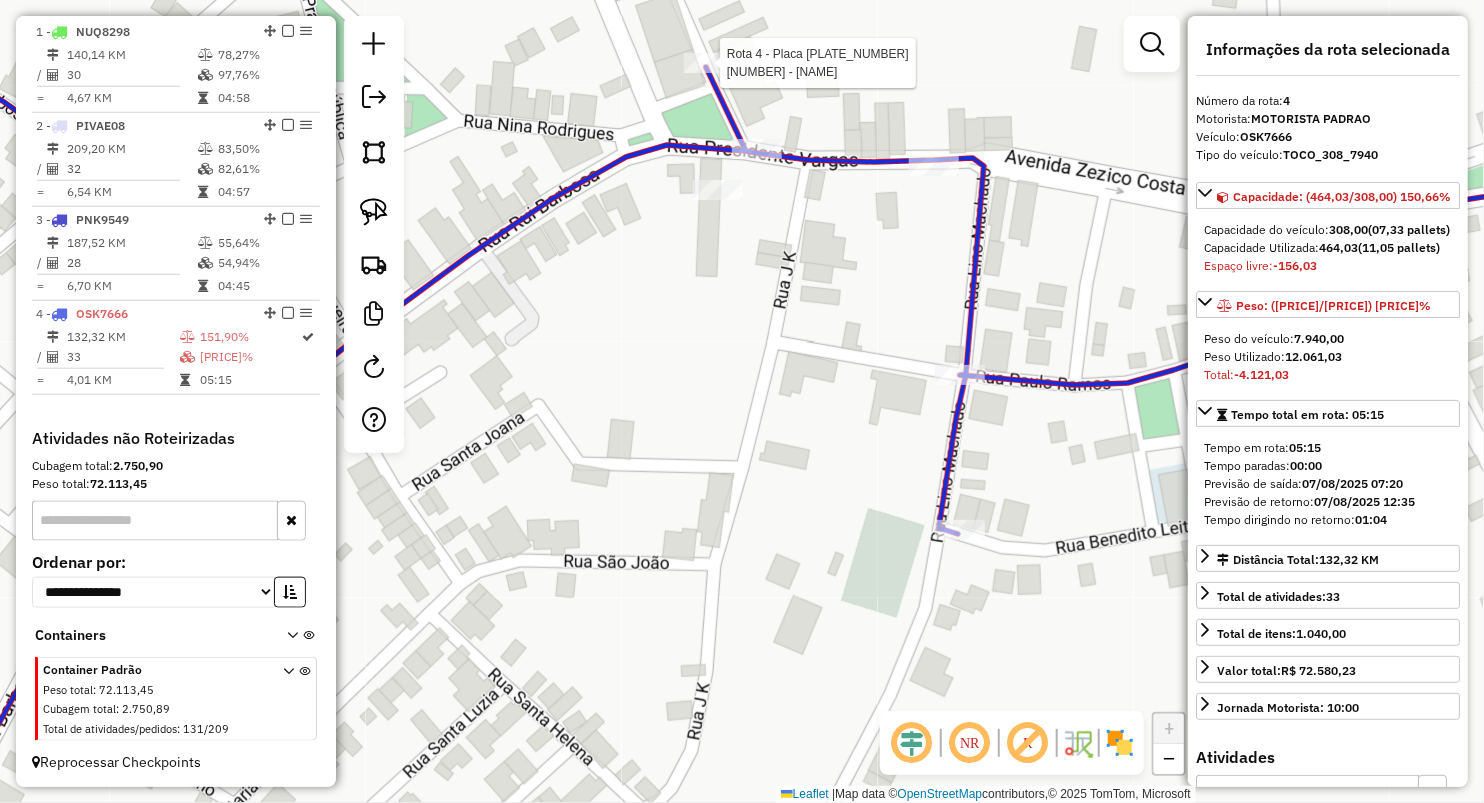 click 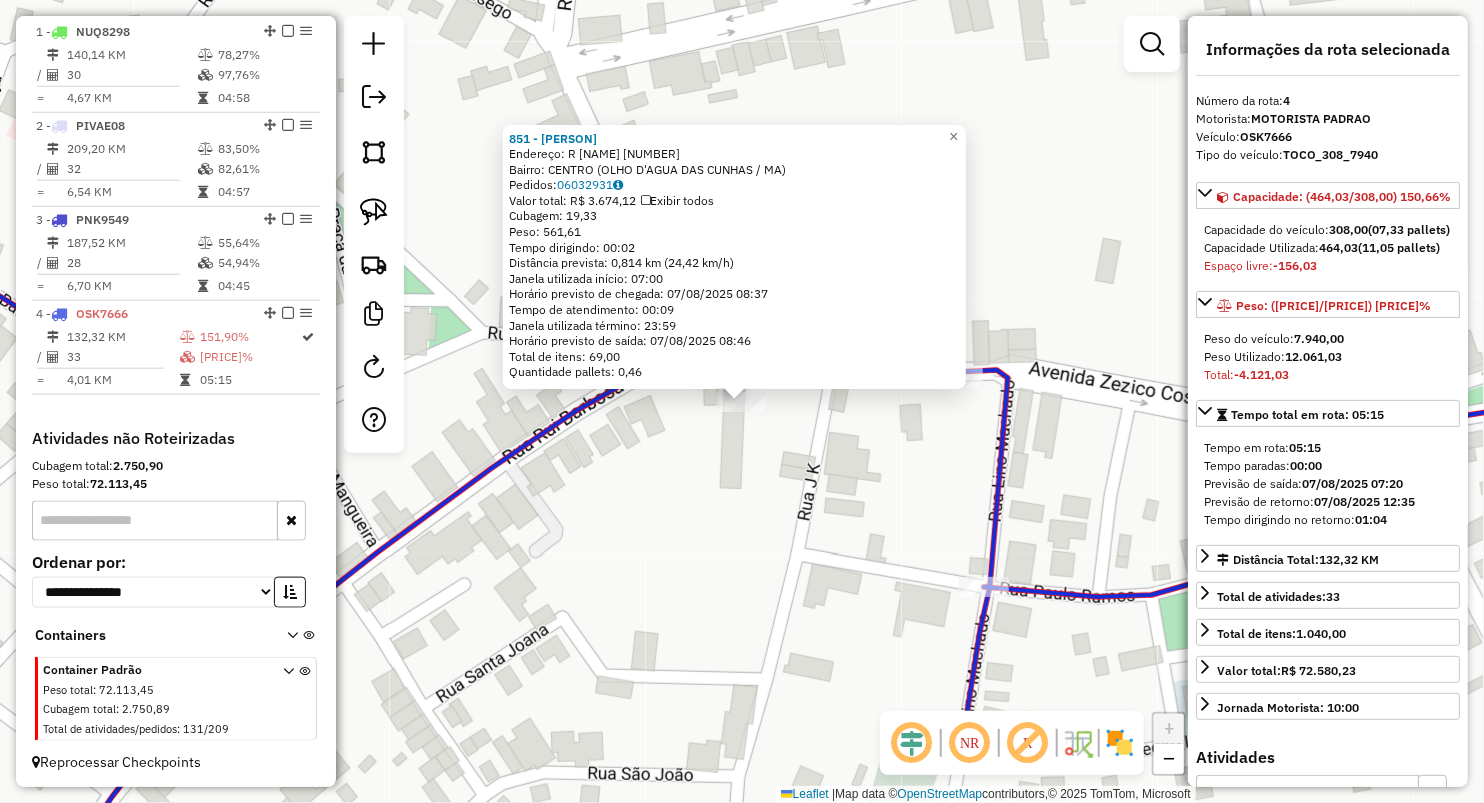 drag, startPoint x: 699, startPoint y: 524, endPoint x: 698, endPoint y: 509, distance: 15.033297 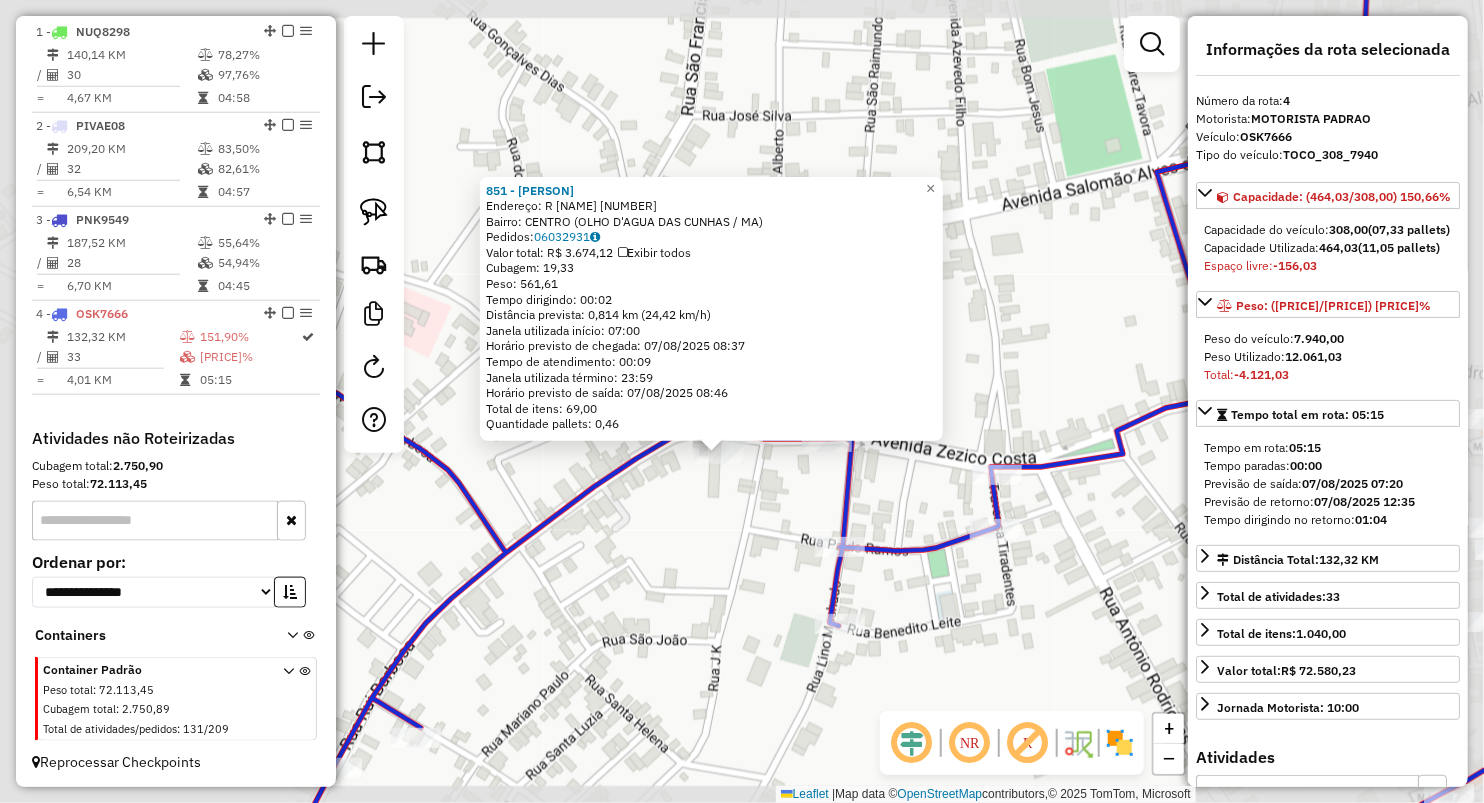 click on "863 - SUP OLHO D AGUA  Endereço:  R RUI BARBOSA 1   Bairro: CENTRO (OLHO D'AGUA DAS CUNHAS / MA)   Pedidos:  06032931   Valor total: R$ 3.674,12   Exibir todos   Cubagem: 19,33  Peso: 561,61  Tempo dirigindo: 00:02   Distância prevista: 0,814 km (24,42 km/h)   Janela utilizada início: 07:00   Horário previsto de chegada: 07/08/2025 08:37   Tempo de atendimento: 00:09   Janela utilizada término: 23:59   Horário previsto de saída: 07/08/2025 08:46   Total de itens: 69,00   Quantidade pallets: 0,46  × Janela de atendimento Grade de atendimento Capacidade Transportadoras Veículos Cliente Pedidos  Rotas Selecione os dias de semana para filtrar as janelas de atendimento  Seg   Ter   Qua   Qui   Sex   Sáb   Dom  Informe o período da janela de atendimento: De: Até:  Filtrar exatamente a janela do cliente  Considerar janela de atendimento padrão  Selecione os dias de semana para filtrar as grades de atendimento  Seg   Ter   Qua   Qui   Sex   Sáb   Dom   Clientes fora do dia de atendimento selecionado De:" 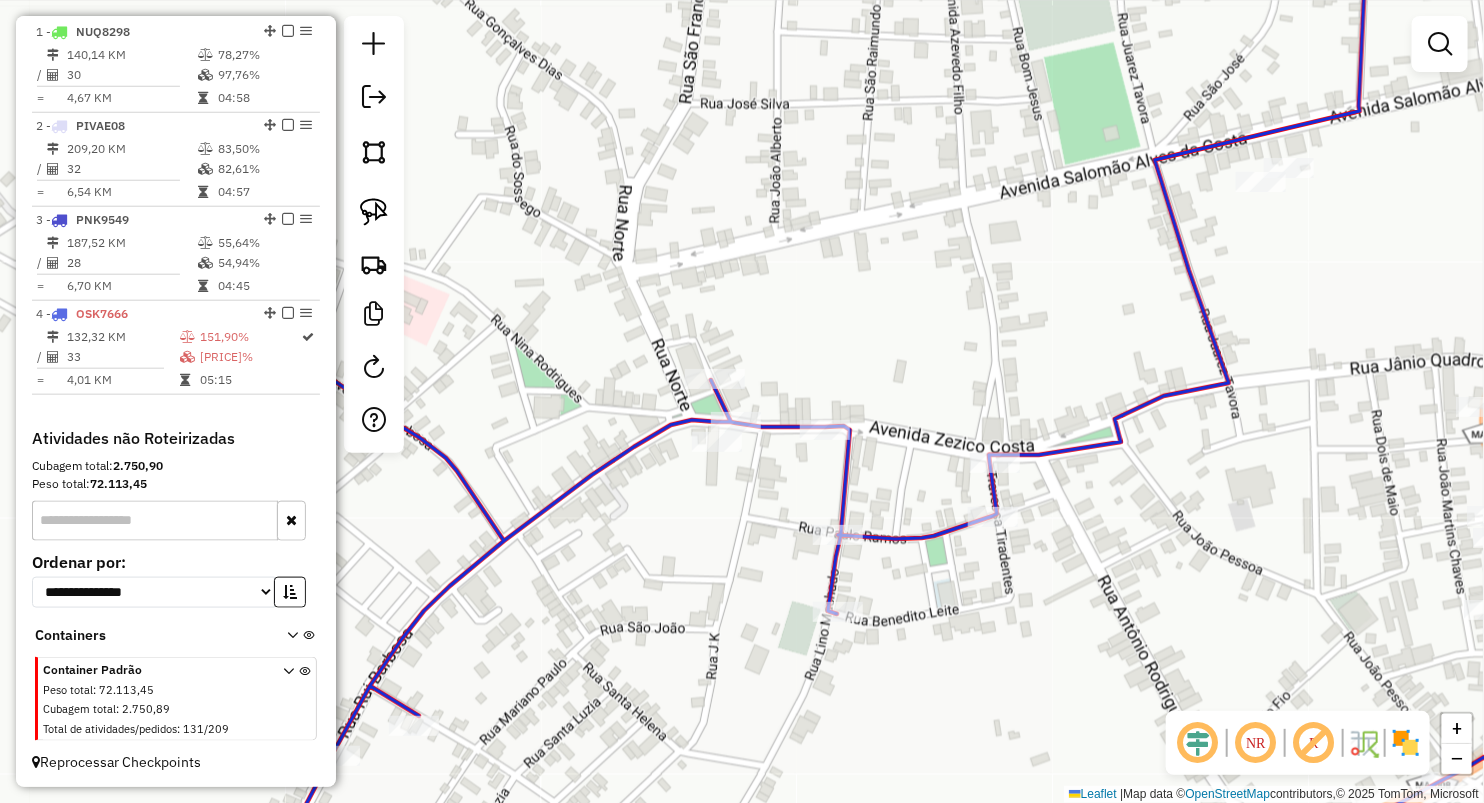 drag, startPoint x: 780, startPoint y: 526, endPoint x: 786, endPoint y: 396, distance: 130.13838 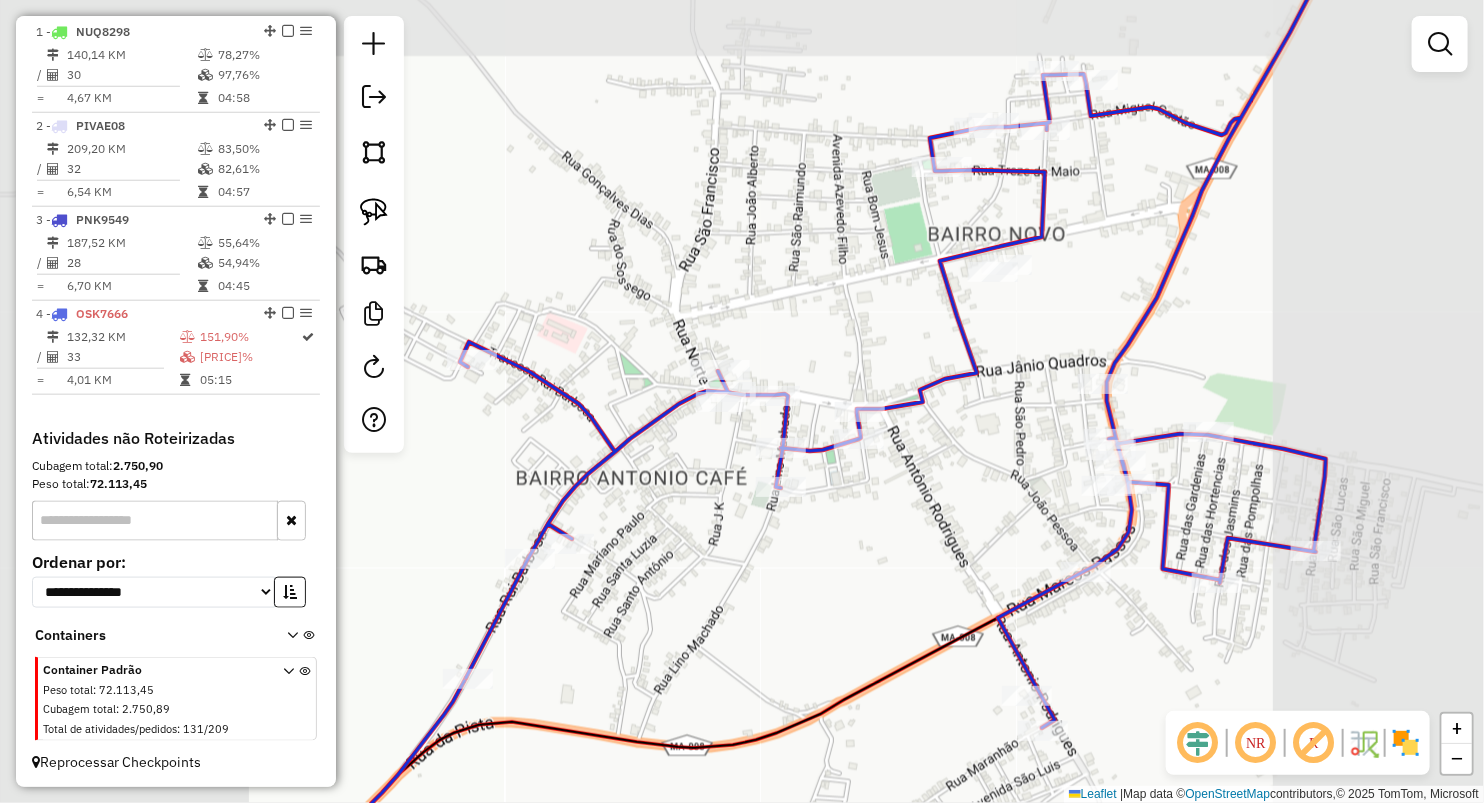 drag, startPoint x: 680, startPoint y: 544, endPoint x: 772, endPoint y: 404, distance: 167.52313 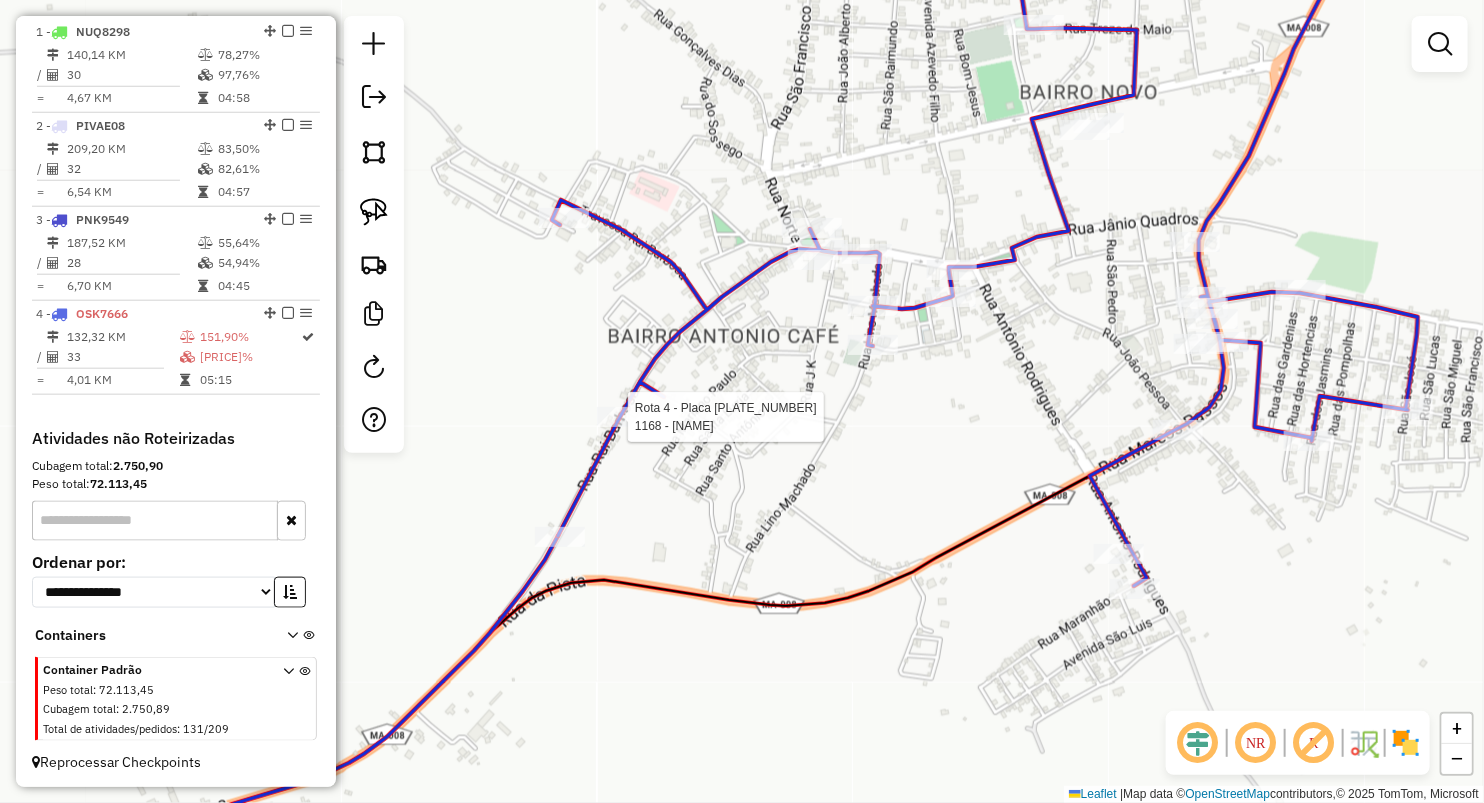 select on "**********" 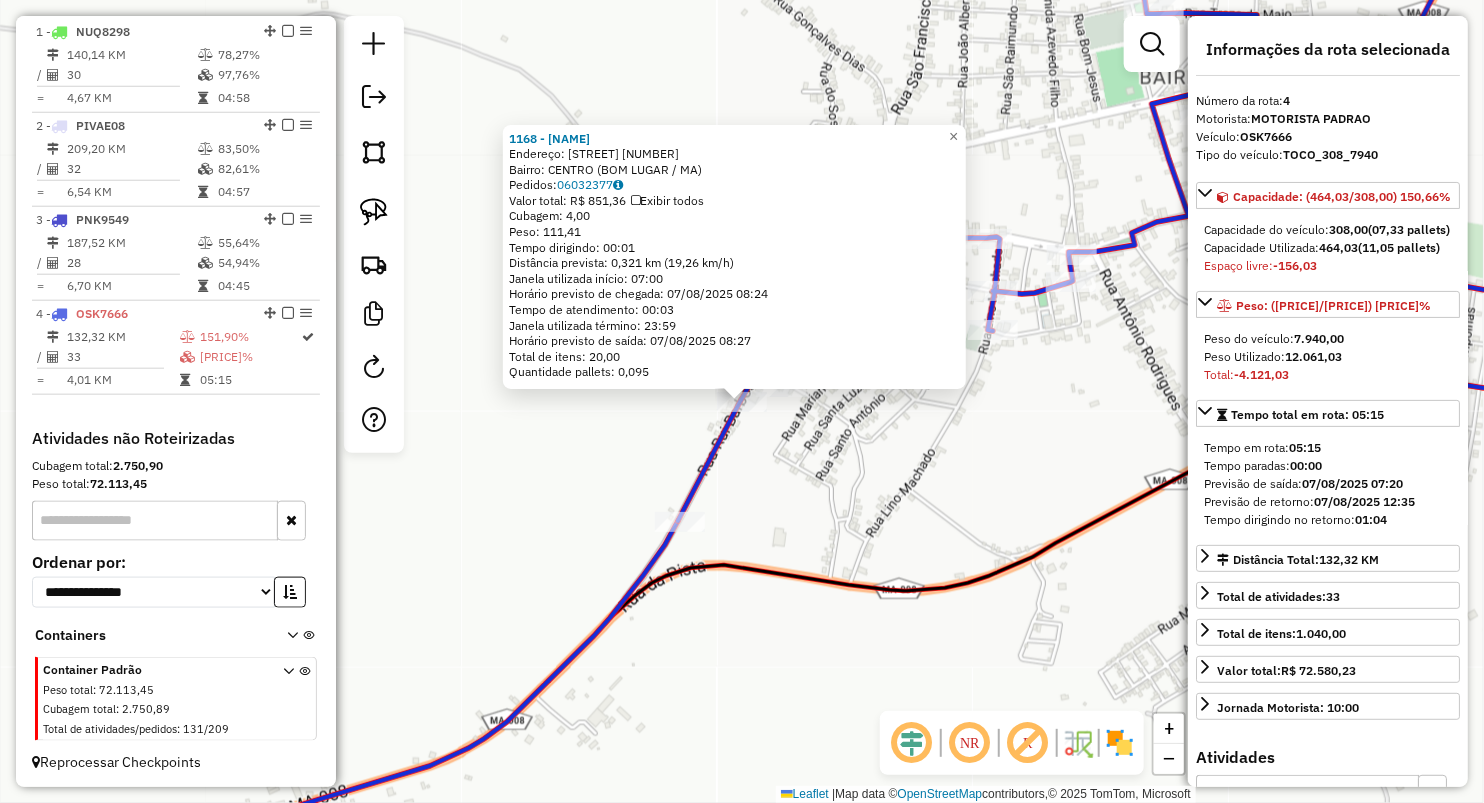 click on "1168 - Gustavo  Endereço:  Rua Rui Barbosa SN   Bairro: CENTRO (BOM LUGAR / MA)   Pedidos:  06032377   Valor total: R$ 851,36   Exibir todos   Cubagem: 4,00  Peso: 111,41  Tempo dirigindo: 00:01   Distância prevista: 0,321 km (19,26 km/h)   Janela utilizada início: 07:00   Horário previsto de chegada: 07/08/2025 08:24   Tempo de atendimento: 00:03   Janela utilizada término: 23:59   Horário previsto de saída: 07/08/2025 08:27   Total de itens: 20,00   Quantidade pallets: 0,095  × Janela de atendimento Grade de atendimento Capacidade Transportadoras Veículos Cliente Pedidos  Rotas Selecione os dias de semana para filtrar as janelas de atendimento  Seg   Ter   Qua   Qui   Sex   Sáb   Dom  Informe o período da janela de atendimento: De: Até:  Filtrar exatamente a janela do cliente  Considerar janela de atendimento padrão  Selecione os dias de semana para filtrar as grades de atendimento  Seg   Ter   Qua   Qui   Sex   Sáb   Dom   Considerar clientes sem dia de atendimento cadastrado  Peso mínimo:" 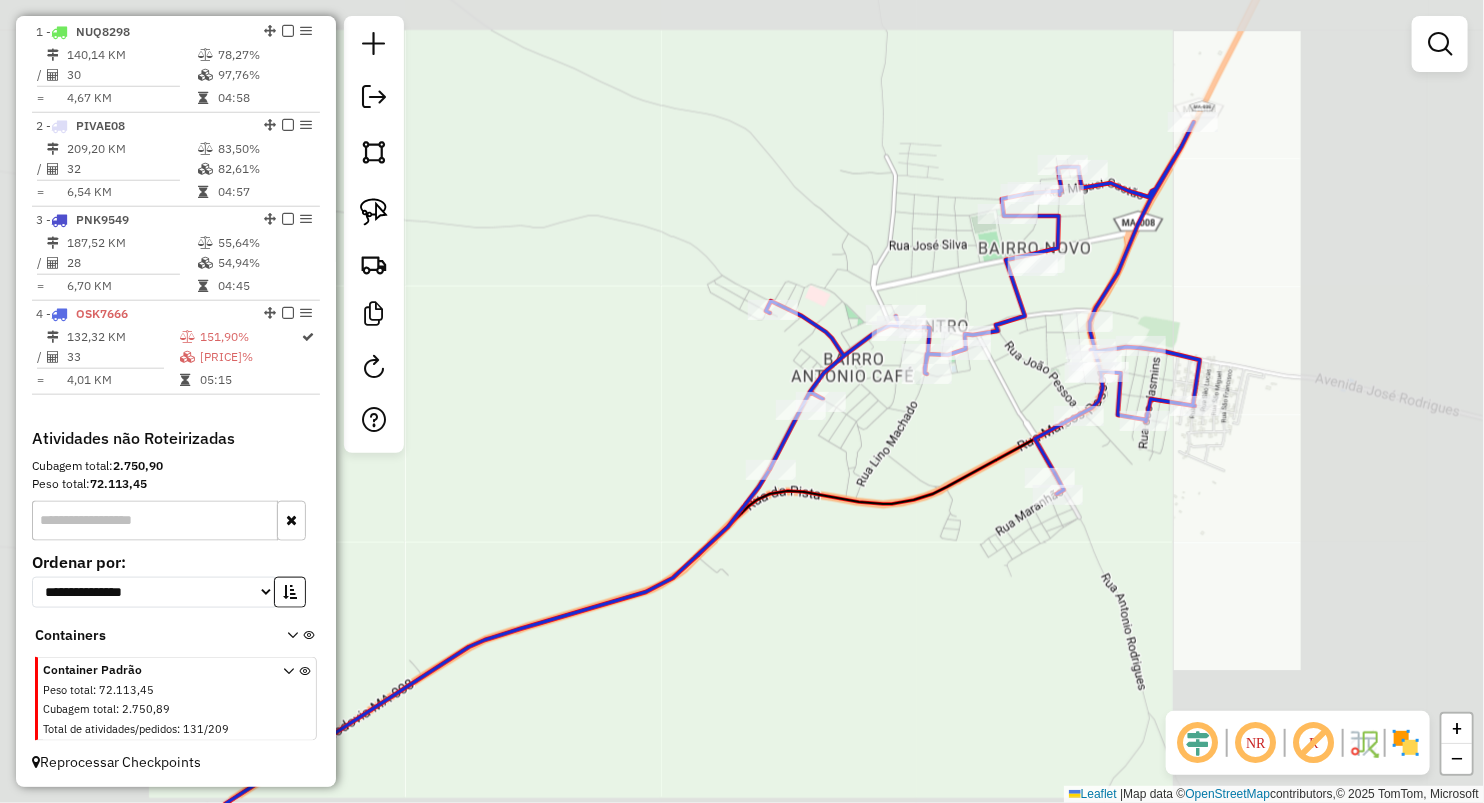 drag, startPoint x: 911, startPoint y: 426, endPoint x: 617, endPoint y: 304, distance: 318.308 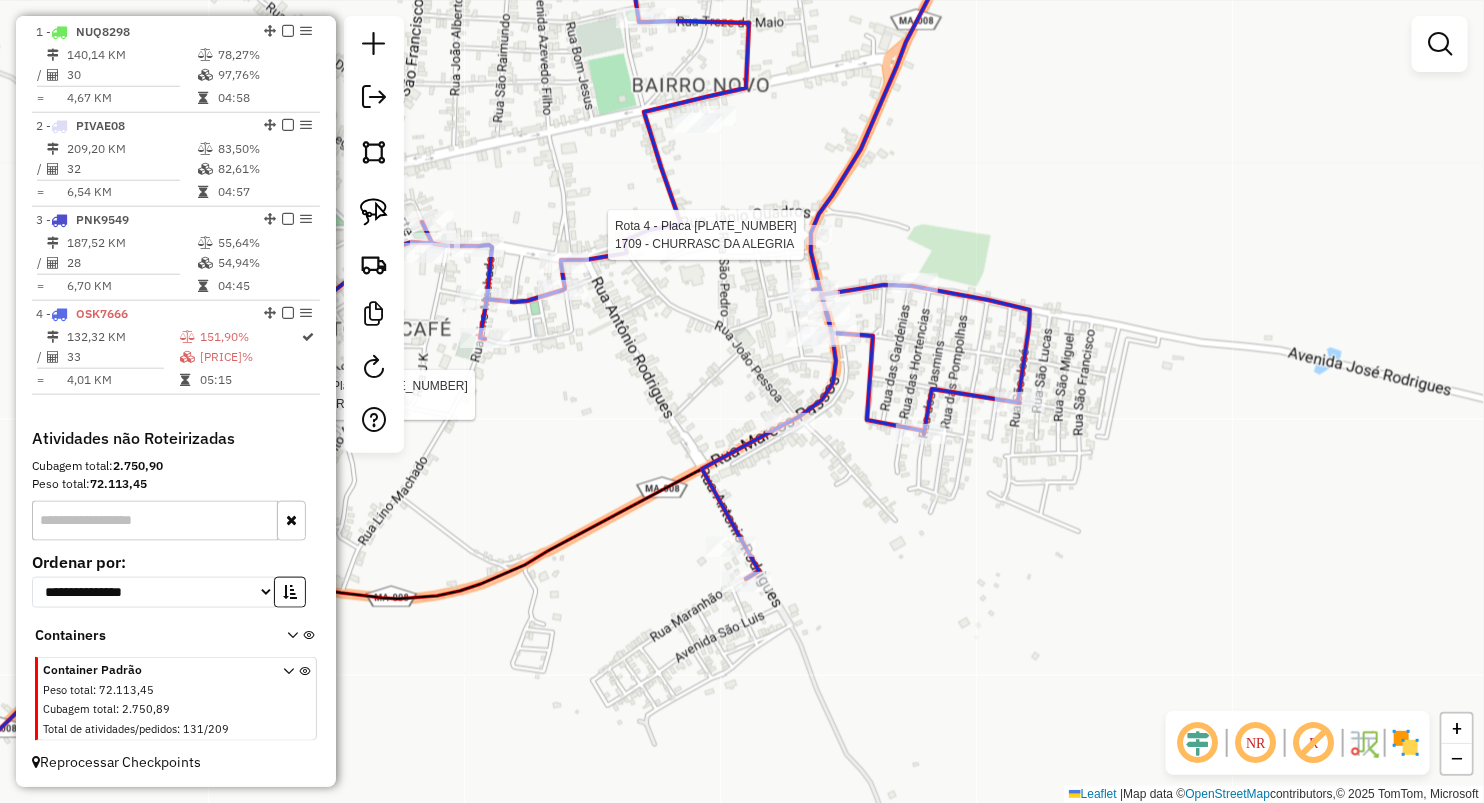 select on "**********" 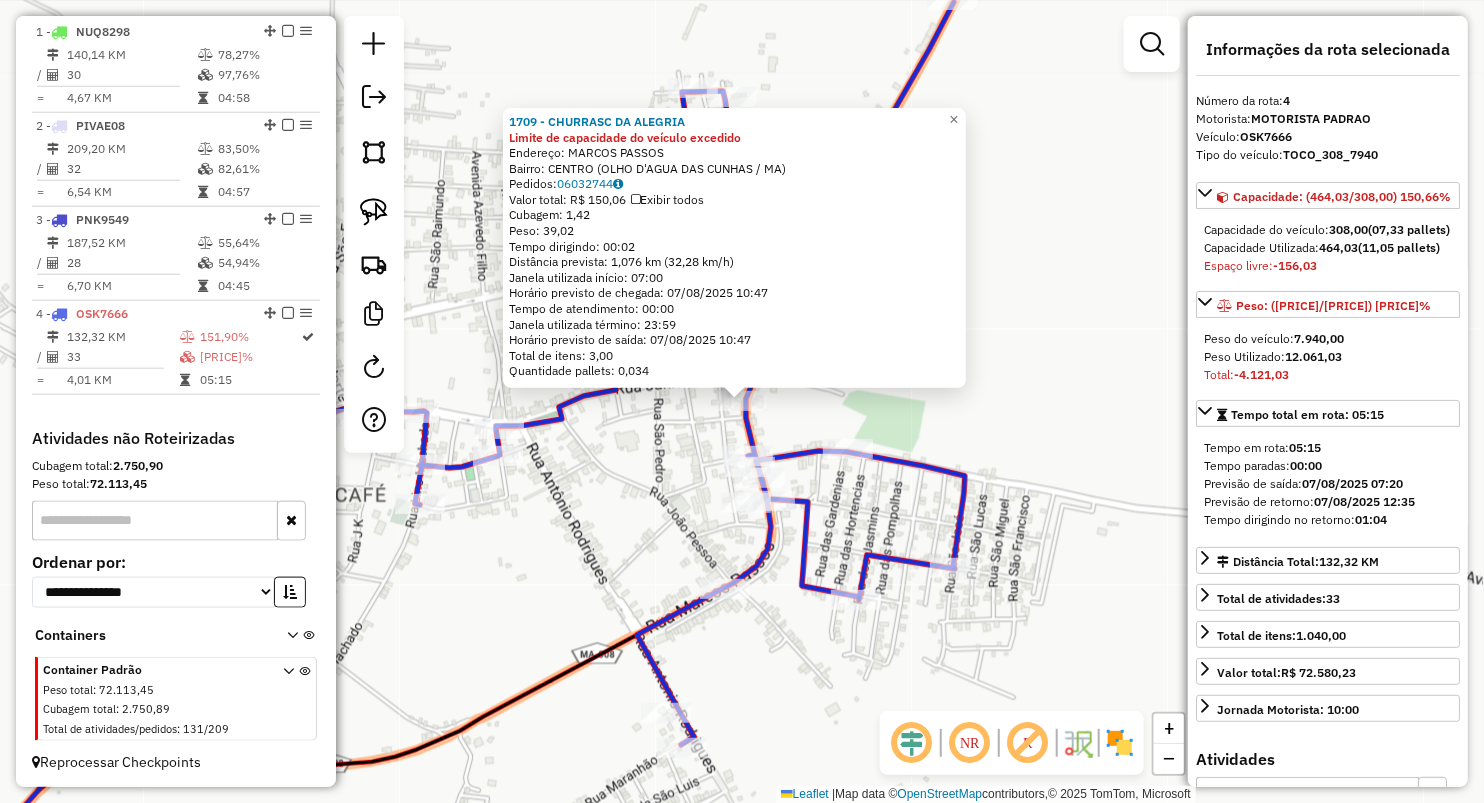 click on "1709 - CHURRASC DA ALEGRIA Limite de capacidade do veículo excedido  Endereço: MARCOS PASSOS   Bairro: CENTRO (OLHO D'AGUA DAS CUNHAS / MA)   Pedidos:  06032744   Valor total: R$ 150,06   Exibir todos   Cubagem: 1,42  Peso: 39,02  Tempo dirigindo: 00:02   Distância prevista: 1,076 km (32,28 km/h)   Janela utilizada início: 07:00   Horário previsto de chegada: 07/08/2025 10:47   Tempo de atendimento: 00:00   Janela utilizada término: 23:59   Horário previsto de saída: 07/08/2025 10:47   Total de itens: 3,00   Quantidade pallets: 0,034  × Janela de atendimento Grade de atendimento Capacidade Transportadoras Veículos Cliente Pedidos  Rotas Selecione os dias de semana para filtrar as janelas de atendimento  Seg   Ter   Qua   Qui   Sex   Sáb   Dom  Informe o período da janela de atendimento: De: Até:  Filtrar exatamente a janela do cliente  Considerar janela de atendimento padrão  Selecione os dias de semana para filtrar as grades de atendimento  Seg   Ter   Qua   Qui   Sex   Sáb   Dom   De:   De:" 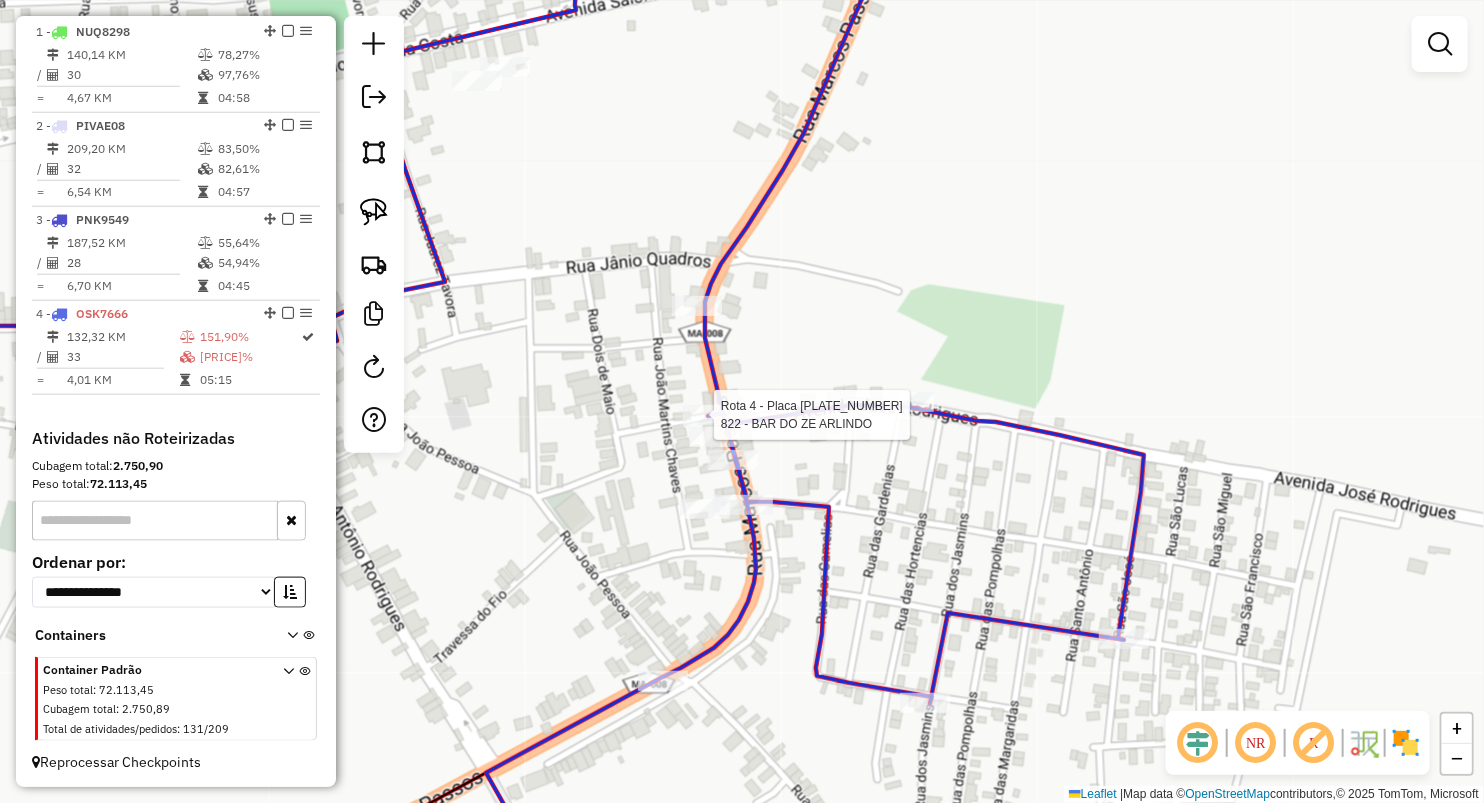 select on "**********" 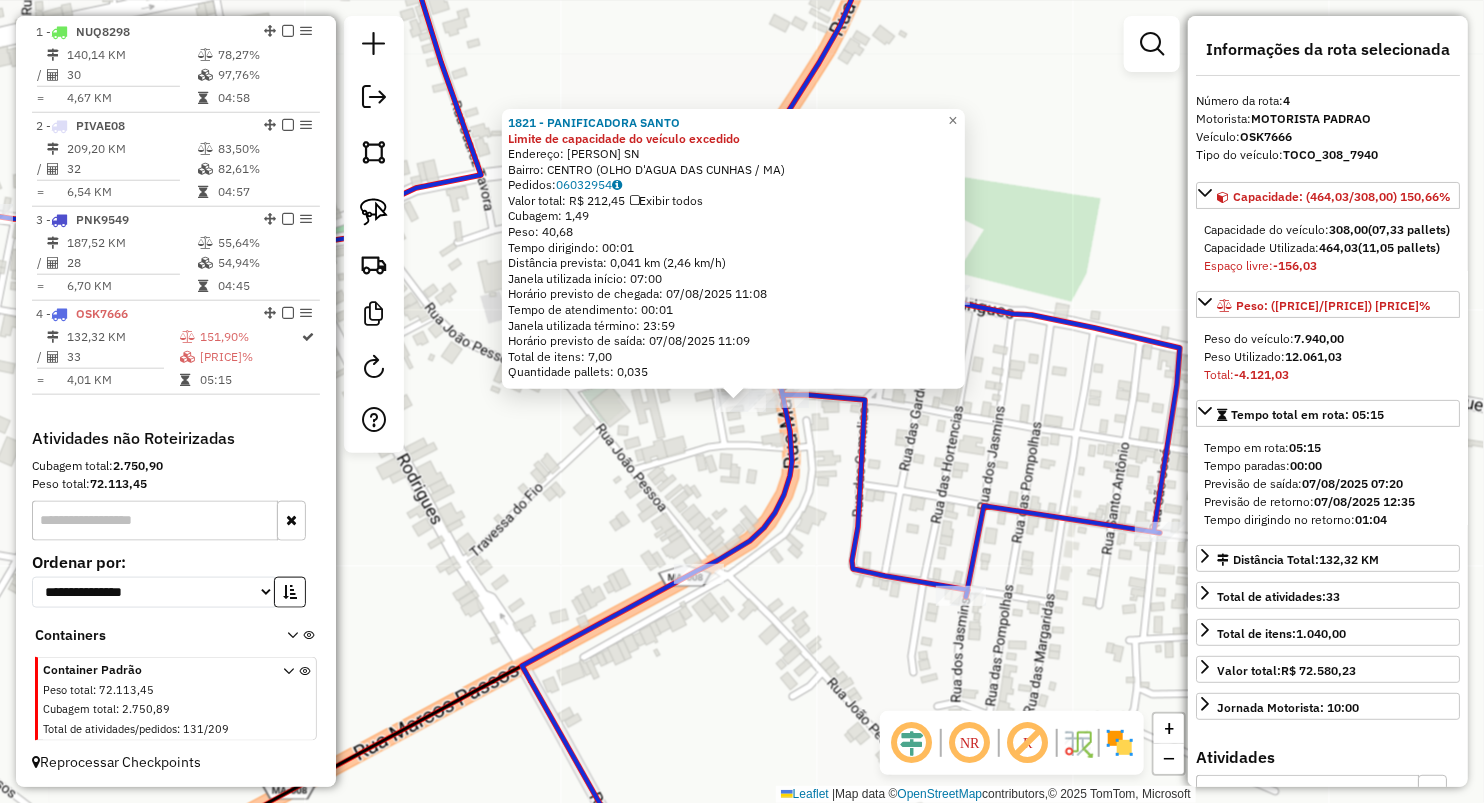 click on "1821 - PANIFICADORA SANTO Limite de capacidade do veículo excedido  Endereço:  MARCOS PASSOS SN   Bairro: CENTRO (OLHO D'AGUA DAS CUNHAS / MA)   Pedidos:  06032954   Valor total: R$ 212,45   Exibir todos   Cubagem: 1,49  Peso: 40,68  Tempo dirigindo: 00:01   Distância prevista: 0,041 km (2,46 km/h)   Janela utilizada início: 07:00   Horário previsto de chegada: 07/08/2025 11:08   Tempo de atendimento: 00:01   Janela utilizada término: 23:59   Horário previsto de saída: 07/08/2025 11:09   Total de itens: 7,00   Quantidade pallets: 0,035  × Janela de atendimento Grade de atendimento Capacidade Transportadoras Veículos Cliente Pedidos  Rotas Selecione os dias de semana para filtrar as janelas de atendimento  Seg   Ter   Qua   Qui   Sex   Sáb   Dom  Informe o período da janela de atendimento: De: Até:  Filtrar exatamente a janela do cliente  Considerar janela de atendimento padrão  Selecione os dias de semana para filtrar as grades de atendimento  Seg   Ter   Qua   Qui   Sex   Sáb   Dom   De:  De:" 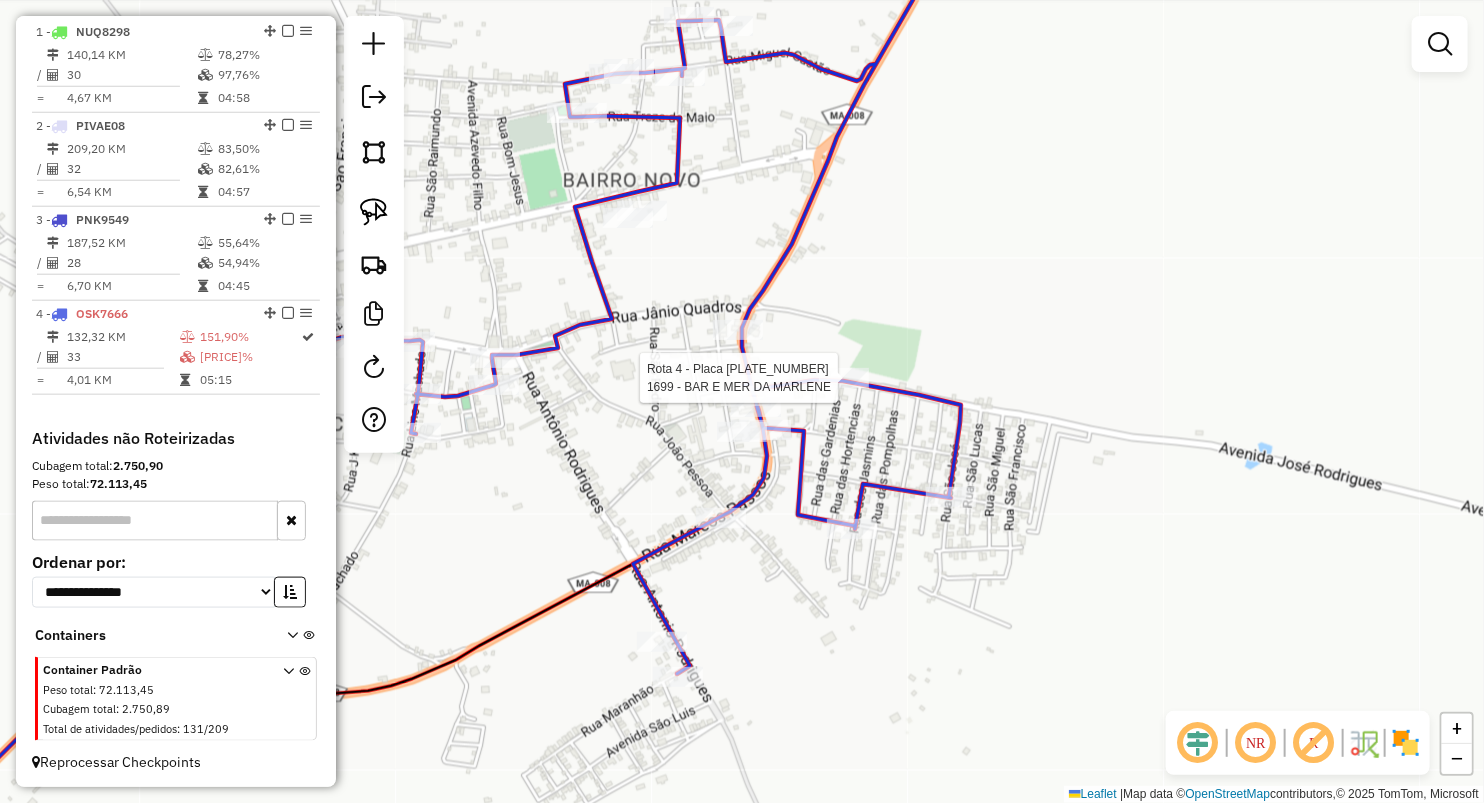 select on "**********" 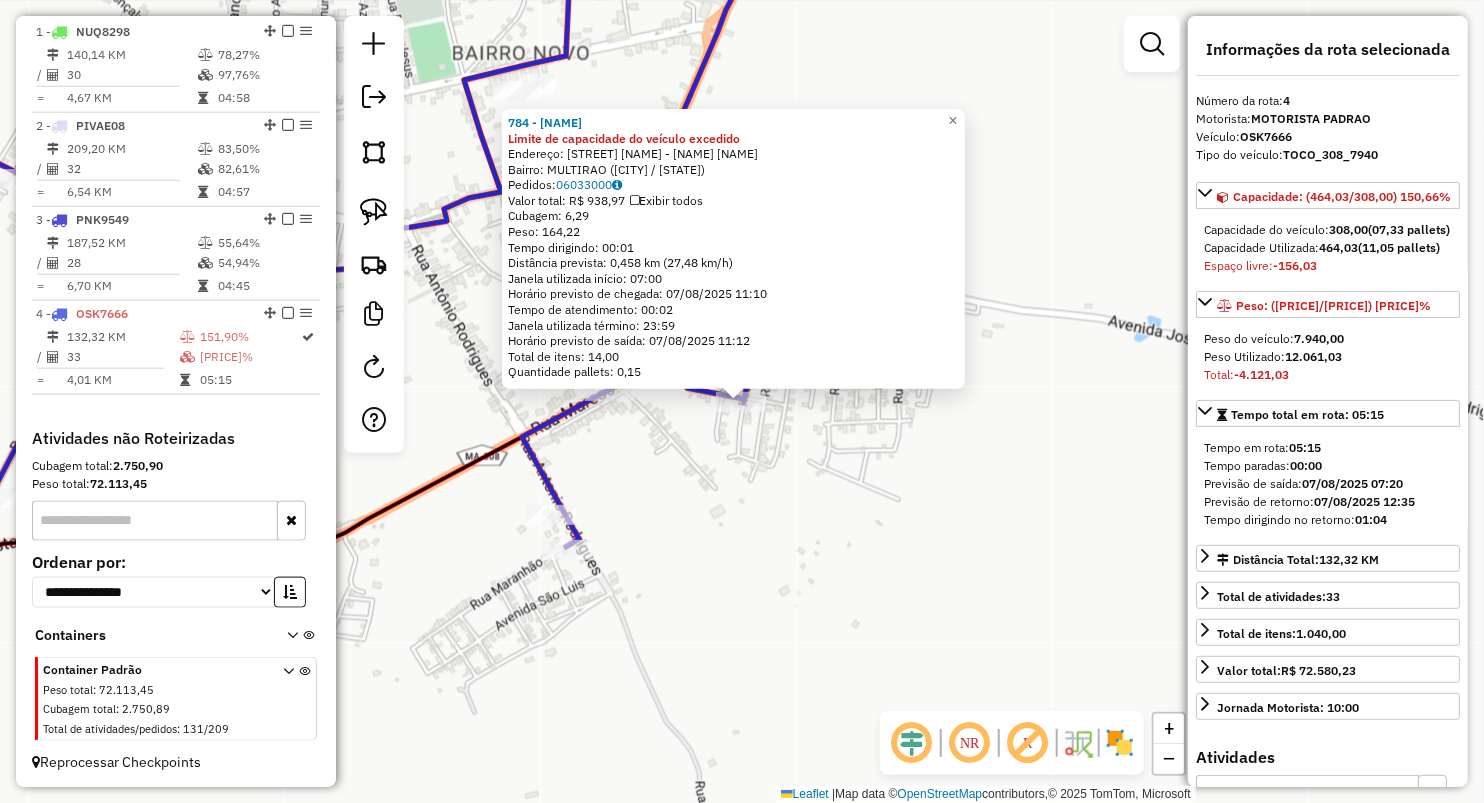 drag, startPoint x: 638, startPoint y: 562, endPoint x: 561, endPoint y: 561, distance: 77.00649 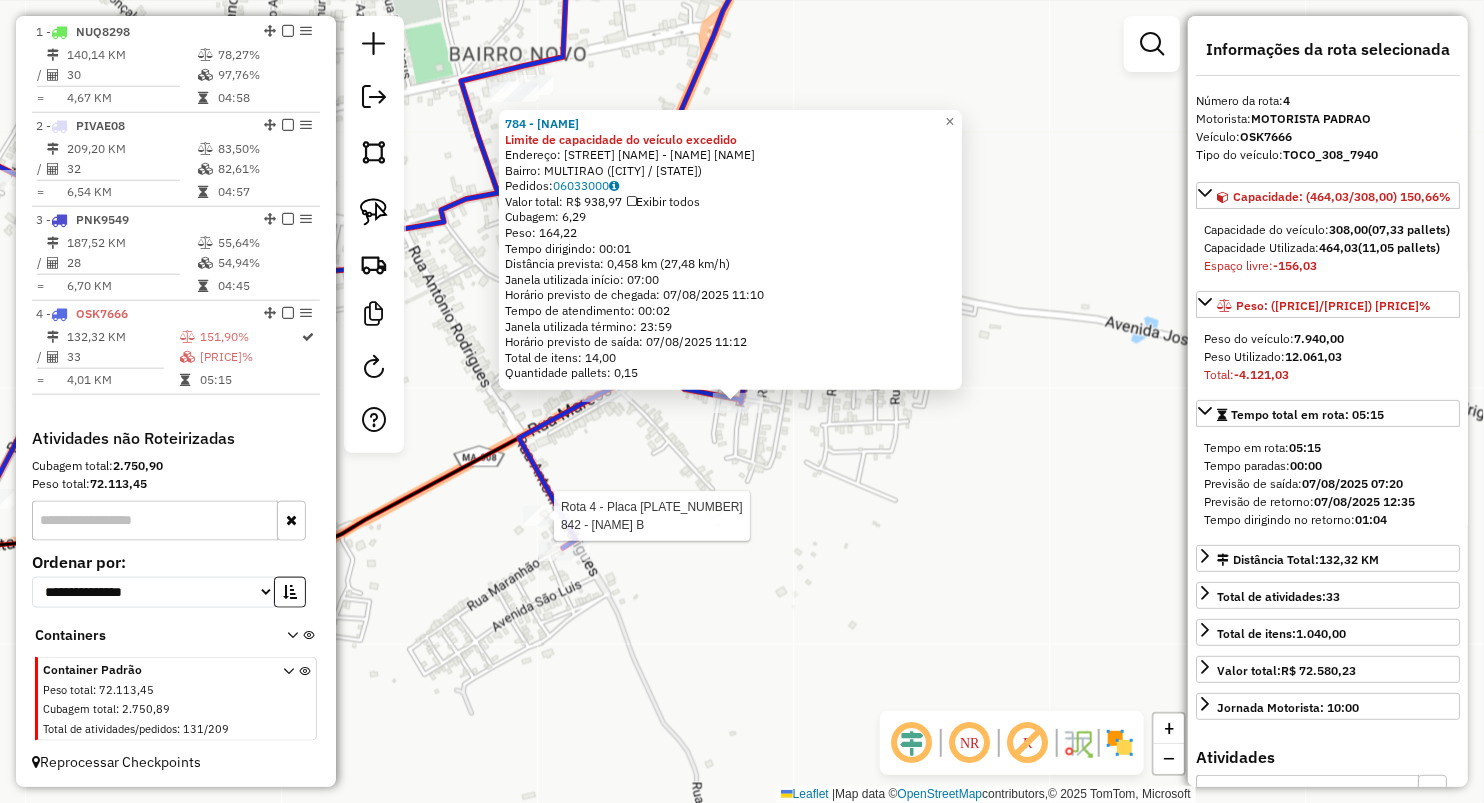 click 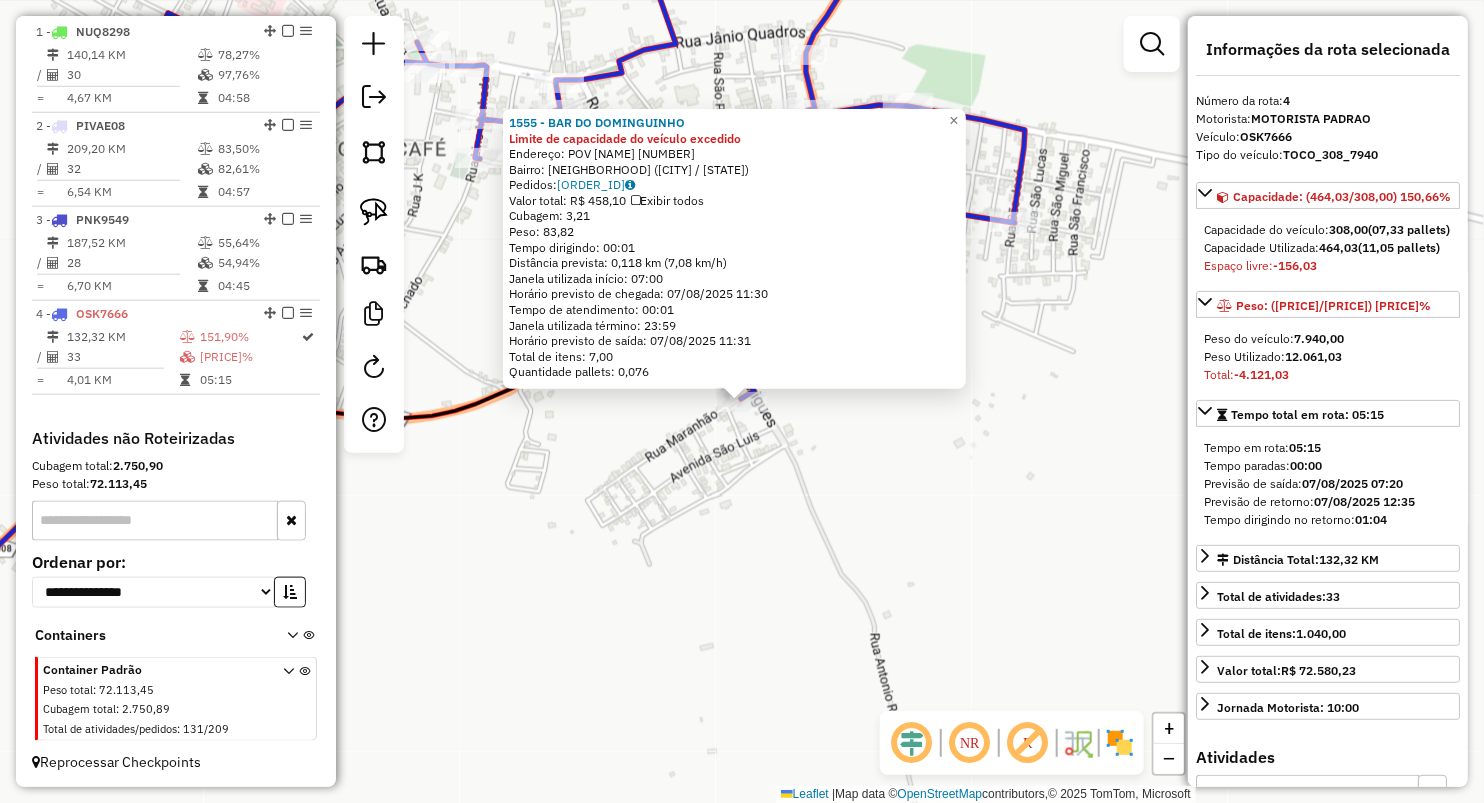 click on "Rota 4 - Placa OSK7666  1555 - BAR DO DOMINGUINHO 1555 - BAR DO DOMINGUINHO Limite de capacidade do veículo excedido  Endereço:  POV CENTRO DAS GASTAO SN   Bairro: ZONA RURAL (OLHO D'AGUA DAS CUNHAS / MA)   Pedidos:  06032944   Valor total: R$ 458,10   Exibir todos   Cubagem: 3,21  Peso: 83,82  Tempo dirigindo: 00:01   Distância prevista: 0,118 km (7,08 km/h)   Janela utilizada início: 07:00   Horário previsto de chegada: 07/08/2025 11:30   Tempo de atendimento: 00:01   Janela utilizada término: 23:59   Horário previsto de saída: 07/08/2025 11:31   Total de itens: 7,00   Quantidade pallets: 0,076  × Janela de atendimento Grade de atendimento Capacidade Transportadoras Veículos Cliente Pedidos  Rotas Selecione os dias de semana para filtrar as janelas de atendimento  Seg   Ter   Qua   Qui   Sex   Sáb   Dom  Informe o período da janela de atendimento: De: Até:  Filtrar exatamente a janela do cliente  Considerar janela de atendimento padrão   Seg   Ter   Qua   Qui   Sex   Sáb   Dom   De:   Até:" 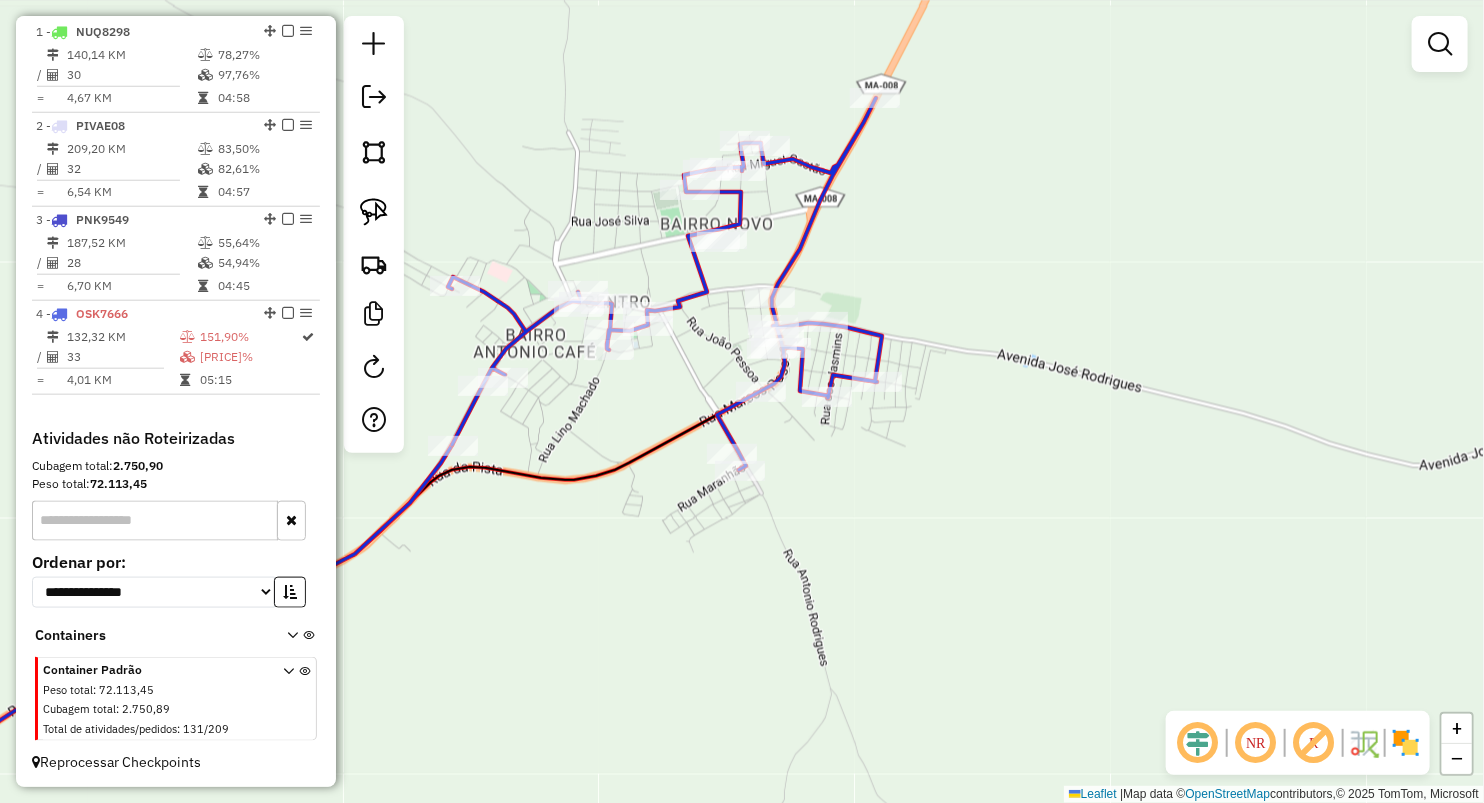 drag, startPoint x: 848, startPoint y: 523, endPoint x: 936, endPoint y: 636, distance: 143.2236 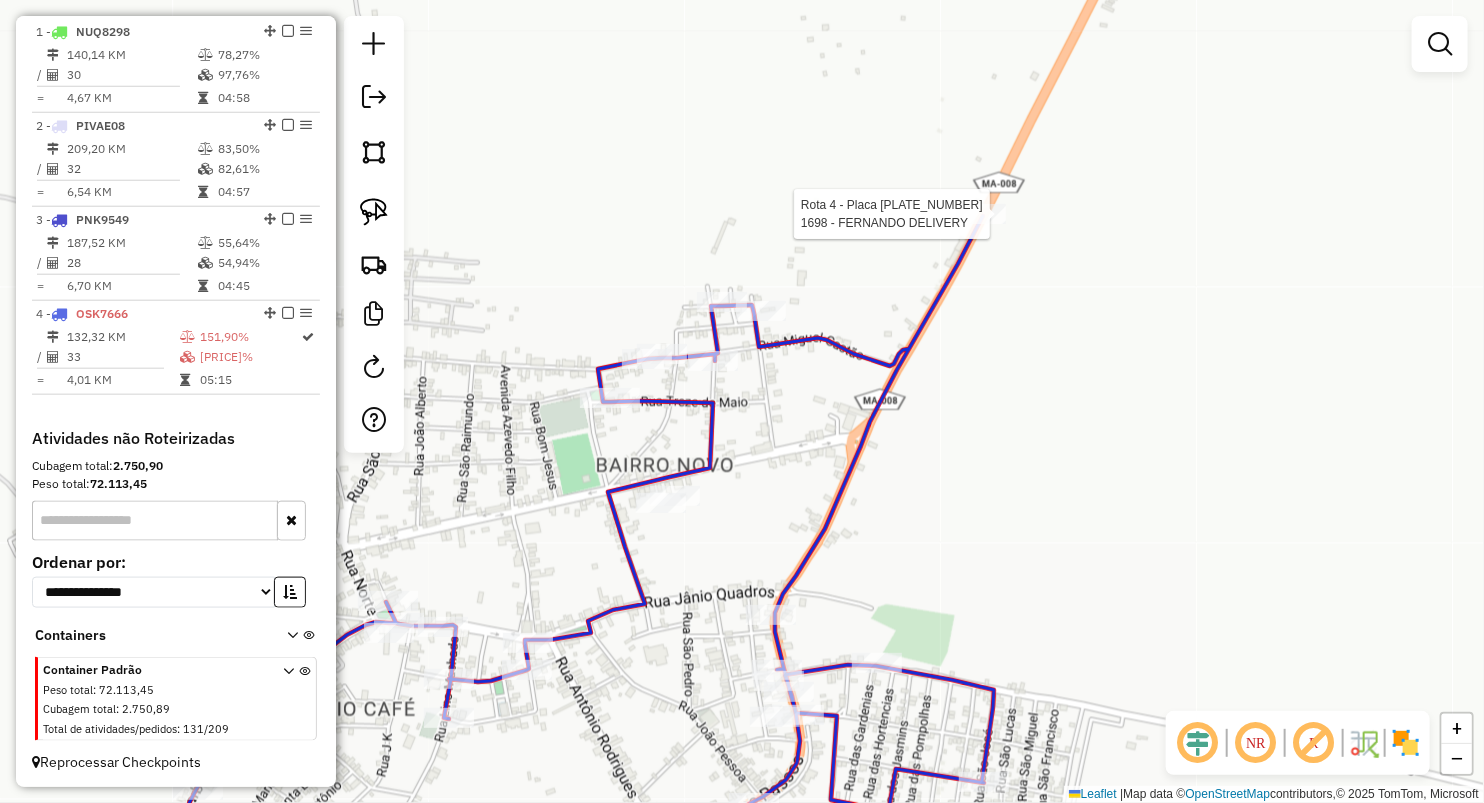 select on "**********" 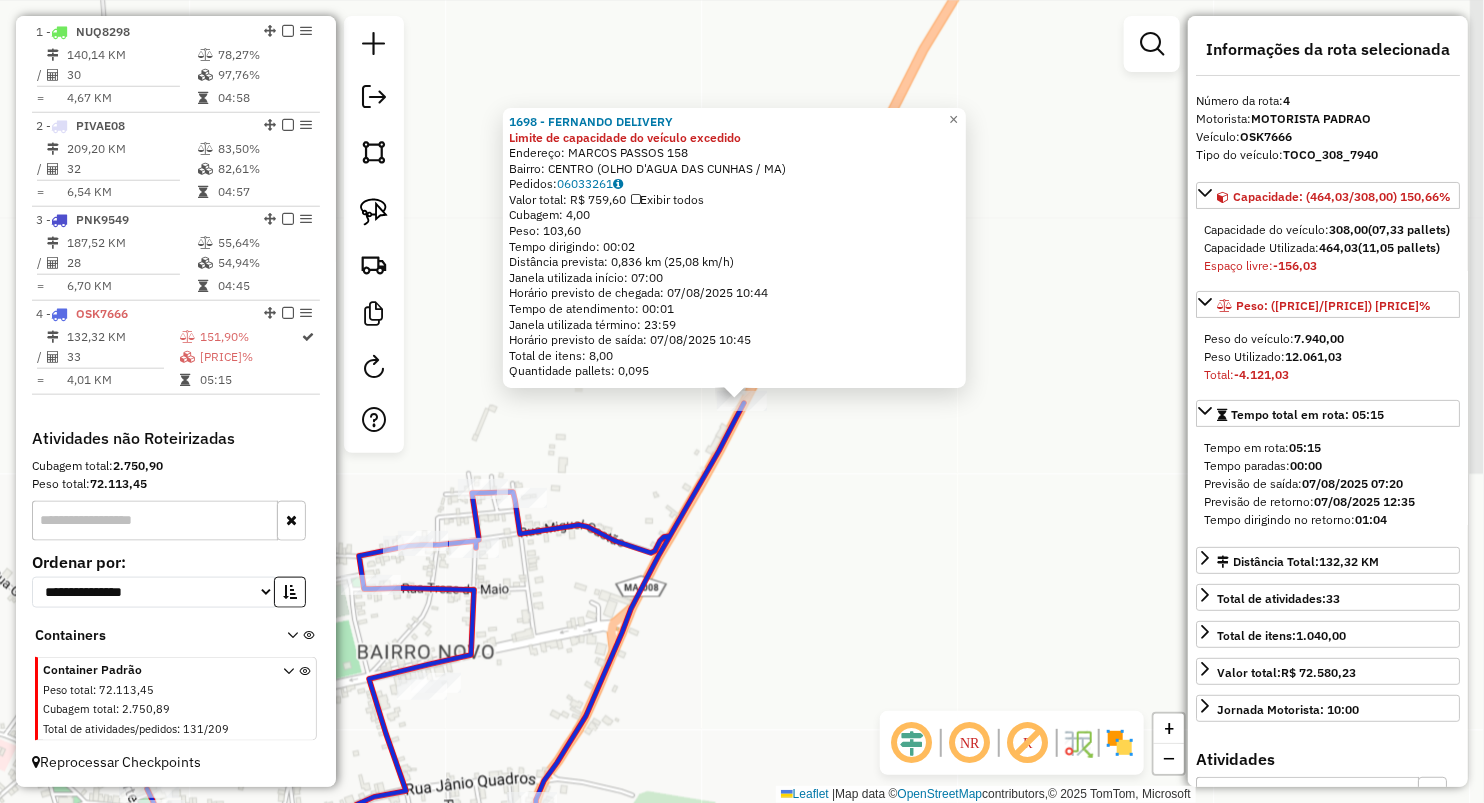 drag, startPoint x: 744, startPoint y: 447, endPoint x: 709, endPoint y: 512, distance: 73.82411 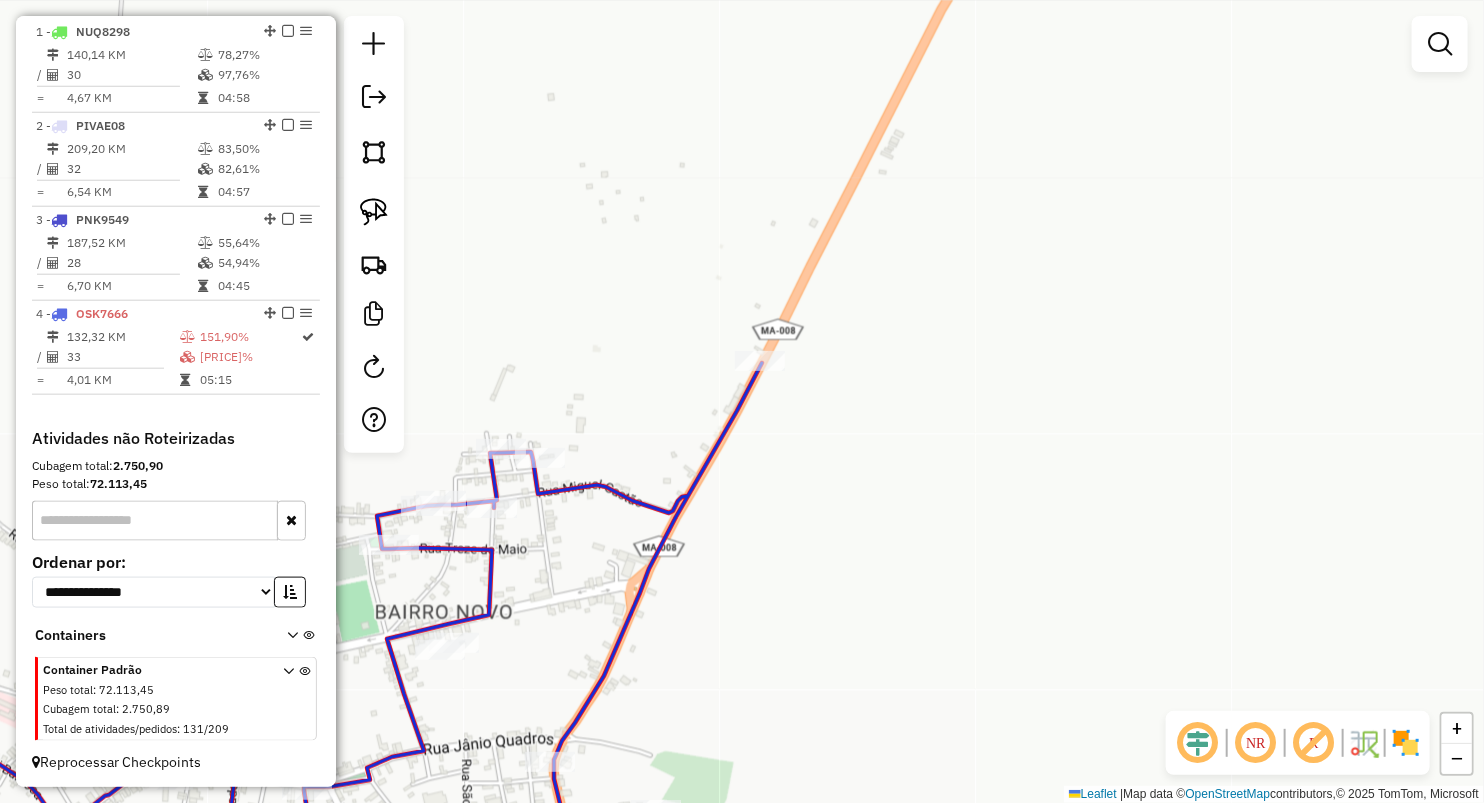 drag, startPoint x: 646, startPoint y: 562, endPoint x: 993, endPoint y: 324, distance: 420.77667 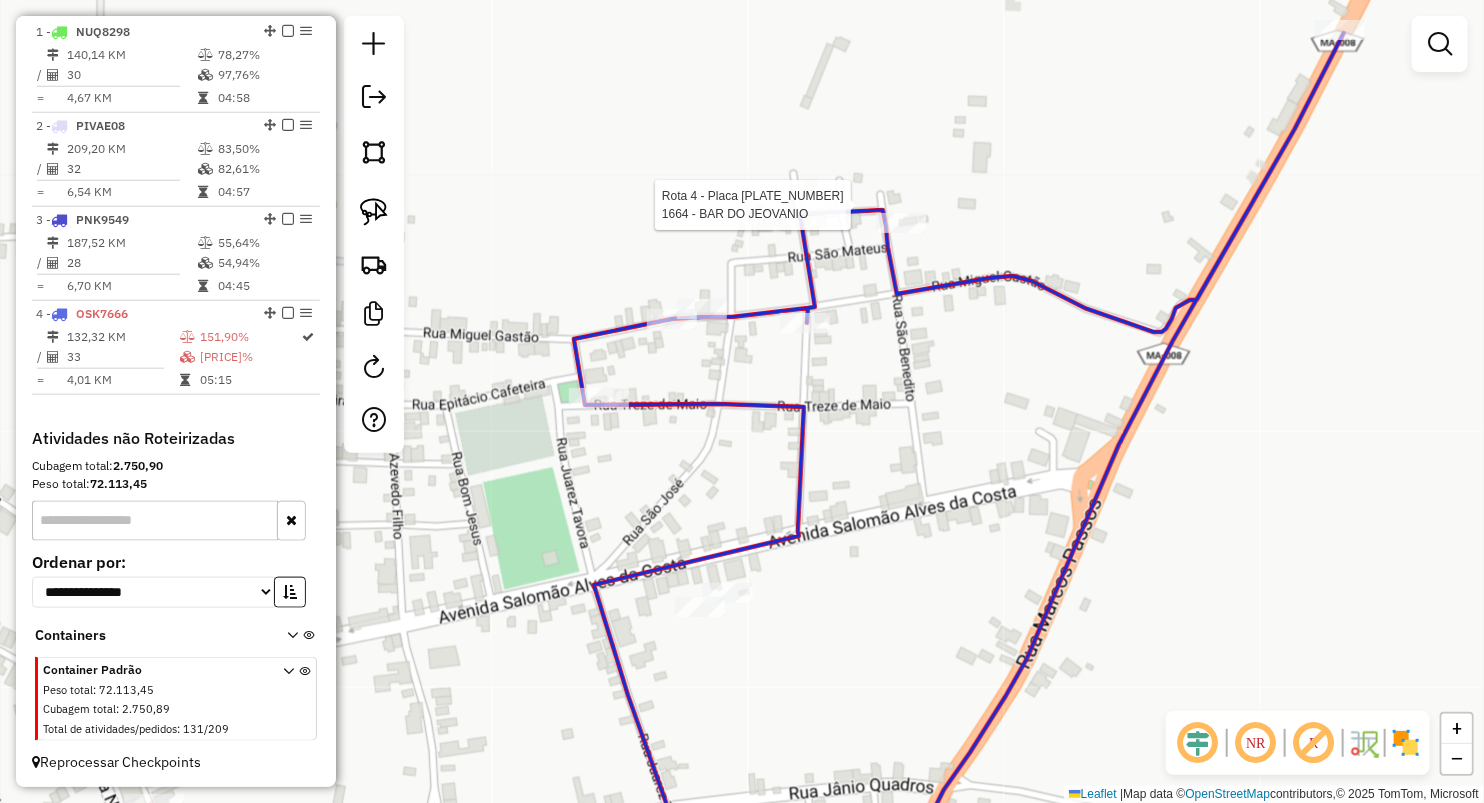 click 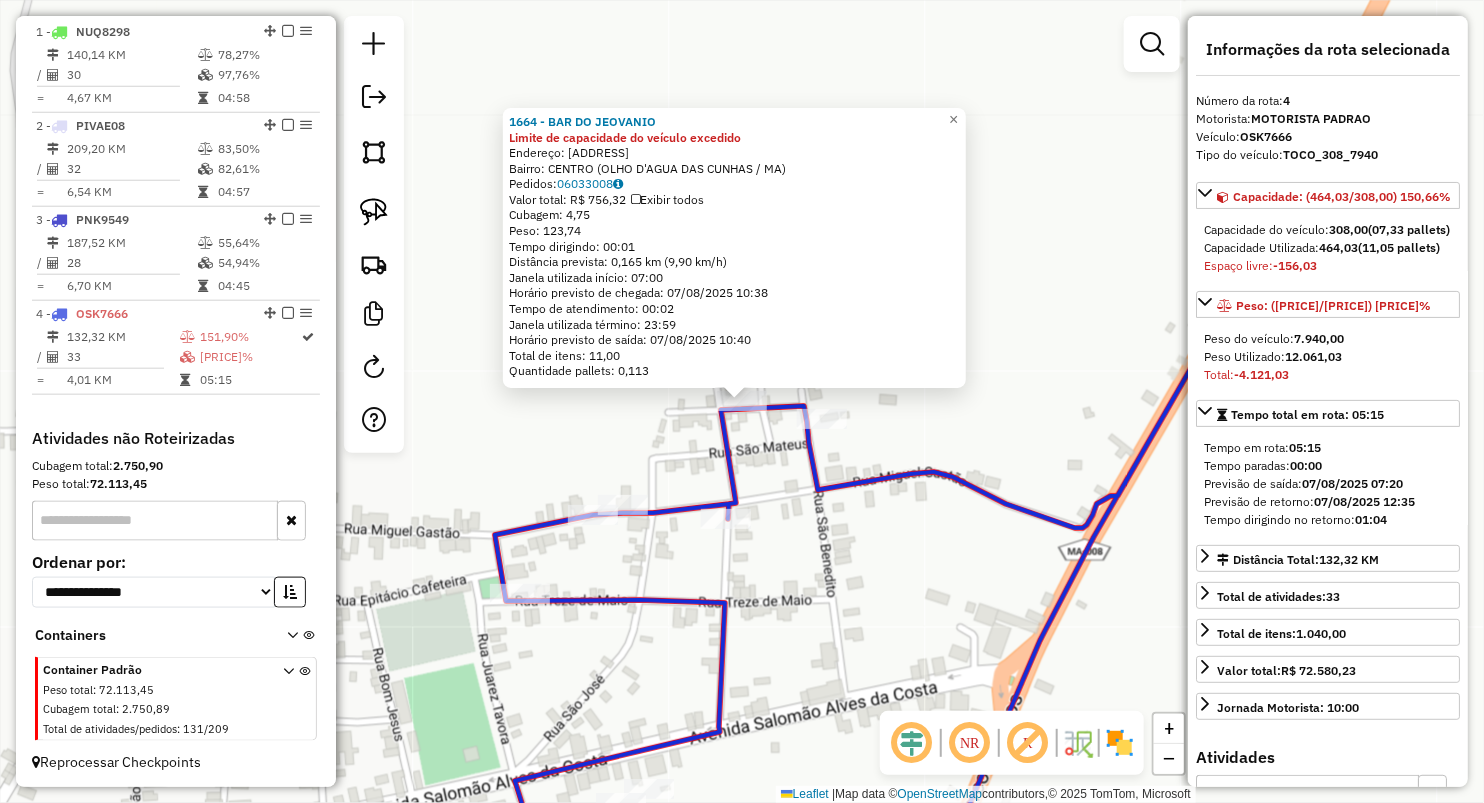 click on "1664 - BAR DO JEOVANIO Limite de capacidade do veículo excedido  Endereço:  SAO LUCAS 37   Bairro: CENTRO (OLHO D'AGUA DAS CUNHAS / MA)   Pedidos:  06033008   Valor total: R$ 756,32   Exibir todos   Cubagem: 4,75  Peso: 123,74  Tempo dirigindo: 00:01   Distância prevista: 0,165 km (9,90 km/h)   Janela utilizada início: 07:00   Horário previsto de chegada: 07/08/2025 10:38   Tempo de atendimento: 00:02   Janela utilizada término: 23:59   Horário previsto de saída: 07/08/2025 10:40   Total de itens: 11,00   Quantidade pallets: 0,113  × Janela de atendimento Grade de atendimento Capacidade Transportadoras Veículos Cliente Pedidos  Rotas Selecione os dias de semana para filtrar as janelas de atendimento  Seg   Ter   Qua   Qui   Sex   Sáb   Dom  Informe o período da janela de atendimento: De: Até:  Filtrar exatamente a janela do cliente  Considerar janela de atendimento padrão  Selecione os dias de semana para filtrar as grades de atendimento  Seg   Ter   Qua   Qui   Sex   Sáb   Dom   Peso mínimo:" 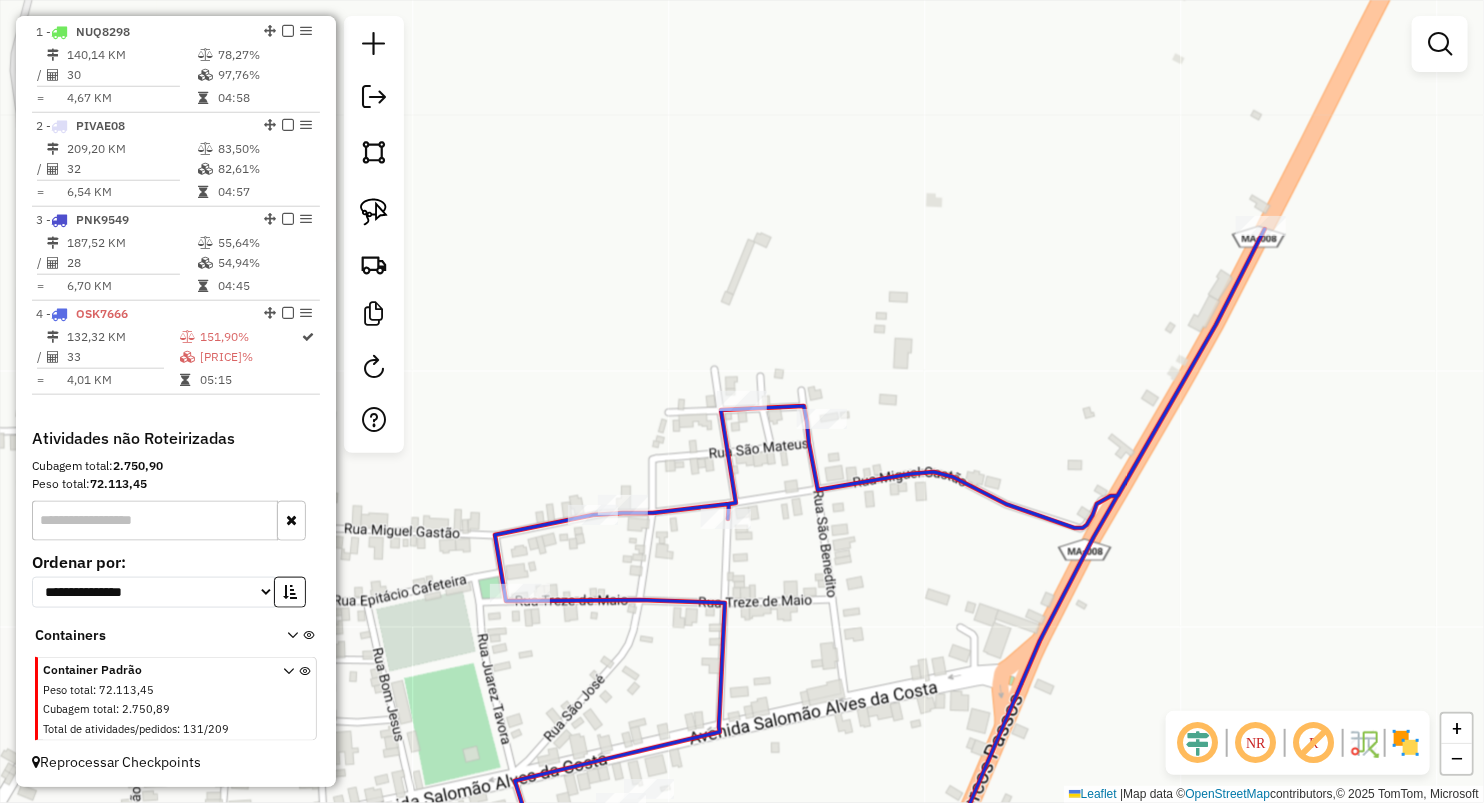 click on "1664 - BAR DO JEOVANIO Limite de capacidade do veículo excedido  Endereço:  SAO LUCAS 37   Bairro: CENTRO (OLHO D'AGUA DAS CUNHAS / MA)   Pedidos:  06033008   Valor total: R$ 756,32   Exibir todos   Cubagem: 4,75  Peso: 123,74  Tempo dirigindo: 00:01   Distância prevista: 0,165 km (9,90 km/h)   Janela utilizada início: 07:00   Horário previsto de chegada: 07/08/2025 10:38   Tempo de atendimento: 00:02   Janela utilizada término: 23:59   Horário previsto de saída: 07/08/2025 10:40   Total de itens: 11,00   Quantidade pallets: 0,113  × Janela de atendimento Grade de atendimento Capacidade Transportadoras Veículos Cliente Pedidos  Rotas Selecione os dias de semana para filtrar as janelas de atendimento  Seg   Ter   Qua   Qui   Sex   Sáb   Dom  Informe o período da janela de atendimento: De: Até:  Filtrar exatamente a janela do cliente  Considerar janela de atendimento padrão  Selecione os dias de semana para filtrar as grades de atendimento  Seg   Ter   Qua   Qui   Sex   Sáb   Dom   Peso mínimo:" 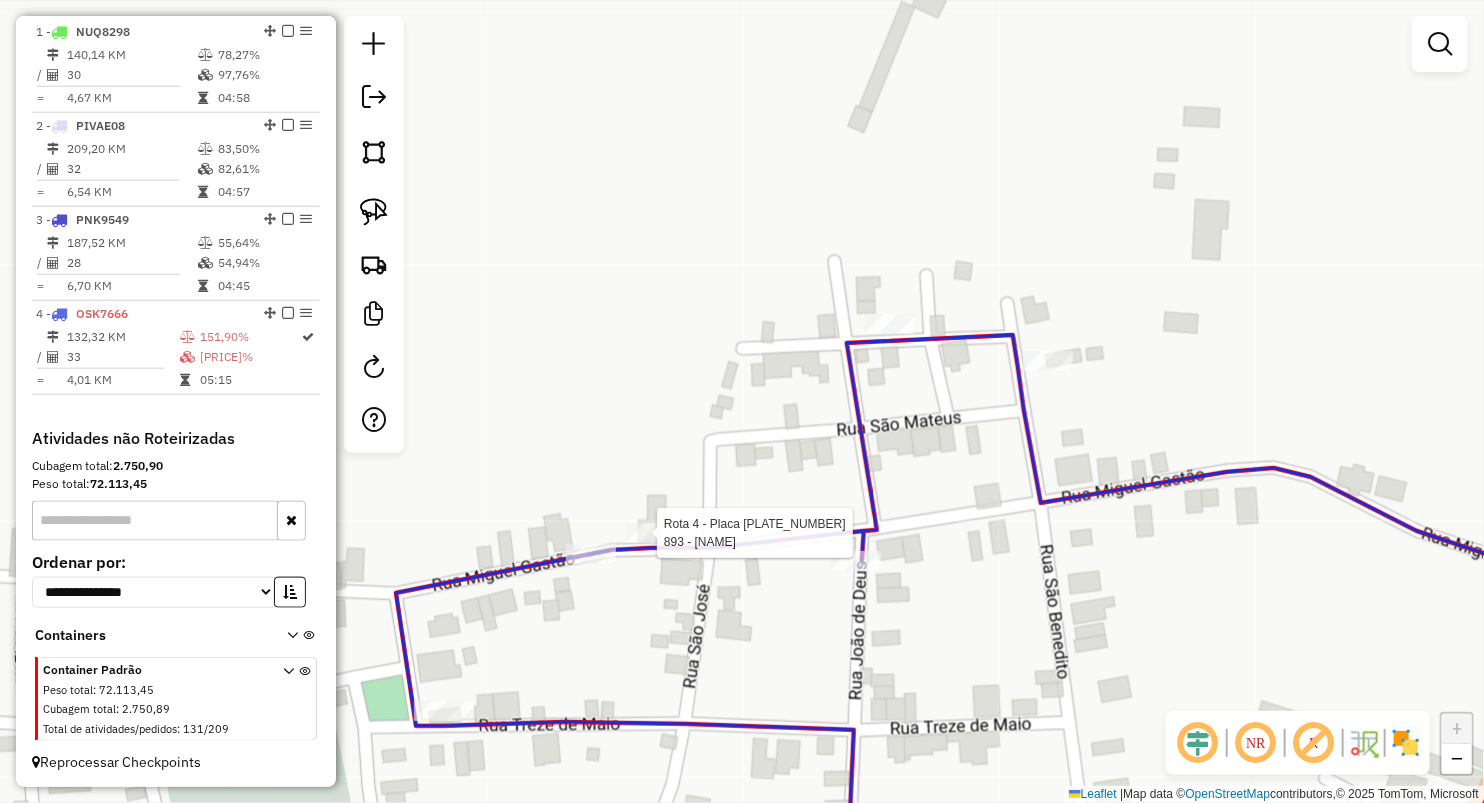 select on "**********" 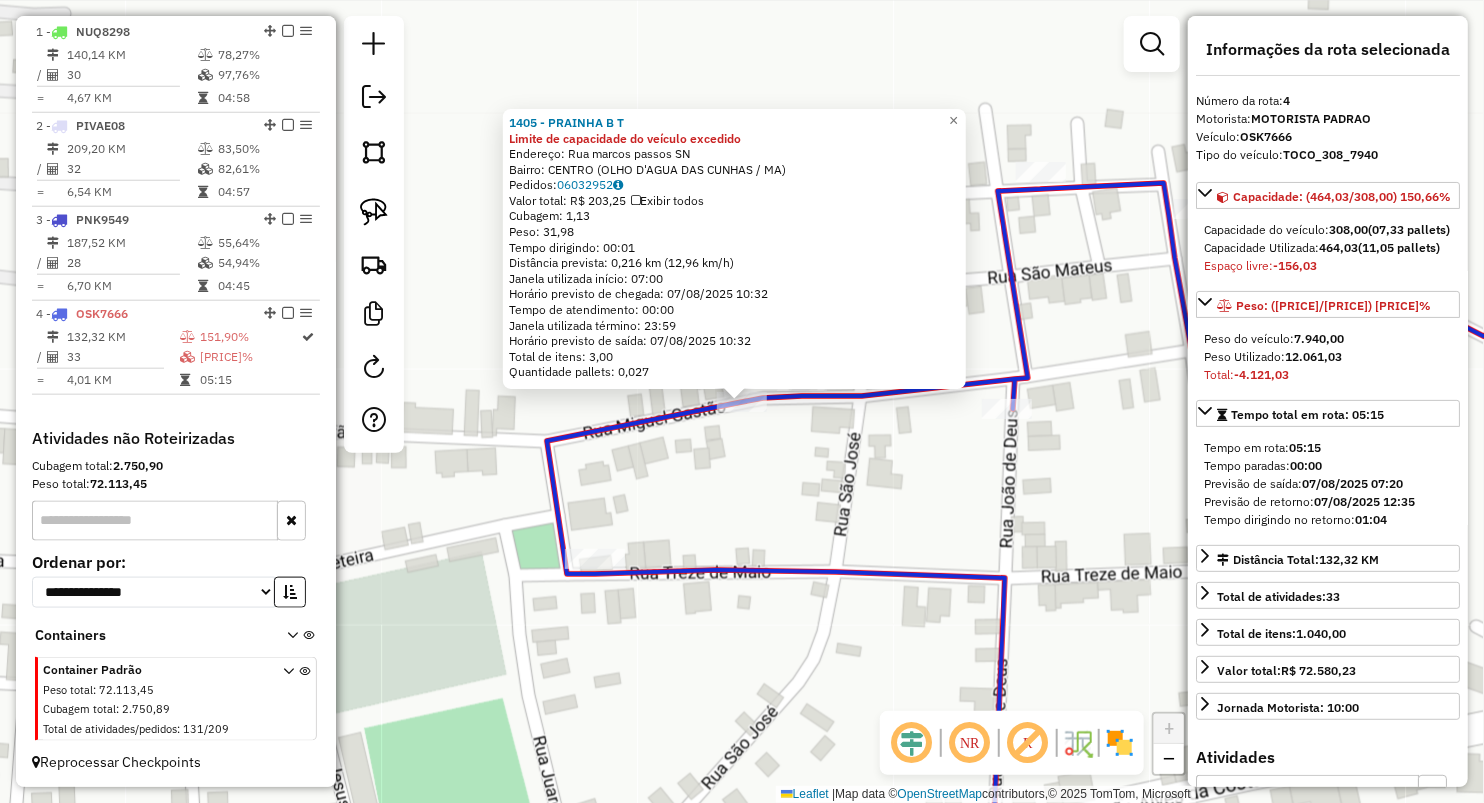 click 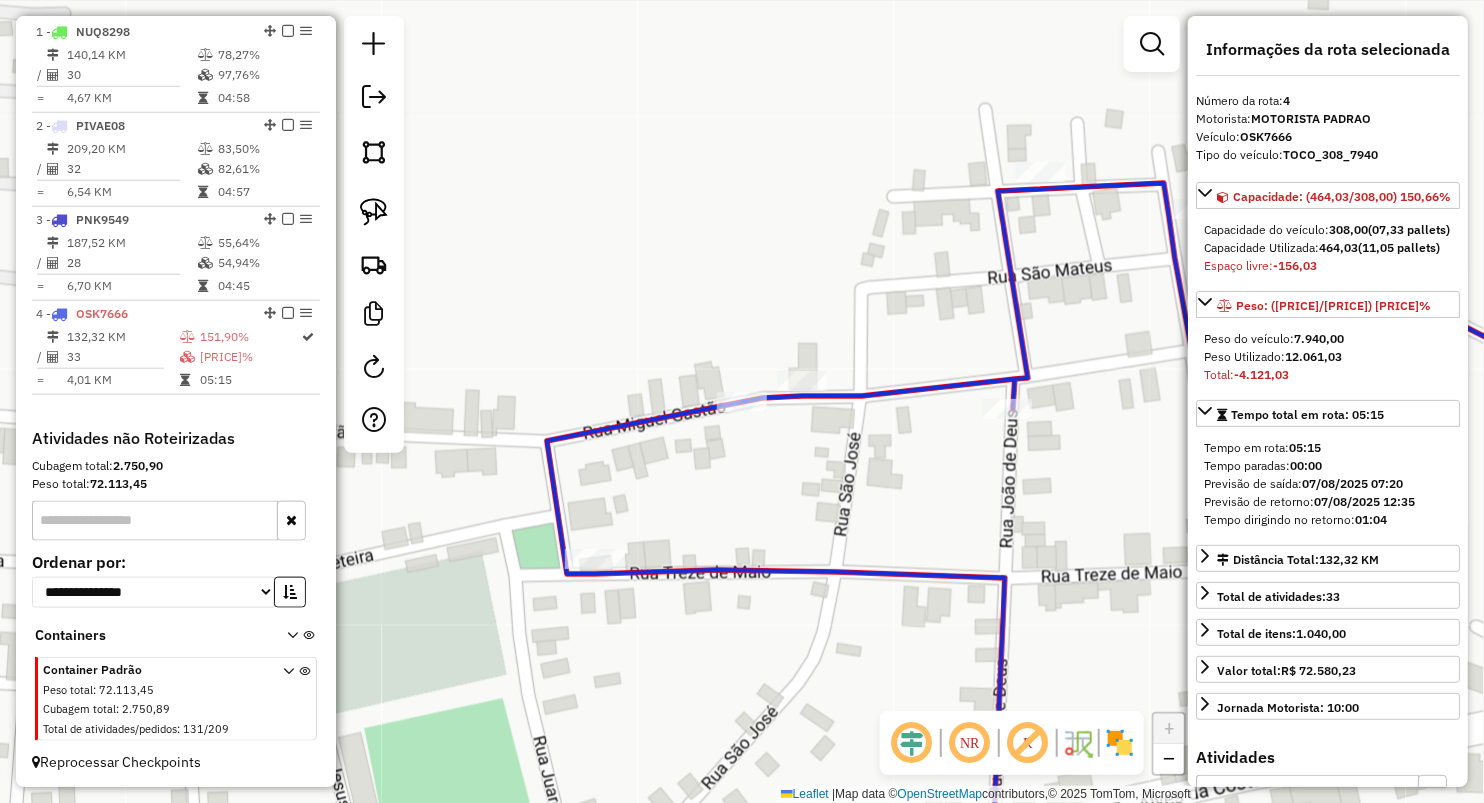 click on "Rota 4 - Placa OSK7666  851 - COMERCIAL NERES Janela de atendimento Grade de atendimento Capacidade Transportadoras Veículos Cliente Pedidos  Rotas Selecione os dias de semana para filtrar as janelas de atendimento  Seg   Ter   Qua   Qui   Sex   Sáb   Dom  Informe o período da janela de atendimento: De: Até:  Filtrar exatamente a janela do cliente  Considerar janela de atendimento padrão  Selecione os dias de semana para filtrar as grades de atendimento  Seg   Ter   Qua   Qui   Sex   Sáb   Dom   Considerar clientes sem dia de atendimento cadastrado  Clientes fora do dia de atendimento selecionado Filtrar as atividades entre os valores definidos abaixo:  Peso mínimo:   Peso máximo:   Cubagem mínima:   Cubagem máxima:   De:   Até:  Filtrar as atividades entre o tempo de atendimento definido abaixo:  De:   Até:   Considerar capacidade total dos clientes não roteirizados Transportadora: Selecione um ou mais itens Tipo de veículo: Selecione um ou mais itens Veículo: Selecione um ou mais itens Nome:" 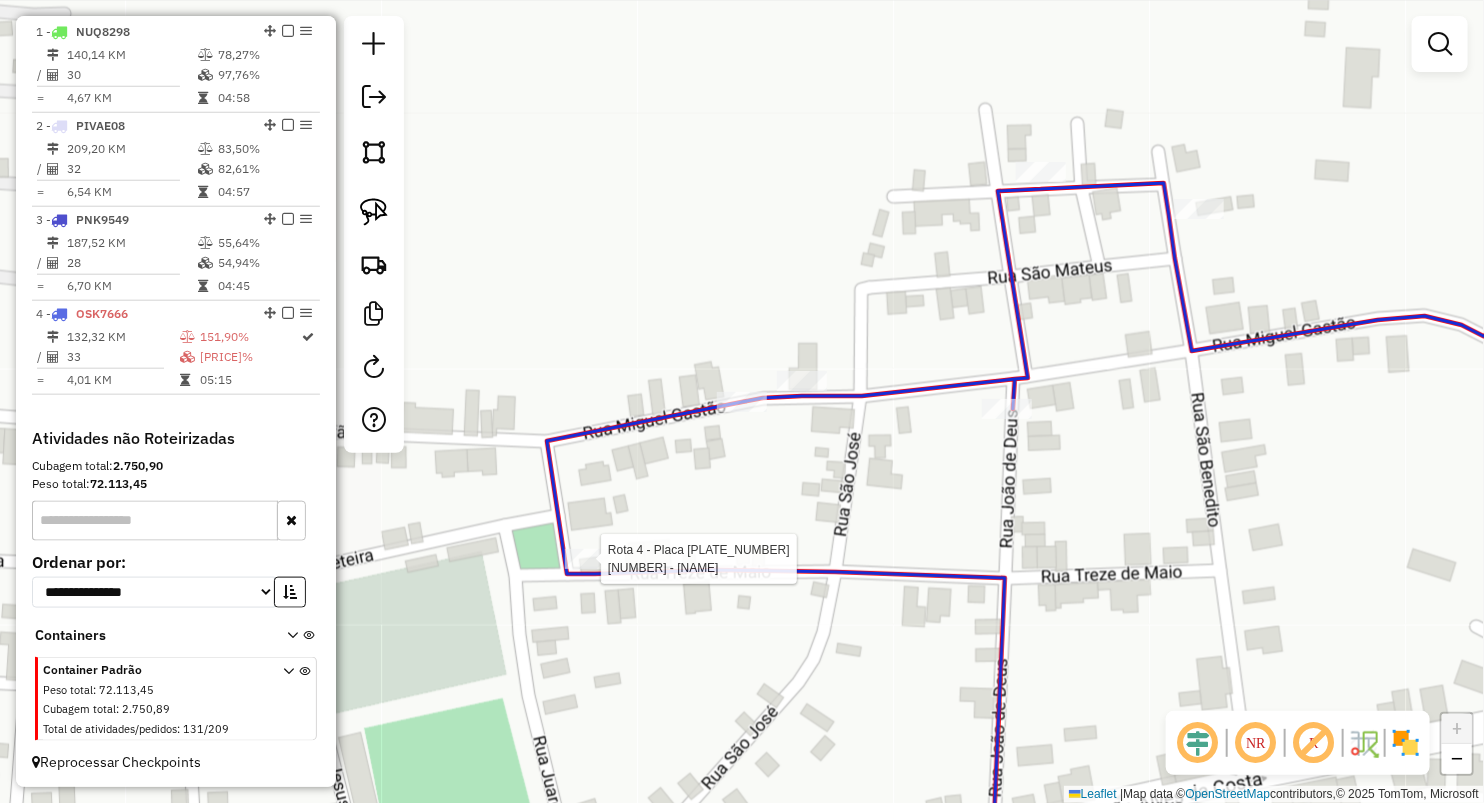 select on "**********" 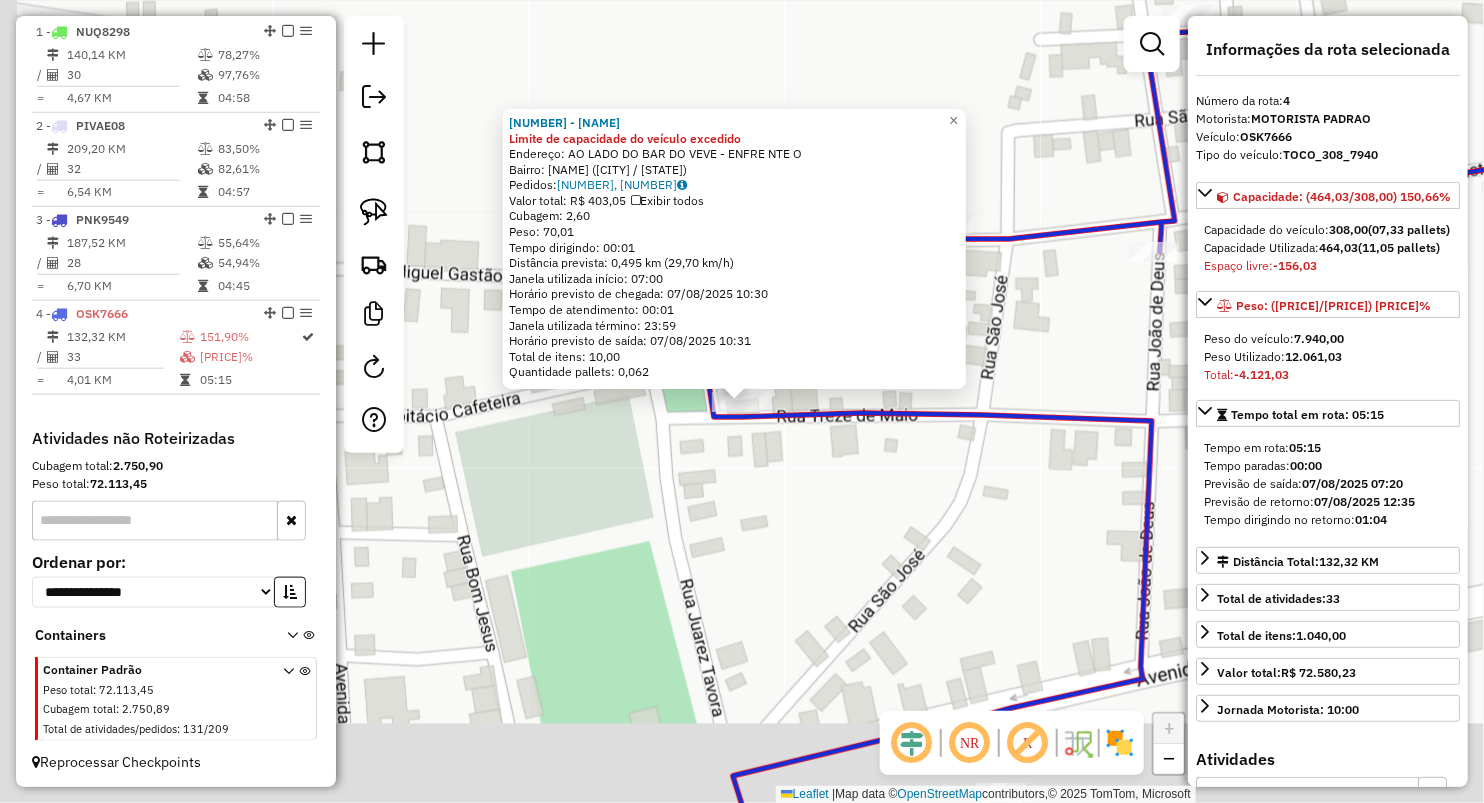 click on "Rota 4 - Placa OSK7666  851 - COMERCIAL NERES 851 - COMERCIAL NERES Limite de capacidade do veículo excedido  Endereço:  AO LADO DO BAR DO VEVE - ENFRE NTE O   Bairro: BAIRRO NOVO (OLHO D'AGUA DAS CUNHAS / MA)   Pedidos:  06032760, 06032865   Valor total: R$ 403,05   Exibir todos   Cubagem: 2,60  Peso: 70,01  Tempo dirigindo: 00:01   Distância prevista: 0,495 km (29,70 km/h)   Janela utilizada início: 07:00   Horário previsto de chegada: 07/08/2025 10:30   Tempo de atendimento: 00:01   Janela utilizada término: 23:59   Horário previsto de saída: 07/08/2025 10:31   Total de itens: 10,00   Quantidade pallets: 0,062  × Janela de atendimento Grade de atendimento Capacidade Transportadoras Veículos Cliente Pedidos  Rotas Selecione os dias de semana para filtrar as janelas de atendimento  Seg   Ter   Qua   Qui   Sex   Sáb   Dom  Informe o período da janela de atendimento: De: Até:  Filtrar exatamente a janela do cliente  Considerar janela de atendimento padrão   Seg   Ter   Qua   Qui   Sex   Sáb  De:" 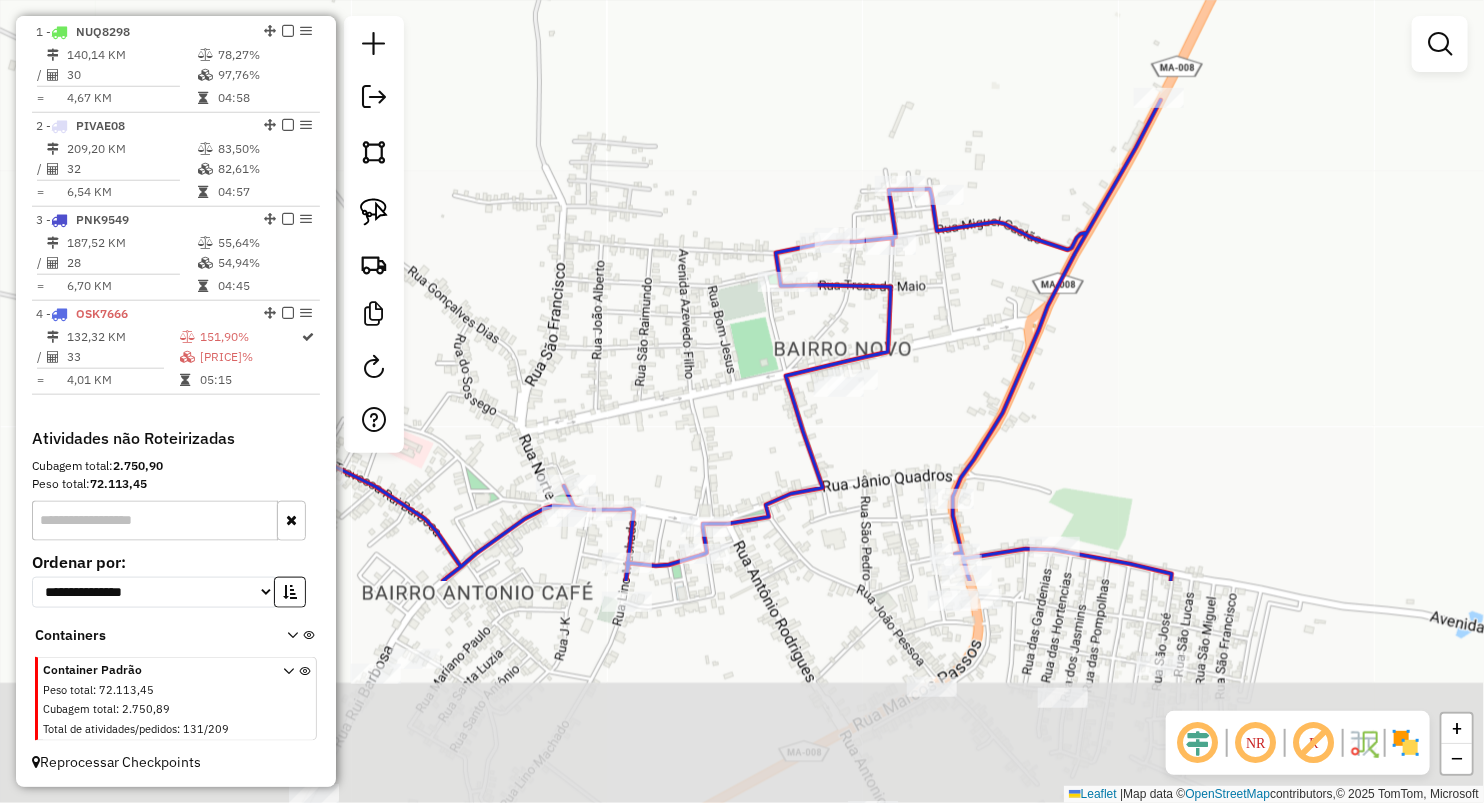 drag, startPoint x: 757, startPoint y: 453, endPoint x: 811, endPoint y: 302, distance: 160.3652 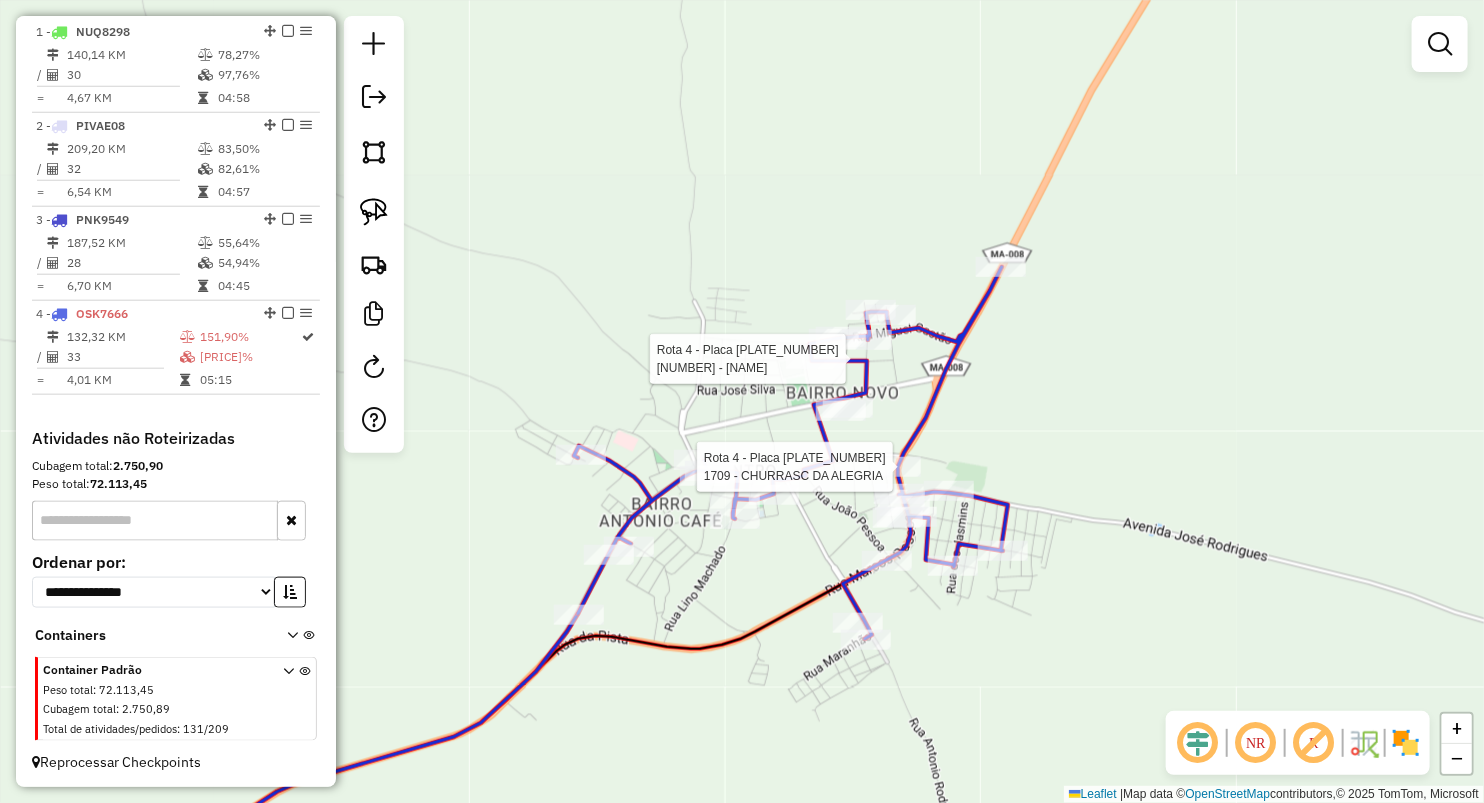 select on "**********" 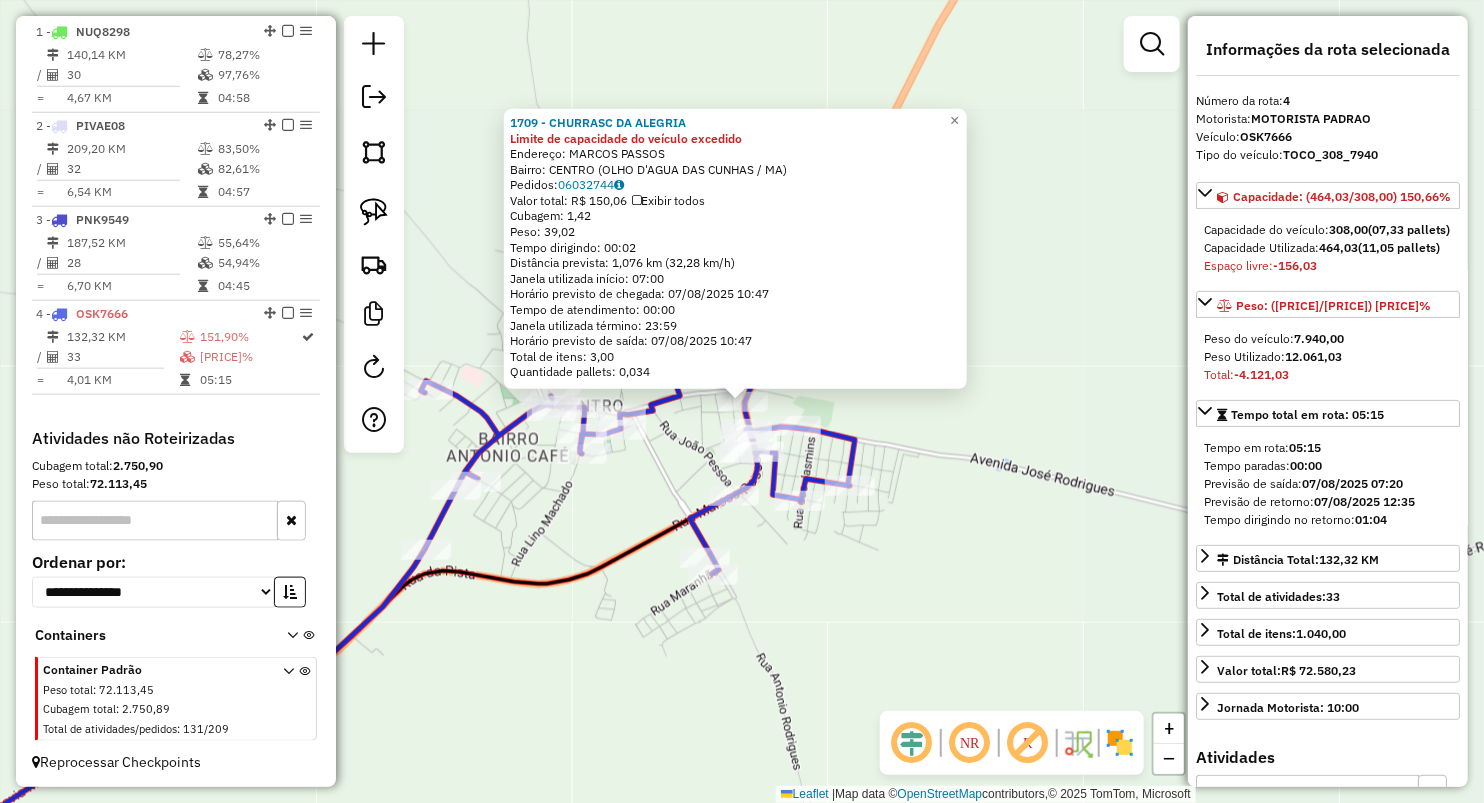 click on "1709 - CHURRASC DA ALEGRIA Limite de capacidade do veículo excedido  Endereço: MARCOS PASSOS   Bairro: CENTRO (OLHO D'AGUA DAS CUNHAS / MA)   Pedidos:  06032744   Valor total: R$ 150,06   Exibir todos   Cubagem: 1,42  Peso: 39,02  Tempo dirigindo: 00:02   Distância prevista: 1,076 km (32,28 km/h)   Janela utilizada início: 07:00   Horário previsto de chegada: 07/08/2025 10:47   Tempo de atendimento: 00:00   Janela utilizada término: 23:59   Horário previsto de saída: 07/08/2025 10:47   Total de itens: 3,00   Quantidade pallets: 0,034  × Janela de atendimento Grade de atendimento Capacidade Transportadoras Veículos Cliente Pedidos  Rotas Selecione os dias de semana para filtrar as janelas de atendimento  Seg   Ter   Qua   Qui   Sex   Sáb   Dom  Informe o período da janela de atendimento: De: Até:  Filtrar exatamente a janela do cliente  Considerar janela de atendimento padrão  Selecione os dias de semana para filtrar as grades de atendimento  Seg   Ter   Qua   Qui   Sex   Sáb   Dom   De:   De:" 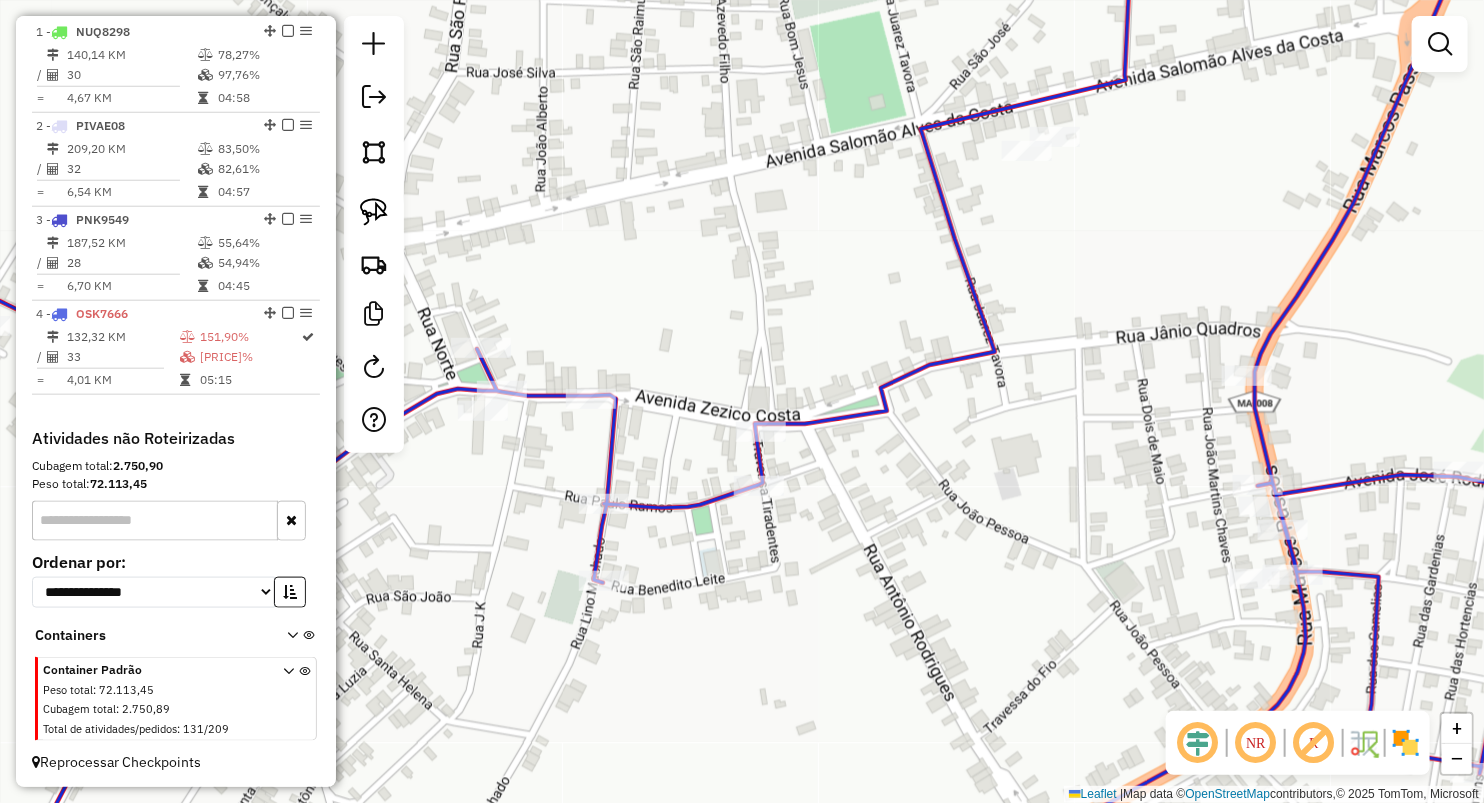 drag, startPoint x: 570, startPoint y: 326, endPoint x: 842, endPoint y: 345, distance: 272.66278 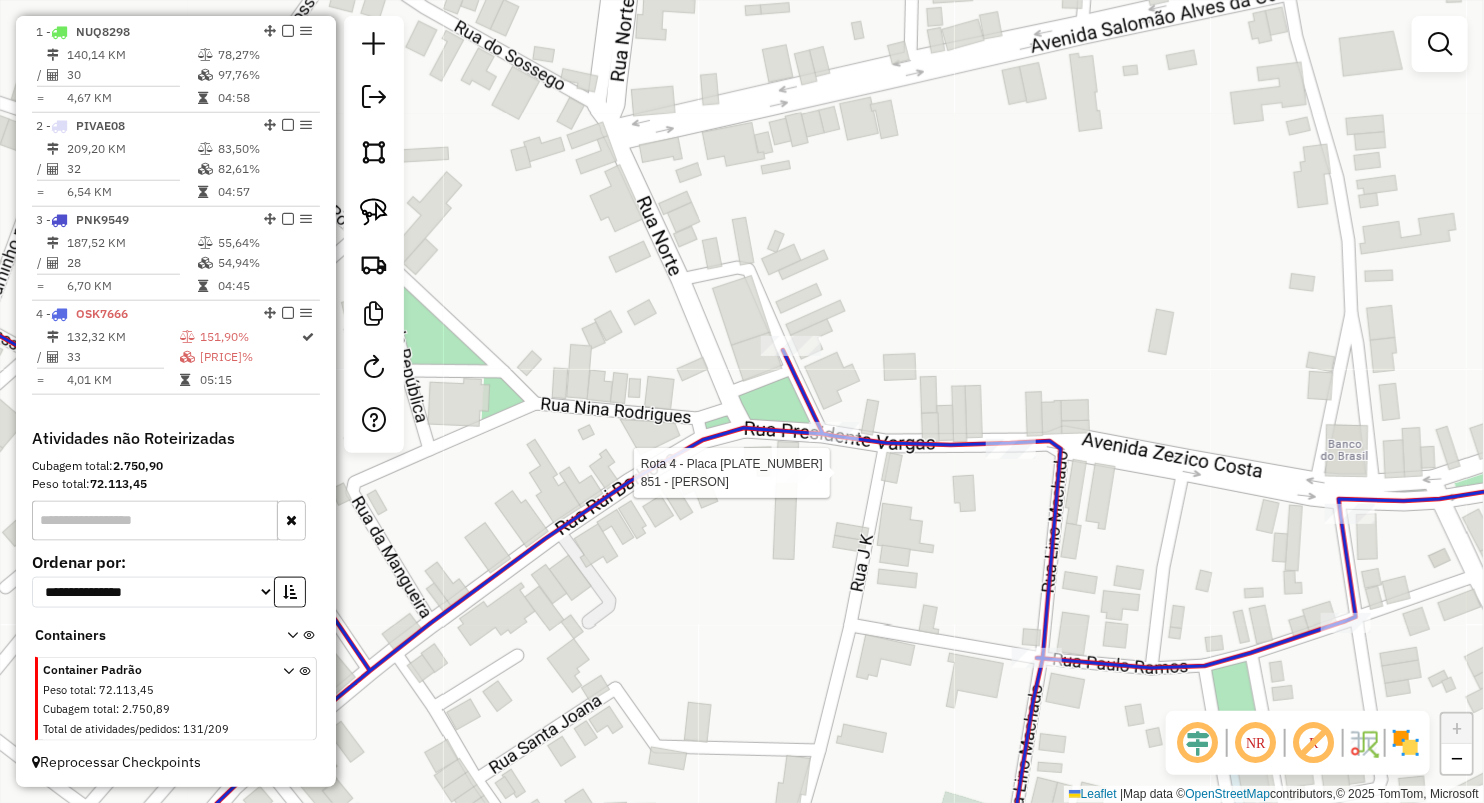 select on "**********" 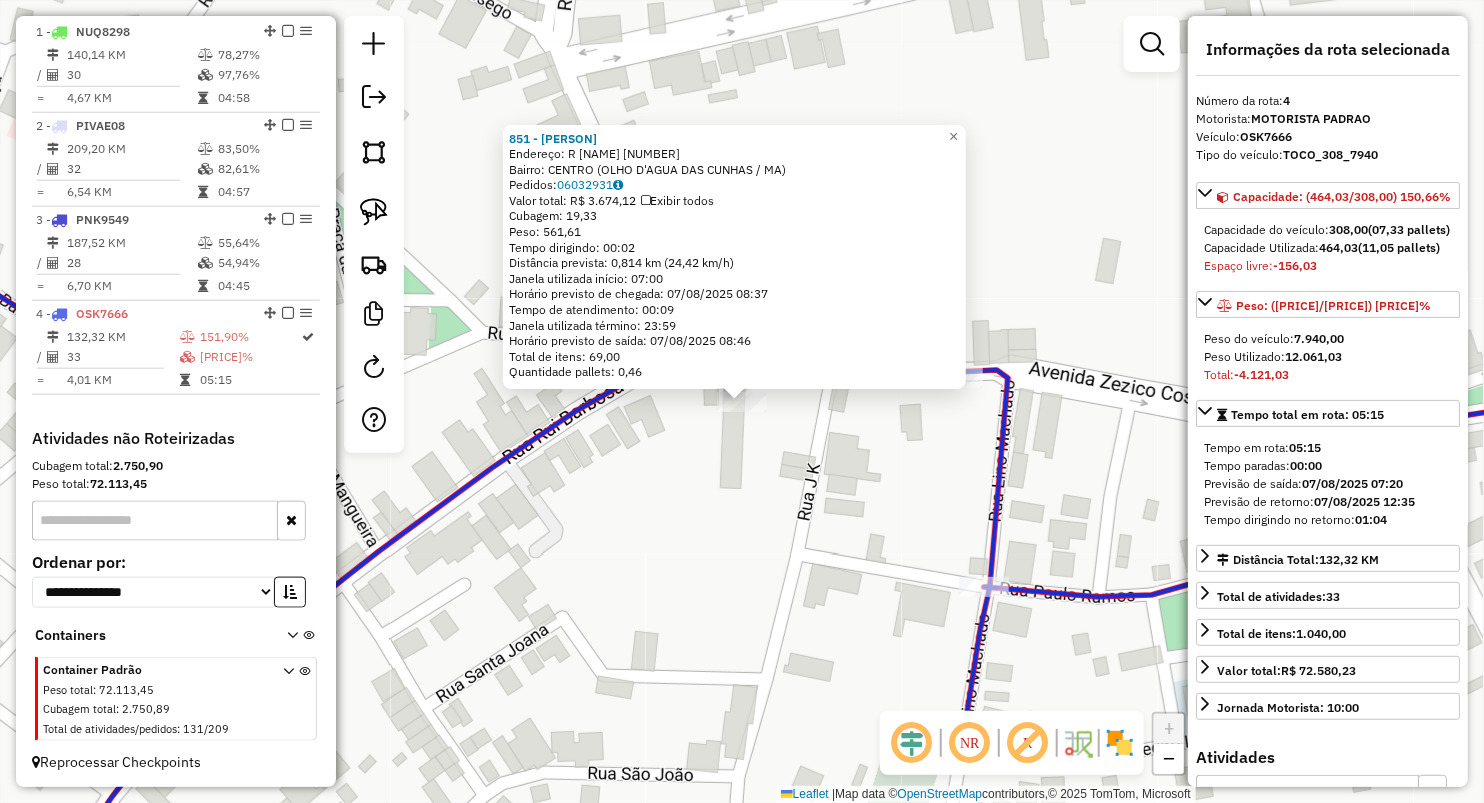 click on "863 - SUP OLHO D AGUA  Endereço:  R RUI BARBOSA 1   Bairro: CENTRO (OLHO D'AGUA DAS CUNHAS / MA)   Pedidos:  06032931   Valor total: R$ 3.674,12   Exibir todos   Cubagem: 19,33  Peso: 561,61  Tempo dirigindo: 00:02   Distância prevista: 0,814 km (24,42 km/h)   Janela utilizada início: 07:00   Horário previsto de chegada: 07/08/2025 08:37   Tempo de atendimento: 00:09   Janela utilizada término: 23:59   Horário previsto de saída: 07/08/2025 08:46   Total de itens: 69,00   Quantidade pallets: 0,46  × Janela de atendimento Grade de atendimento Capacidade Transportadoras Veículos Cliente Pedidos  Rotas Selecione os dias de semana para filtrar as janelas de atendimento  Seg   Ter   Qua   Qui   Sex   Sáb   Dom  Informe o período da janela de atendimento: De: Até:  Filtrar exatamente a janela do cliente  Considerar janela de atendimento padrão  Selecione os dias de semana para filtrar as grades de atendimento  Seg   Ter   Qua   Qui   Sex   Sáb   Dom   Clientes fora do dia de atendimento selecionado De:" 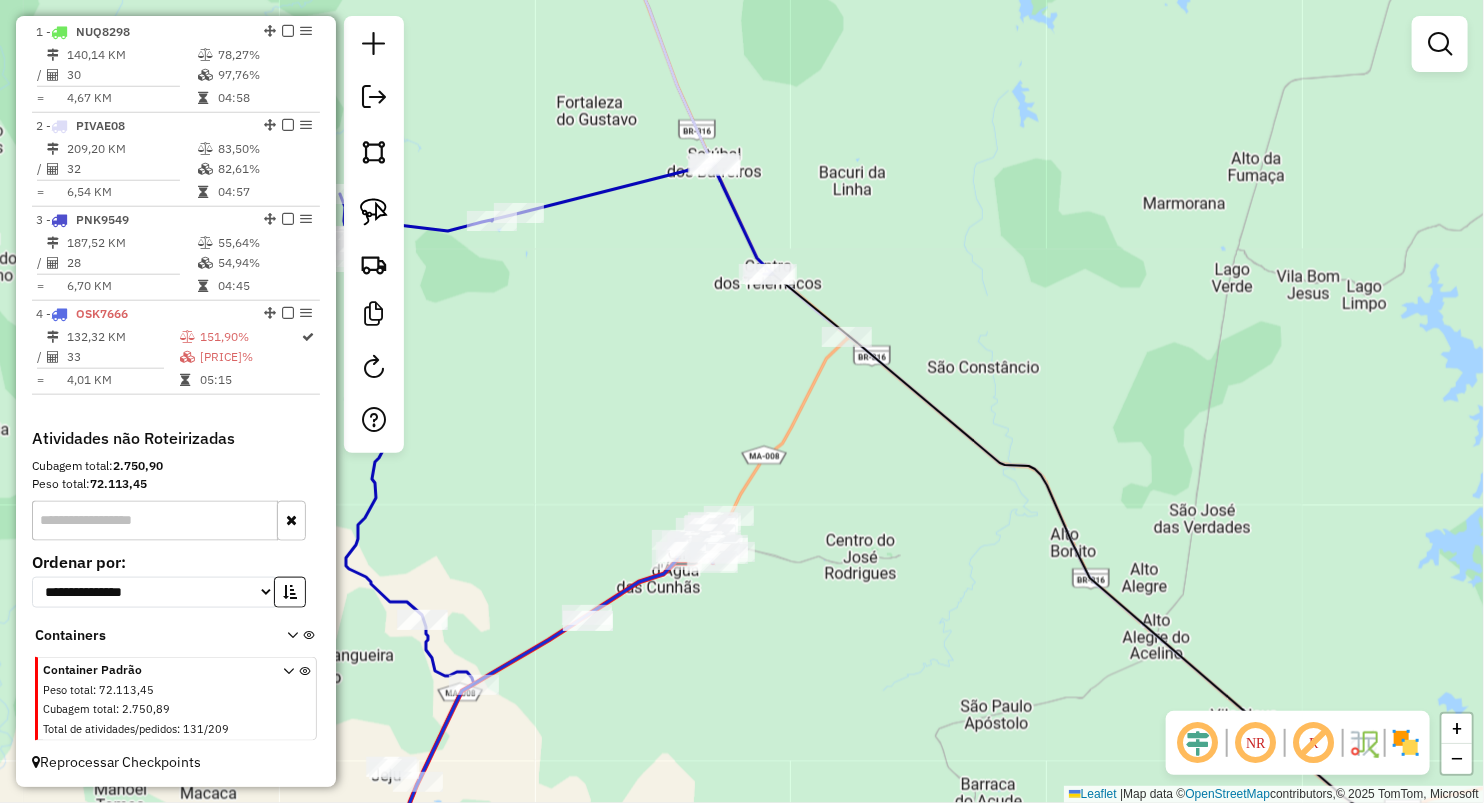 drag, startPoint x: 865, startPoint y: 273, endPoint x: 820, endPoint y: 358, distance: 96.17692 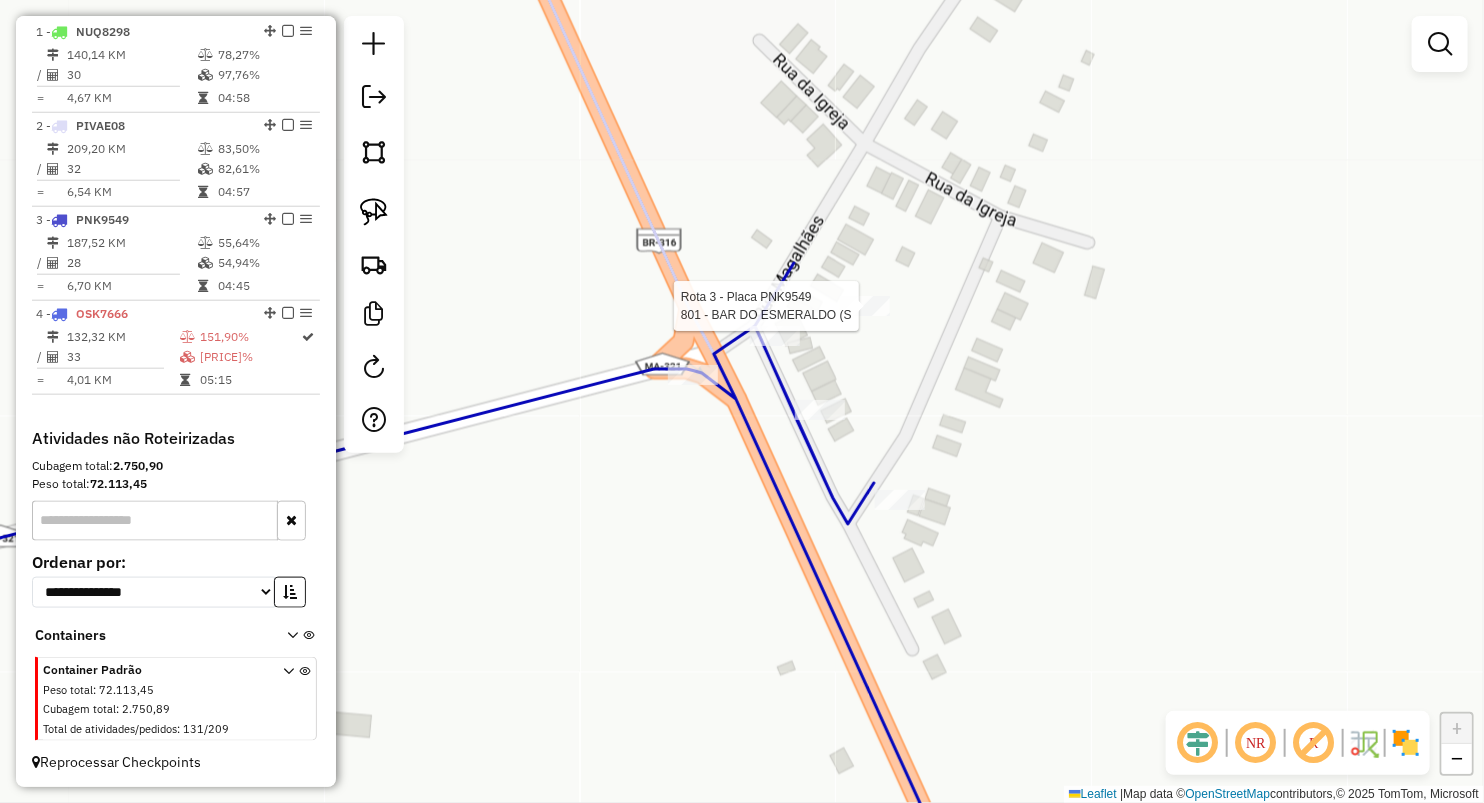 click 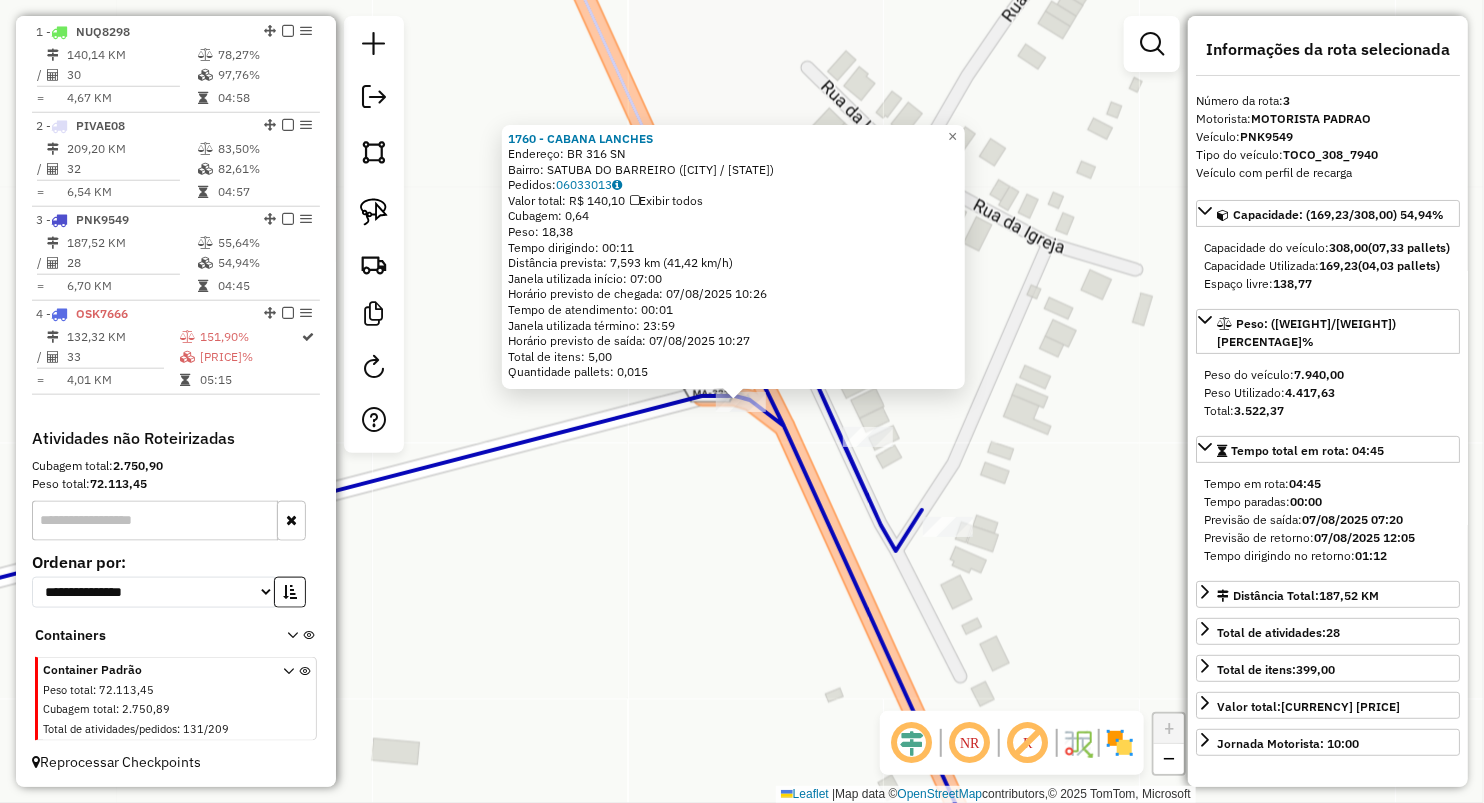 drag, startPoint x: 673, startPoint y: 569, endPoint x: 685, endPoint y: 550, distance: 22.472204 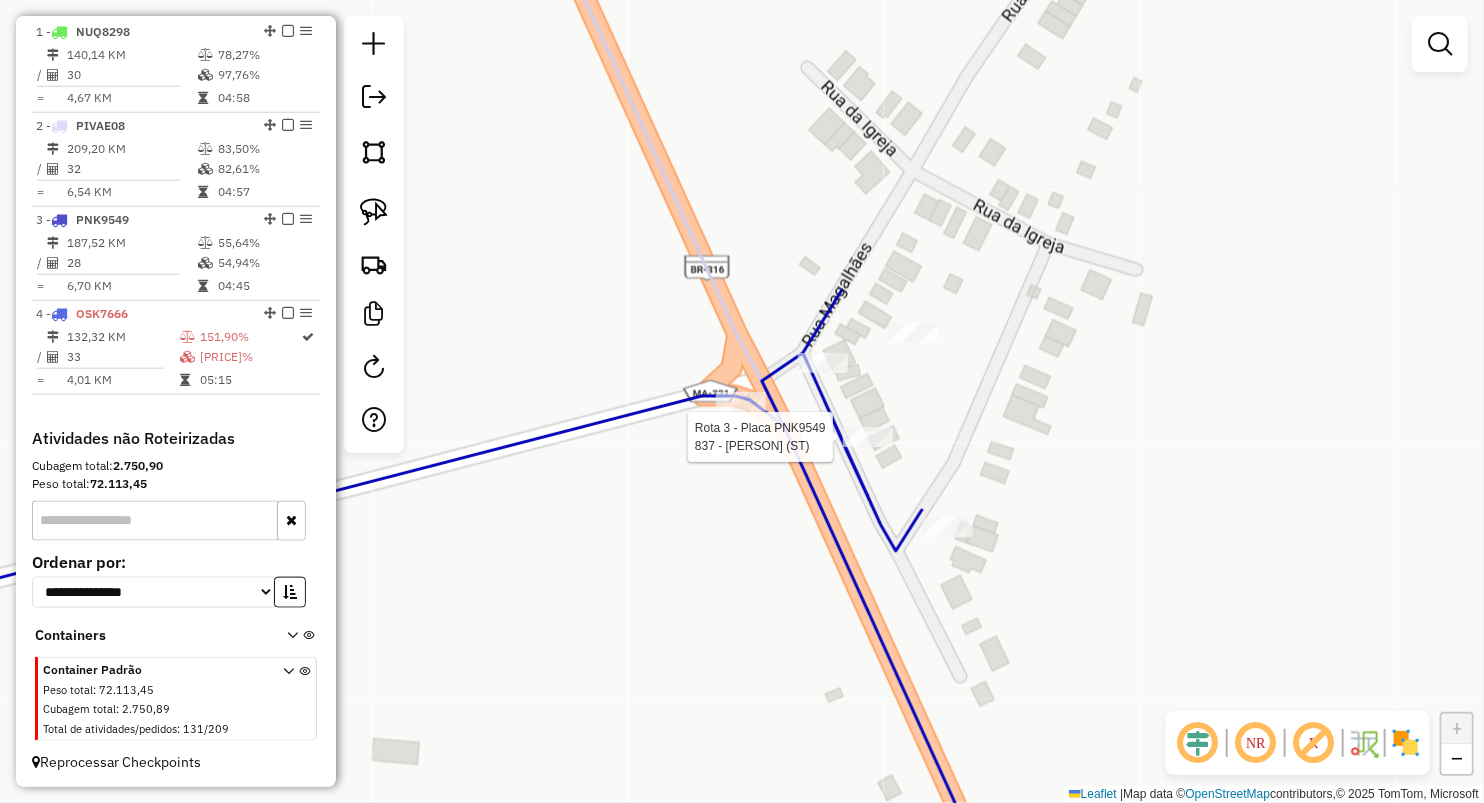select on "**********" 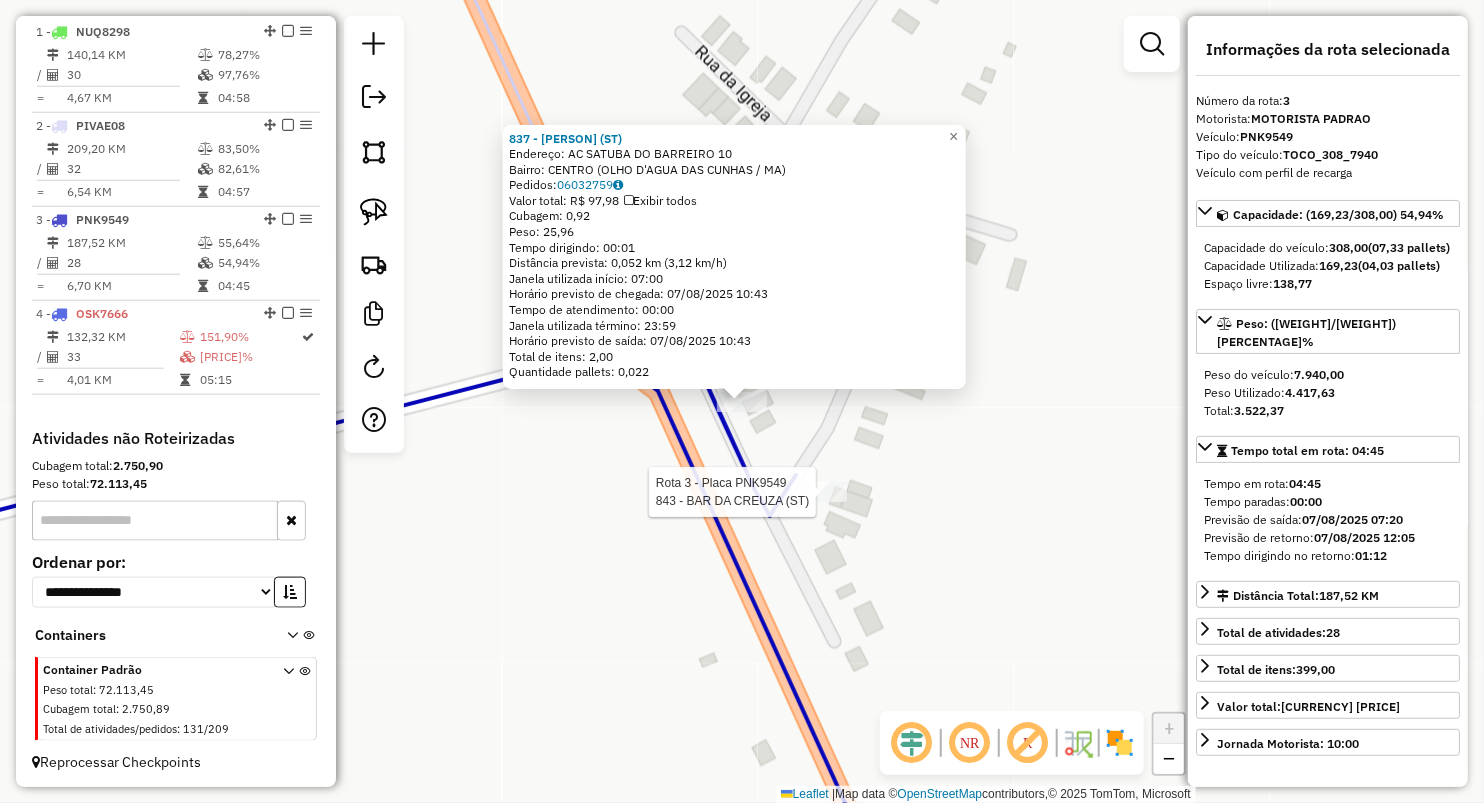 click 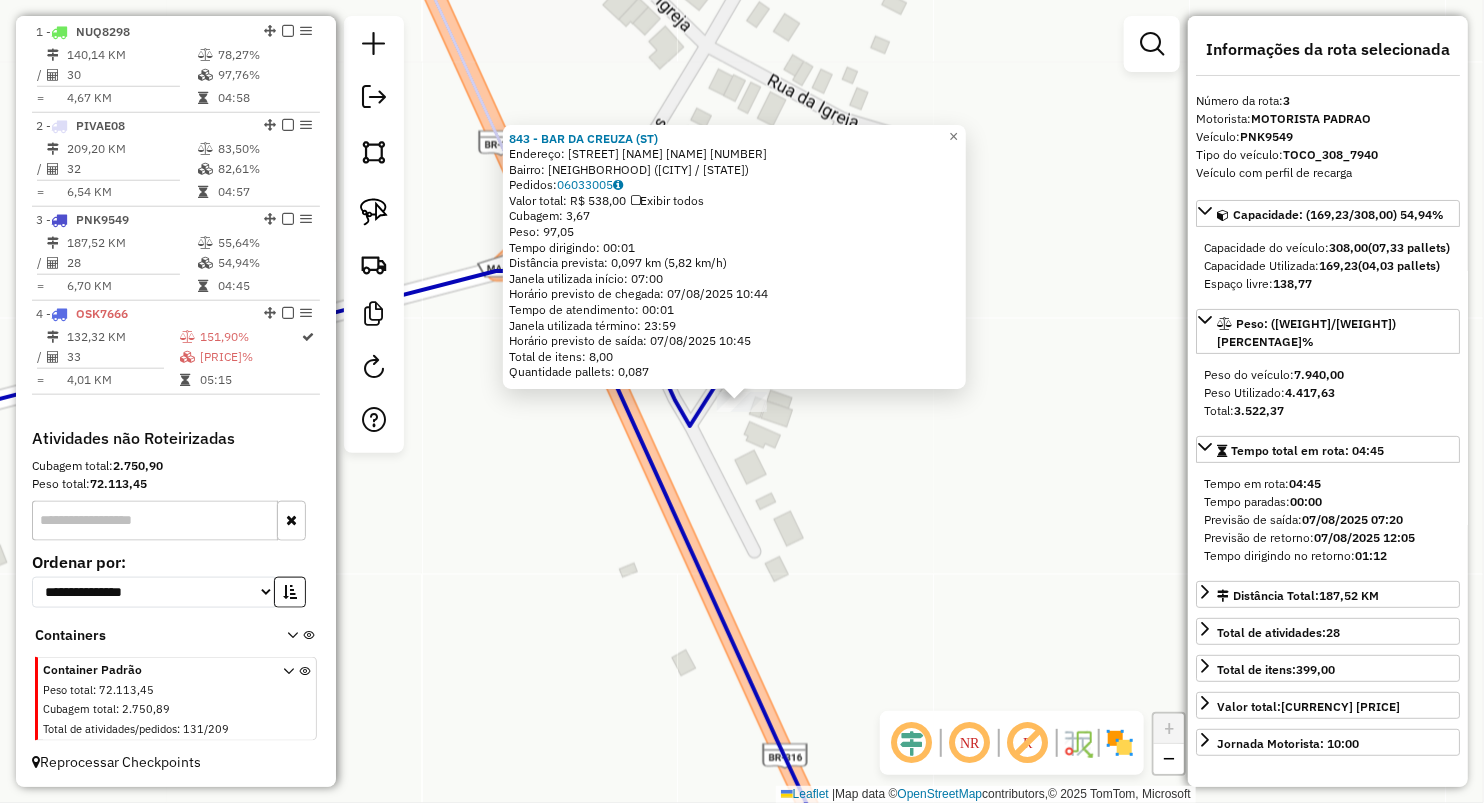 click on "843 - BAR DA CREUZA (ST)  Endereço:  AC POVOADO SATUBA DO BARRETO 1   Bairro: POVOADO SATUBA DO BARRETO (OLHO D'AGUA DAS CUNHAS / MA)   Pedidos:  06033005   Valor total: R$ 538,00   Exibir todos   Cubagem: 3,67  Peso: 97,05  Tempo dirigindo: 00:01   Distância prevista: 0,097 km (5,82 km/h)   Janela utilizada início: 07:00   Horário previsto de chegada: 07/08/2025 10:44   Tempo de atendimento: 00:01   Janela utilizada término: 23:59   Horário previsto de saída: 07/08/2025 10:45   Total de itens: 8,00   Quantidade pallets: 0,087  × Janela de atendimento Grade de atendimento Capacidade Transportadoras Veículos Cliente Pedidos  Rotas Selecione os dias de semana para filtrar as janelas de atendimento  Seg   Ter   Qua   Qui   Sex   Sáb   Dom  Informe o período da janela de atendimento: De: Até:  Filtrar exatamente a janela do cliente  Considerar janela de atendimento padrão  Selecione os dias de semana para filtrar as grades de atendimento  Seg   Ter   Qua   Qui   Sex   Sáb   Dom   Peso mínimo:  De:" 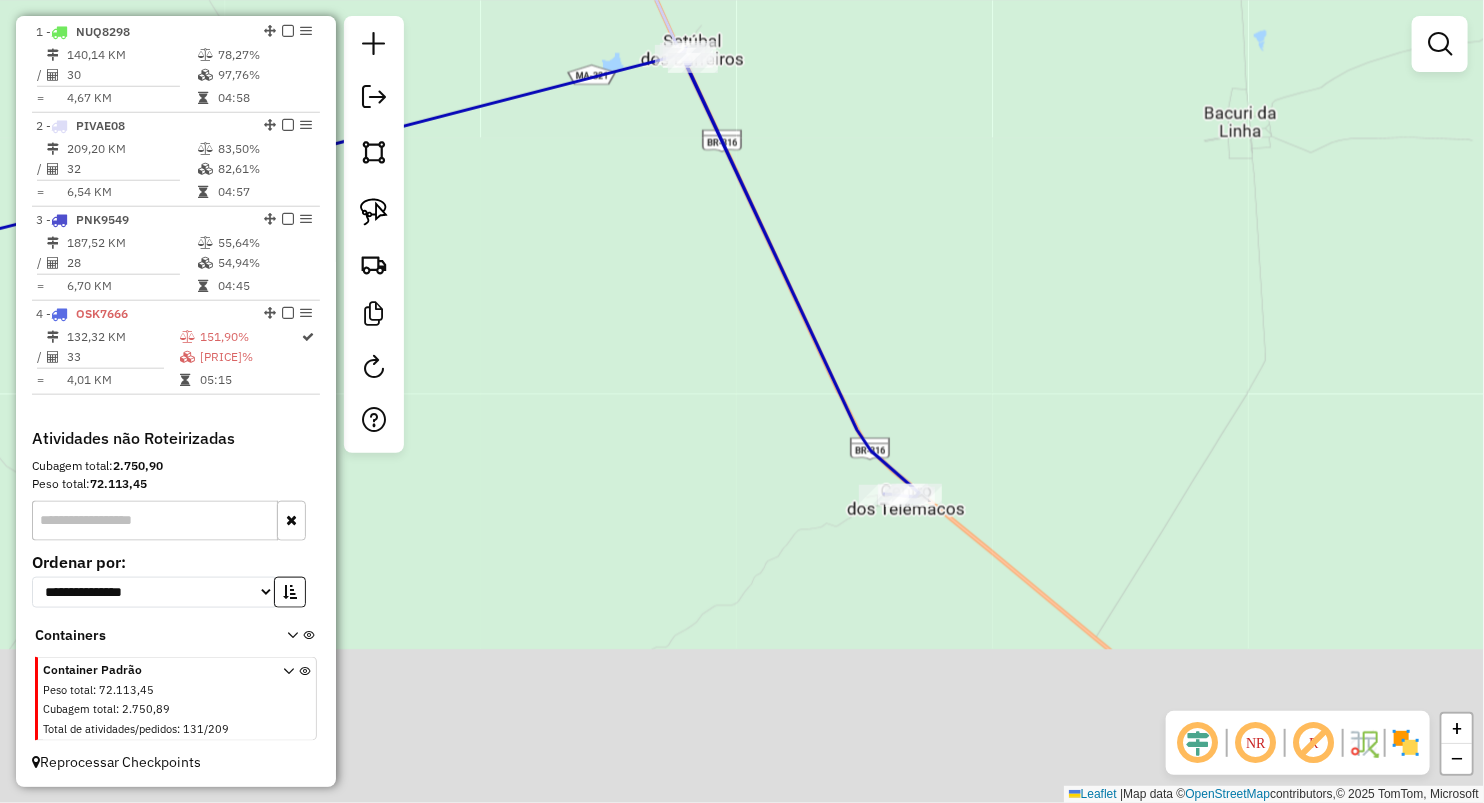 drag, startPoint x: 986, startPoint y: 347, endPoint x: 779, endPoint y: -52, distance: 449.49973 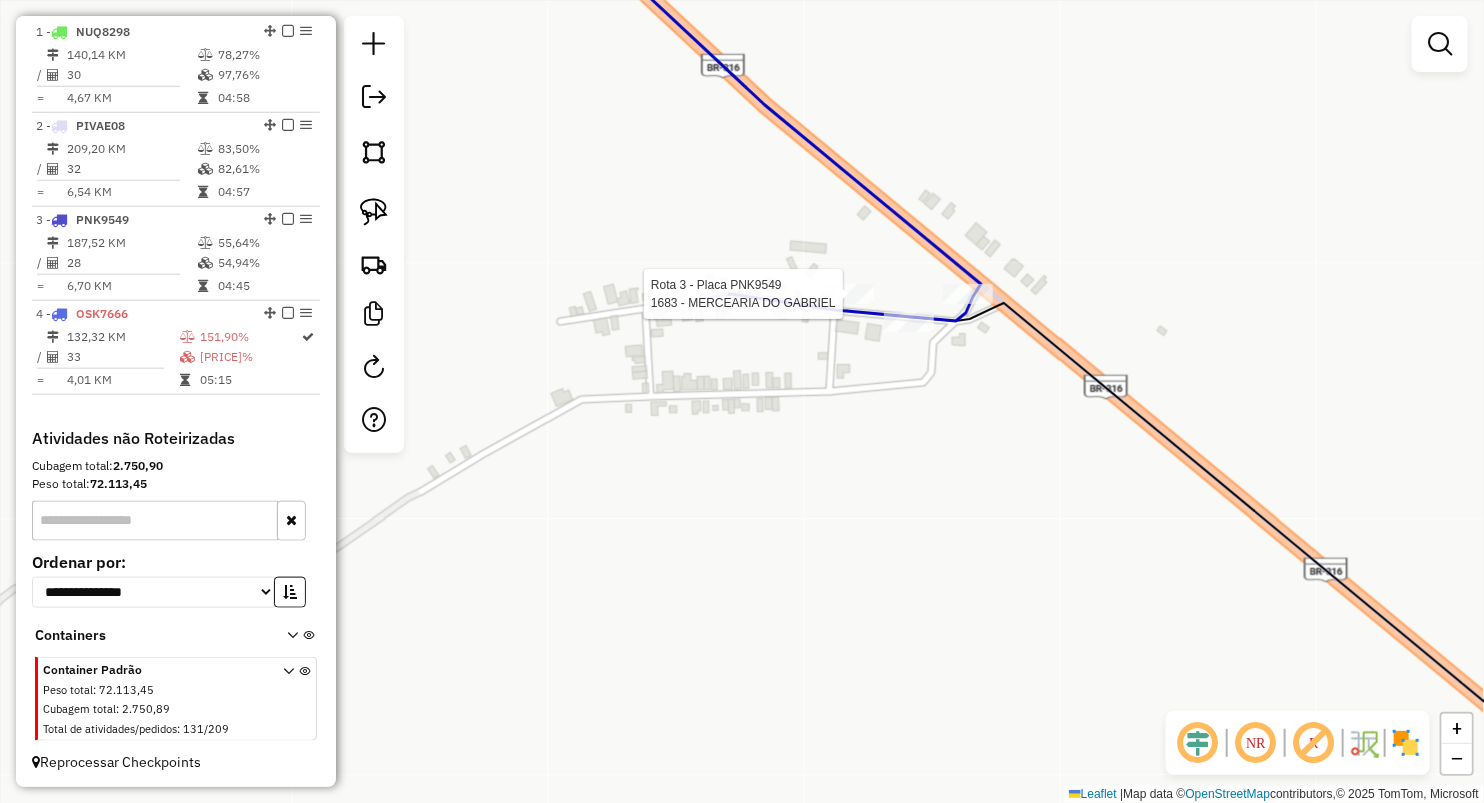 select on "**********" 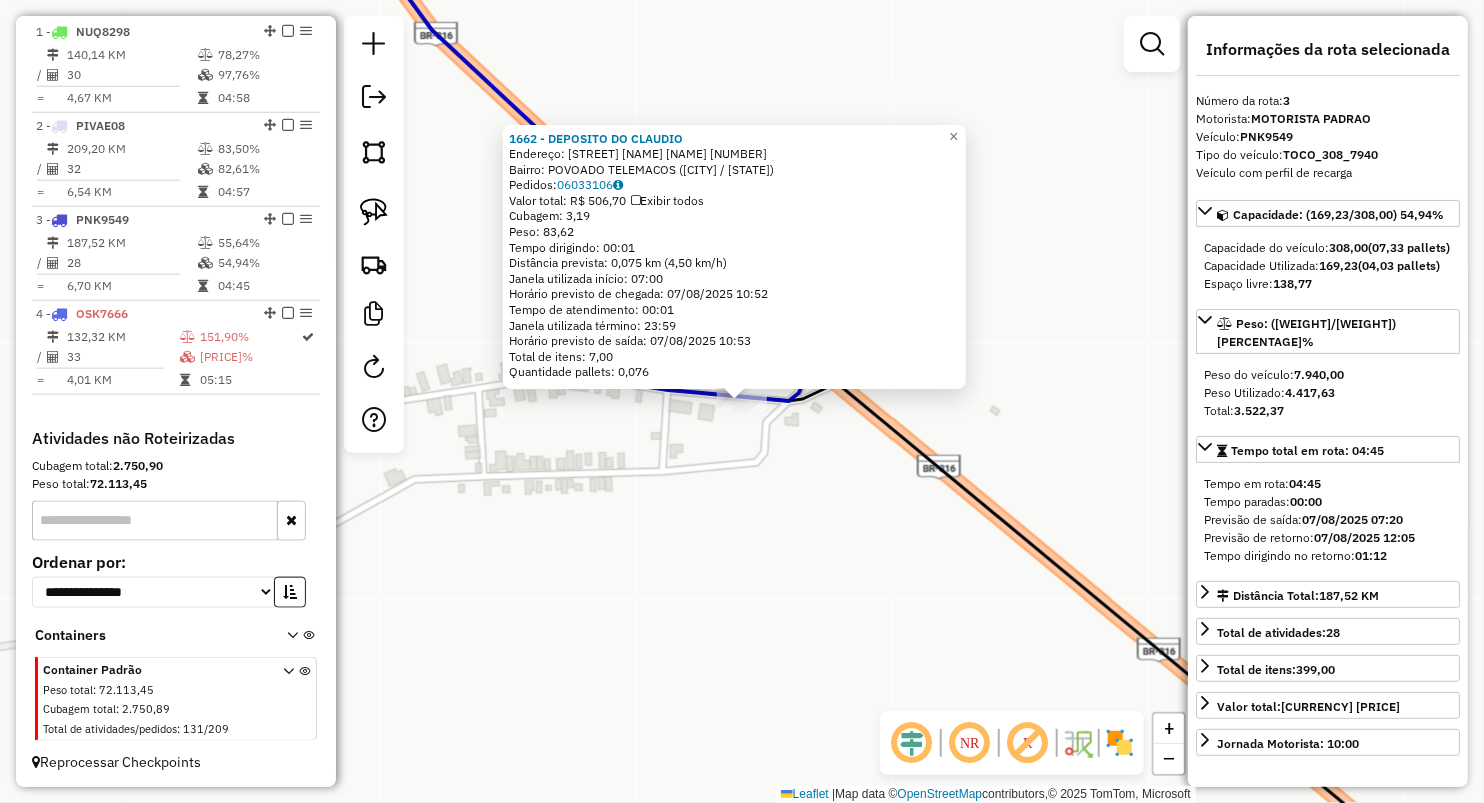 click on "1662 - DEPOSITO DO CLAUDIO  Endereço:  BR 316 RUA PRINCIPAL SN   Bairro: POVOADO TELEMACOS (OLHO D'AGUA DAS CUNHAS / MA)   Pedidos:  06033106   Valor total: R$ 506,70   Exibir todos   Cubagem: 3,19  Peso: 83,62  Tempo dirigindo: 00:01   Distância prevista: 0,075 km (4,50 km/h)   Janela utilizada início: 07:00   Horário previsto de chegada: 07/08/2025 10:52   Tempo de atendimento: 00:01   Janela utilizada término: 23:59   Horário previsto de saída: 07/08/2025 10:53   Total de itens: 7,00   Quantidade pallets: 0,076  × Janela de atendimento Grade de atendimento Capacidade Transportadoras Veículos Cliente Pedidos  Rotas Selecione os dias de semana para filtrar as janelas de atendimento  Seg   Ter   Qua   Qui   Sex   Sáb   Dom  Informe o período da janela de atendimento: De: Até:  Filtrar exatamente a janela do cliente  Considerar janela de atendimento padrão  Selecione os dias de semana para filtrar as grades de atendimento  Seg   Ter   Qua   Qui   Sex   Sáb   Dom   Peso mínimo:   Peso máximo:  +" 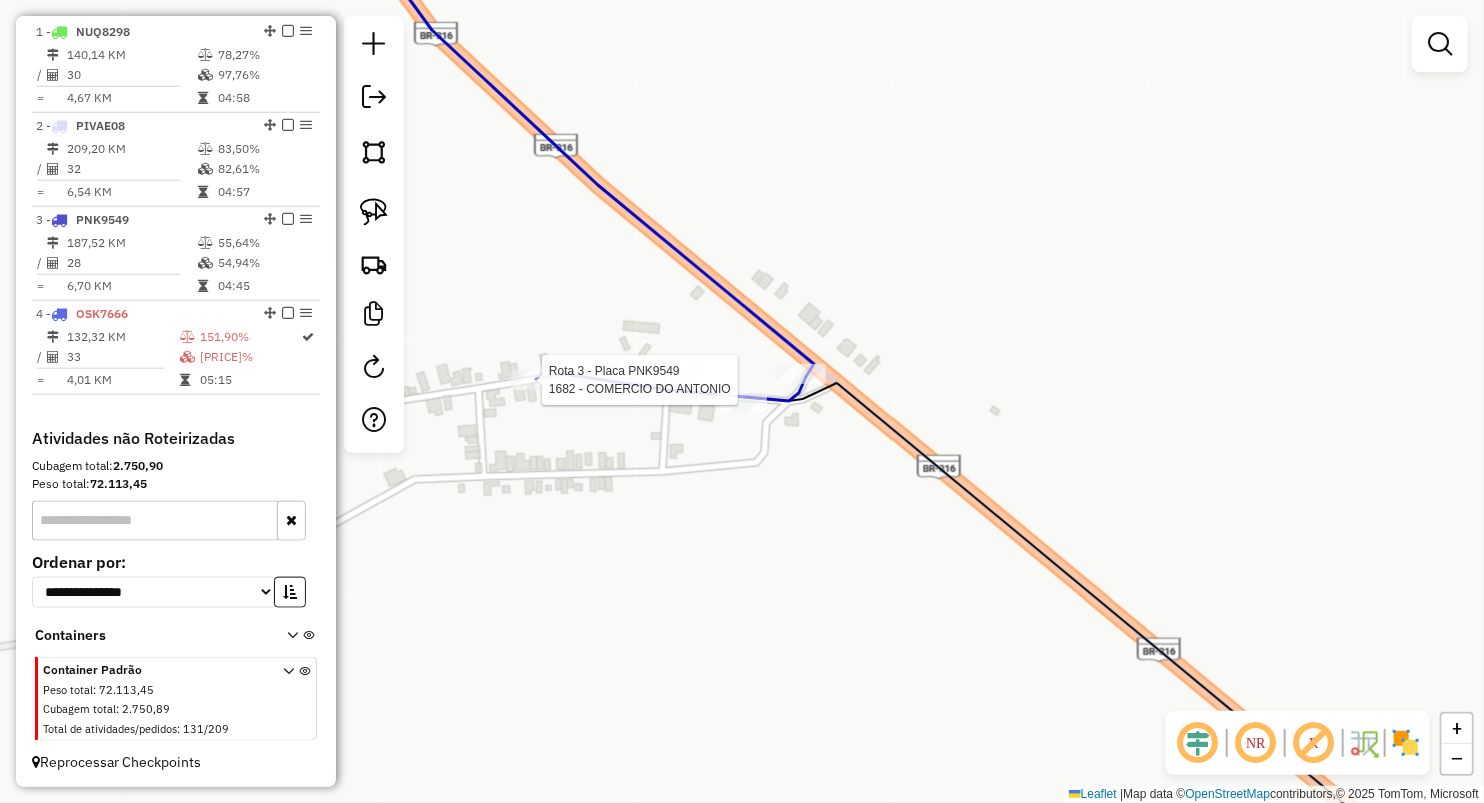 click 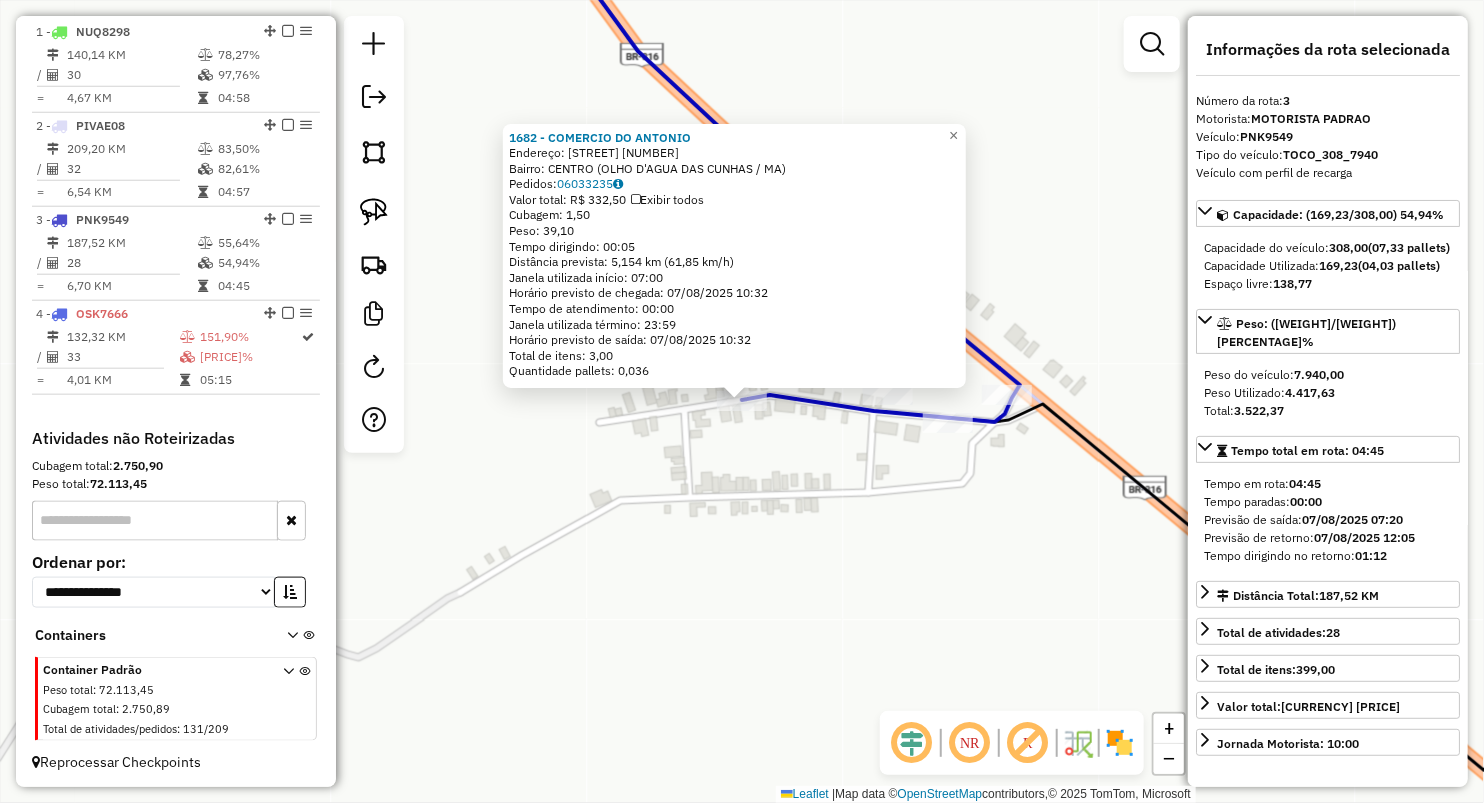 click on "1682 - COMERCIO DO ANTONIO  Endereço:  Rua Antonio Tomaz SN   Bairro: CENTRO (OLHO D'AGUA DAS CUNHAS / MA)   Pedidos:  06033235   Valor total: R$ 332,50   Exibir todos   Cubagem: 1,50  Peso: 39,10  Tempo dirigindo: 00:05   Distância prevista: 5,154 km (61,85 km/h)   Janela utilizada início: 07:00   Horário previsto de chegada: 07/08/2025 10:32   Tempo de atendimento: 00:00   Janela utilizada término: 23:59   Horário previsto de saída: 07/08/2025 10:32   Total de itens: 3,00   Quantidade pallets: 0,036  × Janela de atendimento Grade de atendimento Capacidade Transportadoras Veículos Cliente Pedidos  Rotas Selecione os dias de semana para filtrar as janelas de atendimento  Seg   Ter   Qua   Qui   Sex   Sáb   Dom  Informe o período da janela de atendimento: De: Até:  Filtrar exatamente a janela do cliente  Considerar janela de atendimento padrão  Selecione os dias de semana para filtrar as grades de atendimento  Seg   Ter   Qua   Qui   Sex   Sáb   Dom   Peso mínimo:   Peso máximo:   De:   Até:" 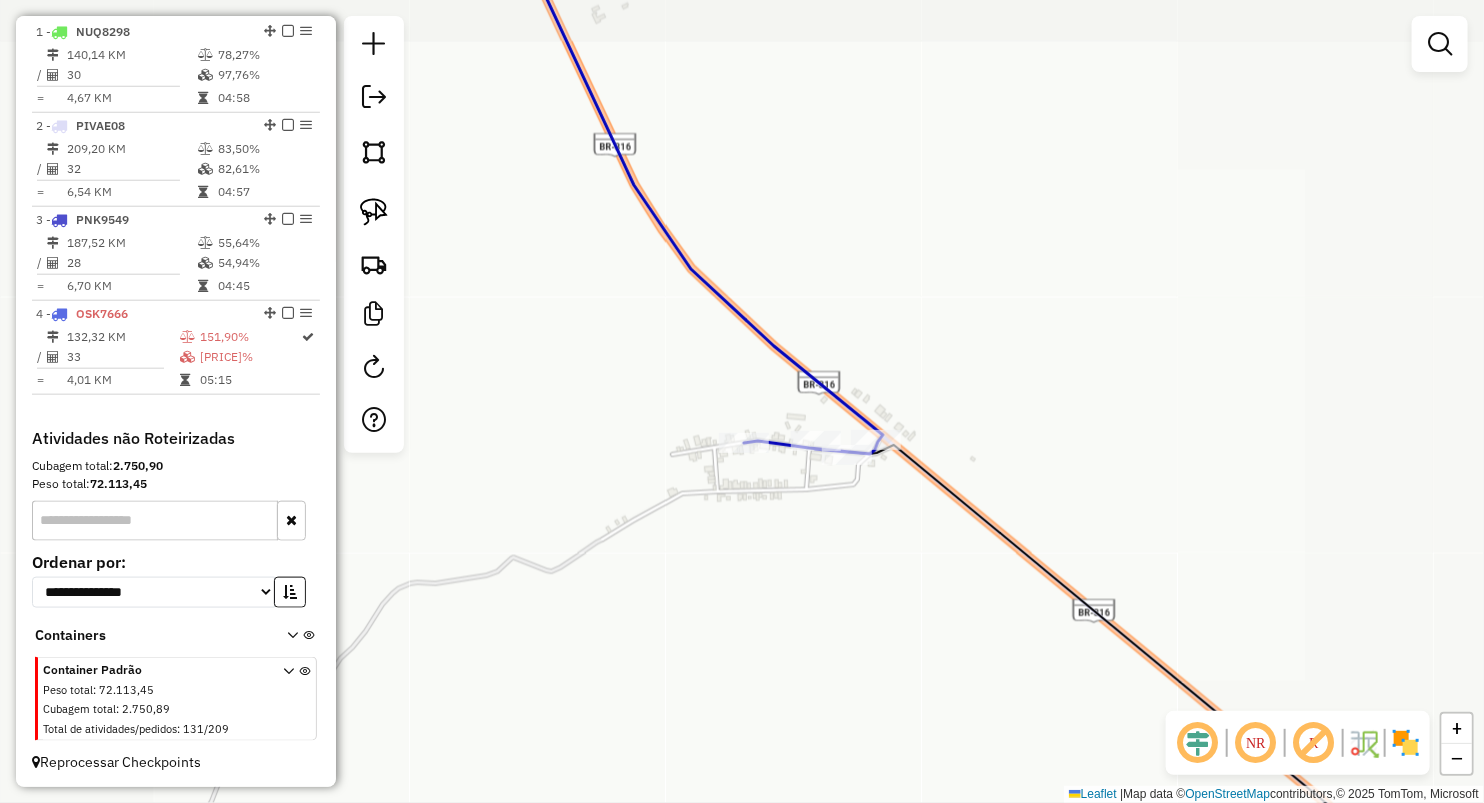 drag, startPoint x: 861, startPoint y: 646, endPoint x: 671, endPoint y: 290, distance: 403.52942 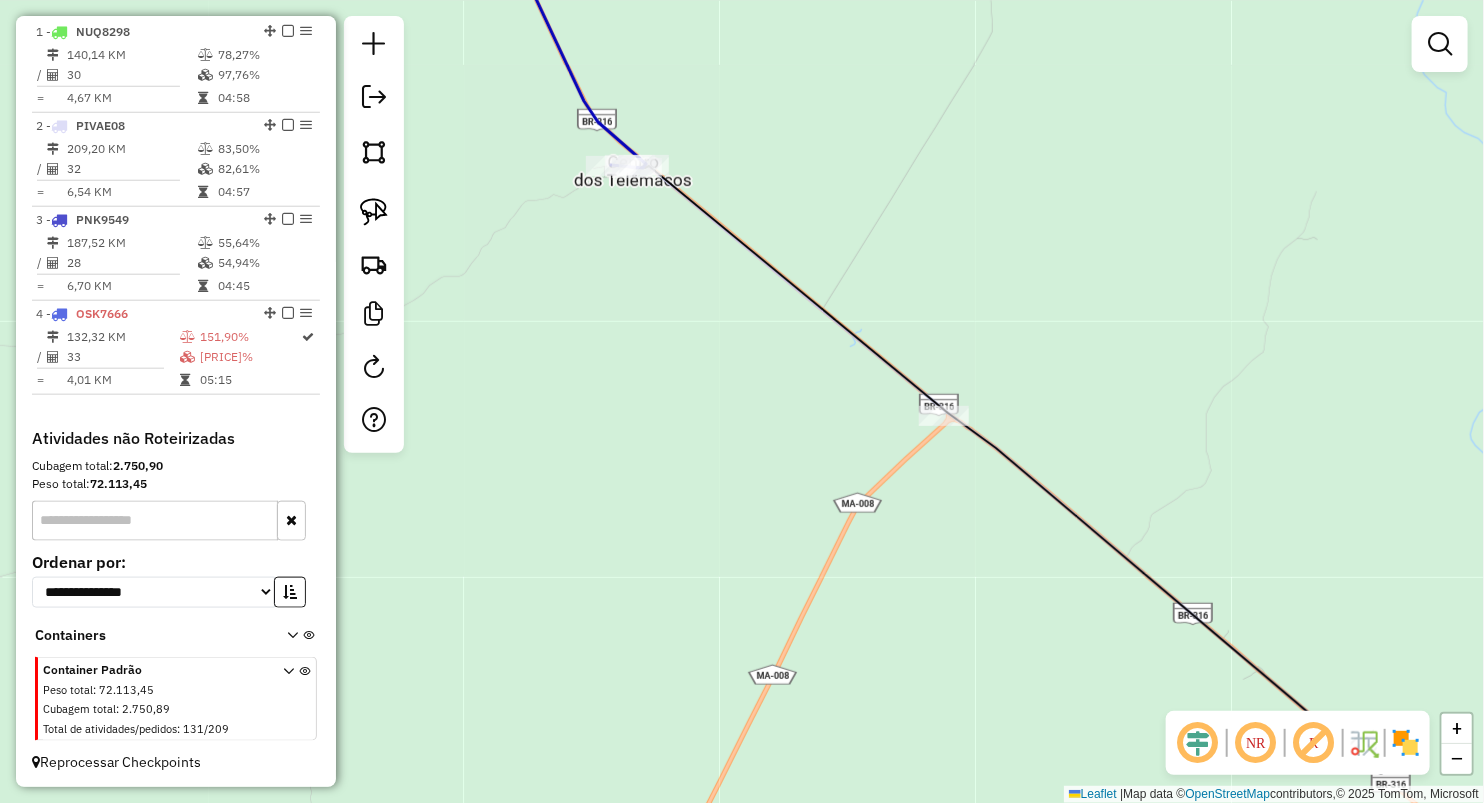 drag, startPoint x: 717, startPoint y: 428, endPoint x: 649, endPoint y: 217, distance: 221.68672 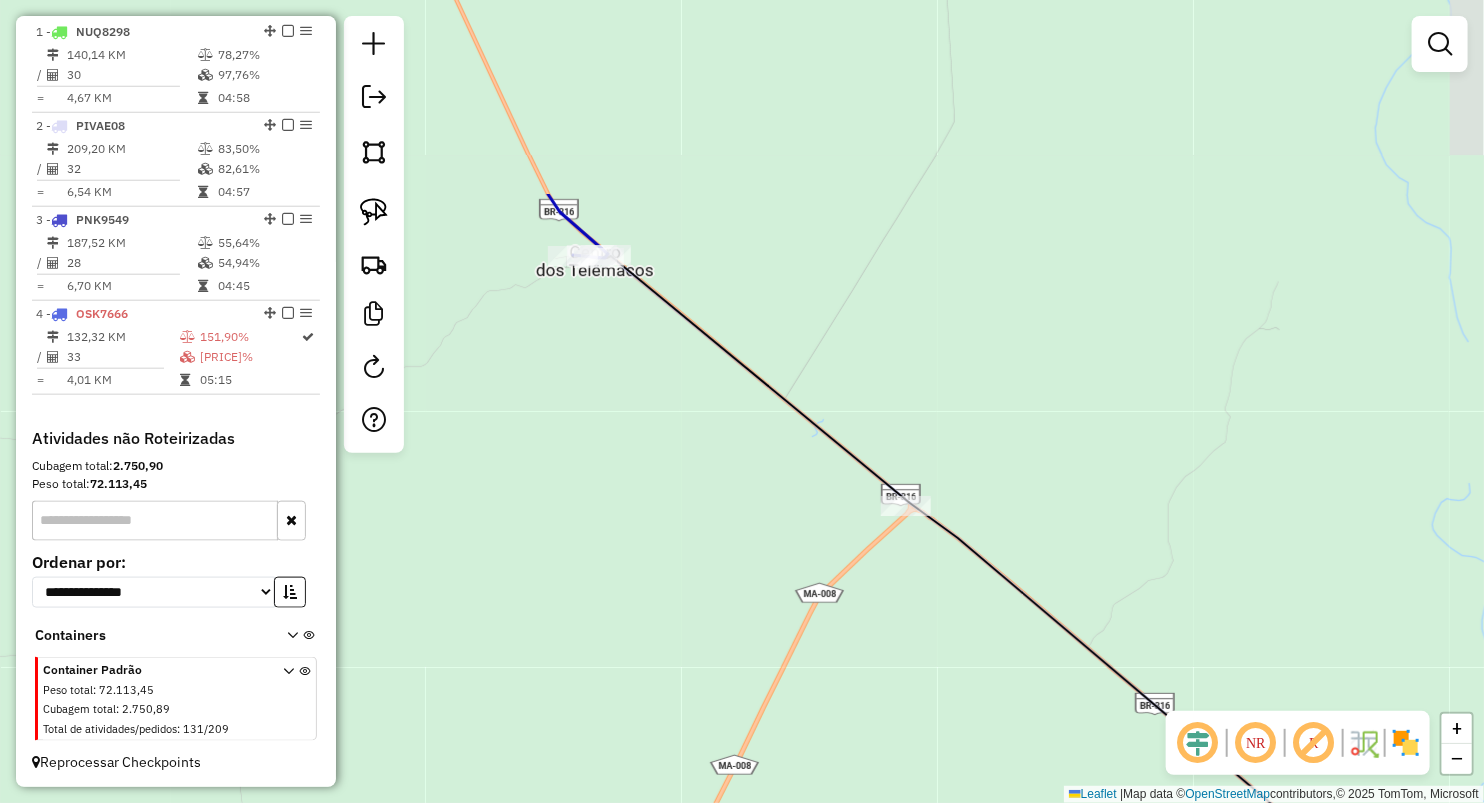 drag, startPoint x: 680, startPoint y: 172, endPoint x: 708, endPoint y: 420, distance: 249.57564 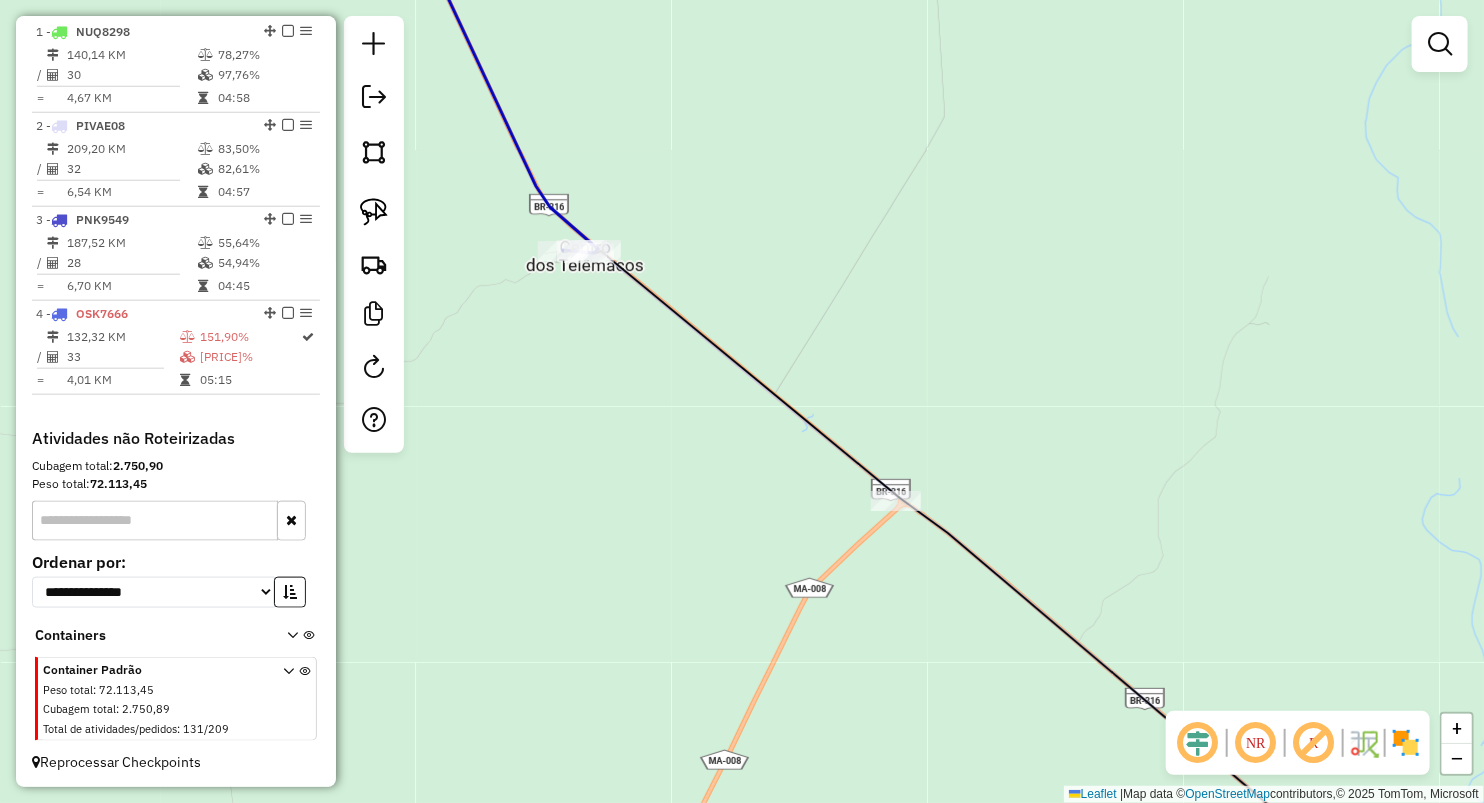 drag, startPoint x: 704, startPoint y: 547, endPoint x: 573, endPoint y: 331, distance: 252.62027 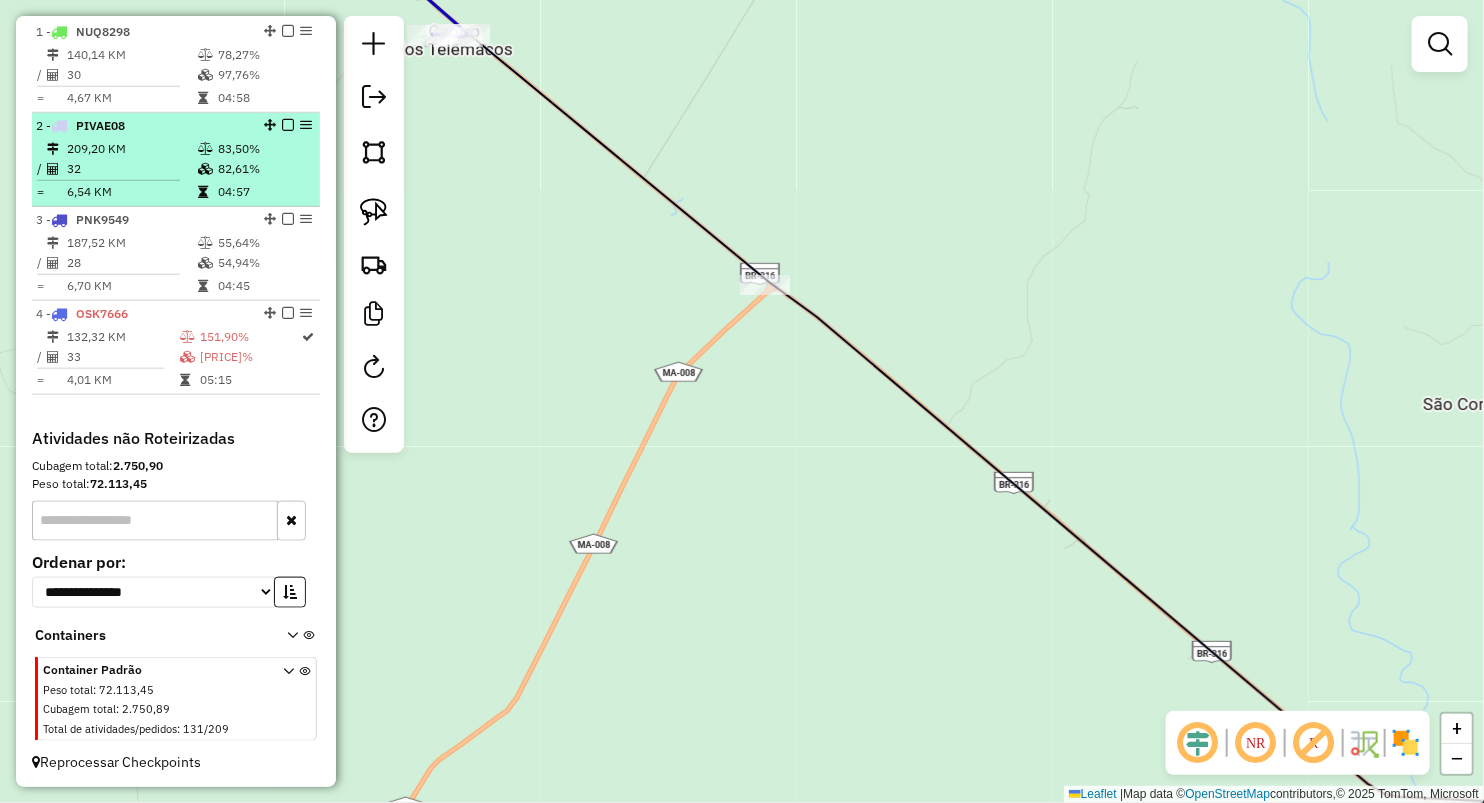 click at bounding box center [207, 169] 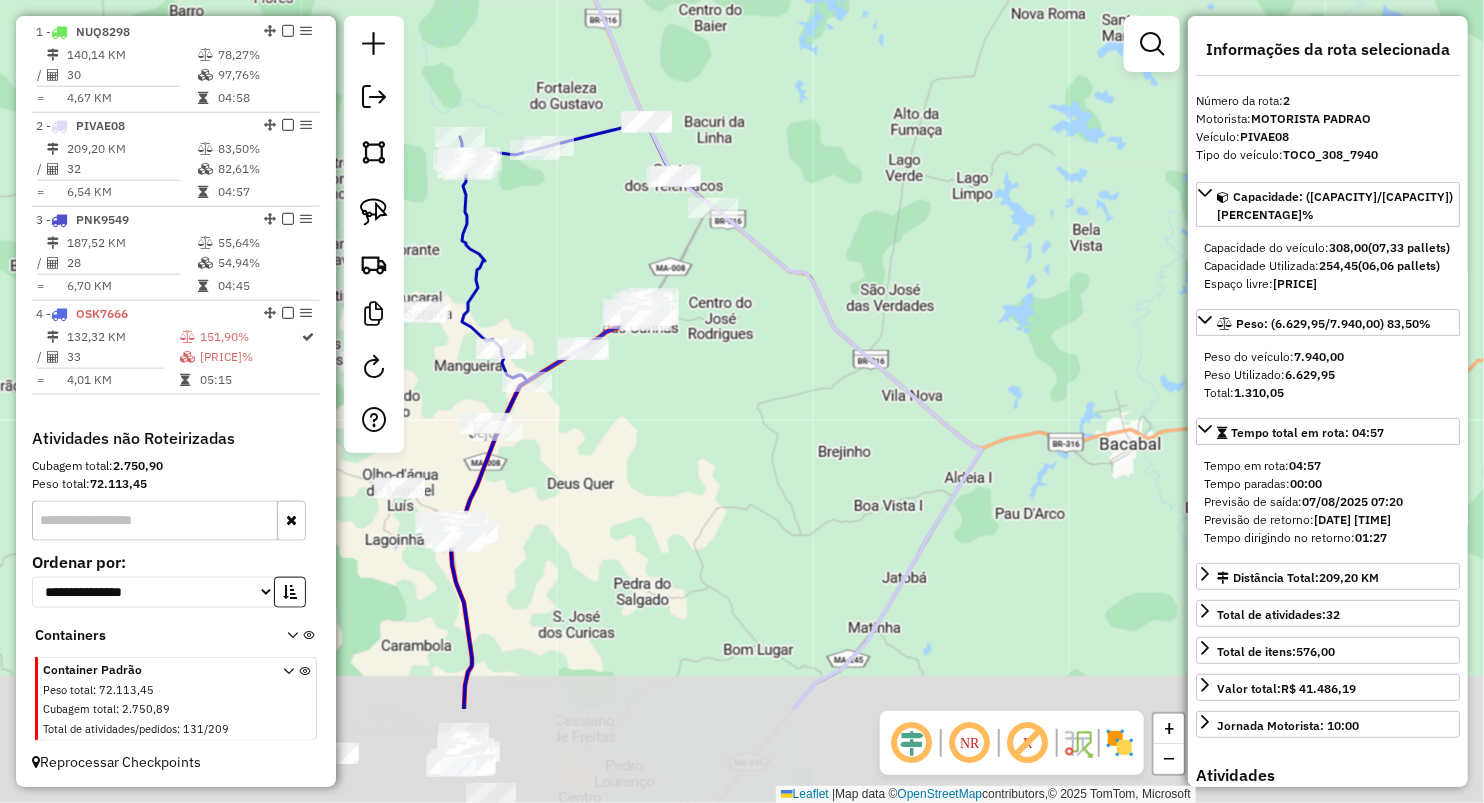 drag, startPoint x: 721, startPoint y: 424, endPoint x: 585, endPoint y: 250, distance: 220.84384 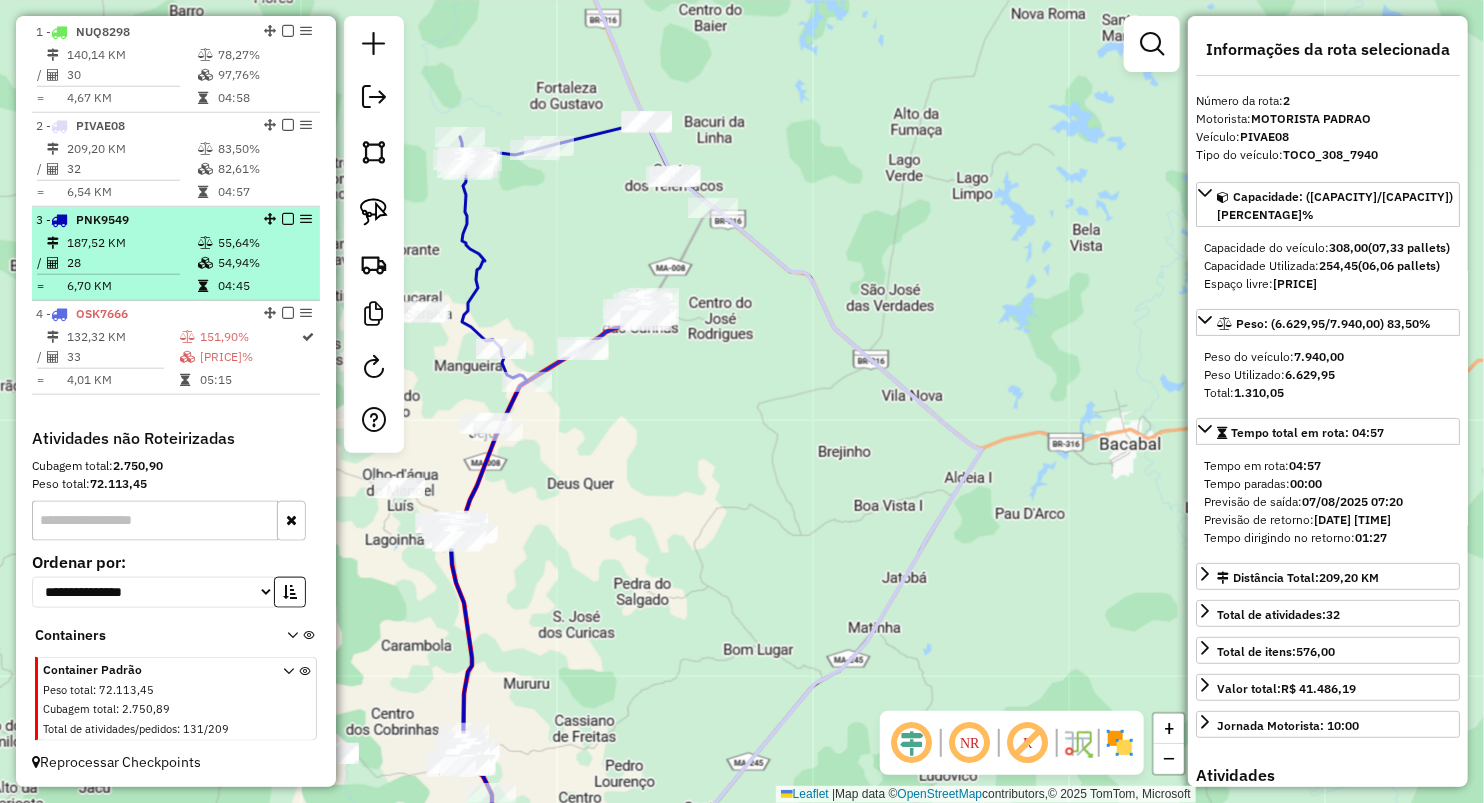 click at bounding box center [116, 274] 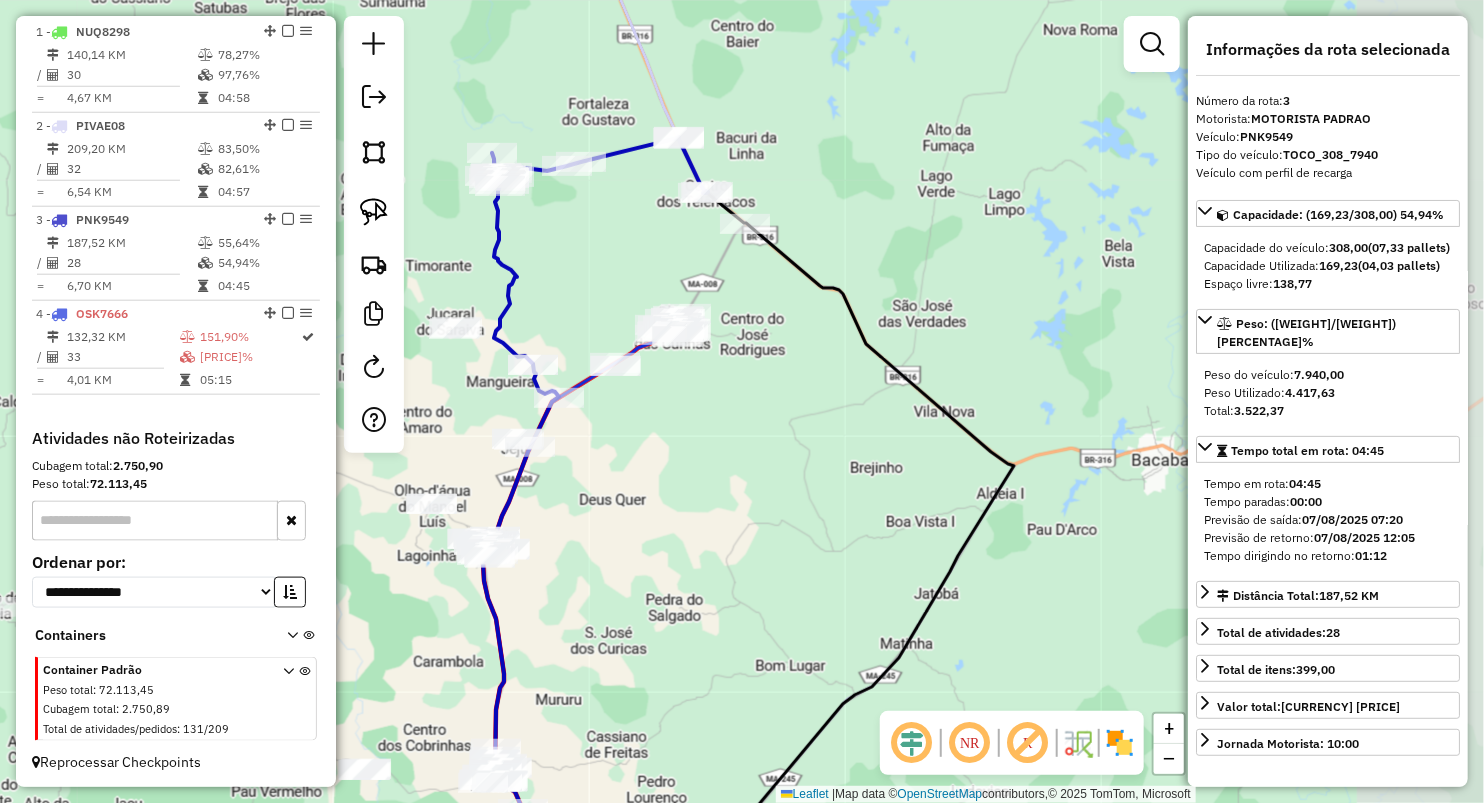 drag, startPoint x: 864, startPoint y: 362, endPoint x: 653, endPoint y: 291, distance: 222.62524 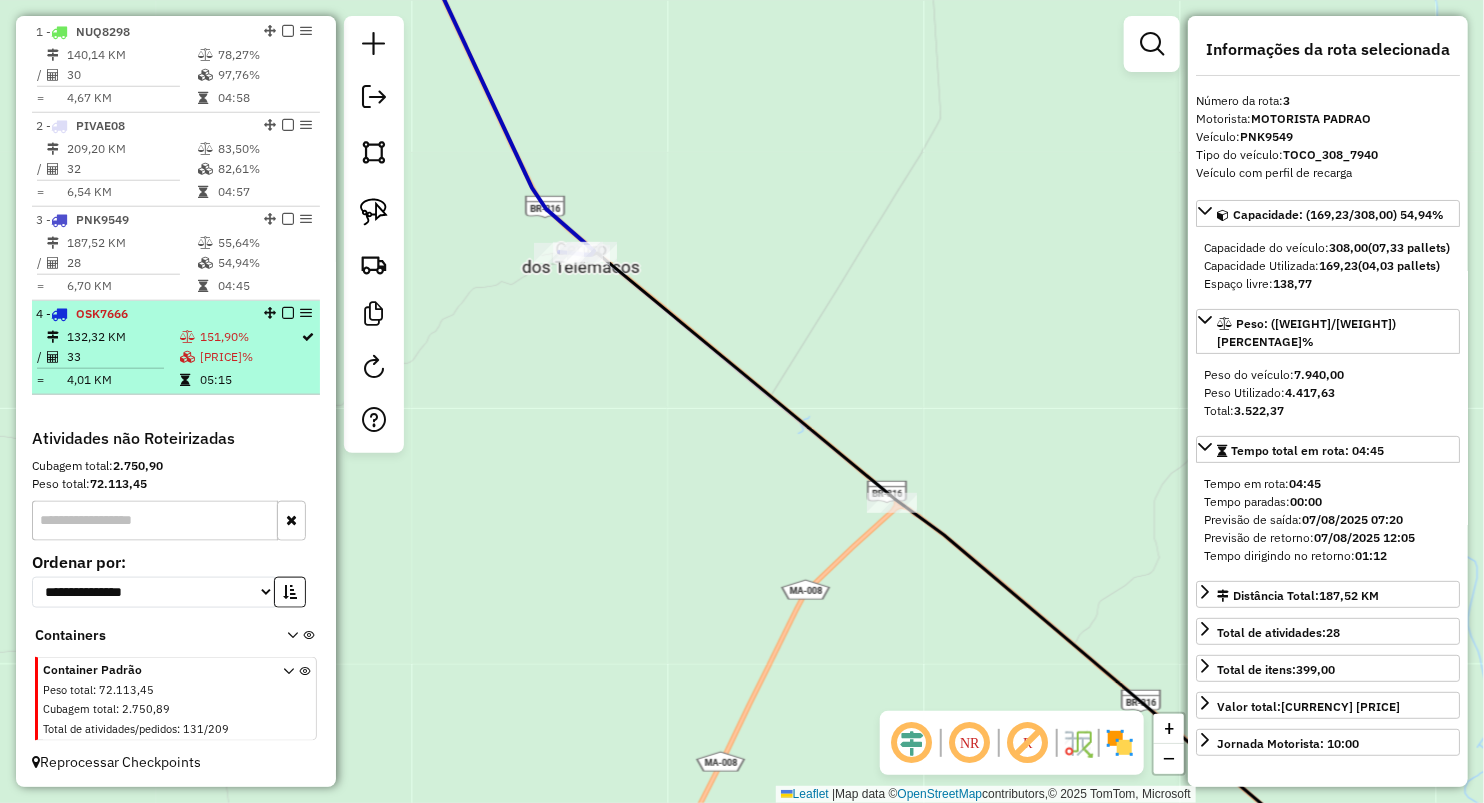 click on "132,32 KM   151,90%  /  33   150,66%     =  4,01 KM   05:15" at bounding box center [176, 358] 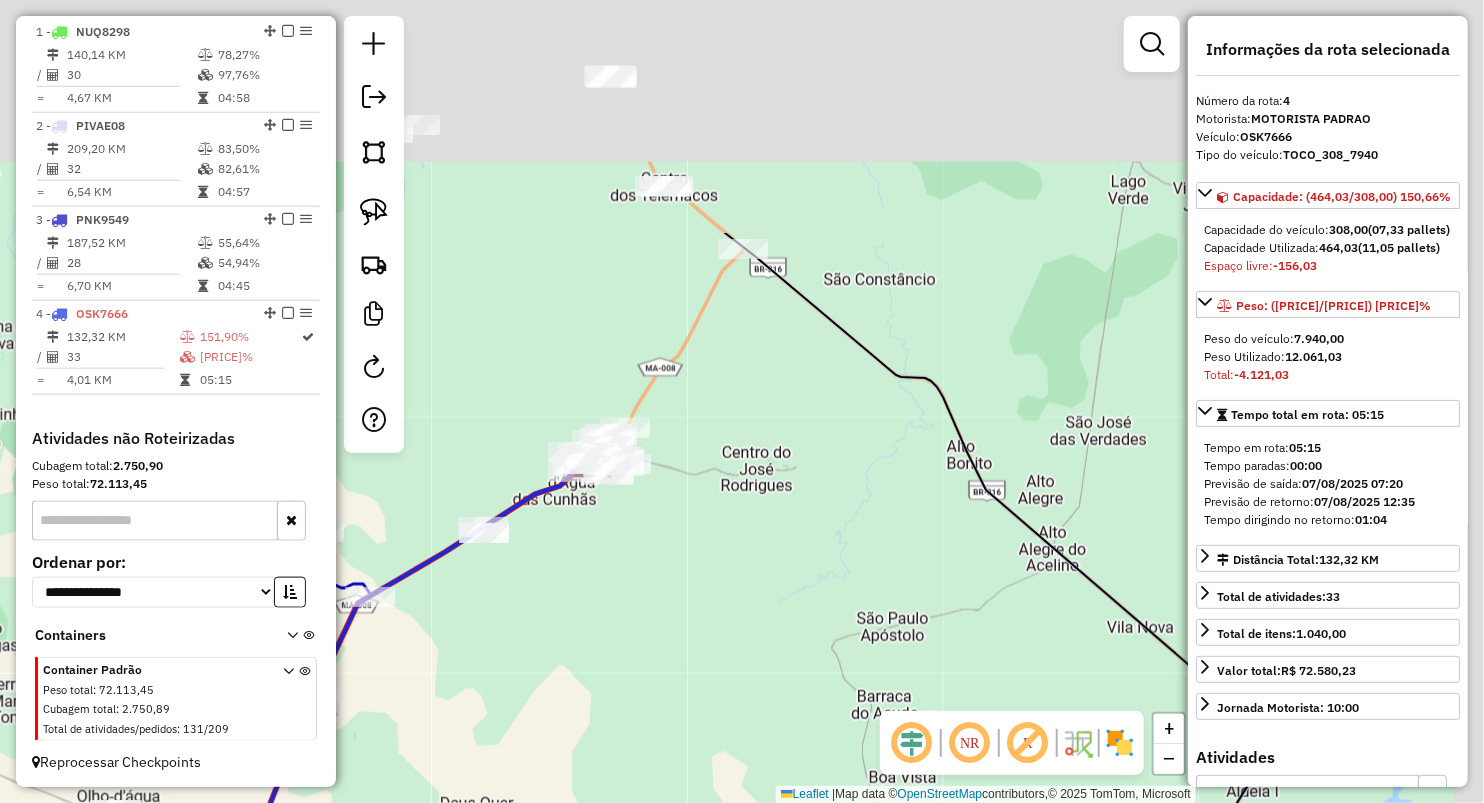 drag, startPoint x: 917, startPoint y: 96, endPoint x: 704, endPoint y: 497, distance: 454.05948 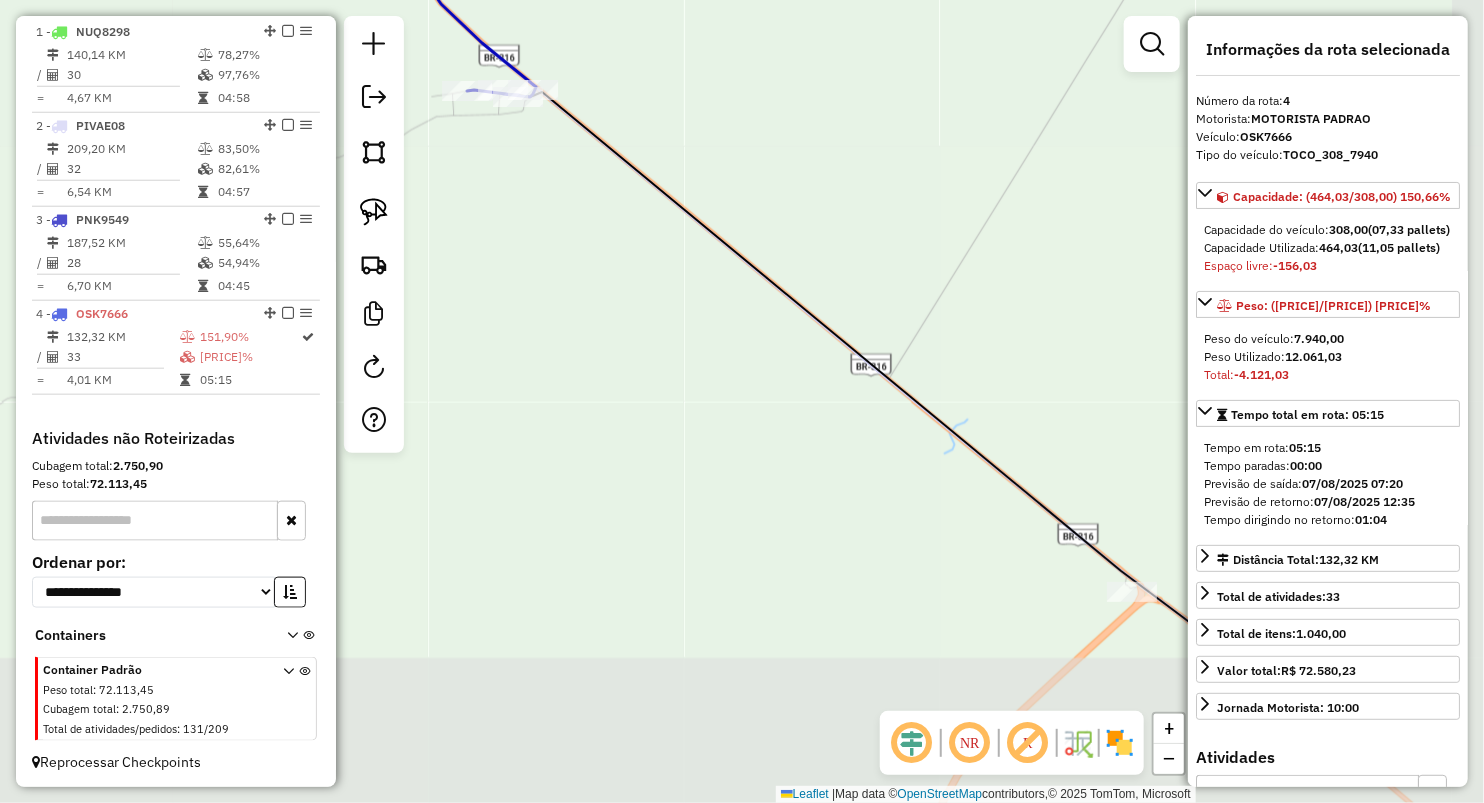 drag, startPoint x: 576, startPoint y: 335, endPoint x: 517, endPoint y: 264, distance: 92.31468 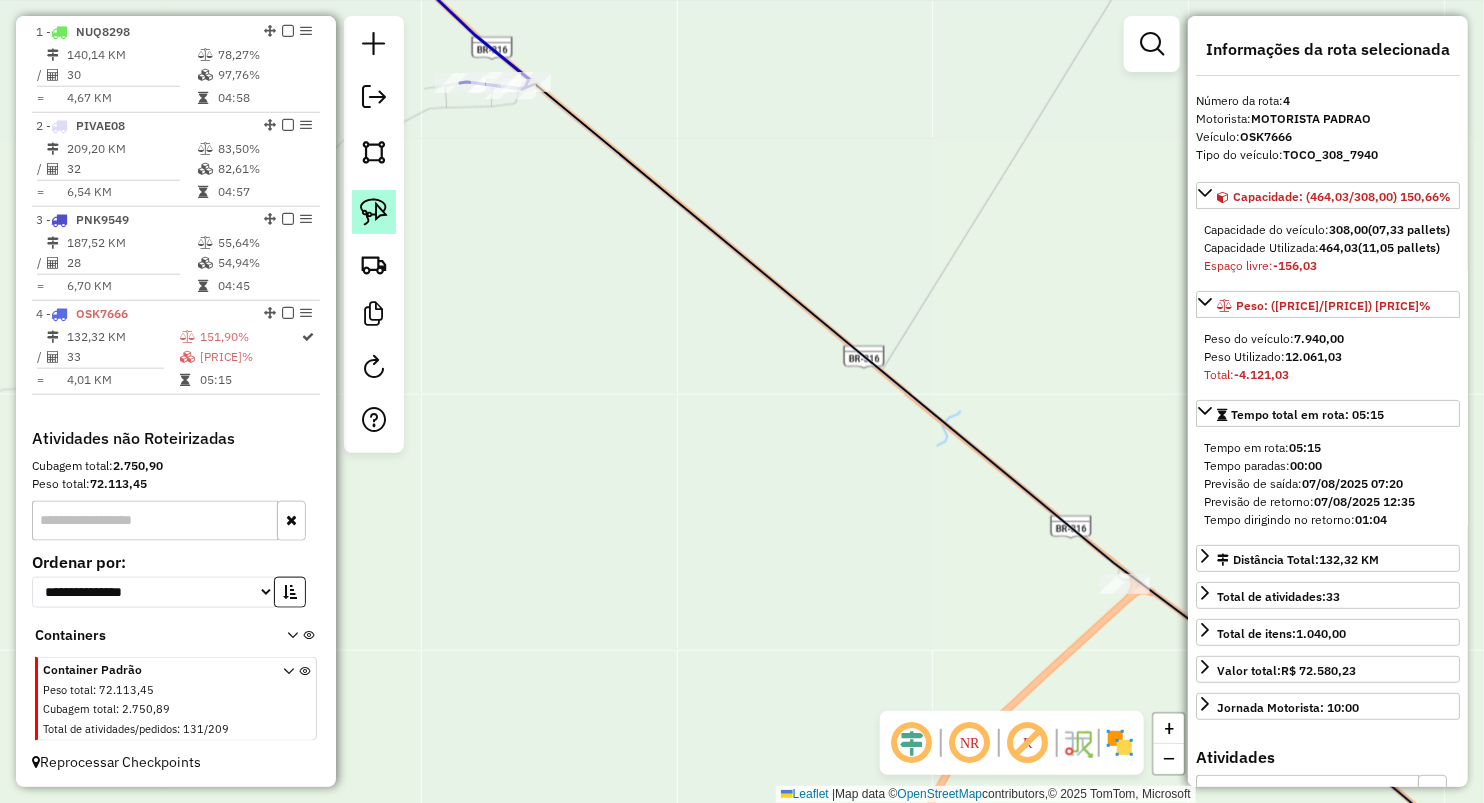 click 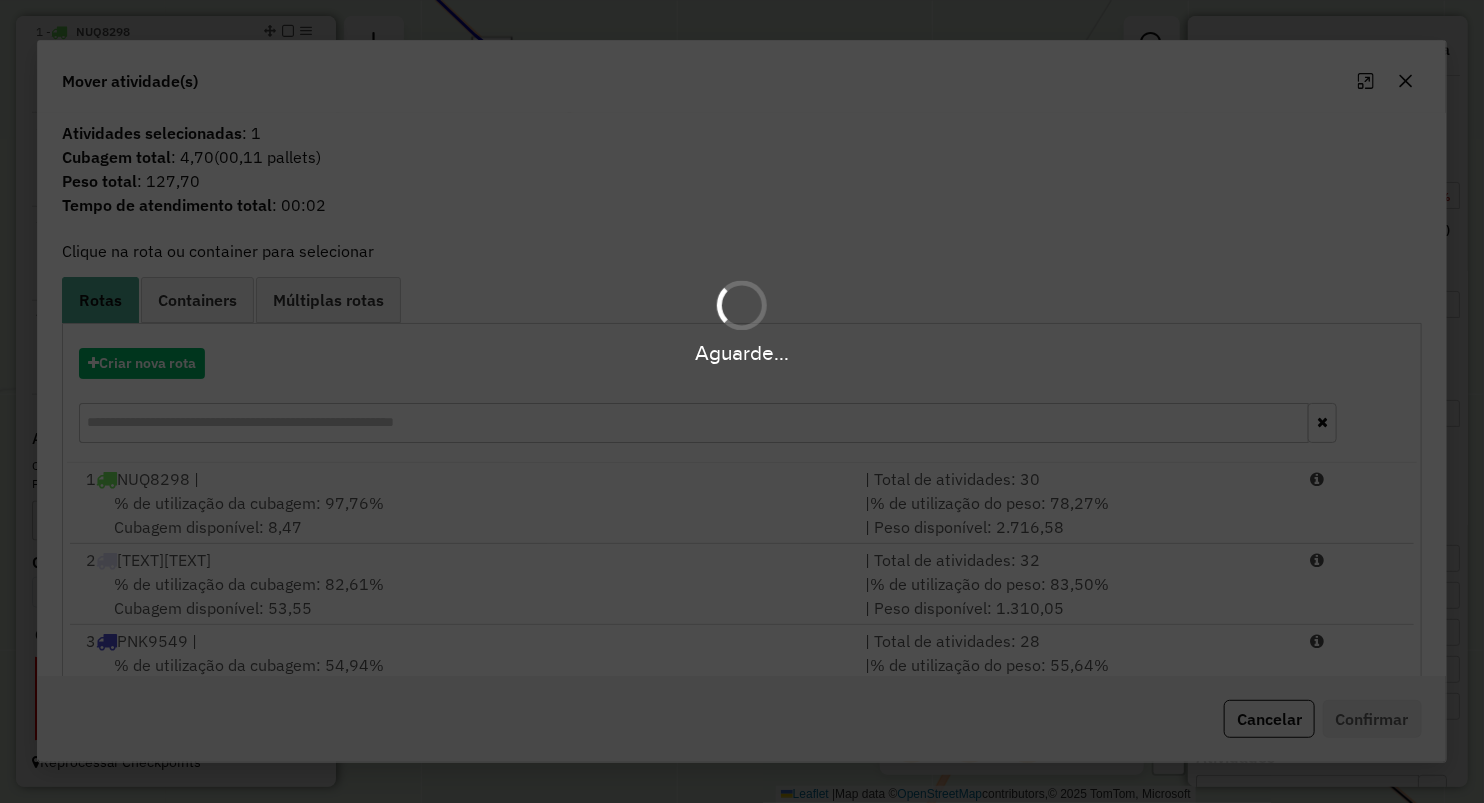 click on "Aguarde..." at bounding box center (742, 401) 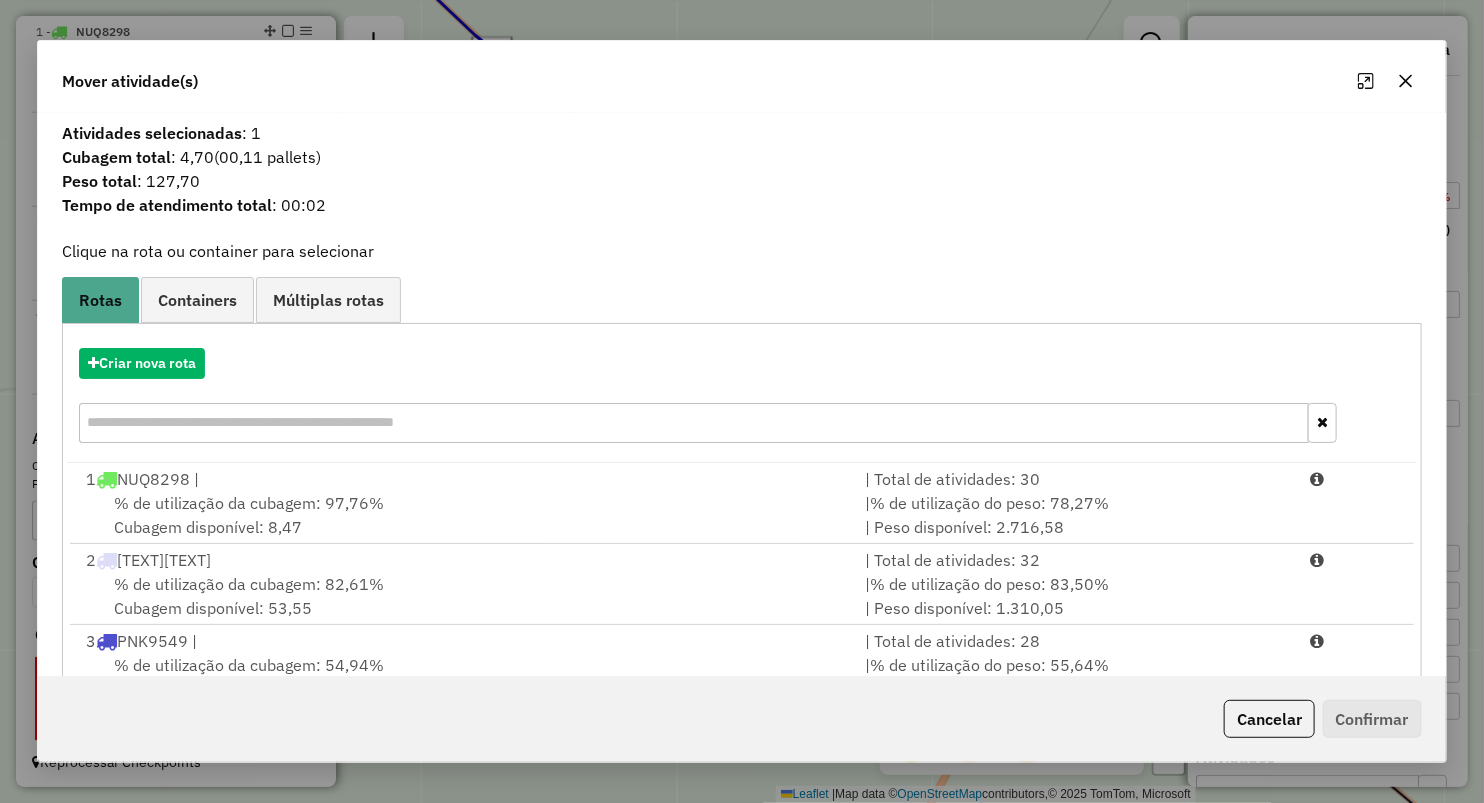 click on "3  PNK9549 |" at bounding box center [463, 641] 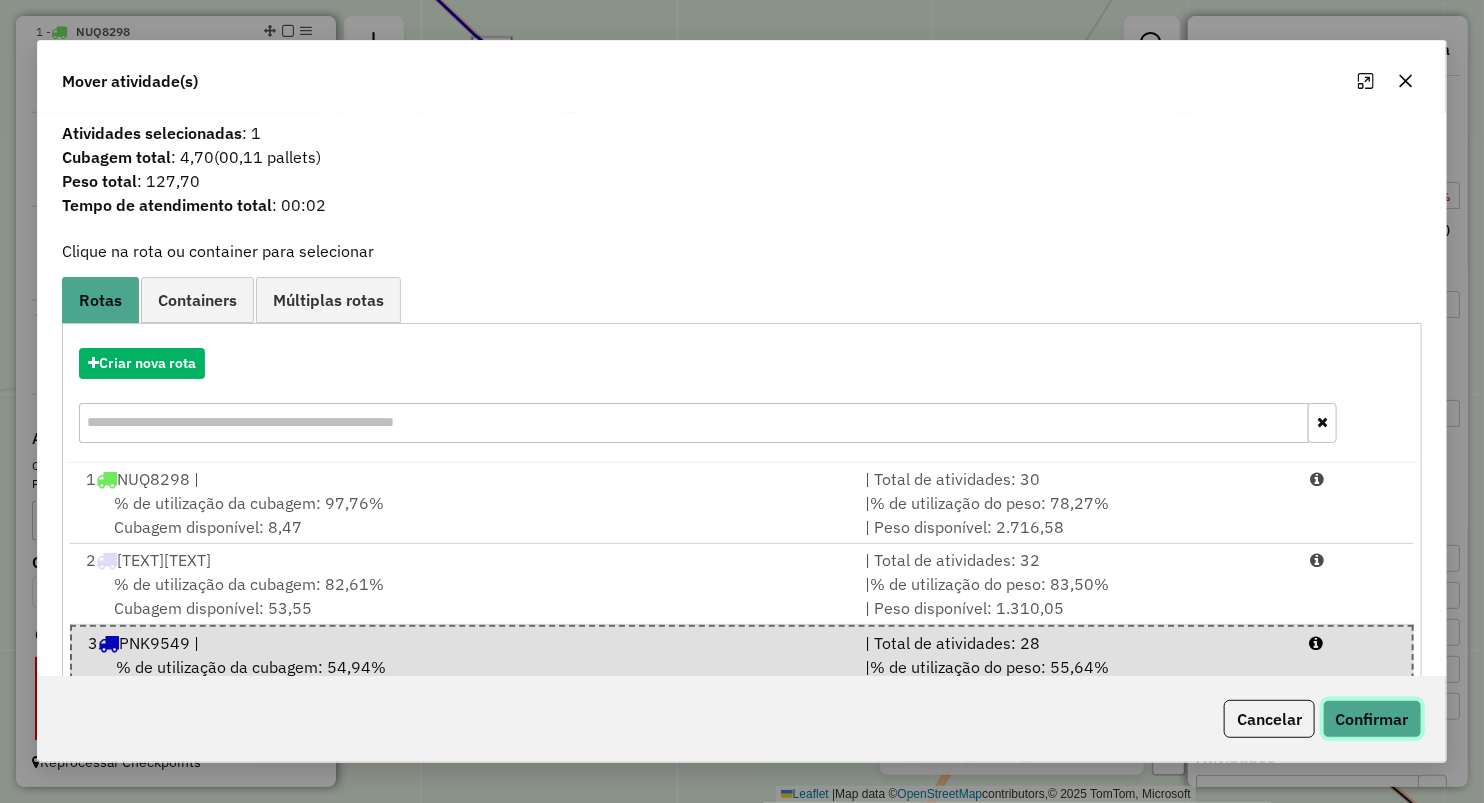 click on "Confirmar" 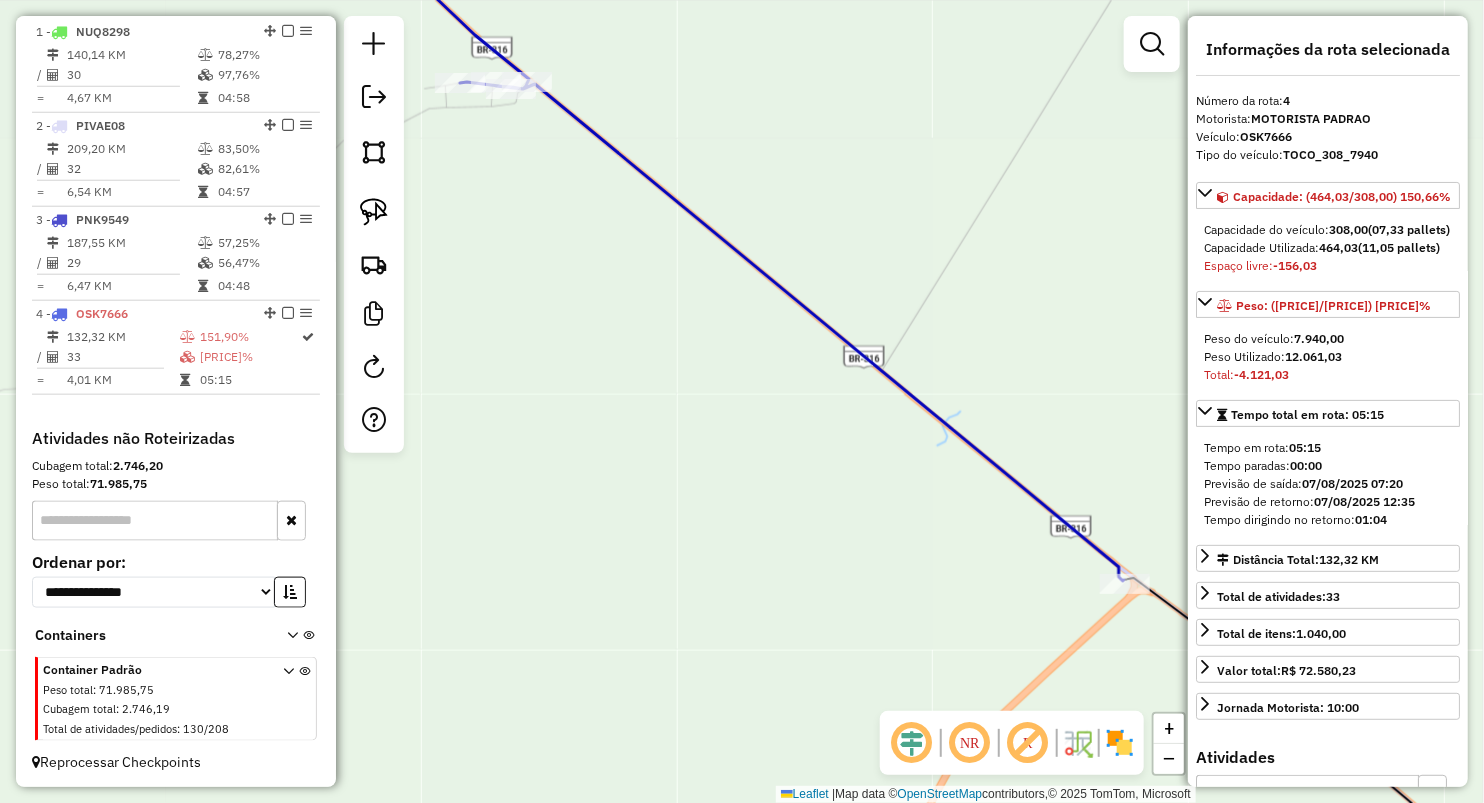drag, startPoint x: 542, startPoint y: 173, endPoint x: 595, endPoint y: 276, distance: 115.83609 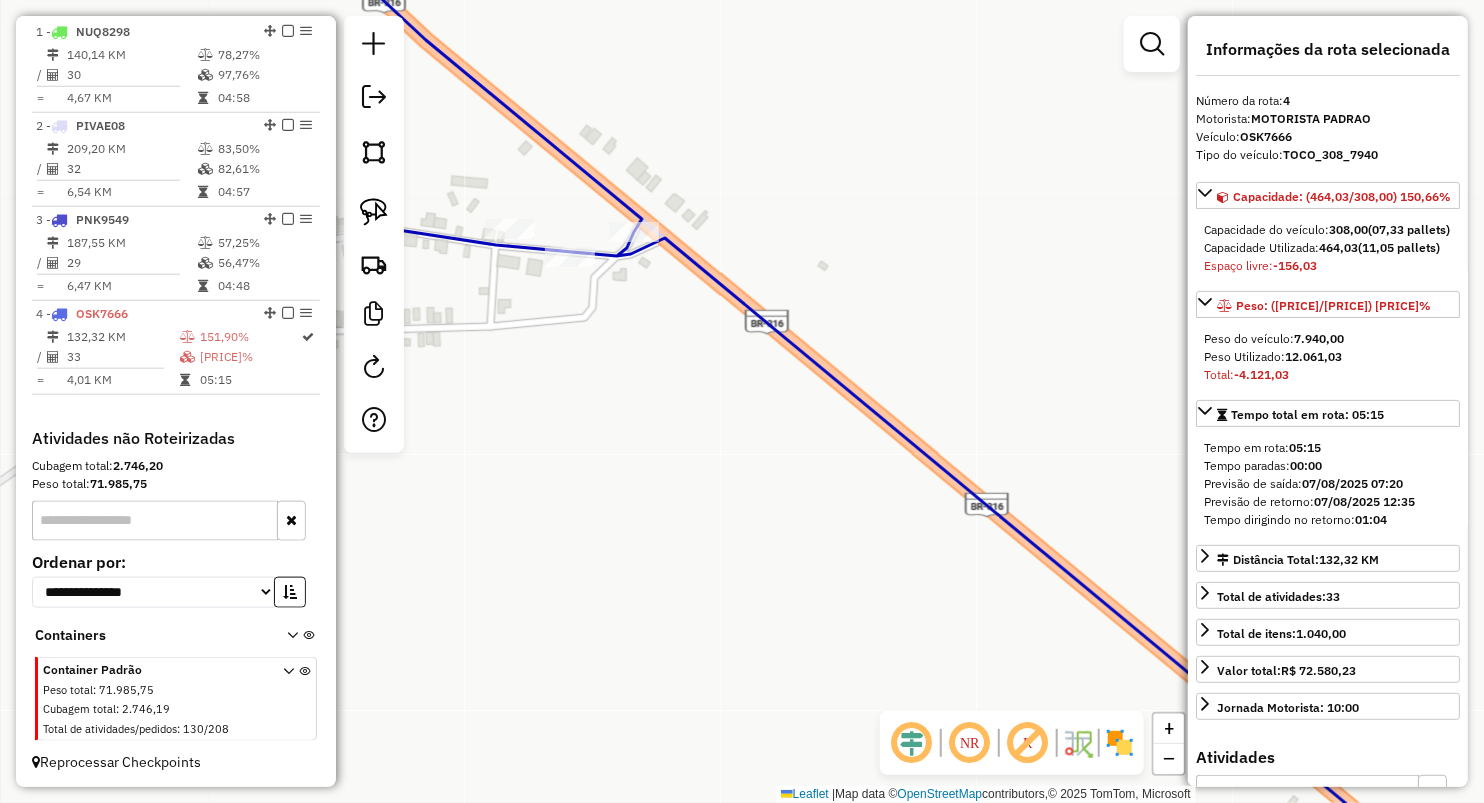 drag, startPoint x: 384, startPoint y: 228, endPoint x: 401, endPoint y: 212, distance: 23.345236 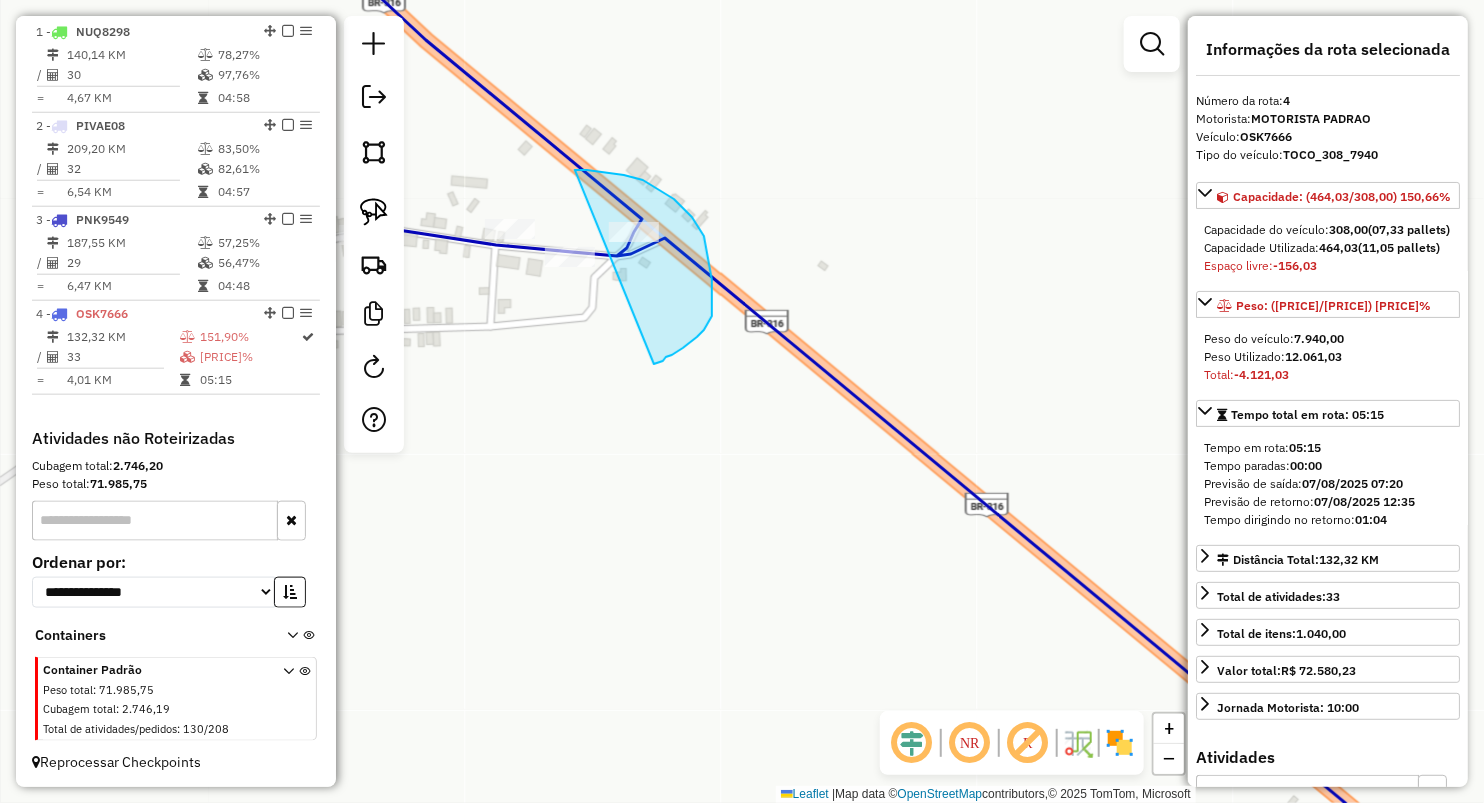 drag, startPoint x: 699, startPoint y: 227, endPoint x: 652, endPoint y: 365, distance: 145.78409 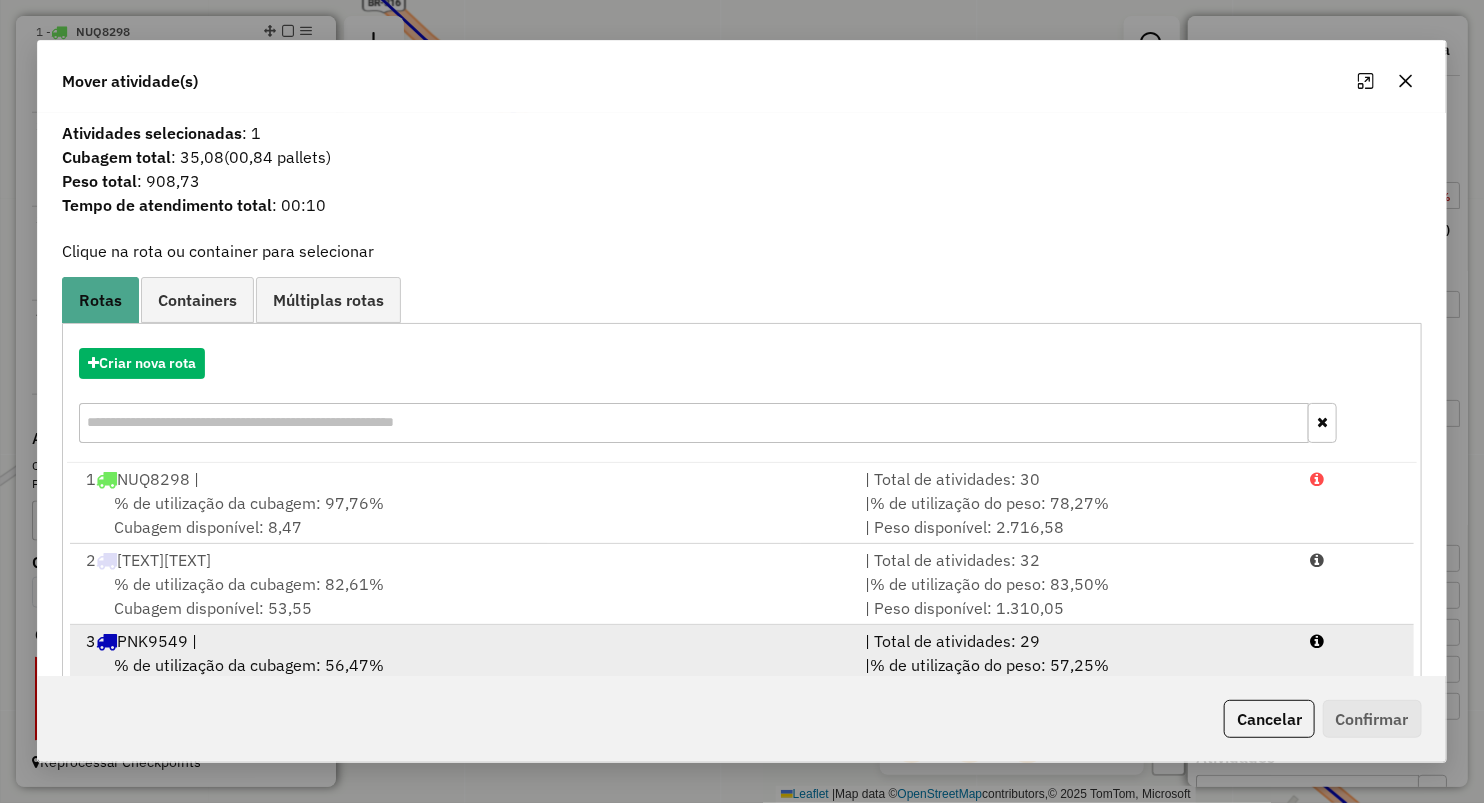 click on "3  PNK9549 |" at bounding box center [463, 641] 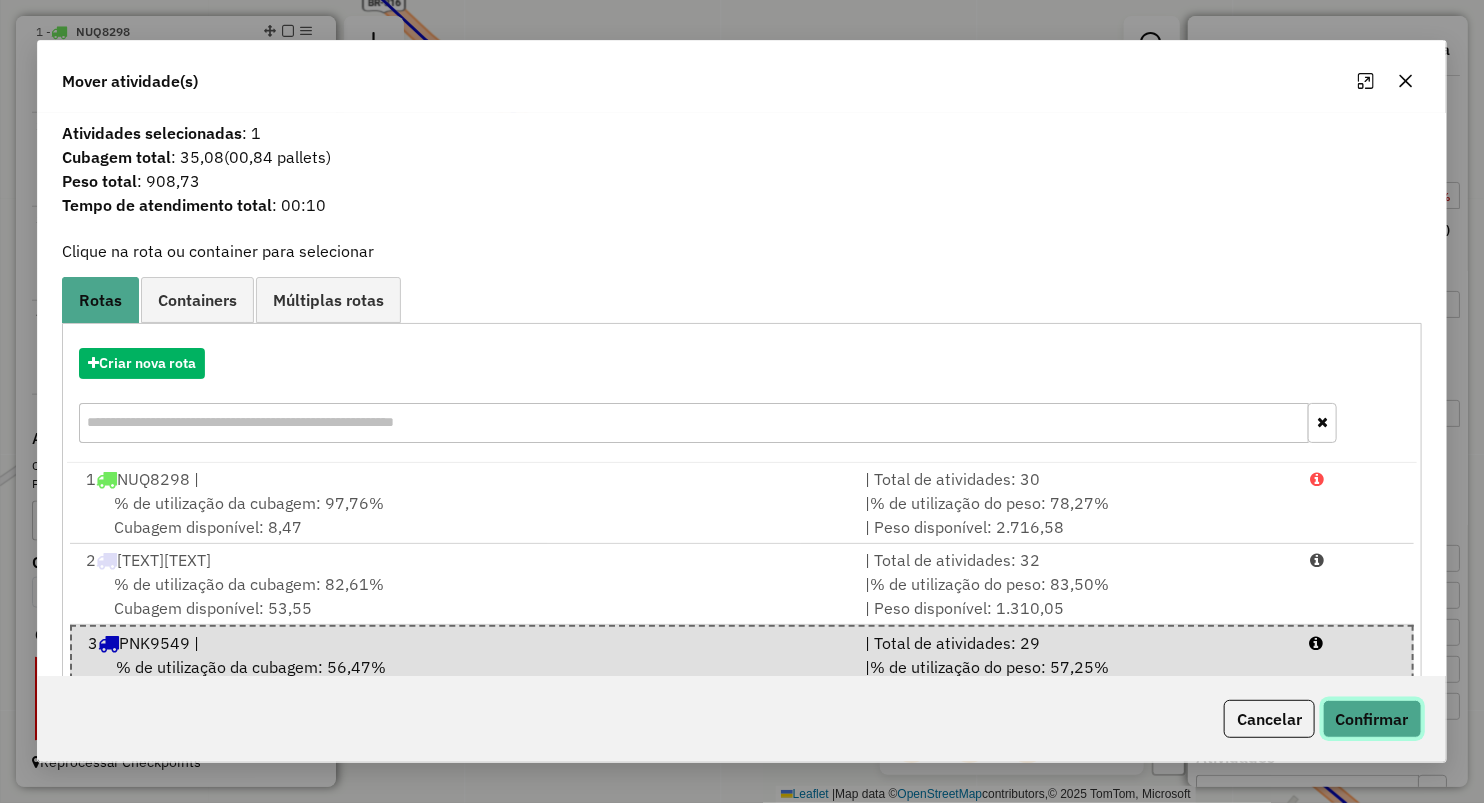 click on "Confirmar" 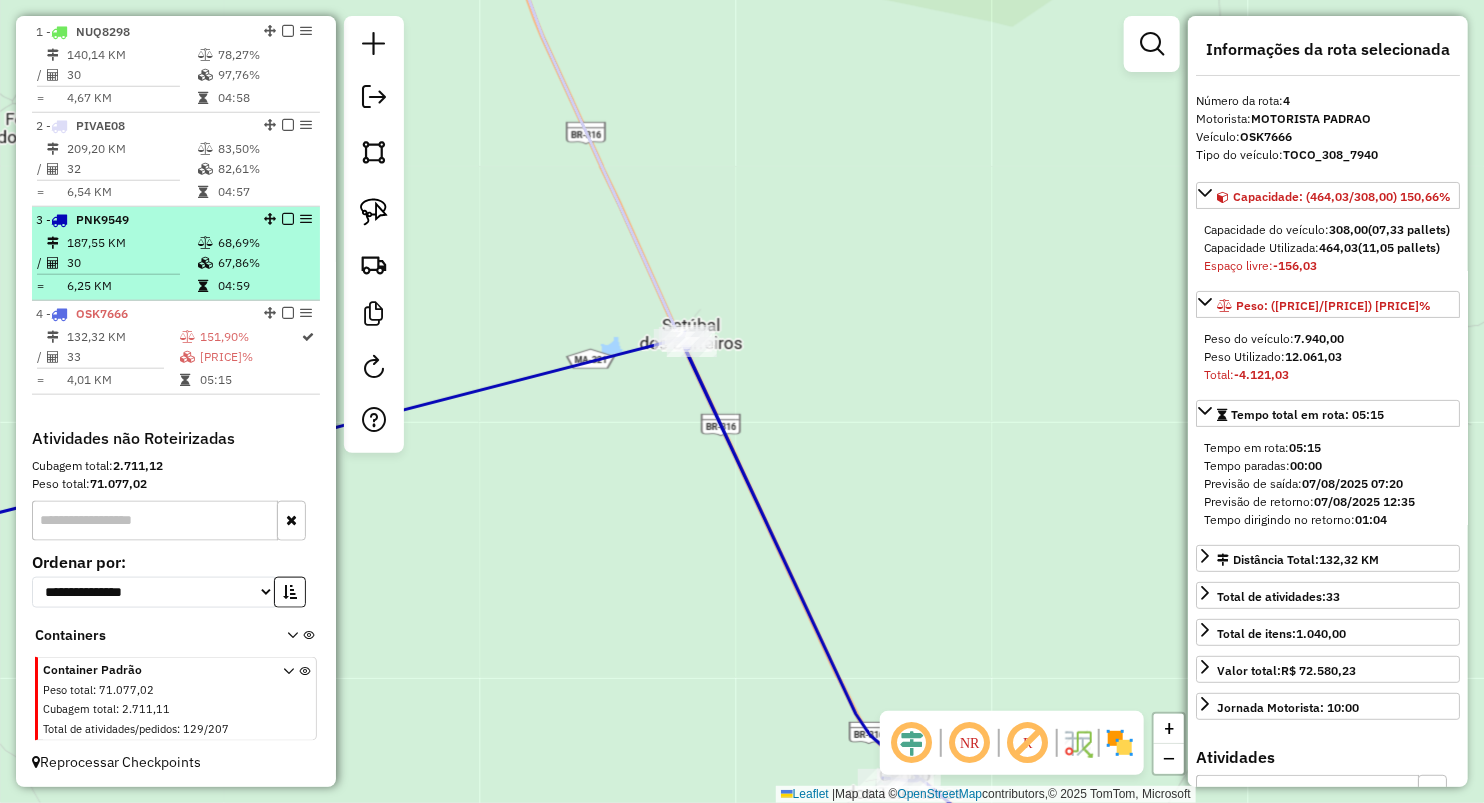 click on "67,86%" at bounding box center [264, 263] 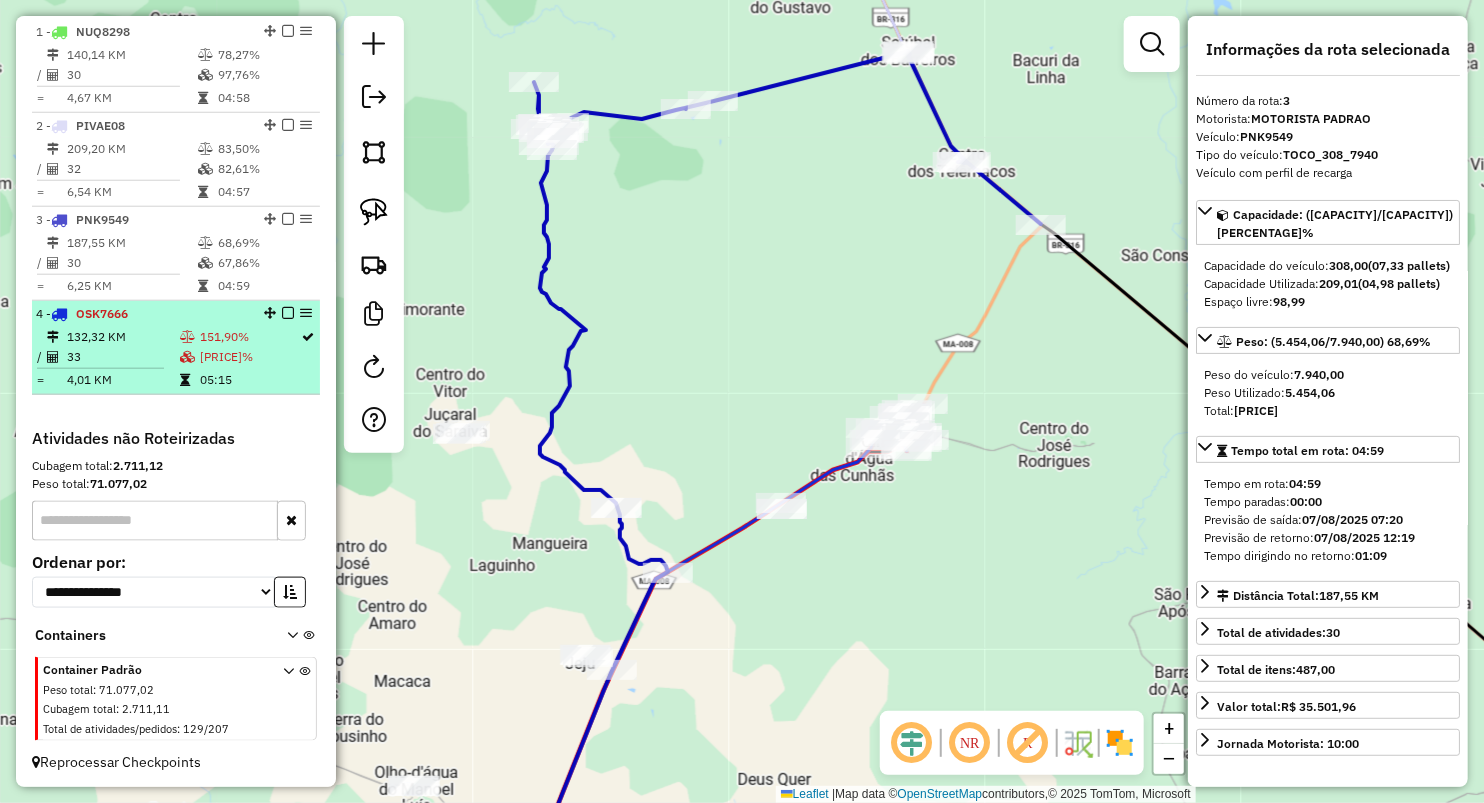 click on "151,90%" at bounding box center (250, 337) 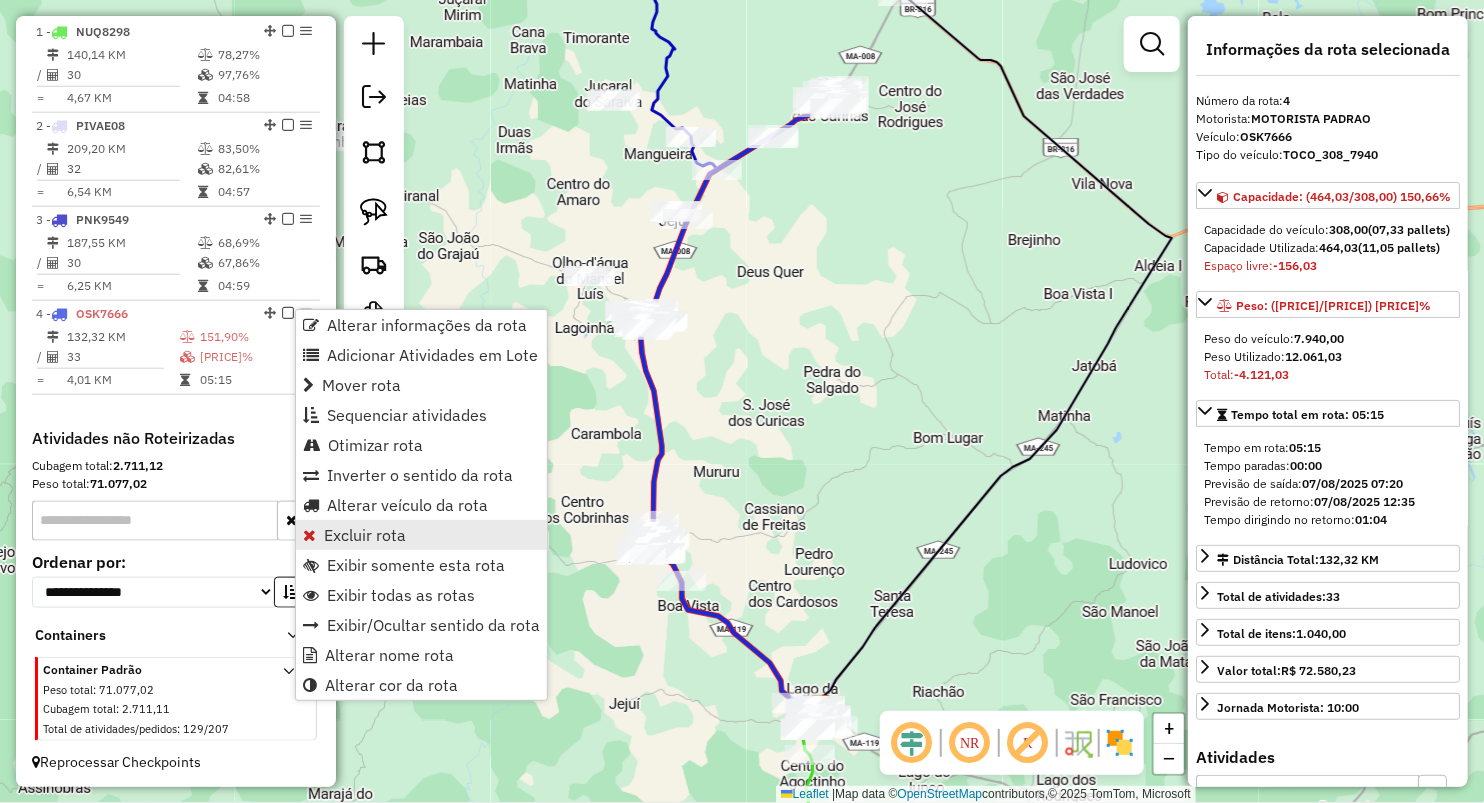 click on "Excluir rota" at bounding box center (365, 535) 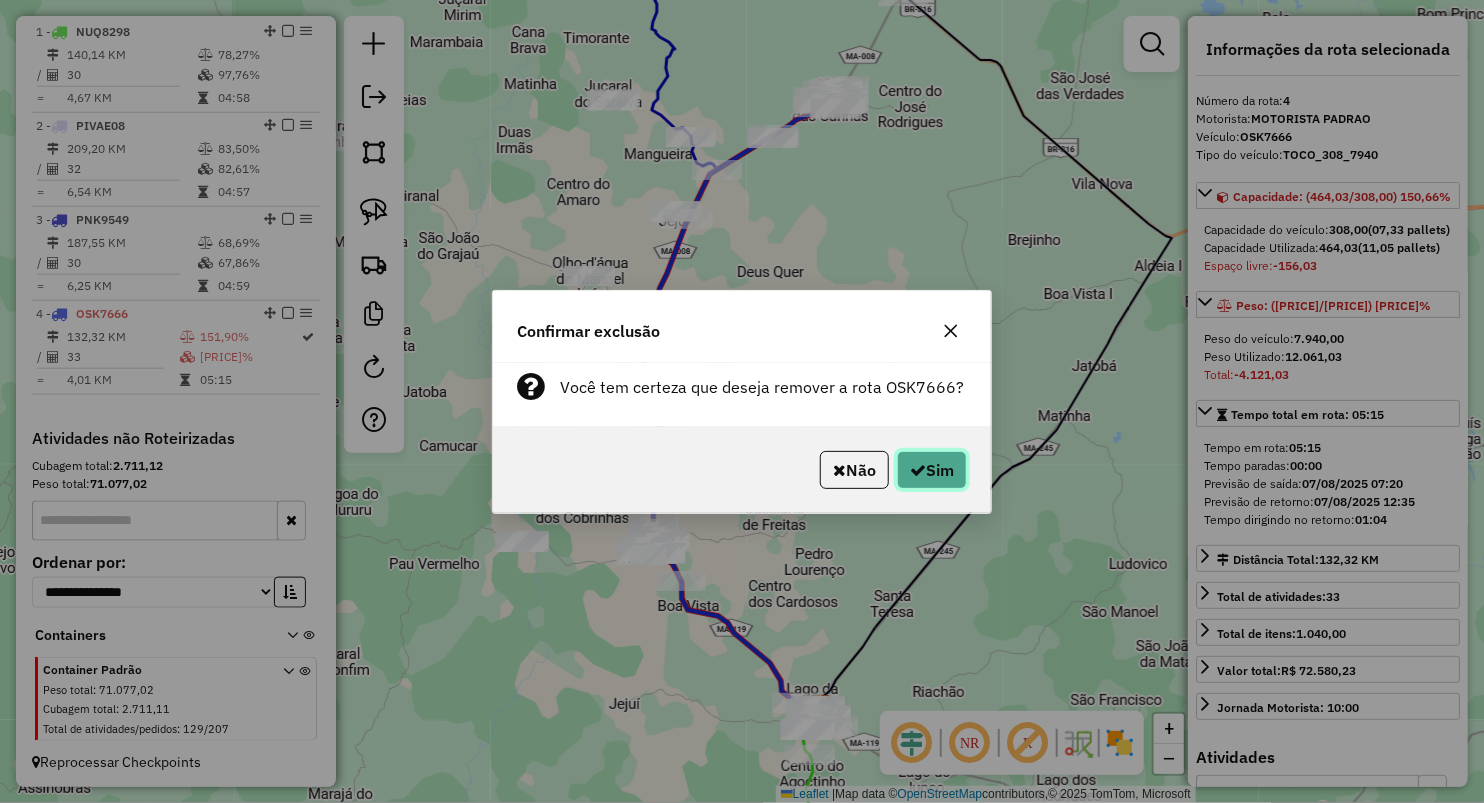 click on "Sim" 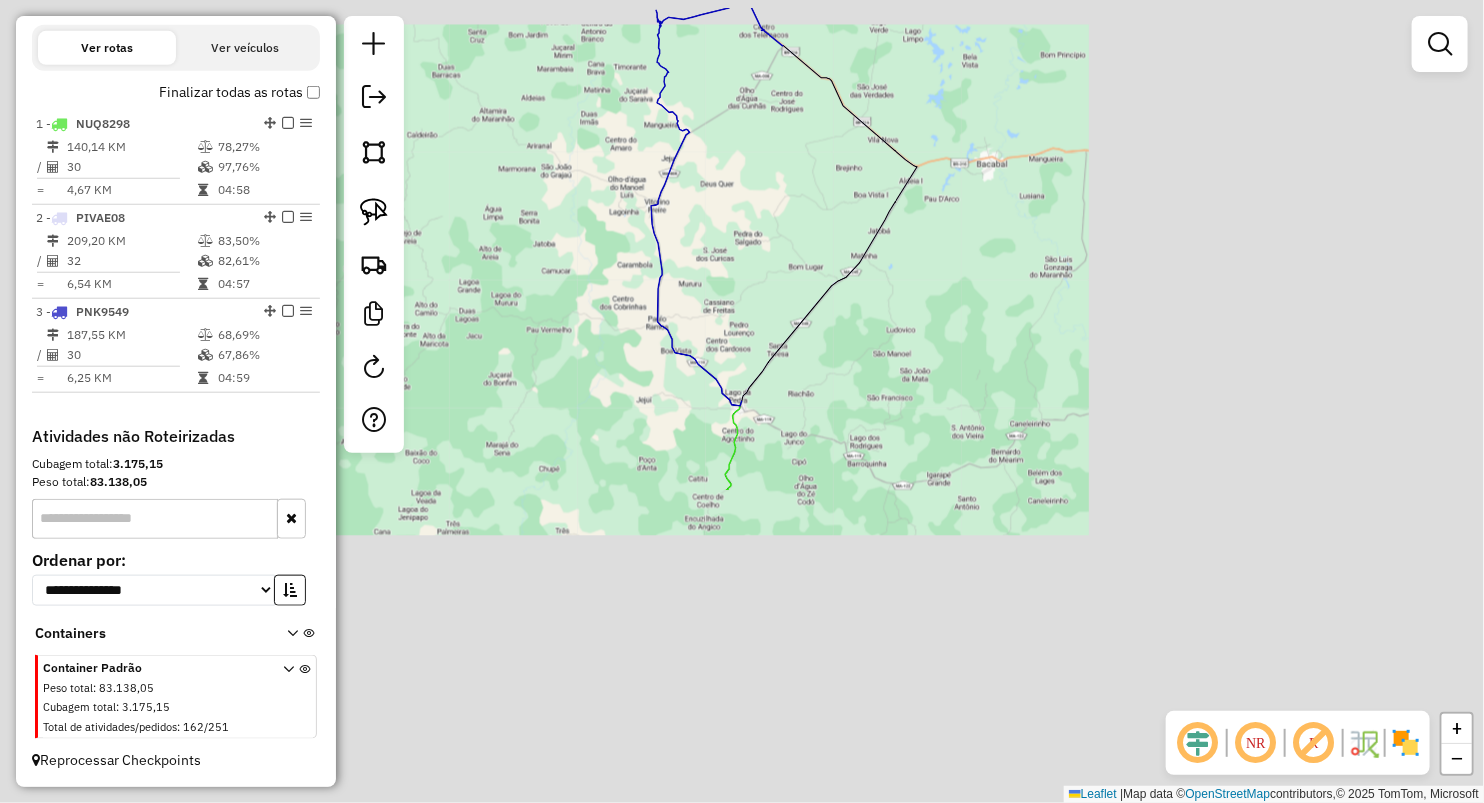 scroll, scrollTop: 678, scrollLeft: 0, axis: vertical 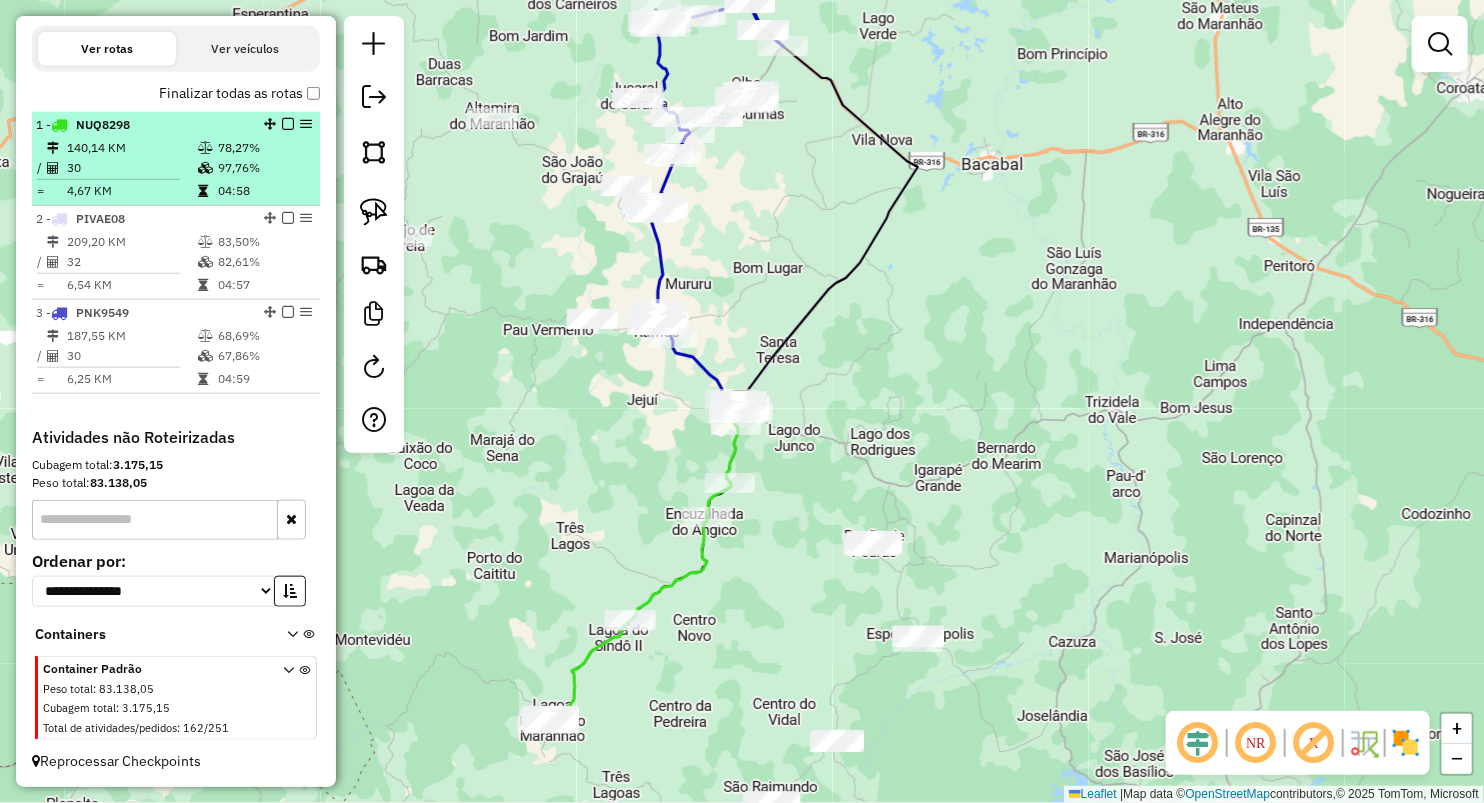 click on "1 -       NUQ8298   140,14 KM   78,27%  /  30   97,76%     =  4,67 KM   04:58" at bounding box center (176, 159) 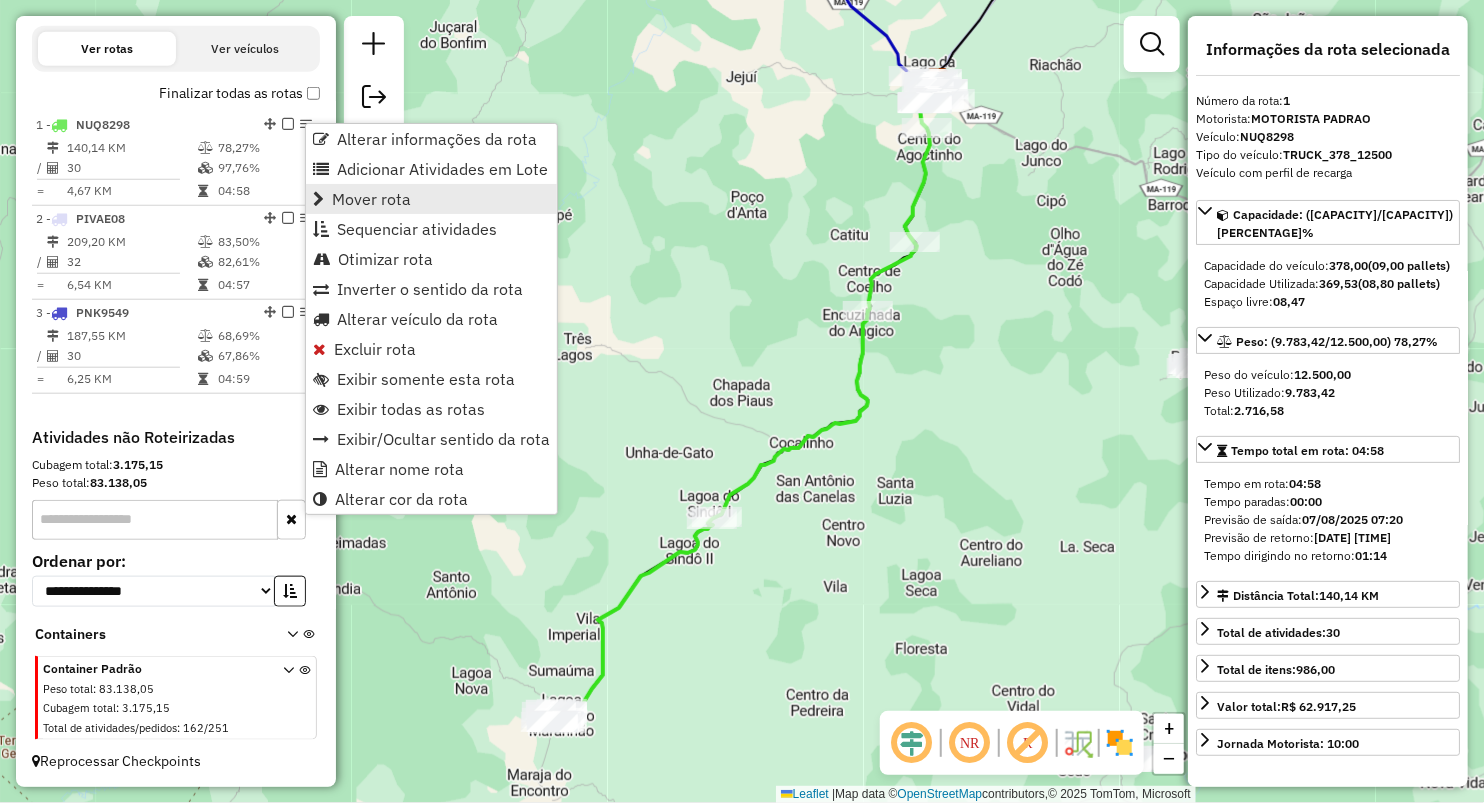 click on "Mover rota" at bounding box center (431, 199) 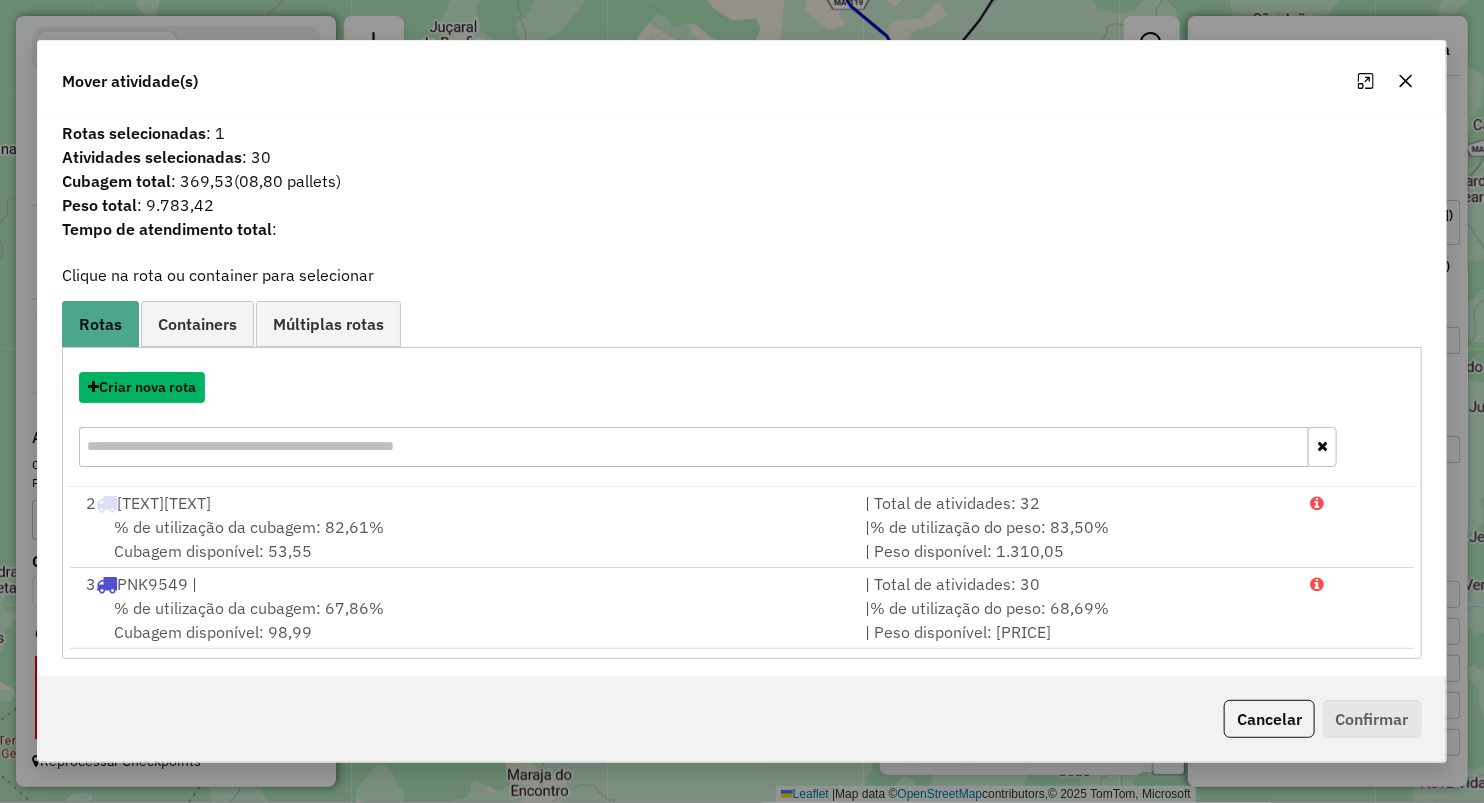 click on "Criar nova rota" at bounding box center (142, 387) 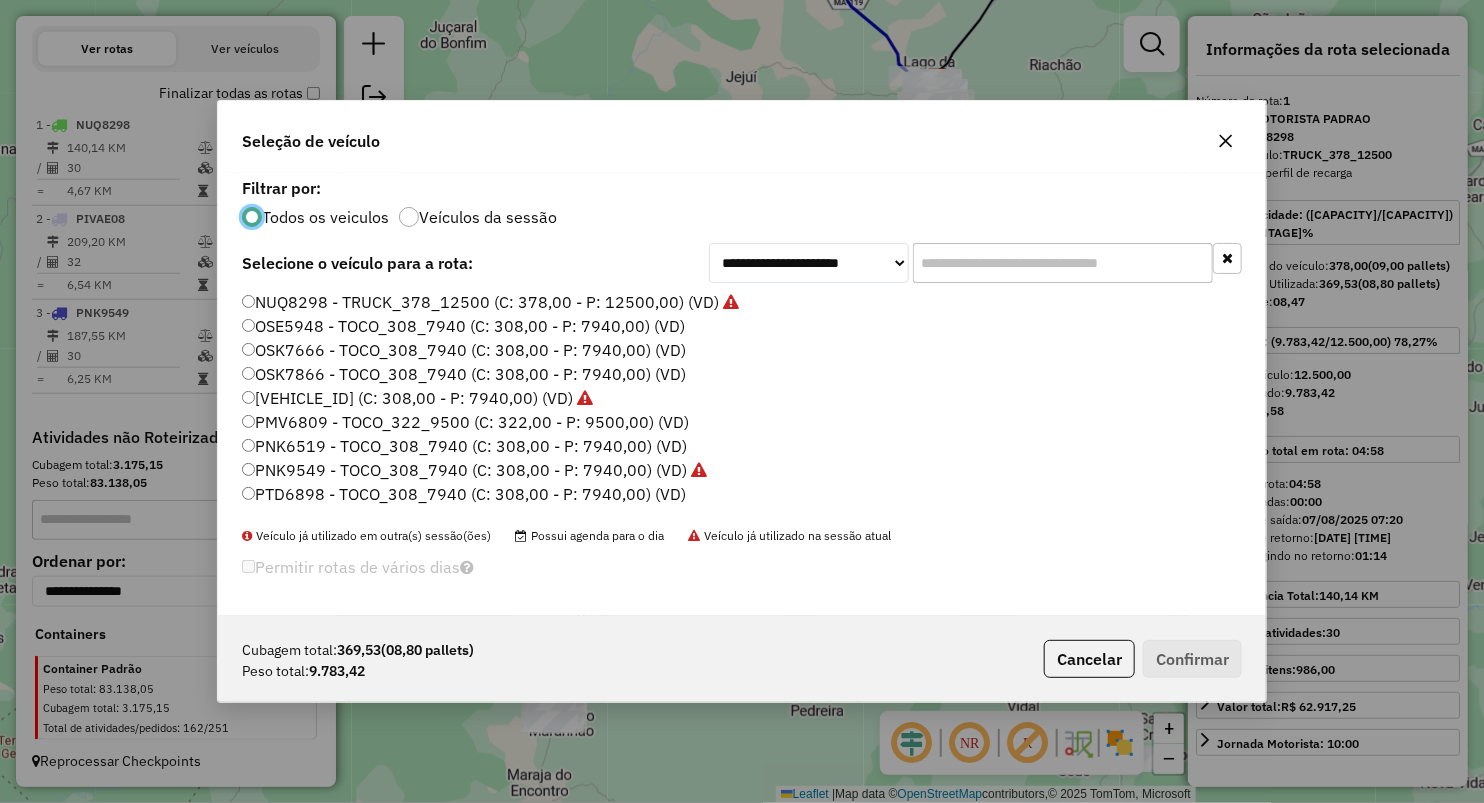 scroll, scrollTop: 10, scrollLeft: 6, axis: both 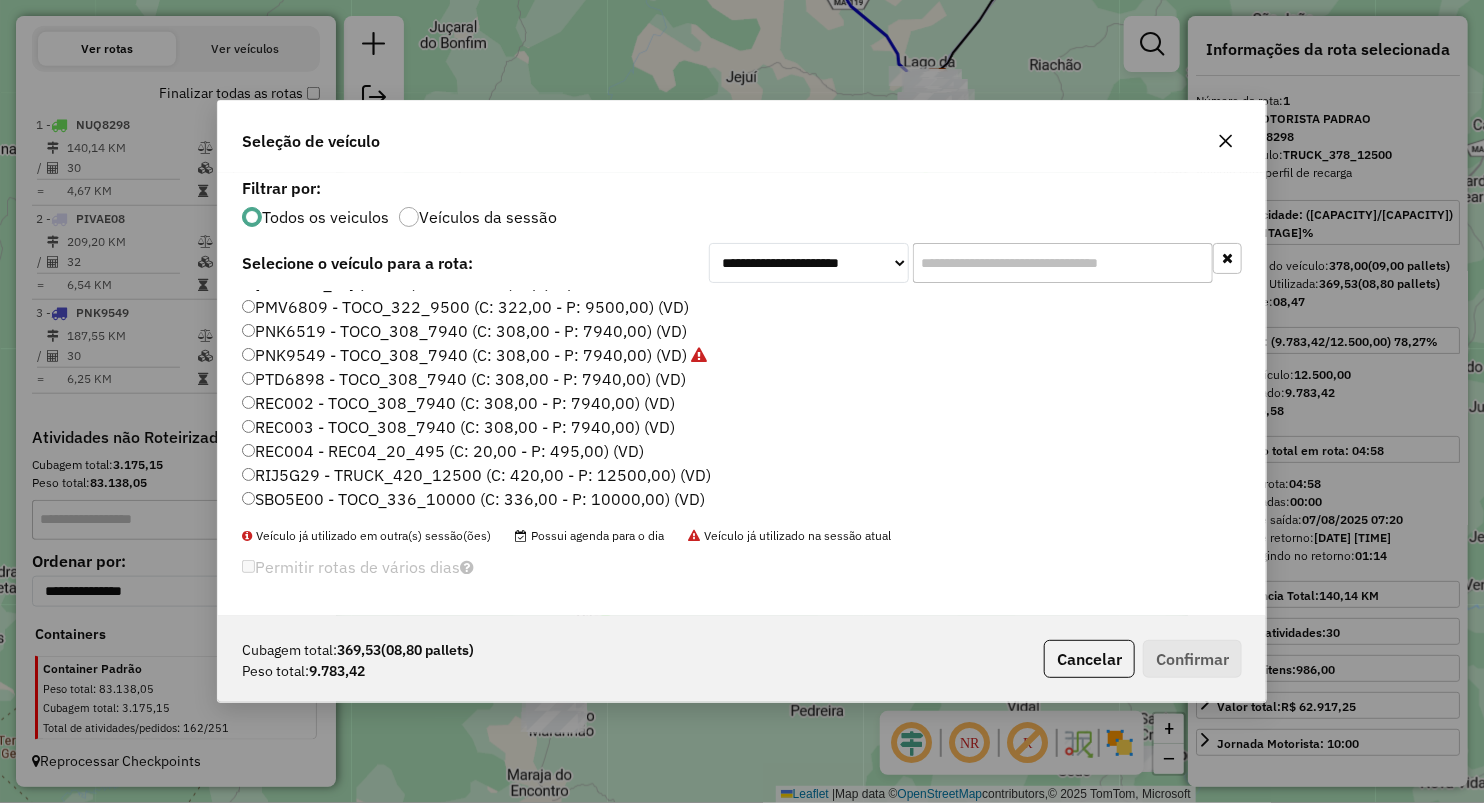 click on "PMV6809 - TOCO_322_9500 (C: 322,00 - P: 9500,00) (VD)" 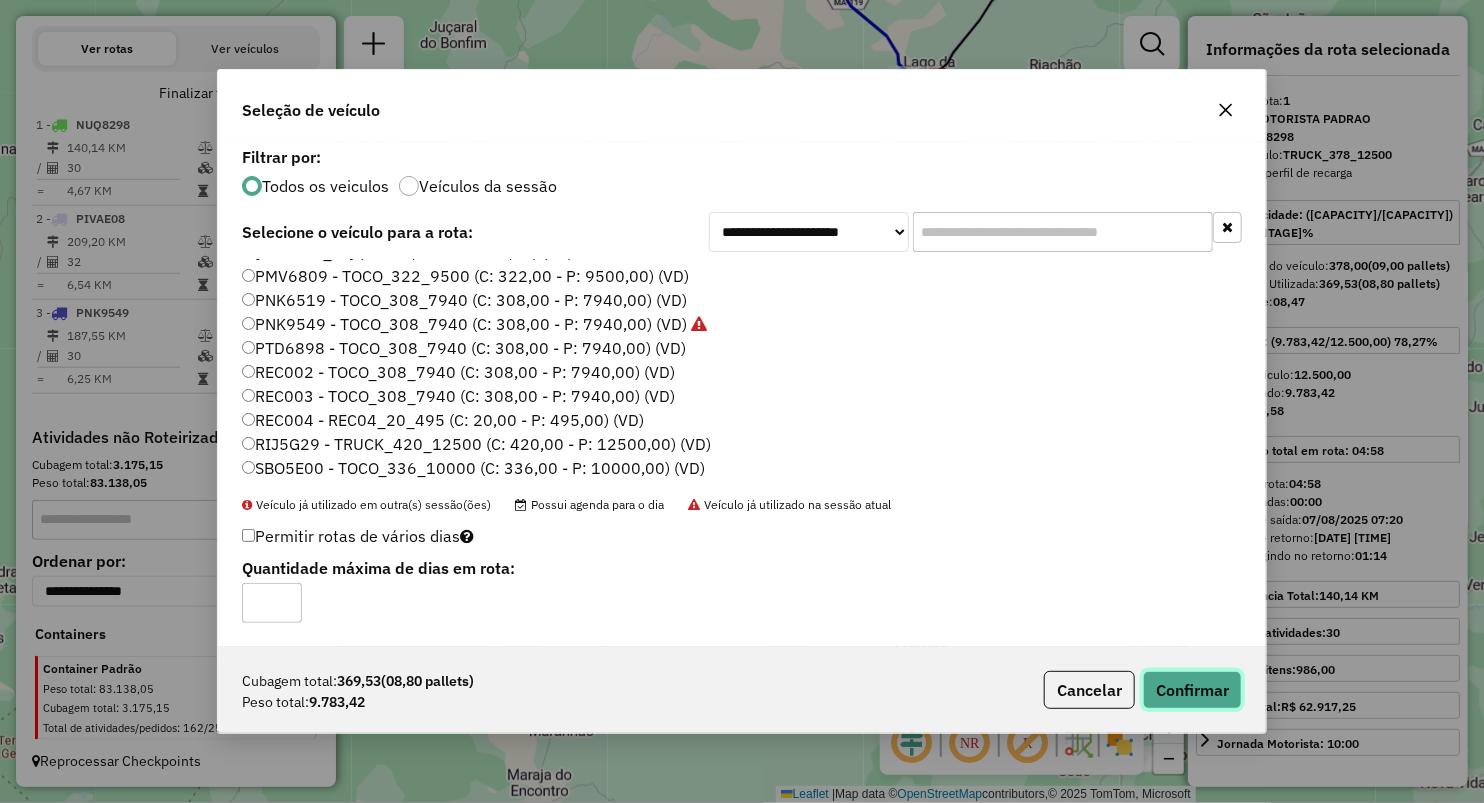 click on "Confirmar" 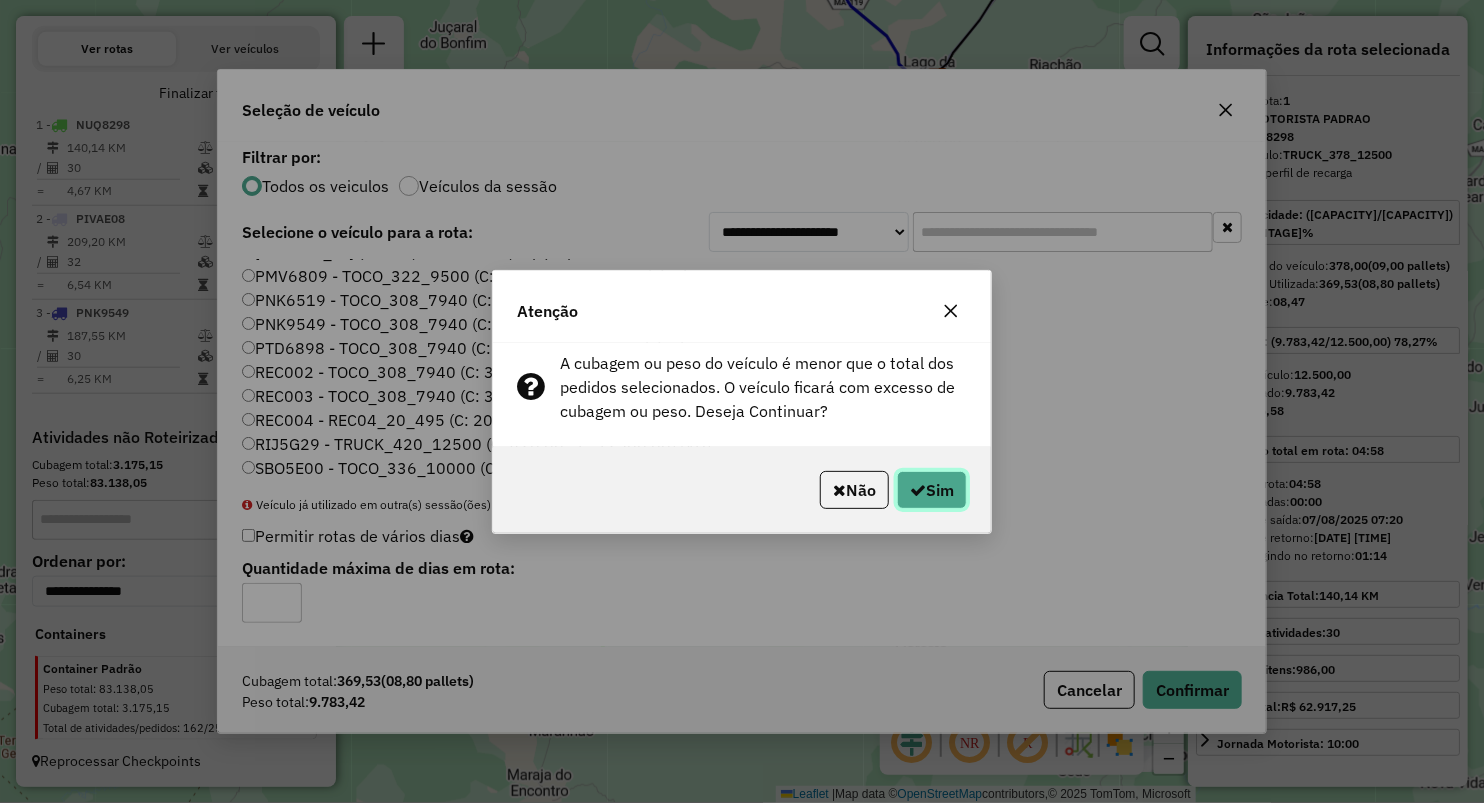 click on "Sim" 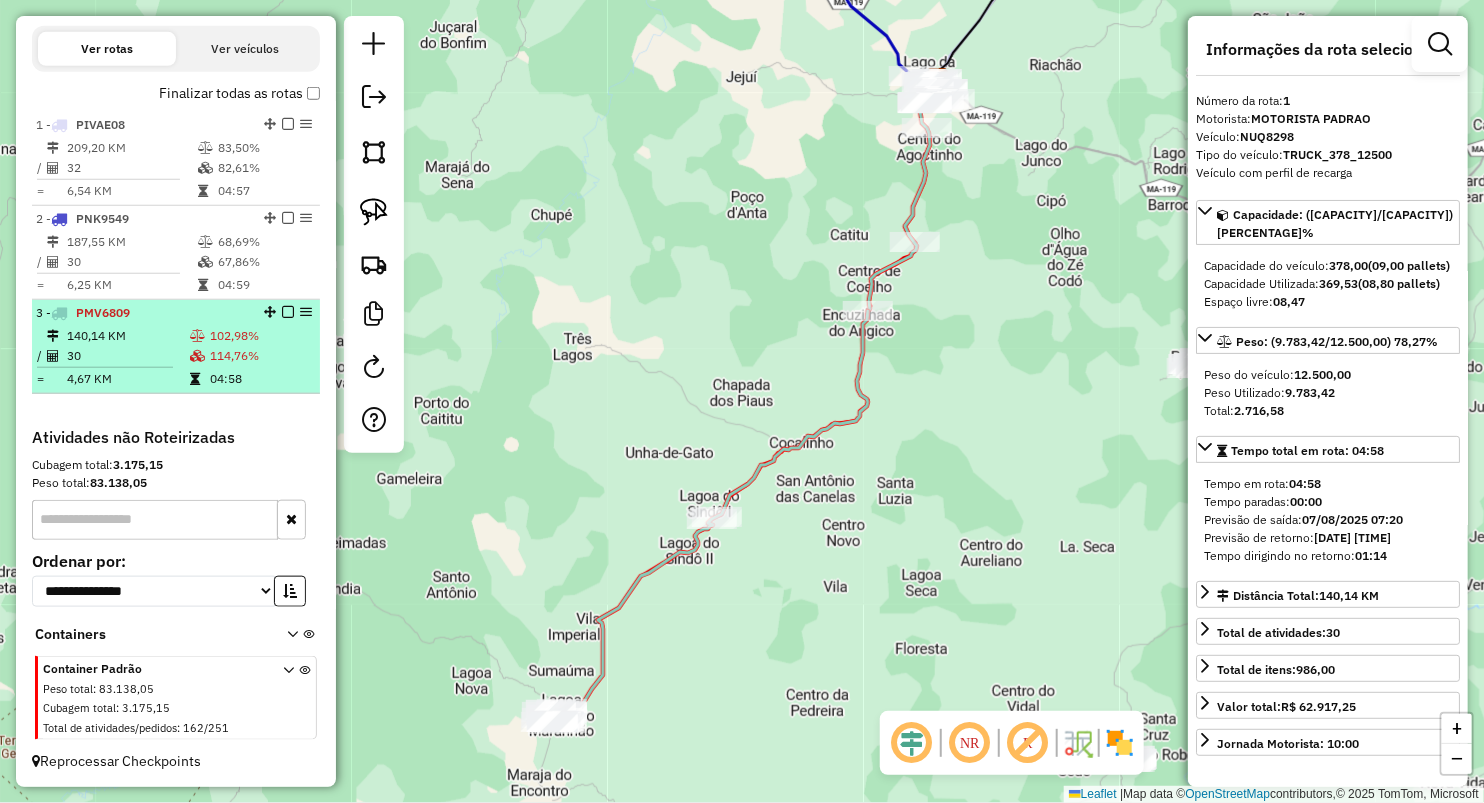 click at bounding box center [197, 356] 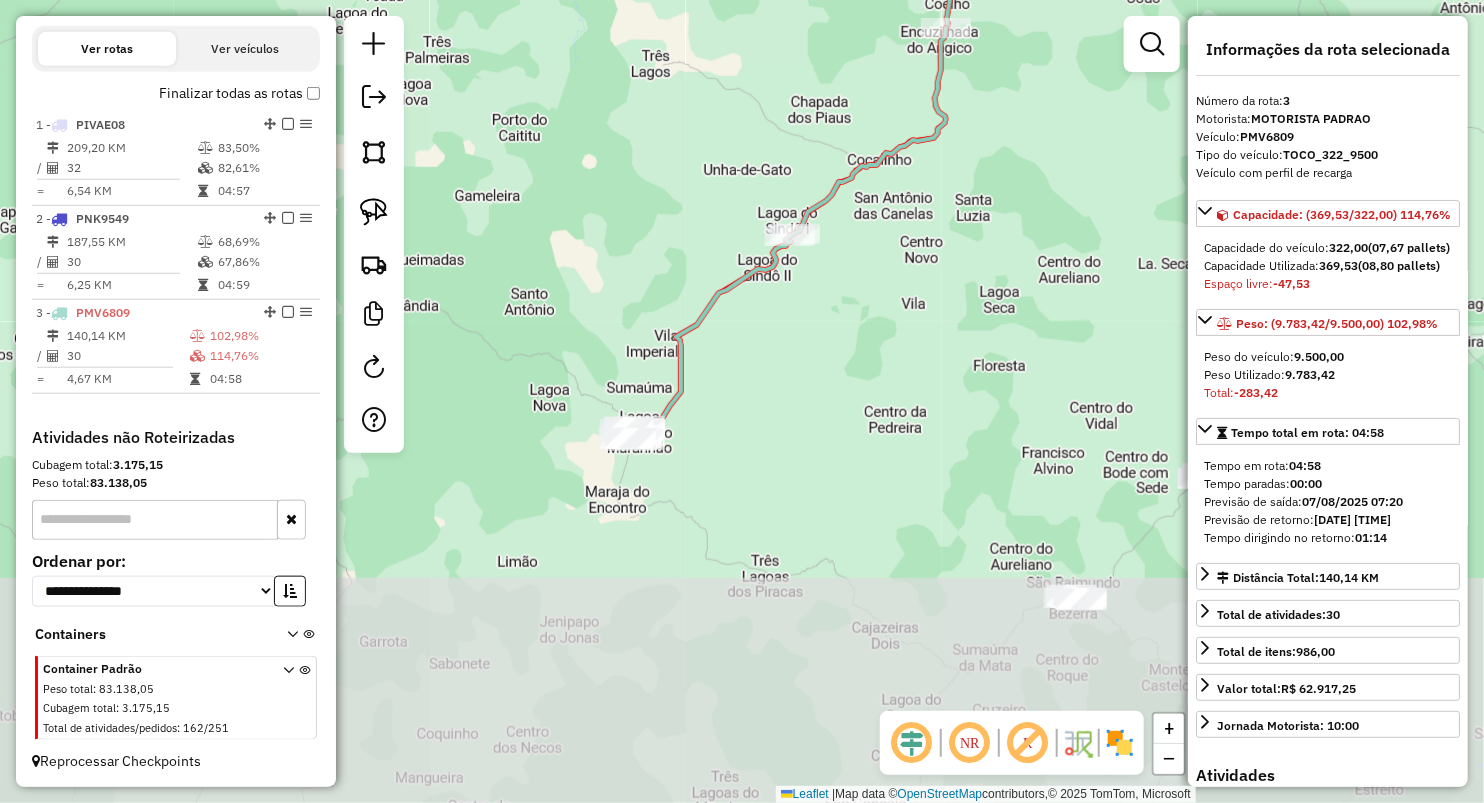 drag, startPoint x: 539, startPoint y: 388, endPoint x: 592, endPoint y: 183, distance: 211.7404 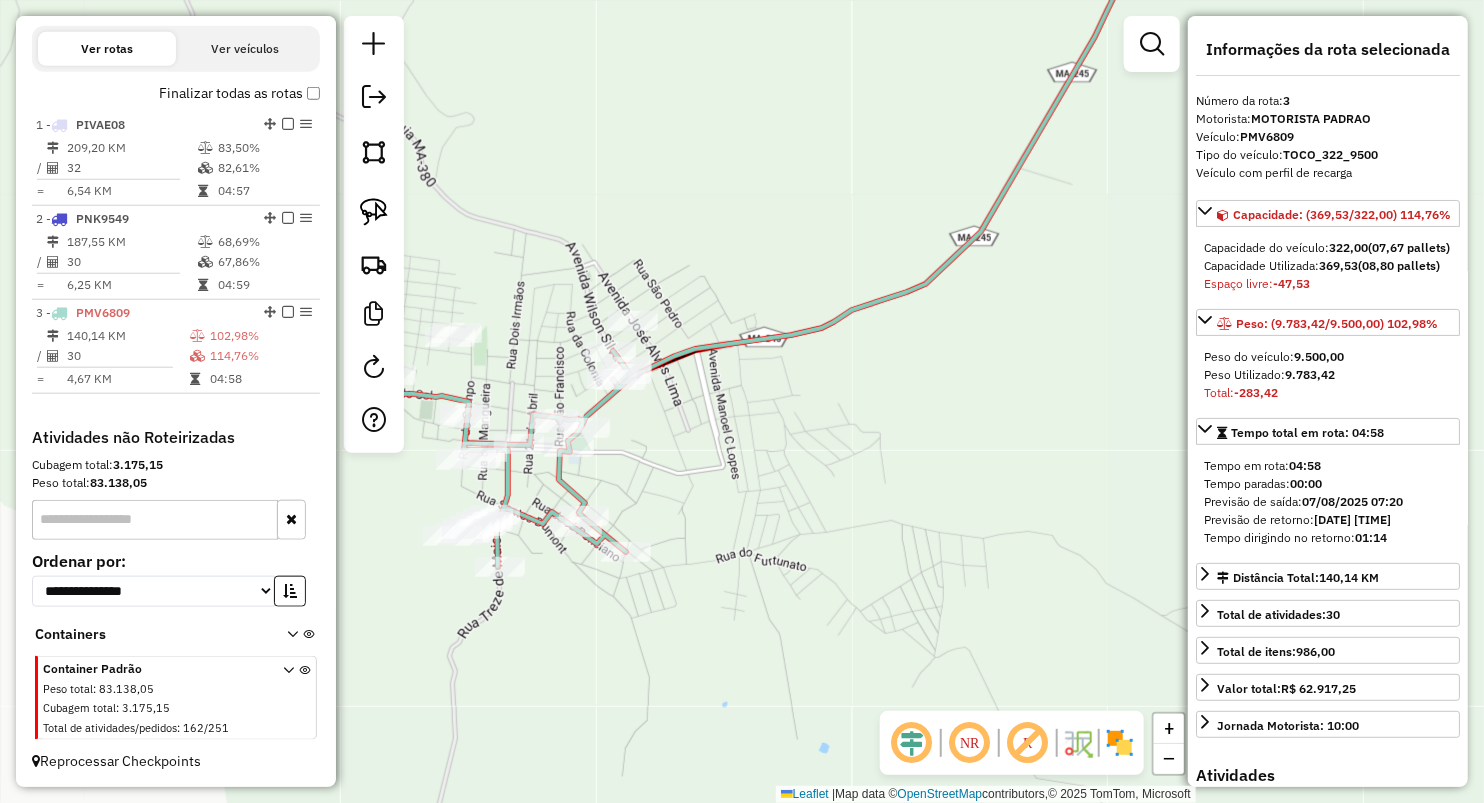 drag, startPoint x: 669, startPoint y: 461, endPoint x: 816, endPoint y: 409, distance: 155.92627 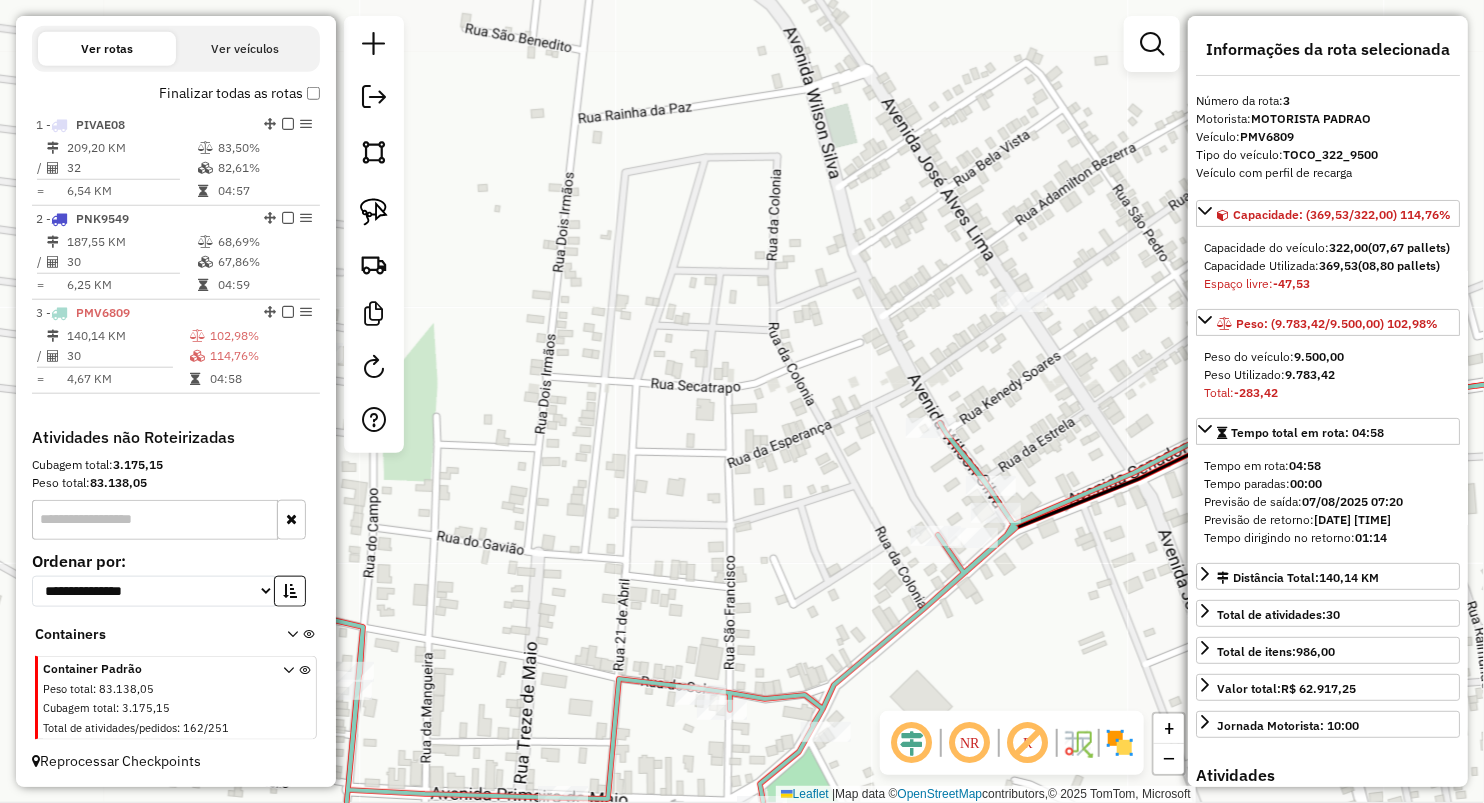 drag, startPoint x: 840, startPoint y: 436, endPoint x: 609, endPoint y: 217, distance: 318.31116 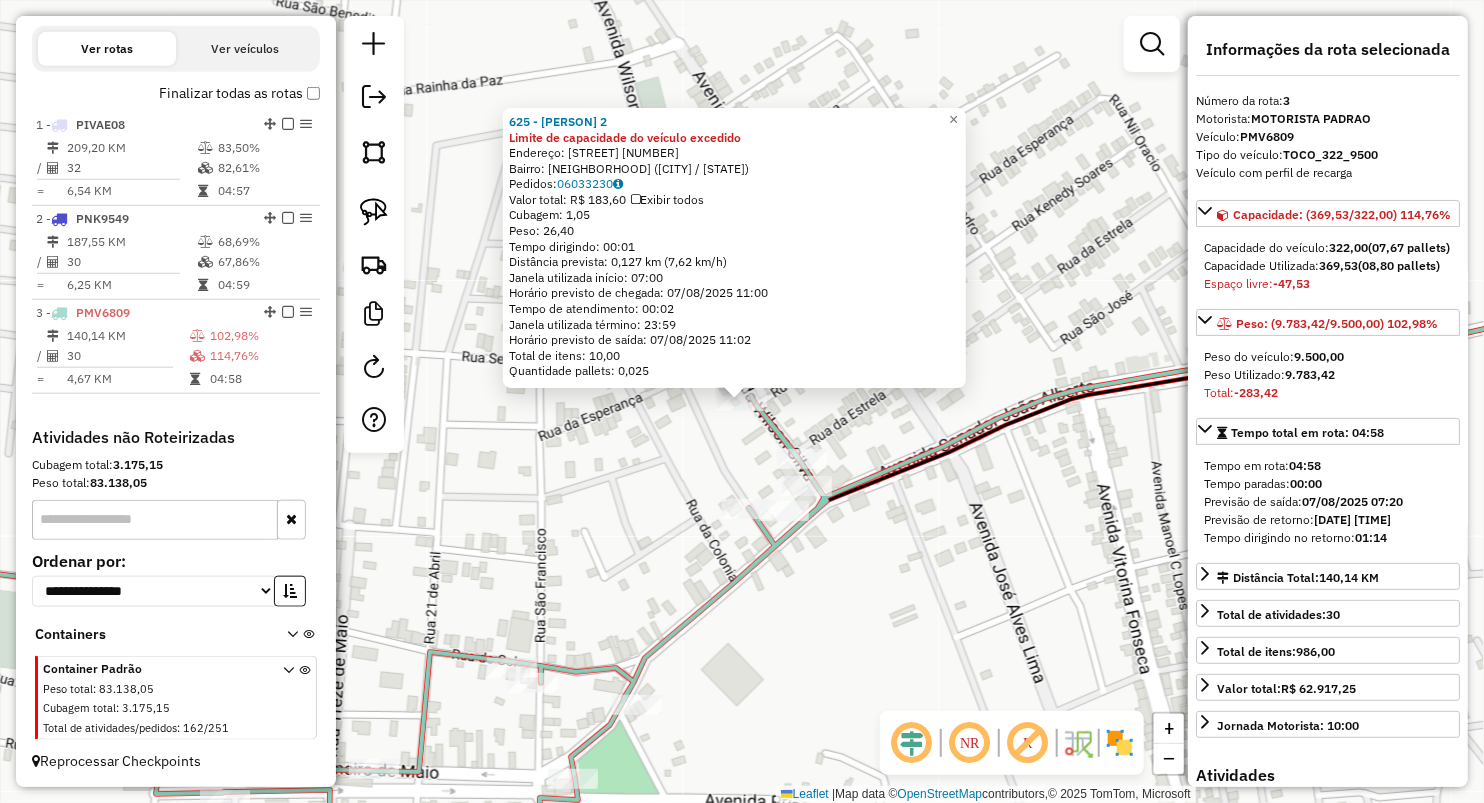 click on "625 - OFICINA 5 IRMAOS 2 Limite de capacidade do veículo excedido  Endereço:  avenida vilson SN   Bairro: CENTRO (LAGOA GRANDE DO MARANHAO / MA)   Pedidos:  06033230   Valor total: R$ 183,60   Exibir todos   Cubagem: 1,05  Peso: 26,40  Tempo dirigindo: 00:01   Distância prevista: 0,127 km (7,62 km/h)   Janela utilizada início: 07:00   Horário previsto de chegada: 07/08/2025 11:00   Tempo de atendimento: 00:02   Janela utilizada término: 23:59   Horário previsto de saída: 07/08/2025 11:02   Total de itens: 10,00   Quantidade pallets: 0,025  × Janela de atendimento Grade de atendimento Capacidade Transportadoras Veículos Cliente Pedidos  Rotas Selecione os dias de semana para filtrar as janelas de atendimento  Seg   Ter   Qua   Qui   Sex   Sáb   Dom  Informe o período da janela de atendimento: De: Até:  Filtrar exatamente a janela do cliente  Considerar janela de atendimento padrão  Selecione os dias de semana para filtrar as grades de atendimento  Seg   Ter   Qua   Qui   Sex   Sáb   Dom   De:  +" 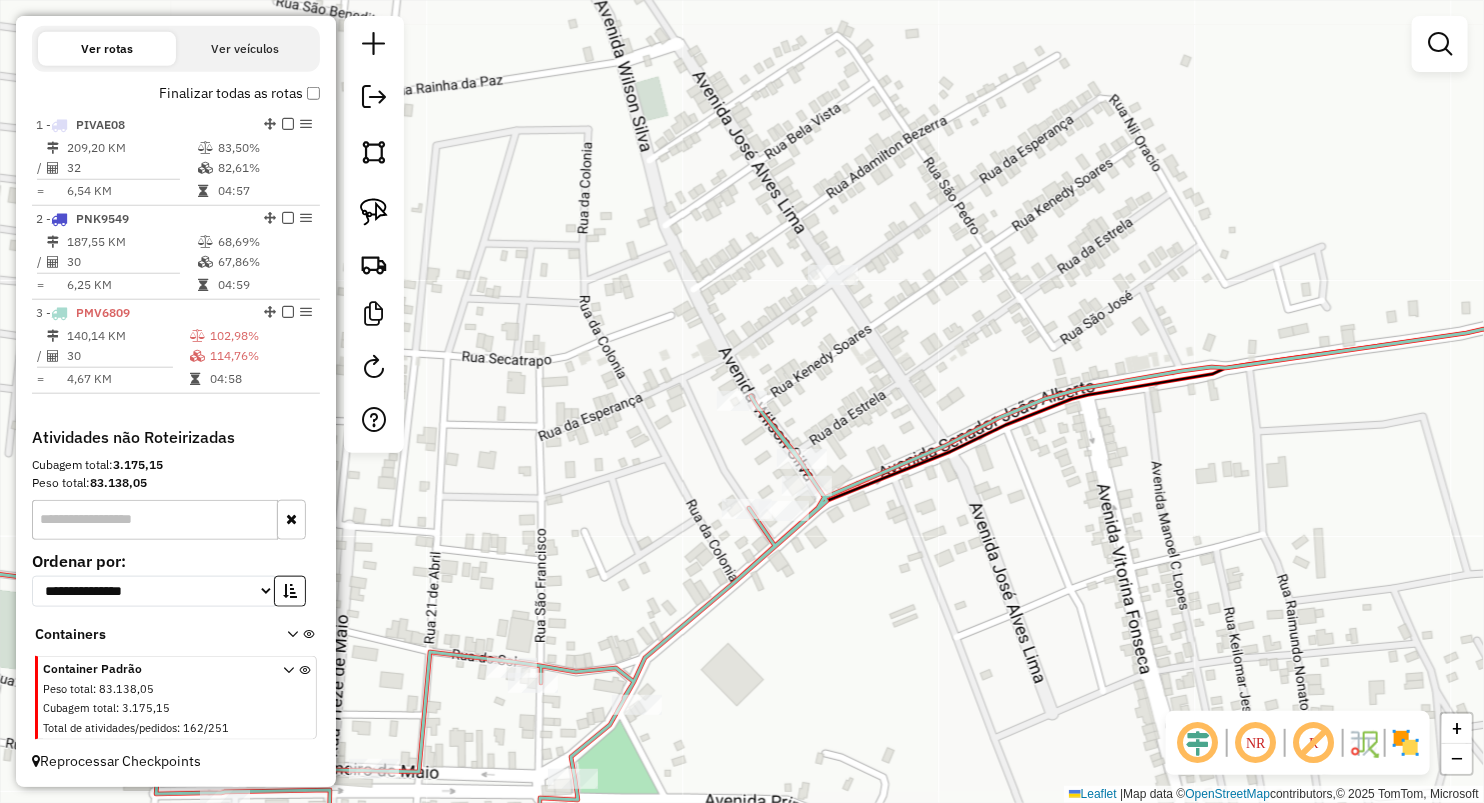 drag, startPoint x: 654, startPoint y: 383, endPoint x: 655, endPoint y: 372, distance: 11.045361 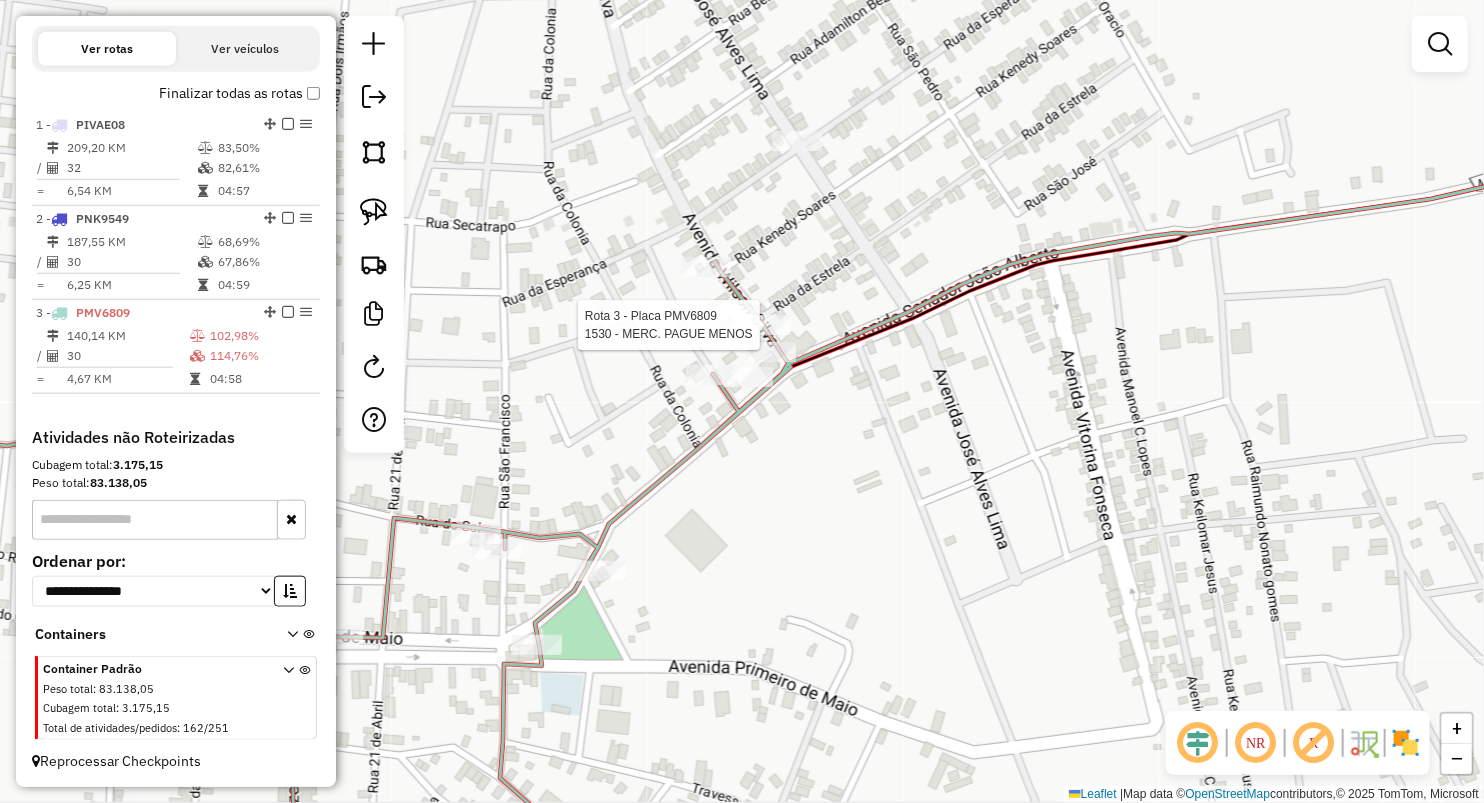 select on "**********" 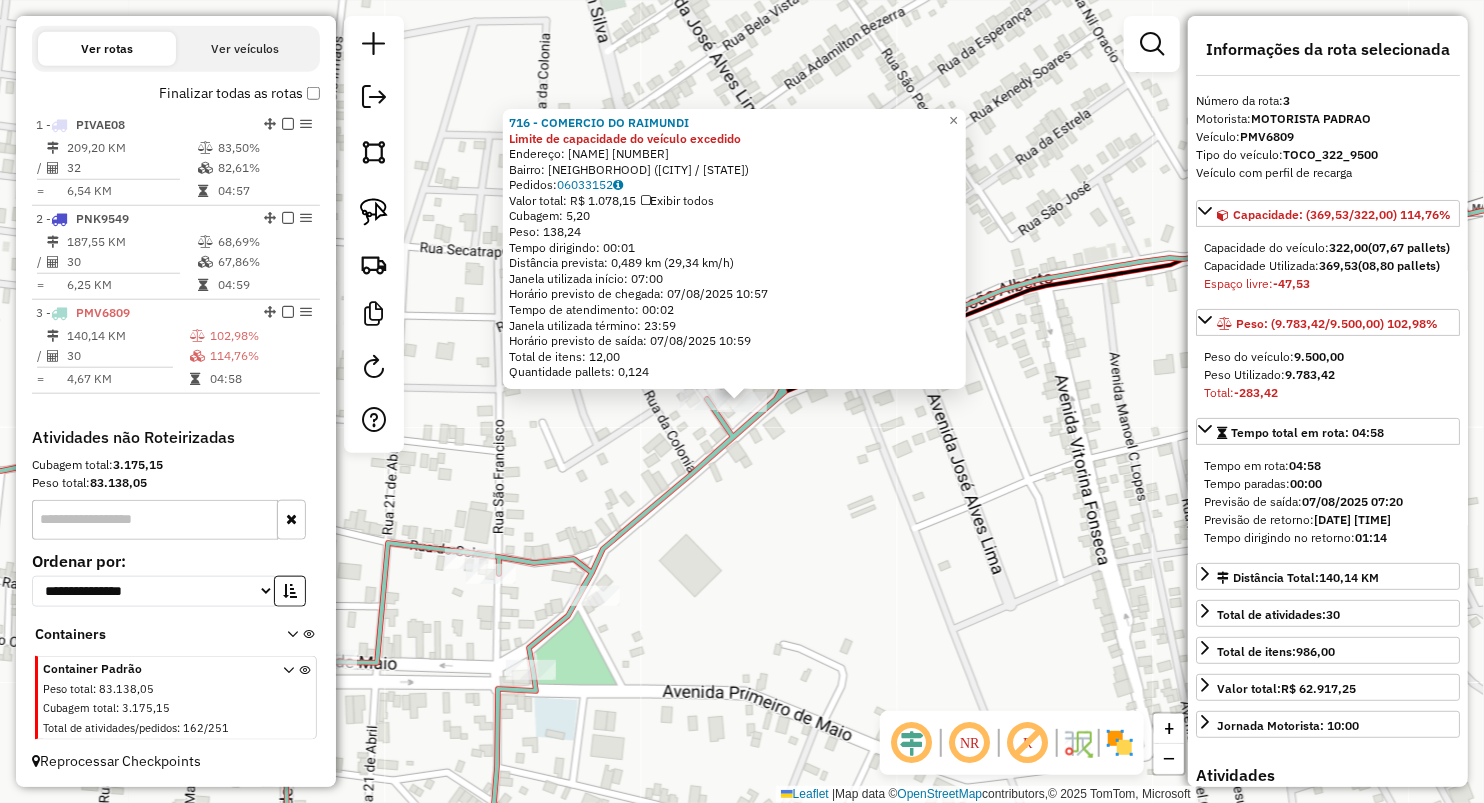 click 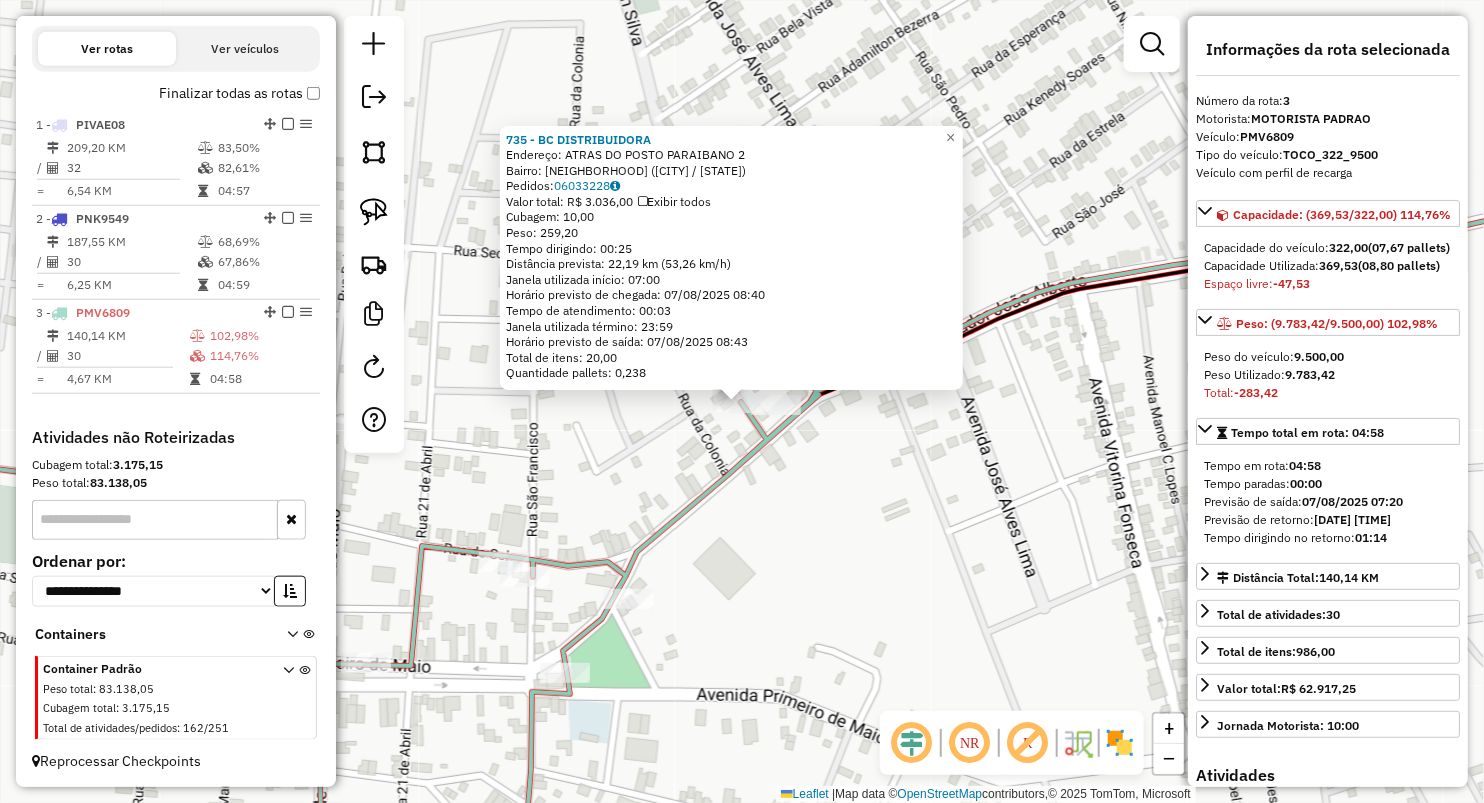 drag, startPoint x: 679, startPoint y: 485, endPoint x: 644, endPoint y: 518, distance: 48.104053 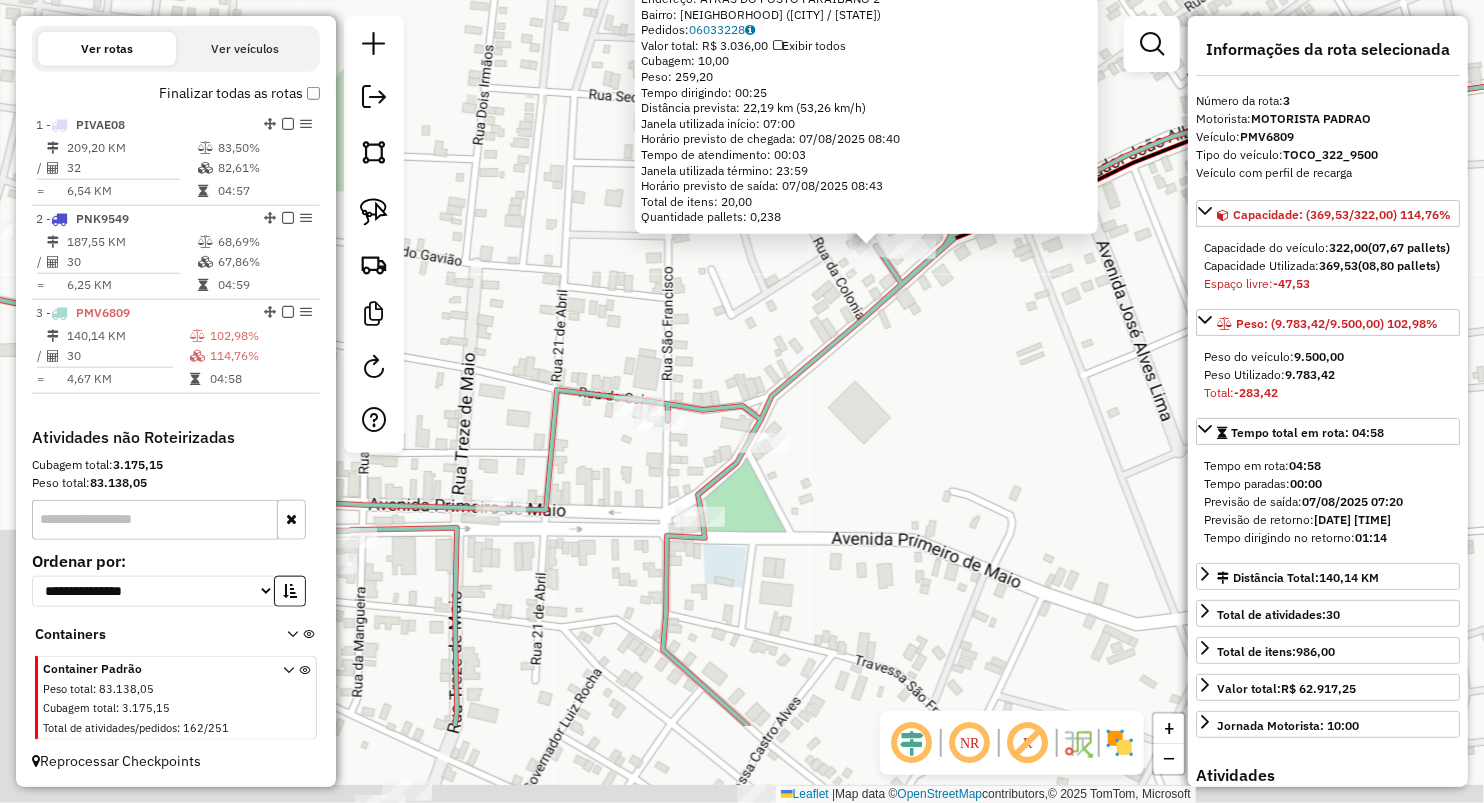 drag, startPoint x: 602, startPoint y: 544, endPoint x: 743, endPoint y: 382, distance: 214.76732 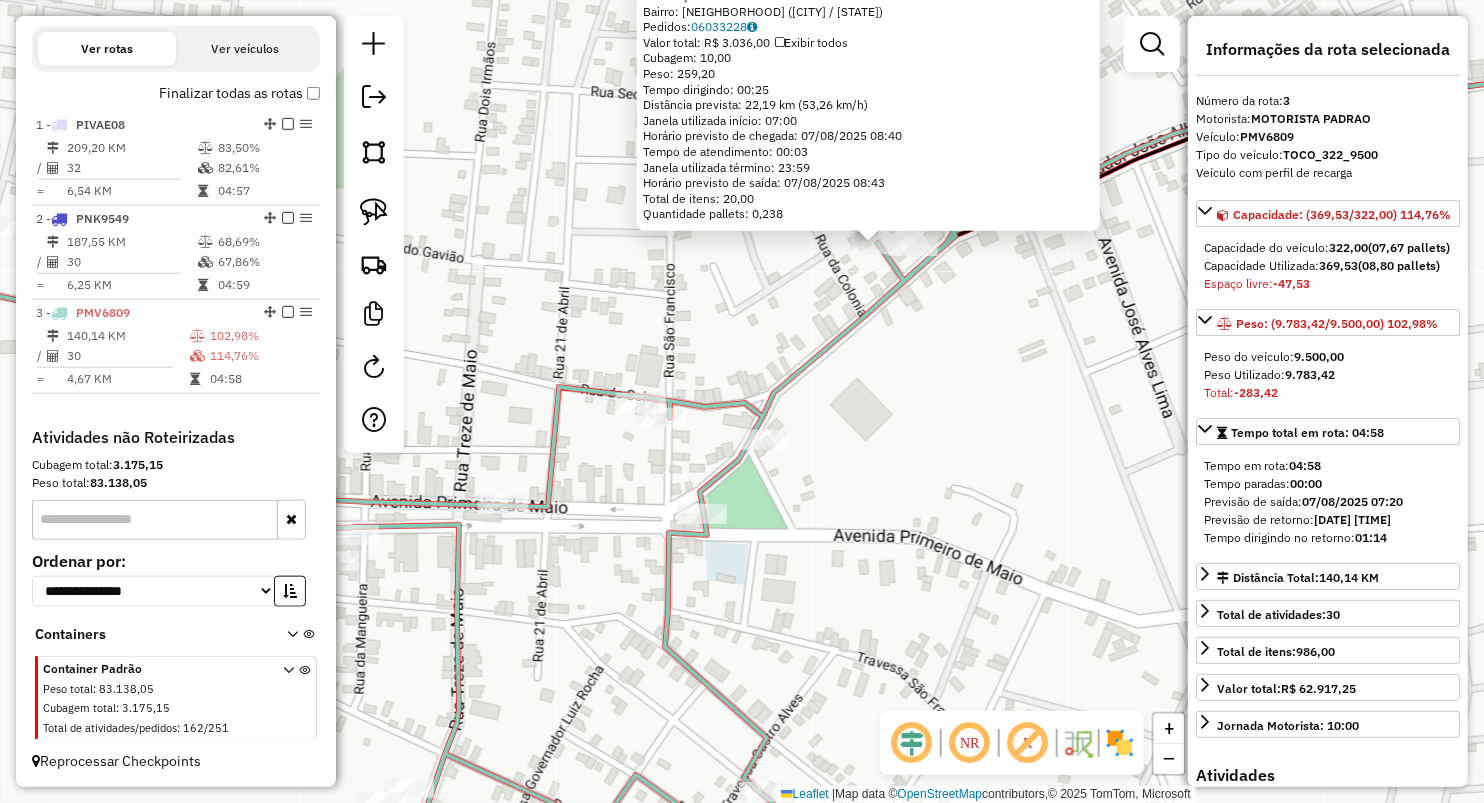 drag, startPoint x: 778, startPoint y: 327, endPoint x: 786, endPoint y: 320, distance: 10.630146 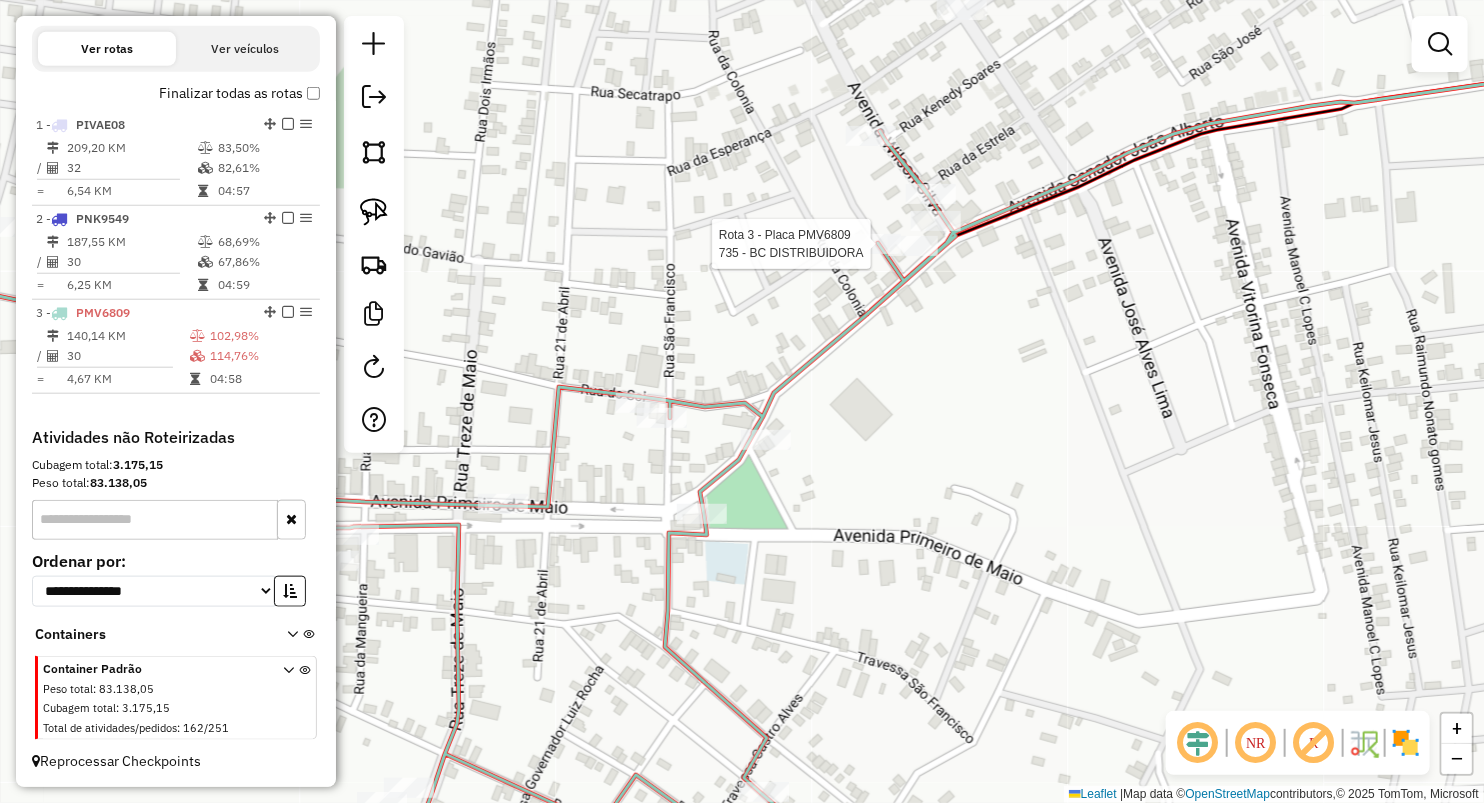 select on "**********" 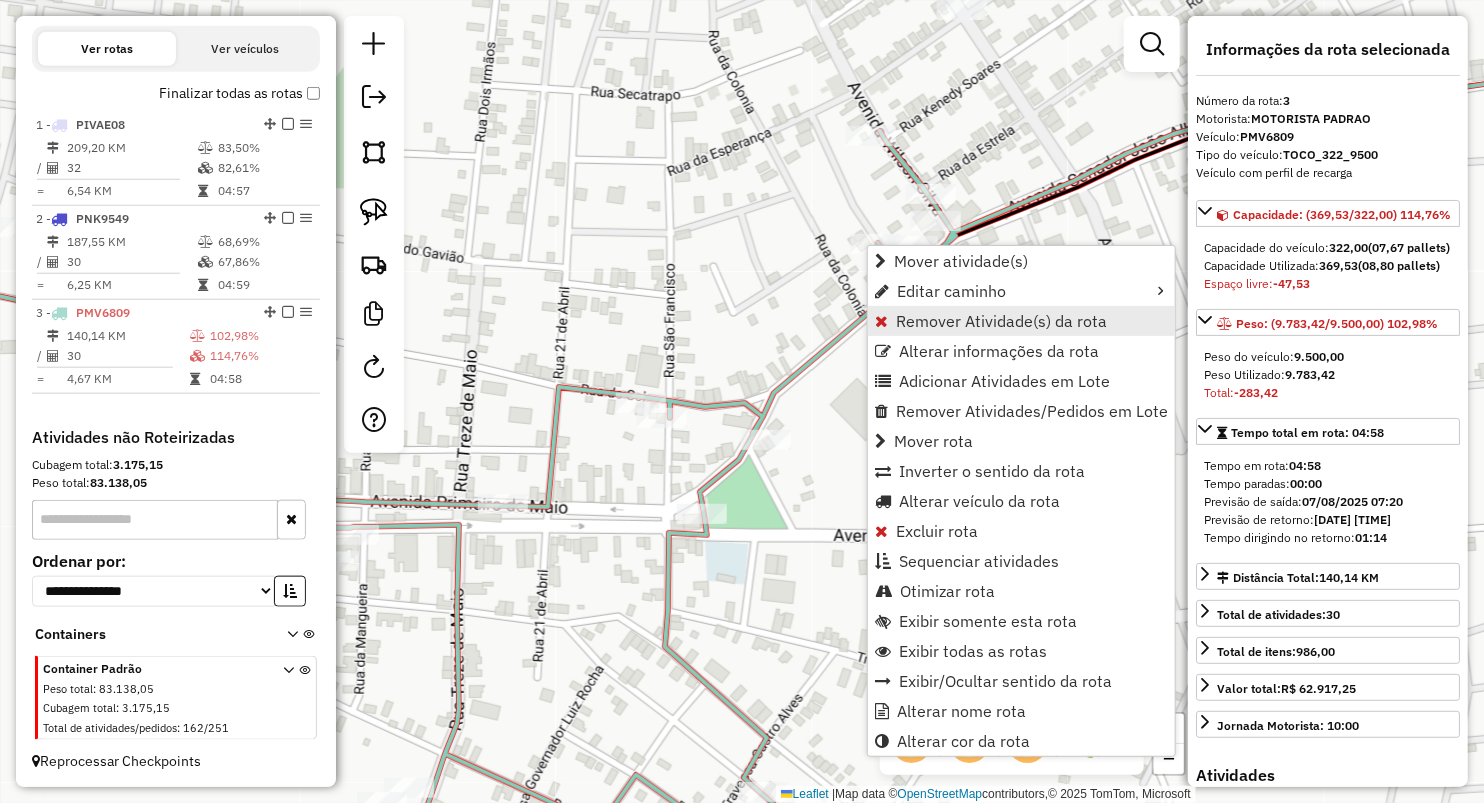 click on "Remover Atividade(s) da rota" at bounding box center (1001, 321) 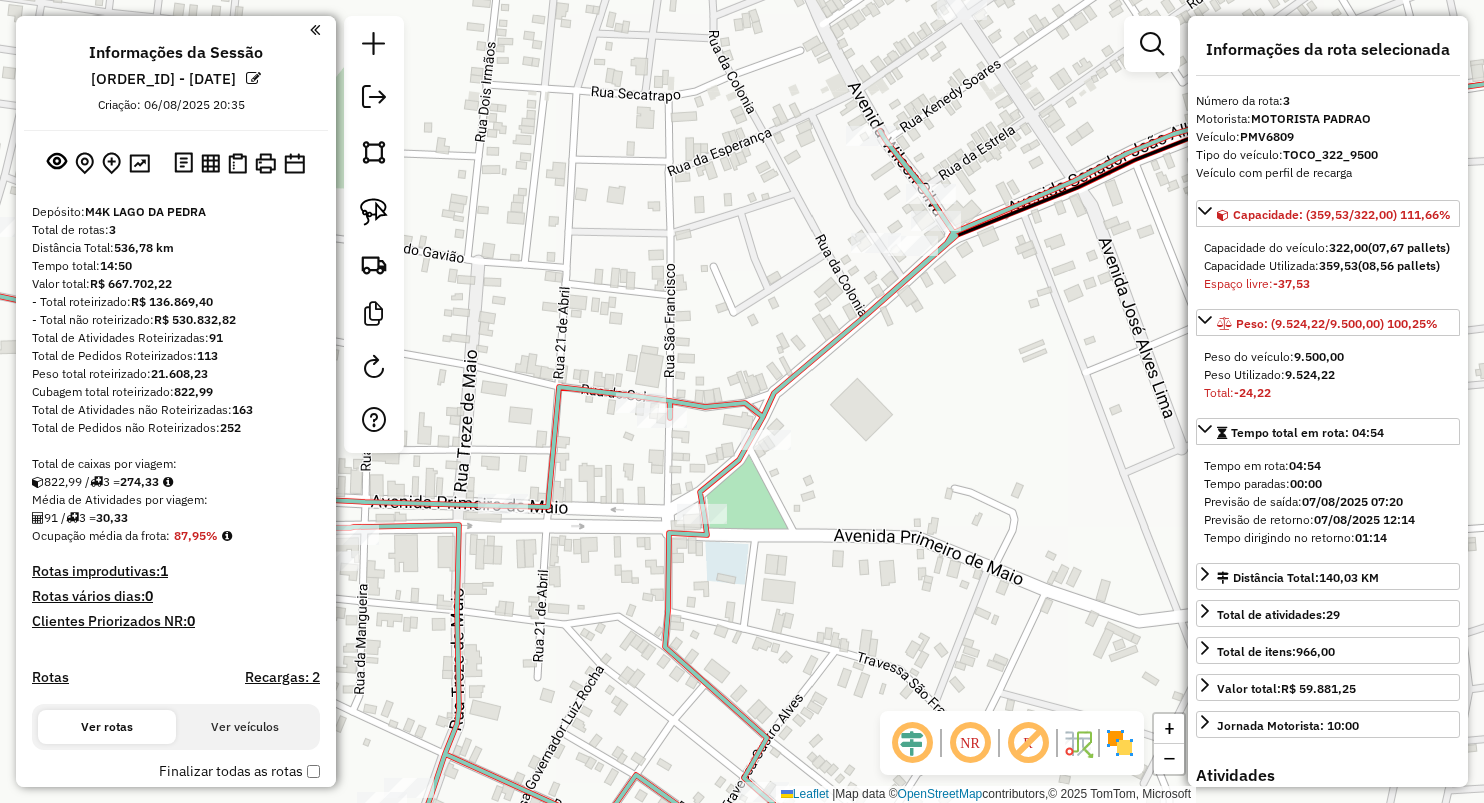 select on "**********" 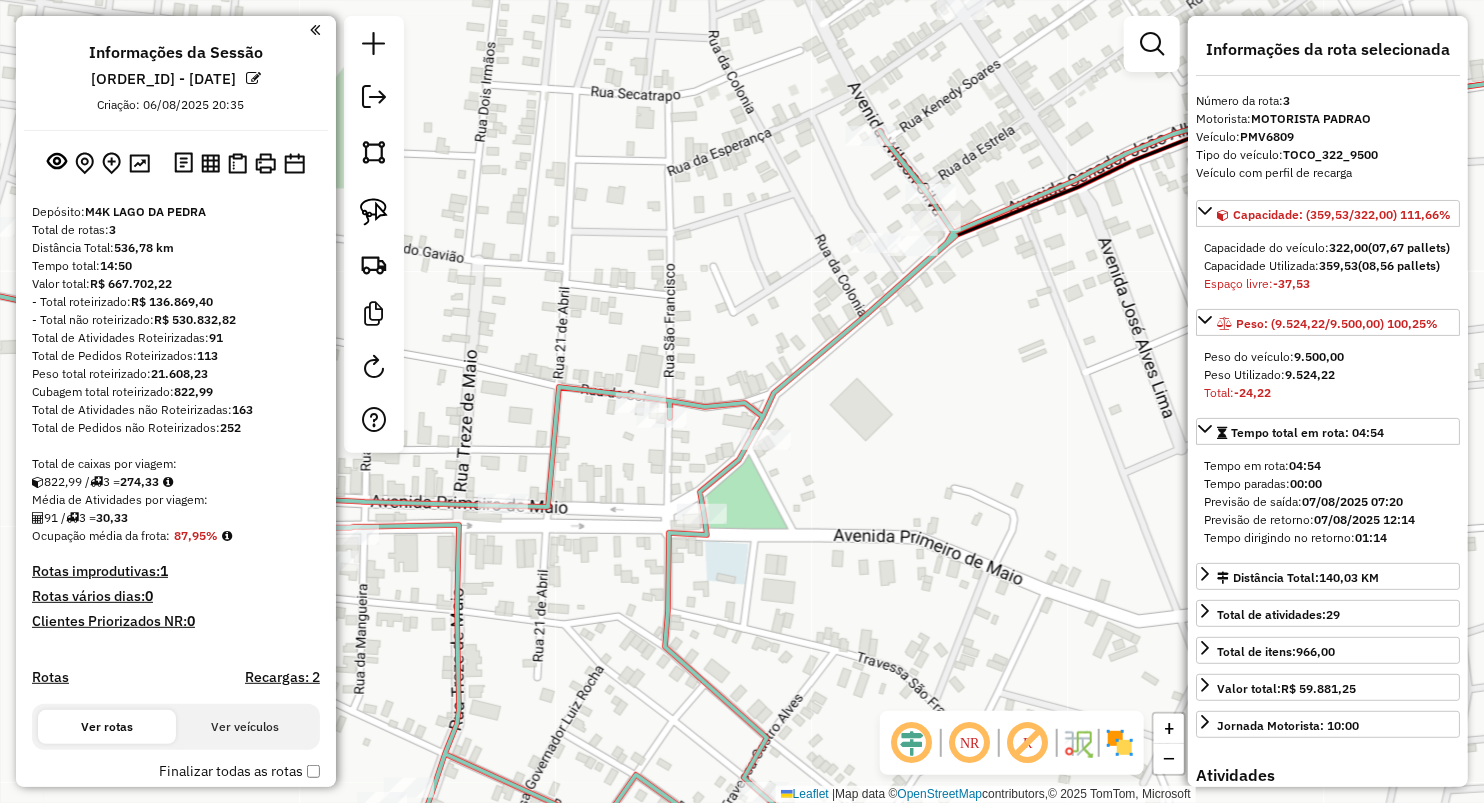 scroll, scrollTop: 678, scrollLeft: 0, axis: vertical 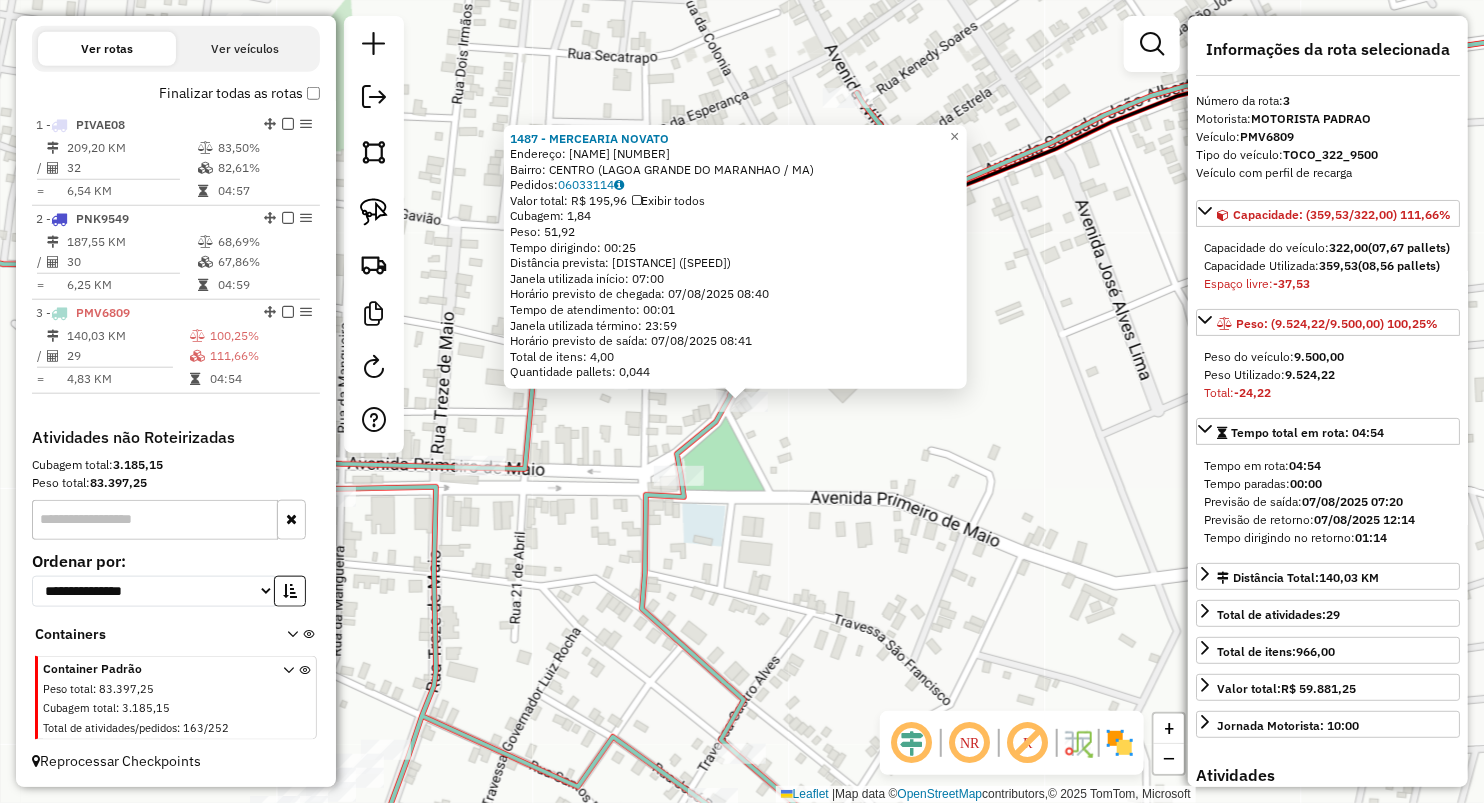 click on "[NUMBER] - MERCEARIA NOVATO  Endereço:  SENADOR JOAO ALBERTO [NUMBER]   Bairro: CENTRO ([CITY] / [STATE])   Pedidos:  [ORDER_ID]   Valor total: R$ [PRICE]   Exibir todos   Cubagem: [CUBAGE]  Peso: [WEIGHT]  Tempo dirigindo: [TIME]   Distância prevista: [DISTANCE] km ([SPEED] km/h)   Janela utilizada início: [TIME]   Horário previsto de chegada: [DATE] [TIME]   Tempo de atendimento: [TIME]   Janela utilizada término: [TIME]   Horário previsto de saída: [DATE] [TIME]   Total de itens: [ITEMS]   Quantidade pallets: [PALLETS]  × Janela de atendimento Grade de atendimento Capacidade Transportadoras Veículos Cliente Pedidos  Rotas Selecione os dias de semana para filtrar as janelas de atendimento  Seg   Ter   Qua   Qui   Sex   Sáb   Dom  Informe o período da janela de atendimento: De: Até:  Filtrar exatamente a janela do cliente  Considerar janela de atendimento padrão  Selecione os dias de semana para filtrar as grades de atendimento  Seg   Ter   Qua   Qui   Sex   Sáb   Dom   Peso mínimo:   Peso máximo:   De:   De:" 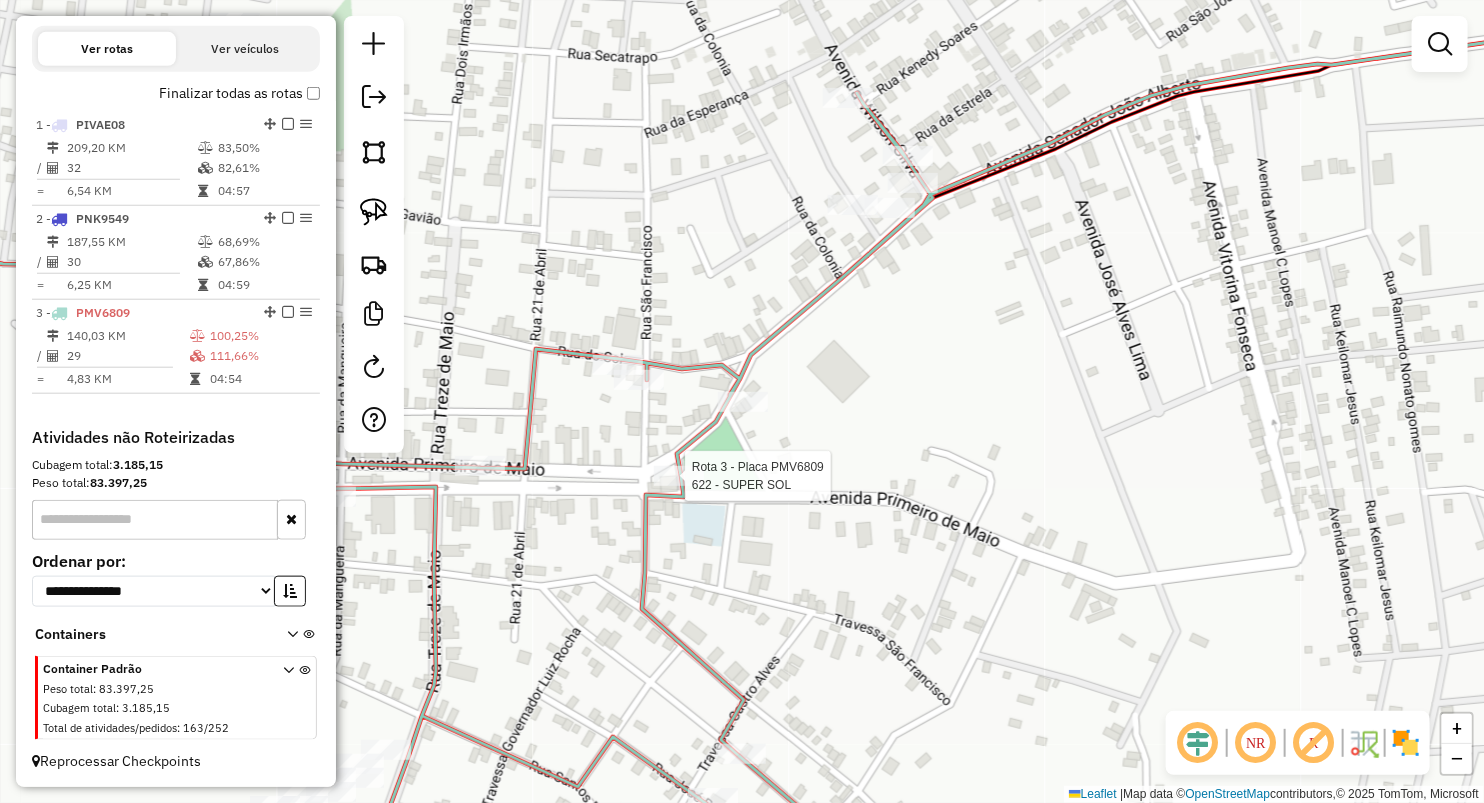 select on "**********" 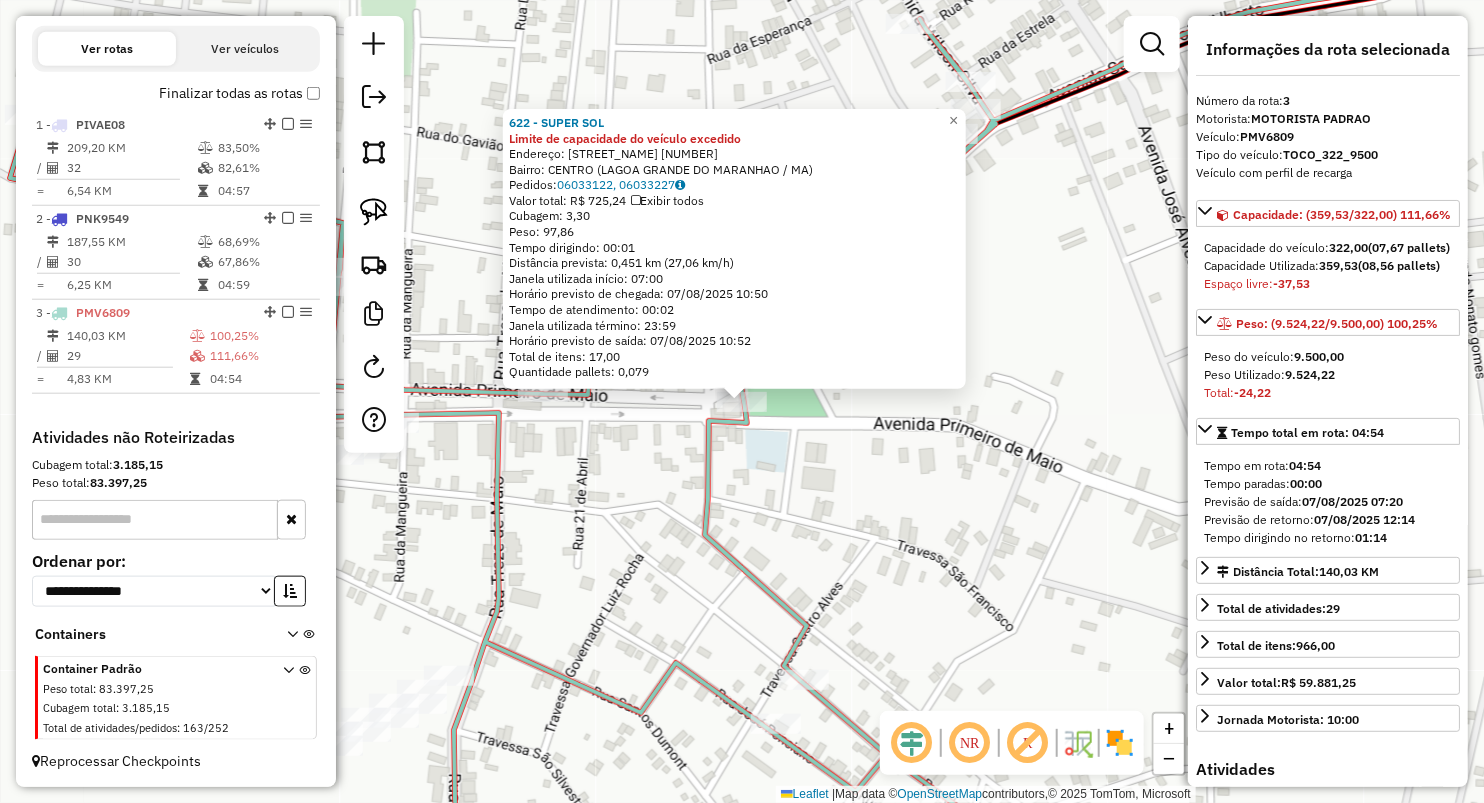 click on "Rota 3 - Placa [PLATE]  622 - SUPER SOL 622 - SUPER SOL Limite de capacidade do veículo excedido  Endereço:  [STREET_NAME] [NUMBER]   Bairro: [NEIGHBORHOOD] ([CITY] / [STATE])   Pedidos:  [ORDER_ID], [ORDER_ID]   Valor total: R$ [PRICE]   Exibir todos   Cubagem: [CUBAGE]  Peso: [WEIGHT]  Tempo dirigindo: [TIME]   Distância prevista: [DISTANCE] ([SPEED])   Janela utilizada início: [TIME]   Horário previsto de chegada: [DATE] [TIME]   Tempo de atendimento: [TIME]   Janela utilizada término: [TIME]   Horário previsto de saída: [DATE] [TIME]   Total de itens: [ITEMS]   Quantidade pallets: [PALLETS]  × Janela de atendimento Grade de atendimento Capacidade Transportadoras Veículos Cliente Pedidos  Rotas Selecione os dias de semana para filtrar as janelas de atendimento  Seg   Ter   Qua   Qui   Sex   Sáb   Dom  Informe o período da janela de atendimento: De: Até:  Filtrar exatamente a janela do cliente  Considerar janela de atendimento padrão  Selecione os dias de semana para filtrar as grades de atendimento  Seg" 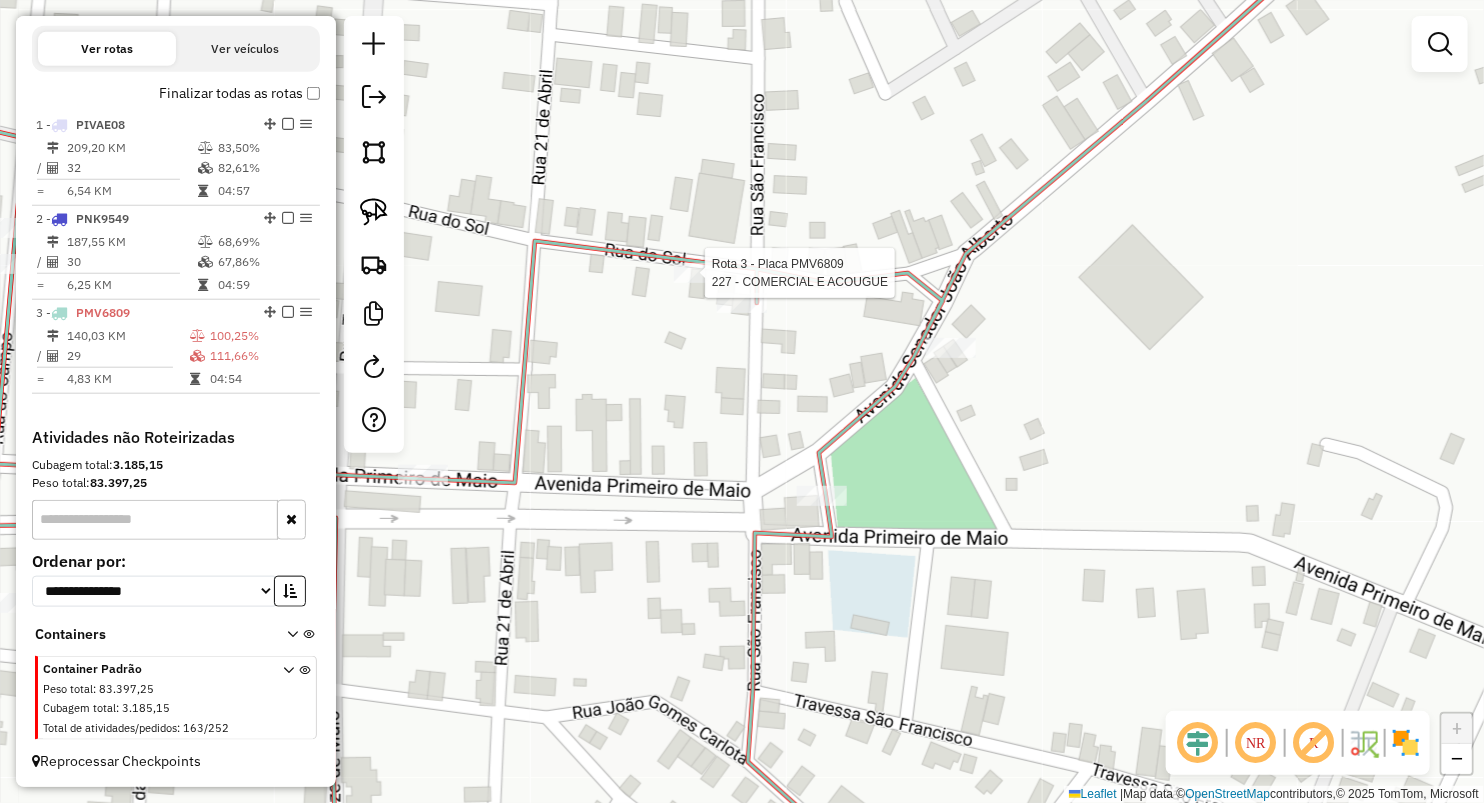 select on "**********" 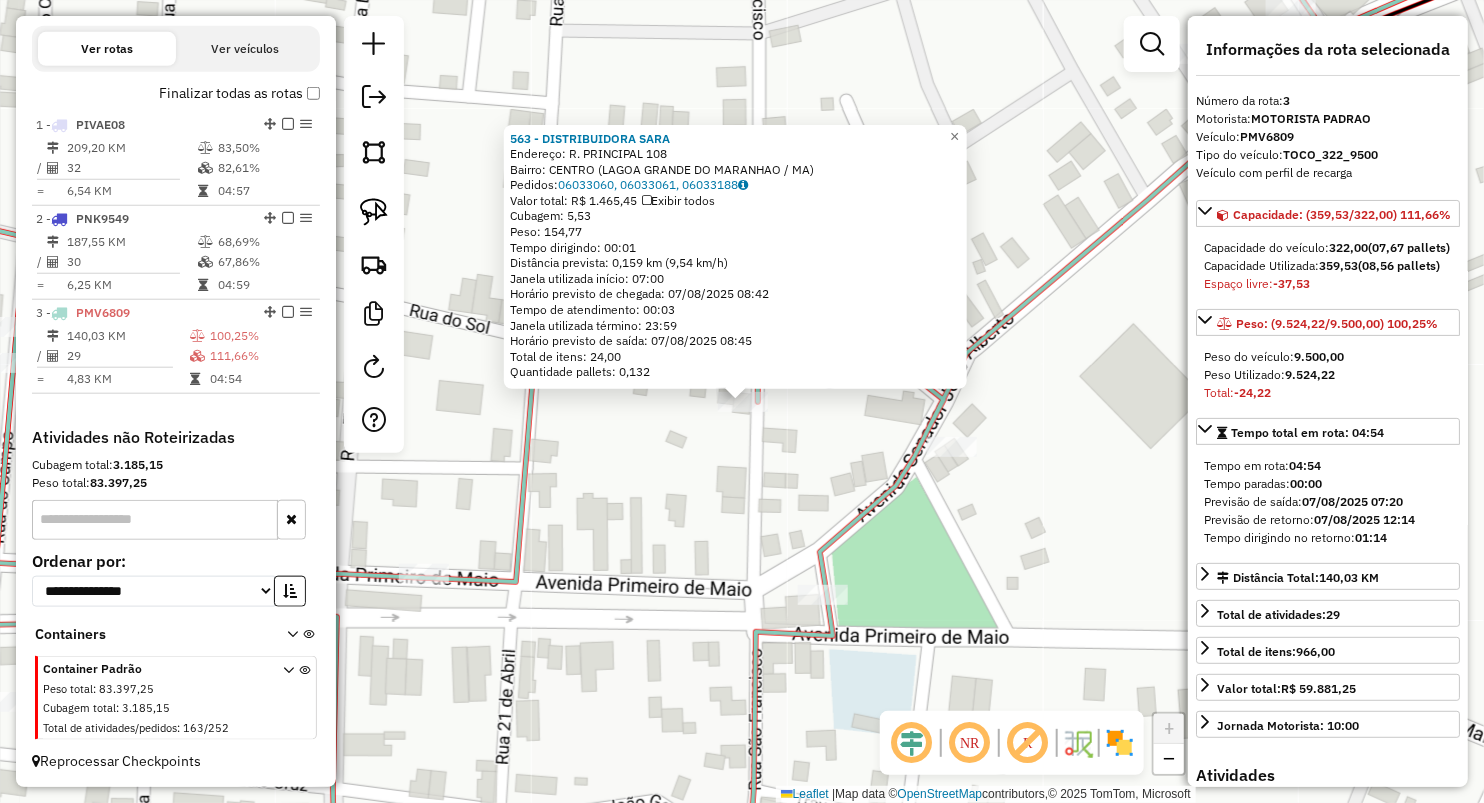 drag, startPoint x: 633, startPoint y: 580, endPoint x: 618, endPoint y: 582, distance: 15.132746 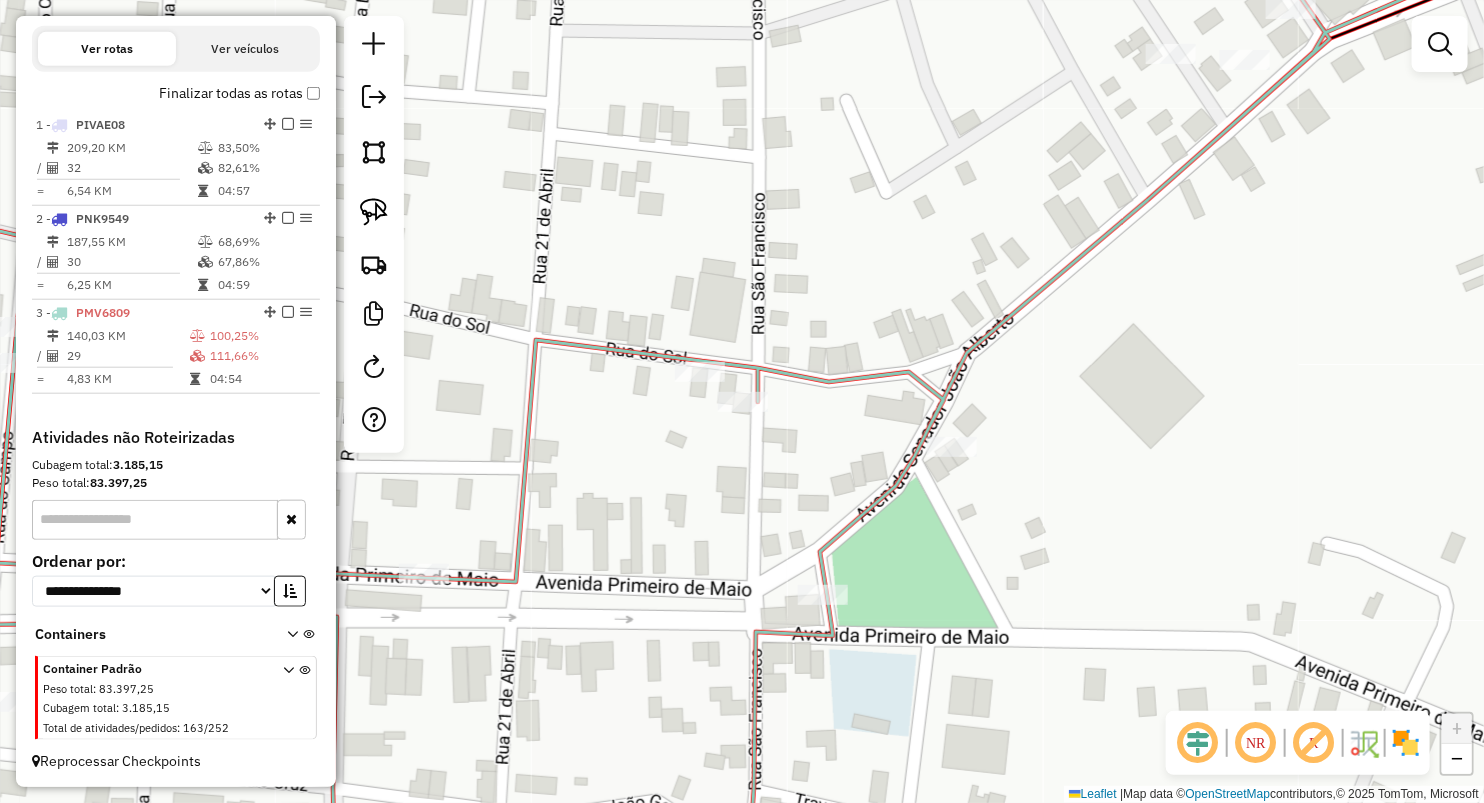 drag, startPoint x: 824, startPoint y: 432, endPoint x: 867, endPoint y: 405, distance: 50.77401 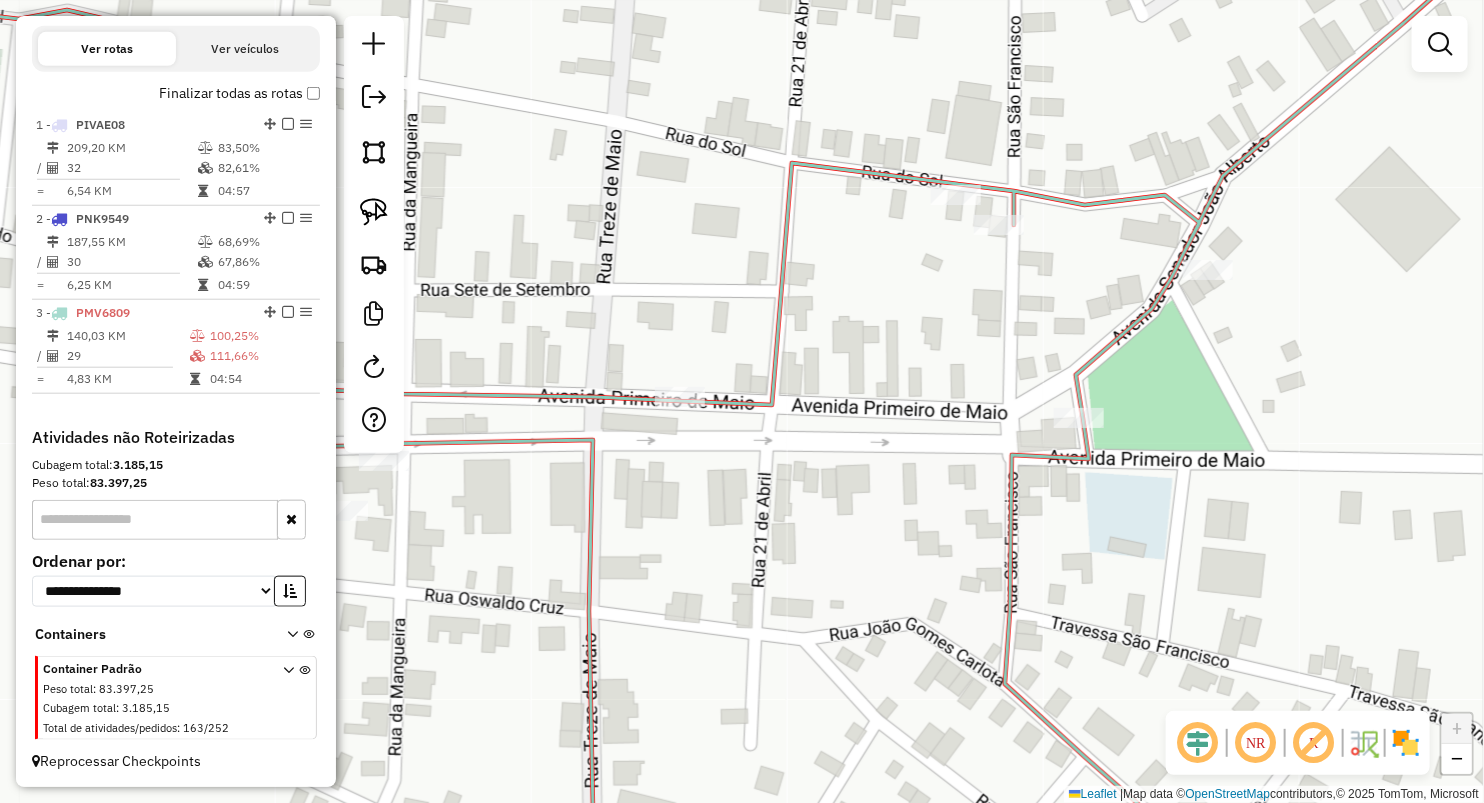 click on "Janela de atendimento Grade de atendimento Capacidade Transportadoras Veículos Cliente Pedidos  Rotas Selecione os dias de semana para filtrar as janelas de atendimento  Seg   Ter   Qua   Qui   Sex   Sáb   Dom  Informe o período da janela de atendimento: De: Até:  Filtrar exatamente a janela do cliente  Considerar janela de atendimento padrão  Selecione os dias de semana para filtrar as grades de atendimento  Seg   Ter   Qua   Qui   Sex   Sáb   Dom   Considerar clientes sem dia de atendimento cadastrado  Clientes fora do dia de atendimento selecionado Filtrar as atividades entre os valores definidos abaixo:  Peso mínimo:   Peso máximo:   Cubagem mínima:   Cubagem máxima:   De:   Até:  Filtrar as atividades entre o tempo de atendimento definido abaixo:  De:   Até:   Considerar capacidade total dos clientes não roteirizados Transportadora: Selecione um ou mais itens Tipo de veículo: Selecione um ou mais itens Veículo: Selecione um ou mais itens Motorista: Selecione um ou mais itens Nome: Rótulo:" 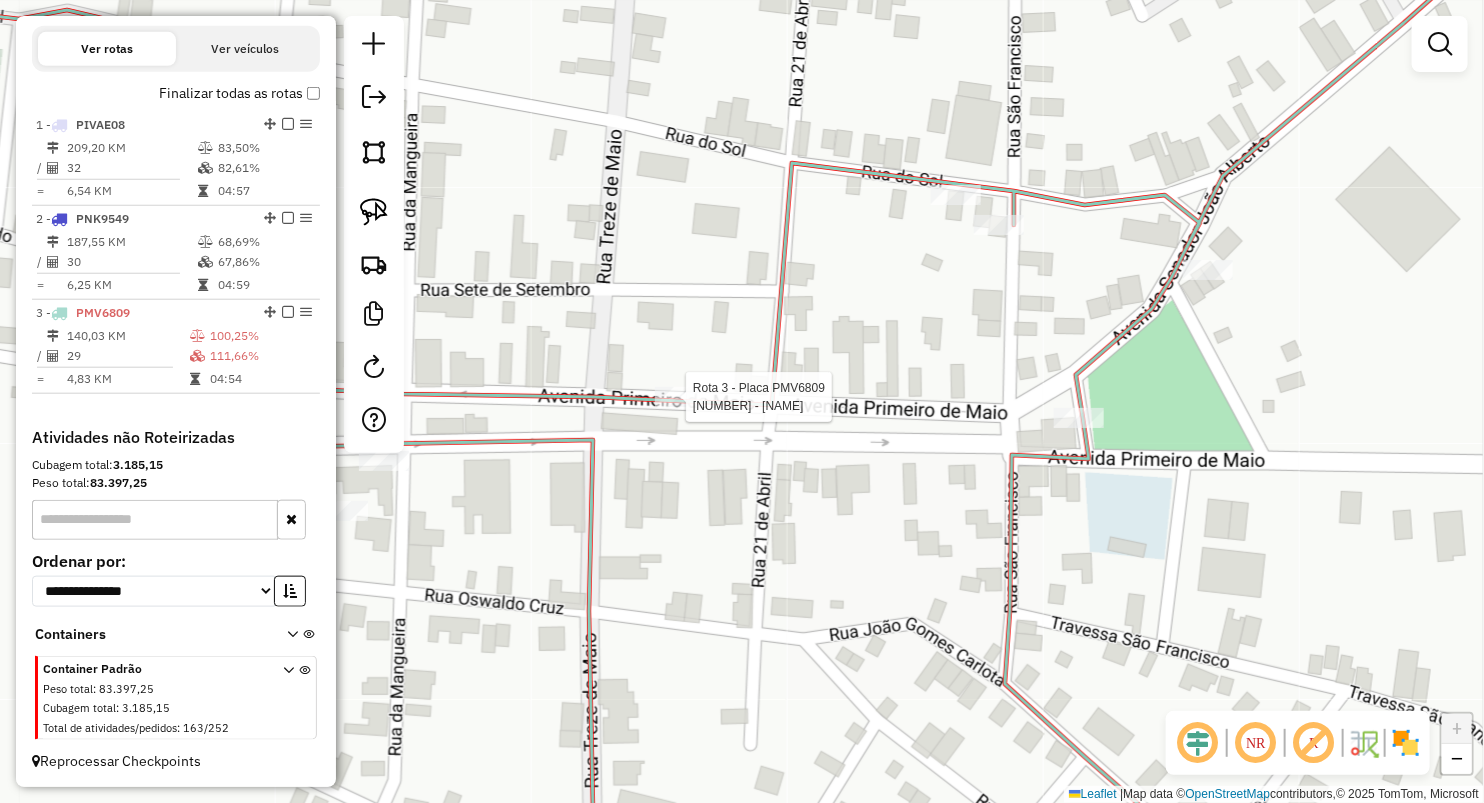 select on "**********" 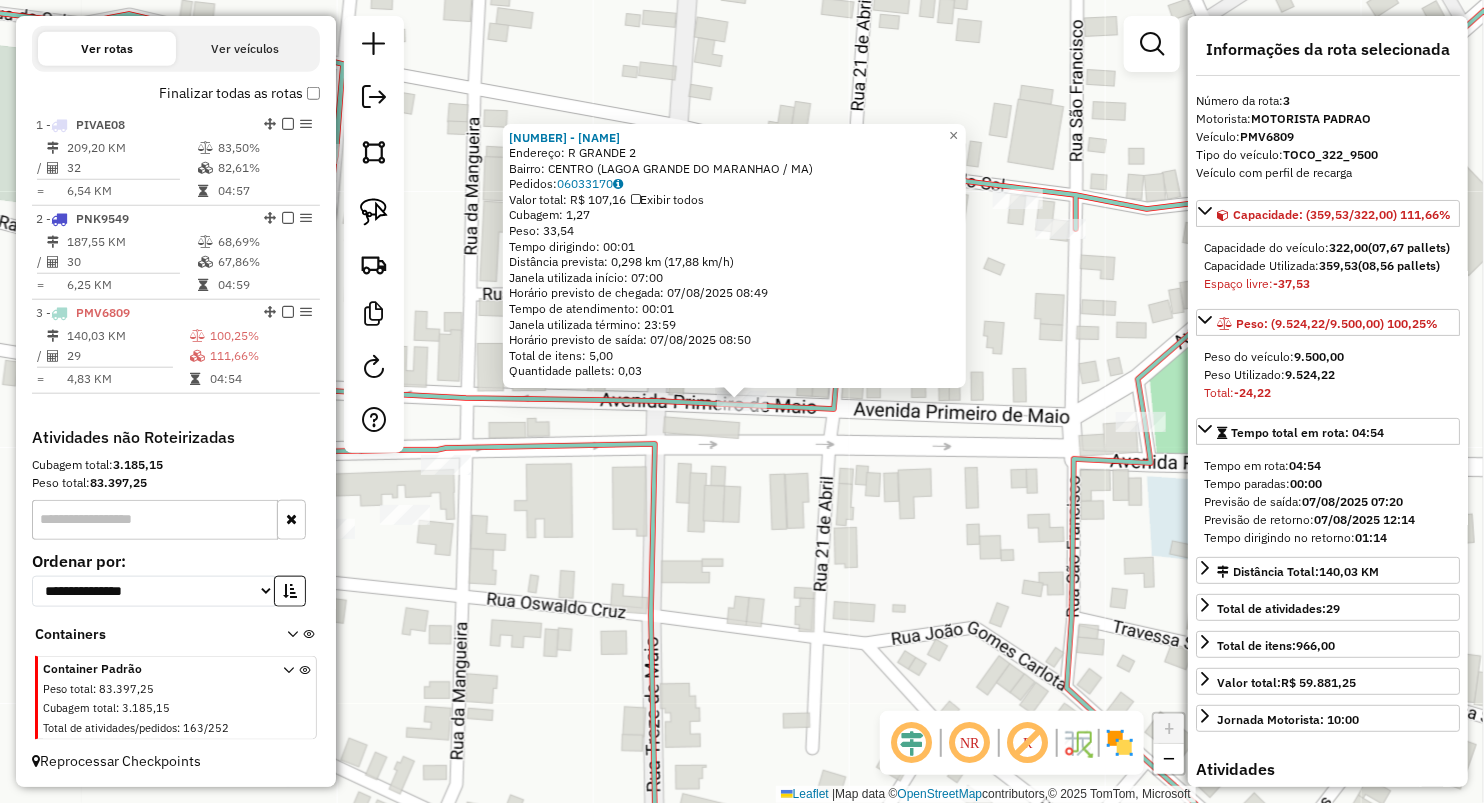 drag, startPoint x: 654, startPoint y: 511, endPoint x: 653, endPoint y: 496, distance: 15.033297 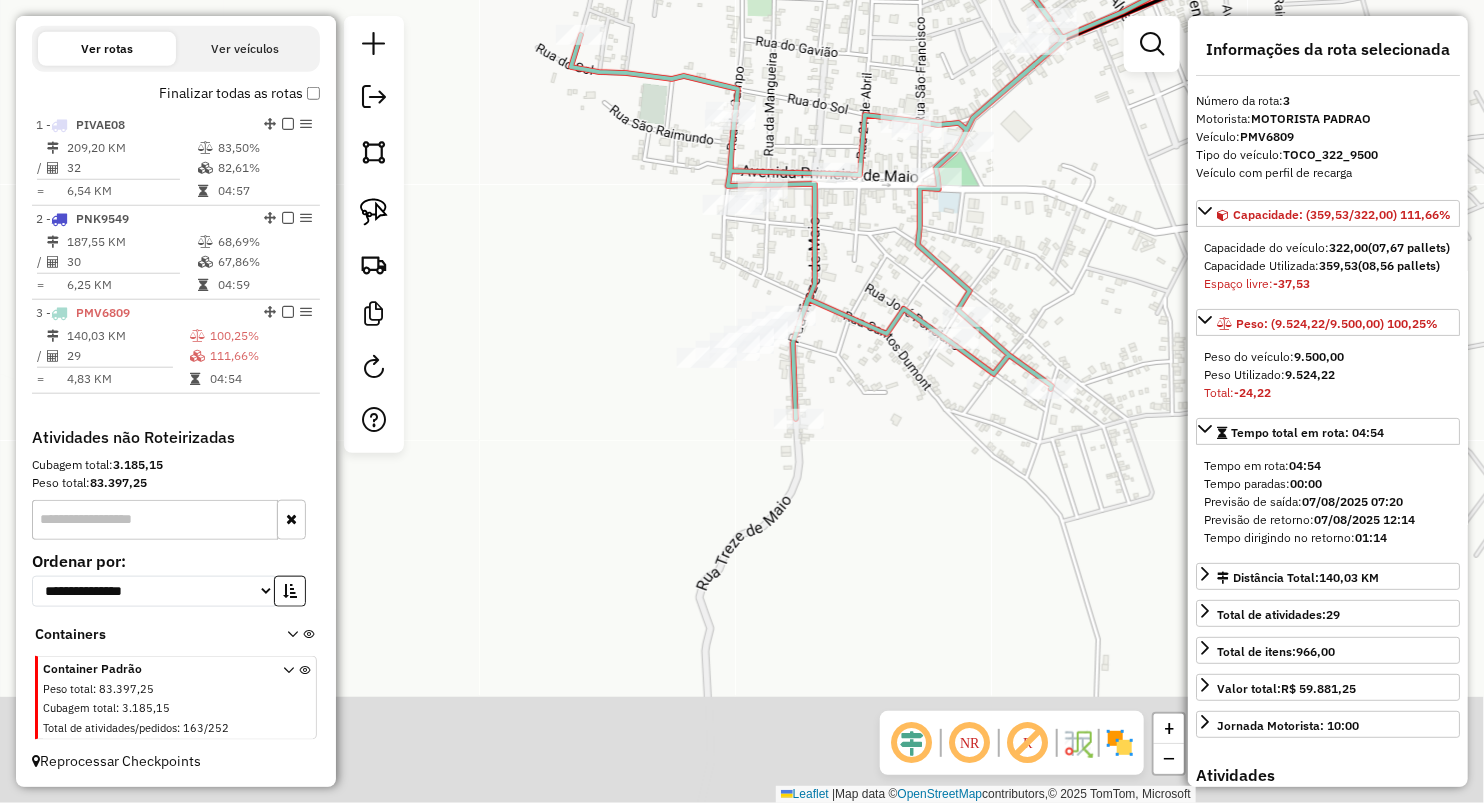 drag, startPoint x: 693, startPoint y: 493, endPoint x: 821, endPoint y: 273, distance: 254.52701 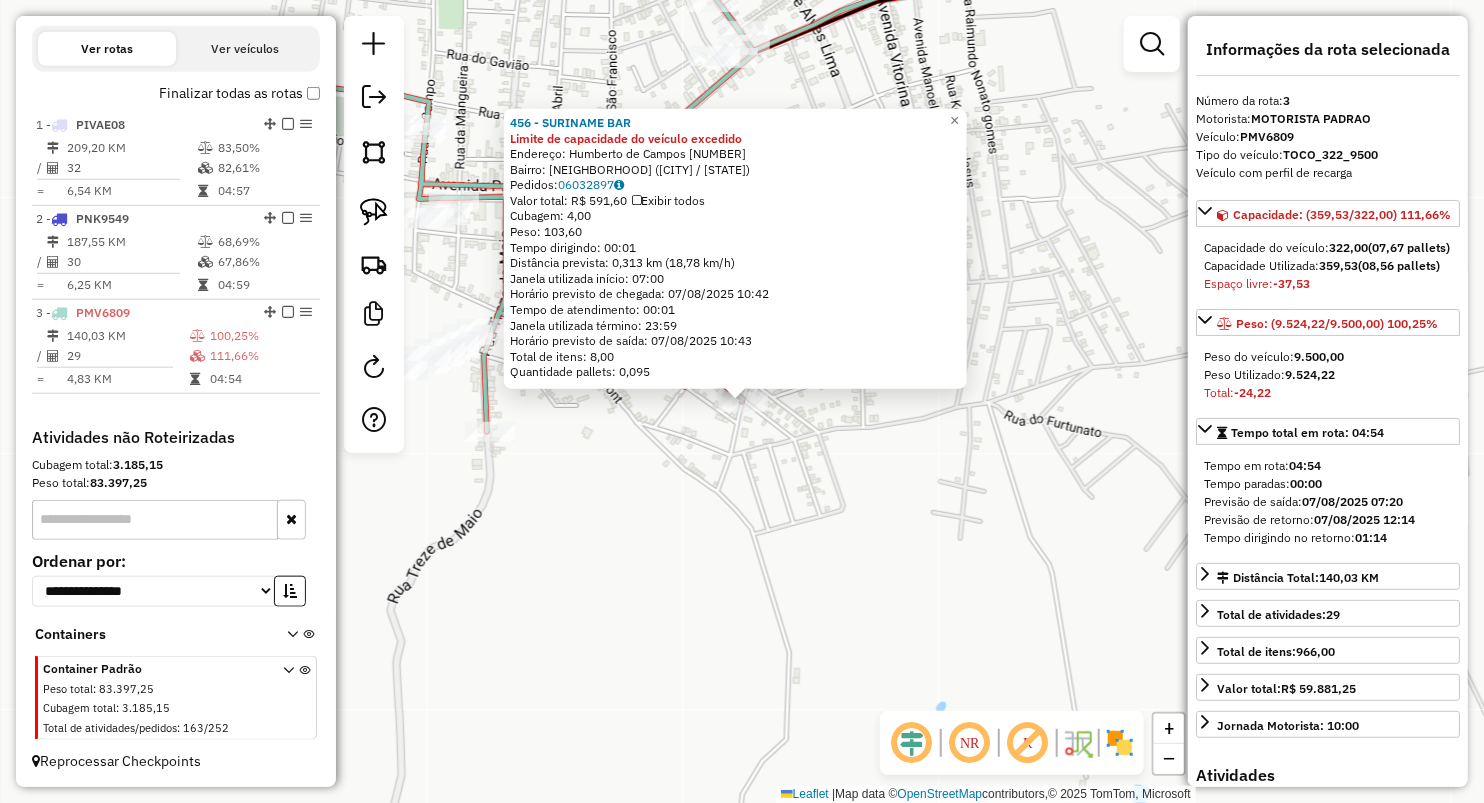 click on "456 - SURINAME BAR Limite de capacidade do veículo excedido  Endereço:  Humberto de Campos 10   Bairro: VALDIR FILHO (LAGOA GRANDE DO MARANHAO / MA)   Pedidos:  06032897   Valor total: R$ 591,60   Exibir todos   Cubagem: 4,00  Peso: 103,60  Tempo dirigindo: 00:01   Distância prevista: 0,313 km (18,78 km/h)   Janela utilizada início: 07:00   Horário previsto de chegada: 07/08/2025 10:42   Tempo de atendimento: 00:01   Janela utilizada término: 23:59   Horário previsto de saída: 07/08/2025 10:43   Total de itens: 8,00   Quantidade pallets: 0,095  × Janela de atendimento Grade de atendimento Capacidade Transportadoras Veículos Cliente Pedidos  Rotas Selecione os dias de semana para filtrar as janelas de atendimento  Seg   Ter   Qua   Qui   Sex   Sáb   Dom  Informe o período da janela de atendimento: De: Até:  Filtrar exatamente a janela do cliente  Considerar janela de atendimento padrão  Selecione os dias de semana para filtrar as grades de atendimento  Seg   Ter   Qua   Qui   Sex   Sáb   Dom  +" 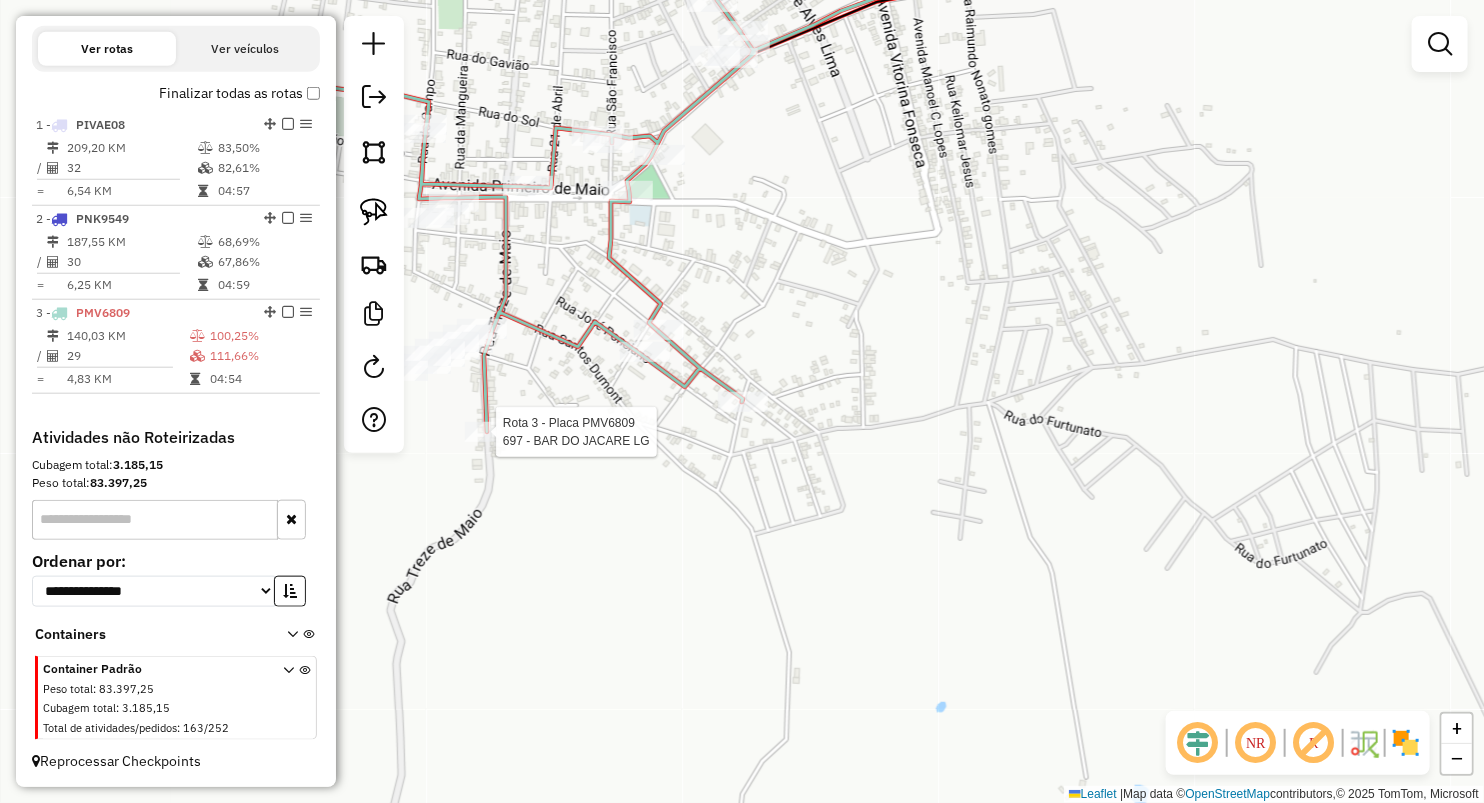select on "**********" 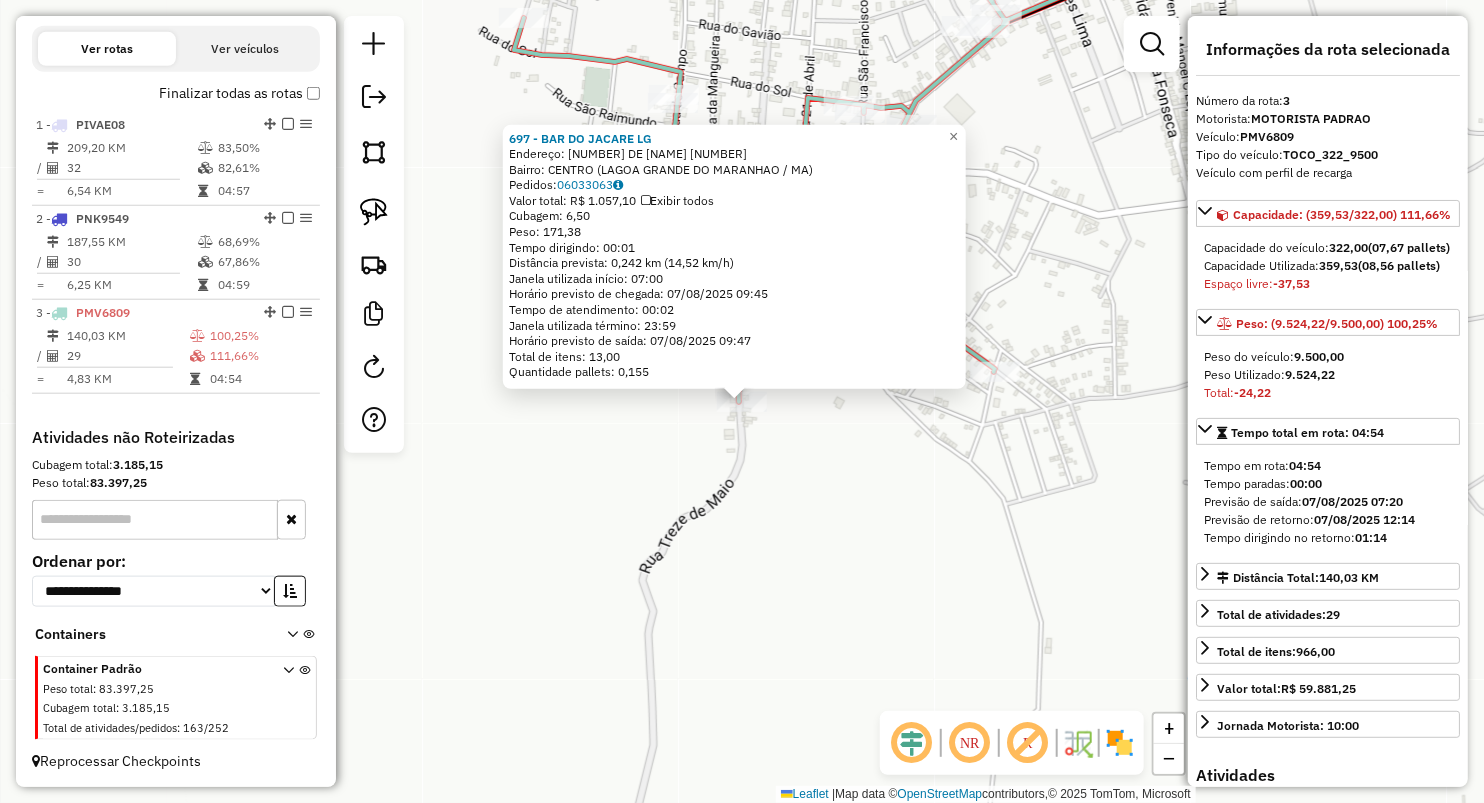 click on "697 - BAR DO JACARE LG  Endereço:  13 DE MAIO 13   Bairro: CENTRO (LAGOA GRANDE DO MARANHAO / MA)   Pedidos:  06033063   Valor total: R$ 1.057,10   Exibir todos   Cubagem: 6,50  Peso: 171,38  Tempo dirigindo: 00:01   Distância prevista: 0,242 km (14,52 km/h)   Janela utilizada início: 07:00   Horário previsto de chegada: 07/08/2025 09:45   Tempo de atendimento: 00:02   Janela utilizada término: 23:59   Horário previsto de saída: 07/08/2025 09:47   Total de itens: 13,00   Quantidade pallets: 0,155  × Janela de atendimento Grade de atendimento Capacidade Transportadoras Veículos Cliente Pedidos  Rotas Selecione os dias de semana para filtrar as janelas de atendimento  Seg   Ter   Qua   Qui   Sex   Sáb   Dom  Informe o período da janela de atendimento: De: Até:  Filtrar exatamente a janela do cliente  Considerar janela de atendimento padrão  Selecione os dias de semana para filtrar as grades de atendimento  Seg   Ter   Qua   Qui   Sex   Sáb   Dom   Clientes fora do dia de atendimento selecionado +" 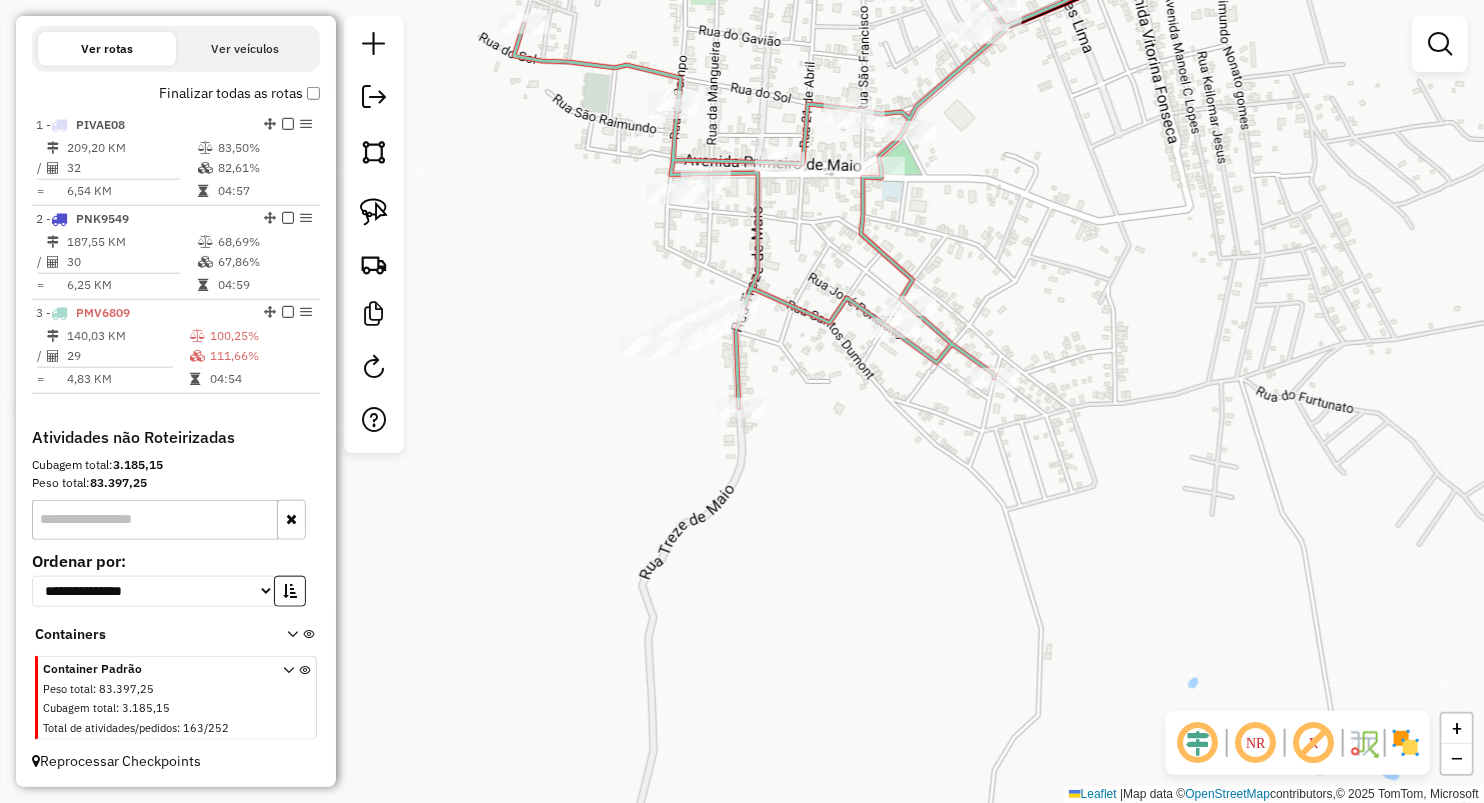 drag, startPoint x: 711, startPoint y: 227, endPoint x: 709, endPoint y: 394, distance: 167.01198 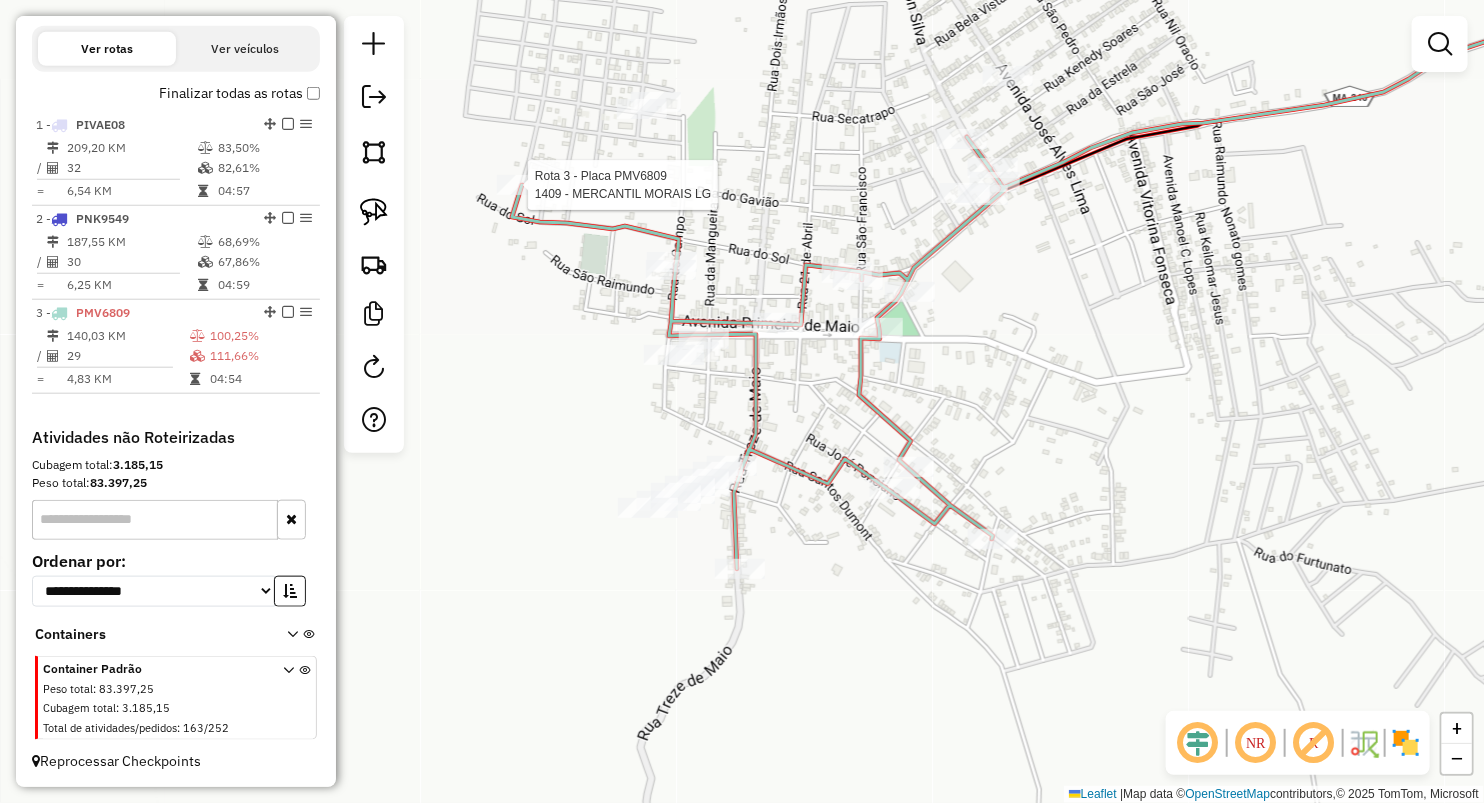 select on "**********" 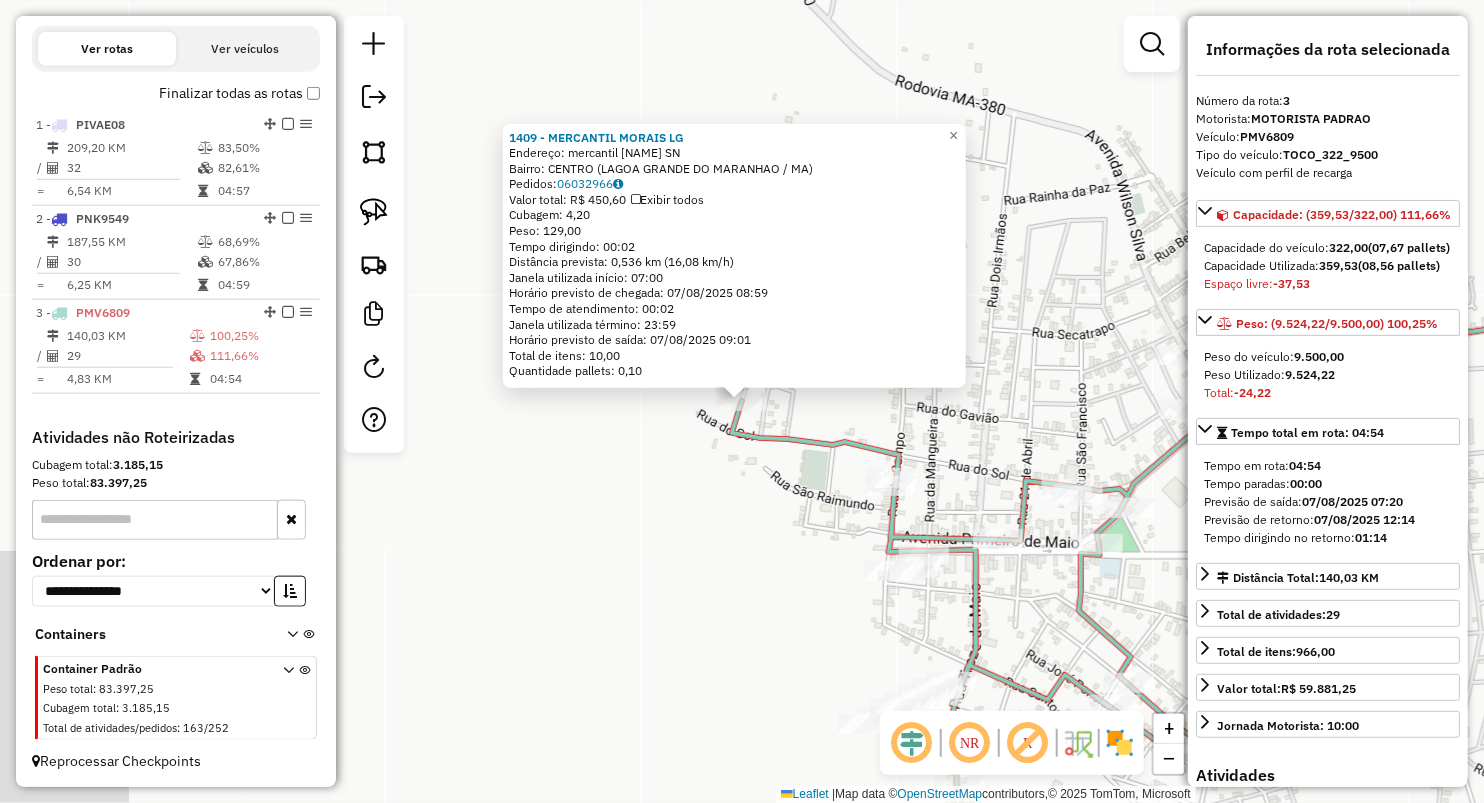 click on "1409 - MERCANTIL MORAIS LG  Endereço:  mercantil morais SN   Bairro: CENTRO (LAGOA GRANDE DO MARANHAO / MA)   Pedidos:  06032966   Valor total: R$ 450,60   Exibir todos   Cubagem: 4,20  Peso: 129,00  Tempo dirigindo: 00:02   Distância prevista: 0,536 km (16,08 km/h)   Janela utilizada início: 07:00   Horário previsto de chegada: 07/08/2025 08:59   Tempo de atendimento: 00:02   Janela utilizada término: 23:59   Horário previsto de saída: 07/08/2025 09:01   Total de itens: 10,00   Quantidade pallets: 0,10  × Janela de atendimento Grade de atendimento Capacidade Transportadoras Veículos Cliente Pedidos  Rotas Selecione os dias de semana para filtrar as janelas de atendimento  Seg   Ter   Qua   Qui   Sex   Sáb   Dom  Informe o período da janela de atendimento: De: Até:  Filtrar exatamente a janela do cliente  Considerar janela de atendimento padrão  Selecione os dias de semana para filtrar as grades de atendimento  Seg   Ter   Qua   Qui   Sex   Sáb   Dom   Peso mínimo:   Peso máximo:   De:   De:" 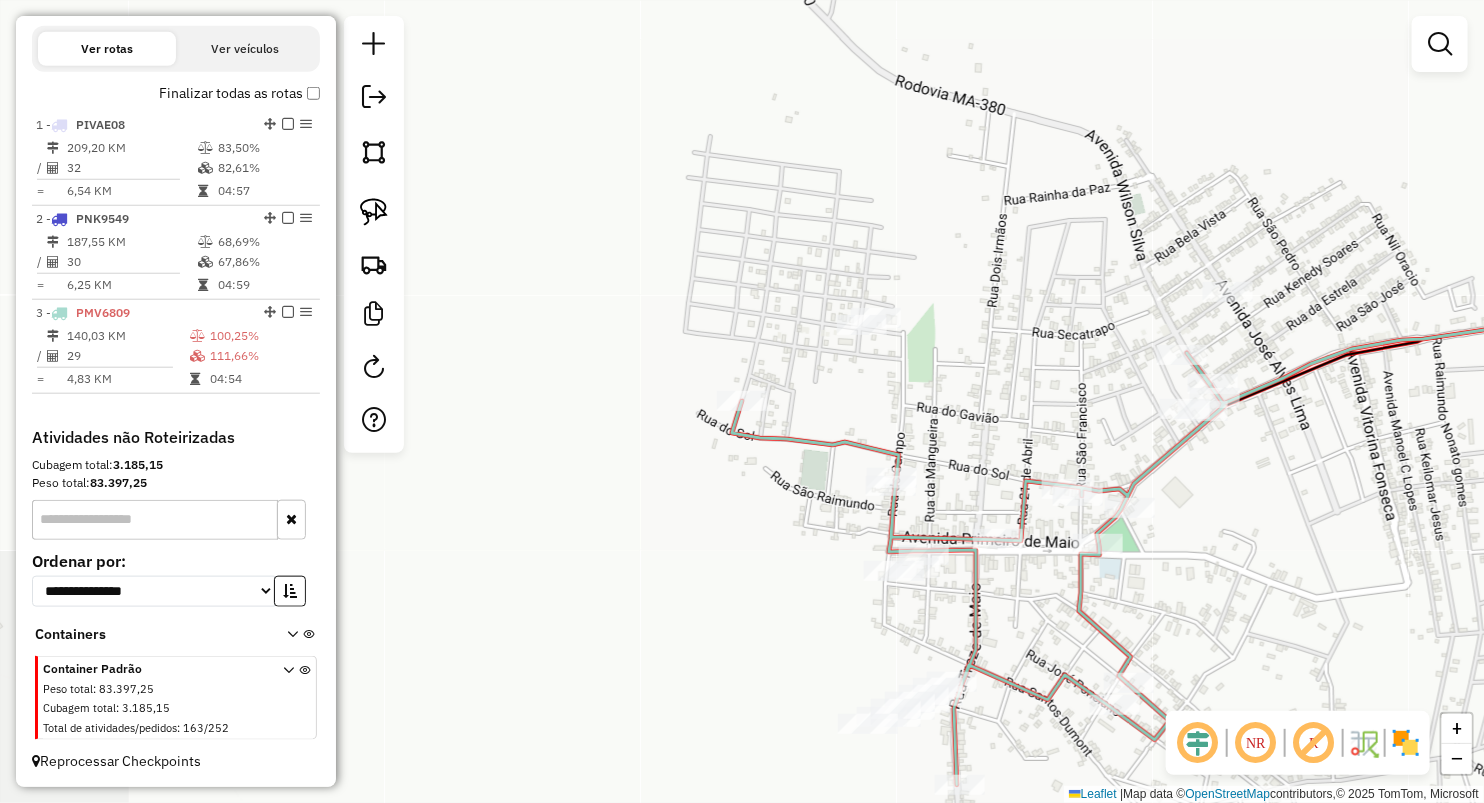 drag, startPoint x: 742, startPoint y: 550, endPoint x: 616, endPoint y: 399, distance: 196.66469 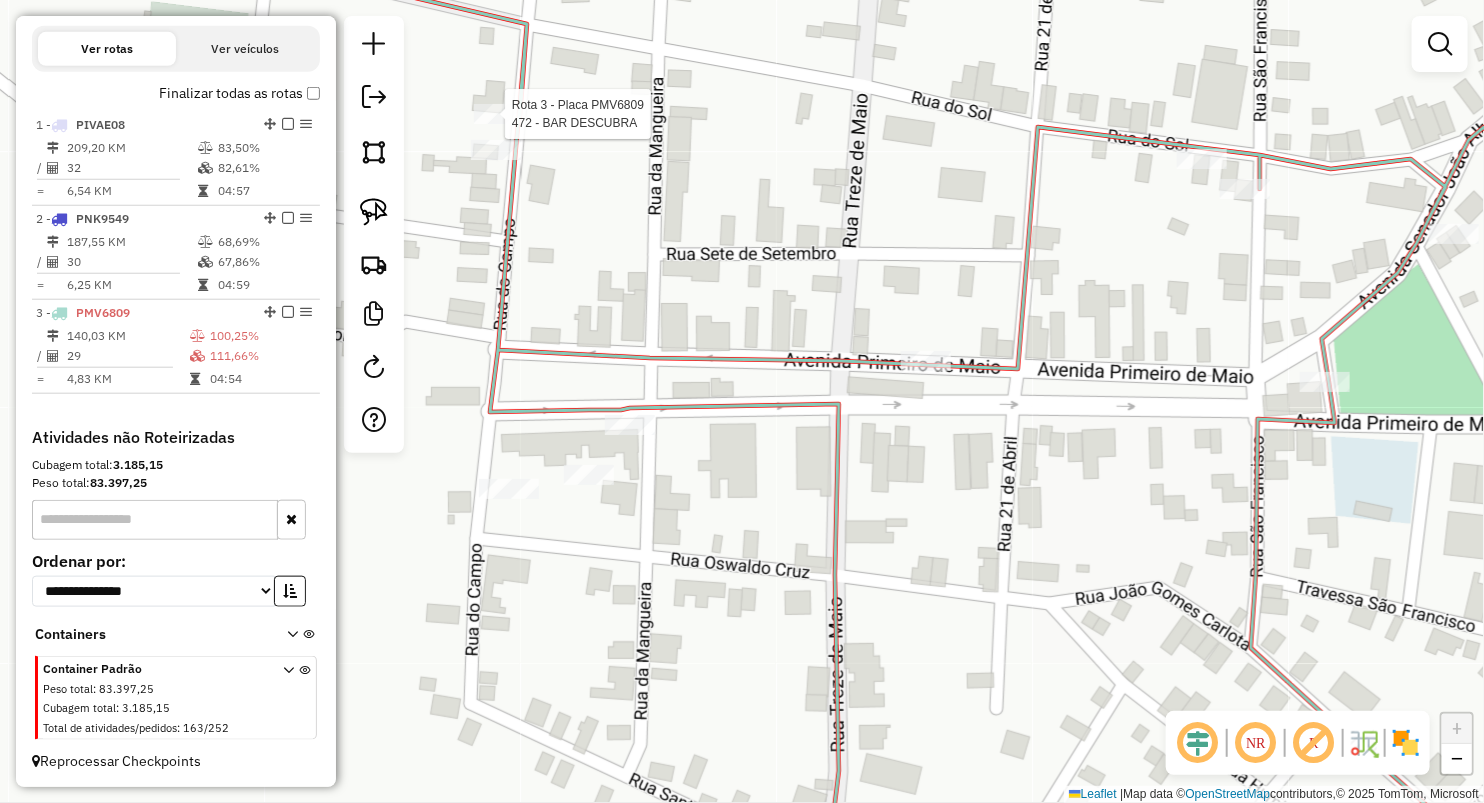 select on "**********" 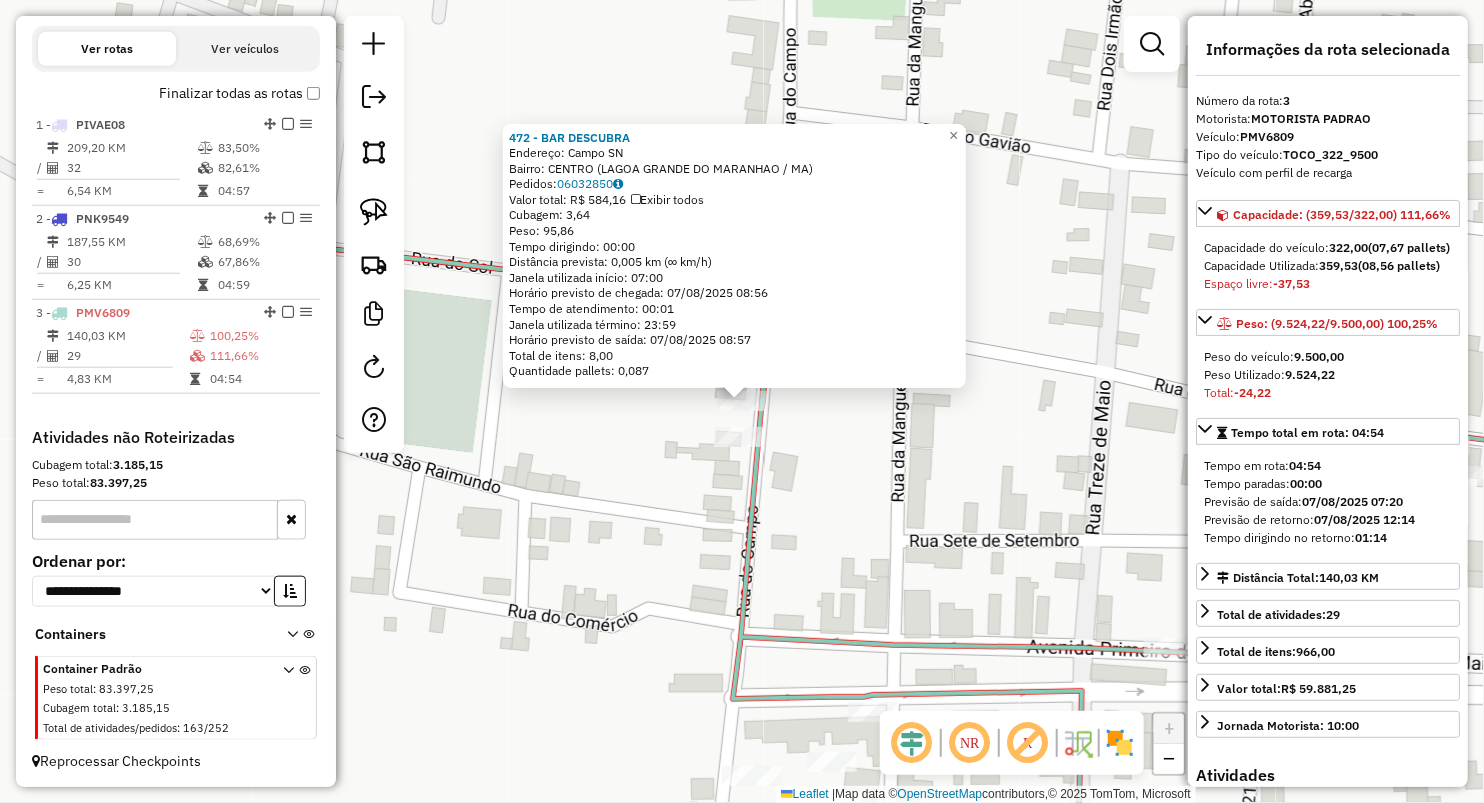 click on "472 - BAR DESCUBRA  Endereço:  Campo SN   Bairro: CENTRO (LAGOA GRANDE DO MARANHAO / MA)   Pedidos:  06032850   Valor total: R$ 584,16   Exibir todos   Cubagem: 3,64  Peso: 95,86  Tempo dirigindo: 00:00   Distância prevista: 0,005 km (∞ km/h)   Janela utilizada início: 07:00   Horário previsto de chegada: 07/08/2025 08:56   Tempo de atendimento: 00:01   Janela utilizada término: 23:59   Horário previsto de saída: 07/08/2025 08:57   Total de itens: 8,00   Quantidade pallets: 0,087  × Janela de atendimento Grade de atendimento Capacidade Transportadoras Veículos Cliente Pedidos  Rotas Selecione os dias de semana para filtrar as janelas de atendimento  Seg   Ter   Qua   Qui   Sex   Sáb   Dom  Informe o período da janela de atendimento: De: Até:  Filtrar exatamente a janela do cliente  Considerar janela de atendimento padrão  Selecione os dias de semana para filtrar as grades de atendimento  Seg   Ter   Qua   Qui   Sex   Sáb   Dom   Considerar clientes sem dia de atendimento cadastrado  De:   De:" 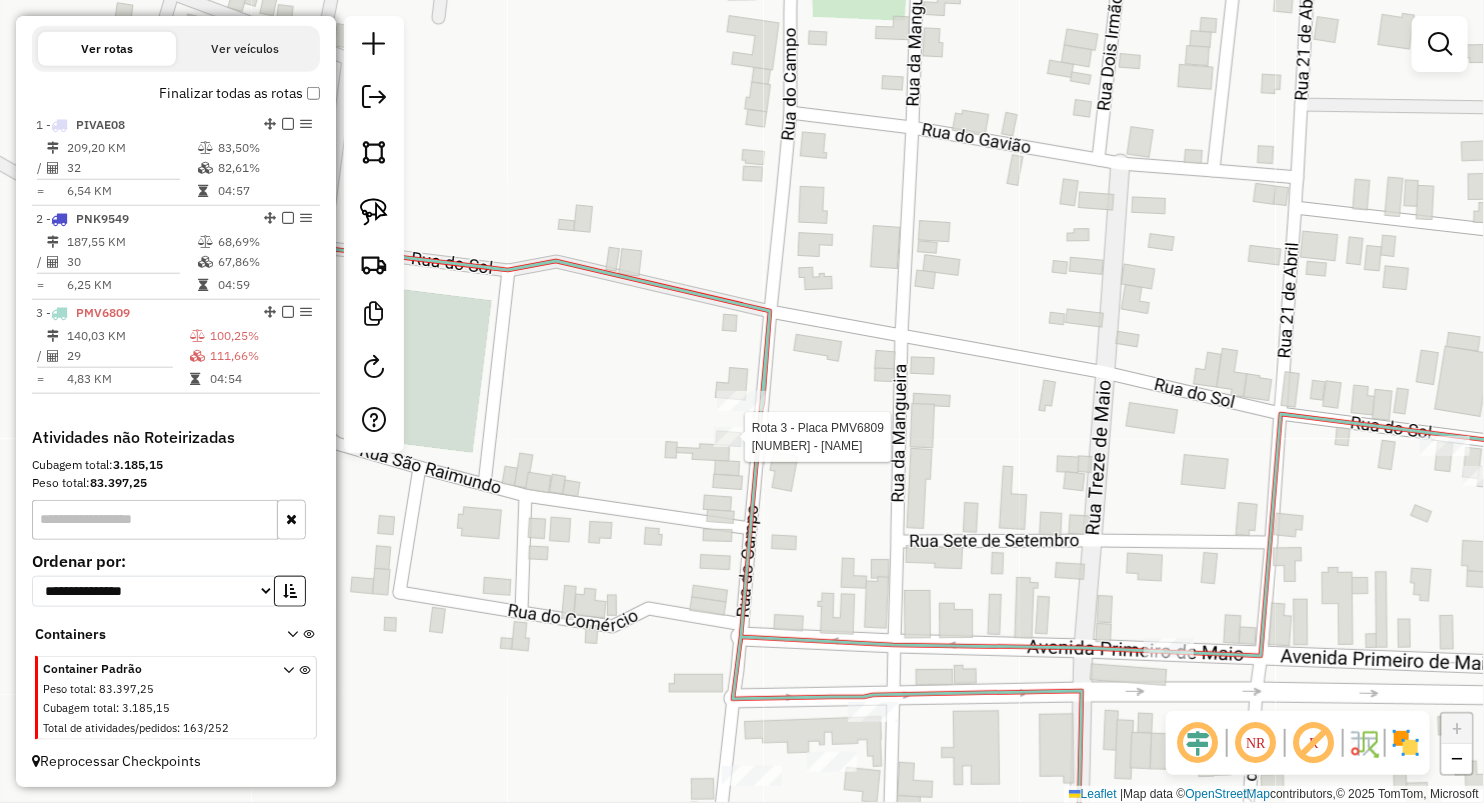 select on "**********" 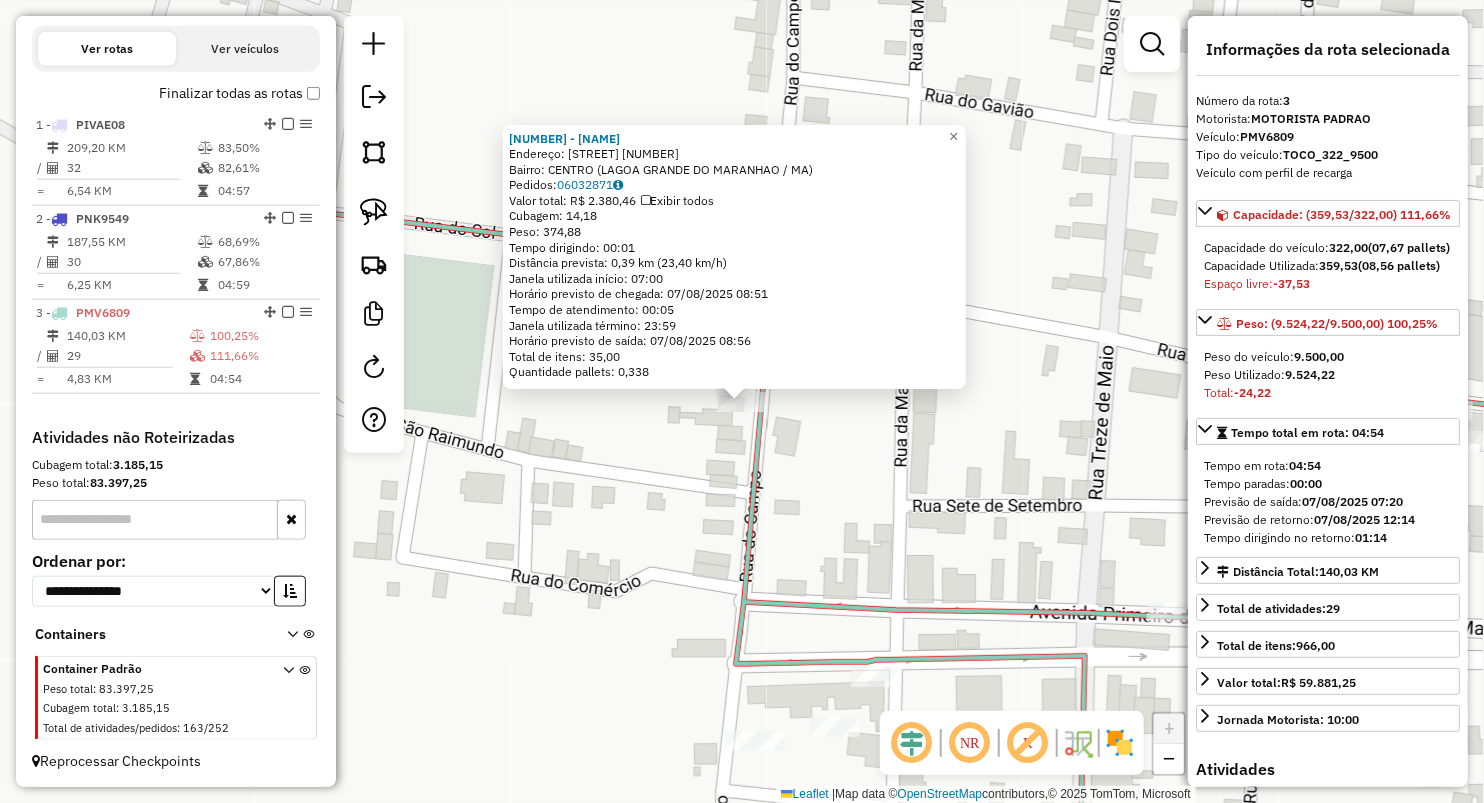 click on "613 - BAR DO BAIA  Endereço:  Rua: Rua do campo 76   Bairro: CENTRO (LAGOA GRANDE DO MARANHAO / MA)   Pedidos:  06032871   Valor total: R$ 2.380,46   Exibir todos   Cubagem: 14,18  Peso: 374,88  Tempo dirigindo: 00:01   Distância prevista: 0,39 km (23,40 km/h)   Janela utilizada início: 07:00   Horário previsto de chegada: 07/08/2025 08:51   Tempo de atendimento: 00:05   Janela utilizada término: 23:59   Horário previsto de saída: 07/08/2025 08:56   Total de itens: 35,00   Quantidade pallets: 0,338  × Janela de atendimento Grade de atendimento Capacidade Transportadoras Veículos Cliente Pedidos  Rotas Selecione os dias de semana para filtrar as janelas de atendimento  Seg   Ter   Qua   Qui   Sex   Sáb   Dom  Informe o período da janela de atendimento: De: Até:  Filtrar exatamente a janela do cliente  Considerar janela de atendimento padrão  Selecione os dias de semana para filtrar as grades de atendimento  Seg   Ter   Qua   Qui   Sex   Sáb   Dom   Clientes fora do dia de atendimento selecionado" 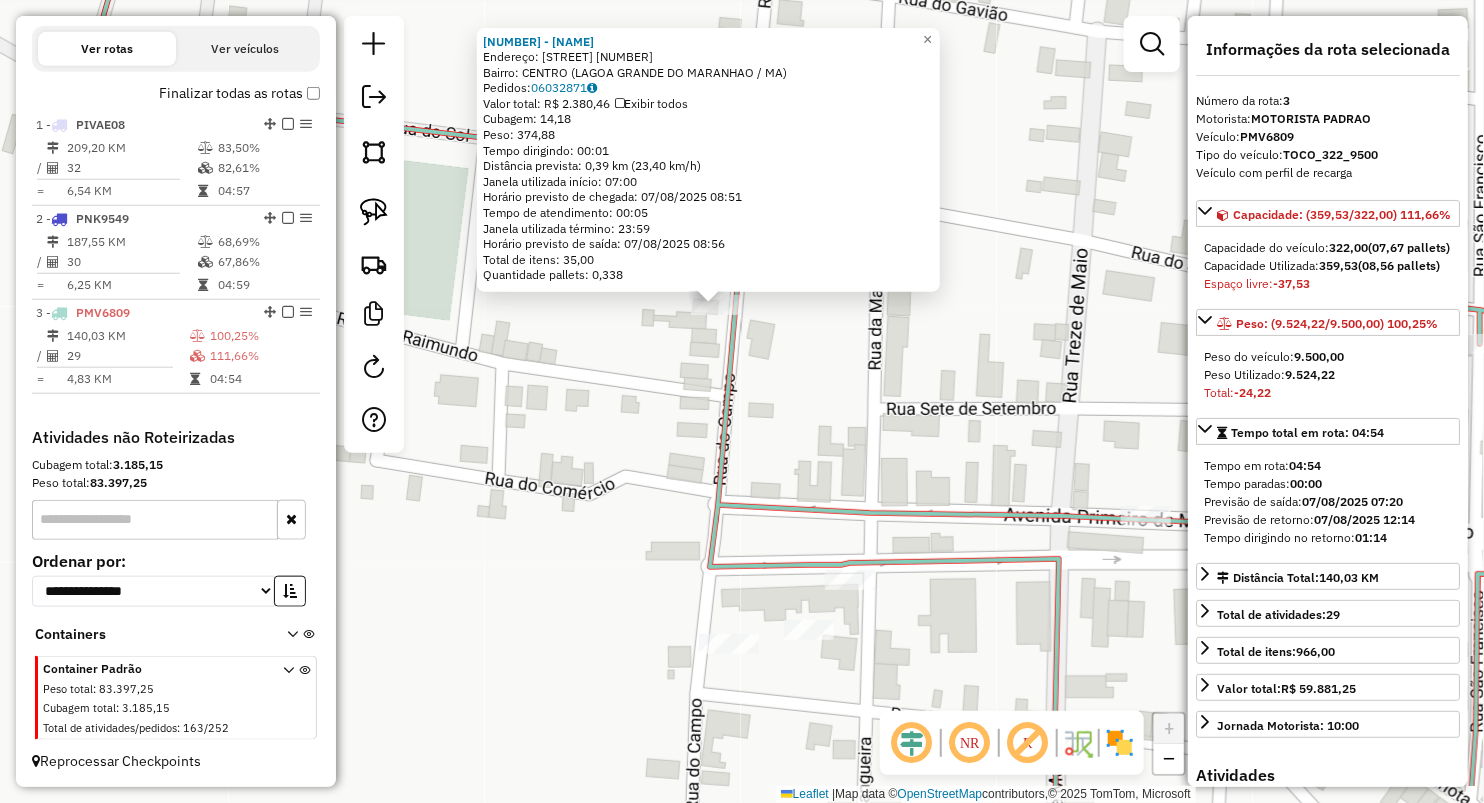 drag, startPoint x: 658, startPoint y: 630, endPoint x: 685, endPoint y: 438, distance: 193.88914 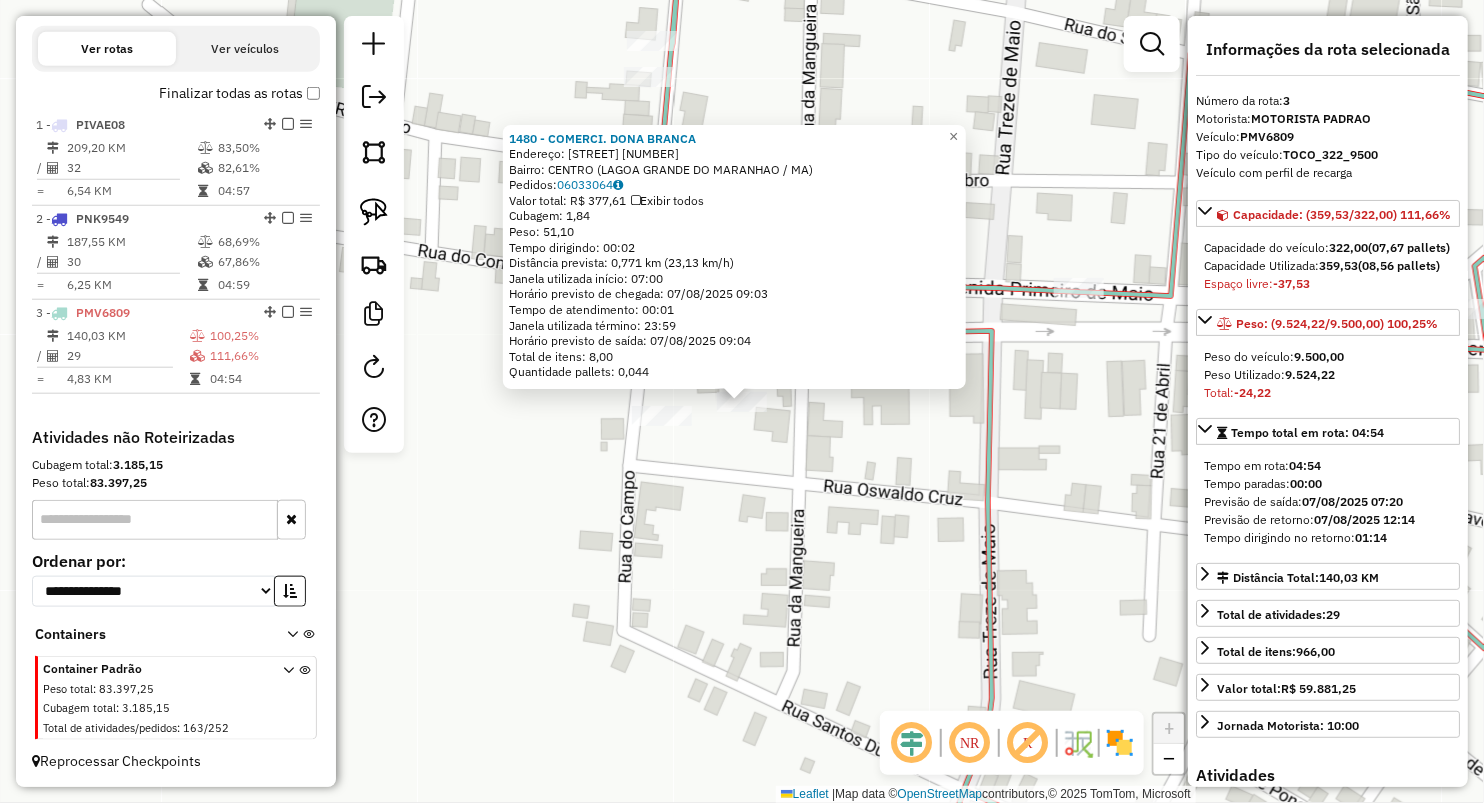 drag, startPoint x: 681, startPoint y: 495, endPoint x: 676, endPoint y: 481, distance: 14.866069 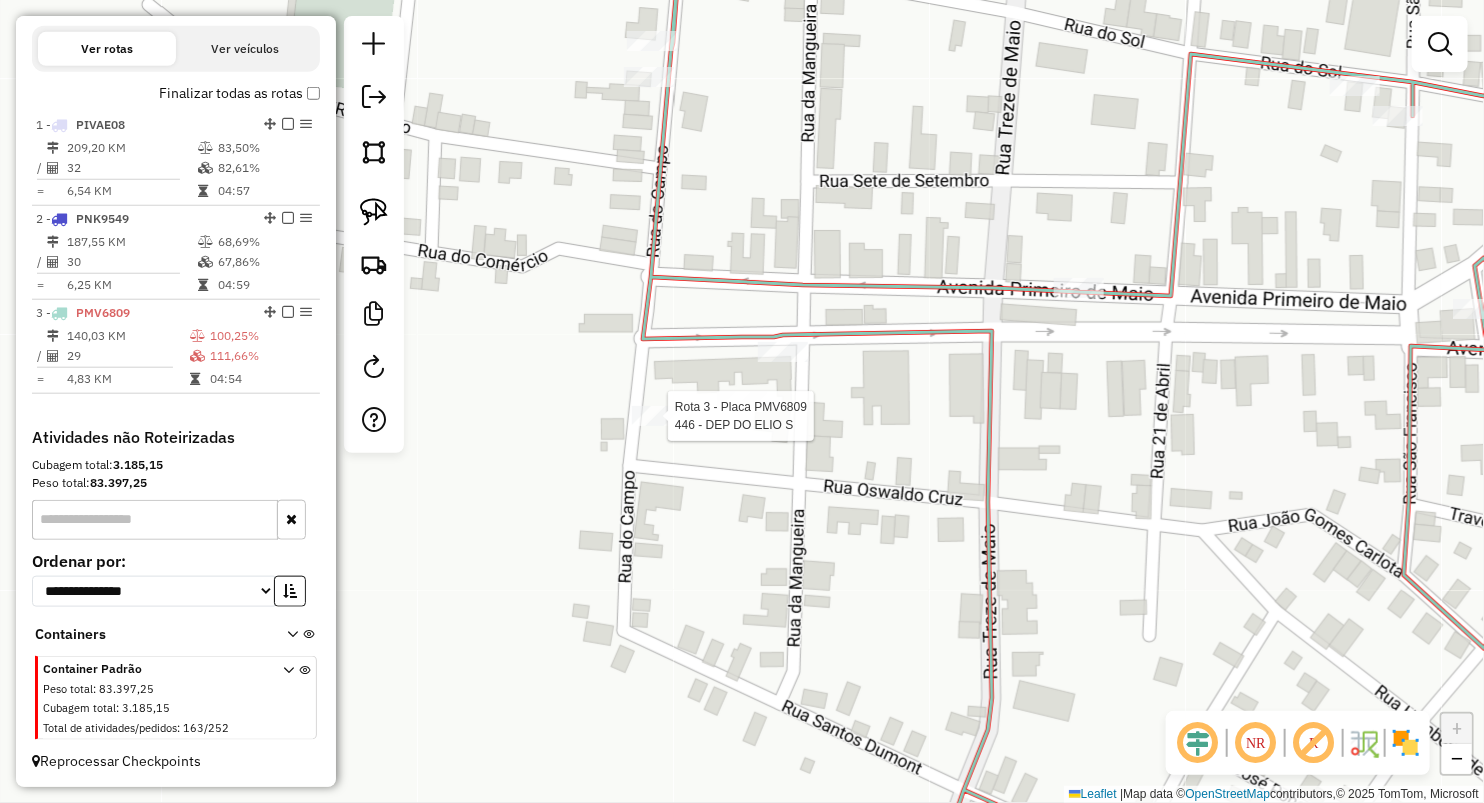 select on "**********" 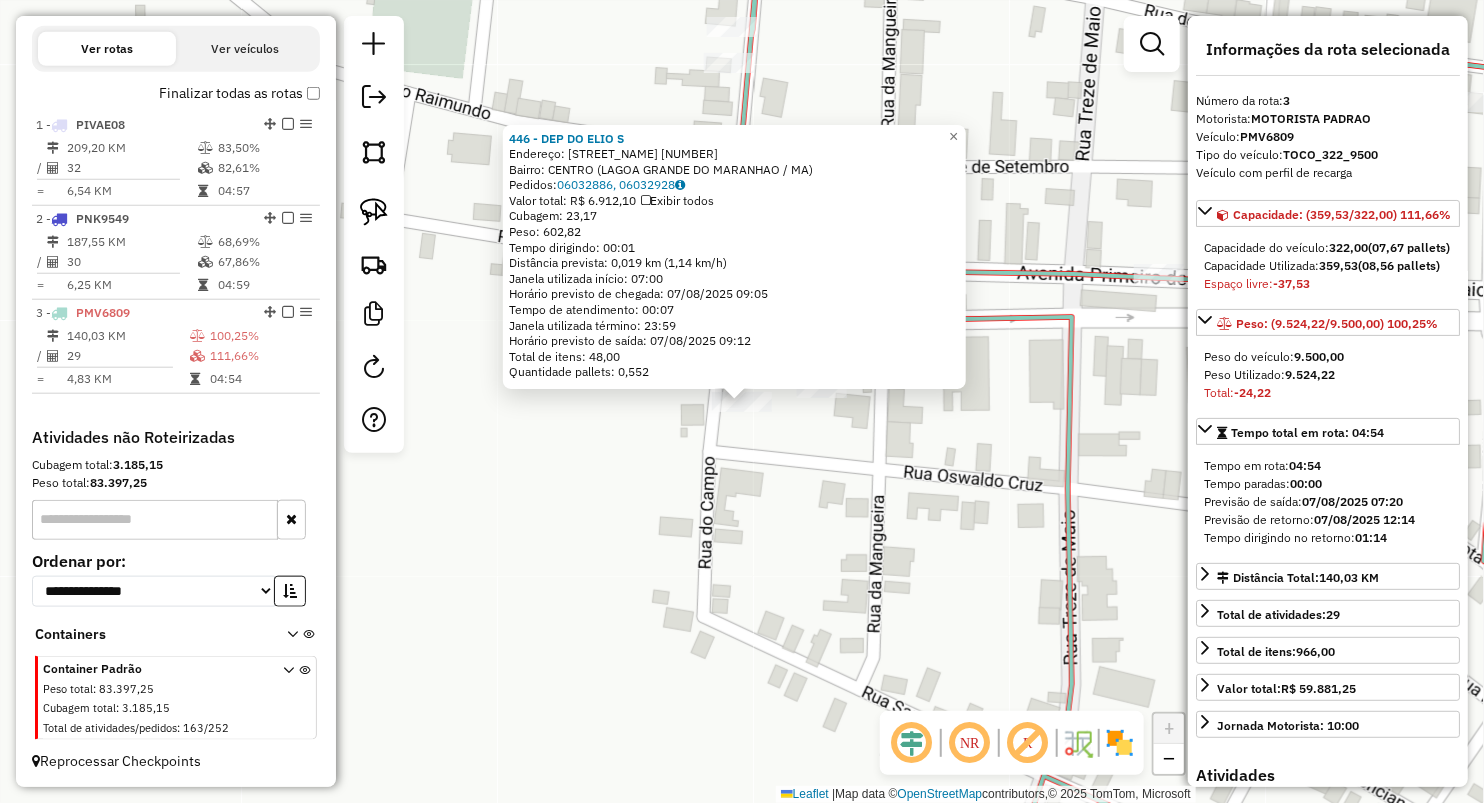 click on "446 - DEP DO ELIO S  Endereço:  Esperanca SN   Bairro: CENTRO (LAGOA GRANDE DO MARANHAO / MA)   Pedidos:  06032886, 06032928   Valor total: R$ 6.912,10   Exibir todos   Cubagem: 23,17  Peso: 602,82  Tempo dirigindo: 00:01   Distância prevista: 0,019 km (1,14 km/h)   Janela utilizada início: 07:00   Horário previsto de chegada: 07/08/2025 09:05   Tempo de atendimento: 00:07   Janela utilizada término: 23:59   Horário previsto de saída: 07/08/2025 09:12   Total de itens: 48,00   Quantidade pallets: 0,552  × Janela de atendimento Grade de atendimento Capacidade Transportadoras Veículos Cliente Pedidos  Rotas Selecione os dias de semana para filtrar as janelas de atendimento  Seg   Ter   Qua   Qui   Sex   Sáb   Dom  Informe o período da janela de atendimento: De: Até:  Filtrar exatamente a janela do cliente  Considerar janela de atendimento padrão  Selecione os dias de semana para filtrar as grades de atendimento  Seg   Ter   Qua   Qui   Sex   Sáb   Dom   Peso mínimo:   Peso máximo:   De:   Até:" 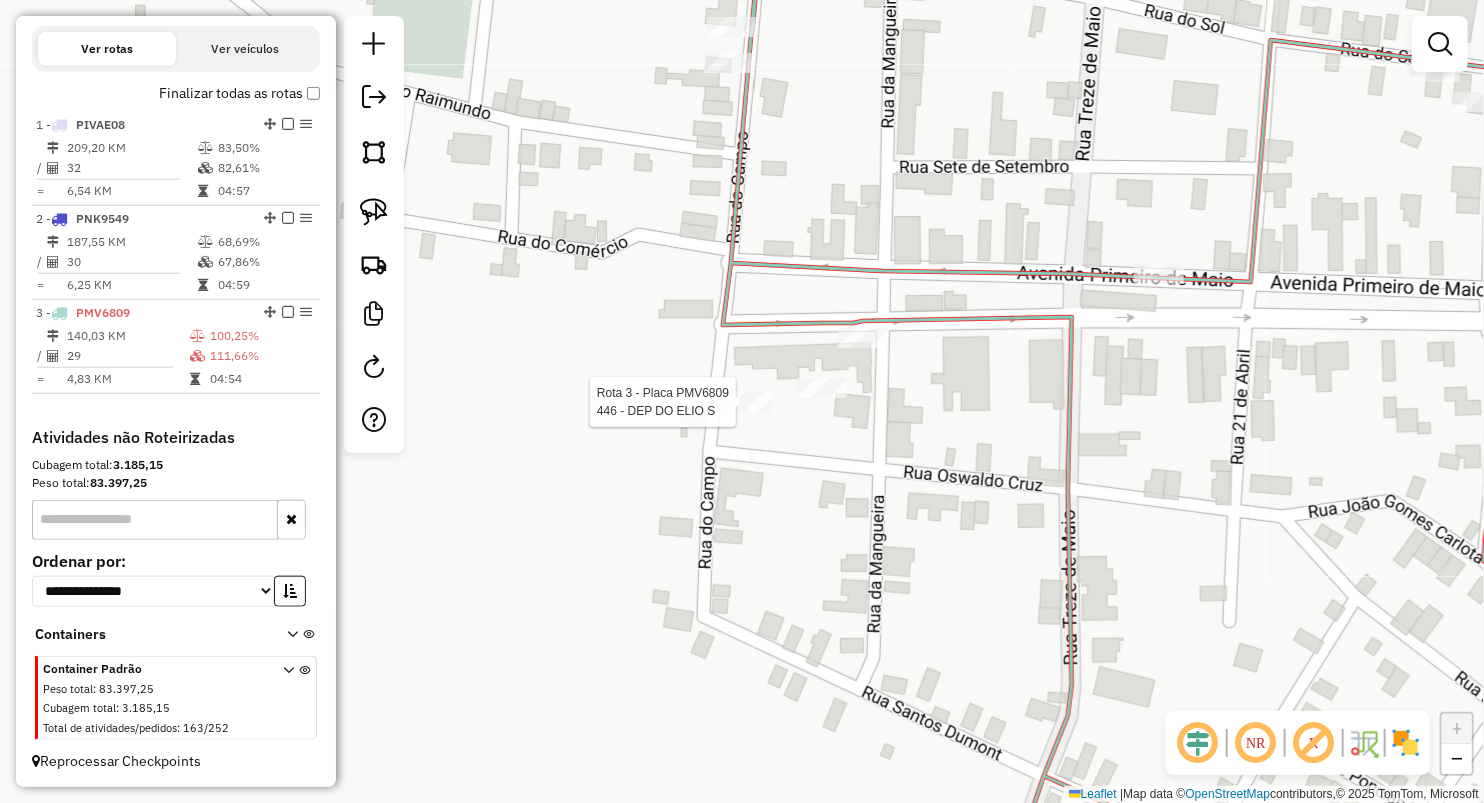select on "**********" 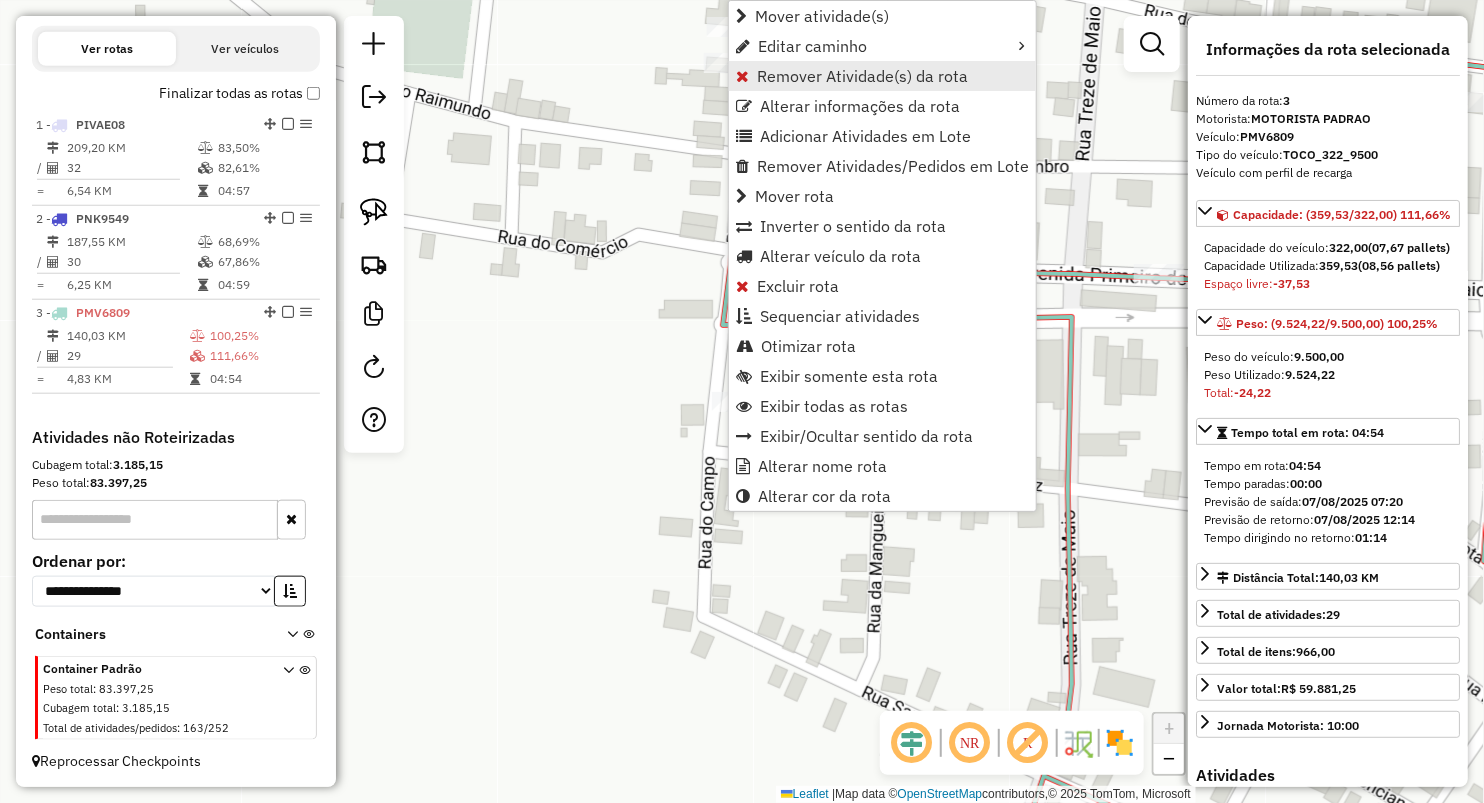 click on "Remover Atividade(s) da rota" at bounding box center (862, 76) 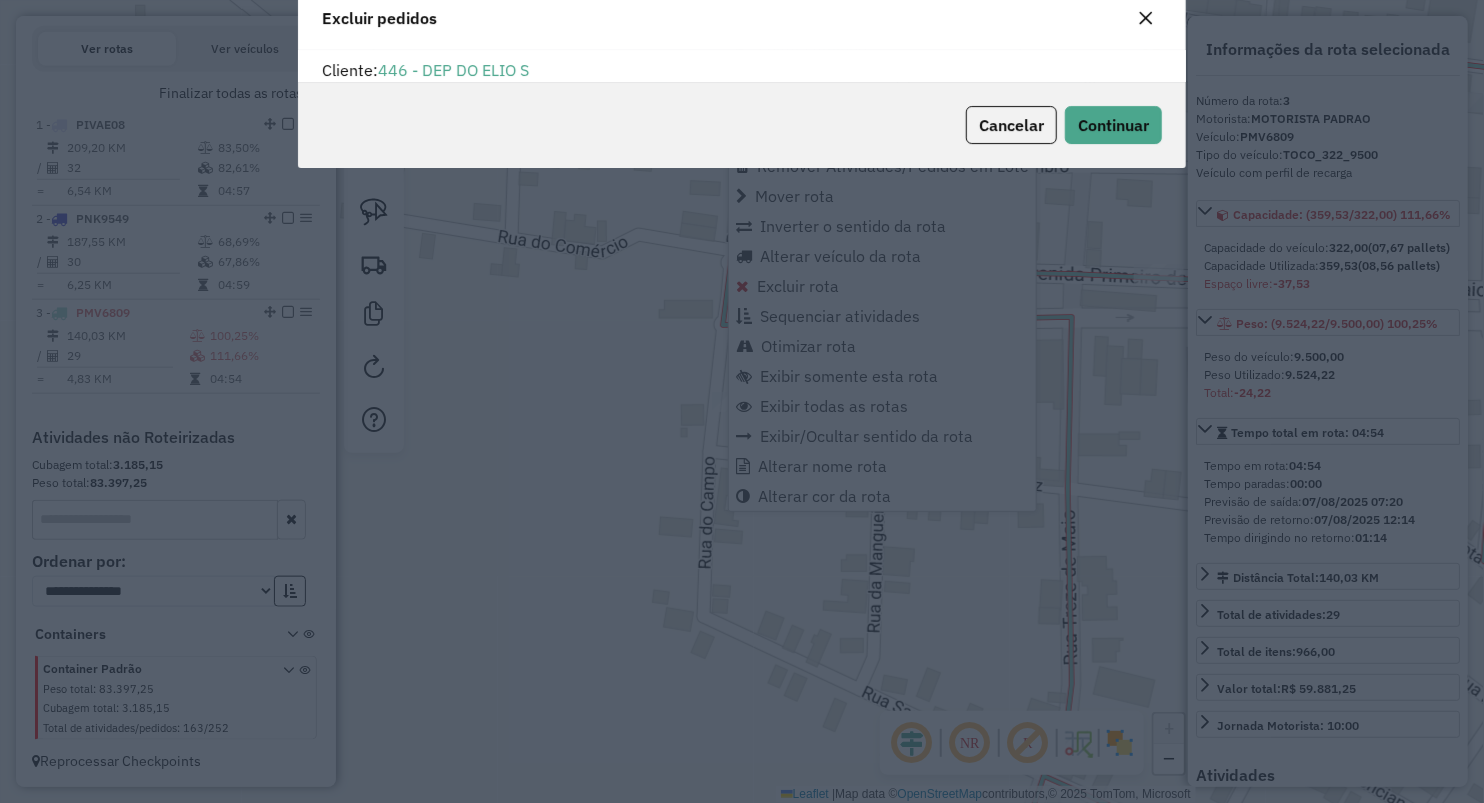 scroll, scrollTop: 10, scrollLeft: 6, axis: both 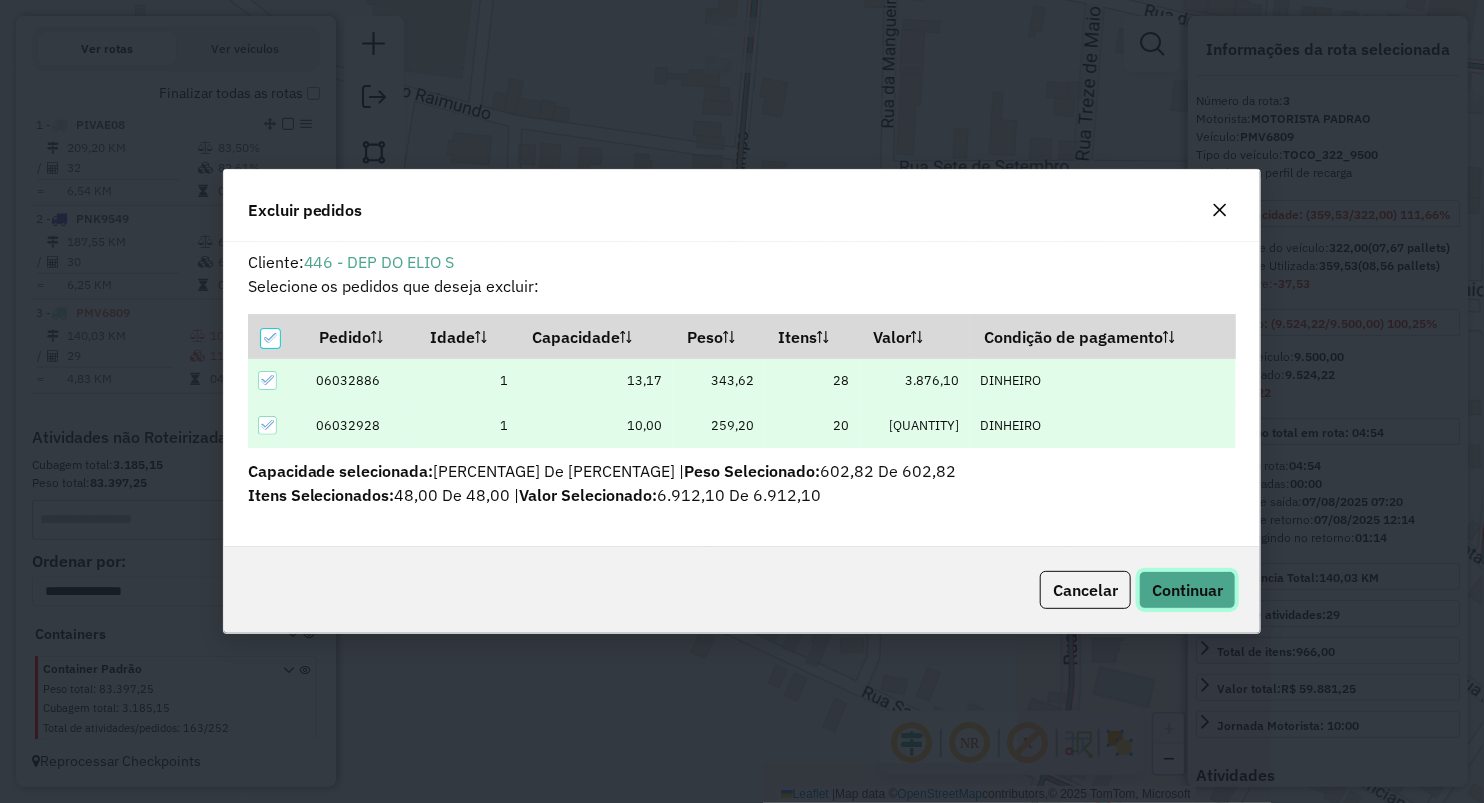 click on "Continuar" 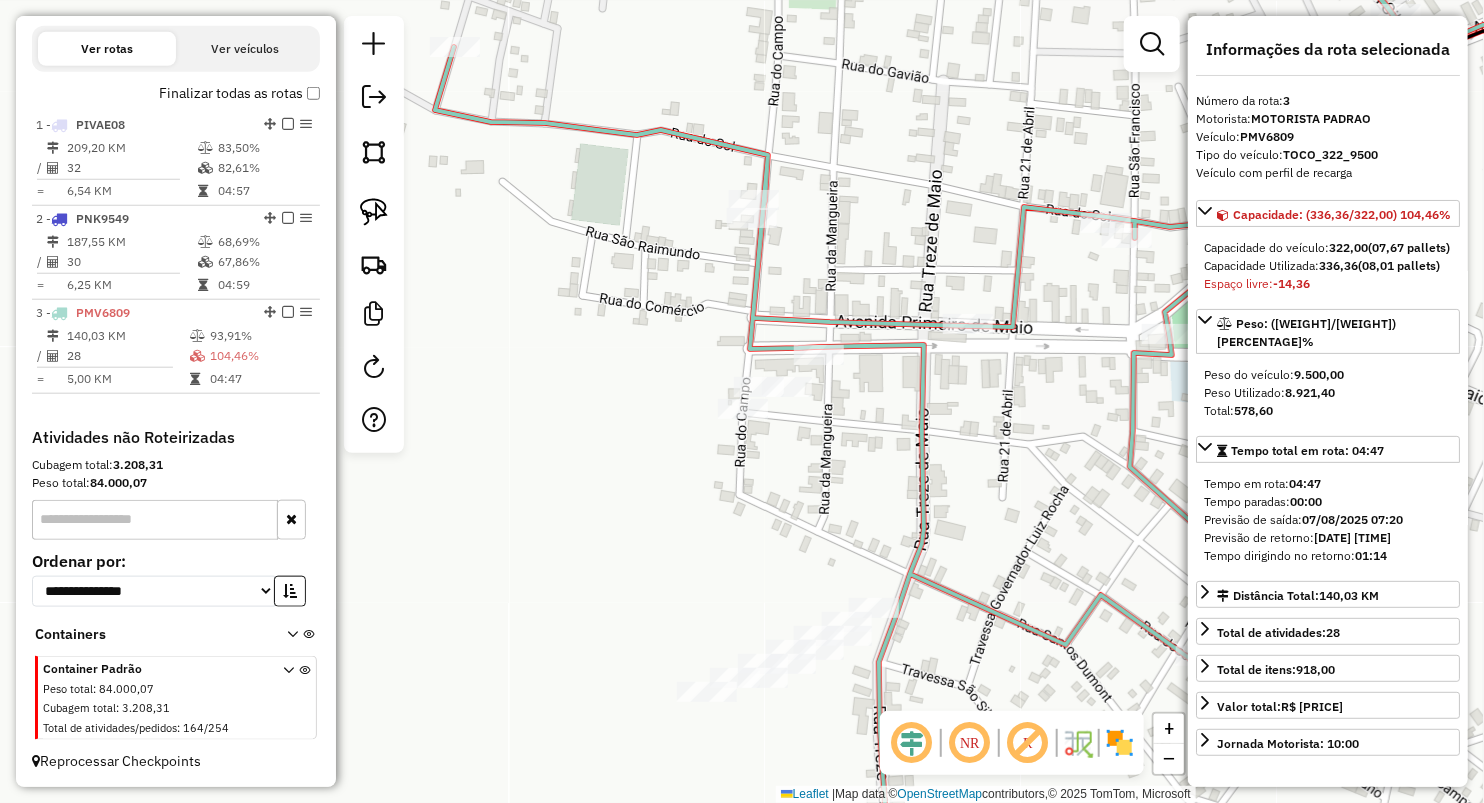 drag, startPoint x: 861, startPoint y: 400, endPoint x: 822, endPoint y: 389, distance: 40.5216 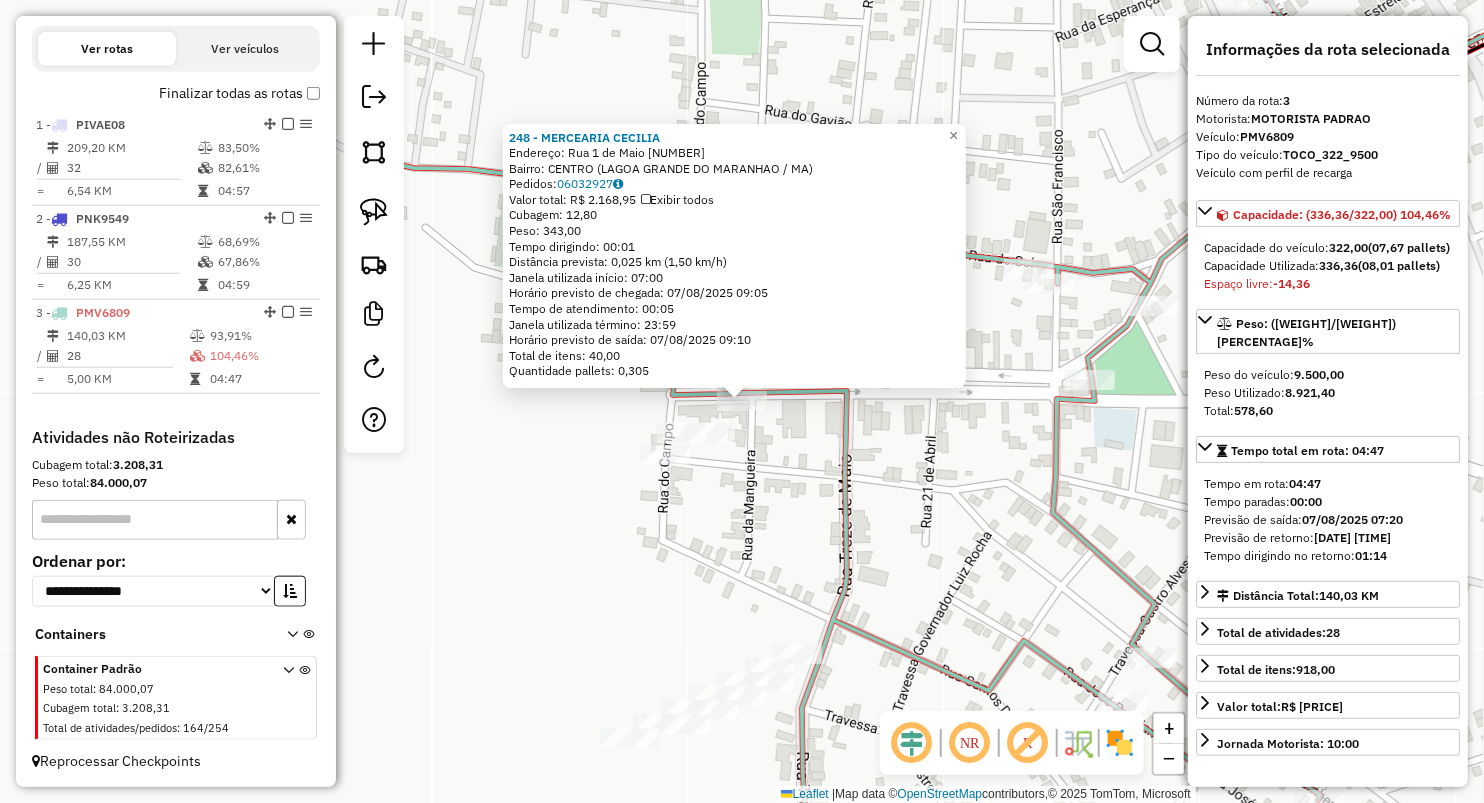 click on "248 - MERCEARIA CECILIA  Endereço:  Rua 1 de Maio 36   Bairro: CENTRO (LAGOA GRANDE DO MARANHAO / MA)   Pedidos:  06032927   Valor total: R$ 2.168,95   Exibir todos   Cubagem: 12,80  Peso: 343,00  Tempo dirigindo: 00:01   Distância prevista: 0,025 km (1,50 km/h)   Janela utilizada início: 07:00   Horário previsto de chegada: 07/08/2025 09:05   Tempo de atendimento: 00:05   Janela utilizada término: 23:59   Horário previsto de saída: 07/08/2025 09:10   Total de itens: 40,00   Quantidade pallets: 0,305  × Janela de atendimento Grade de atendimento Capacidade Transportadoras Veículos Cliente Pedidos  Rotas Selecione os dias de semana para filtrar as janelas de atendimento  Seg   Ter   Qua   Qui   Sex   Sáb   Dom  Informe o período da janela de atendimento: De: Até:  Filtrar exatamente a janela do cliente  Considerar janela de atendimento padrão  Selecione os dias de semana para filtrar as grades de atendimento  Seg   Ter   Qua   Qui   Sex   Sáb   Dom   Peso mínimo:   Peso máximo:   De:   Até:  +" 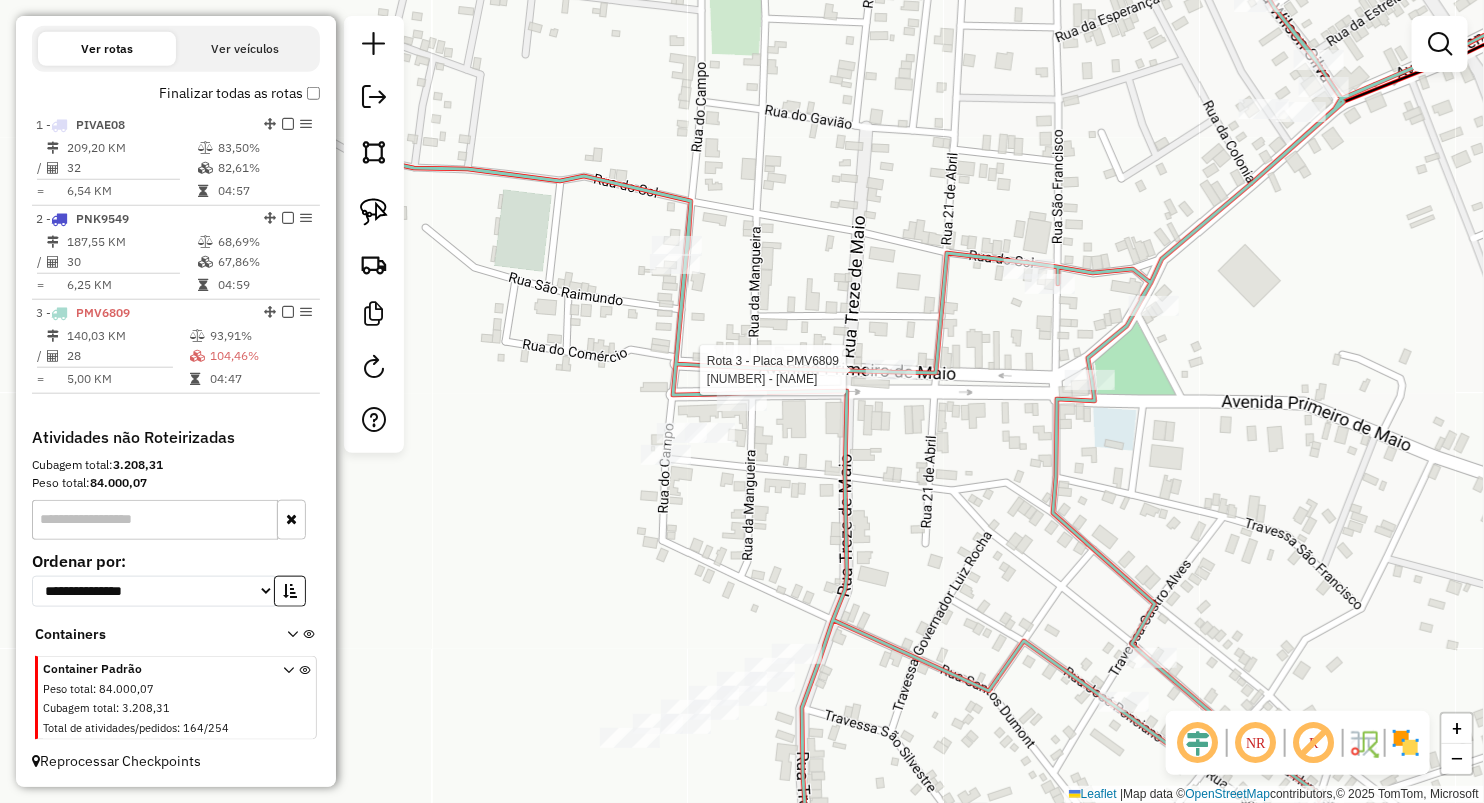 select on "**********" 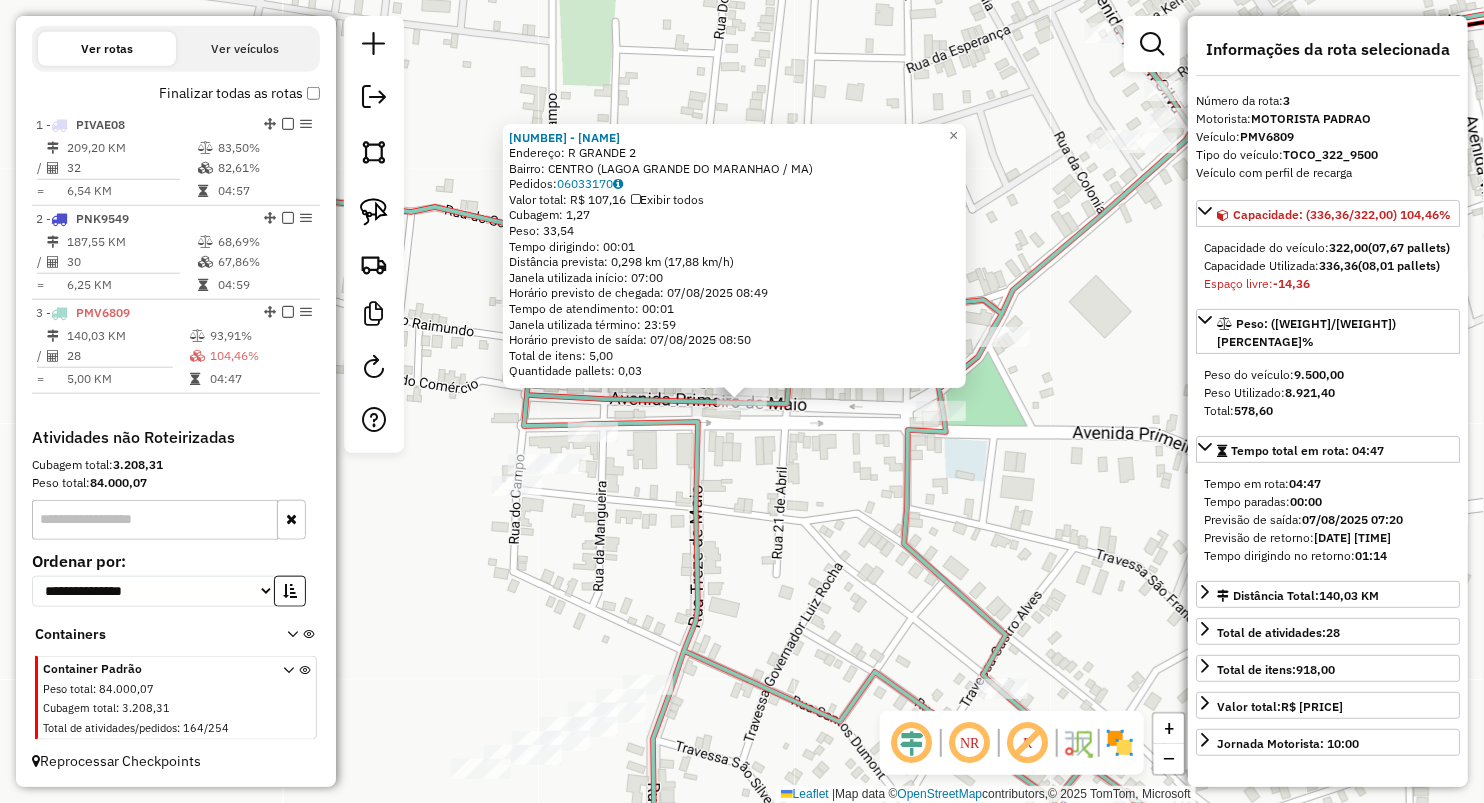 click on "743 - MERCEARIA DA CIENE L  Endereço:  R GRANDE 2   Bairro: CENTRO (LAGOA GRANDE DO MARANHAO / MA)   Pedidos:  06033170   Valor total: R$ 107,16   Exibir todos   Cubagem: 1,27  Peso: 33,54  Tempo dirigindo: 00:01   Distância prevista: 0,298 km (17,88 km/h)   Janela utilizada início: 07:00   Horário previsto de chegada: 07/08/2025 08:49   Tempo de atendimento: 00:01   Janela utilizada término: 23:59   Horário previsto de saída: 07/08/2025 08:50   Total de itens: 5,00   Quantidade pallets: 0,03  × Janela de atendimento Grade de atendimento Capacidade Transportadoras Veículos Cliente Pedidos  Rotas Selecione os dias de semana para filtrar as janelas de atendimento  Seg   Ter   Qua   Qui   Sex   Sáb   Dom  Informe o período da janela de atendimento: De: Até:  Filtrar exatamente a janela do cliente  Considerar janela de atendimento padrão  Selecione os dias de semana para filtrar as grades de atendimento  Seg   Ter   Qua   Qui   Sex   Sáb   Dom   Considerar clientes sem dia de atendimento cadastrado" 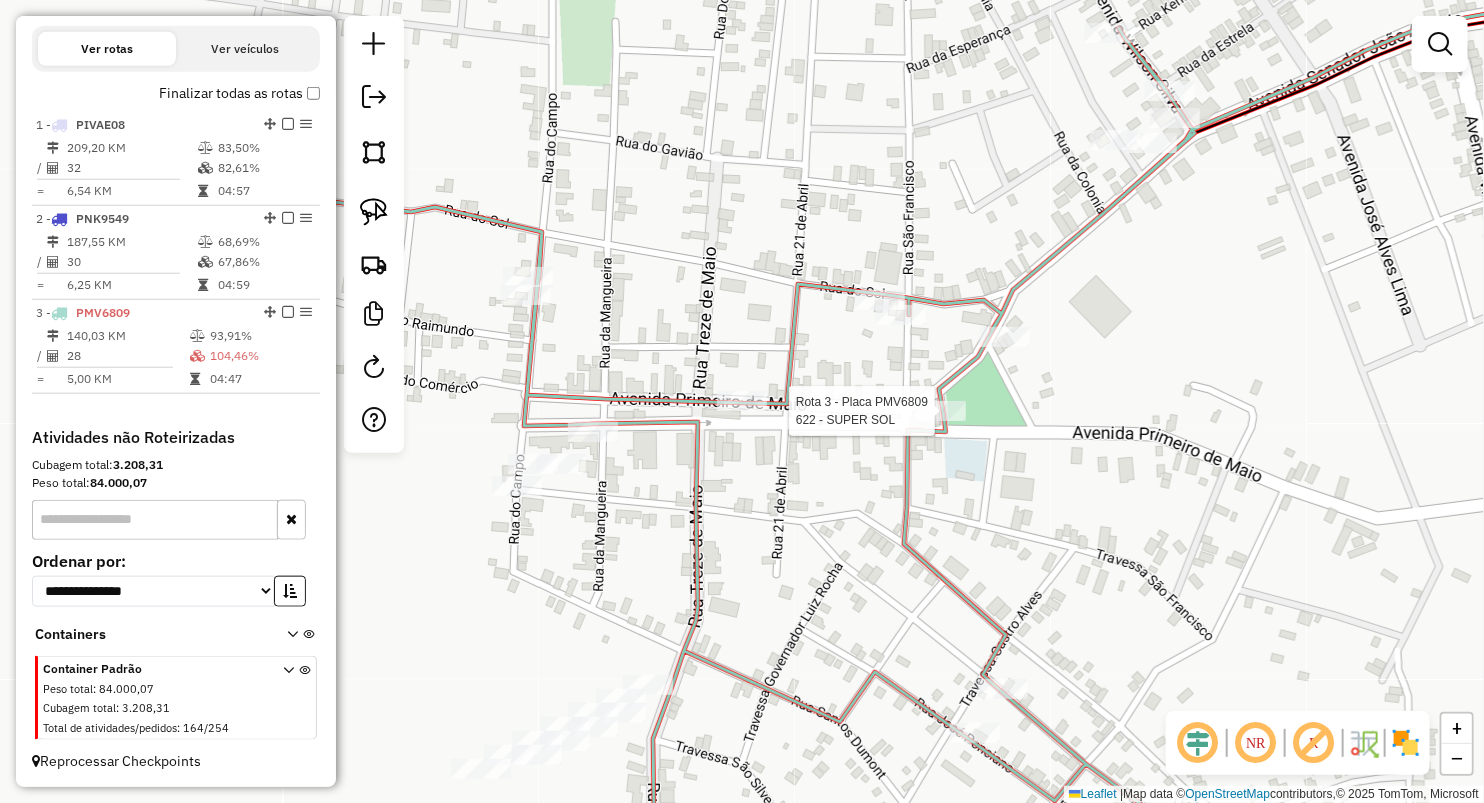 select on "**********" 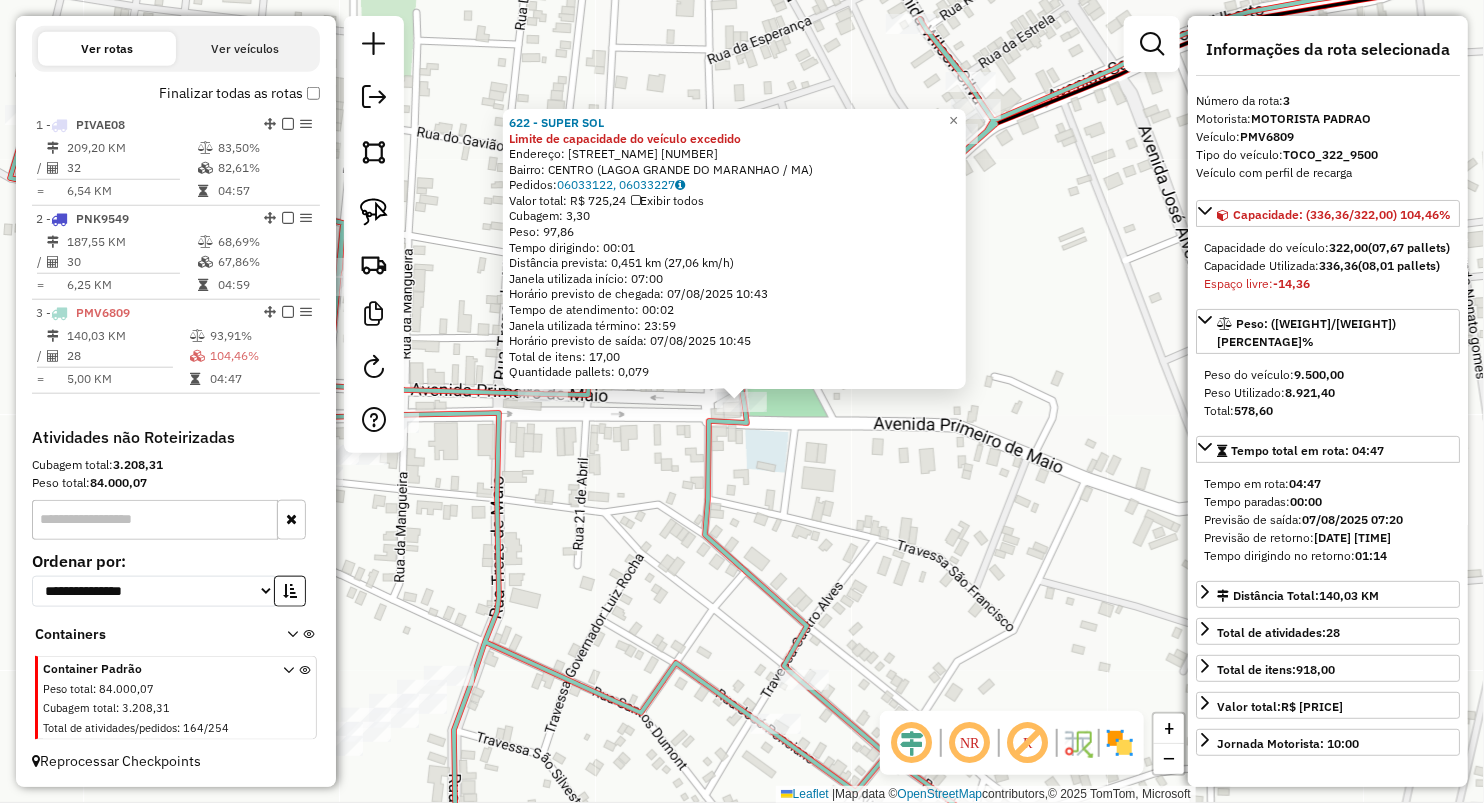 click on "622 - SUPER SOL Limite de capacidade do veículo excedido  Endereço:  primeiro de maio 158   Bairro: CENTRO (LAGOA GRANDE DO MARANHAO / MA)   Pedidos:  06033122, 06033227   Valor total: R$ 725,24   Exibir todos   Cubagem: 3,30  Peso: 97,86  Tempo dirigindo: 00:01   Distância prevista: 0,451 km (27,06 km/h)   Janela utilizada início: 07:00   Horário previsto de chegada: 07/08/2025 10:43   Tempo de atendimento: 00:02   Janela utilizada término: 23:59   Horário previsto de saída: 07/08/2025 10:45   Total de itens: 17,00   Quantidade pallets: 0,079  × Janela de atendimento Grade de atendimento Capacidade Transportadoras Veículos Cliente Pedidos  Rotas Selecione os dias de semana para filtrar as janelas de atendimento  Seg   Ter   Qua   Qui   Sex   Sáb   Dom  Informe o período da janela de atendimento: De: Até:  Filtrar exatamente a janela do cliente  Considerar janela de atendimento padrão  Selecione os dias de semana para filtrar as grades de atendimento  Seg   Ter   Qua   Qui   Sex   Sáb   Dom  +" 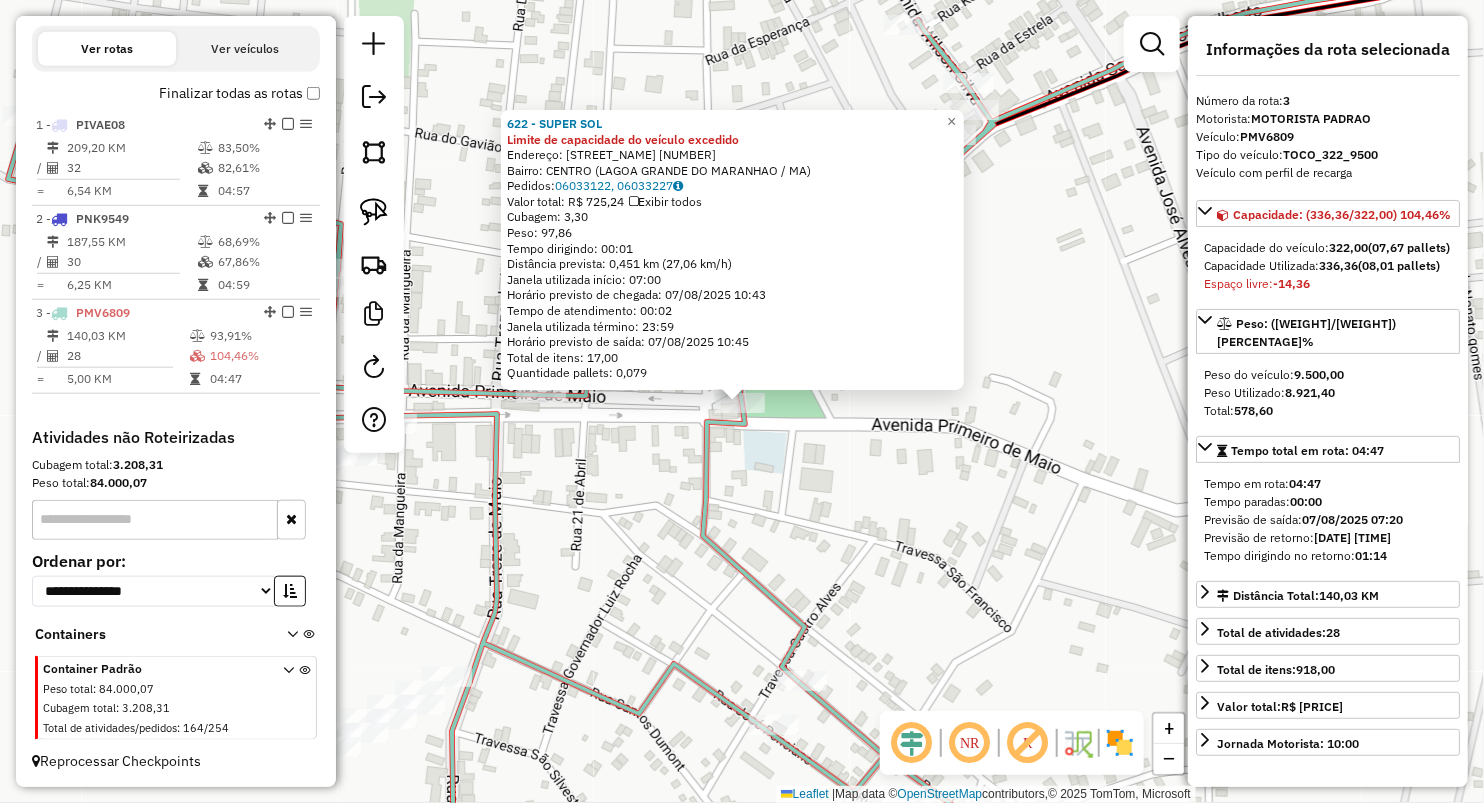 click on "622 - SUPER SOL Limite de capacidade do veículo excedido  Endereço:  primeiro de maio 158   Bairro: CENTRO (LAGOA GRANDE DO MARANHAO / MA)   Pedidos:  06033122, 06033227   Valor total: R$ 725,24   Exibir todos   Cubagem: 3,30  Peso: 97,86  Tempo dirigindo: 00:01   Distância prevista: 0,451 km (27,06 km/h)   Janela utilizada início: 07:00   Horário previsto de chegada: 07/08/2025 10:43   Tempo de atendimento: 00:02   Janela utilizada término: 23:59   Horário previsto de saída: 07/08/2025 10:45   Total de itens: 17,00   Quantidade pallets: 0,079  × Janela de atendimento Grade de atendimento Capacidade Transportadoras Veículos Cliente Pedidos  Rotas Selecione os dias de semana para filtrar as janelas de atendimento  Seg   Ter   Qua   Qui   Sex   Sáb   Dom  Informe o período da janela de atendimento: De: Até:  Filtrar exatamente a janela do cliente  Considerar janela de atendimento padrão  Selecione os dias de semana para filtrar as grades de atendimento  Seg   Ter   Qua   Qui   Sex   Sáb   Dom  +" 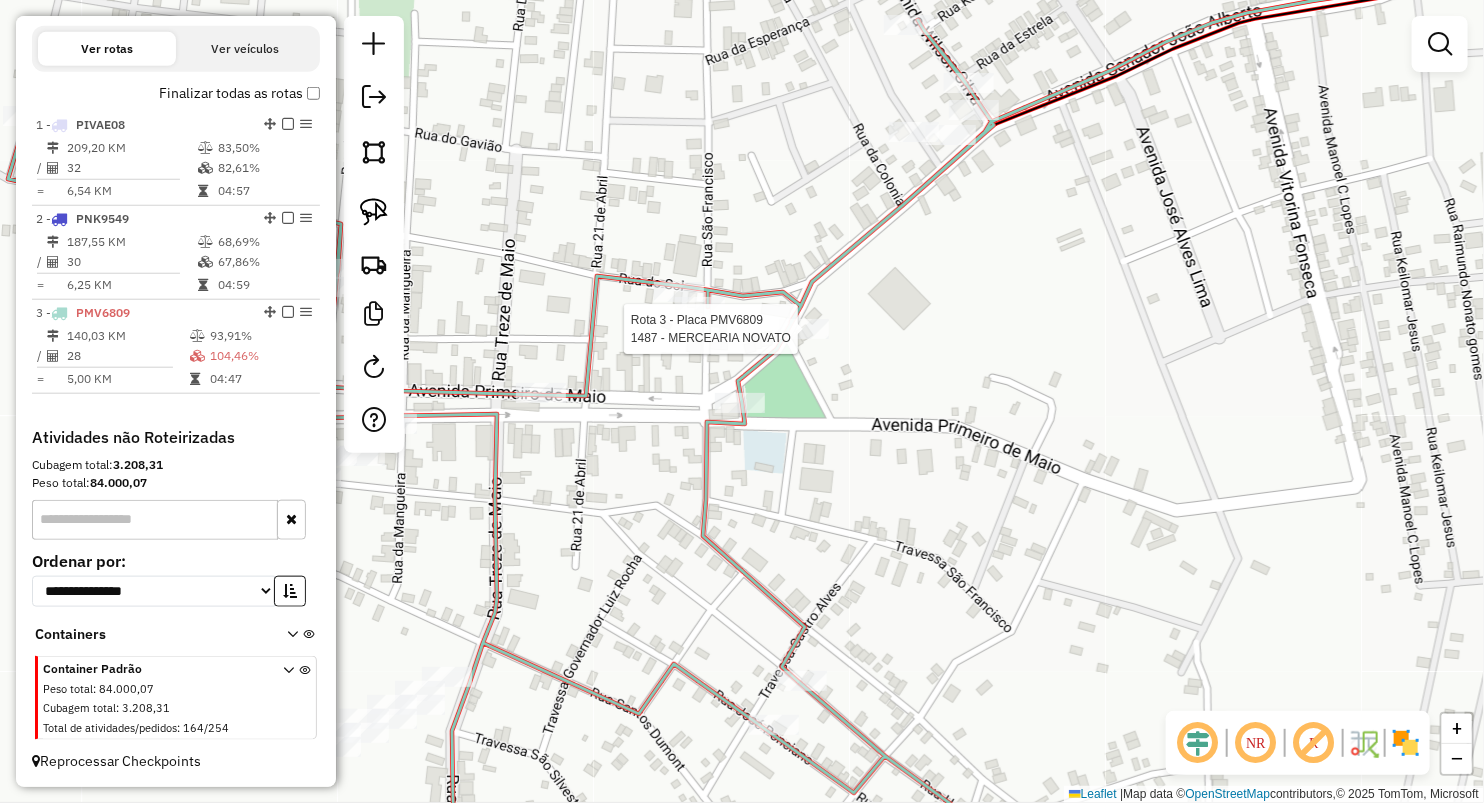 select on "**********" 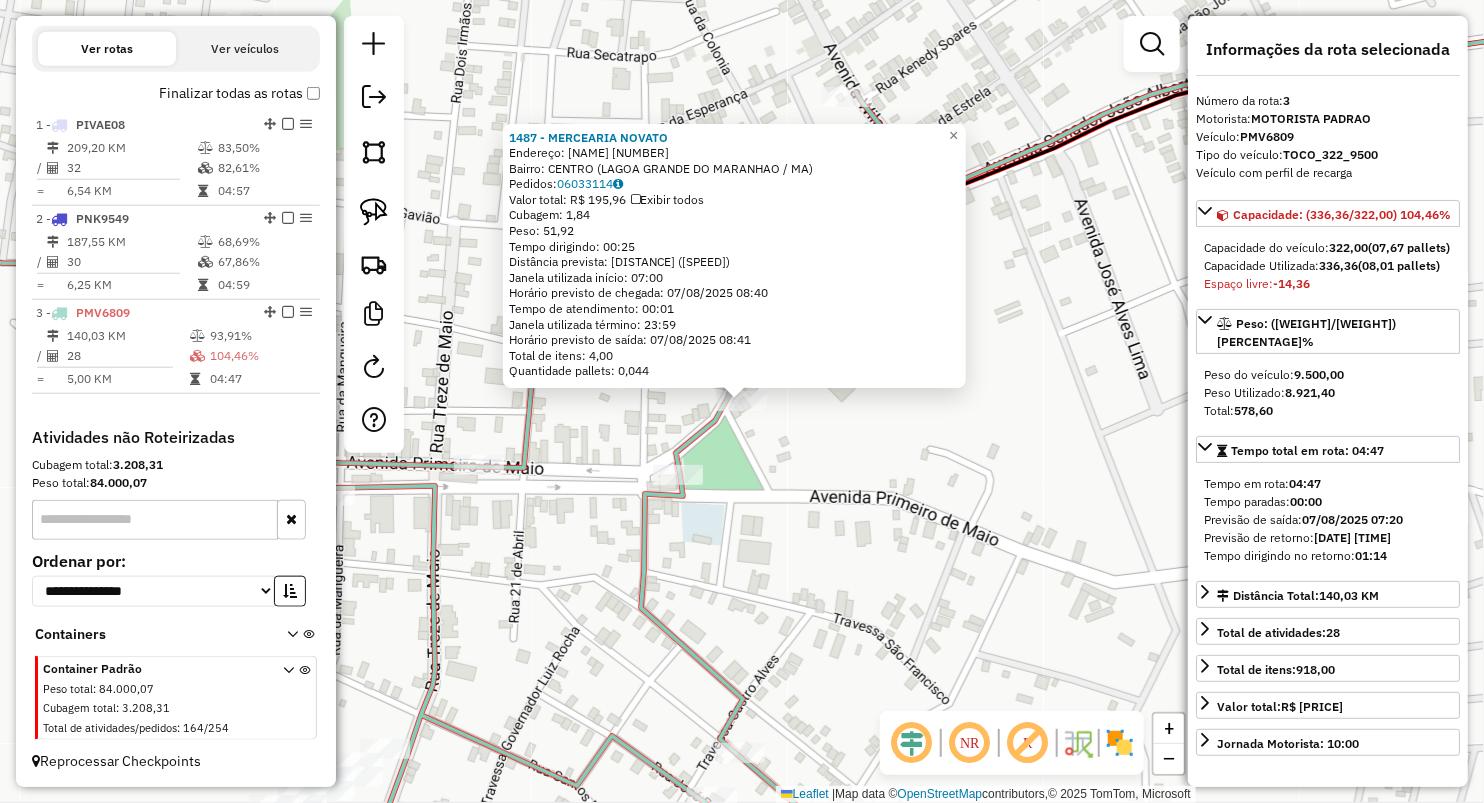 drag, startPoint x: 769, startPoint y: 464, endPoint x: 536, endPoint y: 315, distance: 276.56827 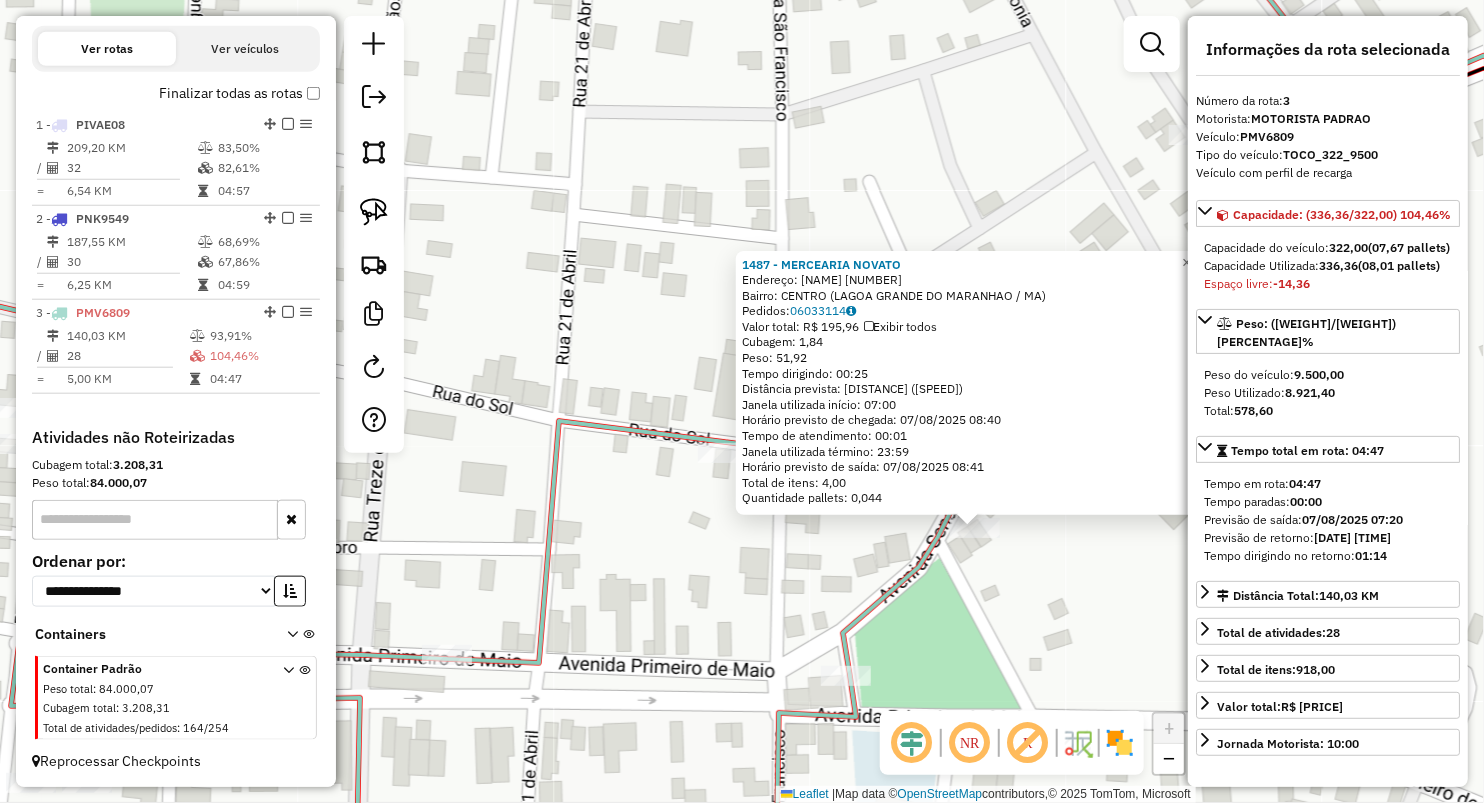 click on "1487 - MERCEARIA NOVATO  Endereço:  SENADOR JOAO ALBERTO 27   Bairro: CENTRO (LAGOA GRANDE DO MARANHAO / MA)   Pedidos:  06033114   Valor total: R$ 195,96   Exibir todos   Cubagem: 1,84  Peso: 51,92  Tempo dirigindo: 00:25   Distância prevista: 22,392 km (53,74 km/h)   Janela utilizada início: 07:00   Horário previsto de chegada: 07/08/2025 08:40   Tempo de atendimento: 00:01   Janela utilizada término: 23:59   Horário previsto de saída: 07/08/2025 08:41   Total de itens: 4,00   Quantidade pallets: 0,044  × Janela de atendimento Grade de atendimento Capacidade Transportadoras Veículos Cliente Pedidos  Rotas Selecione os dias de semana para filtrar as janelas de atendimento  Seg   Ter   Qua   Qui   Sex   Sáb   Dom  Informe o período da janela de atendimento: De: Até:  Filtrar exatamente a janela do cliente  Considerar janela de atendimento padrão  Selecione os dias de semana para filtrar as grades de atendimento  Seg   Ter   Qua   Qui   Sex   Sáb   Dom   Peso mínimo:   Peso máximo:   De:   De:" 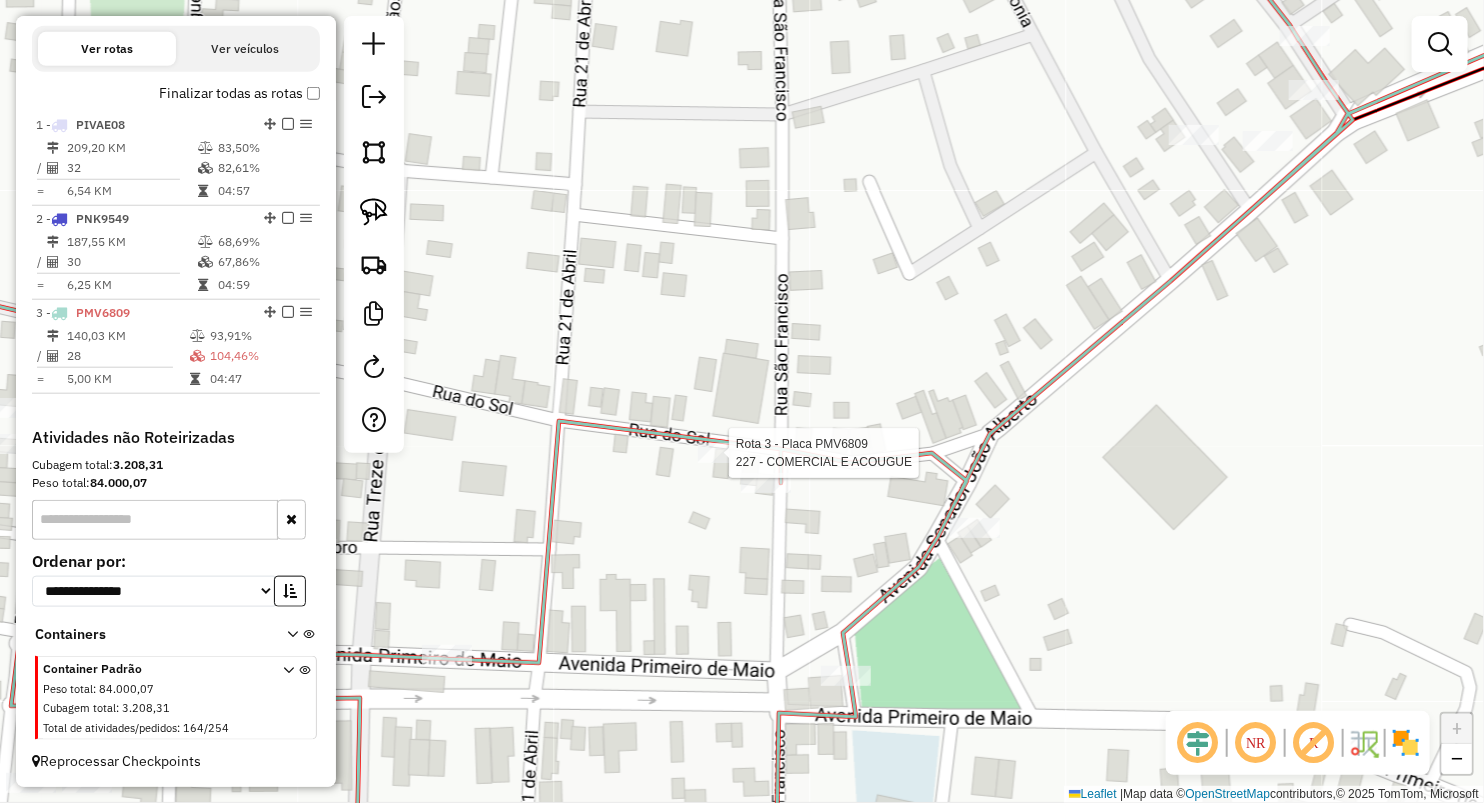 select on "**********" 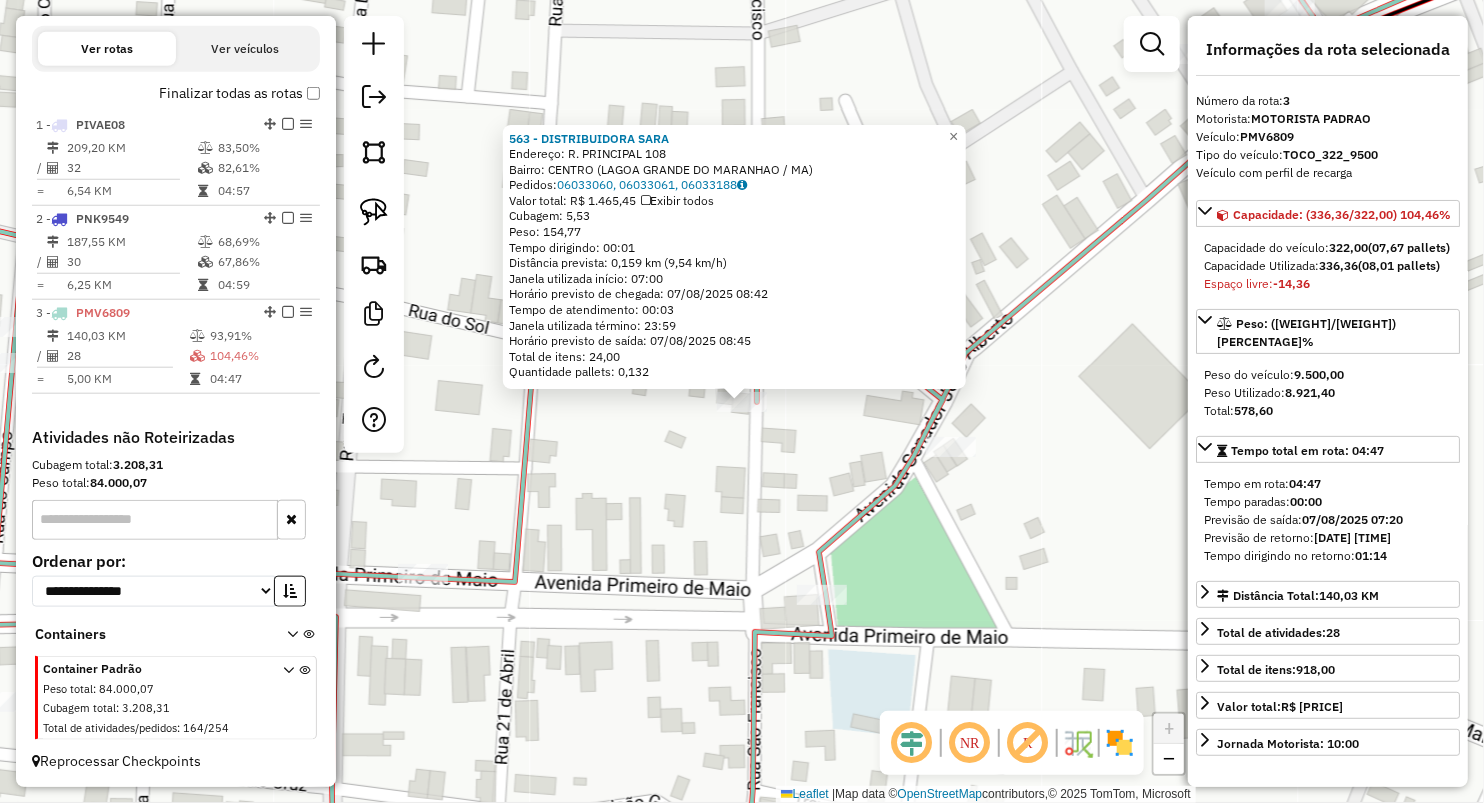 click on "563 - DISTRIBUIDORA SARA  Endereço:  R. PRINCIPAL 108   Bairro: CENTRO (LAGOA GRANDE DO MARANHAO / MA)   Pedidos:  06033060, 06033061, 06033188   Valor total: R$ 1.465,45   Exibir todos   Cubagem: 5,53  Peso: 154,77  Tempo dirigindo: 00:01   Distância prevista: 0,159 km (9,54 km/h)   Janela utilizada início: 07:00   Horário previsto de chegada: 07/08/2025 08:42   Tempo de atendimento: 00:03   Janela utilizada término: 23:59   Horário previsto de saída: 07/08/2025 08:45   Total de itens: 24,00   Quantidade pallets: 0,132  × Janela de atendimento Grade de atendimento Capacidade Transportadoras Veículos Cliente Pedidos  Rotas Selecione os dias de semana para filtrar as janelas de atendimento  Seg   Ter   Qua   Qui   Sex   Sáb   Dom  Informe o período da janela de atendimento: De: Até:  Filtrar exatamente a janela do cliente  Considerar janela de atendimento padrão  Selecione os dias de semana para filtrar as grades de atendimento  Seg   Ter   Qua   Qui   Sex   Sáb   Dom   Peso mínimo:   De:   De:" 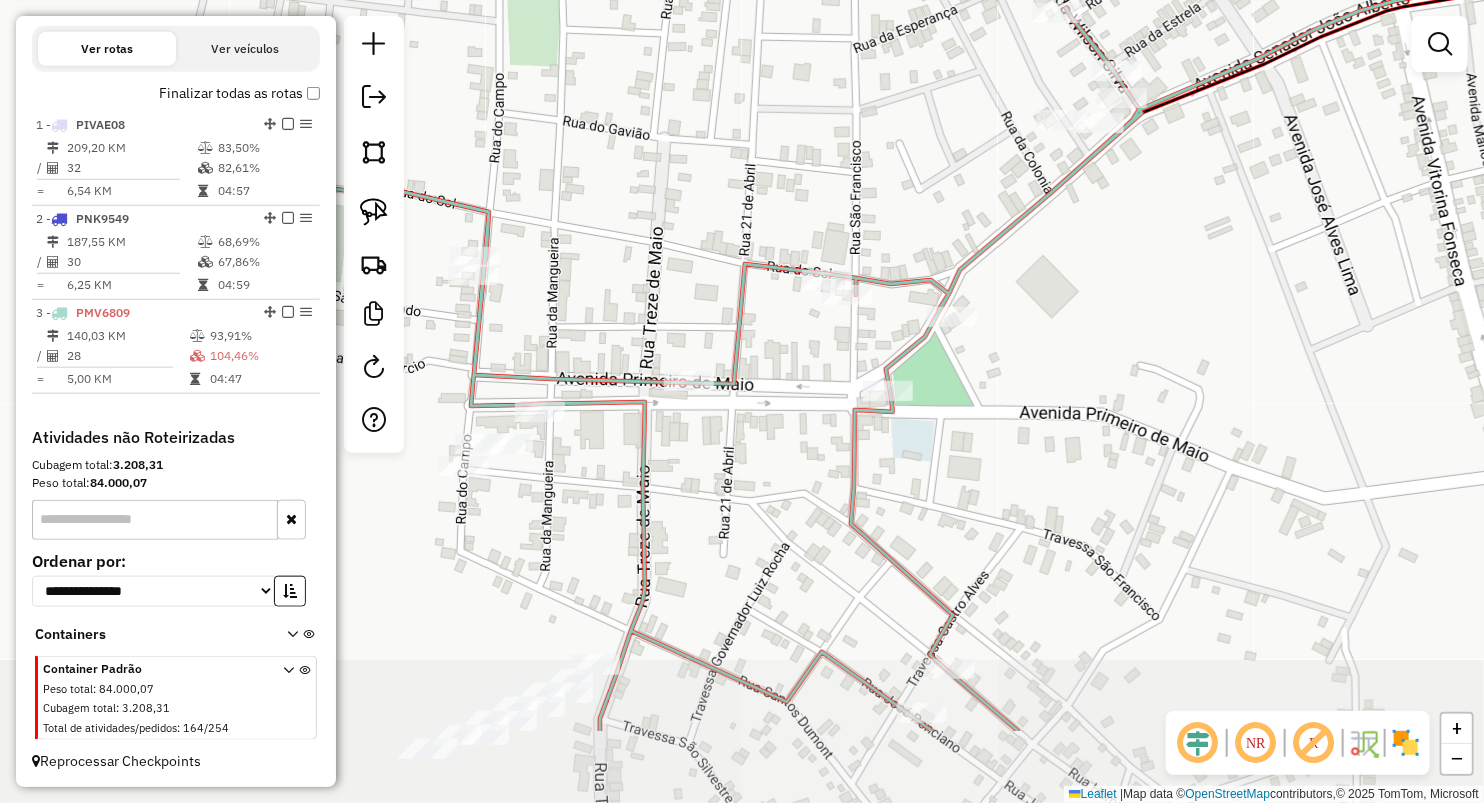 drag, startPoint x: 683, startPoint y: 567, endPoint x: 817, endPoint y: 398, distance: 215.678 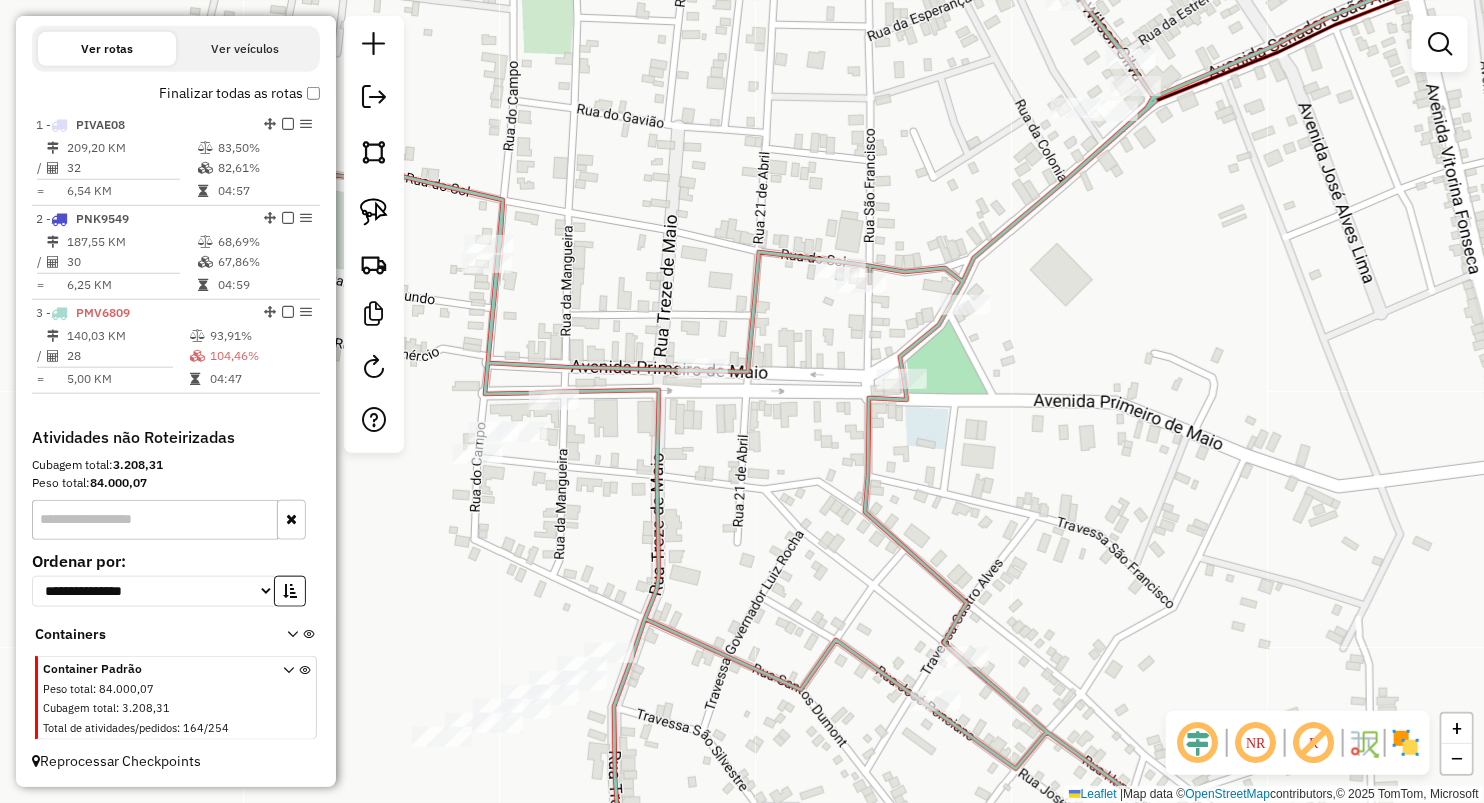 drag, startPoint x: 769, startPoint y: 388, endPoint x: 957, endPoint y: 296, distance: 209.3036 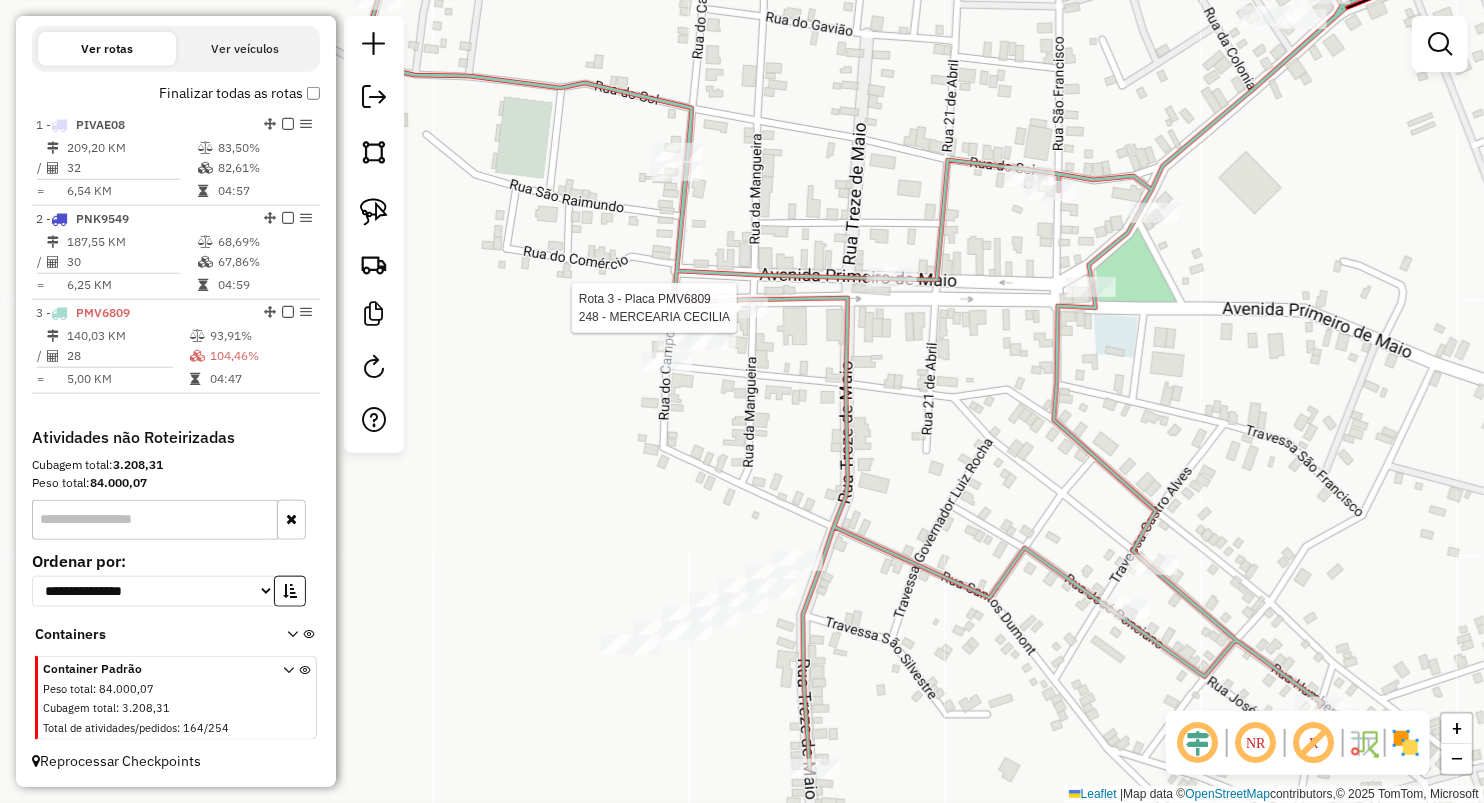 select on "**********" 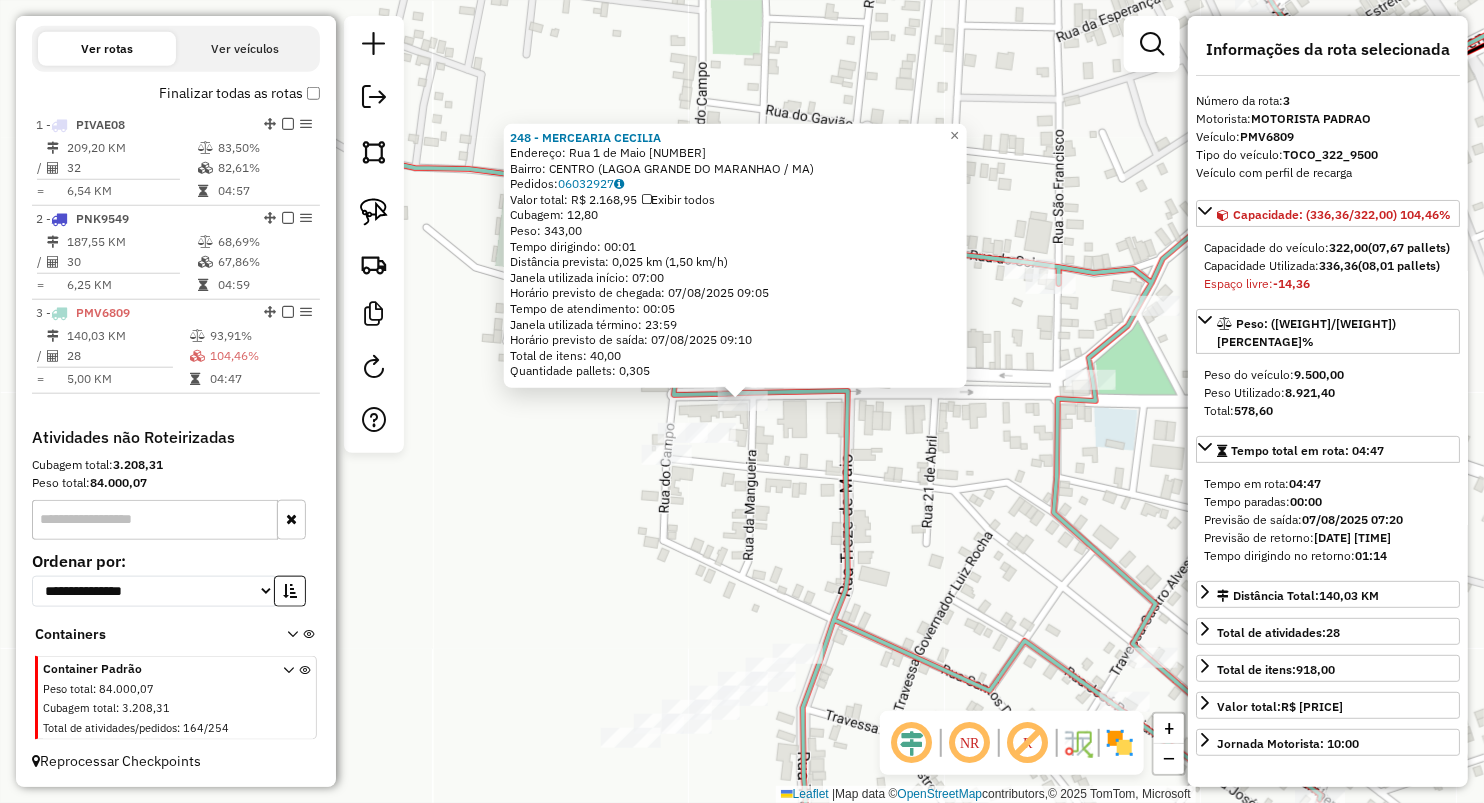 click on "248 - MERCEARIA CECILIA  Endereço:  Rua 1 de Maio 36   Bairro: CENTRO (LAGOA GRANDE DO MARANHAO / MA)   Pedidos:  06032927   Valor total: R$ 2.168,95   Exibir todos   Cubagem: 12,80  Peso: 343,00  Tempo dirigindo: 00:01   Distância prevista: 0,025 km (1,50 km/h)   Janela utilizada início: 07:00   Horário previsto de chegada: 07/08/2025 09:05   Tempo de atendimento: 00:05   Janela utilizada término: 23:59   Horário previsto de saída: 07/08/2025 09:10   Total de itens: 40,00   Quantidade pallets: 0,305  × Janela de atendimento Grade de atendimento Capacidade Transportadoras Veículos Cliente Pedidos  Rotas Selecione os dias de semana para filtrar as janelas de atendimento  Seg   Ter   Qua   Qui   Sex   Sáb   Dom  Informe o período da janela de atendimento: De: Até:  Filtrar exatamente a janela do cliente  Considerar janela de atendimento padrão  Selecione os dias de semana para filtrar as grades de atendimento  Seg   Ter   Qua   Qui   Sex   Sáb   Dom   Peso mínimo:   Peso máximo:   De:   Até:  +" 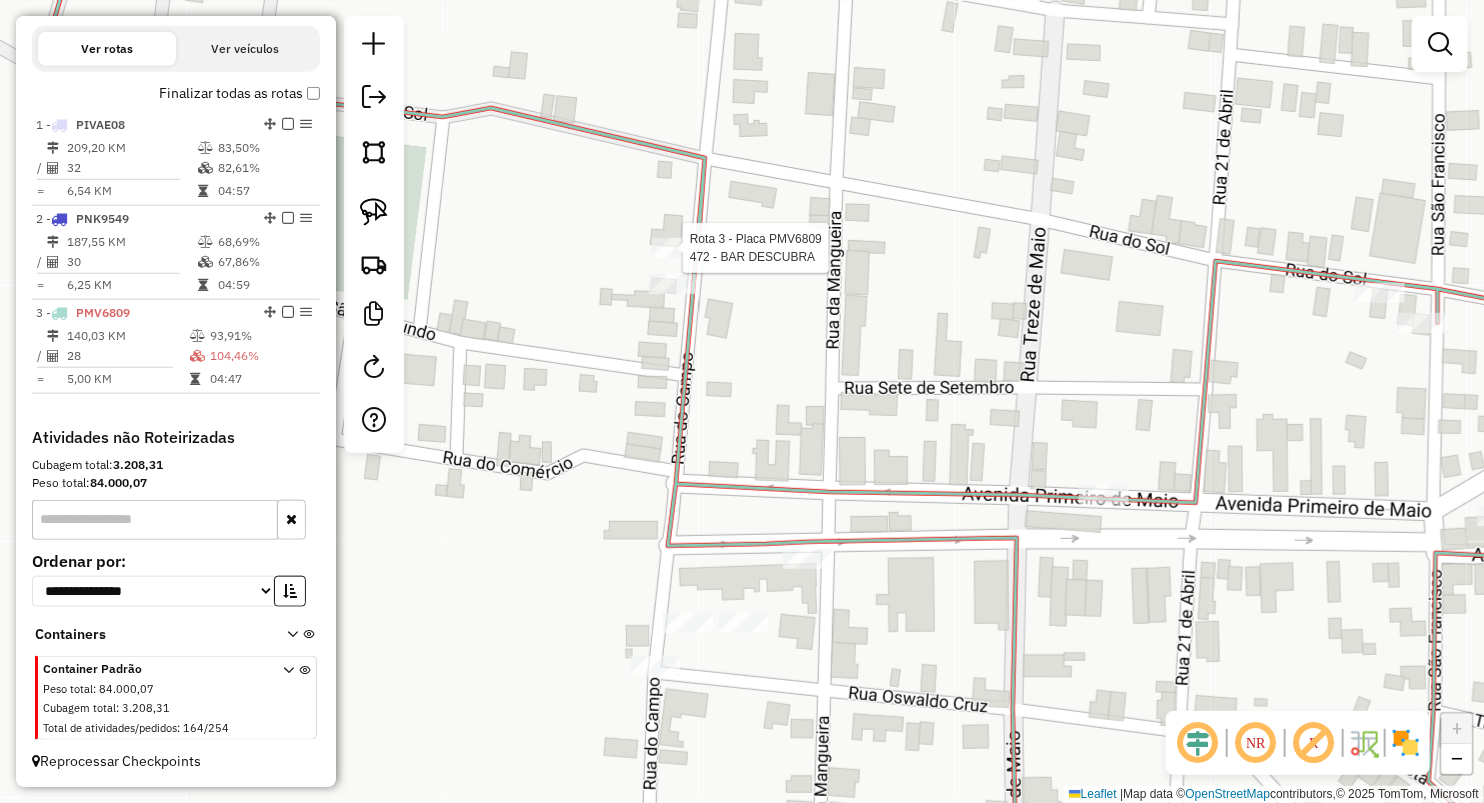 select on "**********" 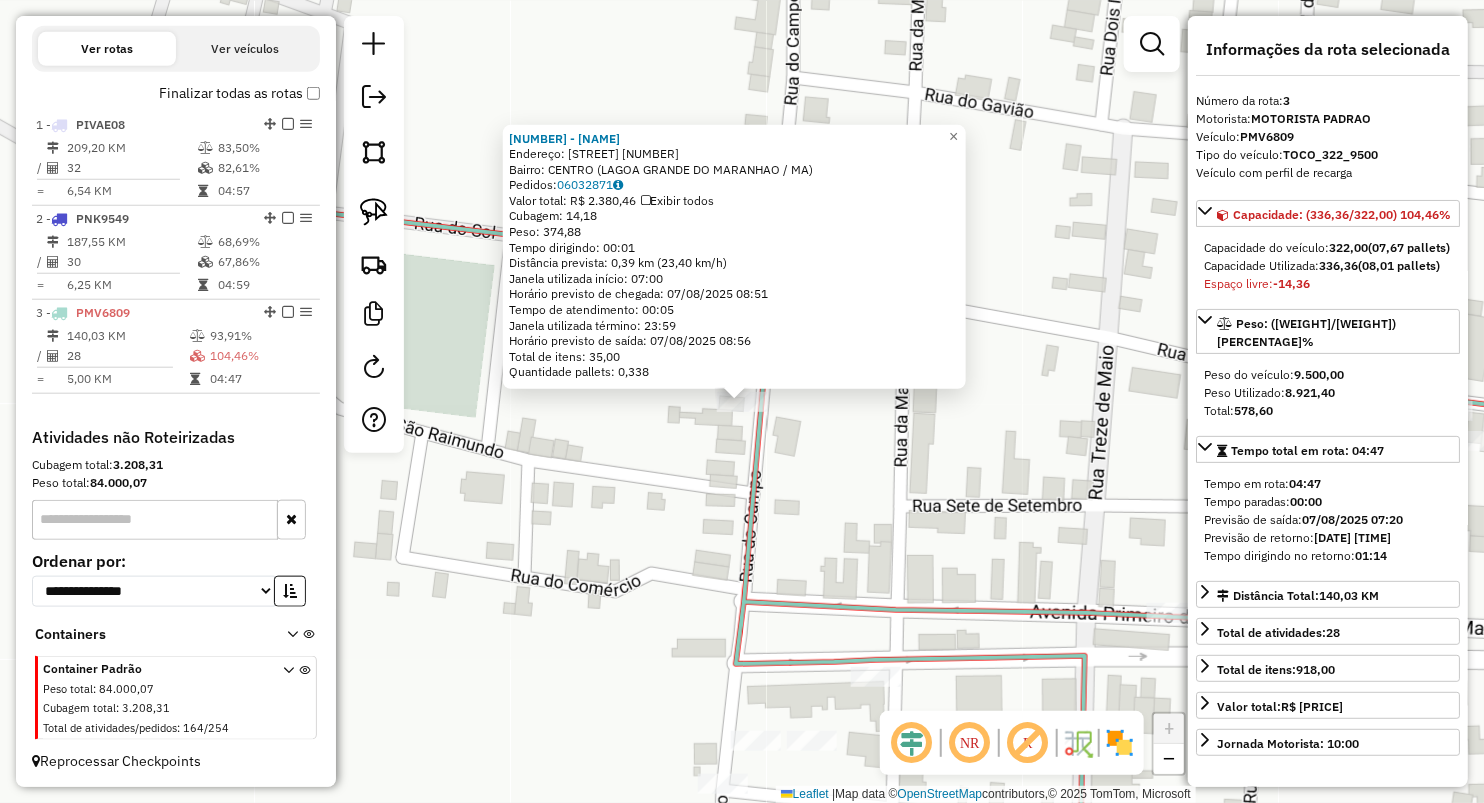 click on "Rota 3 - Placa PMV6809  613 - BAR DO BAIA 613 - BAR DO BAIA  Endereço:  Rua: Rua do campo 76   Bairro: CENTRO (LAGOA GRANDE DO MARANHAO / MA)   Pedidos:  06032871   Valor total: R$ 2.380,46   Exibir todos   Cubagem: 14,18  Peso: 374,88  Tempo dirigindo: 00:01   Distância prevista: 0,39 km (23,40 km/h)   Janela utilizada início: 07:00   Horário previsto de chegada: 07/08/2025 08:51   Tempo de atendimento: 00:05   Janela utilizada término: 23:59   Horário previsto de saída: 07/08/2025 08:56   Total de itens: 35,00   Quantidade pallets: 0,338  × Janela de atendimento Grade de atendimento Capacidade Transportadoras Veículos Cliente Pedidos  Rotas Selecione os dias de semana para filtrar as janelas de atendimento  Seg   Ter   Qua   Qui   Sex   Sáb   Dom  Informe o período da janela de atendimento: De: Até:  Filtrar exatamente a janela do cliente  Considerar janela de atendimento padrão  Selecione os dias de semana para filtrar as grades de atendimento  Seg   Ter   Qua   Qui   Sex   Sáb   Dom   De:  +" 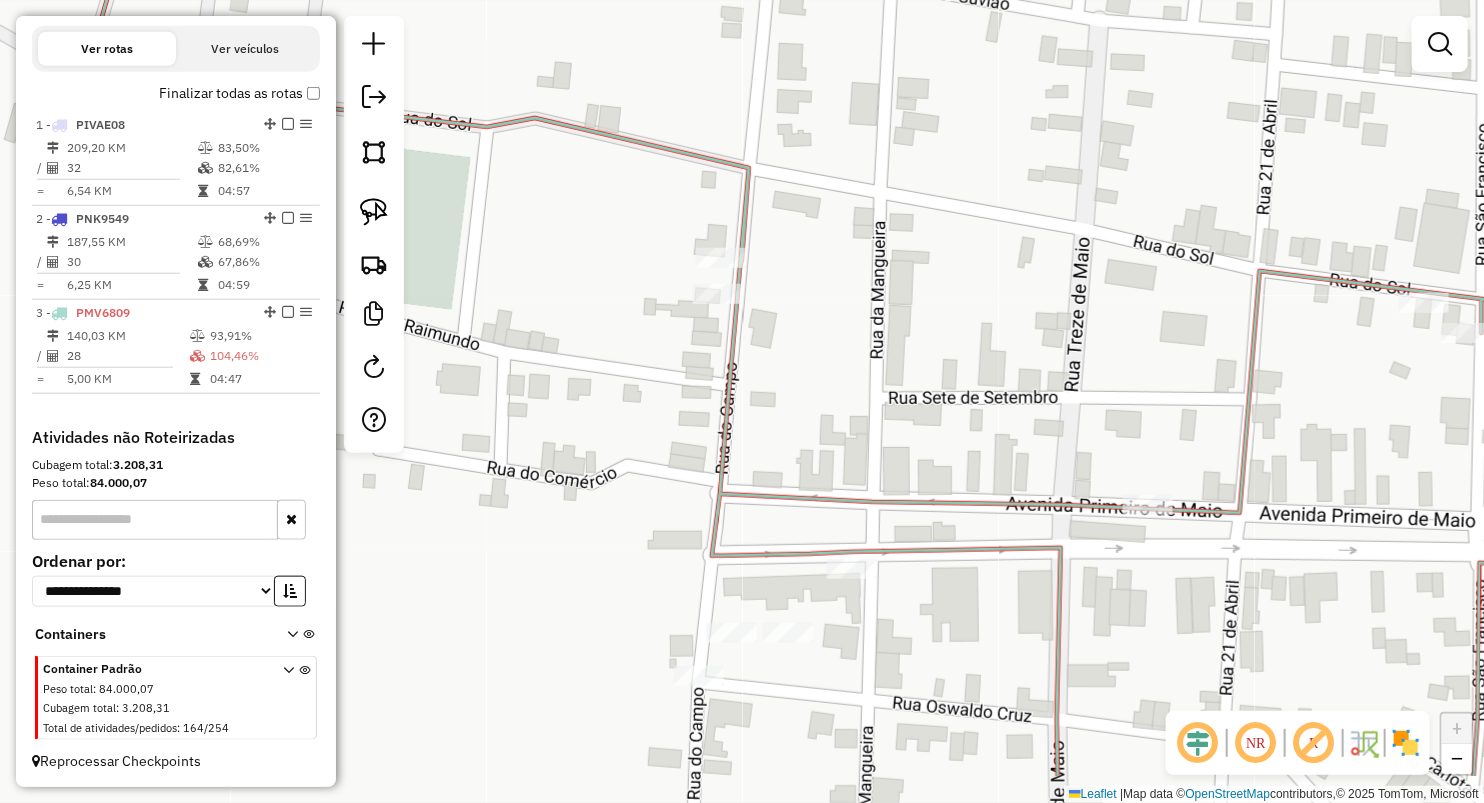 drag, startPoint x: 687, startPoint y: 636, endPoint x: 662, endPoint y: 480, distance: 157.99051 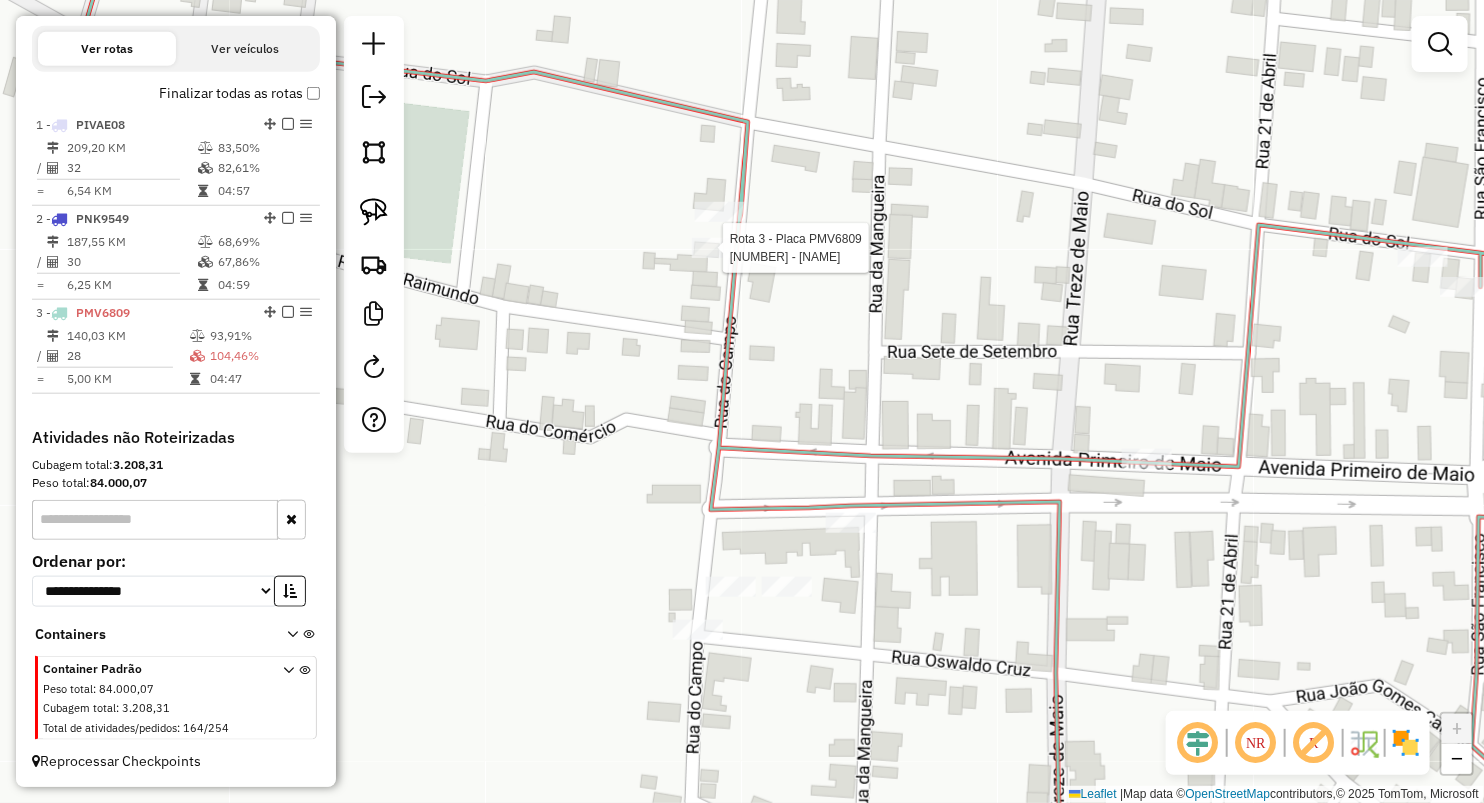 select on "**********" 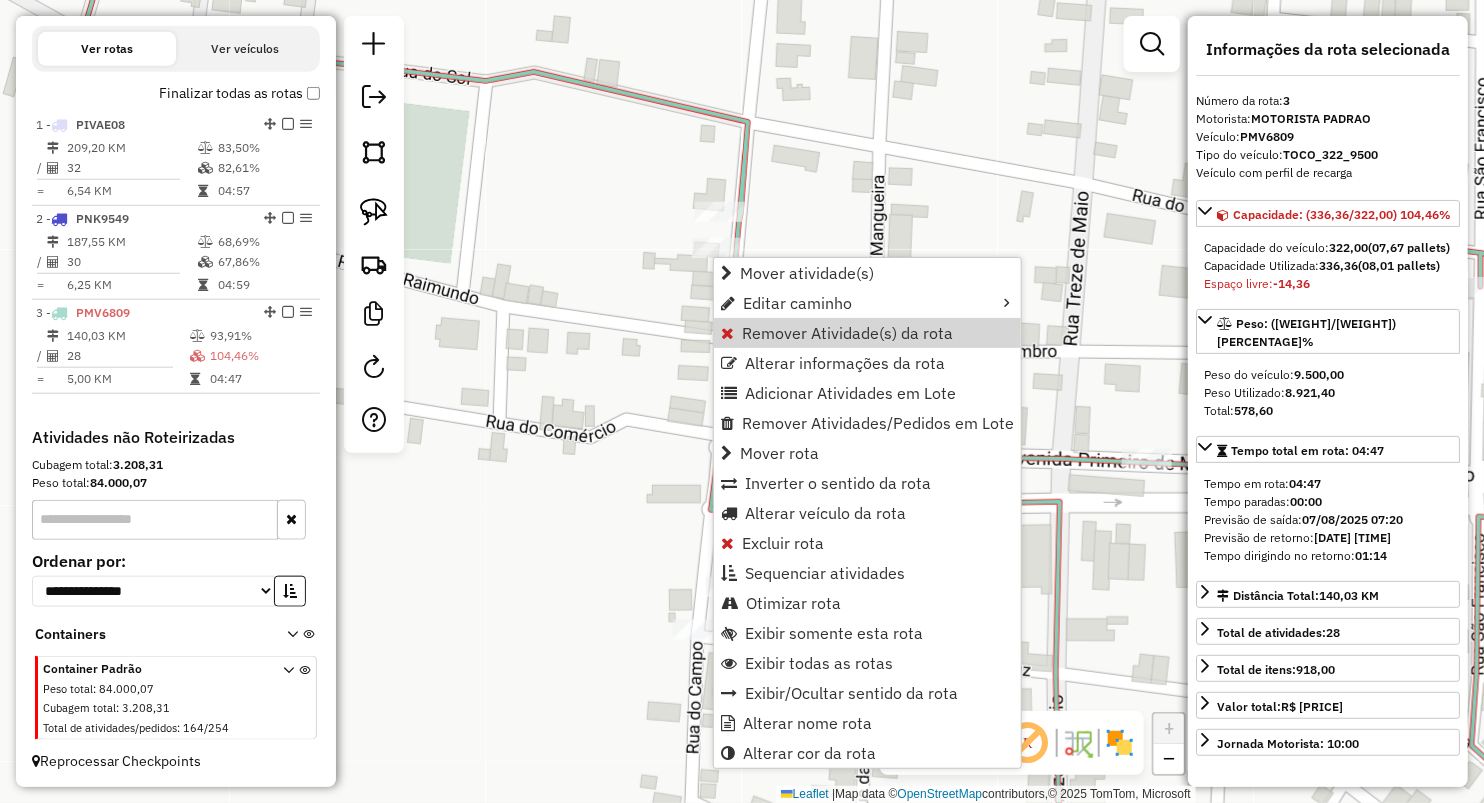 click on "Janela de atendimento Grade de atendimento Capacidade Transportadoras Veículos Cliente Pedidos  Rotas Selecione os dias de semana para filtrar as janelas de atendimento  Seg   Ter   Qua   Qui   Sex   Sáb   Dom  Informe o período da janela de atendimento: De: Até:  Filtrar exatamente a janela do cliente  Considerar janela de atendimento padrão  Selecione os dias de semana para filtrar as grades de atendimento  Seg   Ter   Qua   Qui   Sex   Sáb   Dom   Considerar clientes sem dia de atendimento cadastrado  Clientes fora do dia de atendimento selecionado Filtrar as atividades entre os valores definidos abaixo:  Peso mínimo:   Peso máximo:   Cubagem mínima:   Cubagem máxima:   De:   Até:  Filtrar as atividades entre o tempo de atendimento definido abaixo:  De:   Até:   Considerar capacidade total dos clientes não roteirizados Transportadora: Selecione um ou mais itens Tipo de veículo: Selecione um ou mais itens Veículo: Selecione um ou mais itens Motorista: Selecione um ou mais itens Nome: Rótulo:" 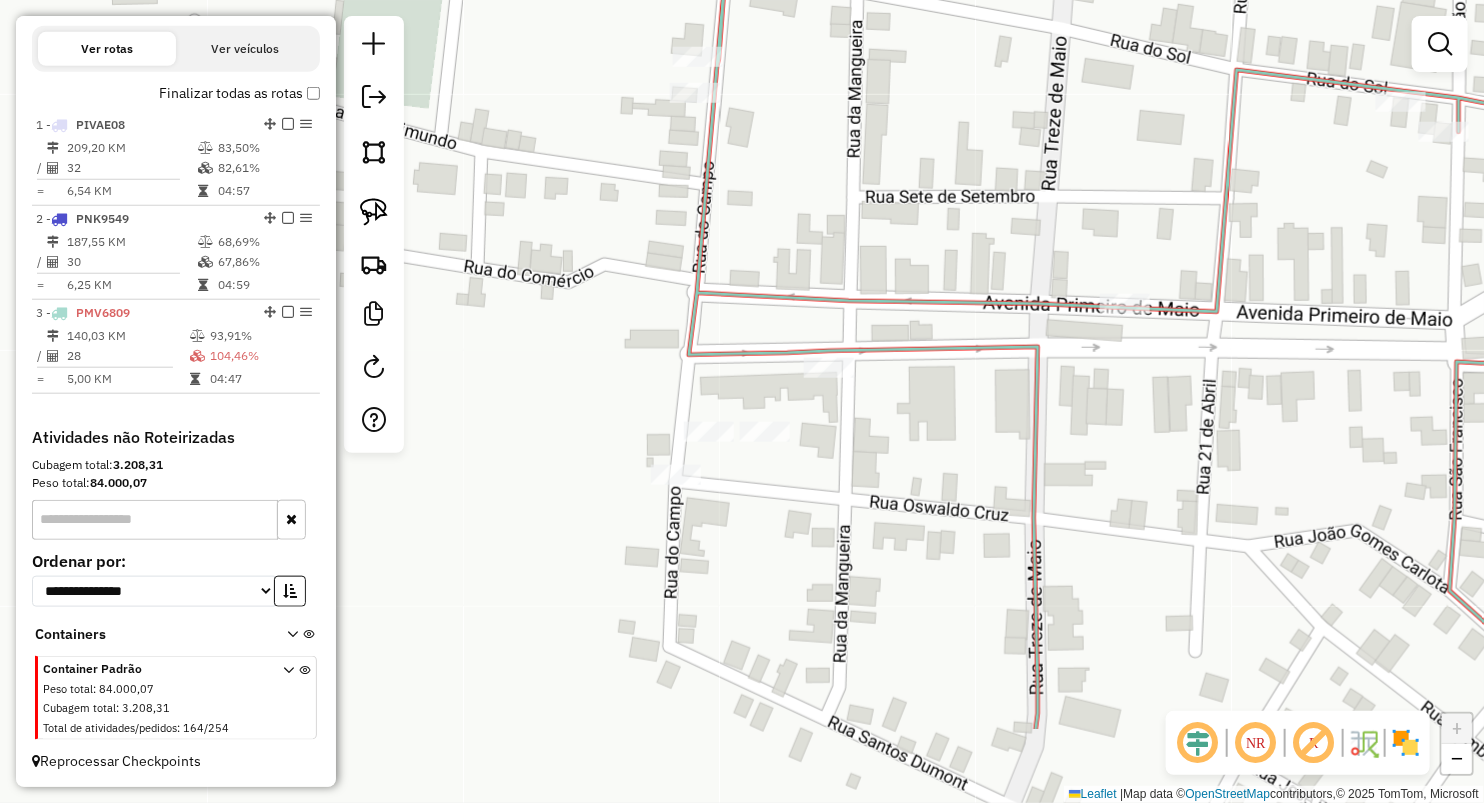 drag, startPoint x: 546, startPoint y: 443, endPoint x: 546, endPoint y: 367, distance: 76 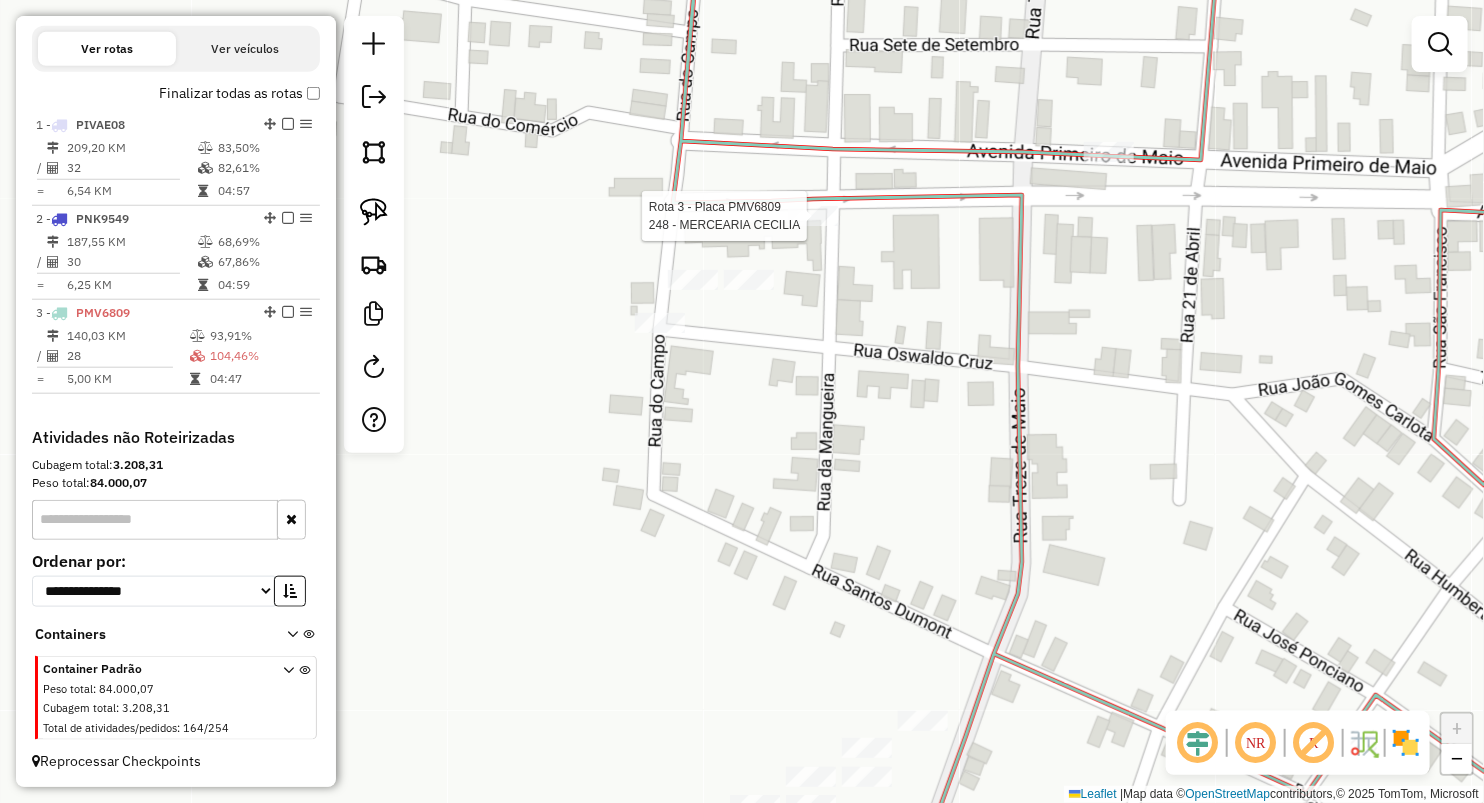 select on "**********" 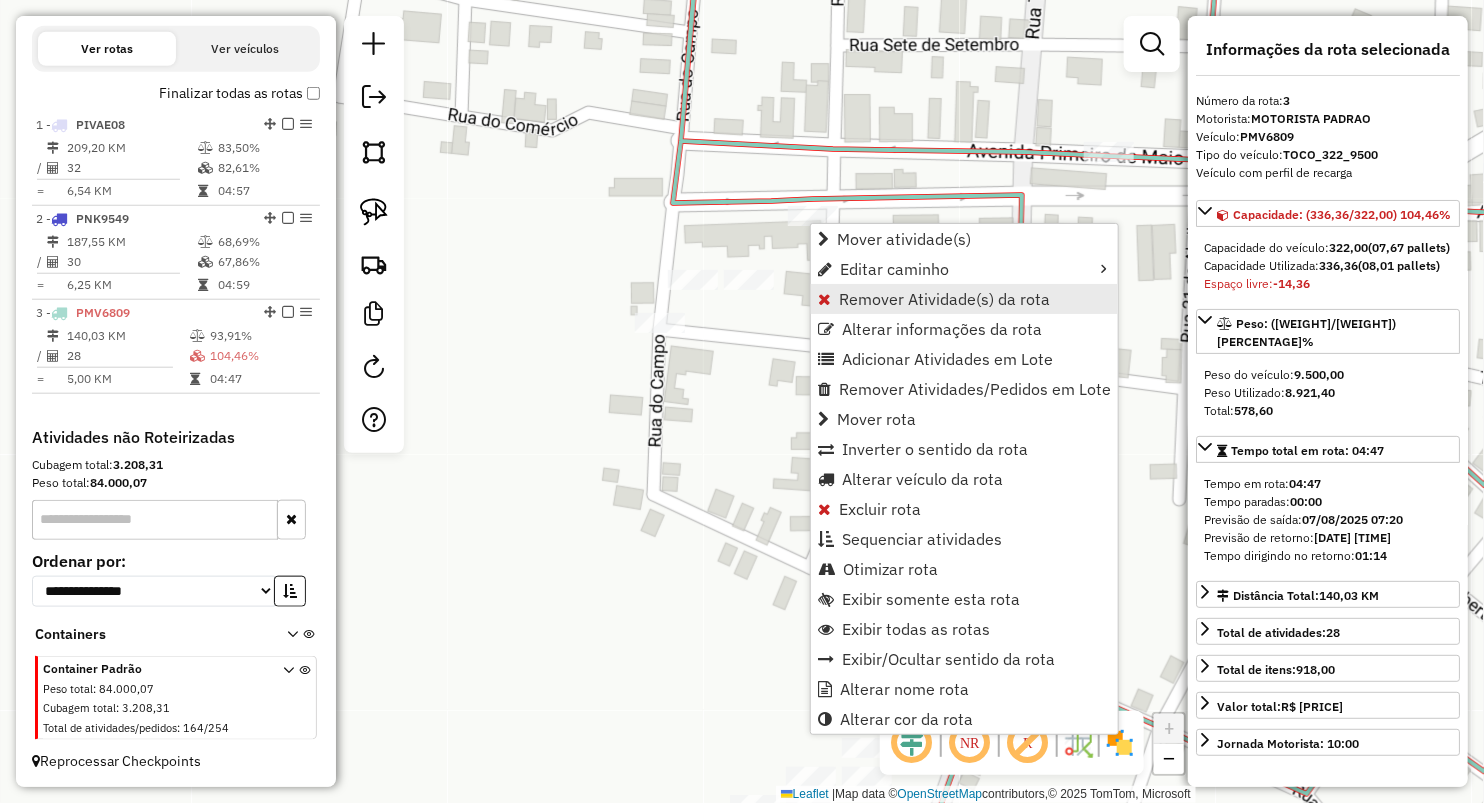 click on "Remover Atividade(s) da rota" at bounding box center [944, 299] 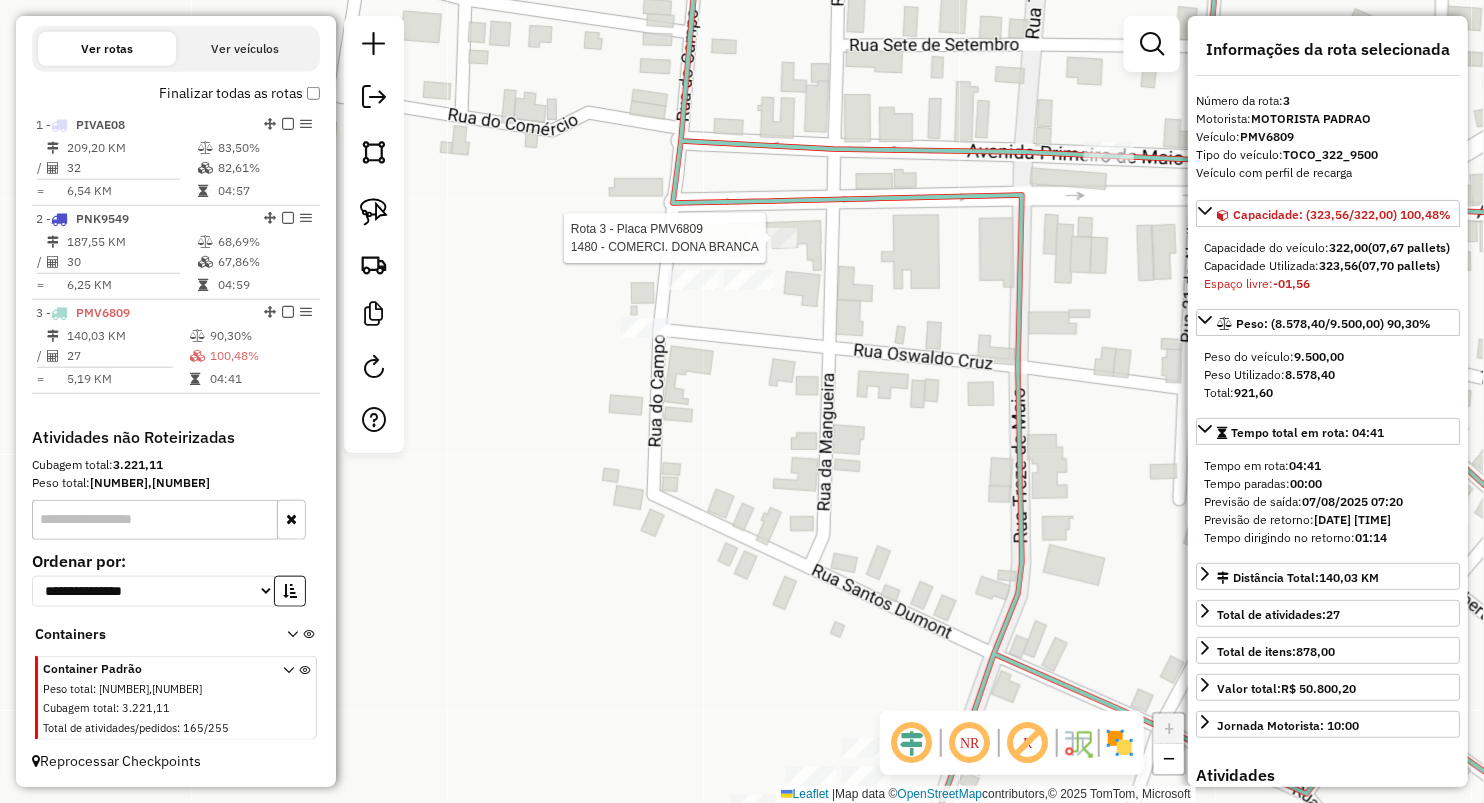 click 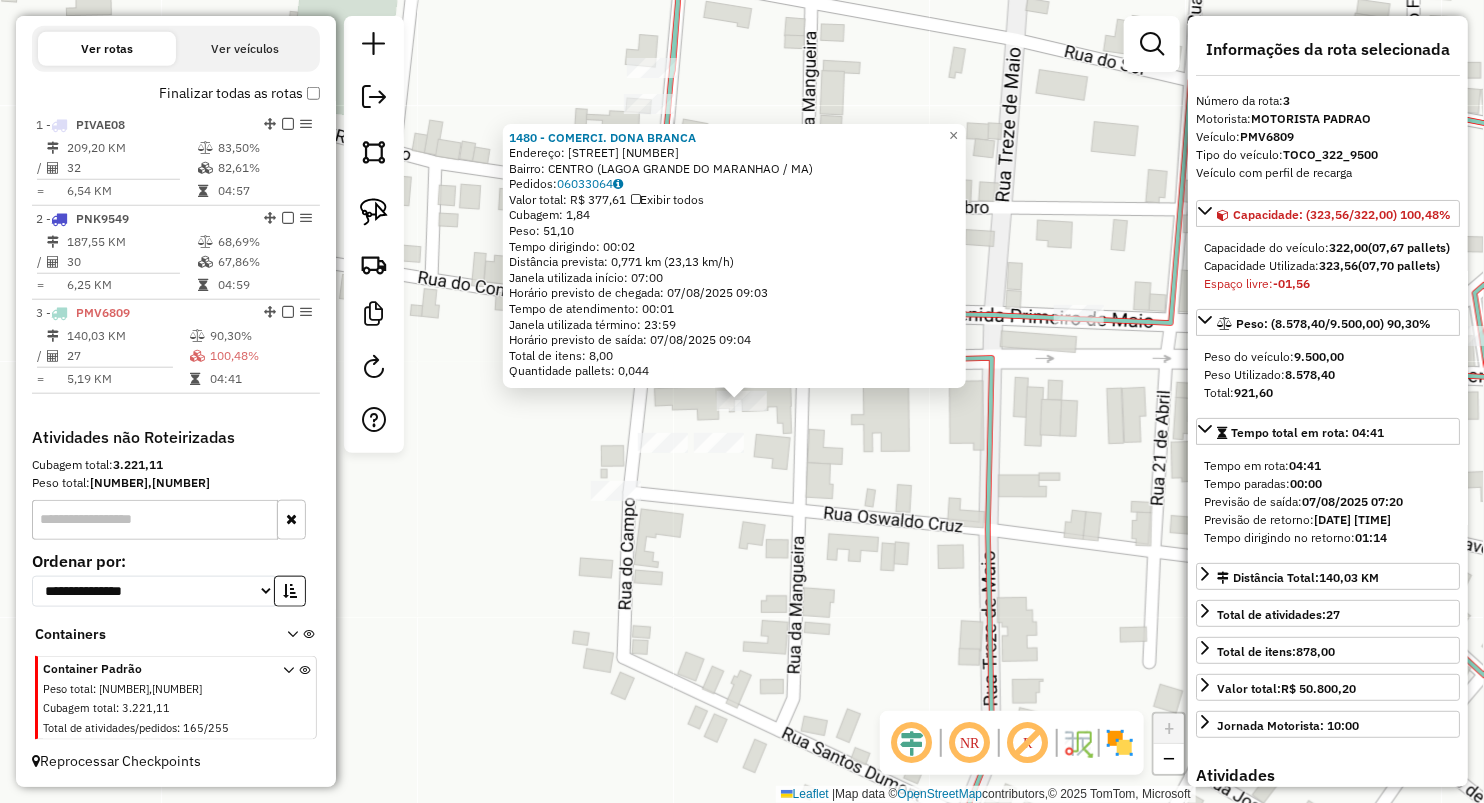 click on "1480 - COMERCI. DONA BRANCA  Endereço:  PRIMEIRO DE MAIO SN   Bairro: CENTRO (LAGOA GRANDE DO MARANHAO / MA)   Pedidos:  06033064   Valor total: R$ 377,61   Exibir todos   Cubagem: 1,84  Peso: 51,10  Tempo dirigindo: 00:02   Distância prevista: 0,771 km (23,13 km/h)   Janela utilizada início: 07:00   Horário previsto de chegada: 07/08/2025 09:03   Tempo de atendimento: 00:01   Janela utilizada término: 23:59   Horário previsto de saída: 07/08/2025 09:04   Total de itens: 8,00   Quantidade pallets: 0,044  × Janela de atendimento Grade de atendimento Capacidade Transportadoras Veículos Cliente Pedidos  Rotas Selecione os dias de semana para filtrar as janelas de atendimento  Seg   Ter   Qua   Qui   Sex   Sáb   Dom  Informe o período da janela de atendimento: De: Até:  Filtrar exatamente a janela do cliente  Considerar janela de atendimento padrão  Selecione os dias de semana para filtrar as grades de atendimento  Seg   Ter   Qua   Qui   Sex   Sáb   Dom   Peso mínimo:   Peso máximo:   De:   De:" 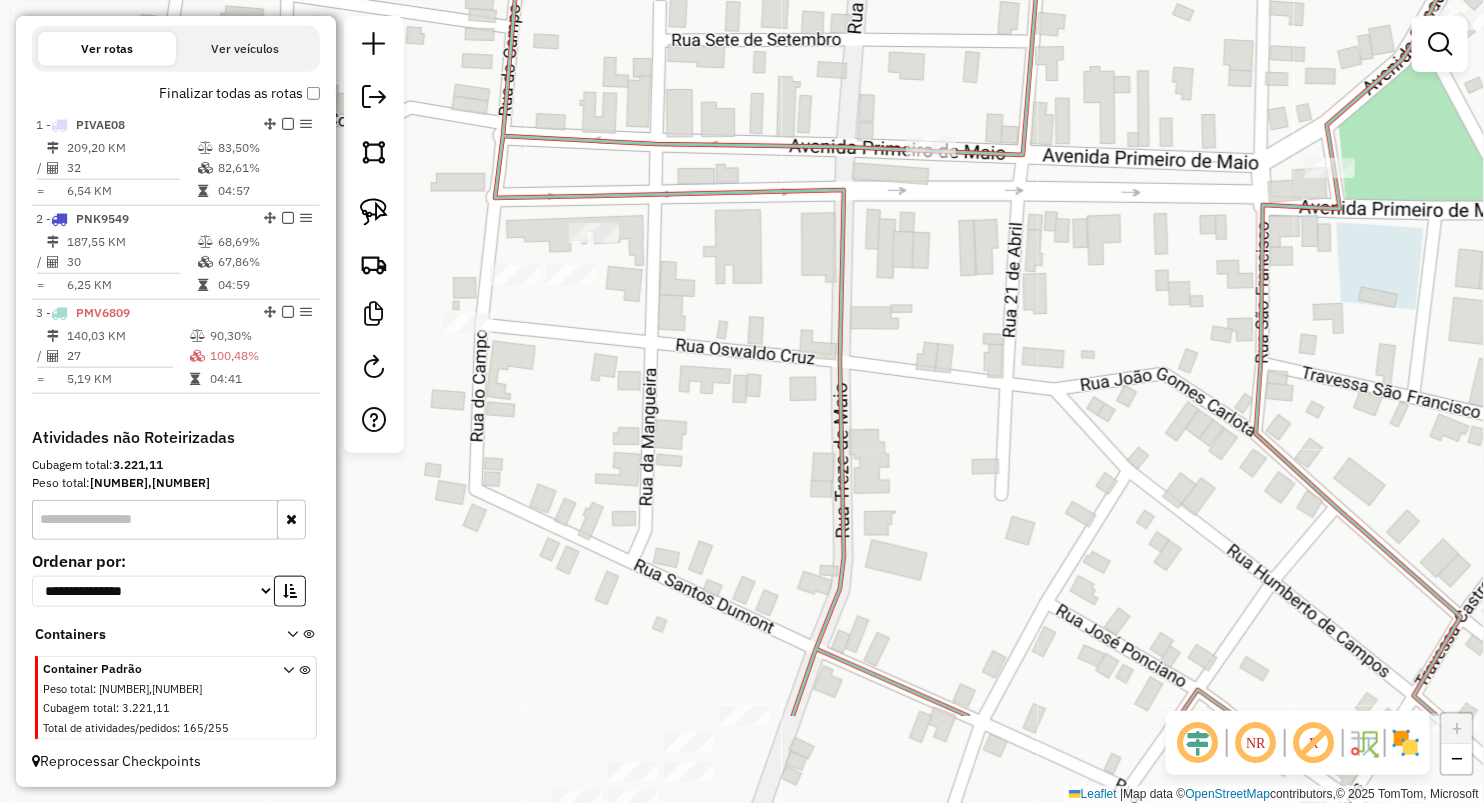 drag, startPoint x: 780, startPoint y: 483, endPoint x: 645, endPoint y: 312, distance: 217.86693 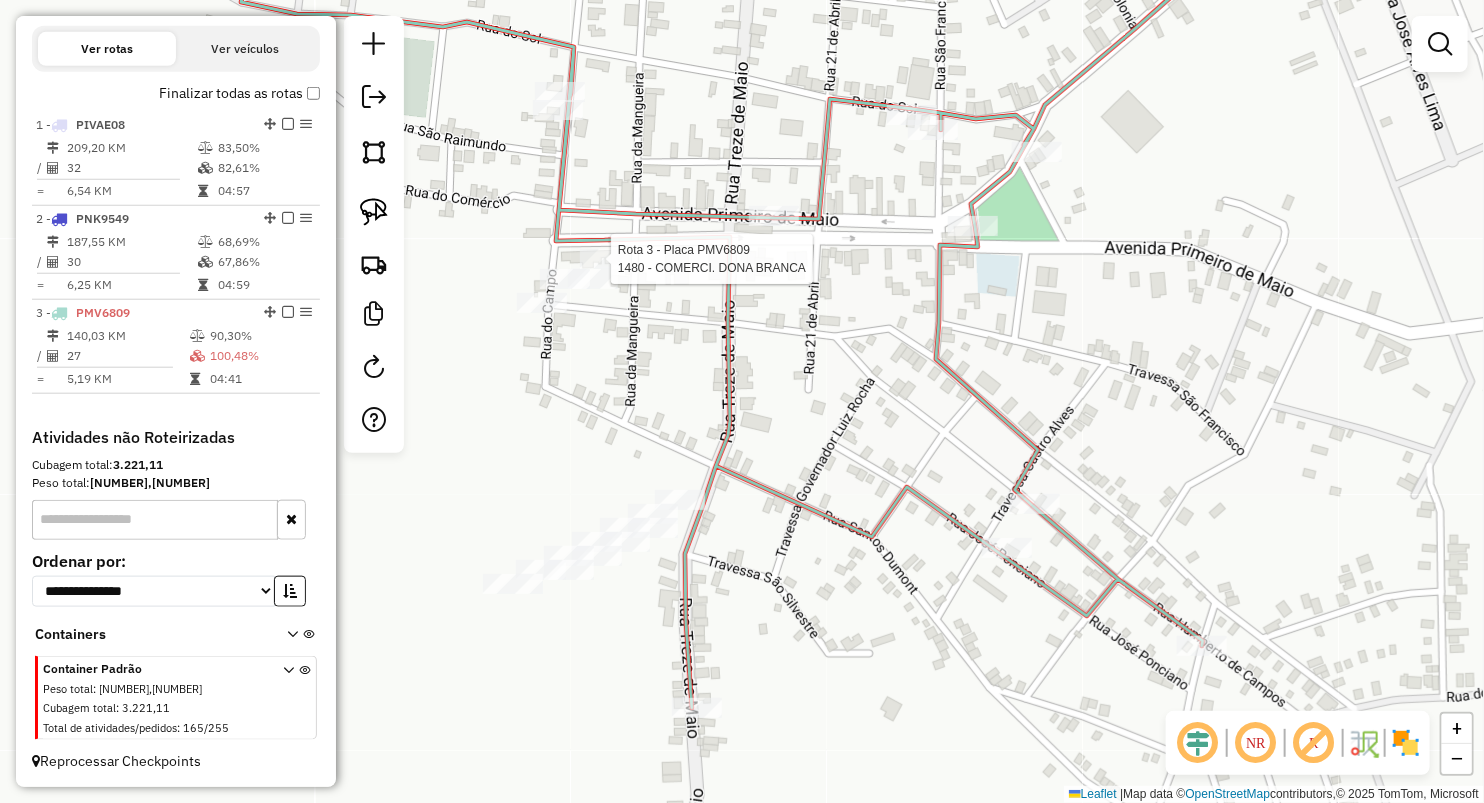 select on "**********" 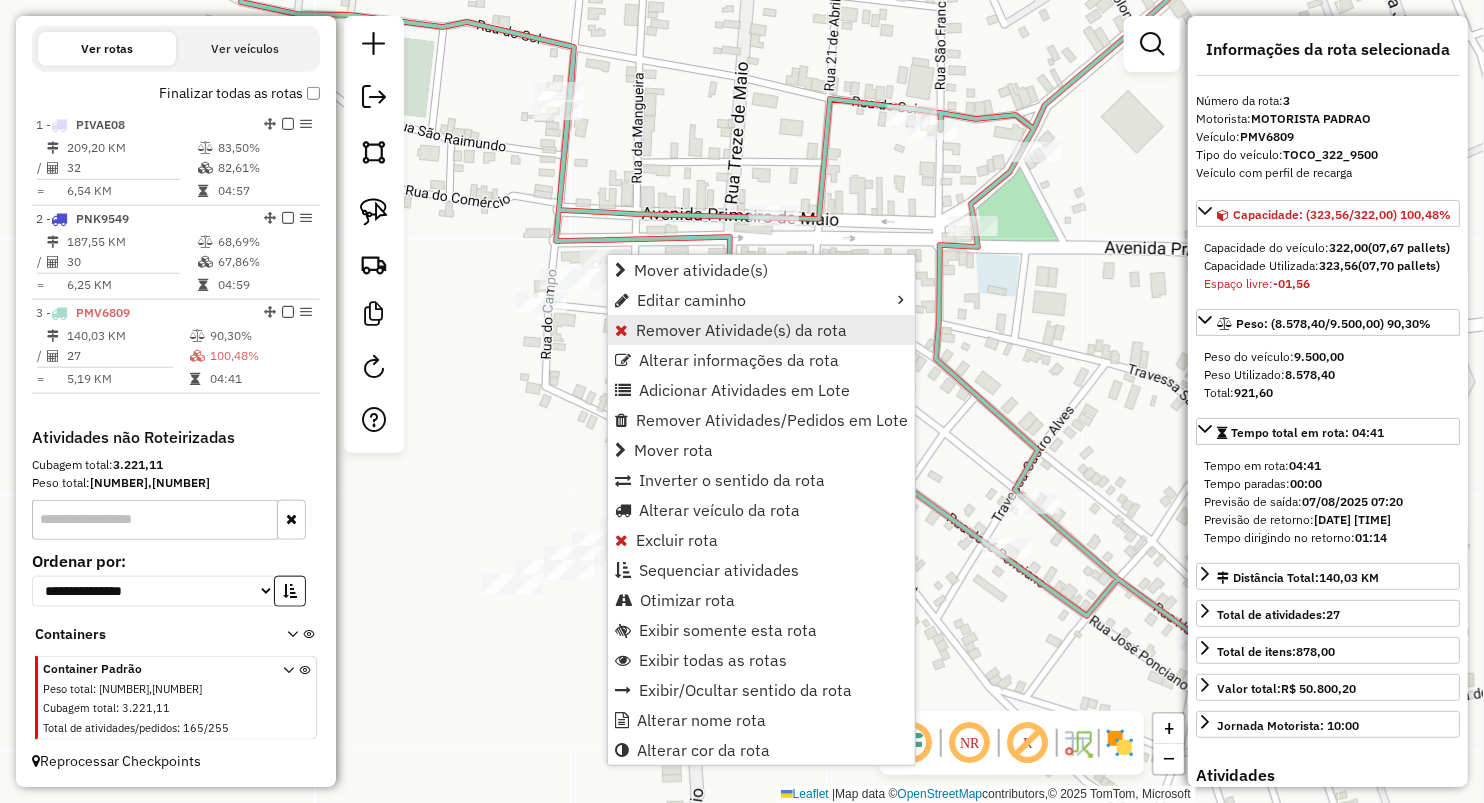 click on "Remover Atividade(s) da rota" at bounding box center (761, 330) 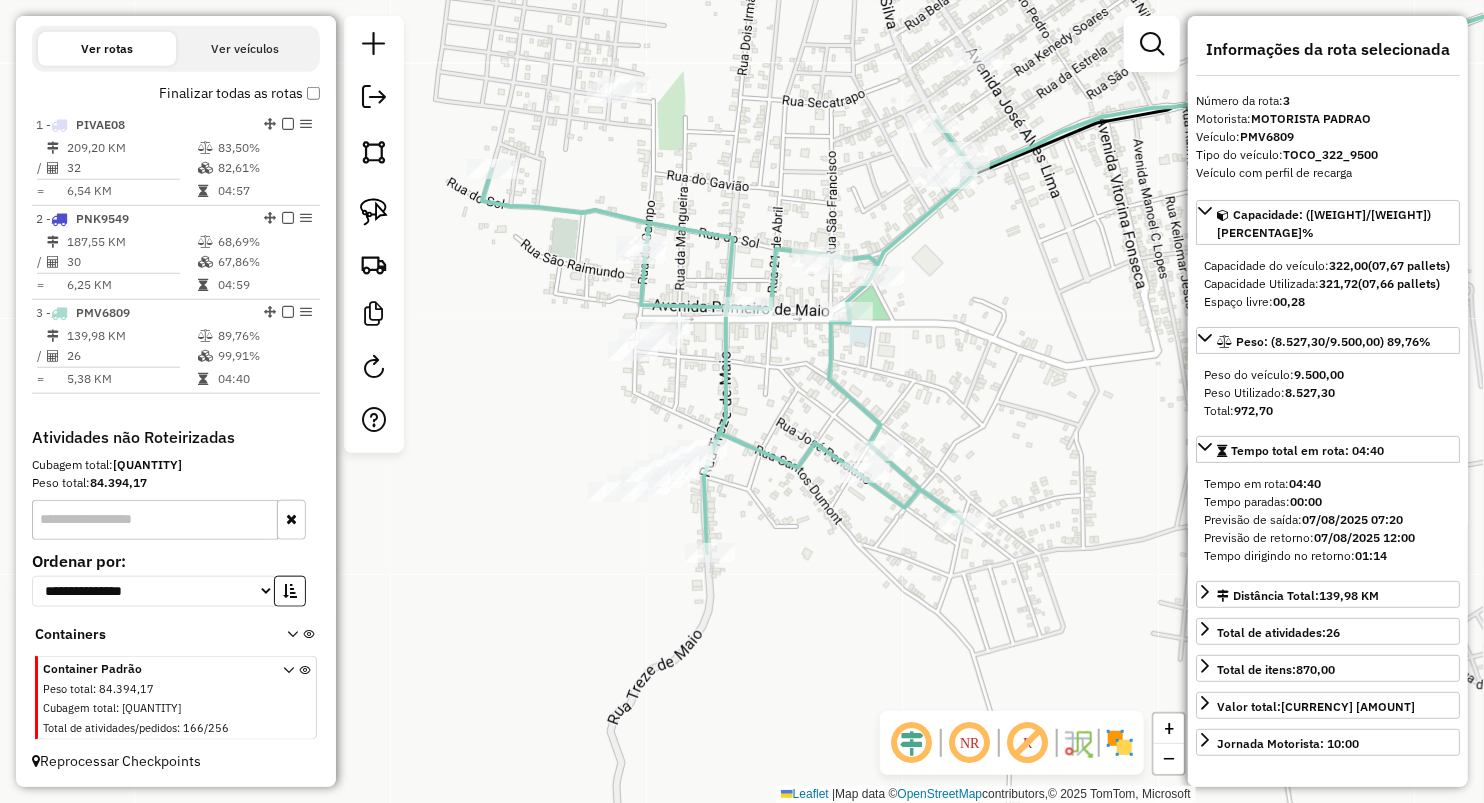 drag, startPoint x: 824, startPoint y: 433, endPoint x: 769, endPoint y: 387, distance: 71.70077 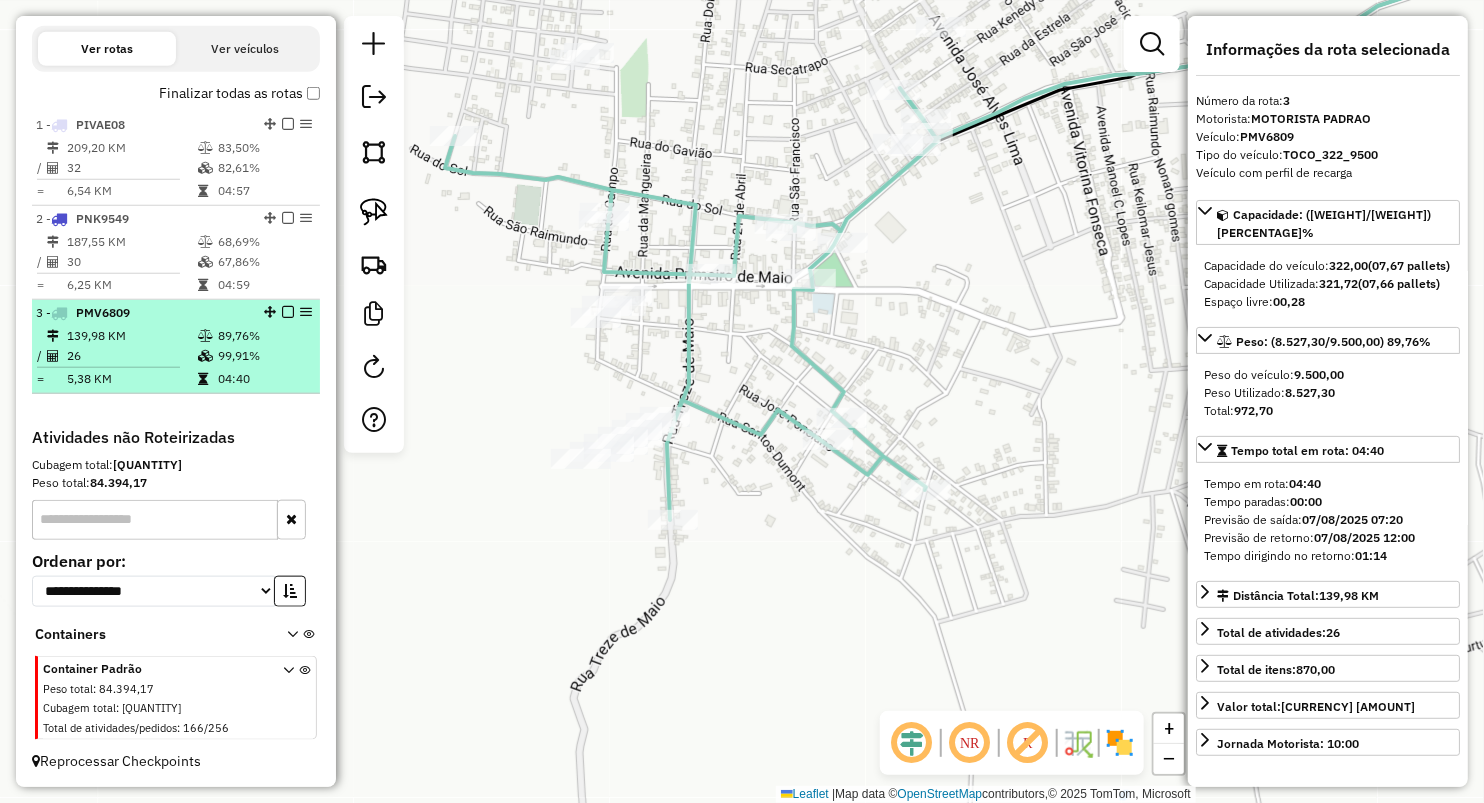 click at bounding box center (205, 336) 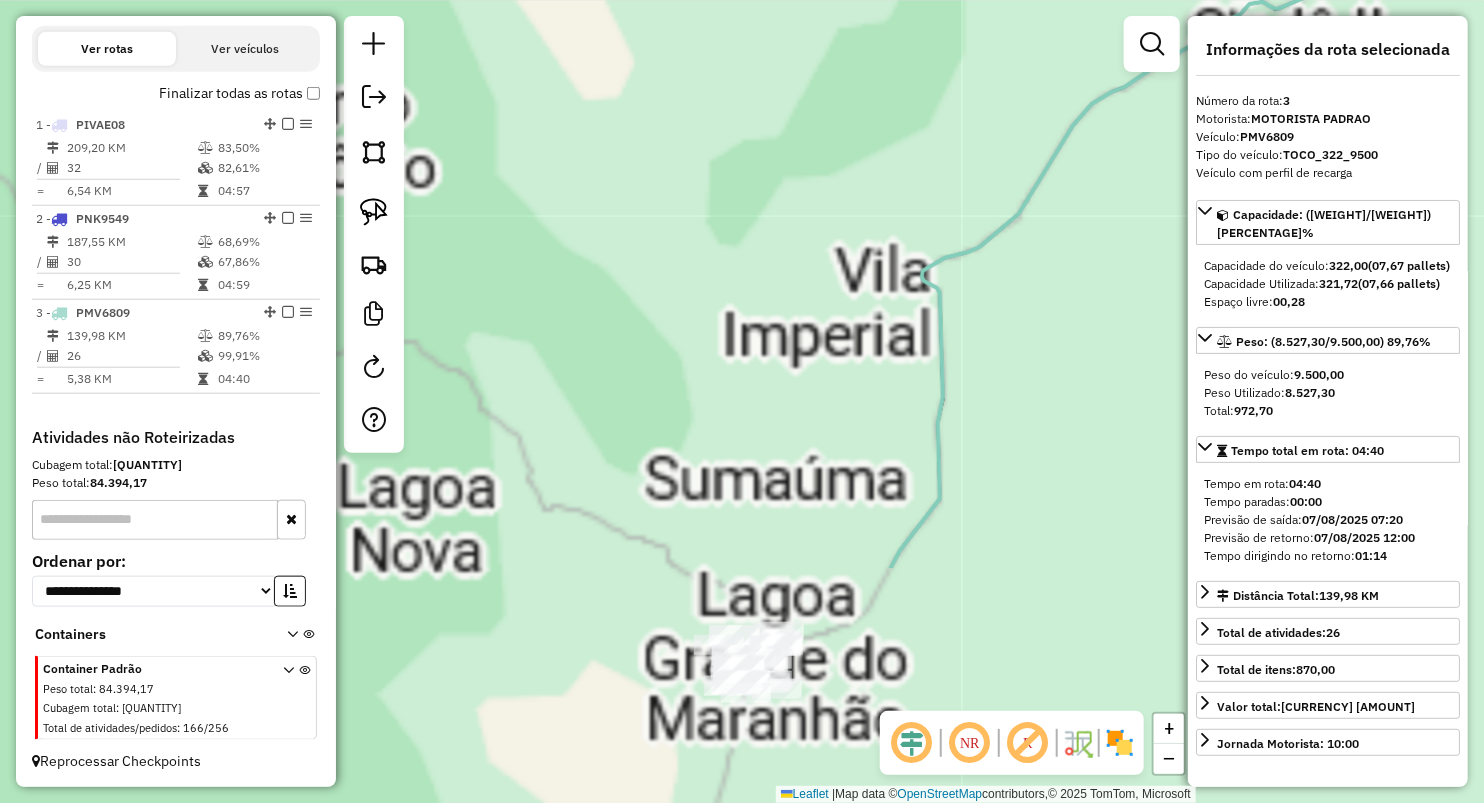 drag, startPoint x: 625, startPoint y: 321, endPoint x: 604, endPoint y: 92, distance: 229.96086 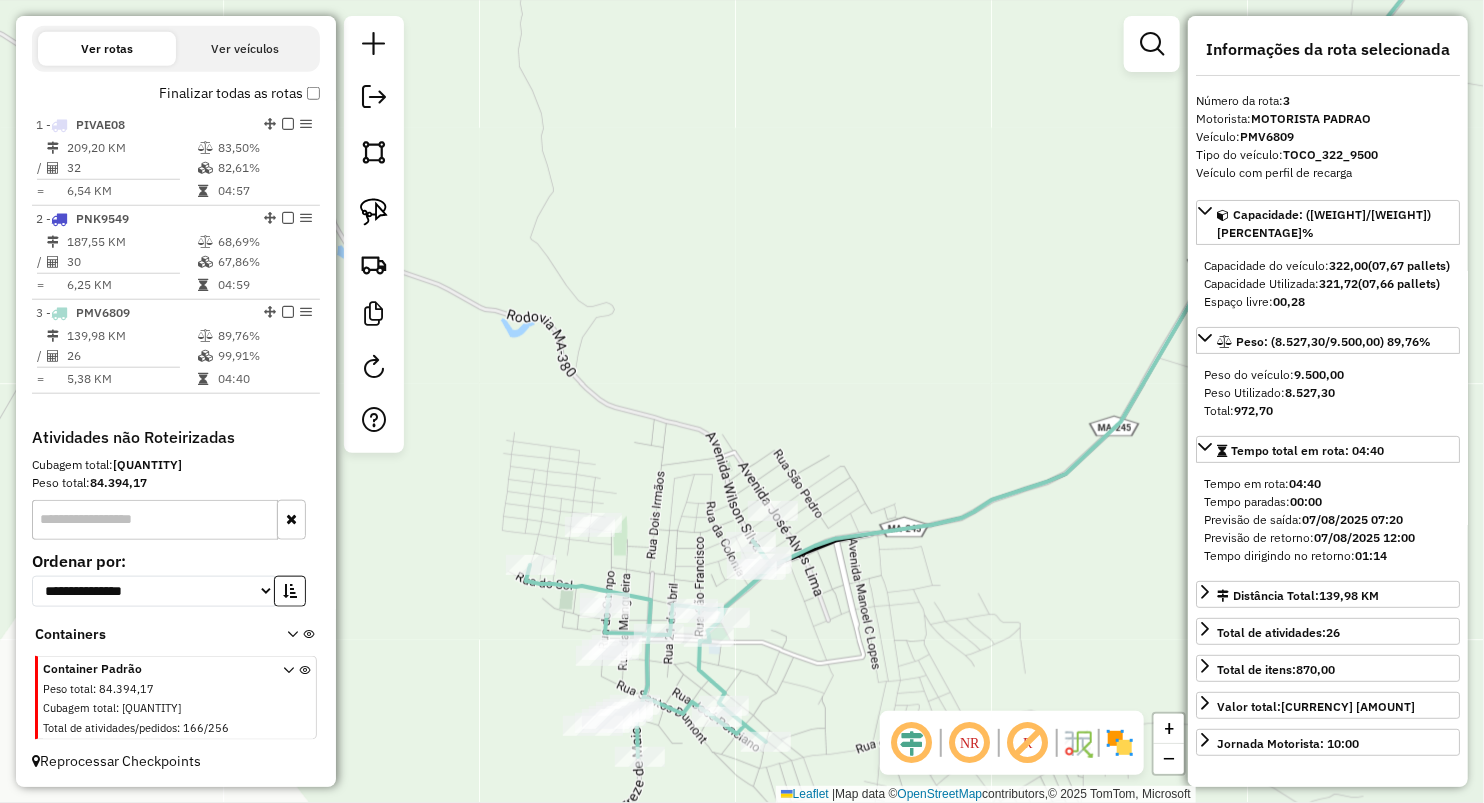 drag, startPoint x: 709, startPoint y: 302, endPoint x: 692, endPoint y: 243, distance: 61.400326 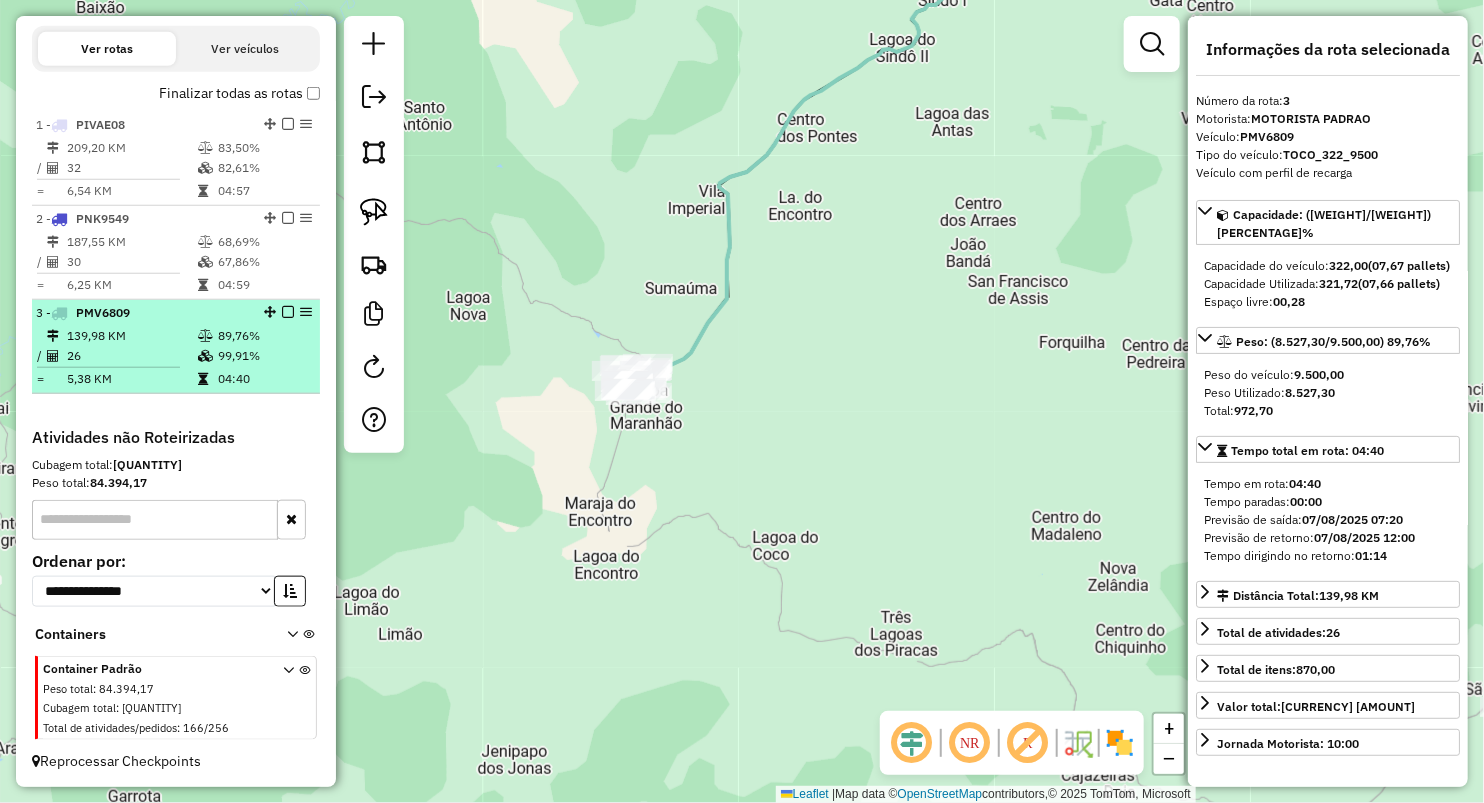 click on "26" at bounding box center (131, 356) 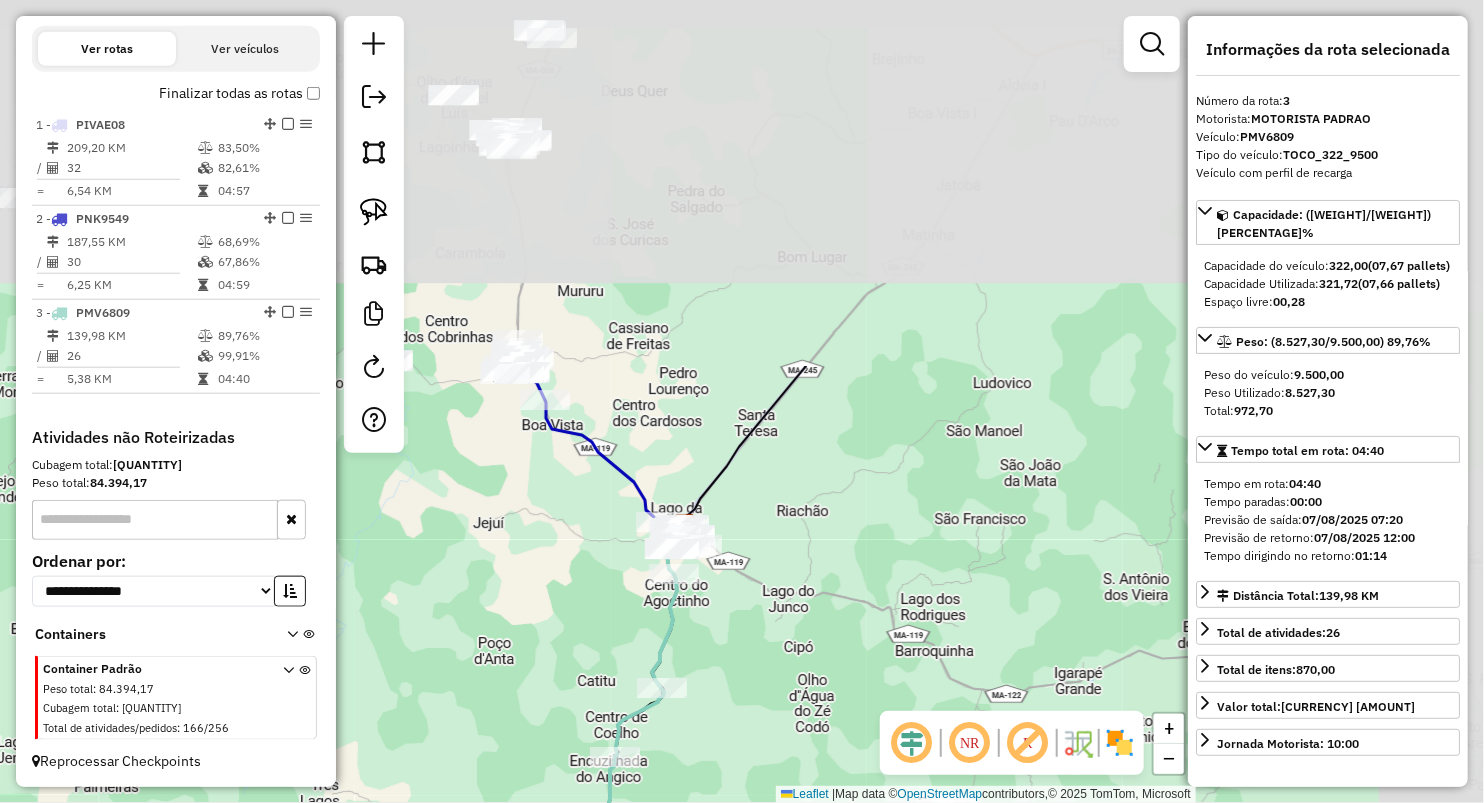 drag, startPoint x: 672, startPoint y: 220, endPoint x: 471, endPoint y: 626, distance: 453.0309 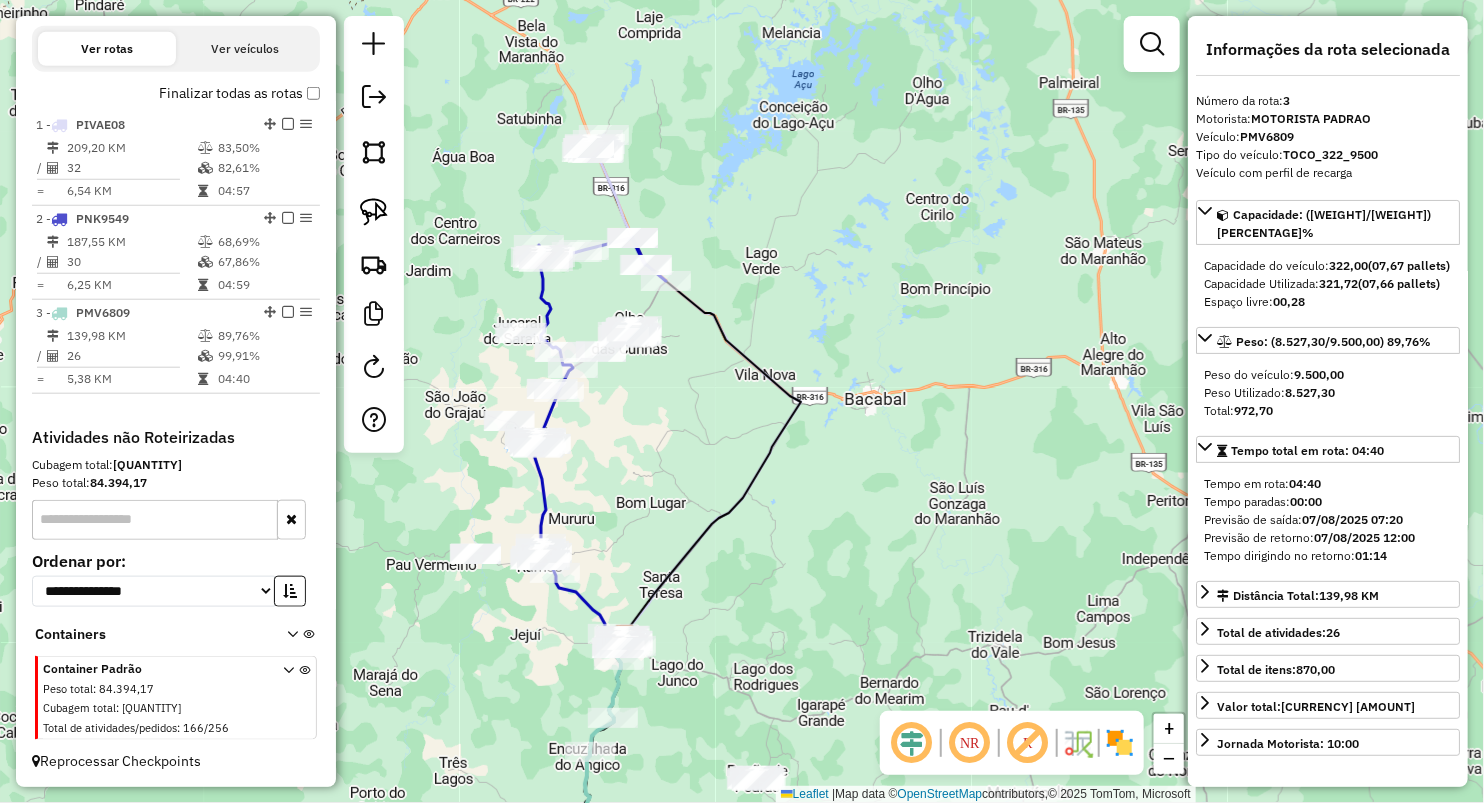 click on "Janela de atendimento Grade de atendimento Capacidade Transportadoras Veículos Cliente Pedidos  Rotas Selecione os dias de semana para filtrar as janelas de atendimento  Seg   Ter   Qua   Qui   Sex   Sáb   Dom  Informe o período da janela de atendimento: De: Até:  Filtrar exatamente a janela do cliente  Considerar janela de atendimento padrão  Selecione os dias de semana para filtrar as grades de atendimento  Seg   Ter   Qua   Qui   Sex   Sáb   Dom   Considerar clientes sem dia de atendimento cadastrado  Clientes fora do dia de atendimento selecionado Filtrar as atividades entre os valores definidos abaixo:  Peso mínimo:   Peso máximo:   Cubagem mínima:   Cubagem máxima:   De:   Até:  Filtrar as atividades entre o tempo de atendimento definido abaixo:  De:   Até:   Considerar capacidade total dos clientes não roteirizados Transportadora: Selecione um ou mais itens Tipo de veículo: Selecione um ou mais itens Veículo: Selecione um ou mais itens Motorista: Selecione um ou mais itens Nome: Rótulo:" 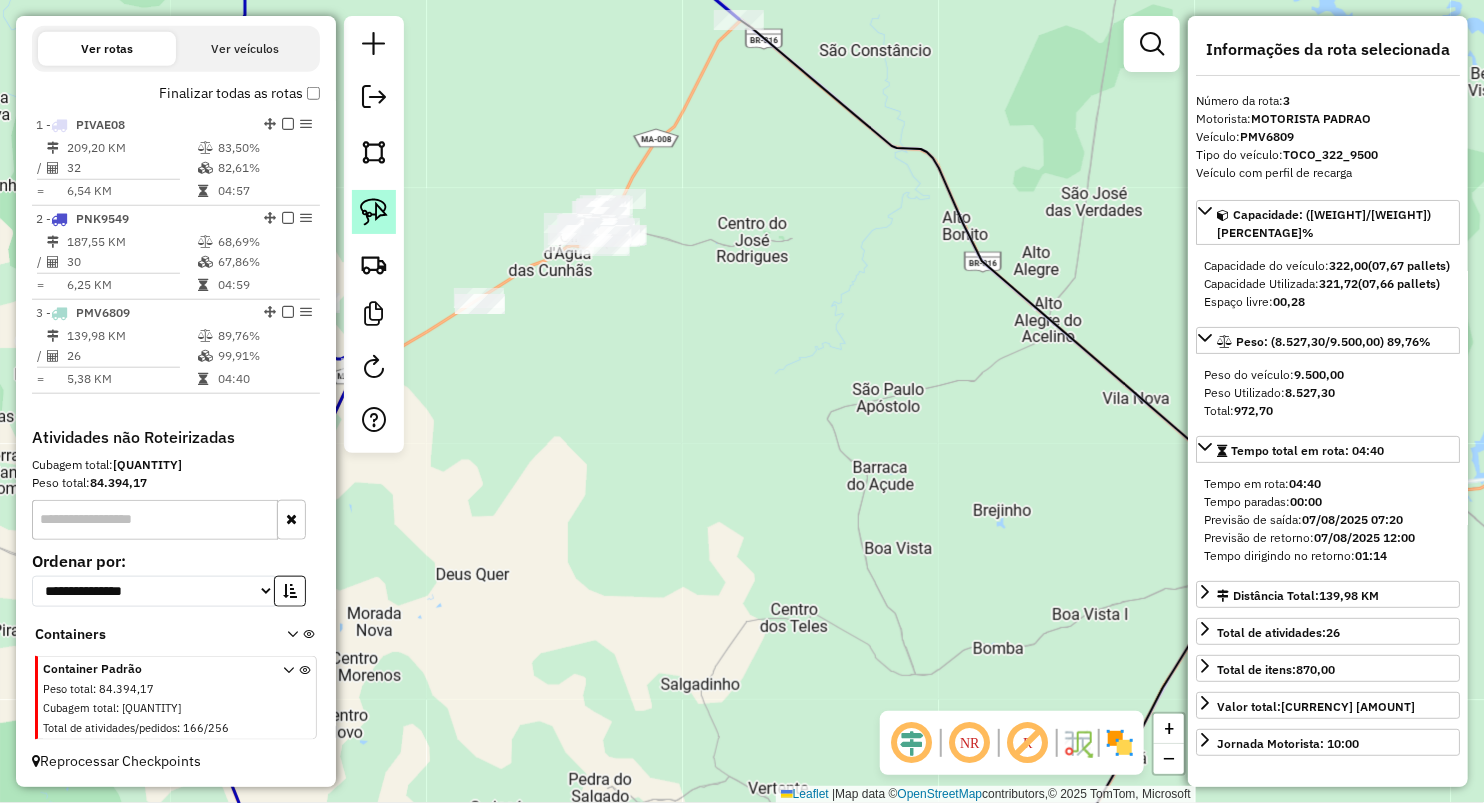 click 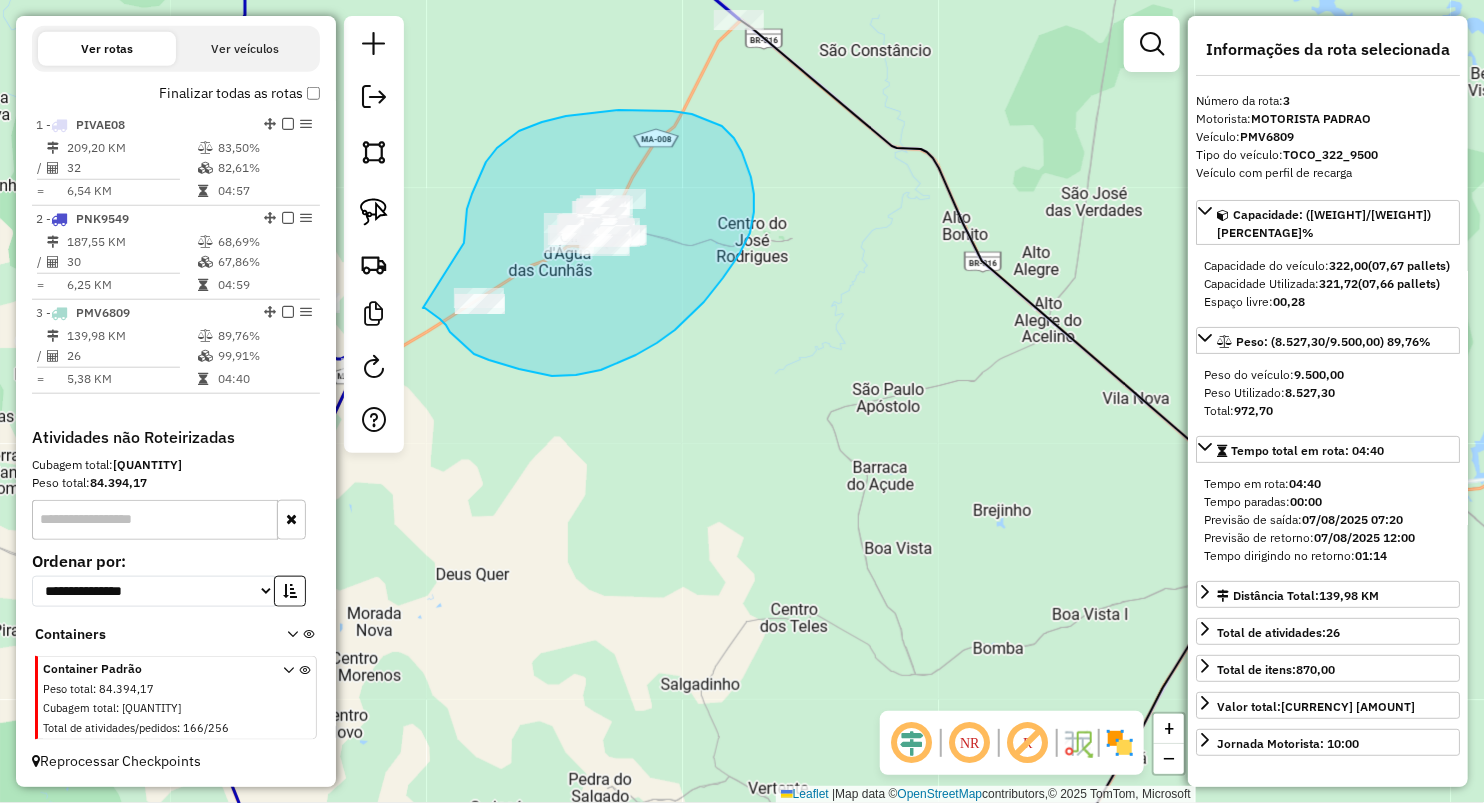 drag, startPoint x: 486, startPoint y: 162, endPoint x: 423, endPoint y: 308, distance: 159.01257 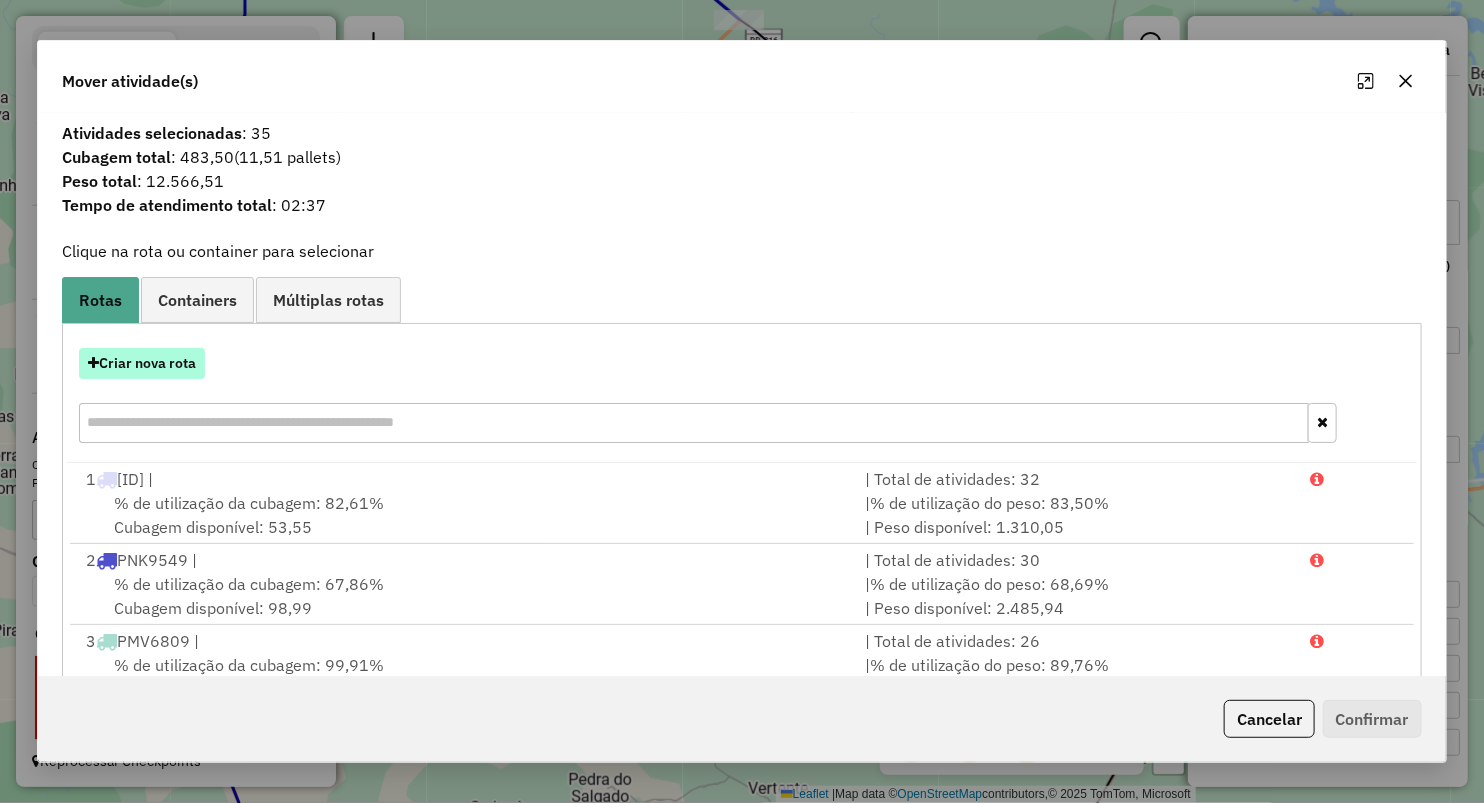 click on "Criar nova rota" at bounding box center [142, 363] 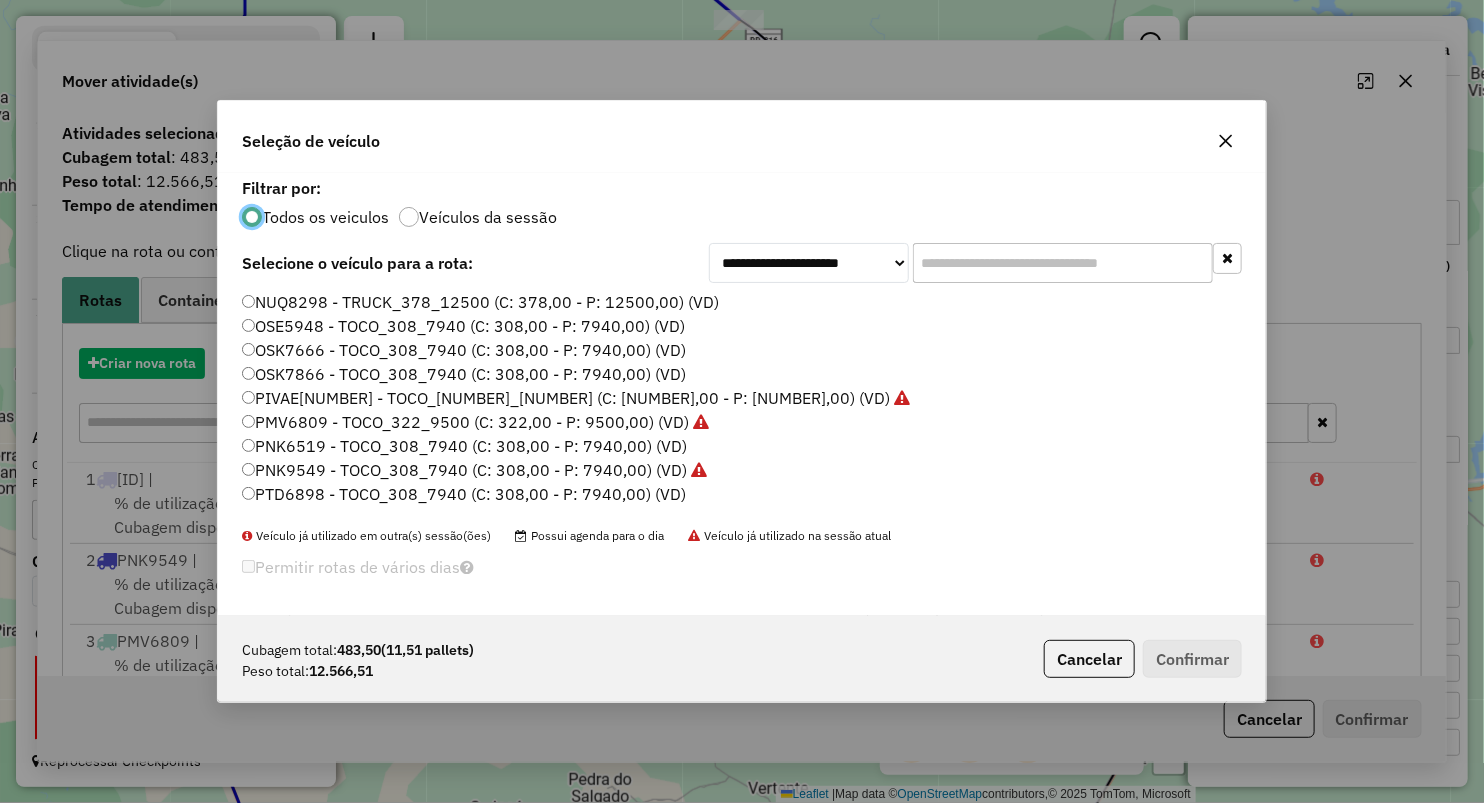 scroll, scrollTop: 10, scrollLeft: 6, axis: both 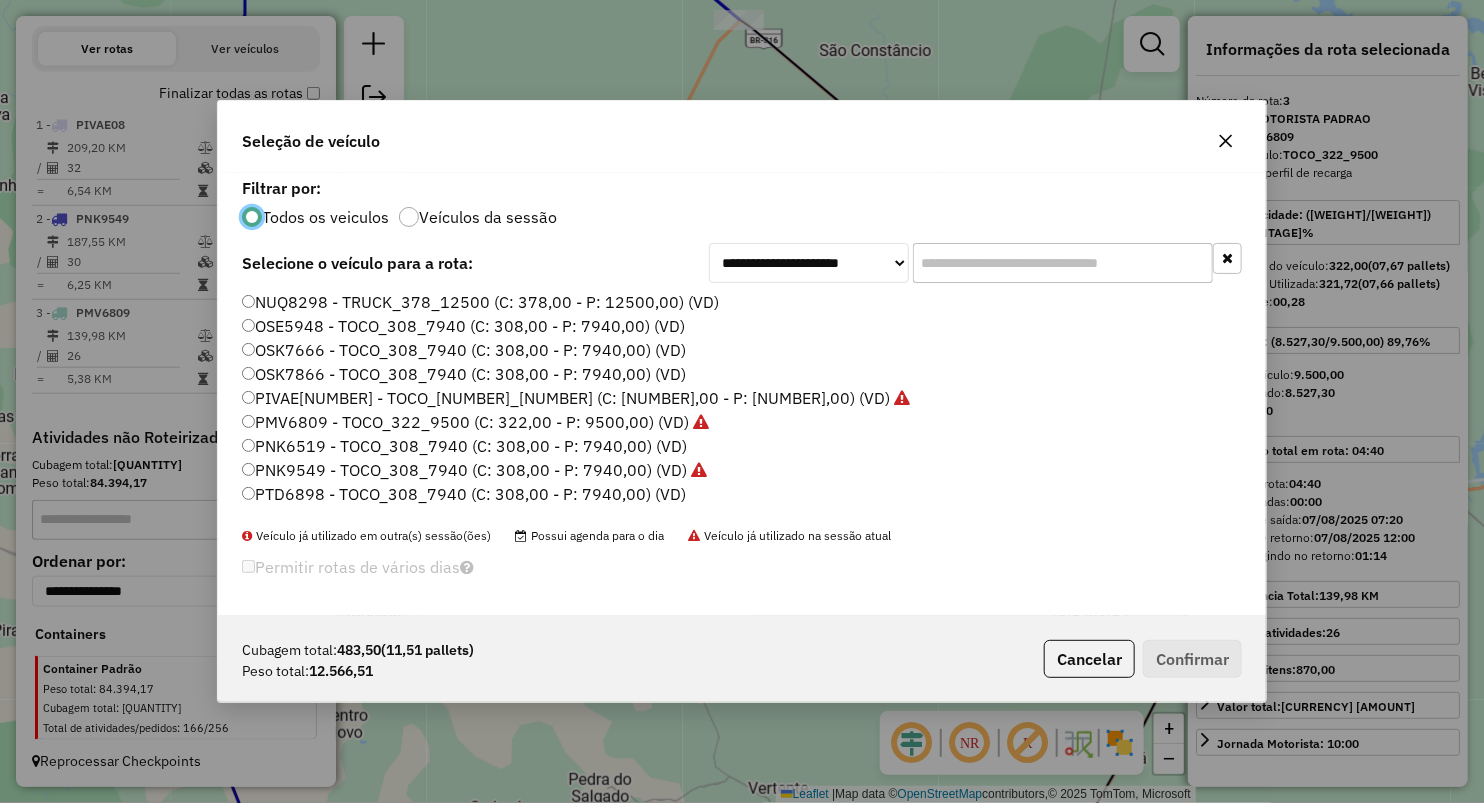 click on "NUQ8298 - TRUCK_378_12500 (C: 378,00 - P: 12500,00) (VD)" 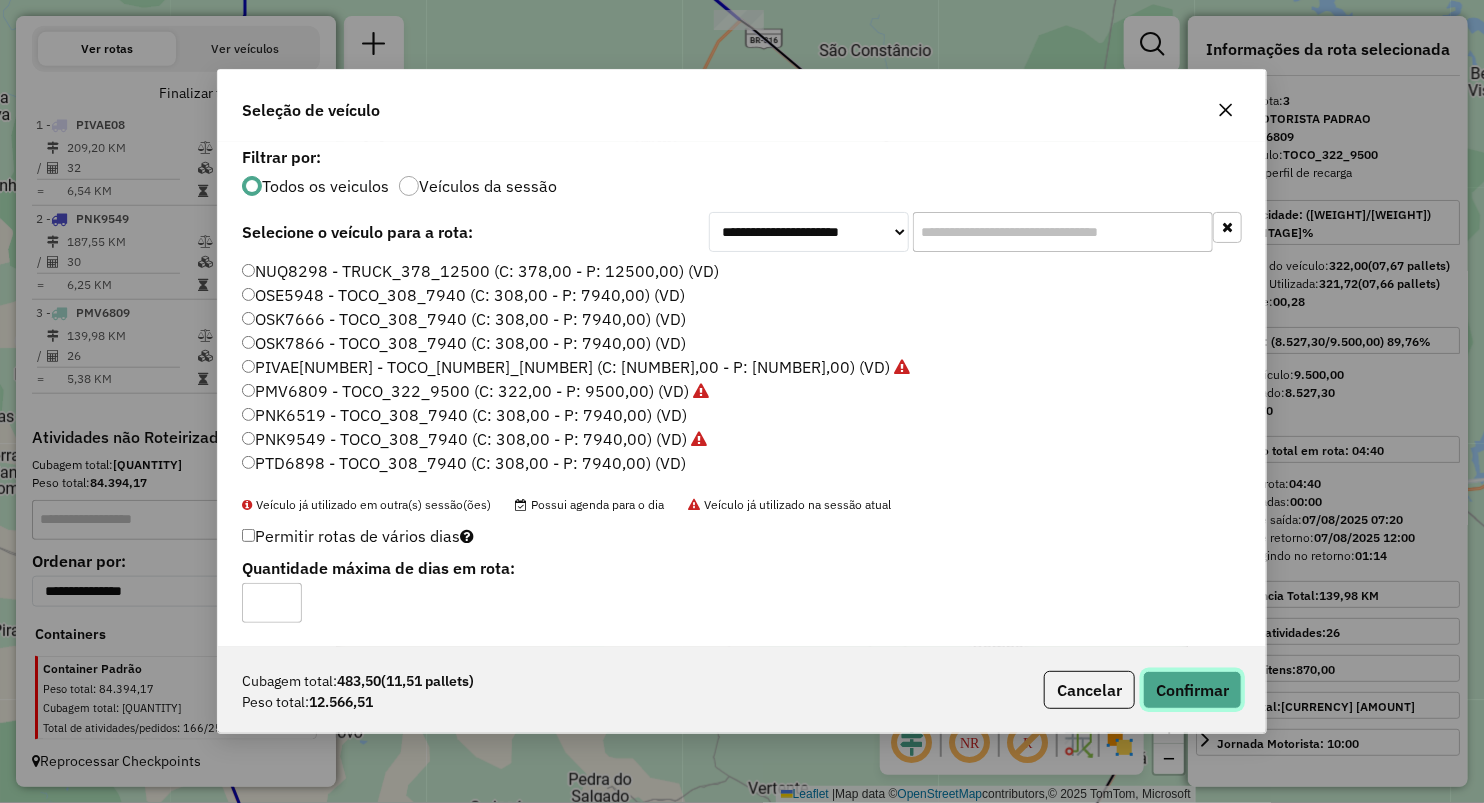 click on "Confirmar" 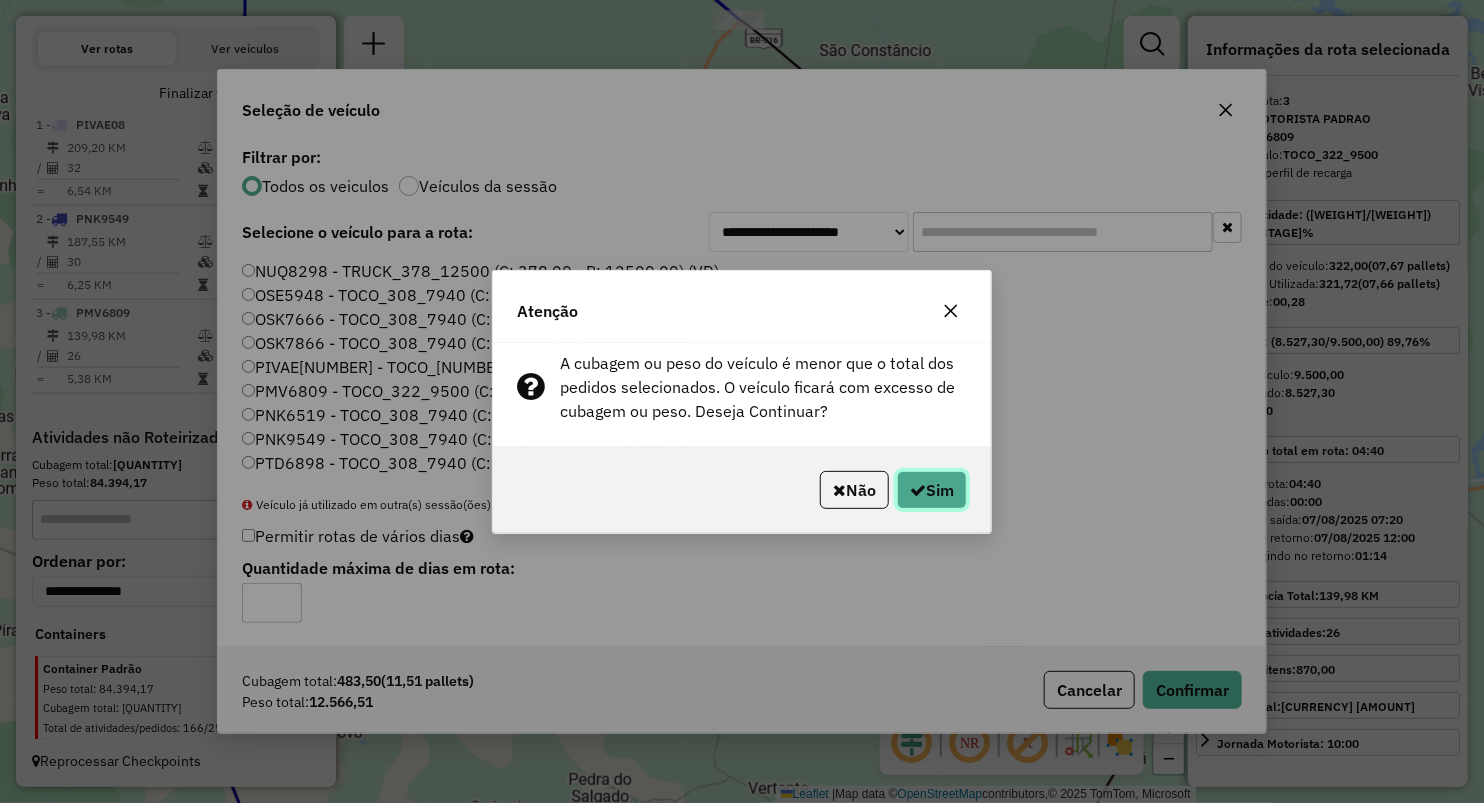drag, startPoint x: 966, startPoint y: 471, endPoint x: 928, endPoint y: 589, distance: 123.967735 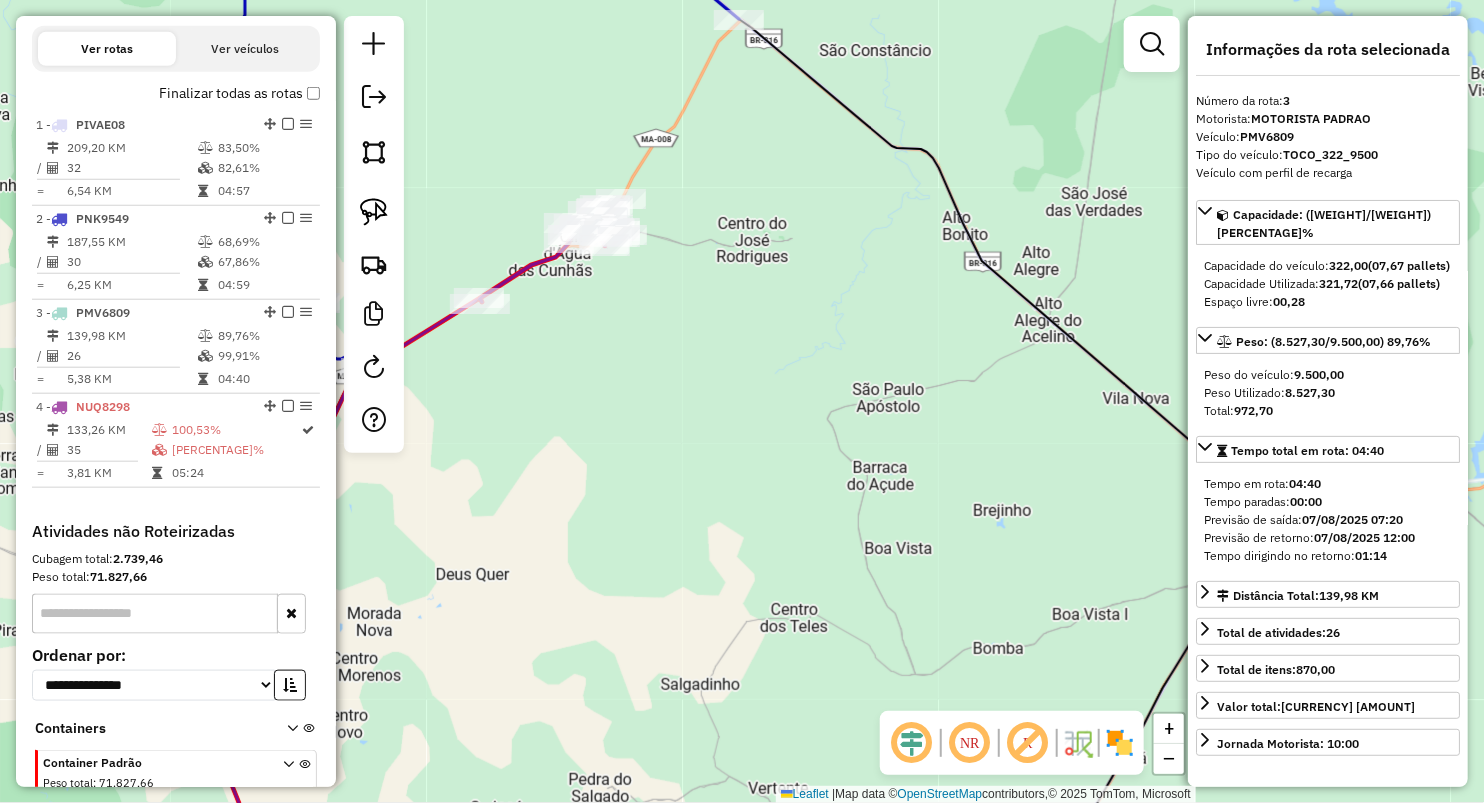 scroll, scrollTop: 771, scrollLeft: 0, axis: vertical 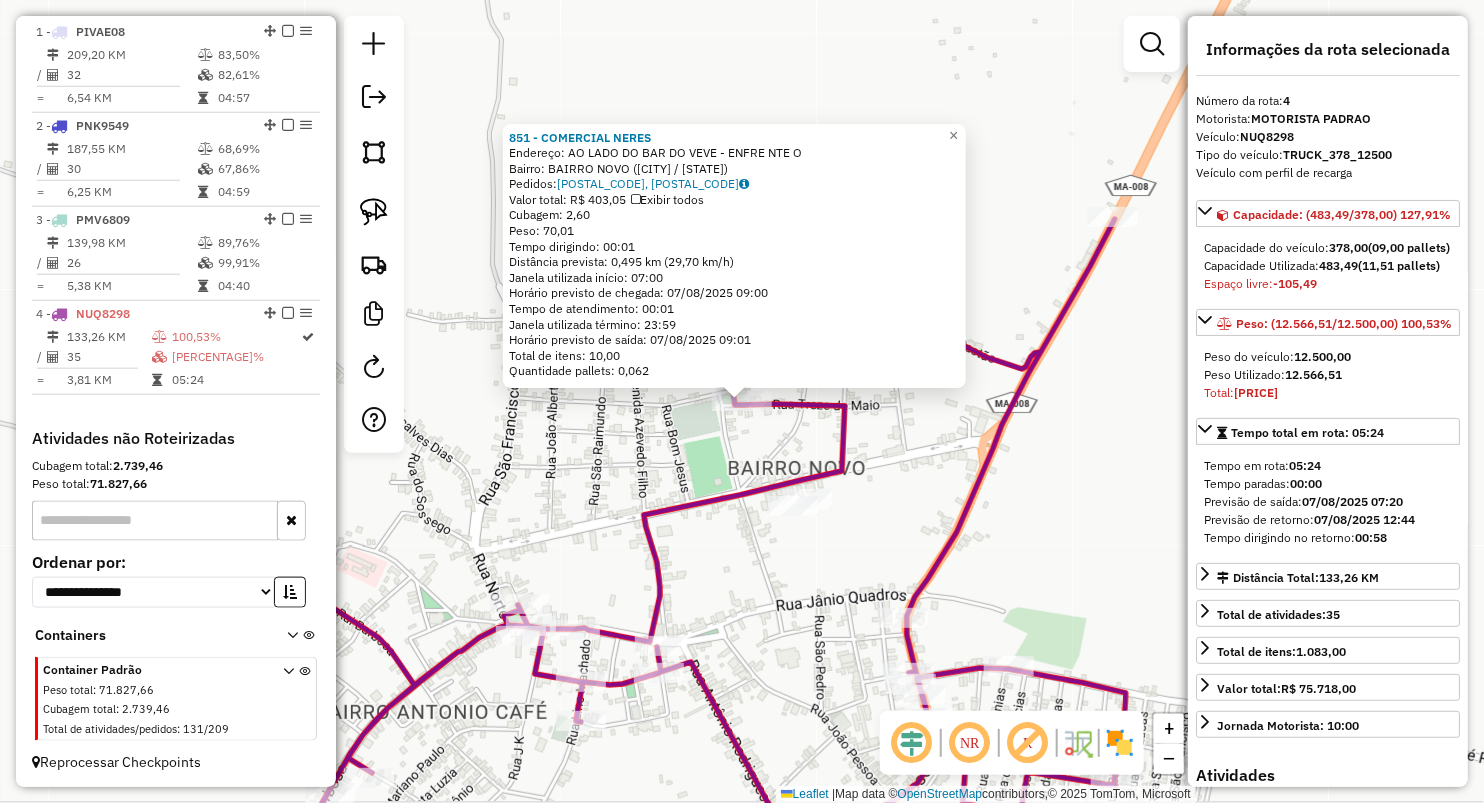click on "851 - COMERCIAL NERES  Endereço:  AO LADO DO BAR DO VEVE - ENFRE NTE O   Bairro: BAIRRO NOVO (OLHO D'AGUA DAS CUNHAS / MA)   Pedidos:  06032760, 06032865   Valor total: R$ 403,05   Exibir todos   Cubagem: 2,60  Peso: 70,01  Tempo dirigindo: 00:01   Distância prevista: 0,495 km (29,70 km/h)   Janela utilizada início: 07:00   Horário previsto de chegada: 07/08/2025 09:00   Tempo de atendimento: 00:01   Janela utilizada término: 23:59   Horário previsto de saída: 07/08/2025 09:01   Total de itens: 10,00   Quantidade pallets: 0,062" 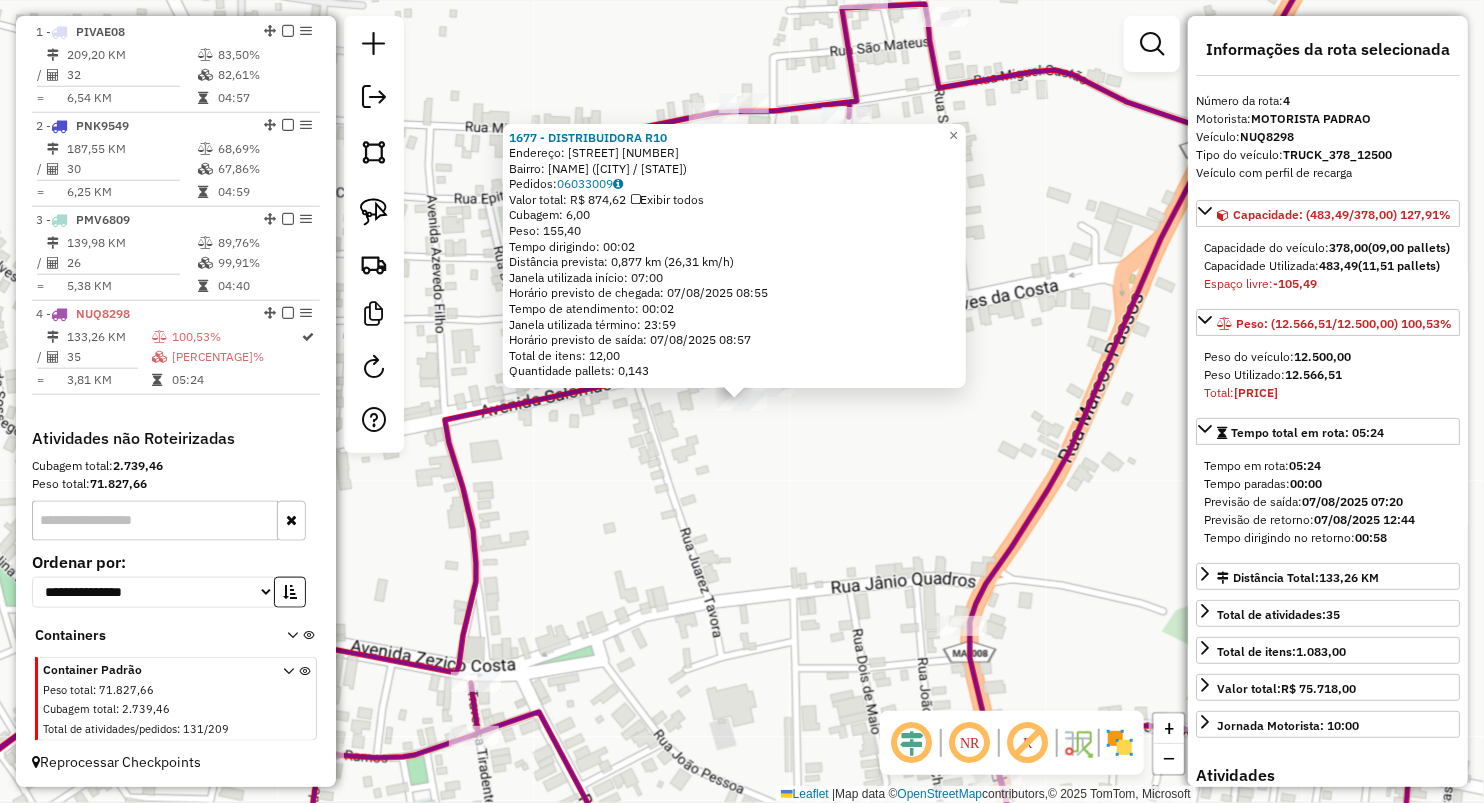click on "1677 - DISTRIBUIDORA R10  Endereço:  Avenida Salomao Alves da Costa 280   Bairro: A DEFINIR (OLHO D'AGUA DAS CUNHAS / MA)   Pedidos:  06033009   Valor total: R$ 874,62   Exibir todos   Cubagem: 6,00  Peso: 155,40  Tempo dirigindo: 00:02   Distância prevista: 0,877 km (26,31 km/h)   Janela utilizada início: 07:00   Horário previsto de chegada: 07/08/2025 08:55   Tempo de atendimento: 00:02   Janela utilizada término: 23:59   Horário previsto de saída: 07/08/2025 08:57   Total de itens: 12,00   Quantidade pallets: 0,143  × Janela de atendimento Grade de atendimento Capacidade Transportadoras Veículos Cliente Pedidos  Rotas Selecione os dias de semana para filtrar as janelas de atendimento  Seg   Ter   Qua   Qui   Sex   Sáb   Dom  Informe o período da janela de atendimento: De: Até:  Filtrar exatamente a janela do cliente  Considerar janela de atendimento padrão  Selecione os dias de semana para filtrar as grades de atendimento  Seg   Ter   Qua   Qui   Sex   Sáb   Dom   Peso mínimo:   De:   Até:" 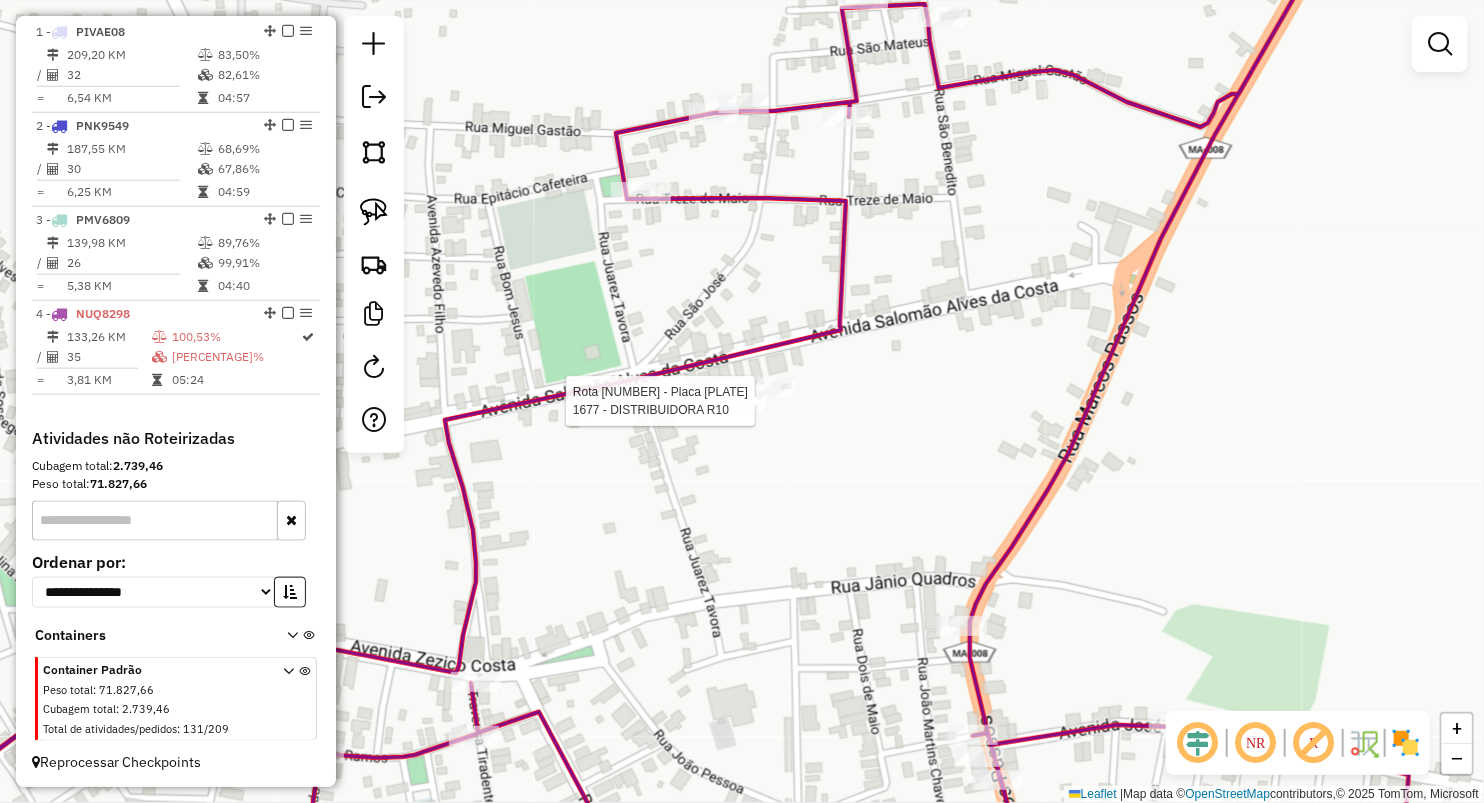 select on "**********" 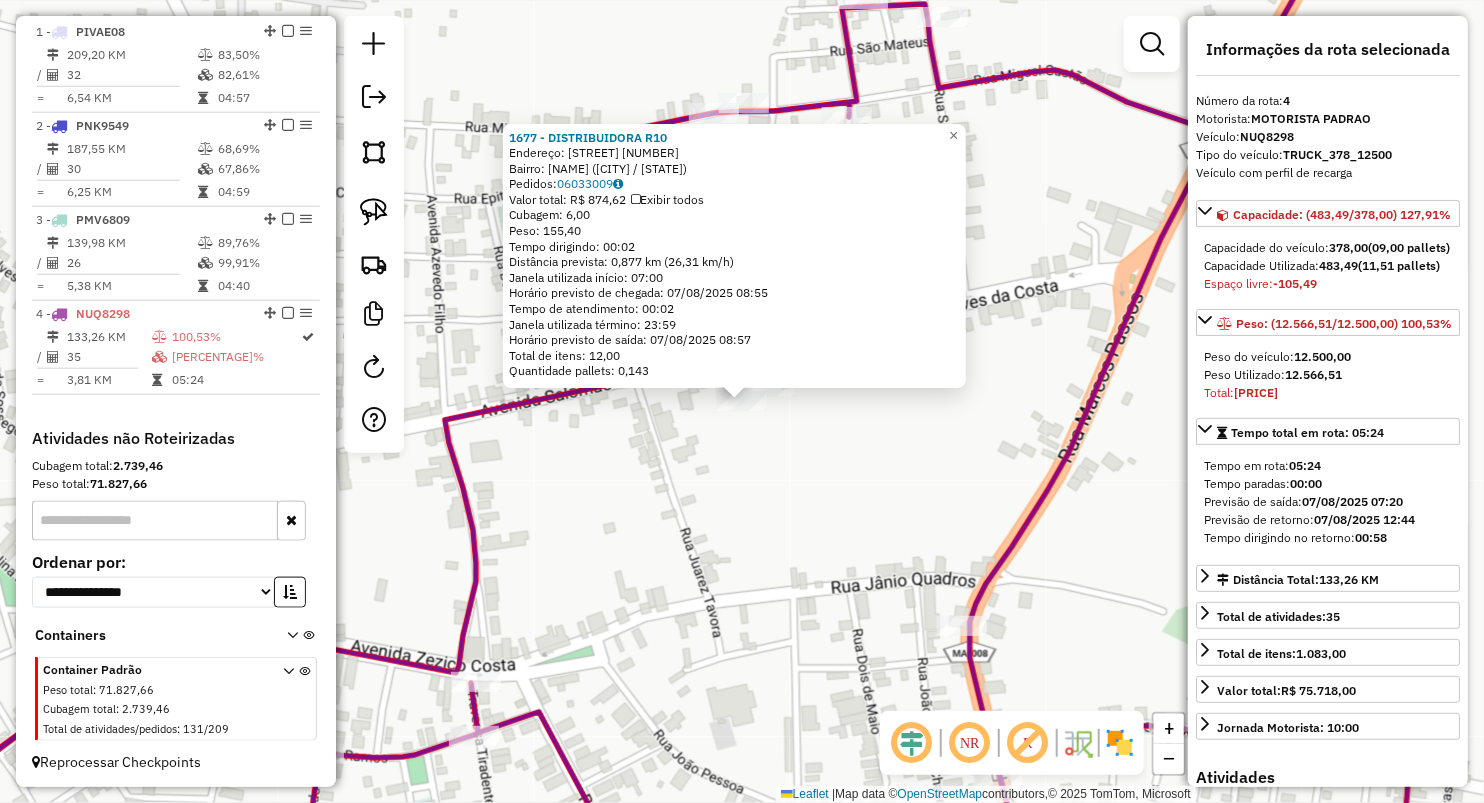 click on "Rota 4 - Placa NUQ8298  1677 - DISTRIBUIDORA R10 1677 - DISTRIBUIDORA R10  Endereço:  Avenida Salomao Alves da Costa 280   Bairro: A DEFINIR (OLHO D'AGUA DAS CUNHAS / MA)   Pedidos:  06033009   Valor total: R$ 874,62   Exibir todos   Cubagem: 6,00  Peso: 155,40  Tempo dirigindo: 00:02   Distância prevista: 0,877 km (26,31 km/h)   Janela utilizada início: 07:00   Horário previsto de chegada: 07/08/2025 08:55   Tempo de atendimento: 00:02   Janela utilizada término: 23:59   Horário previsto de saída: 07/08/2025 08:57   Total de itens: 12,00   Quantidade pallets: 0,143  × Janela de atendimento Grade de atendimento Capacidade Transportadoras Veículos Cliente Pedidos  Rotas Selecione os dias de semana para filtrar as janelas de atendimento  Seg   Ter   Qua   Qui   Sex   Sáb   Dom  Informe o período da janela de atendimento: De: Até:  Filtrar exatamente a janela do cliente  Considerar janela de atendimento padrão  Selecione os dias de semana para filtrar as grades de atendimento  Seg   Ter   Qua   Qui" 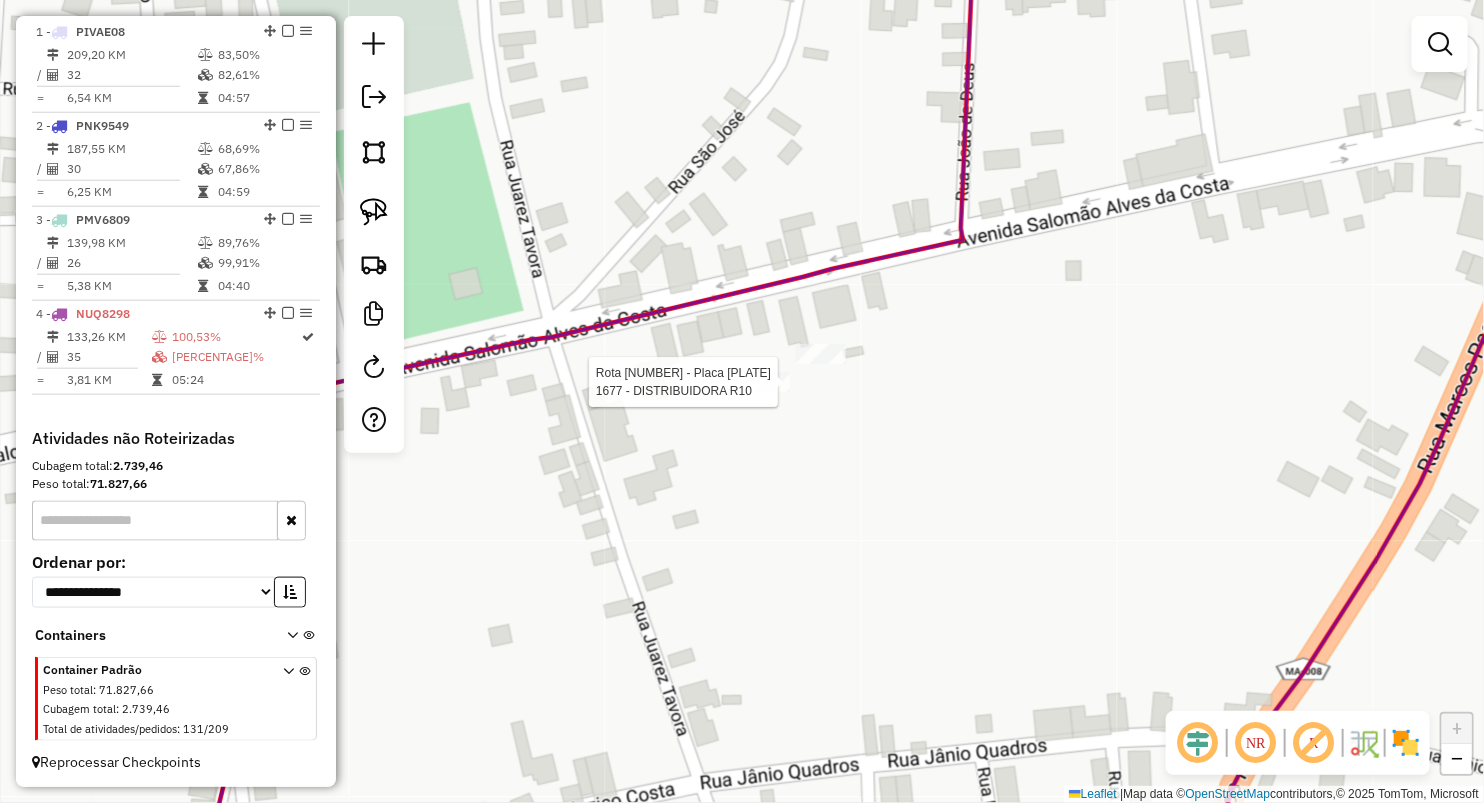 select on "**********" 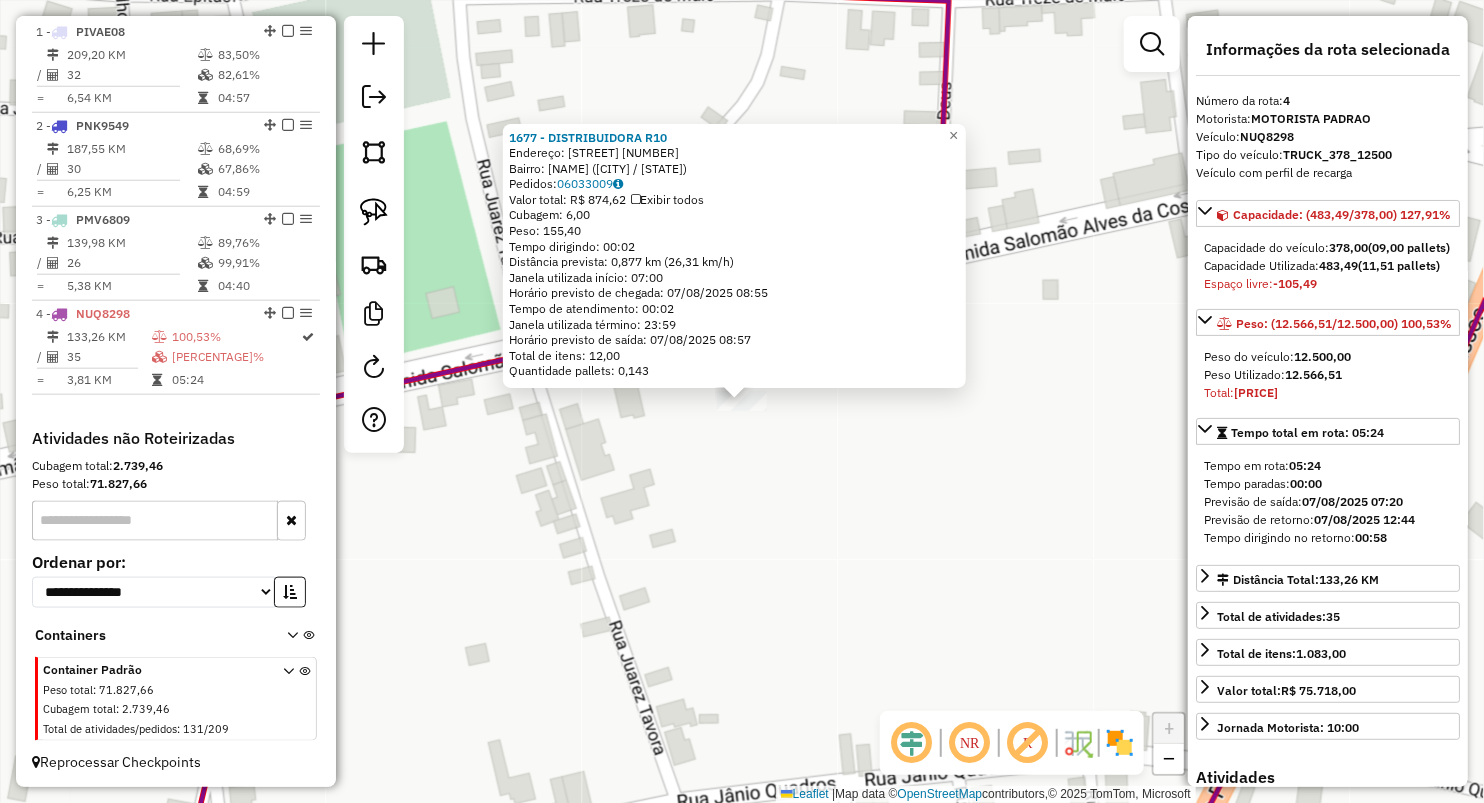 click on "Rota 4 - Placa NUQ8298  1677 - DISTRIBUIDORA R10 1677 - DISTRIBUIDORA R10  Endereço:  Avenida Salomao Alves da Costa 280   Bairro: A DEFINIR (OLHO D'AGUA DAS CUNHAS / MA)   Pedidos:  06033009   Valor total: R$ 874,62   Exibir todos   Cubagem: 6,00  Peso: 155,40  Tempo dirigindo: 00:02   Distância prevista: 0,877 km (26,31 km/h)   Janela utilizada início: 07:00   Horário previsto de chegada: 07/08/2025 08:55   Tempo de atendimento: 00:02   Janela utilizada término: 23:59   Horário previsto de saída: 07/08/2025 08:57   Total de itens: 12,00   Quantidade pallets: 0,143  × Janela de atendimento Grade de atendimento Capacidade Transportadoras Veículos Cliente Pedidos  Rotas Selecione os dias de semana para filtrar as janelas de atendimento  Seg   Ter   Qua   Qui   Sex   Sáb   Dom  Informe o período da janela de atendimento: De: Até:  Filtrar exatamente a janela do cliente  Considerar janela de atendimento padrão  Selecione os dias de semana para filtrar as grades de atendimento  Seg   Ter   Qua   Qui" 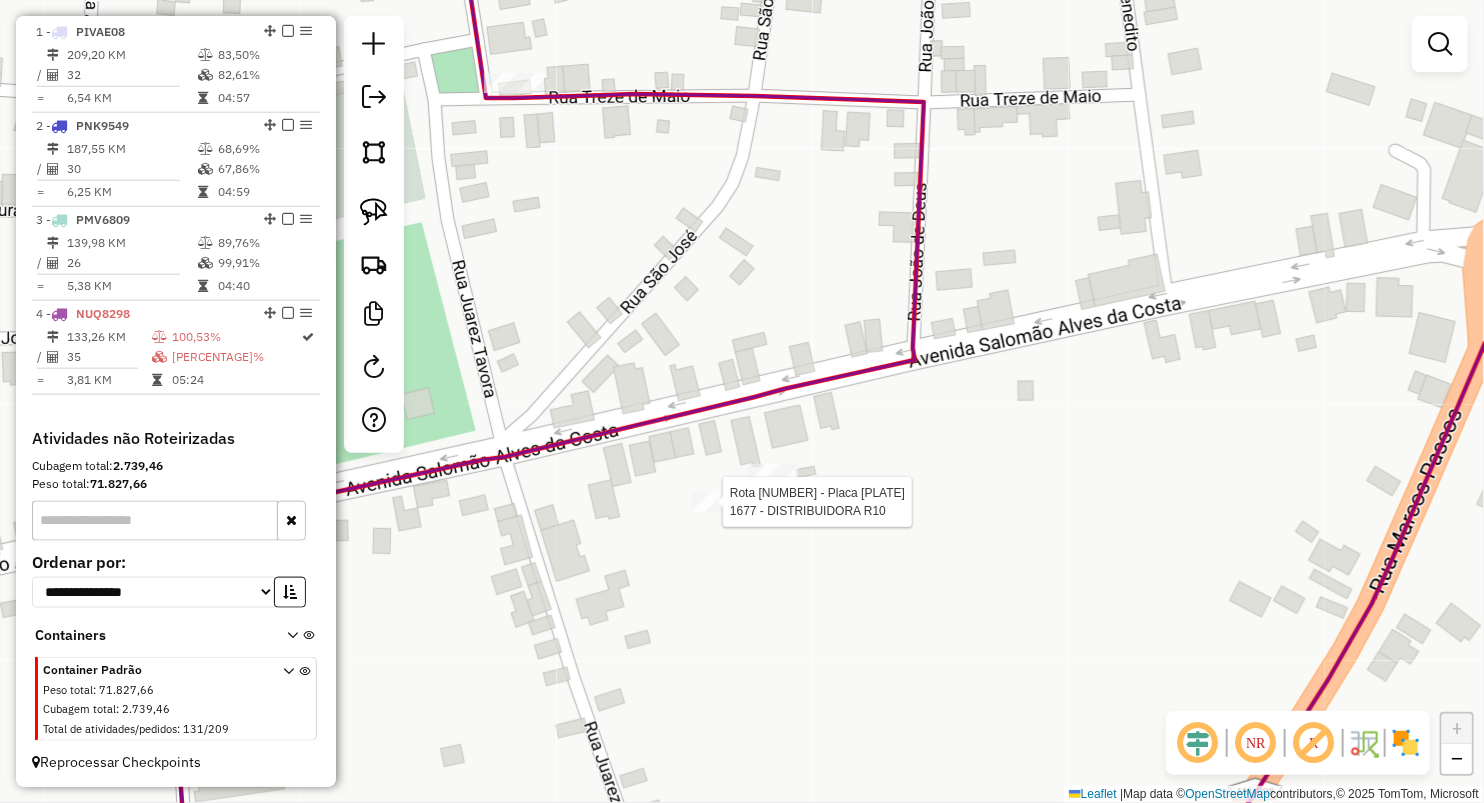 select on "**********" 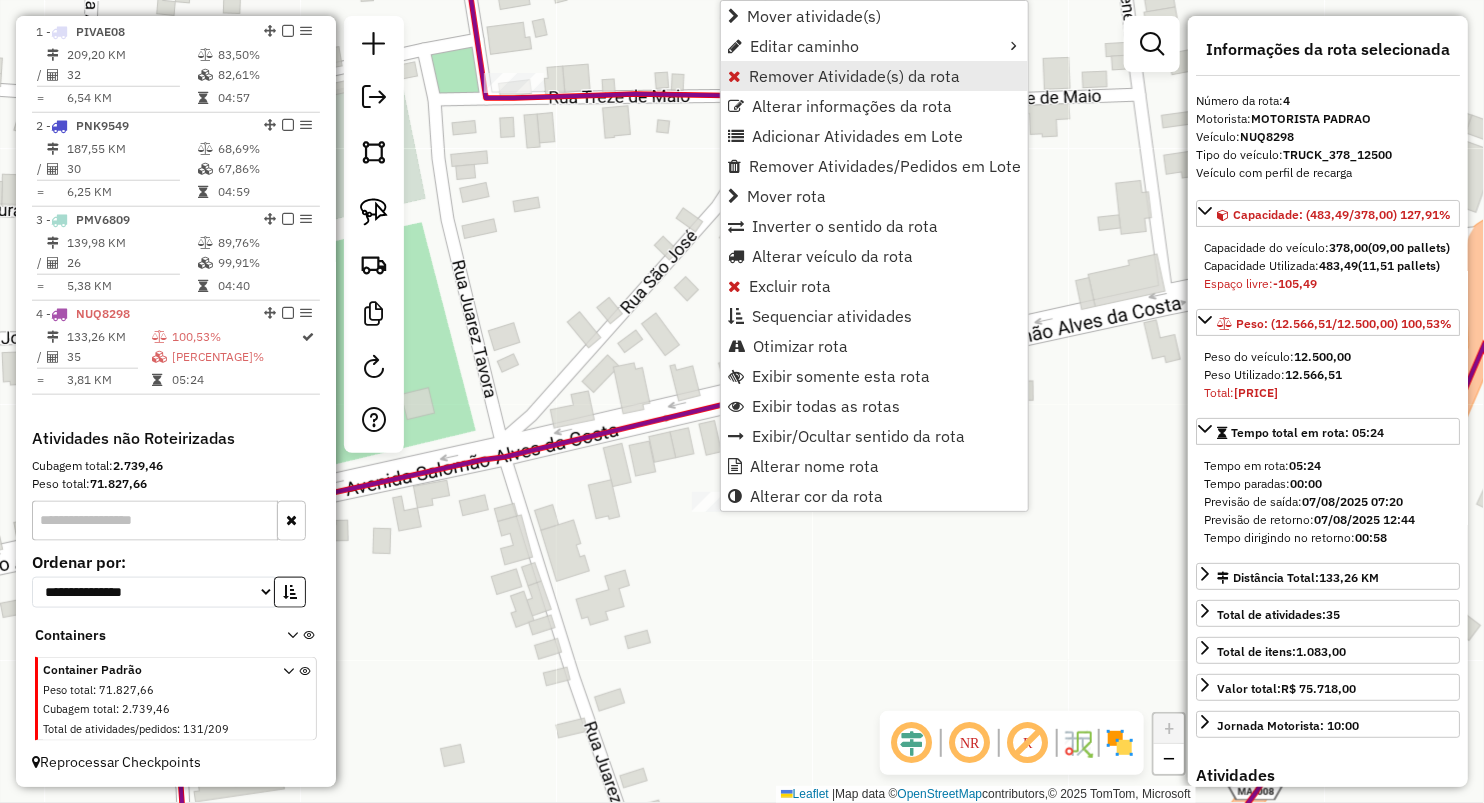 click on "Remover Atividade(s) da rota" at bounding box center [854, 76] 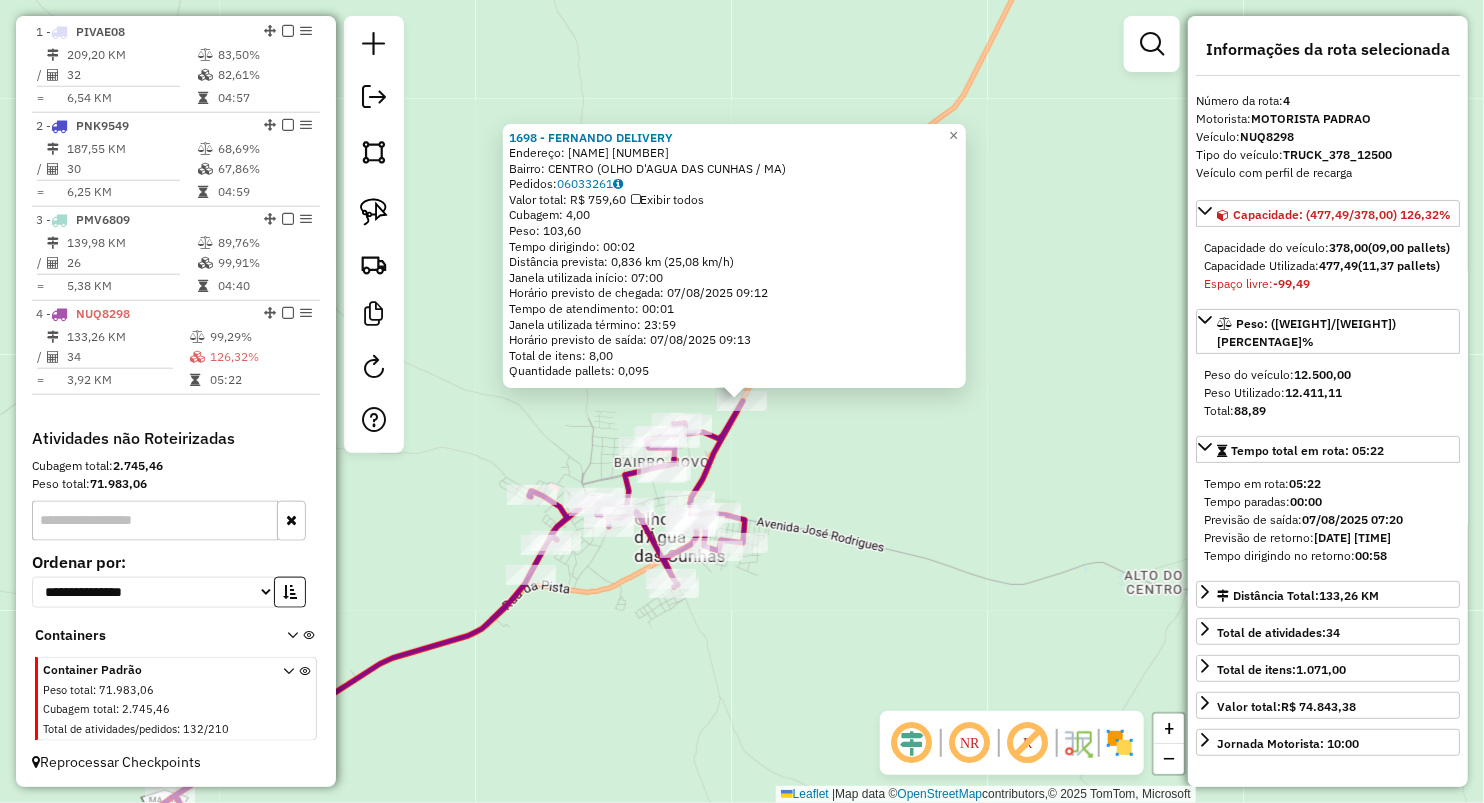 click on "1698 - FERNANDO DELIVERY  Endereço:  MARCOS PASSOS 158   Bairro: CENTRO (OLHO D'AGUA DAS CUNHAS / MA)   Pedidos:  06033261   Valor total: R$ 759,60   Exibir todos   Cubagem: 4,00  Peso: 103,60  Tempo dirigindo: 00:02   Distância prevista: 0,836 km (25,08 km/h)   Janela utilizada início: 07:00   Horário previsto de chegada: 07/08/2025 09:12   Tempo de atendimento: 00:01   Janela utilizada término: 23:59   Horário previsto de saída: 07/08/2025 09:13   Total de itens: 8,00   Quantidade pallets: 0,095  × Janela de atendimento Grade de atendimento Capacidade Transportadoras Veículos Cliente Pedidos  Rotas Selecione os dias de semana para filtrar as janelas de atendimento  Seg   Ter   Qua   Qui   Sex   Sáb   Dom  Informe o período da janela de atendimento: De: Até:  Filtrar exatamente a janela do cliente  Considerar janela de atendimento padrão  Selecione os dias de semana para filtrar as grades de atendimento  Seg   Ter   Qua   Qui   Sex   Sáb   Dom   Clientes fora do dia de atendimento selecionado +" 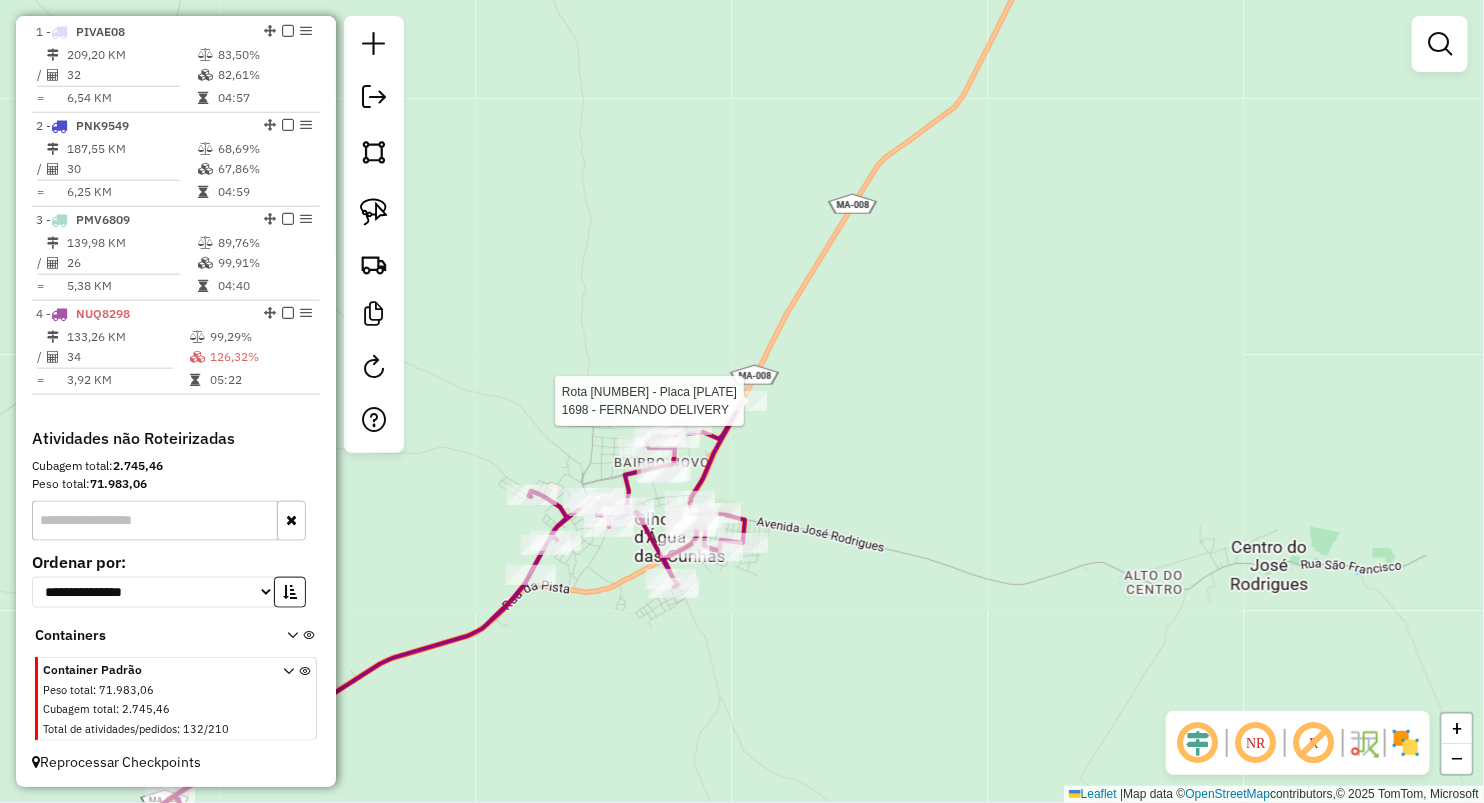 select on "**********" 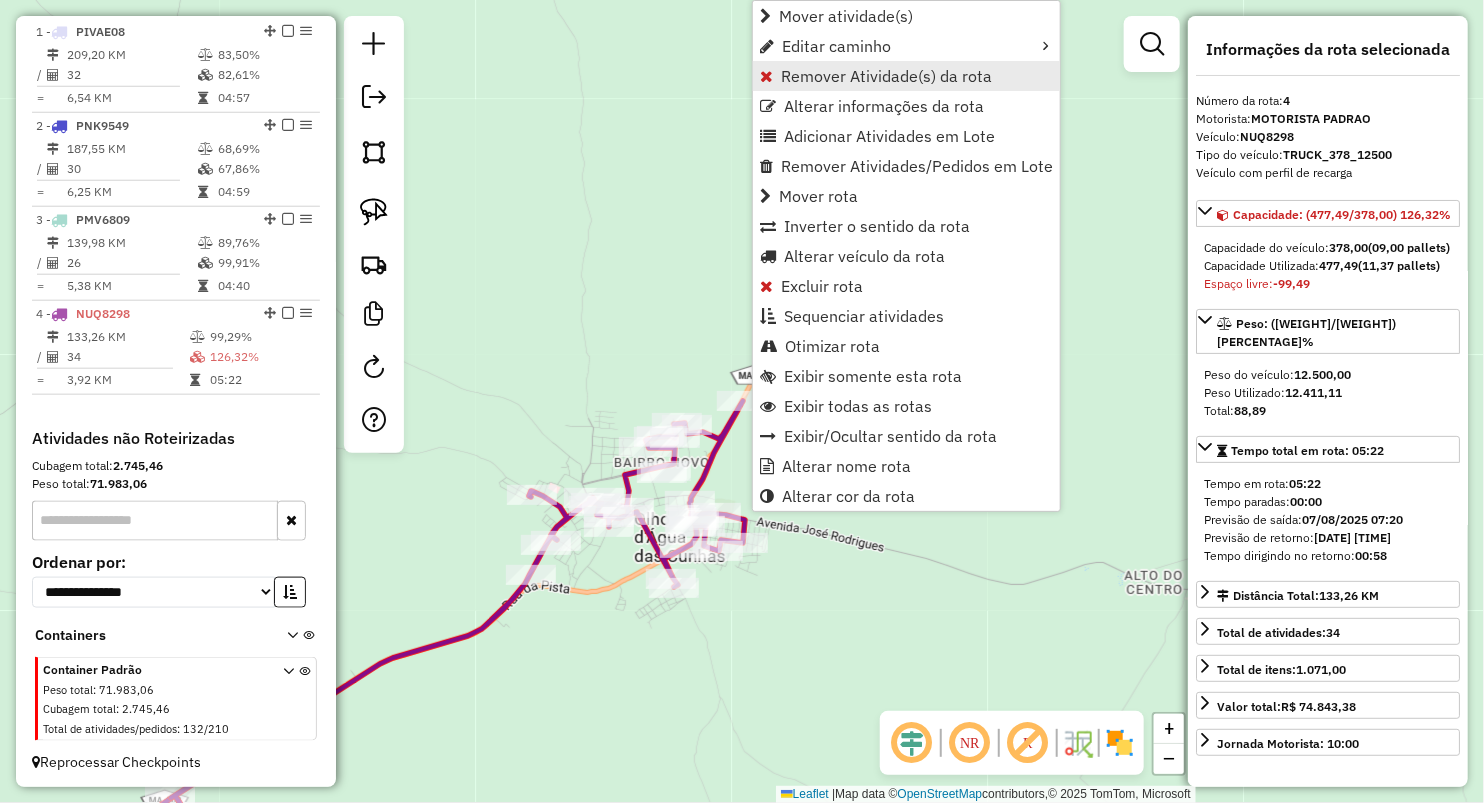 click on "Remover Atividade(s) da rota" at bounding box center [886, 76] 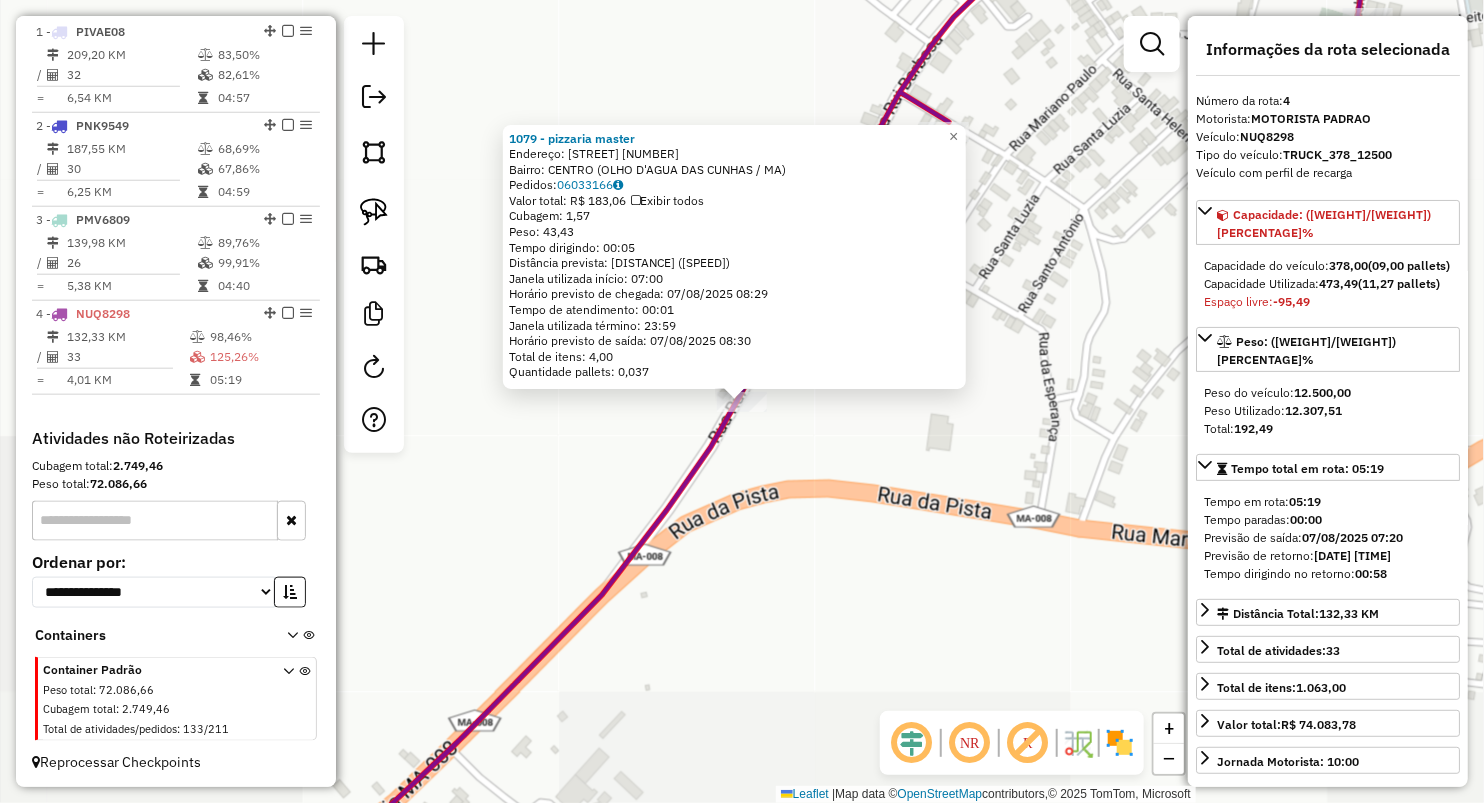 click on "1079 - pizzaria master  Endereço:  travessa rui Barbosa 50   Bairro: CENTRO (OLHO D'AGUA DAS CUNHAS / MA)   Pedidos:  06033166   Valor total: R$ 183,06   Exibir todos   Cubagem: 1,57  Peso: 43,43  Tempo dirigindo: 00:05   Distância prevista: 4,238 km (50,86 km/h)   Janela utilizada início: 07:00   Horário previsto de chegada: 07/08/2025 08:29   Tempo de atendimento: 00:01   Janela utilizada término: 23:59   Horário previsto de saída: 07/08/2025 08:30   Total de itens: 4,00   Quantidade pallets: 0,037  × Janela de atendimento Grade de atendimento Capacidade Transportadoras Veículos Cliente Pedidos  Rotas Selecione os dias de semana para filtrar as janelas de atendimento  Seg   Ter   Qua   Qui   Sex   Sáb   Dom  Informe o período da janela de atendimento: De: Até:  Filtrar exatamente a janela do cliente  Considerar janela de atendimento padrão  Selecione os dias de semana para filtrar as grades de atendimento  Seg   Ter   Qua   Qui   Sex   Sáb   Dom   Peso mínimo:   Peso máximo:   De:   Até:  +" 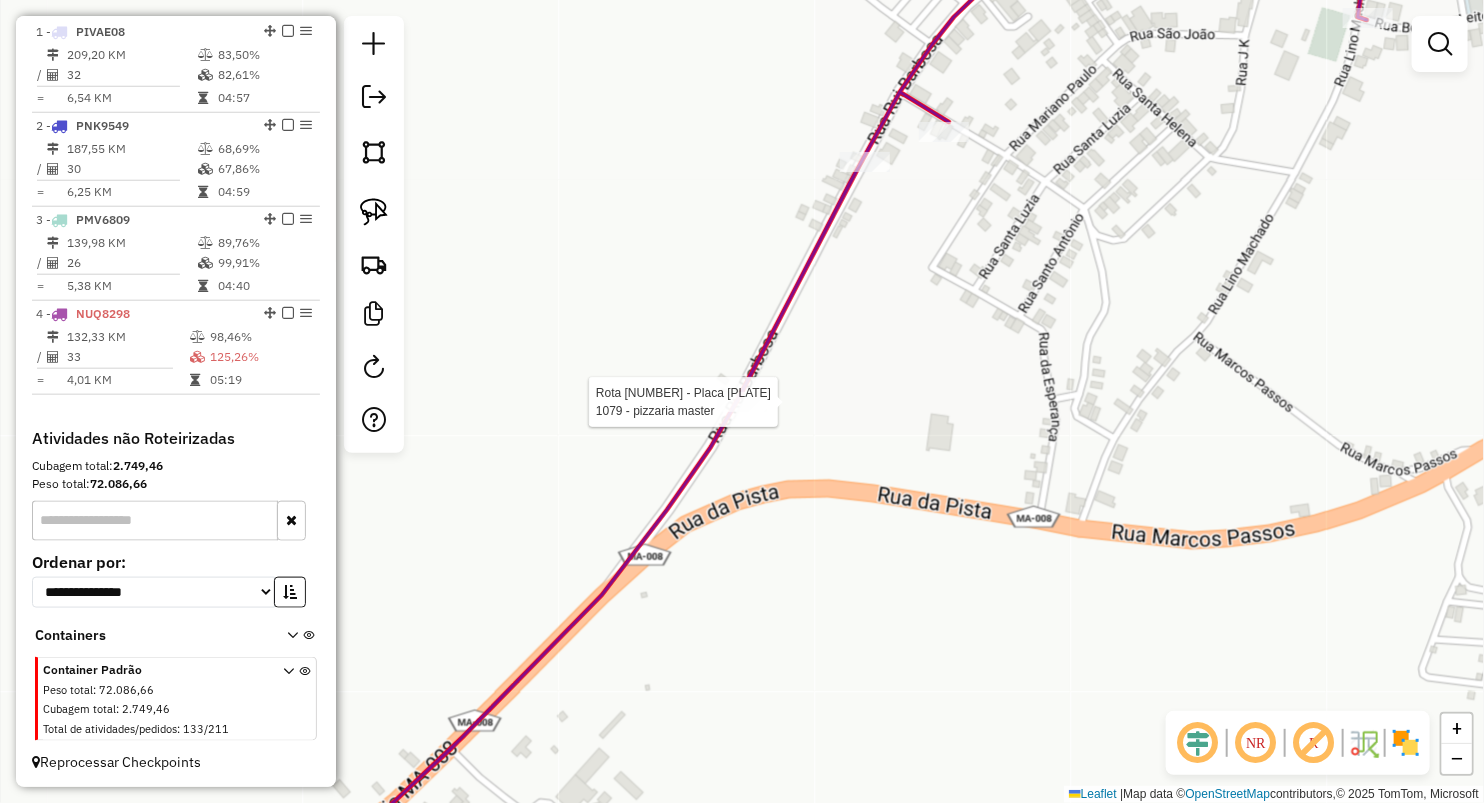 select on "**********" 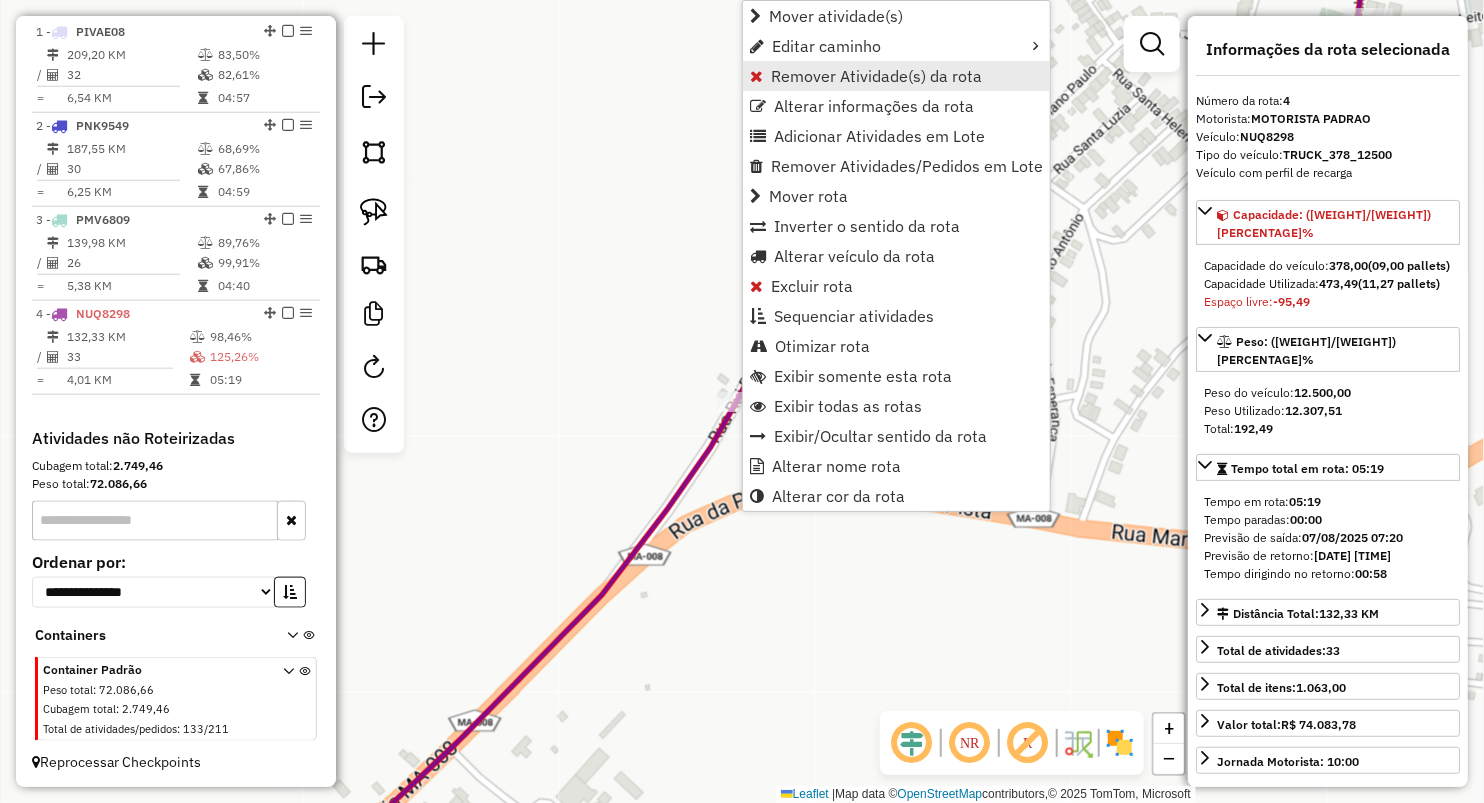 click on "Remover Atividade(s) da rota" at bounding box center [896, 76] 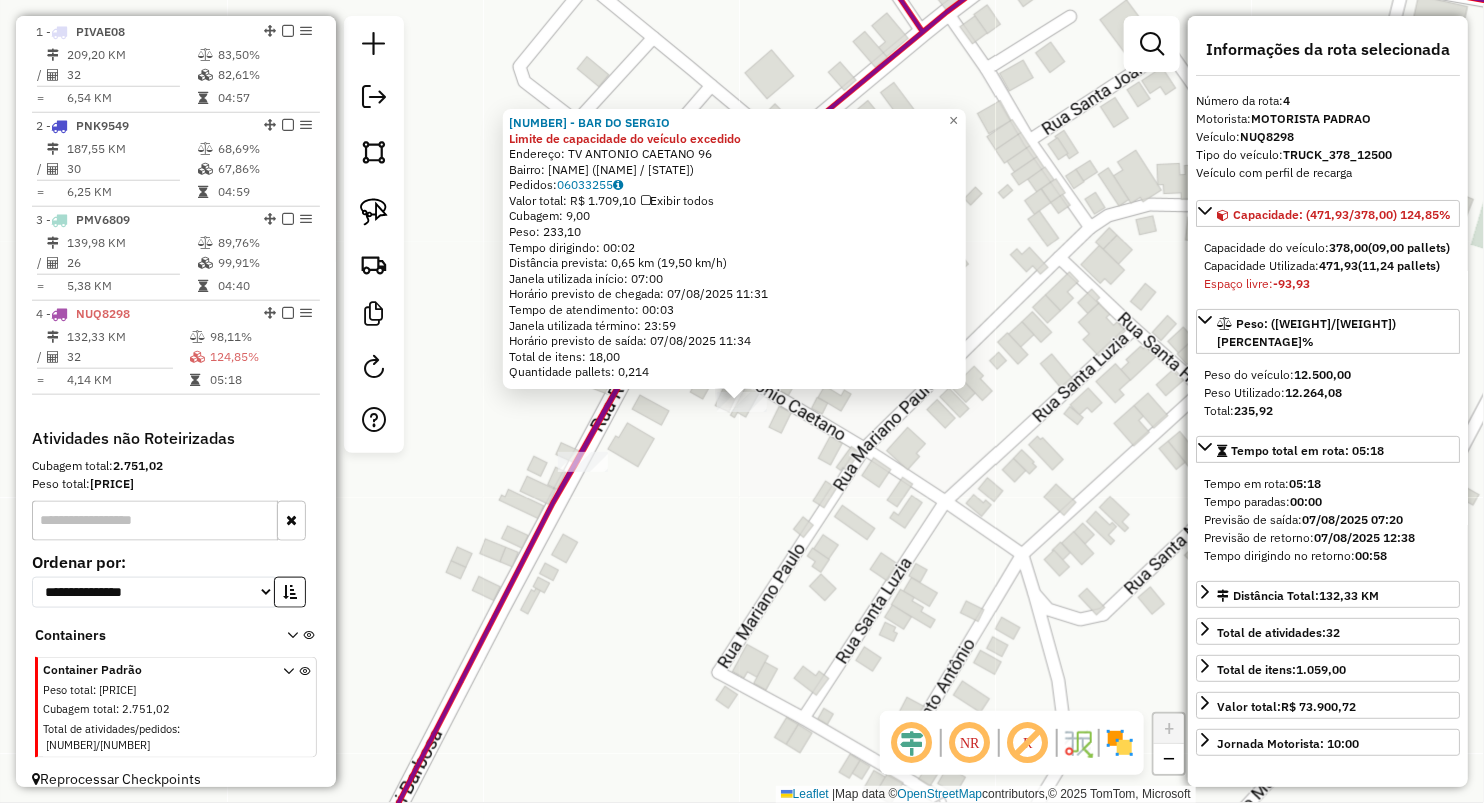 click on "880 - BAR DO SERGIO Limite de capacidade do veículo excedido  Endereço:  TV ANTONIO CAETANO 96   Bairro: ANTONIO CAFE (OLHO D'AGUA DAS CUNHAS / MA)   Pedidos:  06033255   Valor total: R$ 1.709,10   Exibir todos   Cubagem: 9,00  Peso: 233,10  Tempo dirigindo: 00:02   Distância prevista: 0,65 km (19,50 km/h)   Janela utilizada início: 07:00   Horário previsto de chegada: 07/08/2025 11:31   Tempo de atendimento: 00:03   Janela utilizada término: 23:59   Horário previsto de saída: 07/08/2025 11:34   Total de itens: 18,00   Quantidade pallets: 0,214  × Janela de atendimento Grade de atendimento Capacidade Transportadoras Veículos Cliente Pedidos  Rotas Selecione os dias de semana para filtrar as janelas de atendimento  Seg   Ter   Qua   Qui   Sex   Sáb   Dom  Informe o período da janela de atendimento: De: Até:  Filtrar exatamente a janela do cliente  Considerar janela de atendimento padrão  Selecione os dias de semana para filtrar as grades de atendimento  Seg   Ter   Qua   Qui   Sex   Sáb   Dom  +" 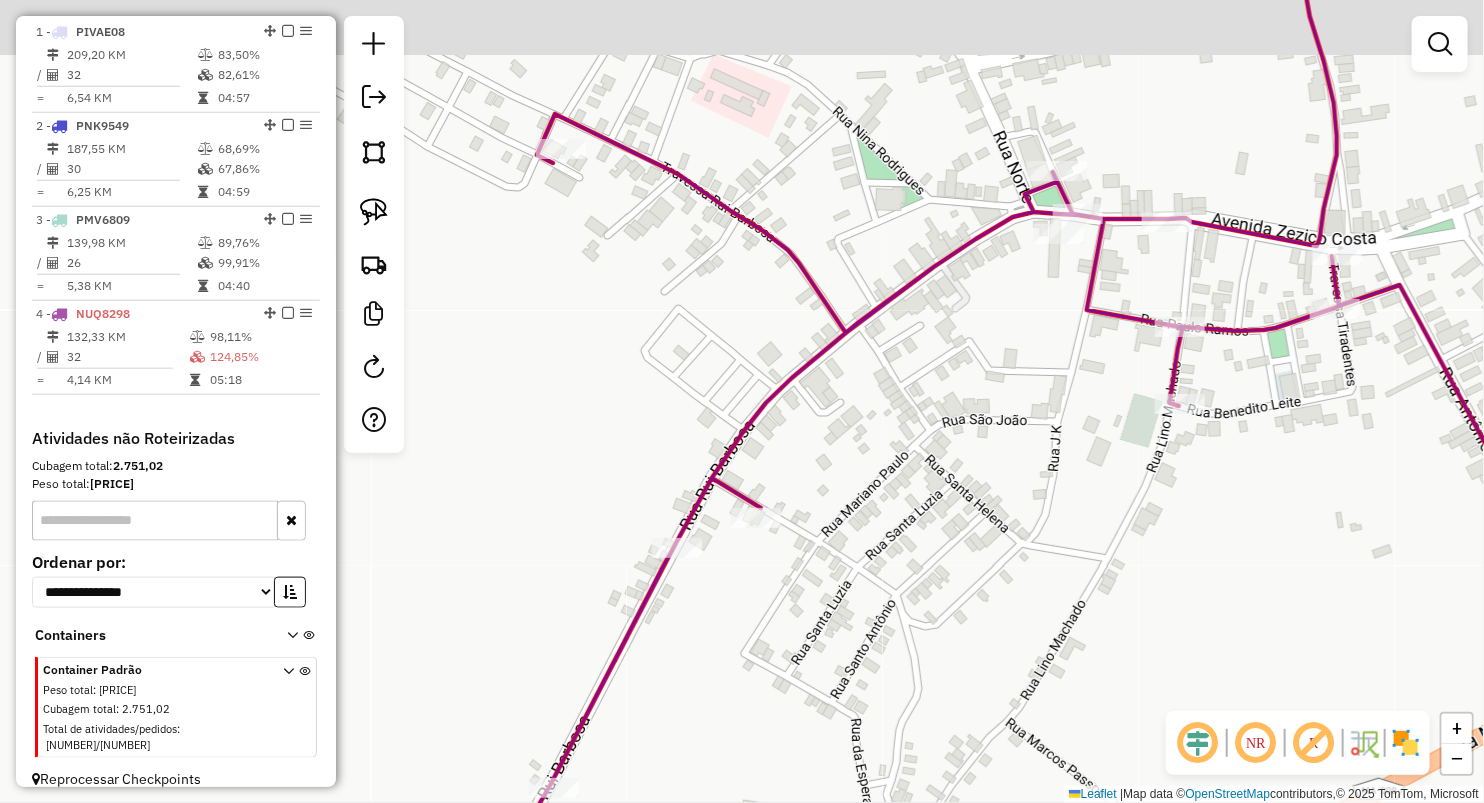 drag, startPoint x: 640, startPoint y: 228, endPoint x: 605, endPoint y: 321, distance: 99.368004 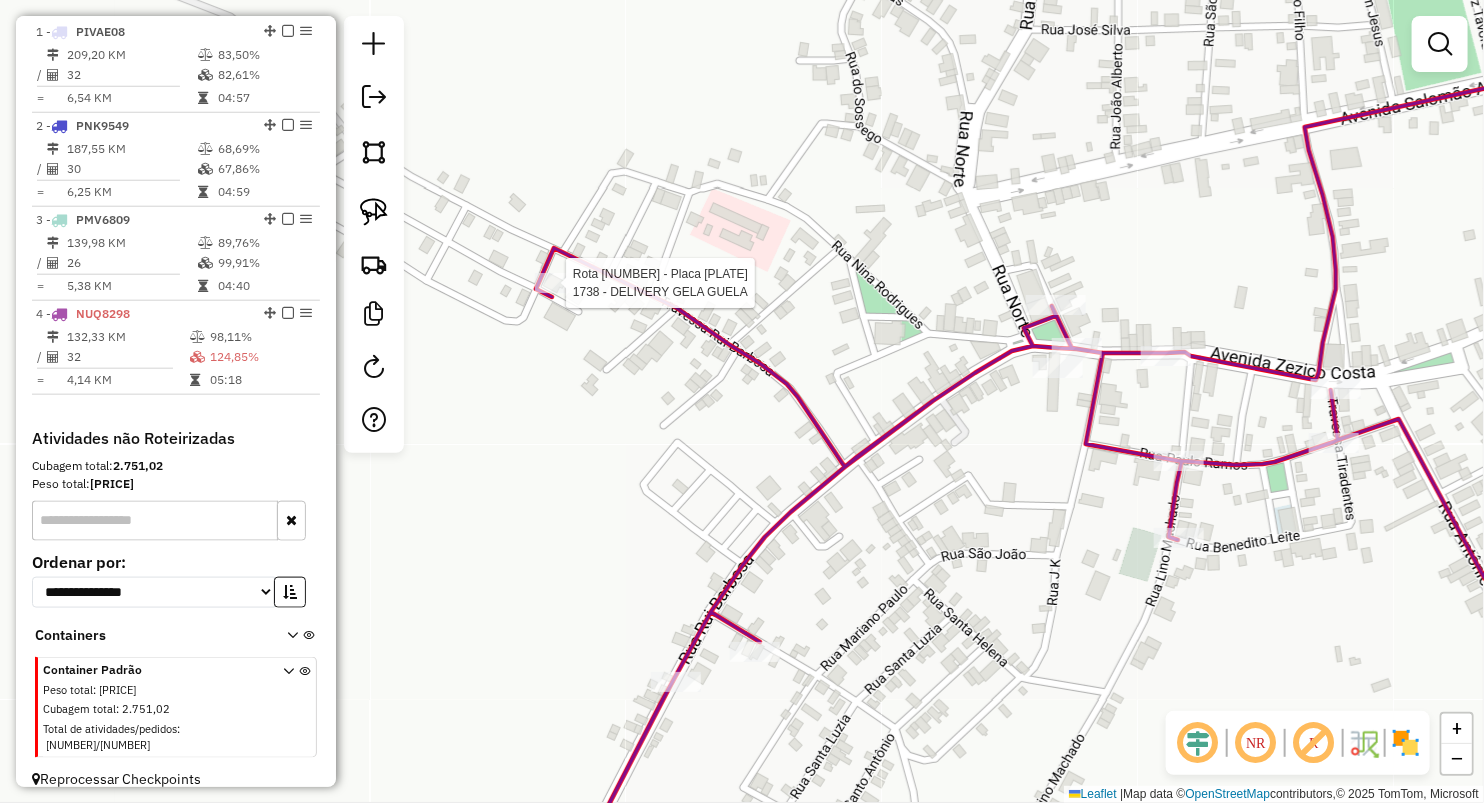 select on "**********" 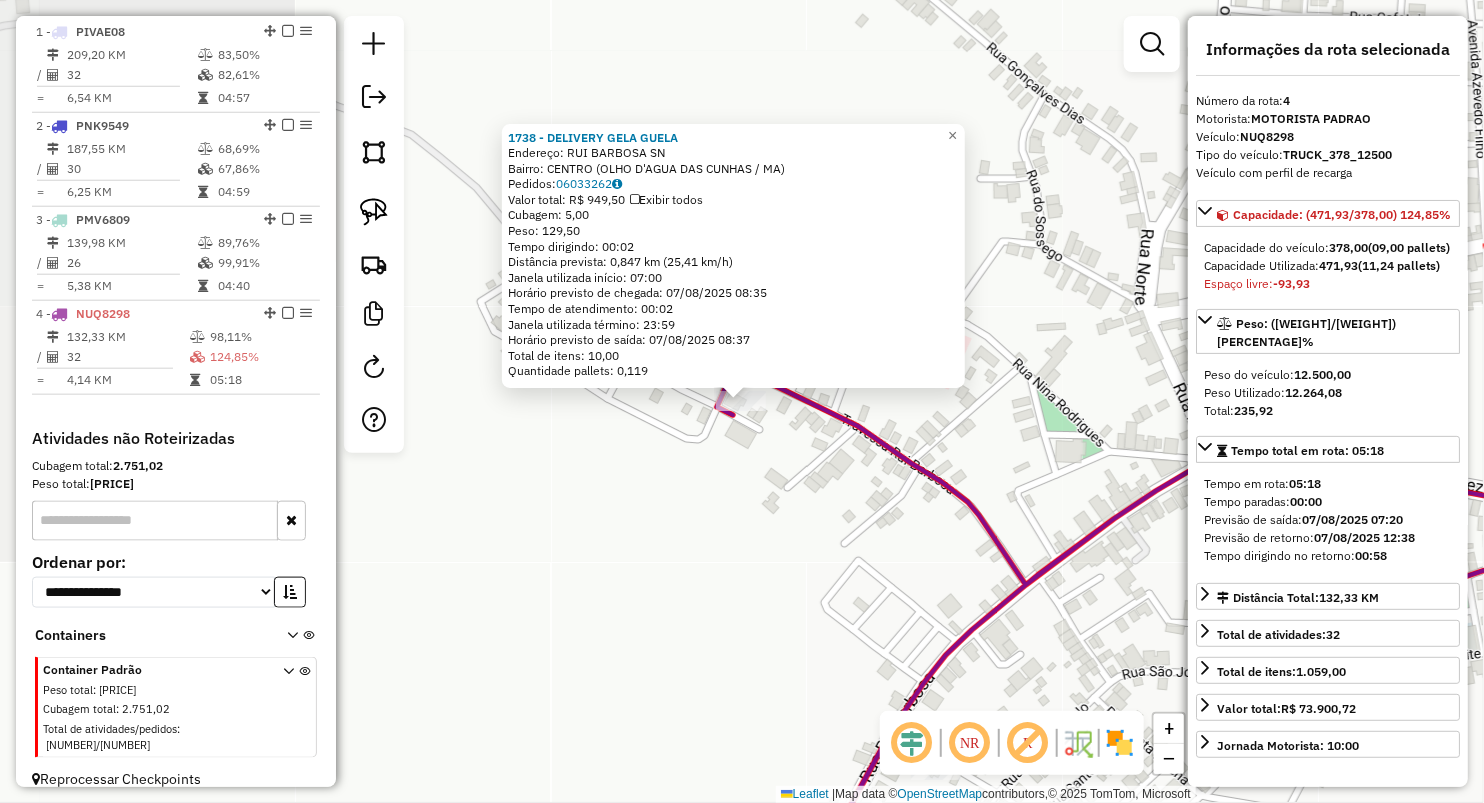 click on "1738 - DELIVERY GELA GUELA  Endereço:  RUI BARBOSA SN   Bairro: CENTRO (OLHO D'AGUA DAS CUNHAS / MA)   Pedidos:  06033262   Valor total: R$ 949,50   Exibir todos   Cubagem: 5,00  Peso: 129,50  Tempo dirigindo: 00:02   Distância prevista: 0,847 km (25,41 km/h)   Janela utilizada início: 07:00   Horário previsto de chegada: 07/08/2025 08:35   Tempo de atendimento: 00:02   Janela utilizada término: 23:59   Horário previsto de saída: 07/08/2025 08:37   Total de itens: 10,00   Quantidade pallets: 0,119  × Janela de atendimento Grade de atendimento Capacidade Transportadoras Veículos Cliente Pedidos  Rotas Selecione os dias de semana para filtrar as janelas de atendimento  Seg   Ter   Qua   Qui   Sex   Sáb   Dom  Informe o período da janela de atendimento: De: Até:  Filtrar exatamente a janela do cliente  Considerar janela de atendimento padrão  Selecione os dias de semana para filtrar as grades de atendimento  Seg   Ter   Qua   Qui   Sex   Sáb   Dom   Clientes fora do dia de atendimento selecionado +" 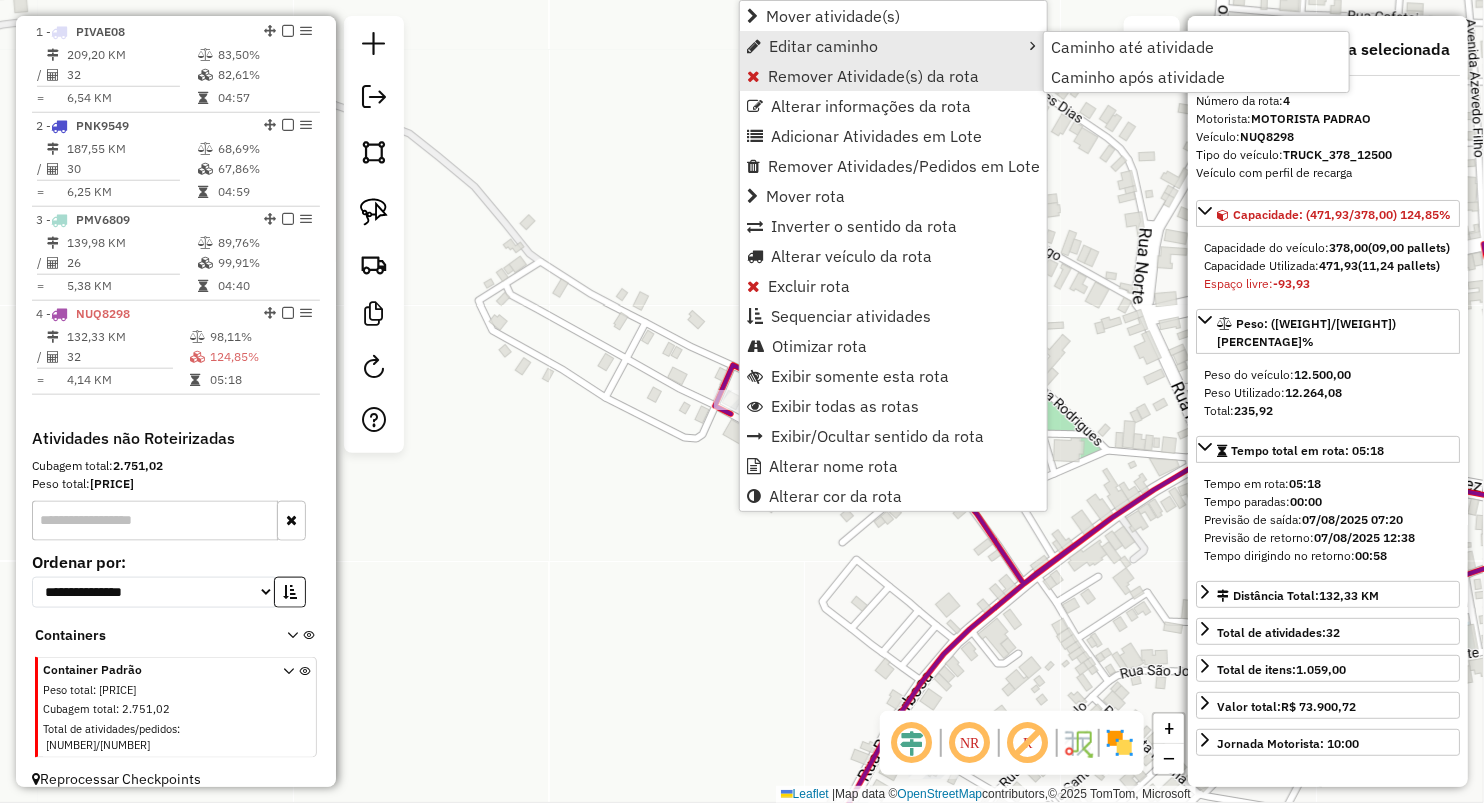 click on "Editar caminho" at bounding box center [893, 46] 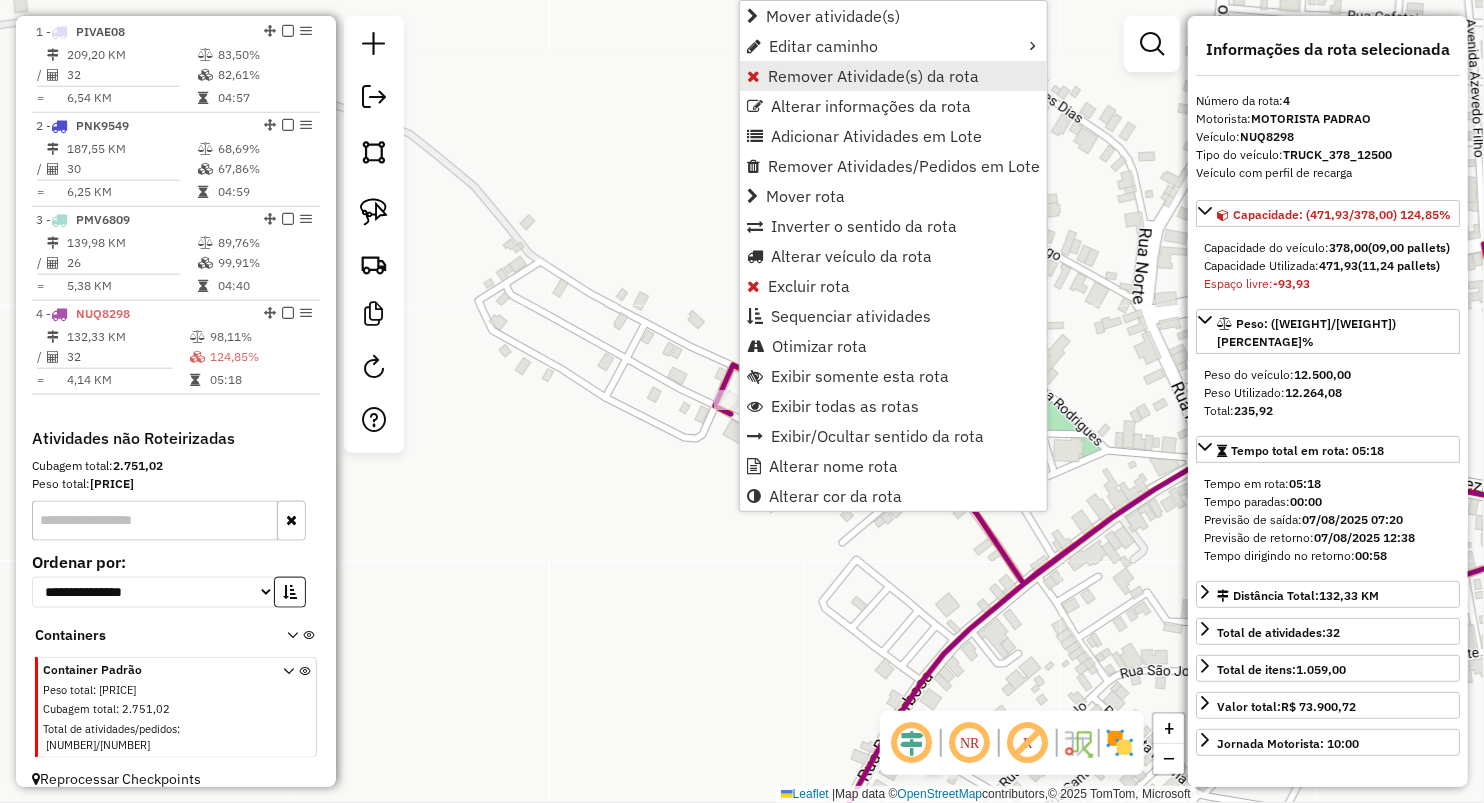 click on "Remover Atividade(s) da rota" at bounding box center [873, 76] 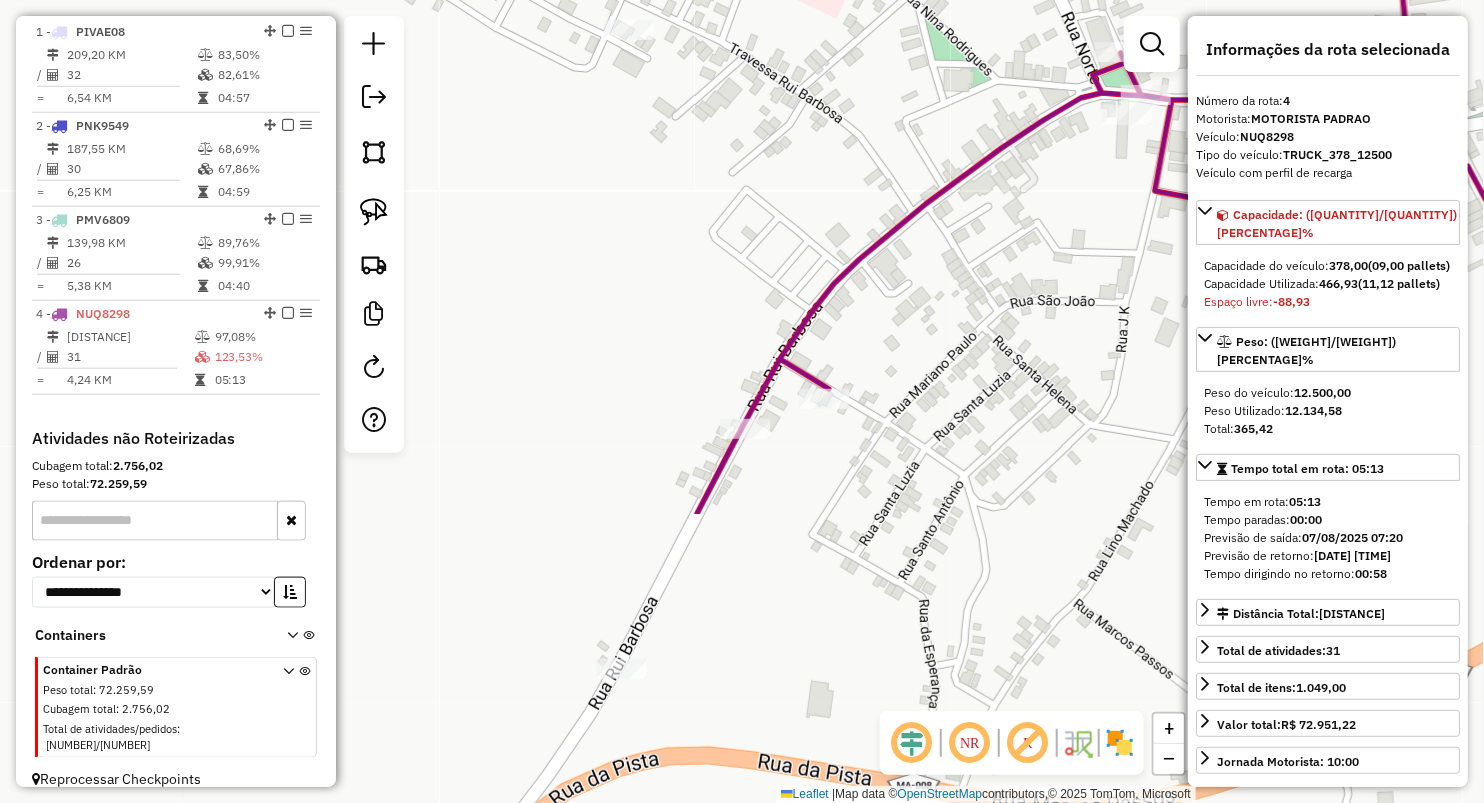 drag, startPoint x: 1037, startPoint y: 431, endPoint x: 898, endPoint y: 22, distance: 431.97455 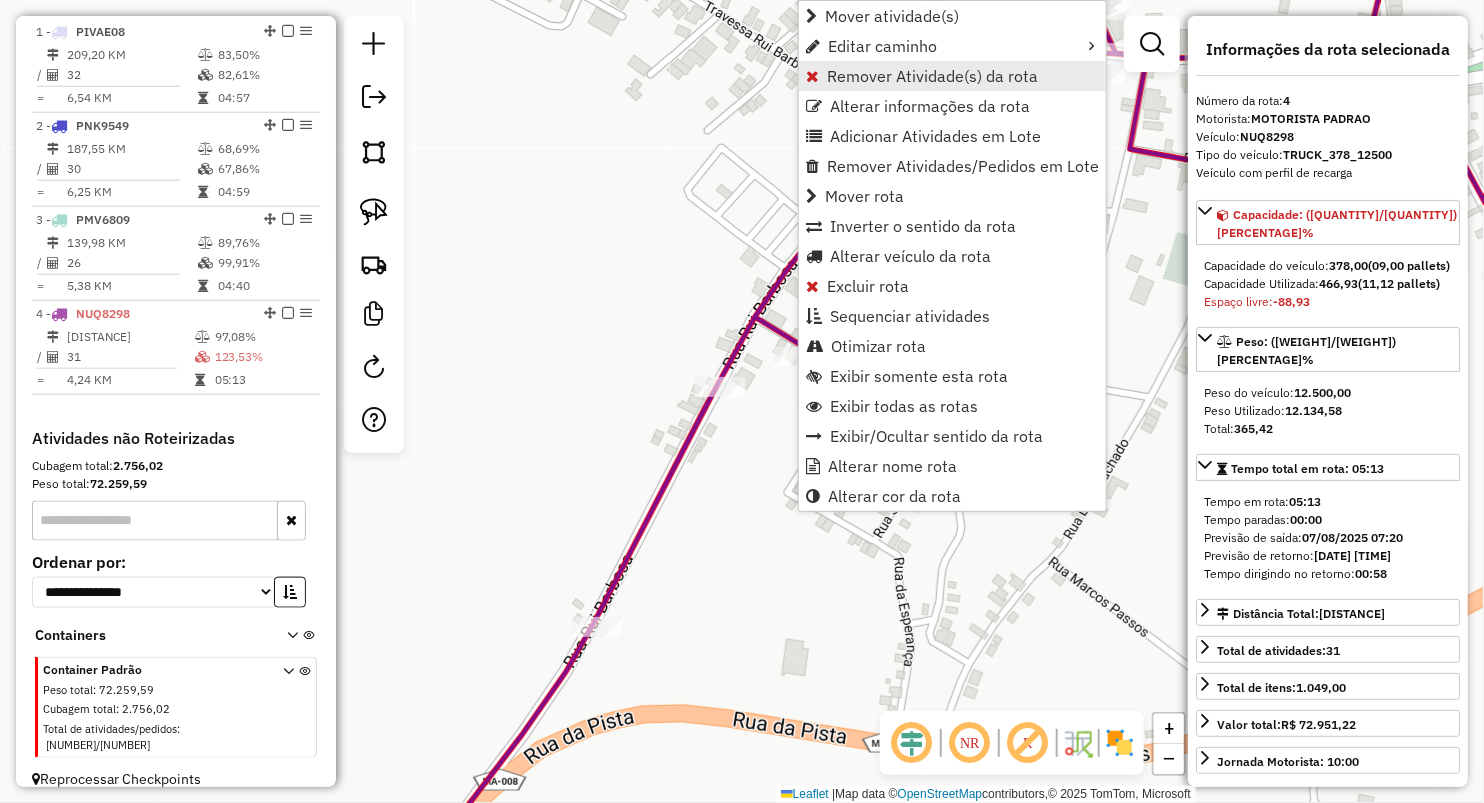 click on "Remover Atividade(s) da rota" at bounding box center [932, 76] 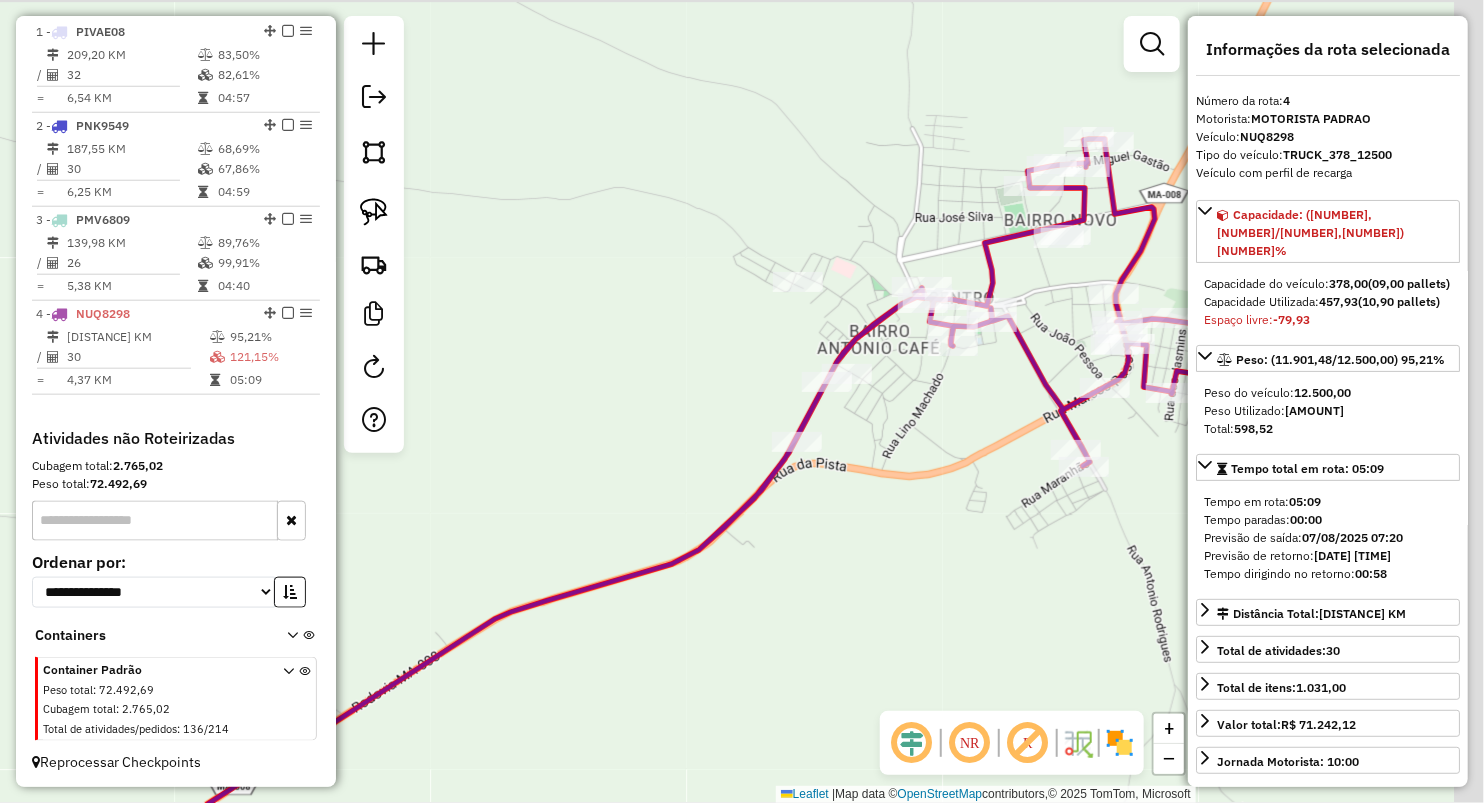 drag, startPoint x: 939, startPoint y: 411, endPoint x: 677, endPoint y: 360, distance: 266.9176 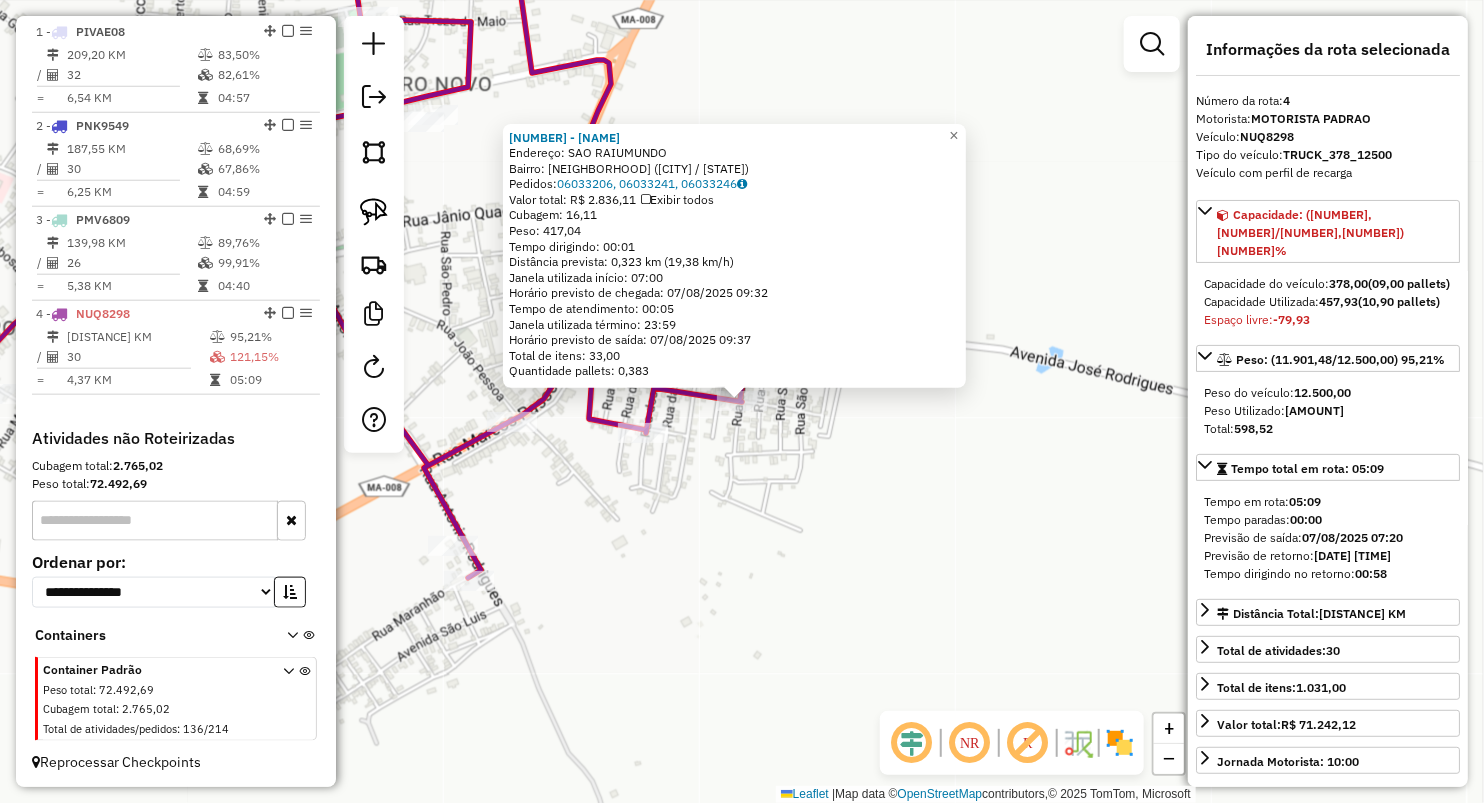 drag, startPoint x: 703, startPoint y: 477, endPoint x: 706, endPoint y: 450, distance: 27.166155 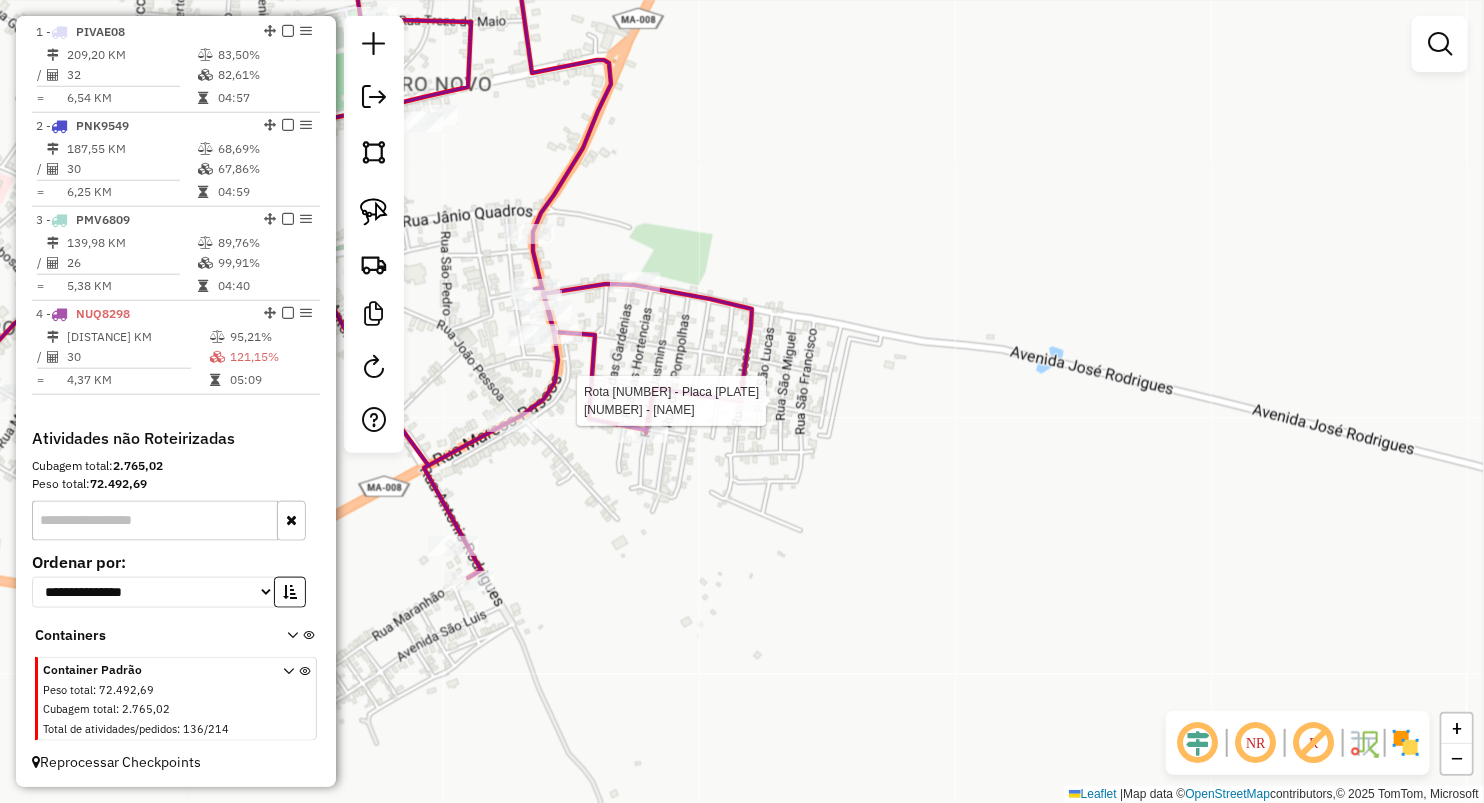 select on "**********" 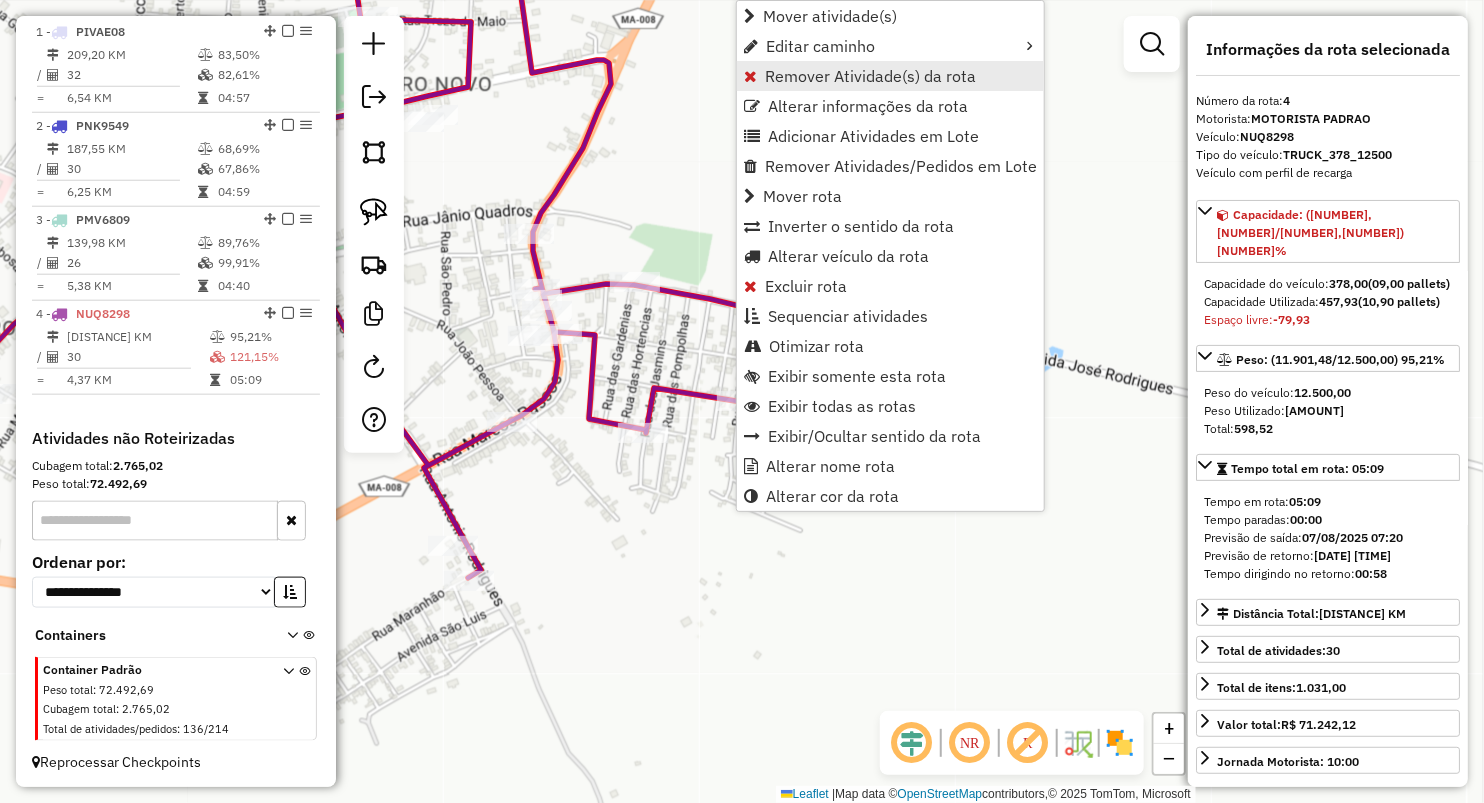 click on "Remover Atividade(s) da rota" at bounding box center (870, 76) 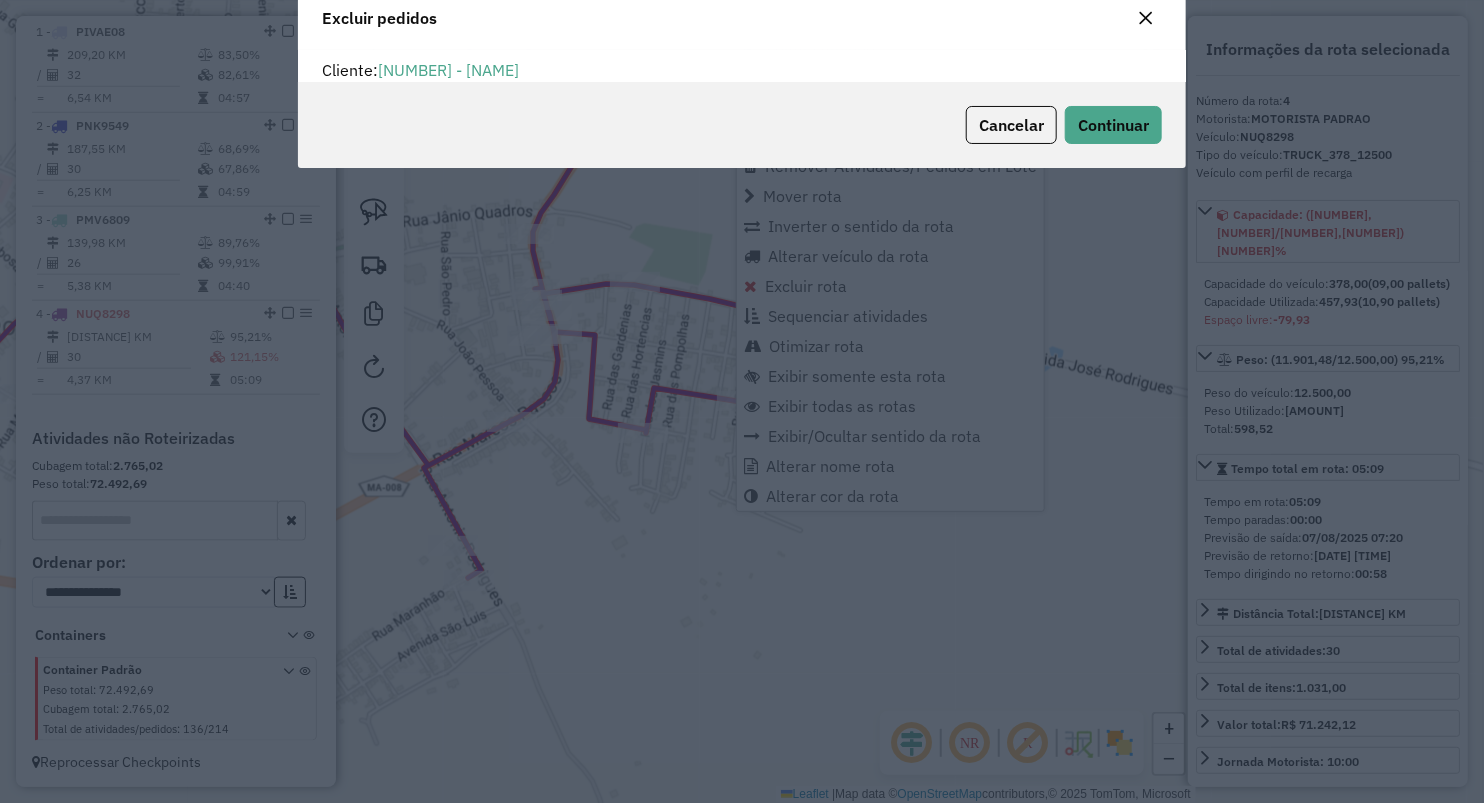 scroll, scrollTop: 0, scrollLeft: 0, axis: both 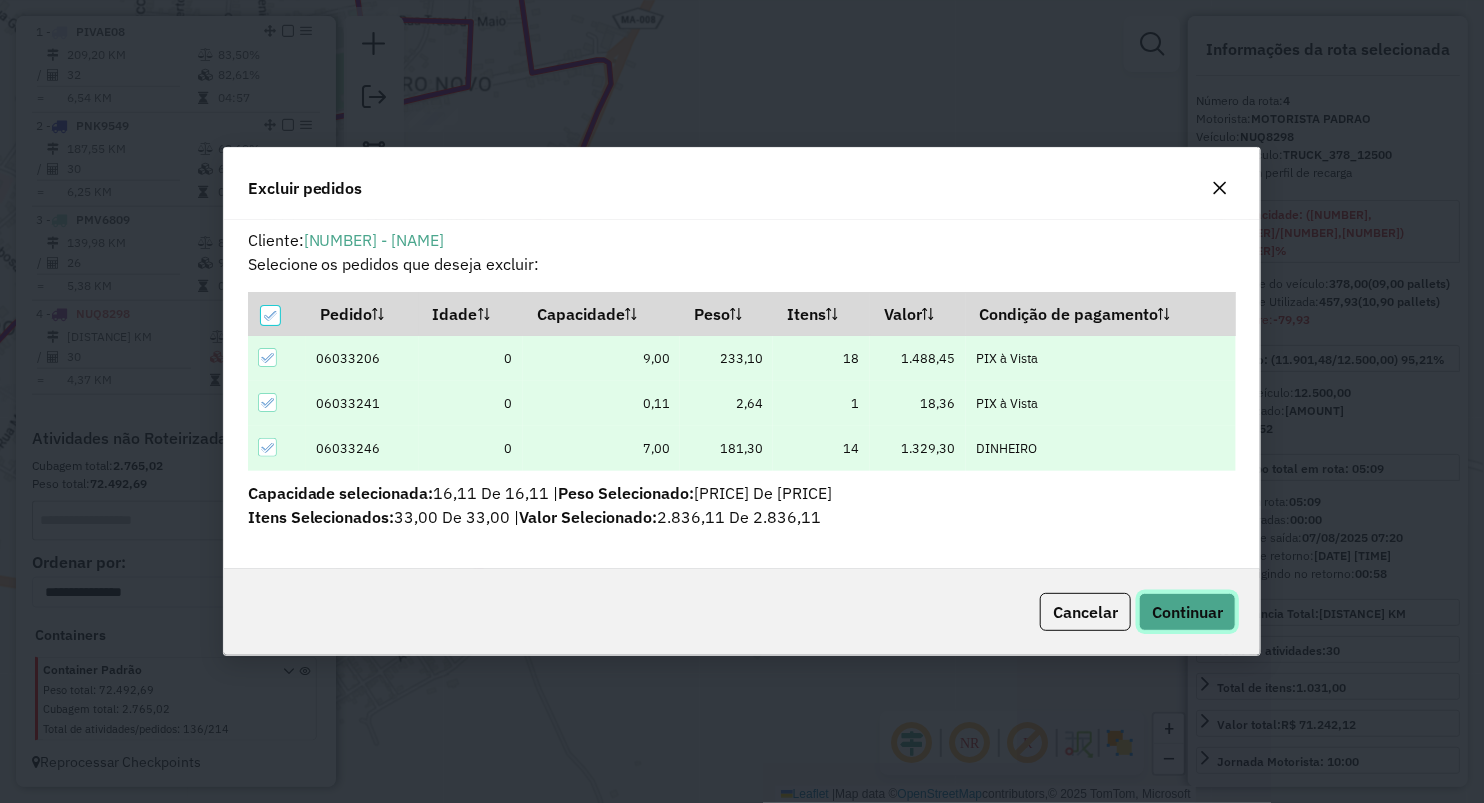 drag, startPoint x: 1175, startPoint y: 620, endPoint x: 1167, endPoint y: 636, distance: 17.888544 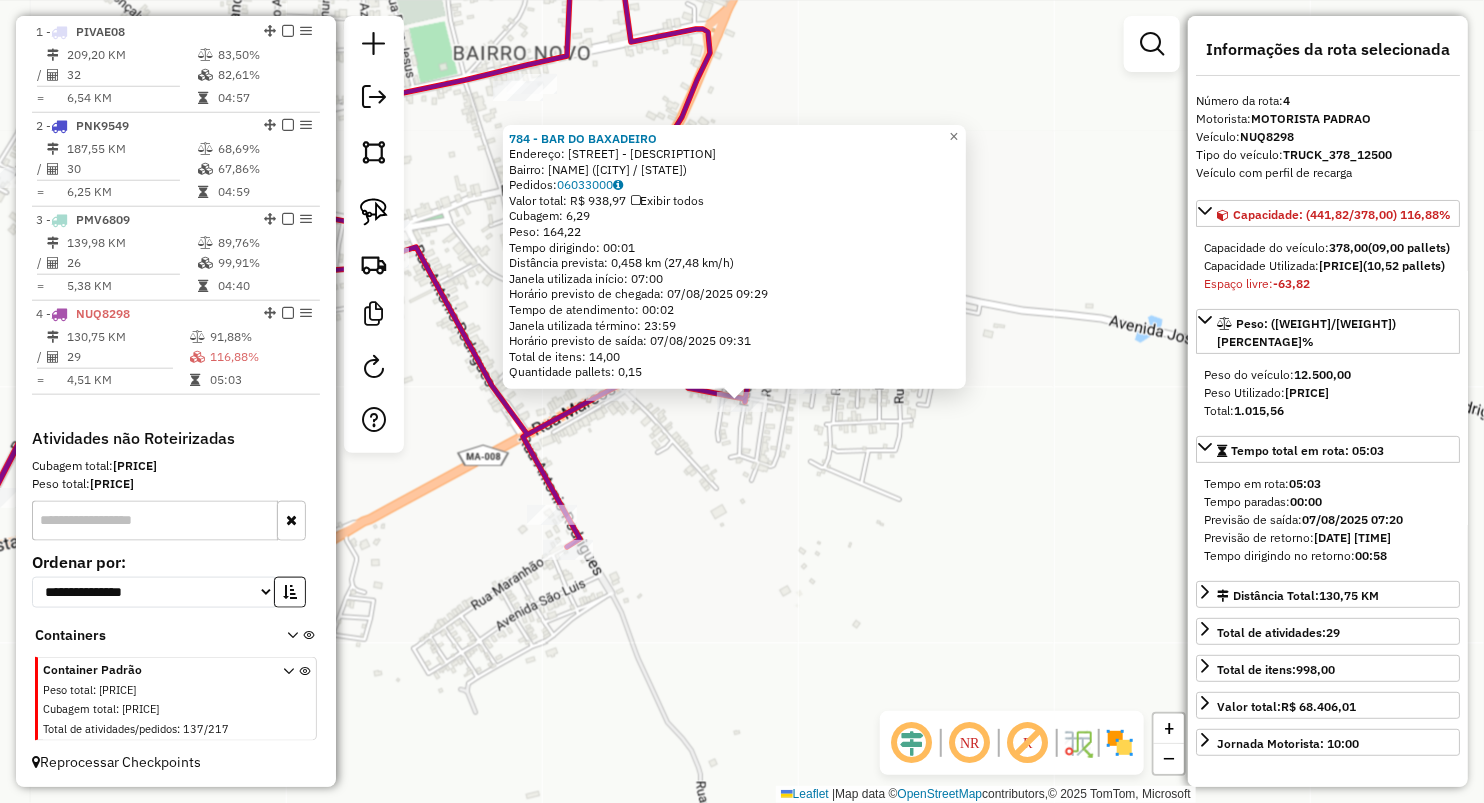click on "784 - BAR DO BAXADEIRO  Endereço:  RUA DAS TULIPAS - PROXIMO AO C OQUINH   Bairro: MULTIRAO (OLHO D'AGUA DAS CUNHAS / MA)   Pedidos:  06033000   Valor total: R$ 938,97   Exibir todos   Cubagem: 6,29  Peso: 164,22  Tempo dirigindo: 00:01   Distância prevista: 0,458 km (27,48 km/h)   Janela utilizada início: 07:00   Horário previsto de chegada: 07/08/2025 09:29   Tempo de atendimento: 00:02   Janela utilizada término: 23:59   Horário previsto de saída: 07/08/2025 09:31   Total de itens: 14,00   Quantidade pallets: 0,15  × Janela de atendimento Grade de atendimento Capacidade Transportadoras Veículos Cliente Pedidos  Rotas Selecione os dias de semana para filtrar as janelas de atendimento  Seg   Ter   Qua   Qui   Sex   Sáb   Dom  Informe o período da janela de atendimento: De: Até:  Filtrar exatamente a janela do cliente  Considerar janela de atendimento padrão  Selecione os dias de semana para filtrar as grades de atendimento  Seg   Ter   Qua   Qui   Sex   Sáb   Dom   Peso mínimo:   De:   Até:" 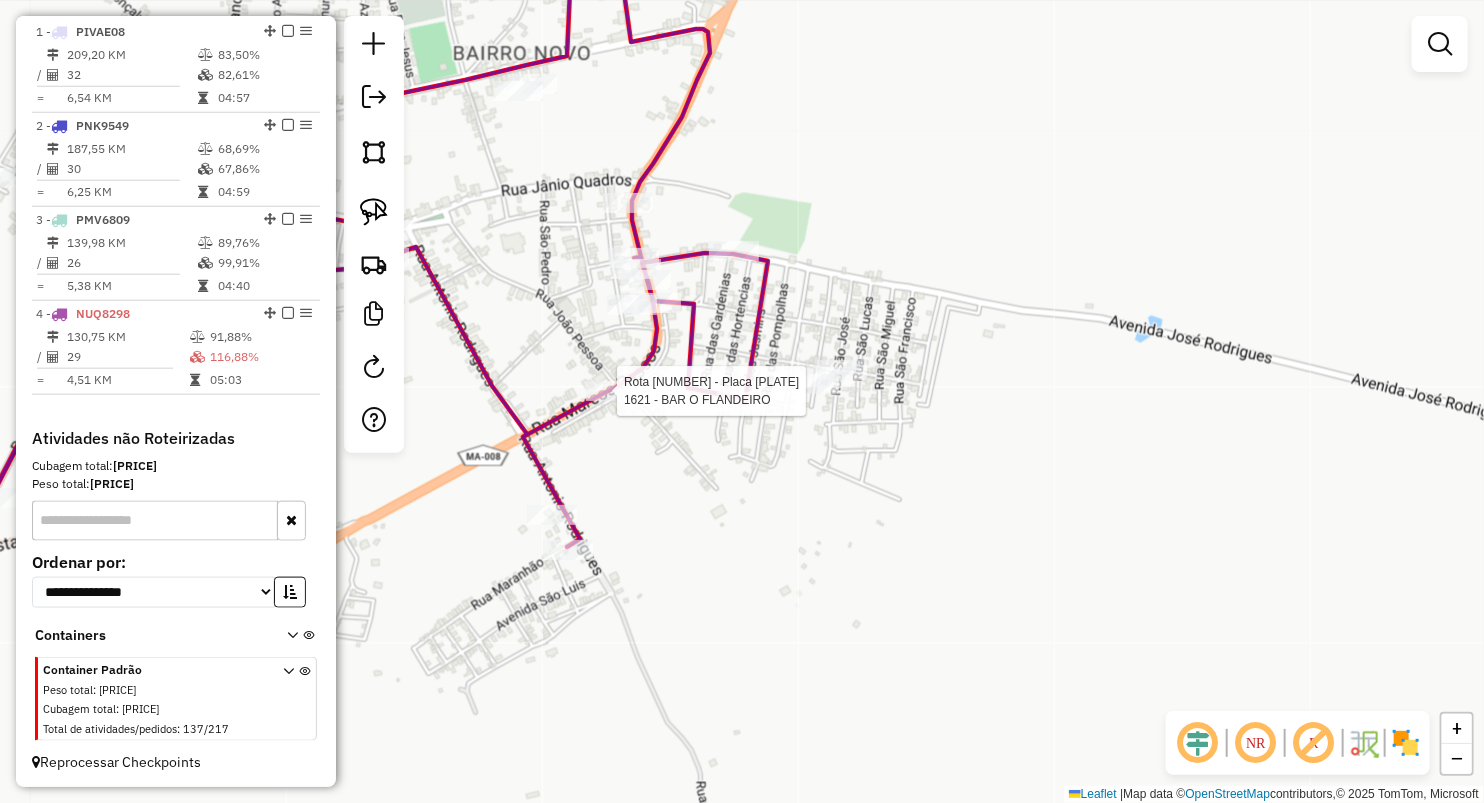 select on "**********" 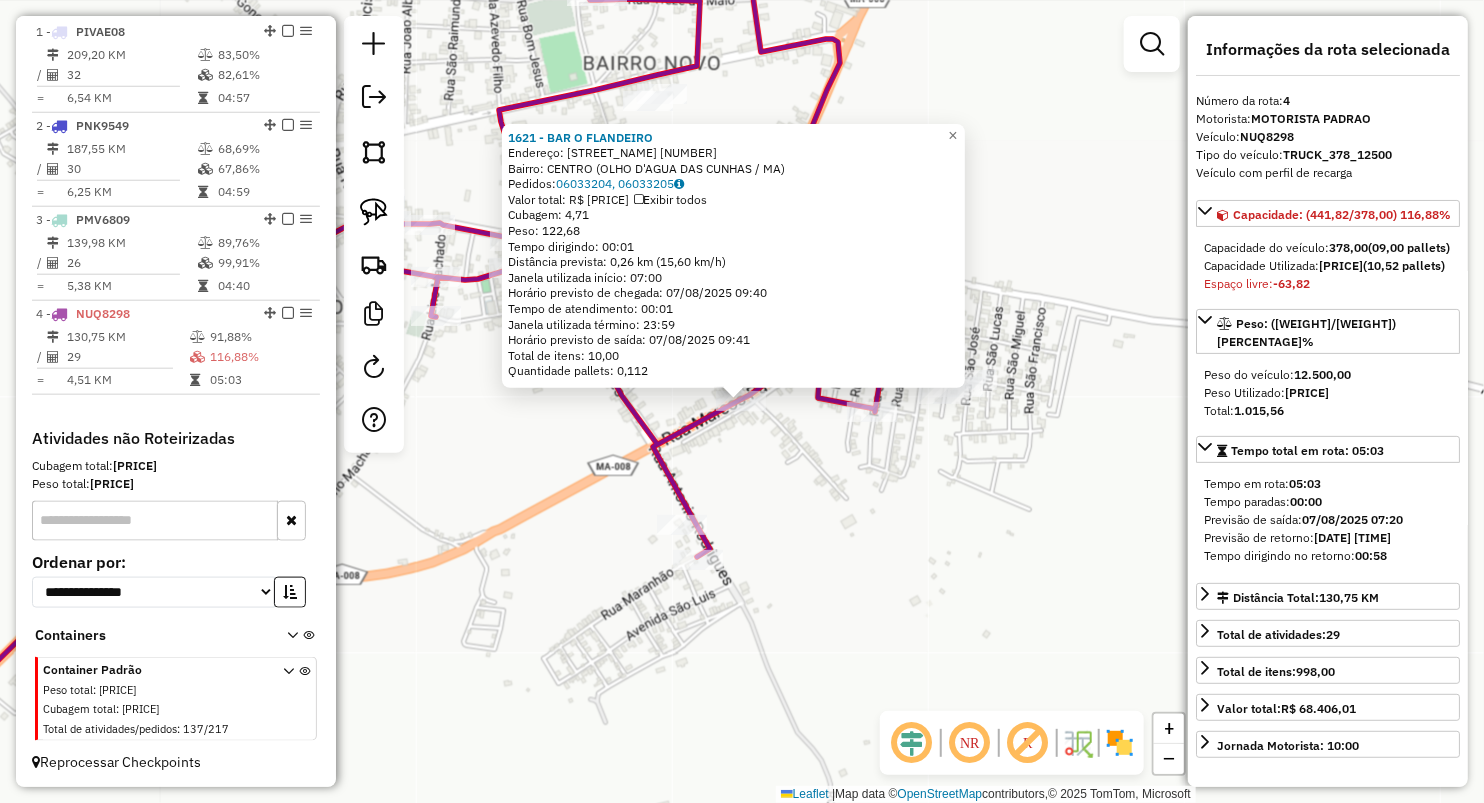 click on "1621 - BAR O FLANDEIRO  Endereço:  JOAO PESSOA SN   Bairro: CENTRO (OLHO D'AGUA DAS CUNHAS / MA)   Pedidos:  06033204, 06033205   Valor total: R$ 751,08   Exibir todos   Cubagem: 4,71  Peso: 122,68  Tempo dirigindo: 00:01   Distância prevista: 0,26 km (15,60 km/h)   Janela utilizada início: 07:00   Horário previsto de chegada: 07/08/2025 09:40   Tempo de atendimento: 00:01   Janela utilizada término: 23:59   Horário previsto de saída: 07/08/2025 09:41   Total de itens: 10,00   Quantidade pallets: 0,112  × Janela de atendimento Grade de atendimento Capacidade Transportadoras Veículos Cliente Pedidos  Rotas Selecione os dias de semana para filtrar as janelas de atendimento  Seg   Ter   Qua   Qui   Sex   Sáb   Dom  Informe o período da janela de atendimento: De: Até:  Filtrar exatamente a janela do cliente  Considerar janela de atendimento padrão  Selecione os dias de semana para filtrar as grades de atendimento  Seg   Ter   Qua   Qui   Sex   Sáb   Dom   Peso mínimo:   Peso máximo:   De:   Até:" 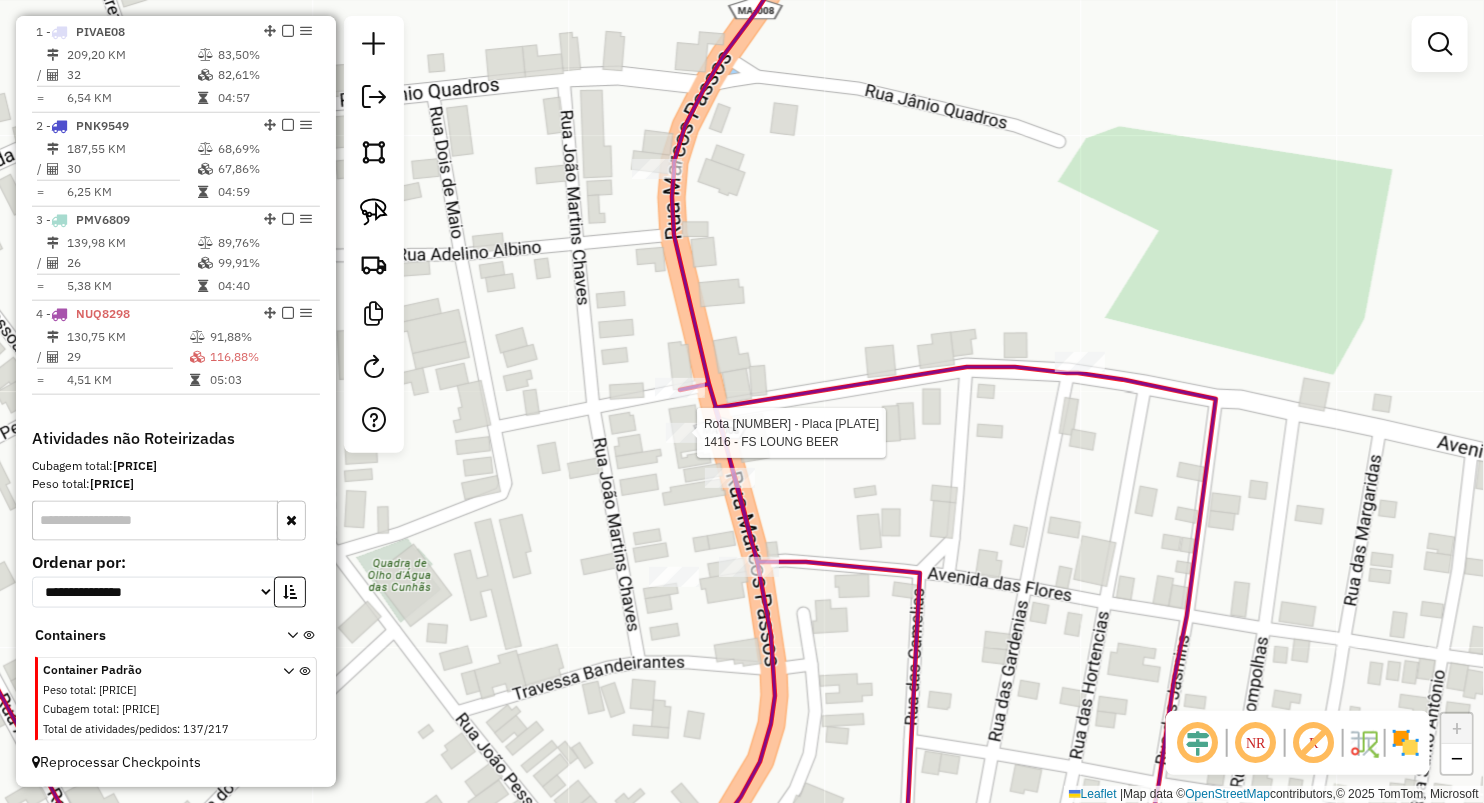 select on "**********" 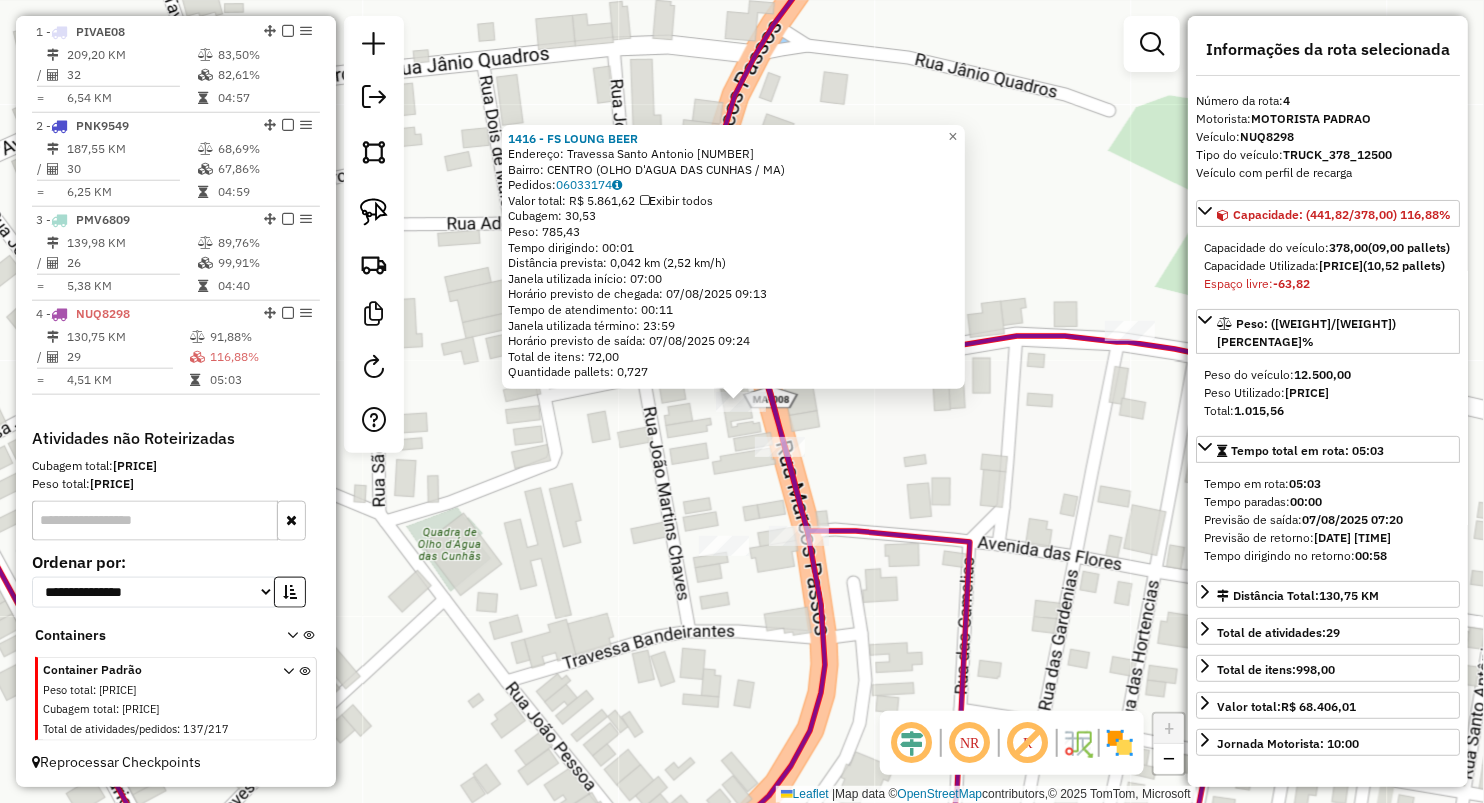 click on "1416 - FS LOUNG BEER  Endereço:  Travessa Santo Antonio 190   Bairro: CENTRO (OLHO D'AGUA DAS CUNHAS / MA)   Pedidos:  06033174   Valor total: R$ 5.861,62   Exibir todos   Cubagem: 30,53  Peso: 785,43  Tempo dirigindo: 00:01   Distância prevista: 0,042 km (2,52 km/h)   Janela utilizada início: 07:00   Horário previsto de chegada: 07/08/2025 09:13   Tempo de atendimento: 00:11   Janela utilizada término: 23:59   Horário previsto de saída: 07/08/2025 09:24   Total de itens: 72,00   Quantidade pallets: 0,727  × Janela de atendimento Grade de atendimento Capacidade Transportadoras Veículos Cliente Pedidos  Rotas Selecione os dias de semana para filtrar as janelas de atendimento  Seg   Ter   Qua   Qui   Sex   Sáb   Dom  Informe o período da janela de atendimento: De: Até:  Filtrar exatamente a janela do cliente  Considerar janela de atendimento padrão  Selecione os dias de semana para filtrar as grades de atendimento  Seg   Ter   Qua   Qui   Sex   Sáb   Dom   Peso mínimo:   Peso máximo:   De:  De:" 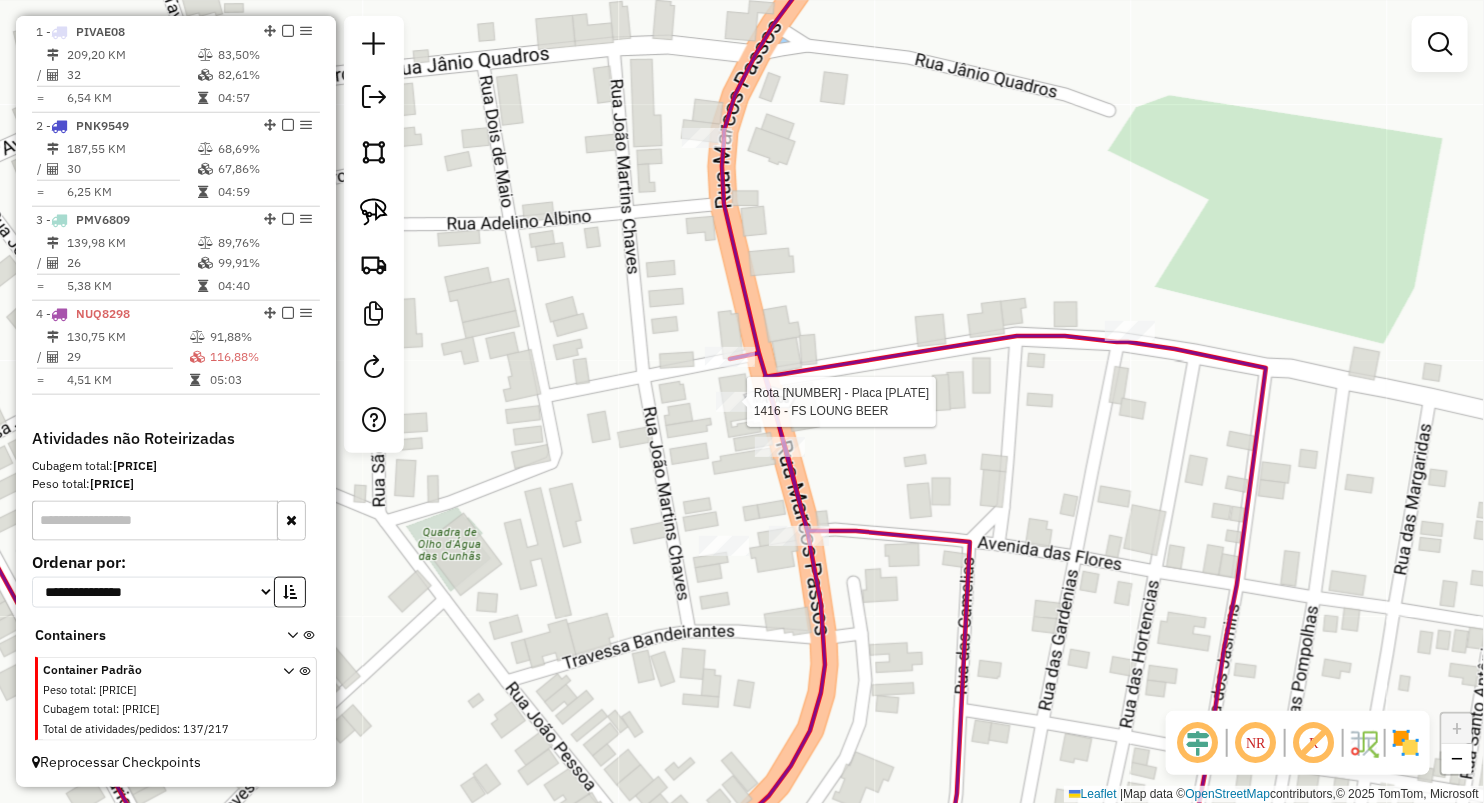 select on "**********" 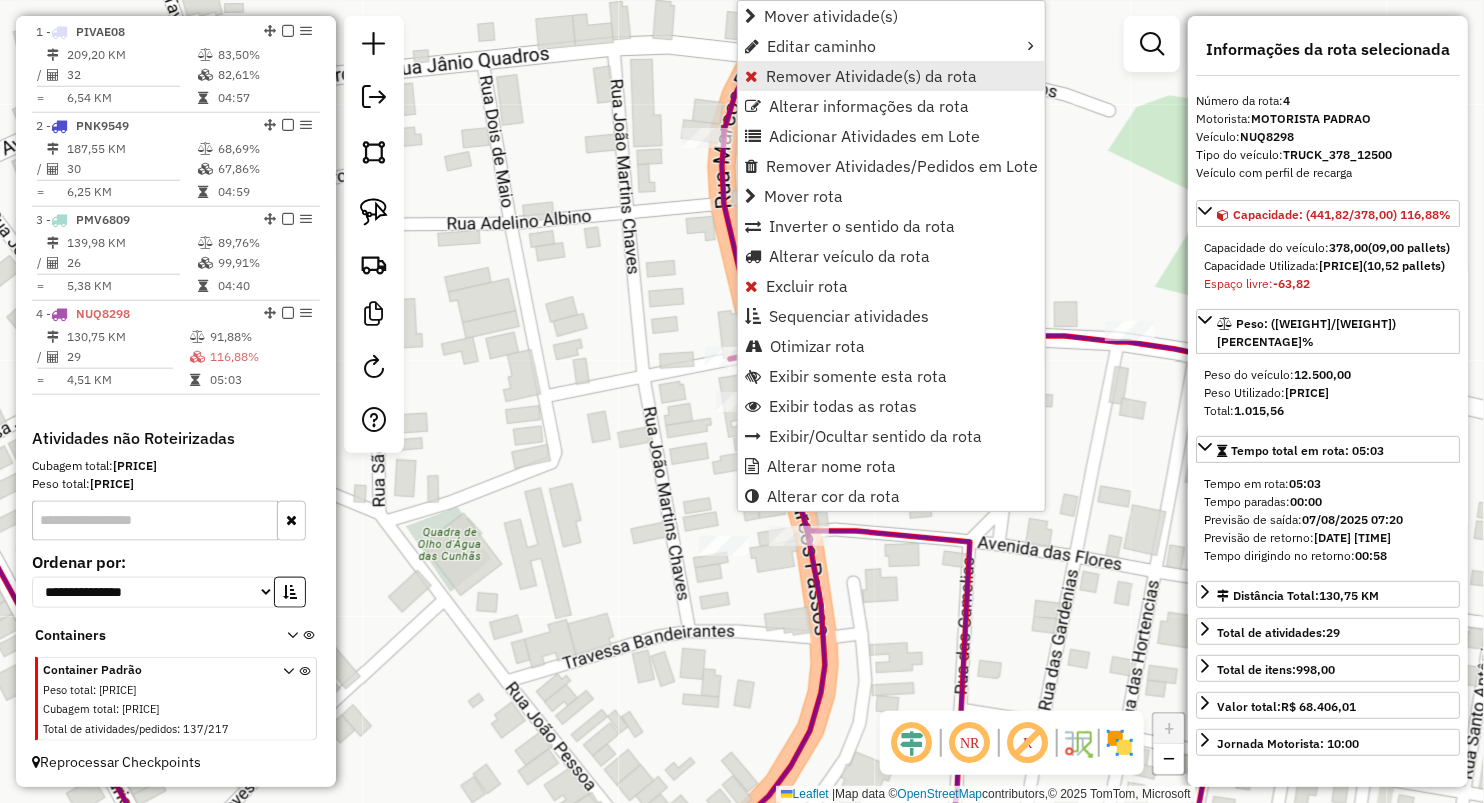 click on "Remover Atividade(s) da rota" at bounding box center [871, 76] 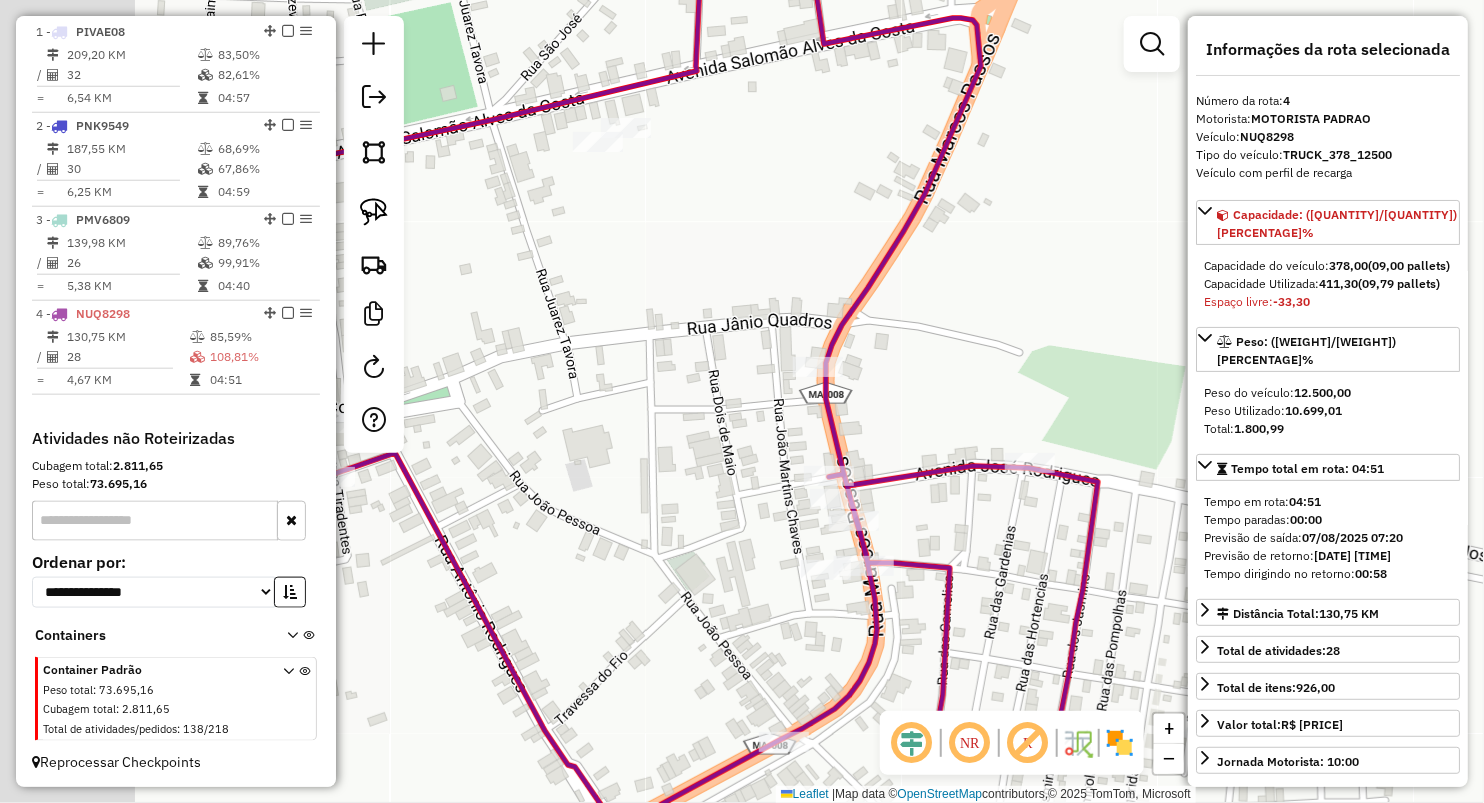 drag, startPoint x: 740, startPoint y: 491, endPoint x: 915, endPoint y: 527, distance: 178.66449 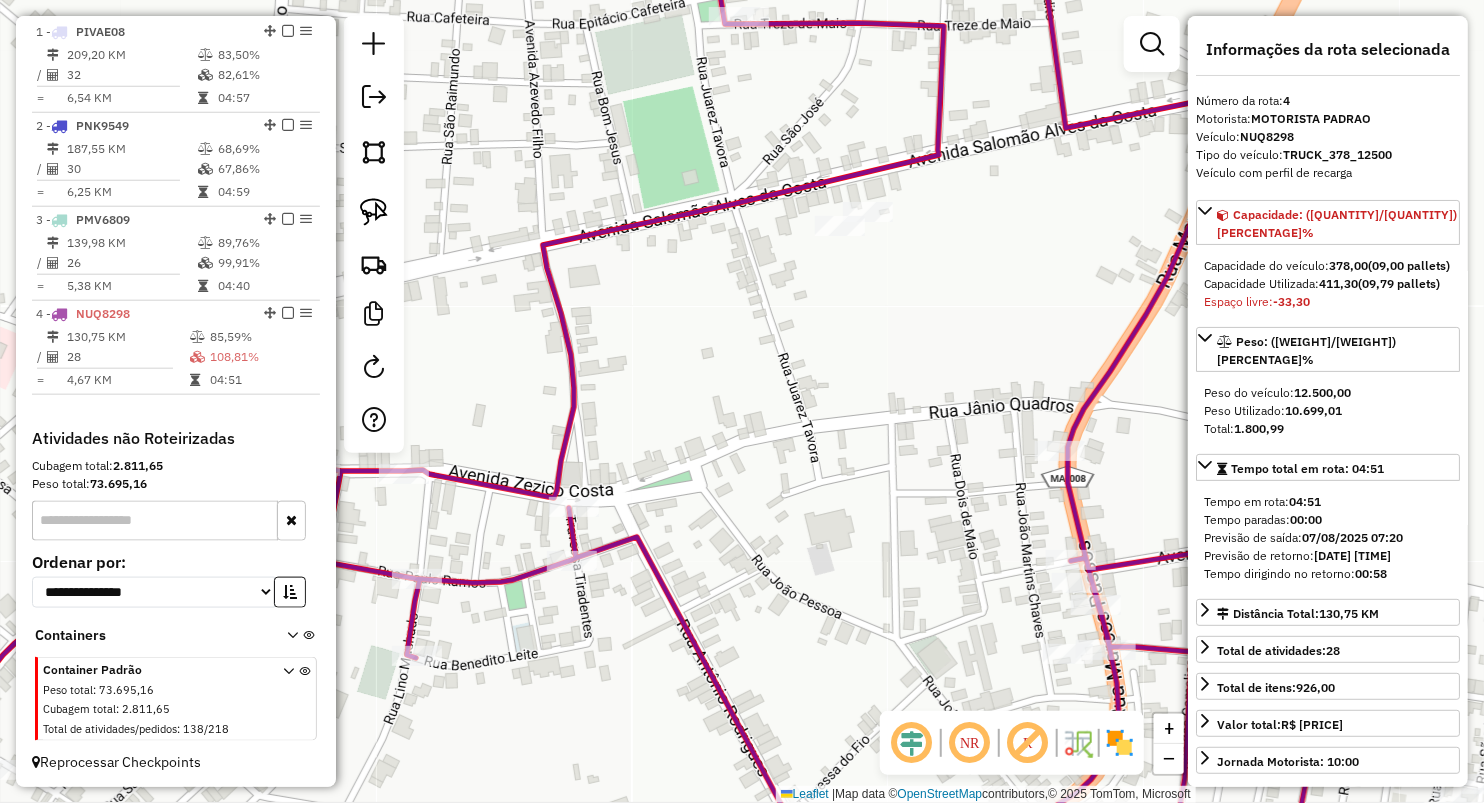 drag, startPoint x: 913, startPoint y: 355, endPoint x: 923, endPoint y: 360, distance: 11.18034 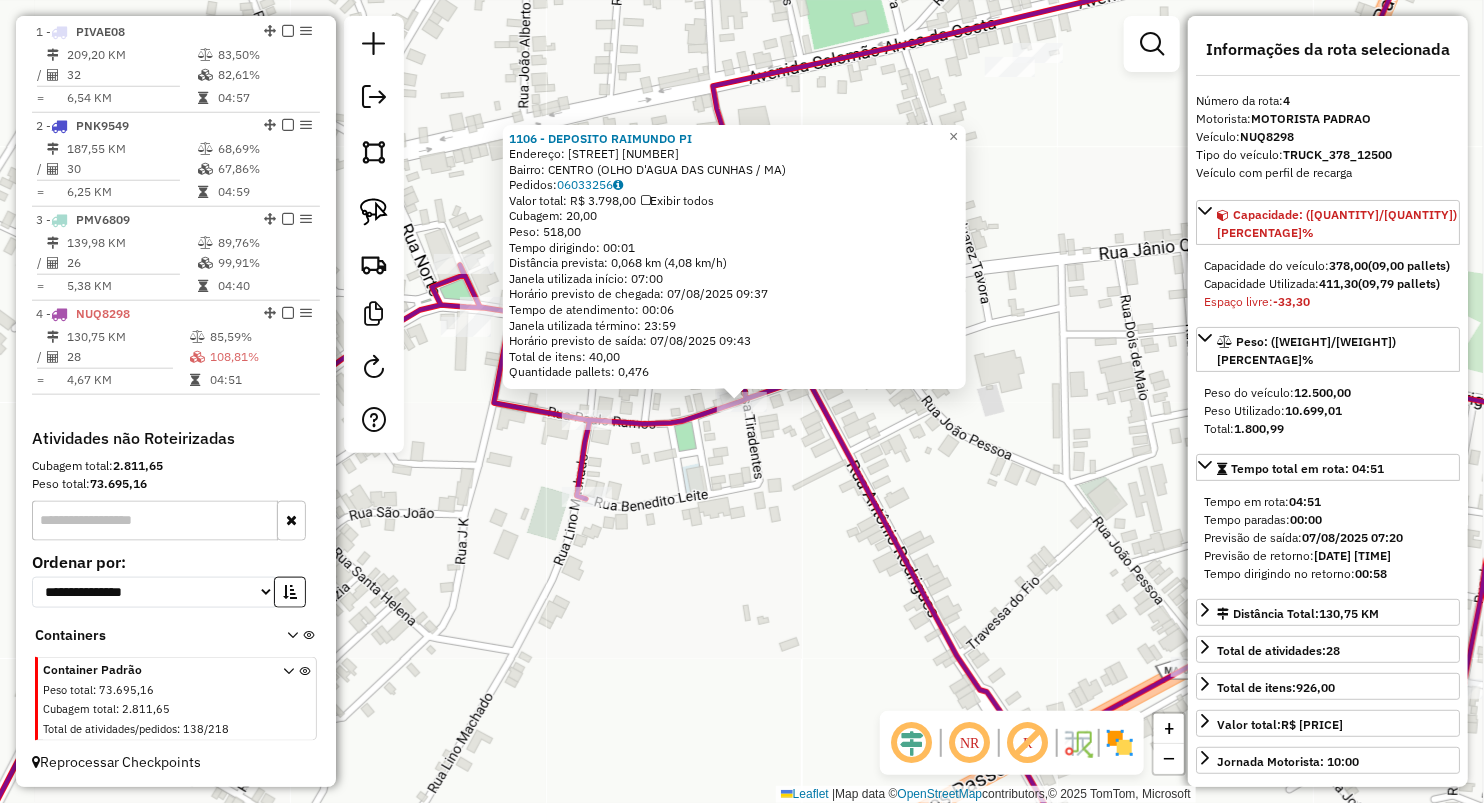 click on "1106 - DEPOSITO RAIMUNDO PI  Endereço:  TRAV TIRADENTES 99   Bairro: CENTRO (OLHO D'AGUA DAS CUNHAS / MA)   Pedidos:  06033256   Valor total: R$ 3.798,00   Exibir todos   Cubagem: 20,00  Peso: 518,00  Tempo dirigindo: 00:01   Distância prevista: 0,068 km (4,08 km/h)   Janela utilizada início: 07:00   Horário previsto de chegada: 07/08/2025 09:37   Tempo de atendimento: 00:06   Janela utilizada término: 23:59   Horário previsto de saída: 07/08/2025 09:43   Total de itens: 40,00   Quantidade pallets: 0,476  × Janela de atendimento Grade de atendimento Capacidade Transportadoras Veículos Cliente Pedidos  Rotas Selecione os dias de semana para filtrar as janelas de atendimento  Seg   Ter   Qua   Qui   Sex   Sáb   Dom  Informe o período da janela de atendimento: De: Até:  Filtrar exatamente a janela do cliente  Considerar janela de atendimento padrão  Selecione os dias de semana para filtrar as grades de atendimento  Seg   Ter   Qua   Qui   Sex   Sáb   Dom   Peso mínimo:   Peso máximo:   De:   De:" 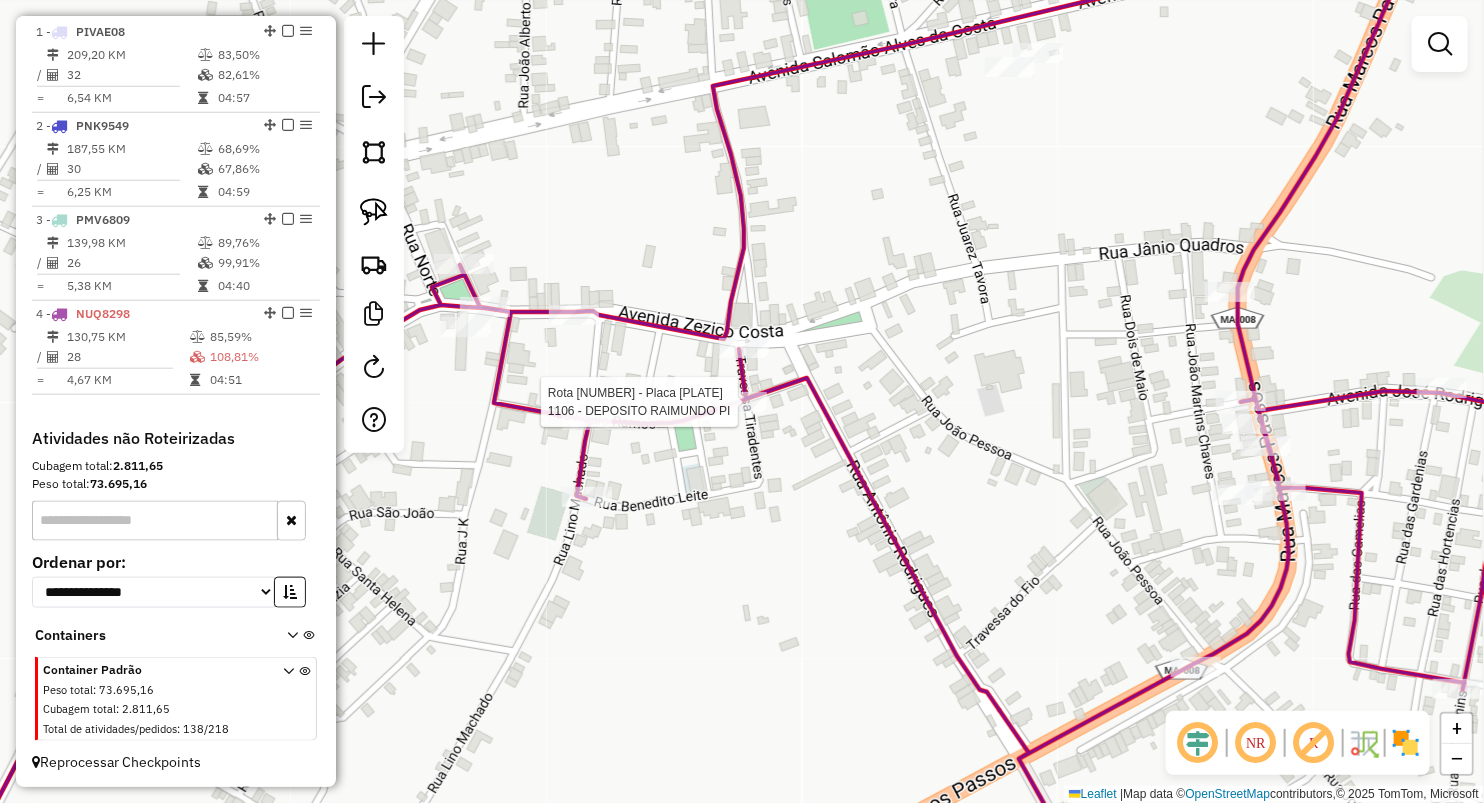 select on "**********" 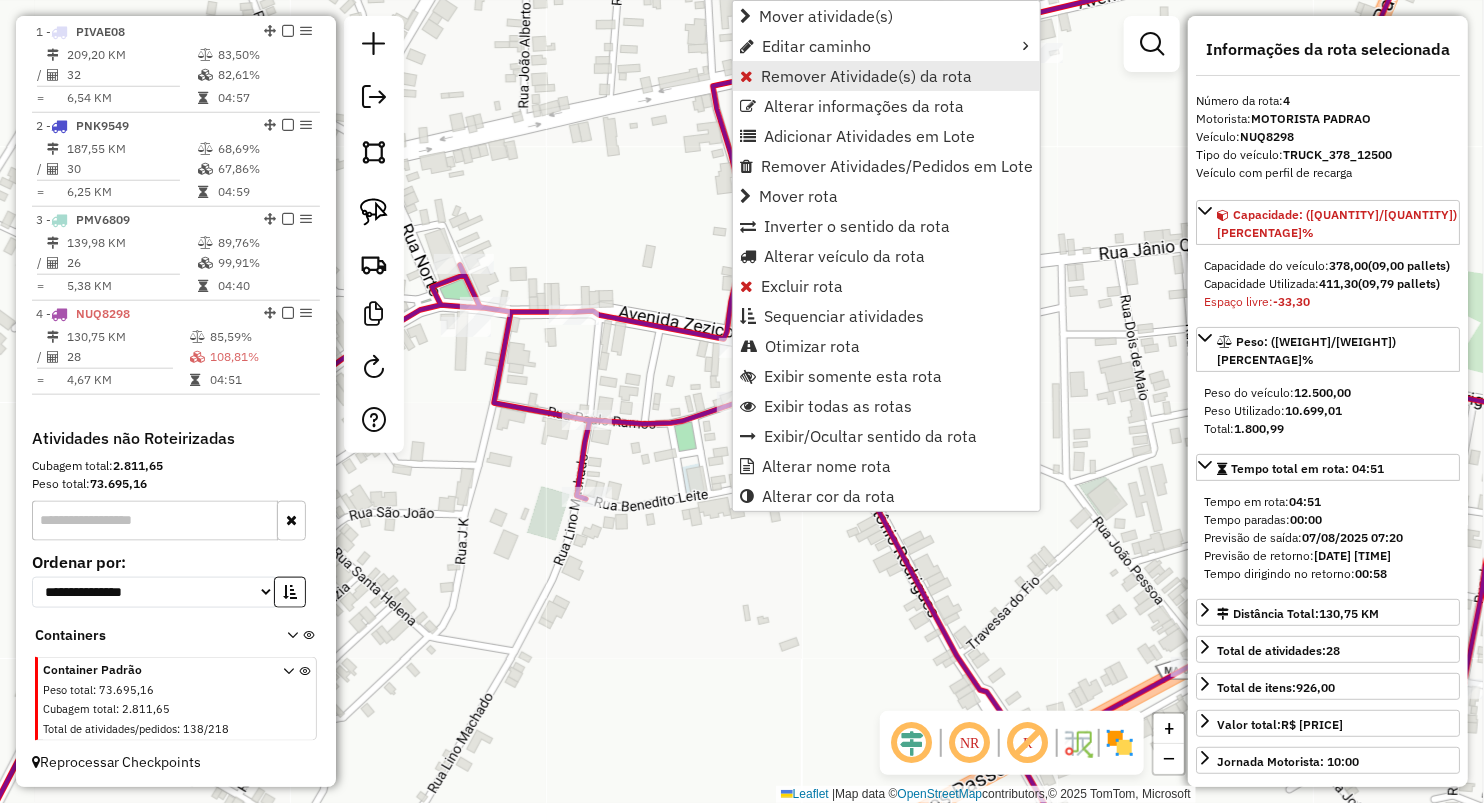 click on "Remover Atividade(s) da rota" at bounding box center [866, 76] 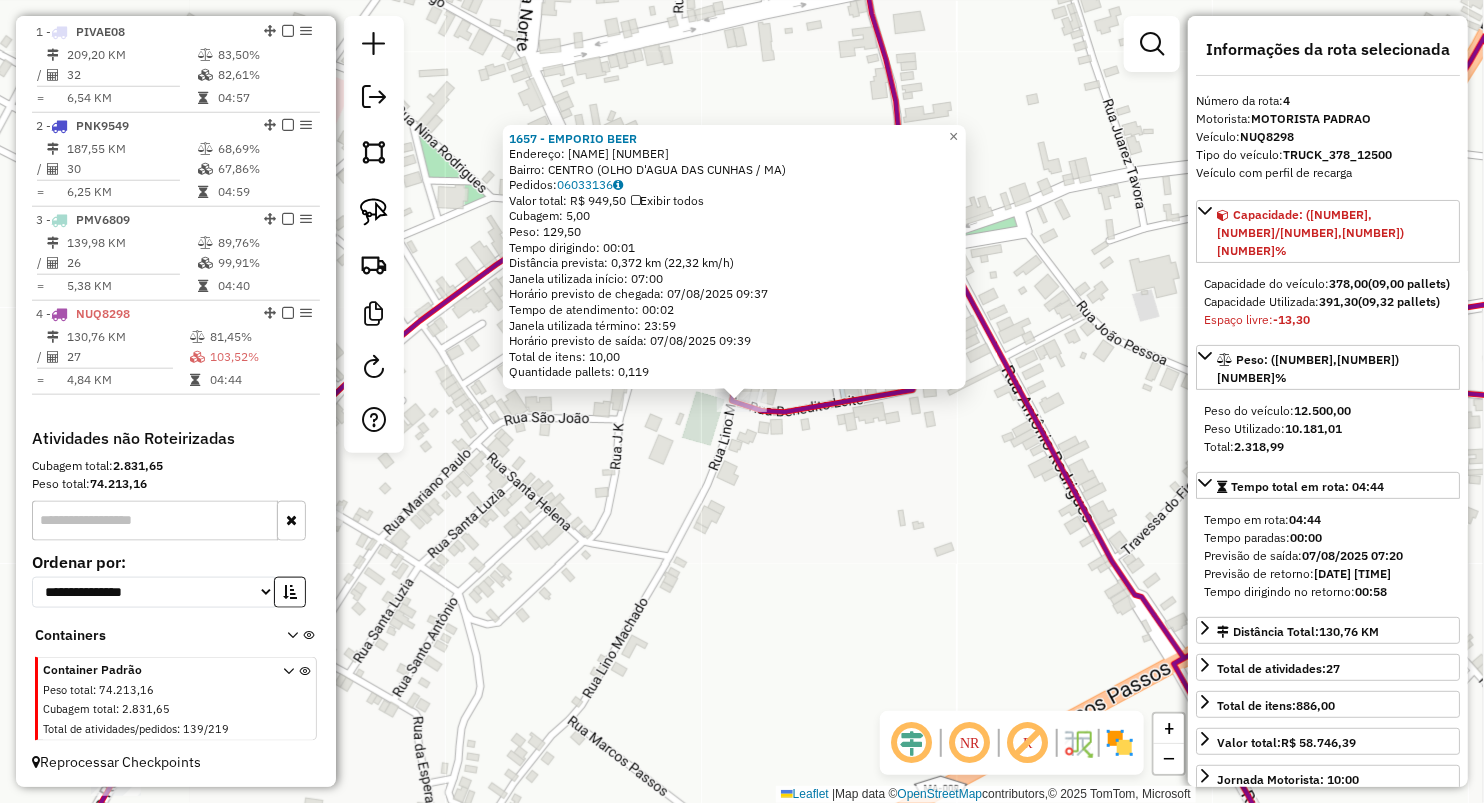 click on "Rota 4 - Placa NUQ8298  1657 - EMPORIO BEER 1657 - EMPORIO BEER  Endereço:  BENEDITO LEITE 90   Bairro: CENTRO (OLHO D'AGUA DAS CUNHAS / MA)   Pedidos:  06033136   Valor total: R$ 949,50   Exibir todos   Cubagem: 5,00  Peso: 129,50  Tempo dirigindo: 00:01   Distância prevista: 0,372 km (22,32 km/h)   Janela utilizada início: 07:00   Horário previsto de chegada: 07/08/2025 09:37   Tempo de atendimento: 00:02   Janela utilizada término: 23:59   Horário previsto de saída: 07/08/2025 09:39   Total de itens: 10,00   Quantidade pallets: 0,119  × Janela de atendimento Grade de atendimento Capacidade Transportadoras Veículos Cliente Pedidos  Rotas Selecione os dias de semana para filtrar as janelas de atendimento  Seg   Ter   Qua   Qui   Sex   Sáb   Dom  Informe o período da janela de atendimento: De: Até:  Filtrar exatamente a janela do cliente  Considerar janela de atendimento padrão  Selecione os dias de semana para filtrar as grades de atendimento  Seg   Ter   Qua   Qui   Sex   Sáb   Dom   De:  De:" 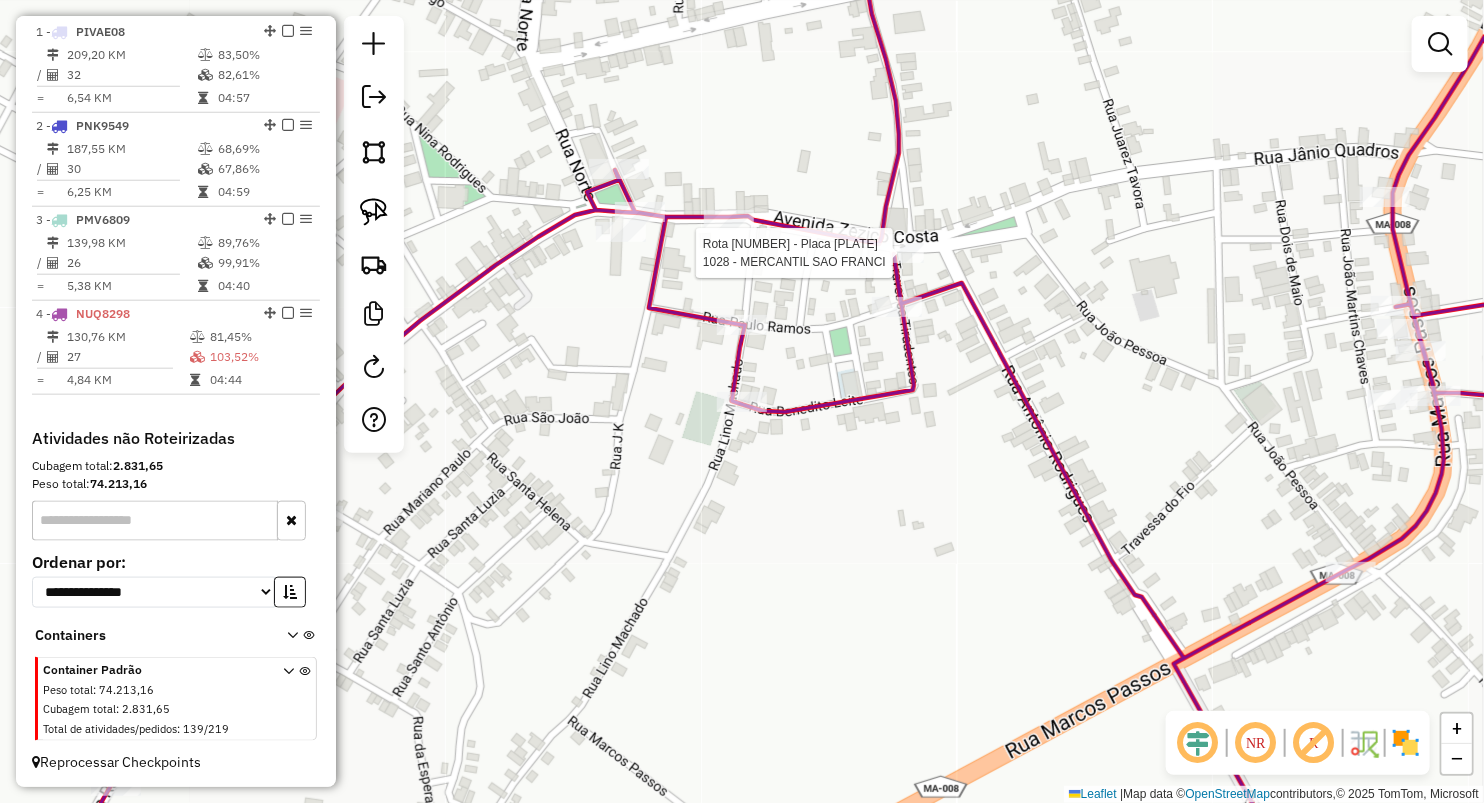select on "**********" 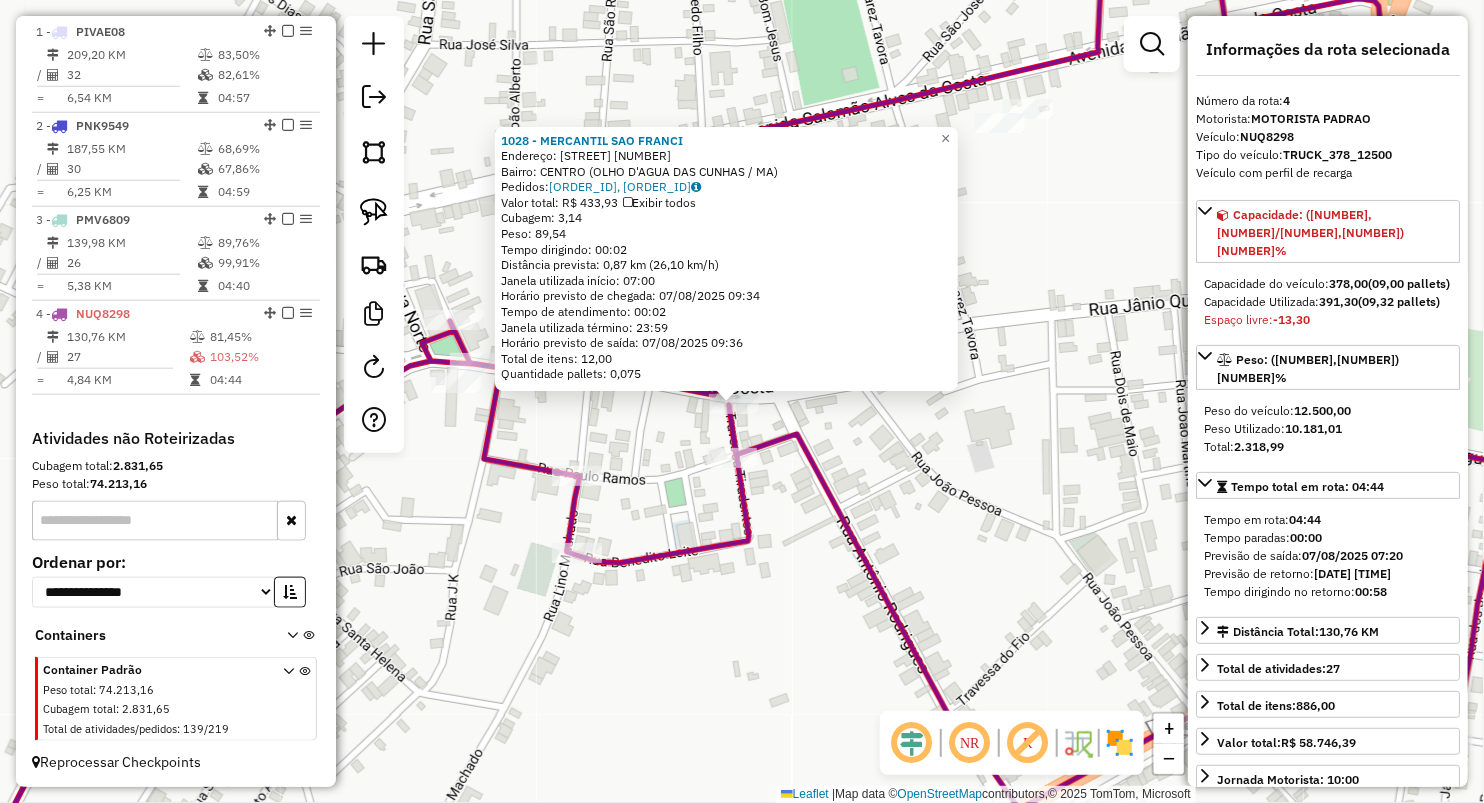 drag, startPoint x: 680, startPoint y: 531, endPoint x: 664, endPoint y: 517, distance: 21.260292 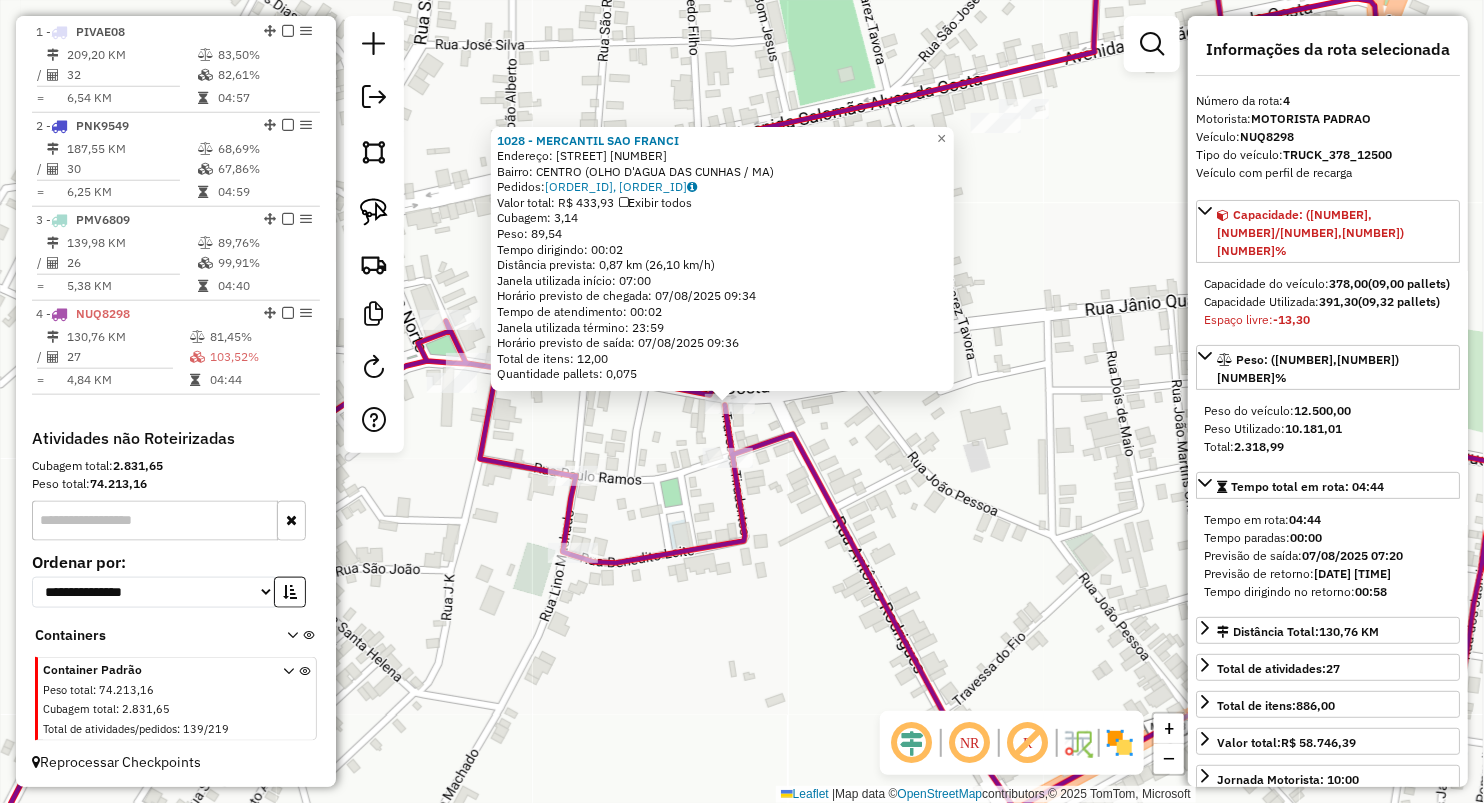 drag, startPoint x: 476, startPoint y: 468, endPoint x: 467, endPoint y: 456, distance: 15 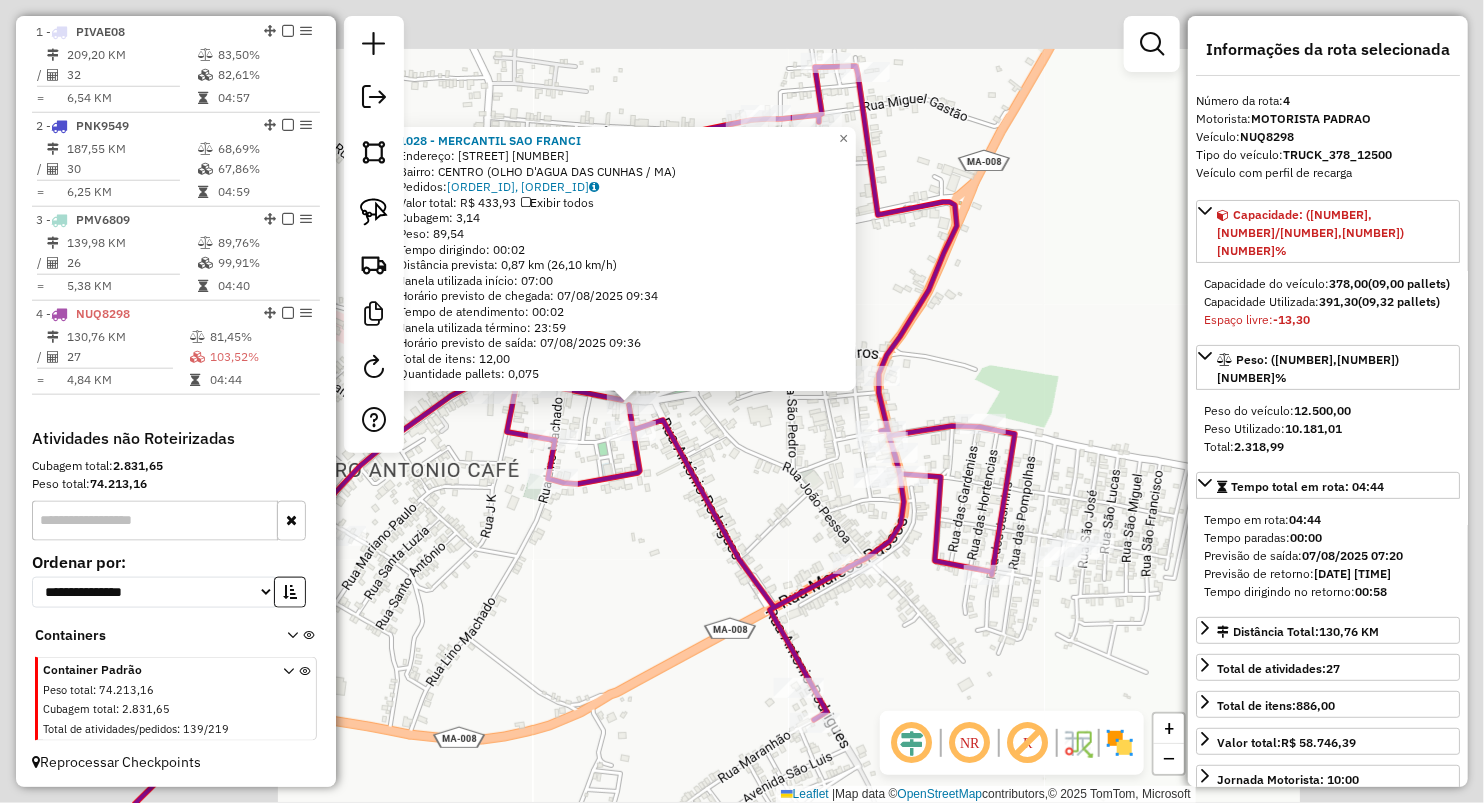 click on "1028 - MERCANTIL SAO FRANCI  Endereço:  AVENIDA ZEZICO COSTA 43   Bairro: CENTRO (OLHO D'AGUA DAS CUNHAS / MA)   Pedidos:  06033092, 06033093   Valor total: R$ 433,93   Exibir todos   Cubagem: 3,14  Peso: 89,54  Tempo dirigindo: 00:02   Distância prevista: 0,87 km (26,10 km/h)   Janela utilizada início: 07:00   Horário previsto de chegada: 07/08/2025 09:34   Tempo de atendimento: 00:02   Janela utilizada término: 23:59   Horário previsto de saída: 07/08/2025 09:36   Total de itens: 12,00   Quantidade pallets: 0,075  × Janela de atendimento Grade de atendimento Capacidade Transportadoras Veículos Cliente Pedidos  Rotas Selecione os dias de semana para filtrar as janelas de atendimento  Seg   Ter   Qua   Qui   Sex   Sáb   Dom  Informe o período da janela de atendimento: De: Até:  Filtrar exatamente a janela do cliente  Considerar janela de atendimento padrão  Selecione os dias de semana para filtrar as grades de atendimento  Seg   Ter   Qua   Qui   Sex   Sáb   Dom   Peso mínimo:   Peso máximo:" 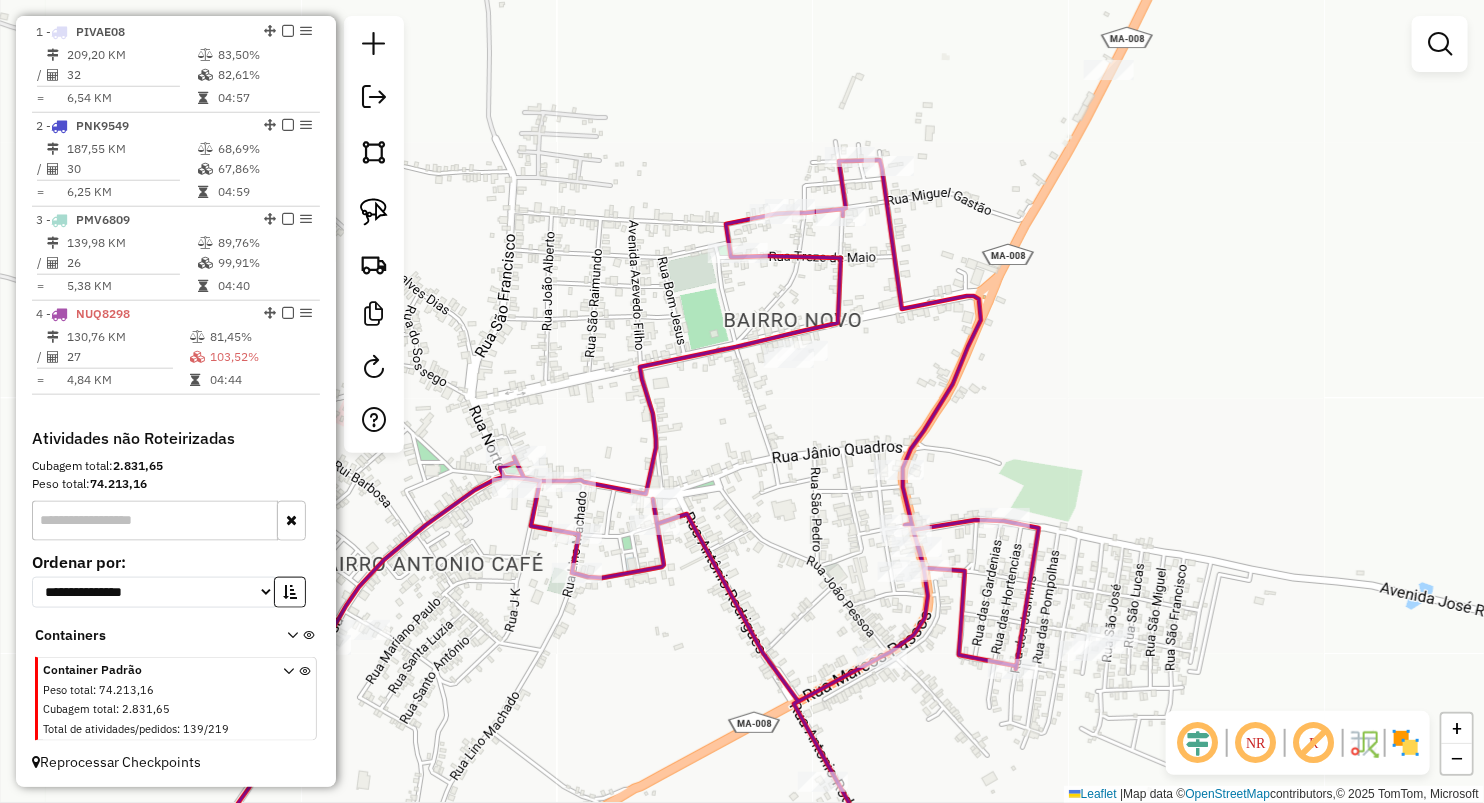 drag, startPoint x: 714, startPoint y: 324, endPoint x: 739, endPoint y: 399, distance: 79.05694 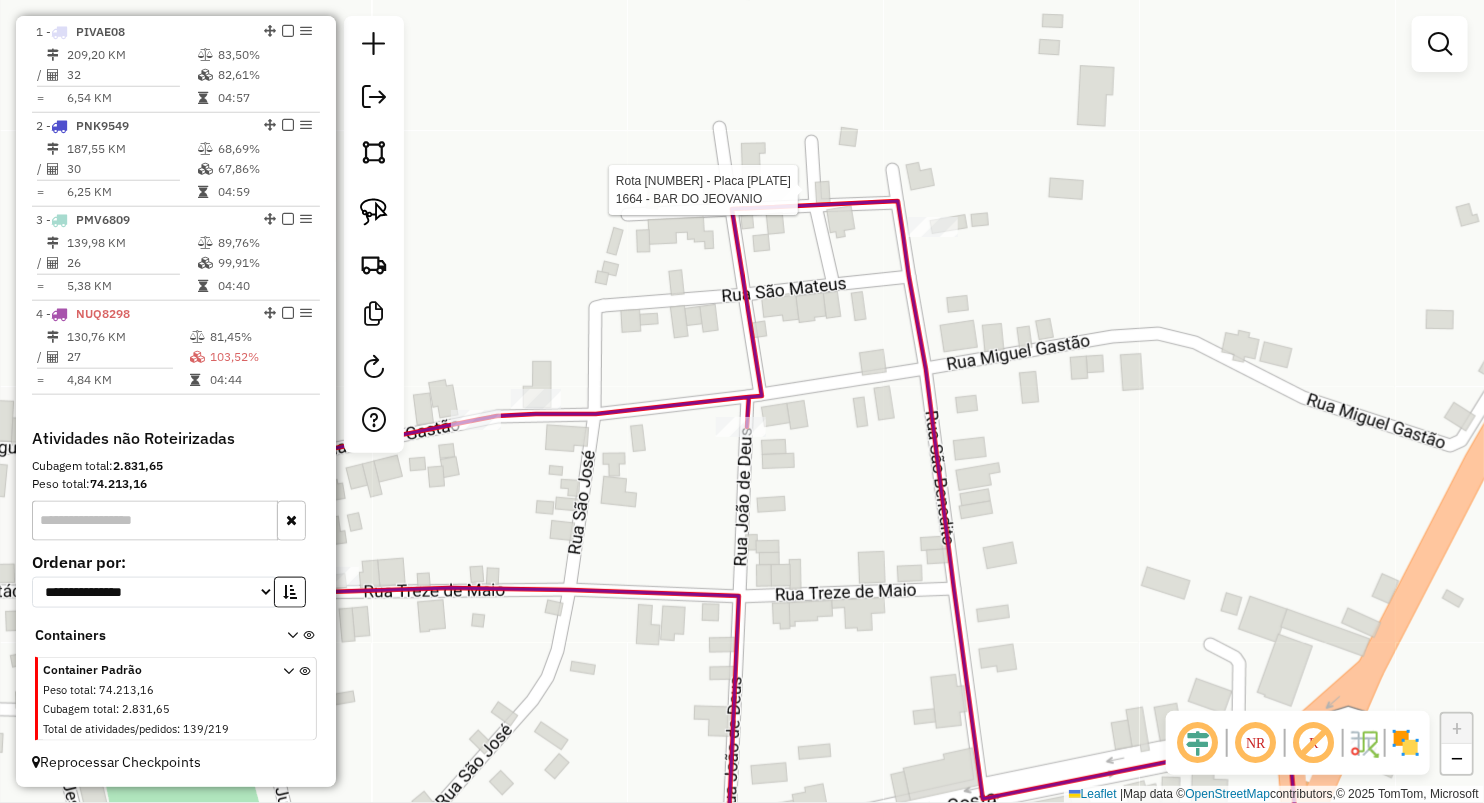 select on "**********" 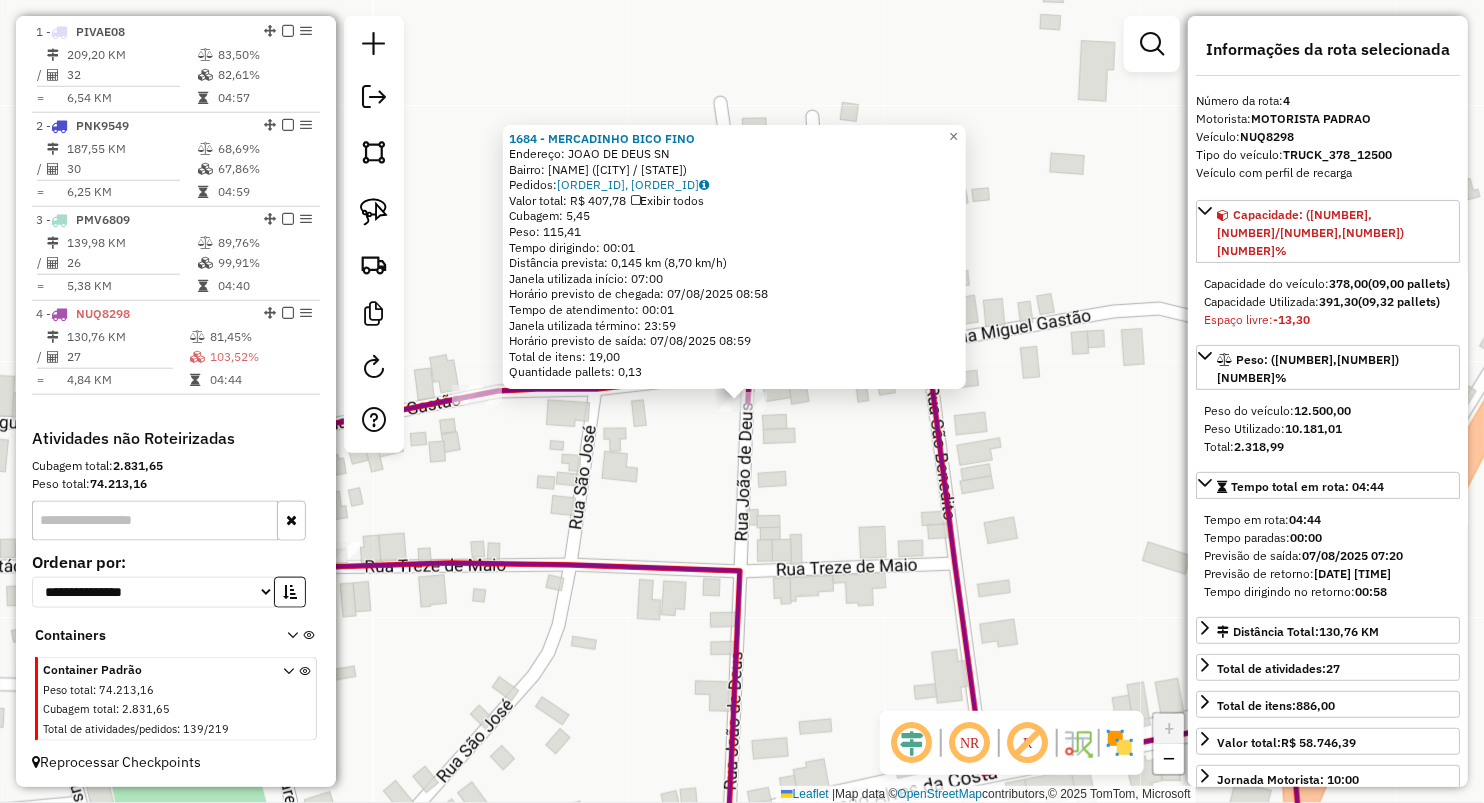 click on "1684 - MERCADINHO BICO FINO  Endereço:  JOAO DE DEUS SN   Bairro: NOVO (OLHO D'AGUA DAS CUNHAS / MA)   Pedidos:  06033011, 06033012   Valor total: R$ 407,78   Exibir todos   Cubagem: 5,45  Peso: 115,41  Tempo dirigindo: 00:01   Distância prevista: 0,145 km (8,70 km/h)   Janela utilizada início: 07:00   Horário previsto de chegada: 07/08/2025 08:58   Tempo de atendimento: 00:01   Janela utilizada término: 23:59   Horário previsto de saída: 07/08/2025 08:59   Total de itens: 19,00   Quantidade pallets: 0,13  × Janela de atendimento Grade de atendimento Capacidade Transportadoras Veículos Cliente Pedidos  Rotas Selecione os dias de semana para filtrar as janelas de atendimento  Seg   Ter   Qua   Qui   Sex   Sáb   Dom  Informe o período da janela de atendimento: De: Até:  Filtrar exatamente a janela do cliente  Considerar janela de atendimento padrão  Selecione os dias de semana para filtrar as grades de atendimento  Seg   Ter   Qua   Qui   Sex   Sáb   Dom   Peso mínimo:   Peso máximo:   De:  De:" 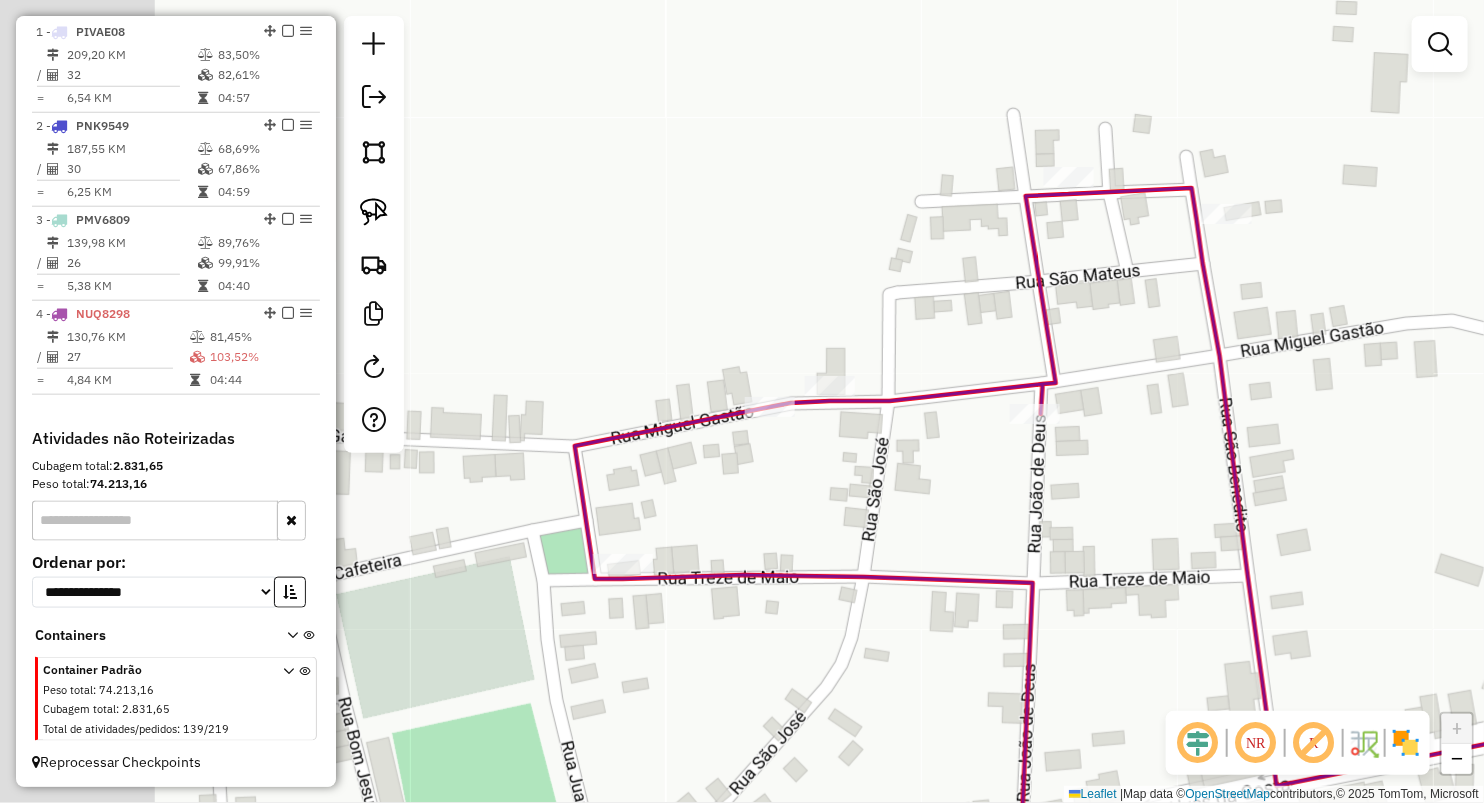 drag, startPoint x: 486, startPoint y: 514, endPoint x: 800, endPoint y: 509, distance: 314.0398 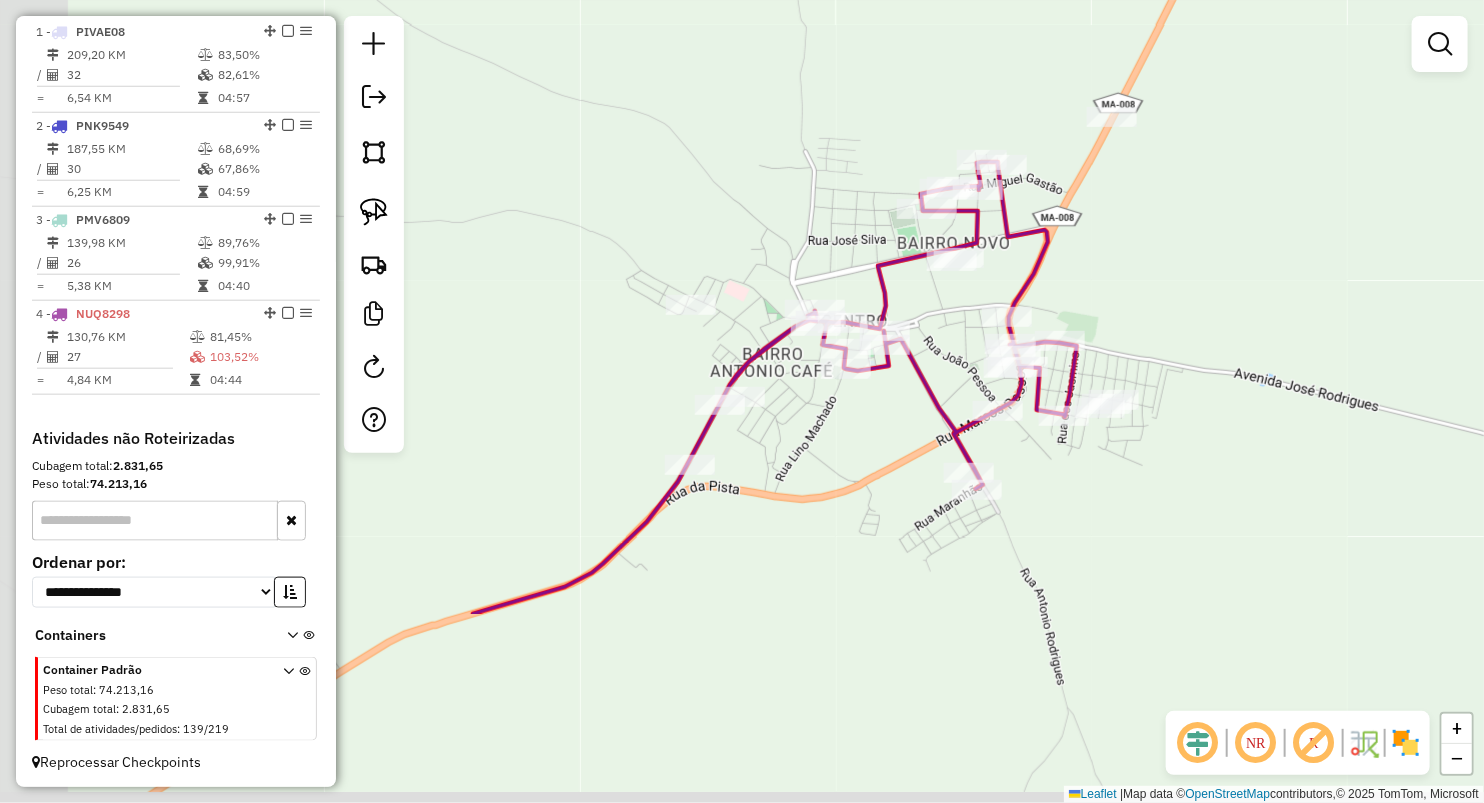 drag, startPoint x: 1084, startPoint y: 417, endPoint x: 1145, endPoint y: 284, distance: 146.32156 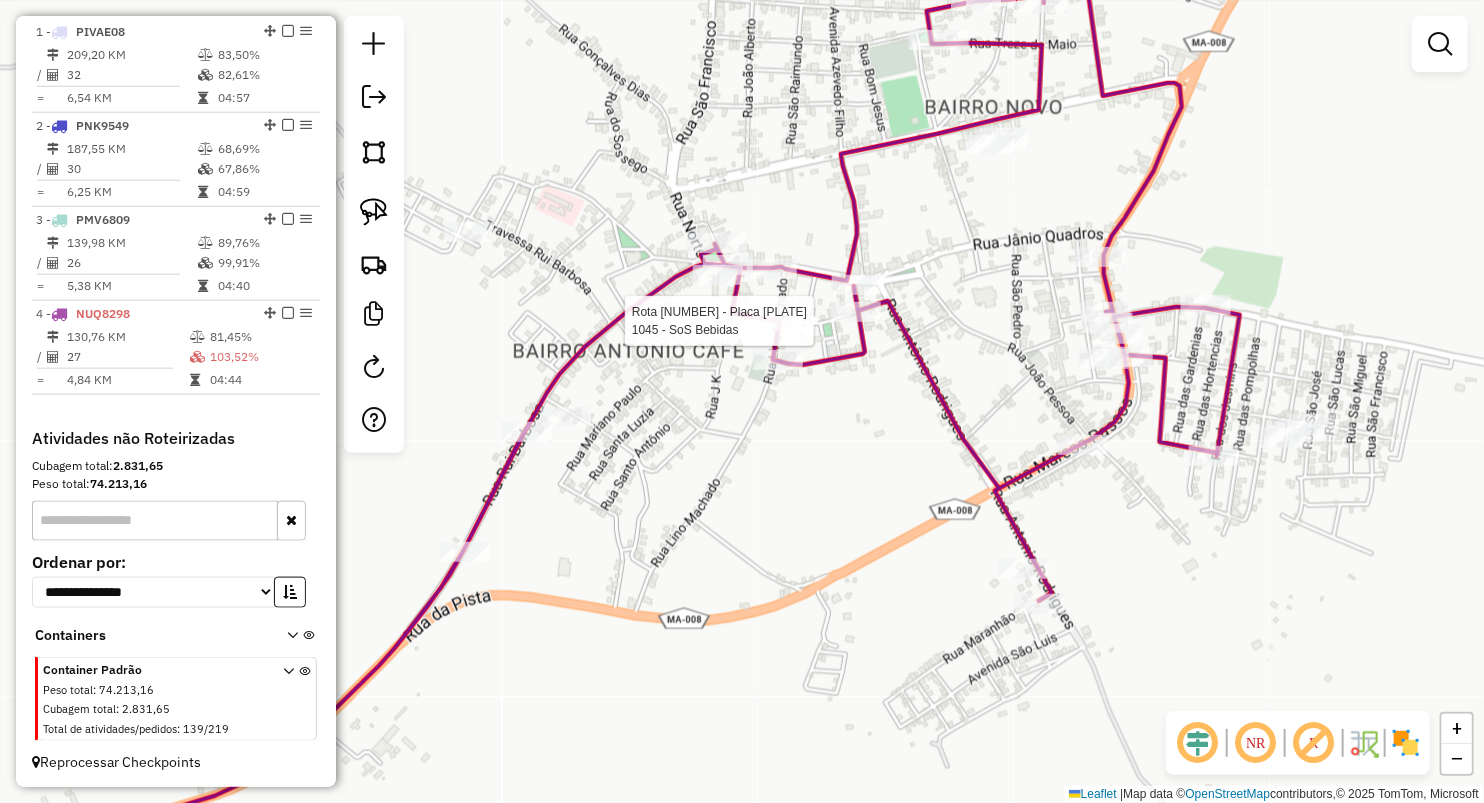 select on "**********" 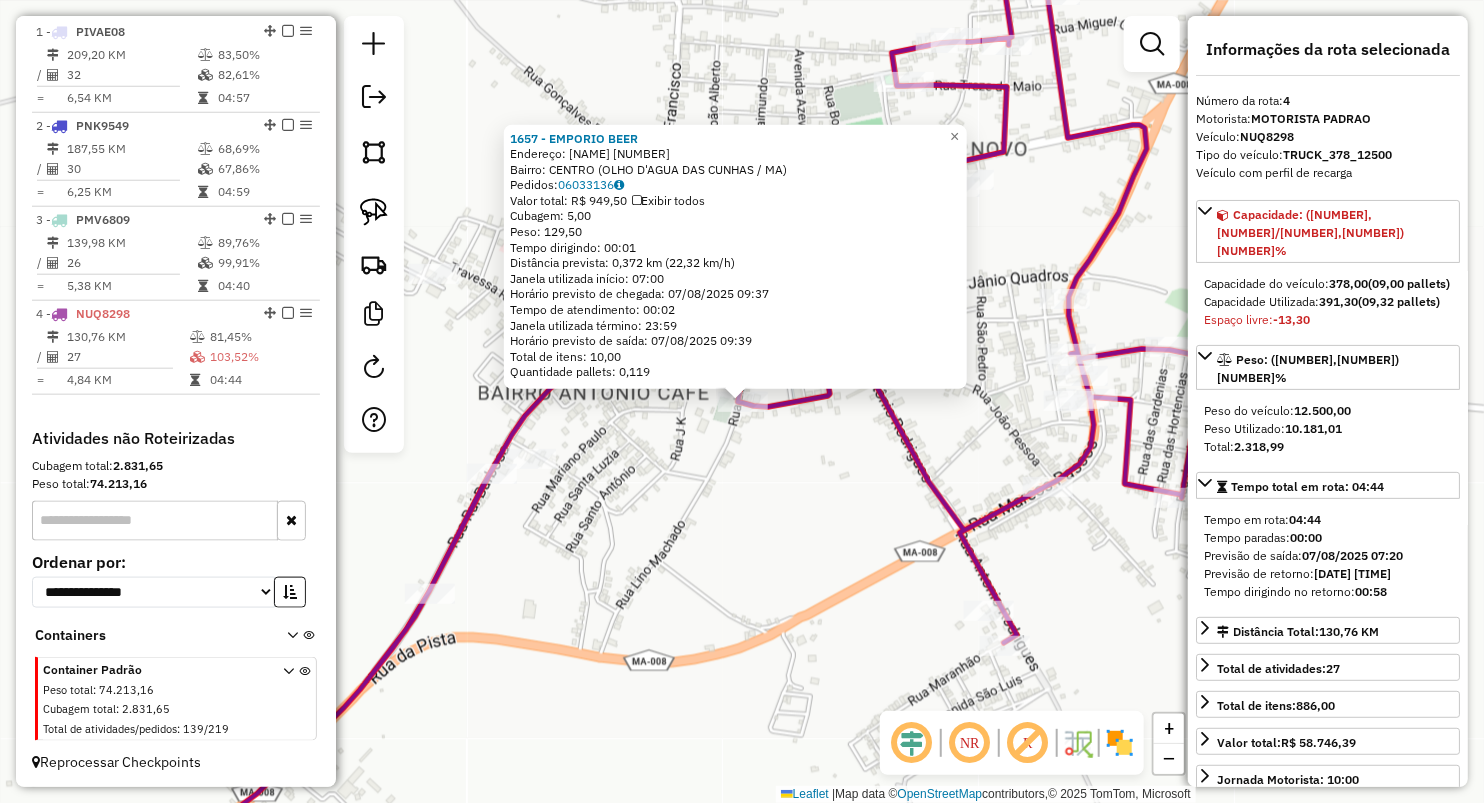 click on "1657 - EMPORIO BEER  Endereço:  BENEDITO LEITE 90   Bairro: CENTRO (OLHO D'AGUA DAS CUNHAS / MA)   Pedidos:  06033136   Valor total: R$ 949,50   Exibir todos   Cubagem: 5,00  Peso: 129,50  Tempo dirigindo: 00:01   Distância prevista: 0,372 km (22,32 km/h)   Janela utilizada início: 07:00   Horário previsto de chegada: 07/08/2025 09:37   Tempo de atendimento: 00:02   Janela utilizada término: 23:59   Horário previsto de saída: 07/08/2025 09:39   Total de itens: 10,00   Quantidade pallets: 0,119  × Janela de atendimento Grade de atendimento Capacidade Transportadoras Veículos Cliente Pedidos  Rotas Selecione os dias de semana para filtrar as janelas de atendimento  Seg   Ter   Qua   Qui   Sex   Sáb   Dom  Informe o período da janela de atendimento: De: Até:  Filtrar exatamente a janela do cliente  Considerar janela de atendimento padrão  Selecione os dias de semana para filtrar as grades de atendimento  Seg   Ter   Qua   Qui   Sex   Sáb   Dom   Considerar clientes sem dia de atendimento cadastrado" 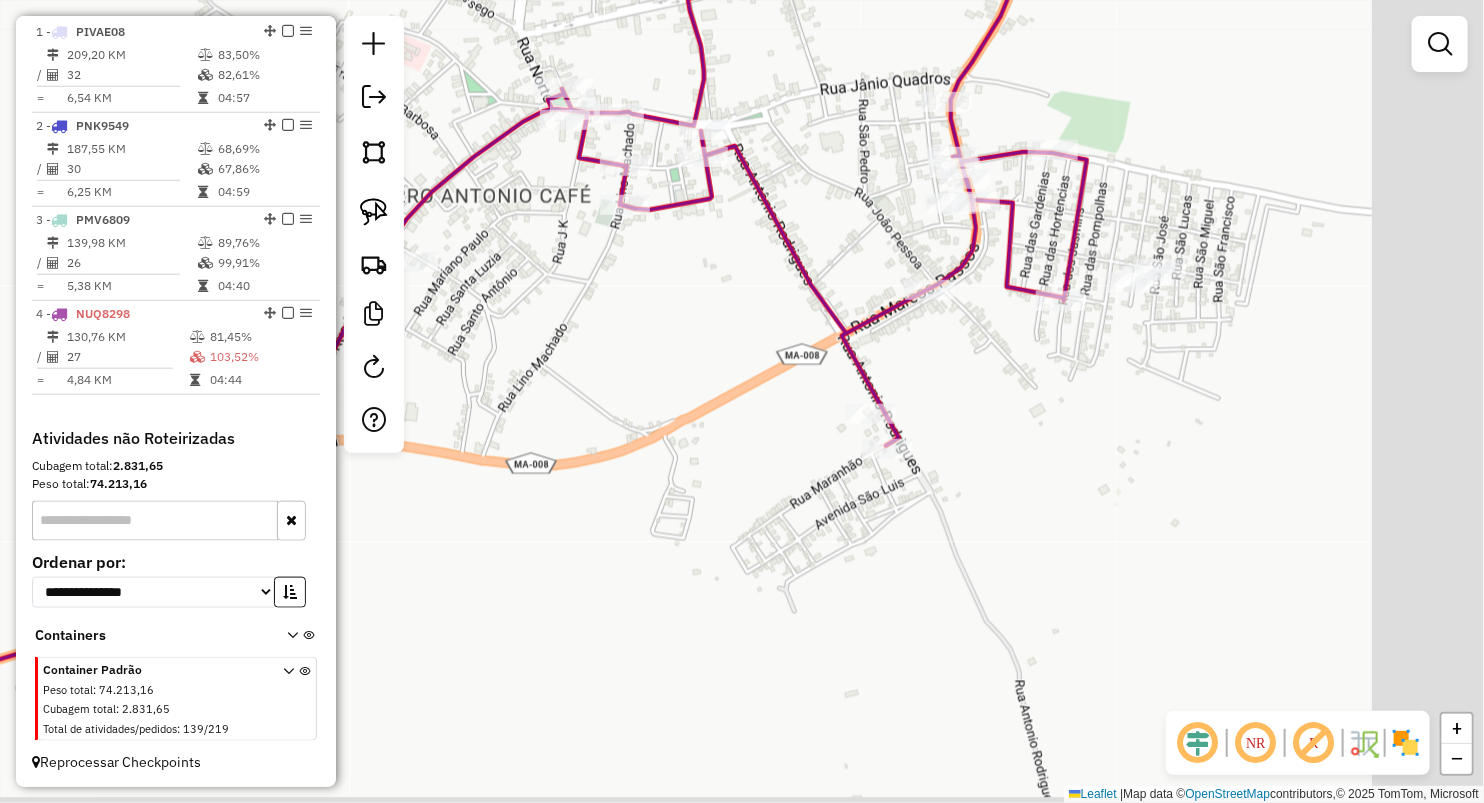 drag, startPoint x: 783, startPoint y: 345, endPoint x: 840, endPoint y: 364, distance: 60.083275 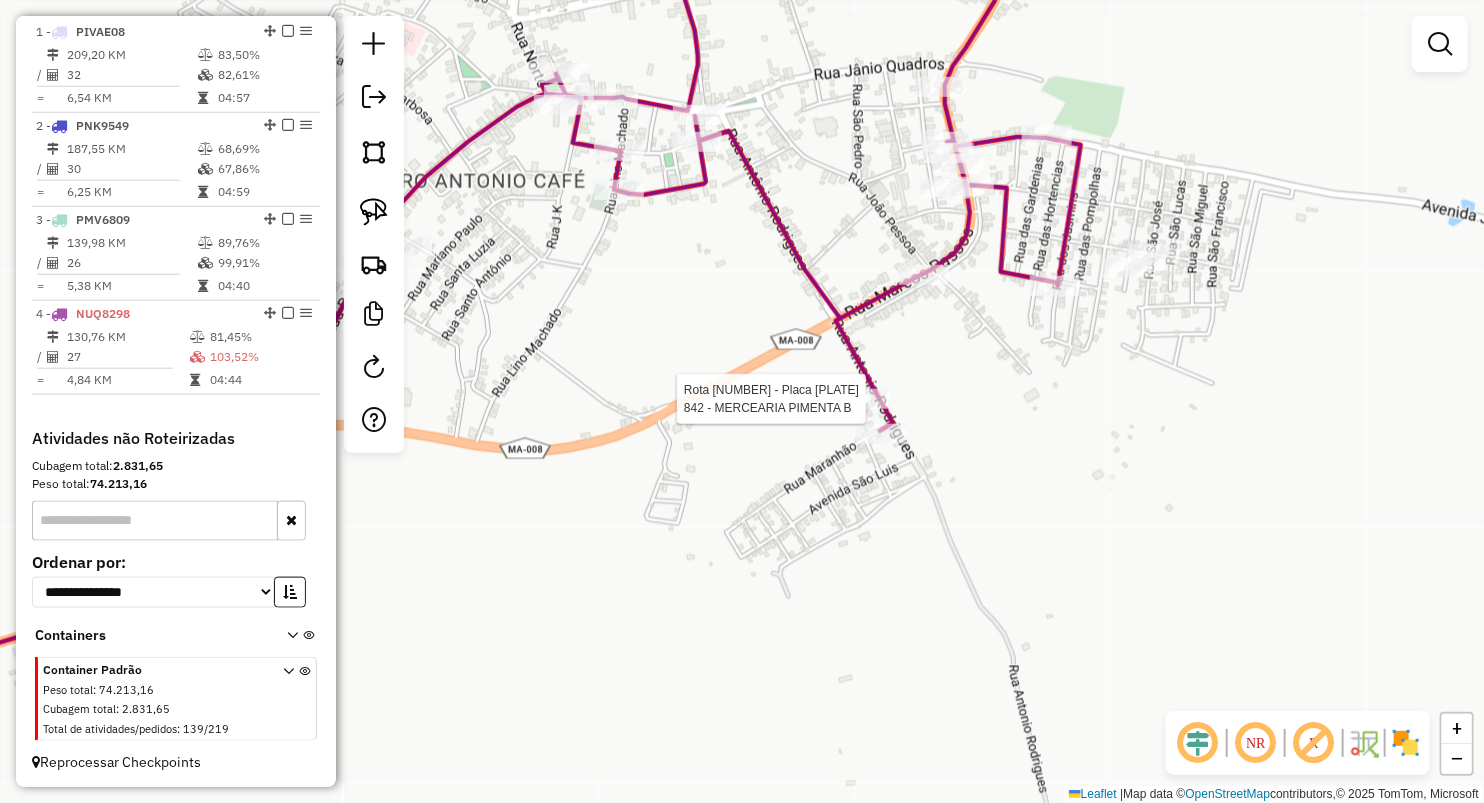 select on "**********" 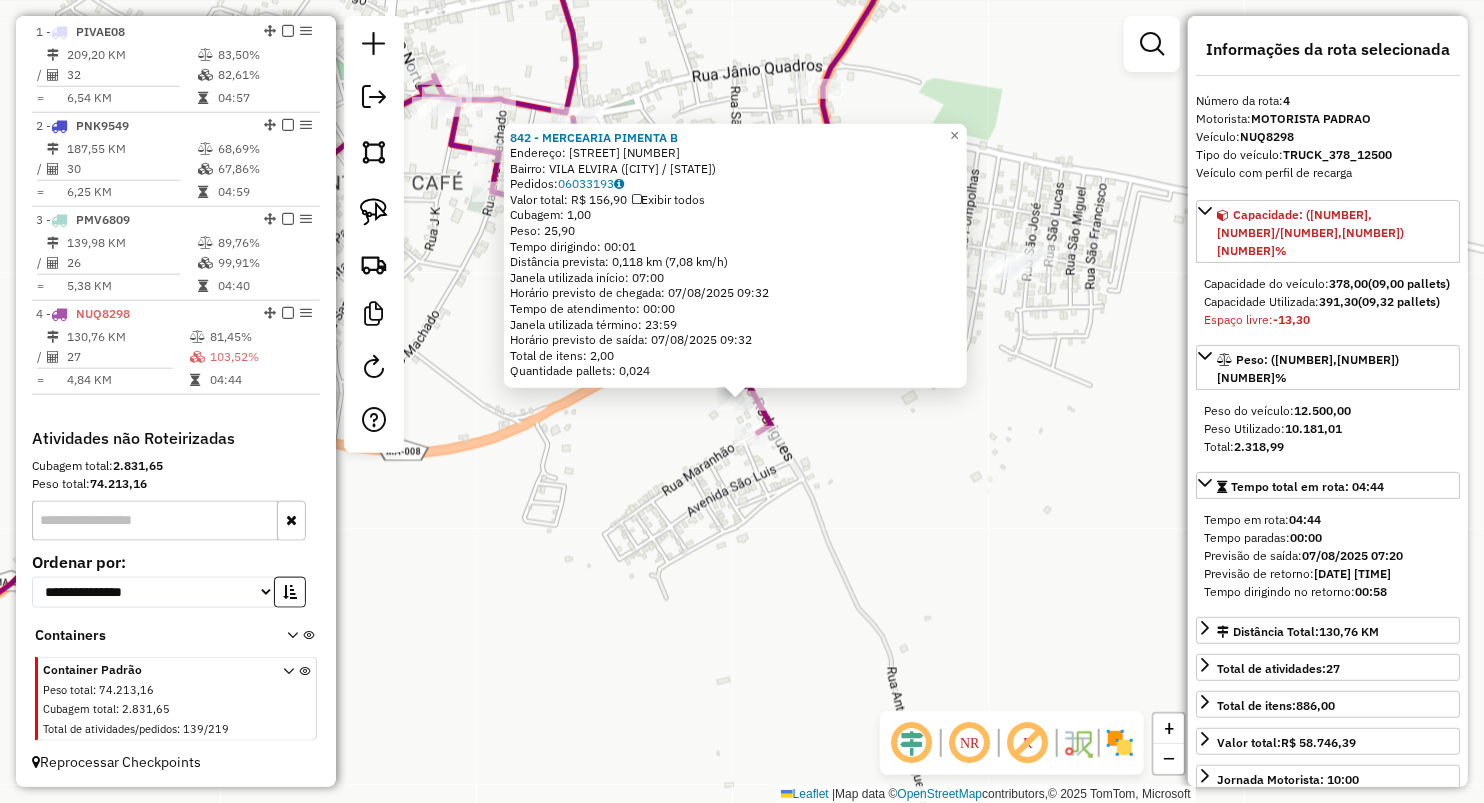 click on "842 - MERCEARIA PIMENTA  B  Endereço:  R AV MARANHAO 1   Bairro: VILA ELVIRA (OLHO D'AGUA DAS CUNHAS / MA)   Pedidos:  06033193   Valor total: R$ 156,90   Exibir todos   Cubagem: 1,00  Peso: 25,90  Tempo dirigindo: 00:01   Distância prevista: 0,118 km (7,08 km/h)   Janela utilizada início: 07:00   Horário previsto de chegada: 07/08/2025 09:32   Tempo de atendimento: 00:00   Janela utilizada término: 23:59   Horário previsto de saída: 07/08/2025 09:32   Total de itens: 2,00   Quantidade pallets: 0,024  × Janela de atendimento Grade de atendimento Capacidade Transportadoras Veículos Cliente Pedidos  Rotas Selecione os dias de semana para filtrar as janelas de atendimento  Seg   Ter   Qua   Qui   Sex   Sáb   Dom  Informe o período da janela de atendimento: De: Até:  Filtrar exatamente a janela do cliente  Considerar janela de atendimento padrão  Selecione os dias de semana para filtrar as grades de atendimento  Seg   Ter   Qua   Qui   Sex   Sáb   Dom   Peso mínimo:   Peso máximo:   De:   Até:  +" 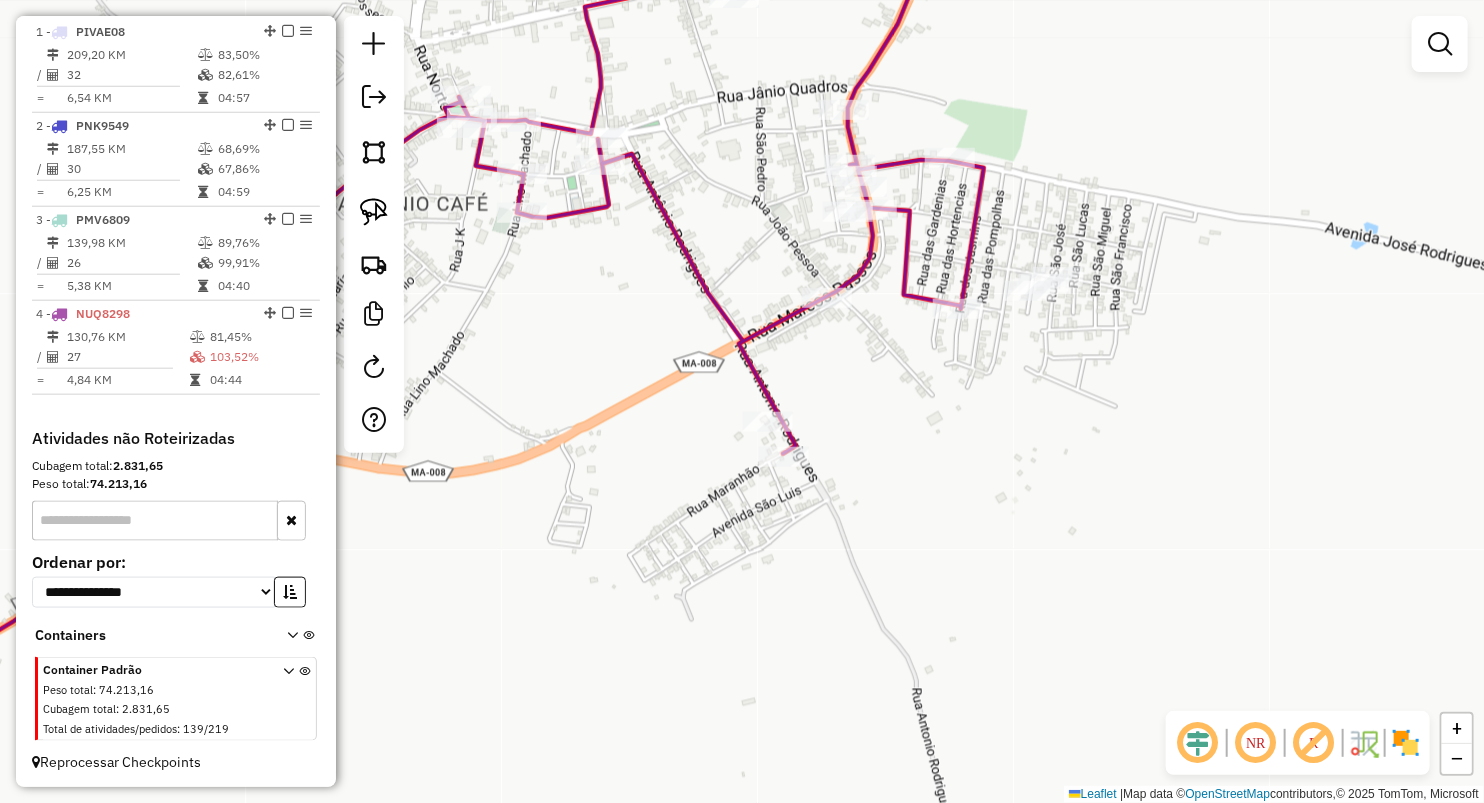 drag, startPoint x: 854, startPoint y: 360, endPoint x: 893, endPoint y: 408, distance: 61.846584 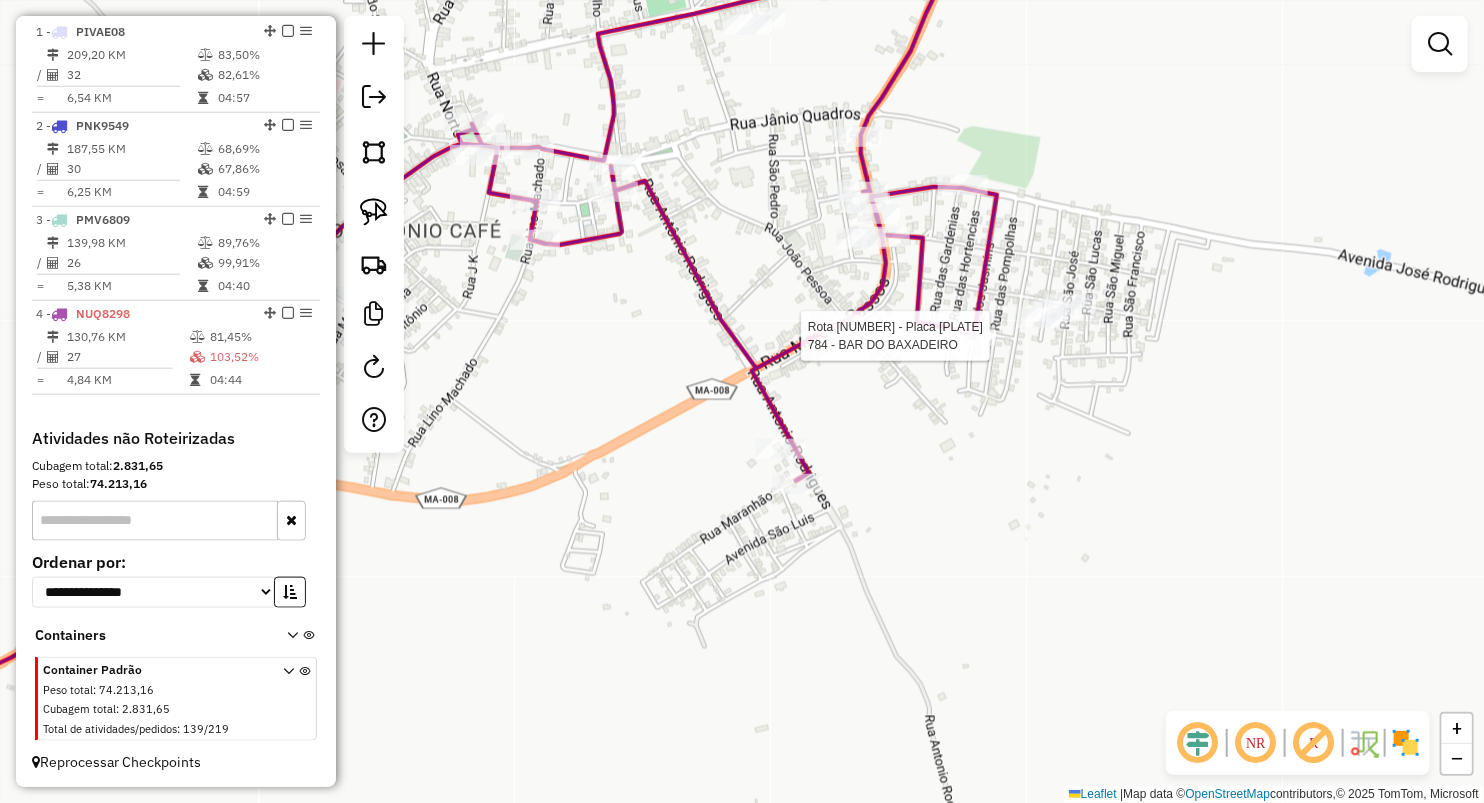 click 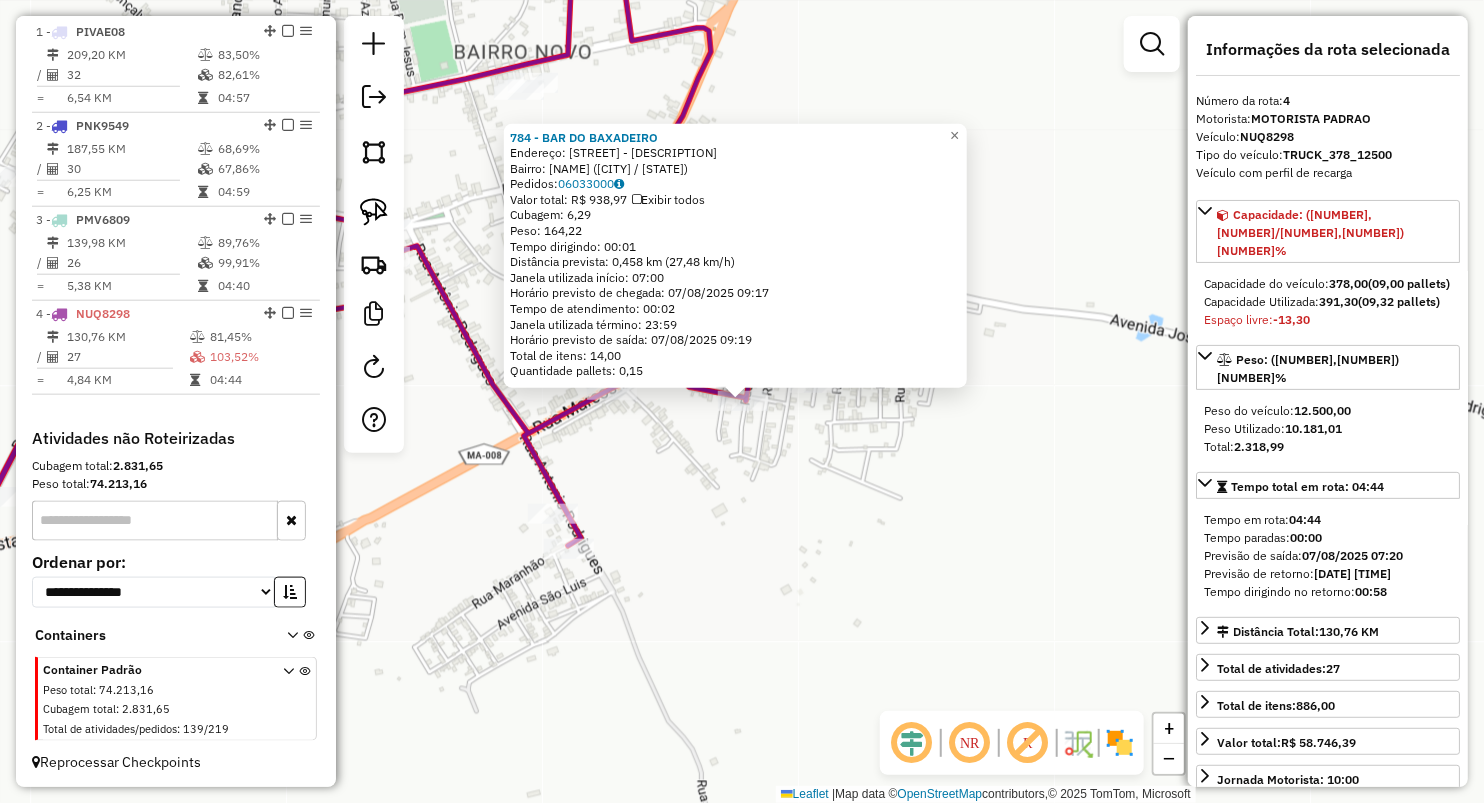 drag, startPoint x: 753, startPoint y: 454, endPoint x: 640, endPoint y: 411, distance: 120.90492 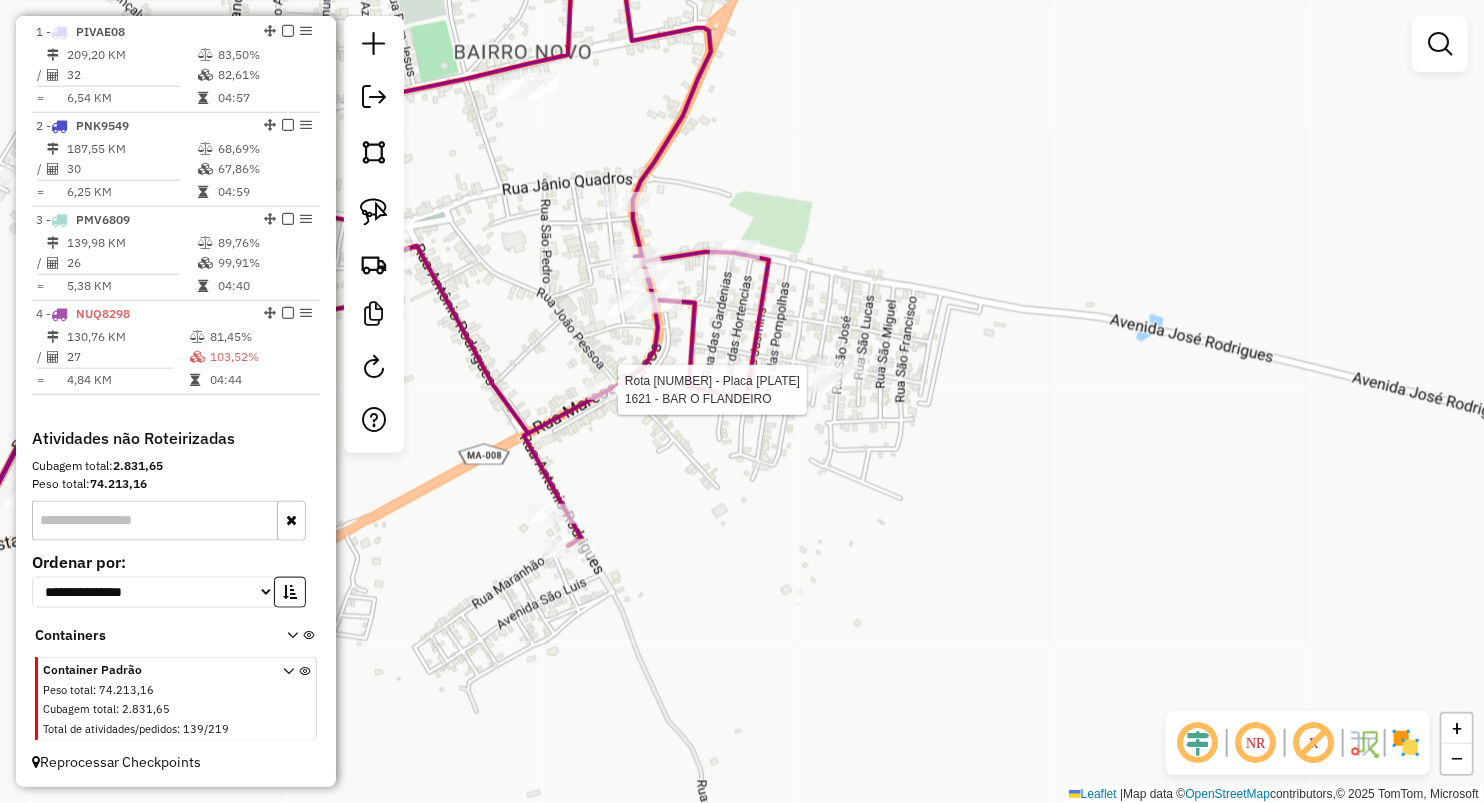 select on "**********" 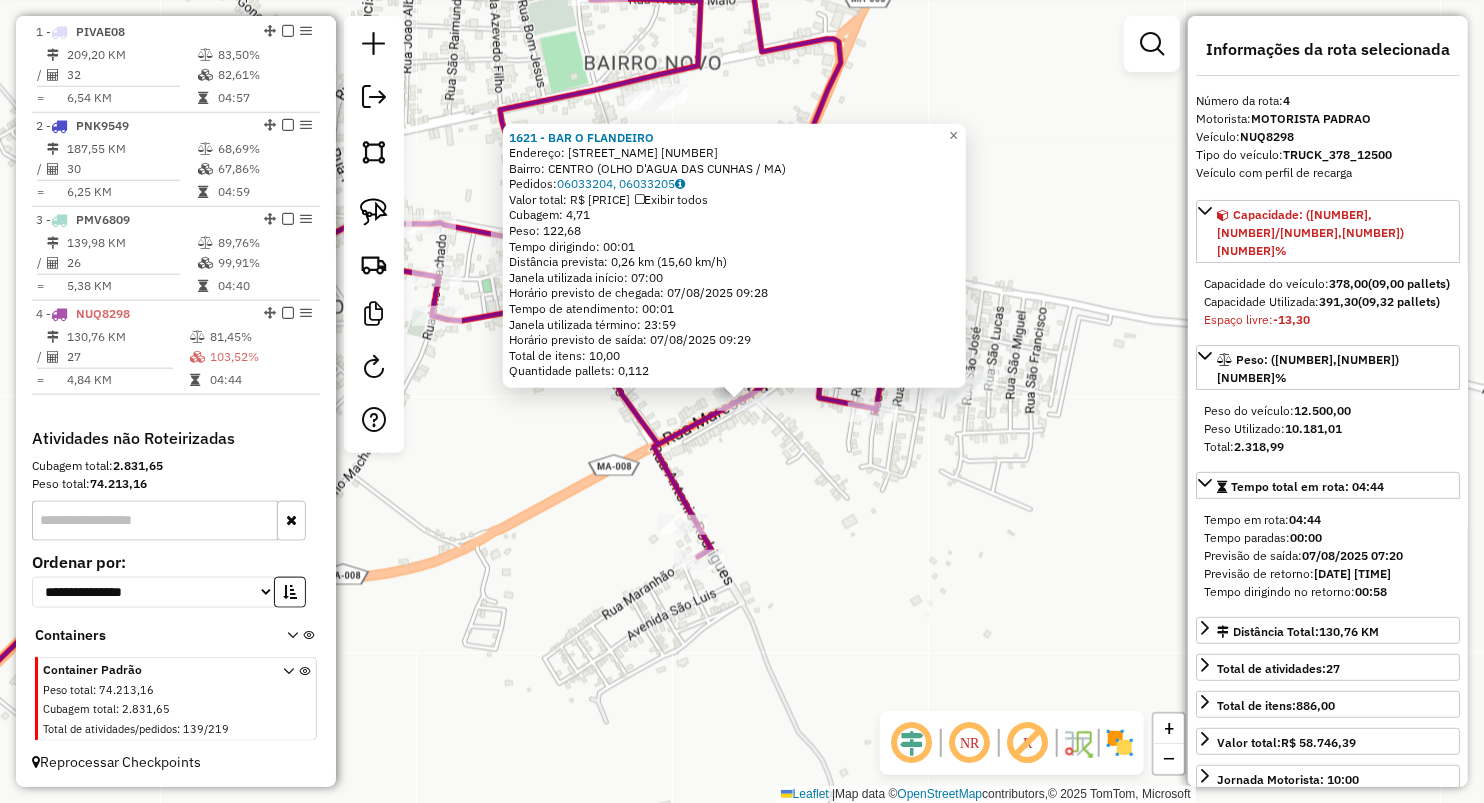 click on "1621 - BAR O FLANDEIRO  Endereço:  JOAO PESSOA SN   Bairro: CENTRO (OLHO D'AGUA DAS CUNHAS / MA)   Pedidos:  06033204, 06033205   Valor total: R$ 751,08   Exibir todos   Cubagem: 4,71  Peso: 122,68  Tempo dirigindo: 00:01   Distância prevista: 0,26 km (15,60 km/h)   Janela utilizada início: 07:00   Horário previsto de chegada: 07/08/2025 09:28   Tempo de atendimento: 00:01   Janela utilizada término: 23:59   Horário previsto de saída: 07/08/2025 09:29   Total de itens: 10,00   Quantidade pallets: 0,112  × Janela de atendimento Grade de atendimento Capacidade Transportadoras Veículos Cliente Pedidos  Rotas Selecione os dias de semana para filtrar as janelas de atendimento  Seg   Ter   Qua   Qui   Sex   Sáb   Dom  Informe o período da janela de atendimento: De: Até:  Filtrar exatamente a janela do cliente  Considerar janela de atendimento padrão  Selecione os dias de semana para filtrar as grades de atendimento  Seg   Ter   Qua   Qui   Sex   Sáb   Dom   Peso mínimo:   Peso máximo:   De:   Até:" 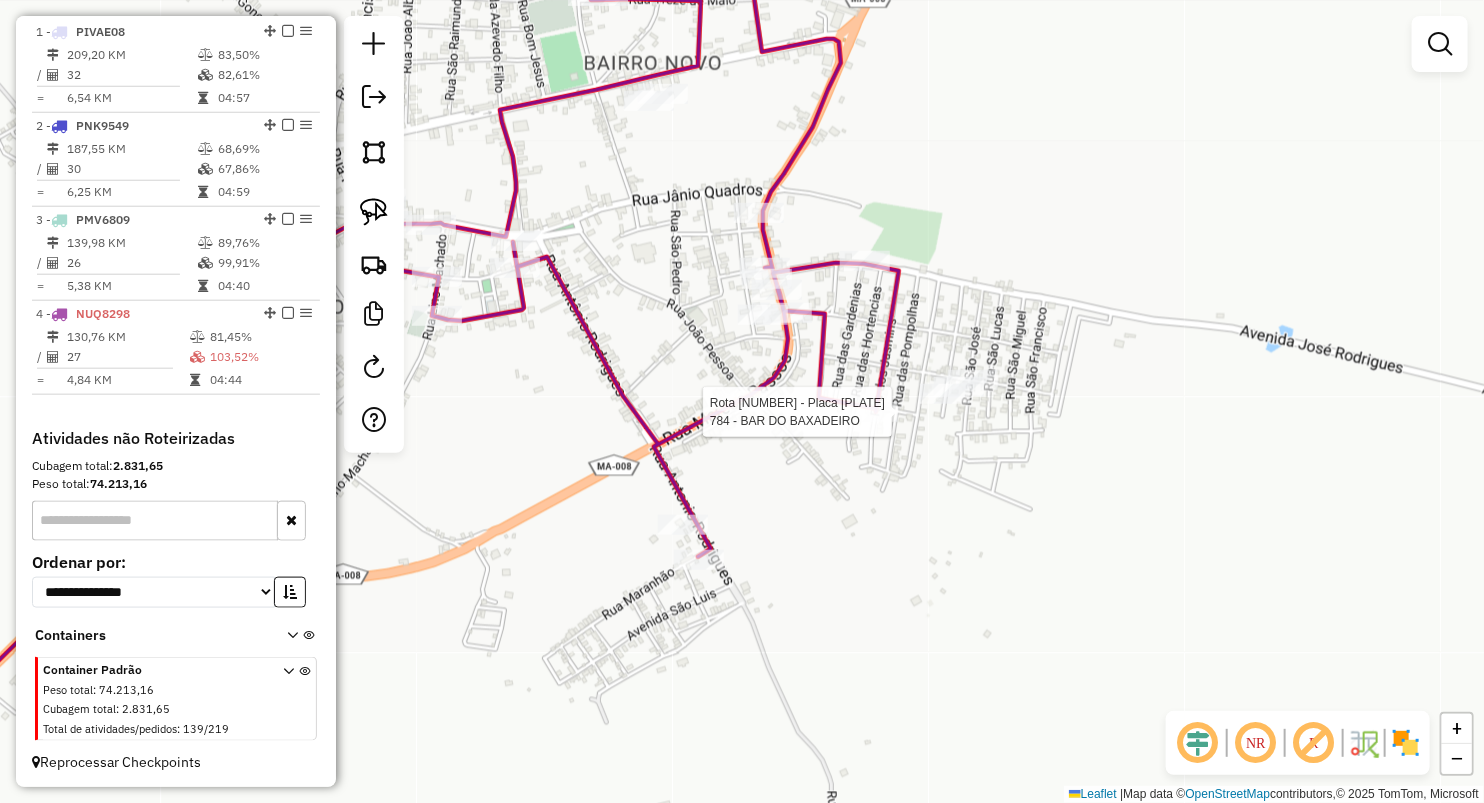 select on "**********" 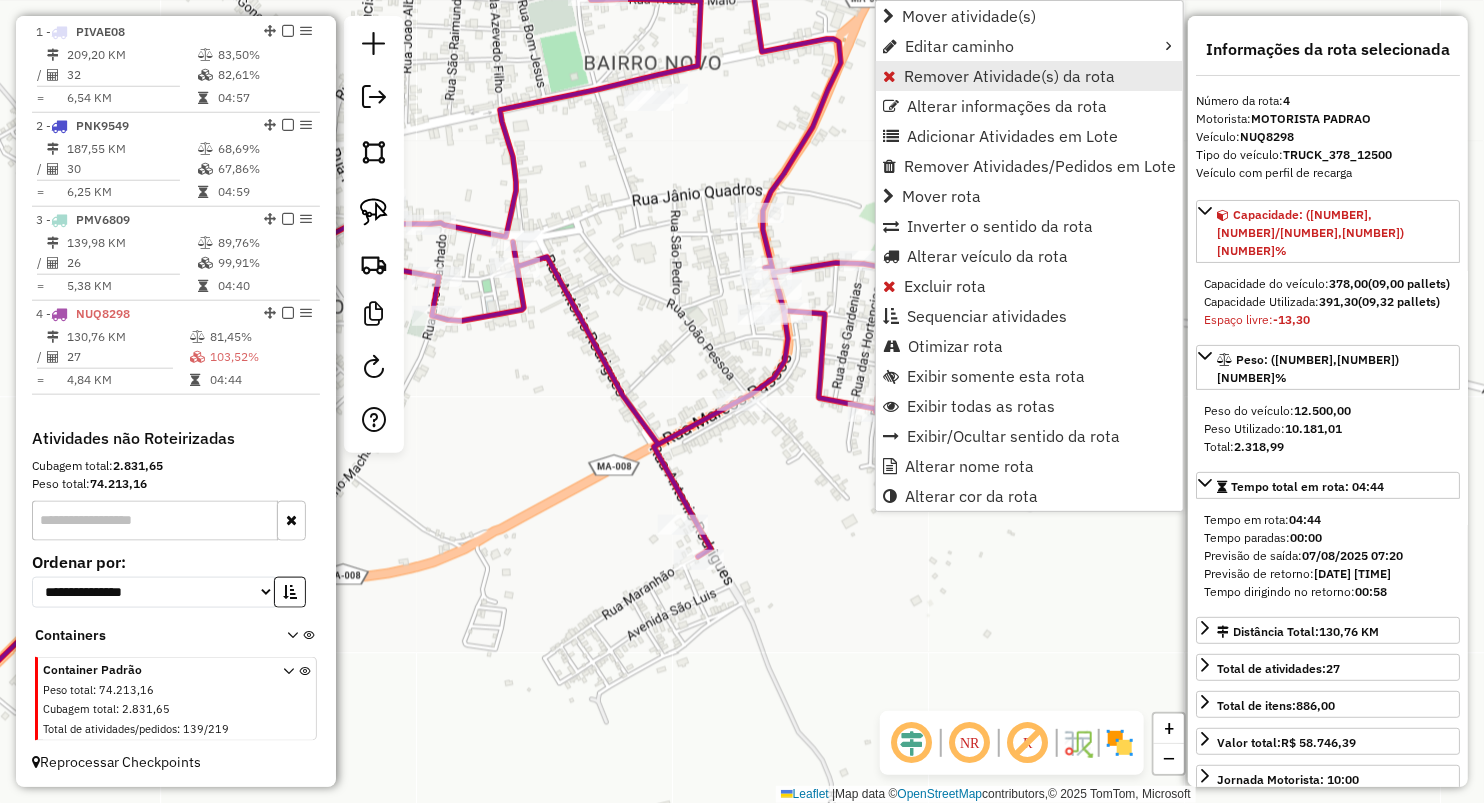 click on "Remover Atividade(s) da rota" at bounding box center [1009, 76] 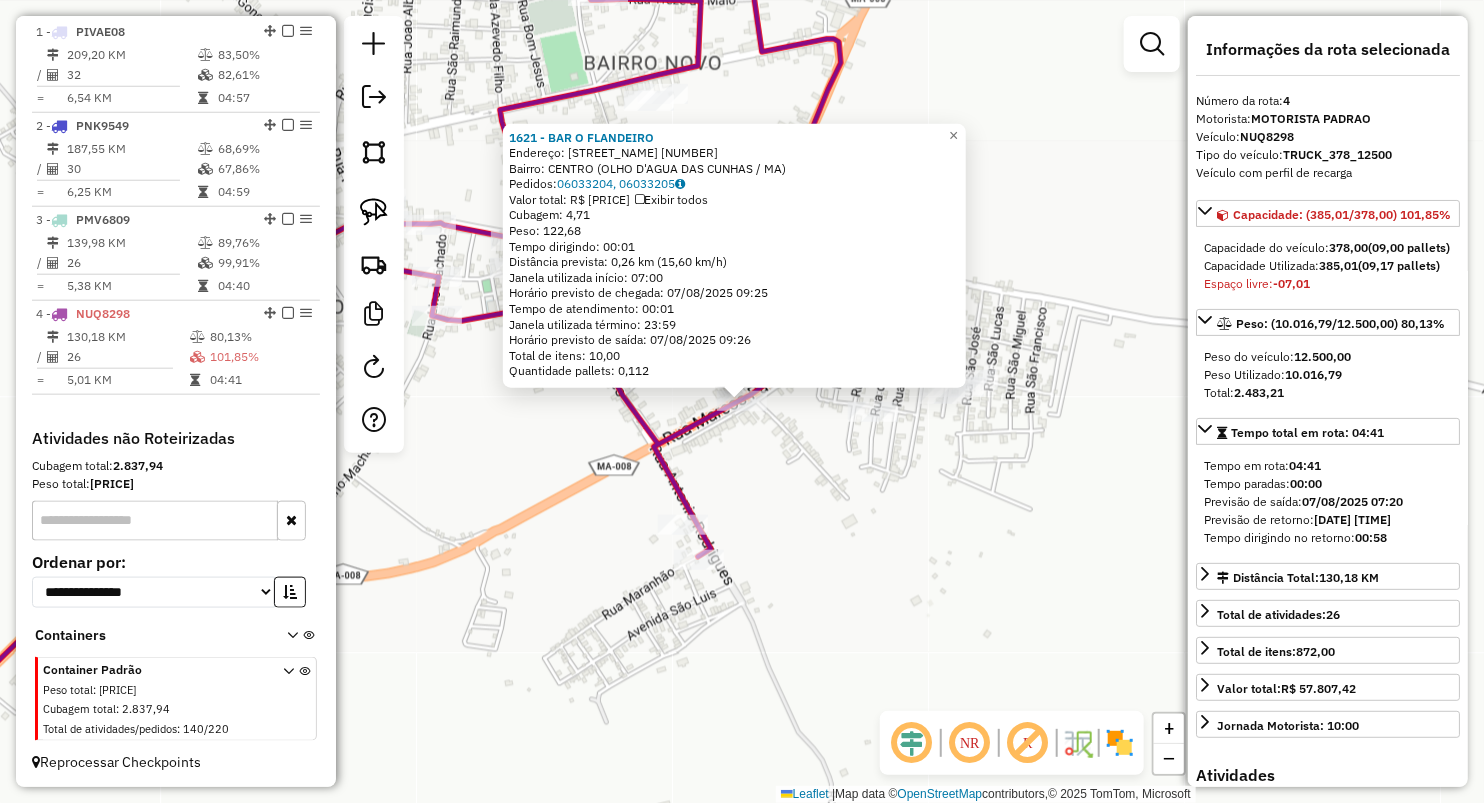 click on "1621 - BAR O FLANDEIRO  Endereço:  JOAO PESSOA SN   Bairro: CENTRO (OLHO D'AGUA DAS CUNHAS / MA)   Pedidos:  06033204, 06033205   Valor total: R$ 751,08   Exibir todos   Cubagem: 4,71  Peso: 122,68  Tempo dirigindo: 00:01   Distância prevista: 0,26 km (15,60 km/h)   Janela utilizada início: 07:00   Horário previsto de chegada: 07/08/2025 09:25   Tempo de atendimento: 00:01   Janela utilizada término: 23:59   Horário previsto de saída: 07/08/2025 09:26   Total de itens: 10,00   Quantidade pallets: 0,112  × Janela de atendimento Grade de atendimento Capacidade Transportadoras Veículos Cliente Pedidos  Rotas Selecione os dias de semana para filtrar as janelas de atendimento  Seg   Ter   Qua   Qui   Sex   Sáb   Dom  Informe o período da janela de atendimento: De: Até:  Filtrar exatamente a janela do cliente  Considerar janela de atendimento padrão  Selecione os dias de semana para filtrar as grades de atendimento  Seg   Ter   Qua   Qui   Sex   Sáb   Dom   Peso mínimo:   Peso máximo:   De:   Até:" 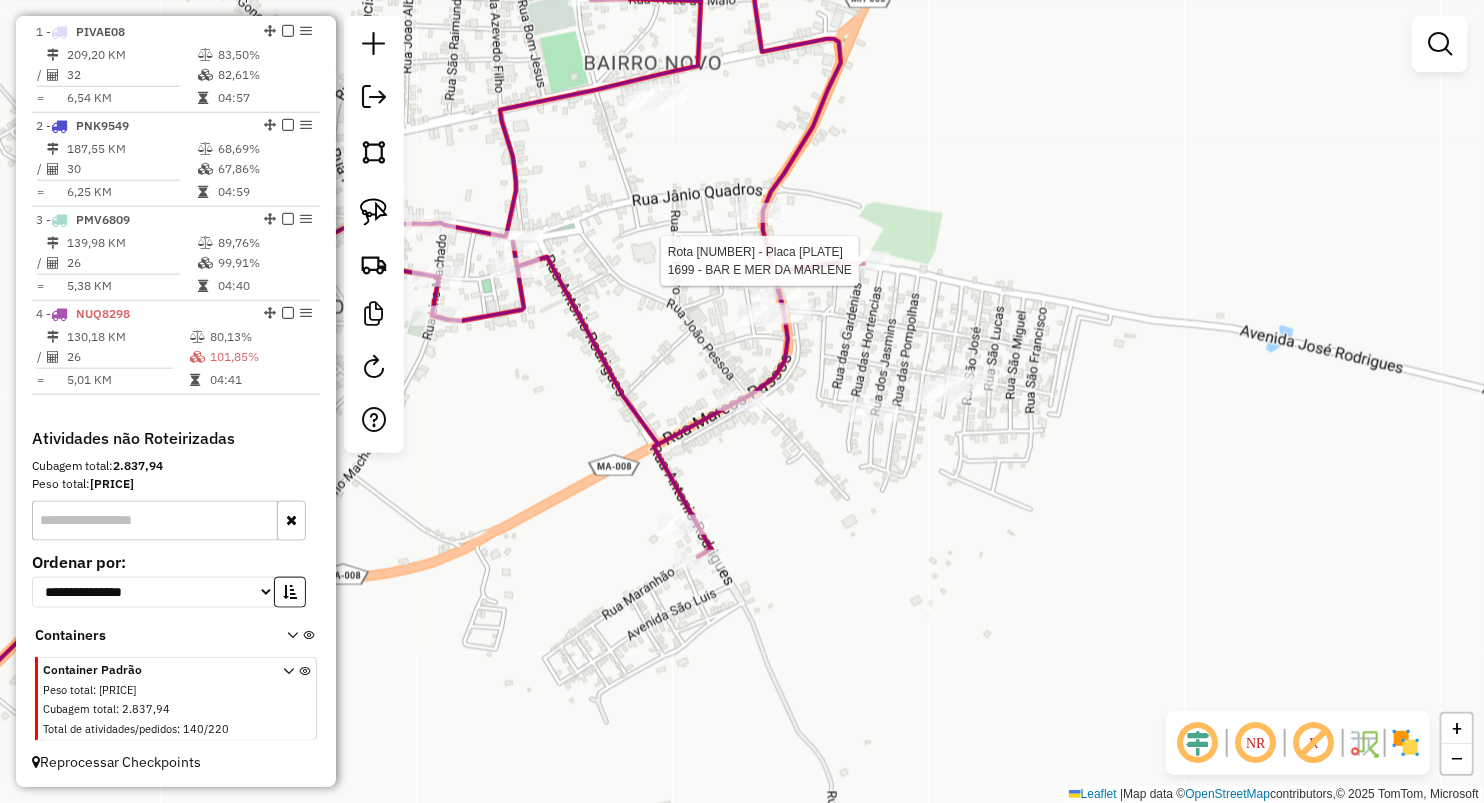 select on "**********" 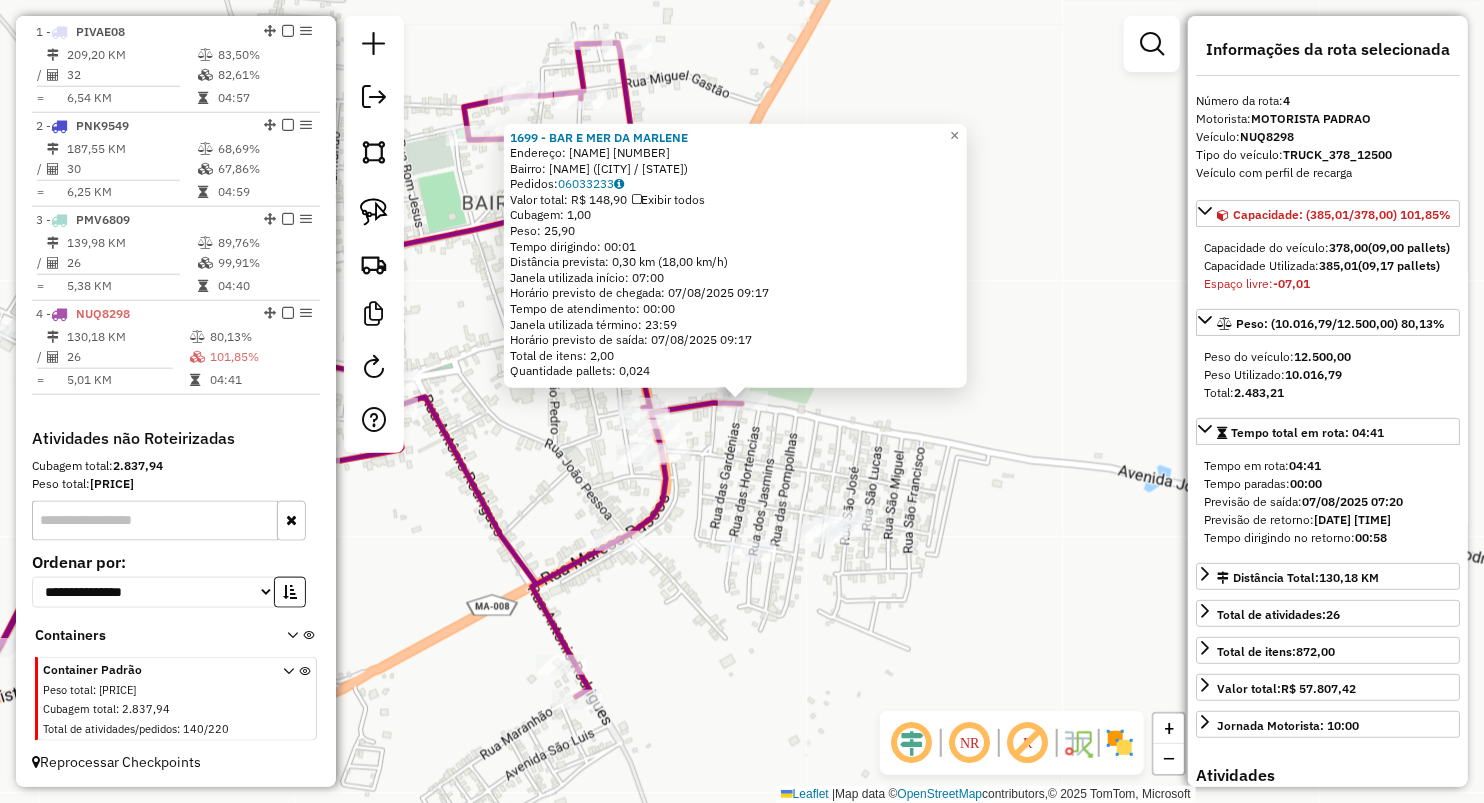 click on "1699 - BAR E MER DA MARLENE  Endereço:  JOSE RODRIGUES 121   Bairro: MULTIRAO (OLHO D'AGUA DAS CUNHAS / MA)   Pedidos:  06033233   Valor total: R$ 148,90   Exibir todos   Cubagem: 1,00  Peso: 25,90  Tempo dirigindo: 00:01   Distância prevista: 0,30 km (18,00 km/h)   Janela utilizada início: 07:00   Horário previsto de chegada: 07/08/2025 09:17   Tempo de atendimento: 00:00   Janela utilizada término: 23:59   Horário previsto de saída: 07/08/2025 09:17   Total de itens: 2,00   Quantidade pallets: 0,024  × Janela de atendimento Grade de atendimento Capacidade Transportadoras Veículos Cliente Pedidos  Rotas Selecione os dias de semana para filtrar as janelas de atendimento  Seg   Ter   Qua   Qui   Sex   Sáb   Dom  Informe o período da janela de atendimento: De: Até:  Filtrar exatamente a janela do cliente  Considerar janela de atendimento padrão  Selecione os dias de semana para filtrar as grades de atendimento  Seg   Ter   Qua   Qui   Sex   Sáb   Dom   Peso mínimo:   Peso máximo:   De:   Até:" 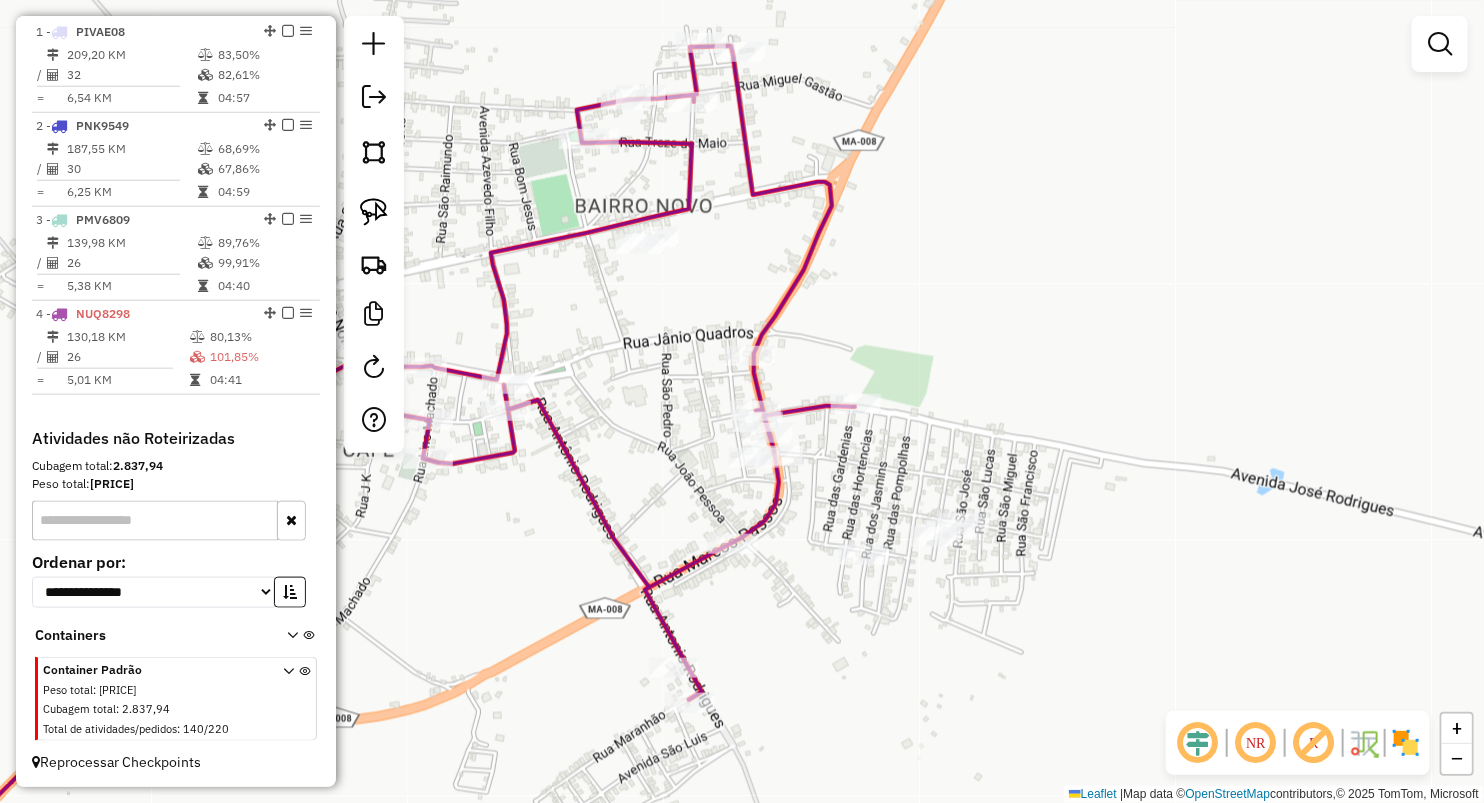 drag, startPoint x: 967, startPoint y: 425, endPoint x: 1161, endPoint y: 413, distance: 194.37077 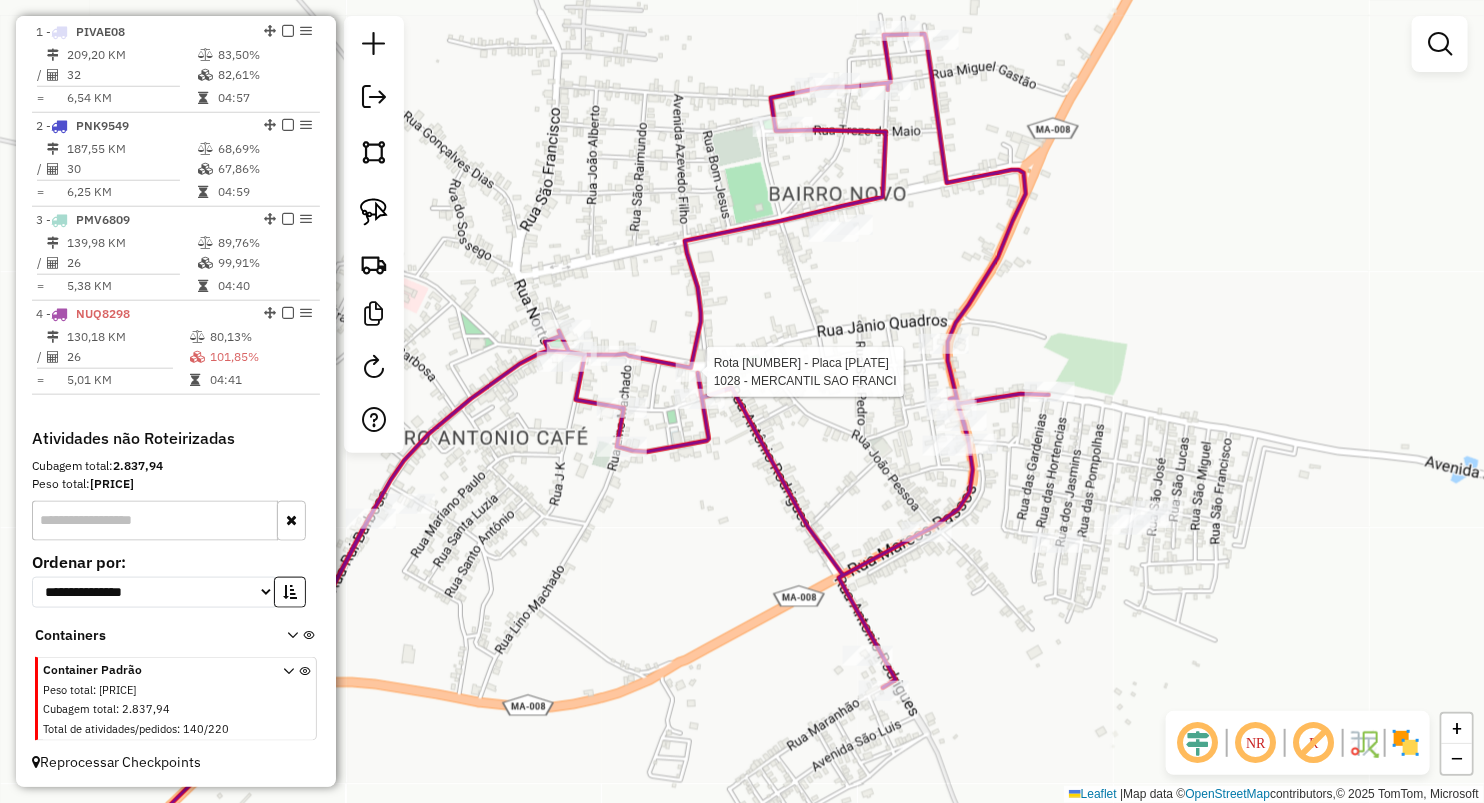 select on "**********" 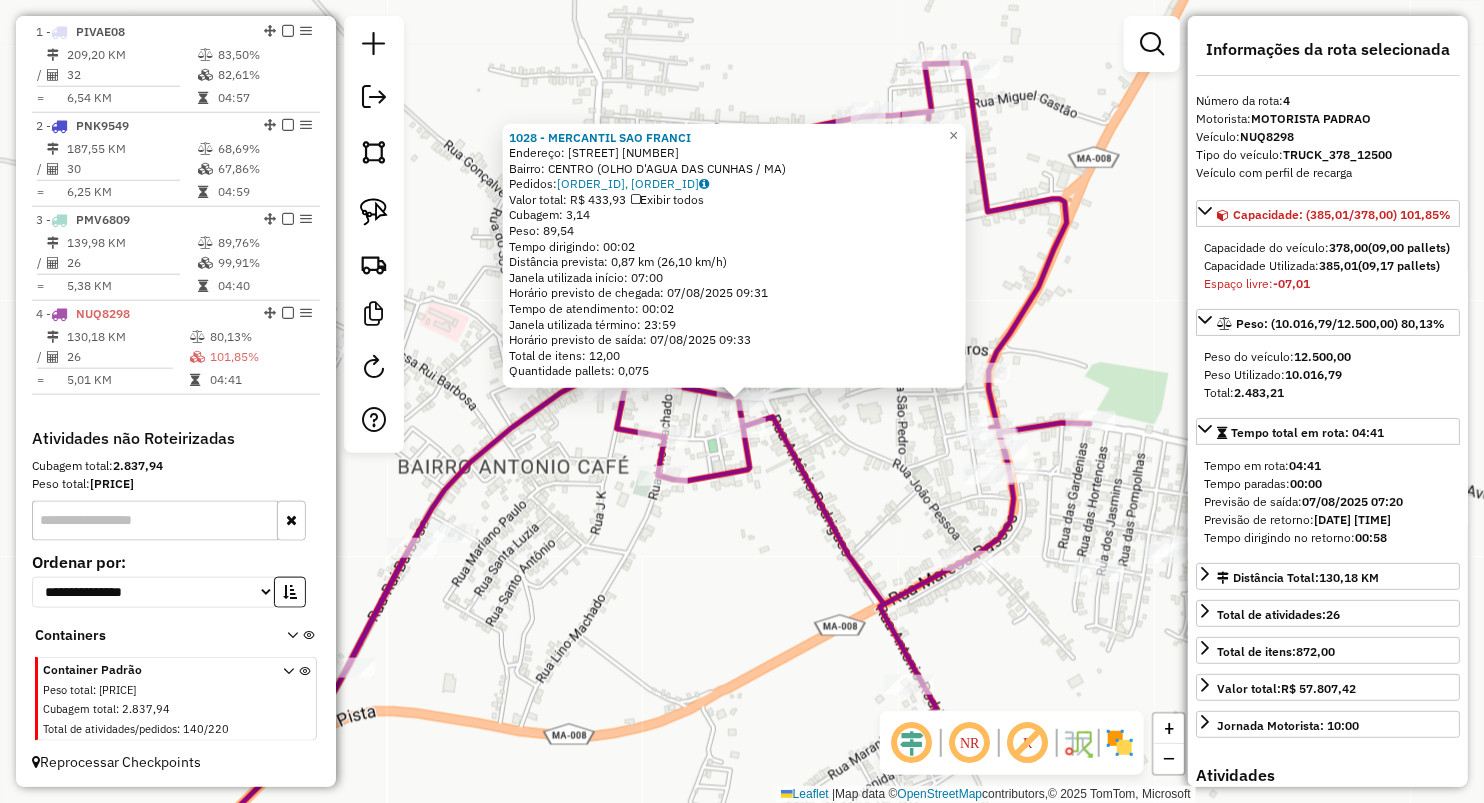 click on "1028 - MERCANTIL SAO FRANCI  Endereço:  AVENIDA ZEZICO COSTA 43   Bairro: CENTRO (OLHO D'AGUA DAS CUNHAS / MA)   Pedidos:  06033092, 06033093   Valor total: R$ 433,93   Exibir todos   Cubagem: 3,14  Peso: 89,54  Tempo dirigindo: 00:02   Distância prevista: 0,87 km (26,10 km/h)   Janela utilizada início: 07:00   Horário previsto de chegada: 07/08/2025 09:31   Tempo de atendimento: 00:02   Janela utilizada término: 23:59   Horário previsto de saída: 07/08/2025 09:33   Total de itens: 12,00   Quantidade pallets: 0,075  × Janela de atendimento Grade de atendimento Capacidade Transportadoras Veículos Cliente Pedidos  Rotas Selecione os dias de semana para filtrar as janelas de atendimento  Seg   Ter   Qua   Qui   Sex   Sáb   Dom  Informe o período da janela de atendimento: De: Até:  Filtrar exatamente a janela do cliente  Considerar janela de atendimento padrão  Selecione os dias de semana para filtrar as grades de atendimento  Seg   Ter   Qua   Qui   Sex   Sáb   Dom   Peso mínimo:   Peso máximo:" 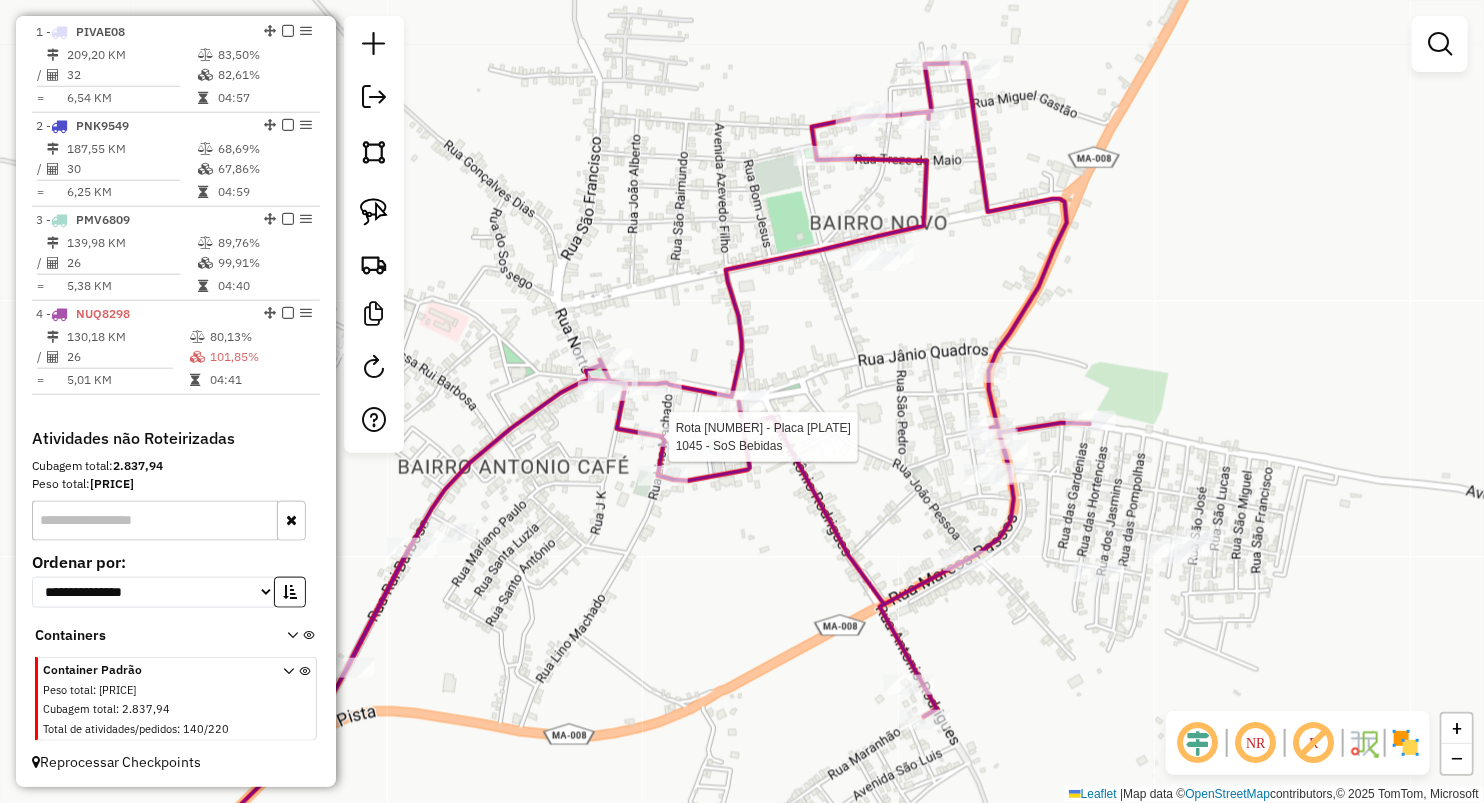 select on "**********" 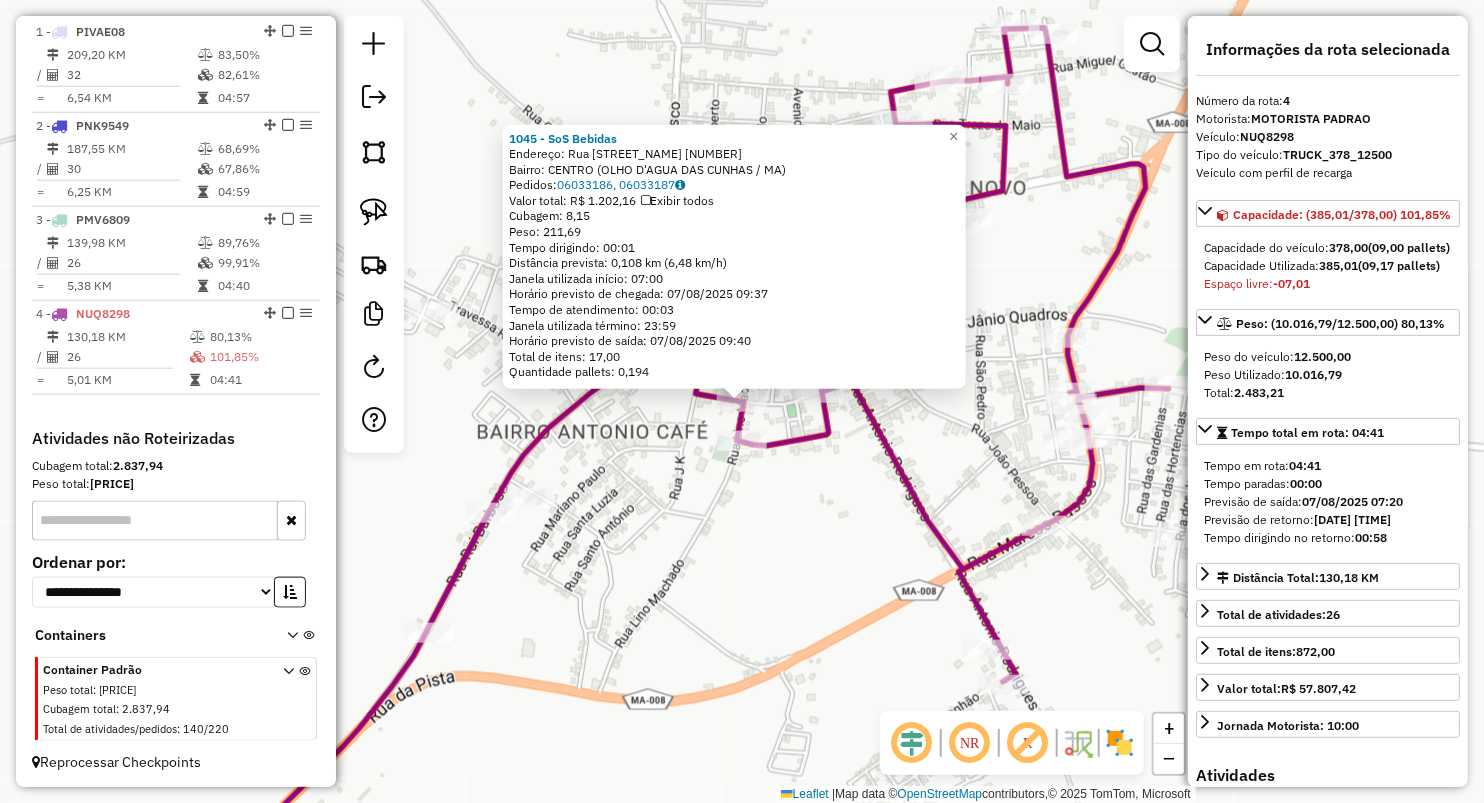 click on "1045 - SoS Bebidas  Endereço:  Rua Paulo Ramos 454   Bairro: CENTRO (OLHO D'AGUA DAS CUNHAS / MA)   Pedidos:  06033186, 06033187   Valor total: R$ 1.202,16   Exibir todos   Cubagem: 8,15  Peso: 211,69  Tempo dirigindo: 00:01   Distância prevista: 0,108 km (6,48 km/h)   Janela utilizada início: 07:00   Horário previsto de chegada: 07/08/2025 09:37   Tempo de atendimento: 00:03   Janela utilizada término: 23:59   Horário previsto de saída: 07/08/2025 09:40   Total de itens: 17,00   Quantidade pallets: 0,194  × Janela de atendimento Grade de atendimento Capacidade Transportadoras Veículos Cliente Pedidos  Rotas Selecione os dias de semana para filtrar as janelas de atendimento  Seg   Ter   Qua   Qui   Sex   Sáb   Dom  Informe o período da janela de atendimento: De: Até:  Filtrar exatamente a janela do cliente  Considerar janela de atendimento padrão  Selecione os dias de semana para filtrar as grades de atendimento  Seg   Ter   Qua   Qui   Sex   Sáb   Dom   Peso mínimo:   Peso máximo:   De:  De:" 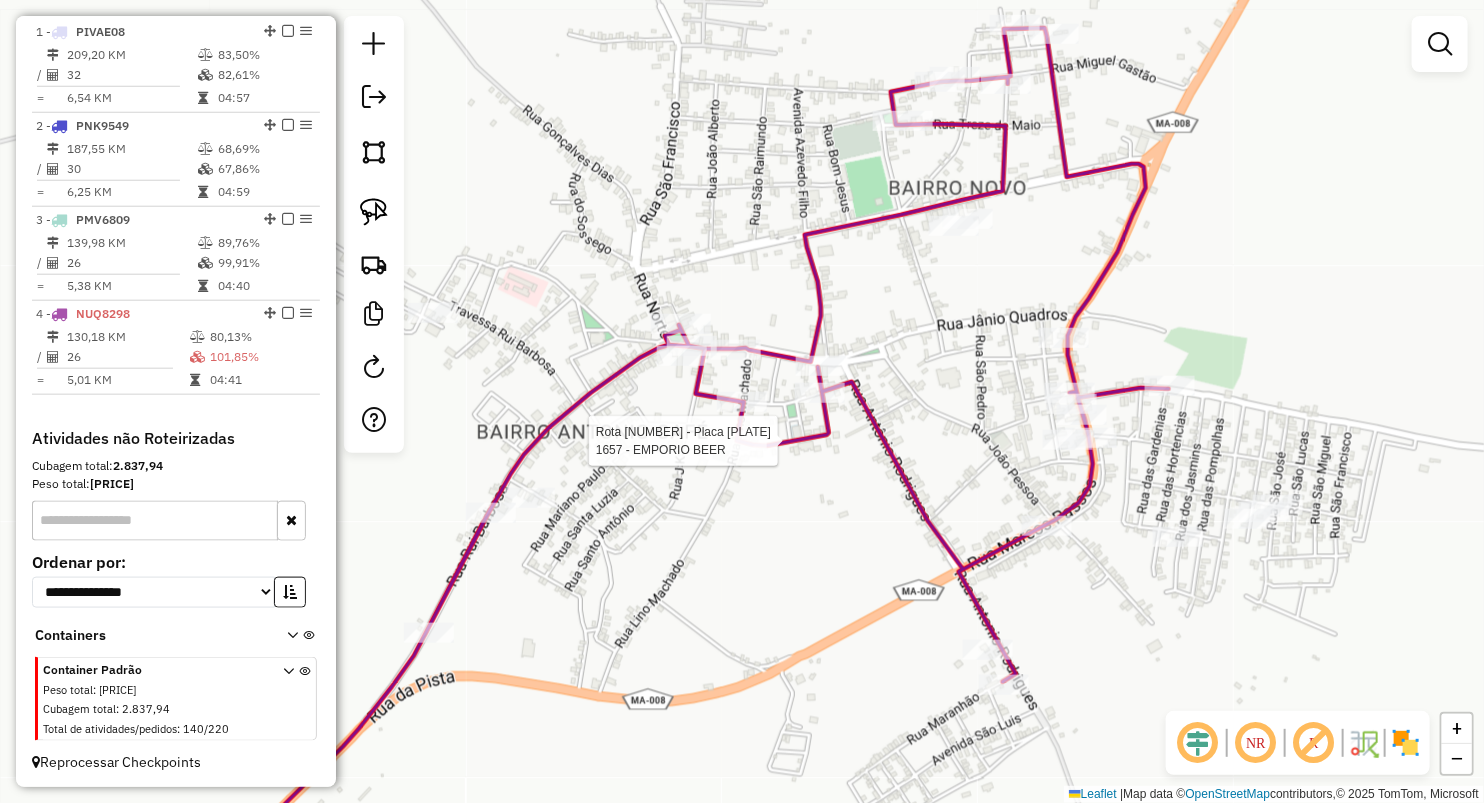 select on "**********" 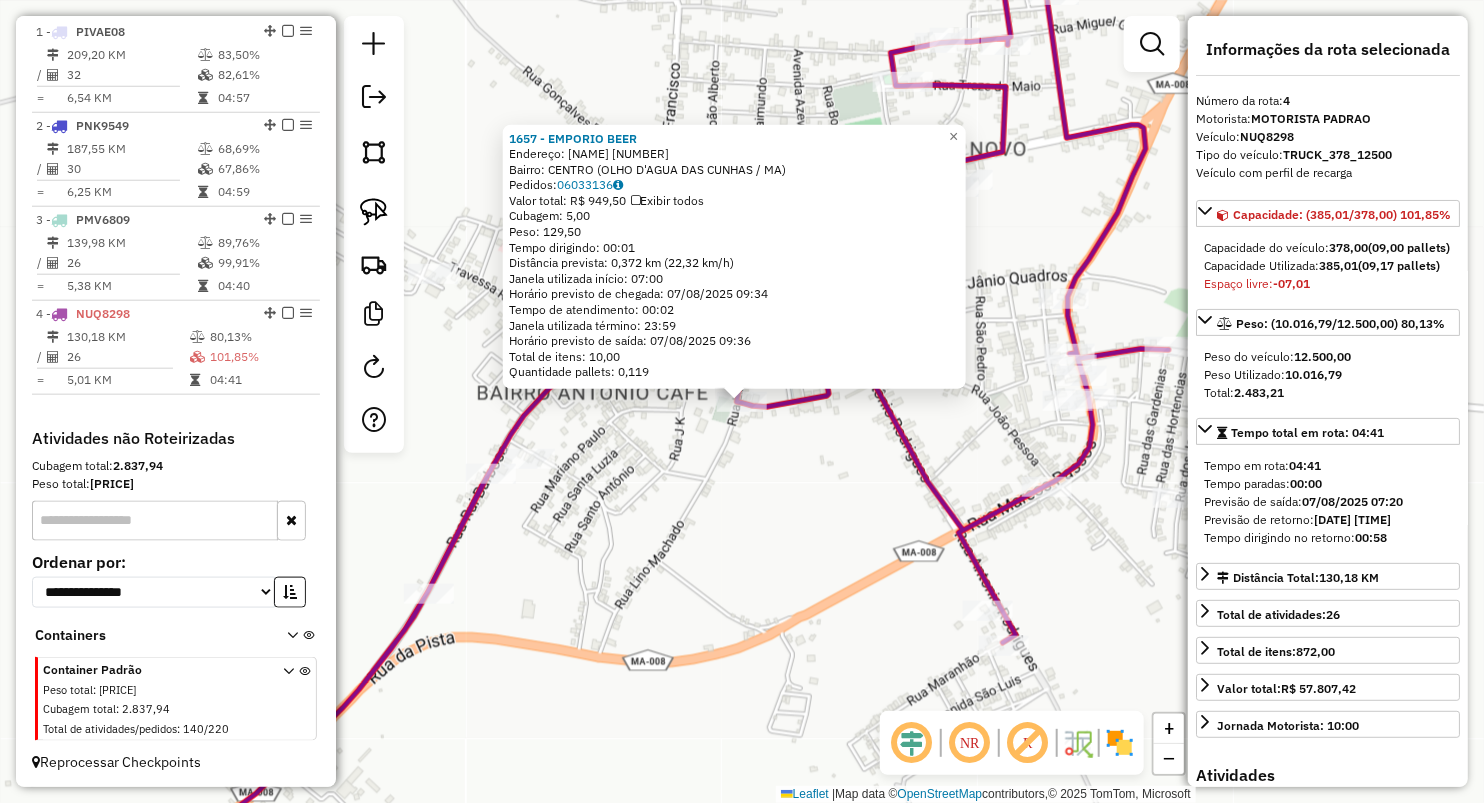 click on "1657 - EMPORIO BEER  Endereço:  BENEDITO LEITE 90   Bairro: CENTRO (OLHO D'AGUA DAS CUNHAS / MA)   Pedidos:  06033136   Valor total: R$ 949,50   Exibir todos   Cubagem: 5,00  Peso: 129,50  Tempo dirigindo: 00:01   Distância prevista: 0,372 km (22,32 km/h)   Janela utilizada início: 07:00   Horário previsto de chegada: 07/08/2025 09:34   Tempo de atendimento: 00:02   Janela utilizada término: 23:59   Horário previsto de saída: 07/08/2025 09:36   Total de itens: 10,00   Quantidade pallets: 0,119  × Janela de atendimento Grade de atendimento Capacidade Transportadoras Veículos Cliente Pedidos  Rotas Selecione os dias de semana para filtrar as janelas de atendimento  Seg   Ter   Qua   Qui   Sex   Sáb   Dom  Informe o período da janela de atendimento: De: Até:  Filtrar exatamente a janela do cliente  Considerar janela de atendimento padrão  Selecione os dias de semana para filtrar as grades de atendimento  Seg   Ter   Qua   Qui   Sex   Sáb   Dom   Considerar clientes sem dia de atendimento cadastrado" 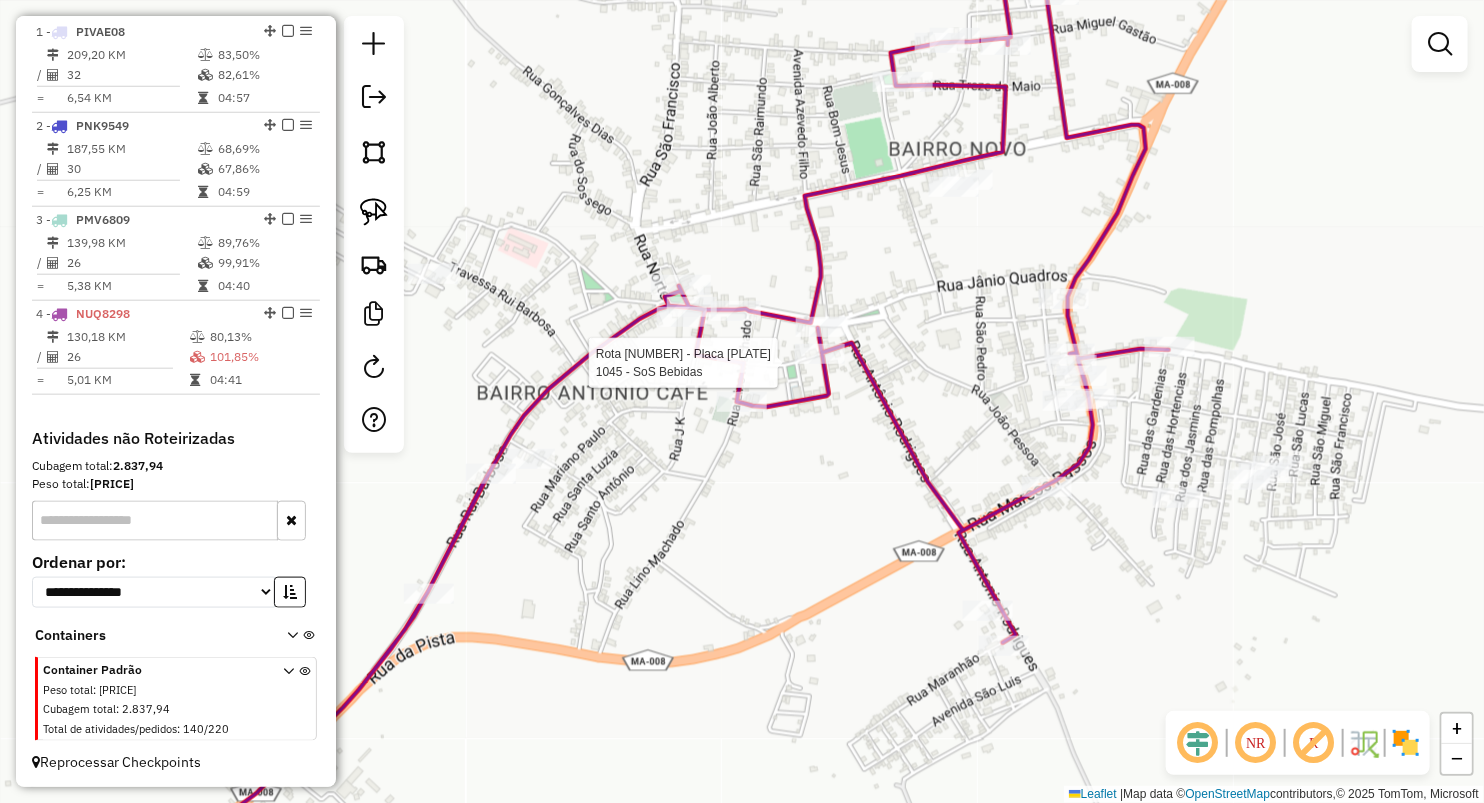 select on "**********" 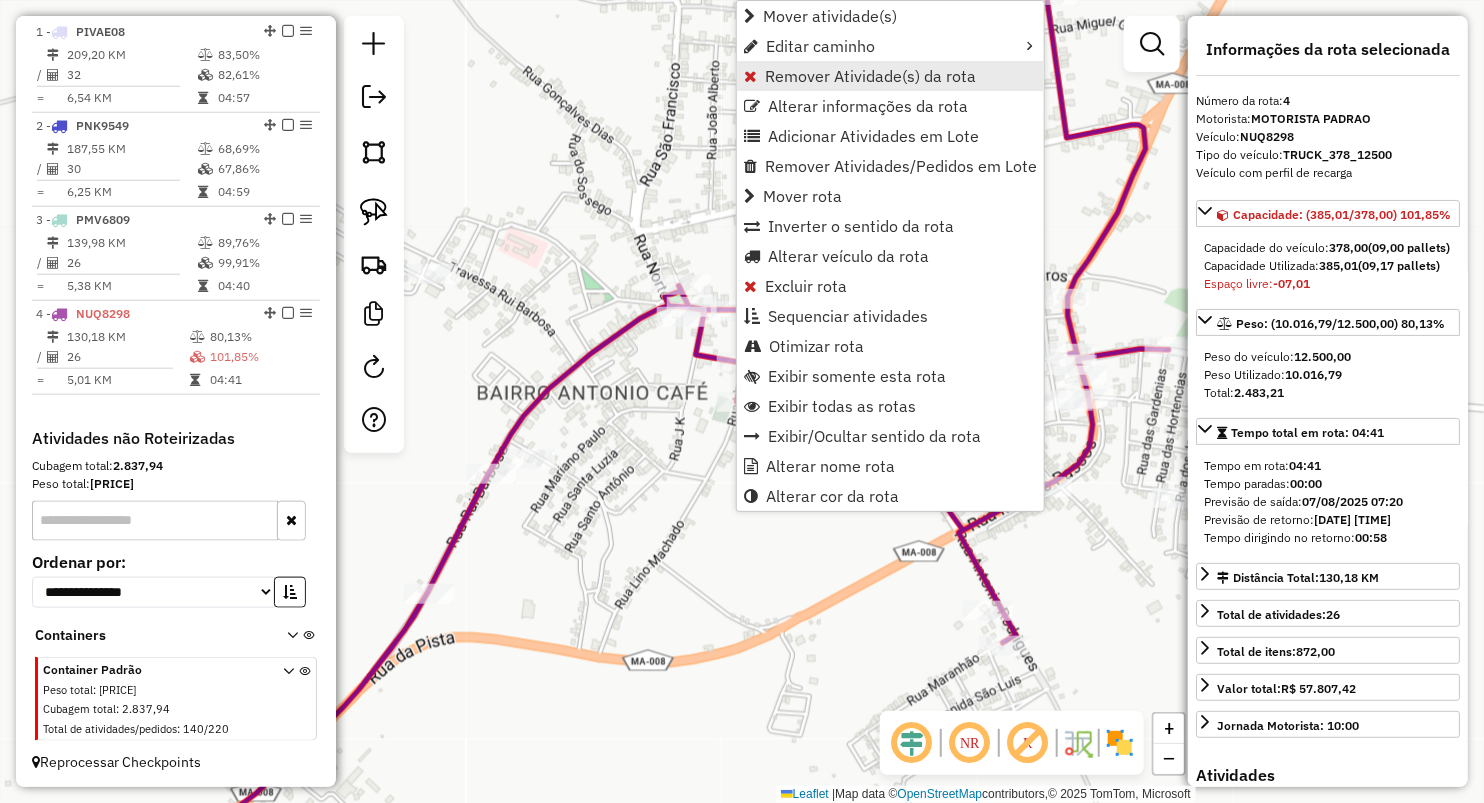 click on "Remover Atividade(s) da rota" at bounding box center (870, 76) 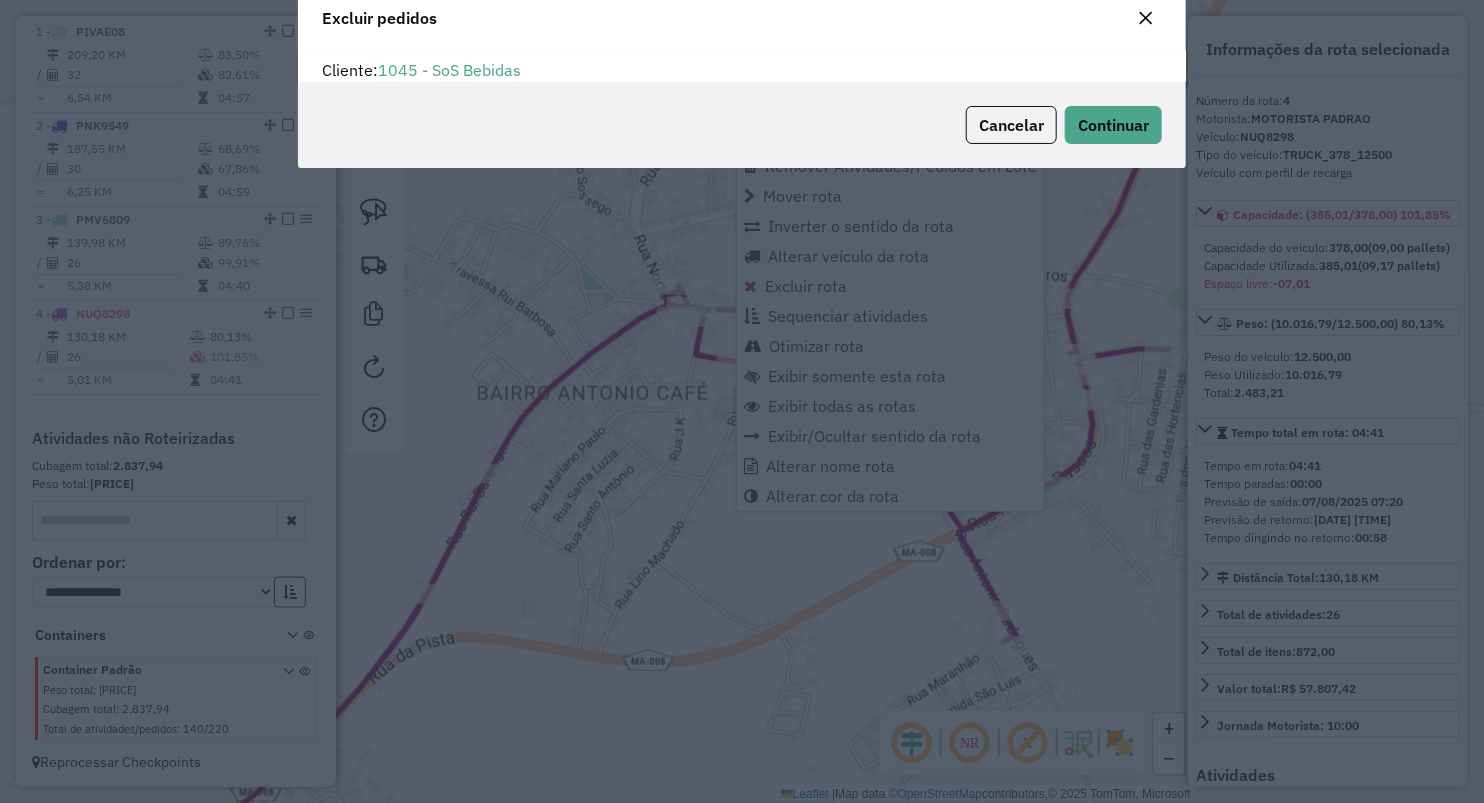 scroll, scrollTop: 69, scrollLeft: 0, axis: vertical 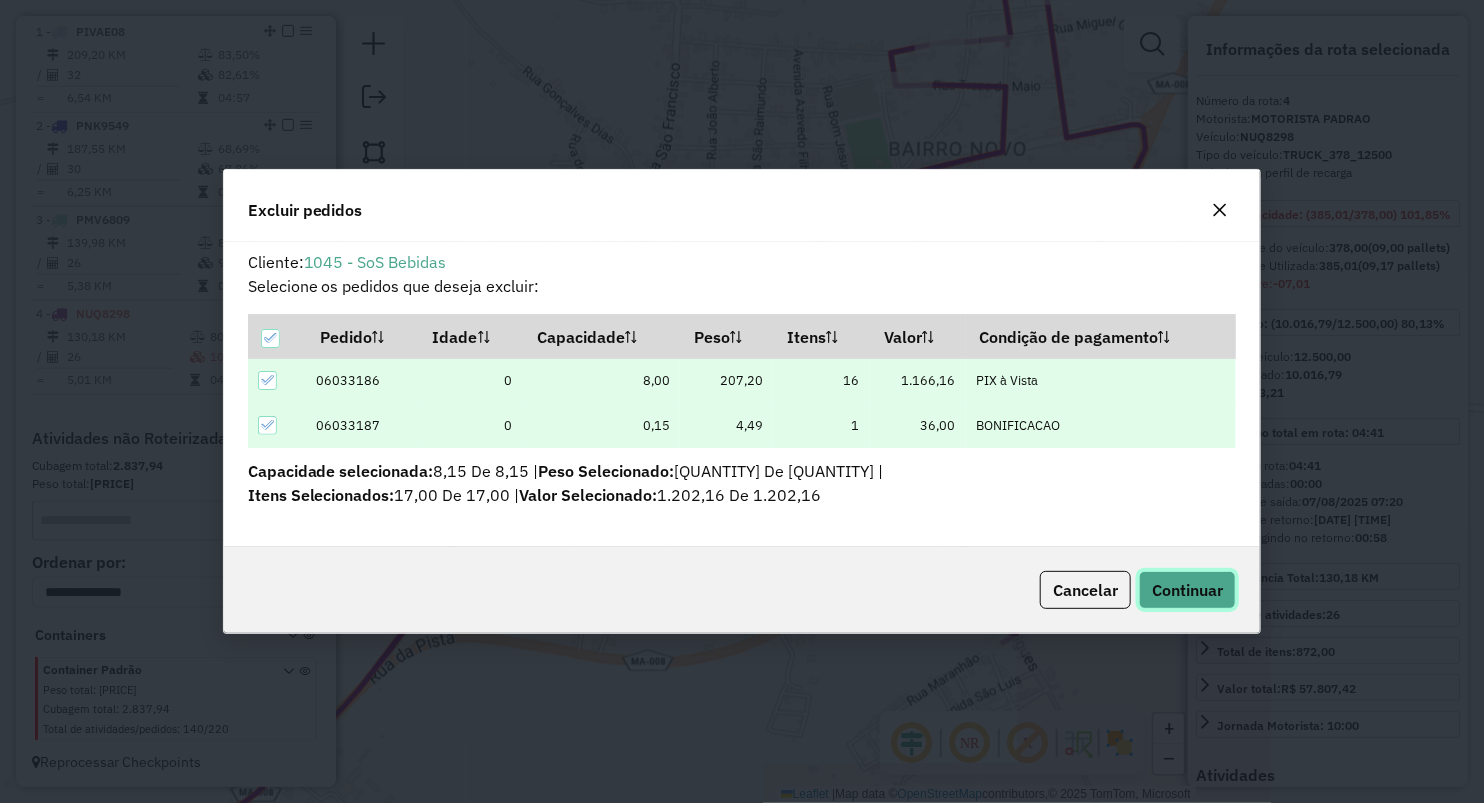click on "Continuar" 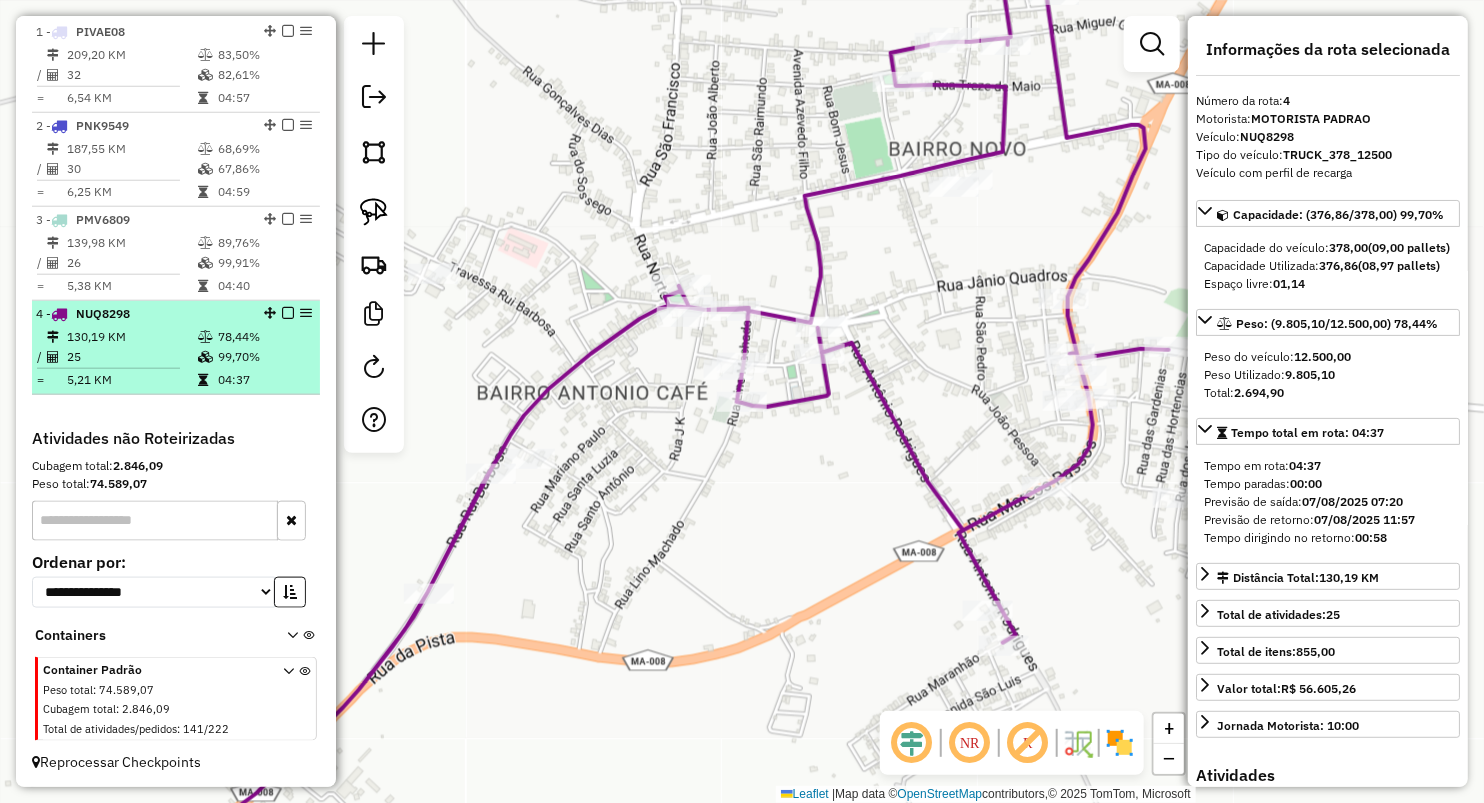 click on "25" at bounding box center [131, 357] 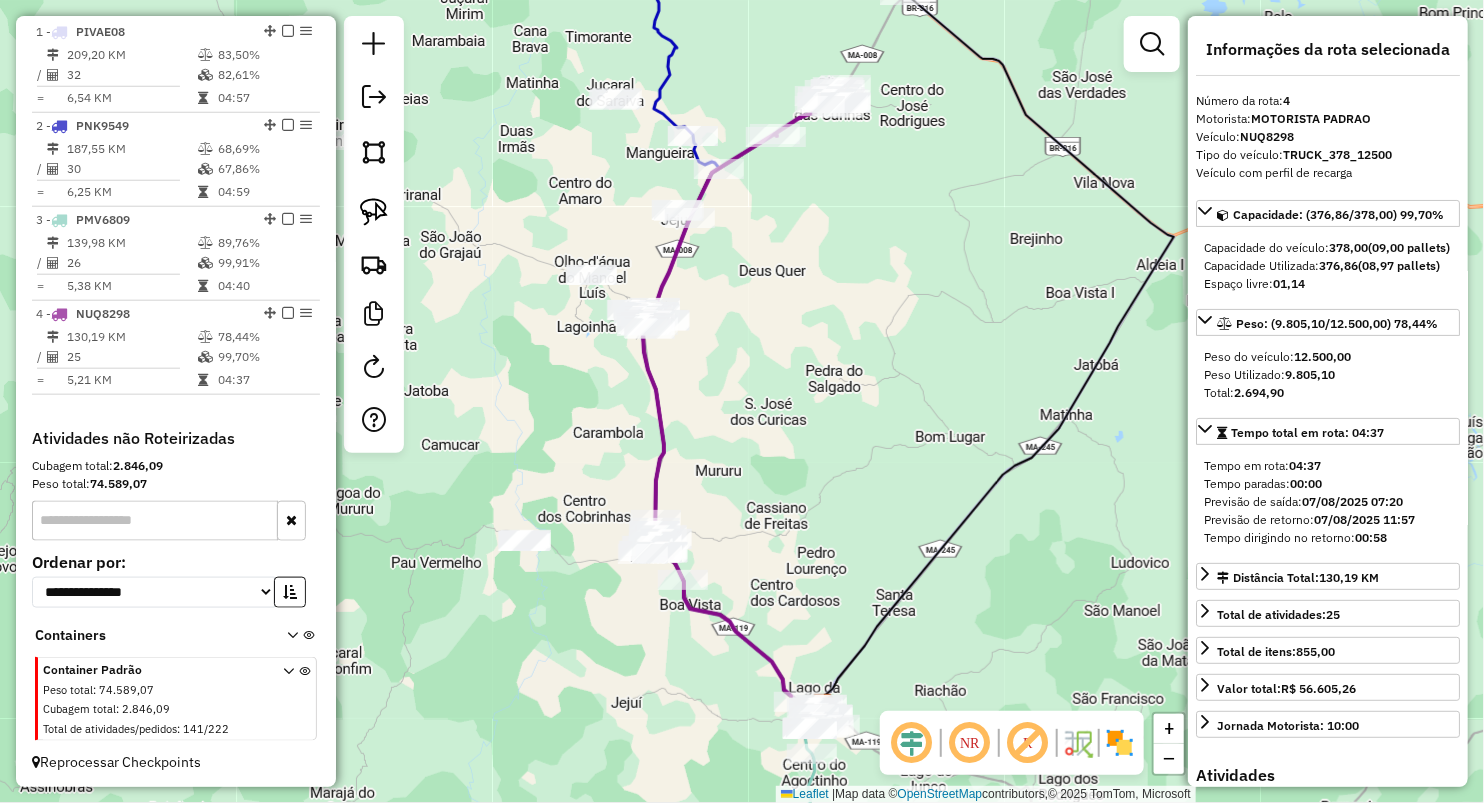 drag, startPoint x: 812, startPoint y: 274, endPoint x: 796, endPoint y: 340, distance: 67.911705 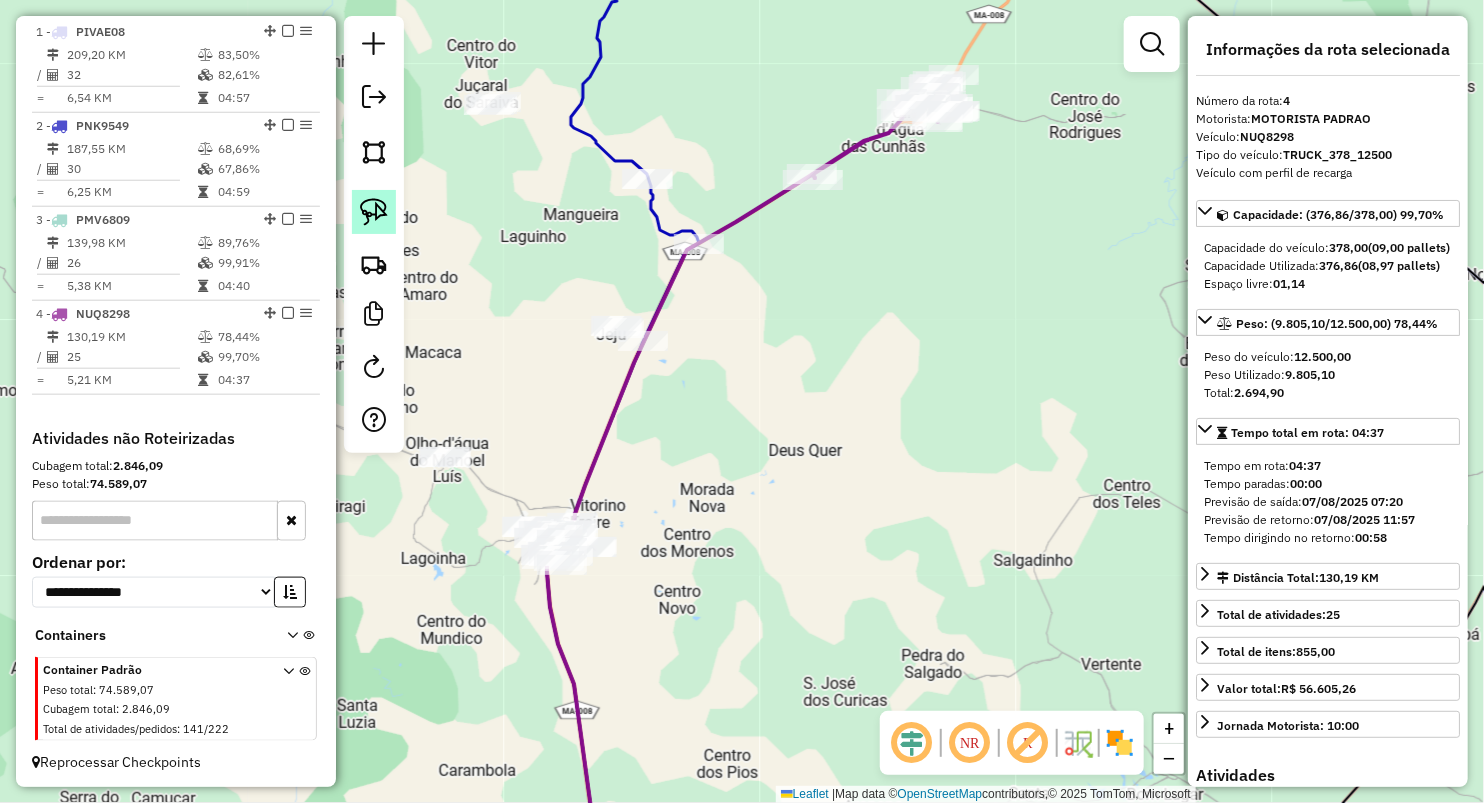 click 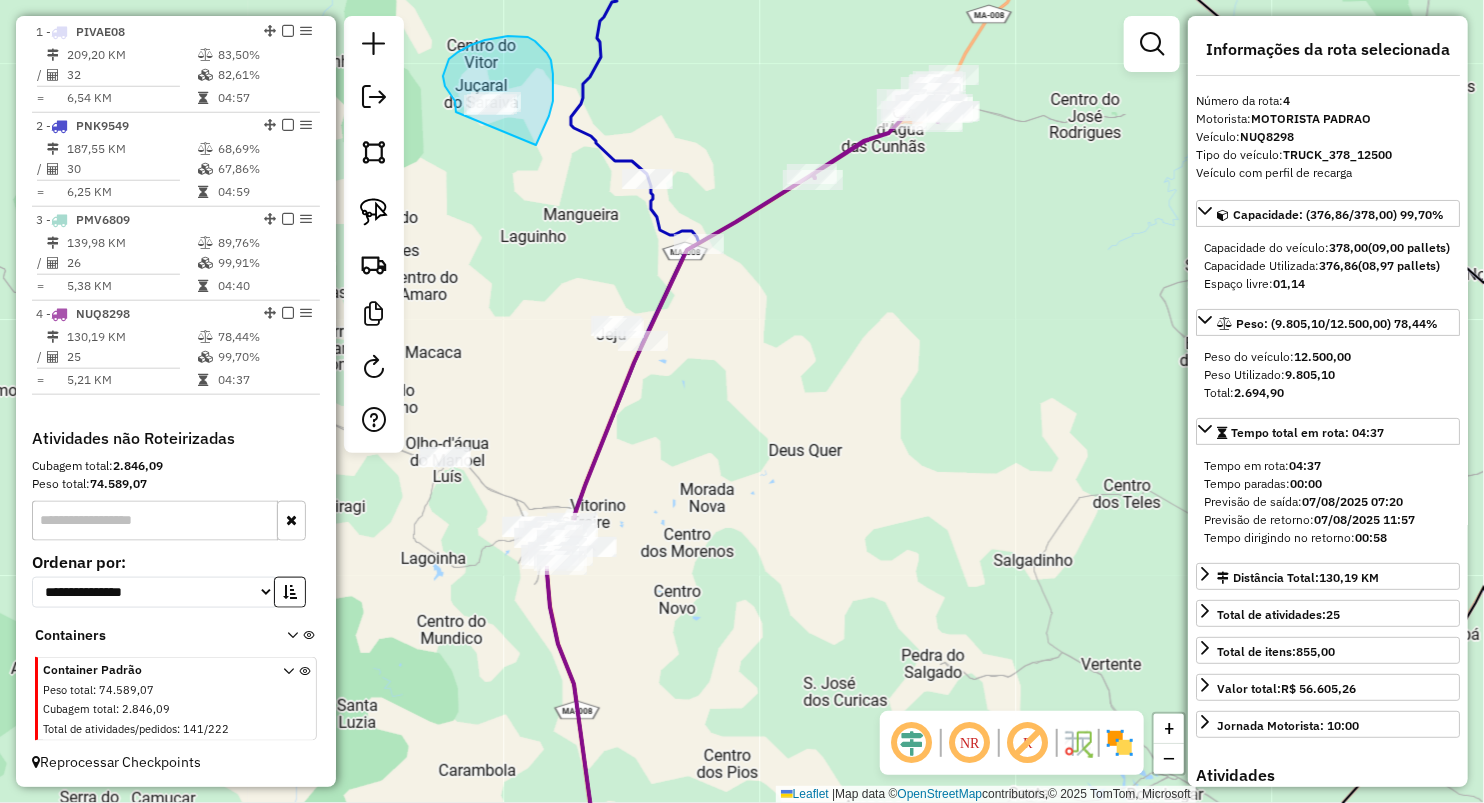 drag, startPoint x: 456, startPoint y: 110, endPoint x: 518, endPoint y: 167, distance: 84.21995 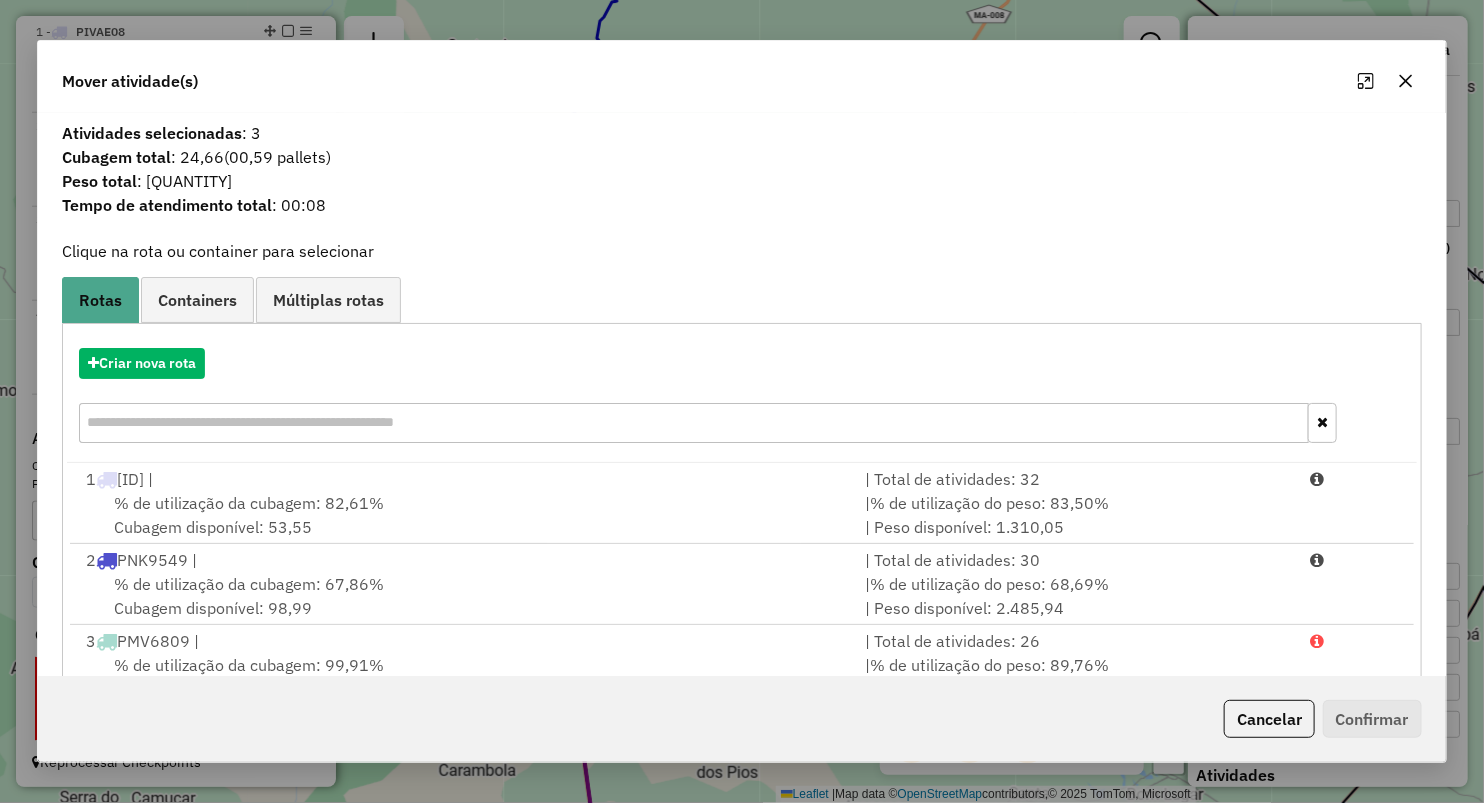drag, startPoint x: 1409, startPoint y: 84, endPoint x: 1313, endPoint y: 117, distance: 101.51354 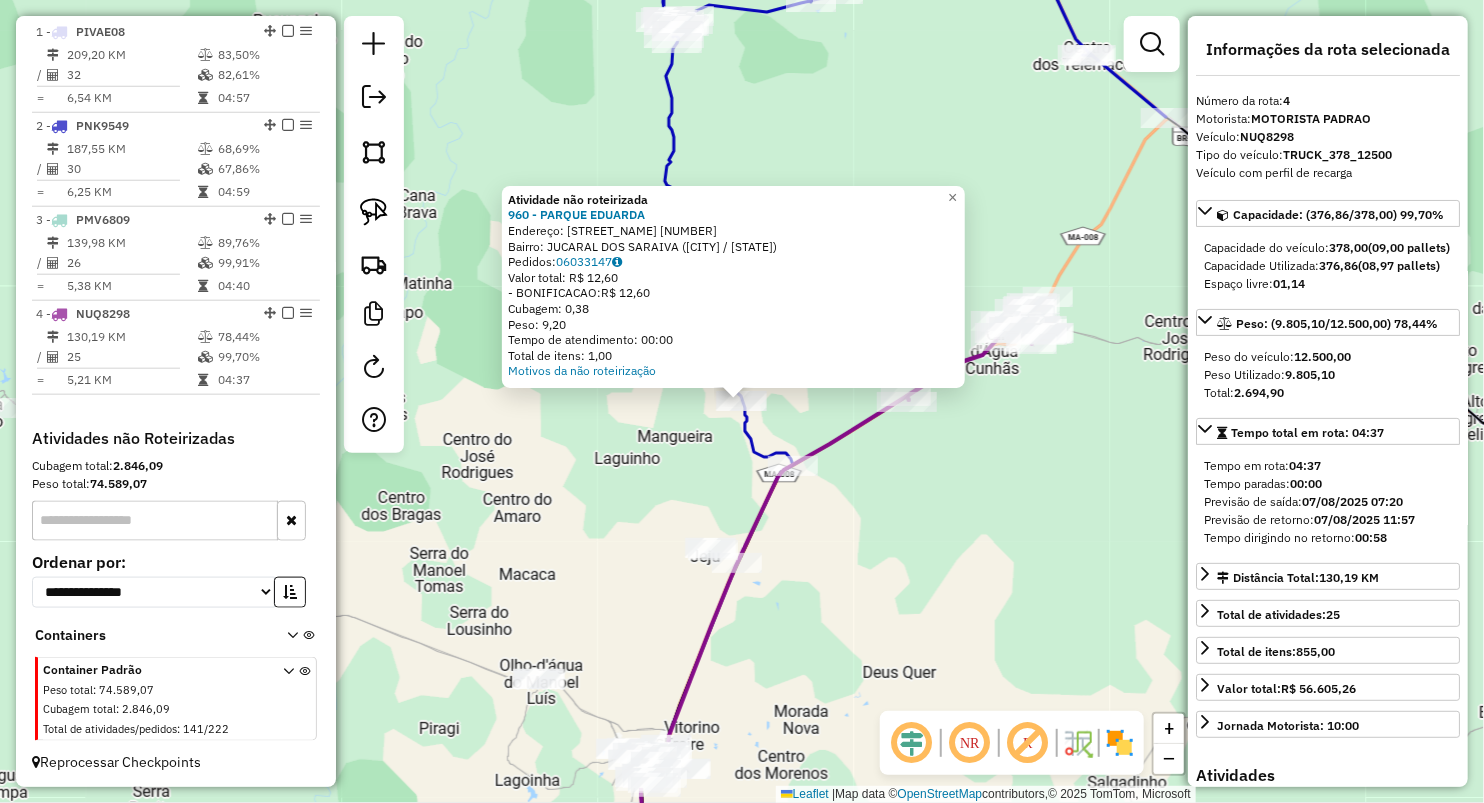 click on "Atividade não roteirizada 960 - PARQUE EDUARDA  Endereço:  POVOADO BOA UNIAO 100   Bairro: JUCARAL DOS SARAIVA (OLHO D'AGUA DAS CUNHAS / MA)   Pedidos:  06033147   Valor total: R$ 12,60   - BONIFICACAO:  R$ 12,60   Cubagem: 0,38   Peso: 9,20   Tempo de atendimento: 00:00   Total de itens: 1,00  Motivos da não roteirização × Janela de atendimento Grade de atendimento Capacidade Transportadoras Veículos Cliente Pedidos  Rotas Selecione os dias de semana para filtrar as janelas de atendimento  Seg   Ter   Qua   Qui   Sex   Sáb   Dom  Informe o período da janela de atendimento: De: Até:  Filtrar exatamente a janela do cliente  Considerar janela de atendimento padrão  Selecione os dias de semana para filtrar as grades de atendimento  Seg   Ter   Qua   Qui   Sex   Sáb   Dom   Considerar clientes sem dia de atendimento cadastrado  Clientes fora do dia de atendimento selecionado Filtrar as atividades entre os valores definidos abaixo:  Peso mínimo:   Peso máximo:   Cubagem mínima:   Cubagem máxima:  +" 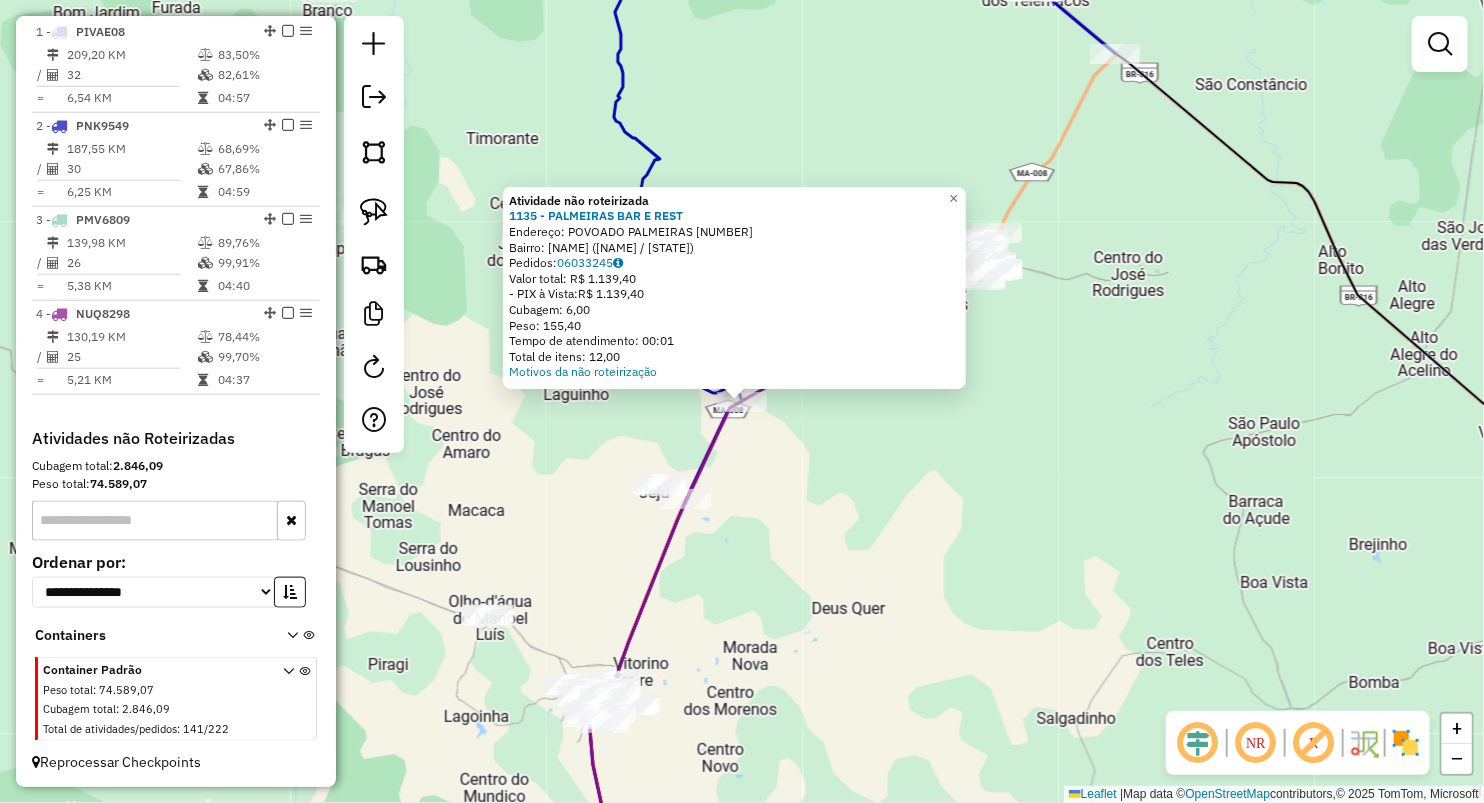 drag, startPoint x: 776, startPoint y: 521, endPoint x: 768, endPoint y: 493, distance: 29.12044 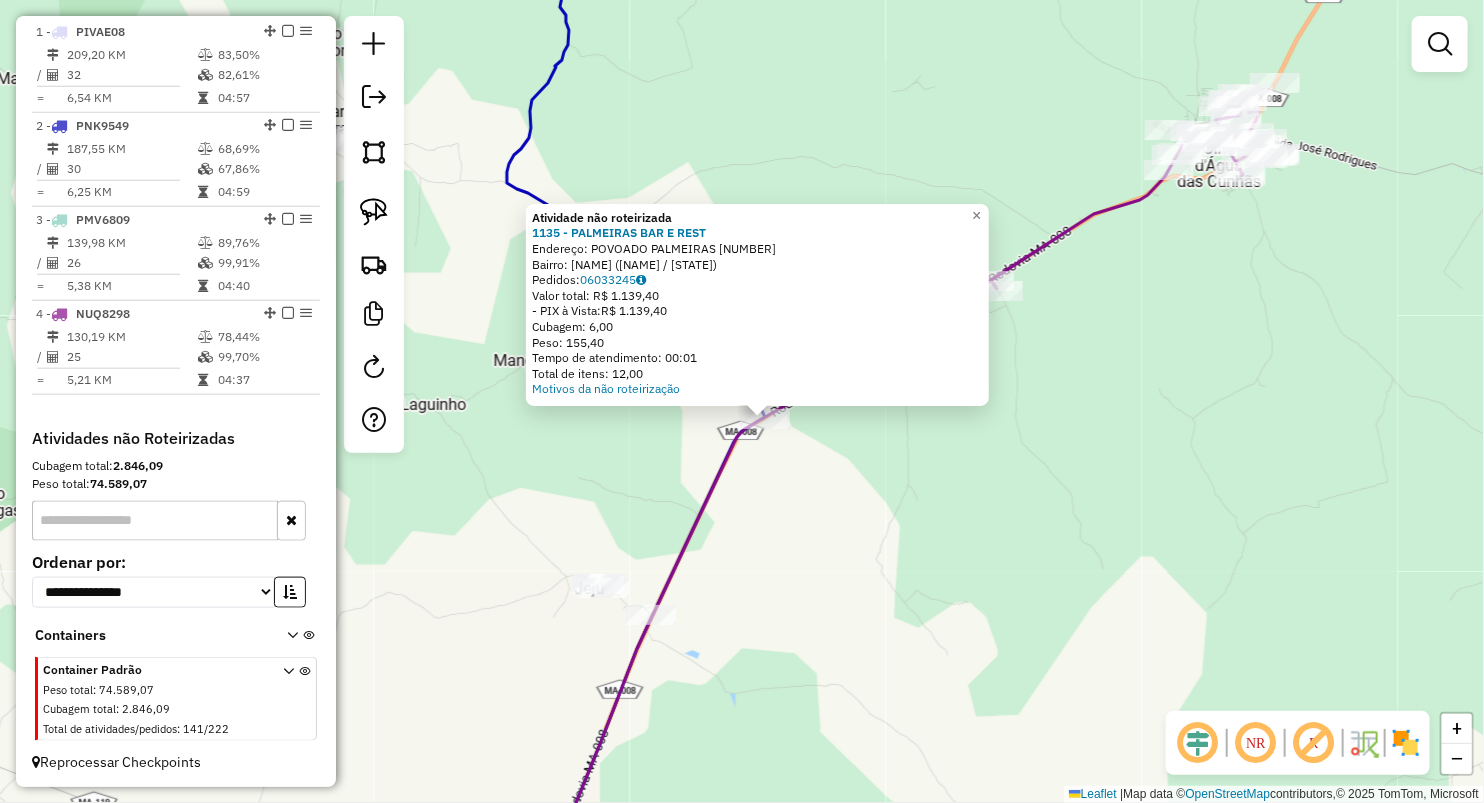 click on "Atividade não roteirizada 1135 - PALMEIRAS BAR E REST  Endereço:  POVOADO PALMEIRAS 545   Bairro: ZONA URBANA (OLHO D'AGUA DAS CUNHAS / MA)   Pedidos:  06033245   Valor total: R$ 1.139,40   - PIX à Vista:  R$ 1.139,40   Cubagem: 6,00   Peso: 155,40   Tempo de atendimento: 00:01   Total de itens: 12,00  Motivos da não roteirização × Janela de atendimento Grade de atendimento Capacidade Transportadoras Veículos Cliente Pedidos  Rotas Selecione os dias de semana para filtrar as janelas de atendimento  Seg   Ter   Qua   Qui   Sex   Sáb   Dom  Informe o período da janela de atendimento: De: Até:  Filtrar exatamente a janela do cliente  Considerar janela de atendimento padrão  Selecione os dias de semana para filtrar as grades de atendimento  Seg   Ter   Qua   Qui   Sex   Sáb   Dom   Considerar clientes sem dia de atendimento cadastrado  Clientes fora do dia de atendimento selecionado Filtrar as atividades entre os valores definidos abaixo:  Peso mínimo:   Peso máximo:   Cubagem mínima:   De:   De:" 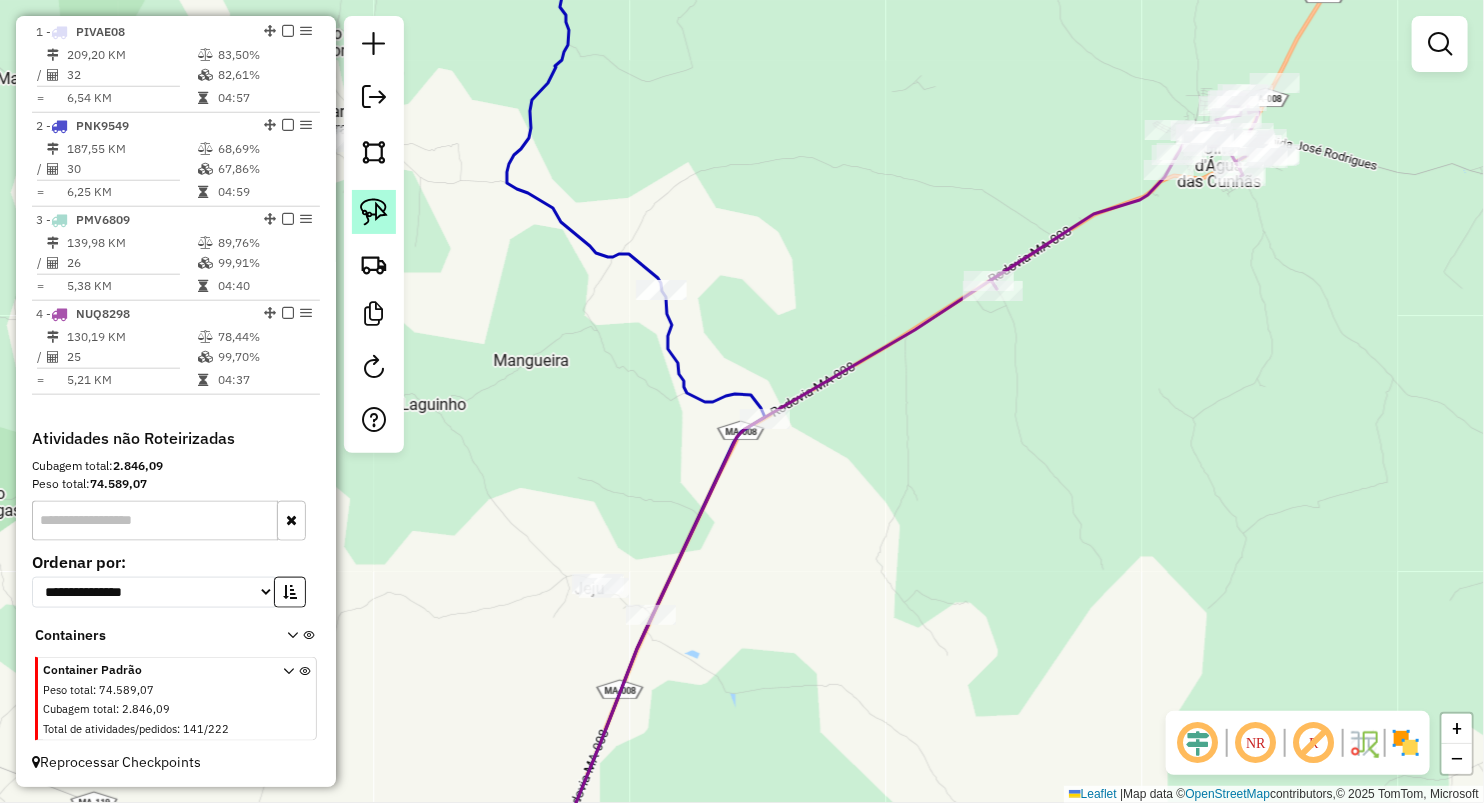 click 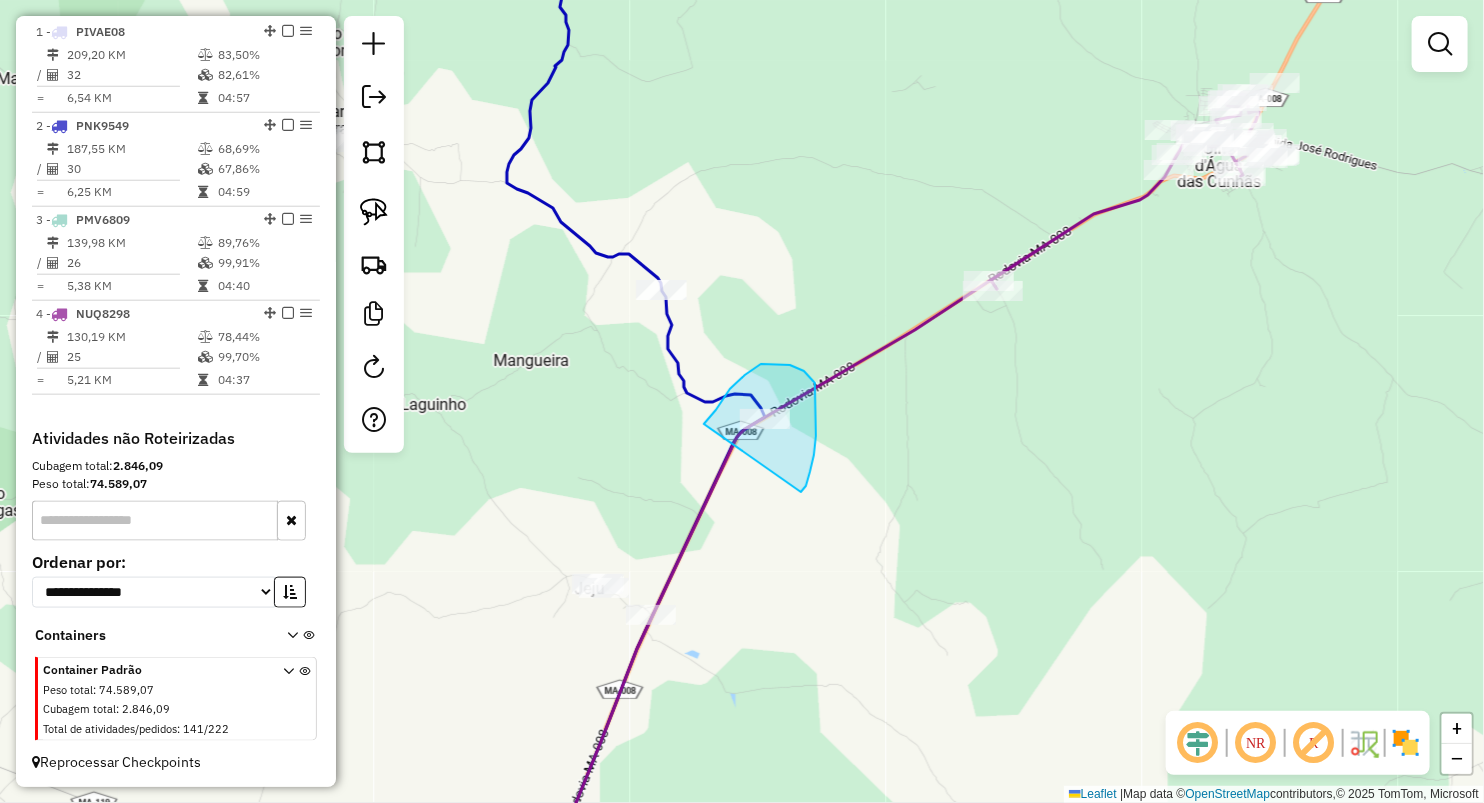 drag, startPoint x: 711, startPoint y: 416, endPoint x: 770, endPoint y: 537, distance: 134.61798 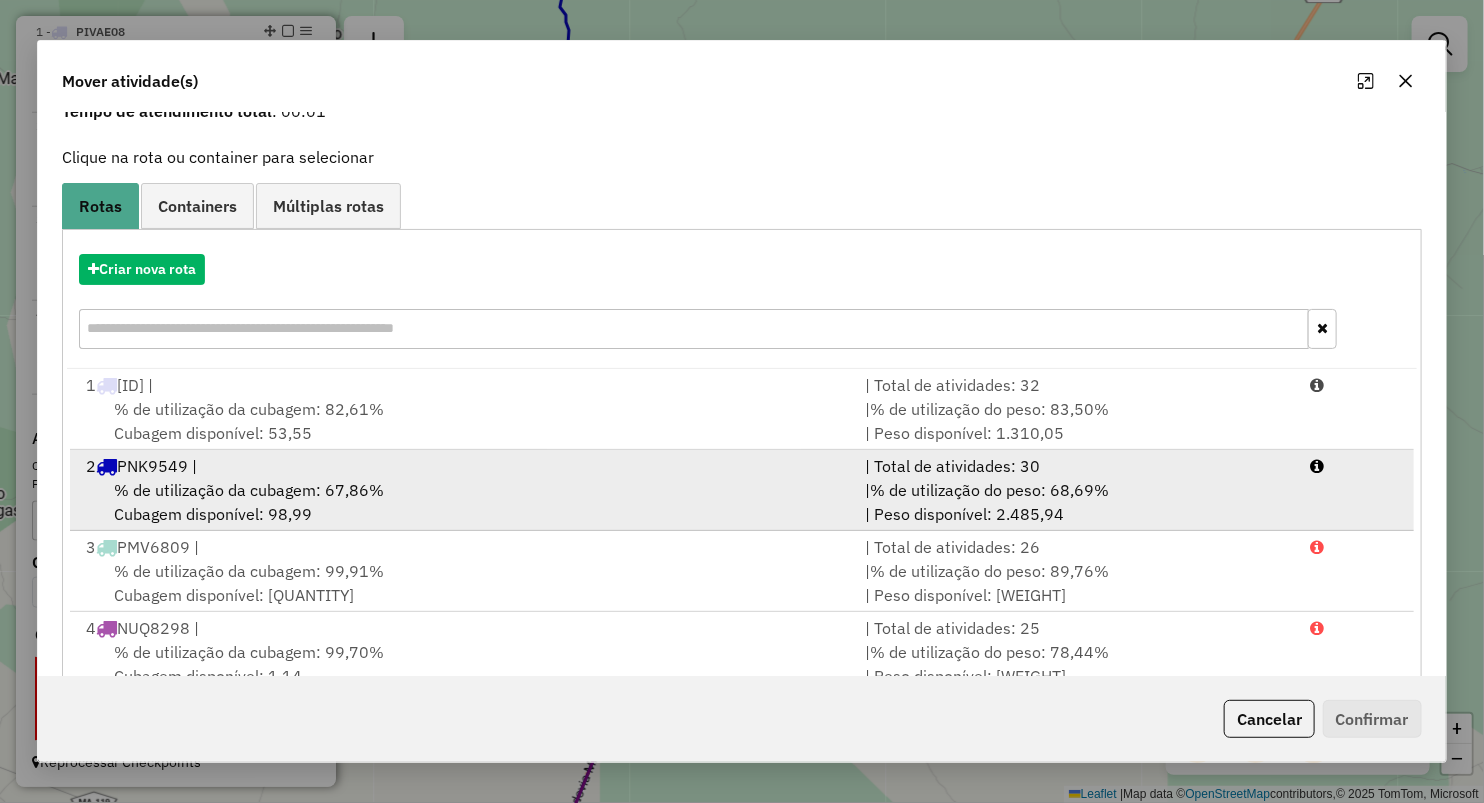 scroll, scrollTop: 144, scrollLeft: 0, axis: vertical 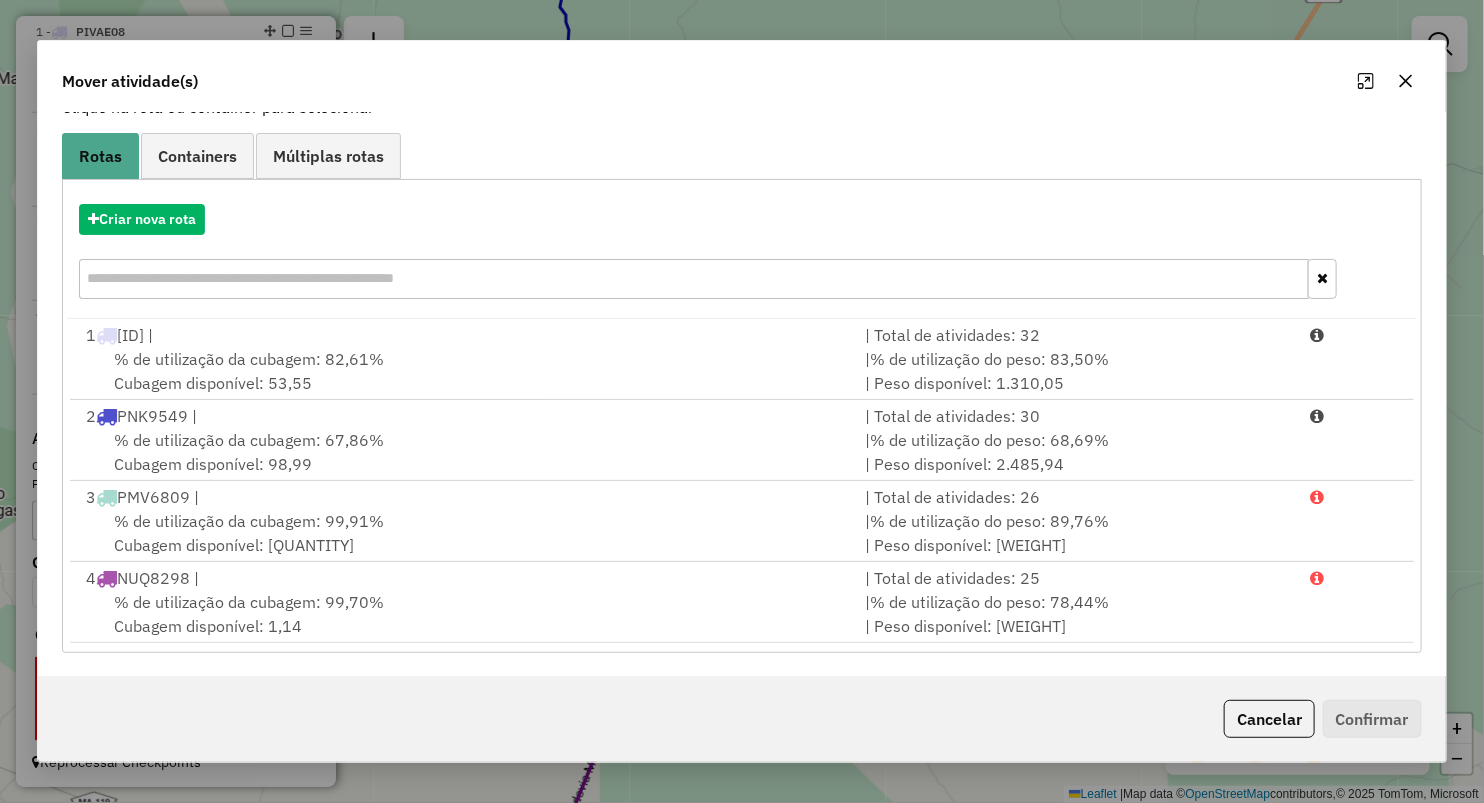 click 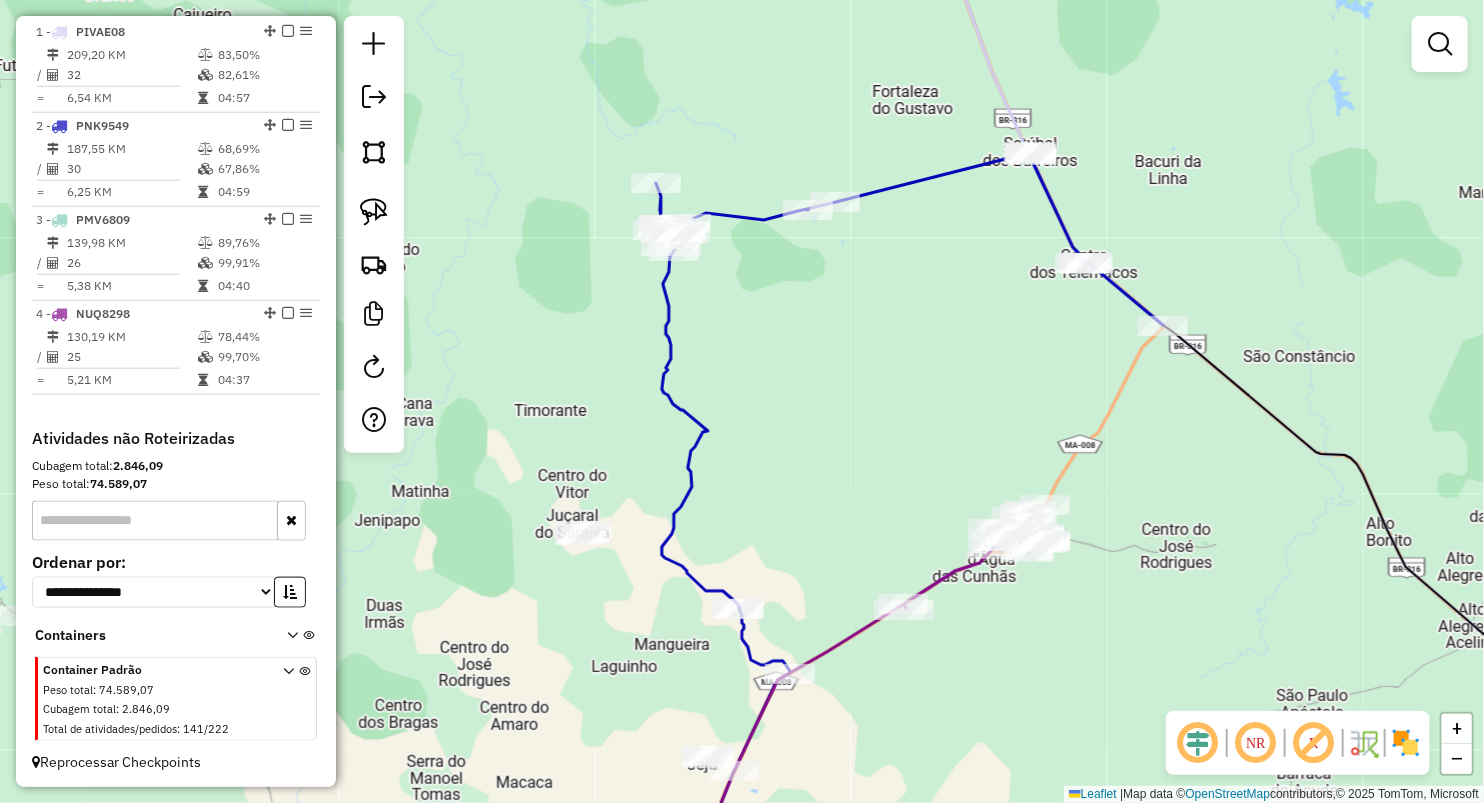 drag, startPoint x: 919, startPoint y: 724, endPoint x: 880, endPoint y: 301, distance: 424.79407 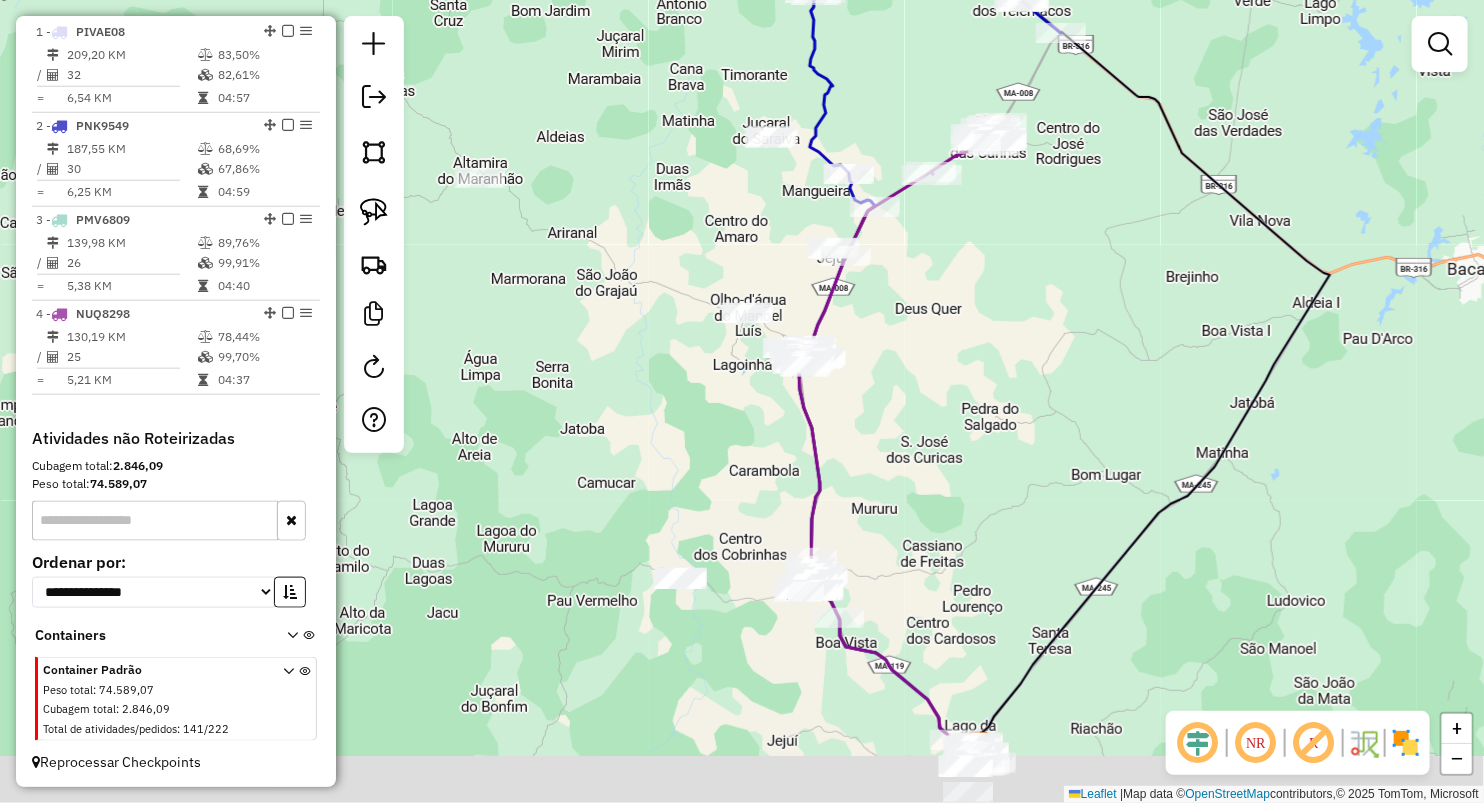 drag, startPoint x: 957, startPoint y: 485, endPoint x: 1115, endPoint y: 276, distance: 262.00192 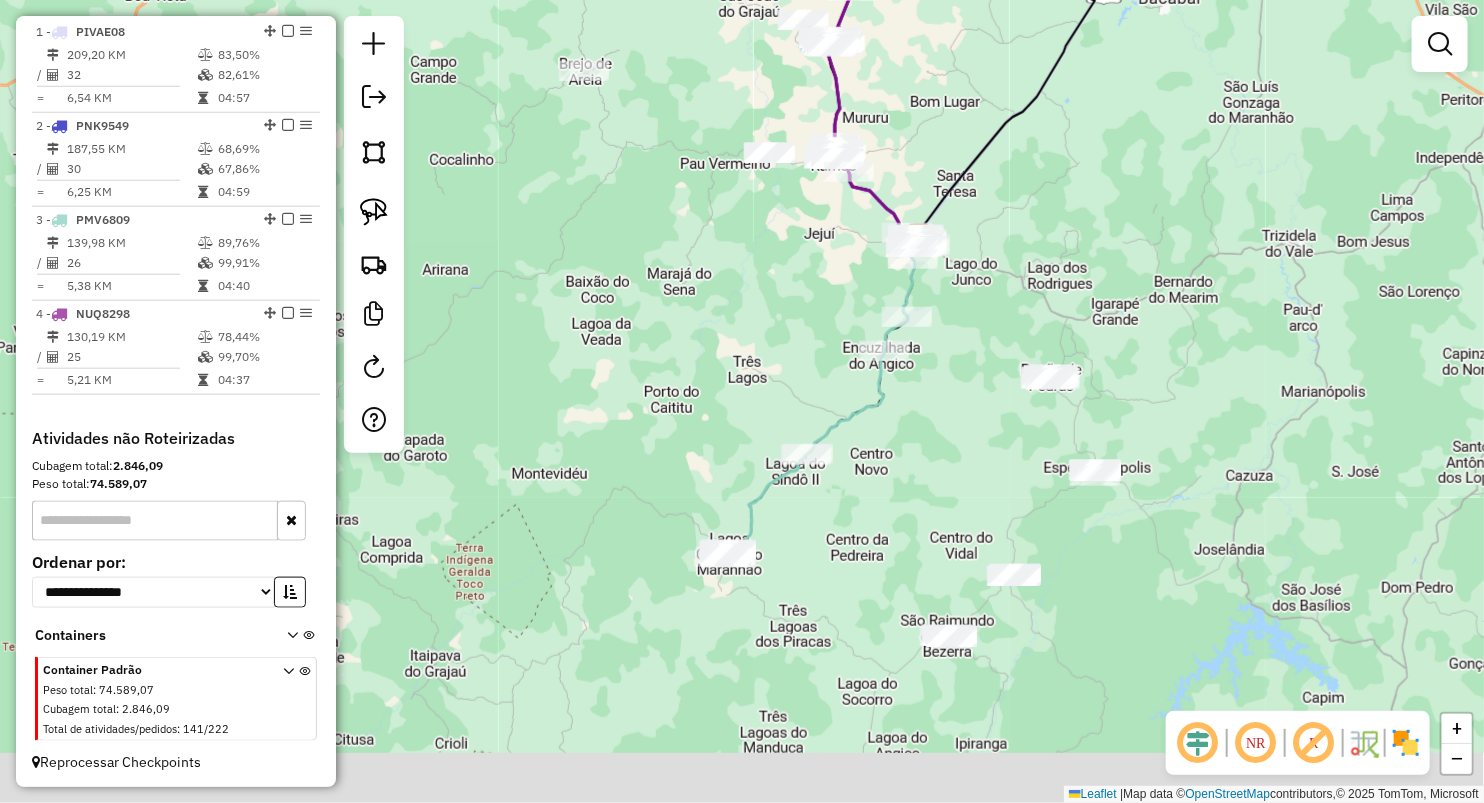 drag, startPoint x: 1104, startPoint y: 355, endPoint x: 870, endPoint y: 63, distance: 374.19247 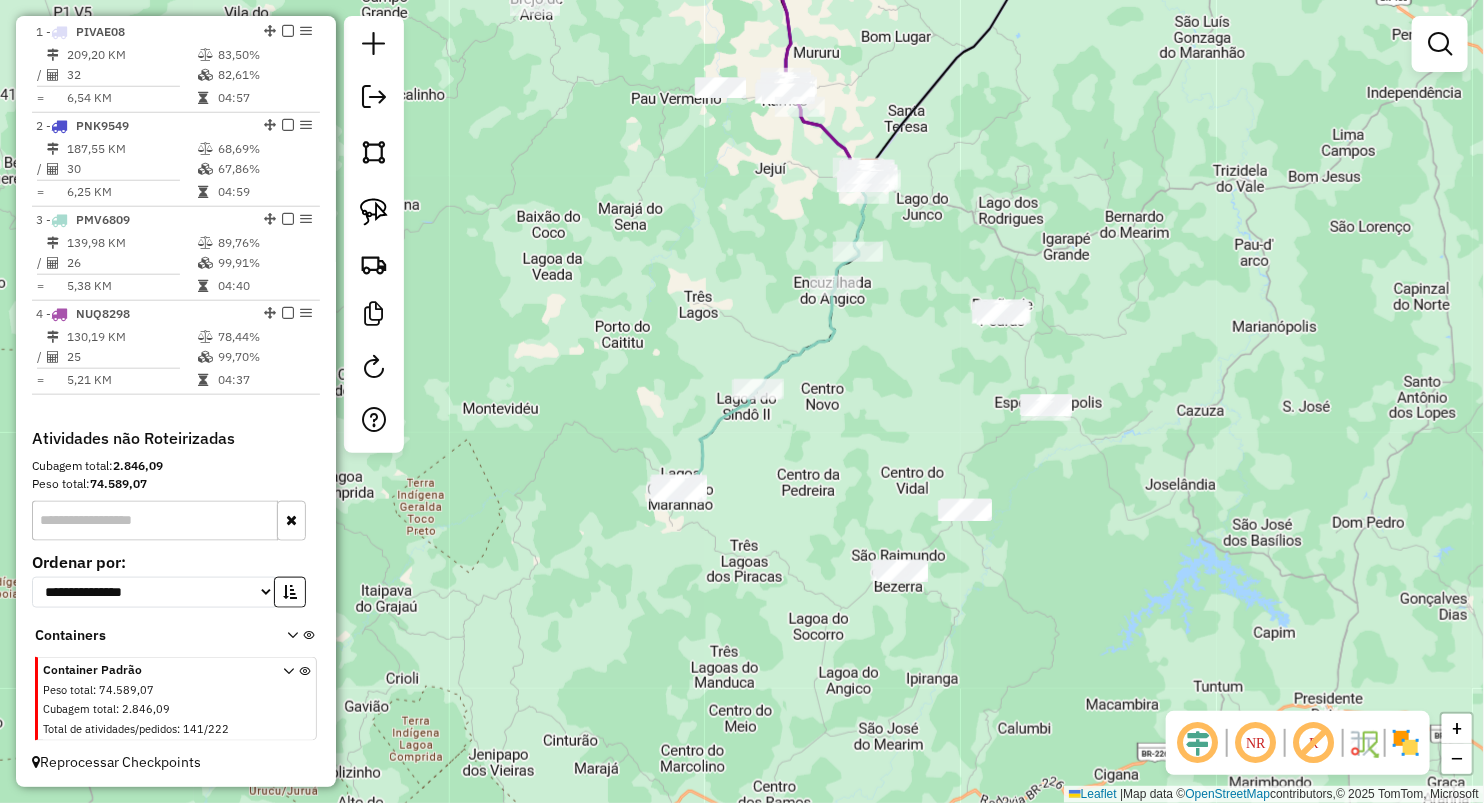 drag, startPoint x: 1110, startPoint y: 310, endPoint x: 930, endPoint y: 226, distance: 198.63535 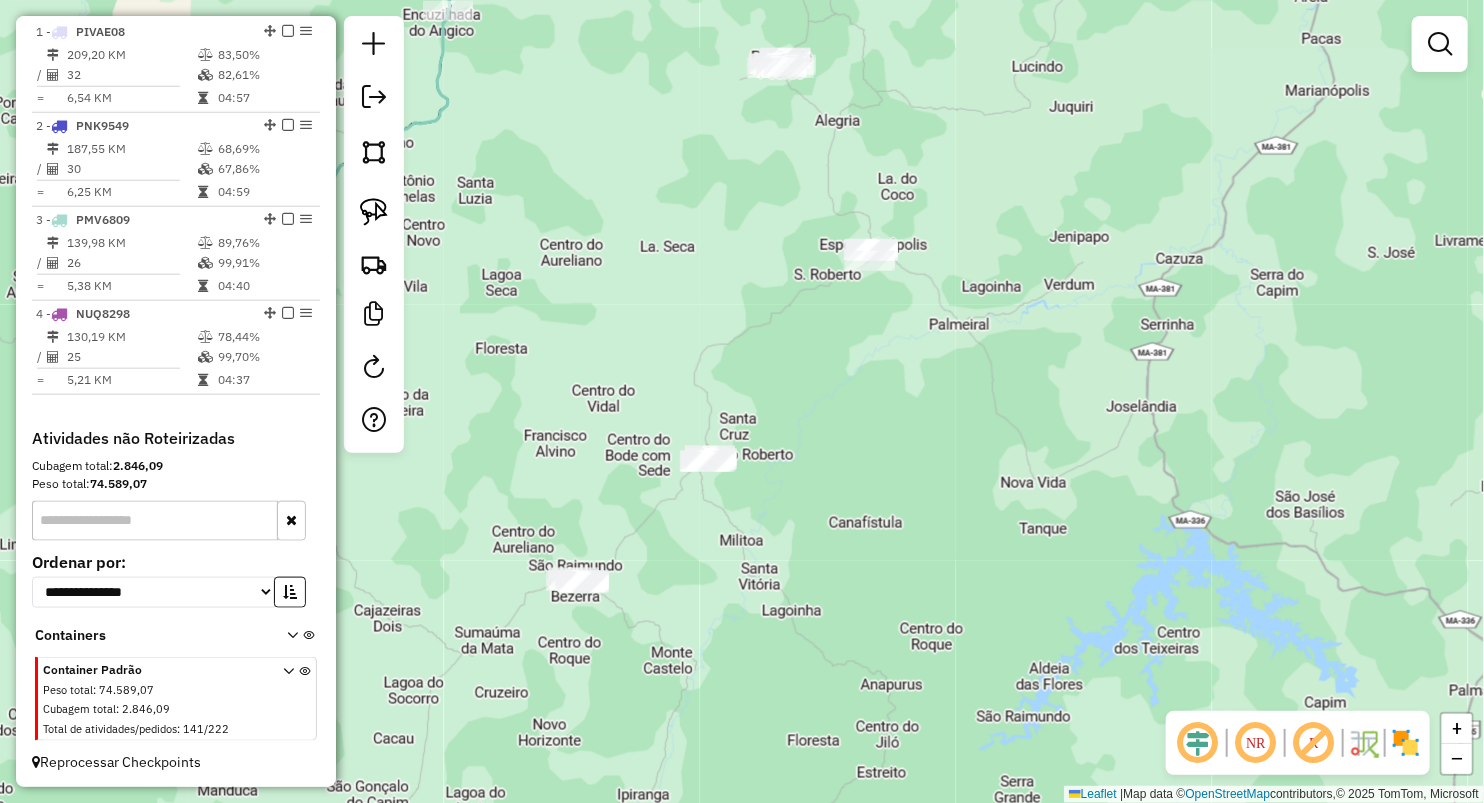drag, startPoint x: 580, startPoint y: 335, endPoint x: 652, endPoint y: 308, distance: 76.896034 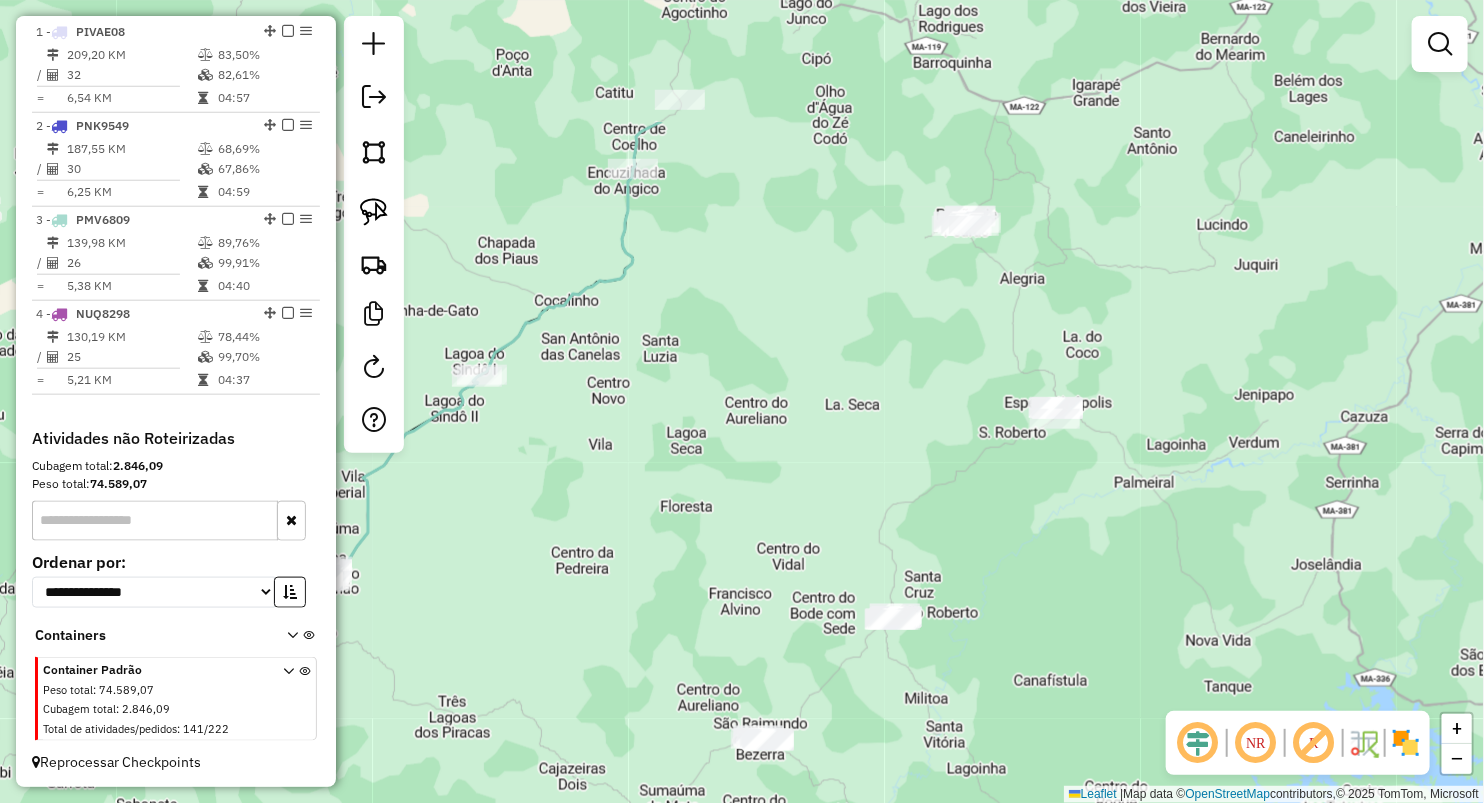 drag, startPoint x: 726, startPoint y: 339, endPoint x: 747, endPoint y: 262, distance: 79.81228 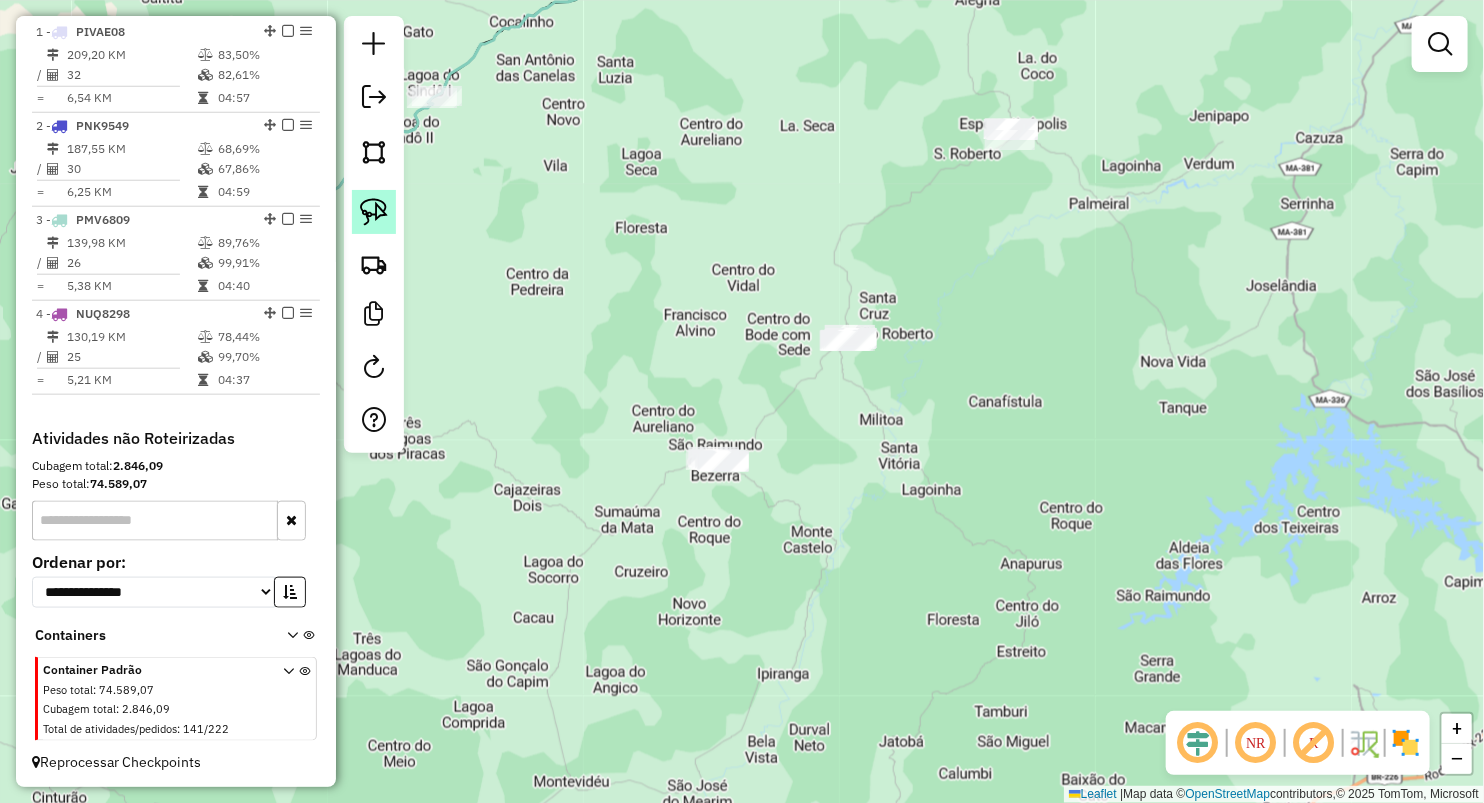 click 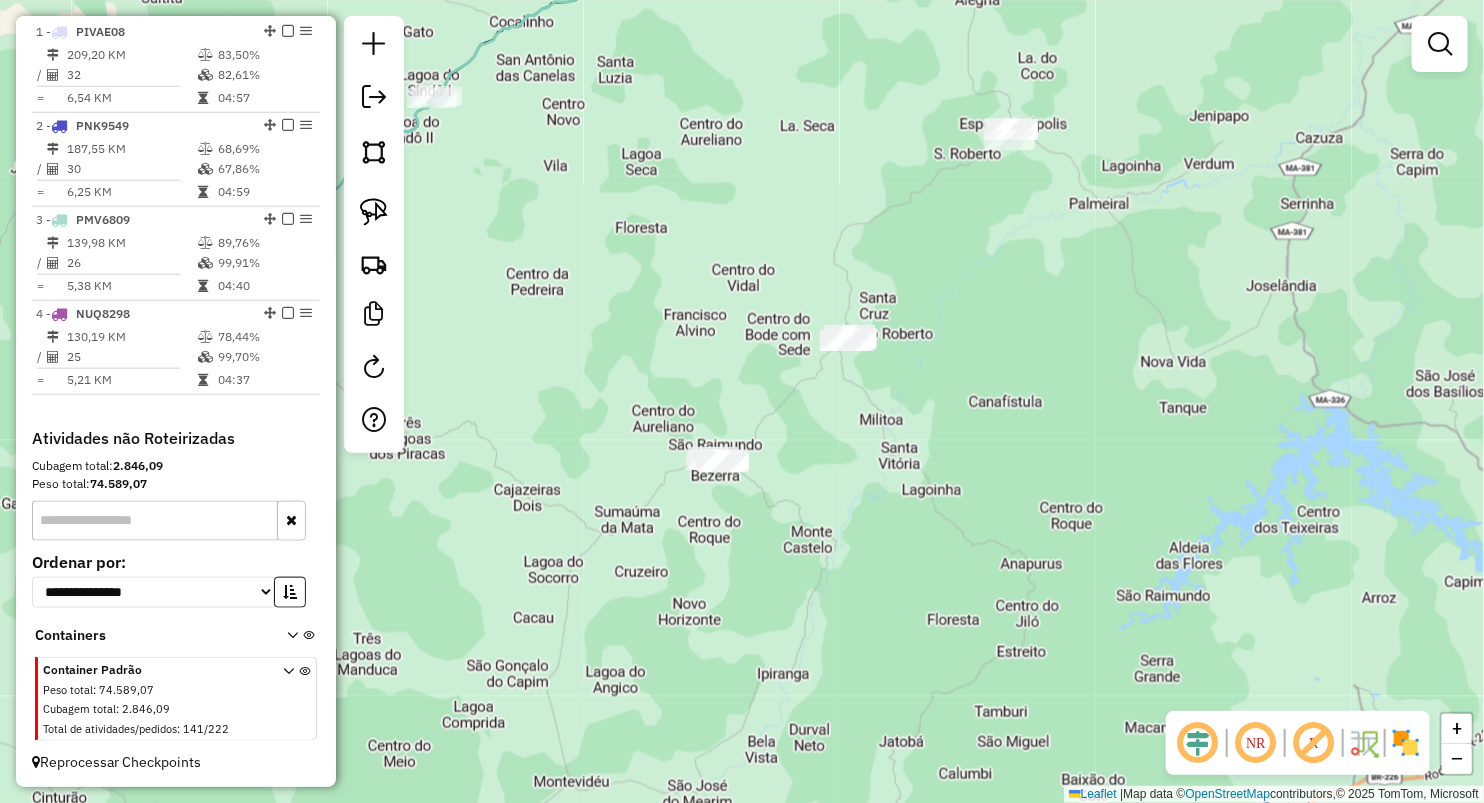 drag, startPoint x: 383, startPoint y: 196, endPoint x: 558, endPoint y: 240, distance: 180.44667 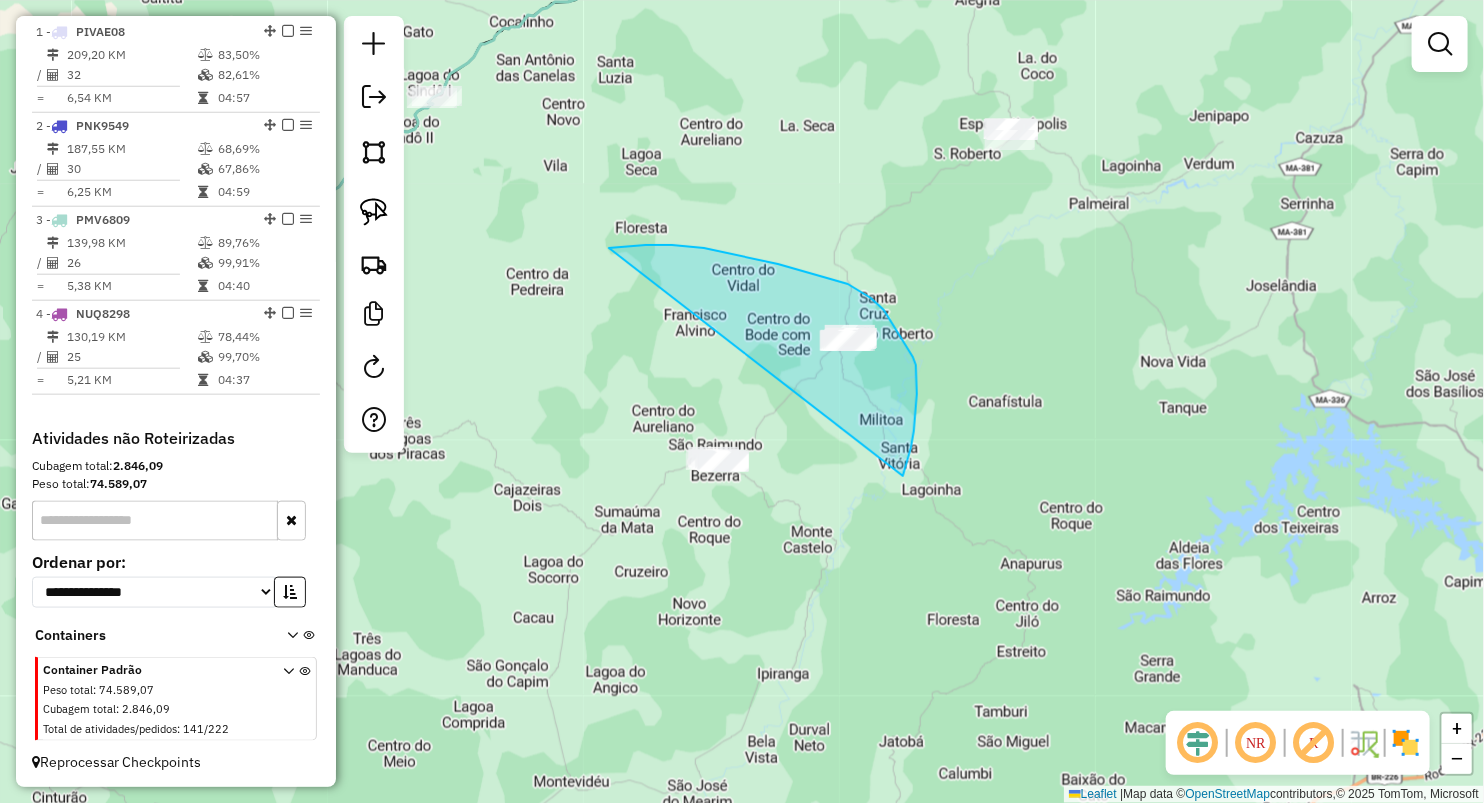 drag, startPoint x: 672, startPoint y: 245, endPoint x: 867, endPoint y: 564, distance: 373.87967 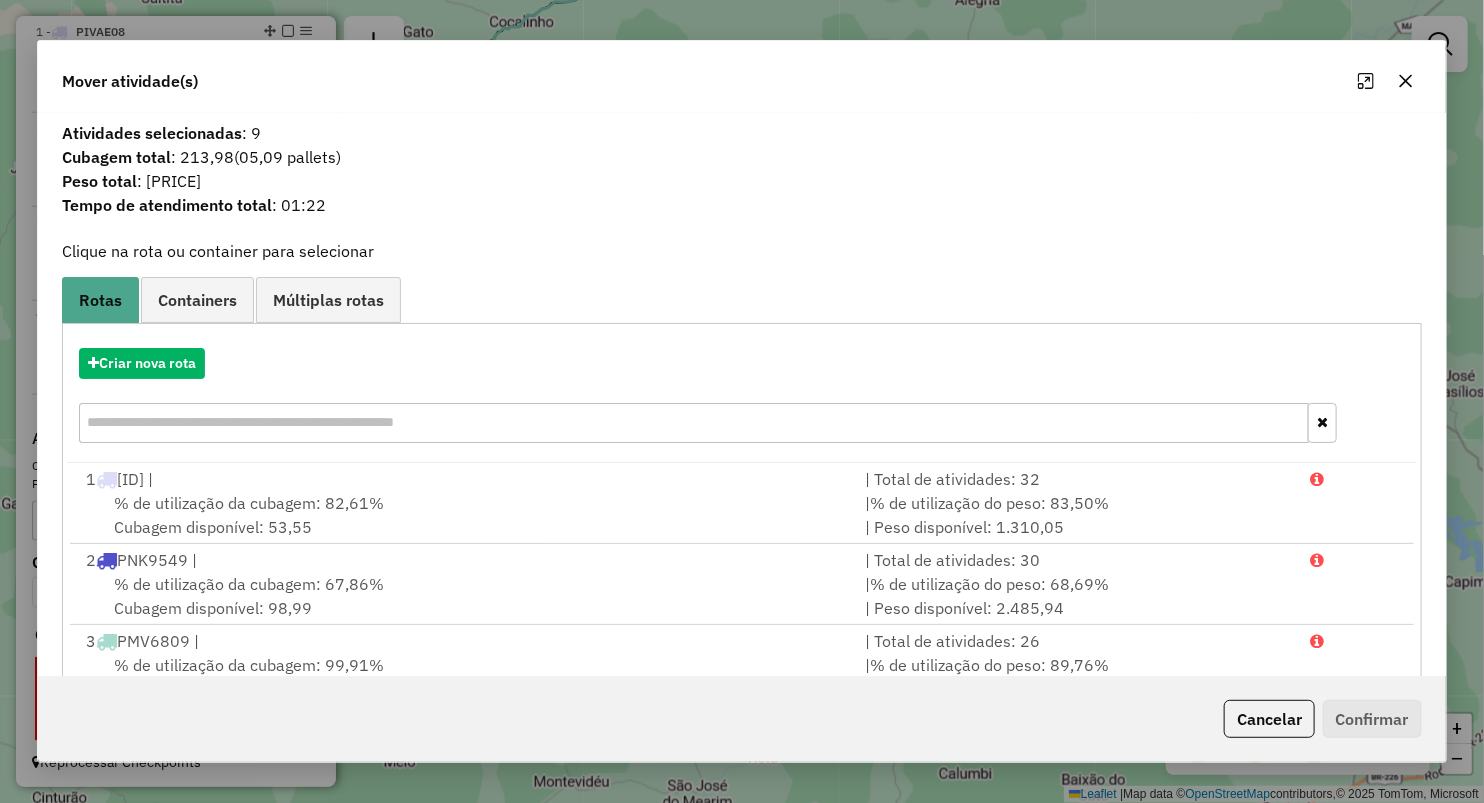 click 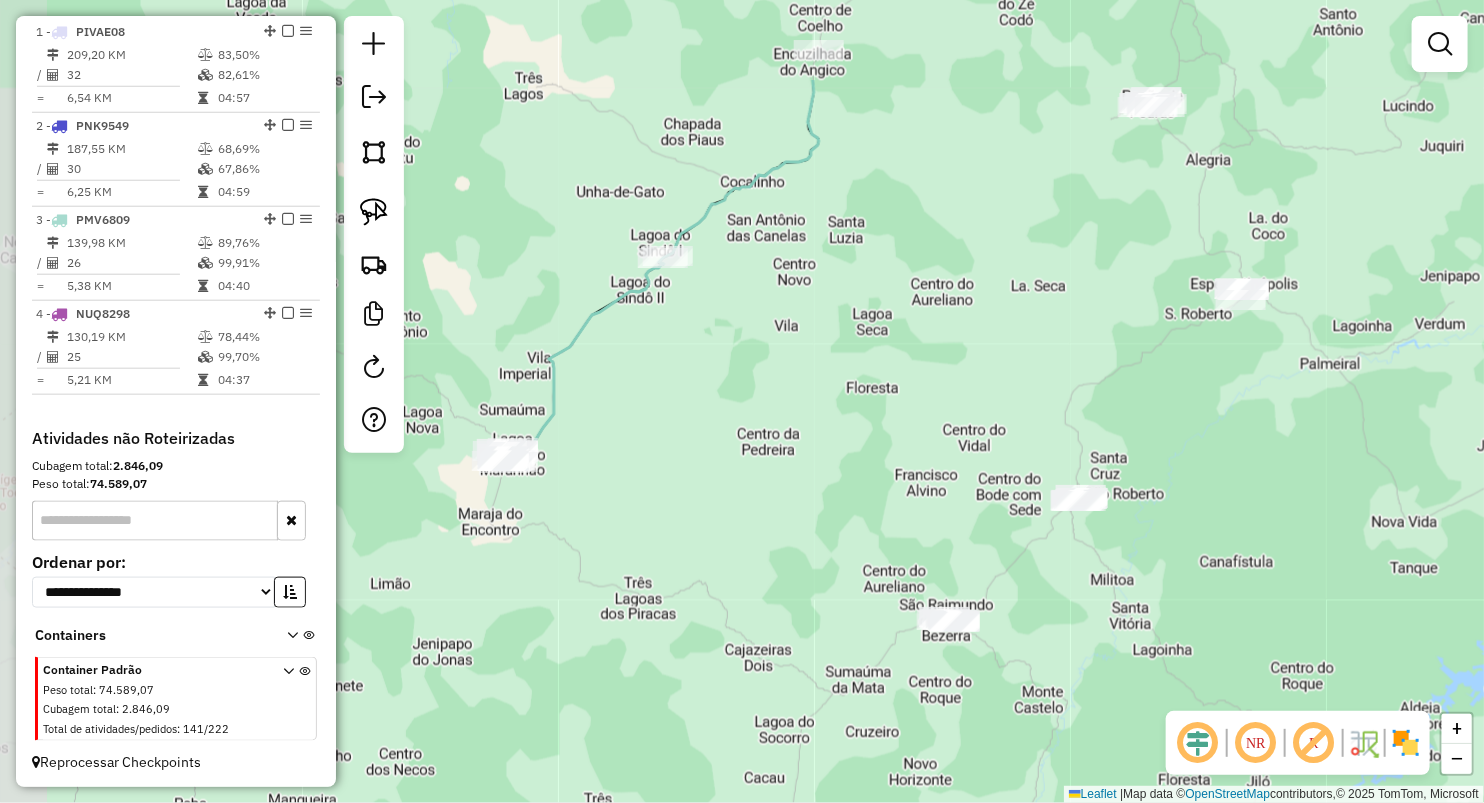 drag, startPoint x: 675, startPoint y: 341, endPoint x: 548, endPoint y: 283, distance: 139.61734 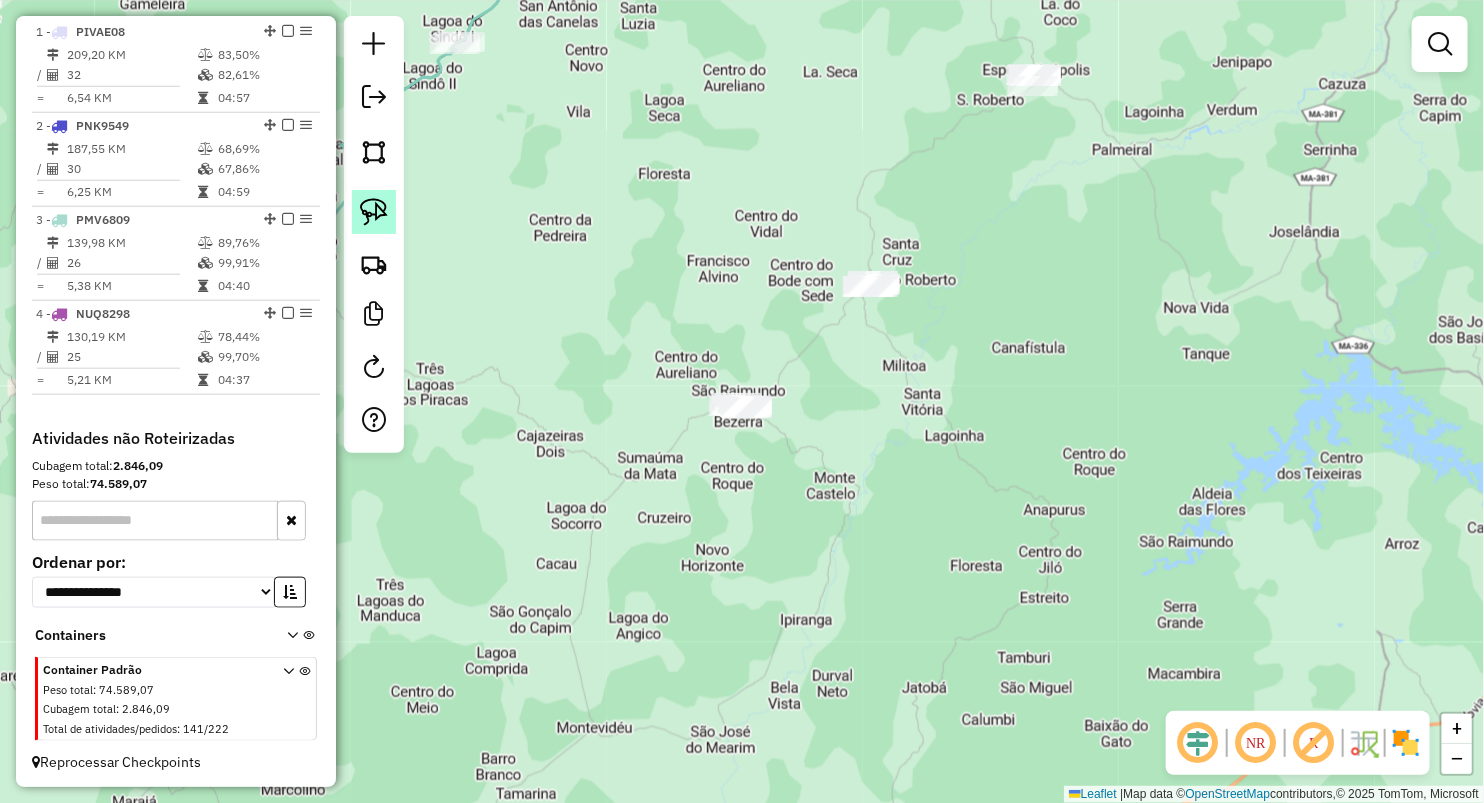 click 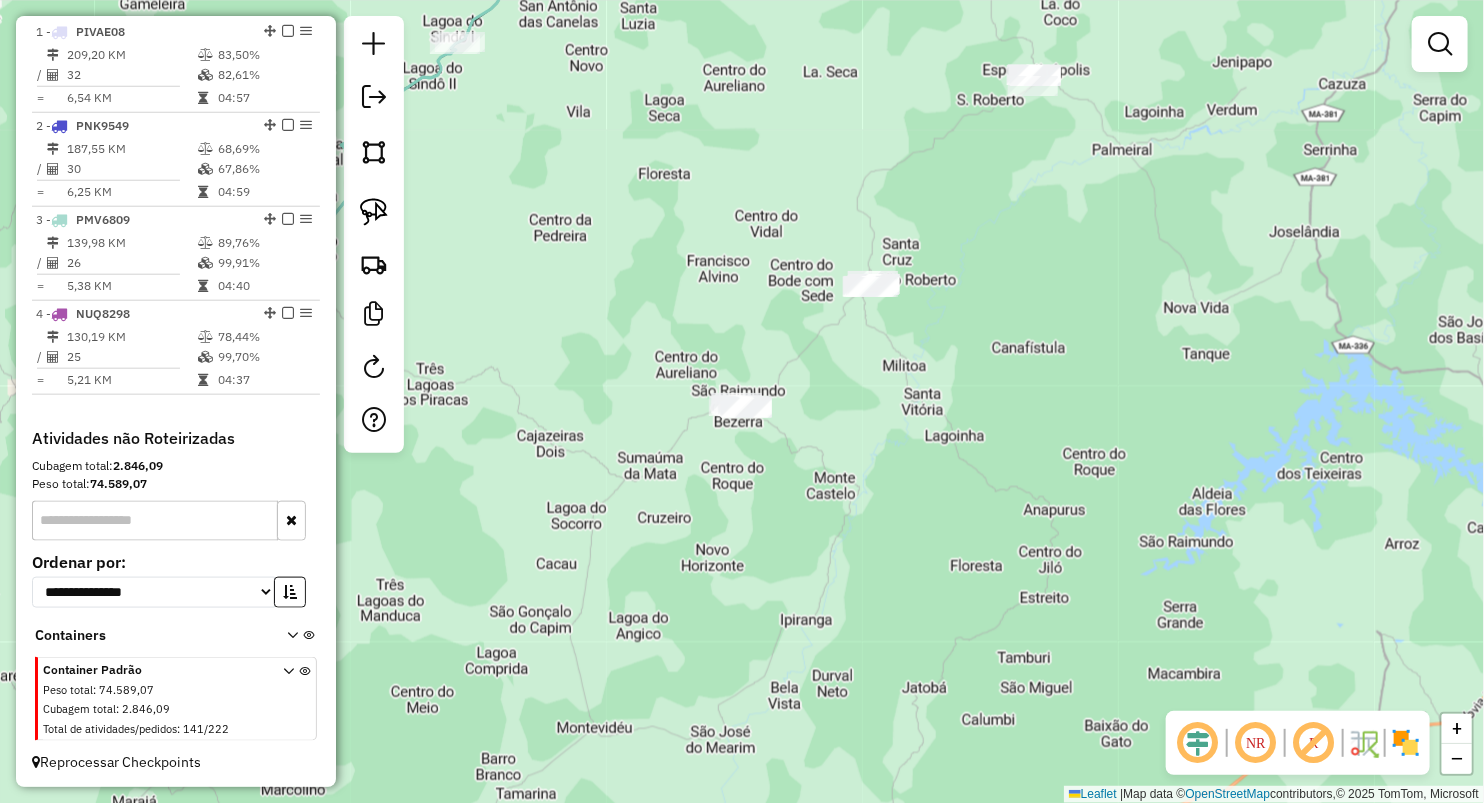 drag, startPoint x: 376, startPoint y: 198, endPoint x: 528, endPoint y: 334, distance: 203.96078 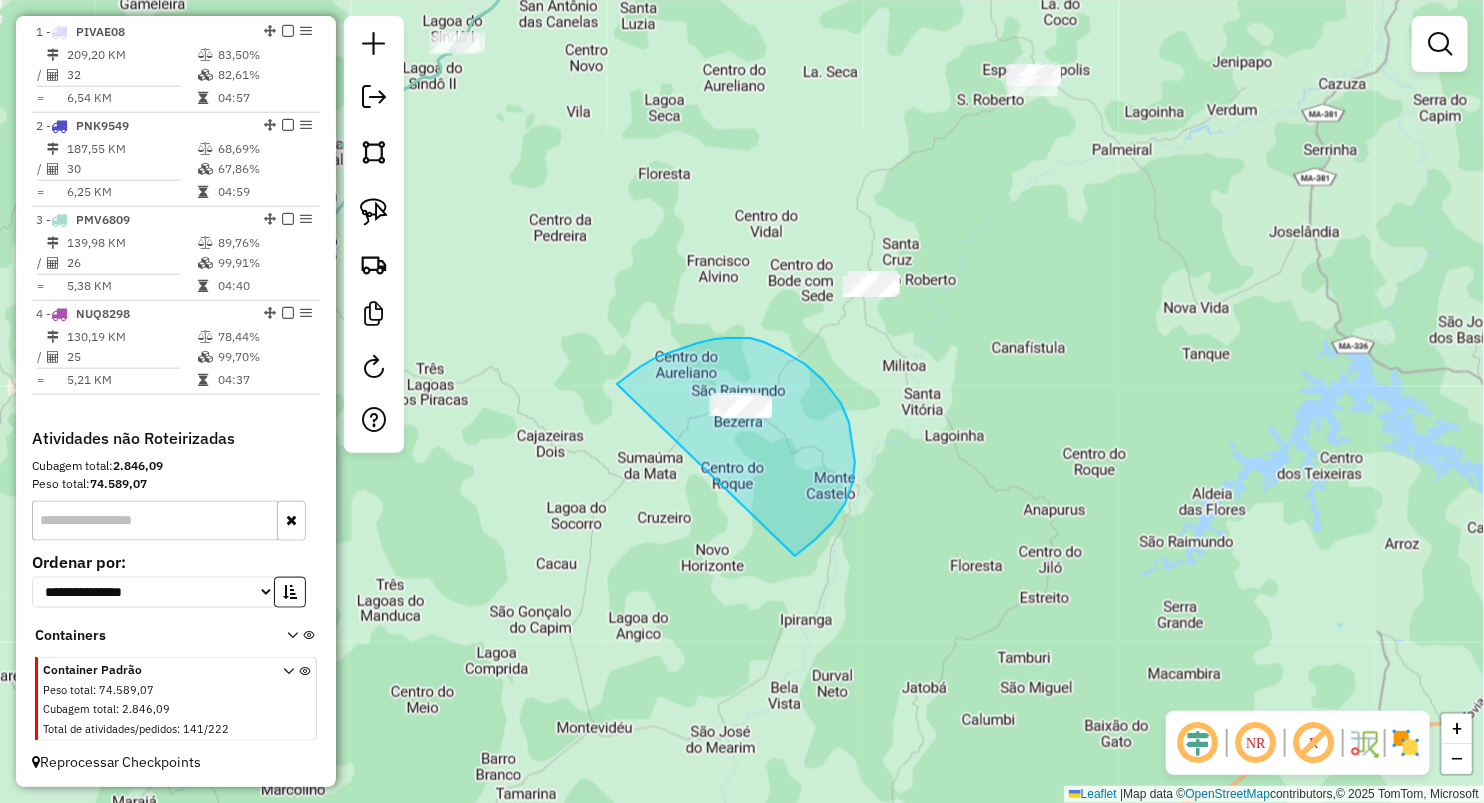 drag, startPoint x: 678, startPoint y: 350, endPoint x: 655, endPoint y: 787, distance: 437.60486 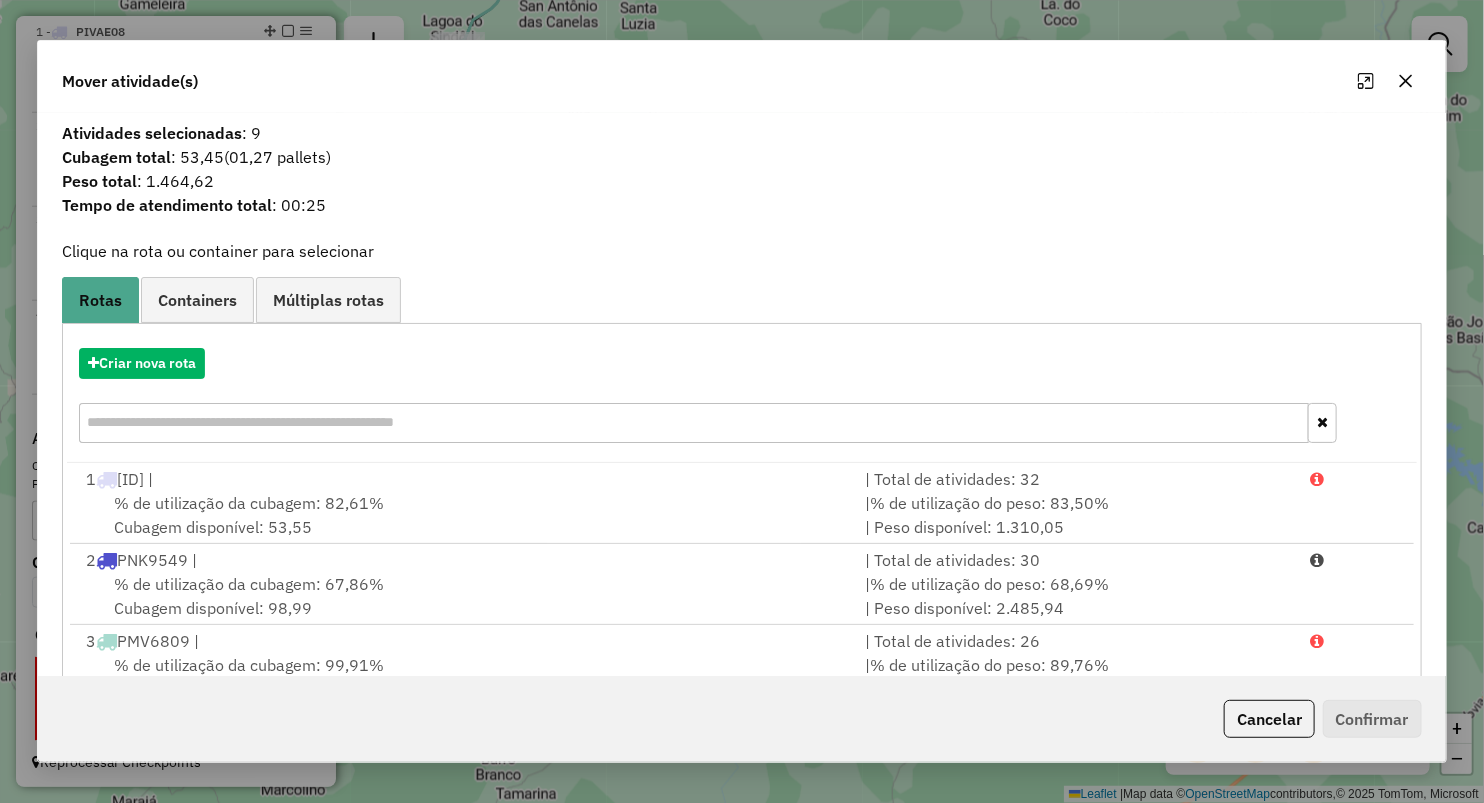 click 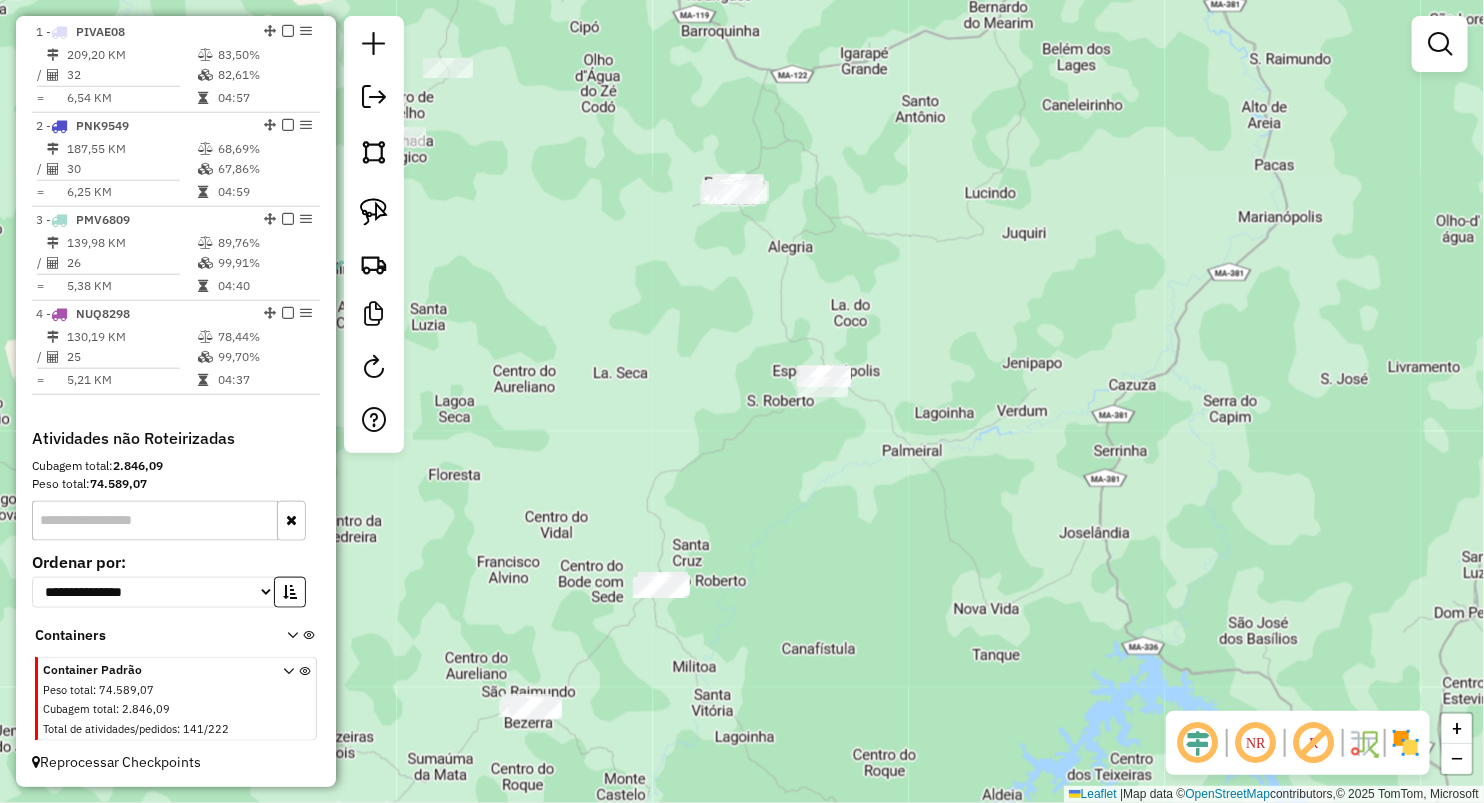 drag, startPoint x: 1114, startPoint y: 242, endPoint x: 798, endPoint y: 560, distance: 448.30792 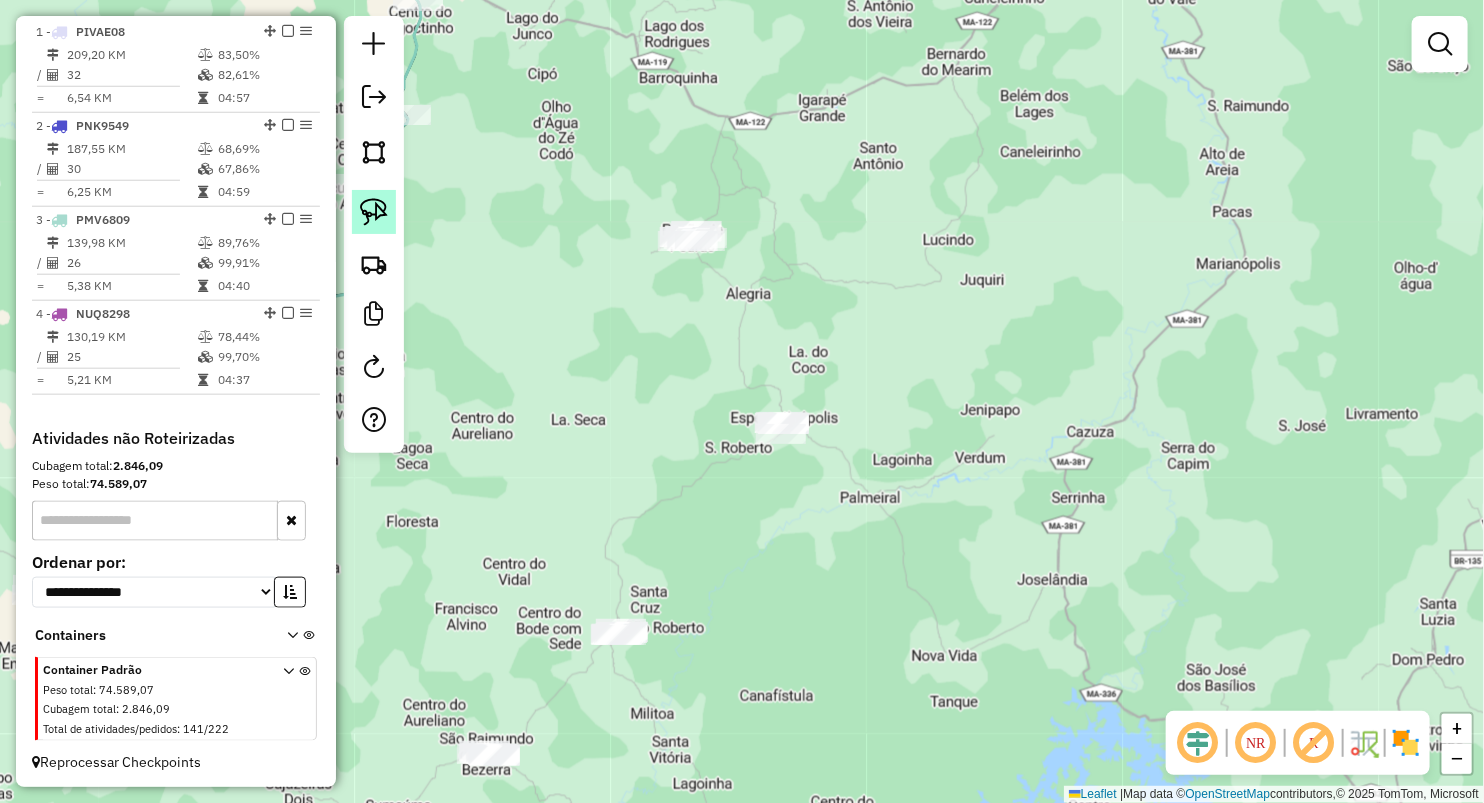 click 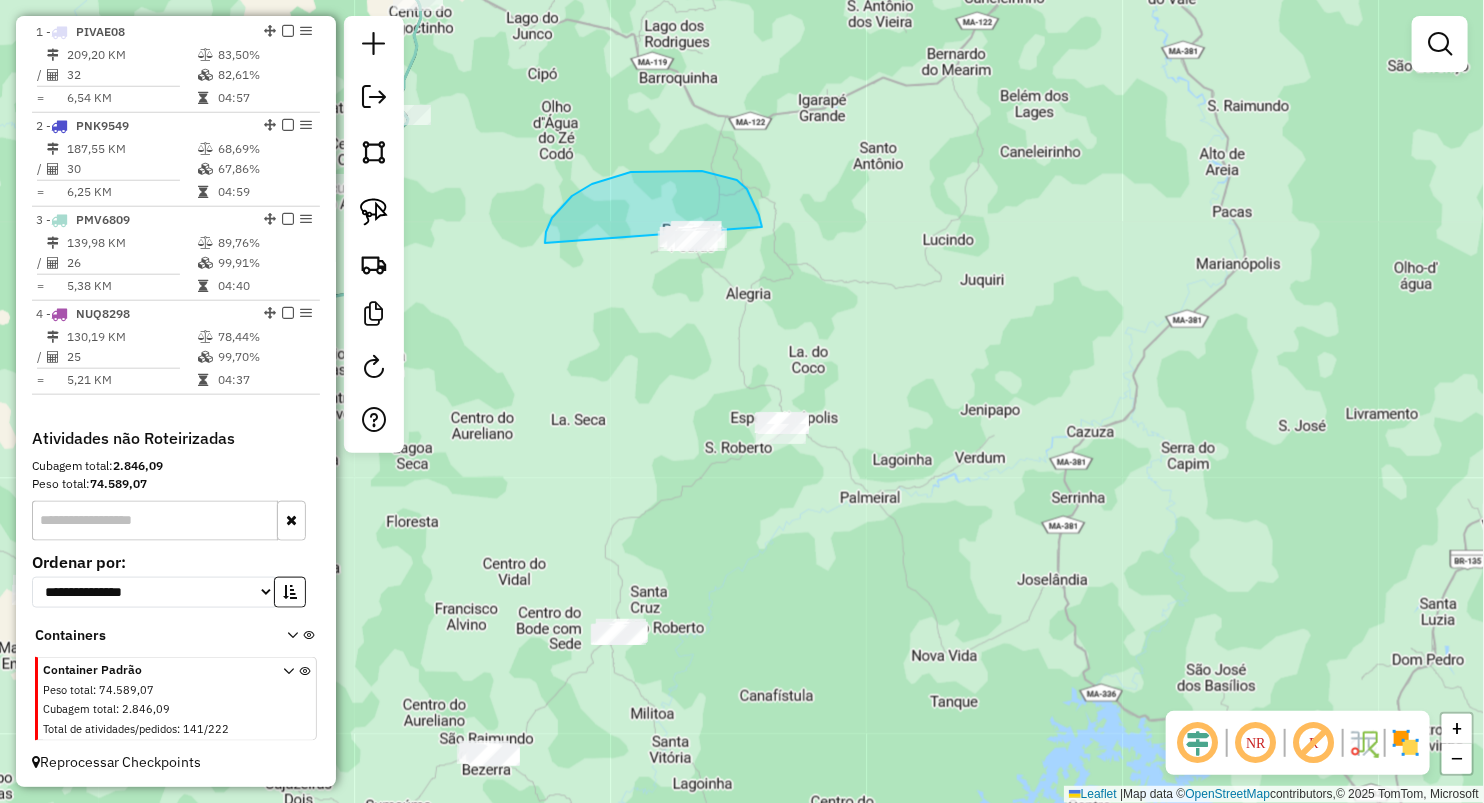 drag, startPoint x: 545, startPoint y: 243, endPoint x: 733, endPoint y: 321, distance: 203.5387 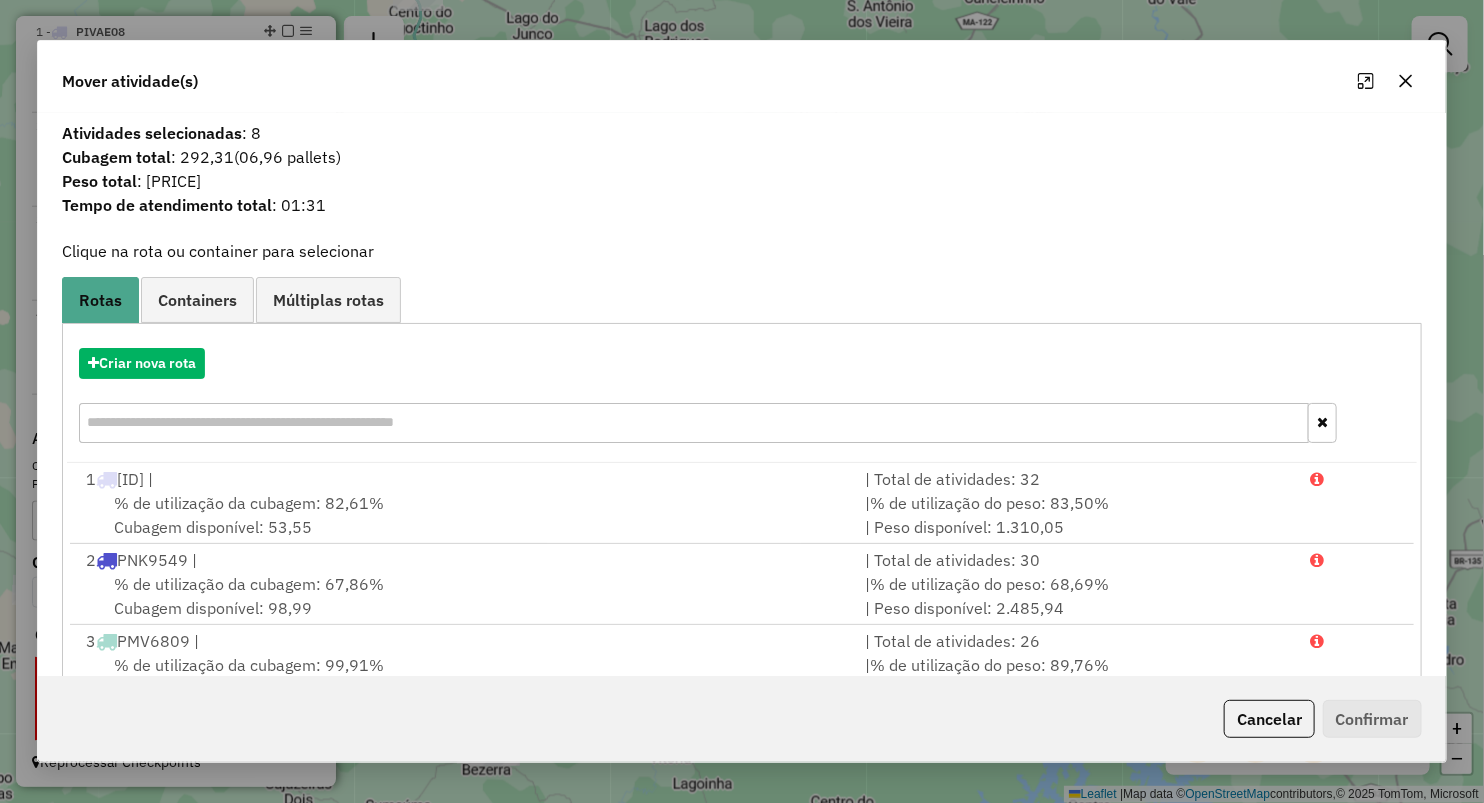 click 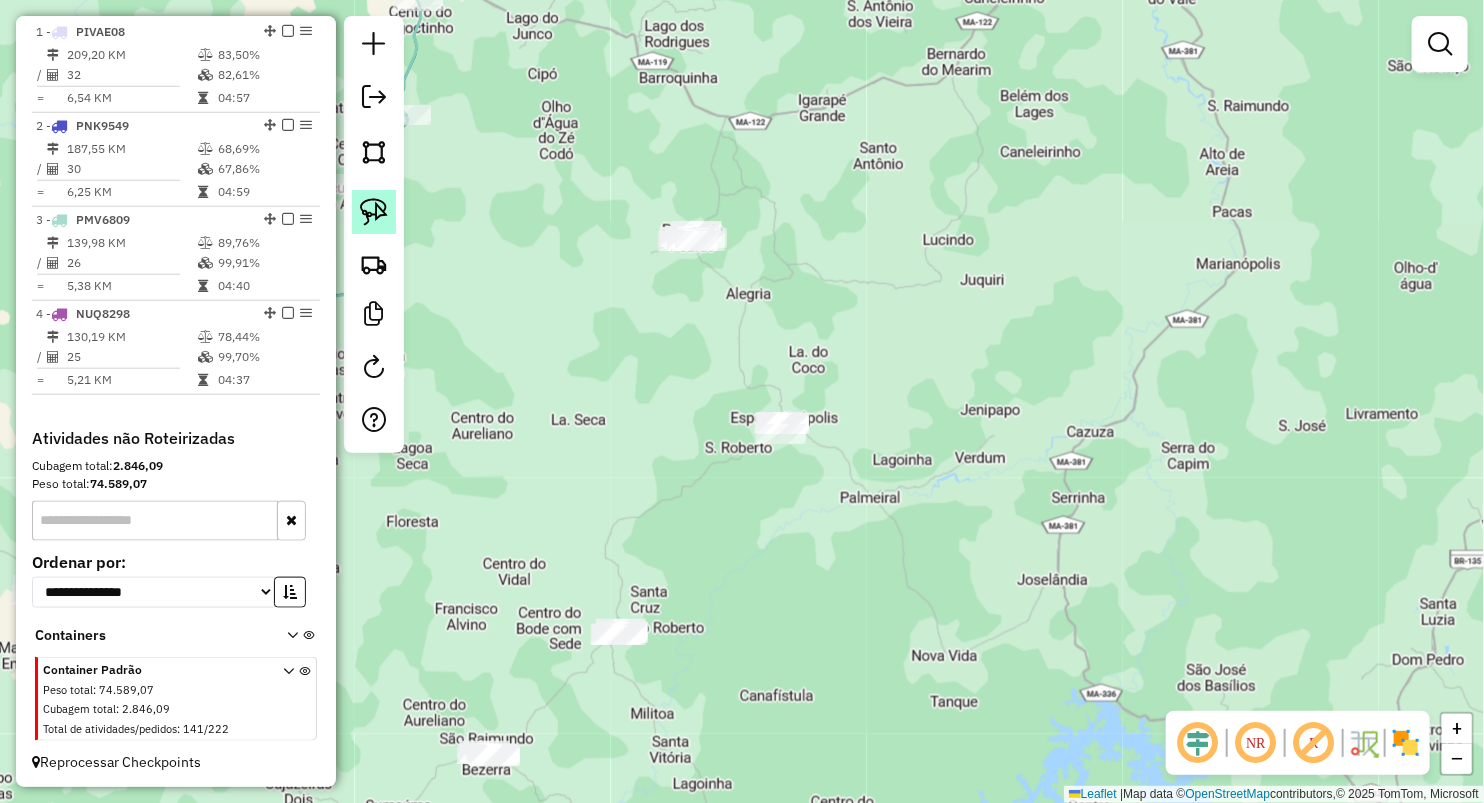 click 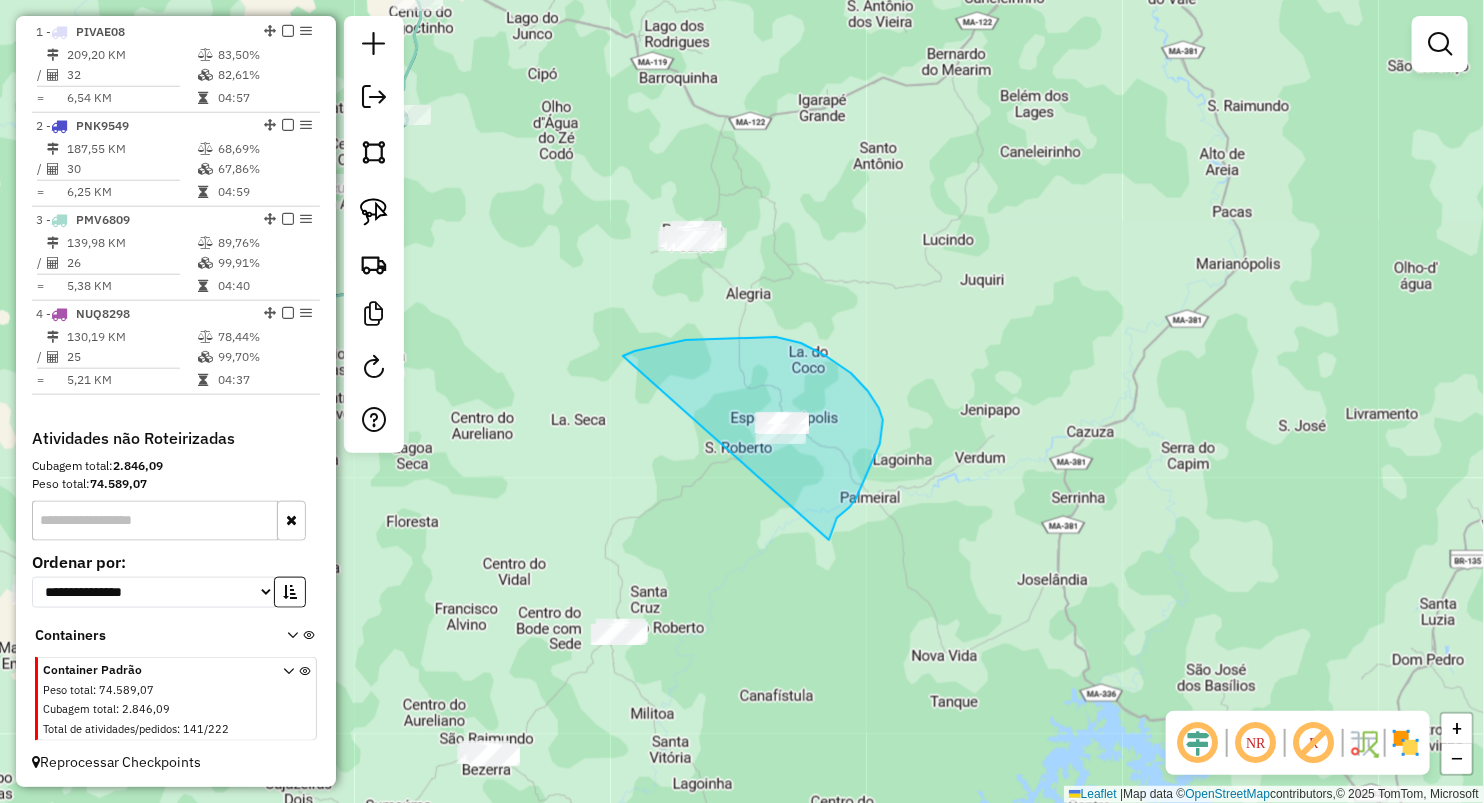 drag, startPoint x: 635, startPoint y: 351, endPoint x: 824, endPoint y: 564, distance: 284.76306 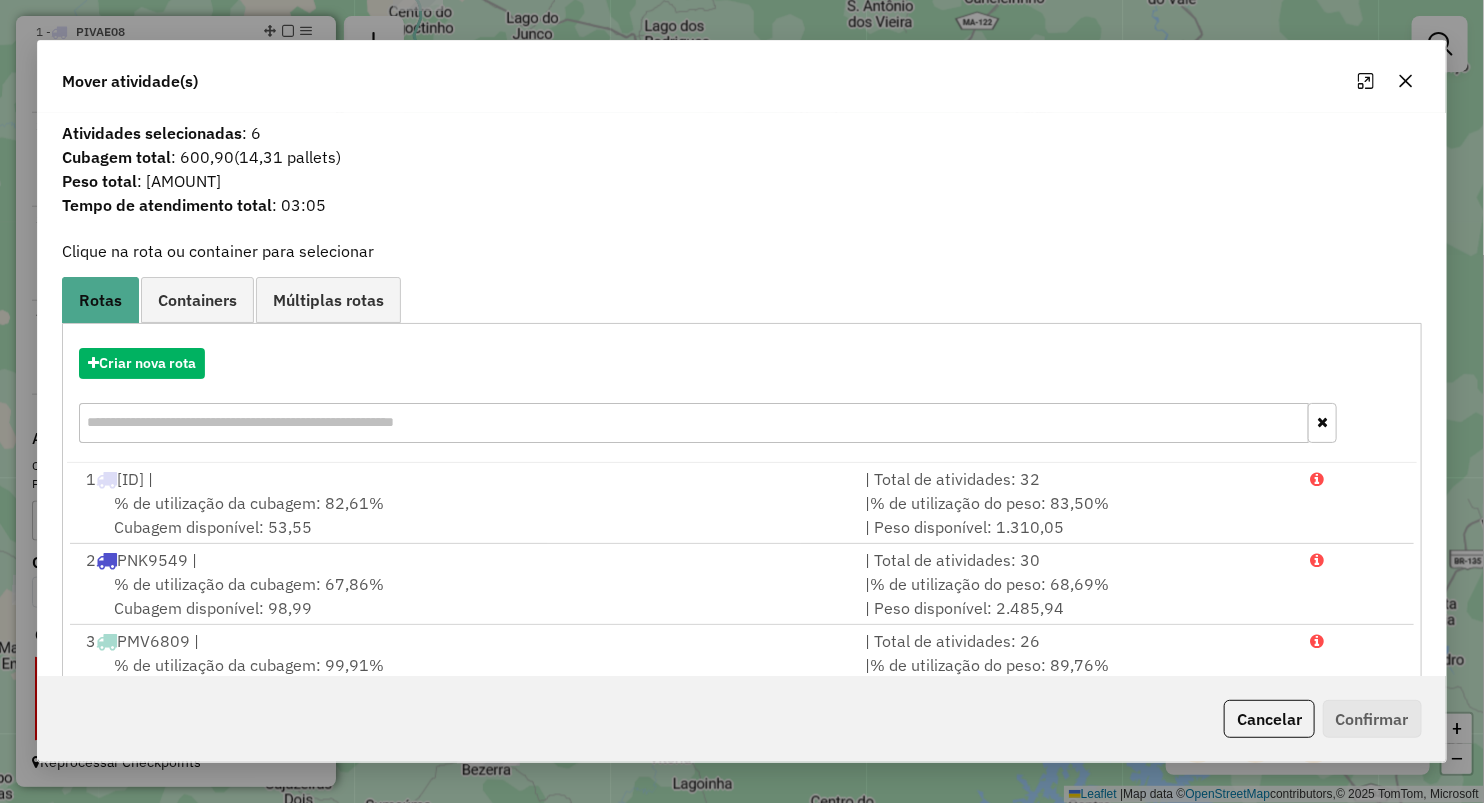 click 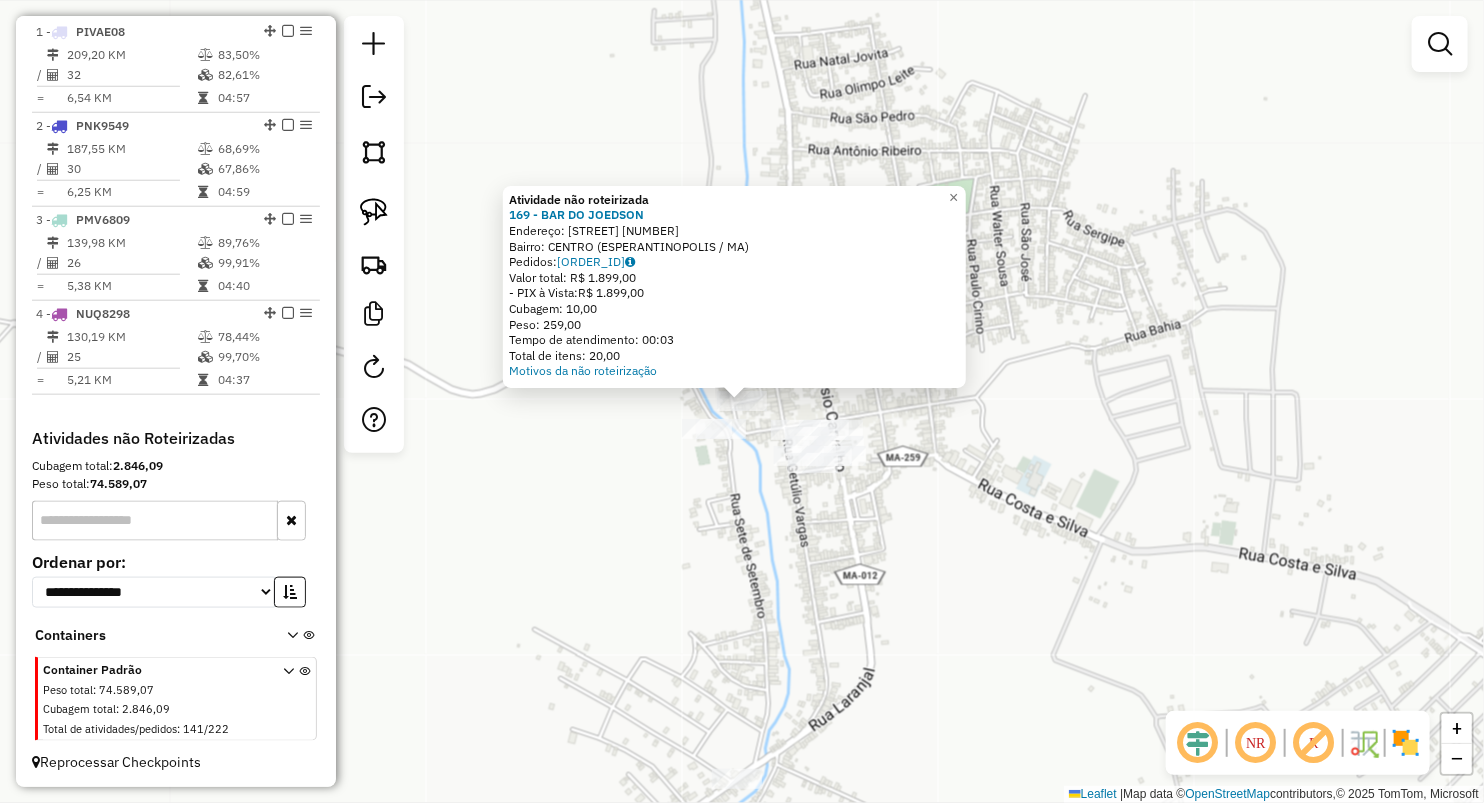 click on "Atividade não roteirizada 169 - BAR DO JOEDSON  Endereço:  RUA VITURINO FREIRE 202   Bairro: CENTRO (ESPERANTINOPOLIS / MA)   Pedidos:  06033263   Valor total: R$ 1.899,00   - PIX à Vista:  R$ 1.899,00   Cubagem: 10,00   Peso: 259,00   Tempo de atendimento: 00:03   Total de itens: 20,00  Motivos da não roteirização × Janela de atendimento Grade de atendimento Capacidade Transportadoras Veículos Cliente Pedidos  Rotas Selecione os dias de semana para filtrar as janelas de atendimento  Seg   Ter   Qua   Qui   Sex   Sáb   Dom  Informe o período da janela de atendimento: De: Até:  Filtrar exatamente a janela do cliente  Considerar janela de atendimento padrão  Selecione os dias de semana para filtrar as grades de atendimento  Seg   Ter   Qua   Qui   Sex   Sáb   Dom   Considerar clientes sem dia de atendimento cadastrado  Clientes fora do dia de atendimento selecionado Filtrar as atividades entre os valores definidos abaixo:  Peso mínimo:   Peso máximo:   Cubagem mínima:   Cubagem máxima:   De:  +" 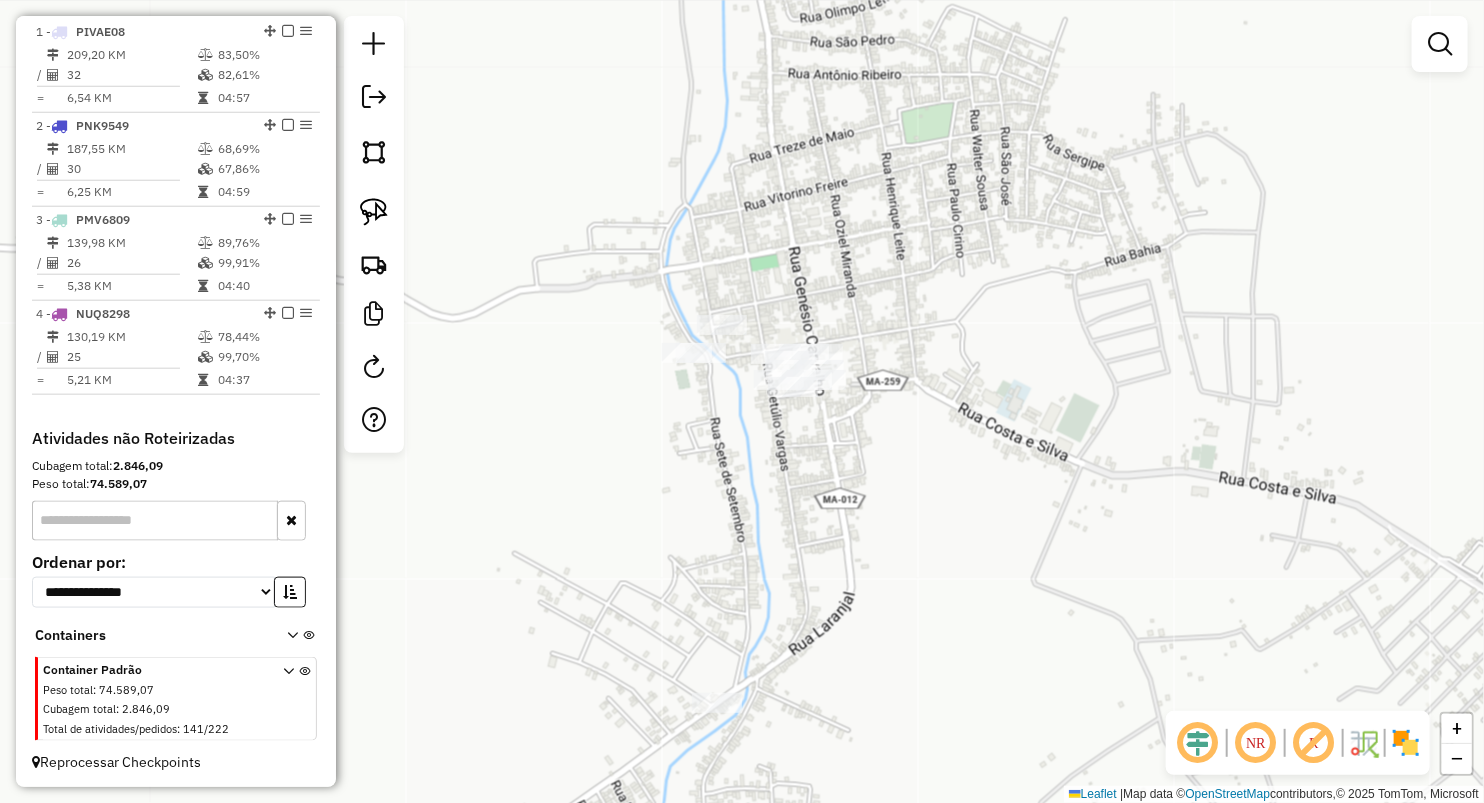 drag, startPoint x: 724, startPoint y: 577, endPoint x: 721, endPoint y: 447, distance: 130.0346 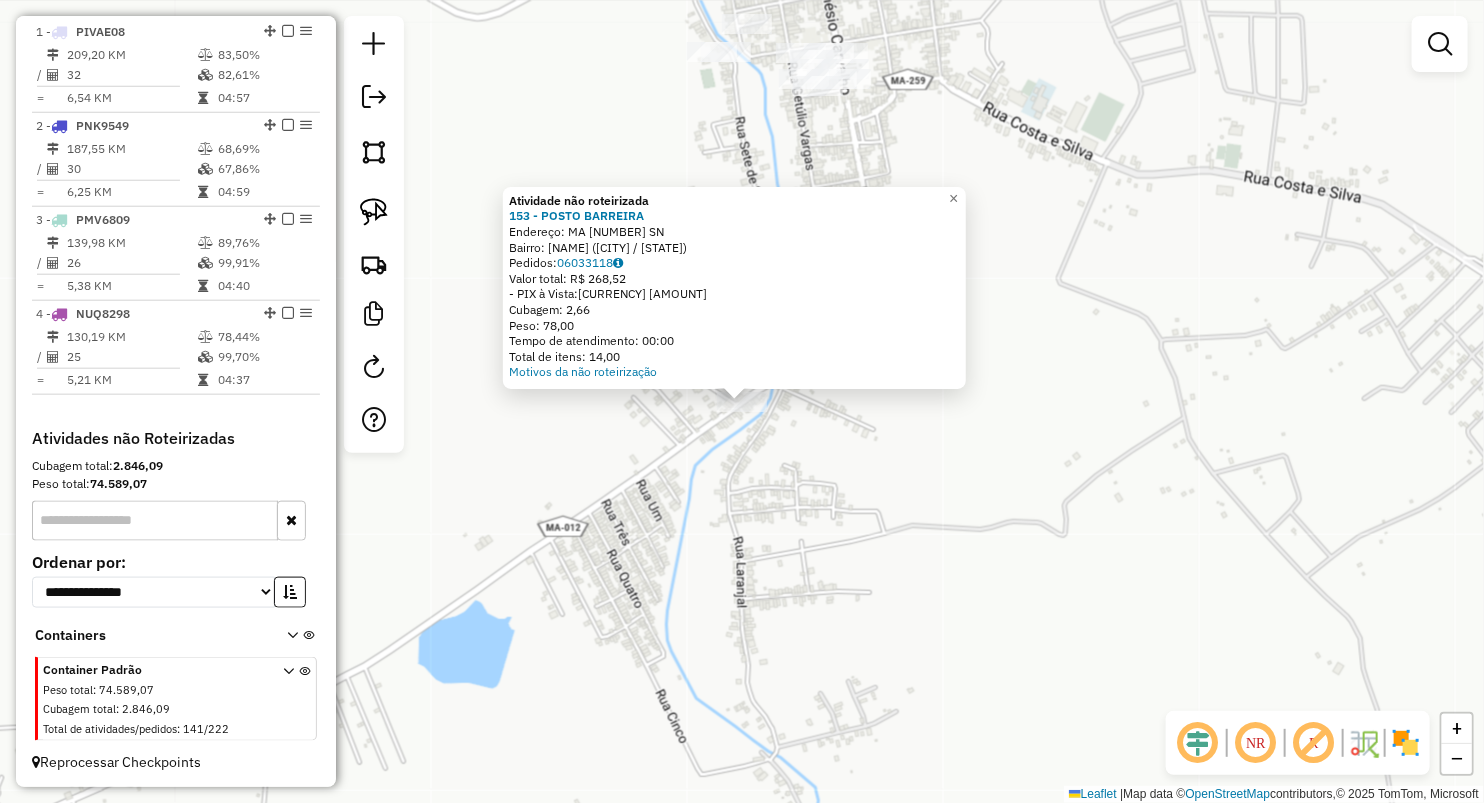click on "Atividade não roteirizada 153 - POSTO BARREIRA  Endereço:  MA 012 SN   Bairro: AUGUSTO LUNA (ESPERANTINOPOLIS / MA)   Pedidos:  06033118   Valor total: R$ 268,52   - PIX à Vista:  R$ 268,52   Cubagem: 2,66   Peso: 78,00   Tempo de atendimento: 00:00   Total de itens: 14,00  Motivos da não roteirização × Janela de atendimento Grade de atendimento Capacidade Transportadoras Veículos Cliente Pedidos  Rotas Selecione os dias de semana para filtrar as janelas de atendimento  Seg   Ter   Qua   Qui   Sex   Sáb   Dom  Informe o período da janela de atendimento: De: Até:  Filtrar exatamente a janela do cliente  Considerar janela de atendimento padrão  Selecione os dias de semana para filtrar as grades de atendimento  Seg   Ter   Qua   Qui   Sex   Sáb   Dom   Considerar clientes sem dia de atendimento cadastrado  Clientes fora do dia de atendimento selecionado Filtrar as atividades entre os valores definidos abaixo:  Peso mínimo:   Peso máximo:   Cubagem mínima:   Cubagem máxima:   De:   Até:   De:  +" 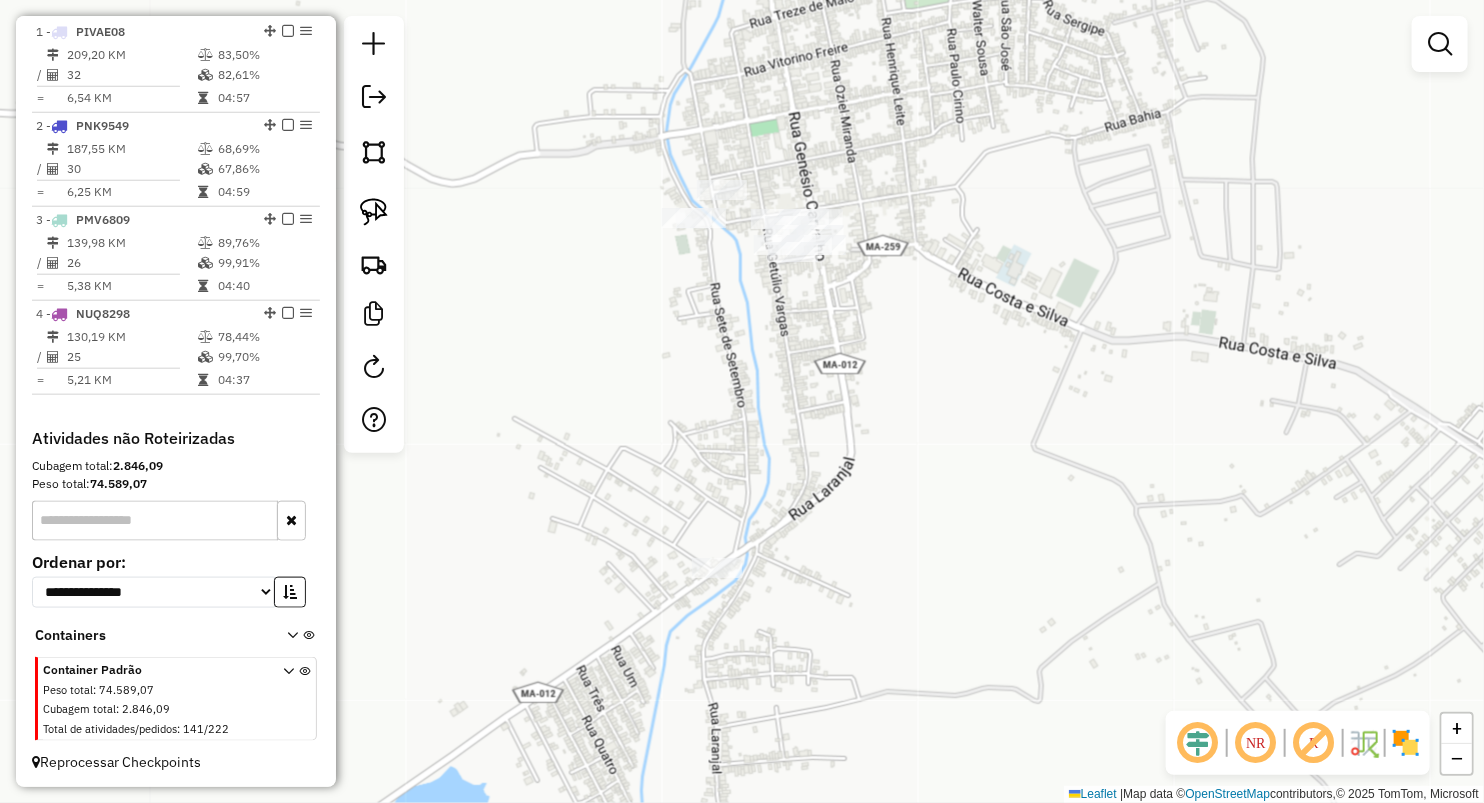 drag, startPoint x: 787, startPoint y: 254, endPoint x: 762, endPoint y: 420, distance: 167.87198 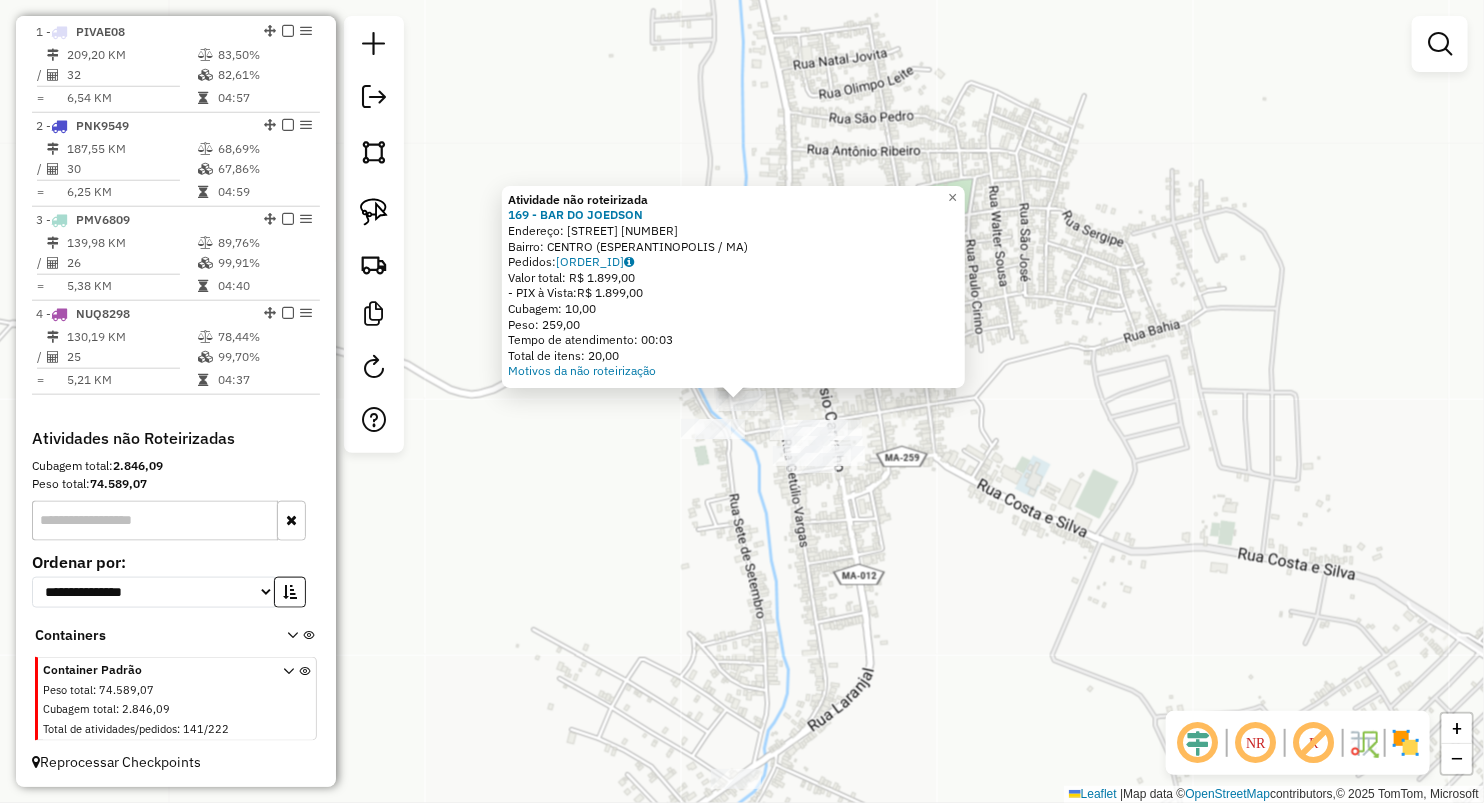 click on "Atividade não roteirizada 169 - BAR DO JOEDSON  Endereço:  RUA VITURINO FREIRE 202   Bairro: CENTRO (ESPERANTINOPOLIS / MA)   Pedidos:  06033263   Valor total: R$ 1.899,00   - PIX à Vista:  R$ 1.899,00   Cubagem: 10,00   Peso: 259,00   Tempo de atendimento: 00:03   Total de itens: 20,00  Motivos da não roteirização × Janela de atendimento Grade de atendimento Capacidade Transportadoras Veículos Cliente Pedidos  Rotas Selecione os dias de semana para filtrar as janelas de atendimento  Seg   Ter   Qua   Qui   Sex   Sáb   Dom  Informe o período da janela de atendimento: De: Até:  Filtrar exatamente a janela do cliente  Considerar janela de atendimento padrão  Selecione os dias de semana para filtrar as grades de atendimento  Seg   Ter   Qua   Qui   Sex   Sáb   Dom   Considerar clientes sem dia de atendimento cadastrado  Clientes fora do dia de atendimento selecionado Filtrar as atividades entre os valores definidos abaixo:  Peso mínimo:   Peso máximo:   Cubagem mínima:   Cubagem máxima:   De:  +" 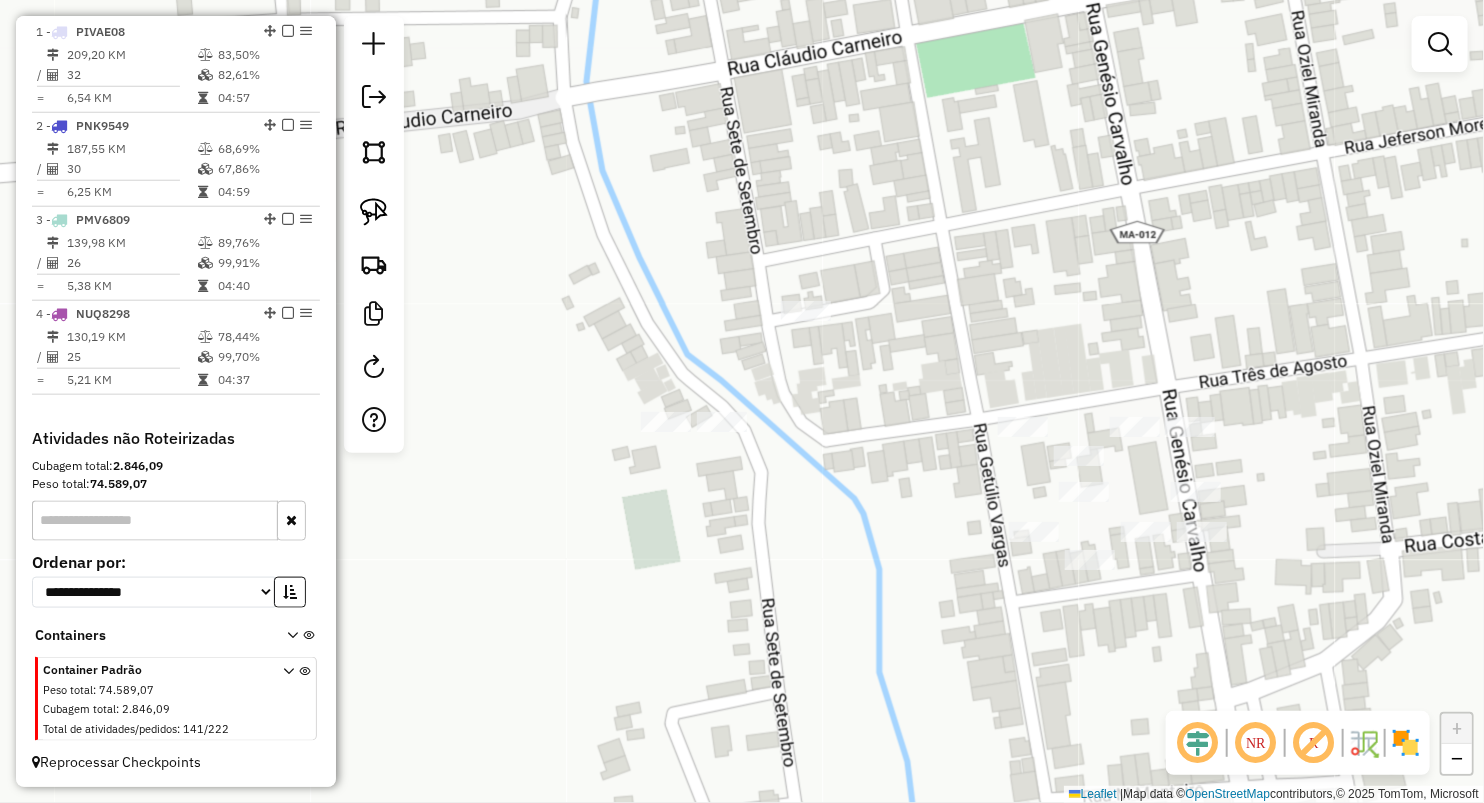 drag, startPoint x: 1016, startPoint y: 539, endPoint x: 940, endPoint y: 439, distance: 125.60255 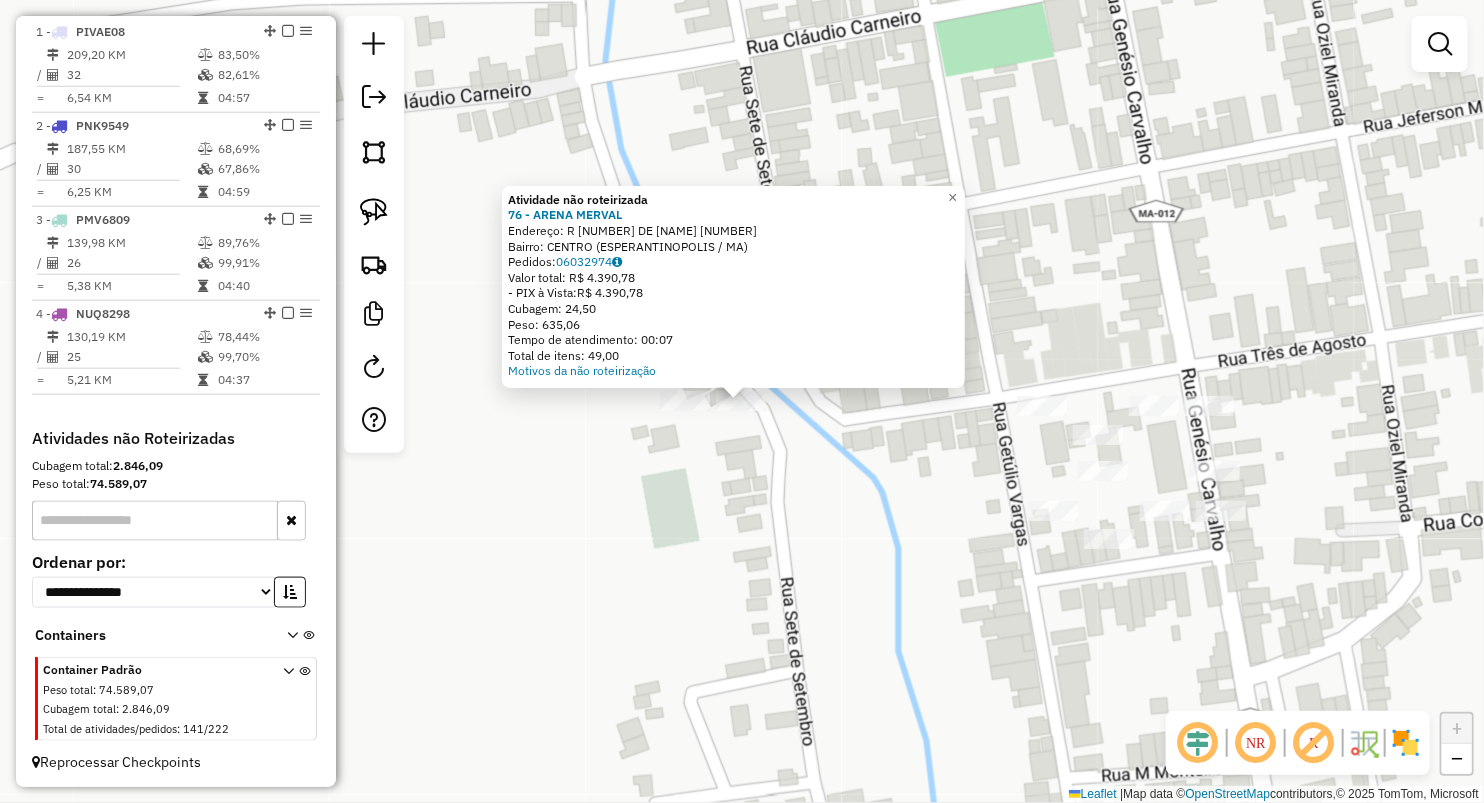click on "Atividade não roteirizada 76 - ARENA MERVAL  Endereço:  R 7 DE SETEMBRO 314   Bairro: CENTRO (ESPERANTINOPOLIS / MA)   Pedidos:  06032974   Valor total: R$ 4.390,78   - PIX à Vista:  R$ 4.390,78   Cubagem: 24,50   Peso: 635,06   Tempo de atendimento: 00:07   Total de itens: 49,00  Motivos da não roteirização × Janela de atendimento Grade de atendimento Capacidade Transportadoras Veículos Cliente Pedidos  Rotas Selecione os dias de semana para filtrar as janelas de atendimento  Seg   Ter   Qua   Qui   Sex   Sáb   Dom  Informe o período da janela de atendimento: De: Até:  Filtrar exatamente a janela do cliente  Considerar janela de atendimento padrão  Selecione os dias de semana para filtrar as grades de atendimento  Seg   Ter   Qua   Qui   Sex   Sáb   Dom   Considerar clientes sem dia de atendimento cadastrado  Clientes fora do dia de atendimento selecionado Filtrar as atividades entre os valores definidos abaixo:  Peso mínimo:   Peso máximo:   Cubagem mínima:   Cubagem máxima:   De:   Até:" 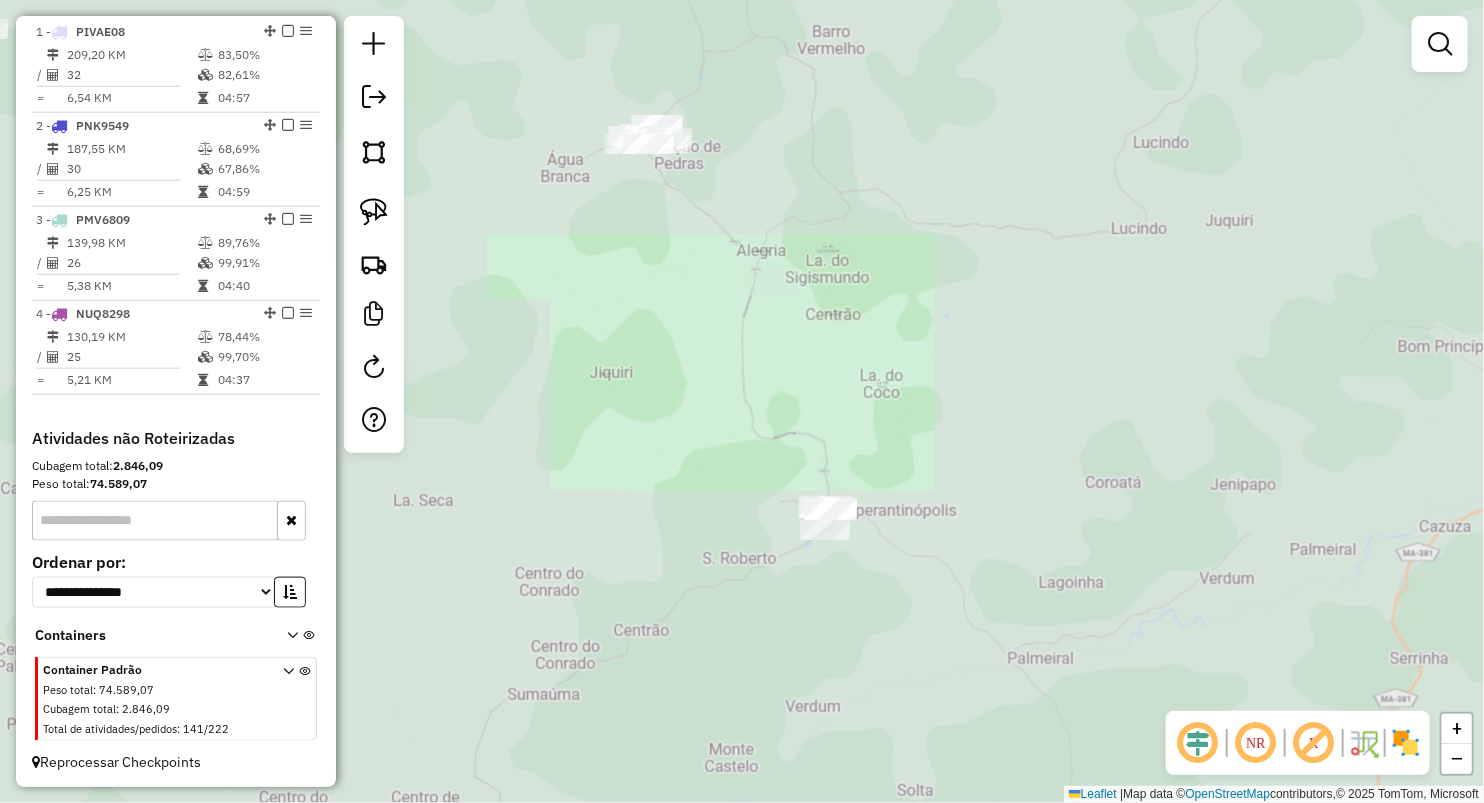 drag, startPoint x: 977, startPoint y: 531, endPoint x: 920, endPoint y: 336, distance: 203.16003 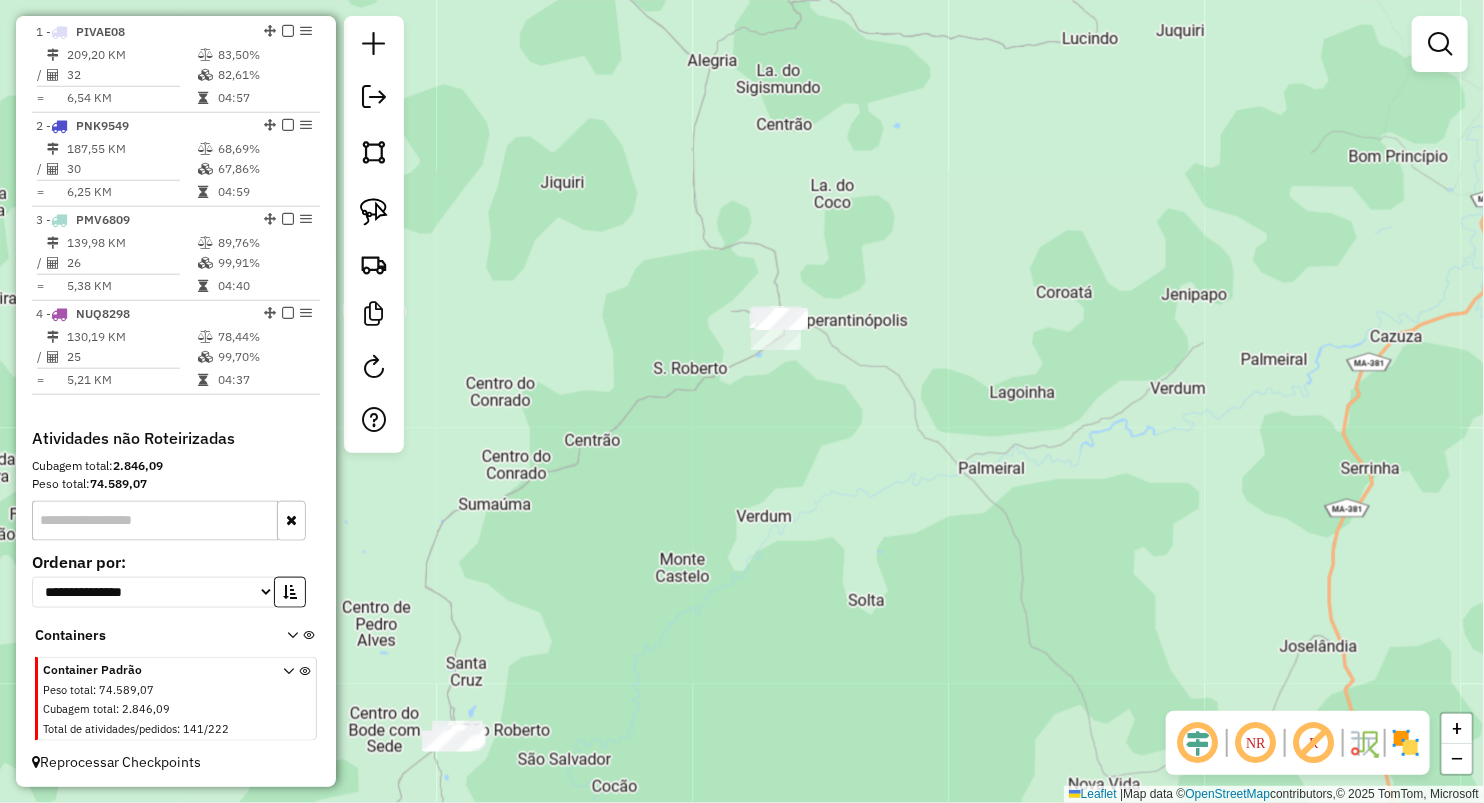 drag, startPoint x: 556, startPoint y: 377, endPoint x: 676, endPoint y: 367, distance: 120.41595 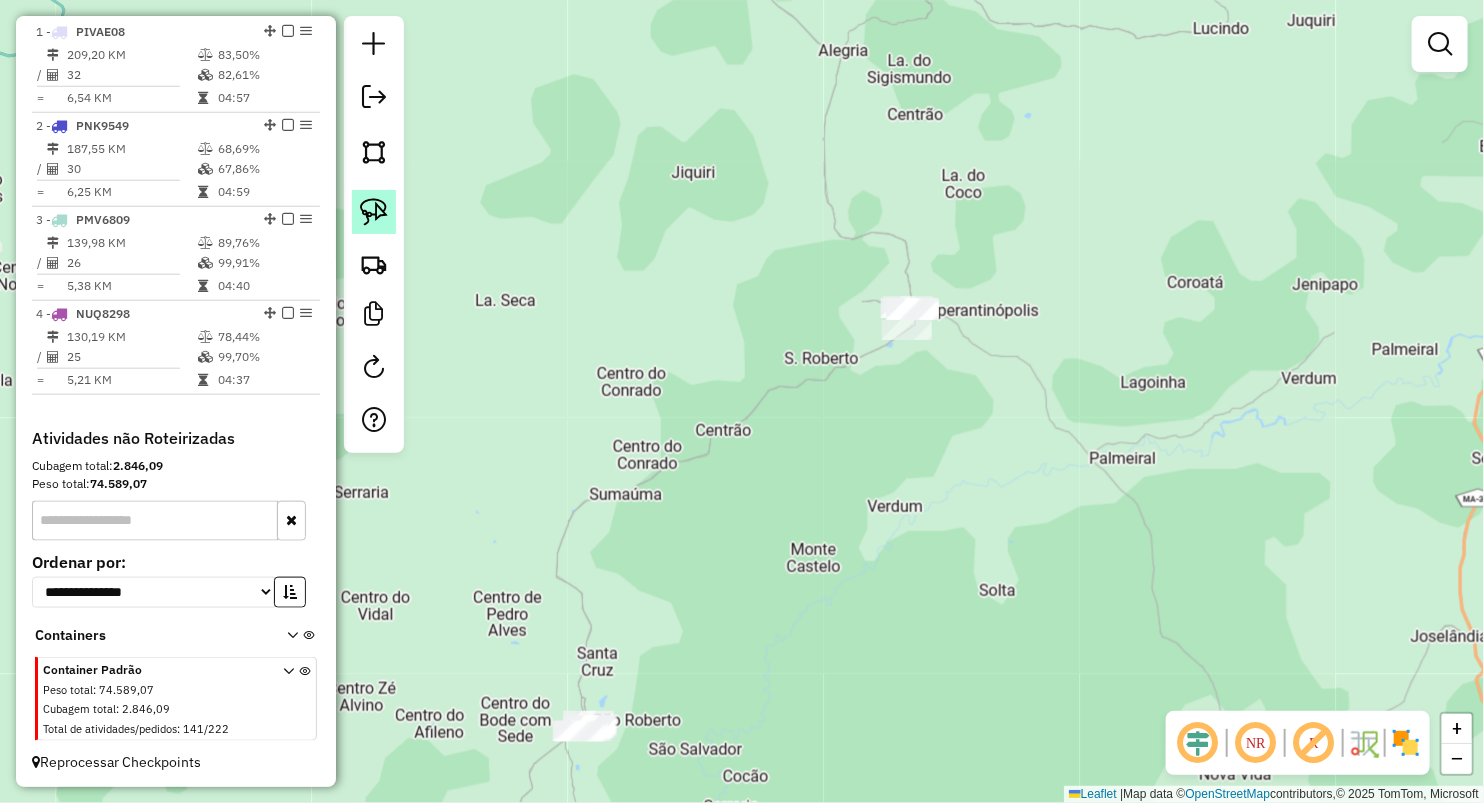 click 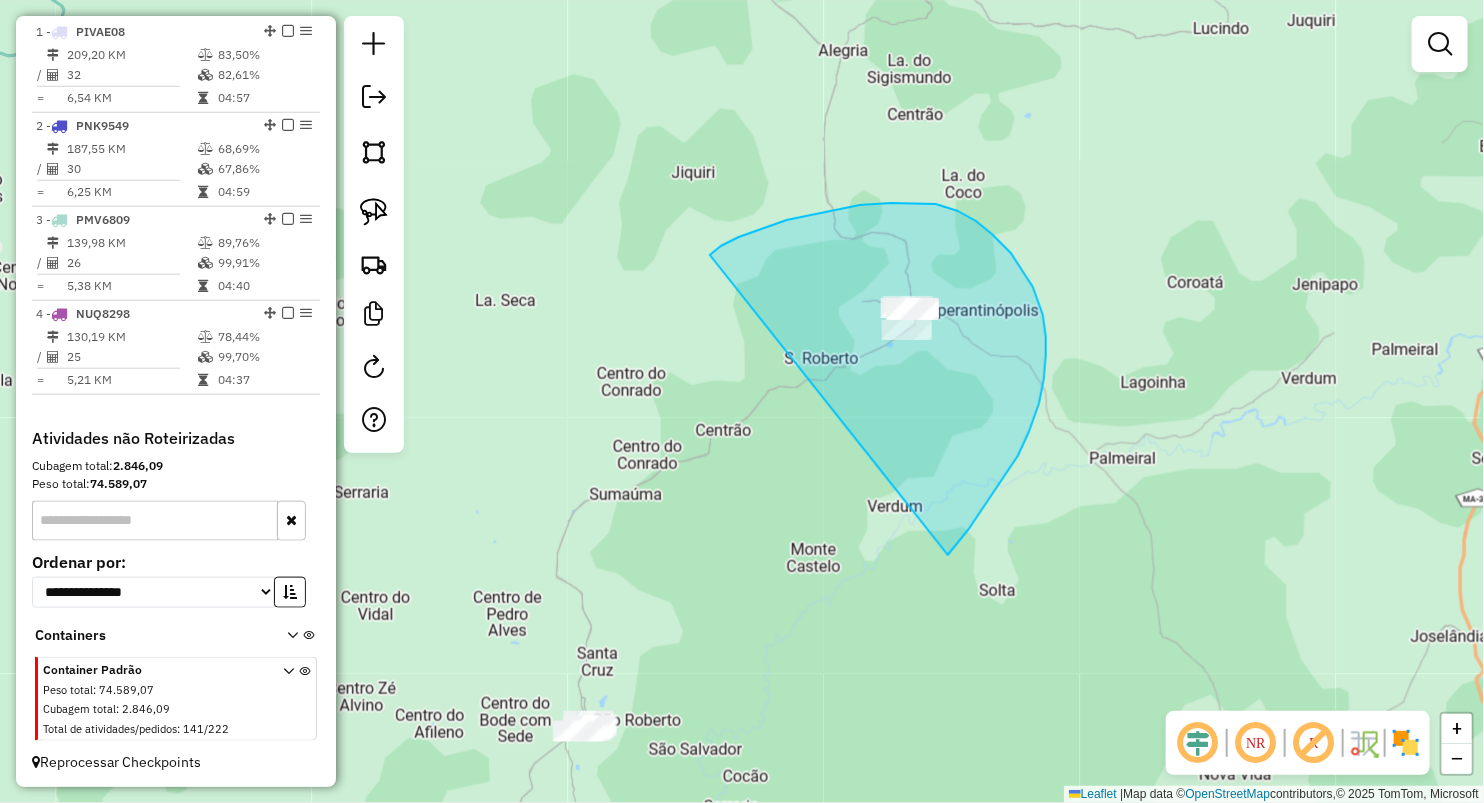 drag, startPoint x: 760, startPoint y: 229, endPoint x: 911, endPoint y: 719, distance: 512.7387 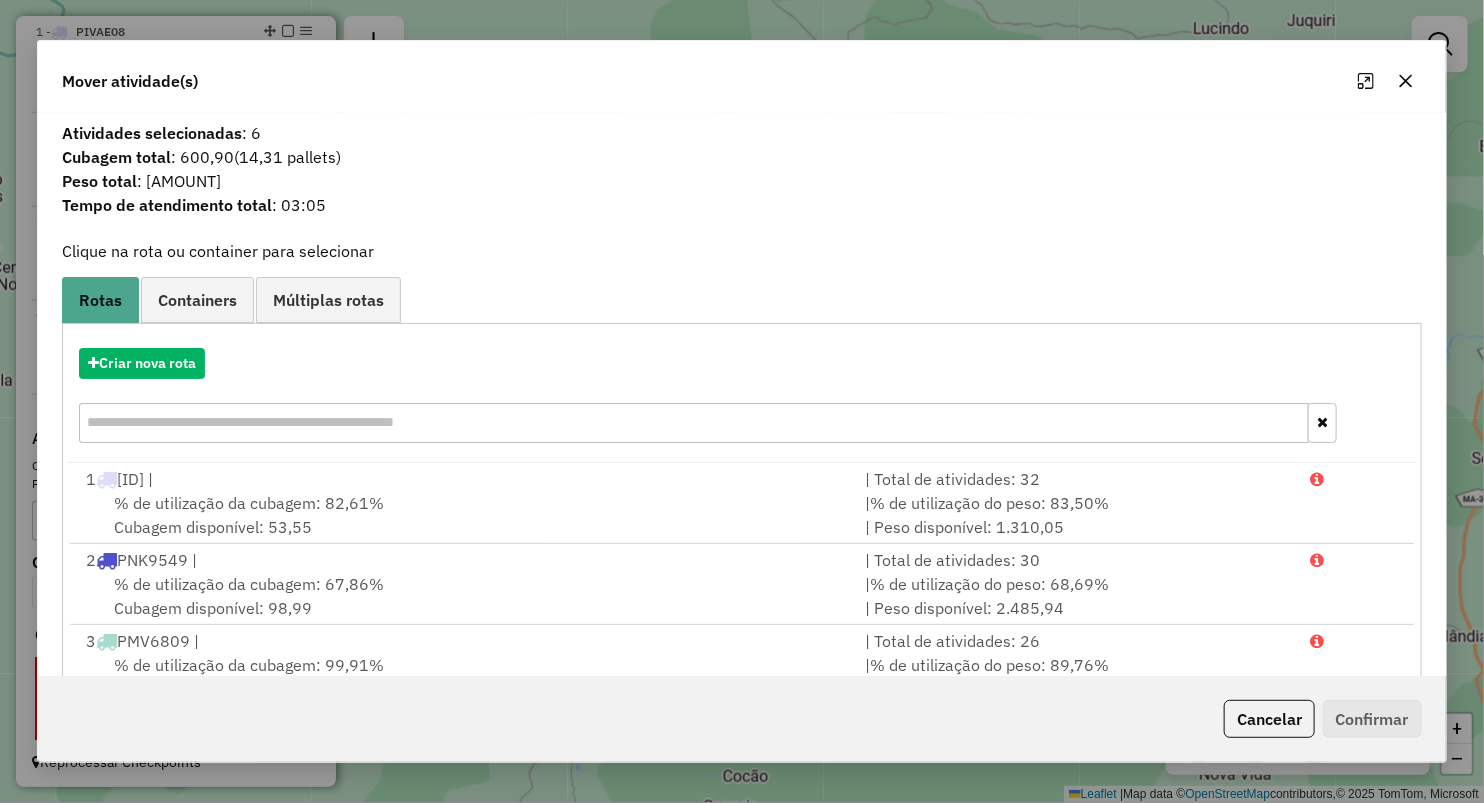 click on "Criar nova rota" at bounding box center [742, 398] 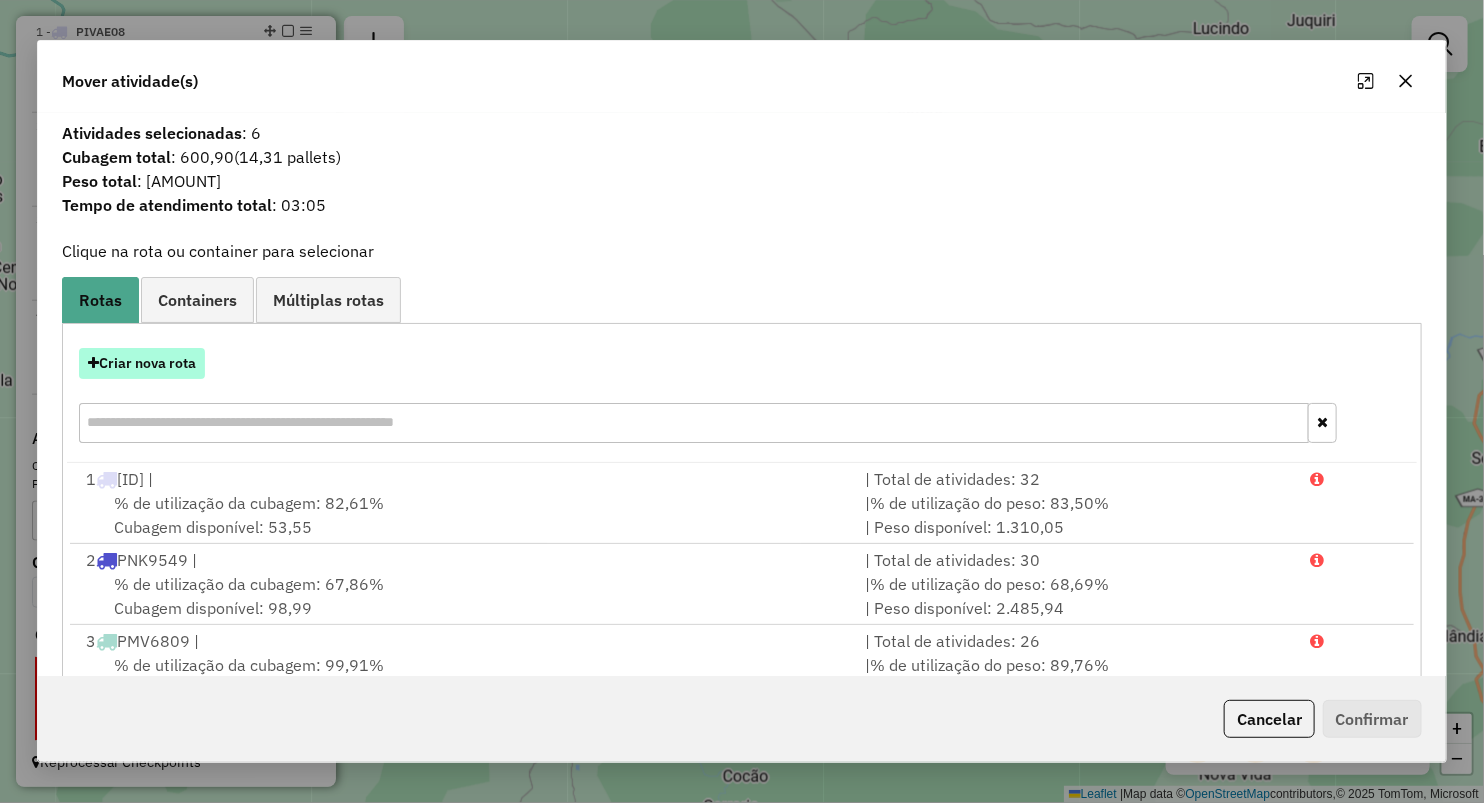 click on "Criar nova rota" at bounding box center [142, 363] 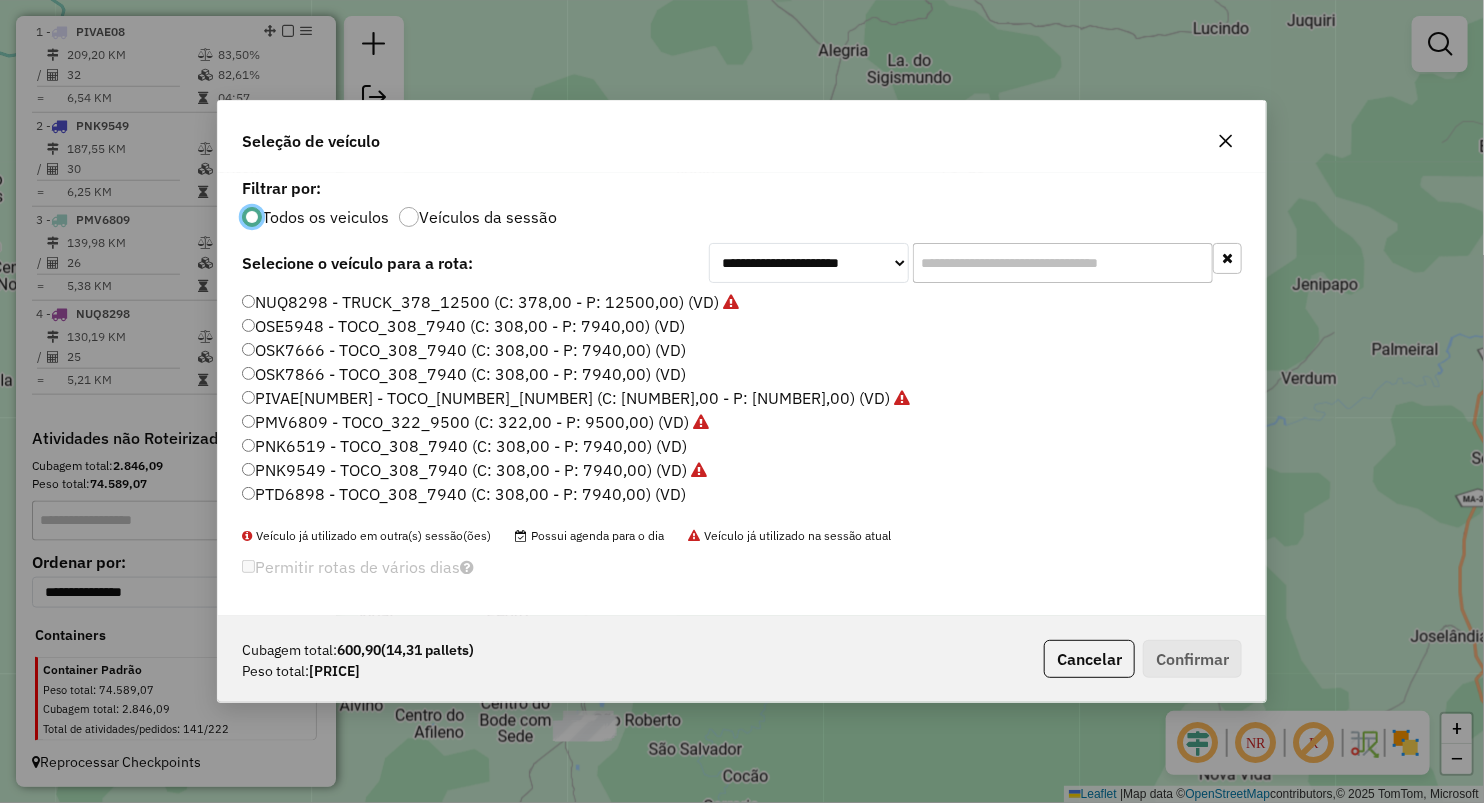 scroll, scrollTop: 10, scrollLeft: 6, axis: both 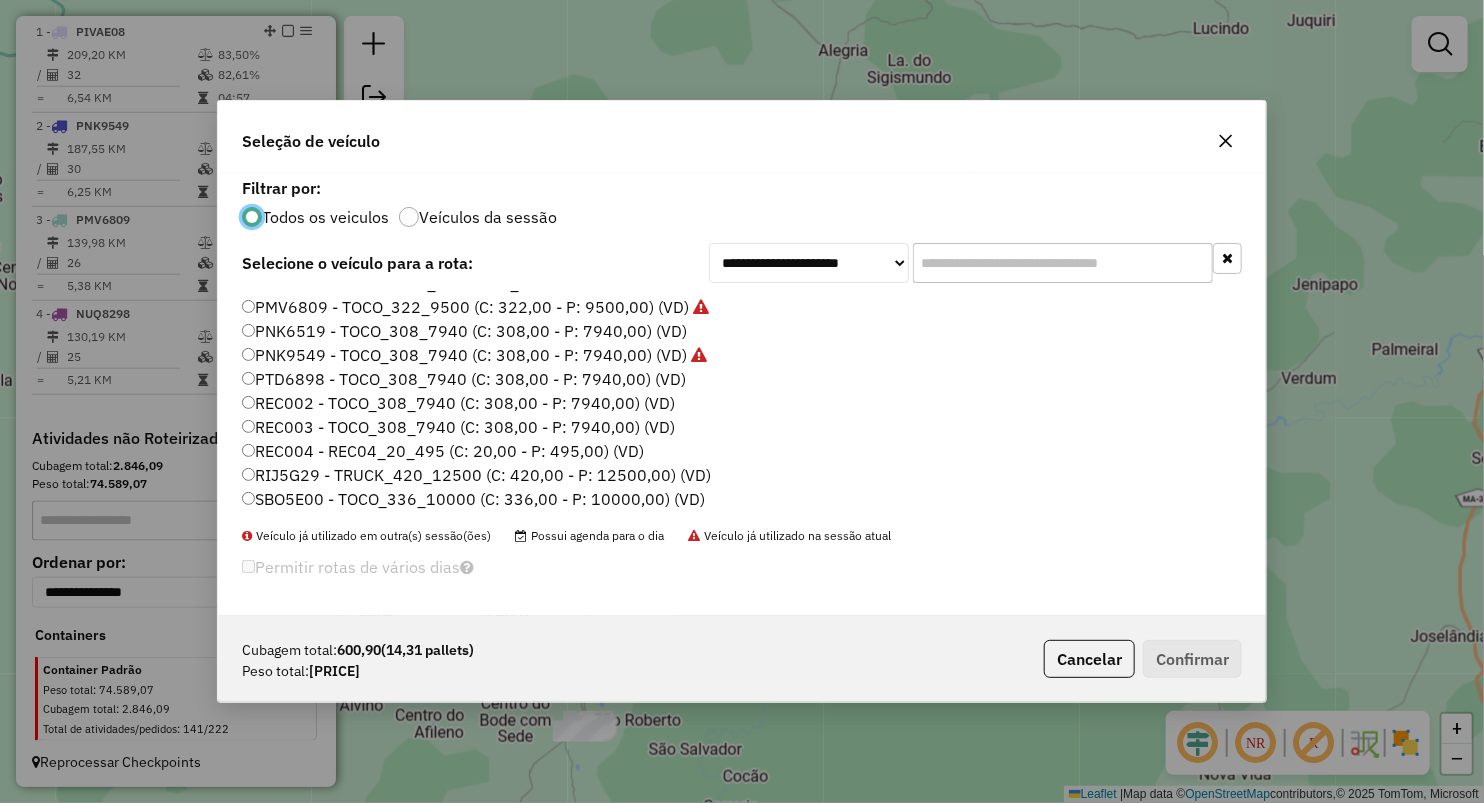 click on "RIJ5G29 - TRUCK_420_12500 (C: 420,00 - P: 12500,00) (VD)" 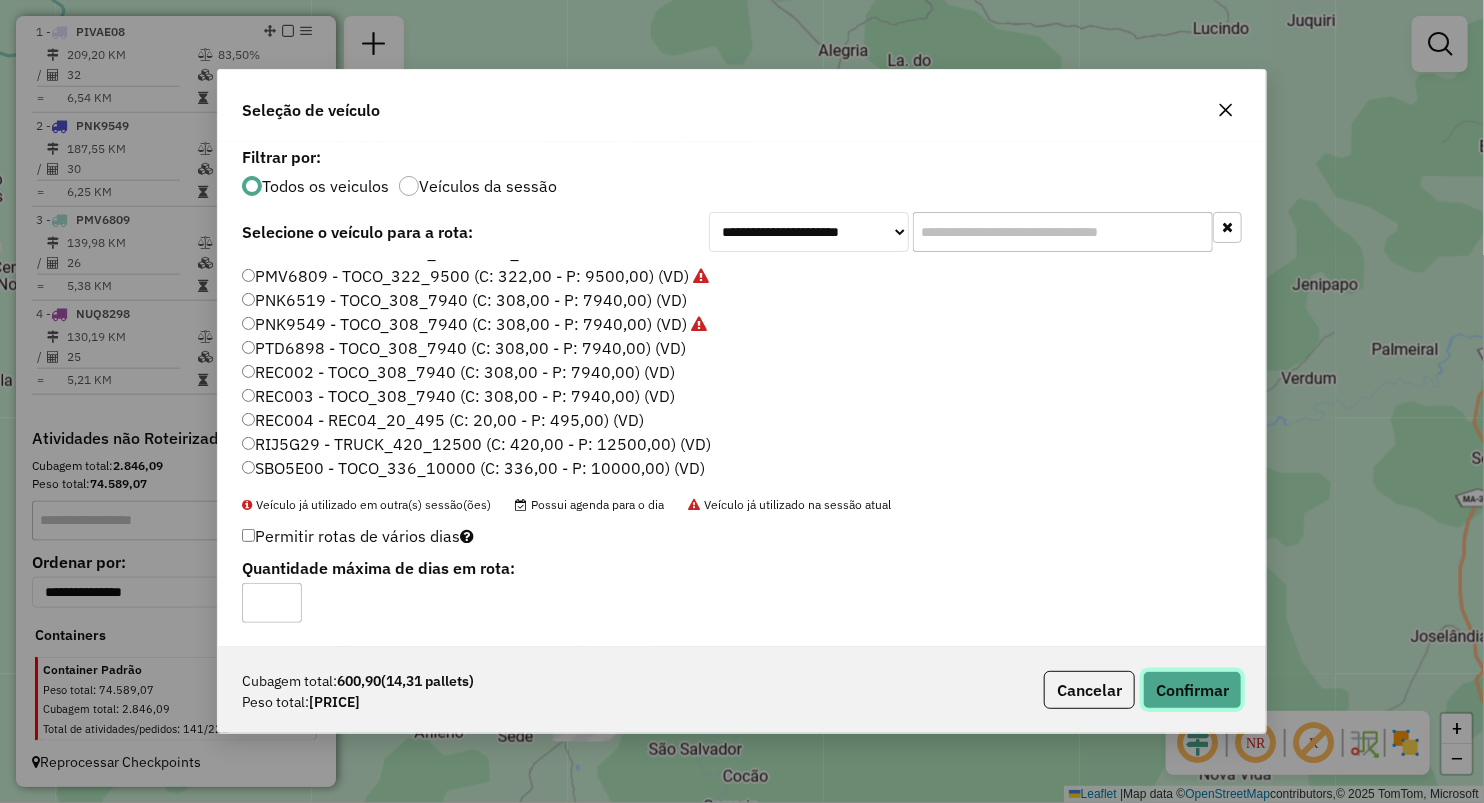 click on "Confirmar" 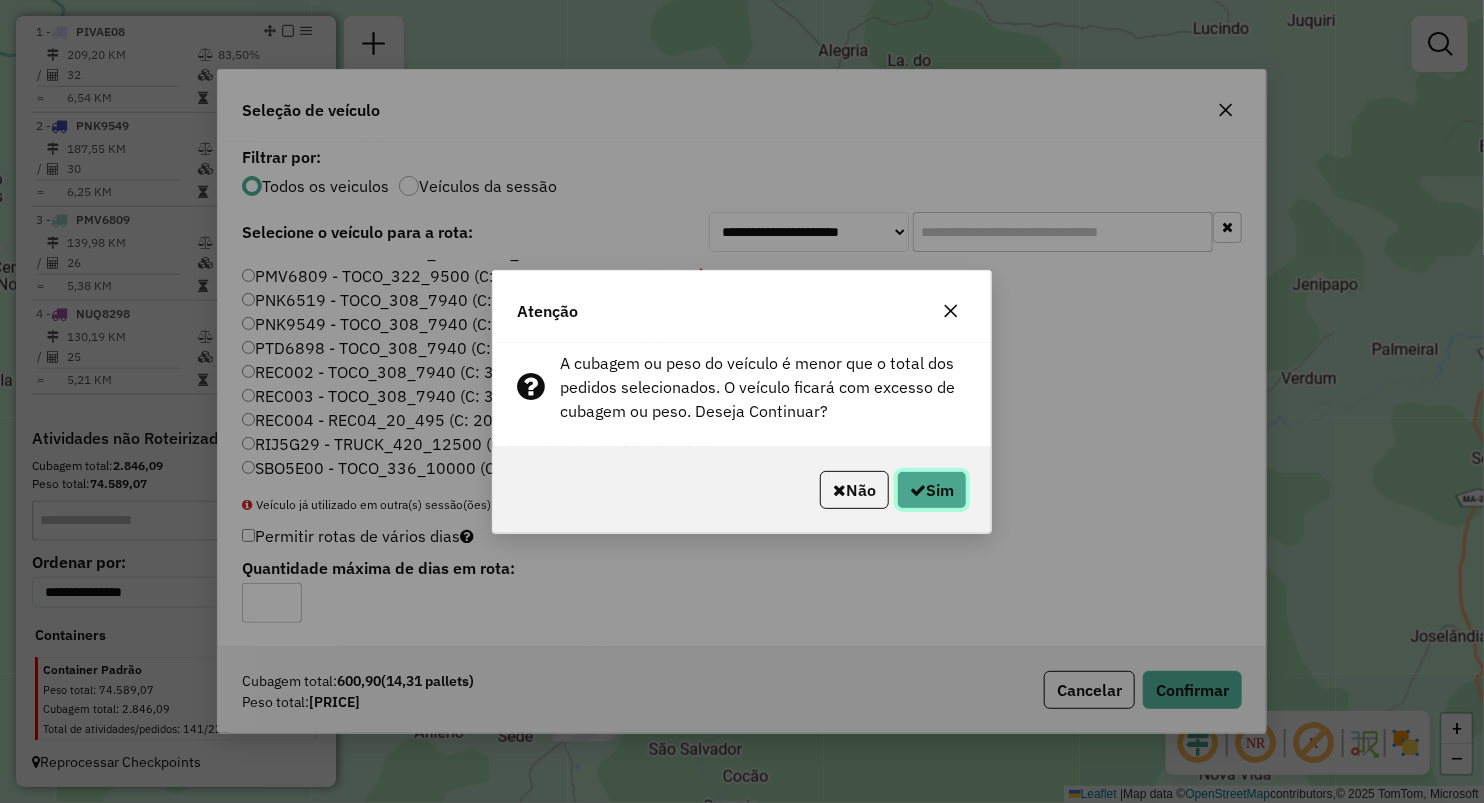 click on "Sim" 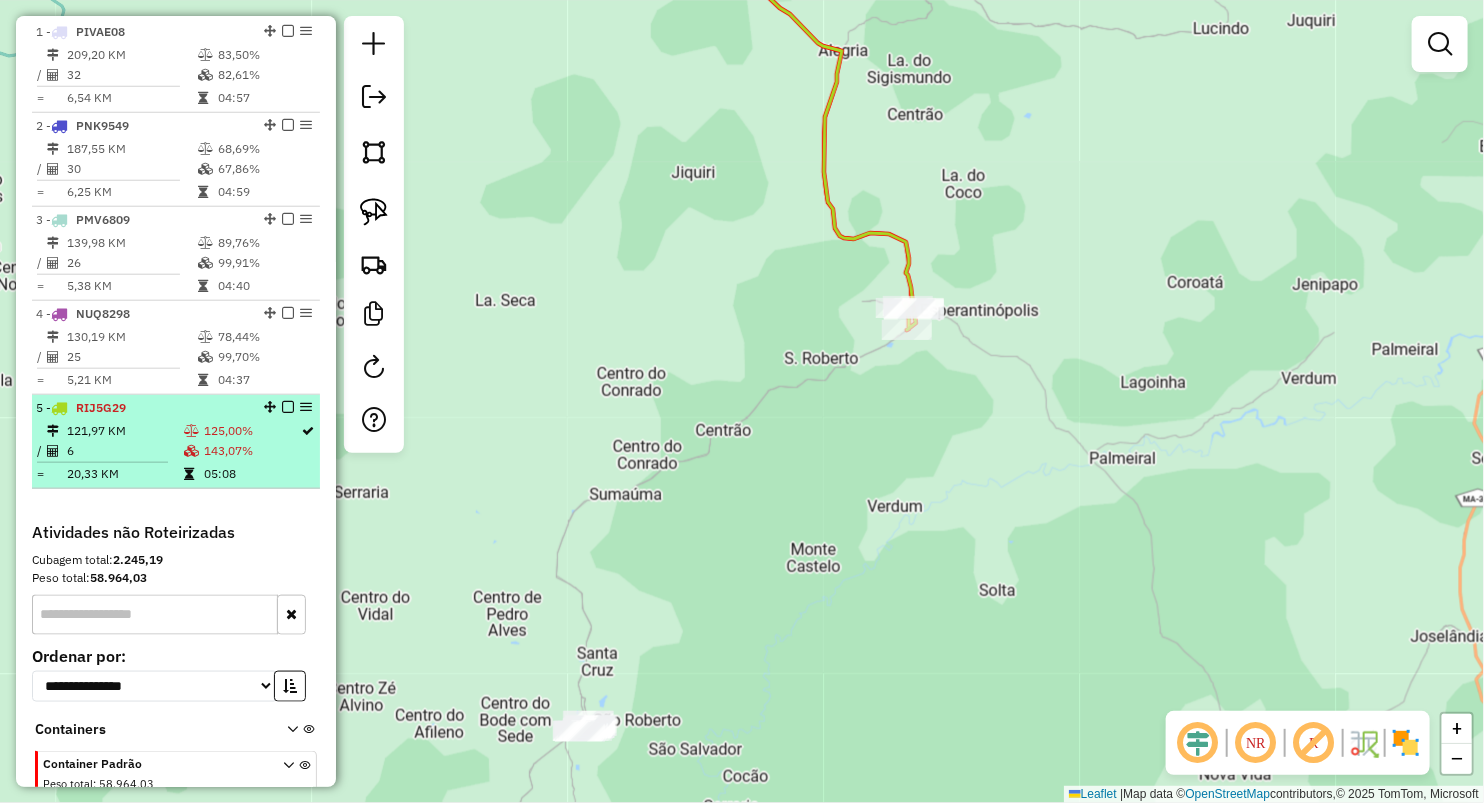 click on "6" at bounding box center [124, 451] 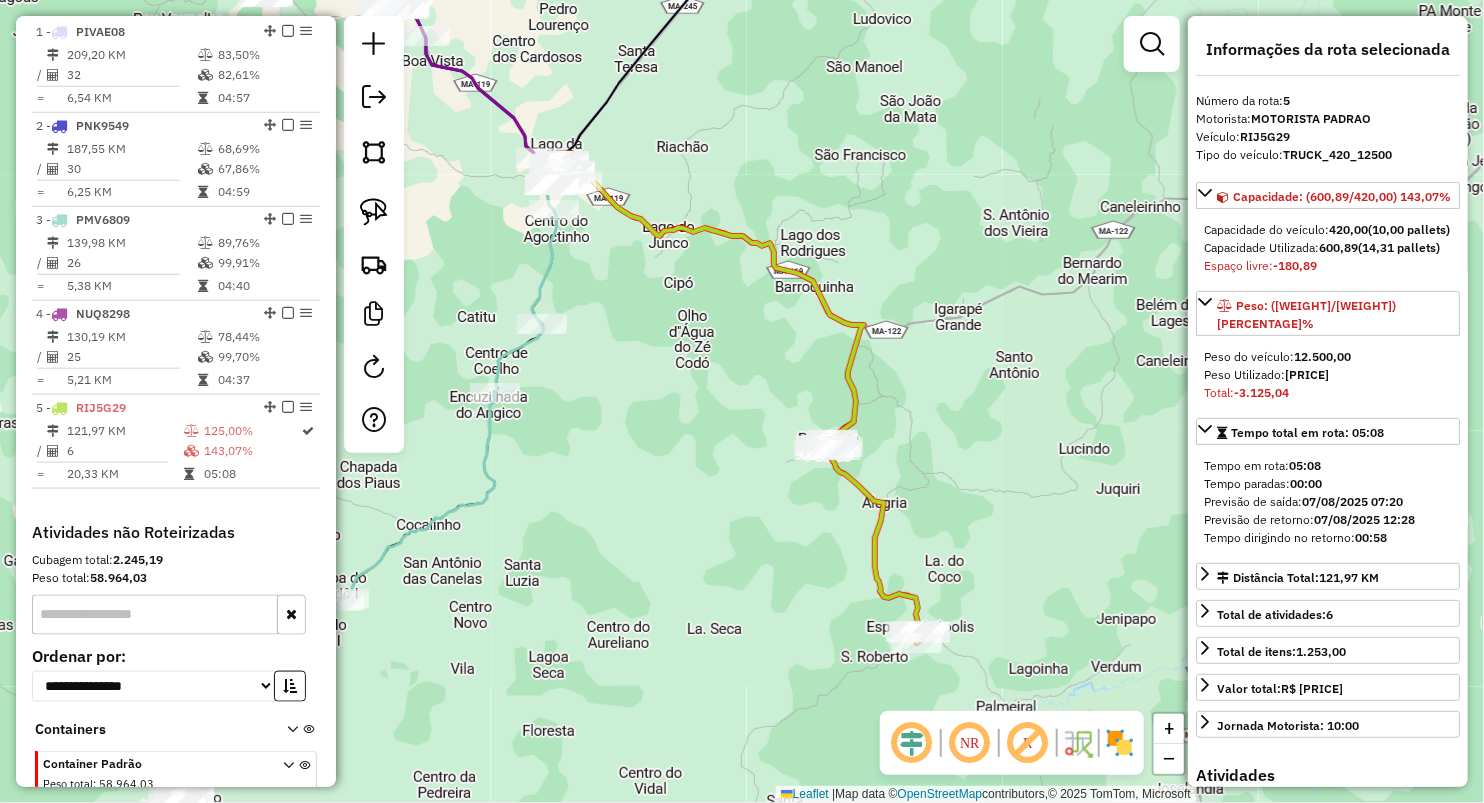 drag, startPoint x: 648, startPoint y: 520, endPoint x: 517, endPoint y: 187, distance: 357.84076 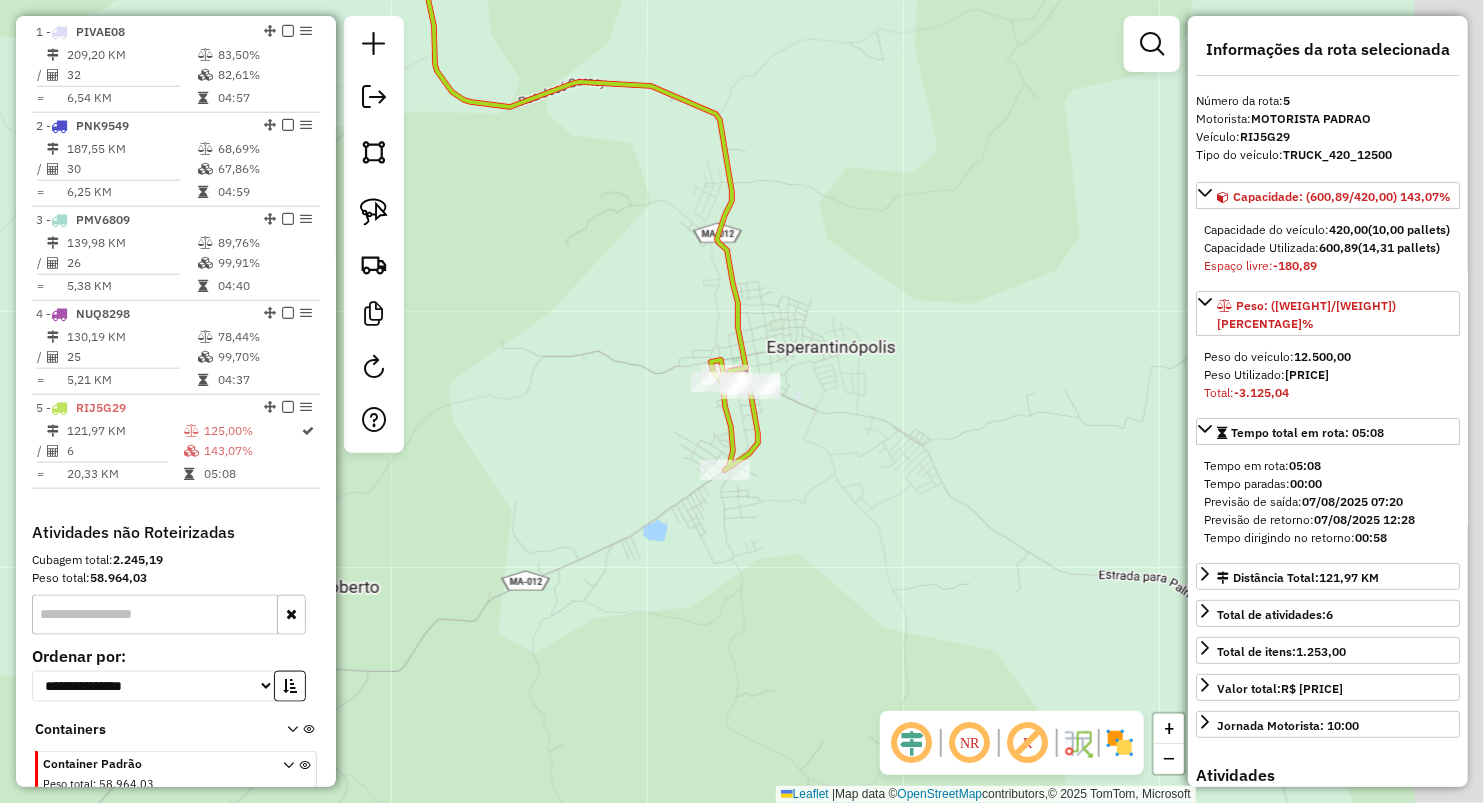 drag, startPoint x: 839, startPoint y: 431, endPoint x: 654, endPoint y: 324, distance: 213.71477 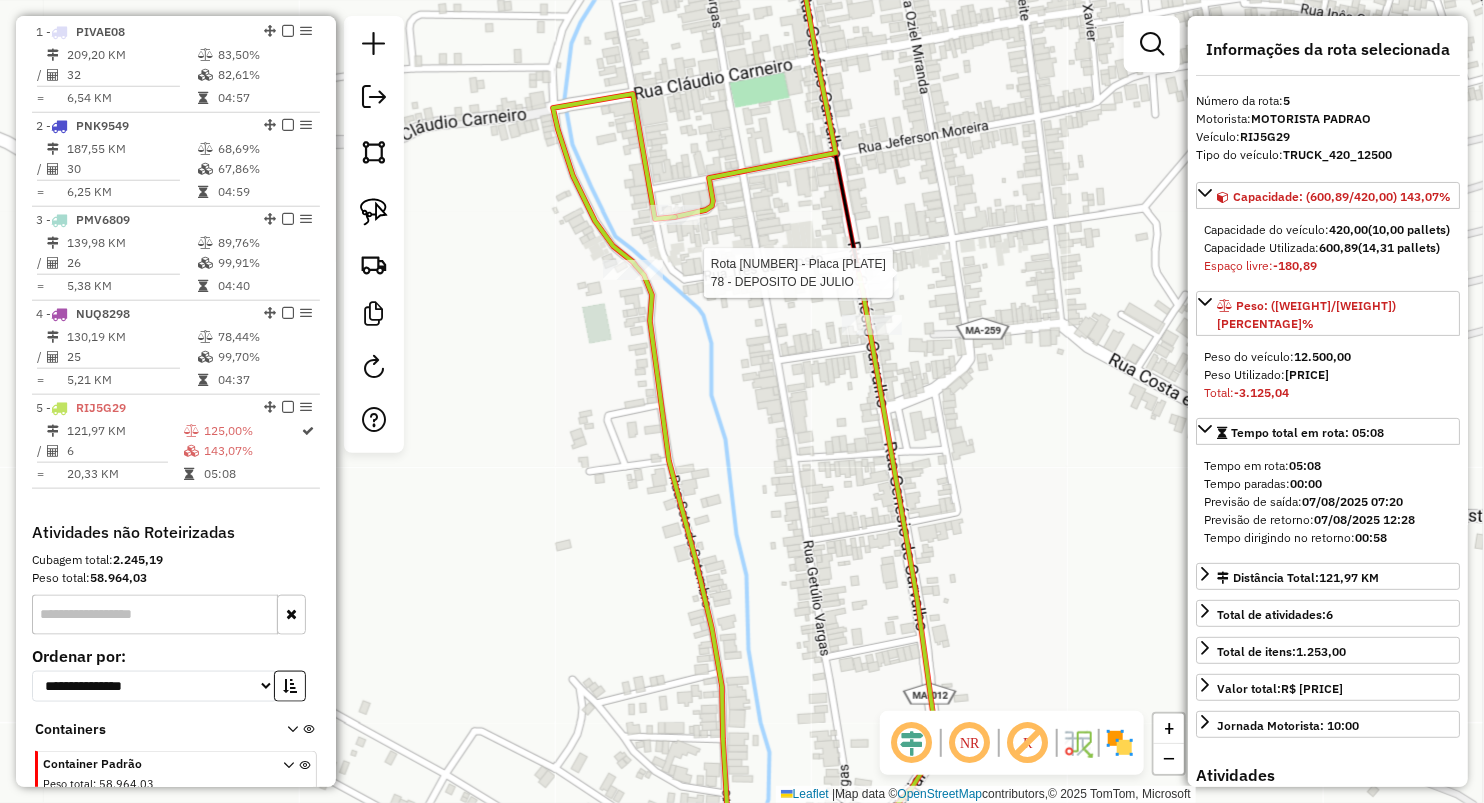 scroll, scrollTop: 865, scrollLeft: 0, axis: vertical 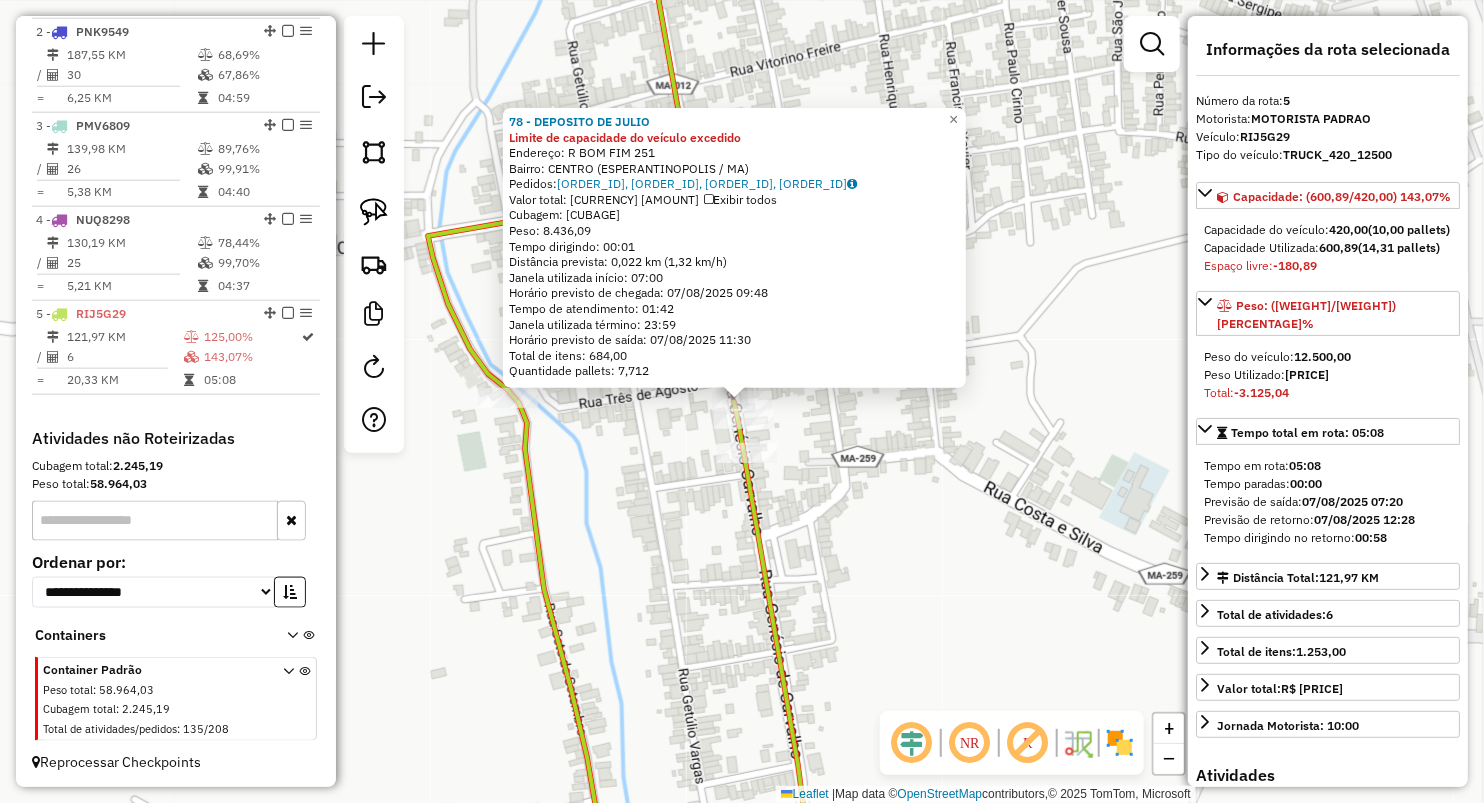 click on "78 - DEPOSITO DE JULIO Limite de capacidade do veículo excedido  Endereço:  R BOM FIM 251   Bairro: CENTRO (ESPERANTINOPOLIS / MA)   Pedidos:  06032726, 06032728, 06032730, 06032733   Valor total: R$ 51.841,79   Exibir todos   Cubagem: 323,92  Peso: 8.436,09  Tempo dirigindo: 00:01   Distância prevista: 0,022 km (1,32 km/h)   Janela utilizada início: 07:00   Horário previsto de chegada: 07/08/2025 09:48   Tempo de atendimento: 01:42   Janela utilizada término: 23:59   Horário previsto de saída: 07/08/2025 11:30   Total de itens: 684,00   Quantidade pallets: 7,712  × Janela de atendimento Grade de atendimento Capacidade Transportadoras Veículos Cliente Pedidos  Rotas Selecione os dias de semana para filtrar as janelas de atendimento  Seg   Ter   Qua   Qui   Sex   Sáb   Dom  Informe o período da janela de atendimento: De: Até:  Filtrar exatamente a janela do cliente  Considerar janela de atendimento padrão  Selecione os dias de semana para filtrar as grades de atendimento  Seg   Ter   Qua   Qui  +" 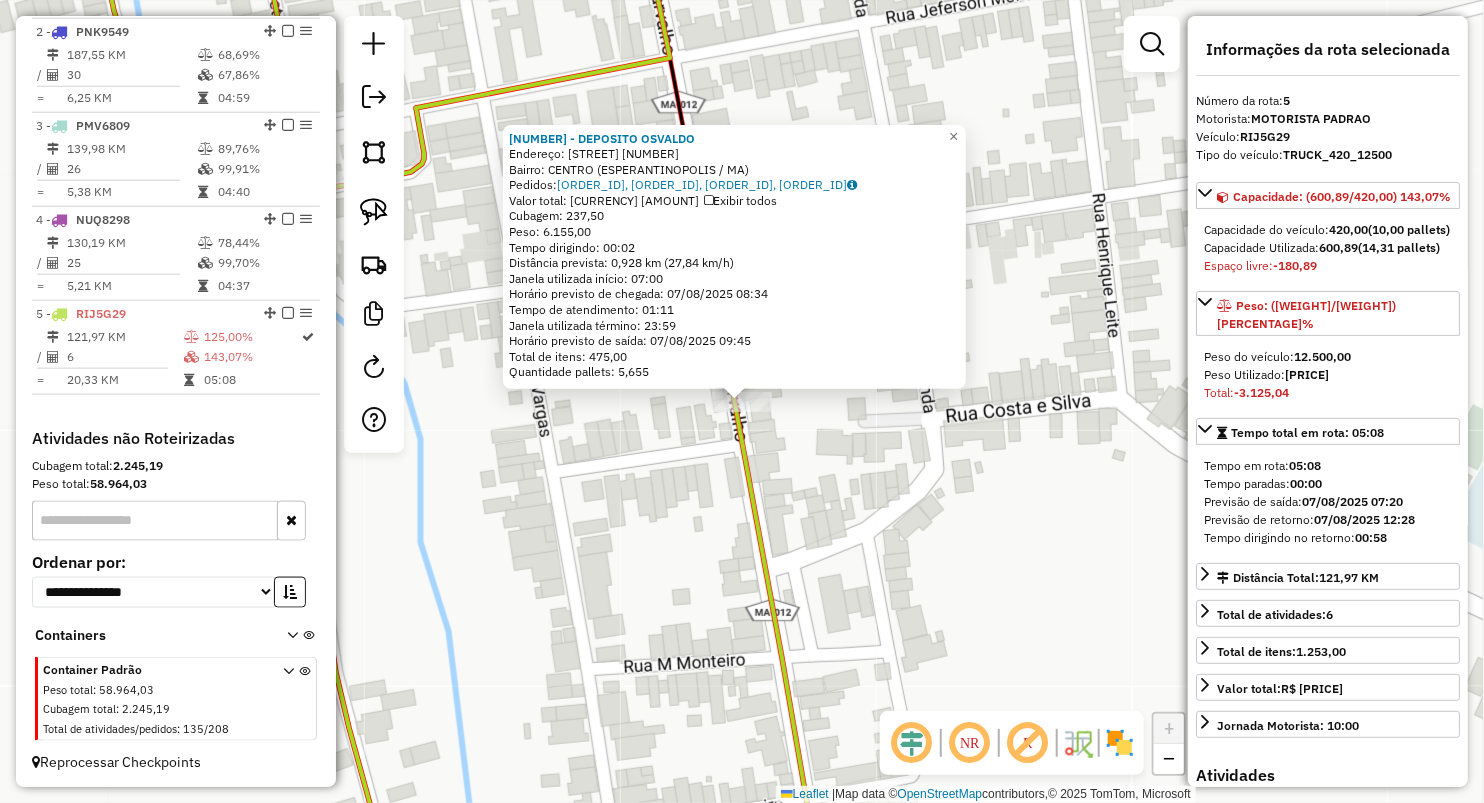 click on "204 - DEPOSITO OSVALDO  Endereço:  RUA GENESIO CARVALHO 1384   Bairro: CENTRO (ESPERANTINOPOLIS / MA)   Pedidos:  06032765, 06032766, 06032767, 06032768   Valor total: R$ 35.778,70   Exibir todos   Cubagem: 237,50  Peso: 6.155,00  Tempo dirigindo: 00:02   Distância prevista: 0,928 km (27,84 km/h)   Janela utilizada início: 07:00   Horário previsto de chegada: 07/08/2025 08:34   Tempo de atendimento: 01:11   Janela utilizada término: 23:59   Horário previsto de saída: 07/08/2025 09:45   Total de itens: 475,00   Quantidade pallets: 5,655  × Janela de atendimento Grade de atendimento Capacidade Transportadoras Veículos Cliente Pedidos  Rotas Selecione os dias de semana para filtrar as janelas de atendimento  Seg   Ter   Qua   Qui   Sex   Sáb   Dom  Informe o período da janela de atendimento: De: Até:  Filtrar exatamente a janela do cliente  Considerar janela de atendimento padrão  Selecione os dias de semana para filtrar as grades de atendimento  Seg   Ter   Qua   Qui   Sex   Sáb   Dom   De:   De:" 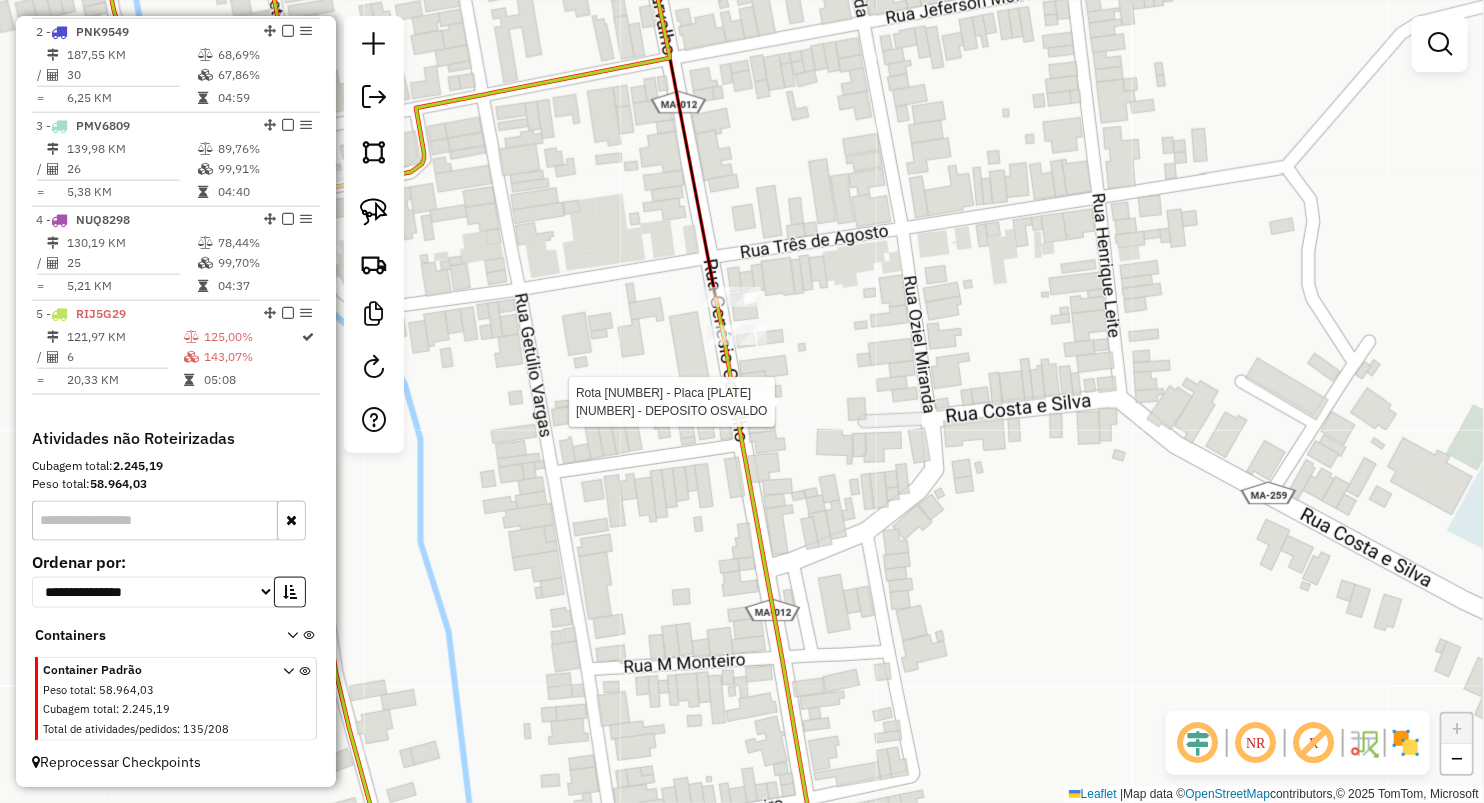 select on "**********" 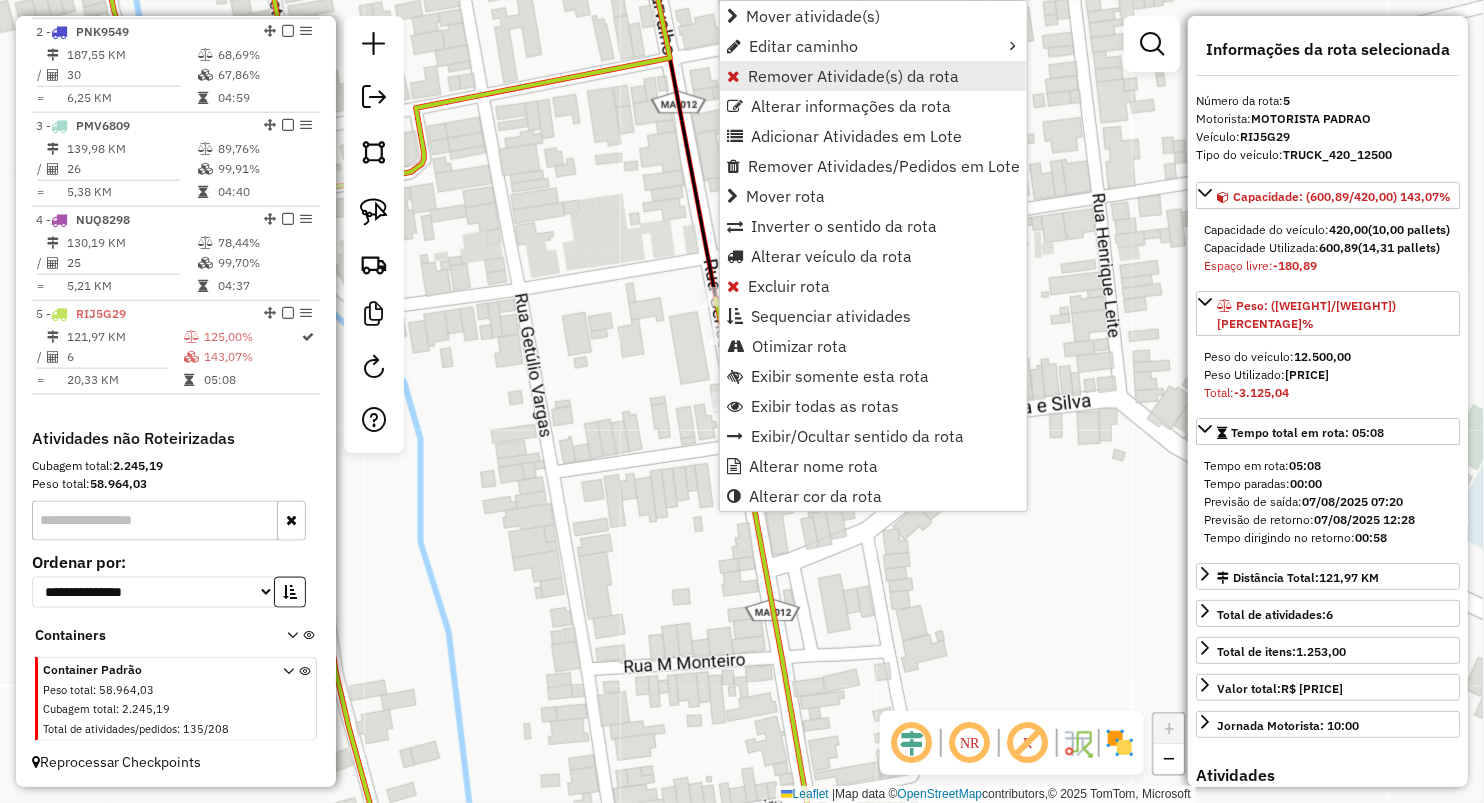 click on "Remover Atividade(s) da rota" at bounding box center [853, 76] 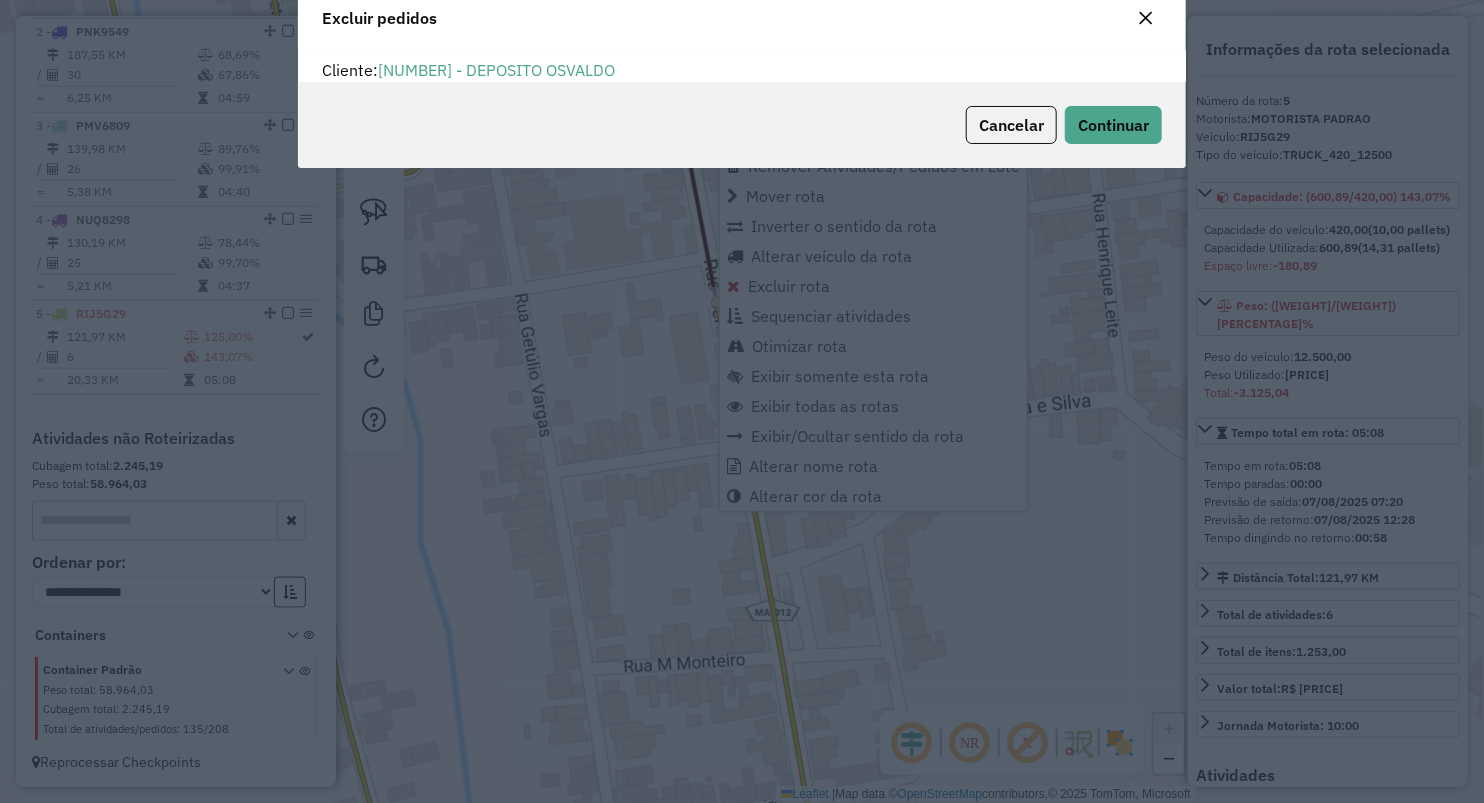 scroll, scrollTop: 10, scrollLeft: 6, axis: both 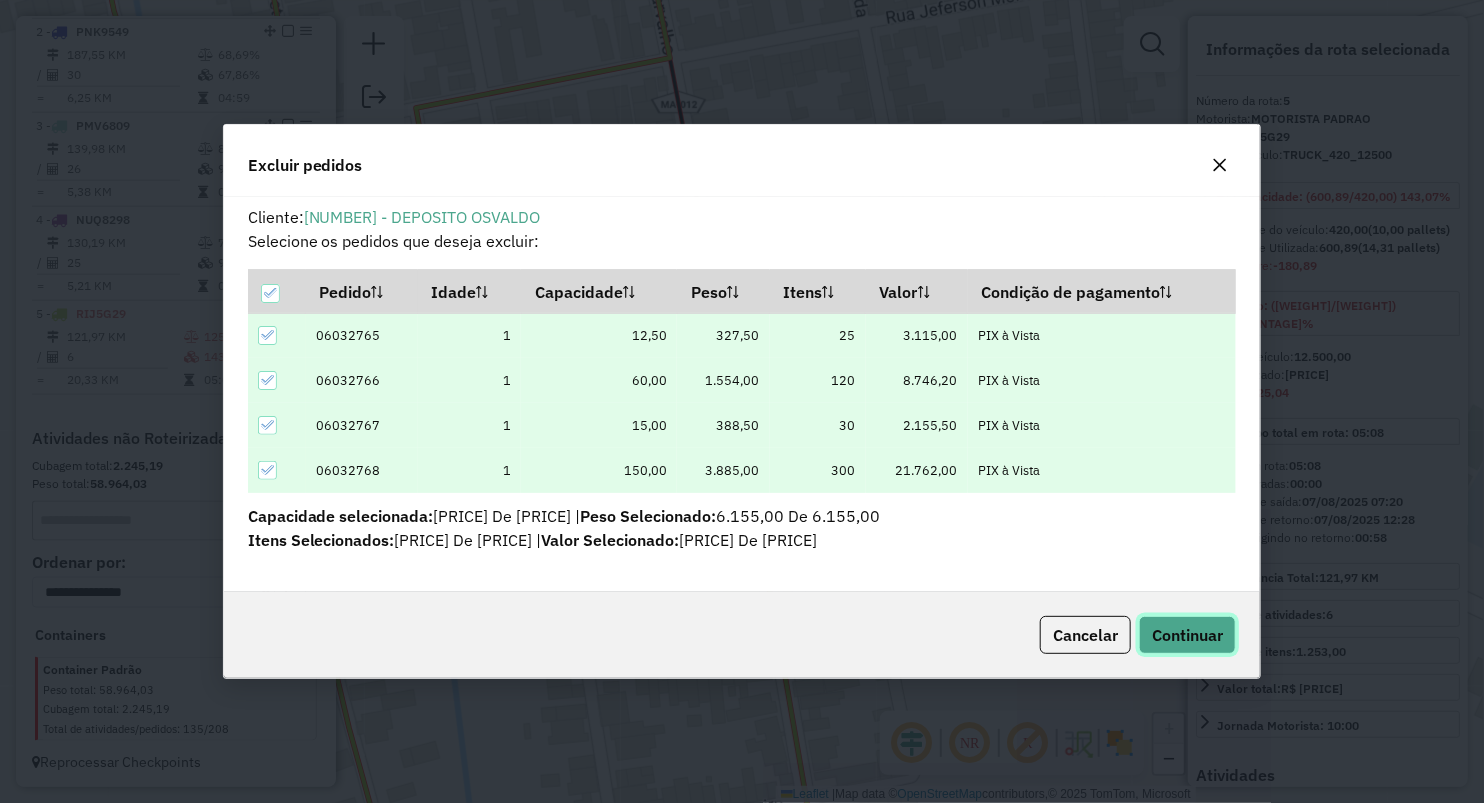 click on "Continuar" 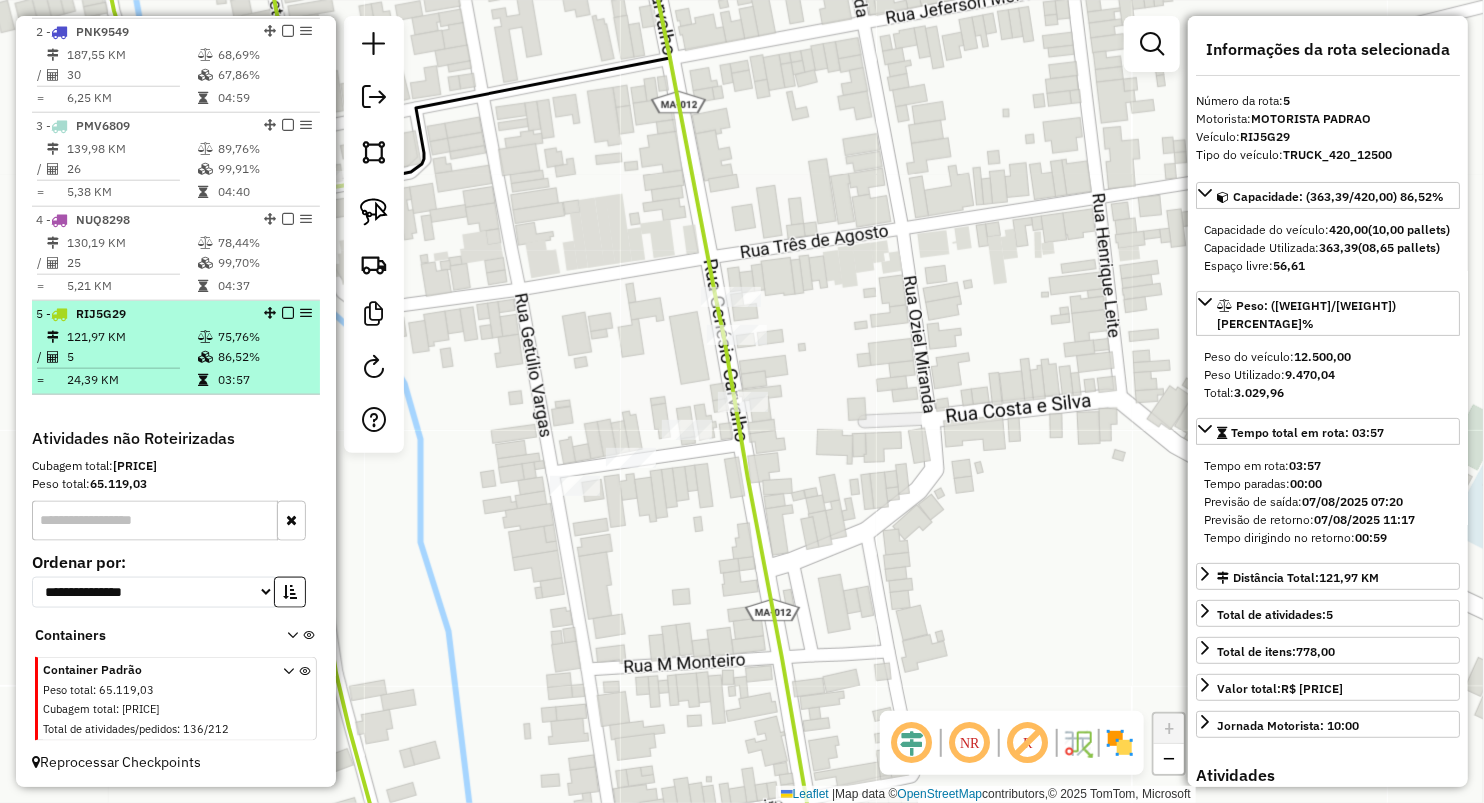 click at bounding box center [207, 380] 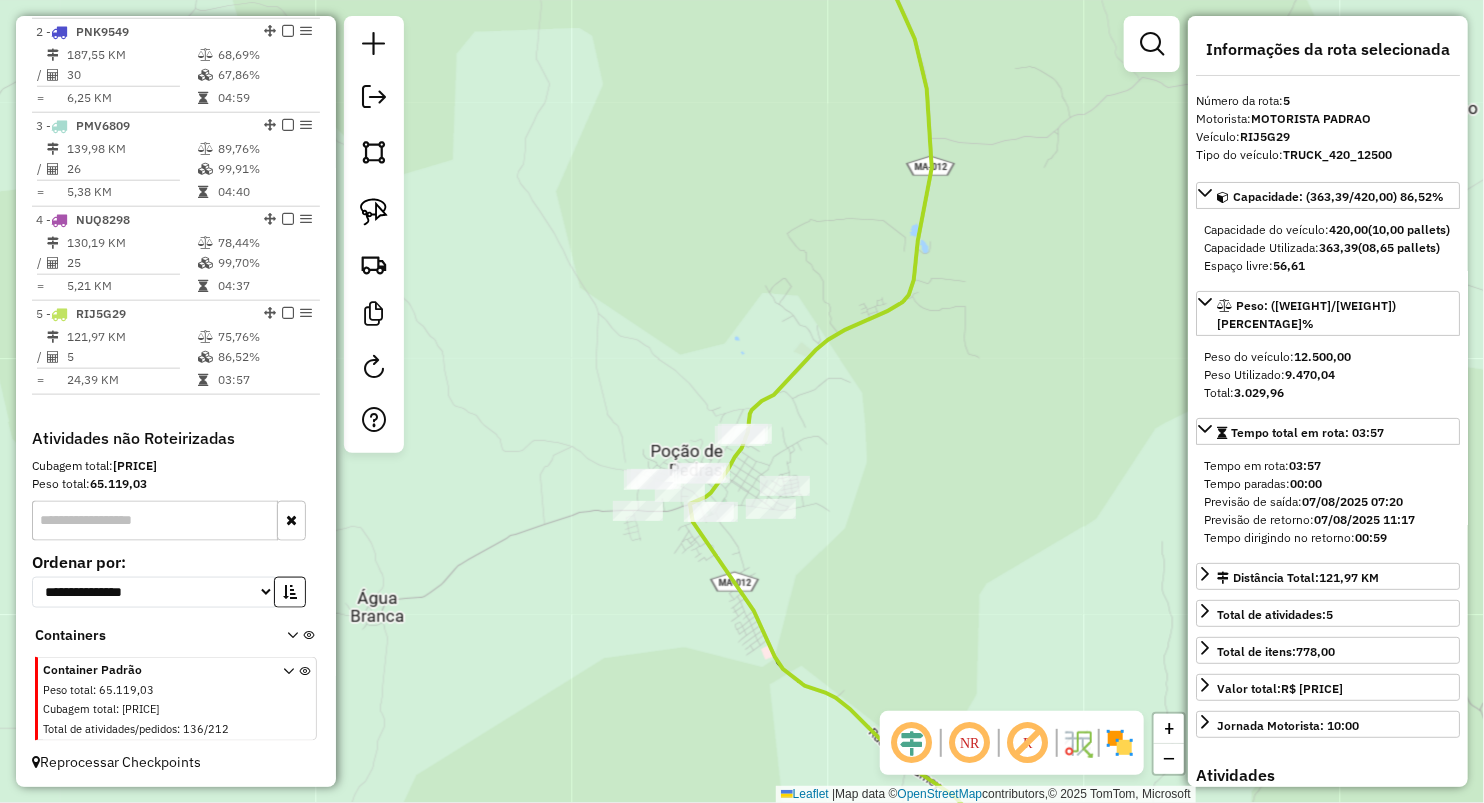drag, startPoint x: 577, startPoint y: 367, endPoint x: 573, endPoint y: 207, distance: 160.04999 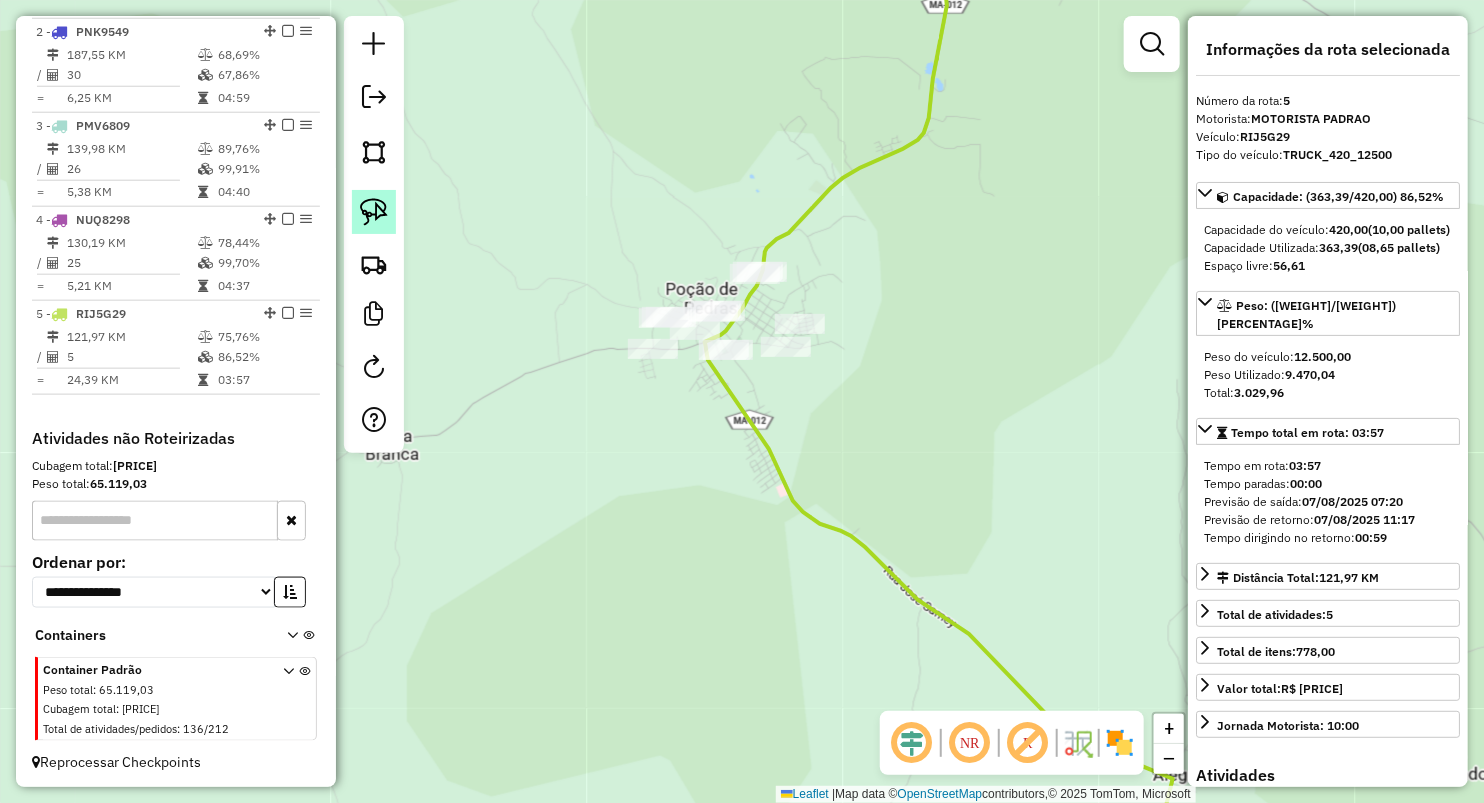 click 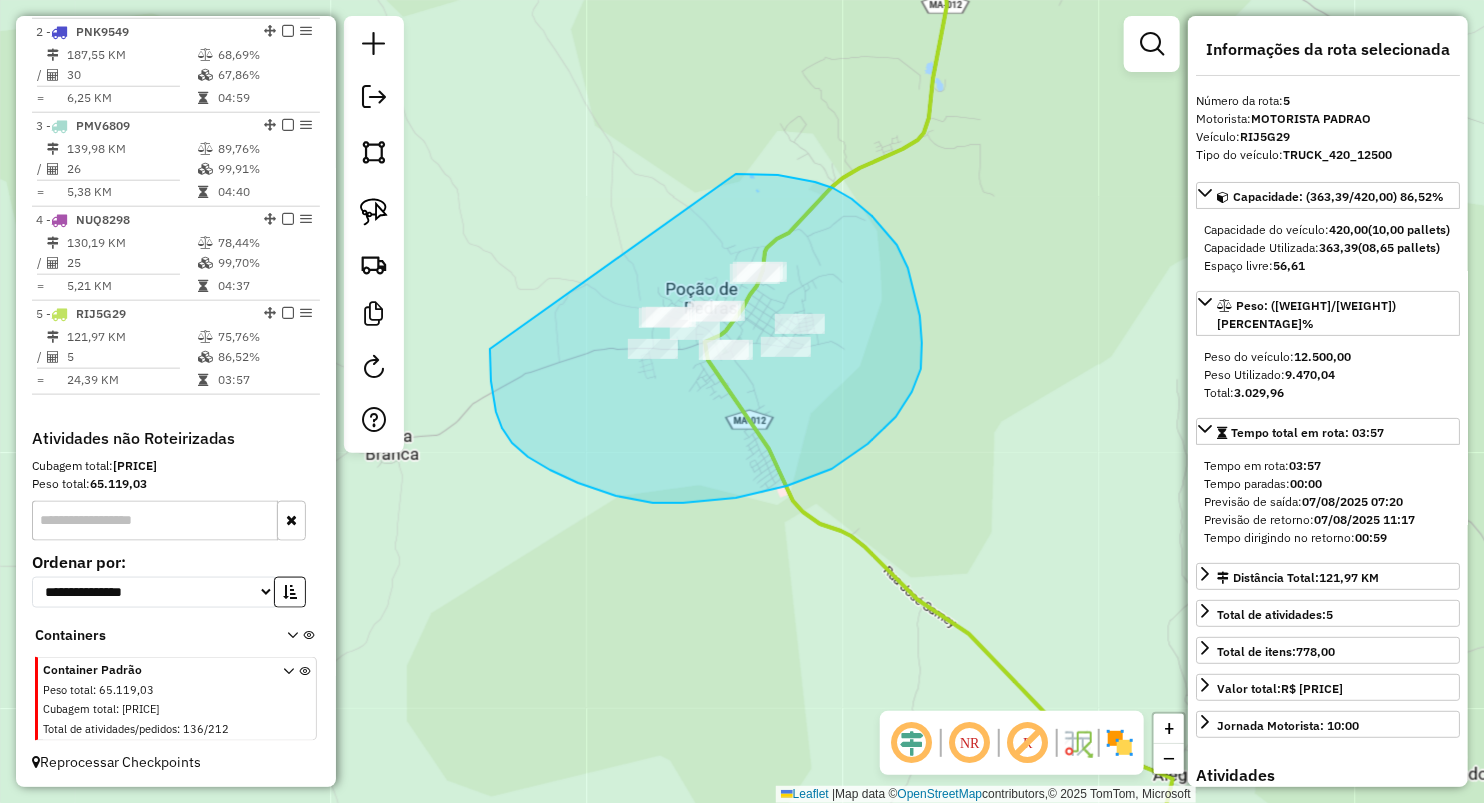 drag, startPoint x: 788, startPoint y: 177, endPoint x: 491, endPoint y: 348, distance: 342.70978 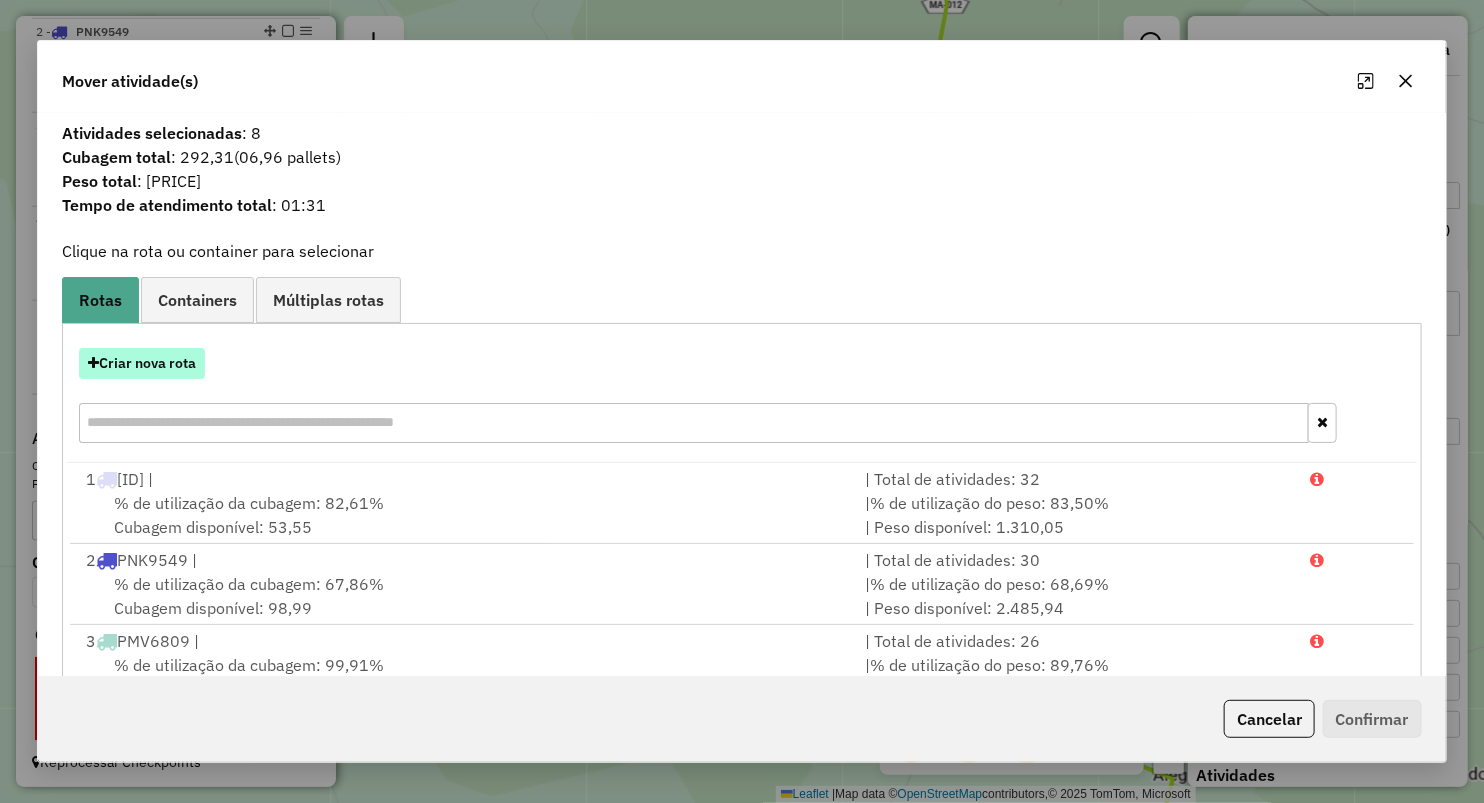 click on "Criar nova rota" at bounding box center (142, 363) 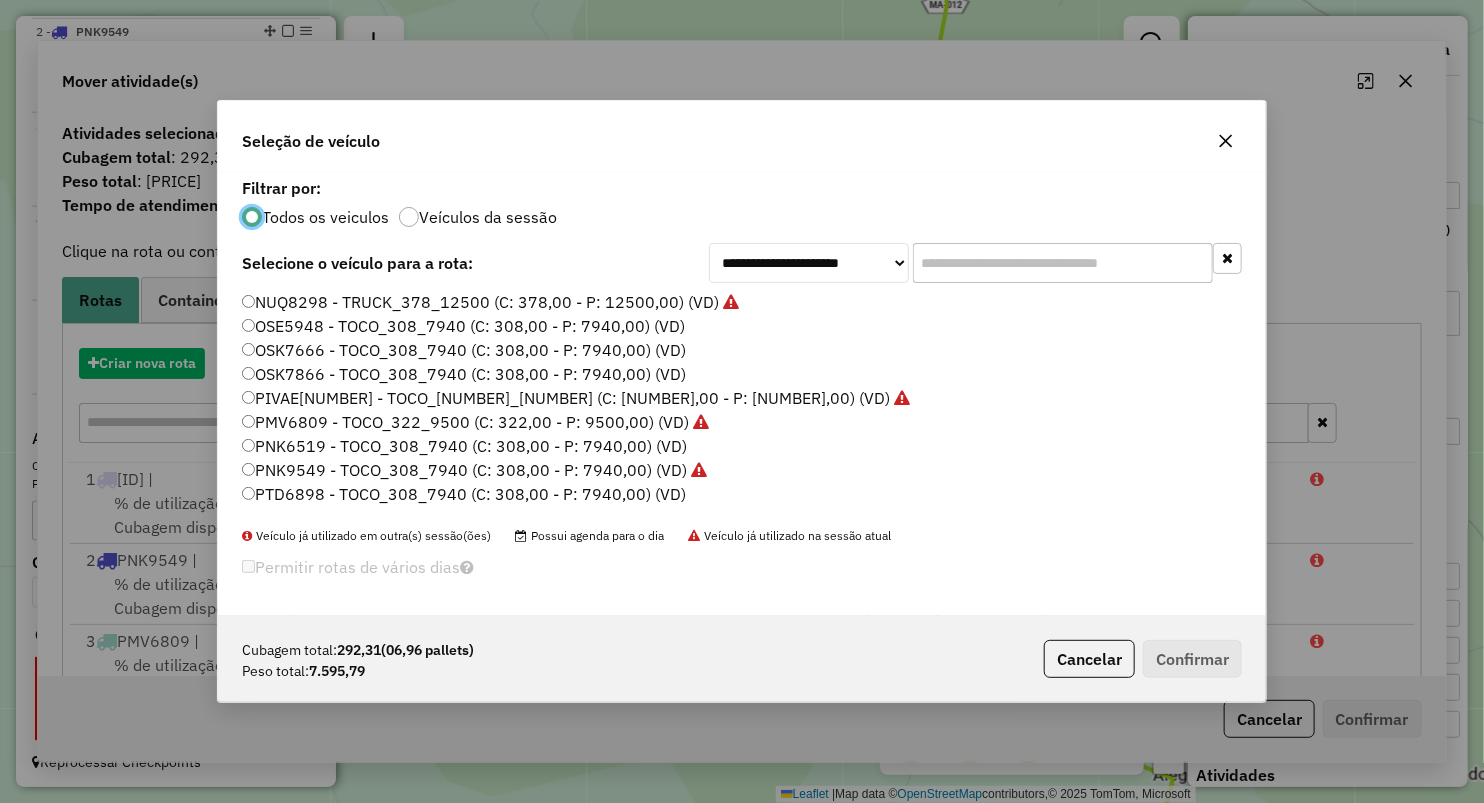 scroll, scrollTop: 10, scrollLeft: 6, axis: both 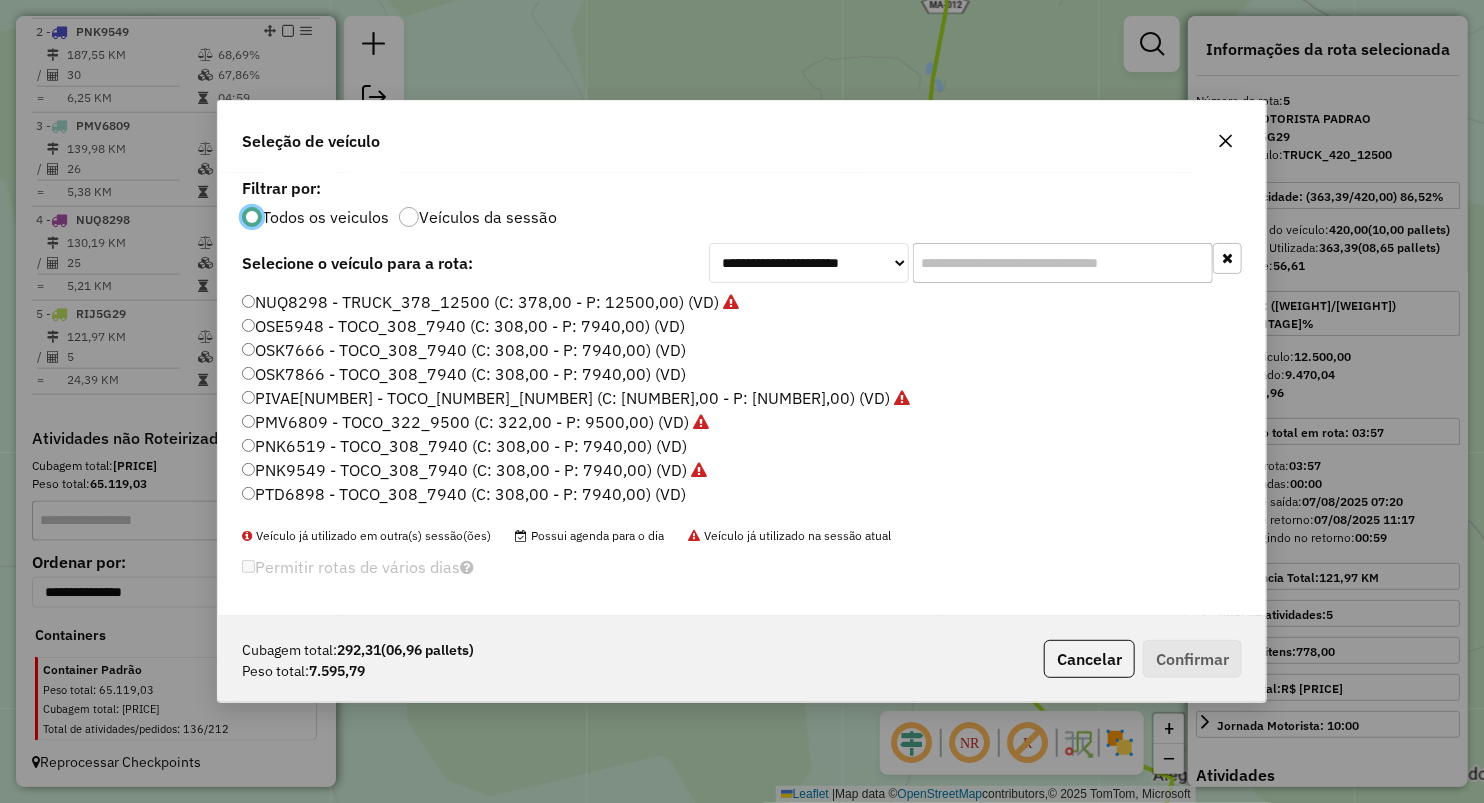 click on "OSE5948 - TOCO_308_7940 (C: 308,00 - P: 7940,00) (VD)" 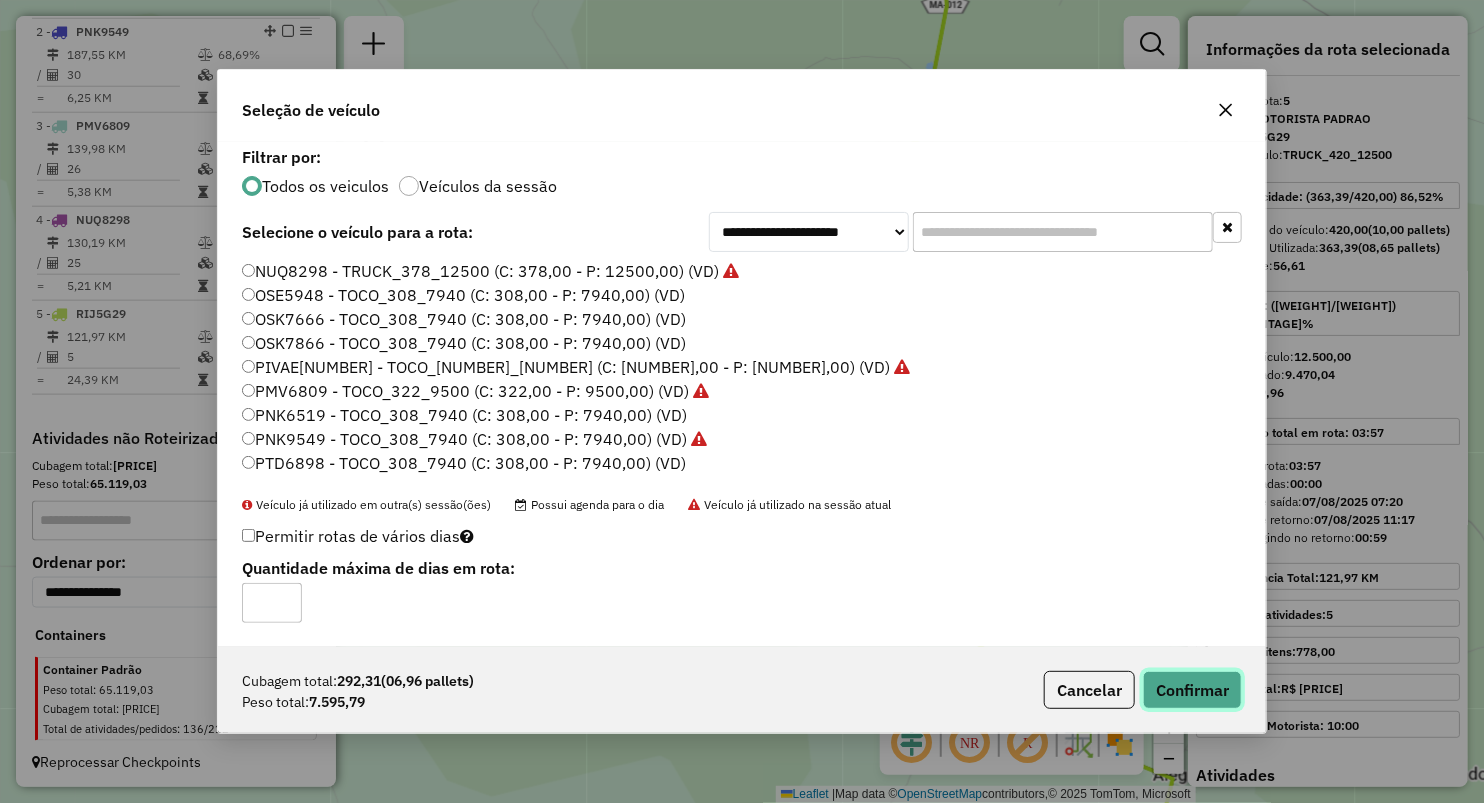 click on "Confirmar" 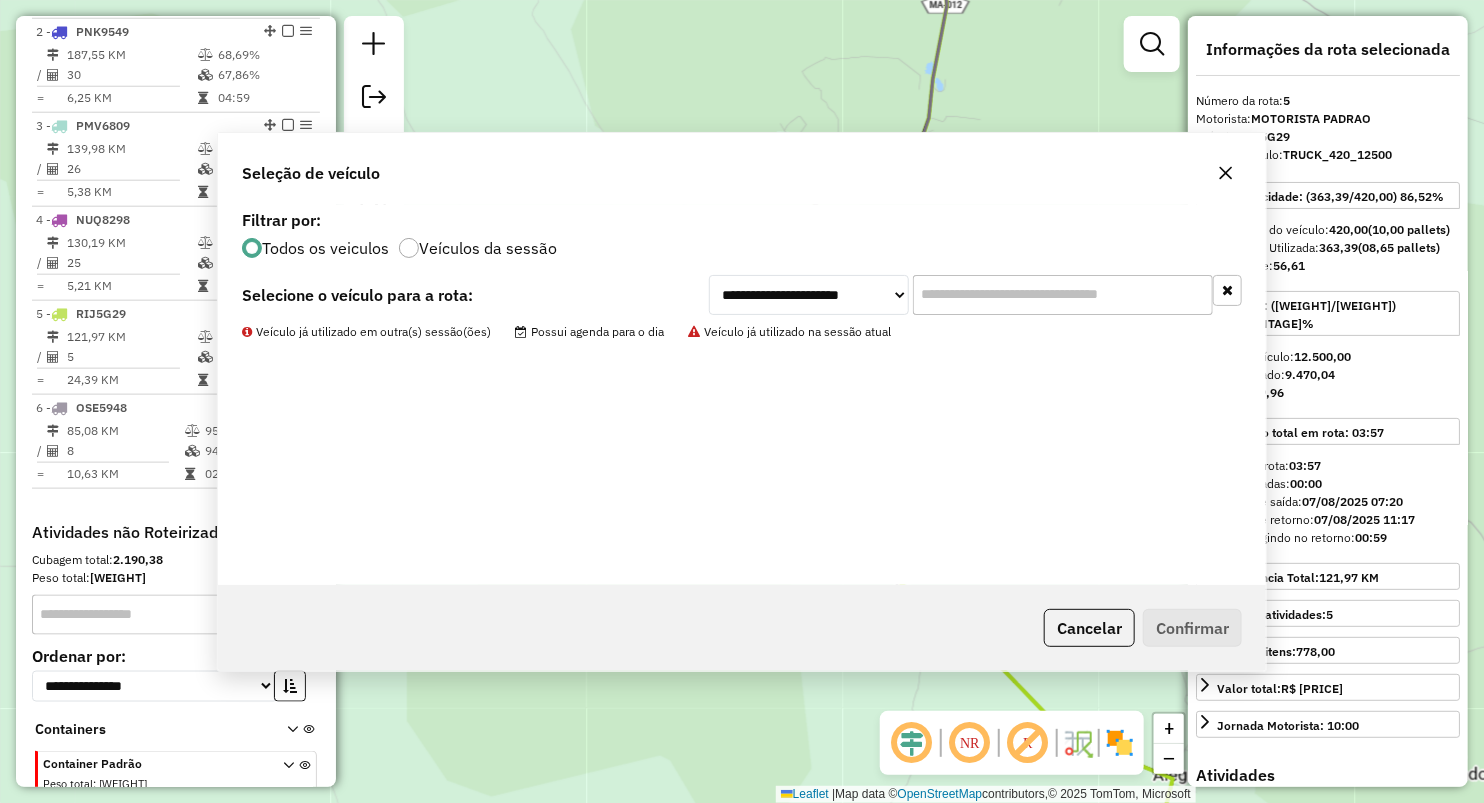scroll, scrollTop: 960, scrollLeft: 0, axis: vertical 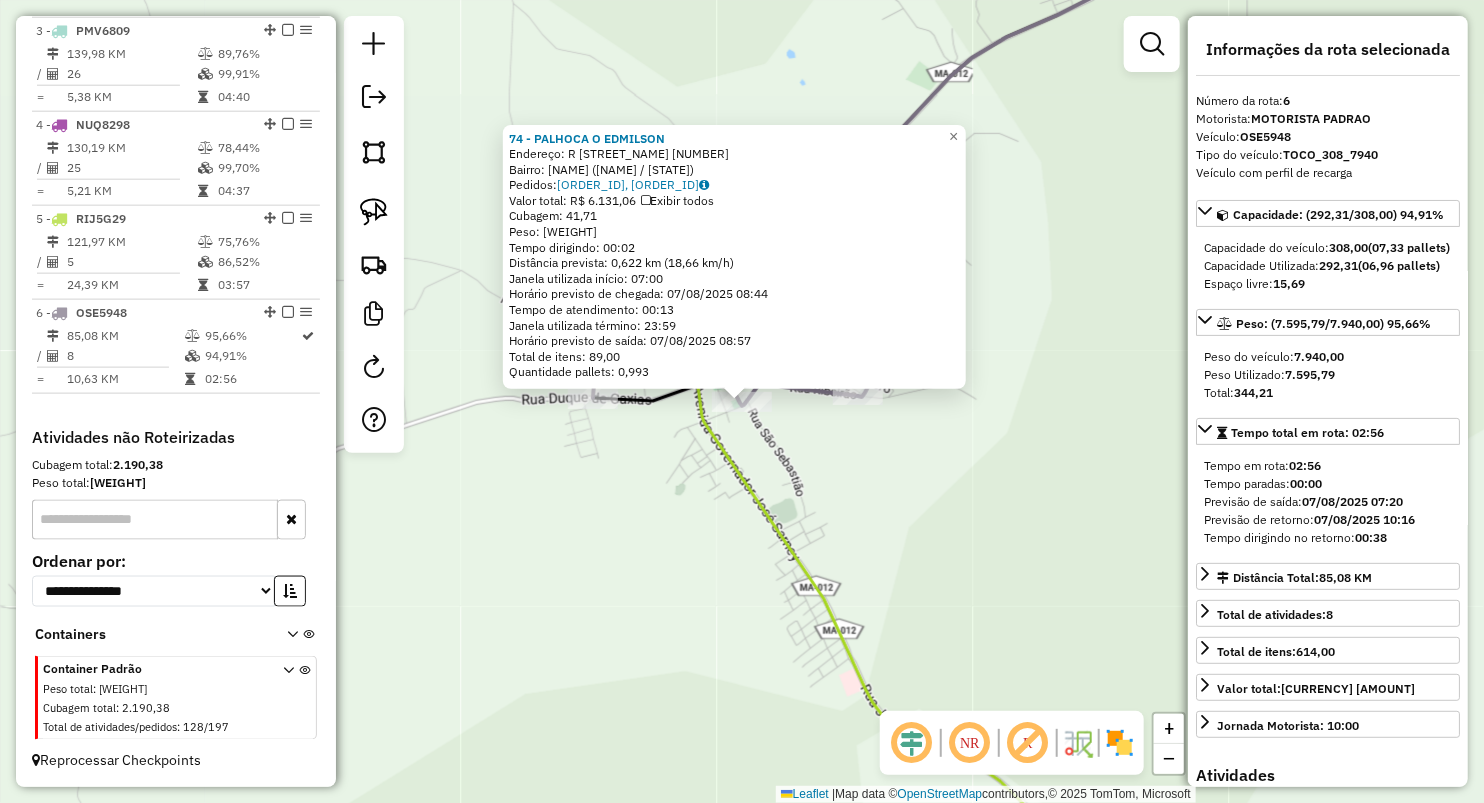 click on "74 - PALHOCA O EDMILSON  Endereço:  R VITORINO FREIRE SN   Bairro: CENTRO (POCAO DE PEDRAS / MA)   Pedidos:  06032894, 06032895   Valor total: R$ 6.131,06   Exibir todos   Cubagem: 41,71  Peso: 1.083,76  Tempo dirigindo: 00:02   Distância prevista: 0,622 km (18,66 km/h)   Janela utilizada início: 07:00   Horário previsto de chegada: 07/08/2025 08:44   Tempo de atendimento: 00:13   Janela utilizada término: 23:59   Horário previsto de saída: 07/08/2025 08:57   Total de itens: 89,00   Quantidade pallets: 0,993  × Janela de atendimento Grade de atendimento Capacidade Transportadoras Veículos Cliente Pedidos  Rotas Selecione os dias de semana para filtrar as janelas de atendimento  Seg   Ter   Qua   Qui   Sex   Sáb   Dom  Informe o período da janela de atendimento: De: Até:  Filtrar exatamente a janela do cliente  Considerar janela de atendimento padrão  Selecione os dias de semana para filtrar as grades de atendimento  Seg   Ter   Qua   Qui   Sex   Sáb   Dom   Peso mínimo:   Peso máximo:   De:  +" 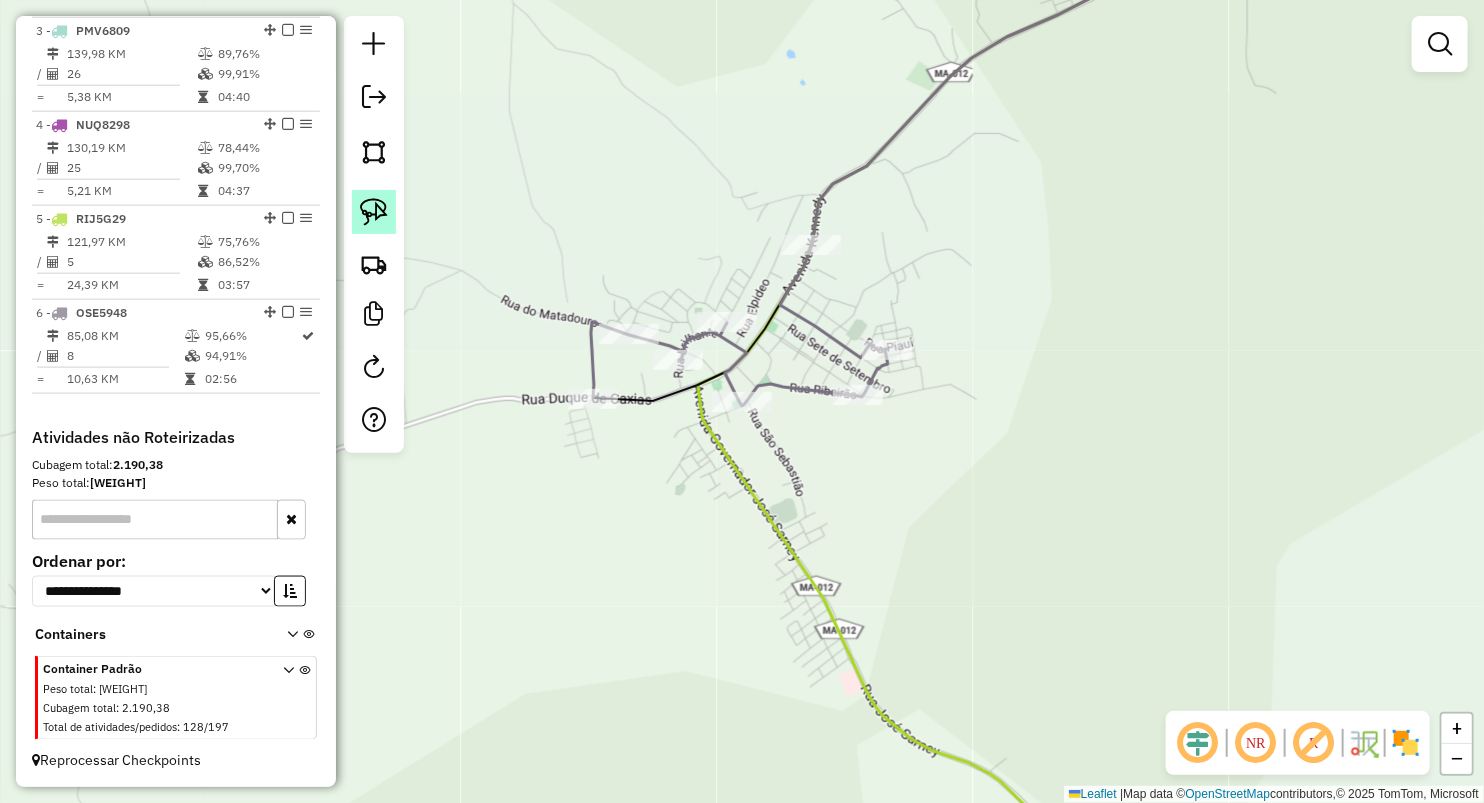 drag, startPoint x: 361, startPoint y: 207, endPoint x: 384, endPoint y: 215, distance: 24.351591 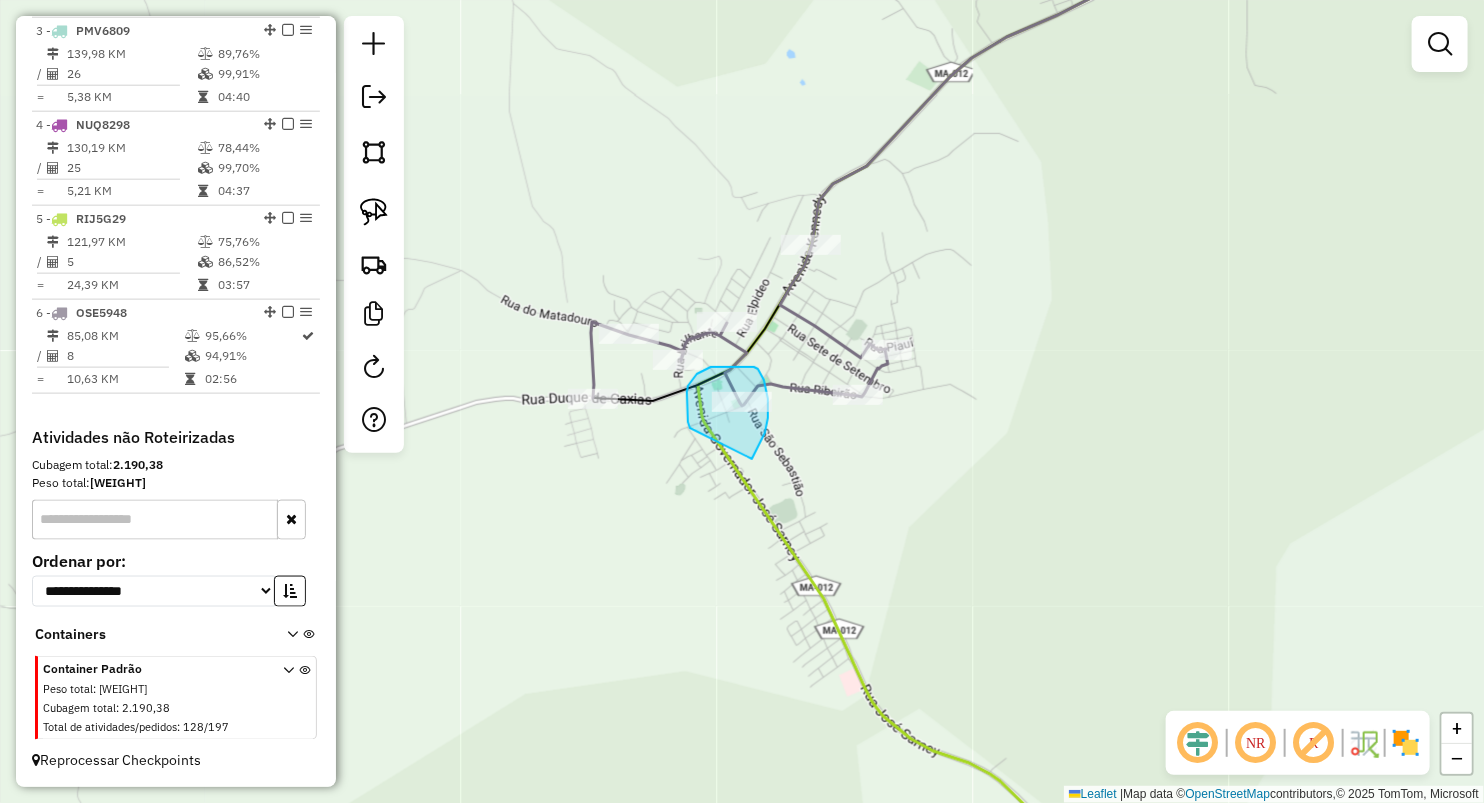 drag, startPoint x: 690, startPoint y: 428, endPoint x: 752, endPoint y: 459, distance: 69.31811 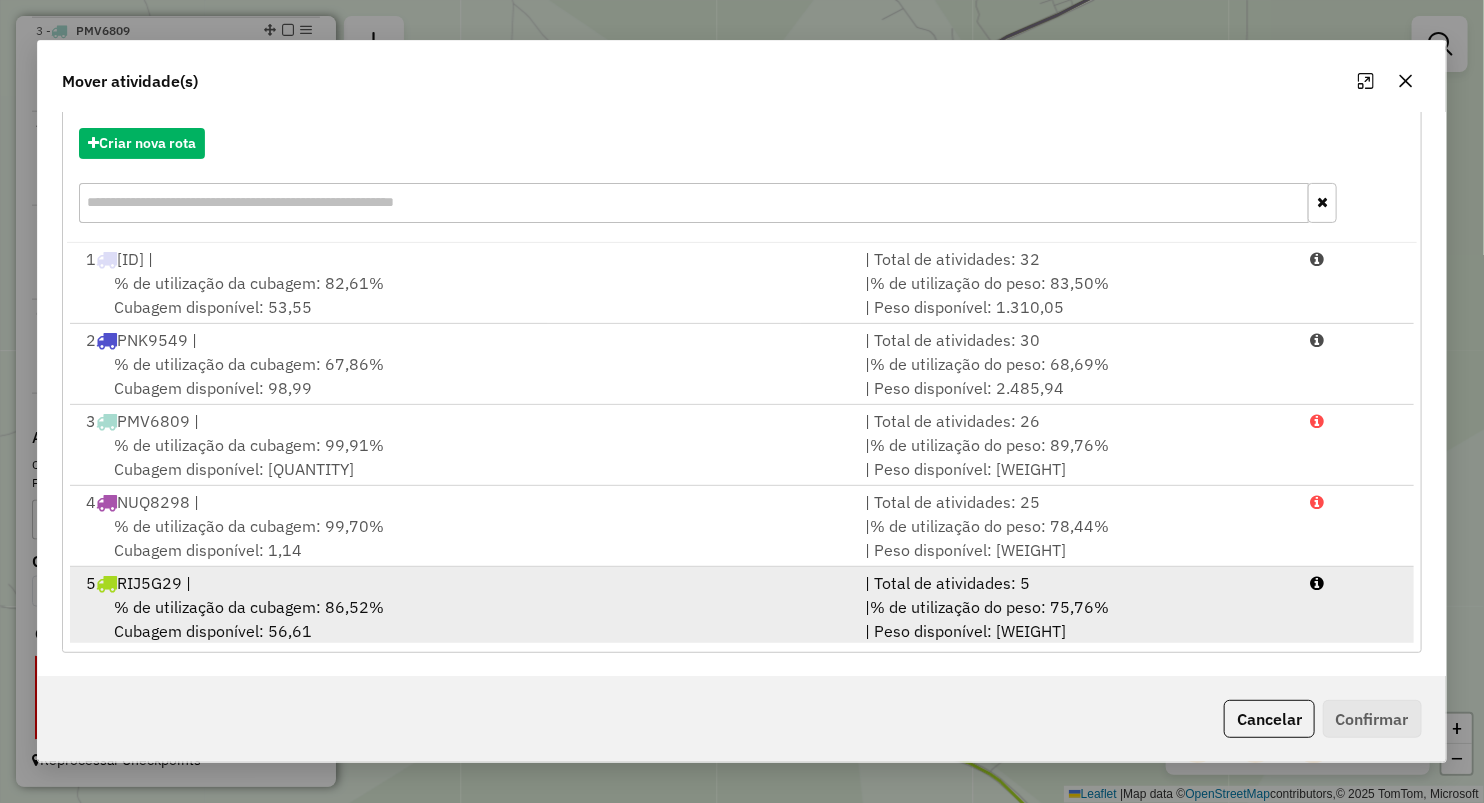 scroll, scrollTop: 220, scrollLeft: 0, axis: vertical 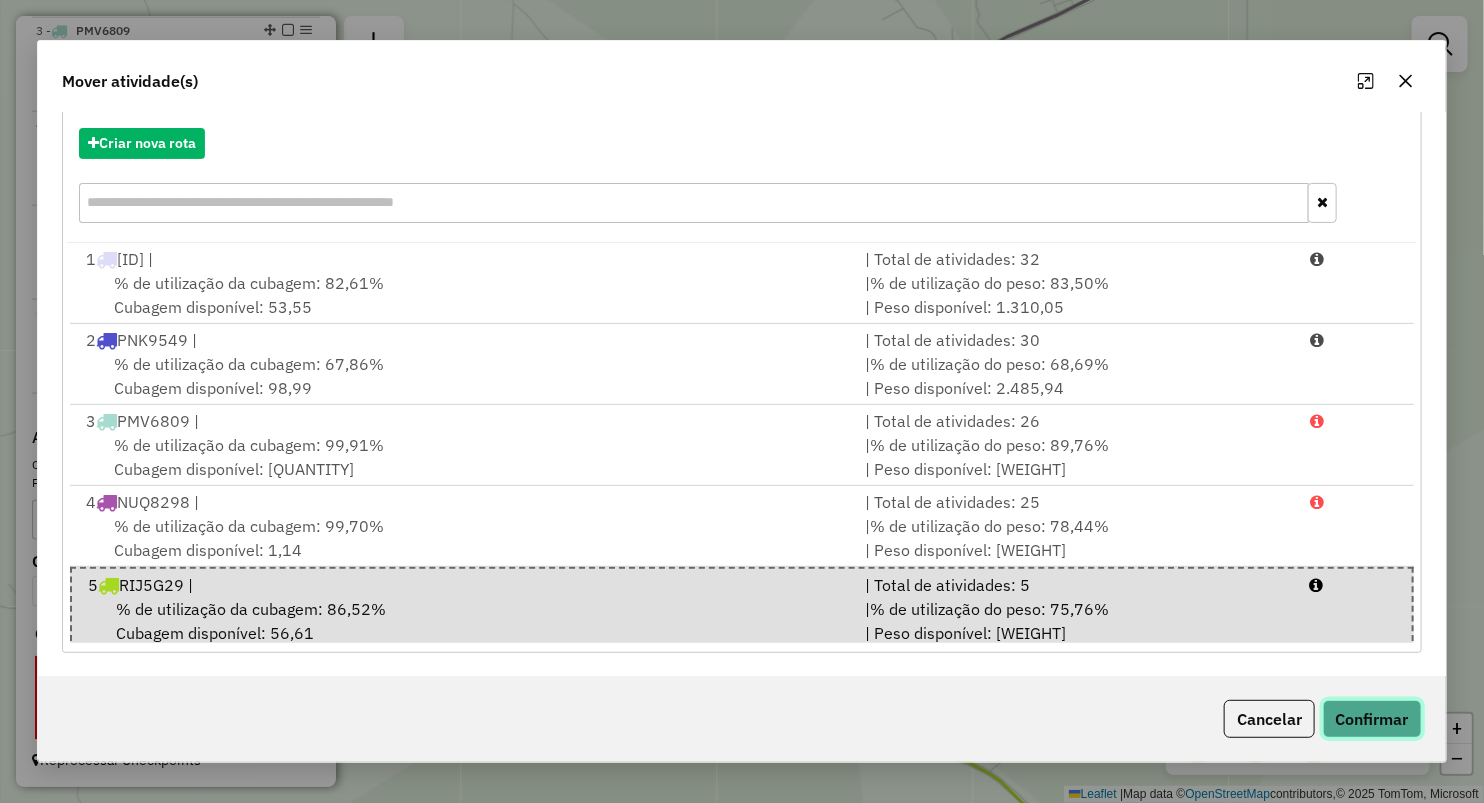 click on "Confirmar" 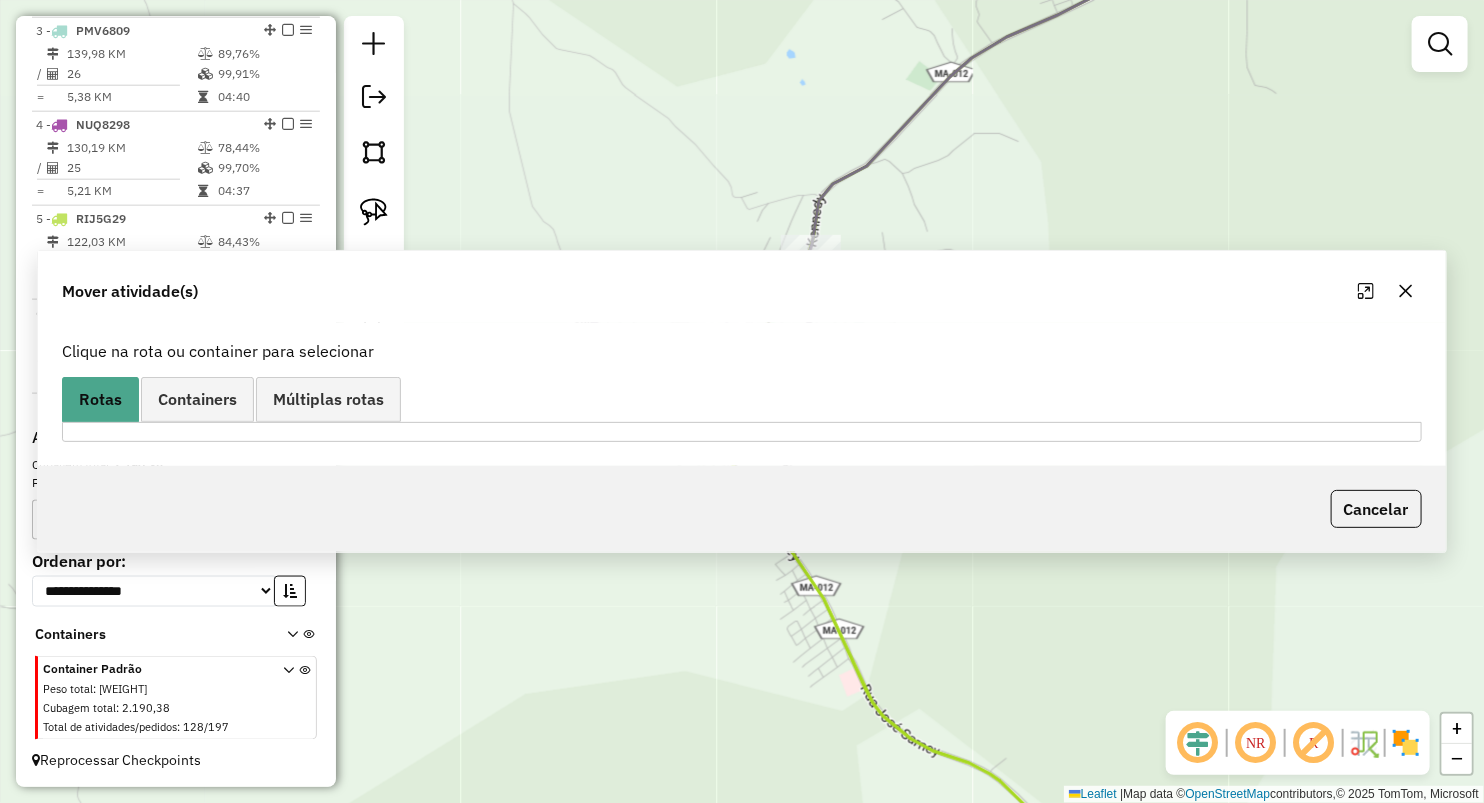 scroll, scrollTop: 0, scrollLeft: 0, axis: both 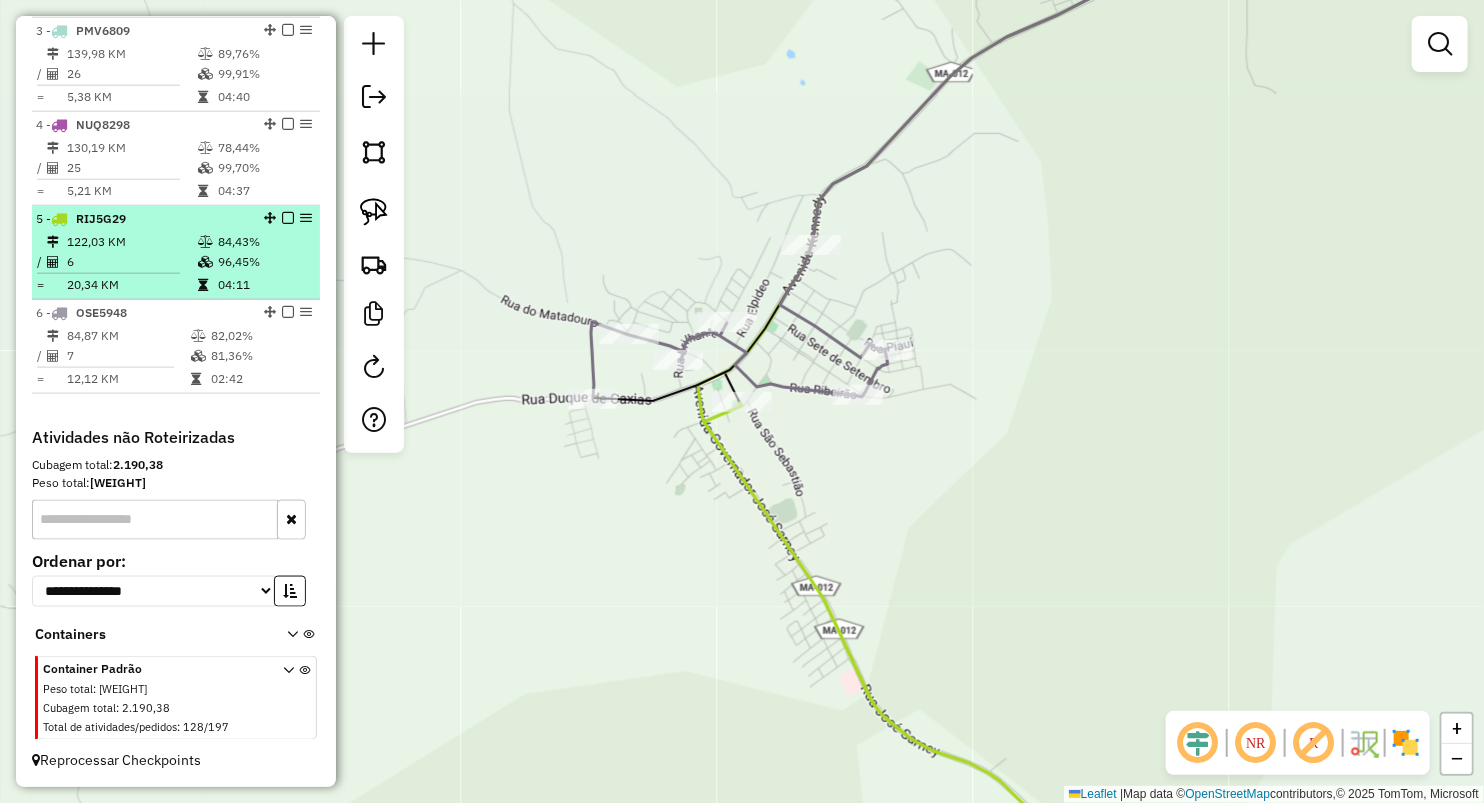 click on "20,34 KM" at bounding box center [131, 285] 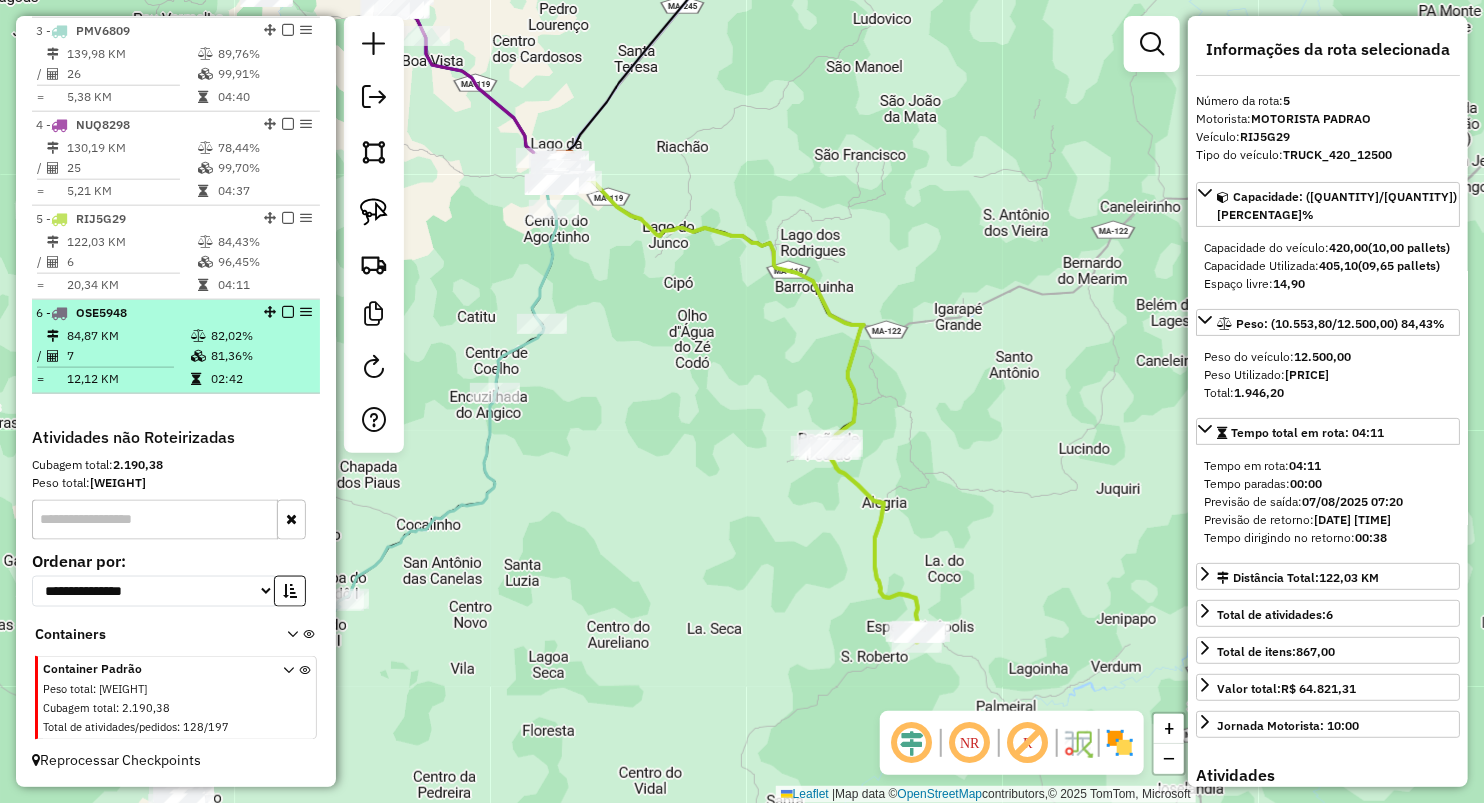 click on "84,87 KM" at bounding box center (128, 336) 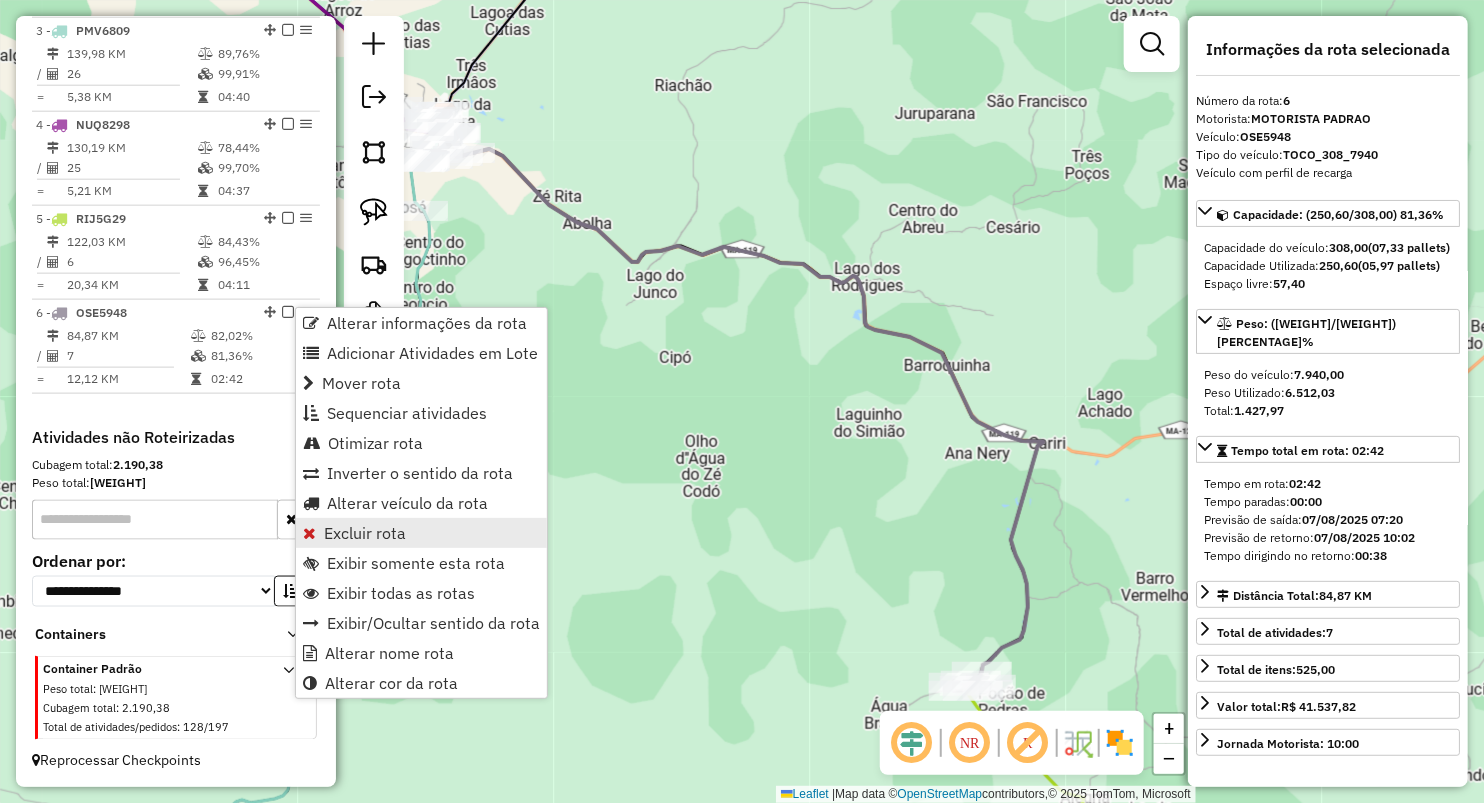 click on "Excluir rota" at bounding box center (421, 533) 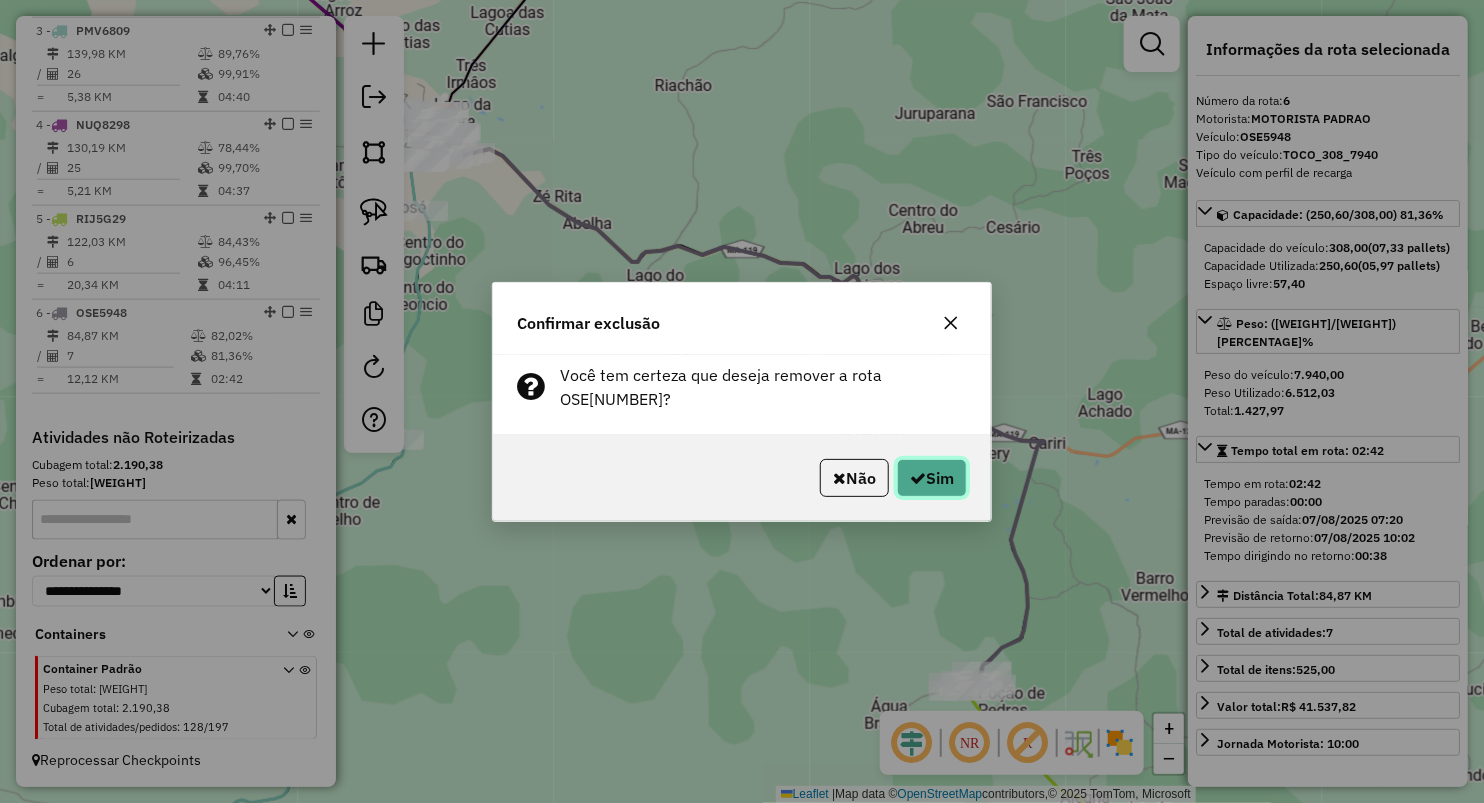 click 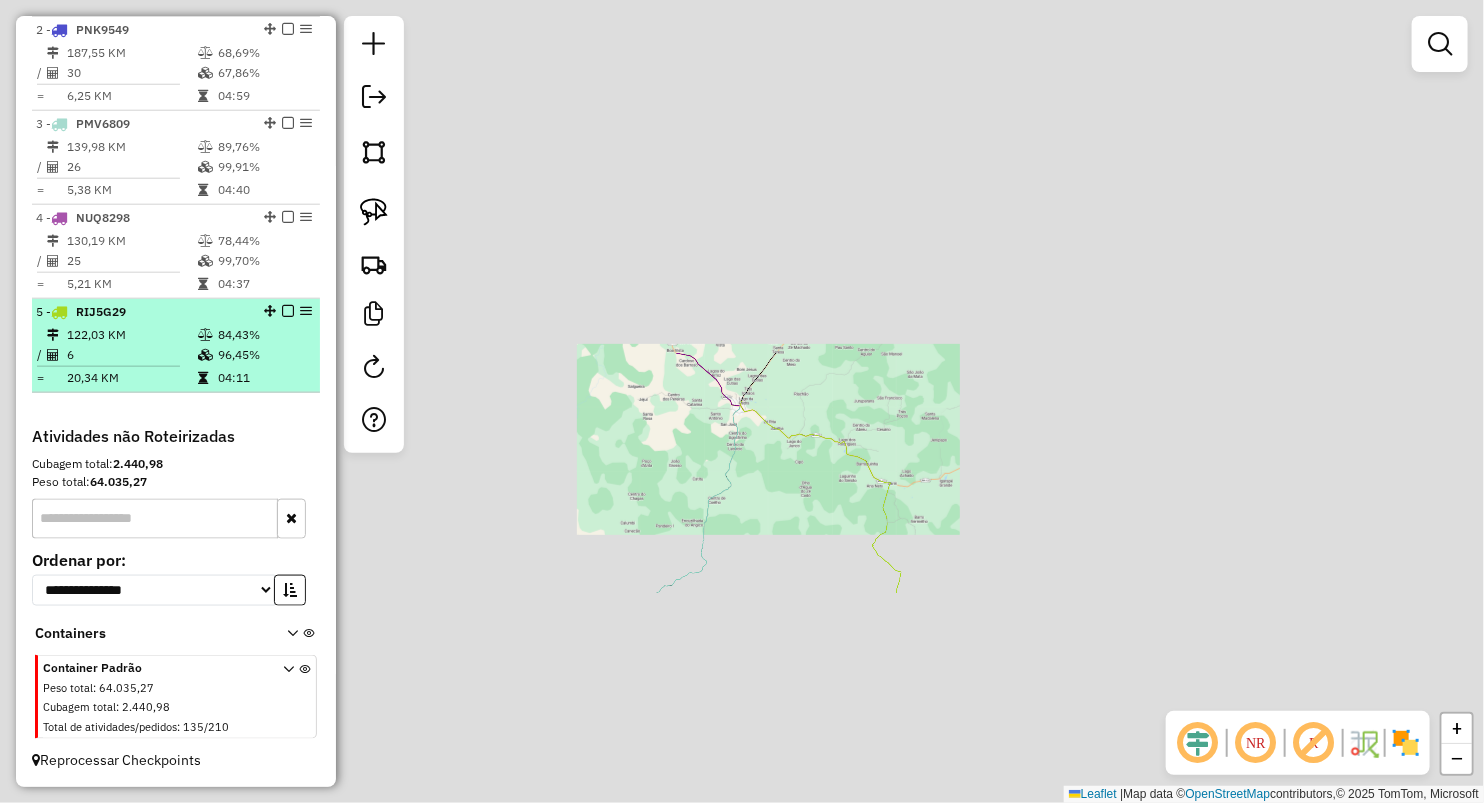 scroll, scrollTop: 865, scrollLeft: 0, axis: vertical 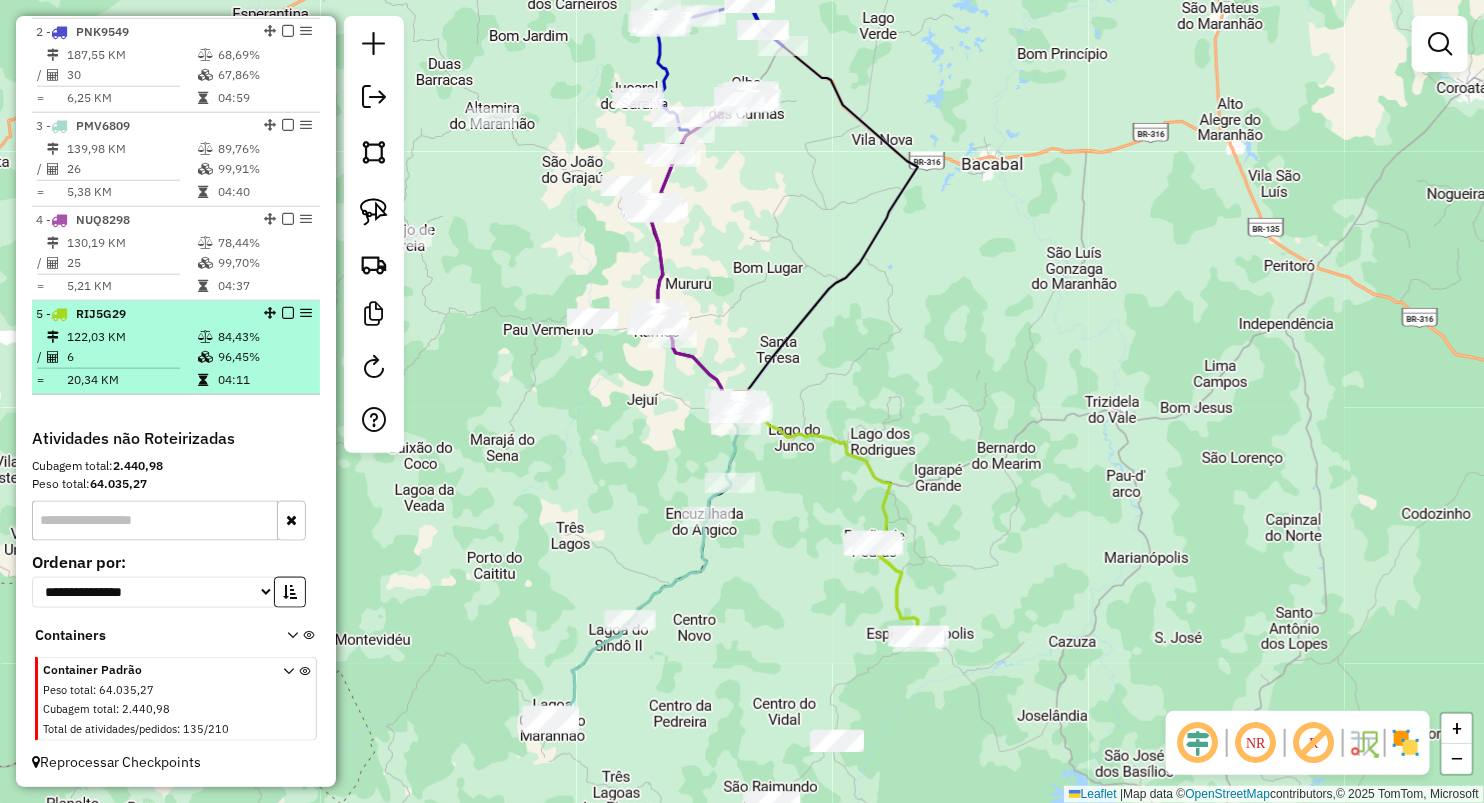 click on "122,03 KM" at bounding box center (131, 337) 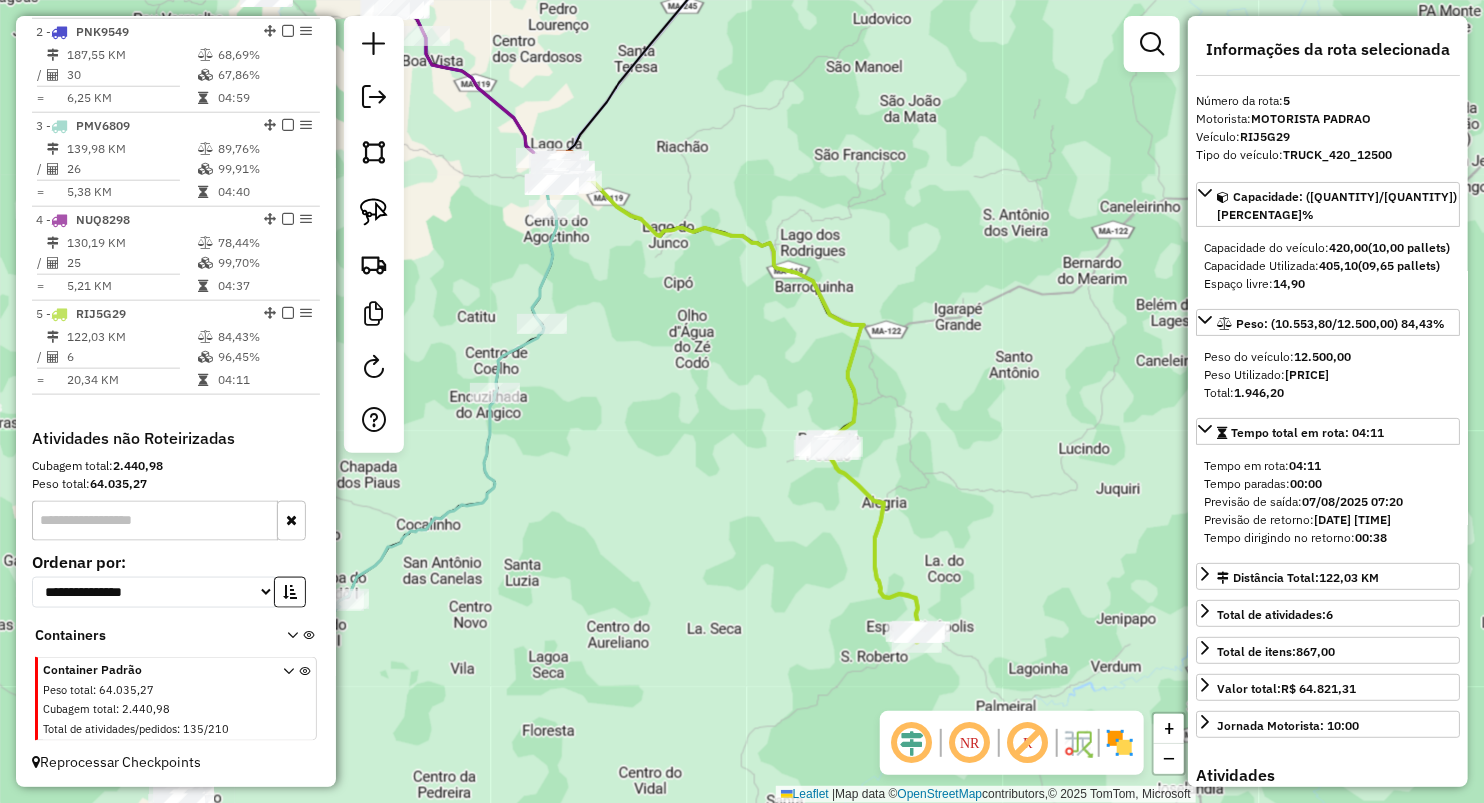 drag, startPoint x: 661, startPoint y: 320, endPoint x: 695, endPoint y: 352, distance: 46.69047 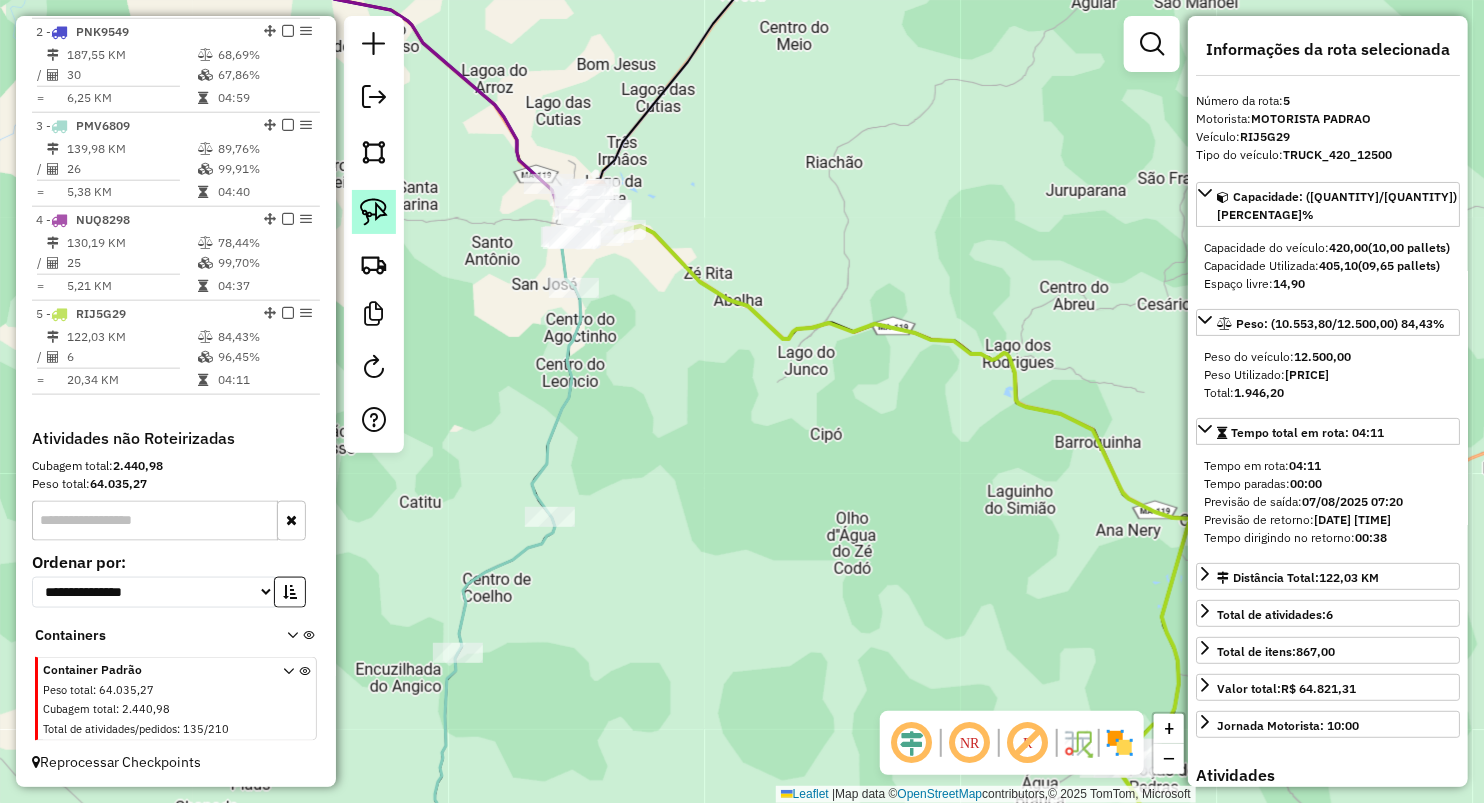 click 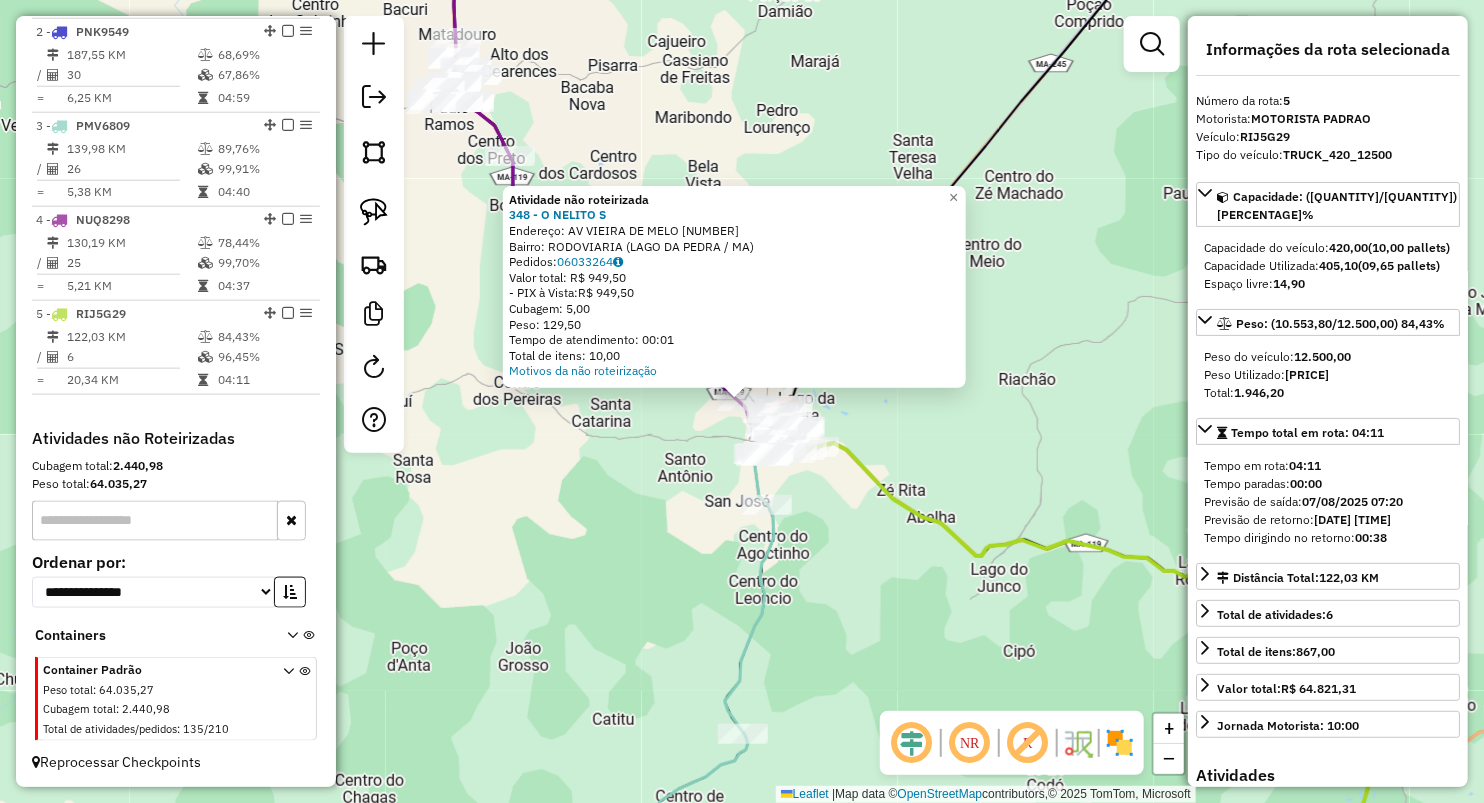 click on "Atividade não roteirizada 348 - O NELITO S  Endereço:  AV VIEIRA DE MELO 137   Bairro: RODOVIARIA (LAGO DA PEDRA / MA)   Pedidos:  06033264   Valor total: R$ 949,50   - PIX à Vista:  R$ 949,50   Cubagem: 5,00   Peso: 129,50   Tempo de atendimento: 00:01   Total de itens: 10,00  Motivos da não roteirização × Janela de atendimento Grade de atendimento Capacidade Transportadoras Veículos Cliente Pedidos  Rotas Selecione os dias de semana para filtrar as janelas de atendimento  Seg   Ter   Qua   Qui   Sex   Sáb   Dom  Informe o período da janela de atendimento: De: Até:  Filtrar exatamente a janela do cliente  Considerar janela de atendimento padrão  Selecione os dias de semana para filtrar as grades de atendimento  Seg   Ter   Qua   Qui   Sex   Sáb   Dom   Considerar clientes sem dia de atendimento cadastrado  Clientes fora do dia de atendimento selecionado Filtrar as atividades entre os valores definidos abaixo:  Peso mínimo:   Peso máximo:   Cubagem mínima:   Cubagem máxima:   De:   Até:  De:" 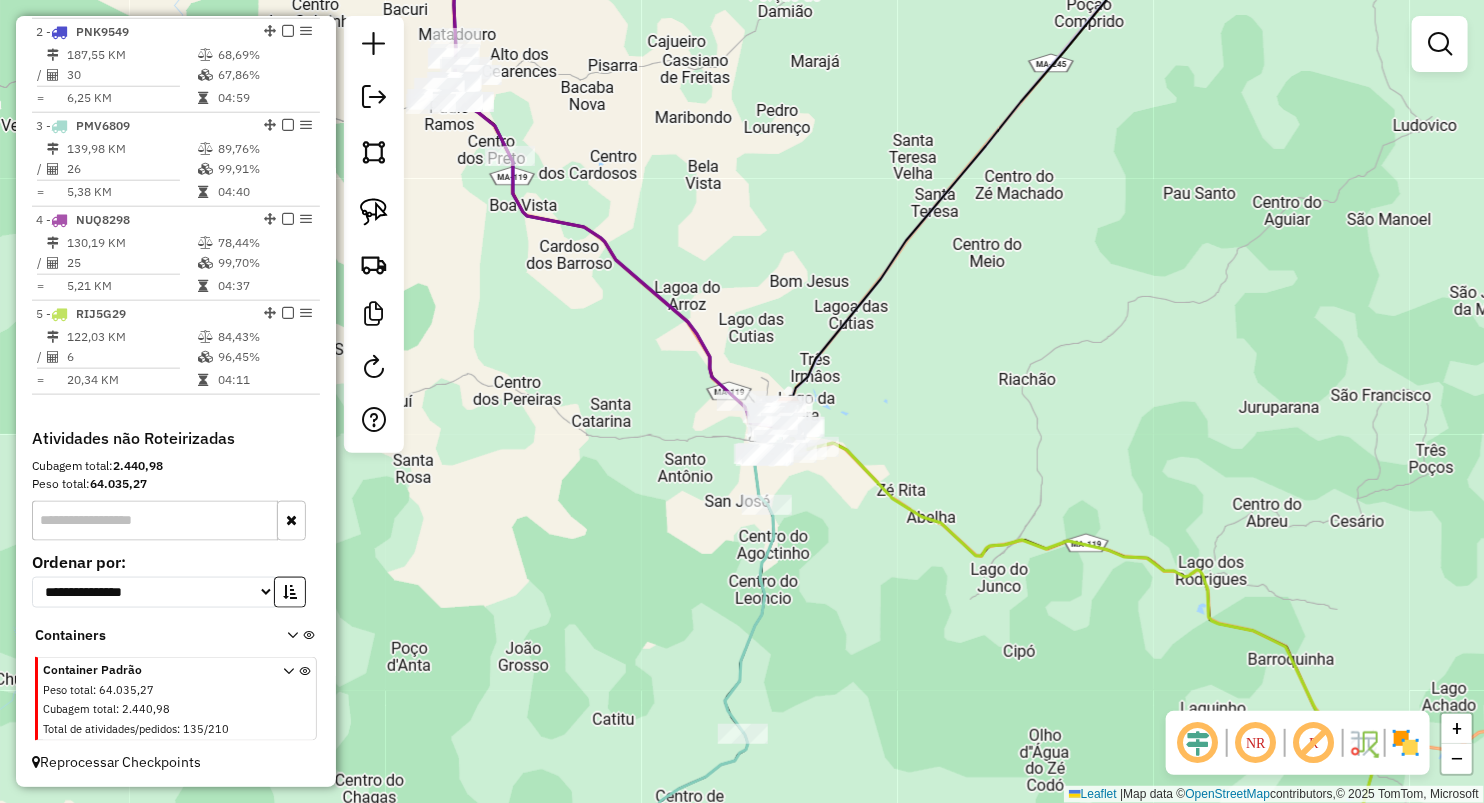 drag, startPoint x: 619, startPoint y: 573, endPoint x: 561, endPoint y: 415, distance: 168.30923 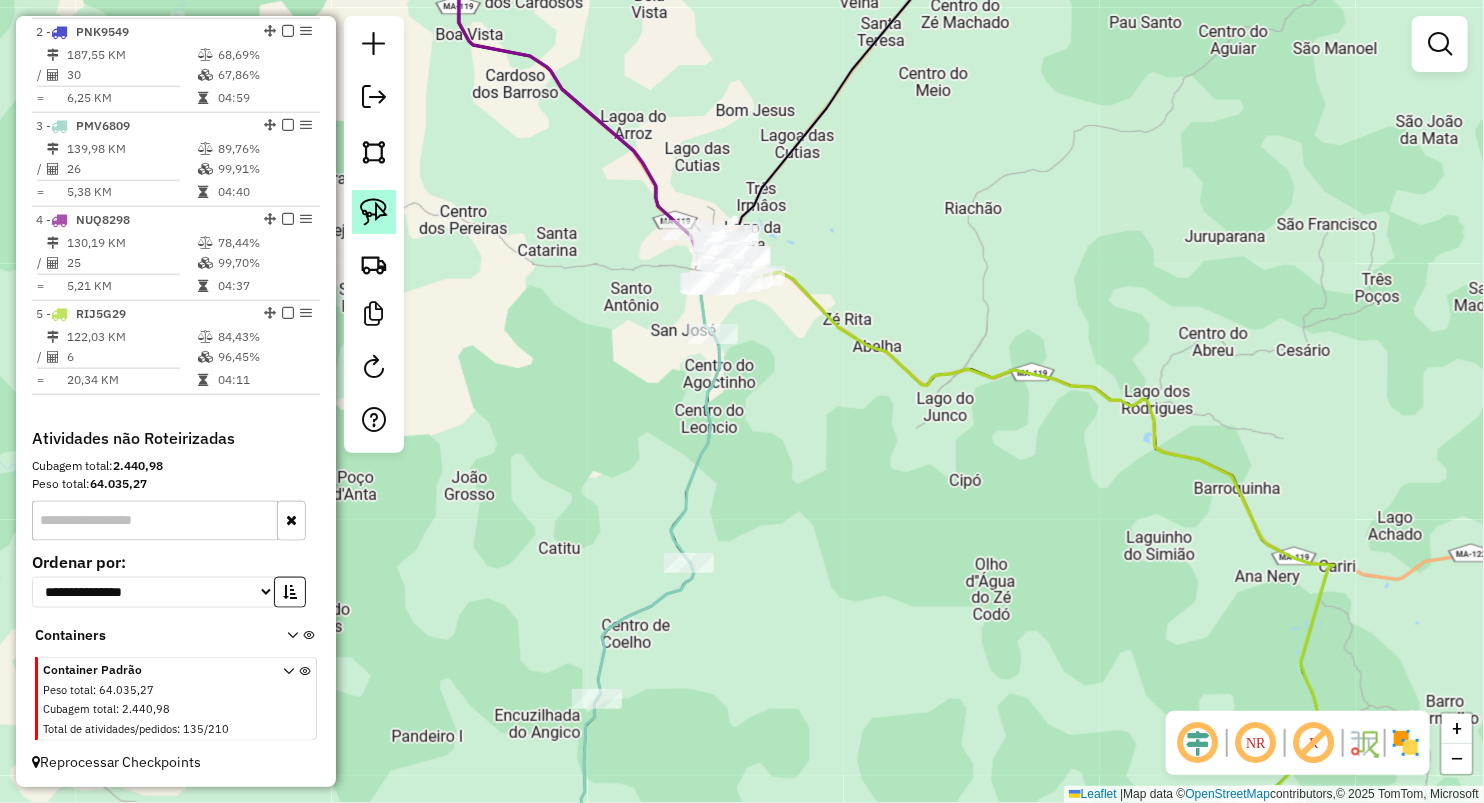 click 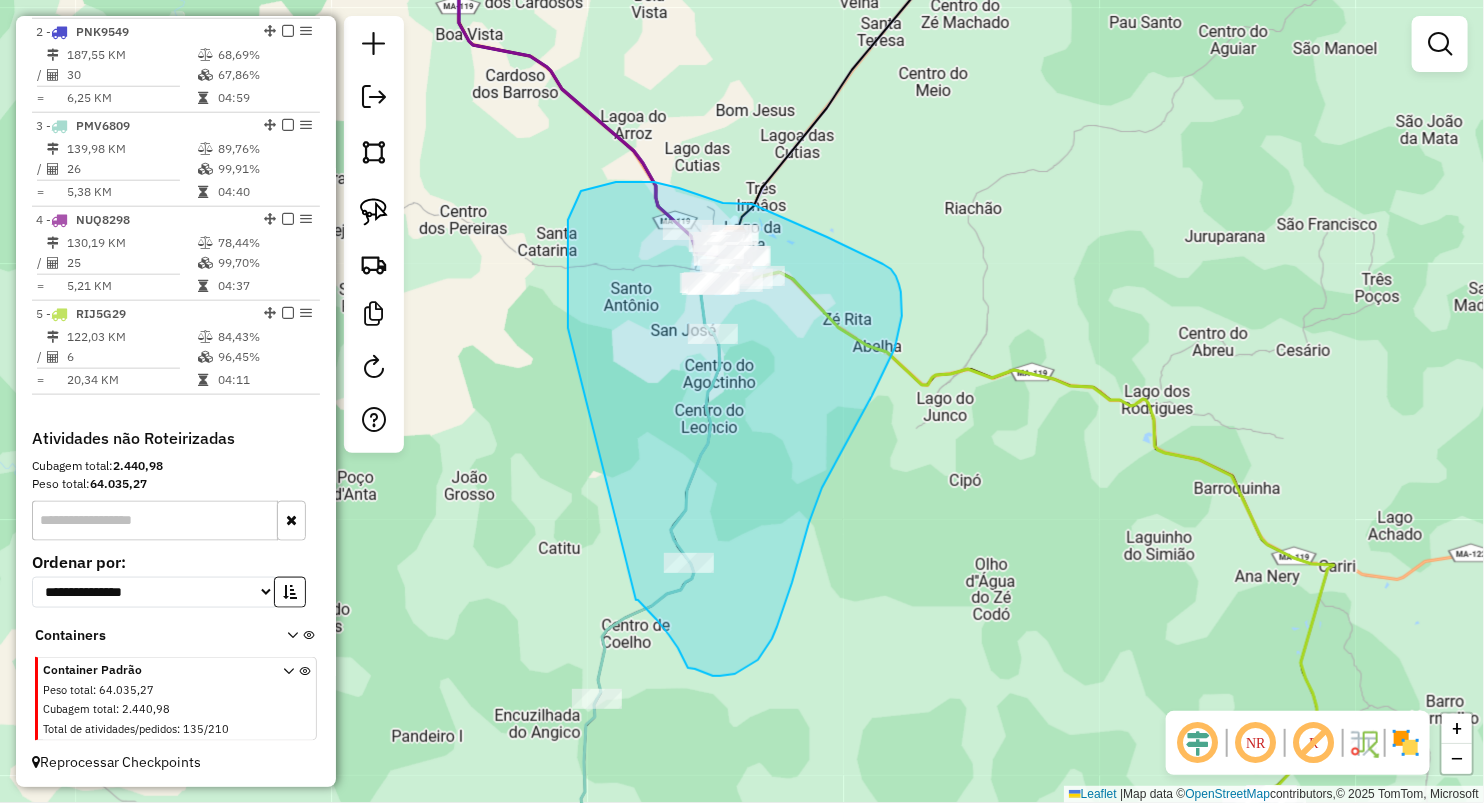 drag, startPoint x: 568, startPoint y: 321, endPoint x: 636, endPoint y: 599, distance: 286.19574 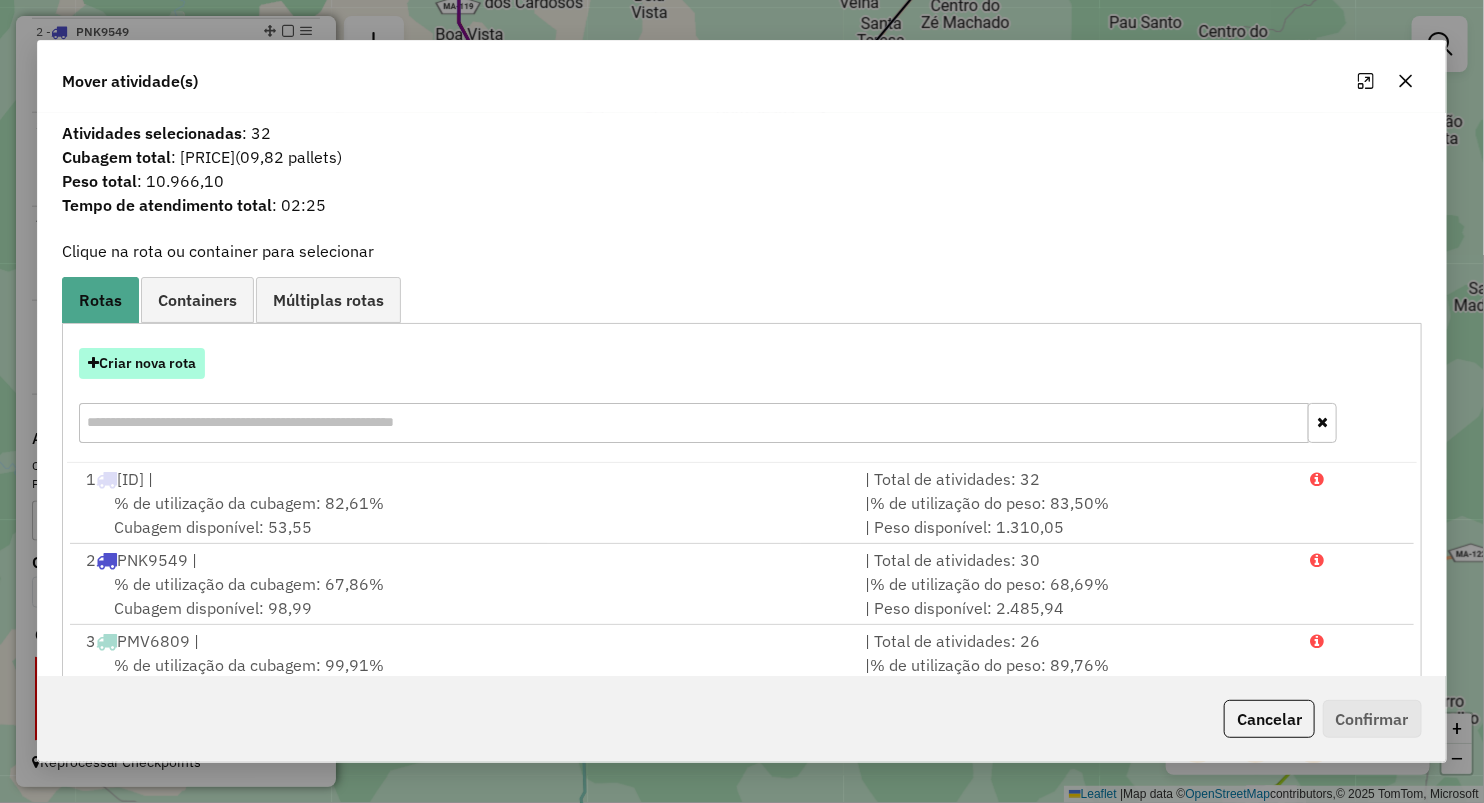 click on "Criar nova rota" at bounding box center [142, 363] 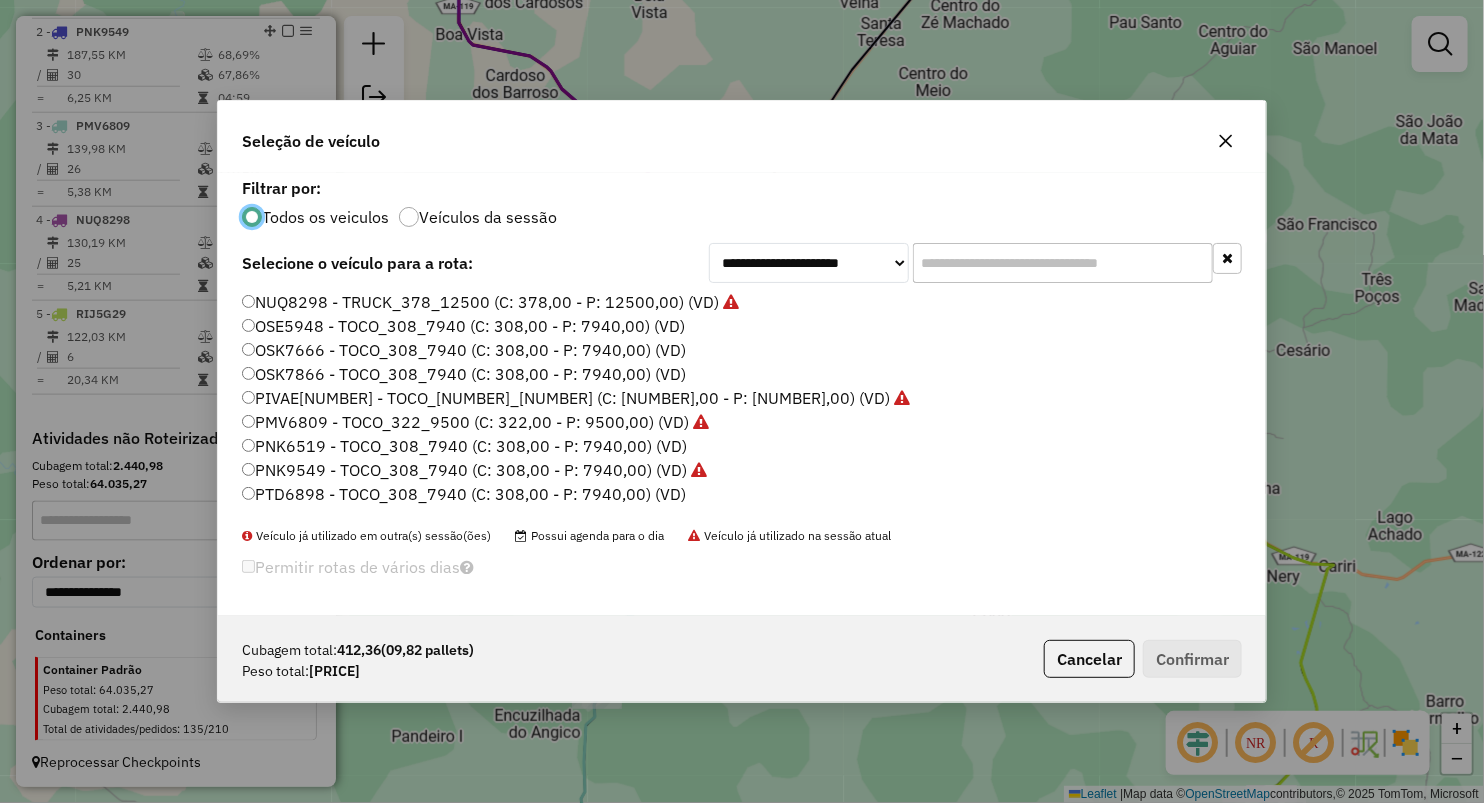 scroll, scrollTop: 10, scrollLeft: 6, axis: both 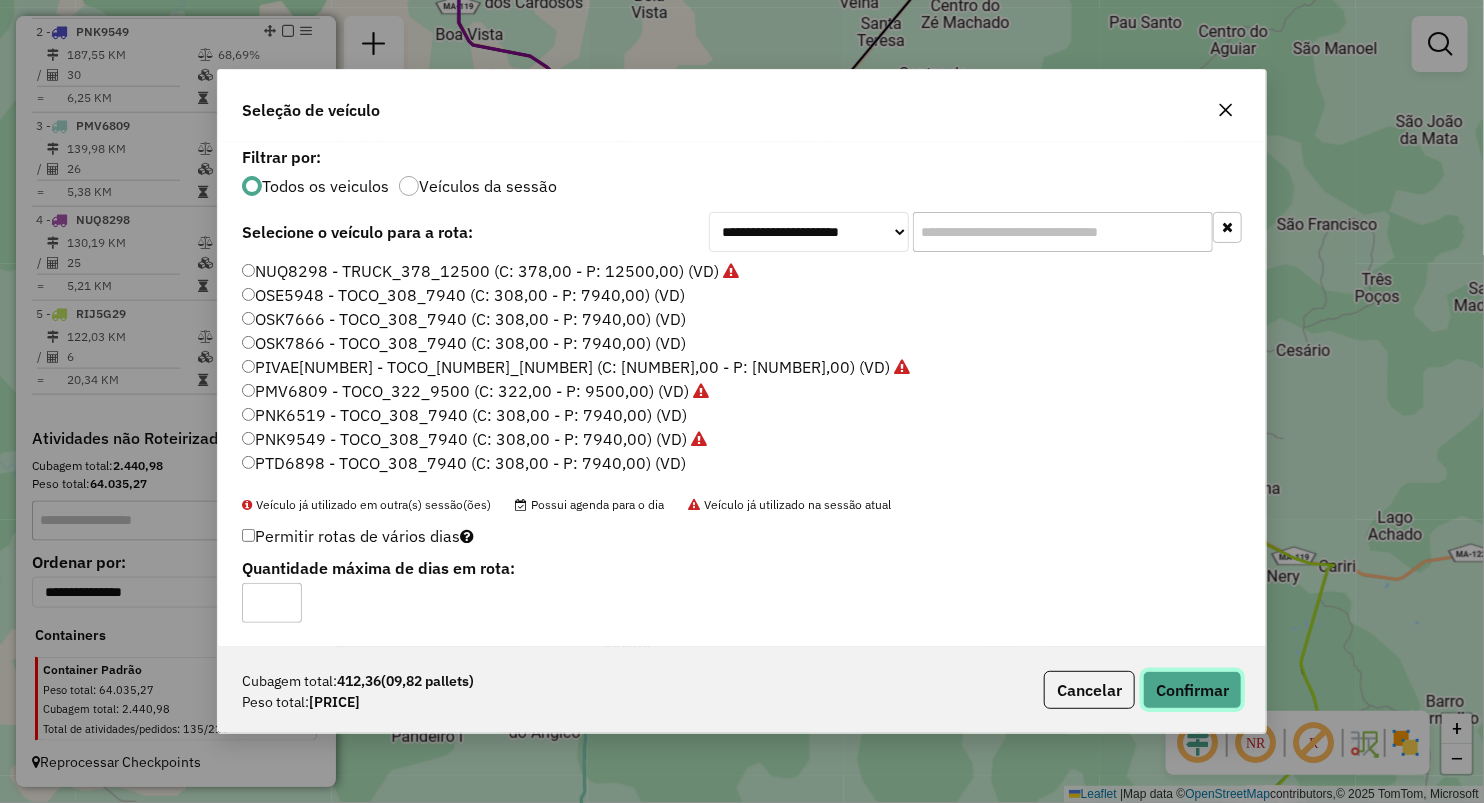 click on "Confirmar" 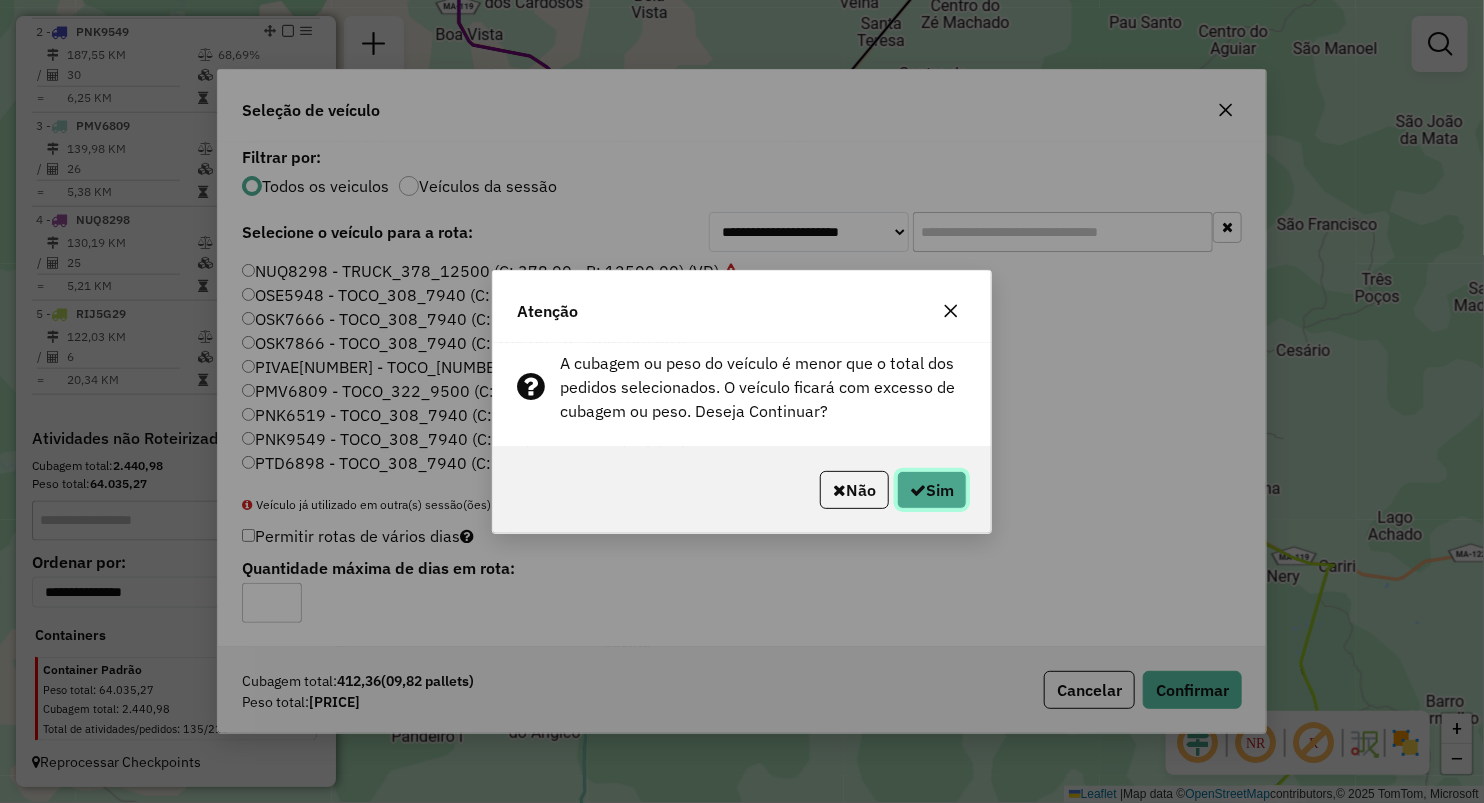 click 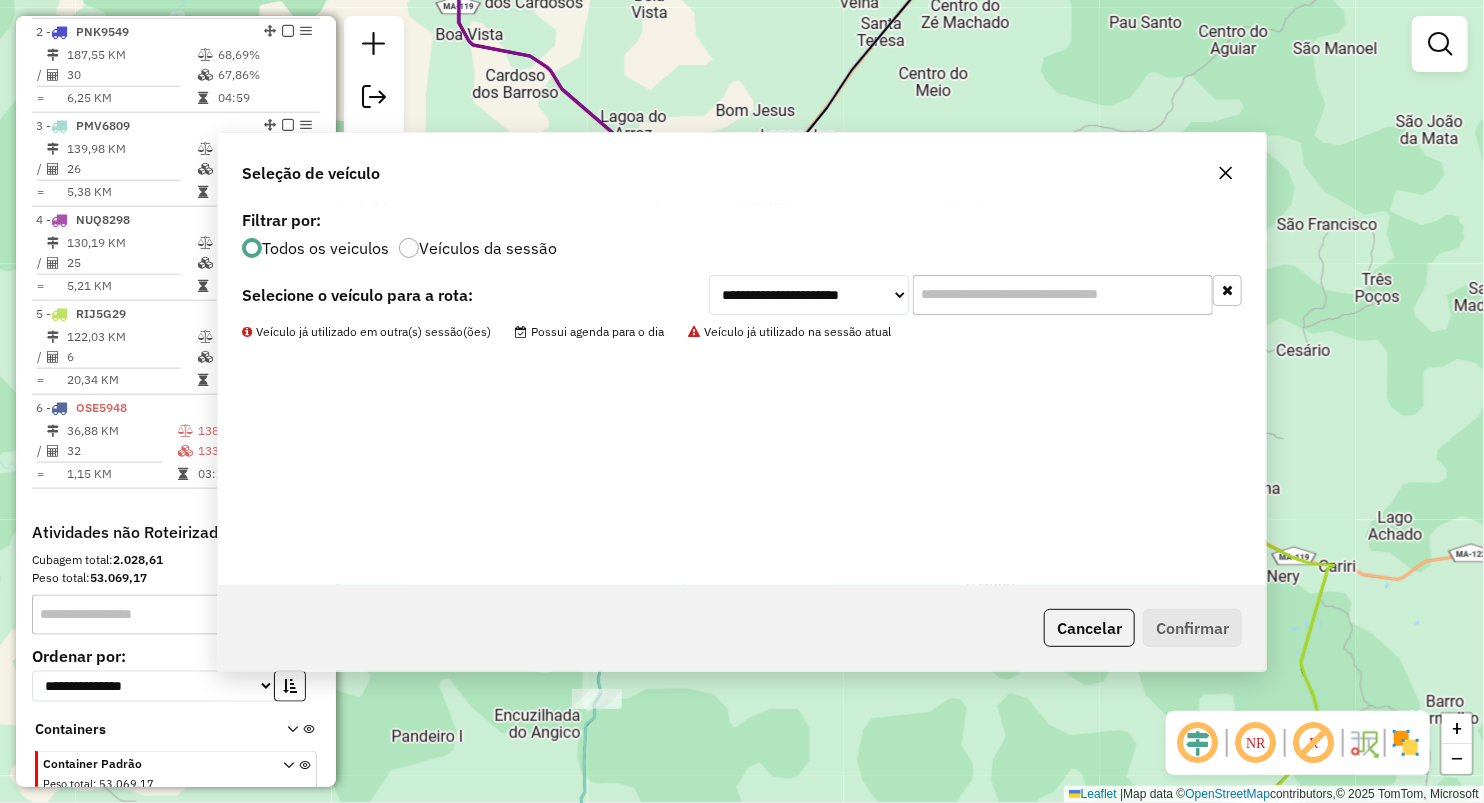 scroll, scrollTop: 960, scrollLeft: 0, axis: vertical 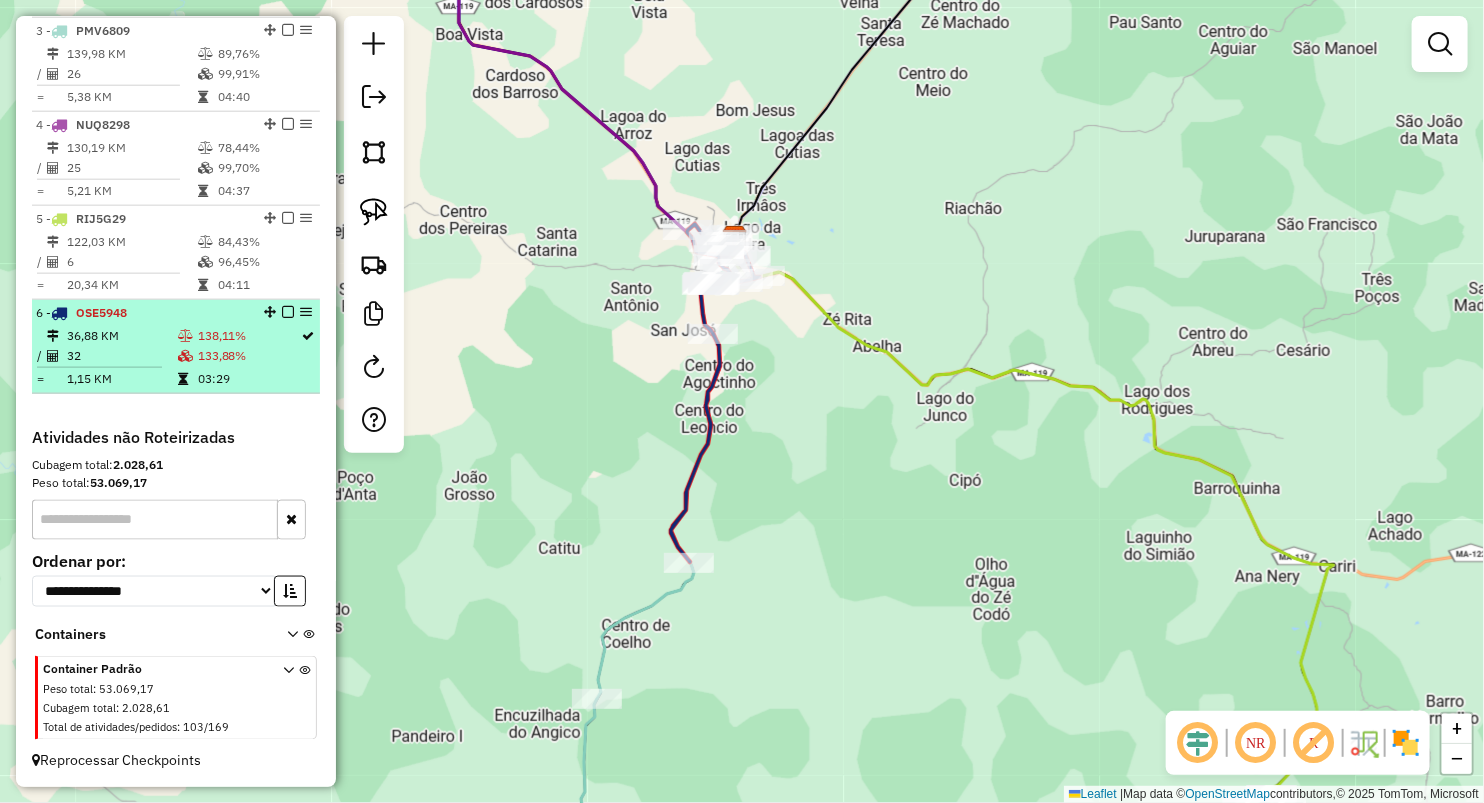 click on "32" at bounding box center (121, 356) 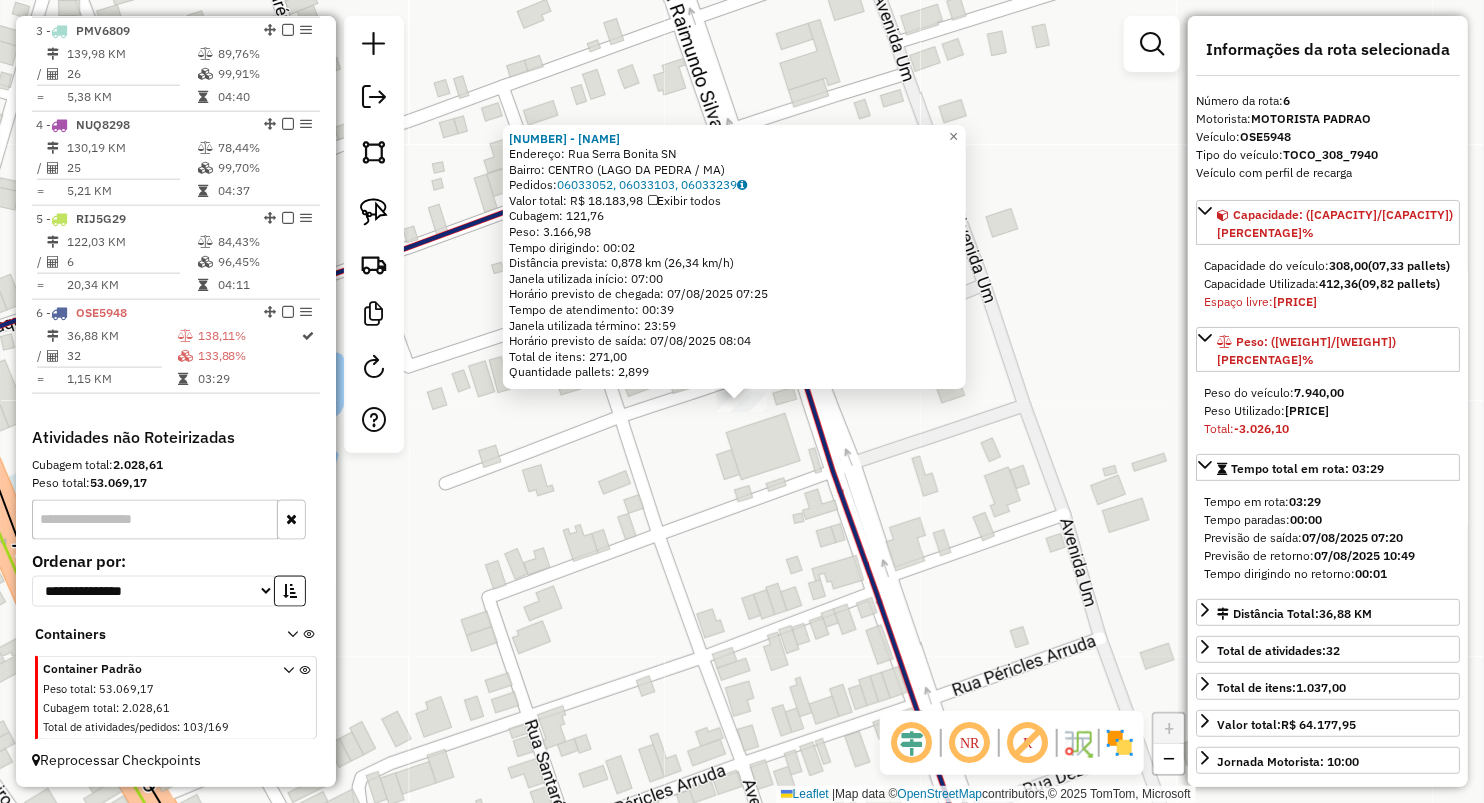 click on "1835 - DEPOSITO MORAIS  Endereço:  Rua Serra Bonita SN   Bairro: CENTRO (LAGO DA PEDRA / MA)   Pedidos:  06033052, 06033103, 06033239   Valor total: R$ 18.183,98   Exibir todos   Cubagem: 121,76  Peso: 3.166,98  Tempo dirigindo: 00:02   Distância prevista: 0,878 km (26,34 km/h)   Janela utilizada início: 07:00   Horário previsto de chegada: 07/08/2025 07:25   Tempo de atendimento: 00:39   Janela utilizada término: 23:59   Horário previsto de saída: 07/08/2025 08:04   Total de itens: 271,00   Quantidade pallets: 2,899  × Janela de atendimento Grade de atendimento Capacidade Transportadoras Veículos Cliente Pedidos  Rotas Selecione os dias de semana para filtrar as janelas de atendimento  Seg   Ter   Qua   Qui   Sex   Sáb   Dom  Informe o período da janela de atendimento: De: Até:  Filtrar exatamente a janela do cliente  Considerar janela de atendimento padrão  Selecione os dias de semana para filtrar as grades de atendimento  Seg   Ter   Qua   Qui   Sex   Sáb   Dom   Peso mínimo:   De:   Até:" 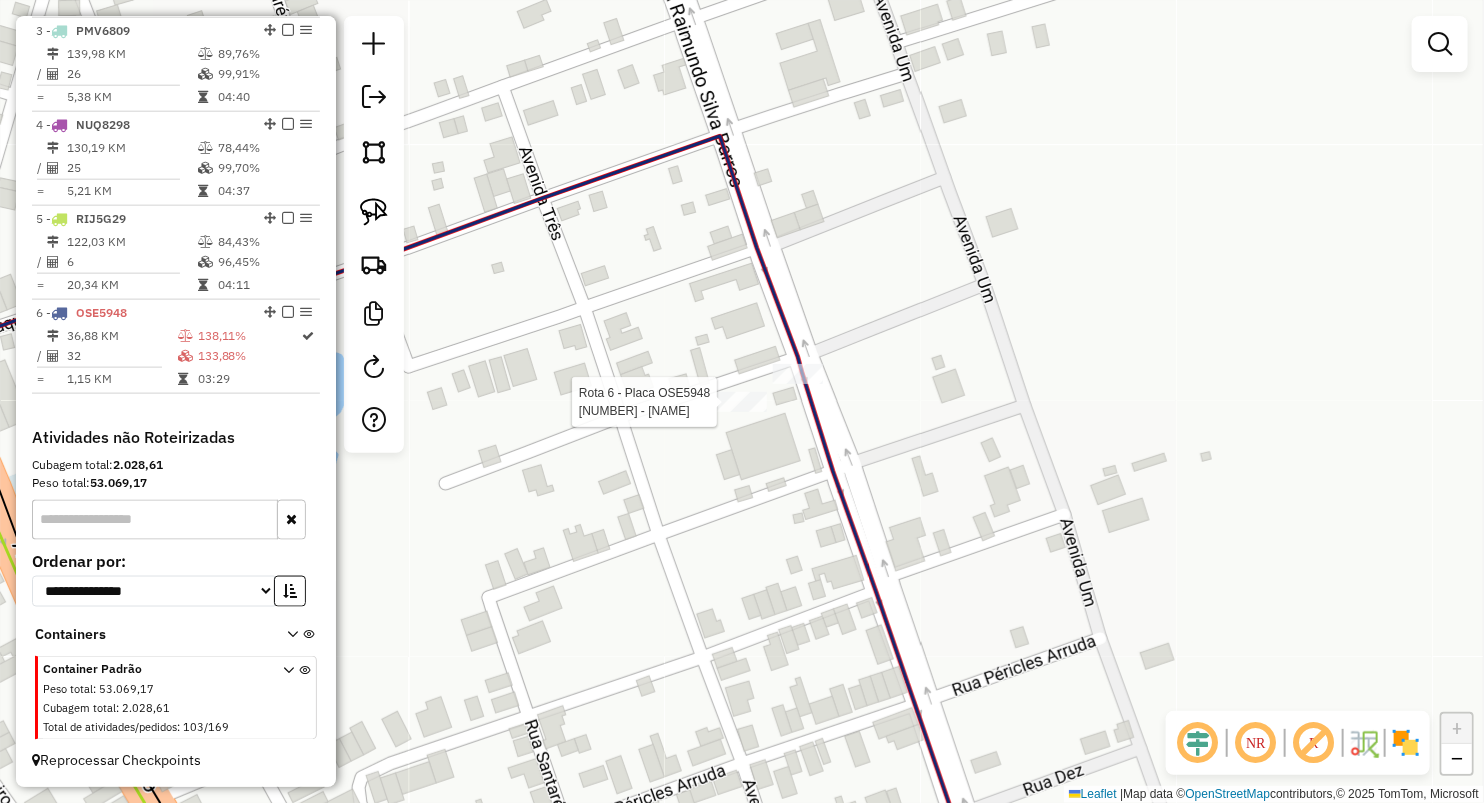 select on "**********" 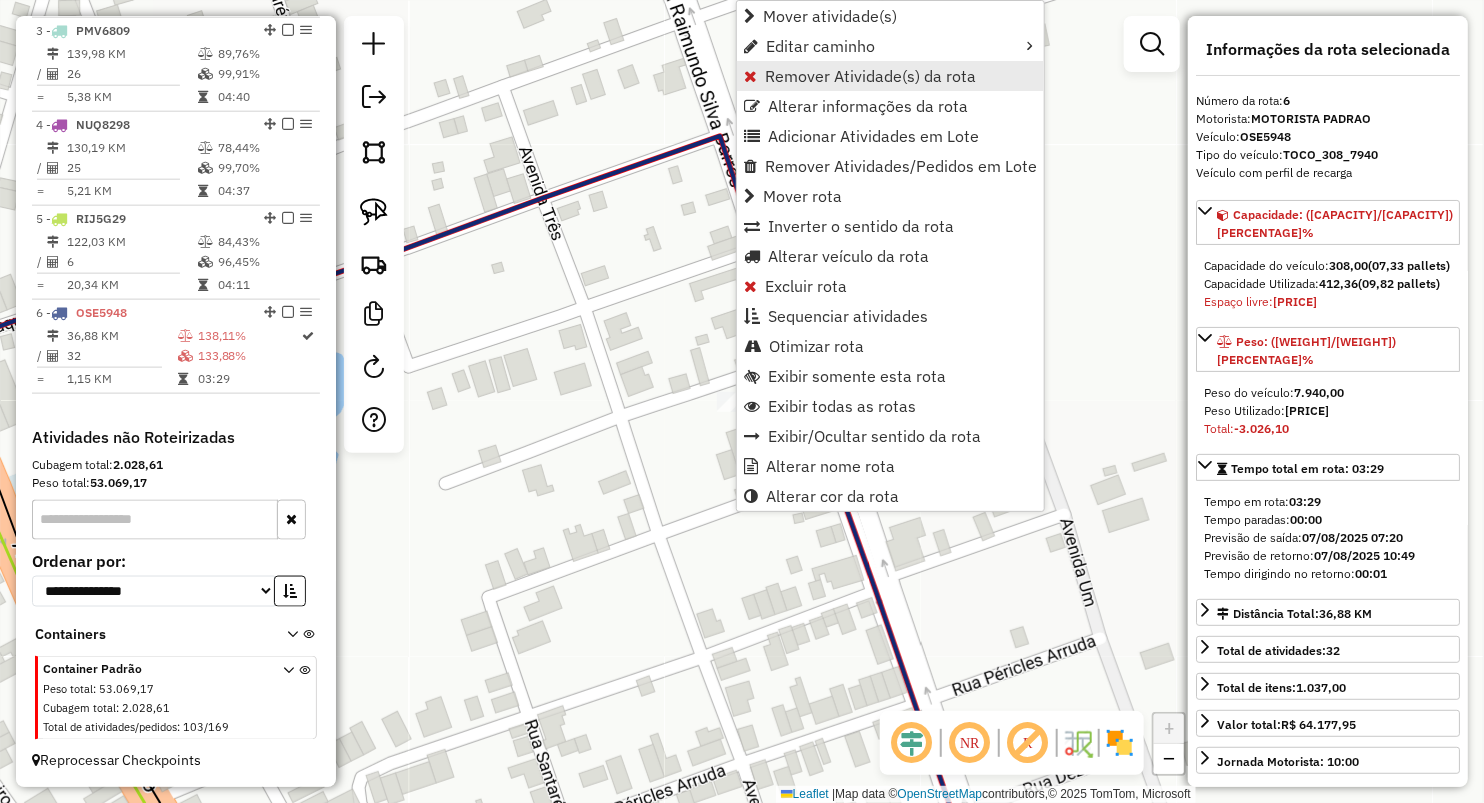 click on "Remover Atividade(s) da rota" at bounding box center (870, 76) 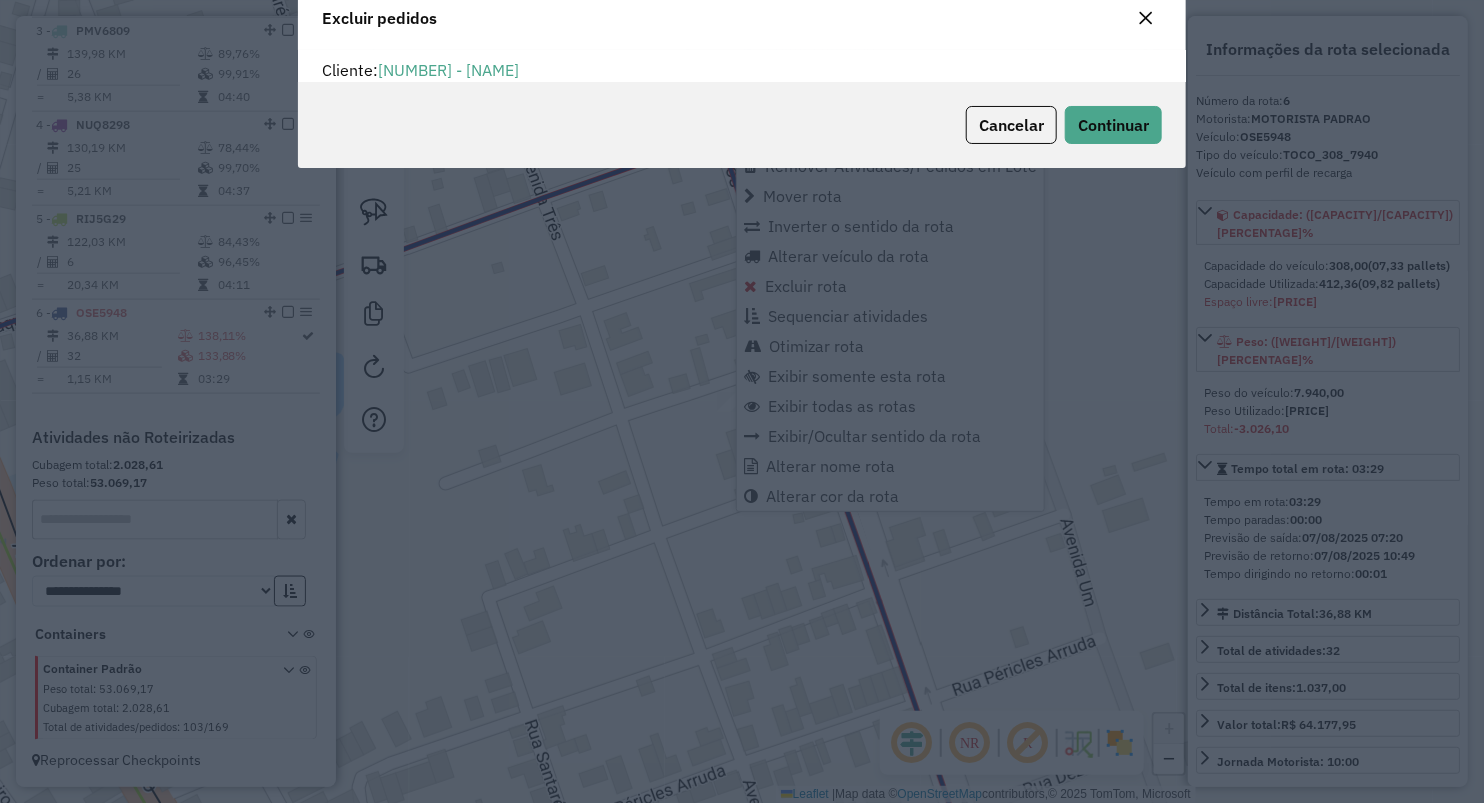 scroll, scrollTop: 10, scrollLeft: 6, axis: both 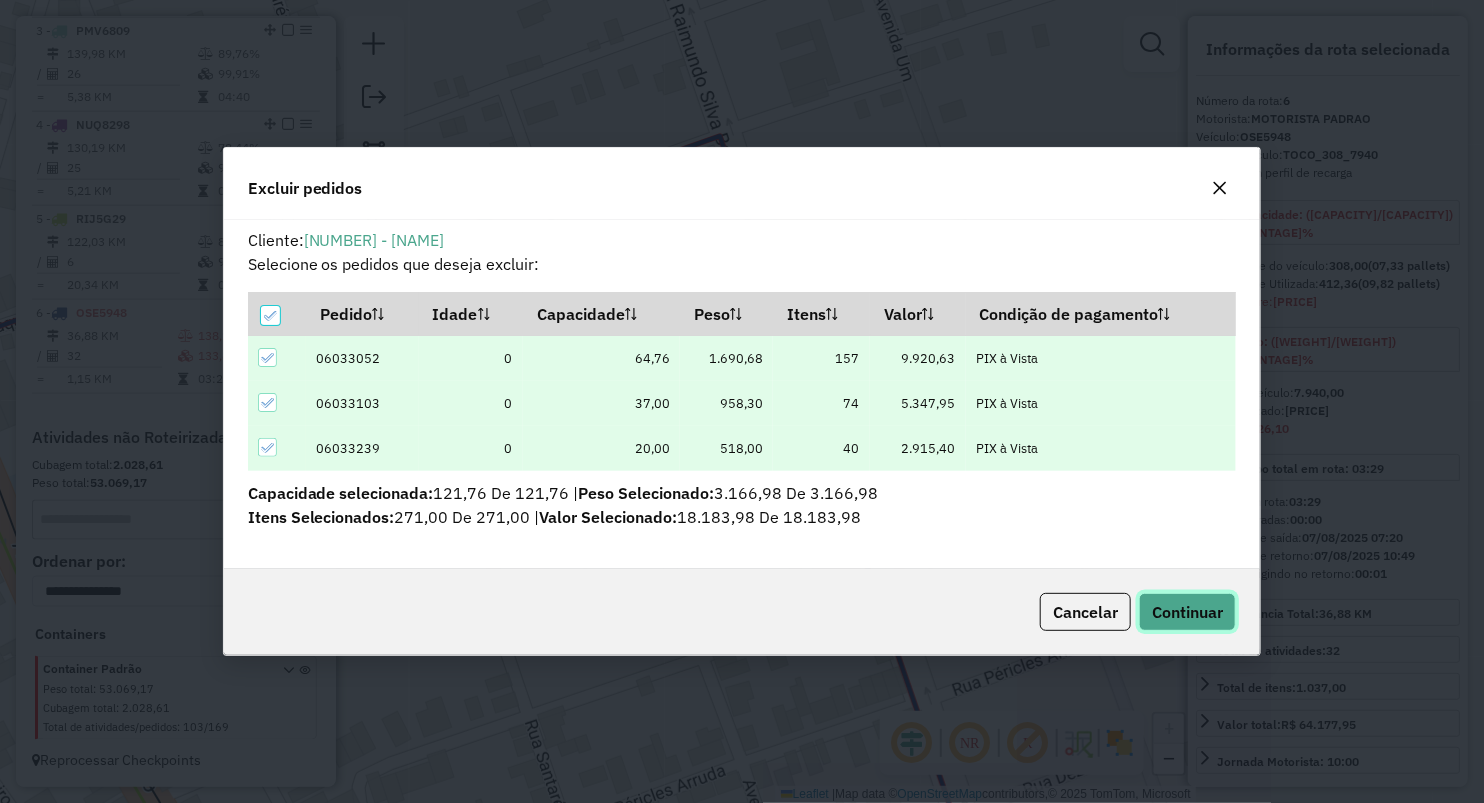 click on "Continuar" 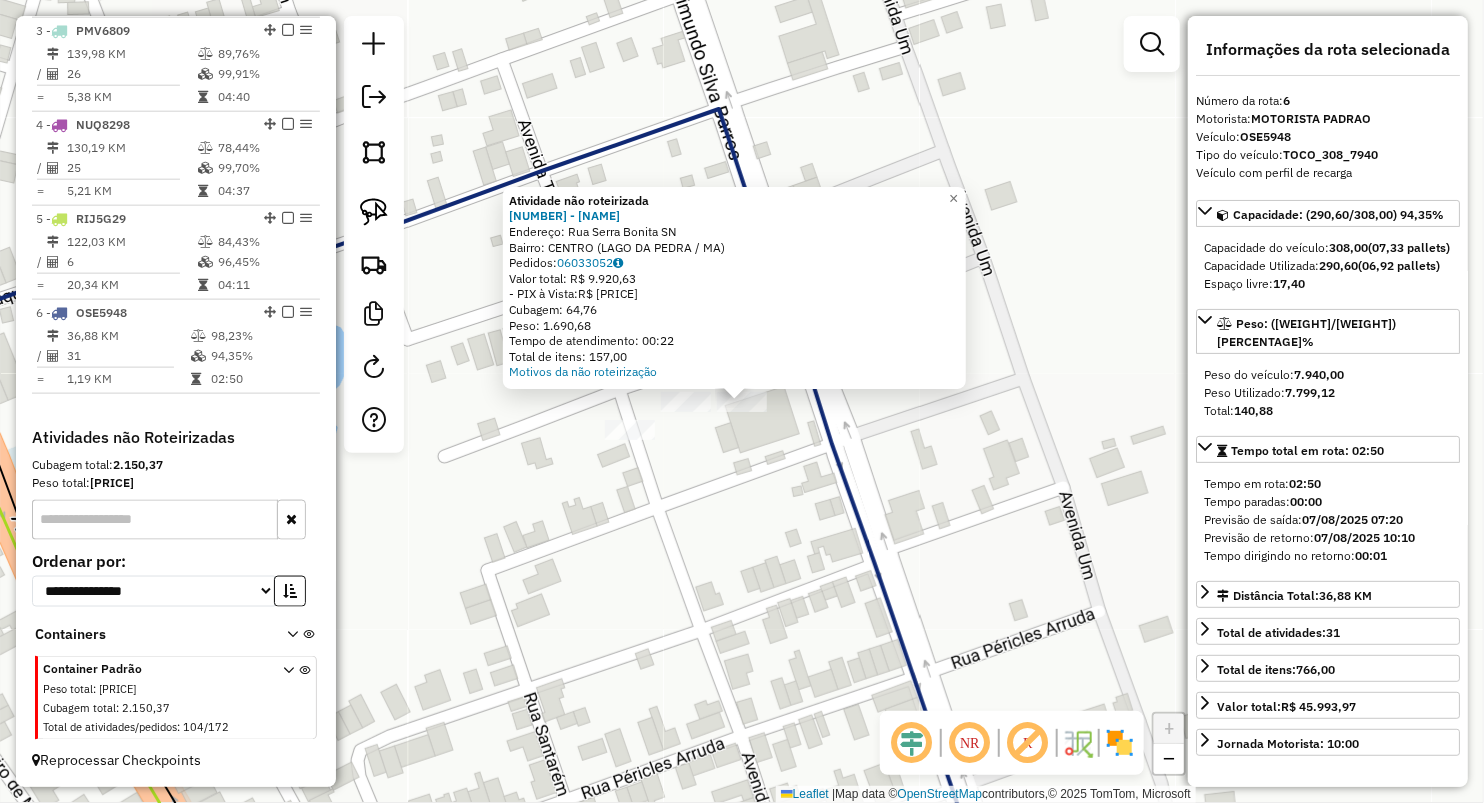 click on "Atividade não roteirizada 1835 - DEPOSITO MORAIS  Endereço:  Rua Serra Bonita SN   Bairro: CENTRO (LAGO DA PEDRA / MA)   Pedidos:  06033052   Valor total: R$ 9.920,63   - PIX à Vista:  R$ 9.920,63   Cubagem: 64,76   Peso: 1.690,68   Tempo de atendimento: 00:22   Total de itens: 157,00  Motivos da não roteirização × Janela de atendimento Grade de atendimento Capacidade Transportadoras Veículos Cliente Pedidos  Rotas Selecione os dias de semana para filtrar as janelas de atendimento  Seg   Ter   Qua   Qui   Sex   Sáb   Dom  Informe o período da janela de atendimento: De: Até:  Filtrar exatamente a janela do cliente  Considerar janela de atendimento padrão  Selecione os dias de semana para filtrar as grades de atendimento  Seg   Ter   Qua   Qui   Sex   Sáb   Dom   Considerar clientes sem dia de atendimento cadastrado  Clientes fora do dia de atendimento selecionado Filtrar as atividades entre os valores definidos abaixo:  Peso mínimo:   Peso máximo:   Cubagem mínima:   Cubagem máxima:   De:  De:" 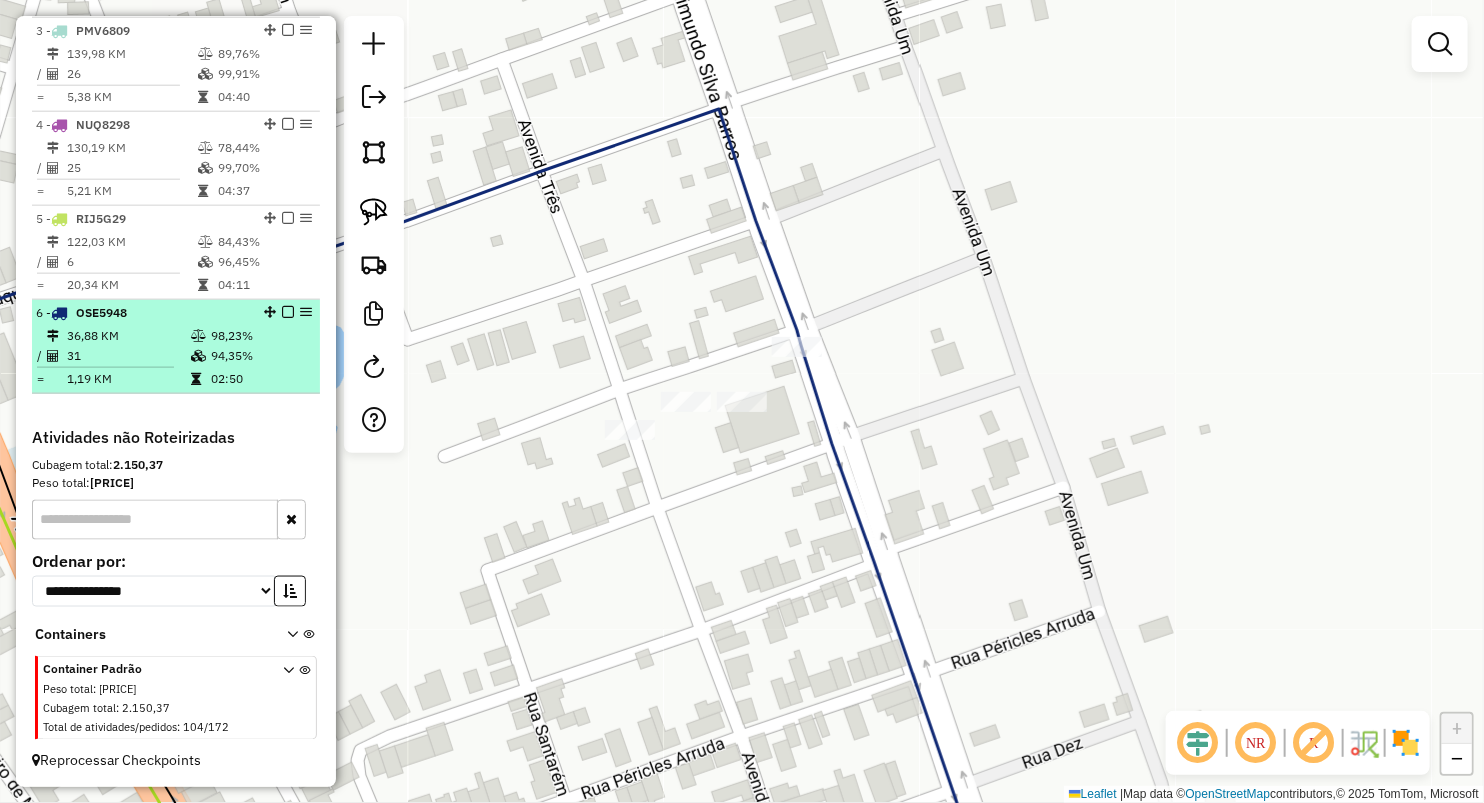 click at bounding box center (56, 379) 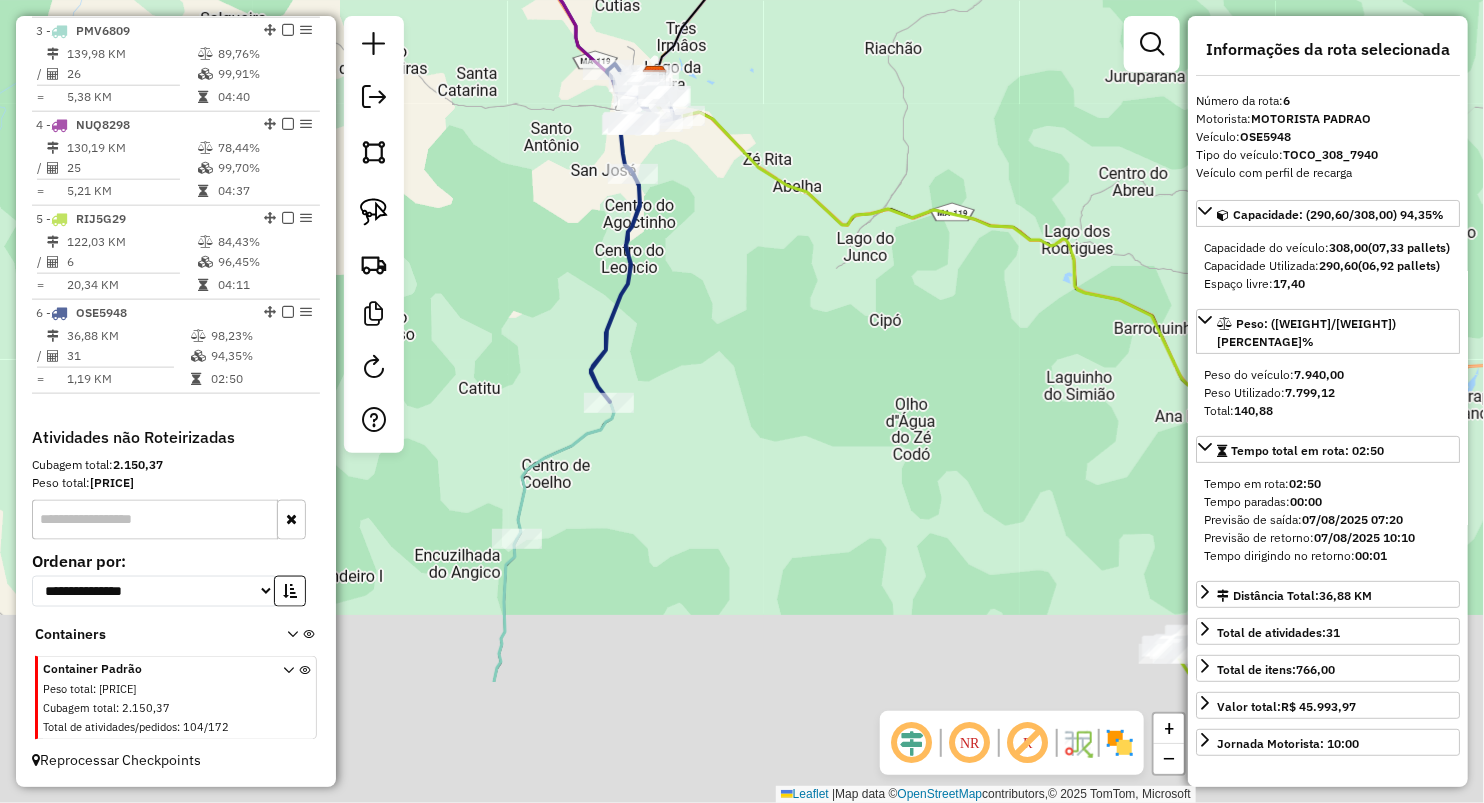 drag, startPoint x: 749, startPoint y: 401, endPoint x: 747, endPoint y: 263, distance: 138.0145 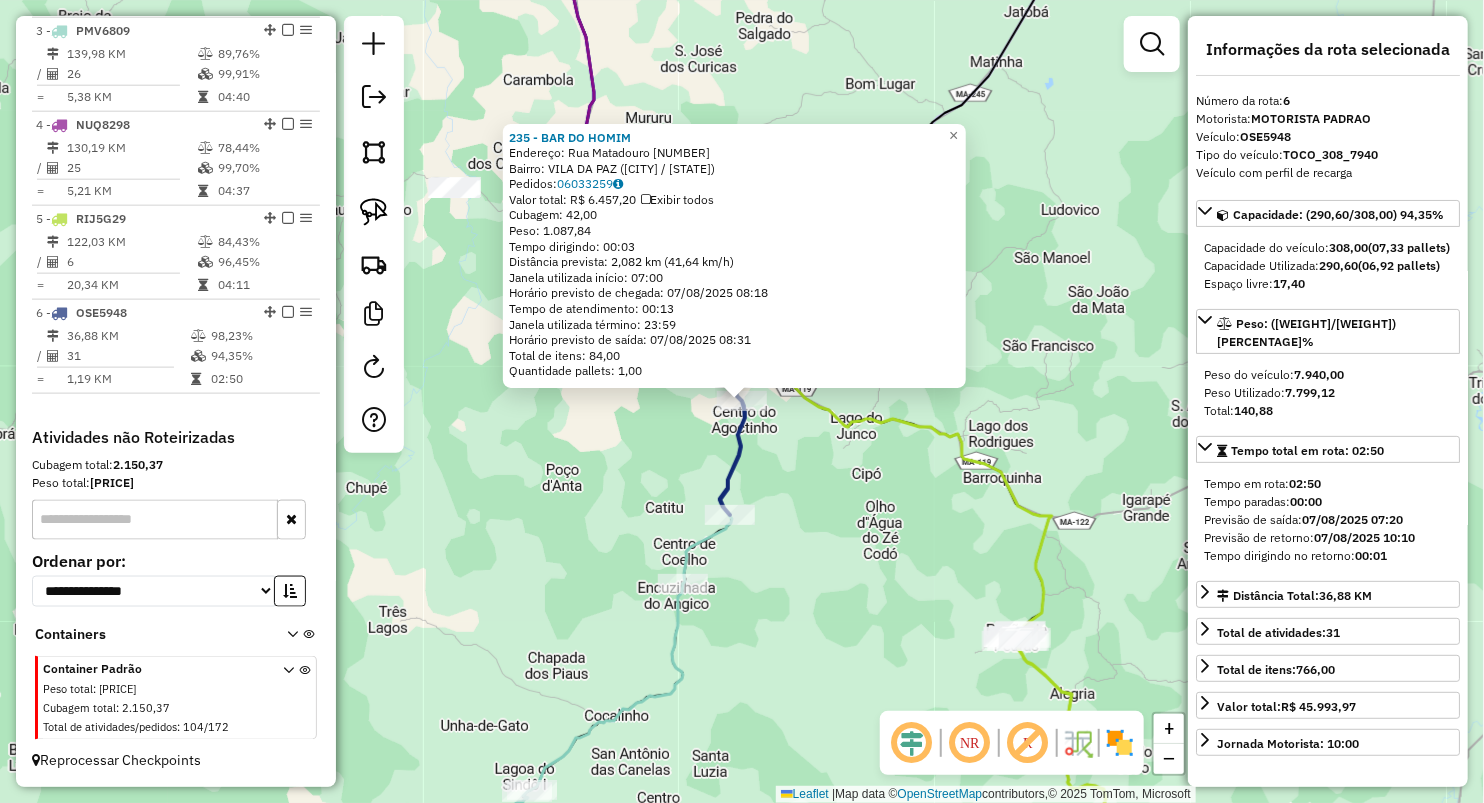 click on "235 - BAR DO HOMIM  Endereço:  Rua Matadouro 83   Bairro: VILA DA PAZ (LAGO DA PEDRA / MA)   Pedidos:  06033259   Valor total: R$ 6.457,20   Exibir todos   Cubagem: 42,00  Peso: 1.087,84  Tempo dirigindo: 00:03   Distância prevista: 2,082 km (41,64 km/h)   Janela utilizada início: 07:00   Horário previsto de chegada: 07/08/2025 08:18   Tempo de atendimento: 00:13   Janela utilizada término: 23:59   Horário previsto de saída: 07/08/2025 08:31   Total de itens: 84,00   Quantidade pallets: 1,00  × Janela de atendimento Grade de atendimento Capacidade Transportadoras Veículos Cliente Pedidos  Rotas Selecione os dias de semana para filtrar as janelas de atendimento  Seg   Ter   Qua   Qui   Sex   Sáb   Dom  Informe o período da janela de atendimento: De: Até:  Filtrar exatamente a janela do cliente  Considerar janela de atendimento padrão  Selecione os dias de semana para filtrar as grades de atendimento  Seg   Ter   Qua   Qui   Sex   Sáb   Dom   Considerar clientes sem dia de atendimento cadastrado +" 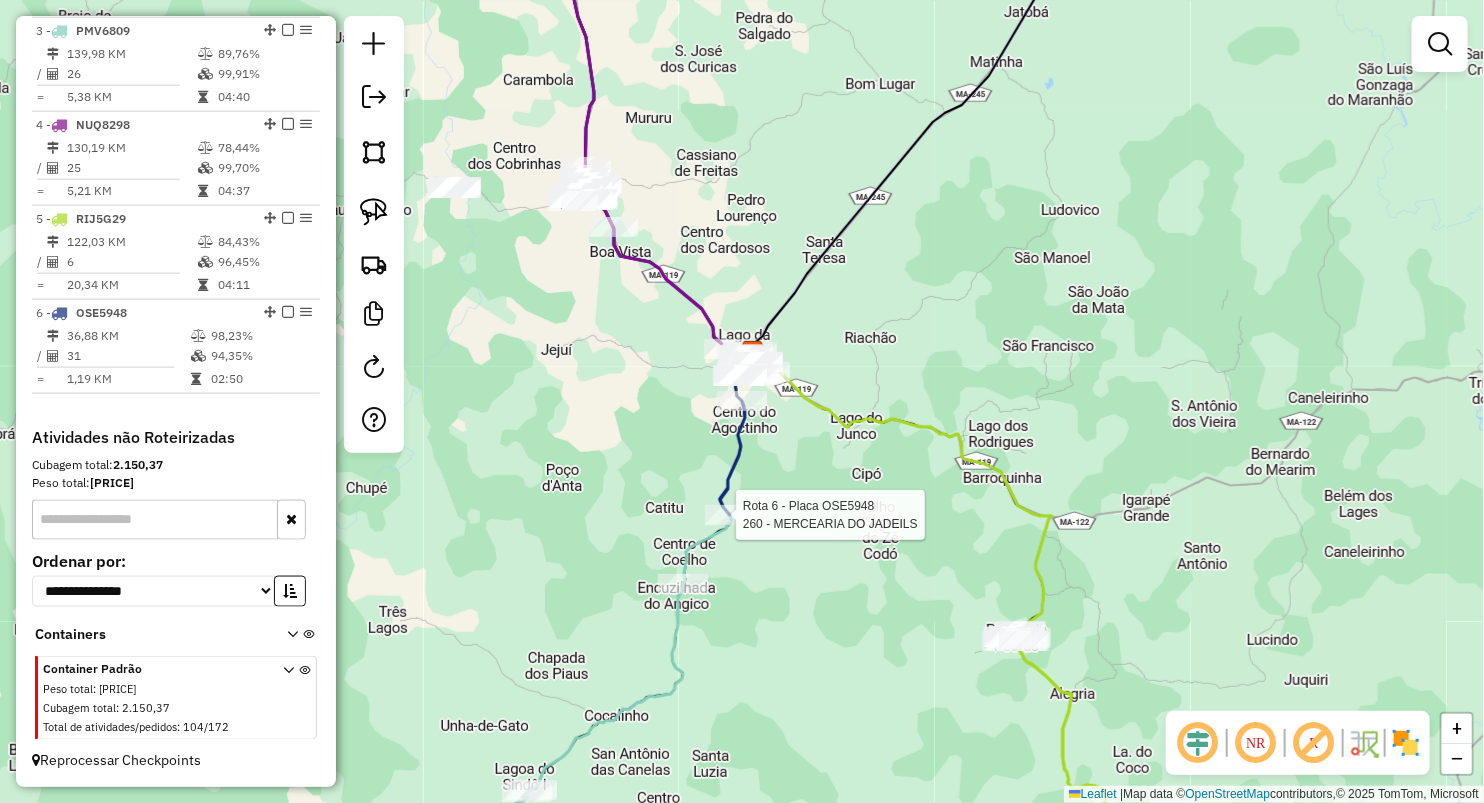 select on "**********" 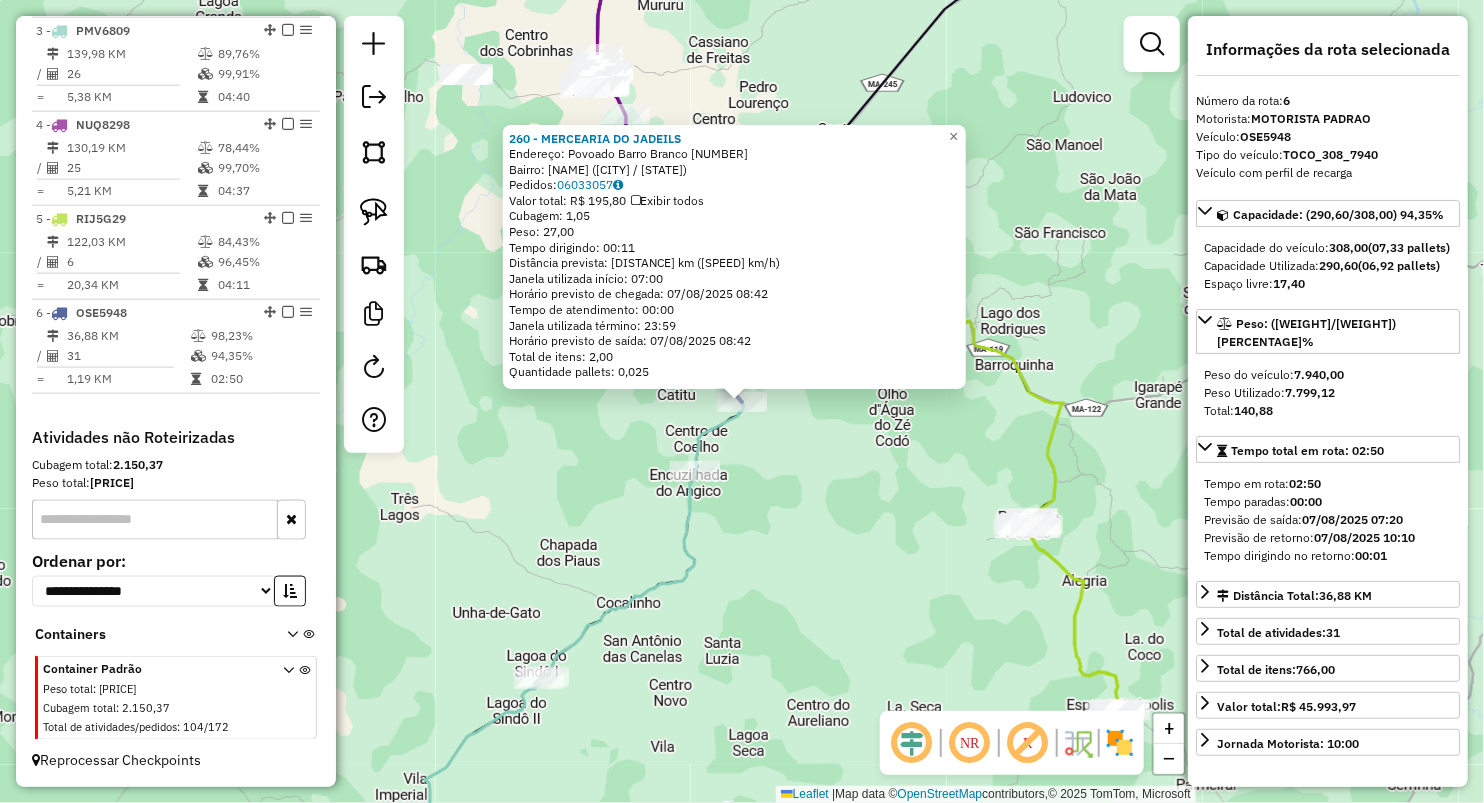 click on "260 - MERCEARIA DO JADEILS  Endereço:  Povoado Barro Branco 42   Bairro: POVOADO  (BARRO BRANCO / MA)   Pedidos:  06033057   Valor total: R$ 195,80   Exibir todos   Cubagem: 1,05  Peso: 27,00  Tempo dirigindo: 00:11   Distância prevista: 9,507 km (51,86 km/h)   Janela utilizada início: 07:00   Horário previsto de chegada: 07/08/2025 08:42   Tempo de atendimento: 00:00   Janela utilizada término: 23:59   Horário previsto de saída: 07/08/2025 08:42   Total de itens: 2,00   Quantidade pallets: 0,025  × Janela de atendimento Grade de atendimento Capacidade Transportadoras Veículos Cliente Pedidos  Rotas Selecione os dias de semana para filtrar as janelas de atendimento  Seg   Ter   Qua   Qui   Sex   Sáb   Dom  Informe o período da janela de atendimento: De: Até:  Filtrar exatamente a janela do cliente  Considerar janela de atendimento padrão  Selecione os dias de semana para filtrar as grades de atendimento  Seg   Ter   Qua   Qui   Sex   Sáb   Dom   Clientes fora do dia de atendimento selecionado +" 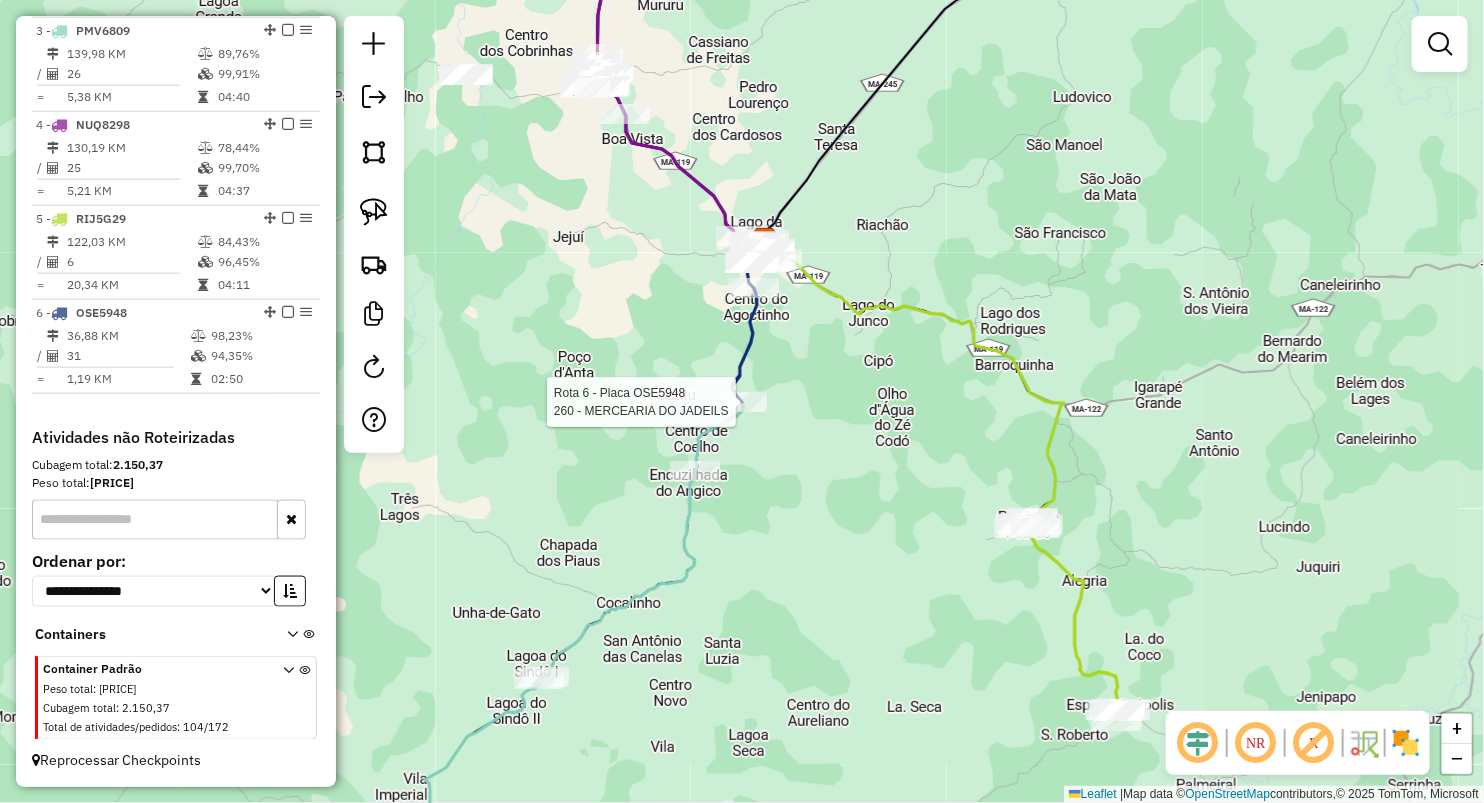 select on "**********" 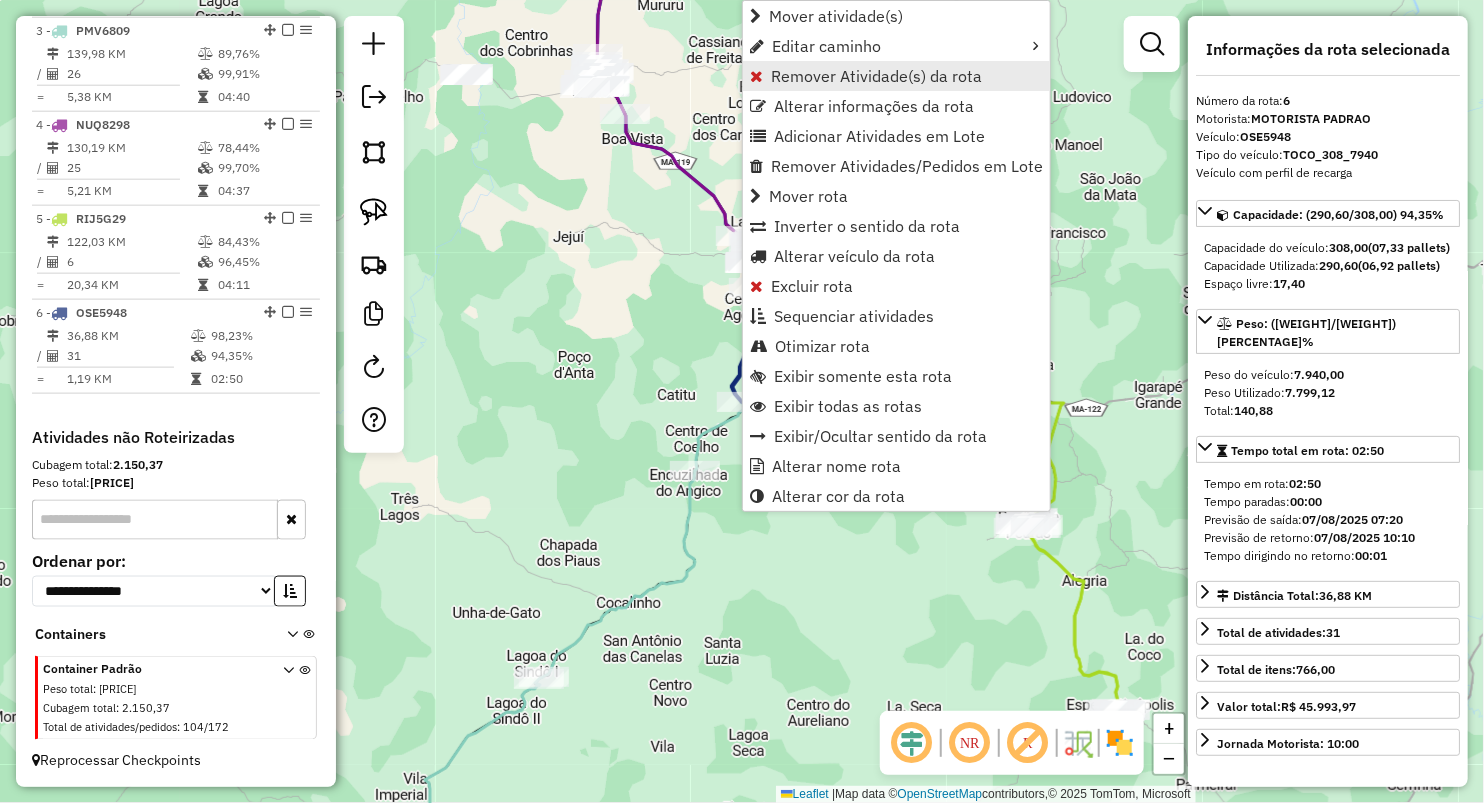 click on "Remover Atividade(s) da rota" at bounding box center (876, 76) 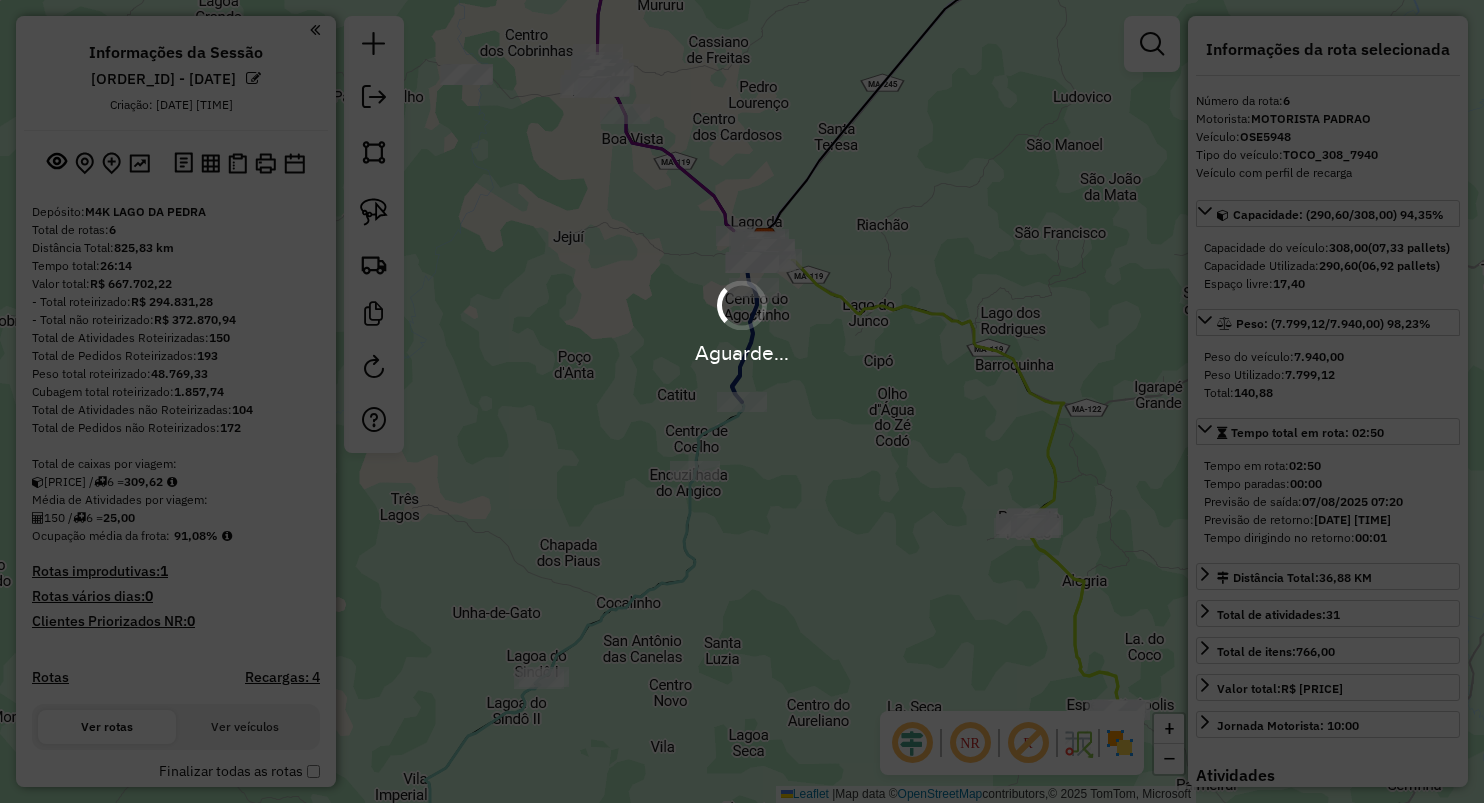 select on "**********" 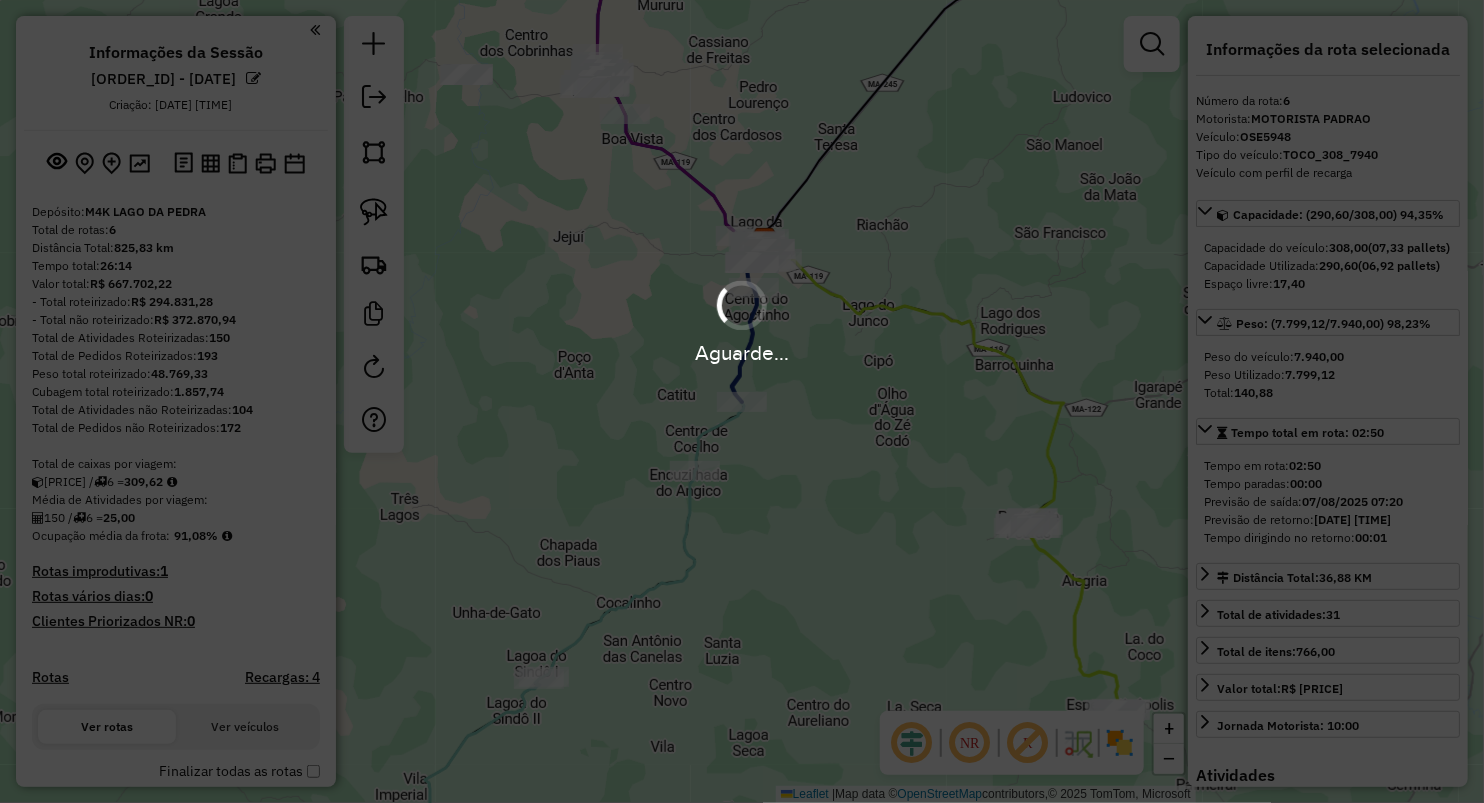 scroll, scrollTop: 960, scrollLeft: 0, axis: vertical 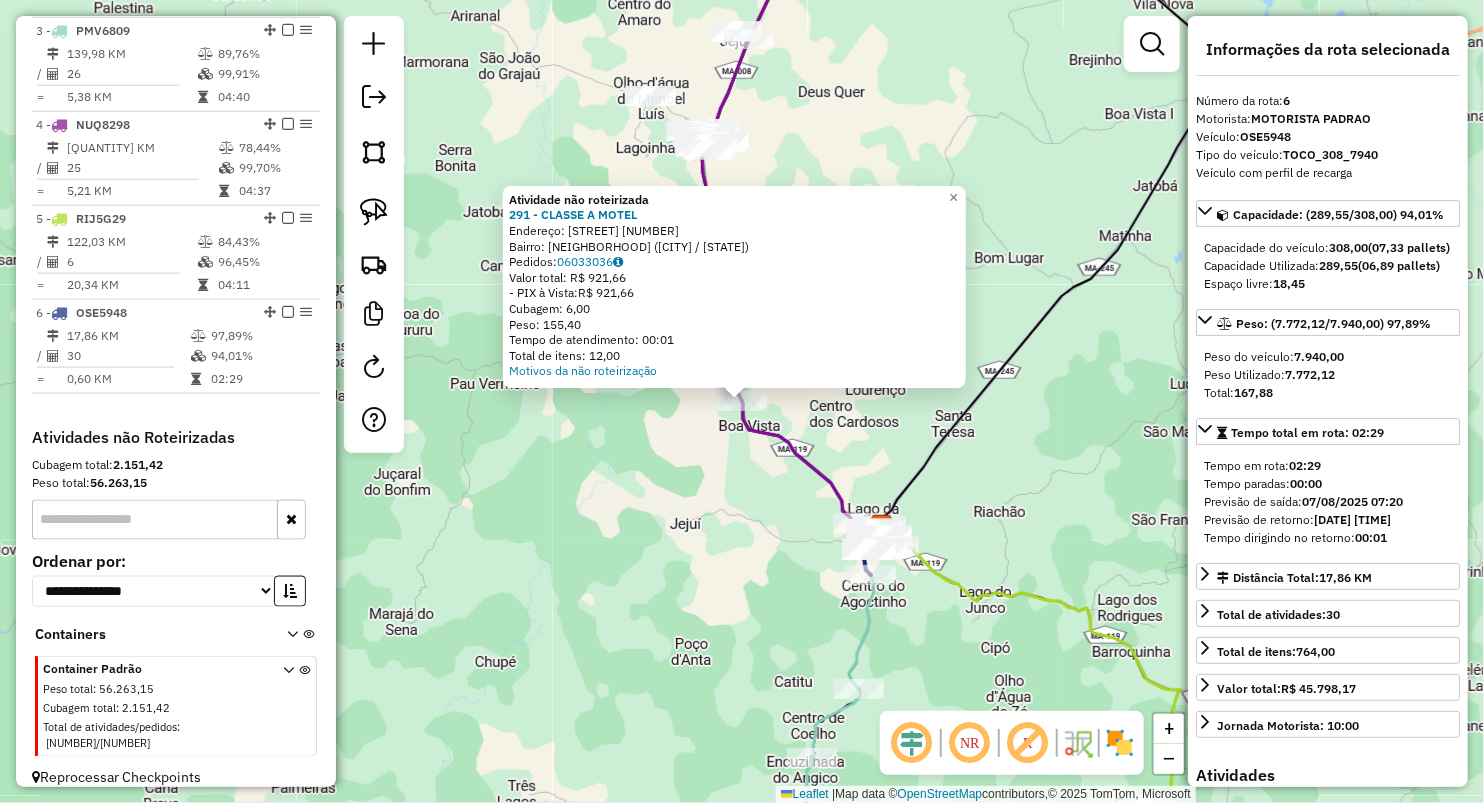 click on "Atividade não roteirizada 291 - CLASSE A MOTEL Endereço: Rua Vila Nova 67 Bairro: NOVO ([CITY] / [STATE]) Pedidos: 06033036 Valor total: R$ 921,66 - PIX à Vista: R$ 921,66 Cubagem: 6,00 Peso: 155,40 Tempo de atendimento: 00:01 Total de itens: 12,00 Motivos da não roteirização × Janela de atendimento Grade de atendimento Capacidade Transportadoras Veículos Cliente Pedidos Rotas Selecione os dias de semana para filtrar as janelas de atendimento Seg Ter Qua Qui Sex Sáb Dom Informe o período da janela de atendimento: De: Até: Filtrar exatamente a janela do cliente Considerar janela de atendimento padrão Selecione os dias de semana para filtrar as grades de atendimento Seg Ter Qua Qui Sex Sáb Dom Considerar clientes sem dia de atendimento cadastrado Clientes fora do dia de atendimento selecionado Filtrar as atividades entre os valores definidos abaixo: Peso mínimo: Peso máximo: Cubagem mínima: Cubagem máxima: De: Até: De: Nome:" 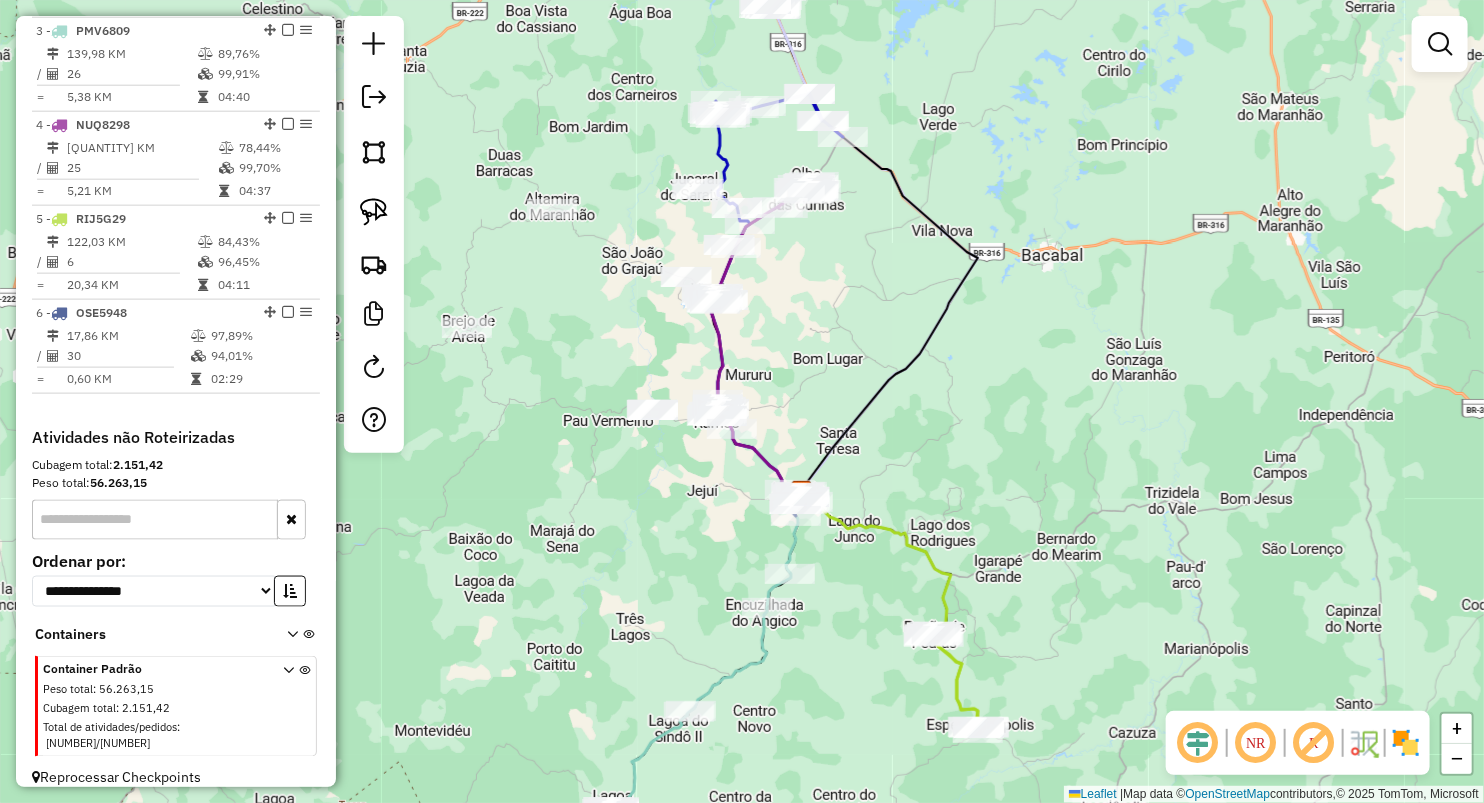 drag, startPoint x: 777, startPoint y: 379, endPoint x: 783, endPoint y: 244, distance: 135.13327 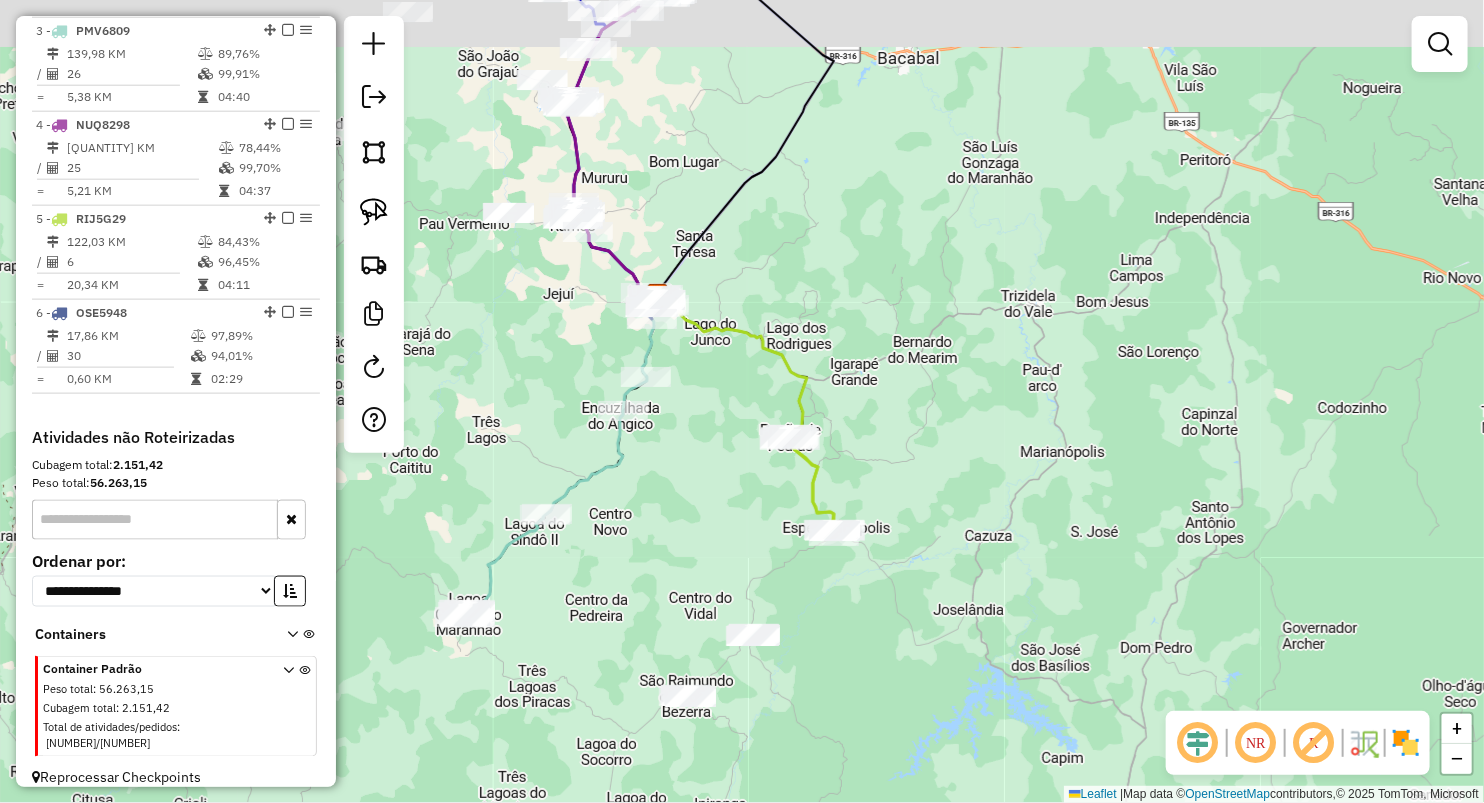 drag, startPoint x: 721, startPoint y: 484, endPoint x: 749, endPoint y: 544, distance: 66.211784 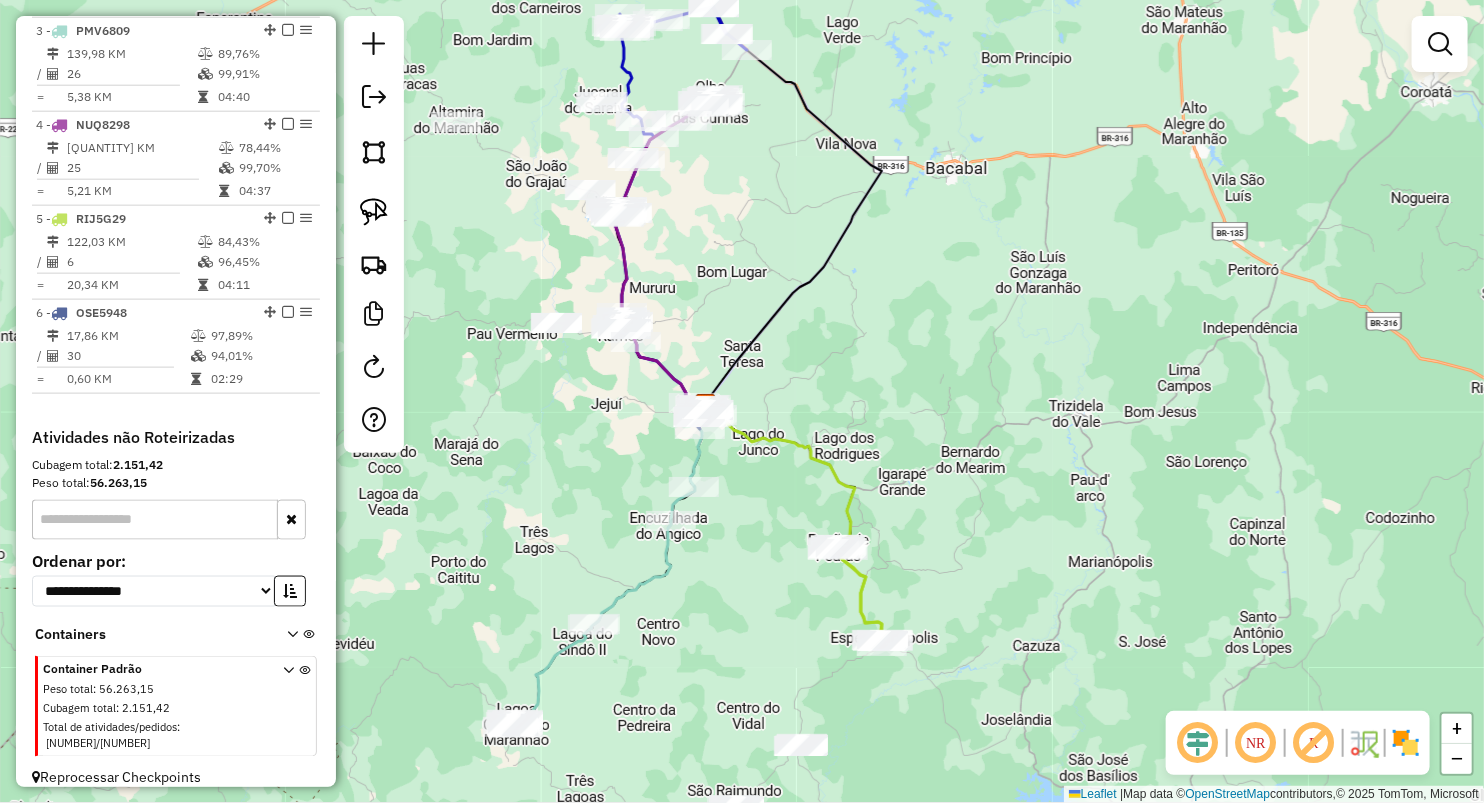 drag, startPoint x: 705, startPoint y: 246, endPoint x: 833, endPoint y: 493, distance: 278.19598 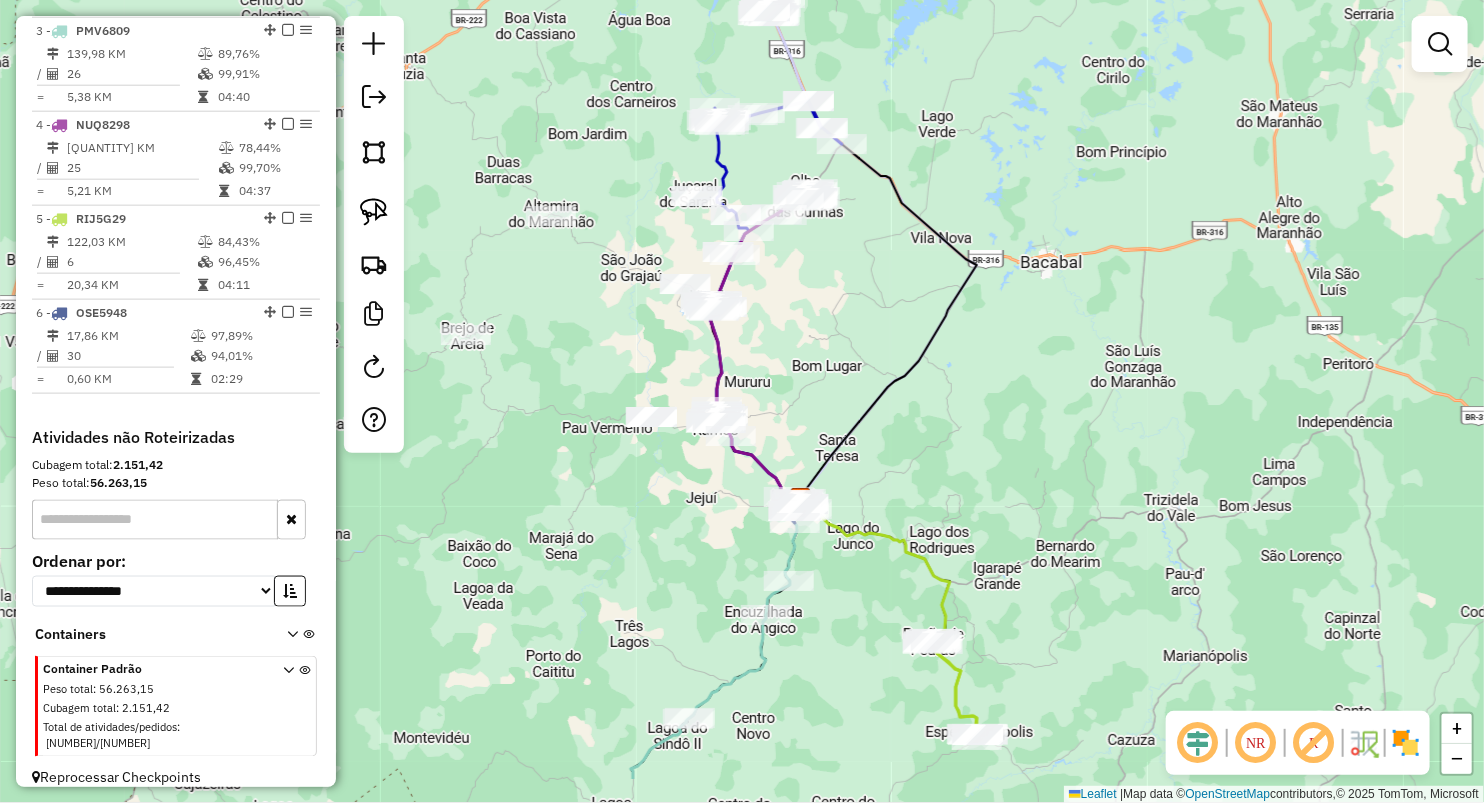 drag, startPoint x: 821, startPoint y: 448, endPoint x: 803, endPoint y: 335, distance: 114.424644 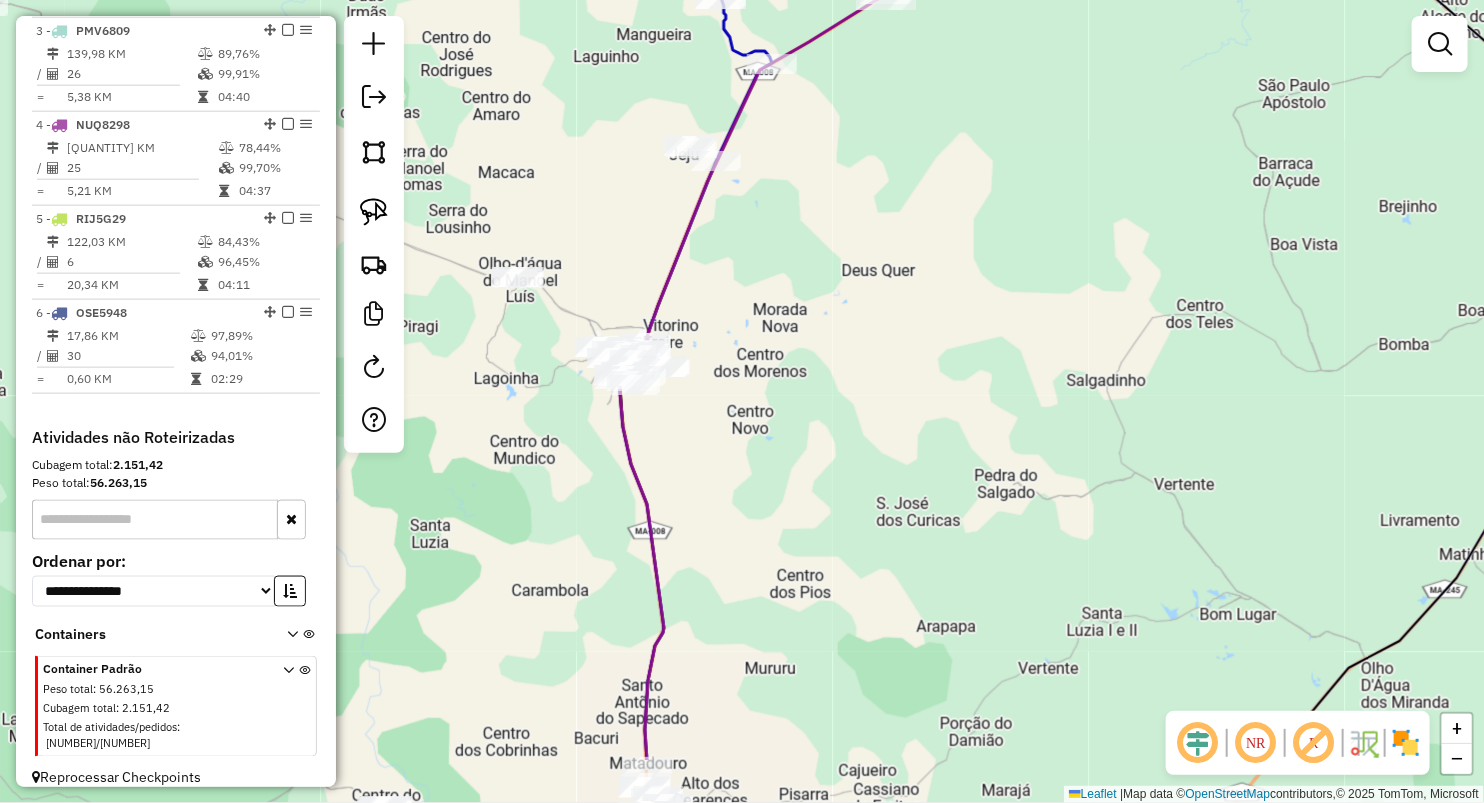 drag, startPoint x: 845, startPoint y: 488, endPoint x: 834, endPoint y: 395, distance: 93.64828 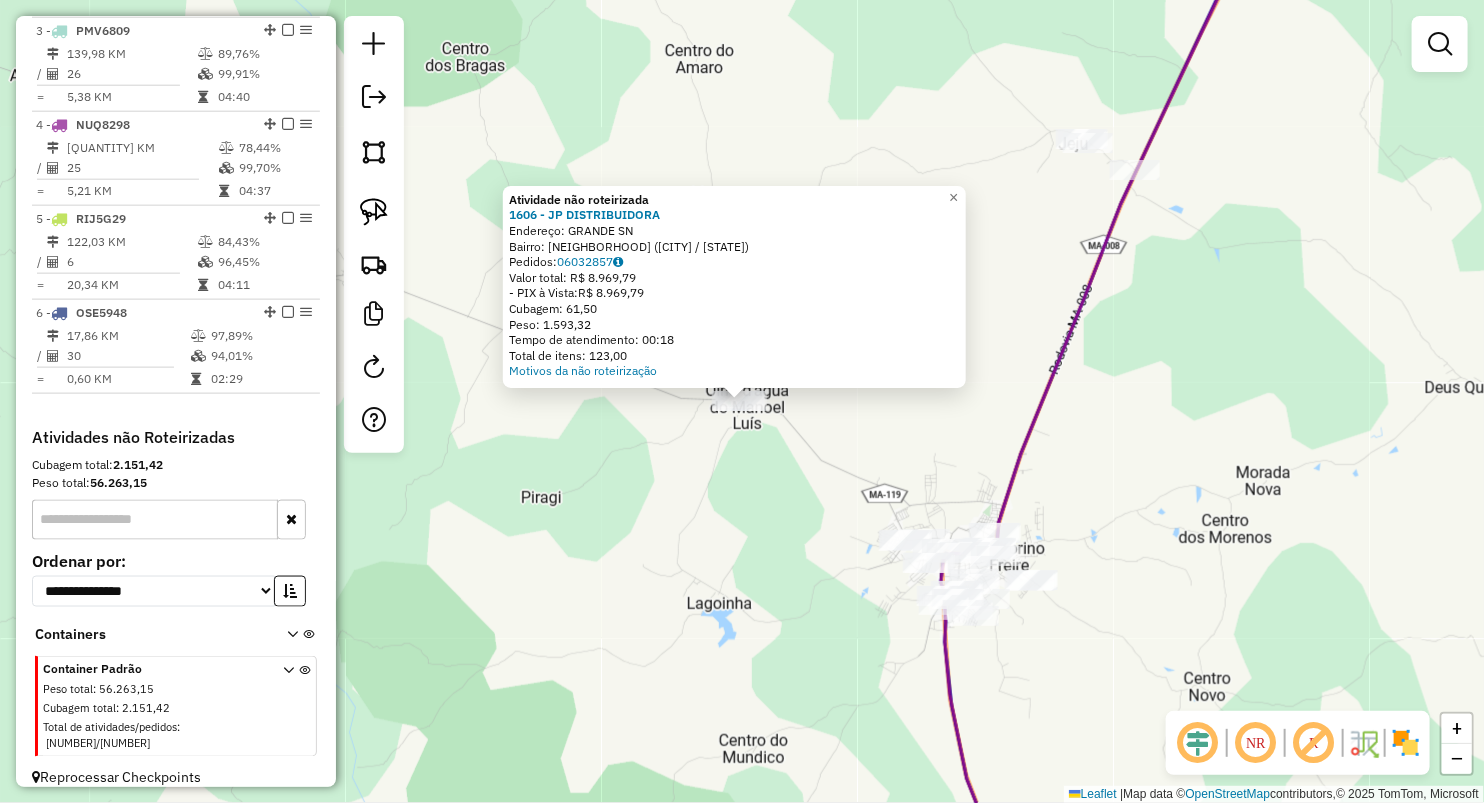 click on "Atividade não roteirizada [NUMBER] - [COMPANY_NAME]  Endereço:  [STREET_NAME] [NUMBER]   Bairro: [NEIGHBORHOOD] ([CITY] / [STATE])   Pedidos:  [ORDER_ID]   Valor total: R$ [PRICE]   - PIX à Vista:  R$ [PRICE]   Cubagem: [CUBAGE]   Peso: [WEIGHT]   Tempo de atendimento: [TIME]   Total de itens: [QUANTITY]  Motivos da não roteirização × Janela de atendimento Grade de atendimento Capacidade Transportadoras Veículos Cliente Pedidos  Rotas Selecione os dias de semana para filtrar as janelas de atendimento  Seg   Ter   Qua   Qui   Sex   Sáb   Dom  Informe o período da janela de atendimento: De: Até:  Filtrar exatamente a janela do cliente  Considerar janela de atendimento padrão  Selecione os dias de semana para filtrar as grades de atendimento  Seg   Ter   Qua   Qui   Sex   Sáb   Dom   Considerar clientes sem dia de atendimento cadastrado  Clientes fora do dia de atendimento selecionado Filtrar as atividades entre os valores definidos abaixo:  Peso mínimo:   Peso máximo:   Cubagem mínima:   De:   De:" 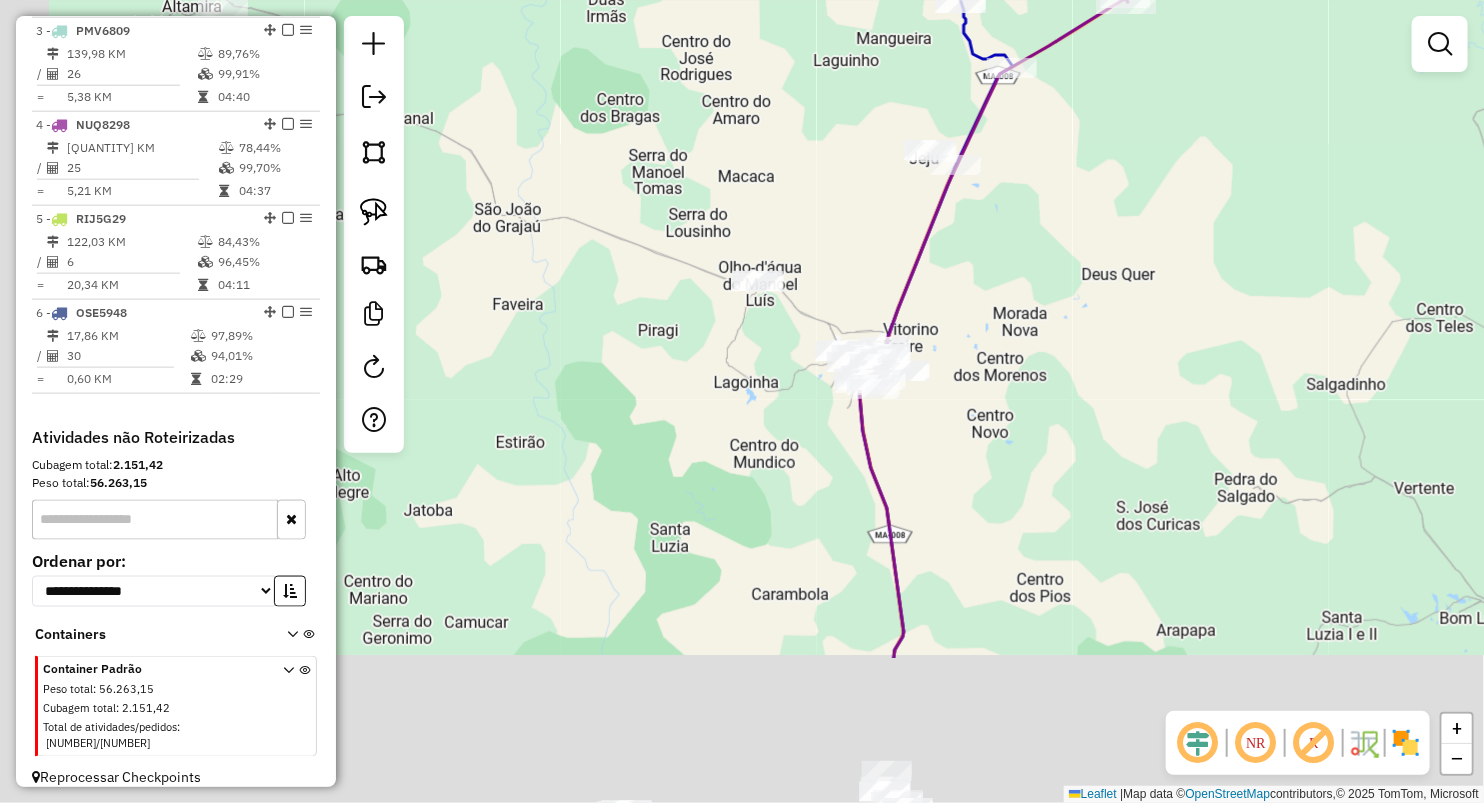 drag, startPoint x: 647, startPoint y: 521, endPoint x: 702, endPoint y: 319, distance: 209.35378 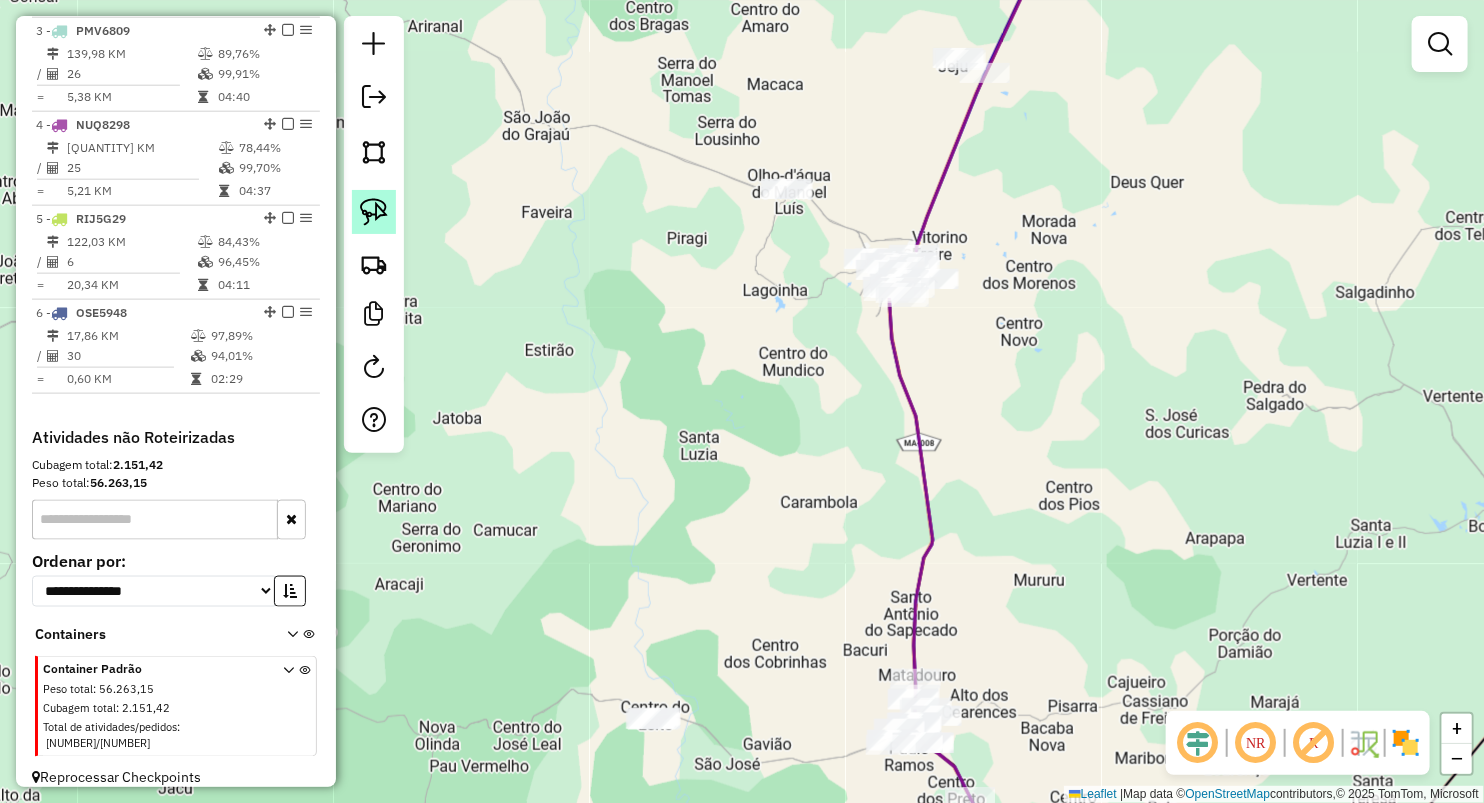 click 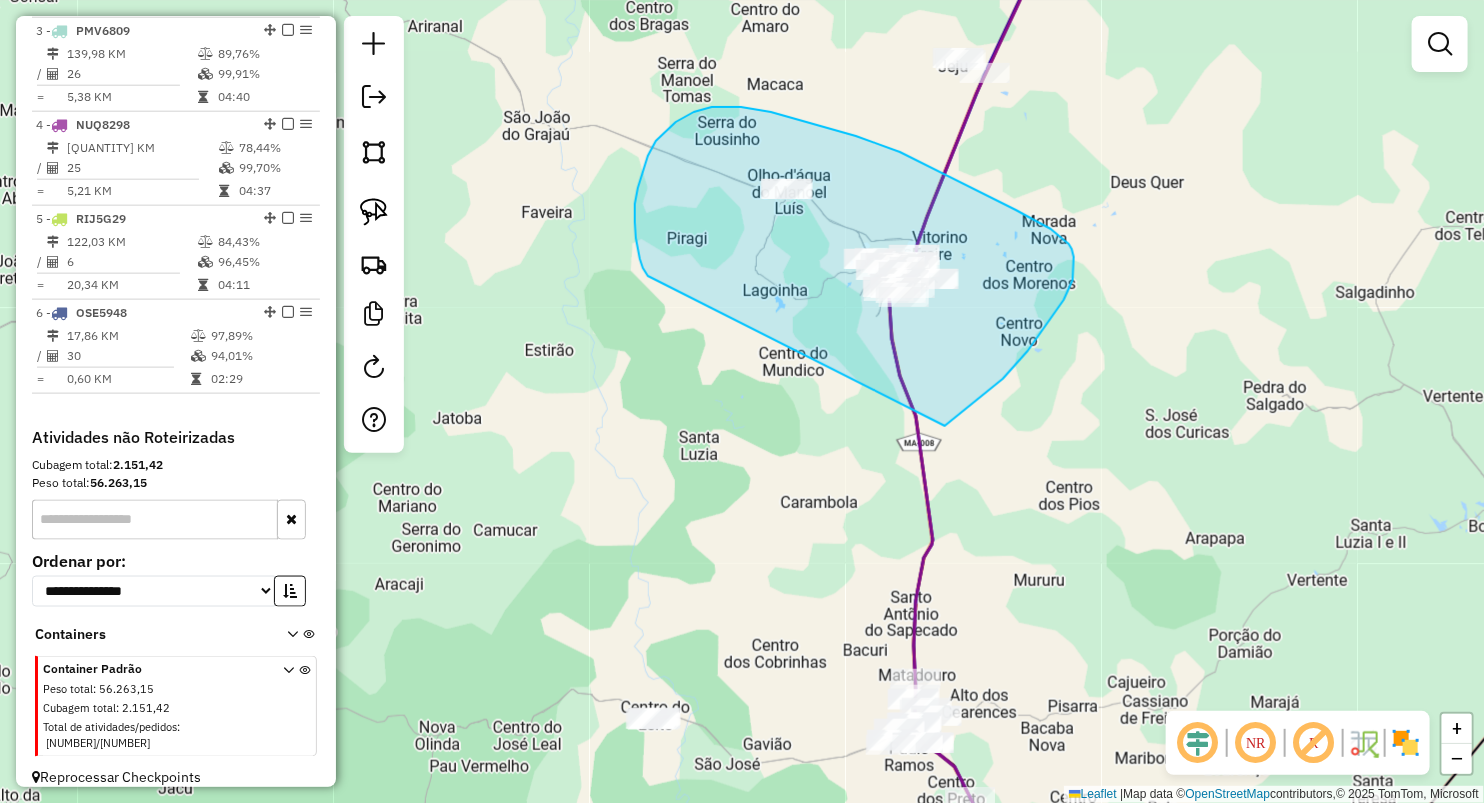 drag, startPoint x: 635, startPoint y: 222, endPoint x: 945, endPoint y: 426, distance: 371.10107 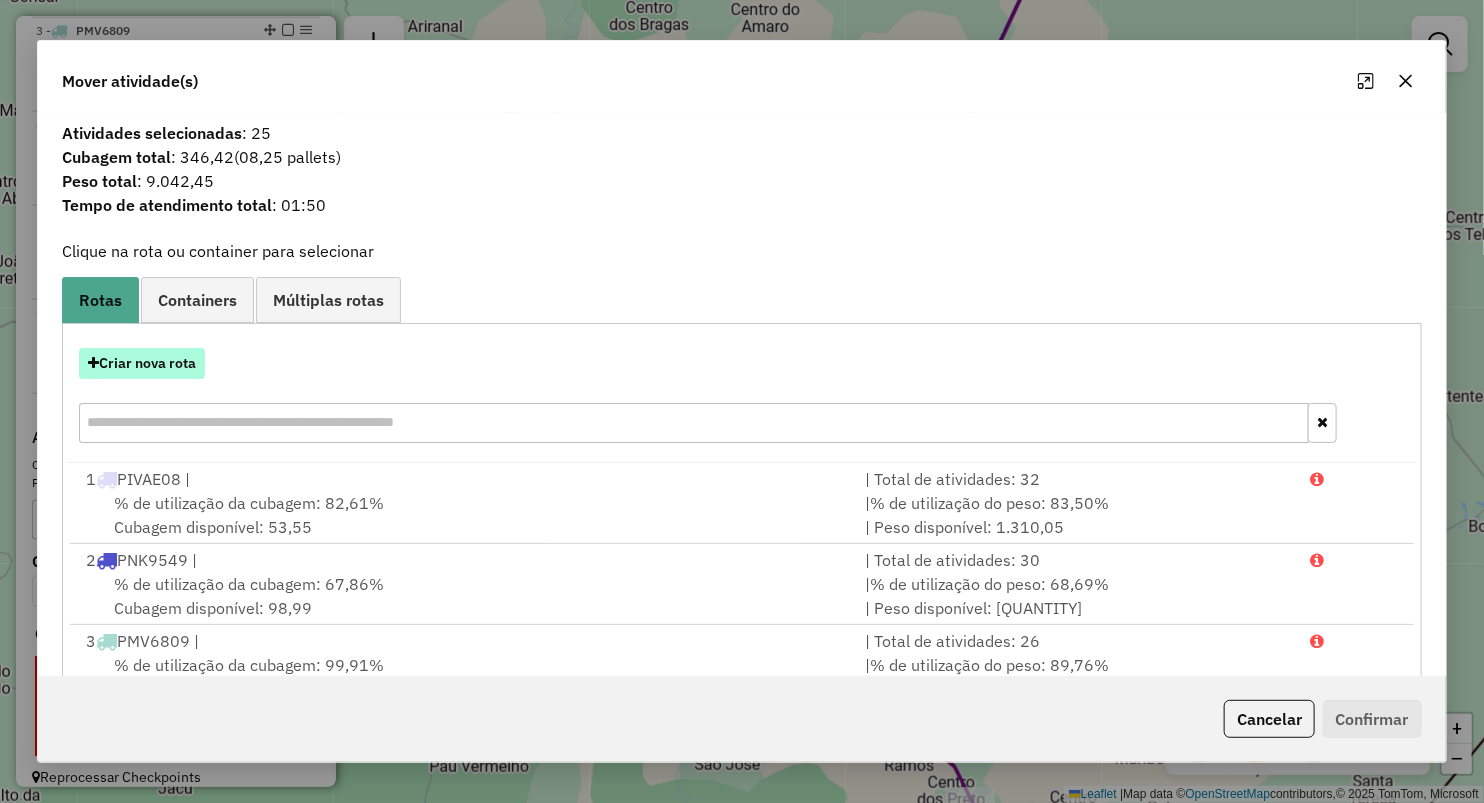 click on "Criar nova rota" at bounding box center [142, 363] 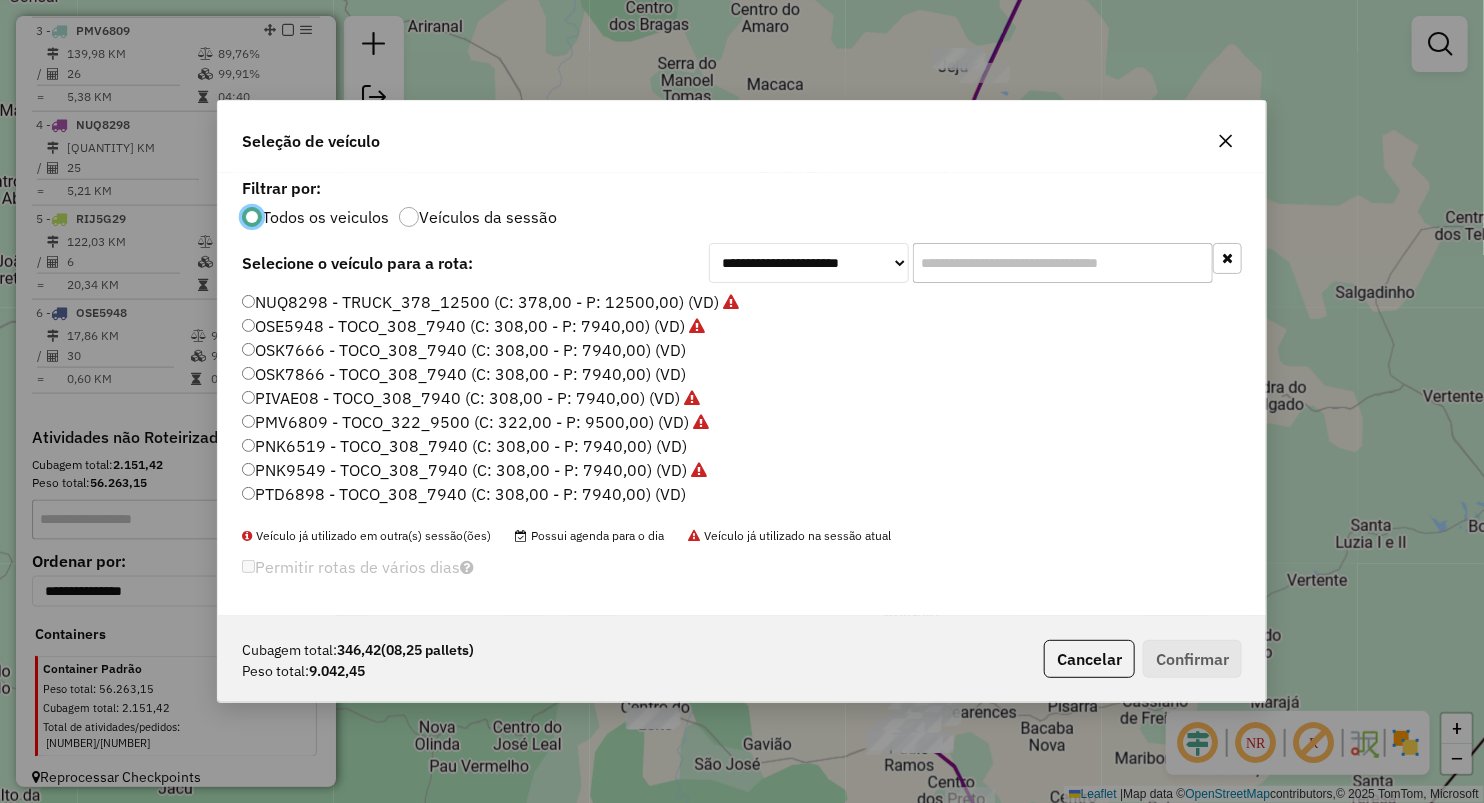 scroll, scrollTop: 10, scrollLeft: 6, axis: both 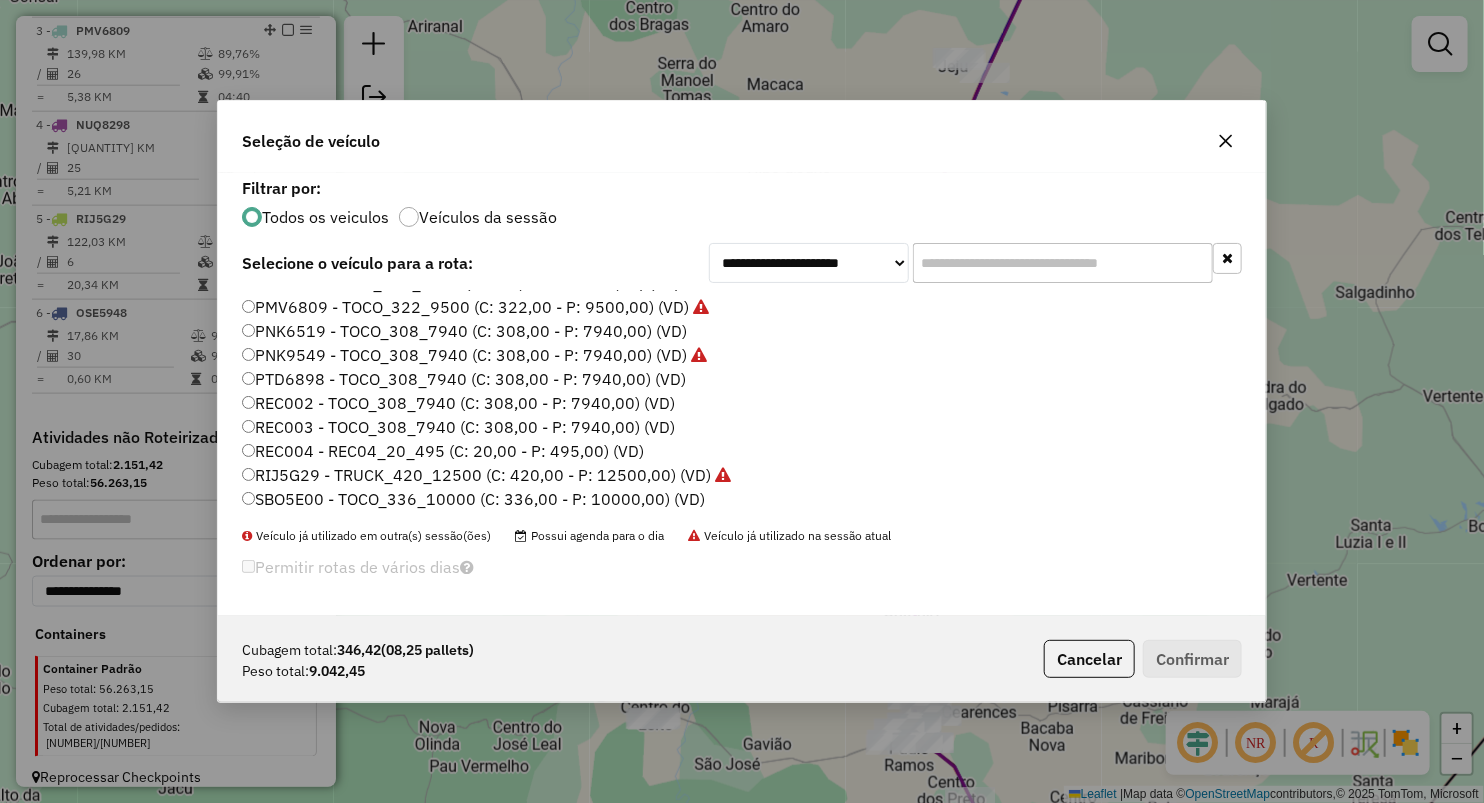 click on "REC002 - TOCO_308_7940 (C: 308,00 - P: 7940,00) (VD)" 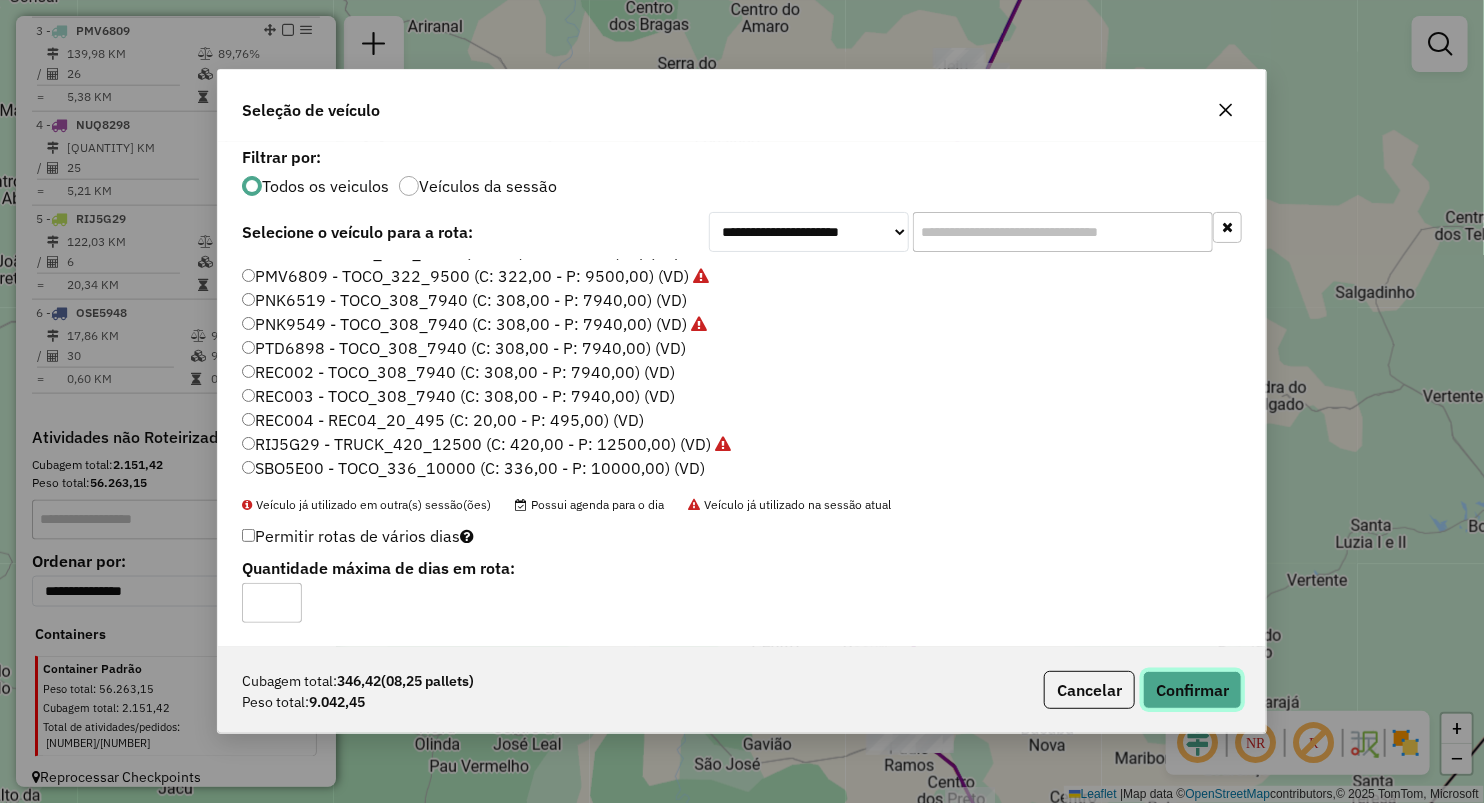 click on "Confirmar" 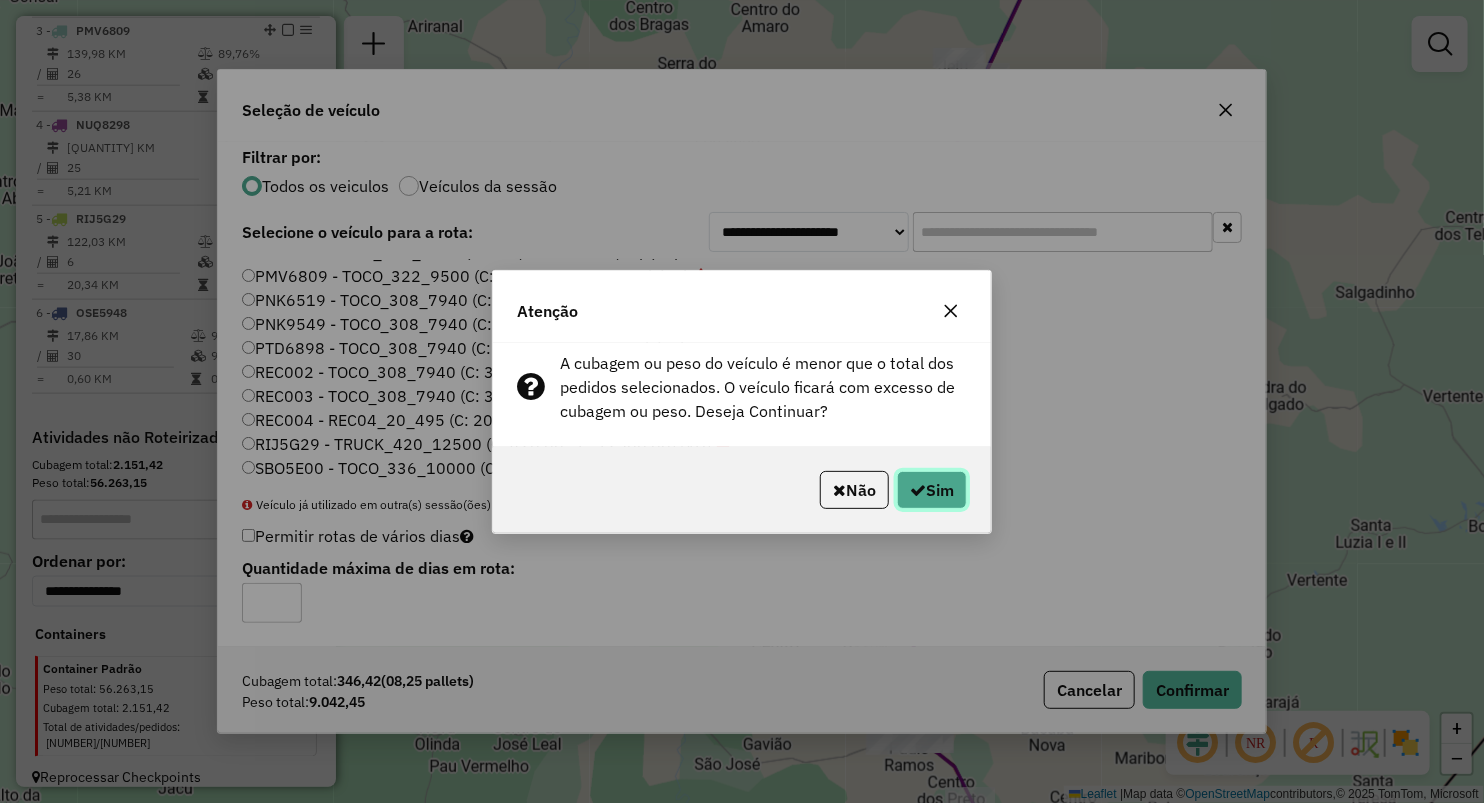 click on "Sim" 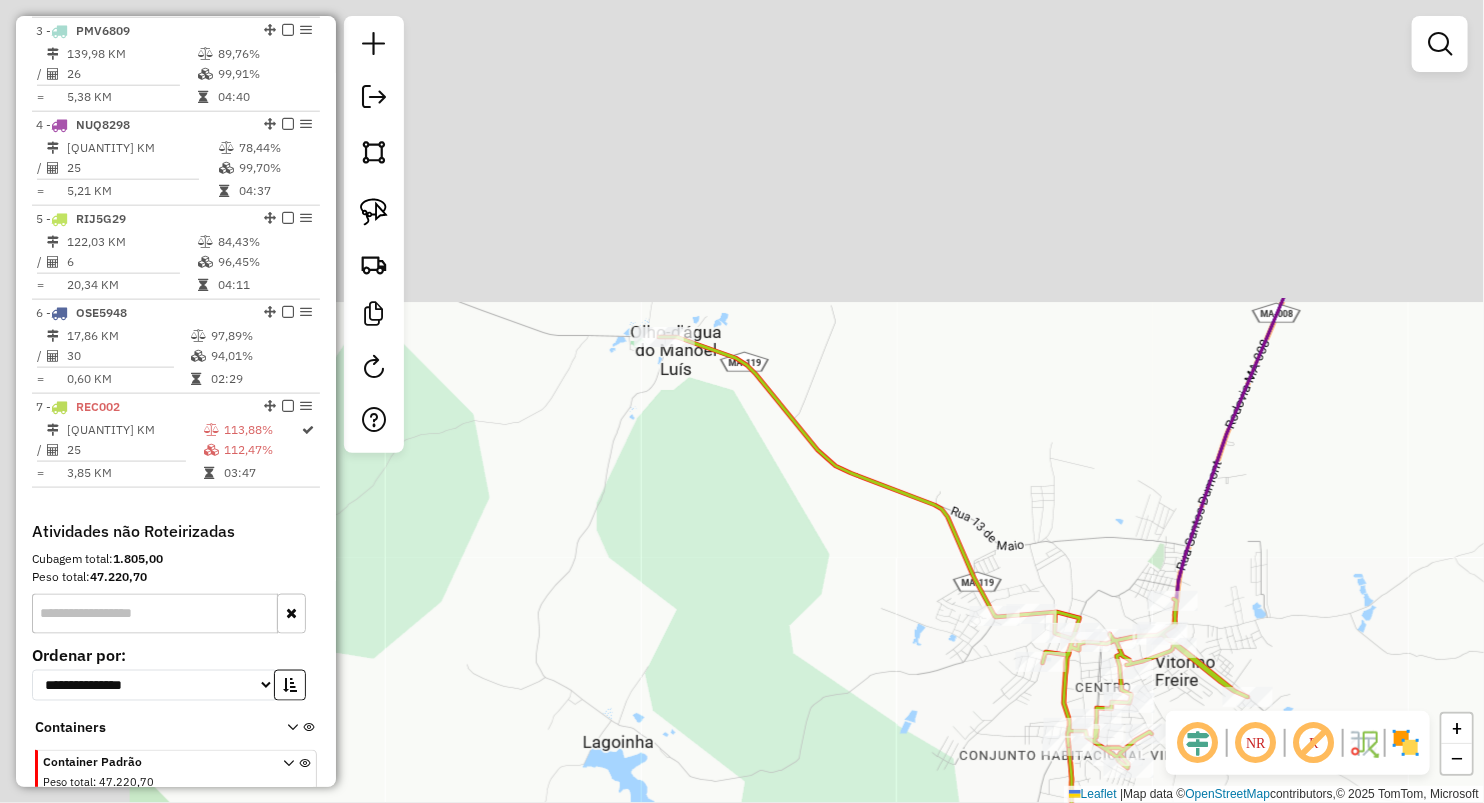 drag, startPoint x: 812, startPoint y: 519, endPoint x: 822, endPoint y: 516, distance: 10.440307 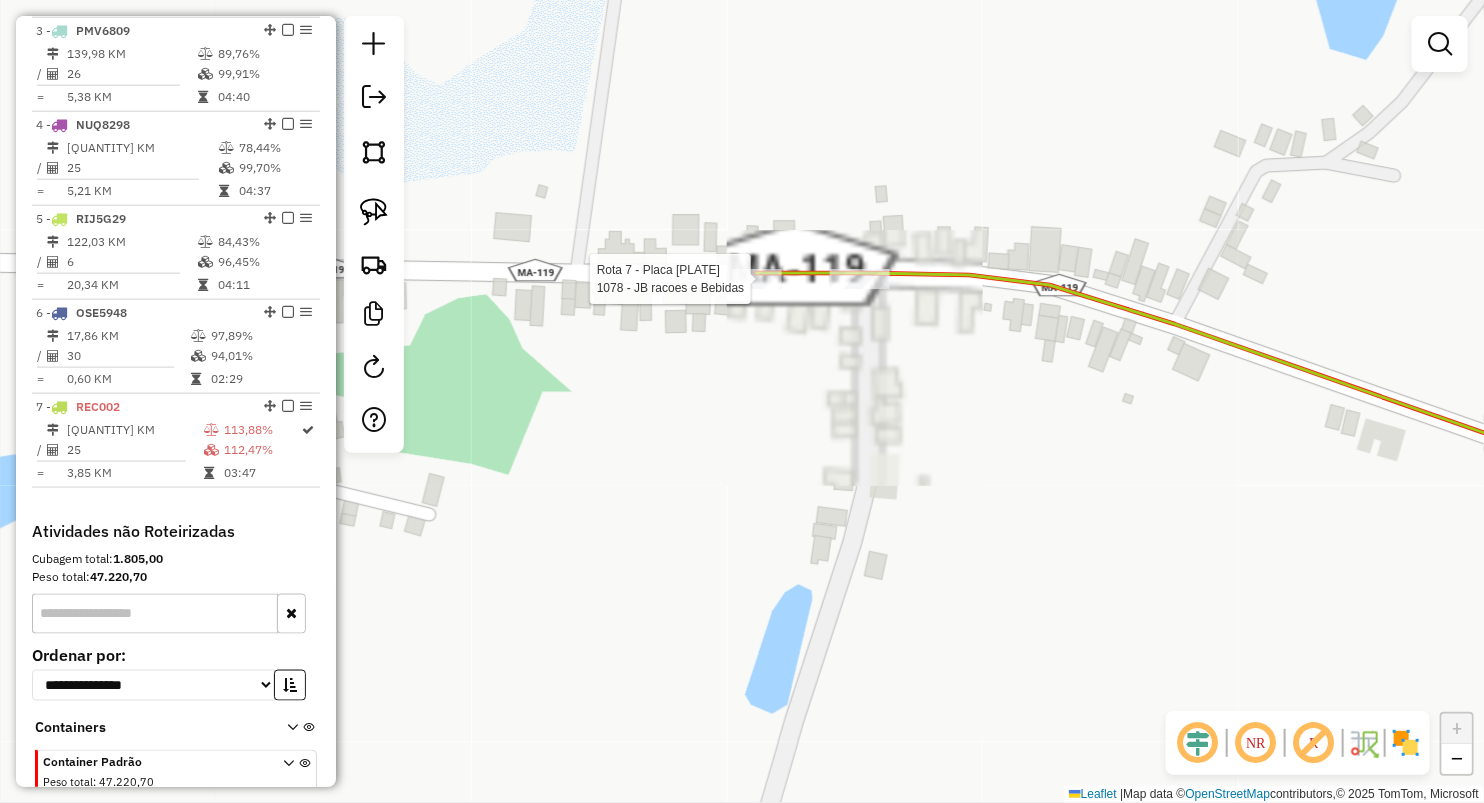 select on "**********" 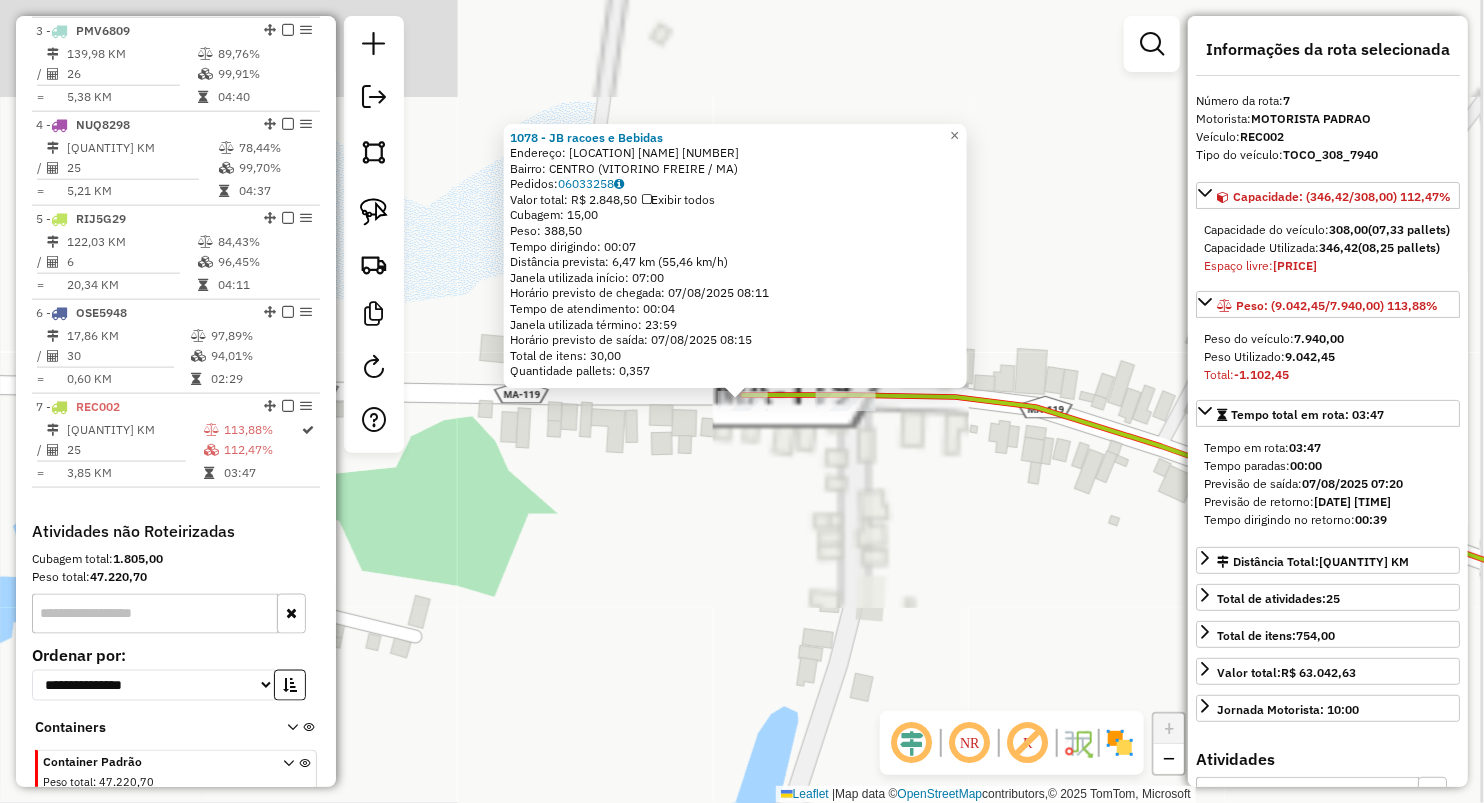 scroll, scrollTop: 1053, scrollLeft: 0, axis: vertical 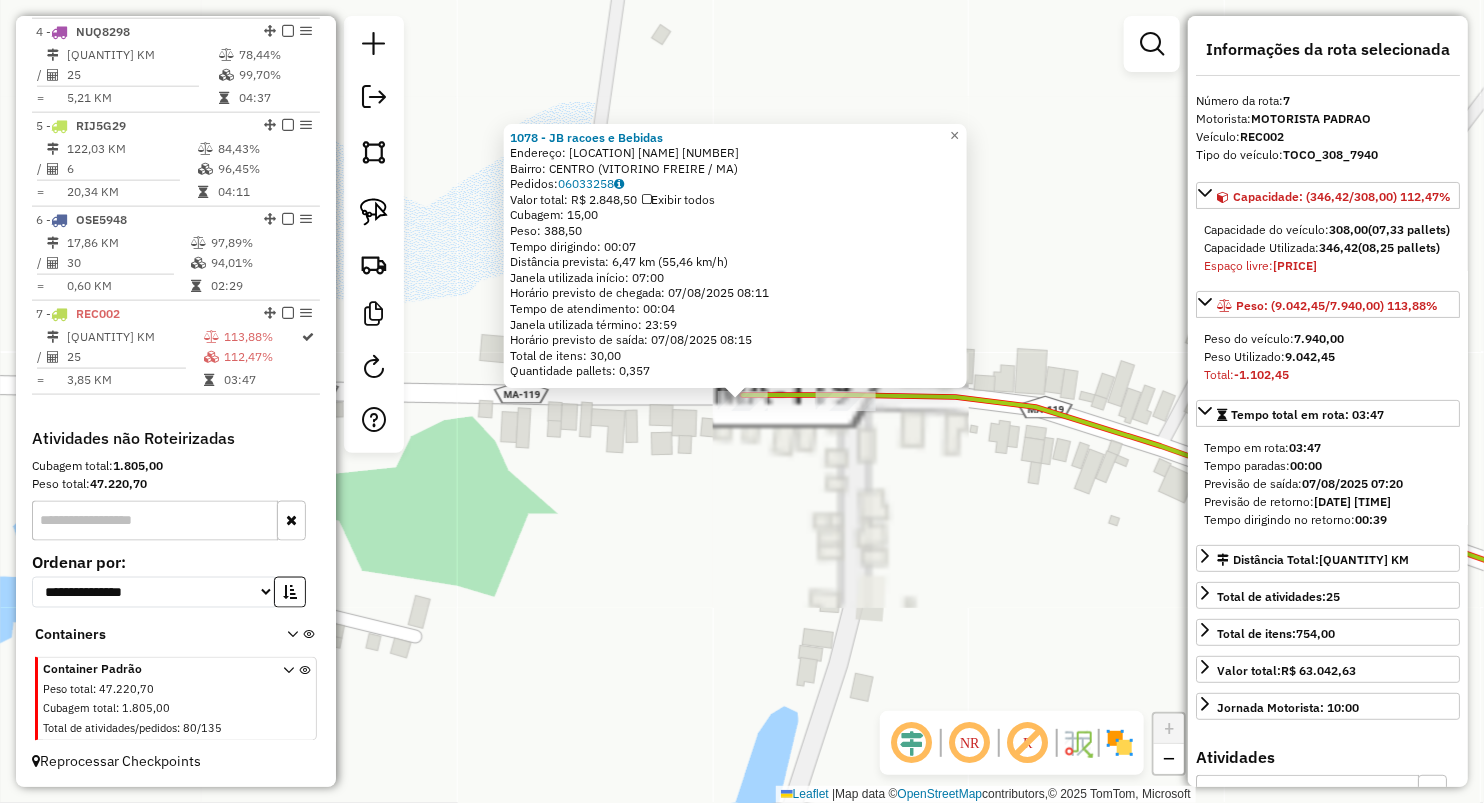 click on "1078 - JB racoes e Bebidas Endereço: Olho D AGUA Manoel Luiz 21 Bairro: CENTRO ([CITY] / [STATE]) Pedidos: 06033258 Valor total: R$ 2.848,50 Exibir todos Cubagem: 15,00 Peso: 388,50 Tempo dirigindo: 00:07 Distância prevista: 6,47 km (55,46 km/h) Janela utilizada início: 07:00 Horário previsto de chegada: 07/08/2025 08:11 Tempo de atendimento: 00:04 Janela utilizada término: 23:59 Horário previsto de saída: 07/08/2025 08:15 Total de itens: 30,00 Quantidade pallets: 0,357 × Janela de atendimento Grade de atendimento Capacidade Transportadoras Veículos Cliente Pedidos Rotas Selecione os dias de semana para filtrar as janelas de atendimento Seg Ter Qua Qui Sex Sáb Dom Informe o período da janela de atendimento: De: Até: Filtrar exatamente a janela do cliente Considerar janela de atendimento padrão Selecione os dias de semana para filtrar as grades de atendimento Seg Ter Qua Qui Sex Sáb Dom Peso mínimo: Peso máximo: De: De:" 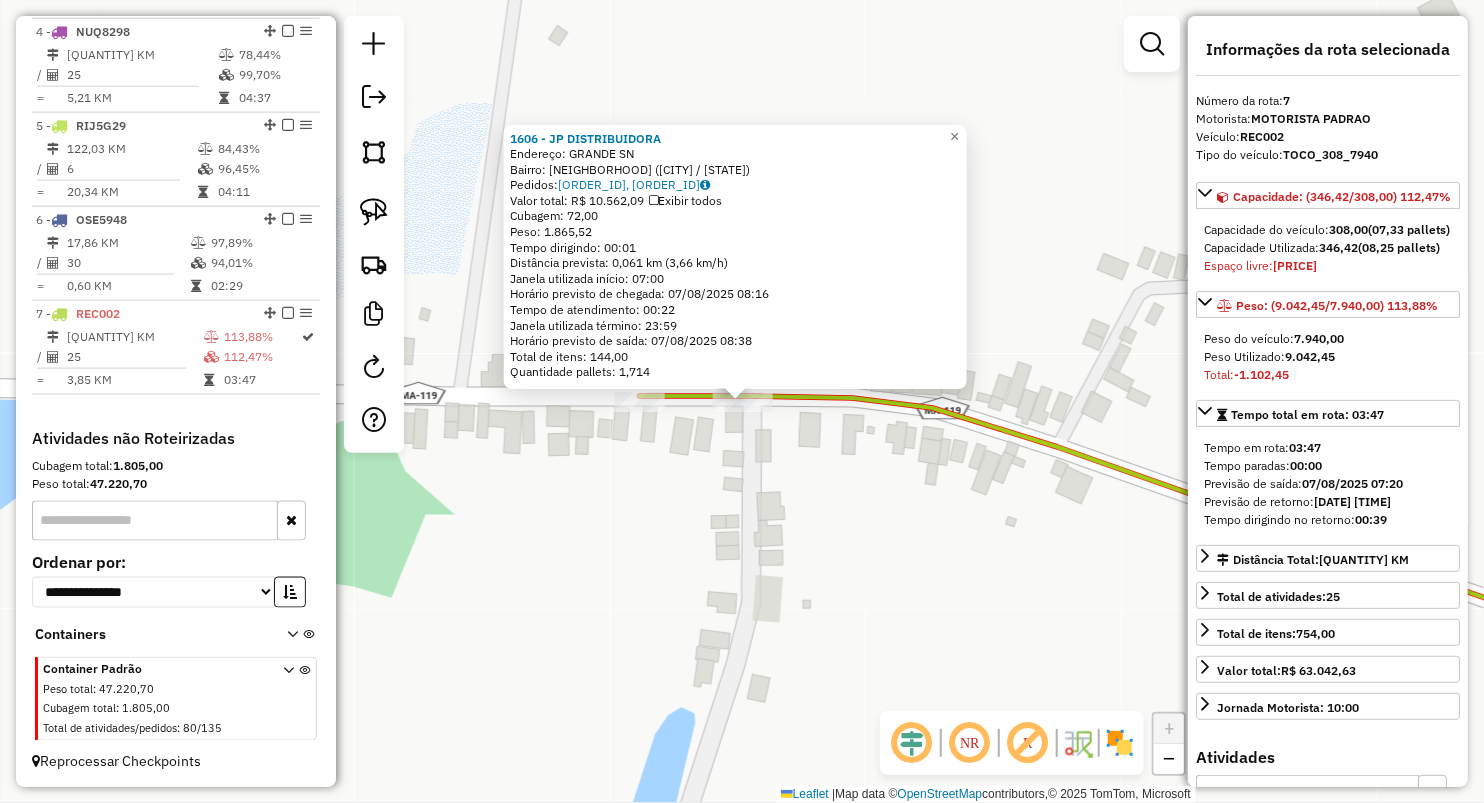 click on "Rota 7 - Placa REC002 1606 - JP DISTRIBUIDORA 1606 - JP DISTRIBUIDORA Endereço: GRANDE SN Bairro: POV OLHO D AGUA DO MANOEL LUIS ([CITY] / [STATE]) Pedidos: 0603303257, 06033033161 Valor total: R$ 10.562,09 Exibir todos Cubagem: 72,00 Peso: 1.865,52 Tempo dirigindo: 00:01 Distância prevista: 0,061 km (3,66 km/h) Janela utilizada início: 07:00 Horário previsto de chegada: 07/08/2025 08:16 Tempo de atendimento: 00:22 Janela utilizada término: 23:59 Horário previsto de saída: 07/08/2025 08:38 Total de itens: 144,00 Quantidade pallets: 1,714 × Janela de atendimento Grade de atendimento Capacidade Transportadoras Veículos Cliente Pedidos Rotas Selecione os dias de semana para filtrar as janelas de atendimento Seg Ter Qua Qui Sex Sáb Dom Informe o período da janela de atendimento: De: Até: Filtrar exatamente a janela do cliente Considerar janela de atendimento padrão Selecione os dias de semana para filtrar as grades de atendimento Seg Ter Qua De:" 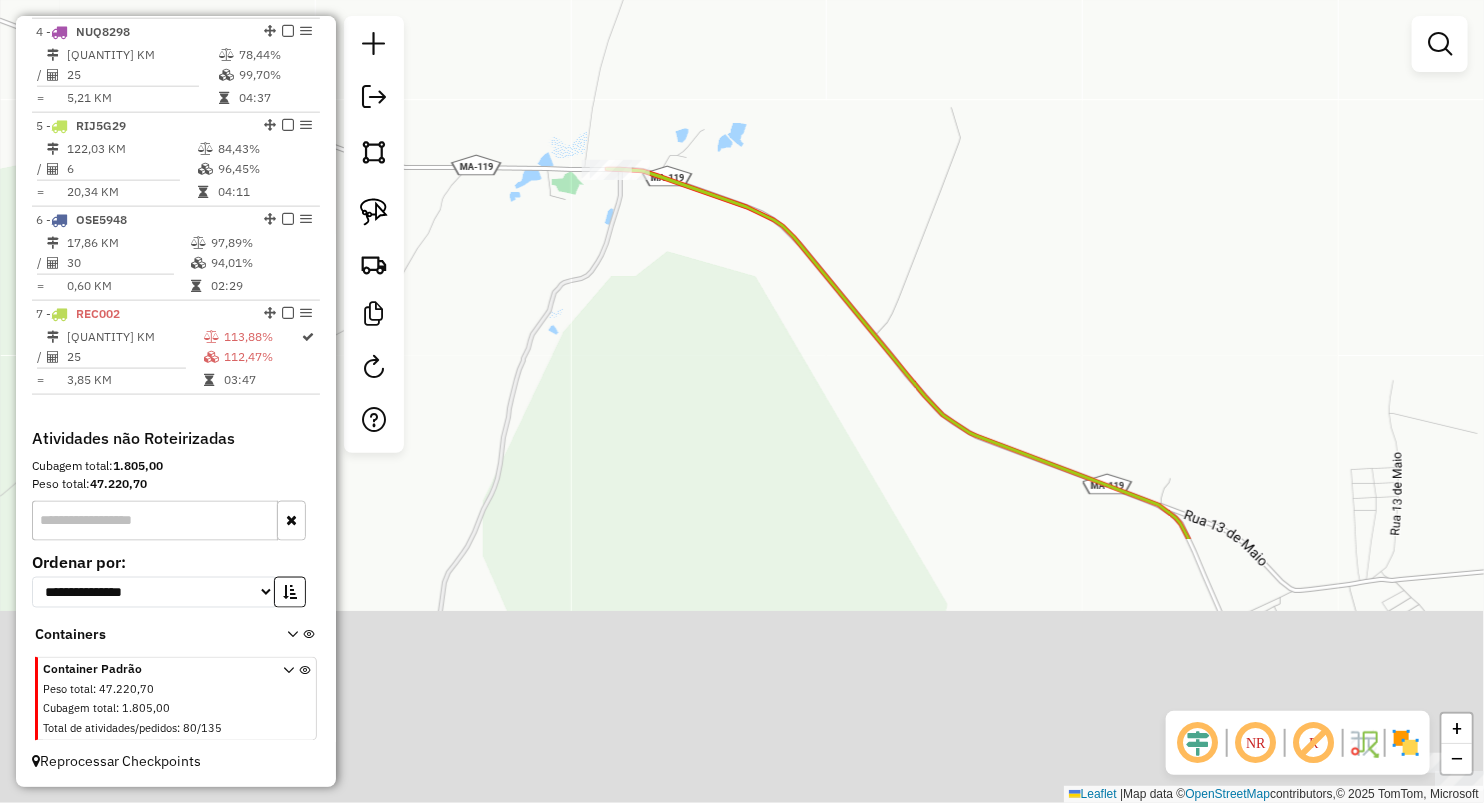 drag, startPoint x: 684, startPoint y: 619, endPoint x: 684, endPoint y: 280, distance: 339 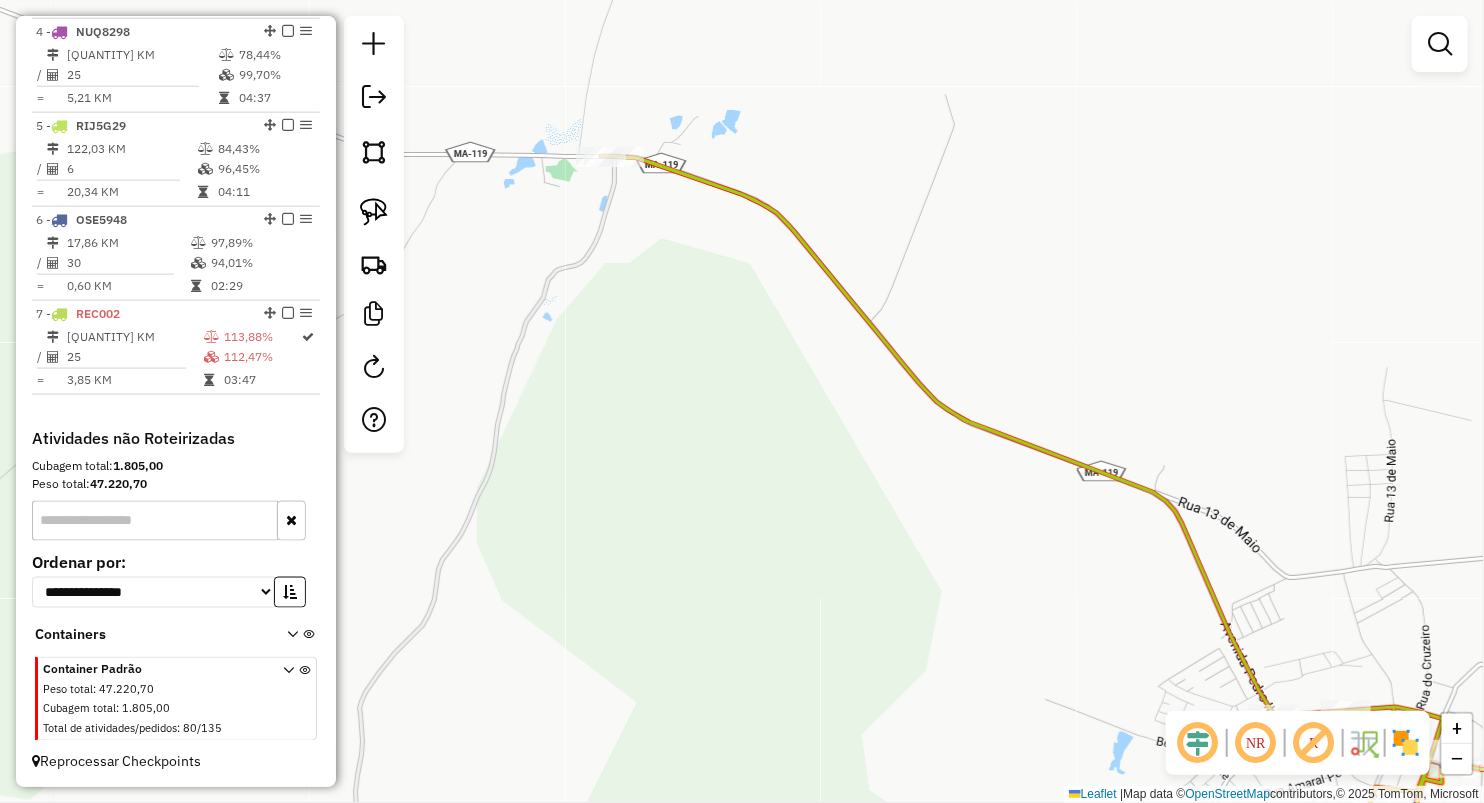 drag, startPoint x: 836, startPoint y: 543, endPoint x: 612, endPoint y: 244, distance: 373.60007 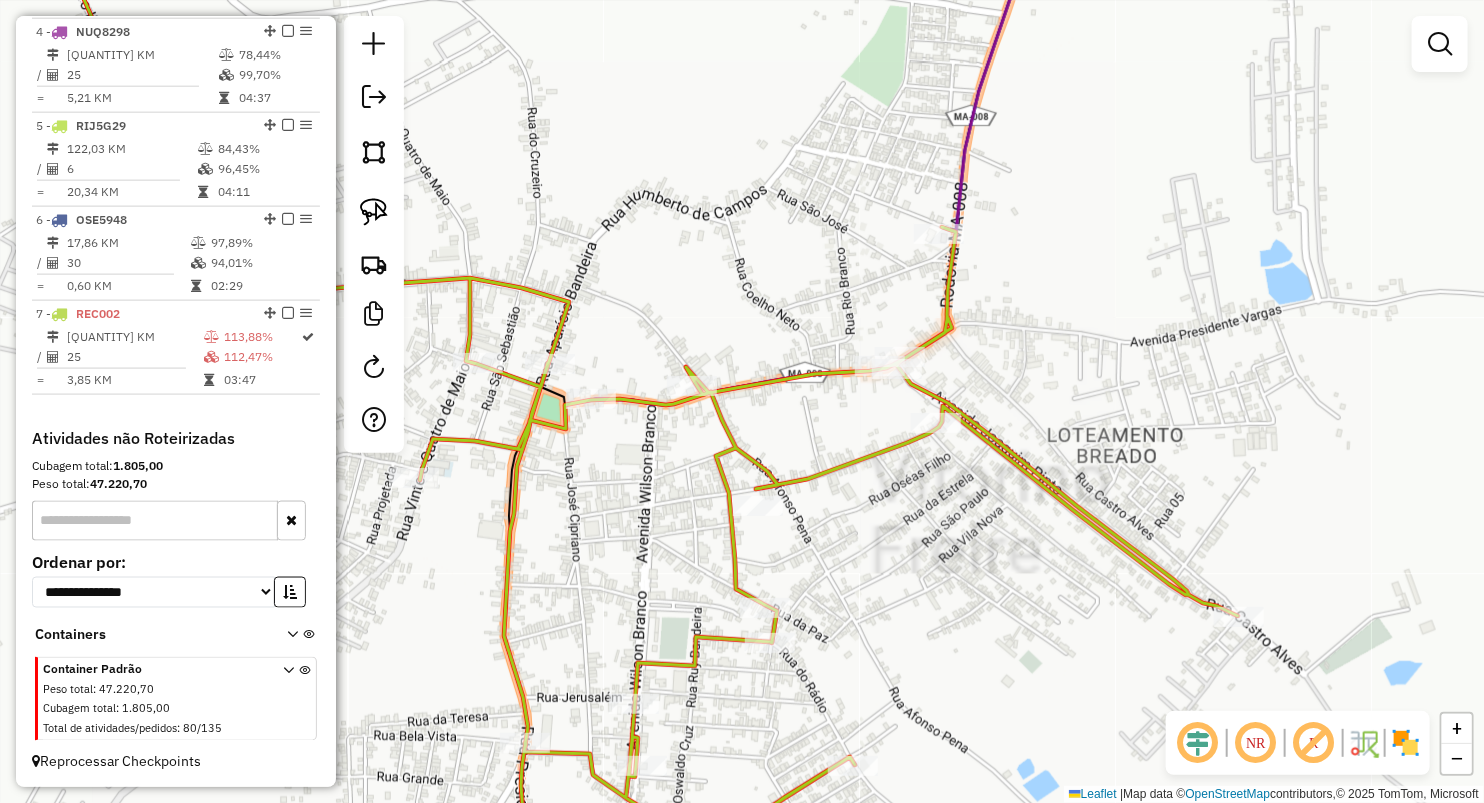 drag, startPoint x: 647, startPoint y: 273, endPoint x: 948, endPoint y: 257, distance: 301.42496 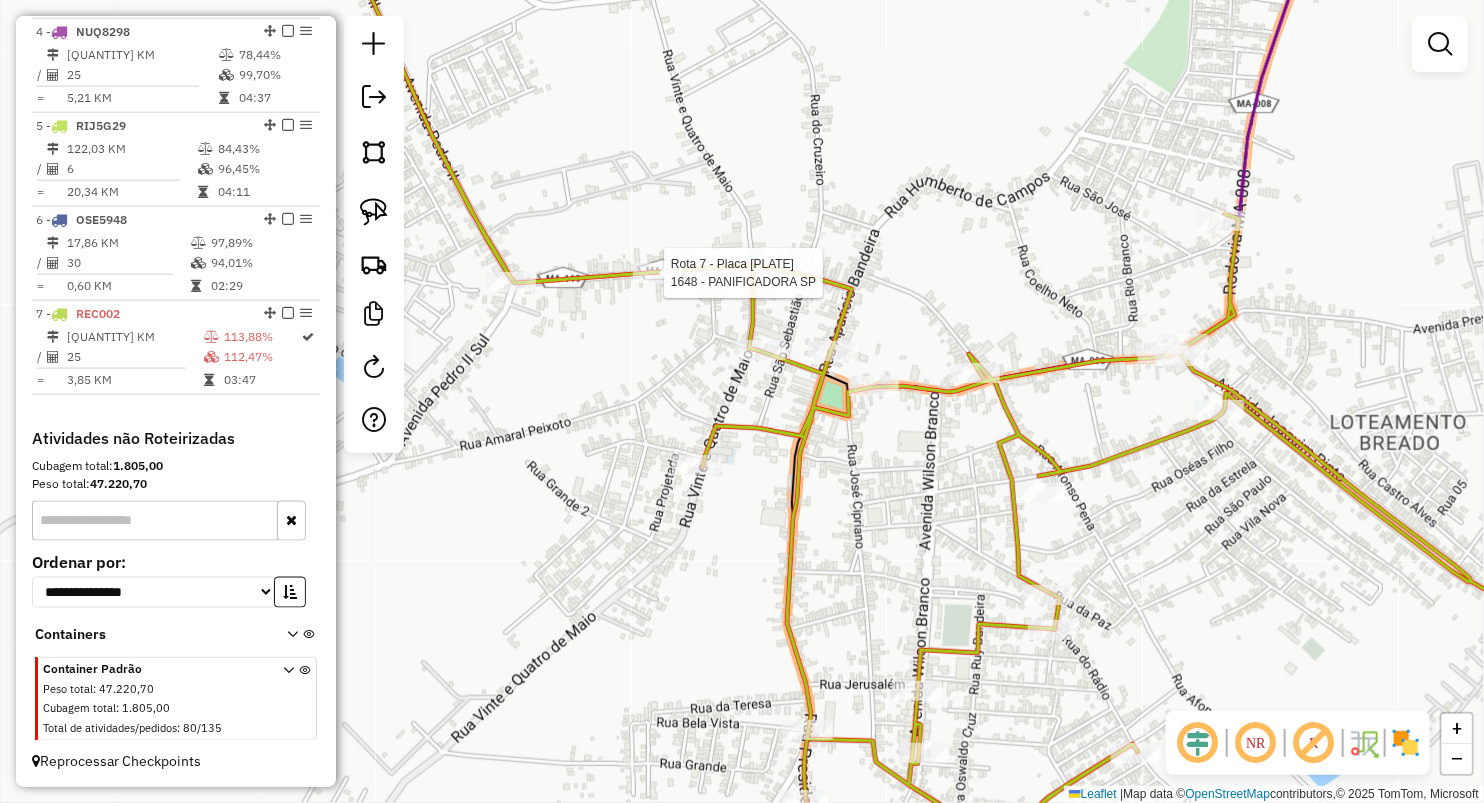 select on "**********" 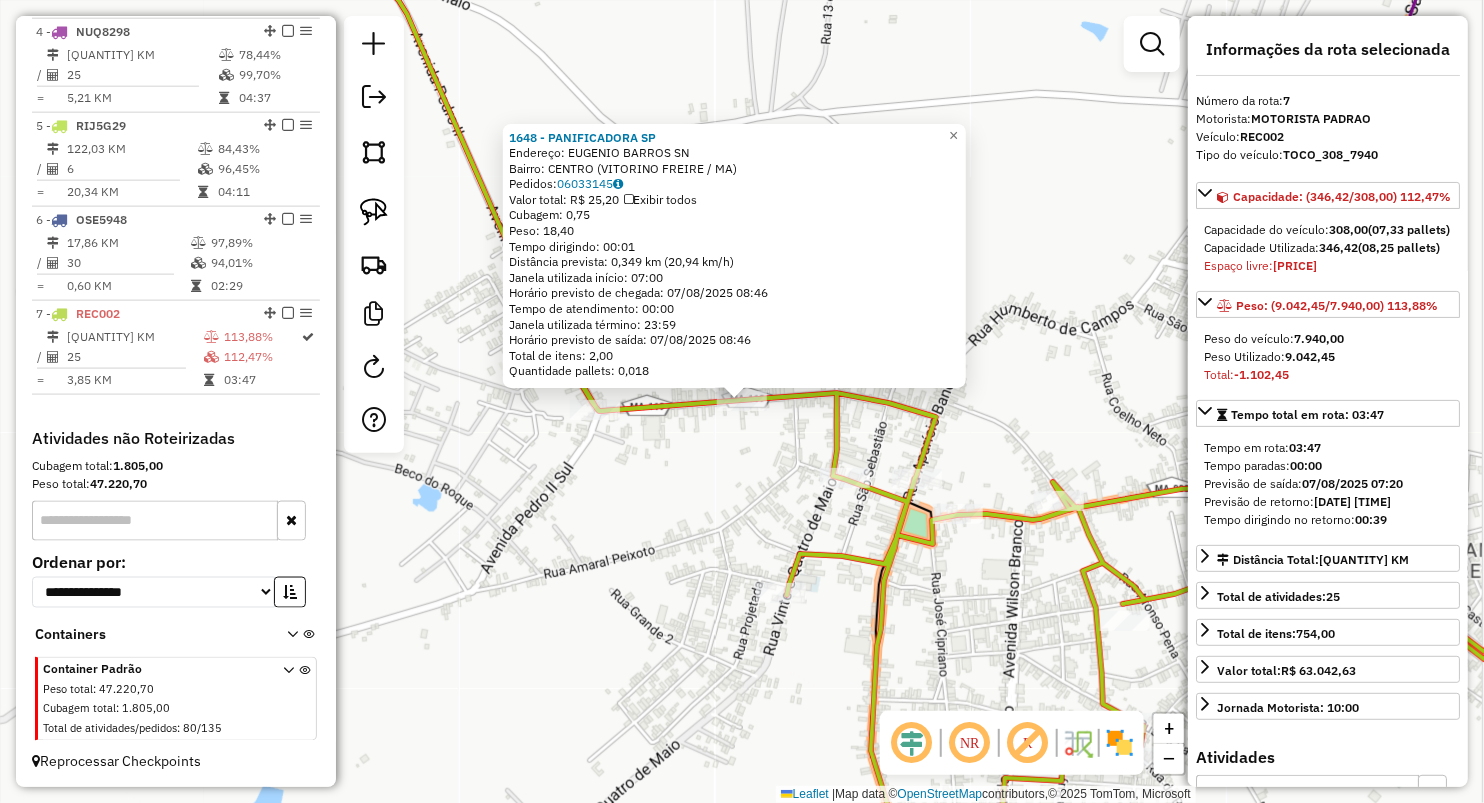click on "[NUMBER] - PANIFICADORA SP  Endereço:  [STREET] [NUMBER]   Bairro: [CITY] ([CITY] / MA)   Pedidos:  [ORDER_ID]   Valor total: R$ [PRICE]   Exibir todos   Cubagem: [CUBAGE]  Peso: [WEIGHT]  Tempo dirigindo: [TIME]   Distância prevista: [DISTANCE] km ([SPEED])   Janela utilizada início: [TIME]   Horário previsto de chegada: [DATE] [TIME]   Tempo de atendimento: [TIME]   Janela utilizada término: [TIME]   Horário previsto de saída: [DATE] [TIME]   Total de itens: [ITEMS]   Quantidade pallets: [PALLETS]  × Janela de atendimento Grade de atendimento Capacidade Transportadoras Veículos Cliente Pedidos  Rotas Selecione os dias de semana para filtrar as janelas de atendimento  Seg   Ter   Qua   Qui   Sex   Sáb   Dom  Informe o período da janela de atendimento: De: Até:  Filtrar exatamente a janela do cliente  Considerar janela de atendimento padrão  Selecione os dias de semana para filtrar as grades de atendimento  Seg   Ter   Qua   Qui   Sex   Sáb   Dom   Considerar clientes sem dia de atendimento cadastrado  De:" 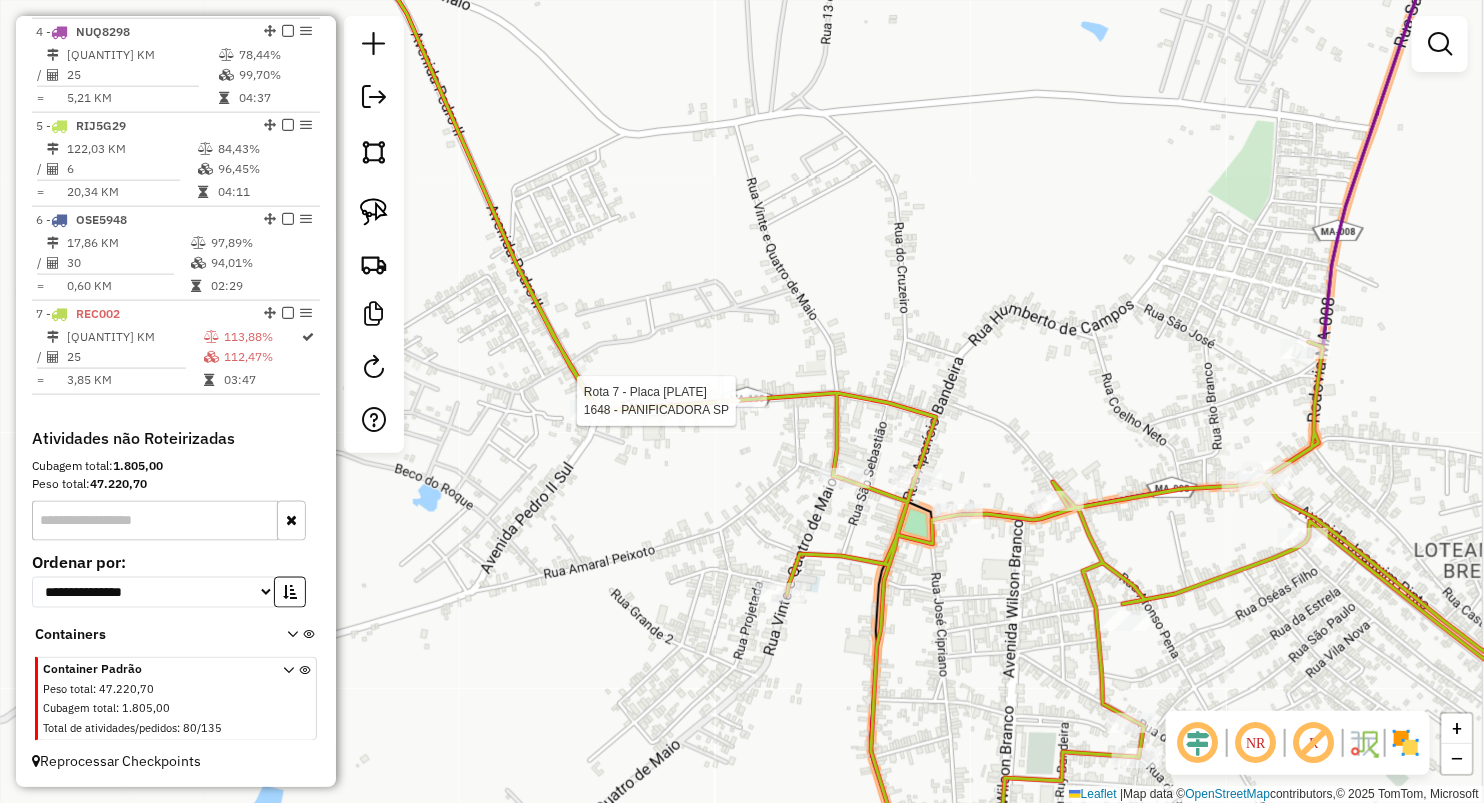 select on "**********" 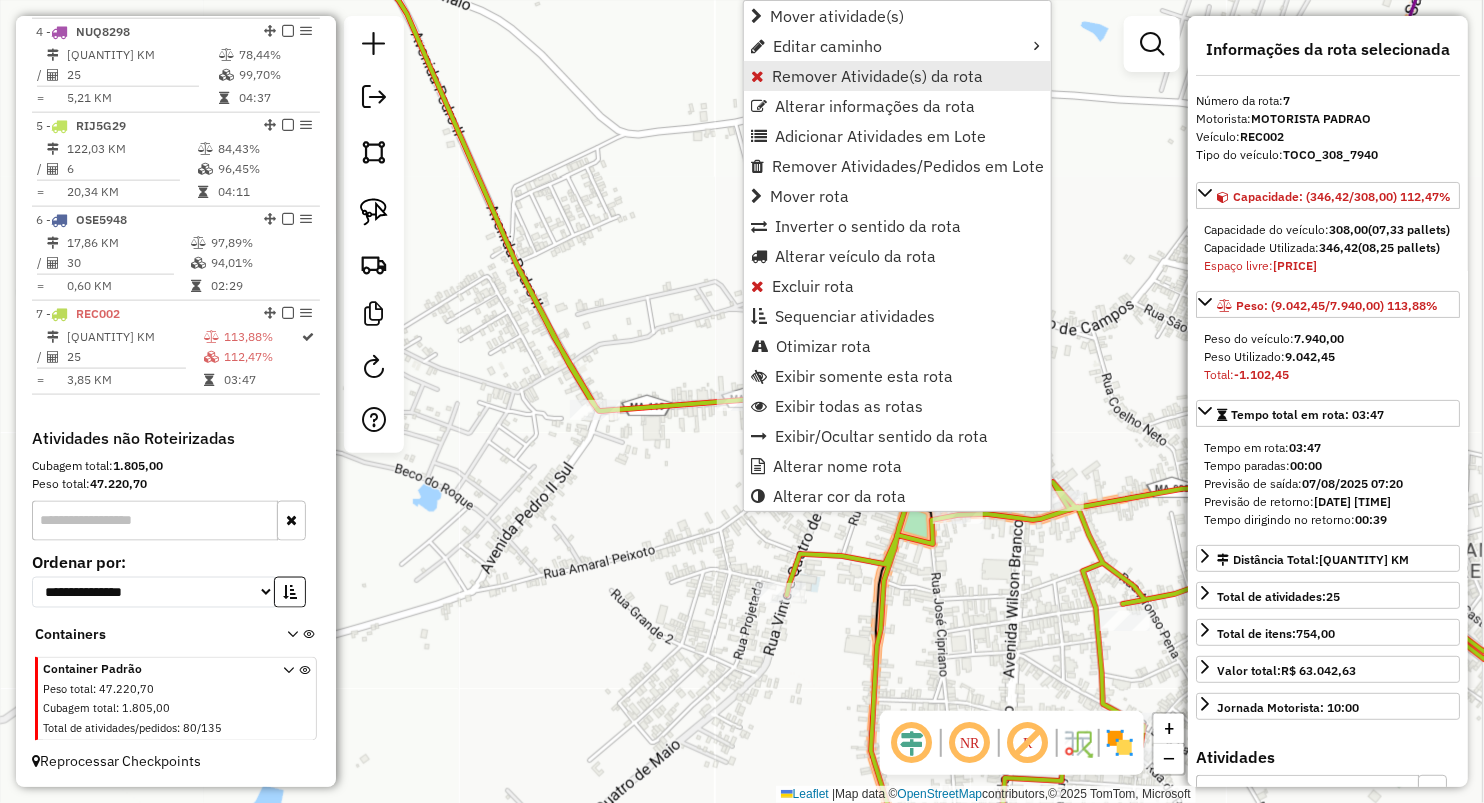 click on "Remover Atividade(s) da rota" at bounding box center (877, 76) 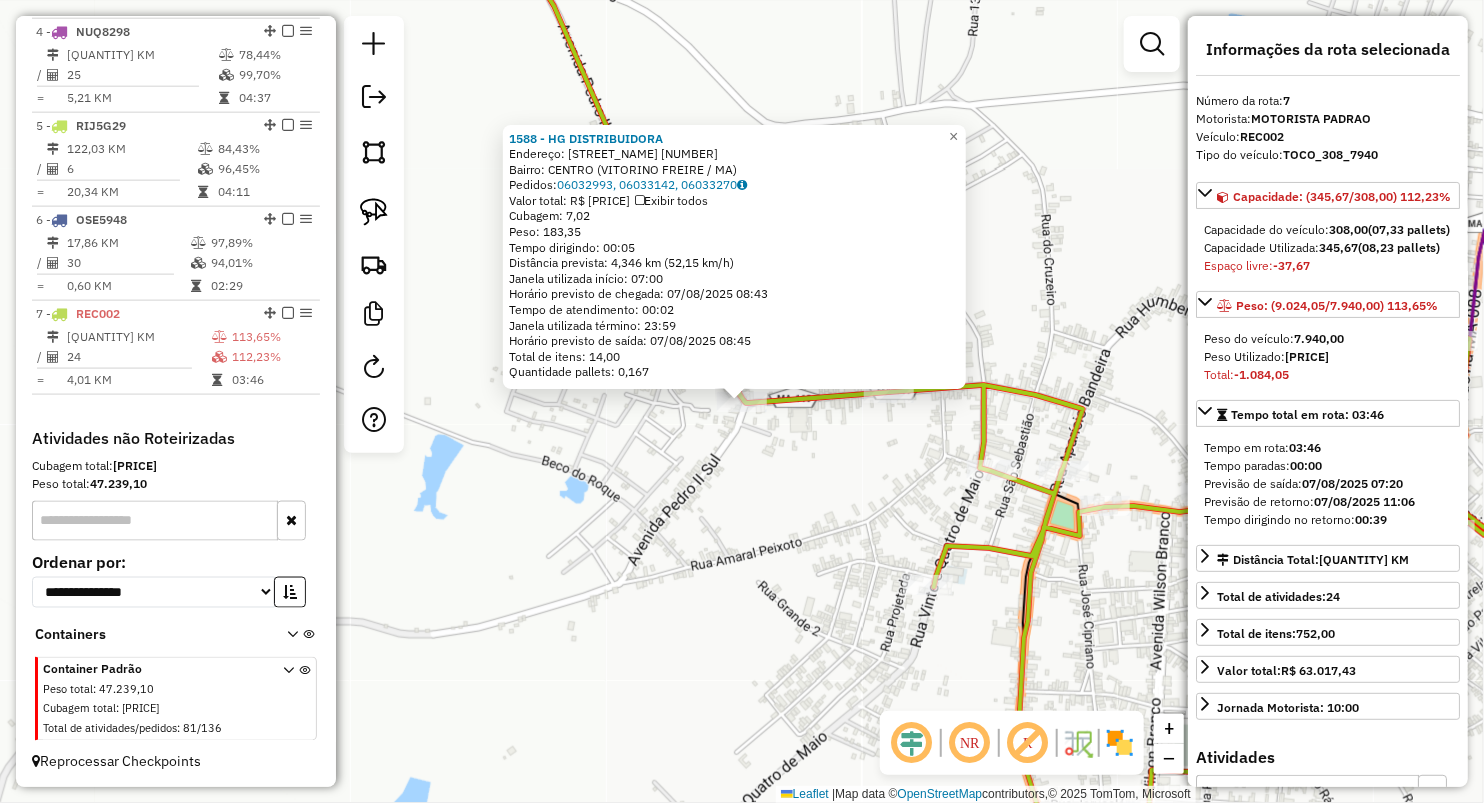 click on "[NUMBER] - [NAME] Endereço: [STREET] [NUMBER] Bairro: [NEIGHBORHOOD] ([CITY] / [STATE]) Pedidos: [ORDER_ID], [ORDER_ID], [ORDER_ID] Valor total: [CURRENCY] [PRICE] Exibir todos Cubagem: [VOLUME] Peso: [WEIGHT] Tempo dirigindo: [TIME] Distância prevista: [DISTANCE] km ([SPEED] km/h) Janela utilizada início: [TIME] Horário previsto de chegada: [DATE] [TIME] Tempo de atendimento: [TIME] Janela utilizada término: [TIME] Horário previsto de saída: [DATE] [TIME] Total de itens: [QUANTITY] Quantidade pallets: [QUANTITY] × Janela de atendimento Grade de atendimento Capacidade Transportadoras Veículos Cliente Pedidos Rotas Selecione os dias da semana para filtrar as janelas de atendimento Seg Ter Qua Qui Sex Sáb Dom Informe o período da janela de atendimento: De: Até: Filtrar exatamente a janela do cliente Considerar janela de atendimento padrão Selecione os dias da semana para filtrar as grades de atendimento Seg Ter Qua Qui Sex Sáb Dom Peso mínimo: Peso máximo: De:" 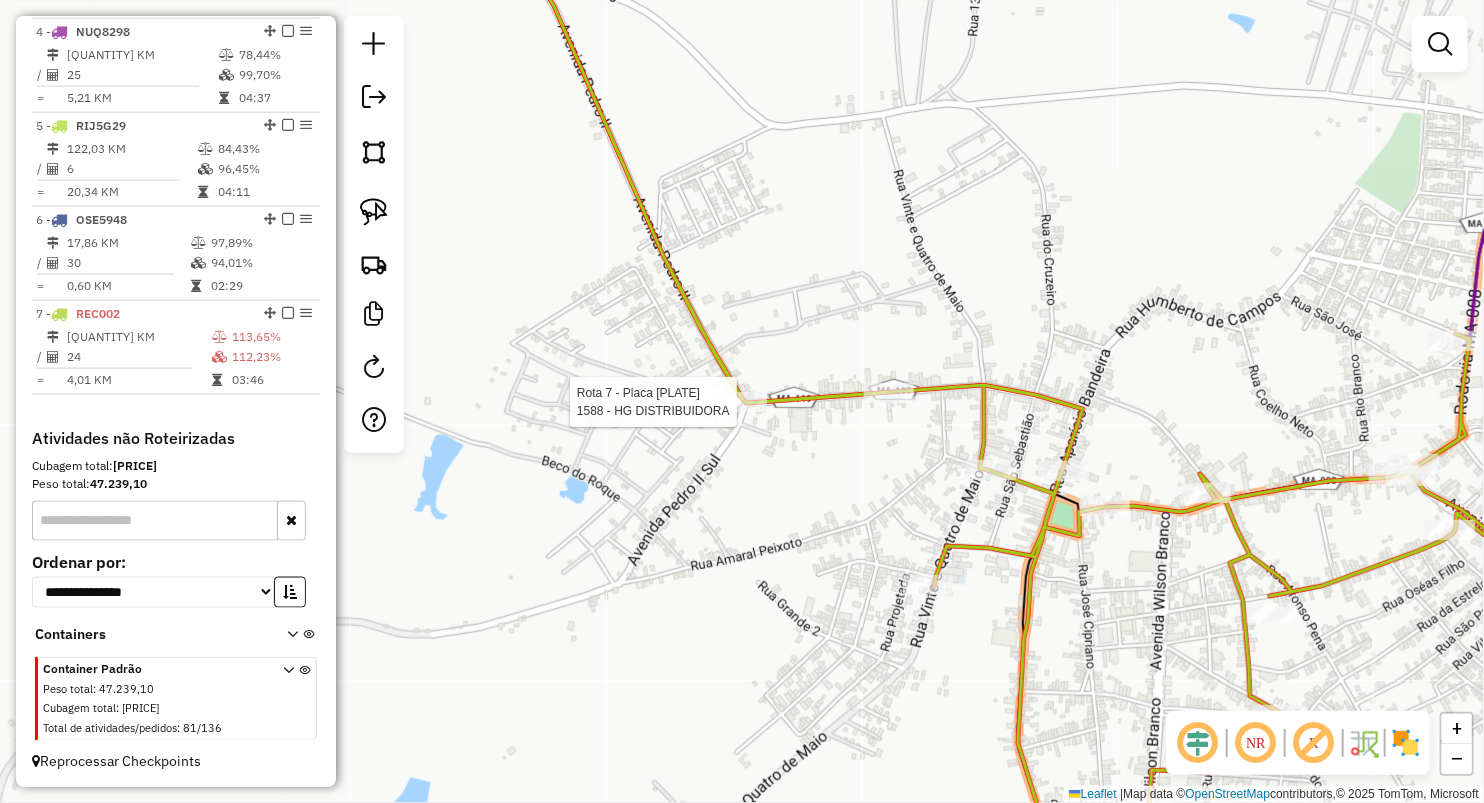 select on "**********" 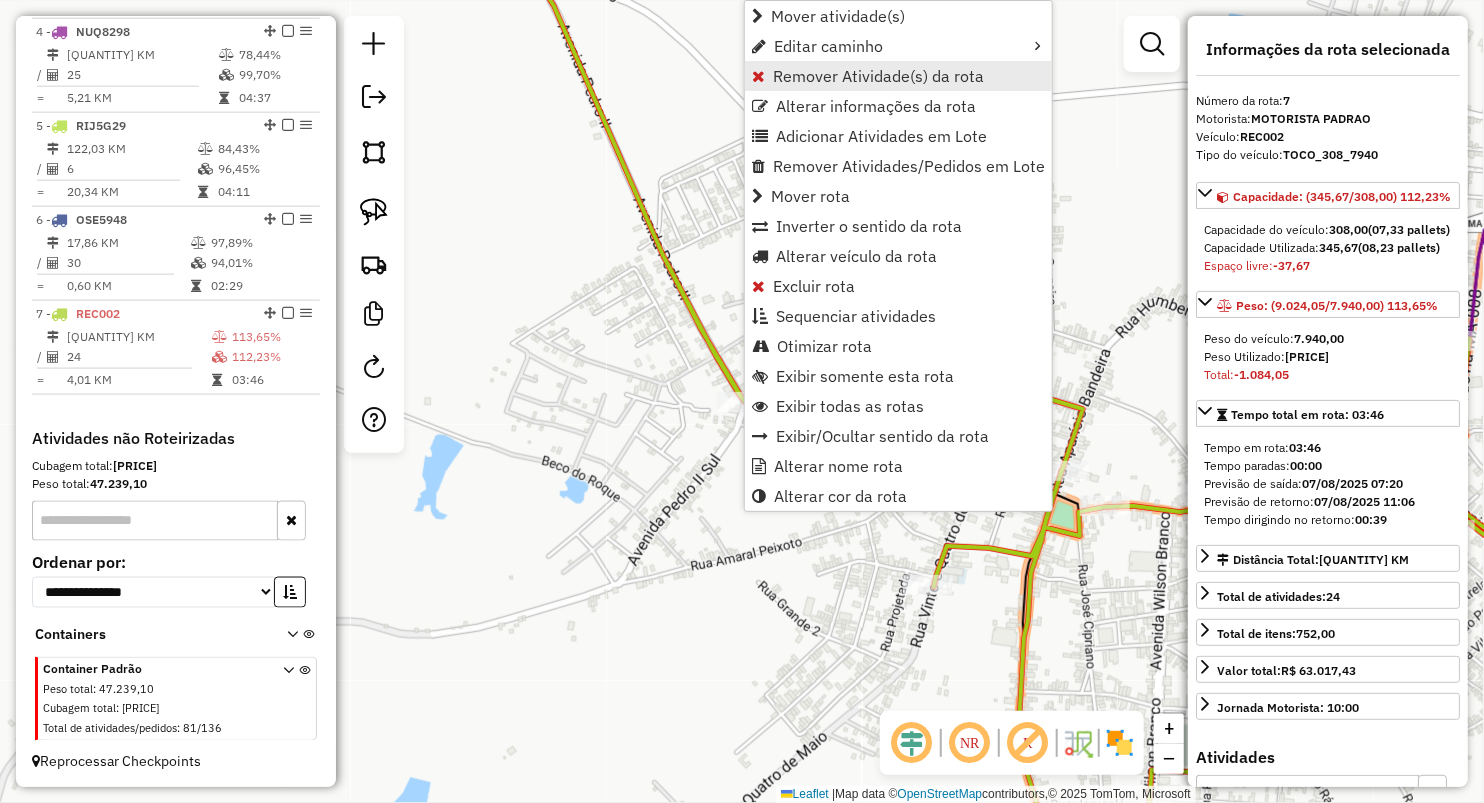click on "Remover Atividade(s) da rota" at bounding box center (878, 76) 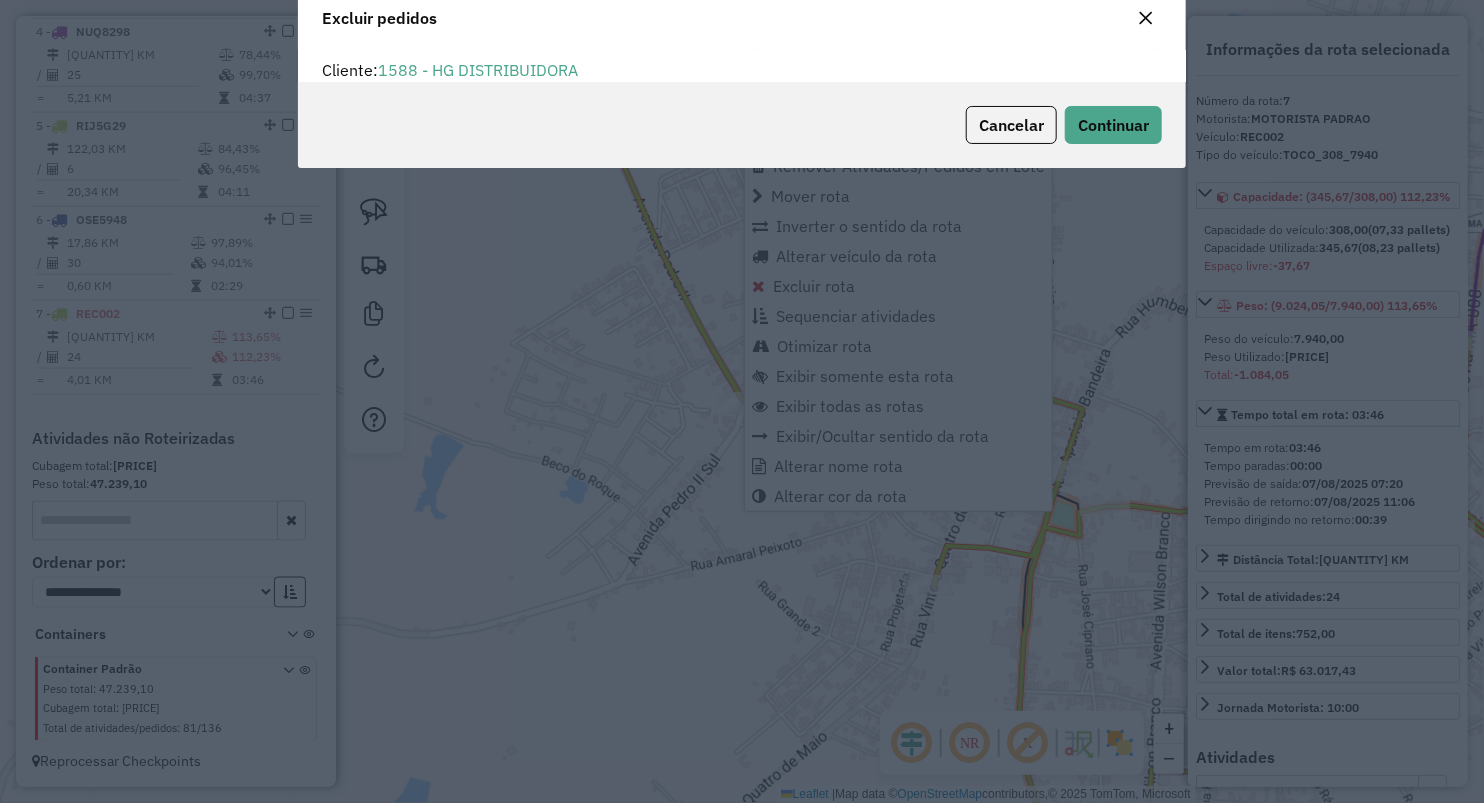 scroll, scrollTop: 0, scrollLeft: 0, axis: both 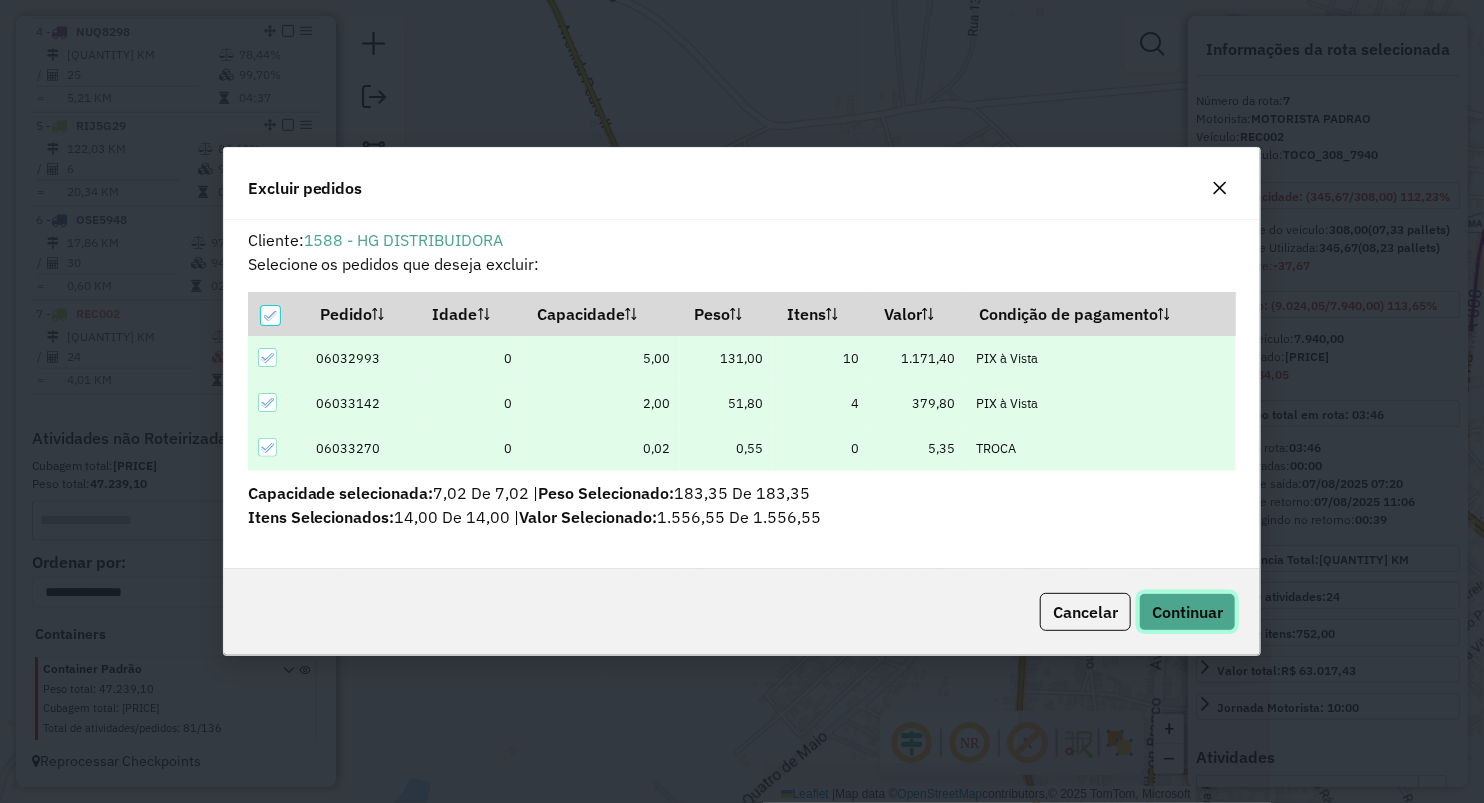 click on "Continuar" 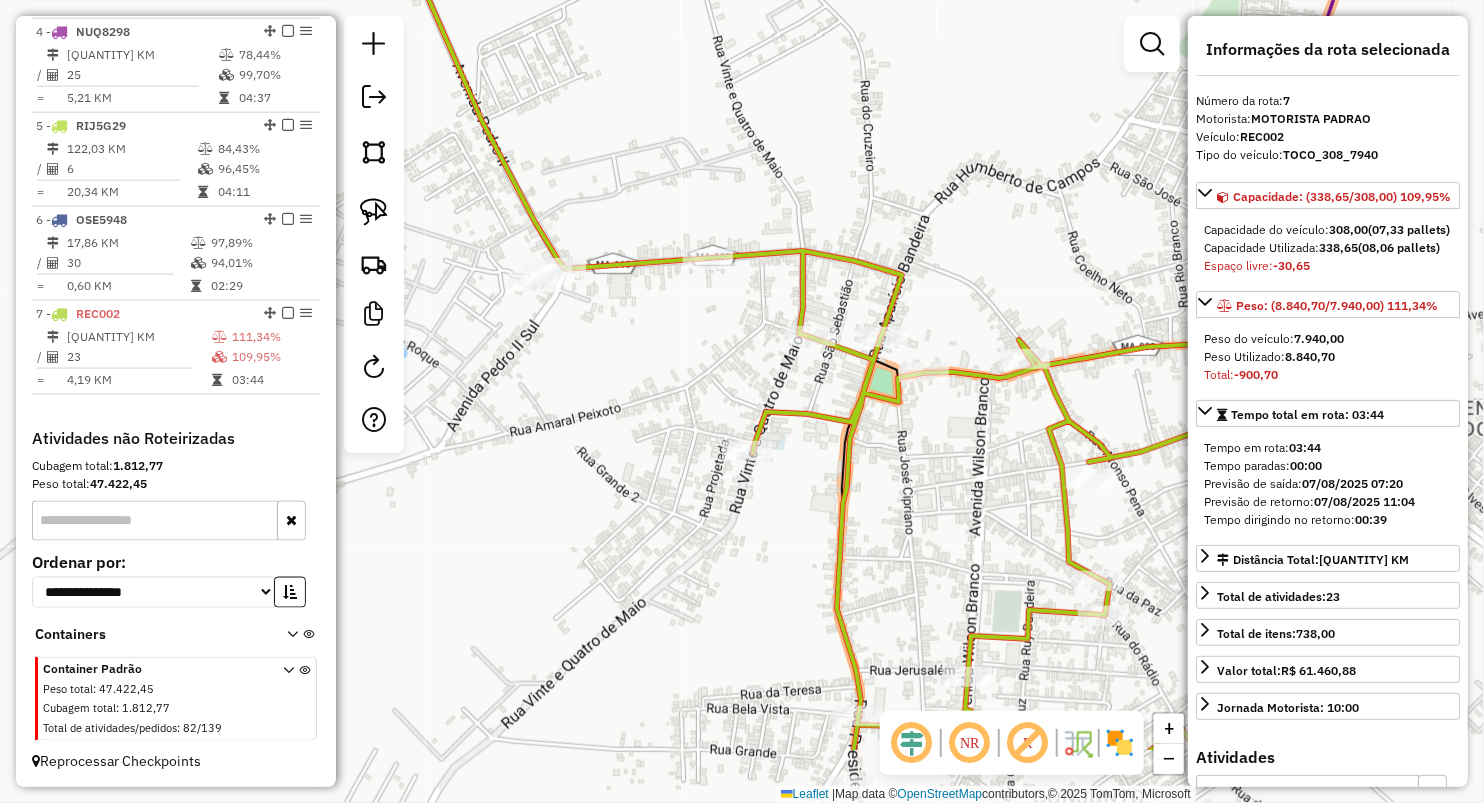 drag, startPoint x: 988, startPoint y: 297, endPoint x: 712, endPoint y: 89, distance: 345.60092 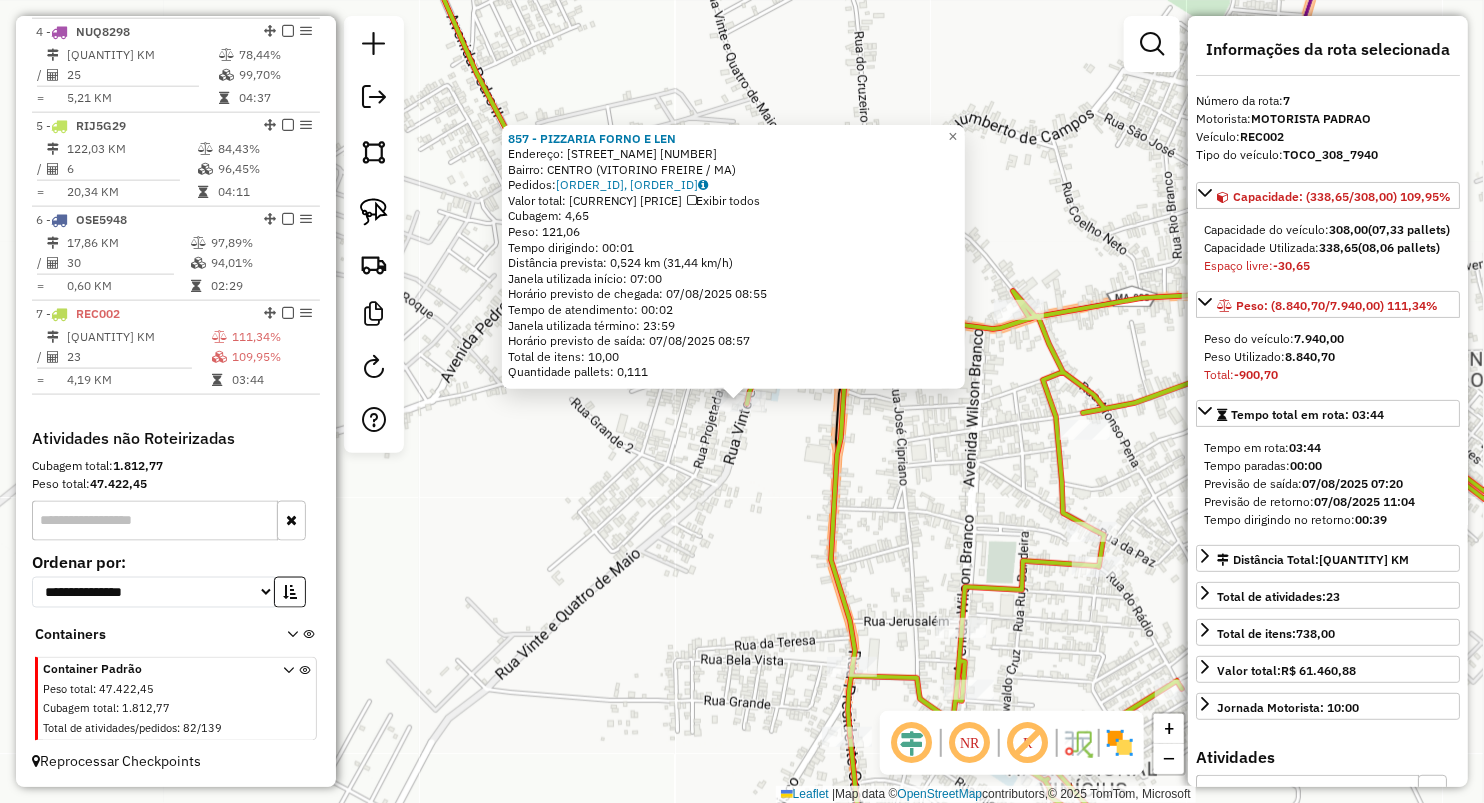 click on "[NUMBER] - [BUSINESS_NAME]  Endereço:  [STREET] [NUMBER]   Bairro: [NEIGHBORHOOD] ([CITY] / [STATE])   Pedidos:  [ORDER_ID], [ORDER_ID]   Valor total: [CURRENCY] [PRICE]   Exibir todos   Cubagem: [CUBAGE]  Peso: [WEIGHT]  Tempo dirigindo: [TIME]   Distância prevista: [DISTANCE] km ([SPEED] km/h)   Janela utilizada início: [TIME]   Horário previsto de chegada: [DATE] [TIME]   Tempo de atendimento: [TIME]   Janela utilizada término: [TIME]   Horário previsto de saída: [DATE] [TIME]   Total de itens: [QUANTITY]   Quantidade pallets: [QUANTITY]  × Janela de atendimento Grade de atendimento Capacidade Transportadoras Veículos Cliente Pedidos  Rotas Selecione os dias de semana para filtrar as janelas de atendimento  Seg   Ter   Qua   Qui   Sex   Sáb   Dom  Informe o período da janela de atendimento: De: Até:  Filtrar exatamente a janela do cliente  Considerar janela de atendimento padrão  Selecione os dias de semana para filtrar as grades de atendimento  Seg   Ter   Qua   Qui   Sex   Sáb   Dom   Peso mínimo:   Peso máximo:  +" 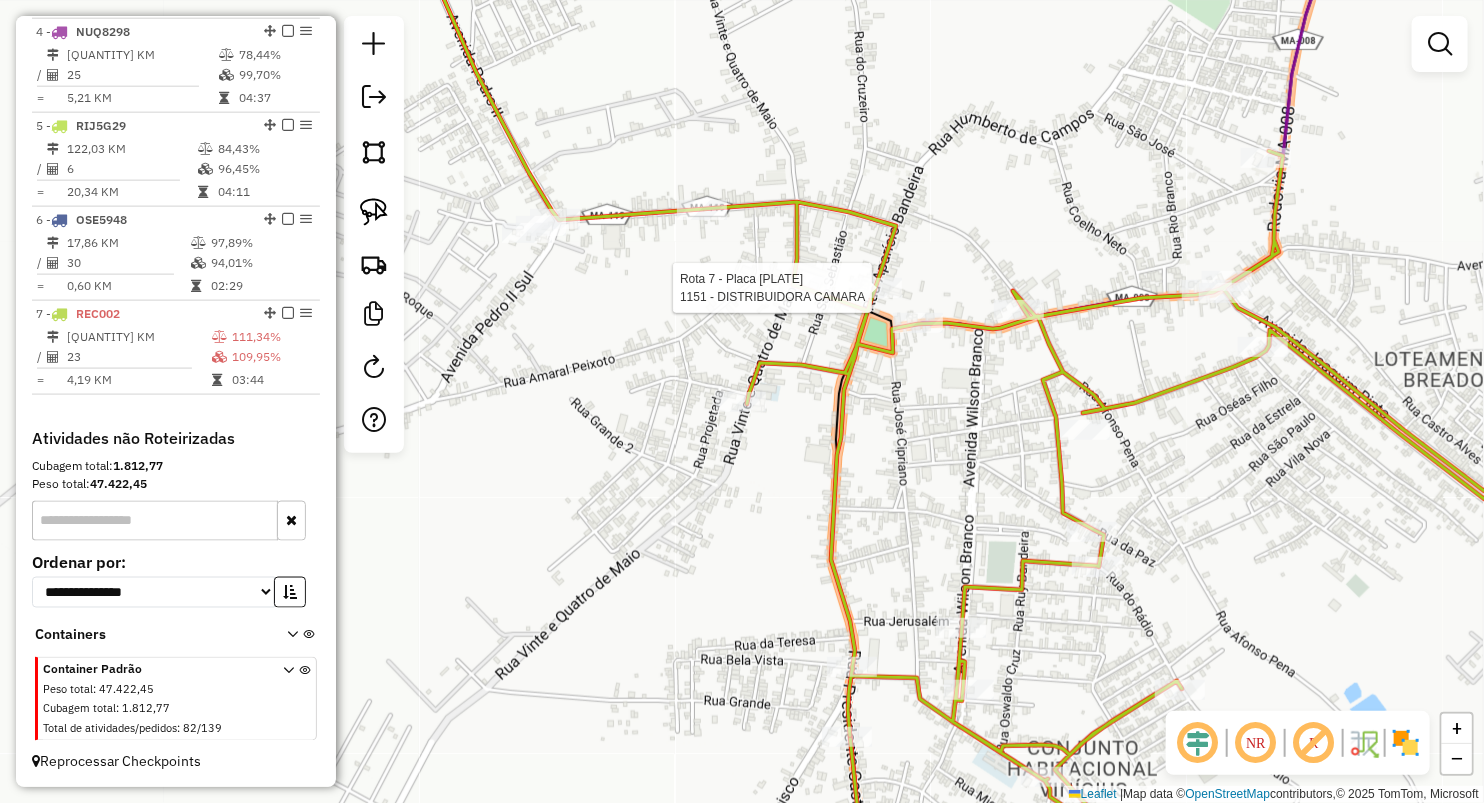 select on "**********" 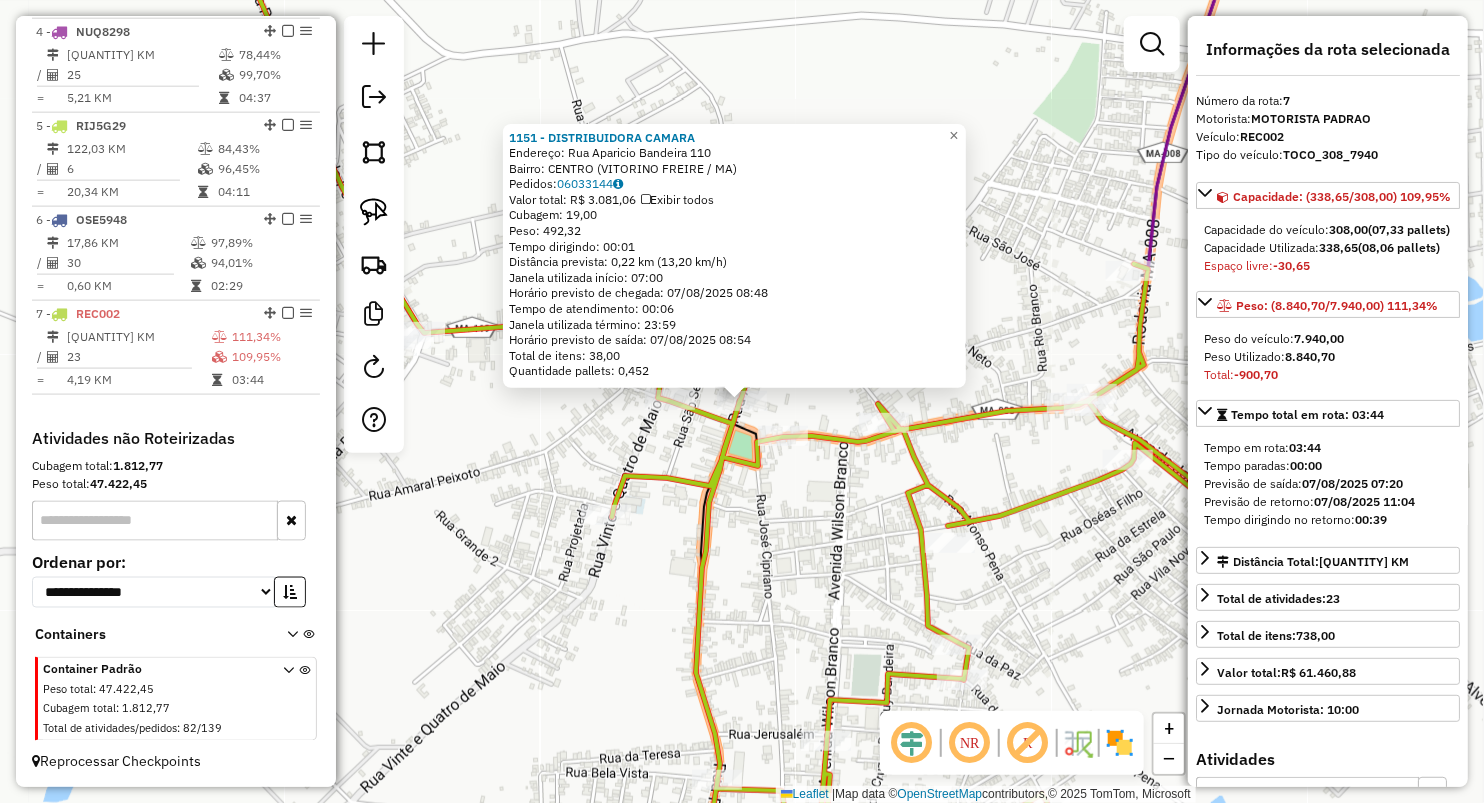 click on "1151 - DISTRIBUIDORA CAMARA Endereço: Rua Aparicio Bandeira 110 Bairro: CENTRO ([CITY] / [STATE]) Pedidos: 0603303144 Valor total: R$ 3.081,06 Exibir todos Cubagem: 19,00 Peso: 492,32 Tempo dirigindo: 00:01 Distância prevista: 0,22 km (13,20 km/h) Janela utilizada início: 07:00 Horário previsto de chegada: 07/08/2025 08:48 Tempo de atendimento: 00:06 Janela utilizada término: 23:59 Horário previsto de saída: 07/08/2025 08:54 Total de itens: 38,00 Quantidade pallets: 0,452 × Janela de atendimento Grade de atendimento Capacidade Transportadoras Veículos Cliente Pedidos Rotas Selecione os dias de semana para filtrar as janelas de atendimento Seg Ter Qua Qui Sex Sáb Dom Informe o período da janela de atendimento: De: Até: Filtrar exatamente a janela do cliente Considerar janela de atendimento padrão Selecione os dias de semana para filtrar as grades de atendimento Seg Ter Qua Qui Sex Sáb Dom Peso mínimo: Peso máximo: De: De:" 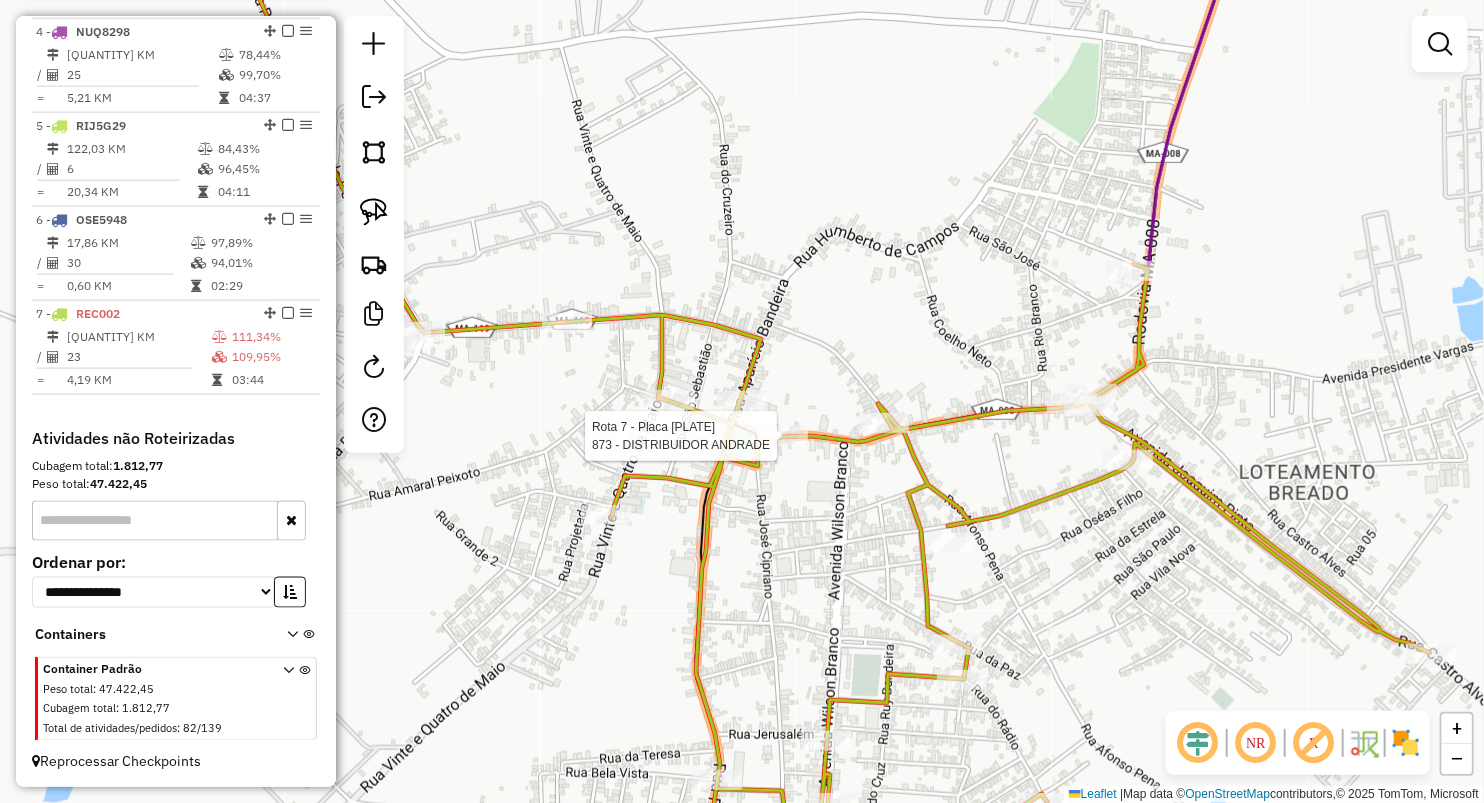 select on "**********" 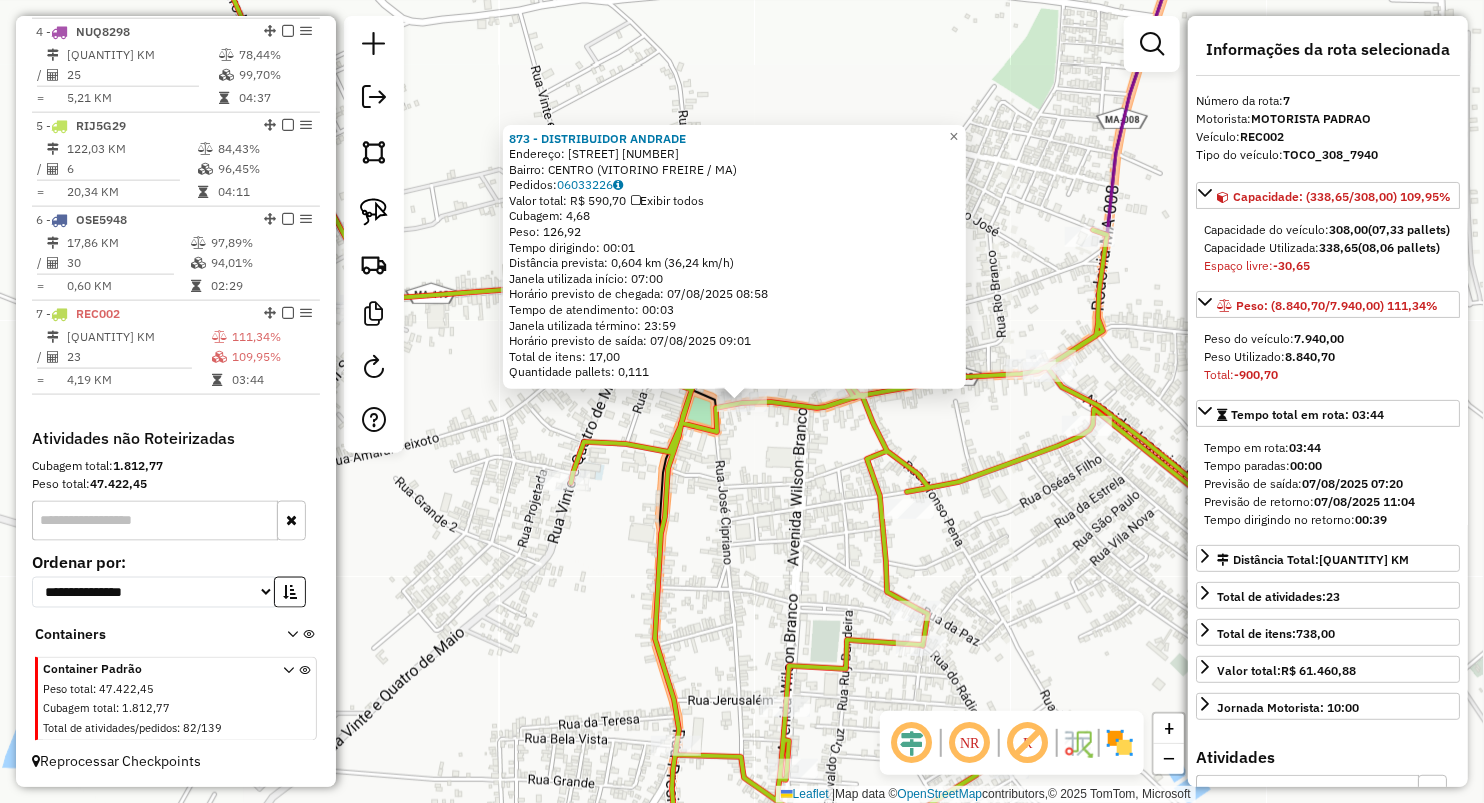 click on "[NUMBER] - [NAME]  Endereço:  [STREET] [NUMBER]   Bairro: [NEIGHBORHOOD] ([CITY] / [STATE])   Pedidos:  [ORDER_ID]   Valor total: R$ 590,70   Exibir todos   Cubagem: 4,68  Peso: 126,92  Tempo dirigindo: 00:01   Distância prevista: 0,604 km (36,24 km/h)   Janela utilizada início: 07:00   Horário previsto de chegada: 07/08/2025 08:58   Tempo de atendimento: 00:03   Janela utilizada término: 23:59   Horário previsto de saída: 07/08/2025 09:01   Total de itens: 17,00   Quantidade pallets: 0,111  × Janela de atendimento Grade de atendimento Capacidade Transportadoras Veículos Cliente Pedidos  Rotas Selecione os dias de semana para filtrar as janelas de atendimento  Seg   Ter   Qua   Qui   Sex   Sáb   Dom  Informe o período da janela de atendimento: De: Até:  Filtrar exatamente a janela do cliente  Considerar janela de atendimento padrão  Selecione os dias de semana para filtrar as grades de atendimento  Seg   Ter   Qua   Qui   Sex   Sáb   Dom   Clientes fora do dia de atendimento selecionado +" 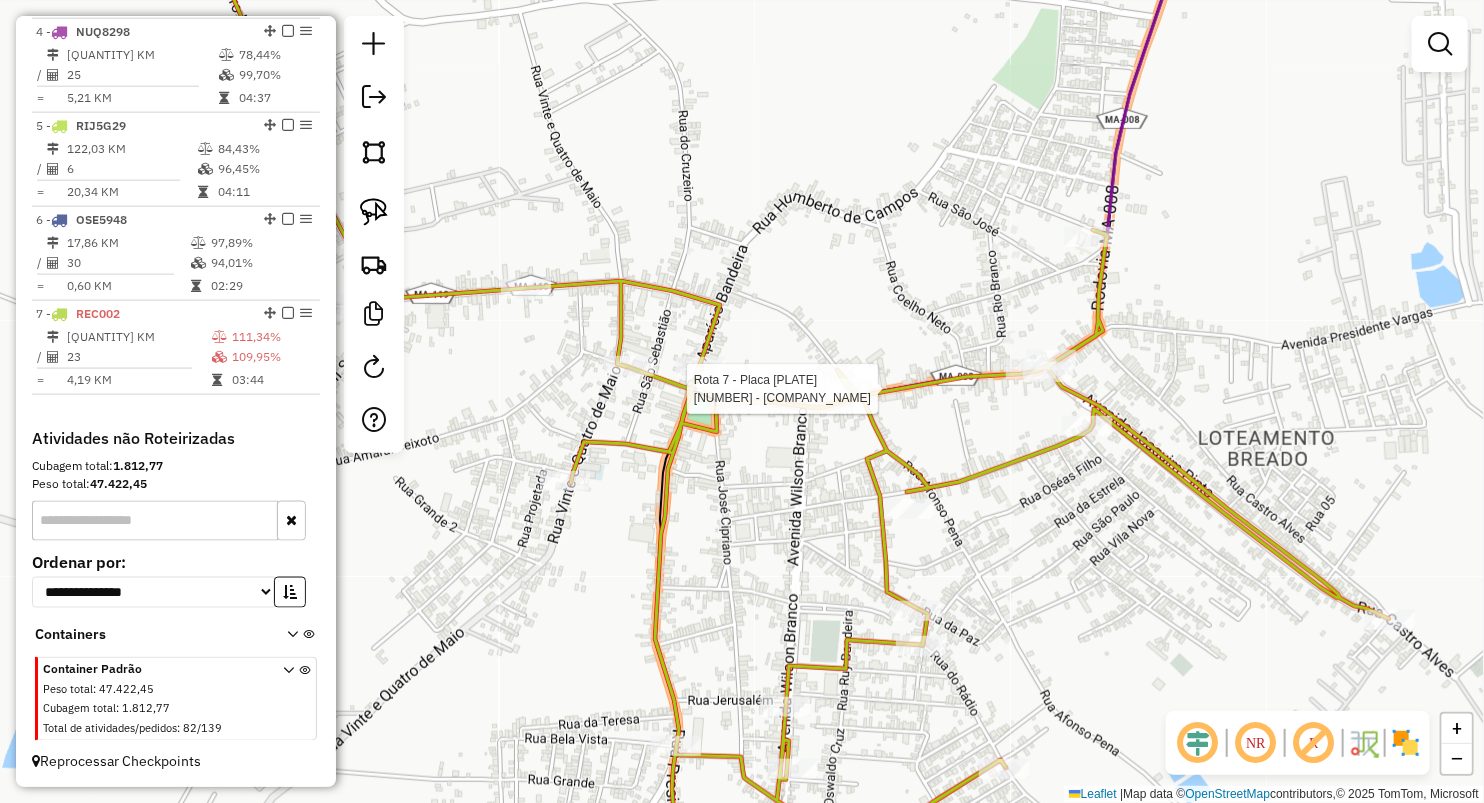 select on "**********" 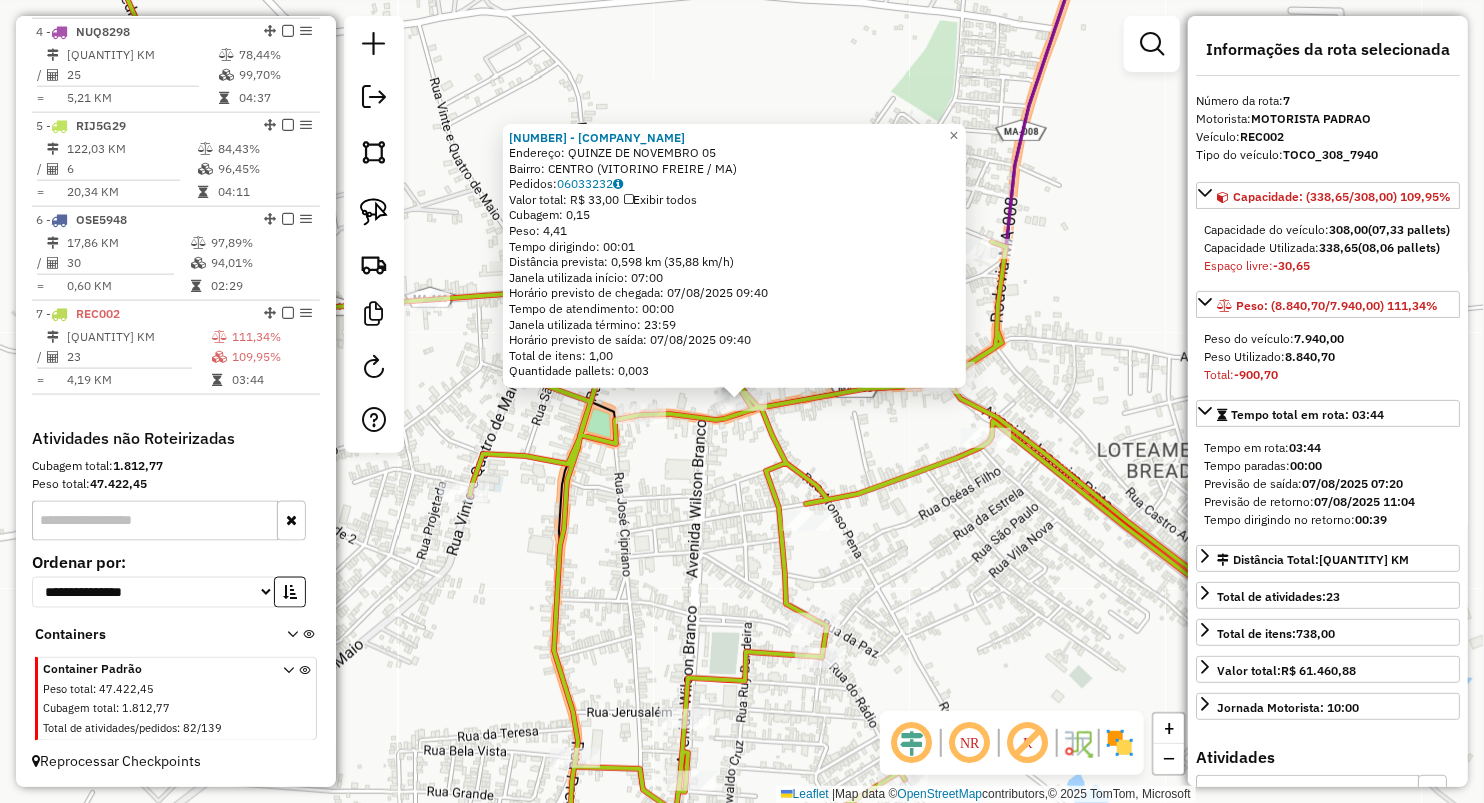 click 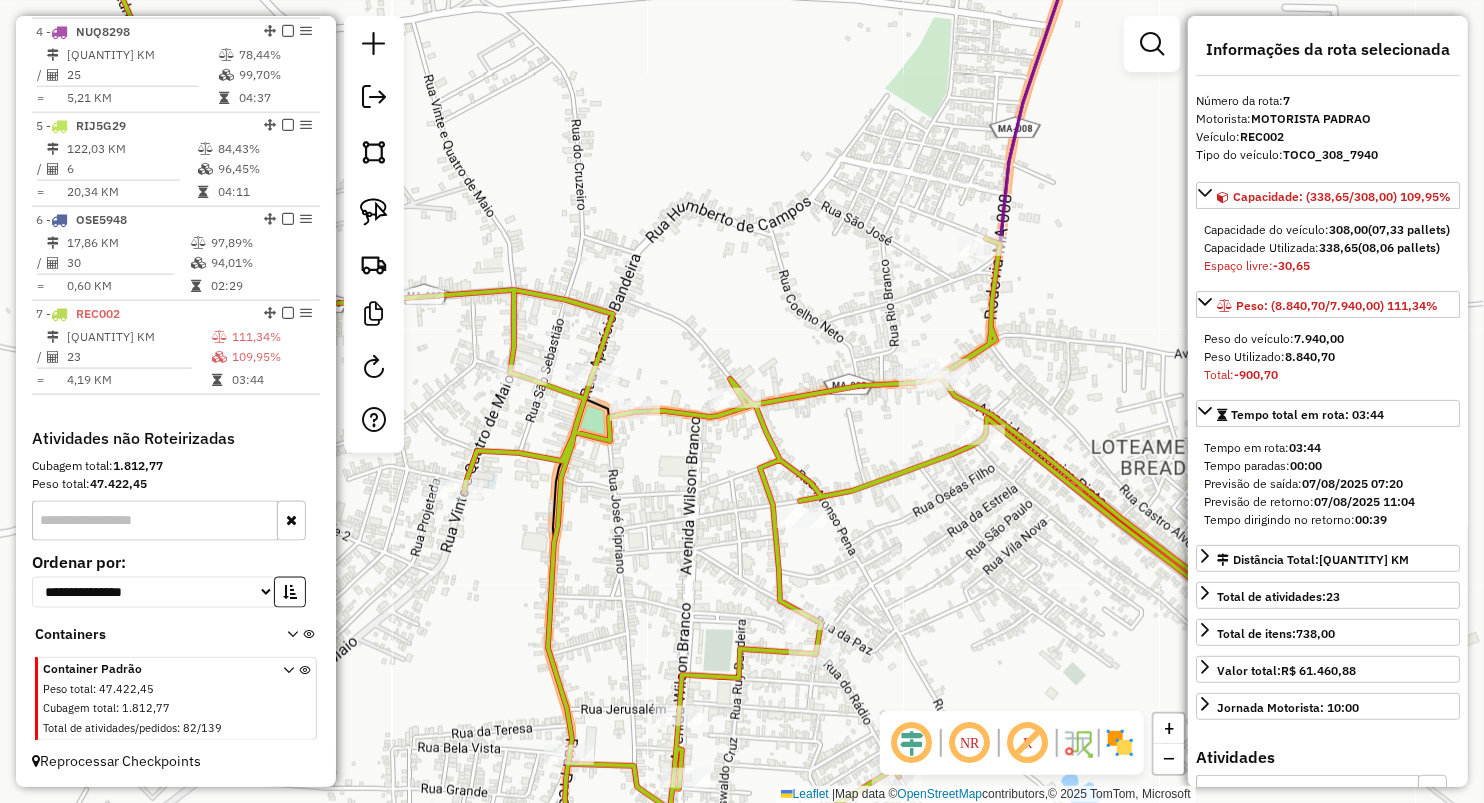 drag, startPoint x: 756, startPoint y: 525, endPoint x: 735, endPoint y: 392, distance: 134.64769 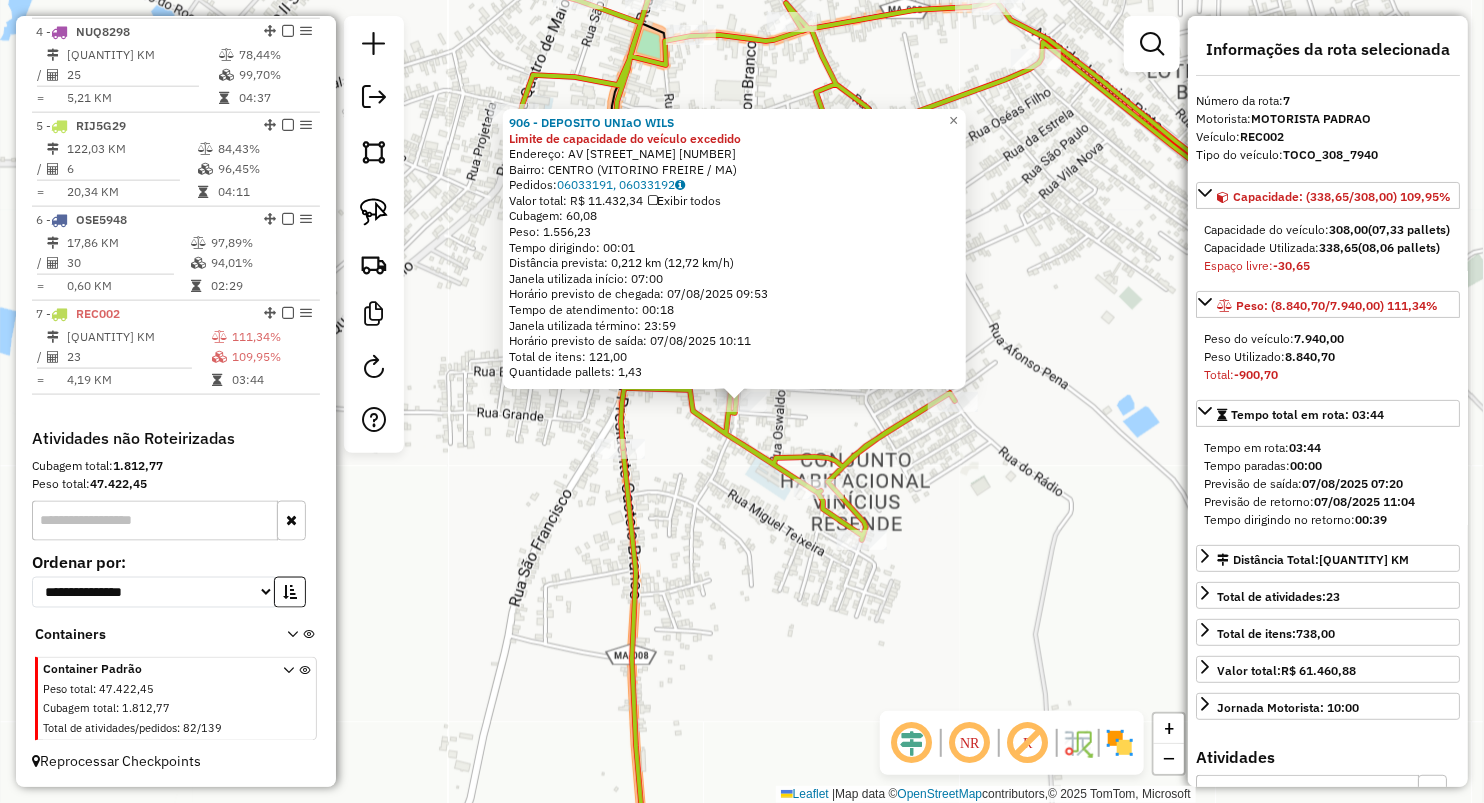 click on "906 - DEPOSITO UNIaO  WILS Limite de capacidade do veículo excedido  Endereço:  AV WILSON BRANCO [NUMBER]   Bairro: CENTRO ([CITY] / MA)   Pedidos:  06033191, 06033192   Valor total: R$ 11.432,34   Exibir todos   Cubagem: 60,08  Peso: 1.556,23  Tempo dirigindo: 00:01   Distância prevista: 0,212 km (12,72 km/h)   Janela utilizada início: 07:00   Horário previsto de chegada: 07/08/2025 09:53   Tempo de atendimento: 00:18   Janela utilizada término: 23:59   Horário previsto de saída: 07/08/2025 10:11   Total de itens: 121,00   Quantidade pallets: 1,43  × Janela de atendimento Grade de atendimento Capacidade Transportadoras Veículos Cliente Pedidos  Rotas Selecione os dias de semana para filtrar as janelas de atendimento  Seg   Ter   Qua   Qui   Sex   Sáb   Dom  Informe o período da janela de atendimento: De: Até:  Filtrar exatamente a janela do cliente  Considerar janela de atendimento padrão  Selecione os dias de semana para filtrar as grades de atendimento  Seg   Ter   Qua   Qui   Sex   Sáb" 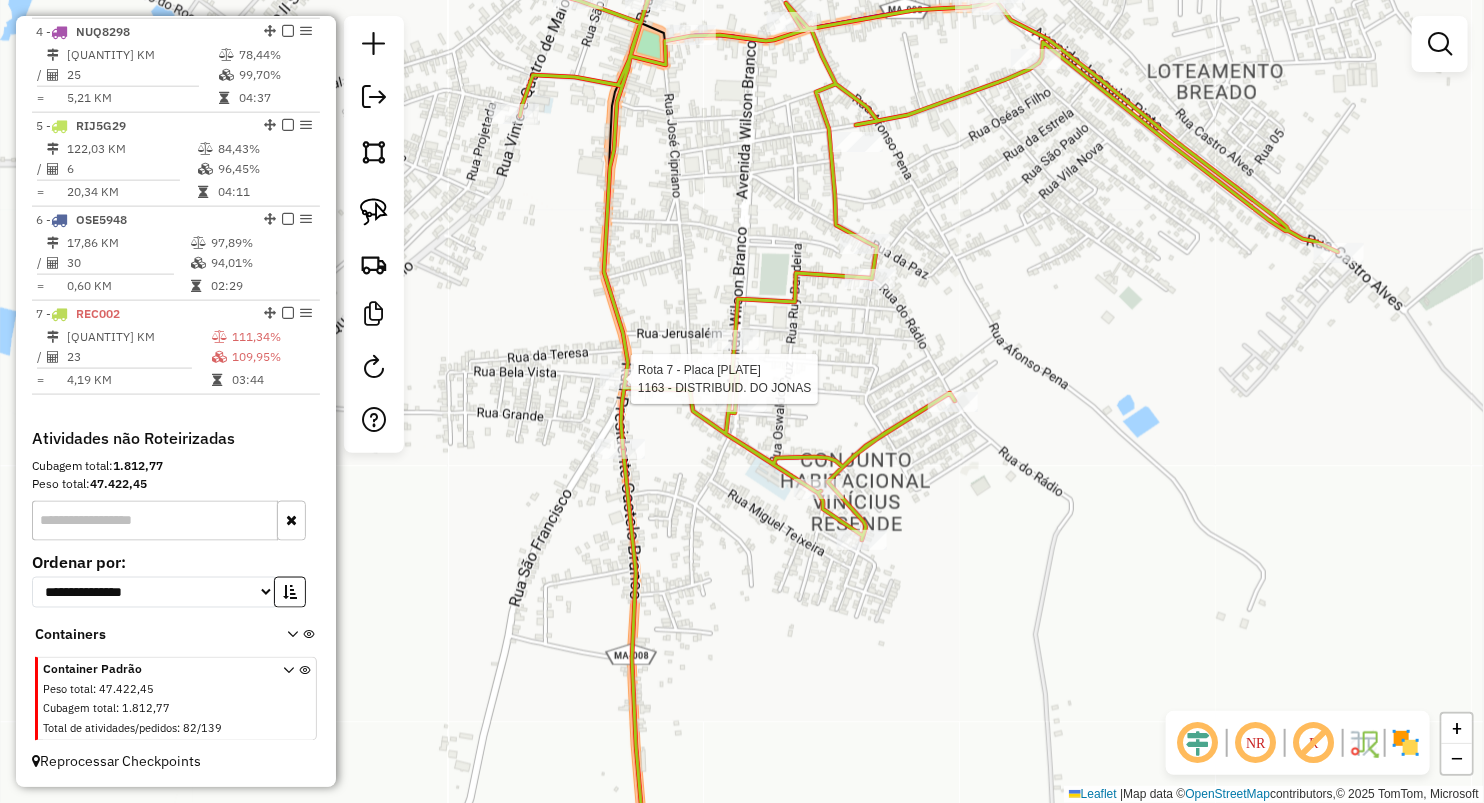 select on "**********" 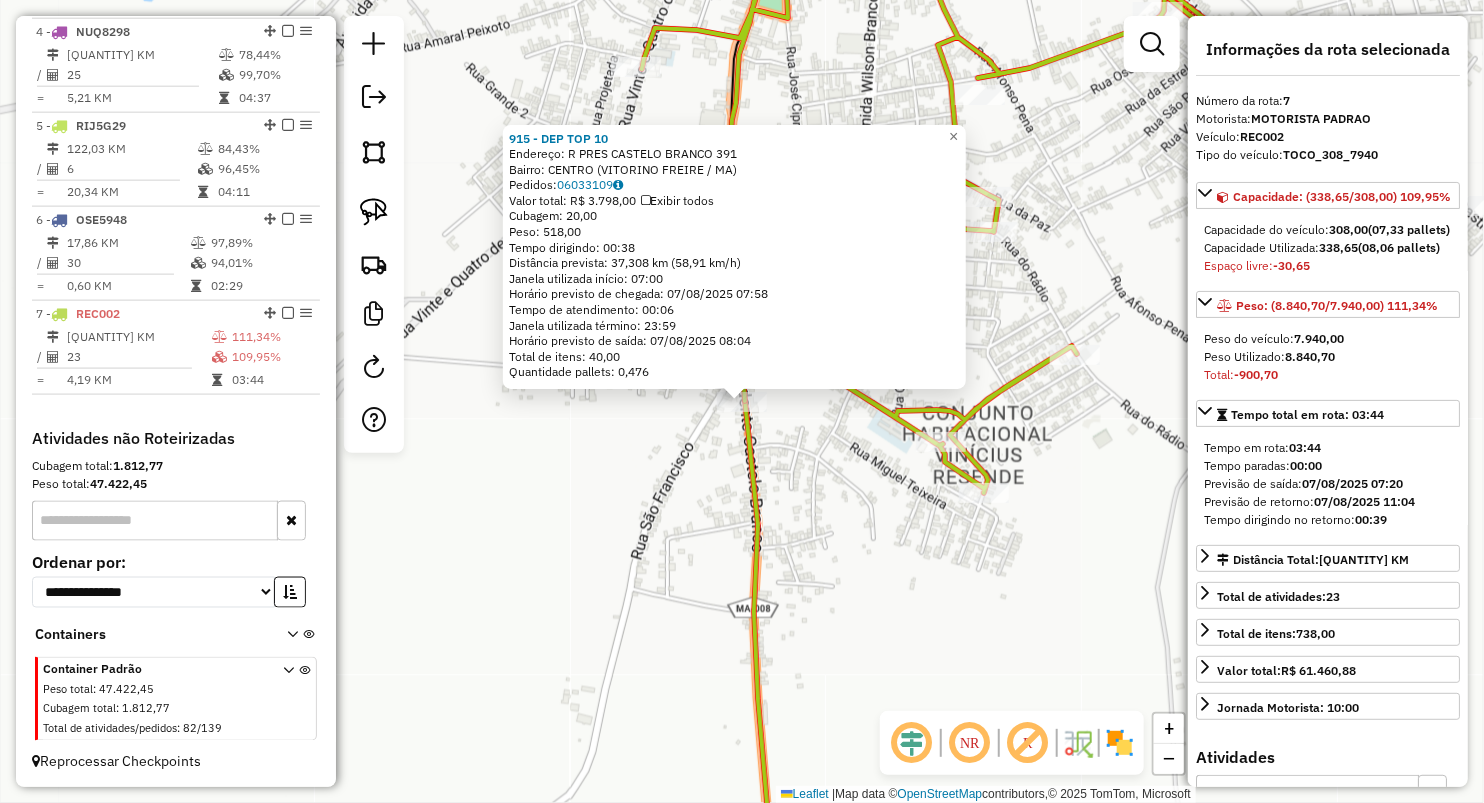 click on "[NUMBER] - DEP TOP 10  Endereço:  [STREET] [NUMBER]   Bairro: [CITY] ([CITY] / MA)   Pedidos:  [ORDER_ID]   Valor total: R$ [PRICE]   Exibir todos   Cubagem: [CUBAGE]  Peso: [WEIGHT]  Tempo dirigindo: [TIME]   Distância prevista: [DISTANCE] km ([SPEED])   Janela utilizada início: [TIME]   Horário previsto de chegada: [DATE] [TIME]   Tempo de atendimento: [TIME]   Janela utilizada término: [TIME]   Horário previsto de saída: [DATE] [TIME]   Total de itens: [ITEMS]   Quantidade pallets: [PALLETS]  × Janela de atendimento Grade de atendimento Capacidade Transportadoras Veículos Cliente Pedidos  Rotas Selecione os dias de semana para filtrar as janelas de atendimento  Seg   Ter   Qua   Qui   Sex   Sáb   Dom  Informe o período da janela de atendimento: De: Até:  Filtrar exatamente a janela do cliente  Considerar janela de atendimento padrão  Selecione os dias de semana para filtrar as grades de atendimento  Seg   Ter   Qua   Qui   Sex   Sáb   Dom   Clientes fora do dia de atendimento selecionado De:" 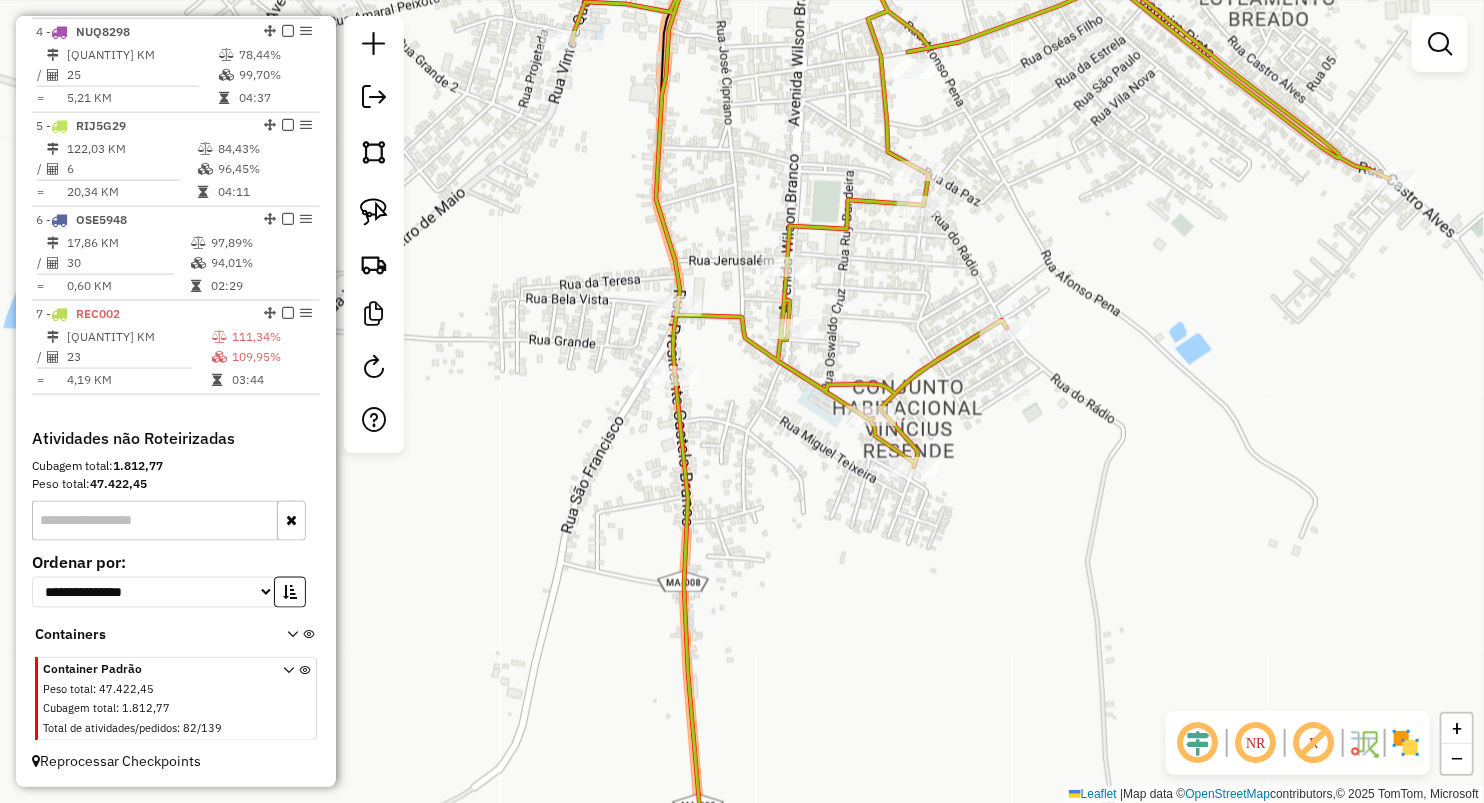 drag, startPoint x: 800, startPoint y: 444, endPoint x: 765, endPoint y: 387, distance: 66.88796 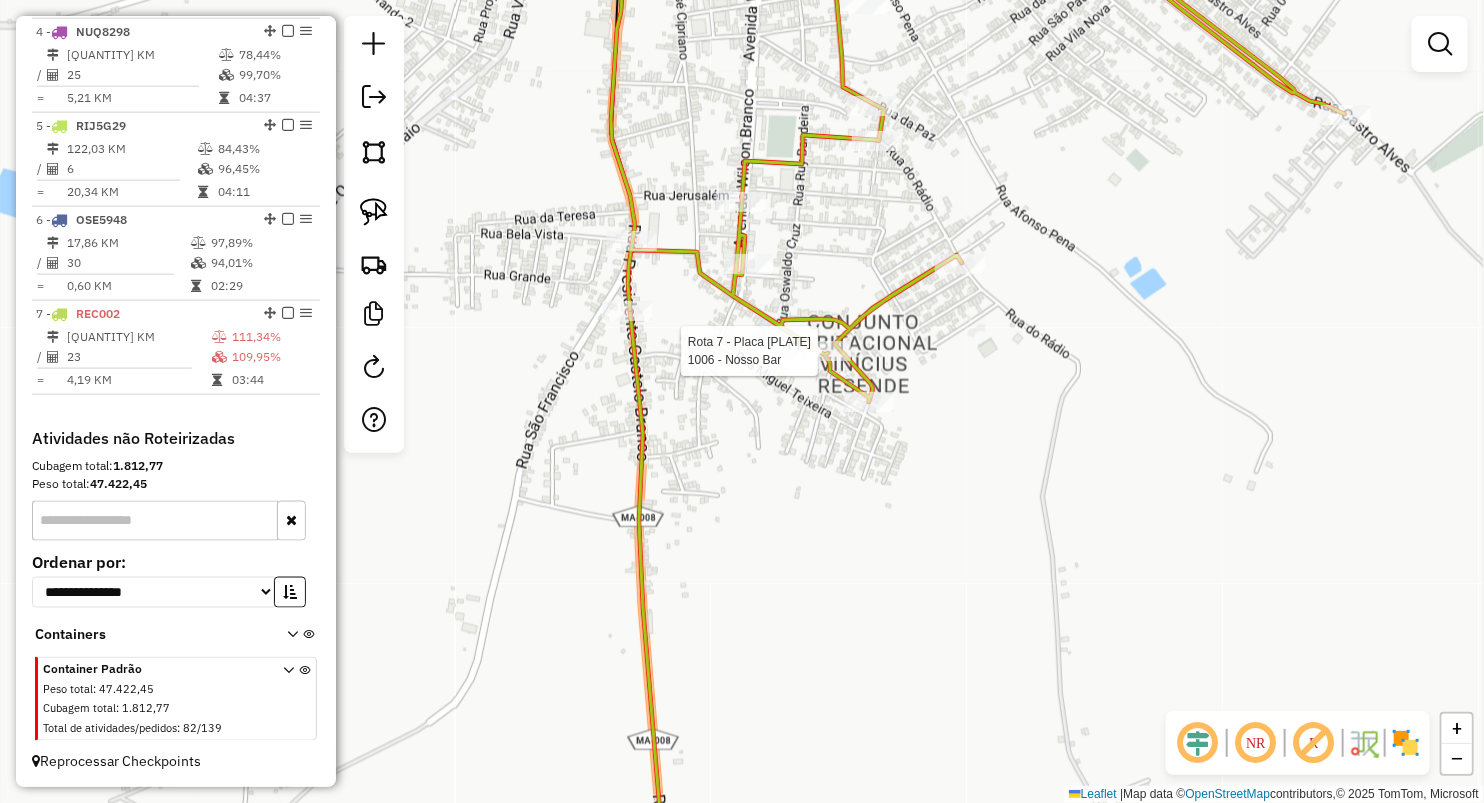 select on "**********" 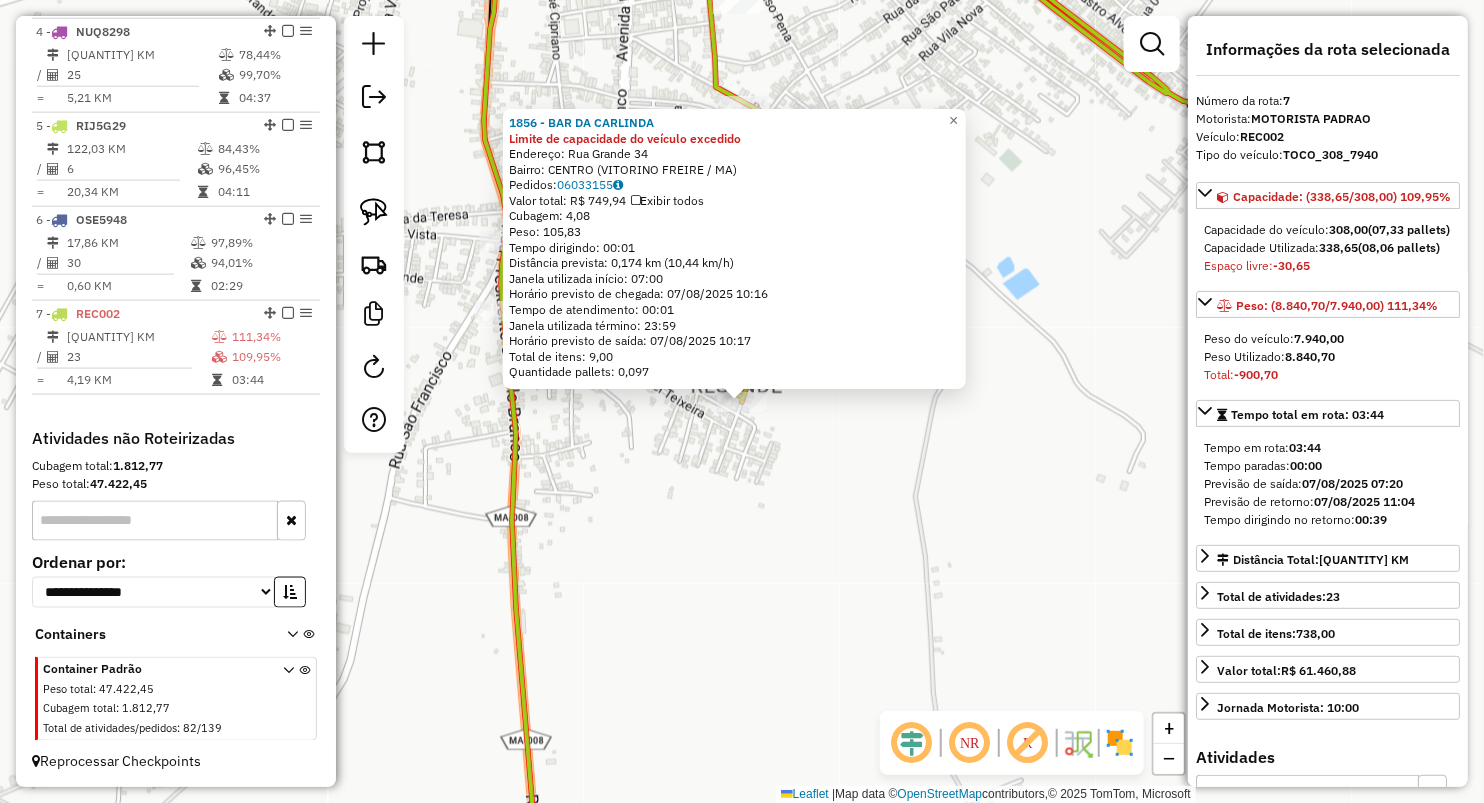 click on "[NUMBER] - [BUSINESS_NAME] Limite de capacidade do veículo excedido  Endereço:  [STREET] [NUMBER]   Bairro: [NEIGHBORHOOD] ([CITY] / [STATE])   Pedidos:  [ORDER_ID]   Valor total: [CURRENCY] [PRICE]   Exibir todos   Cubagem: [CUBAGE]  Peso: [WEIGHT]  Tempo dirigindo: [TIME]   Distância prevista: [DISTANCE] km ([SPEED] km/h)   Janela utilizada início: [TIME]   Horário previsto de chegada: [DATE] [TIME]   Tempo de atendimento: [TIME]   Janela utilizada término: [TIME]   Horário previsto de saída: [DATE] [TIME]   Total de itens: [QUANTITY]  Quantidade pallets: [QUANTITY]  × Janela de atendimento Grade de atendimento Capacidade Transportadoras Veículos Cliente Pedidos  Rotas Selecione os dias de semana para filtrar as janelas de atendimento  Seg   Ter   Qua   Qui   Sex   Sáb   Dom  Informe o período da janela de atendimento: De: Até:  Filtrar exatamente a janela do cliente  Considerar janela de atendimento padrão  Selecione os dias de semana para filtrar as grades de atendimento  Seg   Ter   Qua   Qui   Sex   Sáb   Dom   Peso mínimo:   De:" 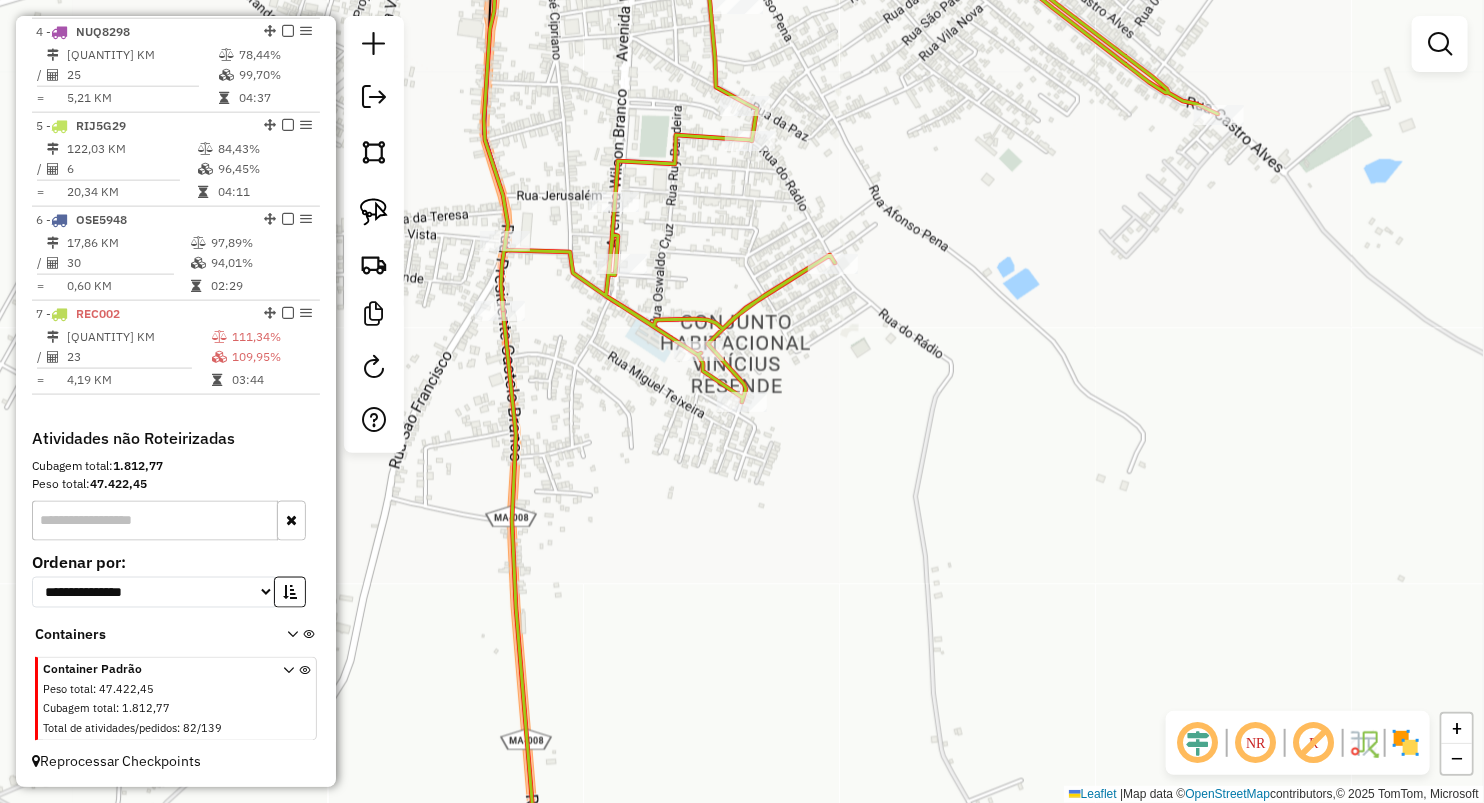 click on "Janela de atendimento Grade de atendimento Capacidade Transportadoras Veículos Cliente Pedidos  Rotas Selecione os dias de semana para filtrar as janelas de atendimento  Seg   Ter   Qua   Qui   Sex   Sáb   Dom  Informe o período da janela de atendimento: De: Até:  Filtrar exatamente a janela do cliente  Considerar janela de atendimento padrão  Selecione os dias de semana para filtrar as grades de atendimento  Seg   Ter   Qua   Qui   Sex   Sáb   Dom   Considerar clientes sem dia de atendimento cadastrado  Clientes fora do dia de atendimento selecionado Filtrar as atividades entre os valores definidos abaixo:  Peso mínimo:   Peso máximo:   Cubagem mínima:   Cubagem máxima:   De:   Até:  Filtrar as atividades entre o tempo de atendimento definido abaixo:  De:   Até:   Considerar capacidade total dos clientes não roteirizados Transportadora: Selecione um ou mais itens Tipo de veículo: Selecione um ou mais itens Veículo: Selecione um ou mais itens Motorista: Selecione um ou mais itens Nome: Rótulo:" 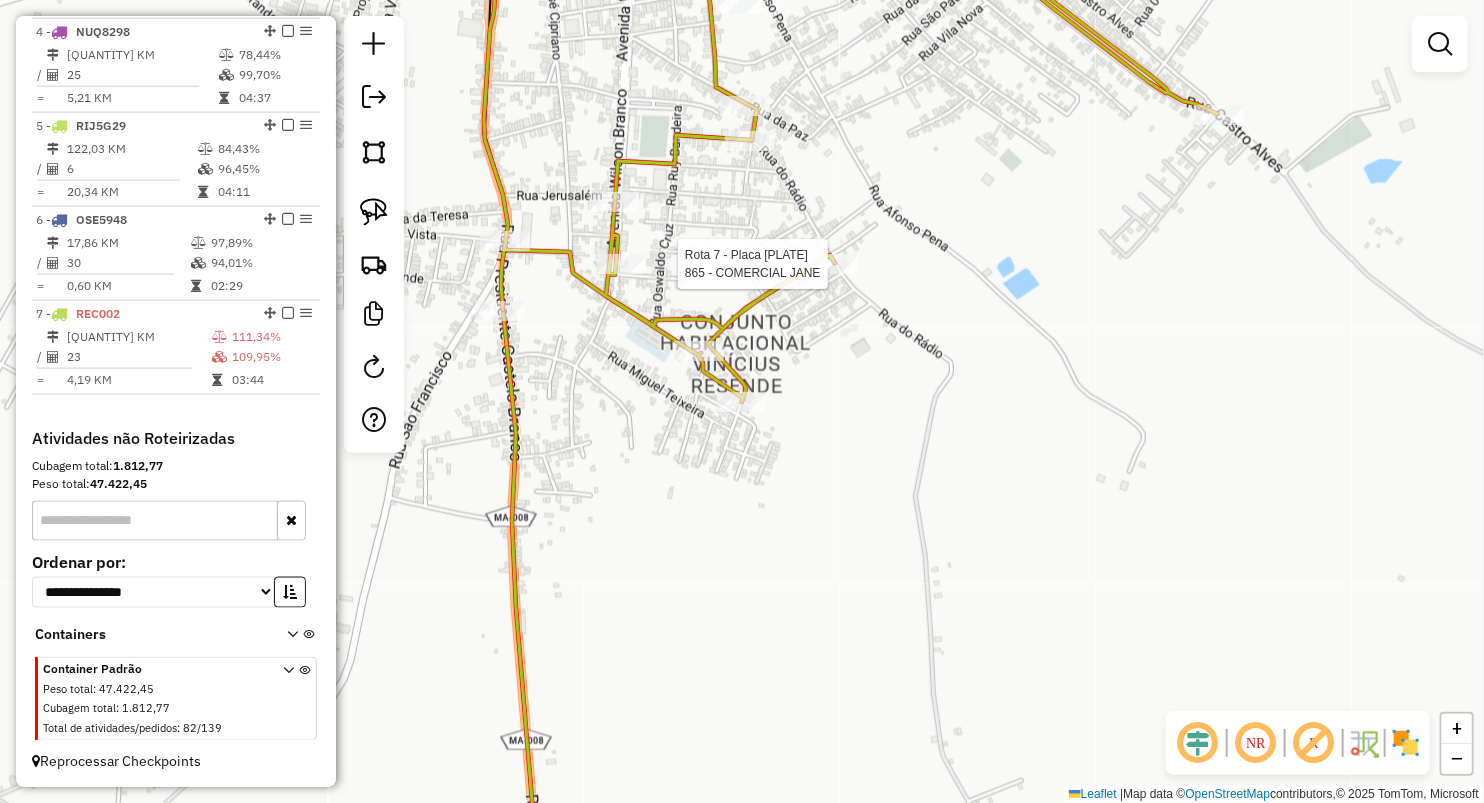 select on "**********" 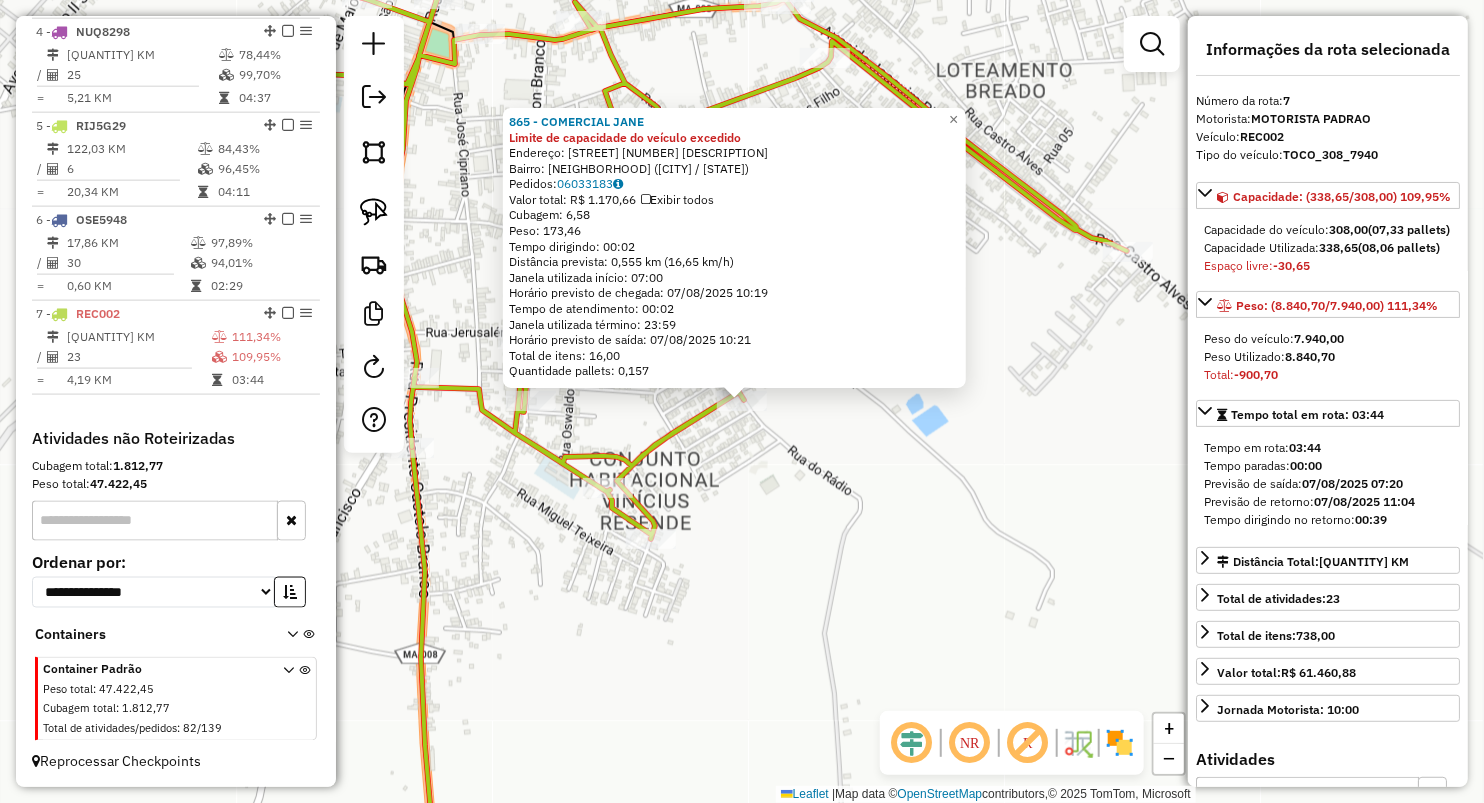 click on "[NUMBER] - [BUSINESS_NAME] Limite de capacidade do veículo excedido  Endereço:  [LOCATION] [NUMBER] [LOCATION_DETAIL]   Bairro: [NEIGHBORHOOD] ([CITY] / [STATE])   Pedidos:  [ORDER_ID]   Valor total: R$ 1.170,66   Exibir todos   Cubagem: 6,58  Peso: 173,46  Tempo dirigindo: 00:02   Distância prevista: 0,555 km (16,65 km/h)   Janela utilizada início: 07:00   Horário previsto de chegada: 07/08/2025 10:19   Tempo de atendimento: 00:02   Janela utilizada término: 23:59   Horário previsto de saída: 07/08/2025 10:21   Total de itens: 16,00   Quantidade pallets: 0,157  × Janela de atendimento Grade de atendimento Capacidade Transportadoras Veículos Cliente Pedidos  Rotas Selecione os dias de semana para filtrar as janelas de atendimento  Seg   Ter   Qua   Qui   Sex   Sáb   Dom  Informe o período da janela de atendimento: De: Até:  Filtrar exatamente a janela do cliente  Considerar janela de atendimento padrão  Selecione os dias de semana para filtrar as grades de atendimento  Seg   Ter   Qua   Qui   Sex  +" 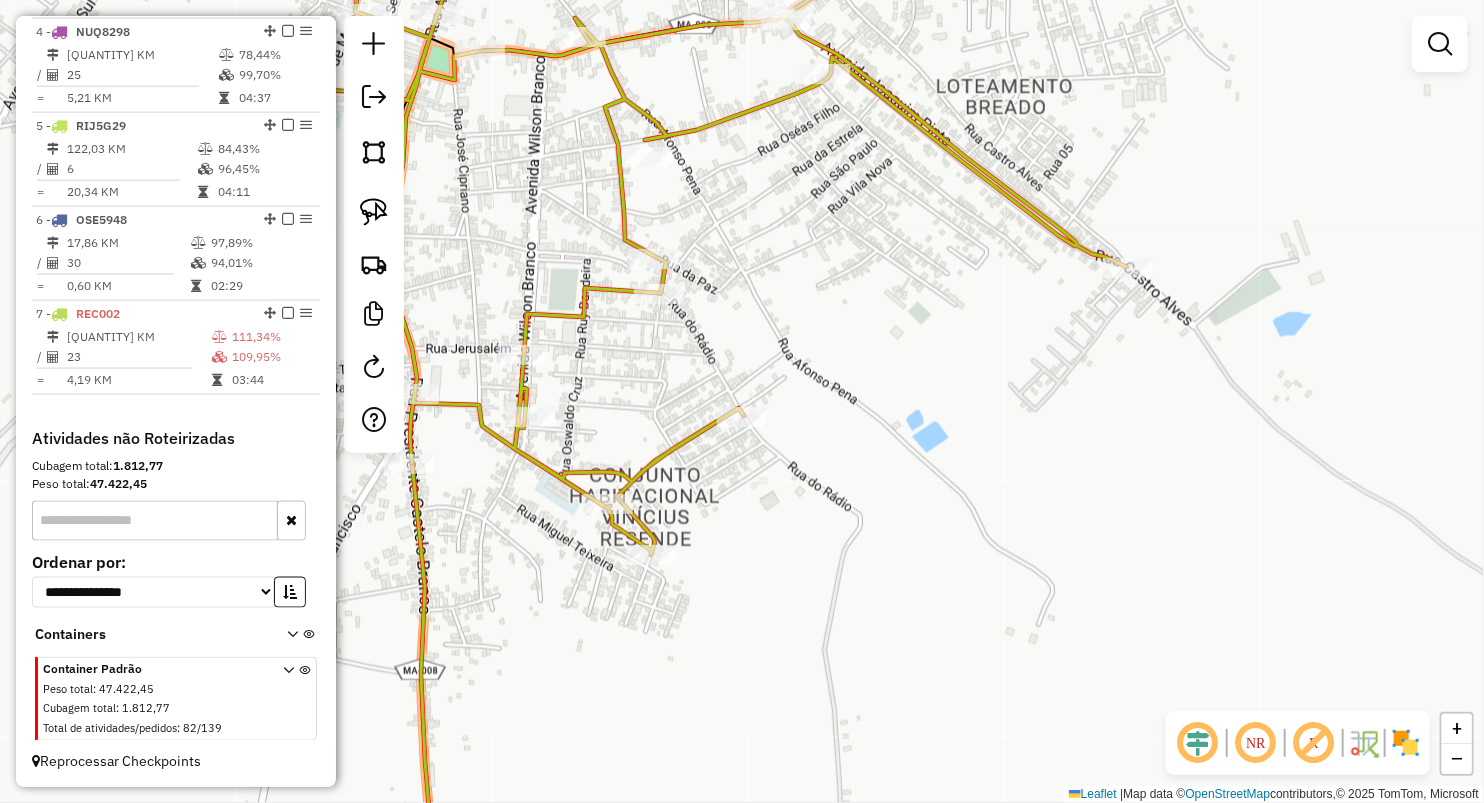 drag, startPoint x: 865, startPoint y: 284, endPoint x: 809, endPoint y: 460, distance: 184.69434 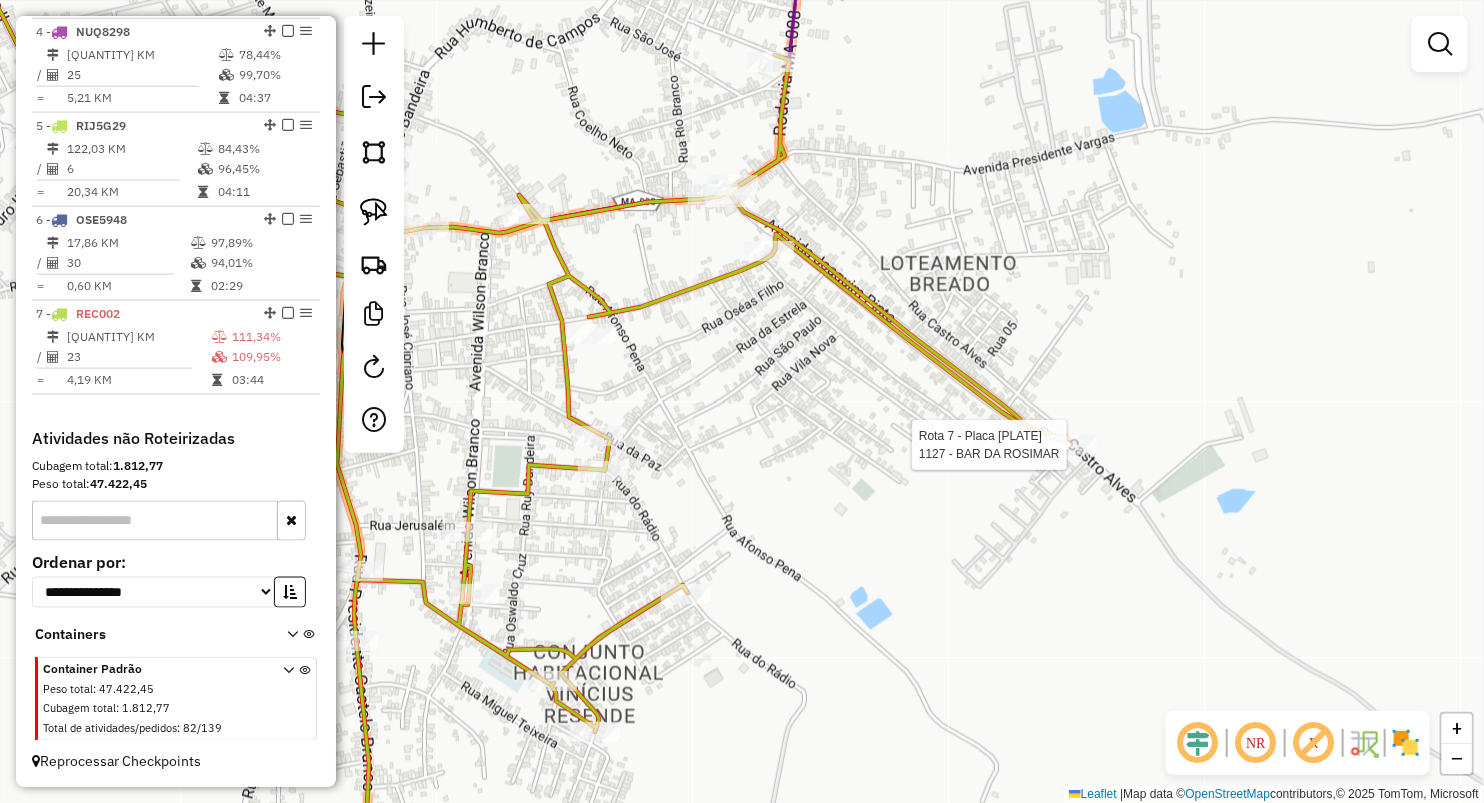 select on "**********" 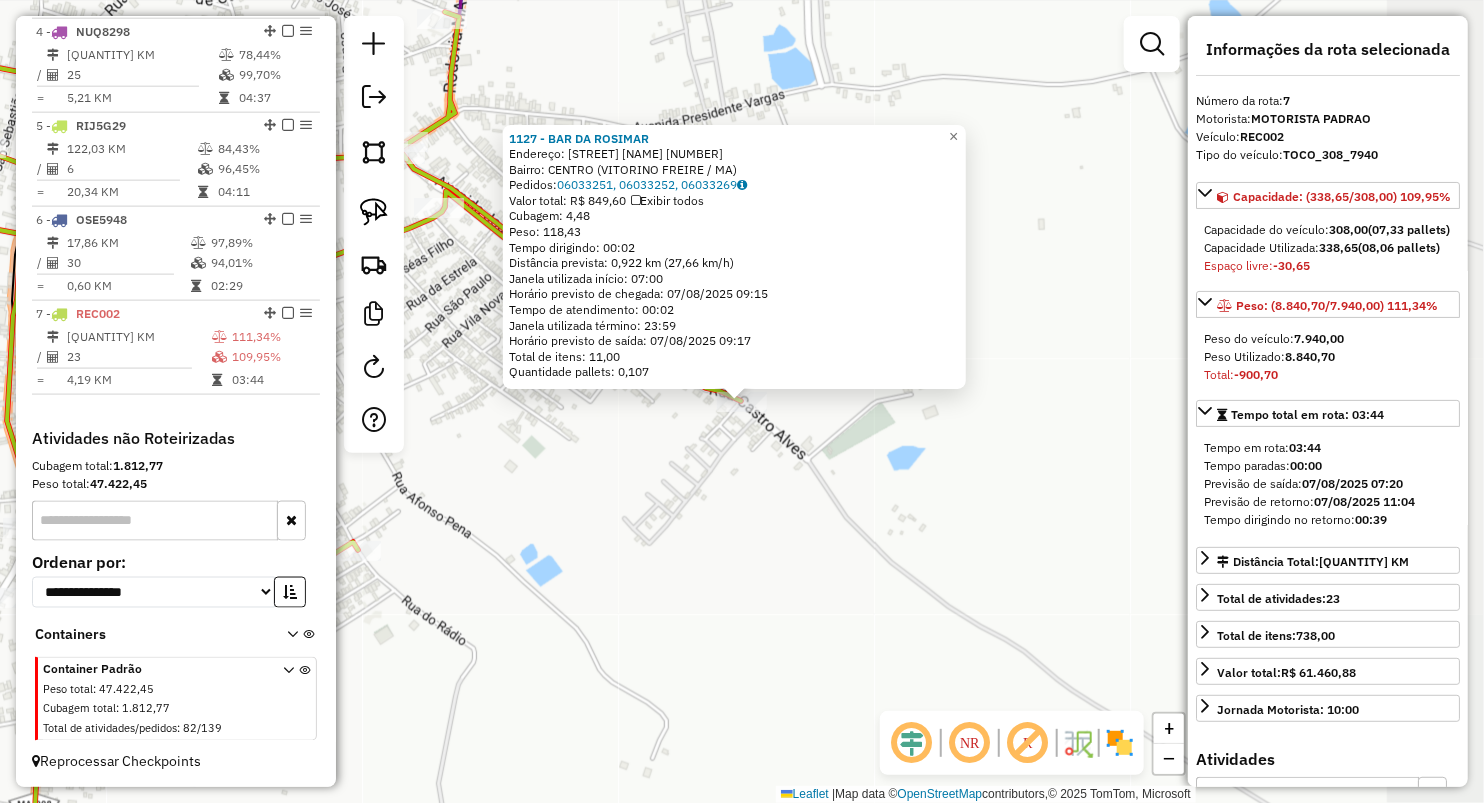 click on "[NUMBER] - [NAME]  Endereço:  [STREET] [NUMBER]   Bairro: [NEIGHBORHOOD] ([CITY] / [STATE])   Pedidos:  [ORDER_ID], [ORDER_ID], [ORDER_ID]   Valor total: R$ 849,60   Exibir todos   Cubagem: 4,48  Peso: 118,43  Tempo dirigindo: 00:02   Distância prevista: 0,922 km (27,66 km/h)   Janela utilizada início: 07:00   Horário previsto de chegada: 07/08/2025 09:15   Tempo de atendimento: 00:02   Janela utilizada término: 23:59   Horário previsto de saída: 07/08/2025 09:17   Total de itens: 11,00   Quantidade pallets: 0,107  × Janela de atendimento Grade de atendimento Capacidade Transportadoras Veículos Cliente Pedidos  Rotas Selecione os dias de semana para filtrar as janelas de atendimento  Seg   Ter   Qua   Qui   Sex   Sáb   Dom  Informe o período da janela de atendimento: De: Até:  Filtrar exatamente a janela do cliente  Considerar janela de atendimento padrão  Selecione os dias de semana para filtrar as grades de atendimento  Seg   Ter   Qua   Qui   Sex   Sáb   Dom   Peso mínimo:   Peso máximo:   De:" 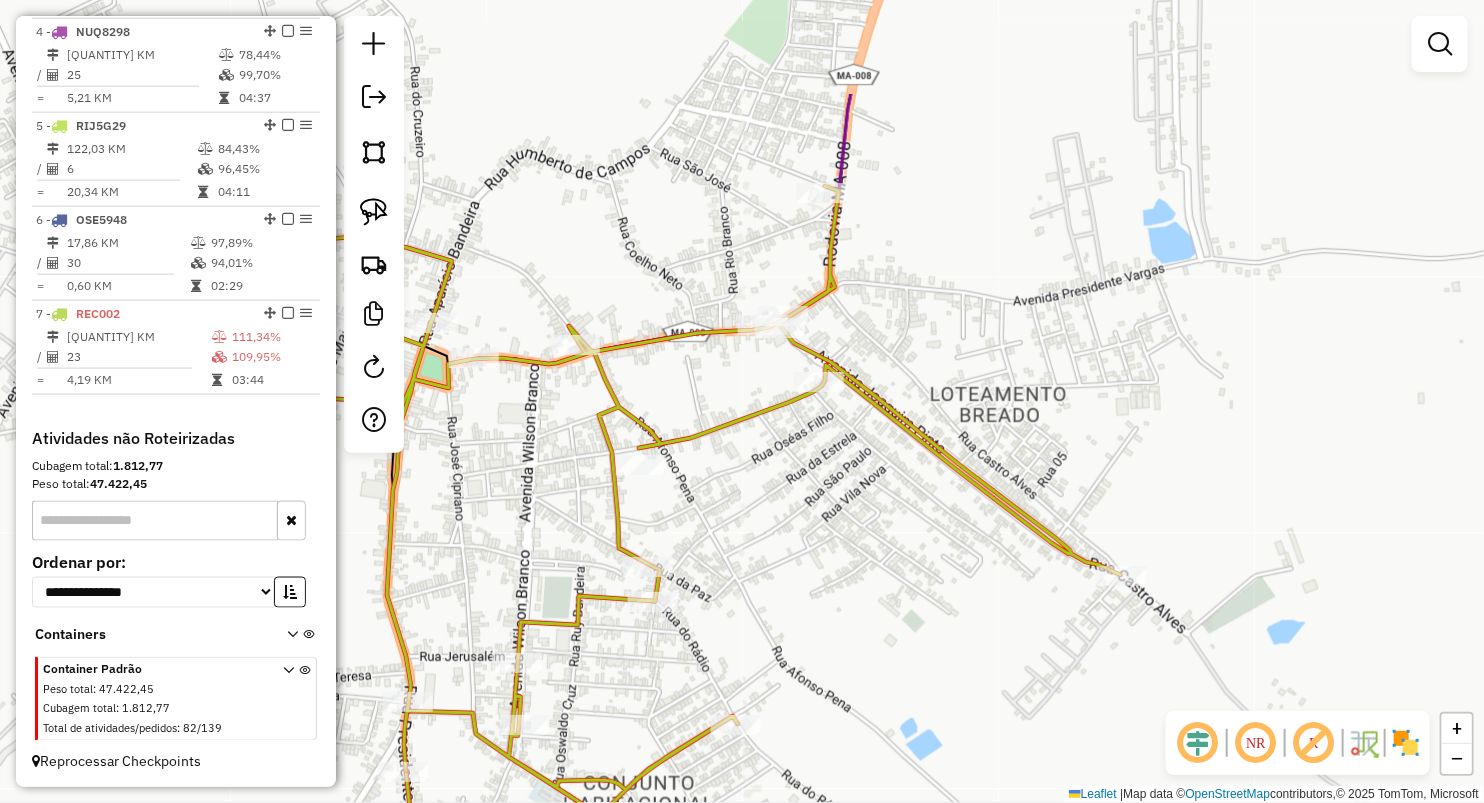 drag, startPoint x: 738, startPoint y: 527, endPoint x: 928, endPoint y: 630, distance: 216.12265 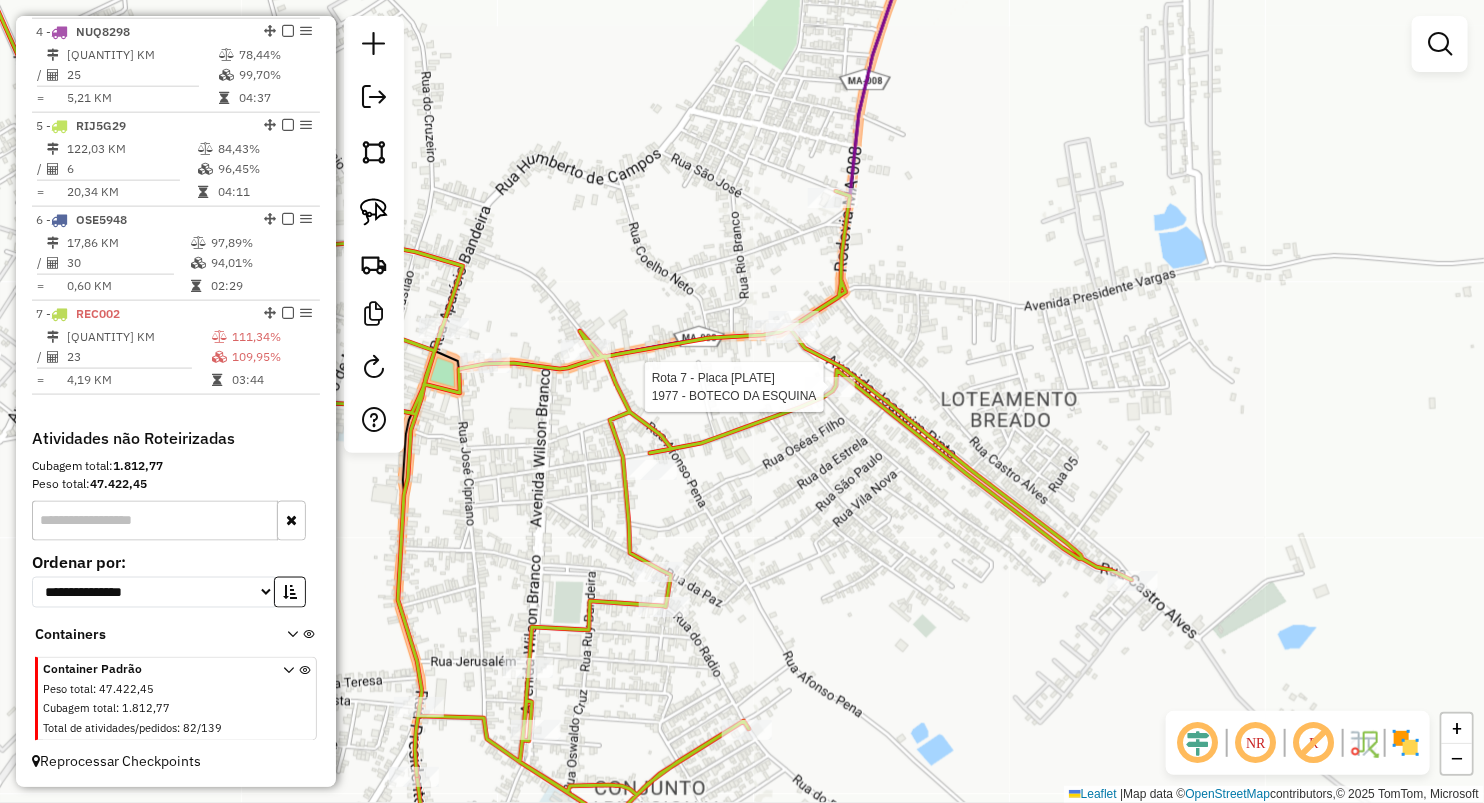 select on "**********" 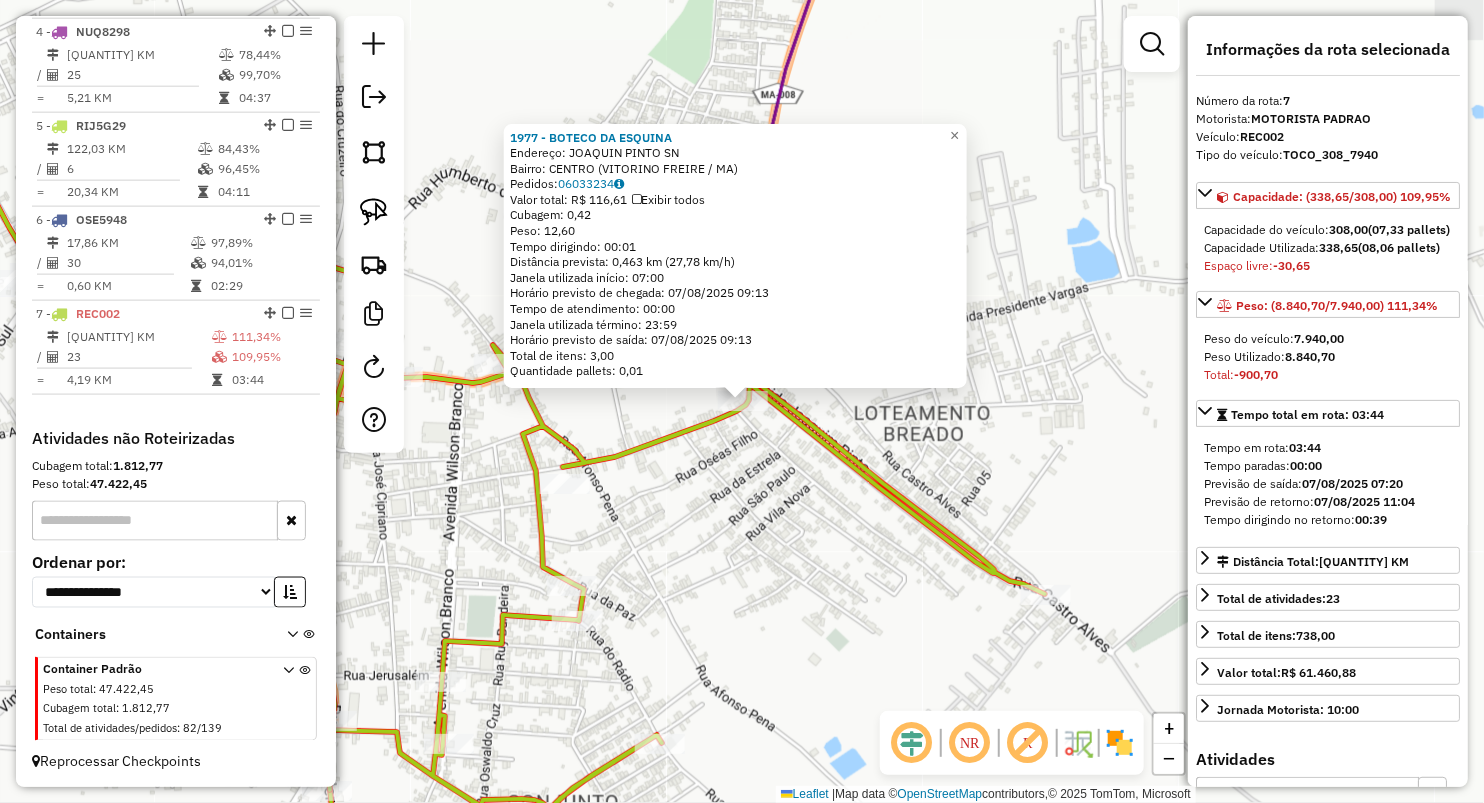 click on "1977 - BOTECO DA ESQUINA Endereço: JOAQUIN PINTO SN Bairro: CENTRO ([CITY] / [STATE]) Pedidos: 06033234 Valor total: R$ 116,61 Exibir todos Cubagem: 0,42 Peso: 12,60 Tempo dirigindo: 00:01 Distância prevista: 0,463 km (27,78 km/h) Janela utilizada início: 07:00 Horário previsto de chegada: 07/08/2025 09:13 Tempo de atendimento: 00:00 Janela utilizada término: 23:59 Horário previsto de saída: 07/08/2025 09:13 Total de itens: 3,00 Quantidade pallets: 0,01 × Janela de atendimento Grade de atendimento Capacidade Transportadoras Veículos Cliente Pedidos Rotas Selecione os dias de semana para filtrar as janelas de atendimento Seg Ter Qua Qui Sex Sáb Dom Informe o período da janela de atendimento: De: Até: Filtrar exatamente a janela do cliente Considerar janela de atendimento padrão Selecione os dias de semana para filtrar as grades de atendimento Seg Ter Qua Qui Sex Sáb Dom Considerar clientes sem dia de atendimento cadastrado De:" 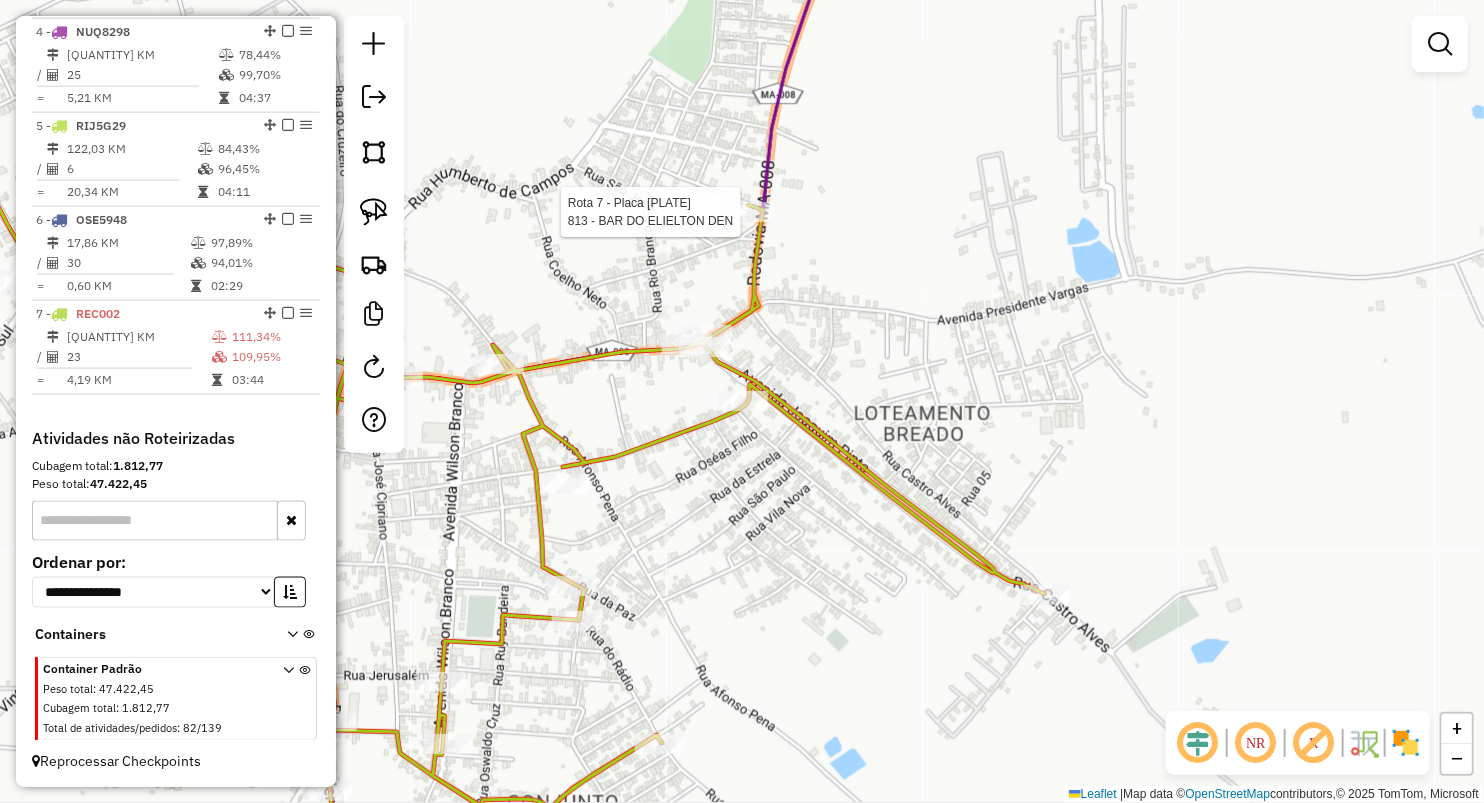 select on "**********" 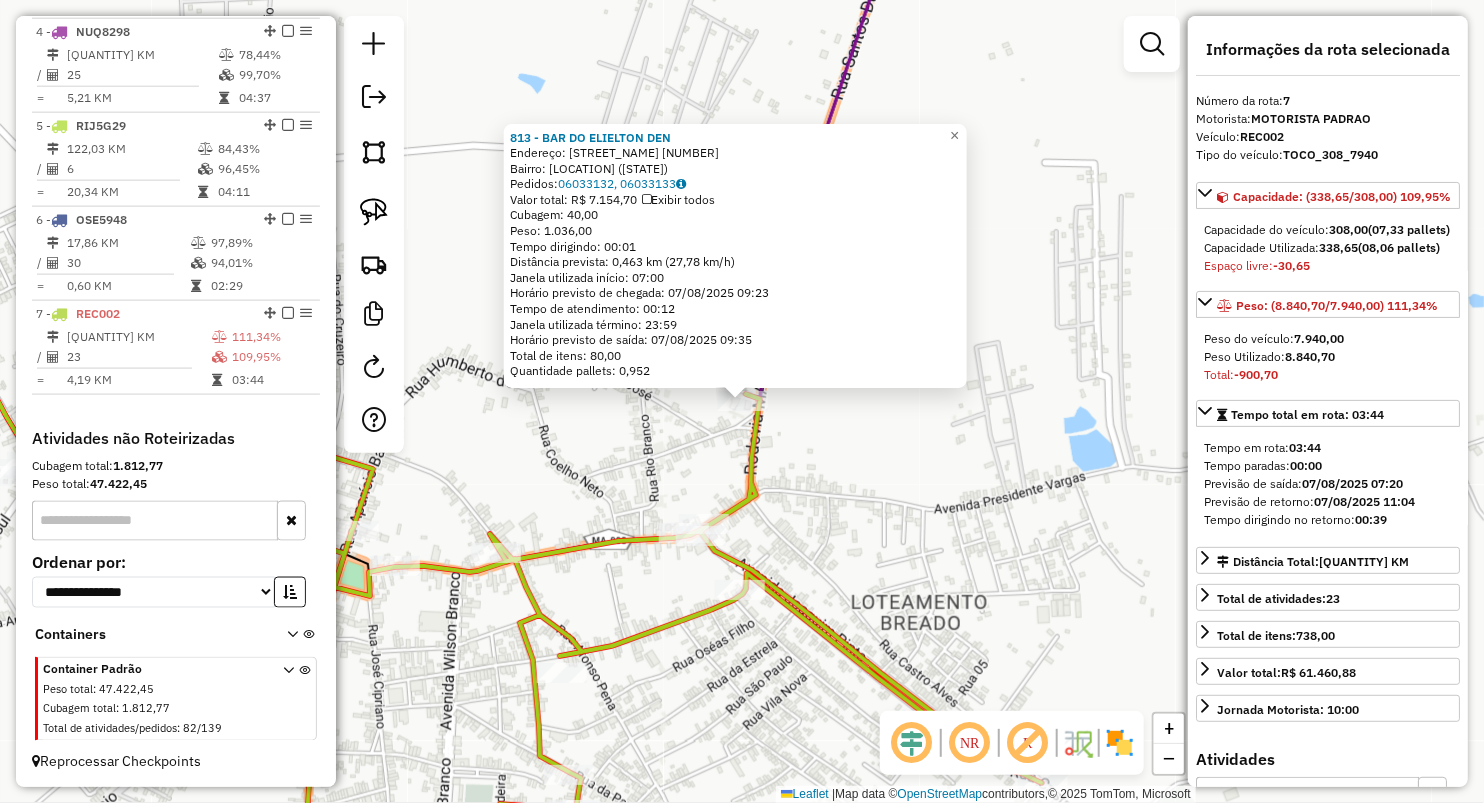 click on "Rota [NUMBER] - Placa [PLATE]  [NUMBER] - [BUSINESS_NAME]  [NUMBER] - [BUSINESS_NAME]  Endereço:  [STREET] [NUMBER]   Bairro: [NEIGHBORHOOD] ([CITY] / [STATE])   Pedidos:  [ORDER_ID], [ORDER_ID]   Valor total: [CURRENCY] [PRICE]   Exibir todos   Cubagem: [CUBAGE]  Peso: [WEIGHT]  Tempo dirigindo: [TIME]   Distância prevista: [DISTANCE] km ([SPEED] km/h)   Janela utilizada início: [TIME]   Horário previsto de chegada: [DATE] [TIME]   Tempo de atendimento: [TIME]   Janela utilizada término: [TIME]   Horário previsto de saída: [DATE] [TIME]   Total de itens: [QUANTITY]   Quantidade pallets: [QUANTITY]  × Janela de atendimento Grade de atendimento Capacidade Transportadoras Veículos Cliente Pedidos  Rotas Selecione os dias de semana para filtrar as janelas de atendimento  Seg   Ter   Qua   Qui   Sex   Sáb   Dom  Informe o período da janela de atendimento: De: Até:  Filtrar exatamente a janela do cliente  Considerar janela de atendimento padrão  Selecione os dias de semana para filtrar as grades de atendimento  Seg   Ter   Qua" 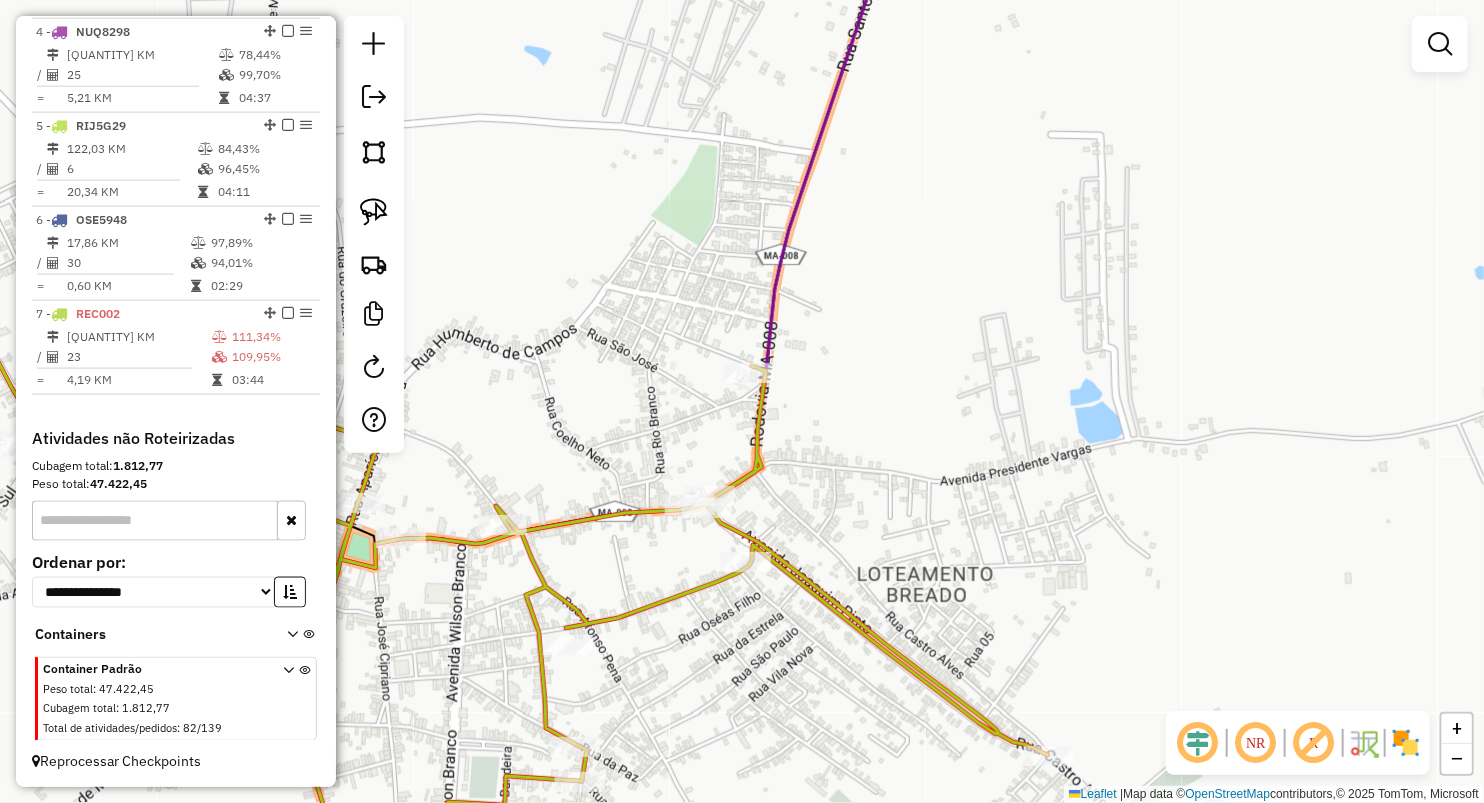 drag, startPoint x: 871, startPoint y: 575, endPoint x: 901, endPoint y: 425, distance: 152.97058 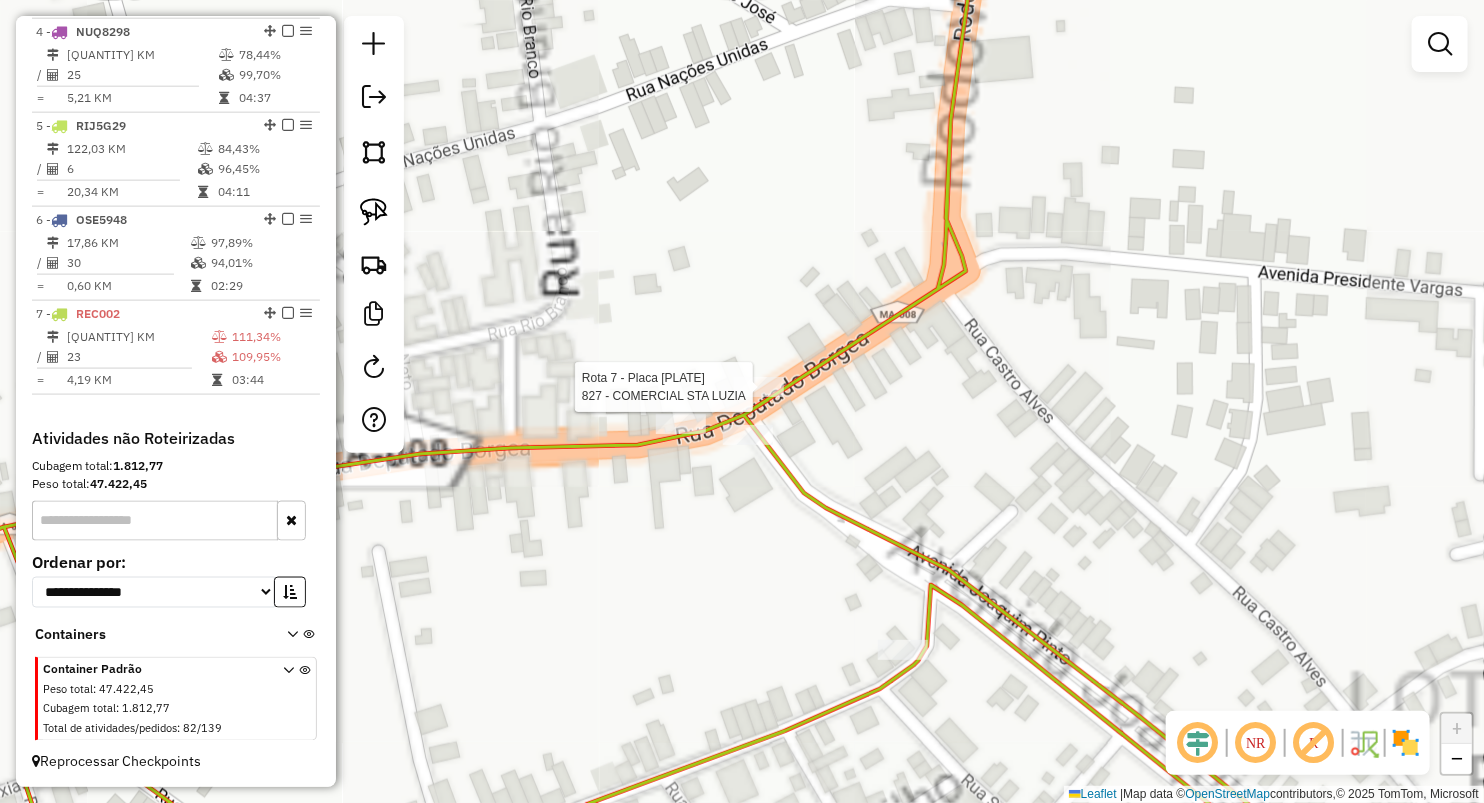 select on "**********" 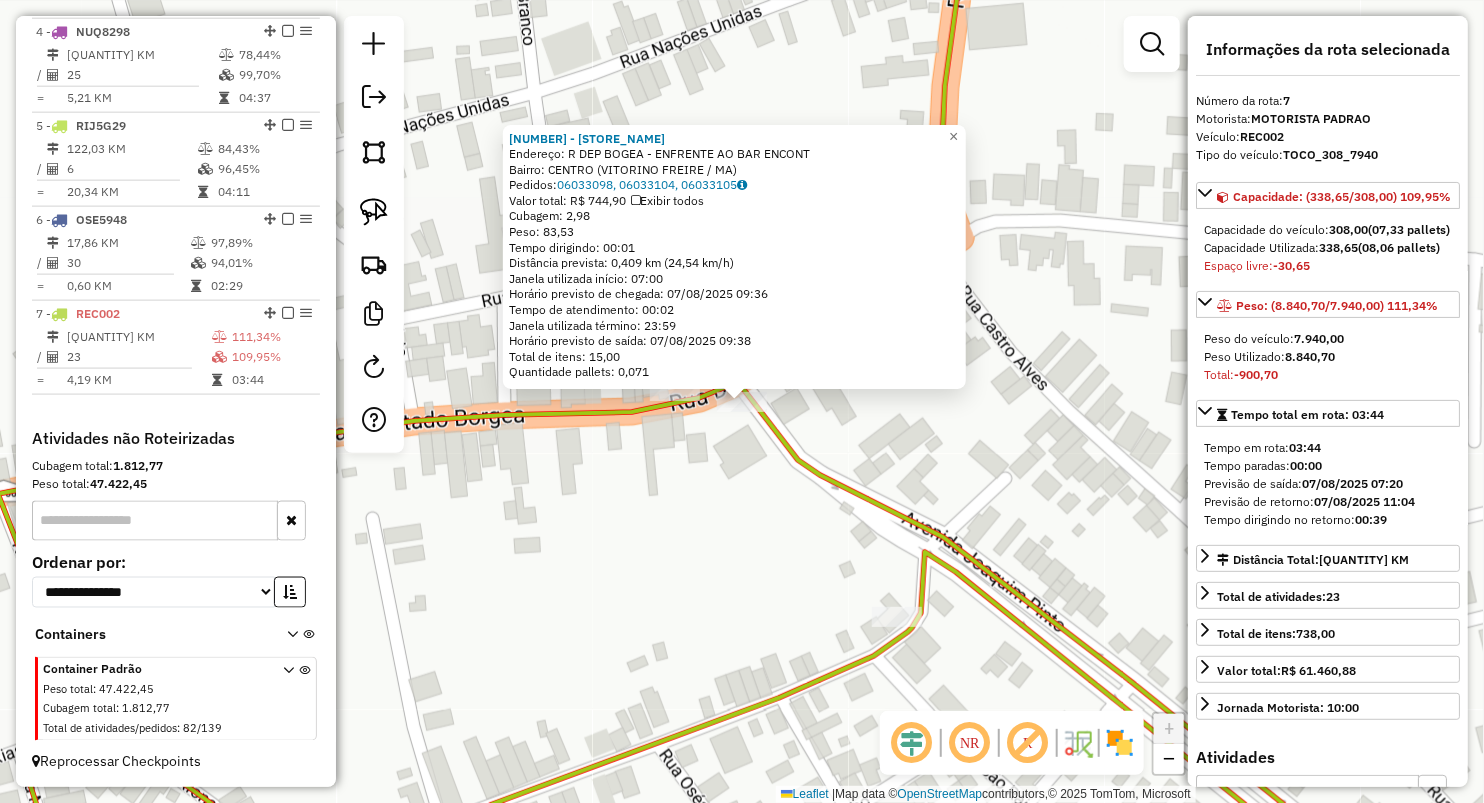 click on "[COMPANY_NAME]  Endereço:  [STREET_NAME] [STREET_NAME]   Bairro: [NEIGHBORHOOD] ([CITY] / [STATE])   Pedidos:  [ORDER_ID], [ORDER_ID], [ORDER_ID]   Valor total: R$ [PRICE]   Exibir todos   Cubagem: [CUBAGE]  Peso: [WEIGHT]  Tempo dirigindo: [TIME]   Distância prevista: [DISTANCE] km ([SPEED])   Janela utilizada início: [TIME]   Horário previsto de chegada: [DATE] [TIME]   Tempo de atendimento: [TIME]   Janela utilizada término: [TIME]   Horário previsto de saída: [DATE] [TIME]   Total de itens: [QUANTITY]   Quantidade pallets: [QUANTITY]  × Janela de atendimento Grade de atendimento Capacidade Transportadoras Veículos Cliente Pedidos  Rotas Selecione os dias de semana para filtrar as janelas de atendimento  Seg   Ter   Qua   Qui   Sex   Sáb   Dom  Informe o período da janela de atendimento: De: Até:  Filtrar exatamente a janela do cliente  Considerar janela de atendimento padrão  Selecione os dias de semana para filtrar as grades de atendimento  Seg   Ter   Qua   Qui   Sex   Sáb   Dom   Peso mínimo:  De:" 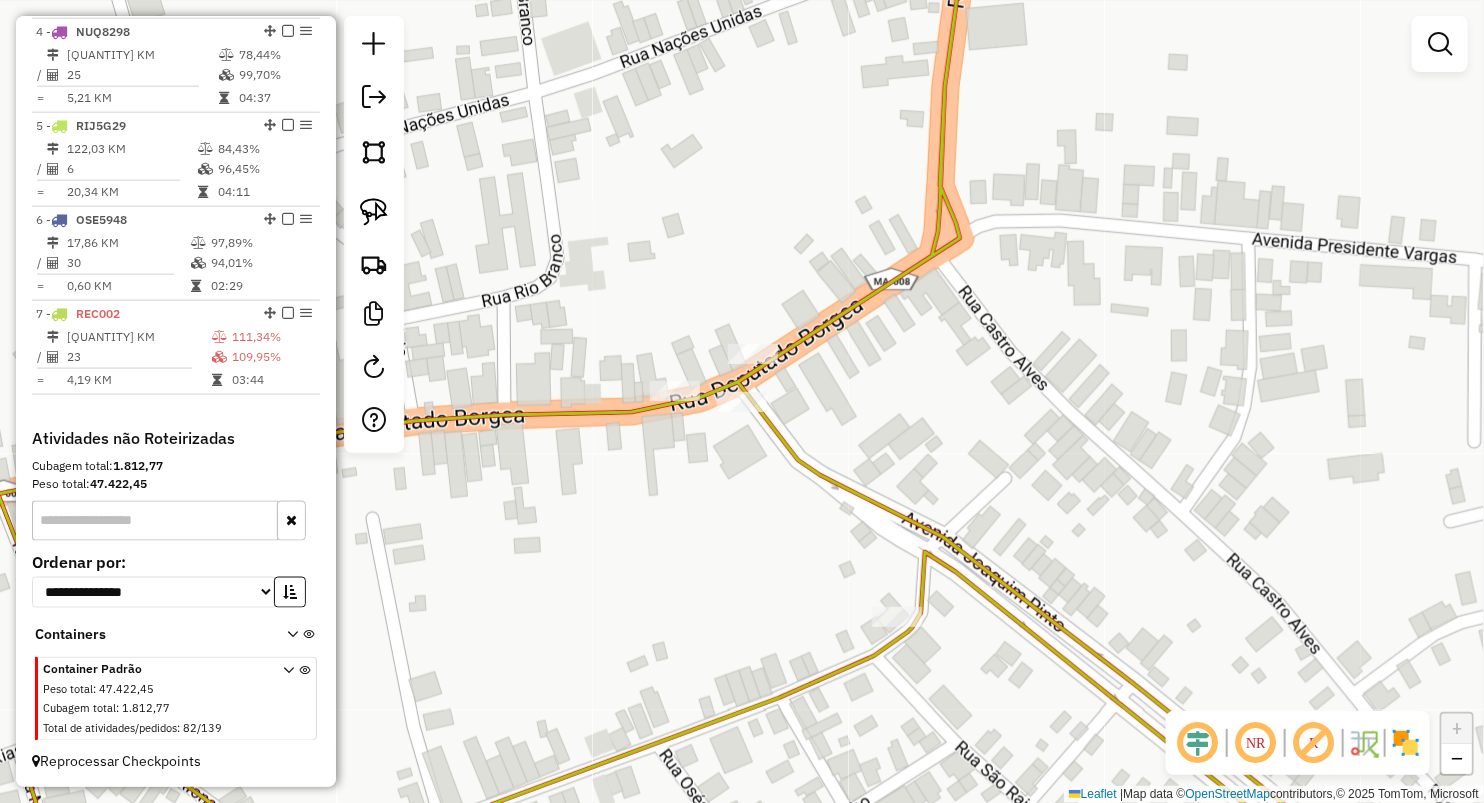 drag, startPoint x: 840, startPoint y: 260, endPoint x: 781, endPoint y: 532, distance: 278.32535 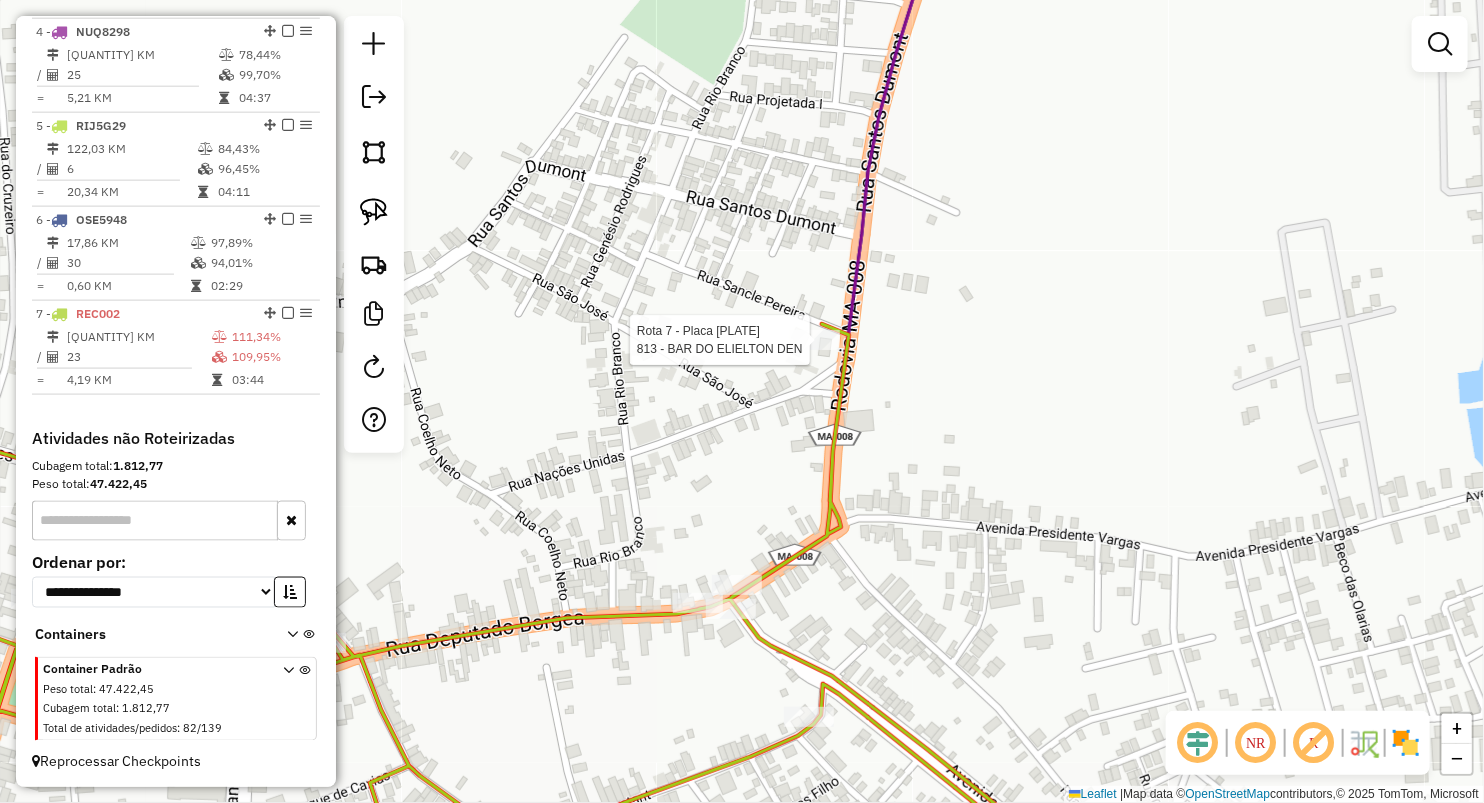 select on "**********" 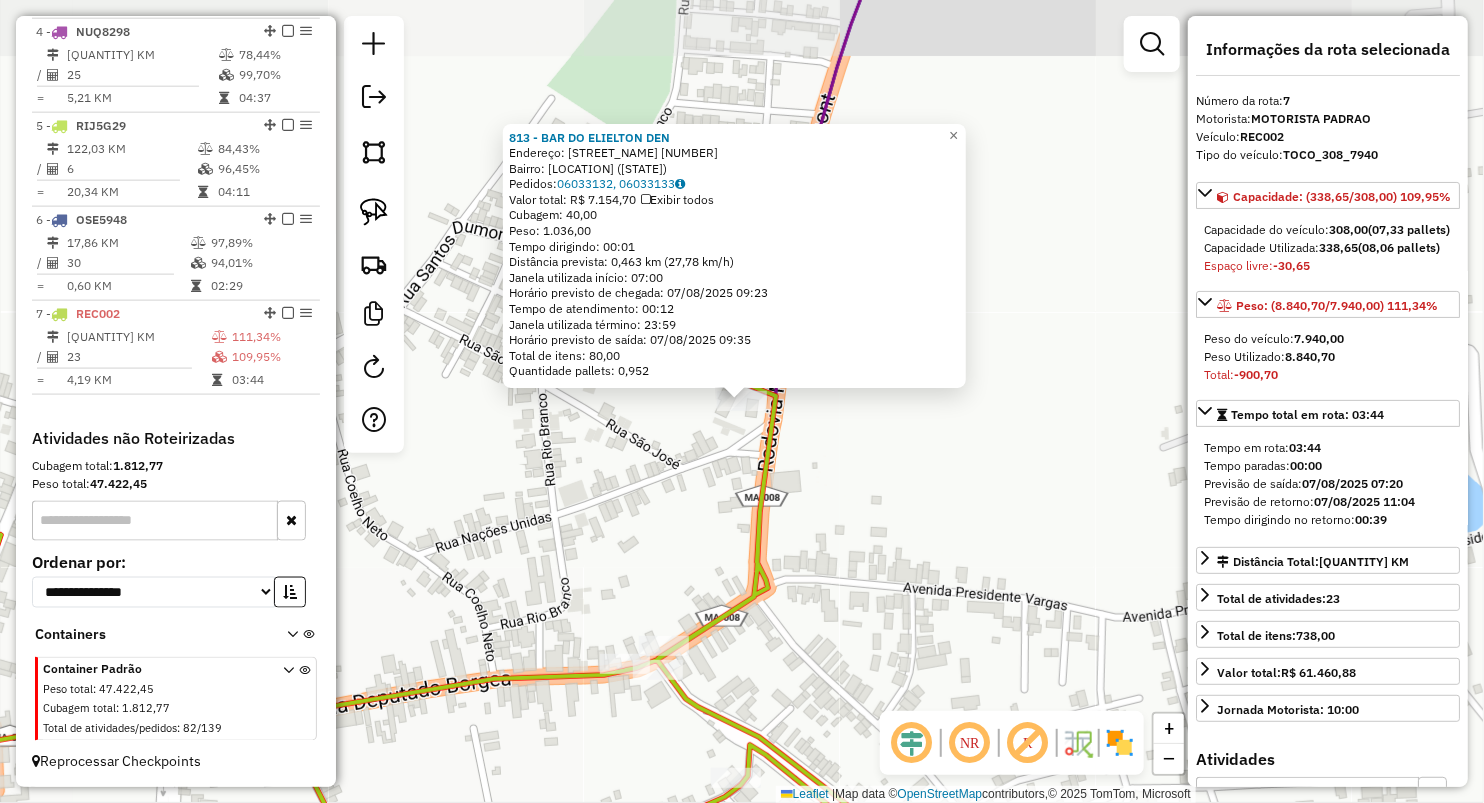 click 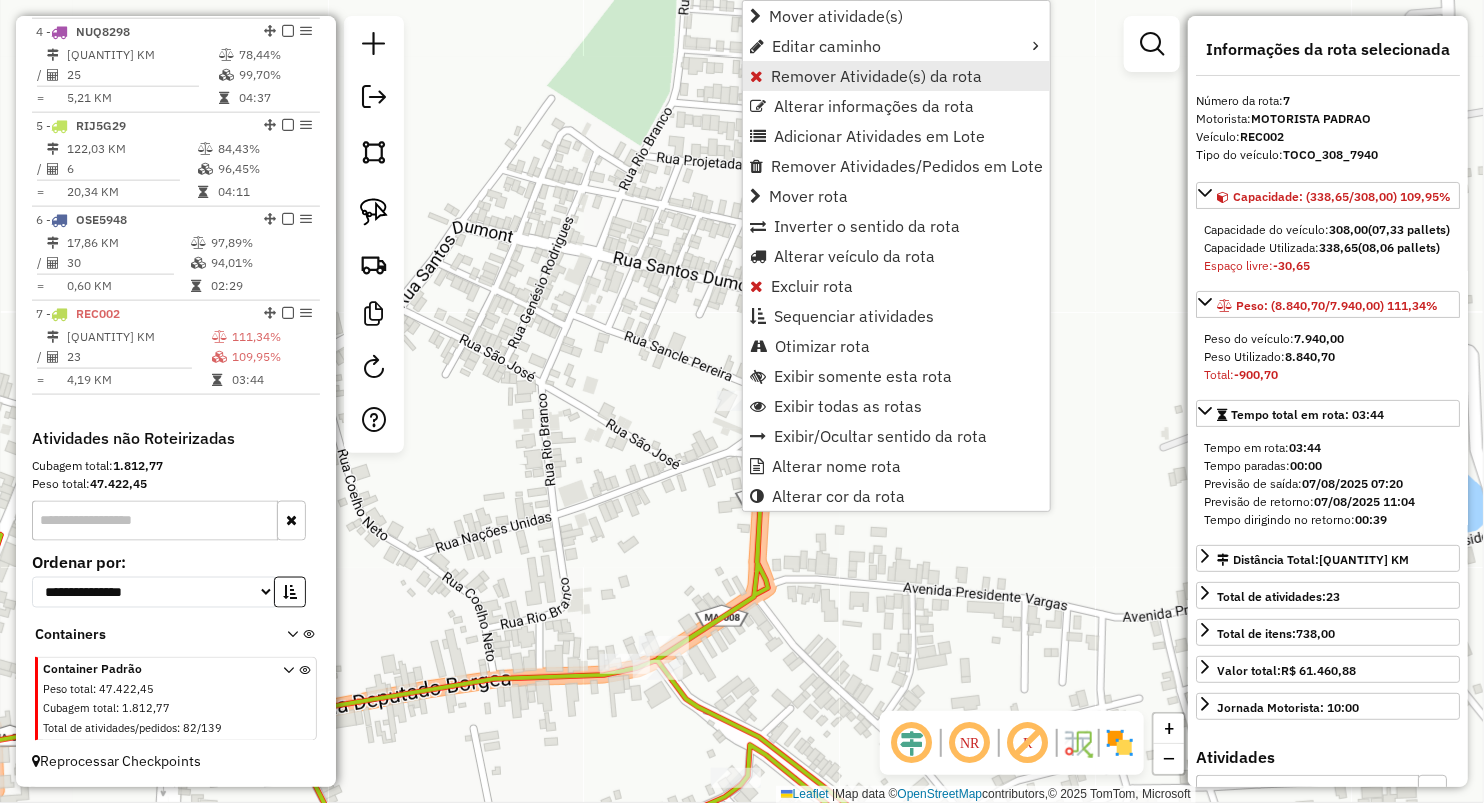 click on "Remover Atividade(s) da rota" at bounding box center [896, 76] 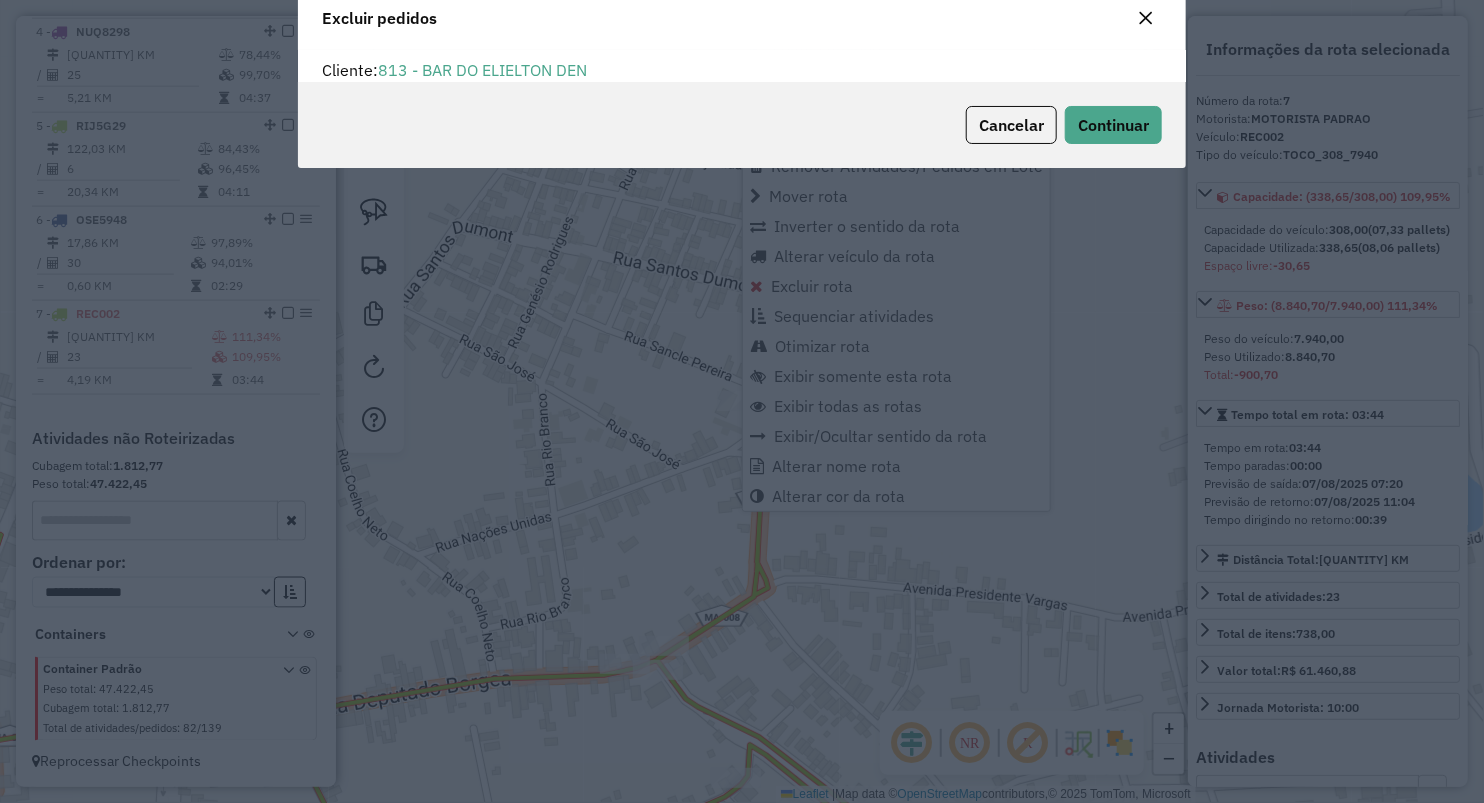 scroll, scrollTop: 10, scrollLeft: 6, axis: both 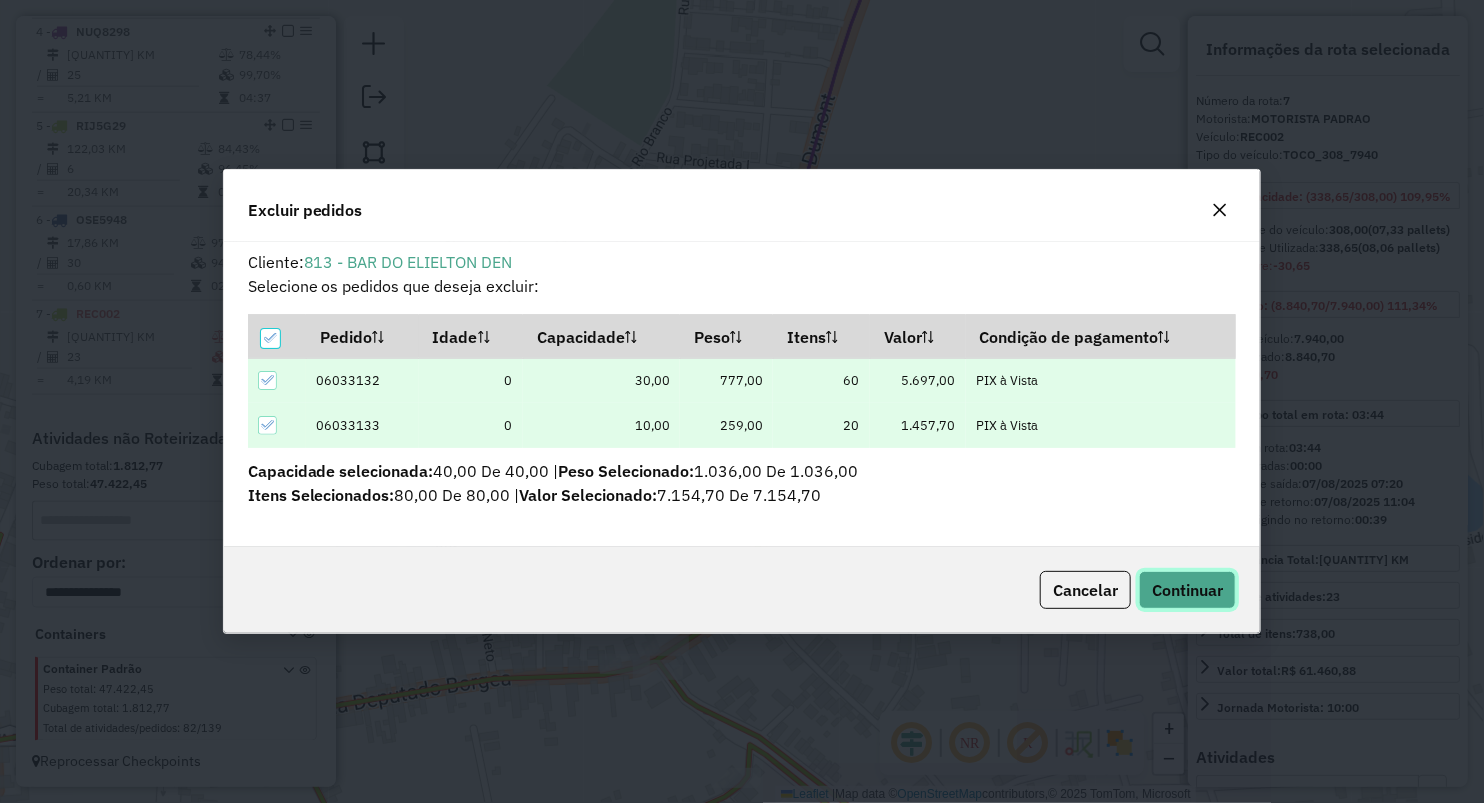 click on "Continuar" 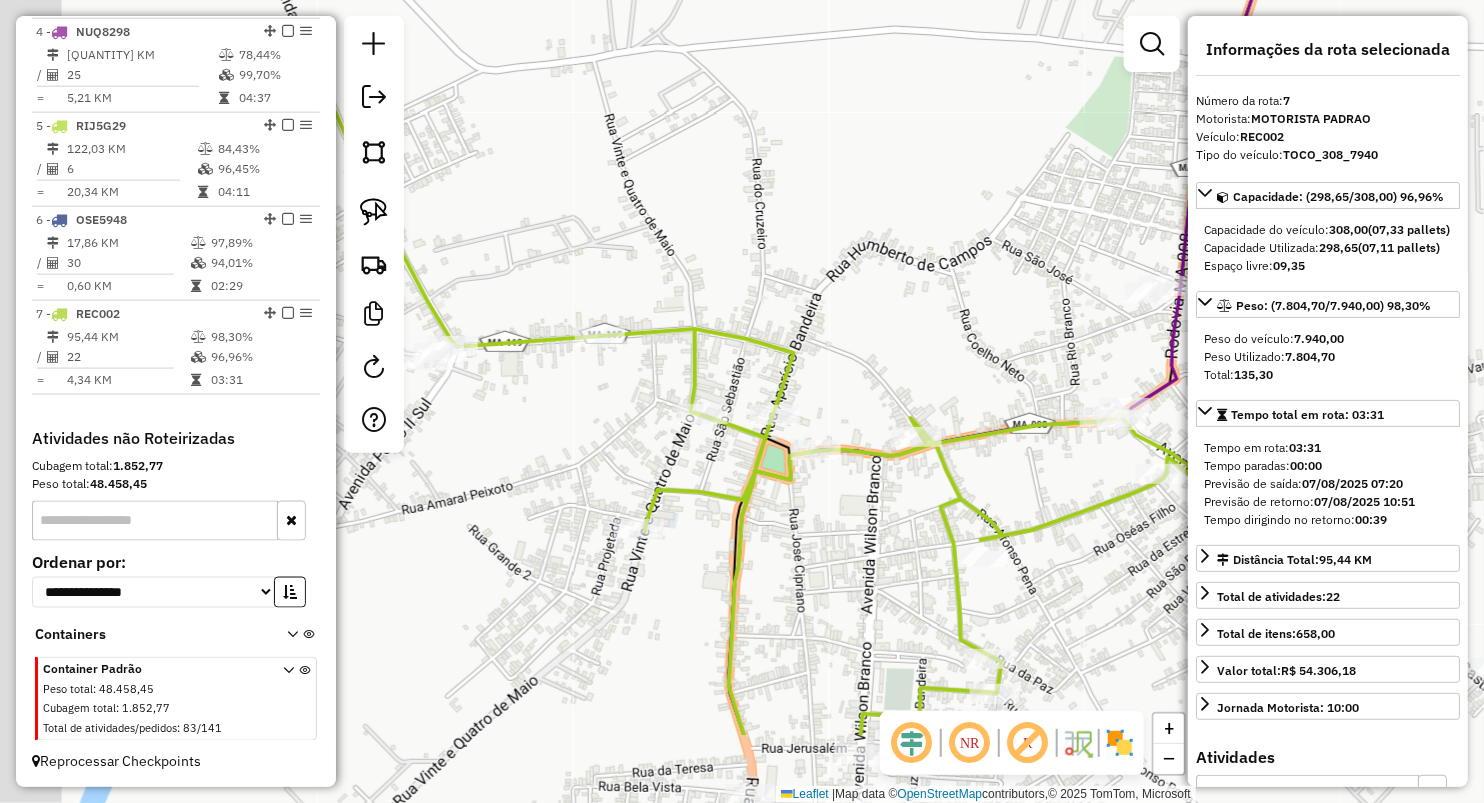 drag, startPoint x: 706, startPoint y: 459, endPoint x: 1101, endPoint y: 269, distance: 438.32065 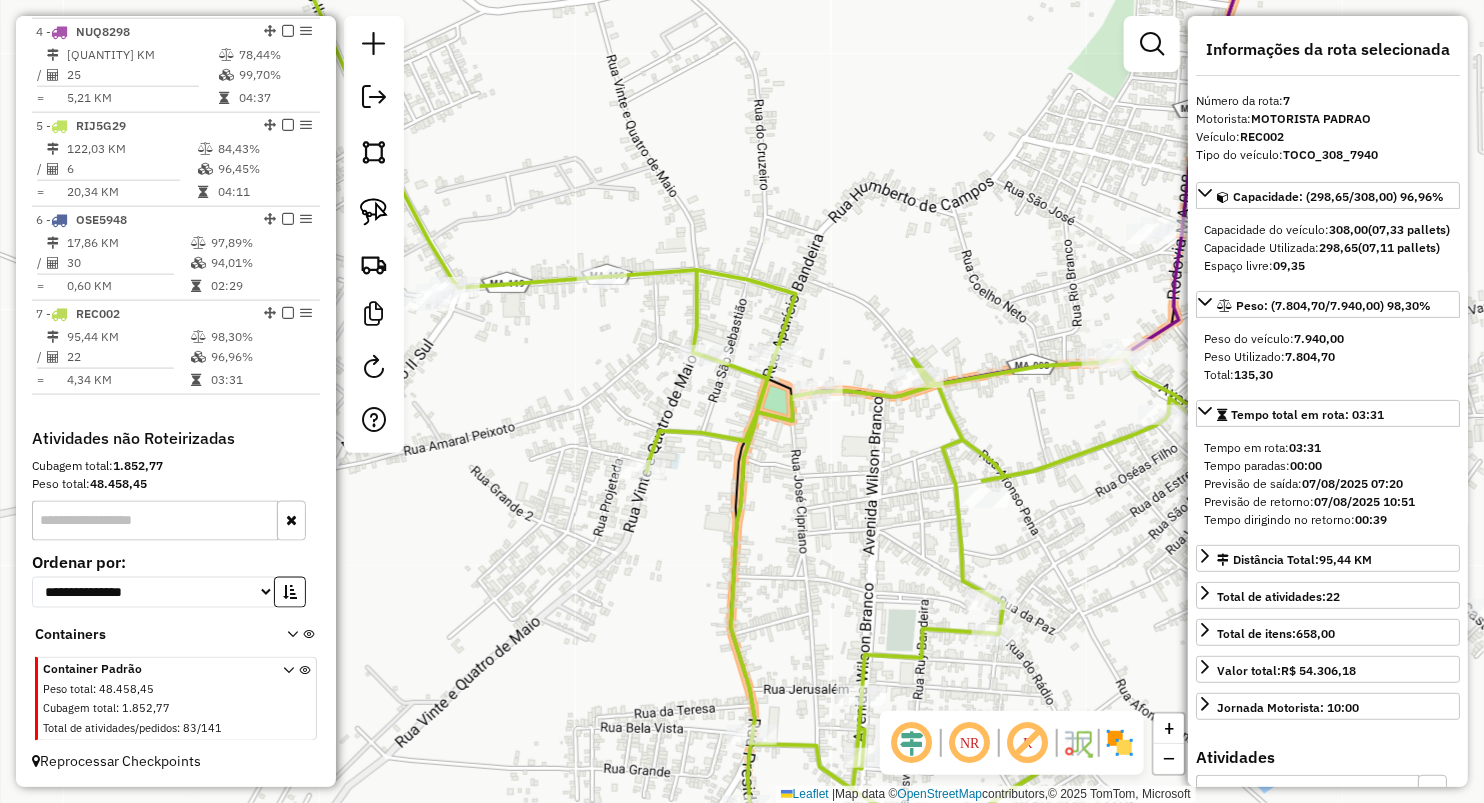 click 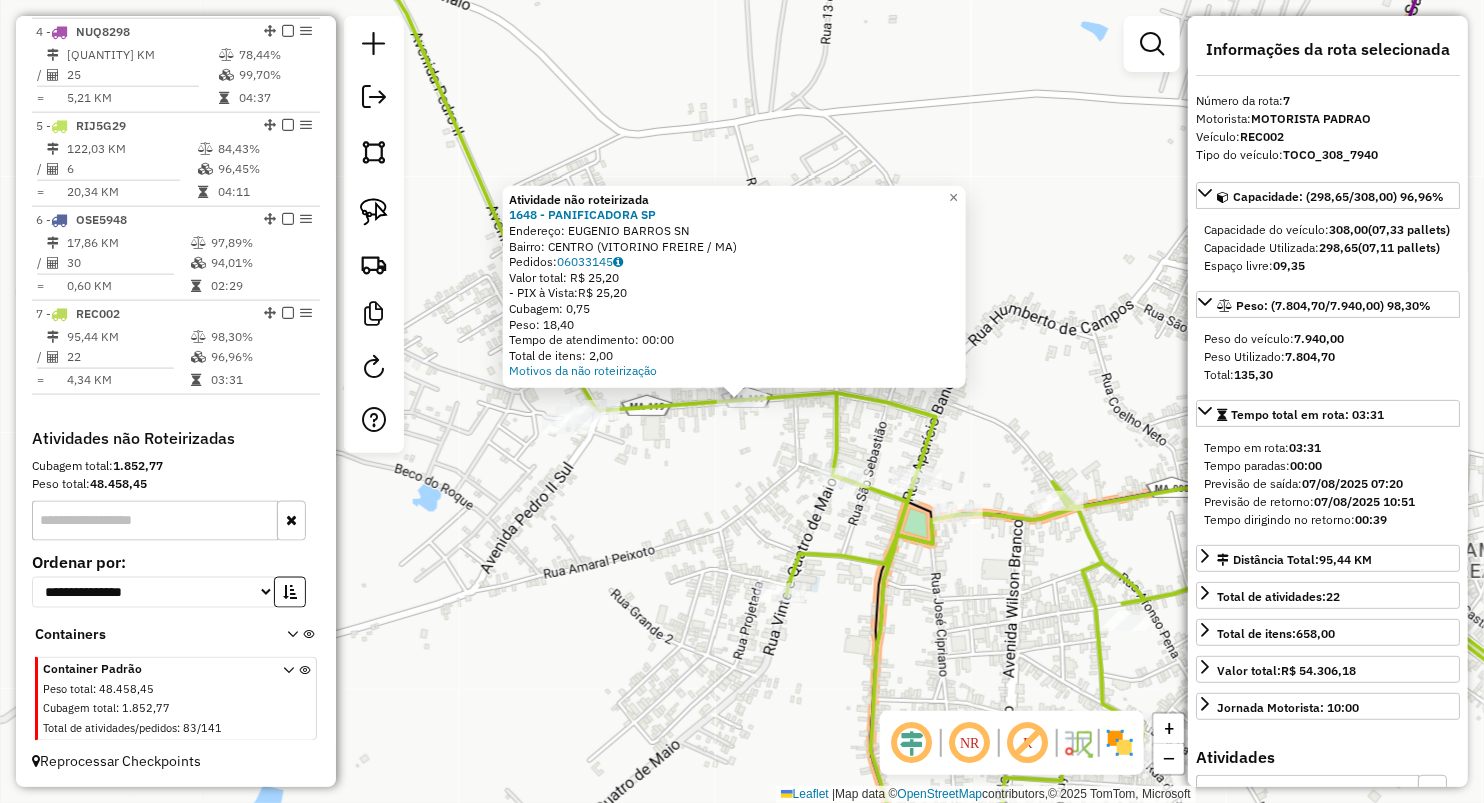 click on "Atividade não roteirizada [NUMBER] - [NAME]  Endereço:  [STREET] [STREET]   Bairro: [NEIGHBORHOOD] ([CITY] / [STATE])   Pedidos:  [ORDER_ID]   Valor total: R$ 25,20   - PIX à Vista:  R$ 25,20   Cubagem: 0,75   Peso: 18,40   Tempo de atendimento: 00:00   Total de itens: 2,00  Motivos da não roteirização × Janela de atendimento Grade de atendimento Capacidade Transportadoras Veículos Cliente Pedidos  Rotas Selecione os dias de semana para filtrar as janelas de atendimento  Seg   Ter   Qua   Qui   Sex   Sáb   Dom  Informe o período da janela de atendimento: De: Até:  Filtrar exatamente a janela do cliente  Considerar janela de atendimento padrão  Selecione os dias de semana para filtrar as grades de atendimento  Seg   Ter   Qua   Qui   Sex   Sáb   Dom   Considerar clientes sem dia de atendimento cadastrado  Clientes fora do dia de atendimento selecionado Filtrar as atividades entre os valores definidos abaixo:  Peso mínimo:   Peso máximo:   Cubagem mínima:   Cubagem máxima:   De:   Até:   De:  +" 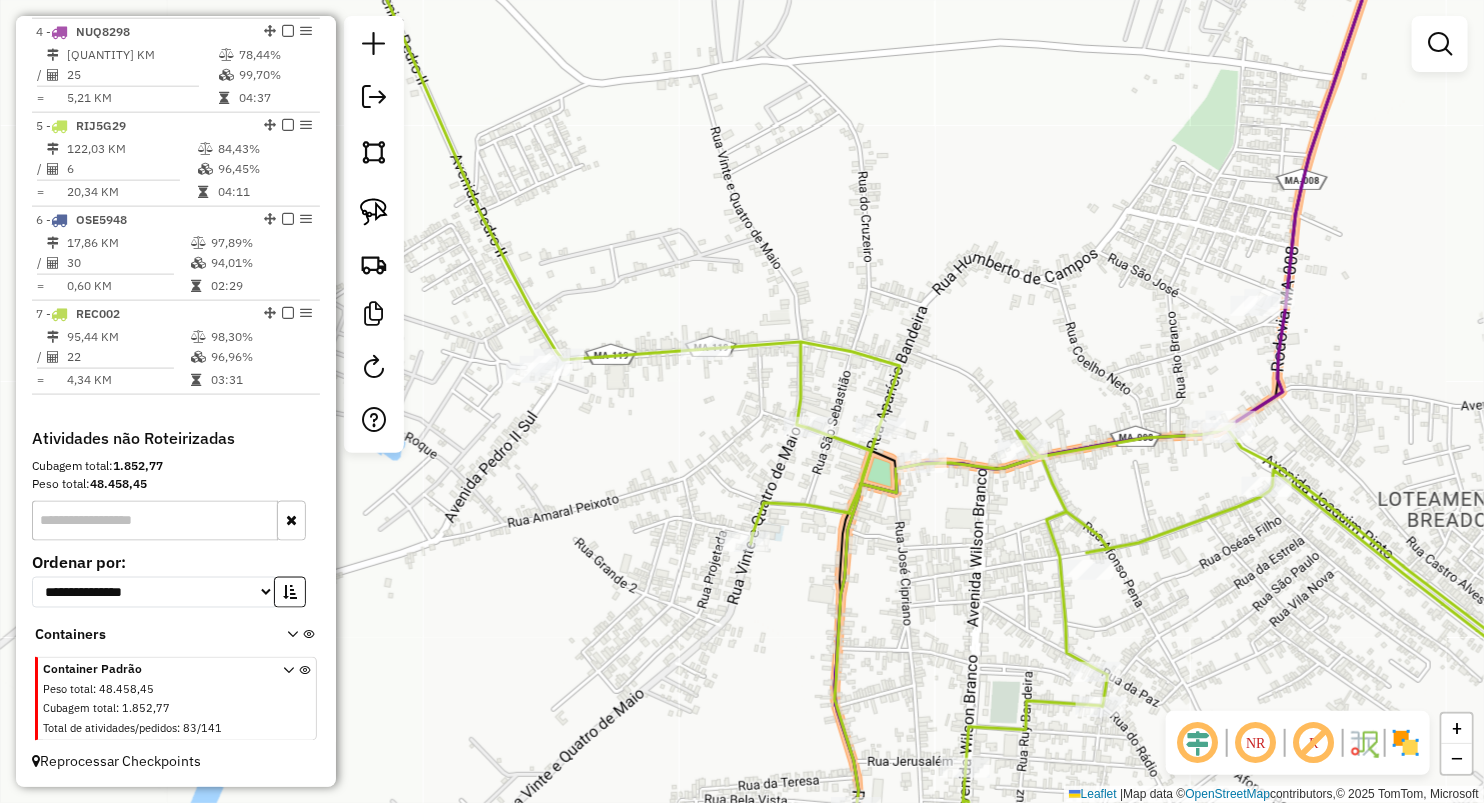 drag, startPoint x: 668, startPoint y: 473, endPoint x: 520, endPoint y: 310, distance: 220.16585 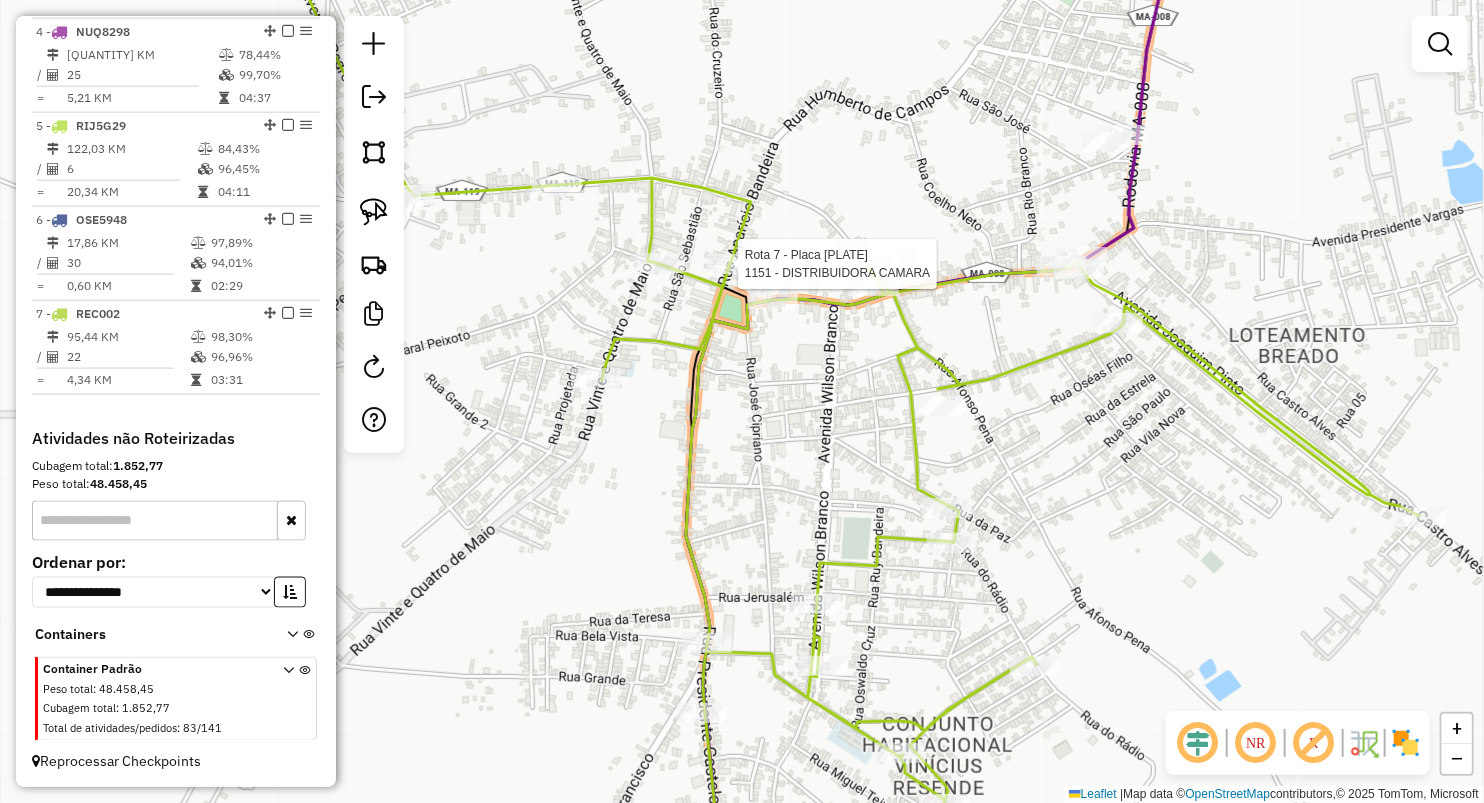 select on "**********" 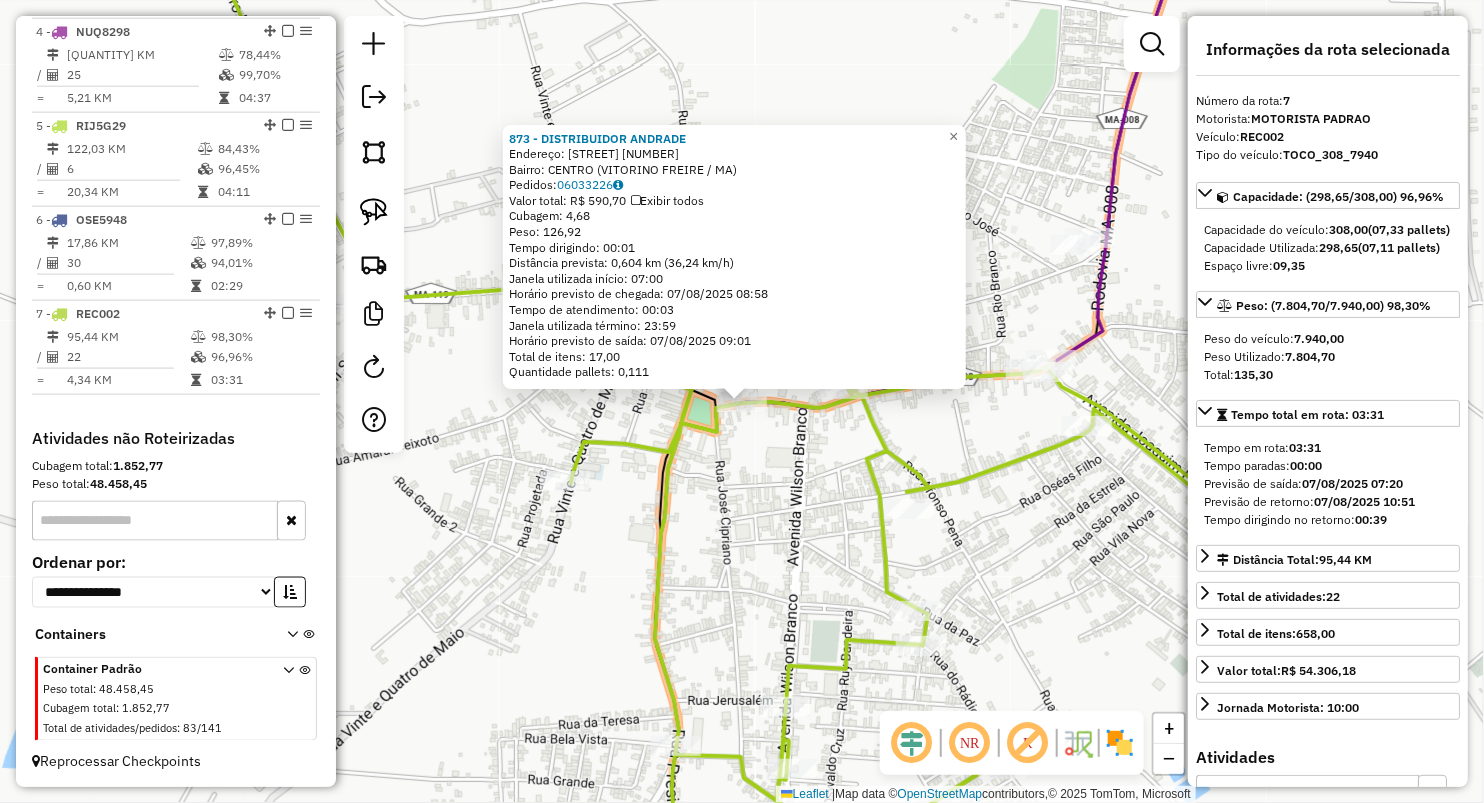click on "[NUMBER] - [NAME]  Endereço:  [STREET] [NUMBER]   Bairro: [NEIGHBORHOOD] ([CITY] / [STATE])   Pedidos:  [ORDER_ID]   Valor total: R$ 590,70   Exibir todos   Cubagem: 4,68  Peso: 126,92  Tempo dirigindo: 00:01   Distância prevista: 0,604 km (36,24 km/h)   Janela utilizada início: 07:00   Horário previsto de chegada: 07/08/2025 08:58   Tempo de atendimento: 00:03   Janela utilizada término: 23:59   Horário previsto de saída: 07/08/2025 09:01   Total de itens: 17,00   Quantidade pallets: 0,111  × Janela de atendimento Grade de atendimento Capacidade Transportadoras Veículos Cliente Pedidos  Rotas Selecione os dias de semana para filtrar as janelas de atendimento  Seg   Ter   Qua   Qui   Sex   Sáb   Dom  Informe o período da janela de atendimento: De: Até:  Filtrar exatamente a janela do cliente  Considerar janela de atendimento padrão  Selecione os dias de semana para filtrar as grades de atendimento  Seg   Ter   Qua   Qui   Sex   Sáb   Dom   Clientes fora do dia de atendimento selecionado +" 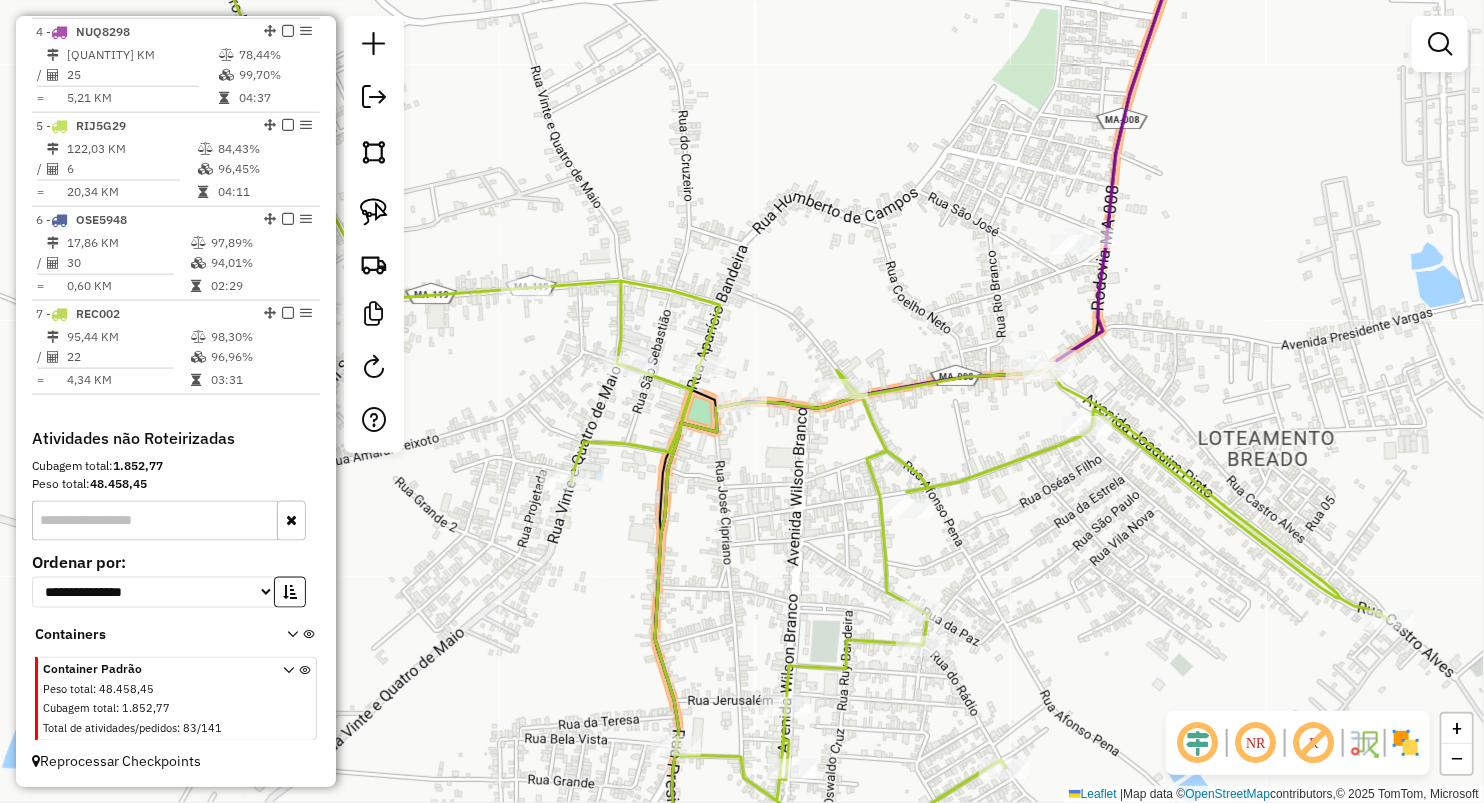 click 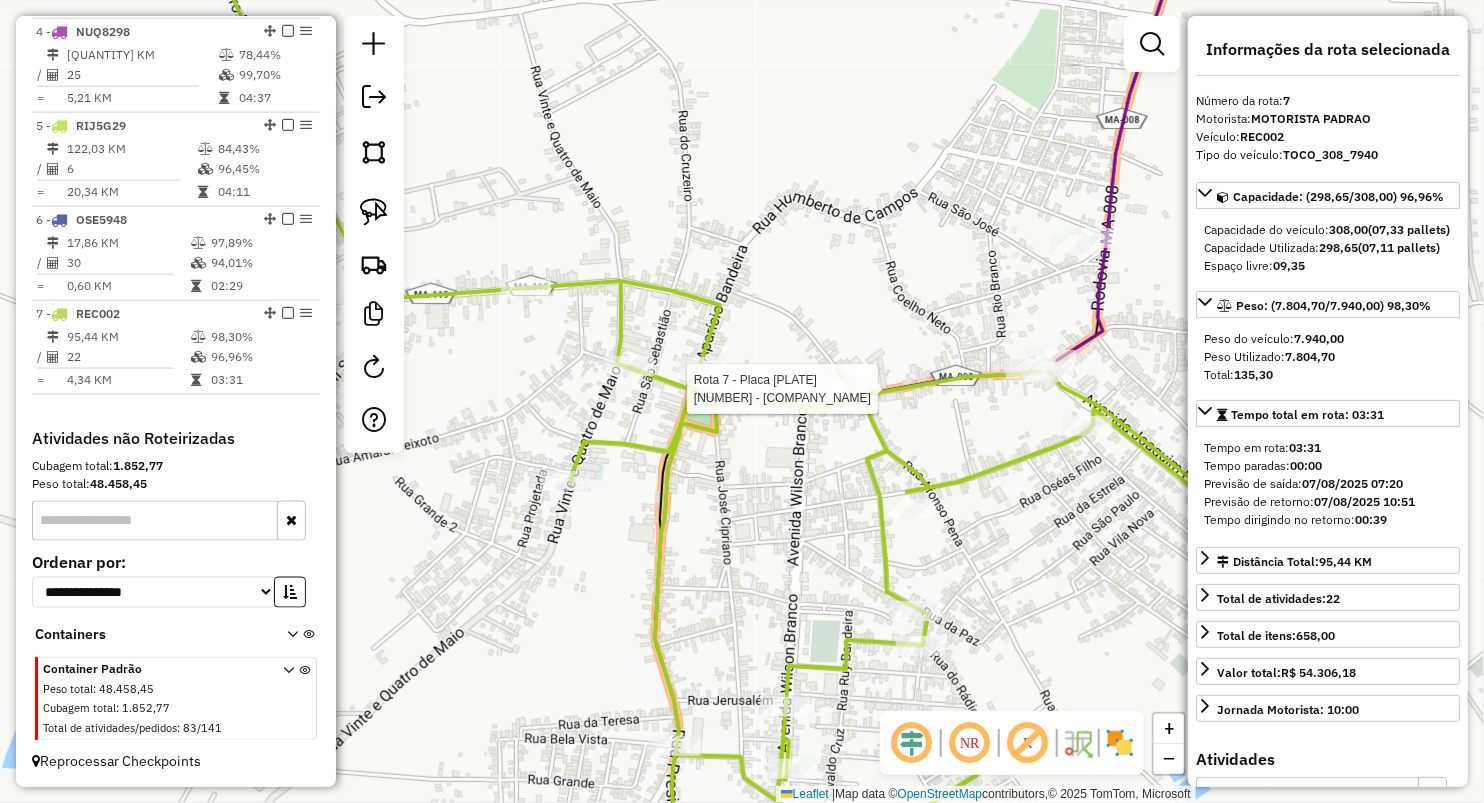 click 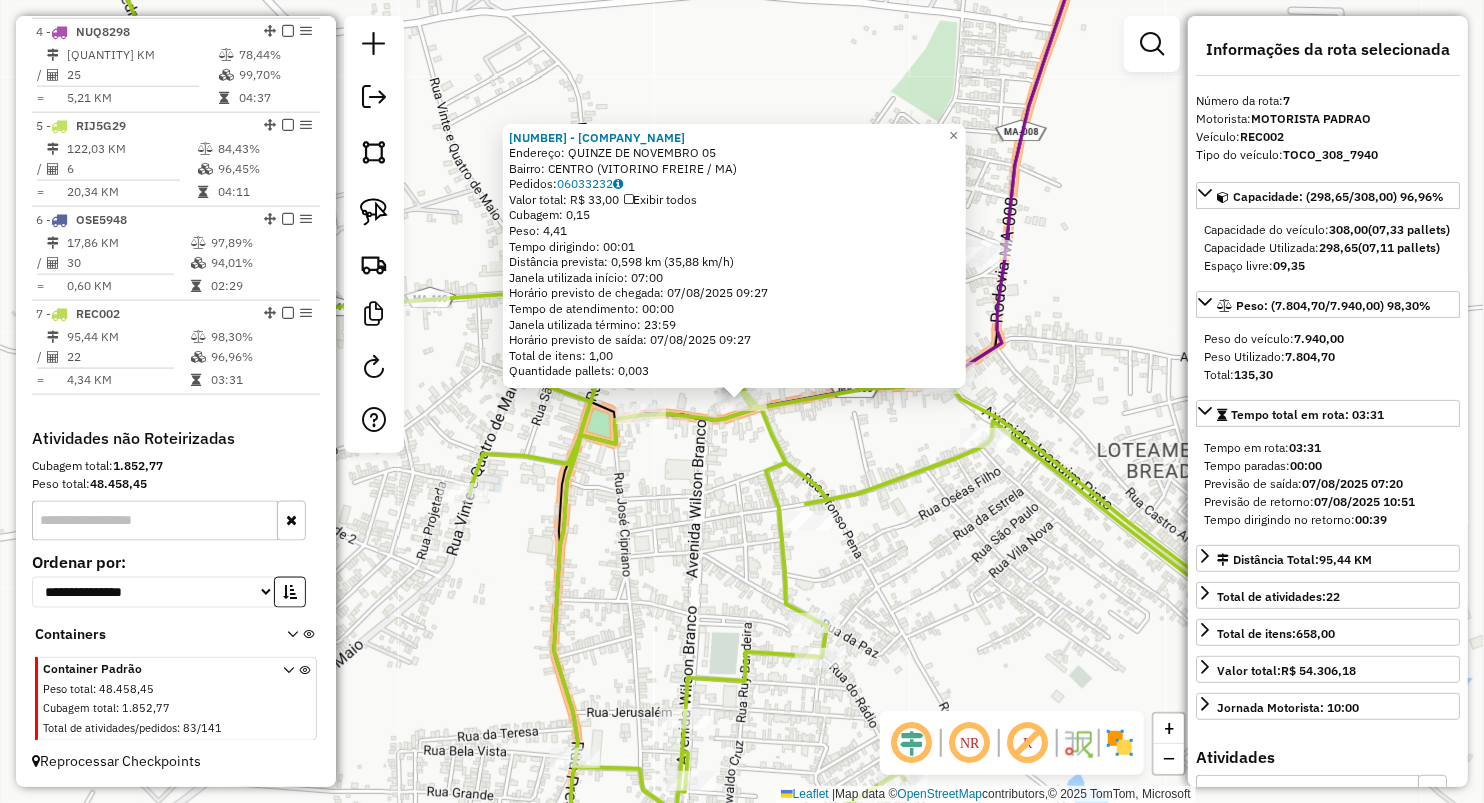click on "[NUMBER] - POSTO ZE FILHO  Endereço:  [STREET] [NUMBER]   Bairro: [CITY] ([CITY] / MA)   Pedidos:  [ORDER_ID]   Valor total: R$ [PRICE]   Exibir todos   Cubagem: [CUBAGE]  Peso: [WEIGHT]  Tempo dirigindo: [TIME]   Distância prevista: [DISTANCE] km ([SPEED])   Janela utilizada início: [TIME]   Horário previsto de chegada: [DATE] [TIME]   Tempo de atendimento: [TIME]   Janela utilizada término: [TIME]   Horário previsto de saída: [DATE] [TIME]   Total de itens: [ITEMS]   Quantidade pallets: [PALLETS]  × Janela de atendimento Grade de atendimento Capacidade Transportadoras Veículos Cliente Pedidos  Rotas Selecione os dias de semana para filtrar as janelas de atendimento  Seg   Ter   Qua   Qui   Sex   Sáb   Dom  Informe o período da janela de atendimento: De: Até:  Filtrar exatamente a janela do cliente  Considerar janela de atendimento padrão  Selecione os dias de semana para filtrar as grades de atendimento  Seg   Ter   Qua   Qui   Sex   Sáb   Dom   Considerar clientes sem dia de atendimento cadastrado  De:" 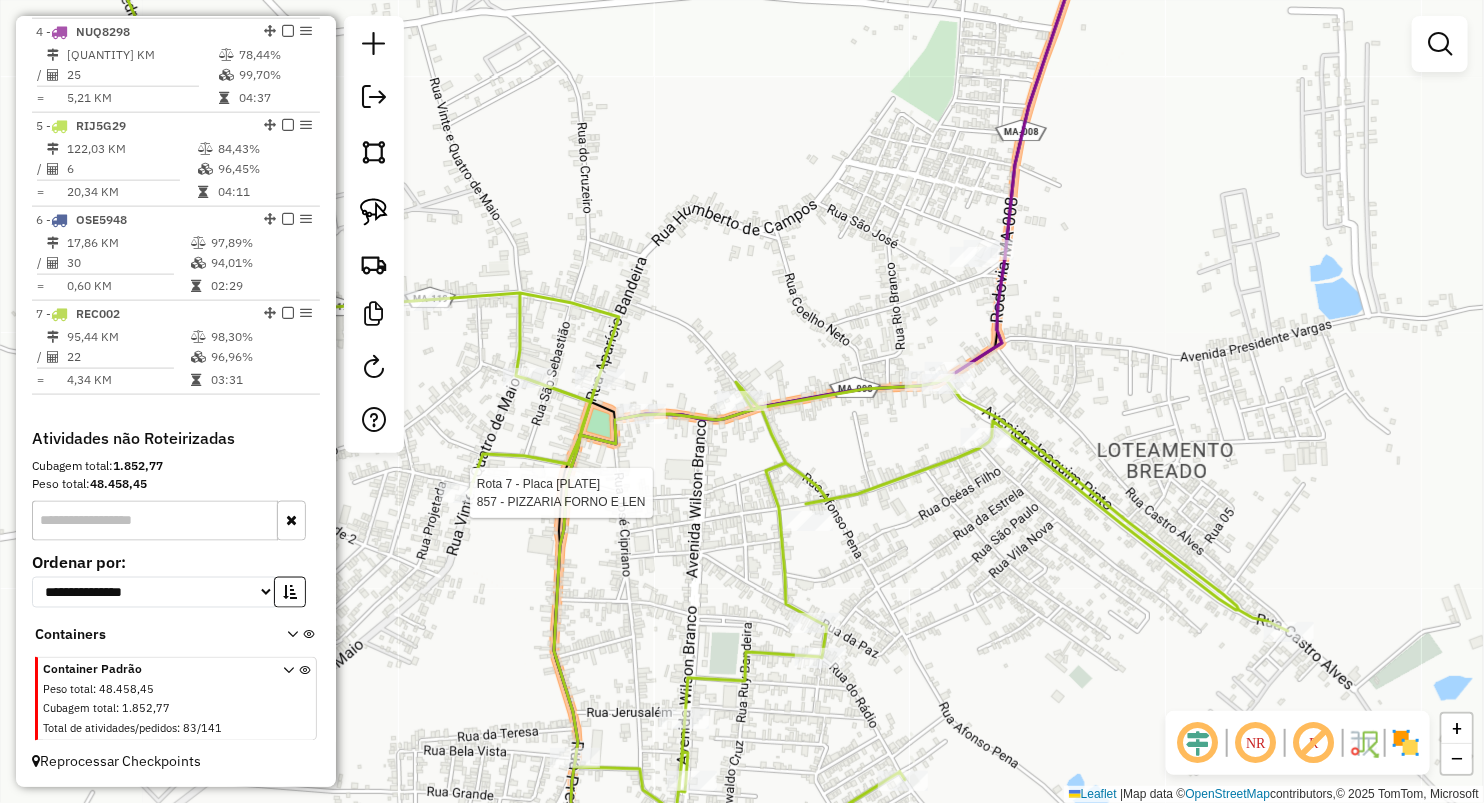 select on "**********" 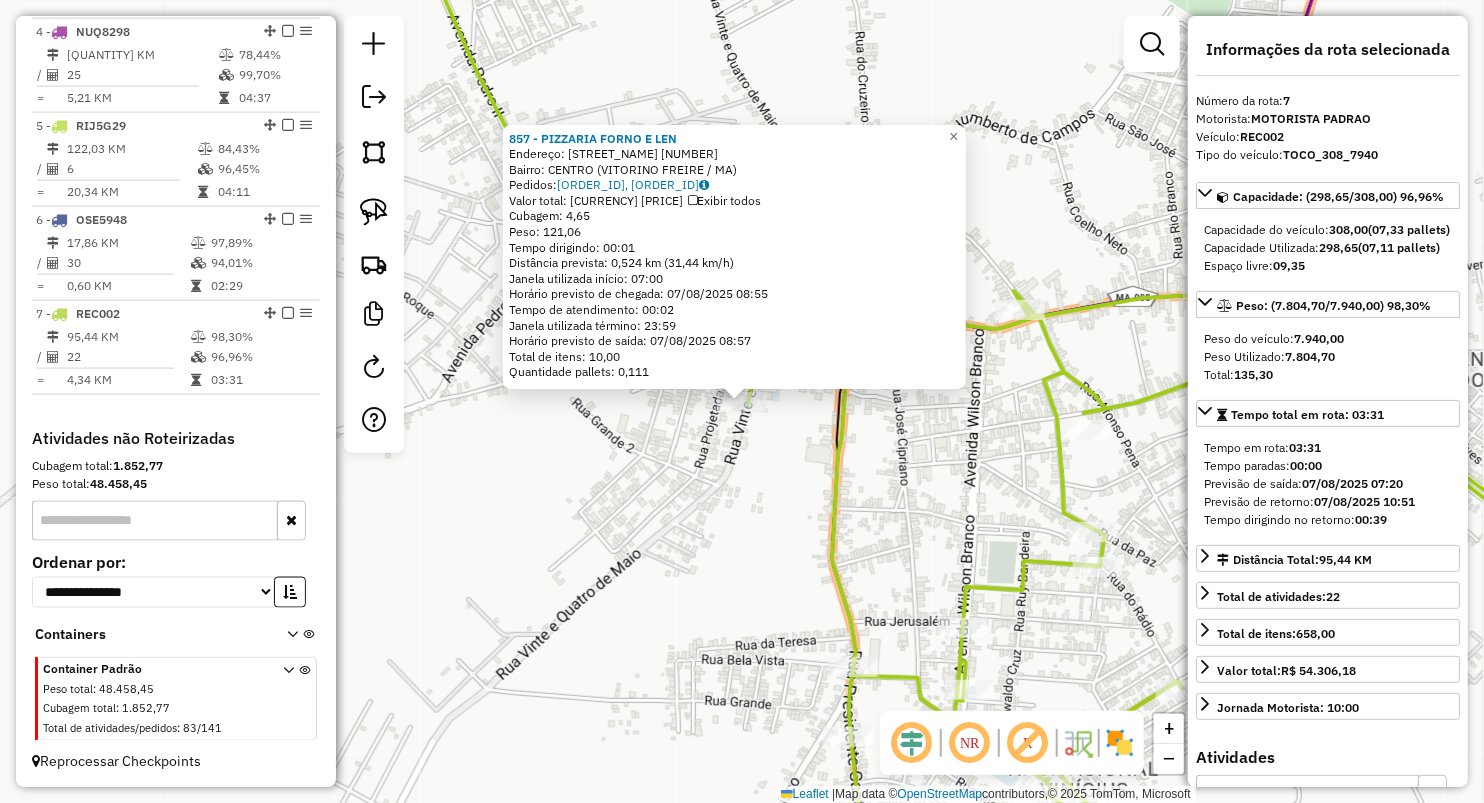 click on "[NUMBER] - [BUSINESS_NAME]  Endereço:  [STREET] [NUMBER]   Bairro: [NEIGHBORHOOD] ([CITY] / [STATE])   Pedidos:  [ORDER_ID], [ORDER_ID]   Valor total: [CURRENCY] [PRICE]   Exibir todos   Cubagem: [CUBAGE]  Peso: [WEIGHT]  Tempo dirigindo: [TIME]   Distância prevista: [DISTANCE] km ([SPEED] km/h)   Janela utilizada início: [TIME]   Horário previsto de chegada: [DATE] [TIME]   Tempo de atendimento: [TIME]   Janela utilizada término: [TIME]   Horário previsto de saída: [DATE] [TIME]   Total de itens: [QUANTITY]   Quantidade pallets: [QUANTITY]  × Janela de atendimento Grade de atendimento Capacidade Transportadoras Veículos Cliente Pedidos  Rotas Selecione os dias de semana para filtrar as janelas de atendimento  Seg   Ter   Qua   Qui   Sex   Sáb   Dom  Informe o período da janela de atendimento: De: Até:  Filtrar exatamente a janela do cliente  Considerar janela de atendimento padrão  Selecione os dias de semana para filtrar as grades de atendimento  Seg   Ter   Qua   Qui   Sex   Sáb   Dom   Peso mínimo:   Peso máximo:  +" 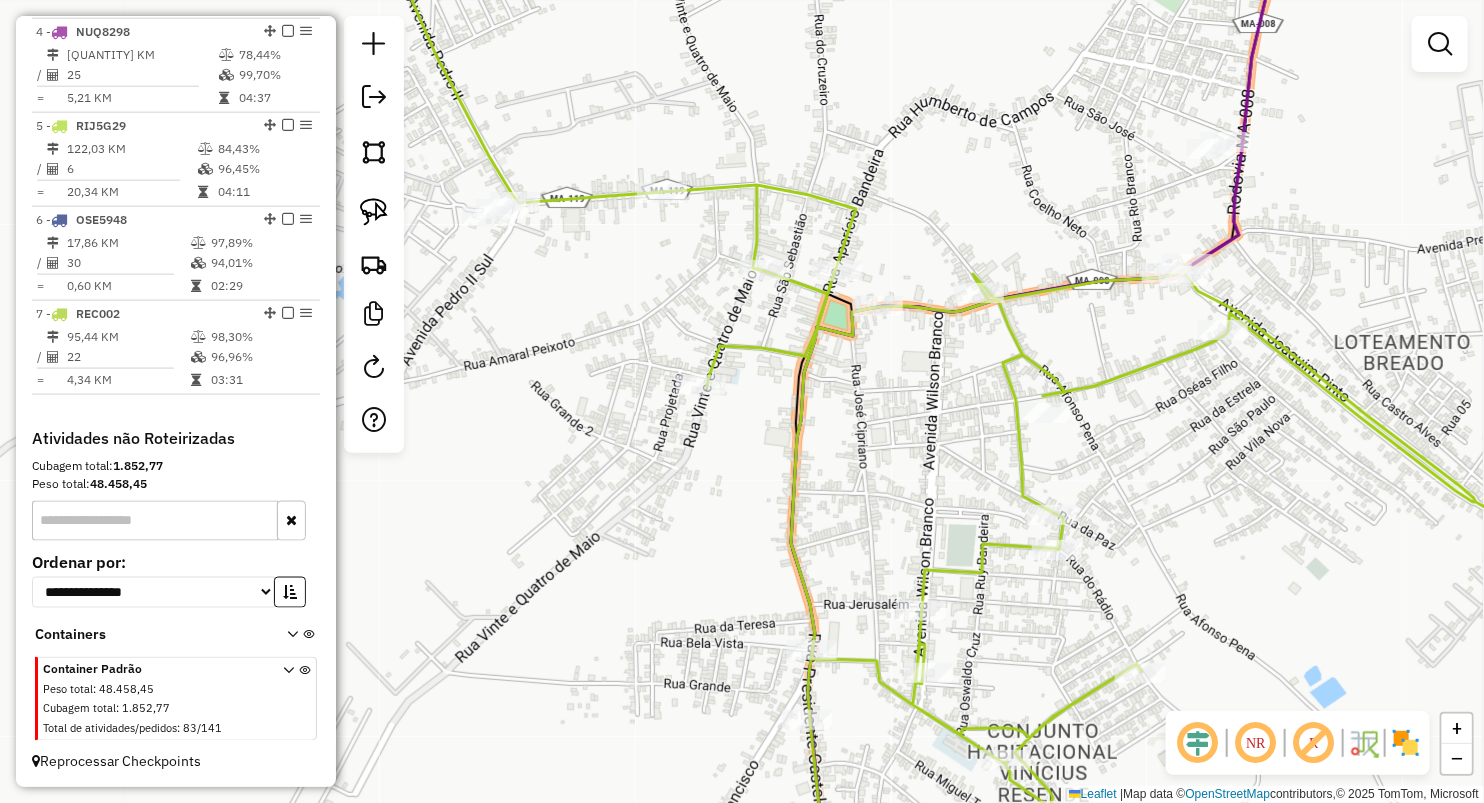 drag, startPoint x: 947, startPoint y: 440, endPoint x: 668, endPoint y: 348, distance: 293.77713 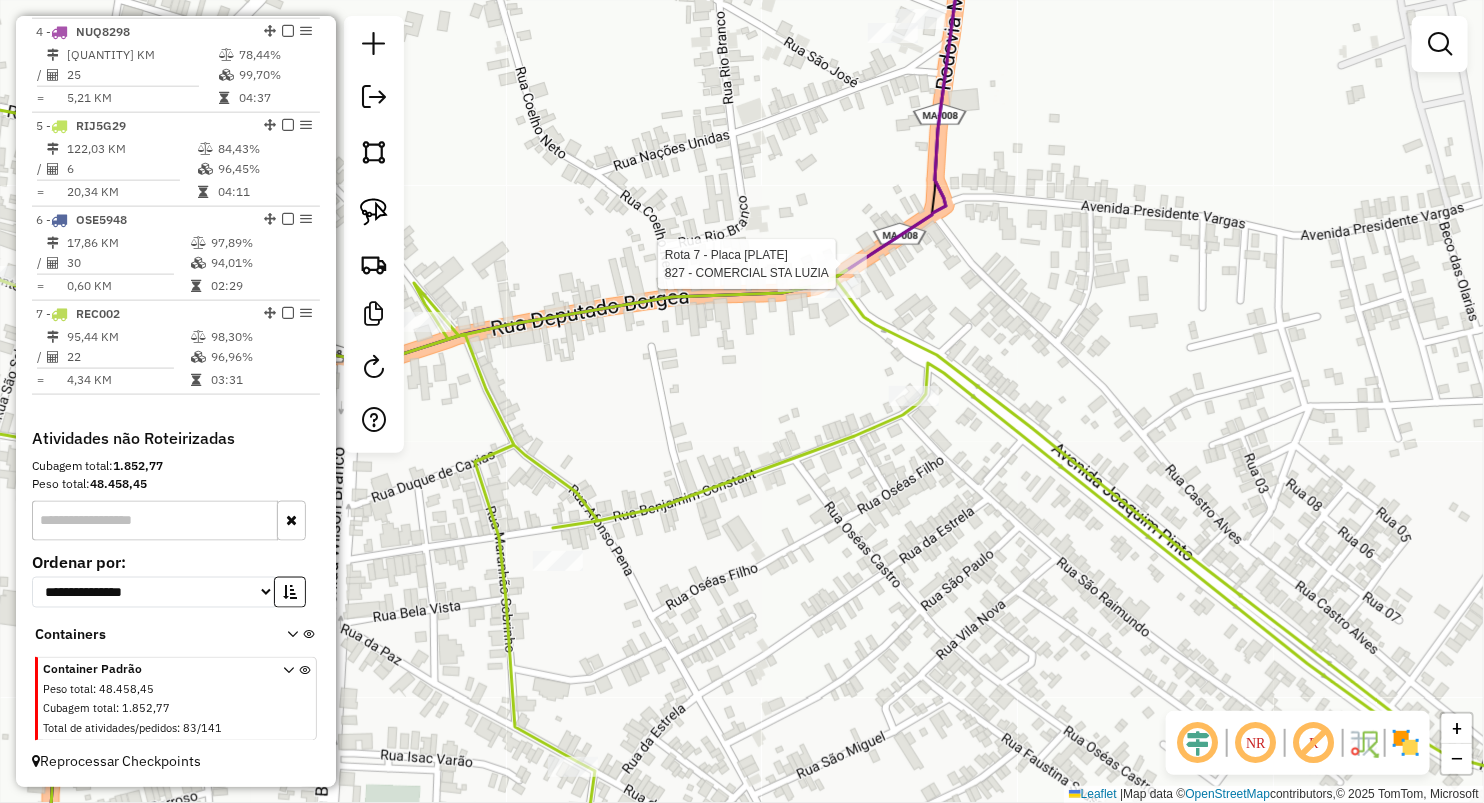 select on "**********" 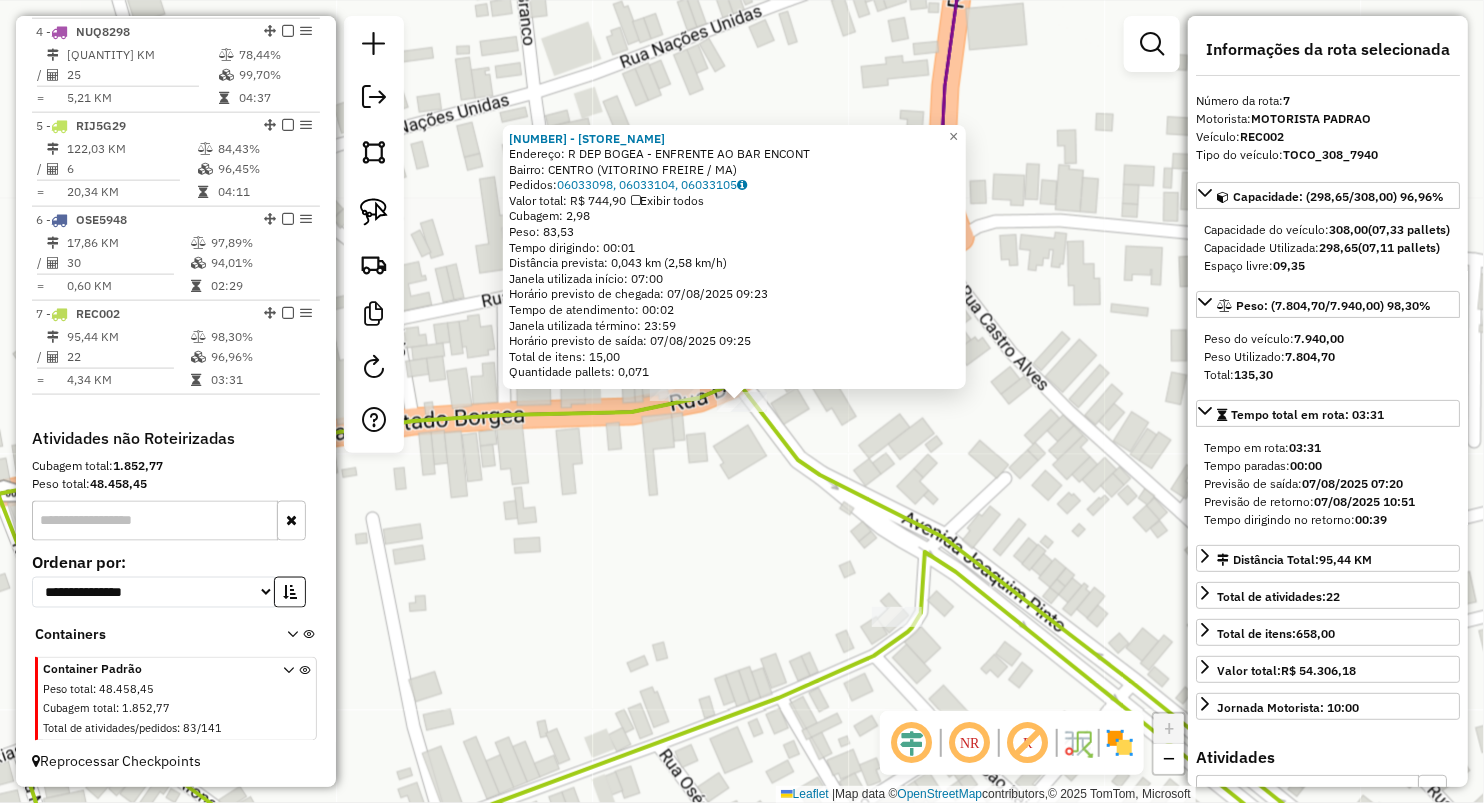 click on "[NUMBER] - [NAME]  Endereço:  [STREET] [STREET]   Bairro: [NEIGHBORHOOD] ([CITY] / [STATE])   Pedidos:  [ORDER_ID], [ORDER_ID], [ORDER_ID]   Valor total: R$ 744,90   Exibir todos   Cubagem: 2,98  Peso: 83,53  Tempo dirigindo: 00:01   Distância prevista: 0,043 km (2,58 km/h)   Janela utilizada início: 07:00   Horário previsto de chegada: 07/08/2025 09:23   Tempo de atendimento: 00:02   Janela utilizada término: 23:59   Horário previsto de saída: 07/08/2025 09:25   Total de itens: 15,00   Quantidade pallets: 0,071  × Janela de atendimento Grade de atendimento Capacidade Transportadoras Veículos Cliente Pedidos  Rotas Selecione os dias de semana para filtrar as janelas de atendimento  Seg   Ter   Qua   Qui   Sex   Sáb   Dom  Informe o período da janela de atendimento: De: Até:  Filtrar exatamente a janela do cliente  Considerar janela de atendimento padrão  Selecione os dias de semana para filtrar as grades de atendimento  Seg   Ter   Qua   Qui   Sex   Sáb   Dom   Peso mínimo:  De:" 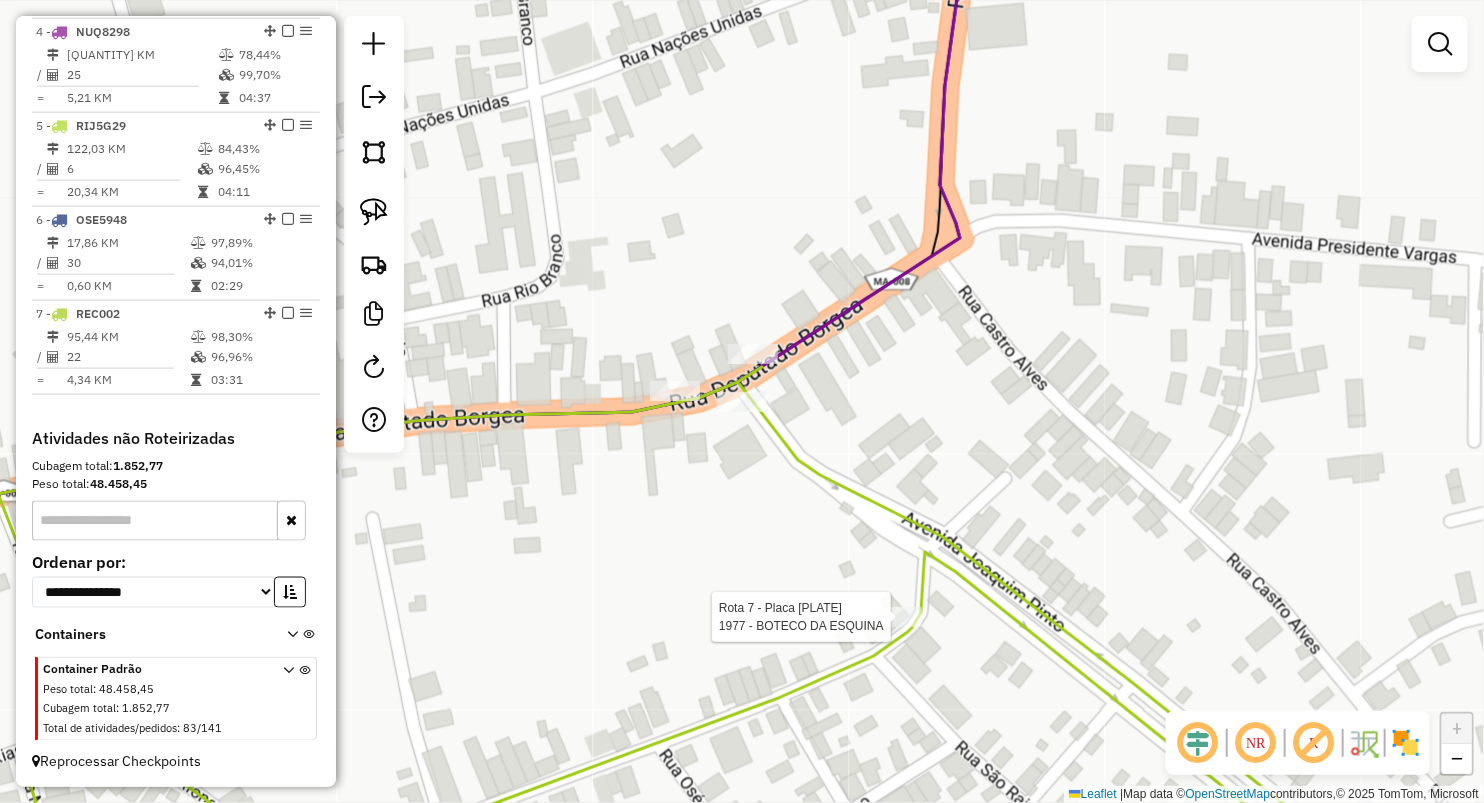 select on "**********" 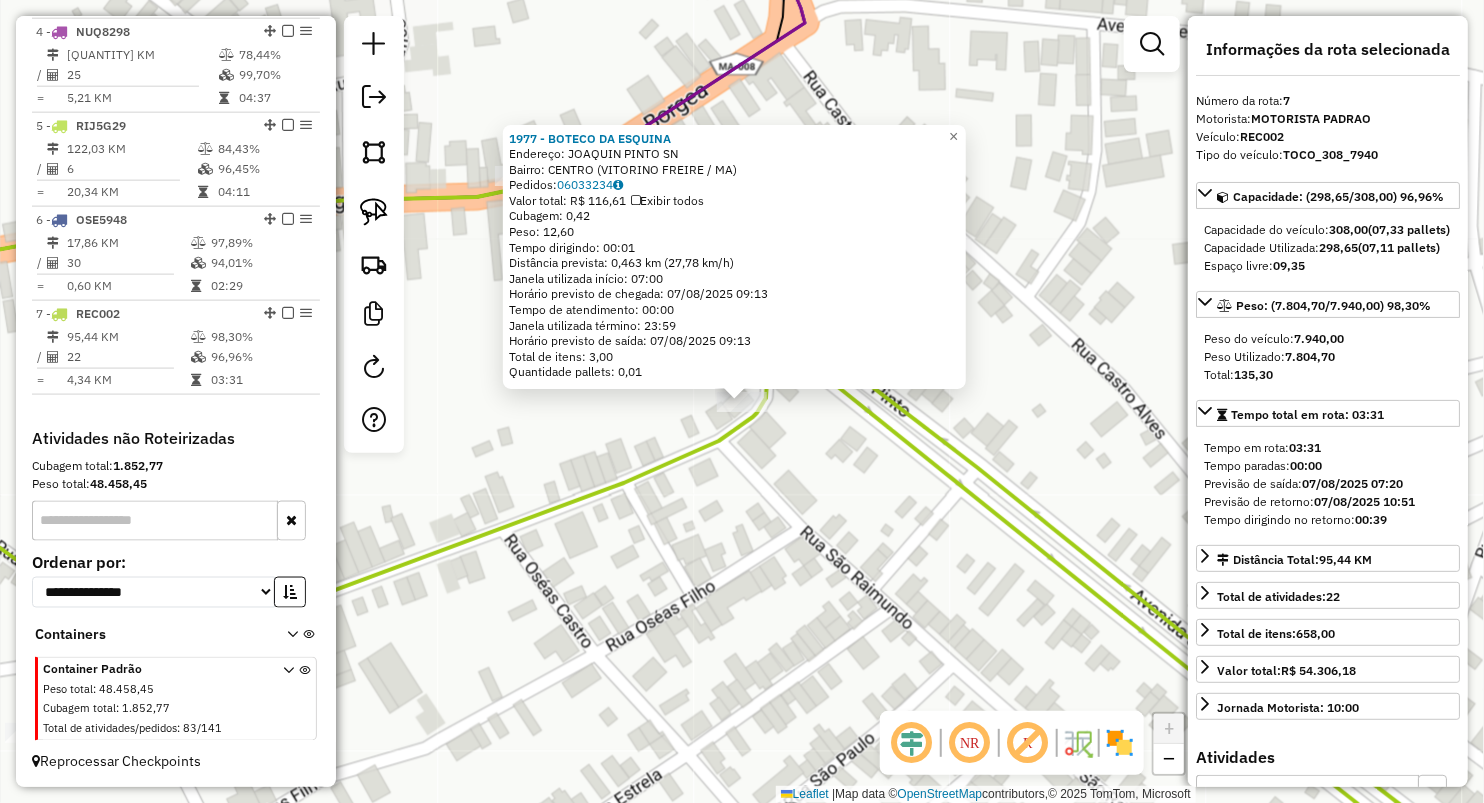 click on "1977 - BOTECO DA ESQUINA Endereço: JOAQUIN PINTO SN Bairro: CENTRO ([CITY] / [STATE]) Pedidos: 06033234 Valor total: R$ 116,61 Exibir todos Cubagem: 0,42 Peso: 12,60 Tempo dirigindo: 00:01 Distância prevista: 0,463 km (27,78 km/h) Janela utilizada início: 07:00 Horário previsto de chegada: 07/08/2025 09:13 Tempo de atendimento: 00:00 Janela utilizada término: 23:59 Horário previsto de saída: 07/08/2025 09:13 Total de itens: 3,00 Quantidade pallets: 0,01 × Janela de atendimento Grade de atendimento Capacidade Transportadoras Veículos Cliente Pedidos Rotas Selecione os dias de semana para filtrar as janelas de atendimento Seg Ter Qua Qui Sex Sáb Dom Informe o período da janela de atendimento: De: Até: Filtrar exatamente a janela do cliente Considerar janela de atendimento padrão Selecione os dias de semana para filtrar as grades de atendimento Seg Ter Qua Qui Sex Sáb Dom Considerar clientes sem dia de atendimento cadastrado De:" 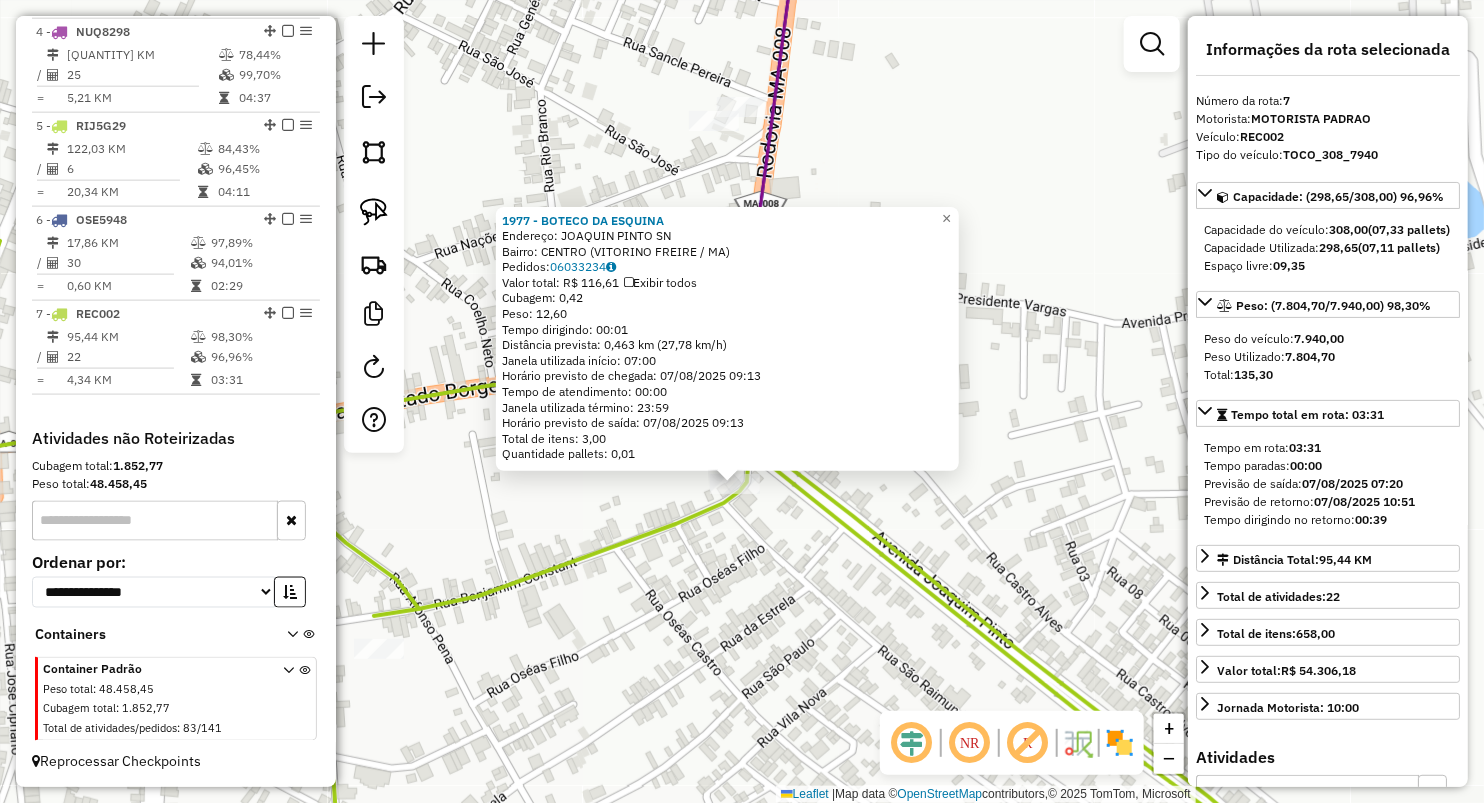 click on "1977 - BOTECO DA ESQUINA Endereço: JOAQUIN PINTO SN Bairro: CENTRO ([CITY] / [STATE]) Pedidos: 06033234 Valor total: R$ 116,61 Exibir todos Cubagem: 0,42 Peso: 12,60 Tempo dirigindo: 00:01 Distância prevista: 0,463 km (27,78 km/h) Janela utilizada início: 07:00 Horário previsto de chegada: 07/08/2025 09:13 Tempo de atendimento: 00:00 Janela utilizada término: 23:59 Horário previsto de saída: 07/08/2025 09:13 Total de itens: 3,00 Quantidade pallets: 0,01 × Janela de atendimento Grade de atendimento Capacidade Transportadoras Veículos Cliente Pedidos Rotas Selecione os dias de semana para filtrar as janelas de atendimento Seg Ter Qua Qui Sex Sáb Dom Informe o período da janela de atendimento: De: Até: Filtrar exatamente a janela do cliente Considerar janela de atendimento padrão Selecione os dias de semana para filtrar as grades de atendimento Seg Ter Qua Qui Sex Sáb Dom Considerar clientes sem dia de atendimento cadastrado De:" 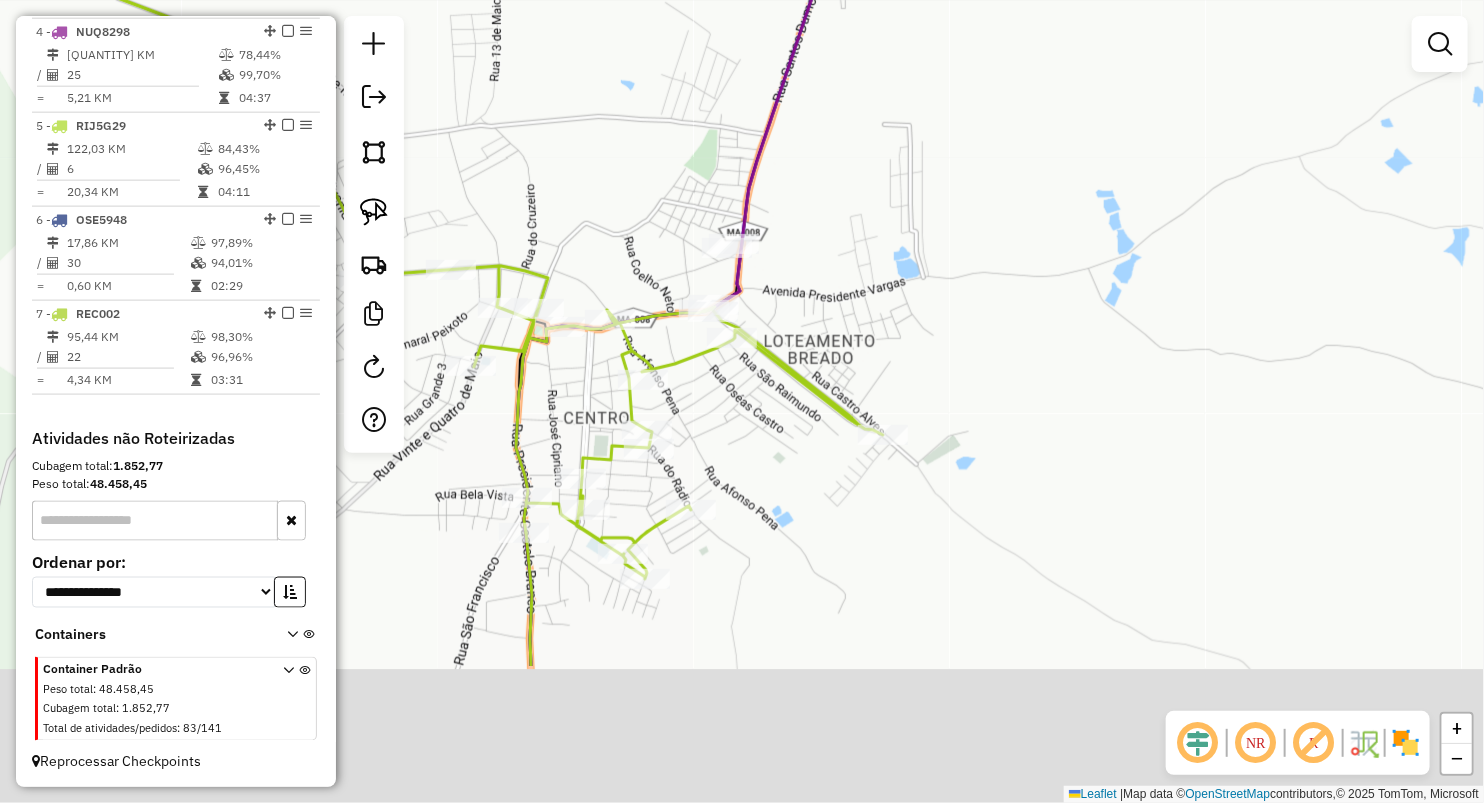 drag, startPoint x: 792, startPoint y: 650, endPoint x: 784, endPoint y: 429, distance: 221.14474 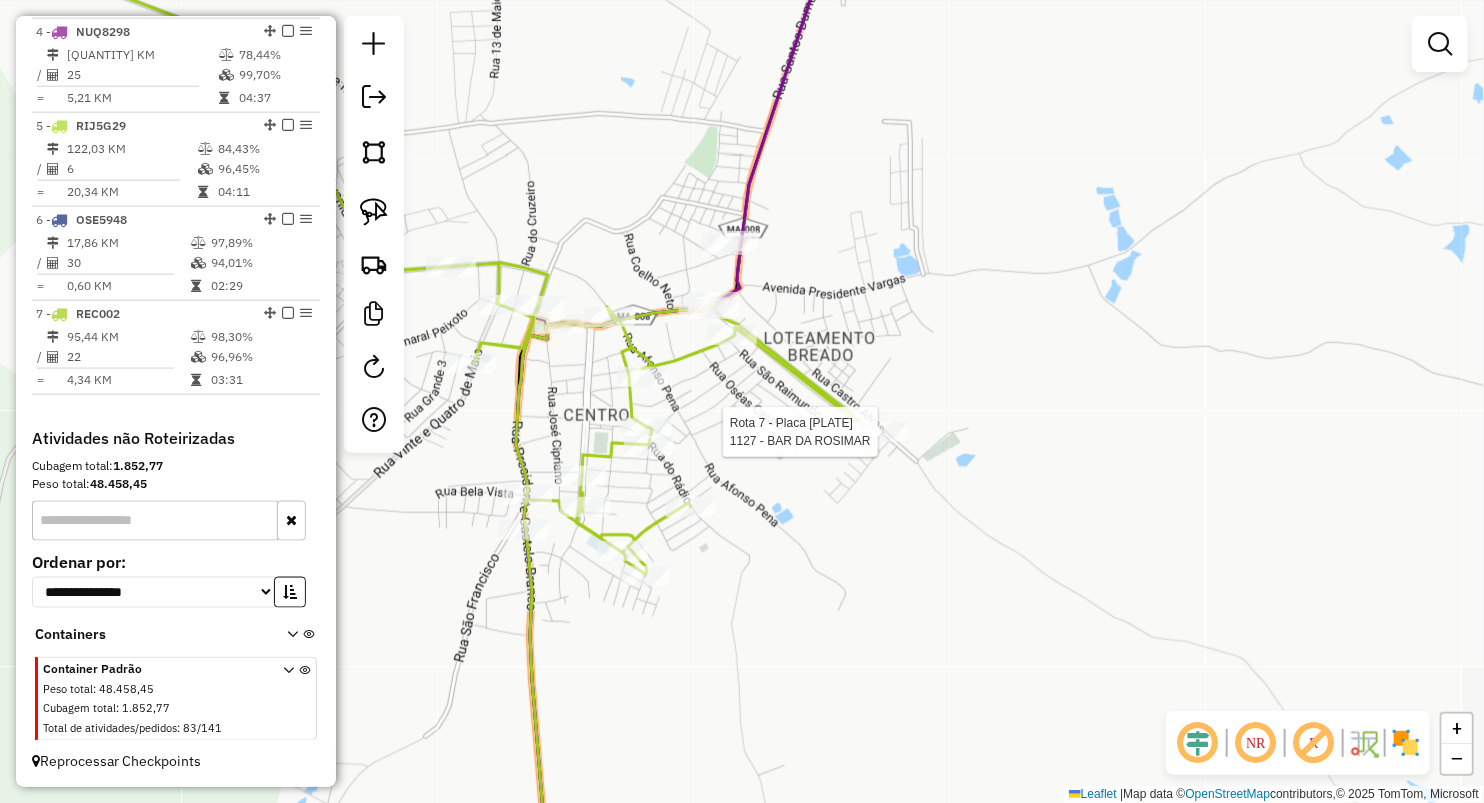 select on "**********" 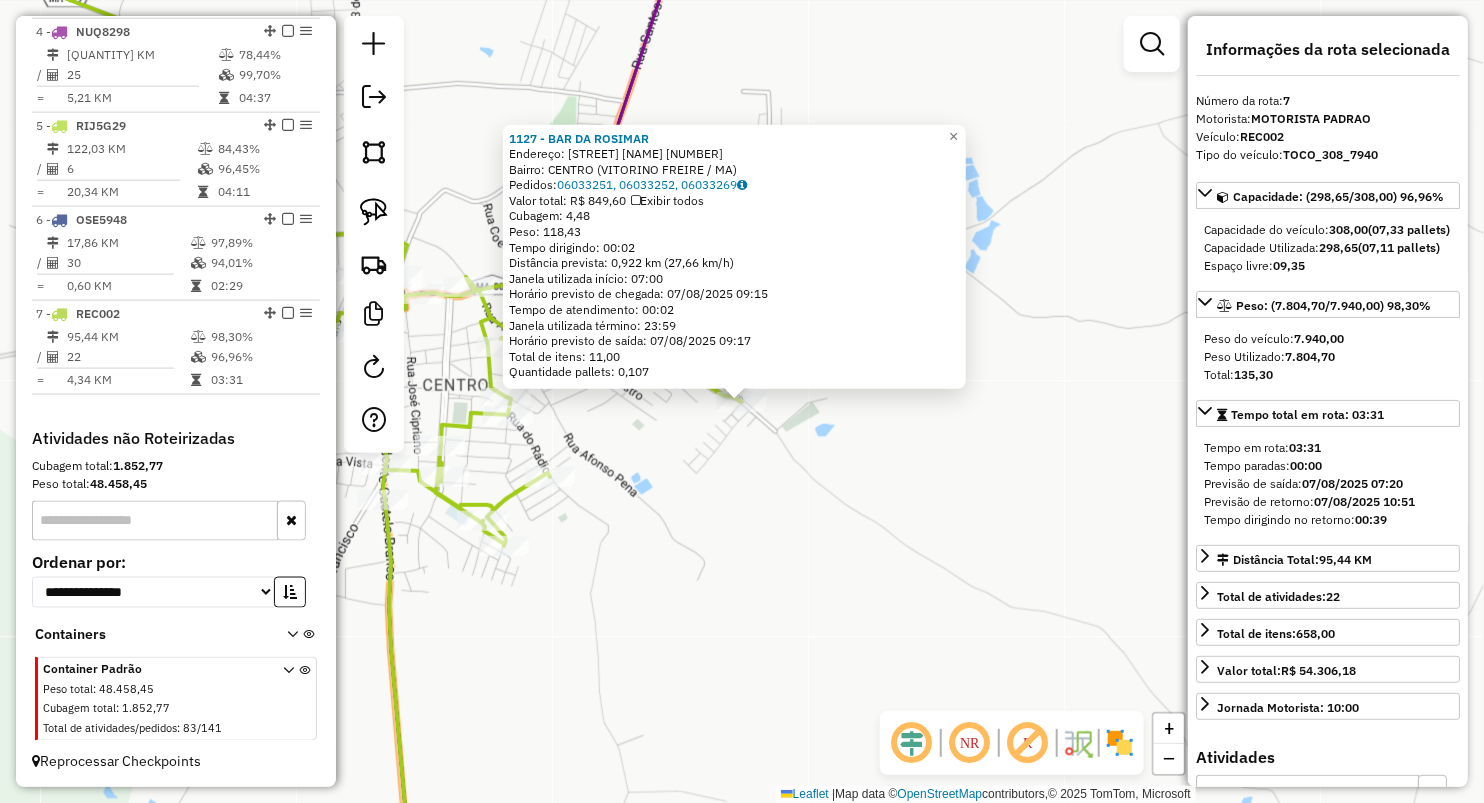 click on "[NUMBER] - [NAME]  Endereço:  [STREET] [NUMBER]   Bairro: [NEIGHBORHOOD] ([CITY] / [STATE])   Pedidos:  [ORDER_ID], [ORDER_ID], [ORDER_ID]   Valor total: R$ 849,60   Exibir todos   Cubagem: 4,48  Peso: 118,43  Tempo dirigindo: 00:02   Distância prevista: 0,922 km (27,66 km/h)   Janela utilizada início: 07:00   Horário previsto de chegada: 07/08/2025 09:15   Tempo de atendimento: 00:02   Janela utilizada término: 23:59   Horário previsto de saída: 07/08/2025 09:17   Total de itens: 11,00   Quantidade pallets: 0,107  × Janela de atendimento Grade de atendimento Capacidade Transportadoras Veículos Cliente Pedidos  Rotas Selecione os dias de semana para filtrar as janelas de atendimento  Seg   Ter   Qua   Qui   Sex   Sáb   Dom  Informe o período da janela de atendimento: De: Até:  Filtrar exatamente a janela do cliente  Considerar janela de atendimento padrão  Selecione os dias de semana para filtrar as grades de atendimento  Seg   Ter   Qua   Qui   Sex   Sáb   Dom   Peso mínimo:   Peso máximo:   De:" 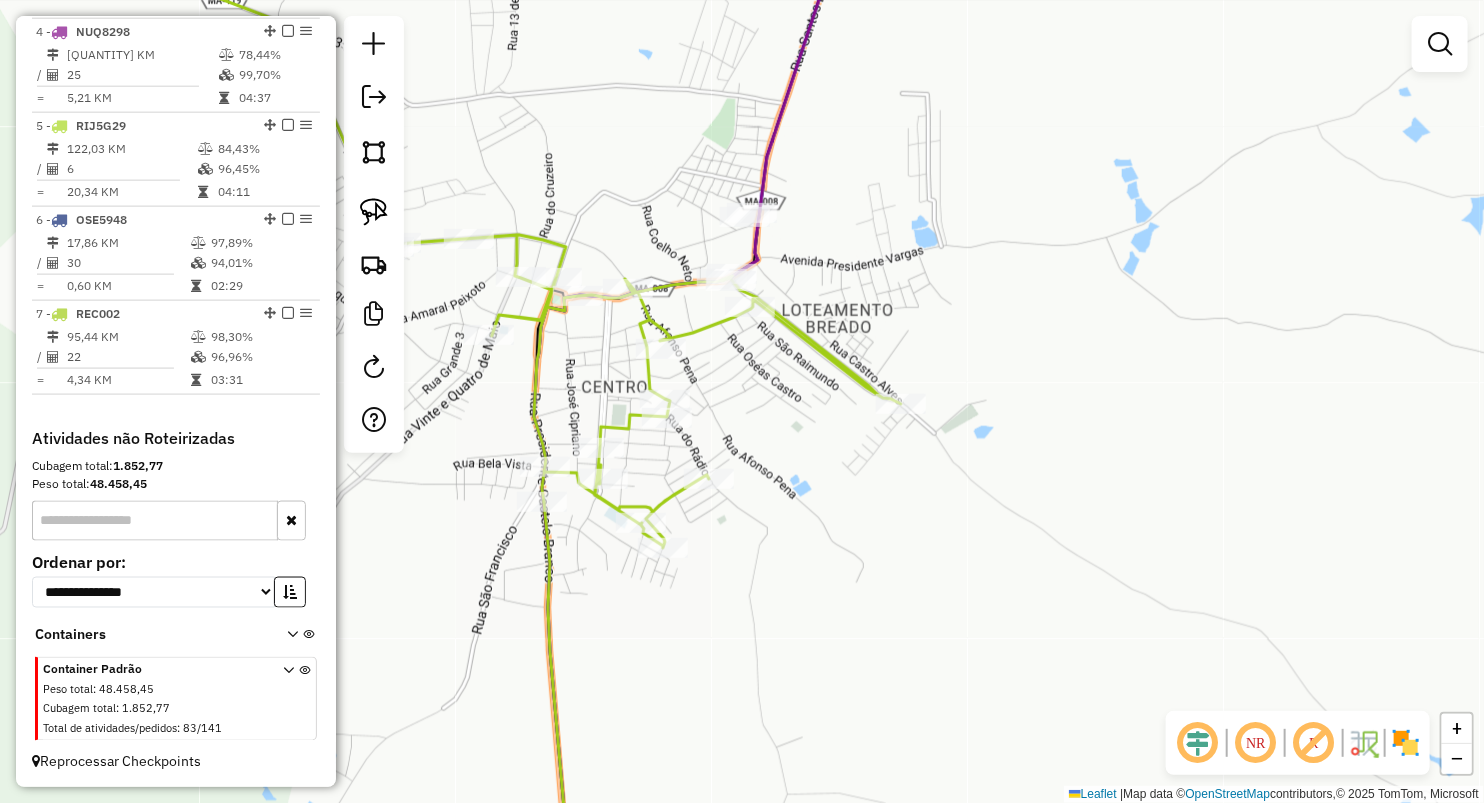 drag, startPoint x: 776, startPoint y: 443, endPoint x: 807, endPoint y: 445, distance: 31.06445 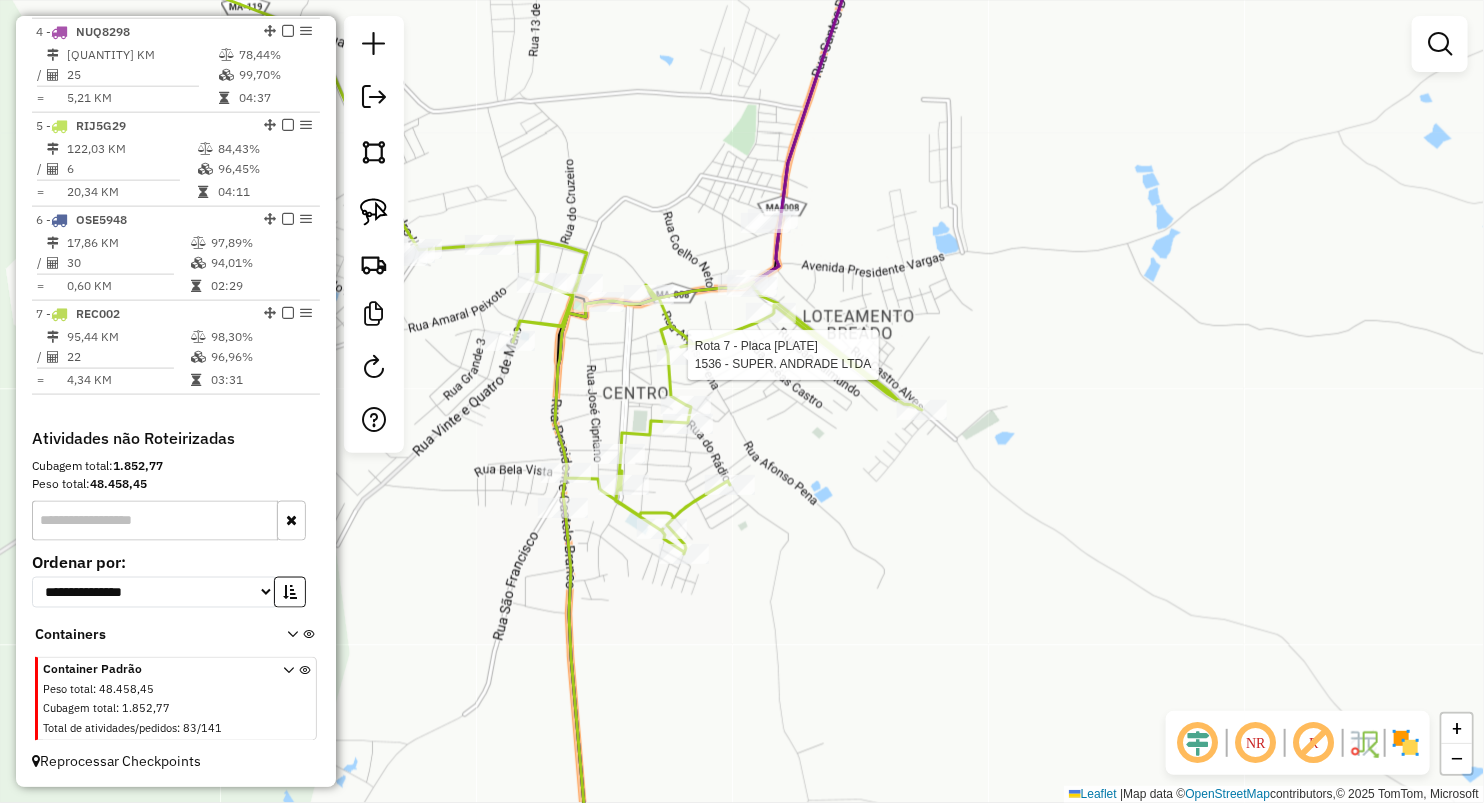 select on "**********" 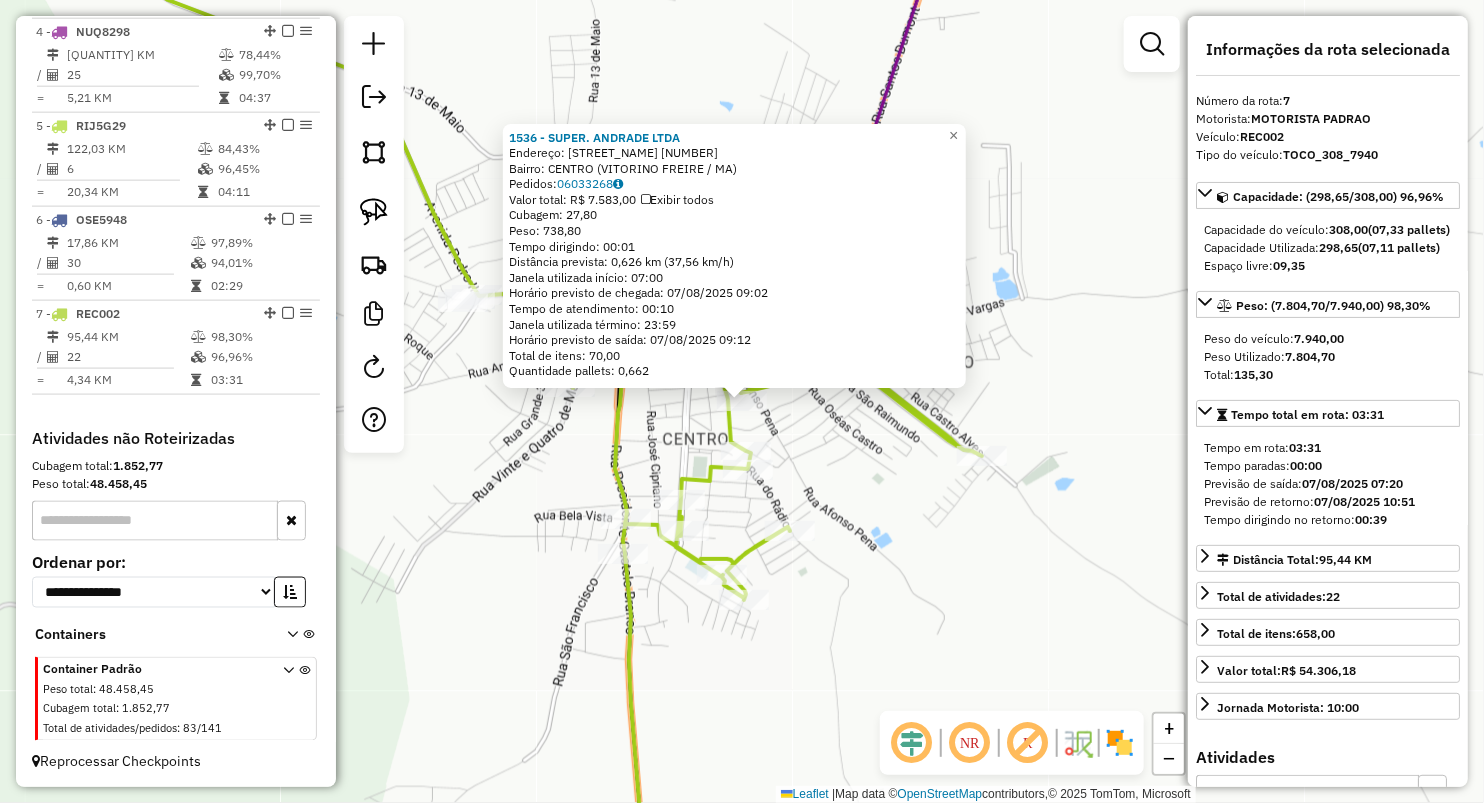 click on "[NUMBER] - [NAME]  Endereço:  [STREET] [NUMBER]   Bairro: [NEIGHBORHOOD] ([CITY] / [STATE])   Pedidos:  [ORDER_ID]   Valor total: R$ 7.583,00   Exibir todos   Cubagem: 27,80  Peso: 738,80  Tempo dirigindo: 00:01   Distância prevista: 0,626 km (37,56 km/h)   Janela utilizada início: 07:00   Horário previsto de chegada: 07/08/2025 09:02   Tempo de atendimento: 00:10   Janela utilizada término: 23:59   Horário previsto de saída: 07/08/2025 09:12   Total de itens: 70,00   Quantidade pallets: 0,662  × Janela de atendimento Grade de atendimento Capacidade Transportadoras Veículos Cliente Pedidos  Rotas Selecione os dias de semana para filtrar as janelas de atendimento  Seg   Ter   Qua   Qui   Sex   Sáb   Dom  Informe o período da janela de atendimento: De: Até:  Filtrar exatamente a janela do cliente  Considerar janela de atendimento padrão  Selecione os dias de semana para filtrar as grades de atendimento  Seg   Ter   Qua   Qui   Sex   Sáb   Dom   Peso mínimo:   Peso máximo:   De:   Até:" 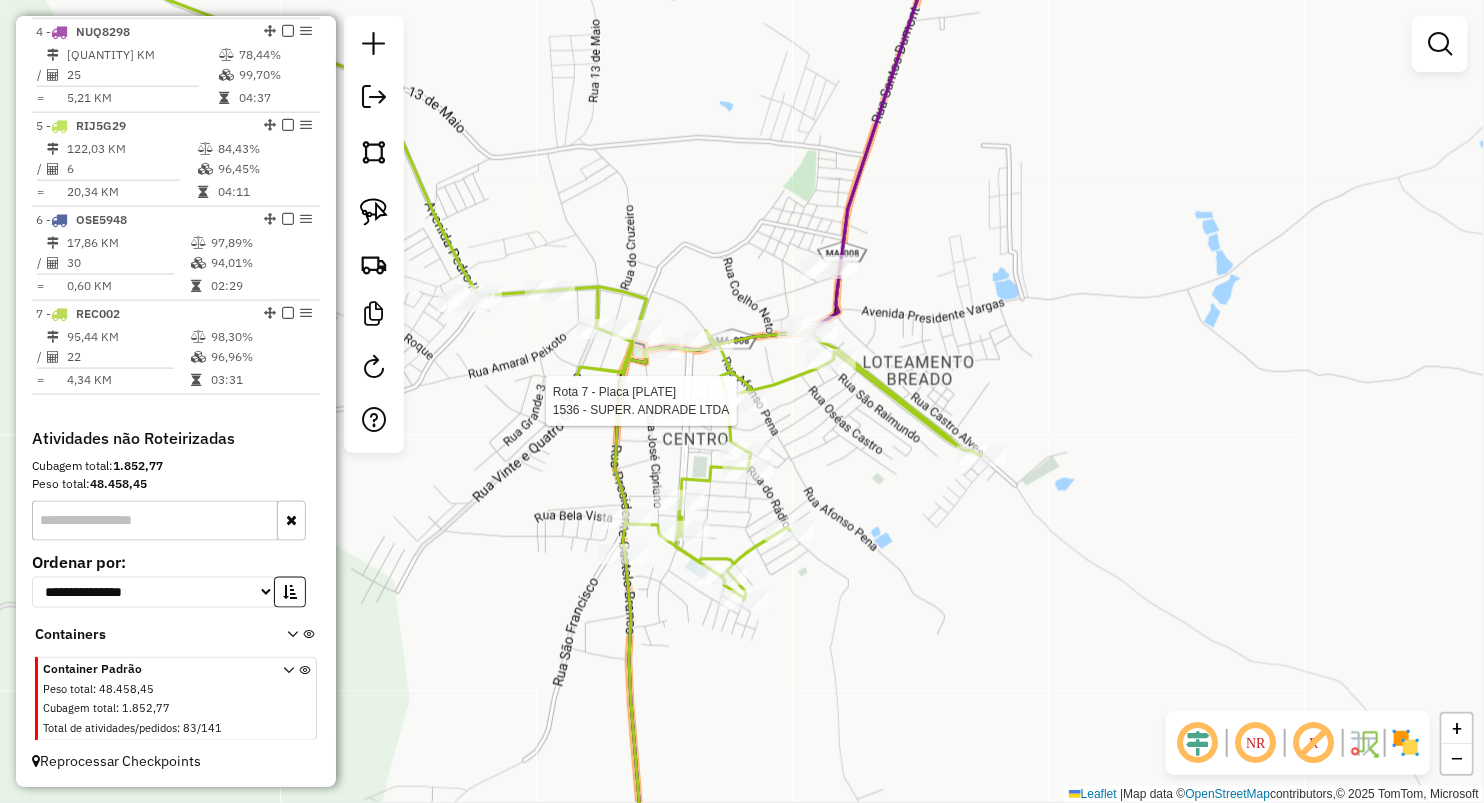 select on "**********" 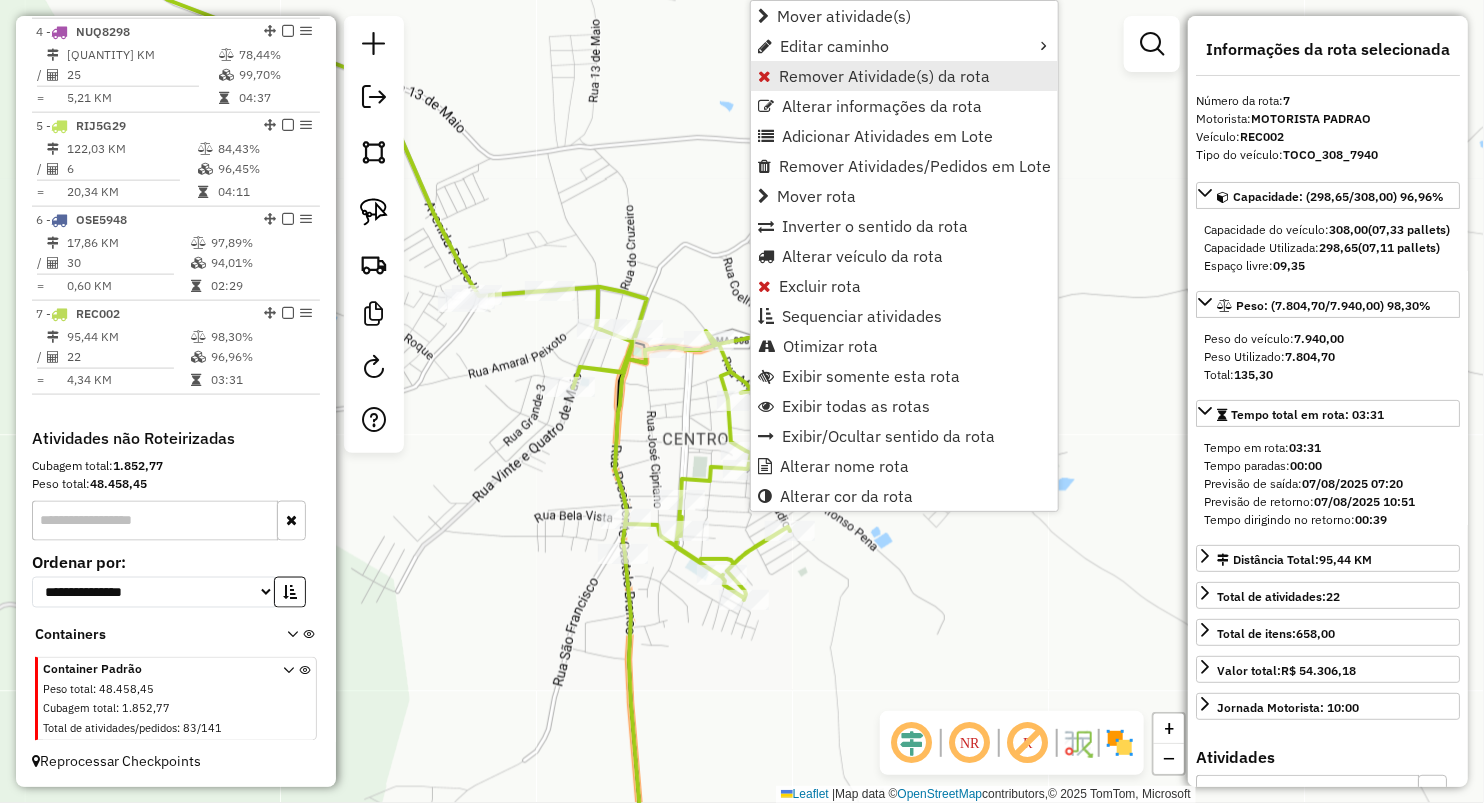 click on "Remover Atividade(s) da rota" at bounding box center [884, 76] 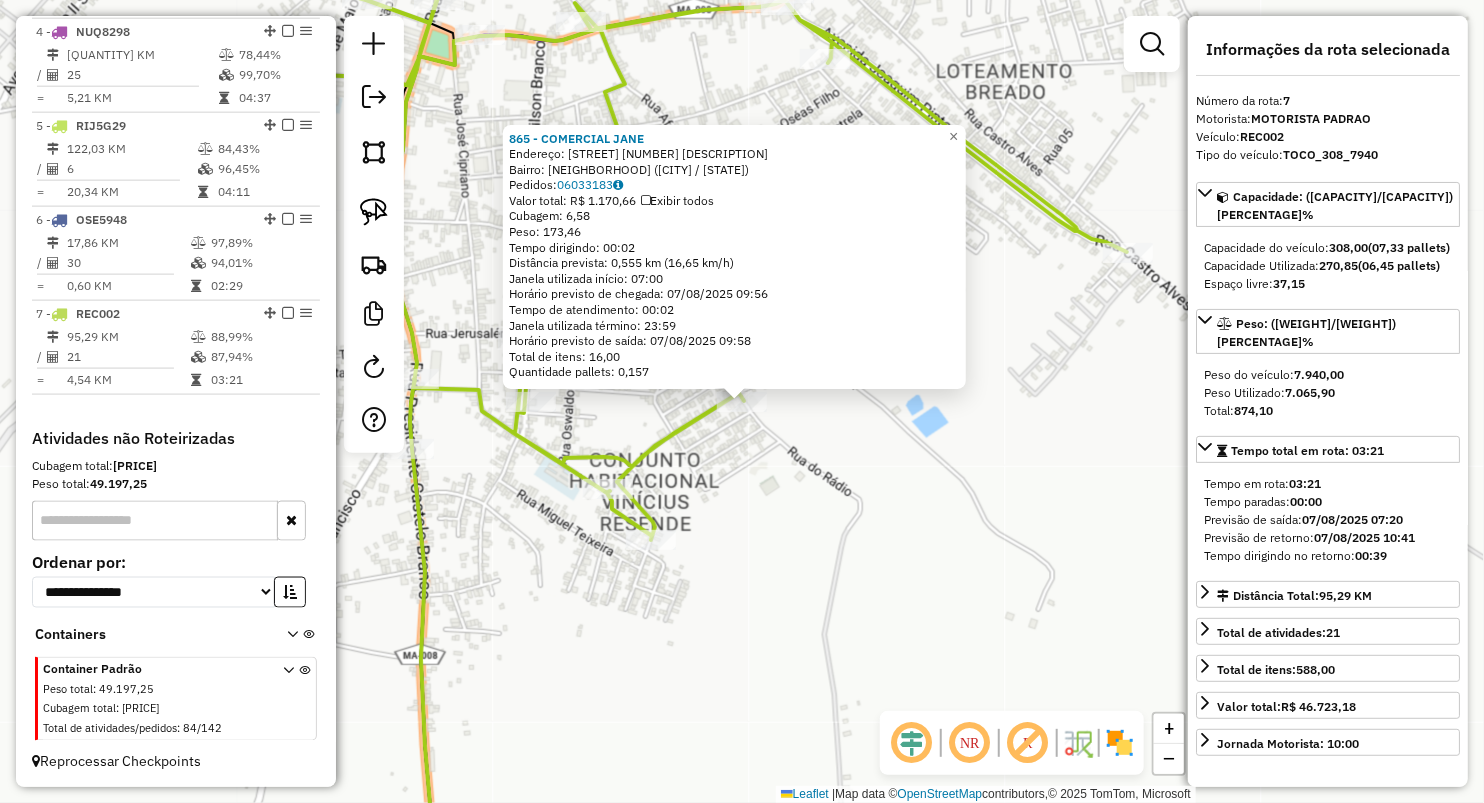 click on "865 - COMERCIAL JANE Endereço: QUADRA 04 CASA 01 PROXIMO RADI O AGUA Bairro: MULTIRAO NOVO ([CITY] / [STATE]) Pedidos: 0603303183 Valor total: R$ 1.170,66 Exibir todos Cubagem: 6,58 Peso: 173,46 Tempo dirigindo: 00:02 Distância prevista: 0,555 km (16,65 km/h) Janela utilizada início: 07:00 Horário previsto de chegada: 07/08/2025 09:56 Tempo de atendimento: 00:02 Janela utilizada término: 23:59 Horário previsto de saída: 07/08/2025 09:58 Total de itens: 16,00 Quantidade pallets: 0,157 × Janela de atendimento Grade de atendimento Capacidade Transportadoras Veículos Cliente Pedidos Rotas Selecione os dias de semana para filtrar as janelas de atendimento Seg Ter Qua Qui Sex Sáb Dom Informe o período da janela de atendimento: De: Até: Filtrar exatamente a janela do cliente Considerar janela de atendimento padrão Selecione os dias de semana para filtrar as grades de atendimento Seg Ter Qua Qui Sex Sáb Dom Peso mínimo: Peso máximo:" 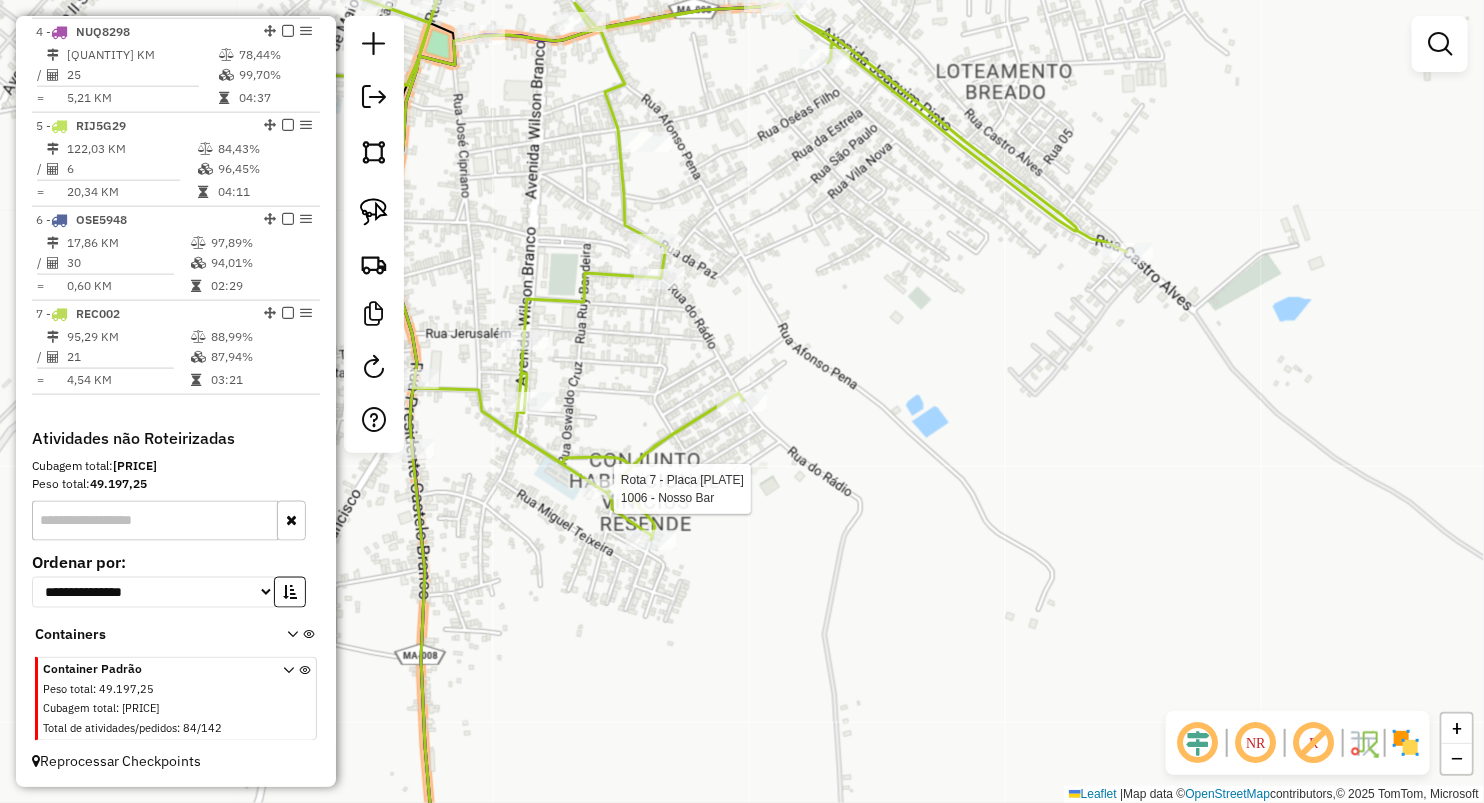 click 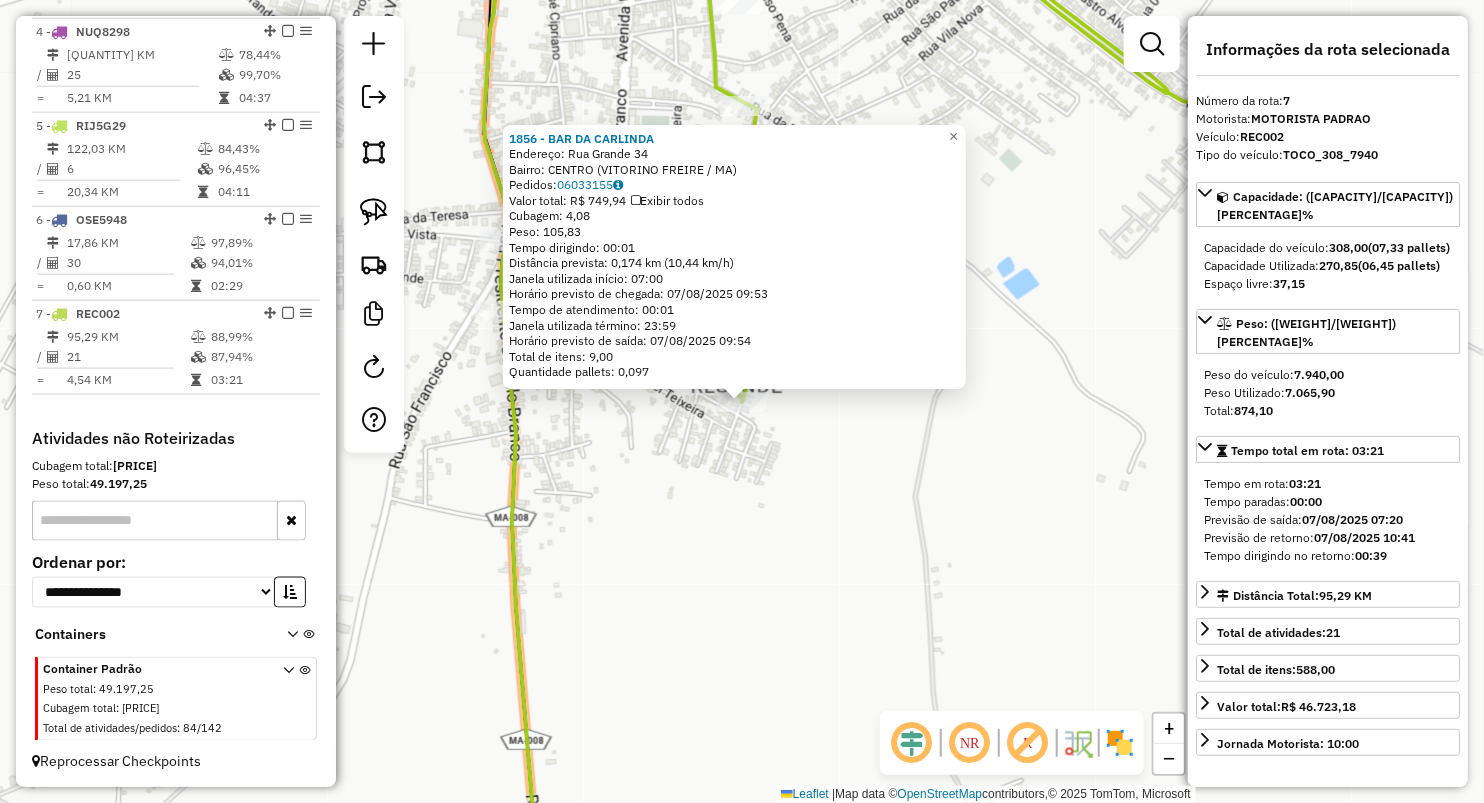 click on "[NUMBER] - [NAME]  Endereço:  [STREET] [NUMBER]   Bairro: [NEIGHBORHOOD] ([CITY] / [STATE])   Pedidos:  [ORDER_ID]   Valor total: R$ 749,94   Exibir todos   Cubagem: 4,08  Peso: 105,83  Tempo dirigindo: 00:01   Distância prevista: 0,174 km (10,44 km/h)   Janela utilizada início: 07:00   Horário previsto de chegada: 07/08/2025 09:53   Tempo de atendimento: 00:01   Janela utilizada término: 23:59   Horário previsto de saída: 07/08/2025 09:54   Total de itens: 9,00   Quantidade pallets: 0,097  × Janela de atendimento Grade de atendimento Capacidade Transportadoras Veículos Cliente Pedidos  Rotas Selecione os dias de semana para filtrar as janelas de atendimento  Seg   Ter   Qua   Qui   Sex   Sáb   Dom  Informe o período da janela de atendimento: De: Até:  Filtrar exatamente a janela do cliente  Considerar janela de atendimento padrão  Selecione os dias de semana para filtrar as grades de atendimento  Seg   Ter   Qua   Qui   Sex   Sáb   Dom   Considerar clientes sem dia de atendimento cadastrado  De:  +" 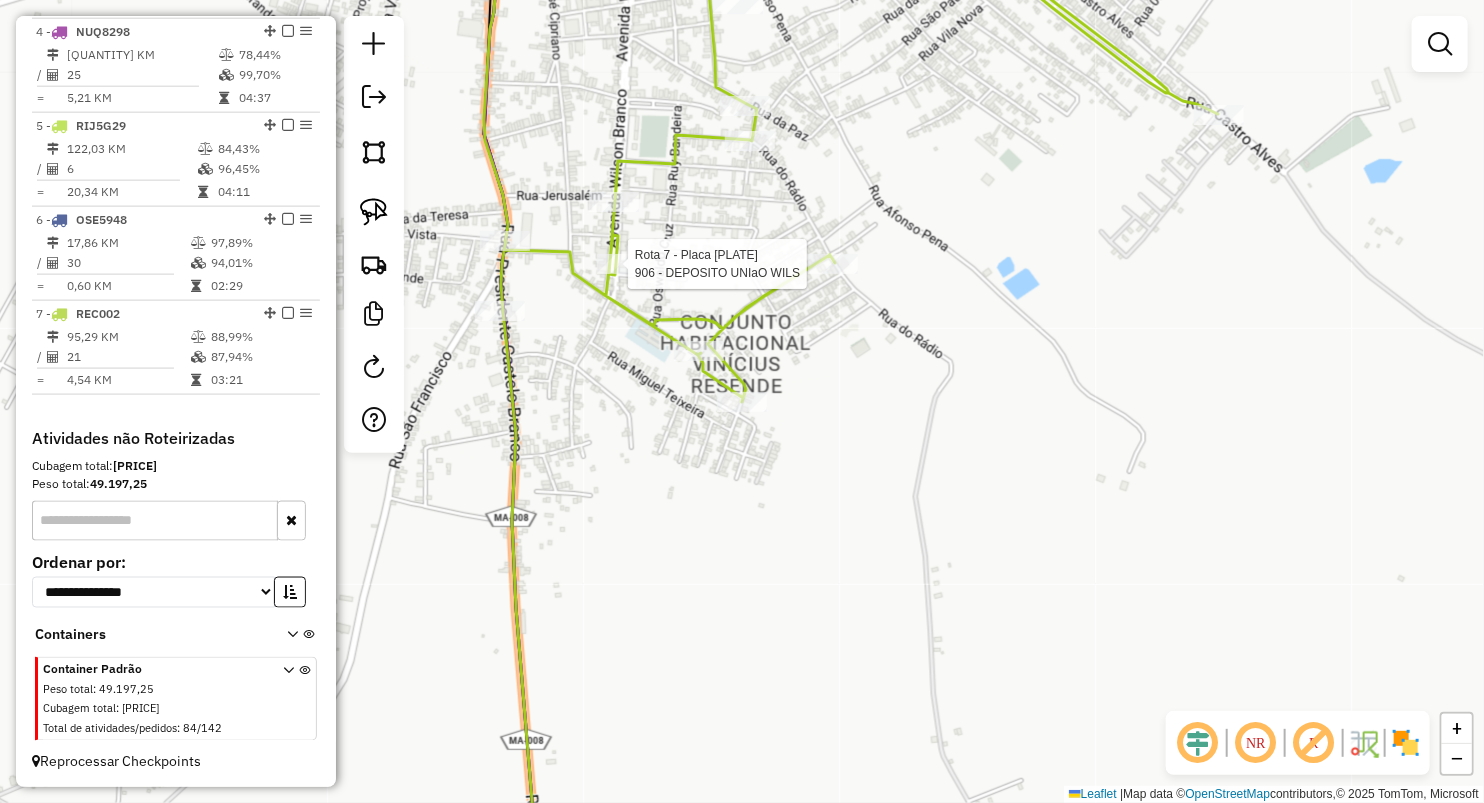 select on "**********" 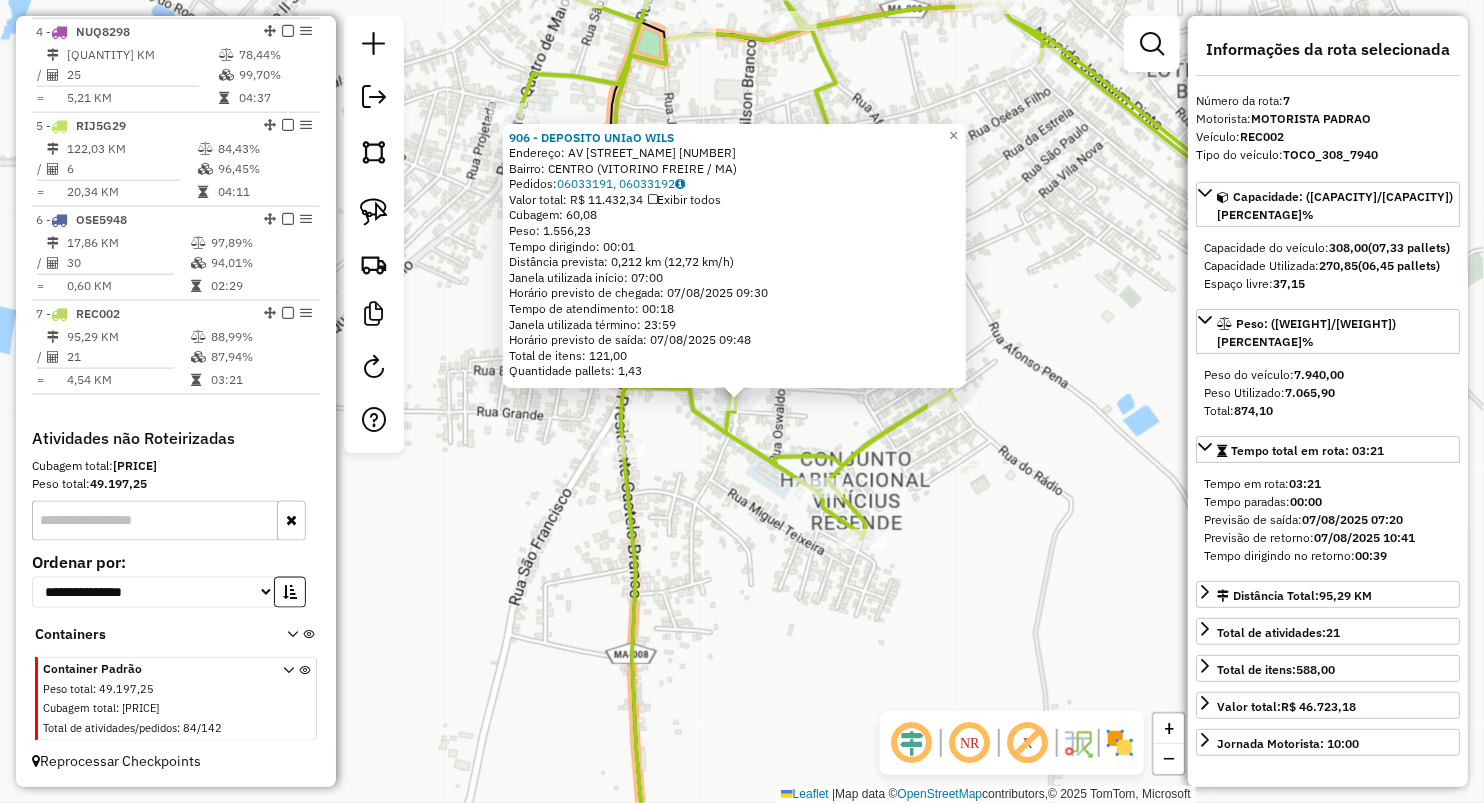 drag, startPoint x: 693, startPoint y: 486, endPoint x: 709, endPoint y: 481, distance: 16.763054 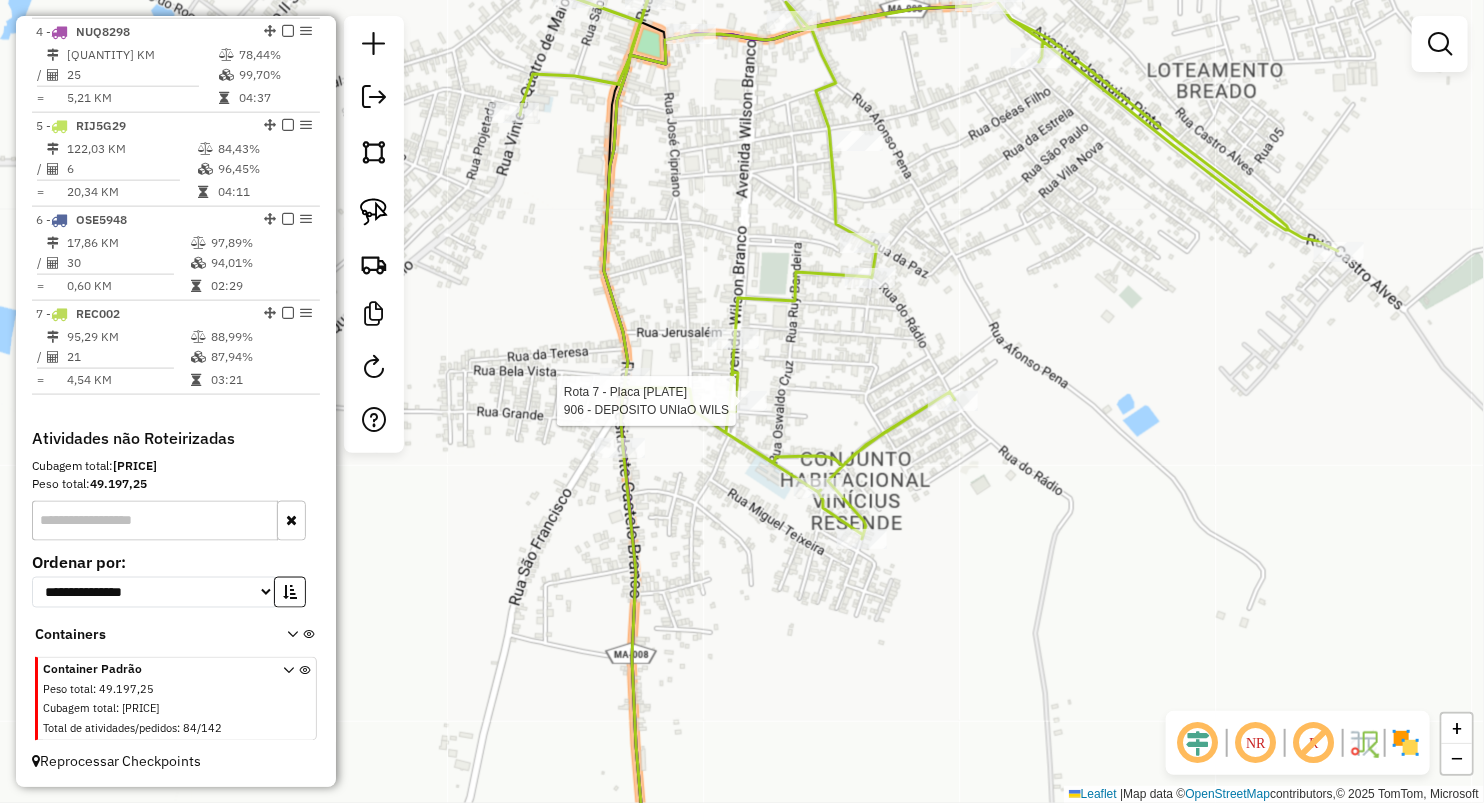 select on "**********" 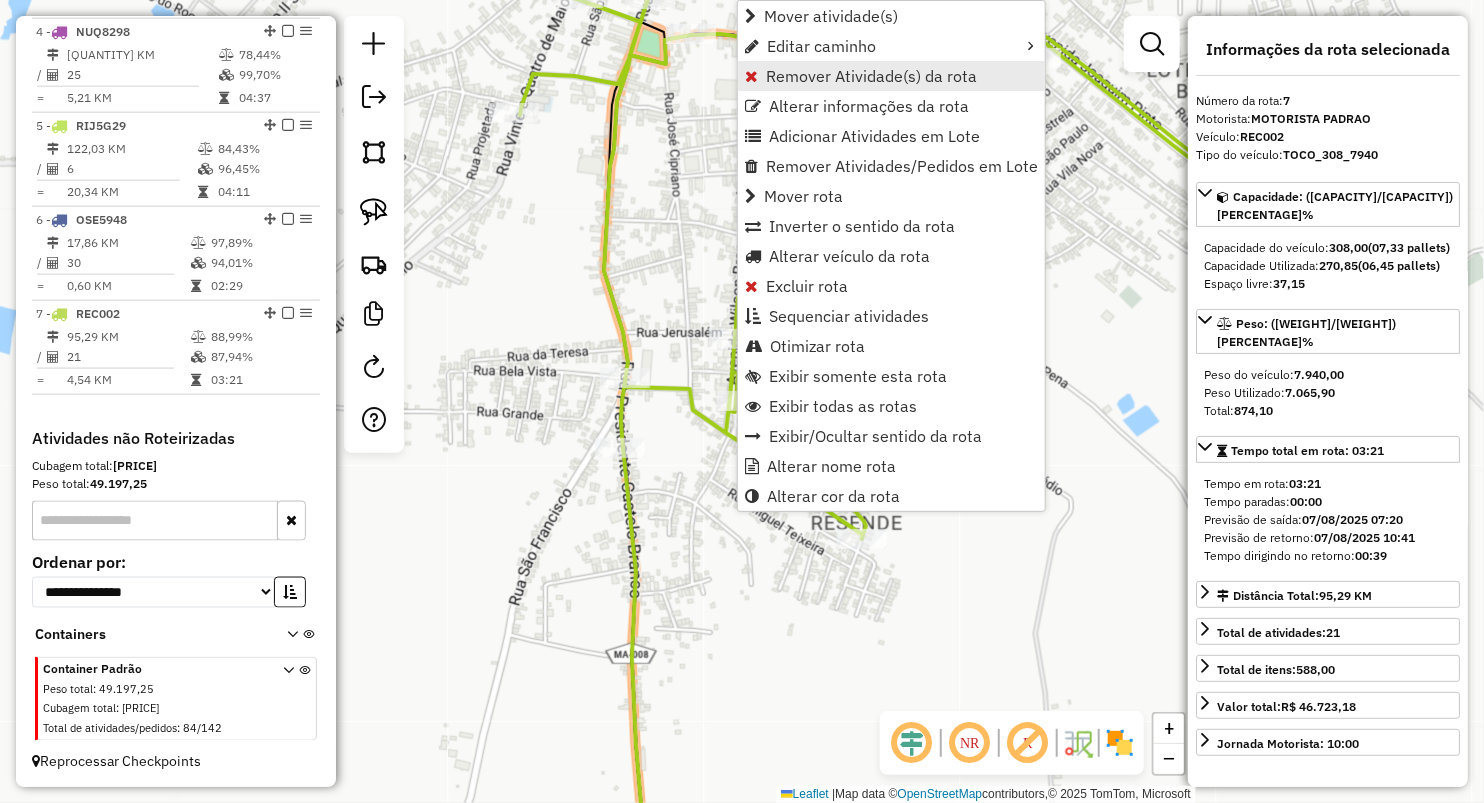 click on "Remover Atividade(s) da rota" at bounding box center (871, 76) 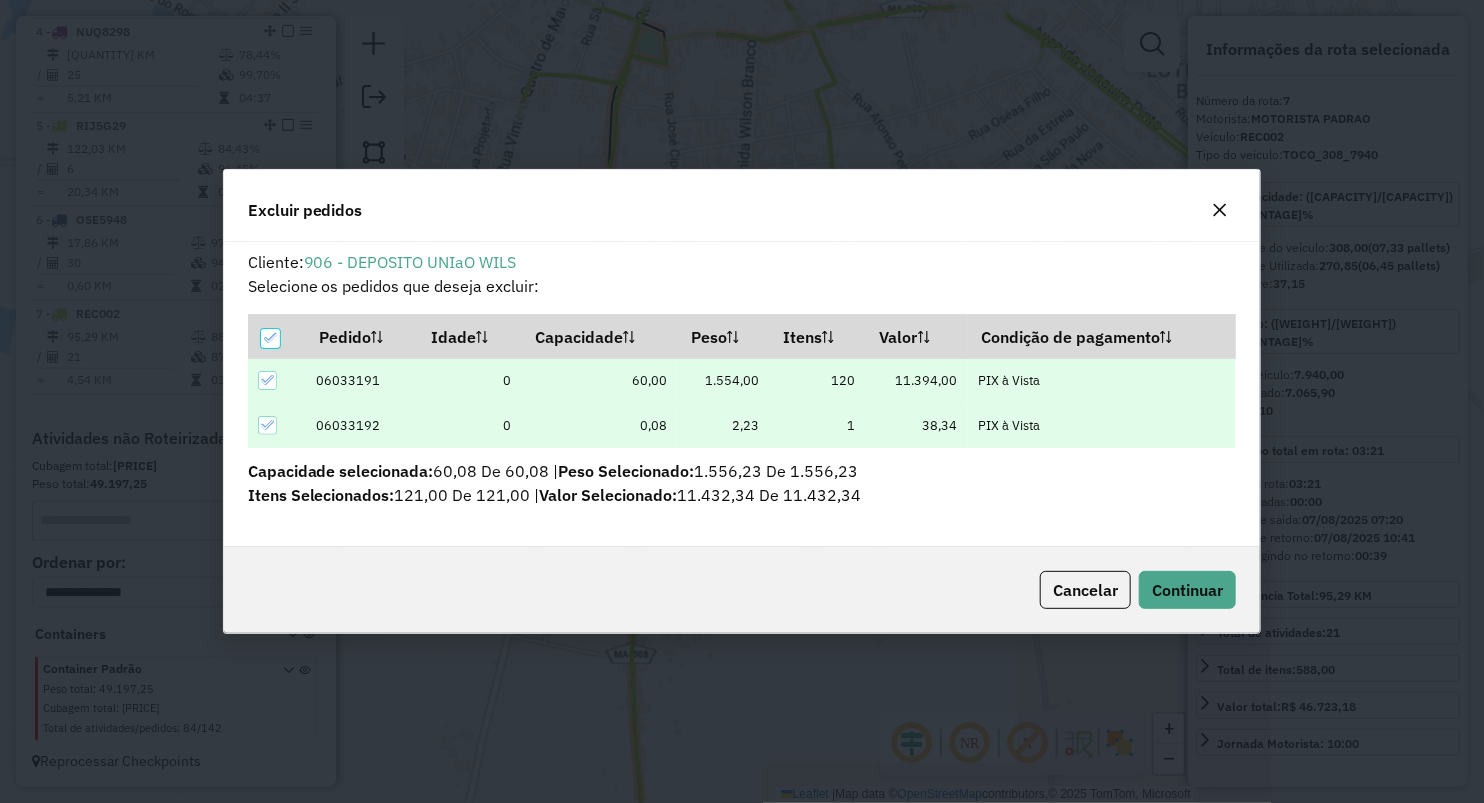 scroll, scrollTop: 0, scrollLeft: 0, axis: both 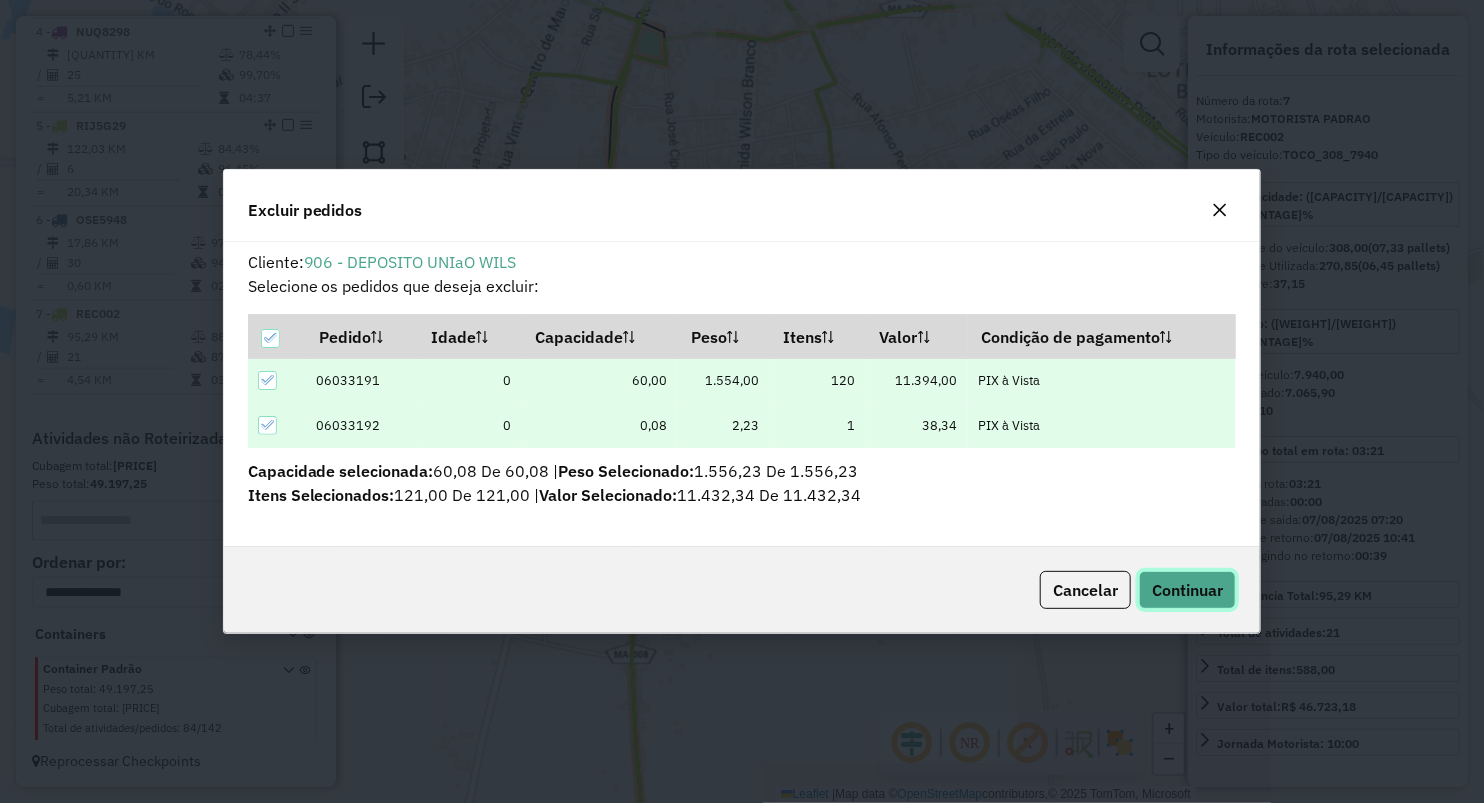 click on "Continuar" 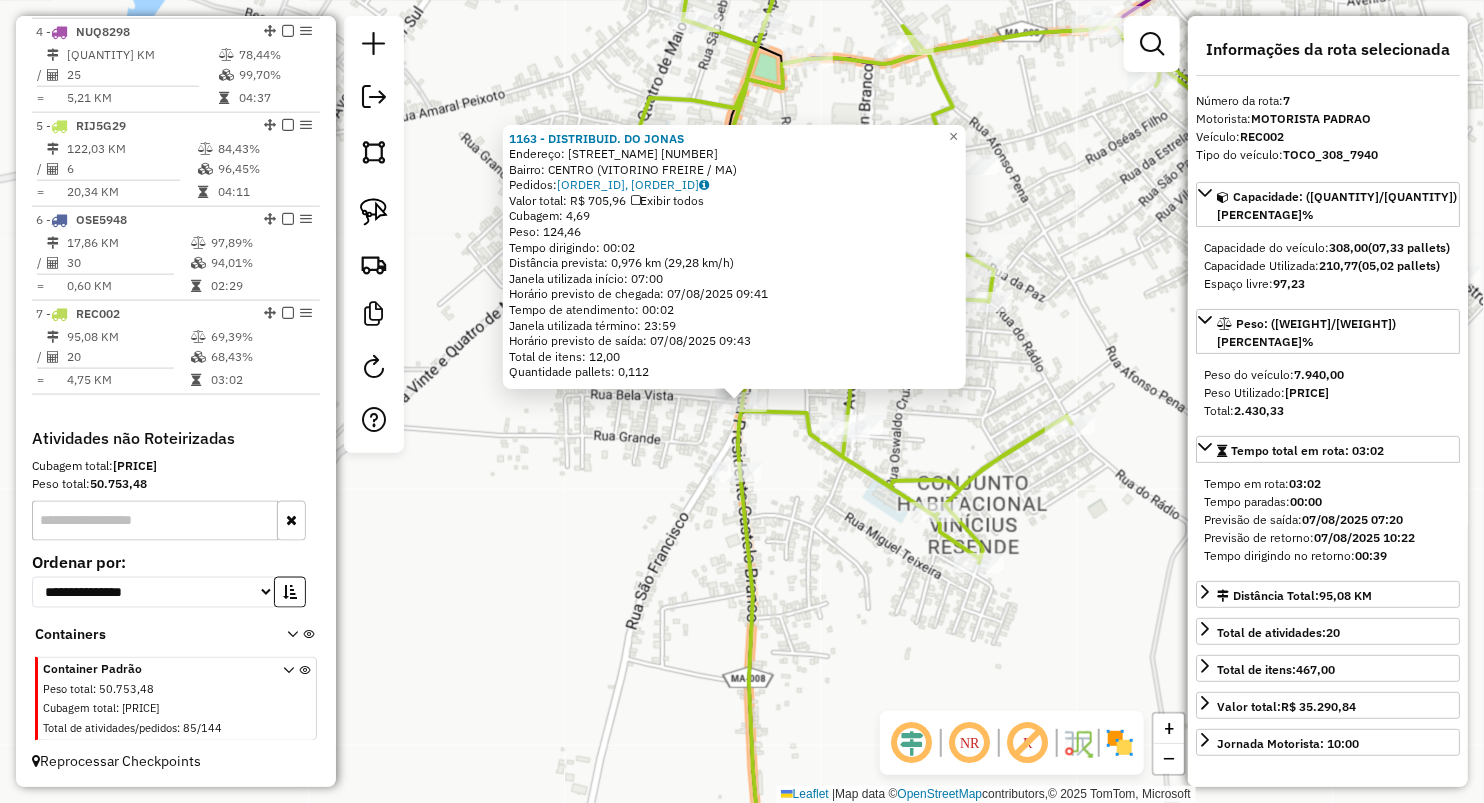 click on "1163 - DISTRIBUID. DO JONAS  Endereço:  DO MATADOR SN   Bairro: CENTRO ([CITY] / MA)   Pedidos:  06033088, 06033089   Valor total: R$ 705,96   Exibir todos   Cubagem: 4,69  Peso: 124,46  Tempo dirigindo: 00:02   Distância prevista: 0,976 km (29,28 km/h)   Janela utilizada início: 07:00   Horário previsto de chegada: 07/08/2025 09:41   Tempo de atendimento: 00:02   Janela utilizada término: 23:59   Horário previsto de saída: 07/08/2025 09:43   Total de itens: 12,00   Quantidade pallets: 0,112  × Janela de atendimento Grade de atendimento Capacidade Transportadoras Veículos Cliente Pedidos  Rotas Selecione os dias de semana para filtrar as janelas de atendimento  Seg   Ter   Qua   Qui   Sex   Sáb   Dom  Informe o período da janela de atendimento: De: Até:  Filtrar exatamente a janela do cliente  Considerar janela de atendimento padrão  Selecione os dias de semana para filtrar as grades de atendimento  Seg   Ter   Qua   Qui   Sex   Sáb   Dom   Peso mínimo:   Peso máximo:   De:   Até:  +" 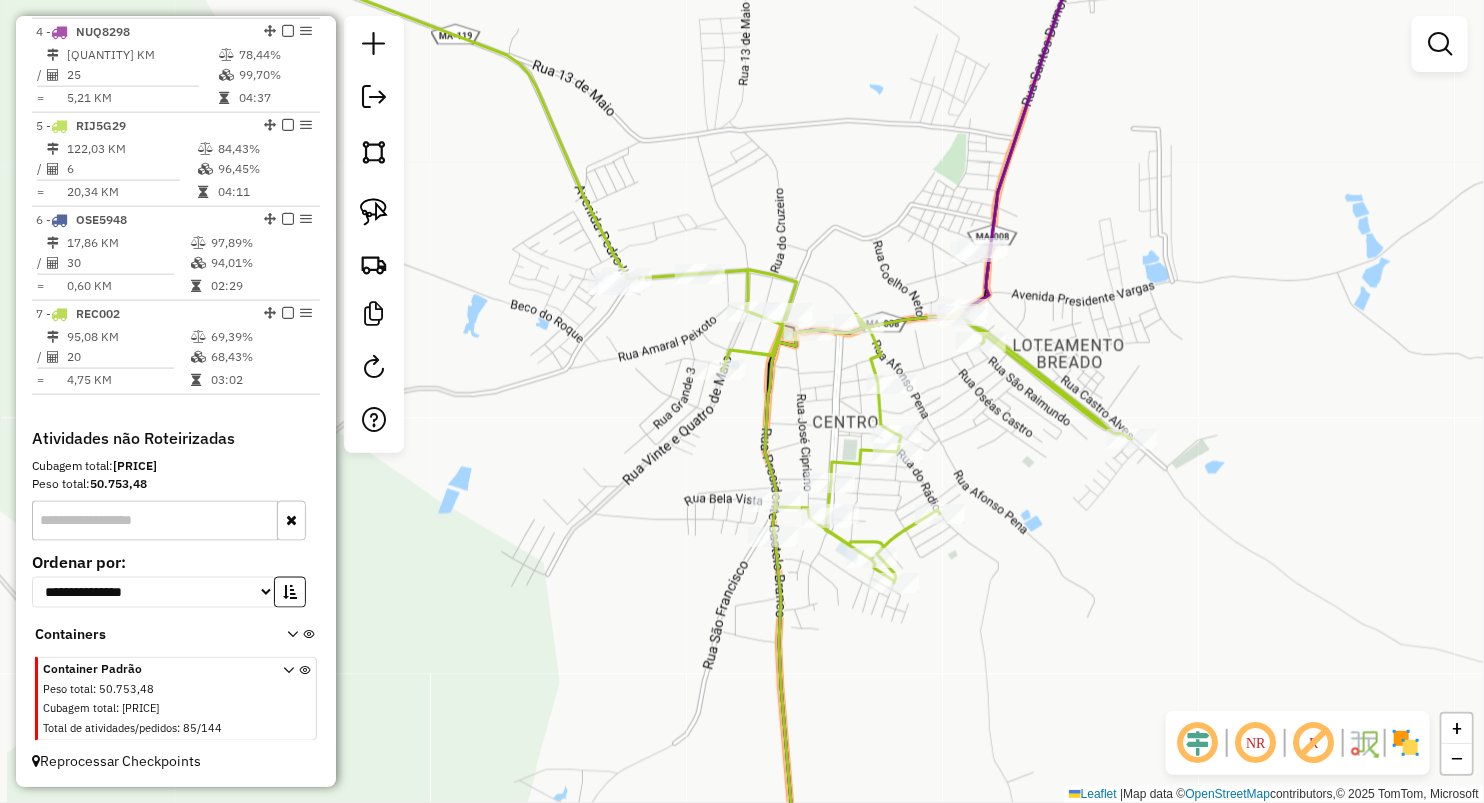 drag, startPoint x: 792, startPoint y: 309, endPoint x: 787, endPoint y: 414, distance: 105.11898 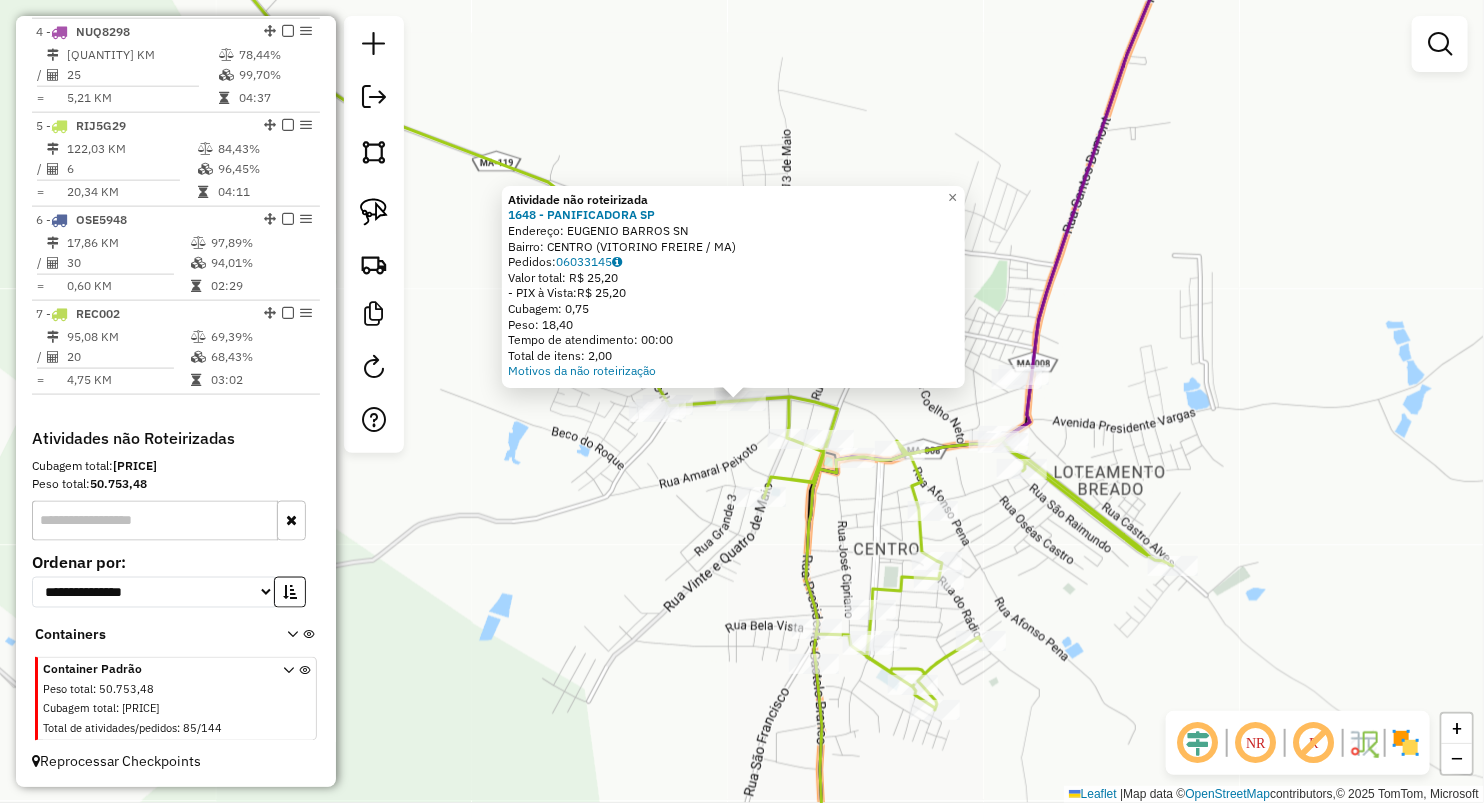 click on "Atividade não roteirizada [NUMBER] - [NAME]  Endereço:  [STREET] [STREET]   Bairro: [NEIGHBORHOOD] ([CITY] / [STATE])   Pedidos:  [ORDER_ID]   Valor total: R$ 25,20   - PIX à Vista:  R$ 25,20   Cubagem: 0,75   Peso: 18,40   Tempo de atendimento: 00:00   Total de itens: 2,00  Motivos da não roteirização × Janela de atendimento Grade de atendimento Capacidade Transportadoras Veículos Cliente Pedidos  Rotas Selecione os dias de semana para filtrar as janelas de atendimento  Seg   Ter   Qua   Qui   Sex   Sáb   Dom  Informe o período da janela de atendimento: De: Até:  Filtrar exatamente a janela do cliente  Considerar janela de atendimento padrão  Selecione os dias de semana para filtrar as grades de atendimento  Seg   Ter   Qua   Qui   Sex   Sáb   Dom   Considerar clientes sem dia de atendimento cadastrado  Clientes fora do dia de atendimento selecionado Filtrar as atividades entre os valores definidos abaixo:  Peso mínimo:   Peso máximo:   Cubagem mínima:   Cubagem máxima:   De:   Até:   De:  +" 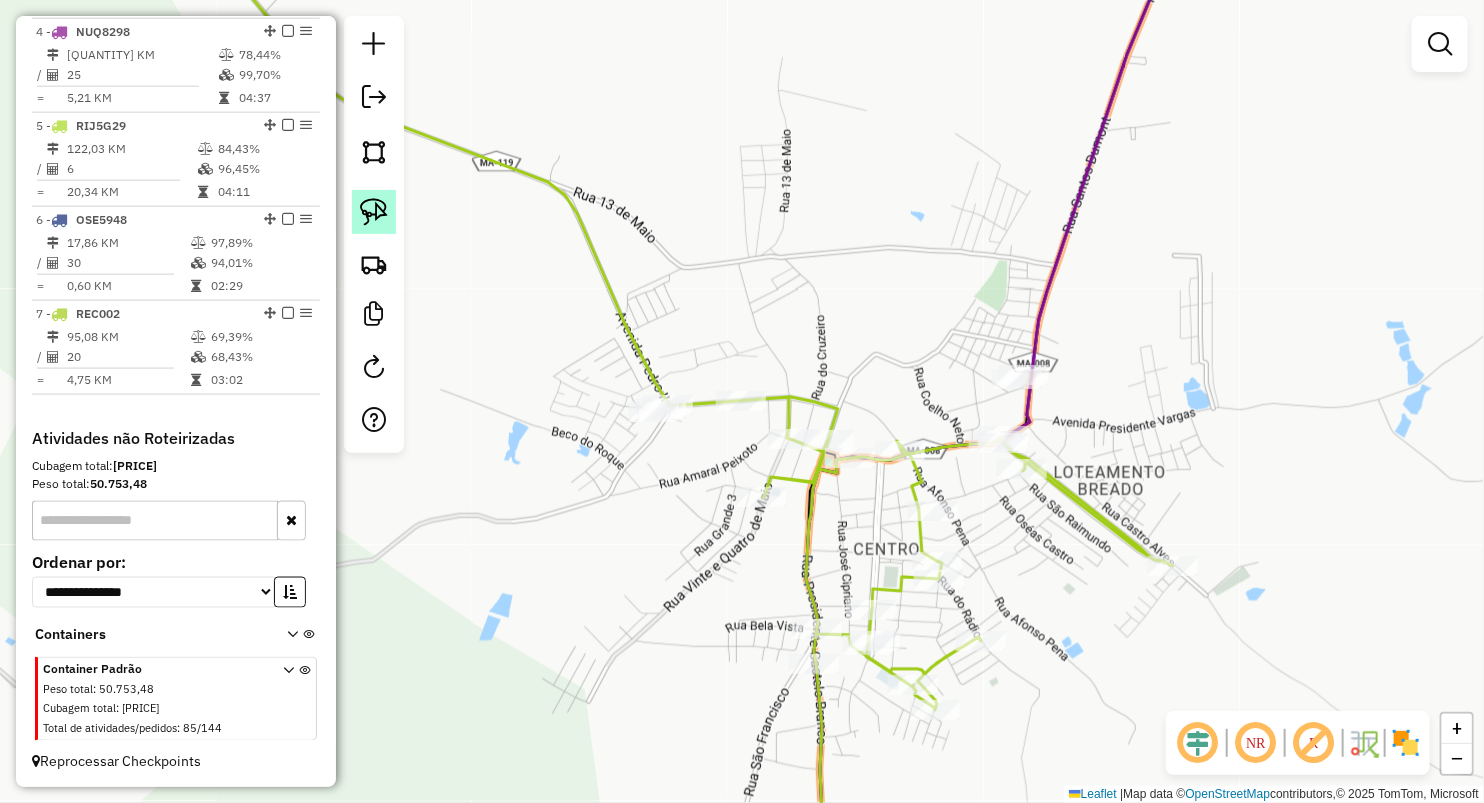 click 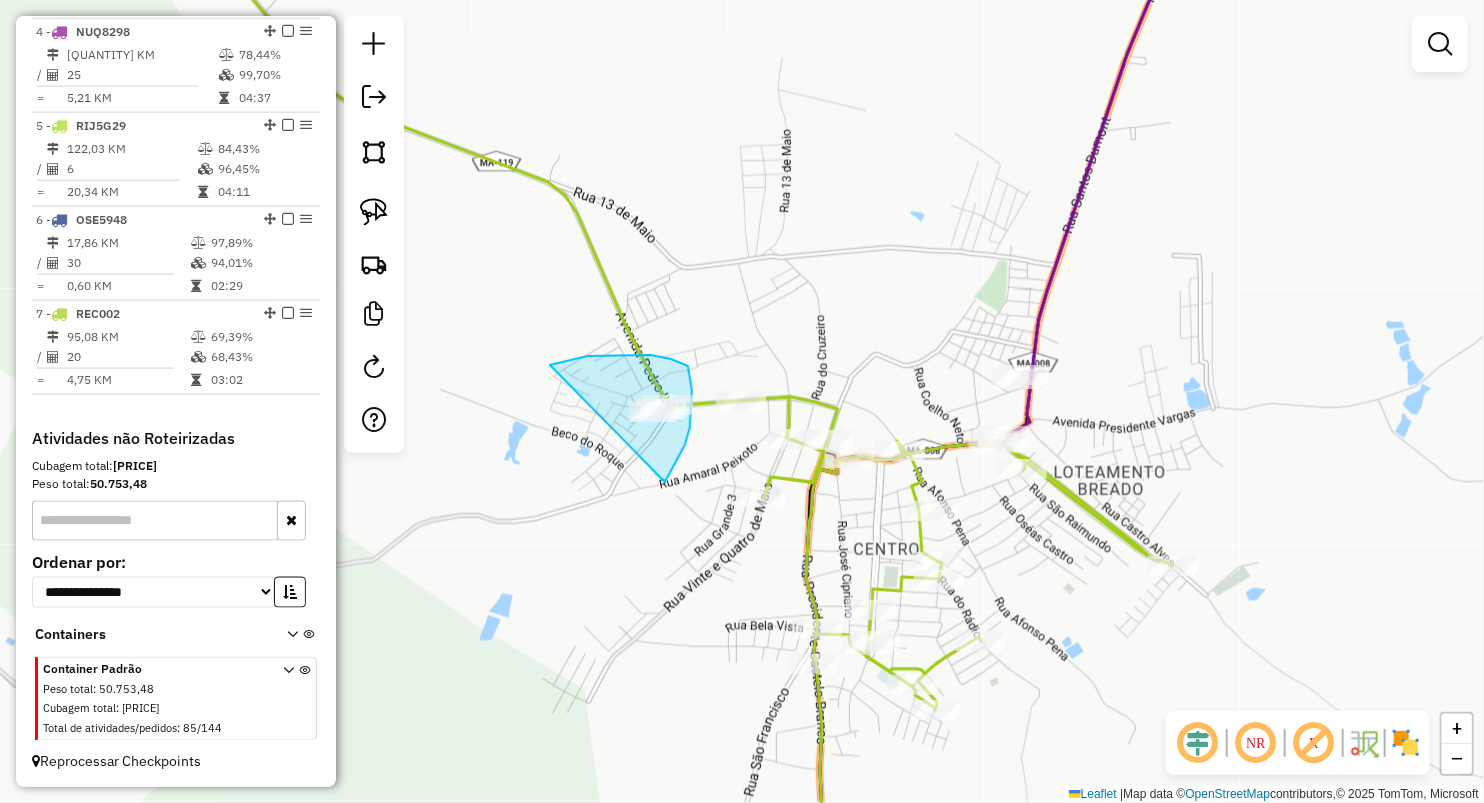 drag, startPoint x: 550, startPoint y: 365, endPoint x: 649, endPoint y: 498, distance: 165.80109 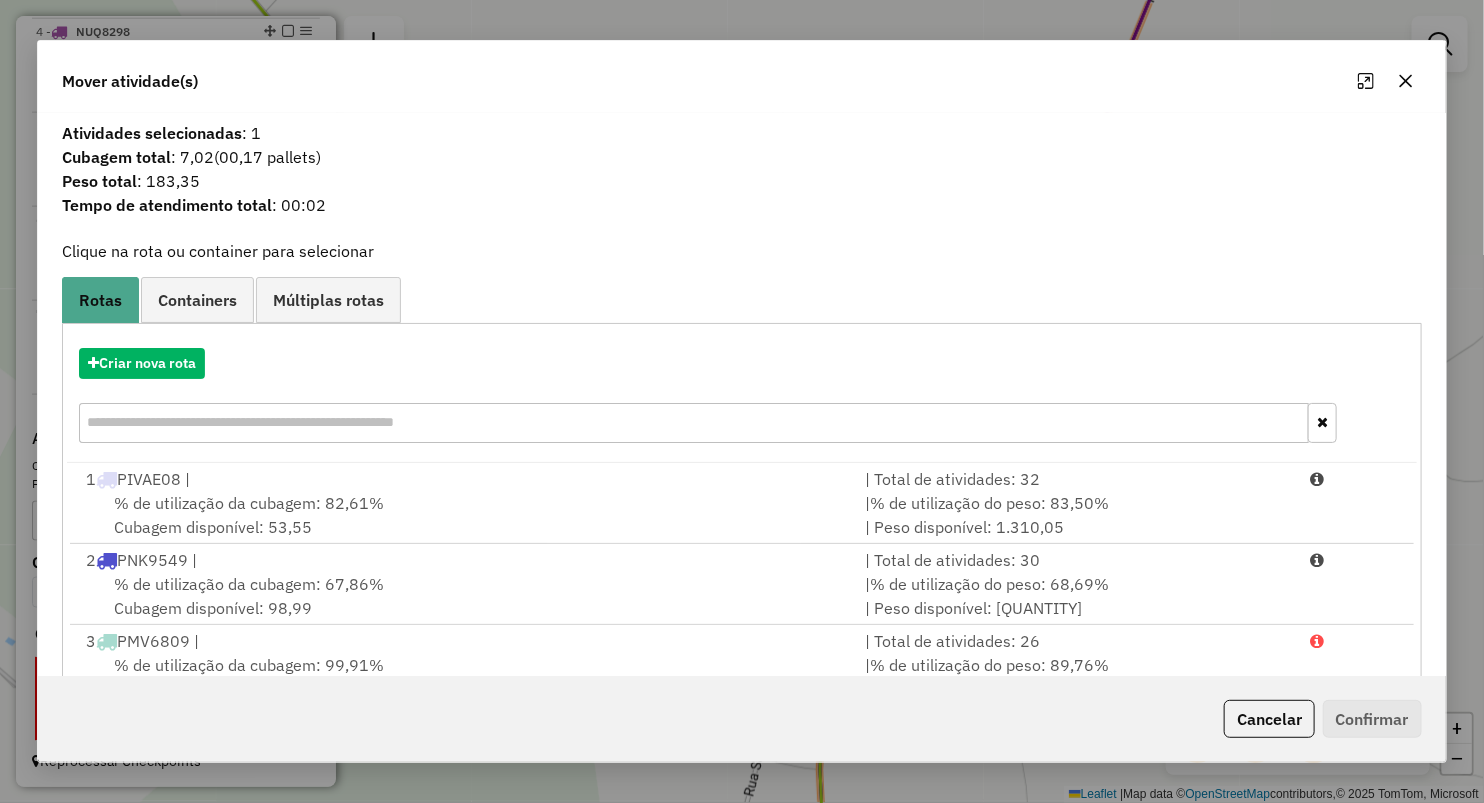 drag, startPoint x: 1411, startPoint y: 83, endPoint x: 837, endPoint y: 268, distance: 603.0763 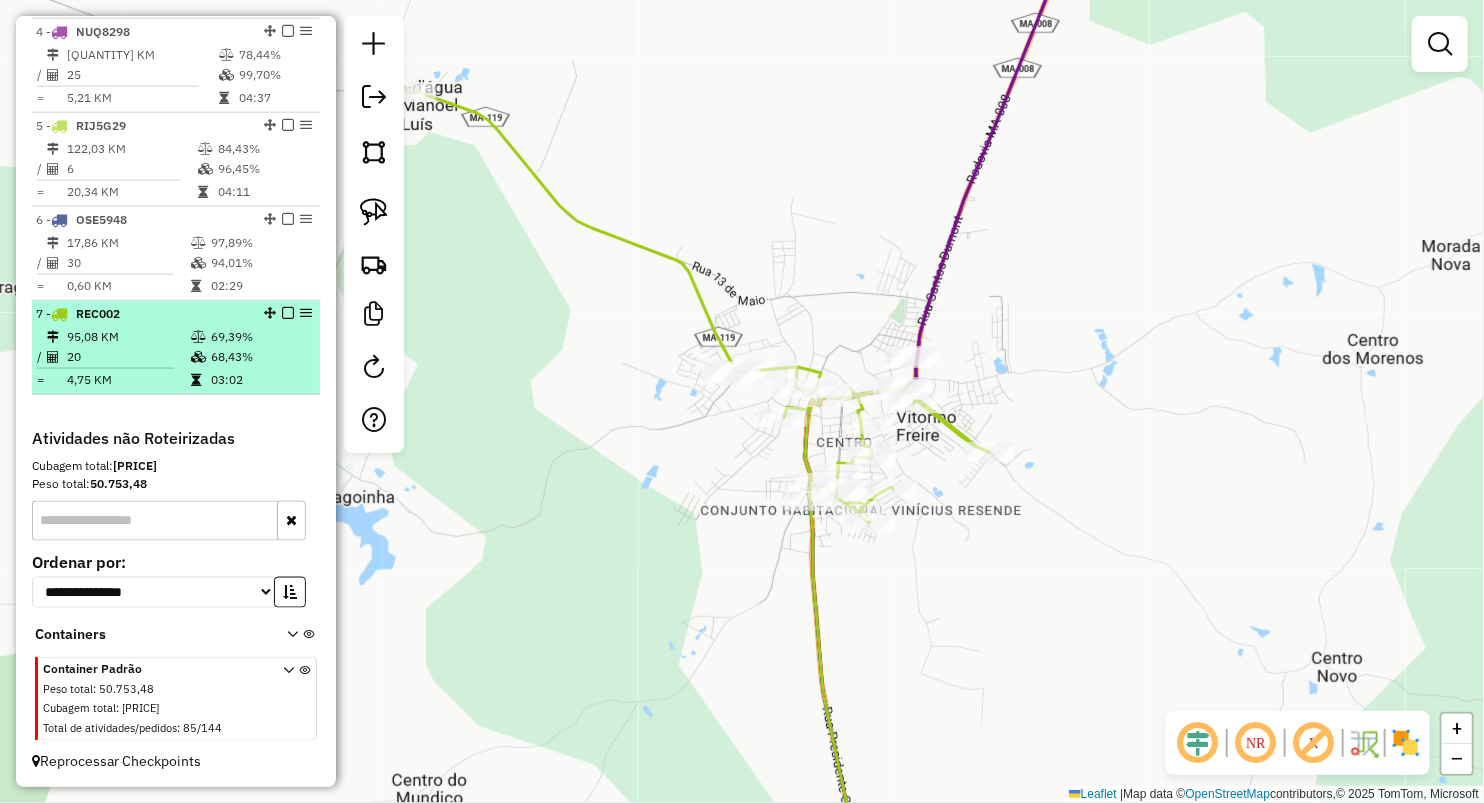 click on "20" at bounding box center [128, 357] 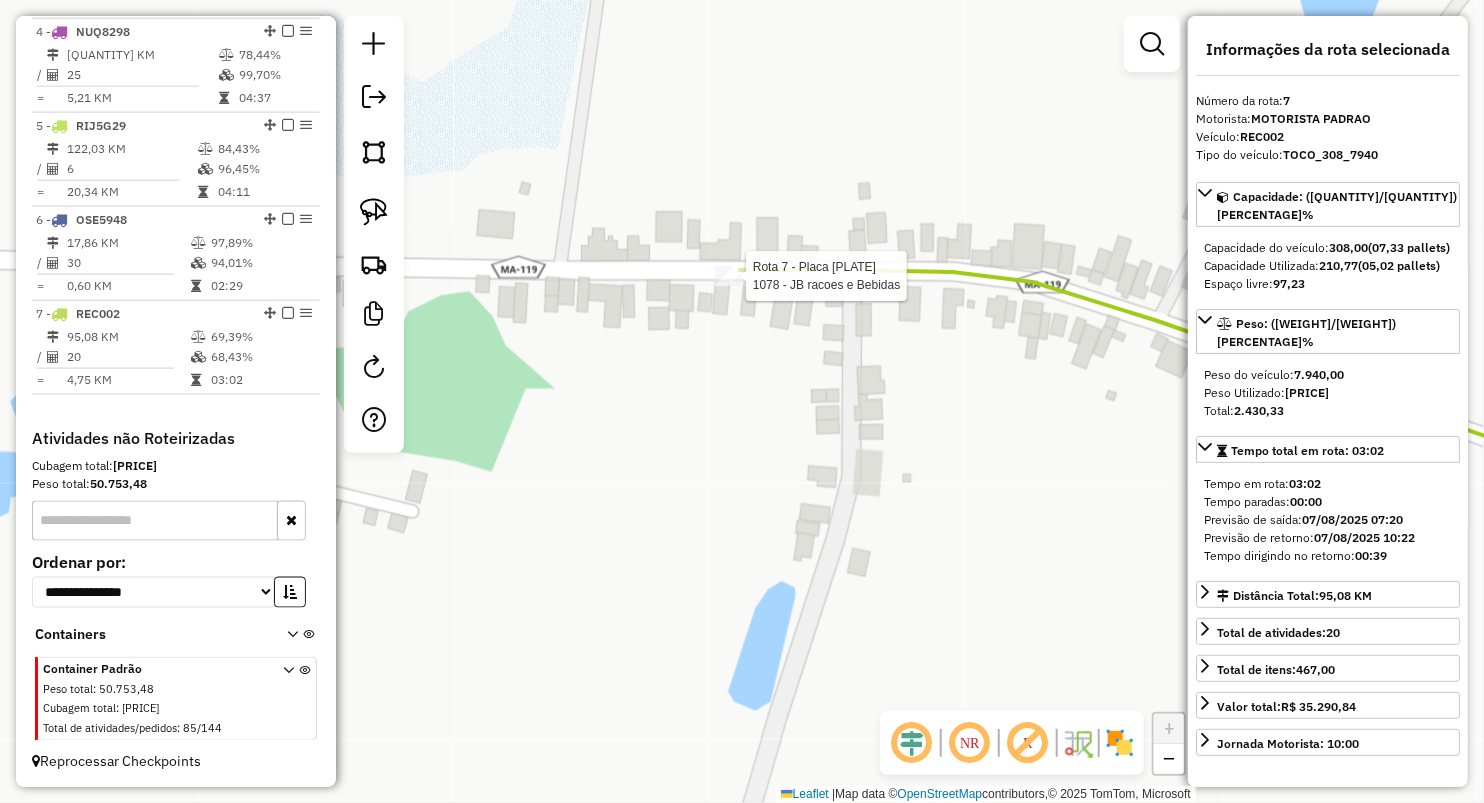 click 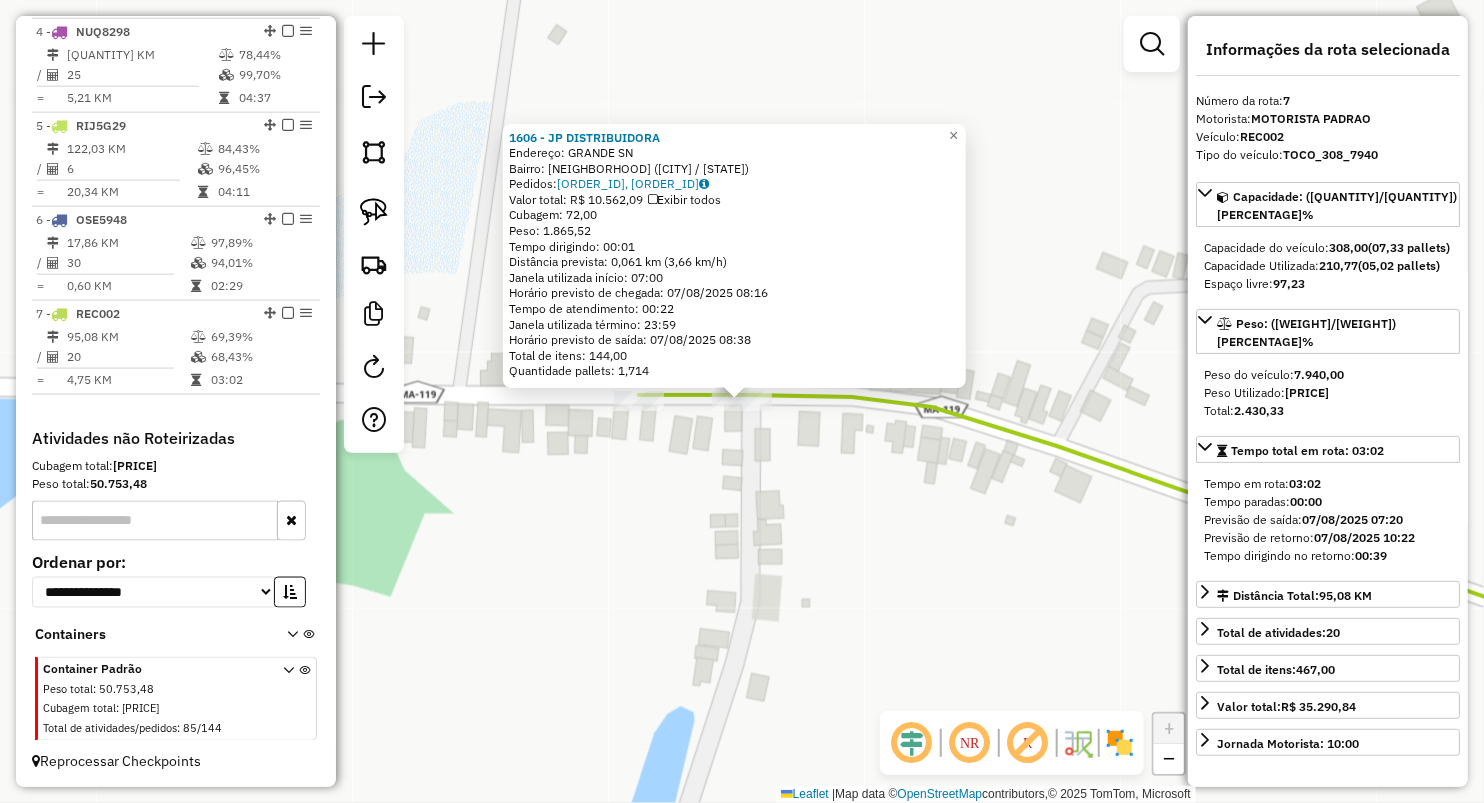 click on "[NUMBER] - [NAME] Endereço: [STREET] [NUMBER] Bairro: [NEIGHBORHOOD] ([CITY] / [STATE]) Pedidos: [ORDER_ID], [ORDER_ID] Valor total: [CURRENCY] [PRICE] Exibir todos Cubagem: [VOLUME] Peso: [WEIGHT] Tempo dirigindo: [TIME] Distância prevista: [DISTANCE] km ([SPEED] km/h) Janela utilizada início: [TIME] Horário previsto de chegada: [DATE] [TIME] Tempo de atendimento: [TIME] Janela utilizada término: [TIME] Horário previsto de saída: [DATE] [TIME] Total de itens: [QUANTITY] Quantidade pallets: [QUANTITY] × Janela de atendimento Grade de atendimento Capacidade Transportadoras Veículos Cliente Pedidos Rotas Selecione os dias da semana para filtrar as janelas de atendimento Seg Ter Qua Qui Sex Sáb Dom Informe o período da janela de atendimento: De: Até: Filtrar exatamente a janela do cliente Considerar janela de atendimento padrão Selecione os dias da semana para filtrar as grades de atendimento Seg Ter Qua Qui Sex Sáb Dom Peso mínimo: De: De:" 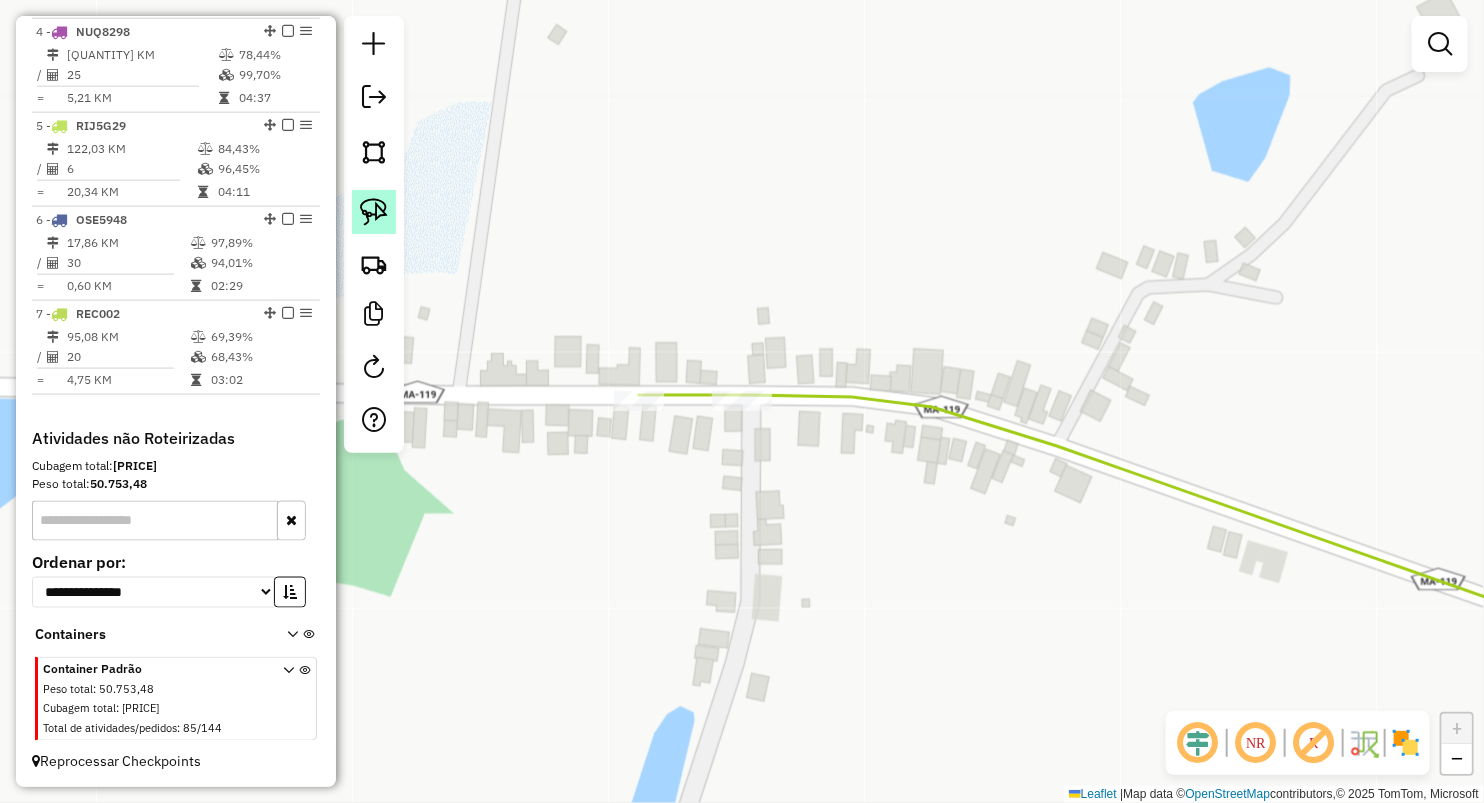 click 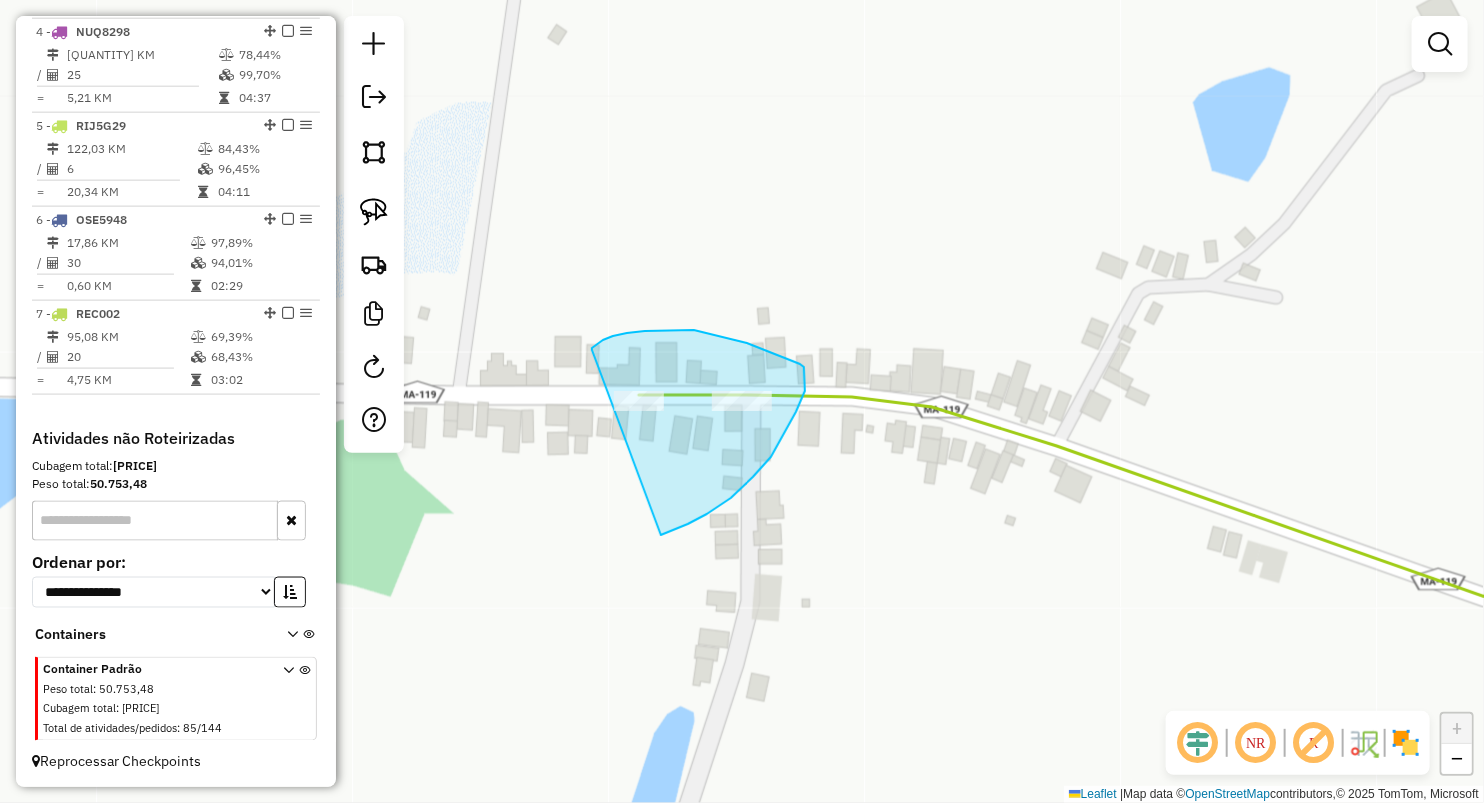 drag, startPoint x: 592, startPoint y: 350, endPoint x: 661, endPoint y: 535, distance: 197.44873 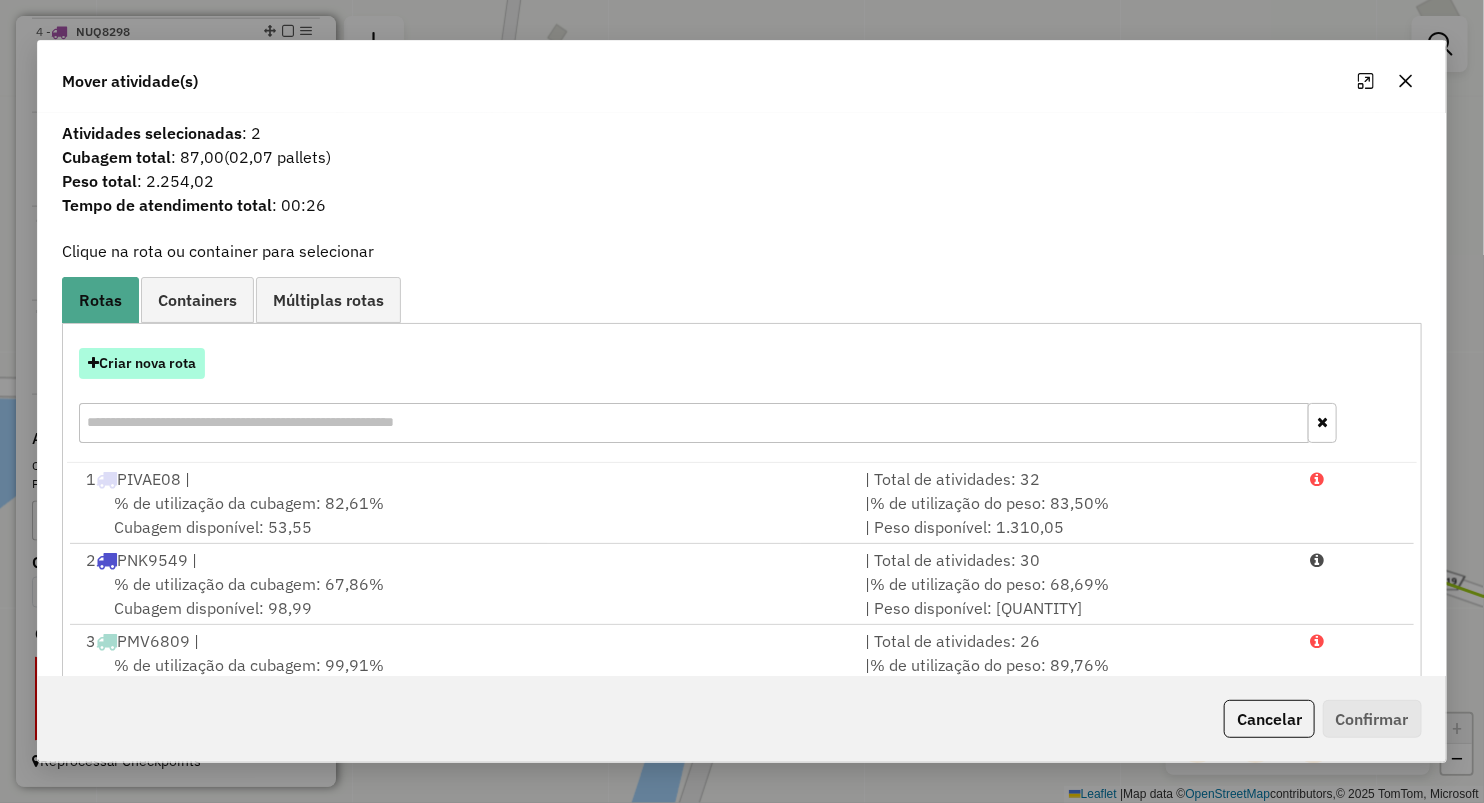 click on "Criar nova rota" at bounding box center [142, 363] 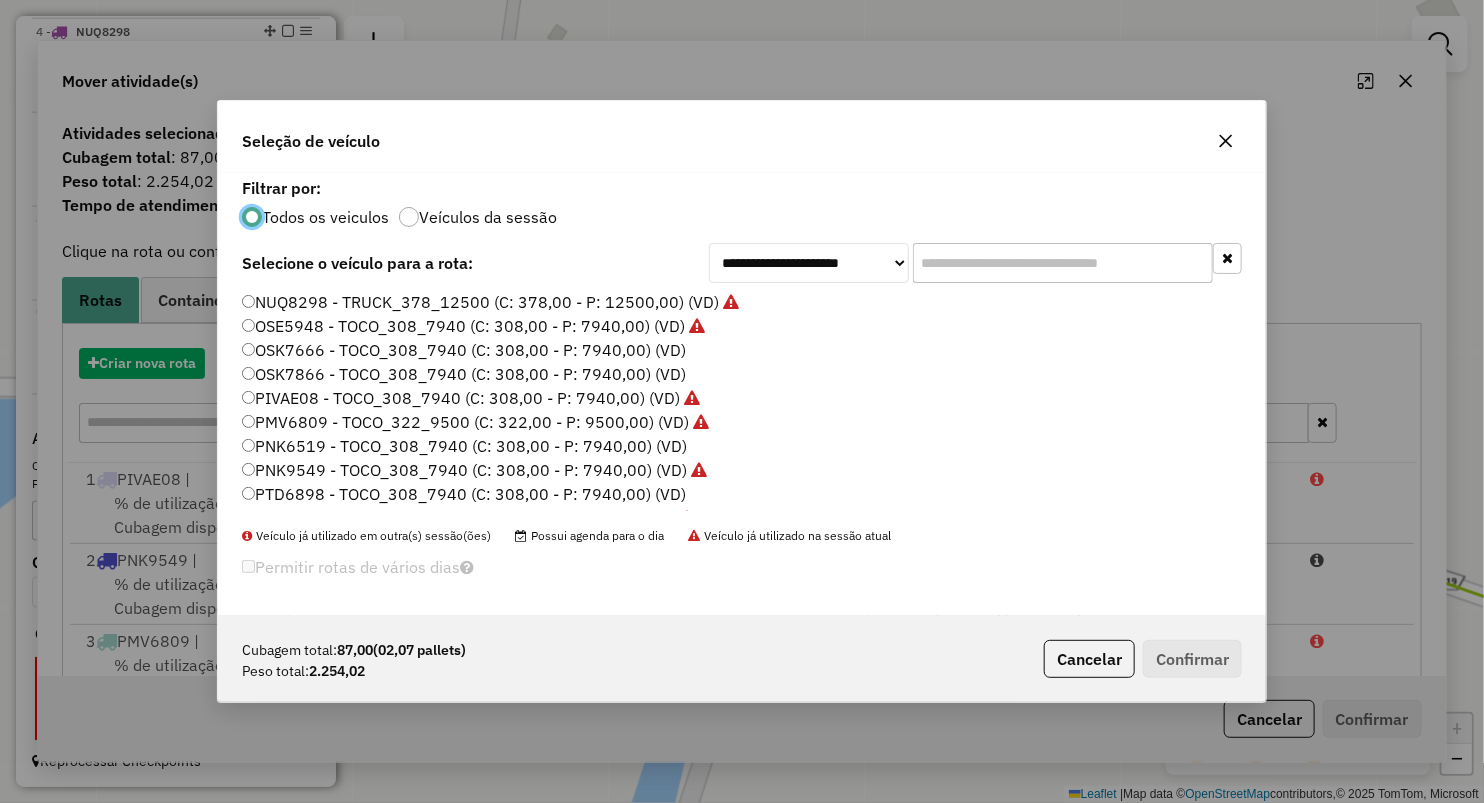 scroll, scrollTop: 10, scrollLeft: 6, axis: both 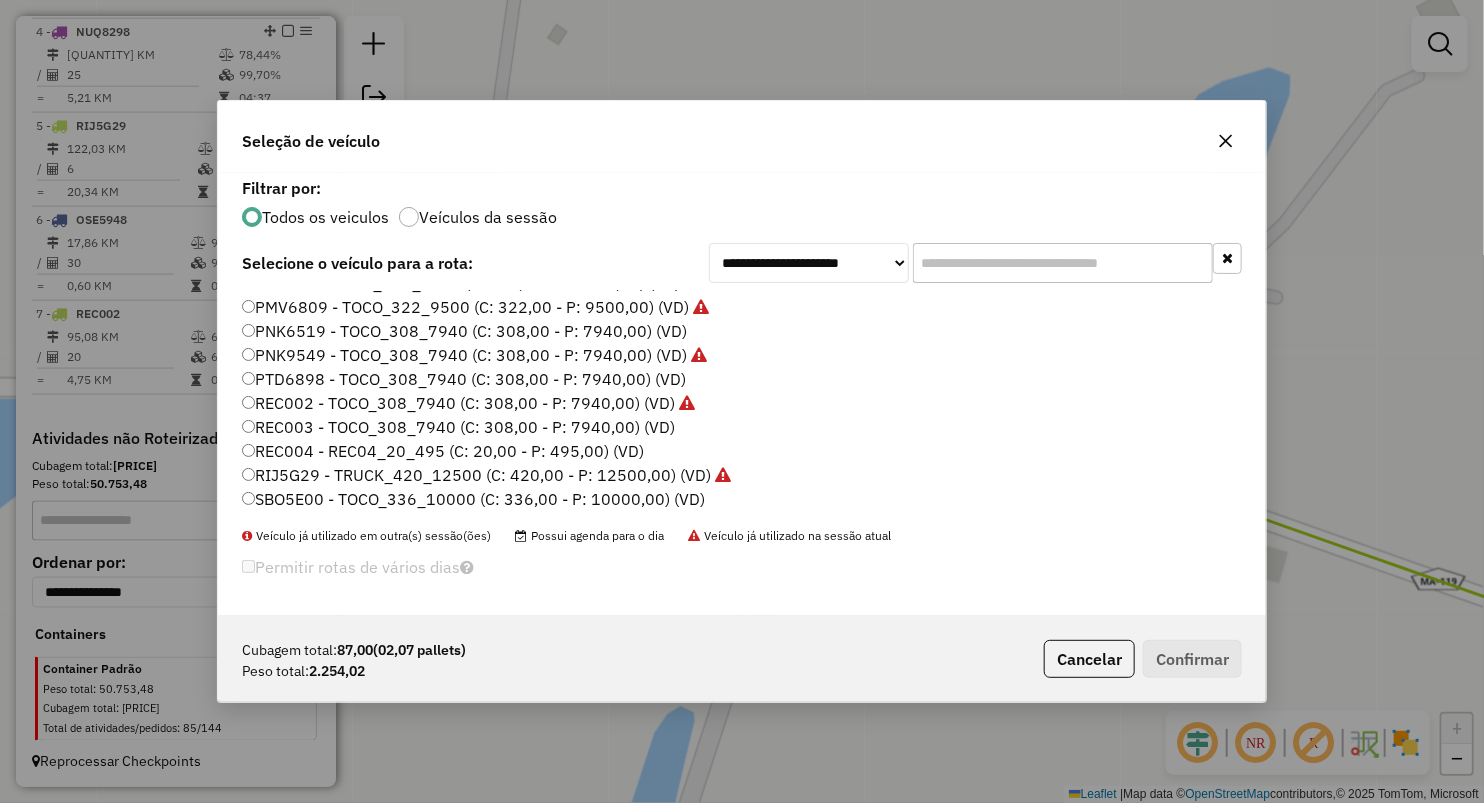 click on "REC003 - TOCO_308_7940 (C: 308,00 - P: 7940,00) (VD)" 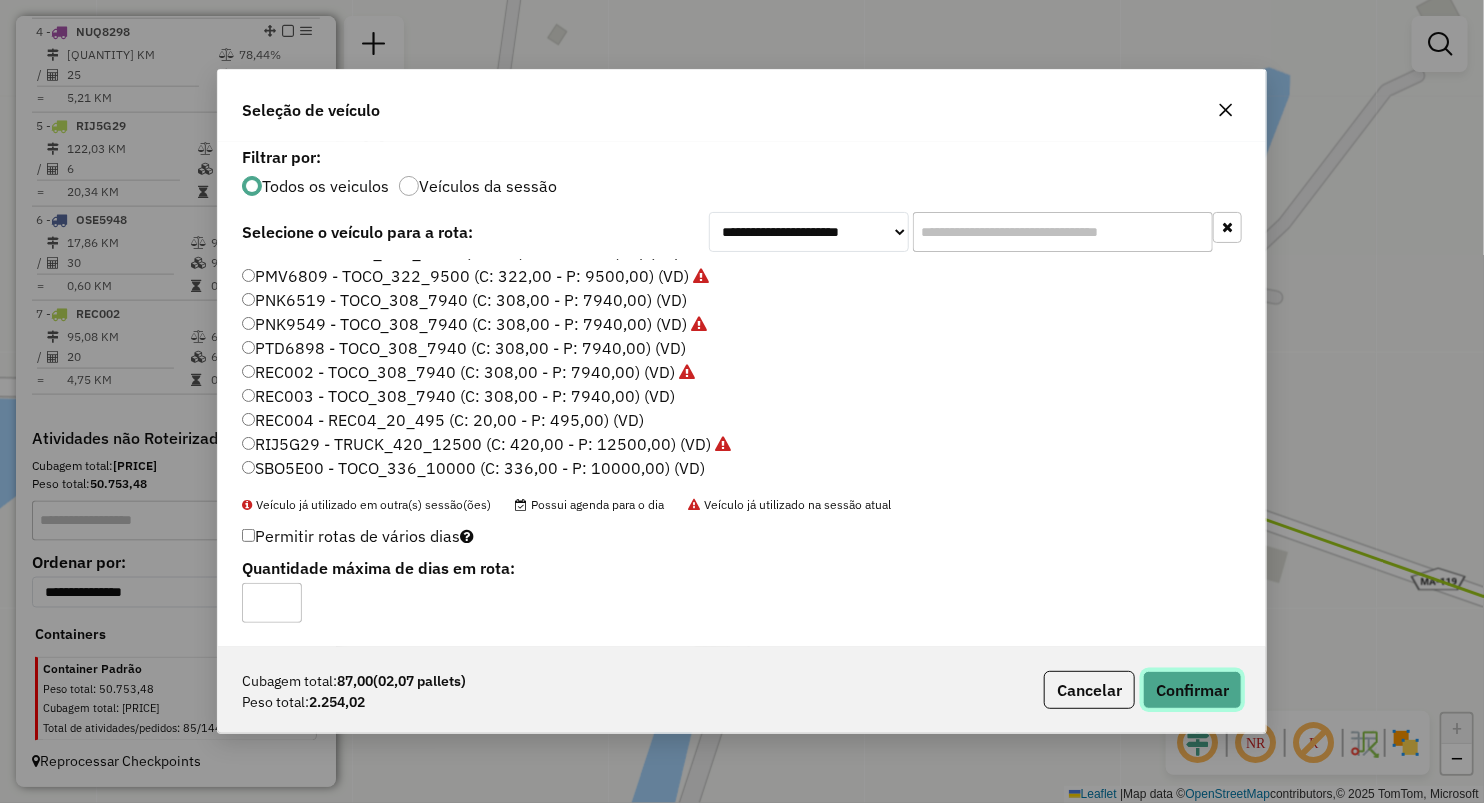 click on "Confirmar" 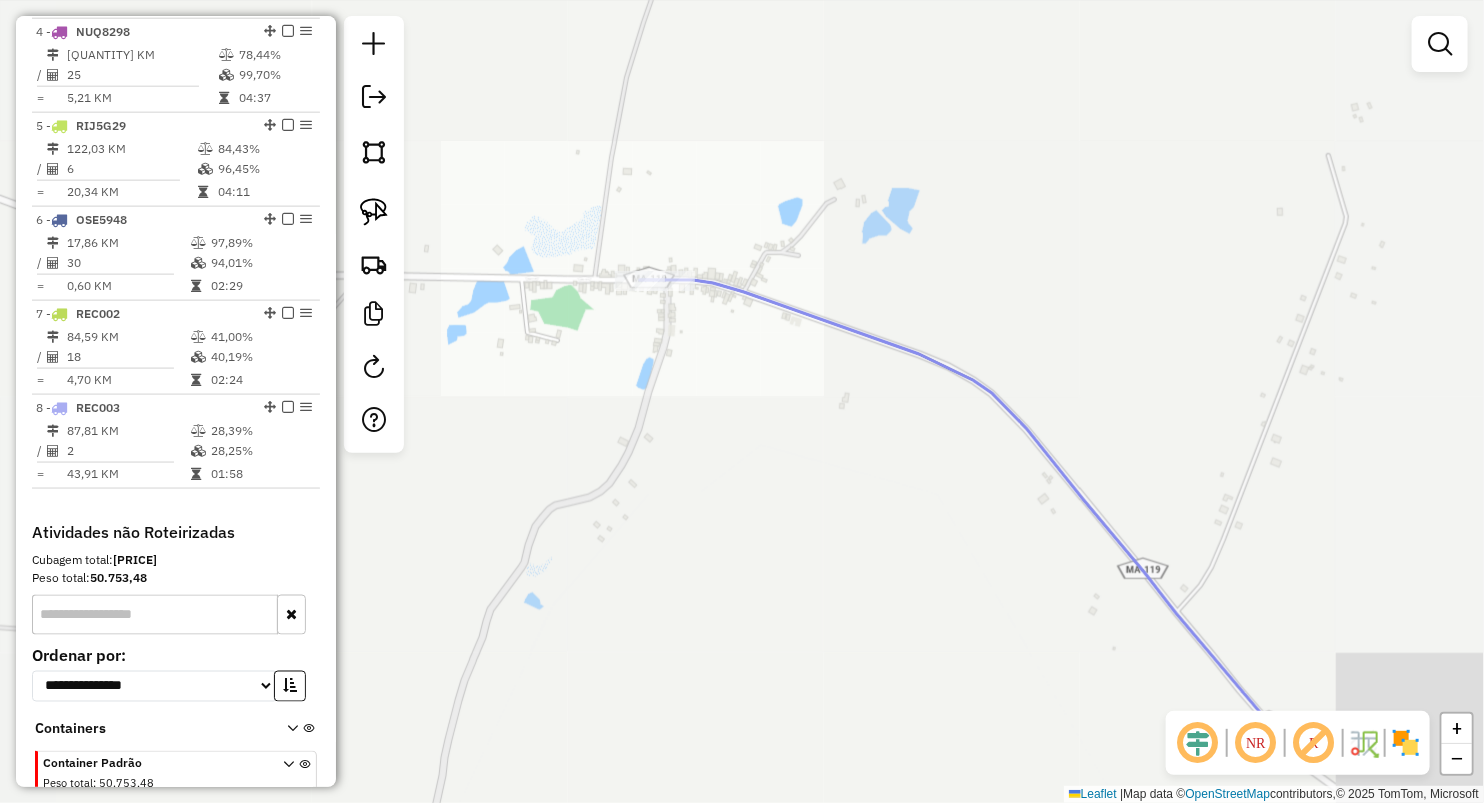 drag, startPoint x: 794, startPoint y: 404, endPoint x: 679, endPoint y: 82, distance: 341.9196 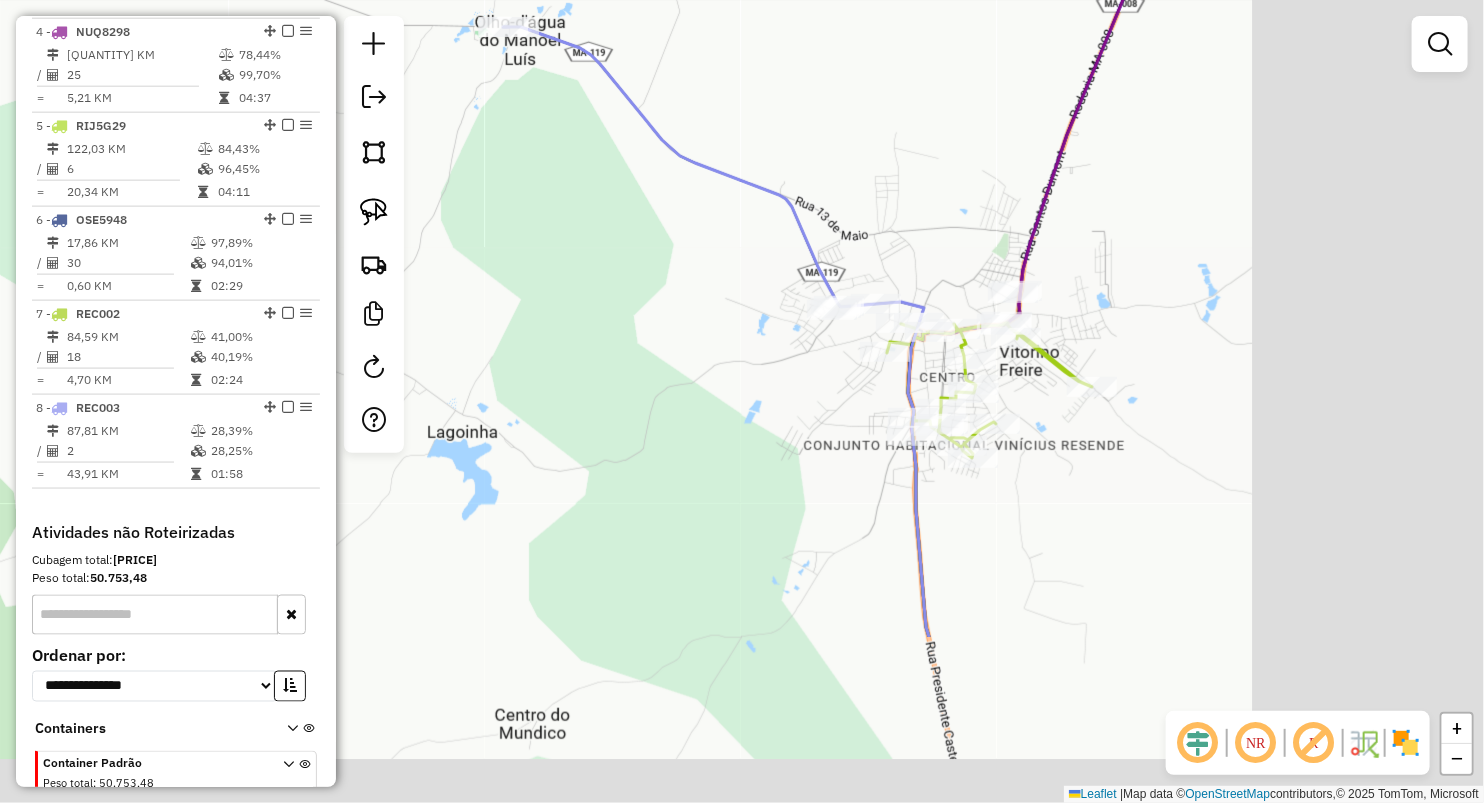 drag, startPoint x: 684, startPoint y: 320, endPoint x: 544, endPoint y: 170, distance: 205.18285 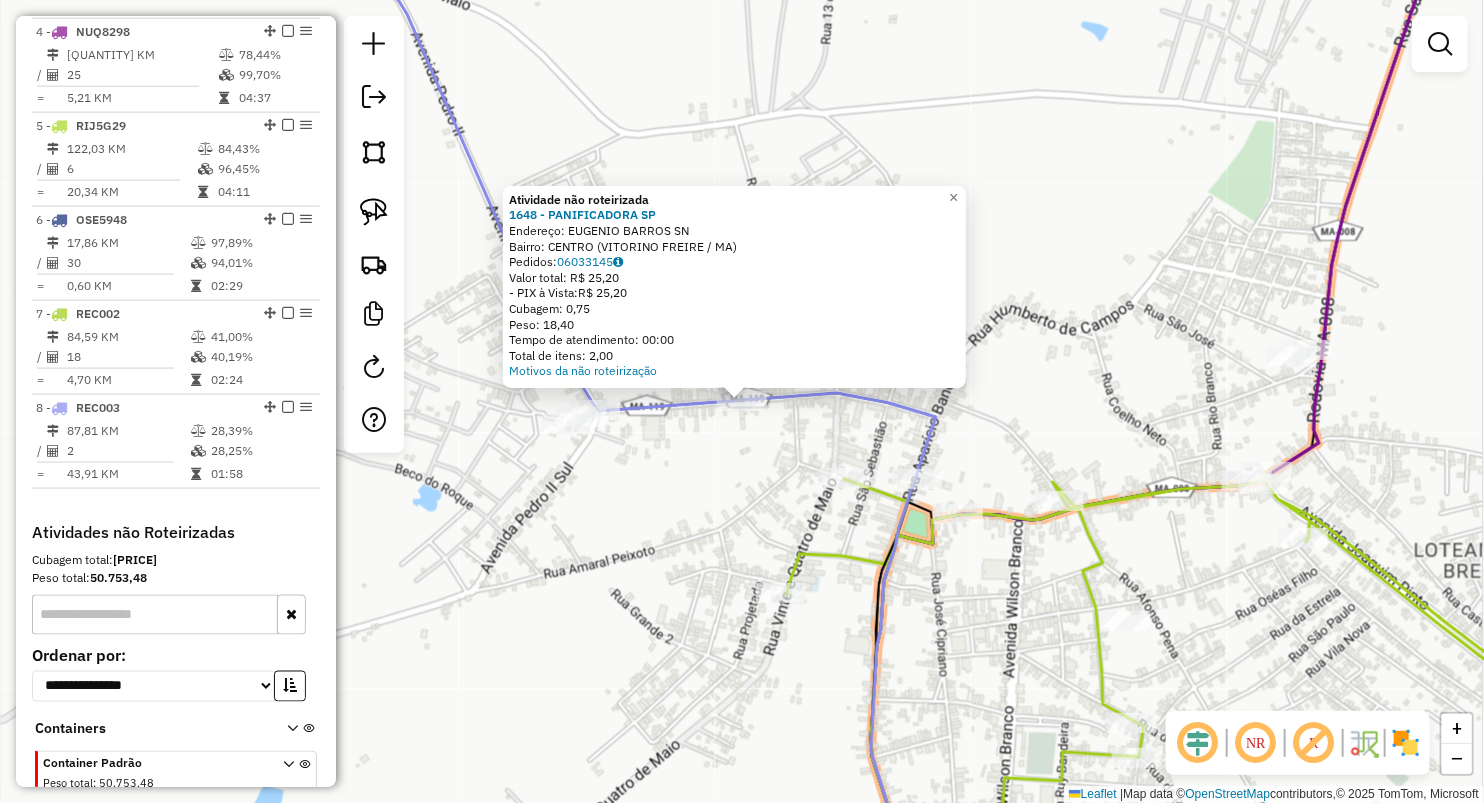 click on "Atividade não roteirizada [NUMBER] - [NAME]  Endereço:  [STREET] [STREET]   Bairro: [NEIGHBORHOOD] ([CITY] / [STATE])   Pedidos:  [ORDER_ID]   Valor total: R$ 25,20   - PIX à Vista:  R$ 25,20   Cubagem: 0,75   Peso: 18,40   Tempo de atendimento: 00:00   Total de itens: 2,00  Motivos da não roteirização × Janela de atendimento Grade de atendimento Capacidade Transportadoras Veículos Cliente Pedidos  Rotas Selecione os dias de semana para filtrar as janelas de atendimento  Seg   Ter   Qua   Qui   Sex   Sáb   Dom  Informe o período da janela de atendimento: De: Até:  Filtrar exatamente a janela do cliente  Considerar janela de atendimento padrão  Selecione os dias de semana para filtrar as grades de atendimento  Seg   Ter   Qua   Qui   Sex   Sáb   Dom   Considerar clientes sem dia de atendimento cadastrado  Clientes fora do dia de atendimento selecionado Filtrar as atividades entre os valores definidos abaixo:  Peso mínimo:   Peso máximo:   Cubagem mínima:   Cubagem máxima:   De:   Até:   De:  +" 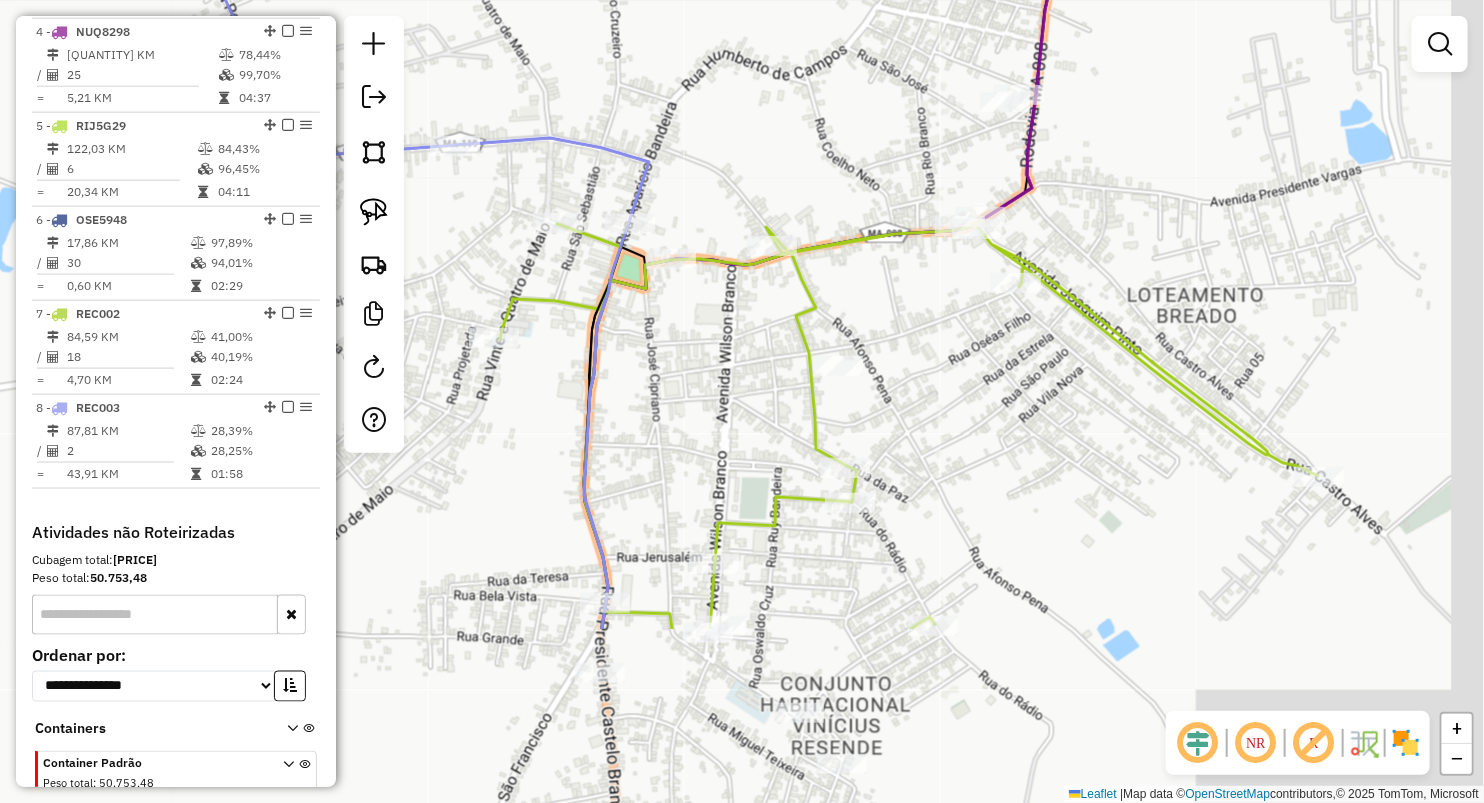 drag, startPoint x: 638, startPoint y: 412, endPoint x: 474, endPoint y: 241, distance: 236.93248 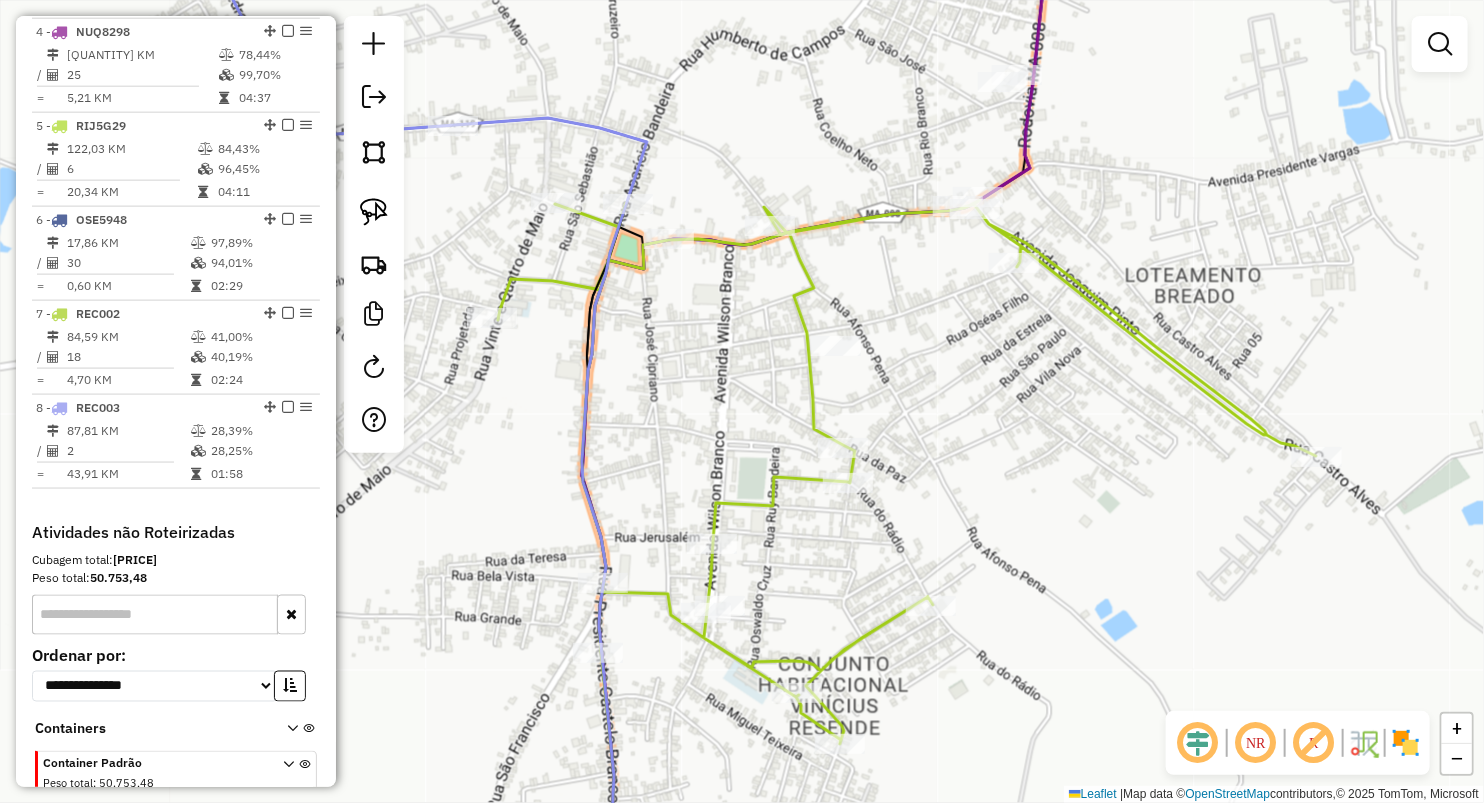 click on "Janela de atendimento Grade de atendimento Capacidade Transportadoras Veículos Cliente Pedidos  Rotas Selecione os dias de semana para filtrar as janelas de atendimento  Seg   Ter   Qua   Qui   Sex   Sáb   Dom  Informe o período da janela de atendimento: De: Até:  Filtrar exatamente a janela do cliente  Considerar janela de atendimento padrão  Selecione os dias de semana para filtrar as grades de atendimento  Seg   Ter   Qua   Qui   Sex   Sáb   Dom   Considerar clientes sem dia de atendimento cadastrado  Clientes fora do dia de atendimento selecionado Filtrar as atividades entre os valores definidos abaixo:  Peso mínimo:   Peso máximo:   Cubagem mínima:   Cubagem máxima:   De:   Até:  Filtrar as atividades entre o tempo de atendimento definido abaixo:  De:   Até:   Considerar capacidade total dos clientes não roteirizados Transportadora: Selecione um ou mais itens Tipo de veículo: Selecione um ou mais itens Veículo: Selecione um ou mais itens Motorista: Selecione um ou mais itens Nome: Rótulo:" 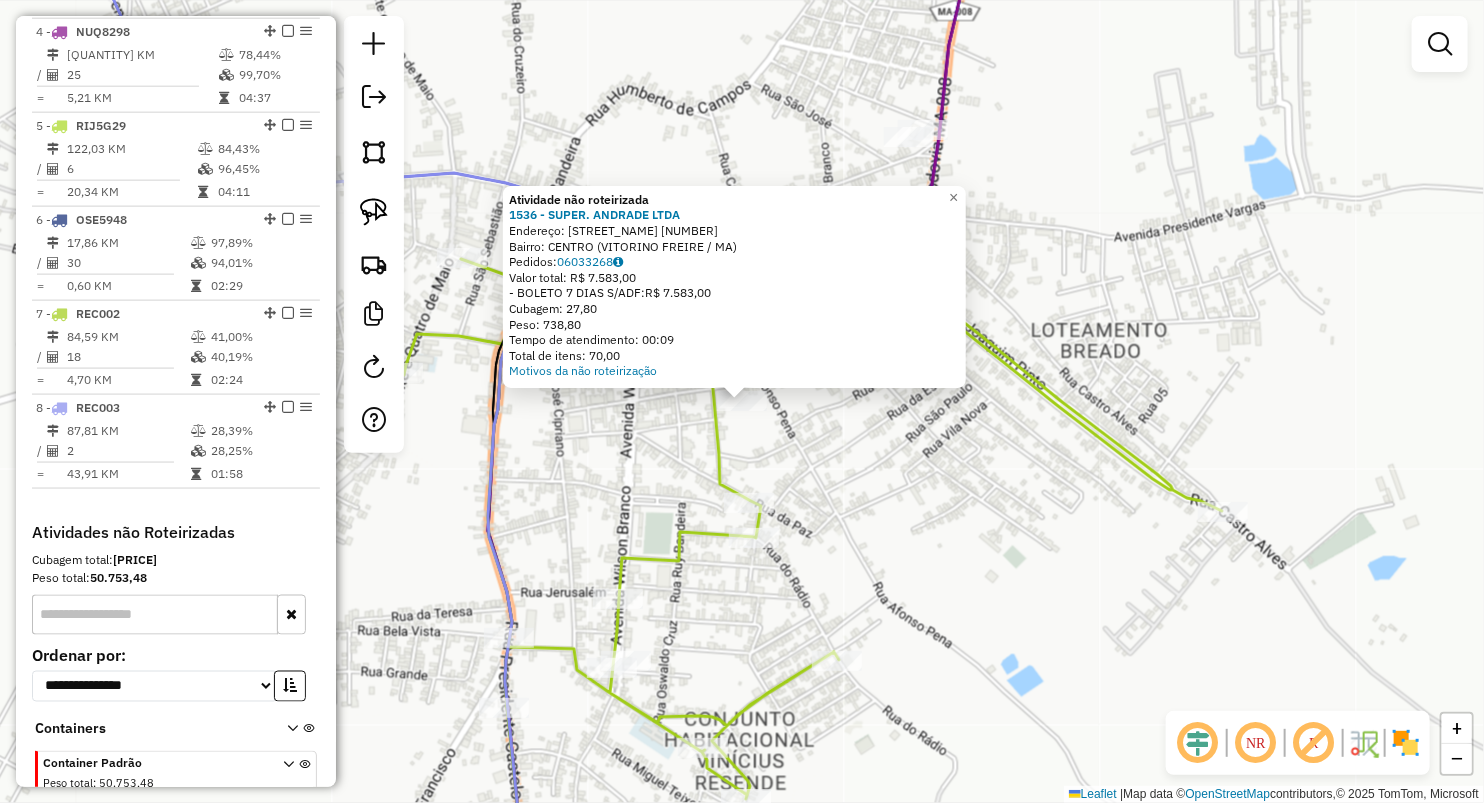click on "Atividade não roteirizada 1536 - SUPER. ANDRADE LTDA  Endereço:  BENJAMIM CONSTANTE [NUMBER]   Bairro: CENTRO ([CITY] / MA)   Pedidos:  06033268   Valor total: R$ 7.583,00   - BOLETO 7 DIAS S/ADF:  R$ 7.583,00   Cubagem: 27,80   Peso: 738,80   Tempo de atendimento: 00:09   Total de itens: 70,00  Motivos da não roteirização × Janela de atendimento Grade de atendimento Capacidade Transportadoras Veículos Cliente Pedidos  Rotas Selecione os dias de semana para filtrar as janelas de atendimento  Seg   Ter   Qua   Qui   Sex   Sáb   Dom  Informe o período da janela de atendimento: De: Até:  Filtrar exatamente a janela do cliente  Considerar janela de atendimento padrão  Selecione os dias de semana para filtrar as grades de atendimento  Seg   Ter   Qua   Qui   Sex   Sáb   Dom   Considerar clientes sem dia de atendimento cadastrado  Clientes fora do dia de atendimento selecionado Filtrar as atividades entre os valores definidos abaixo:  Peso mínimo:   Peso máximo:   Cubagem mínima:   De:   Até:  +" 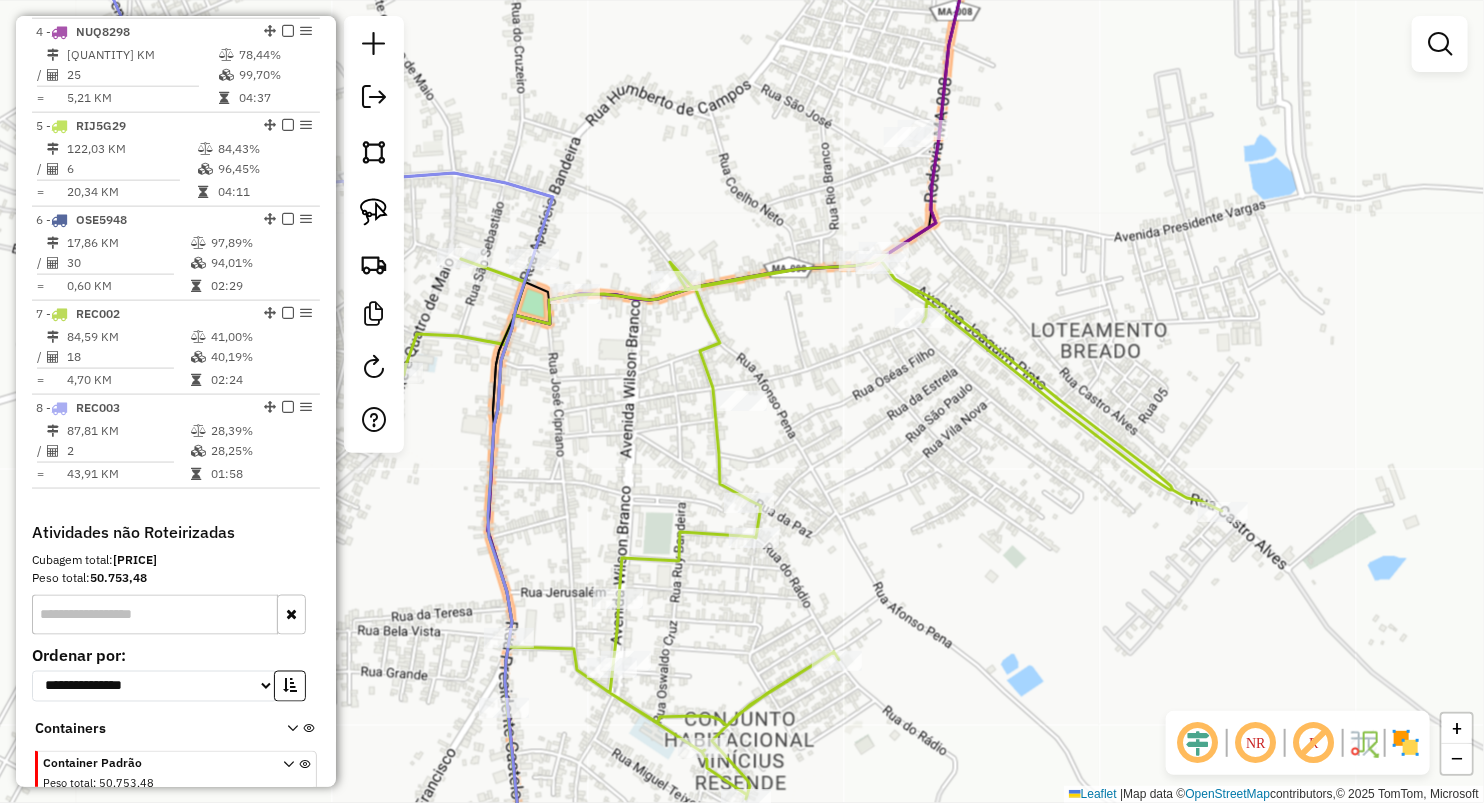 drag, startPoint x: 380, startPoint y: 202, endPoint x: 421, endPoint y: 229, distance: 49.09175 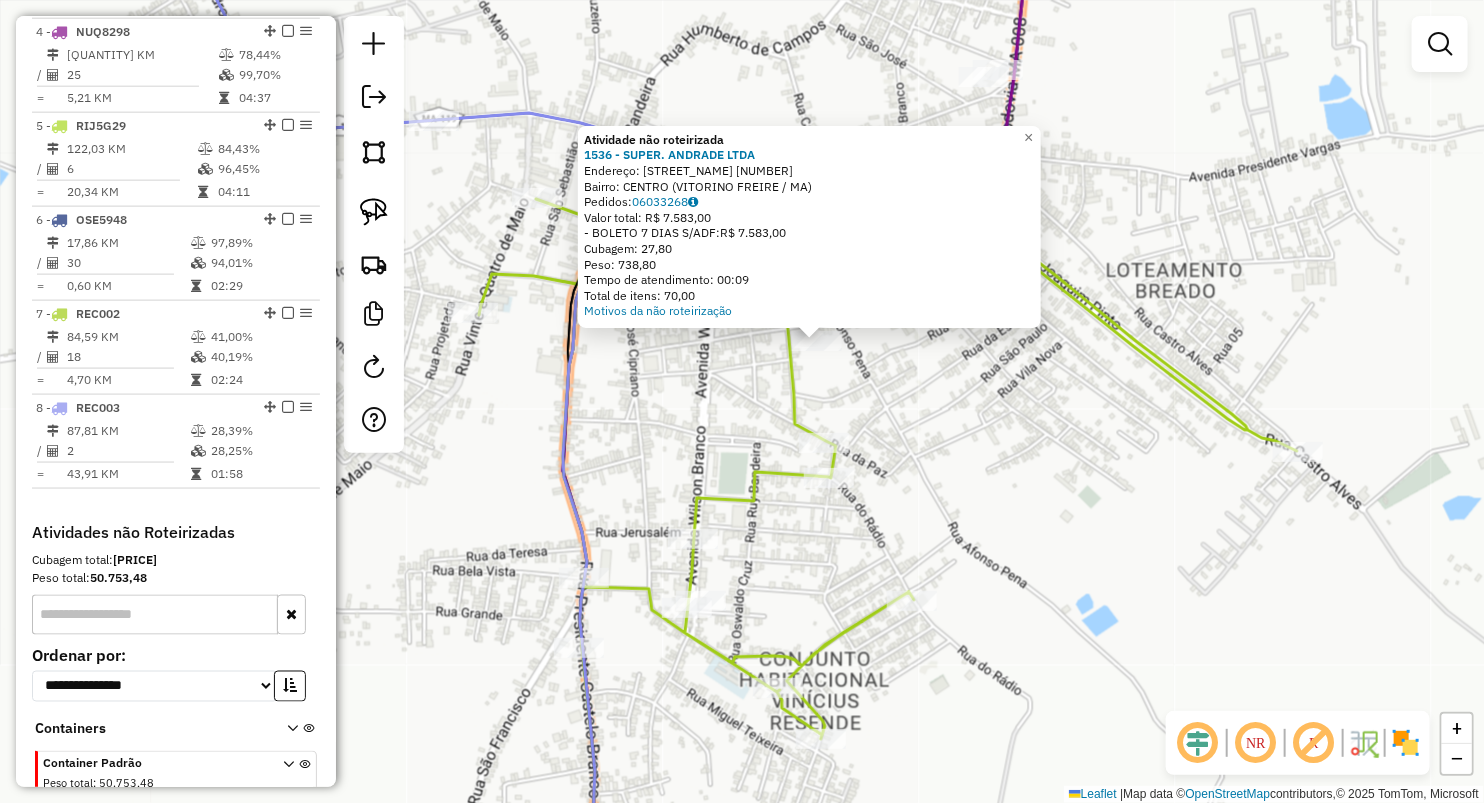 drag, startPoint x: 660, startPoint y: 427, endPoint x: 775, endPoint y: 384, distance: 122.77622 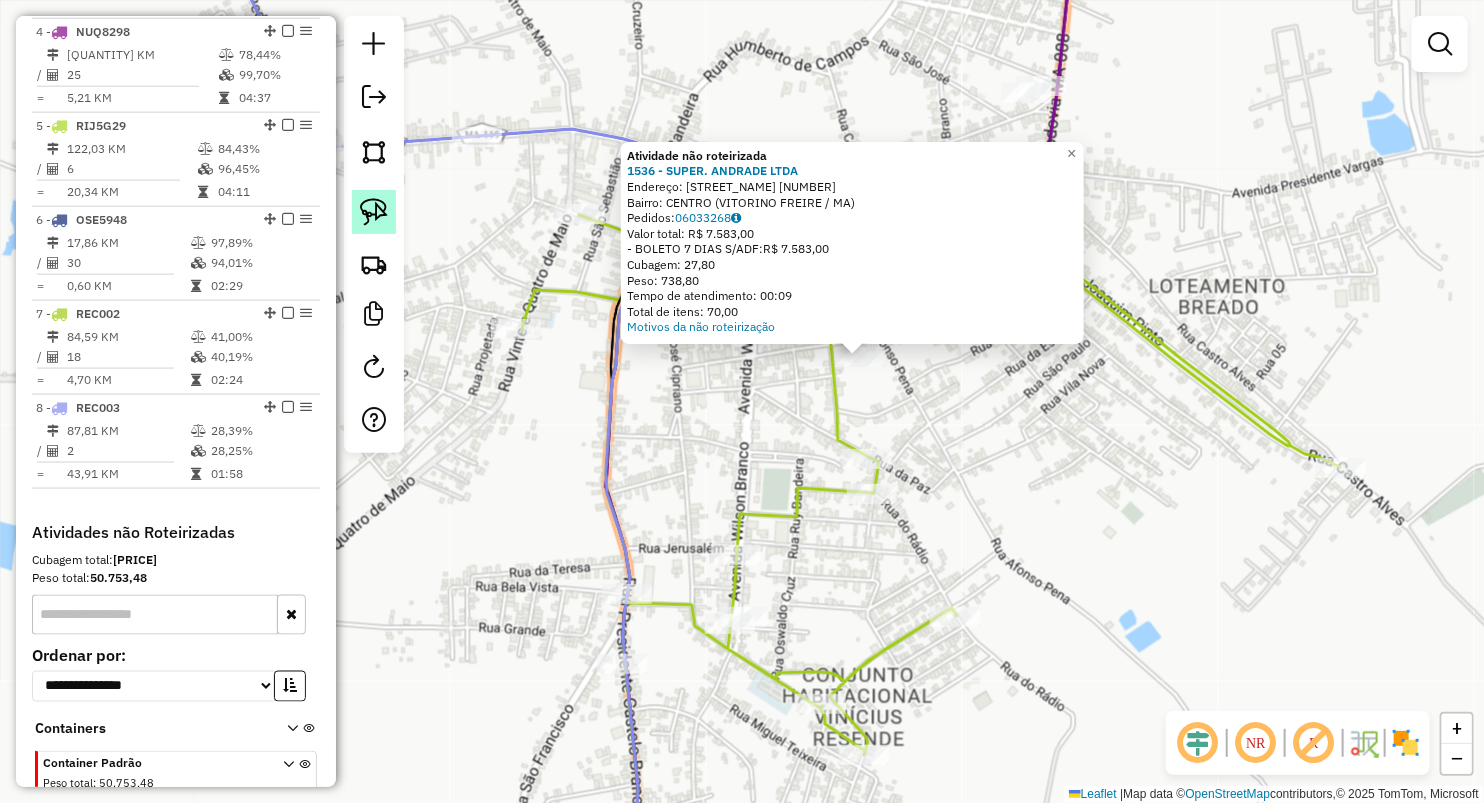 drag, startPoint x: 360, startPoint y: 212, endPoint x: 370, endPoint y: 210, distance: 10.198039 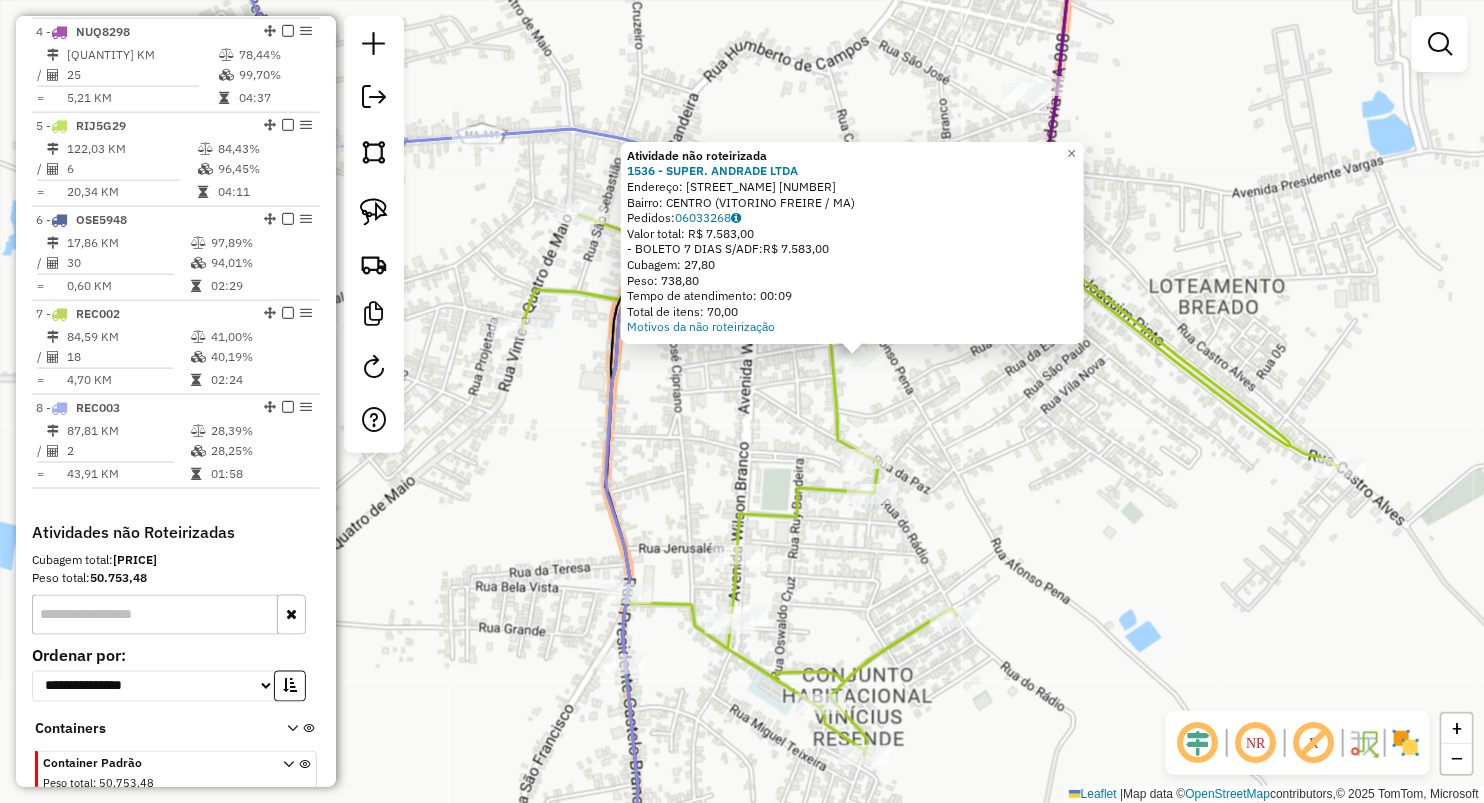 drag, startPoint x: 765, startPoint y: 340, endPoint x: 867, endPoint y: 326, distance: 102.9563 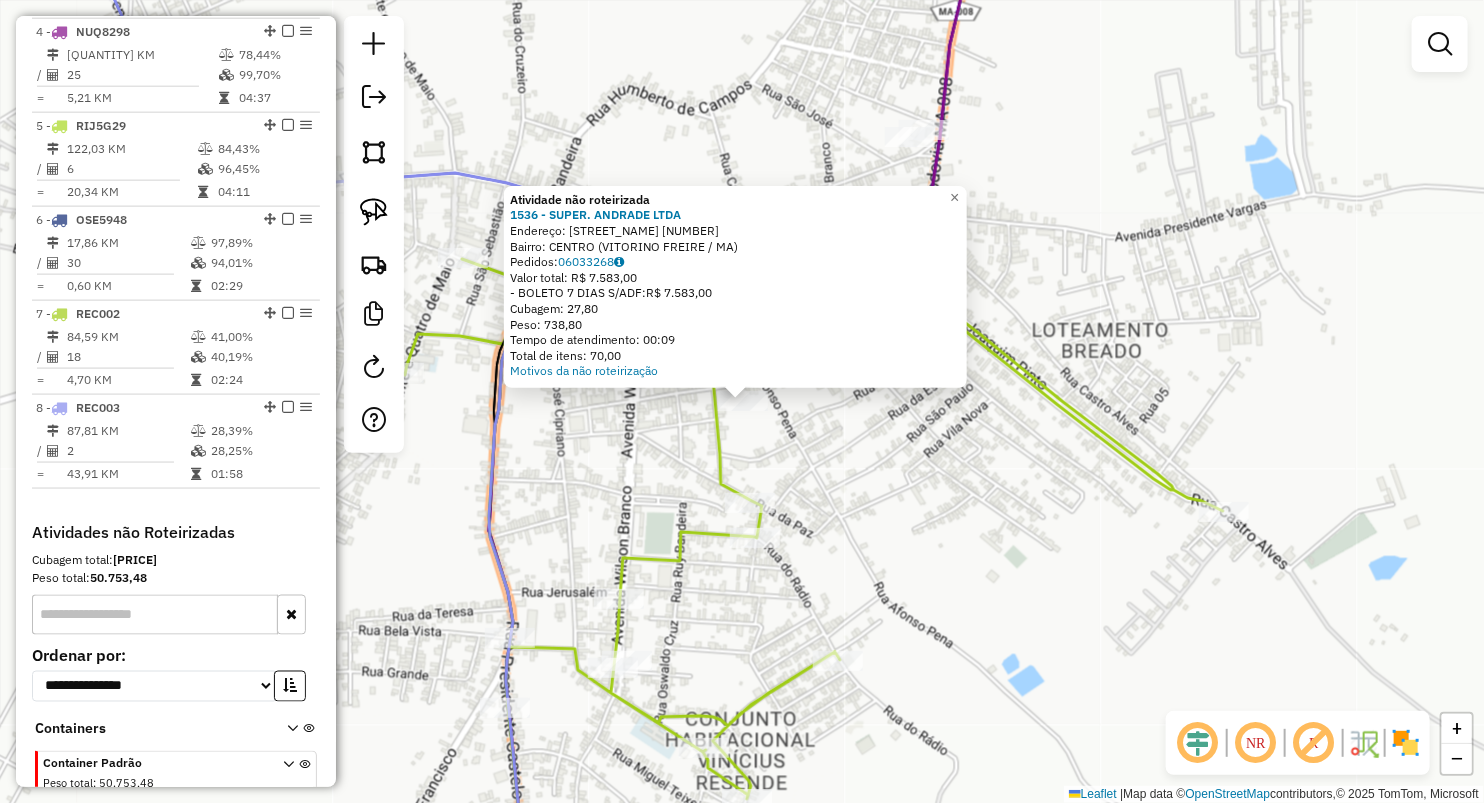 click on "Atividade não roteirizada 1536 - SUPER. ANDRADE LTDA  Endereço:  BENJAMIM CONSTANTE [NUMBER]   Bairro: CENTRO ([CITY] / MA)   Pedidos:  06033268   Valor total: R$ 7.583,00   - BOLETO 7 DIAS S/ADF:  R$ 7.583,00   Cubagem: 27,80   Peso: 738,80   Tempo de atendimento: 00:09   Total de itens: 70,00  Motivos da não roteirização × Janela de atendimento Grade de atendimento Capacidade Transportadoras Veículos Cliente Pedidos  Rotas Selecione os dias de semana para filtrar as janelas de atendimento  Seg   Ter   Qua   Qui   Sex   Sáb   Dom  Informe o período da janela de atendimento: De: Até:  Filtrar exatamente a janela do cliente  Considerar janela de atendimento padrão  Selecione os dias de semana para filtrar as grades de atendimento  Seg   Ter   Qua   Qui   Sex   Sáb   Dom   Considerar clientes sem dia de atendimento cadastrado  Clientes fora do dia de atendimento selecionado Filtrar as atividades entre os valores definidos abaixo:  Peso mínimo:   Peso máximo:   Cubagem mínima:   De:   Até:  +" 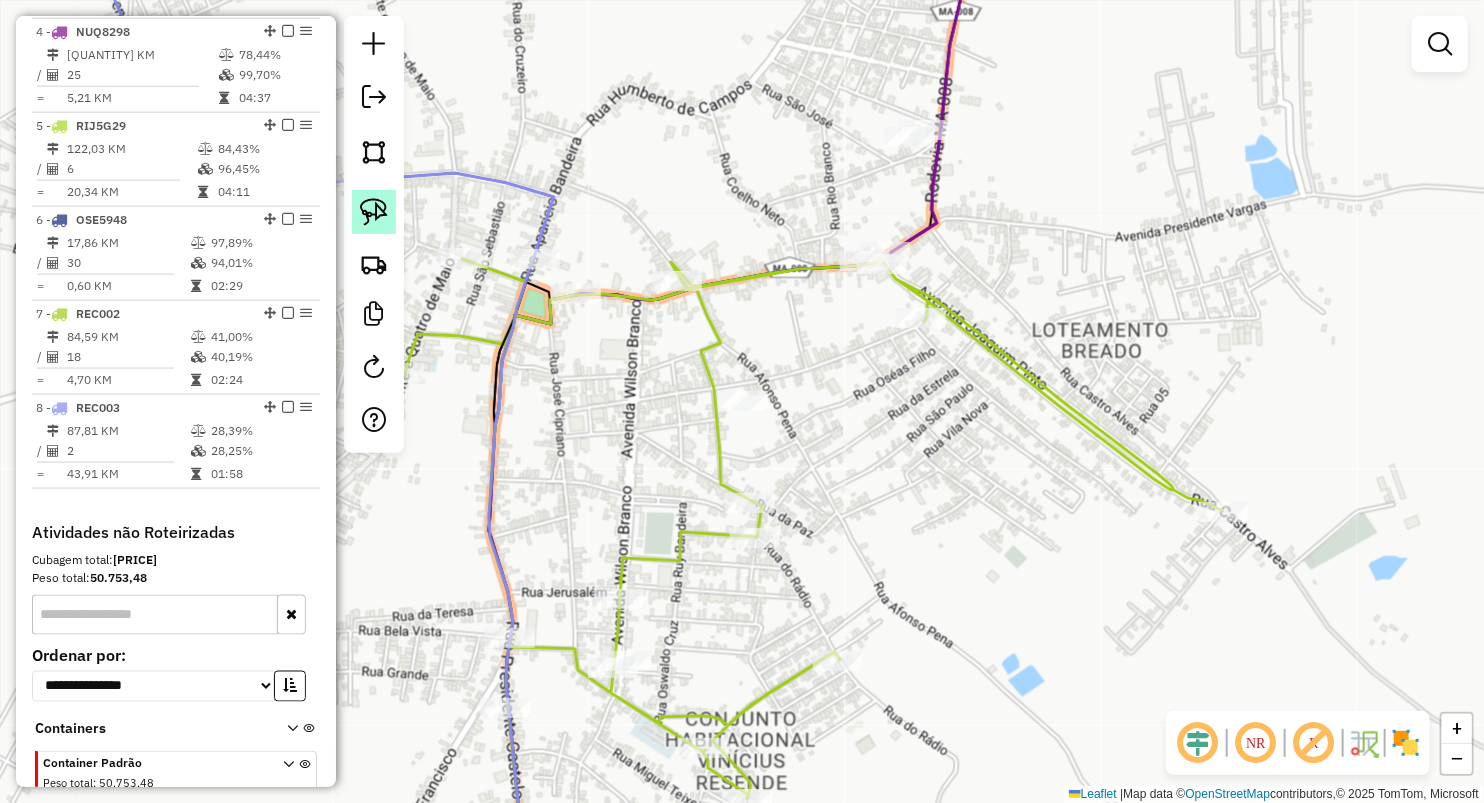 click 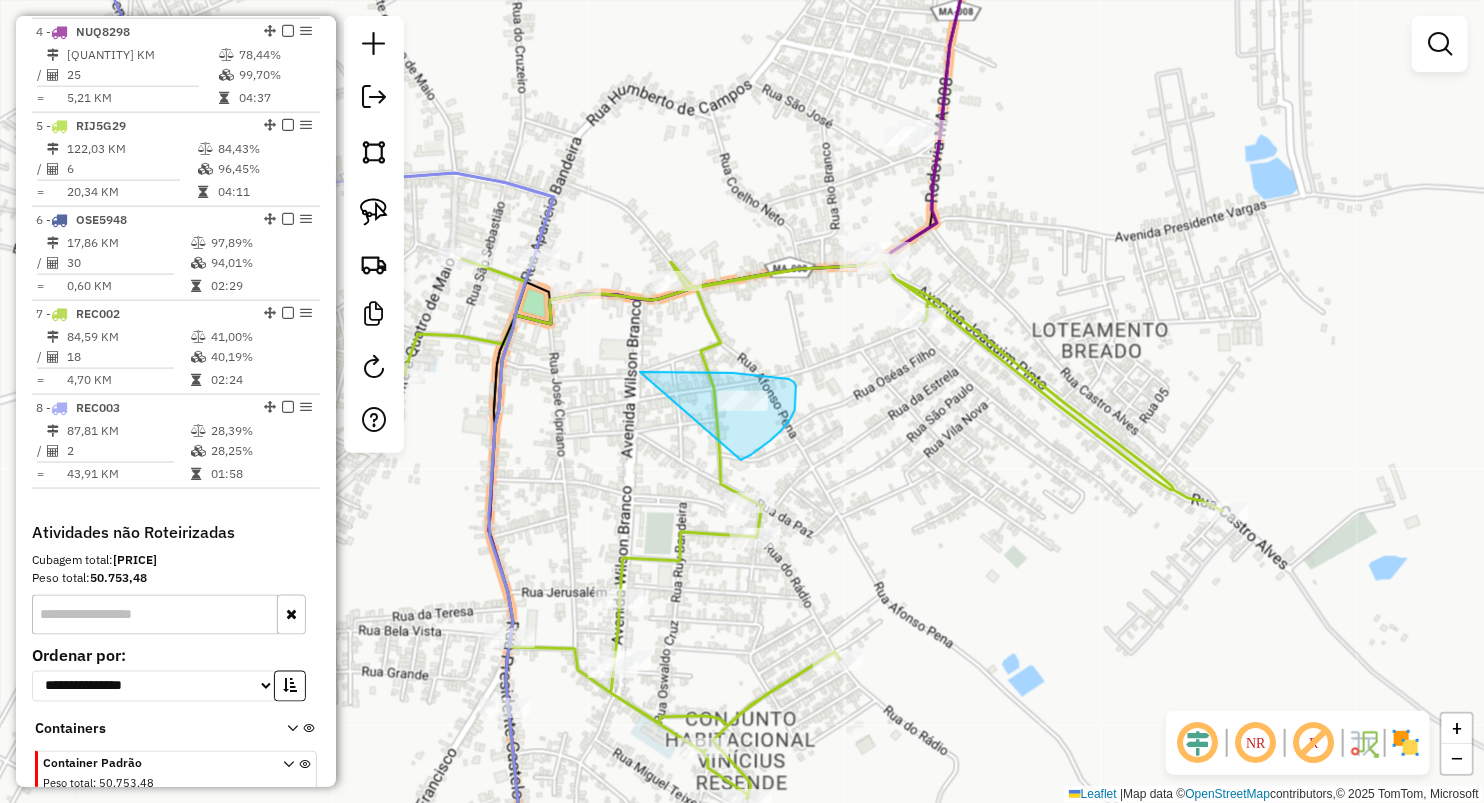 drag, startPoint x: 677, startPoint y: 372, endPoint x: 737, endPoint y: 461, distance: 107.33592 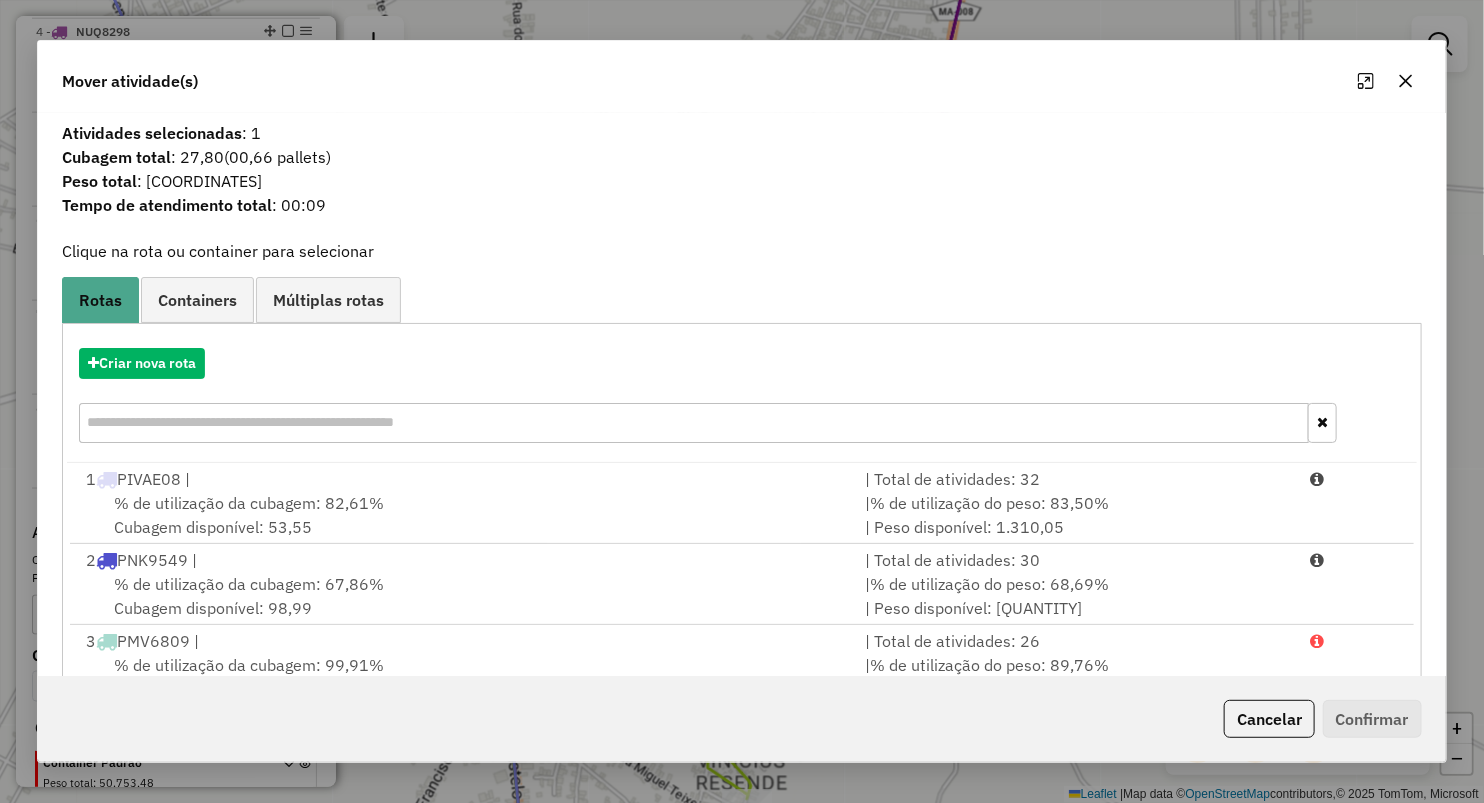 scroll, scrollTop: 247, scrollLeft: 0, axis: vertical 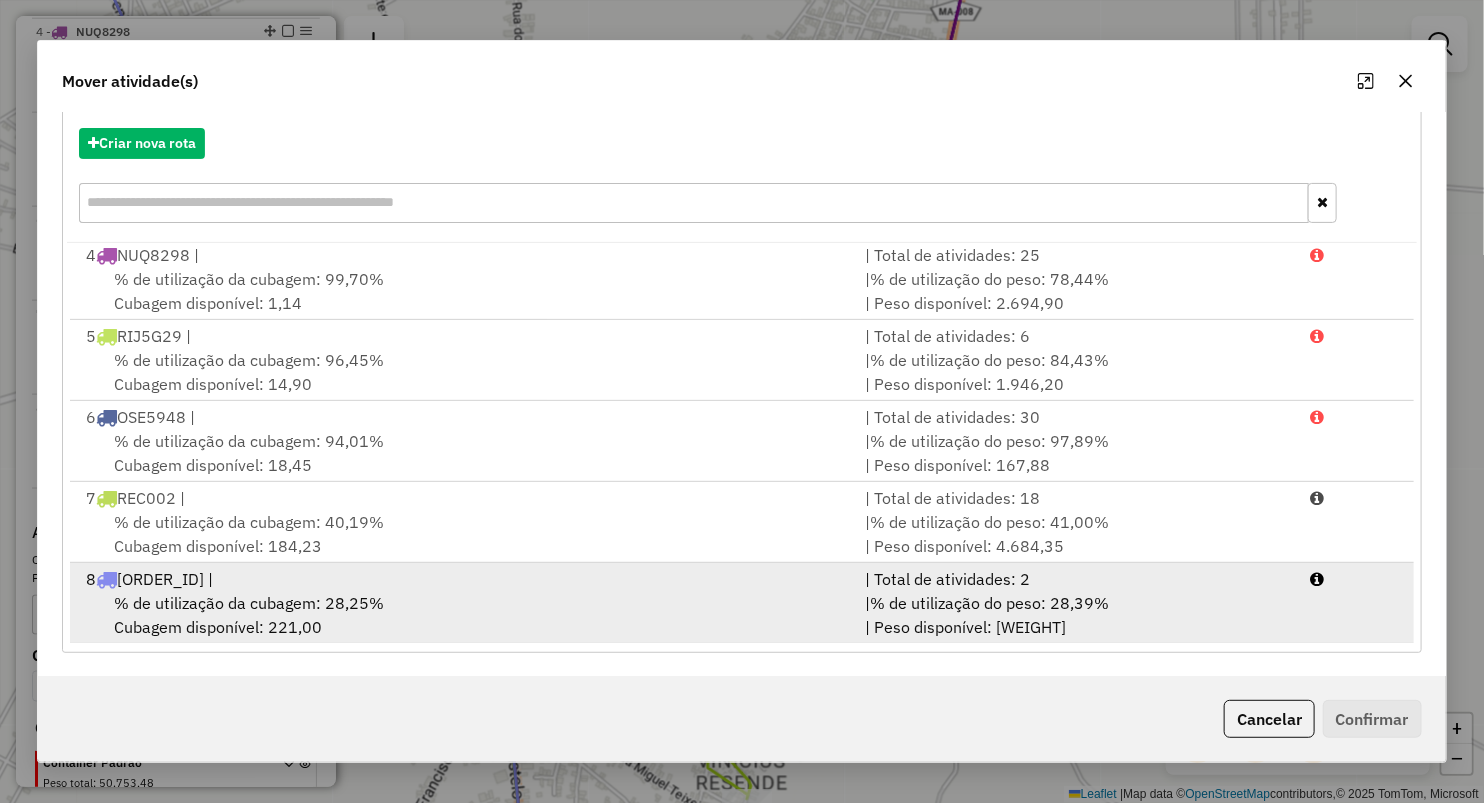 click on "8  REC003 |" at bounding box center (463, 579) 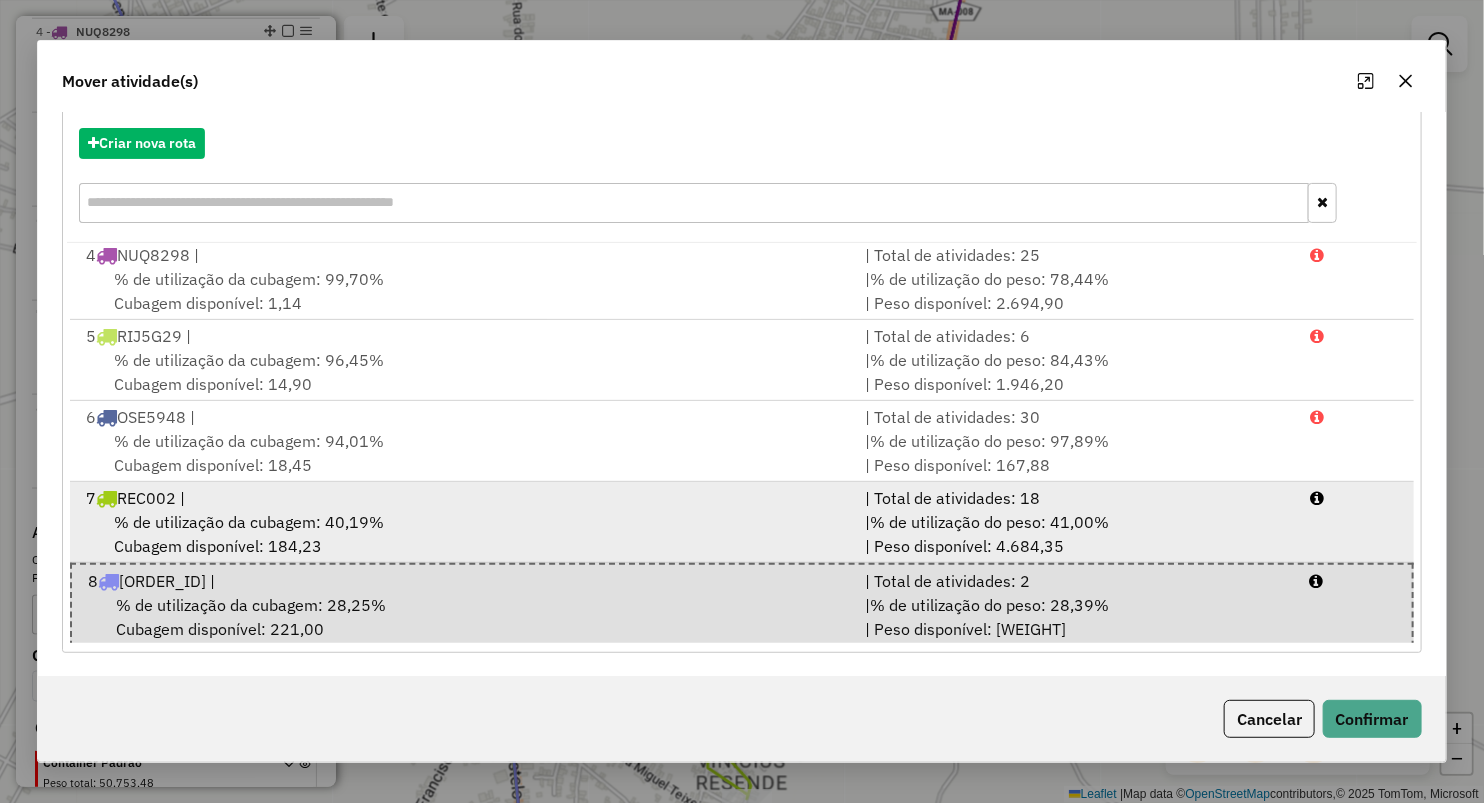 scroll, scrollTop: 249, scrollLeft: 0, axis: vertical 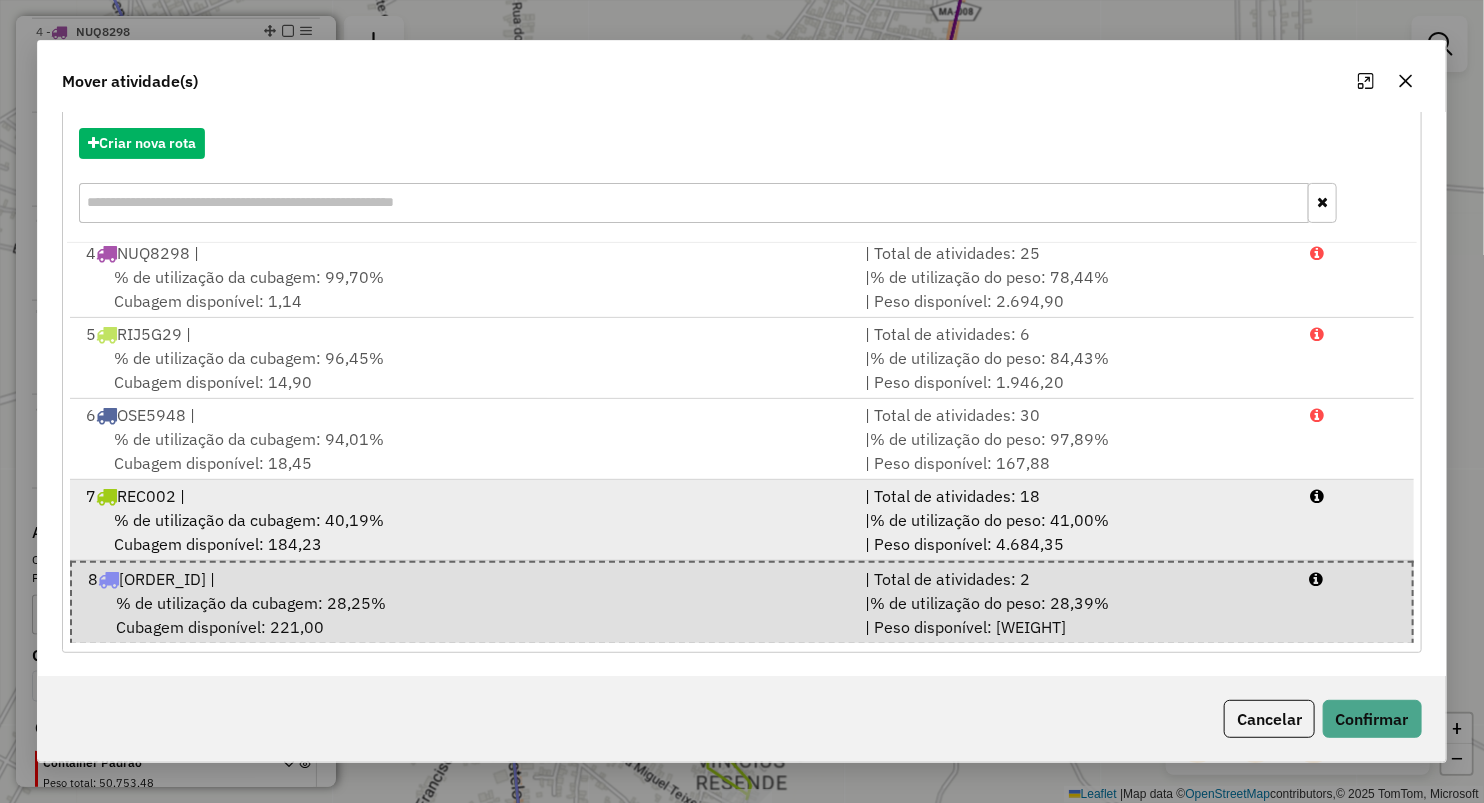 click on "% de utilização da cubagem: 40,19%" at bounding box center (249, 520) 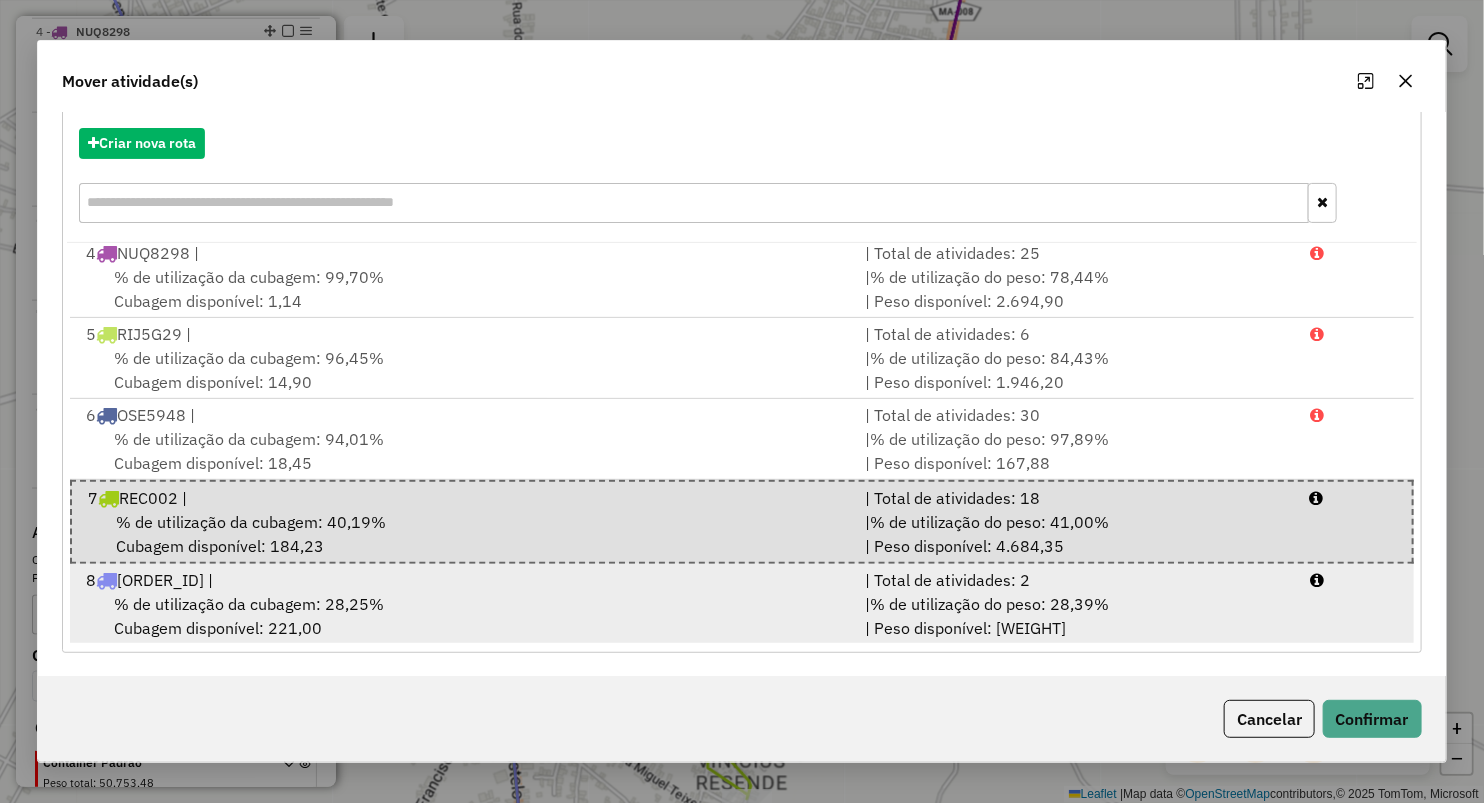 click on "% de utilização da cubagem: 28,25%  Cubagem disponível: 221,00" at bounding box center [463, 616] 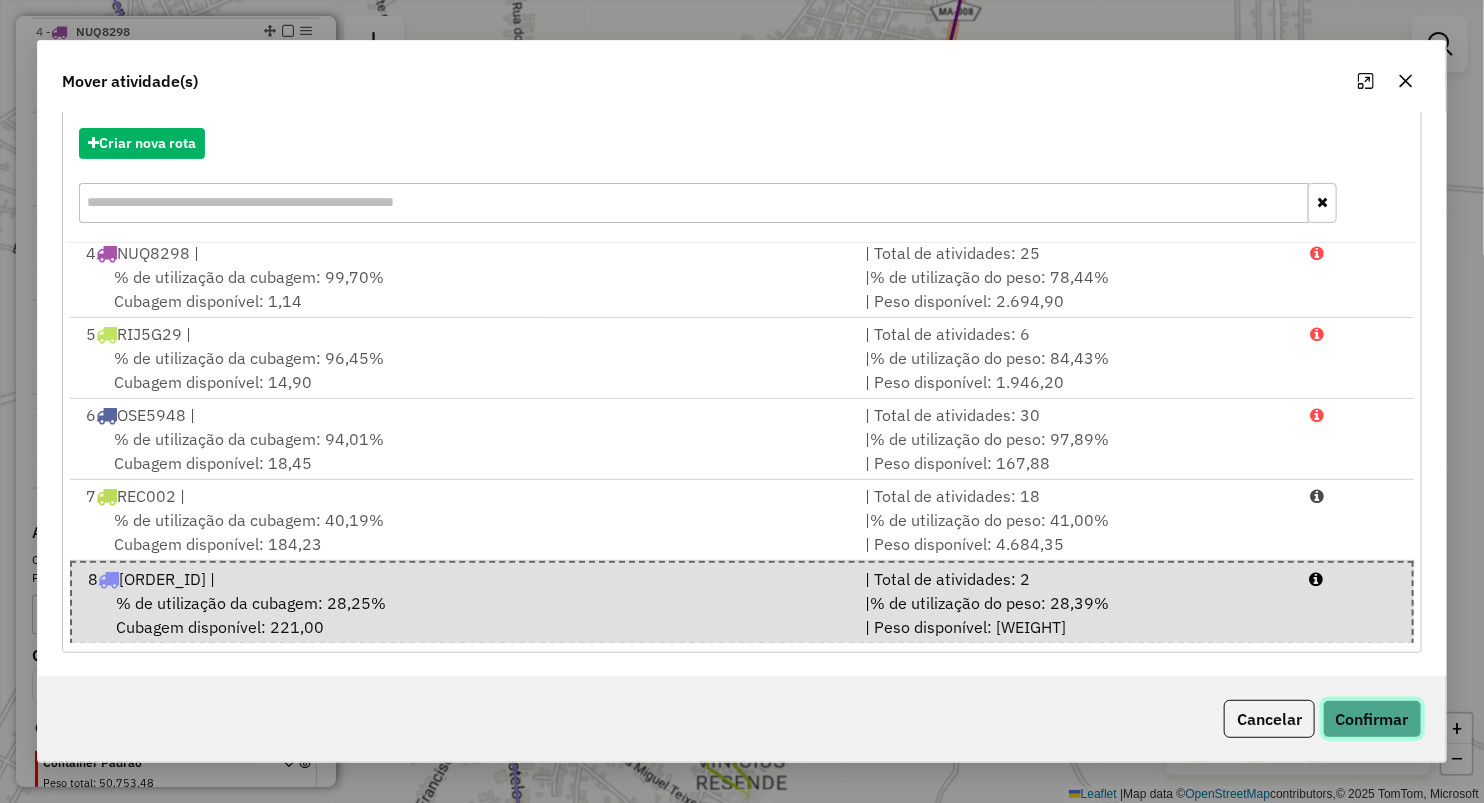 click on "Confirmar" 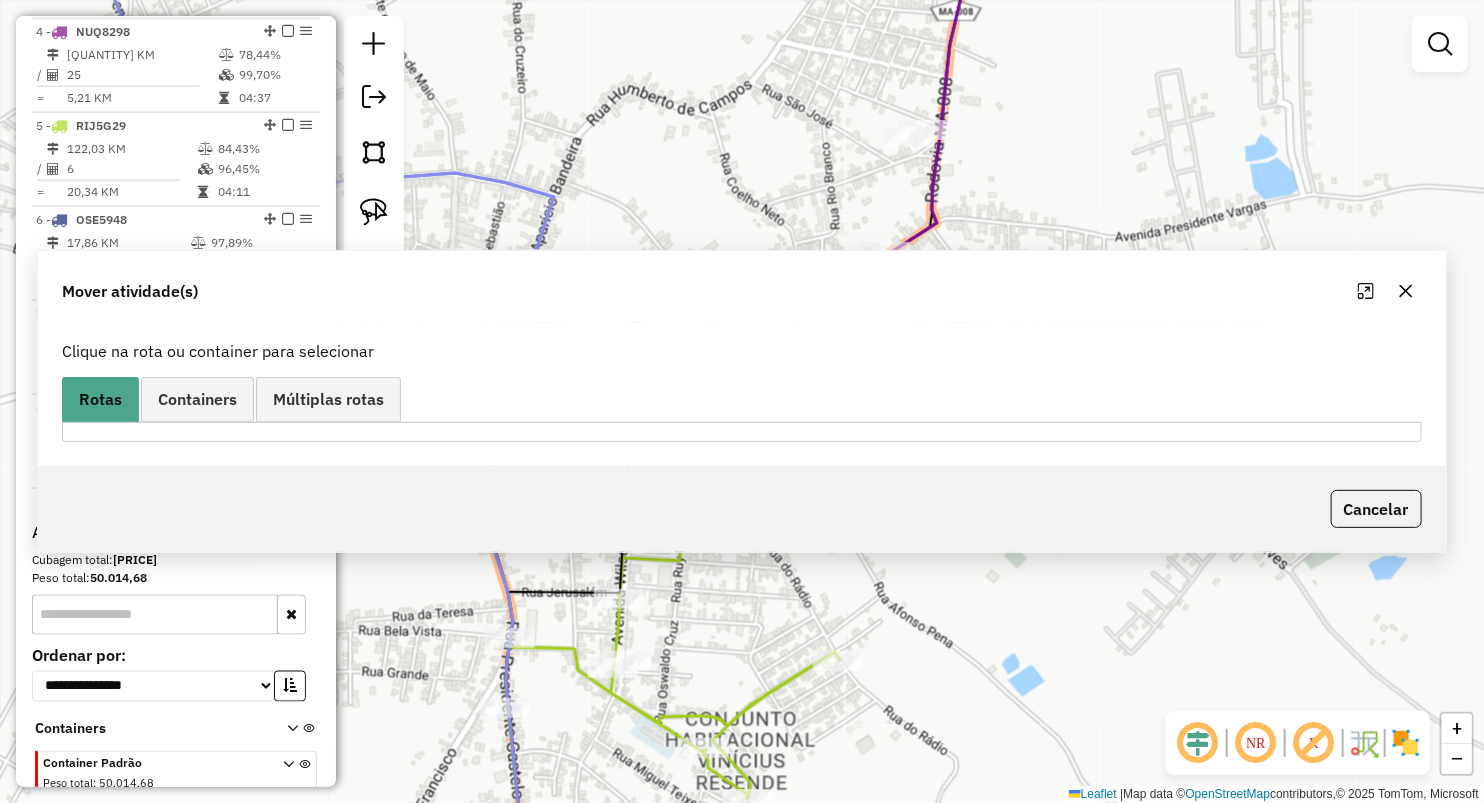scroll, scrollTop: 0, scrollLeft: 0, axis: both 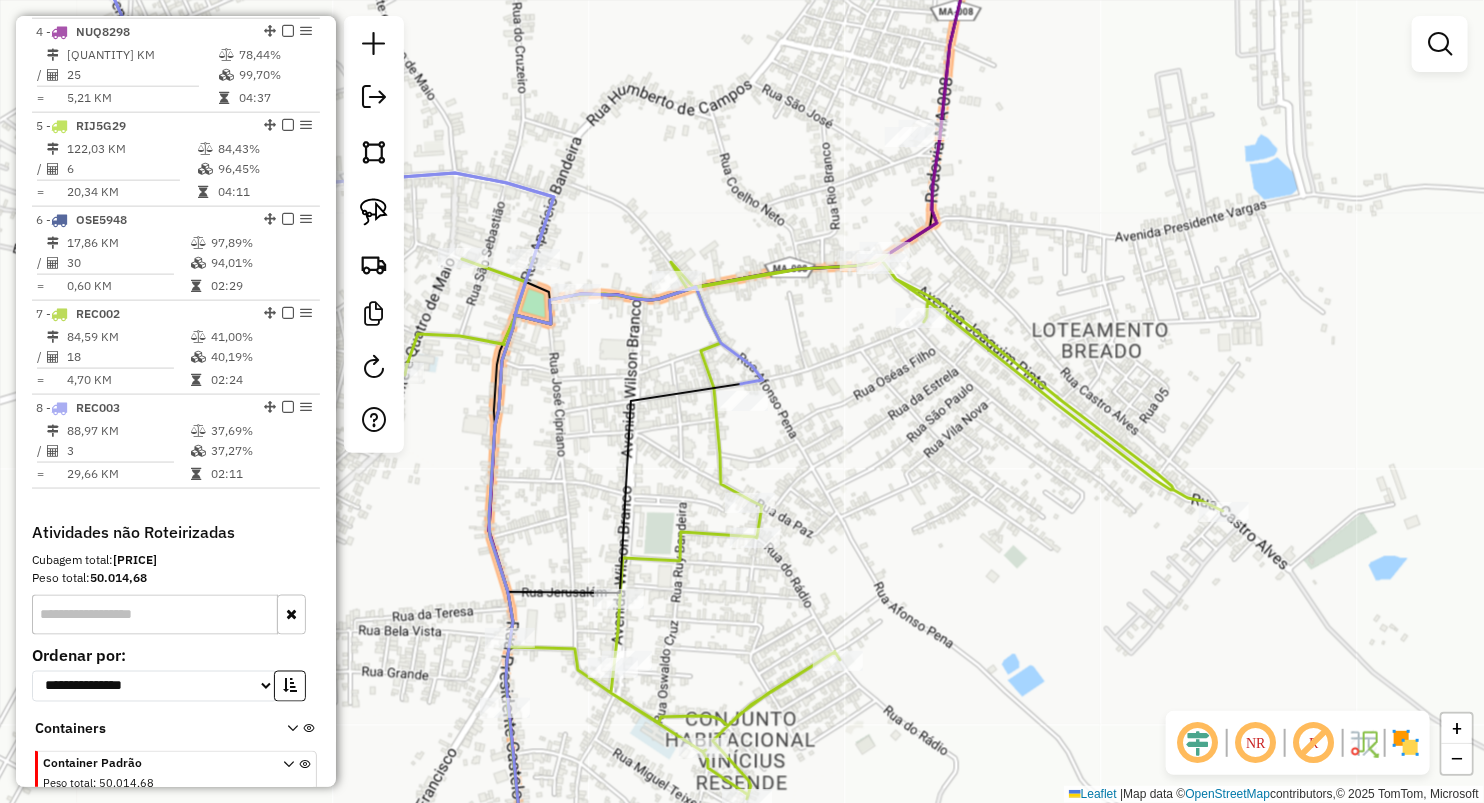 drag, startPoint x: 821, startPoint y: 97, endPoint x: 777, endPoint y: 186, distance: 99.282425 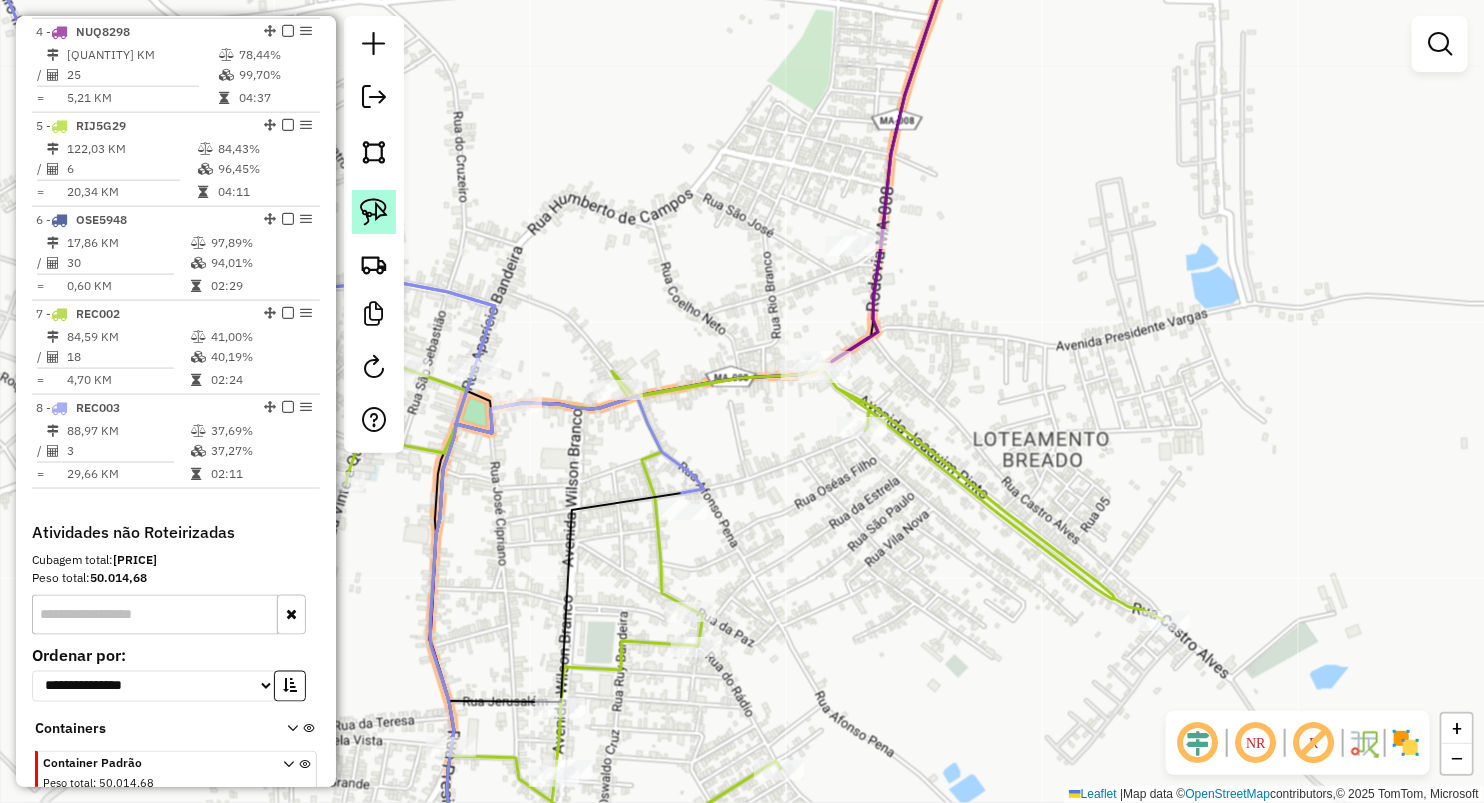 click 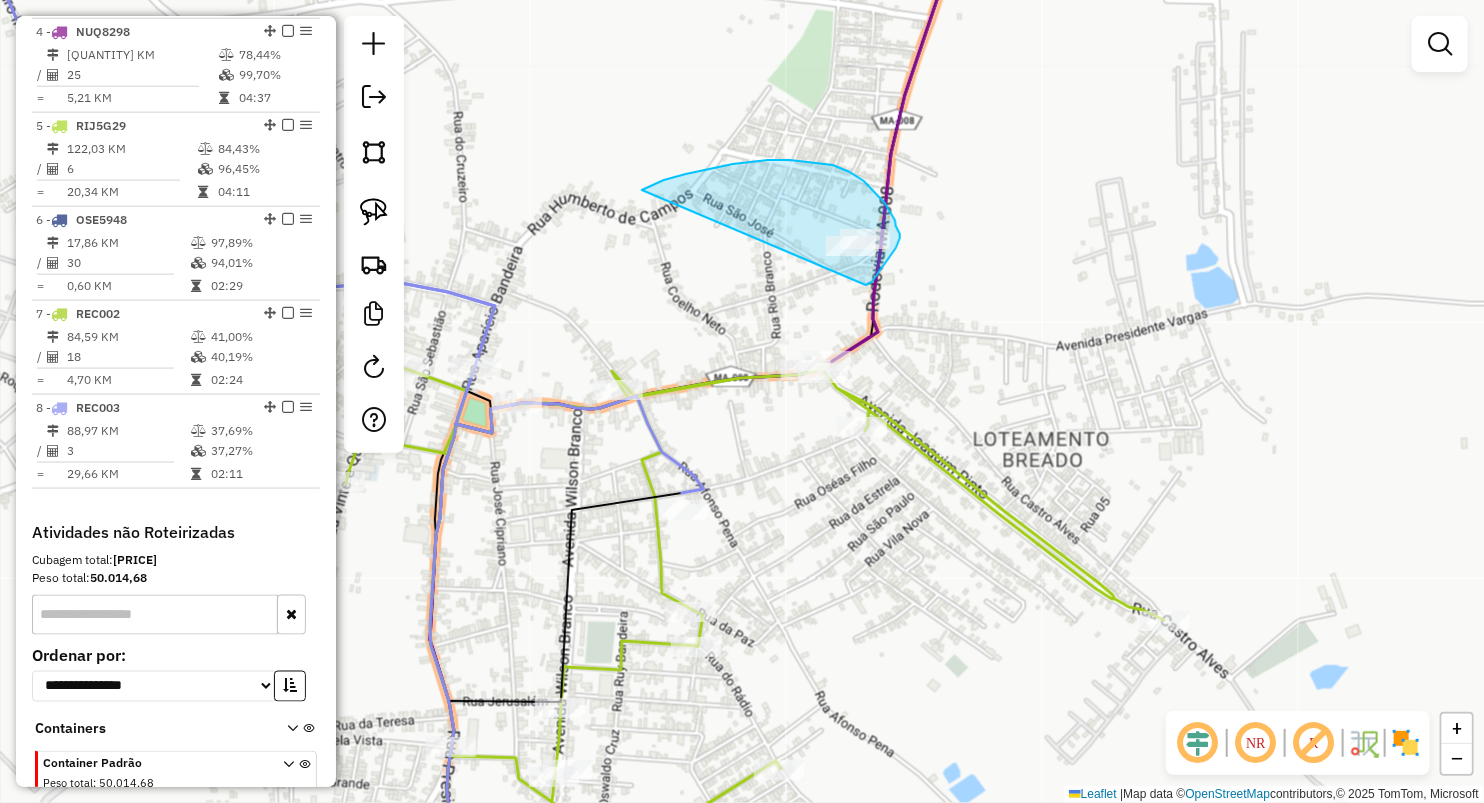 drag, startPoint x: 850, startPoint y: 172, endPoint x: 842, endPoint y: 297, distance: 125.25574 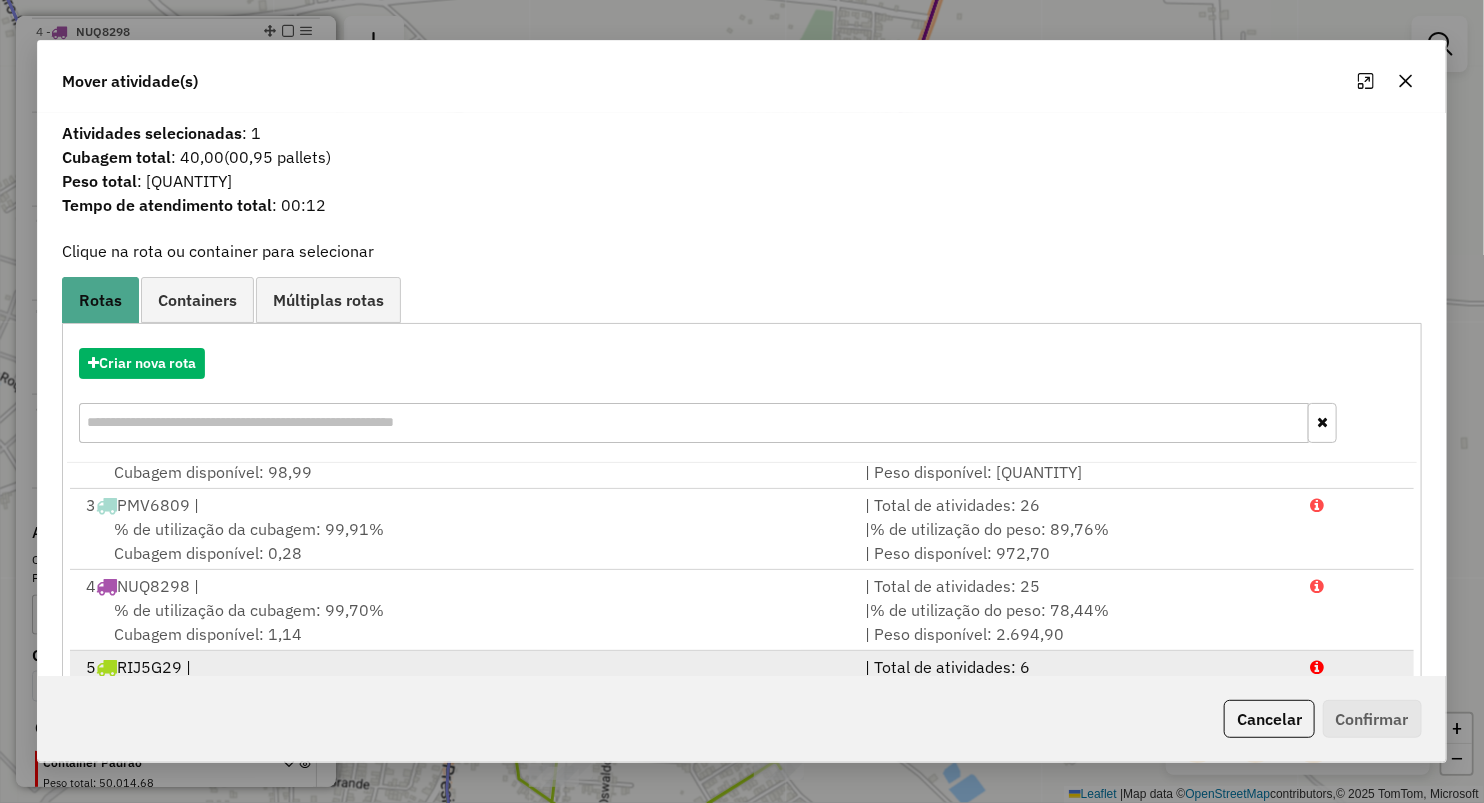scroll, scrollTop: 247, scrollLeft: 0, axis: vertical 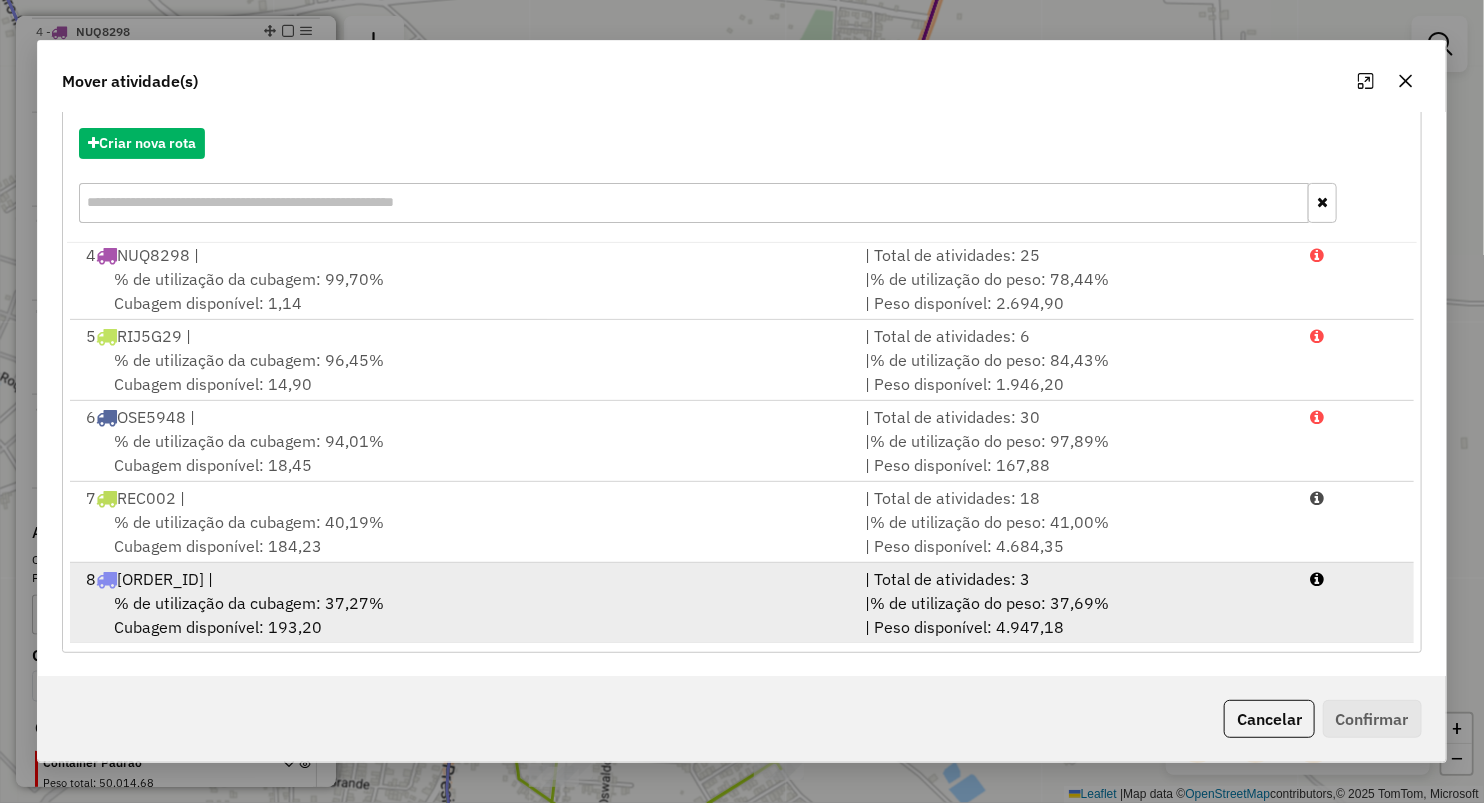 click on "% de utilização da cubagem: 37,27%  Cubagem disponível: 193,20" at bounding box center (463, 615) 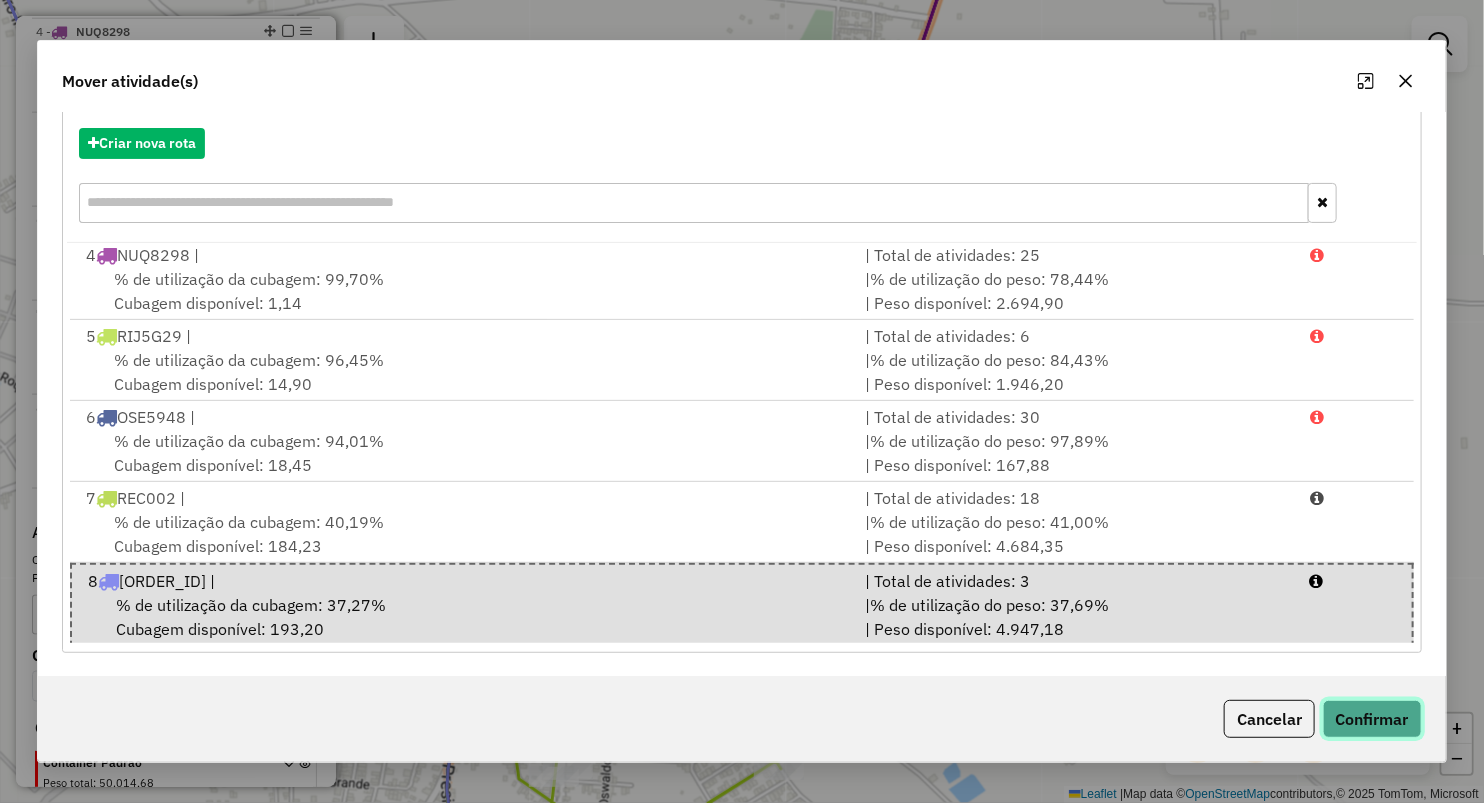click on "Confirmar" 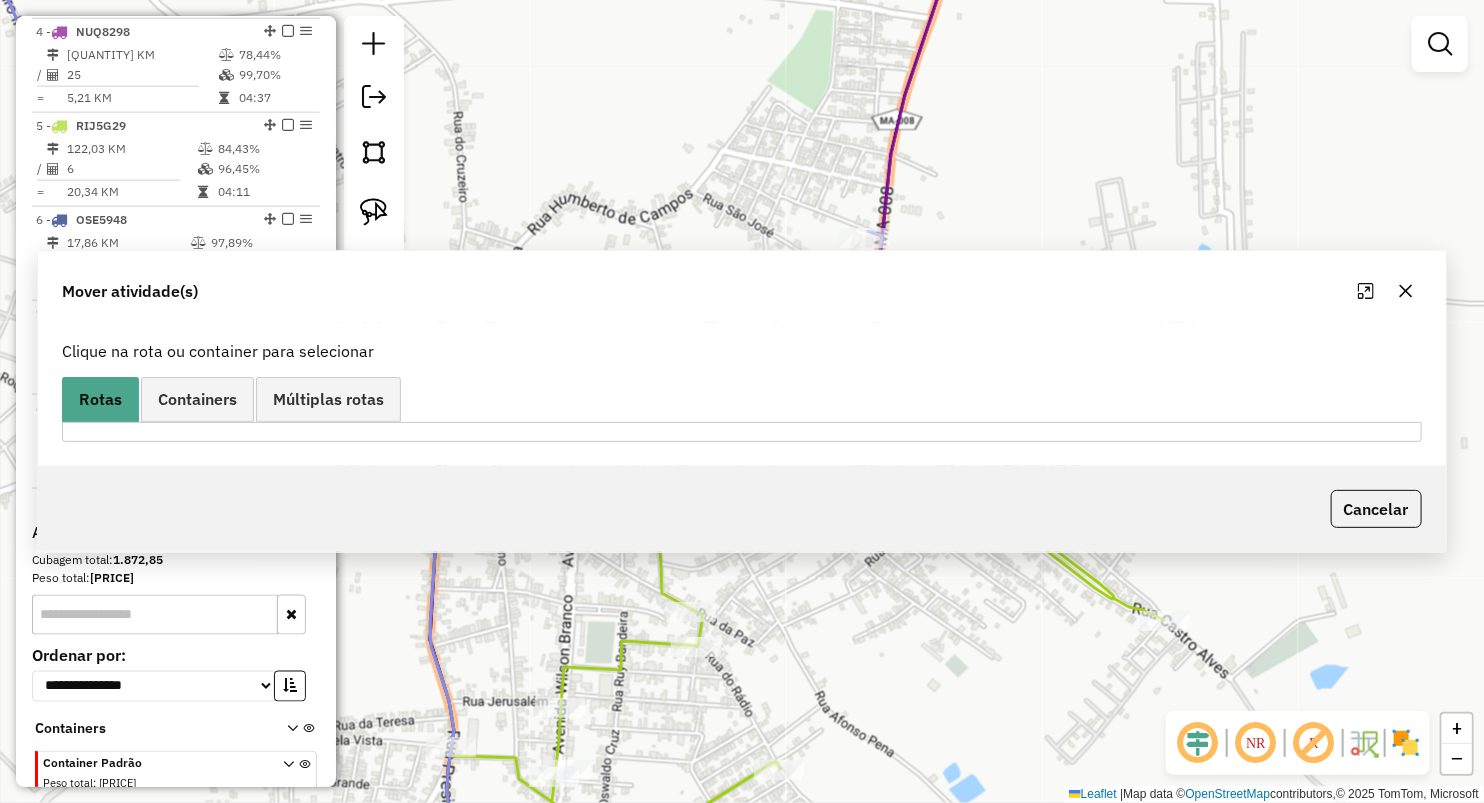 scroll, scrollTop: 0, scrollLeft: 0, axis: both 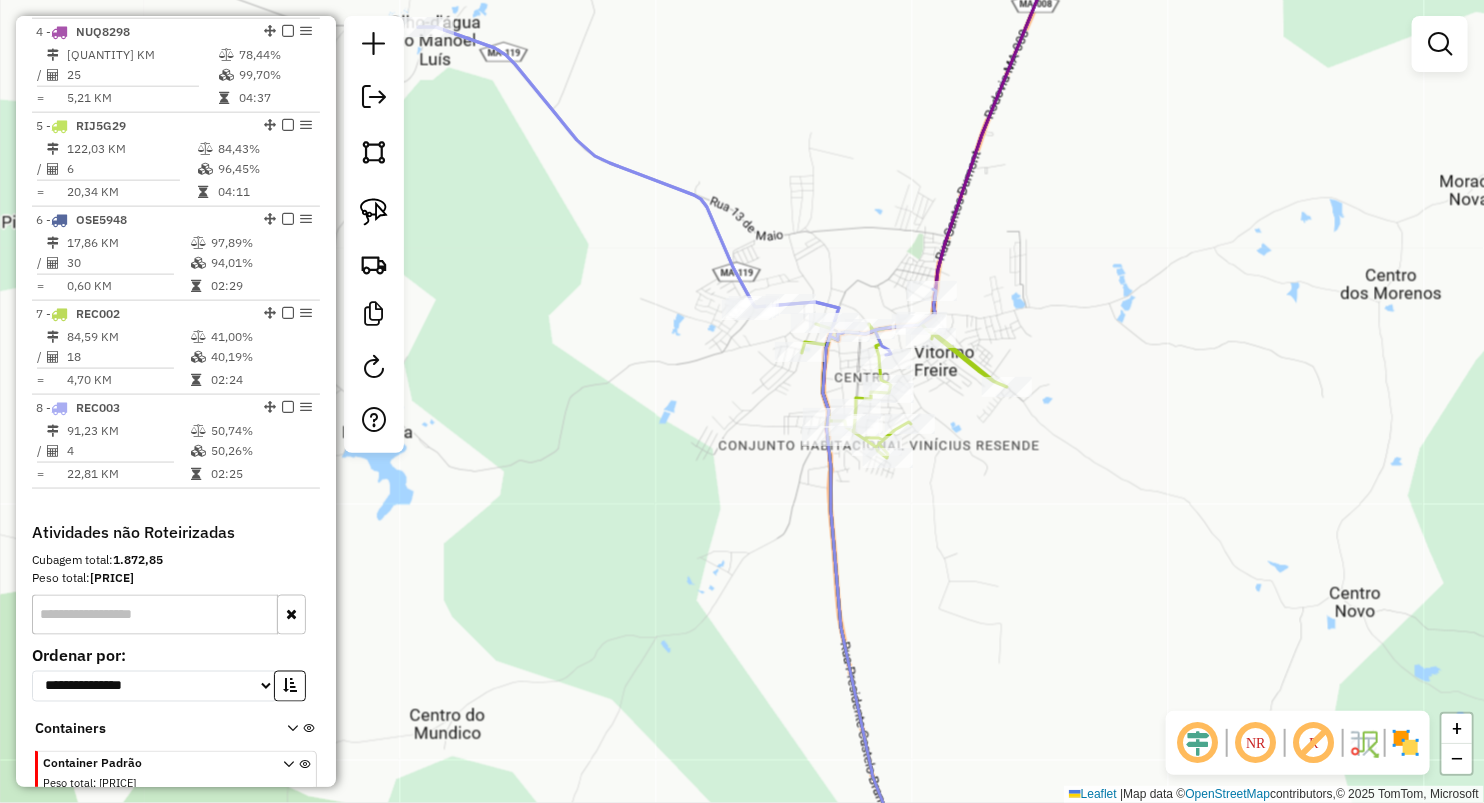 drag, startPoint x: 928, startPoint y: 486, endPoint x: 916, endPoint y: 413, distance: 73.97973 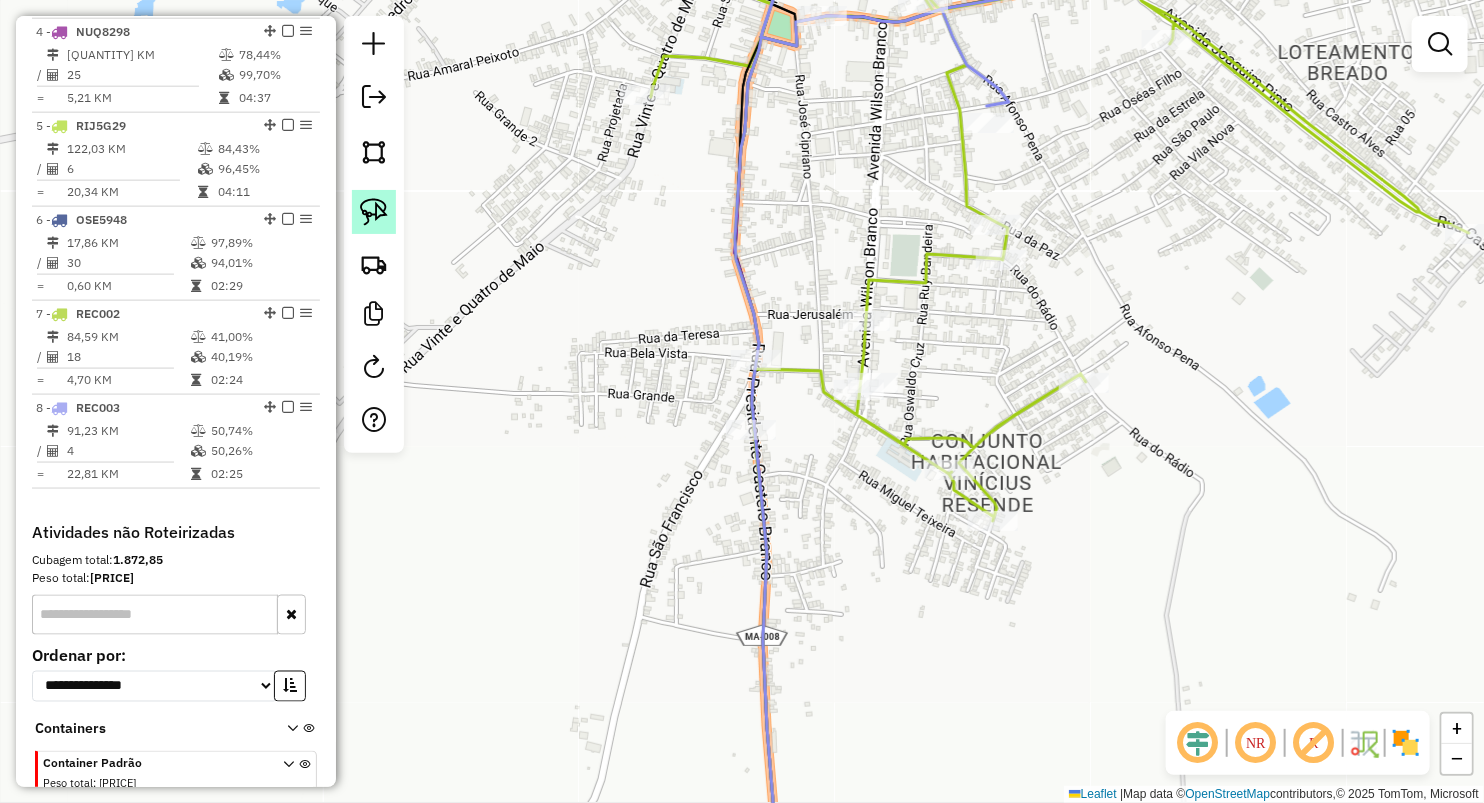 click 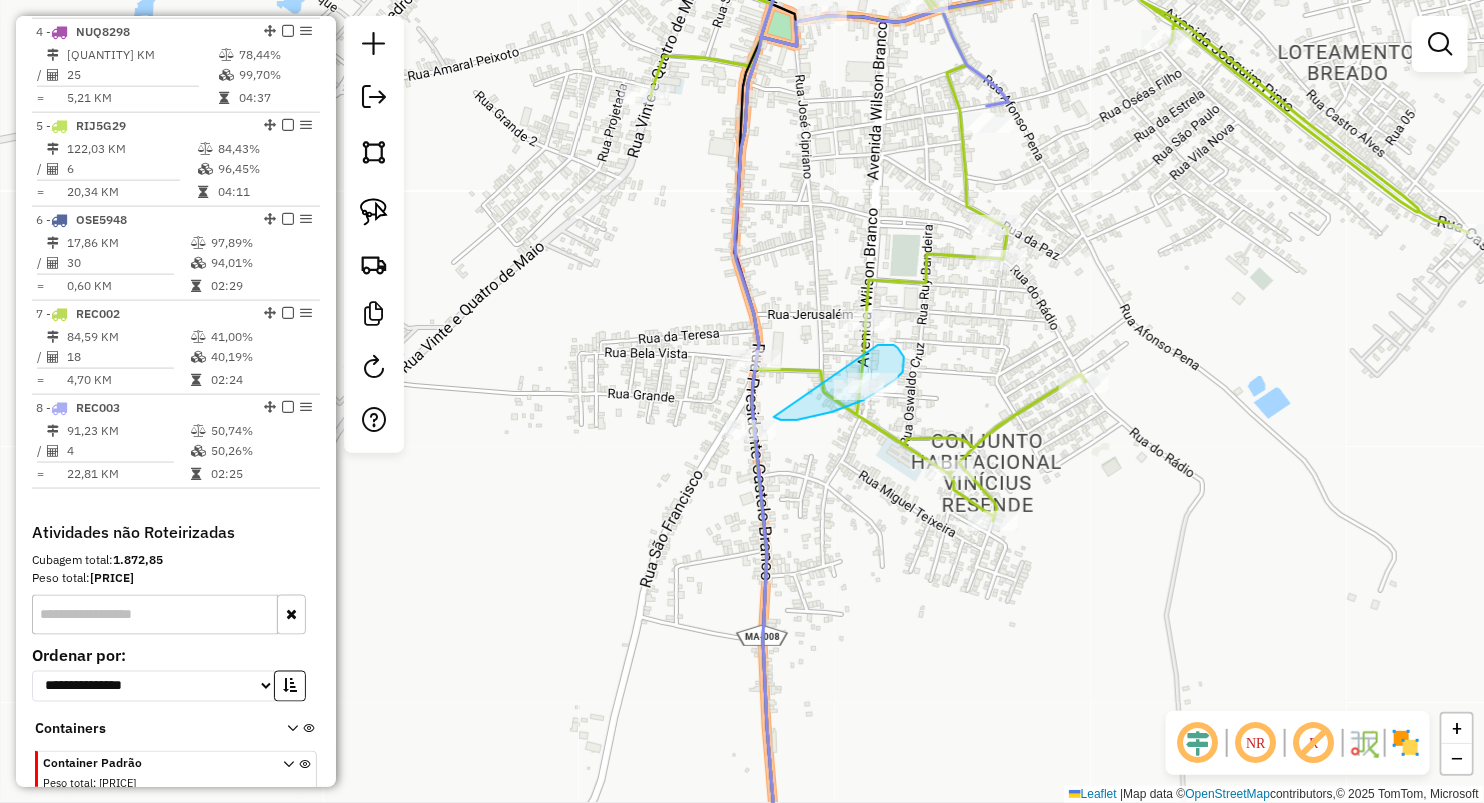 drag, startPoint x: 891, startPoint y: 345, endPoint x: 772, endPoint y: 415, distance: 138.06158 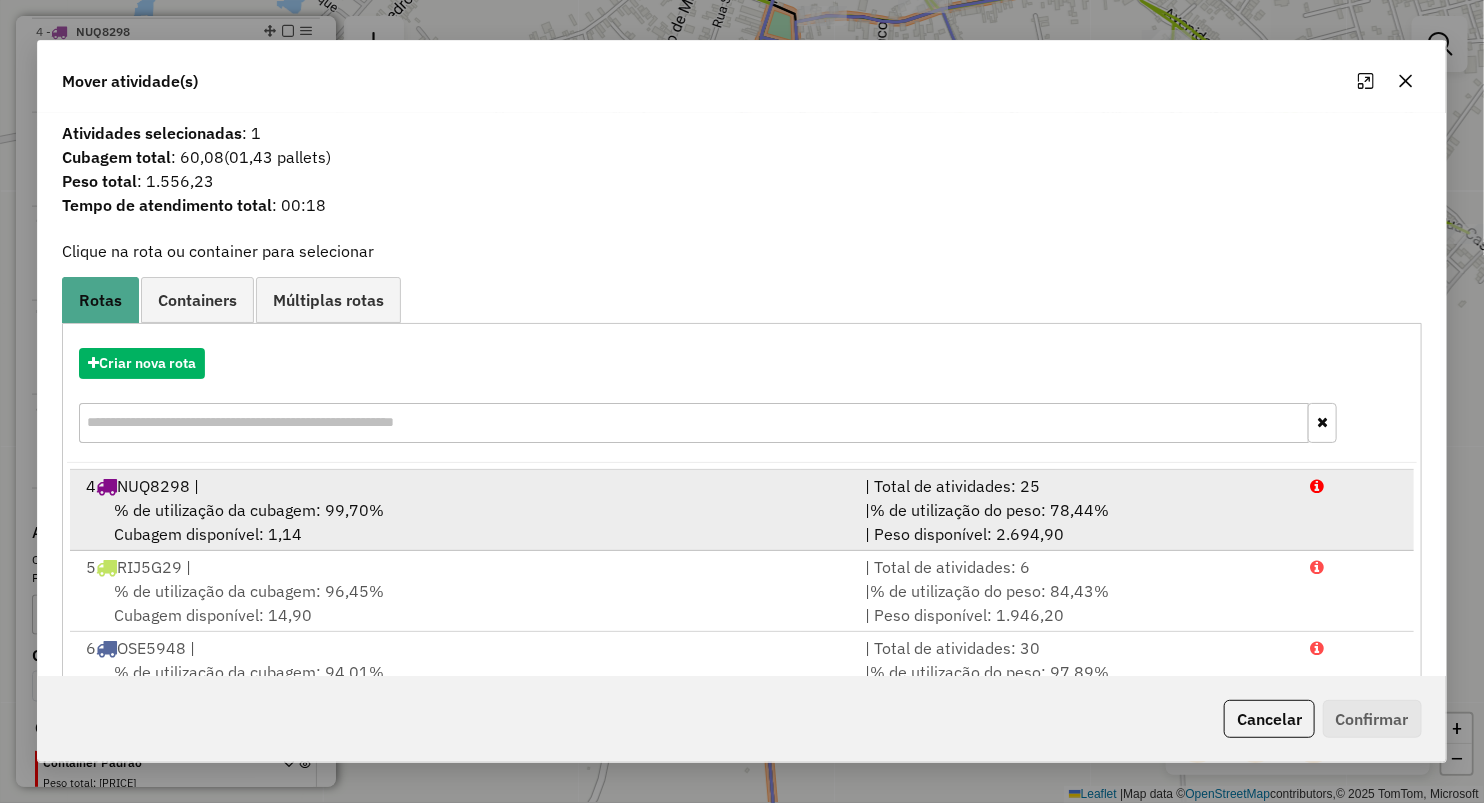 scroll, scrollTop: 247, scrollLeft: 0, axis: vertical 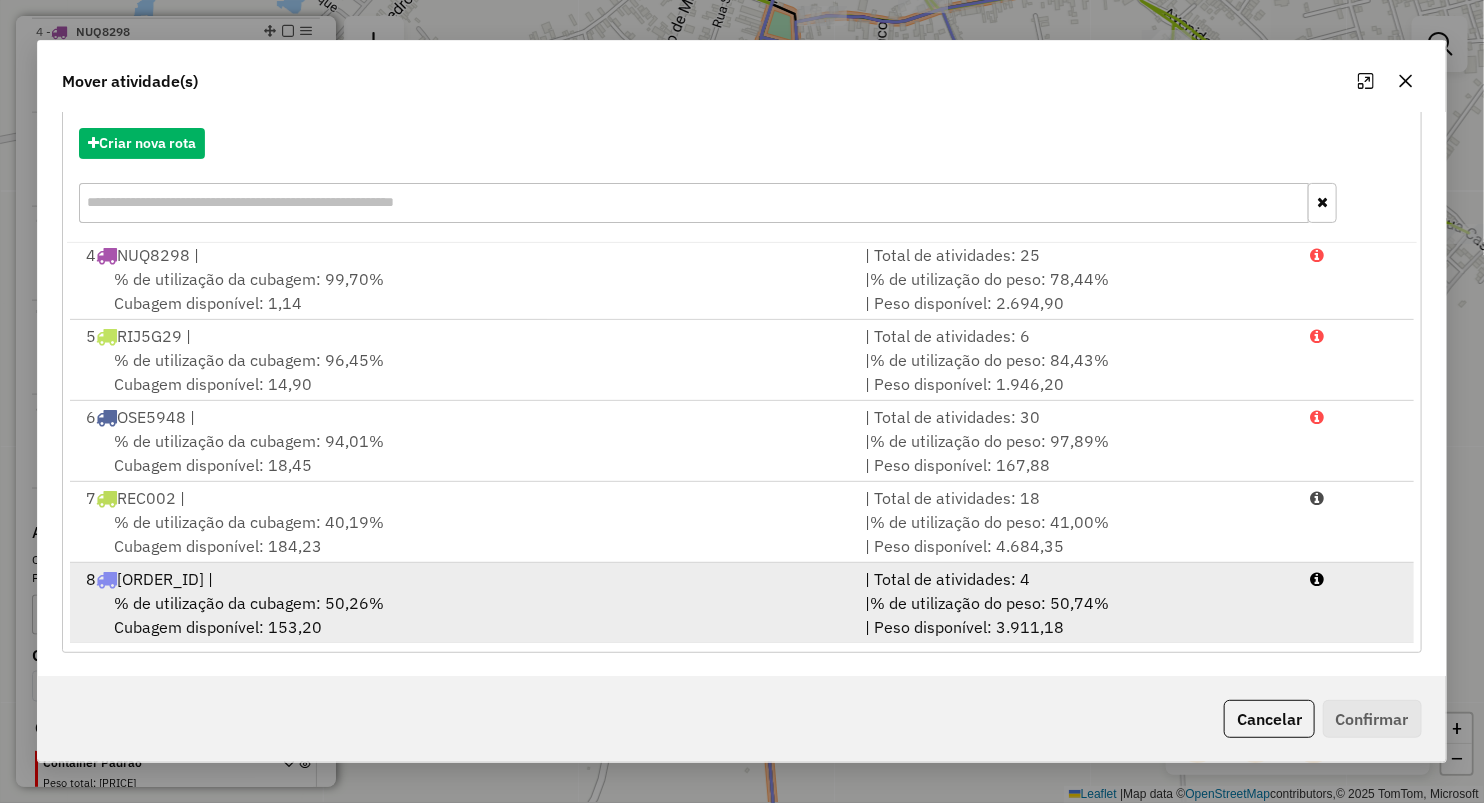 click on "8  REC003 |" at bounding box center [463, 579] 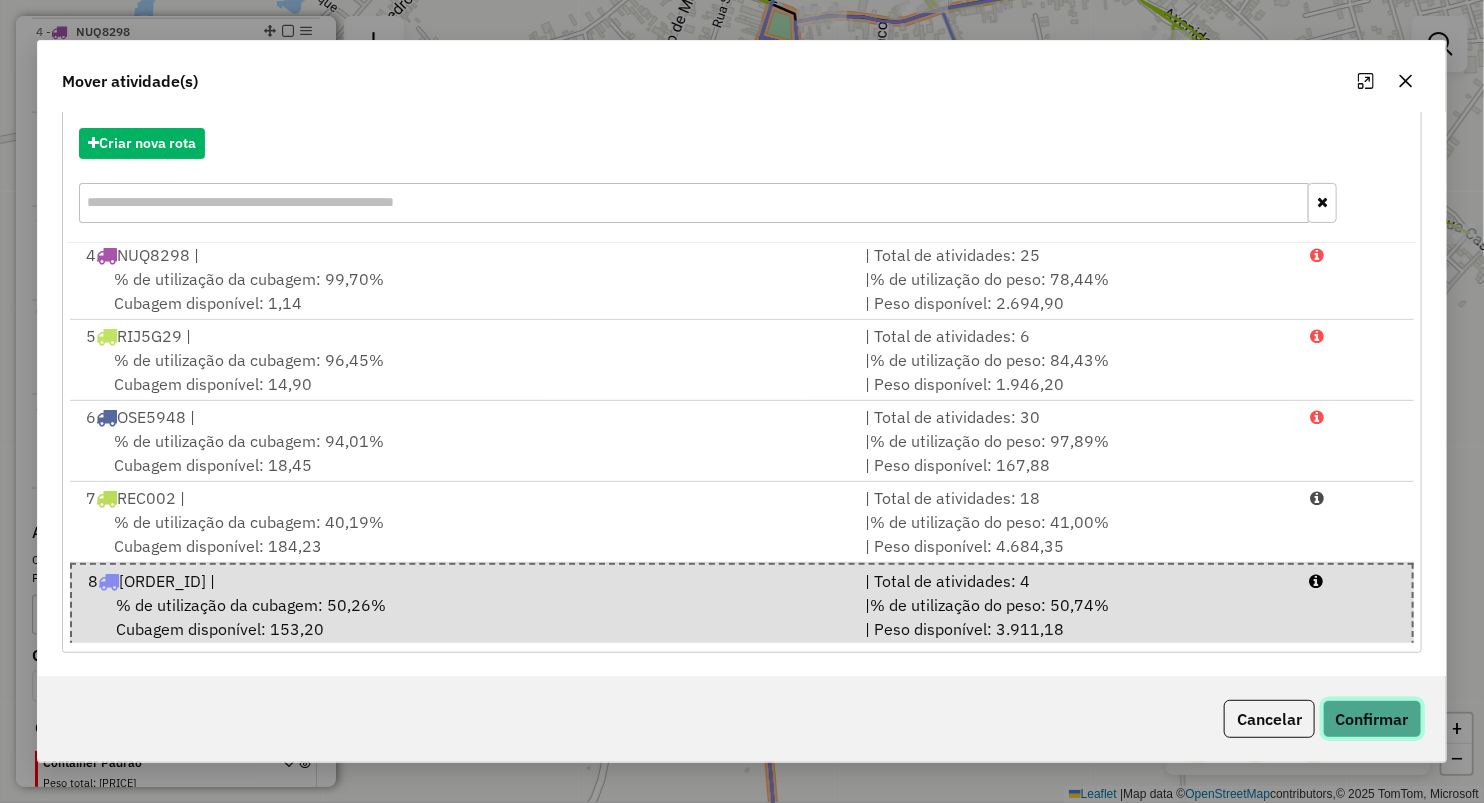click on "Confirmar" 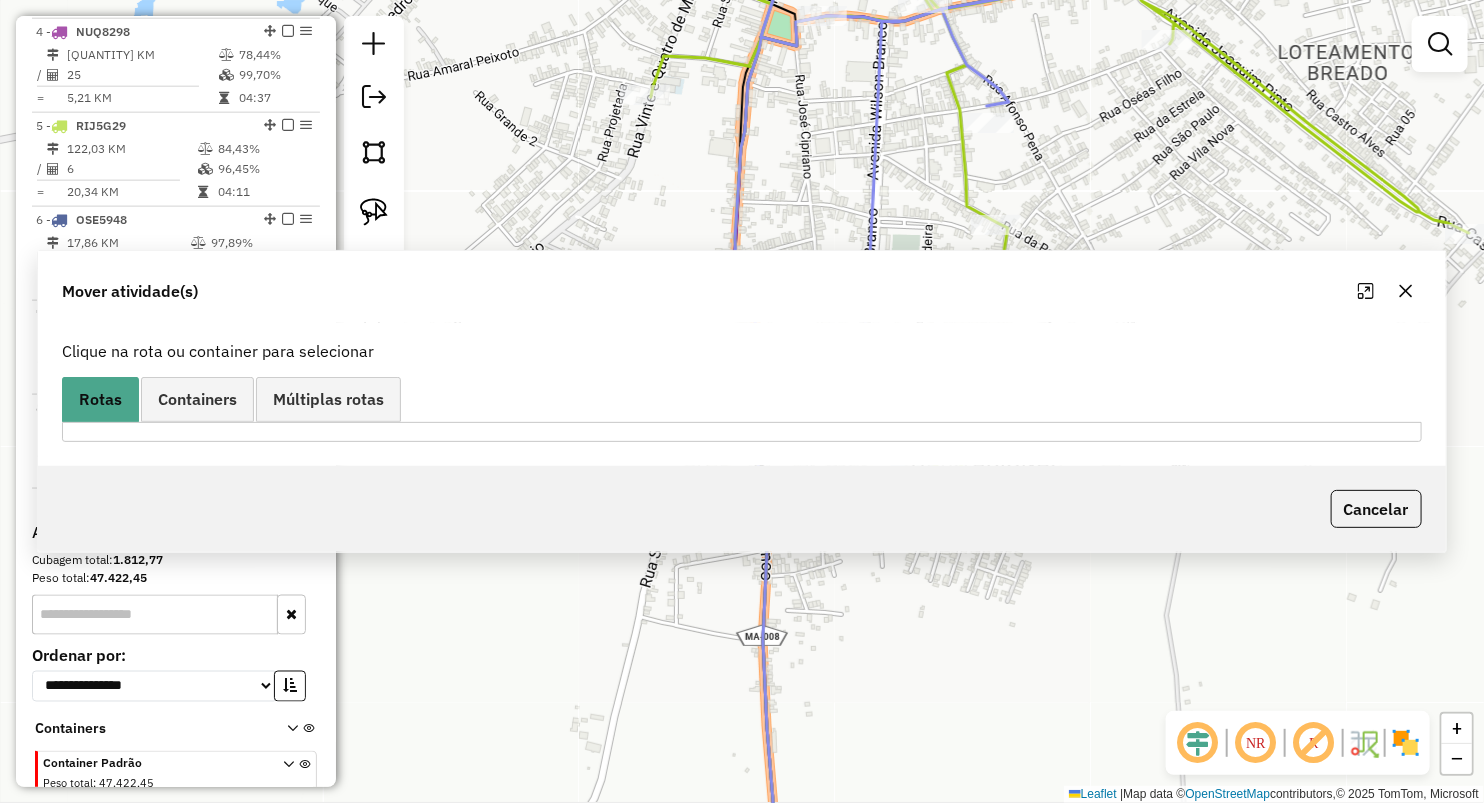 scroll, scrollTop: 0, scrollLeft: 0, axis: both 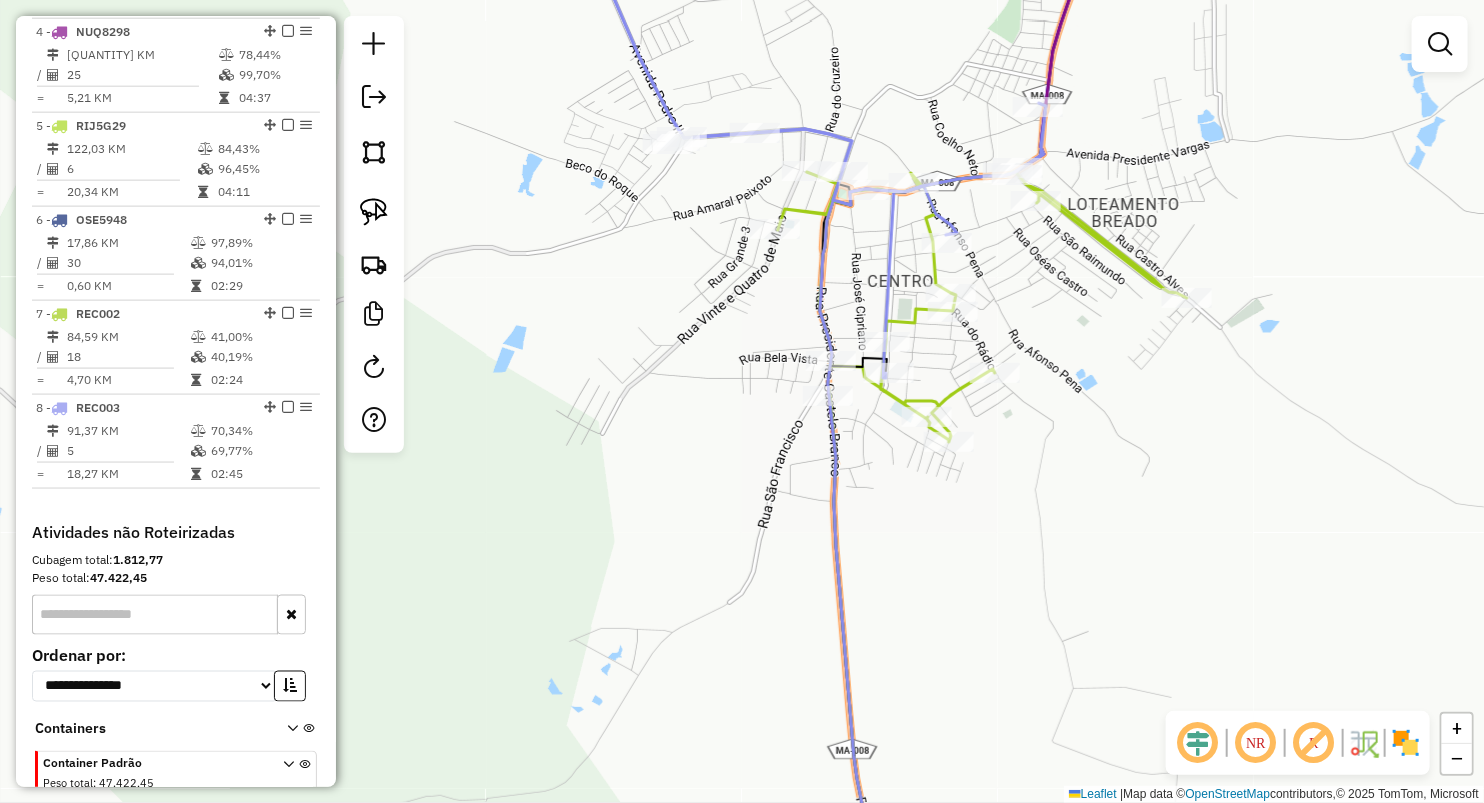drag, startPoint x: 1025, startPoint y: 301, endPoint x: 984, endPoint y: 390, distance: 97.98979 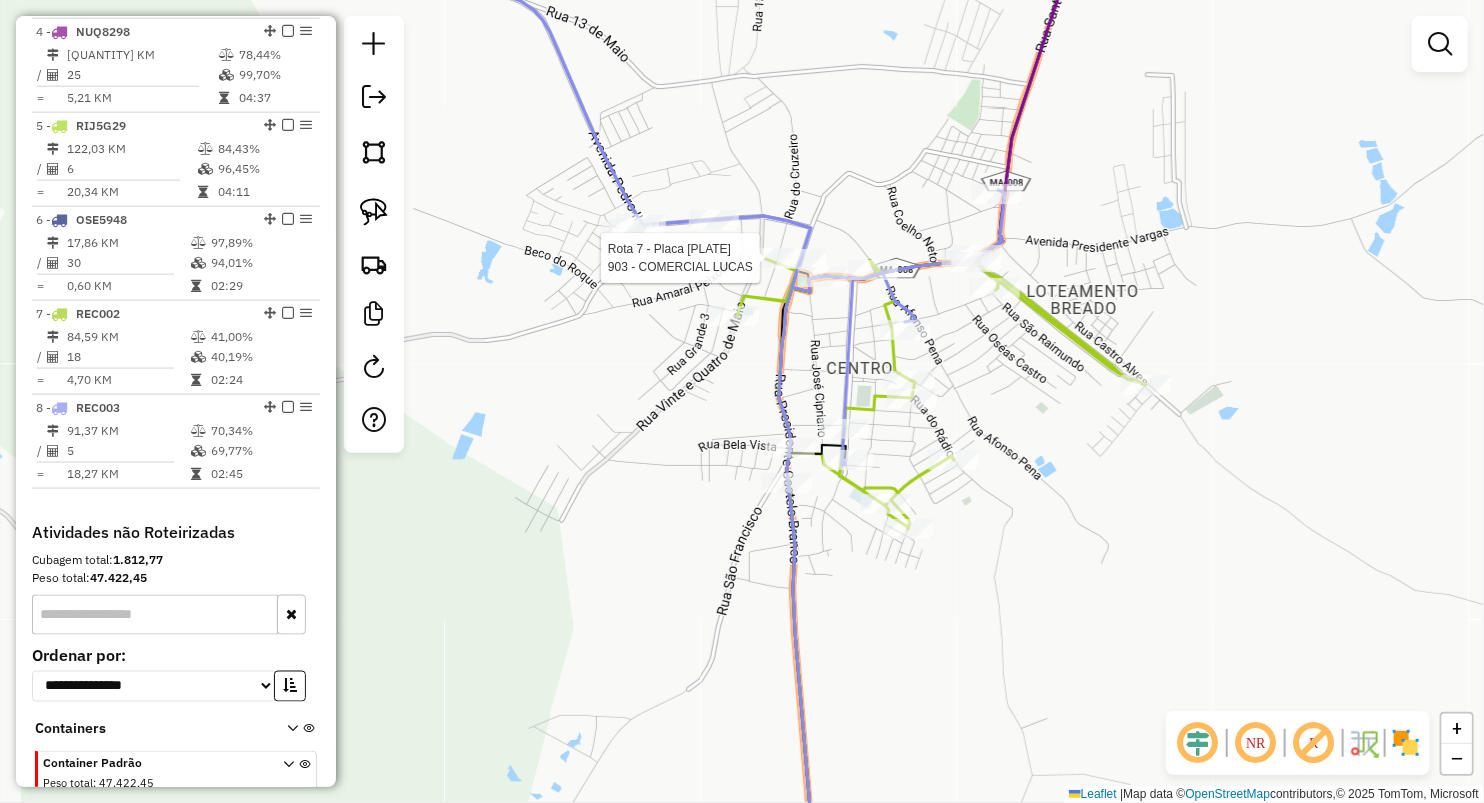 select on "**********" 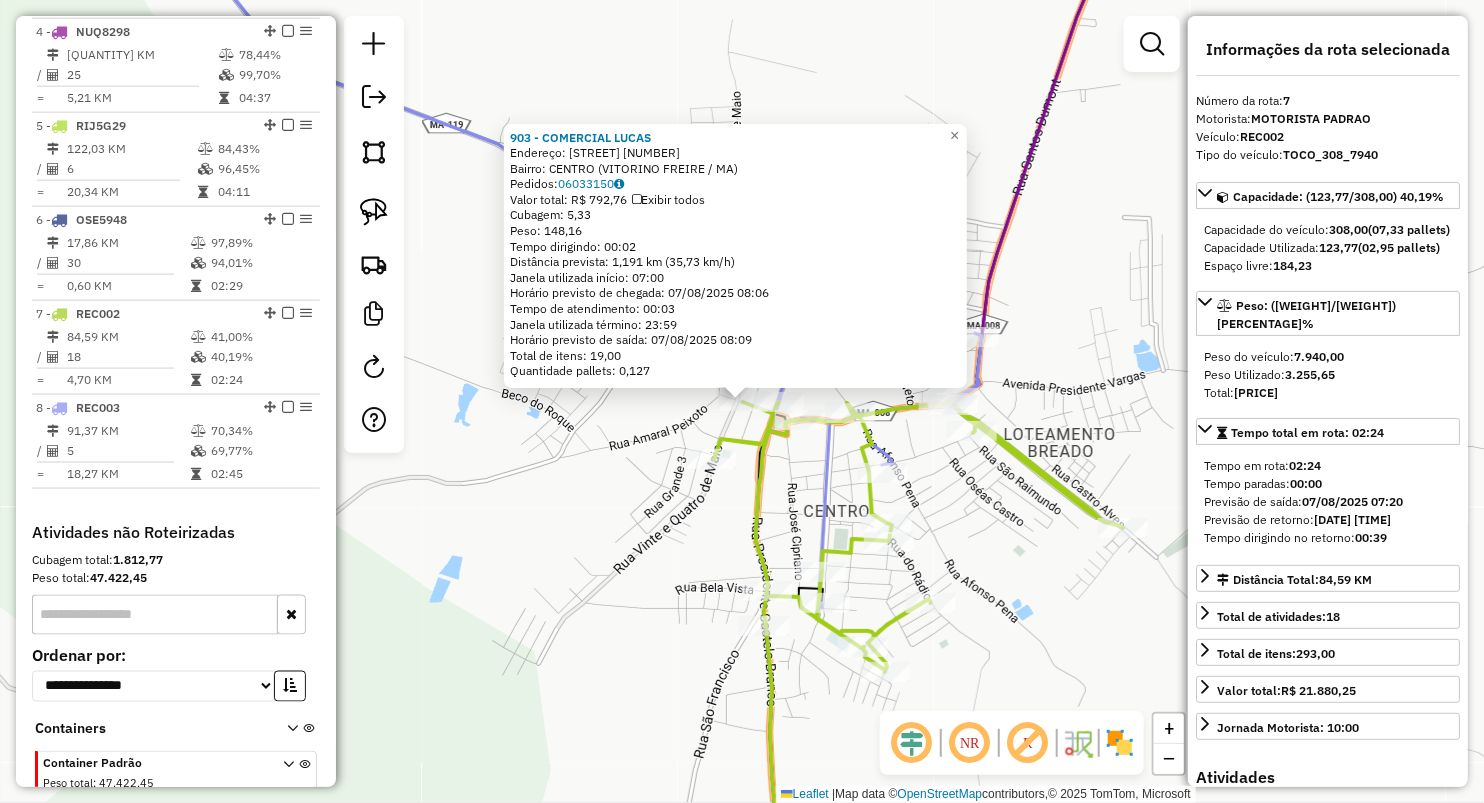 scroll, scrollTop: 1147, scrollLeft: 0, axis: vertical 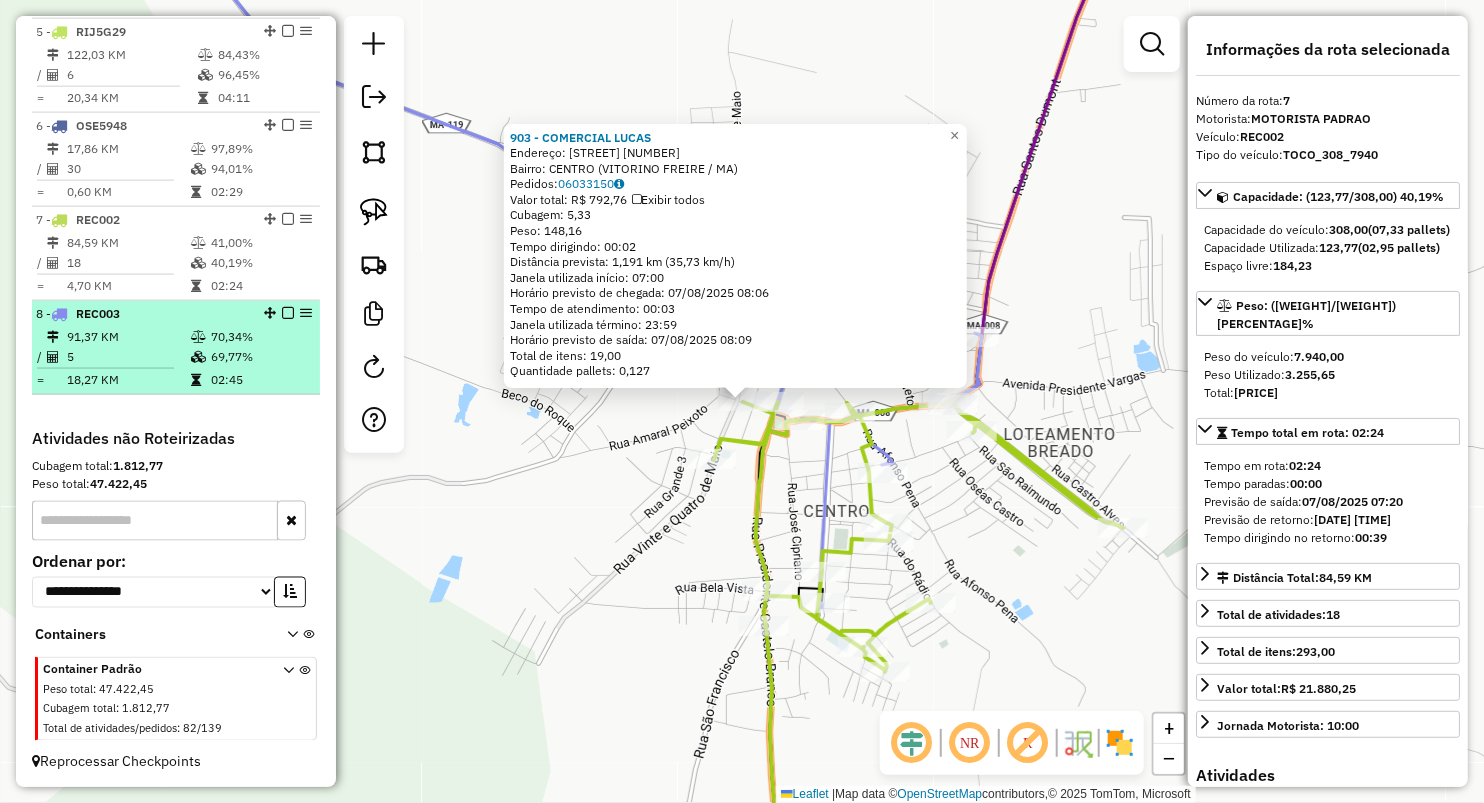 click on "91,37 KM   70,34%  /  5   69,77%     =  18,27 KM   02:45" at bounding box center (176, 358) 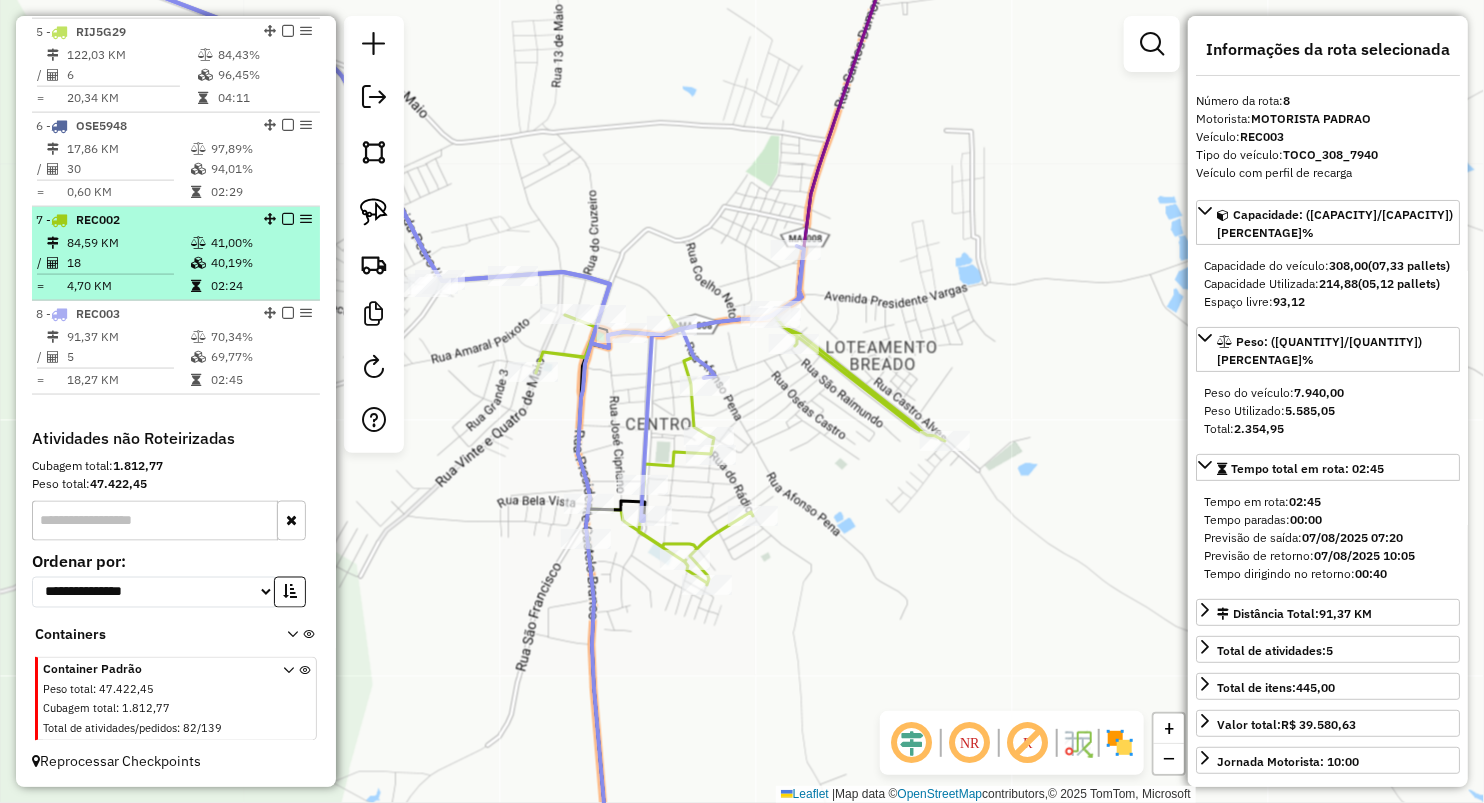 click at bounding box center [200, 263] 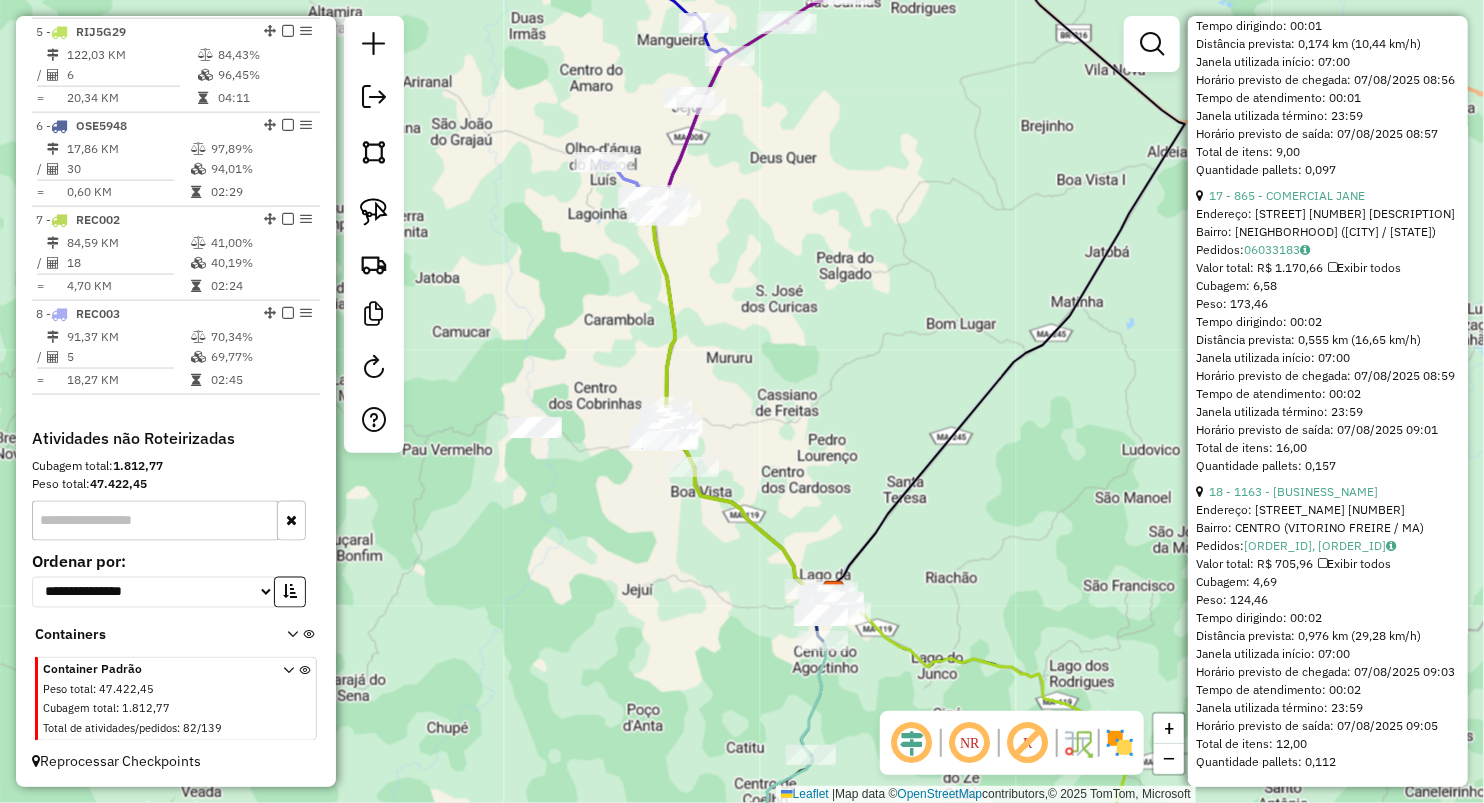 scroll, scrollTop: 5855, scrollLeft: 0, axis: vertical 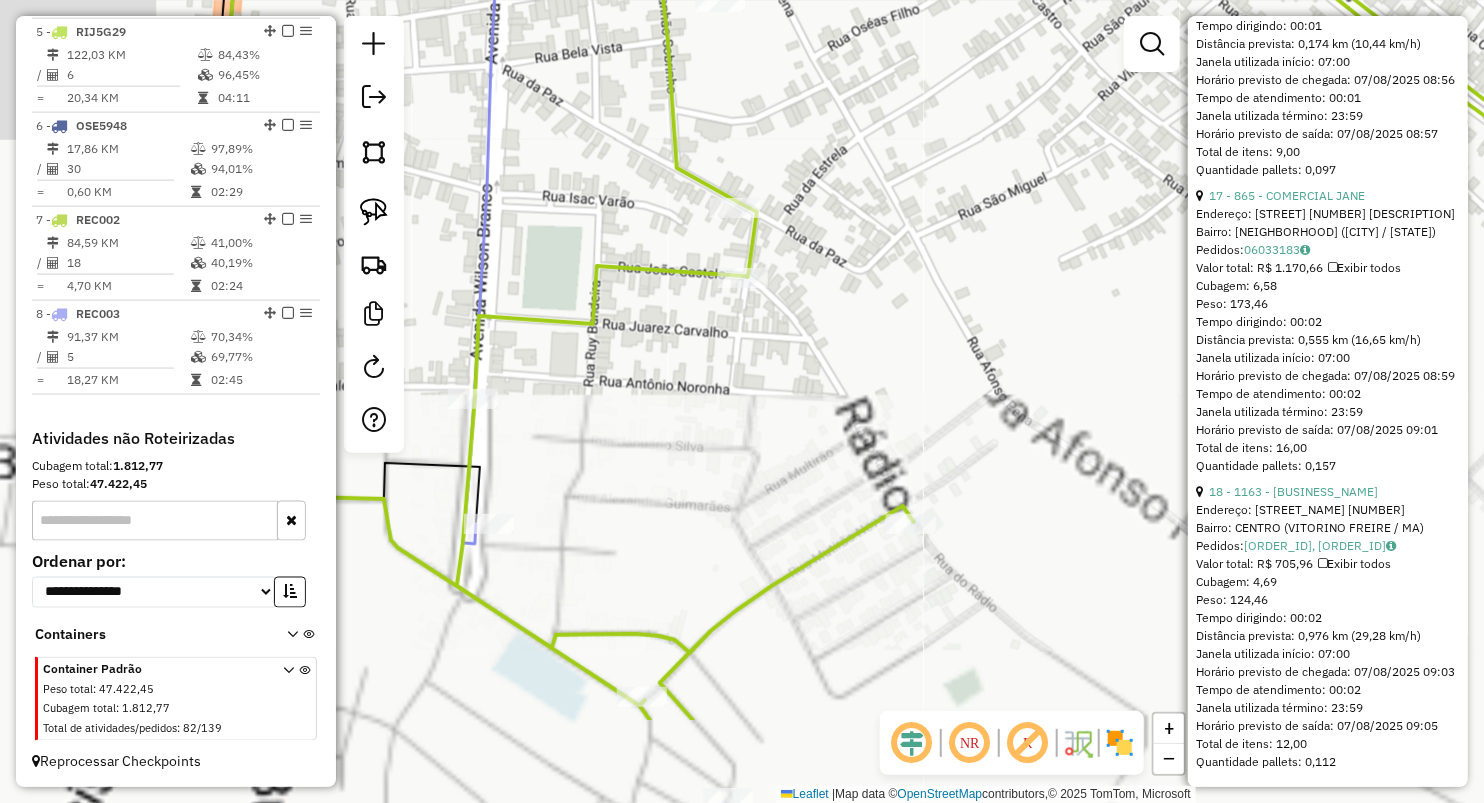drag, startPoint x: 661, startPoint y: 485, endPoint x: 984, endPoint y: 254, distance: 397.102 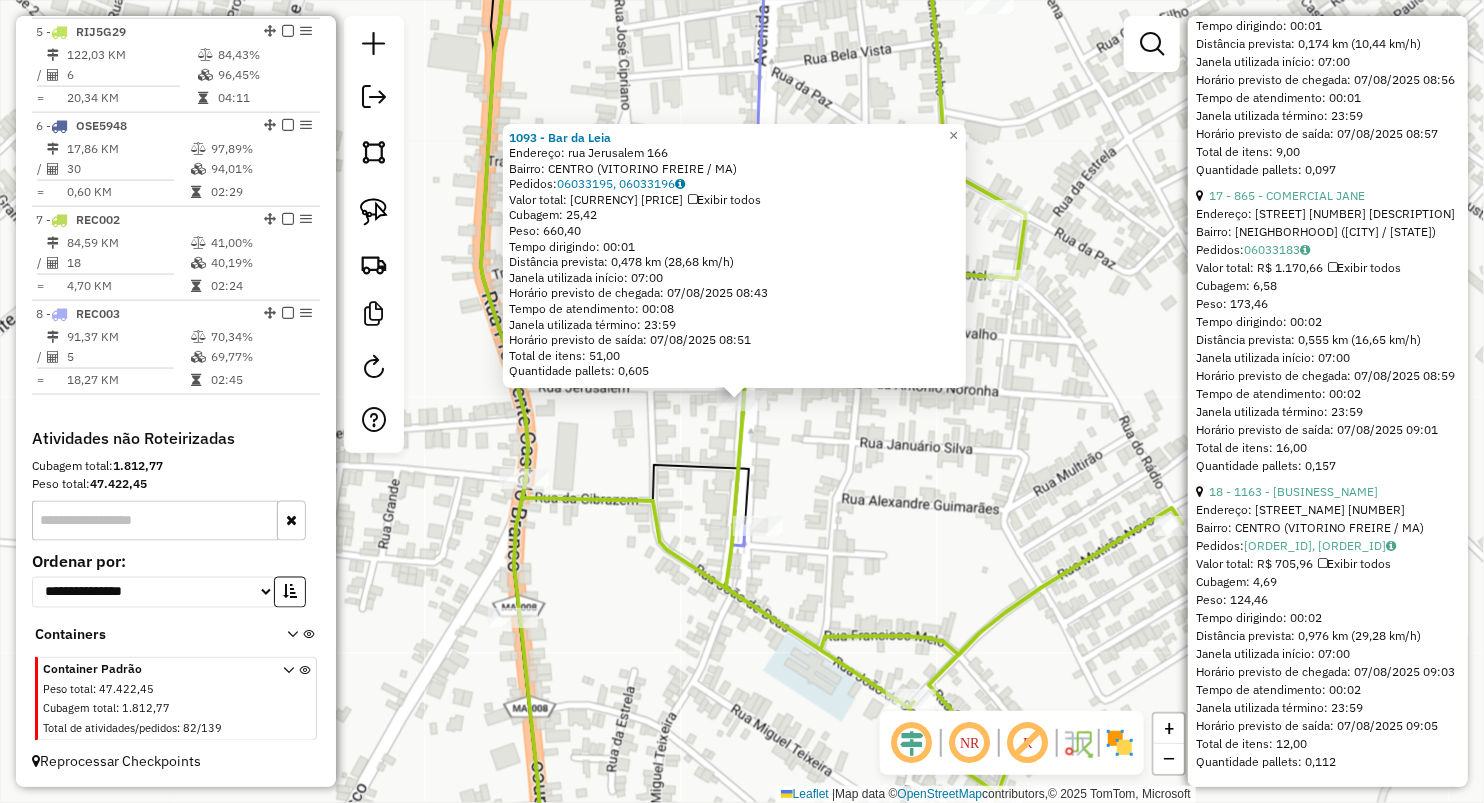 click on "1093 - Bar da Leia Endereço: rua Jerusalem 166 Bairro: CENTRO ([CITY] / [STATE]) Pedidos: 06033195, 06033196 Valor total: R$ 4.793,40 Exibir todos Cubagem: 25,42 Peso: 660,40 Tempo dirigindo: 00:01 Distância prevista: 0,478 km (28,68 km/h) Janela utilizada início: 07:00 Horário previsto de chegada: 07/08/2025 08:43 Tempo de atendimento: 00:08 Janela utilizada término: 23:59 Horário previsto de saída: 07/08/2025 08:51 Total de itens: 51,00 Quantidade pallets: 0,605 × Janela de atendimento Grade de atendimento Capacidade Transportadoras Veículos Cliente Pedidos Rotas Selecione os dias de semana para filtrar as janelas de atendimento Seg Ter Qua Qui Sex Sáb Dom Informe o período da janela de atendimento: De: Até: Filtrar exatamente a janela do cliente Considerar janela de atendimento padrão Selecione os dias de semana para filtrar as grades de atendimento Seg Ter Qua Qui Sex Sáb Dom Clientes fora do dia de atendimento selecionado" 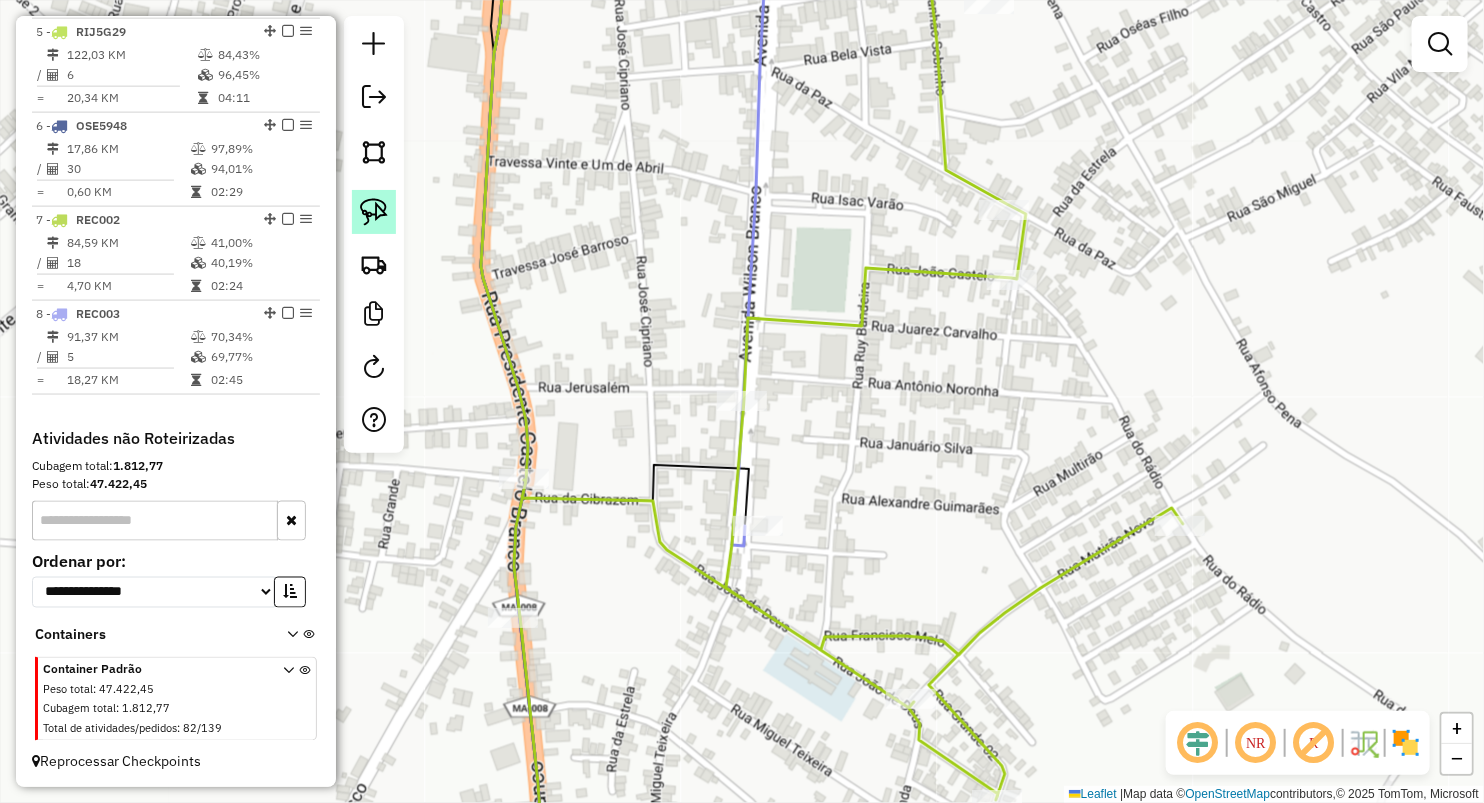 click 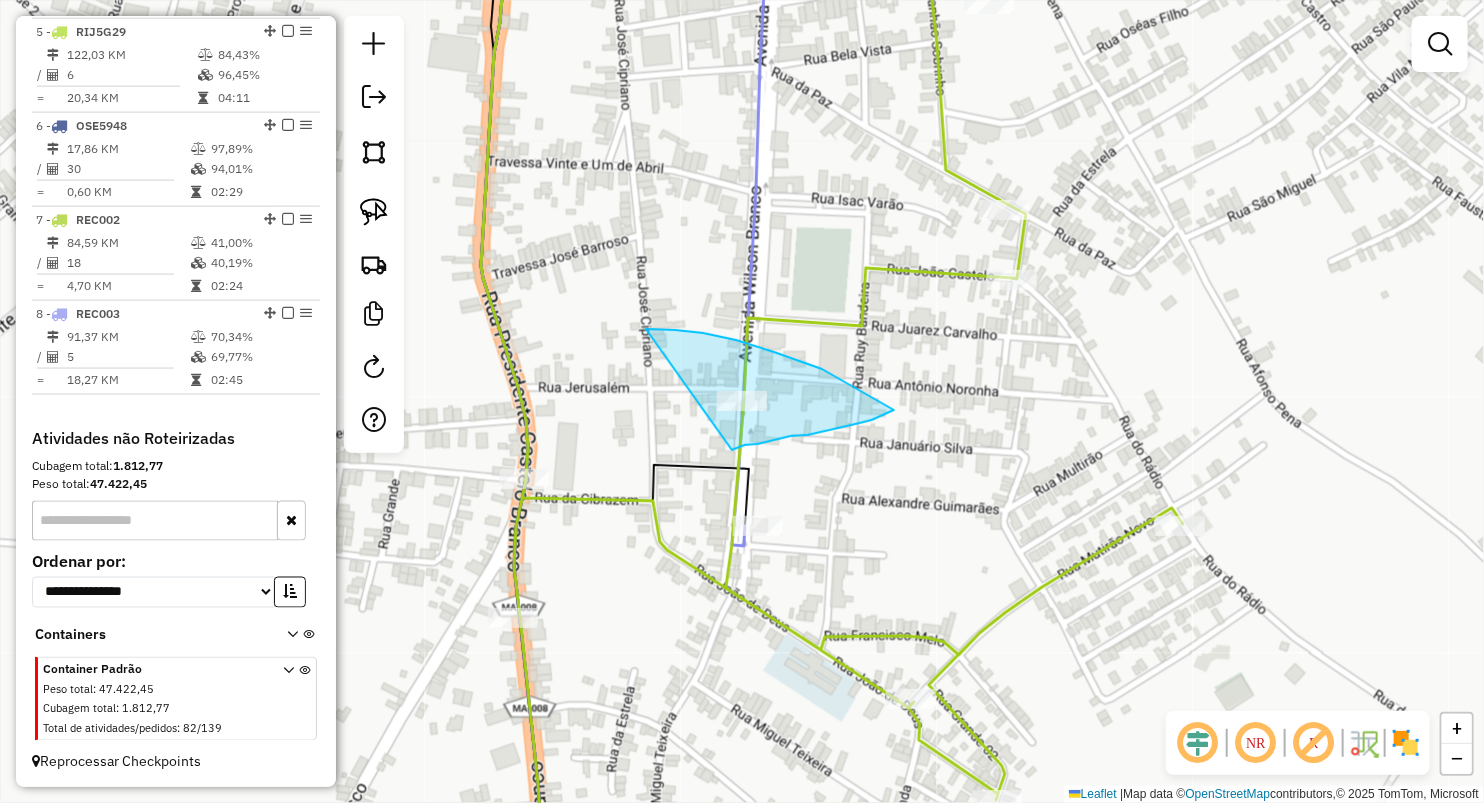 drag, startPoint x: 646, startPoint y: 329, endPoint x: 732, endPoint y: 450, distance: 148.44864 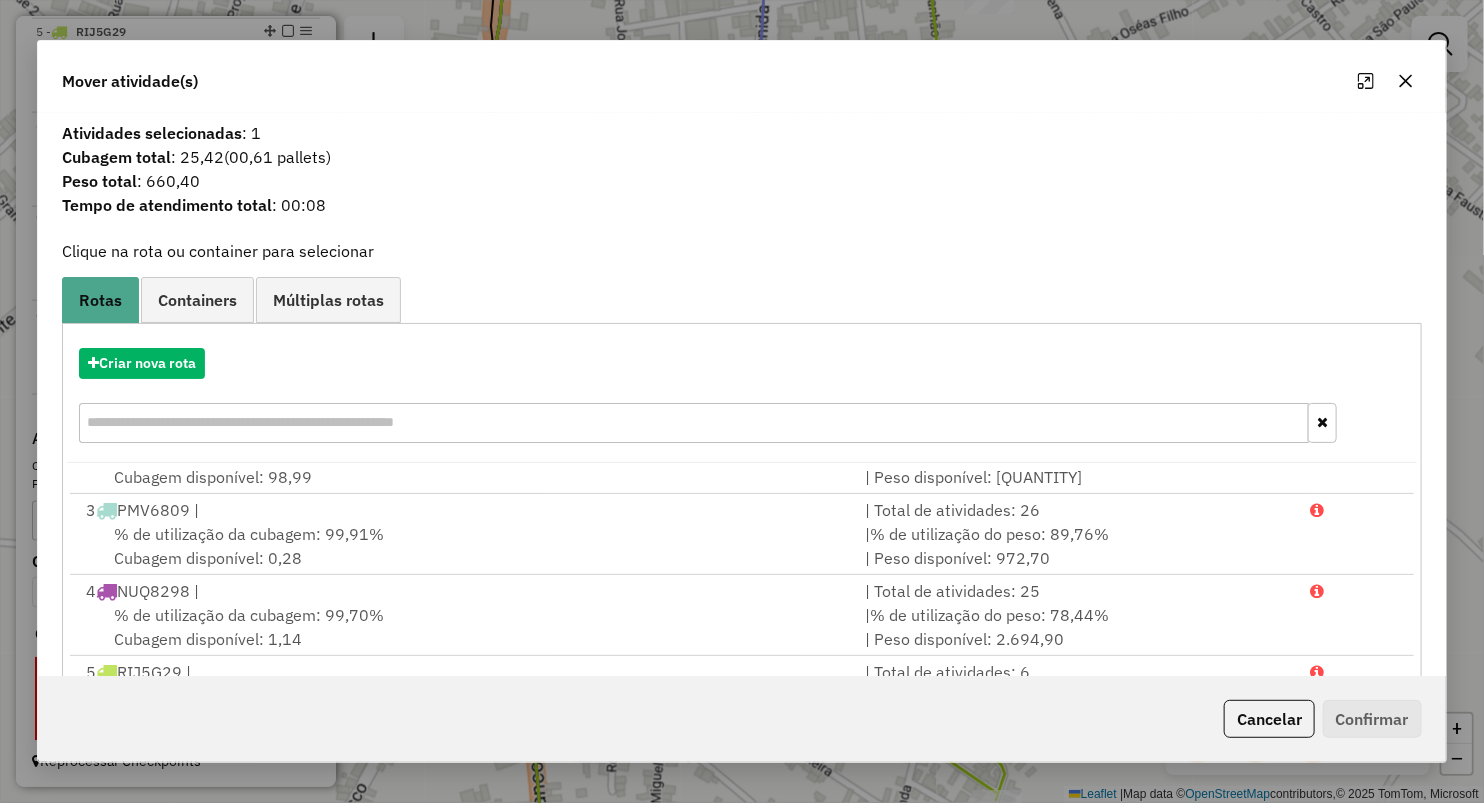 scroll, scrollTop: 166, scrollLeft: 0, axis: vertical 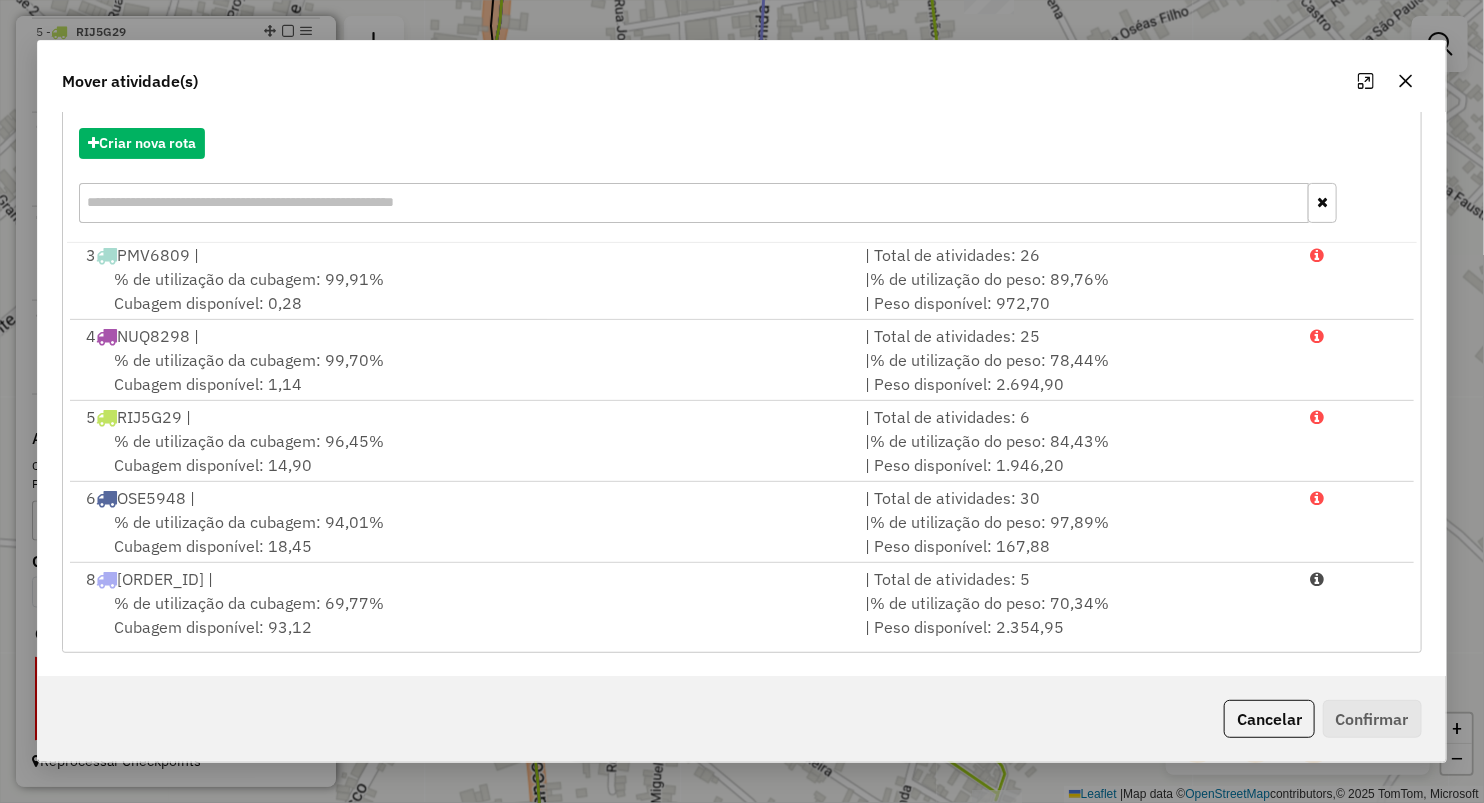 click on "Atividades selecionadas : [QUANTITY] Cubagem total  : [CUBAGE]   ([QUANTITY] pallets)  Peso total : [WEIGHT] Tempo de atendimento total : [TIME]  Clique na rota ou container para selecionar   Rotas Containers Múltiplas rotas  Criar nova rota   [NUMBER]  [CONTAINER_ID] |   | Total de atividades: [QUANTITY]  % de utilização da cubagem: [PERCENTAGE]%  Cubagem disponível: [CUBAGE]   |  % de utilização do peso: [PERCENTAGE]%  | Peso disponível: [WEIGHT]   [NUMBER]  [CONTAINER_ID] |   | Total de atividades: [QUANTITY]  % de utilização da cubagem: [PERCENTAGE]%  Cubagem disponível: [CUBAGE]   |  % de utilização do peso: [PERCENTAGE]%  | Peso disponível: [WEIGHT]   [NUMBER]  [CONTAINER_ID] |   | Total de atividades: [QUANTITY]  % de utilização da cubagem: [PERCENTAGE]%  Cubagem disponível: [CUBAGE]   |  % de utilização do peso: [PERCENTAGE]%  | Peso disponível: [WEIGHT]   [NUMBER]  [CONTAINER_ID] |   | Total de atividades: [QUANTITY]  % de utilização da cubagem: [PERCENTAGE]%  Cubagem disponível: [CUBAGE]   |  % de utilização do peso: [PERCENTAGE]%  | Peso disponível: [WEIGHT]   [NUMBER]  [CONTAINER_ID] |   | Total de atividades: [QUANTITY]  % de utilização da cubagem: [PERCENTAGE]%  |   [NUMBER]   |  :" 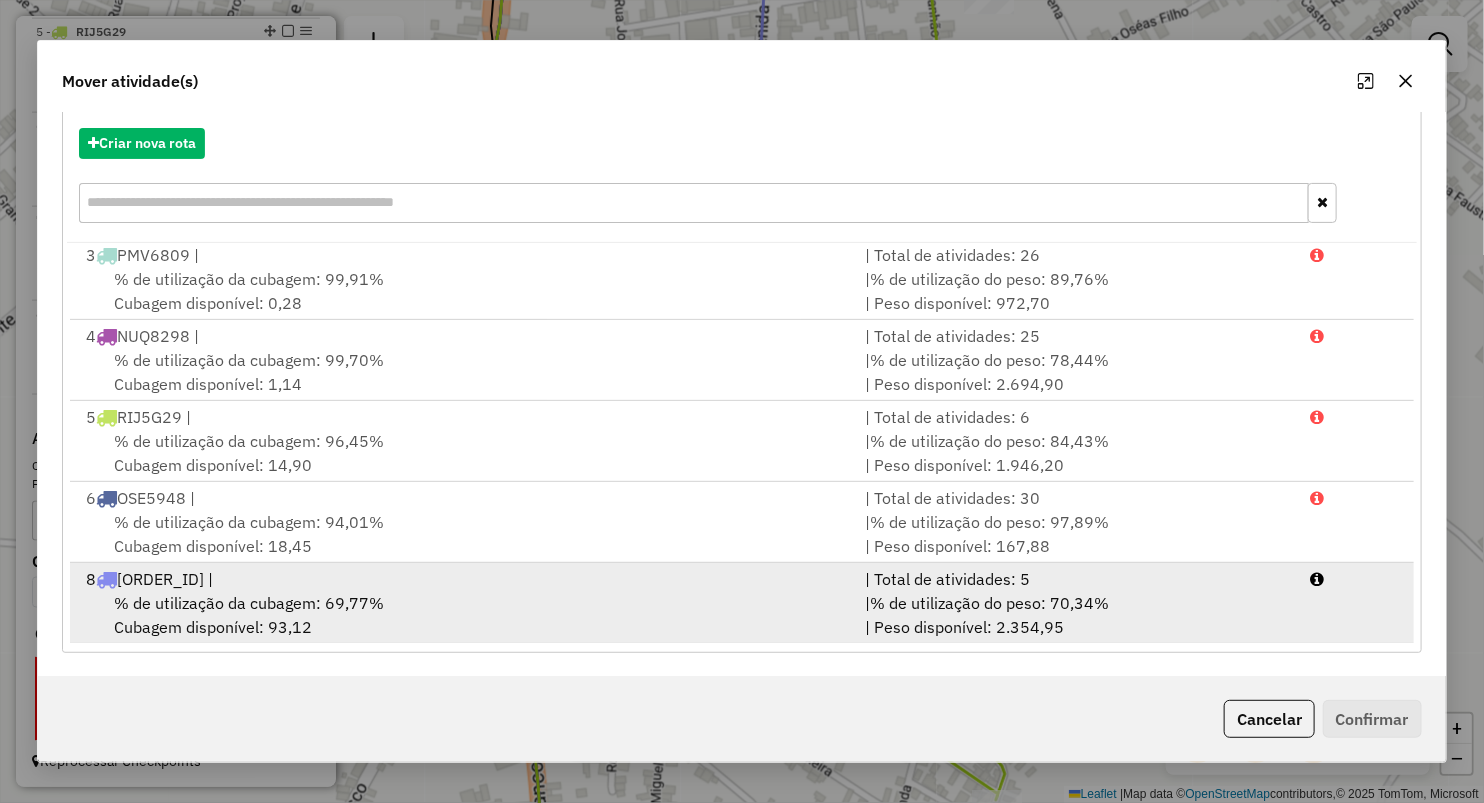 click on "% de utilização da cubagem: 69,77%  Cubagem disponível: 93,12" at bounding box center (463, 615) 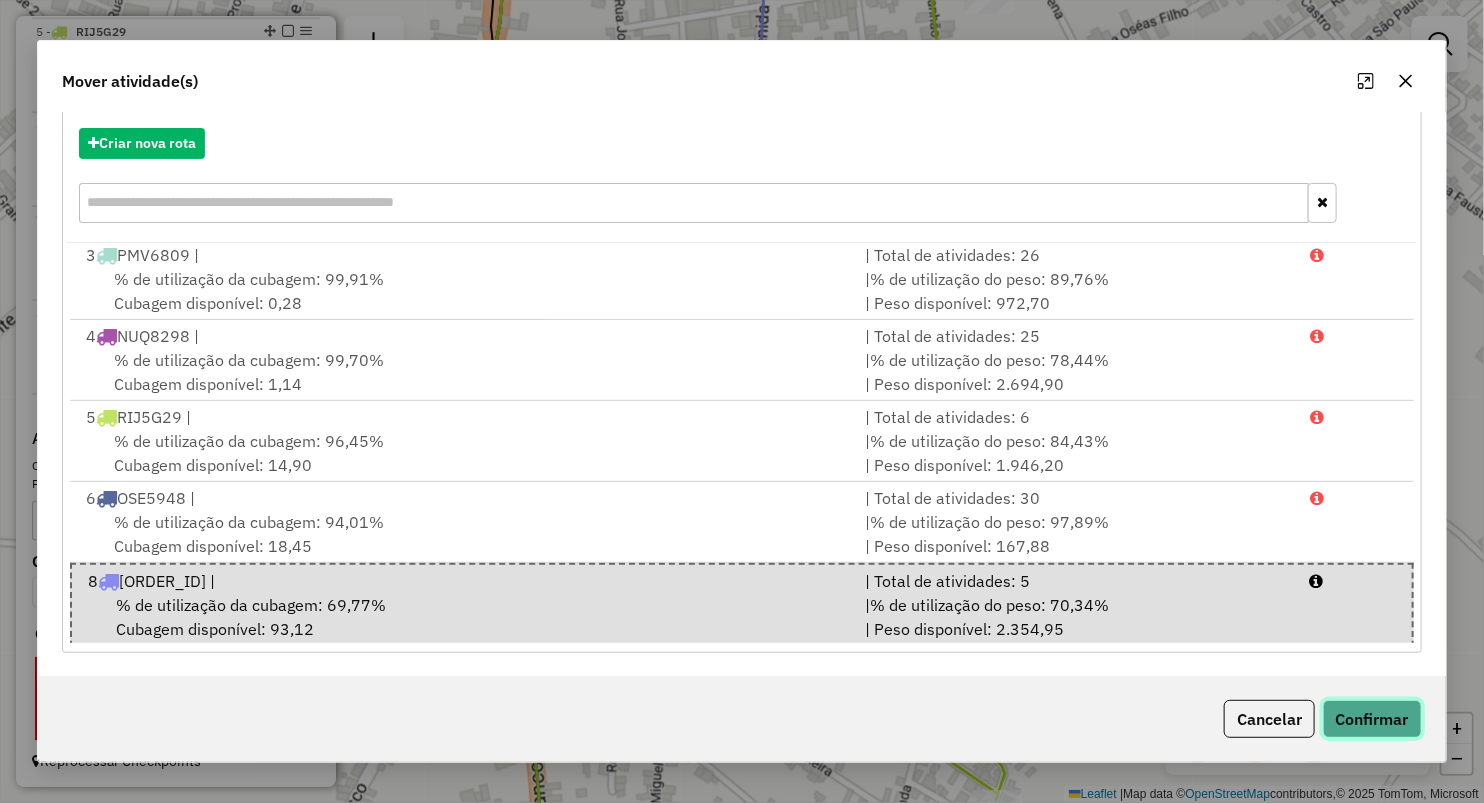click on "Confirmar" 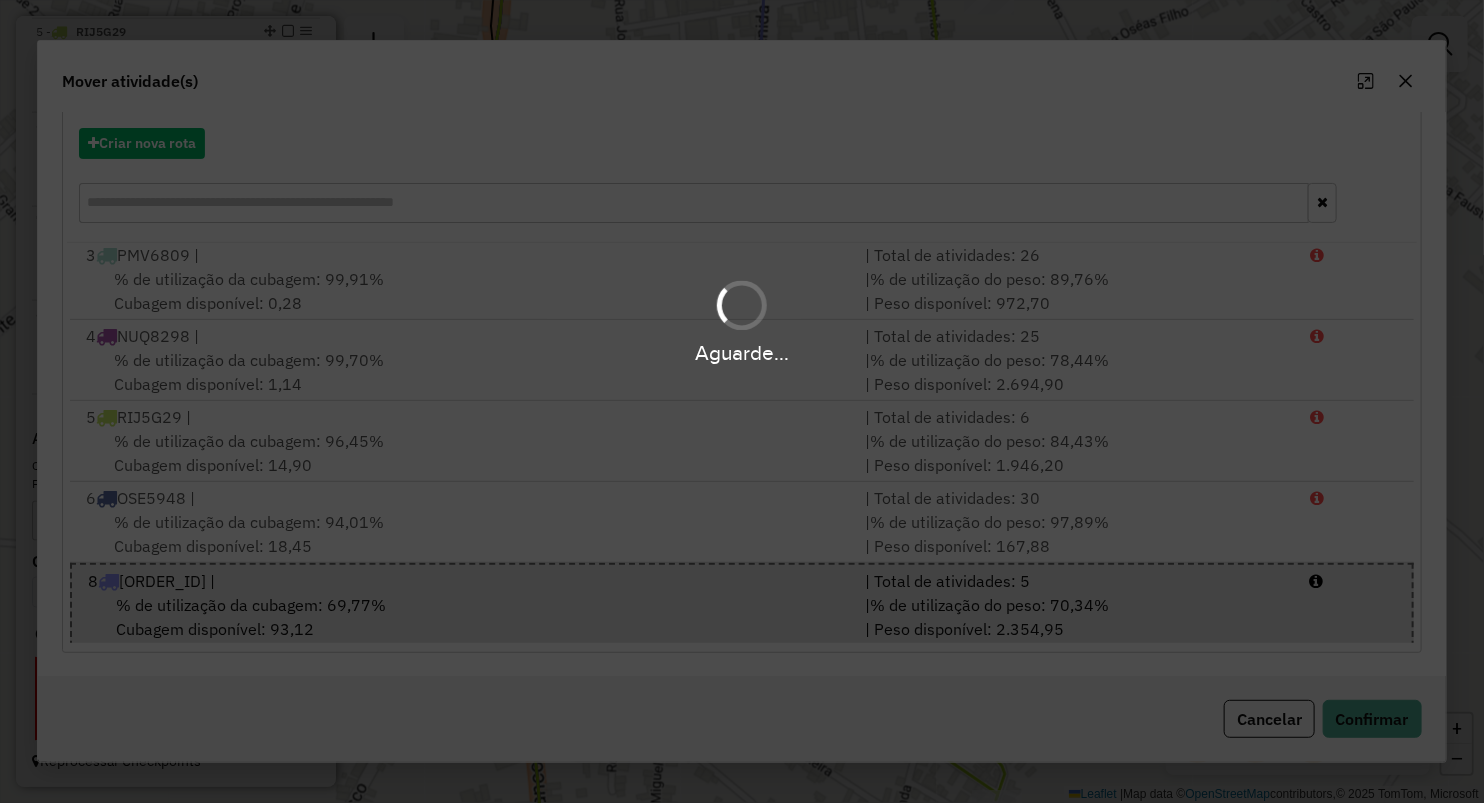 scroll, scrollTop: 0, scrollLeft: 0, axis: both 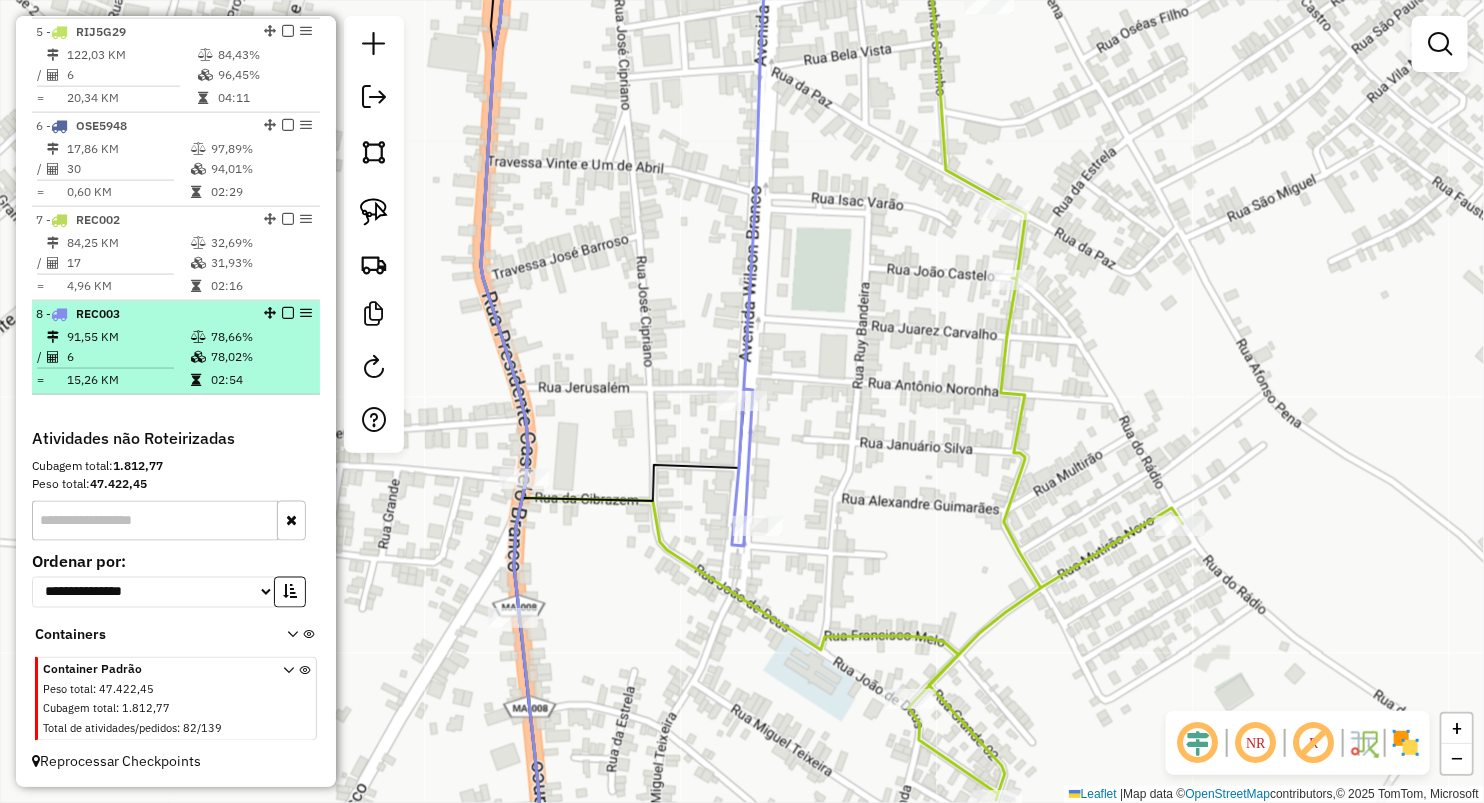 click at bounding box center (200, 357) 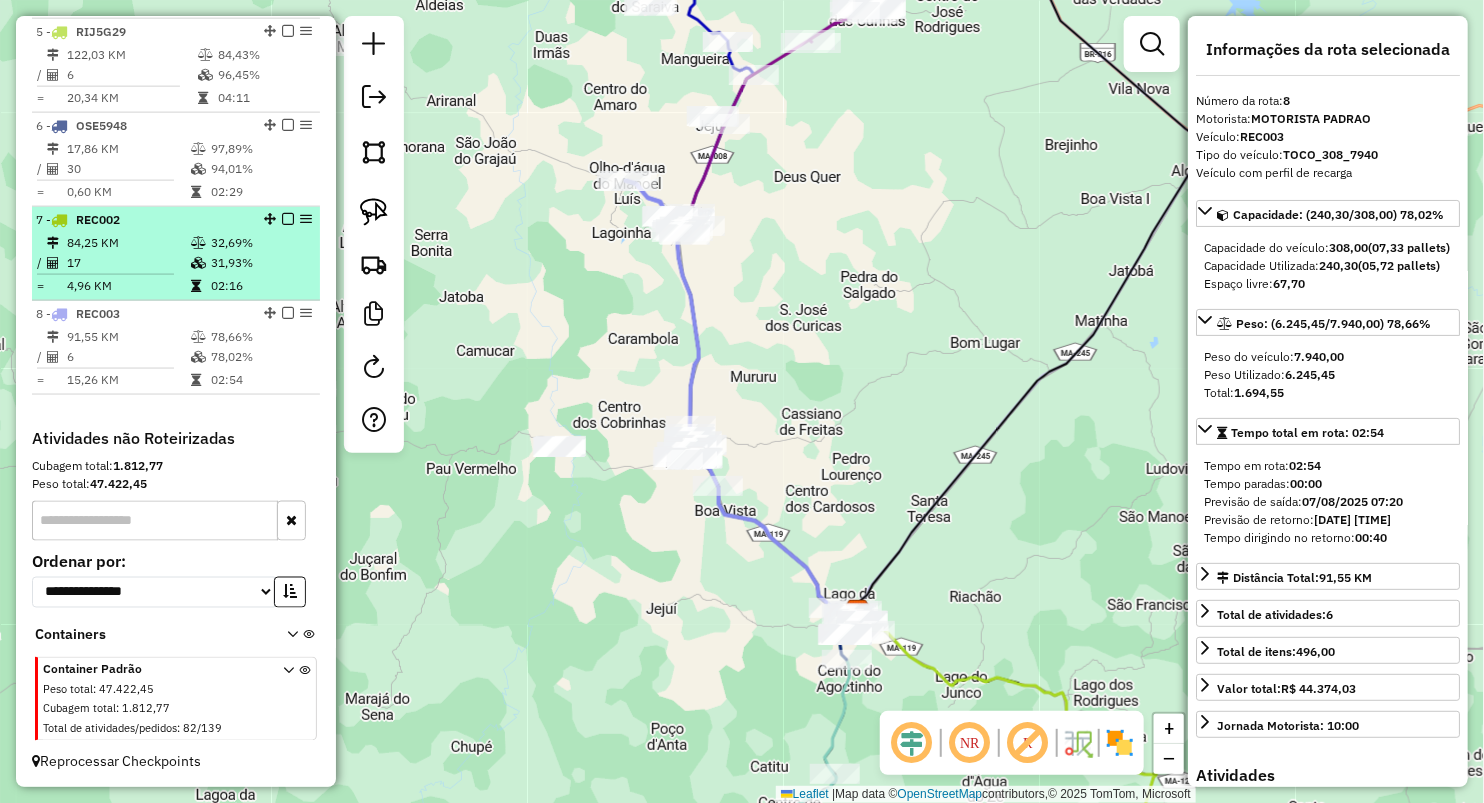 click at bounding box center [198, 263] 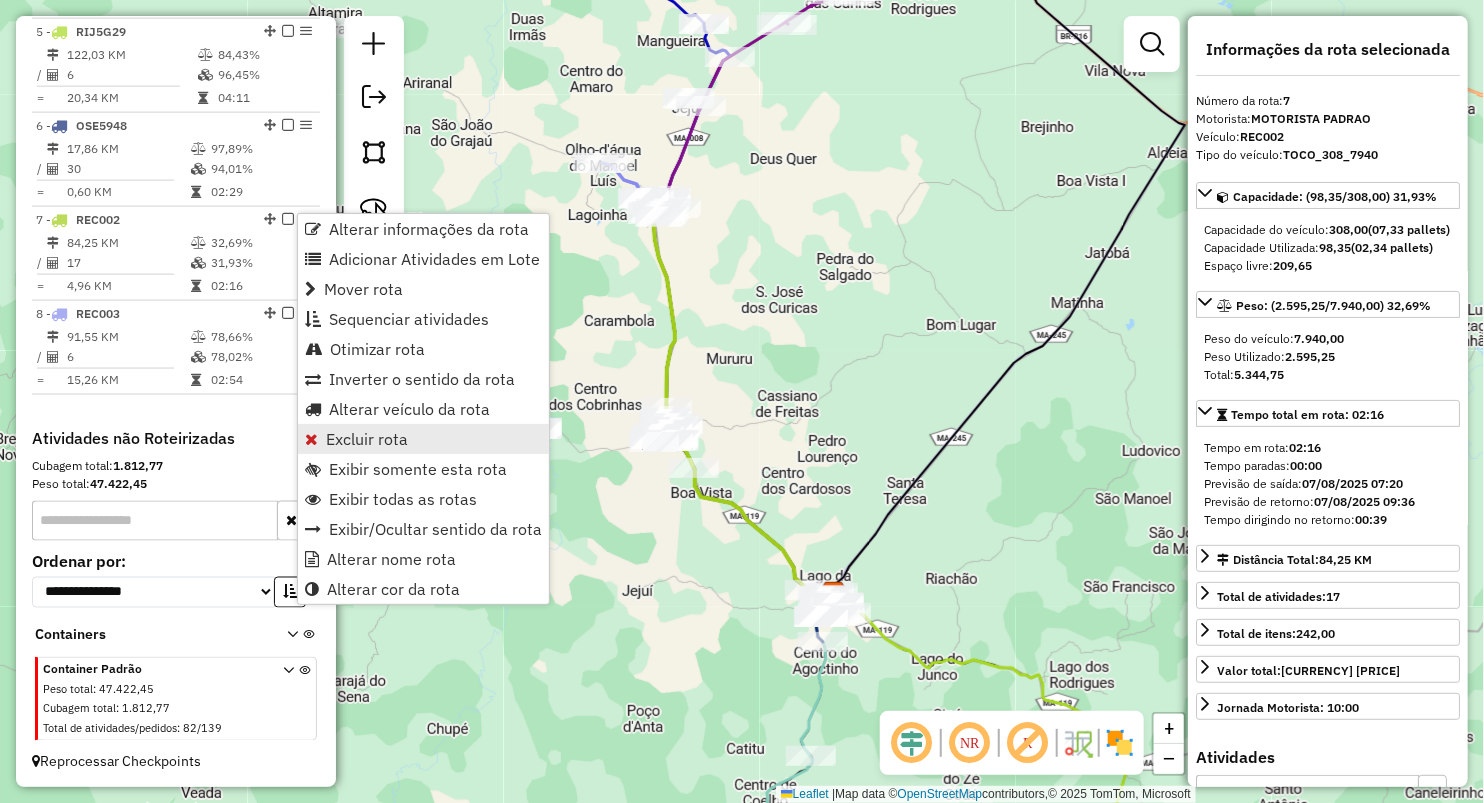 click on "Excluir rota" at bounding box center [367, 439] 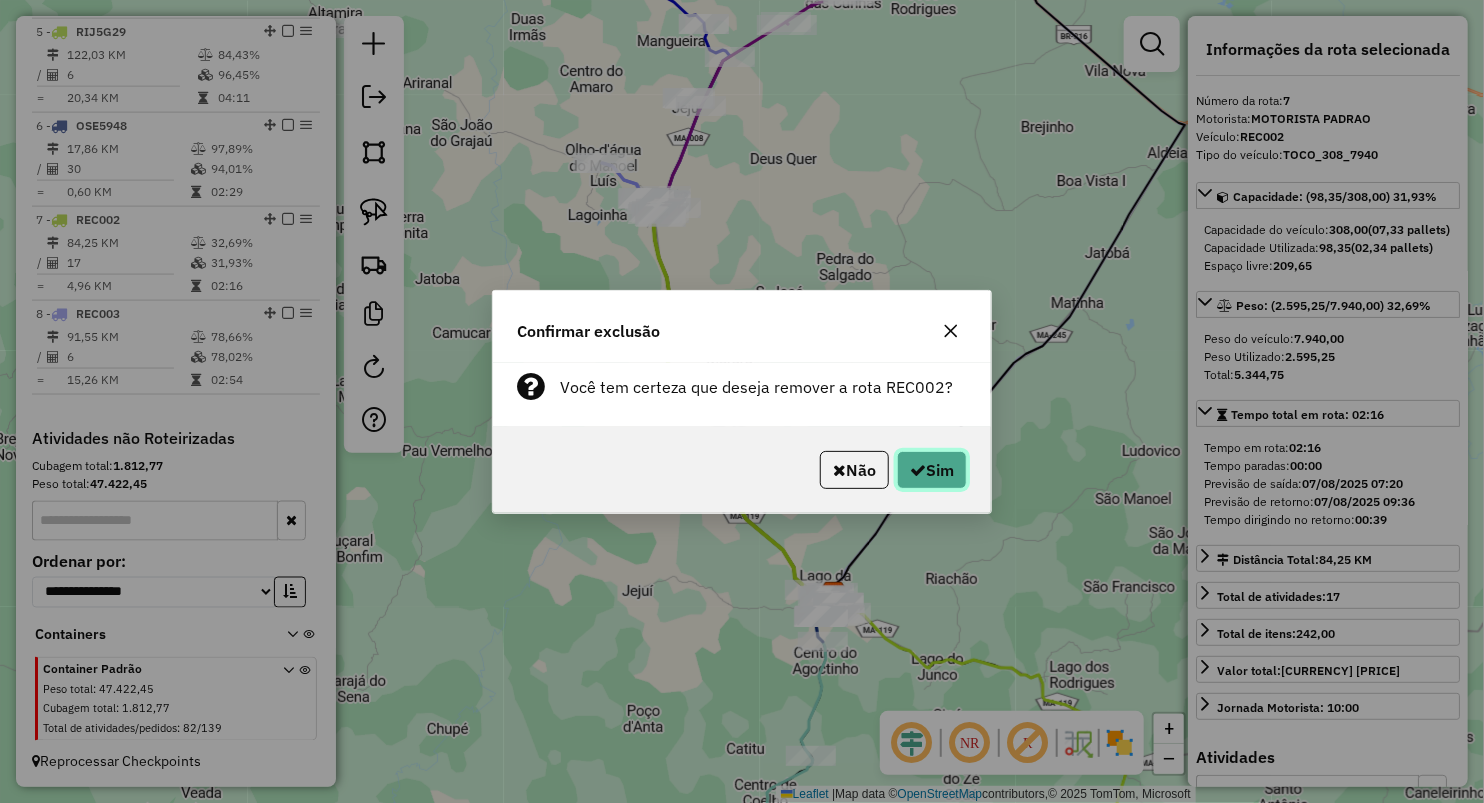click on "Sim" 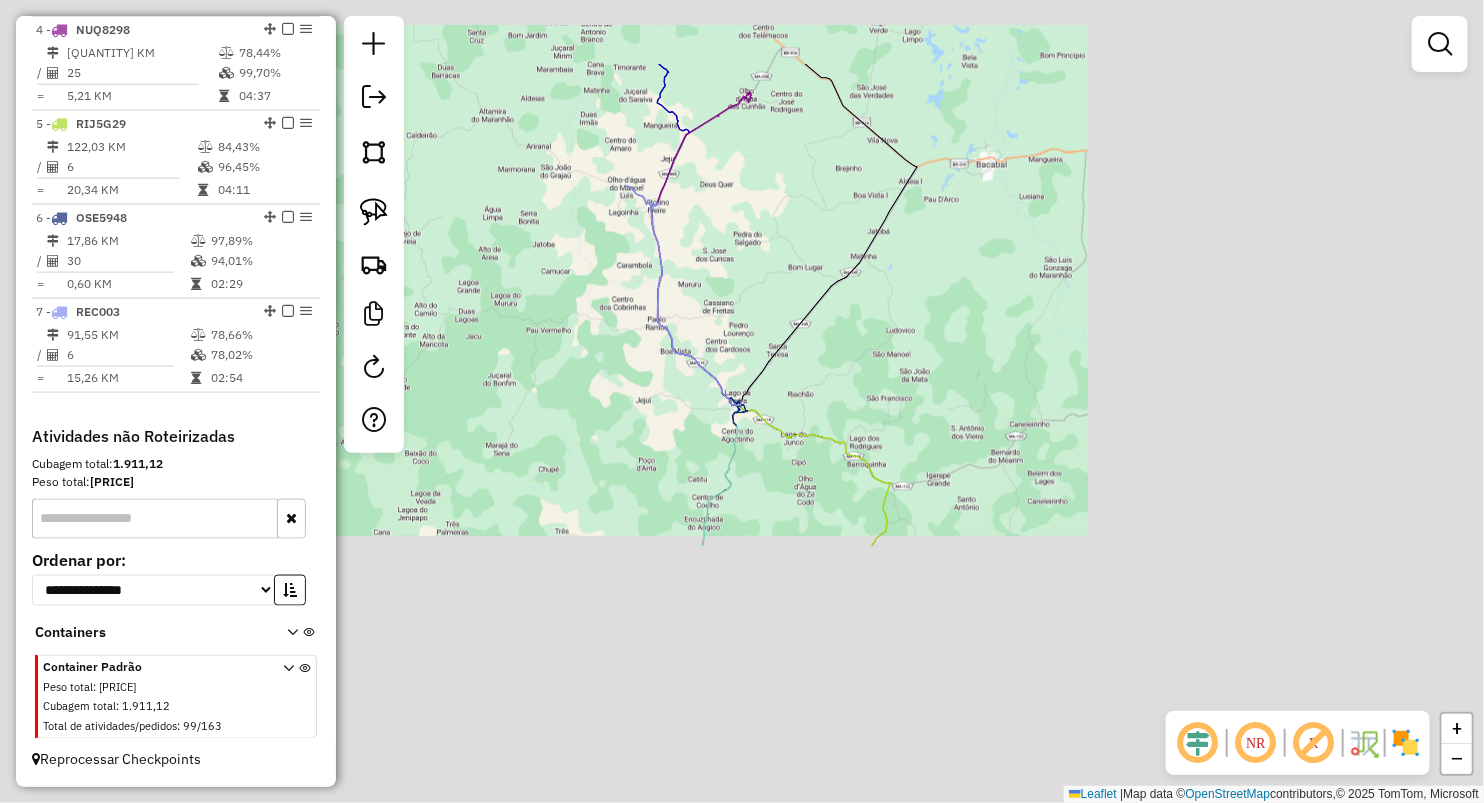 scroll, scrollTop: 1053, scrollLeft: 0, axis: vertical 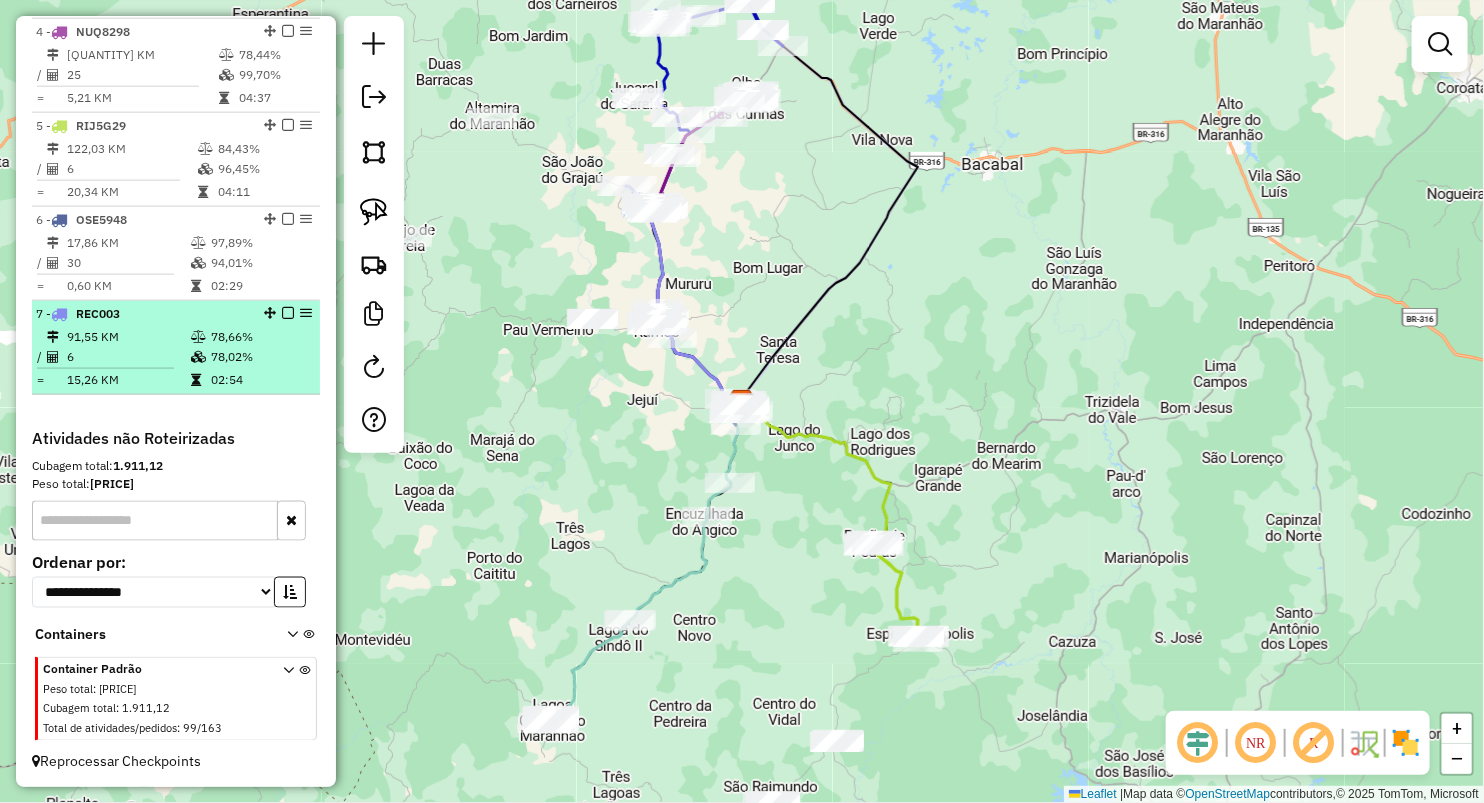 click on "91,55 KM" at bounding box center (128, 337) 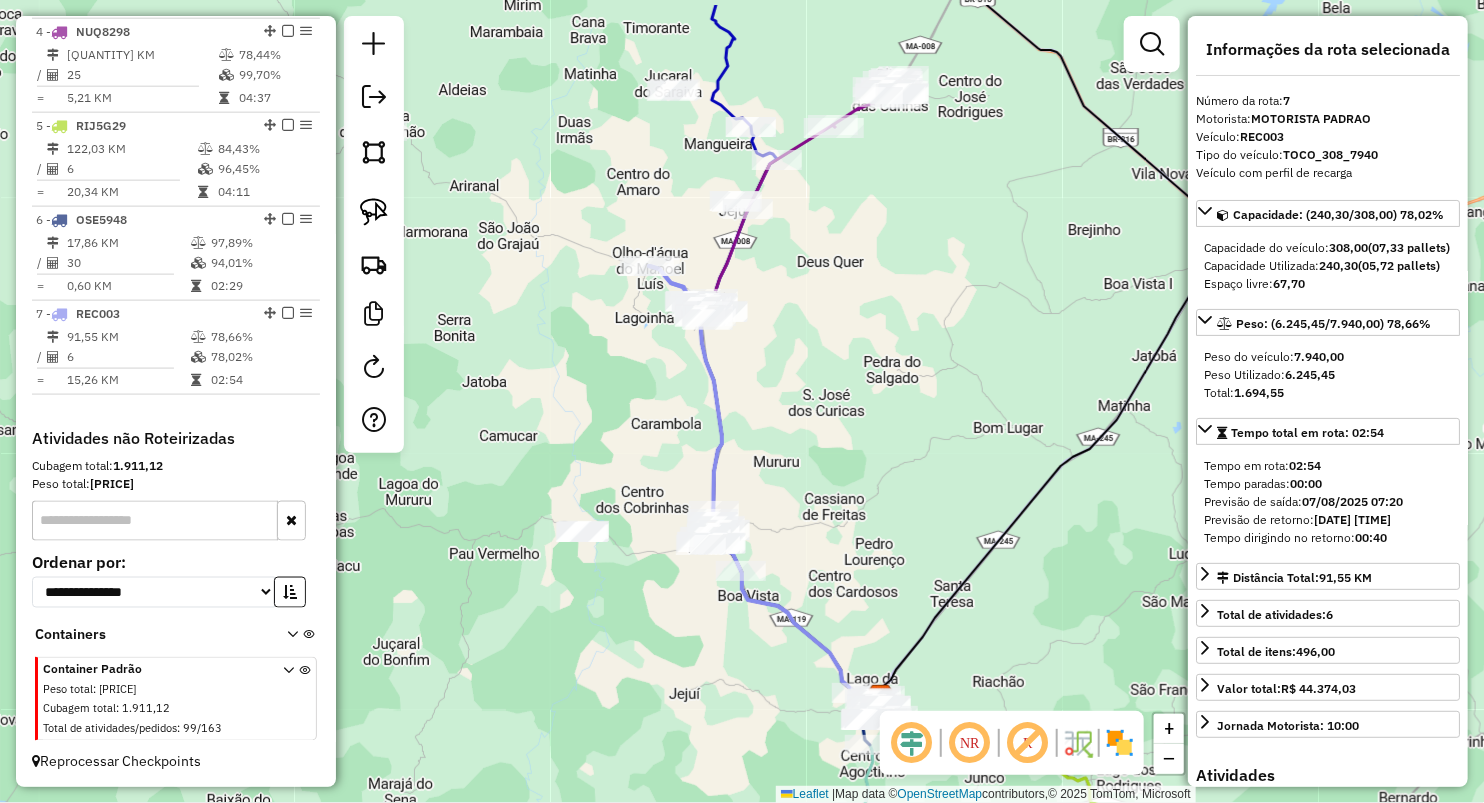 drag, startPoint x: 639, startPoint y: 356, endPoint x: 665, endPoint y: 350, distance: 26.683329 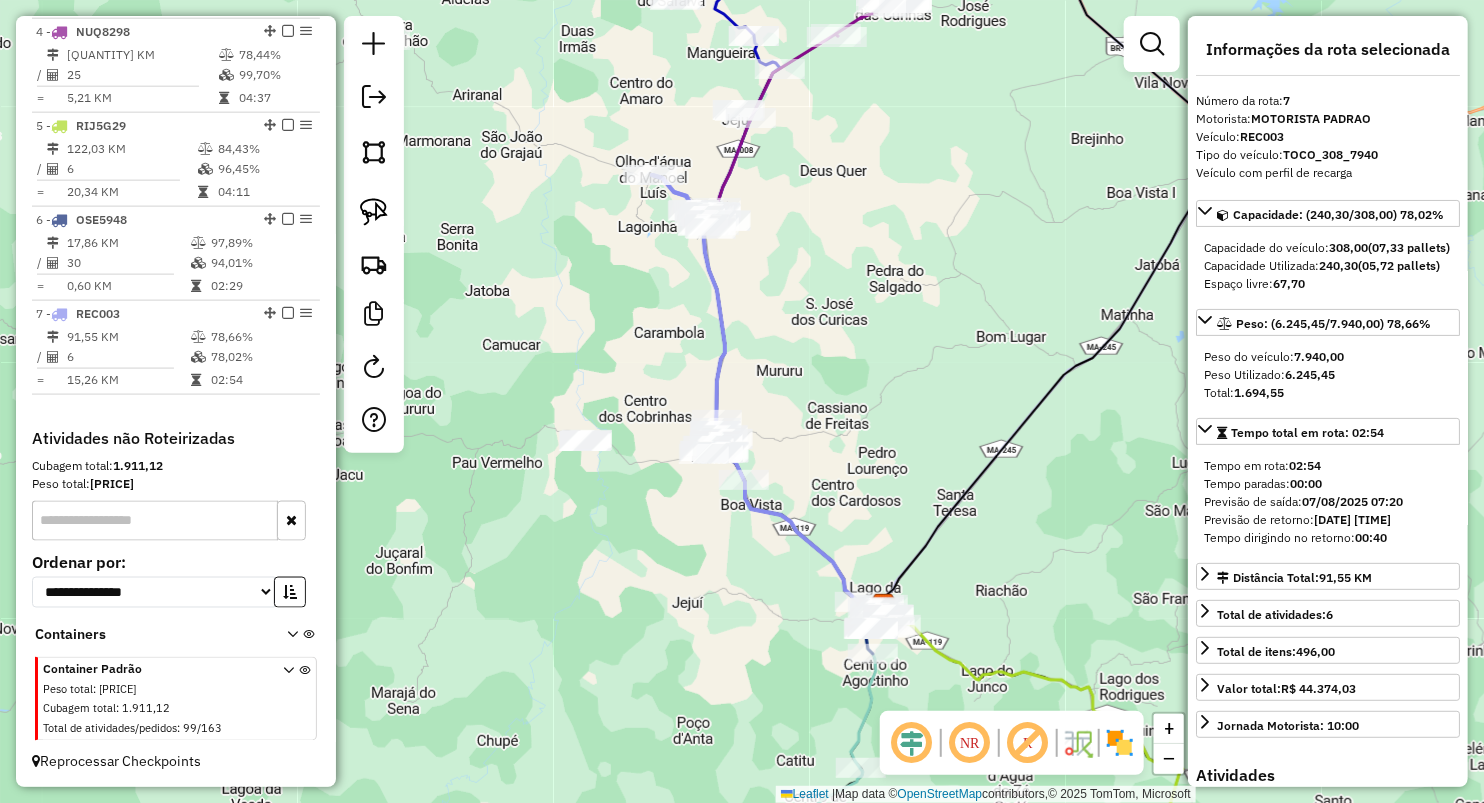drag, startPoint x: 641, startPoint y: 398, endPoint x: 625, endPoint y: 252, distance: 146.8741 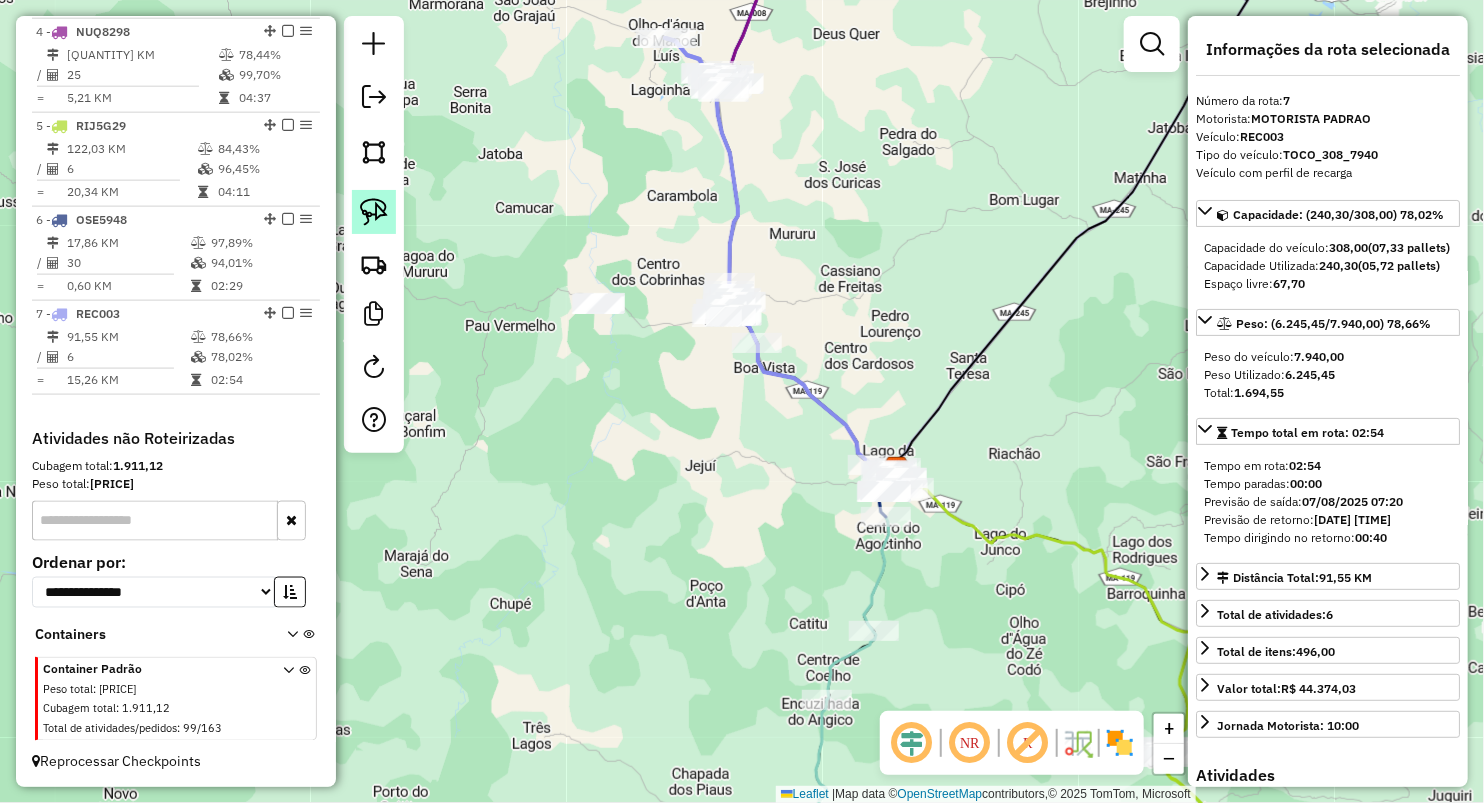 click 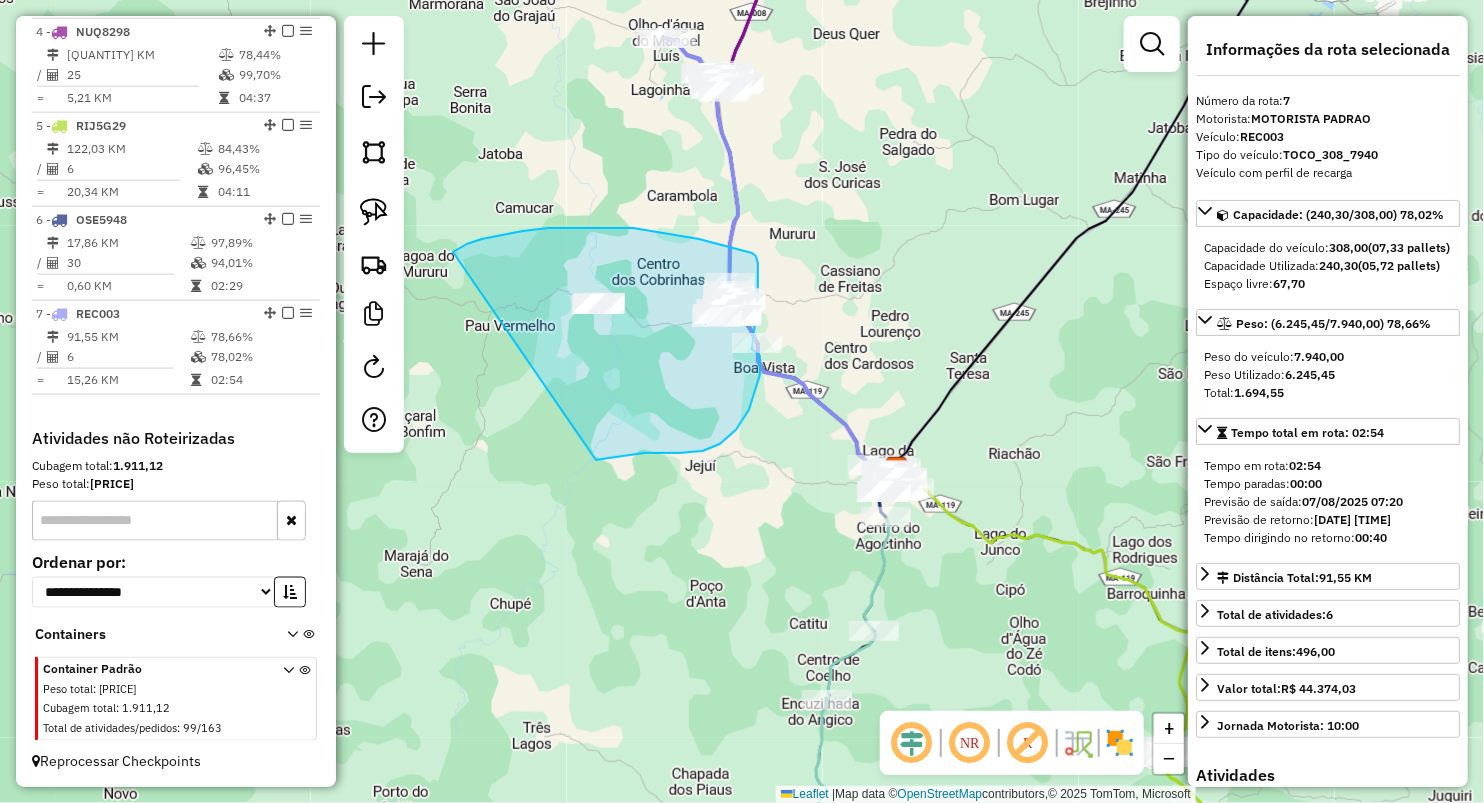 drag, startPoint x: 523, startPoint y: 231, endPoint x: 596, endPoint y: 460, distance: 240.35391 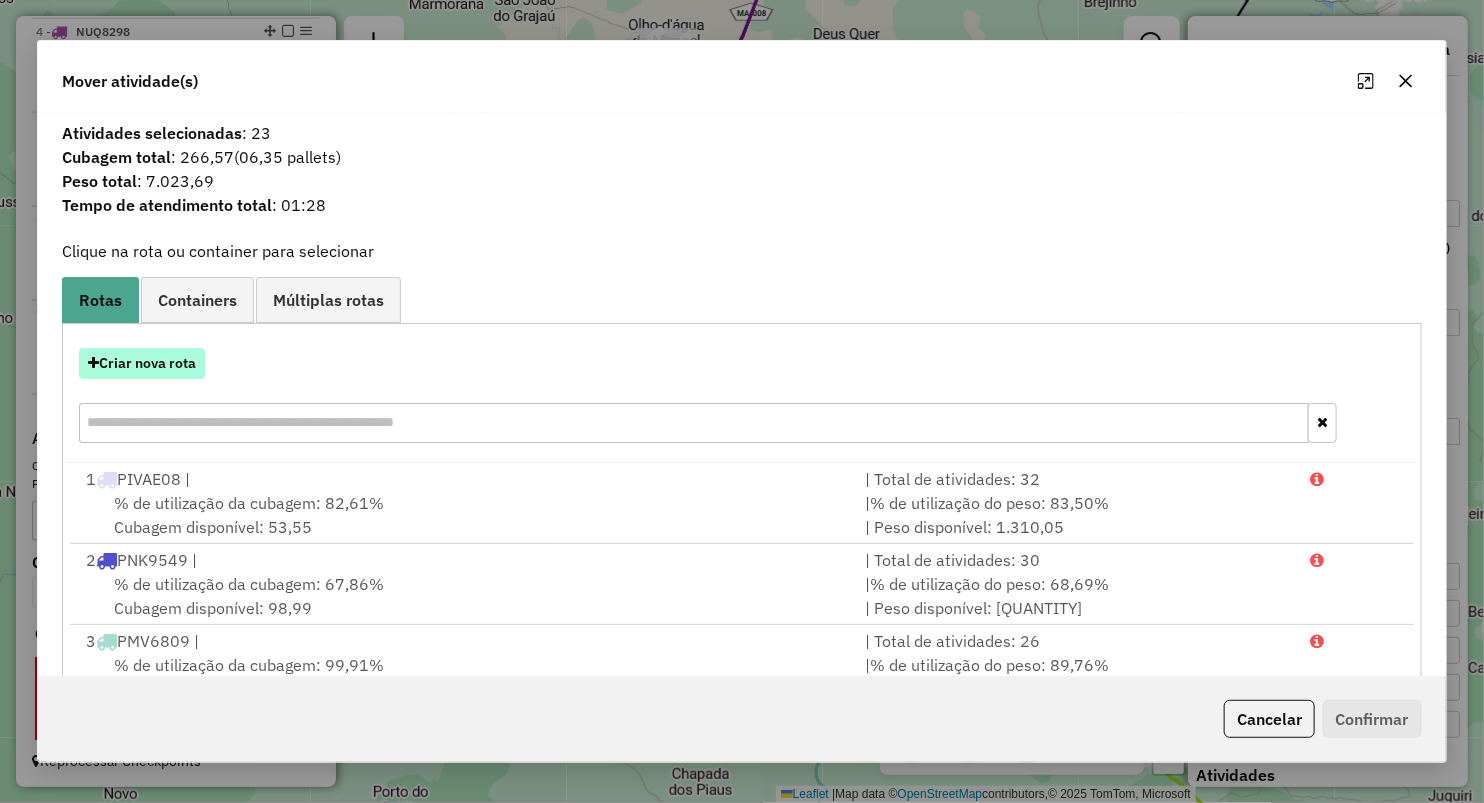 click on "Criar nova rota" at bounding box center (142, 363) 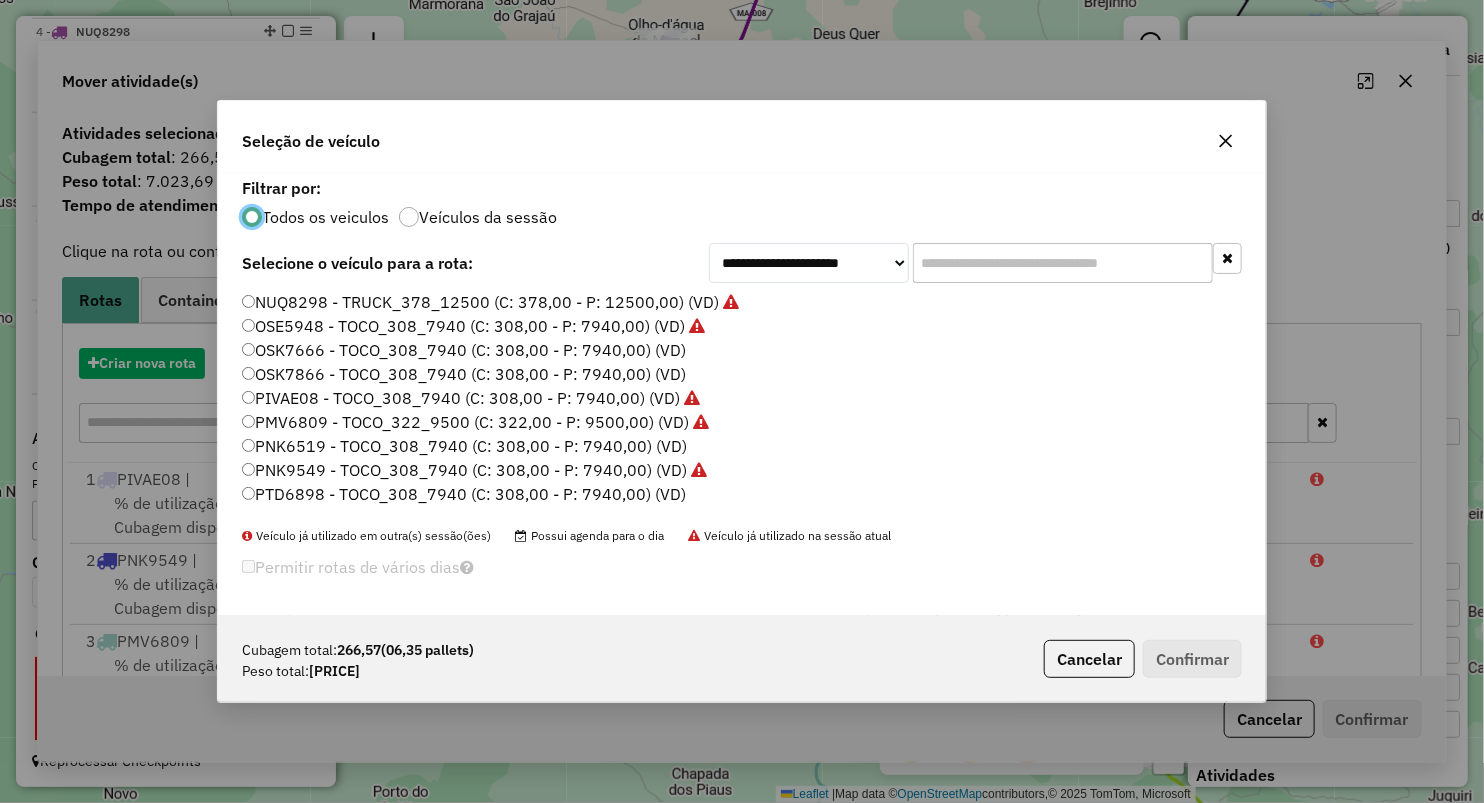 scroll, scrollTop: 10, scrollLeft: 6, axis: both 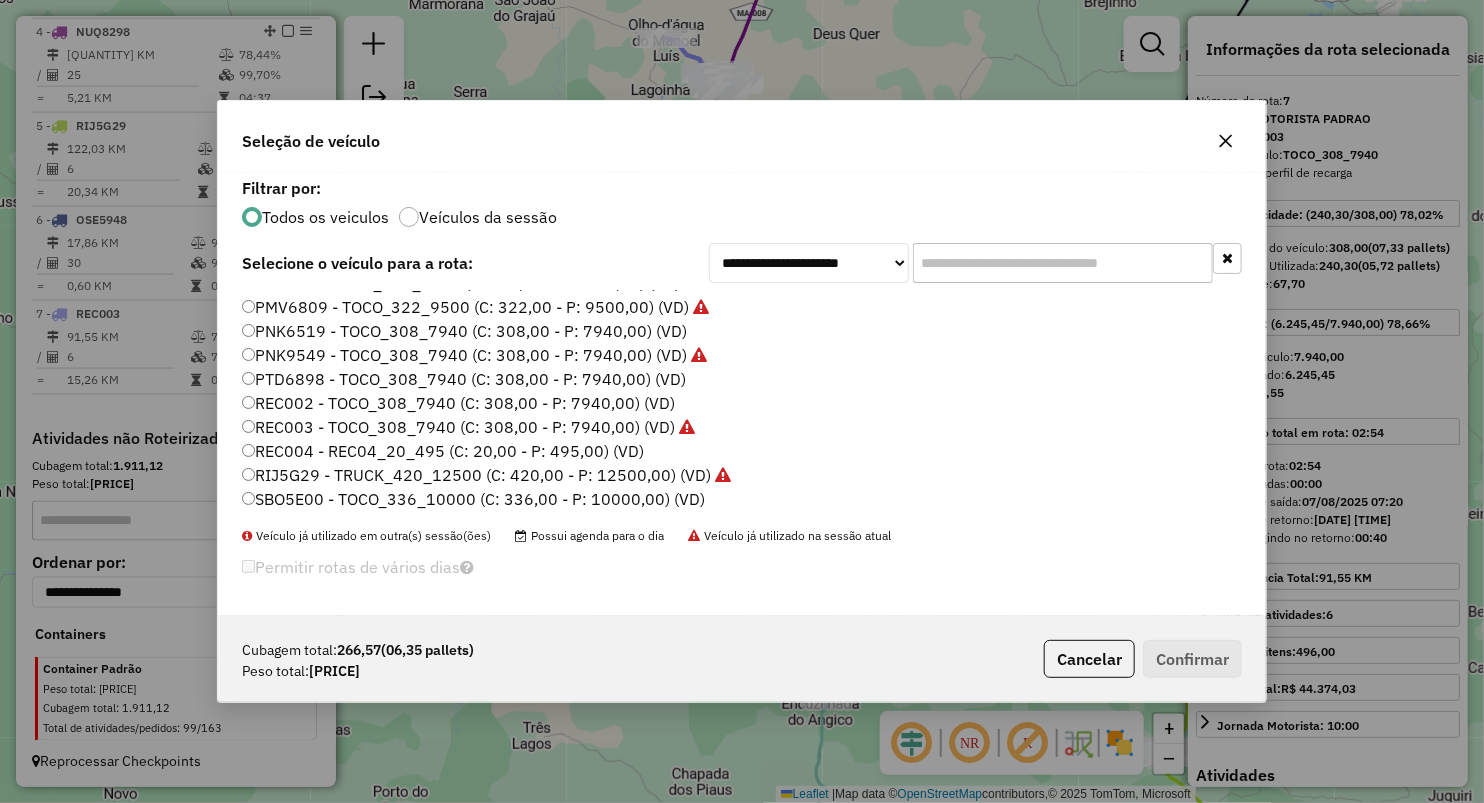 click on "REC004 - REC04_20_495 (C: 20,00 - P: 495,00) (VD)" 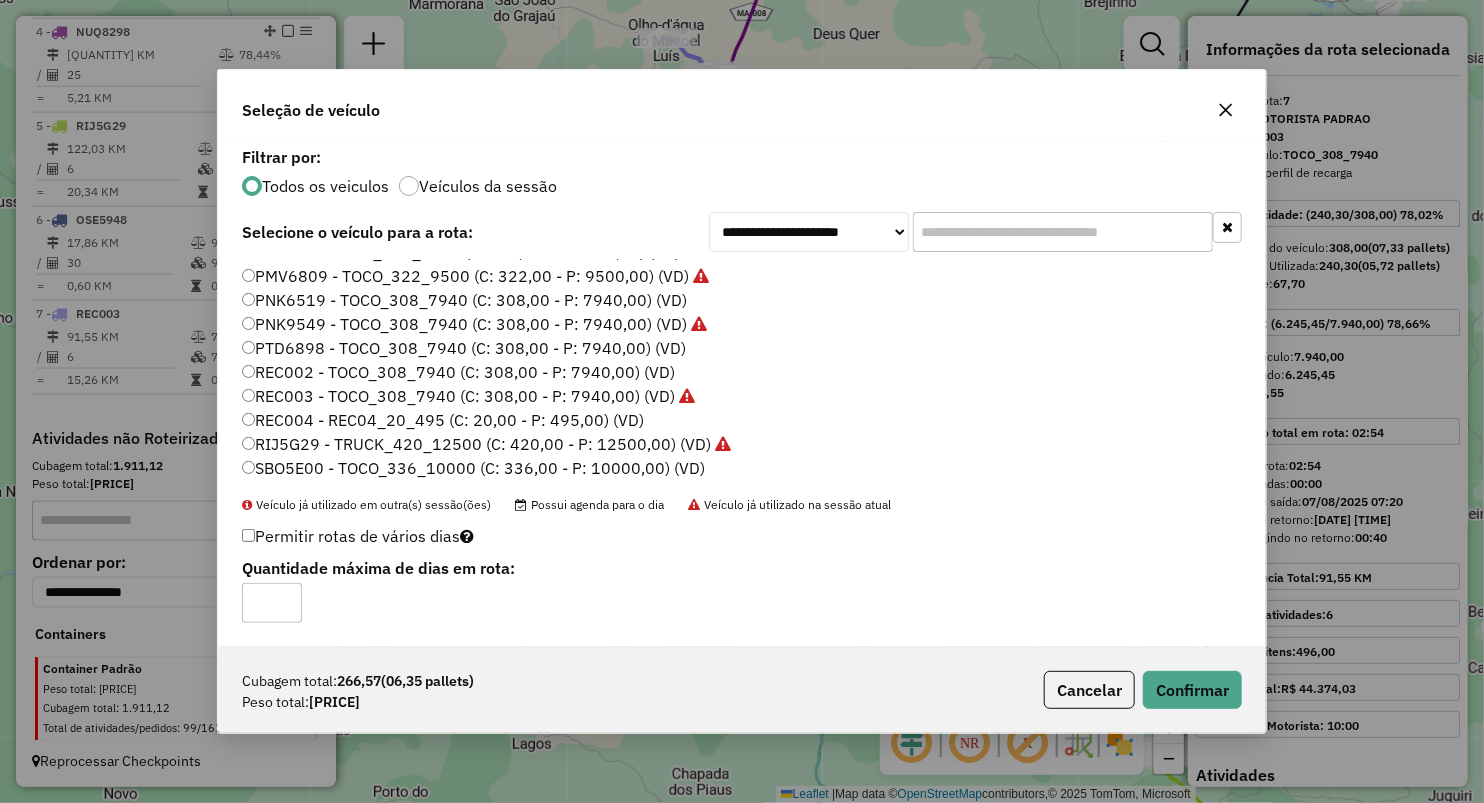drag, startPoint x: 321, startPoint y: 368, endPoint x: 342, endPoint y: 369, distance: 21.023796 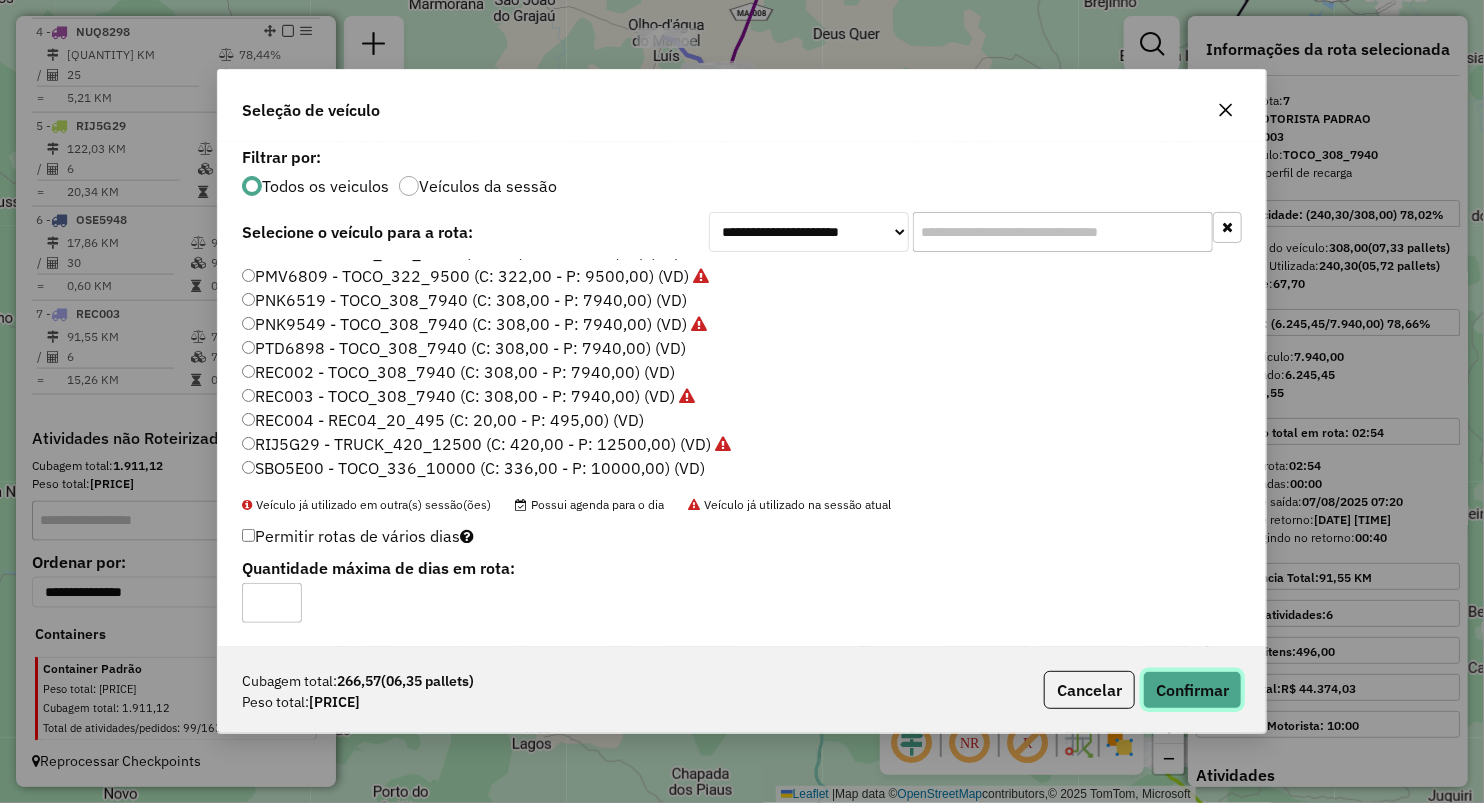 drag, startPoint x: 1200, startPoint y: 684, endPoint x: 1136, endPoint y: 646, distance: 74.431175 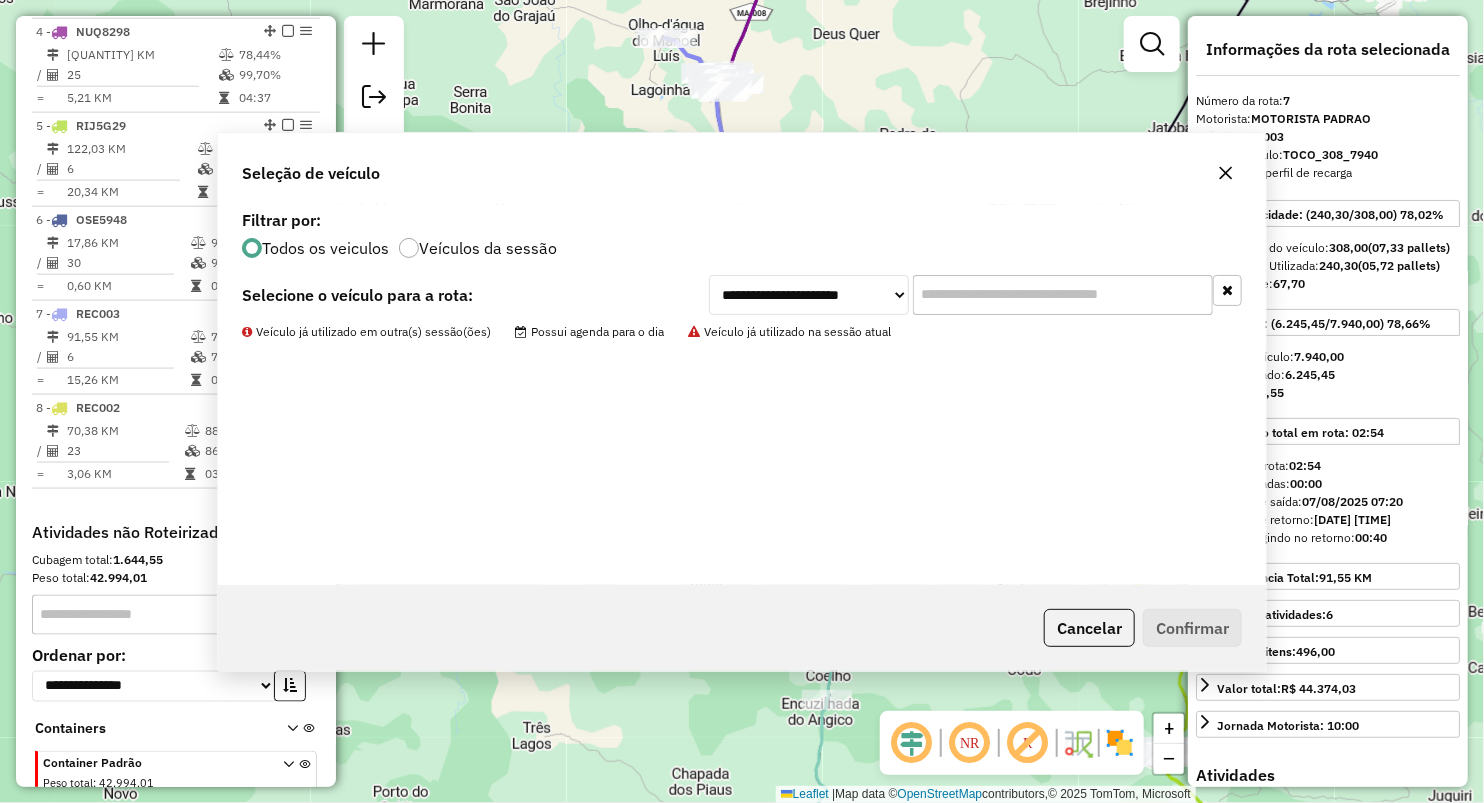 scroll, scrollTop: 1147, scrollLeft: 0, axis: vertical 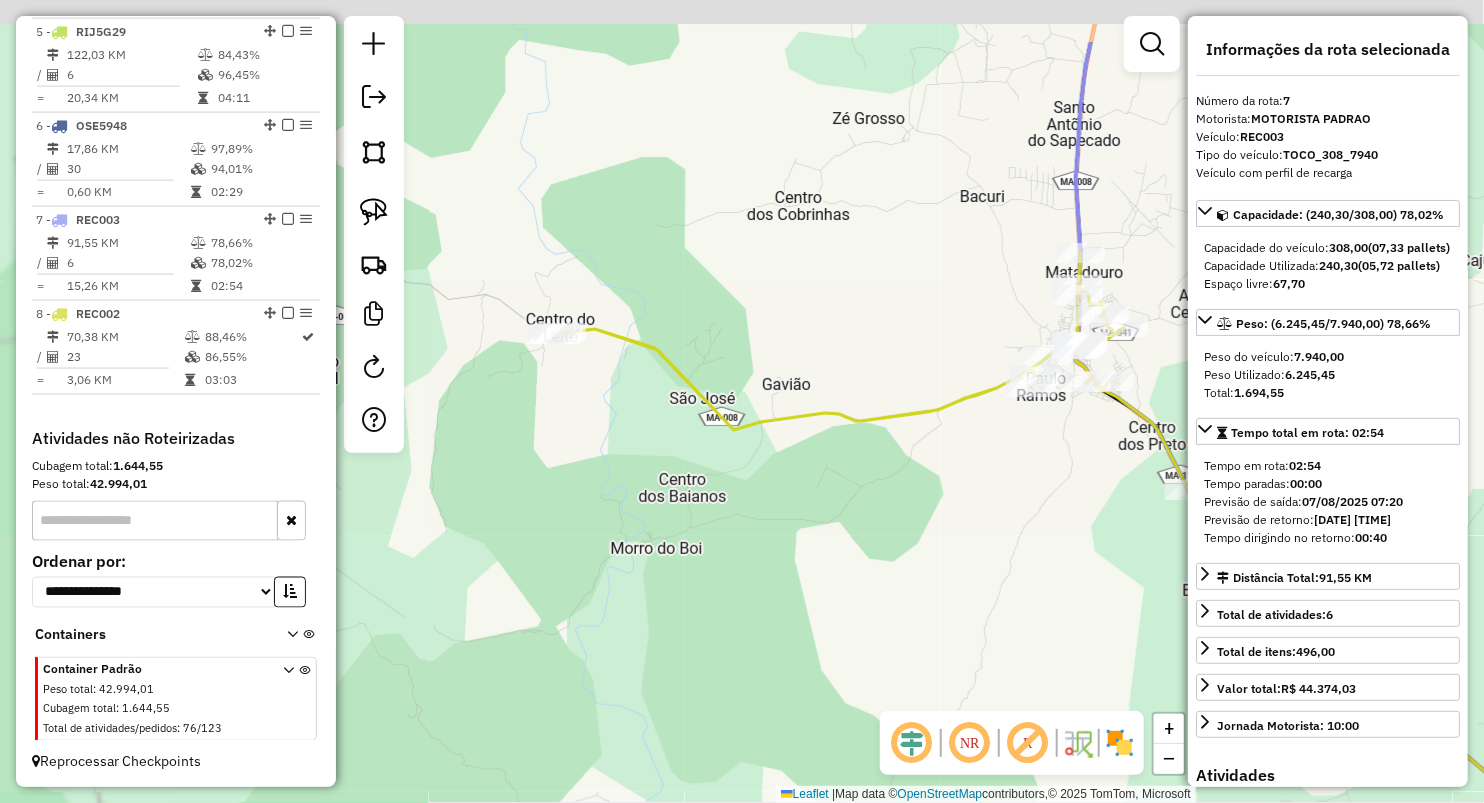 click on "Janela de atendimento Grade de atendimento Capacidade Transportadoras Veículos Cliente Pedidos  Rotas Selecione os dias de semana para filtrar as janelas de atendimento  Seg   Ter   Qua   Qui   Sex   Sáb   Dom  Informe o período da janela de atendimento: De: Até:  Filtrar exatamente a janela do cliente  Considerar janela de atendimento padrão  Selecione os dias de semana para filtrar as grades de atendimento  Seg   Ter   Qua   Qui   Sex   Sáb   Dom   Considerar clientes sem dia de atendimento cadastrado  Clientes fora do dia de atendimento selecionado Filtrar as atividades entre os valores definidos abaixo:  Peso mínimo:   Peso máximo:   Cubagem mínima:   Cubagem máxima:   De:   Até:  Filtrar as atividades entre o tempo de atendimento definido abaixo:  De:   Até:   Considerar capacidade total dos clientes não roteirizados Transportadora: Selecione um ou mais itens Tipo de veículo: Selecione um ou mais itens Veículo: Selecione um ou mais itens Motorista: Selecione um ou mais itens Nome: Rótulo:" 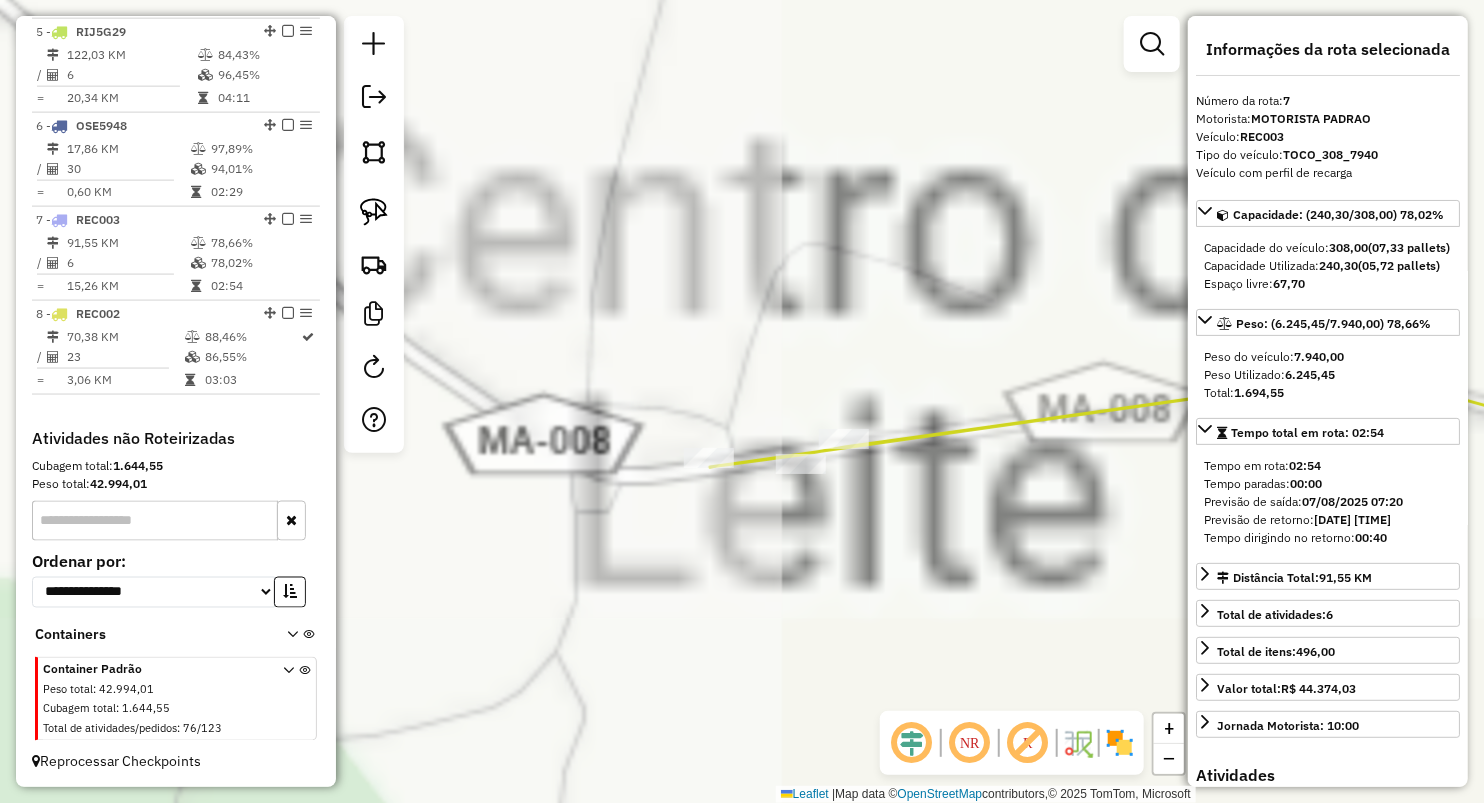 drag, startPoint x: 796, startPoint y: 380, endPoint x: 779, endPoint y: 285, distance: 96.50906 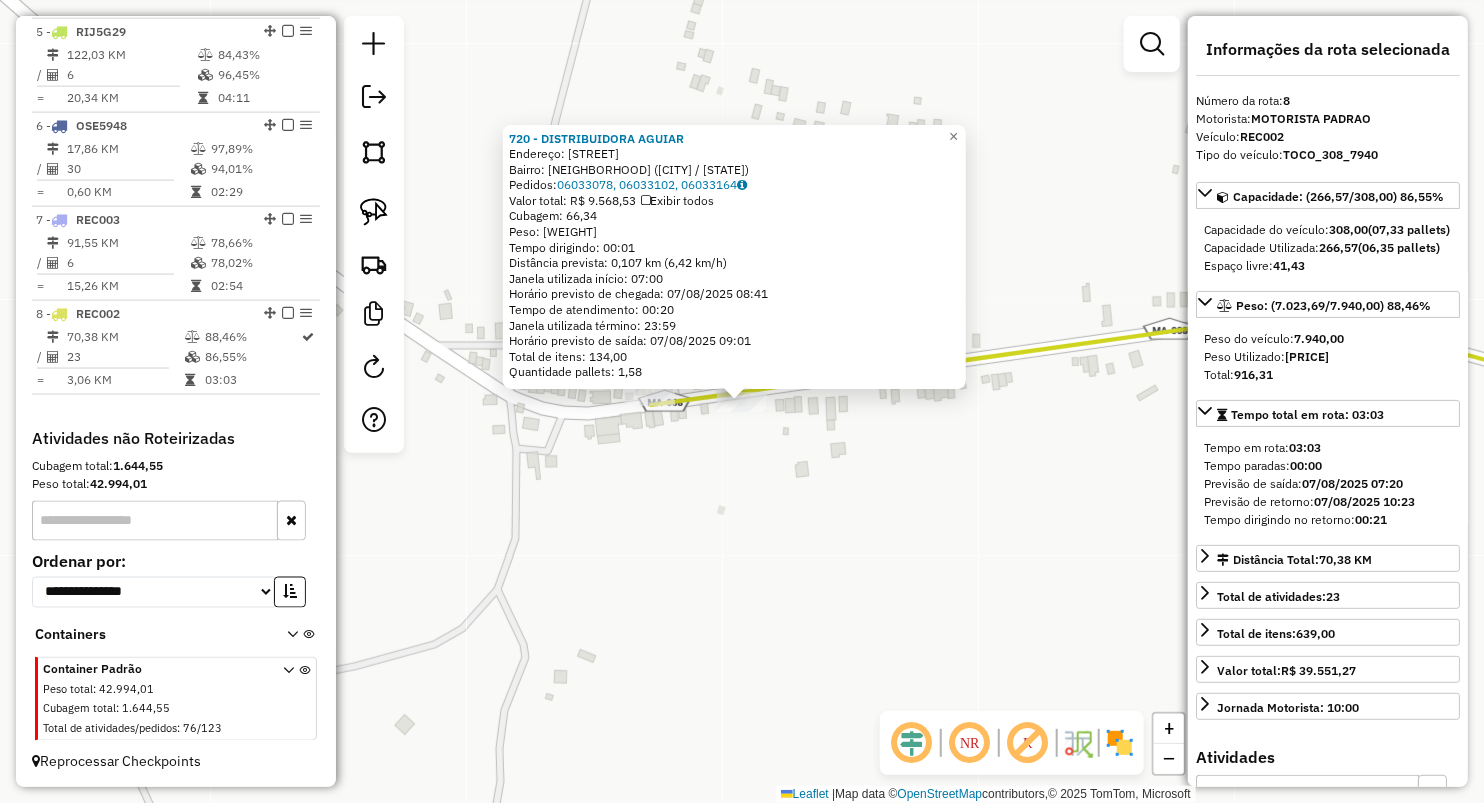 click on "720 - DISTRIBUIDORA AGUIAR Endereço: CUSTODIO MATOS Bairro: POVOADO CENTRO DOS LEITES ([CITY] / [STATE]) Pedidos: 06033078, 06033102, 06033164 Valor total: R$ 9.568,53 Exibir todos Cubagem: 66,34 Peso: 1.722,20 Tempo dirigindo: 00:01 Distância prevista: 0,107 km (6,42 km/h) Janela utilizada início: 07:00 Horário previsto de chegada: 07/08/2025 08:41 Tempo de atendimento: 00:20 Janela utilizada término: 23:59 Horário previsto de saída: 07/08/2025 09:01 Total de itens: 134,00 Quantidade pallets: 1,58 × Janela de atendimento Grade de atendimento Capacidade Transportadoras Veículos Cliente Pedidos Rotas Selecione os dias de semana para filtrar as janelas de atendimento Seg Ter Qua Qui Sex Sáb Dom Informe o período da janela de atendimento: De: Até: Filtrar exatamente a janela do cliente Considerar janela de atendimento padrão Selecione os dias de semana para filtrar as grades de atendimento Seg Ter Qua Qui Sex Sáb Dom Peso mínimo: +" 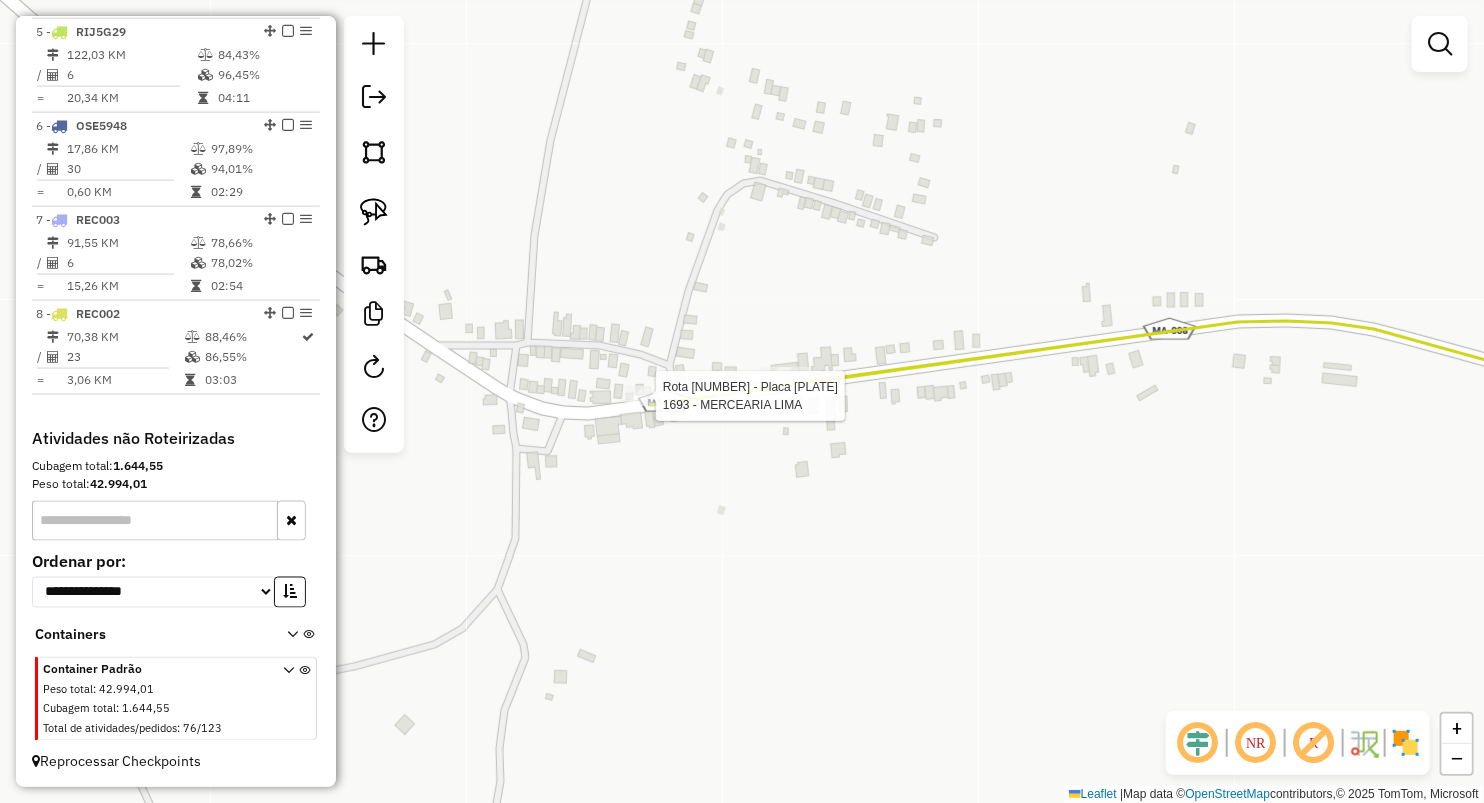 select on "**********" 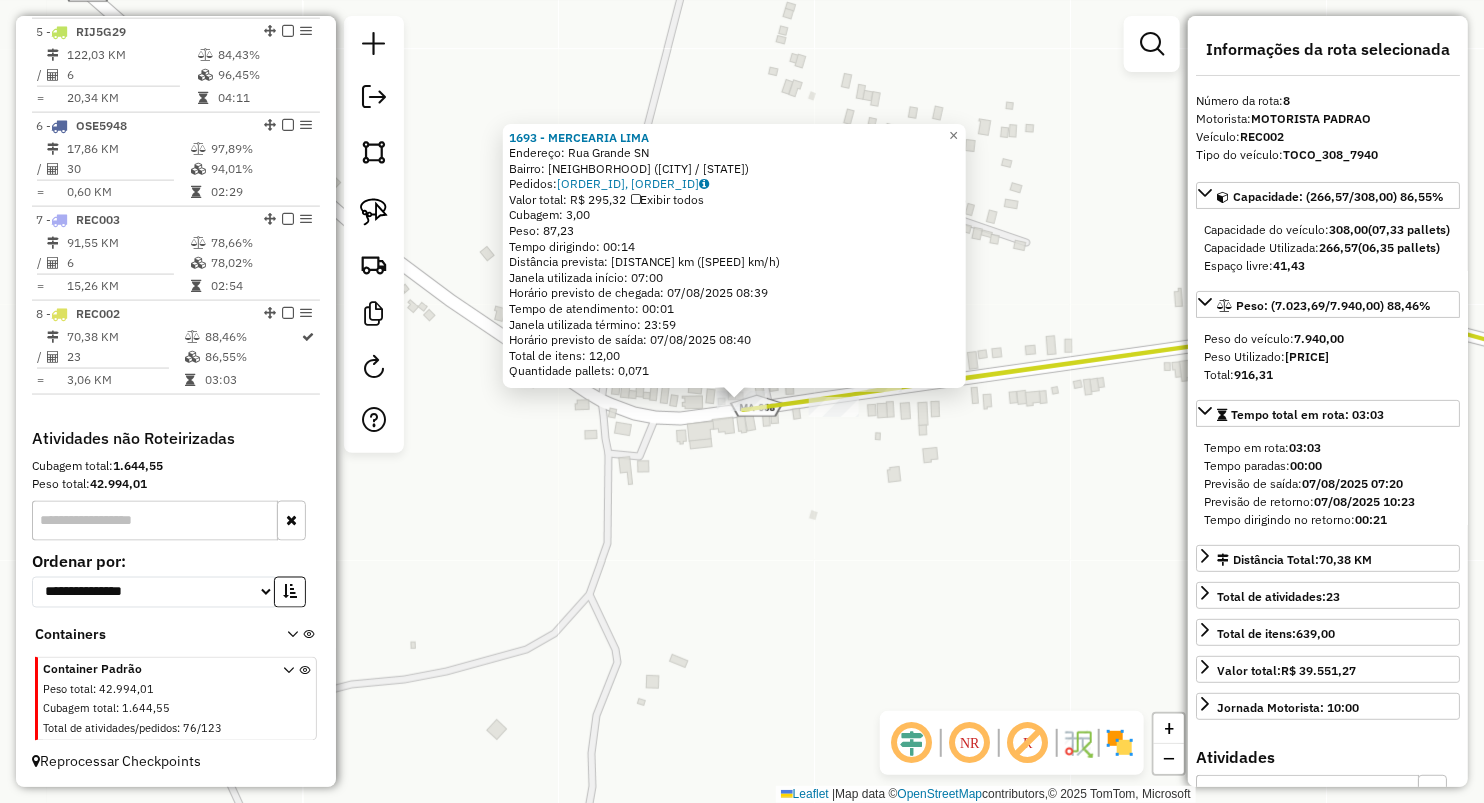 click on "[NUMBER] - [COMPANY_NAME]  Endereço:  [STREET_NAME] [NUMBER]   Bairro: [NEIGHBORHOOD] ([CITY] / [STATE])   Pedidos:  [ORDER_ID], [ORDER_ID]   Valor total: R$ [PRICE]   Exibir todos   Cubagem: [CUBAGE]  Peso: [WEIGHT]  Tempo dirigindo: [TIME]   Distância prevista: [DISTANCE] km ([SPEED])   Janela utilizada início: [TIME]   Horário previsto de chegada: [DATE] [TIME]   Tempo de atendimento: [TIME]   Janela utilizada término: [TIME]   Horário previsto de saída: [DATE] [TIME]   Total de itens: [QUANTITY]   Quantidade pallets: [QUANTITY]  × Janela de atendimento Grade de atendimento Capacidade Transportadoras Veículos Cliente Pedidos  Rotas Selecione os dias de semana para filtrar as janelas de atendimento  Seg   Ter   Qua   Qui   Sex   Sáb   Dom  Informe o período da janela de atendimento: De: Até:  Filtrar exatamente a janela do cliente  Considerar janela de atendimento padrão  Selecione os dias de semana para filtrar as grades de atendimento  Seg   Ter   Qua   Qui   Sex   Sáb   Dom   Considerar clientes sem dia de atendimento cadastrado +" 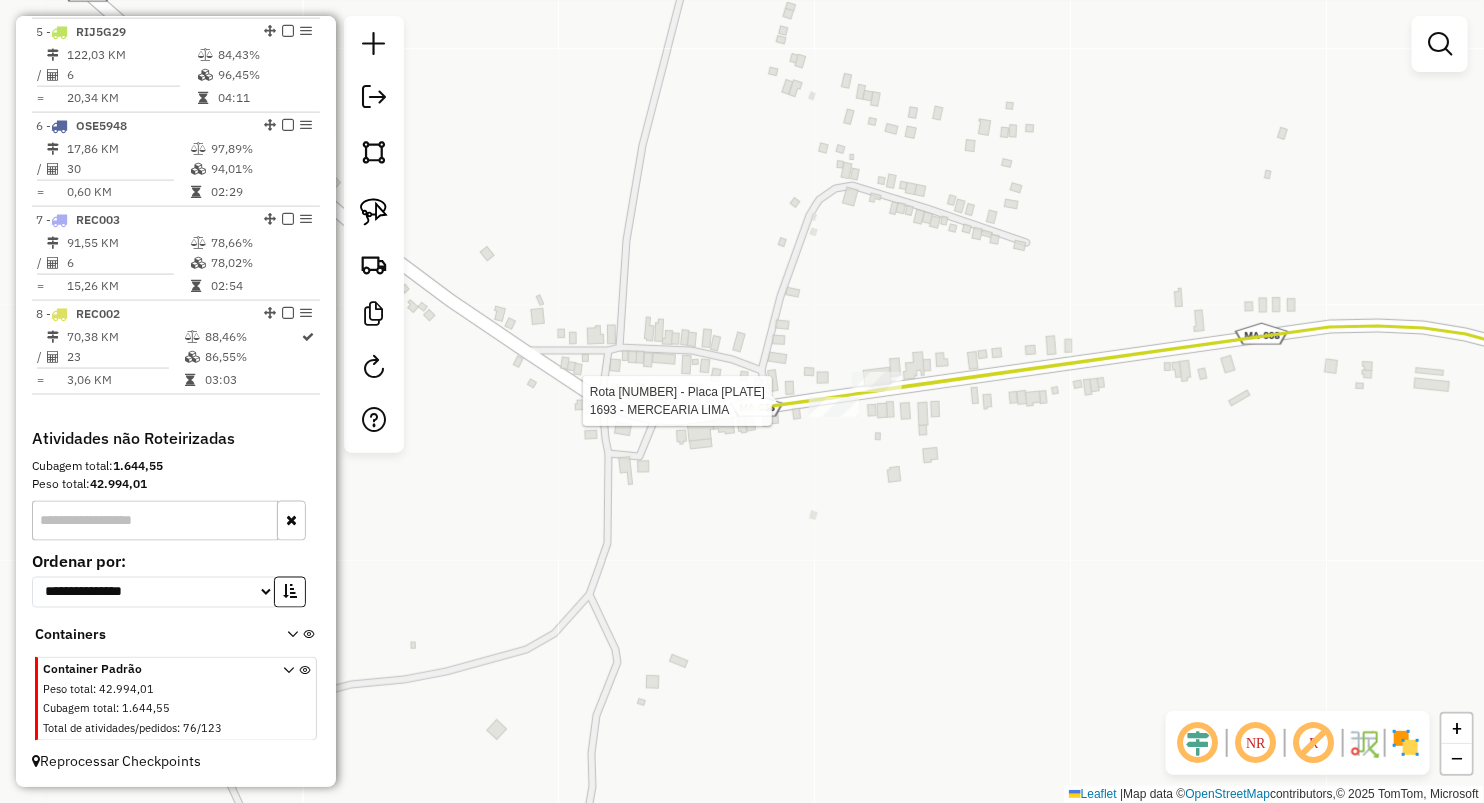 select on "**********" 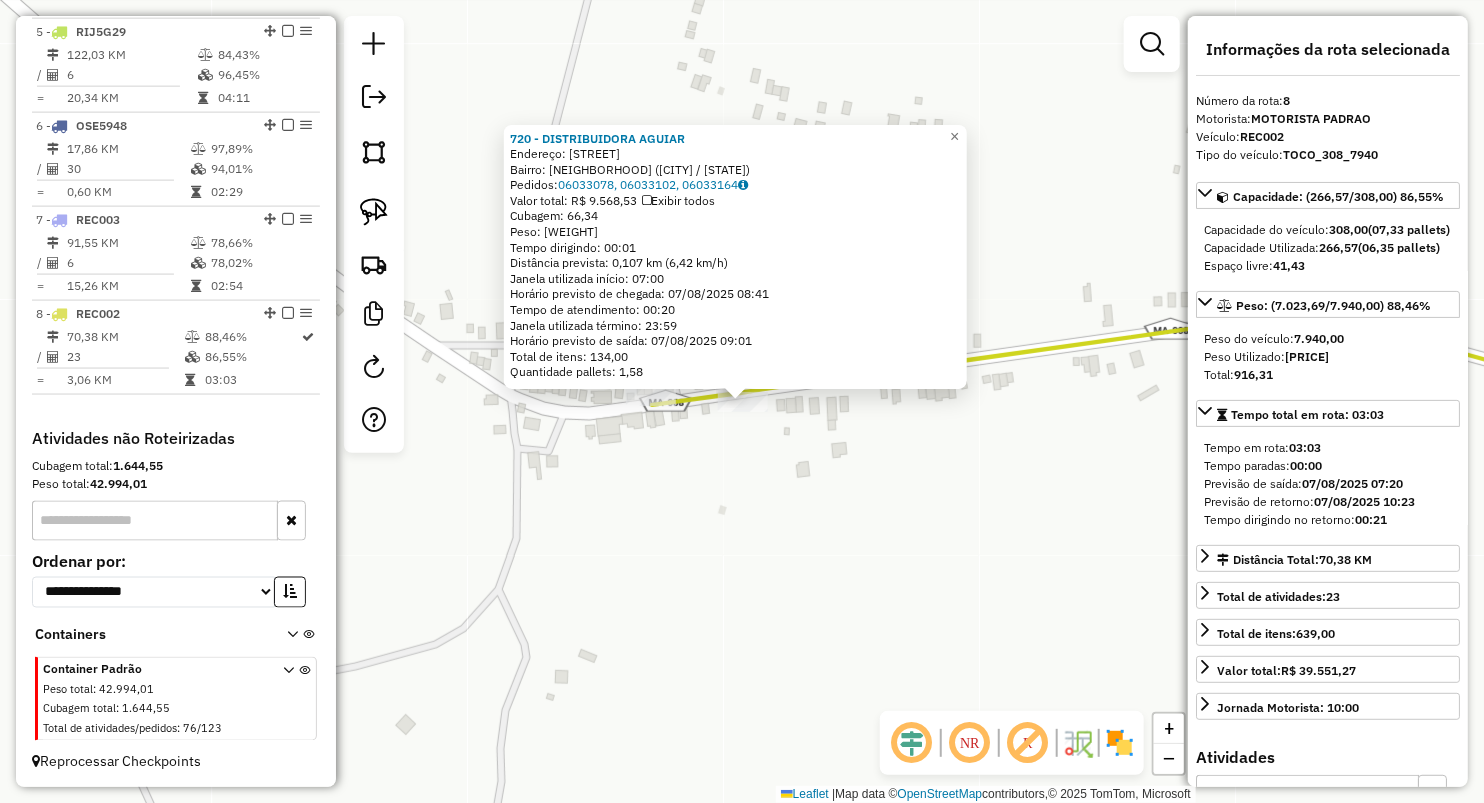 click on "720 - DISTRIBUIDORA AGUIAR Endereço: CUSTODIO MATOS Bairro: POVOADO CENTRO DOS LEITES ([CITY] / [STATE]) Pedidos: 06033078, 06033102, 06033164 Valor total: R$ 9.568,53 Exibir todos Cubagem: 66,34 Peso: 1.722,20 Tempo dirigindo: 00:01 Distância prevista: 0,107 km (6,42 km/h) Janela utilizada início: 07:00 Horário previsto de chegada: 07/08/2025 08:41 Tempo de atendimento: 00:20 Janela utilizada término: 23:59 Horário previsto de saída: 07/08/2025 09:01 Total de itens: 134,00 Quantidade pallets: 1,58 × Janela de atendimento Grade de atendimento Capacidade Transportadoras Veículos Cliente Pedidos Rotas Selecione os dias de semana para filtrar as janelas de atendimento Seg Ter Qua Qui Sex Sáb Dom Informe o período da janela de atendimento: De: Até: Filtrar exatamente a janela do cliente Considerar janela de atendimento padrão Selecione os dias de semana para filtrar as grades de atendimento Seg Ter Qua Qui Sex Sáb Dom Peso mínimo: +" 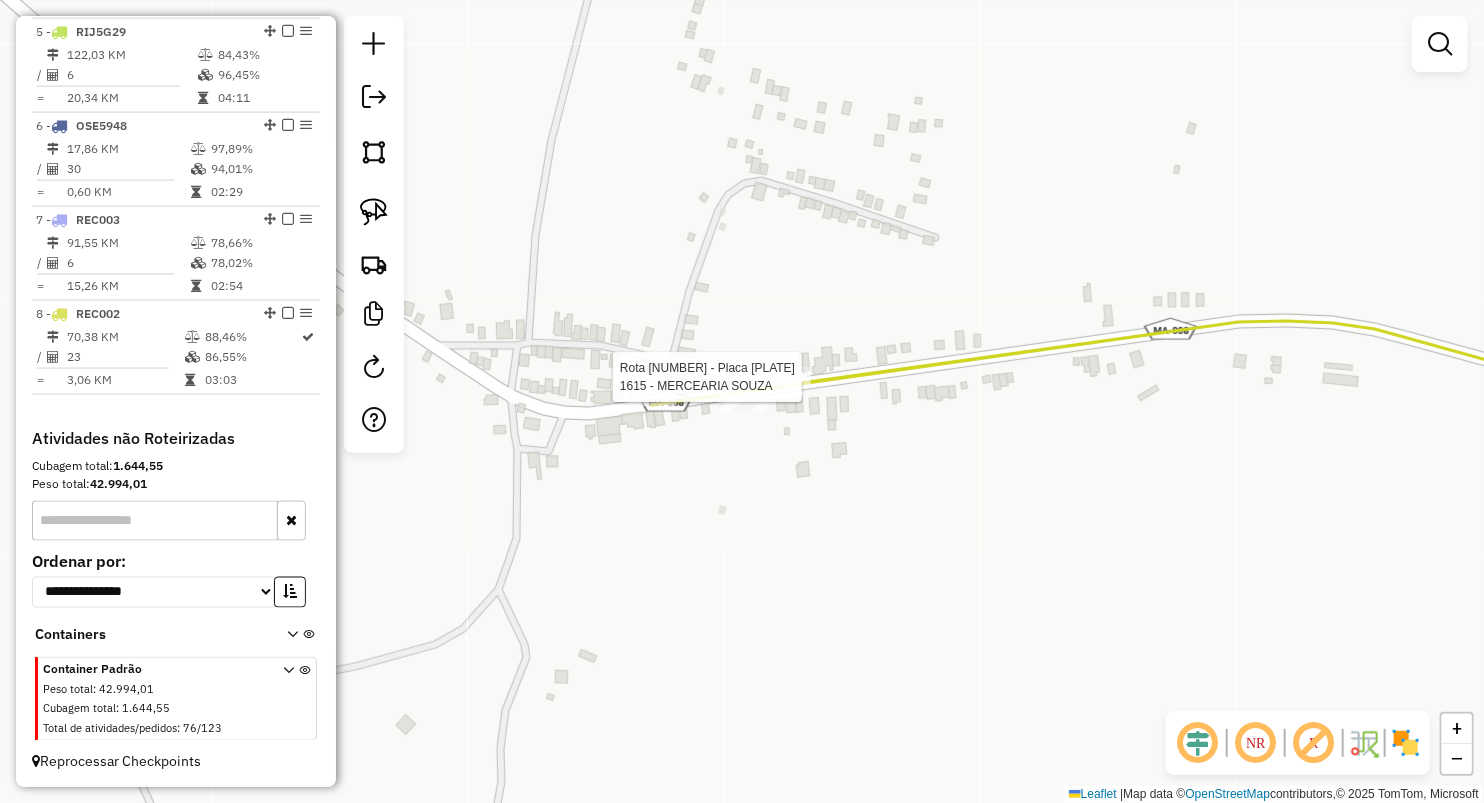 select on "**********" 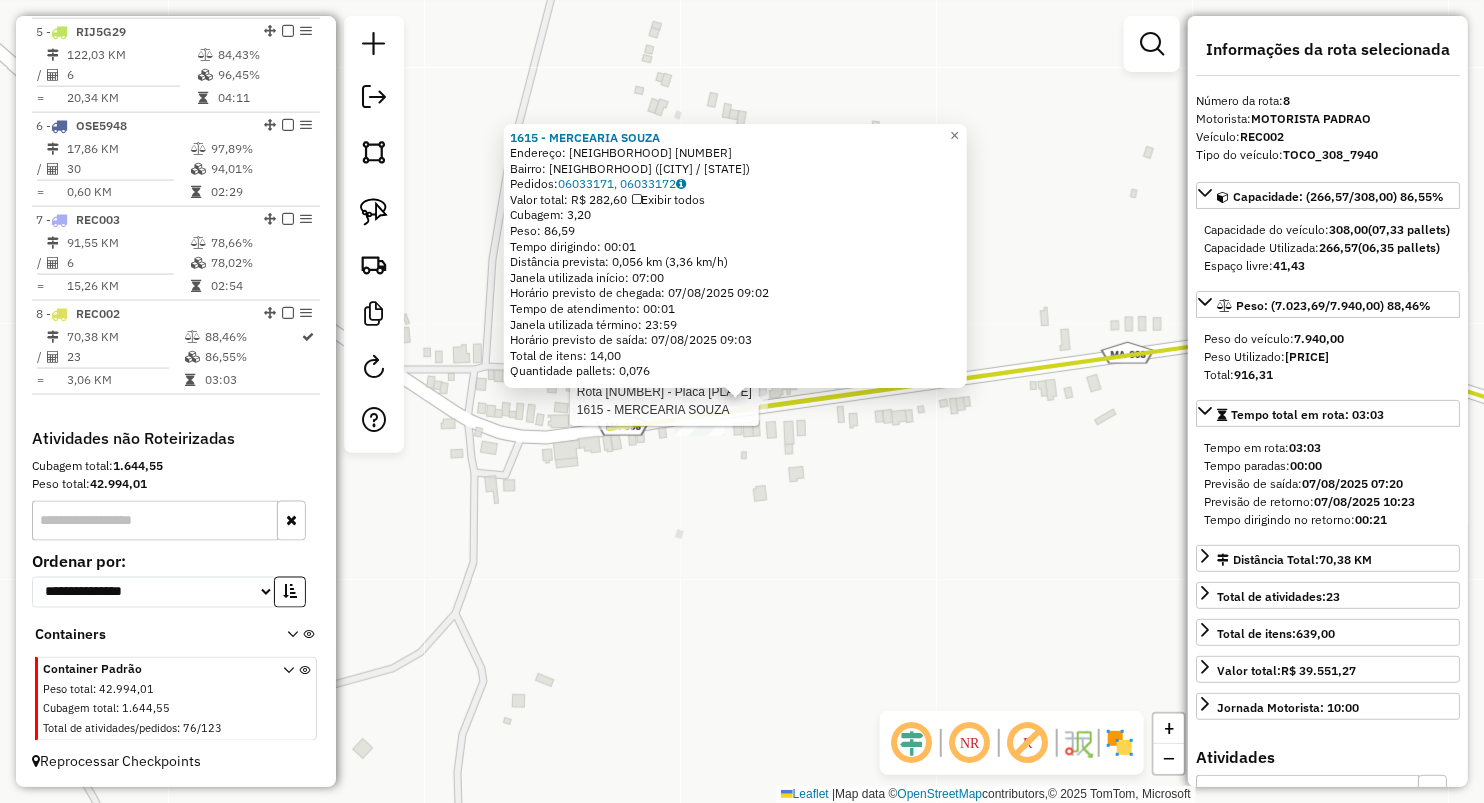 click on "Rota 8 - Placa REC002  1615 - MERCEARIA SOUZA 1615 - MERCEARIA SOUZA  Endereço:  CENTRO DOS LEITES SN   Bairro: CENTRO (PAULO RAMOS / MA)   Pedidos:  06033171, 06033172   Valor total: R$ 282,60   Exibir todos   Cubagem: 3,20  Peso: 86,59  Tempo dirigindo: 00:01   Distância prevista: 0,056 km (3,36 km/h)   Janela utilizada início: 07:00   Horário previsto de chegada: 07/08/2025 09:02   Tempo de atendimento: 00:01   Janela utilizada término: 23:59   Horário previsto de saída: 07/08/2025 09:03   Total de itens: 14,00   Quantidade pallets: 0,076  × Janela de atendimento Grade de atendimento Capacidade Transportadoras Veículos Cliente Pedidos  Rotas Selecione os dias de semana para filtrar as janelas de atendimento  Seg   Ter   Qua   Qui   Sex   Sáb   Dom  Informe o período da janela de atendimento: De: Até:  Filtrar exatamente a janela do cliente  Considerar janela de atendimento padrão  Selecione os dias de semana para filtrar as grades de atendimento  Seg   Ter   Qua   Qui   Sex   Sáb   Dom   De:" 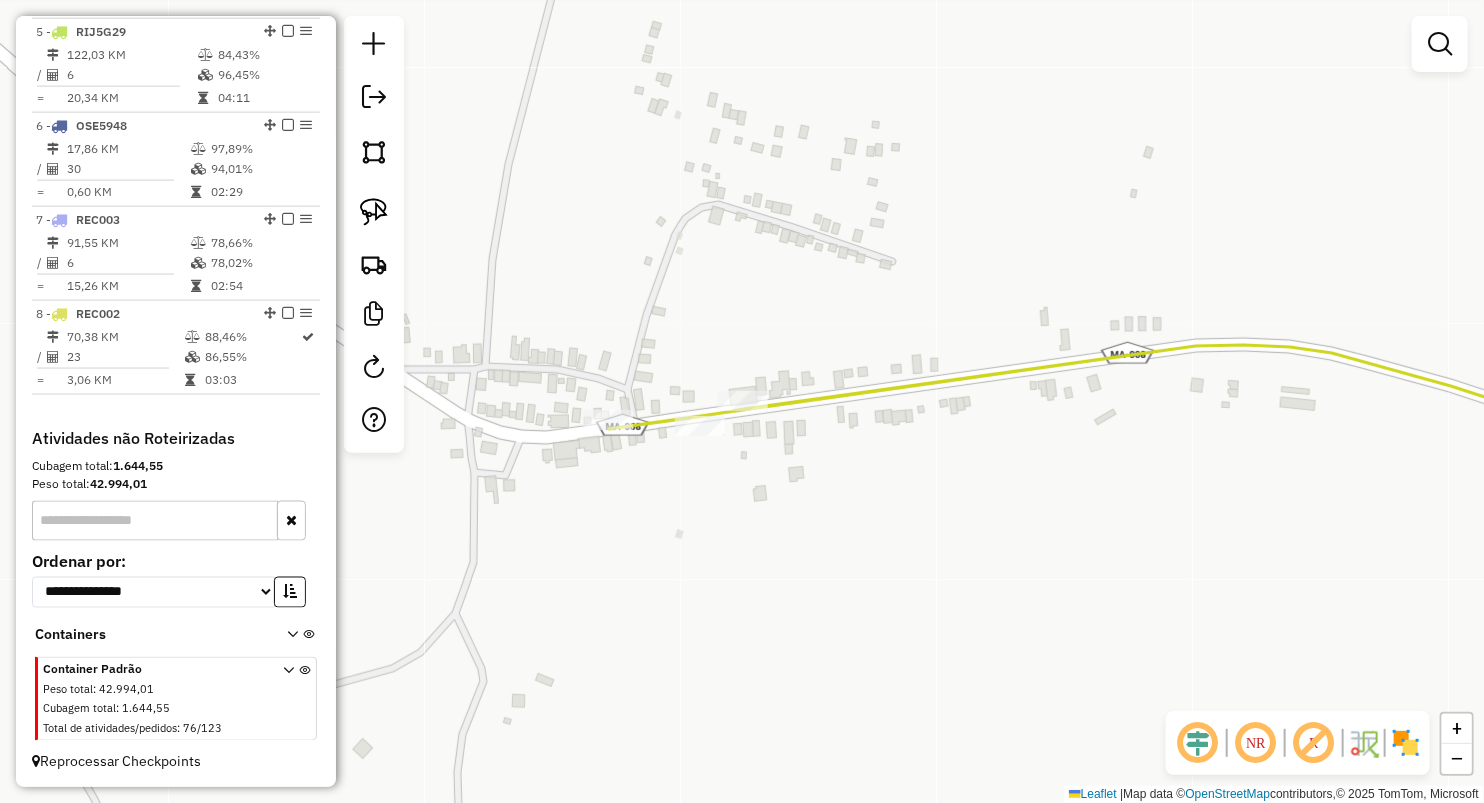 drag, startPoint x: 894, startPoint y: 500, endPoint x: 635, endPoint y: 363, distance: 293.0017 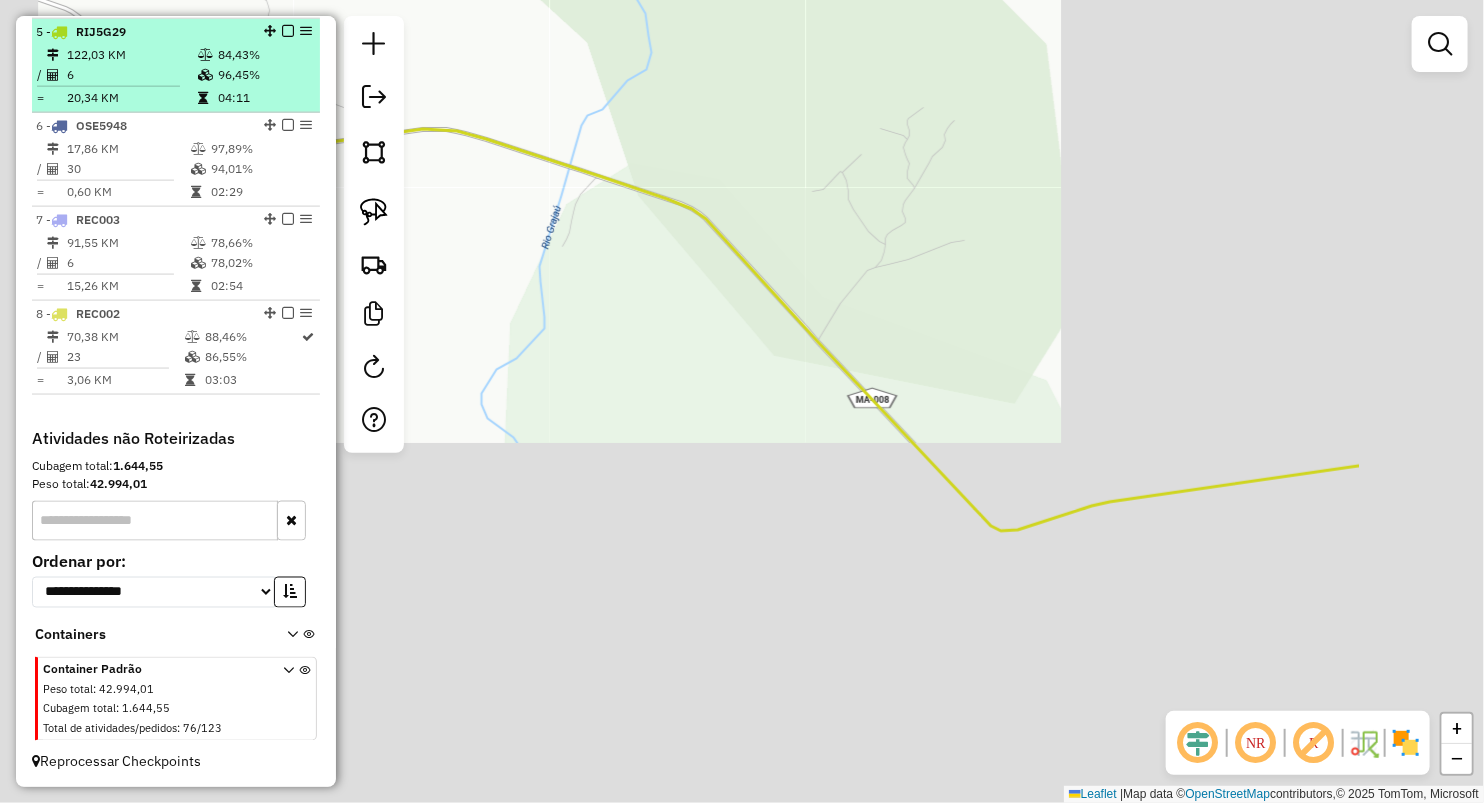 drag, startPoint x: 658, startPoint y: 369, endPoint x: 288, endPoint y: 46, distance: 491.1507 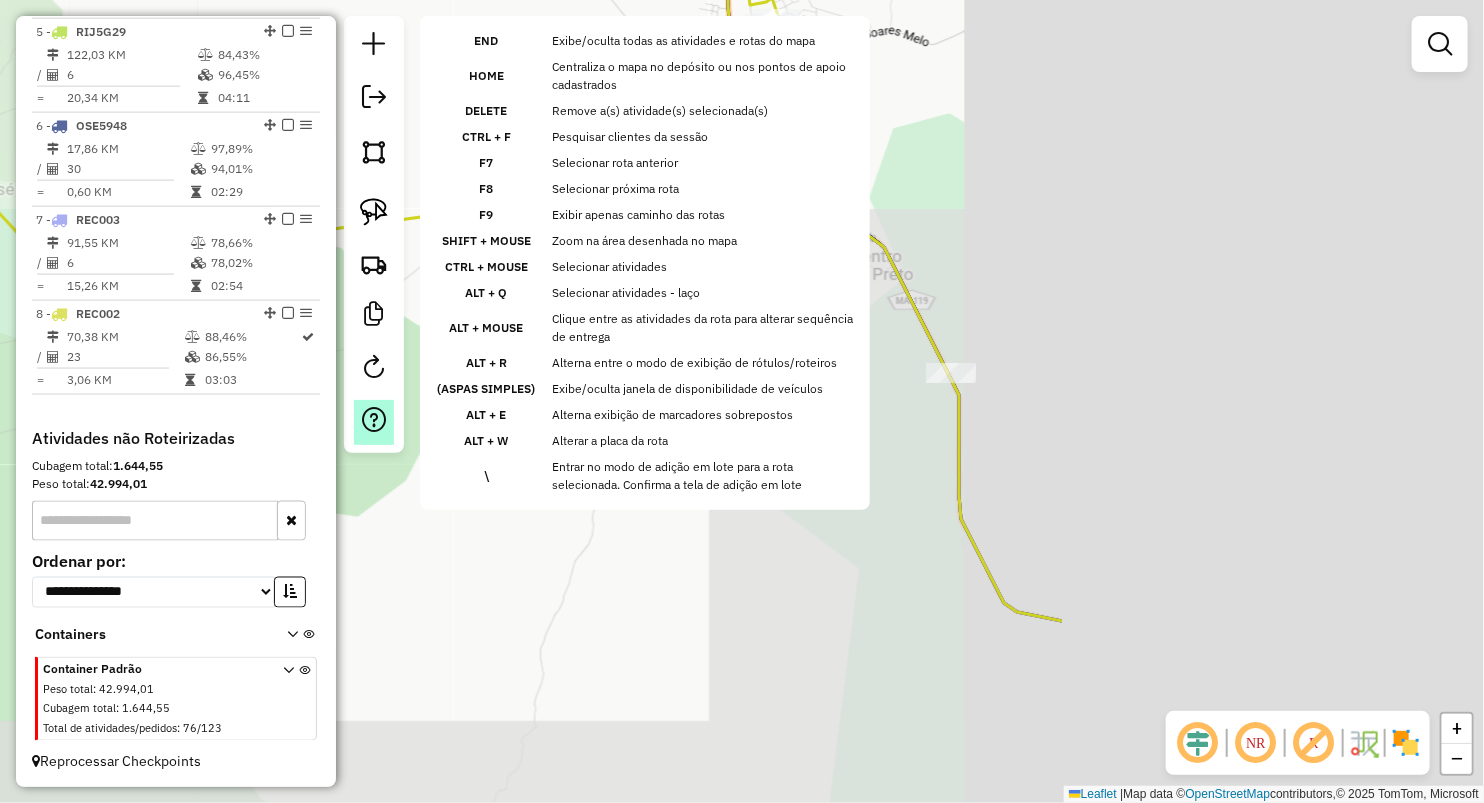 drag, startPoint x: 420, startPoint y: 402, endPoint x: 383, endPoint y: 409, distance: 37.65634 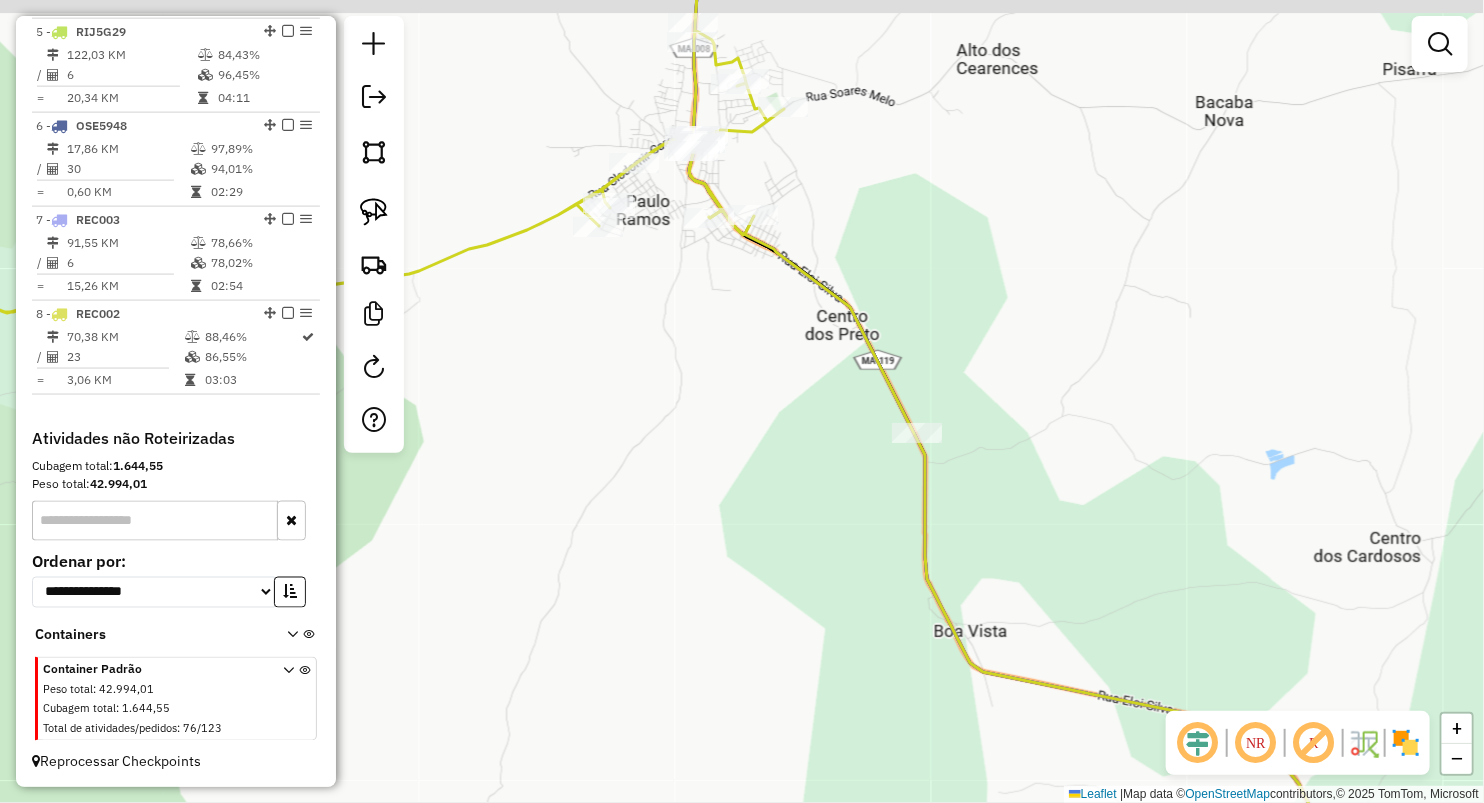 drag, startPoint x: 812, startPoint y: 300, endPoint x: 778, endPoint y: 360, distance: 68.96376 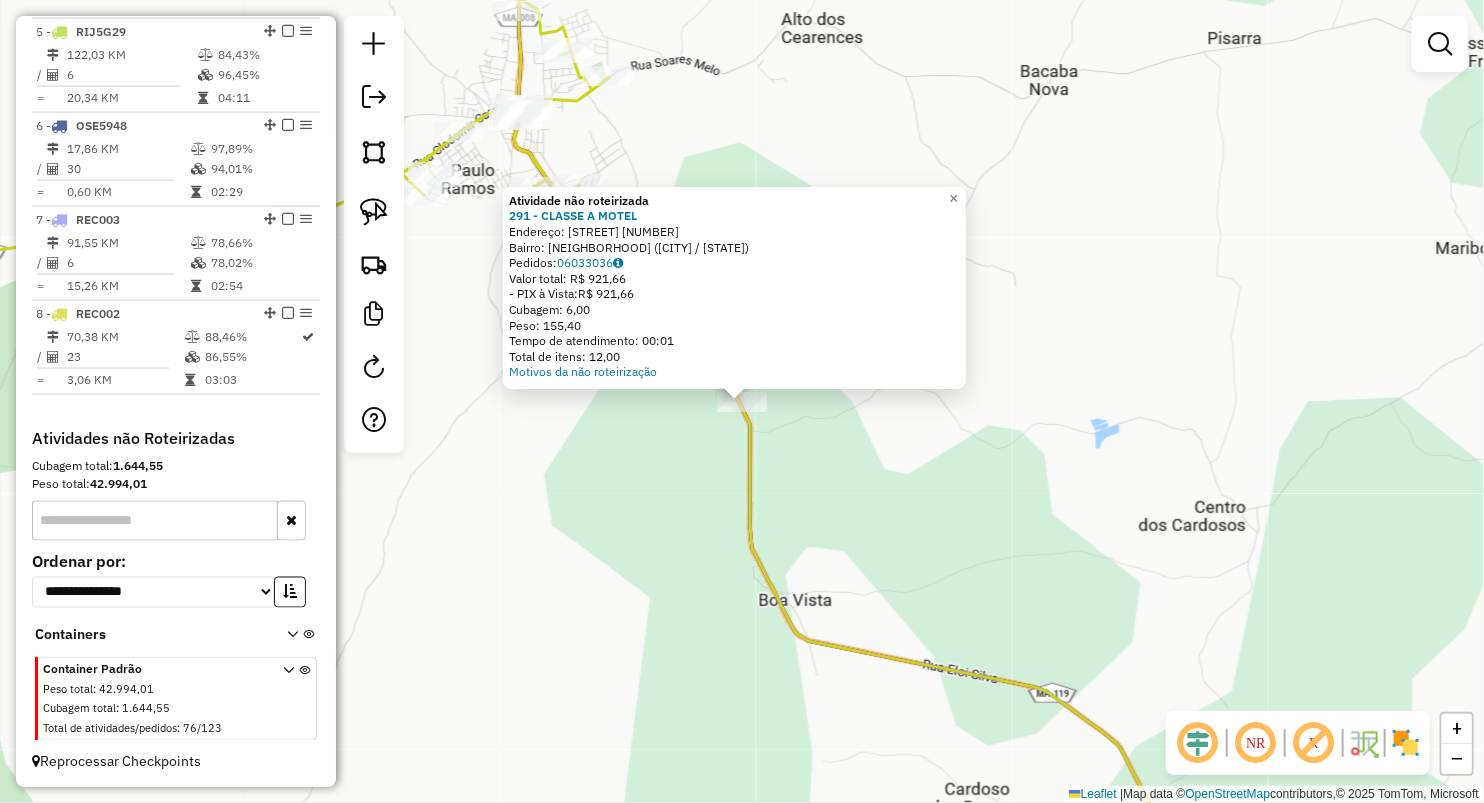 click on "Atividade não roteirizada 291 - CLASSE A MOTEL  Endereço:  Rua Vila Nova 67   Bairro: NOVO (PAULO RAMOS / MA)   Pedidos:  06033036   Valor total: R$ 921,66   - PIX à Vista:  R$ 921,66   Cubagem: 6,00   Peso: 155,40   Tempo de atendimento: 00:01   Total de itens: 12,00  Motivos da não roteirização × Janela de atendimento Grade de atendimento Capacidade Transportadoras Veículos Cliente Pedidos  Rotas Selecione os dias de semana para filtrar as janelas de atendimento  Seg   Ter   Qua   Qui   Sex   Sáb   Dom  Informe o período da janela de atendimento: De: Até:  Filtrar exatamente a janela do cliente  Considerar janela de atendimento padrão  Selecione os dias de semana para filtrar as grades de atendimento  Seg   Ter   Qua   Qui   Sex   Sáb   Dom   Considerar clientes sem dia de atendimento cadastrado  Clientes fora do dia de atendimento selecionado Filtrar as atividades entre os valores definidos abaixo:  Peso mínimo:   Peso máximo:   Cubagem mínima:   Cubagem máxima:   De:   Até:   De:  Nome:" 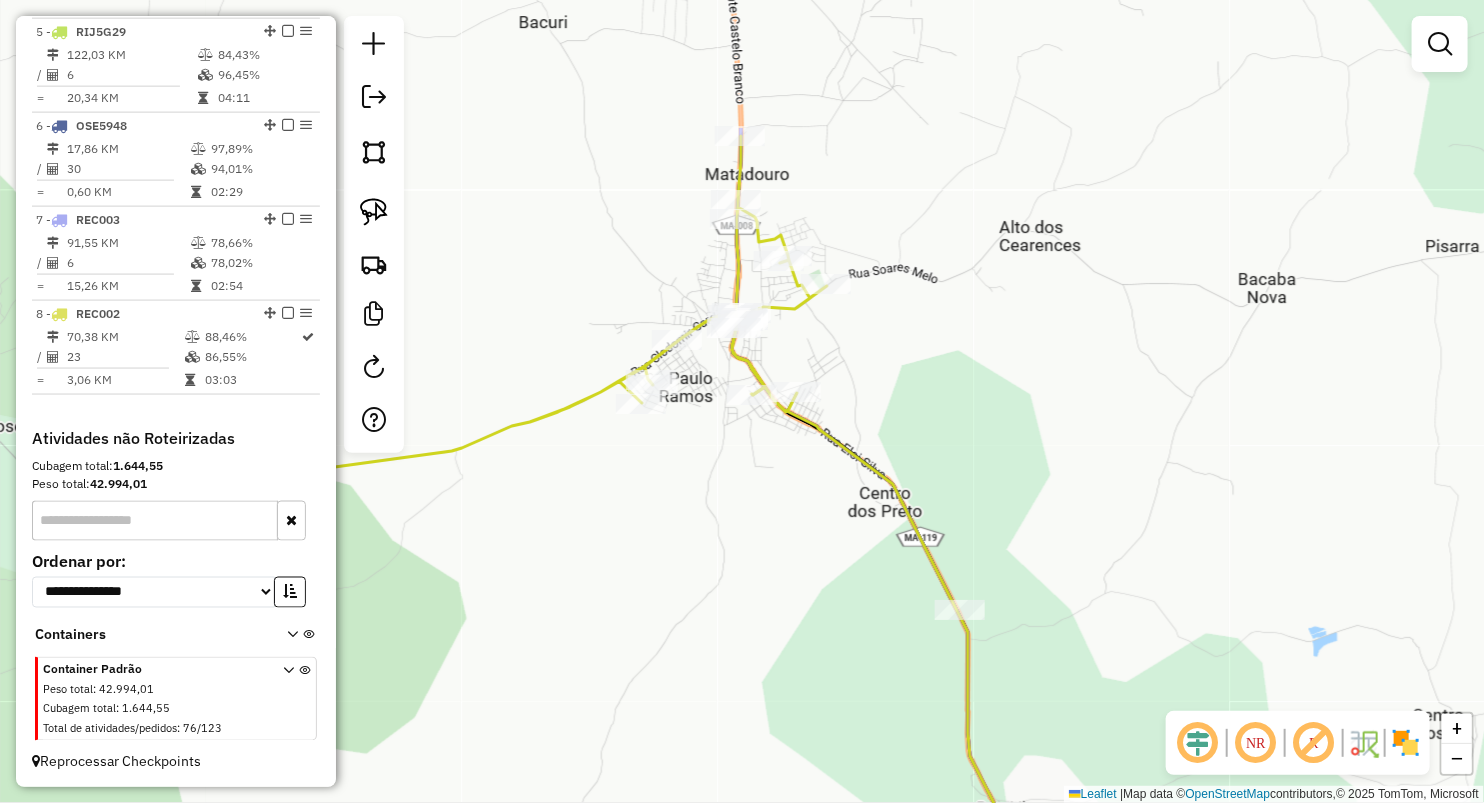 drag, startPoint x: 624, startPoint y: 393, endPoint x: 773, endPoint y: 561, distance: 224.55511 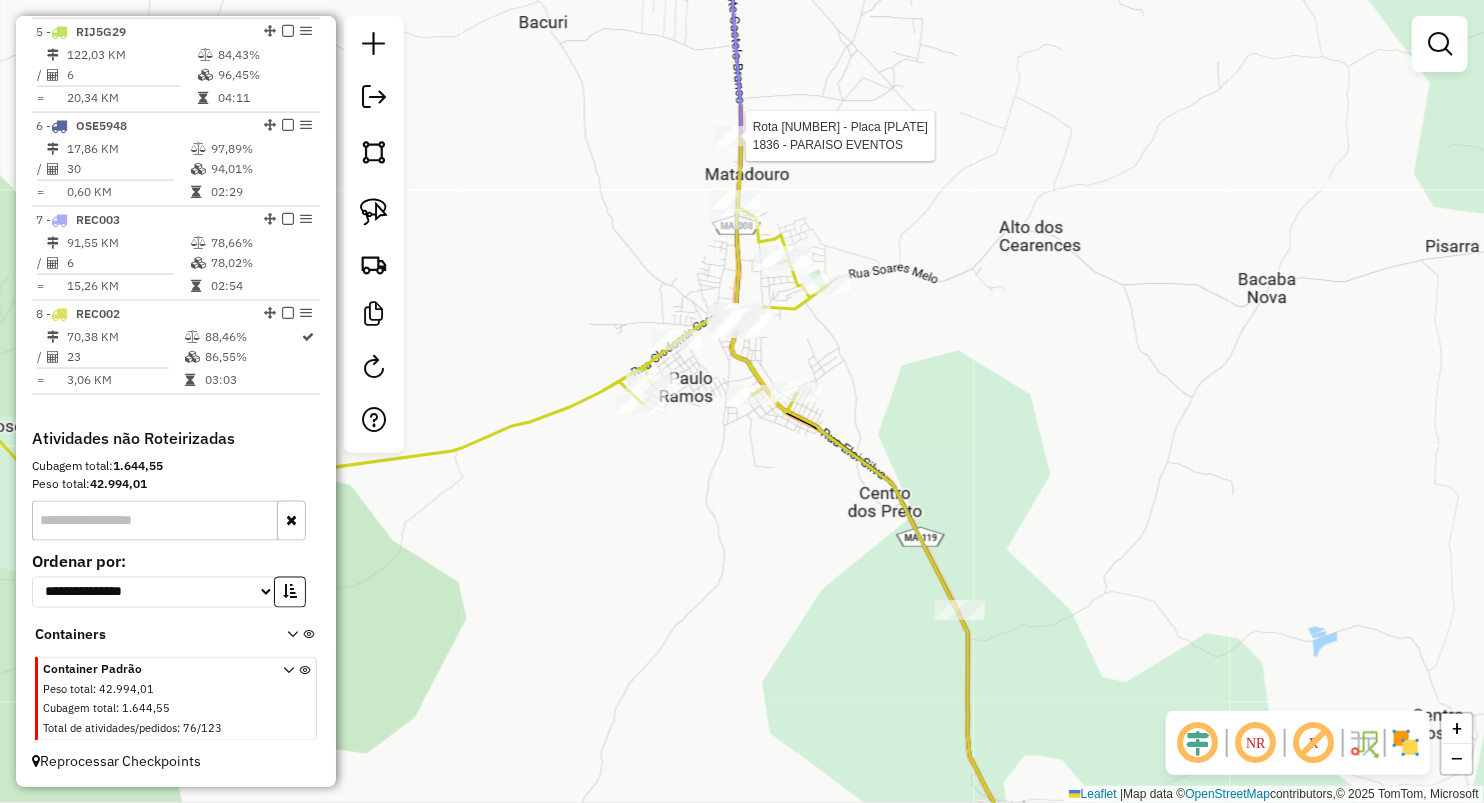 select on "**********" 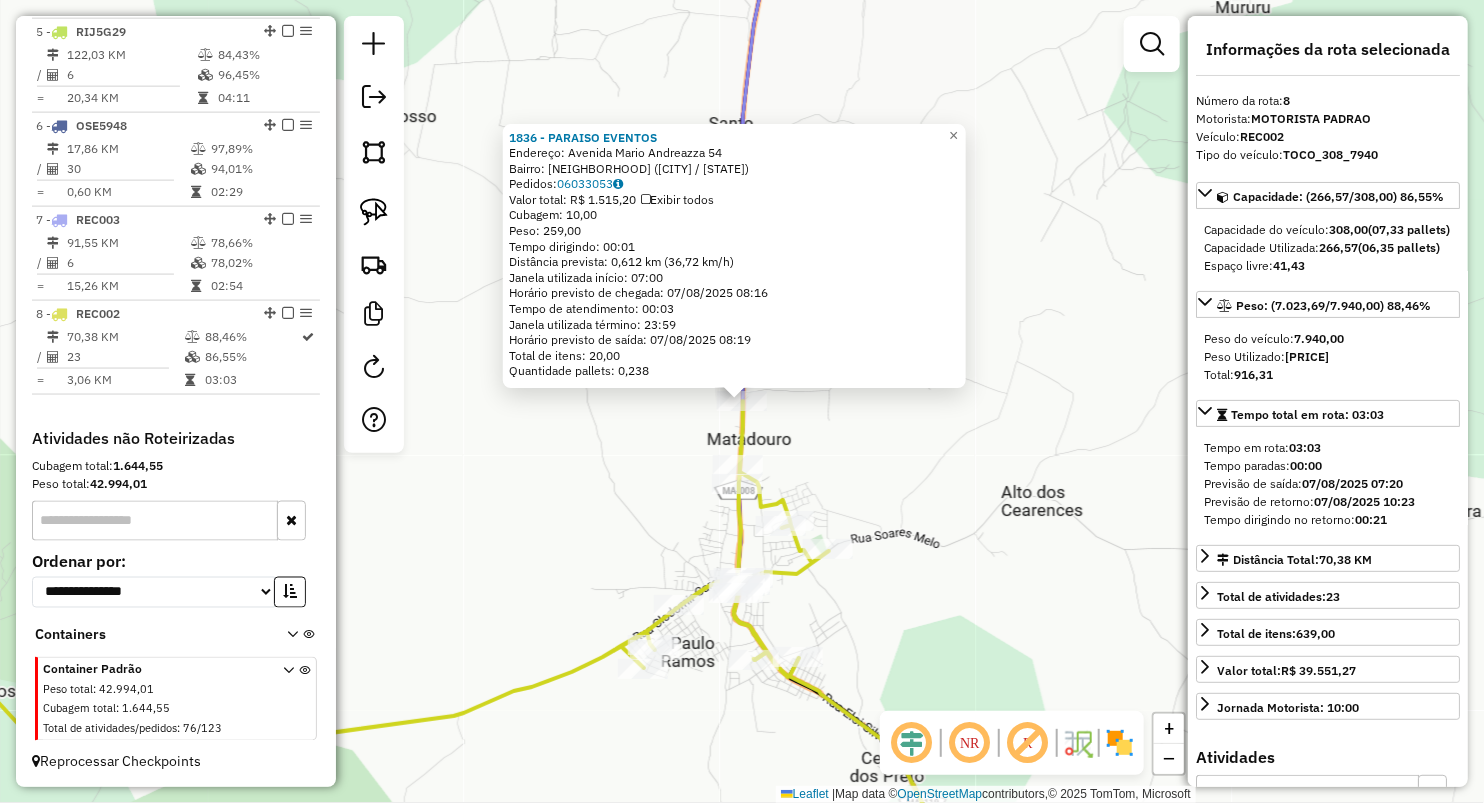click on "1836 - PARAISO EVENTOS  Endereço:  Avenida Mario Andreazza 54   Bairro: CENTRO (PAULO RAMOS / MA)   Pedidos:  06033053   Valor total: R$ 1.515,20   Exibir todos   Cubagem: 10,00  Peso: 259,00  Tempo dirigindo: 00:01   Distância prevista: 0,612 km (36,72 km/h)   Janela utilizada início: 07:00   Horário previsto de chegada: 07/08/2025 08:16   Tempo de atendimento: 00:03   Janela utilizada término: 23:59   Horário previsto de saída: 07/08/2025 08:19   Total de itens: 20,00   Quantidade pallets: 0,238  × Janela de atendimento Grade de atendimento Capacidade Transportadoras Veículos Cliente Pedidos  Rotas Selecione os dias de semana para filtrar as janelas de atendimento  Seg   Ter   Qua   Qui   Sex   Sáb   Dom  Informe o período da janela de atendimento: De: Até:  Filtrar exatamente a janela do cliente  Considerar janela de atendimento padrão  Selecione os dias de semana para filtrar as grades de atendimento  Seg   Ter   Qua   Qui   Sex   Sáb   Dom   Clientes fora do dia de atendimento selecionado +" 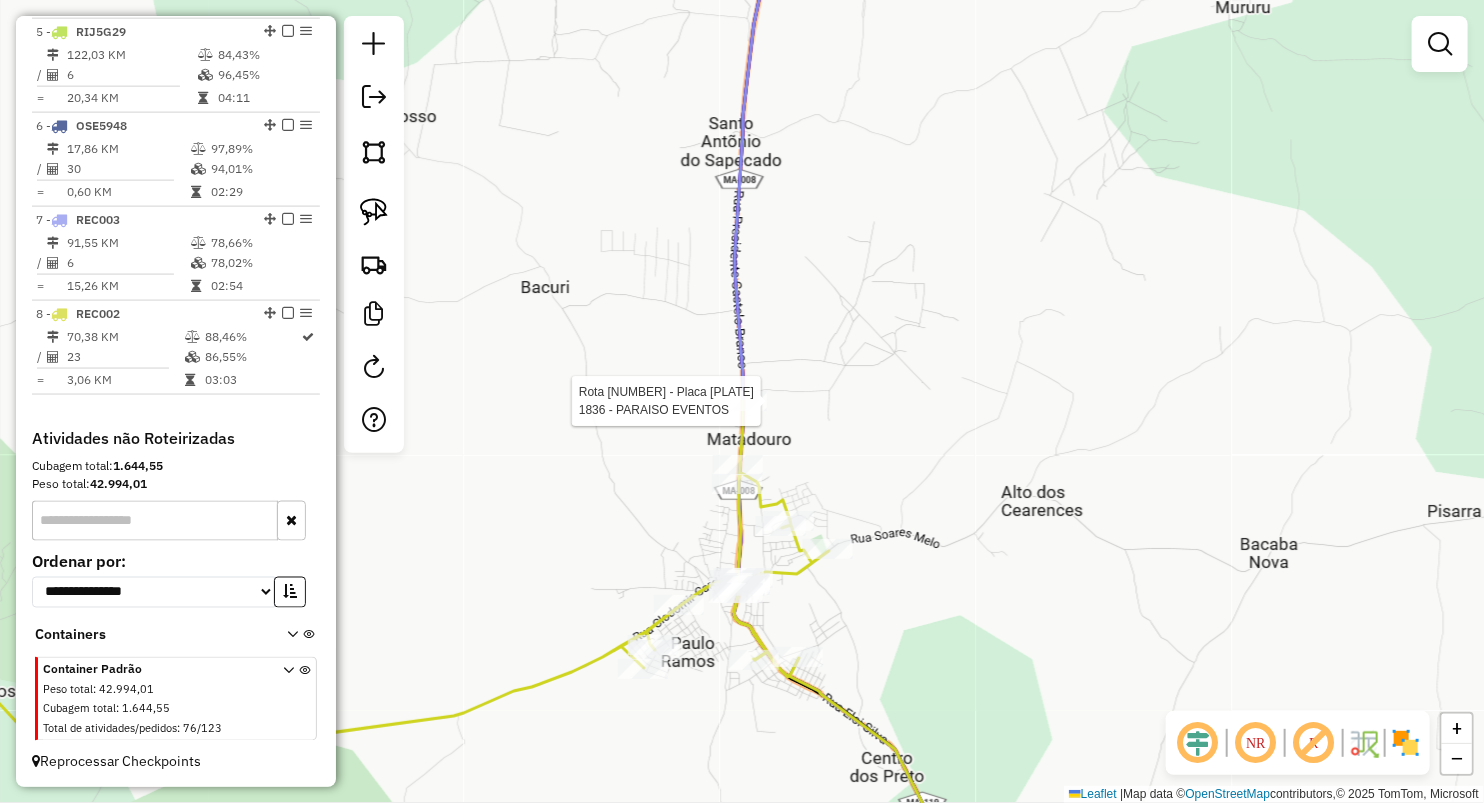 select on "**********" 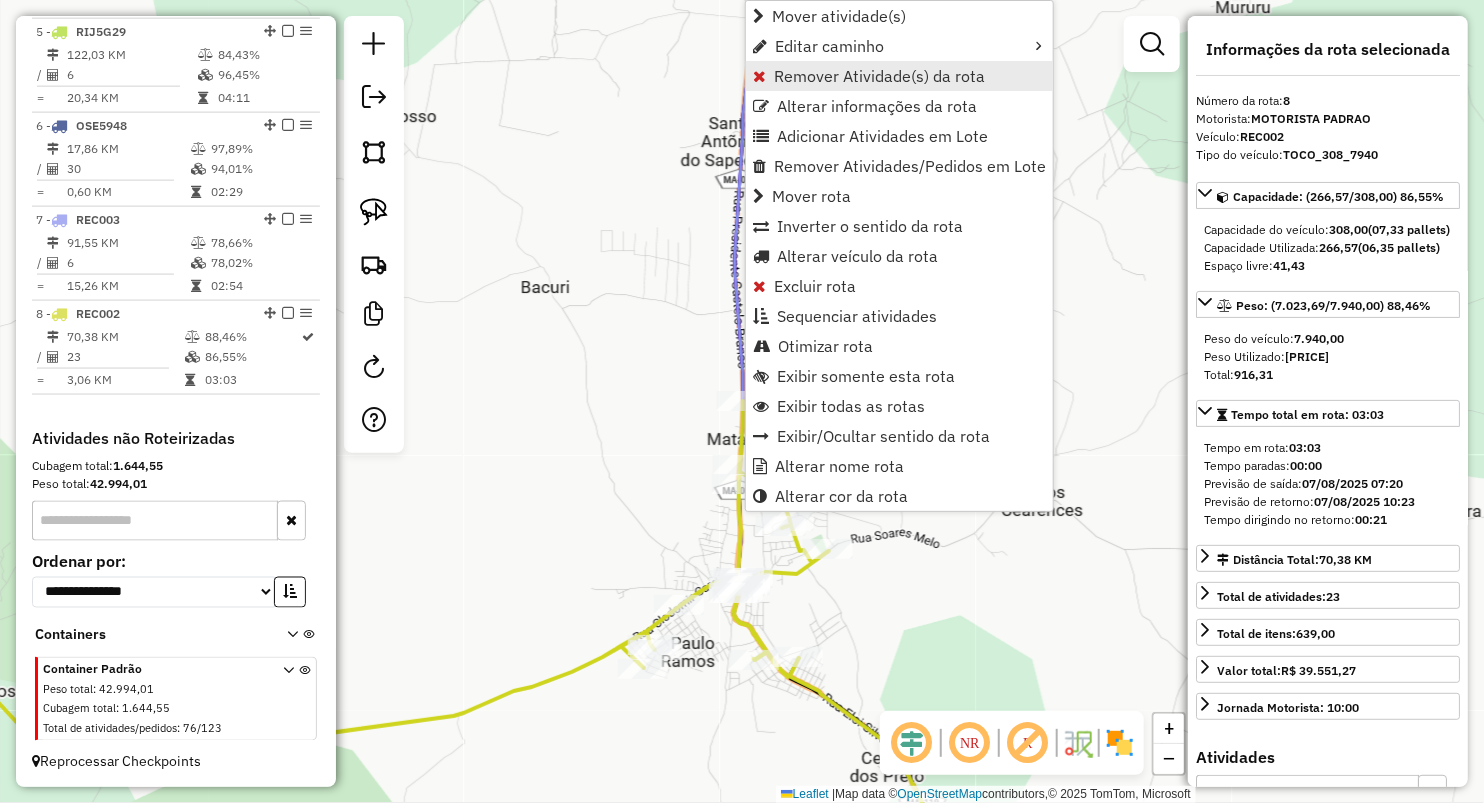 click on "Remover Atividade(s) da rota" at bounding box center [879, 76] 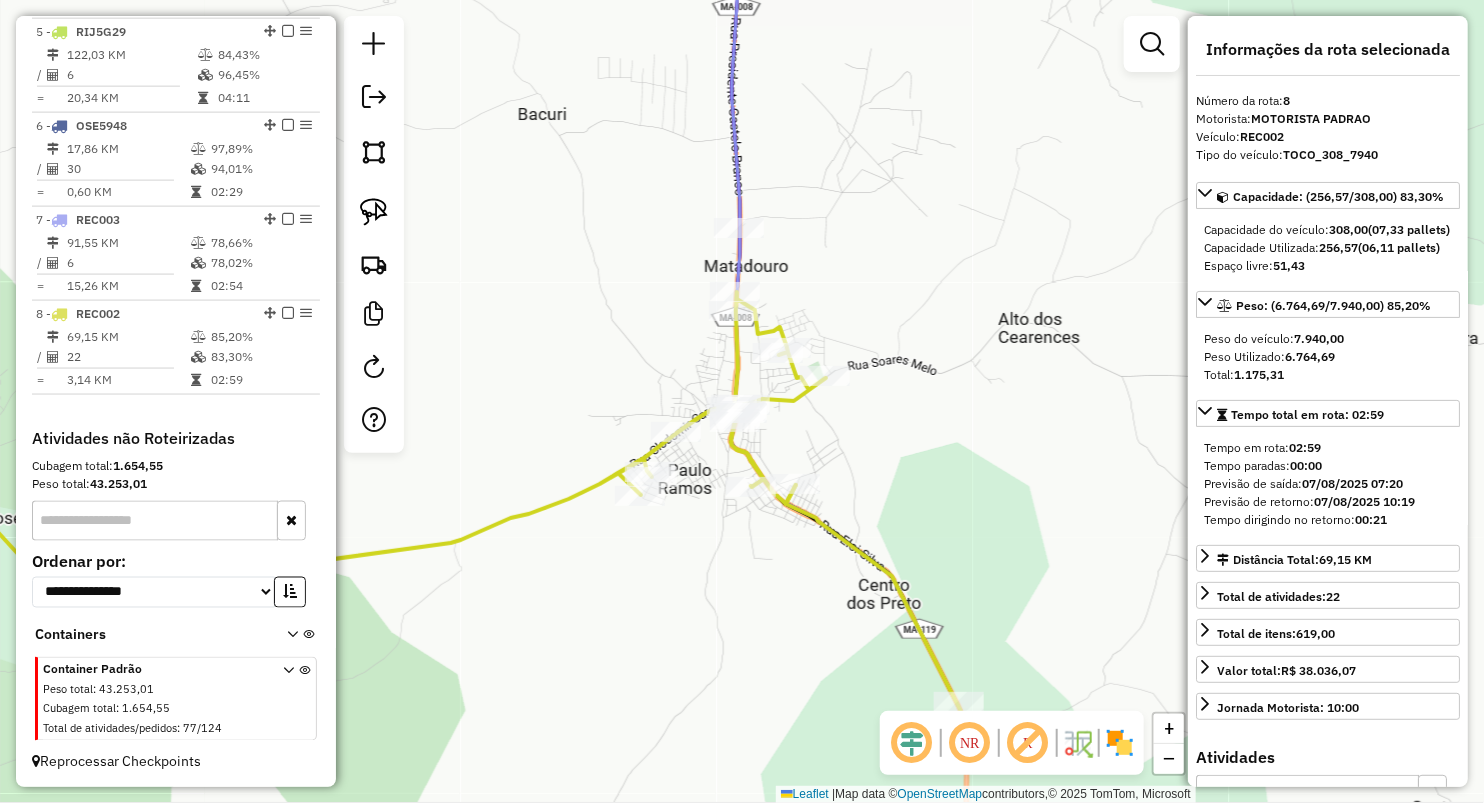 drag, startPoint x: 835, startPoint y: 454, endPoint x: 829, endPoint y: 242, distance: 212.08488 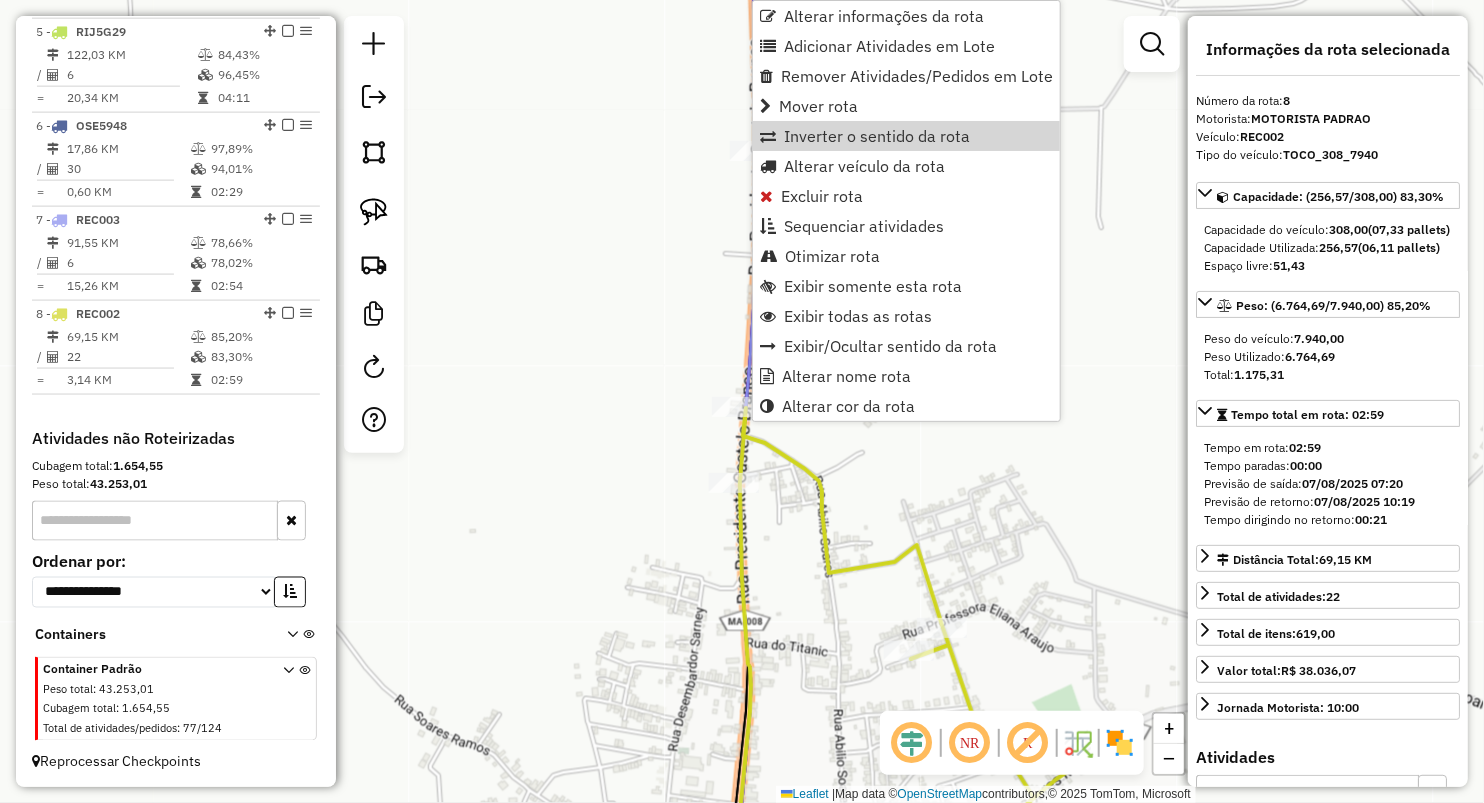 drag, startPoint x: 574, startPoint y: 188, endPoint x: 590, endPoint y: 214, distance: 30.528675 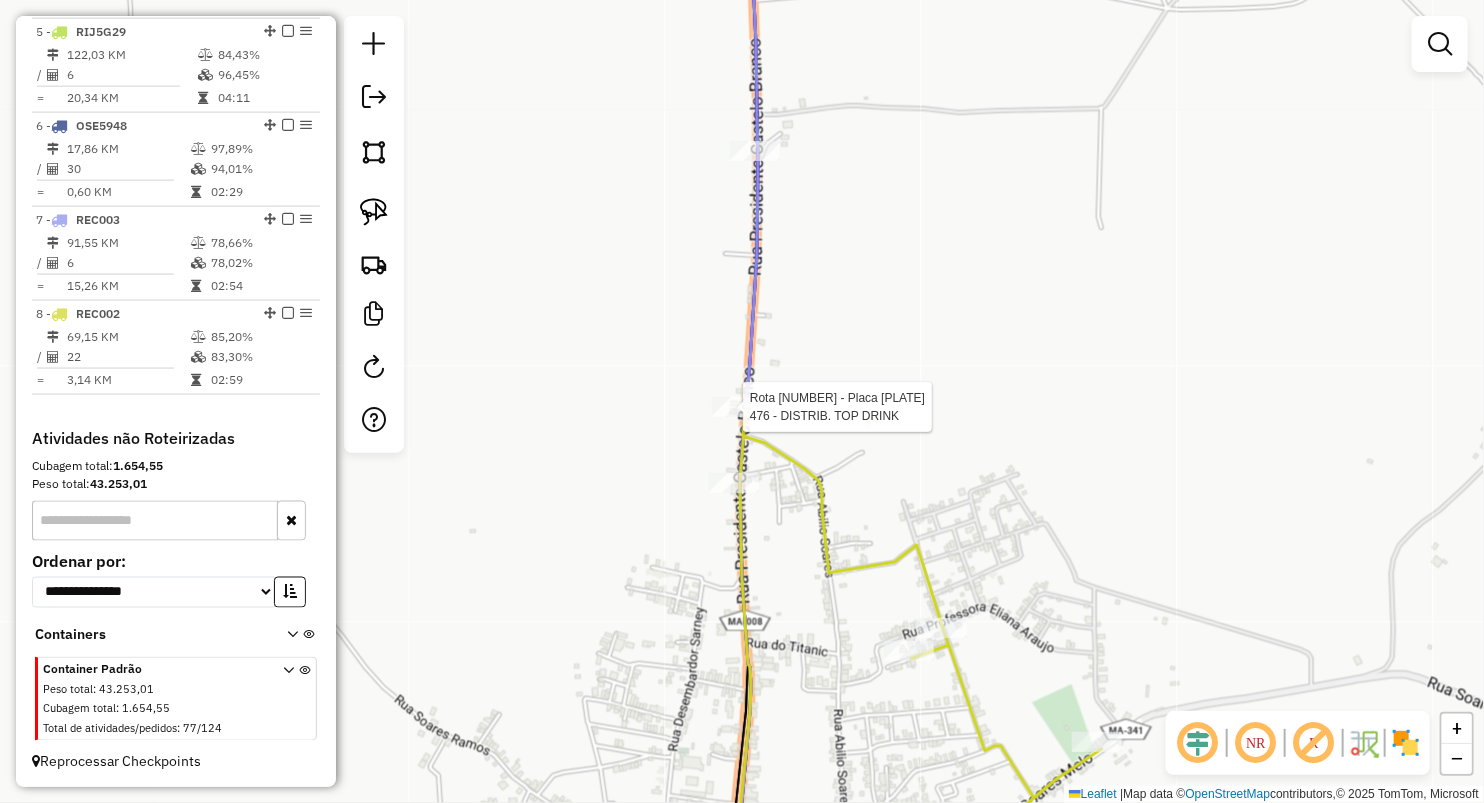 select on "**********" 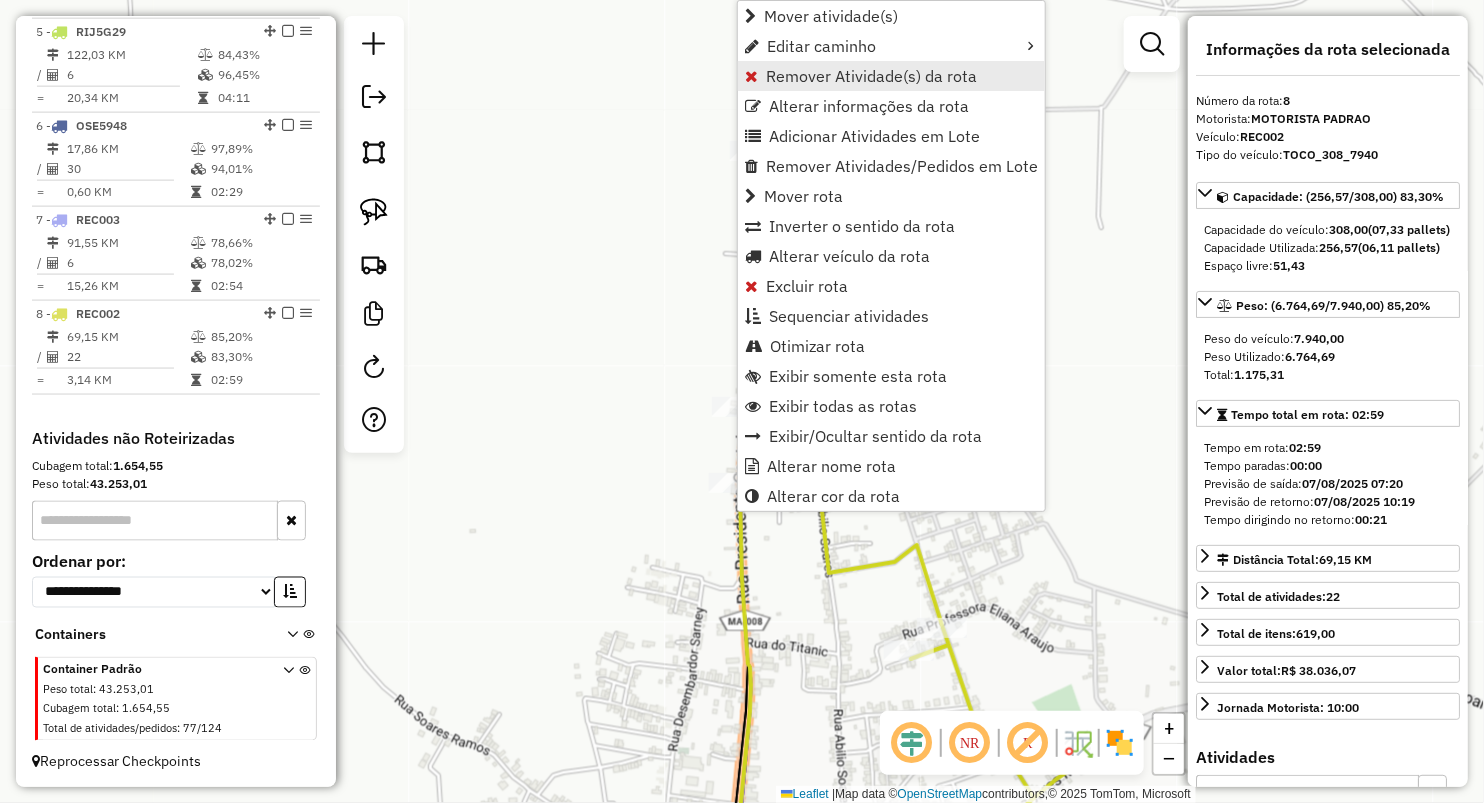 click on "Remover Atividade(s) da rota" at bounding box center (871, 76) 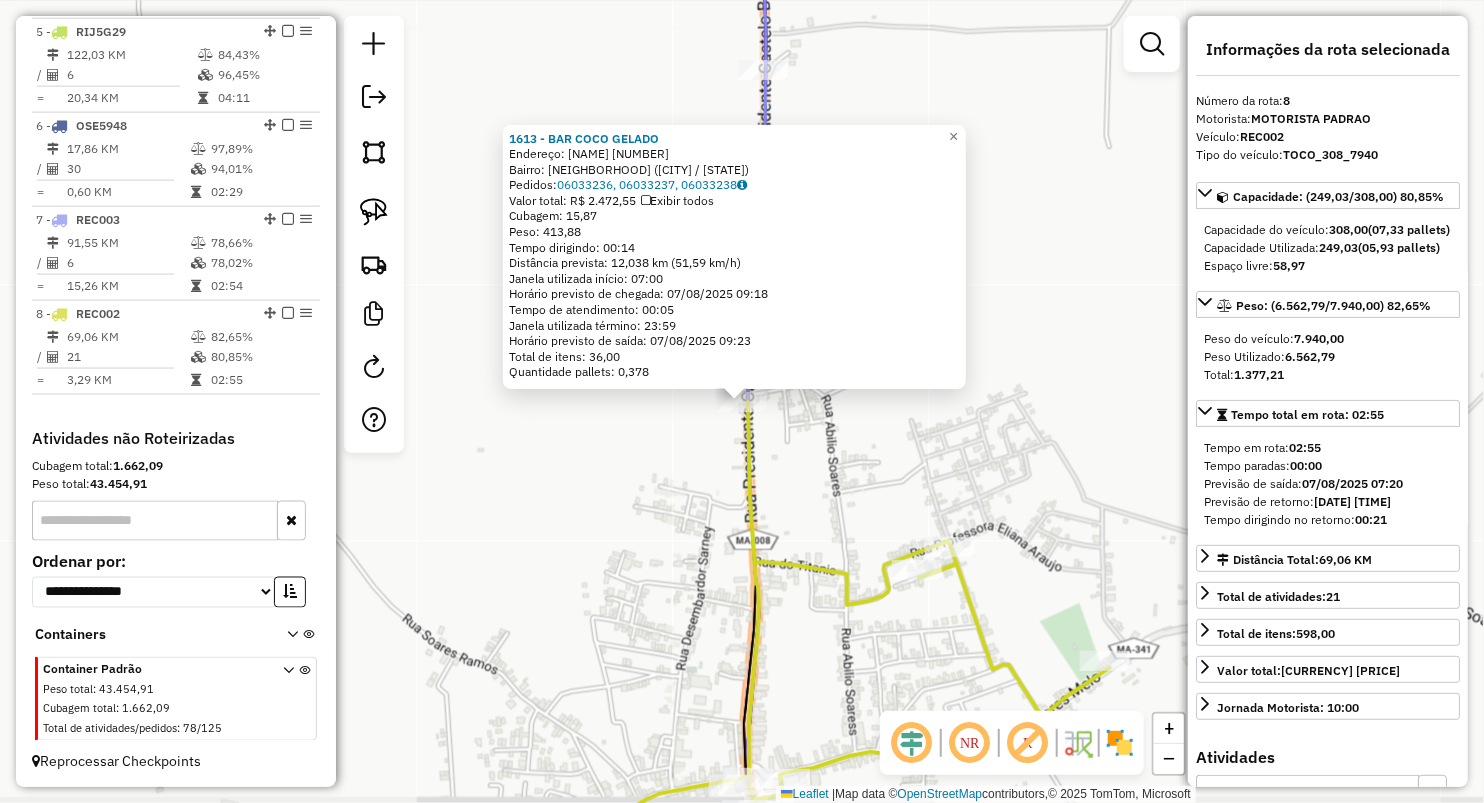 click on "1613 - BAR COCO GELADO  Endereço:  VENANCIO GOMES SN   Bairro: CENTRO (PAULO RAMOS / MA)   Pedidos:  06033236, 06033237, 06033238   Valor total: R$ 2.472,55   Exibir todos   Cubagem: 15,87  Peso: 413,88  Tempo dirigindo: 00:14   Distância prevista: 12,038 km (51,59 km/h)   Janela utilizada início: 07:00   Horário previsto de chegada: 07/08/2025 09:18   Tempo de atendimento: 00:05   Janela utilizada término: 23:59   Horário previsto de saída: 07/08/2025 09:23   Total de itens: 36,00   Quantidade pallets: 0,378  × Janela de atendimento Grade de atendimento Capacidade Transportadoras Veículos Cliente Pedidos  Rotas Selecione os dias de semana para filtrar as janelas de atendimento  Seg   Ter   Qua   Qui   Sex   Sáb   Dom  Informe o período da janela de atendimento: De: Até:  Filtrar exatamente a janela do cliente  Considerar janela de atendimento padrão  Selecione os dias de semana para filtrar as grades de atendimento  Seg   Ter   Qua   Qui   Sex   Sáb   Dom   Peso mínimo:   Peso máximo:   De:" 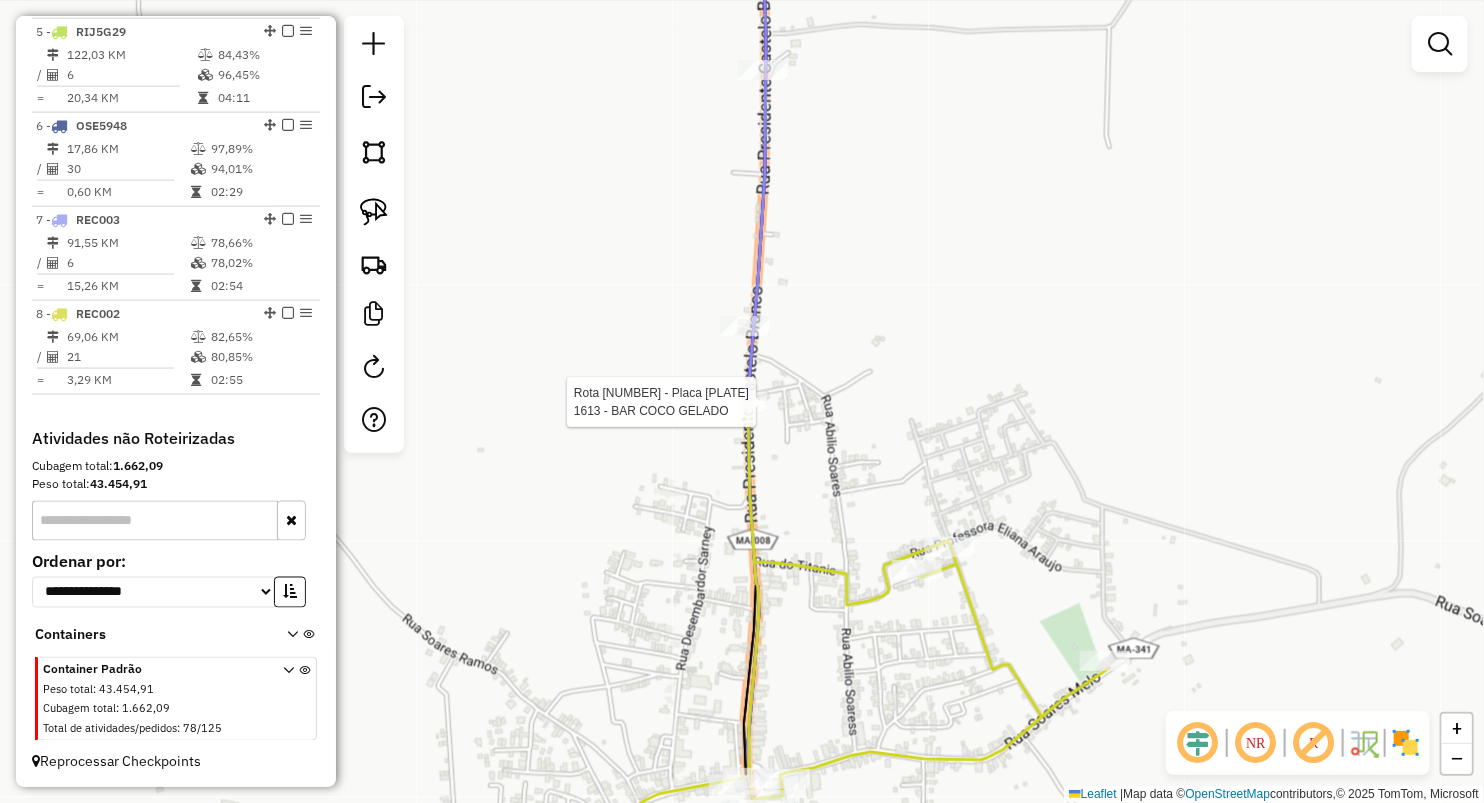 select on "**********" 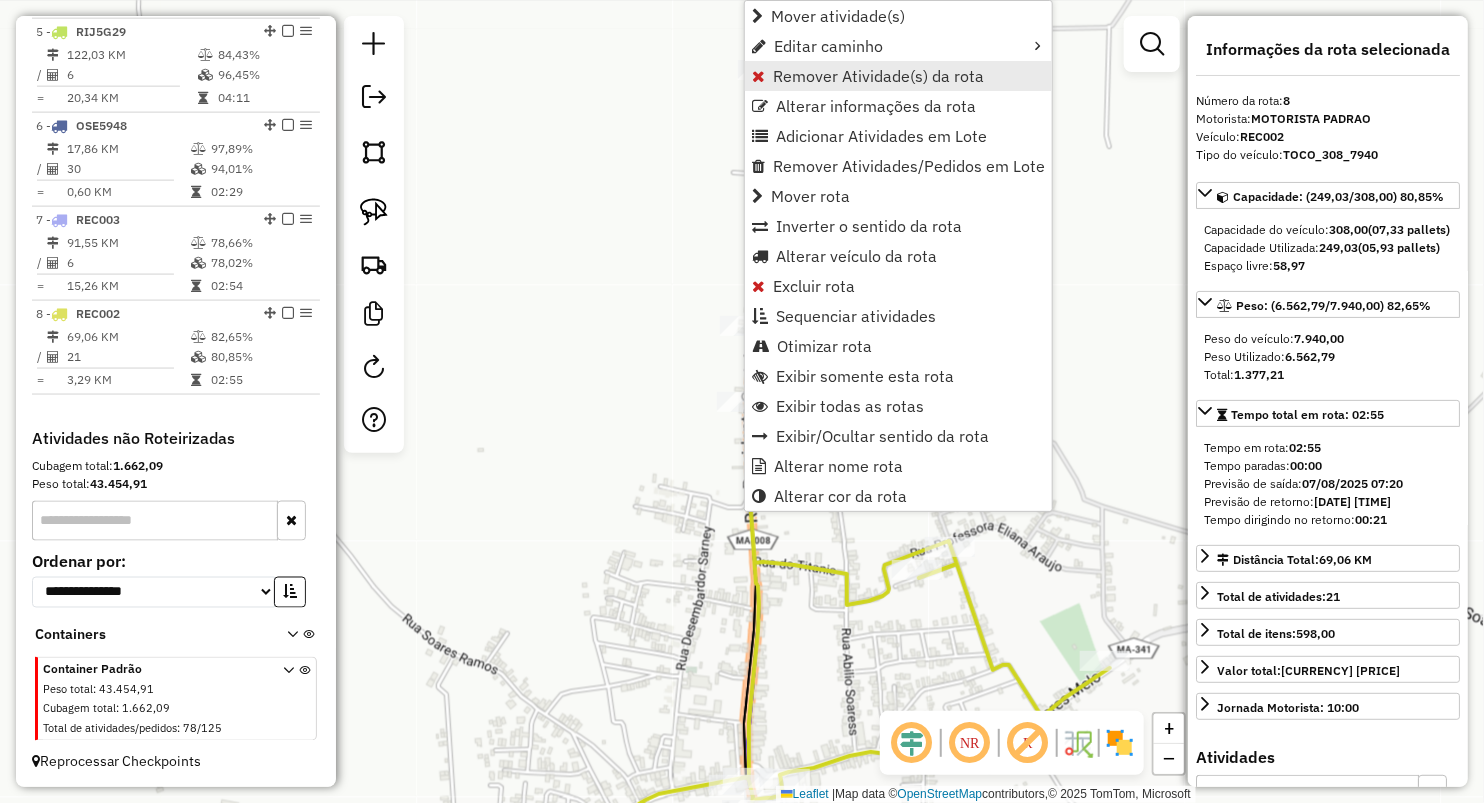 click on "Remover Atividade(s) da rota" at bounding box center [878, 76] 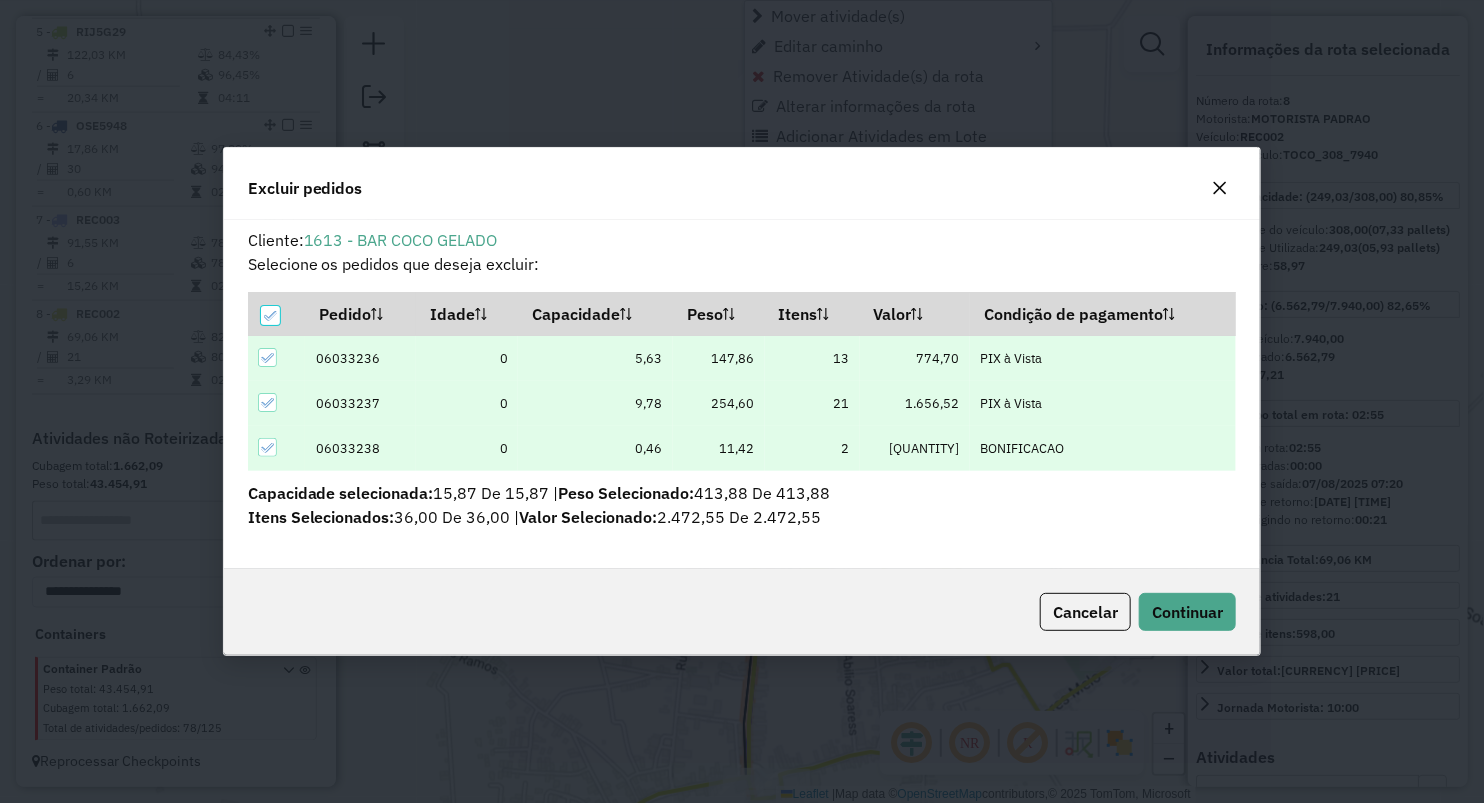 scroll, scrollTop: 10, scrollLeft: 6, axis: both 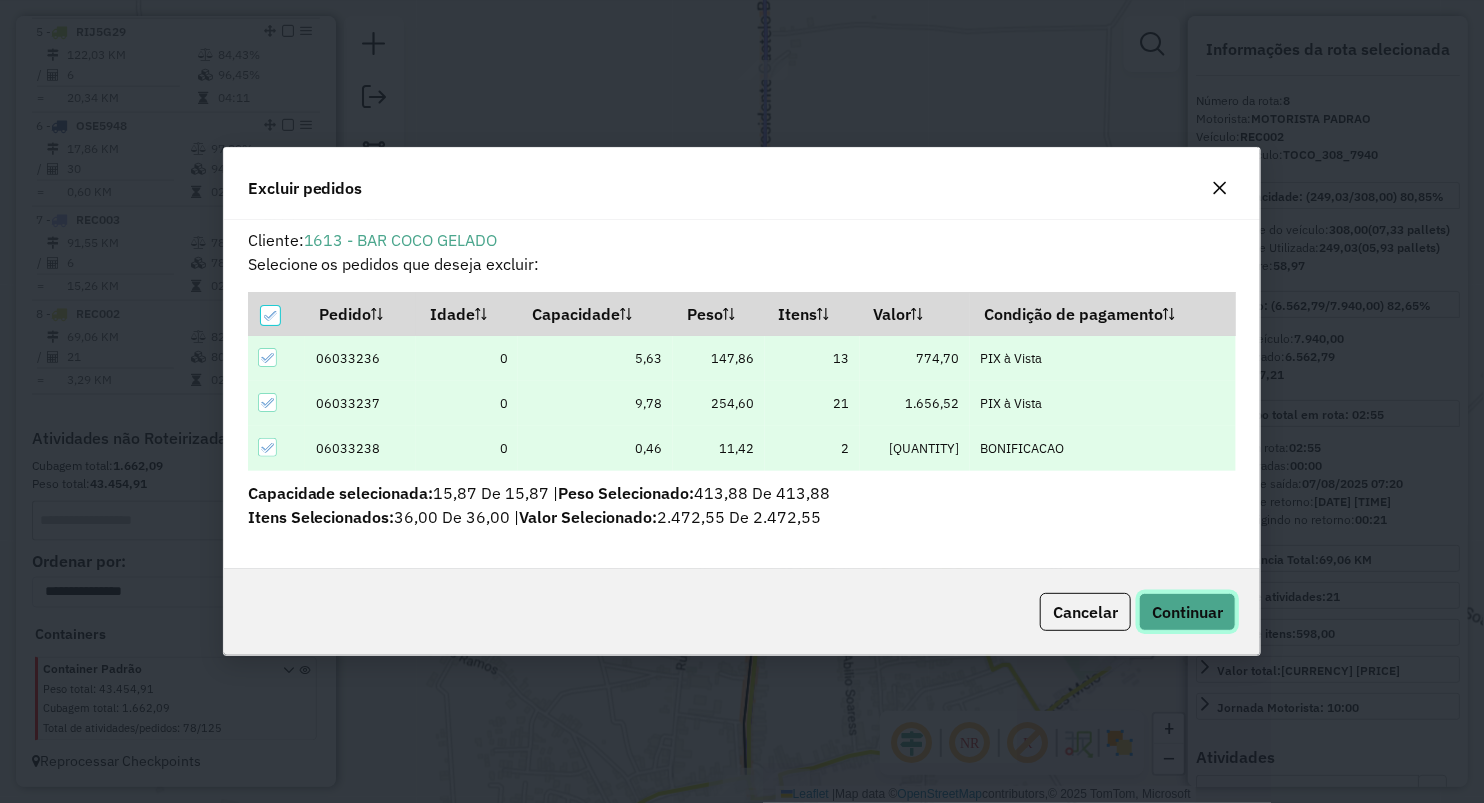 click on "Continuar" 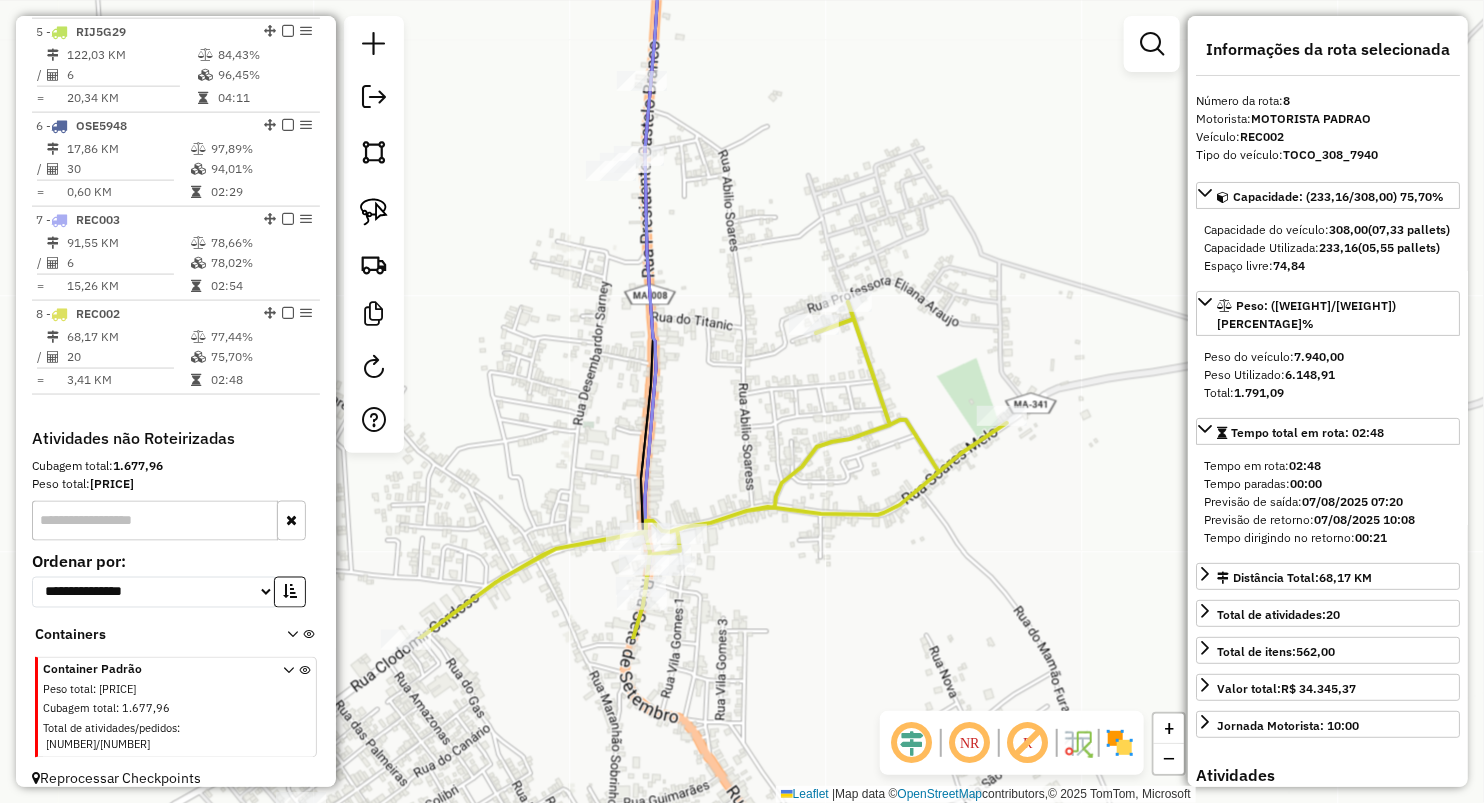 drag, startPoint x: 897, startPoint y: 423, endPoint x: 796, endPoint y: 178, distance: 265.0019 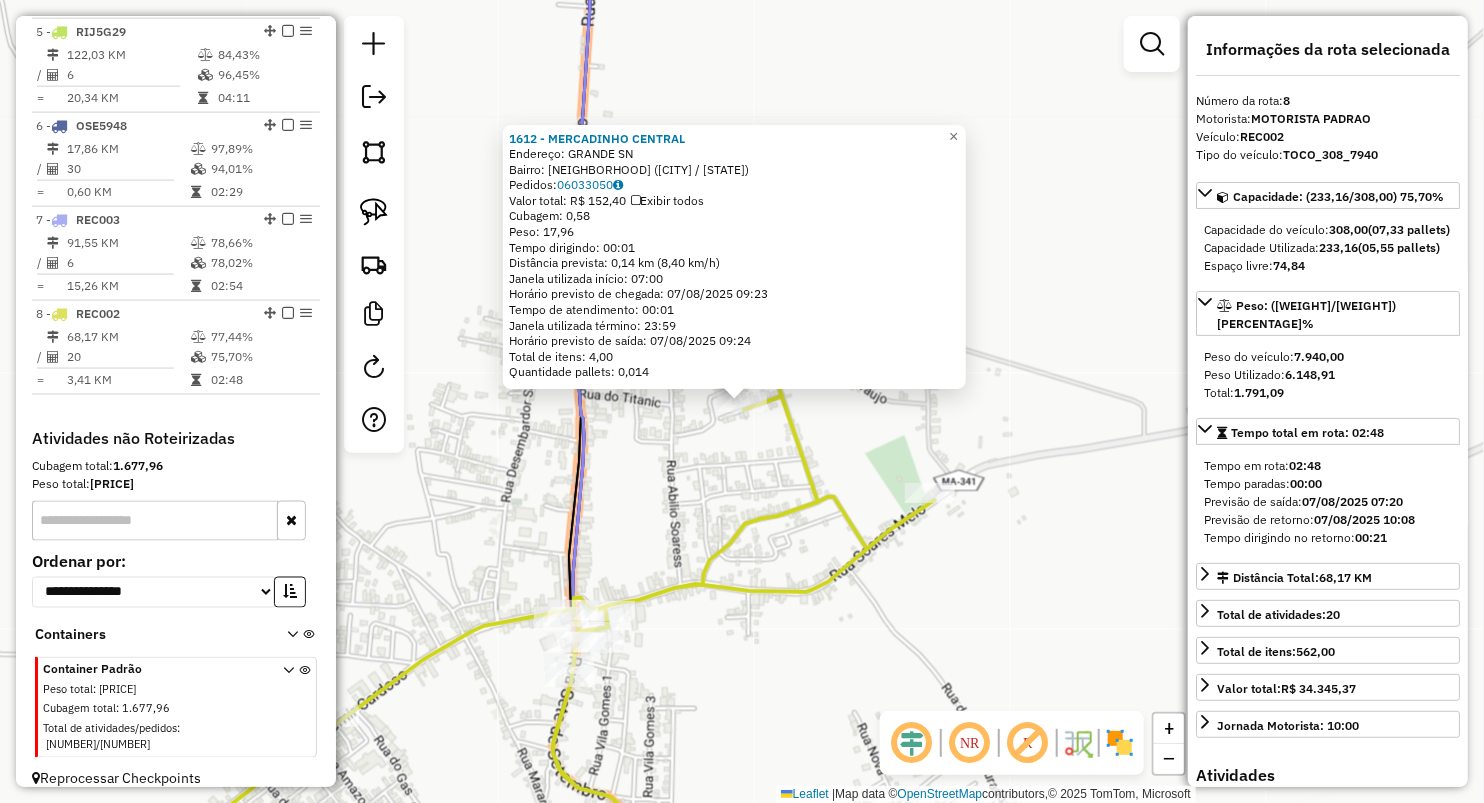 click on "1612 - MERCADINHO CENTRAL  Endereço:  GRANDE SN   Bairro: CENTRO (PAULO RAMOS / MA)   Pedidos:  06033050   Valor total: R$ 152,40   Exibir todos   Cubagem: 0,58  Peso: 17,96  Tempo dirigindo: 00:01   Distância prevista: 0,14 km (8,40 km/h)   Janela utilizada início: 07:00   Horário previsto de chegada: 07/08/2025 09:23   Tempo de atendimento: 00:01   Janela utilizada término: 23:59   Horário previsto de saída: 07/08/2025 09:24   Total de itens: 4,00   Quantidade pallets: 0,014  × Janela de atendimento Grade de atendimento Capacidade Transportadoras Veículos Cliente Pedidos  Rotas Selecione os dias de semana para filtrar as janelas de atendimento  Seg   Ter   Qua   Qui   Sex   Sáb   Dom  Informe o período da janela de atendimento: De: Até:  Filtrar exatamente a janela do cliente  Considerar janela de atendimento padrão  Selecione os dias de semana para filtrar as grades de atendimento  Seg   Ter   Qua   Qui   Sex   Sáb   Dom   Considerar clientes sem dia de atendimento cadastrado  Peso mínimo:" 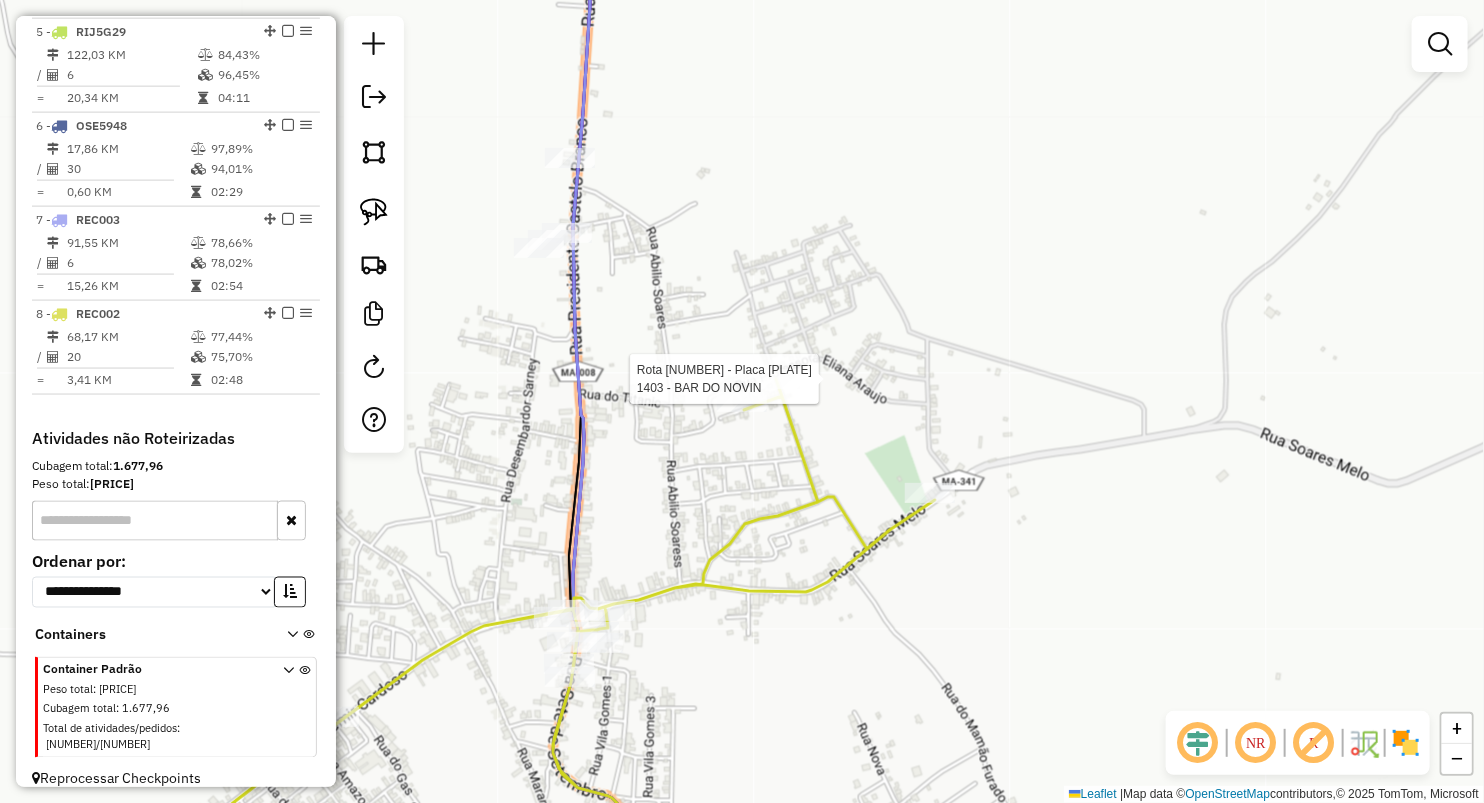select on "**********" 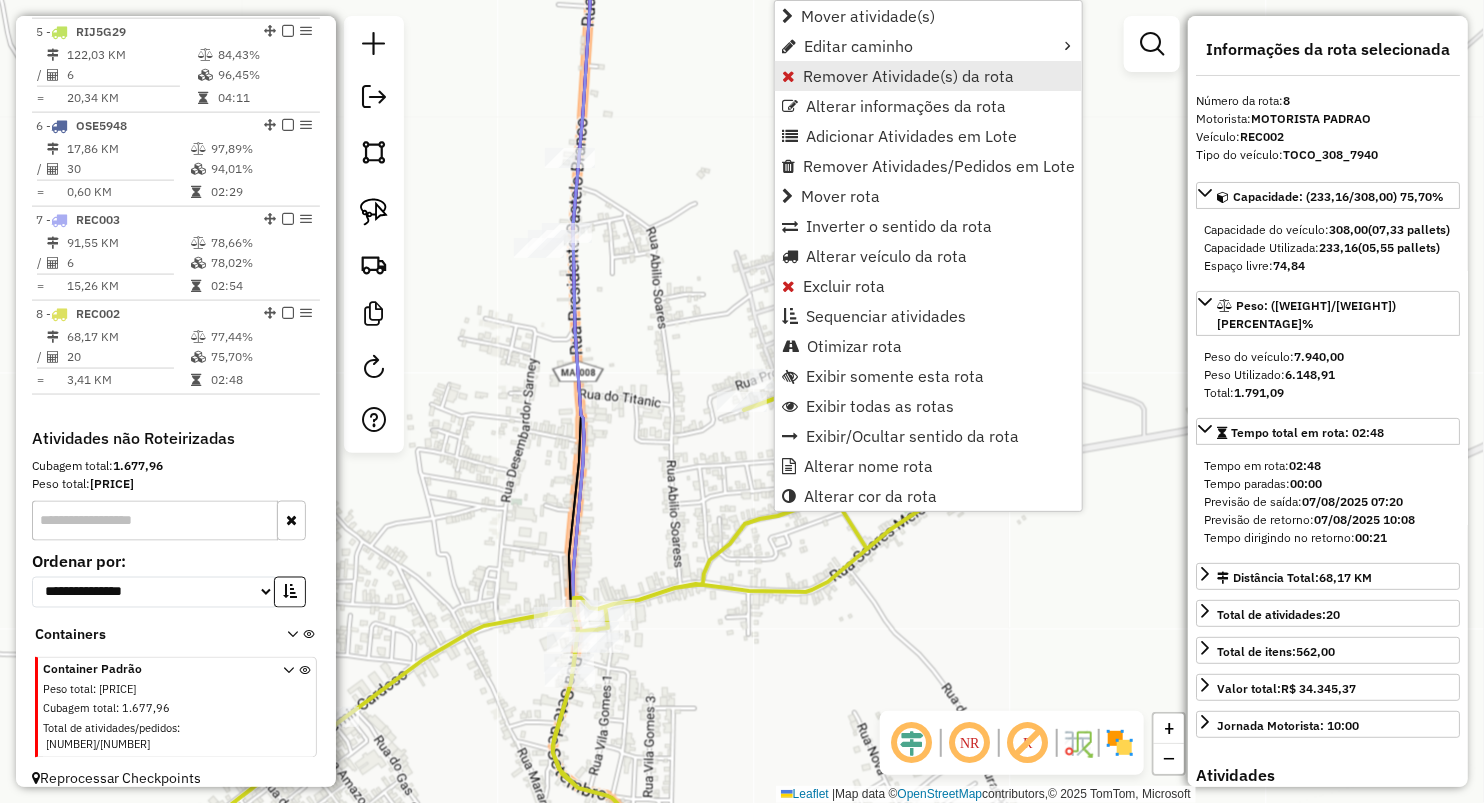 click on "Remover Atividade(s) da rota" at bounding box center [928, 76] 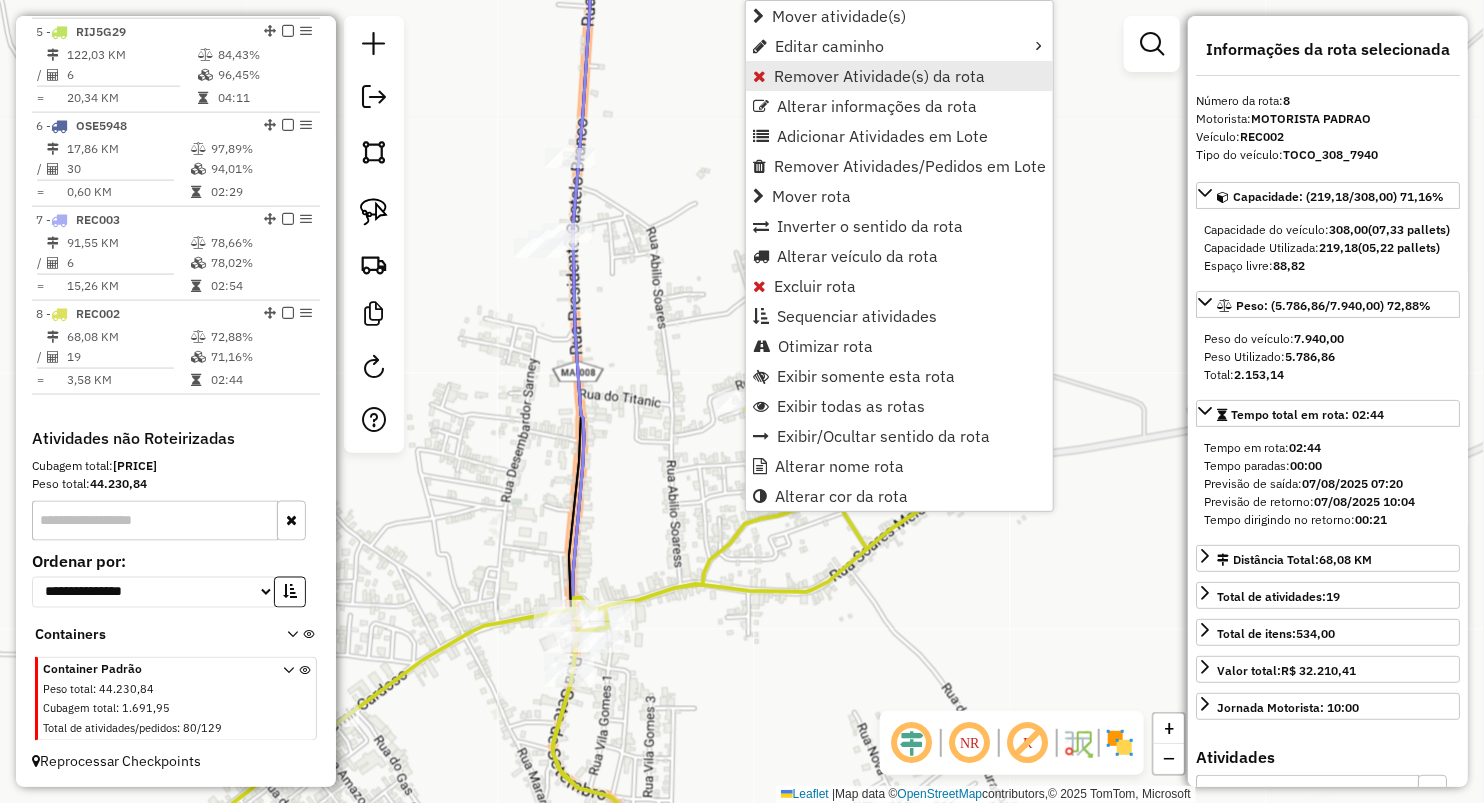 click on "Remover Atividade(s) da rota" at bounding box center [879, 76] 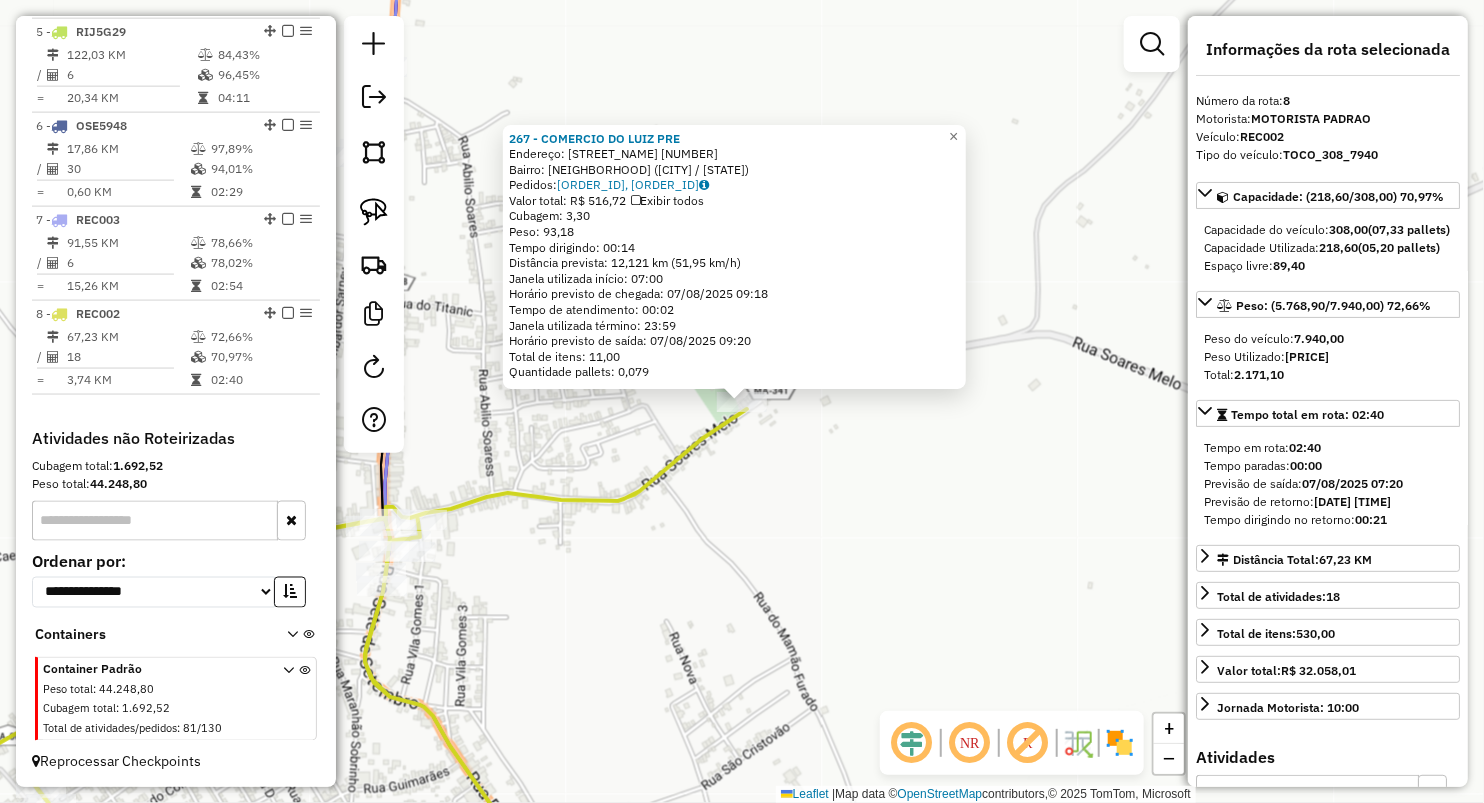 click on "267 - COMERCIO DO LUIZ PRE  Endereço:  Rua Custodio Matos 9   Bairro: CENTRO (PAULO RAMOS / MA)   Pedidos:  06033028, 06033032   Valor total: R$ 516,72   Exibir todos   Cubagem: 3,30  Peso: 93,18  Tempo dirigindo: 00:14   Distância prevista: 12,121 km (51,95 km/h)   Janela utilizada início: 07:00   Horário previsto de chegada: 07/08/2025 09:18   Tempo de atendimento: 00:02   Janela utilizada término: 23:59   Horário previsto de saída: 07/08/2025 09:20   Total de itens: 11,00   Quantidade pallets: 0,079  × Janela de atendimento Grade de atendimento Capacidade Transportadoras Veículos Cliente Pedidos  Rotas Selecione os dias de semana para filtrar as janelas de atendimento  Seg   Ter   Qua   Qui   Sex   Sáb   Dom  Informe o período da janela de atendimento: De: Até:  Filtrar exatamente a janela do cliente  Considerar janela de atendimento padrão  Selecione os dias de semana para filtrar as grades de atendimento  Seg   Ter   Qua   Qui   Sex   Sáb   Dom   Peso mínimo:   Peso máximo:   De:   Até:" 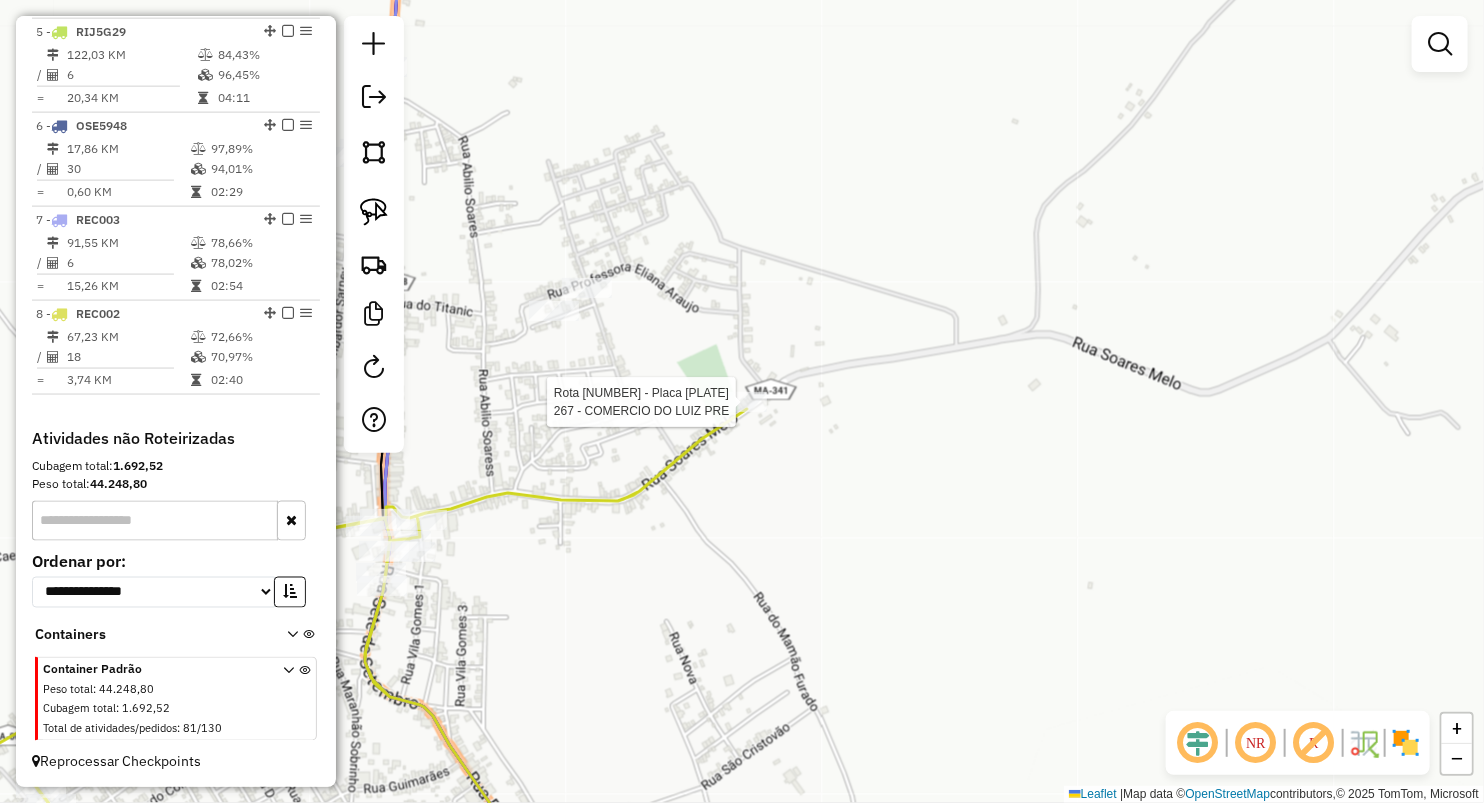 select on "**********" 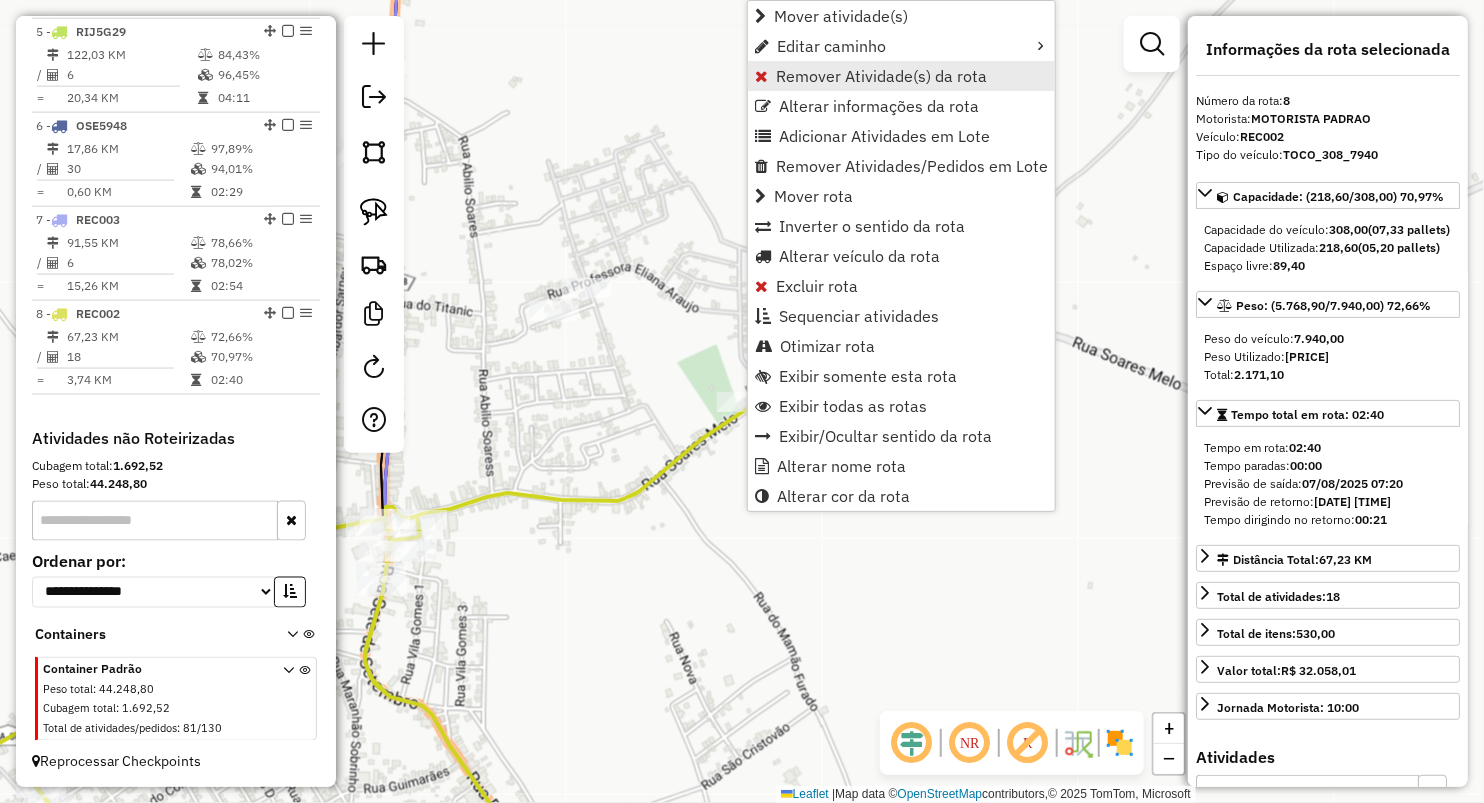 click on "Remover Atividade(s) da rota" at bounding box center [881, 76] 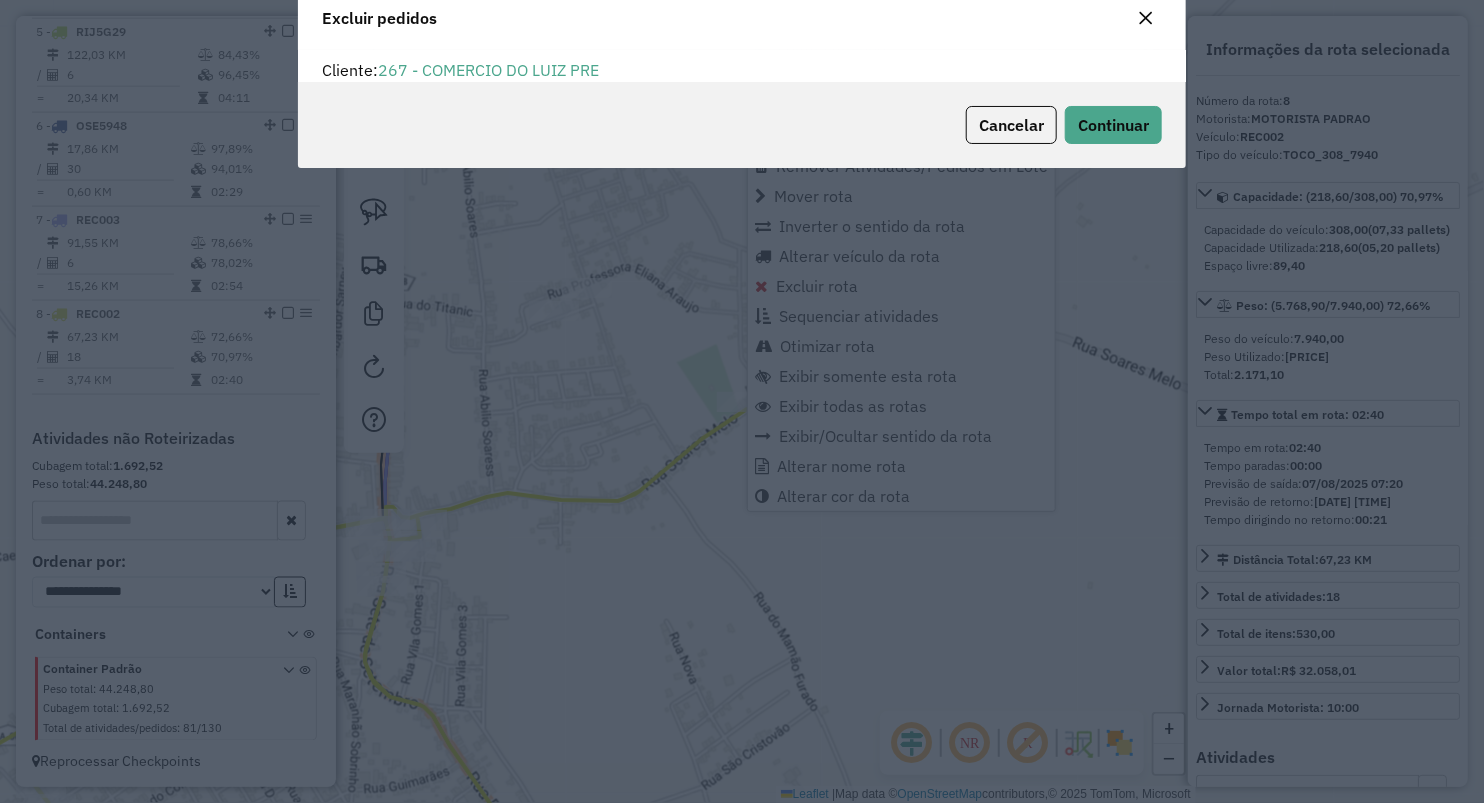 scroll, scrollTop: 0, scrollLeft: 0, axis: both 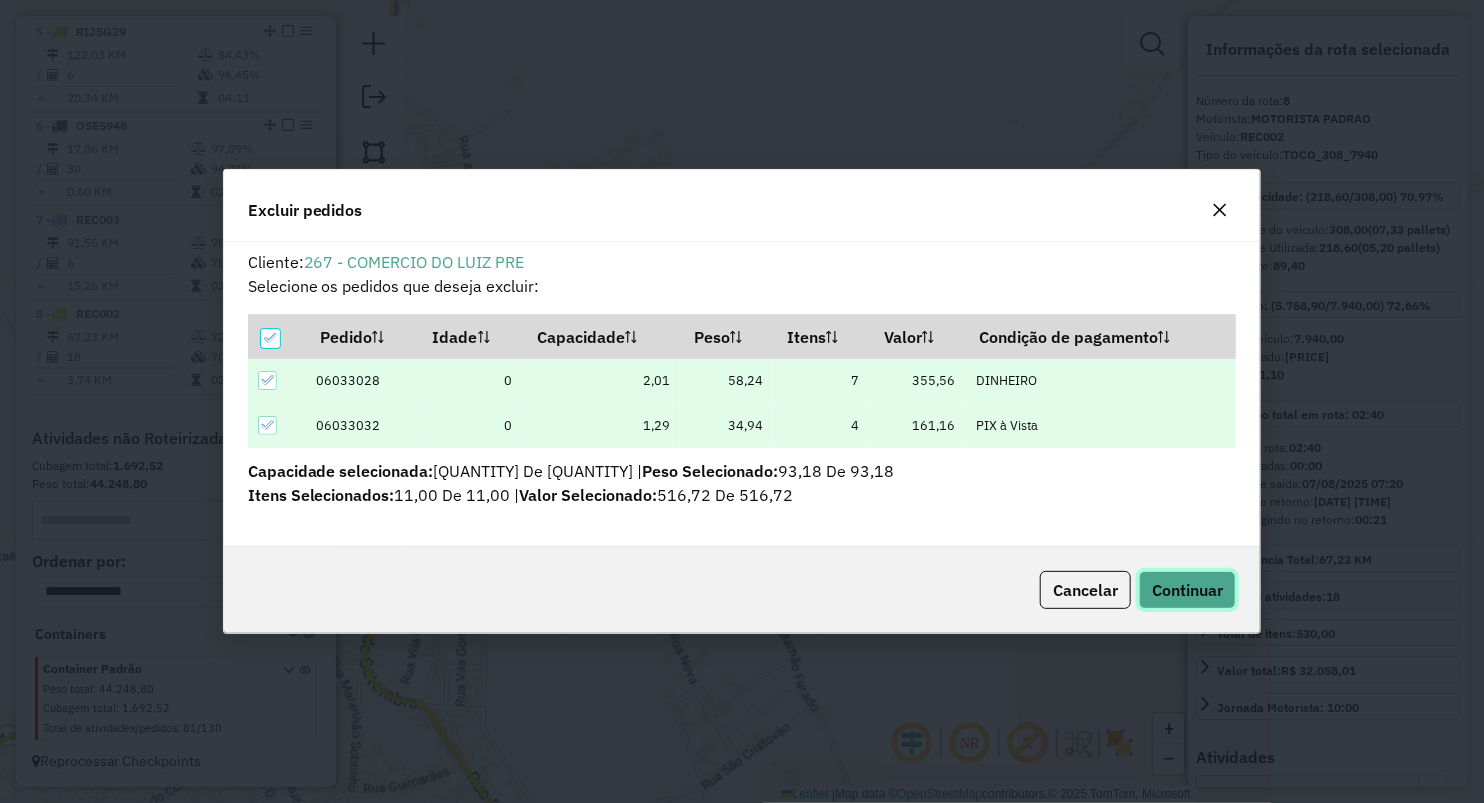 click on "Continuar" 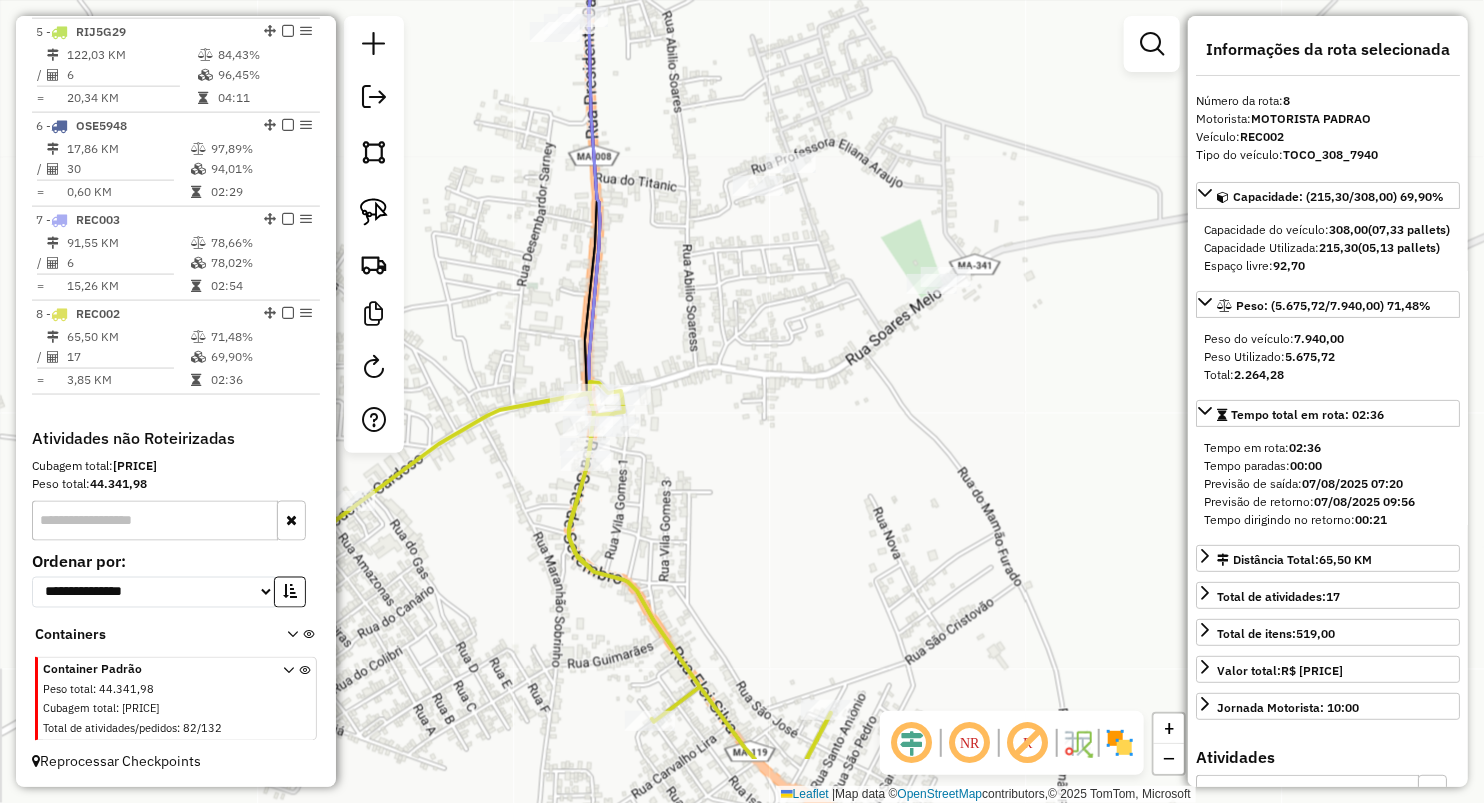 drag, startPoint x: 596, startPoint y: 544, endPoint x: 871, endPoint y: 317, distance: 356.5866 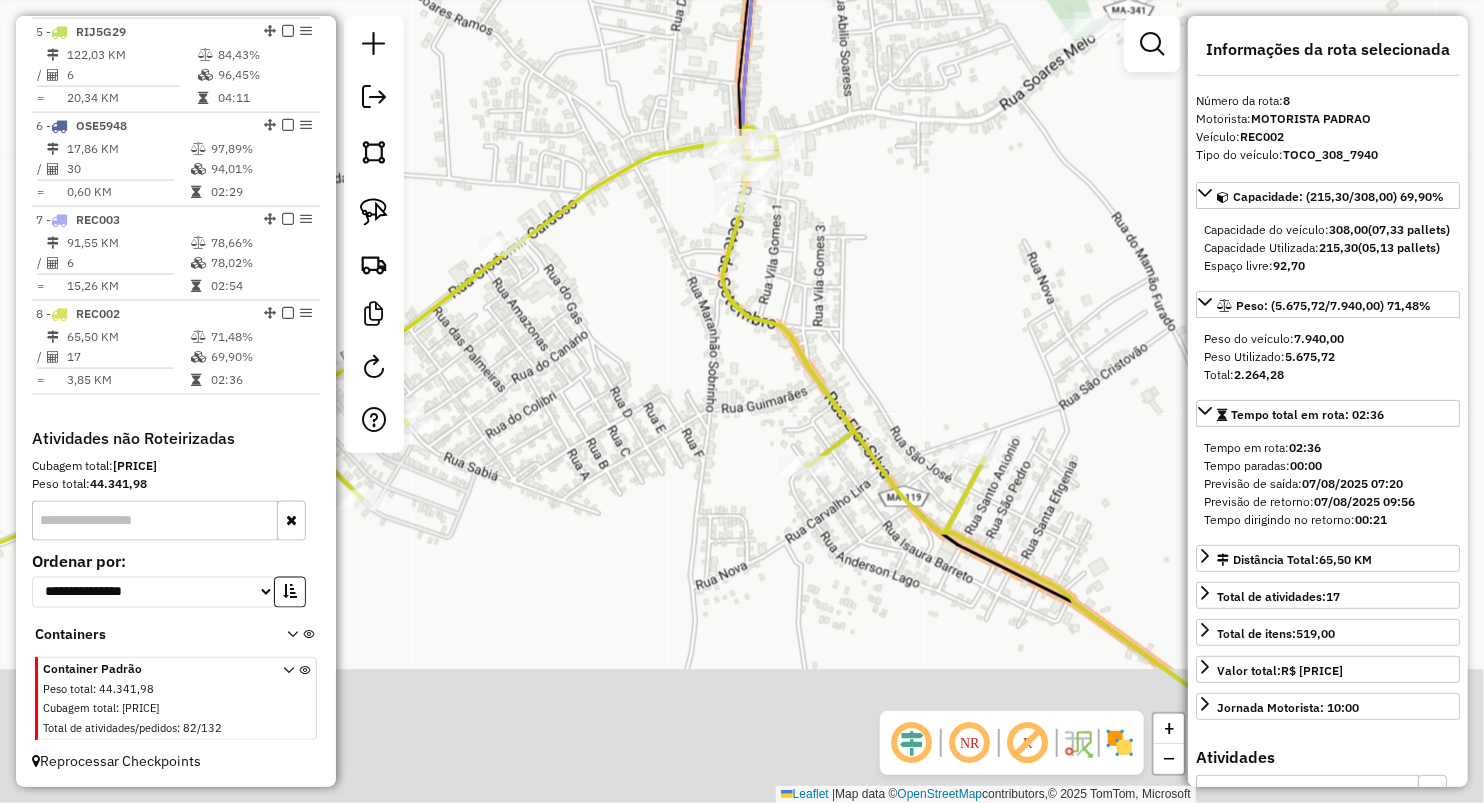 drag, startPoint x: 816, startPoint y: 404, endPoint x: 866, endPoint y: 229, distance: 182.00275 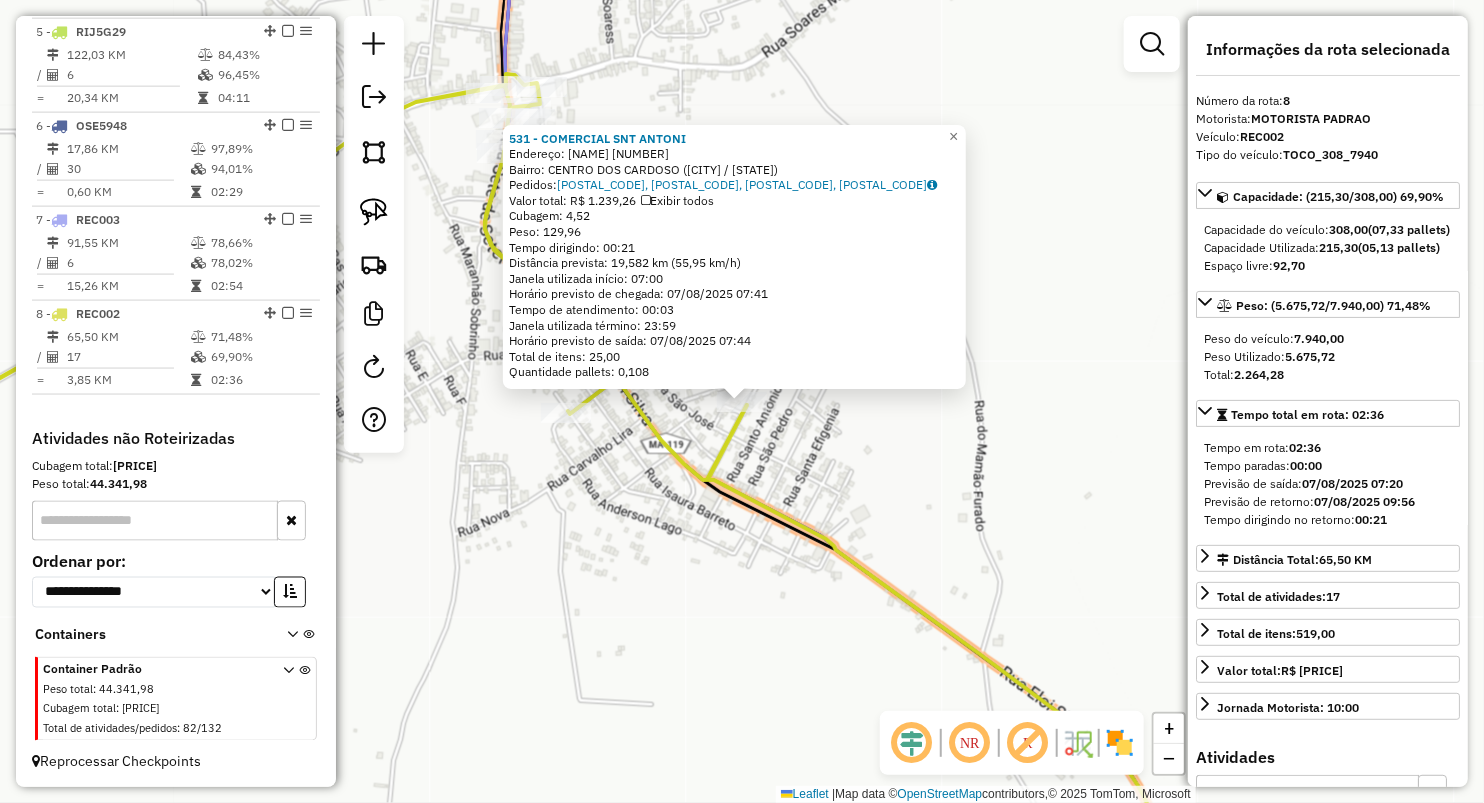 click on "531 - COMERCIAL SNT ANTONI  Endereço:  Sao Francisco 4   Bairro: CENTRO DOS CARDOSO (PAULO RAMOS / MA)   Pedidos:  06033040, 06033043, 06033096, 06033042   Valor total: R$ 1.239,26   Exibir todos   Cubagem: 4,52  Peso: 129,96  Tempo dirigindo: 00:21   Distância prevista: 19,582 km (55,95 km/h)   Janela utilizada início: 07:00   Horário previsto de chegada: 07/08/2025 07:41   Tempo de atendimento: 00:03   Janela utilizada término: 23:59   Horário previsto de saída: 07/08/2025 07:44   Total de itens: 25,00   Quantidade pallets: 0,108  × Janela de atendimento Grade de atendimento Capacidade Transportadoras Veículos Cliente Pedidos  Rotas Selecione os dias de semana para filtrar as janelas de atendimento  Seg   Ter   Qua   Qui   Sex   Sáb   Dom  Informe o período da janela de atendimento: De: Até:  Filtrar exatamente a janela do cliente  Considerar janela de atendimento padrão  Selecione os dias de semana para filtrar as grades de atendimento  Seg   Ter   Qua   Qui   Sex   Sáb   Dom   Peso mínimo:" 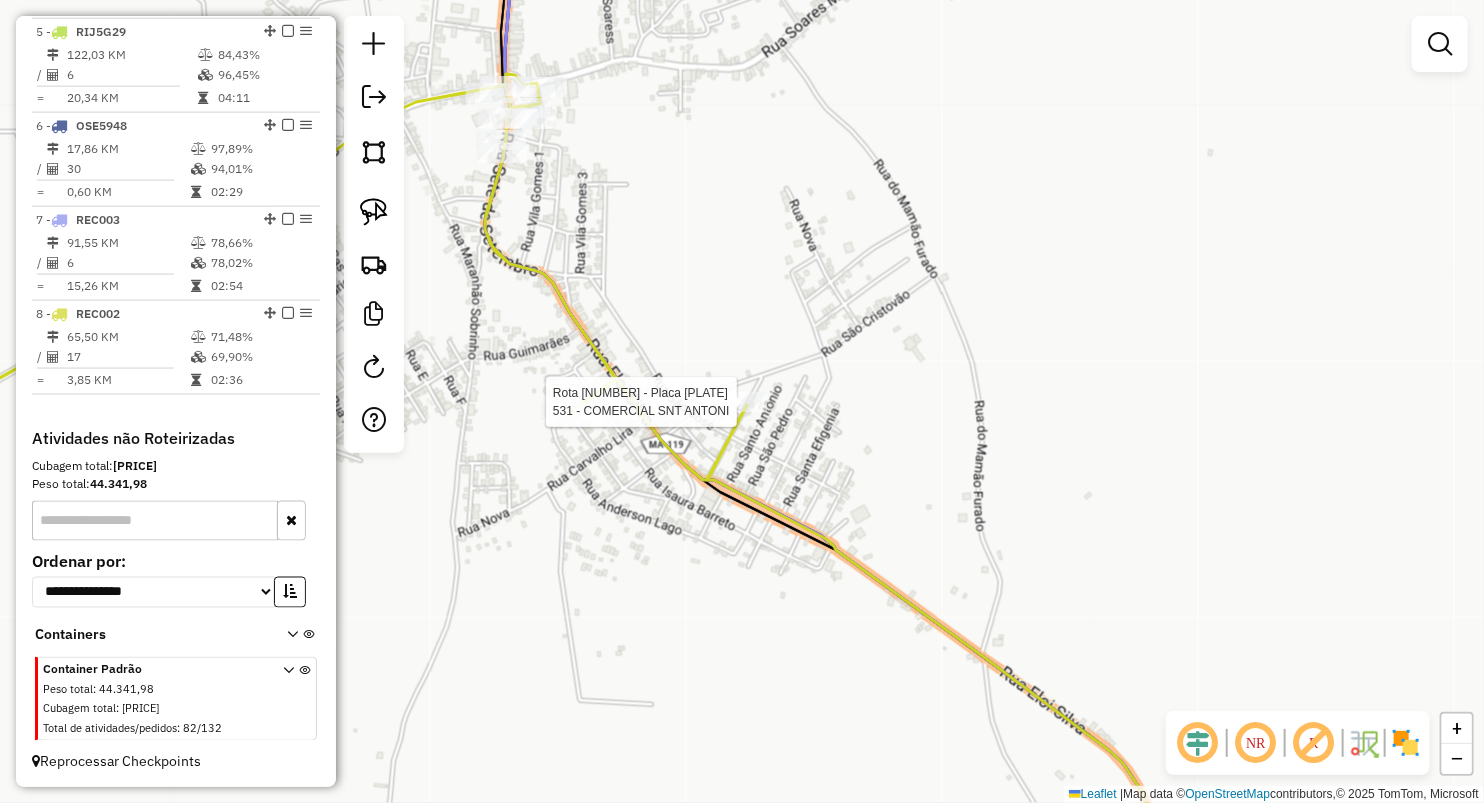 select on "**********" 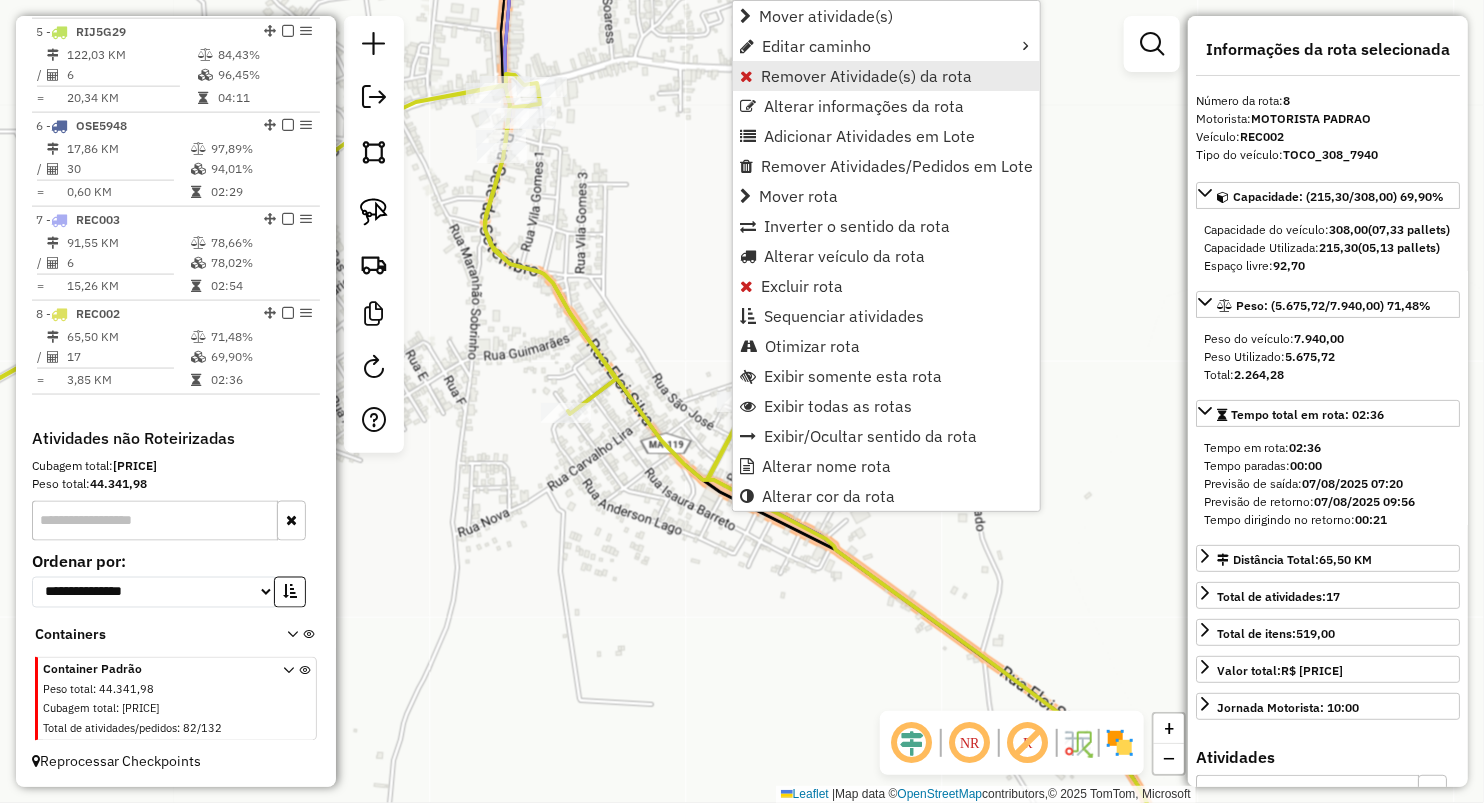 click on "Remover Atividade(s) da rota" at bounding box center (866, 76) 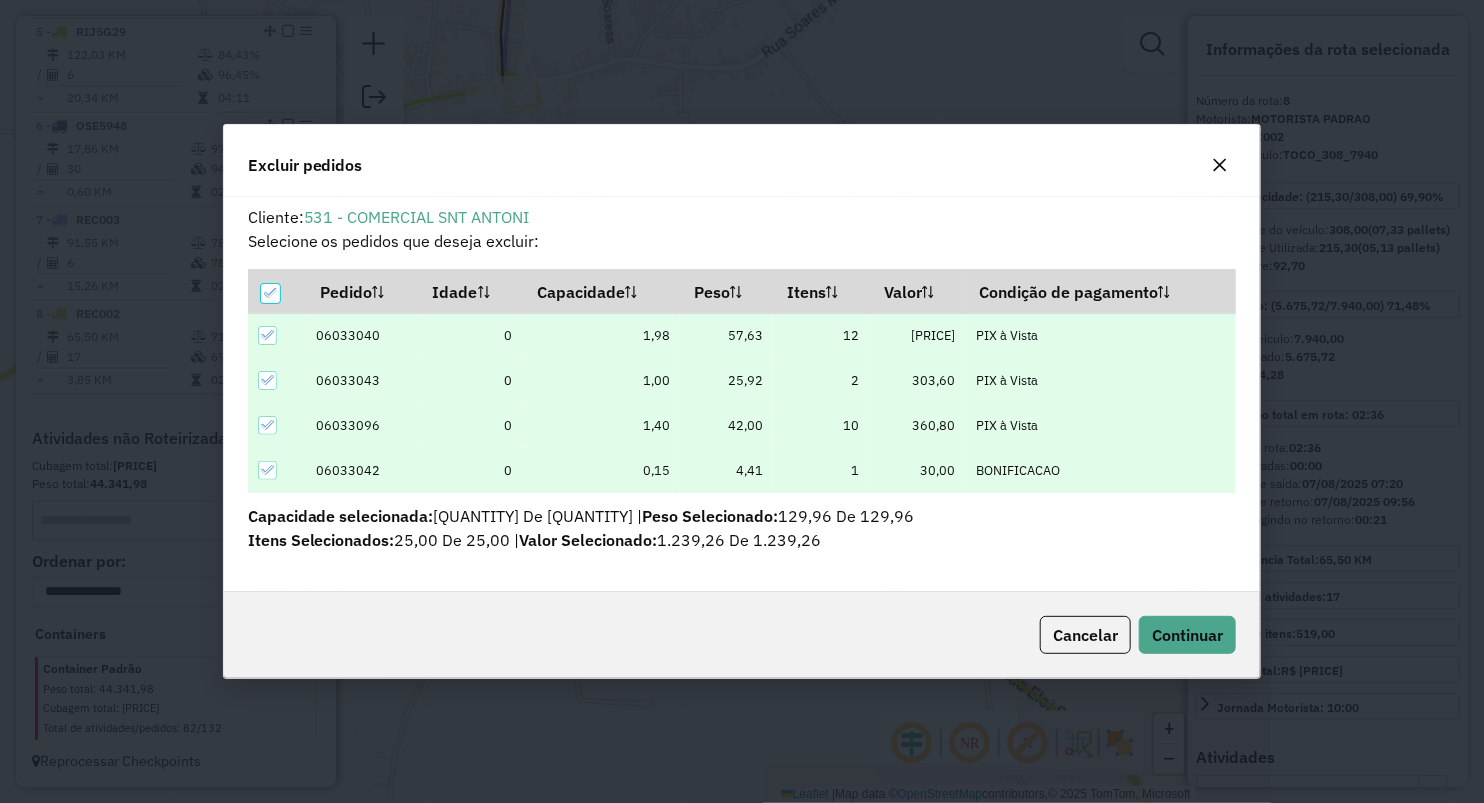 scroll, scrollTop: 0, scrollLeft: 0, axis: both 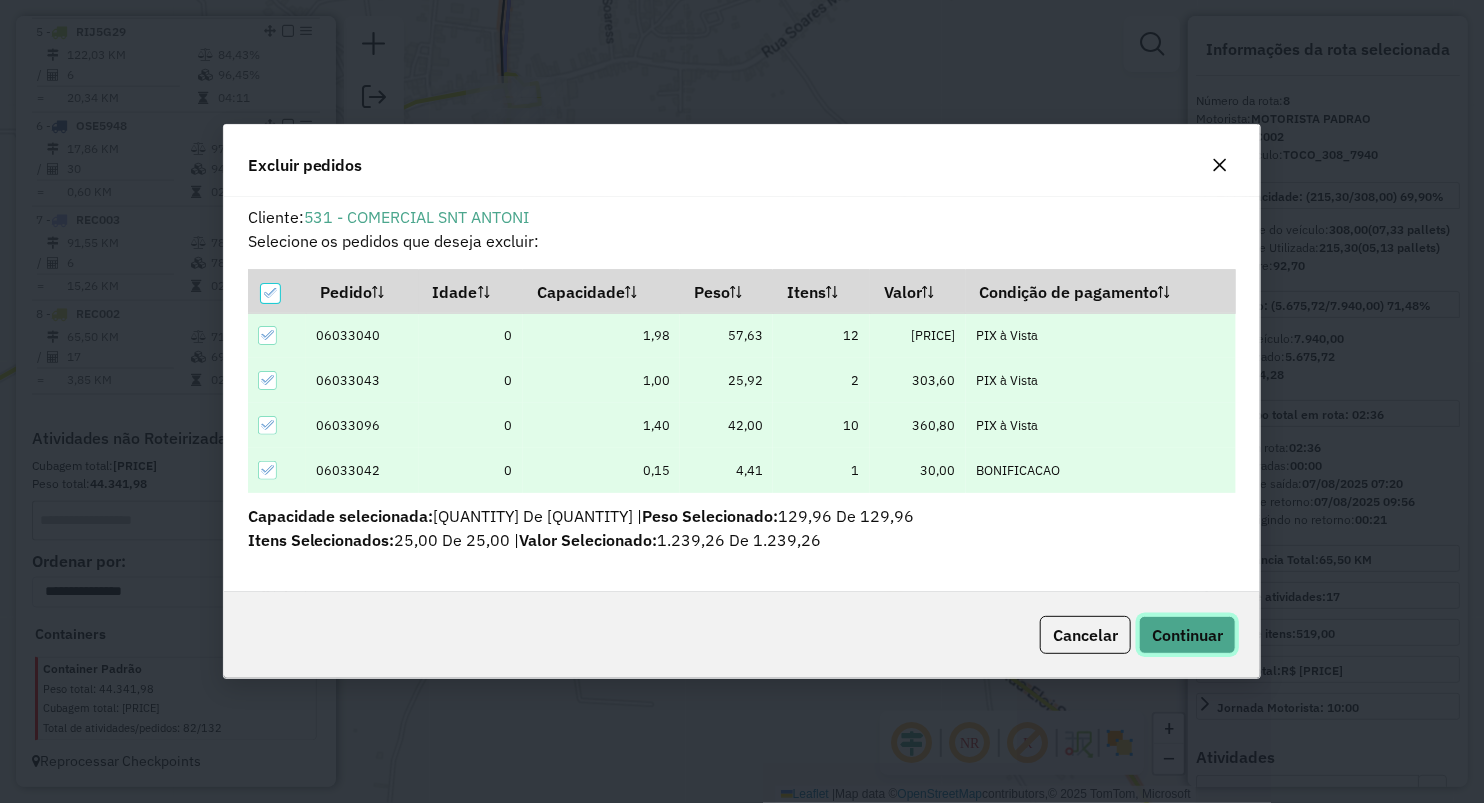 click on "Continuar" 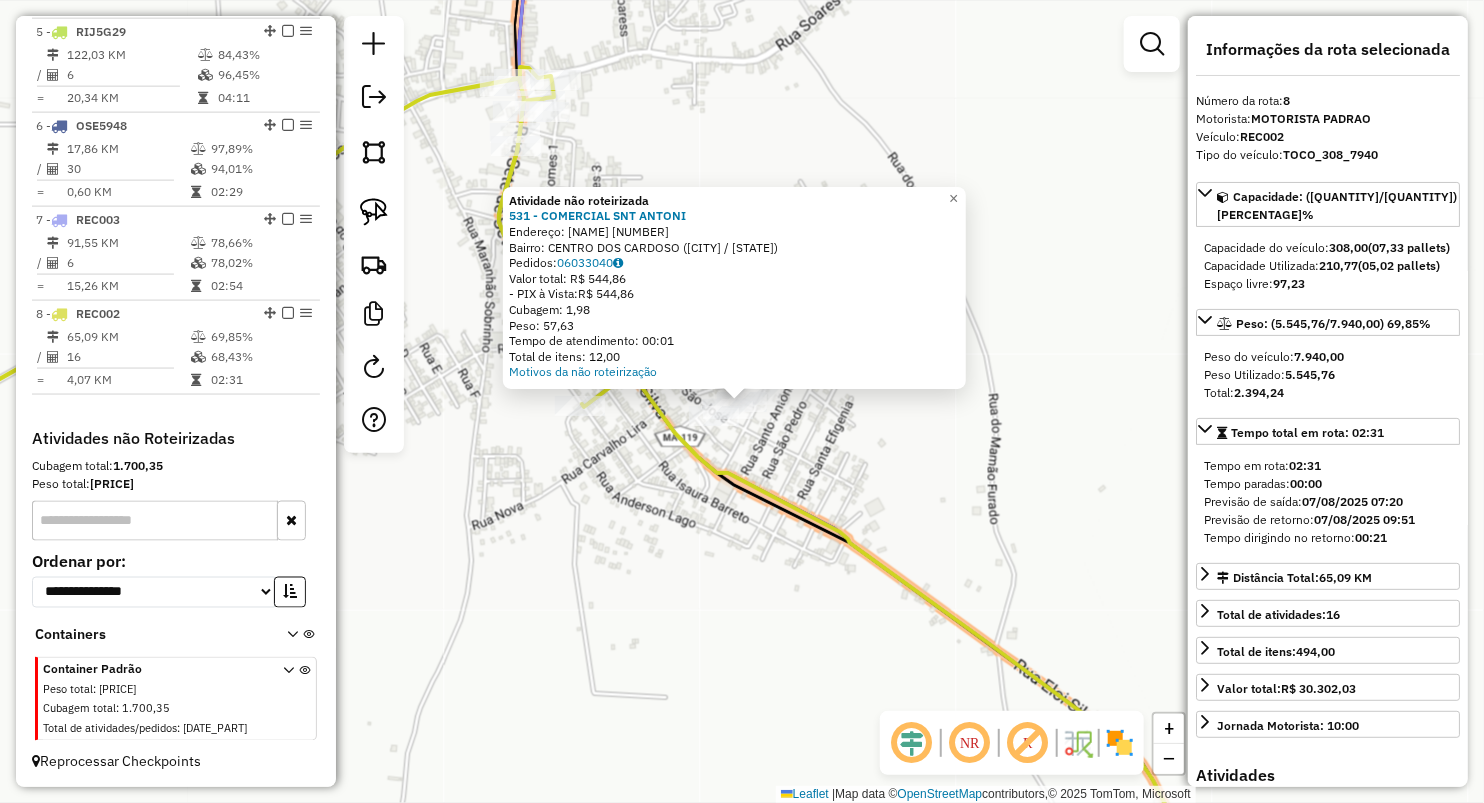 click on "Atividade não roteirizada 531 - COMERCIAL SNT ANTONI  Endereço:  Sao Francisco 4   Bairro: CENTRO DOS CARDOSO (PAULO RAMOS / MA)   Pedidos:  06033040   Valor total: R$ 544,86   - PIX à Vista:  R$ 544,86   Cubagem: 1,98   Peso: 57,63   Tempo de atendimento: 00:01   Total de itens: 12,00  Motivos da não roteirização × Janela de atendimento Grade de atendimento Capacidade Transportadoras Veículos Cliente Pedidos  Rotas Selecione os dias de semana para filtrar as janelas de atendimento  Seg   Ter   Qua   Qui   Sex   Sáb   Dom  Informe o período da janela de atendimento: De: Até:  Filtrar exatamente a janela do cliente  Considerar janela de atendimento padrão  Selecione os dias de semana para filtrar as grades de atendimento  Seg   Ter   Qua   Qui   Sex   Sáb   Dom   Considerar clientes sem dia de atendimento cadastrado  Clientes fora do dia de atendimento selecionado Filtrar as atividades entre os valores definidos abaixo:  Peso mínimo:   Peso máximo:   Cubagem mínima:   Cubagem máxima:   De:  +" 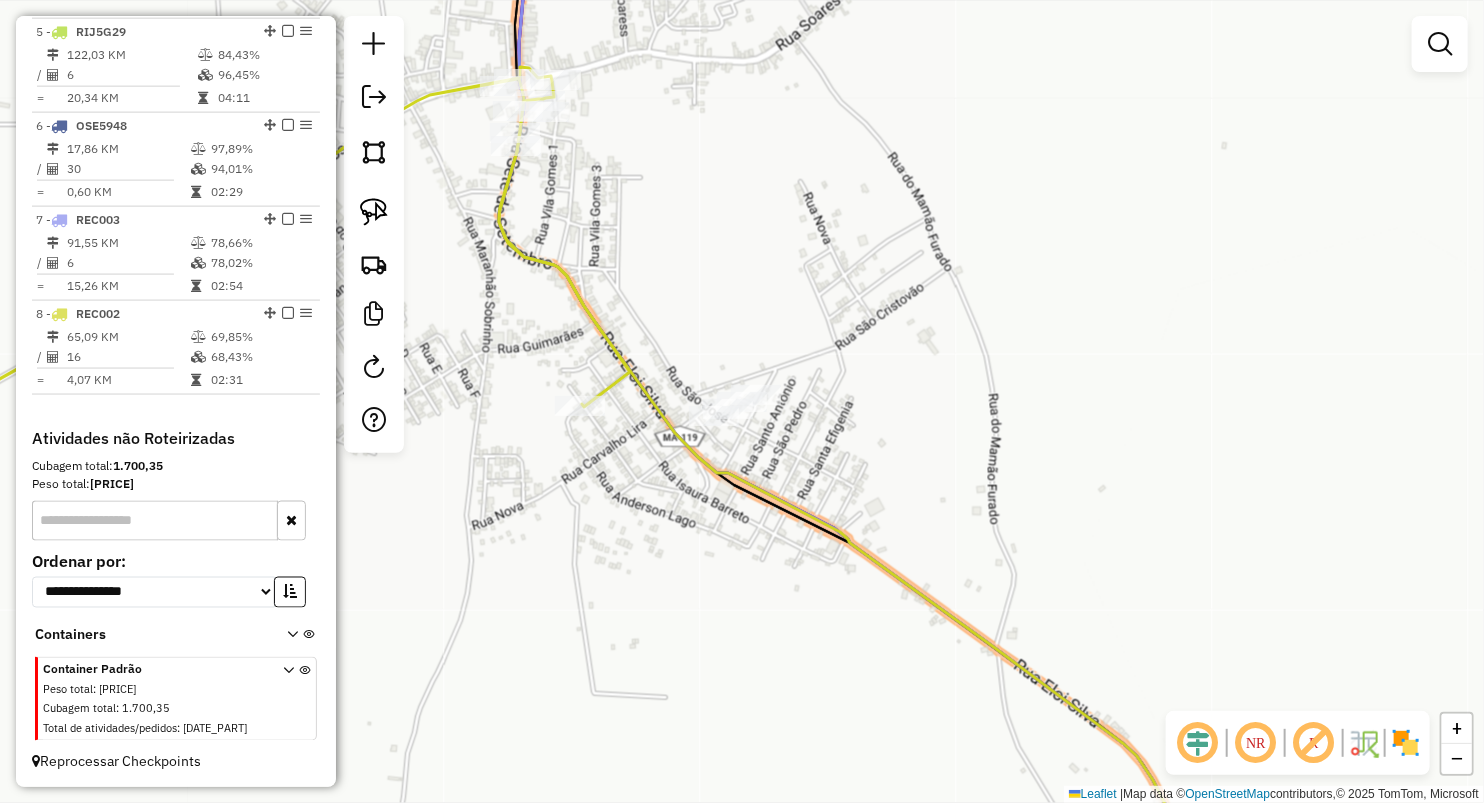 drag, startPoint x: 392, startPoint y: 202, endPoint x: 432, endPoint y: 221, distance: 44.28318 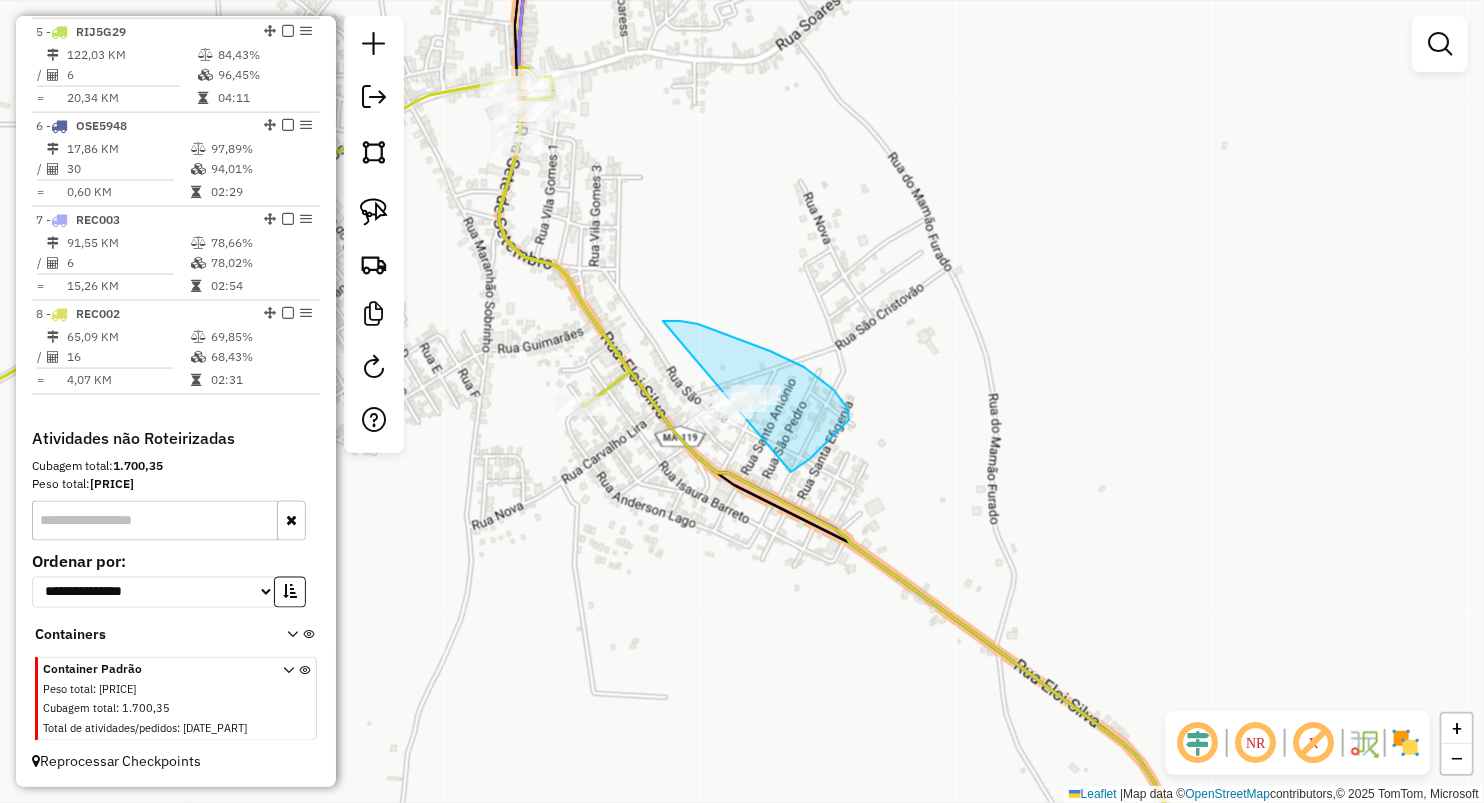 drag, startPoint x: 662, startPoint y: 321, endPoint x: 673, endPoint y: 531, distance: 210.2879 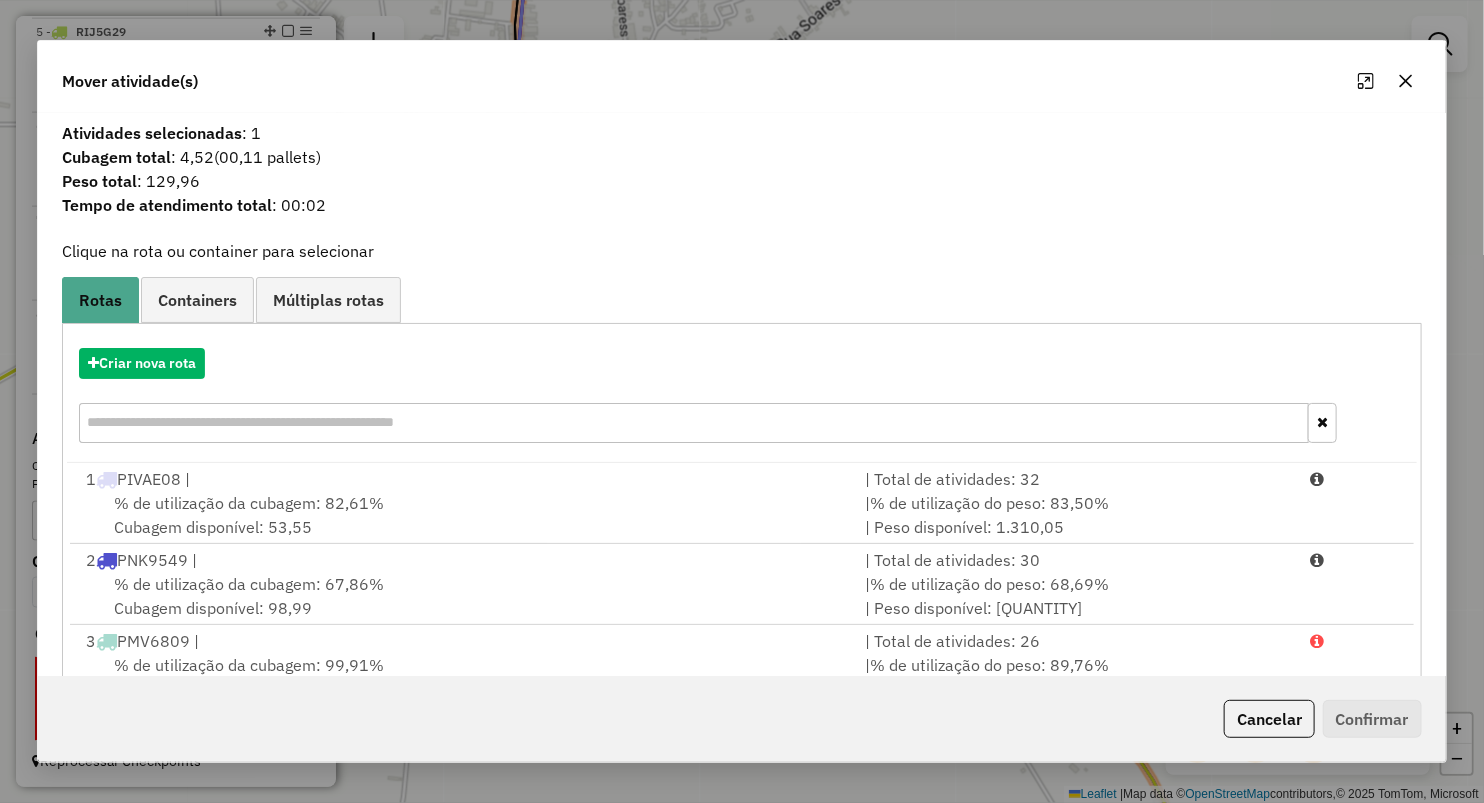 drag, startPoint x: 1411, startPoint y: 87, endPoint x: 1363, endPoint y: 108, distance: 52.392746 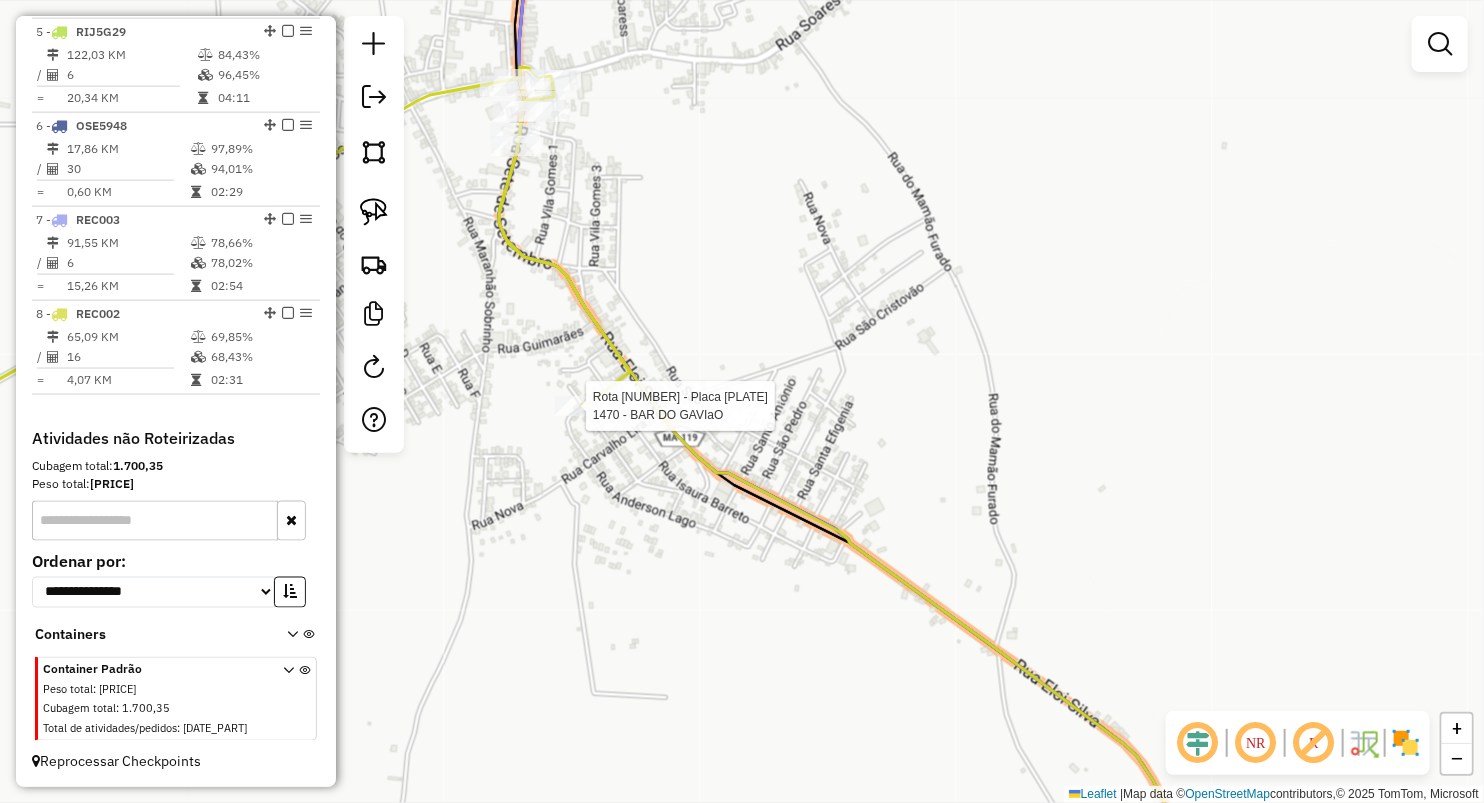 select on "**********" 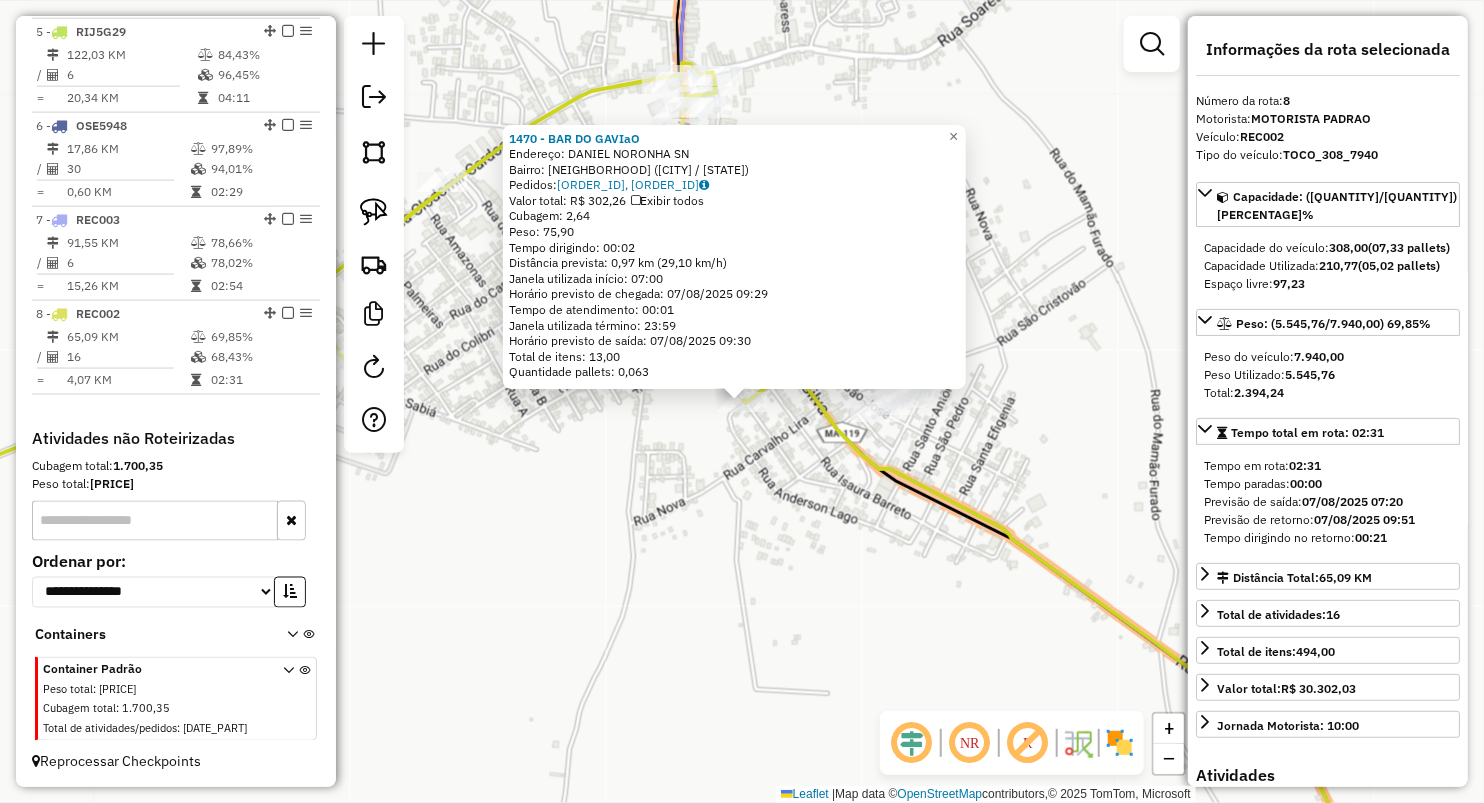 drag, startPoint x: 600, startPoint y: 479, endPoint x: 685, endPoint y: 456, distance: 88.0568 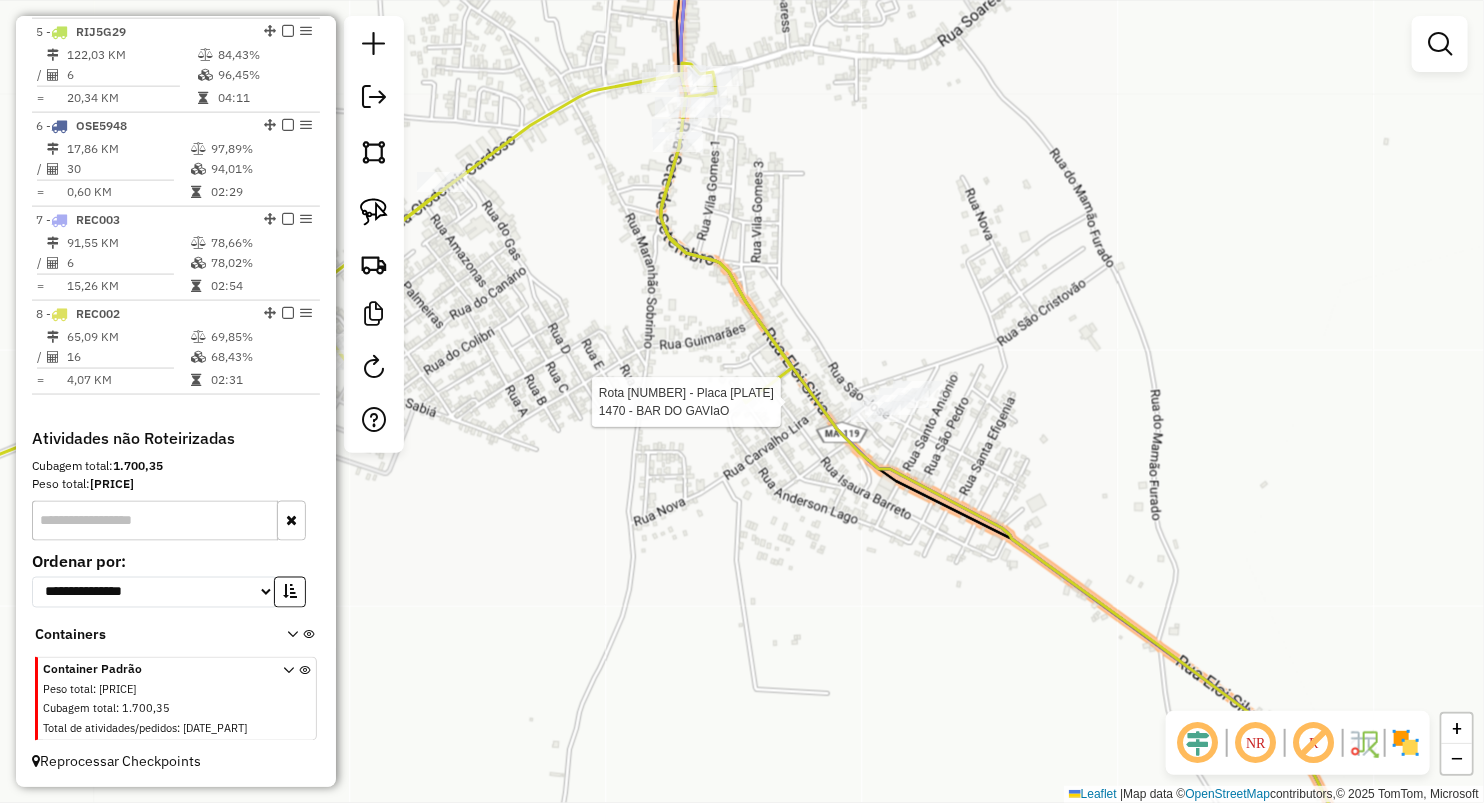 select on "**********" 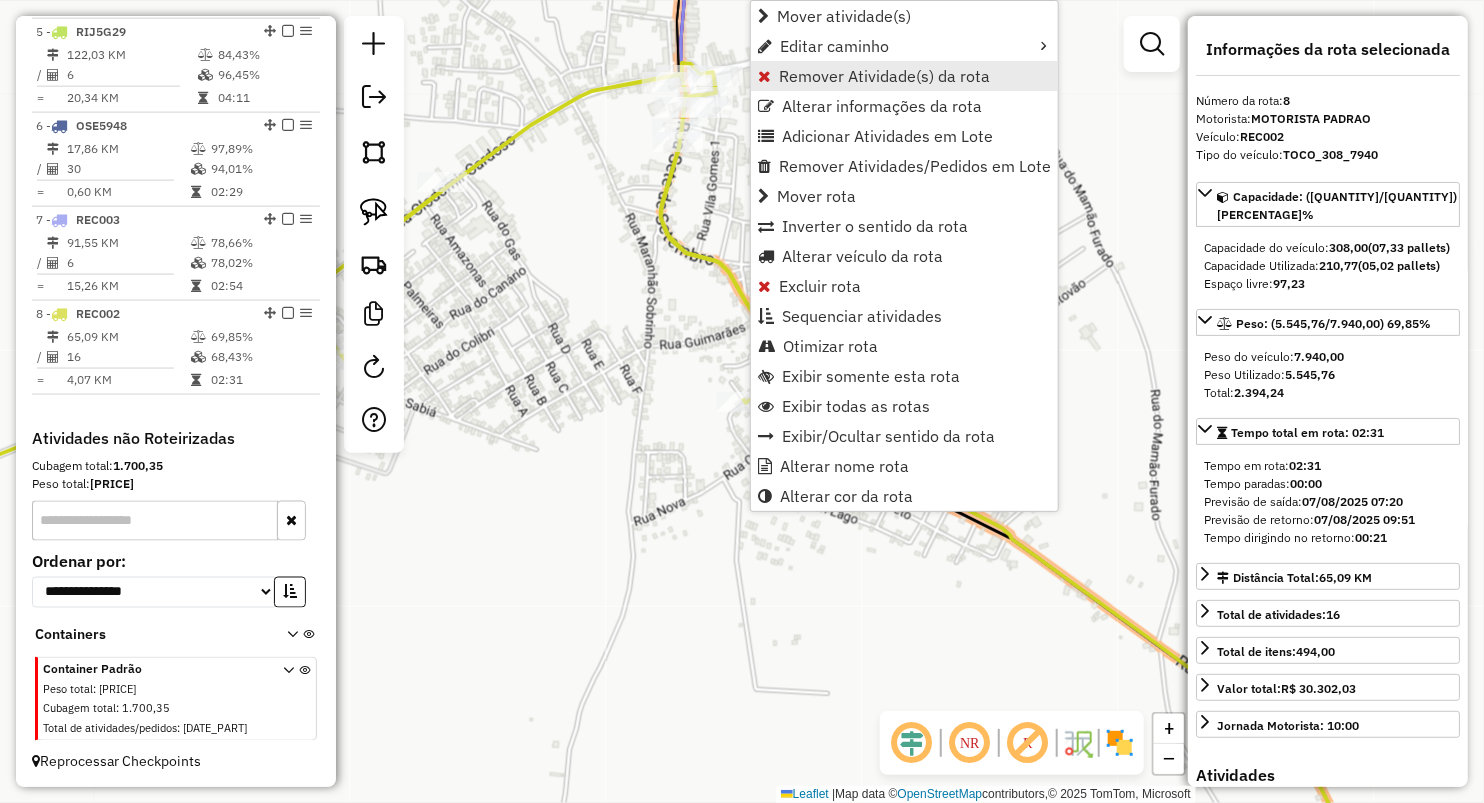 click on "Remover Atividade(s) da rota" at bounding box center (884, 76) 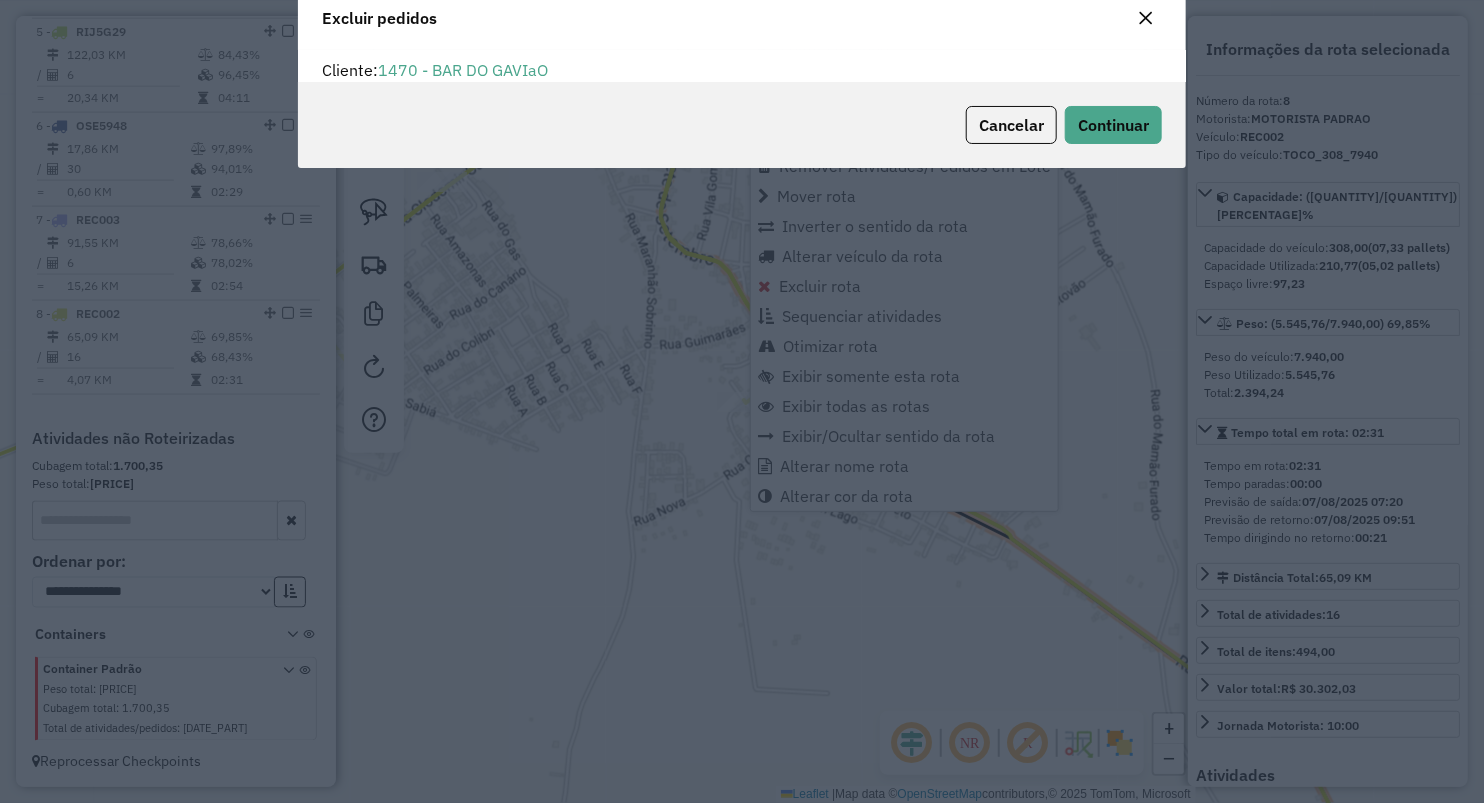 scroll, scrollTop: 10, scrollLeft: 6, axis: both 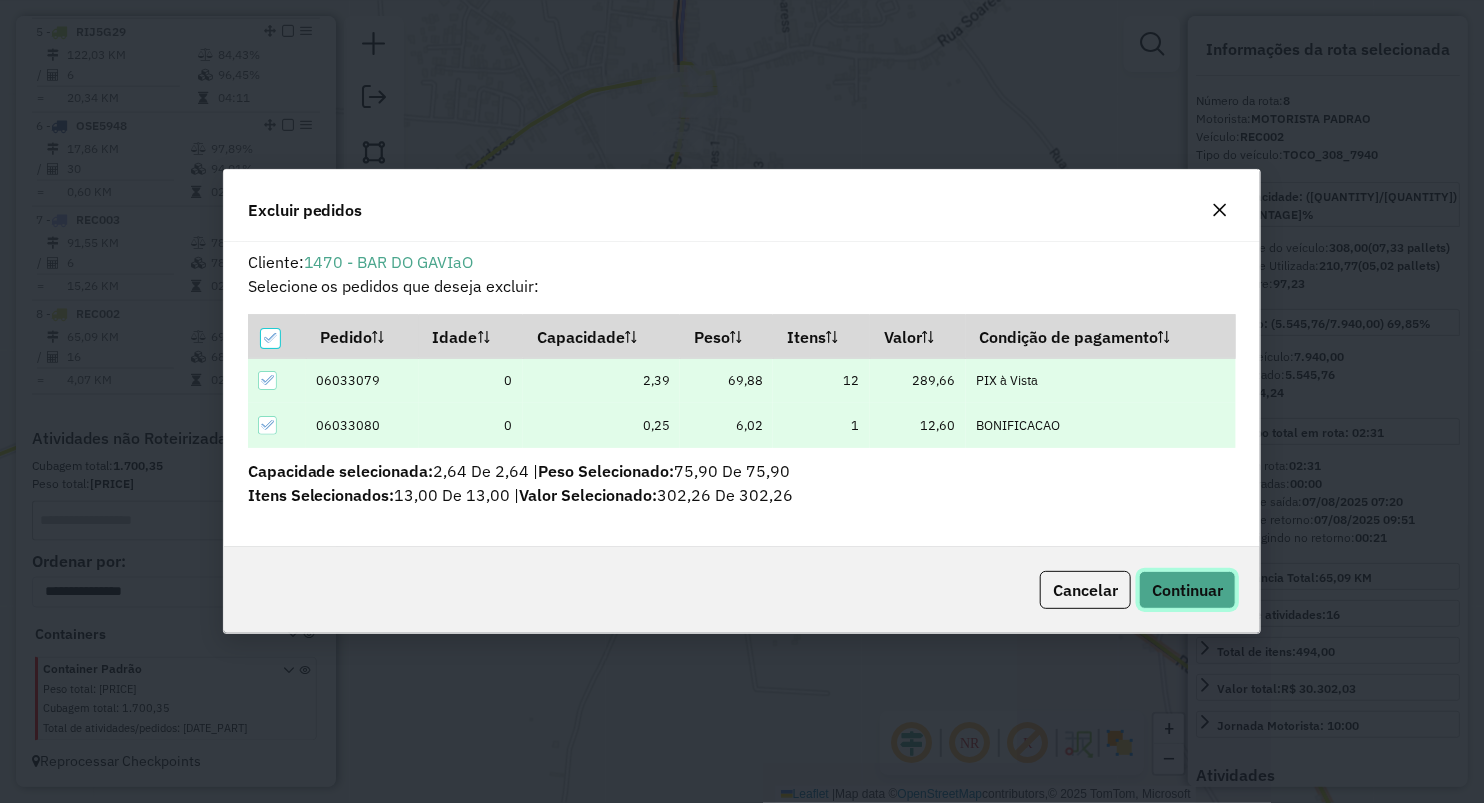 click on "Continuar" 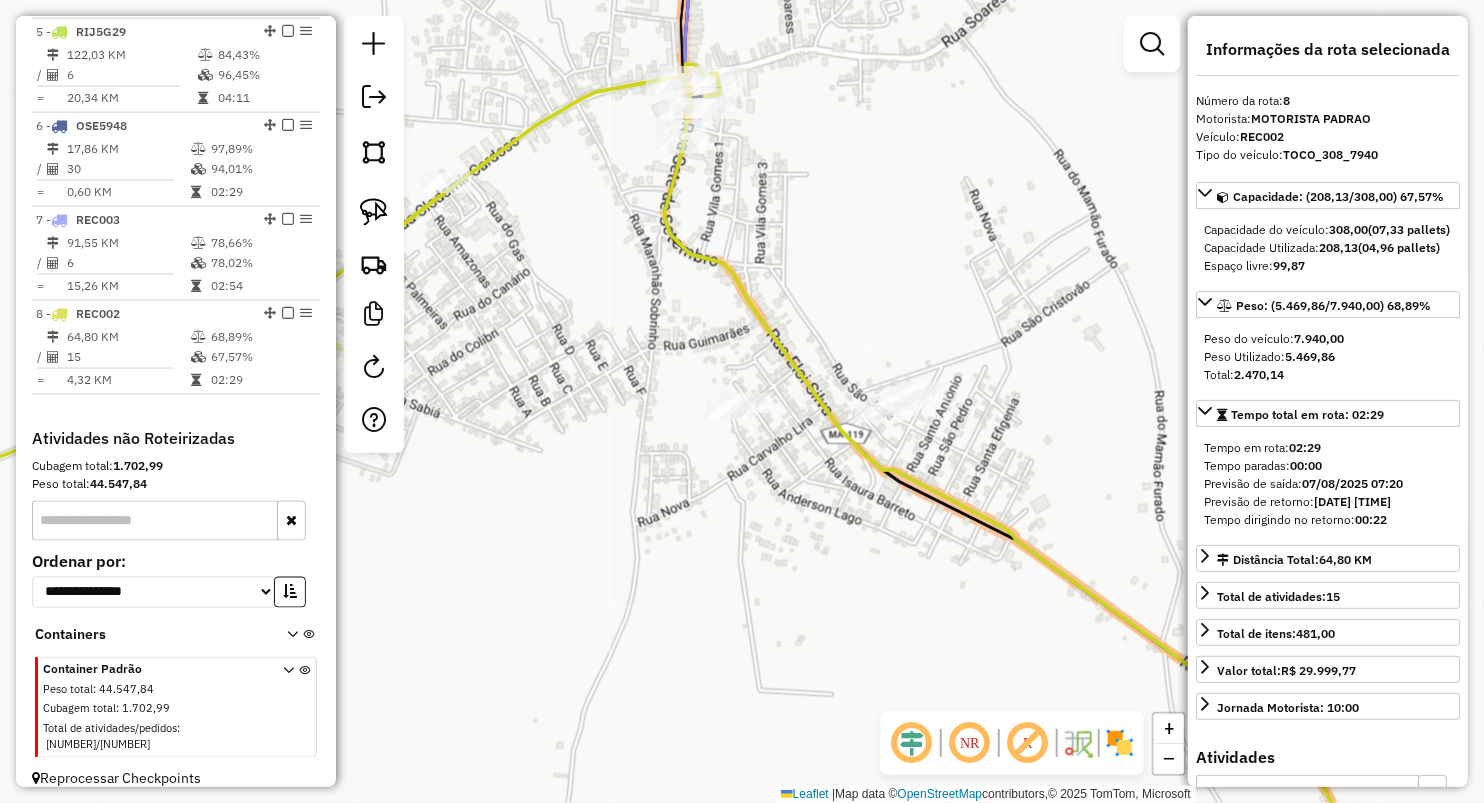 drag, startPoint x: 562, startPoint y: 240, endPoint x: 866, endPoint y: 378, distance: 333.85626 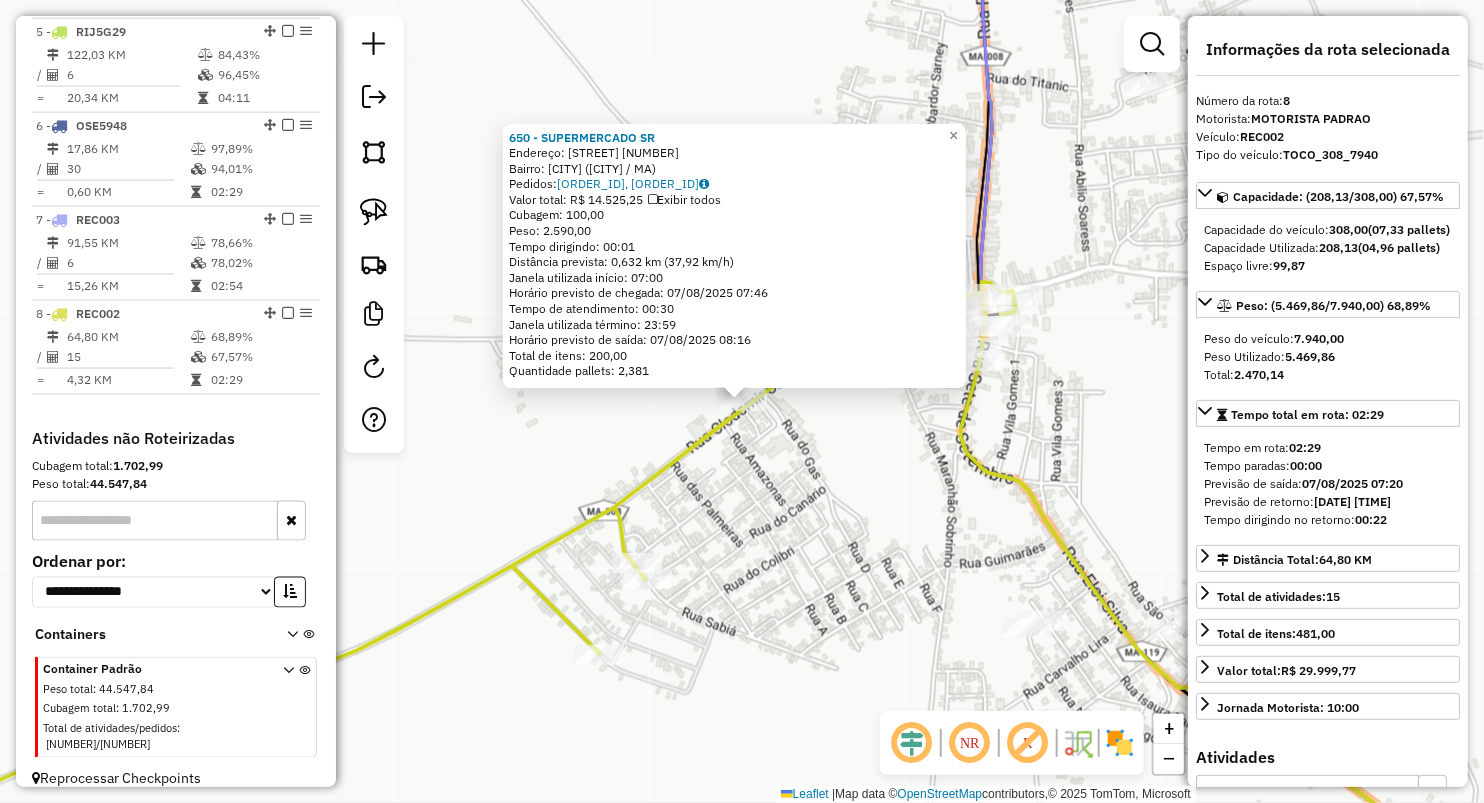 click on "650 - SUPERMERCADO SR  Endereço:  Claudemir Cardoso 14   Bairro: BURITI (PAULO RAMOS / MA)   Pedidos:  06033044, 06033143   Valor total: R$ 14.525,25   Exibir todos   Cubagem: 100,00  Peso: 2.590,00  Tempo dirigindo: 00:01   Distância prevista: 0,632 km (37,92 km/h)   Janela utilizada início: 07:00   Horário previsto de chegada: 07/08/2025 07:46   Tempo de atendimento: 00:30   Janela utilizada término: 23:59   Horário previsto de saída: 07/08/2025 08:16   Total de itens: 200,00   Quantidade pallets: 2,381  × Janela de atendimento Grade de atendimento Capacidade Transportadoras Veículos Cliente Pedidos  Rotas Selecione os dias de semana para filtrar as janelas de atendimento  Seg   Ter   Qua   Qui   Sex   Sáb   Dom  Informe o período da janela de atendimento: De: Até:  Filtrar exatamente a janela do cliente  Considerar janela de atendimento padrão  Selecione os dias de semana para filtrar as grades de atendimento  Seg   Ter   Qua   Qui   Sex   Sáb   Dom   Peso mínimo:   Peso máximo:   De:  De:" 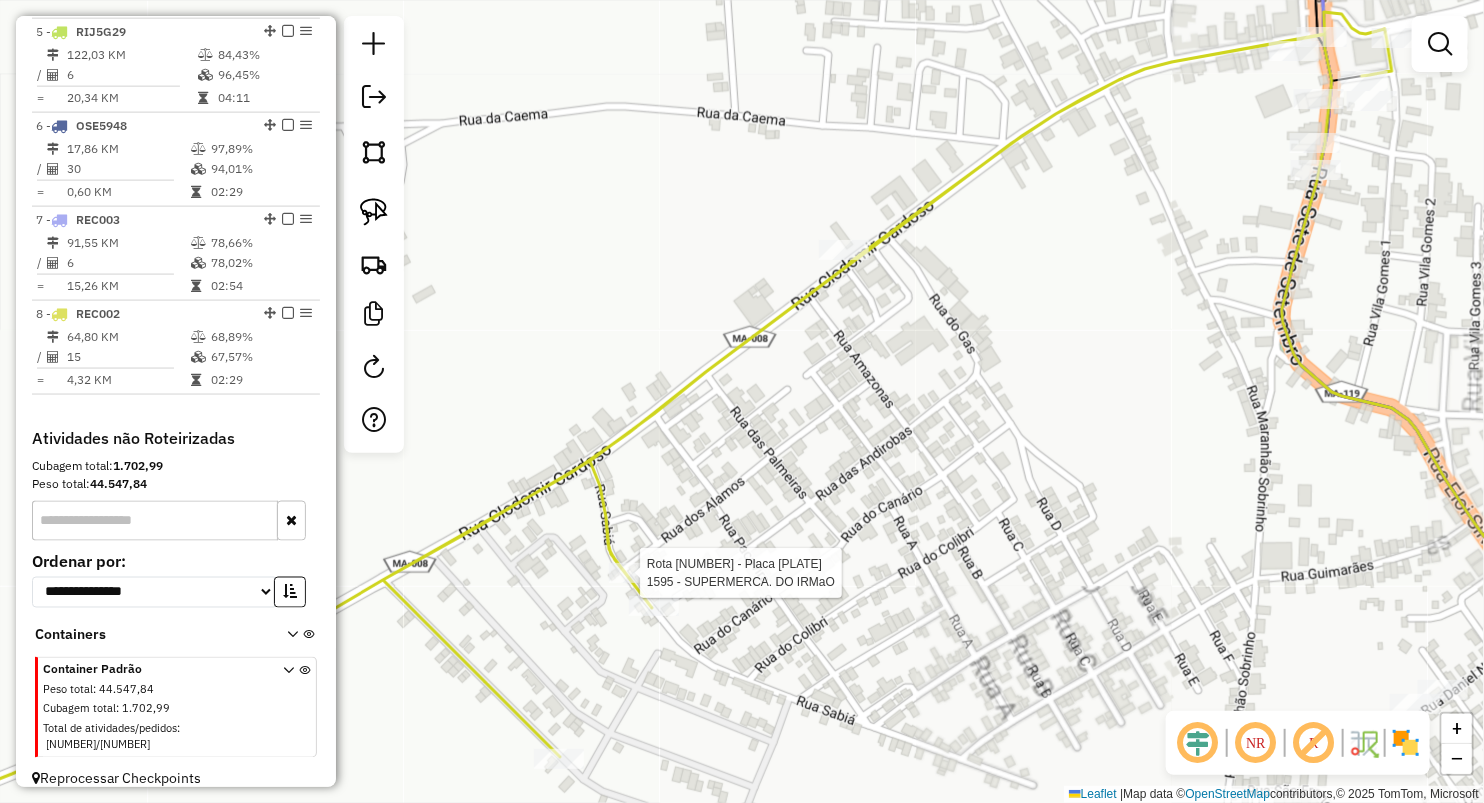 select on "**********" 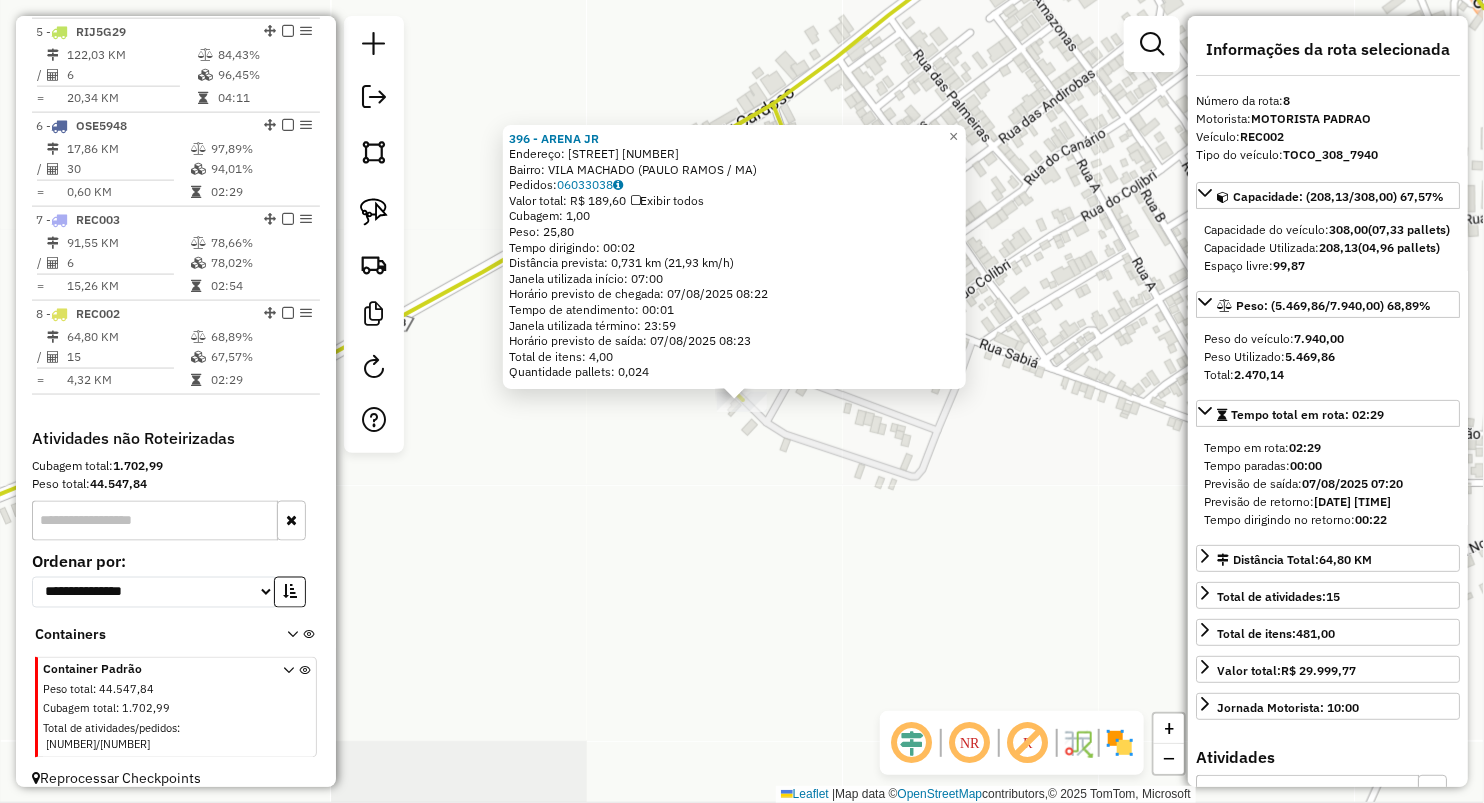 click on "396 - ARENA JR  Endereço:  R GRANDE 1   Bairro: VILA MACHADO (PAULO RAMOS / MA)   Pedidos:  06033038   Valor total: R$ 189,60   Exibir todos   Cubagem: 1,00  Peso: 25,80  Tempo dirigindo: 00:02   Distância prevista: 0,731 km (21,93 km/h)   Janela utilizada início: 07:00   Horário previsto de chegada: 07/08/2025 08:22   Tempo de atendimento: 00:01   Janela utilizada término: 23:59   Horário previsto de saída: 07/08/2025 08:23   Total de itens: 4,00   Quantidade pallets: 0,024  × Janela de atendimento Grade de atendimento Capacidade Transportadoras Veículos Cliente Pedidos  Rotas Selecione os dias de semana para filtrar as janelas de atendimento  Seg   Ter   Qua   Qui   Sex   Sáb   Dom  Informe o período da janela de atendimento: De: Até:  Filtrar exatamente a janela do cliente  Considerar janela de atendimento padrão  Selecione os dias de semana para filtrar as grades de atendimento  Seg   Ter   Qua   Qui   Sex   Sáb   Dom   Considerar clientes sem dia de atendimento cadastrado  Peso mínimo:  +" 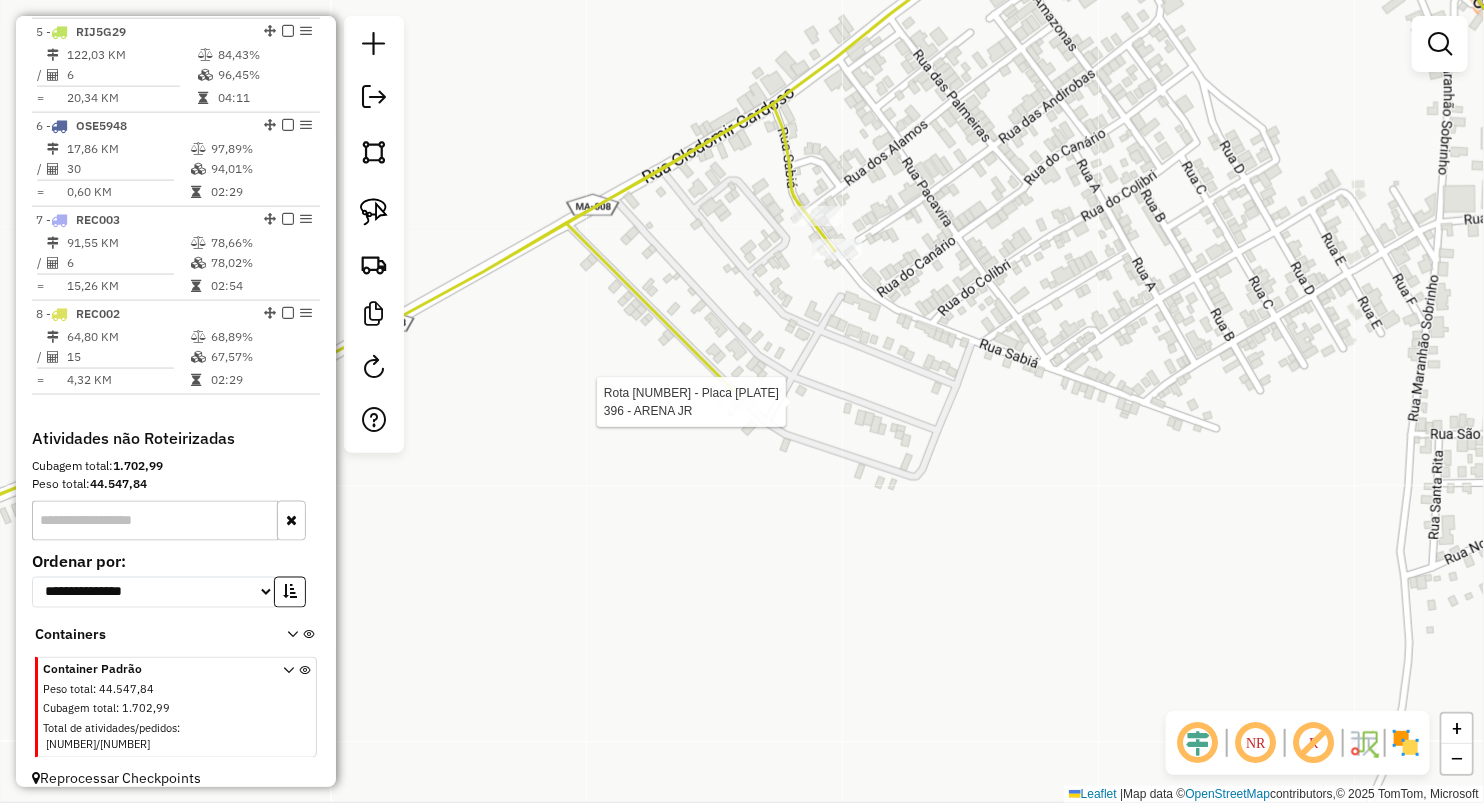 select on "**********" 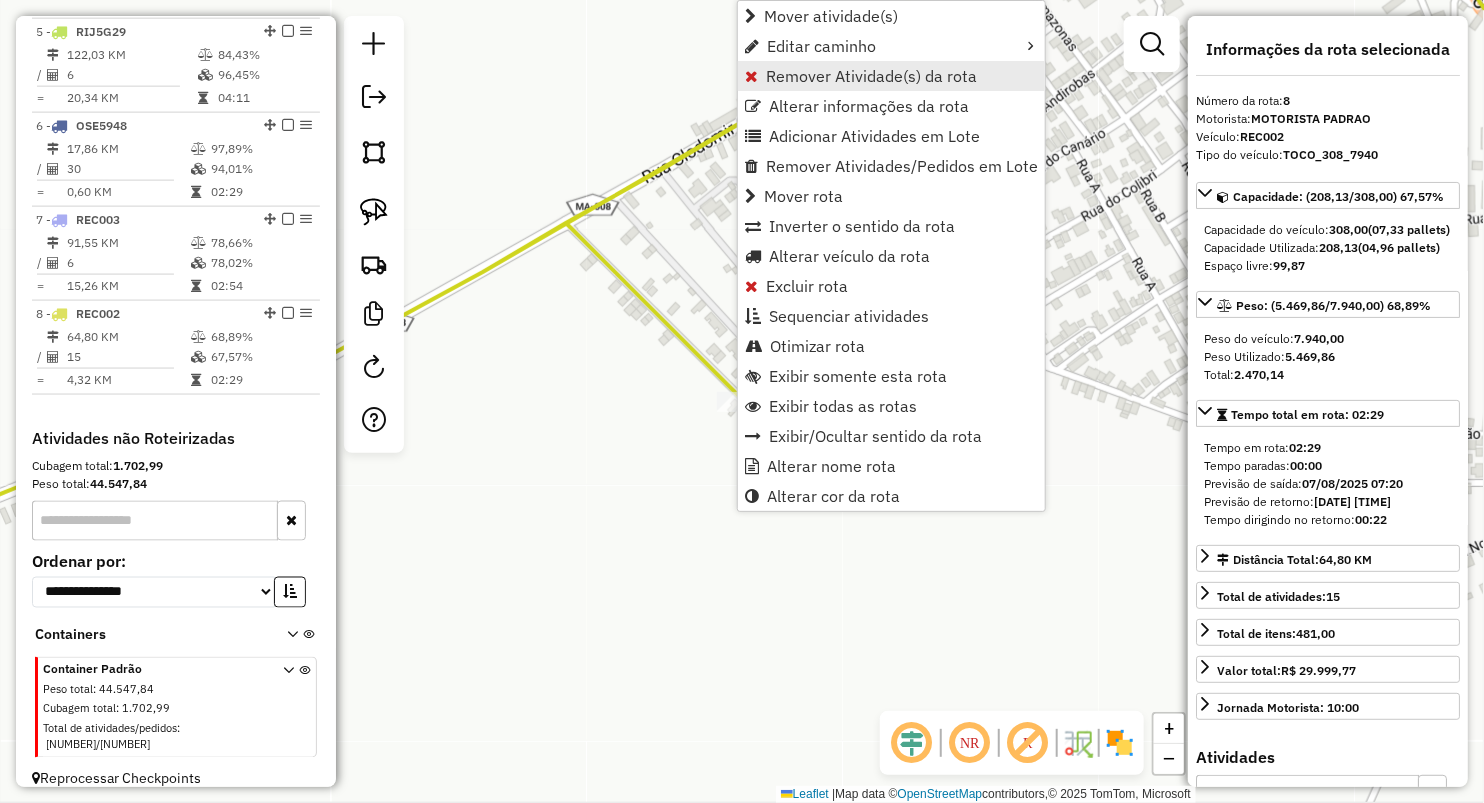click on "Remover Atividade(s) da rota" at bounding box center [871, 76] 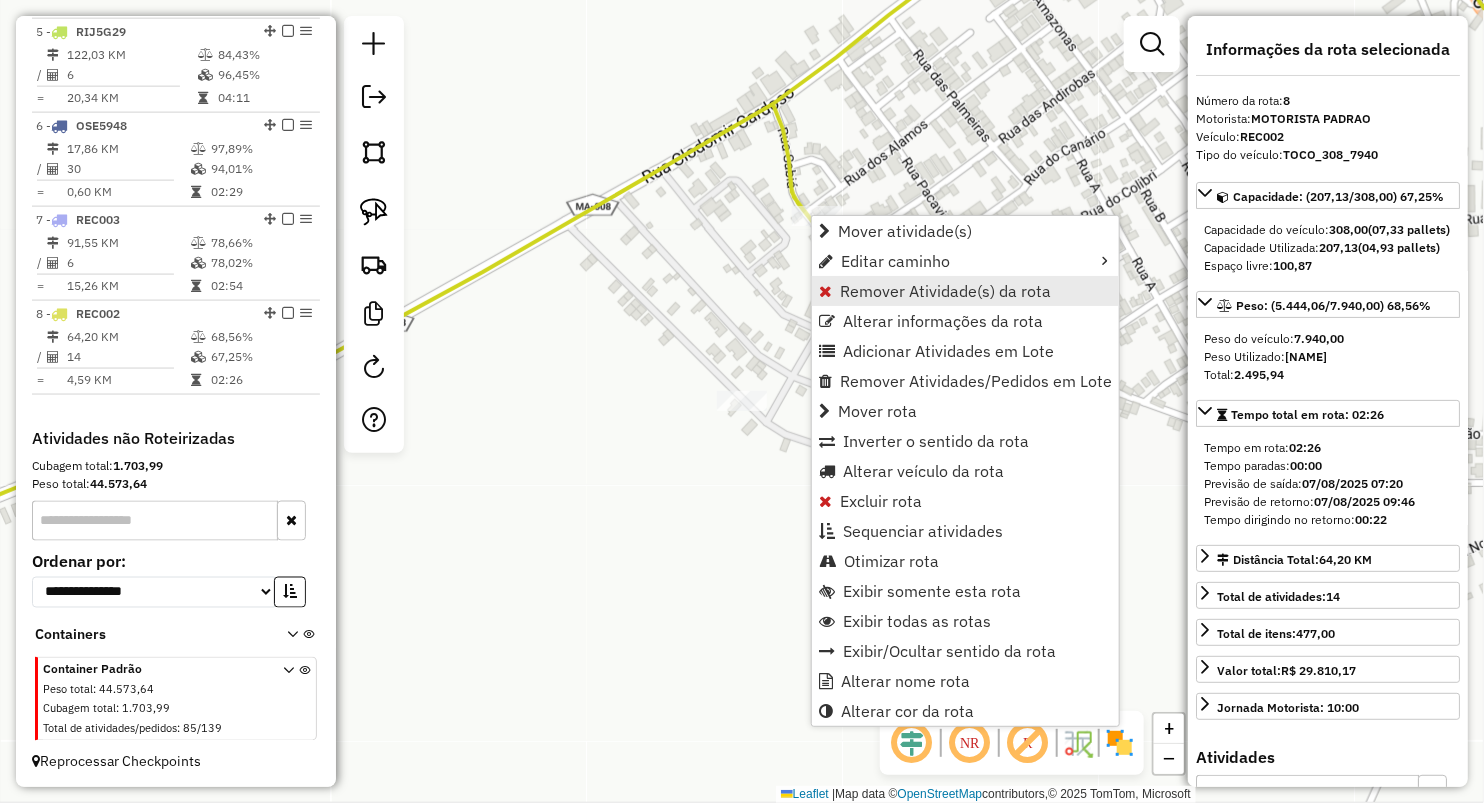 click on "Remover Atividade(s) da rota" at bounding box center (945, 291) 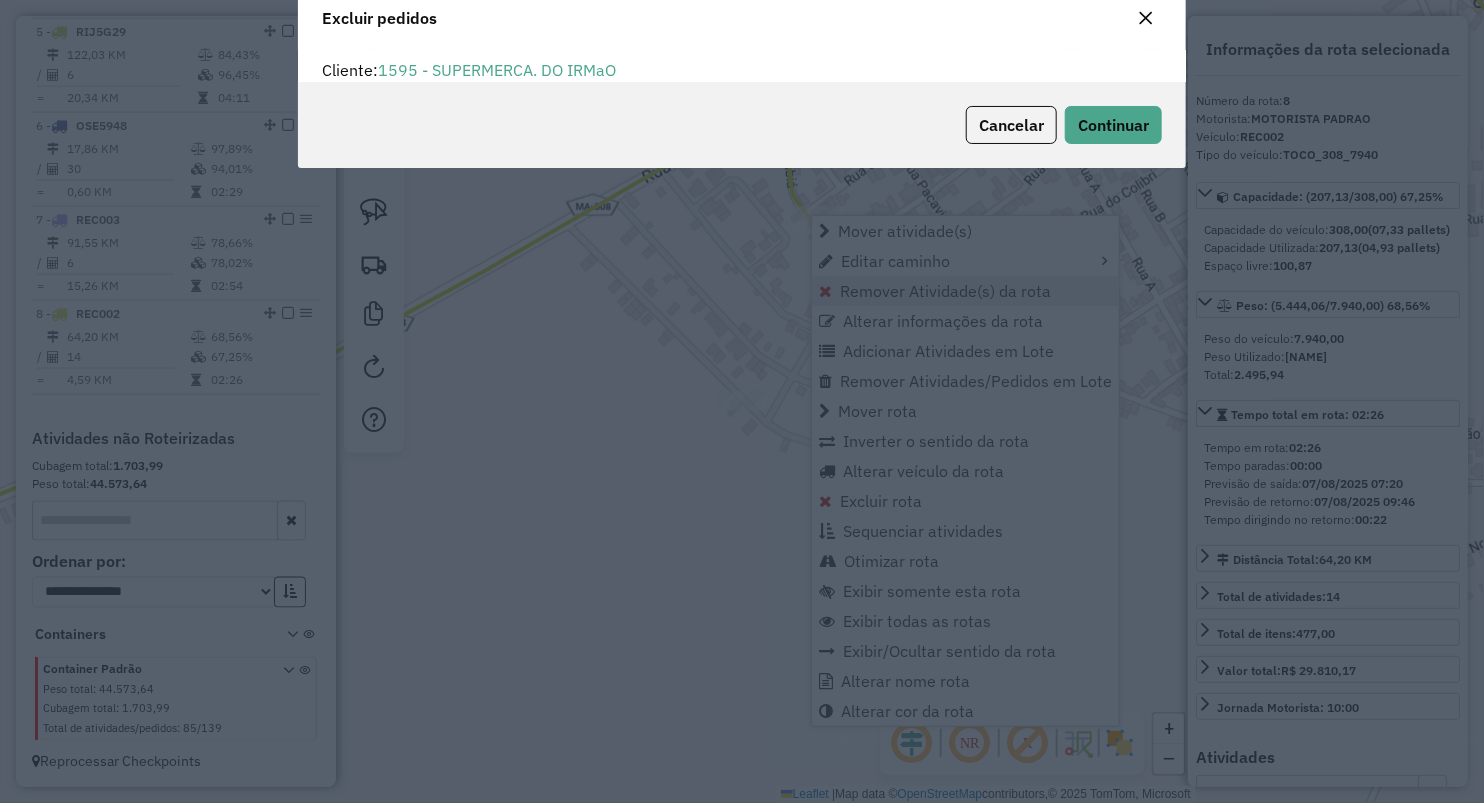 scroll, scrollTop: 10, scrollLeft: 6, axis: both 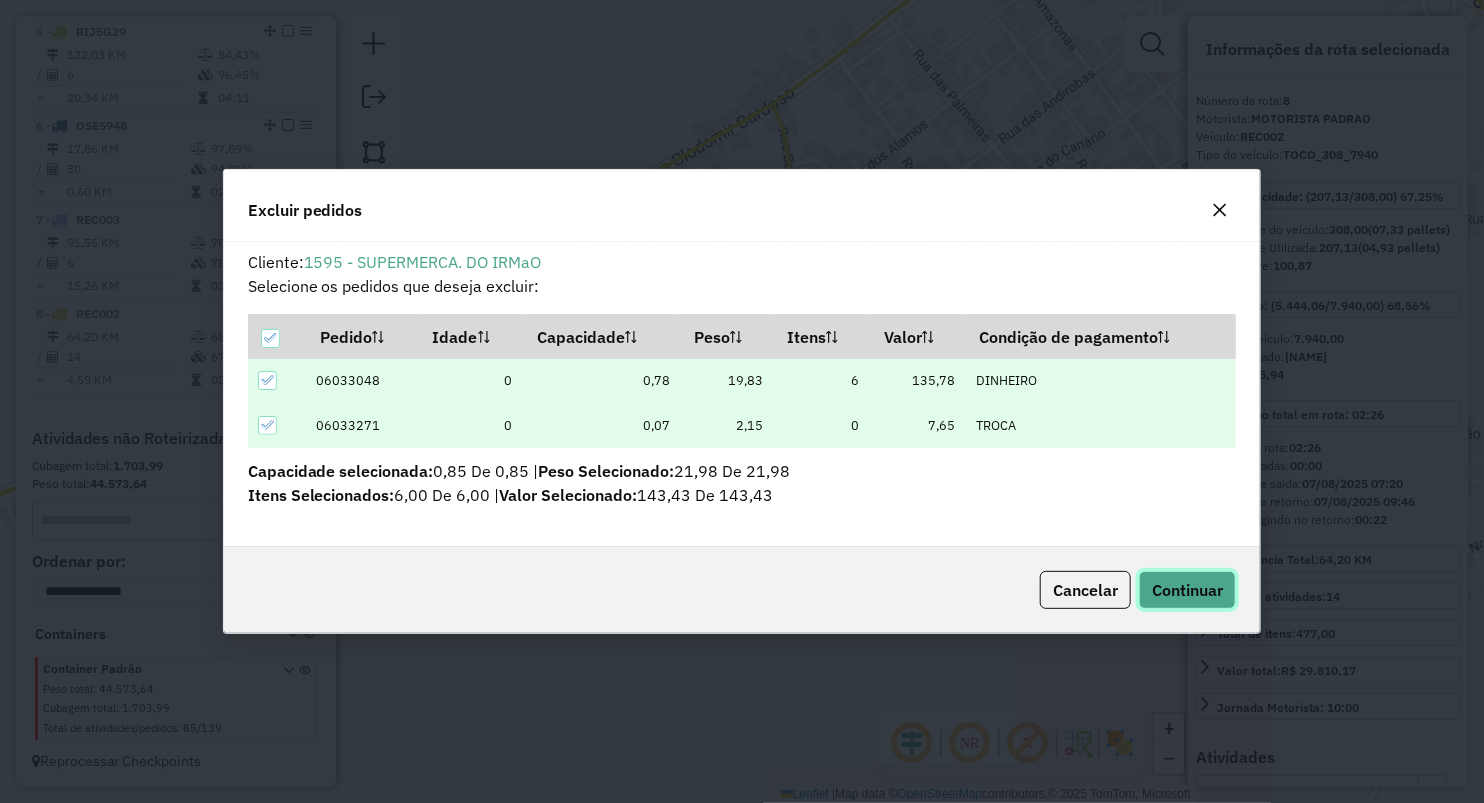 click on "Continuar" 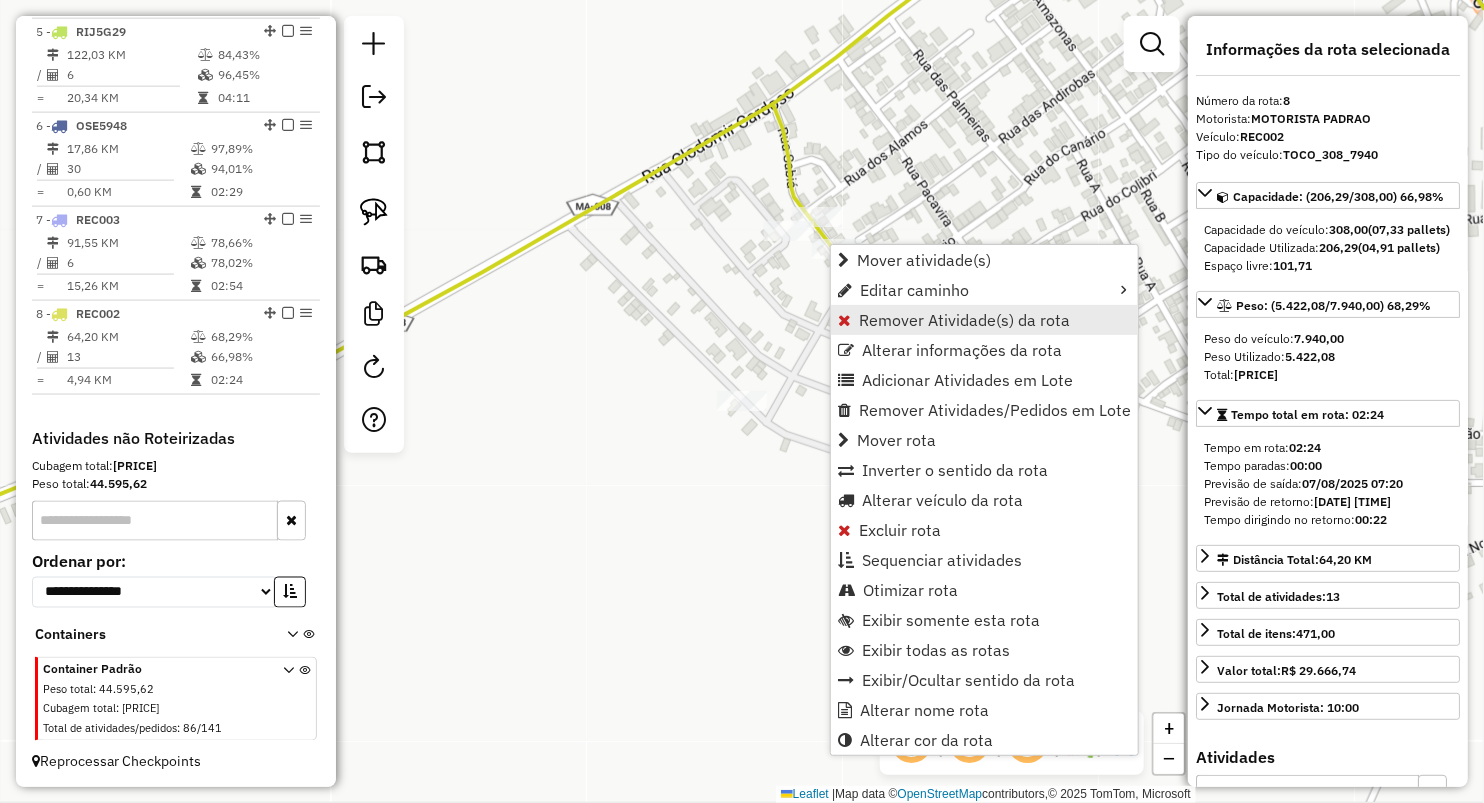 click on "Remover Atividade(s) da rota" at bounding box center [964, 320] 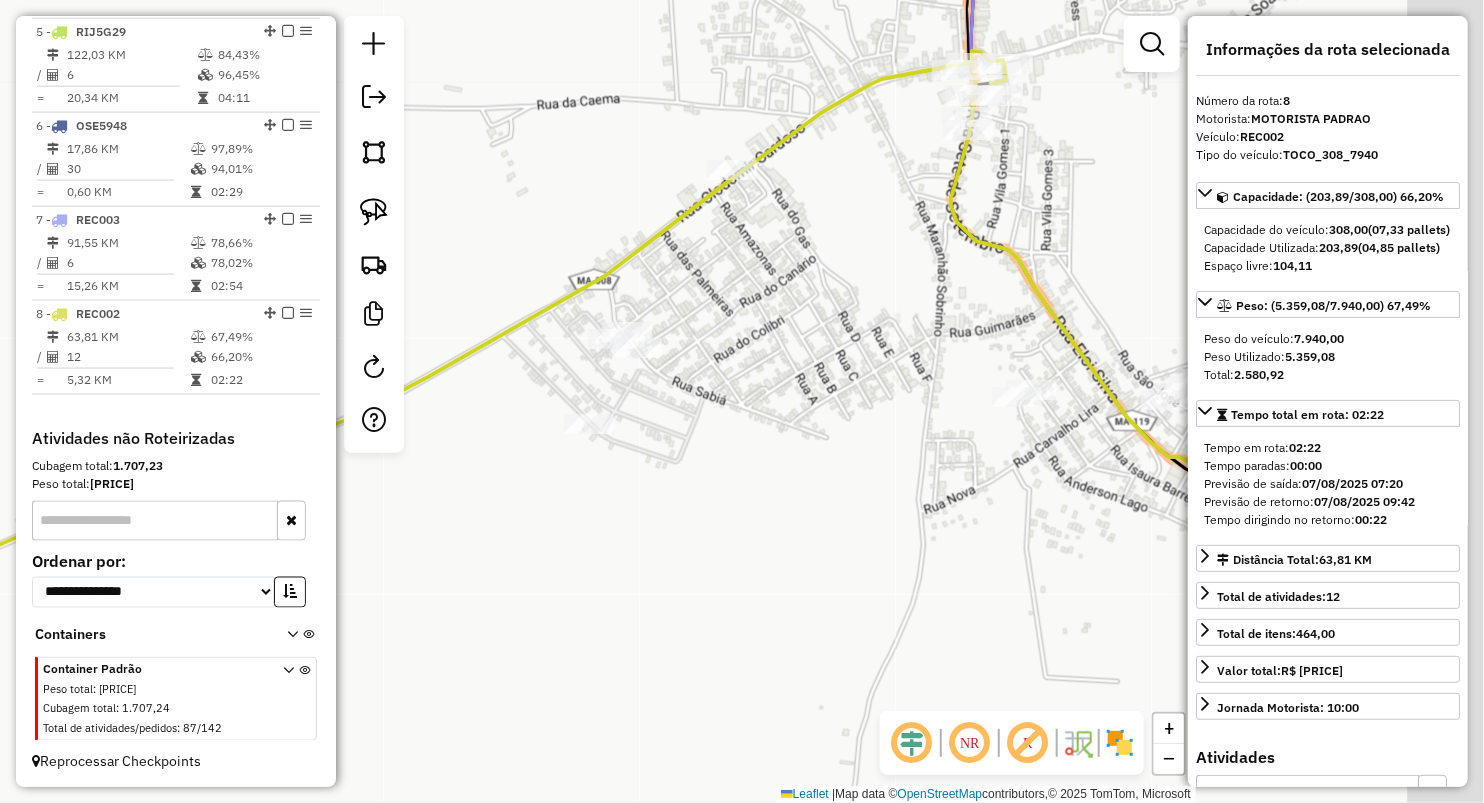 drag, startPoint x: 962, startPoint y: 424, endPoint x: 703, endPoint y: 513, distance: 273.86493 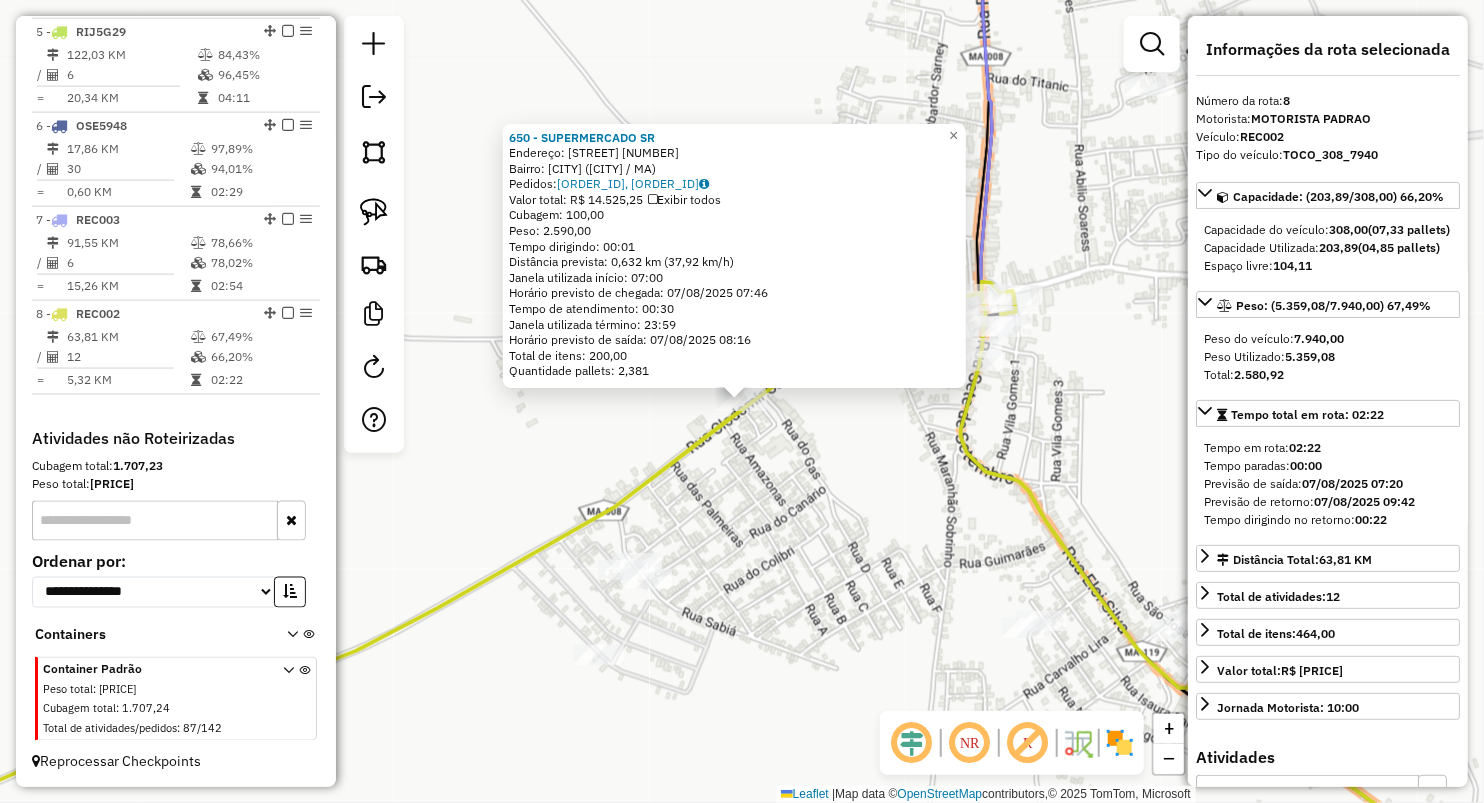 click on "650 - SUPERMERCADO SR  Endereço:  Claudemir Cardoso 14   Bairro: BURITI (PAULO RAMOS / MA)   Pedidos:  06033044, 06033143   Valor total: R$ 14.525,25   Exibir todos   Cubagem: 100,00  Peso: 2.590,00  Tempo dirigindo: 00:01   Distância prevista: 0,632 km (37,92 km/h)   Janela utilizada início: 07:00   Horário previsto de chegada: 07/08/2025 07:46   Tempo de atendimento: 00:30   Janela utilizada término: 23:59   Horário previsto de saída: 07/08/2025 08:16   Total de itens: 200,00   Quantidade pallets: 2,381  × Janela de atendimento Grade de atendimento Capacidade Transportadoras Veículos Cliente Pedidos  Rotas Selecione os dias de semana para filtrar as janelas de atendimento  Seg   Ter   Qua   Qui   Sex   Sáb   Dom  Informe o período da janela de atendimento: De: Até:  Filtrar exatamente a janela do cliente  Considerar janela de atendimento padrão  Selecione os dias de semana para filtrar as grades de atendimento  Seg   Ter   Qua   Qui   Sex   Sáb   Dom   Peso mínimo:   Peso máximo:   De:  De:" 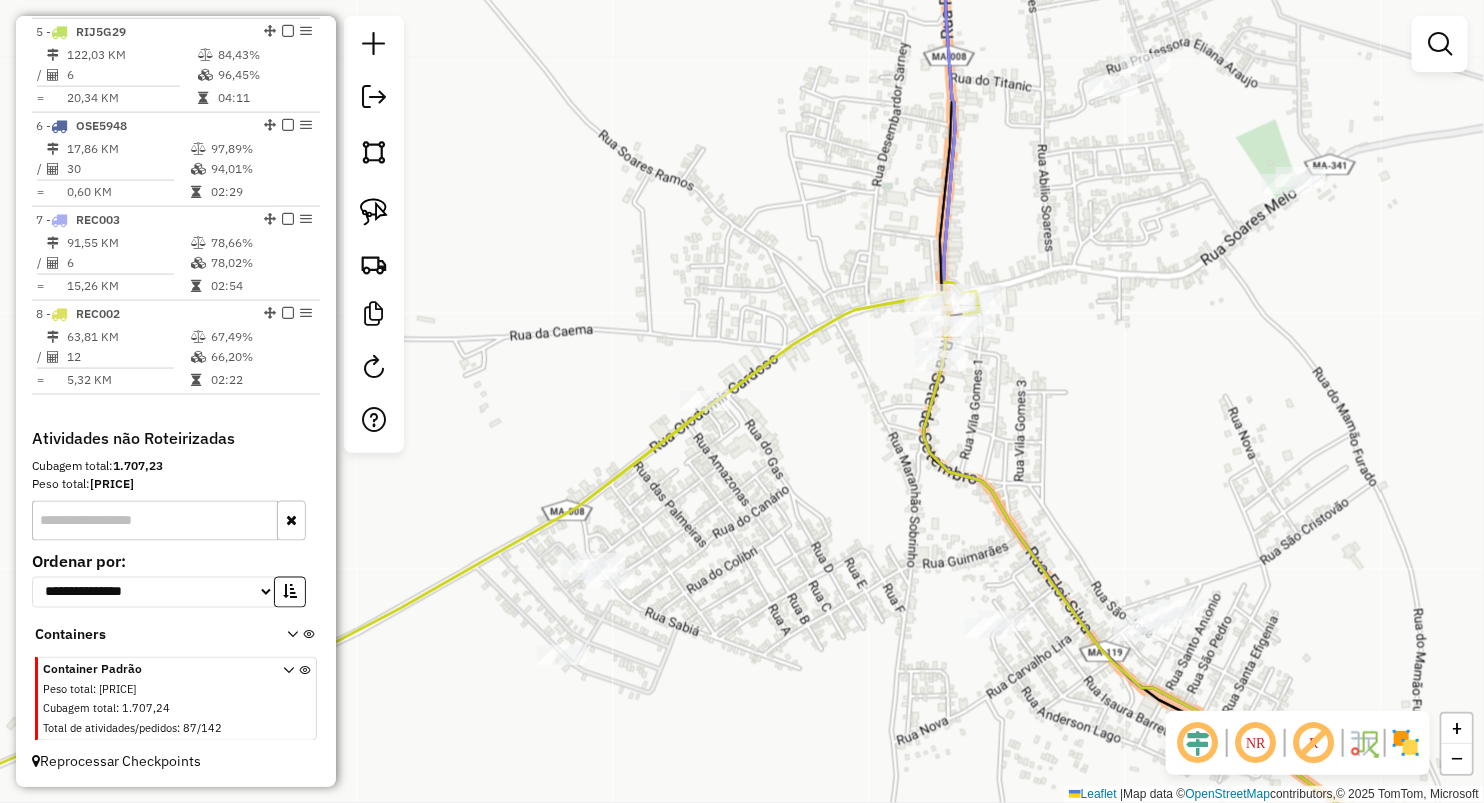 drag, startPoint x: 834, startPoint y: 460, endPoint x: 691, endPoint y: 416, distance: 149.61618 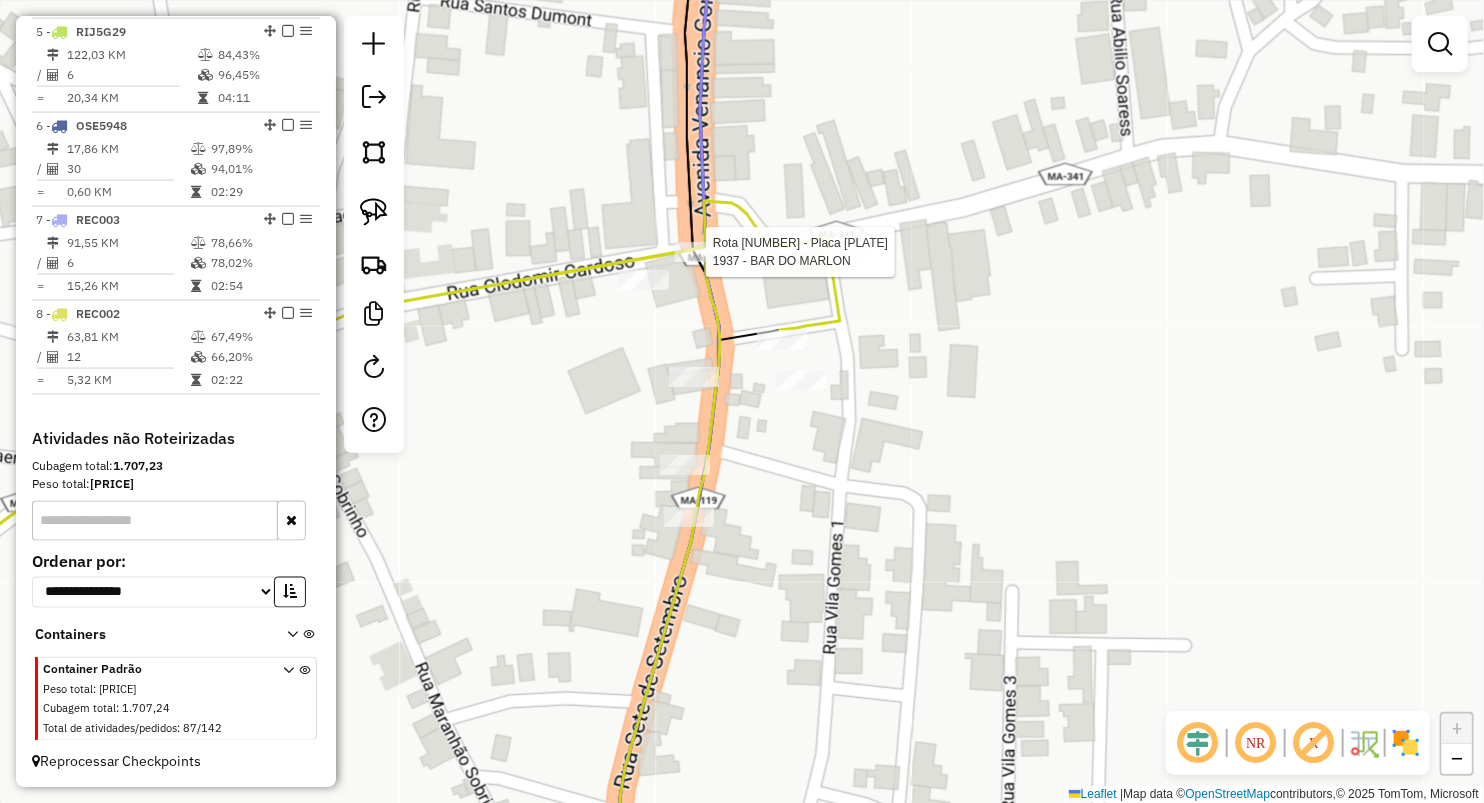 select on "**********" 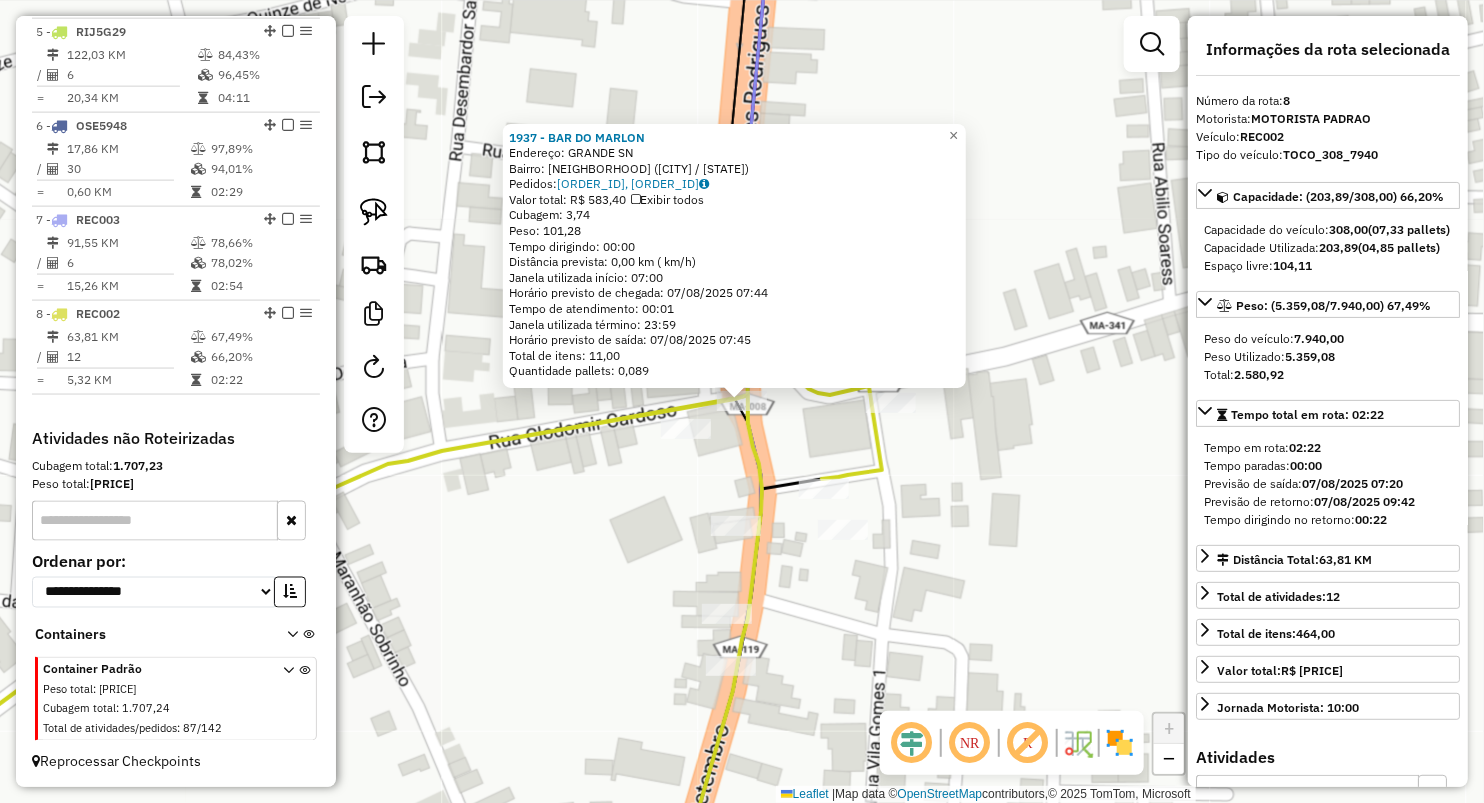 click on "1937 - BAR DO MARLON  Endereço:  GRANDE SN   Bairro: CENTRO (PAULO RAMOS / MA)   Pedidos:  06033178, 06033179   Valor total: R$ 583,40   Exibir todos   Cubagem: 3,74  Peso: 101,28  Tempo dirigindo: 00:00   Distância prevista: 0,00 km ( km/h)   Janela utilizada início: 07:00   Horário previsto de chegada: 07/08/2025 07:44   Tempo de atendimento: 00:01   Janela utilizada término: 23:59   Horário previsto de saída: 07/08/2025 07:45   Total de itens: 11,00   Quantidade pallets: 0,089  × Janela de atendimento Grade de atendimento Capacidade Transportadoras Veículos Cliente Pedidos  Rotas Selecione os dias de semana para filtrar as janelas de atendimento  Seg   Ter   Qua   Qui   Sex   Sáb   Dom  Informe o período da janela de atendimento: De: Até:  Filtrar exatamente a janela do cliente  Considerar janela de atendimento padrão  Selecione os dias de semana para filtrar as grades de atendimento  Seg   Ter   Qua   Qui   Sex   Sáb   Dom   Considerar clientes sem dia de atendimento cadastrado  De:   Até:" 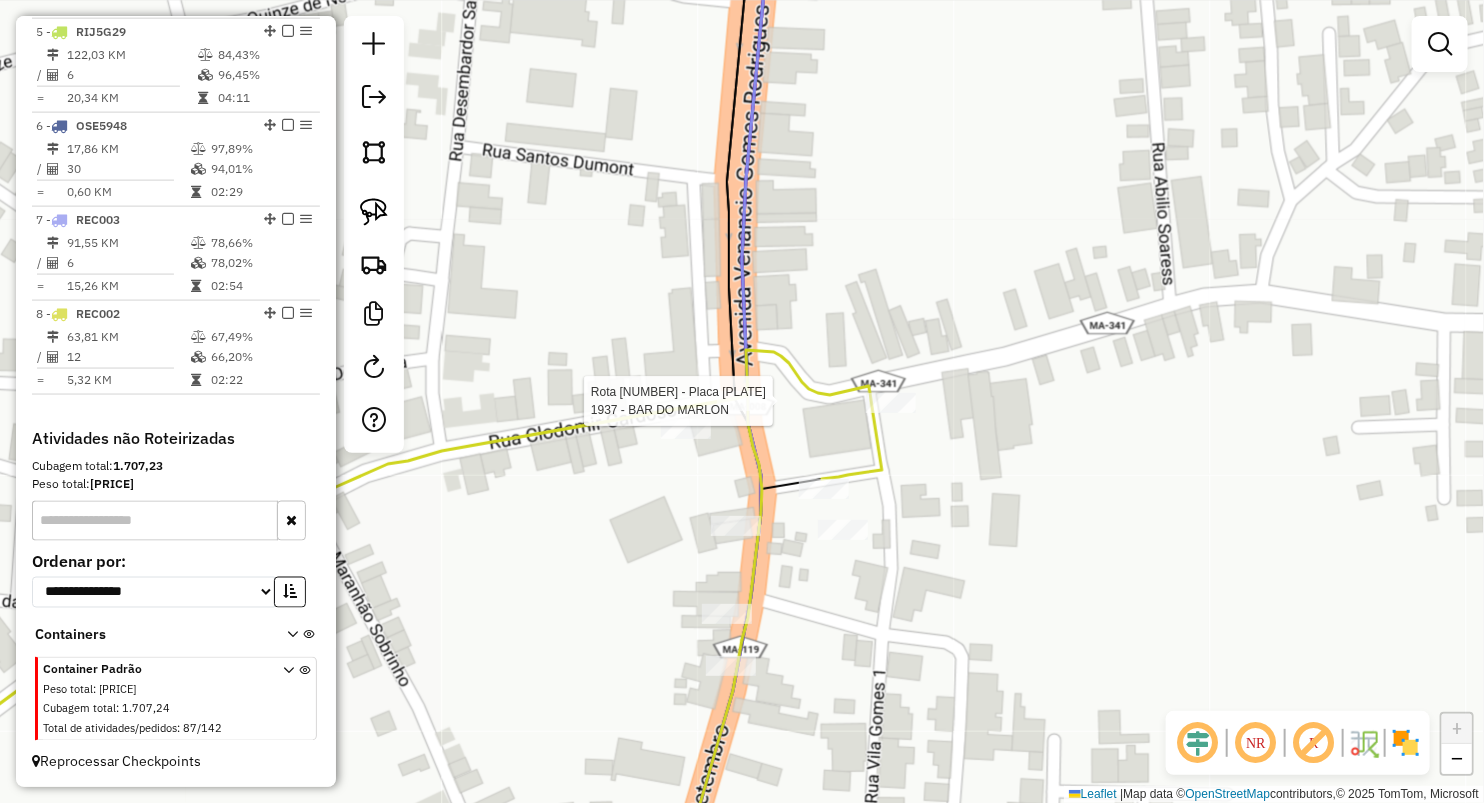select on "**********" 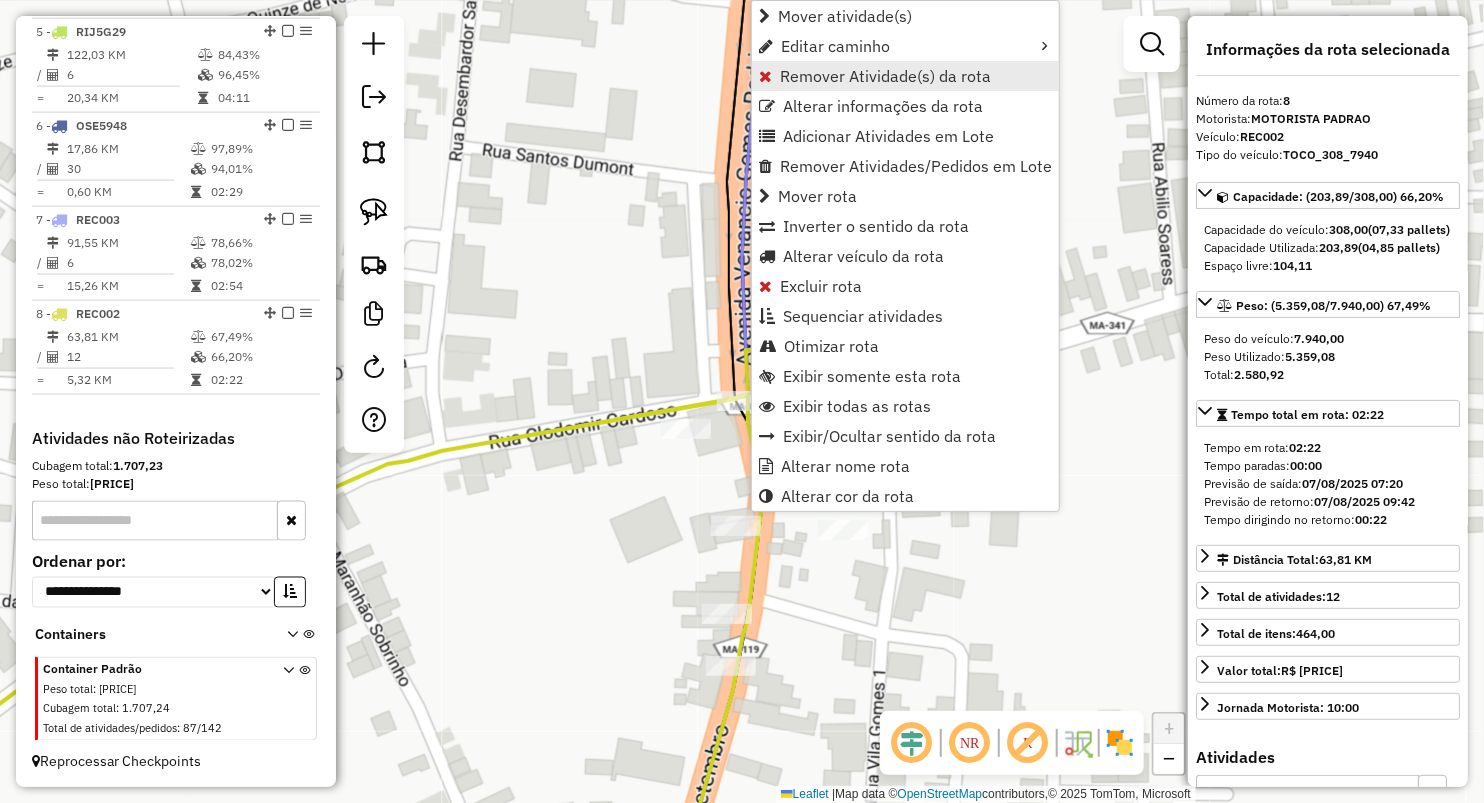 click on "Remover Atividade(s) da rota" at bounding box center (885, 76) 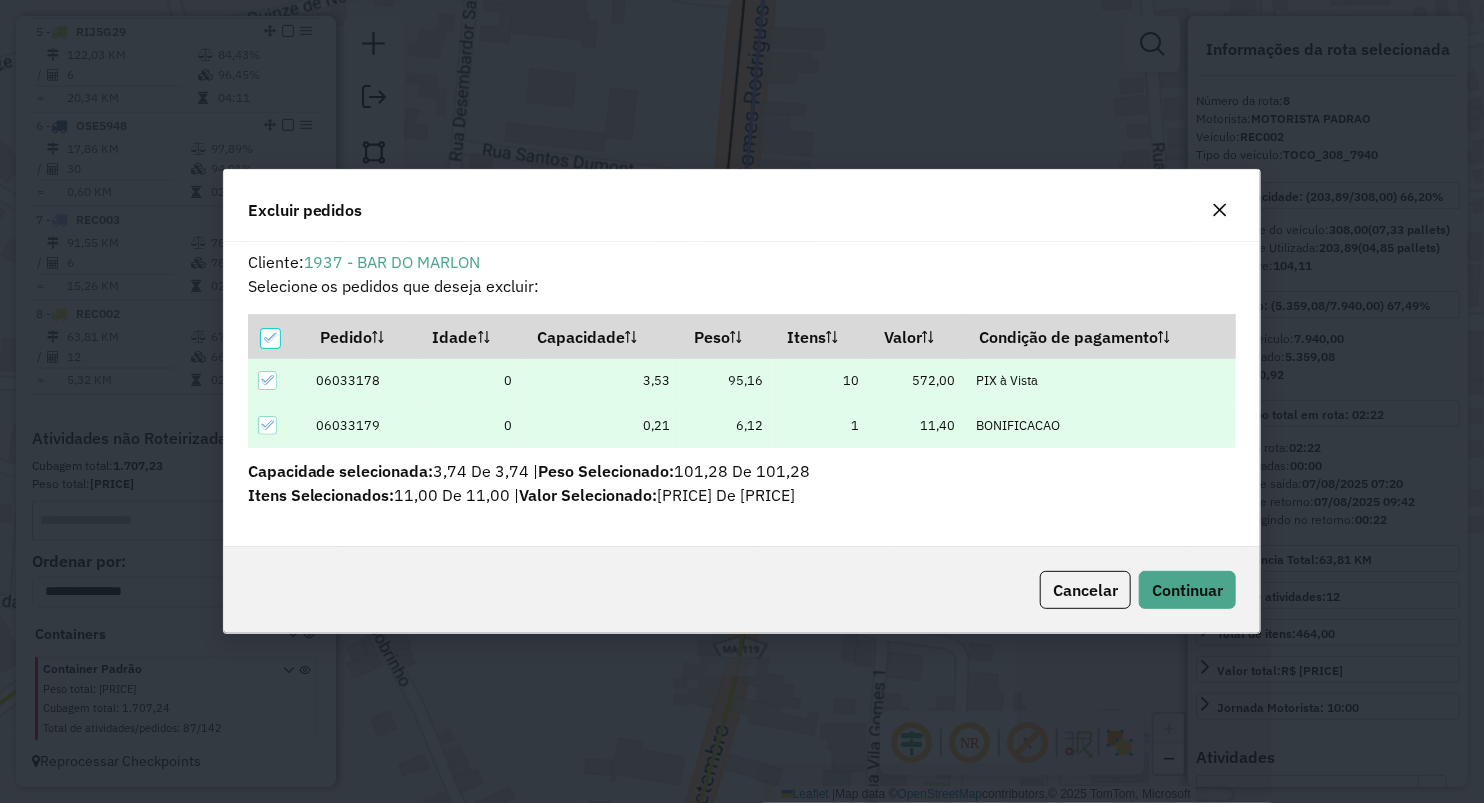 scroll, scrollTop: 69, scrollLeft: 0, axis: vertical 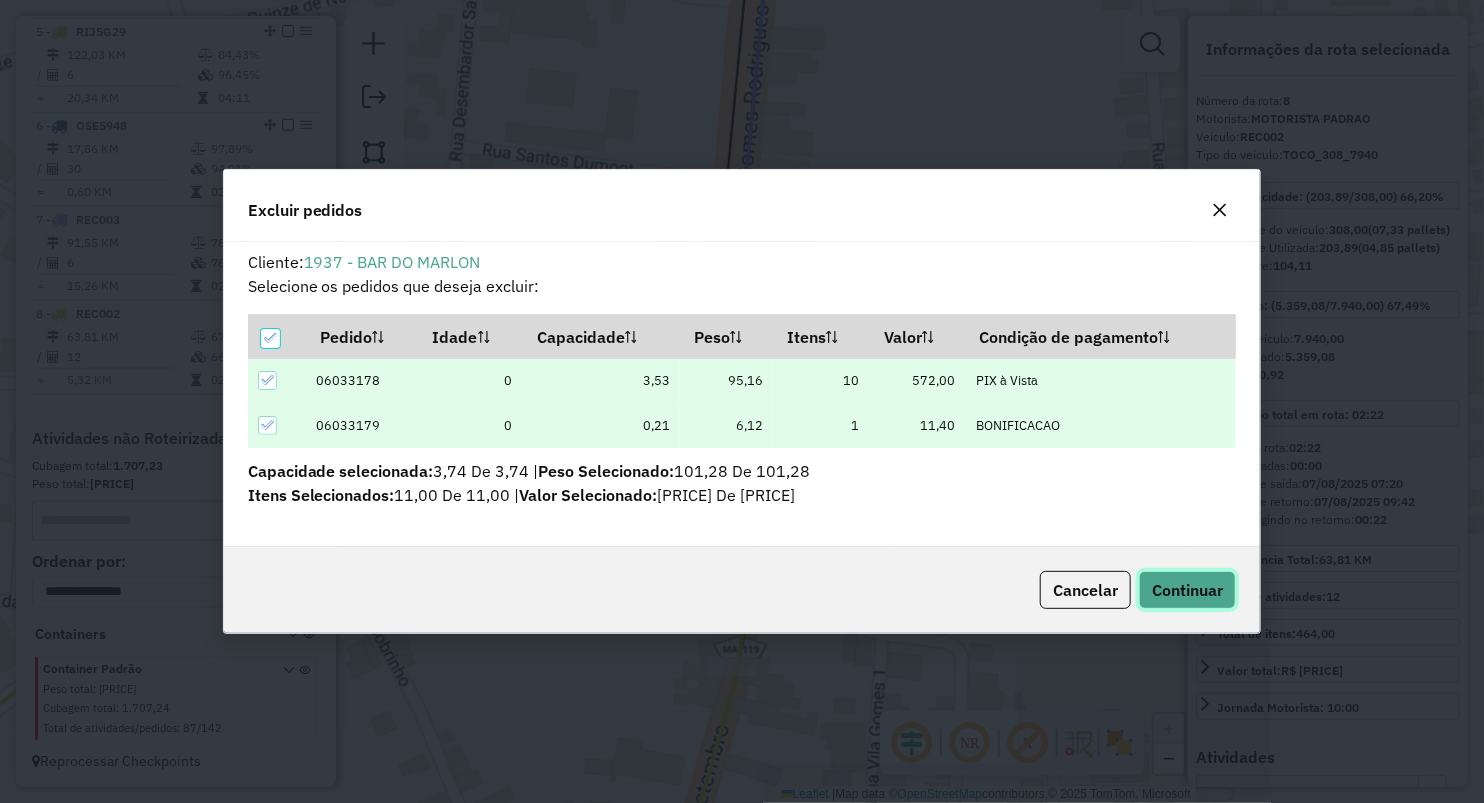 click on "Continuar" 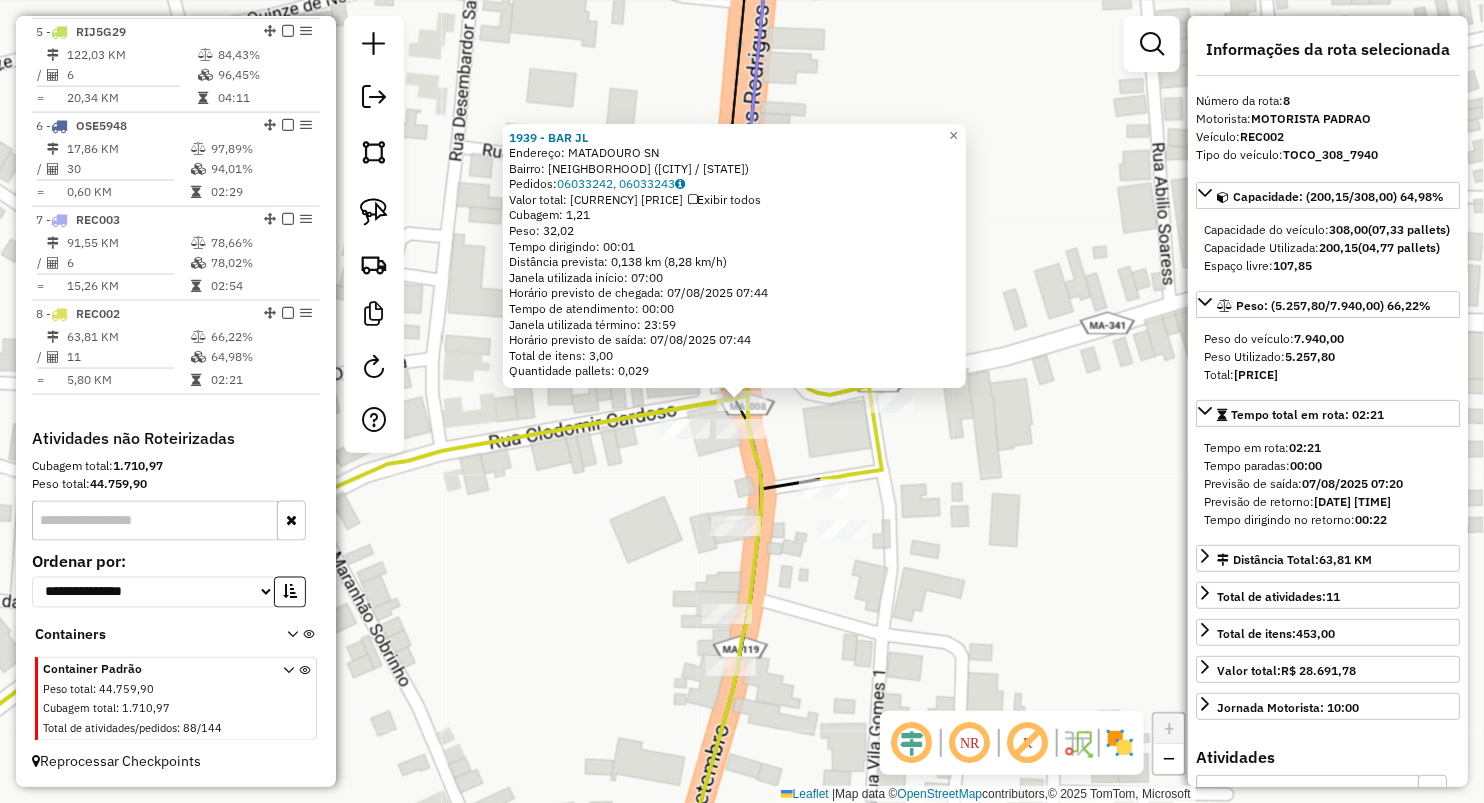 click on "1939 - BAR JL  Endereço:  MATADOURO SN   Bairro: RAPINA (PAULO RAMOS / MA)   Pedidos:  06033242, 06033243   Valor total: R$ 166,30   Exibir todos   Cubagem: 1,21  Peso: 32,02  Tempo dirigindo: 00:01   Distância prevista: 0,138 km (8,28 km/h)   Janela utilizada início: 07:00   Horário previsto de chegada: 07/08/2025 07:44   Tempo de atendimento: 00:00   Janela utilizada término: 23:59   Horário previsto de saída: 07/08/2025 07:44   Total de itens: 3,00   Quantidade pallets: 0,029  × Janela de atendimento Grade de atendimento Capacidade Transportadoras Veículos Cliente Pedidos  Rotas Selecione os dias de semana para filtrar as janelas de atendimento  Seg   Ter   Qua   Qui   Sex   Sáb   Dom  Informe o período da janela de atendimento: De: Até:  Filtrar exatamente a janela do cliente  Considerar janela de atendimento padrão  Selecione os dias de semana para filtrar as grades de atendimento  Seg   Ter   Qua   Qui   Sex   Sáb   Dom   Considerar clientes sem dia de atendimento cadastrado  De:   Até:" 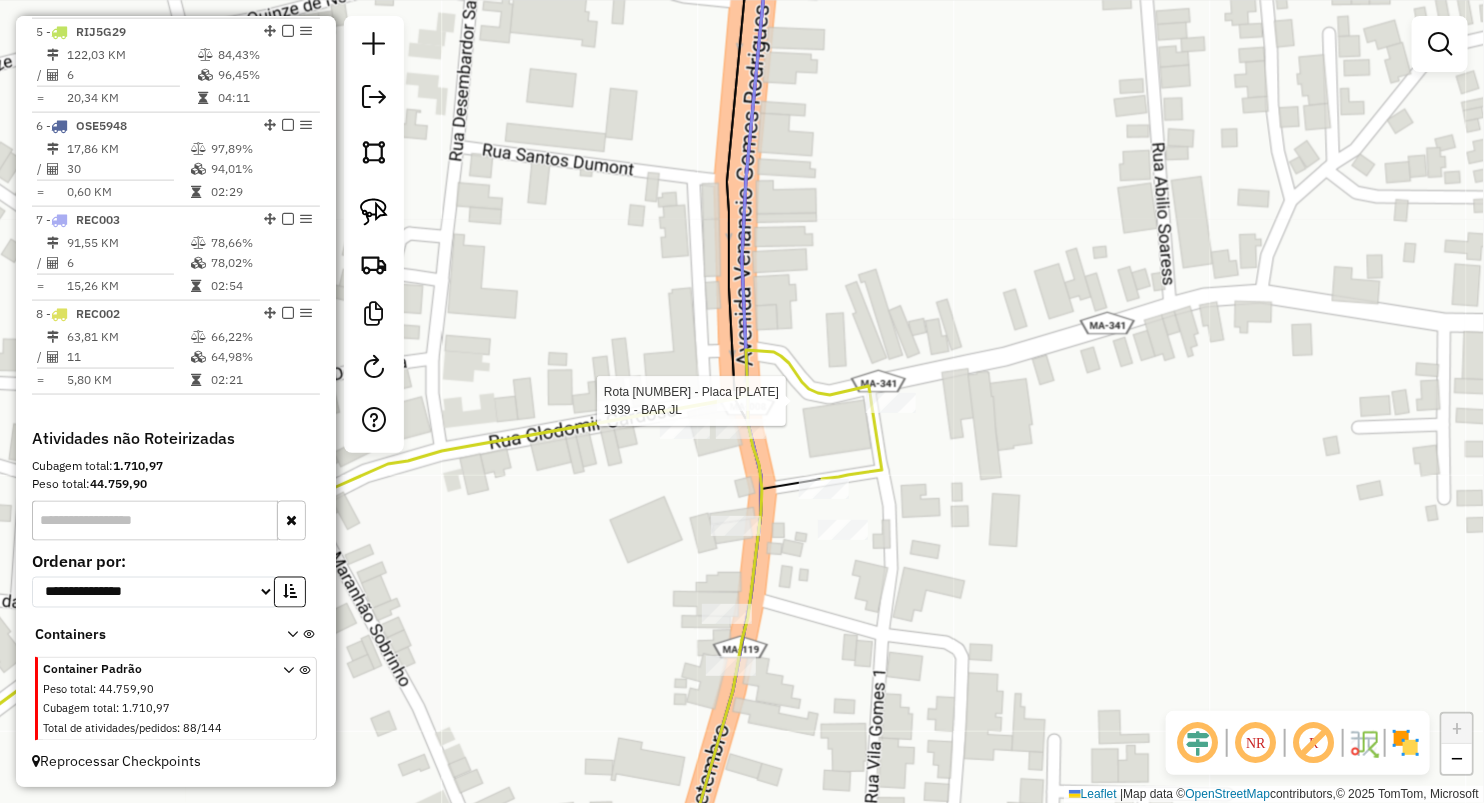 select on "**********" 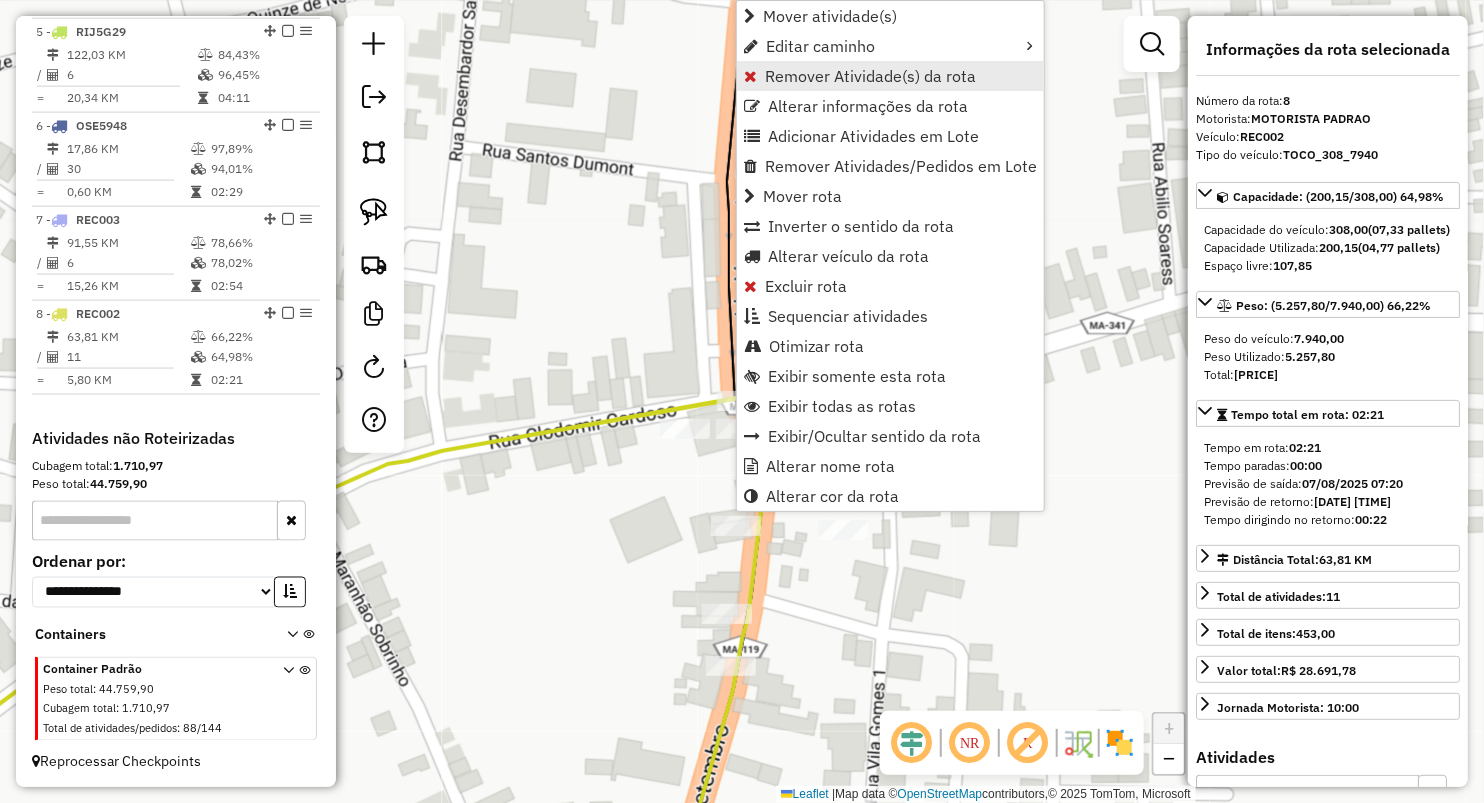 click on "Remover Atividade(s) da rota" at bounding box center (870, 76) 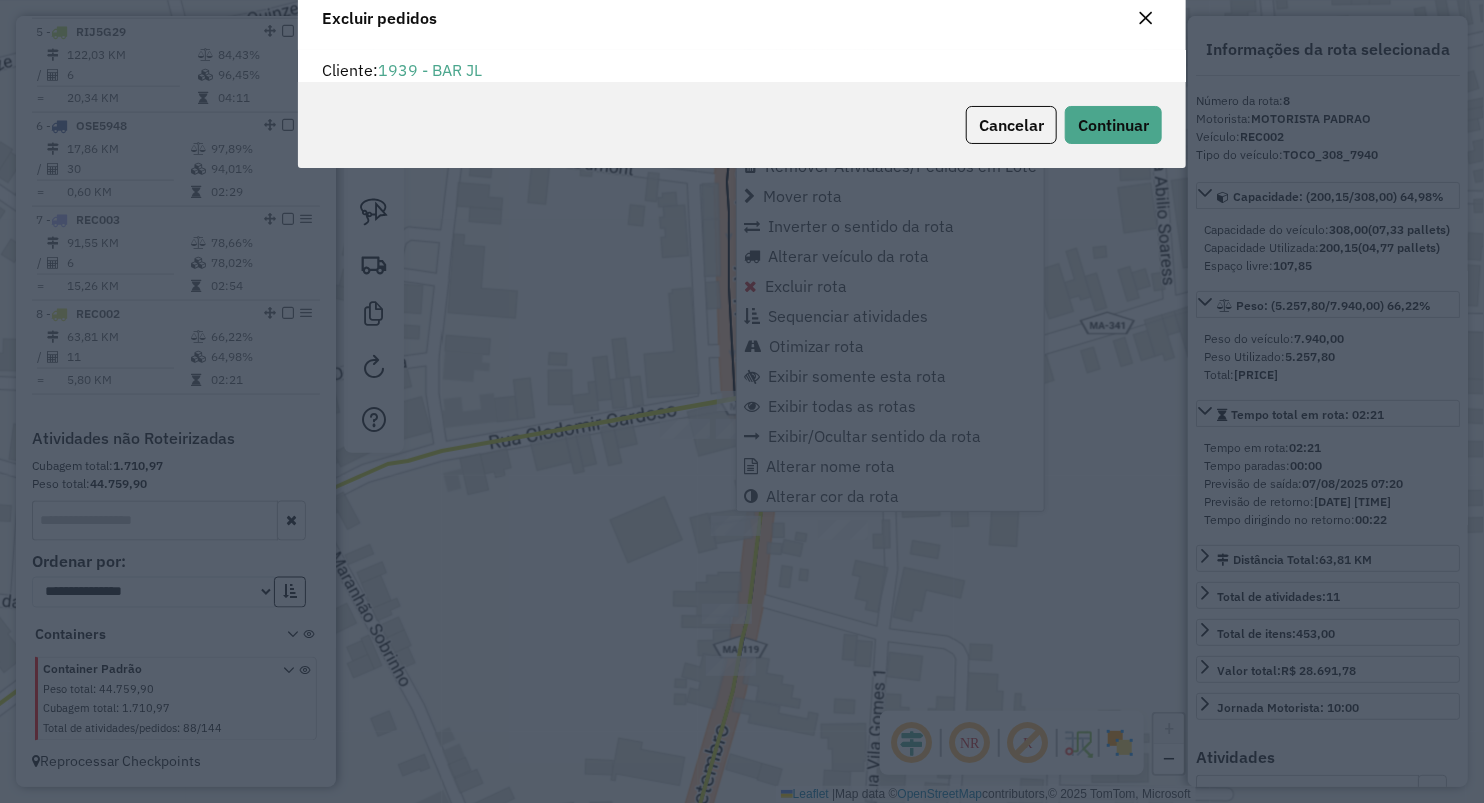 scroll, scrollTop: 69, scrollLeft: 0, axis: vertical 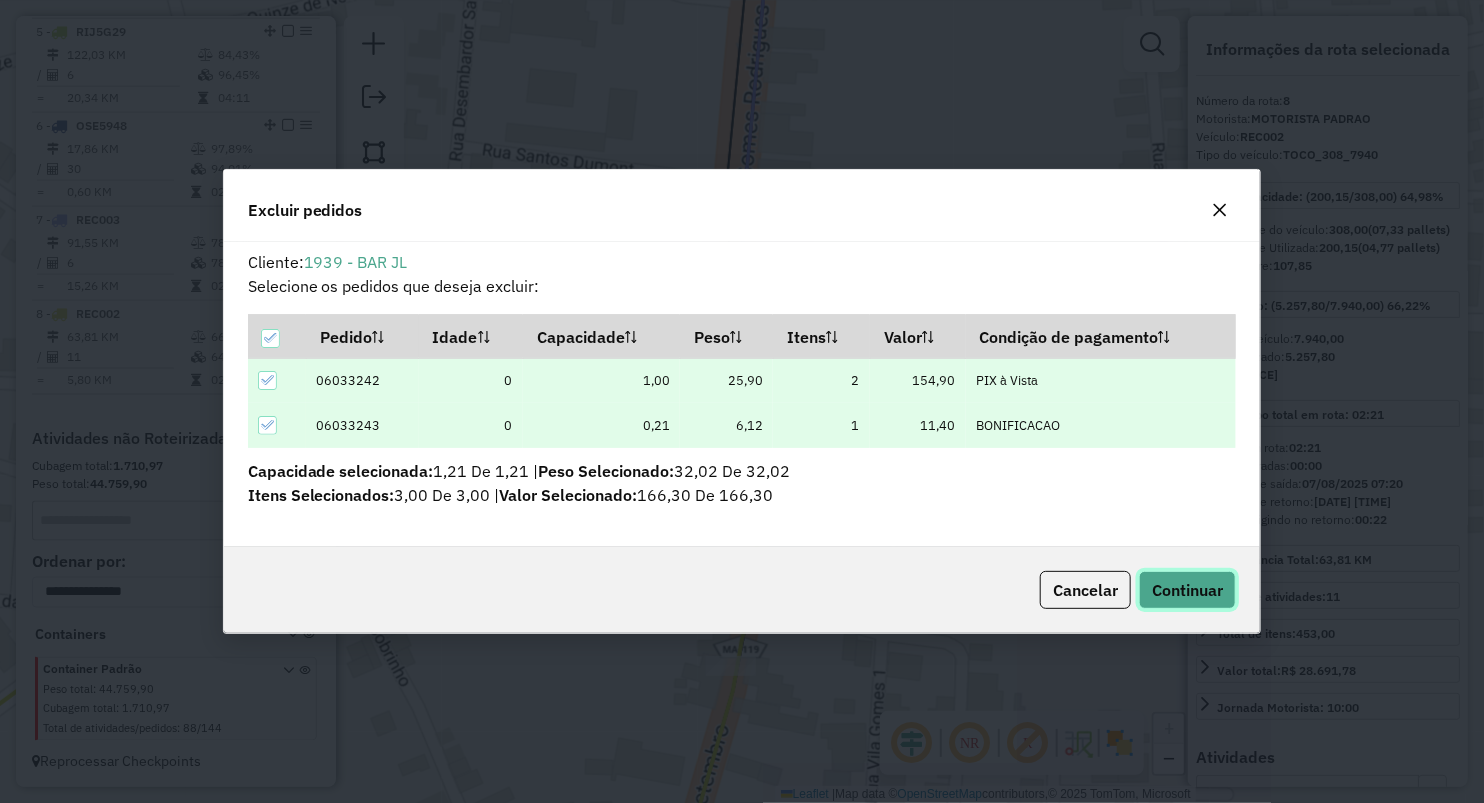click on "Continuar" 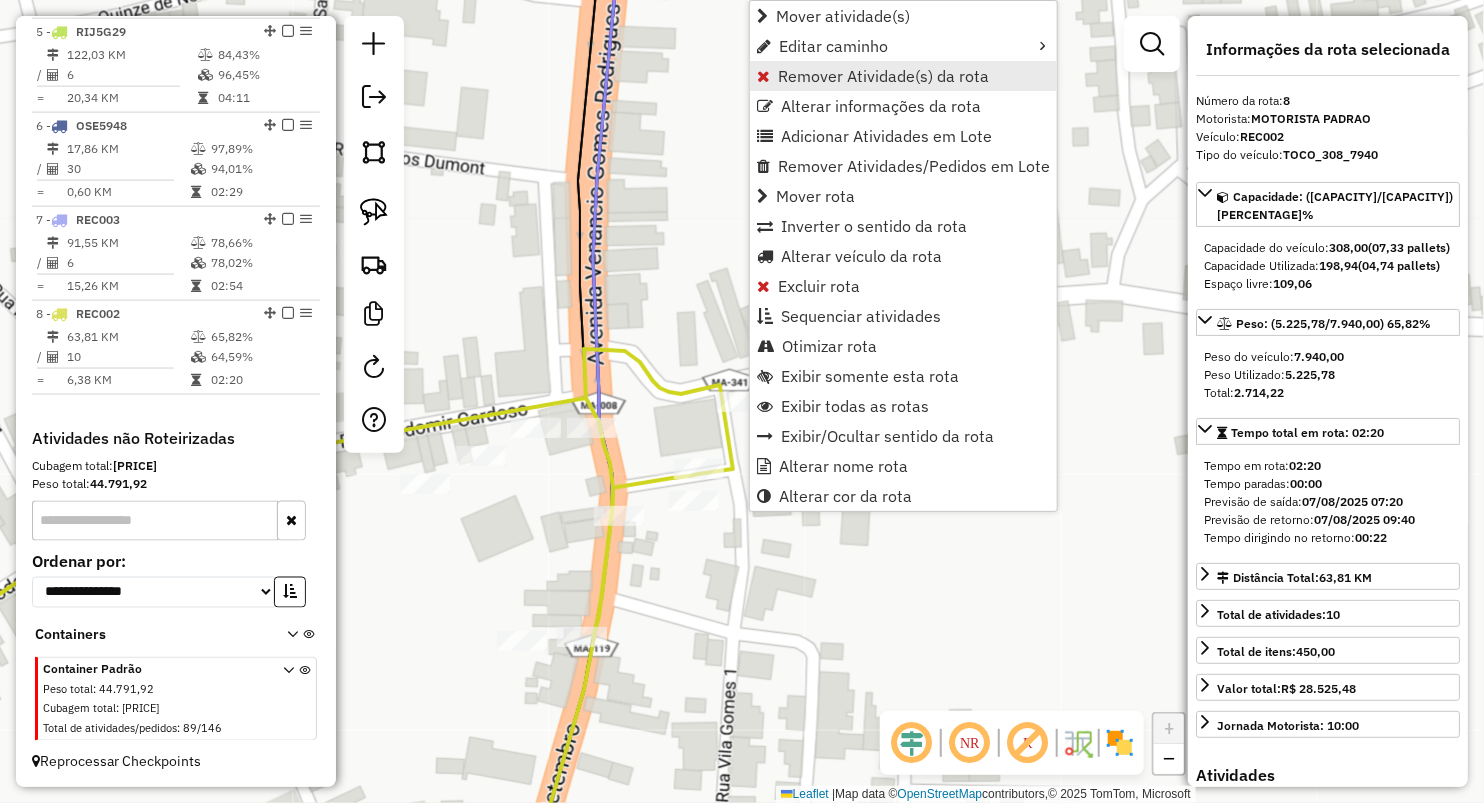 click on "Remover Atividade(s) da rota" at bounding box center (883, 76) 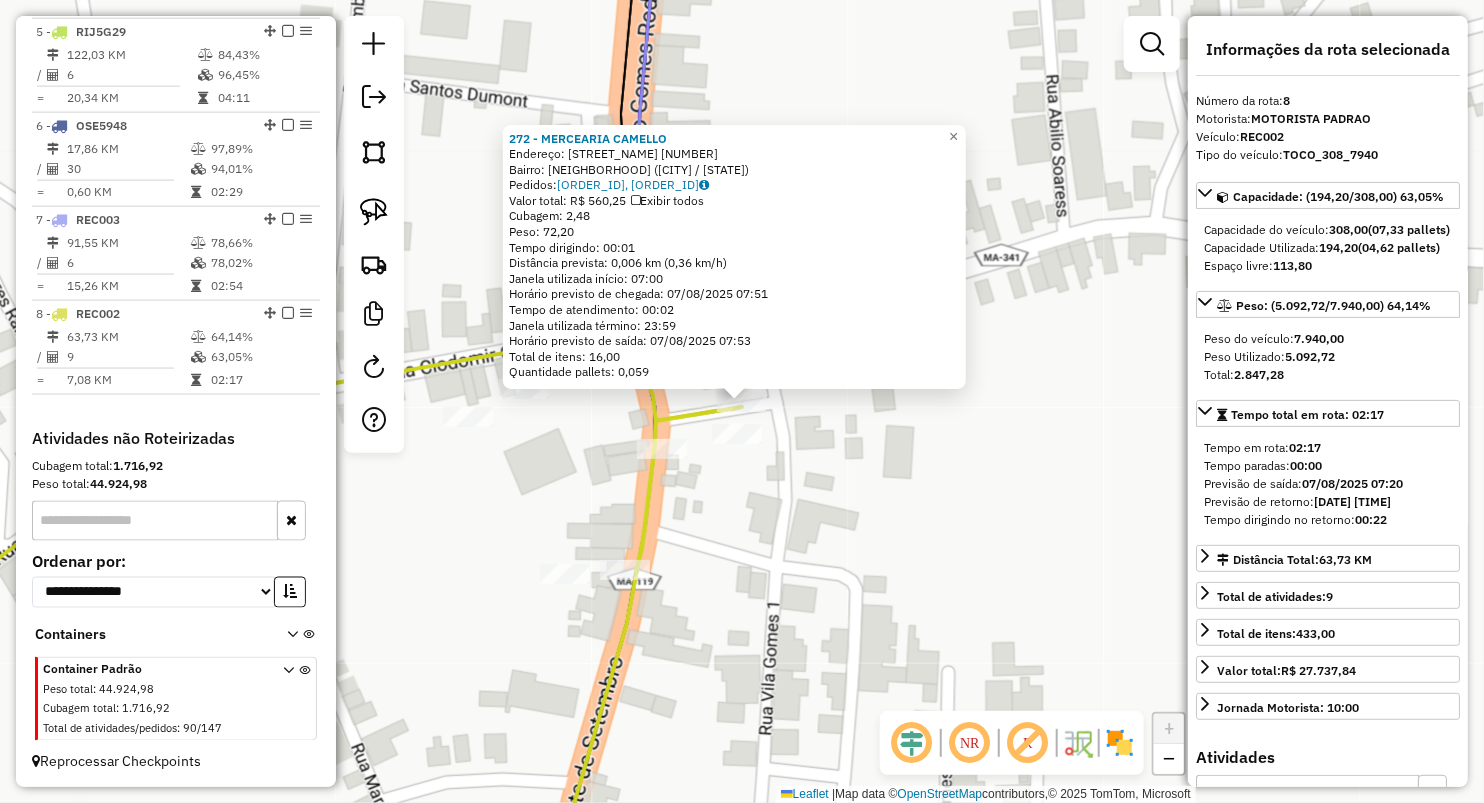 drag, startPoint x: 739, startPoint y: 393, endPoint x: 705, endPoint y: 400, distance: 34.713108 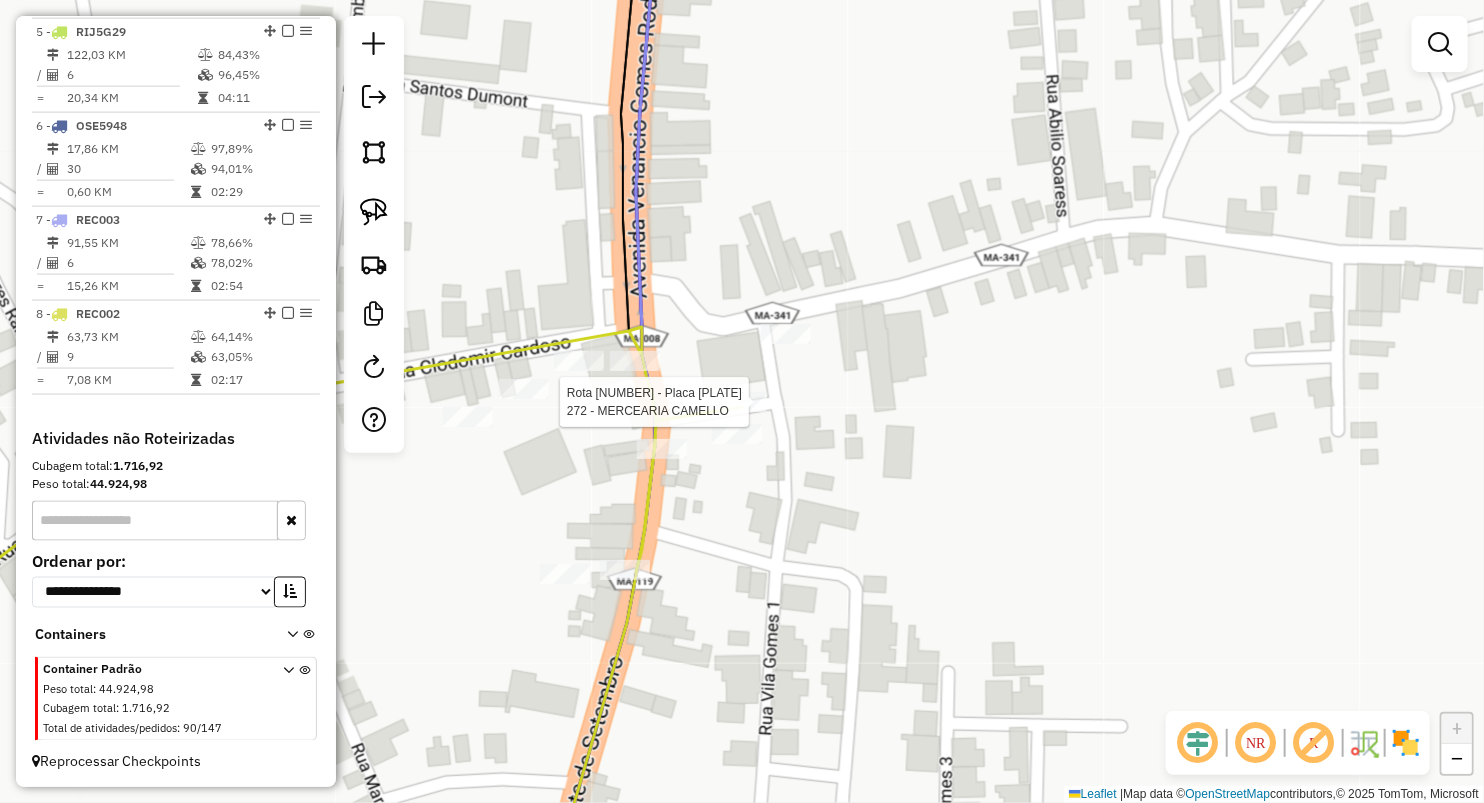 select on "**********" 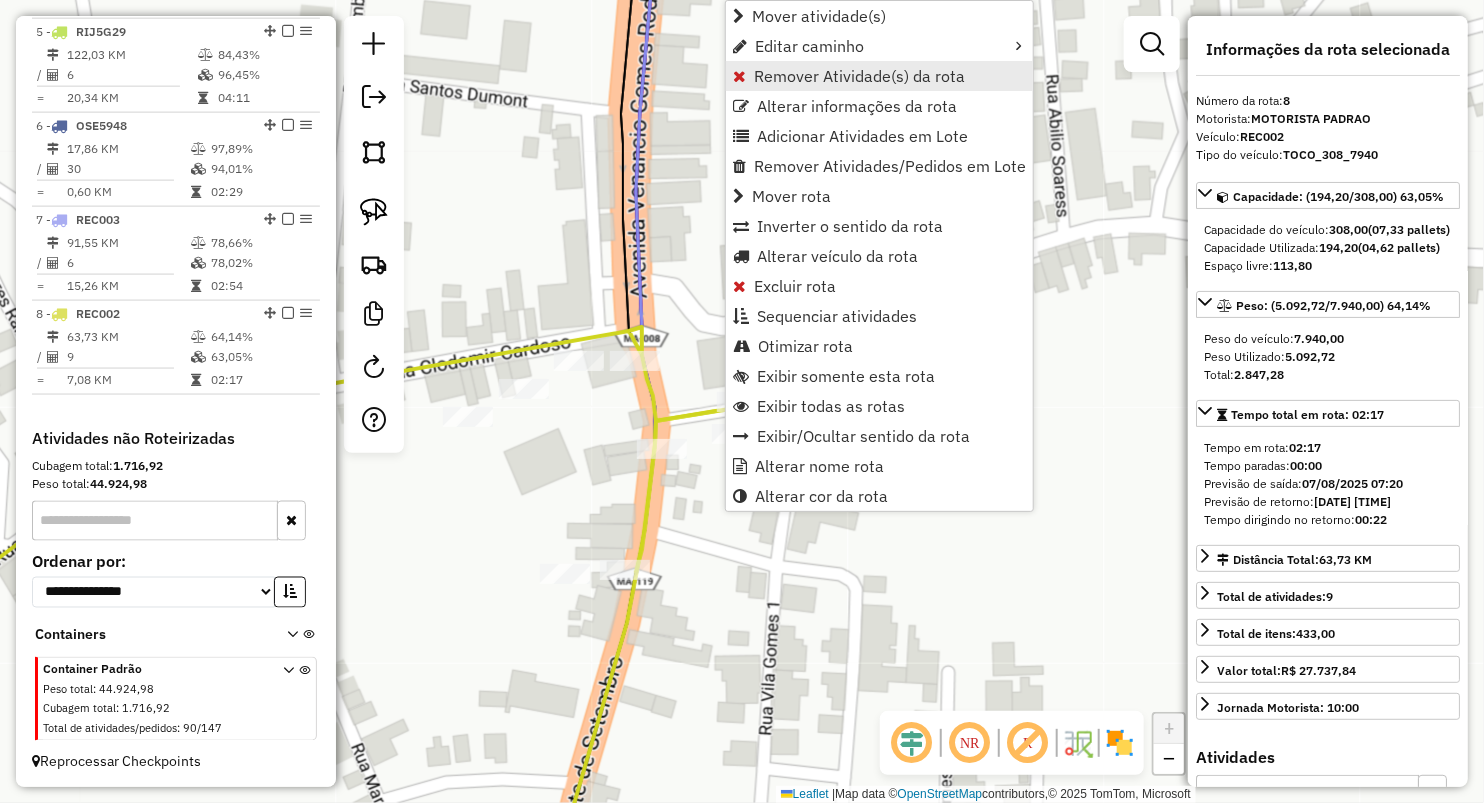 click on "Remover Atividade(s) da rota" at bounding box center [859, 76] 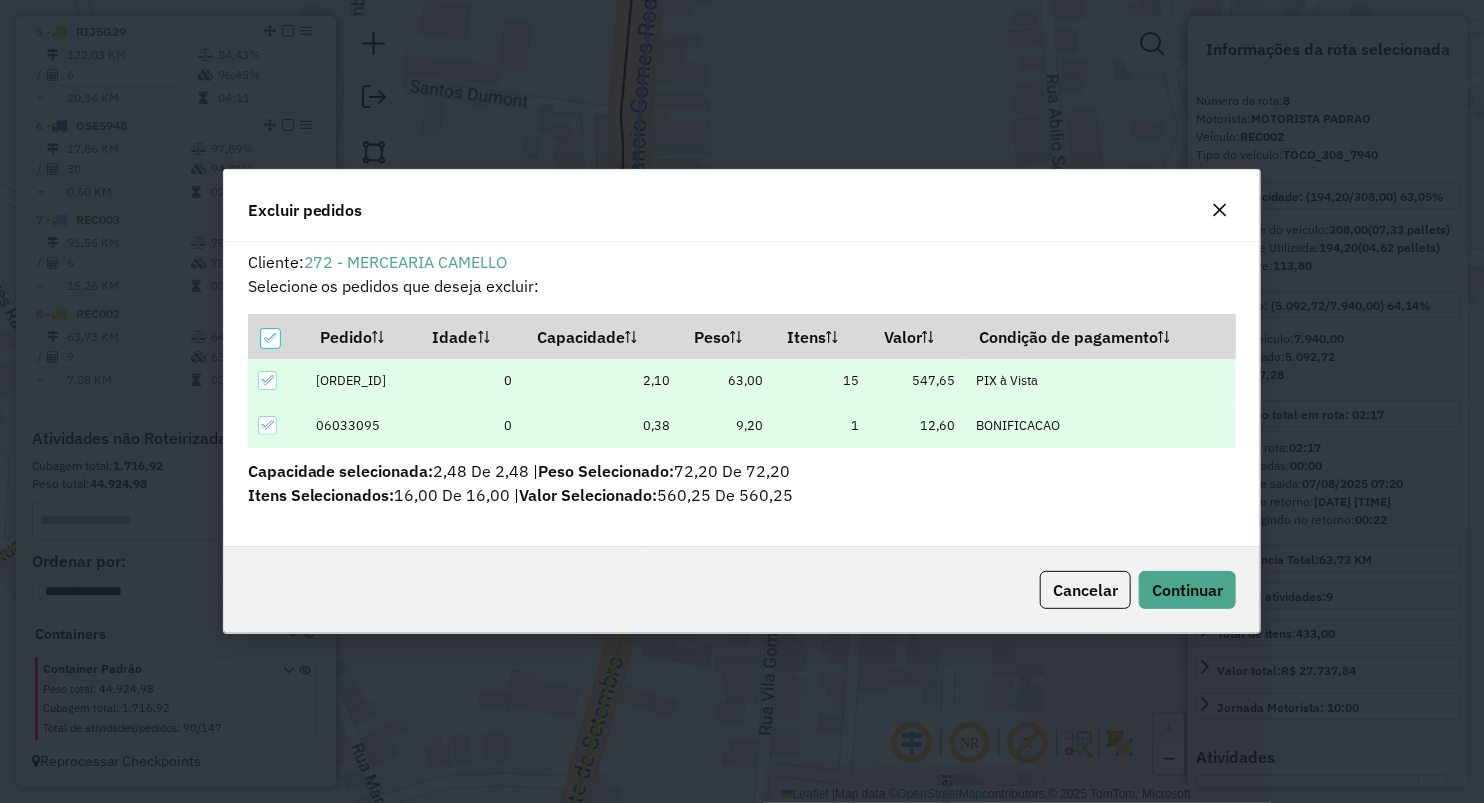 scroll, scrollTop: 0, scrollLeft: 0, axis: both 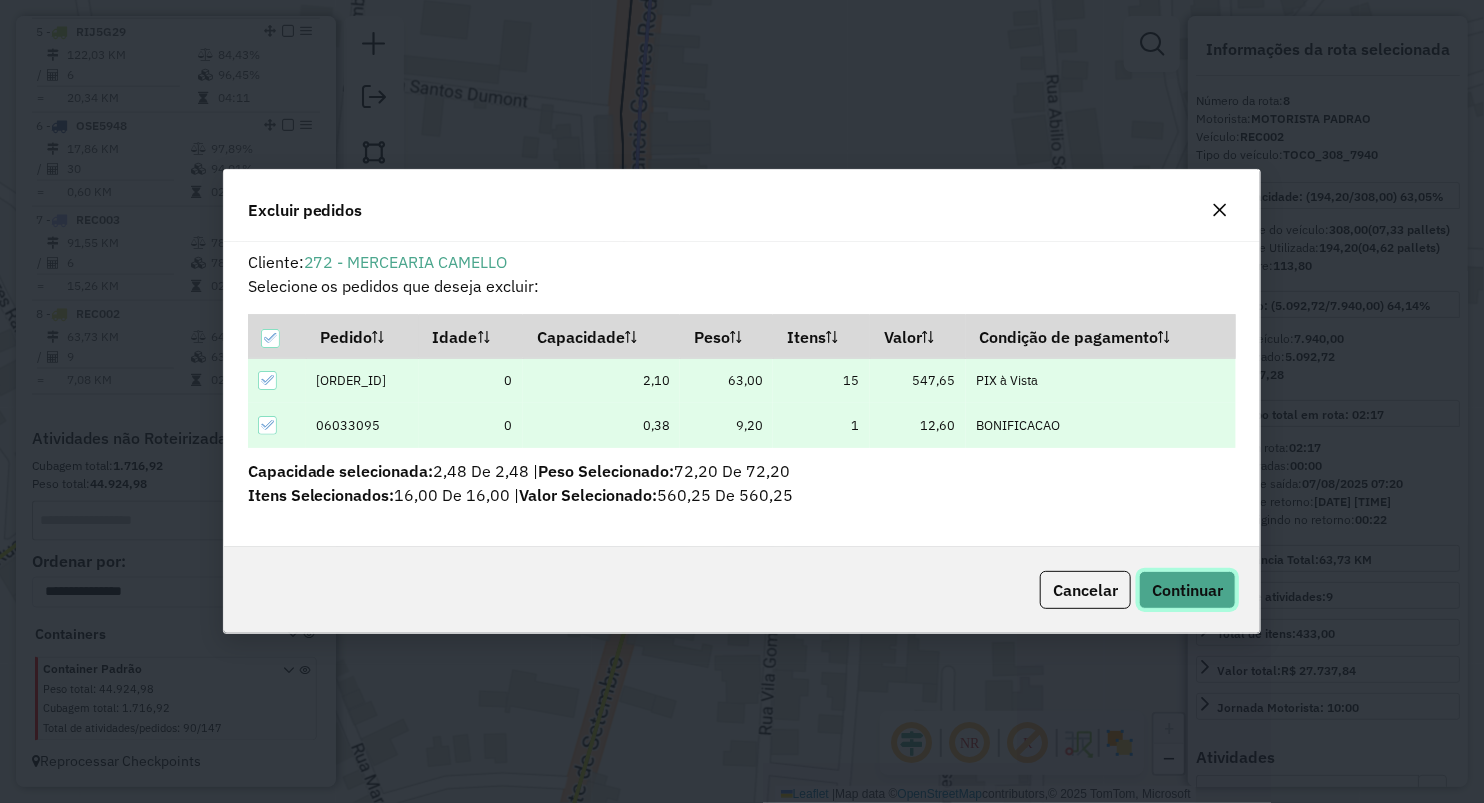 click on "Continuar" 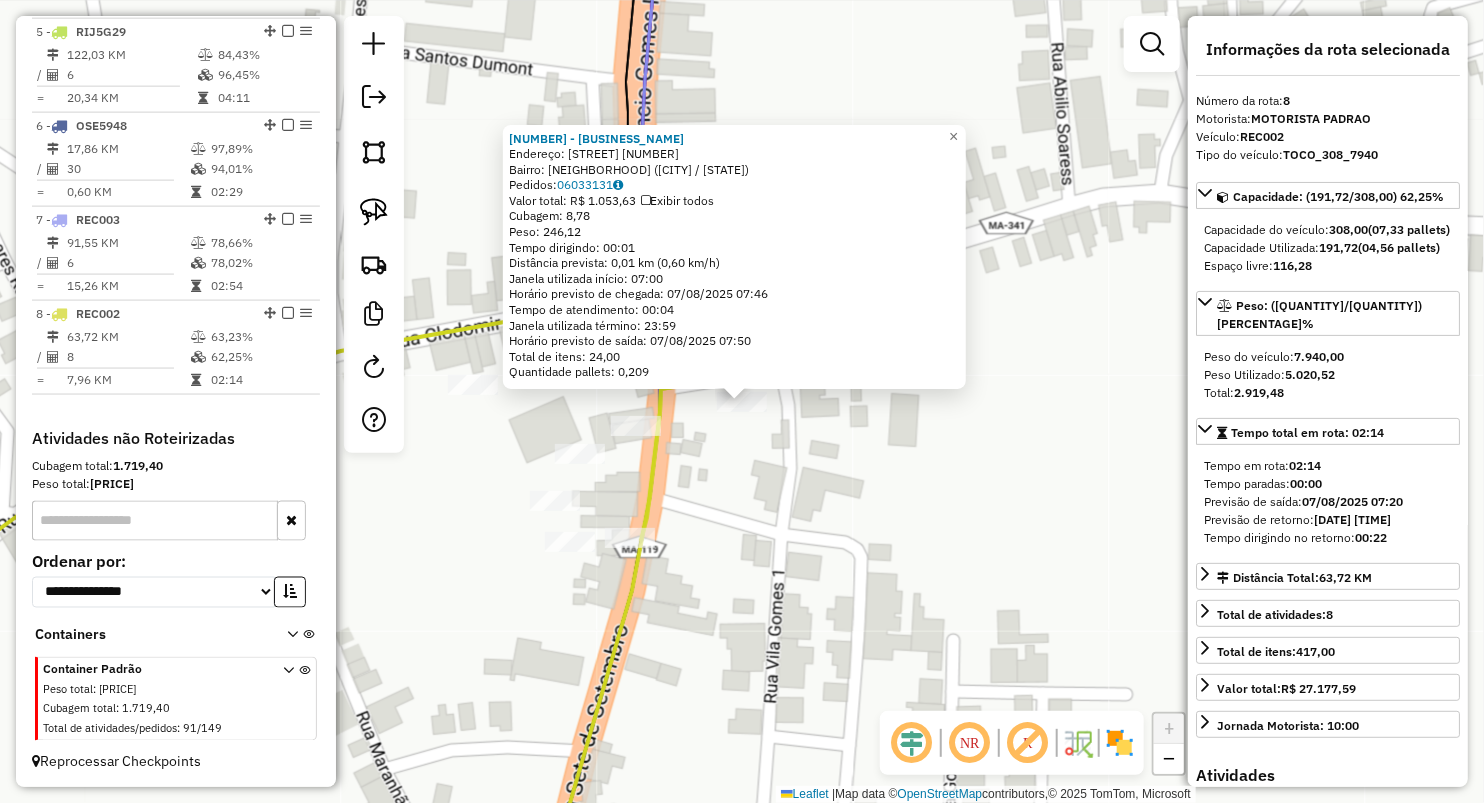 click on "576 - SUPERMERCADO CESAR  Endereço:  PCA DO MERCADO 18   Bairro: CENTRO (PAULO RAMOS / MA)   Pedidos:  06033131   Valor total: R$ 1.053,63   Exibir todos   Cubagem: 8,78  Peso: 246,12  Tempo dirigindo: 00:01   Distância prevista: 0,01 km (0,60 km/h)   Janela utilizada início: 07:00   Horário previsto de chegada: 07/08/2025 07:46   Tempo de atendimento: 00:04   Janela utilizada término: 23:59   Horário previsto de saída: 07/08/2025 07:50   Total de itens: 24,00   Quantidade pallets: 0,209  × Janela de atendimento Grade de atendimento Capacidade Transportadoras Veículos Cliente Pedidos  Rotas Selecione os dias de semana para filtrar as janelas de atendimento  Seg   Ter   Qua   Qui   Sex   Sáb   Dom  Informe o período da janela de atendimento: De: Até:  Filtrar exatamente a janela do cliente  Considerar janela de atendimento padrão  Selecione os dias de semana para filtrar as grades de atendimento  Seg   Ter   Qua   Qui   Sex   Sáb   Dom   Considerar clientes sem dia de atendimento cadastrado  De:" 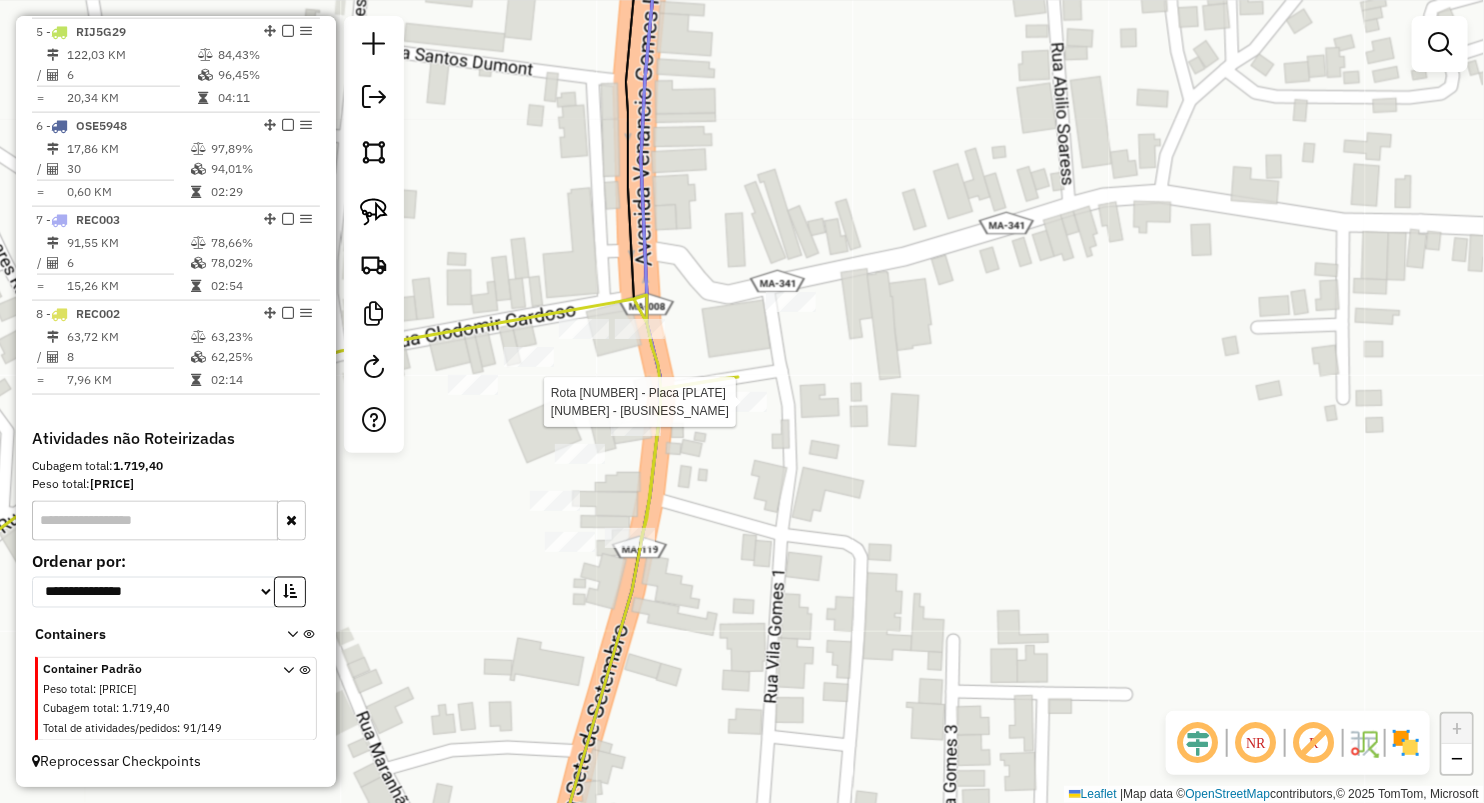 select on "**********" 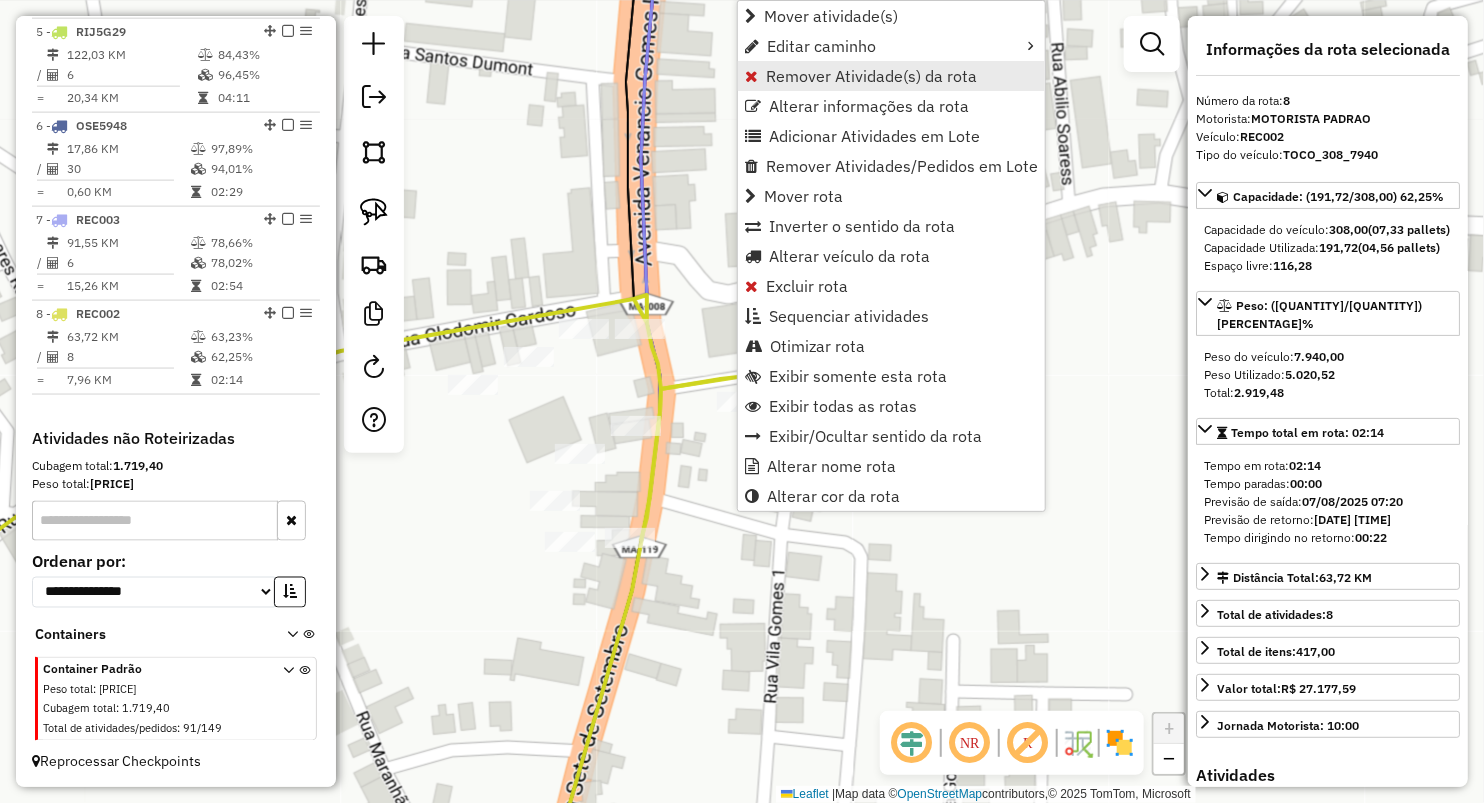 click on "Remover Atividade(s) da rota" at bounding box center (871, 76) 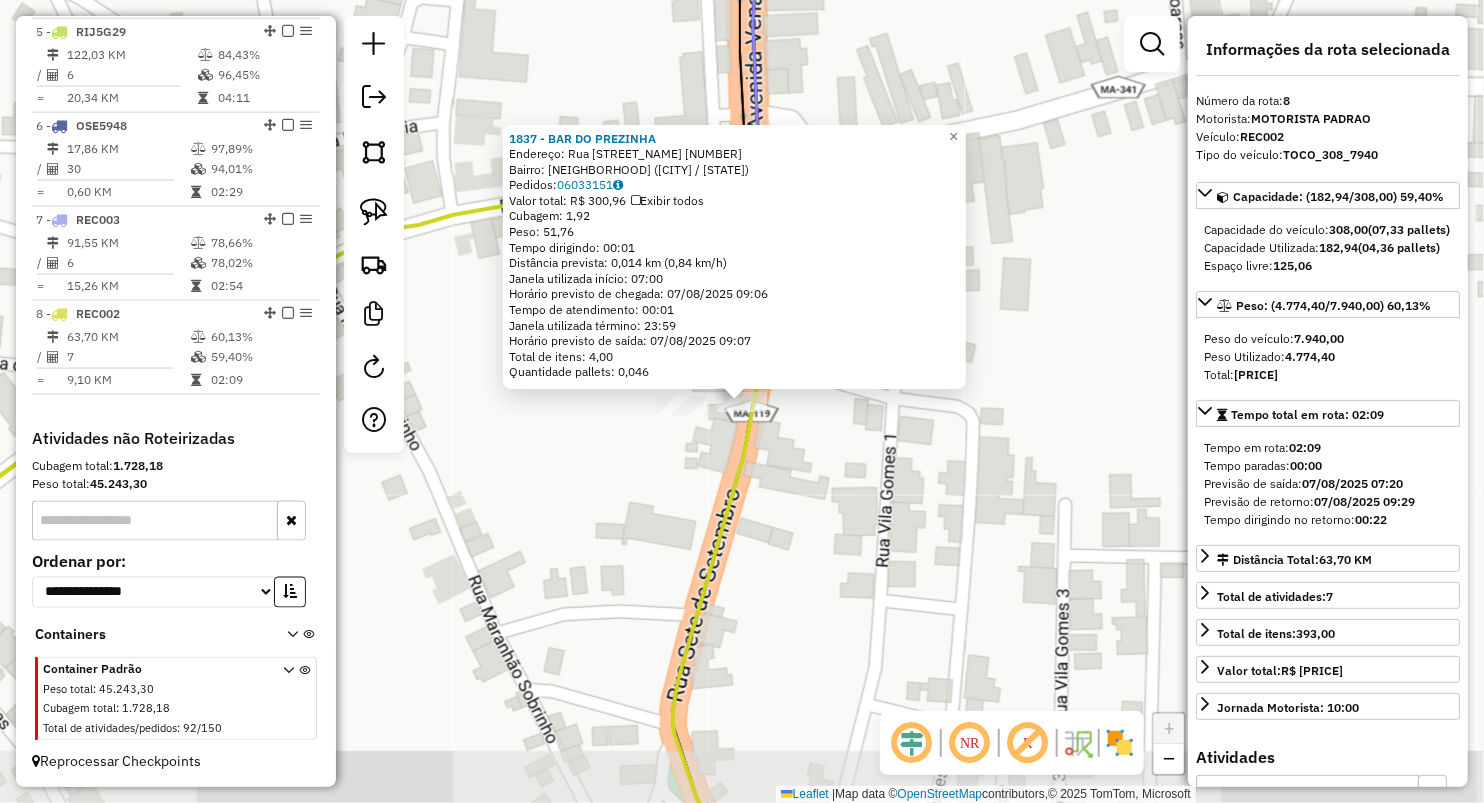drag, startPoint x: 648, startPoint y: 501, endPoint x: 658, endPoint y: 480, distance: 23.259407 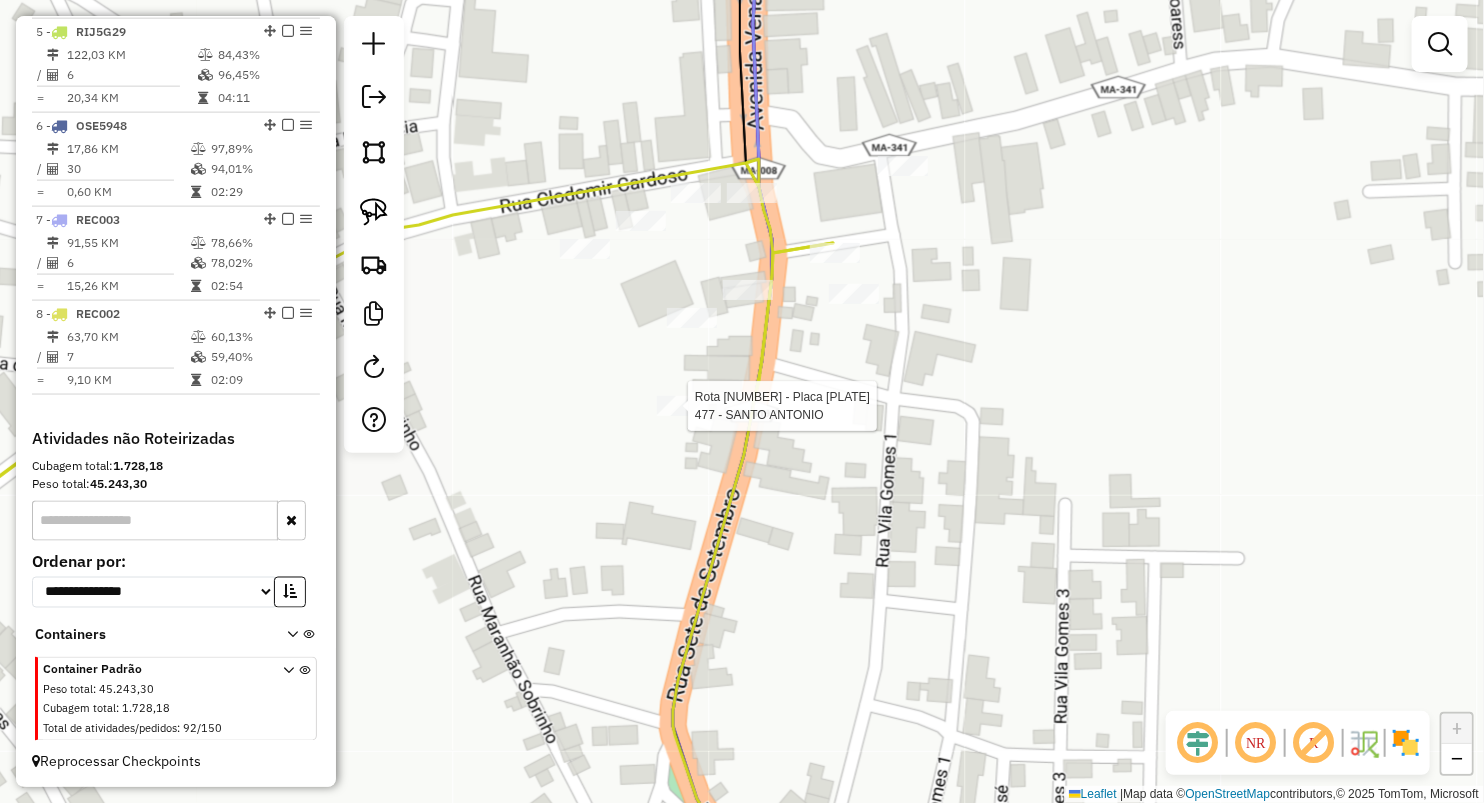 select on "**********" 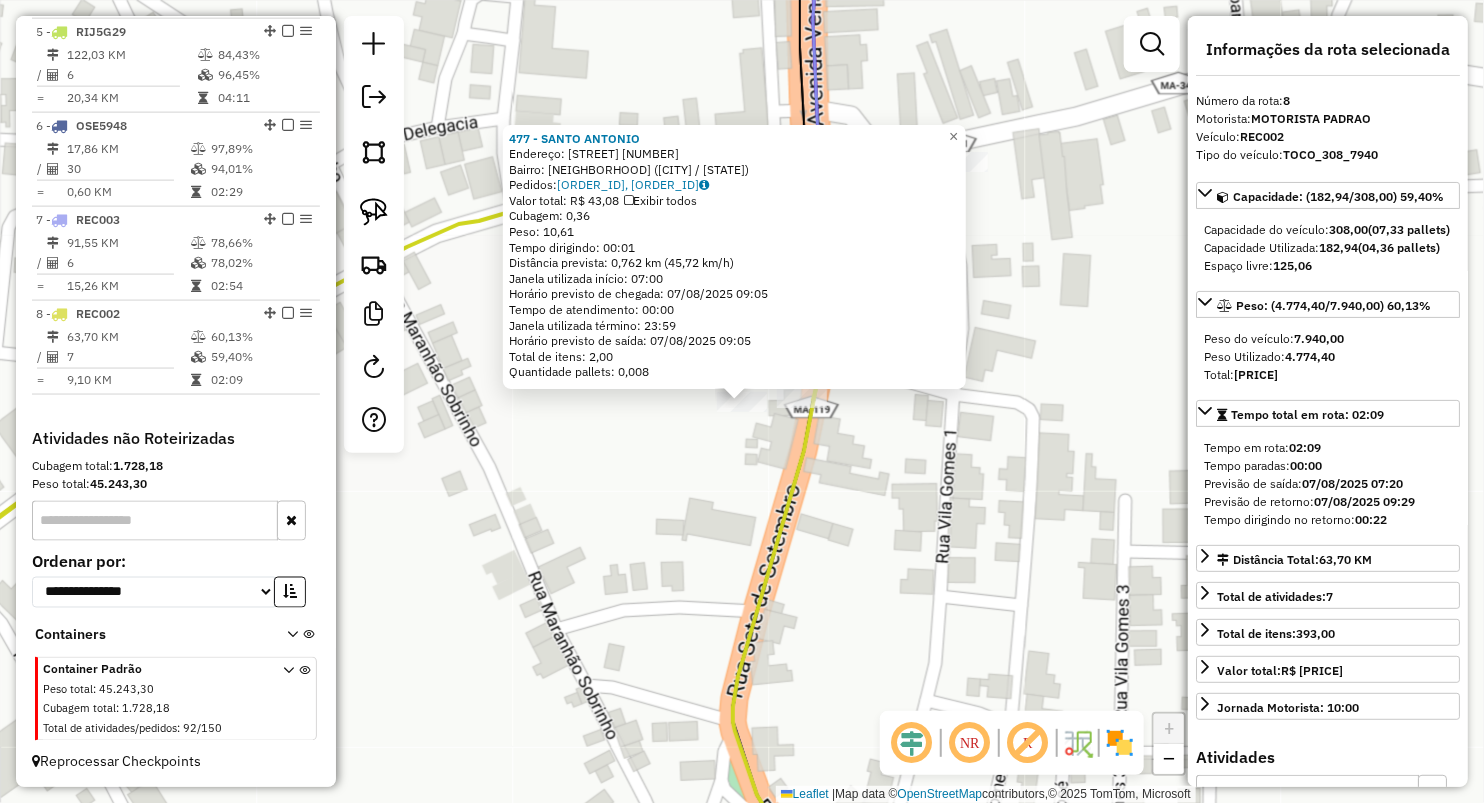 click on "477 - SANTO ANTONIO  Endereço:  R. Grande POV JEJUI 80   Bairro: CENTRO (PAULO RAMOS / MA)   Pedidos:  06033216, 06033217   Valor total: R$ 43,08   Exibir todos   Cubagem: 0,36  Peso: 10,61  Tempo dirigindo: 00:01   Distância prevista: 0,762 km (45,72 km/h)   Janela utilizada início: 07:00   Horário previsto de chegada: 07/08/2025 09:05   Tempo de atendimento: 00:00   Janela utilizada término: 23:59   Horário previsto de saída: 07/08/2025 09:05   Total de itens: 2,00   Quantidade pallets: 0,008  × Janela de atendimento Grade de atendimento Capacidade Transportadoras Veículos Cliente Pedidos  Rotas Selecione os dias de semana para filtrar as janelas de atendimento  Seg   Ter   Qua   Qui   Sex   Sáb   Dom  Informe o período da janela de atendimento: De: Até:  Filtrar exatamente a janela do cliente  Considerar janela de atendimento padrão  Selecione os dias de semana para filtrar as grades de atendimento  Seg   Ter   Qua   Qui   Sex   Sáb   Dom   Clientes fora do dia de atendimento selecionado De:" 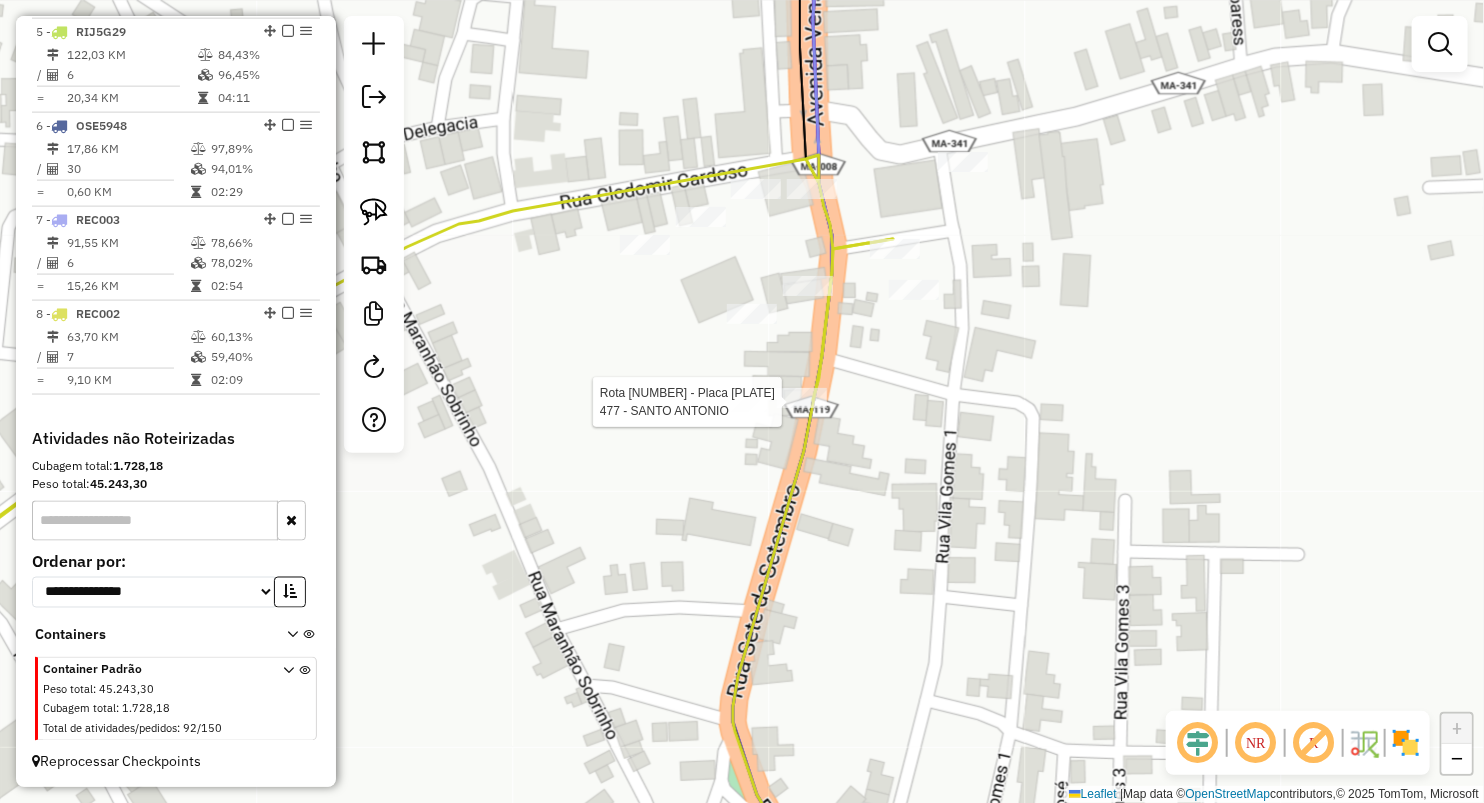select on "**********" 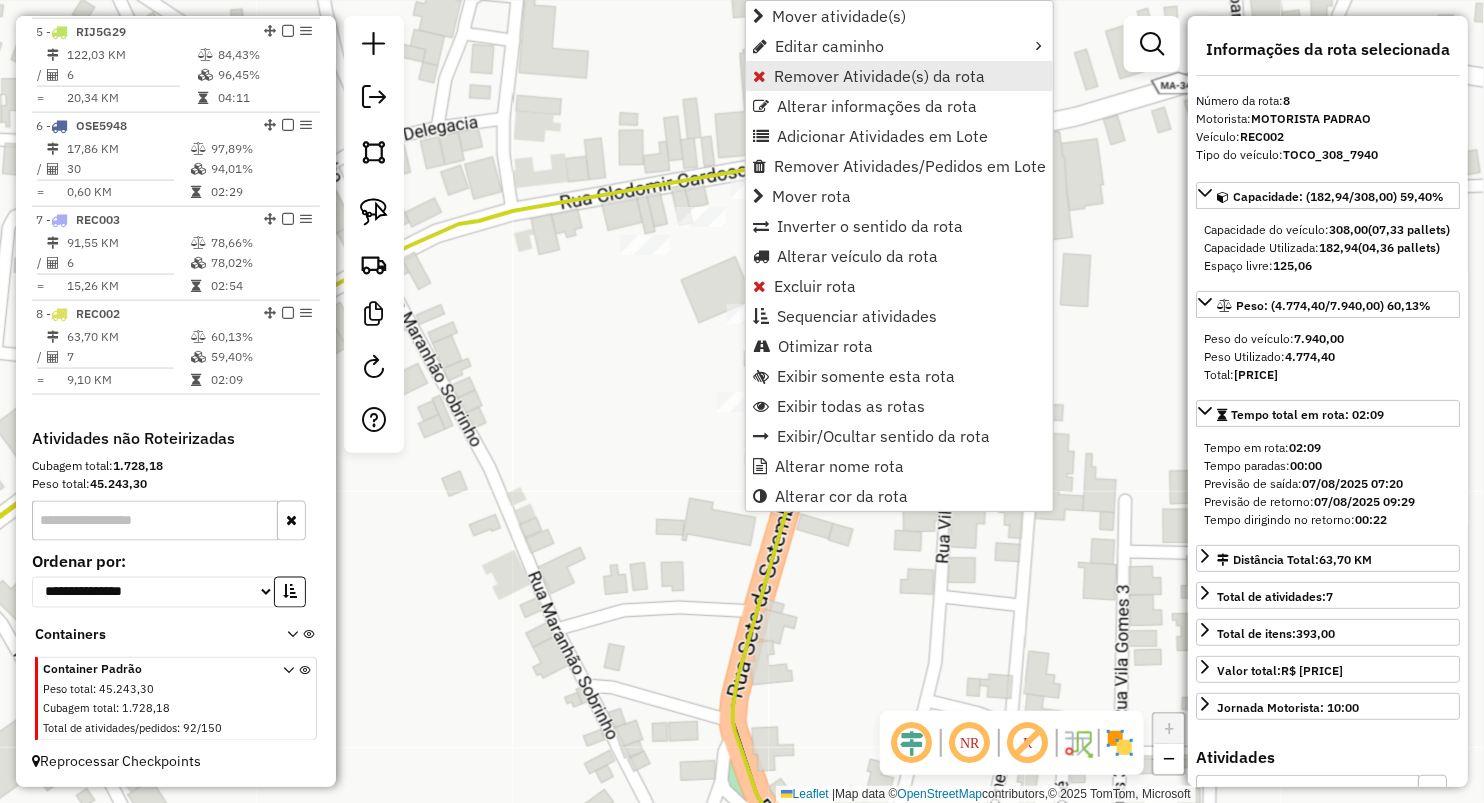 click on "Remover Atividade(s) da rota" at bounding box center (879, 76) 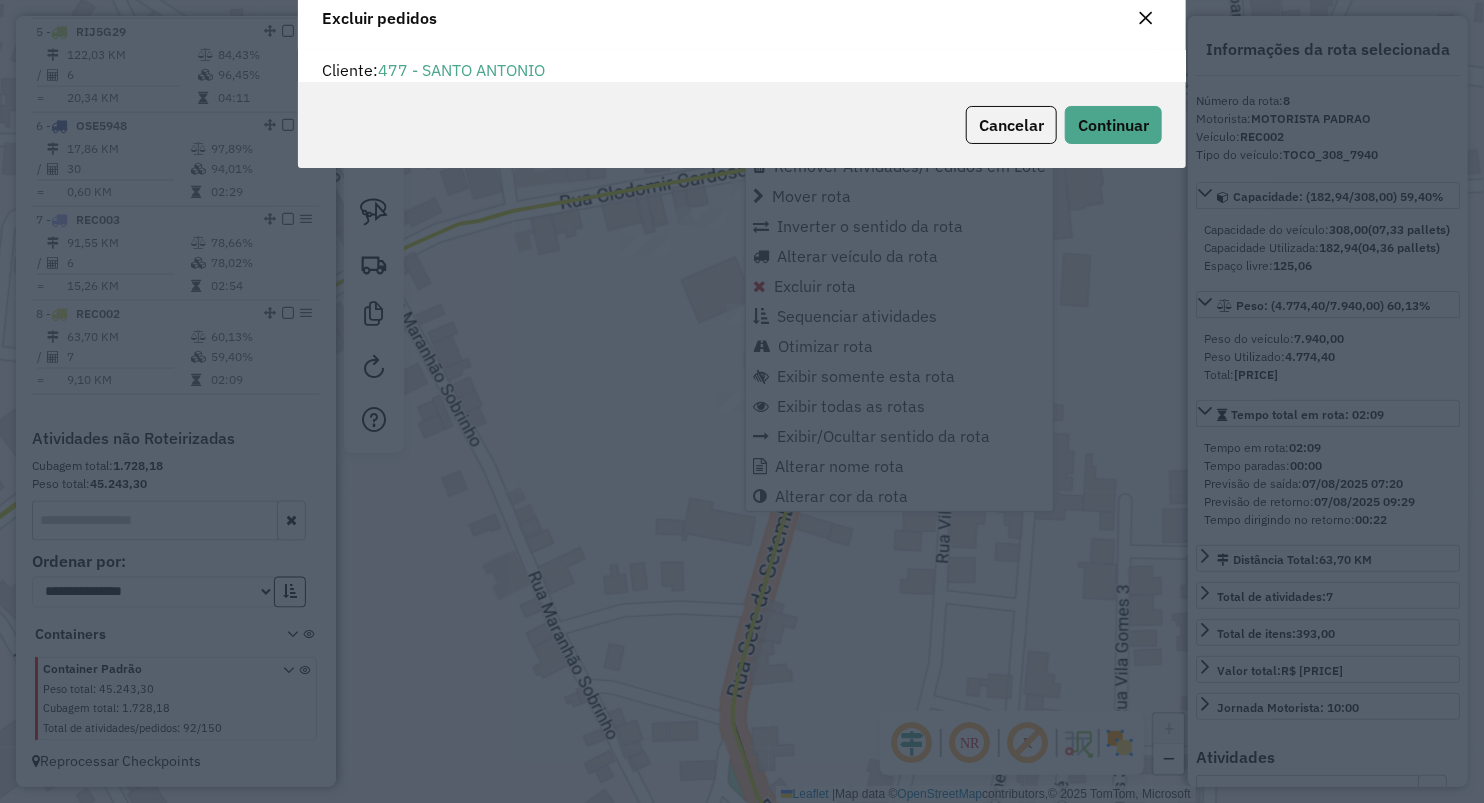 scroll, scrollTop: 10, scrollLeft: 6, axis: both 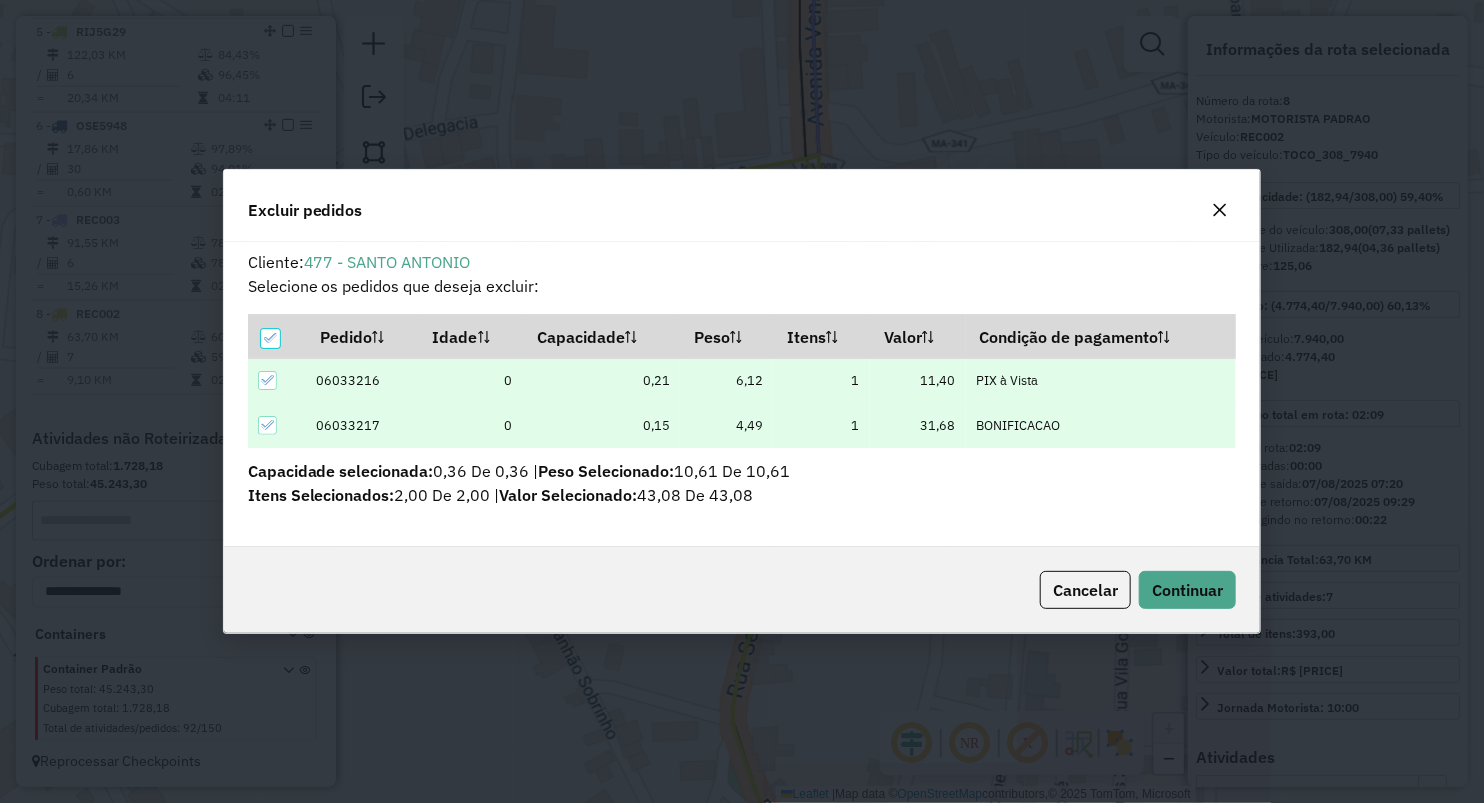 click on "Cancelar  Continuar" 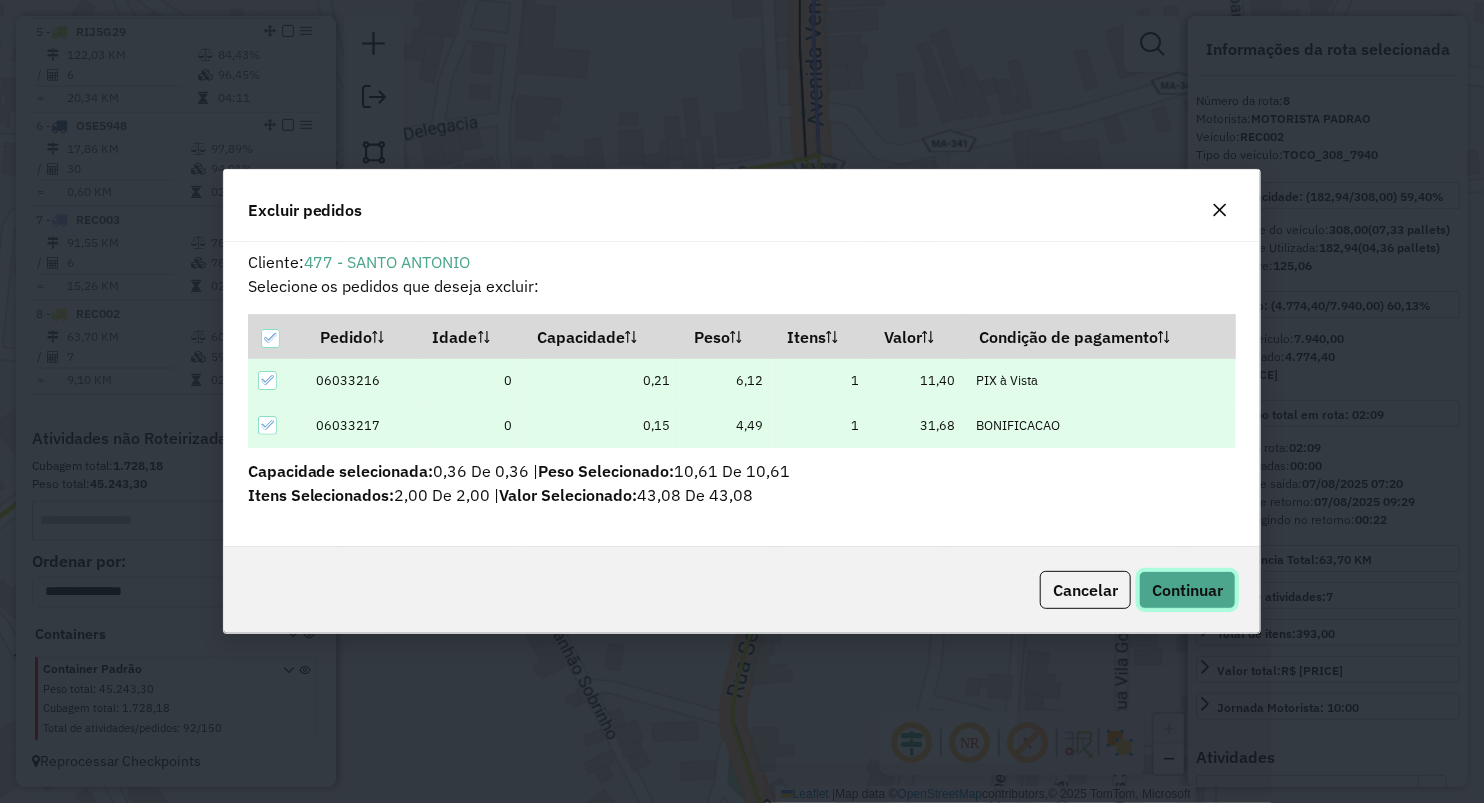 drag, startPoint x: 1137, startPoint y: 589, endPoint x: 1126, endPoint y: 601, distance: 16.27882 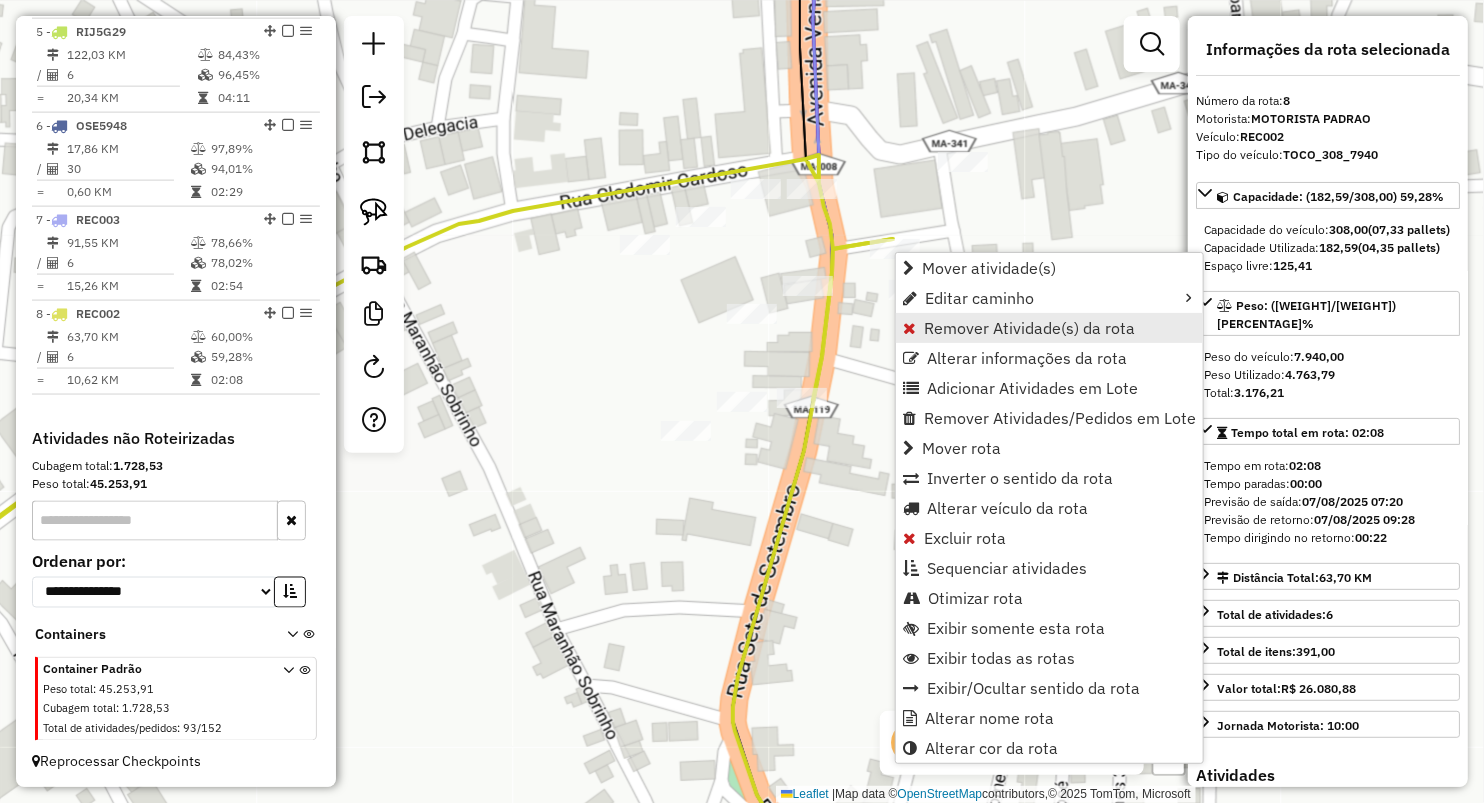 click on "Remover Atividade(s) da rota" at bounding box center (1029, 328) 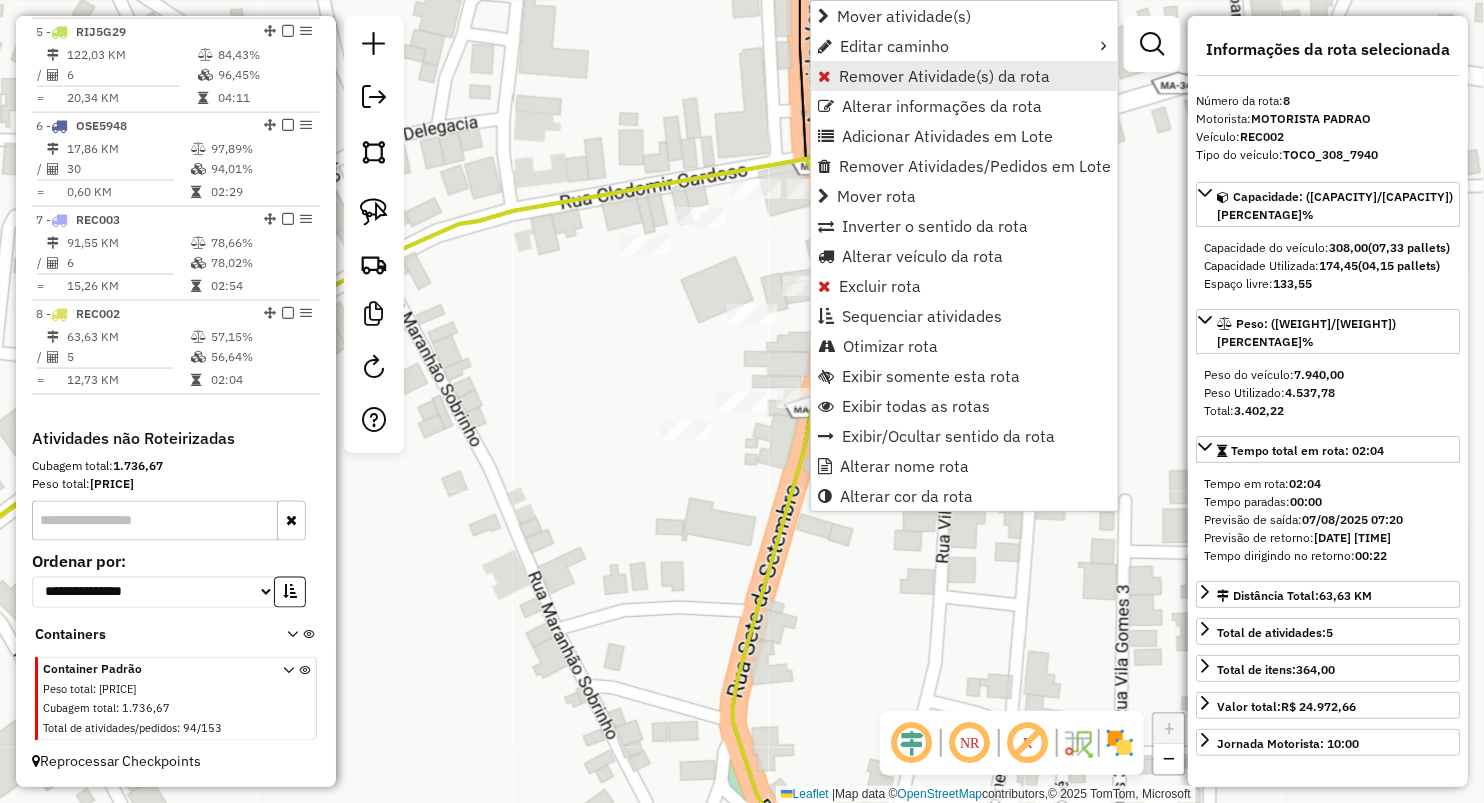 click on "Remover Atividade(s) da rota" at bounding box center (944, 76) 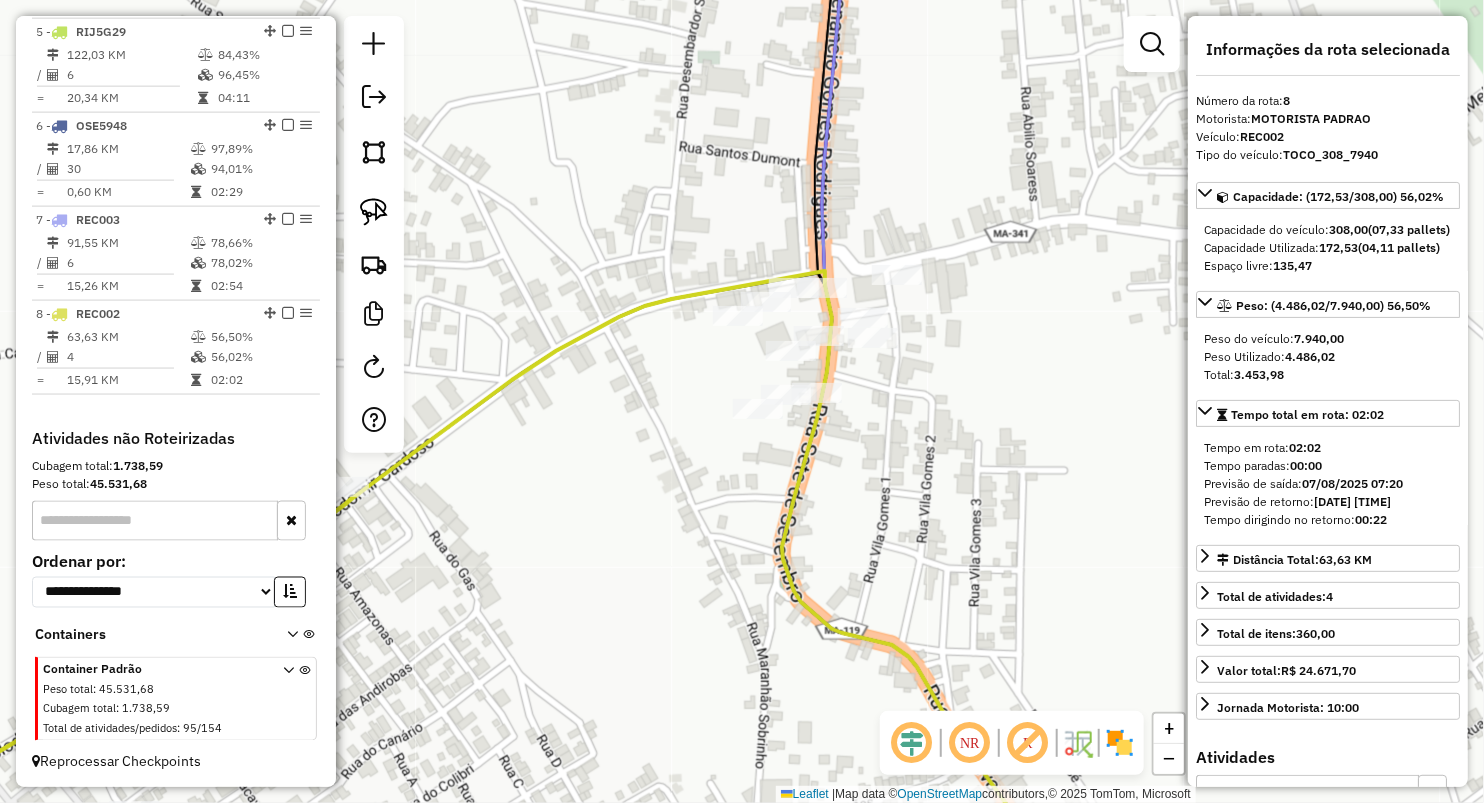 drag, startPoint x: 366, startPoint y: 201, endPoint x: 487, endPoint y: 237, distance: 126.24183 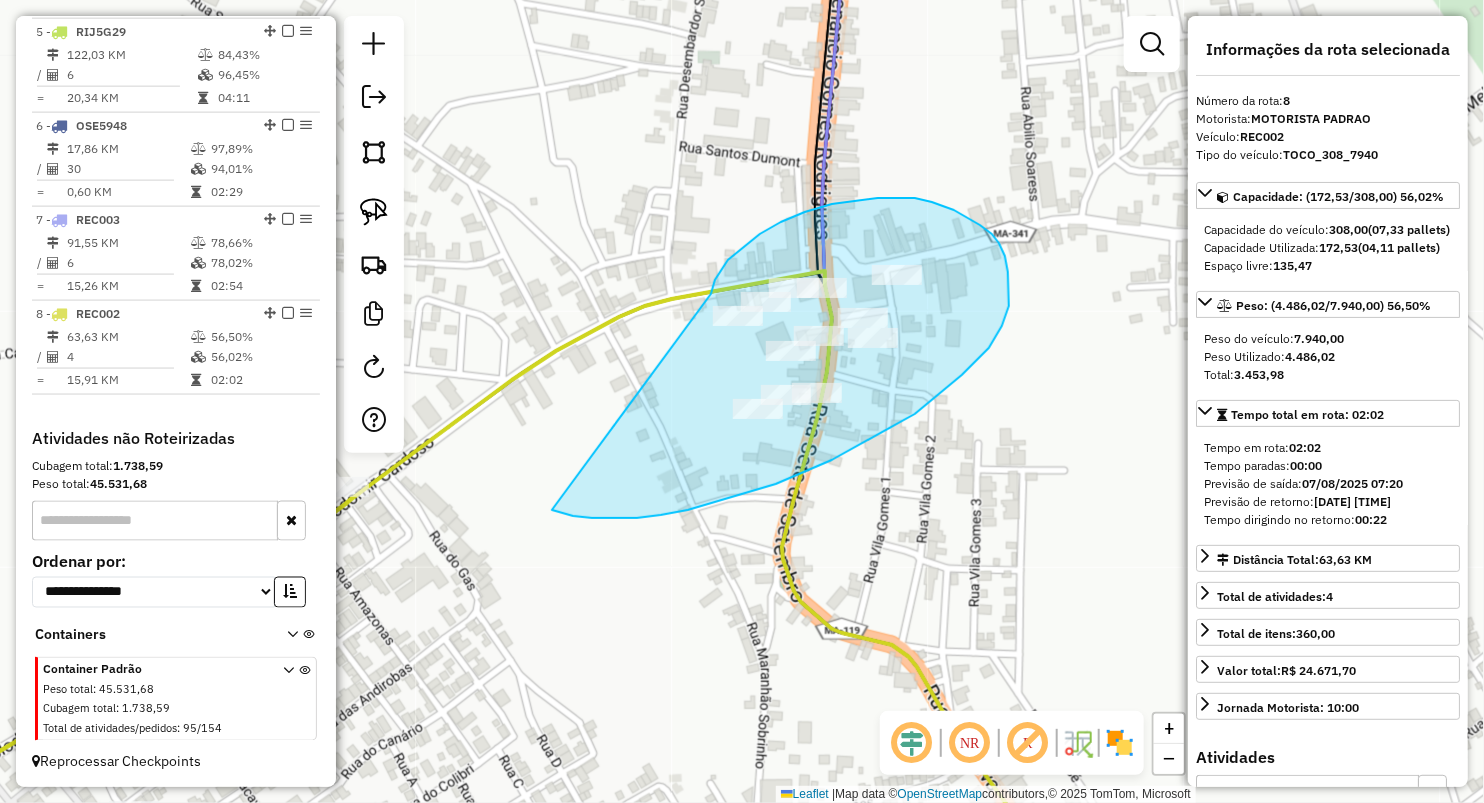 drag, startPoint x: 781, startPoint y: 222, endPoint x: 513, endPoint y: 635, distance: 492.33423 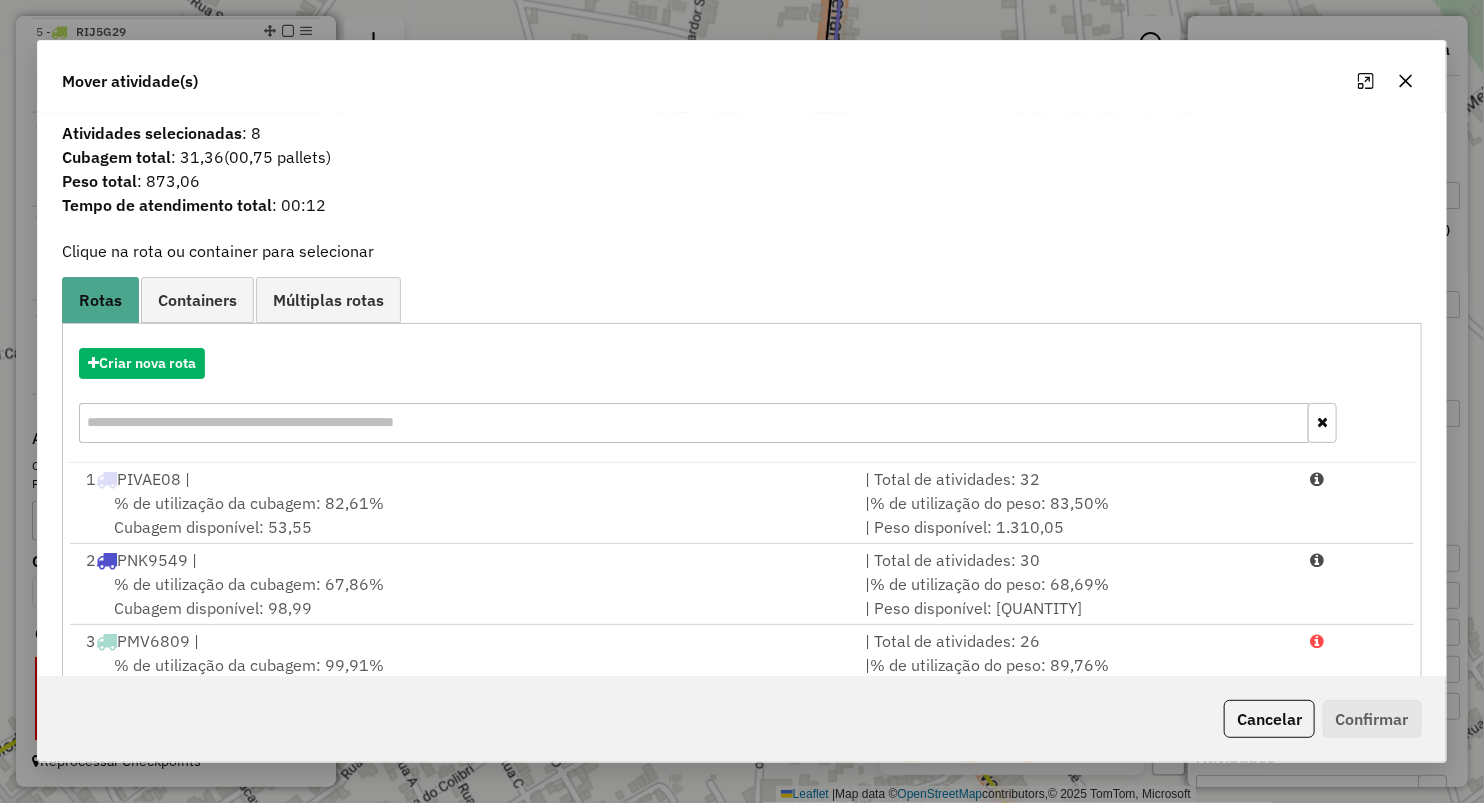 click 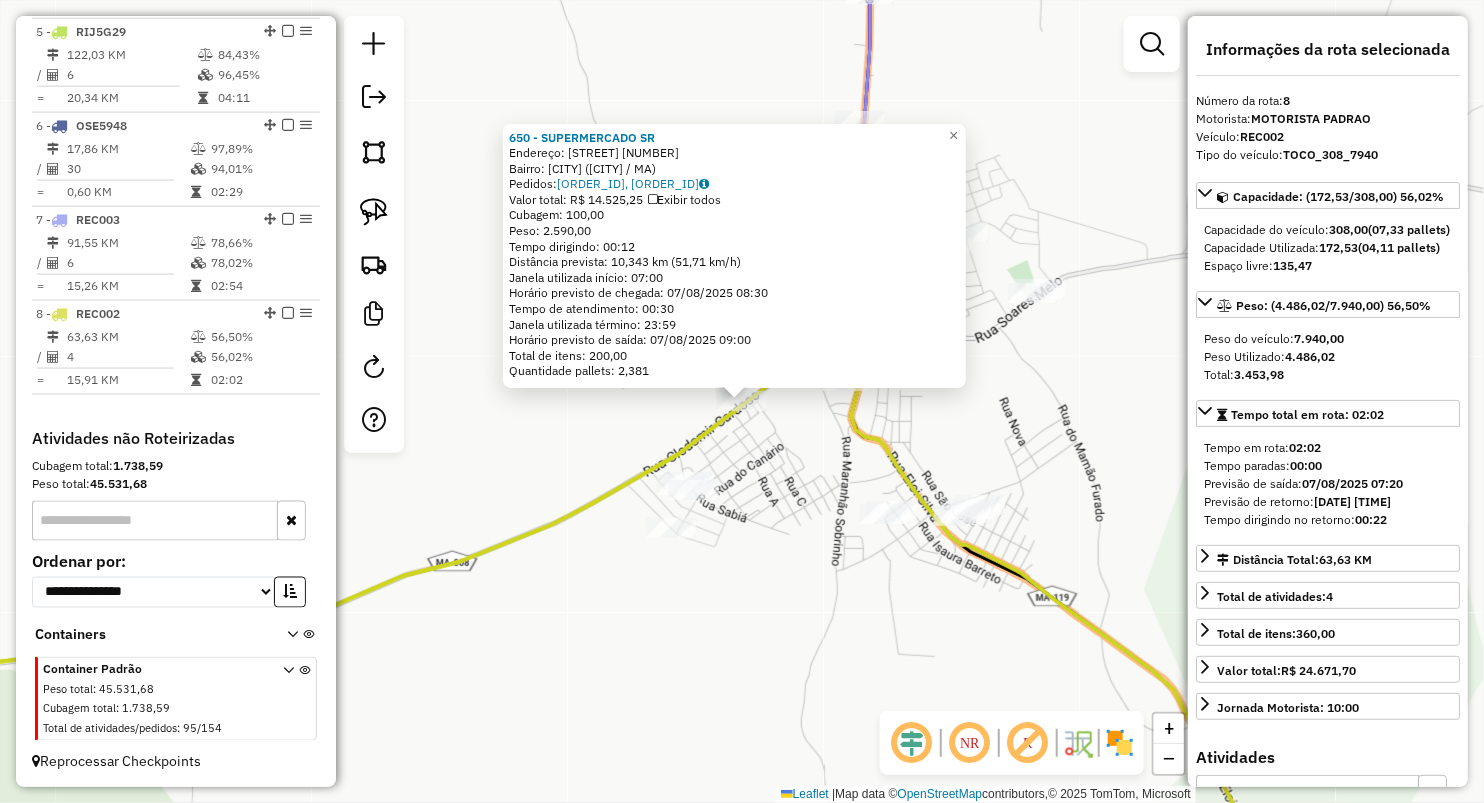 click on "650 - SUPERMERCADO SR  Endereço:  Claudemir Cardoso 14   Bairro: BURITI (PAULO RAMOS / MA)   Pedidos:  06033044, 06033143   Valor total: R$ 14.525,25   Exibir todos   Cubagem: 100,00  Peso: 2.590,00  Tempo dirigindo: 00:12   Distância prevista: 10,343 km (51,71 km/h)   Janela utilizada início: 07:00   Horário previsto de chegada: 07/08/2025 08:30   Tempo de atendimento: 00:30   Janela utilizada término: 23:59   Horário previsto de saída: 07/08/2025 09:00   Total de itens: 200,00   Quantidade pallets: 2,381  × Janela de atendimento Grade de atendimento Capacidade Transportadoras Veículos Cliente Pedidos  Rotas Selecione os dias de semana para filtrar as janelas de atendimento  Seg   Ter   Qua   Qui   Sex   Sáb   Dom  Informe o período da janela de atendimento: De: Até:  Filtrar exatamente a janela do cliente  Considerar janela de atendimento padrão  Selecione os dias de semana para filtrar as grades de atendimento  Seg   Ter   Qua   Qui   Sex   Sáb   Dom   Peso mínimo:   Peso máximo:   De:  De:" 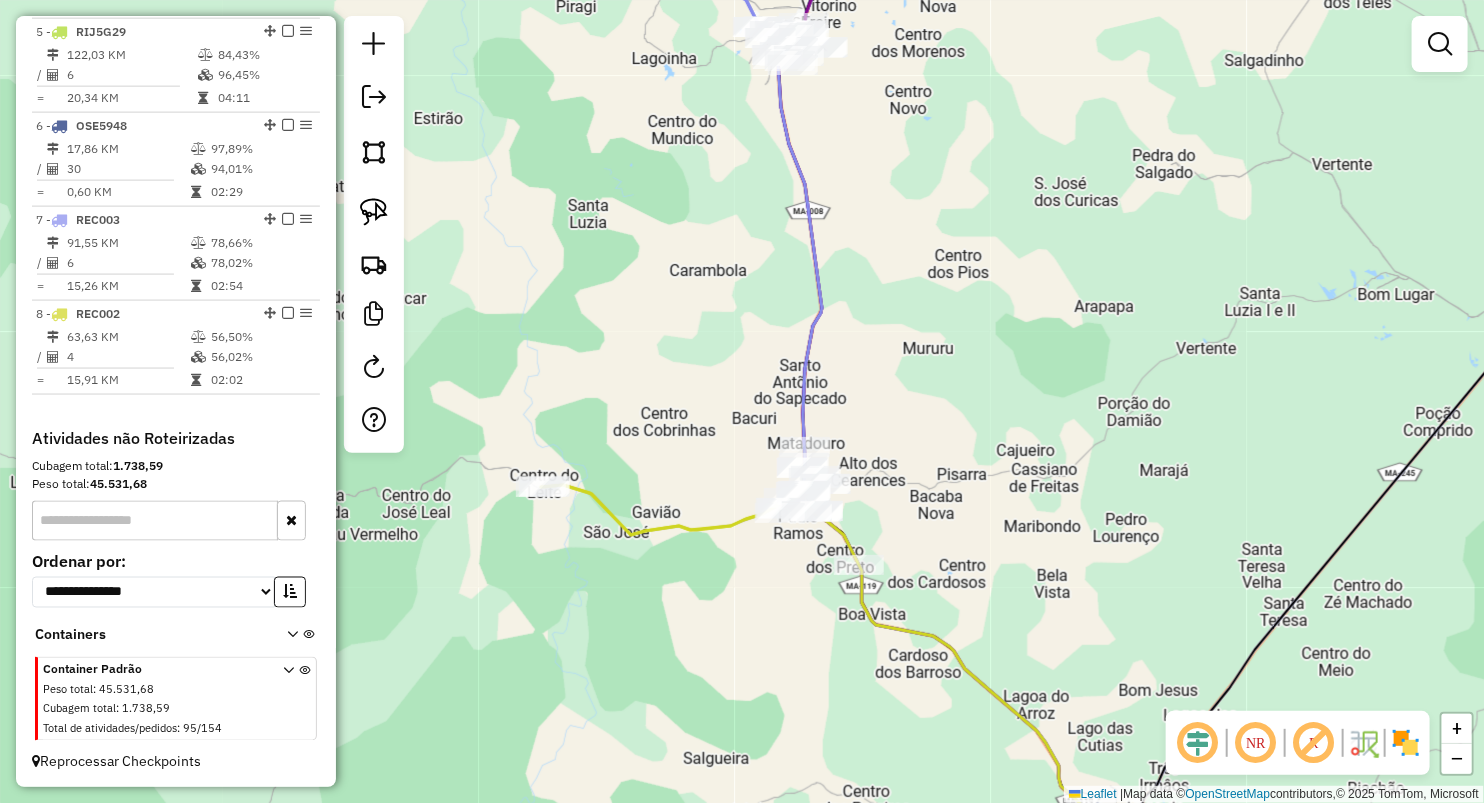 drag, startPoint x: 629, startPoint y: 372, endPoint x: 704, endPoint y: 383, distance: 75.802376 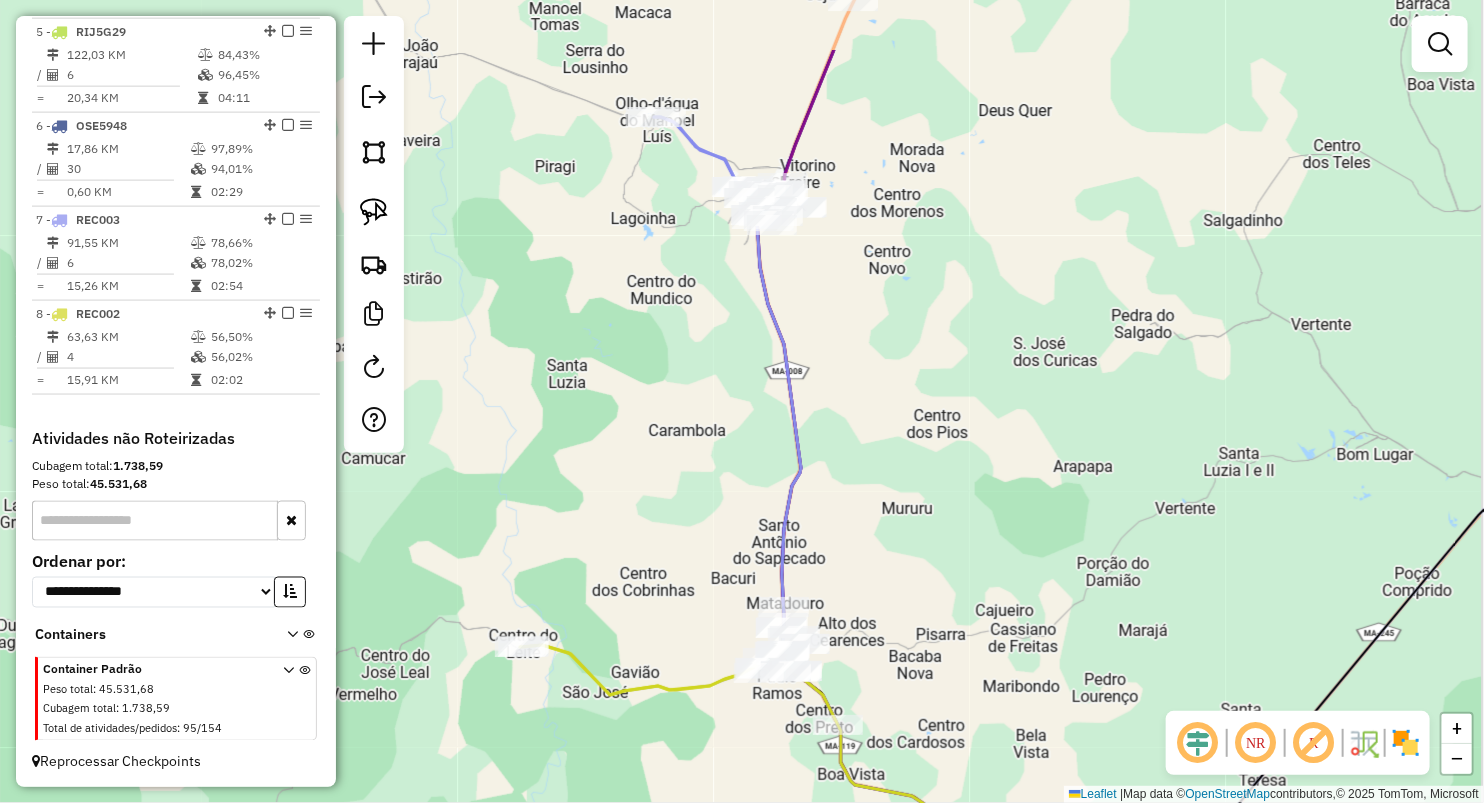 drag, startPoint x: 818, startPoint y: 209, endPoint x: 784, endPoint y: 286, distance: 84.17244 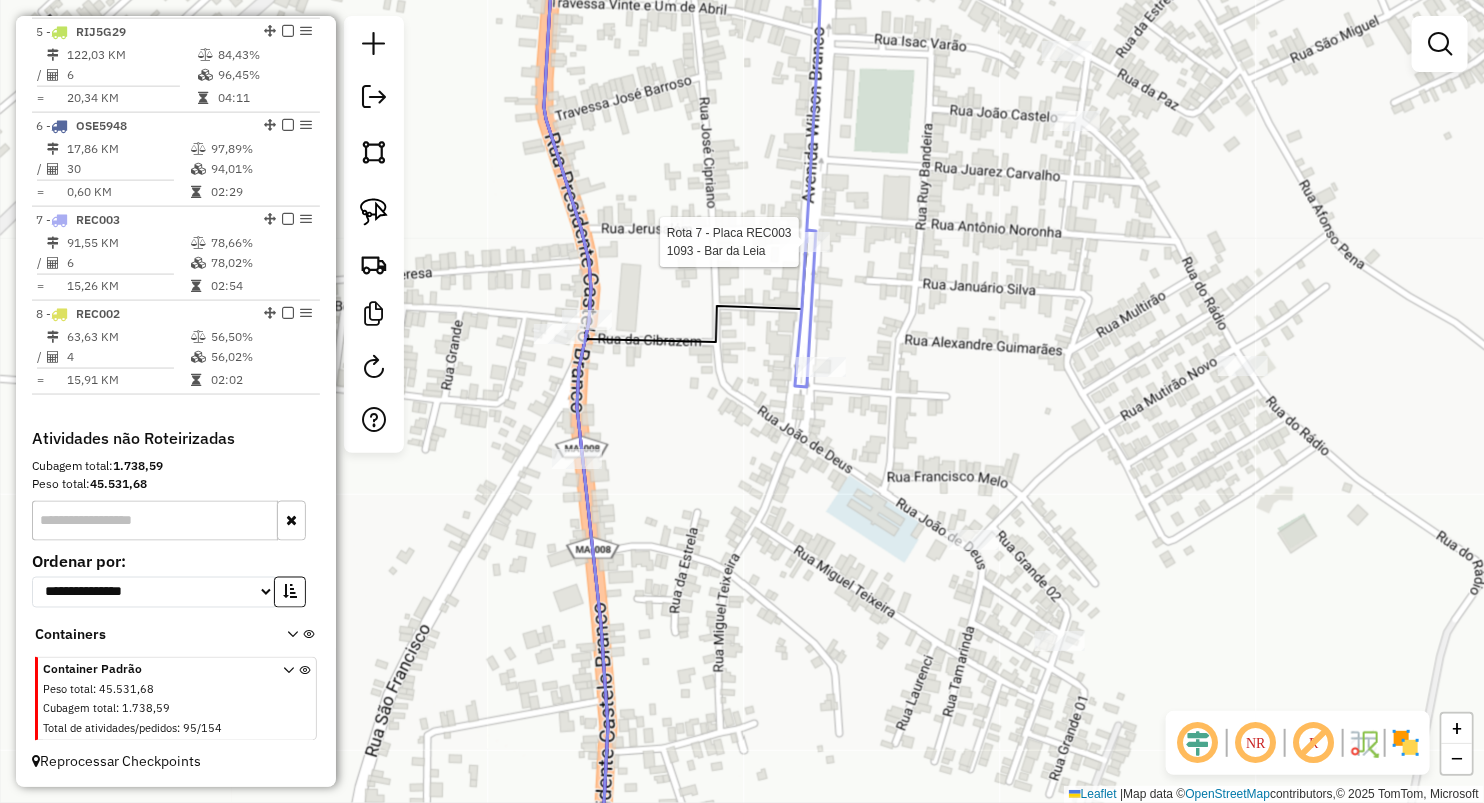 select on "**********" 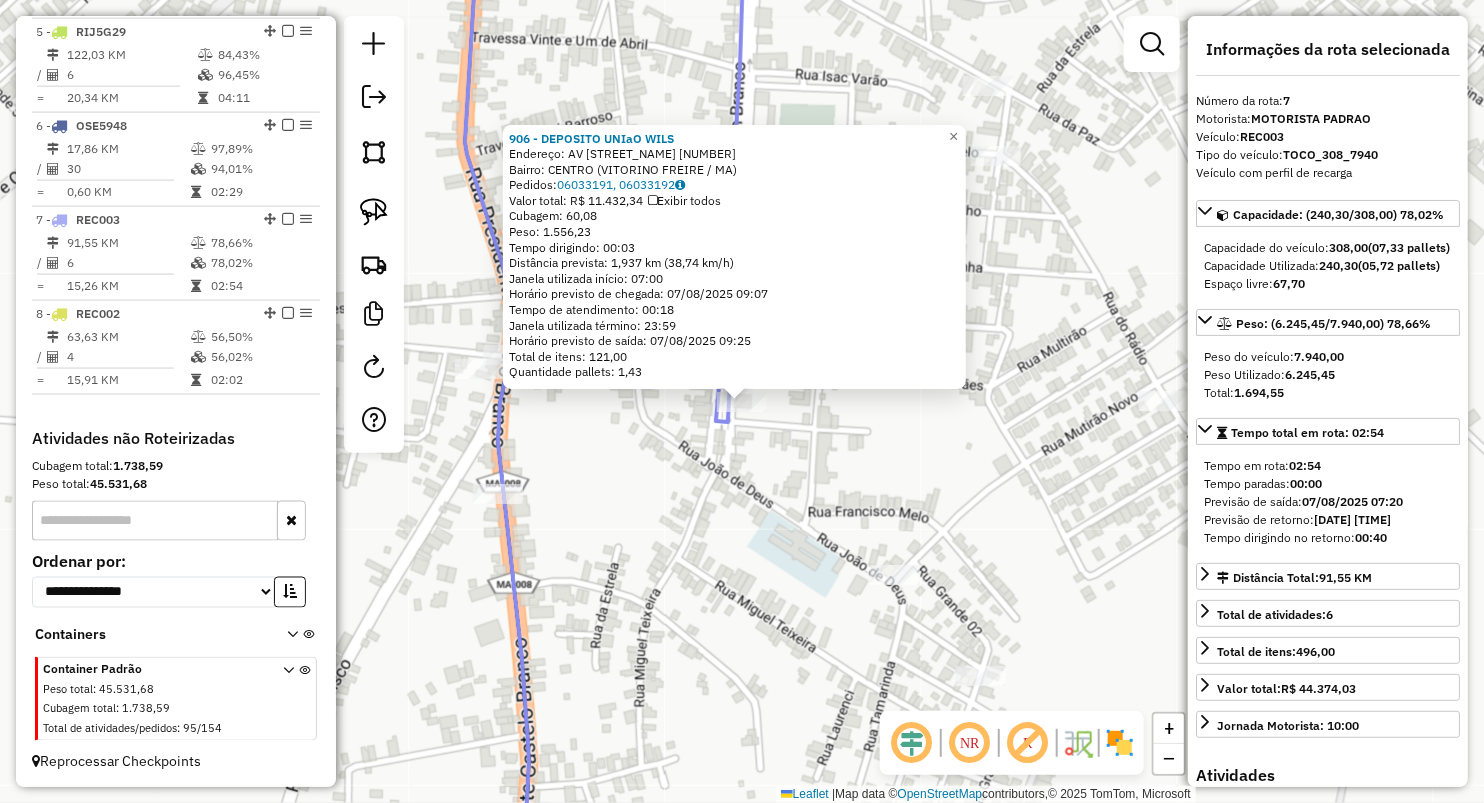 click on "[BUSINESS_NAME] Endereço: [STREET_NAME] [NUMBER] Bairro: [NEIGHBORHOOD] ([CITY] / [STATE]) Pedidos: [ORDER_NUMBER], [ORDER_NUMBER] Valor total: [CURRENCY] [PRICE] Exibir todos Cubagem: [VOLUME] Peso: [WEIGHT] Tempo dirigindo: [TIME] Distância prevista: [DISTANCE] ([SPEED]) Janela utilizada início: [TIME] Horário previsto de chegada: [DATE] [TIME] Tempo de atendimento: [TIME] Janela utilizada término: [TIME] Horário previsto de saída: [DATE] [TIME] Total de itens: [NUMBER] Quantidade pallets: [QUANTITY] × Janela de atendimento Grade de atendimento Capacidade Transportadoras Veículos Cliente Pedidos Rotas Selecione os dias de semana para filtrar as janelas de atendimento Seg Ter Qua Qui Sex Sáb Dom Informe o período da janela de atendimento: De: Até: Filtrar exatamente a janela do cliente Considerar janela de atendimento padrão Selecione os dias de semana para filtrar as grades de atendimento Seg Ter Qua Qui Sex Sáb Dom Peso mínimo: Peso máximo: De:" 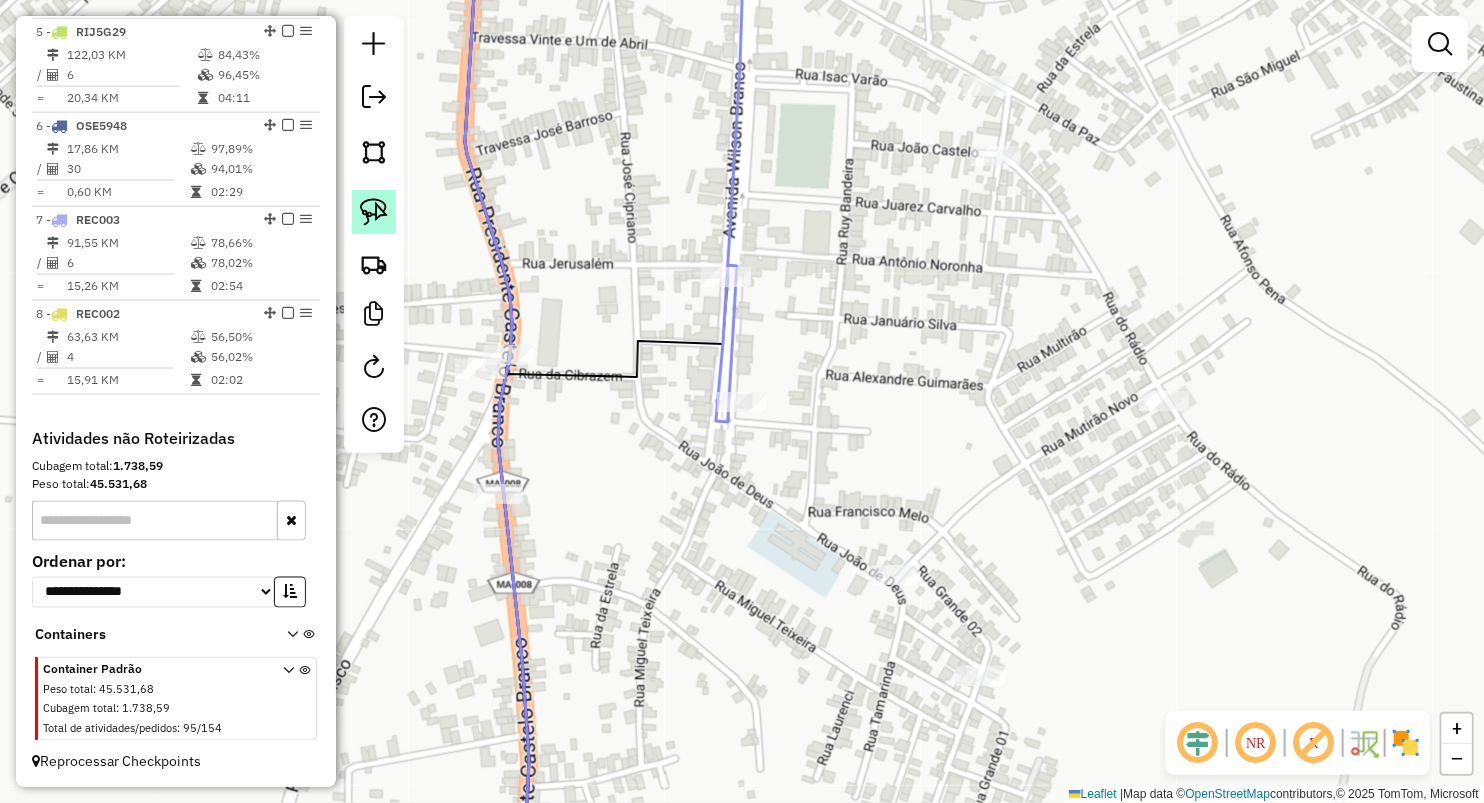 click 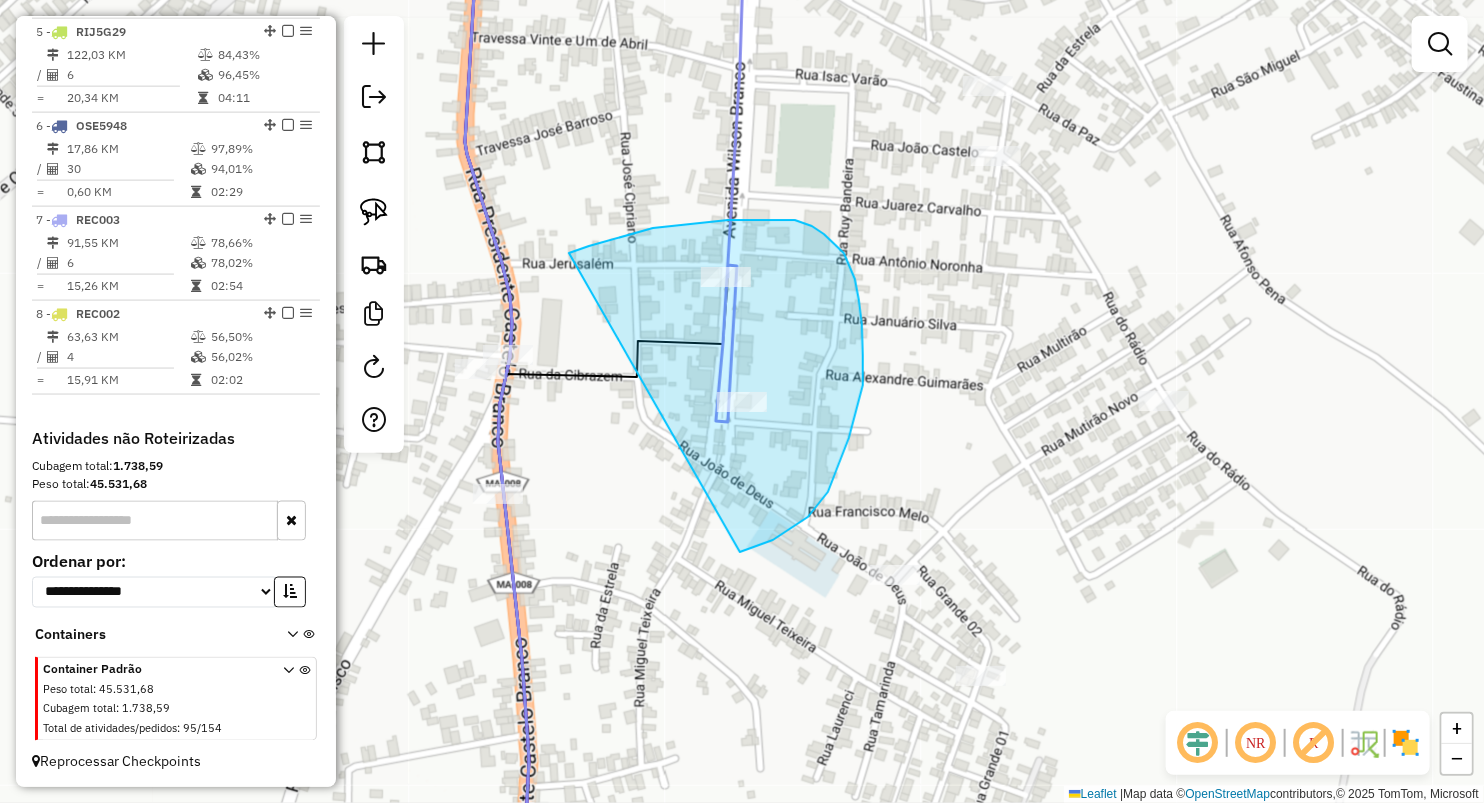 drag, startPoint x: 568, startPoint y: 253, endPoint x: 740, endPoint y: 552, distance: 344.94202 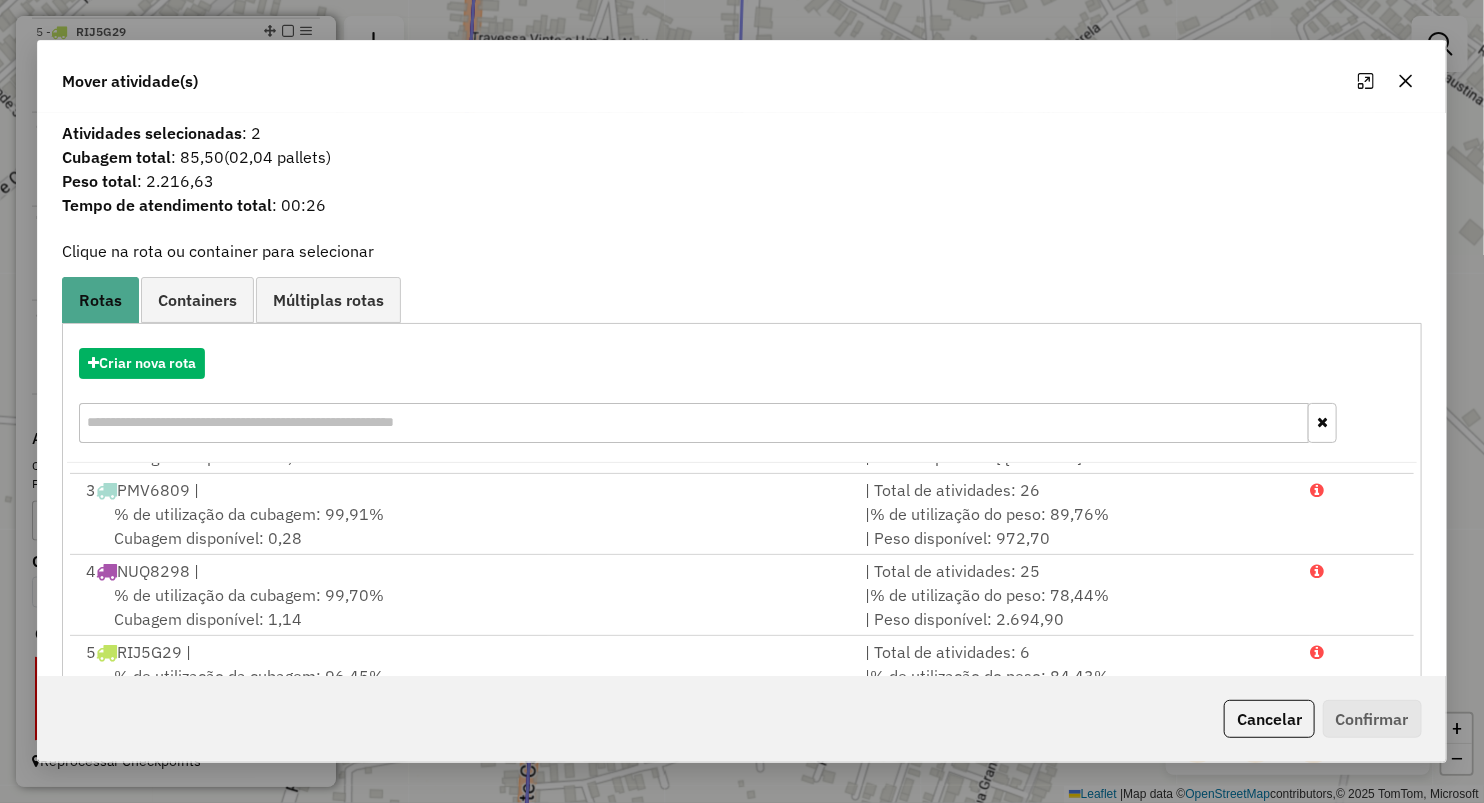 scroll, scrollTop: 166, scrollLeft: 0, axis: vertical 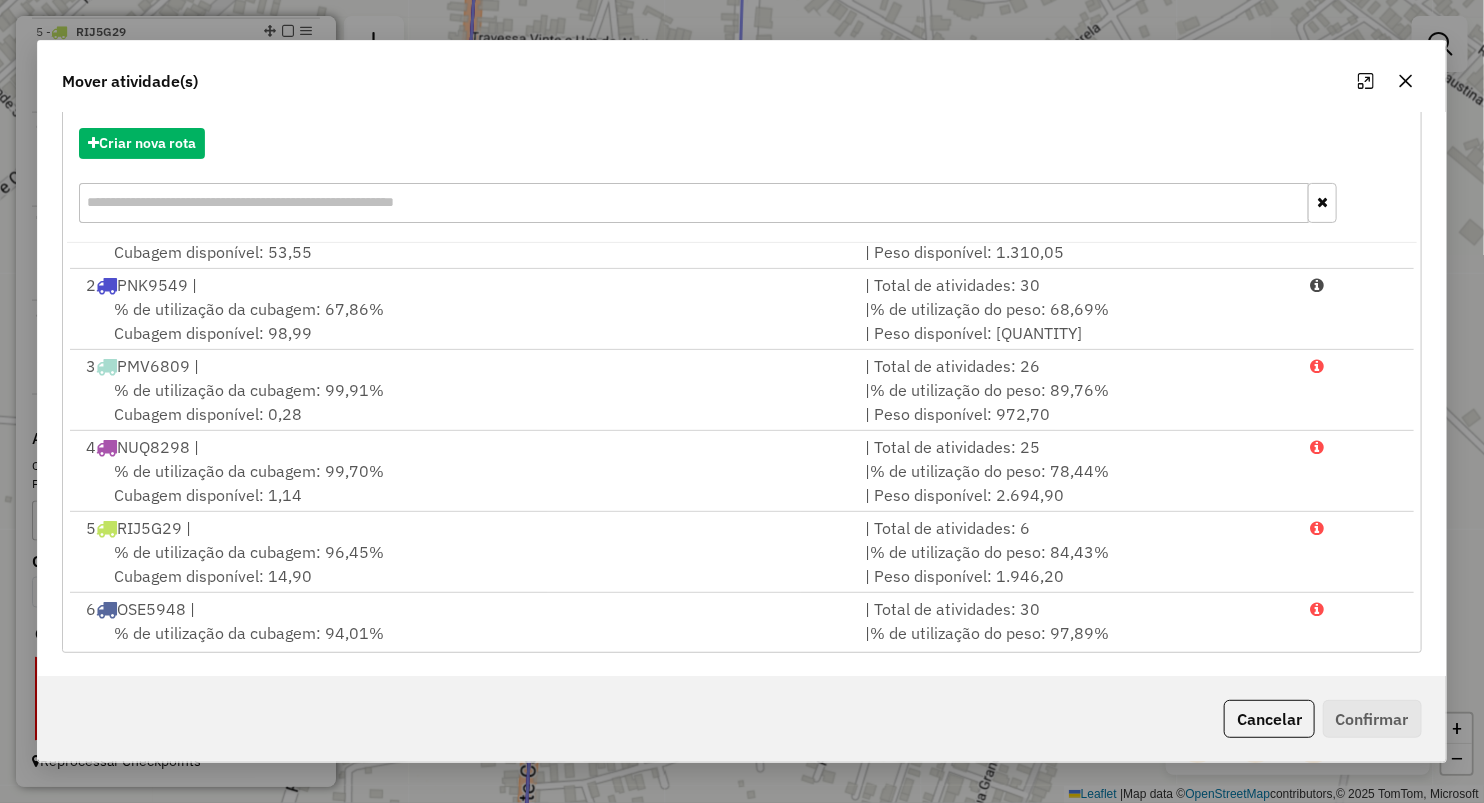 click on "5  RIJ5G29 |   | Total de atividades: 6  % de utilização da cubagem: 96,45%  Cubagem disponível: 14,90   |  % de utilização do peso: 84,43%  | Peso disponível: 1.946,20" at bounding box center (742, 552) 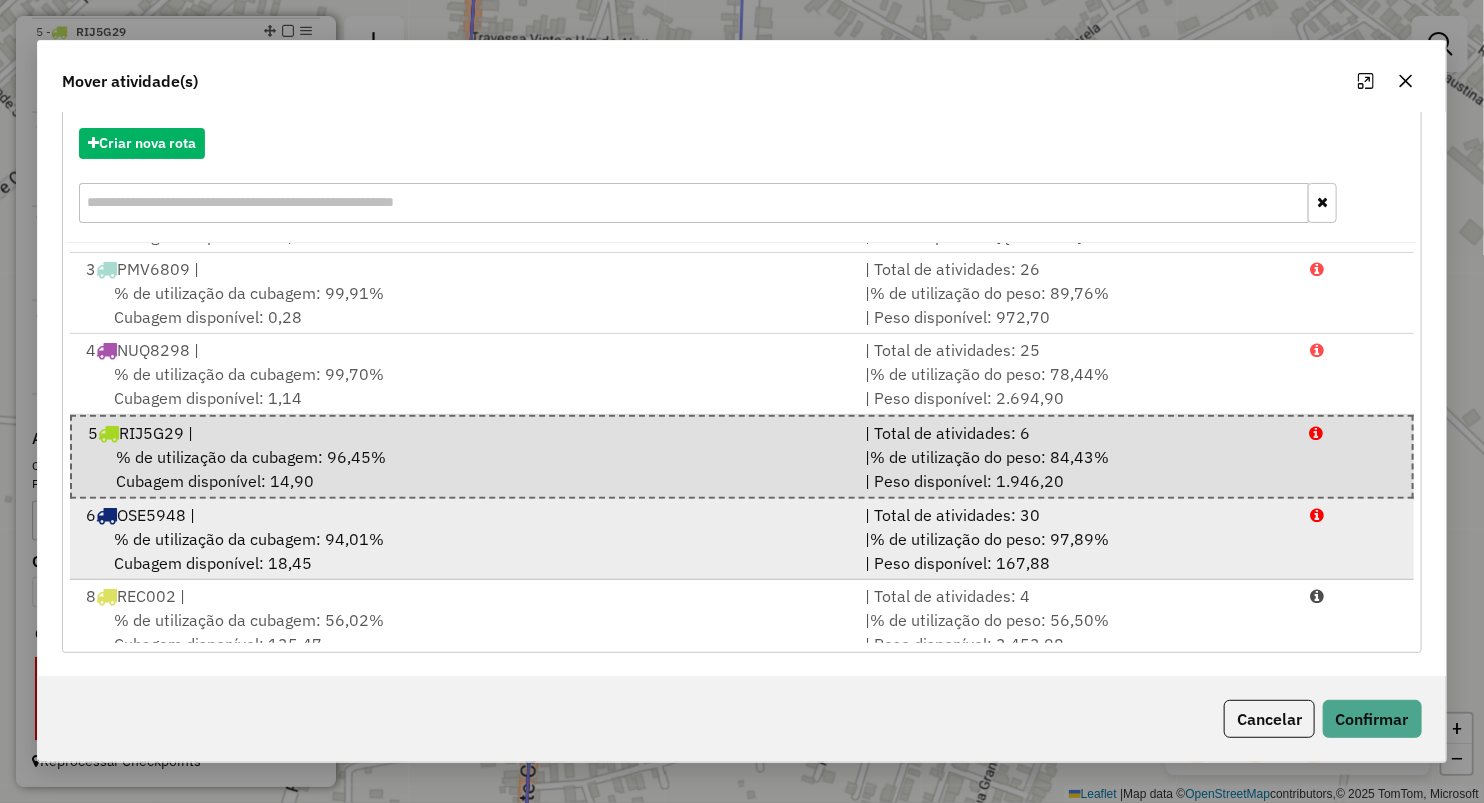 scroll, scrollTop: 168, scrollLeft: 0, axis: vertical 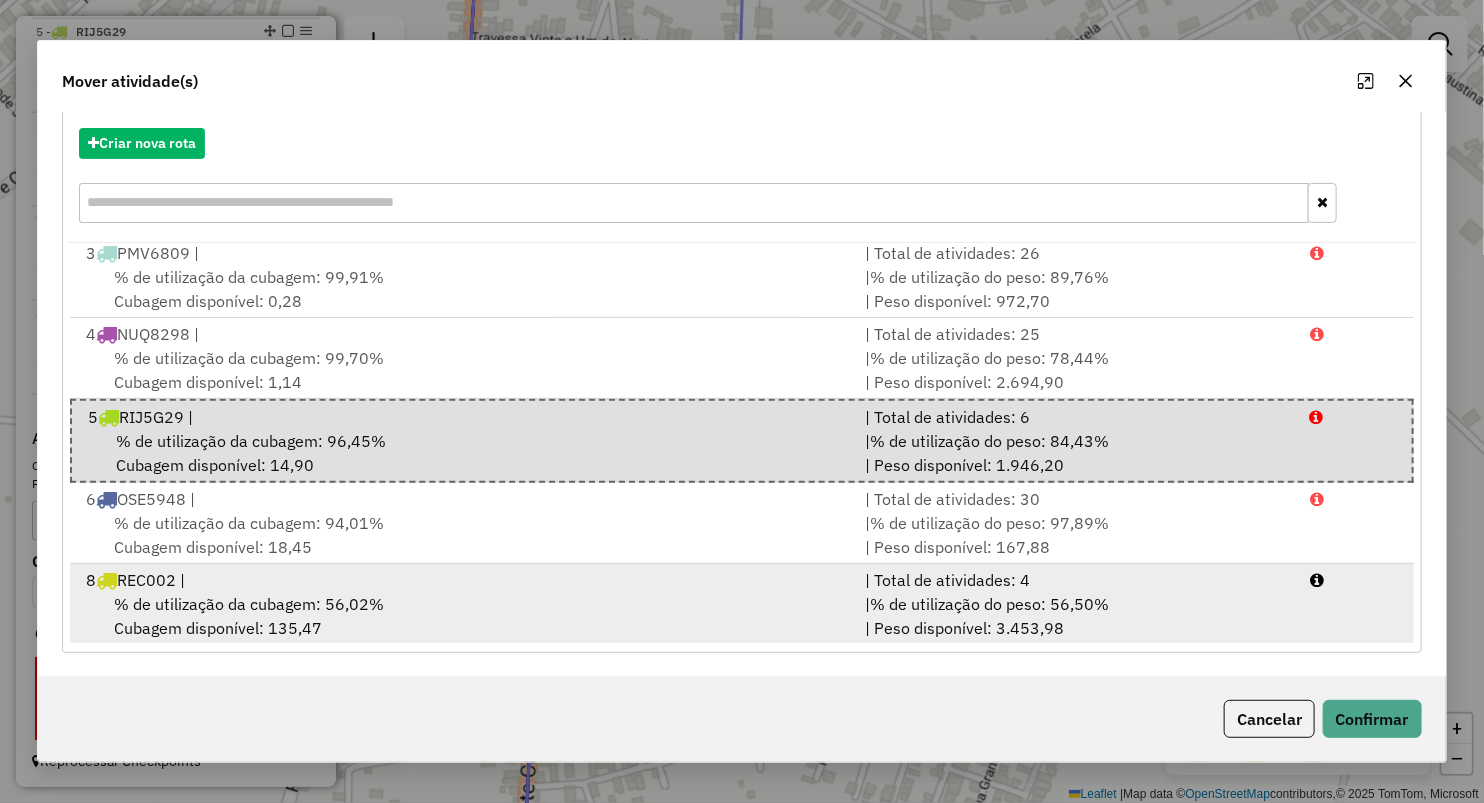 click on "% de utilização da cubagem: 56,02%" at bounding box center (249, 604) 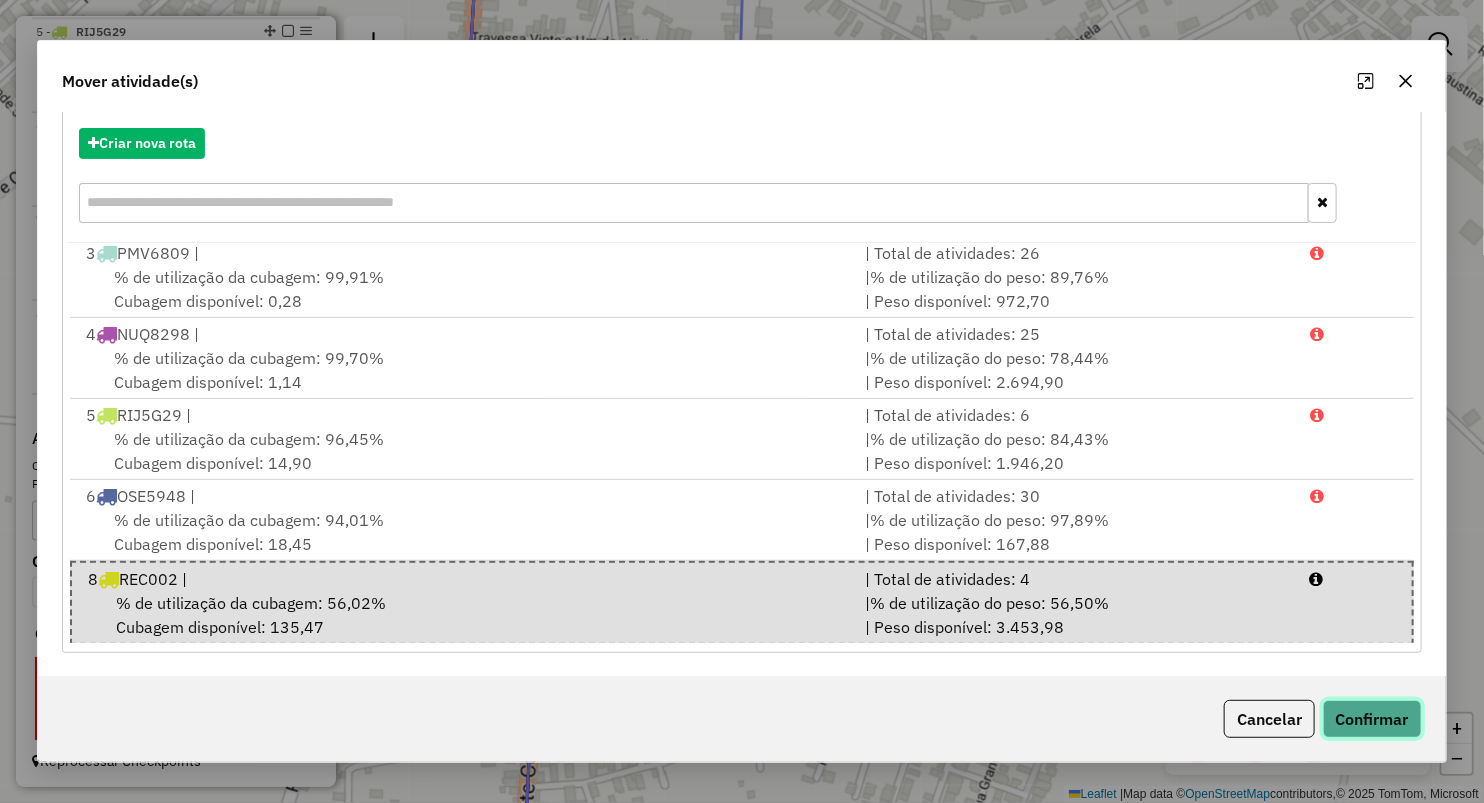click on "Confirmar" 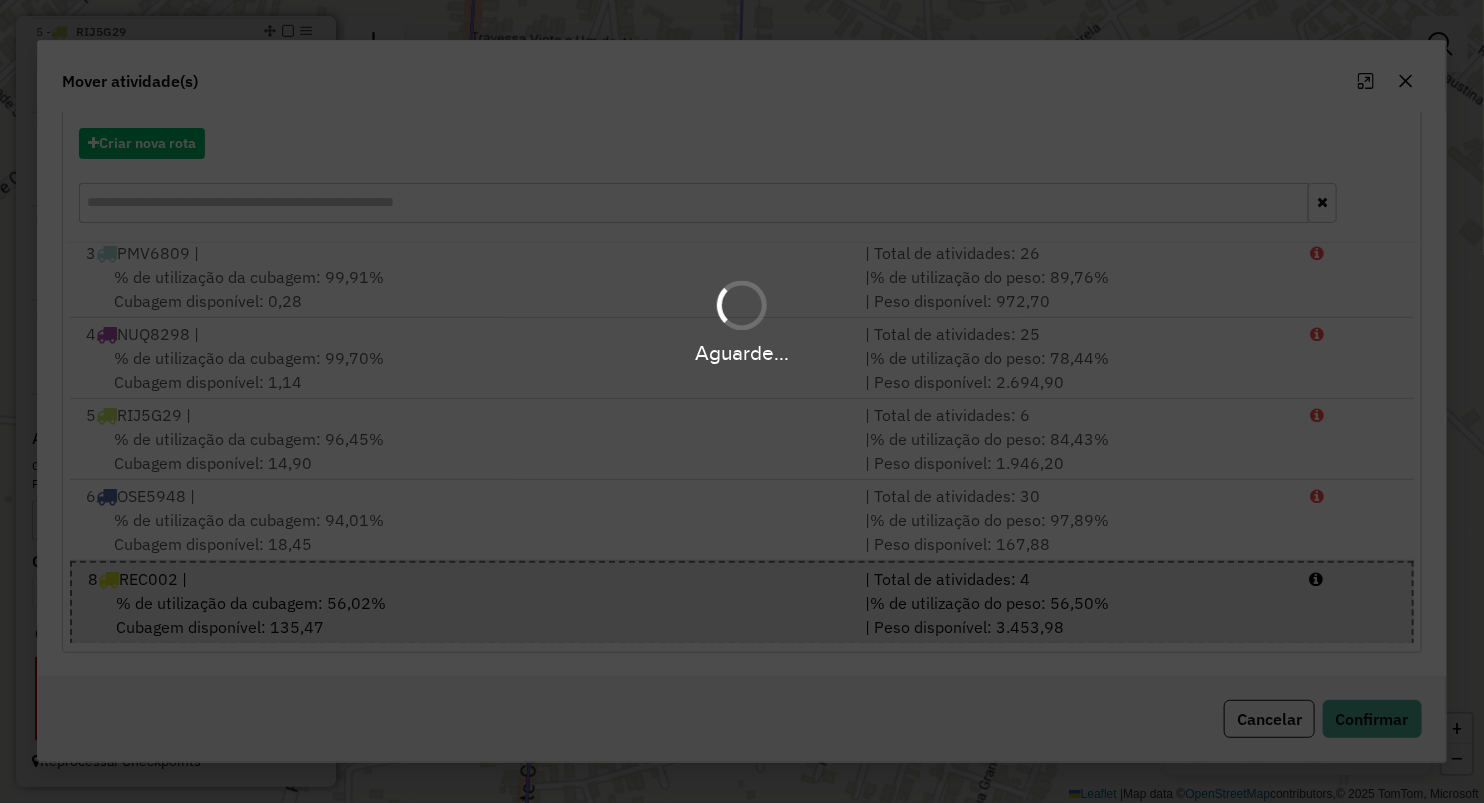scroll, scrollTop: 0, scrollLeft: 0, axis: both 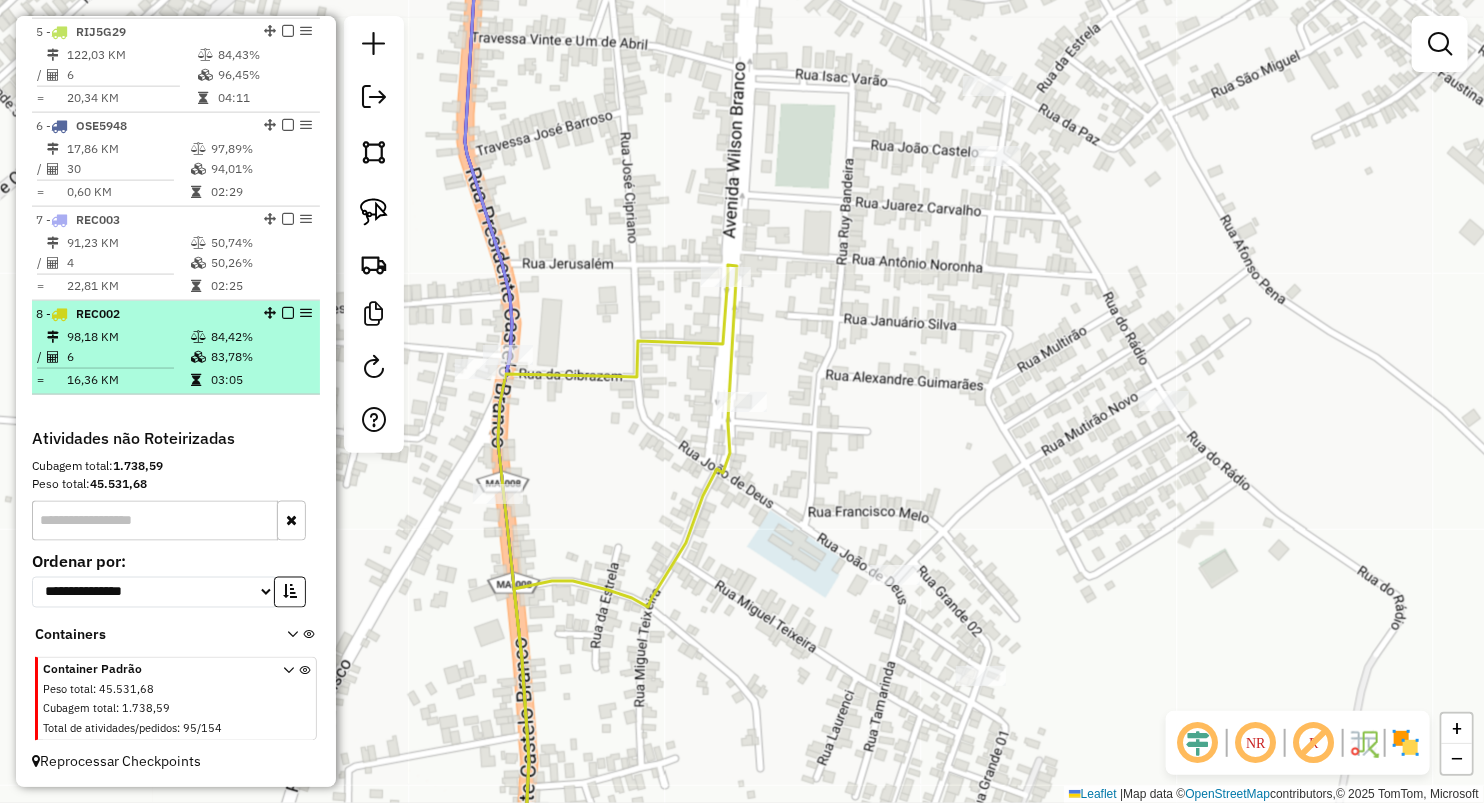 click on "98,18 KM" at bounding box center (128, 337) 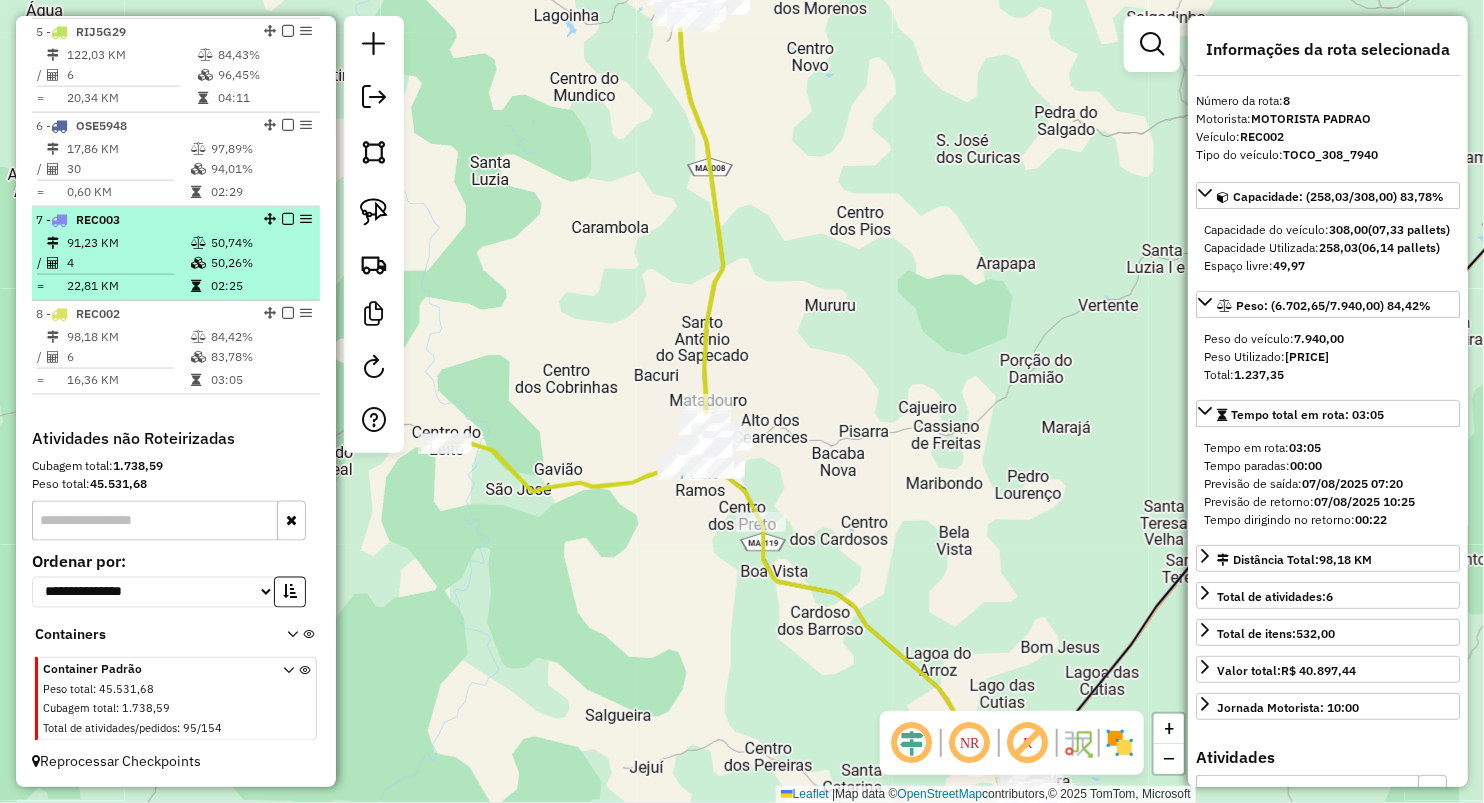 click on "4" at bounding box center (128, 263) 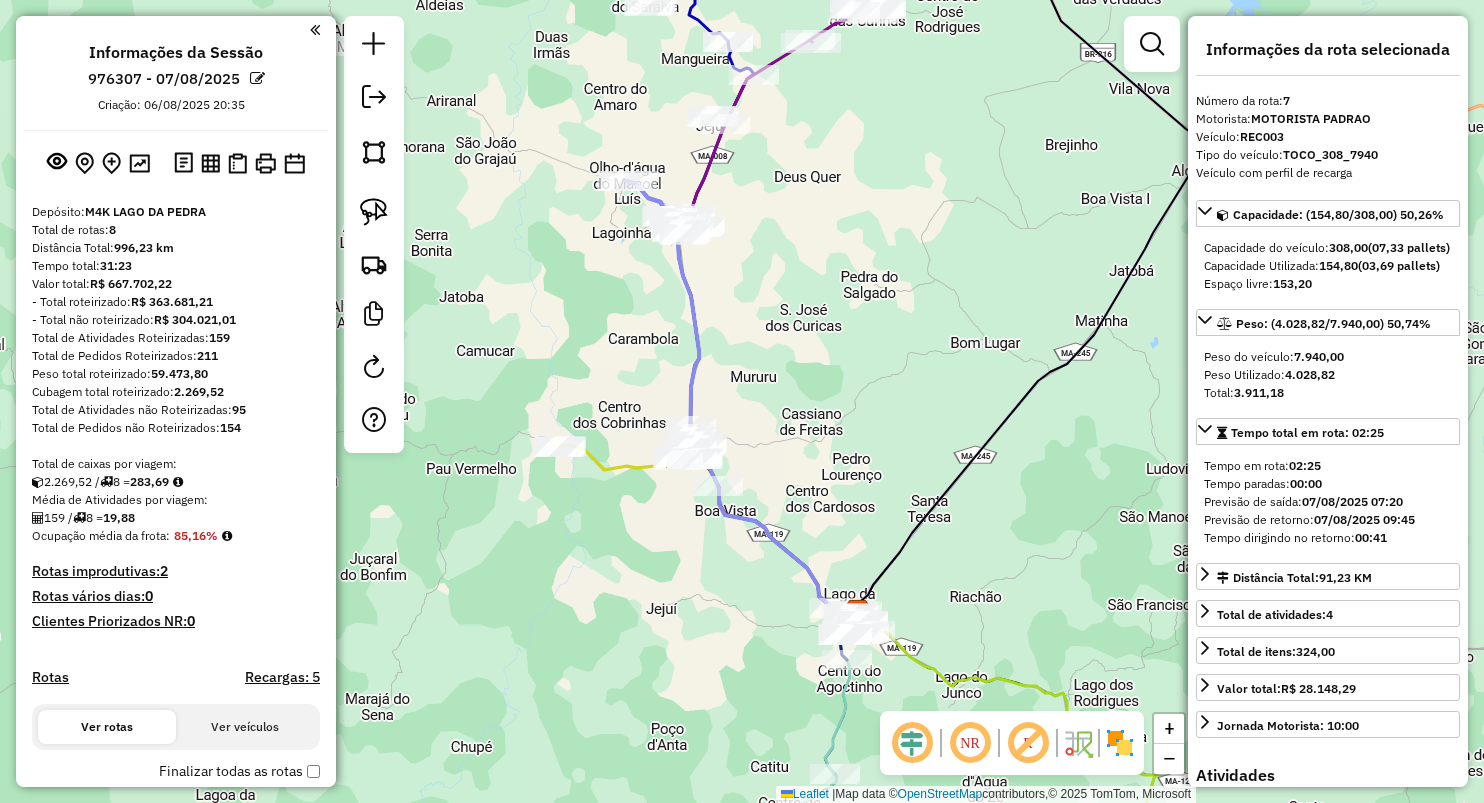 select on "**********" 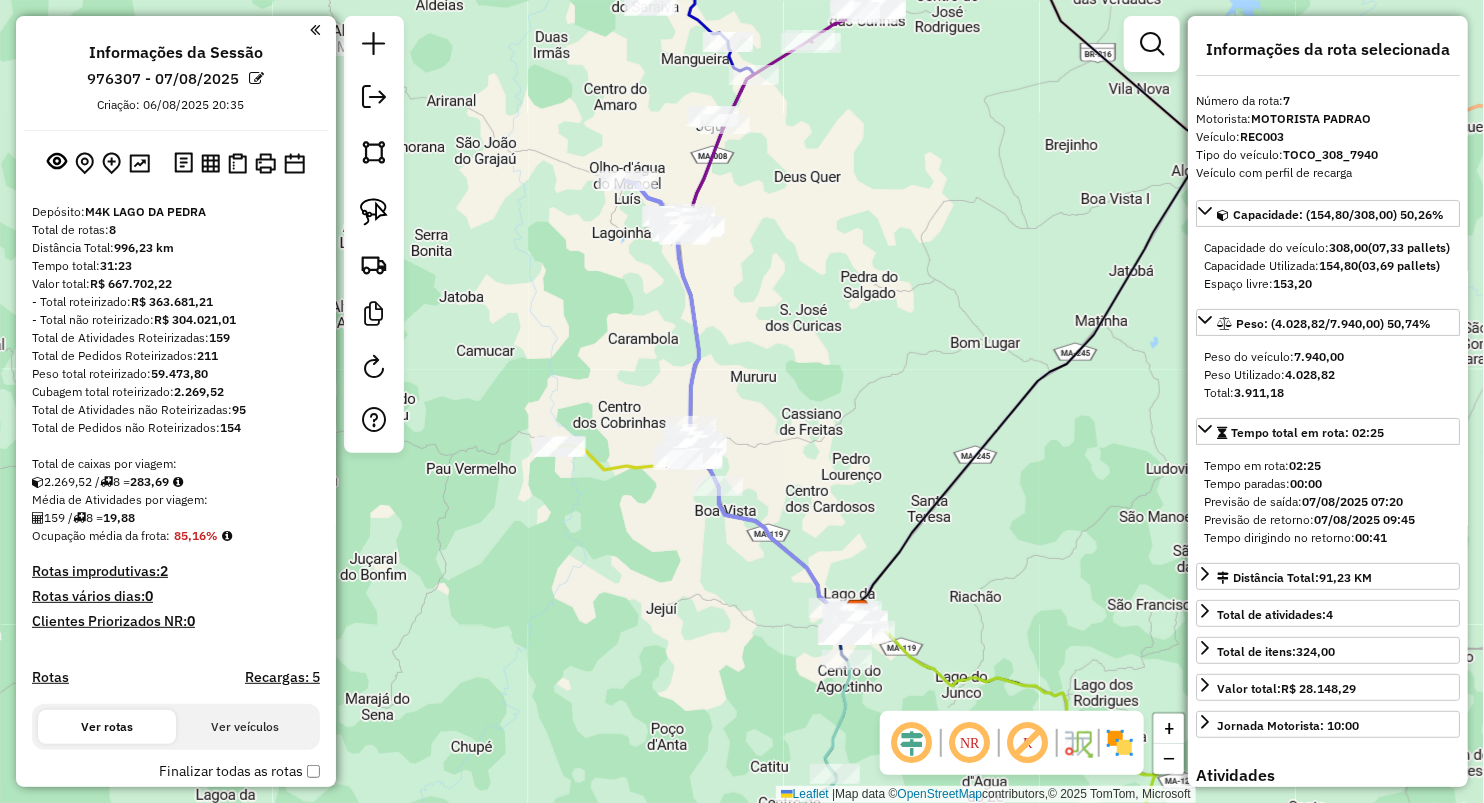 scroll, scrollTop: 1147, scrollLeft: 0, axis: vertical 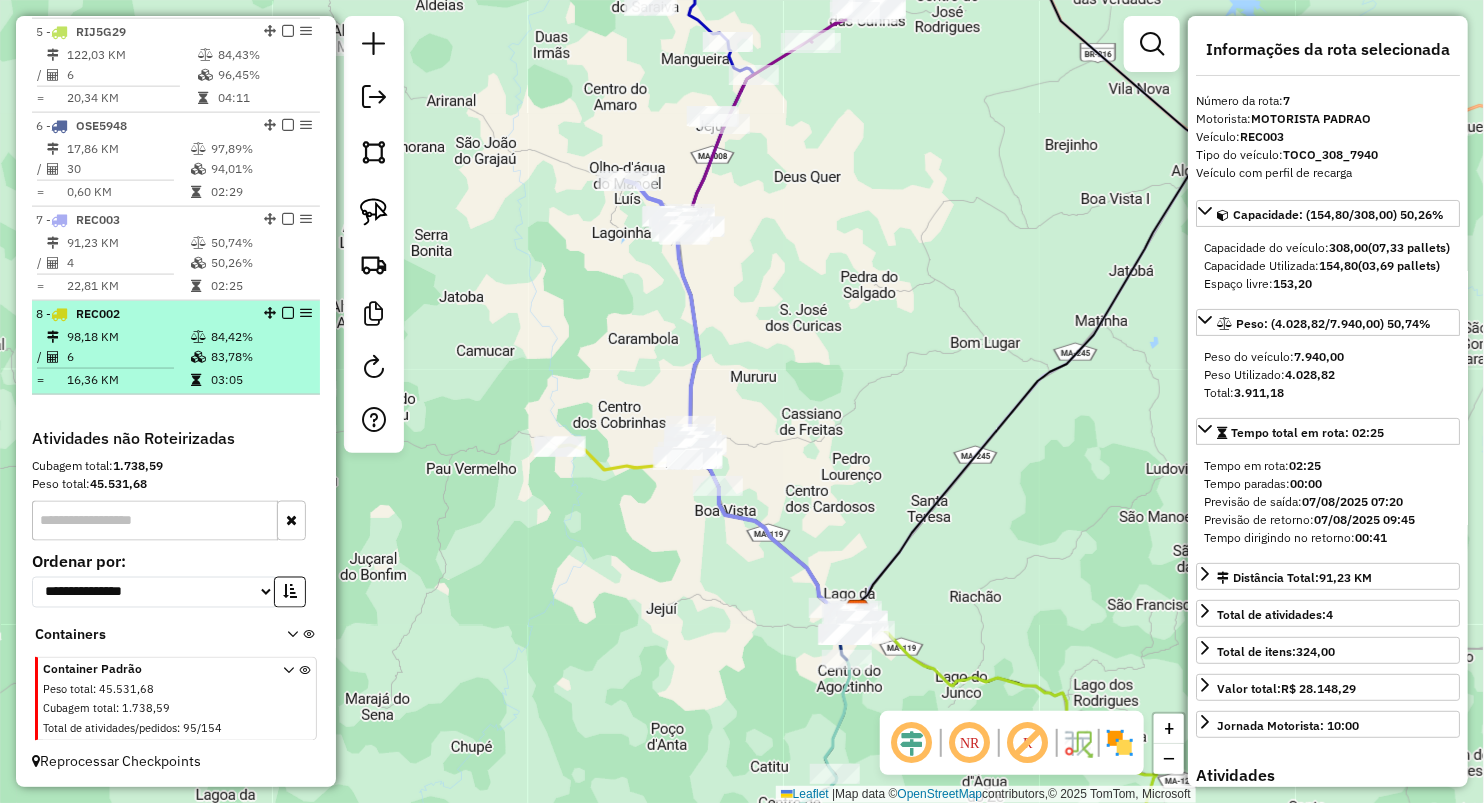click on "98,18 KM" at bounding box center (128, 337) 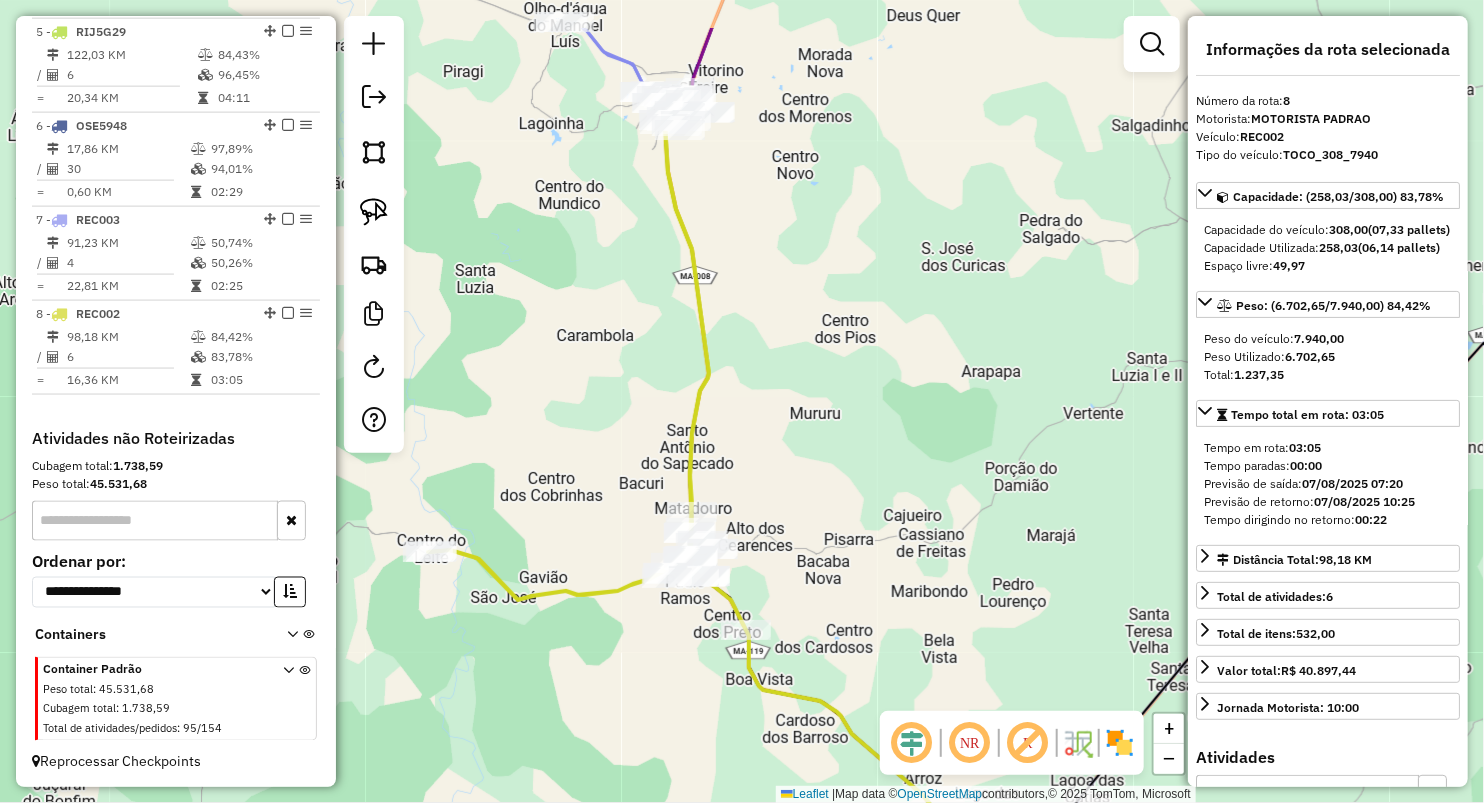 drag, startPoint x: 593, startPoint y: 291, endPoint x: 587, endPoint y: 342, distance: 51.351727 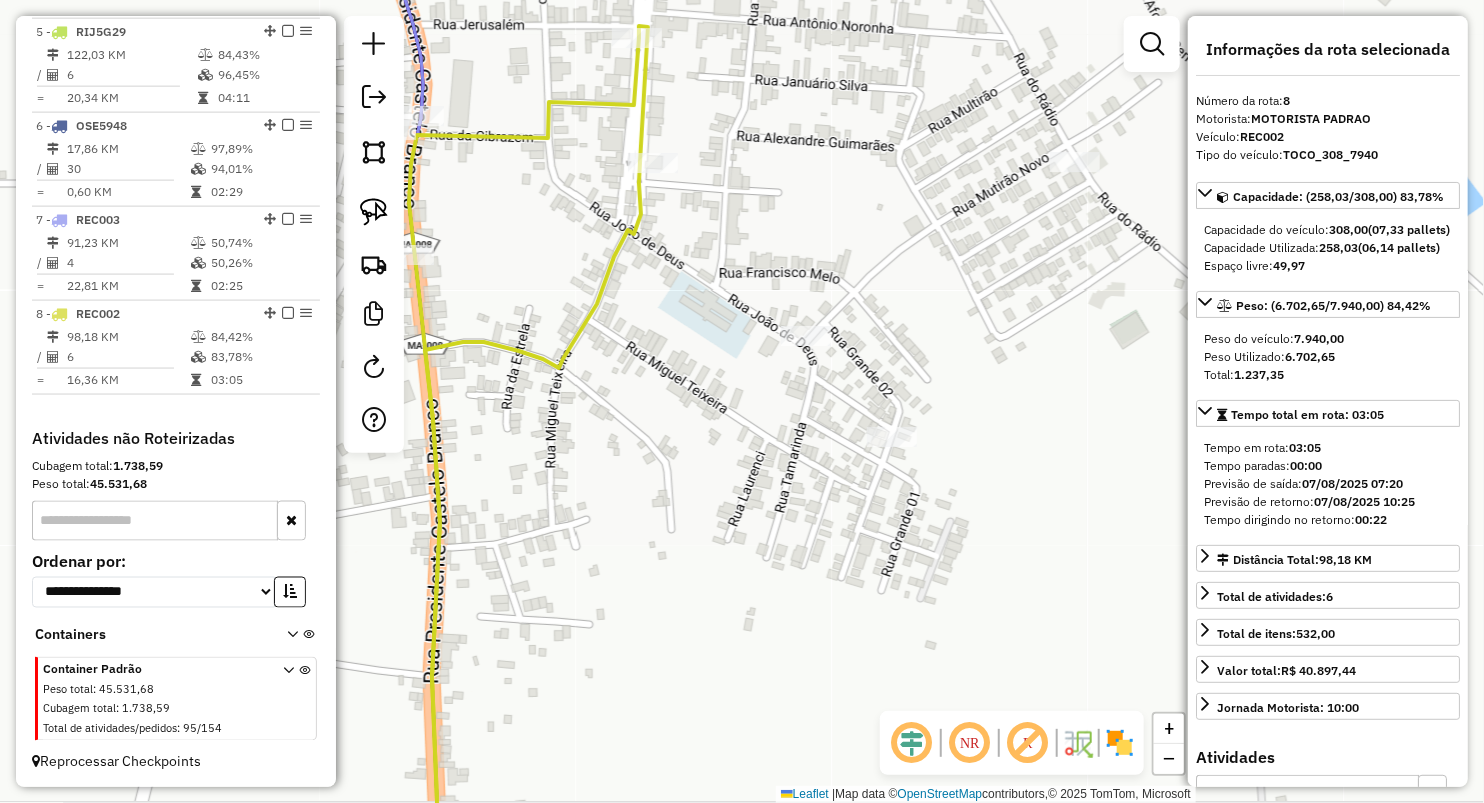 click 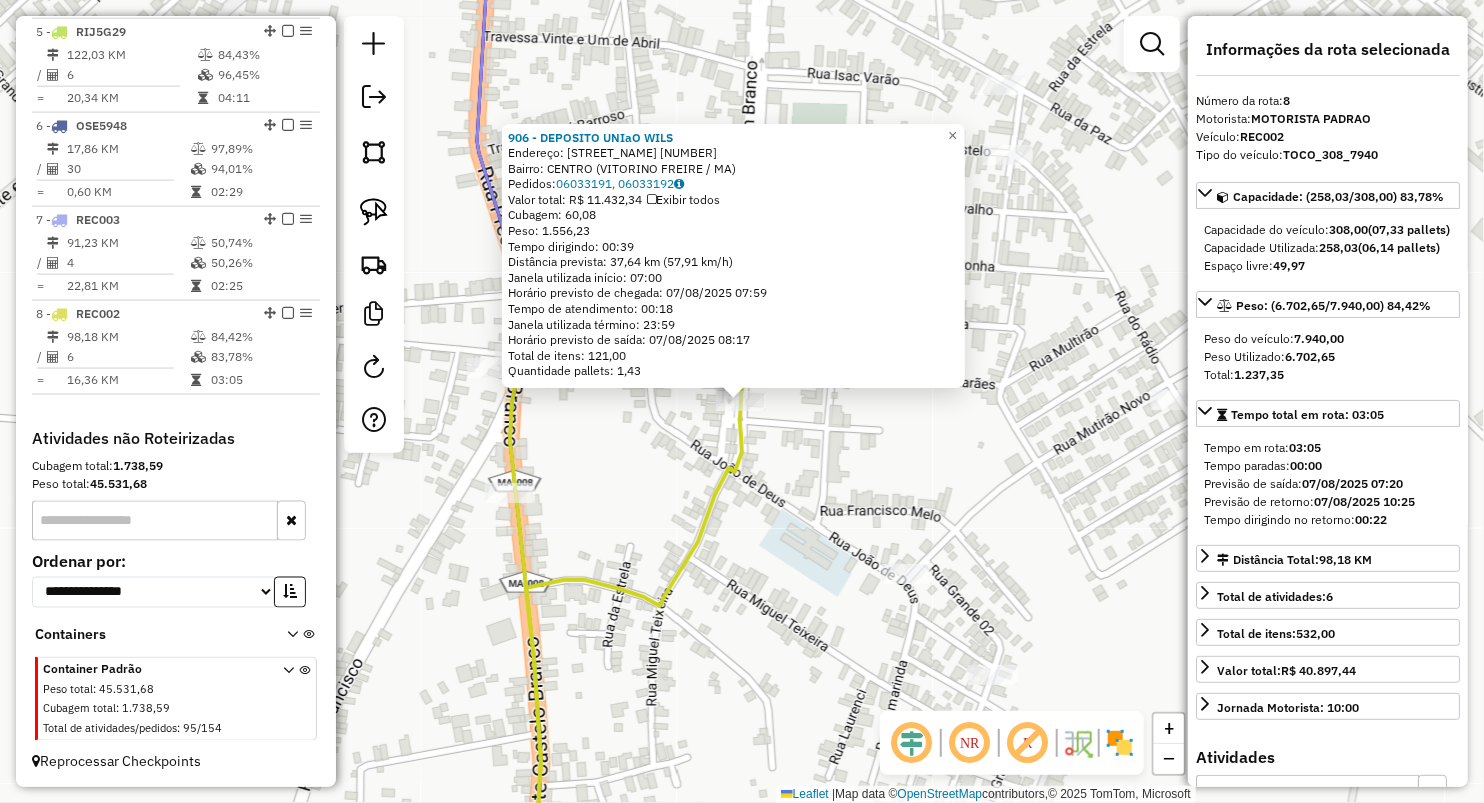 click on "906 - DEPOSITO UNIaO  WILS  Endereço:  AV Wilson BRANCO [NUMBER]   Bairro: CENTRO ([CITY] / [STATE])   Pedidos:  06033191, 06033192   Valor total: R$ 11.432,34   Exibir todos   Cubagem: 60,08  Peso: 1.556,23  Tempo dirigindo: 00:39   Distância prevista: 37,64 km (57,91 km/h)   Janela utilizada início: 07:00   Horário previsto de chegada: 07/08/2025 07:59   Tempo de atendimento: 00:18   Janela utilizada término: 23:59   Horário previsto de saída: 07/08/2025 08:17   Total de itens: 121,00   Quantidade pallets: 1,43  × Janela de atendimento Grade de atendimento Capacidade Transportadoras Veículos Cliente Pedidos  Rotas Selecione os dias de semana para filtrar as janelas de atendimento  Seg   Ter   Qua   Qui   Sex   Sáb   Dom  Informe o período da janela de atendimento: De: Até:  Filtrar exatamente a janela do cliente  Considerar janela de atendimento padrão  Selecione os dias de semana para filtrar as grades de atendimento  Seg   Ter   Qua   Qui   Sex   Sáb   Dom   Peso mínimo:   Peso máximo:  De:" 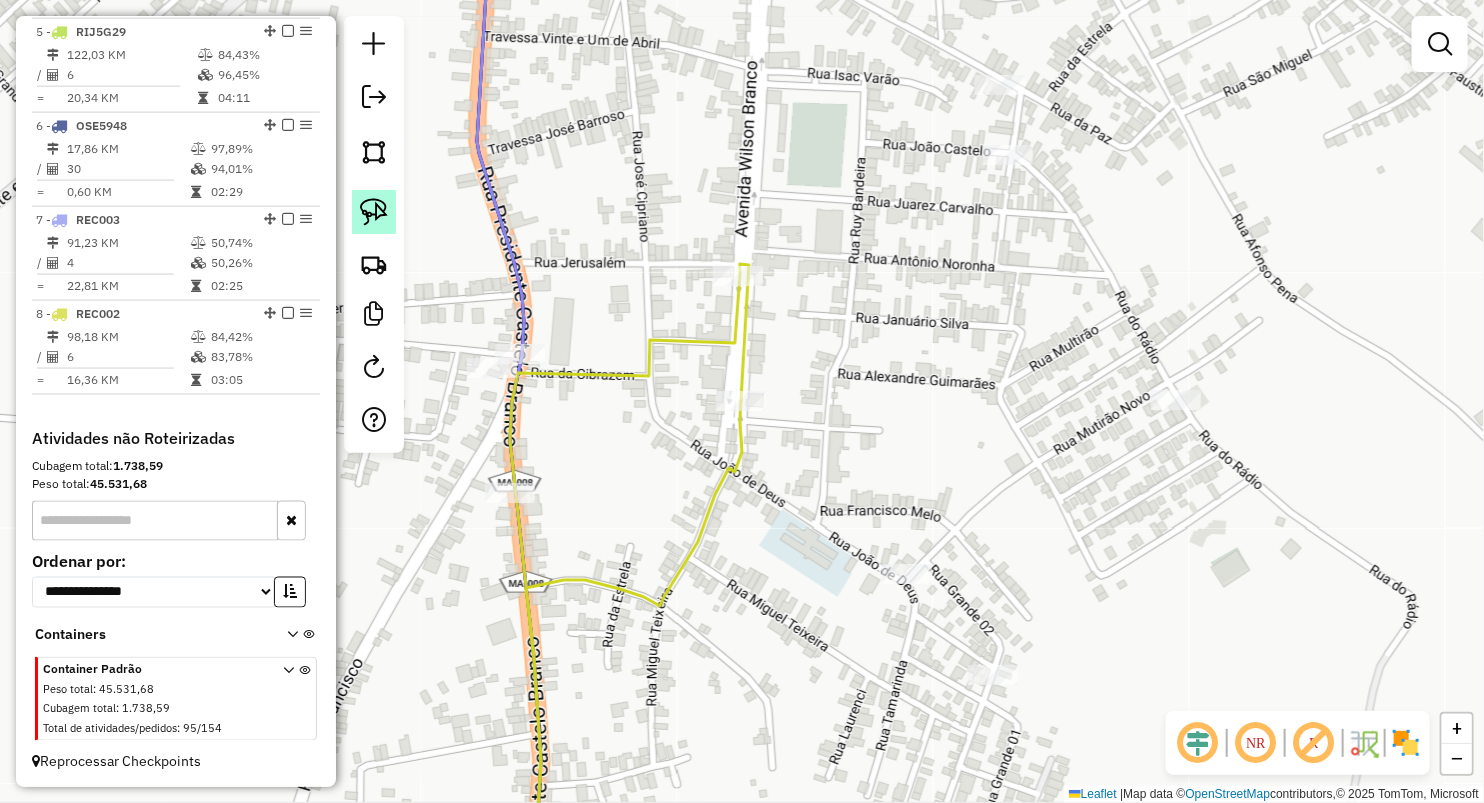 click 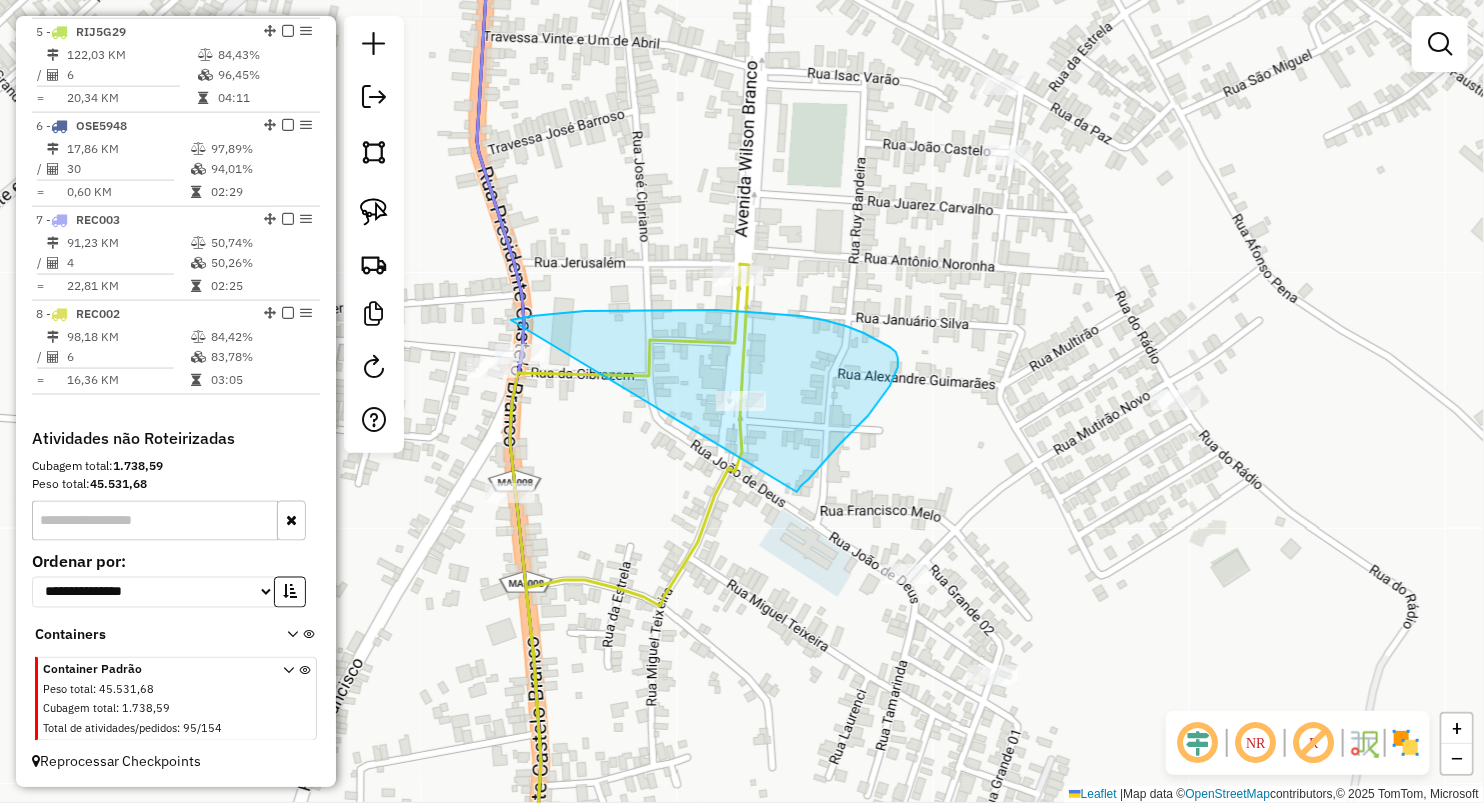 drag, startPoint x: 585, startPoint y: 311, endPoint x: 797, endPoint y: 492, distance: 278.75616 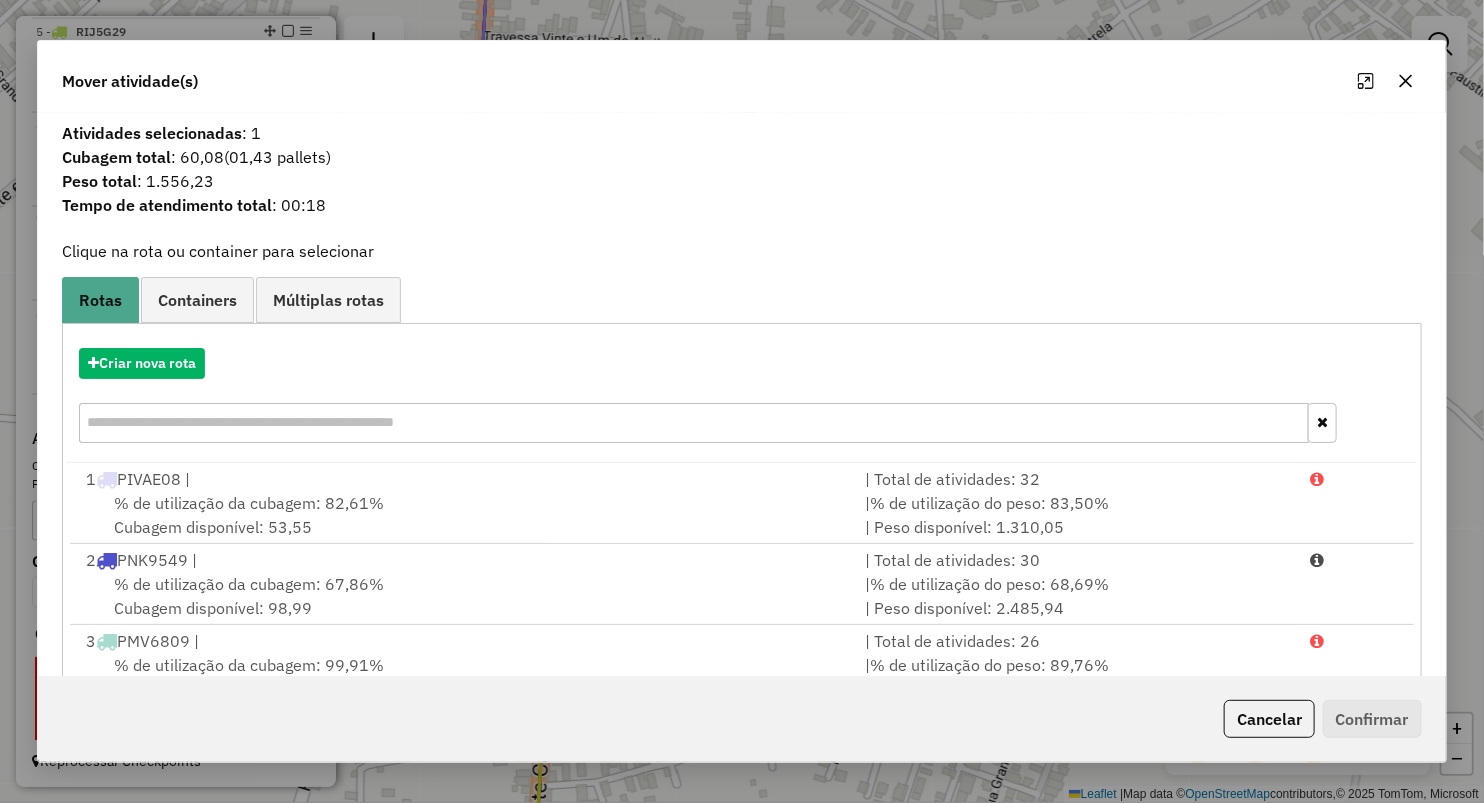 scroll, scrollTop: 166, scrollLeft: 0, axis: vertical 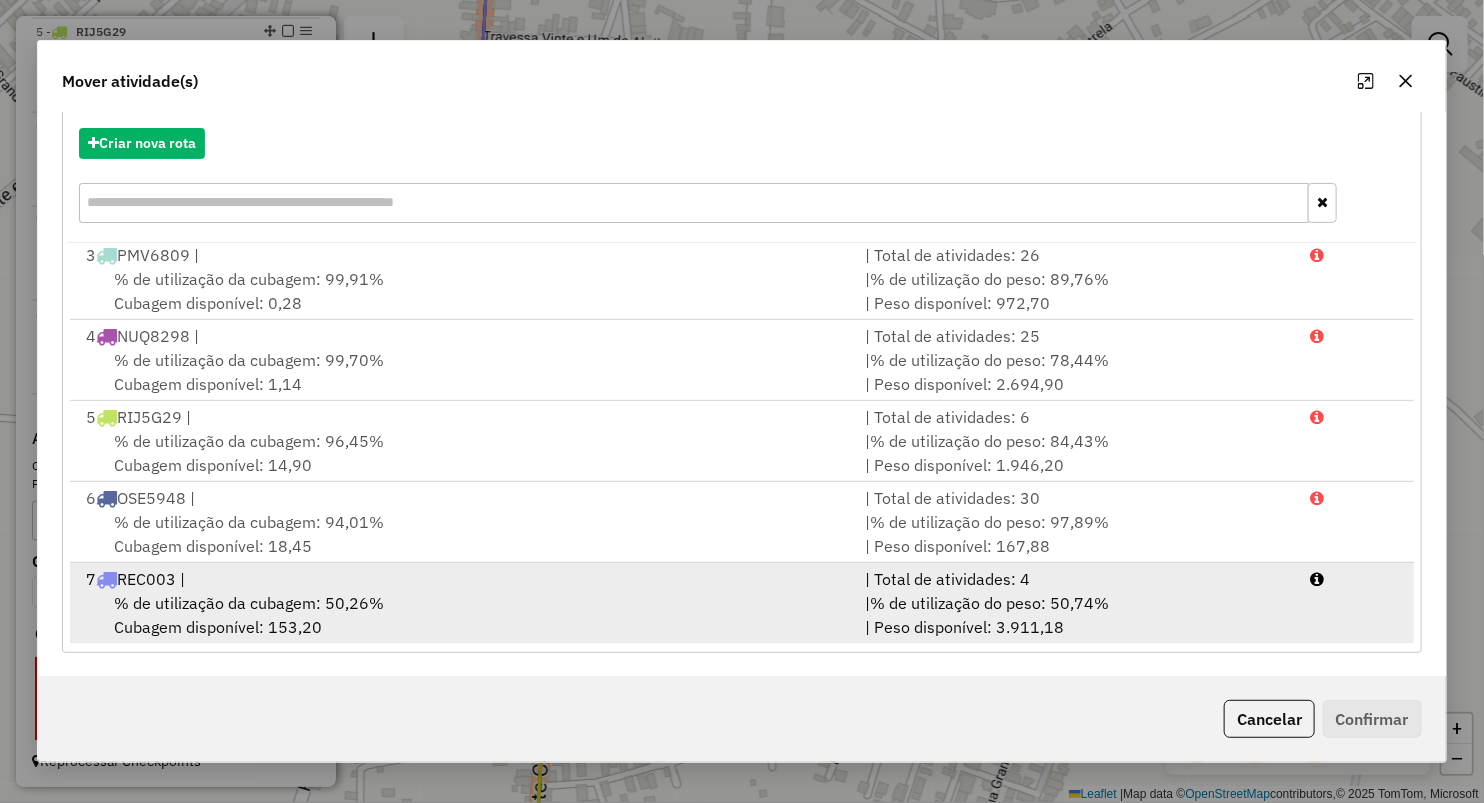 click on "% de utilização da cubagem: 50,26%" at bounding box center [249, 603] 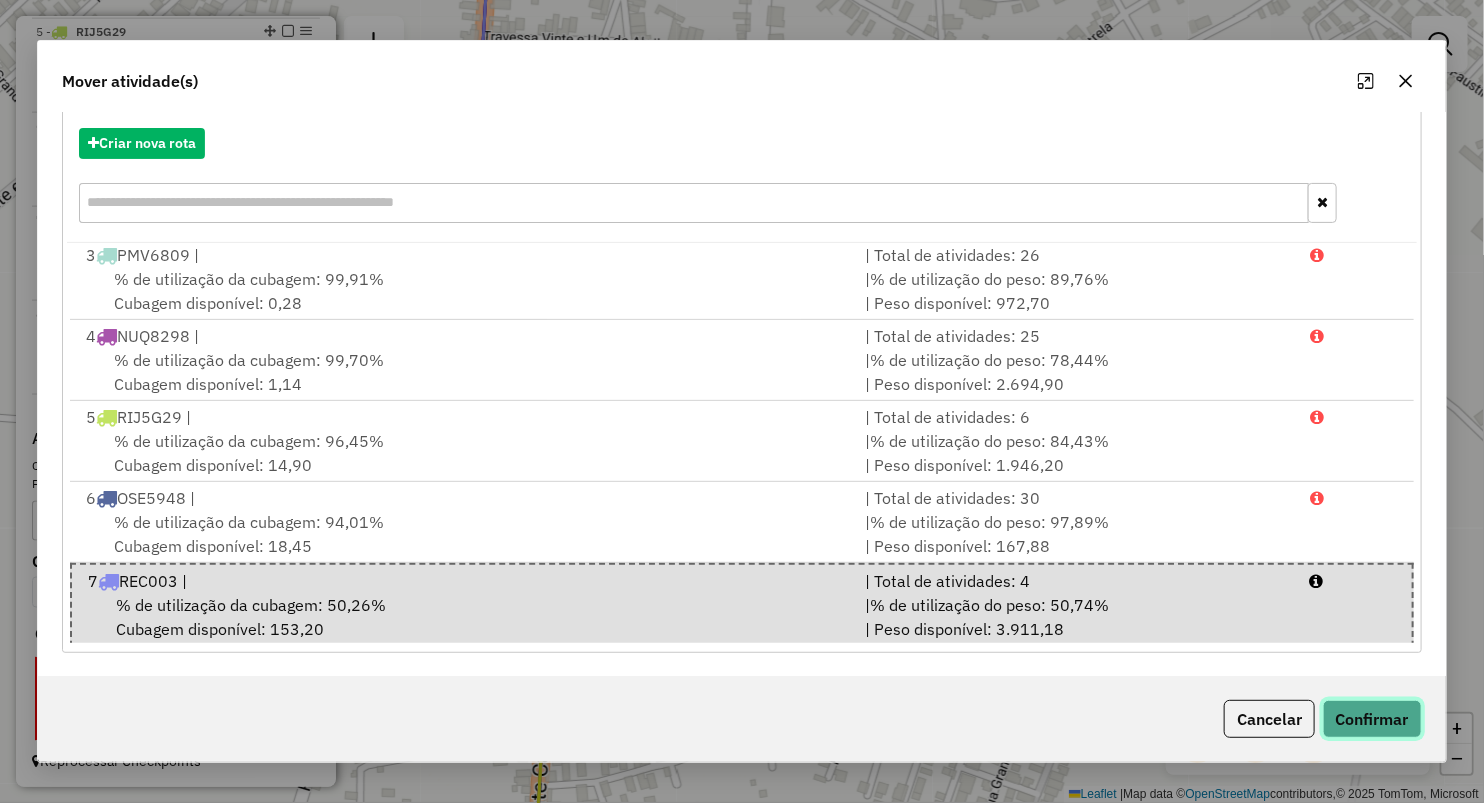 drag, startPoint x: 1363, startPoint y: 715, endPoint x: 1293, endPoint y: 672, distance: 82.1523 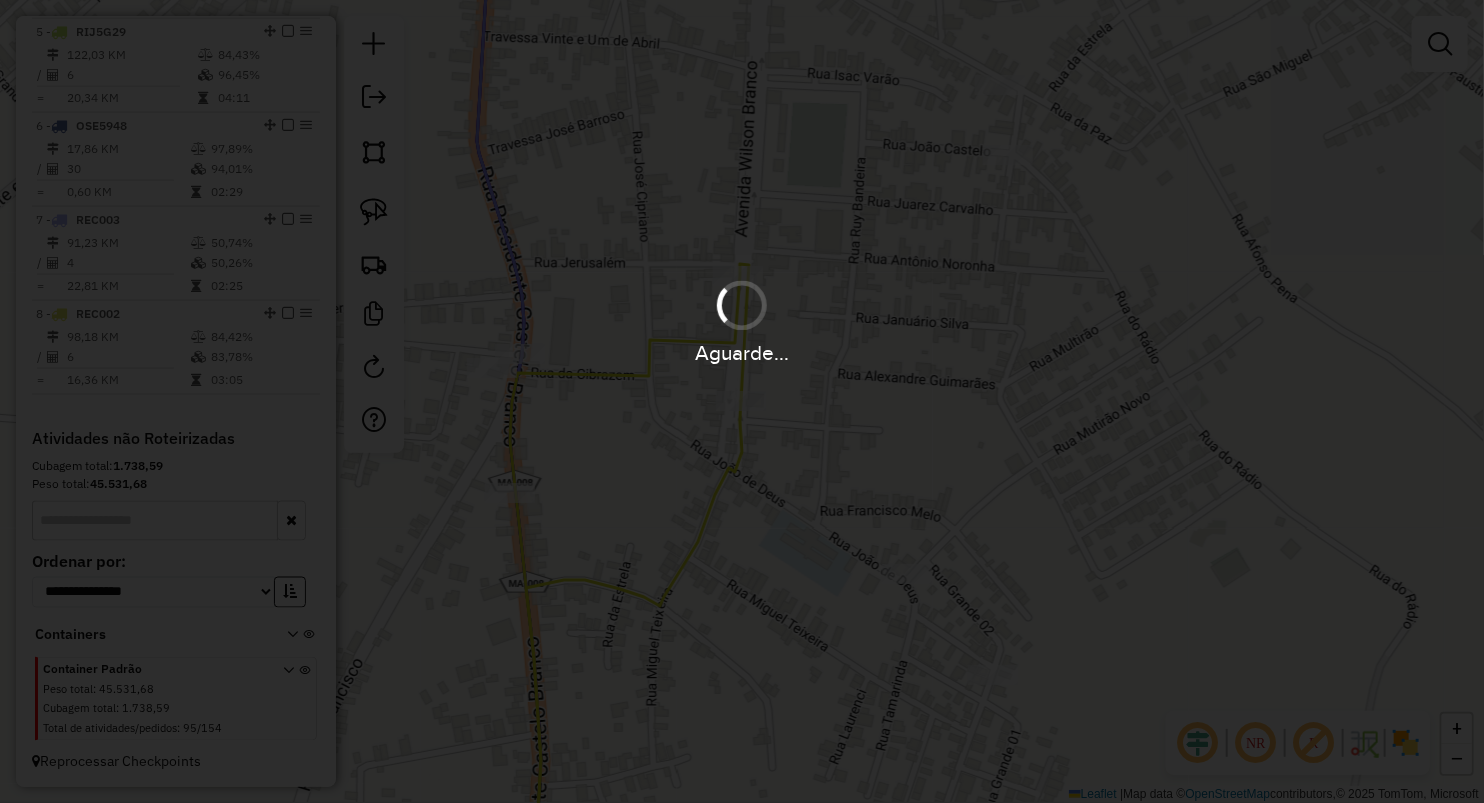 scroll, scrollTop: 0, scrollLeft: 0, axis: both 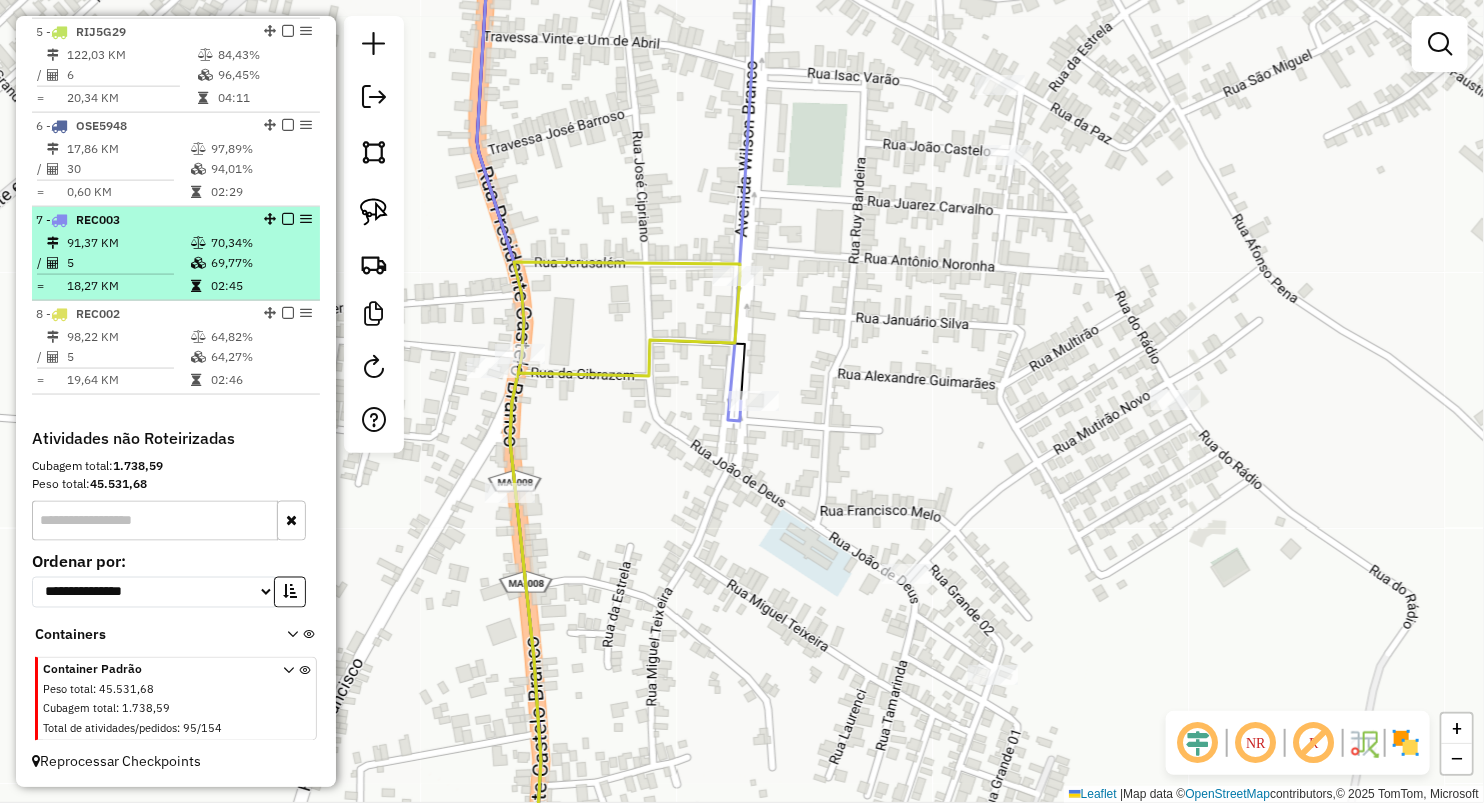 click on "5" at bounding box center (128, 263) 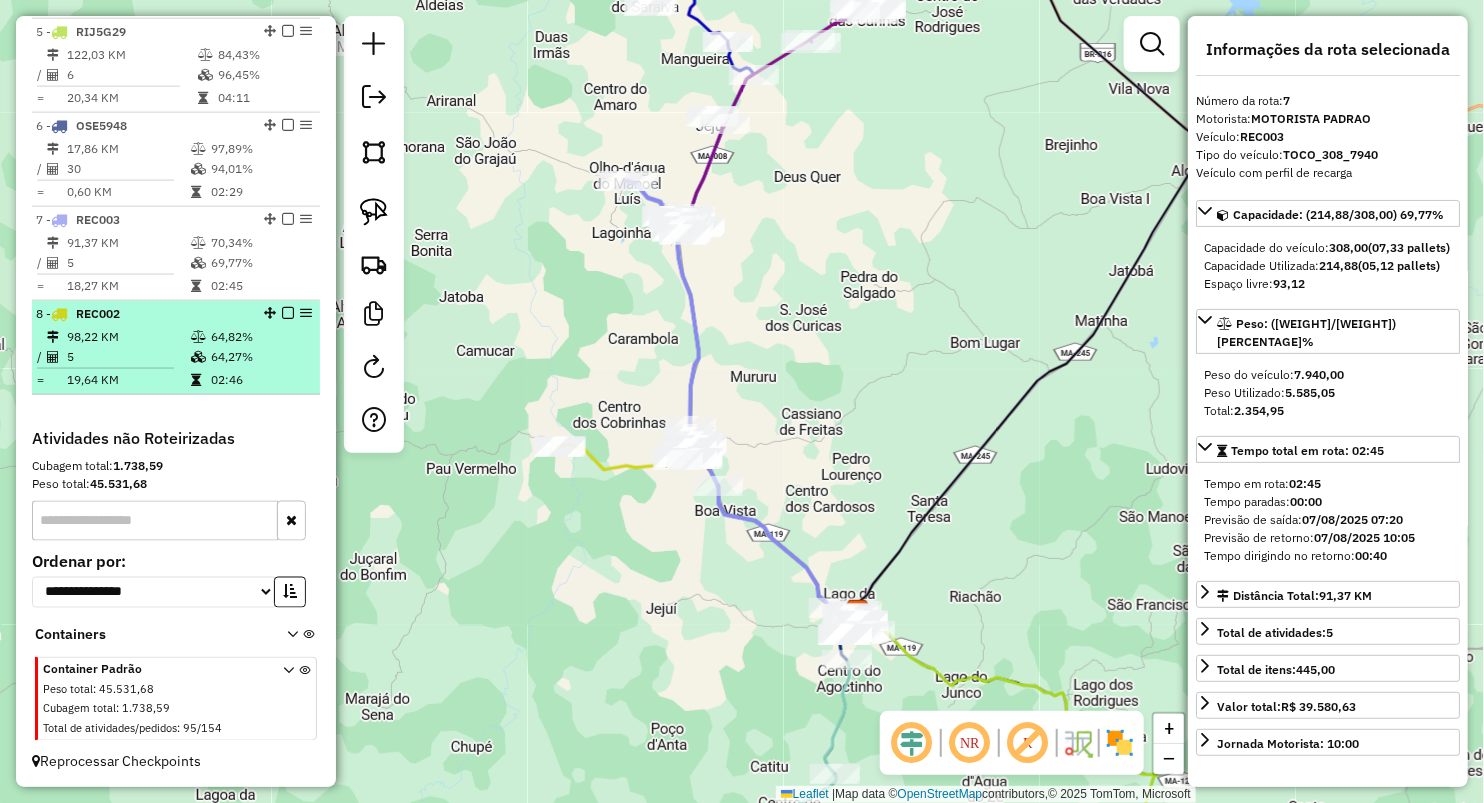 click on "98,22 KM" at bounding box center [128, 337] 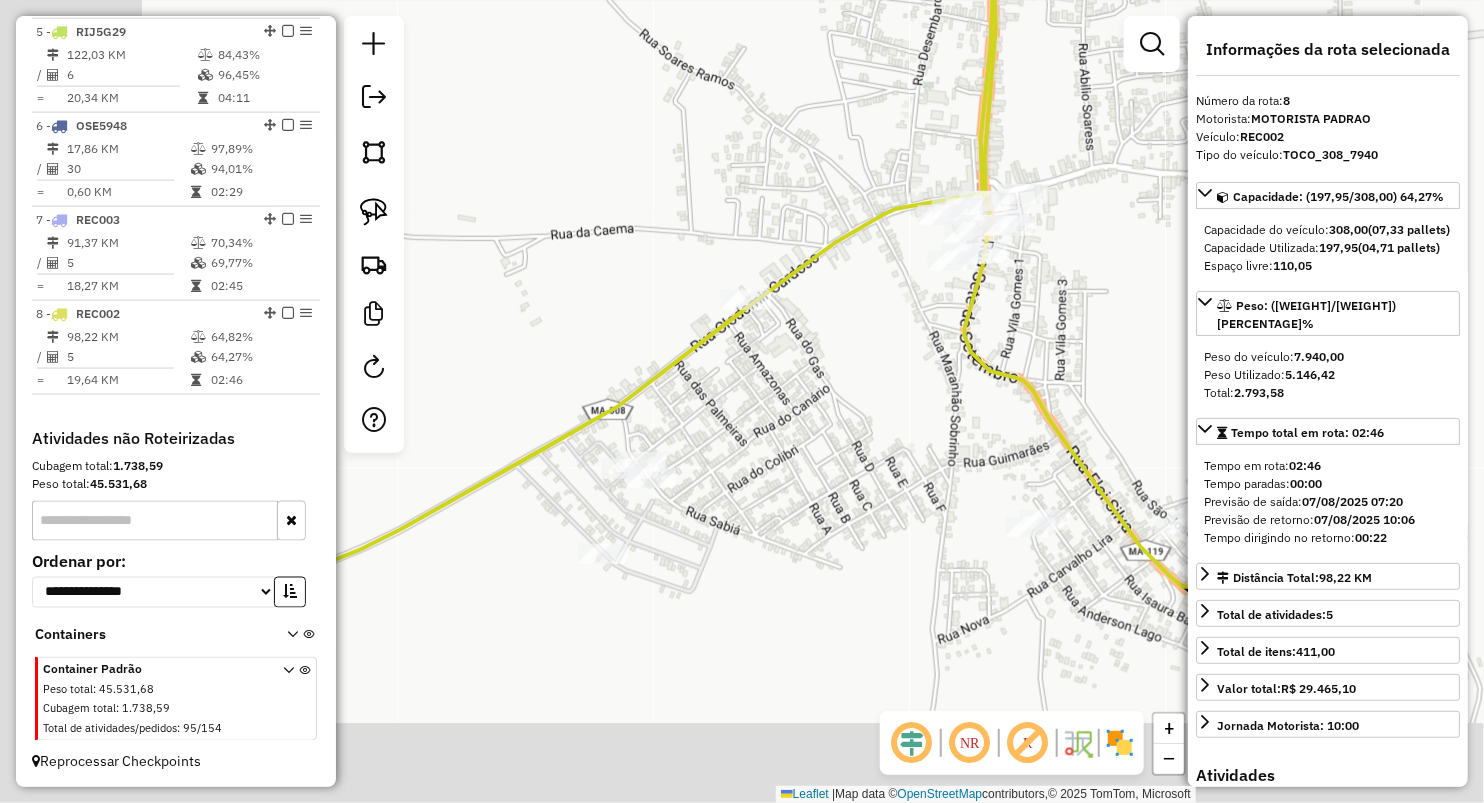 drag, startPoint x: 544, startPoint y: 569, endPoint x: 763, endPoint y: 366, distance: 298.61346 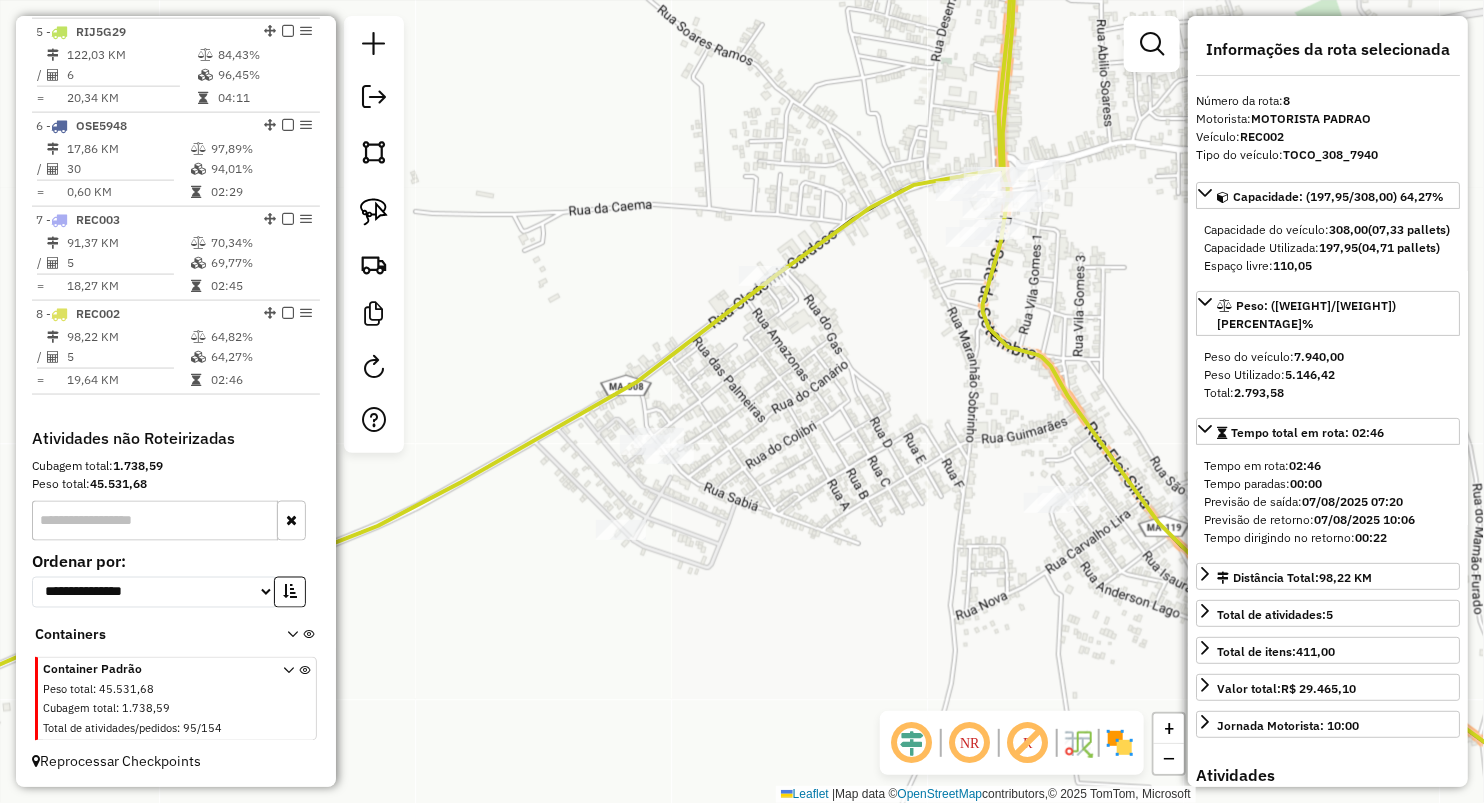drag, startPoint x: 362, startPoint y: 216, endPoint x: 401, endPoint y: 272, distance: 68.24222 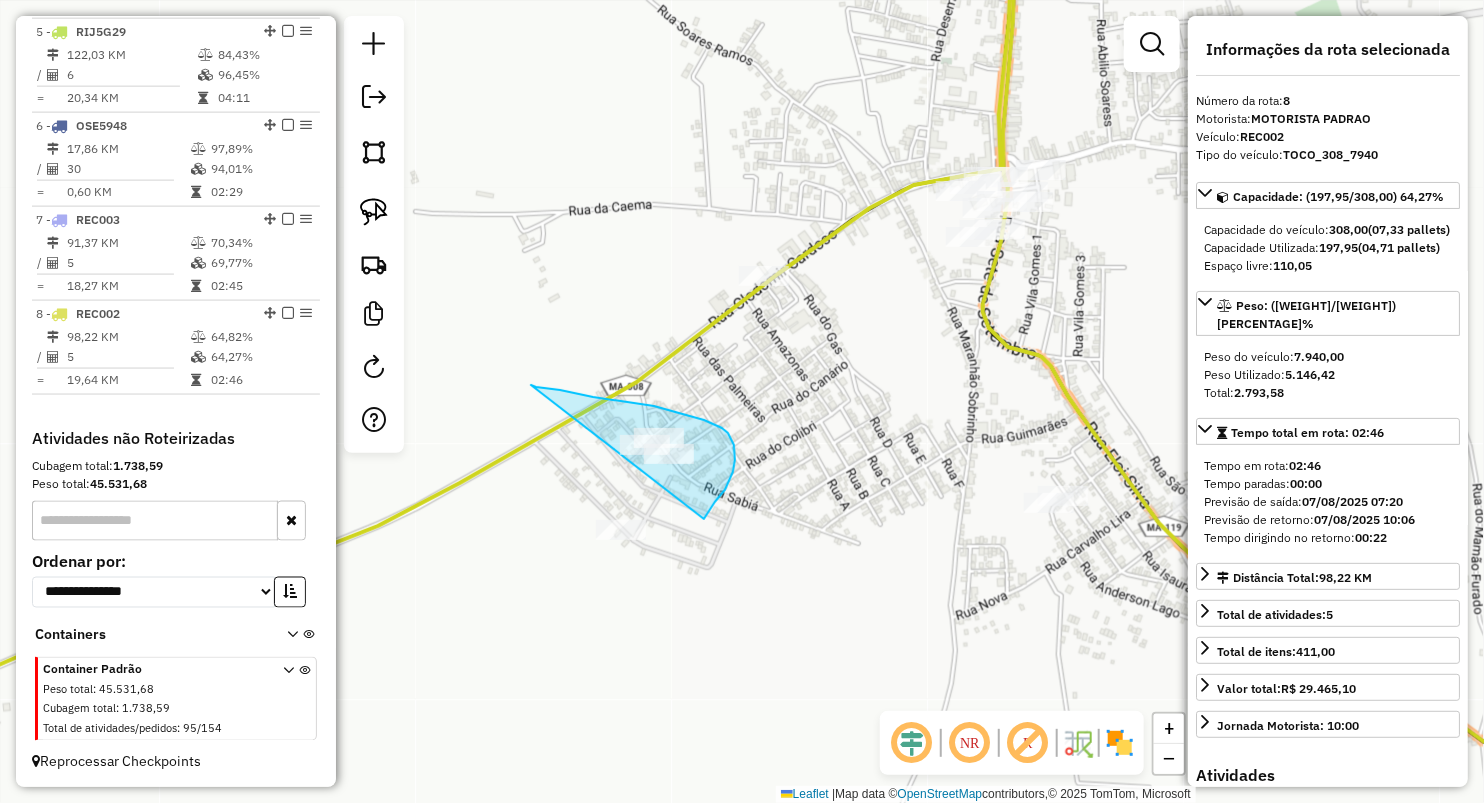 drag, startPoint x: 536, startPoint y: 387, endPoint x: 704, endPoint y: 520, distance: 214.2732 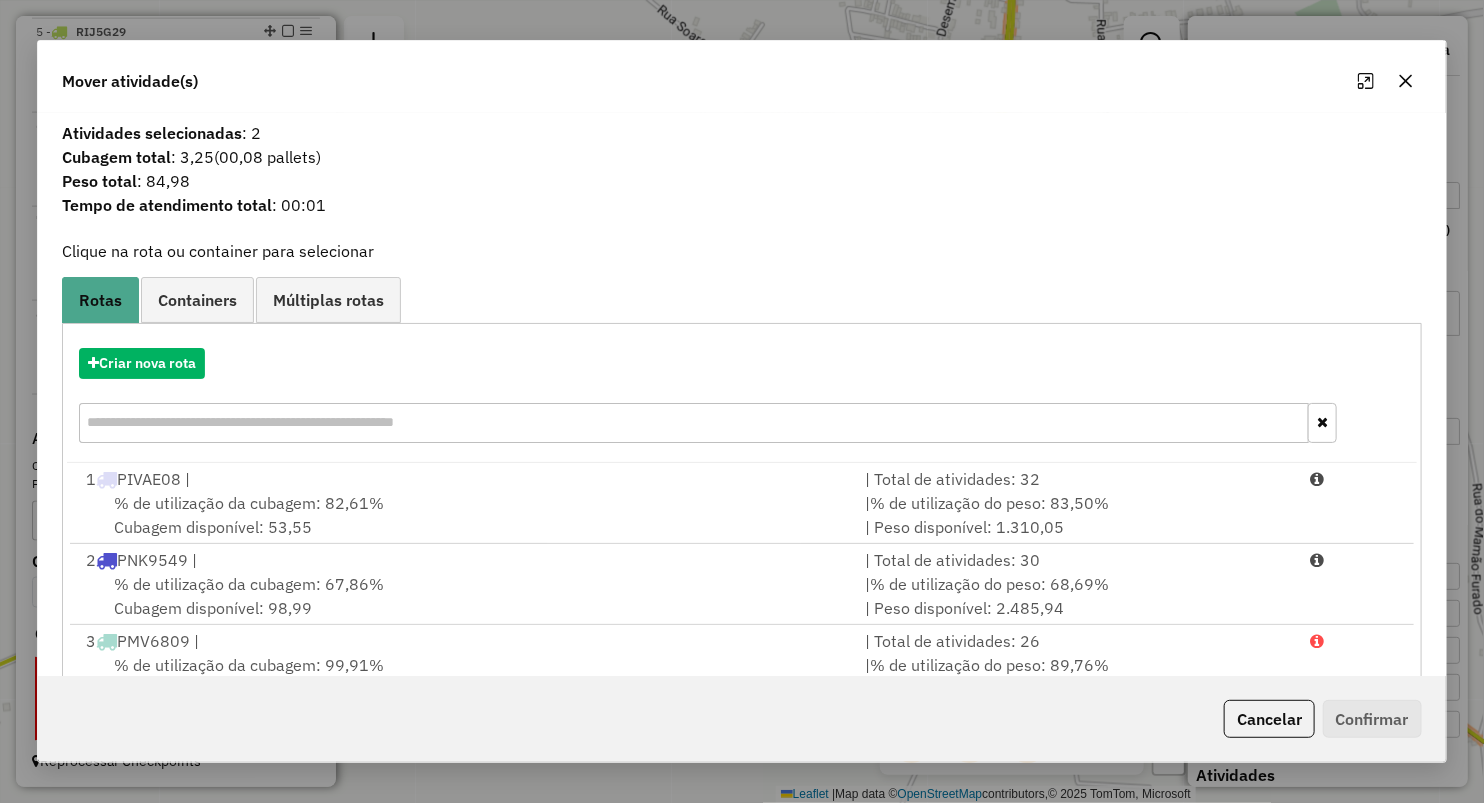 click 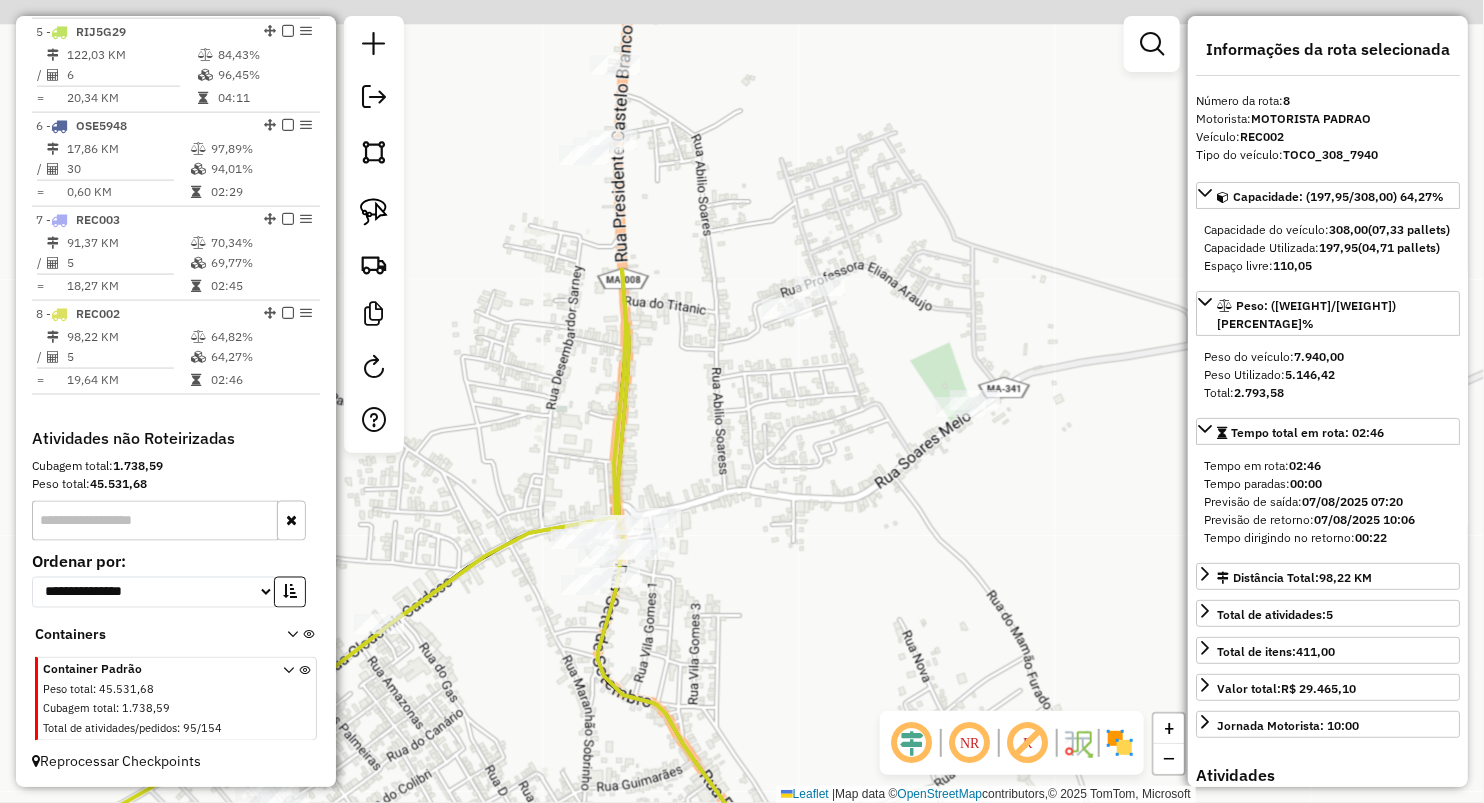drag, startPoint x: 965, startPoint y: 120, endPoint x: 579, endPoint y: 470, distance: 521.0528 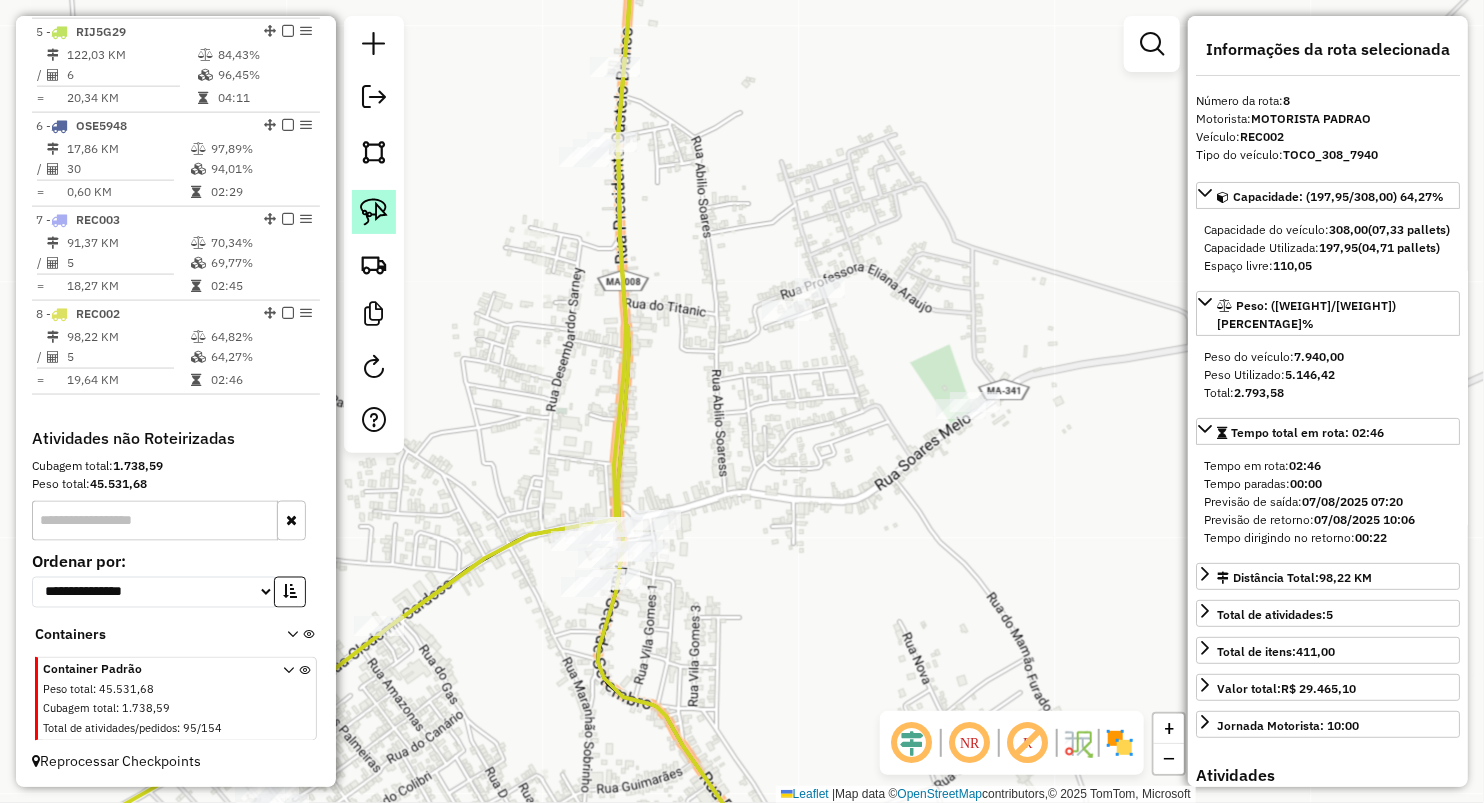 click 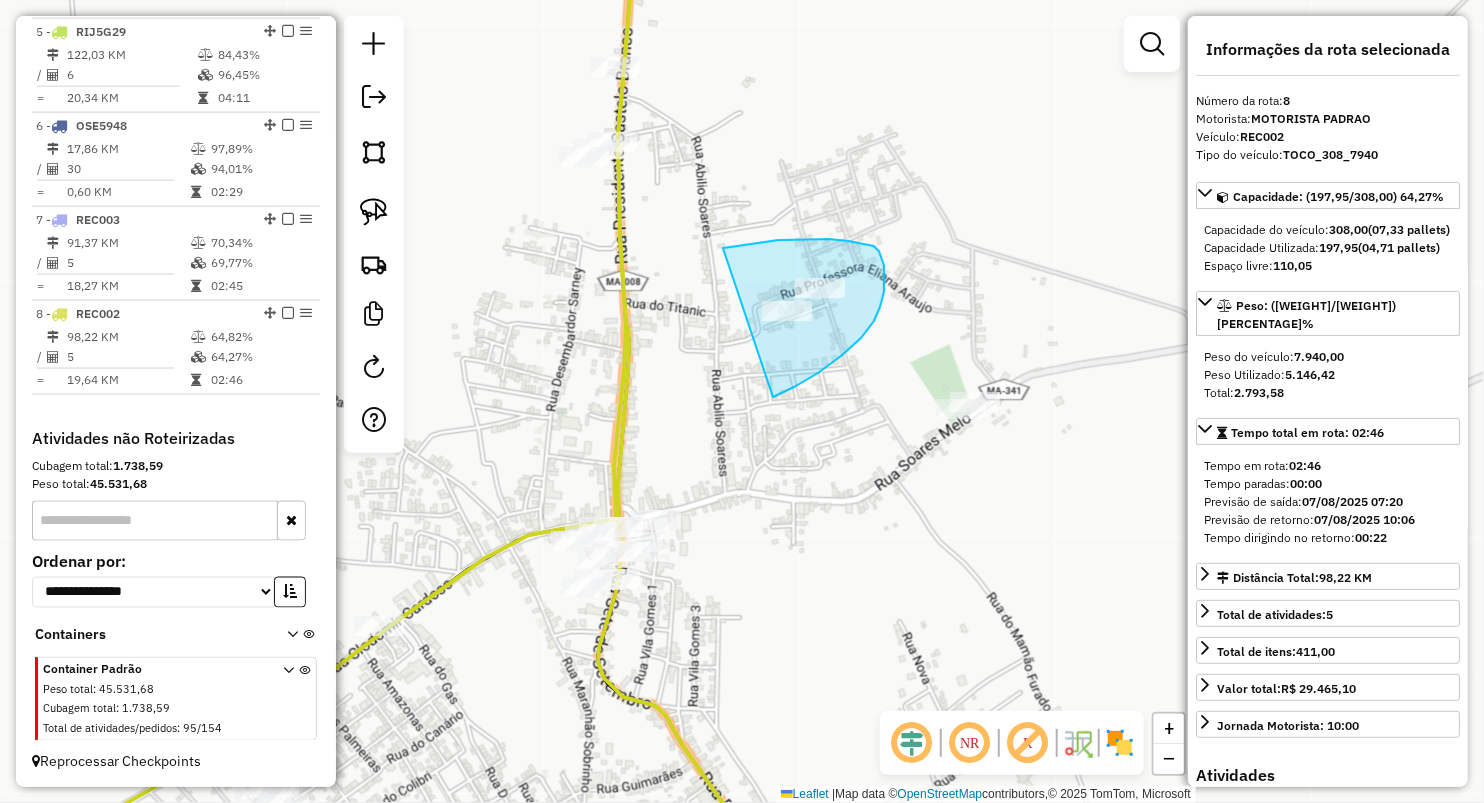 drag, startPoint x: 829, startPoint y: 239, endPoint x: 735, endPoint y: 419, distance: 203.0665 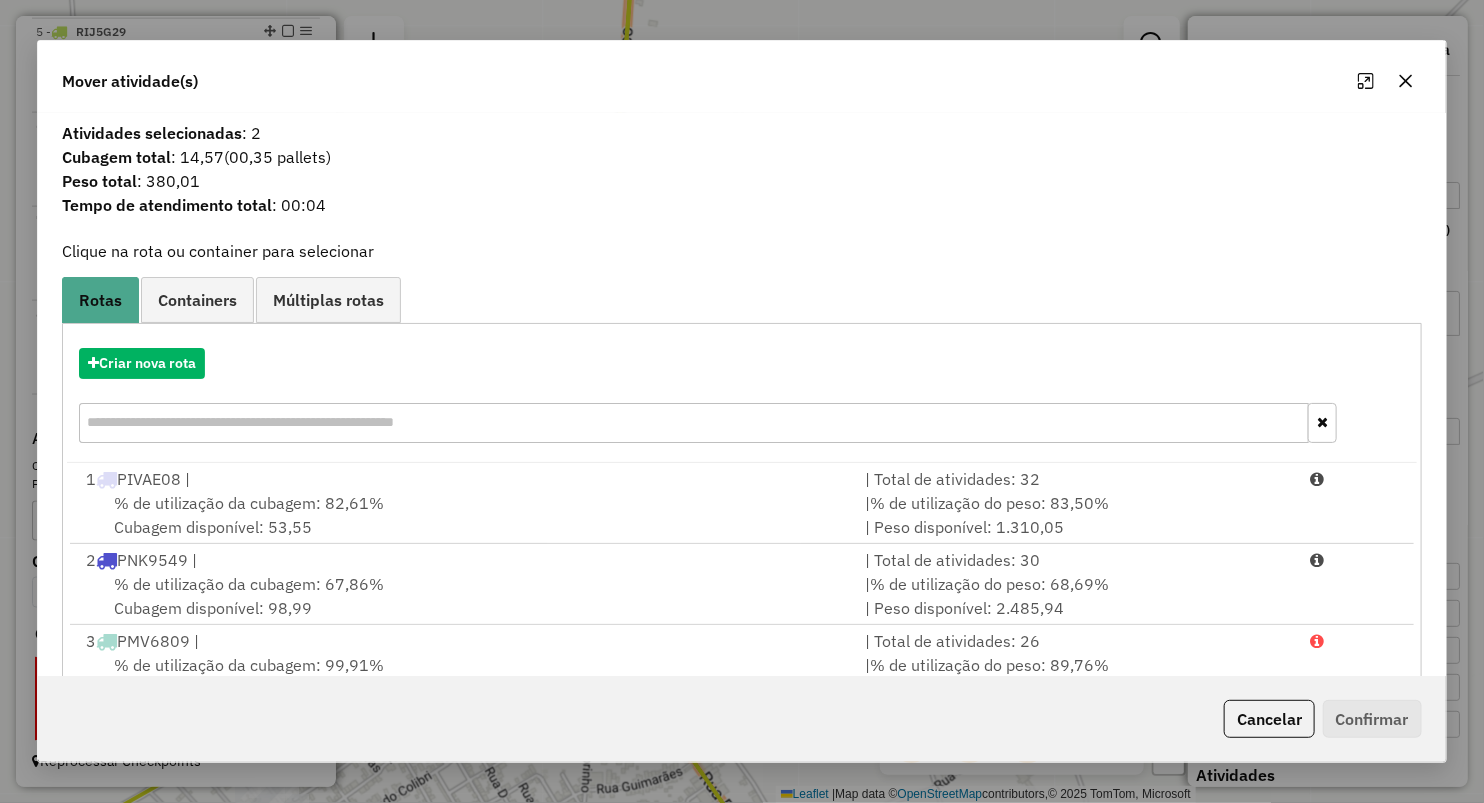 click 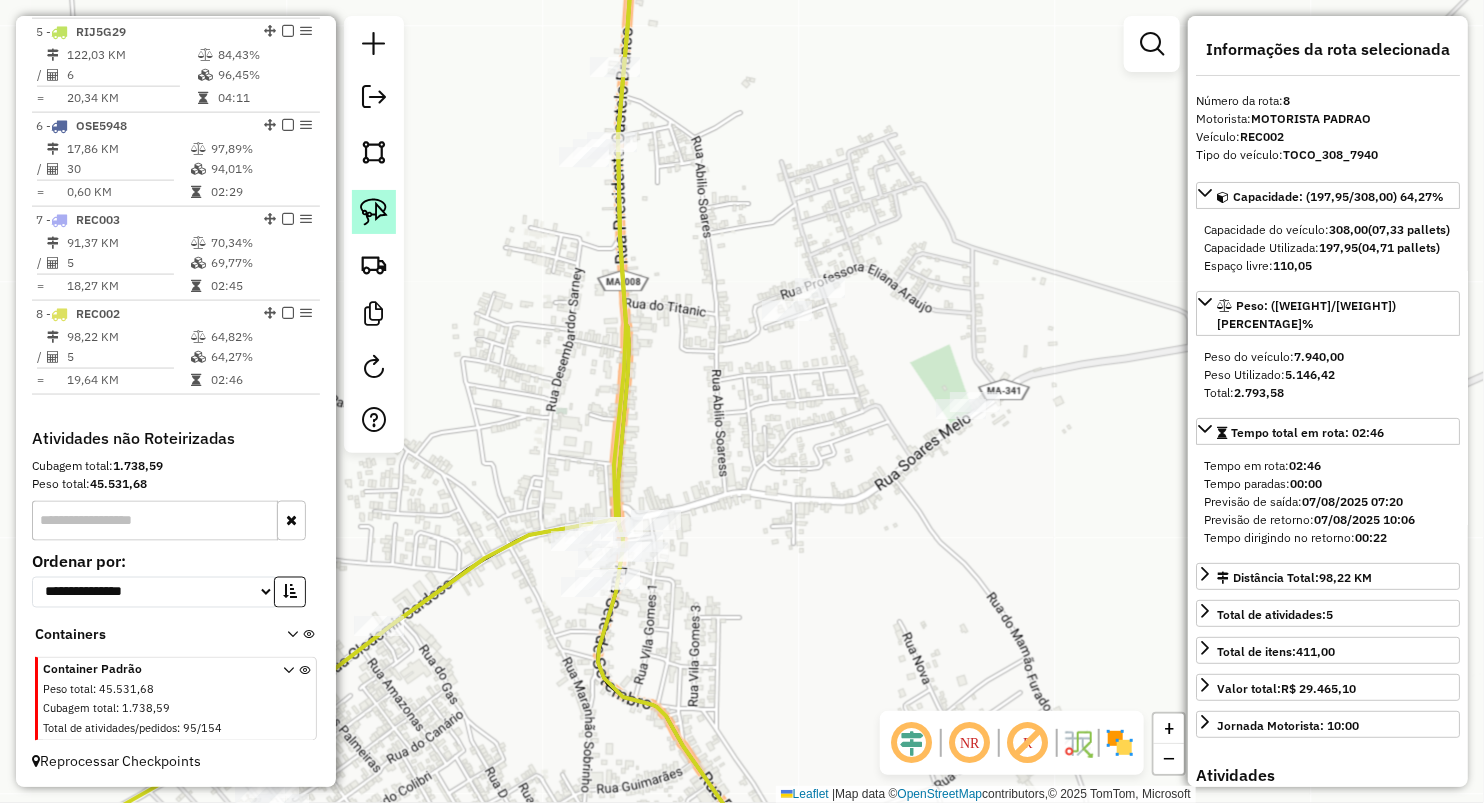 click 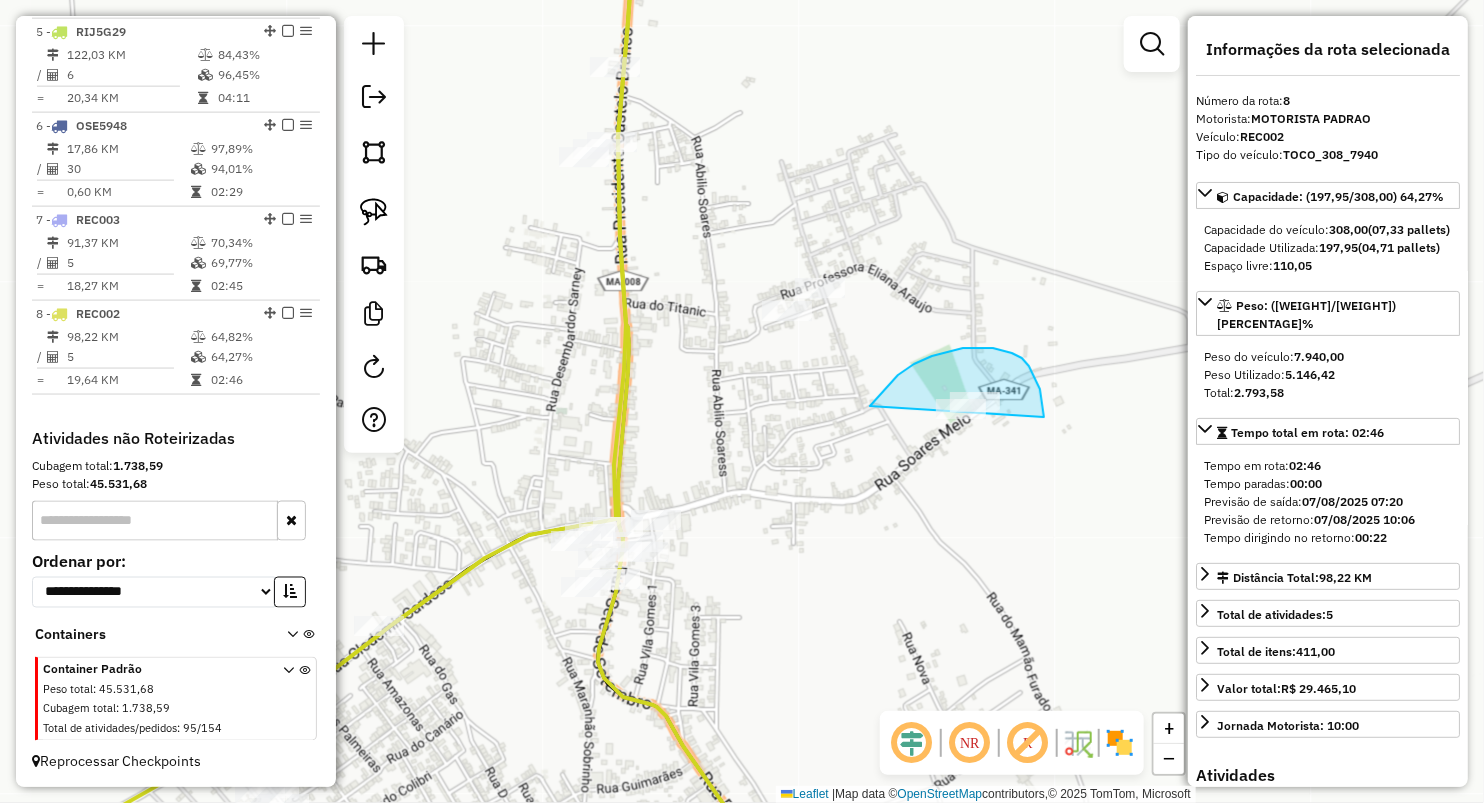 drag, startPoint x: 870, startPoint y: 406, endPoint x: 968, endPoint y: 530, distance: 158.05063 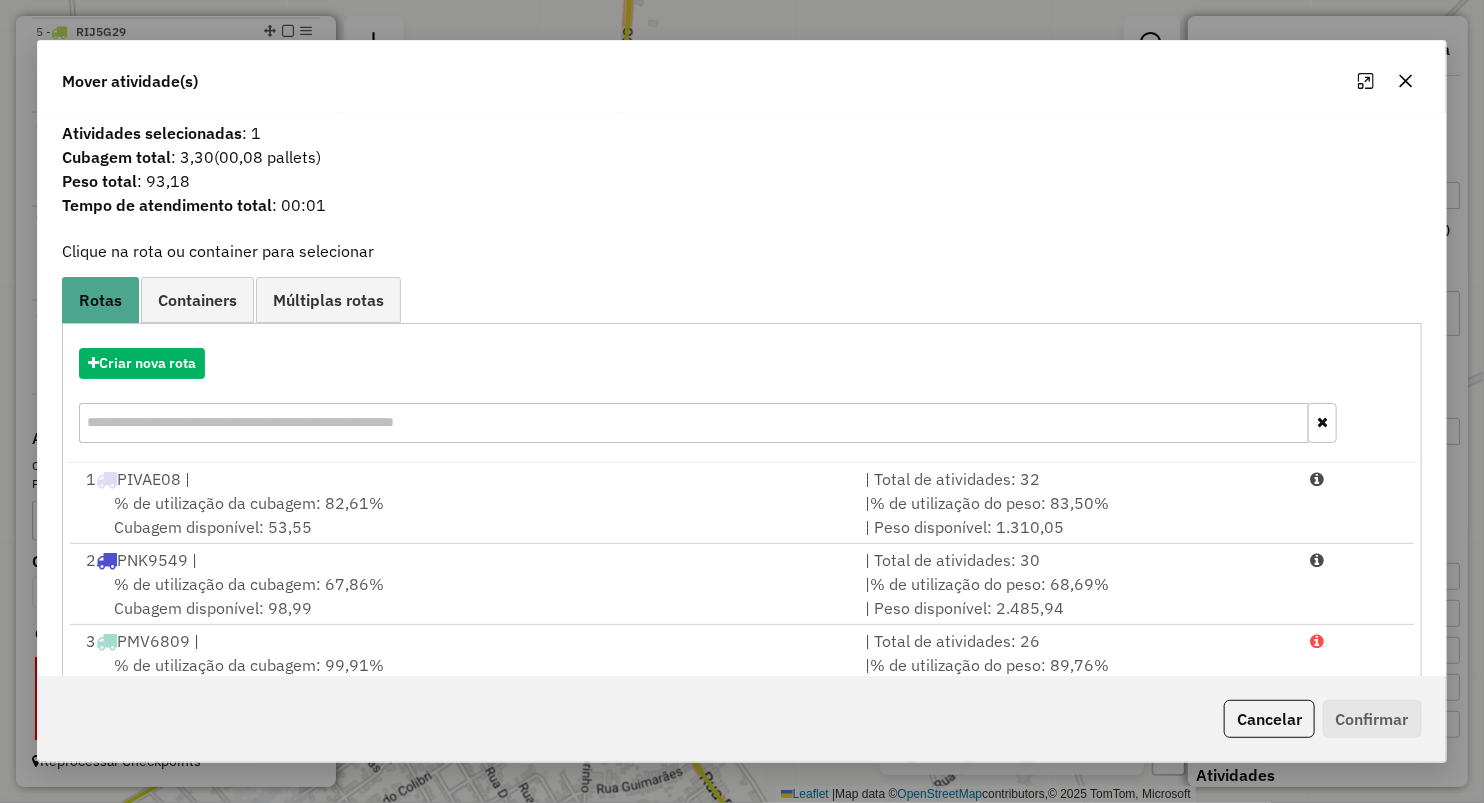 click 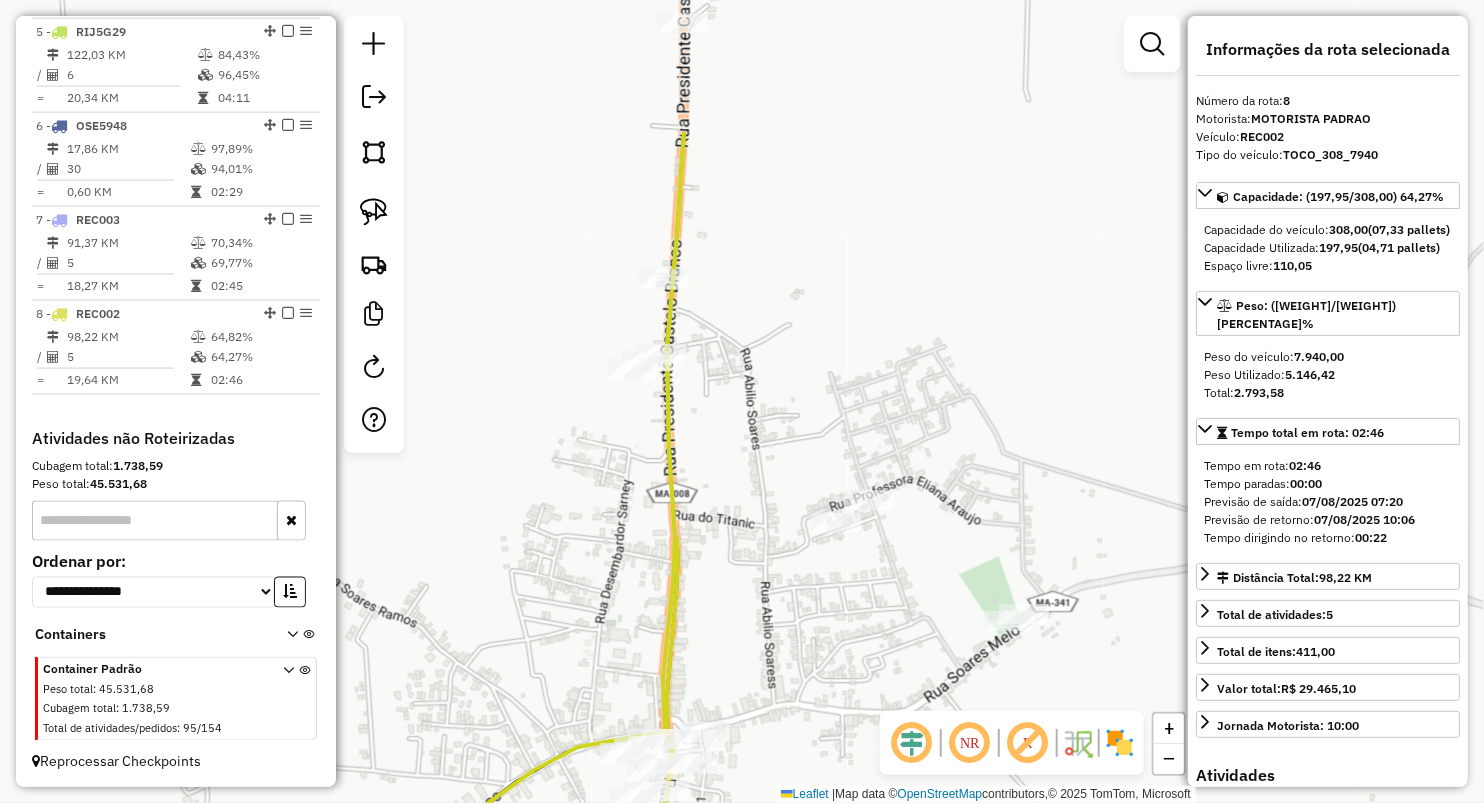 drag, startPoint x: 791, startPoint y: 257, endPoint x: 619, endPoint y: 332, distance: 187.64061 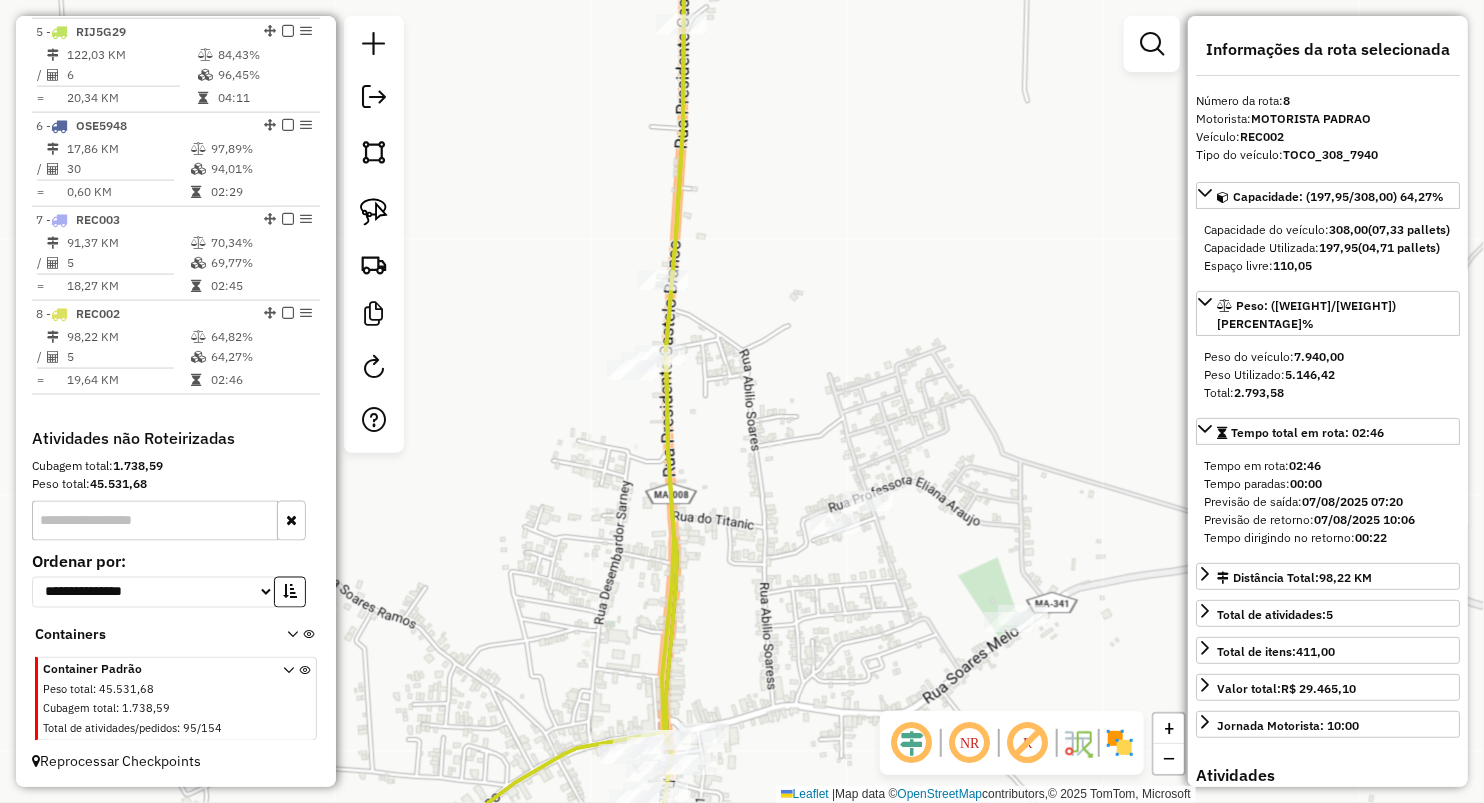 drag, startPoint x: 394, startPoint y: 215, endPoint x: 473, endPoint y: 304, distance: 119.0042 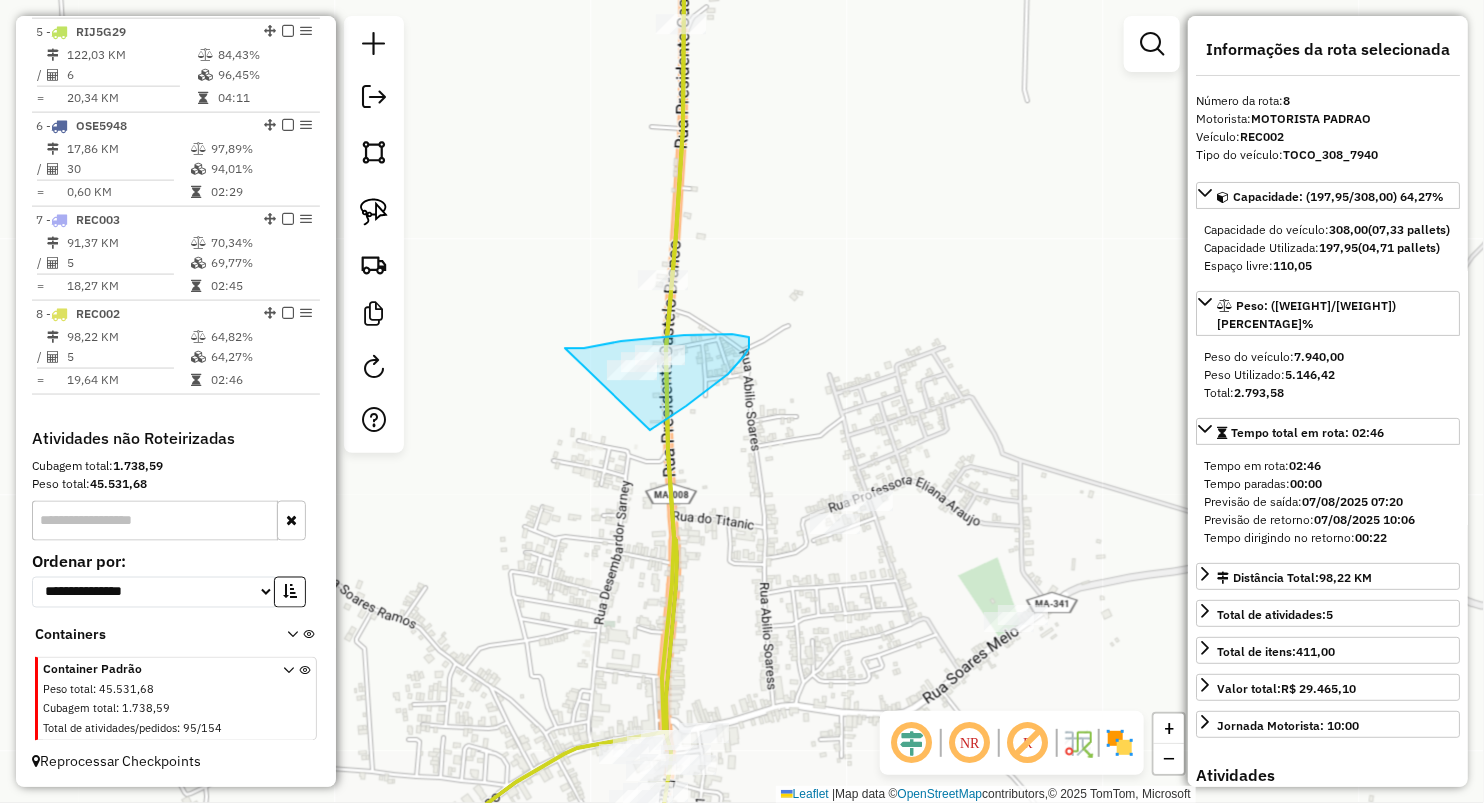 drag, startPoint x: 644, startPoint y: 339, endPoint x: 624, endPoint y: 451, distance: 113.7717 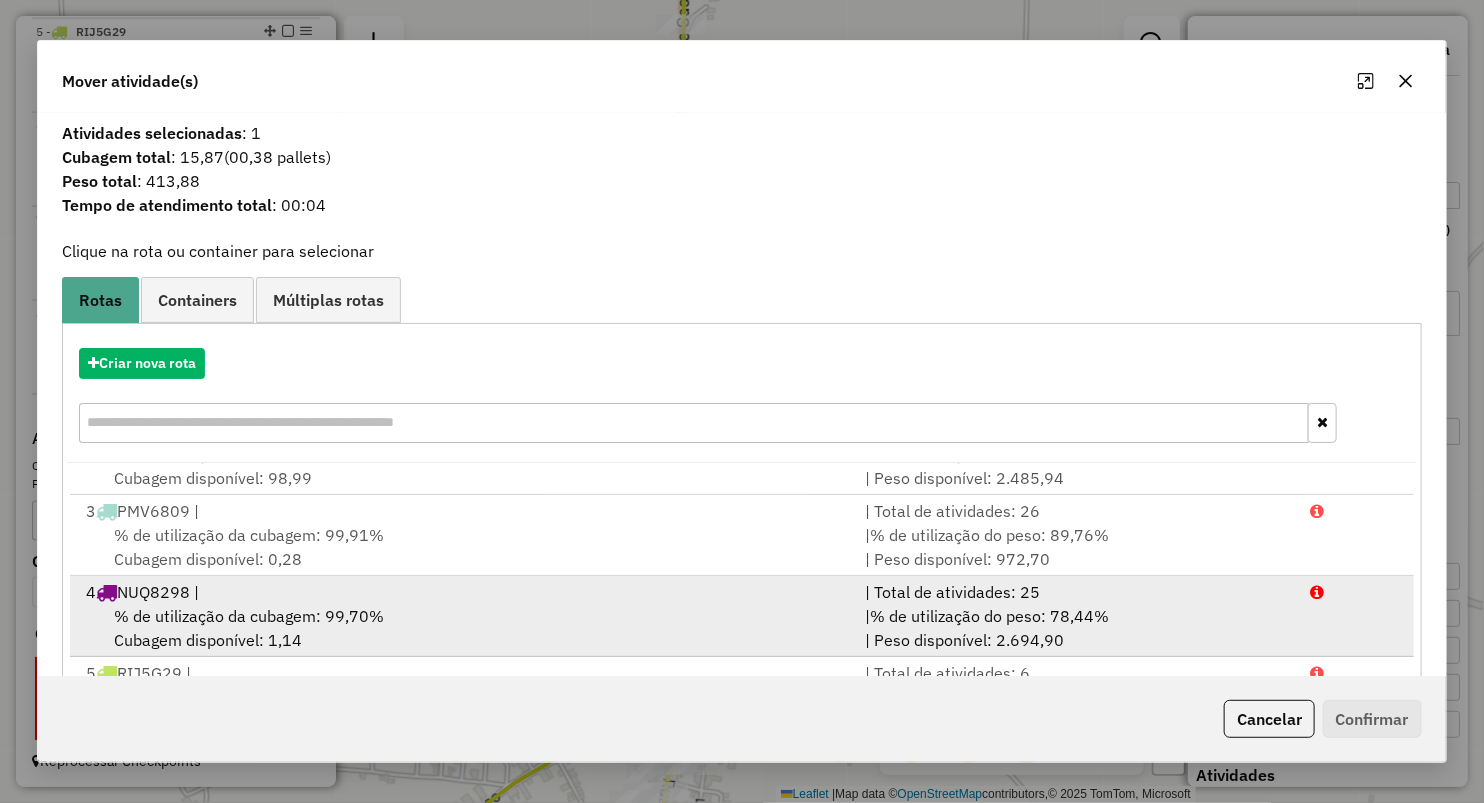 scroll, scrollTop: 247, scrollLeft: 0, axis: vertical 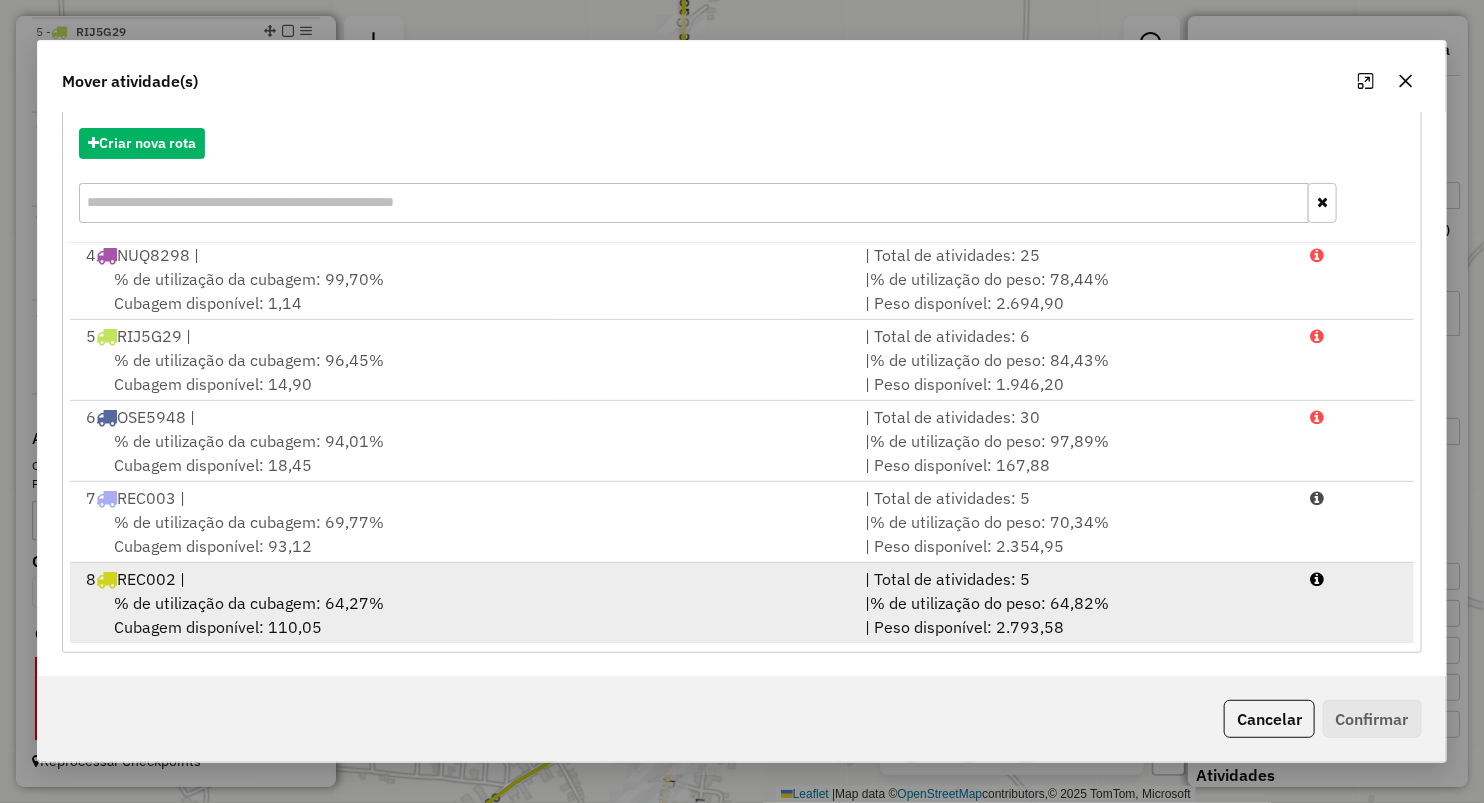click on "% de utilização da cubagem: 64,27%  Cubagem disponível: 110,05" at bounding box center (463, 615) 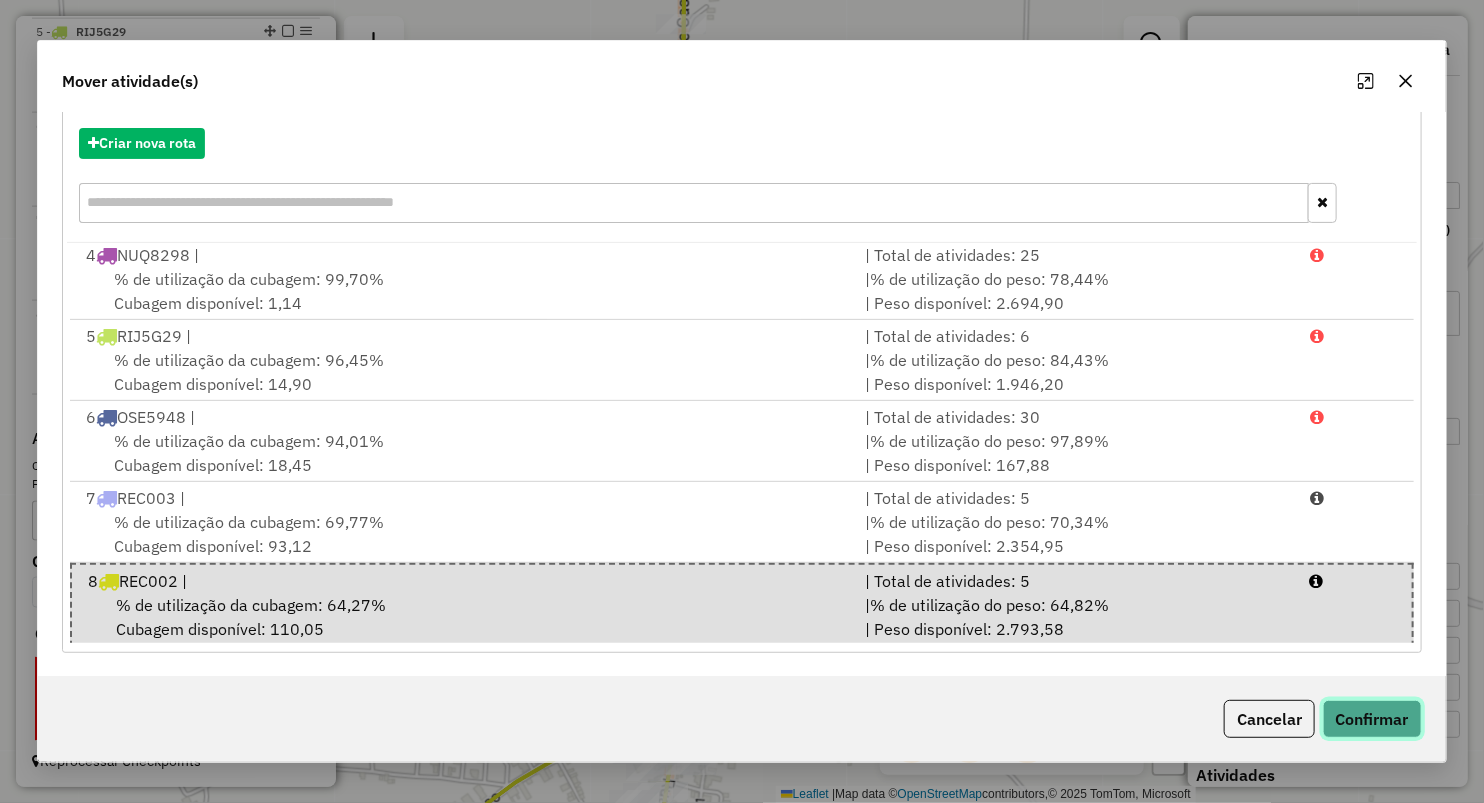 click on "Confirmar" 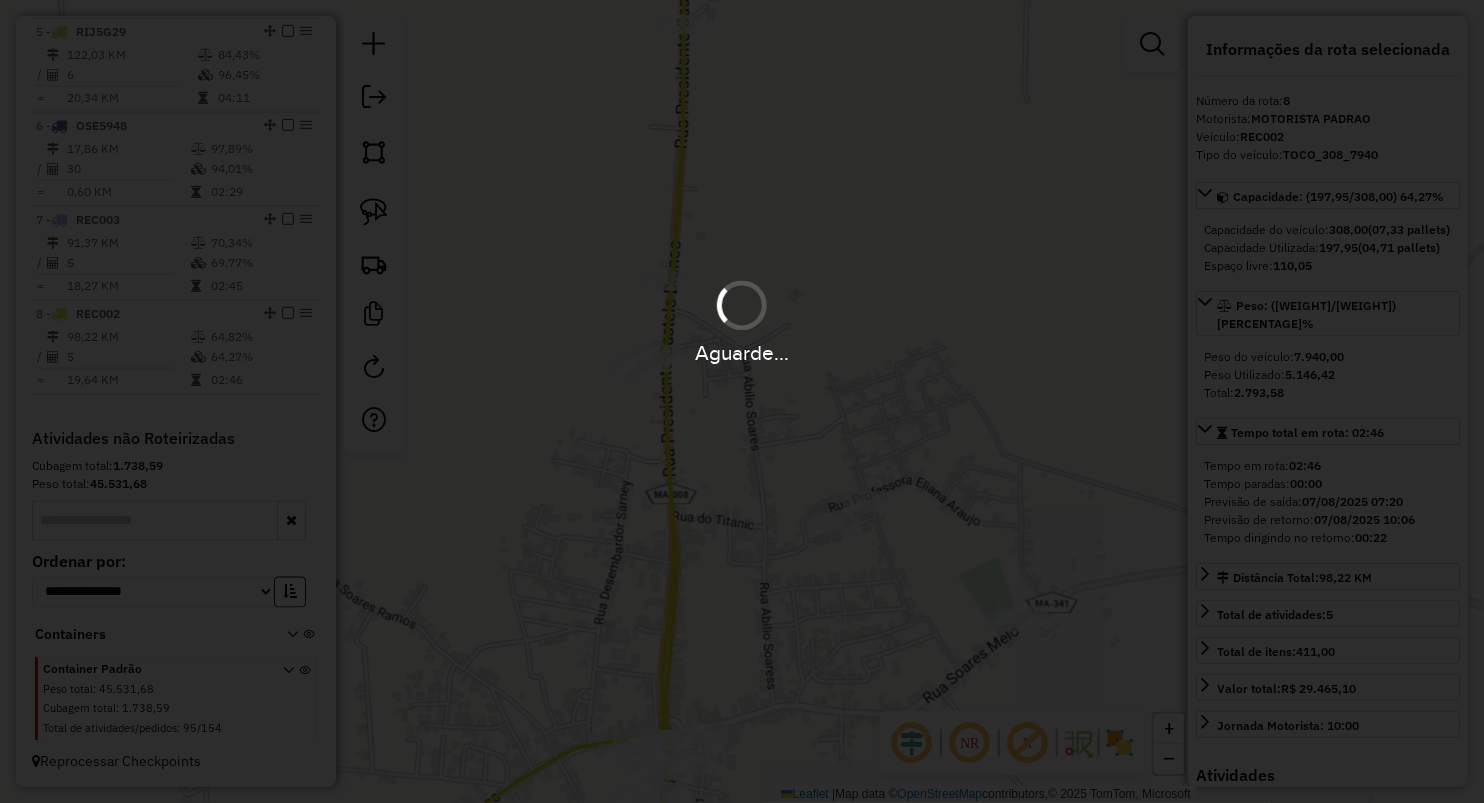 scroll, scrollTop: 0, scrollLeft: 0, axis: both 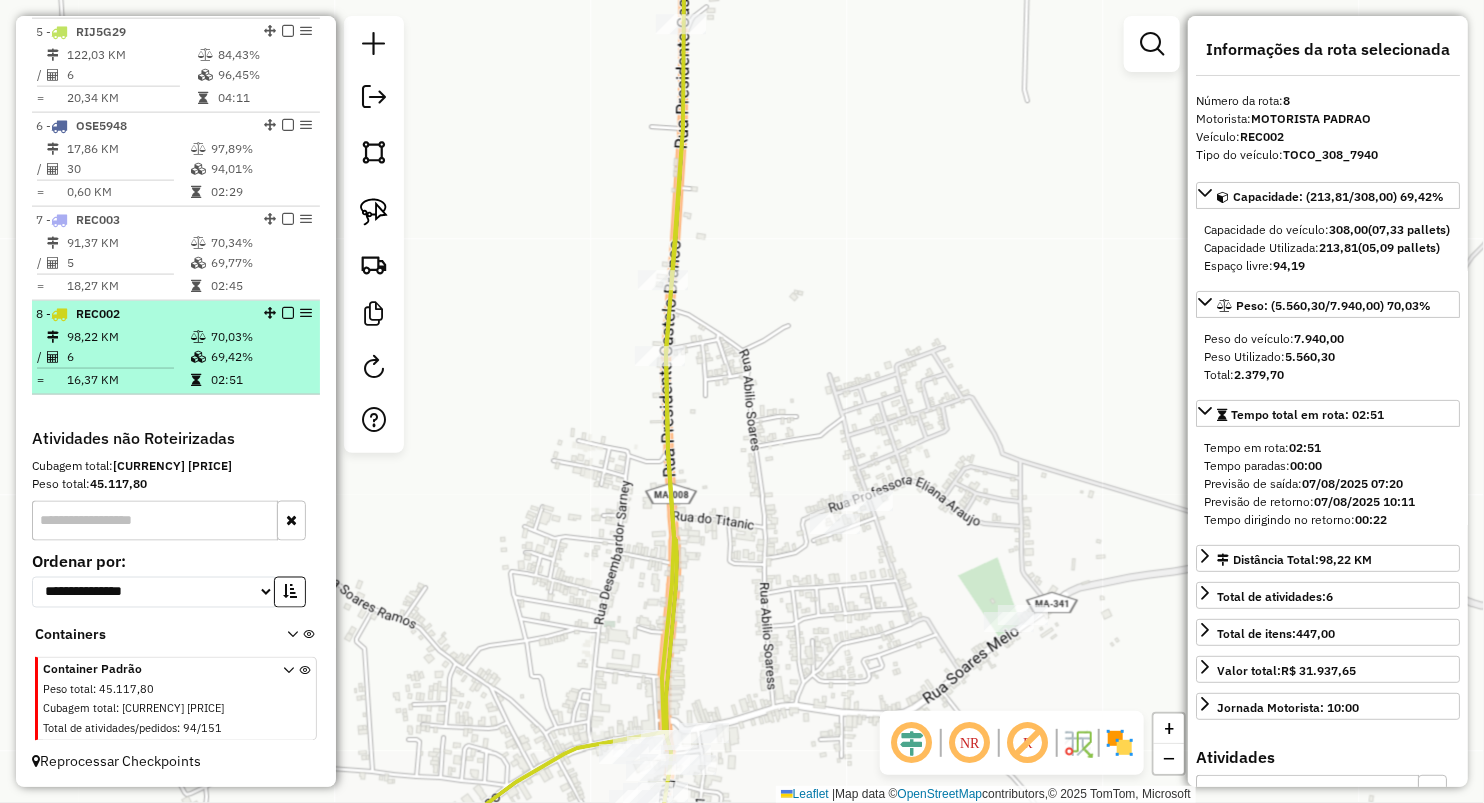 click on "69,42%" at bounding box center (260, 357) 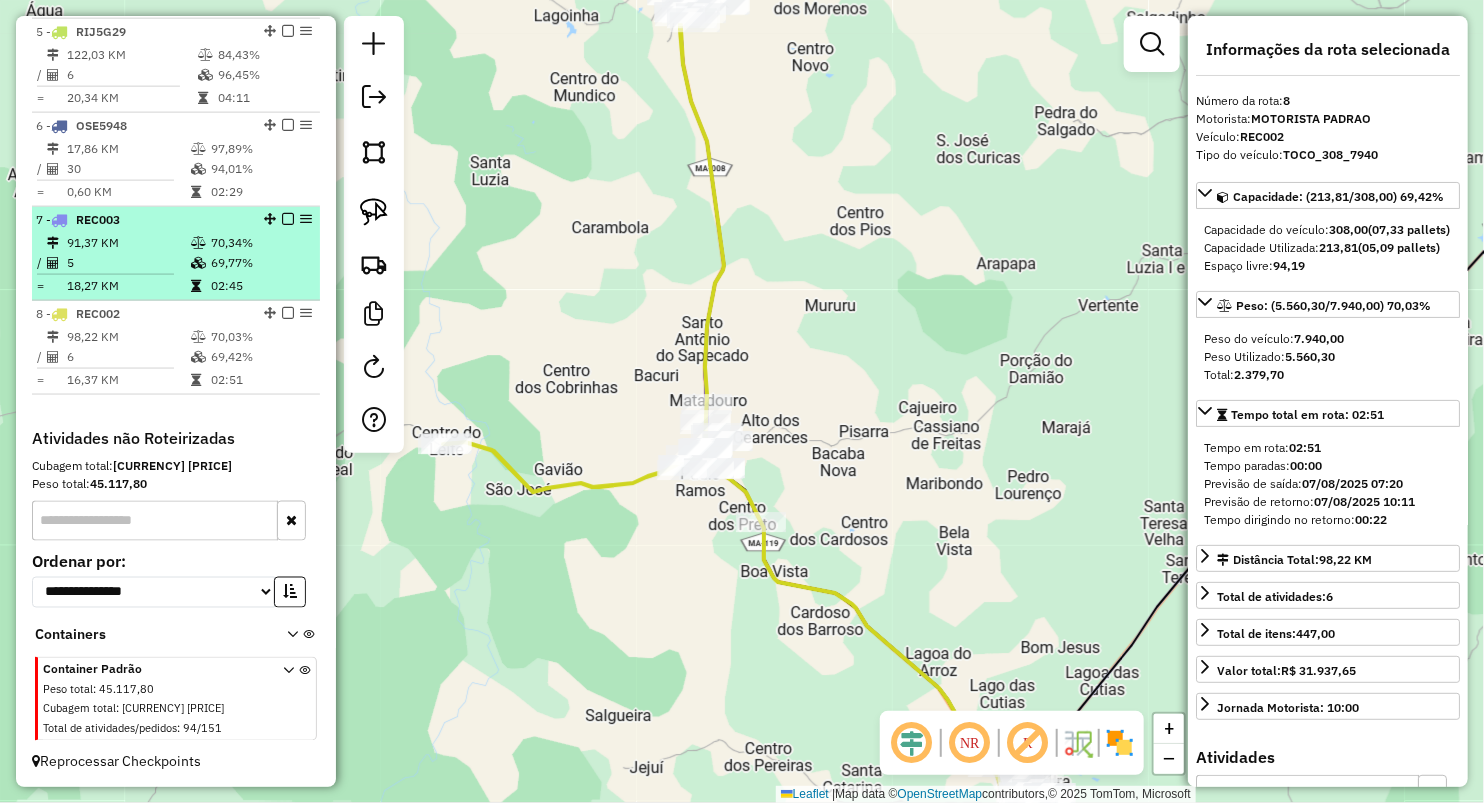 click on "5" at bounding box center (128, 263) 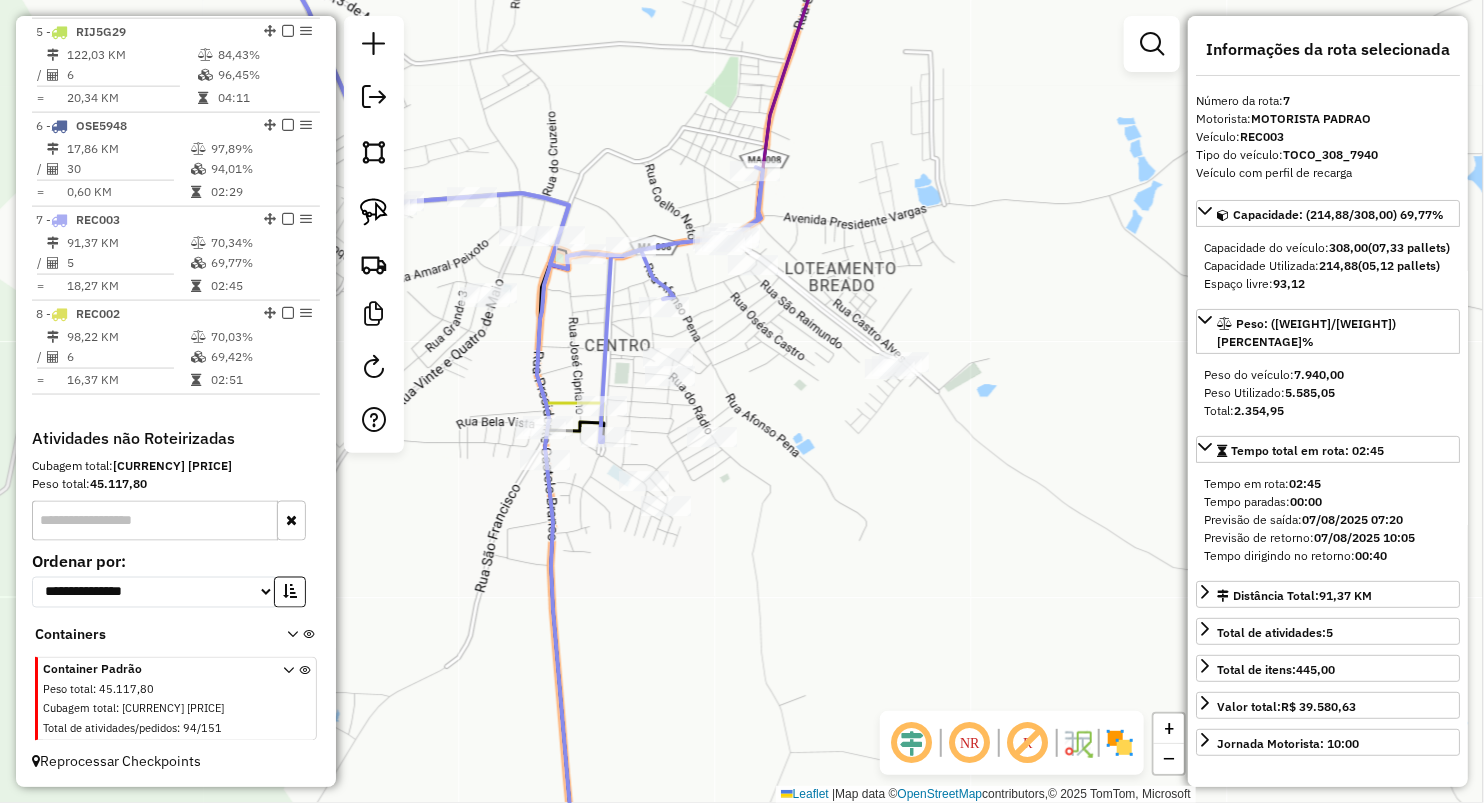 drag, startPoint x: 652, startPoint y: 332, endPoint x: 704, endPoint y: 293, distance: 65 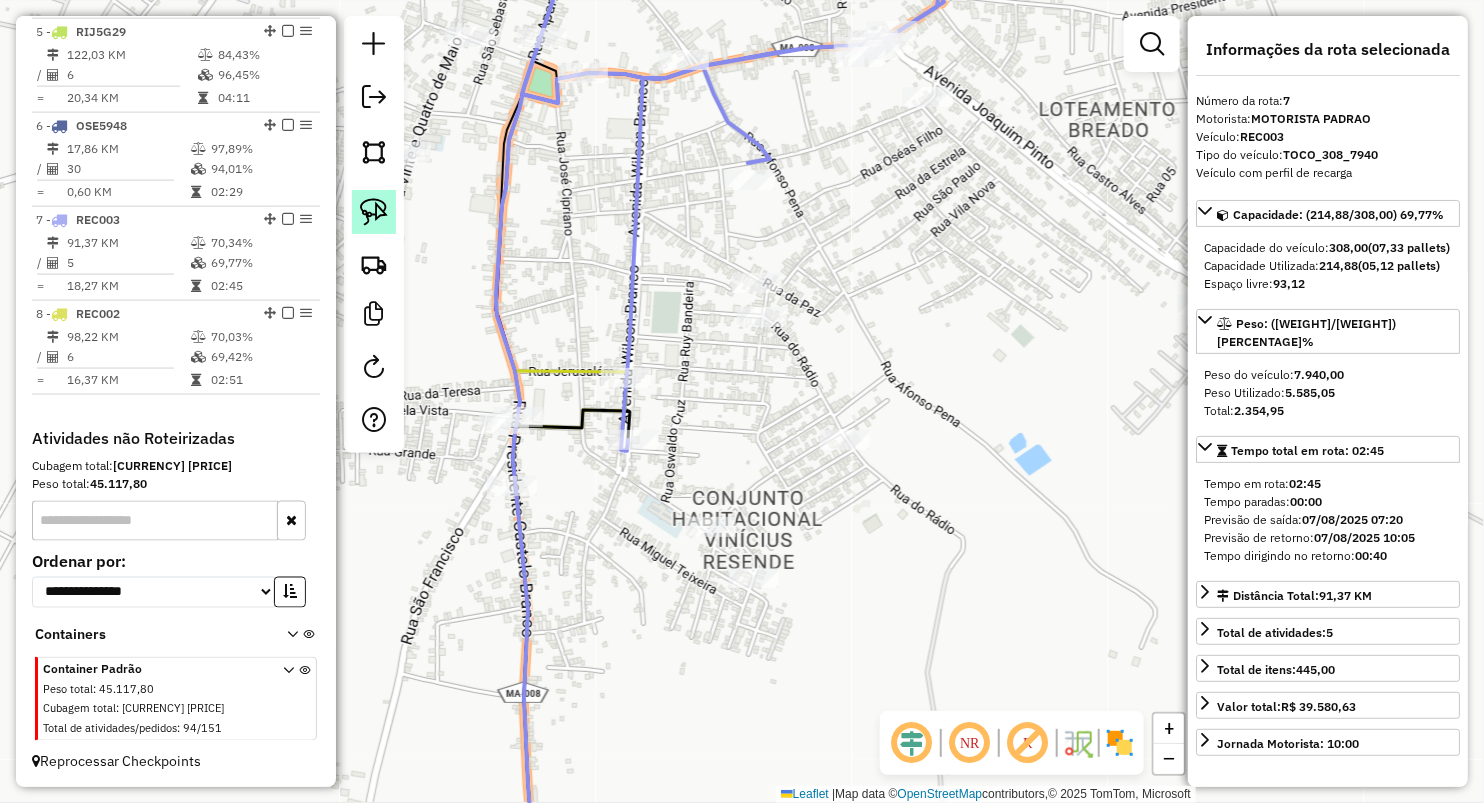 click 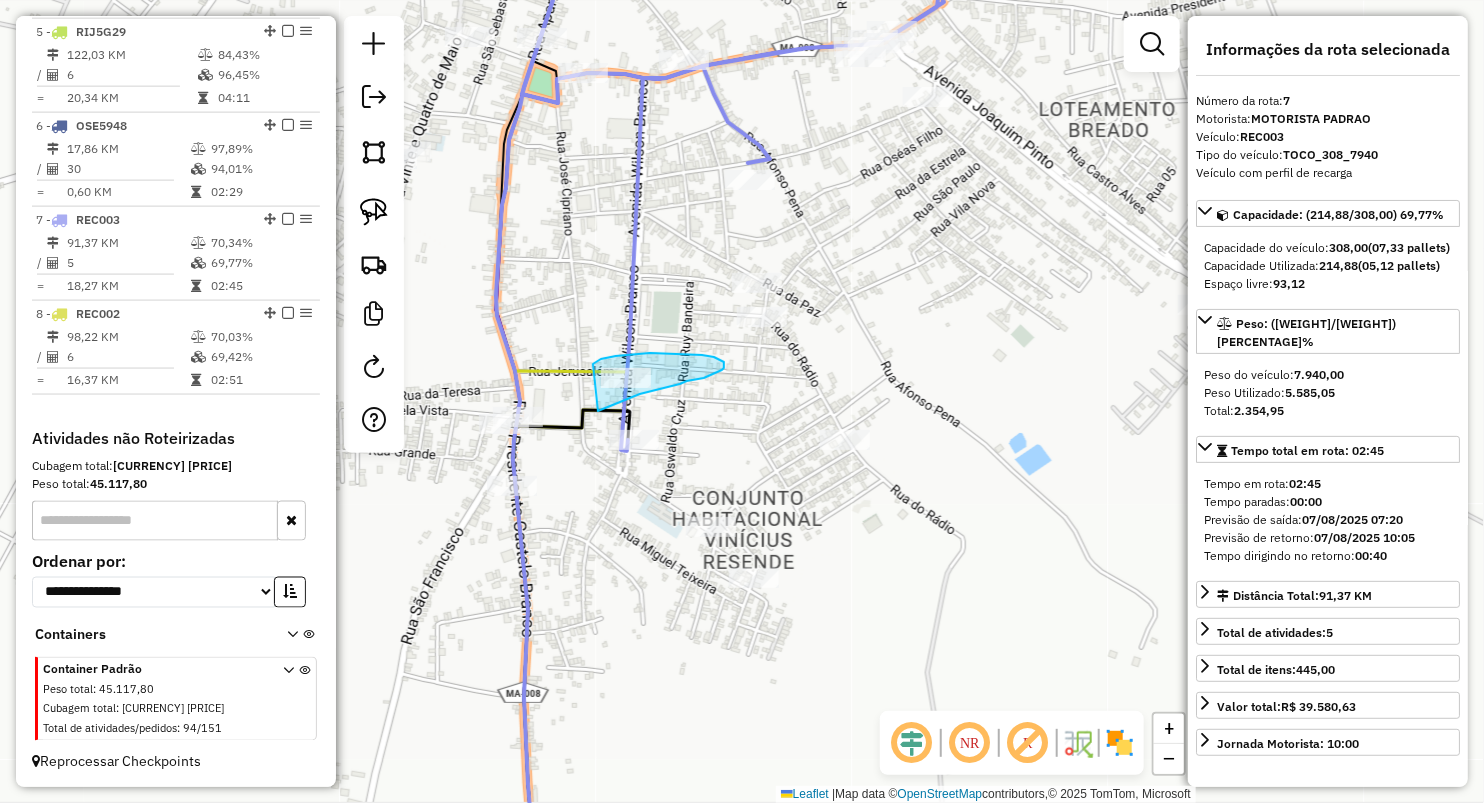 drag, startPoint x: 593, startPoint y: 364, endPoint x: 598, endPoint y: 411, distance: 47.26521 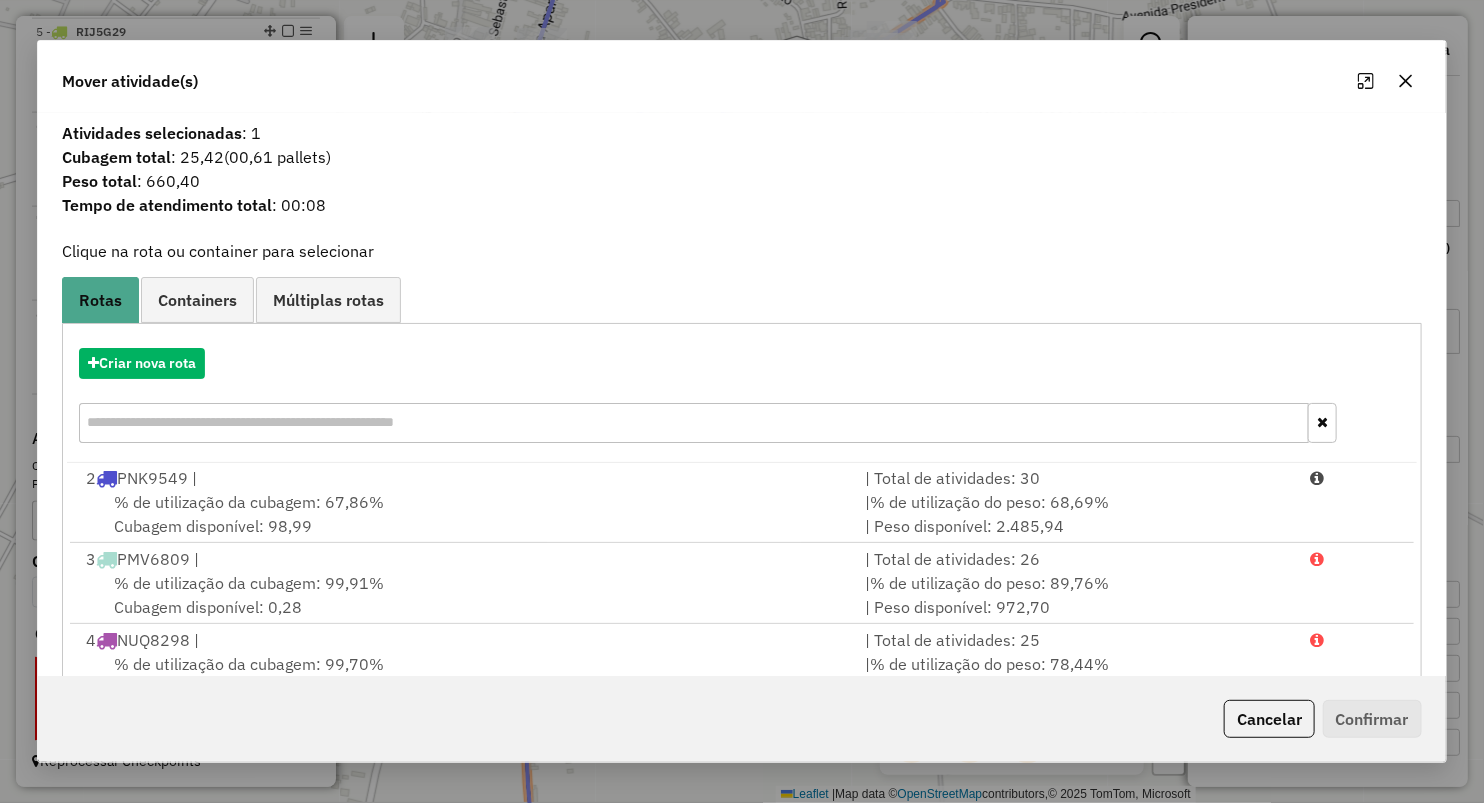 scroll, scrollTop: 166, scrollLeft: 0, axis: vertical 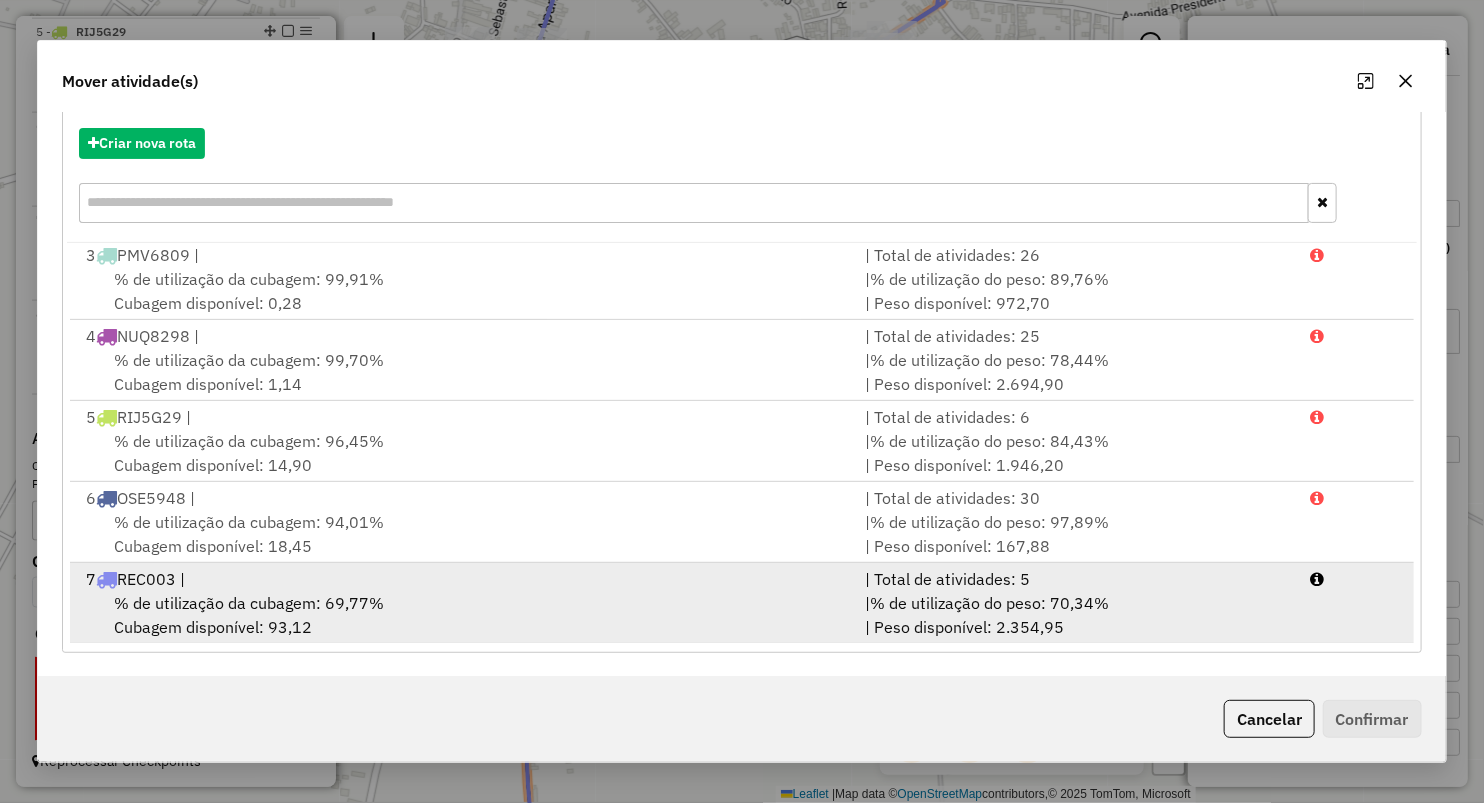 click on "% de utilização da cubagem: 69,77%" at bounding box center [249, 603] 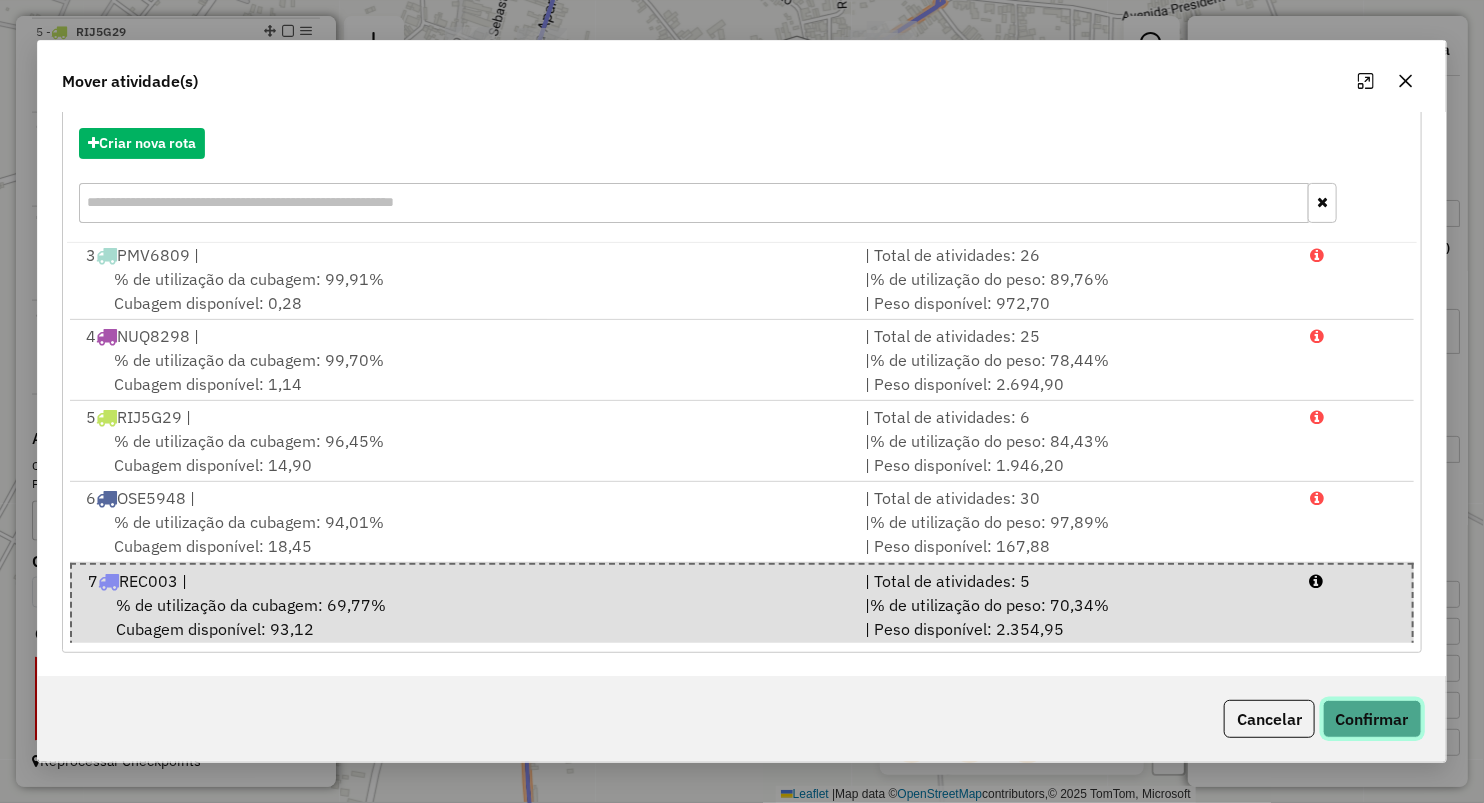 click on "Confirmar" 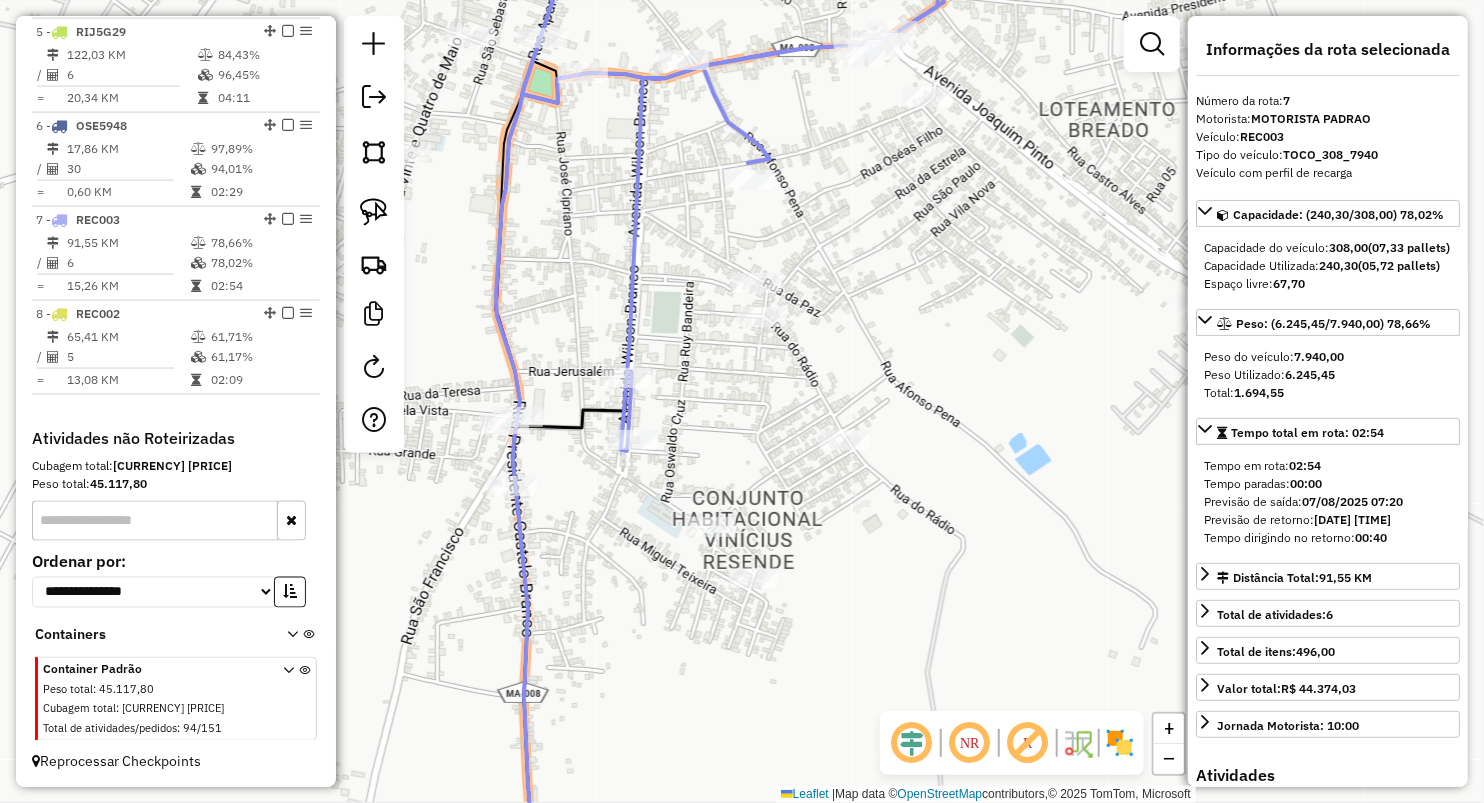 scroll, scrollTop: 0, scrollLeft: 0, axis: both 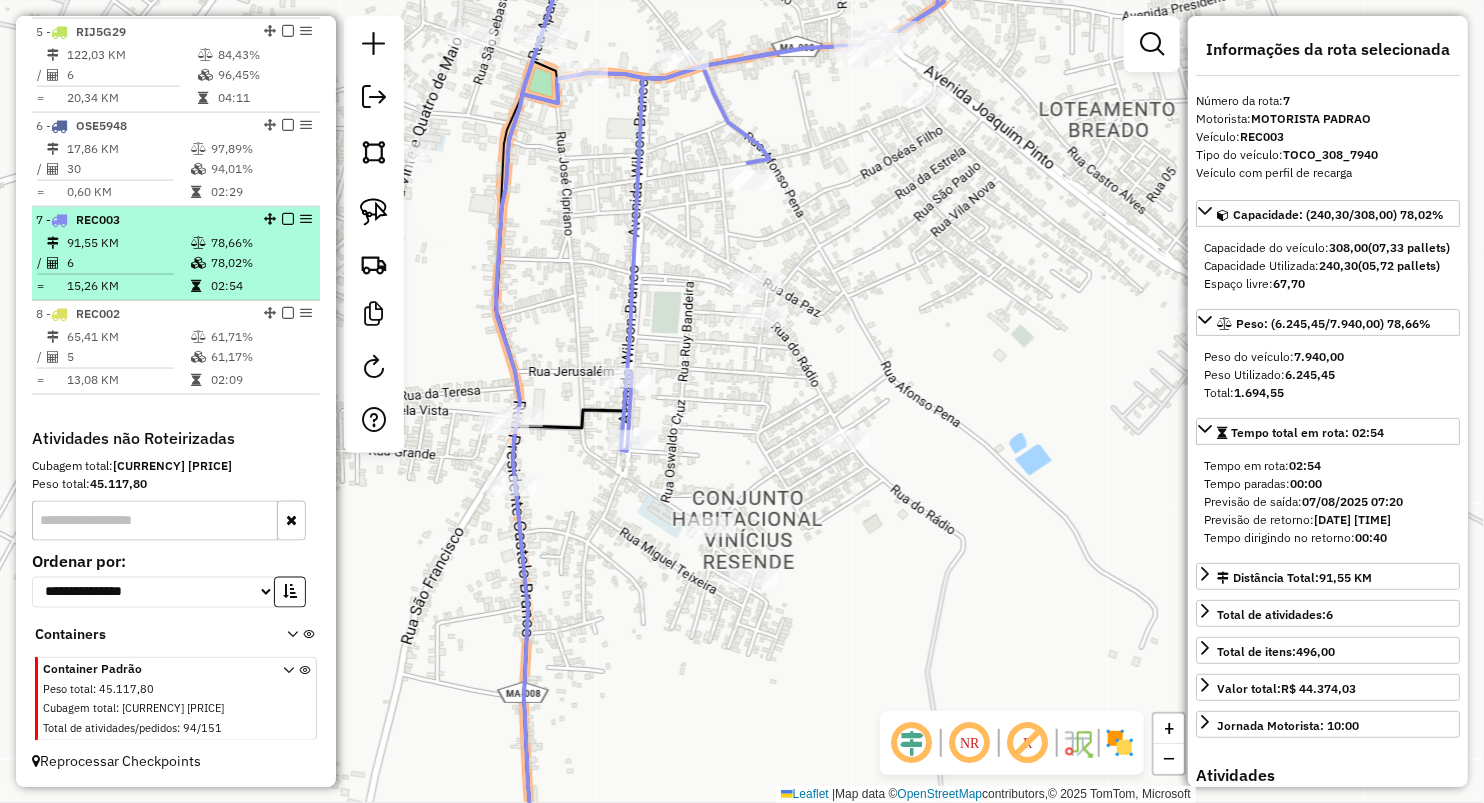 click on "78,66%" at bounding box center [260, 243] 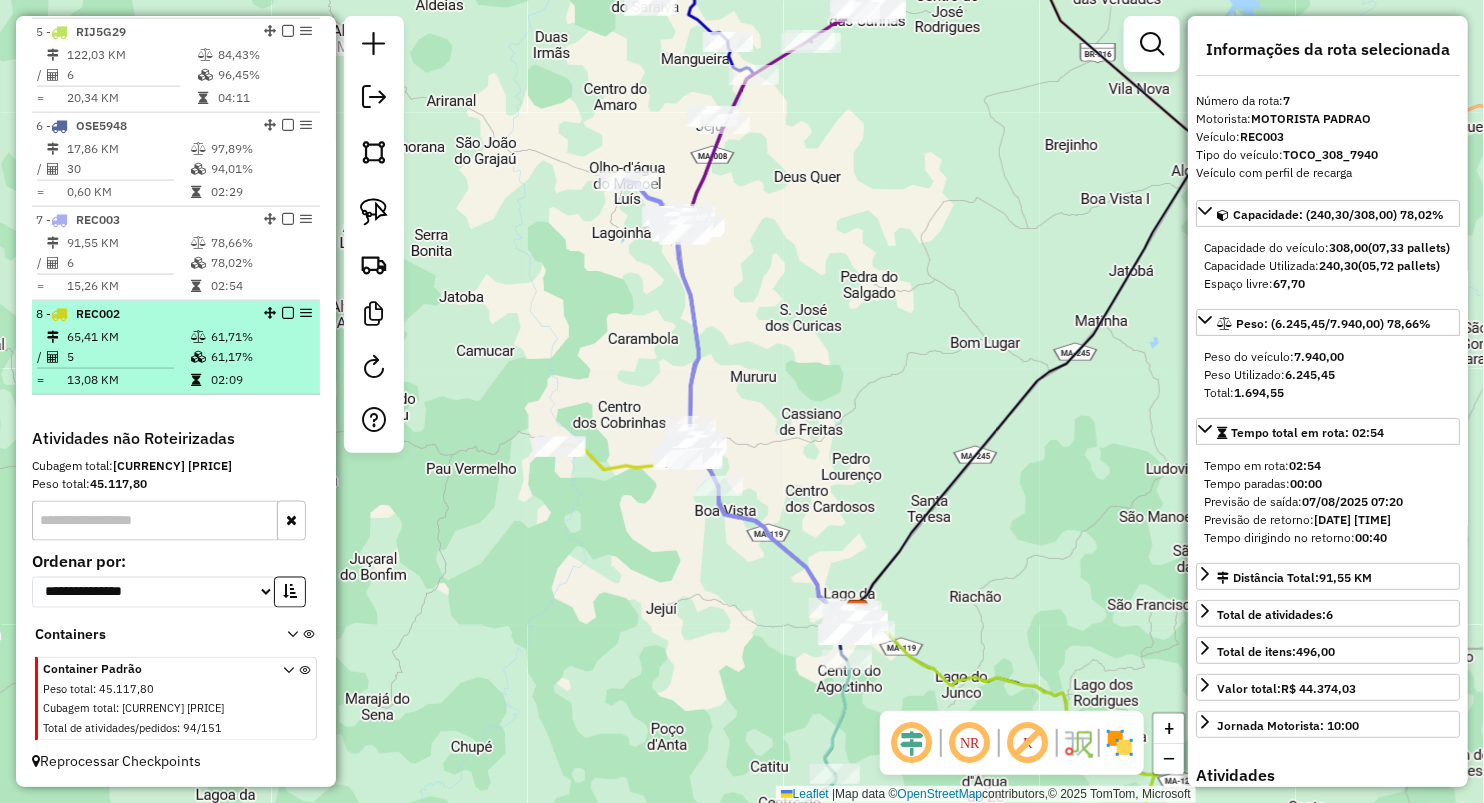 click on "61,71%" at bounding box center (260, 337) 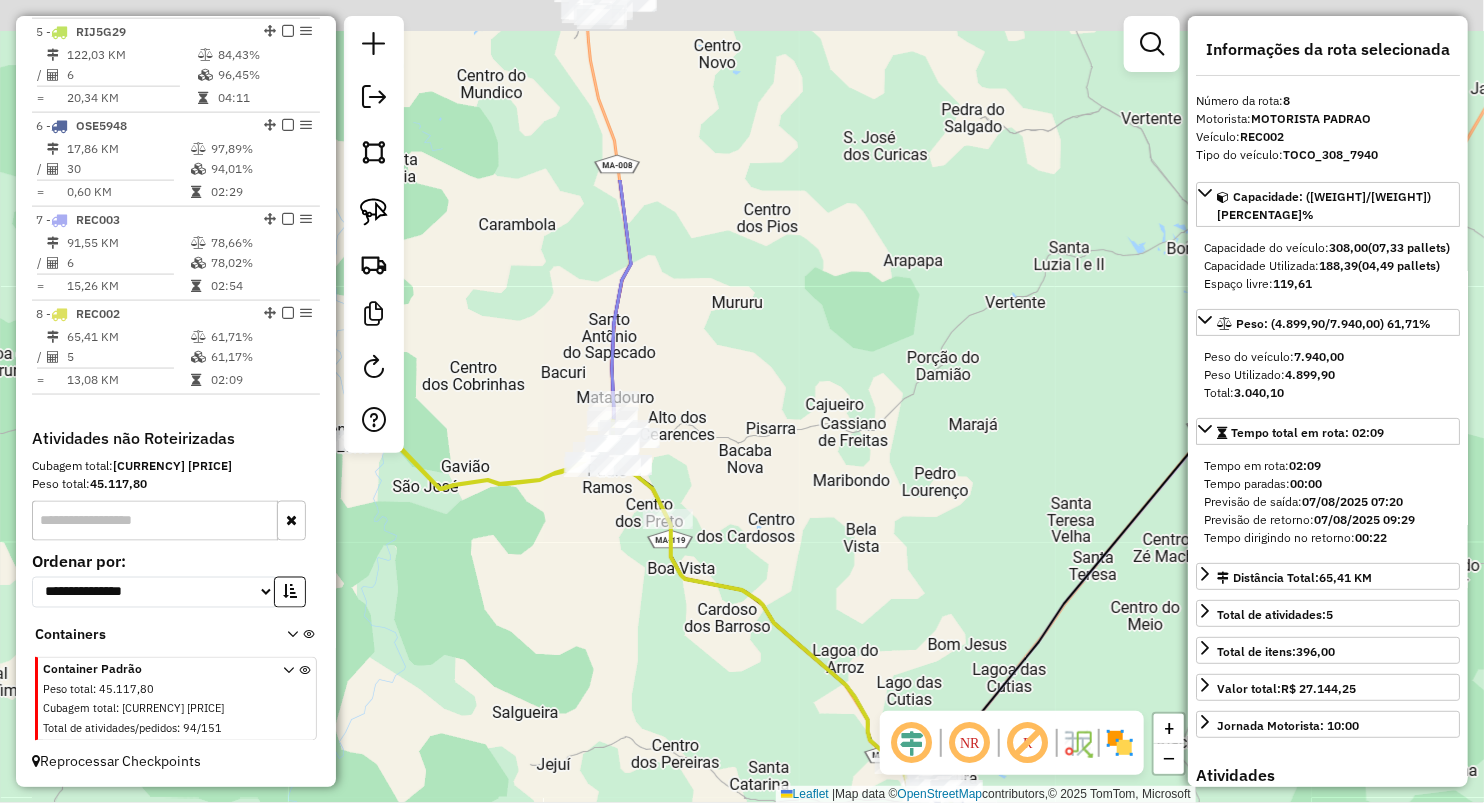 drag, startPoint x: 757, startPoint y: 161, endPoint x: 776, endPoint y: 456, distance: 295.61124 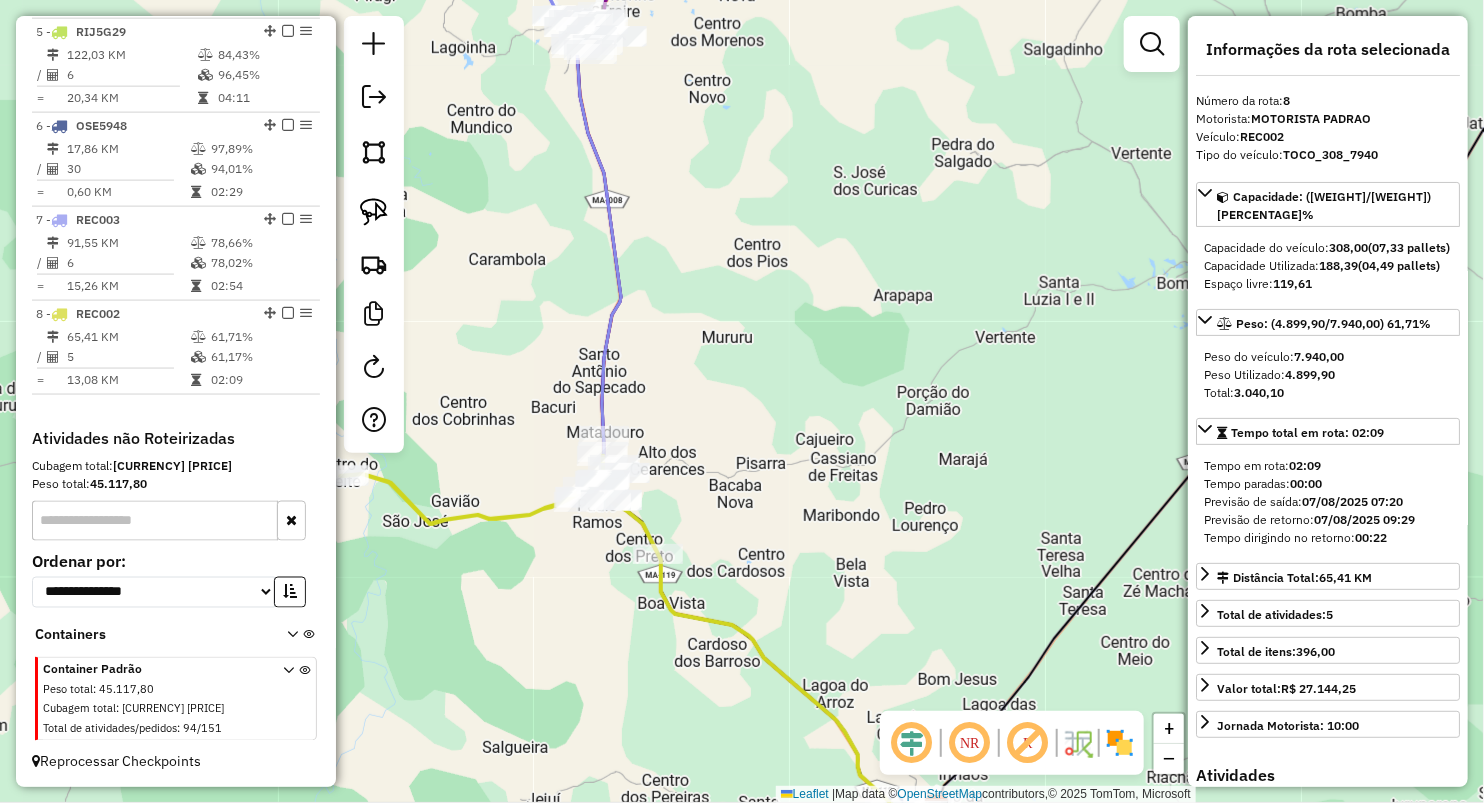 drag, startPoint x: 744, startPoint y: 198, endPoint x: 741, endPoint y: 308, distance: 110.0409 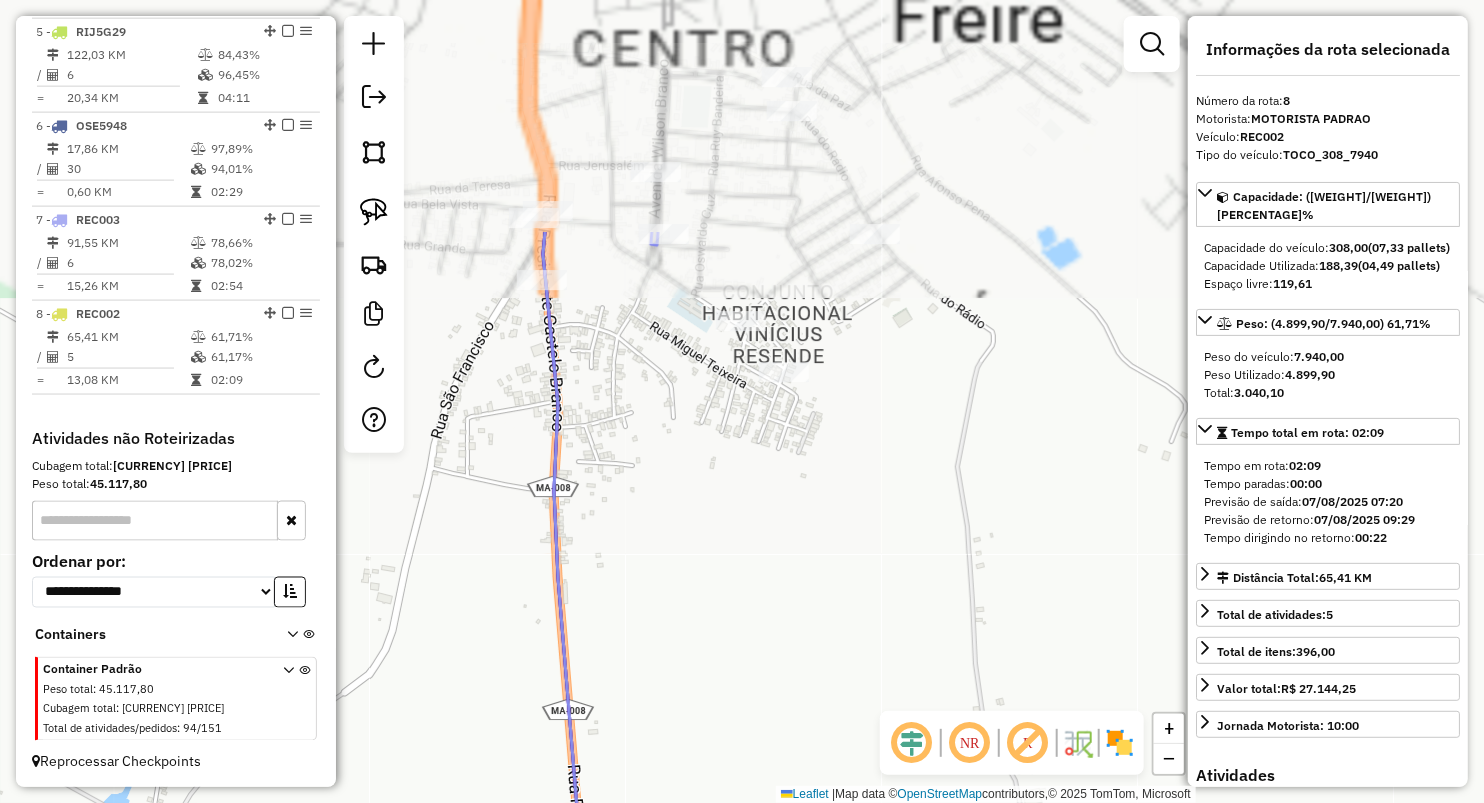 drag, startPoint x: 608, startPoint y: 350, endPoint x: 619, endPoint y: 439, distance: 89.6772 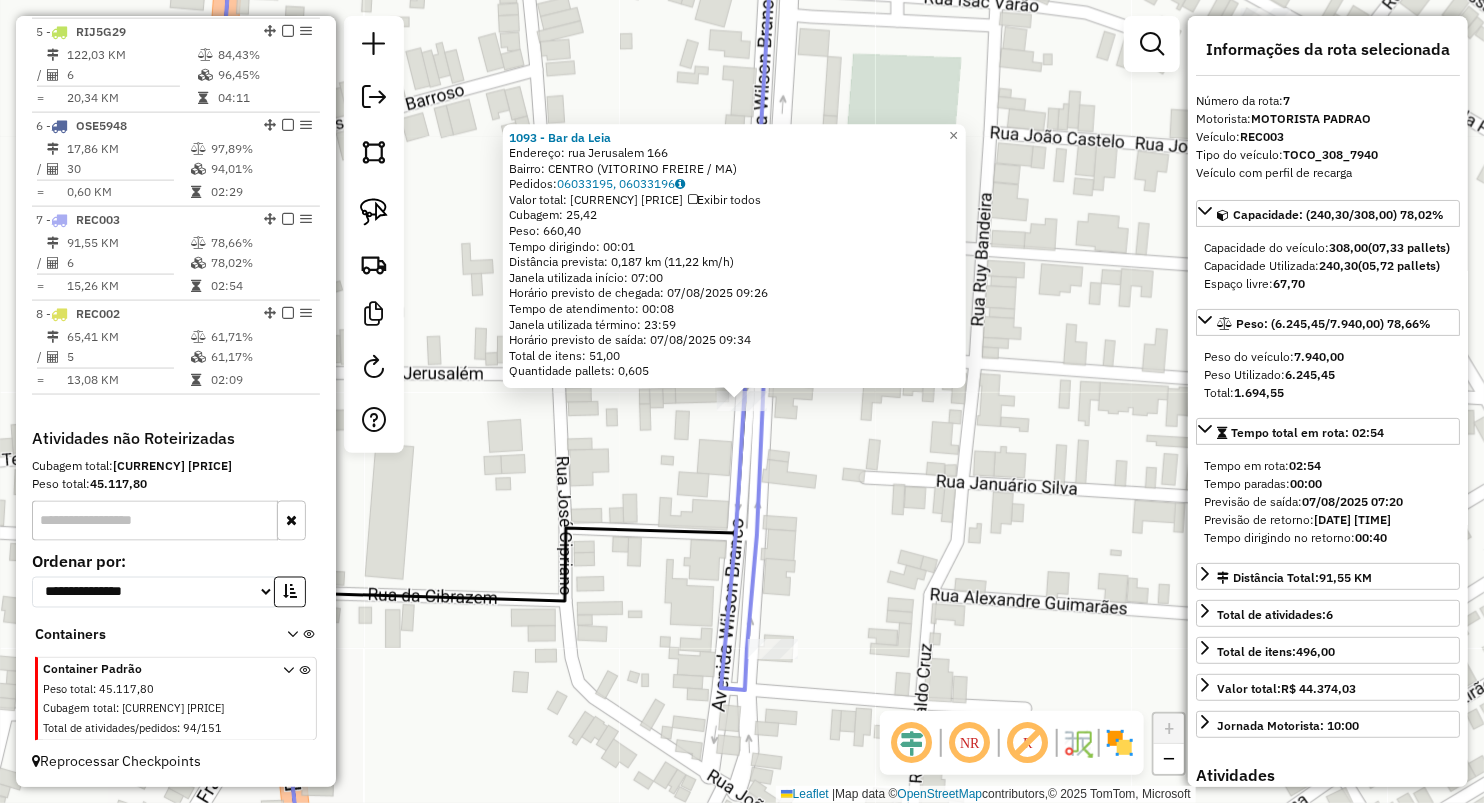 click on "1093 - Bar da Leia  Endereço:  rua [NAME] [NUMBER]   Bairro: CENTRO ([CITY] / [STATE])   Pedidos:  06033195, 06033196   Valor total: R$ 4.793,40   Exibir todos   Cubagem: 25,42  Peso: 660,40  Tempo dirigindo: 00:01   Distância prevista: 0,187 km (11,22 km/h)   Janela utilizada início: 07:00   Horário previsto de chegada: 07/08/2025 09:26   Tempo de atendimento: 00:08   Janela utilizada término: 23:59   Horário previsto de saída: 07/08/2025 09:34   Total de itens: 51,00   Quantidade pallets: 0,605  × Janela de atendimento Grade de atendimento Capacidade Transportadoras Veículos Cliente Pedidos  Rotas Selecione os dias de semana para filtrar as janelas de atendimento  Seg   Ter   Qua   Qui   Sex   Sáb   Dom  Informe o período da janela de atendimento: De: Até:  Filtrar exatamente a janela do cliente  Considerar janela de atendimento padrão  Selecione os dias de semana para filtrar as grades de atendimento  Seg   Ter   Qua   Qui   Sex   Sáb   Dom   Clientes fora do dia de atendimento selecionado" 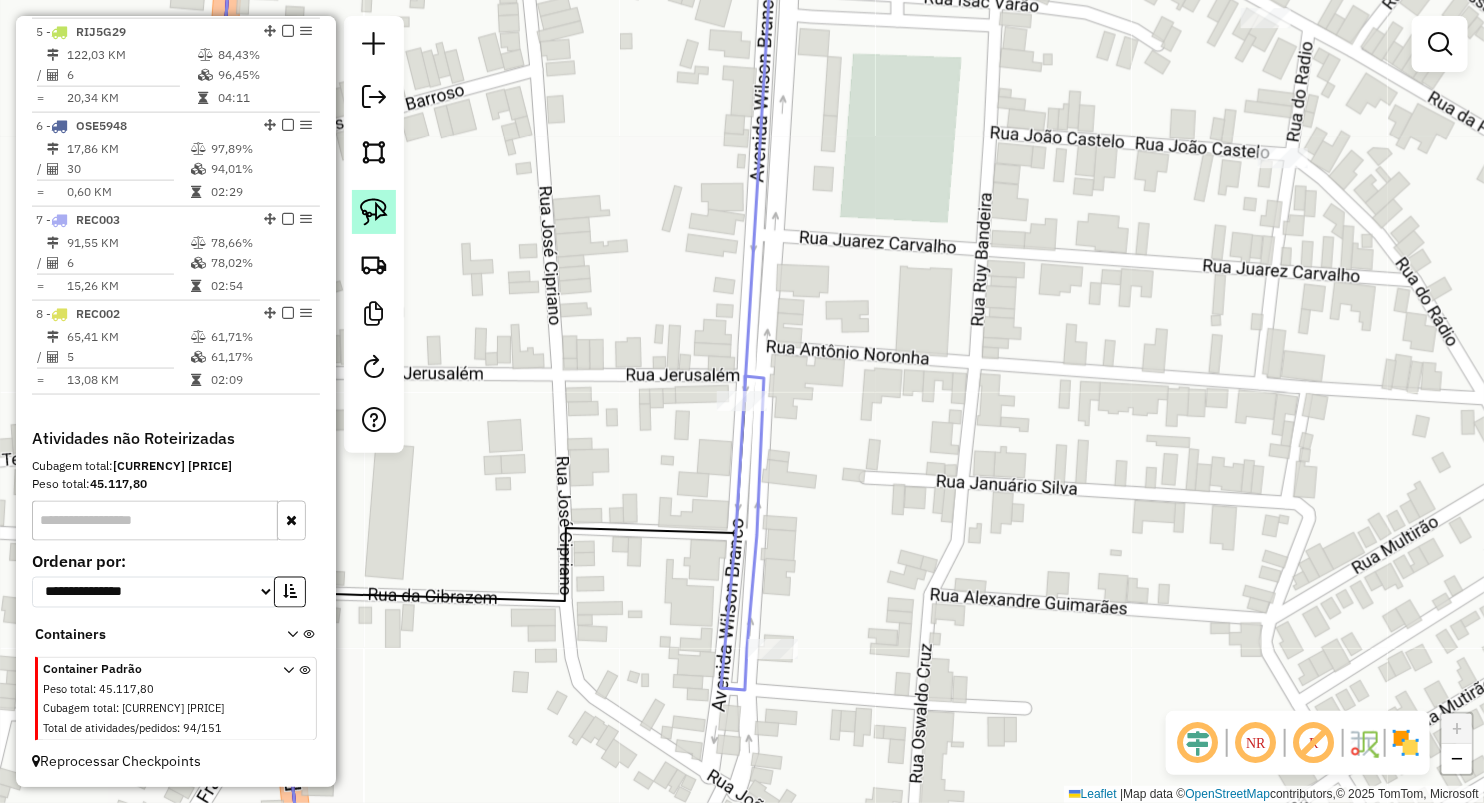 click 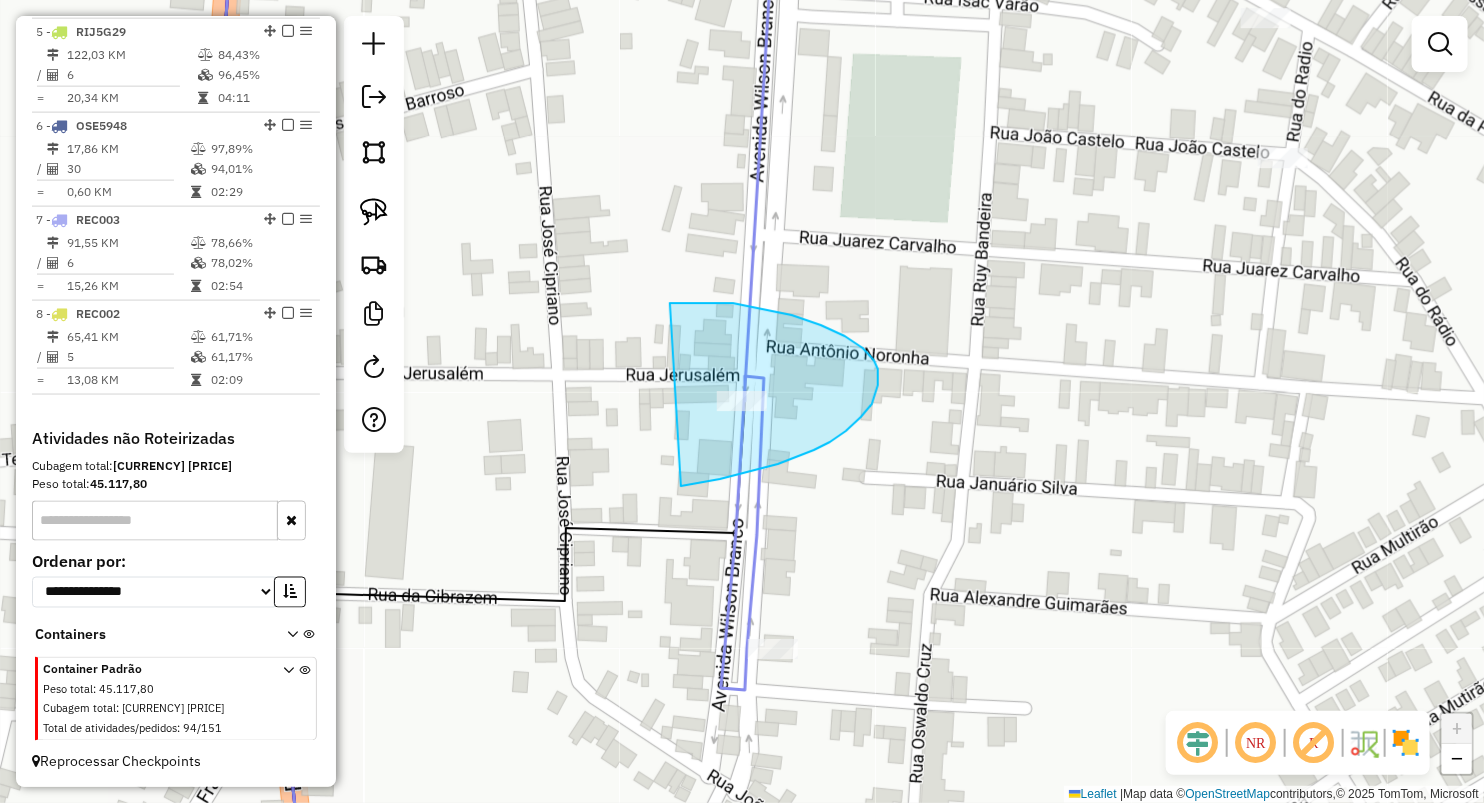 drag, startPoint x: 733, startPoint y: 303, endPoint x: 681, endPoint y: 486, distance: 190.24458 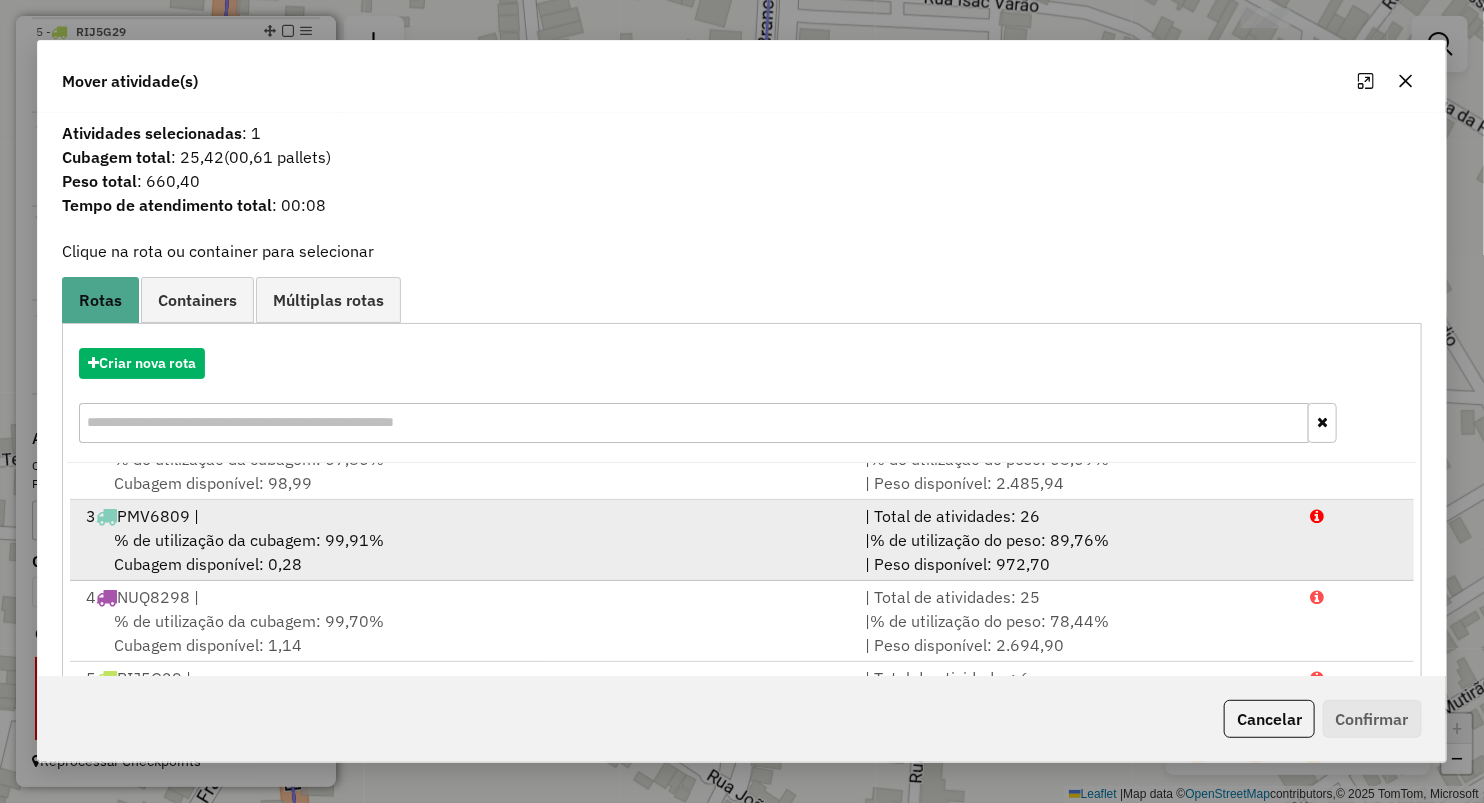 scroll, scrollTop: 166, scrollLeft: 0, axis: vertical 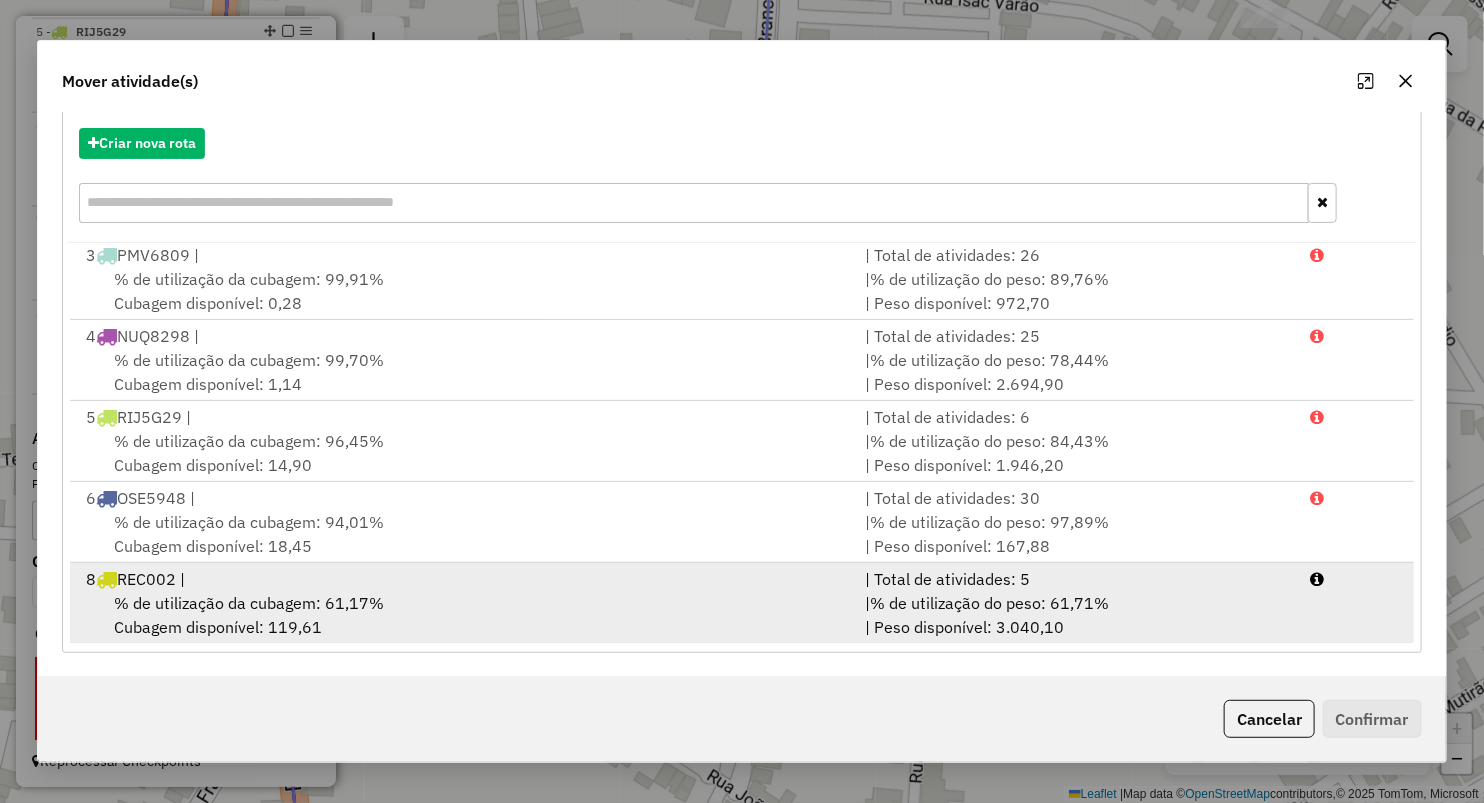 click on "8  REC002 |" at bounding box center (463, 579) 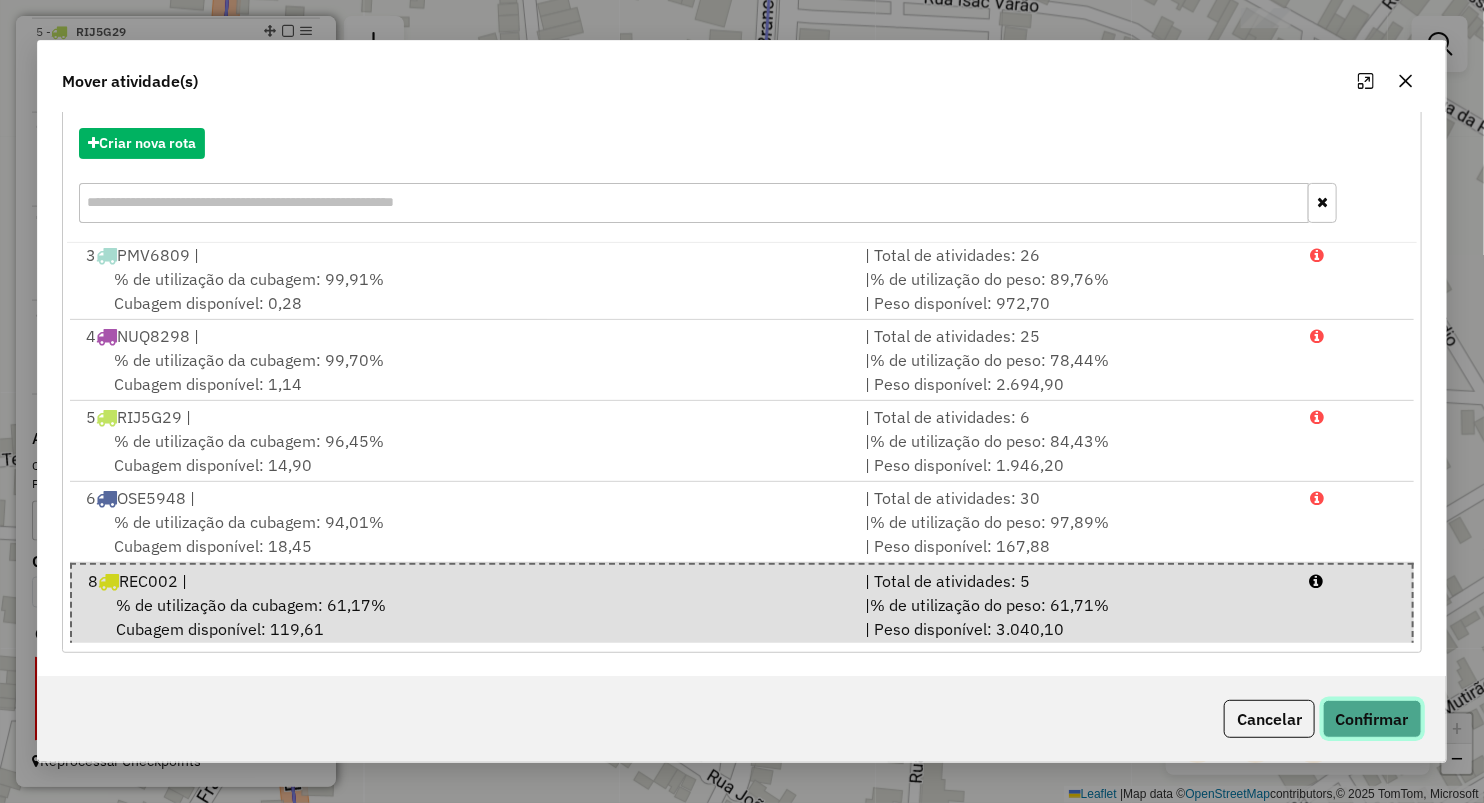 click on "Confirmar" 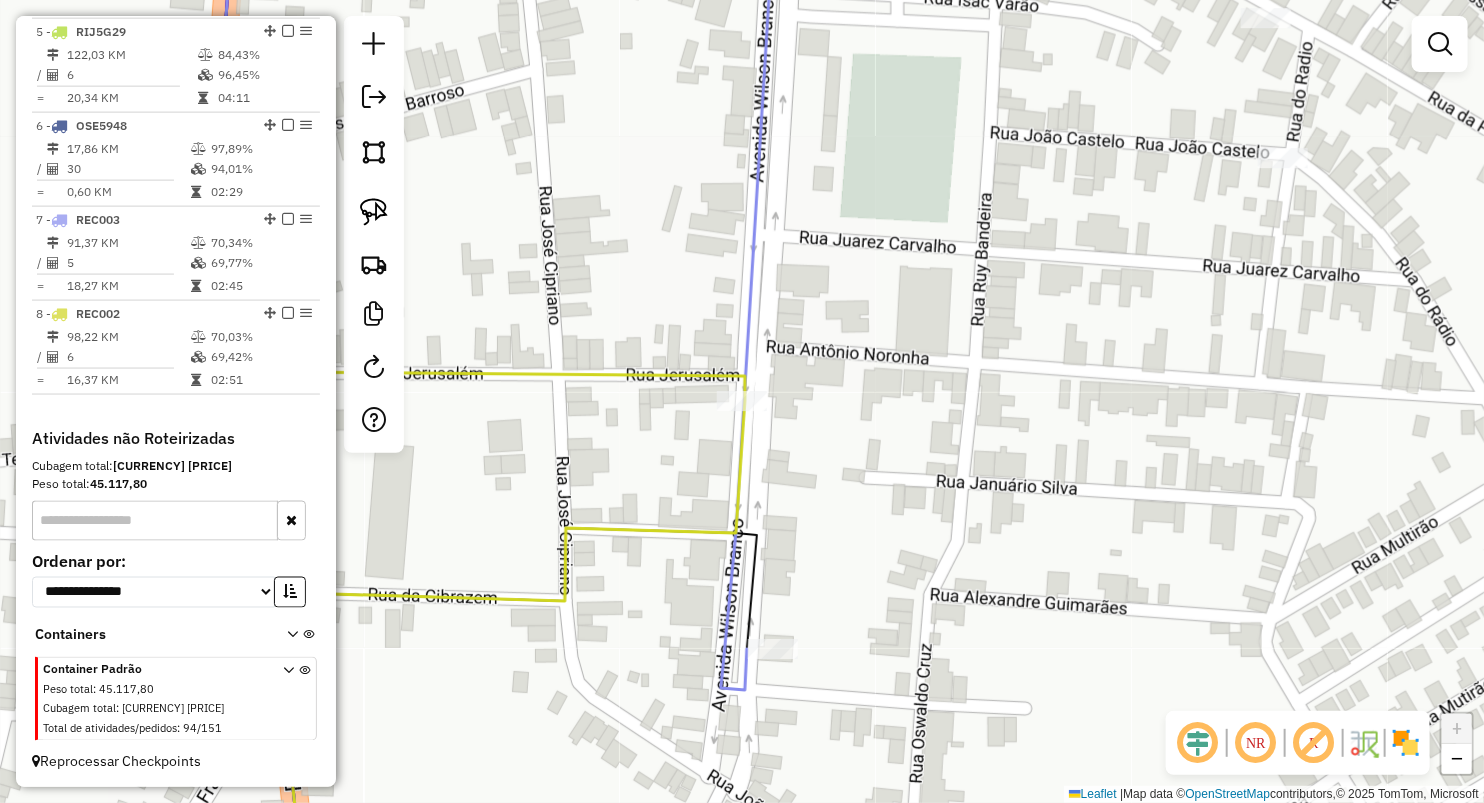 scroll, scrollTop: 0, scrollLeft: 0, axis: both 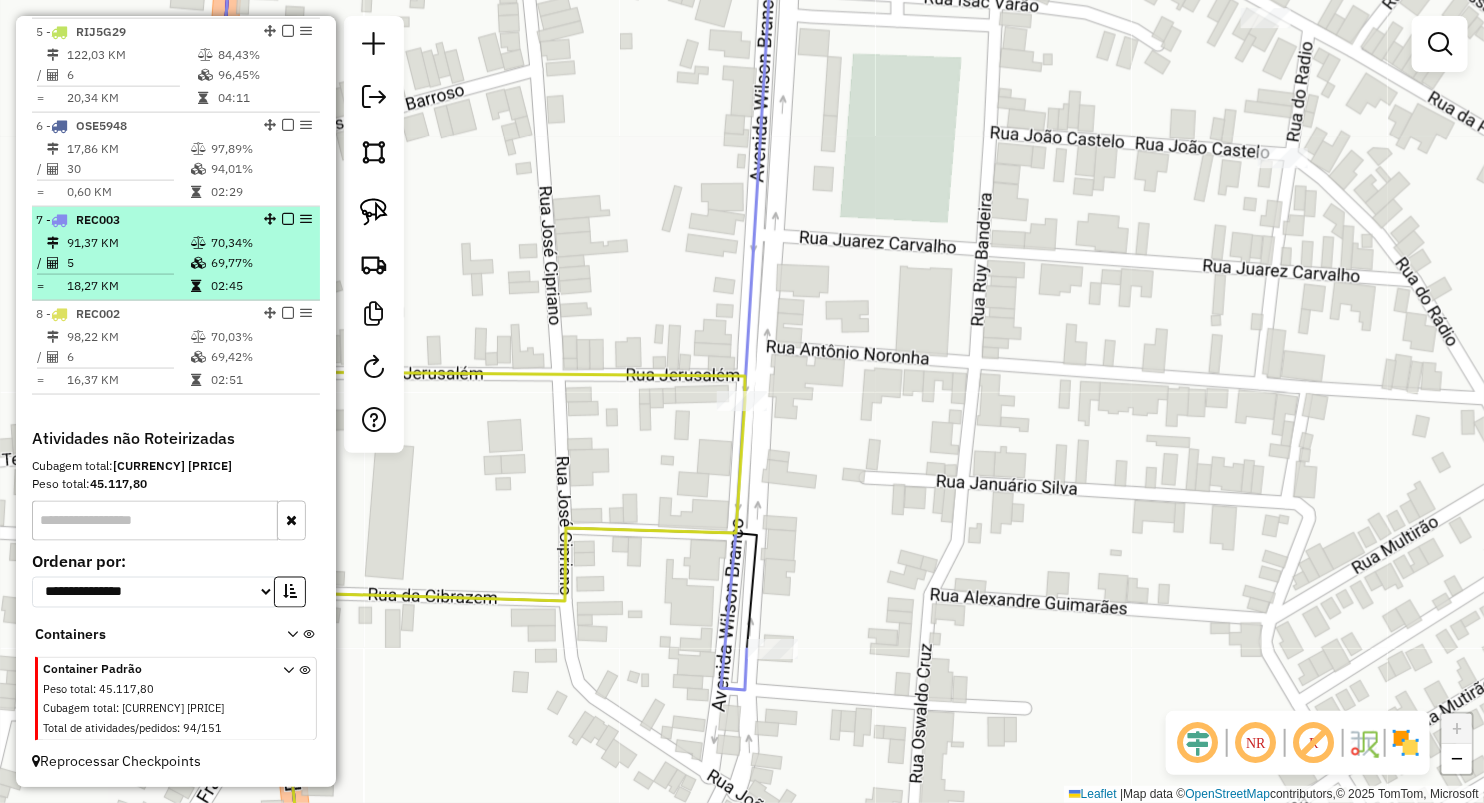 click on "91,37 KM" at bounding box center [128, 243] 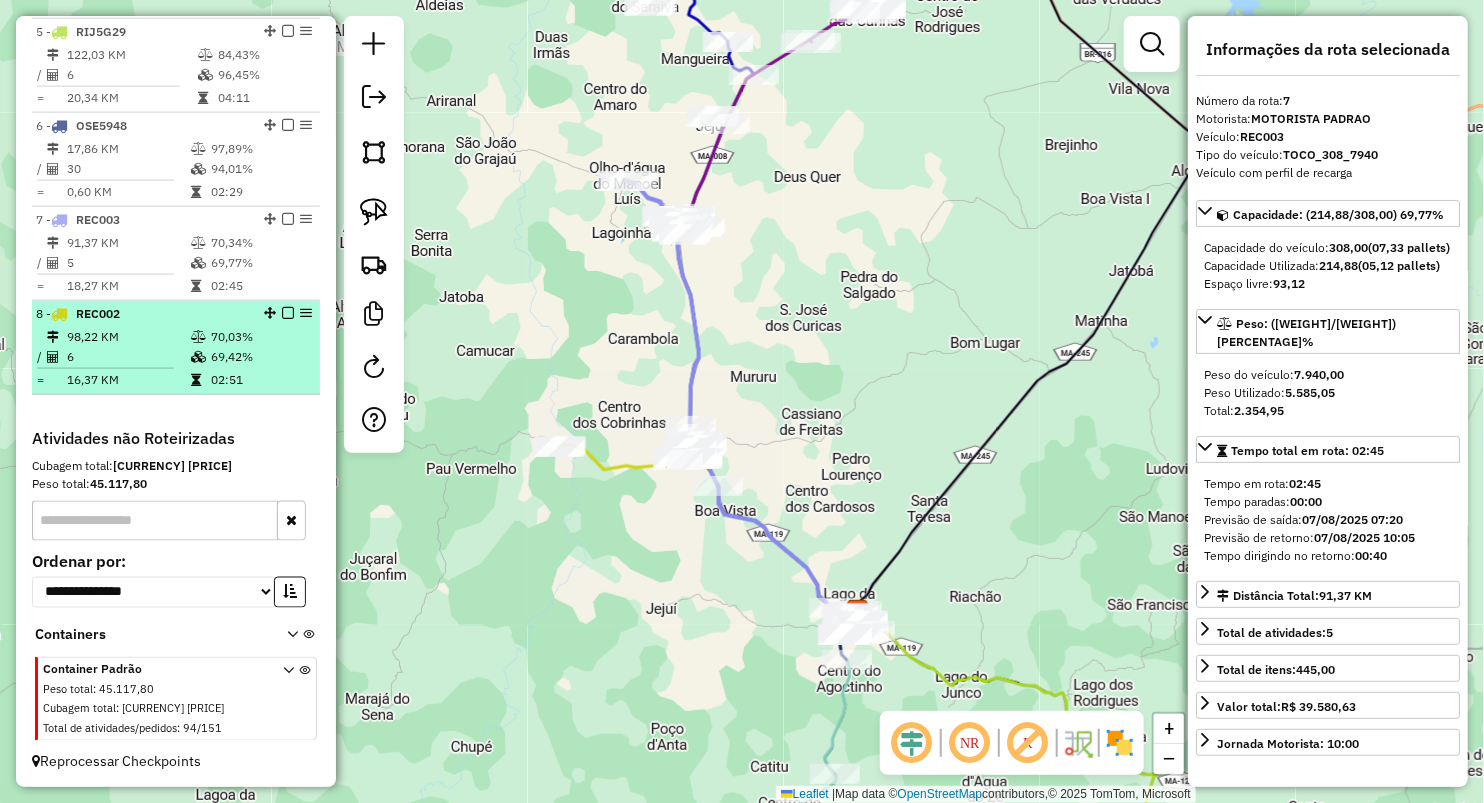 click on "06032857, 06033161" at bounding box center [176, 348] 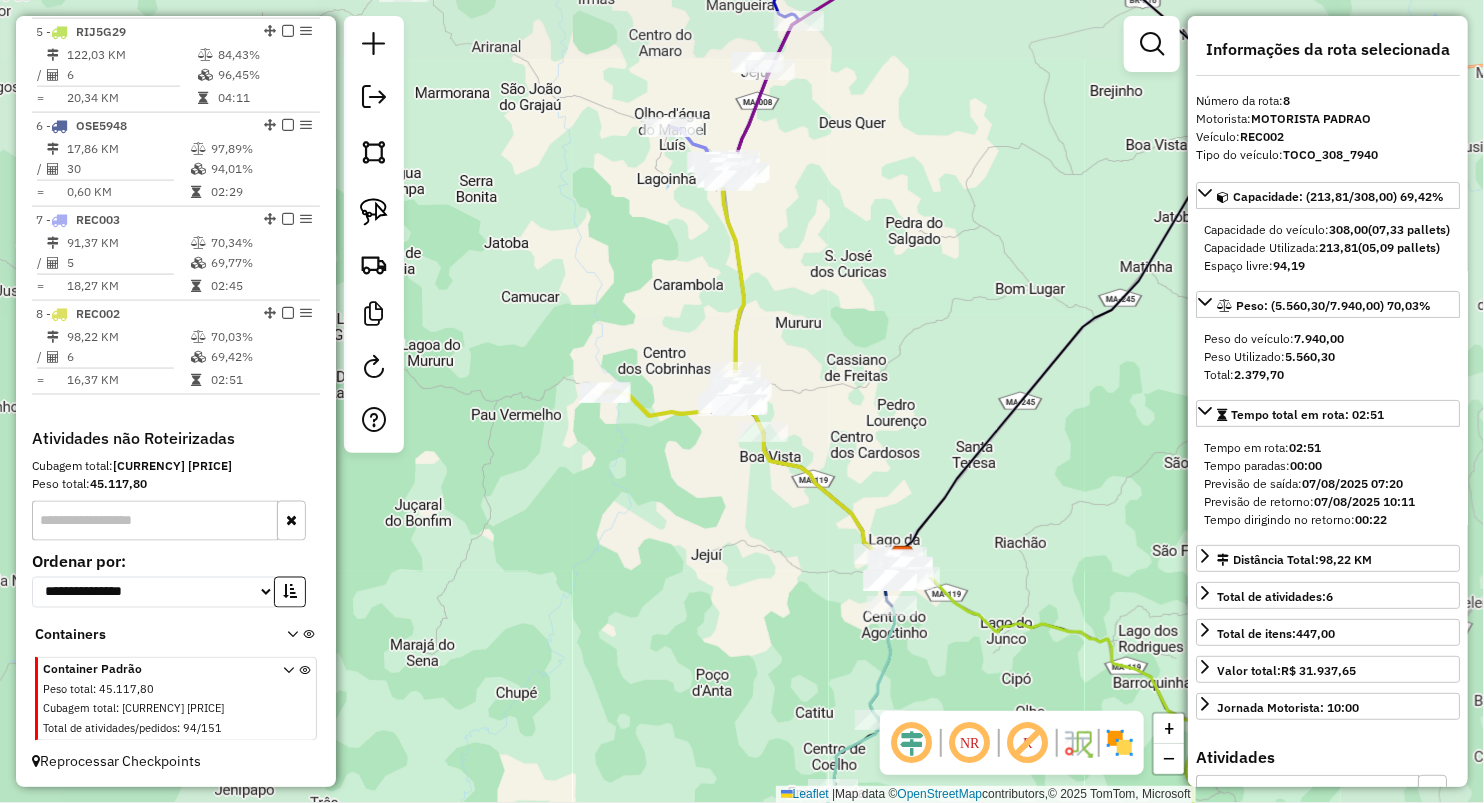 drag, startPoint x: 951, startPoint y: 375, endPoint x: 886, endPoint y: 297, distance: 101.53325 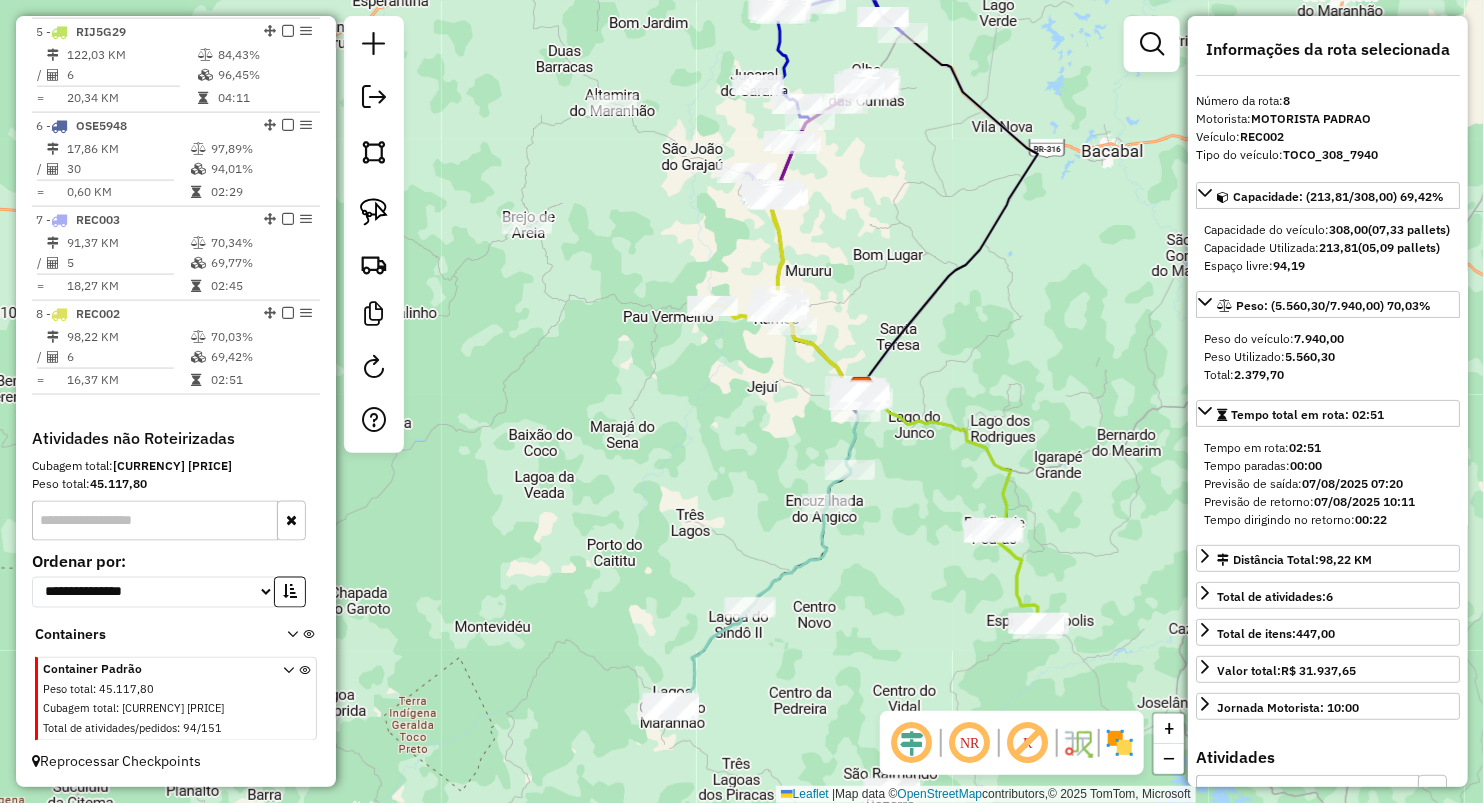 drag, startPoint x: 879, startPoint y: 235, endPoint x: 826, endPoint y: 268, distance: 62.433964 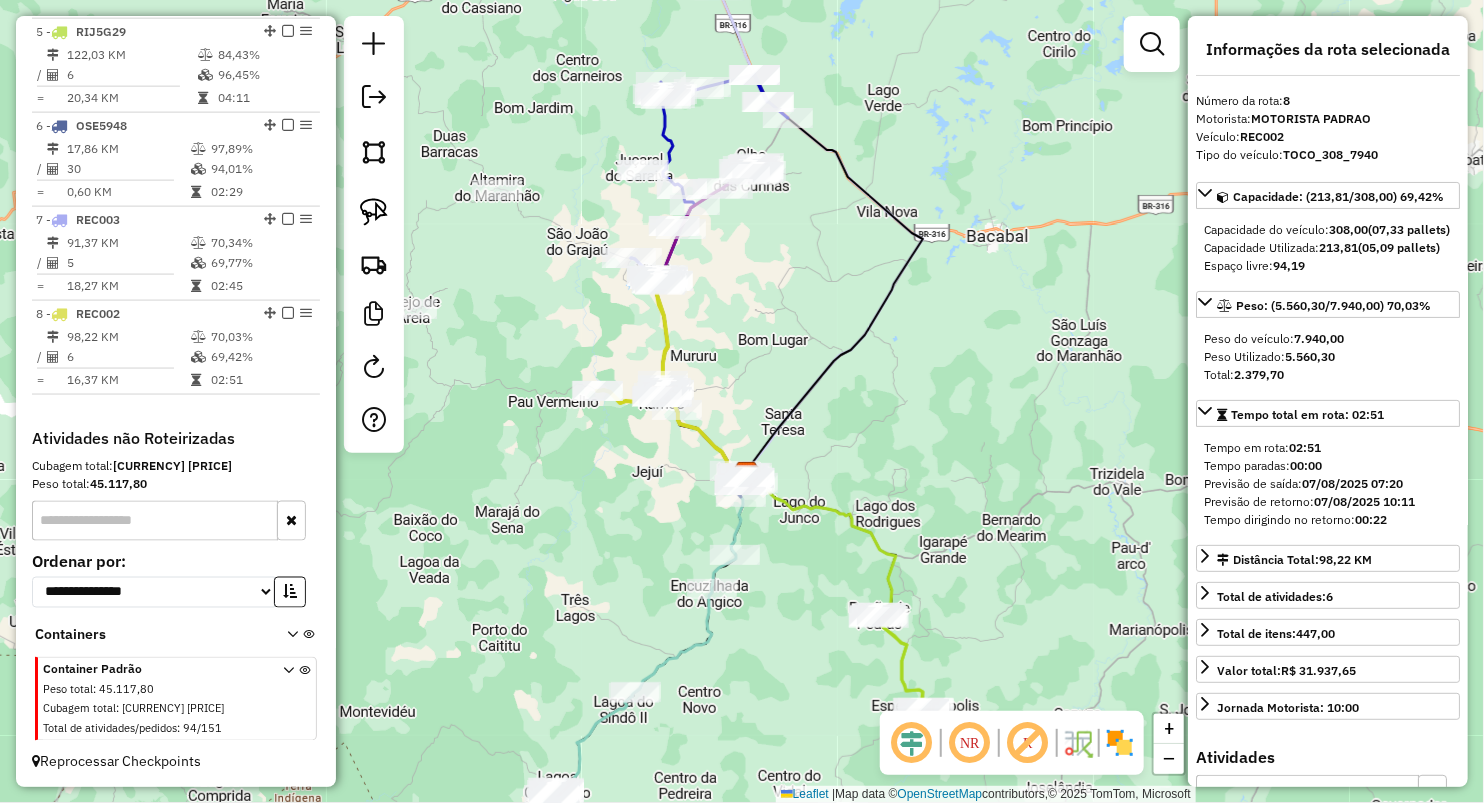 drag, startPoint x: 744, startPoint y: 342, endPoint x: 769, endPoint y: 377, distance: 43.011627 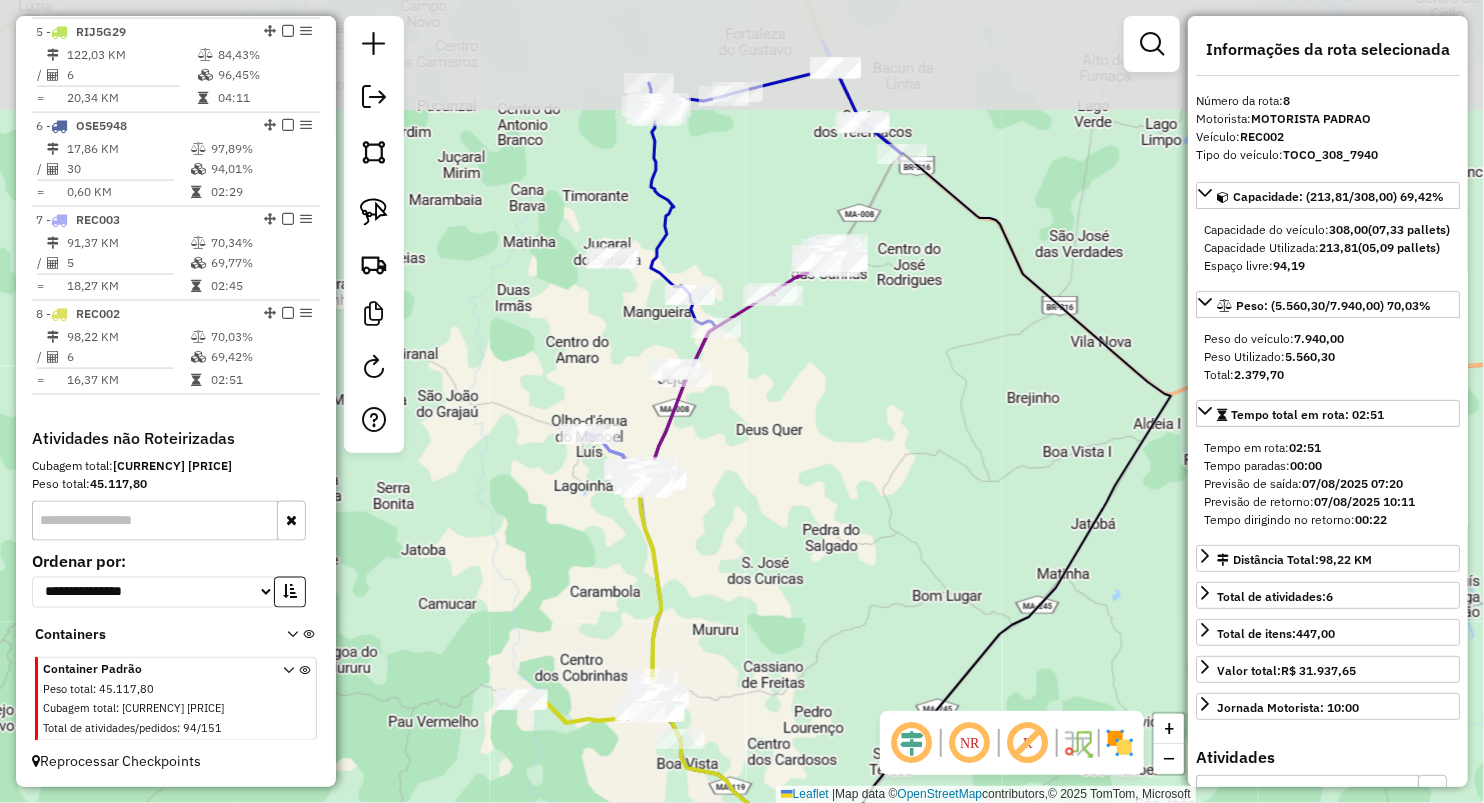 click on "Janela de atendimento Grade de atendimento Capacidade Transportadoras Veículos Cliente Pedidos  Rotas Selecione os dias de semana para filtrar as janelas de atendimento  Seg   Ter   Qua   Qui   Sex   Sáb   Dom  Informe o período da janela de atendimento: De: Até:  Filtrar exatamente a janela do cliente  Considerar janela de atendimento padrão  Selecione os dias de semana para filtrar as grades de atendimento  Seg   Ter   Qua   Qui   Sex   Sáb   Dom   Considerar clientes sem dia de atendimento cadastrado  Clientes fora do dia de atendimento selecionado Filtrar as atividades entre os valores definidos abaixo:  Peso mínimo:   Peso máximo:   Cubagem mínima:   Cubagem máxima:   De:   Até:  Filtrar as atividades entre o tempo de atendimento definido abaixo:  De:   Até:   Considerar capacidade total dos clientes não roteirizados Transportadora: Selecione um ou mais itens Tipo de veículo: Selecione um ou mais itens Veículo: Selecione um ou mais itens Motorista: Selecione um ou mais itens Nome: Rótulo:" 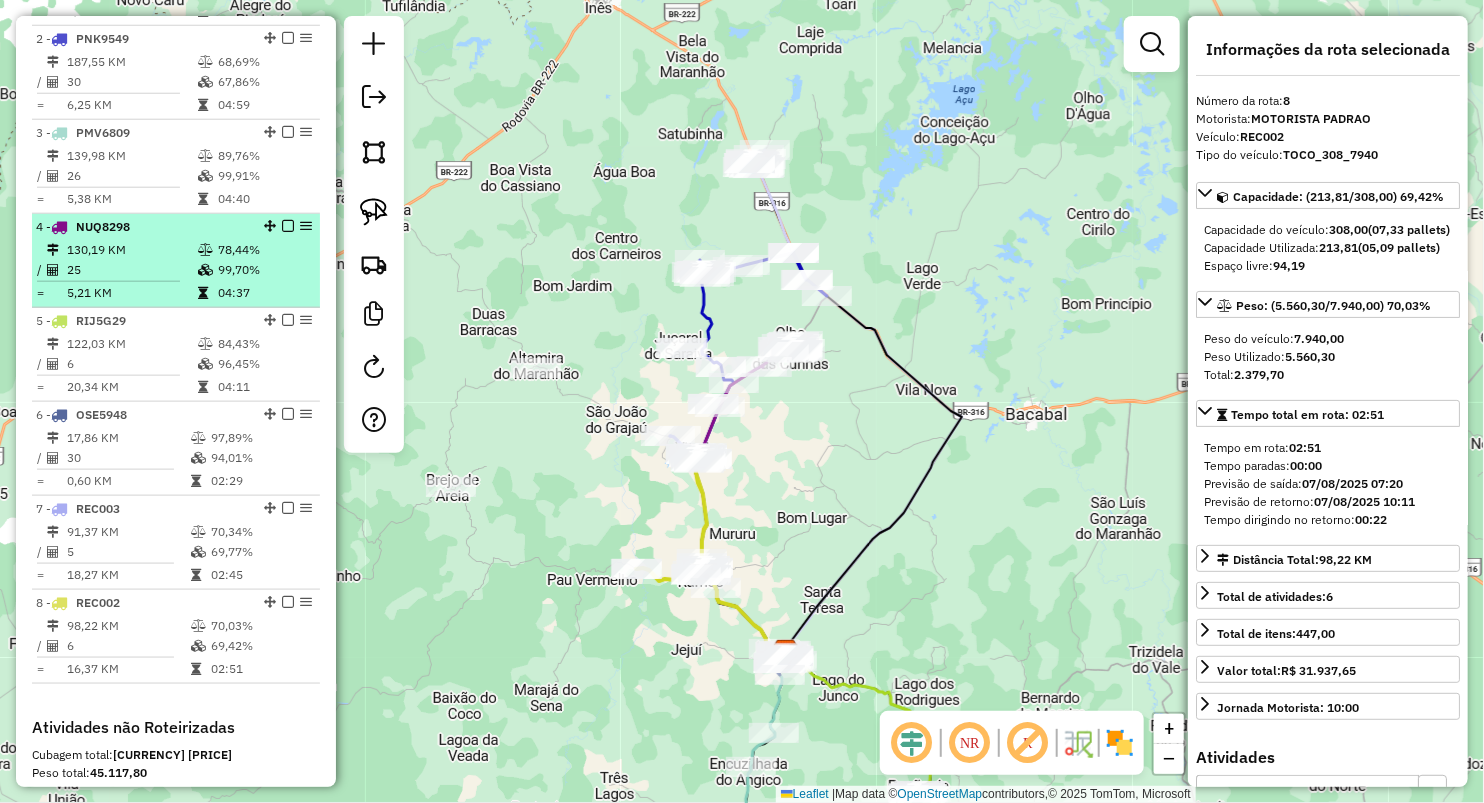 scroll, scrollTop: 703, scrollLeft: 0, axis: vertical 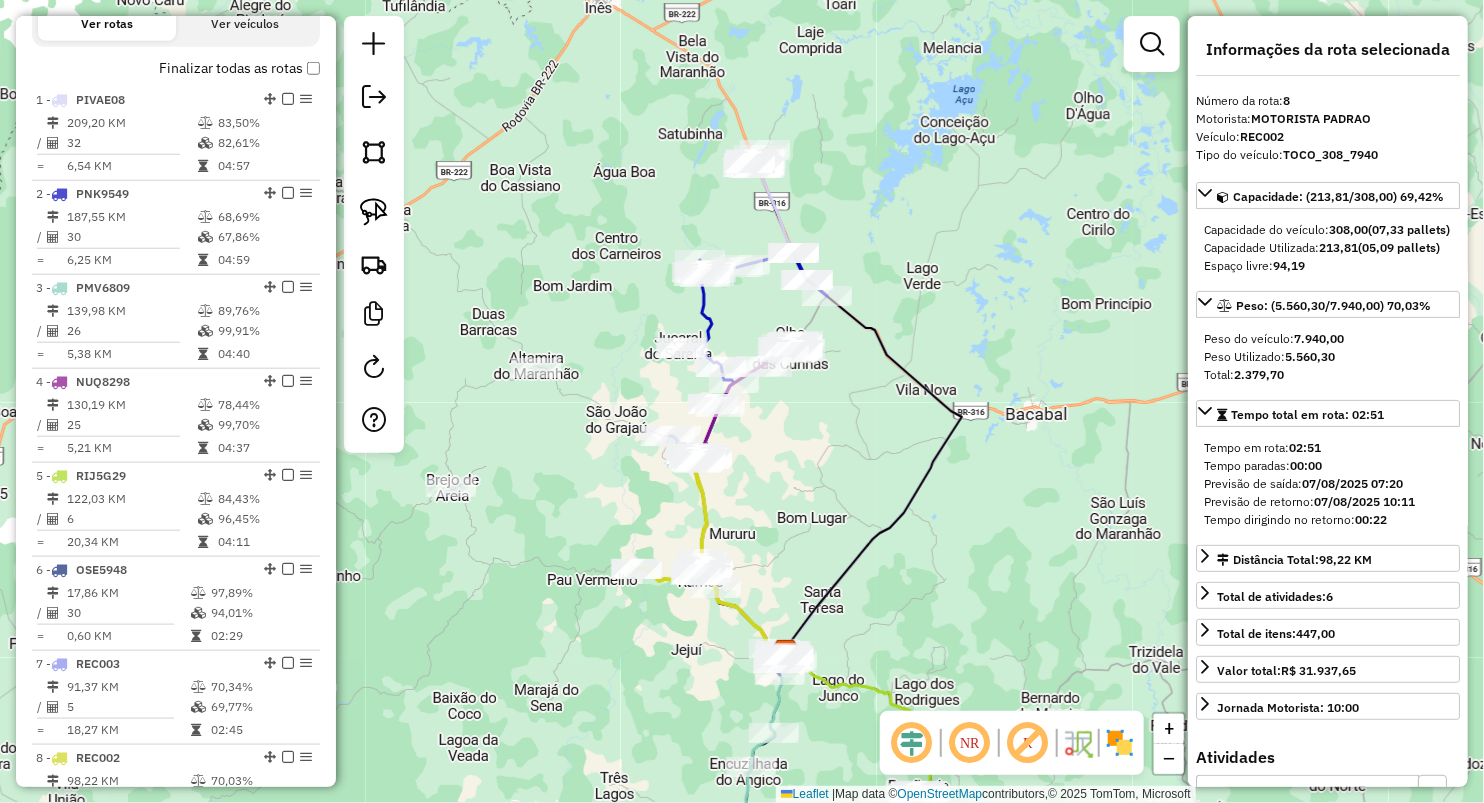 click on "Janela de atendimento Grade de atendimento Capacidade Transportadoras Veículos Cliente Pedidos  Rotas Selecione os dias de semana para filtrar as janelas de atendimento  Seg   Ter   Qua   Qui   Sex   Sáb   Dom  Informe o período da janela de atendimento: De: Até:  Filtrar exatamente a janela do cliente  Considerar janela de atendimento padrão  Selecione os dias de semana para filtrar as grades de atendimento  Seg   Ter   Qua   Qui   Sex   Sáb   Dom   Considerar clientes sem dia de atendimento cadastrado  Clientes fora do dia de atendimento selecionado Filtrar as atividades entre os valores definidos abaixo:  Peso mínimo:   Peso máximo:   Cubagem mínima:   Cubagem máxima:   De:   Até:  Filtrar as atividades entre o tempo de atendimento definido abaixo:  De:   Até:   Considerar capacidade total dos clientes não roteirizados Transportadora: Selecione um ou mais itens Tipo de veículo: Selecione um ou mais itens Veículo: Selecione um ou mais itens Motorista: Selecione um ou mais itens Nome: Rótulo:" 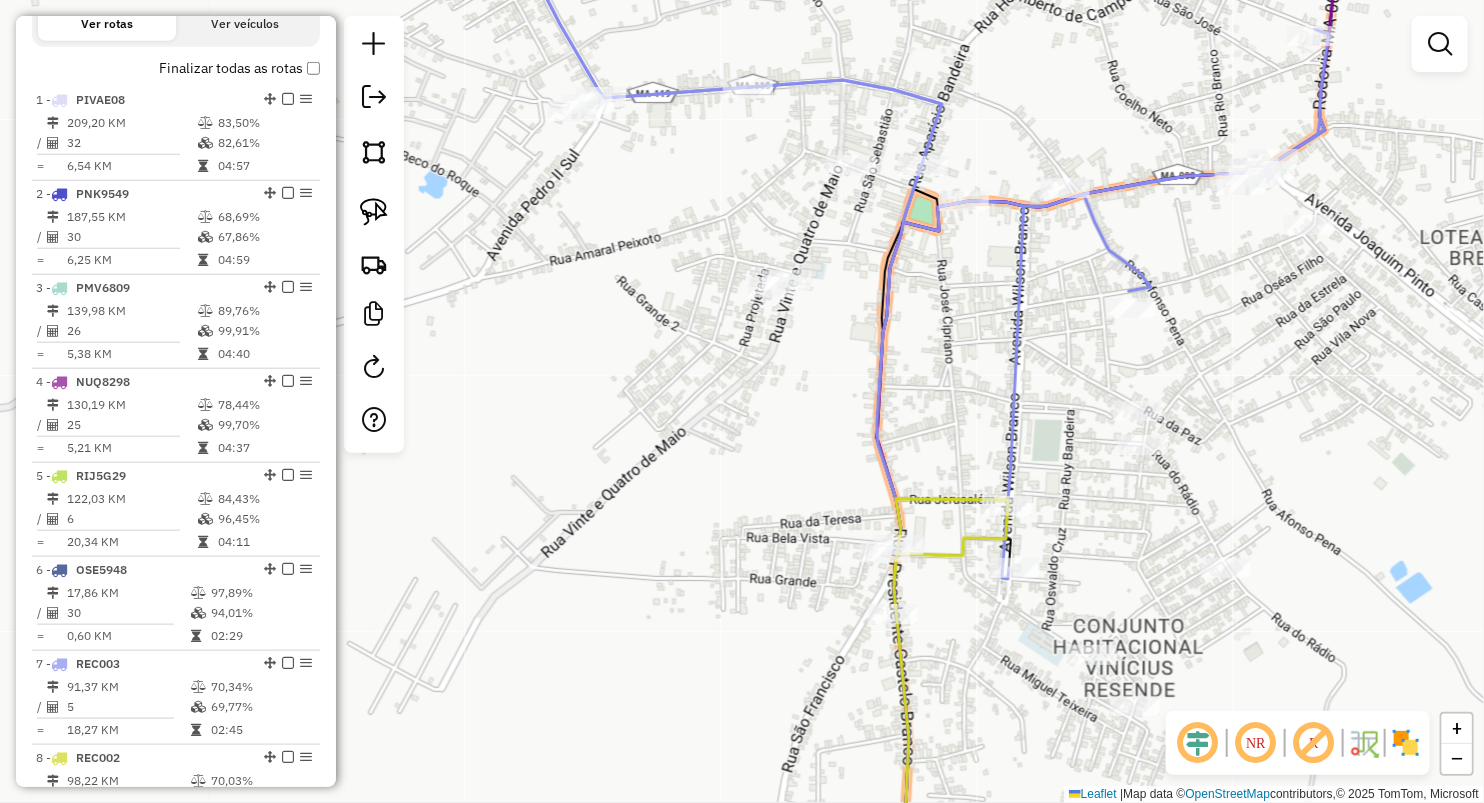 drag, startPoint x: 940, startPoint y: 411, endPoint x: 892, endPoint y: 348, distance: 79.20227 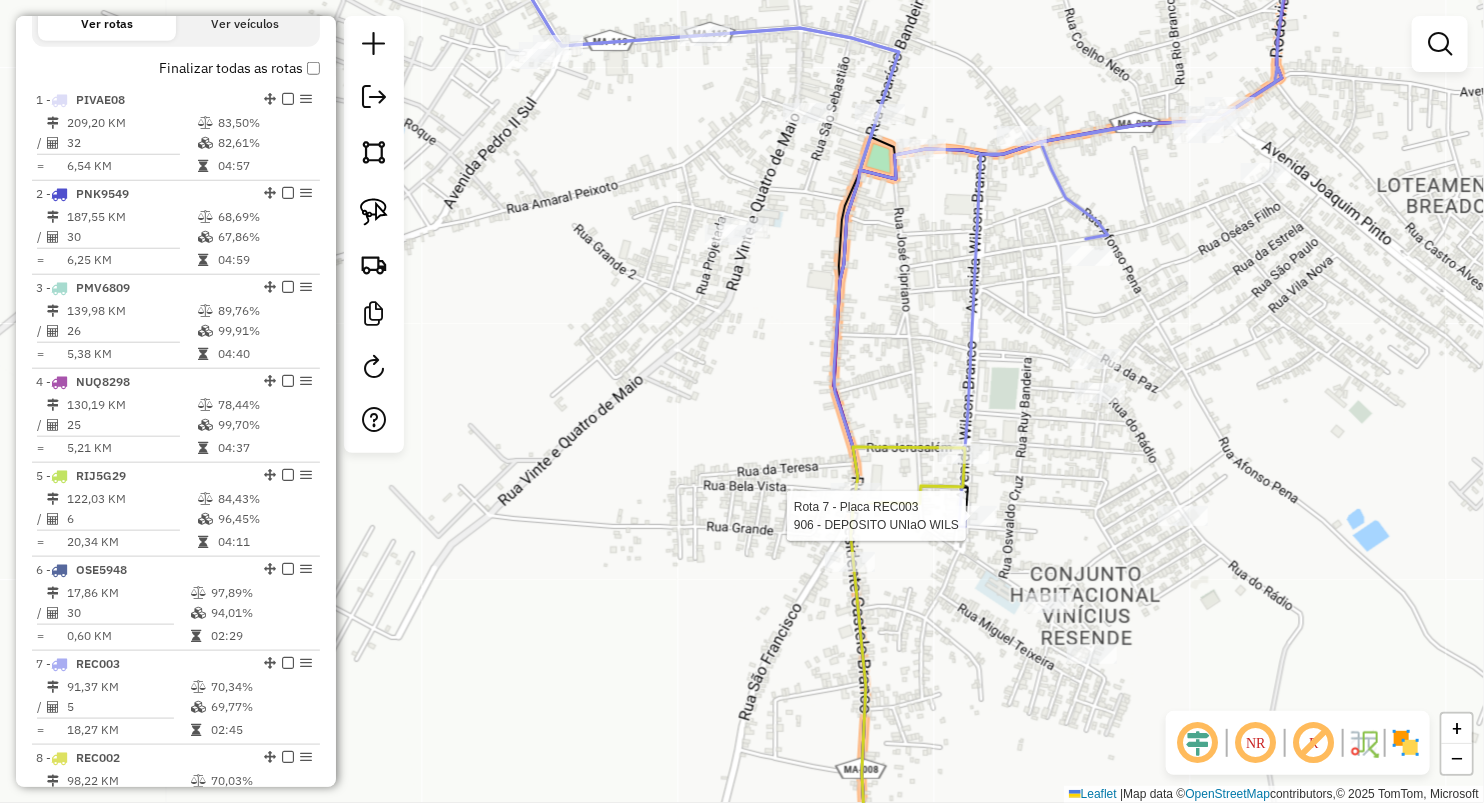 select on "**********" 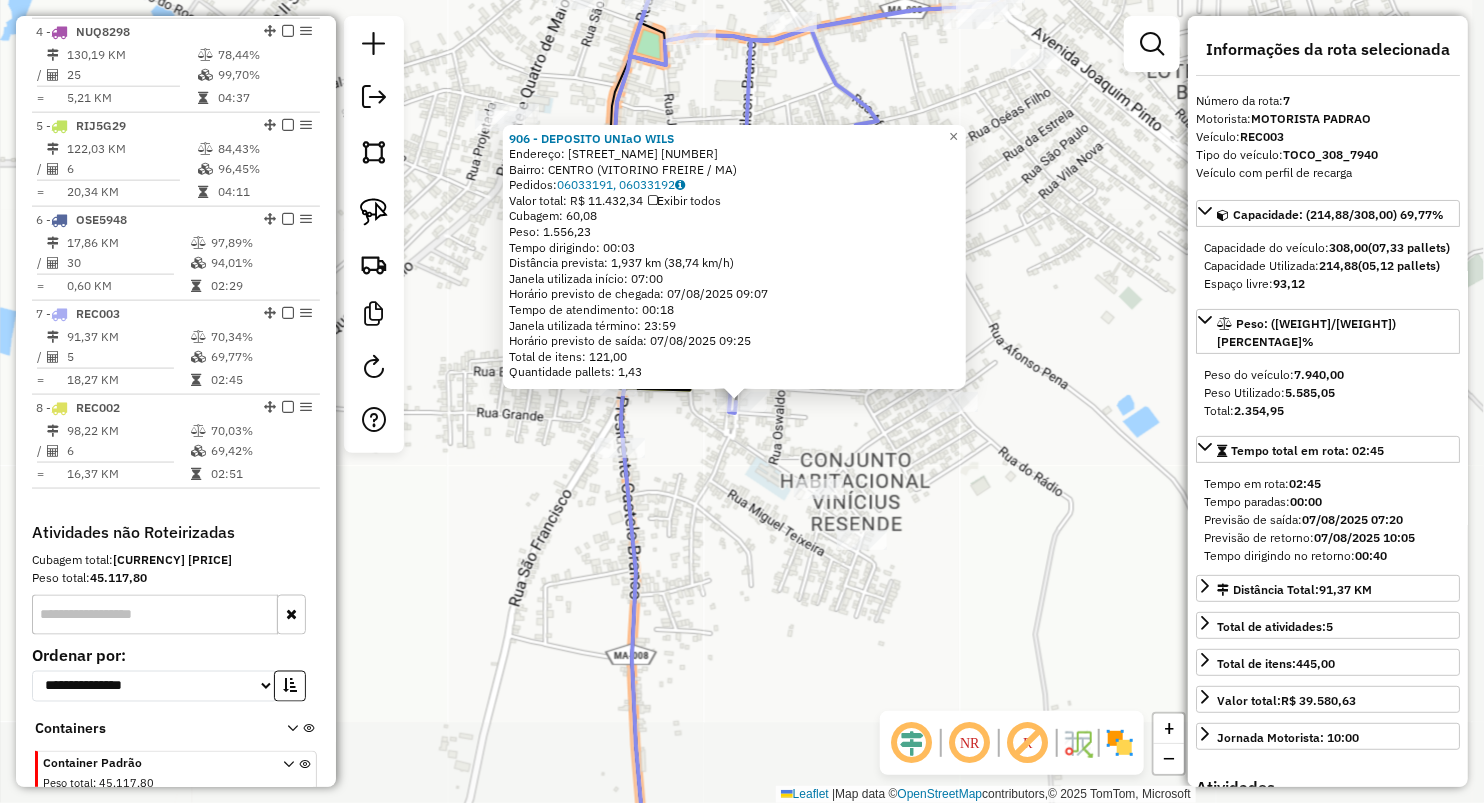 scroll, scrollTop: 1147, scrollLeft: 0, axis: vertical 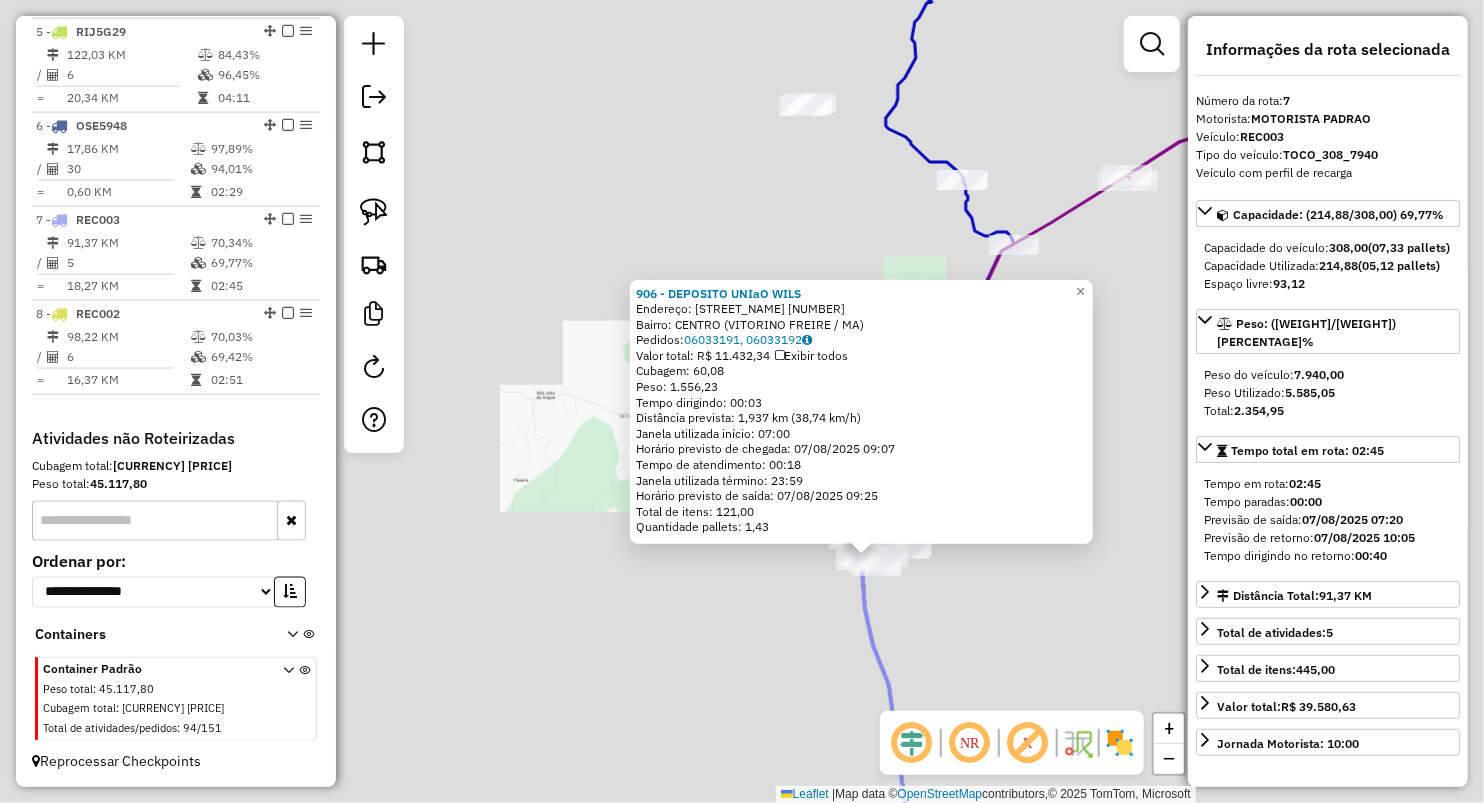 click on "[BUSINESS_NAME] Endereço: [STREET_NAME] [NUMBER] Bairro: [NEIGHBORHOOD] ([CITY] / [STATE]) Pedidos: [ORDER_NUMBER], [ORDER_NUMBER] Valor total: [CURRENCY] [PRICE] Exibir todos Cubagem: [VOLUME] Peso: [WEIGHT] Tempo dirigindo: [TIME] Distância prevista: [DISTANCE] ([SPEED]) Janela utilizada início: [TIME] Horário previsto de chegada: [DATE] [TIME] Tempo de atendimento: [TIME] Janela utilizada término: [TIME] Horário previsto de saída: [DATE] [TIME] Total de itens: [NUMBER] Quantidade pallets: [QUANTITY] × Janela de atendimento Grade de atendimento Capacidade Transportadoras Veículos Cliente Pedidos Rotas Selecione os dias de semana para filtrar as janelas de atendimento Seg Ter Qua Qui Sex Sáb Dom Informe o período da janela de atendimento: De: Até: Filtrar exatamente a janela do cliente Considerar janela de atendimento padrão Selecione os dias de semana para filtrar as grades de atendimento Seg Ter Qua Qui Sex Sáb Dom Peso mínimo: Peso máximo: De:" 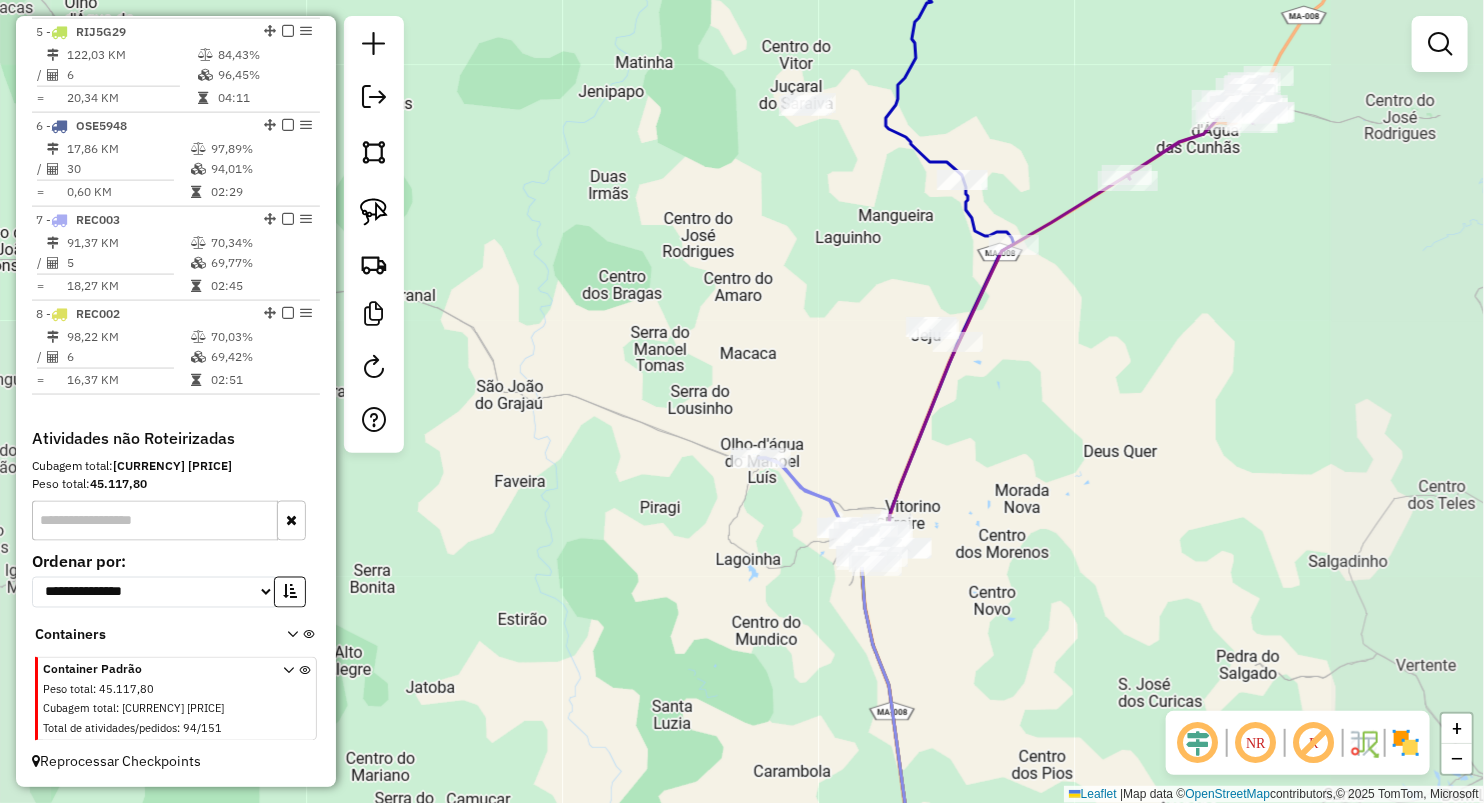 click on "[BUSINESS_NAME] Endereço: [STREET_NAME] [NUMBER] Bairro: [NEIGHBORHOOD] ([CITY] / [STATE]) Pedidos: [ORDER_NUMBER], [ORDER_NUMBER] Valor total: [CURRENCY] [PRICE] Exibir todos Cubagem: [VOLUME] Peso: [WEIGHT] Tempo dirigindo: [TIME] Distância prevista: [DISTANCE] ([SPEED]) Janela utilizada início: [TIME] Horário previsto de chegada: [DATE] [TIME] Tempo de atendimento: [TIME] Janela utilizada término: [TIME] Horário previsto de saída: [DATE] [TIME] Total de itens: [NUMBER] Quantidade pallets: [QUANTITY] × Janela de atendimento Grade de atendimento Capacidade Transportadoras Veículos Cliente Pedidos Rotas Selecione os dias de semana para filtrar as janelas de atendimento Seg Ter Qua Qui Sex Sáb Dom Informe o período da janela de atendimento: De: Até: Filtrar exatamente a janela do cliente Considerar janela de atendimento padrão Selecione os dias de semana para filtrar as grades de atendimento Seg Ter Qua Qui Sex Sáb Dom Peso mínimo: Peso máximo: De:" 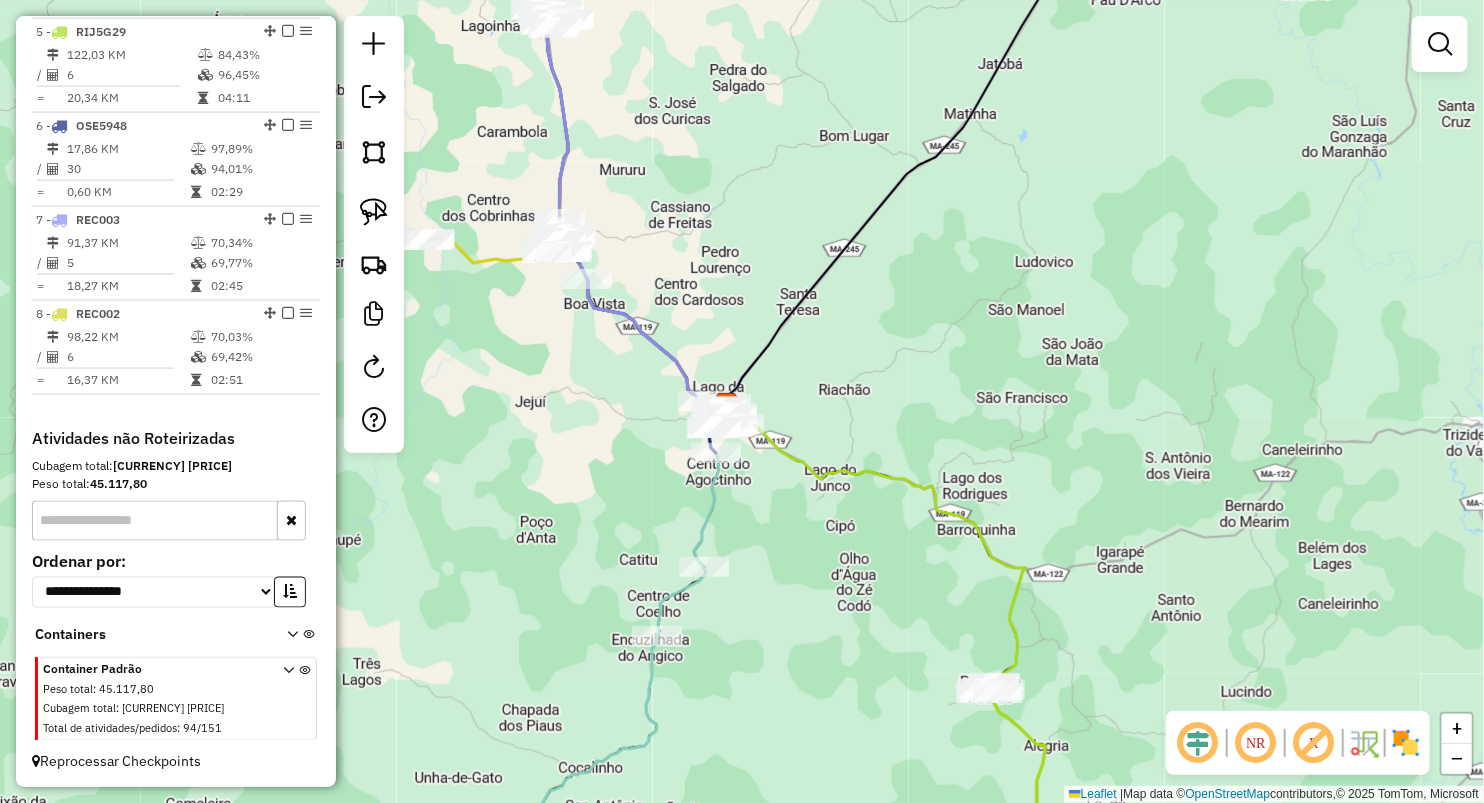 drag, startPoint x: 920, startPoint y: 551, endPoint x: 603, endPoint y: 94, distance: 556.18164 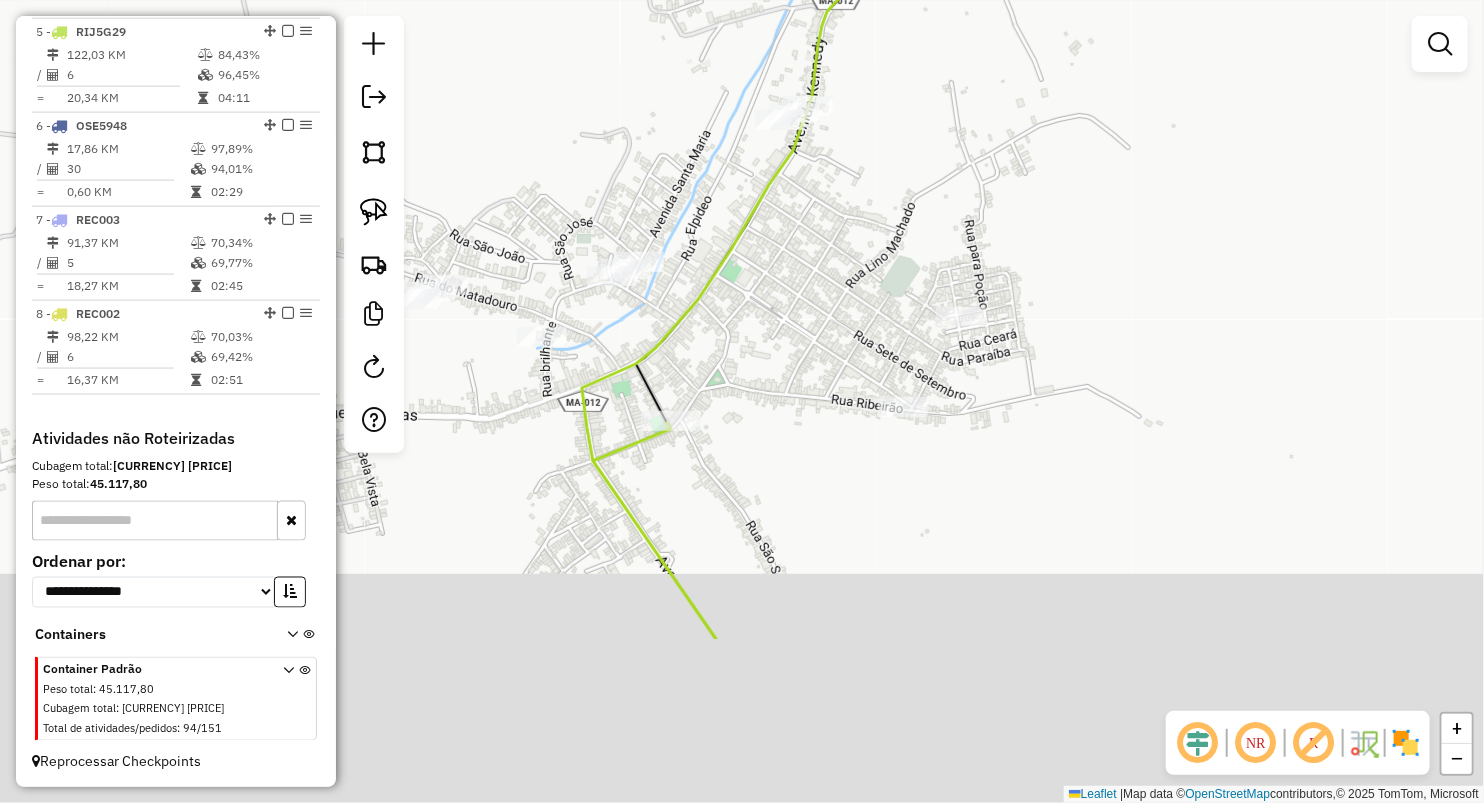 drag, startPoint x: 668, startPoint y: 468, endPoint x: 645, endPoint y: 155, distance: 313.8439 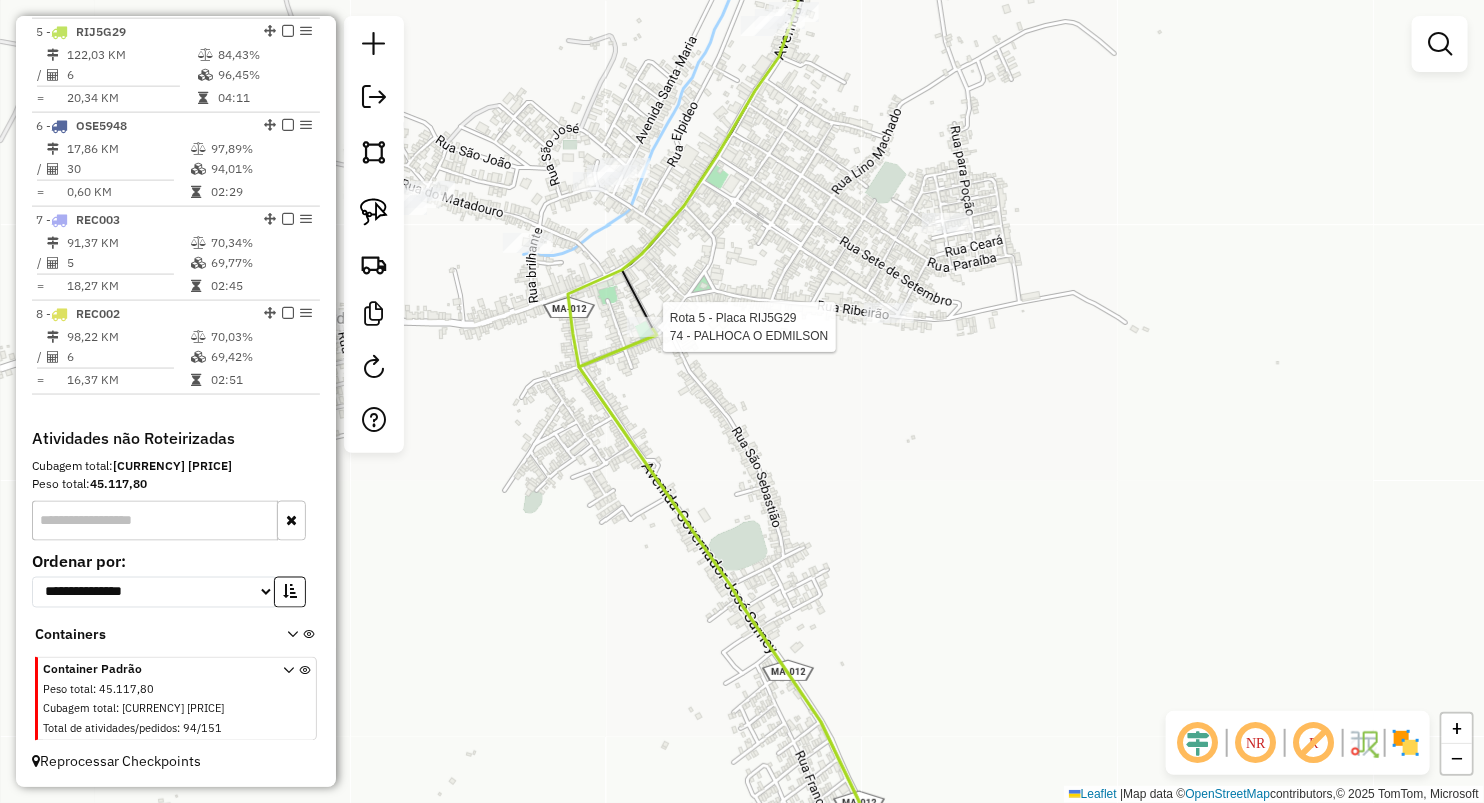 select on "**********" 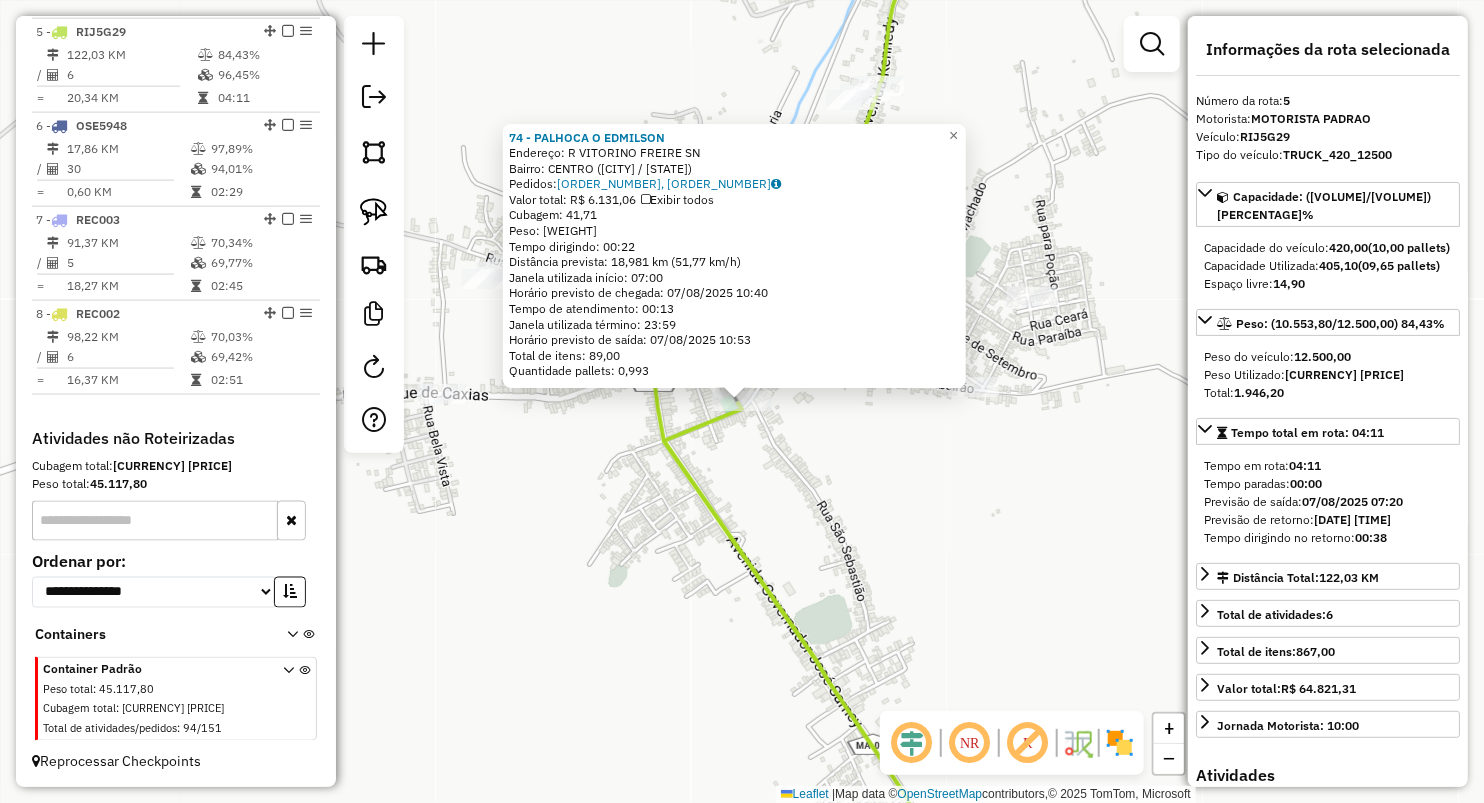 click on "74 - PALHOCA O [NAME]  Endereço:  R [NAME] SN   Bairro: CENTRO ([CITY] / [STATE])   Pedidos:  06032894, 06032895   Valor total: R$ 6.131,06   Exibir todos   Cubagem: 41,71  Peso: 1.083,76  Tempo dirigindo: 00:22   Distância prevista: 18,981 km (51,77 km/h)   Janela utilizada início: 07:00   Horário previsto de chegada: 07/08/2025 10:40   Tempo de atendimento: 00:13   Janela utilizada término: 23:59   Horário previsto de saída: 07/08/2025 10:53   Total de itens: 89,00   Quantidade pallets: 0,993  × Janela de atendimento Grade de atendimento Capacidade Transportadoras Veículos Cliente Pedidos  Rotas Selecione os dias de semana para filtrar as janelas de atendimento  Seg   Ter   Qua   Qui   Sex   Sáb   Dom  Informe o período da janela de atendimento: De: Até:  Filtrar exatamente a janela do cliente  Considerar janela de atendimento padrão  Selecione os dias de semana para filtrar as grades de atendimento  Seg   Ter   Qua   Qui   Sex   Sáb   Dom   Peso mínimo:   Peso máximo:   De:" 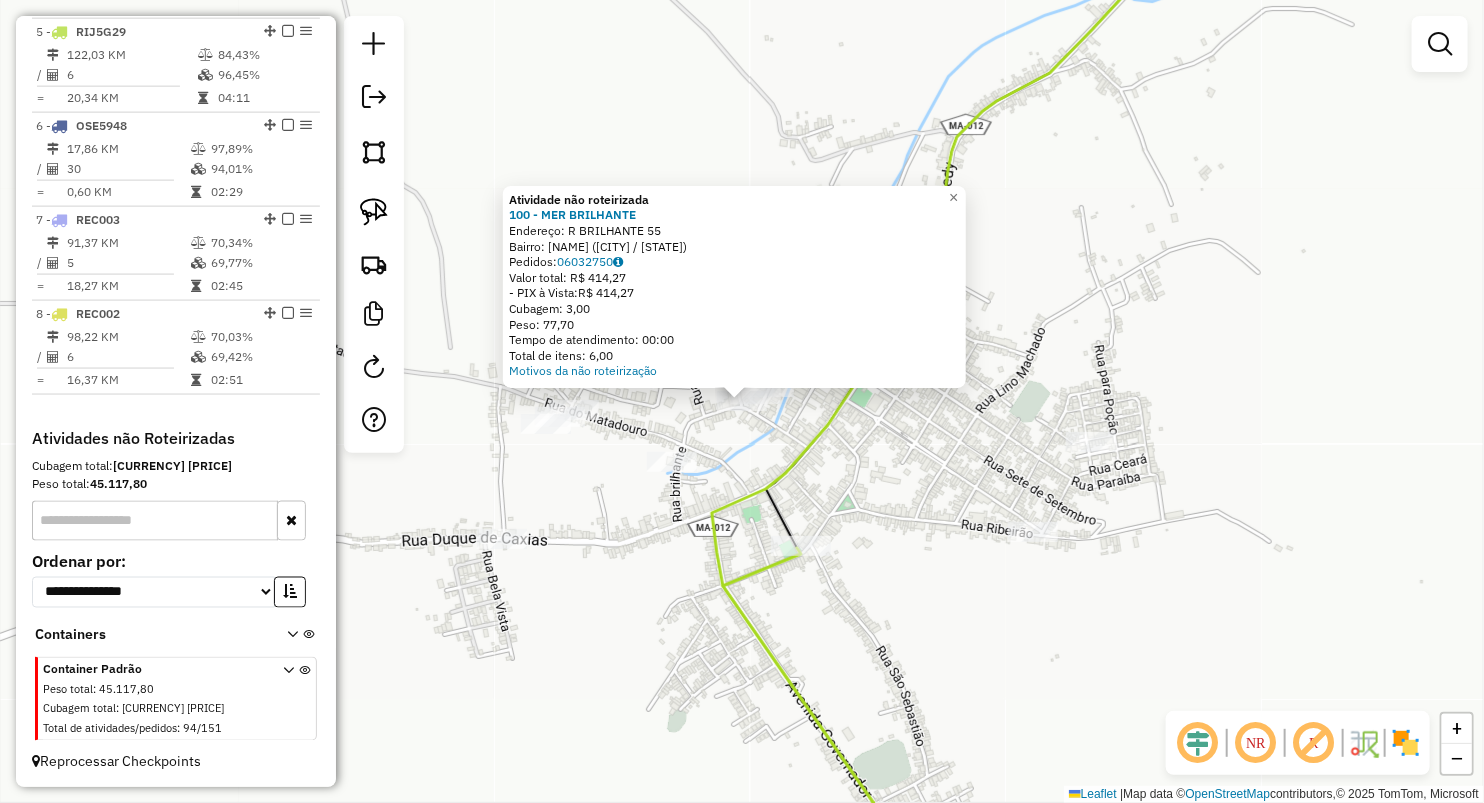 click on "Atividade não roteirizada [NUMBER] - [BUSINESS_NAME] Endereço: [STREET_NAME] [NUMBER] Bairro: [NEIGHBORHOOD] ([CITY] / [STATE]) Pedidos: [ORDER_NUMBER] Valor total: [CURRENCY] [PRICE] - PIX à Vista: [CURRENCY] [PRICE] Cubagem: [VOLUME] Peso: [WEIGHT] Tempo de atendimento: [TIME] Total de itens: [NUMBER] Motivos da não roteirização × Janela de atendimento Grade de atendimento Capacidade Transportadoras Veículos Cliente Pedidos Rotas Selecione os dias de semana para filtrar as janelas de atendimento Seg Ter Qua Qui Sex Sáb Dom Informe o período da janela de atendimento: De: Até: Filtrar exatamente a janela do cliente Considerar janela de atendimento padrão Selecione os dias de semana para filtrar as grades de atendimento Seg Ter Qua Qui Sex Sáb Dom Considerar clientes sem dia de atendimento cadastrado Clientes fora do dia de atendimento selecionado Filtrar as atividades entre os valores definidos abaixo: Peso mínimo: Peso máximo: Cubagem mínima: Cubagem máxima: De: Até: De:" 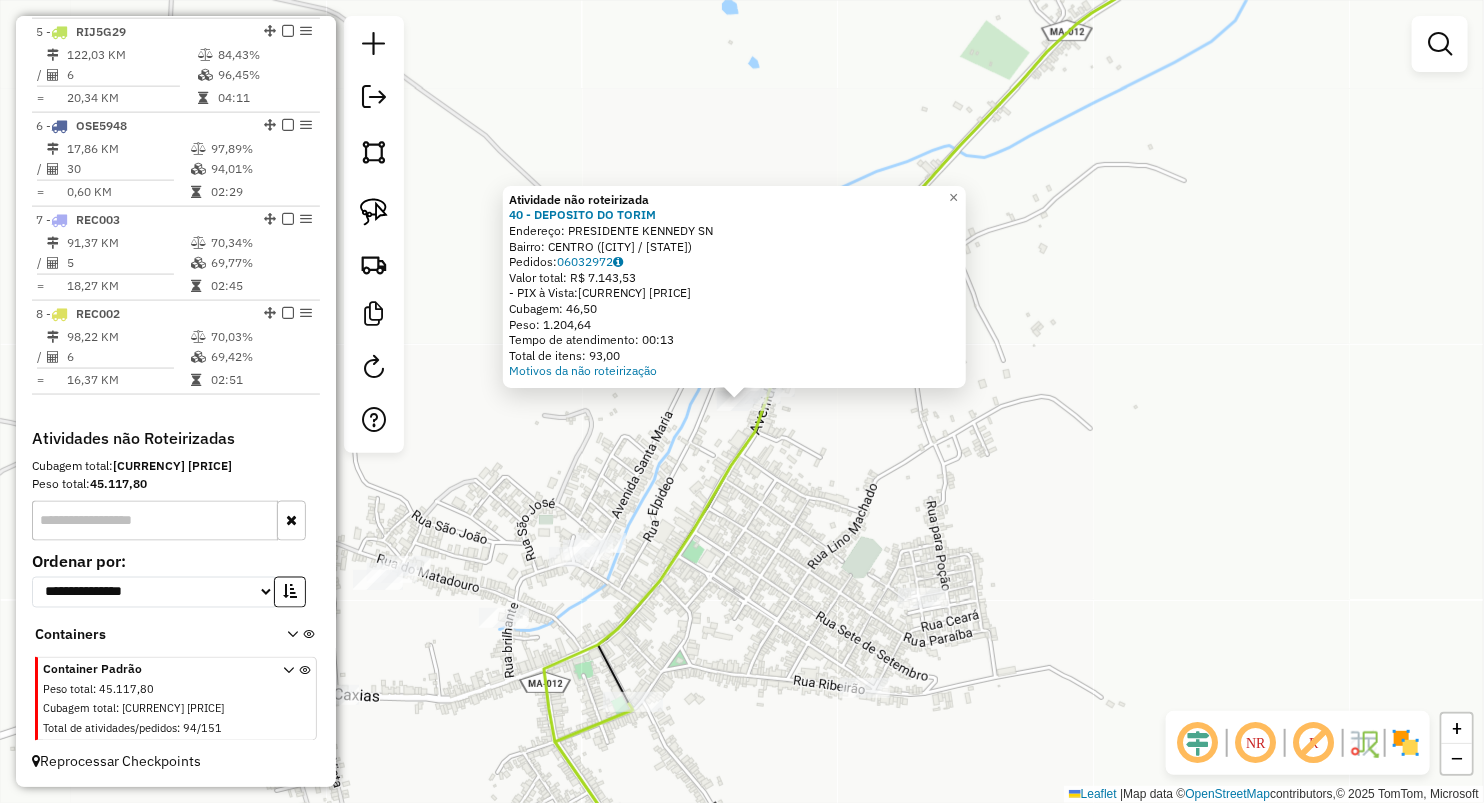 click on "Atividade não roteirizada [NUMBER] - [BUSINESS_NAME] Endereço: [STREET_NAME] [NUMBER] Bairro: [NEIGHBORHOOD] ([CITY] / [STATE]) Pedidos: [ORDER_NUMBER] Valor total: [CURRENCY] [PRICE] - PIX à Vista: [CURRENCY] [PRICE] Cubagem: [VOLUME] Peso: [WEIGHT] Tempo de atendimento: [TIME] Total de itens: [NUMBER] Motivos da não roteirização × Janela de atendimento Grade de atendimento Capacidade Transportadoras Veículos Cliente Pedidos Rotas Selecione os dias de semana para filtrar as janelas de atendimento Seg Ter Qua Qui Sex Sáb Dom Informe o período da janela de atendimento: De: Até: Filtrar exatamente a janela do cliente Considerar janela de atendimento padrão Selecione os dias de semana para filtrar as grades de atendimento Seg Ter Qua Qui Sex Sáb Dom Considerar clientes sem dia de atendimento cadastrado Clientes fora do dia de atendimento selecionado Filtrar as atividades entre os valores definidos abaixo: Peso mínimo: Peso máximo: Cubagem mínima: Cubagem máxima: De:" 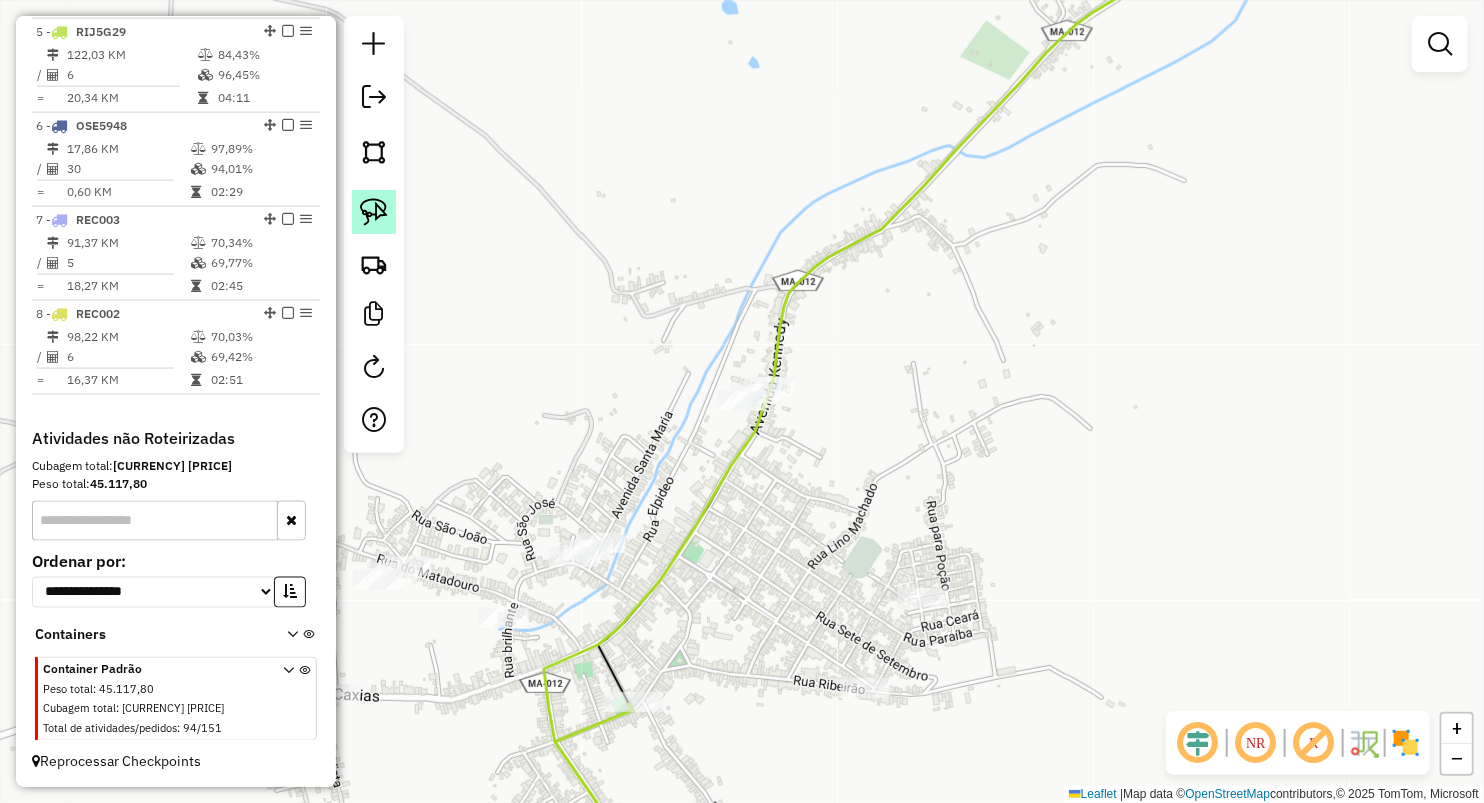 click 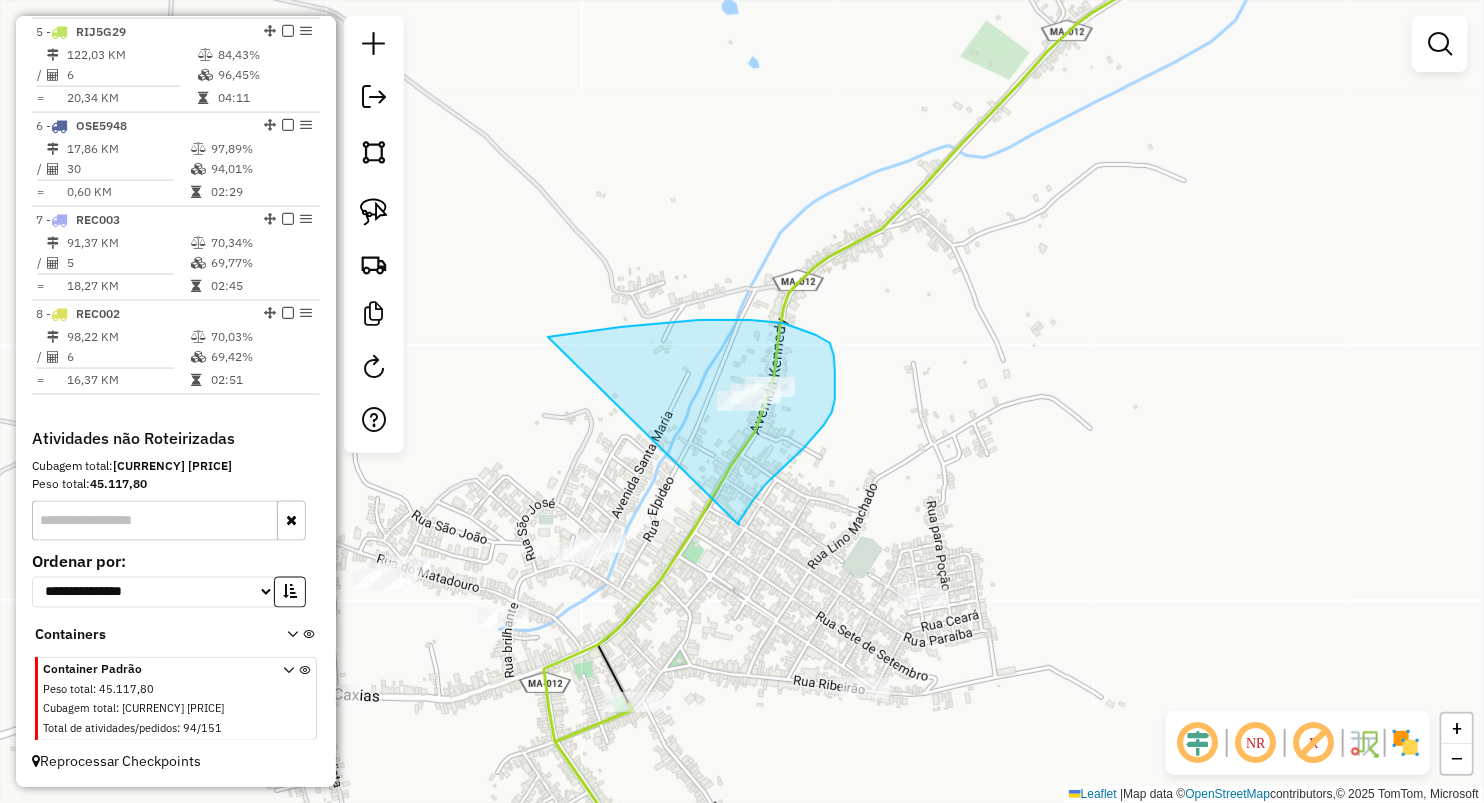 drag, startPoint x: 548, startPoint y: 337, endPoint x: 740, endPoint y: 526, distance: 269.41605 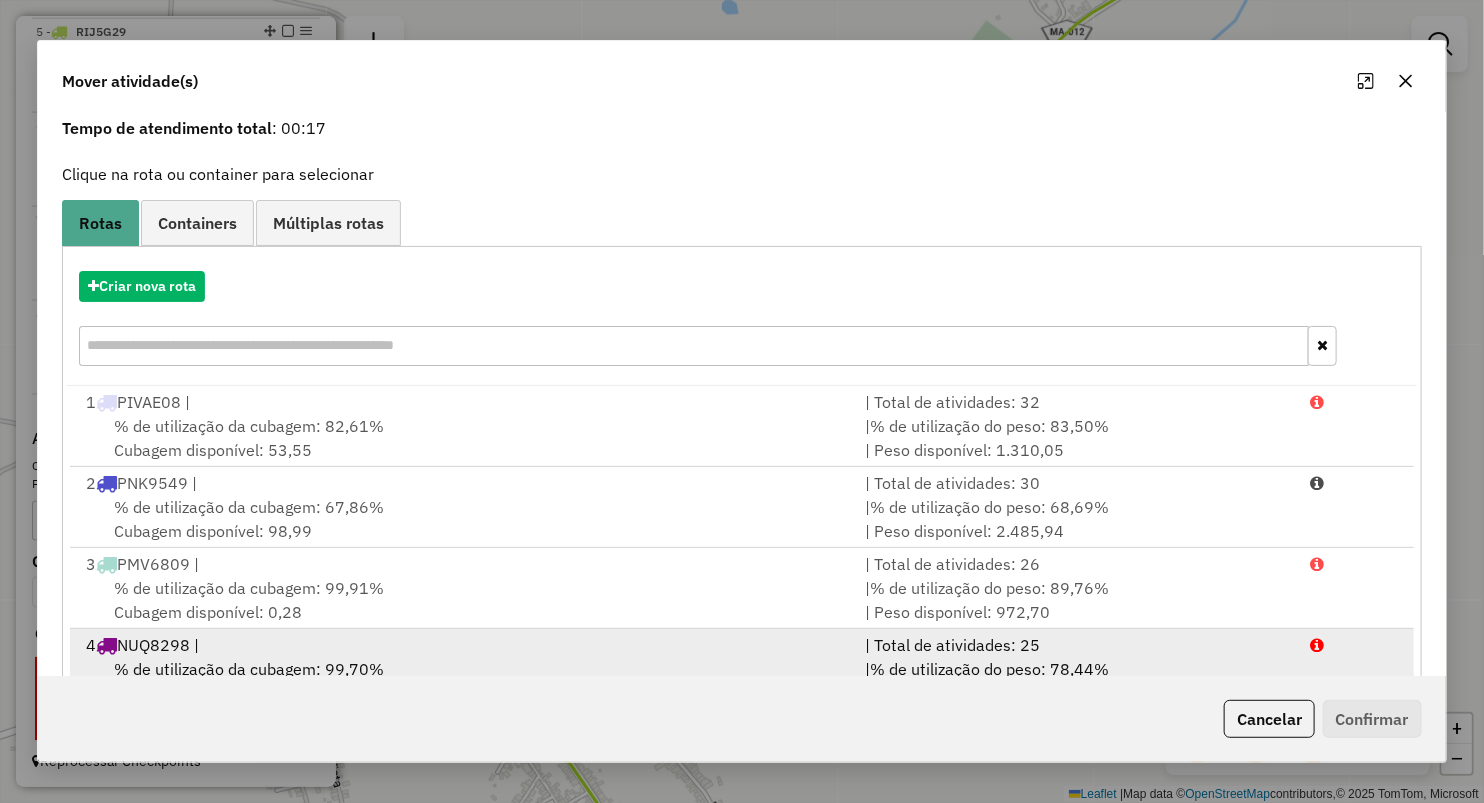 scroll, scrollTop: 111, scrollLeft: 0, axis: vertical 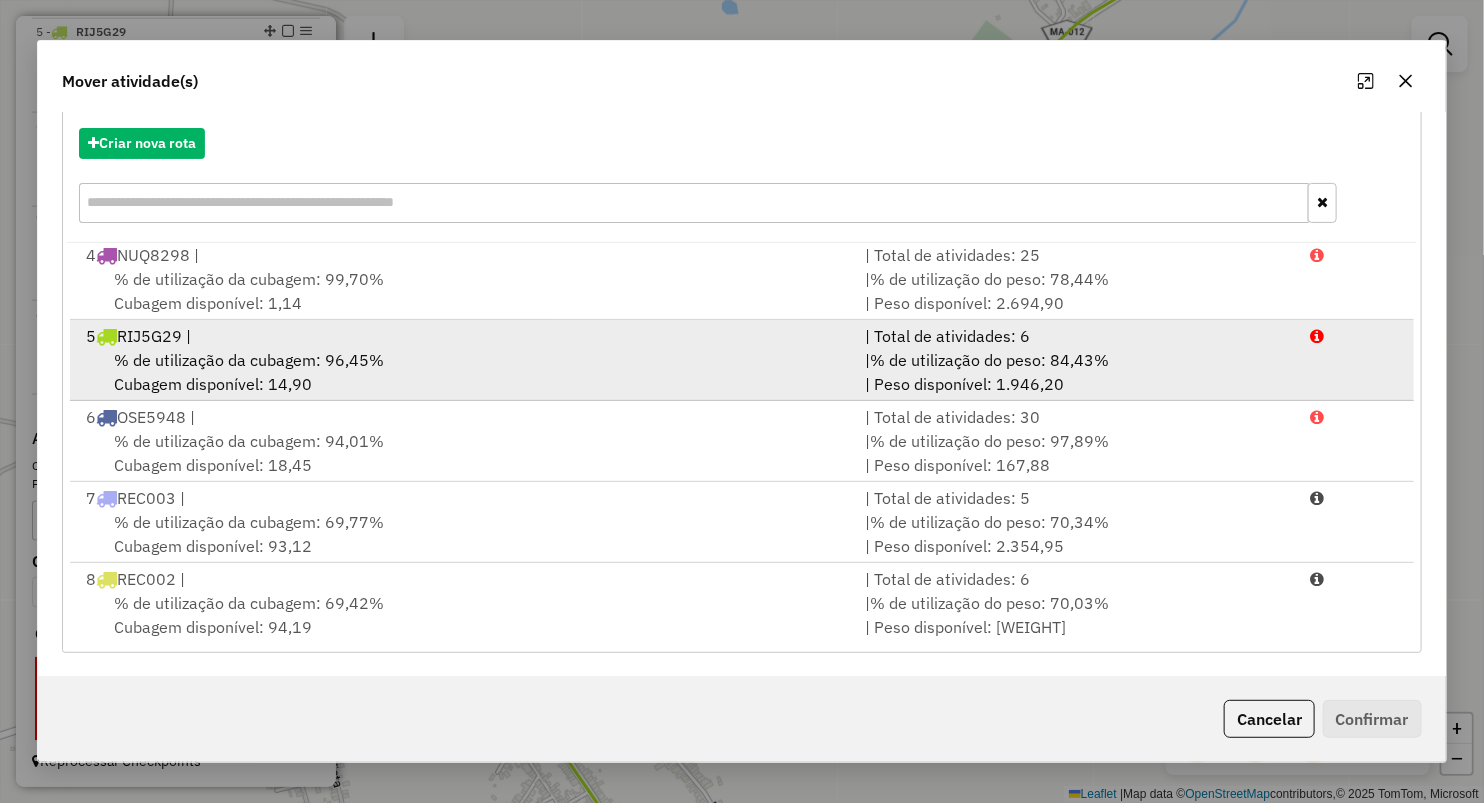 click on "% de utilização da cubagem: 96,45%" at bounding box center (249, 360) 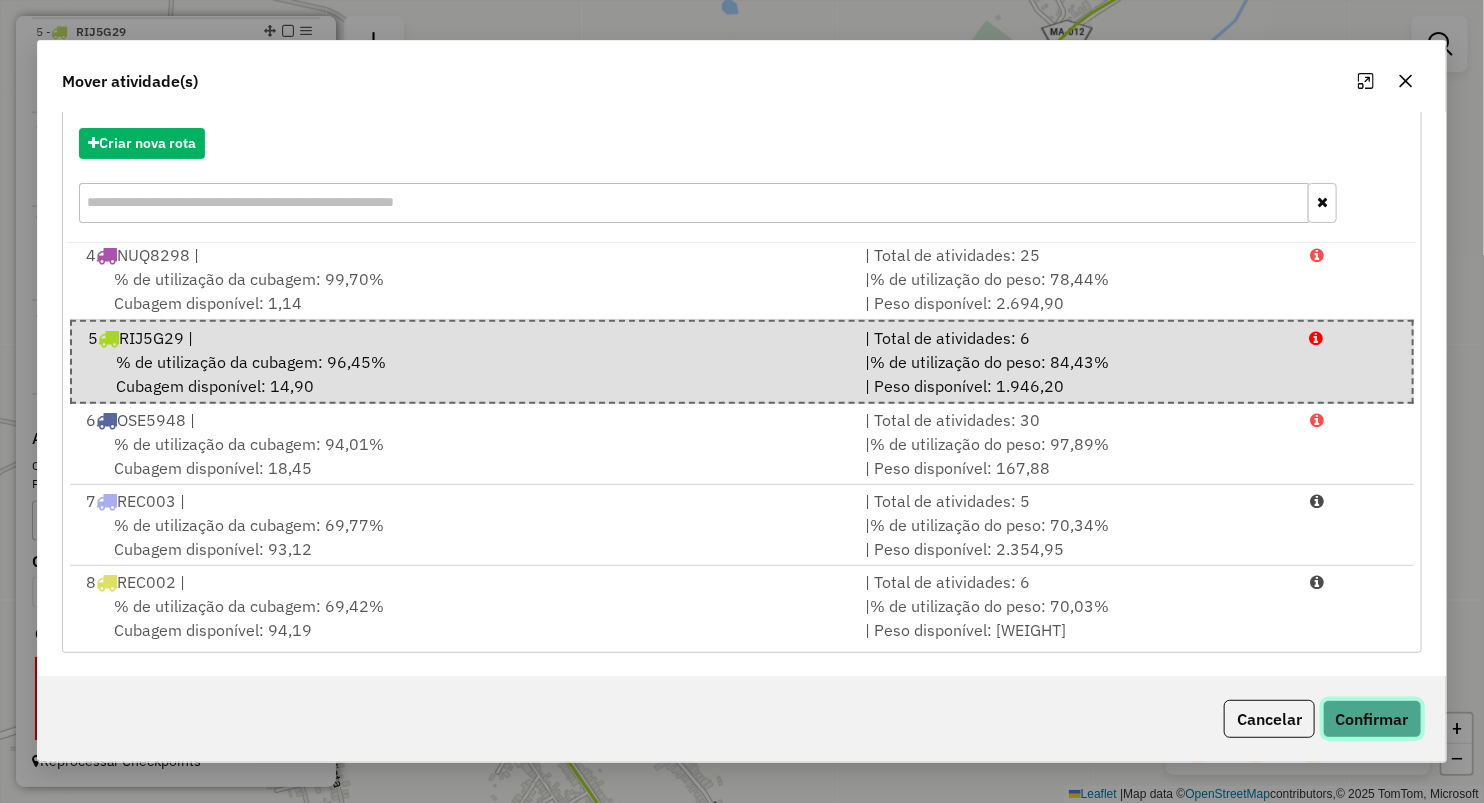 click on "Confirmar" 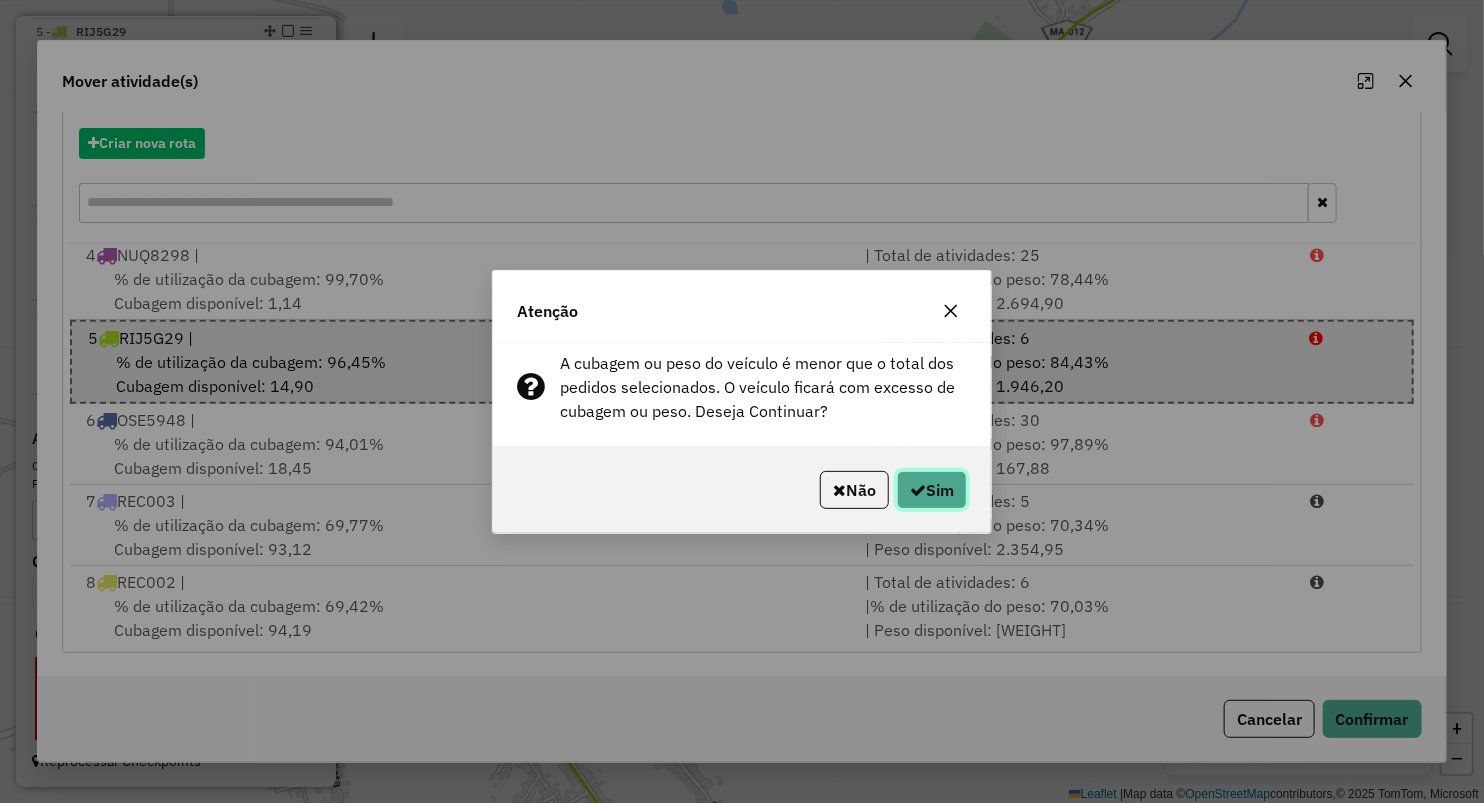 click on "Sim" 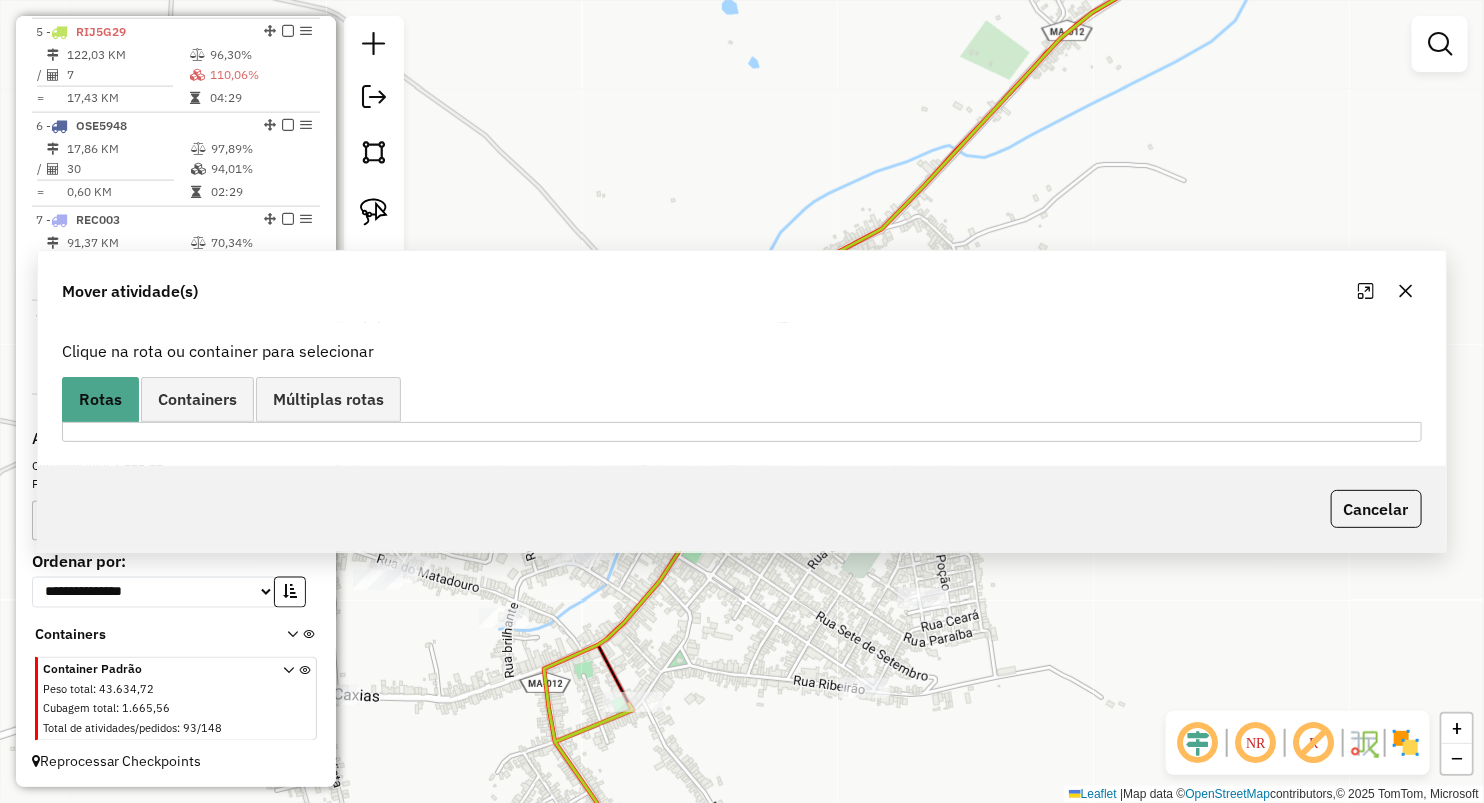 scroll, scrollTop: 0, scrollLeft: 0, axis: both 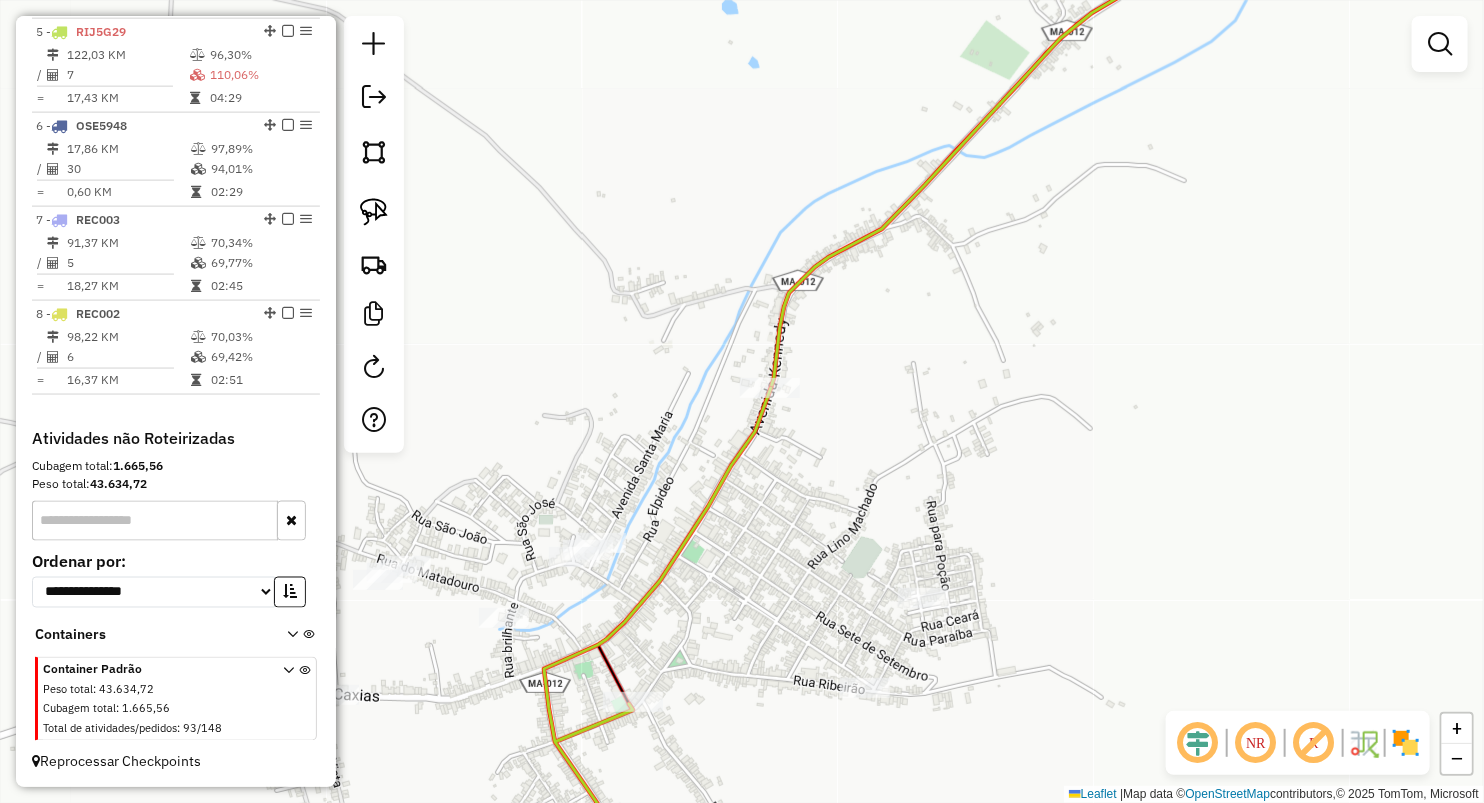 drag, startPoint x: 759, startPoint y: 624, endPoint x: 808, endPoint y: 439, distance: 191.37921 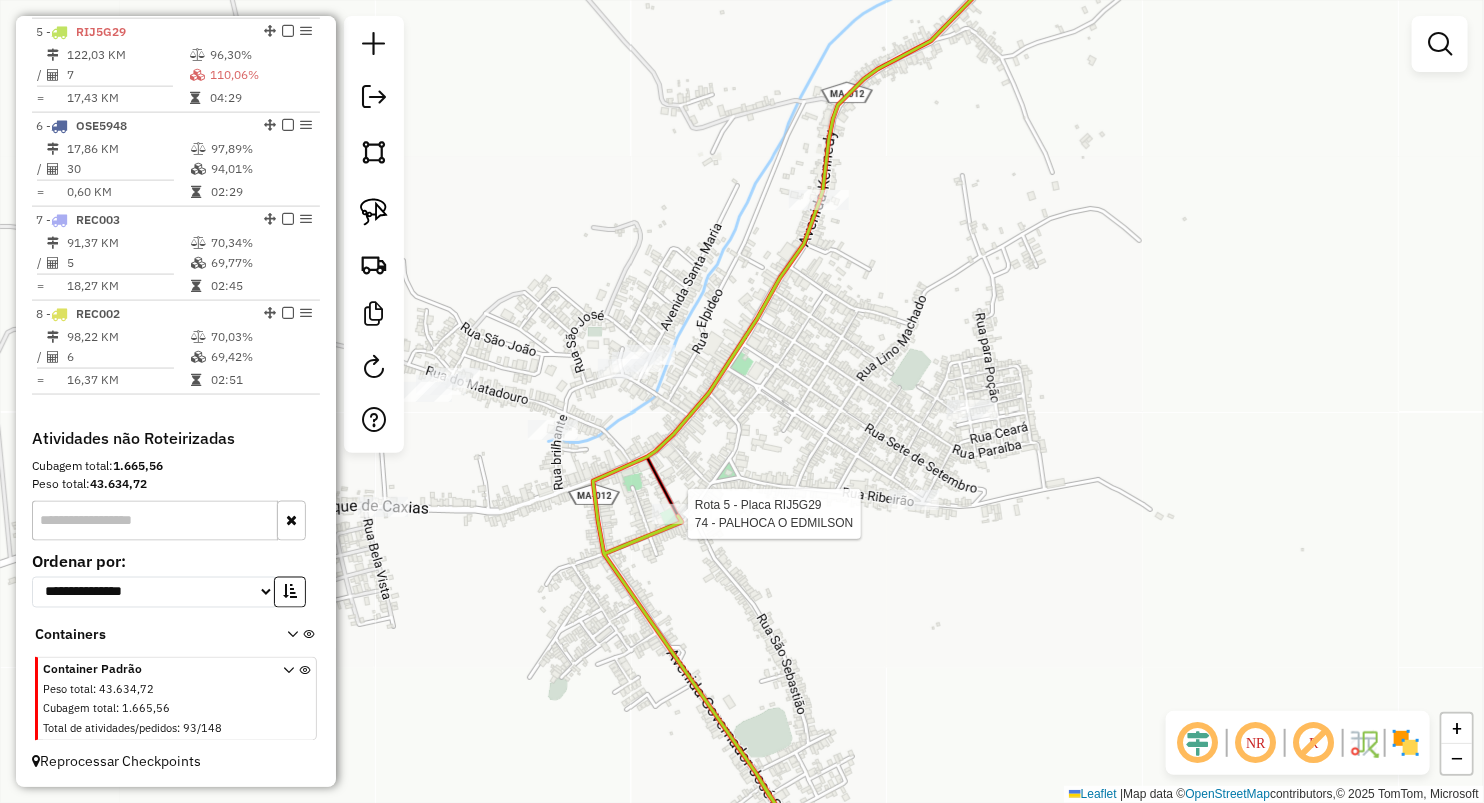 select on "**********" 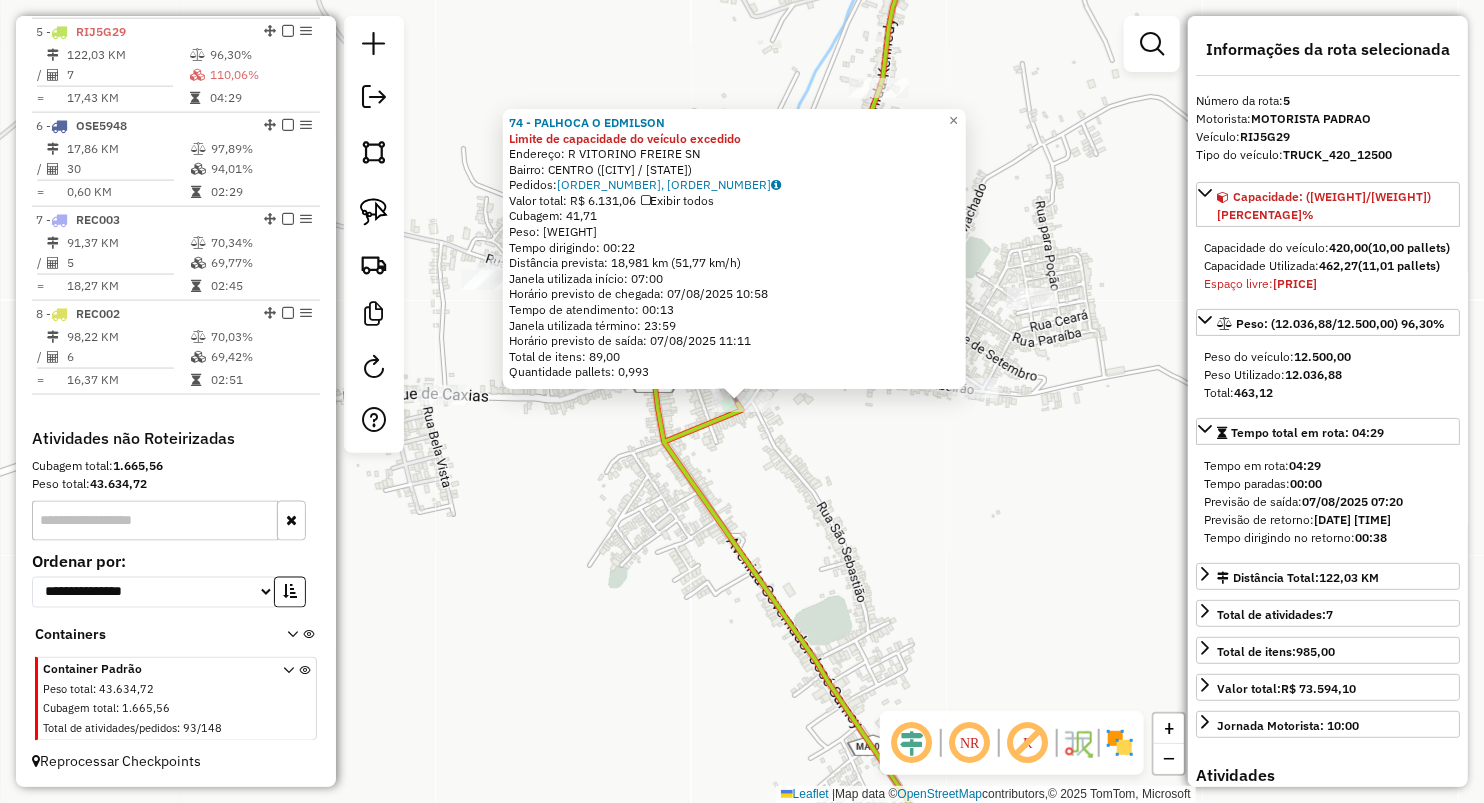 click on "[NUMBER] - [BUSINESS_NAME] [DESCRIPTION]  Endereço:  [STREET_NAME] [NAME]   Bairro: [NEIGHBORHOOD] ([CITY] / [STATE])   Pedidos:  [ORDER_NUMBER], [ORDER_NUMBER]   Valor total: [CURRENCY] [AMOUNT]   Exibir todos   Cubagem: [VOLUME]  Peso: [WEIGHT]  Tempo dirigindo: [TIME]   Distância prevista: [DISTANCE] km ([SPEED] km/h)   Janela utilizada início: [TIME]   Horário previsto de chegada: [DATE] [TIME]   Tempo de atendimento: [TIME]   Janela utilizada término: [TIME]   Horário previsto de saída: [DATE] [TIME]   Total de itens: [QUANTITY]   Quantidade pallets: [QUANTITY]  × Janela de atendimento Grade de atendimento Capacidade Transportadoras Veículos Cliente Pedidos  Rotas Selecione os dias de semana para filtrar as janelas de atendimento  Seg   Ter   Qua   Qui   Sex   Sáb   Dom  Informe o período da janela de atendimento: De: Até:  Filtrar exatamente a janela do cliente  Considerar janela de atendimento padrão  Selecione os dias de semana para filtrar as grades de atendimento  Seg   Ter   Qua   Qui   Sex   Sáb  +" 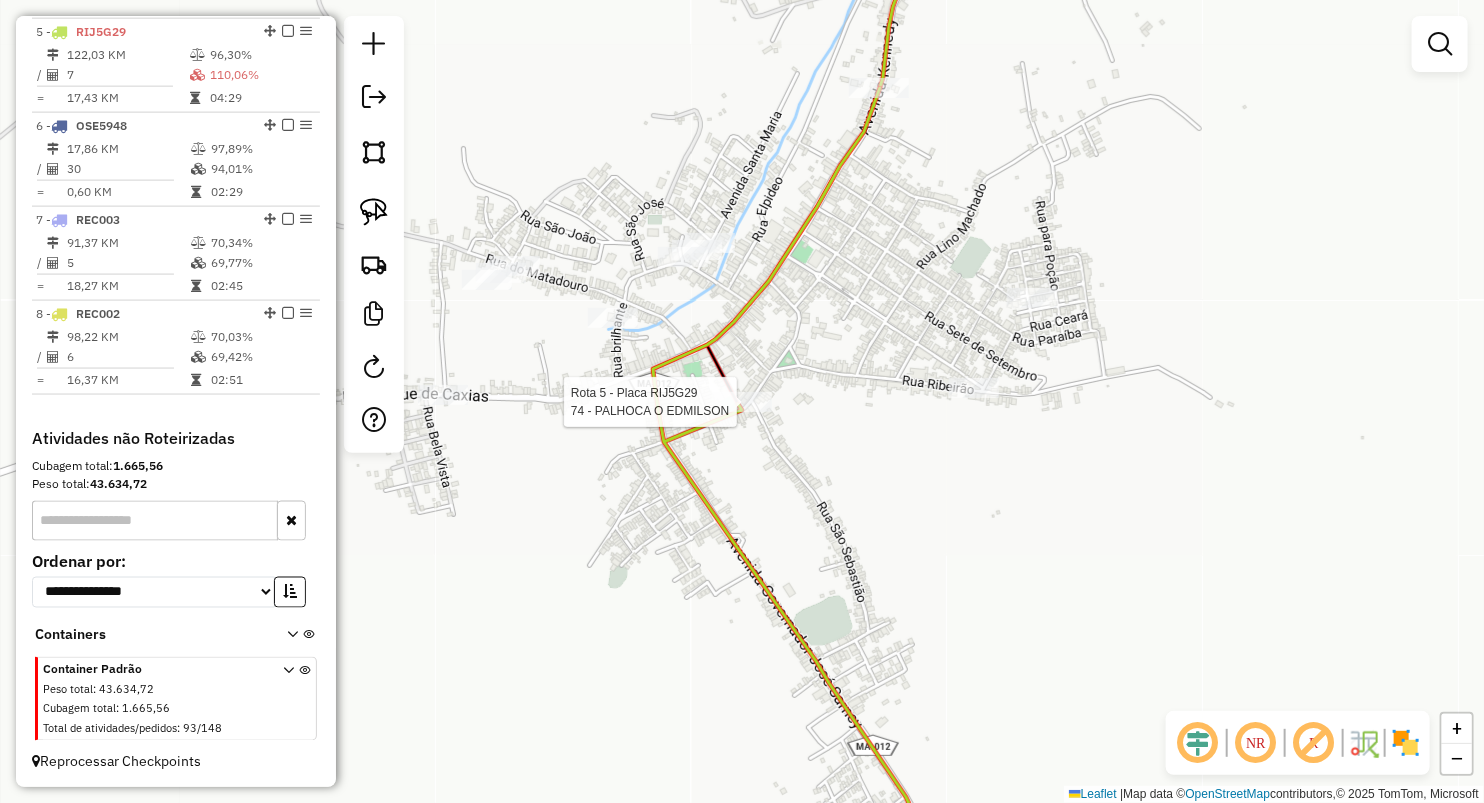 select on "**********" 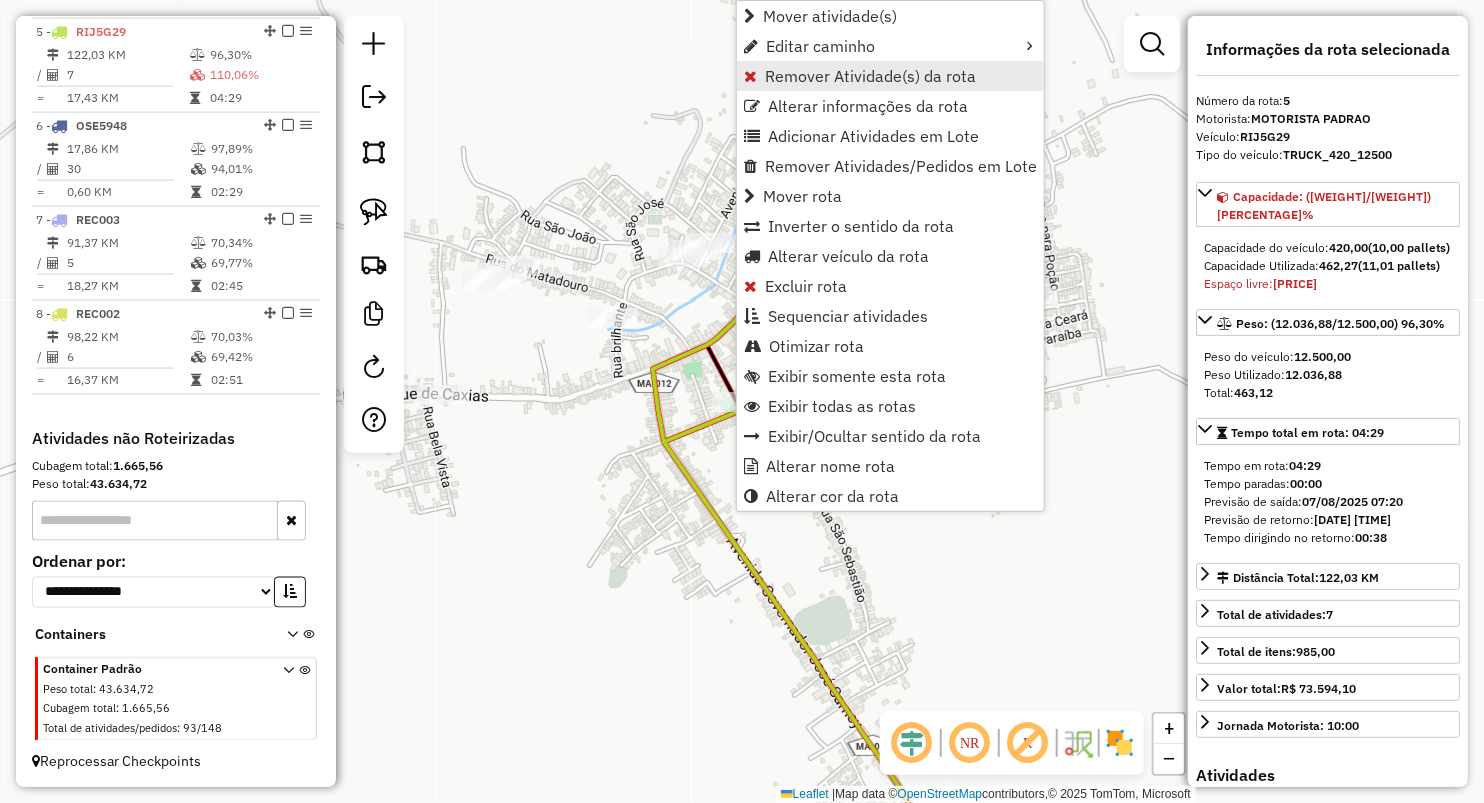 click on "Remover Atividade(s) da rota" at bounding box center (890, 76) 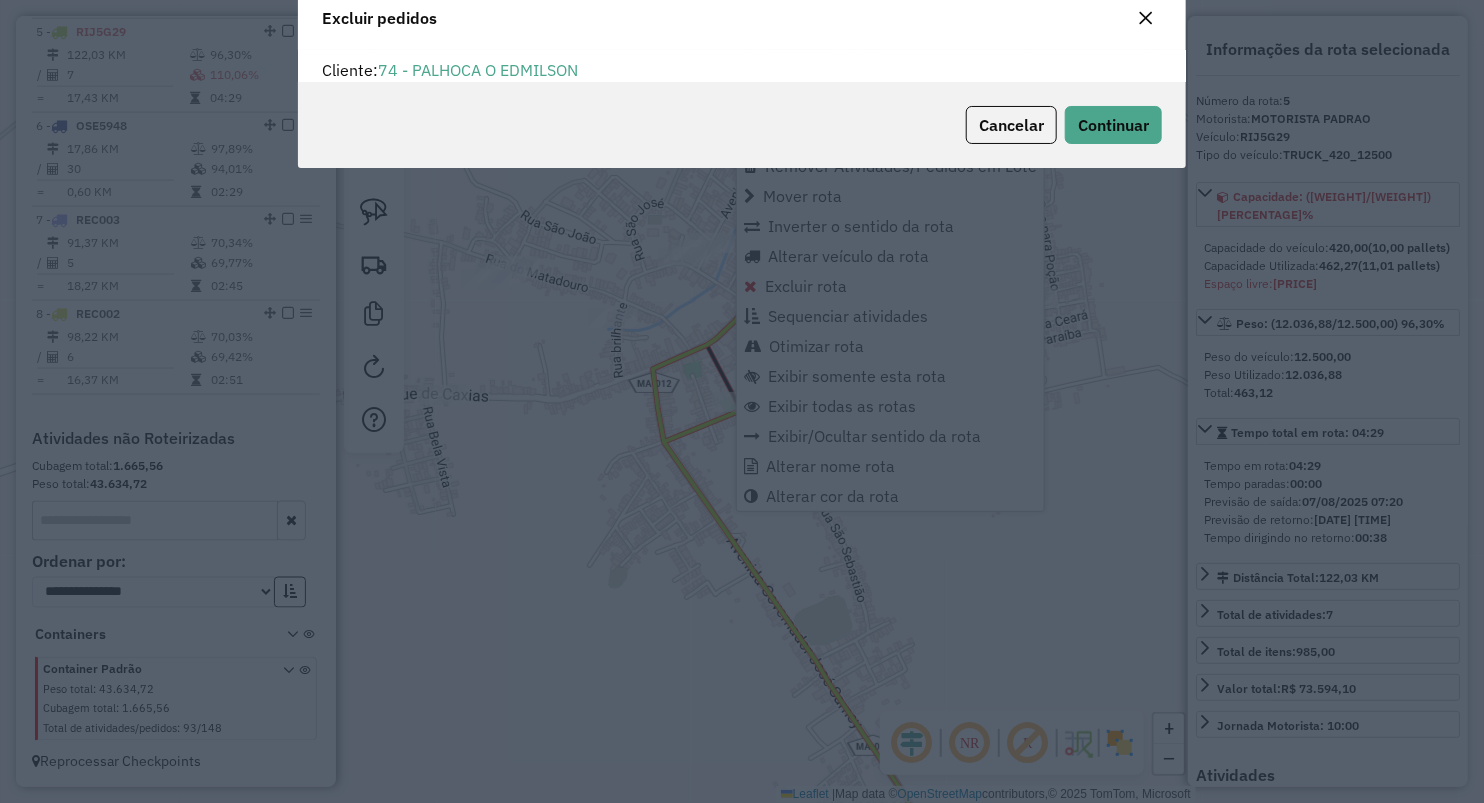scroll, scrollTop: 10, scrollLeft: 6, axis: both 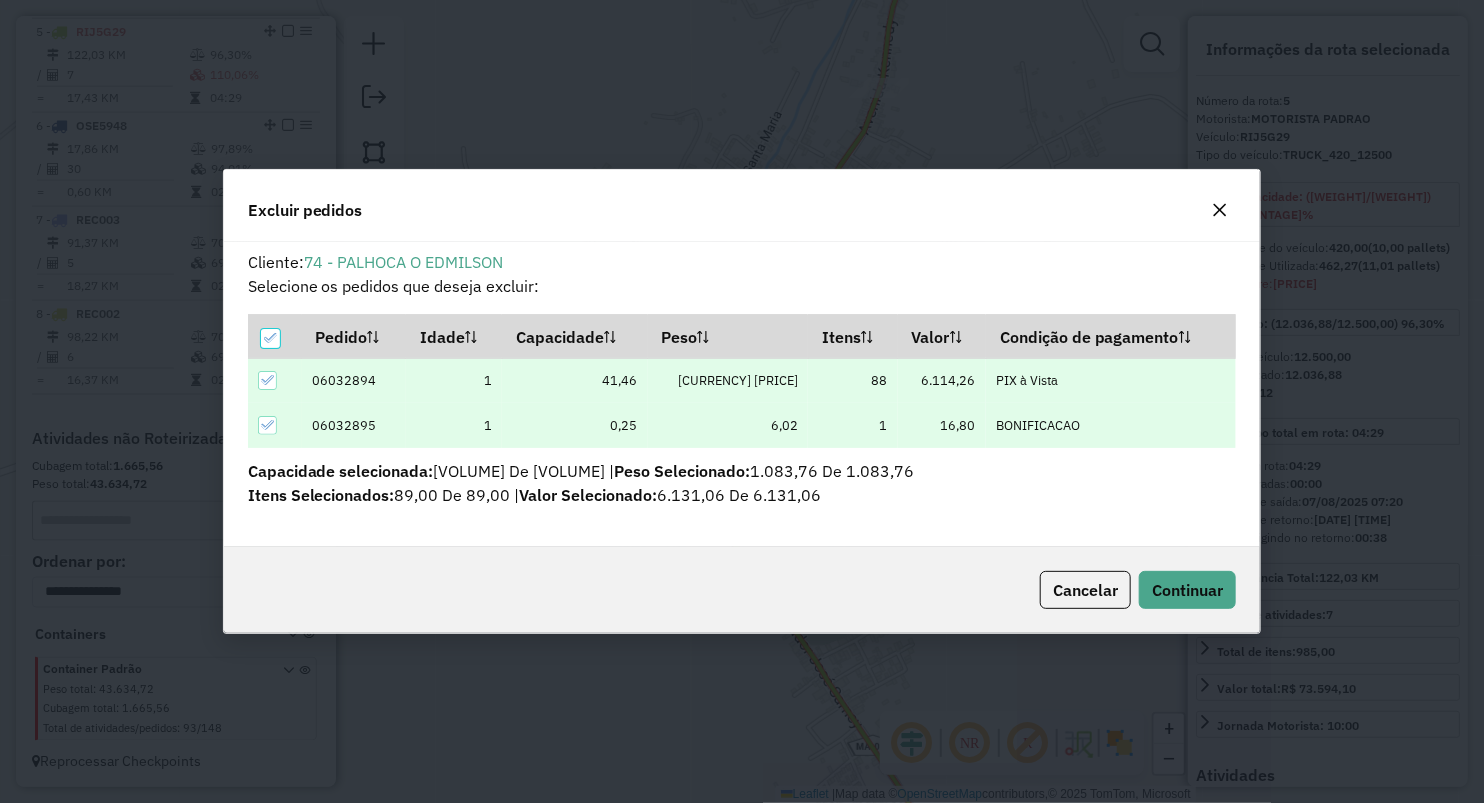 click on "Cancelar  Continuar" 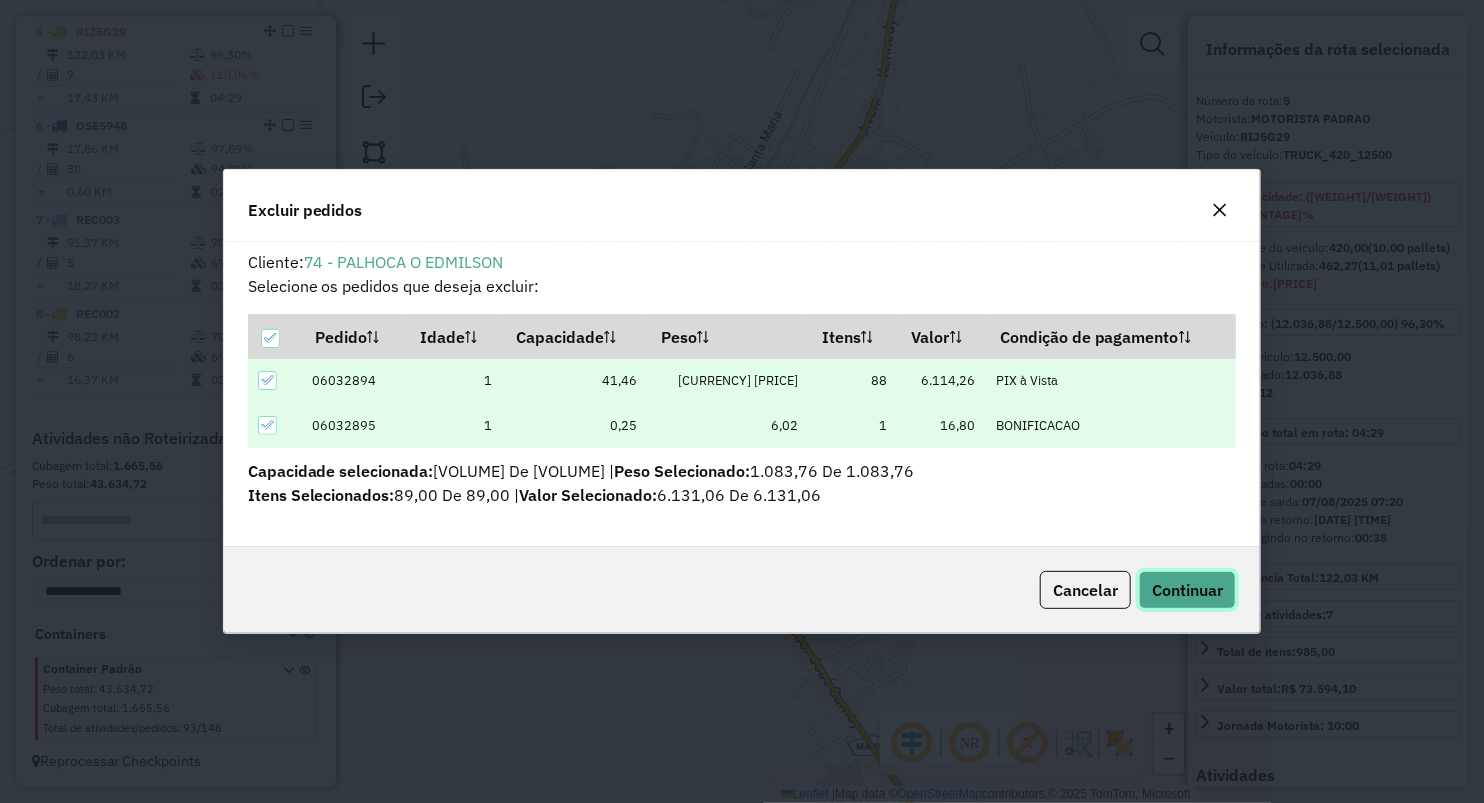 click on "Continuar" 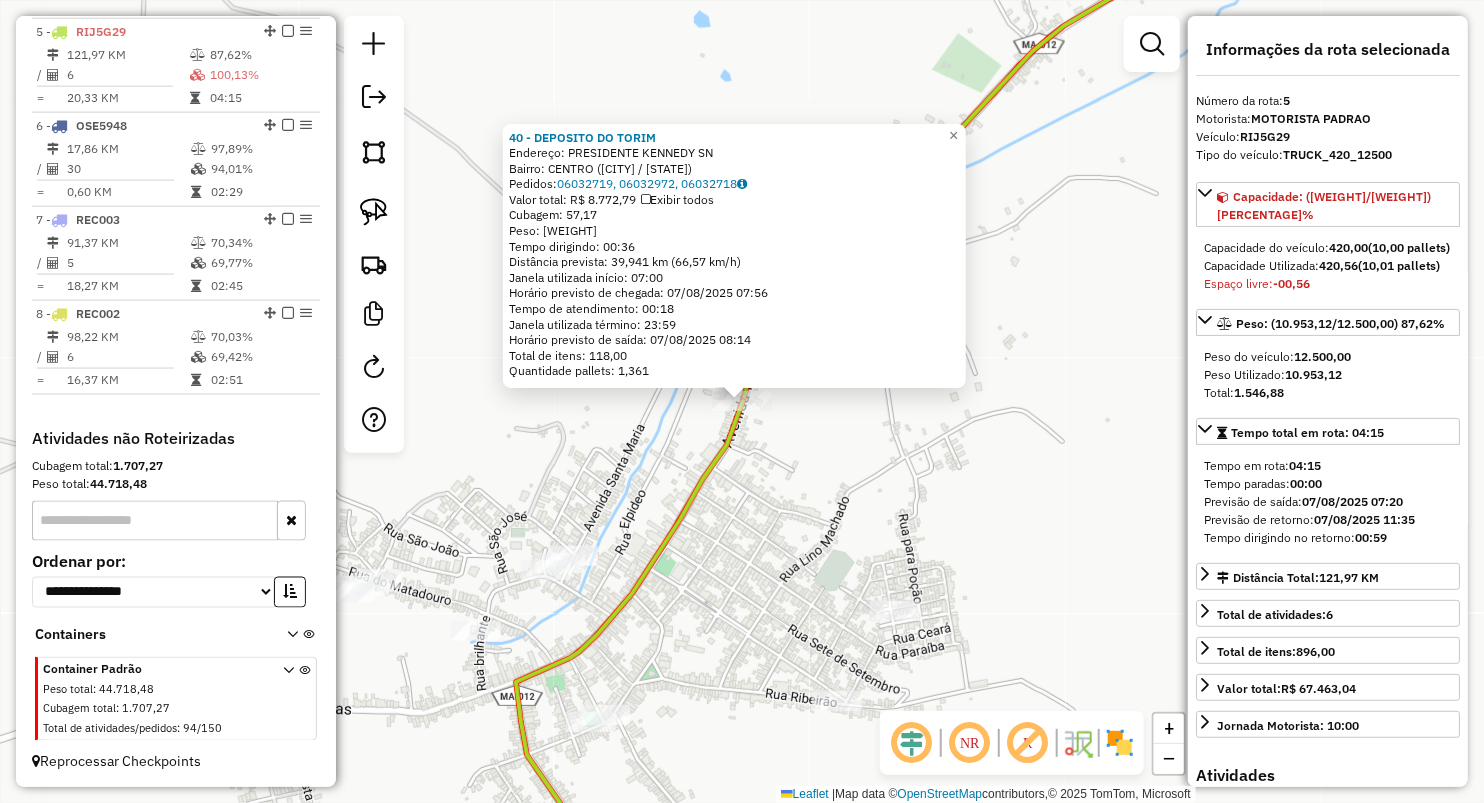 click on "40 - DEPOSITO DO [NAME]  Endereço:  PRESIDENTE  KENNEDY SN   Bairro: CENTRO ([CITY] / [STATE])   Pedidos:  06032719, 06032972, 06032718   Valor total: R$ 8.772,79   Exibir todos   Cubagem: 57,17  Peso: 1.483,08  Tempo dirigindo: 00:36   Distância prevista: 39,941 km (66,57 km/h)   Janela utilizada início: 07:00   Horário previsto de chegada: 07/08/2025 07:56   Tempo de atendimento: 00:18   Janela utilizada término: 23:59   Horário previsto de saída: 07/08/2025 08:14   Total de itens: 118,00   Quantidade pallets: 1,361  × Janela de atendimento Grade de atendimento Capacidade Transportadoras Veículos Cliente Pedidos  Rotas Selecione os dias de semana para filtrar as janelas de atendimento  Seg   Ter   Qua   Qui   Sex   Sáb   Dom  Informe o período da janela de atendimento: De: Até:  Filtrar exatamente a janela do cliente  Considerar janela de atendimento padrão  Selecione os dias de semana para filtrar as grades de atendimento  Seg   Ter   Qua   Qui   Sex   Sáb   Dom   Peso mínimo:   De:  De:" 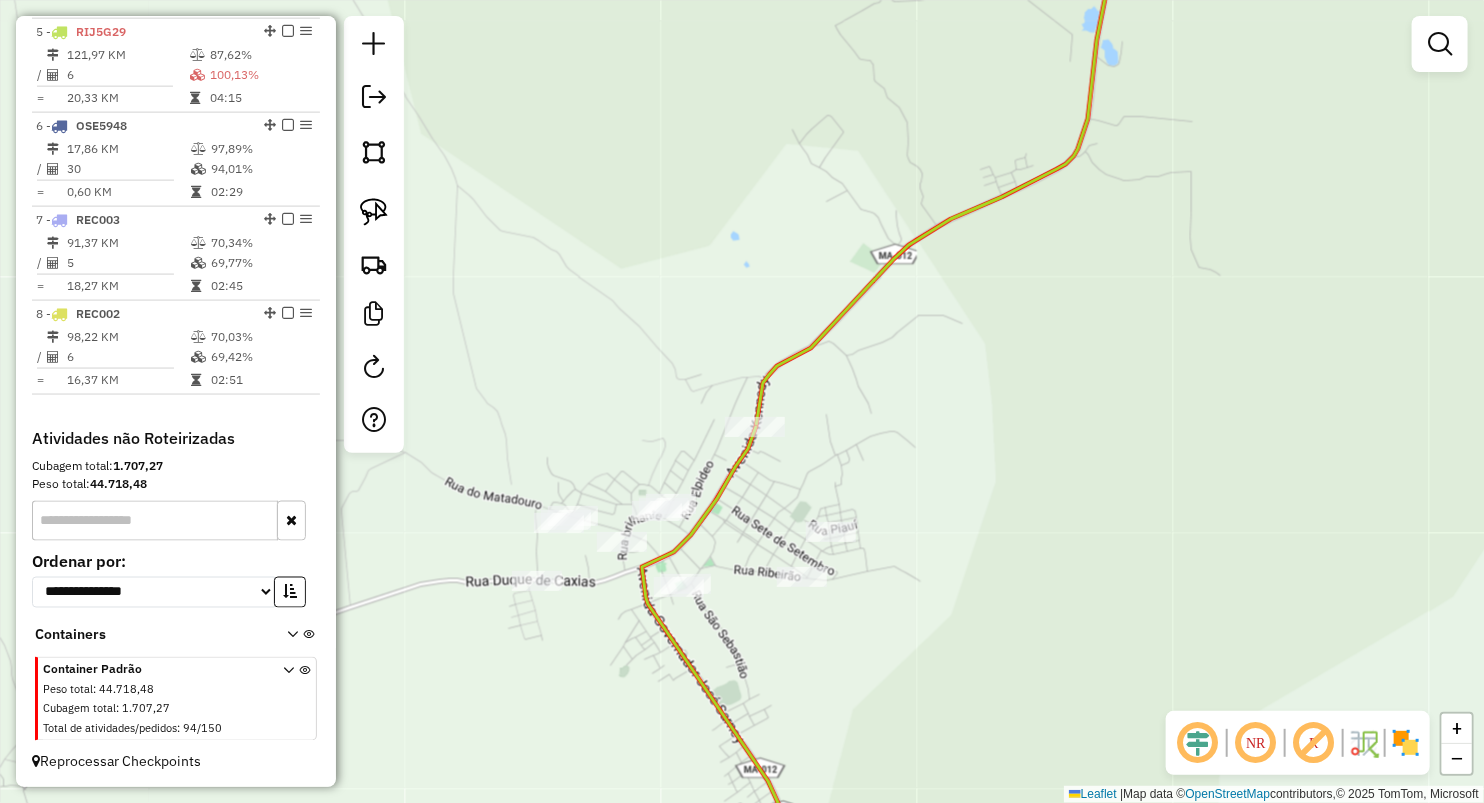 drag, startPoint x: 840, startPoint y: 197, endPoint x: 772, endPoint y: 15, distance: 194.28845 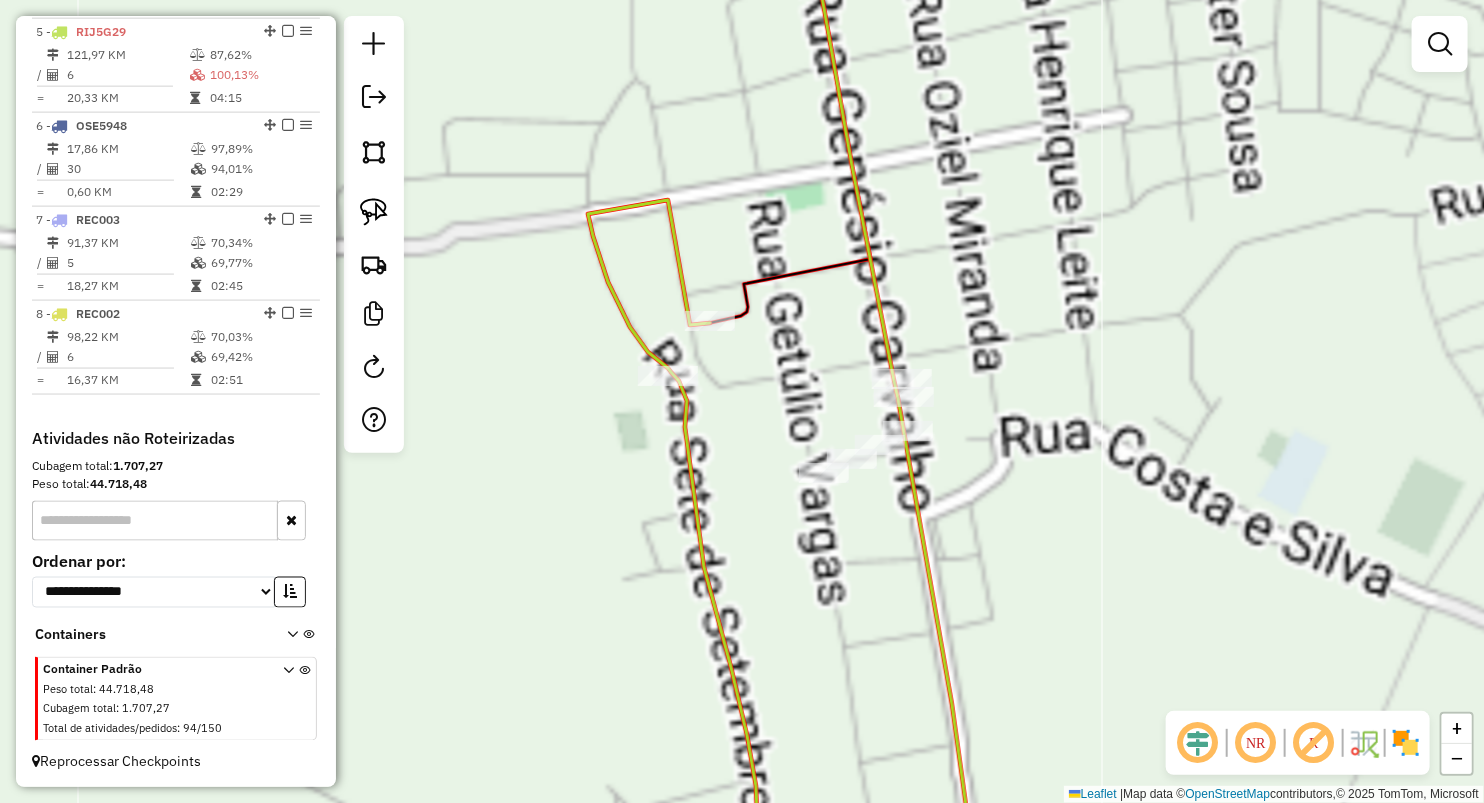 drag, startPoint x: 1012, startPoint y: 374, endPoint x: 1002, endPoint y: 358, distance: 18.867962 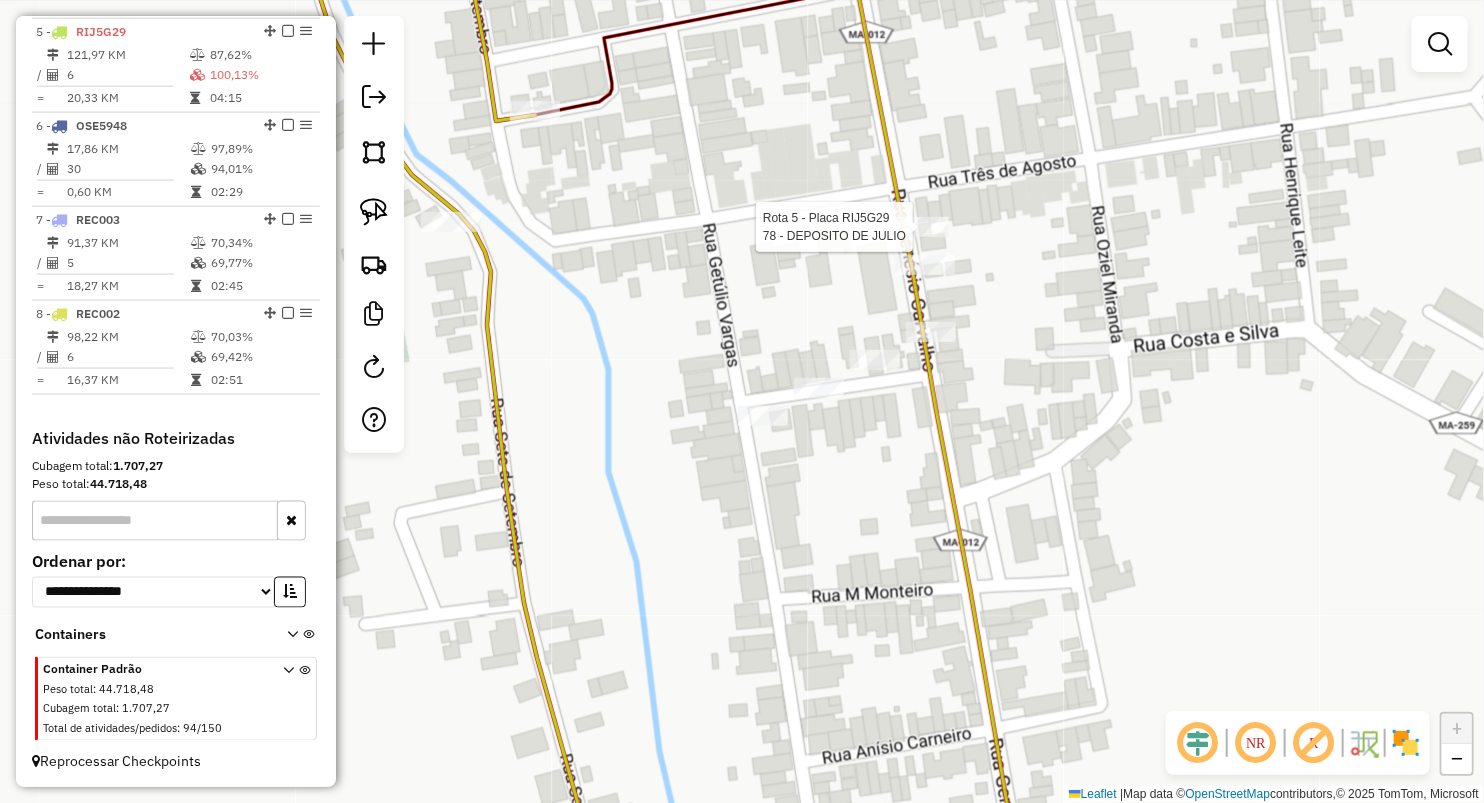 select on "**********" 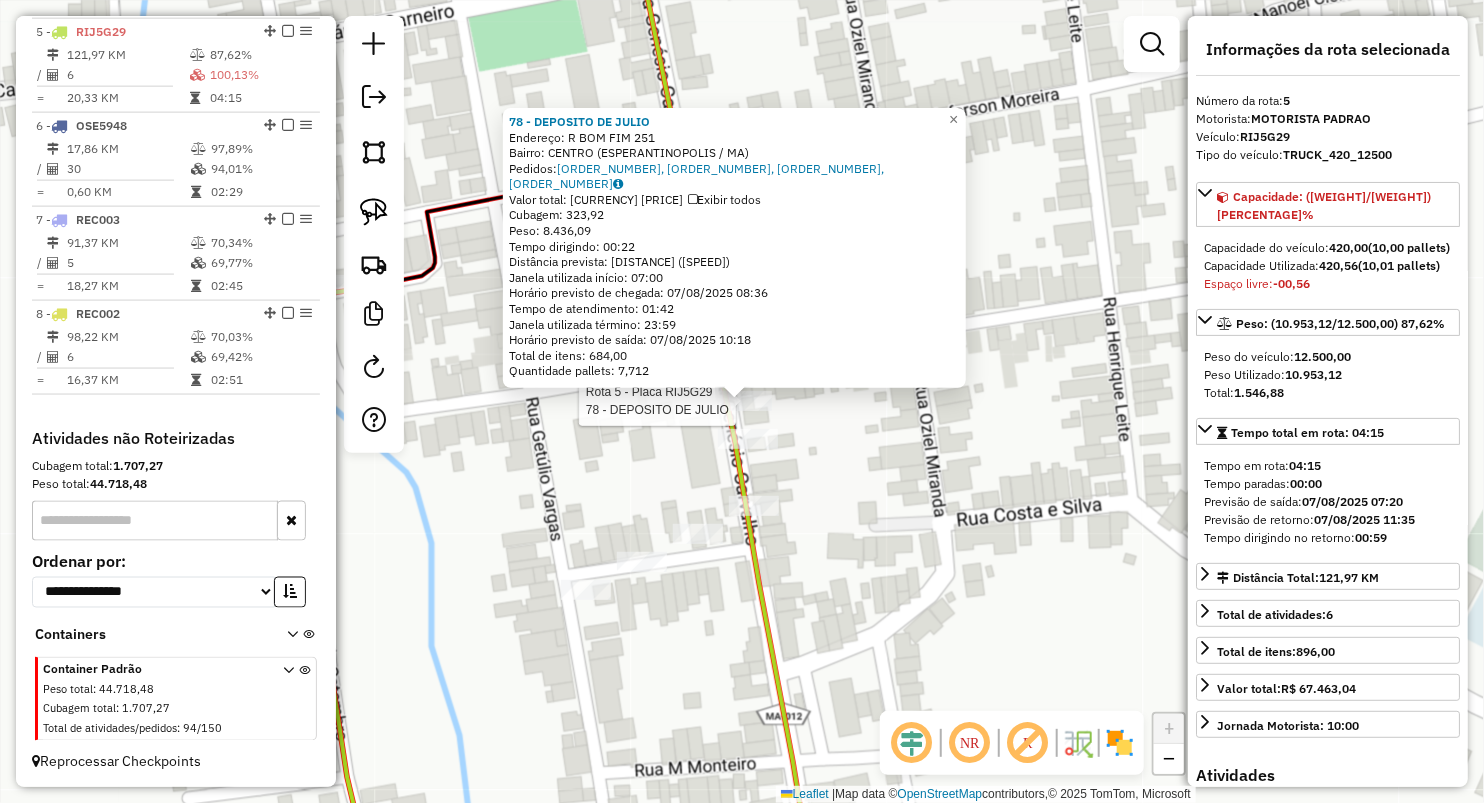click on "Rota 5 - Placa RIJ5G29  78 - DEPOSITO DE JULIO 78 - DEPOSITO DE JULIO  Endereço:  R BOM FIM [NUMBER]   Bairro: CENTRO ([CITY] / [STATE])   Pedidos:  06032726, 06032728, 06032730, 06032733   Valor total: R$ 51.841,79   Exibir todos   Cubagem: 323,92  Peso: 8.436,09  Tempo dirigindo: 00:22   Distância prevista: 19,738 km (53,83 km/h)   Janela utilizada início: 07:00   Horário previsto de chegada: 07/08/2025 08:36   Tempo de atendimento: 01:42   Janela utilizada término: 23:59   Horário previsto de saída: 07/08/2025 10:18   Total de itens: 684,00   Quantidade pallets: 7,712  × Janela de atendimento Grade de atendimento Capacidade Transportadoras Veículos Cliente Pedidos  Rotas Selecione os dias de semana para filtrar as janelas de atendimento  Seg   Ter   Qua   Qui   Sex   Sáb   Dom  Informe o período da janela de atendimento: De: Até:  Filtrar exatamente a janela do cliente  Considerar janela de atendimento padrão  Selecione os dias de semana para filtrar as grades de atendimento  Seg   Ter   Qua   Qui   Sex   Sáb   Dom" 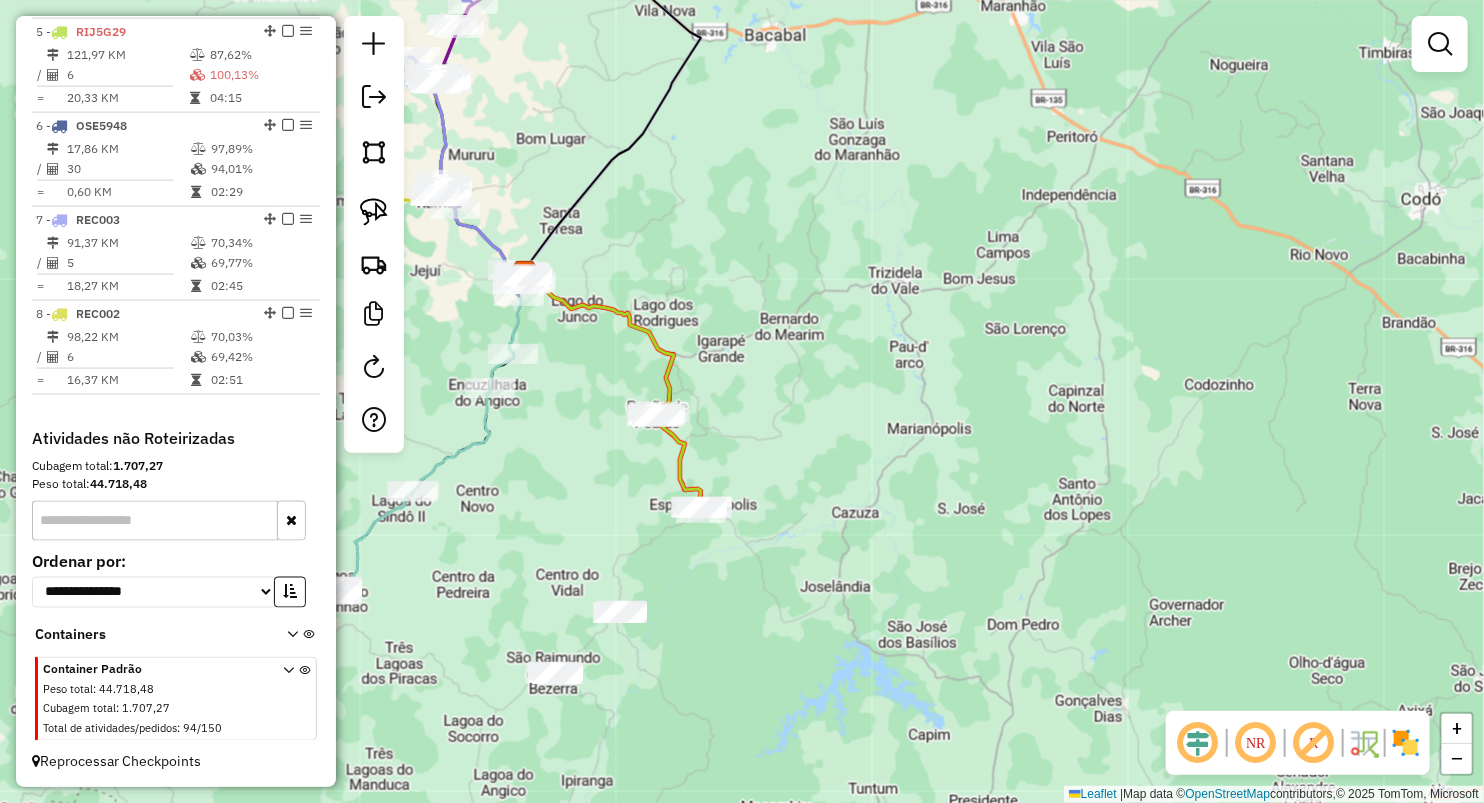 drag, startPoint x: 642, startPoint y: 163, endPoint x: 786, endPoint y: 284, distance: 188.08774 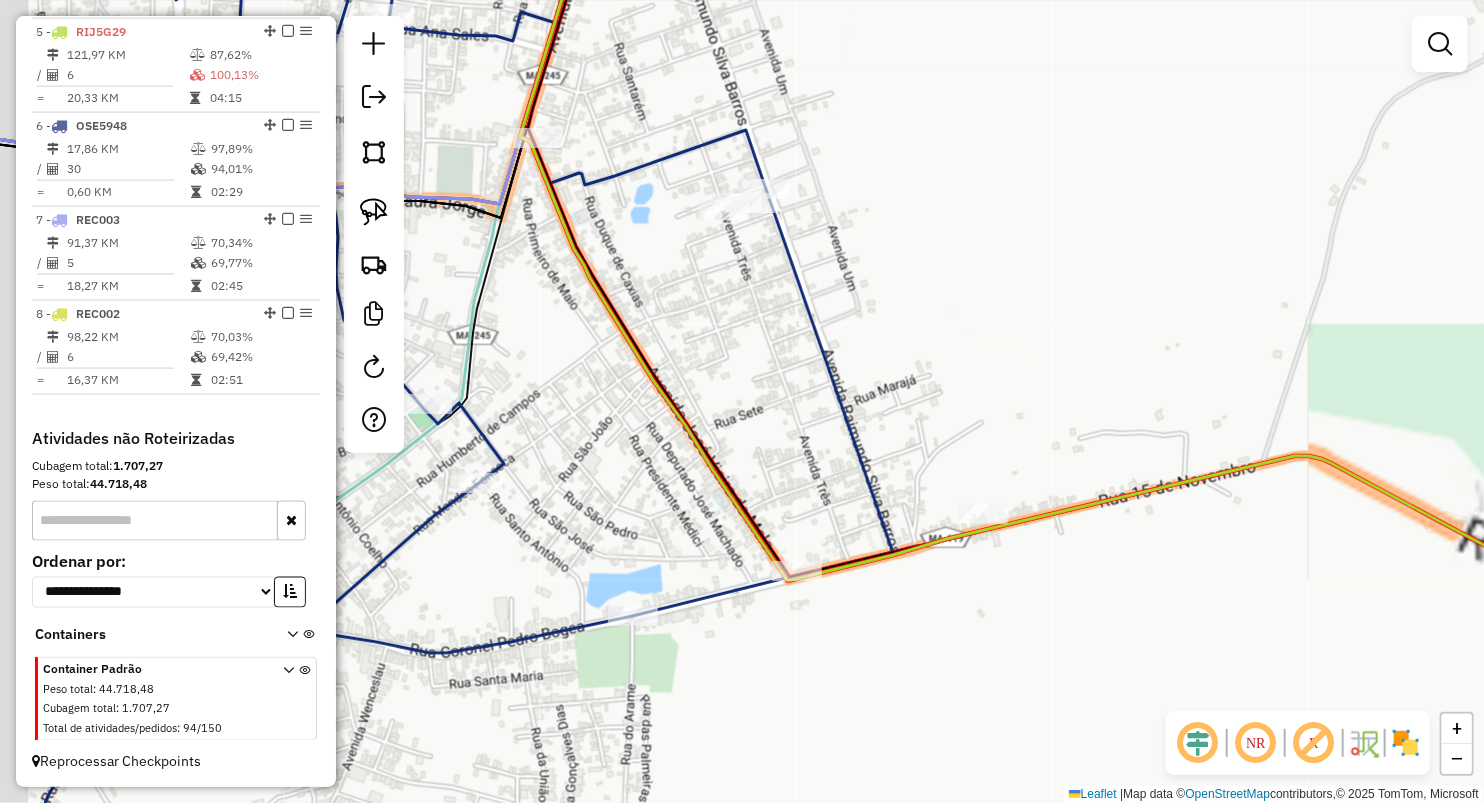 drag, startPoint x: 644, startPoint y: 349, endPoint x: 932, endPoint y: 390, distance: 290.90378 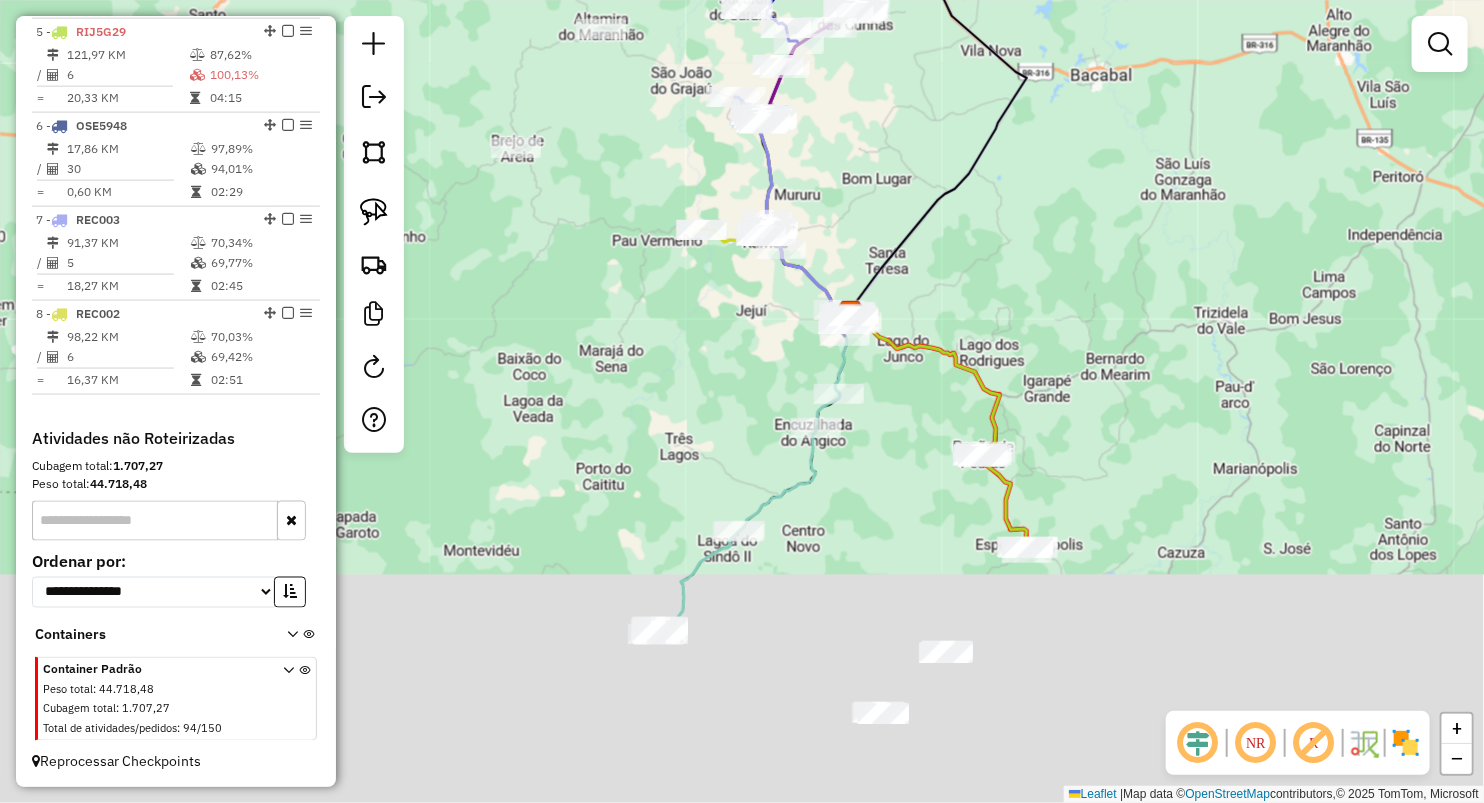 drag, startPoint x: 849, startPoint y: 535, endPoint x: 848, endPoint y: 391, distance: 144.00348 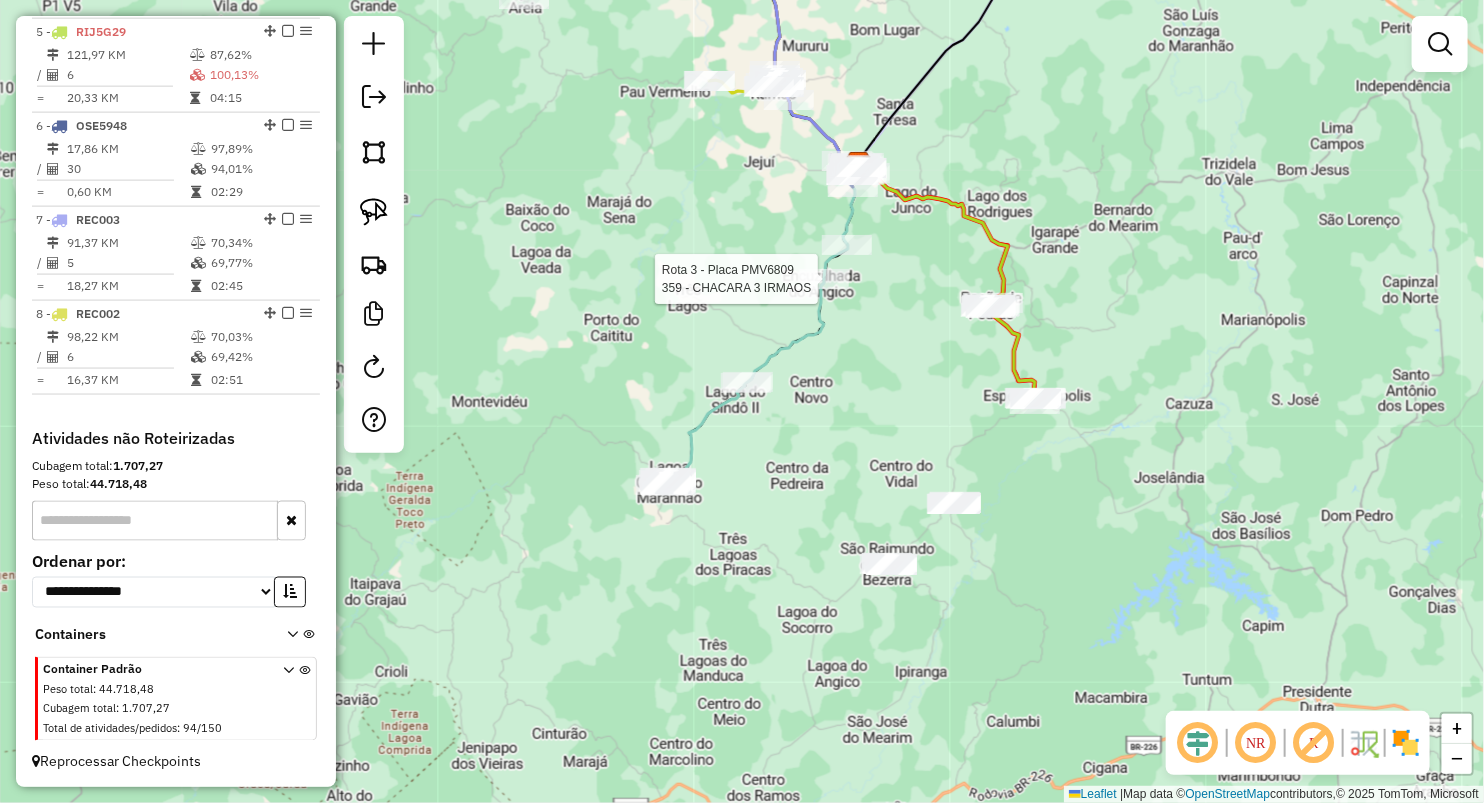 select on "**********" 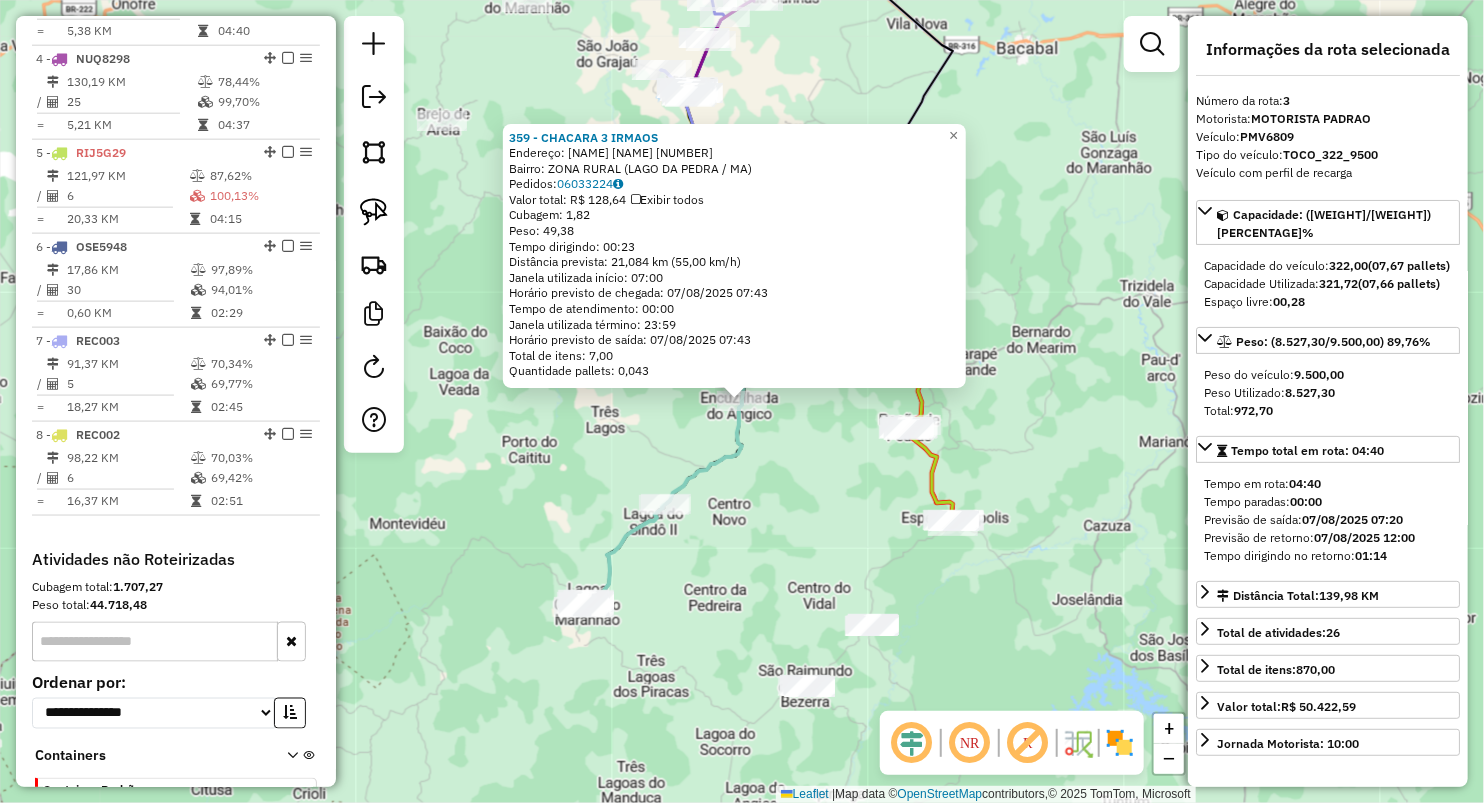 drag, startPoint x: 728, startPoint y: 601, endPoint x: 672, endPoint y: 527, distance: 92.800865 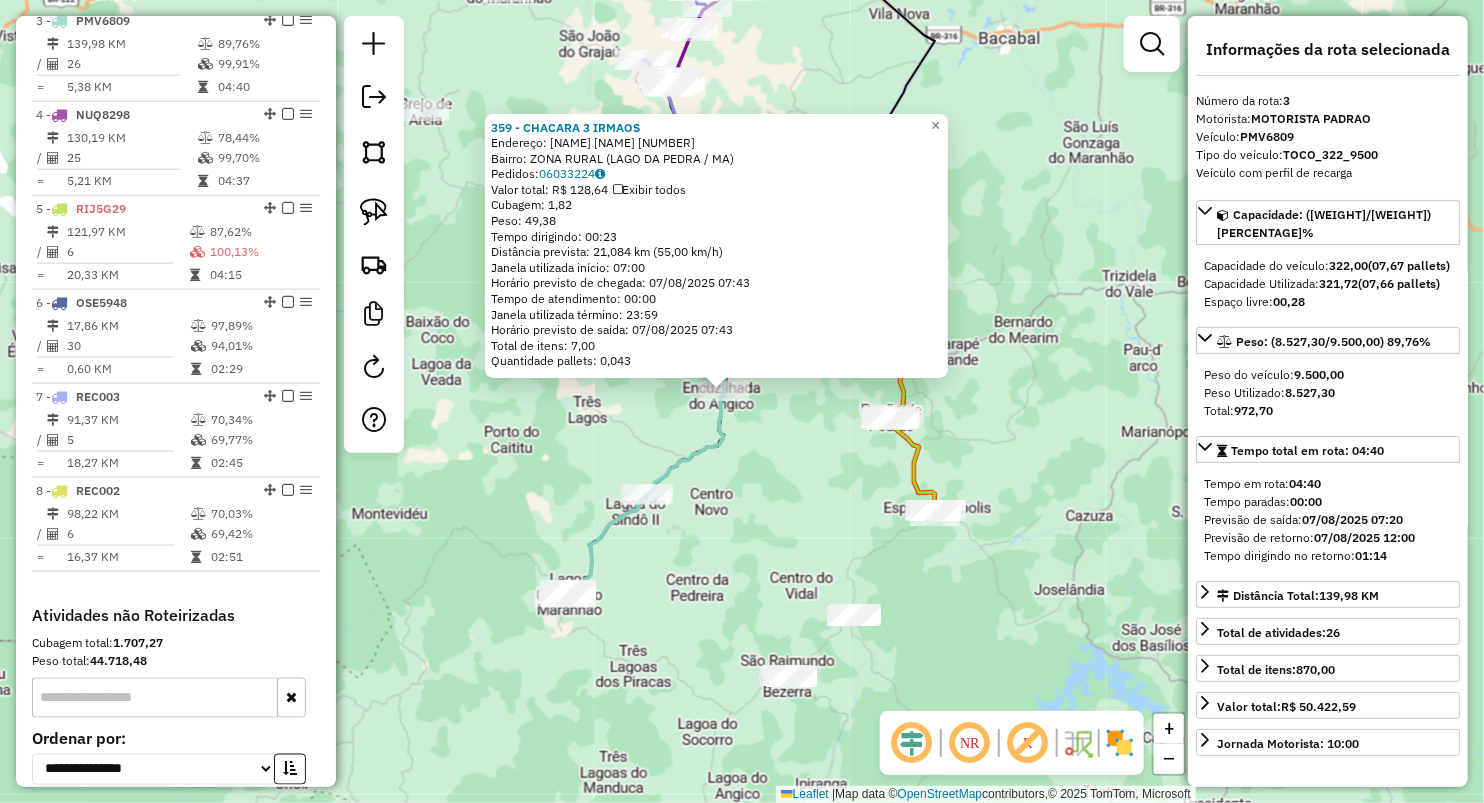 scroll, scrollTop: 960, scrollLeft: 0, axis: vertical 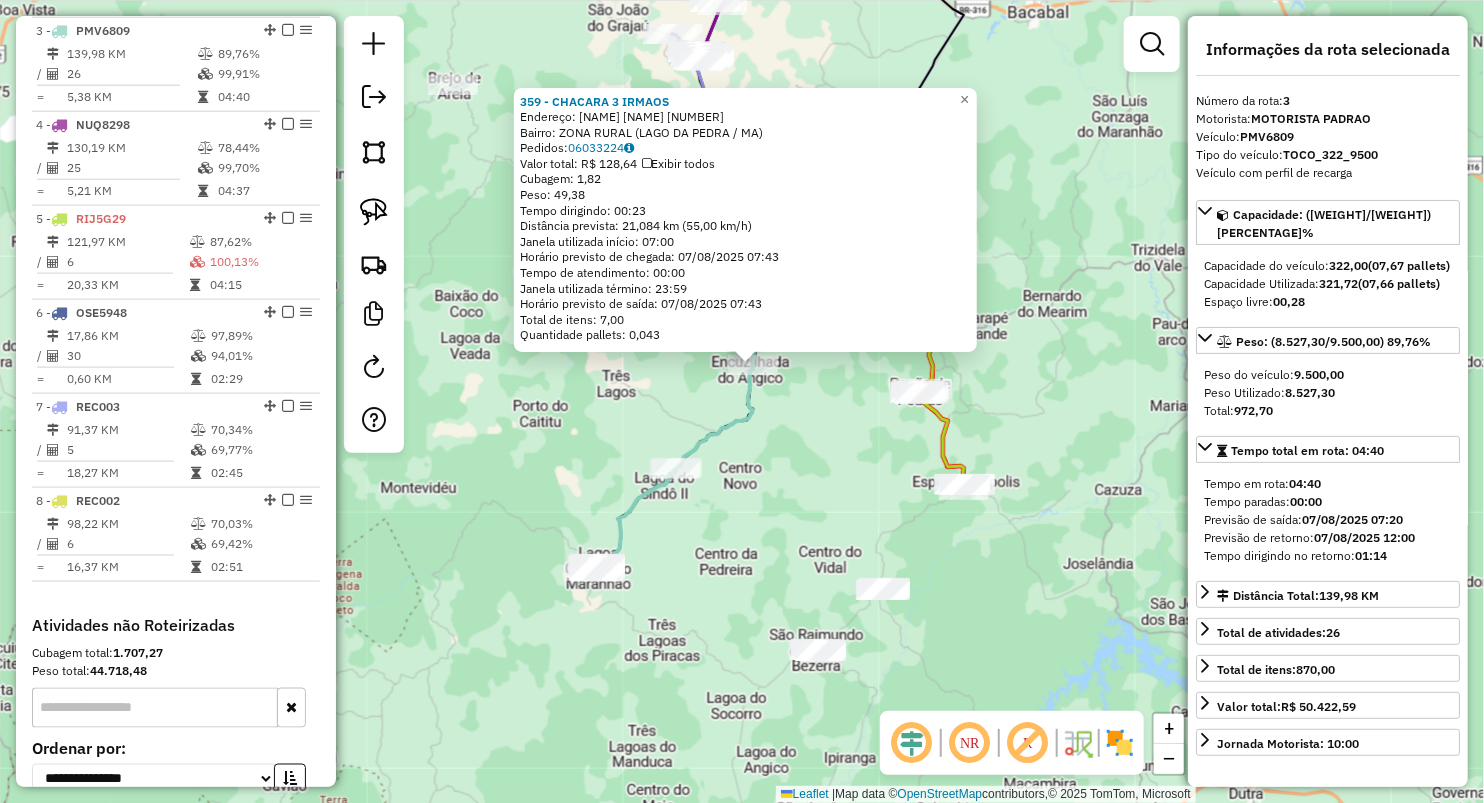 click on "[BUSINESS_NAME] Endereço: [STREET_NAME] [NUMBER] Bairro: [NEIGHBORHOOD] ([CITY] / [STATE]) Pedidos: [ORDER_NUMBER] Valor total: [CURRENCY] [PRICE] Exibir todos Cubagem: [VOLUME] Peso: [WEIGHT] Tempo dirigindo: [TIME] Distância prevista: [DISTANCE] ([SPEED]) Janela utilizada início: [TIME] Horário previsto de chegada: [DATE] [TIME] Tempo de atendimento: [TIME] Janela utilizada término: [TIME] Horário previsto de saída: [DATE] [TIME] Total de itens: [NUMBER] Quantidade pallets: [QUANTITY] × Janela de atendimento Grade de atendimento Capacidade Transportadoras Veículos Cliente Pedidos Rotas Selecione os dias de semana para filtrar as janelas de atendimento Seg Ter Qua Qui Sex Sáb Dom Informe o período da janela de atendimento: De: Até: Filtrar exatamente a janela do cliente Considerar janela de atendimento padrão Selecione os dias de semana para filtrar as grades de atendimento Seg Ter Qua Qui Sex Sáb Dom Considerar clientes sem dia de atendimento cadastrado" 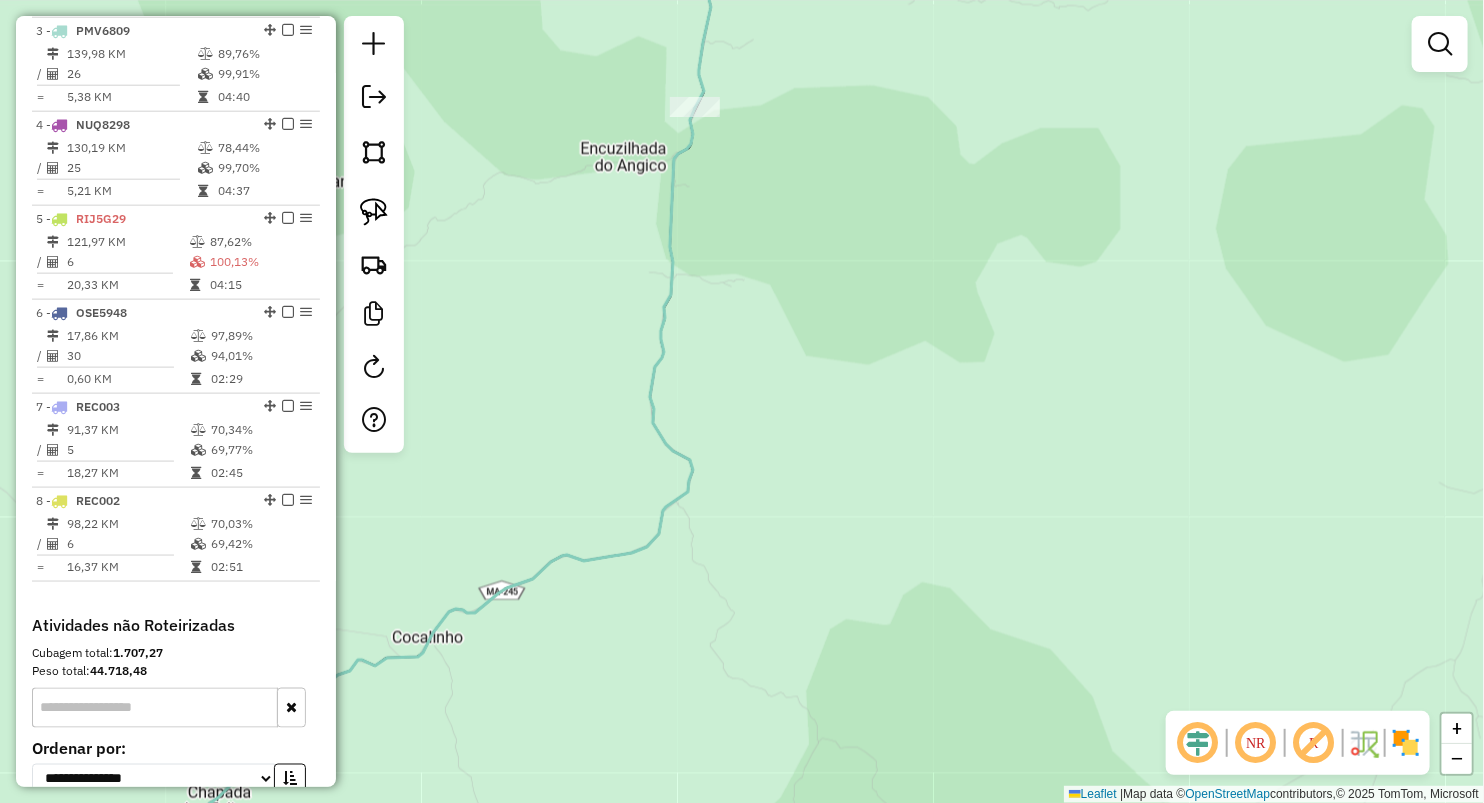 drag, startPoint x: 869, startPoint y: 244, endPoint x: 755, endPoint y: 726, distance: 495.29788 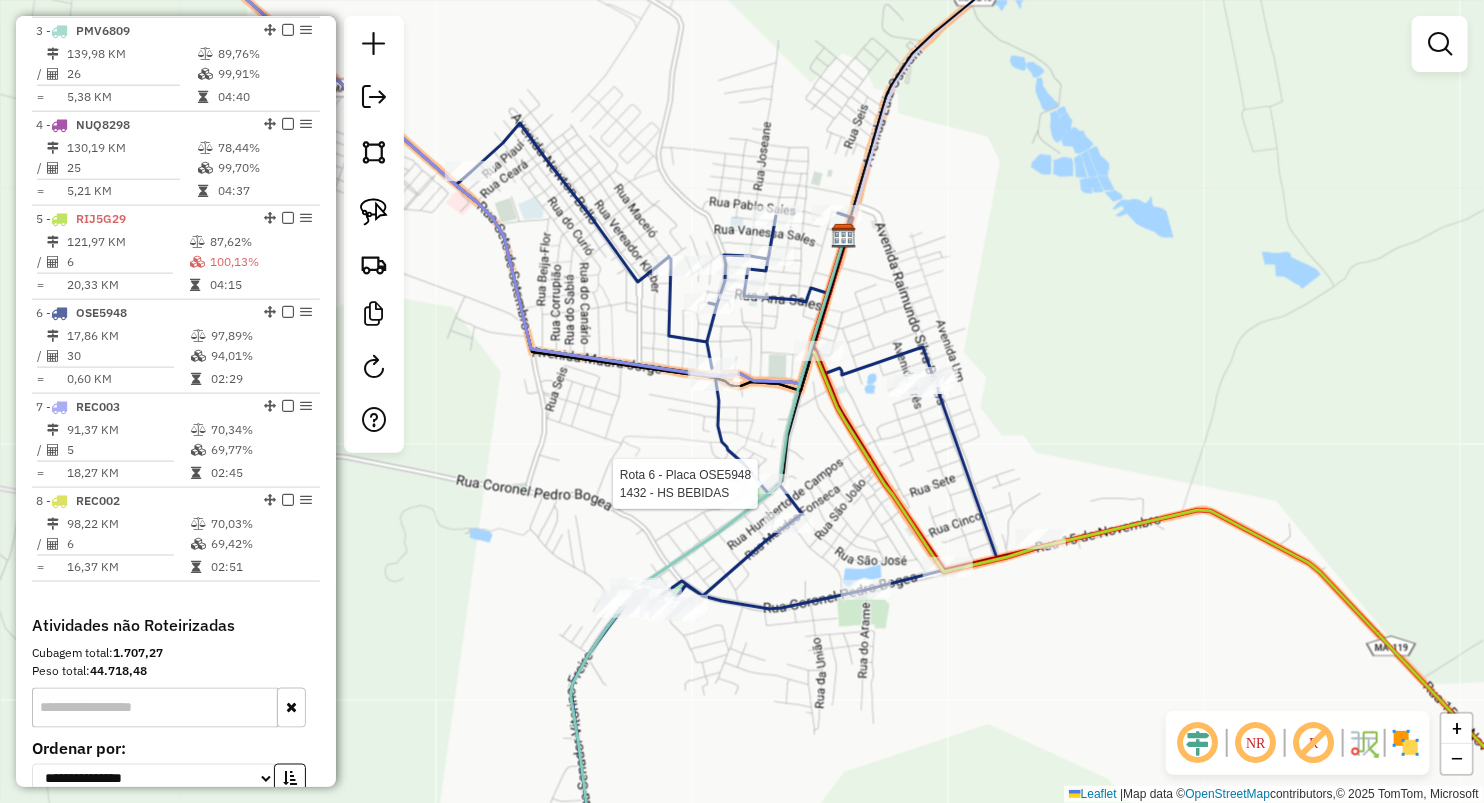 select on "**********" 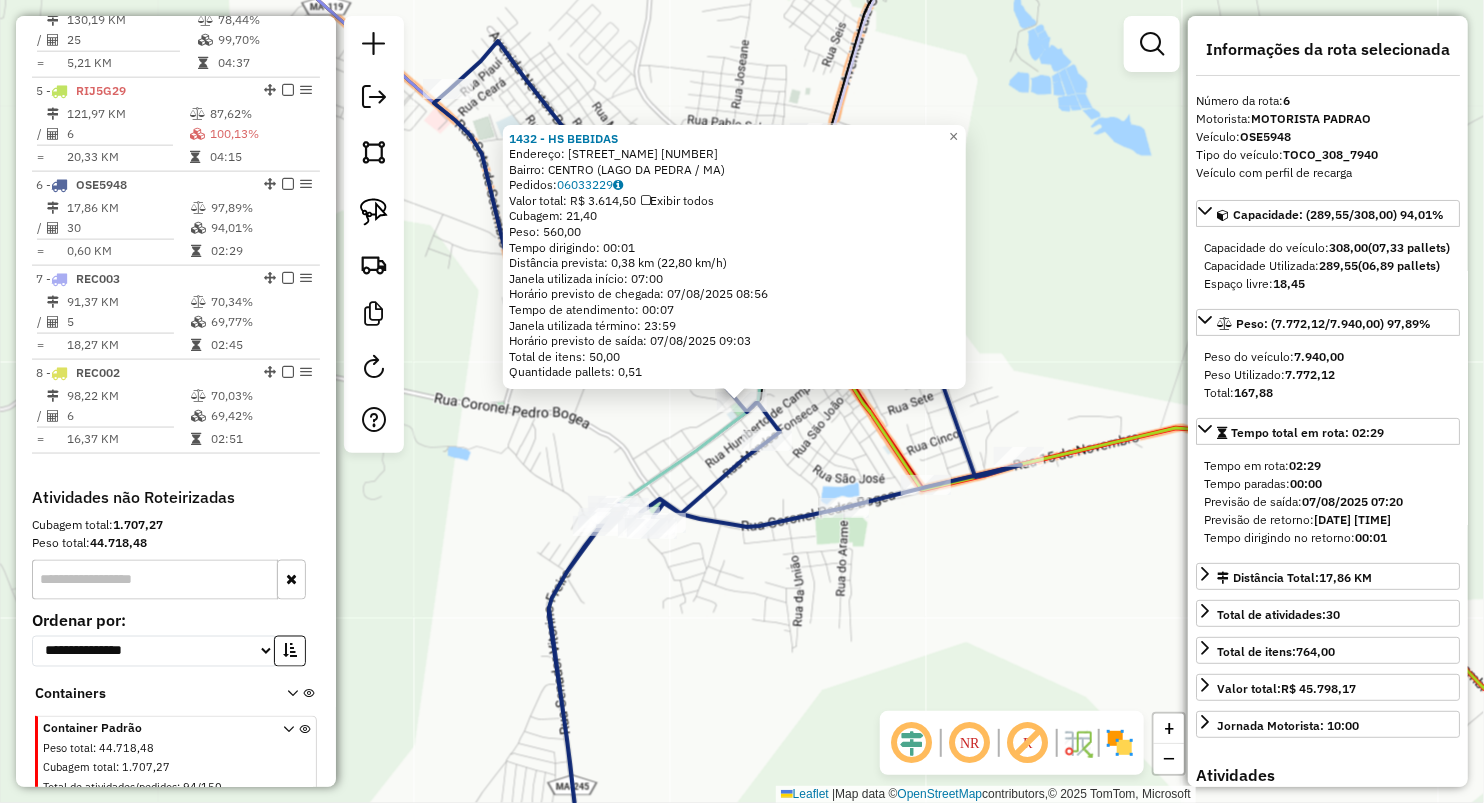 scroll, scrollTop: 1147, scrollLeft: 0, axis: vertical 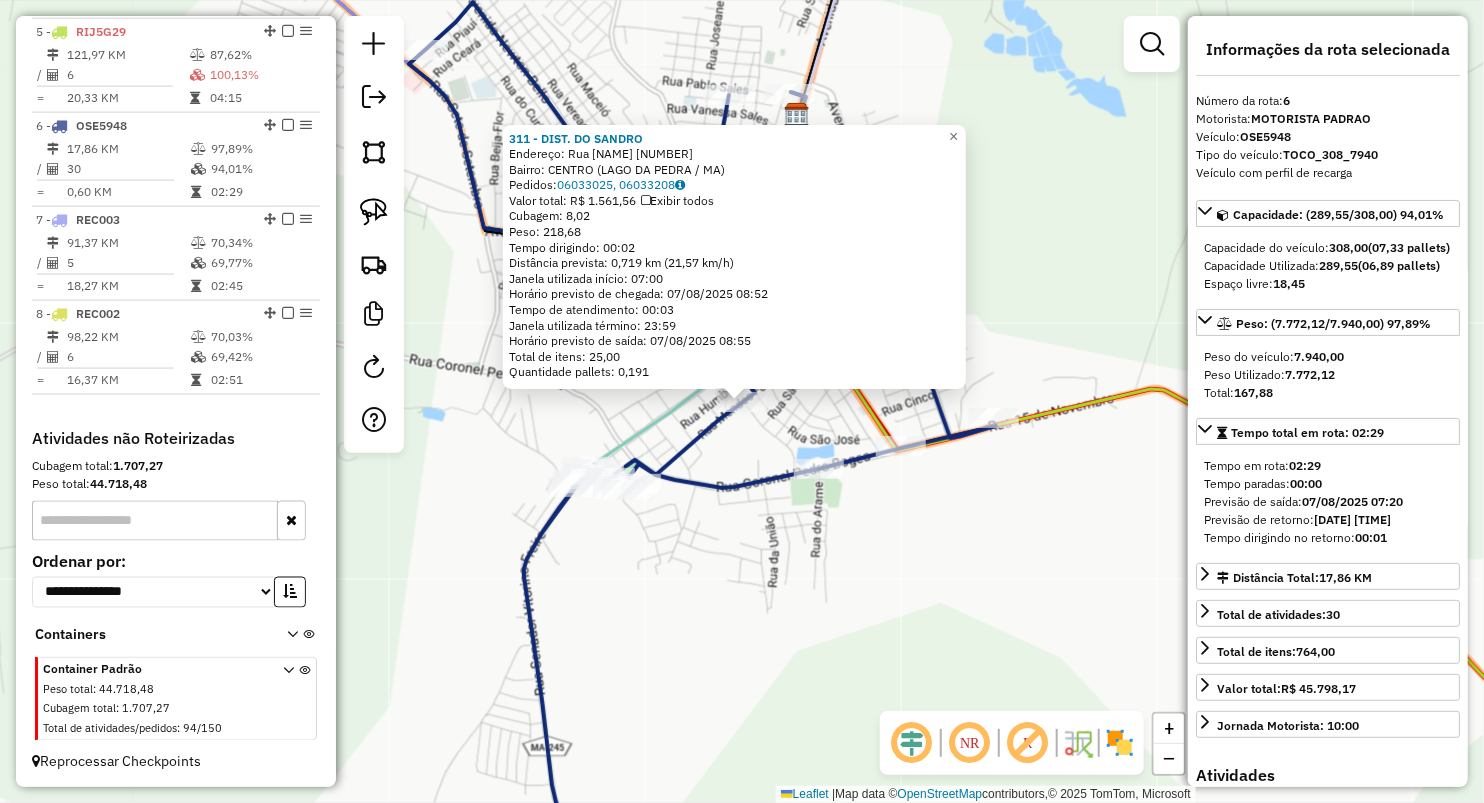 click on "311 - DIST.   DO SANDRO  Endereço:  Rua Vitorino Freire [NUMBER]   Bairro: CENTRO ([CITY] / [STATE])   Pedidos:  06033025, 06033208   Valor total: R$ 1.561,56   Exibir todos   Cubagem: 8,02  Peso: 218,68  Tempo dirigindo: 00:02   Distância prevista: 0,719 km (21,57 km/h)   Janela utilizada início: 07:00   Horário previsto de chegada: 07/08/2025 08:52   Tempo de atendimento: 00:03   Janela utilizada término: 23:59   Horário previsto de saída: 07/08/2025 08:55   Total de itens: 25,00   Quantidade pallets: 0,191  × Janela de atendimento Grade de atendimento Capacidade Transportadoras Veículos Cliente Pedidos  Rotas Selecione os dias de semana para filtrar as janelas de atendimento  Seg   Ter   Qua   Qui   Sex   Sáb   Dom  Informe o período da janela de atendimento: De: Até:  Filtrar exatamente a janela do cliente  Considerar janela de atendimento padrão  Selecione os dias de semana para filtrar as grades de atendimento  Seg   Ter   Qua   Qui   Sex   Sáb   Dom   Peso mínimo:   Peso máximo:   De:  De:" 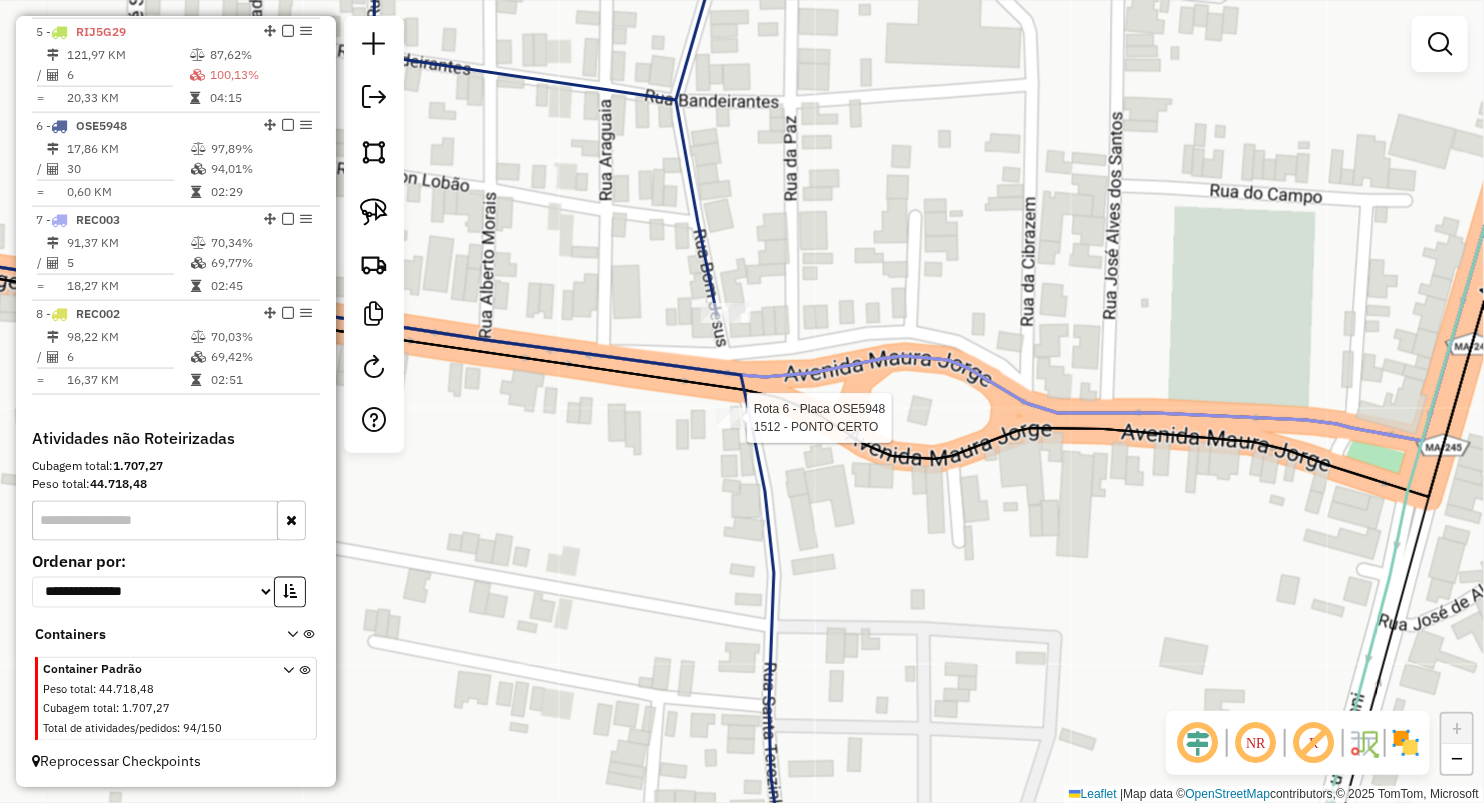 select on "**********" 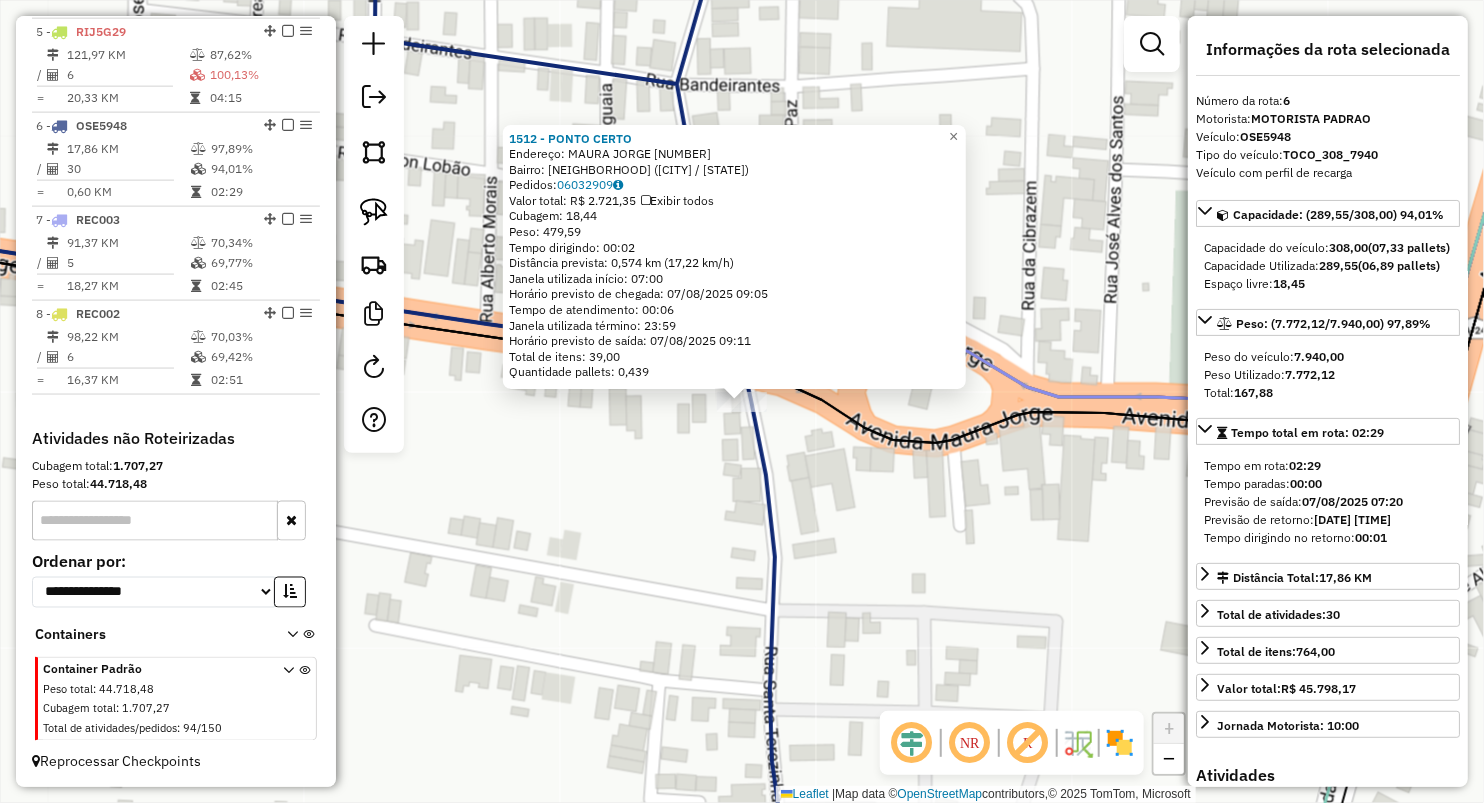 click on "1512 - PONTO CERTO  Endereço:  [NAME] [NUMBER]   Bairro: [NAME] ([CITY] / [STATE])   Pedidos:  06032909   Valor total: R$ 2.721,35   Exibir todos   Cubagem: 18,44  Peso: 479,59  Tempo dirigindo: 00:02   Distância prevista: 0,574 km (17,22 km/h)   Janela utilizada início: 07:00   Horário previsto de chegada: 07/08/2025 09:05   Tempo de atendimento: 00:06   Janela utilizada término: 23:59   Horário previsto de saída: 07/08/2025 09:11   Total de itens: 39,00   Quantidade pallets: 0,439  × Janela de atendimento Grade de atendimento Capacidade Transportadoras Veículos Cliente Pedidos  Rotas Selecione os dias de semana para filtrar as janelas de atendimento  Seg   Ter   Qua   Qui   Sex   Sáb   Dom  Informe o período da janela de atendimento: De: Até:  Filtrar exatamente a janela do cliente  Considerar janela de atendimento padrão  Selecione os dias de semana para filtrar as grades de atendimento  Seg   Ter   Qua   Qui   Sex   Sáb   Dom   Considerar clientes sem dia de atendimento cadastrado +" 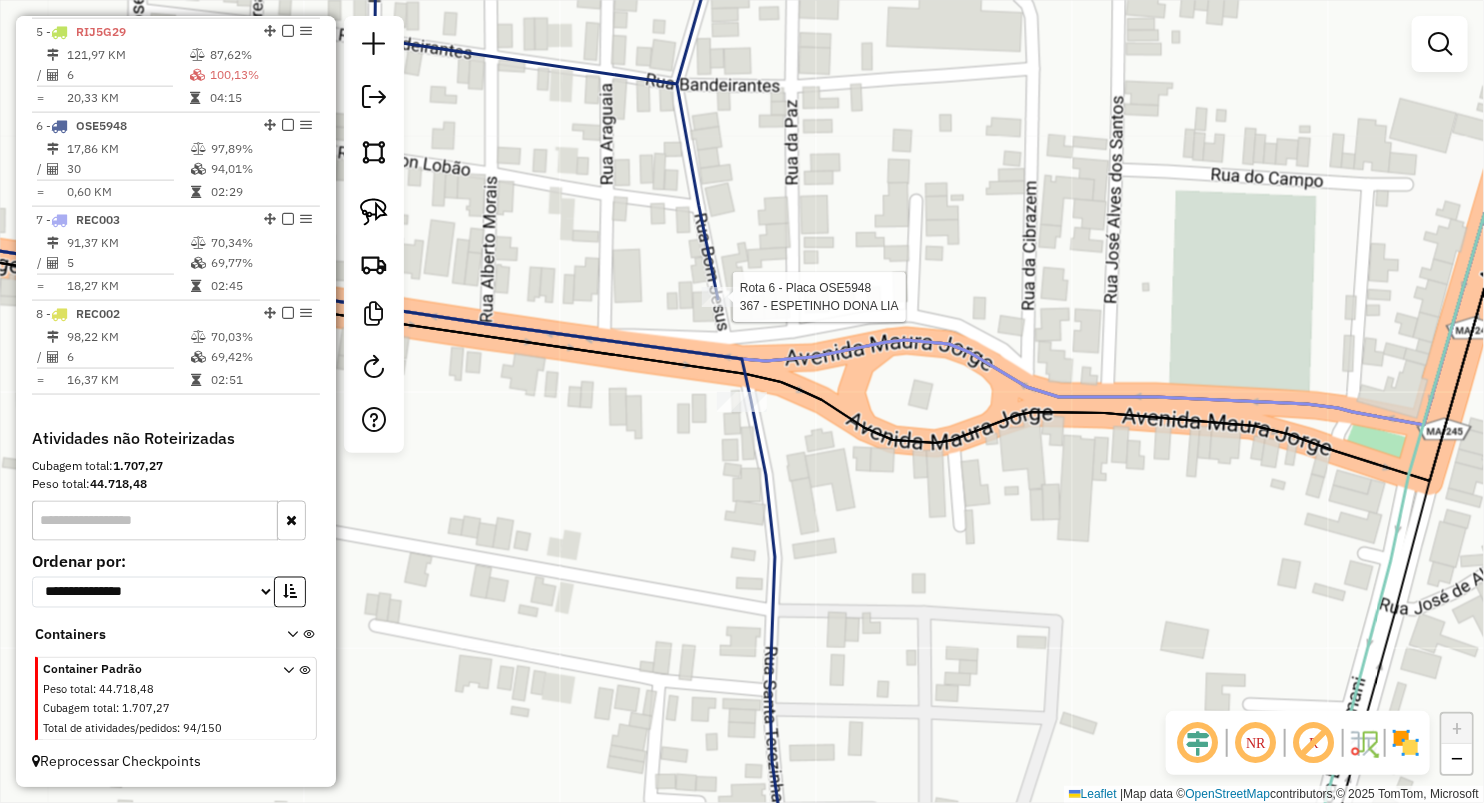 select on "**********" 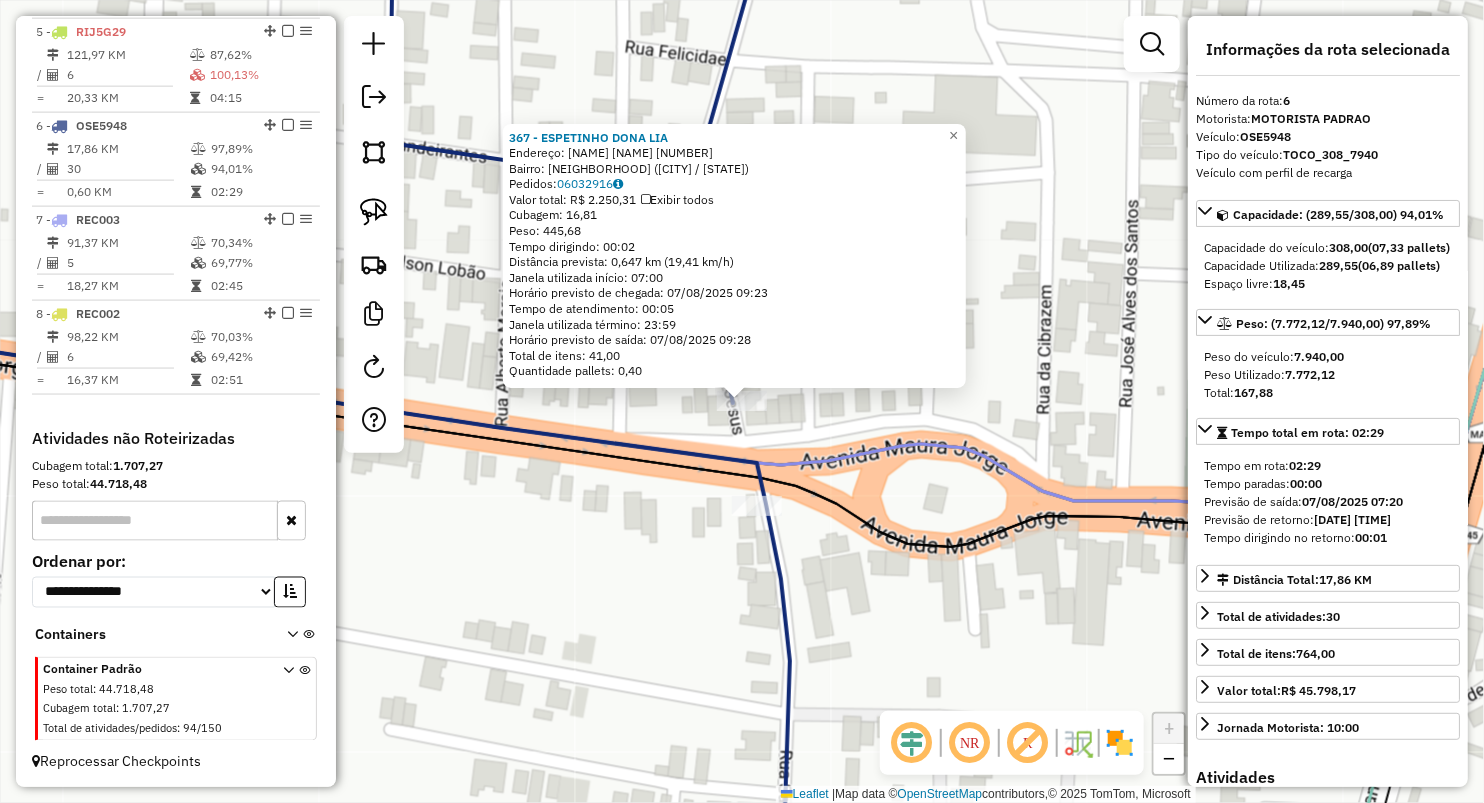 click on "367 - ESPETINHO DONA LIA  Endereço:  AC AV MAURA JORGE [NUMBER]   Bairro: VALDIR FILHO ([CITY] / [STATE])   Pedidos:  06032916   Valor total: R$ 2.250,31   Exibir todos   Cubagem: 16,81  Peso: 445,68  Tempo dirigindo: 00:02   Distância prevista: 0,647 km (19,41 km/h)   Janela utilizada início: 07:00   Horário previsto de chegada: 07/08/2025 09:23   Tempo de atendimento: 00:05   Janela utilizada término: 23:59   Horário previsto de saída: 07/08/2025 09:28   Total de itens: 41,00   Quantidade pallets: 0,40  × Janela de atendimento Grade de atendimento Capacidade Transportadoras Veículos Cliente Pedidos  Rotas Selecione os dias de semana para filtrar as janelas de atendimento  Seg   Ter   Qua   Qui   Sex   Sáb   Dom  Informe o período da janela de atendimento: De: Até:  Filtrar exatamente a janela do cliente  Considerar janela de atendimento padrão  Selecione os dias de semana para filtrar as grades de atendimento  Seg   Ter   Qua   Qui   Sex   Sáb   Dom   Peso mínimo:   Peso máximo:   De:   Até:" 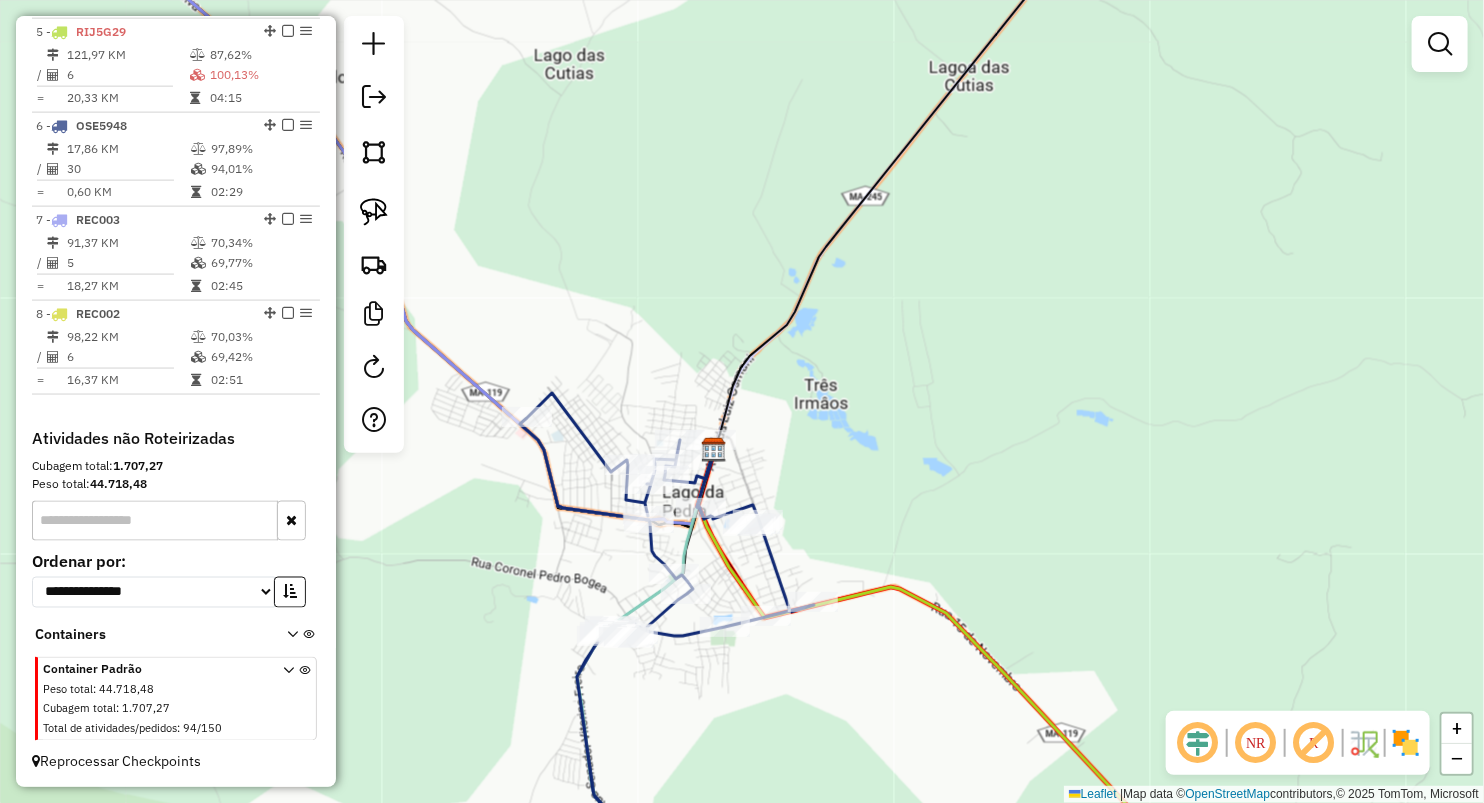 click on "Janela de atendimento Grade de atendimento Capacidade Transportadoras Veículos Cliente Pedidos  Rotas Selecione os dias de semana para filtrar as janelas de atendimento  Seg   Ter   Qua   Qui   Sex   Sáb   Dom  Informe o período da janela de atendimento: De: Até:  Filtrar exatamente a janela do cliente  Considerar janela de atendimento padrão  Selecione os dias de semana para filtrar as grades de atendimento  Seg   Ter   Qua   Qui   Sex   Sáb   Dom   Considerar clientes sem dia de atendimento cadastrado  Clientes fora do dia de atendimento selecionado Filtrar as atividades entre os valores definidos abaixo:  Peso mínimo:   Peso máximo:   Cubagem mínima:   Cubagem máxima:   De:   Até:  Filtrar as atividades entre o tempo de atendimento definido abaixo:  De:   Até:   Considerar capacidade total dos clientes não roteirizados Transportadora: Selecione um ou mais itens Tipo de veículo: Selecione um ou mais itens Veículo: Selecione um ou mais itens Motorista: Selecione um ou mais itens Nome: Rótulo:" 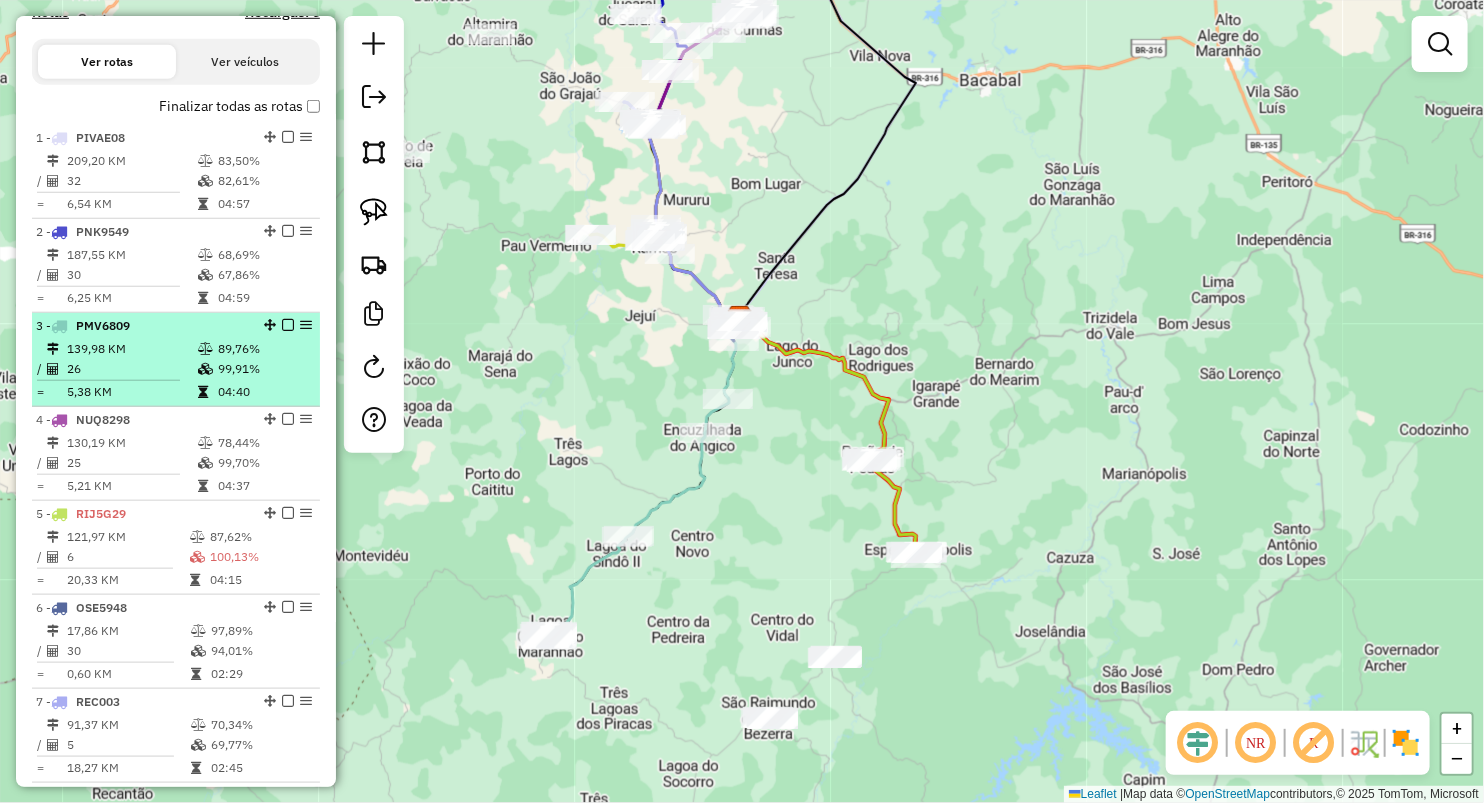 scroll, scrollTop: 703, scrollLeft: 0, axis: vertical 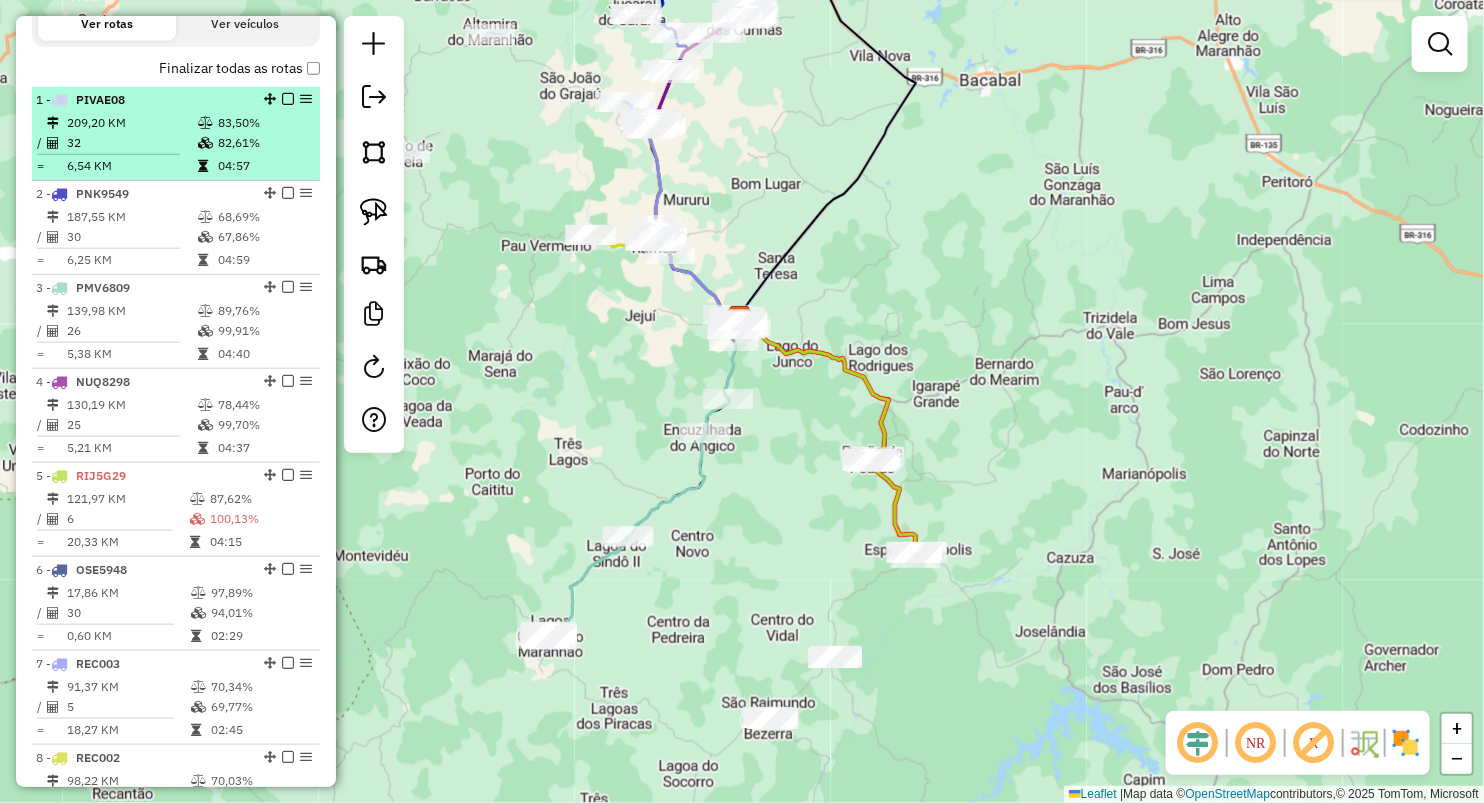 click at bounding box center (207, 143) 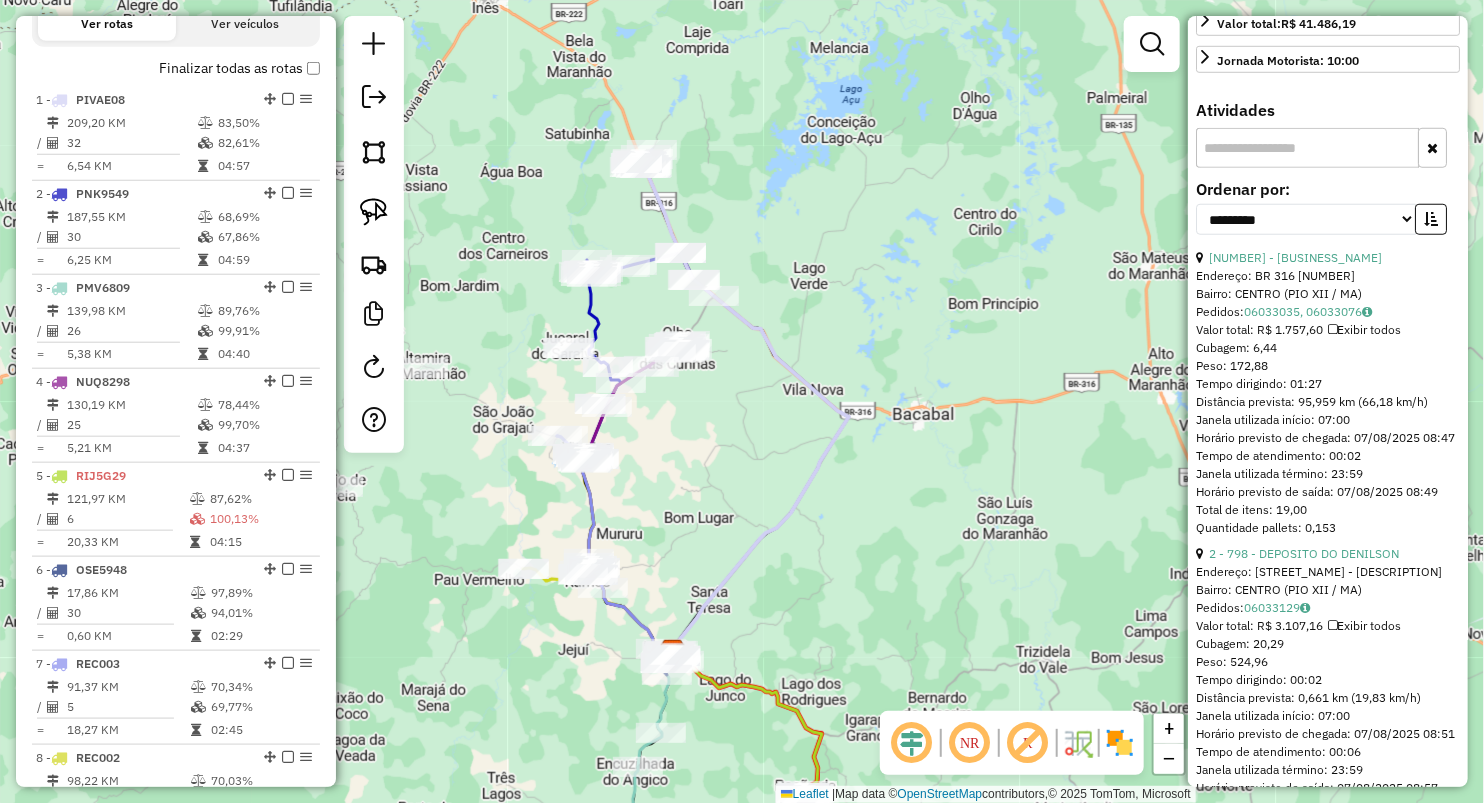scroll, scrollTop: 666, scrollLeft: 0, axis: vertical 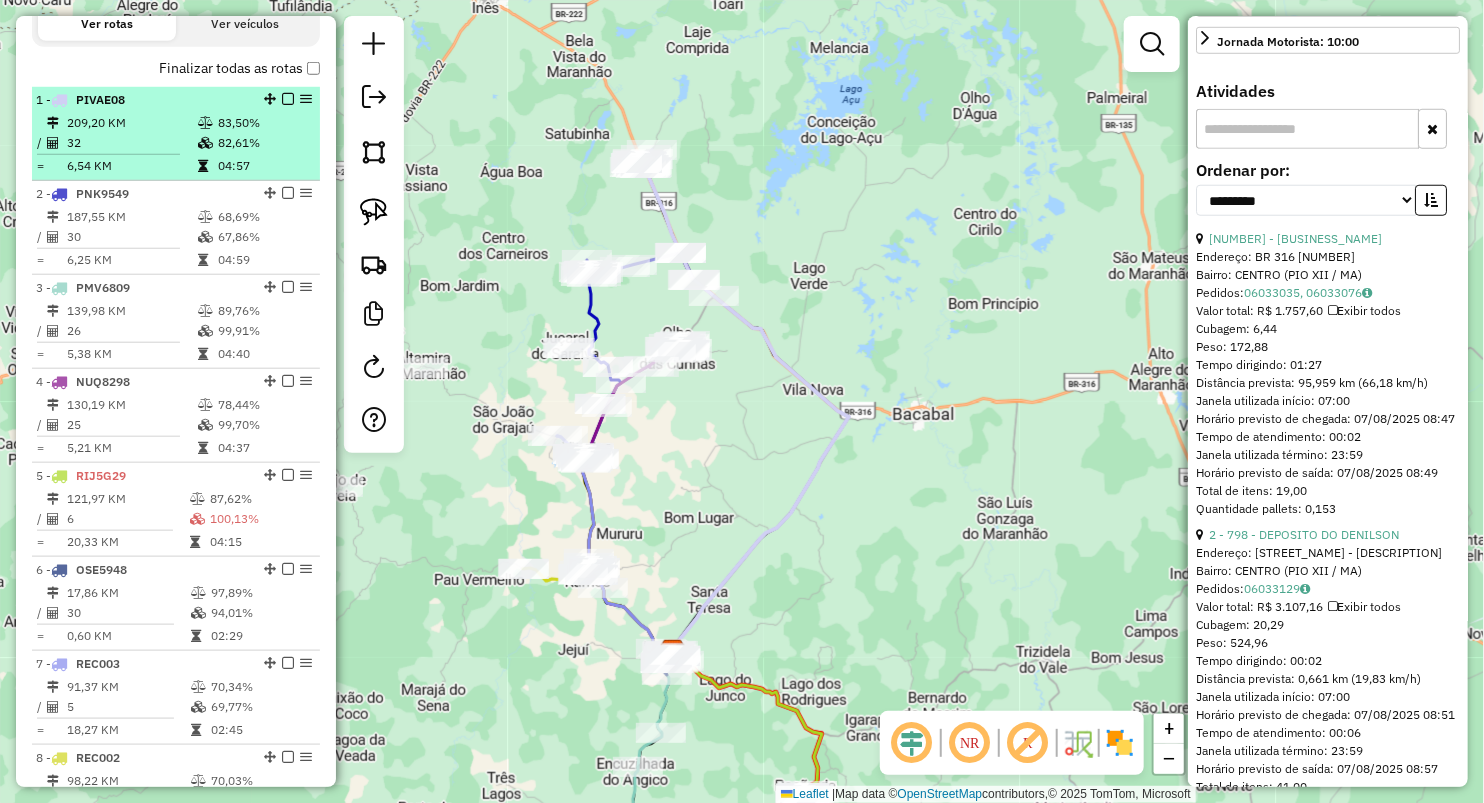 click on "209,20 KM" at bounding box center (131, 123) 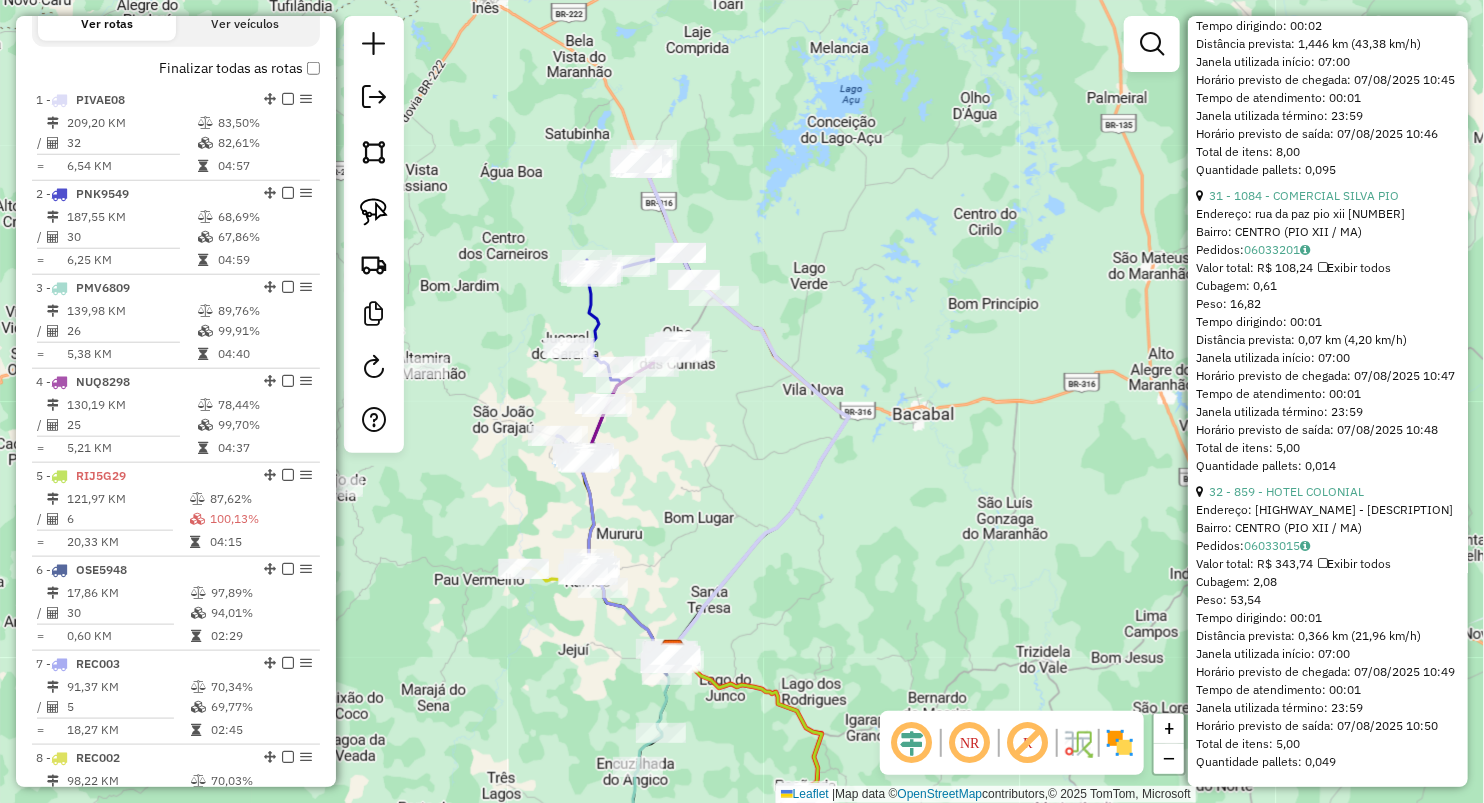 scroll, scrollTop: 10269, scrollLeft: 0, axis: vertical 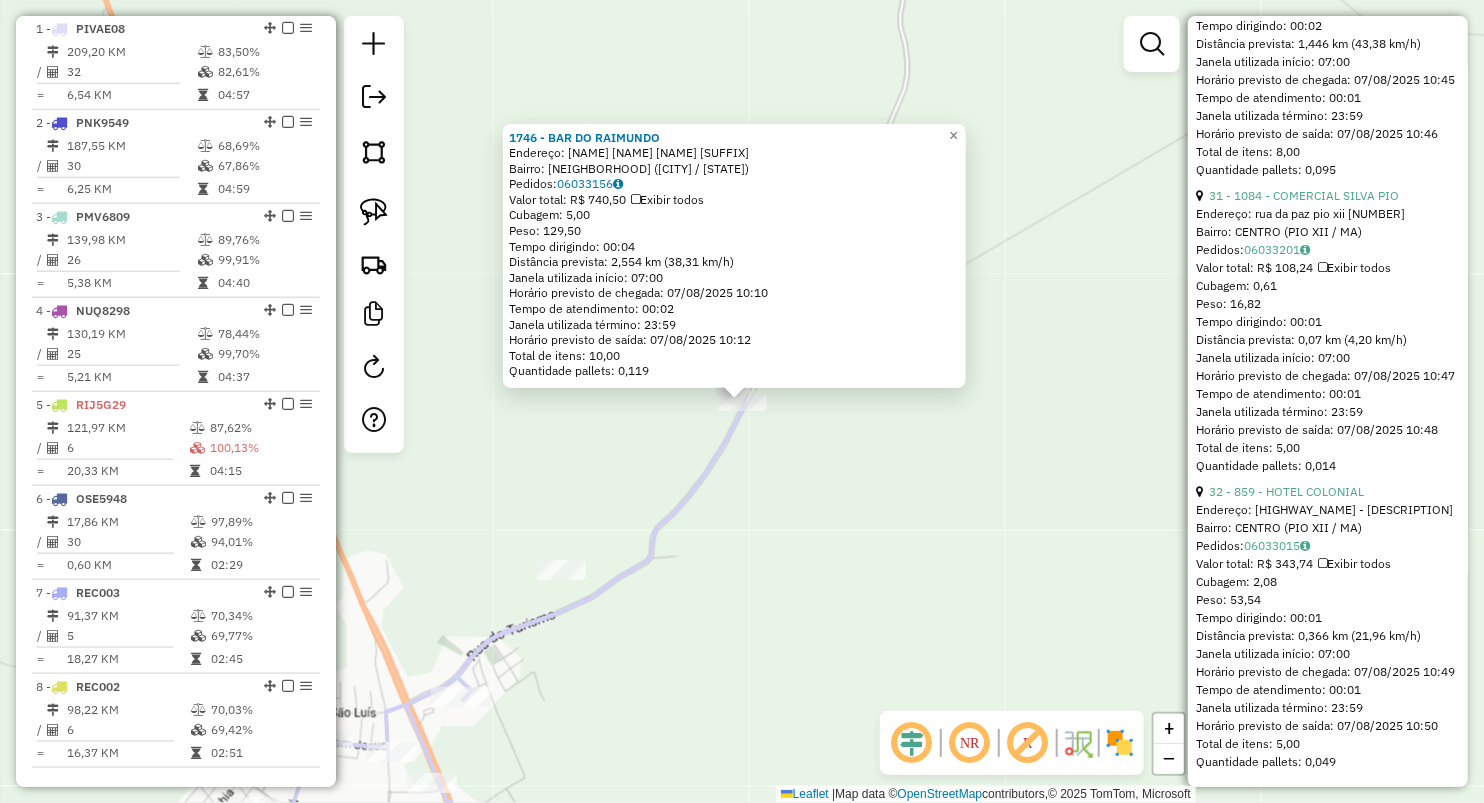 click on "1746 - BAR DO RAIMUNDO  Endereço:  GRANDE  POVOADO CENTRO DO MEIO SN   Bairro: ZONA RURAL ([CITY] / [STATE])   Pedidos:  06033156   Valor total: R$ 740,50   Exibir todos   Cubagem: 5,00  Peso: 129,50  Tempo dirigindo: 00:04   Distância prevista: 2,554 km (38,31 km/h)   Janela utilizada início: 07:00   Horário previsto de chegada: 07/08/2025 10:10   Tempo de atendimento: 00:02   Janela utilizada término: 23:59   Horário previsto de saída: 07/08/2025 10:12   Total de itens: 10,00   Quantidade pallets: 0,119  × Janela de atendimento Grade de atendimento Capacidade Transportadoras Veículos Cliente Pedidos  Rotas Selecione os dias de semana para filtrar as janelas de atendimento  Seg   Ter   Qua   Qui   Sex   Sáb   Dom  Informe o período da janela de atendimento: De: Até:  Filtrar exatamente a janela do cliente  Considerar janela de atendimento padrão  Selecione os dias de semana para filtrar as grades de atendimento  Seg   Ter   Qua   Qui   Sex   Sáb   Dom   Peso mínimo:   Peso máximo:   De:   Até:" 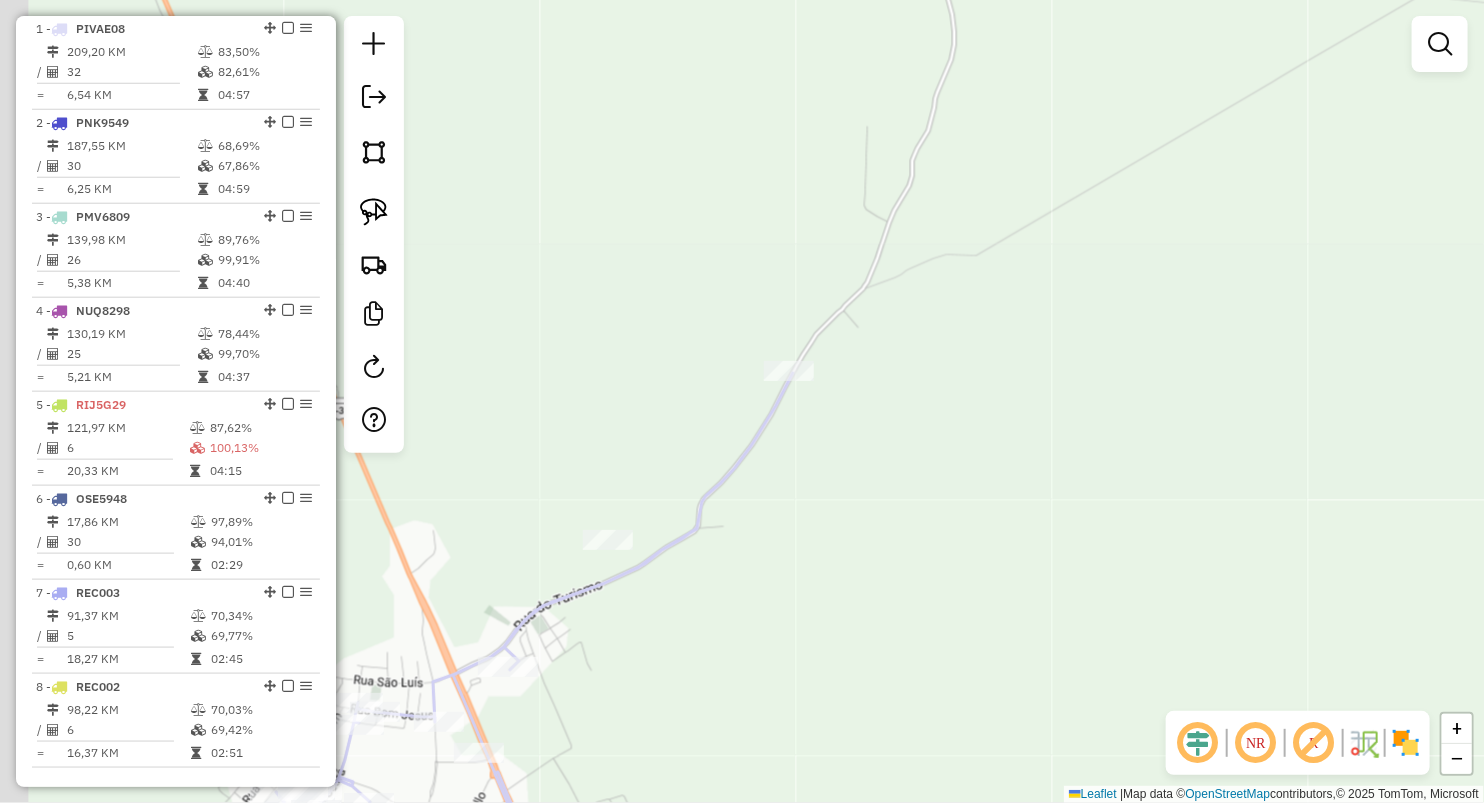 drag, startPoint x: 593, startPoint y: 429, endPoint x: 652, endPoint y: 376, distance: 79.30952 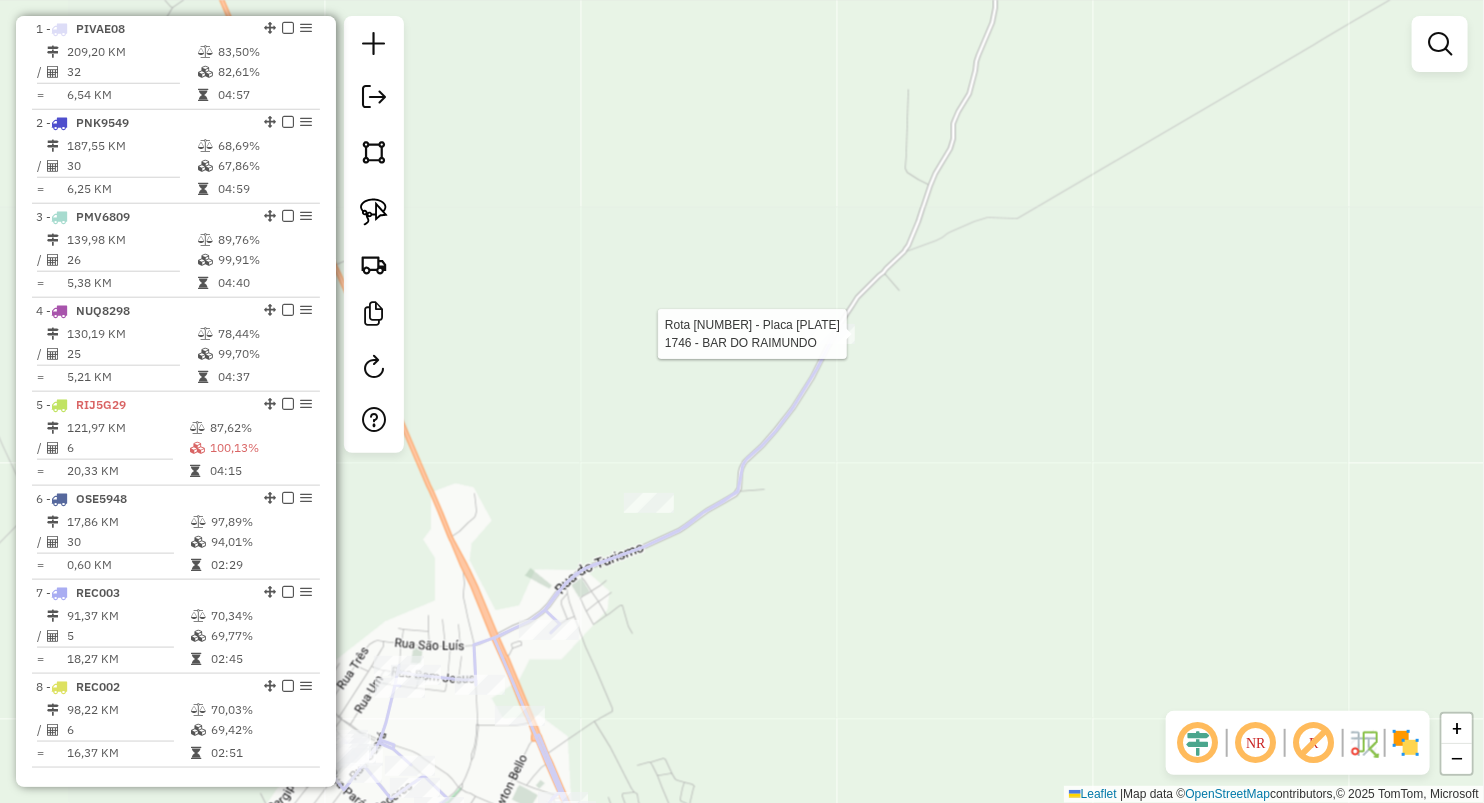 select on "**********" 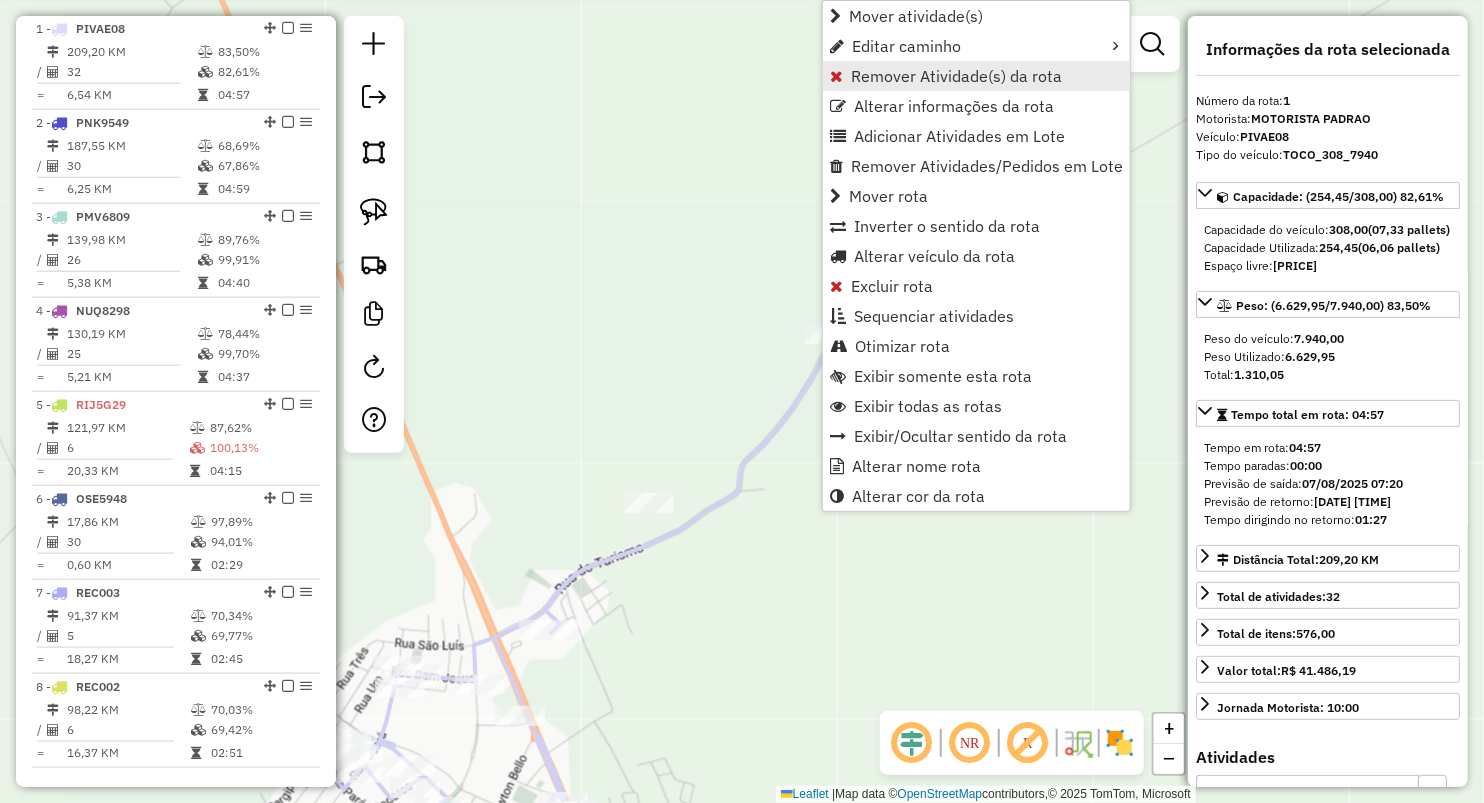 click on "Remover Atividade(s) da rota" at bounding box center (956, 76) 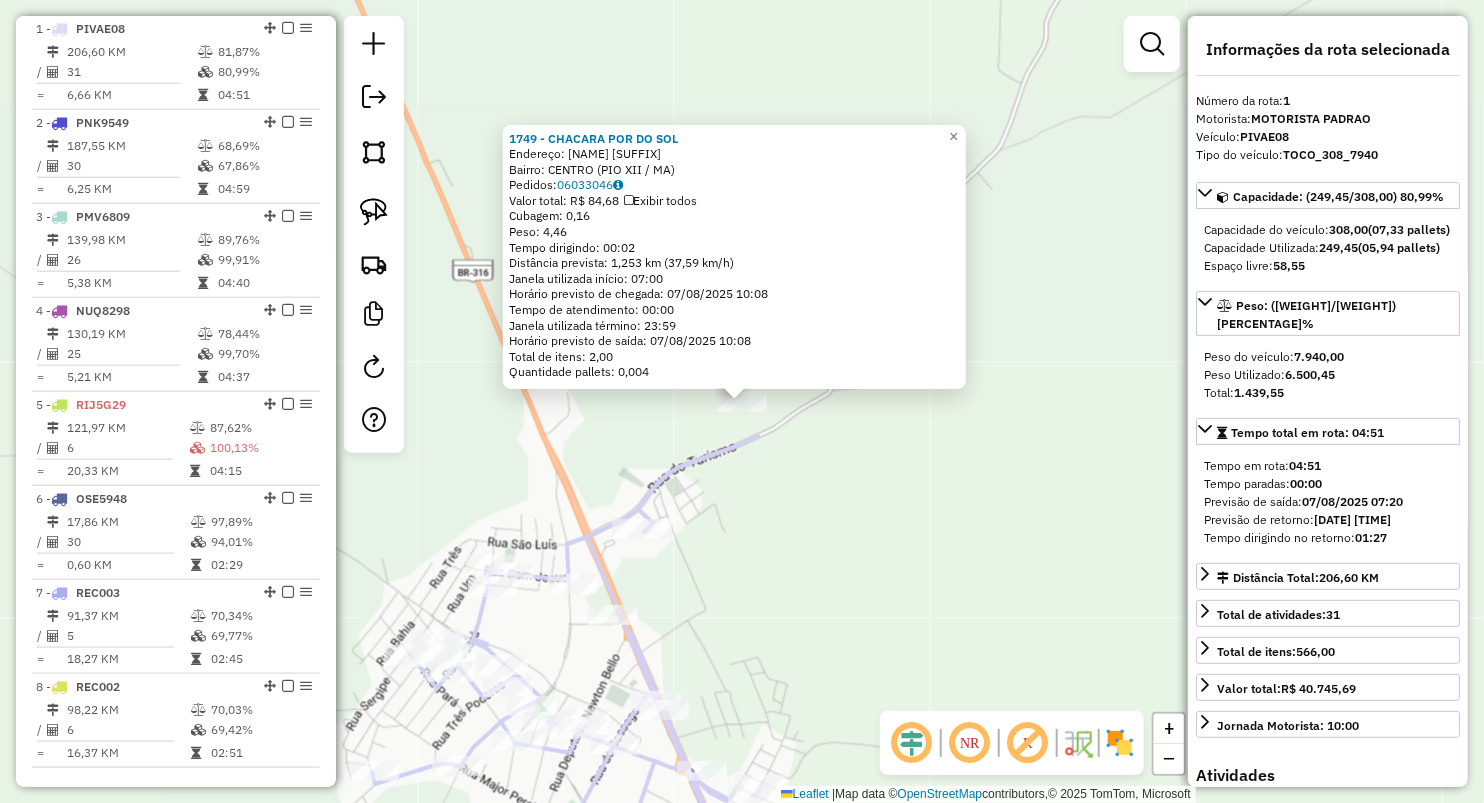 drag, startPoint x: 847, startPoint y: 533, endPoint x: 841, endPoint y: 514, distance: 19.924858 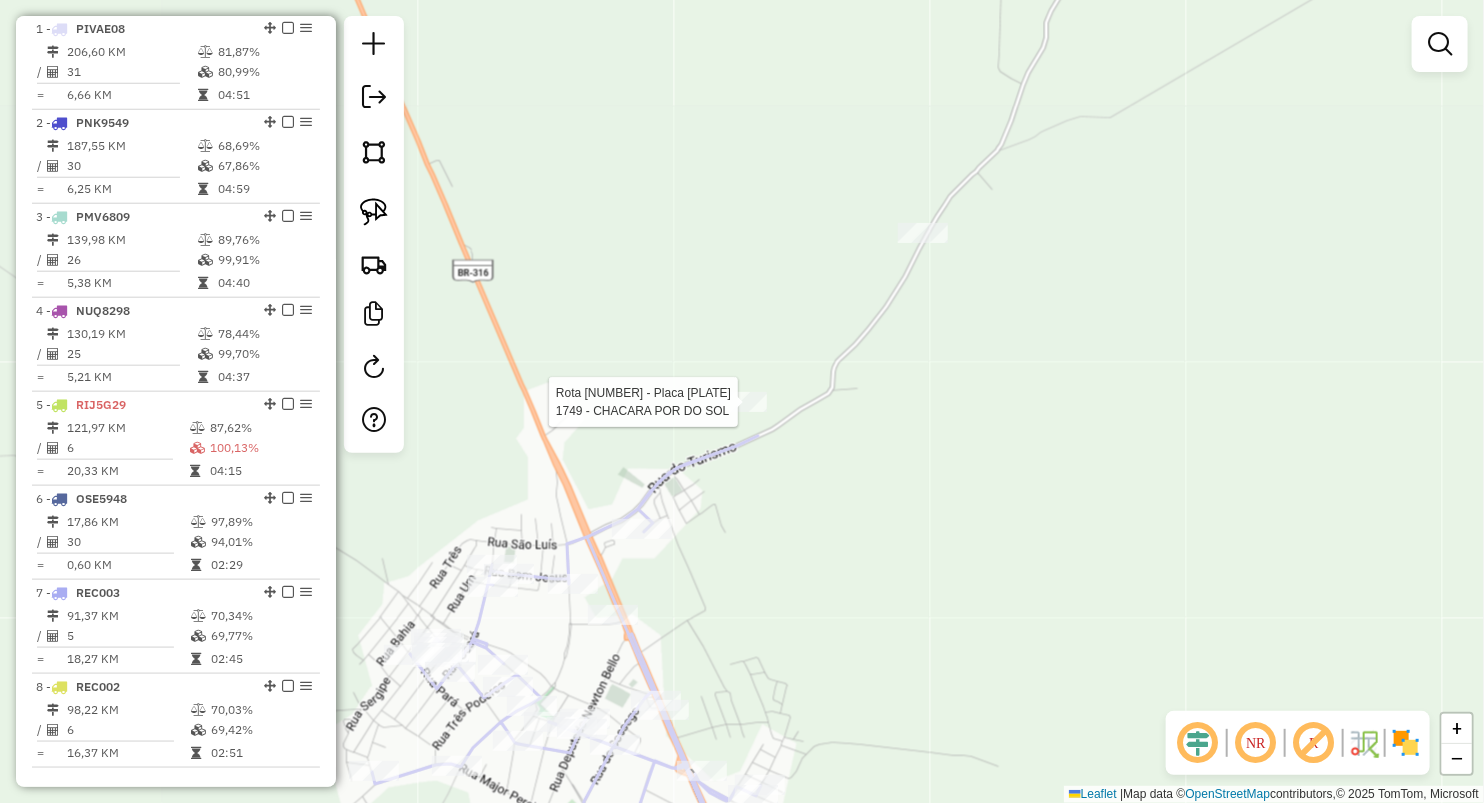 select on "**********" 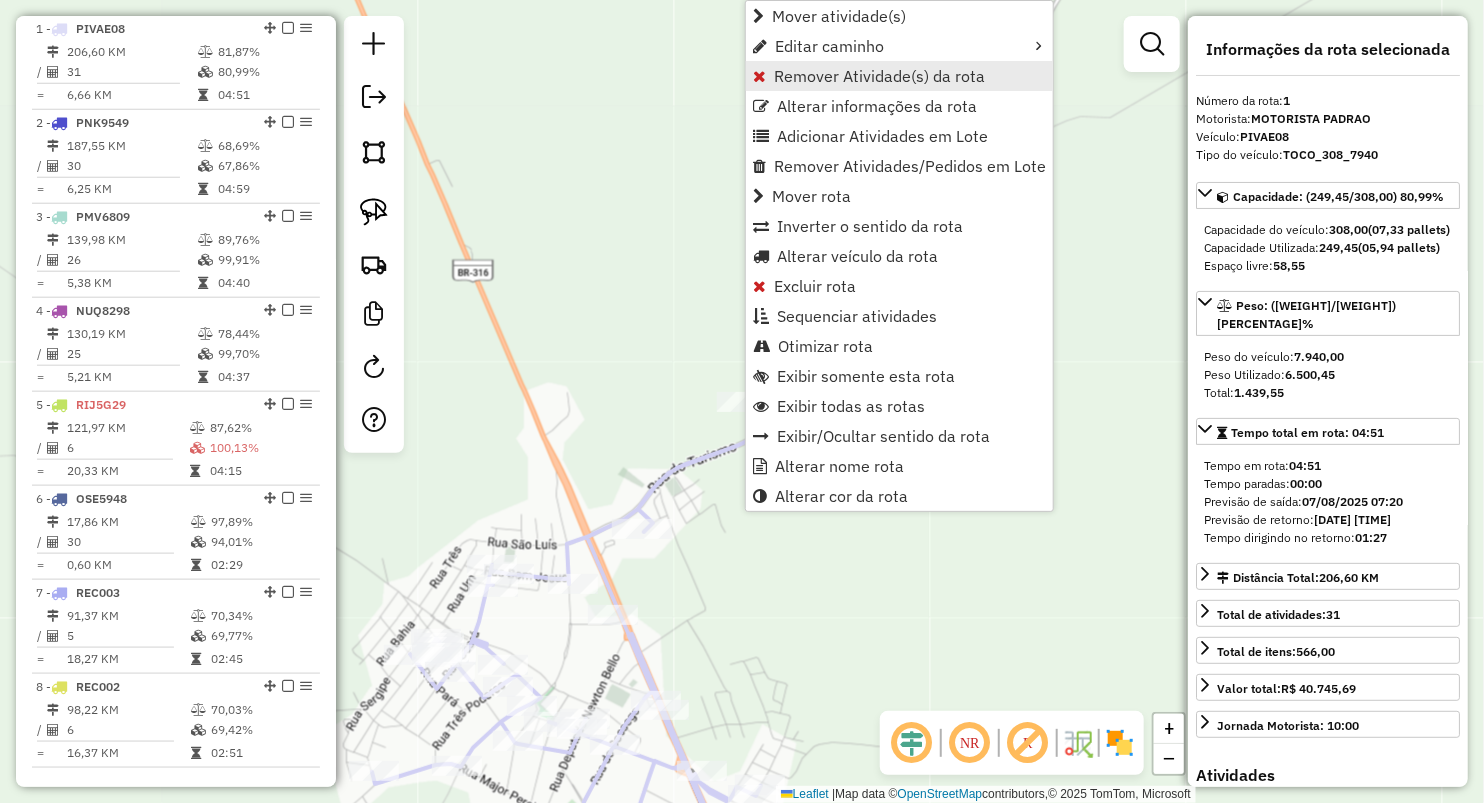 click on "Remover Atividade(s) da rota" at bounding box center [879, 76] 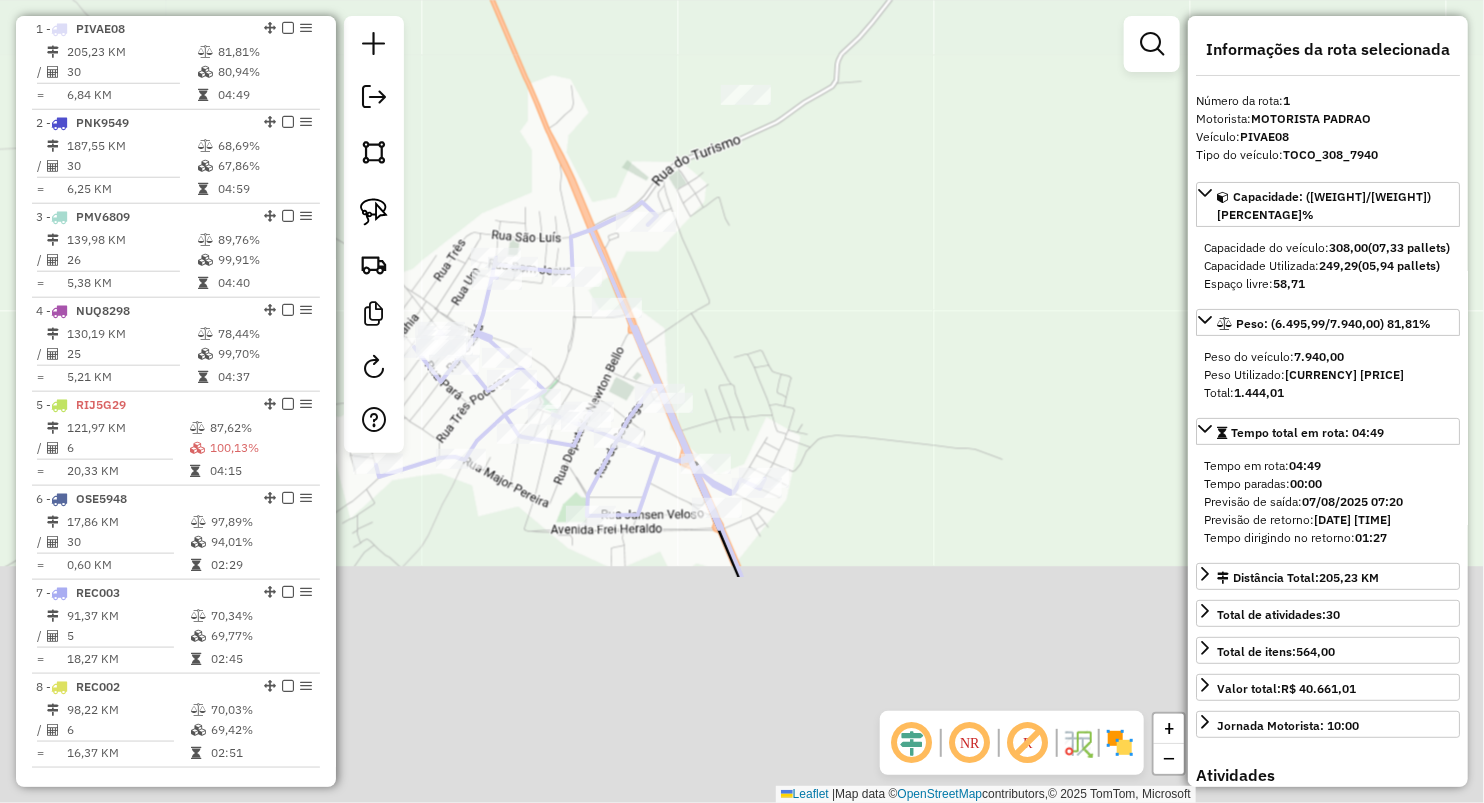 drag, startPoint x: 931, startPoint y: 545, endPoint x: 864, endPoint y: 308, distance: 246.28845 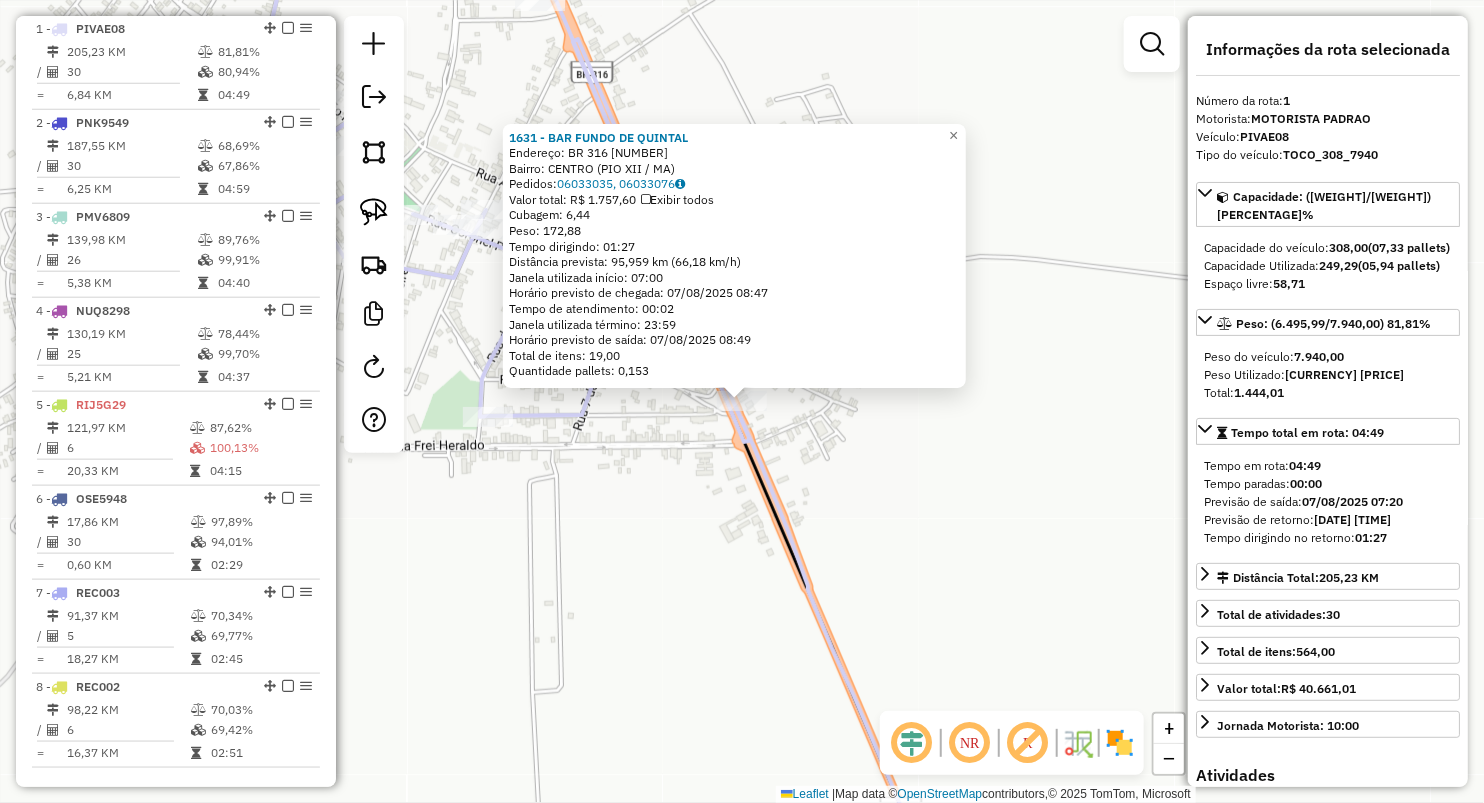 click on "[NUMBER] - [BUSINESS_NAME]  Endereço:  [HIGHWAY_NAME] [NUMBER]   Bairro: [NEIGHBORHOOD] ([CITY] / [STATE])   Pedidos:  [ORDER_NUMBER], [ORDER_NUMBER]   Valor total: [CURRENCY] [AMOUNT]   Exibir todos   Cubagem: [VOLUME]  Peso: [WEIGHT]  Tempo dirigindo: [TIME]   Distância prevista: [DISTANCE] km ([SPEED] km/h)   Janela utilizada início: [TIME]   Horário previsto de chegada: [DATE] [TIME]   Tempo de atendimento: [TIME]   Janela utilizada término: [TIME]   Horário previsto de saída: [DATE] [TIME]   Total de itens: [QUANTITY]   Quantidade pallets: [QUANTITY]  × Janela de atendimento Grade de atendimento Capacidade Transportadoras Veículos Cliente Pedidos  Rotas Selecione os dias de semana para filtrar as janelas de atendimento  Seg   Ter   Qua   Qui   Sex   Sáb   Dom  Informe o período da janela de atendimento: De: Até:  Filtrar exatamente a janela do cliente  Considerar janela de atendimento padrão  Selecione os dias de semana para filtrar as grades de atendimento  Seg   Ter   Qua   Qui   Sex   Sáb   Dom   Considerar clientes sem dia de atendimento cadastrado" 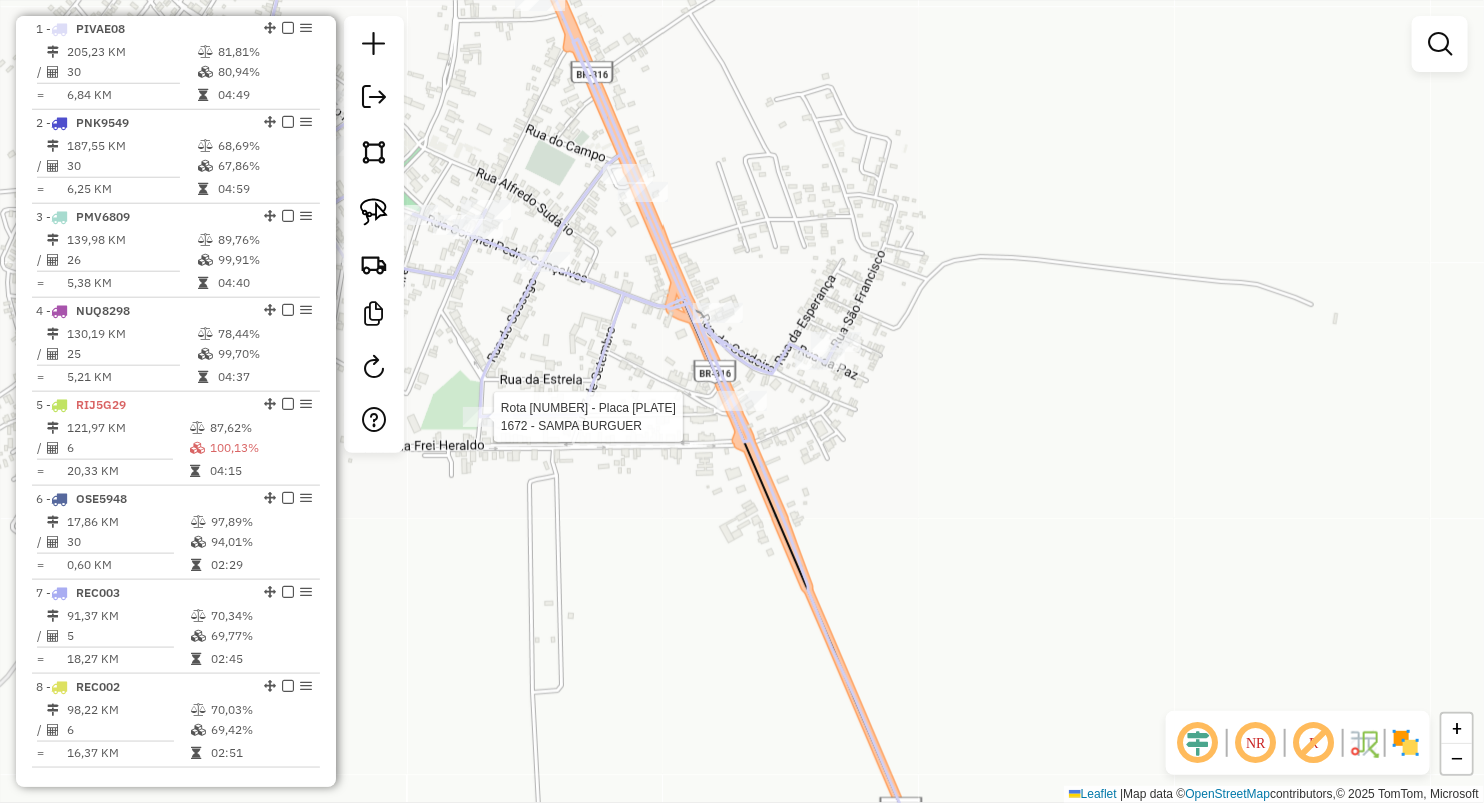 select on "**********" 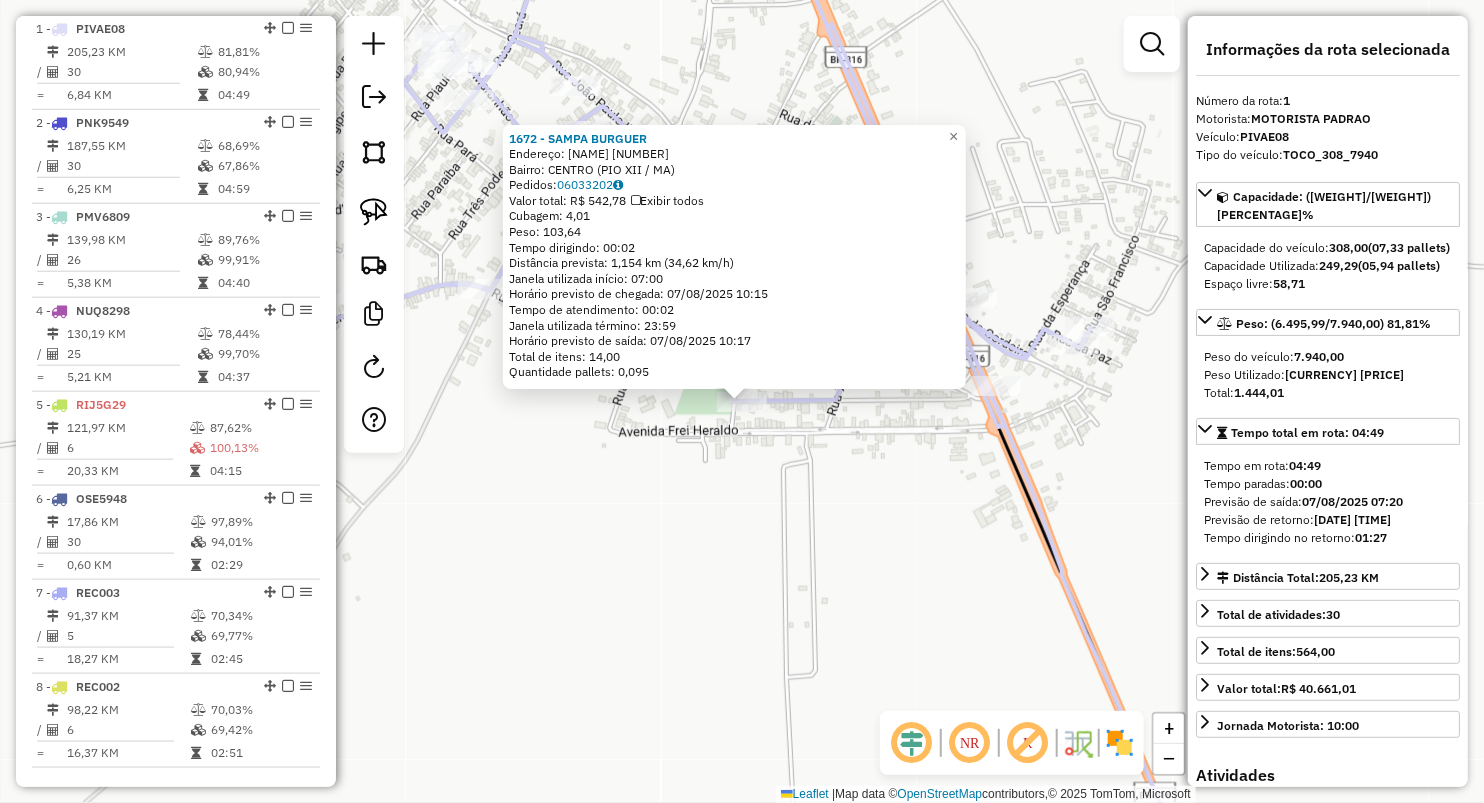 click on "[BUSINESS_NAME]  Endereço:  [NAME] [NAME] [NUMBER]   Bairro: [NEIGHBORHOOD] ([CITY] / [STATE])   Pedidos:  [ORDER_NUMBER]   Valor total: [CURRENCY] [AMOUNT]   Exibir todos   Cubagem: [VOLUME]  Peso: [WEIGHT]  Tempo dirigindo: [TIME]   Distância prevista: [DISTANCE] km ([SPEED] km/h)   Janela utilizada início: [TIME]   Horário previsto de chegada: [DATE] [TIME]   Tempo de atendimento: [TIME]   Janela utilizada término: [TIME]   Horário previsto de saída: [DATE] [TIME]   Total de itens: [QUANTITY]   Quantidade pallets: [QUANTITY]  × Janela de atendimento Grade de atendimento Capacidade Transportadoras Veículos Cliente Pedidos  Rotas Selecione os dias de semana para filtrar as janelas de atendimento  Seg   Ter   Qua   Qui   Sex   Sáb   Dom  Informe o período da janela de atendimento: De: Até:  Filtrar exatamente a janela do cliente  Considerar janela de atendimento padrão  Selecione os dias de semana para filtrar as grades de atendimento  Seg   Ter   Qua   Qui   Sex   Sáb   Dom   Considerar clientes sem dia de atendimento cadastrado  De:   Até:" 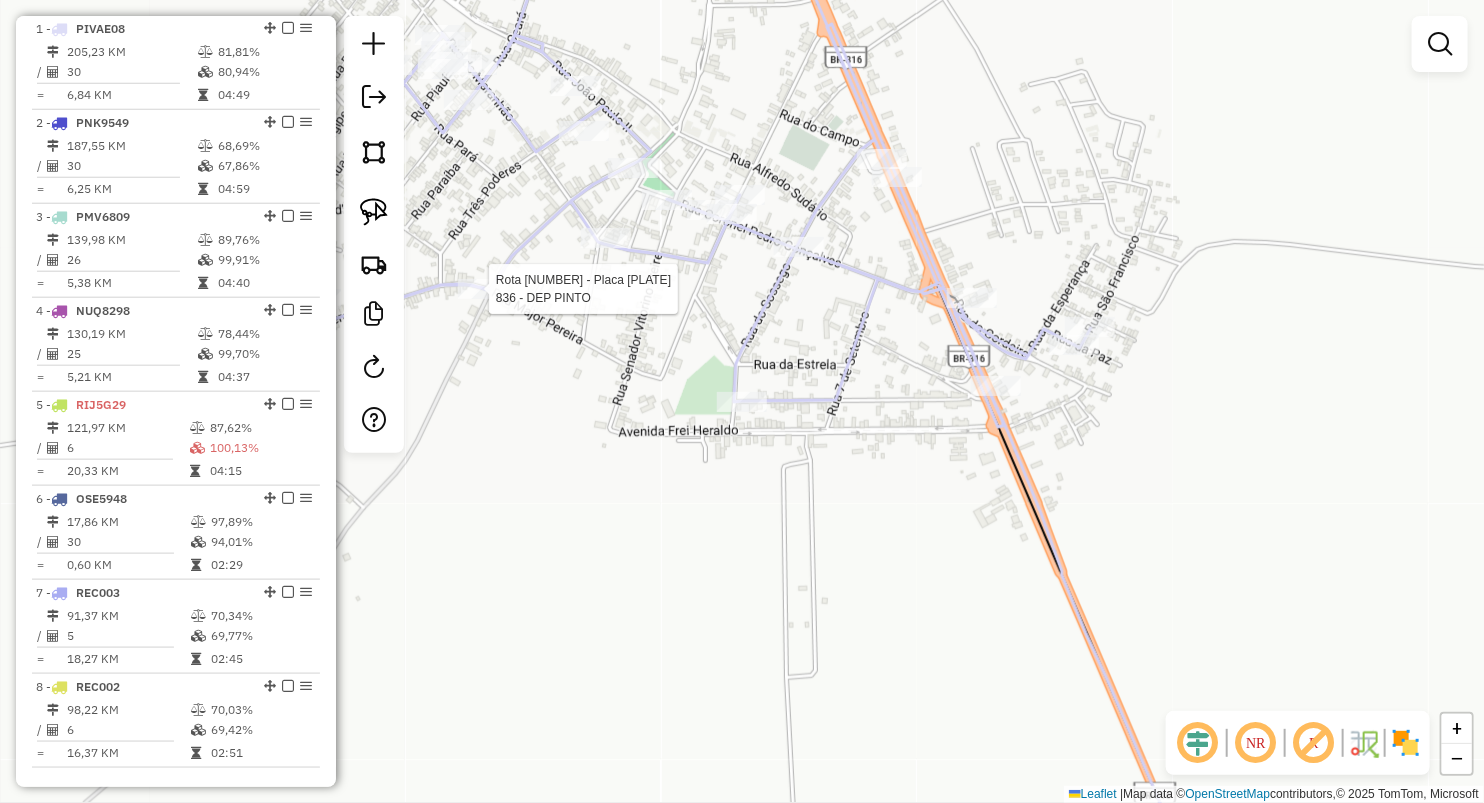 select on "**********" 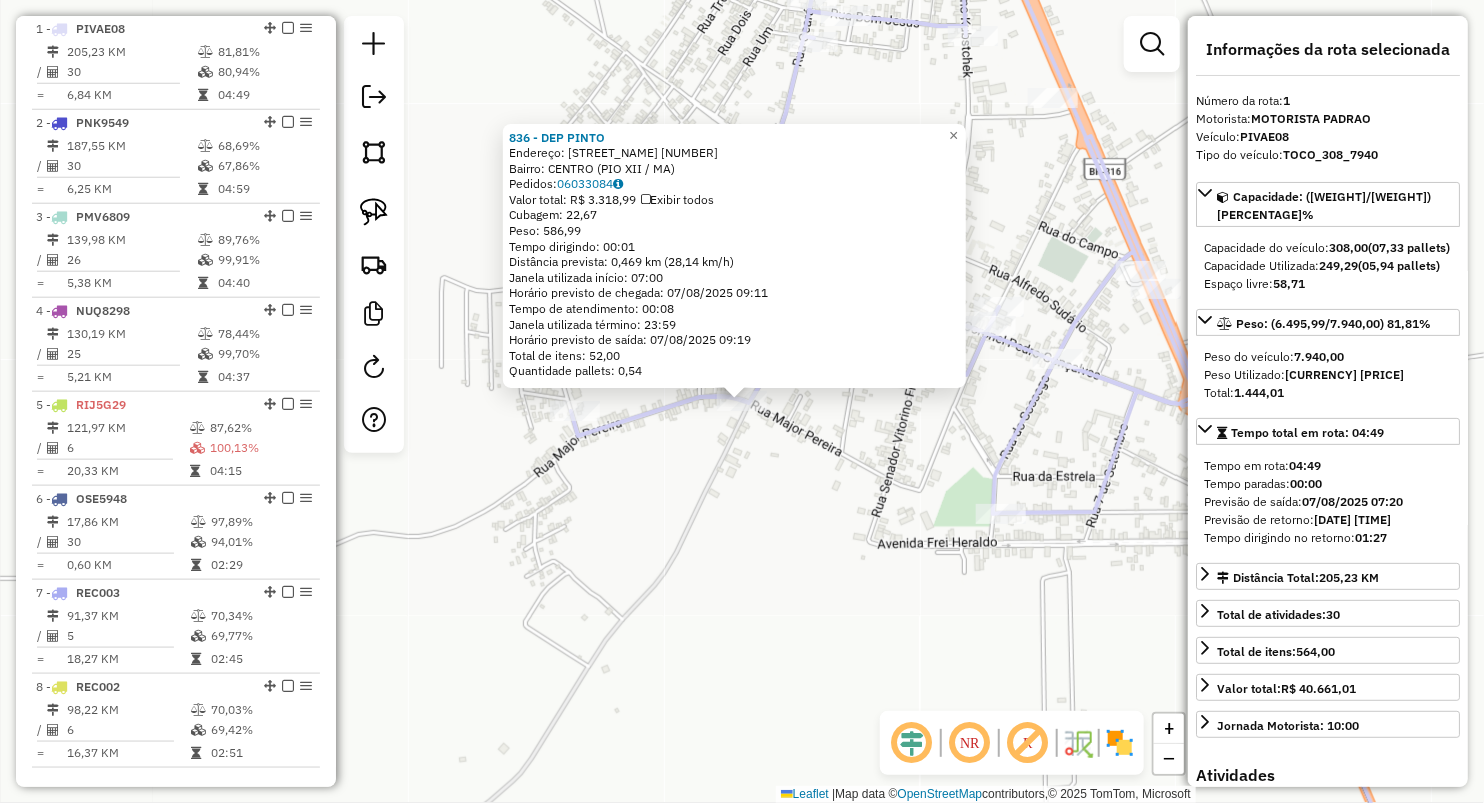 click on "836 - DEP [NAME]  Endereço:  R J K [NUMBER]   Bairro: CENTRO ([CITY] / [STATE])   Pedidos:  06033084   Valor total: R$ 3.318,99   Exibir todos   Cubagem: 22,67  Peso: 586,99  Tempo dirigindo: 00:01   Distância prevista: 0,469 km (28,14 km/h)   Janela utilizada início: 07:00   Horário previsto de chegada: 07/08/2025 09:11   Tempo de atendimento: 00:08   Janela utilizada término: 23:59   Horário previsto de saída: 07/08/2025 09:19   Total de itens: 52,00   Quantidade pallets: 0,54  × Janela de atendimento Grade de atendimento Capacidade Transportadoras Veículos Cliente Pedidos  Rotas Selecione os dias de semana para filtrar as janelas de atendimento  Seg   Ter   Qua   Qui   Sex   Sáb   Dom  Informe o período da janela de atendimento: De: Até:  Filtrar exatamente a janela do cliente  Considerar janela de atendimento padrão  Selecione os dias de semana para filtrar as grades de atendimento  Seg   Ter   Qua   Qui   Sex   Sáb   Dom   Considerar clientes sem dia de atendimento cadastrado  Peso mínimo:   De:  De:" 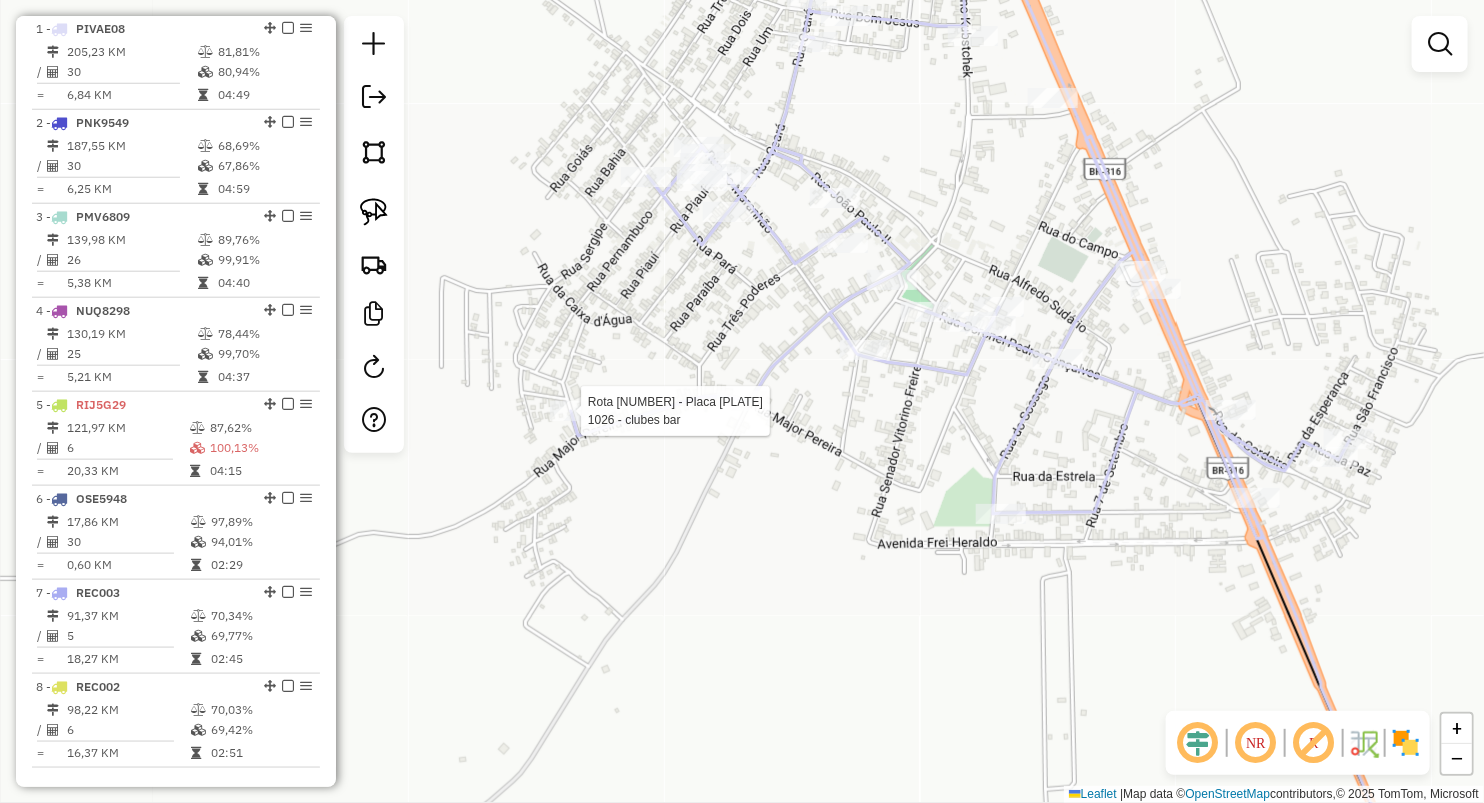 select on "**********" 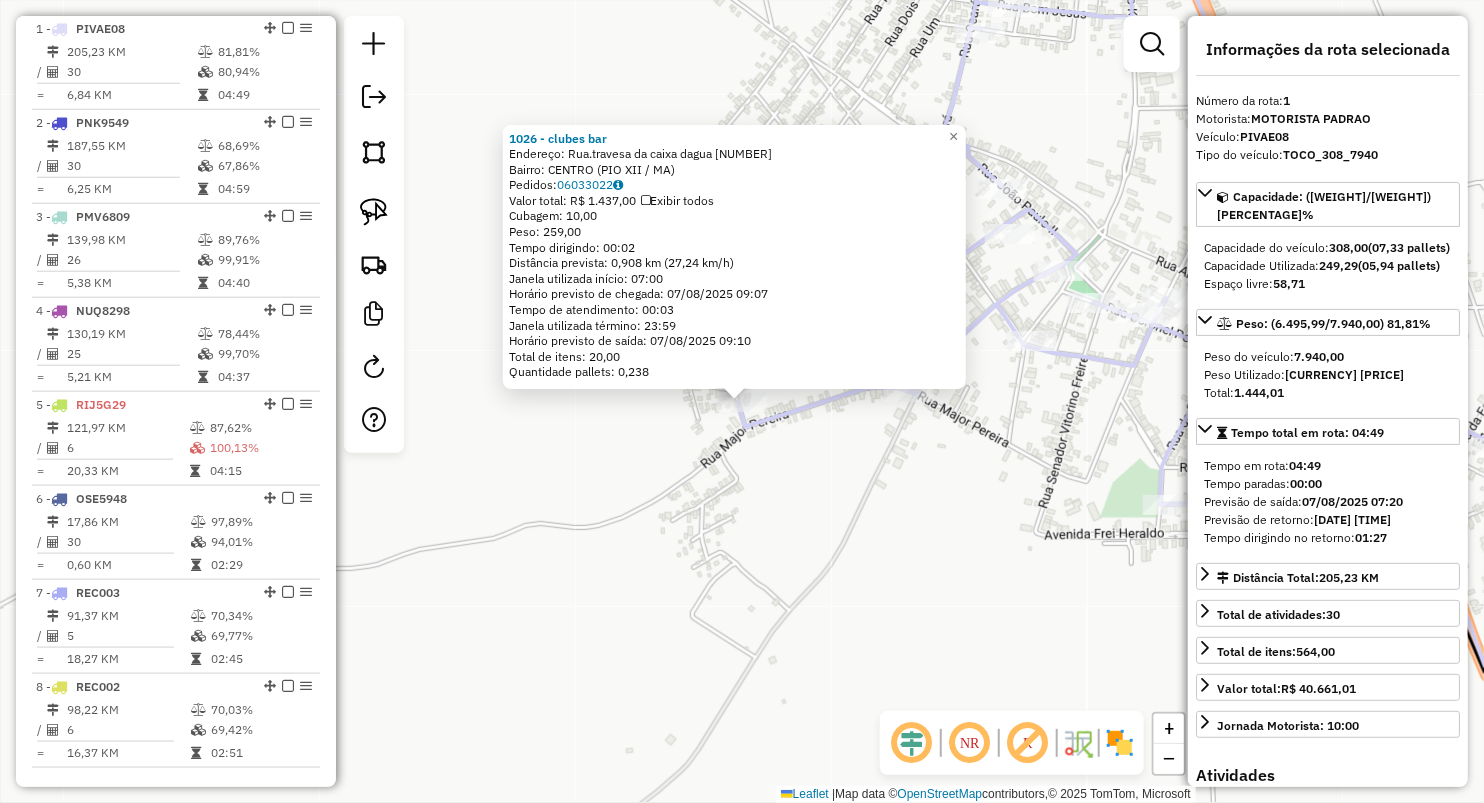 click on "[NUMBER] [BUSINESS_NAME]  Endereço:  [STREET_NAME] [DESCRIPTION] [NUMBER]   Bairro: [NEIGHBORHOOD] ([CITY] / [STATE])   Pedidos:  [ORDER_NUMBER]   Valor total: [CURRENCY] [AMOUNT]   Exibir todos   Cubagem: [VOLUME]  Peso: [WEIGHT]  Tempo dirigindo: [TIME]   Distância prevista: [DISTANCE] km ([SPEED] km/h)   Janela utilizada início: [TIME]   Horário previsto de chegada: [DATE] [TIME]   Tempo de atendimento: [TIME]   Janela utilizada término: [TIME]   Horário previsto de saída: [DATE] [TIME]   Total de itens: [QUANTITY]   Quantidade pallets: [QUANTITY]  × Janela de atendimento Grade de atendimento Capacidade Transportadoras Veículos Cliente Pedidos  Rotas Selecione os dias de semana para filtrar as janelas de atendimento  Seg   Ter   Qua   Qui   Sex   Sáb   Dom  Informe o período da janela de atendimento: De: Até:  Filtrar exatamente a janela do cliente  Considerar janela de atendimento padrão  Selecione os dias de semana para filtrar as grades de atendimento  Seg   Ter   Qua   Qui   Sex   Sáb   Dom   Considerar clientes sem dia de atendimento cadastrado" 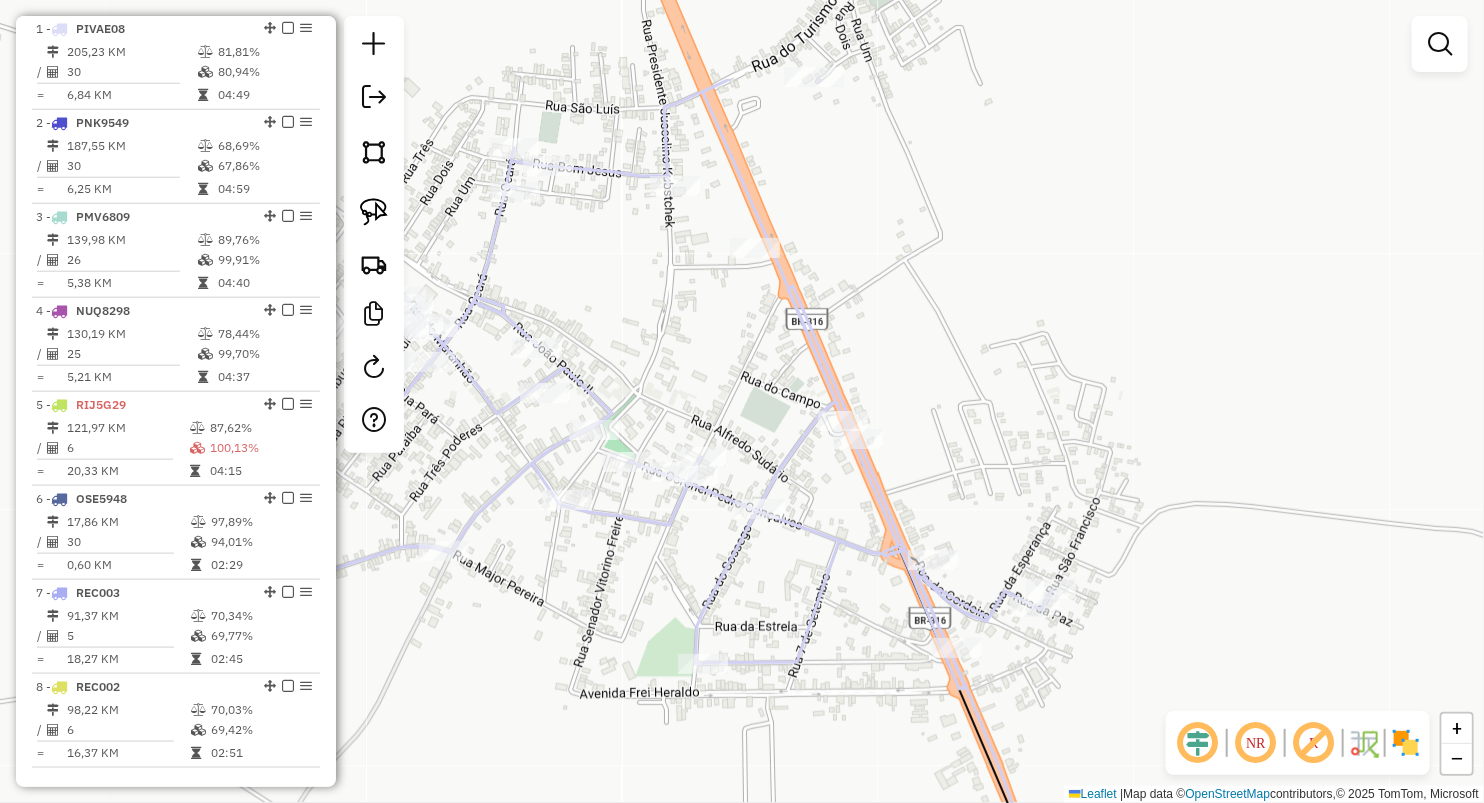 drag, startPoint x: 1035, startPoint y: 447, endPoint x: 560, endPoint y: 612, distance: 502.84192 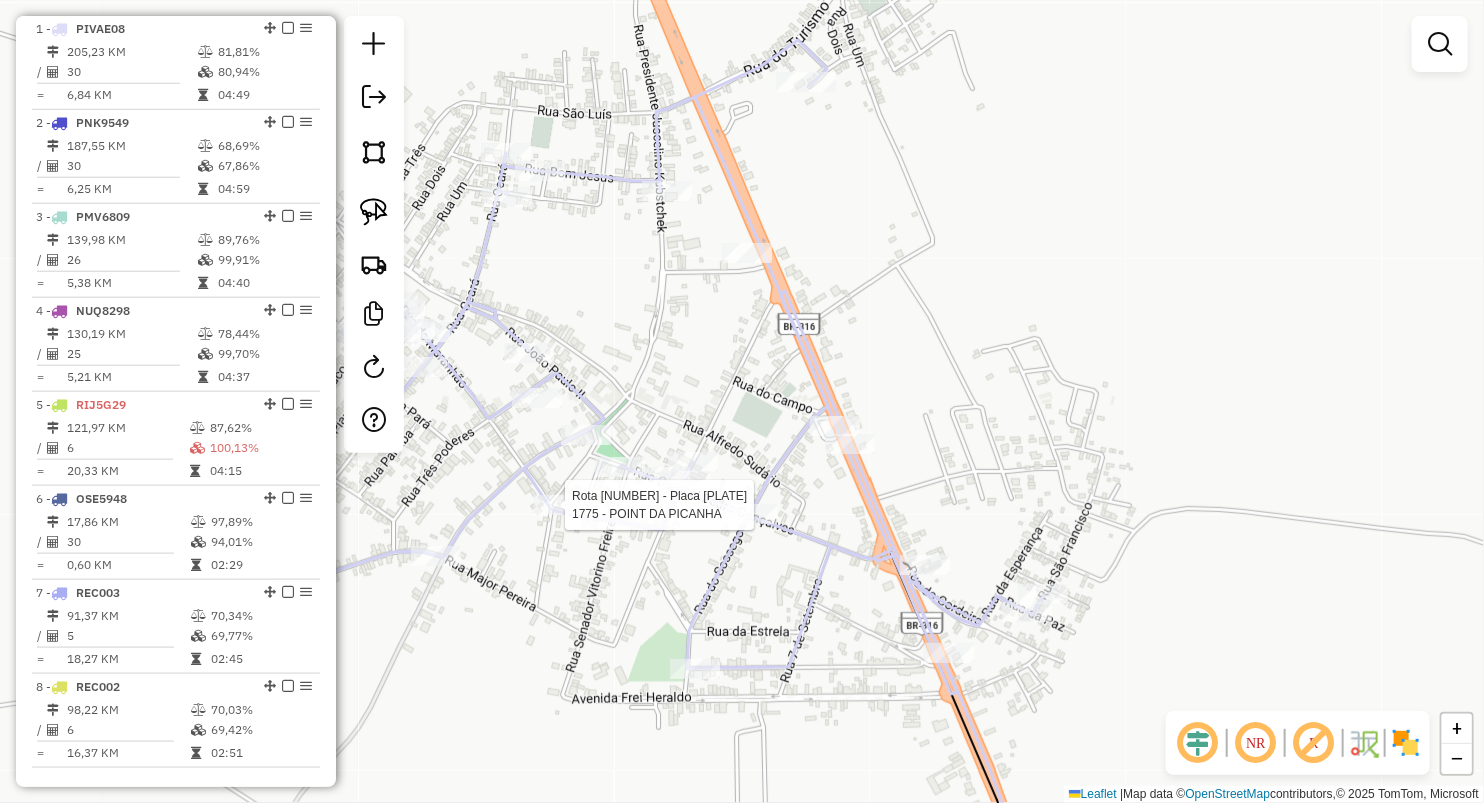 select on "**********" 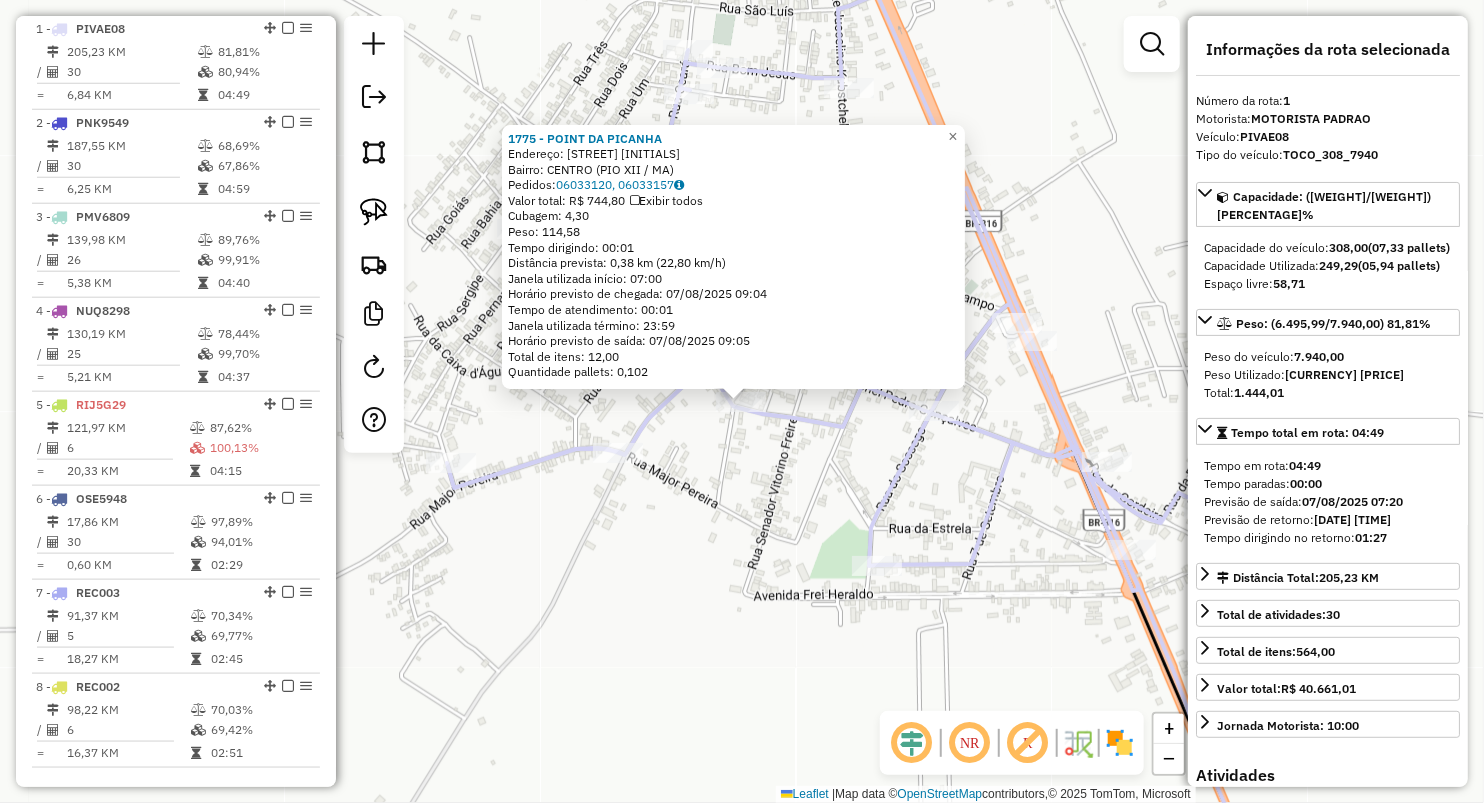 click on "1775 - POINT DA PICANHA  Endereço:  DOUTOR JOSE BOURNET SN   Bairro: CENTRO ([CITY] / [STATE])   Pedidos:  06033120, 06033157   Valor total: R$ 744,80   Exibir todos   Cubagem: 4,30  Peso: 114,58  Tempo dirigindo: 00:01   Distância prevista: 0,38 km (22,80 km/h)   Janela utilizada início: 07:00   Horário previsto de chegada: 07/08/2025 09:04   Tempo de atendimento: 00:01   Janela utilizada término: 23:59   Horário previsto de saída: 07/08/2025 09:05   Total de itens: 12,00   Quantidade pallets: 0,102  × Janela de atendimento Grade de atendimento Capacidade Transportadoras Veículos Cliente Pedidos  Rotas Selecione os dias de semana para filtrar as janelas de atendimento  Seg   Ter   Qua   Qui   Sex   Sáb   Dom  Informe o período da janela de atendimento: De: Até:  Filtrar exatamente a janela do cliente  Considerar janela de atendimento padrão  Selecione os dias de semana para filtrar as grades de atendimento  Seg   Ter   Qua   Qui   Sex   Sáb   Dom   Clientes fora do dia de atendimento selecionado +" 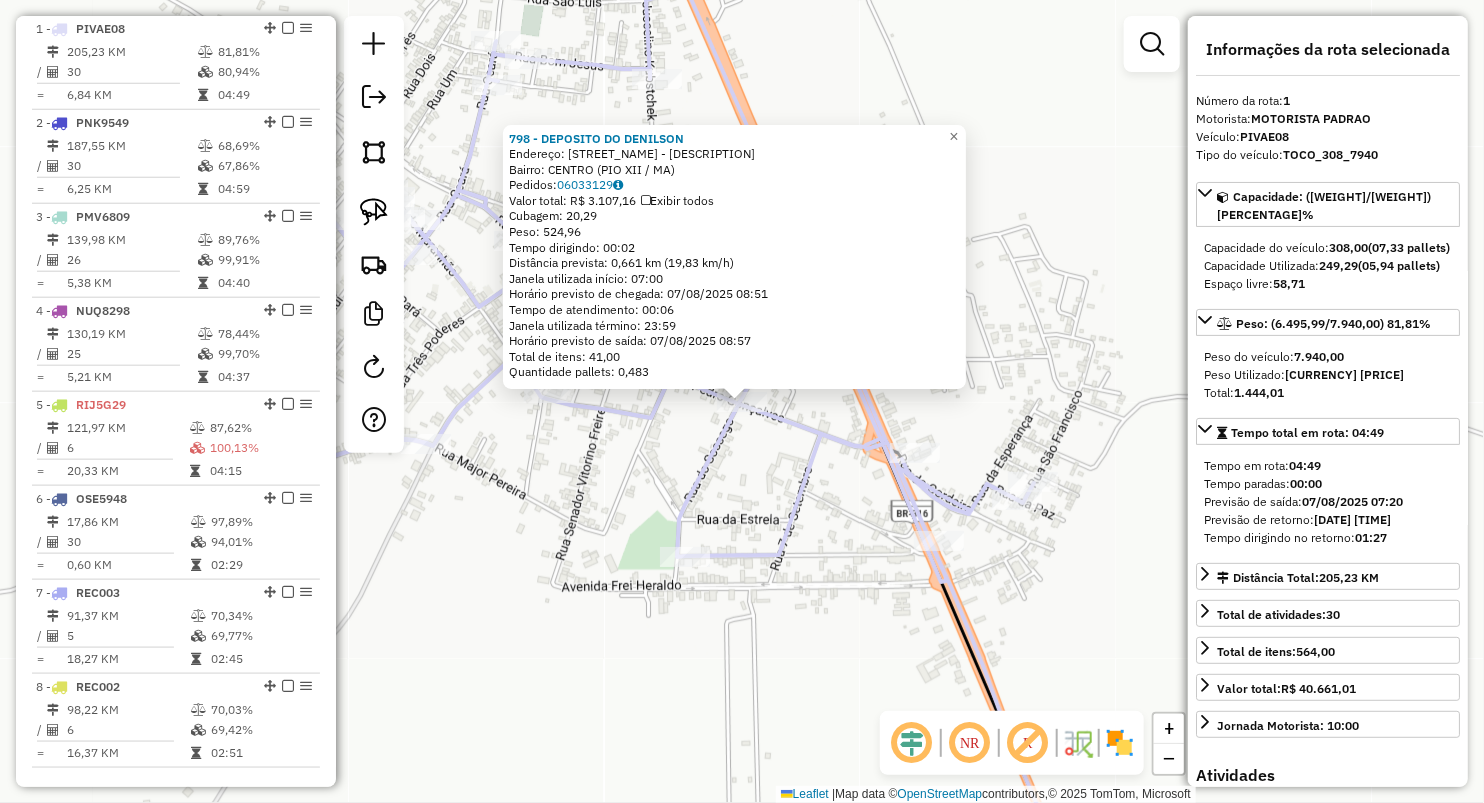 drag, startPoint x: 771, startPoint y: 523, endPoint x: 804, endPoint y: 525, distance: 33.06055 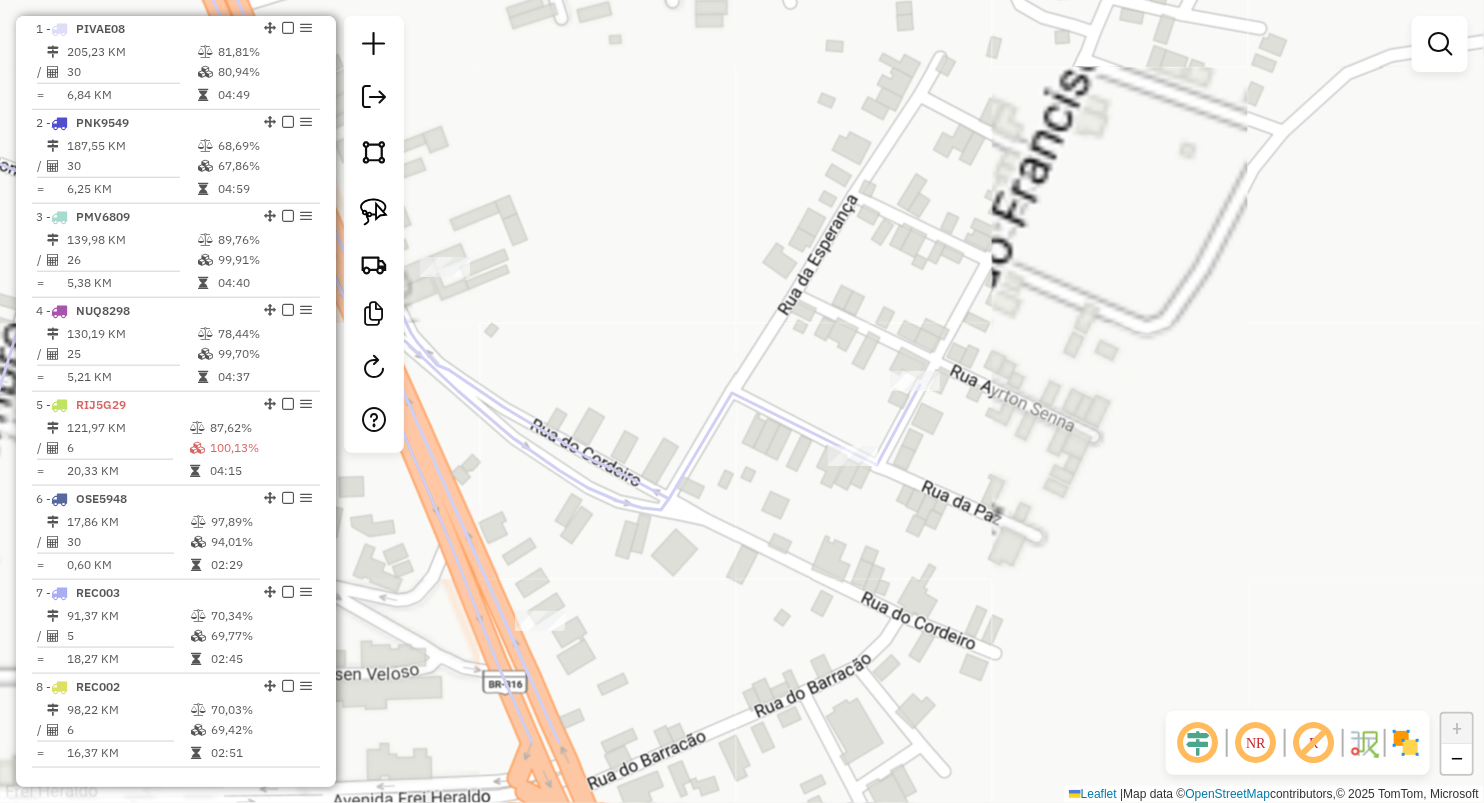 drag, startPoint x: 591, startPoint y: 452, endPoint x: 728, endPoint y: 314, distance: 194.45566 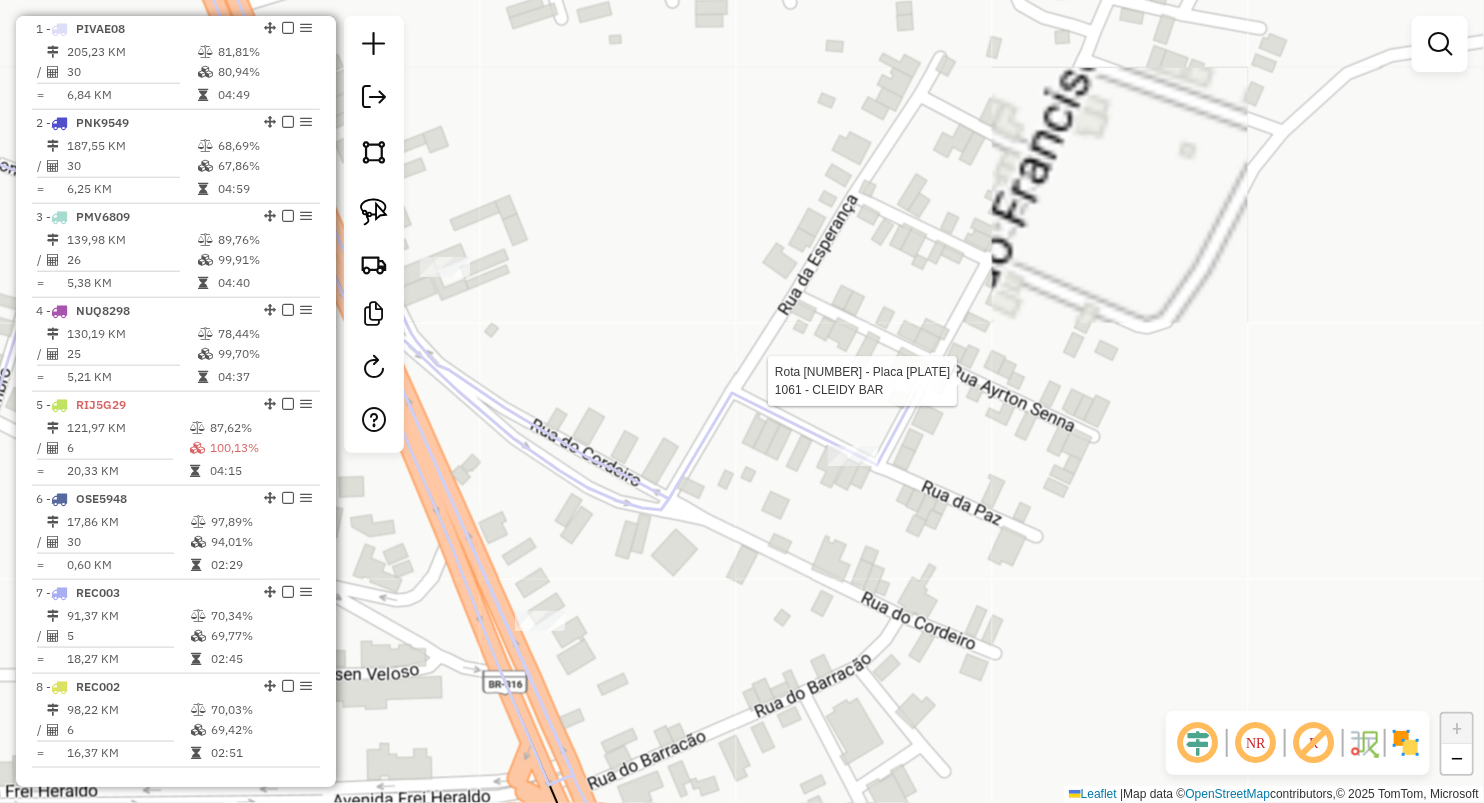 select on "**********" 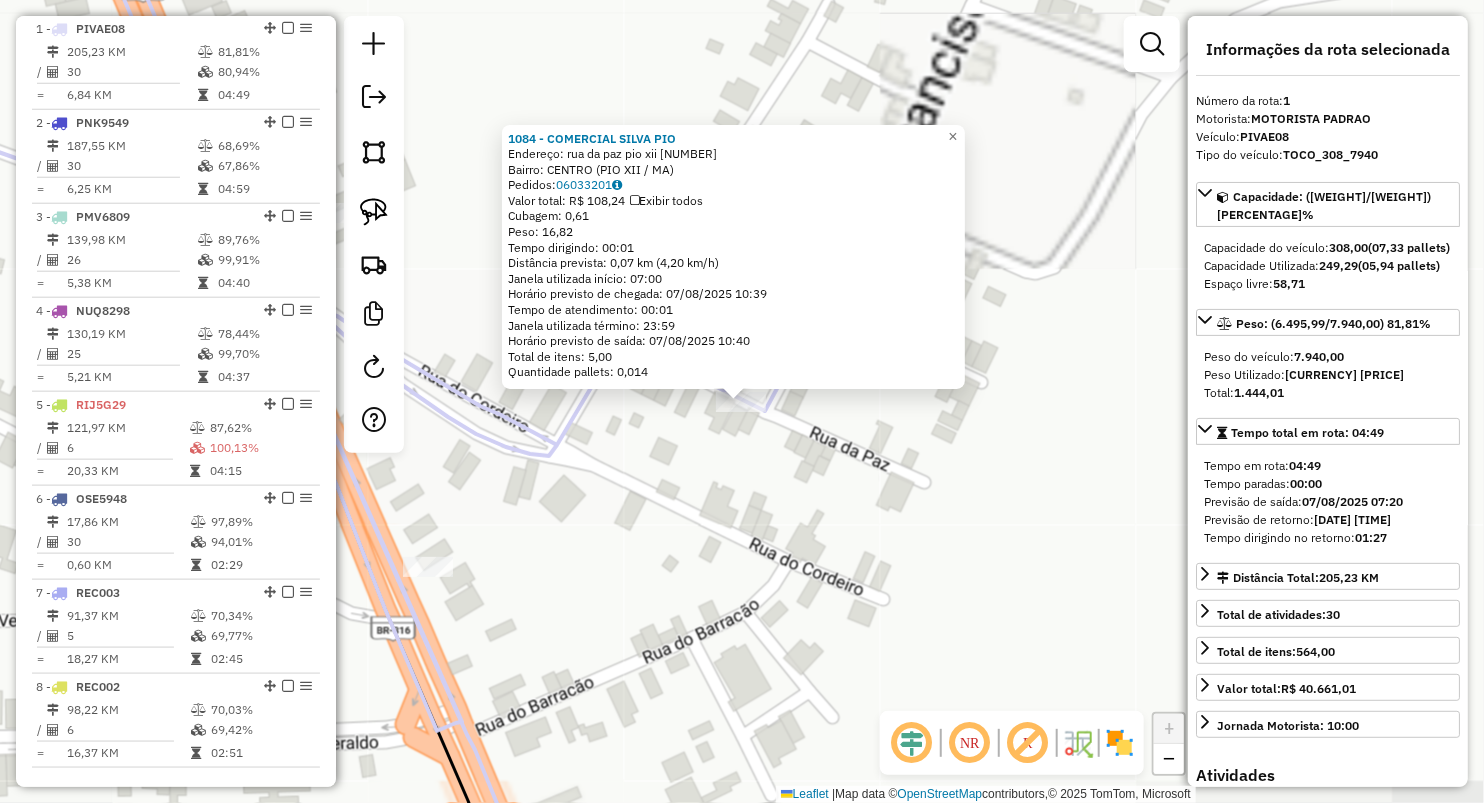 click on "1084 - COMERCIAL SILVA PIO  Endereço:  rua da paz pio xii [NUMBER]   Bairro: CENTRO ([CITY] / [STATE])   Pedidos:  06033201   Valor total: R$ 108,24   Exibir todos   Cubagem: 0,61  Peso: 16,82  Tempo dirigindo: 00:01   Distância prevista: 0,07 km (4,20 km/h)   Janela utilizada início: 07:00   Horário previsto de chegada: 07/08/2025 10:39   Tempo de atendimento: 00:01   Janela utilizada término: 23:59   Horário previsto de saída: 07/08/2025 10:40   Total de itens: 5,00   Quantidade pallets: 0,014  × Janela de atendimento Grade de atendimento Capacidade Transportadoras Veículos Cliente Pedidos  Rotas Selecione os dias de semana para filtrar as janelas de atendimento  Seg   Ter   Qua   Qui   Sex   Sáb   Dom  Informe o período da janela de atendimento: De: Até:  Filtrar exatamente a janela do cliente  Considerar janela de atendimento padrão  Selecione os dias de semana para filtrar as grades de atendimento  Seg   Ter   Qua   Qui   Sex   Sáb   Dom   Considerar clientes sem dia de atendimento cadastrado  De:  +" 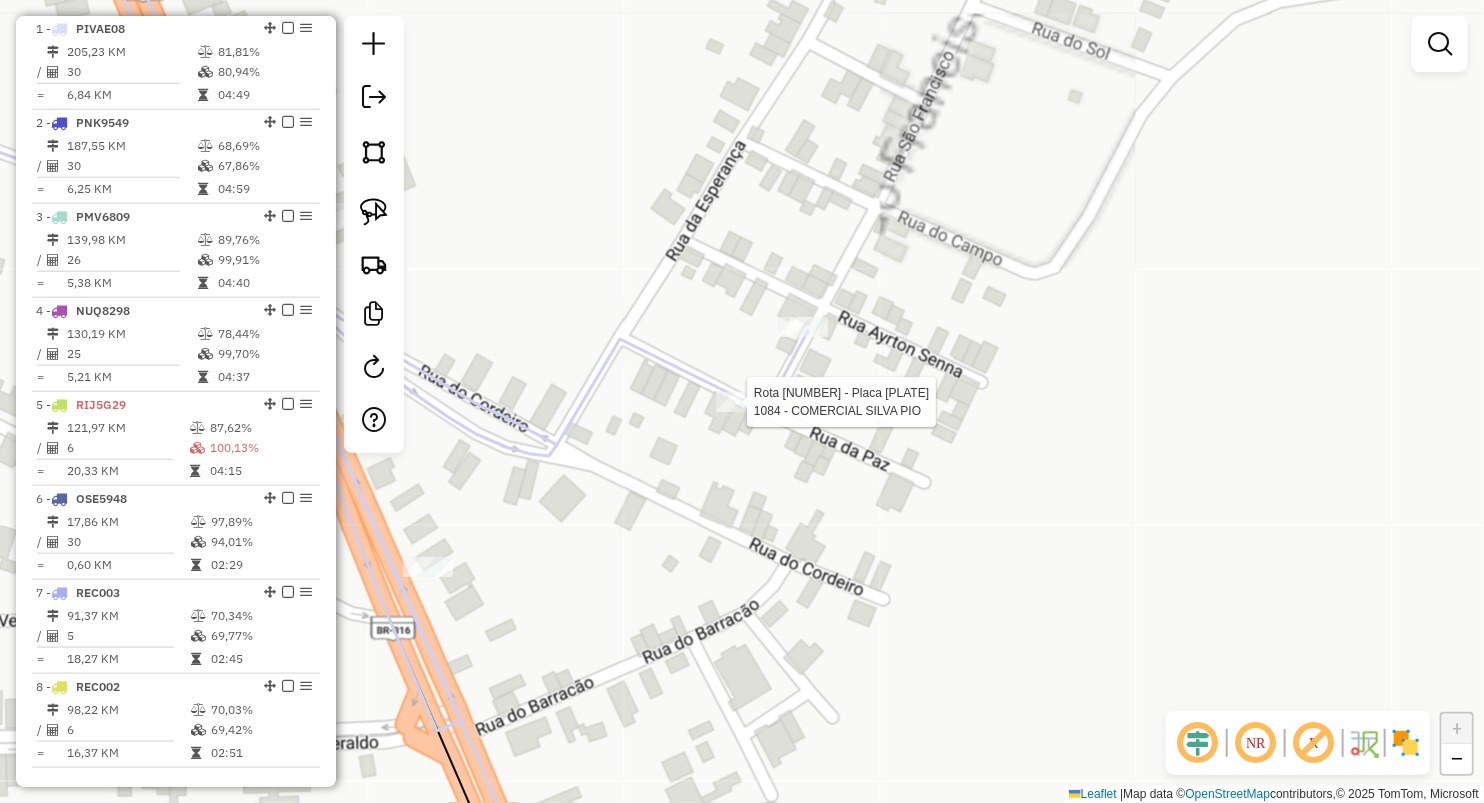 select on "**********" 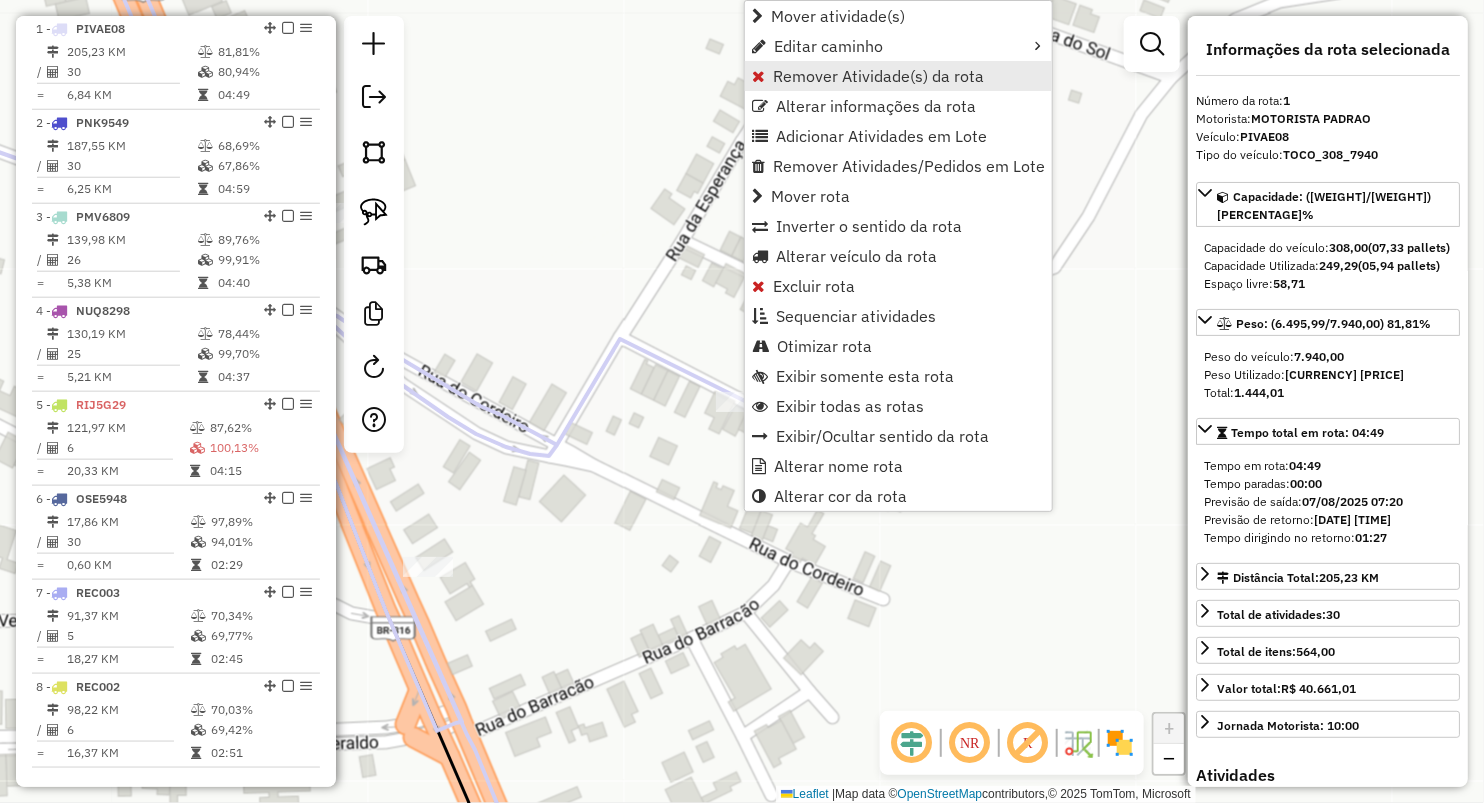 click on "Remover Atividade(s) da rota" at bounding box center (878, 76) 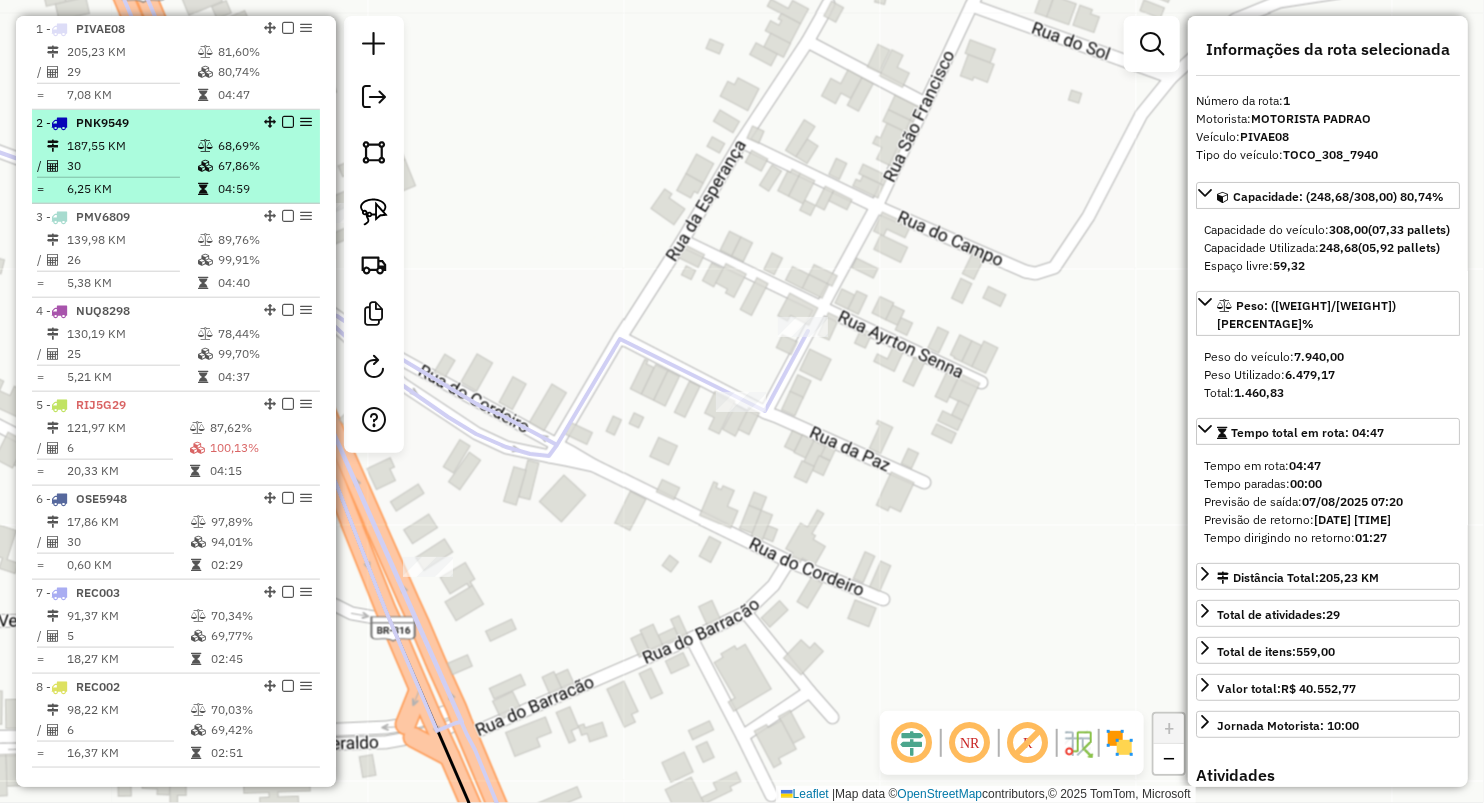 click on "30" at bounding box center (131, 166) 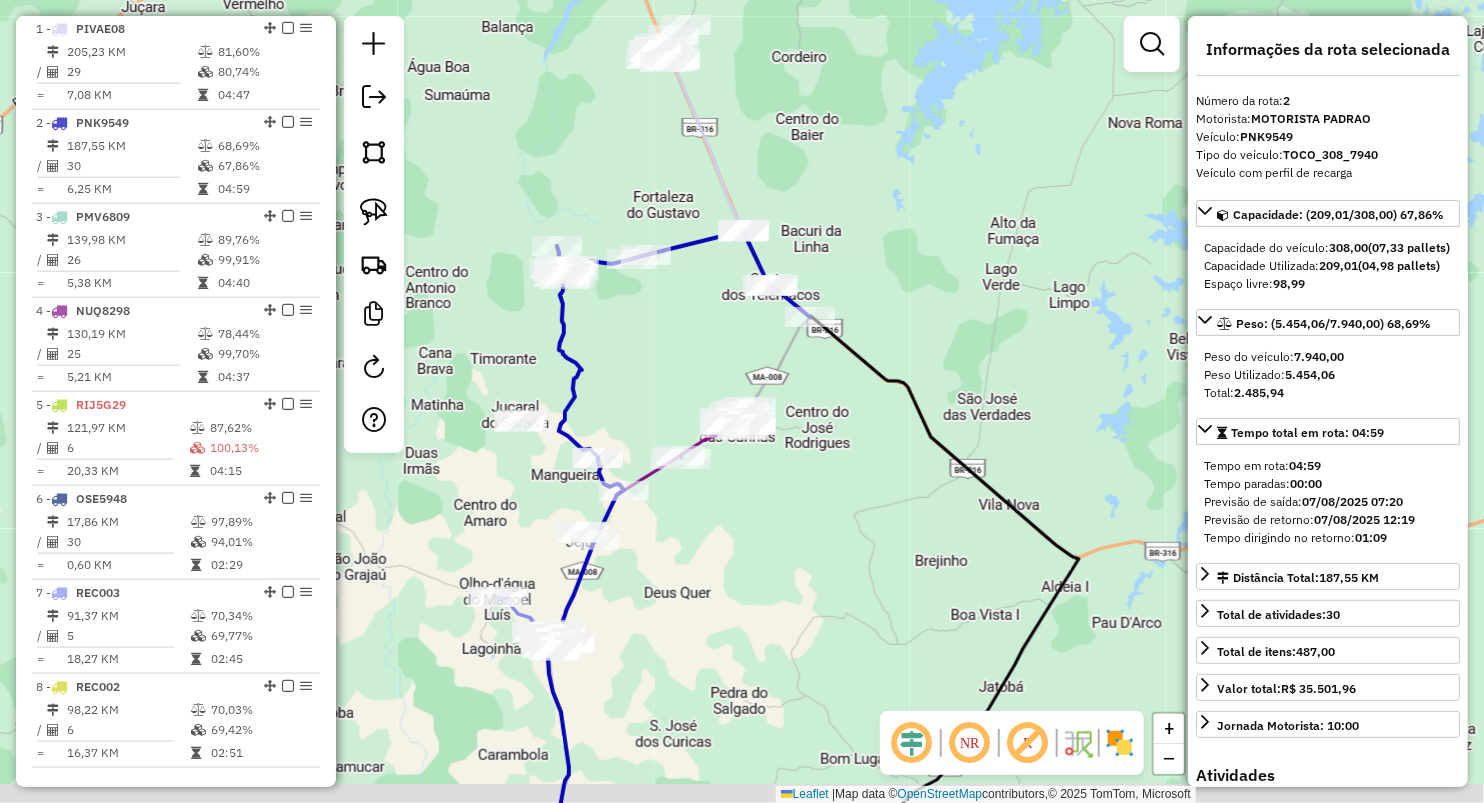 drag, startPoint x: 646, startPoint y: 368, endPoint x: 723, endPoint y: 354, distance: 78.26238 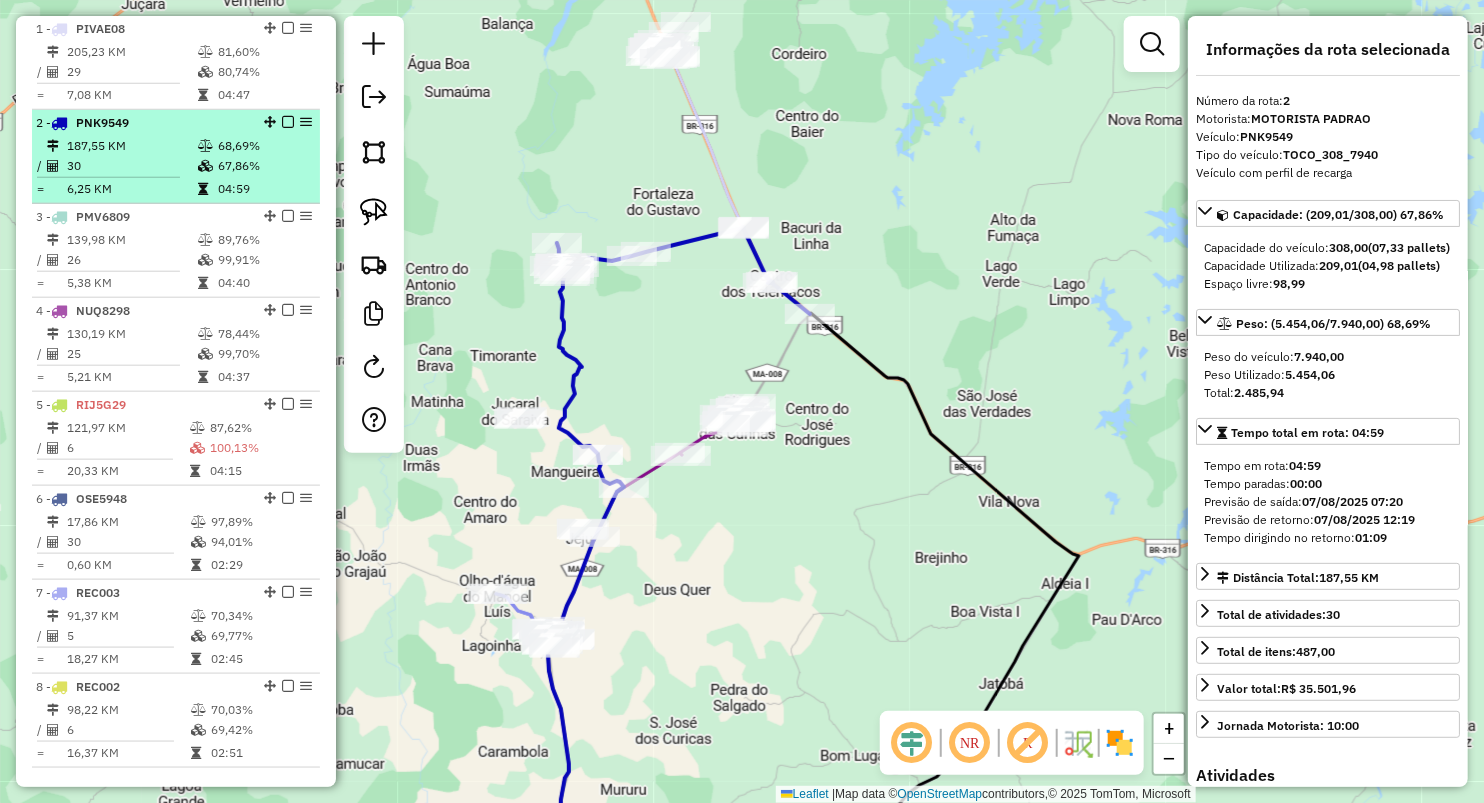 click on "04:59" at bounding box center [264, 189] 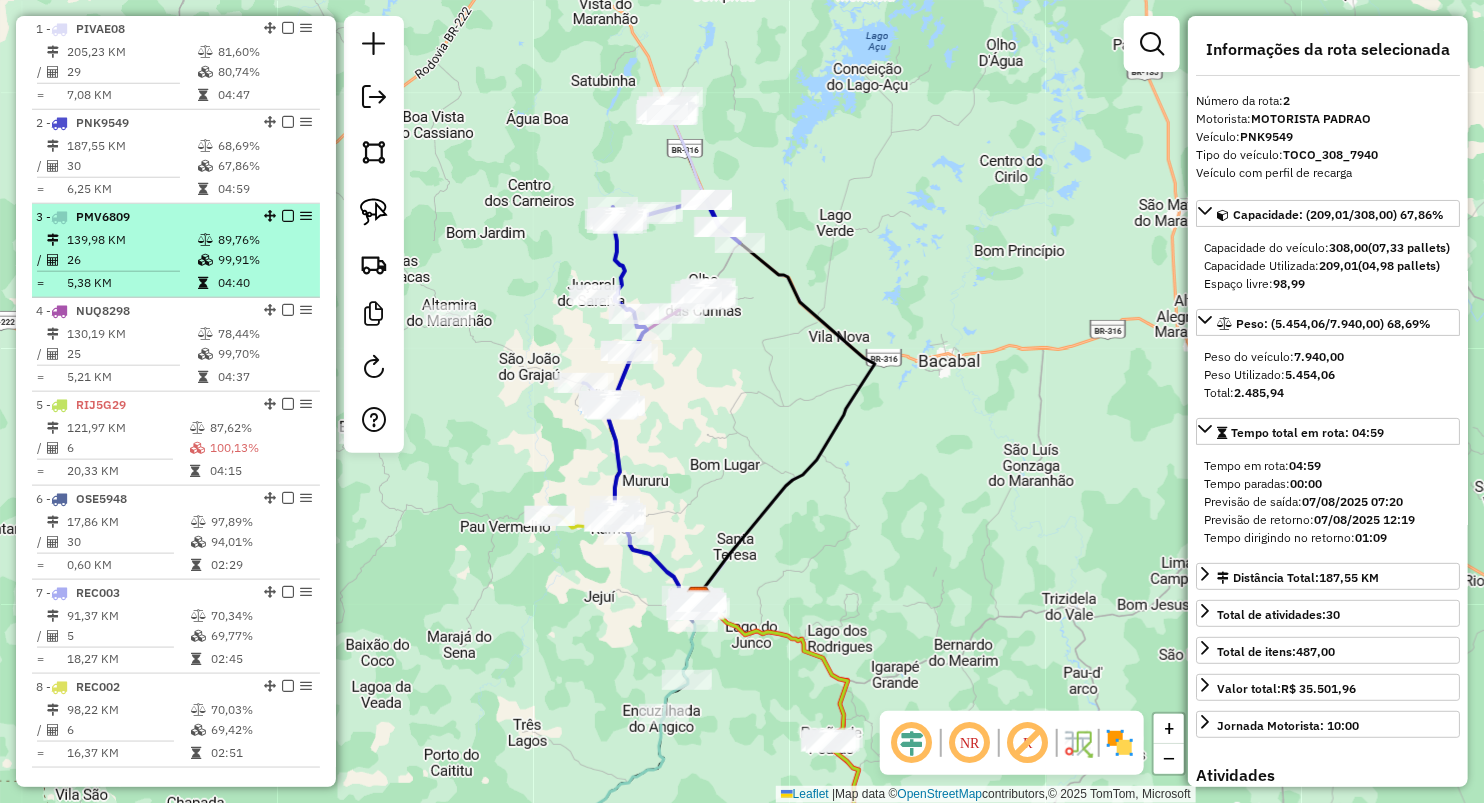 click on "3 -       PMV6809   139,98 KM   89,76%  /  26   99,91%     =  5,38 KM   04:40" at bounding box center [176, 251] 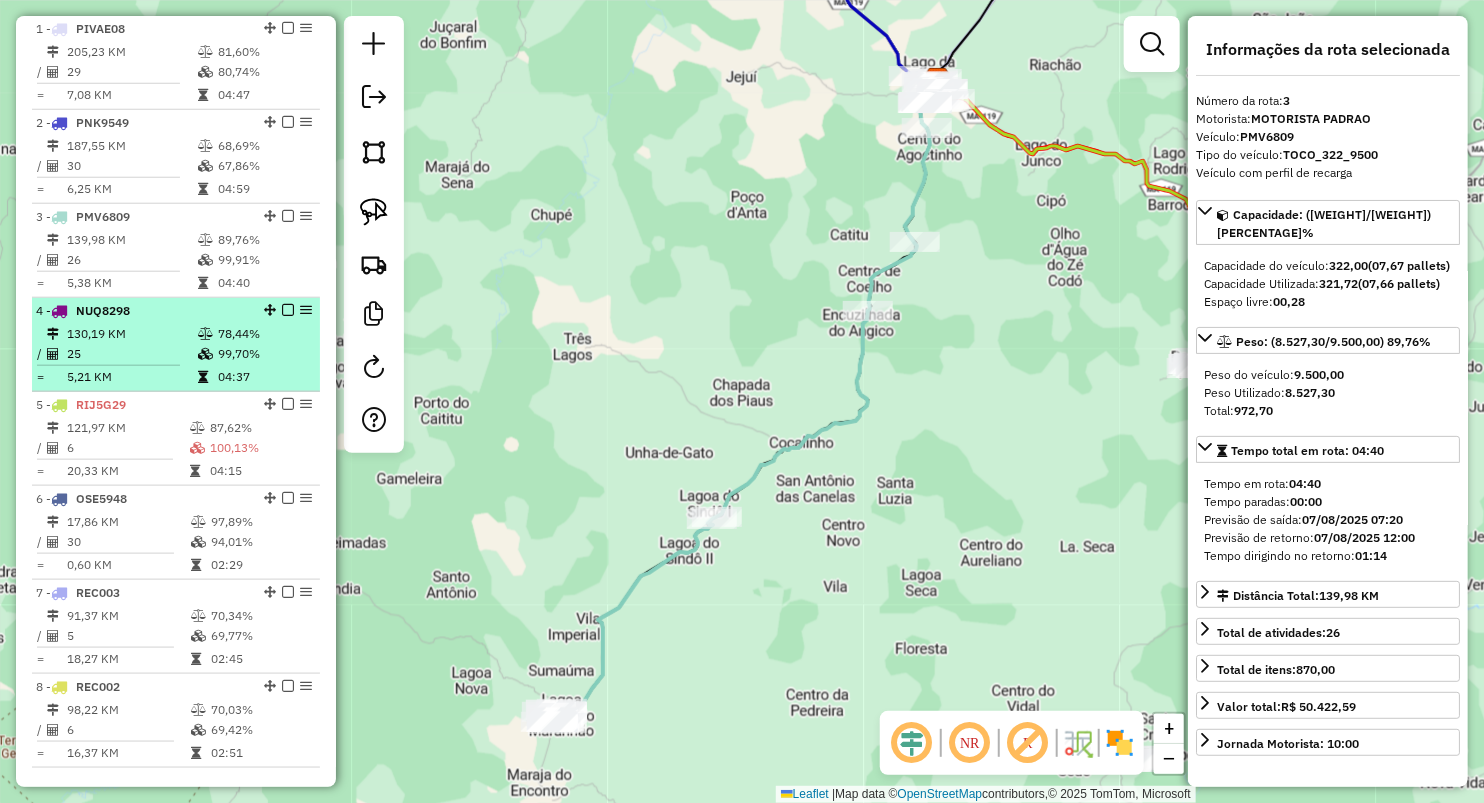 click at bounding box center (207, 354) 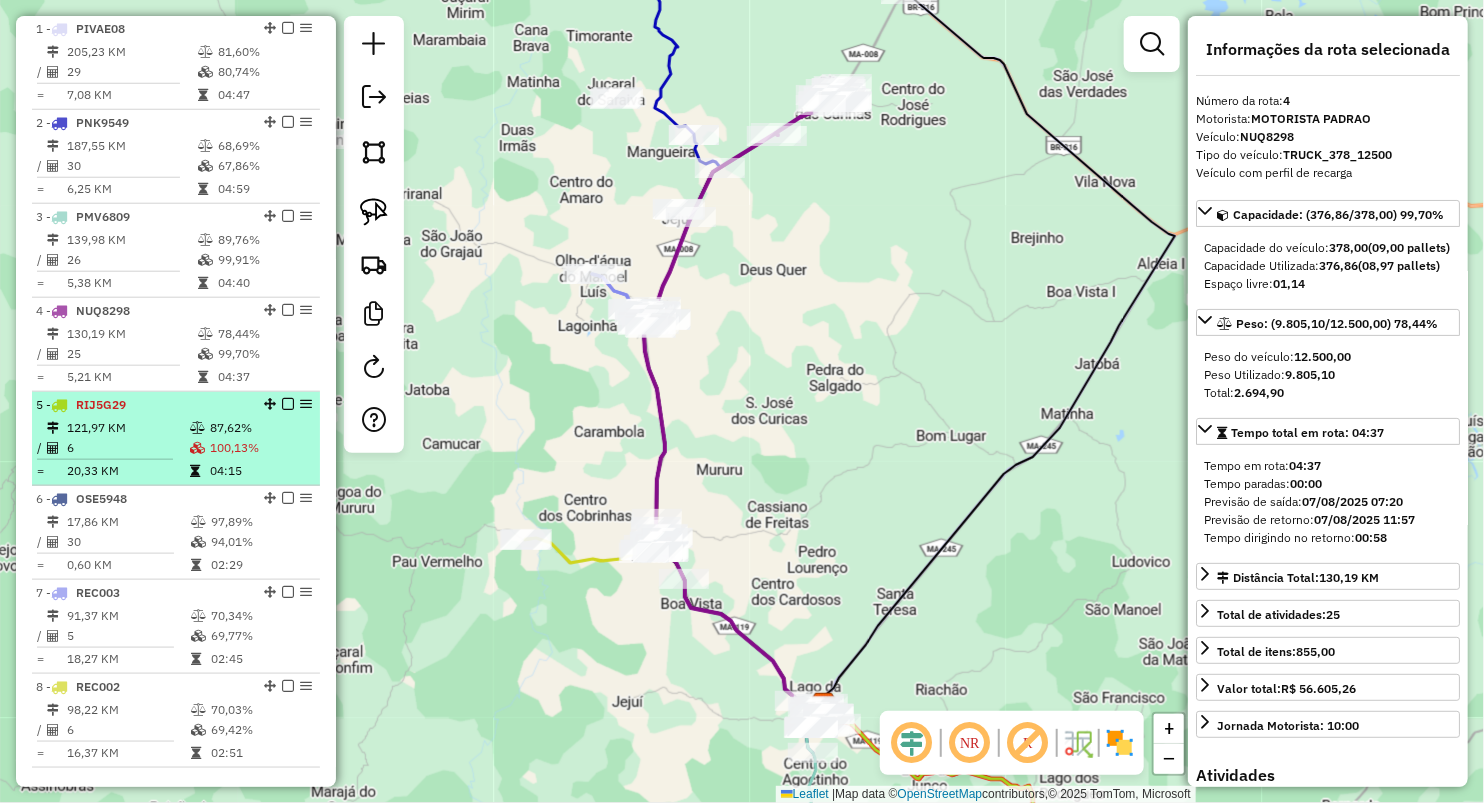 click at bounding box center (199, 428) 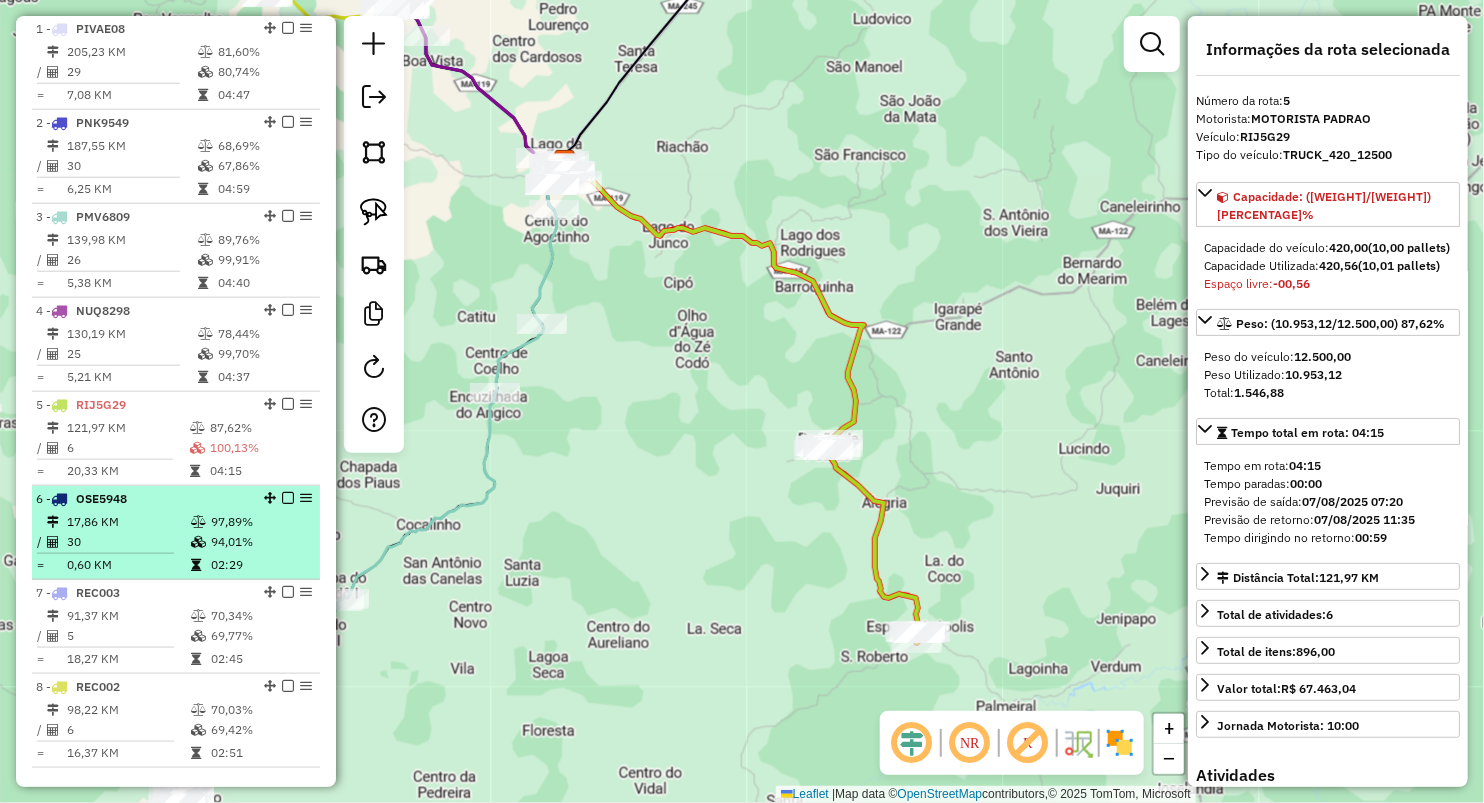 click at bounding box center [198, 522] 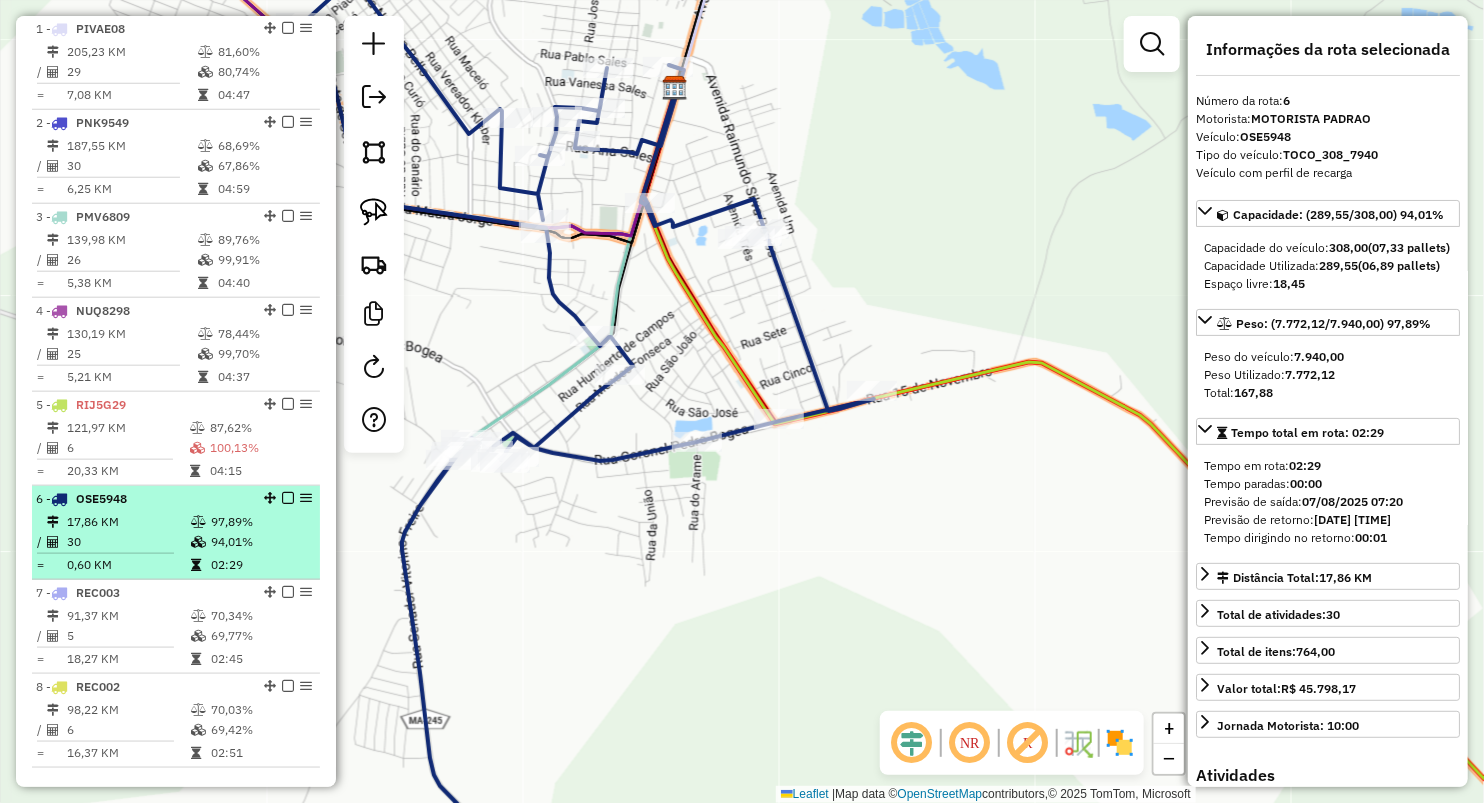 click on "30" at bounding box center (128, 542) 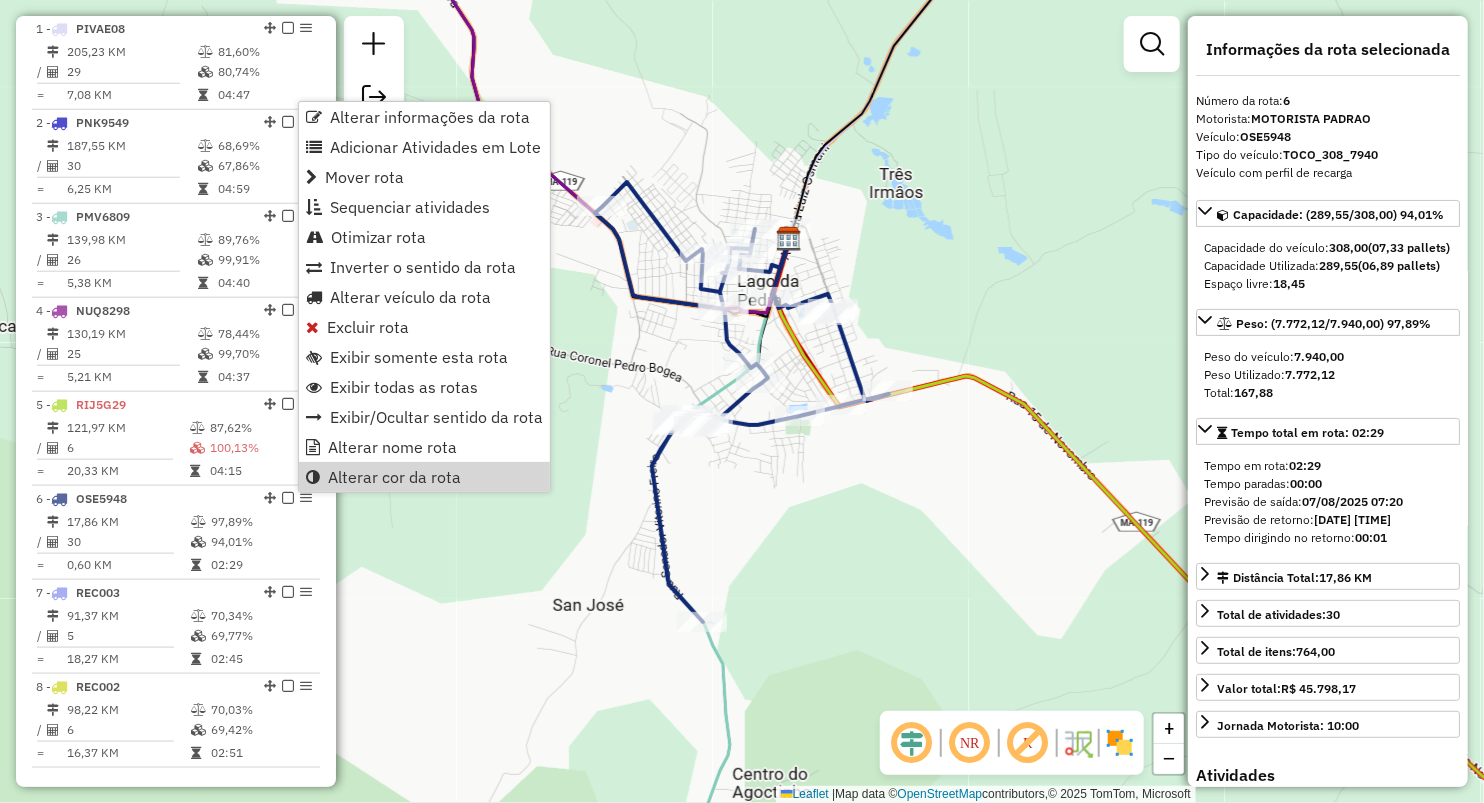 click on "Janela de atendimento Grade de atendimento Capacidade Transportadoras Veículos Cliente Pedidos  Rotas Selecione os dias de semana para filtrar as janelas de atendimento  Seg   Ter   Qua   Qui   Sex   Sáb   Dom  Informe o período da janela de atendimento: De: Até:  Filtrar exatamente a janela do cliente  Considerar janela de atendimento padrão  Selecione os dias de semana para filtrar as grades de atendimento  Seg   Ter   Qua   Qui   Sex   Sáb   Dom   Considerar clientes sem dia de atendimento cadastrado  Clientes fora do dia de atendimento selecionado Filtrar as atividades entre os valores definidos abaixo:  Peso mínimo:   Peso máximo:   Cubagem mínima:   Cubagem máxima:   De:   Até:  Filtrar as atividades entre o tempo de atendimento definido abaixo:  De:   Até:   Considerar capacidade total dos clientes não roteirizados Transportadora: Selecione um ou mais itens Tipo de veículo: Selecione um ou mais itens Veículo: Selecione um ou mais itens Motorista: Selecione um ou mais itens Nome: Rótulo:" 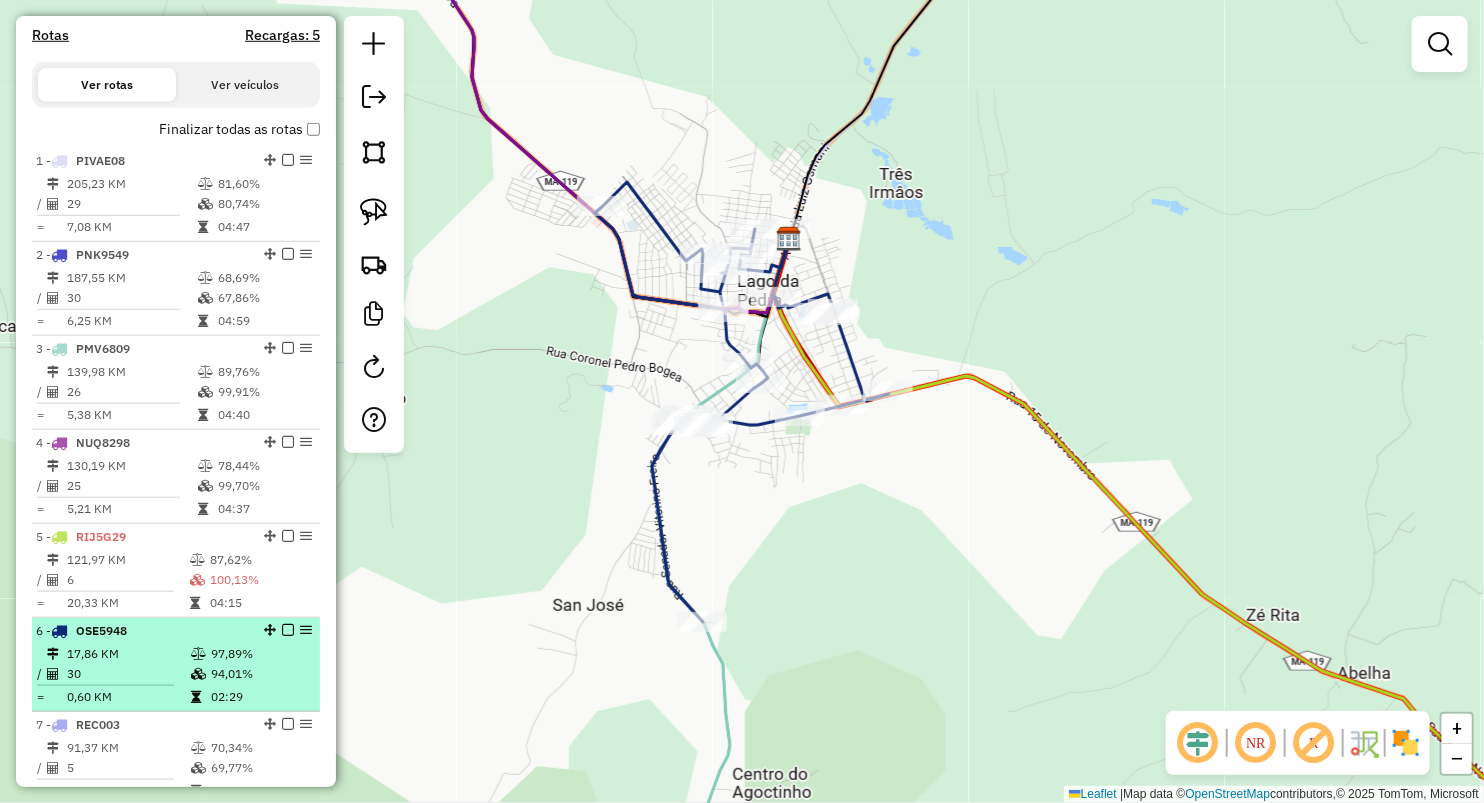 scroll, scrollTop: 552, scrollLeft: 0, axis: vertical 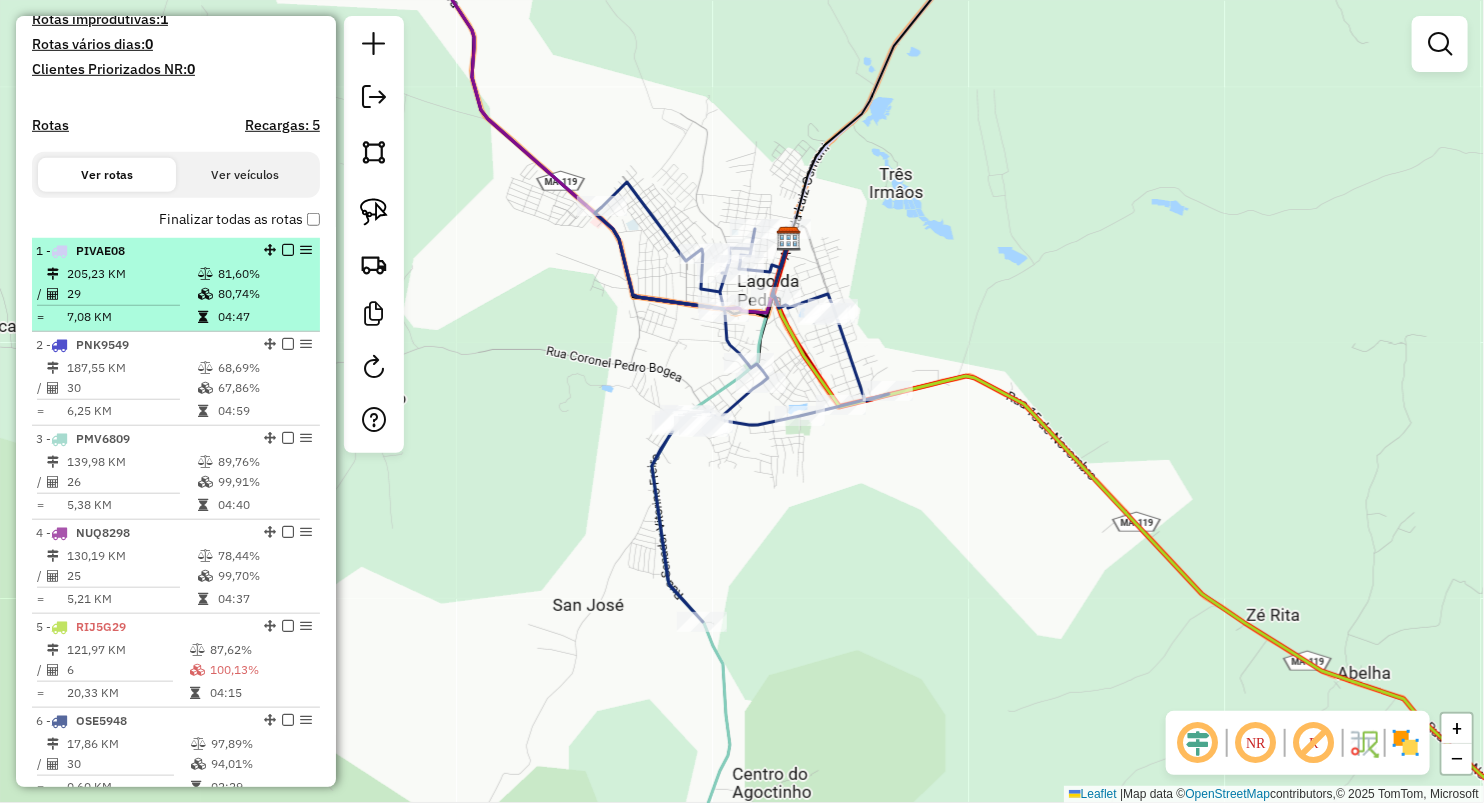 click on "205,23 KM   81,60%  /  29   80,74%     =  7,08 KM   04:47" at bounding box center (176, 295) 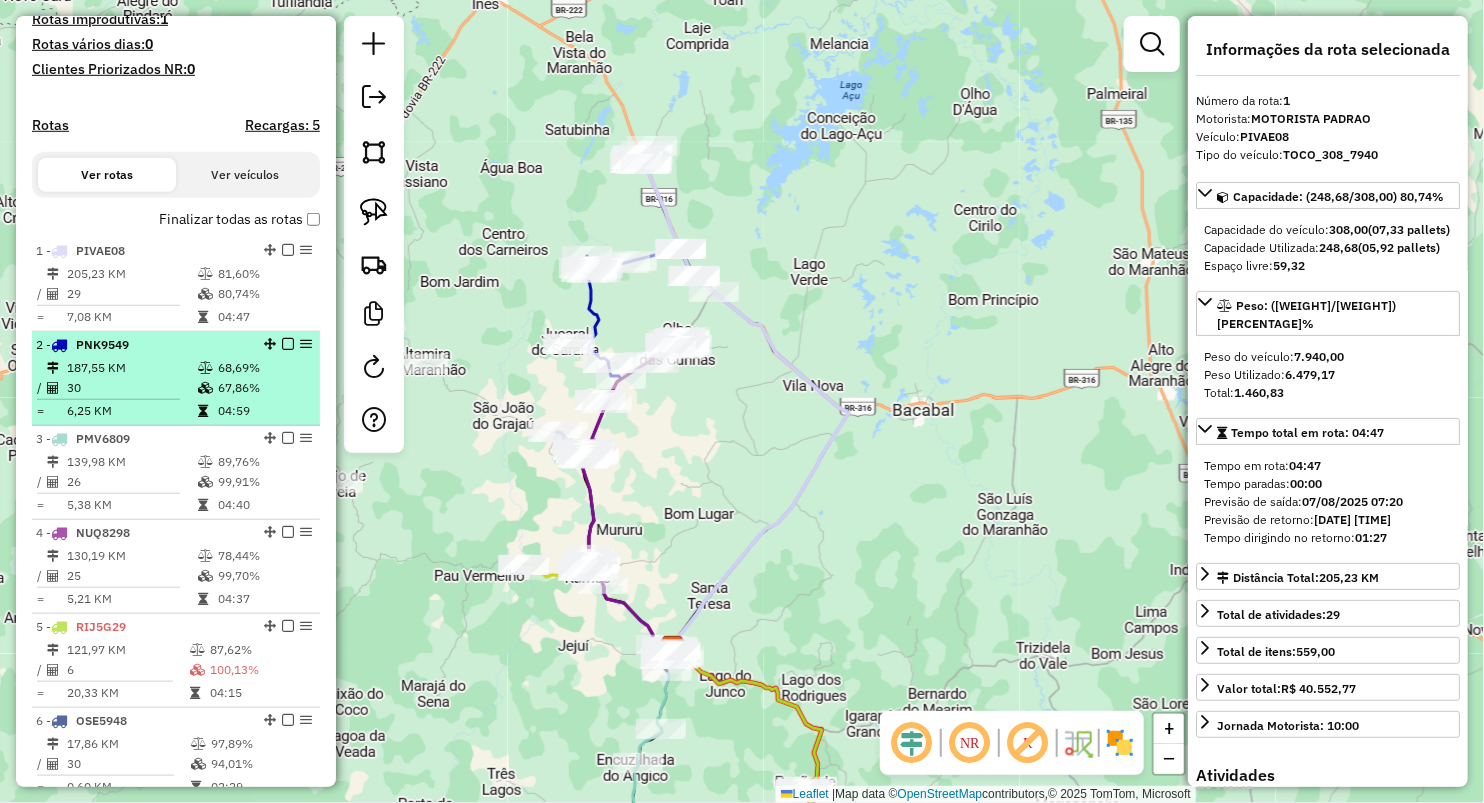 click on "187,55 KM" at bounding box center (131, 368) 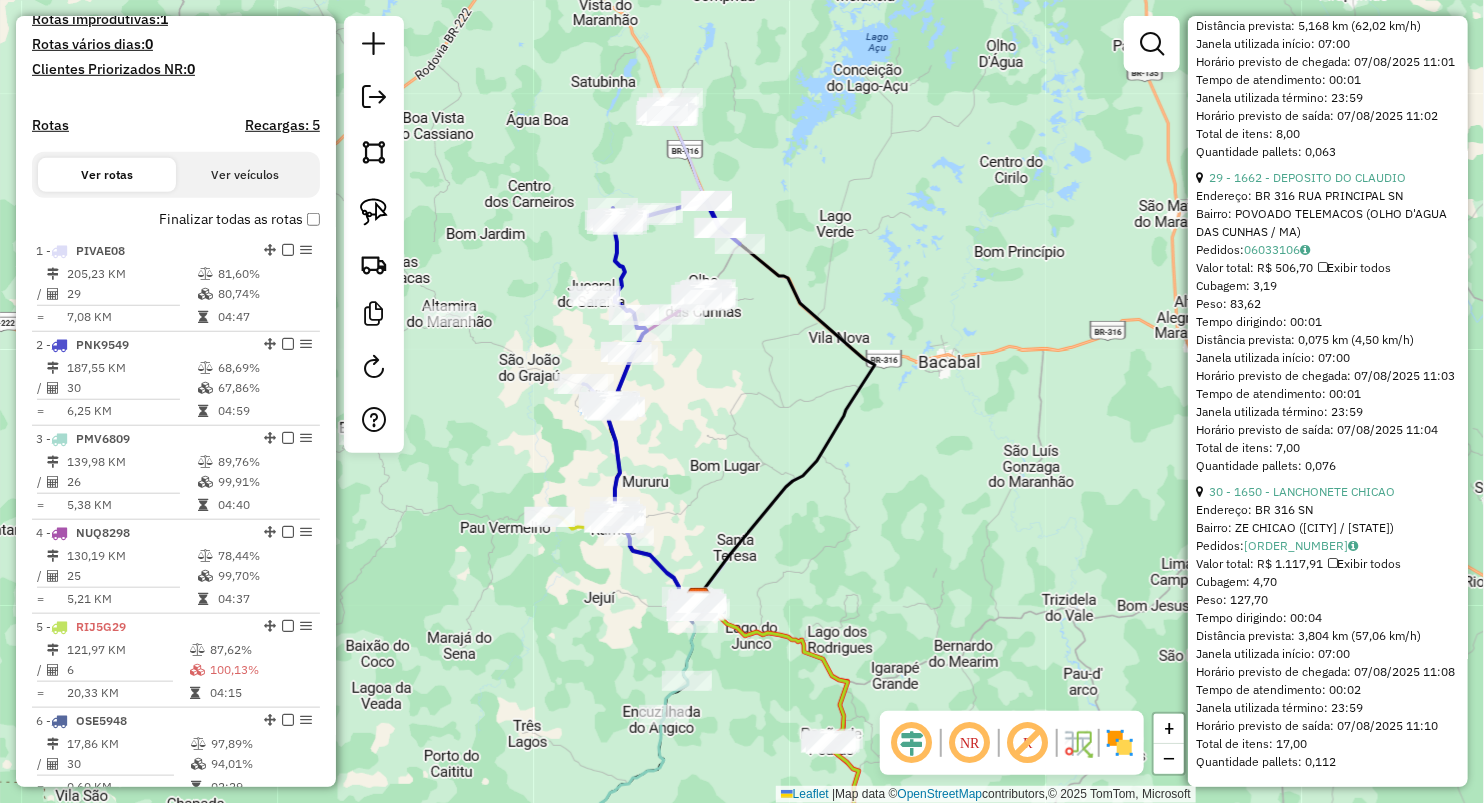 scroll, scrollTop: 9856, scrollLeft: 0, axis: vertical 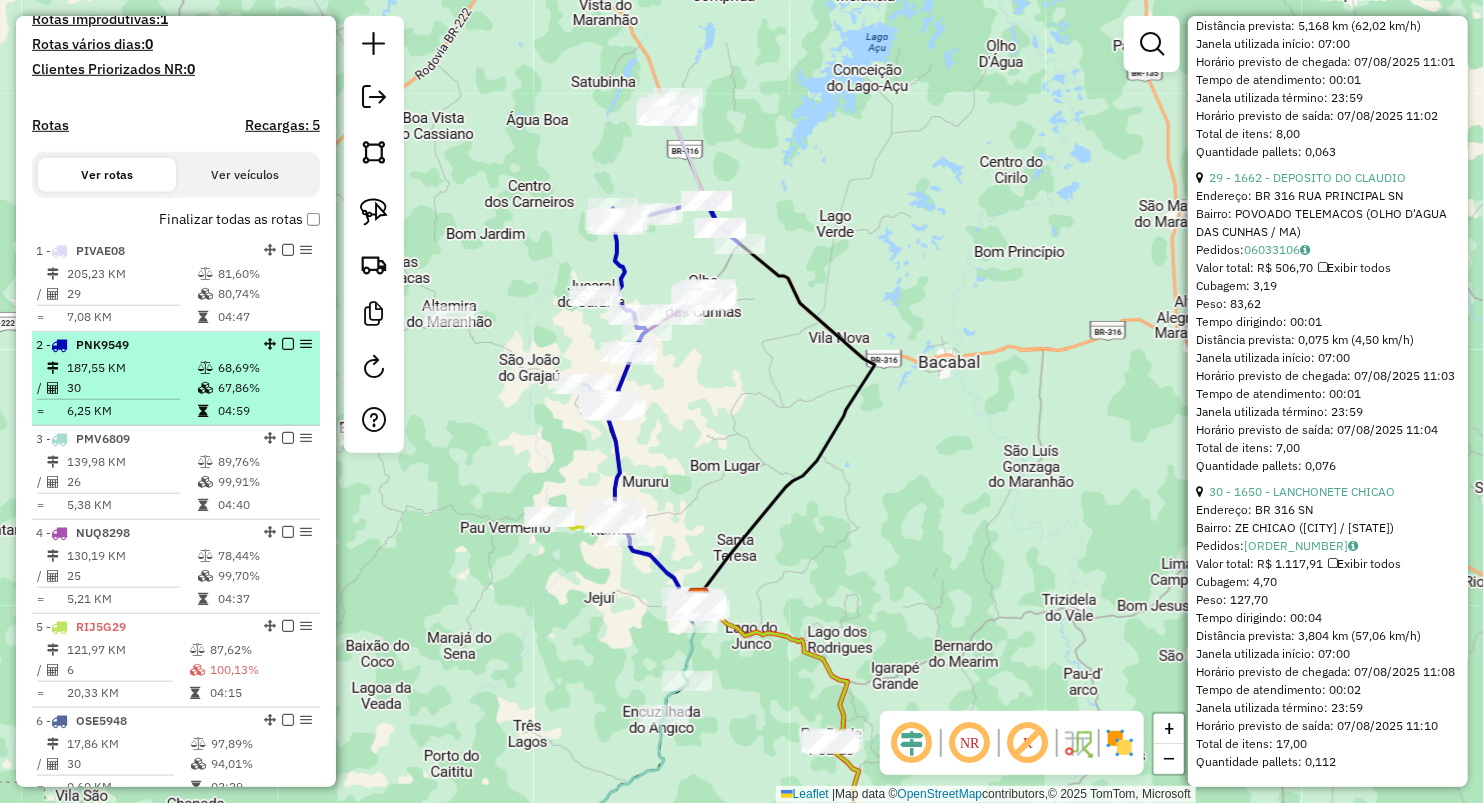 click on "30" at bounding box center (131, 388) 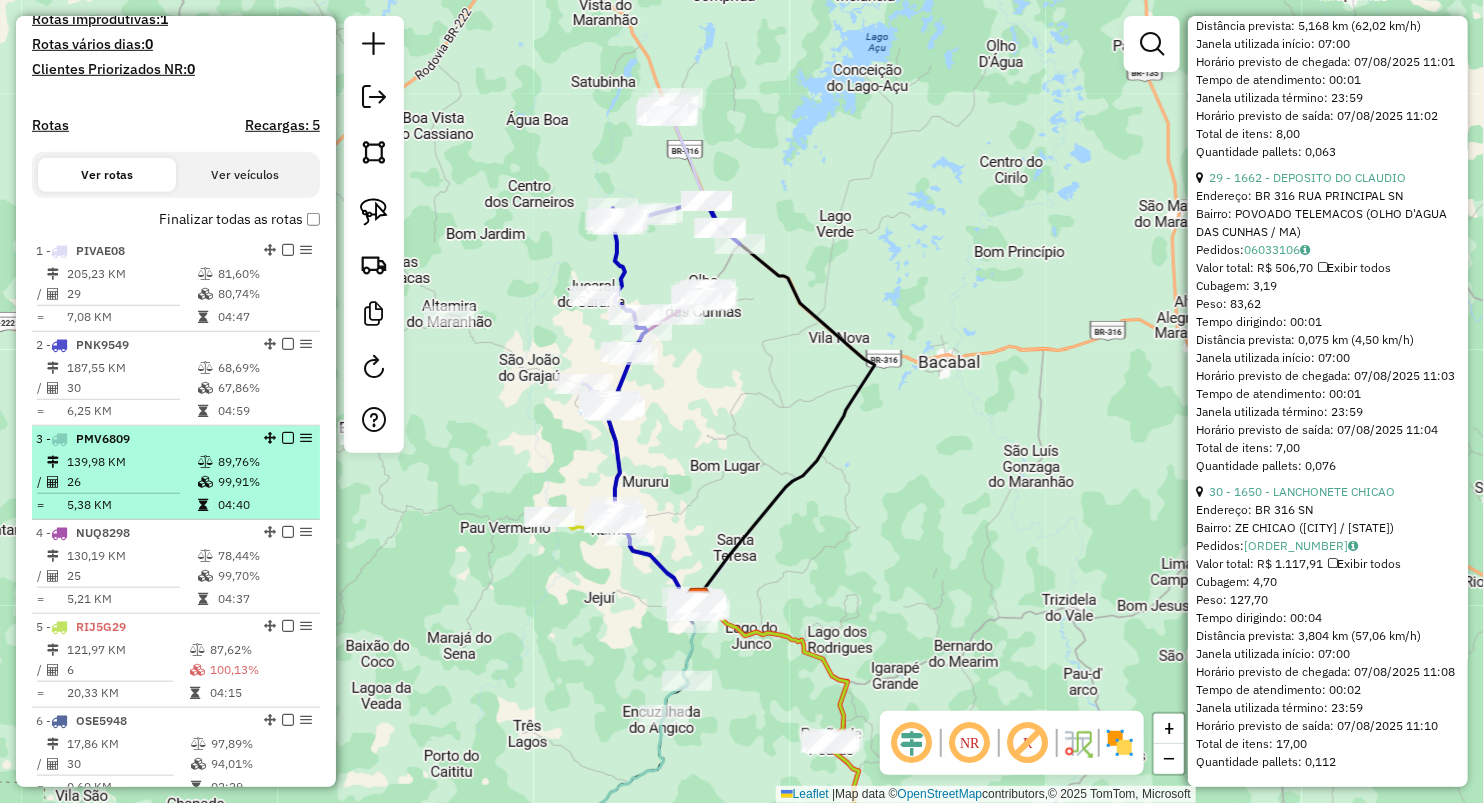 click on "139,98 KM" at bounding box center (131, 462) 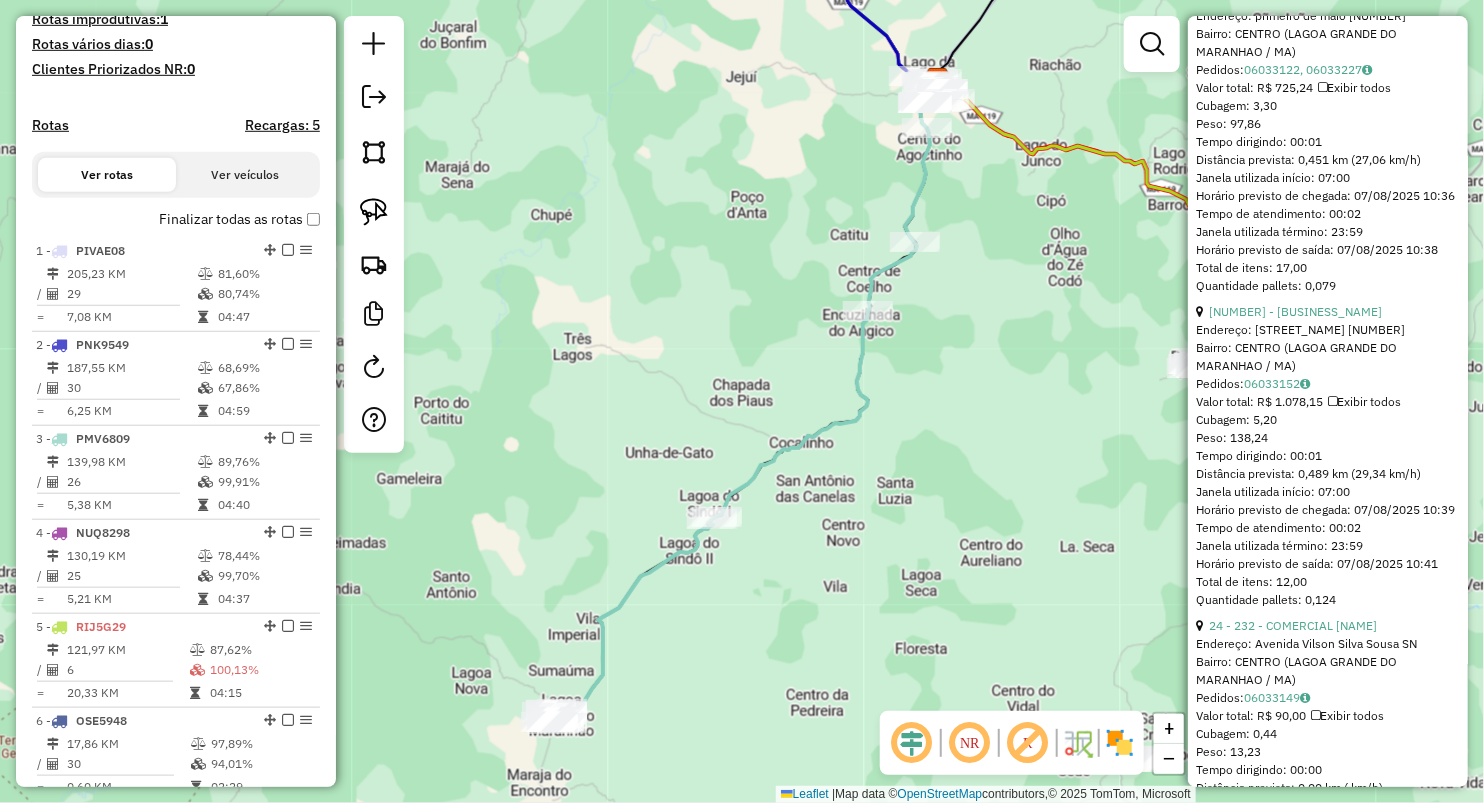 scroll, scrollTop: 6928, scrollLeft: 0, axis: vertical 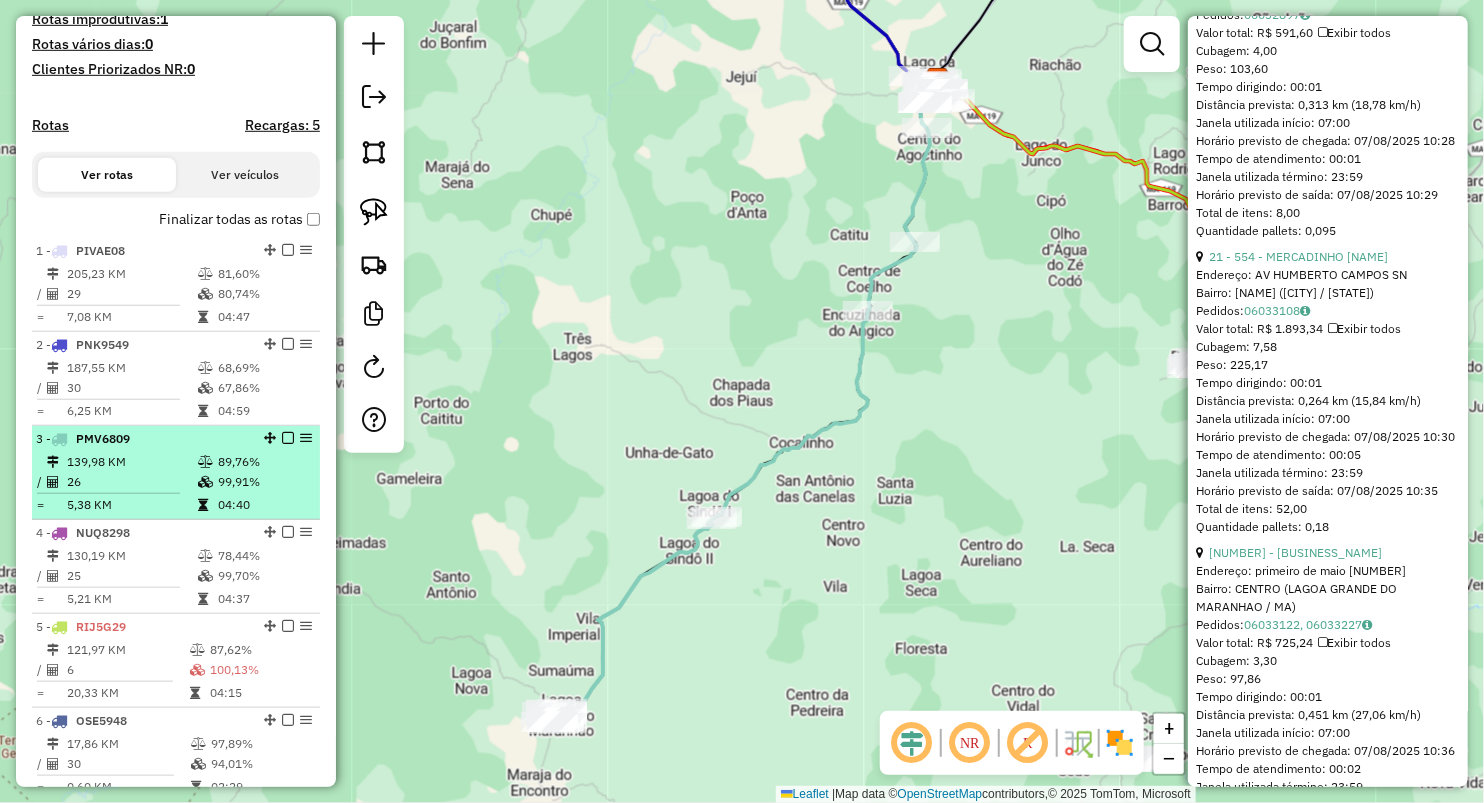 click on "26" at bounding box center (131, 482) 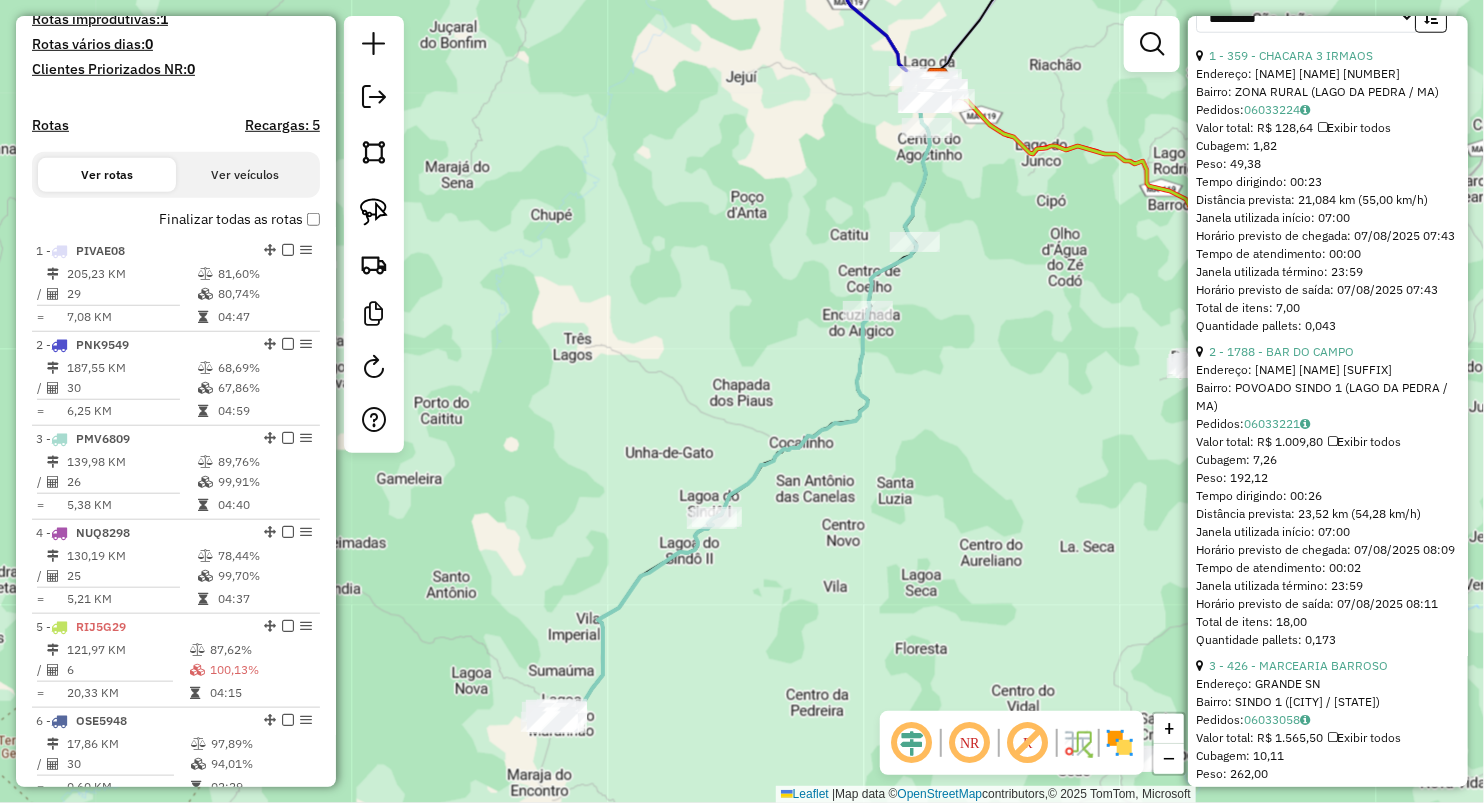 scroll, scrollTop: 888, scrollLeft: 0, axis: vertical 